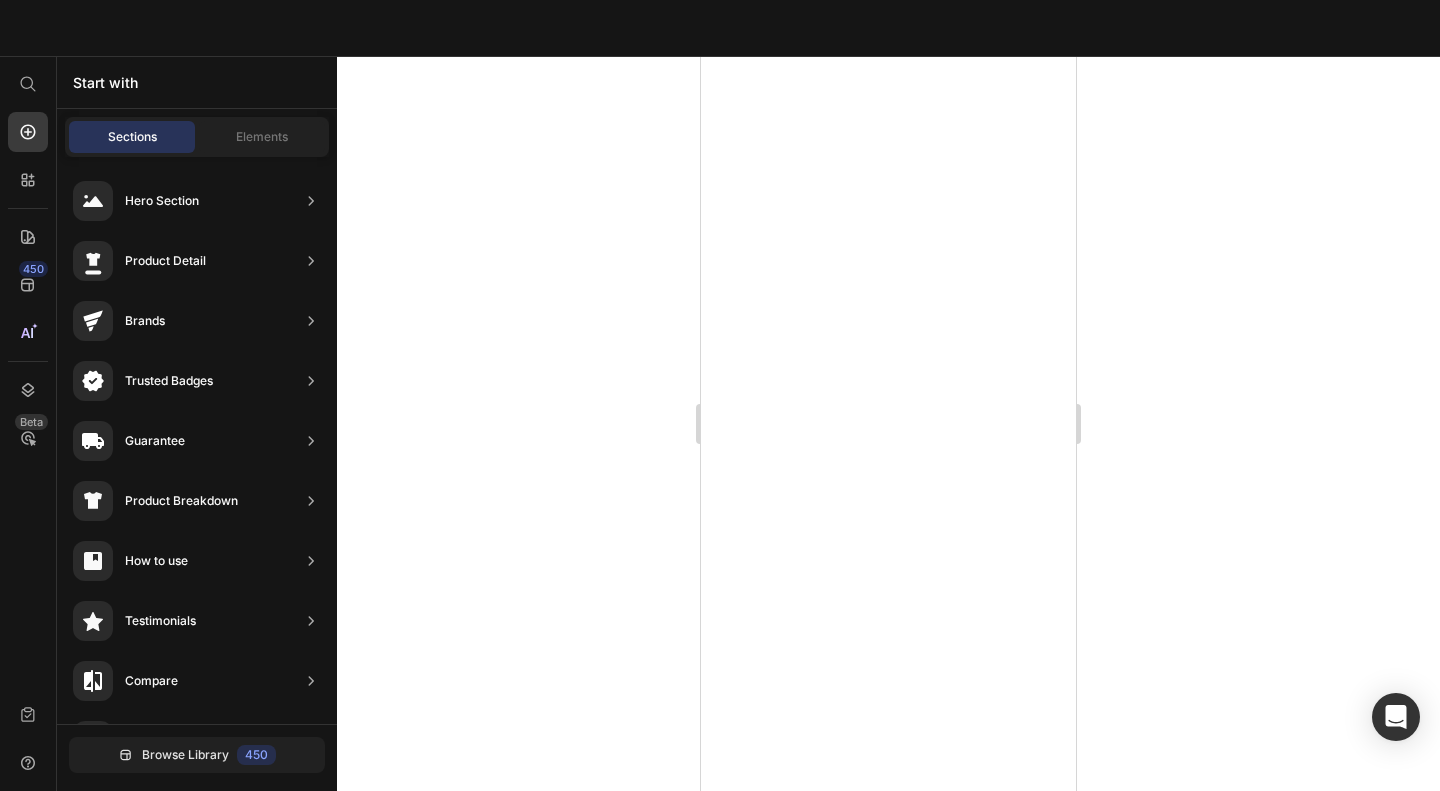 scroll, scrollTop: 0, scrollLeft: 0, axis: both 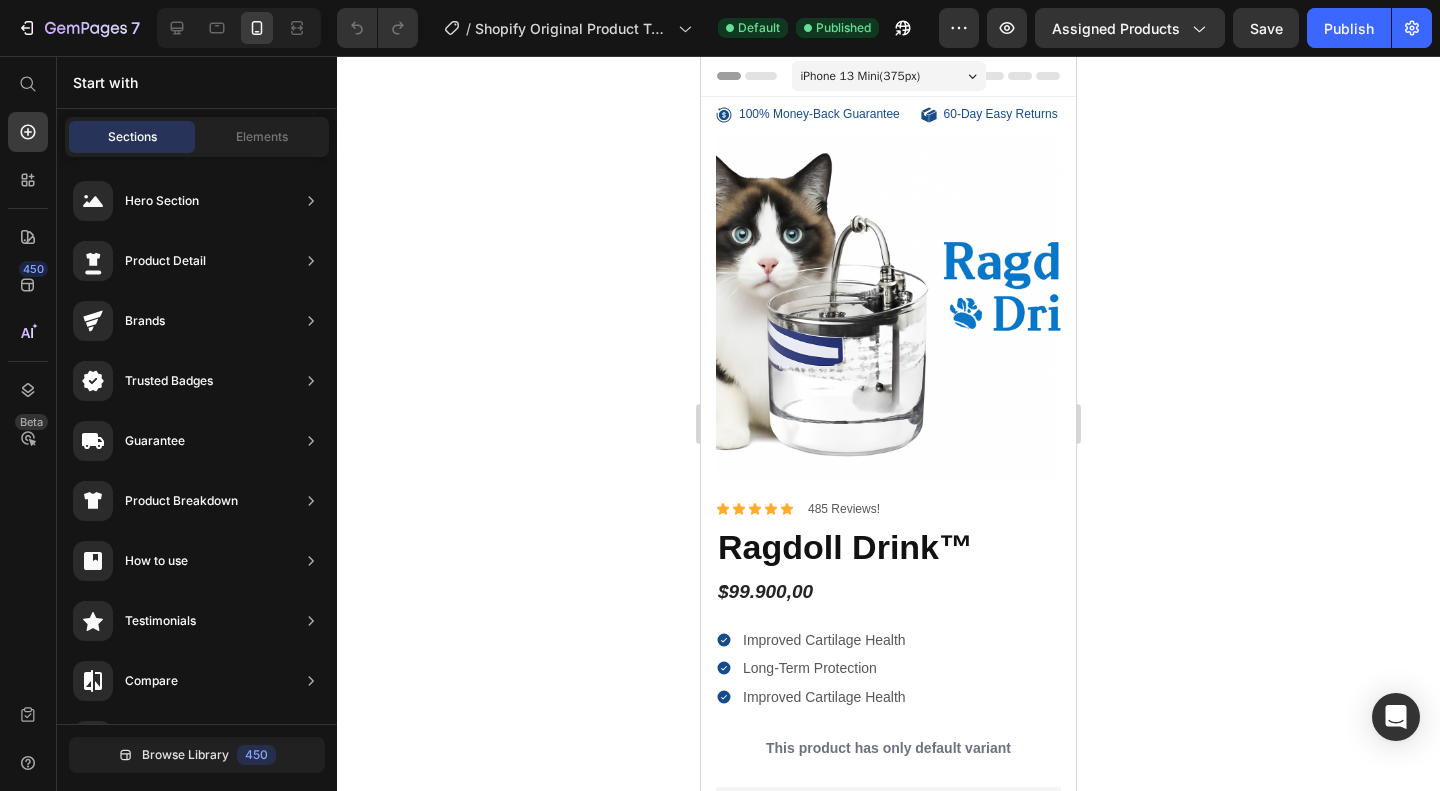 click at bounding box center (888, 76) 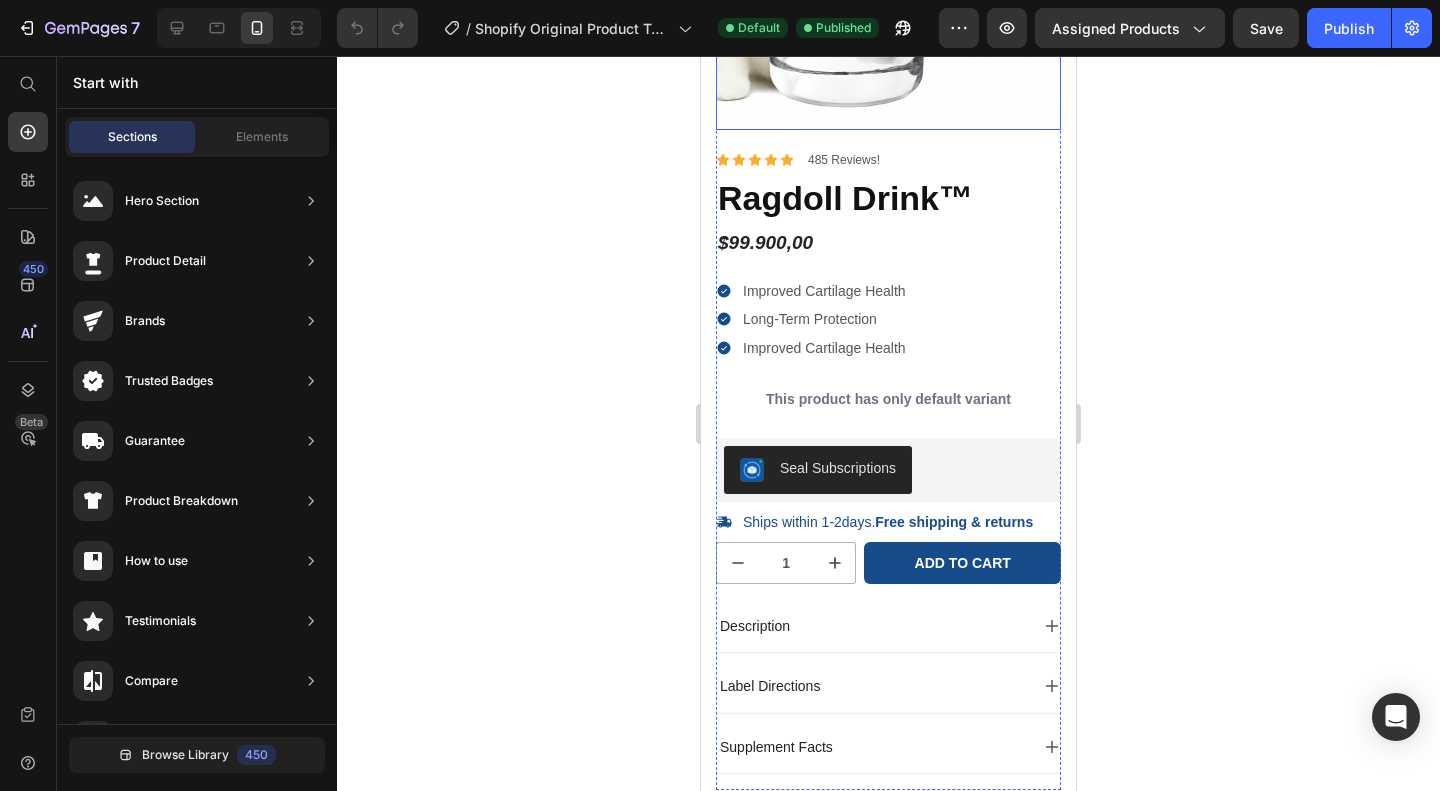 scroll, scrollTop: 354, scrollLeft: 0, axis: vertical 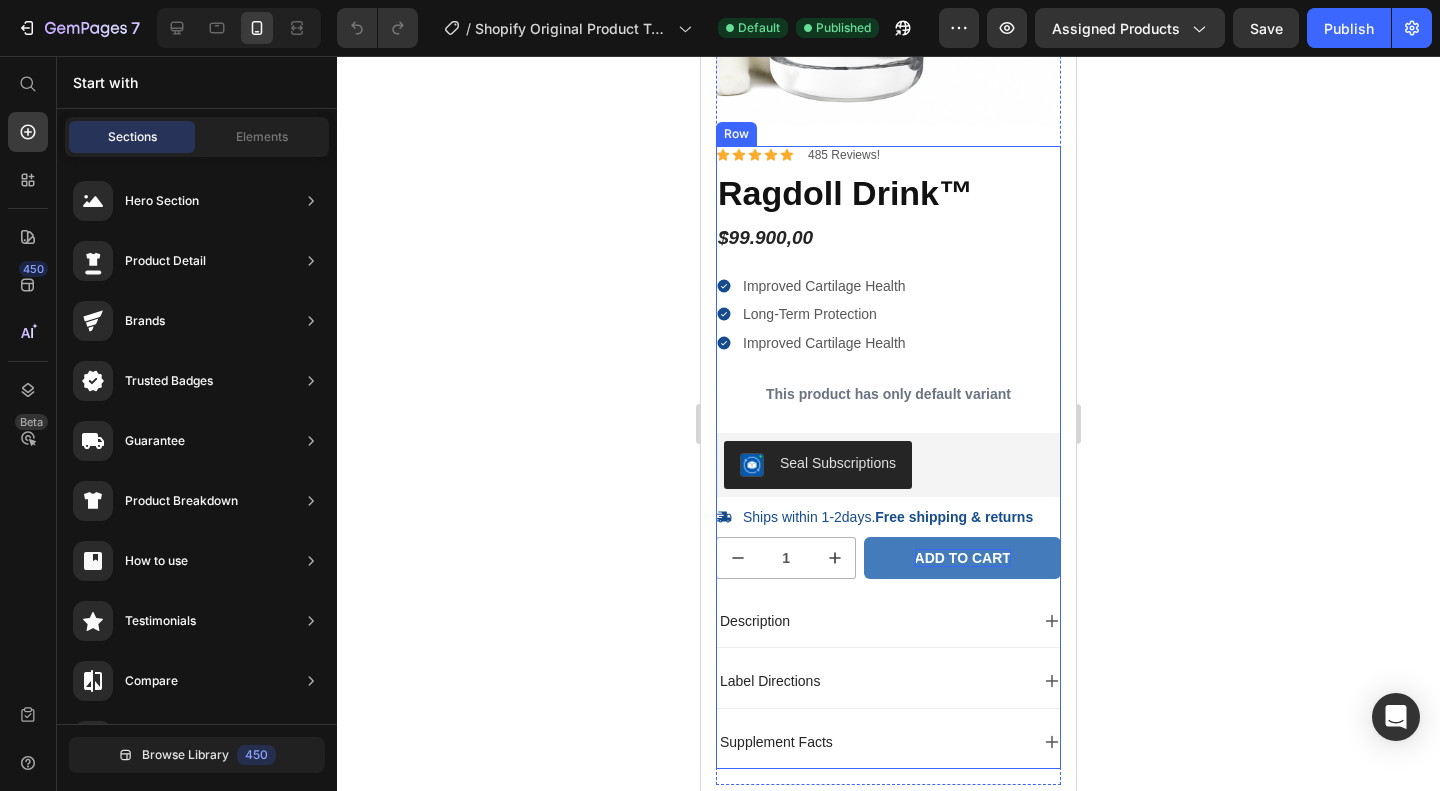 click on "Add to cart" at bounding box center (963, 558) 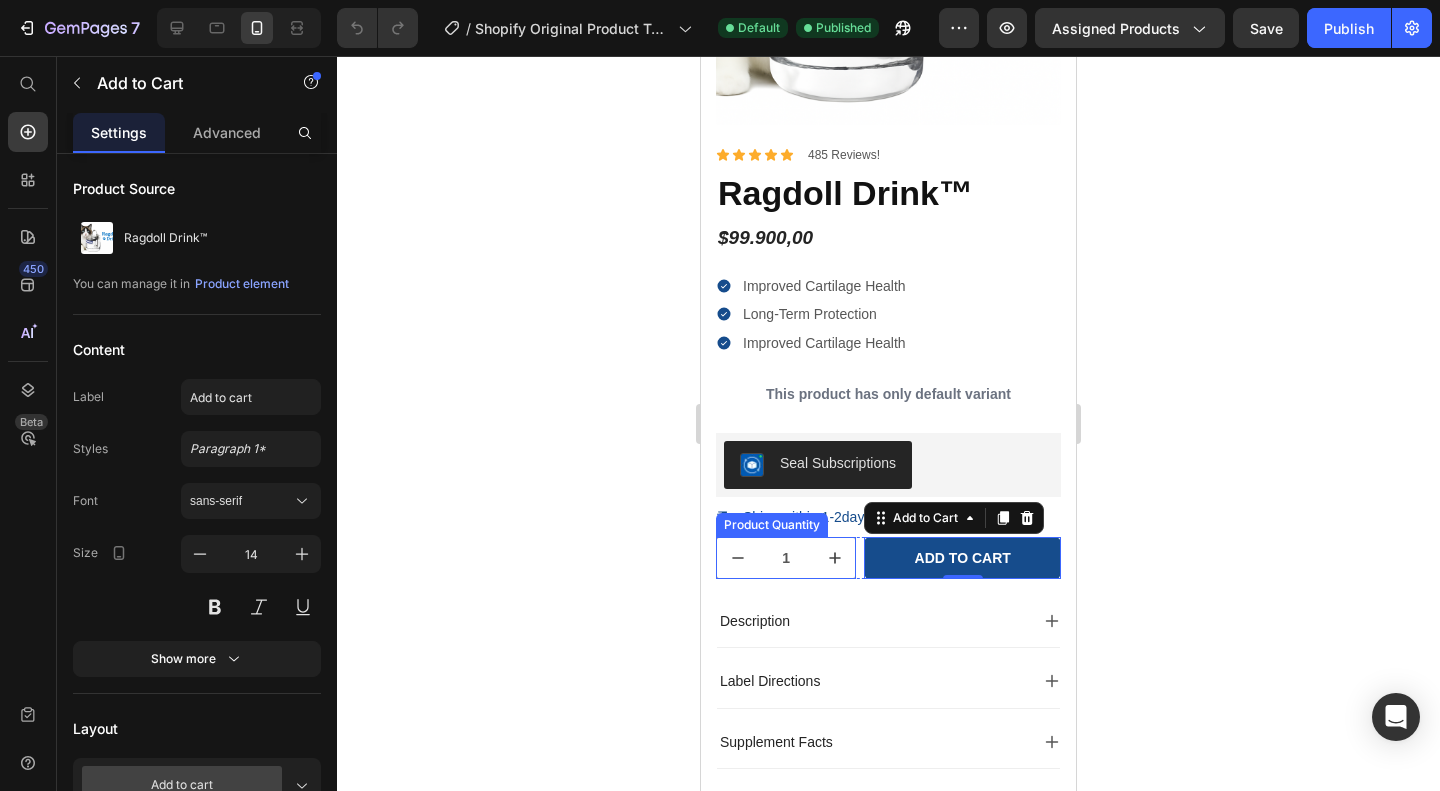 click on "1" at bounding box center [786, 558] 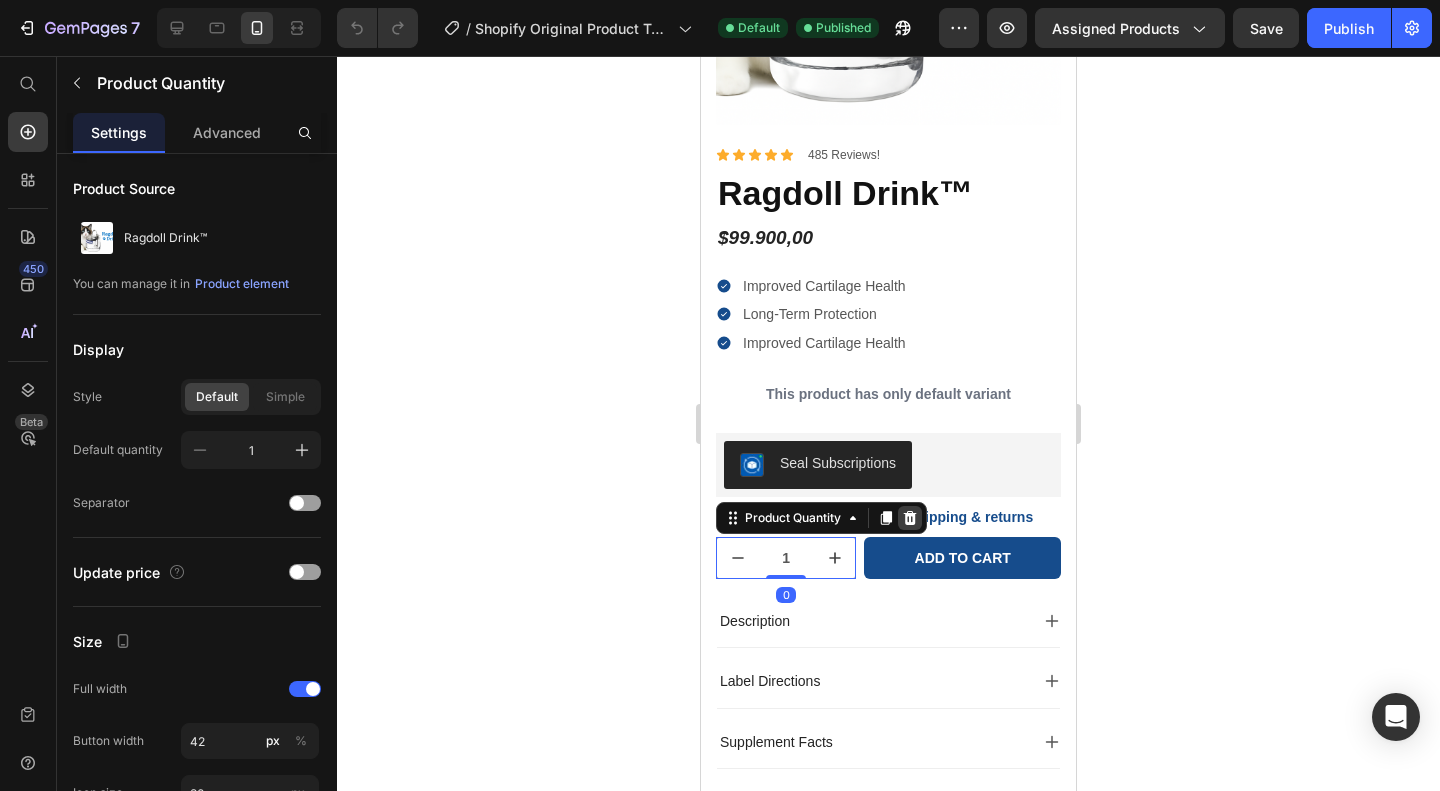 click 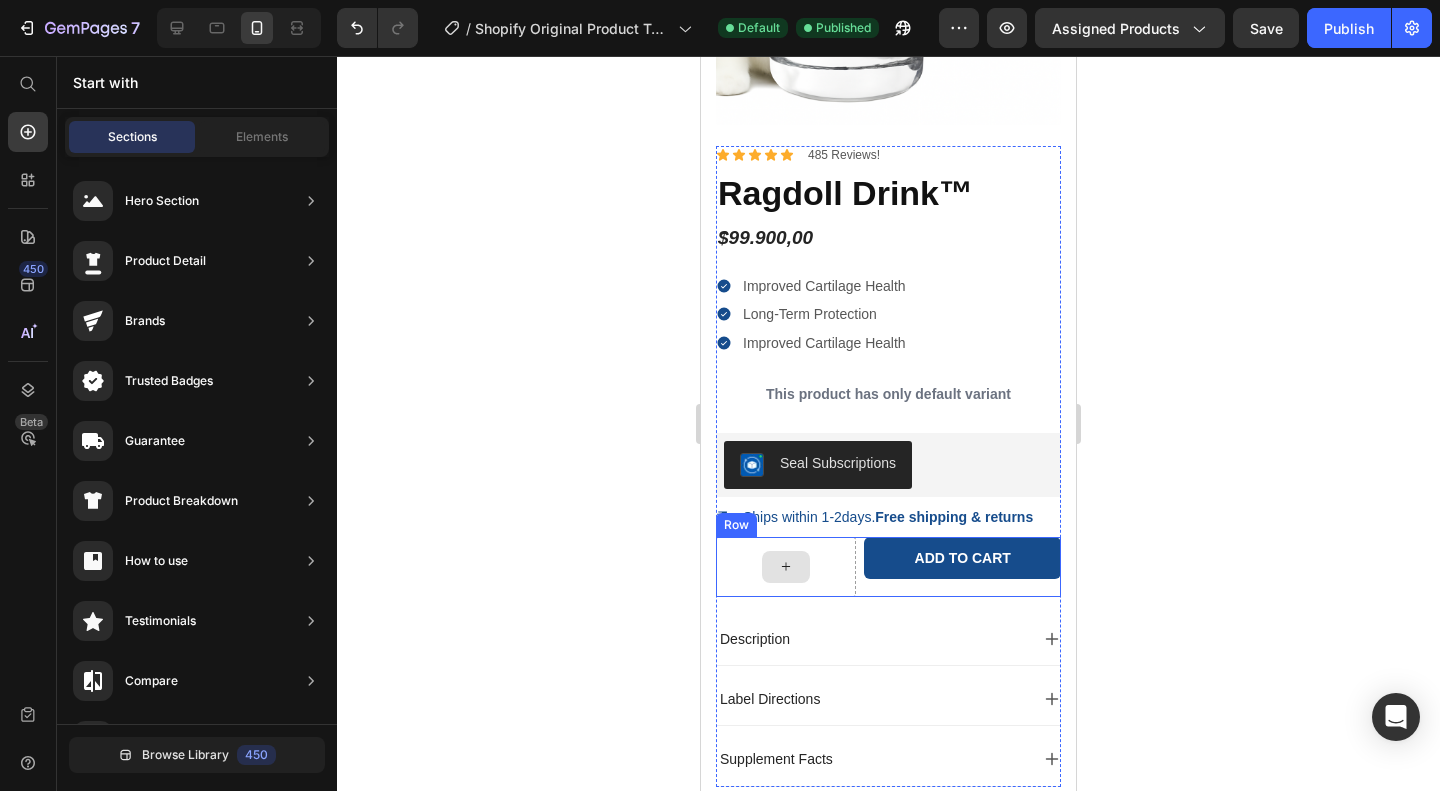 click at bounding box center [786, 567] 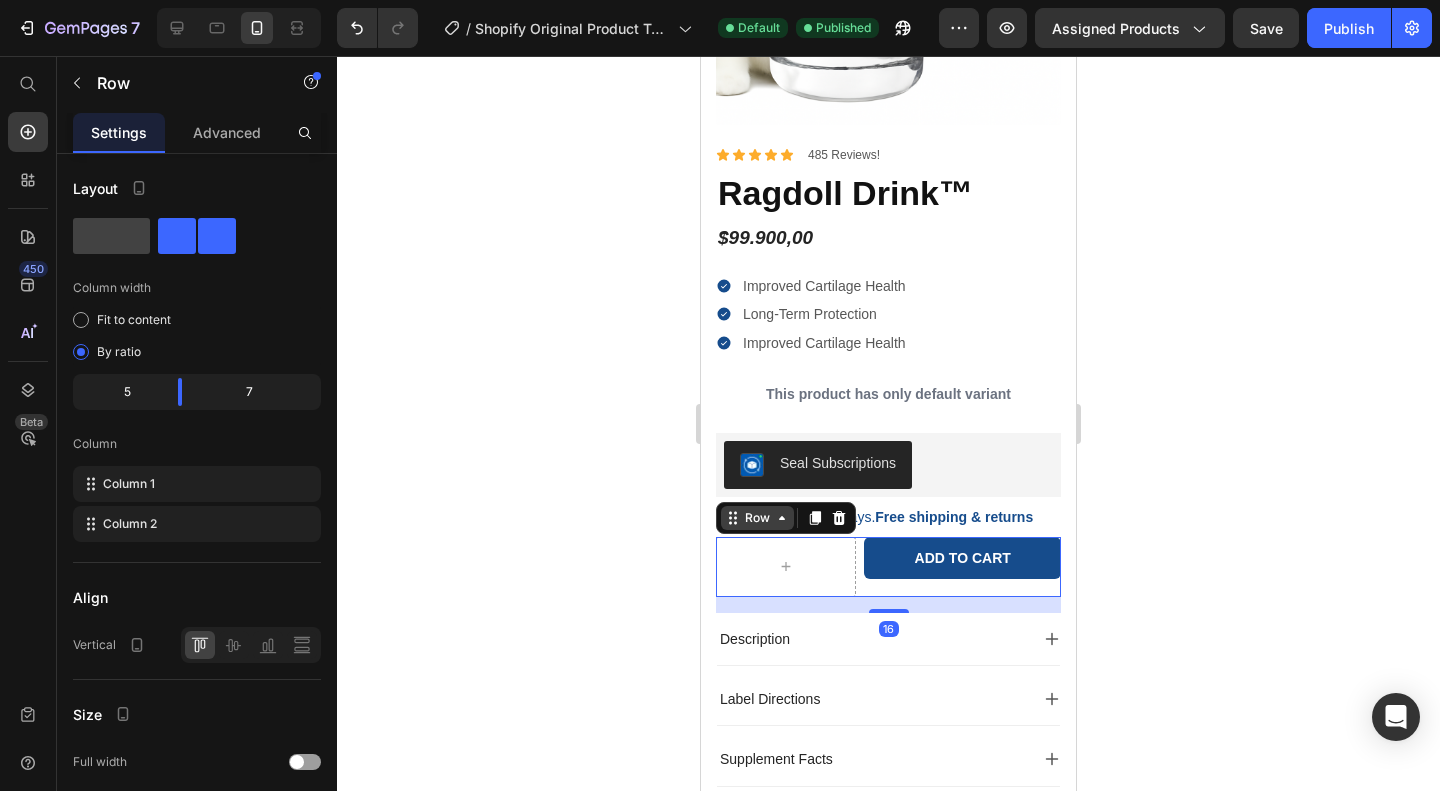 click 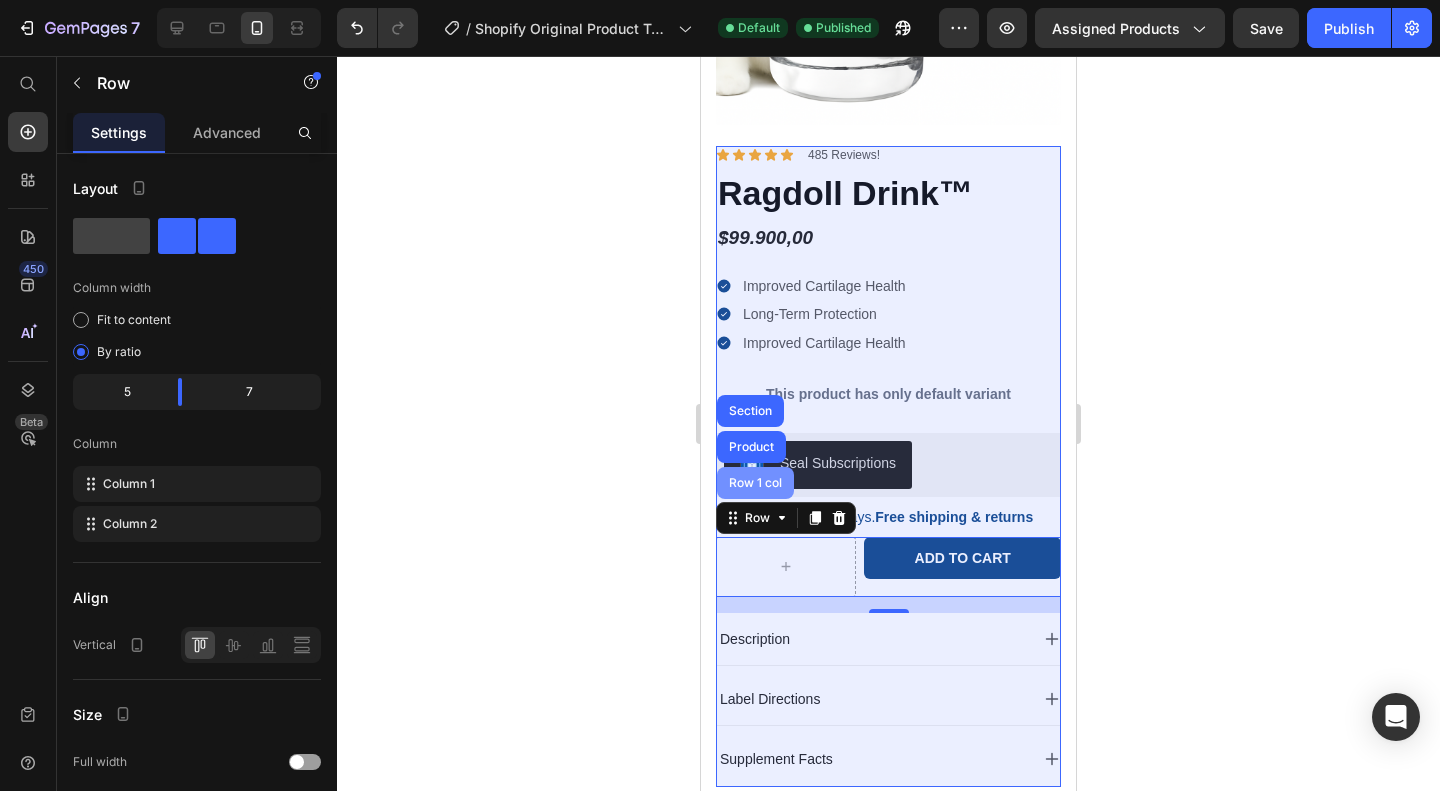 click on "Row 1 col" at bounding box center [755, 483] 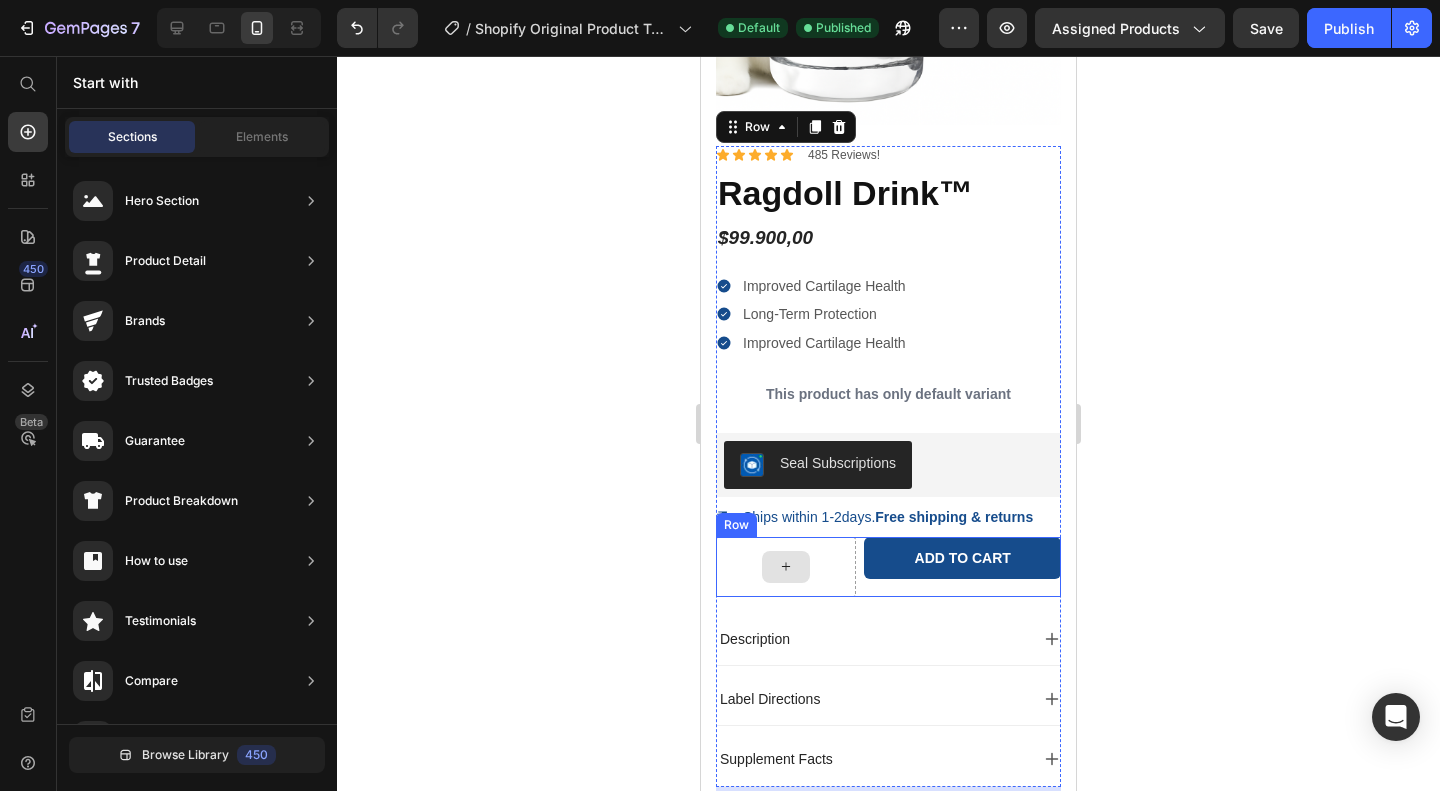 click at bounding box center (786, 567) 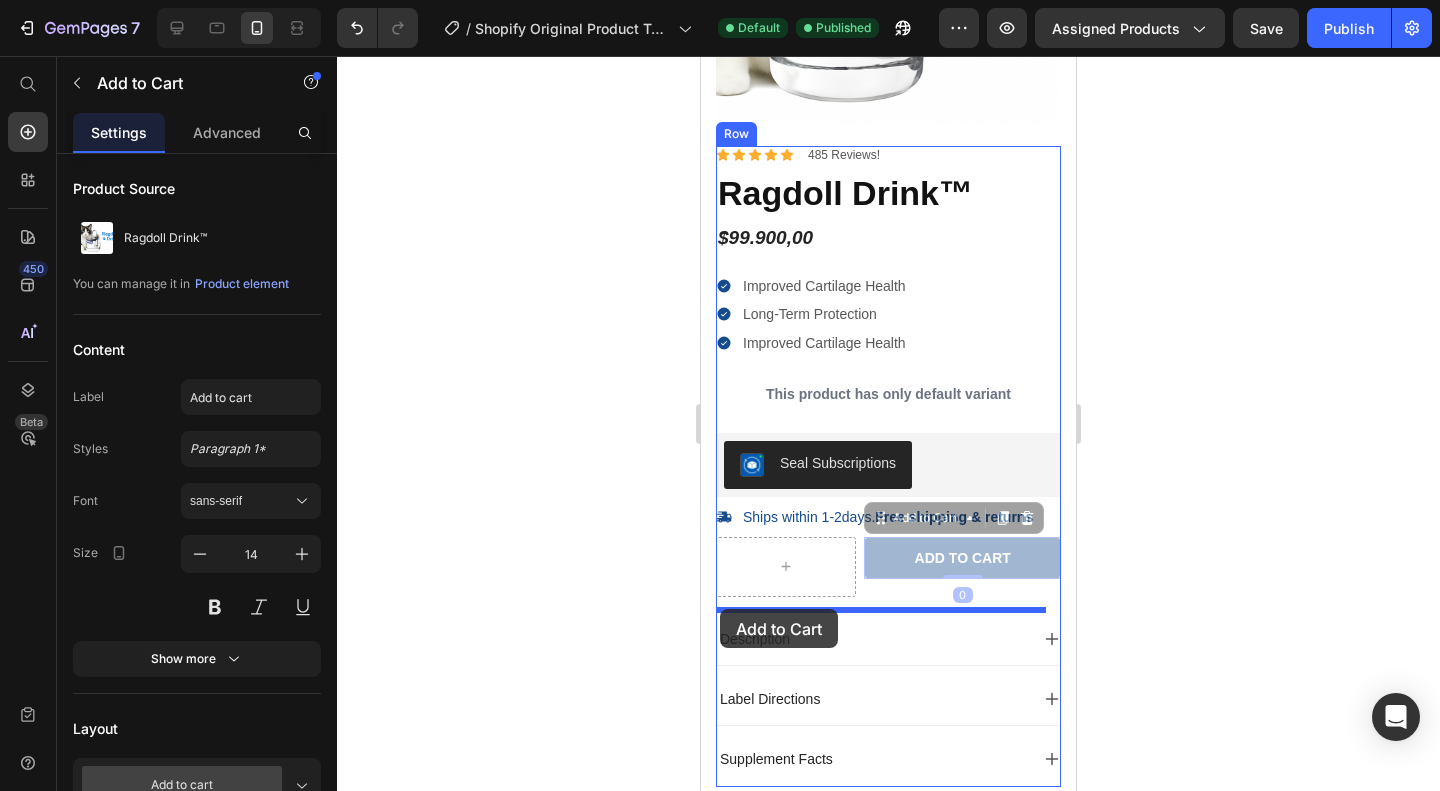 drag, startPoint x: 864, startPoint y: 575, endPoint x: 722, endPoint y: 607, distance: 145.56099 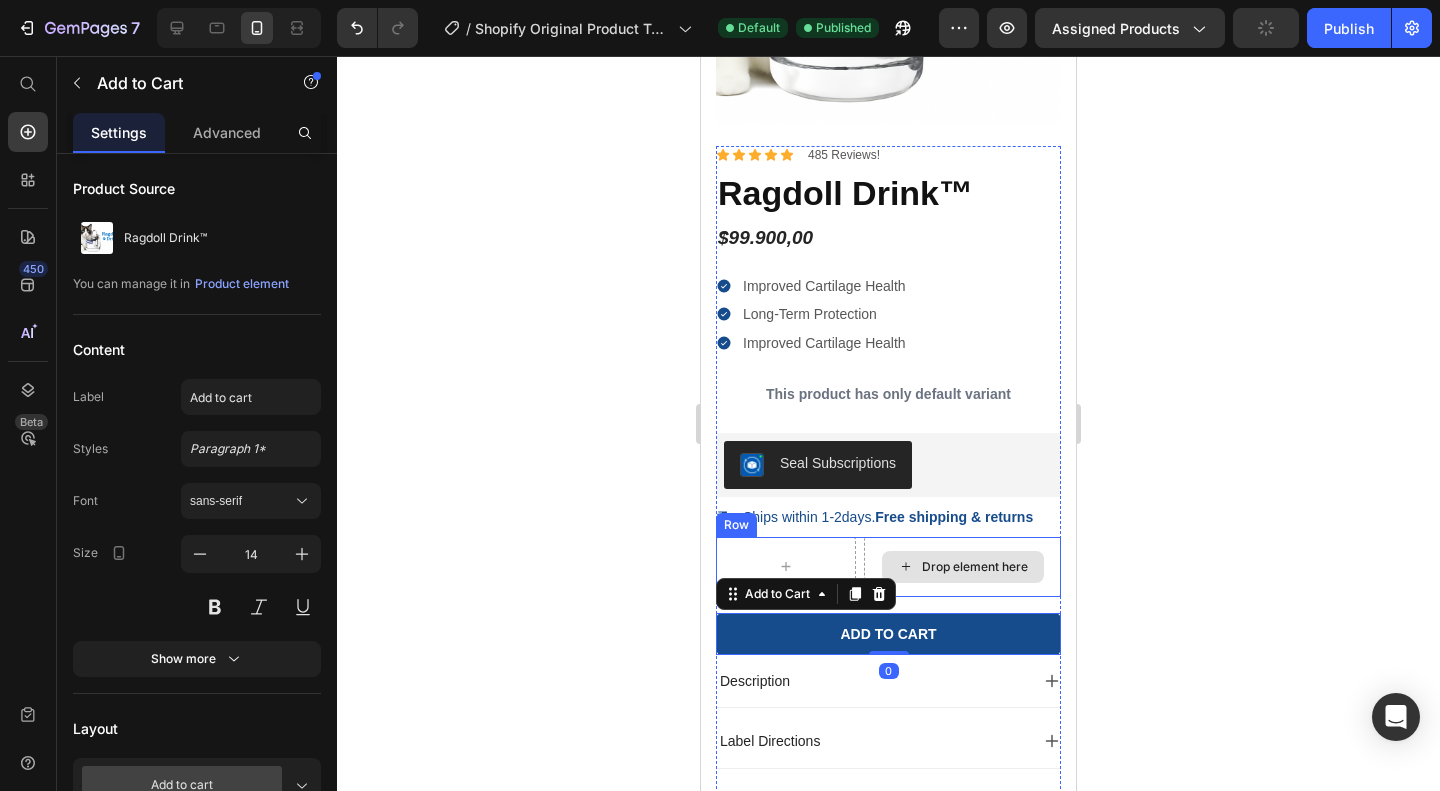 click on "Drop element here" at bounding box center (962, 567) 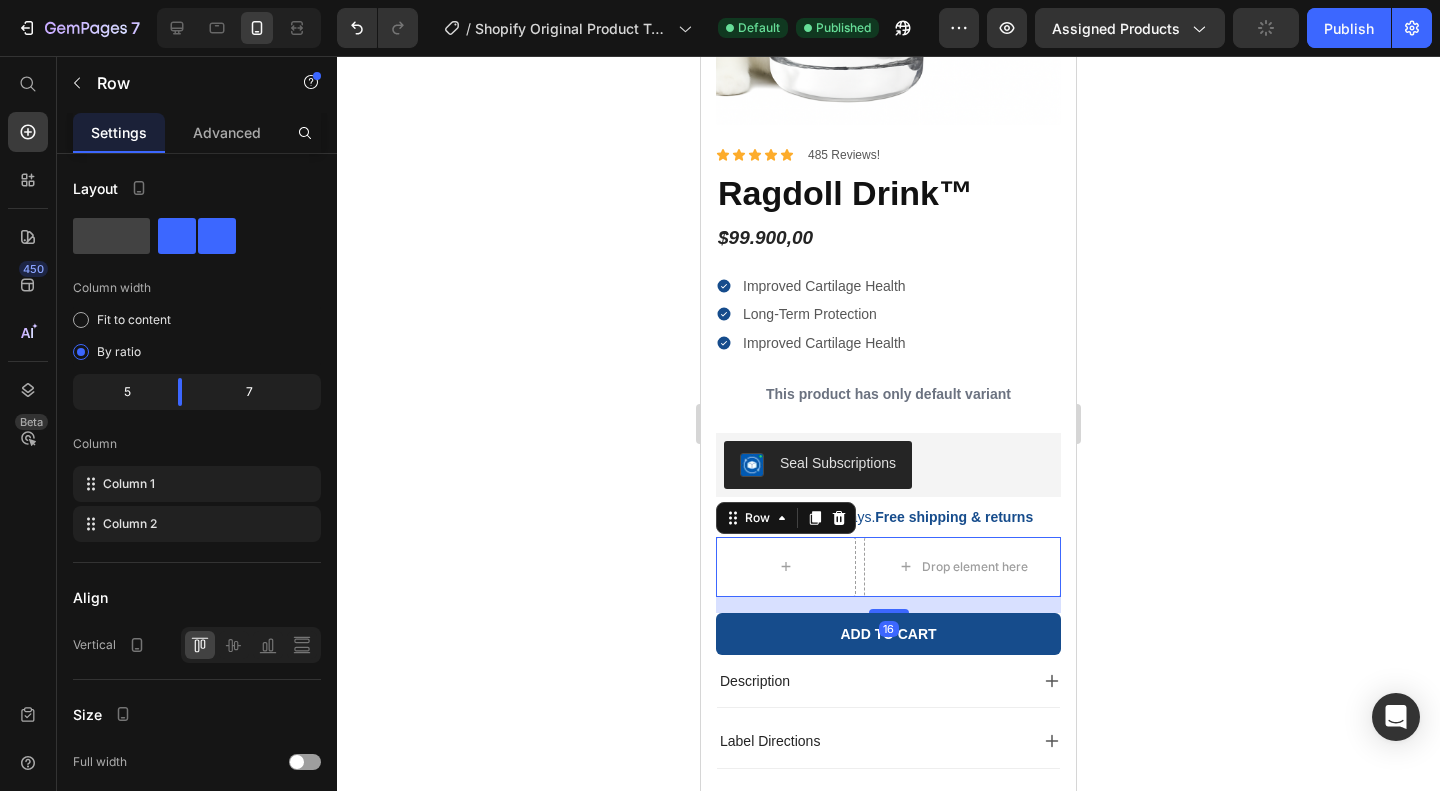 click on "Drop element here Row   16" at bounding box center (888, 567) 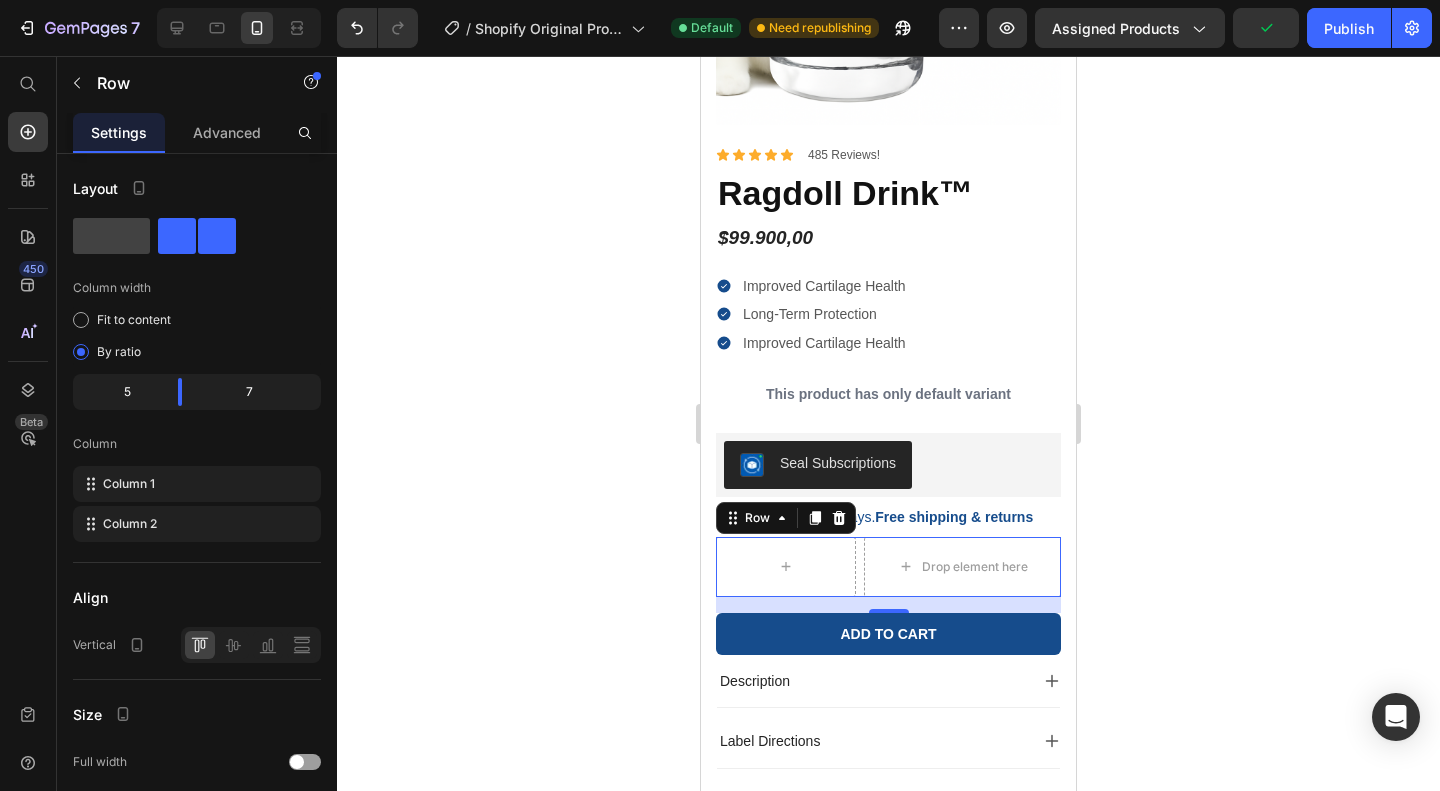 click on "Drop element here Row   16" at bounding box center [888, 567] 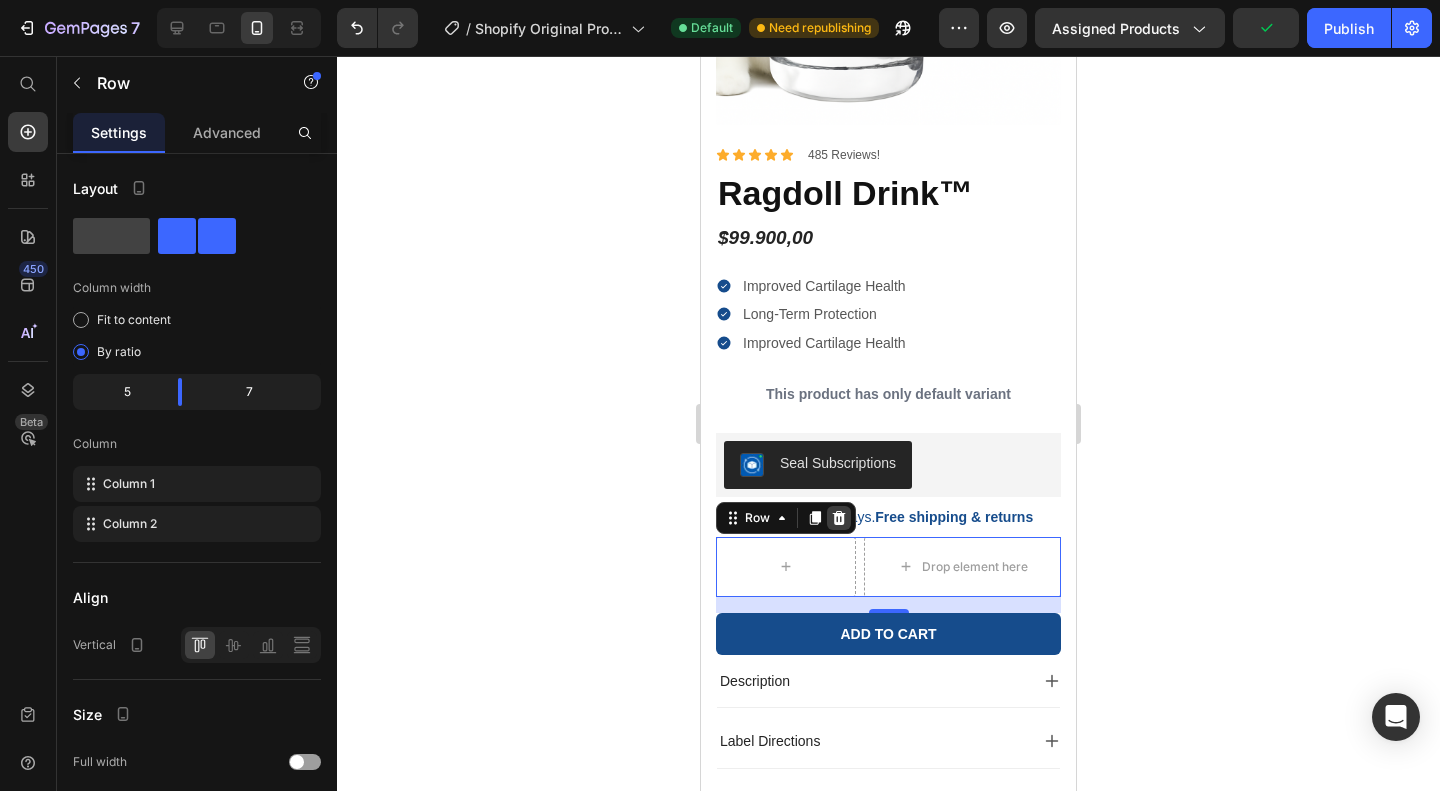 click 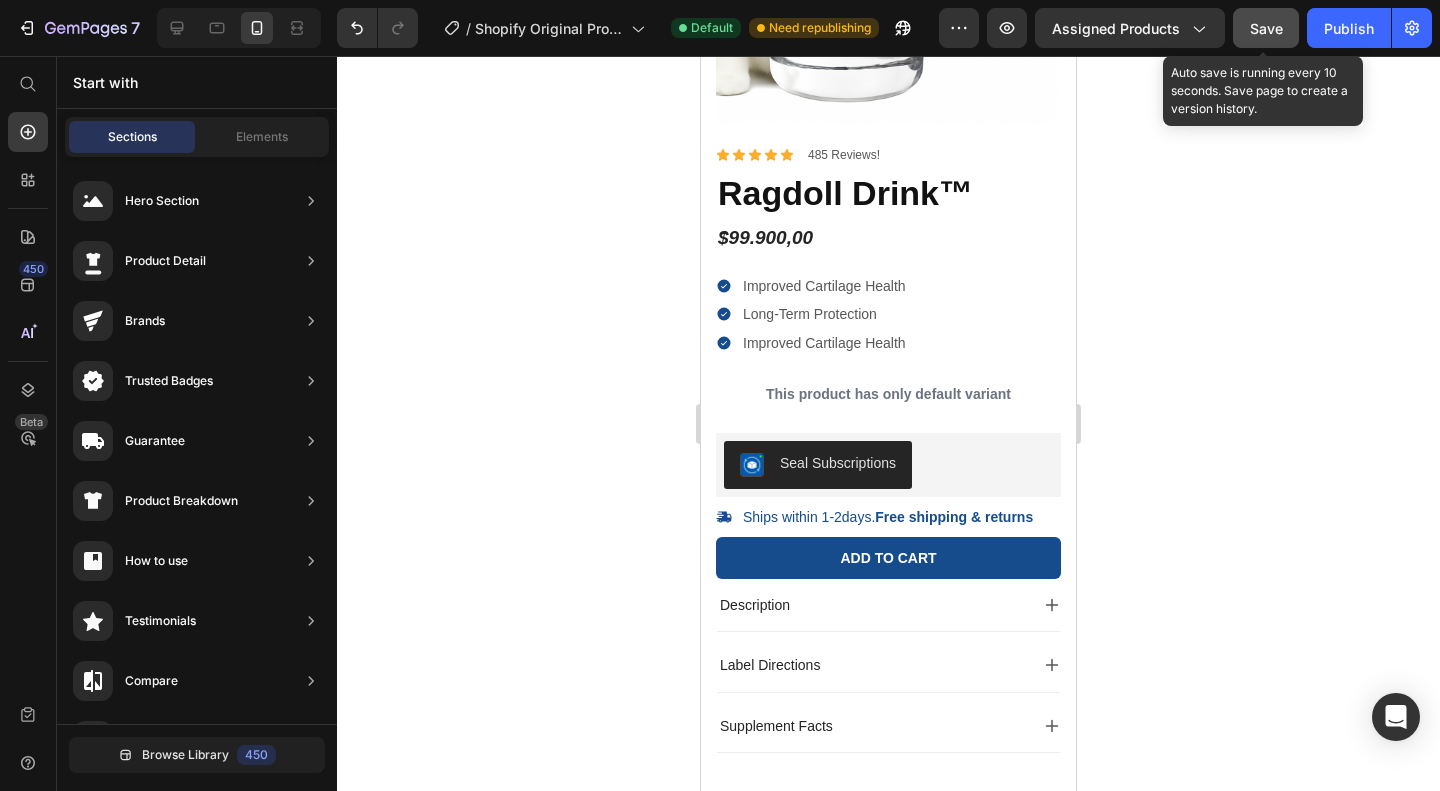 click on "Save" 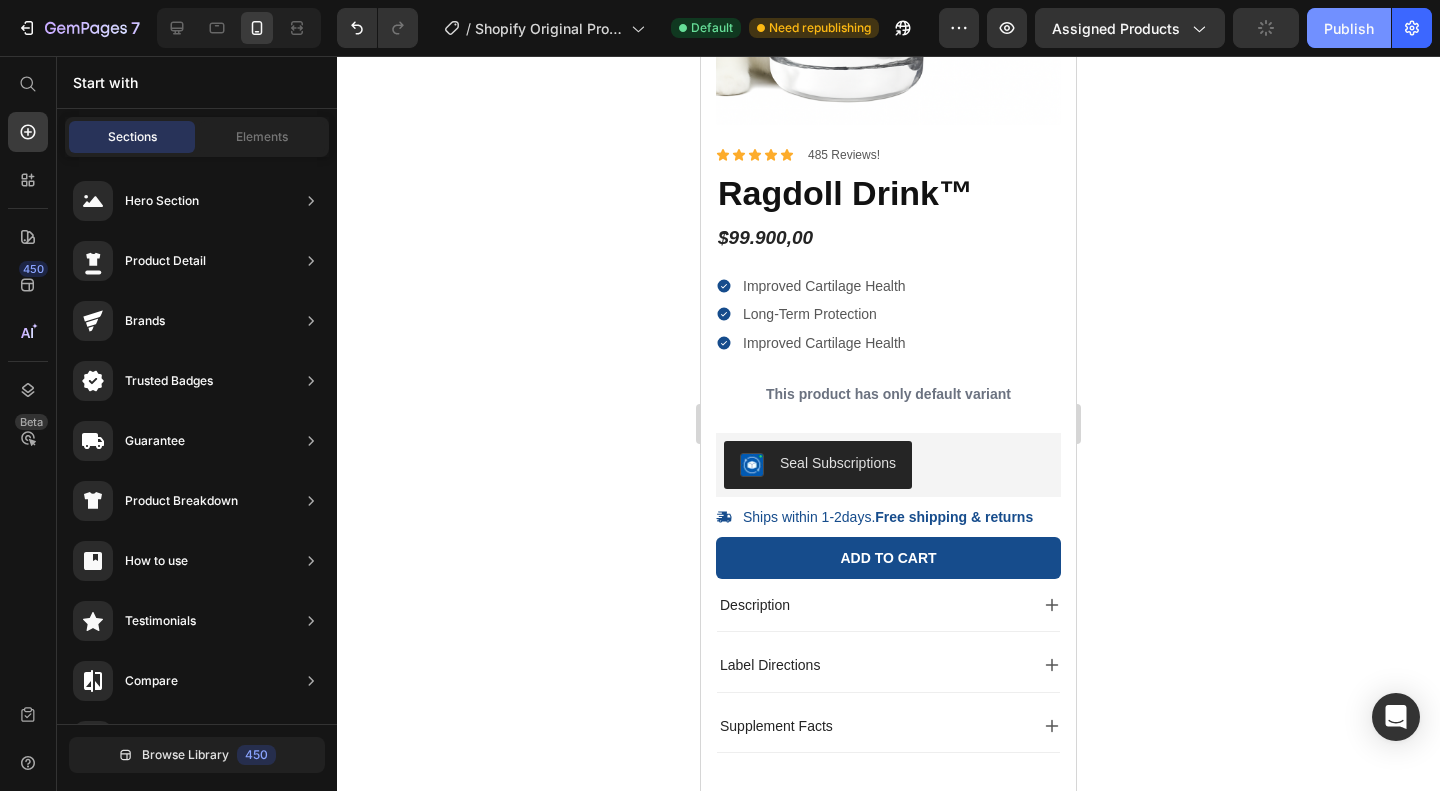 click on "Publish" at bounding box center (1349, 28) 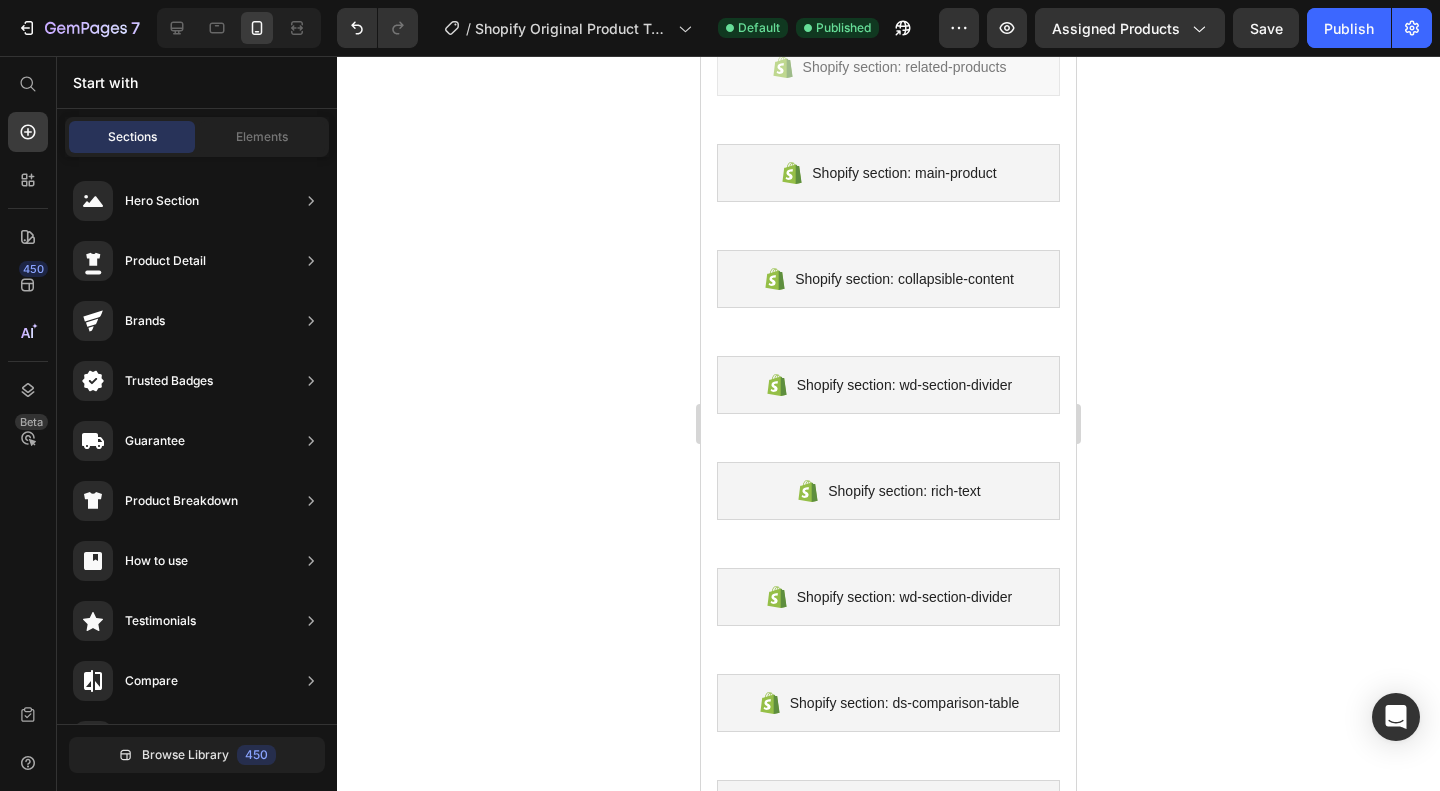 scroll, scrollTop: 1540, scrollLeft: 0, axis: vertical 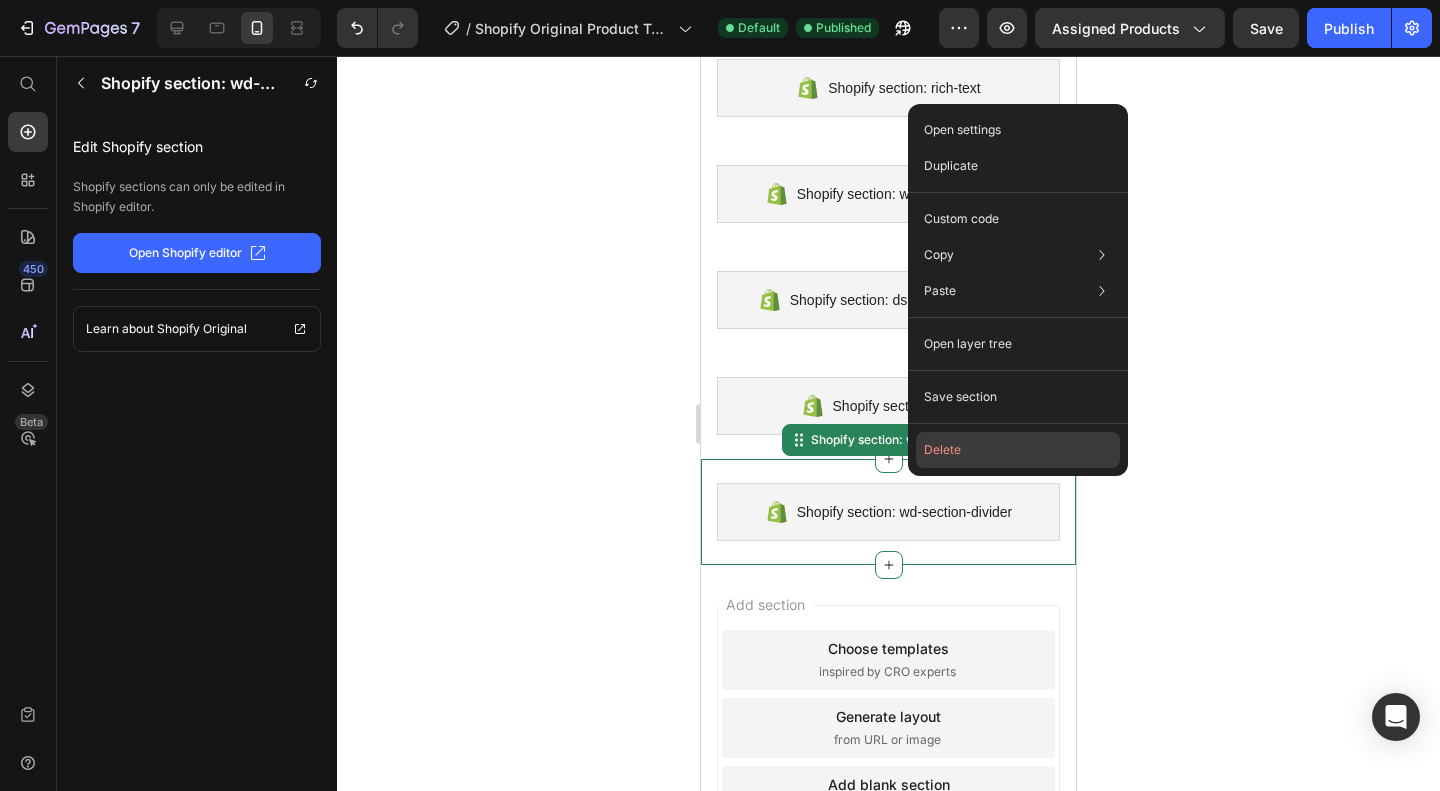 click on "Delete" 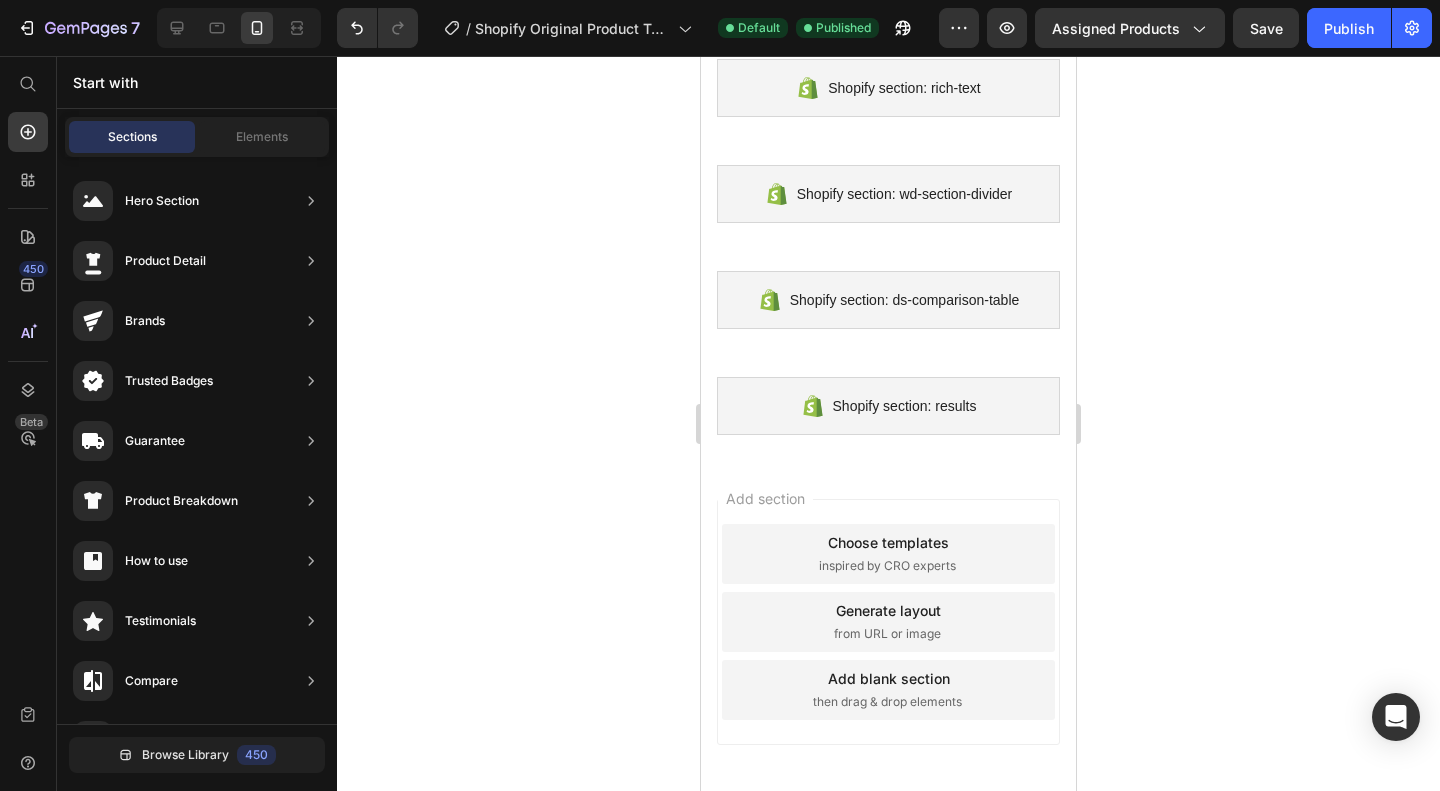 scroll, scrollTop: 1434, scrollLeft: 0, axis: vertical 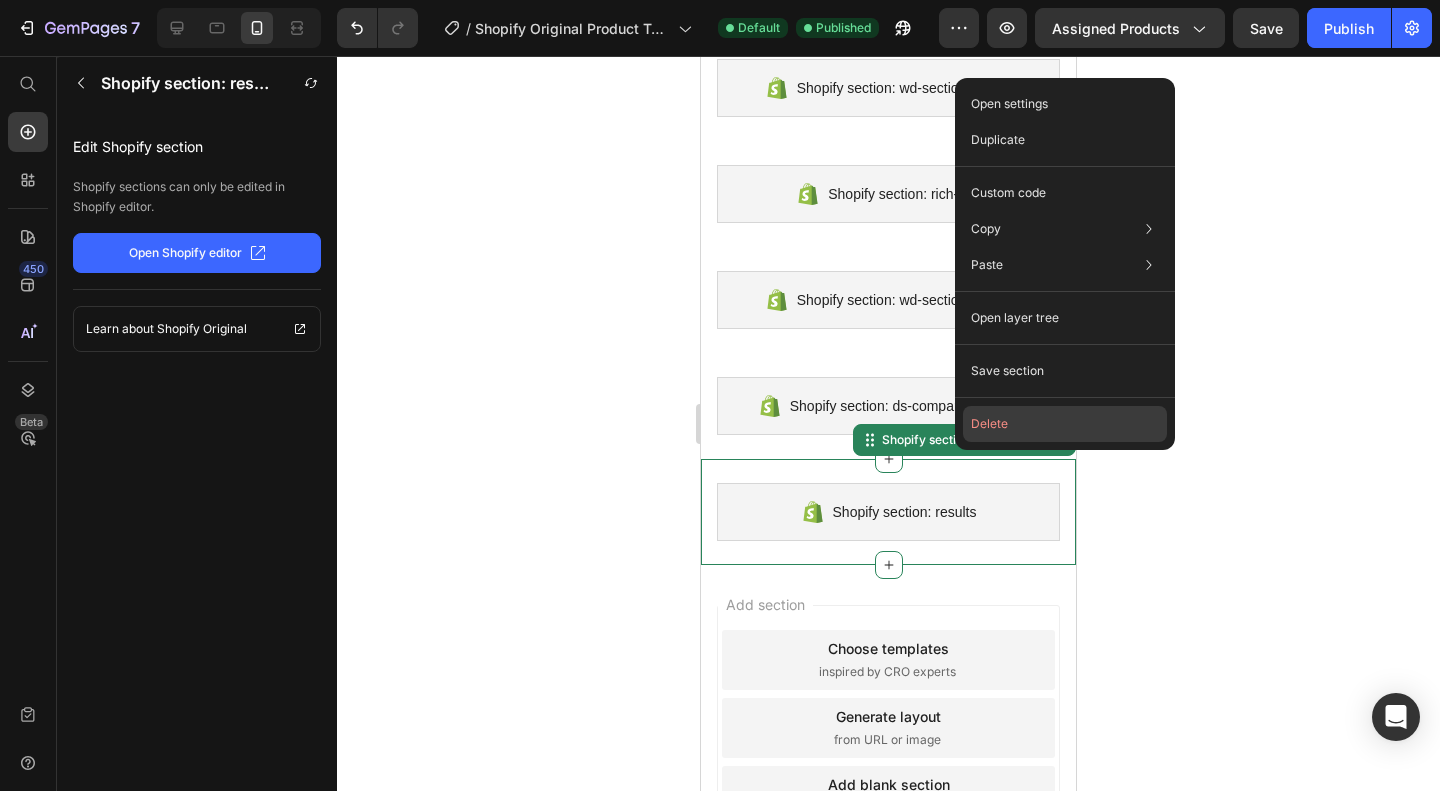 click on "Delete" 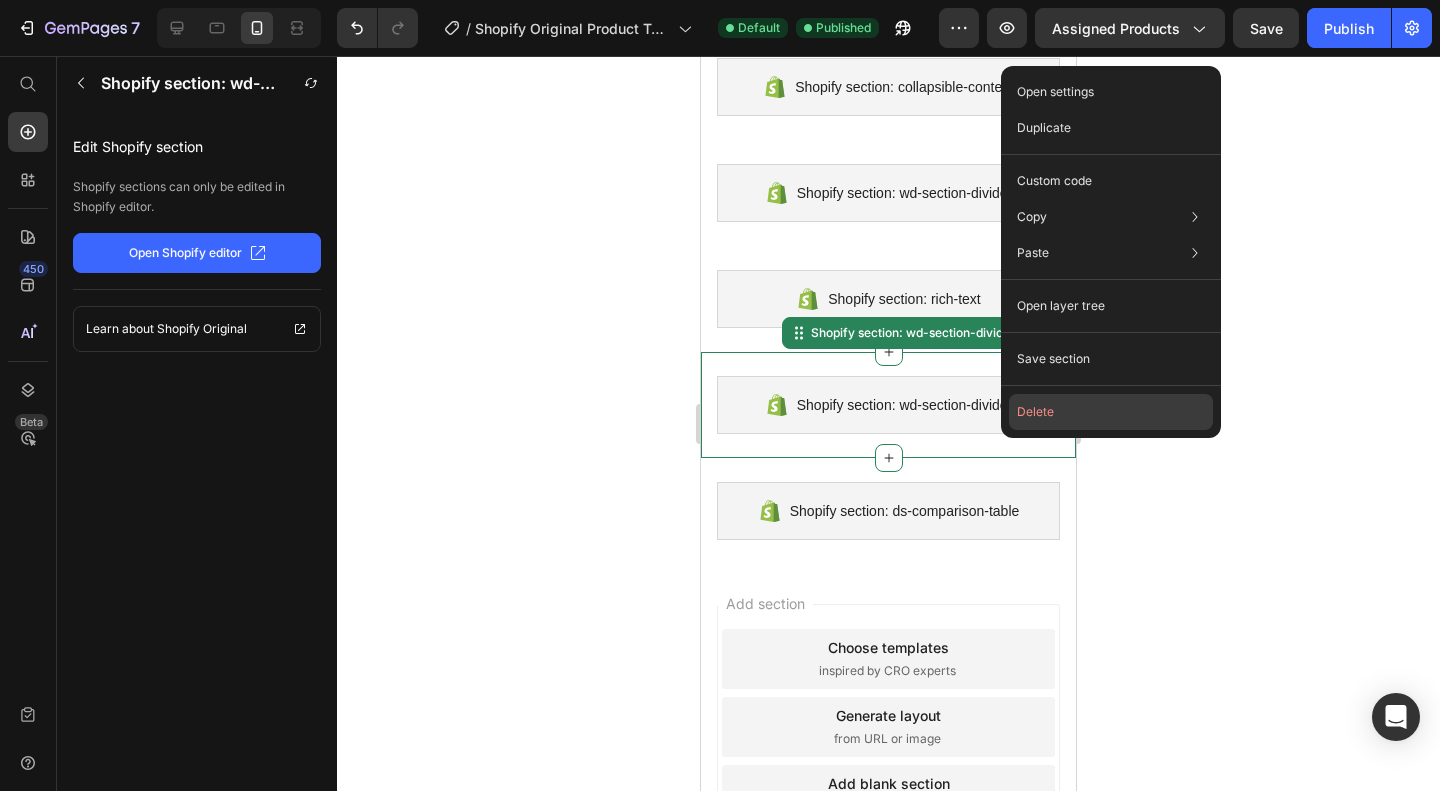 click on "Delete" 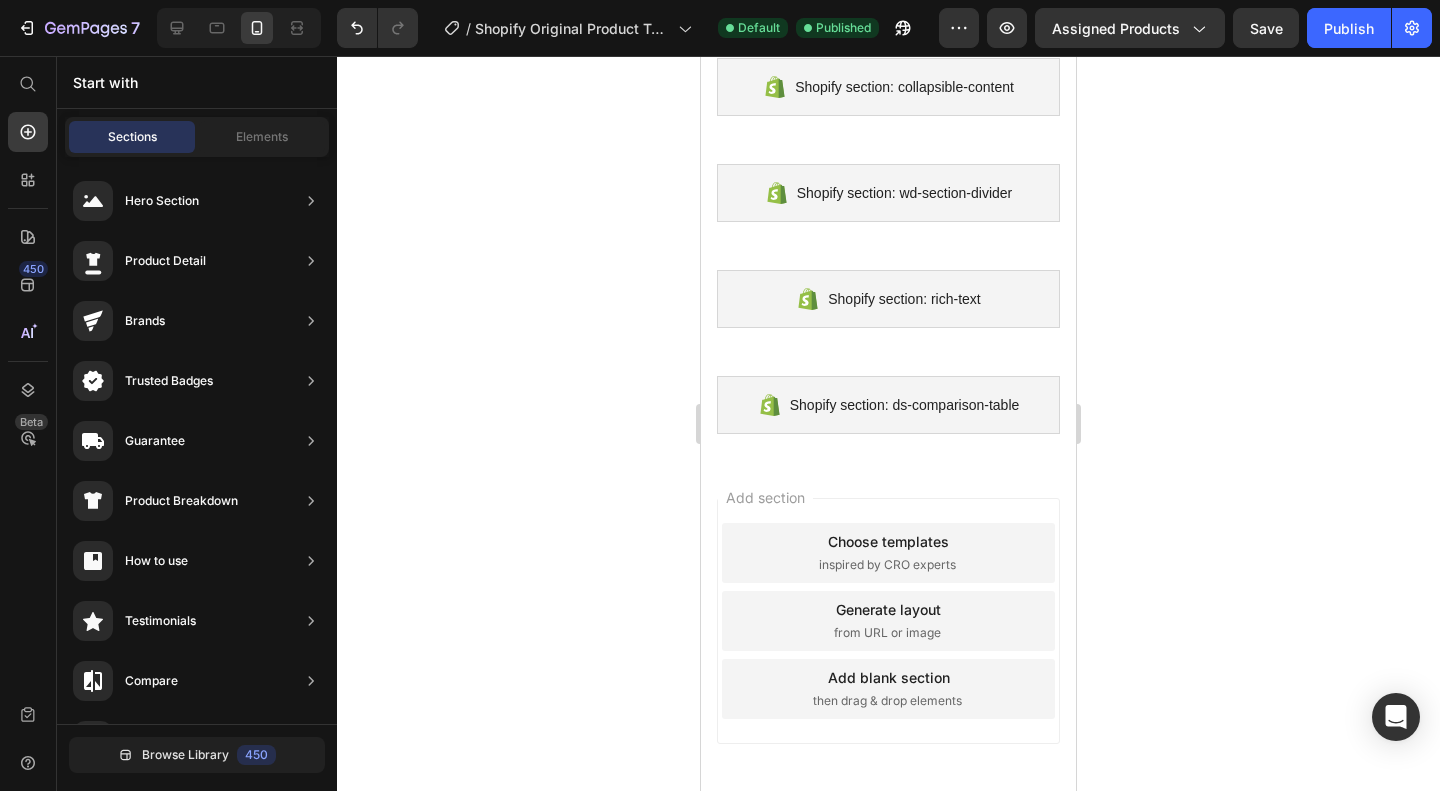 scroll, scrollTop: 1224, scrollLeft: 0, axis: vertical 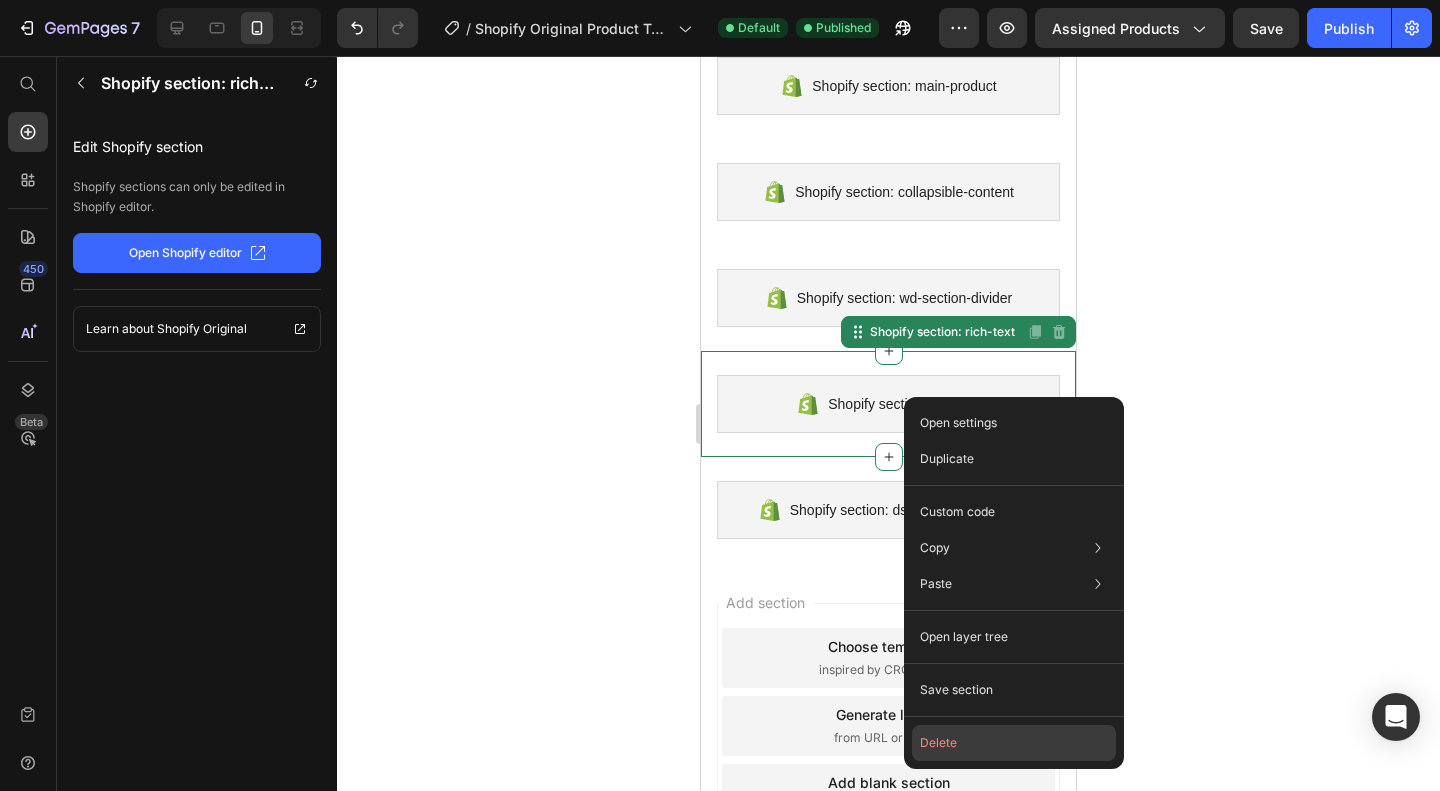 click on "Delete" 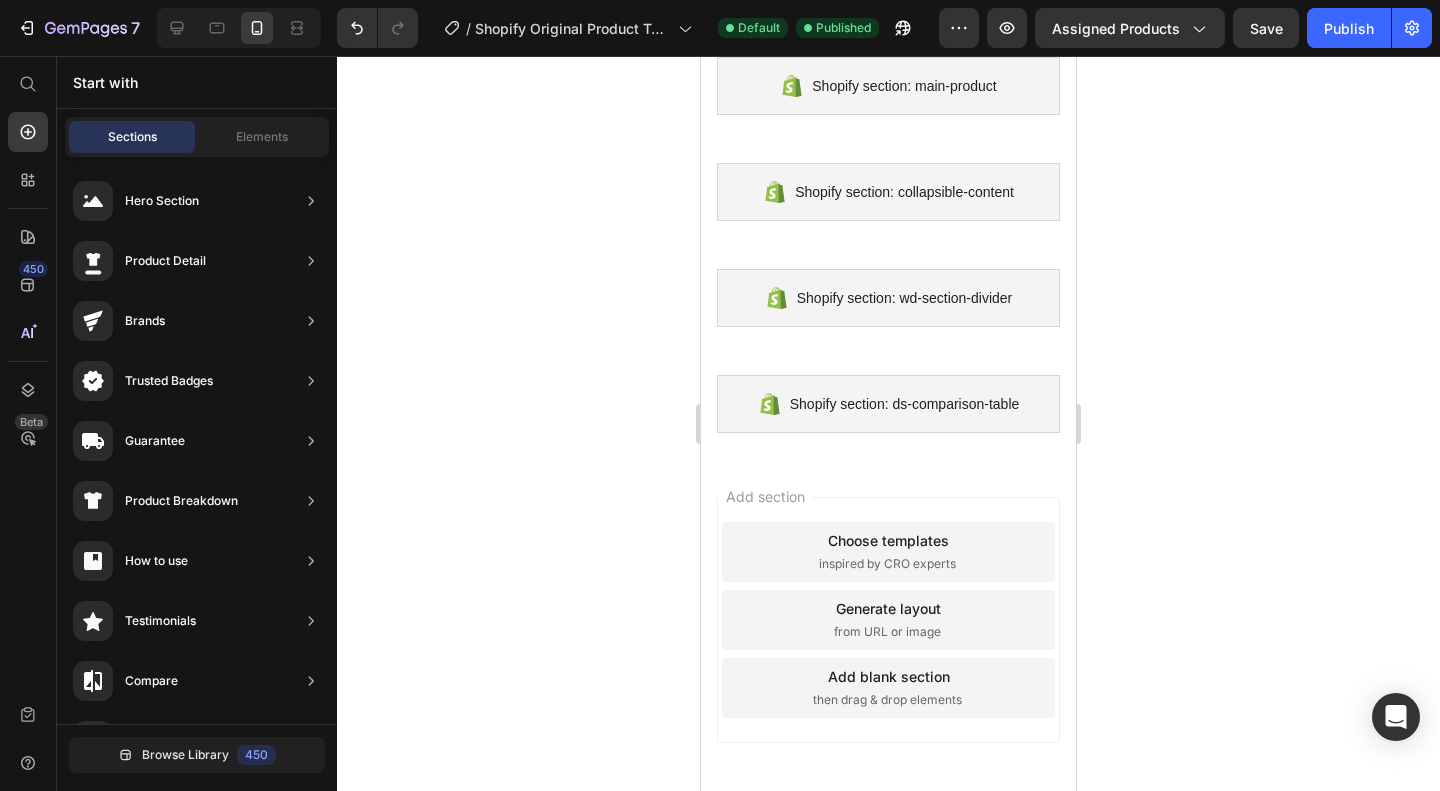 scroll, scrollTop: 1118, scrollLeft: 0, axis: vertical 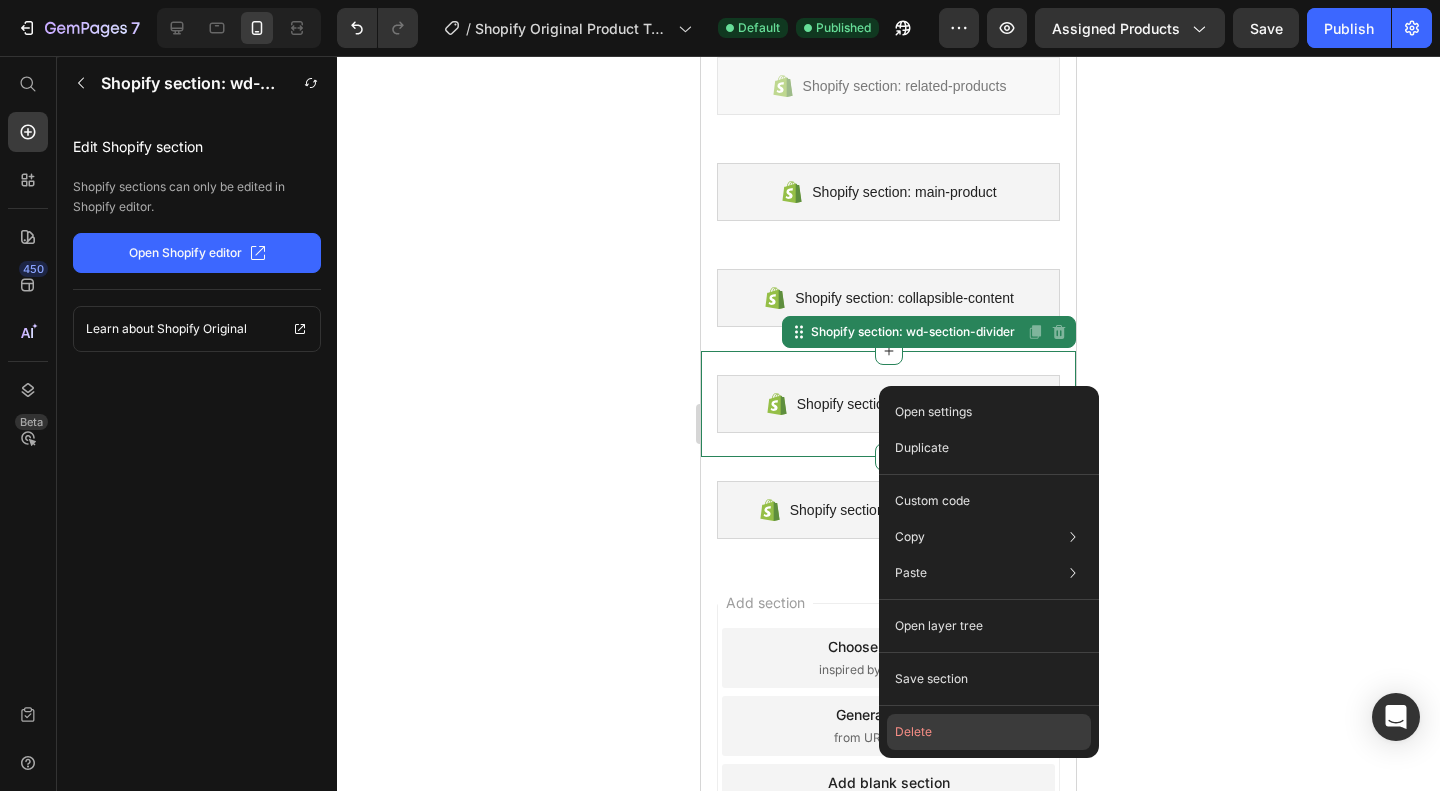 click on "Delete" 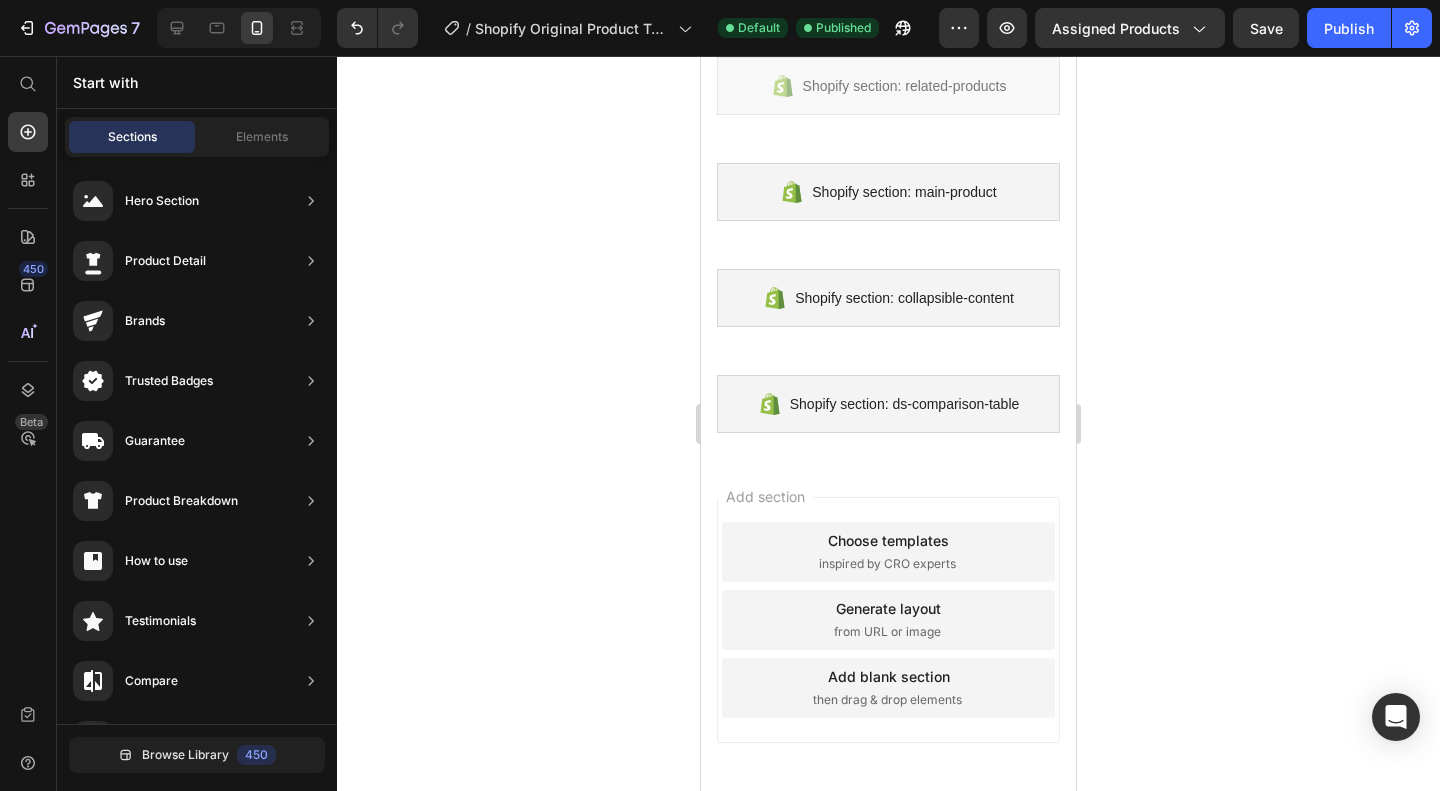 scroll, scrollTop: 1013, scrollLeft: 0, axis: vertical 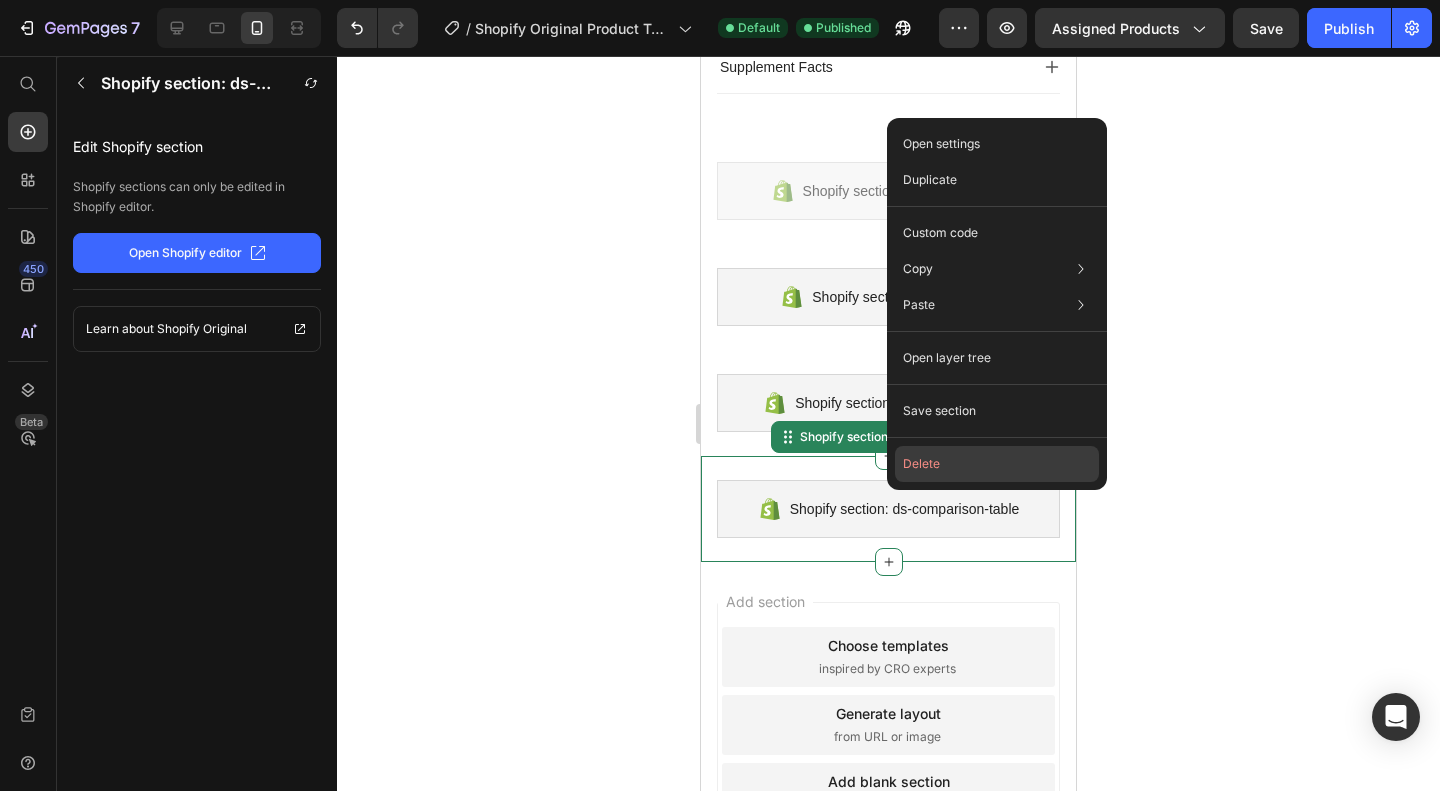 click on "Delete" 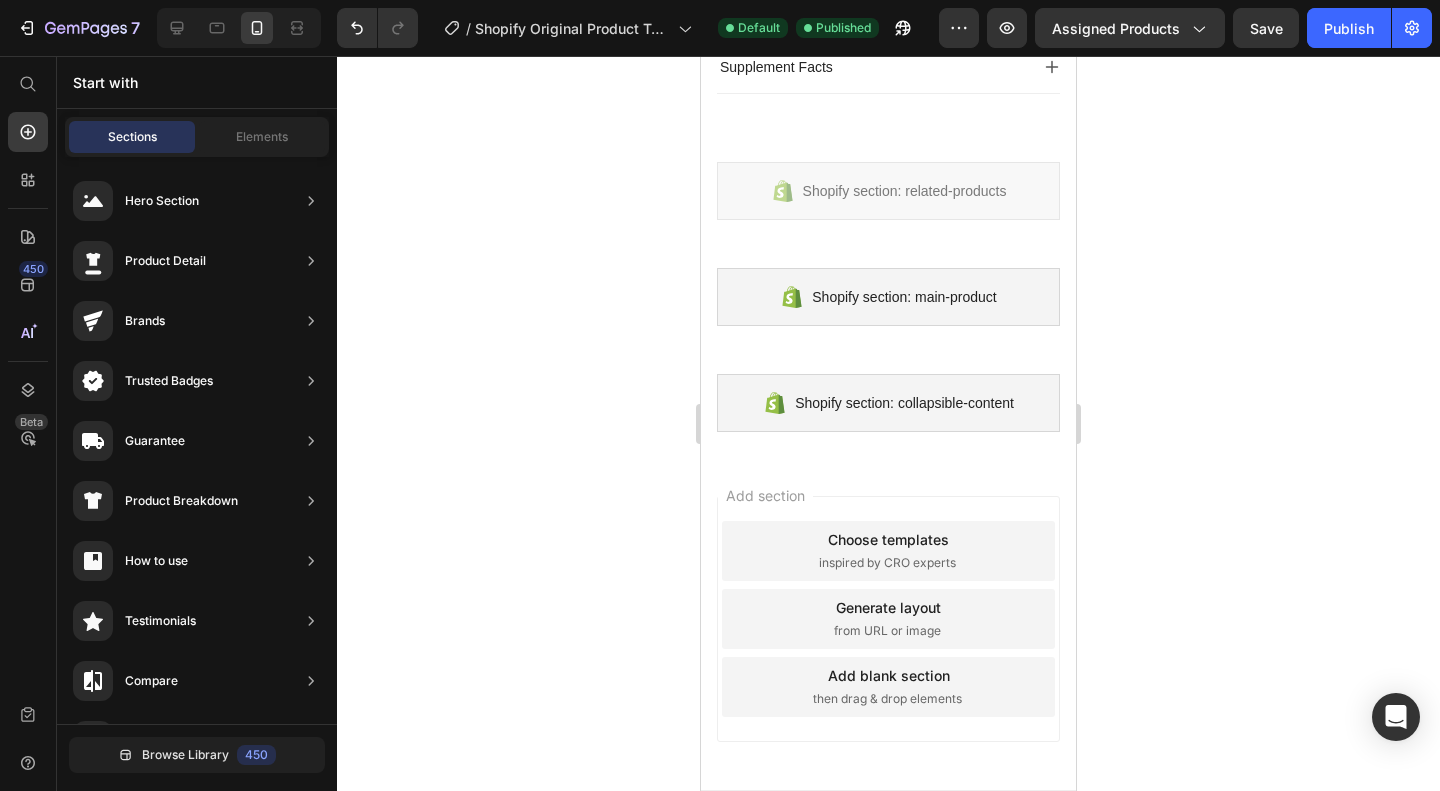 scroll, scrollTop: 908, scrollLeft: 0, axis: vertical 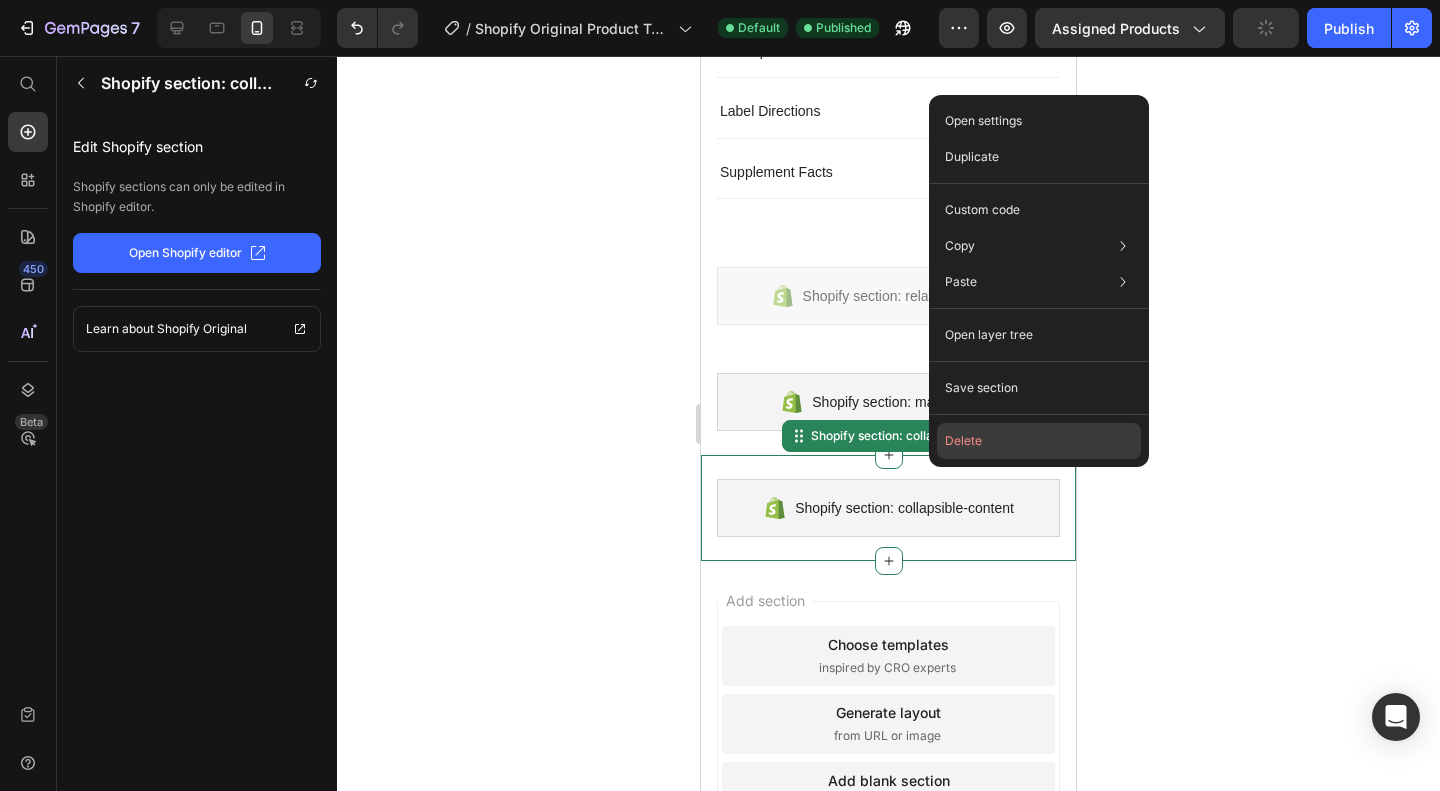 click on "Delete" 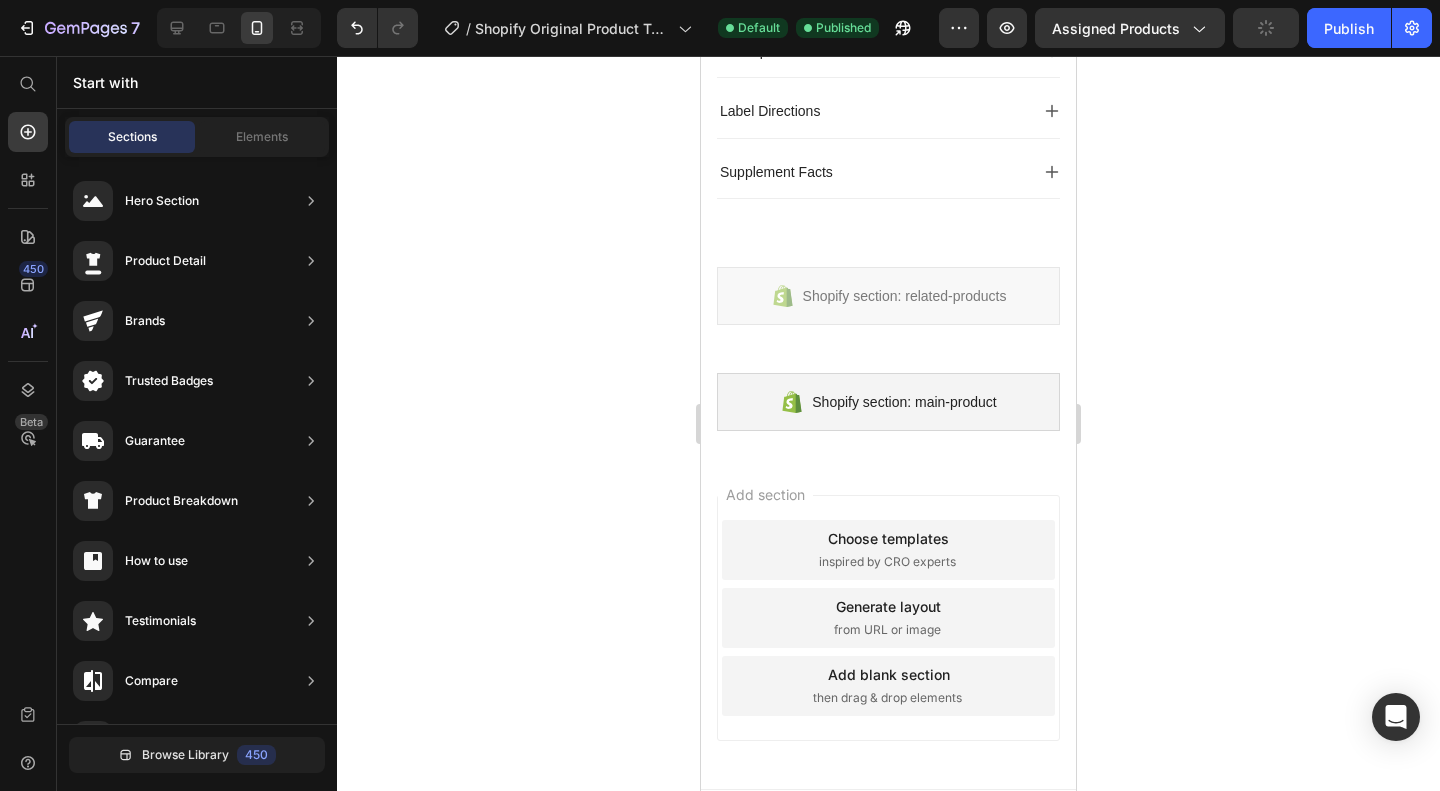 scroll, scrollTop: 802, scrollLeft: 0, axis: vertical 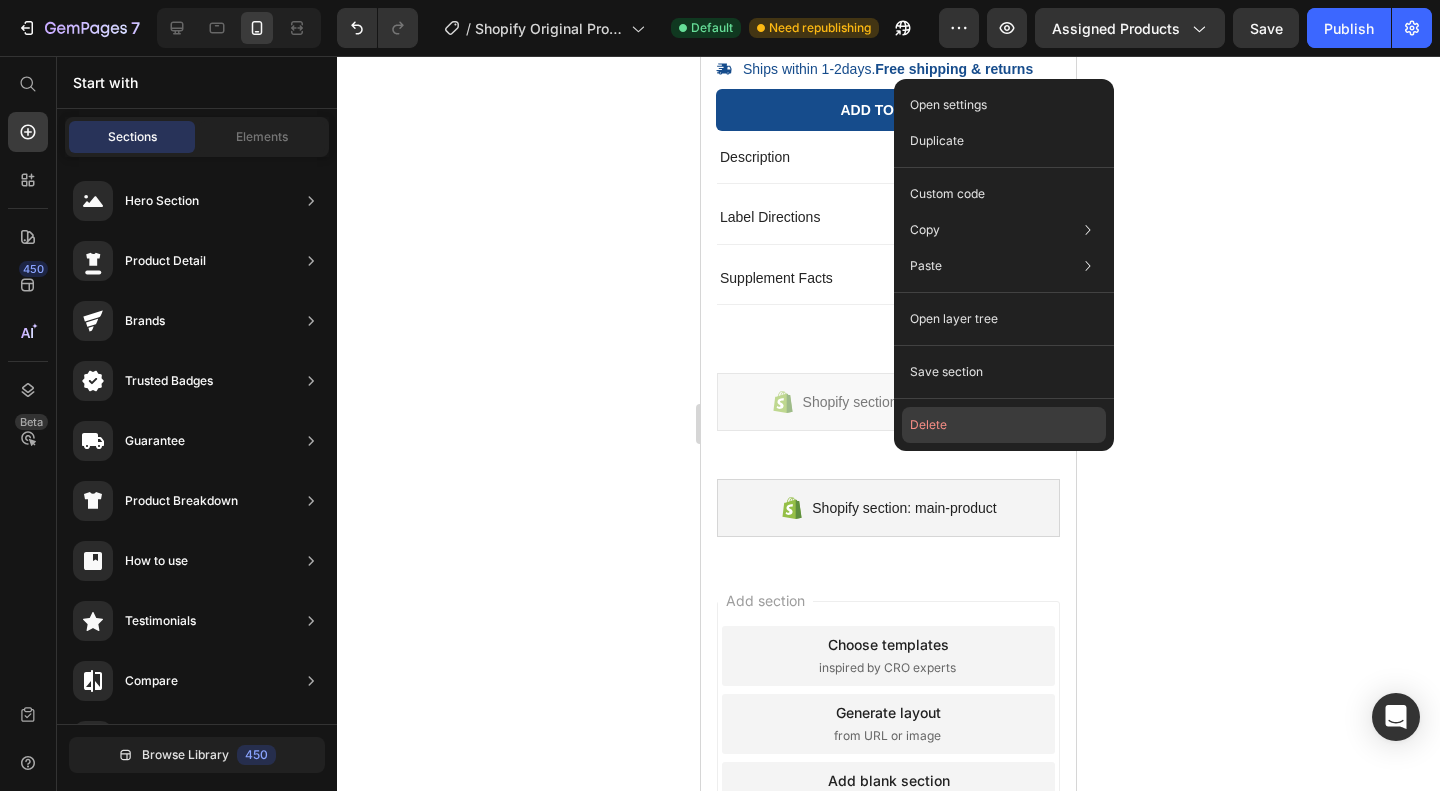 click on "Delete" 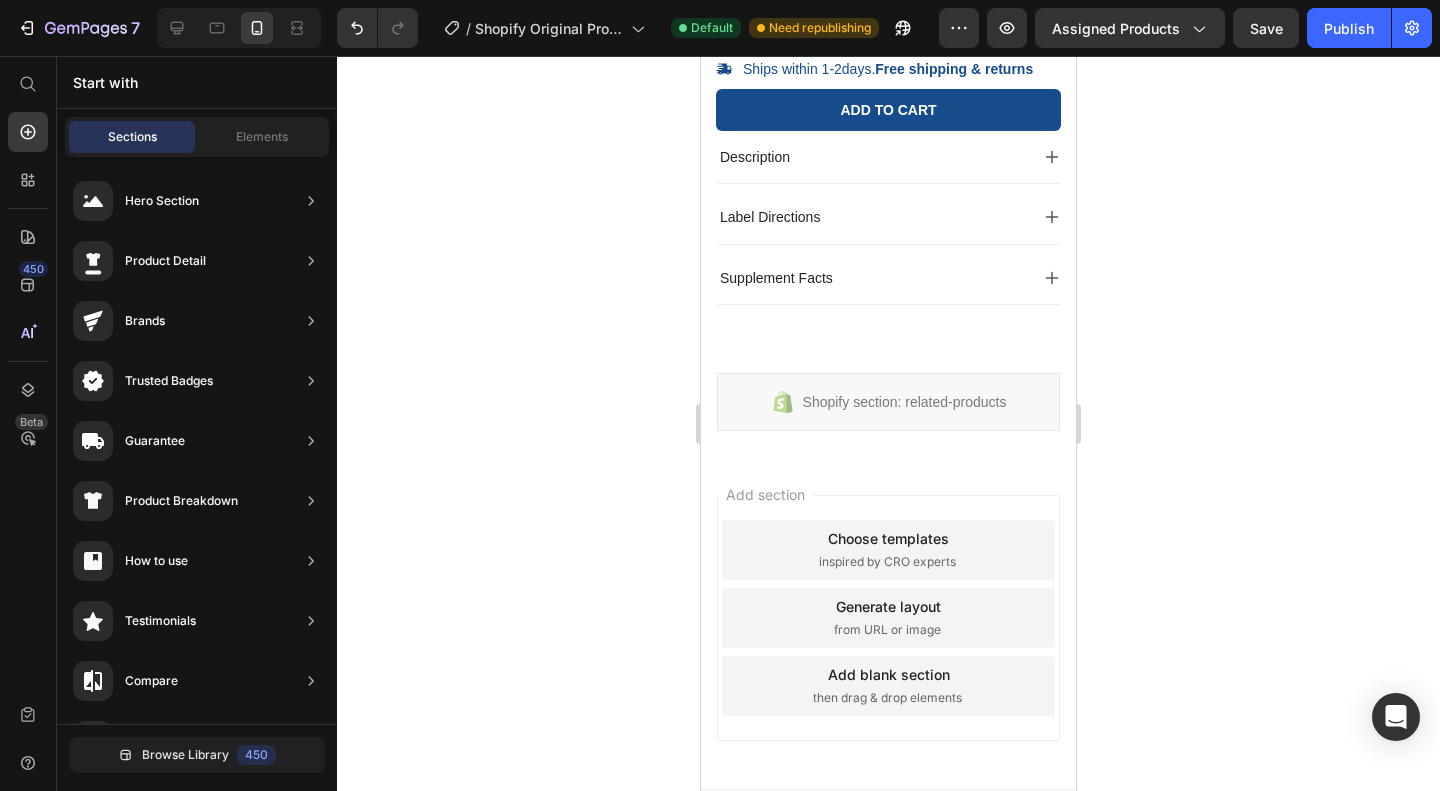 scroll, scrollTop: 697, scrollLeft: 0, axis: vertical 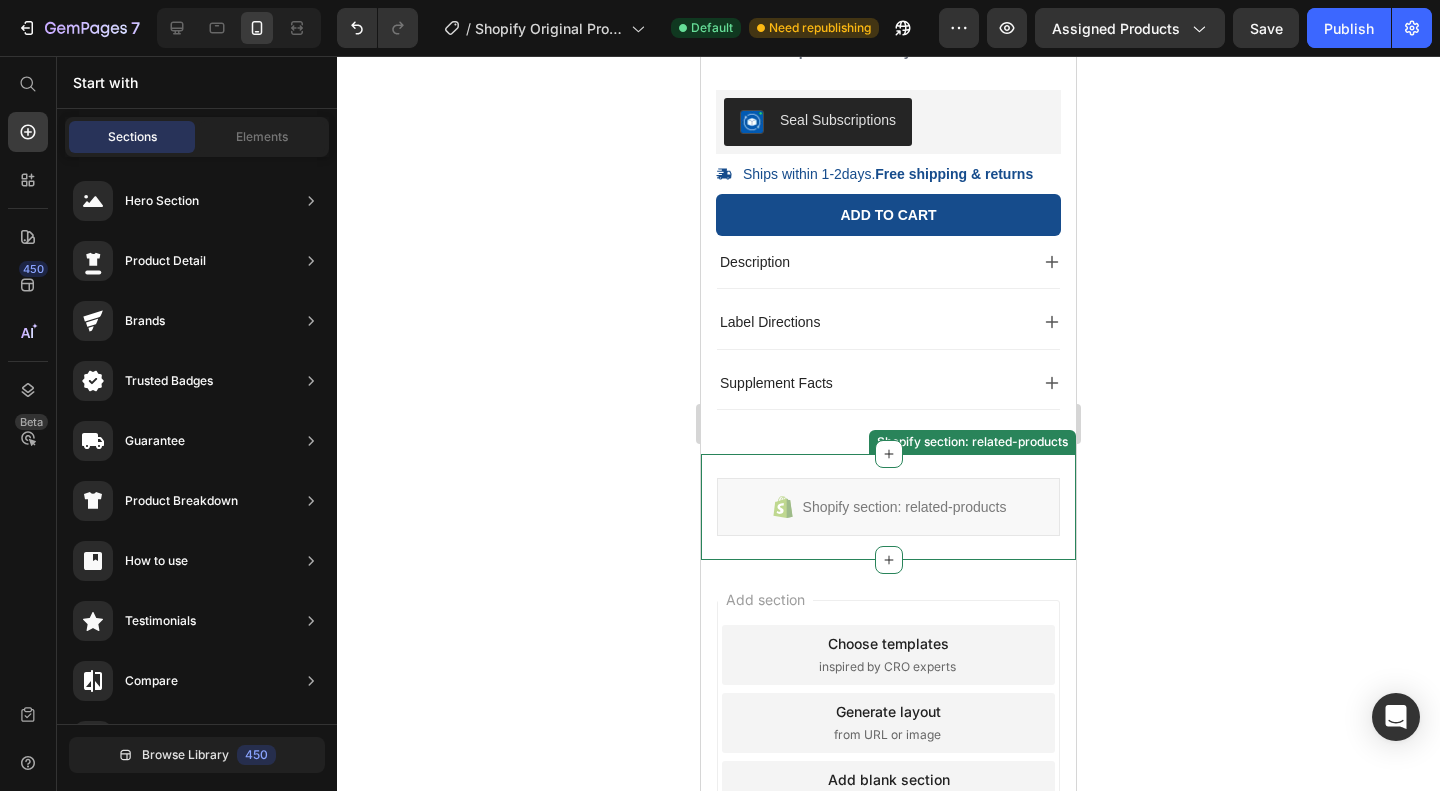 click on "Shopify section: related-products Shopify section: related-products" at bounding box center [888, 507] 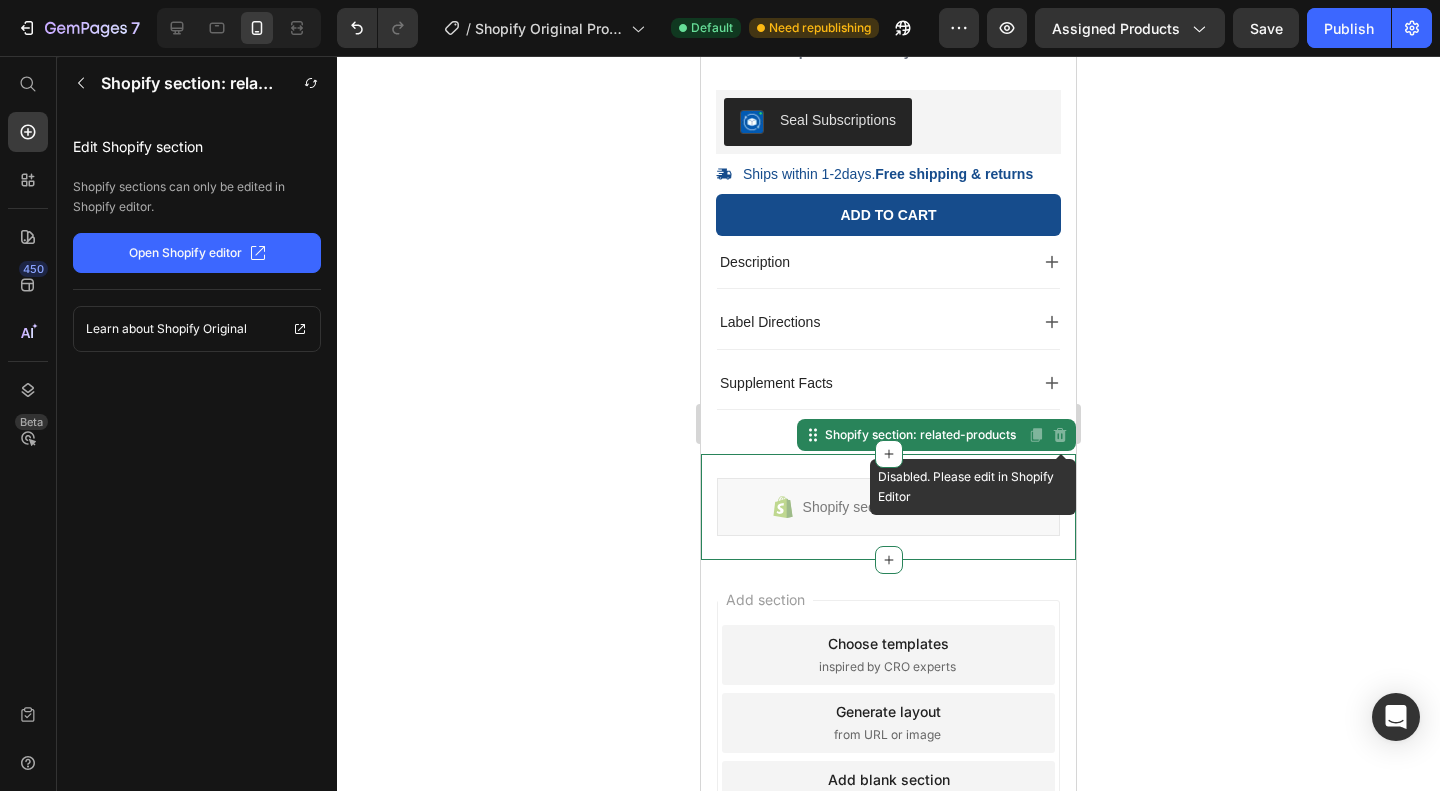click 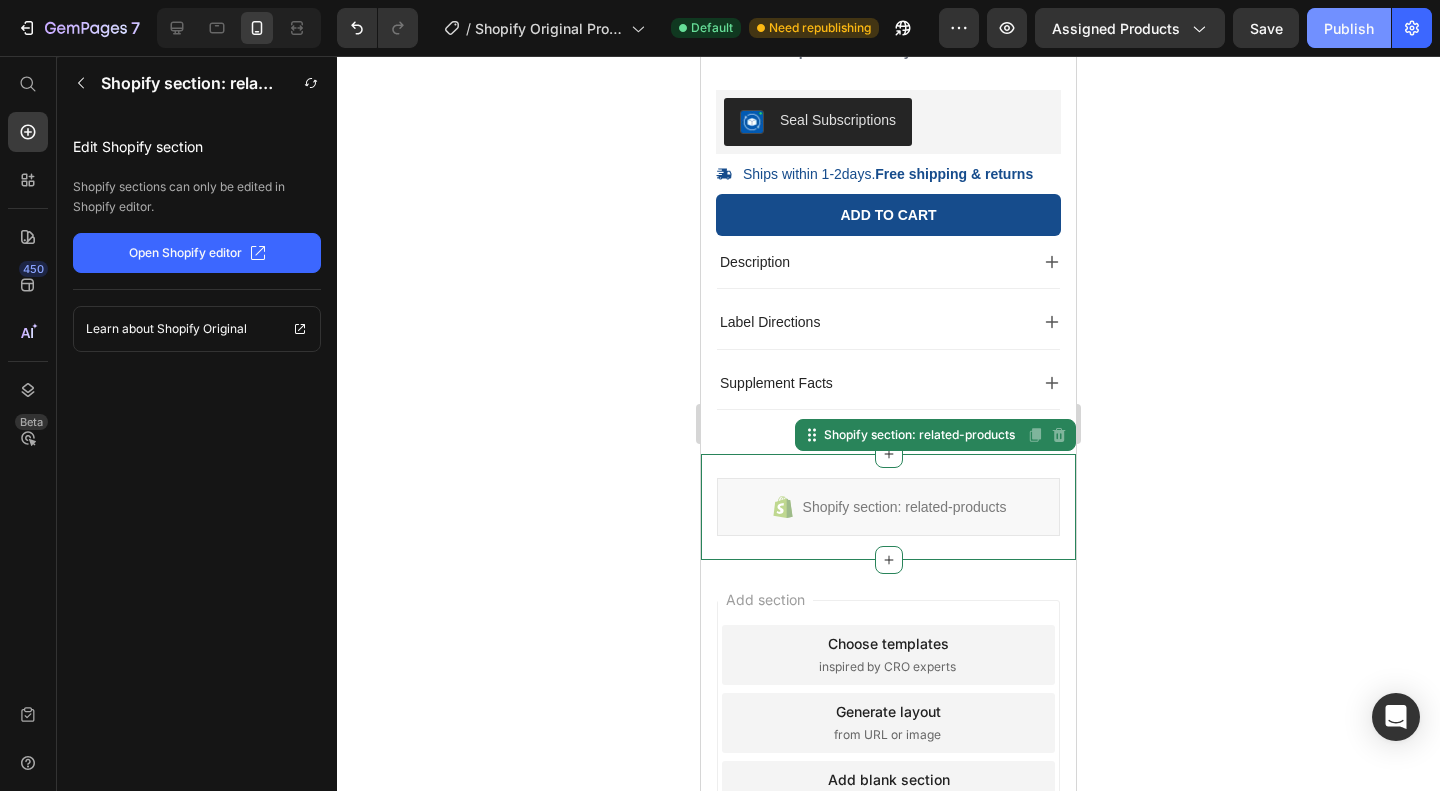 click on "Publish" at bounding box center (1349, 28) 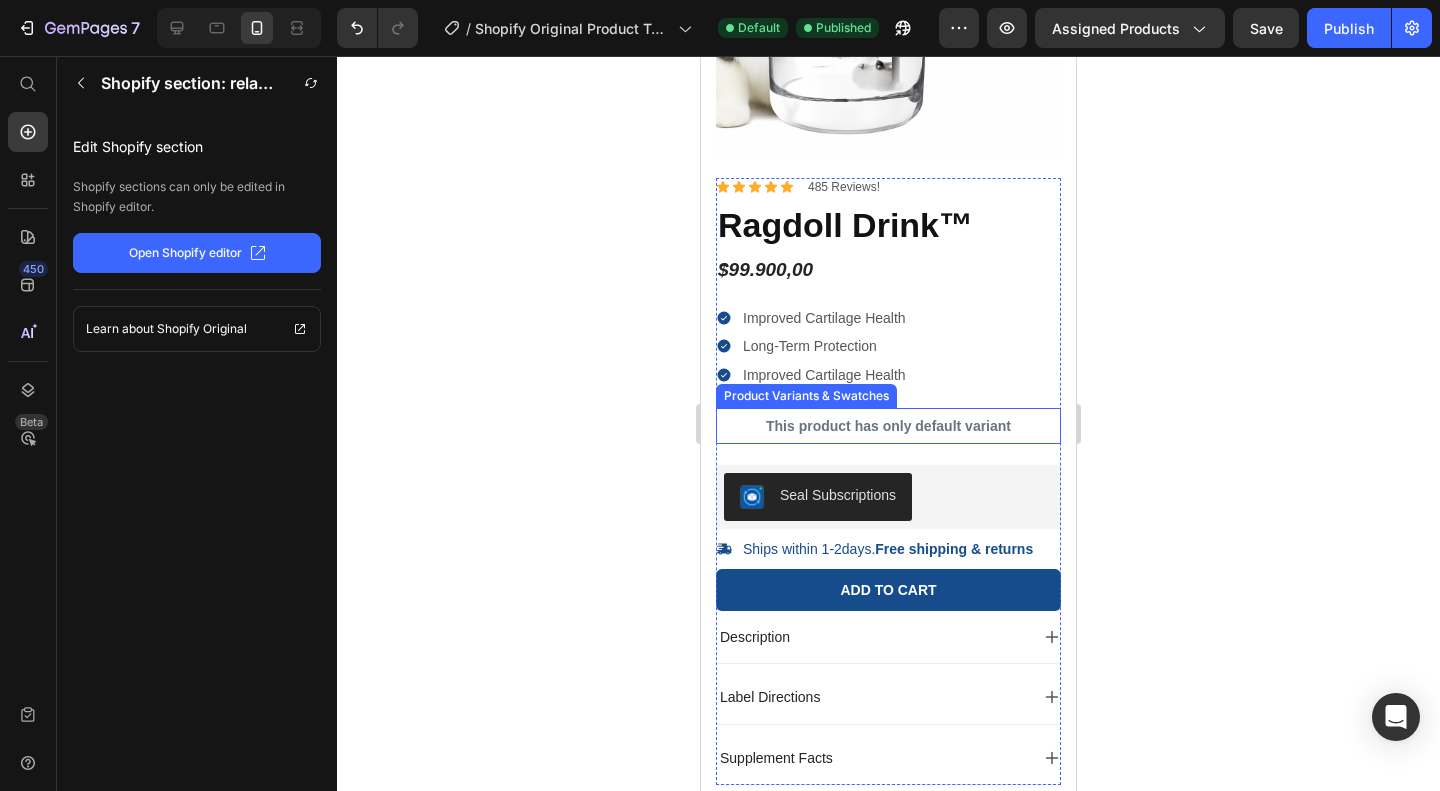 scroll, scrollTop: 157, scrollLeft: 0, axis: vertical 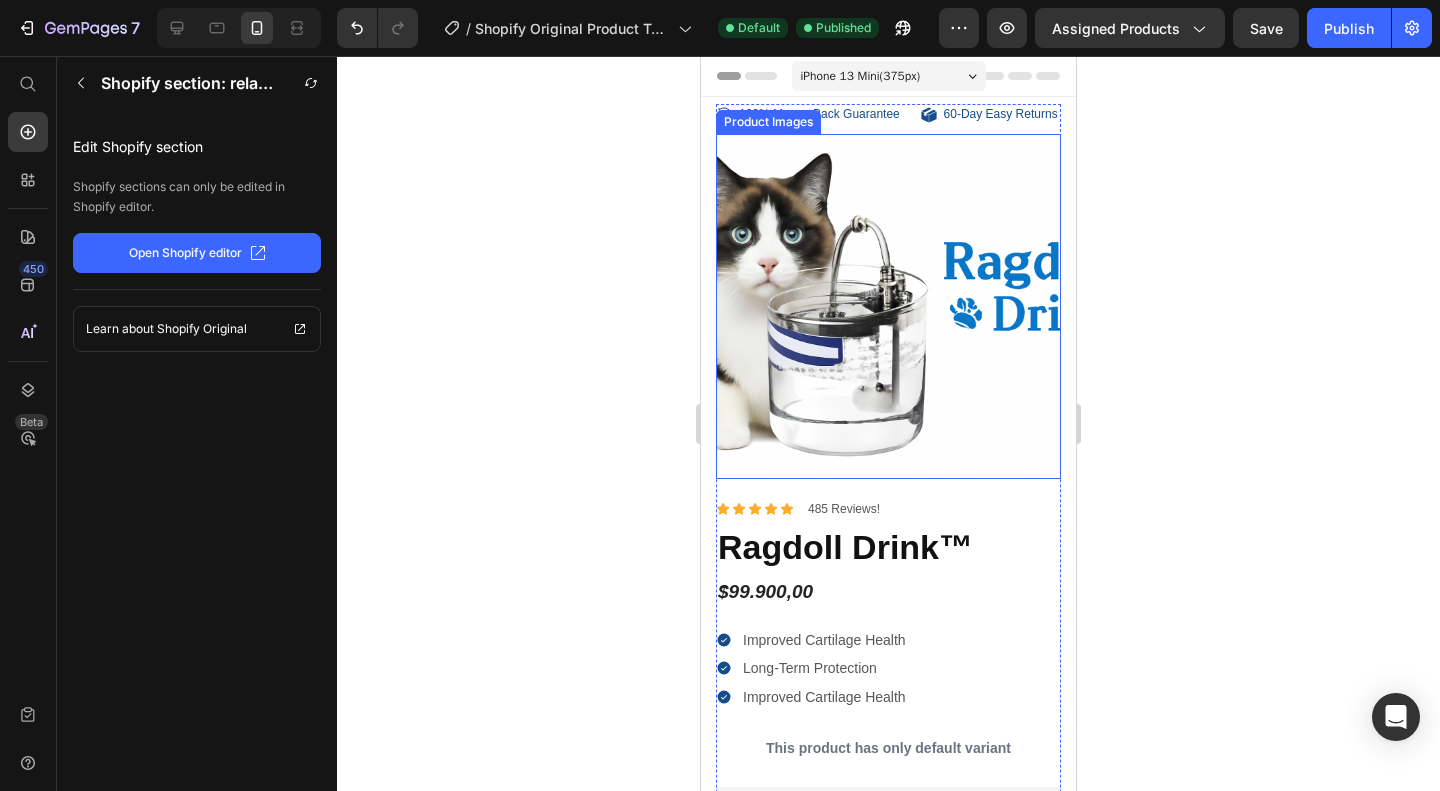 type 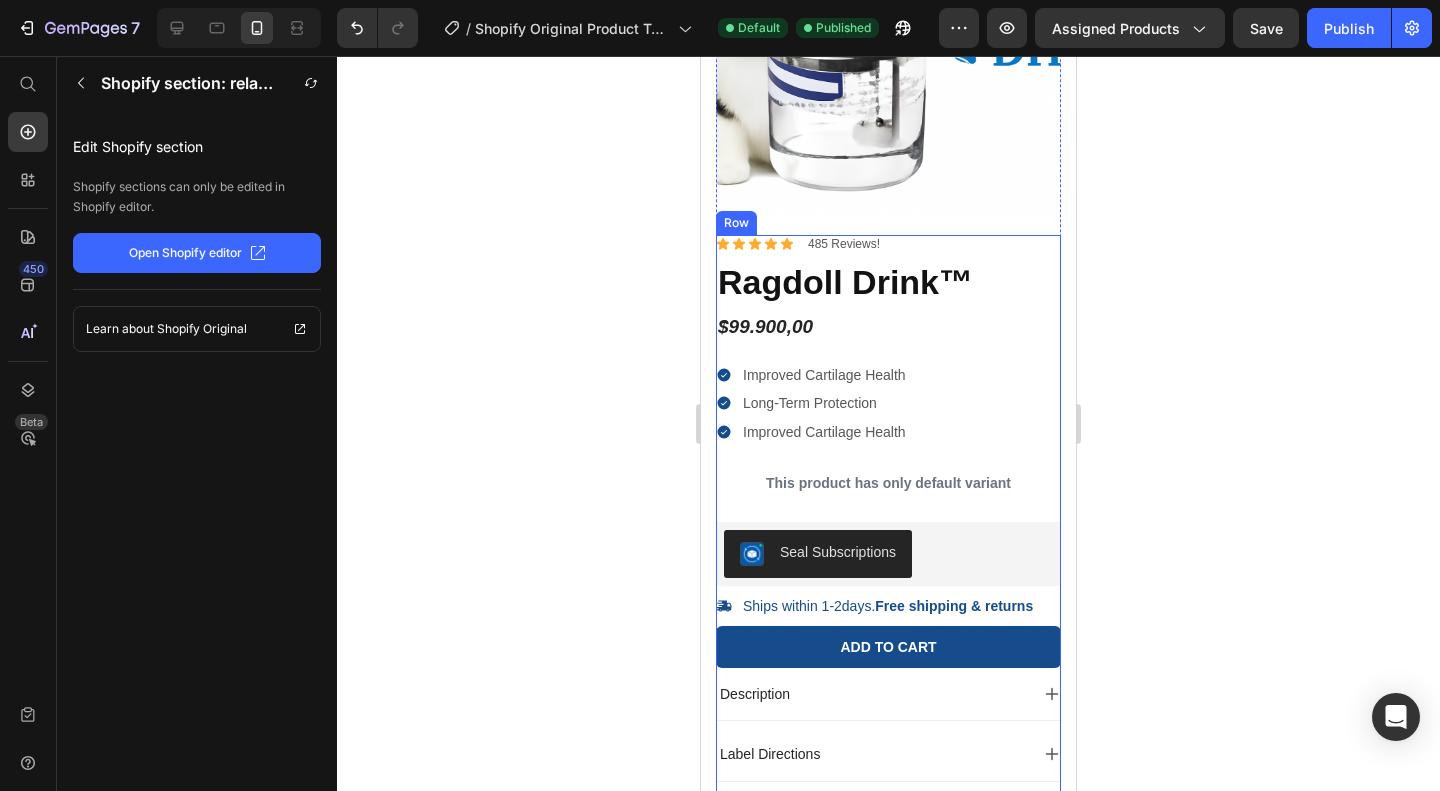 scroll, scrollTop: 263, scrollLeft: 0, axis: vertical 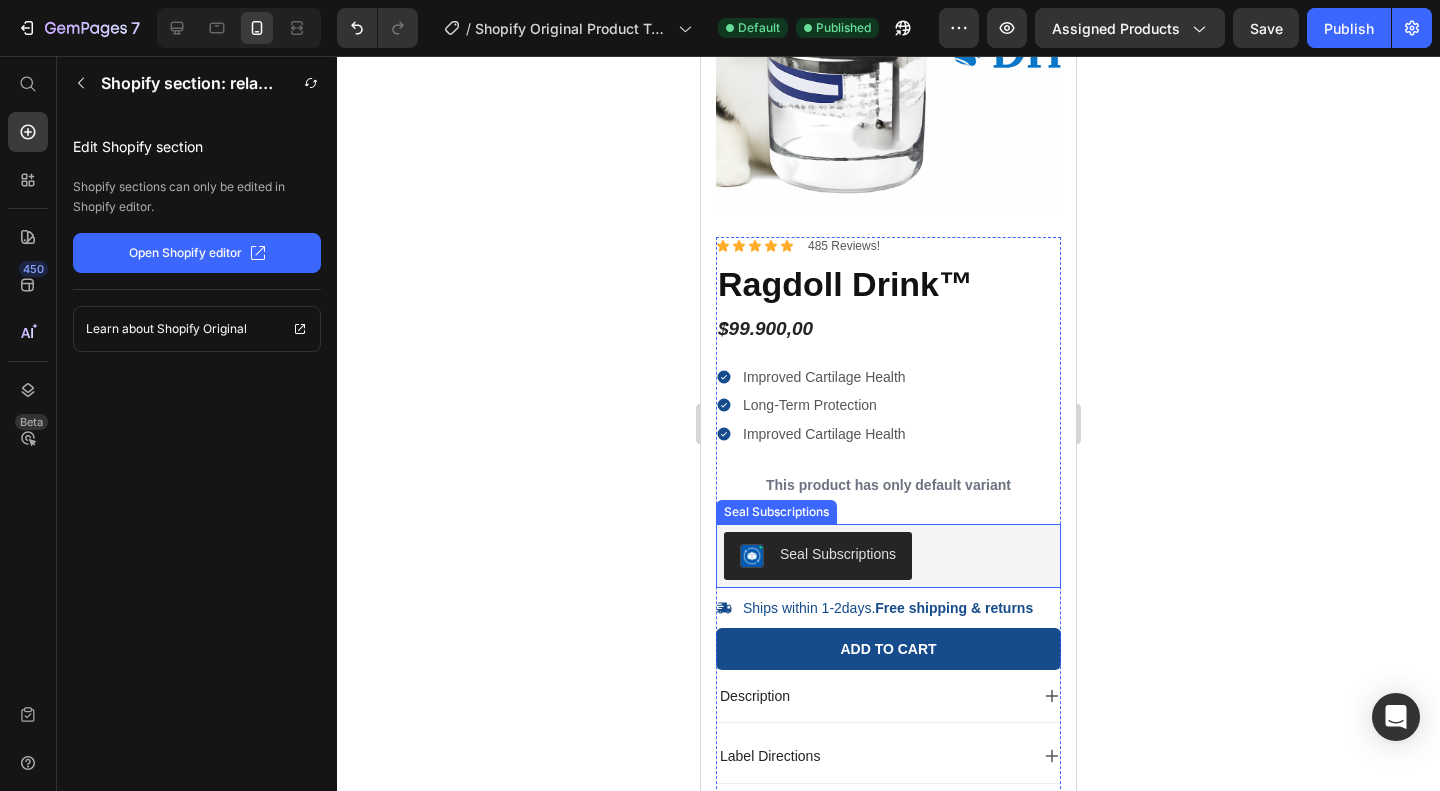 click on "Seal Subscriptions" at bounding box center (888, 556) 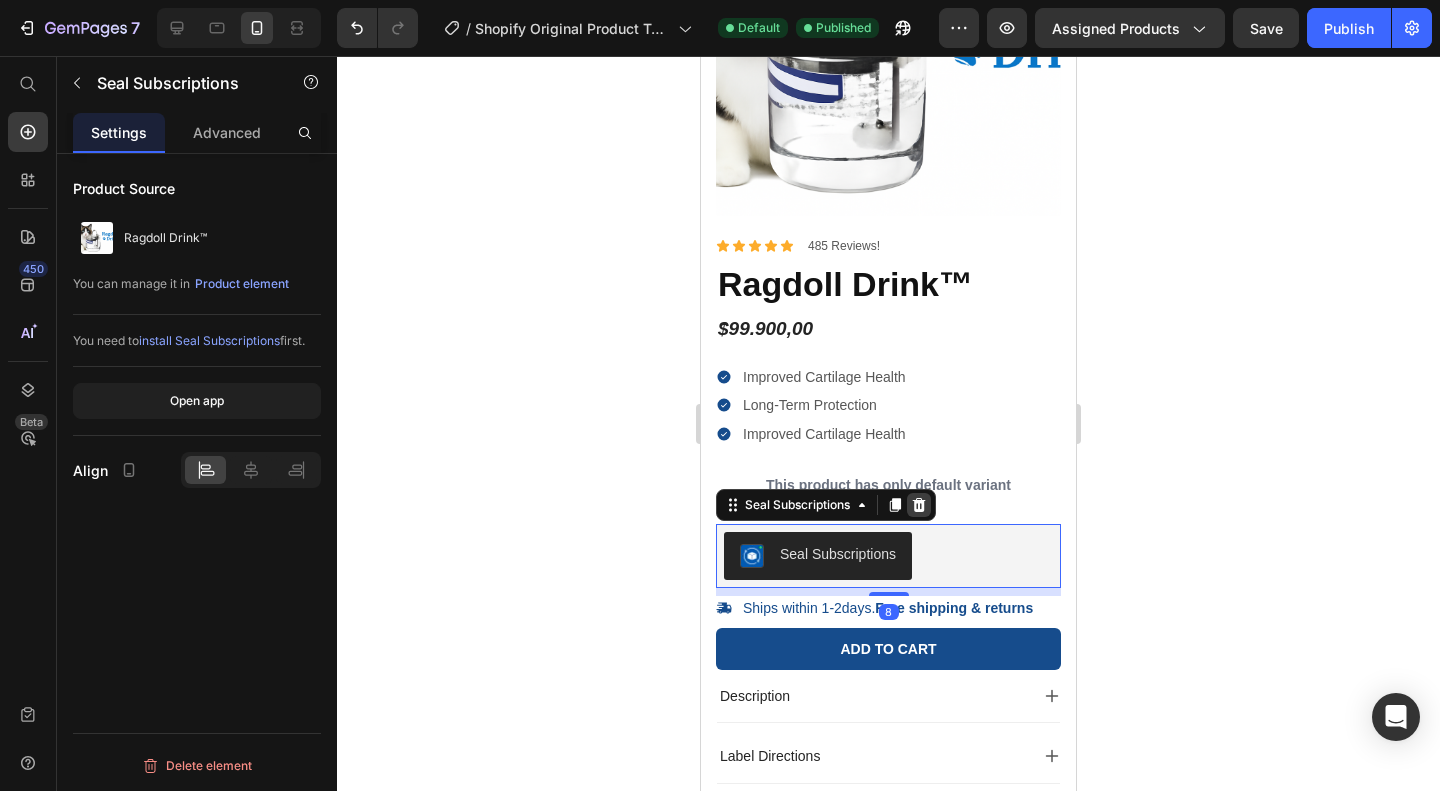 click 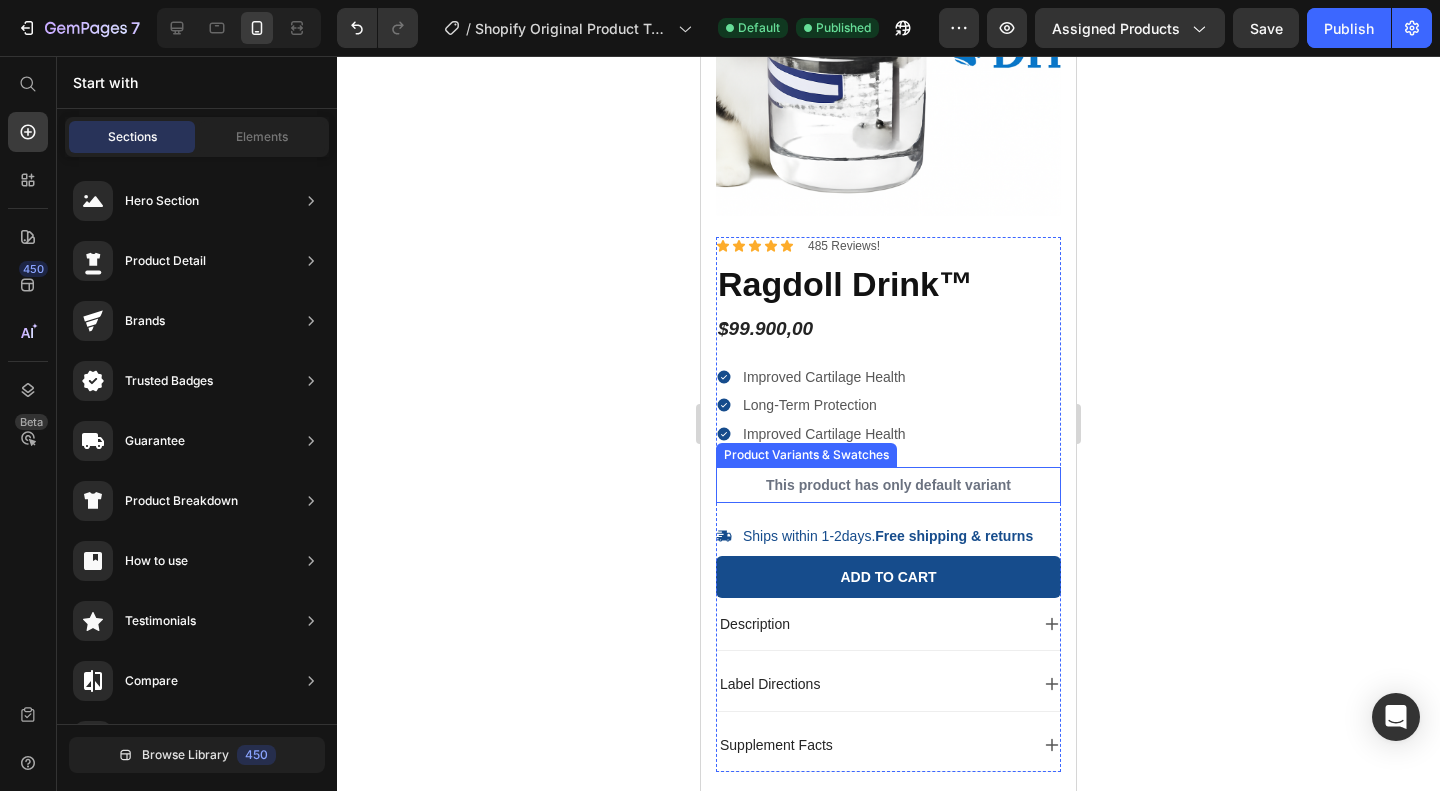 click on "This product has only default variant" at bounding box center [888, 485] 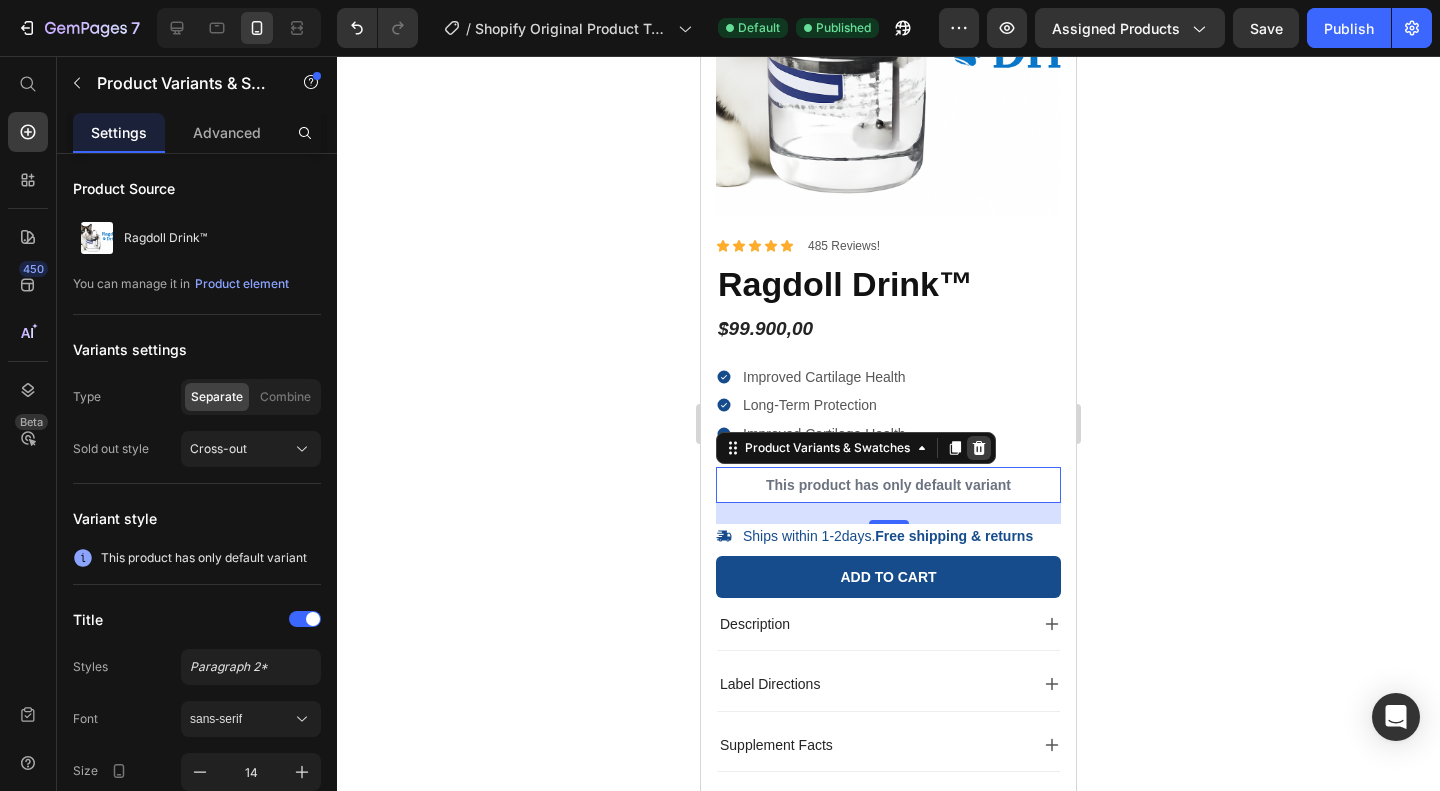 click 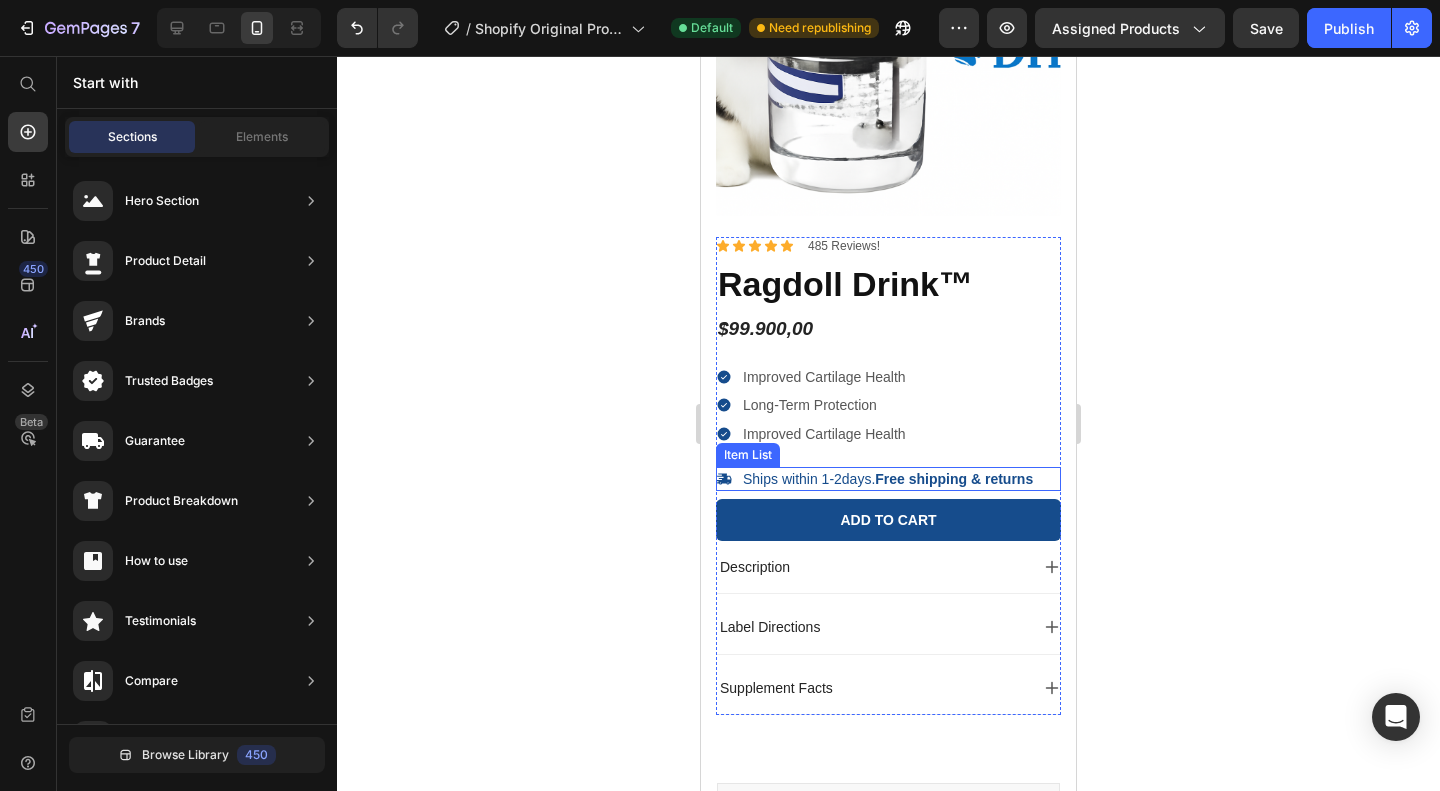 click on "Ships within 1-2days.  Free shipping & returns" at bounding box center [888, 479] 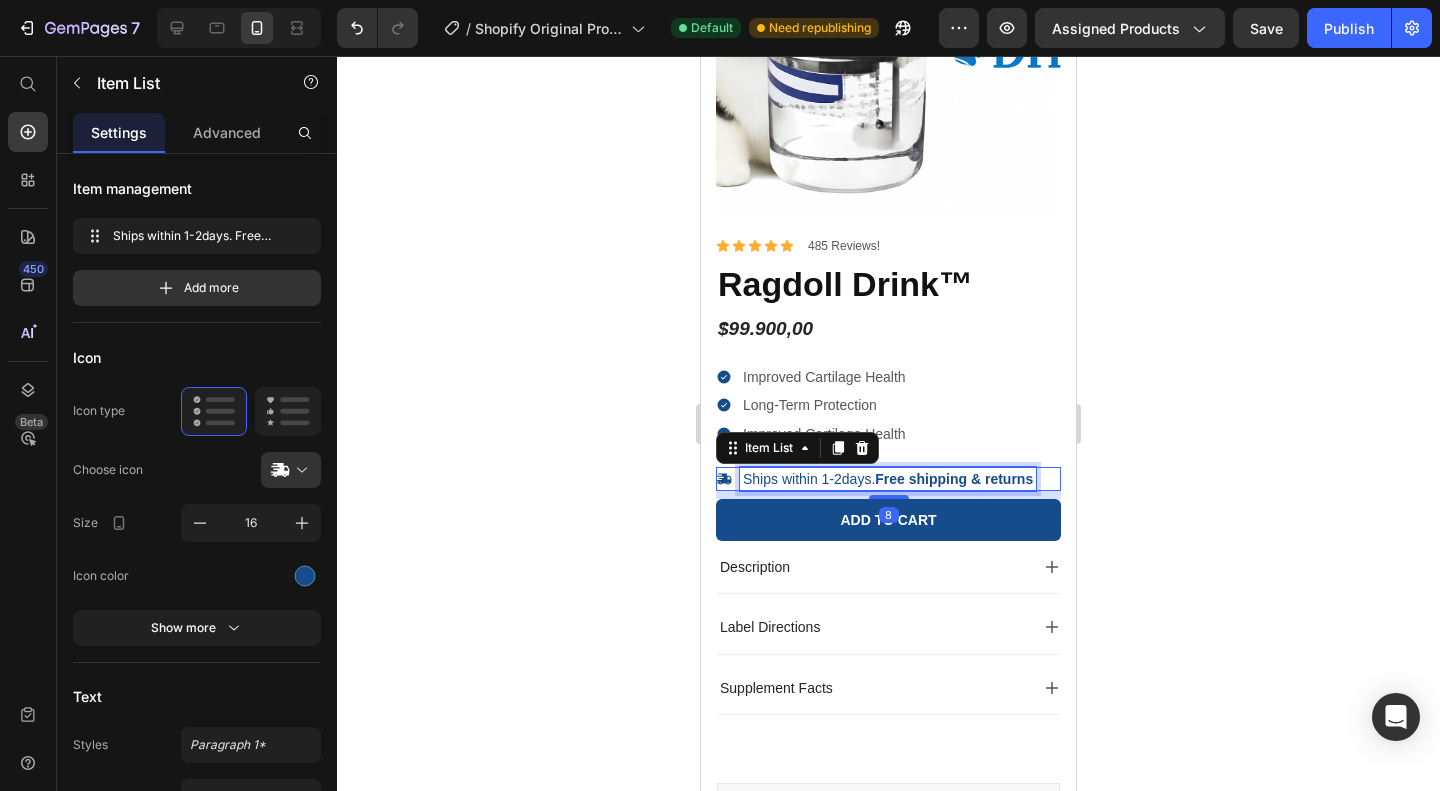 click on "Ships within 1-2days.  Free shipping & returns" at bounding box center [888, 479] 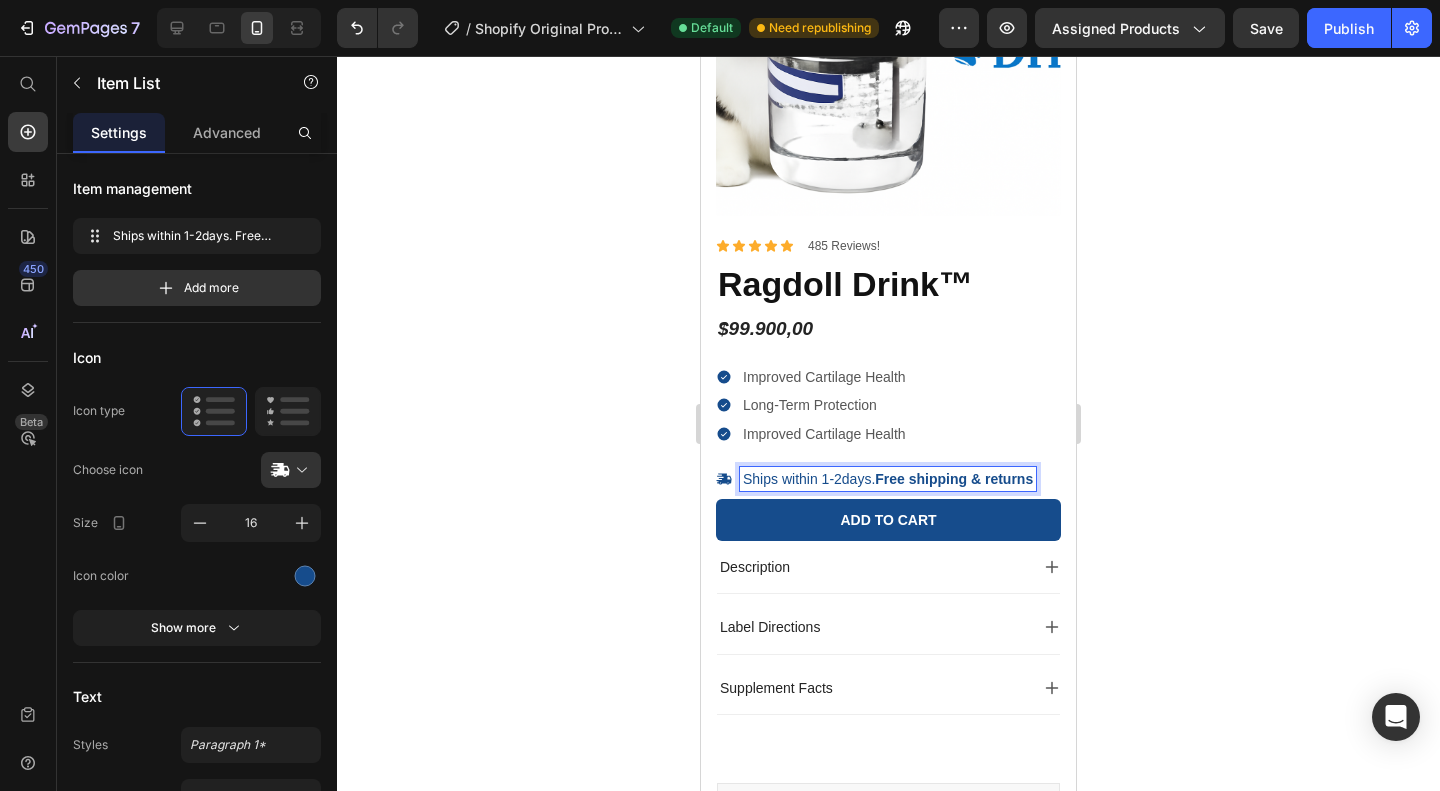click on "Ships within 1-2days.  Free shipping & returns" at bounding box center (888, 479) 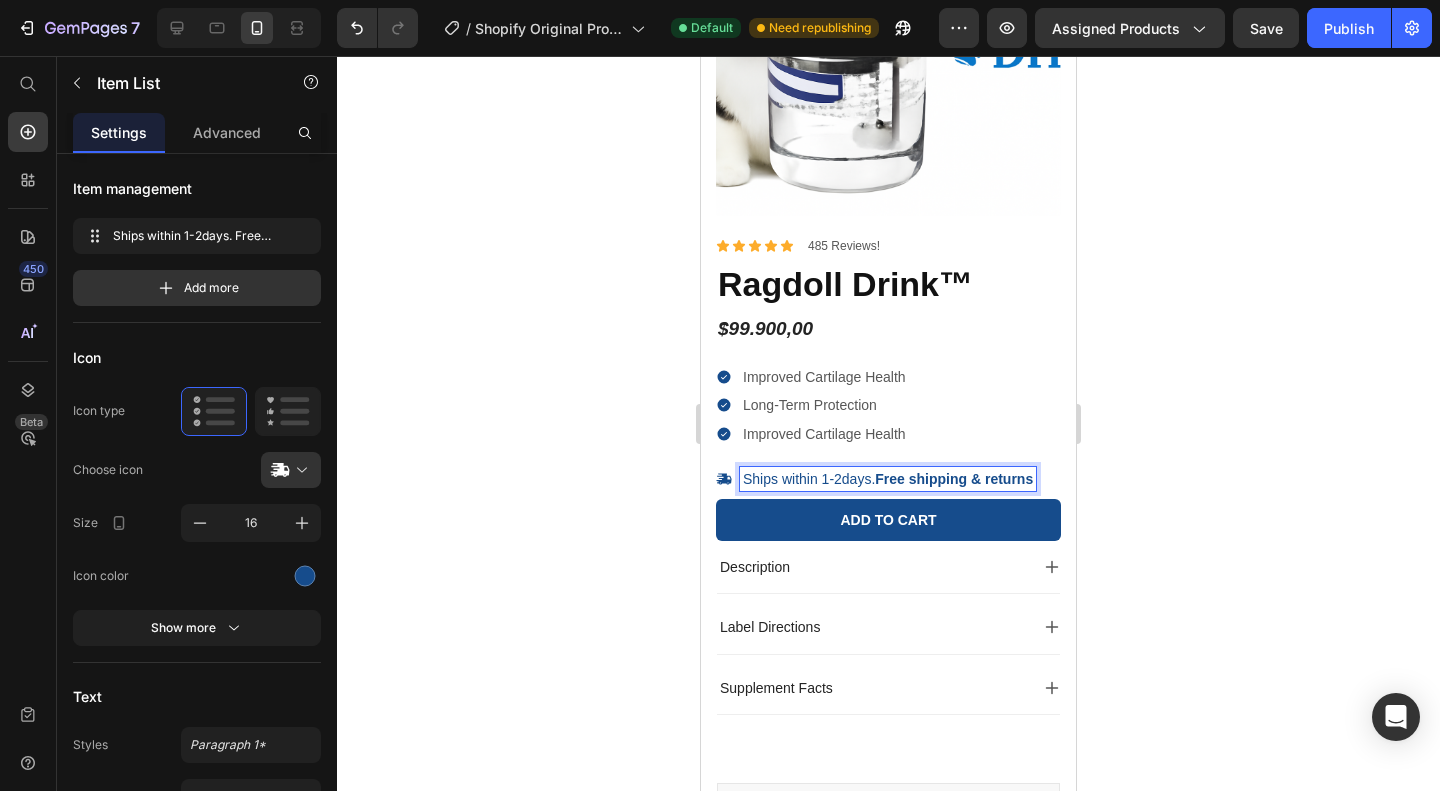 click on "Ships within 1-2days.  Free shipping & returns" at bounding box center [888, 479] 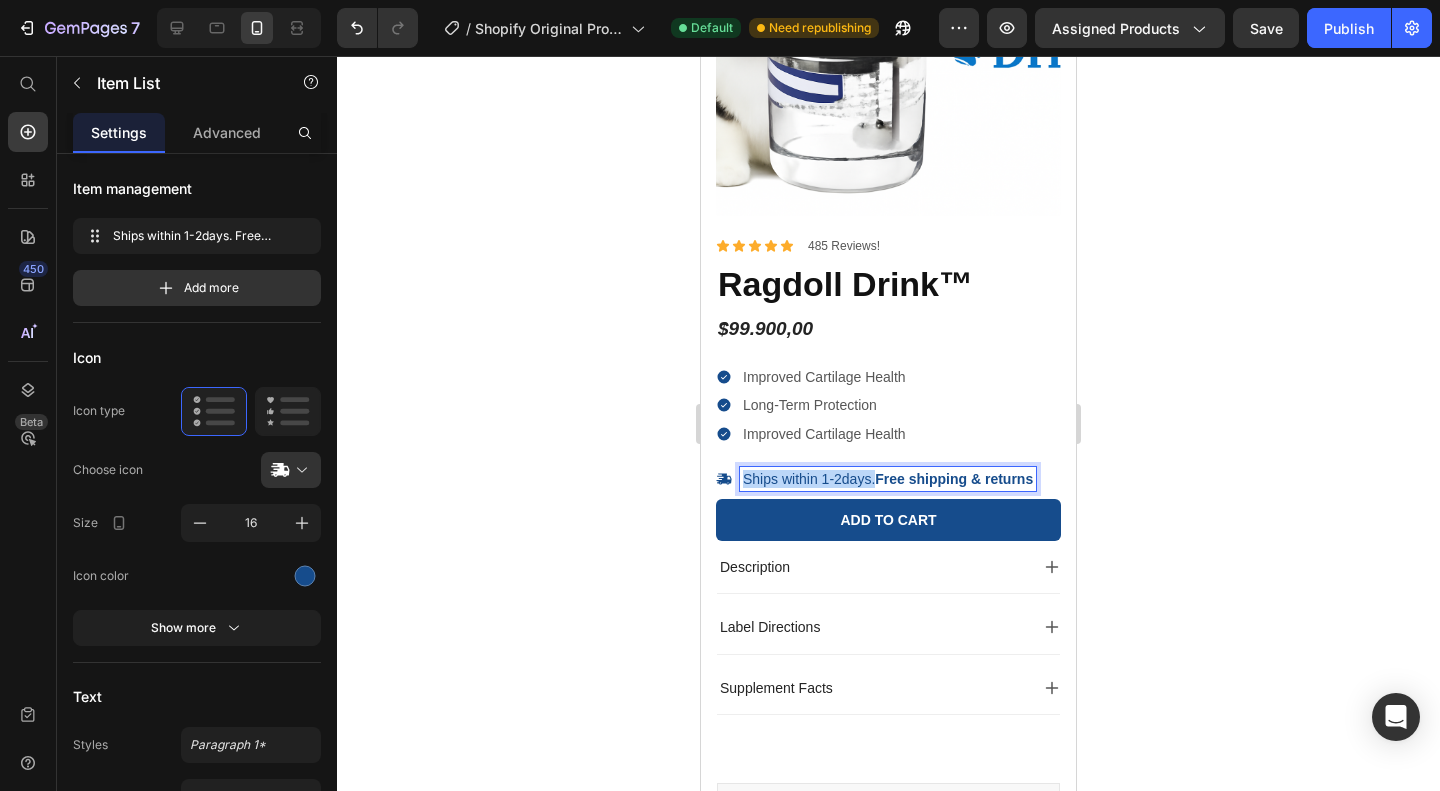 drag, startPoint x: 874, startPoint y: 480, endPoint x: 732, endPoint y: 476, distance: 142.05632 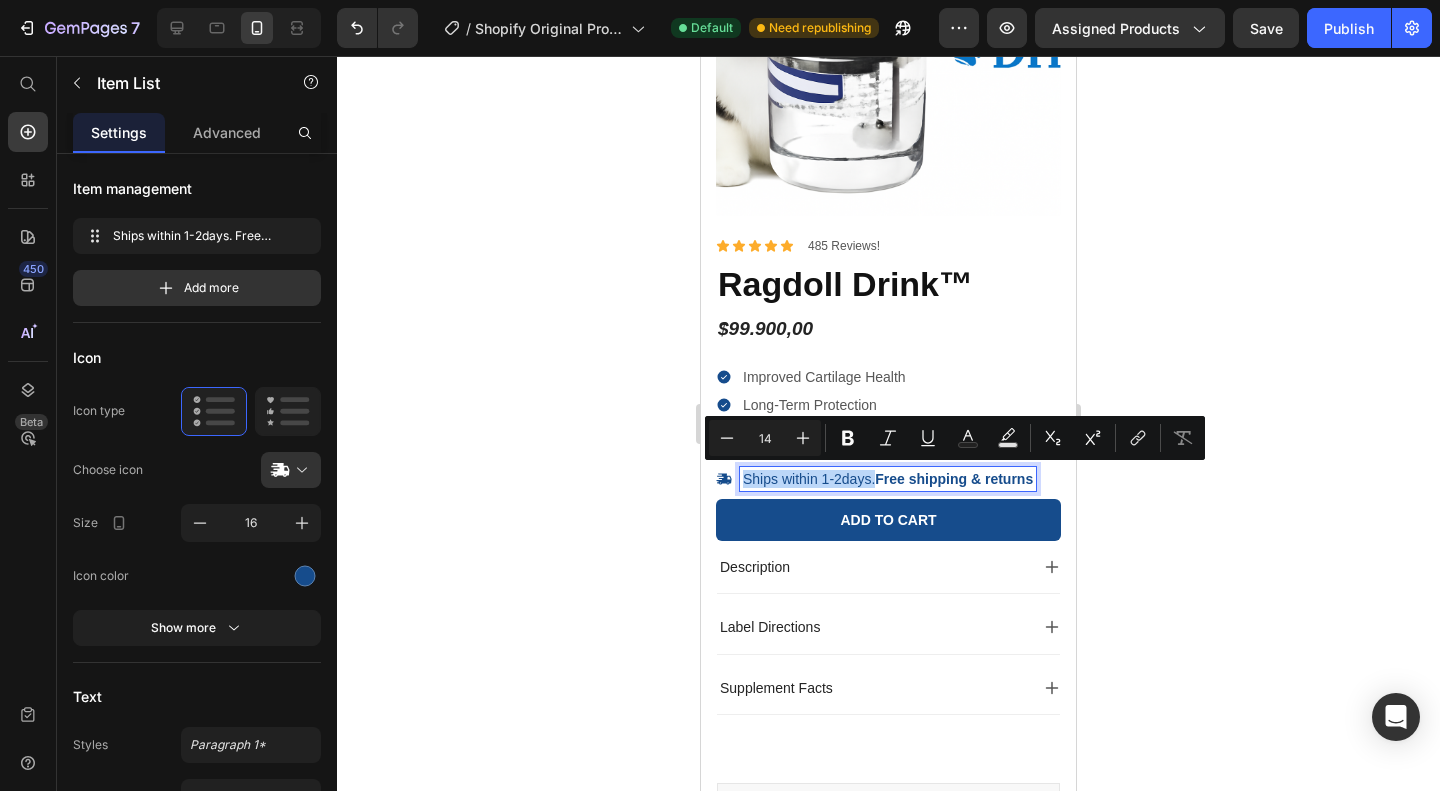 copy on "Ships within 1-2days." 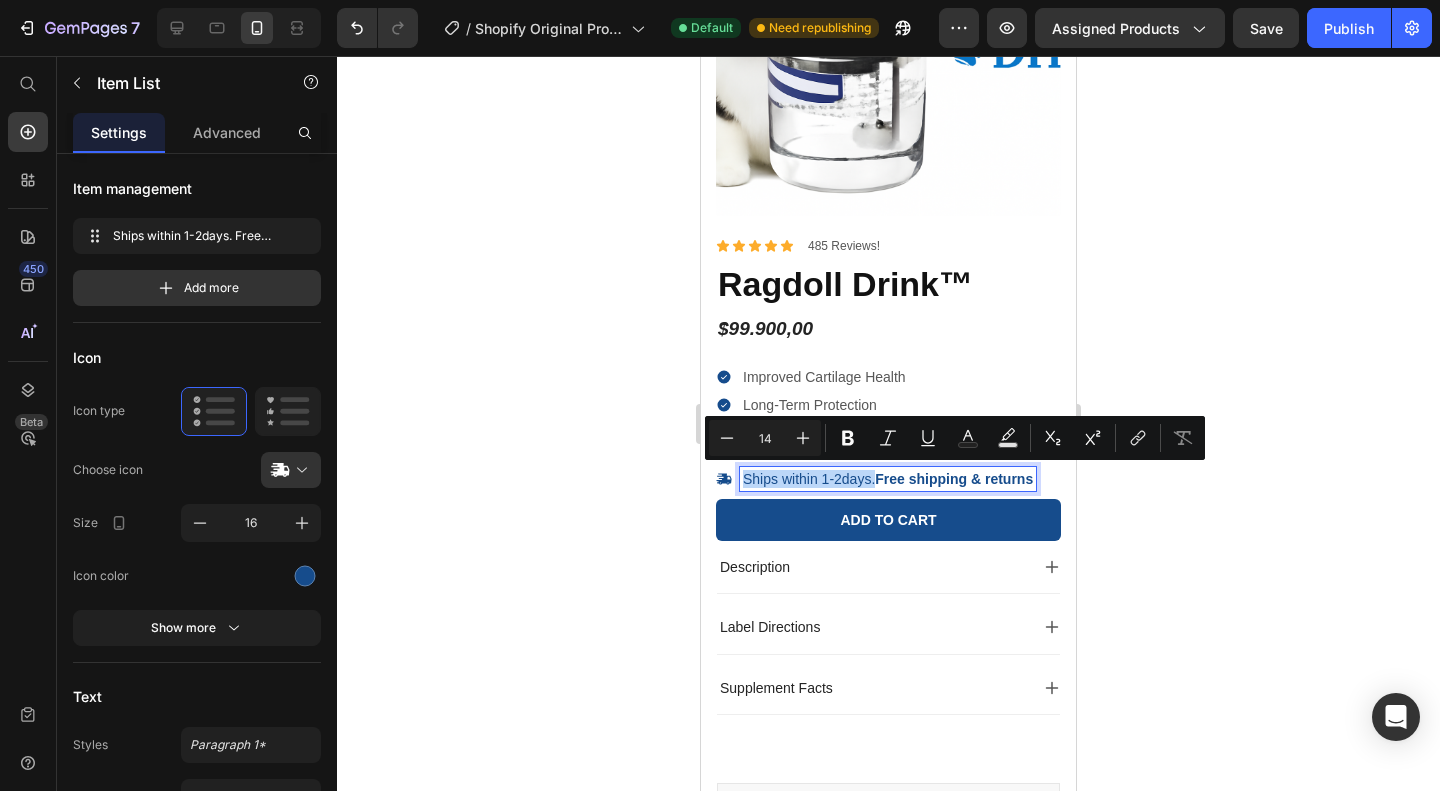 click on "Ships within 1-2days.  Free shipping & returns" at bounding box center [888, 479] 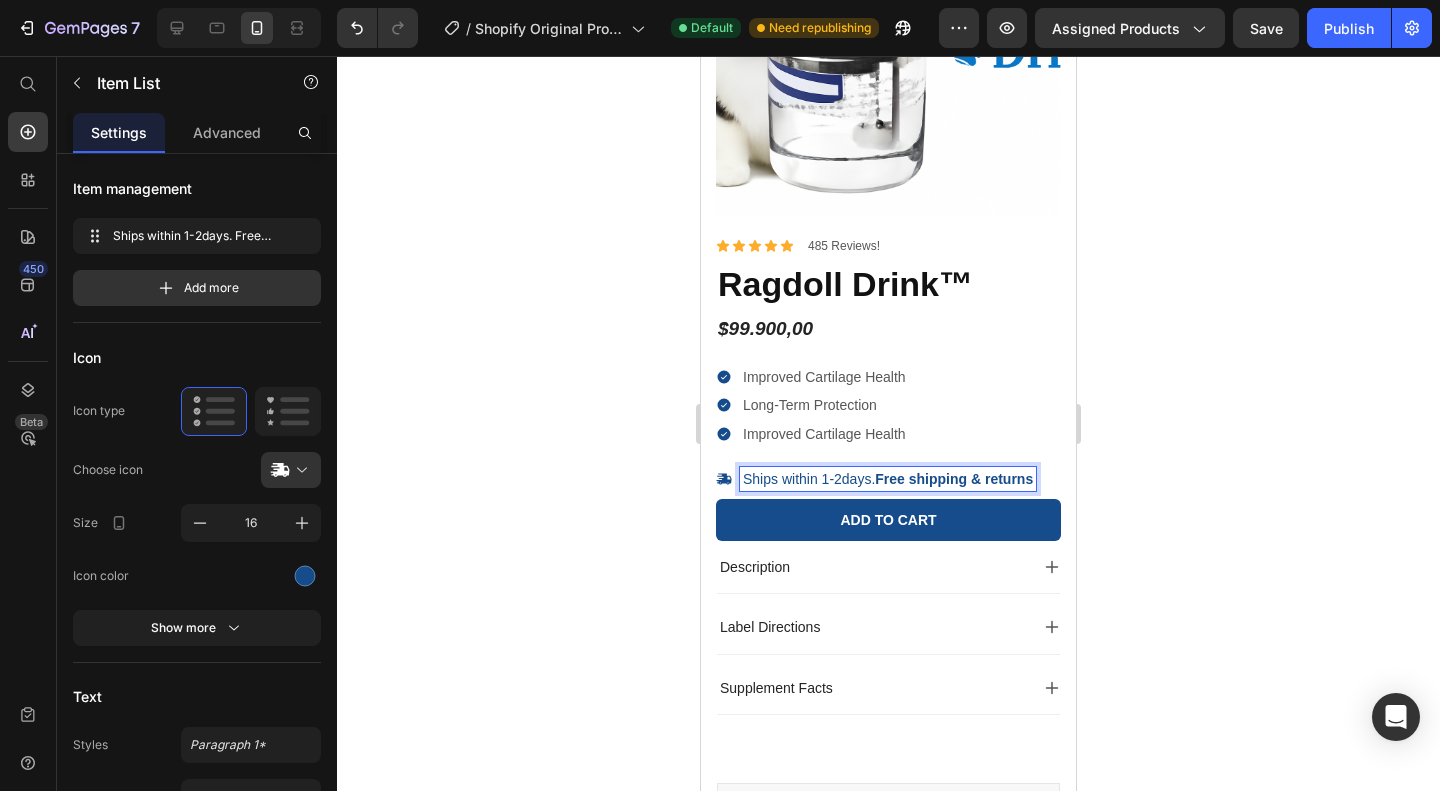 click on "Ships within 1-2days.  Free shipping & returns" at bounding box center [888, 479] 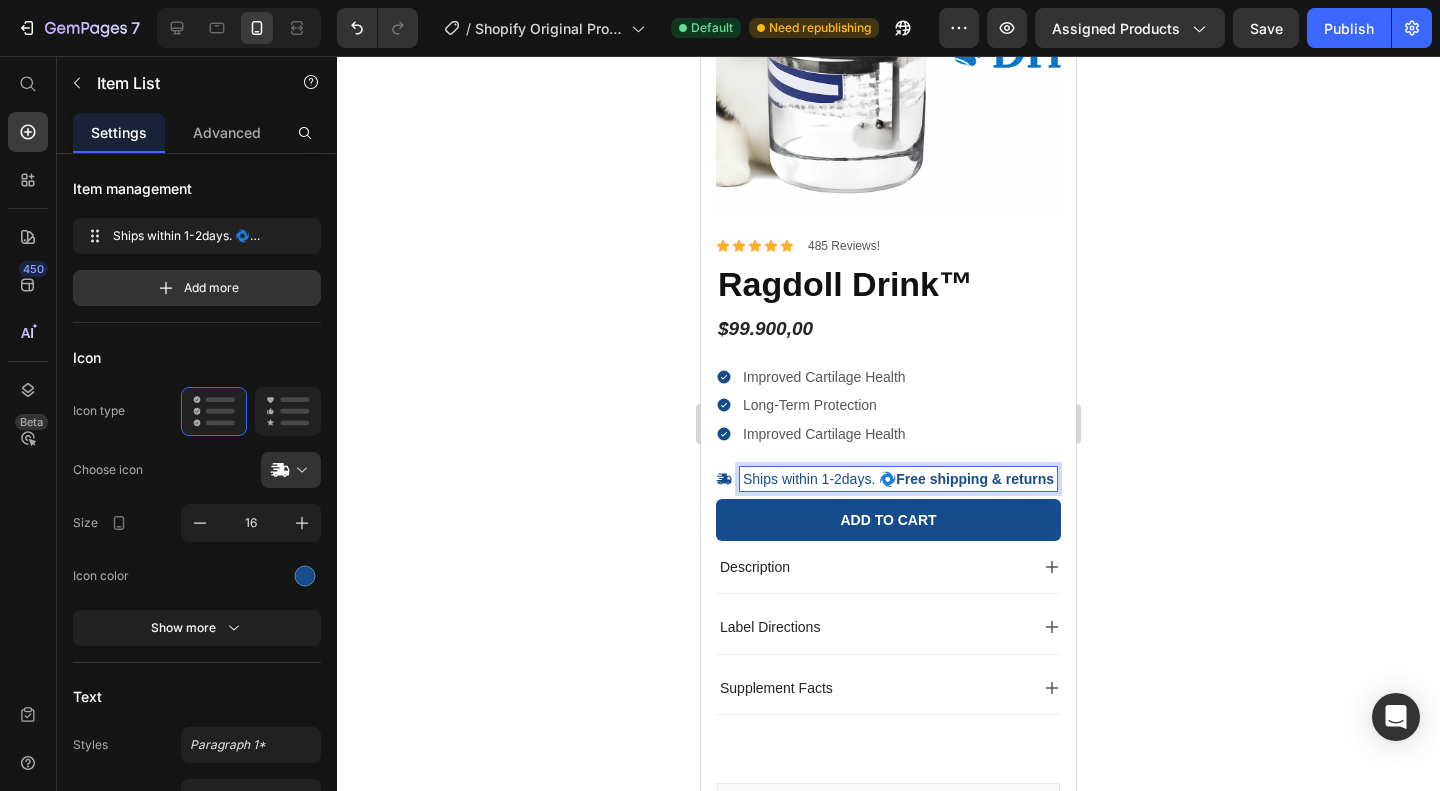 click on "Ships within 1-2days. 🌀  Free shipping & returns" at bounding box center (898, 479) 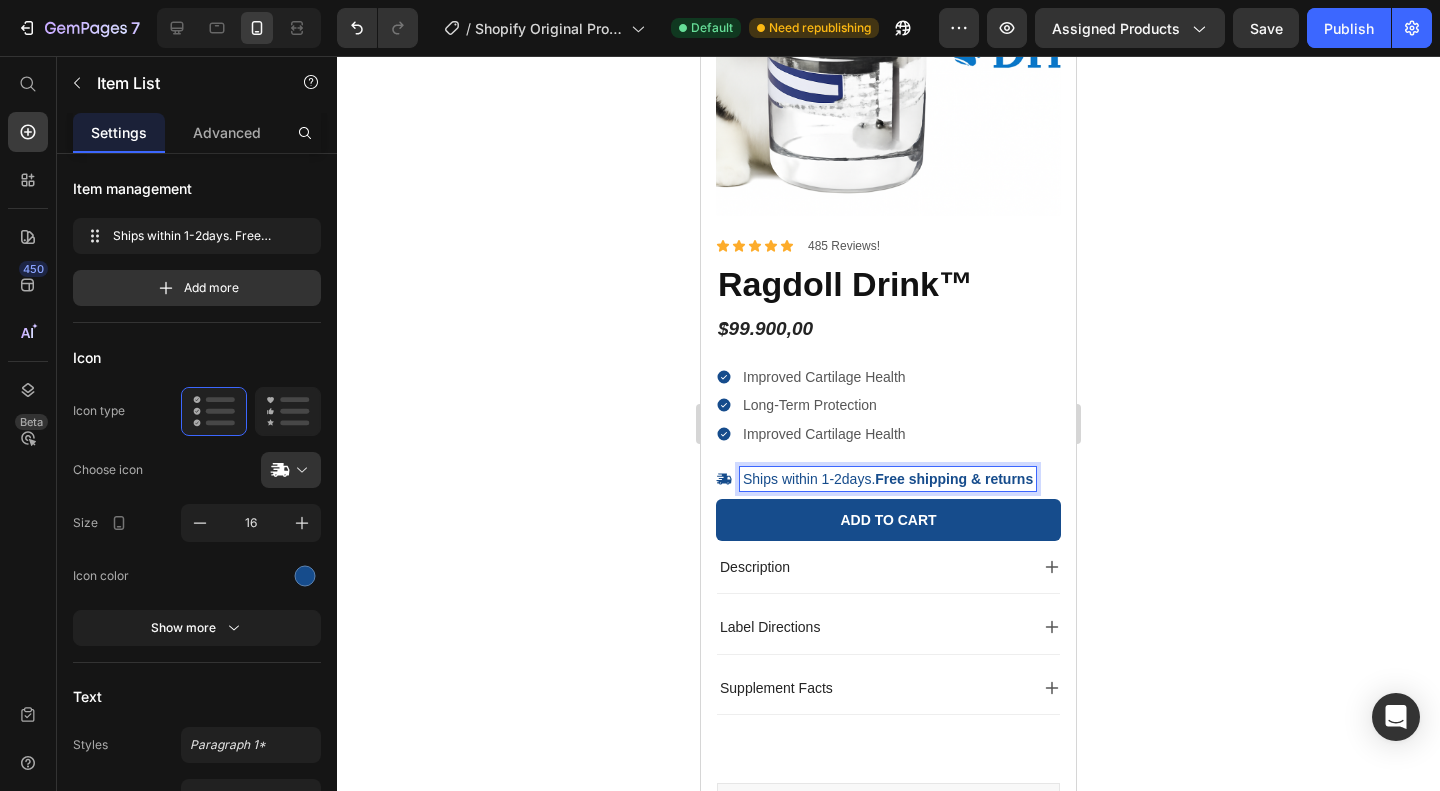 click on "Free shipping & returns" at bounding box center (954, 479) 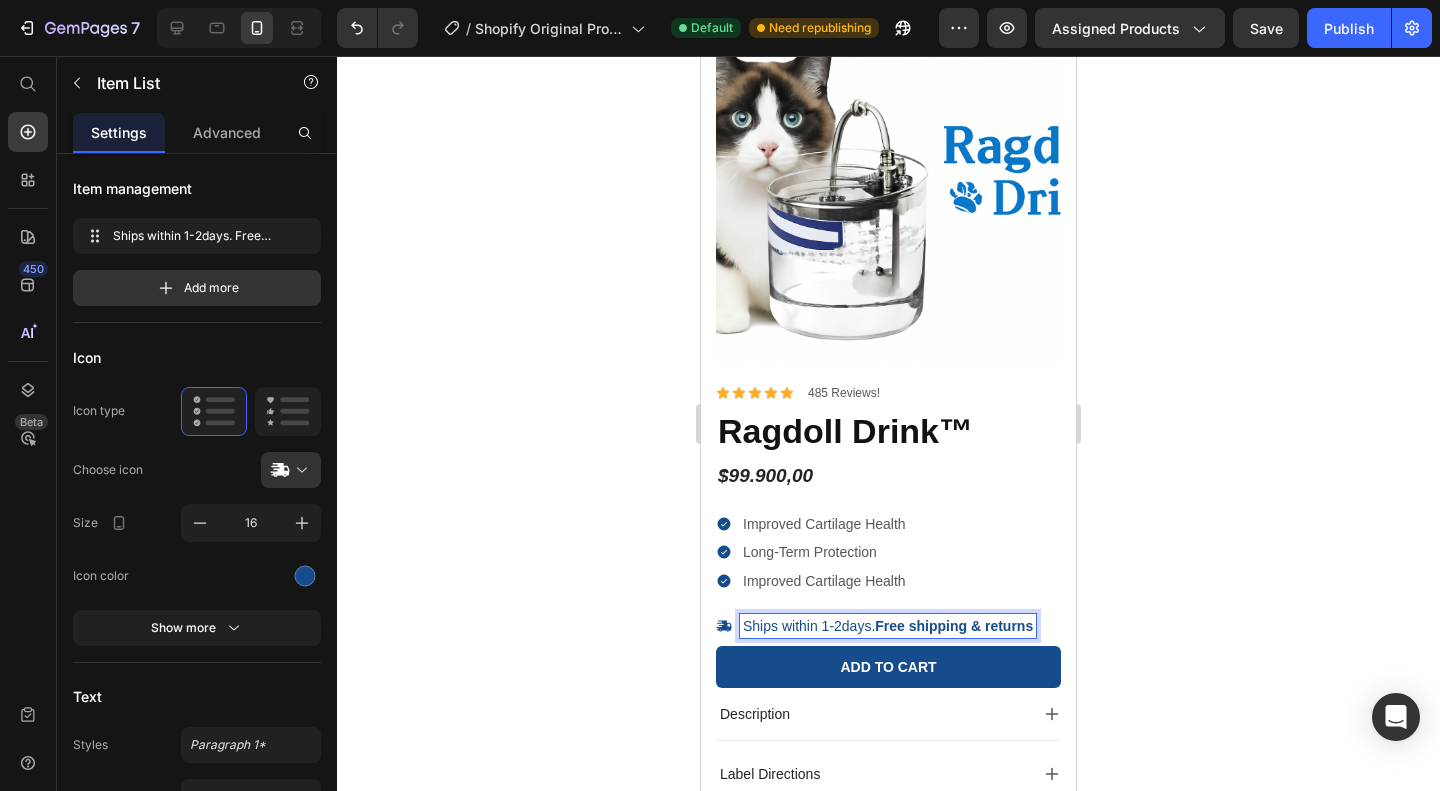 scroll, scrollTop: 107, scrollLeft: 0, axis: vertical 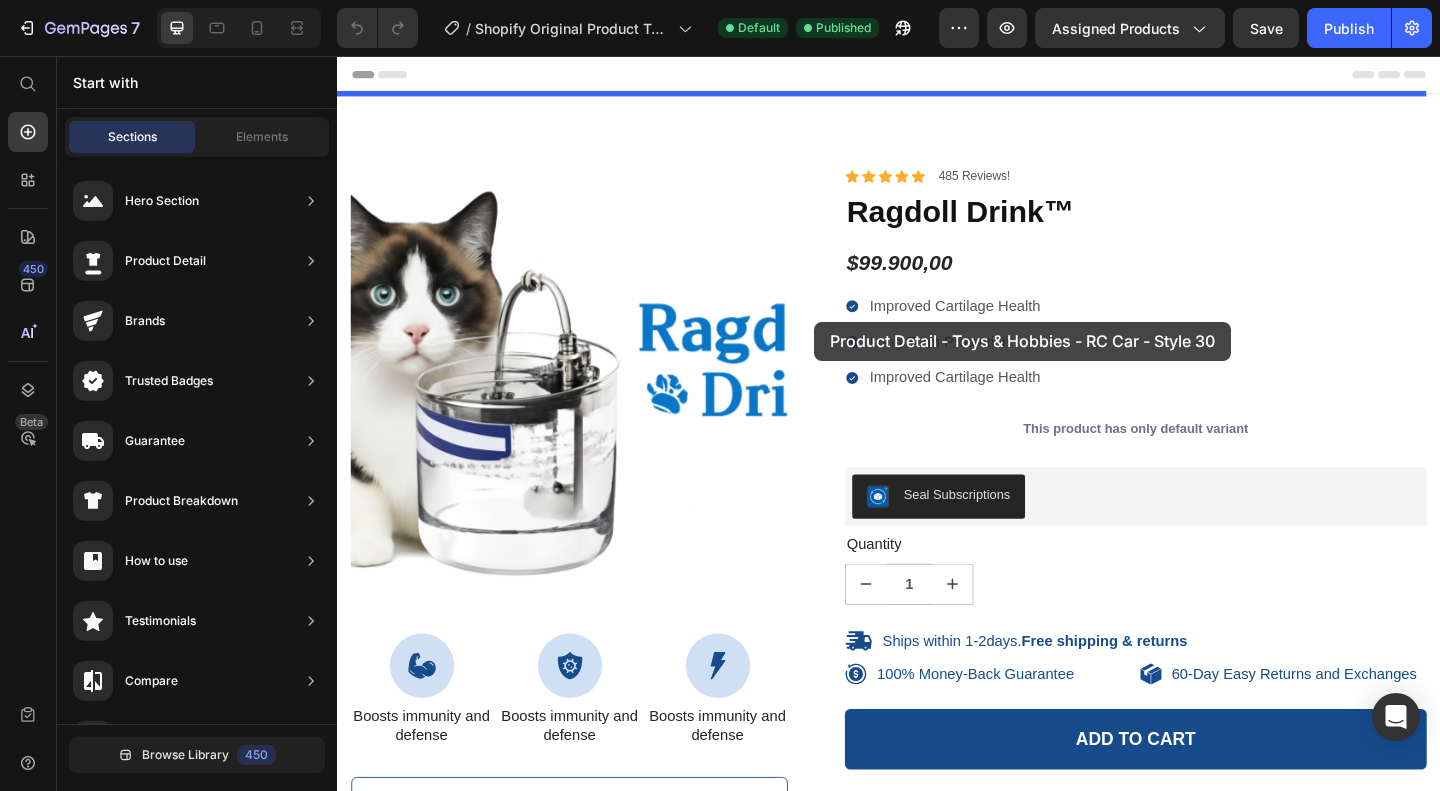 drag, startPoint x: 836, startPoint y: 537, endPoint x: 854, endPoint y: 348, distance: 189.85521 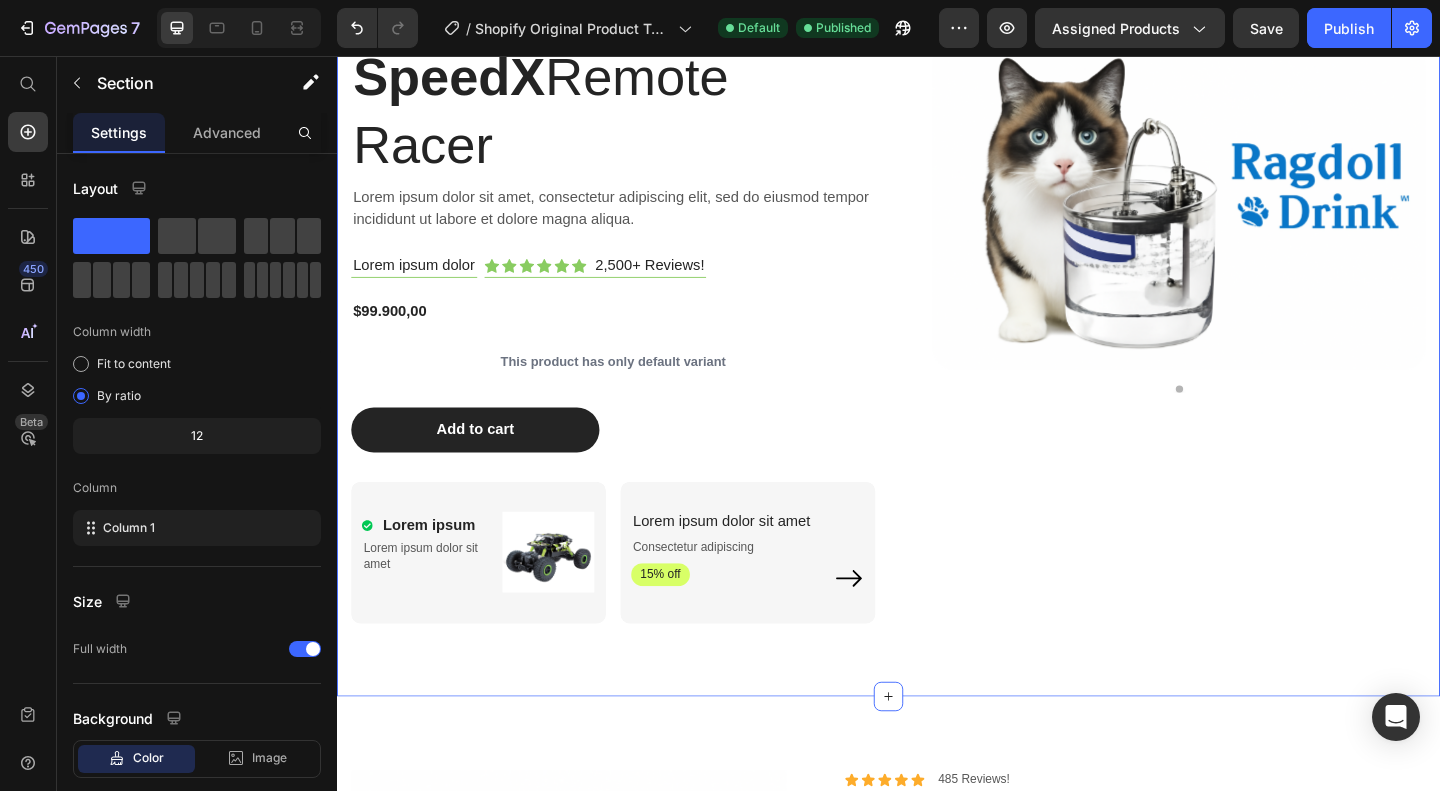 scroll, scrollTop: 0, scrollLeft: 0, axis: both 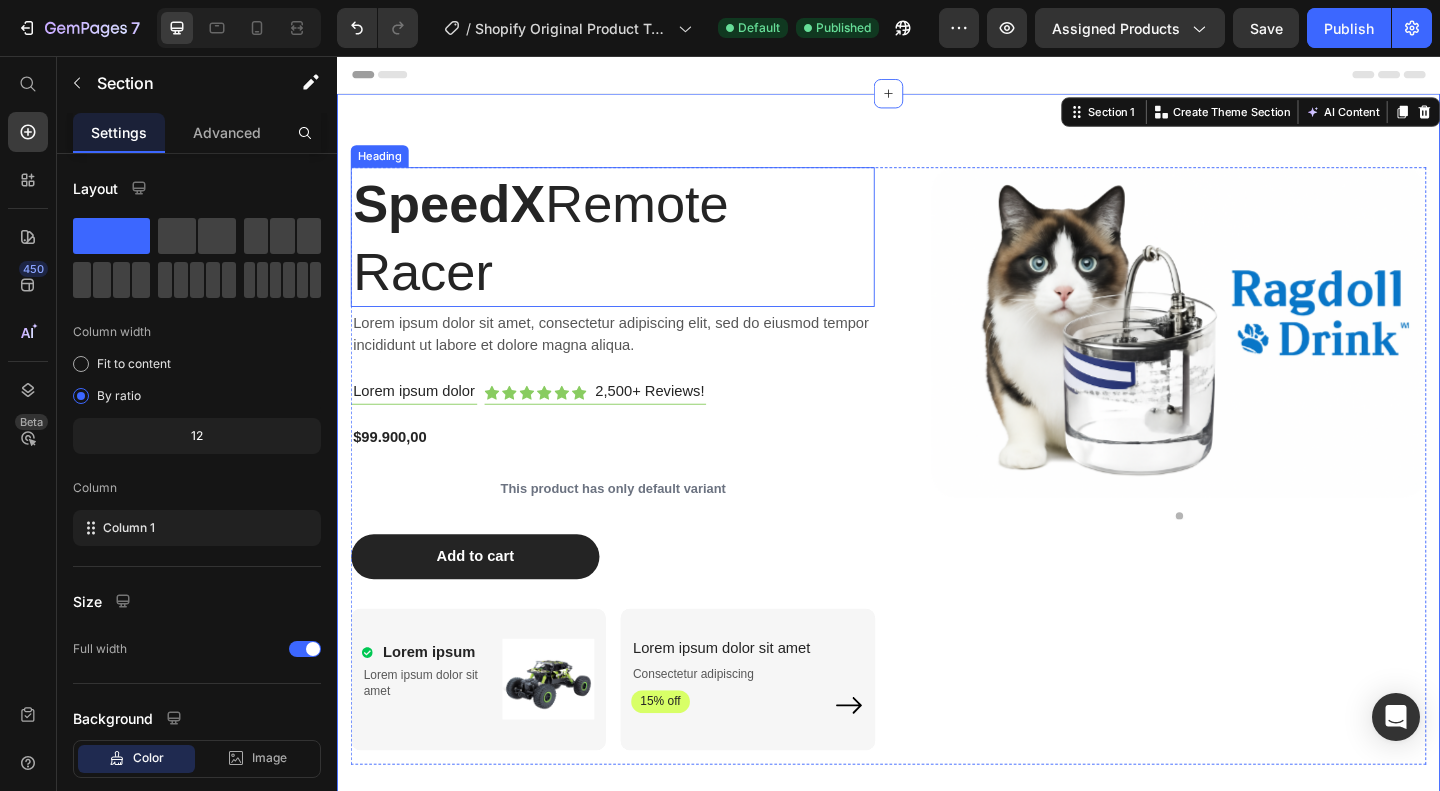 click on "SpeedX  Remote Racer" at bounding box center [637, 253] 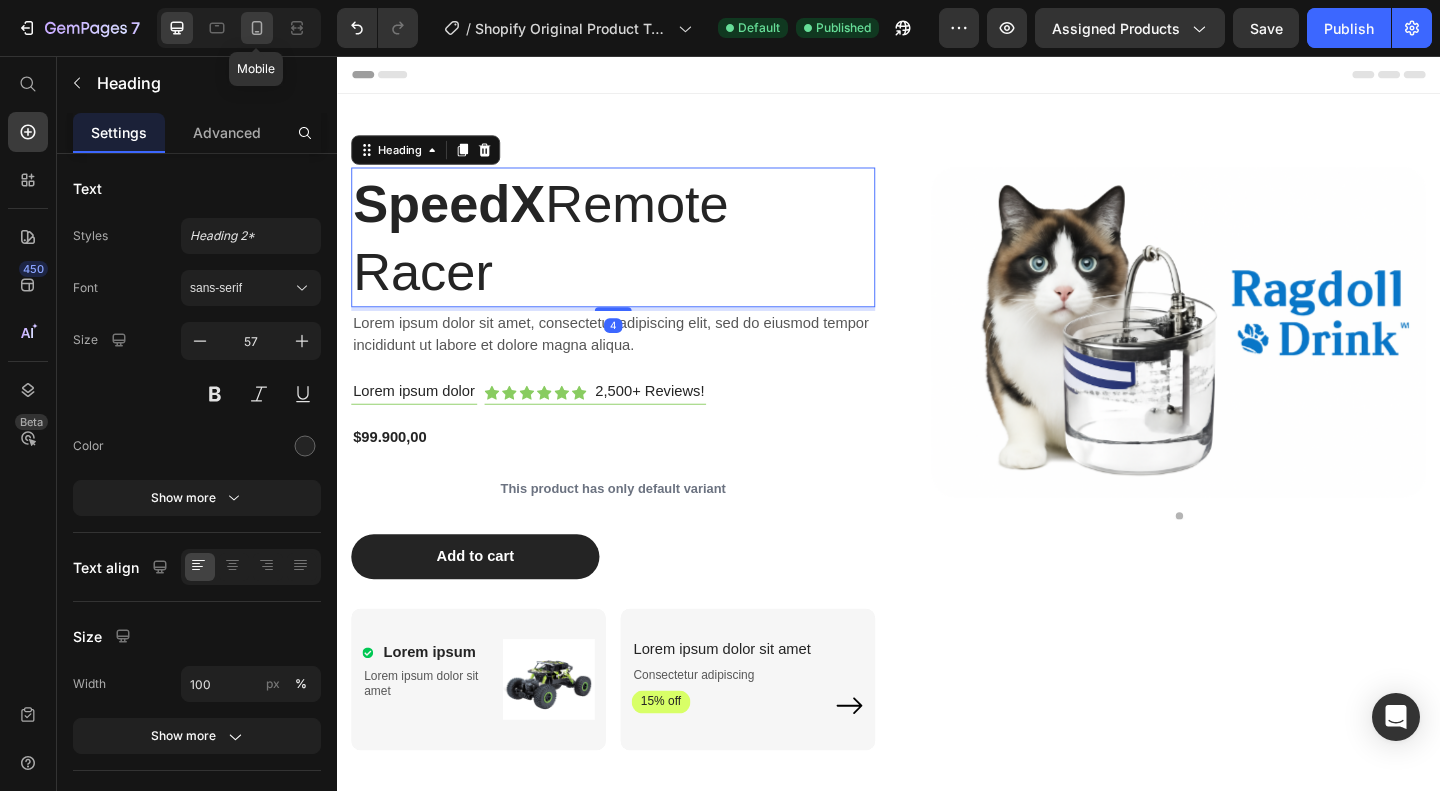 click 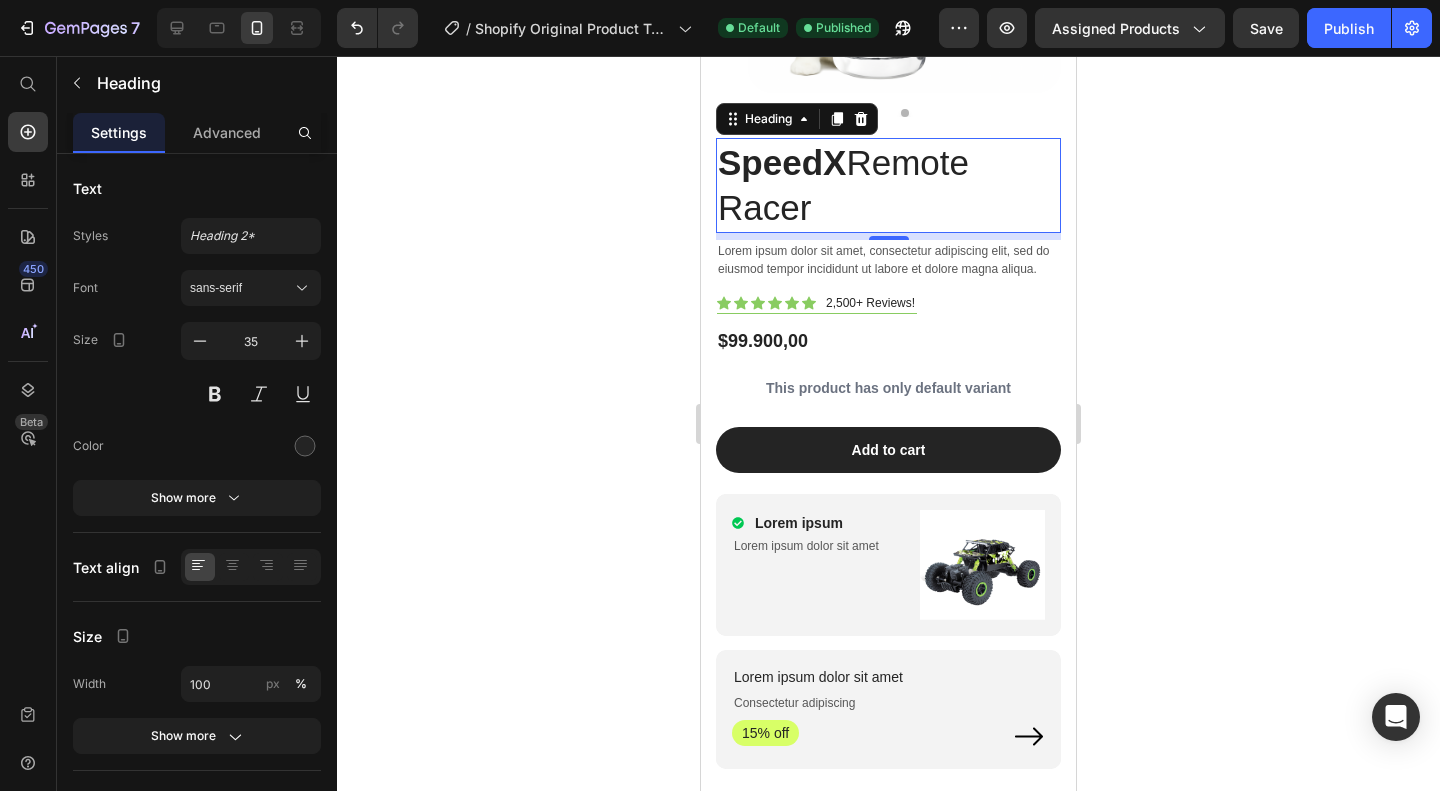 scroll, scrollTop: 0, scrollLeft: 0, axis: both 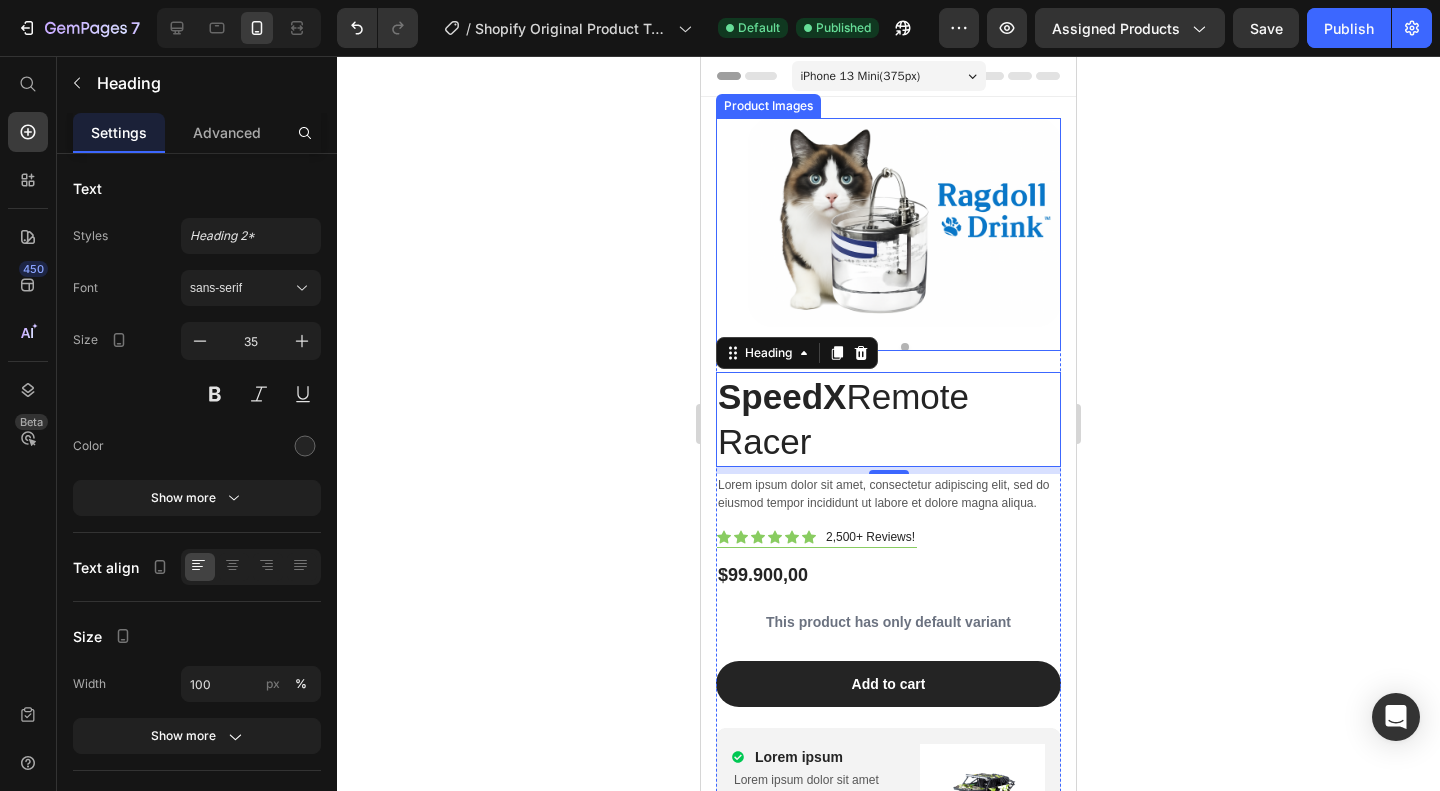 click at bounding box center (904, 222) 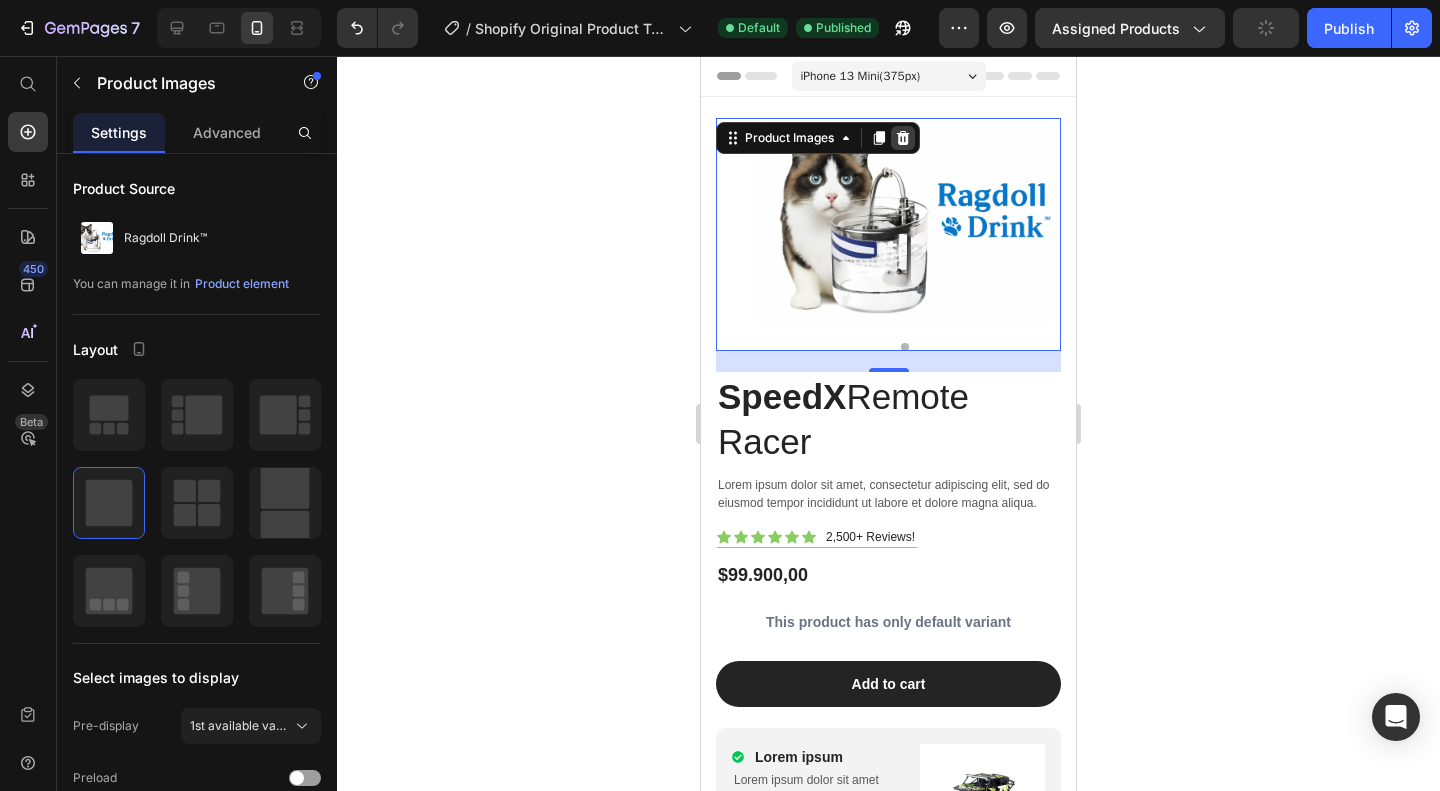 click 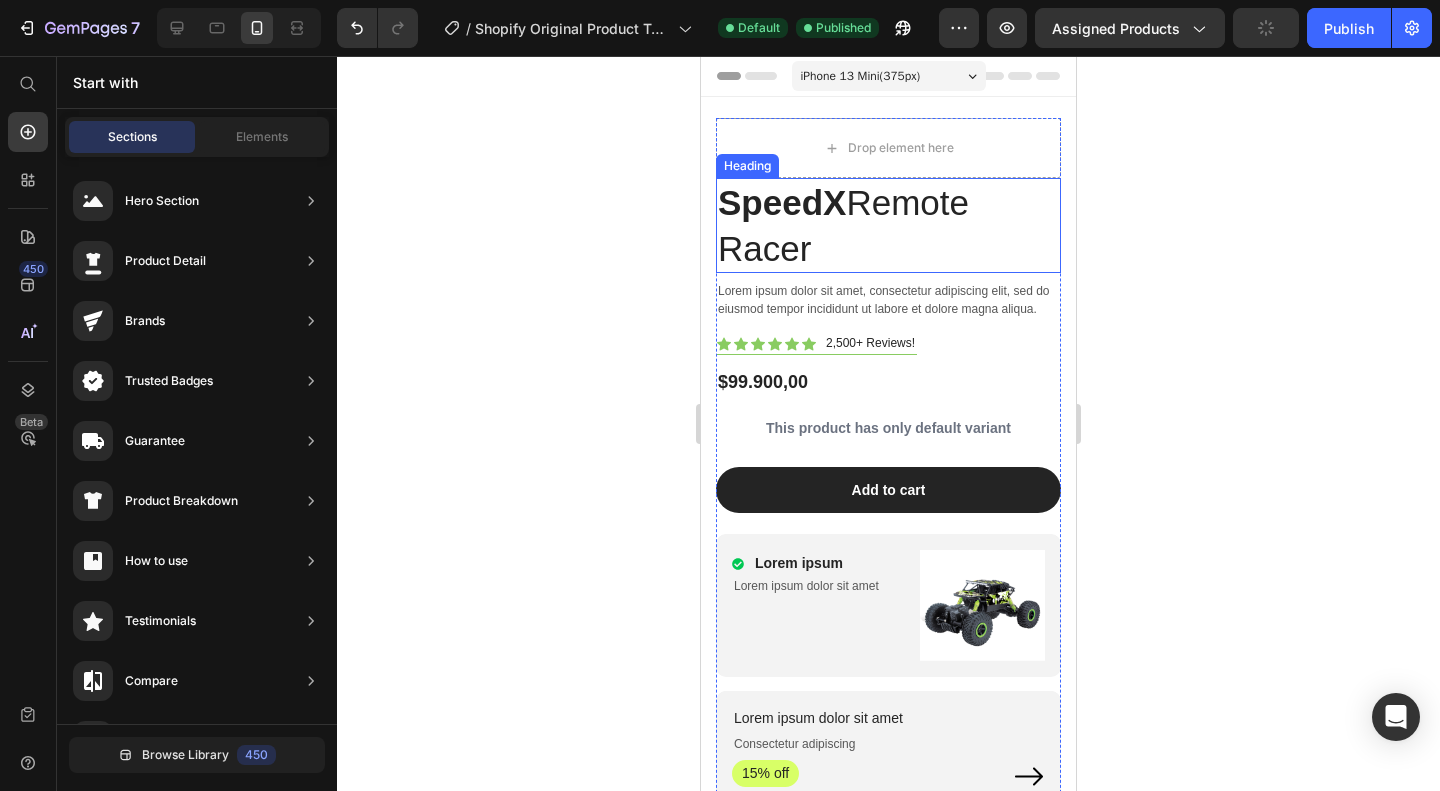 click on "SpeedX  Remote Racer Heading Lorem ipsum dolor sit amet, consectetur adipiscing elit, sed do eiusmod tempor incididunt ut labore et dolore magna aliqua. Text Block Lorem ipsum dolor Text Block Icon Icon Icon Icon Icon Icon Icon List 2,500+ Reviews! Text Block Row Row $99.900,00 Product Price This product has only default variant Product Variants & Swatches Add to cart Add to Cart Lorem ipsum  Item List Lorem ipsum dolor sit amet Text Block Image Row Hero Banner Lorem ipsum dolor sit amet Text Block Consectetur adipiscing Text Block 15% off Text Block Image Row Hero Banner Row" at bounding box center (888, 500) 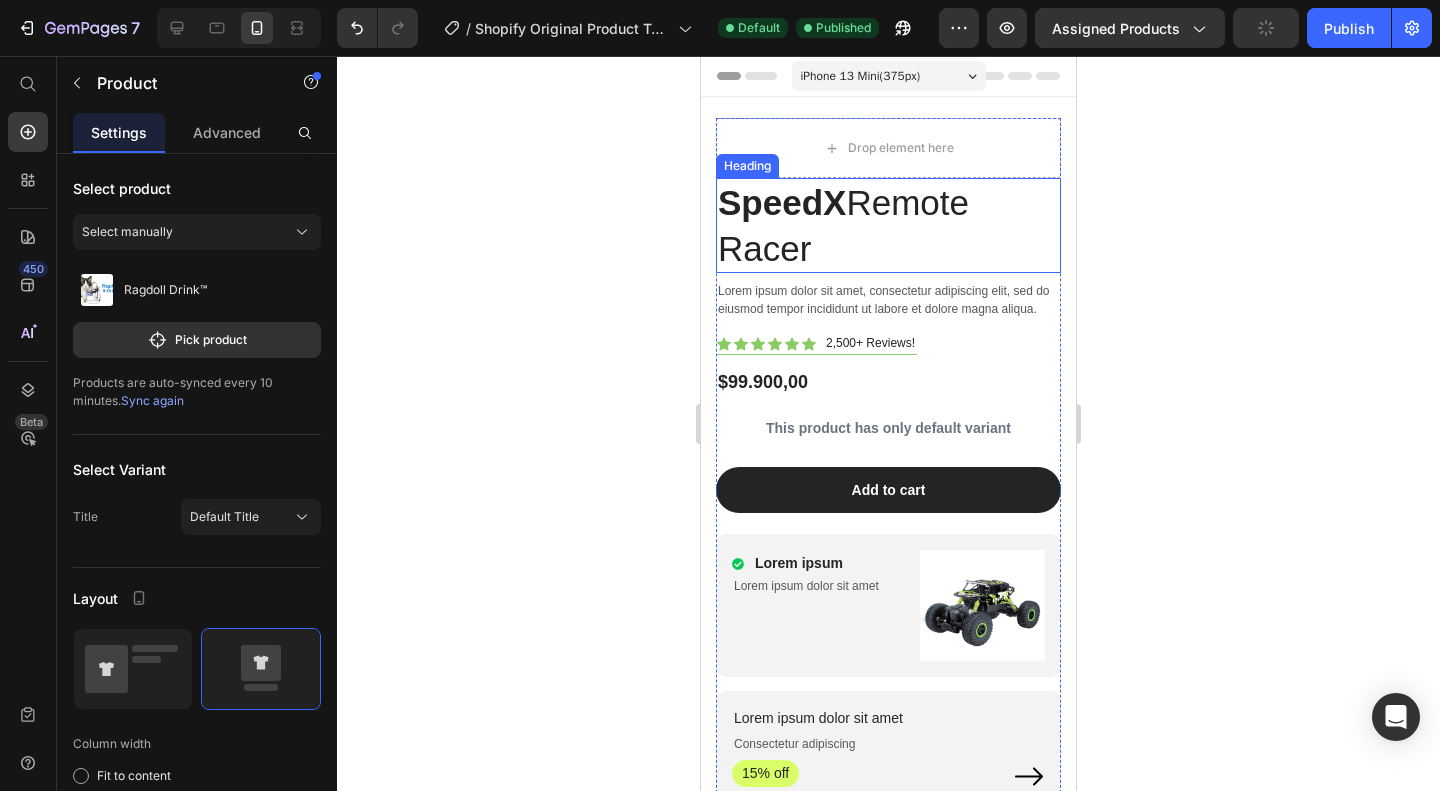 click on "SpeedX  Remote Racer" at bounding box center [888, 225] 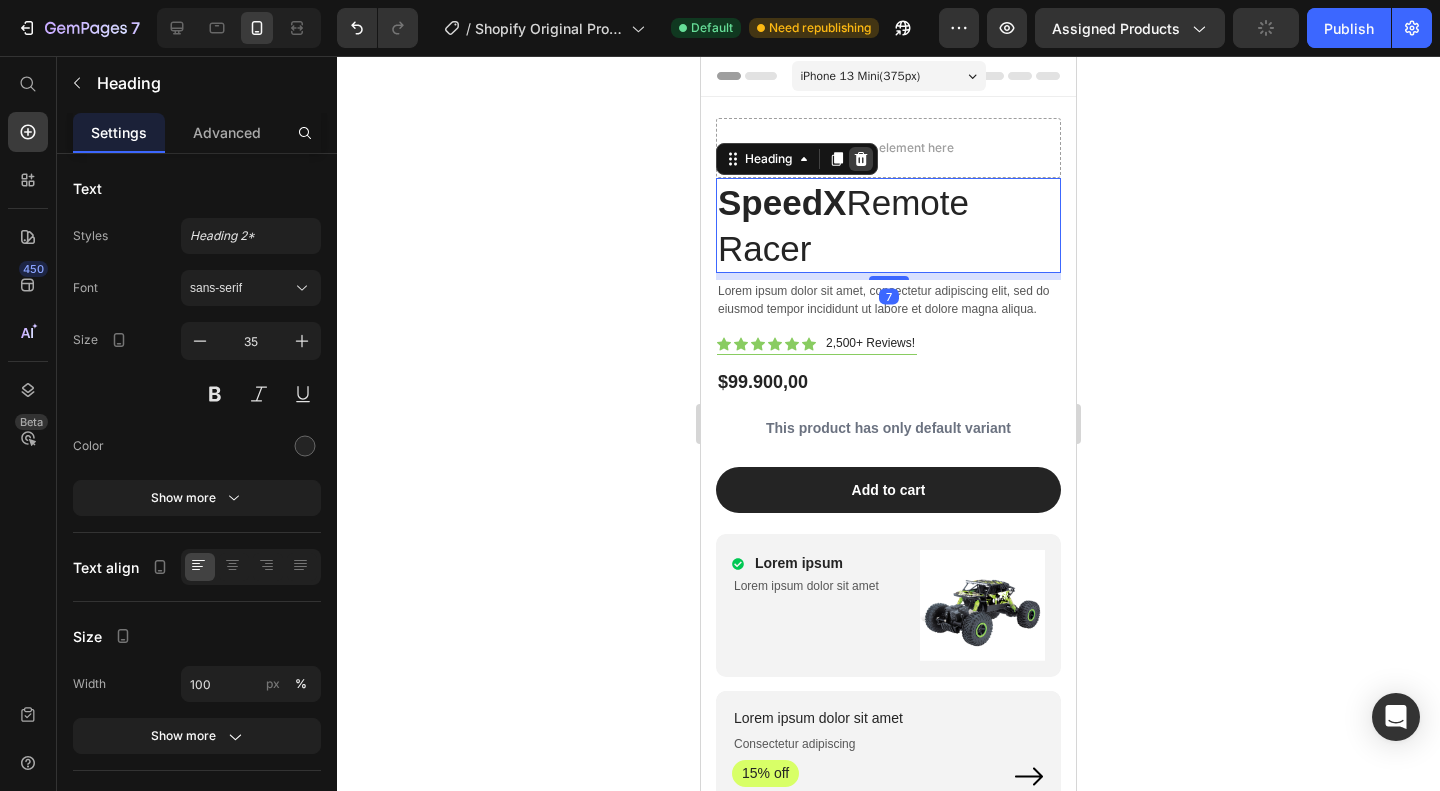 click 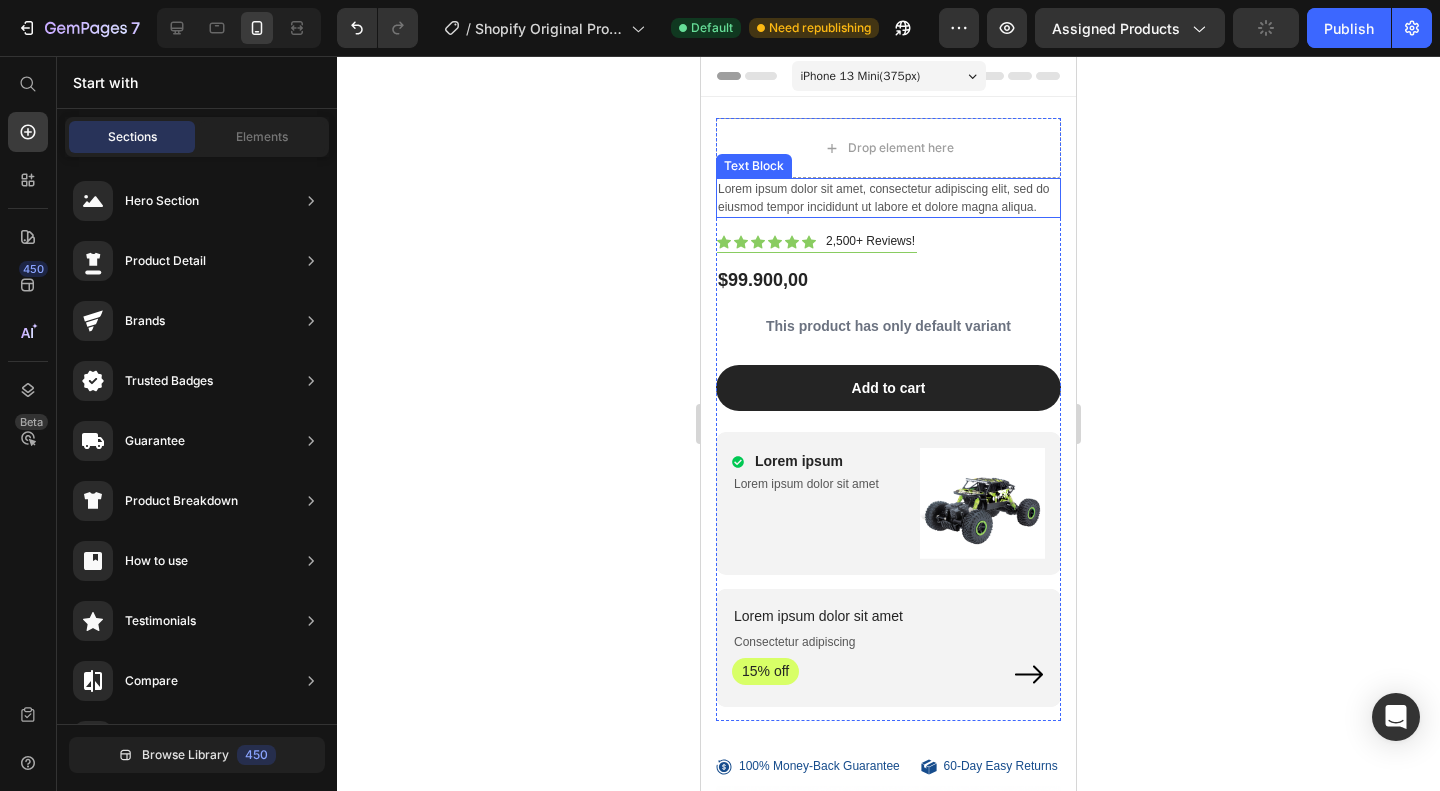 click on "Lorem ipsum dolor sit amet, consectetur adipiscing elit, sed do eiusmod tempor incididunt ut labore et dolore magna aliqua." at bounding box center [888, 198] 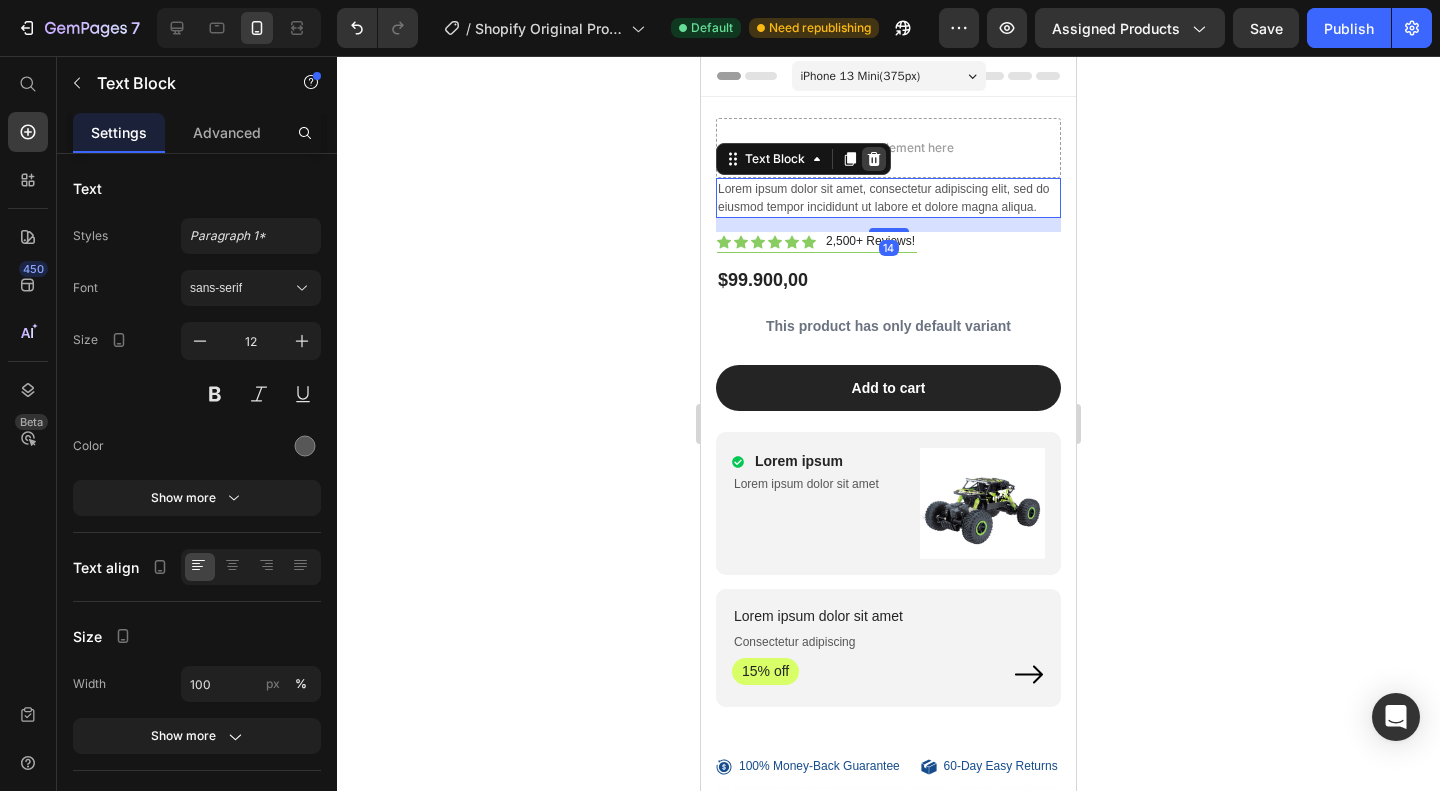 click 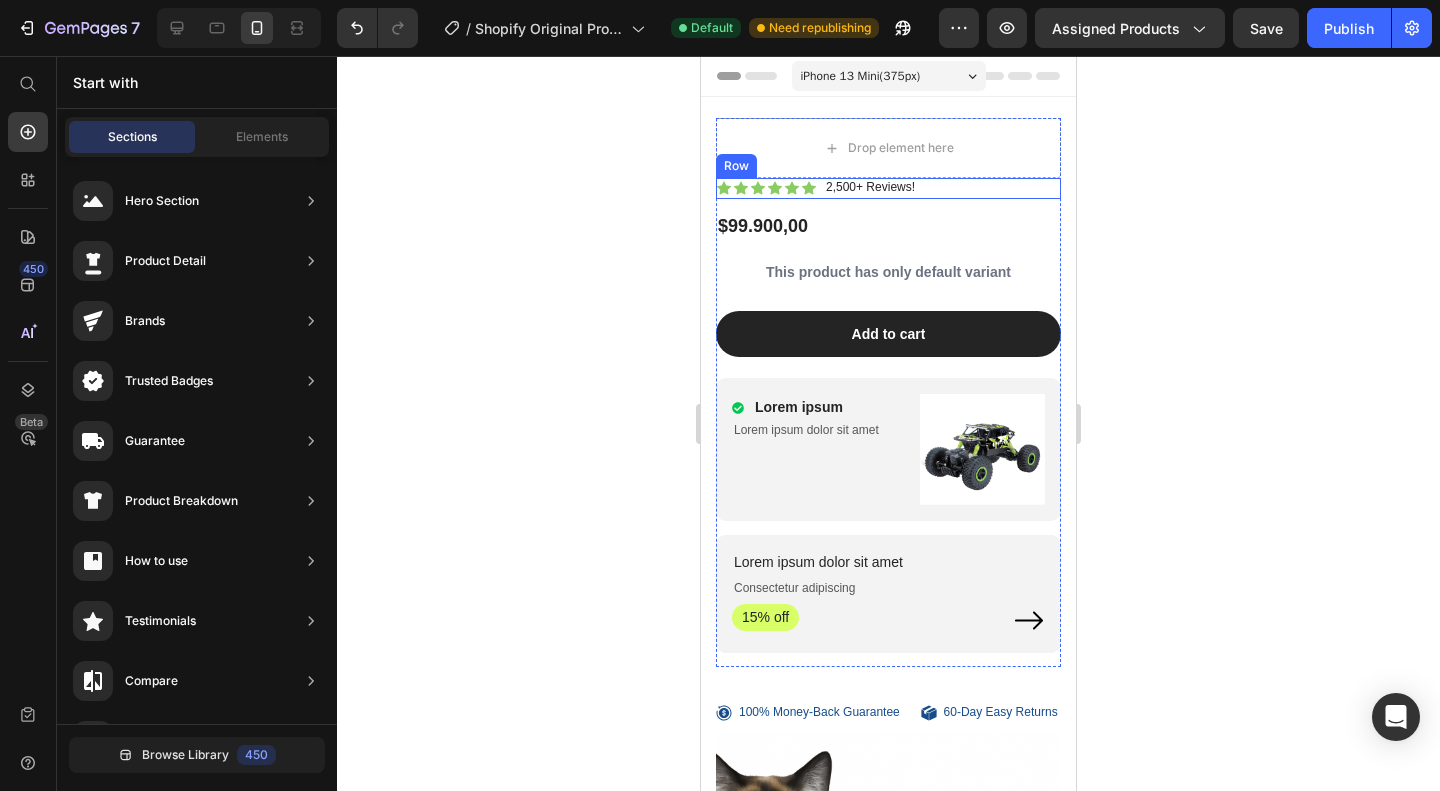 click on "Lorem ipsum dolor Text Block Icon Icon Icon Icon Icon Icon Icon List 2,500+ Reviews! Text Block Row Row $99.900,00 Product Price This product has only default variant Product Variants & Swatches Add to cart Add to Cart Lorem ipsum  Item List Lorem ipsum dolor sit amet Text Block Image Row Hero Banner Lorem ipsum dolor sit amet Text Block Consectetur adipiscing Text Block 15% off Text Block Image Row Hero Banner Row" at bounding box center [888, 422] 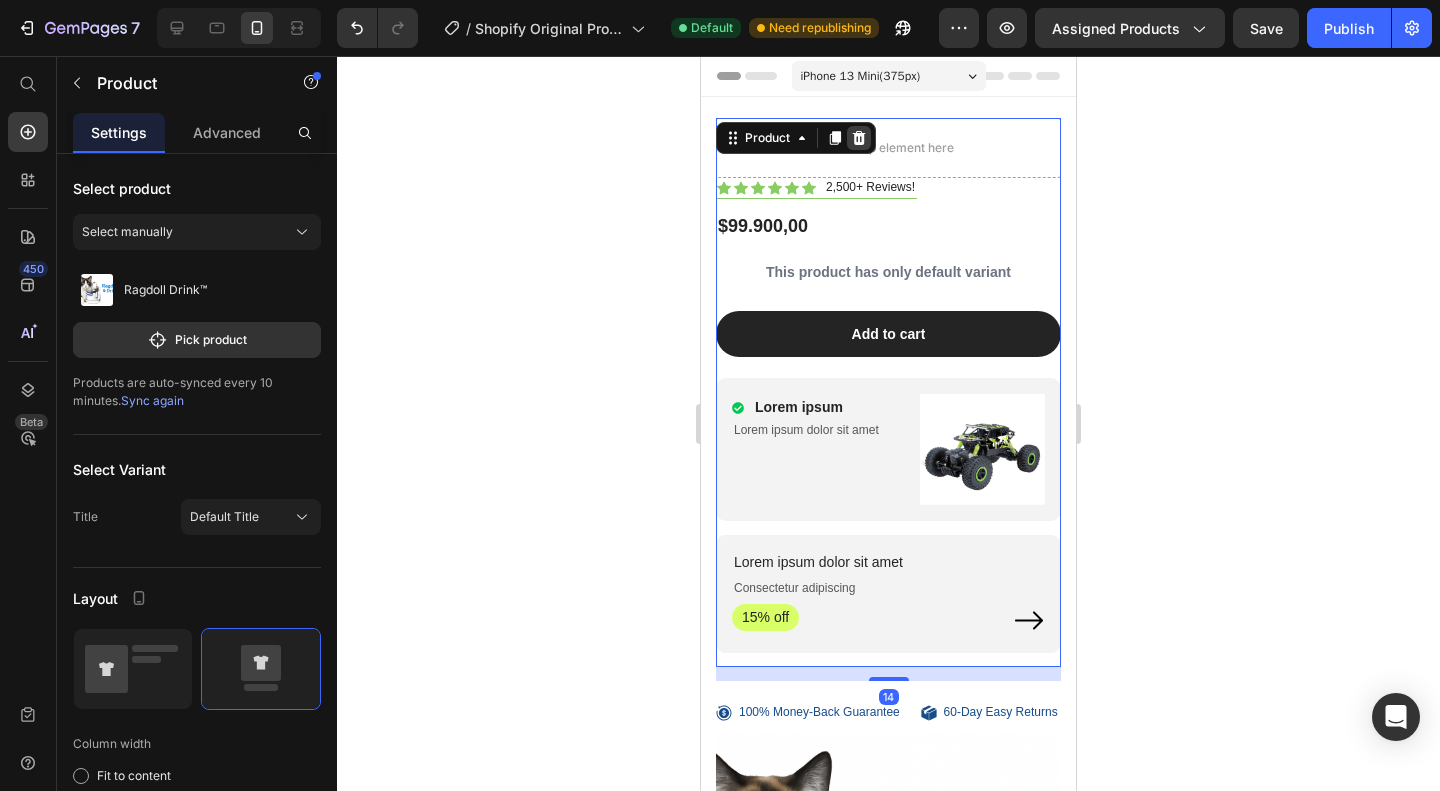 click 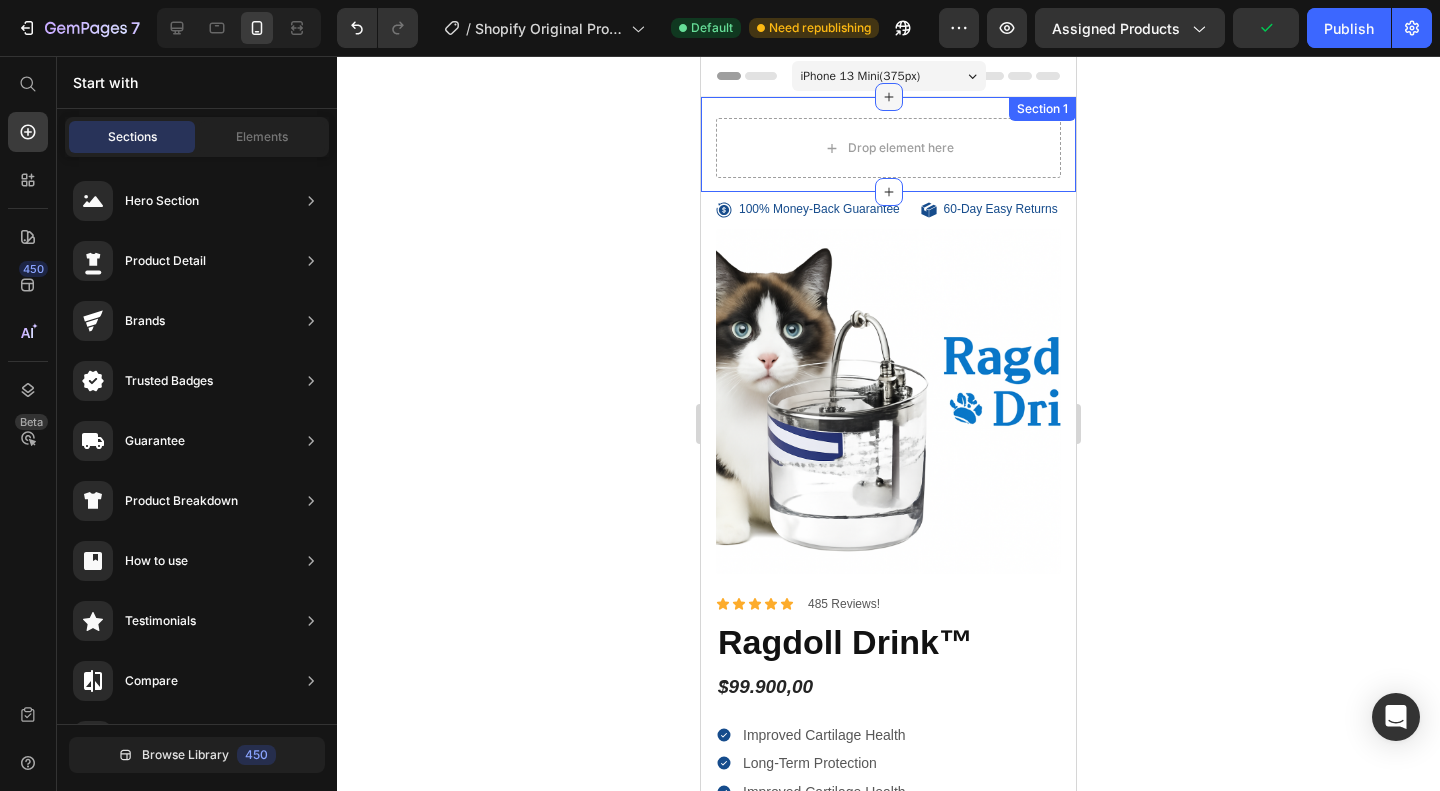 click 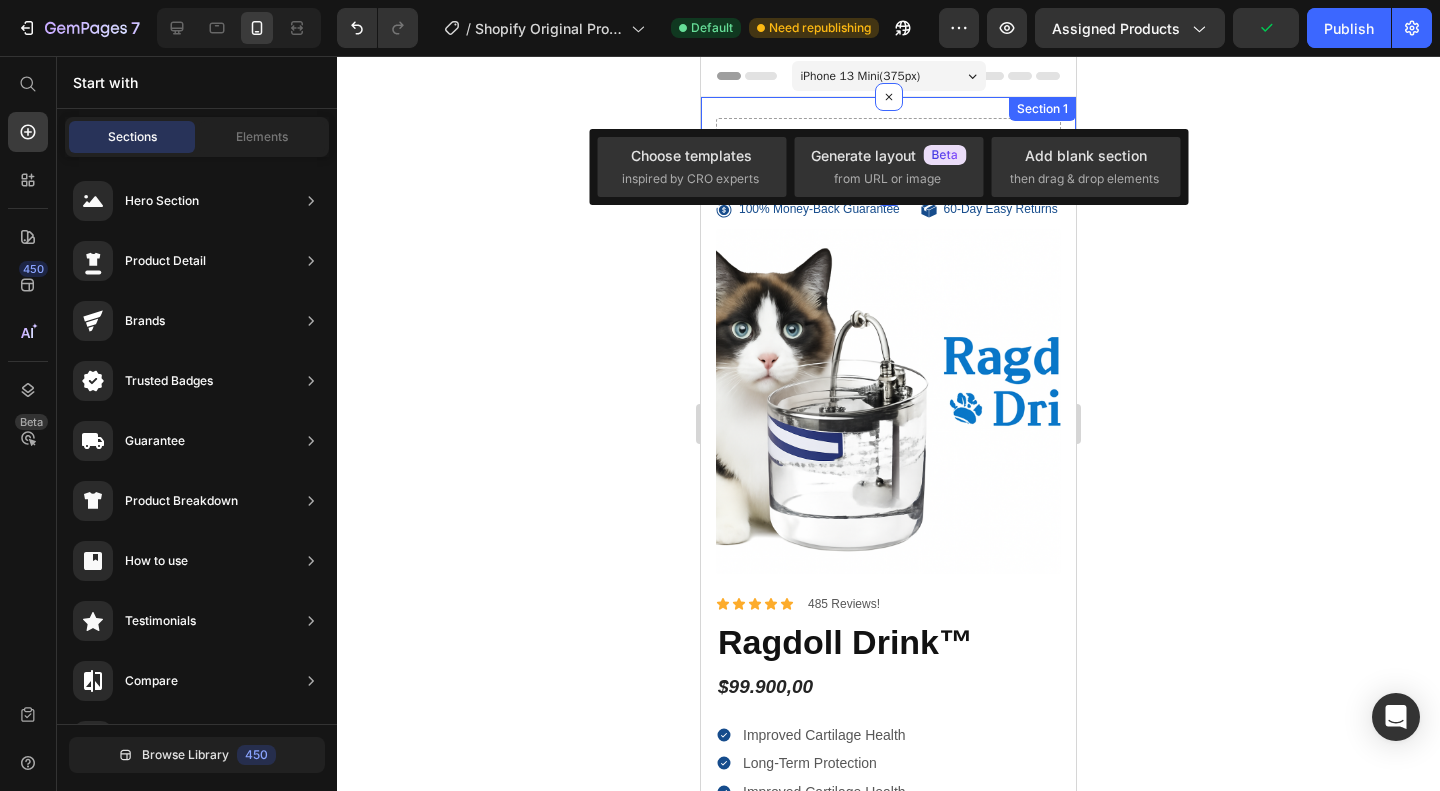 click on "Drop element here Section 1" at bounding box center [888, 144] 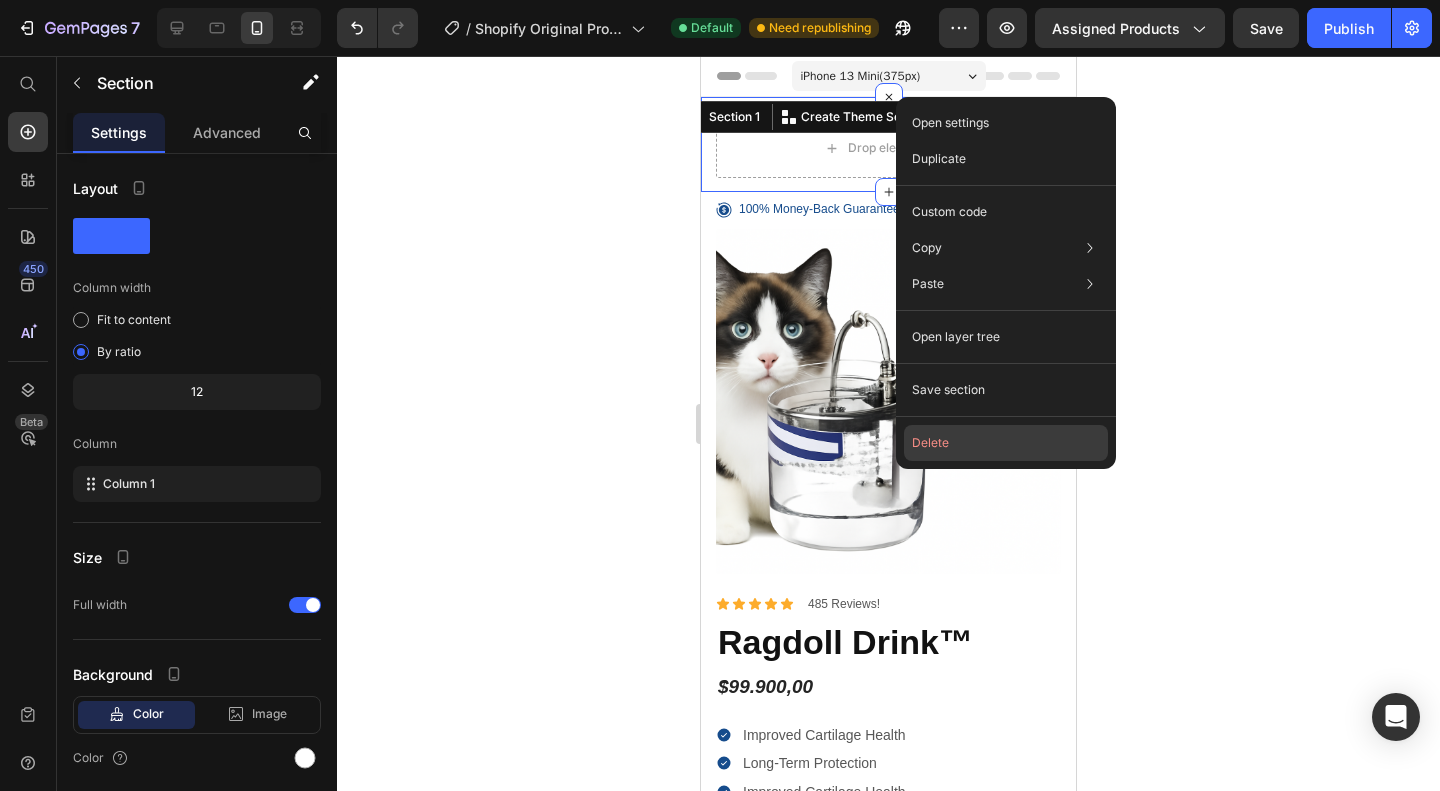 click on "Delete" 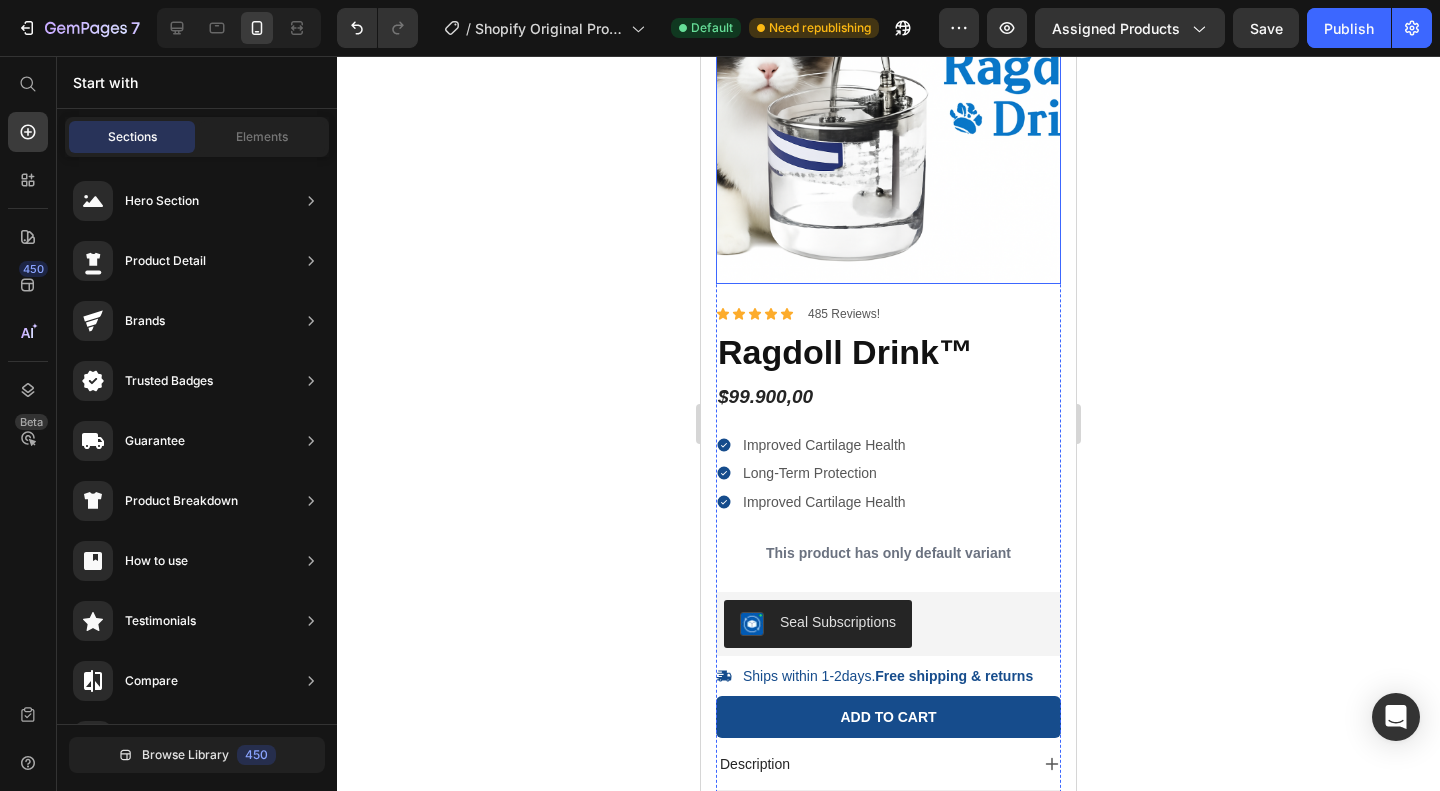 scroll, scrollTop: 192, scrollLeft: 0, axis: vertical 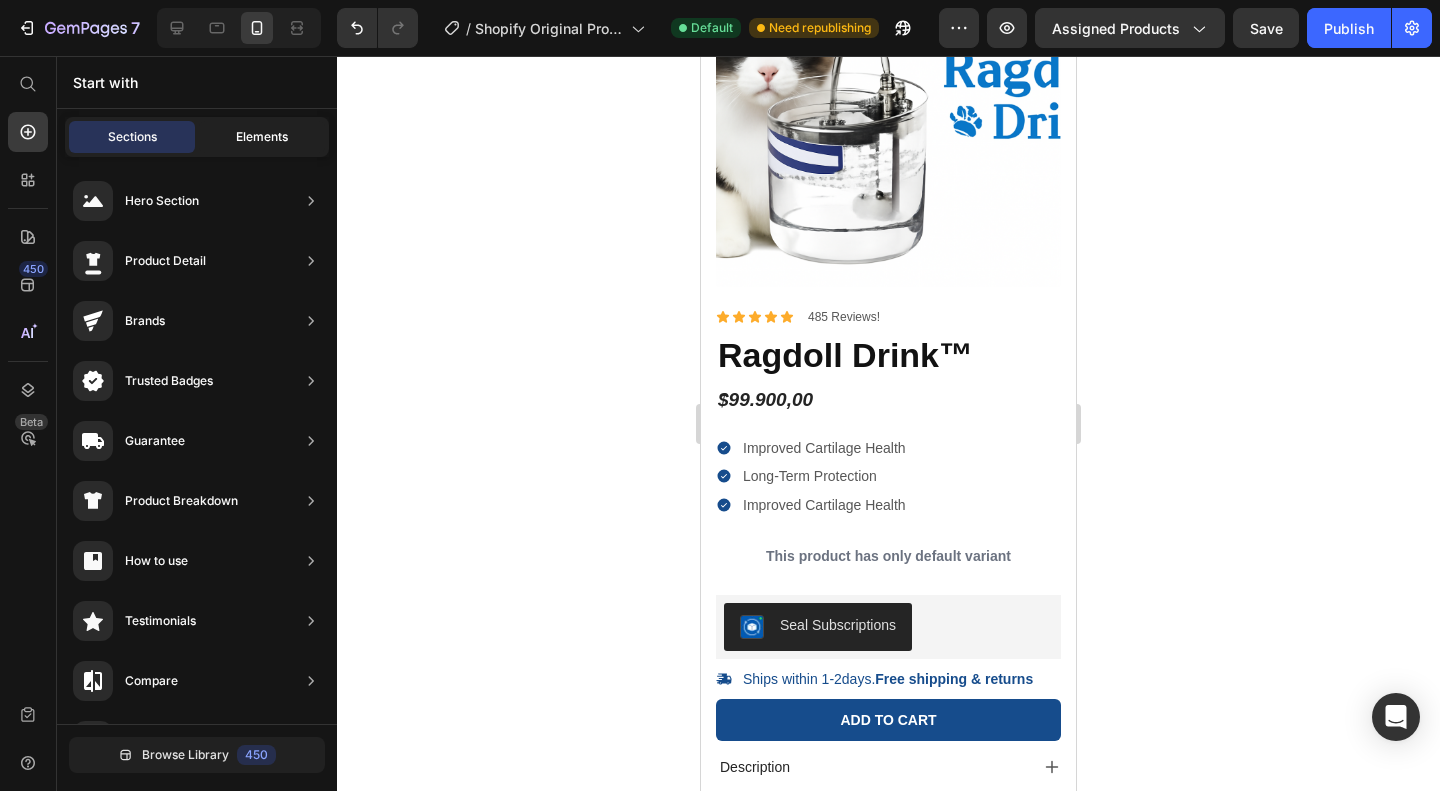 click on "Elements" at bounding box center (262, 137) 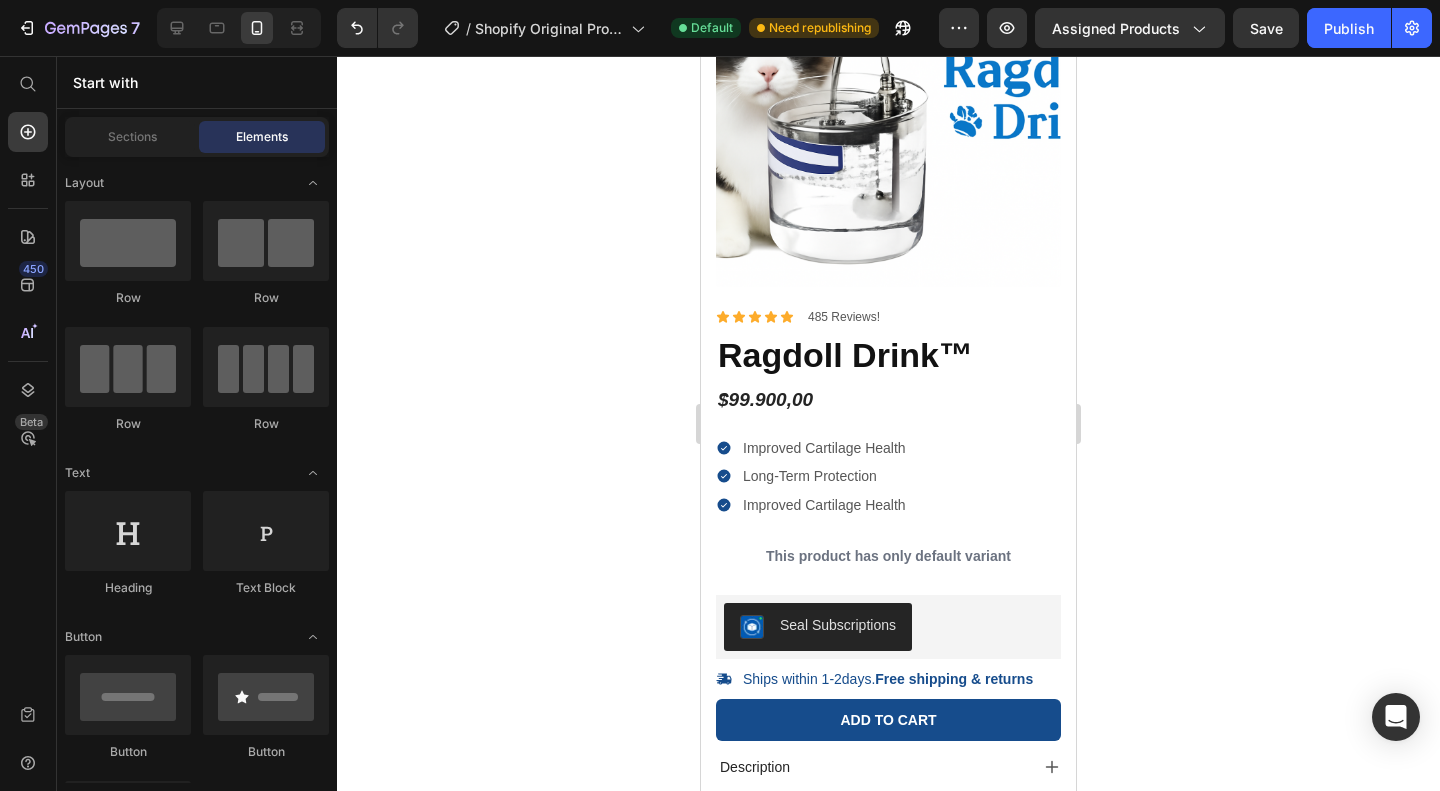 click on "Sections Elements" at bounding box center (197, 137) 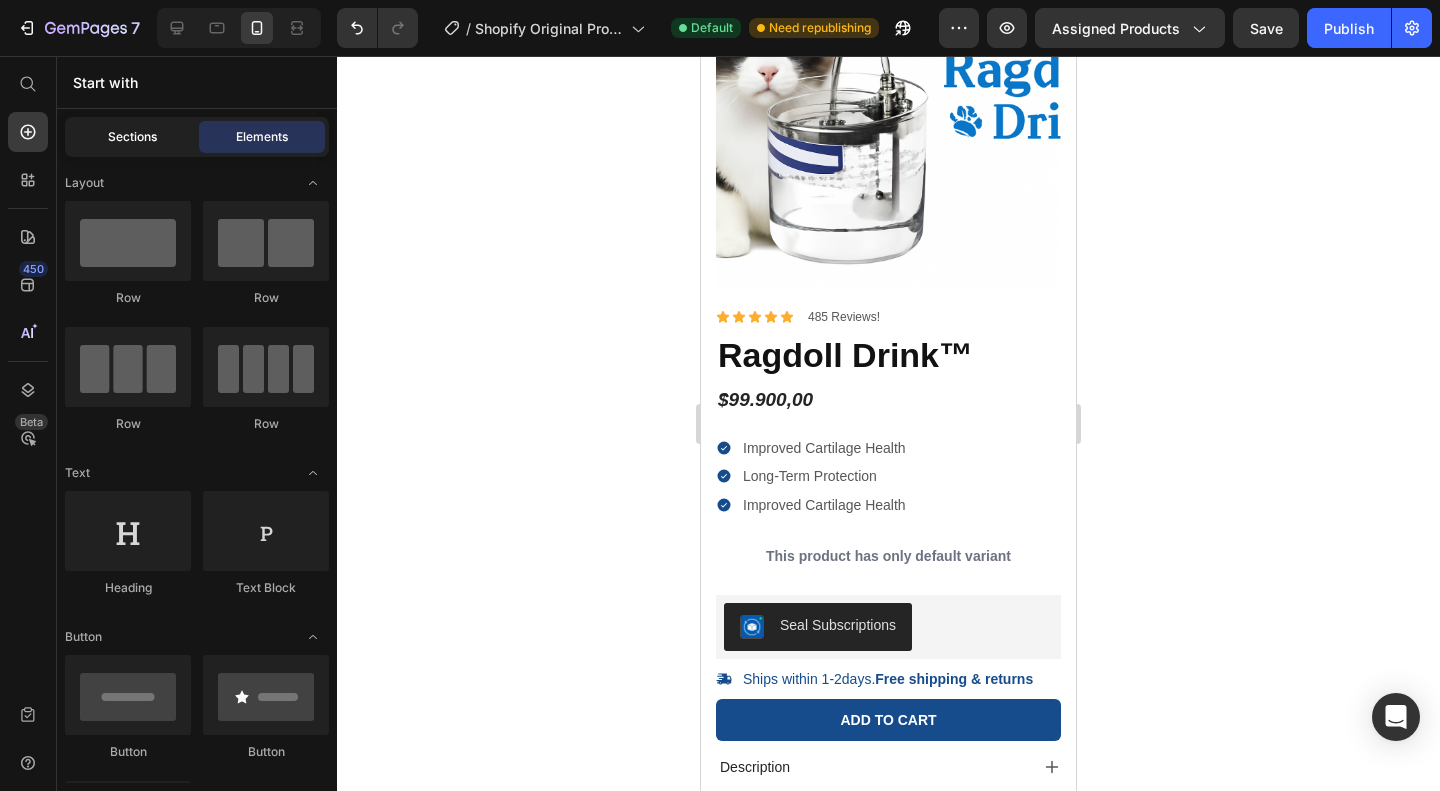 click on "Sections" at bounding box center (132, 137) 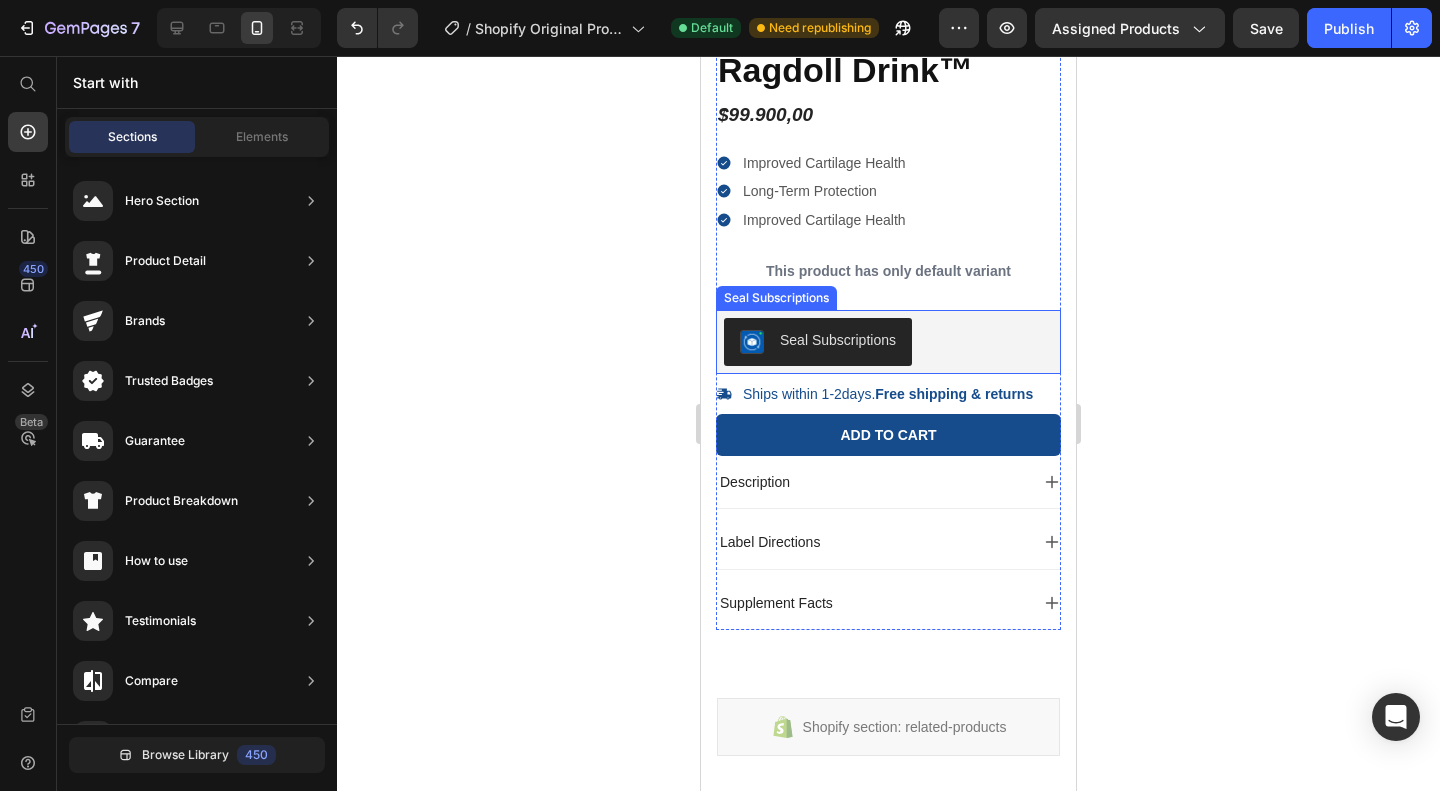 scroll, scrollTop: 481, scrollLeft: 0, axis: vertical 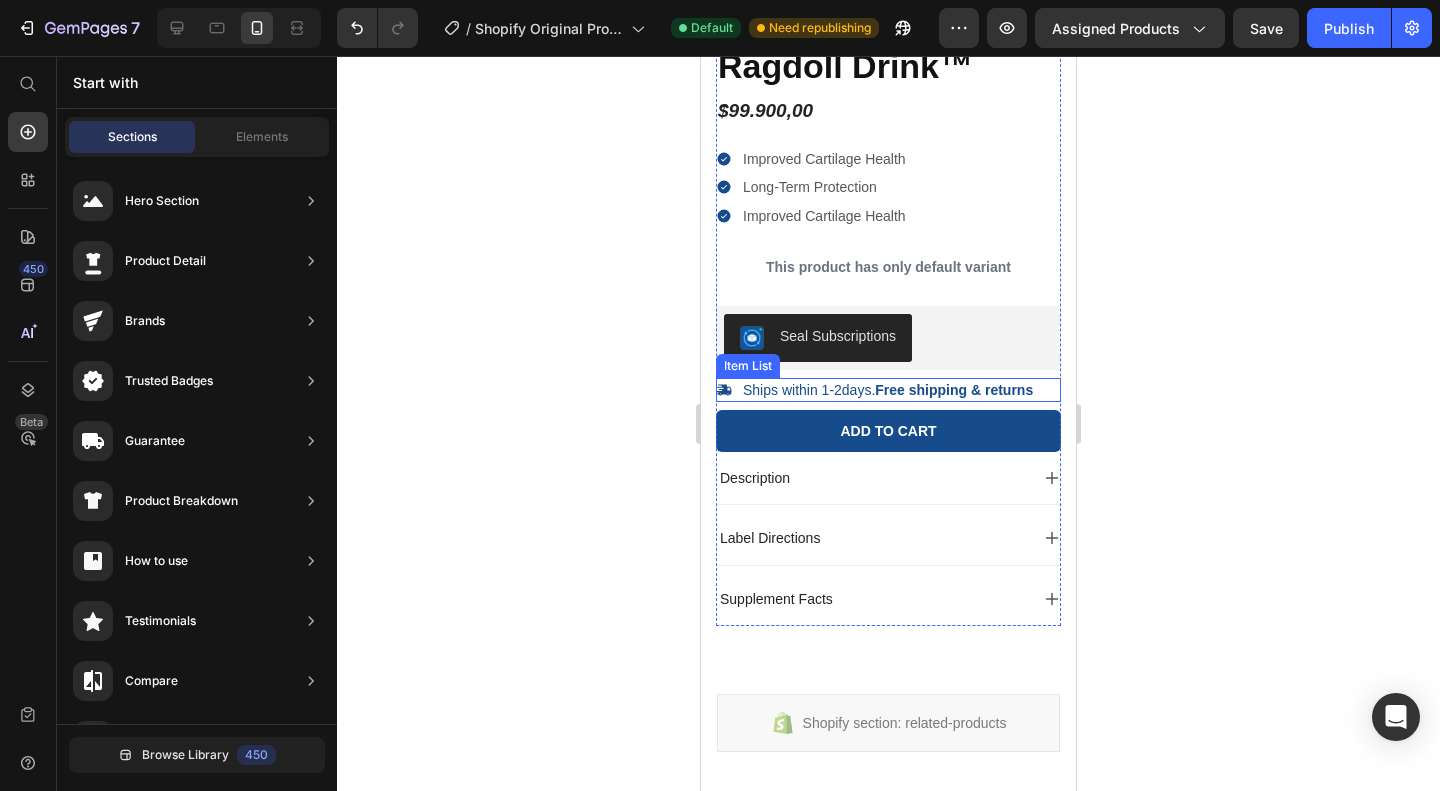 click on "Ships within 1-2days.  Free shipping & returns" at bounding box center [888, 390] 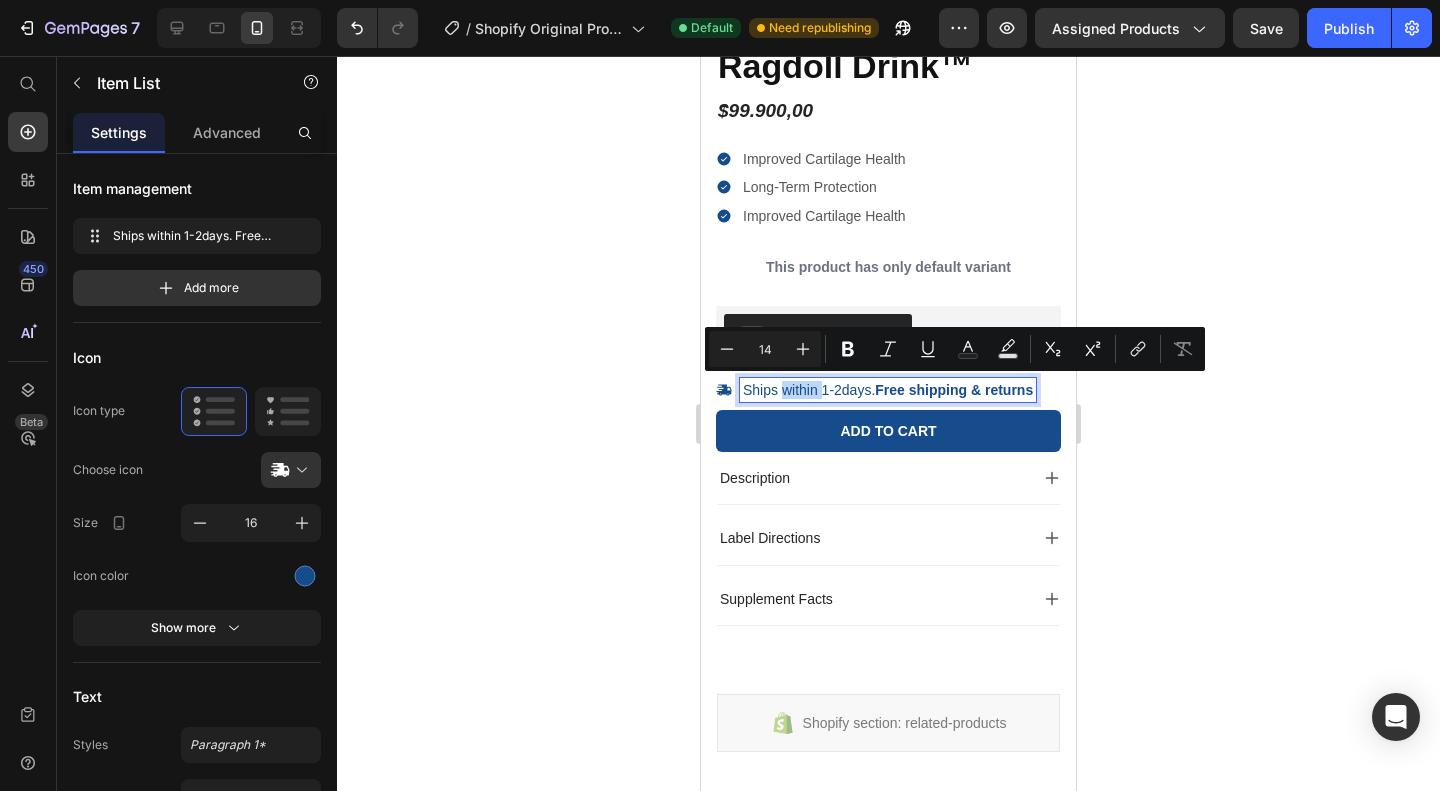 click on "Ships within 1-2days.  Free shipping & returns" at bounding box center [888, 390] 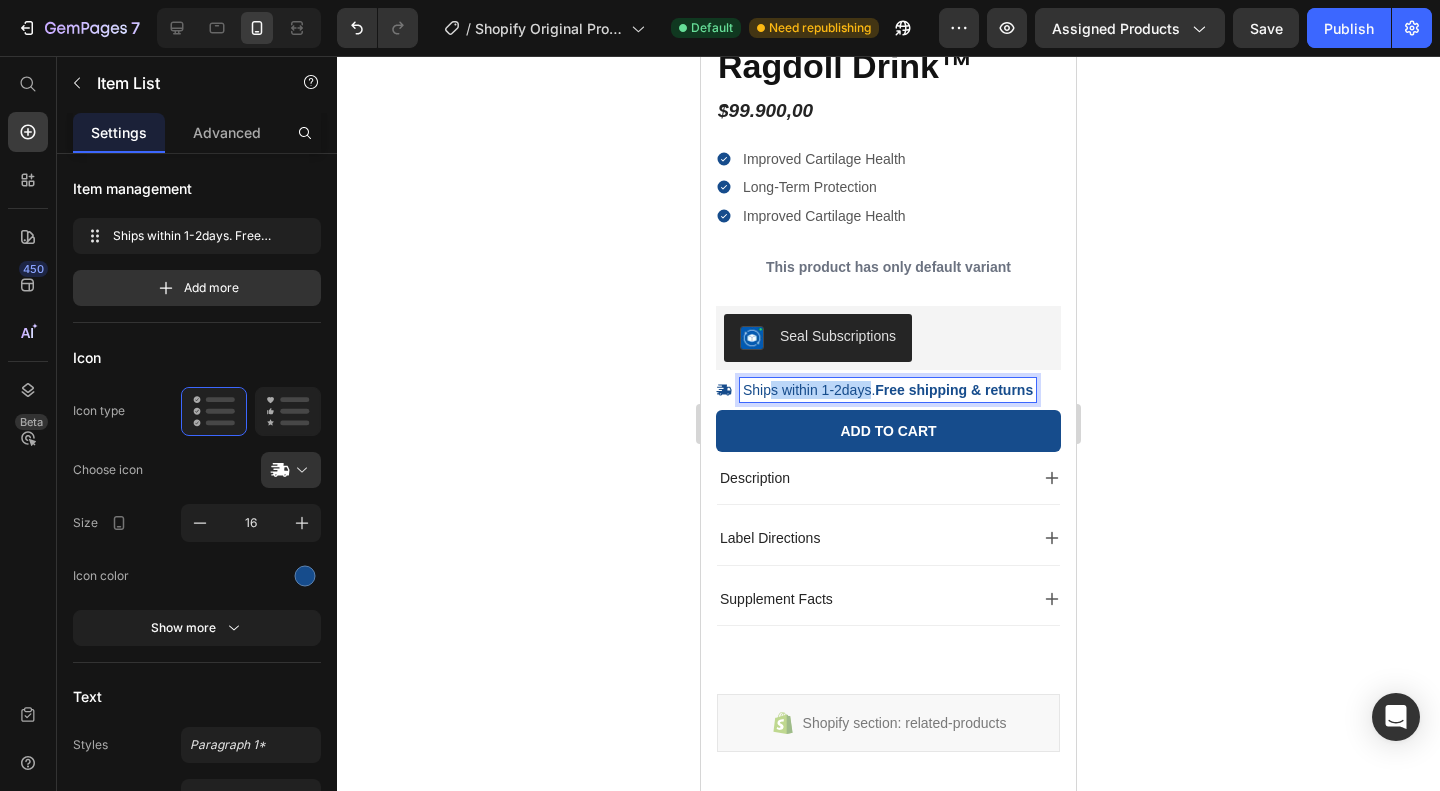 drag, startPoint x: 871, startPoint y: 385, endPoint x: 728, endPoint y: 393, distance: 143.2236 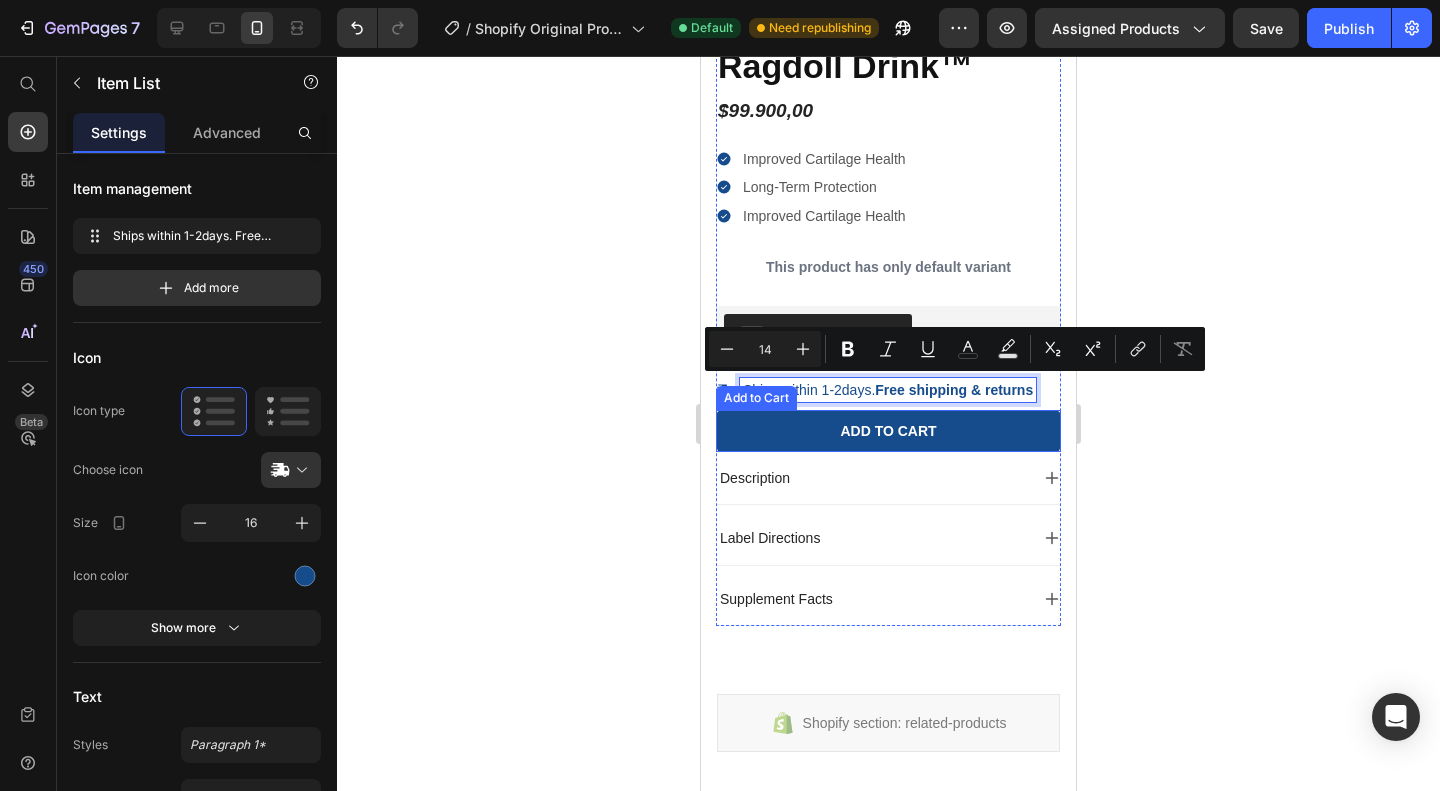 click on "Add to Cart" at bounding box center (756, 398) 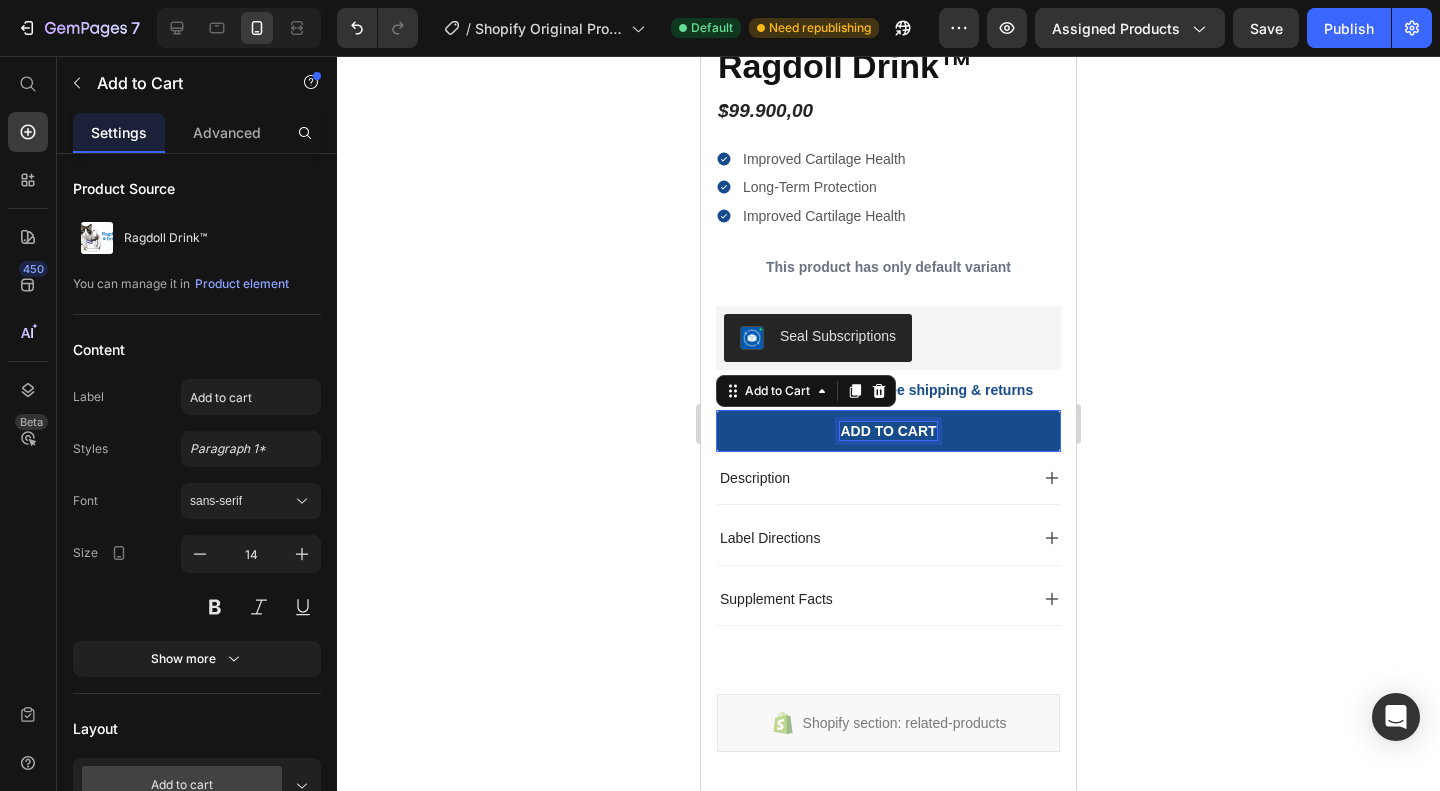 click 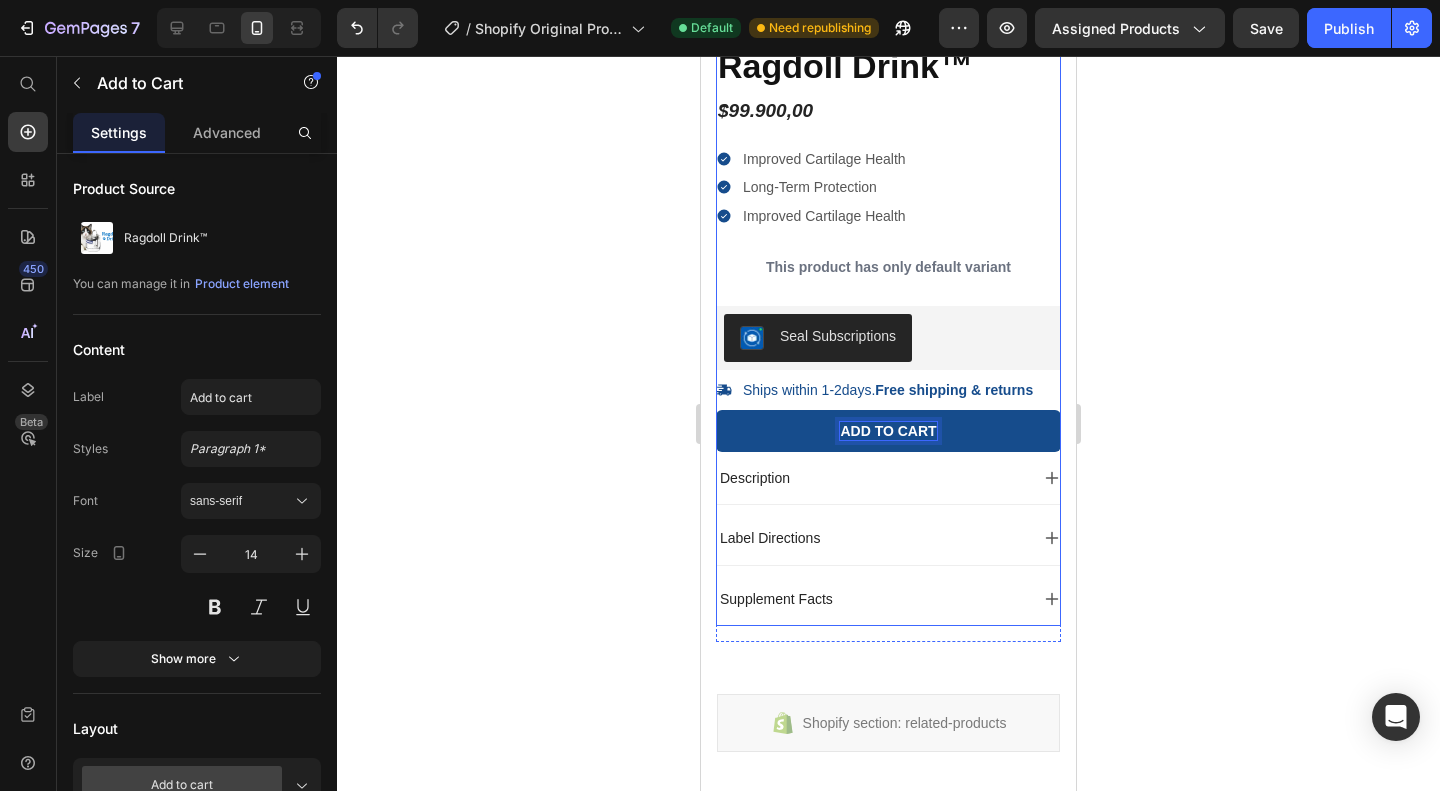 click on "Ships within 1-2days.  Free shipping & returns" at bounding box center (888, 390) 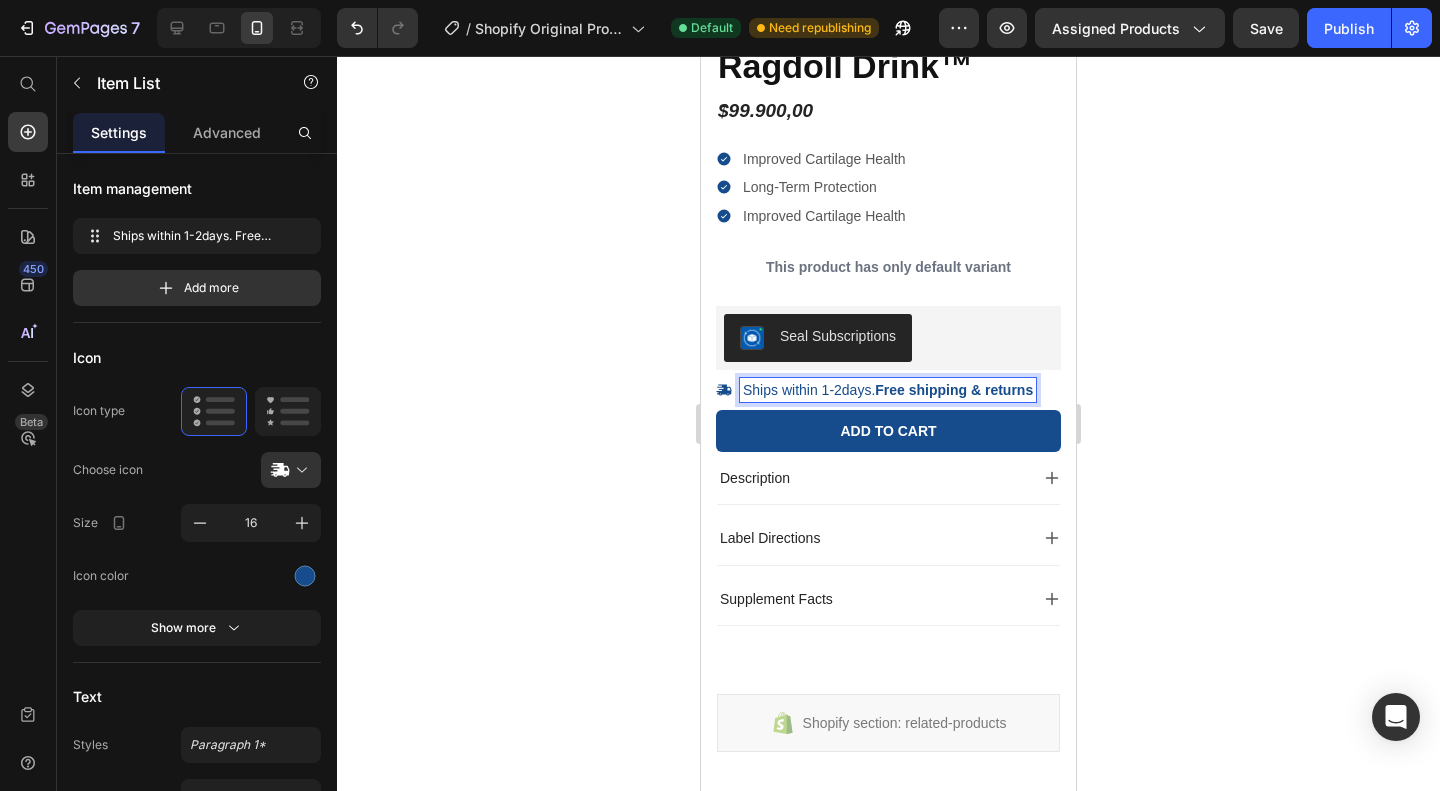 click on "Ships within 1-2days.  Free shipping & returns" at bounding box center [888, 390] 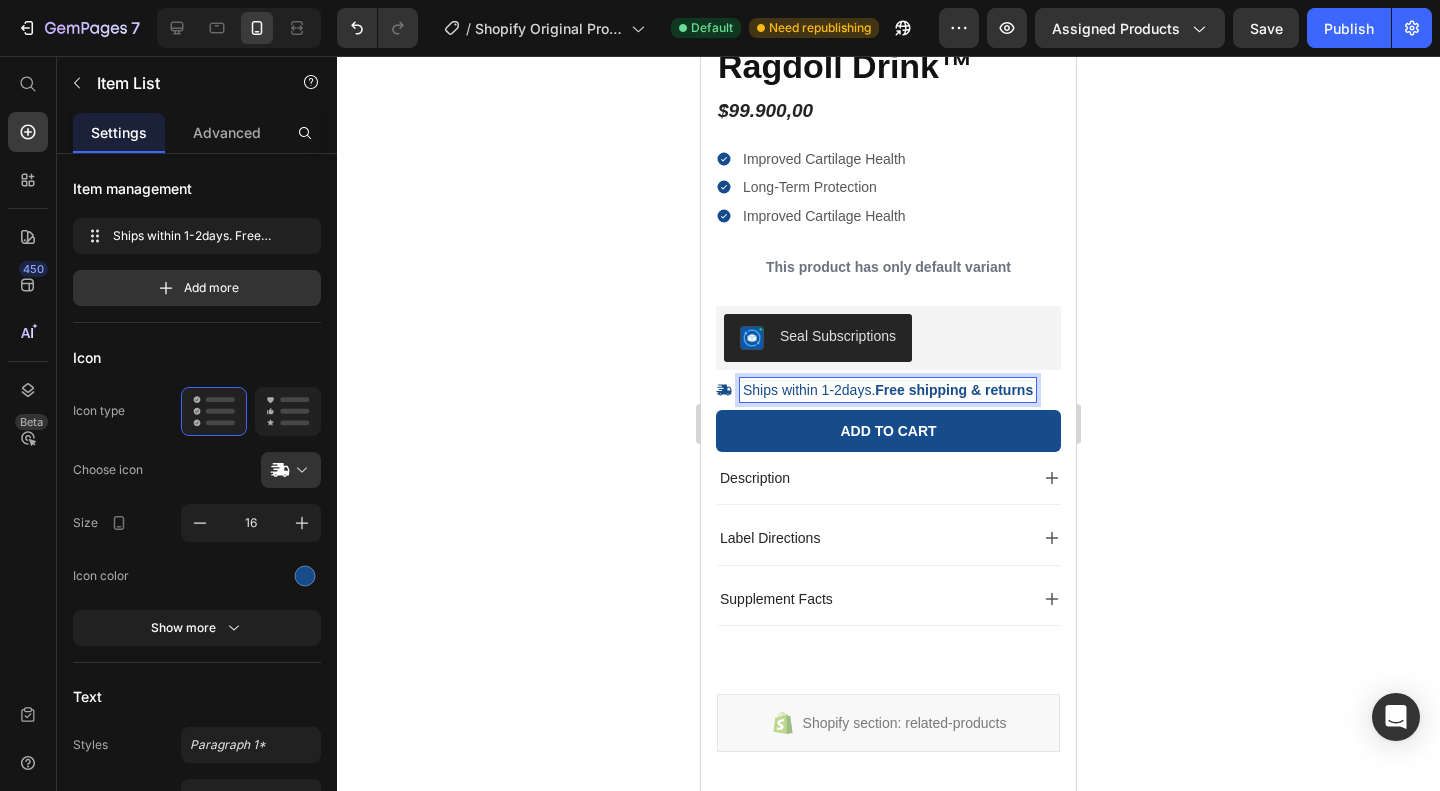 click on "Ships within 1-2days.  Free shipping & returns" at bounding box center [888, 390] 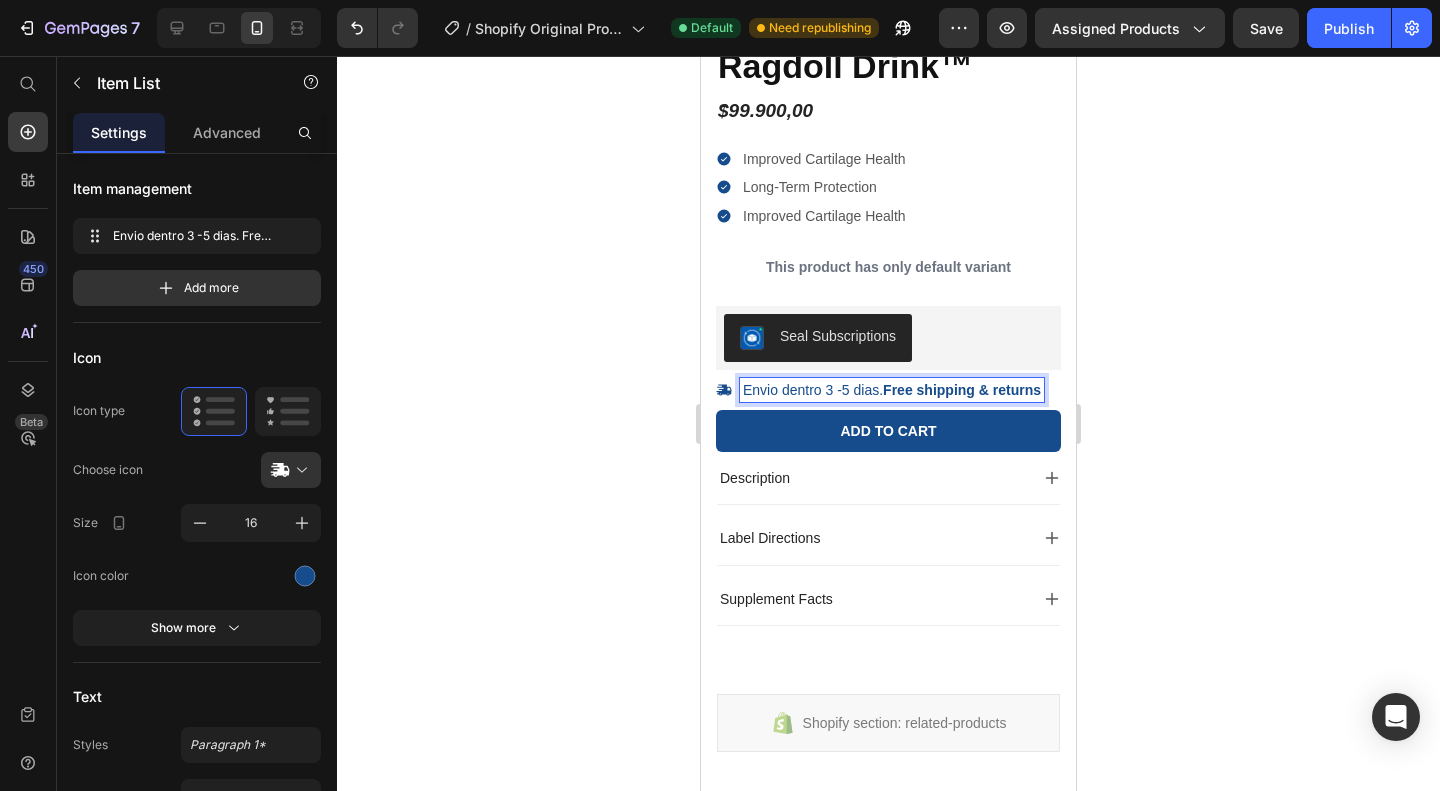 click on "Envio dentro 3 -5 dias.  Free shipping & returns" at bounding box center (892, 390) 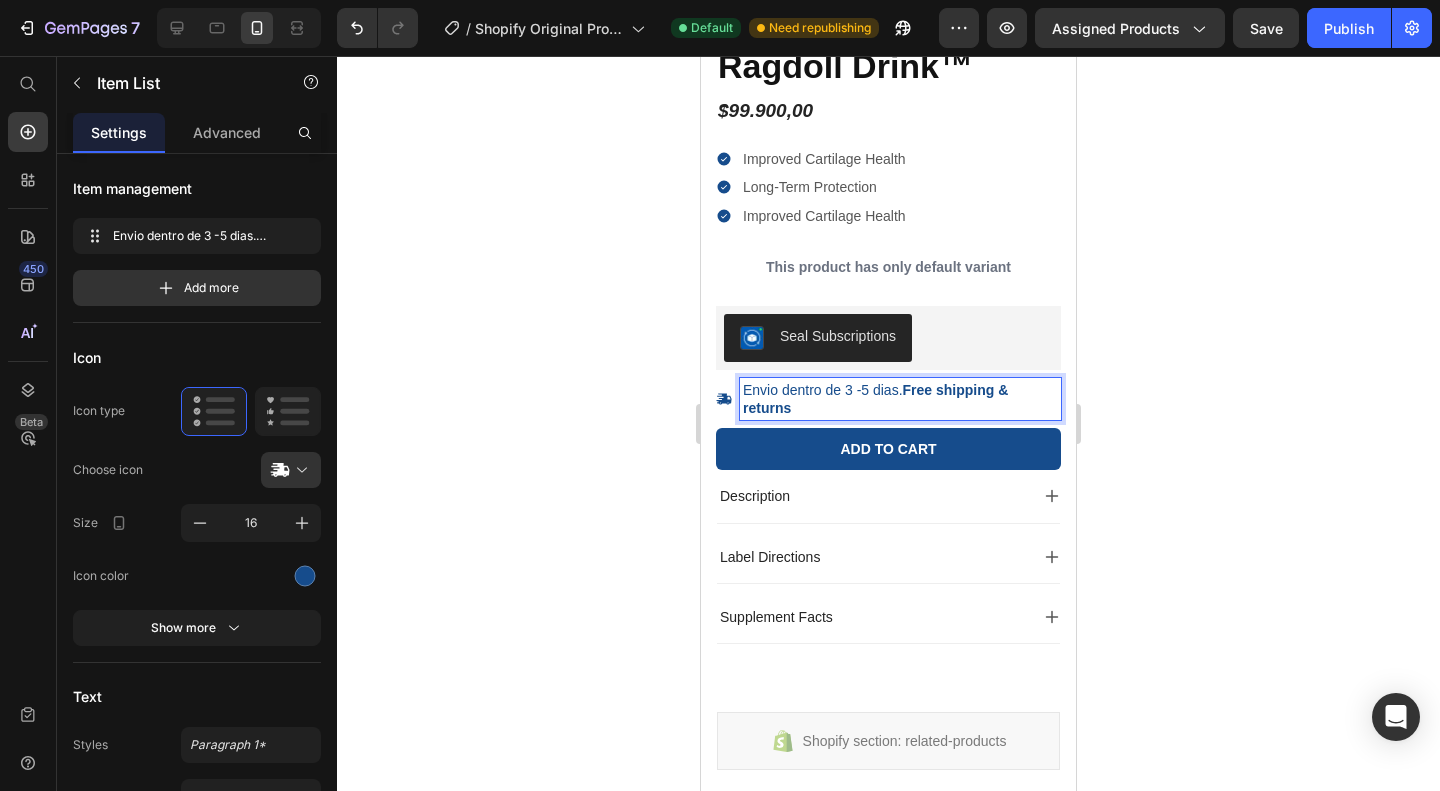 drag, startPoint x: 896, startPoint y: 390, endPoint x: 751, endPoint y: 385, distance: 145.08618 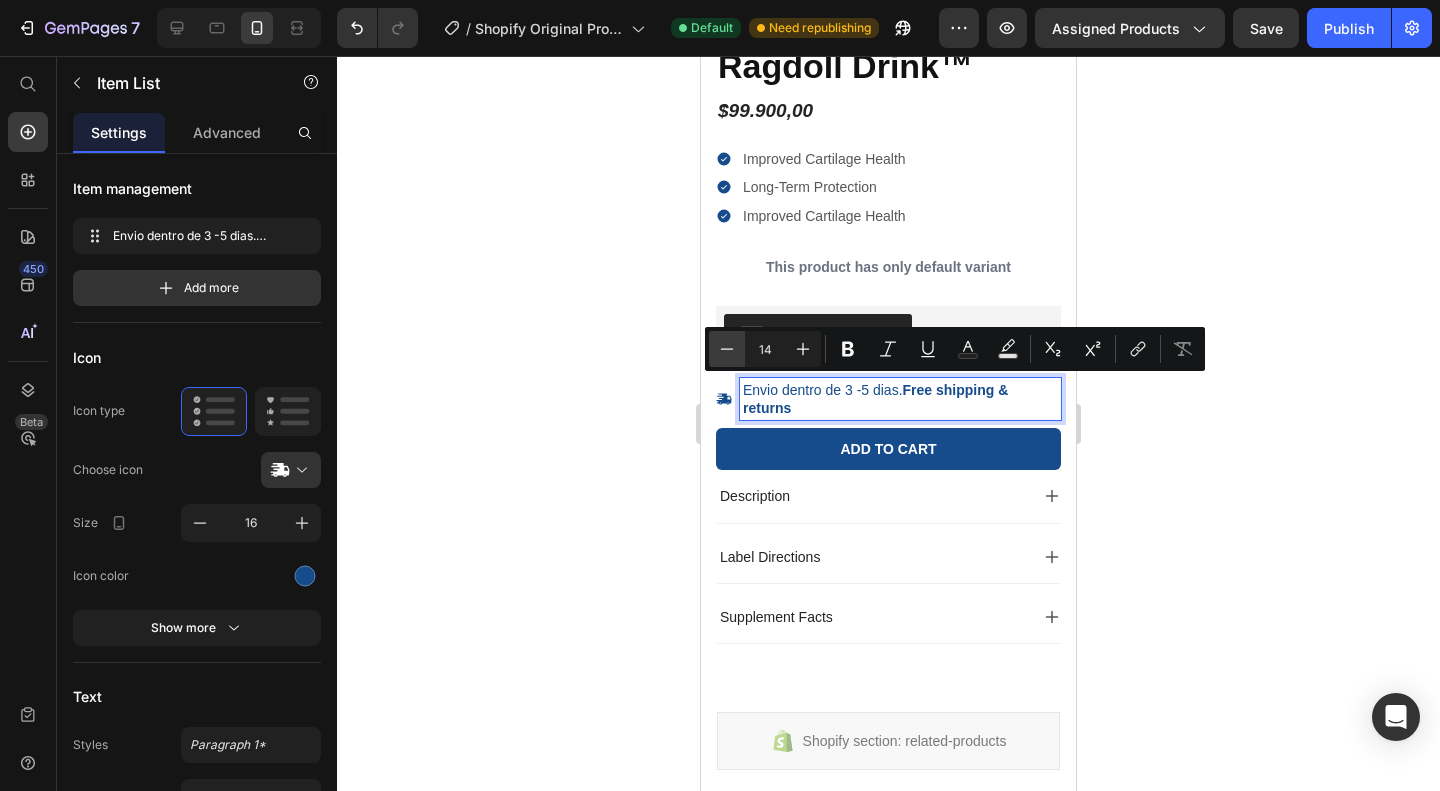 click 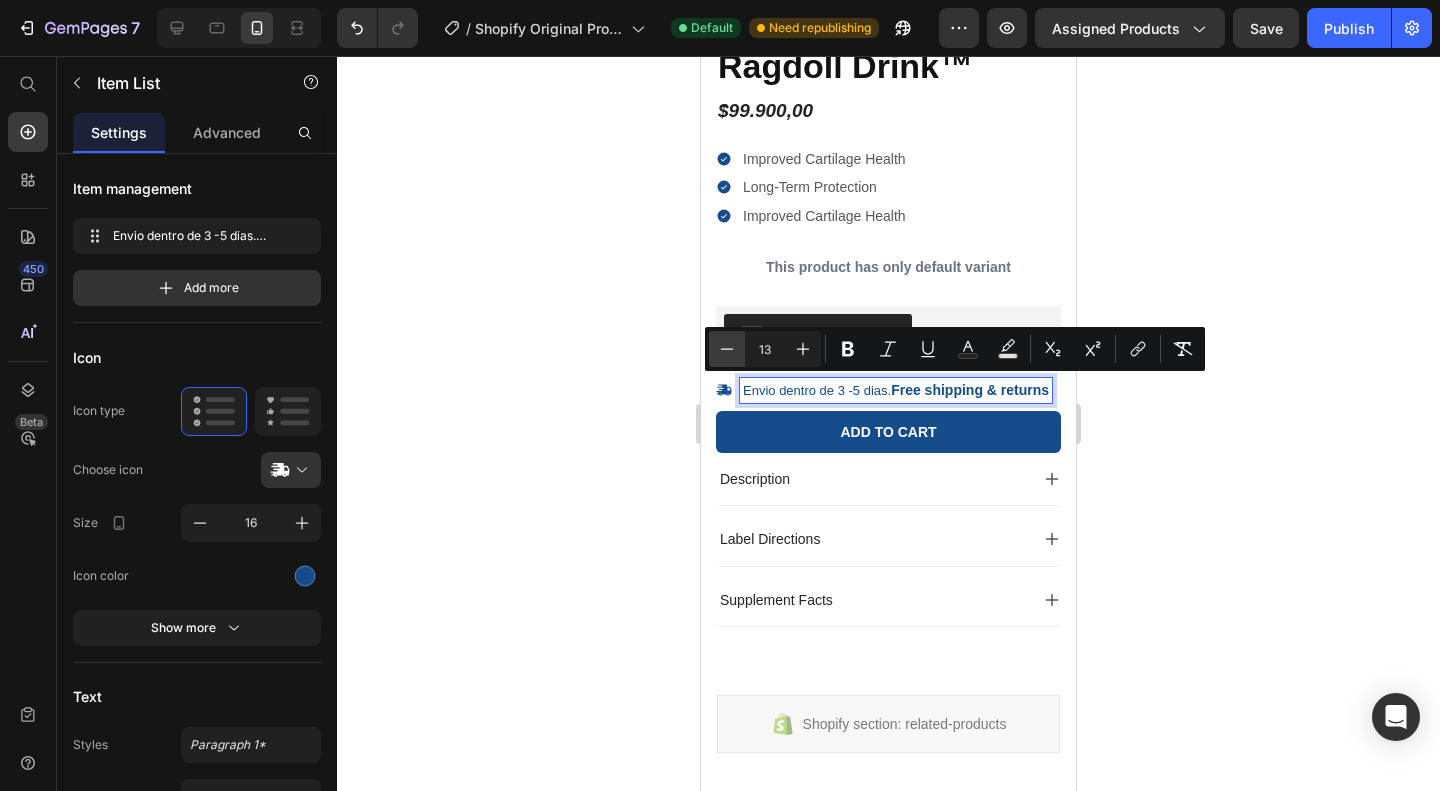 click 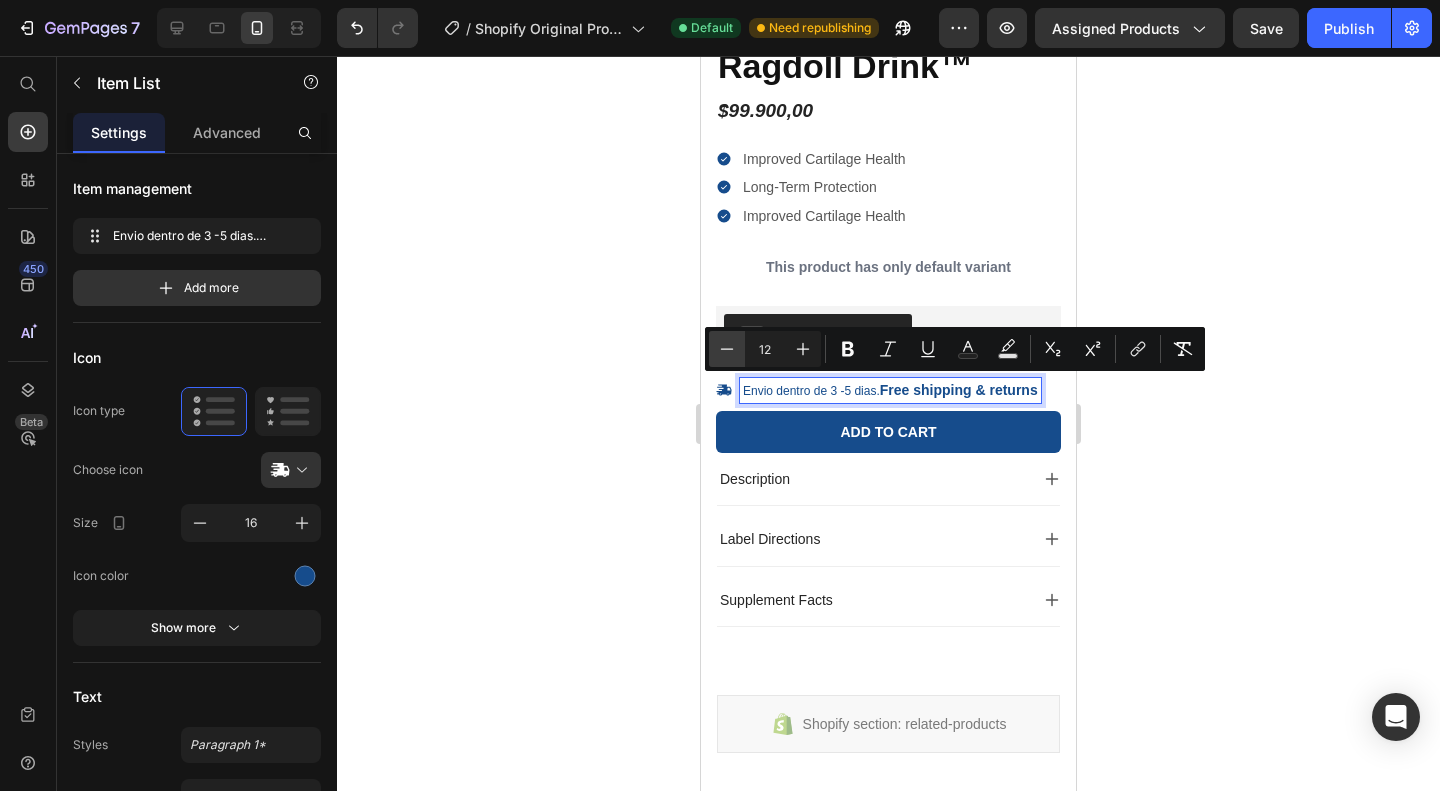 click 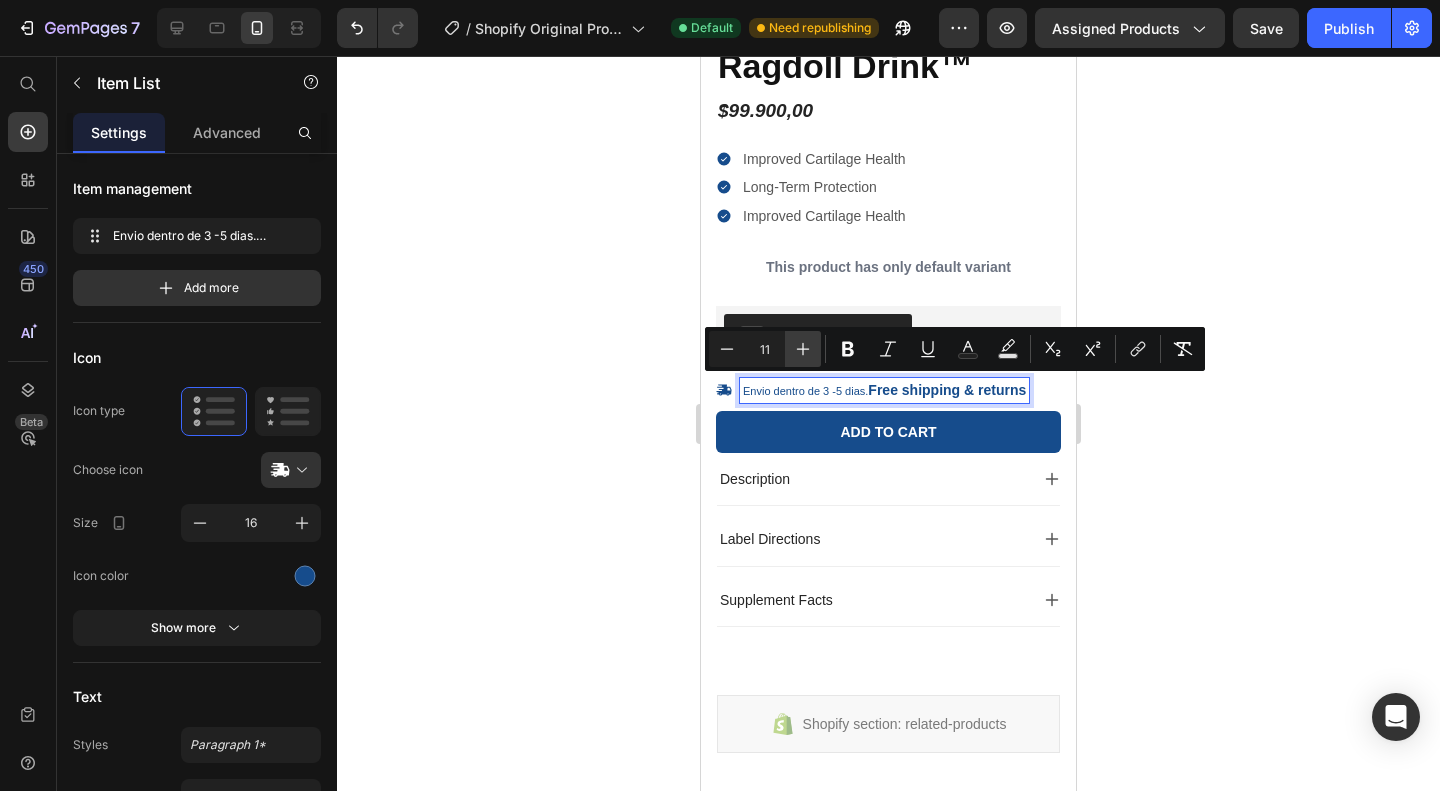 click 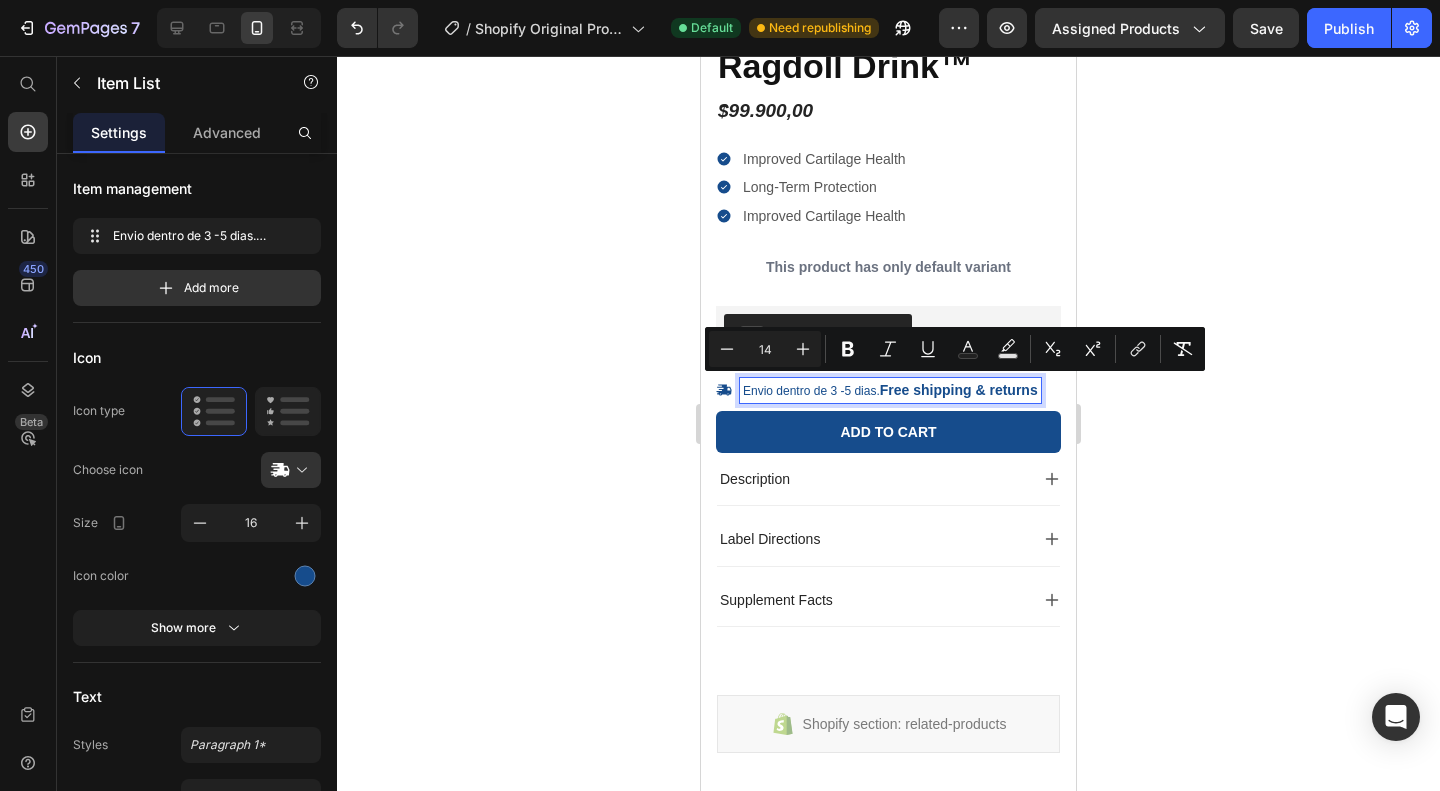 click on "Envio dentro de 3 -5 dias.  Free shipping & returns" at bounding box center [890, 390] 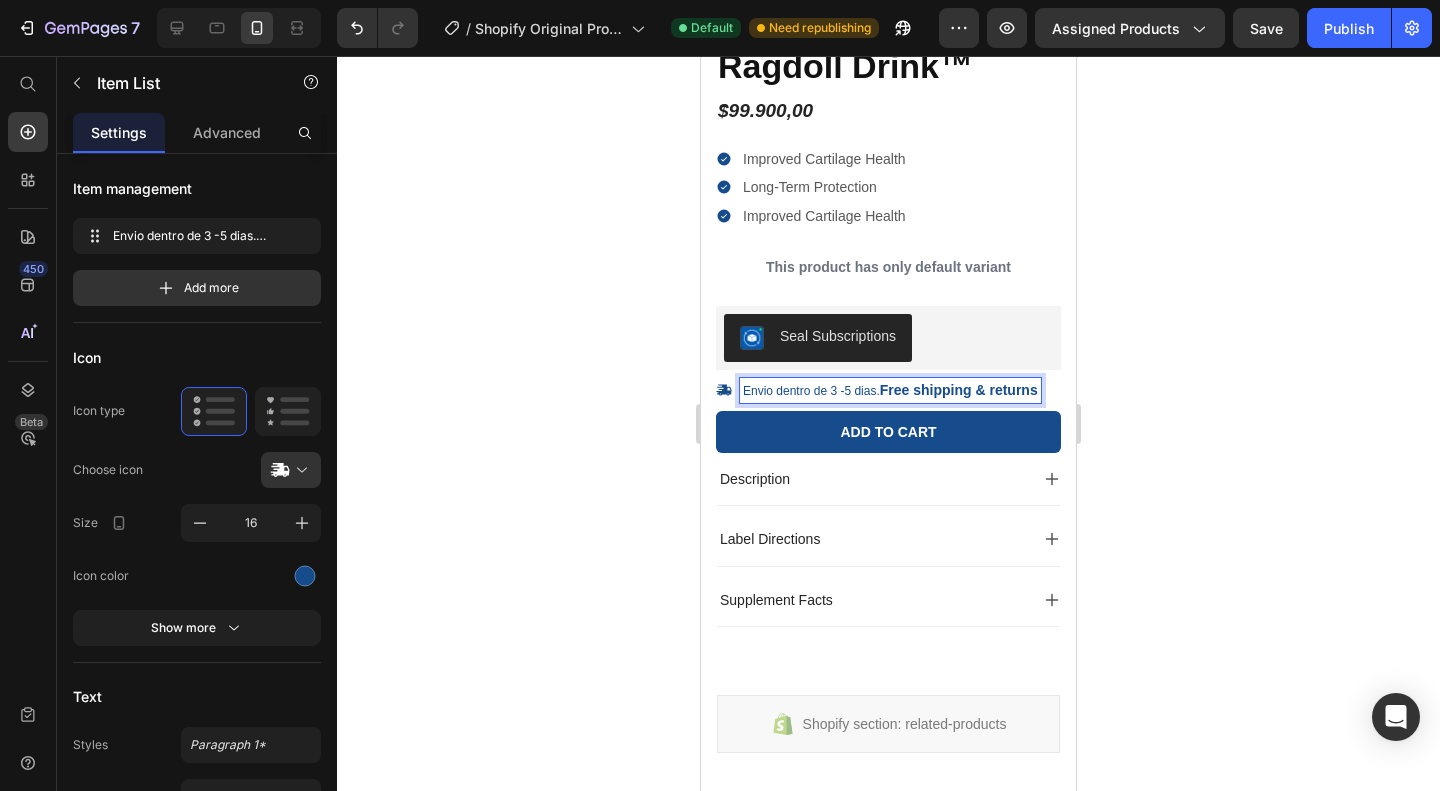 click on "Envio dentro de 3 -5 dias." at bounding box center [811, 391] 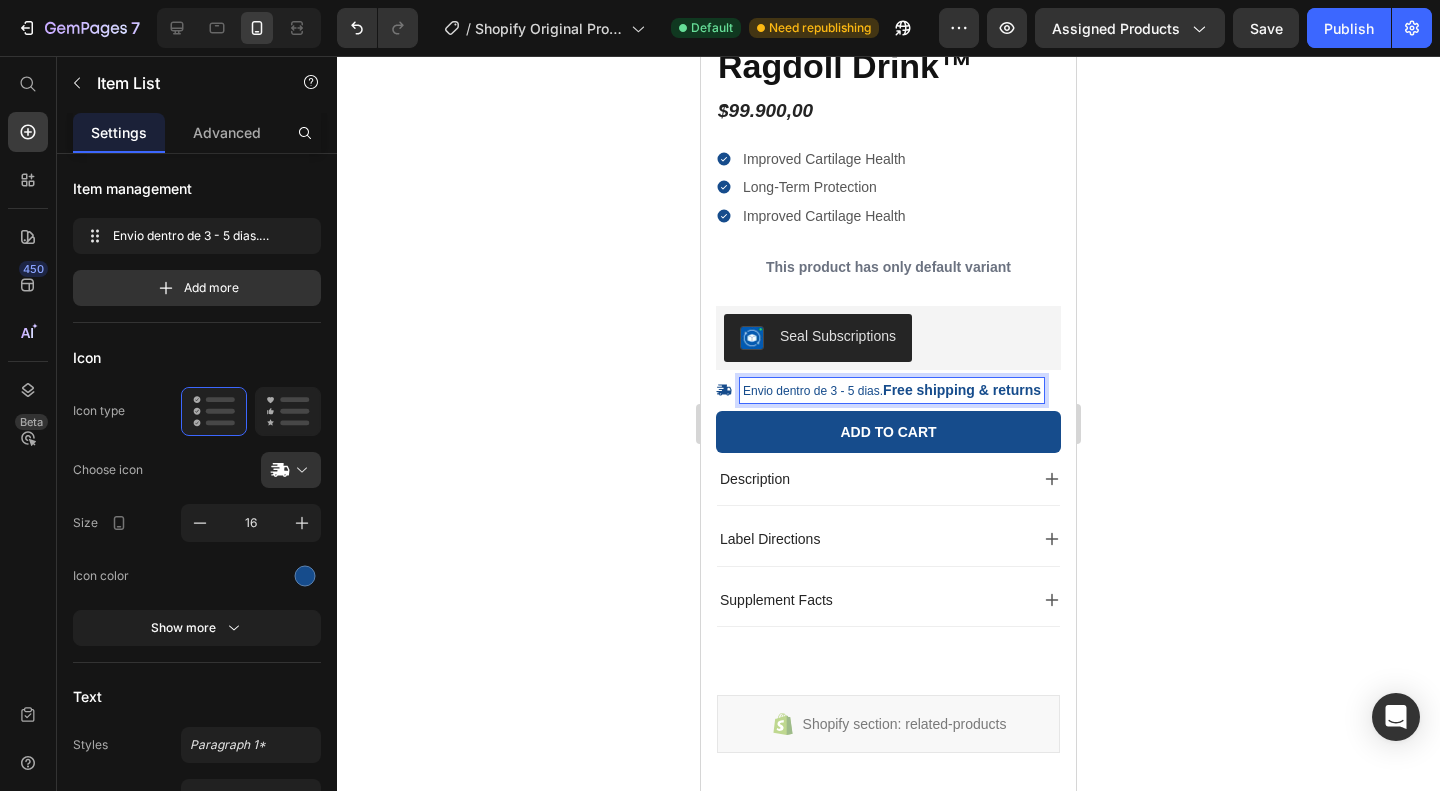 click on "Envio dentro de 3 - 5 dias." at bounding box center [813, 391] 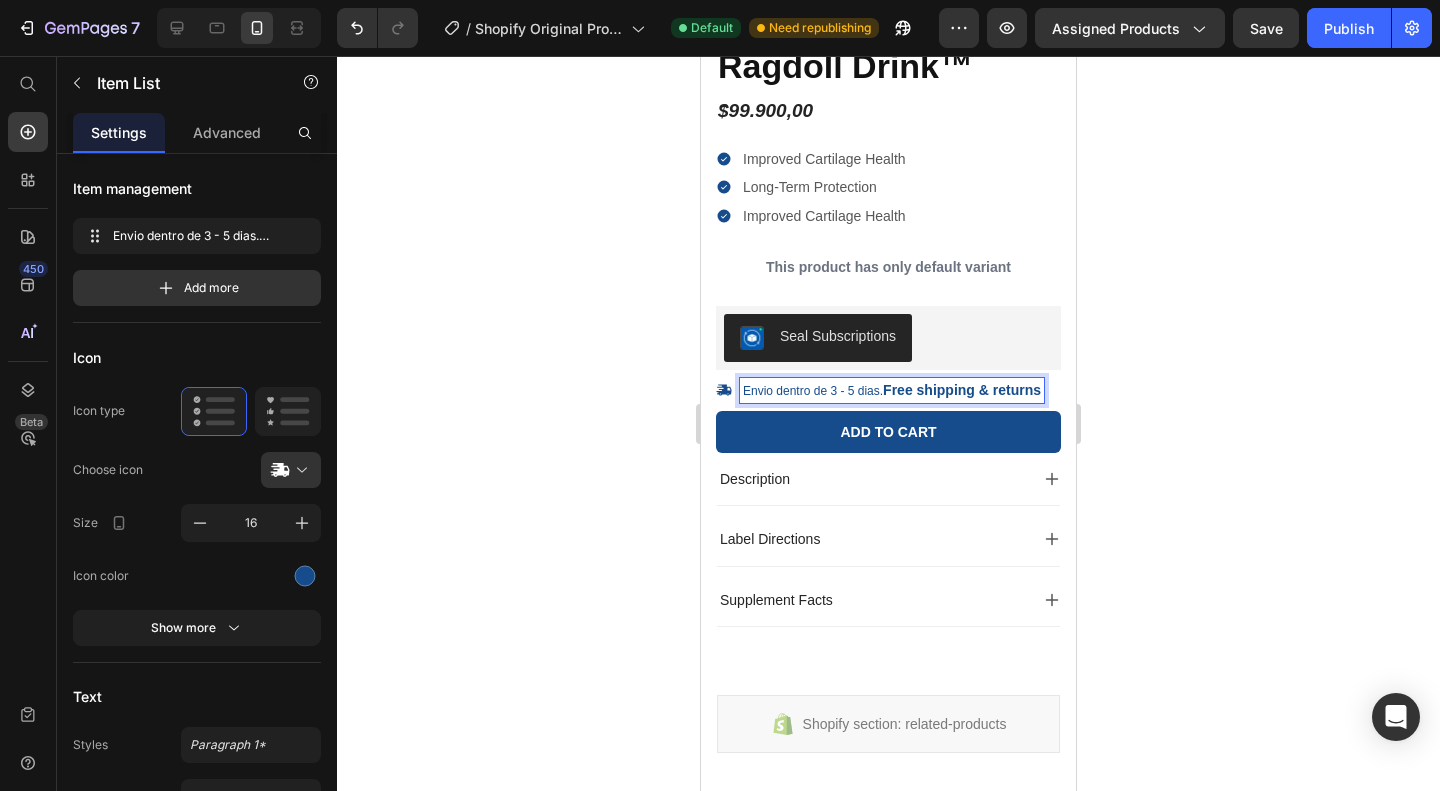 drag, startPoint x: 884, startPoint y: 389, endPoint x: 744, endPoint y: 391, distance: 140.01428 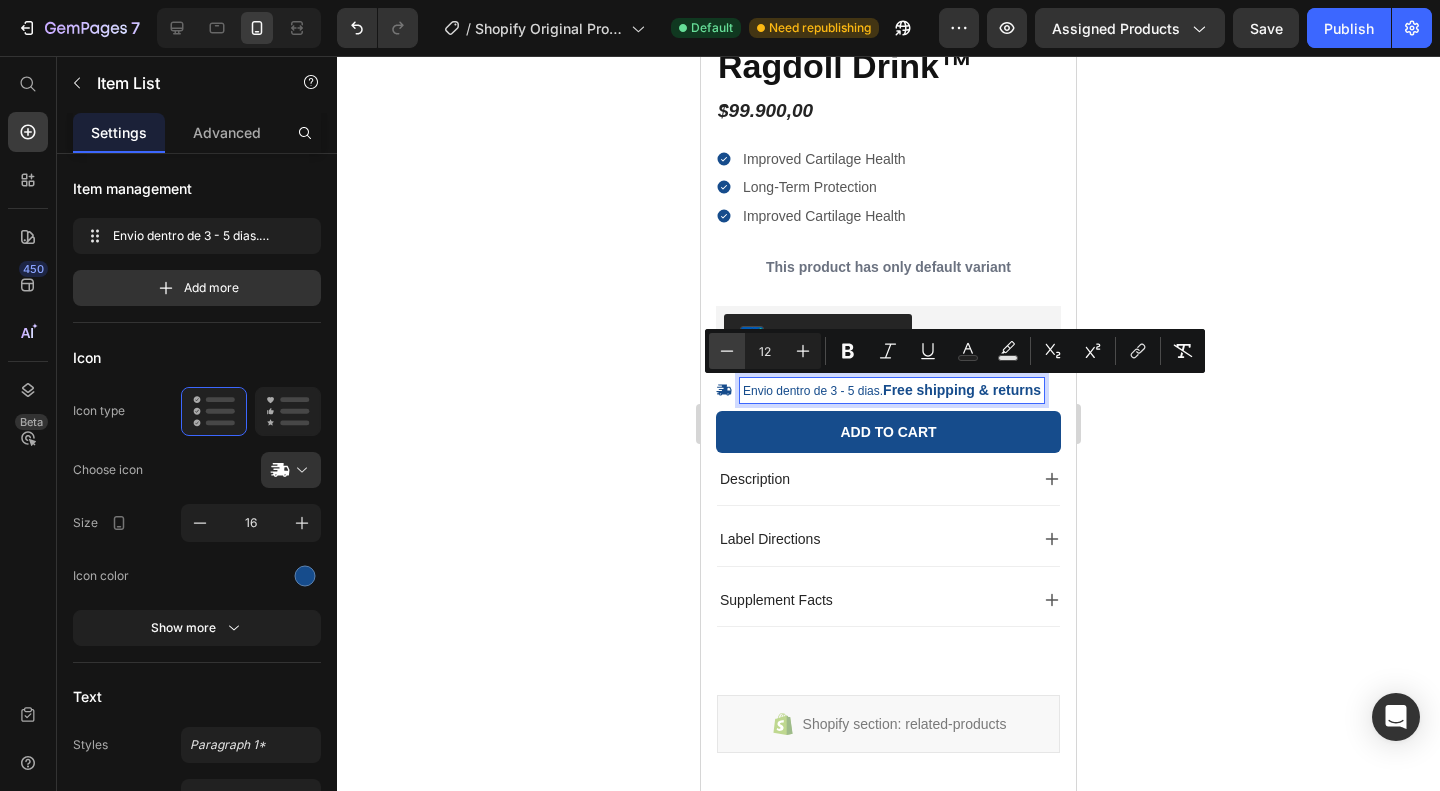 click 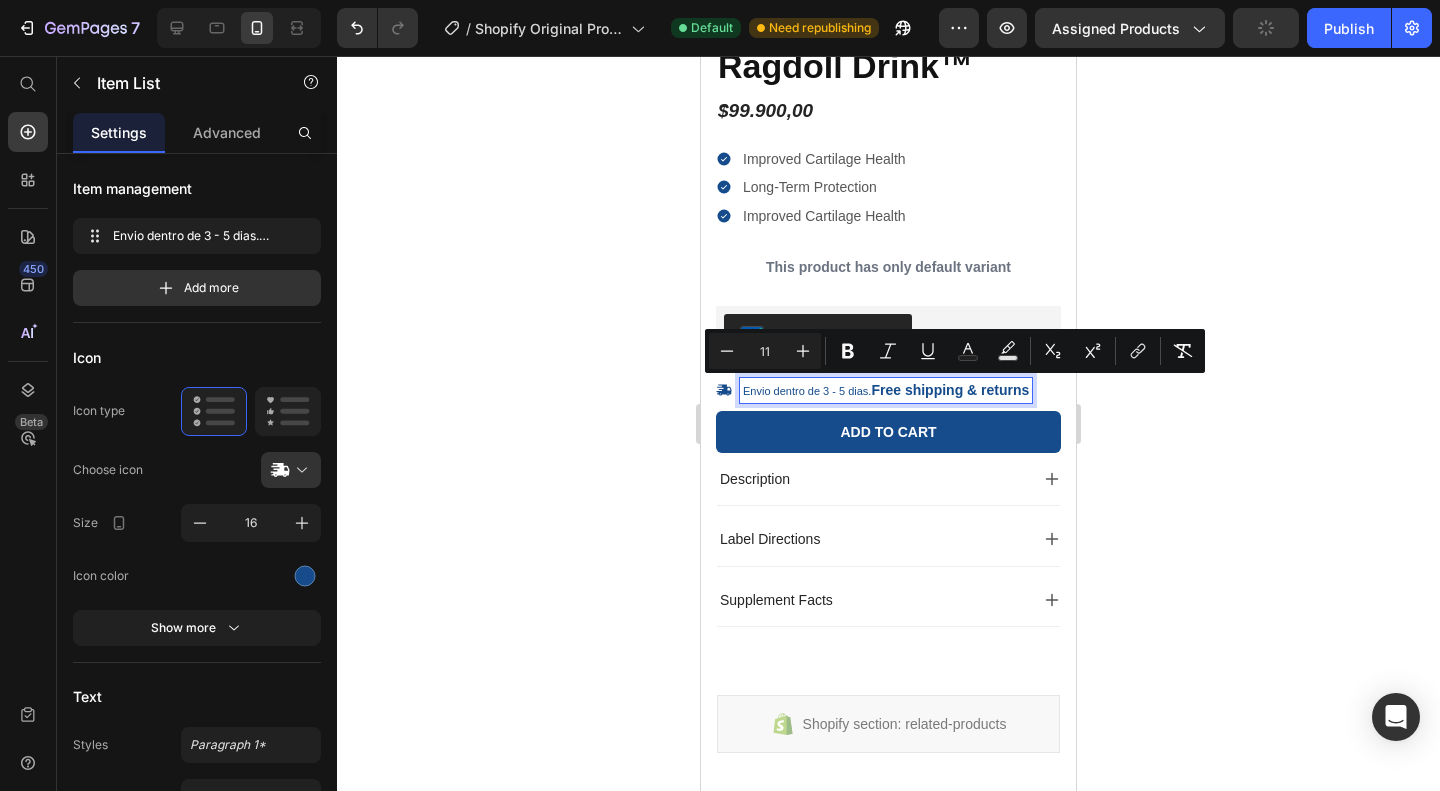 click on "Envio dentro de 3 - 5 dias." at bounding box center (807, 391) 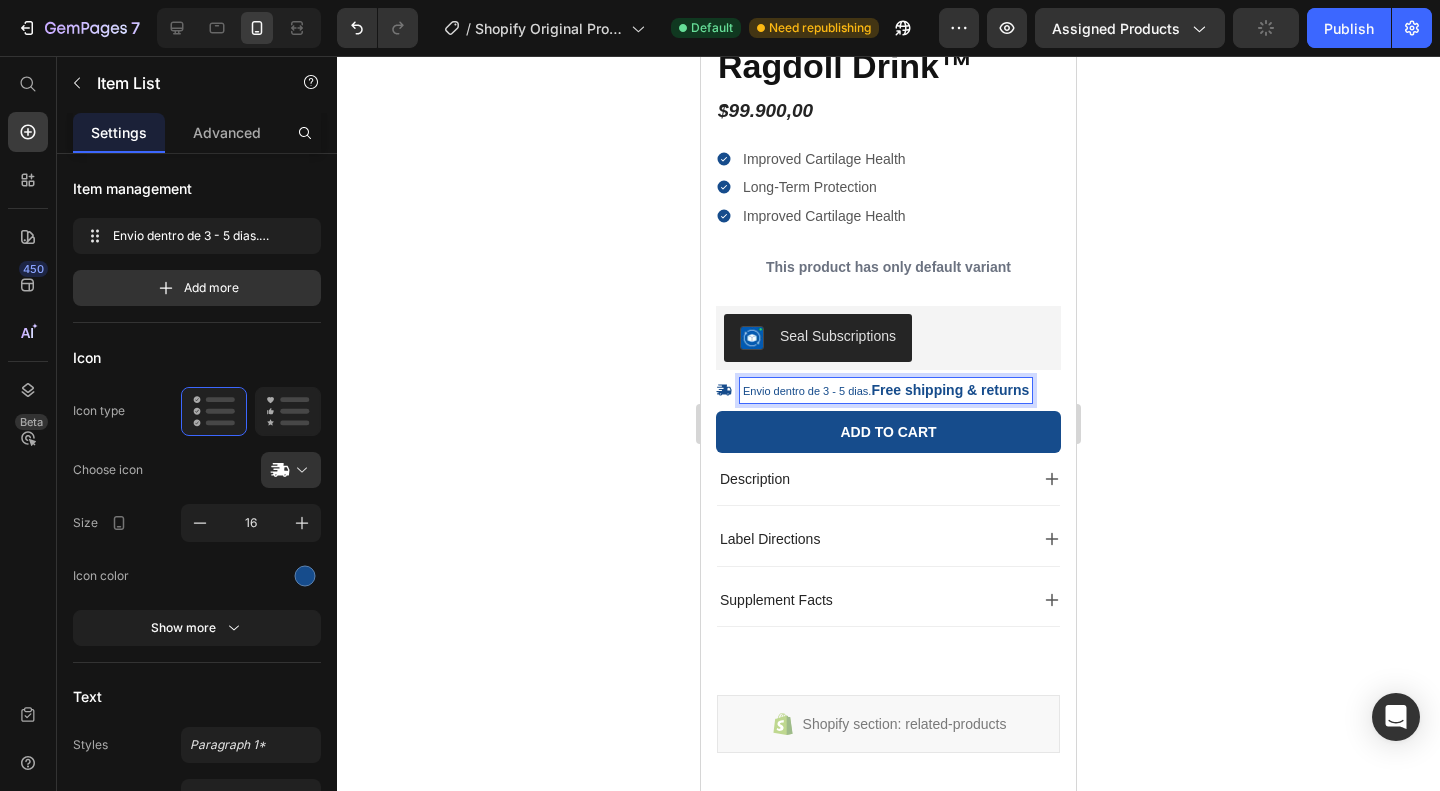 click on "Free shipping & returns" at bounding box center [950, 390] 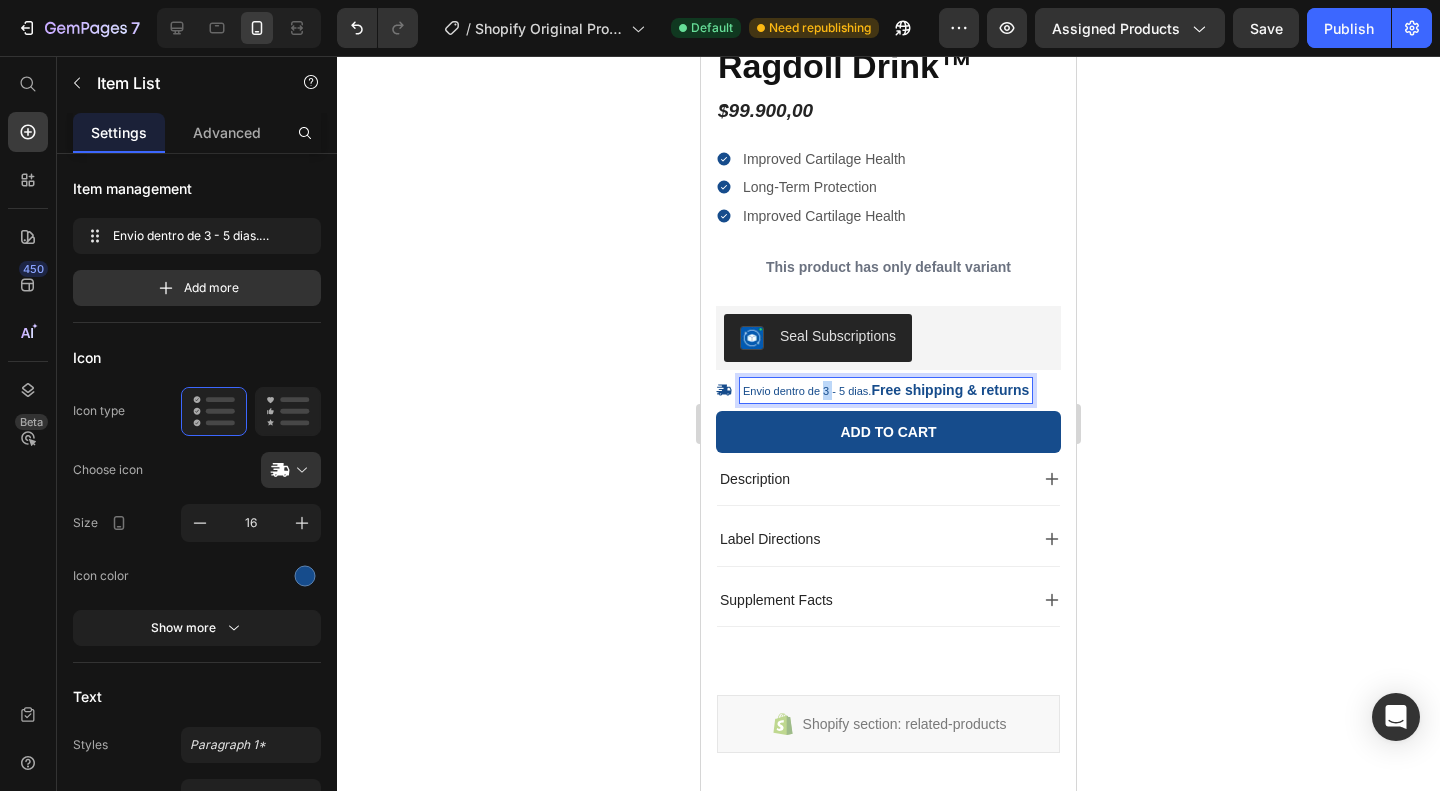 click on "Envio dentro de 3 - 5 dias." at bounding box center (807, 391) 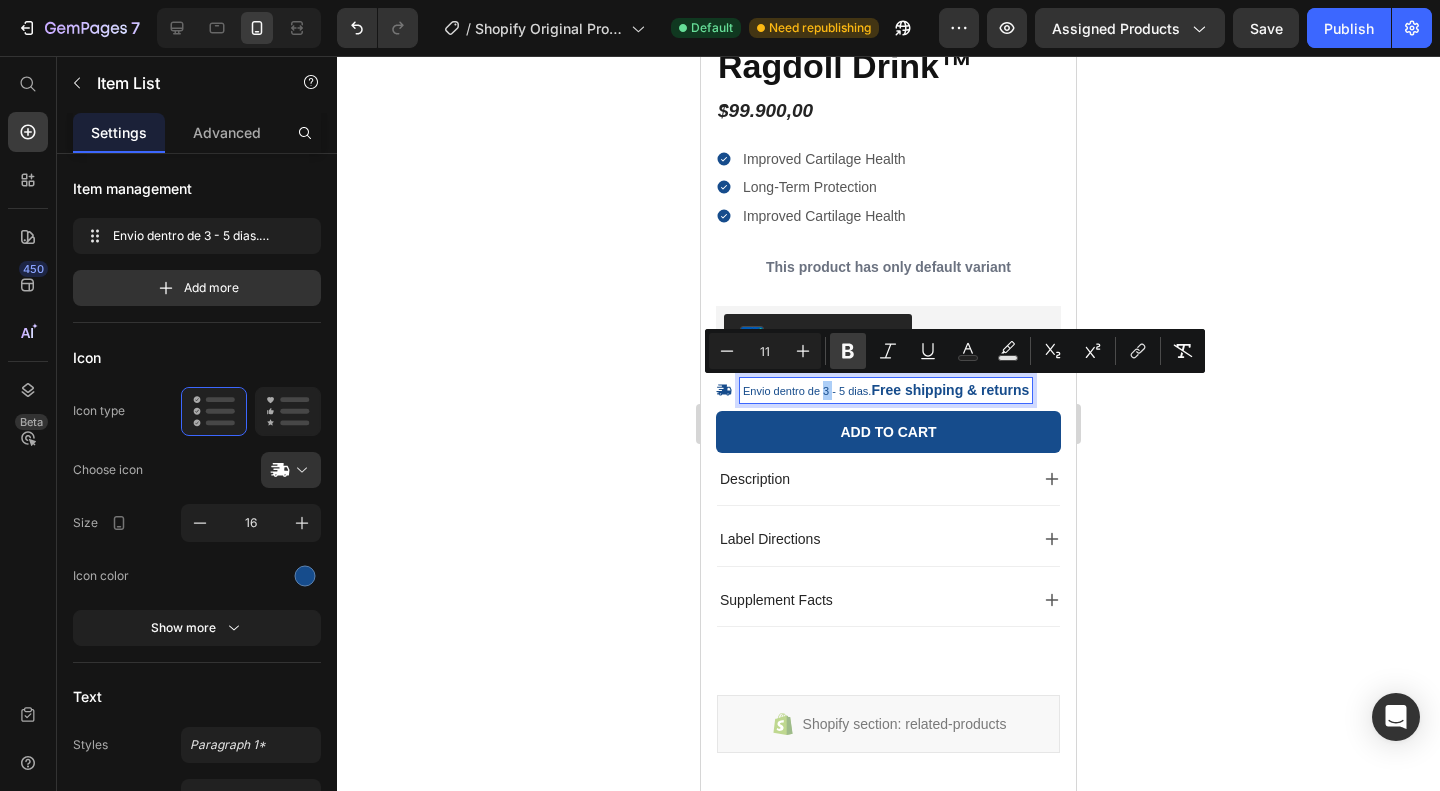 click 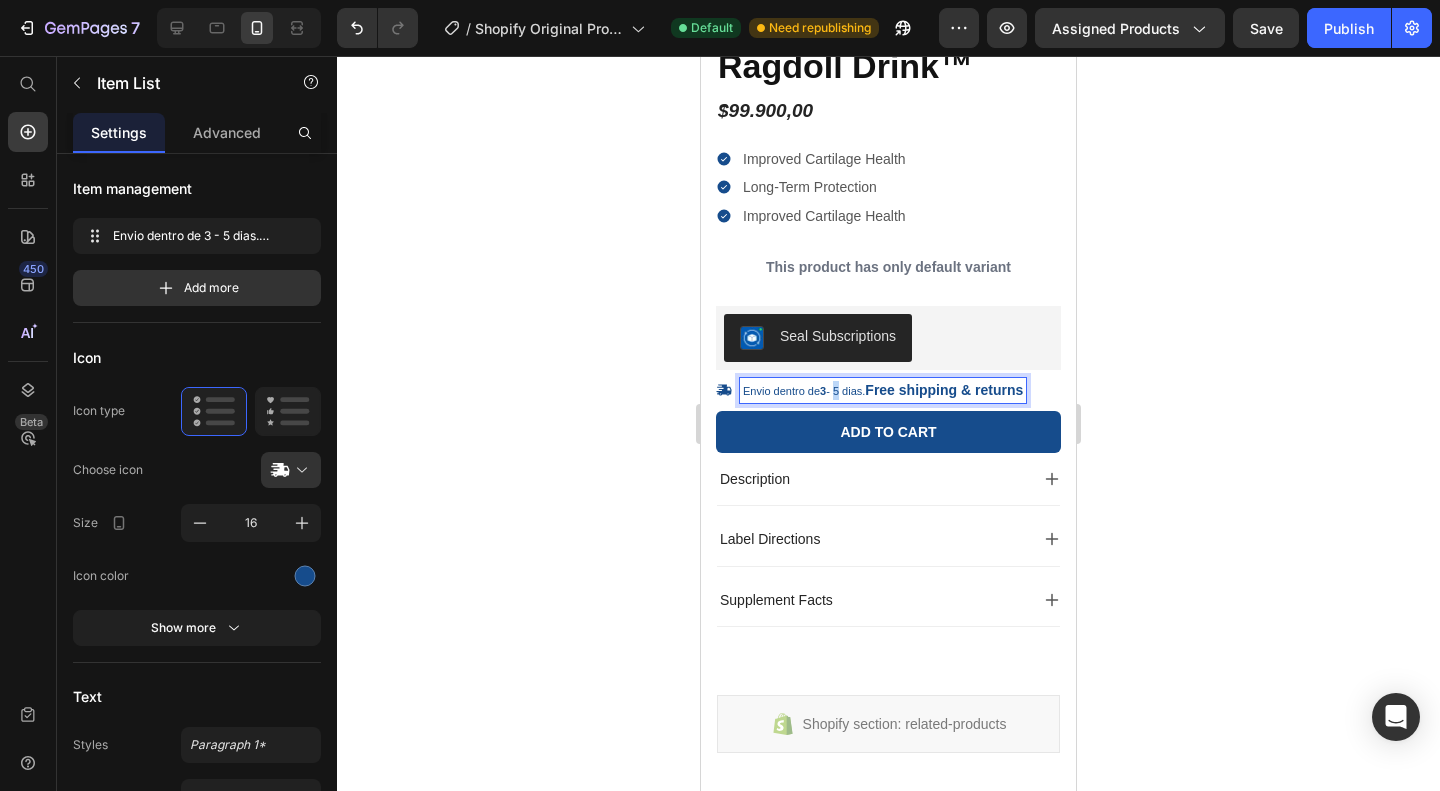click on "Envio dentro de  3  - 5 dias." at bounding box center [804, 391] 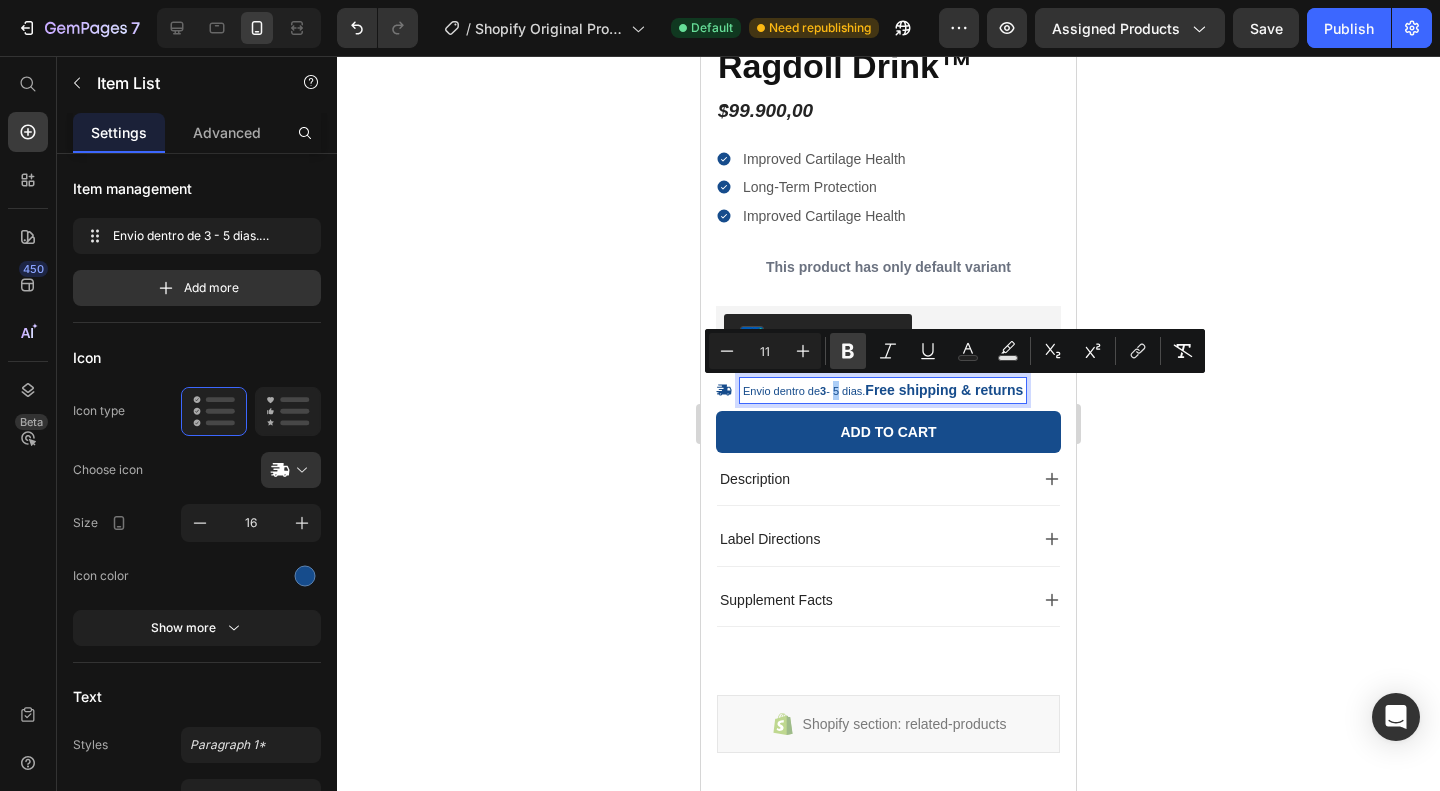 click 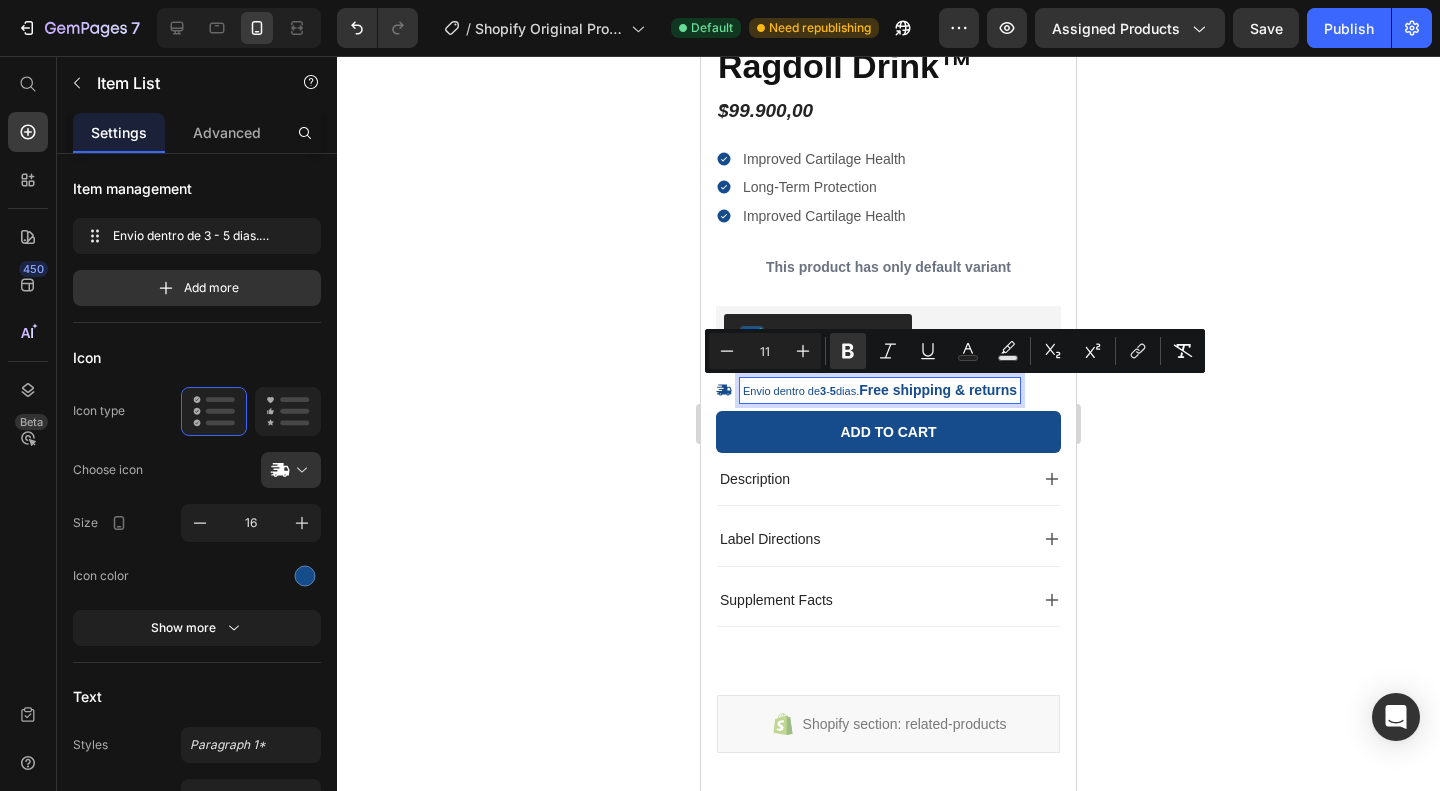 click on "Envio dentro de  3  -  5  dias.  Free shipping & returns" at bounding box center [880, 390] 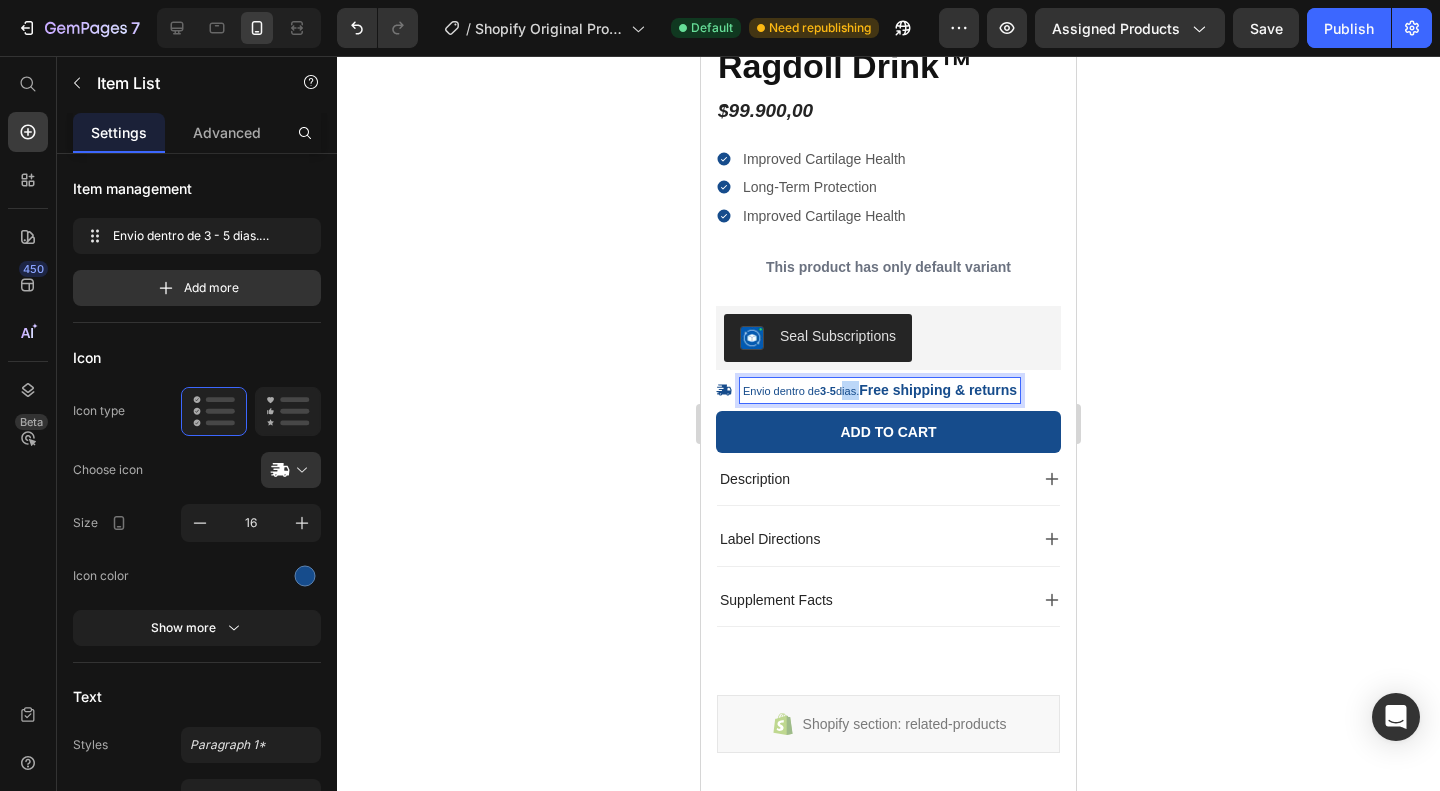 drag, startPoint x: 868, startPoint y: 388, endPoint x: 848, endPoint y: 387, distance: 20.024984 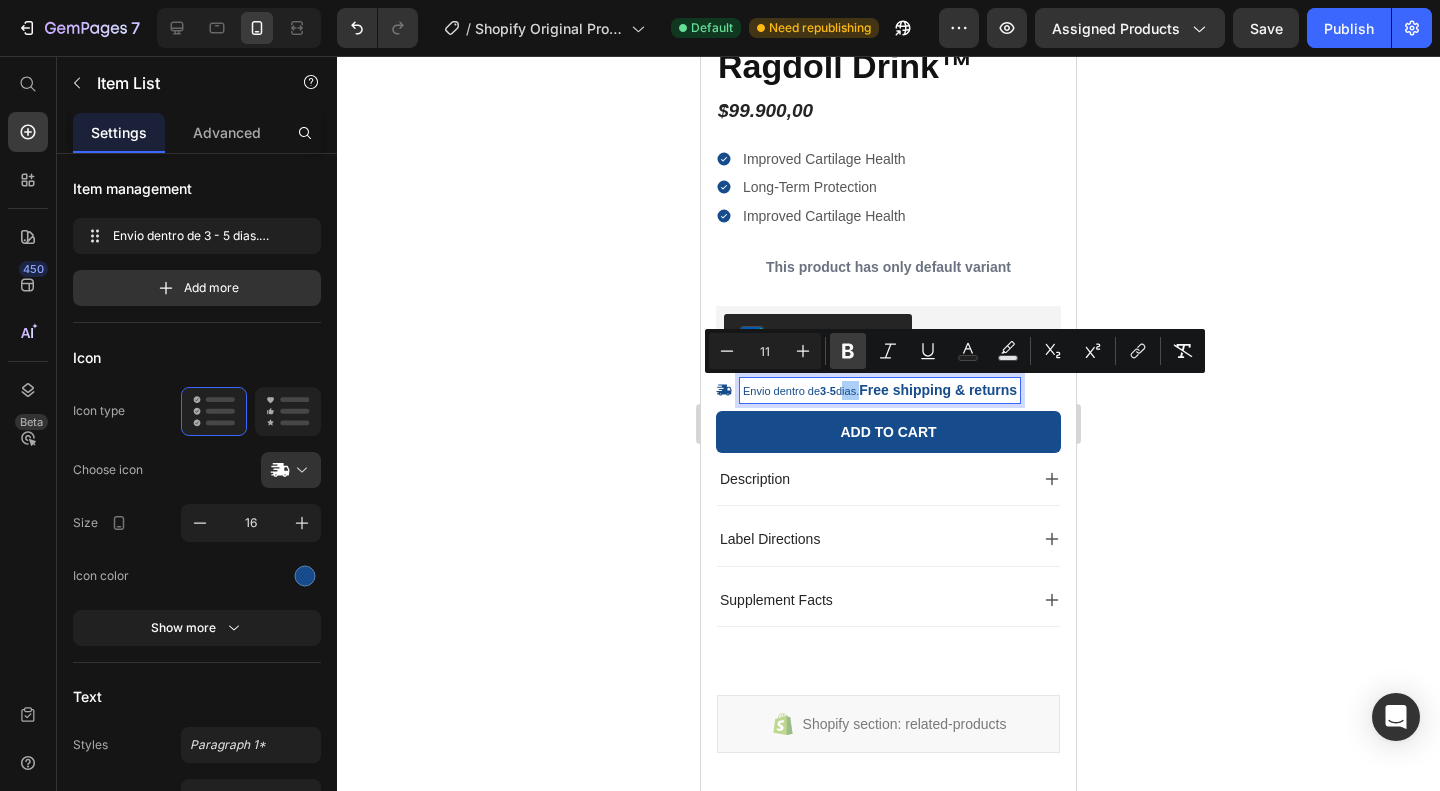 click 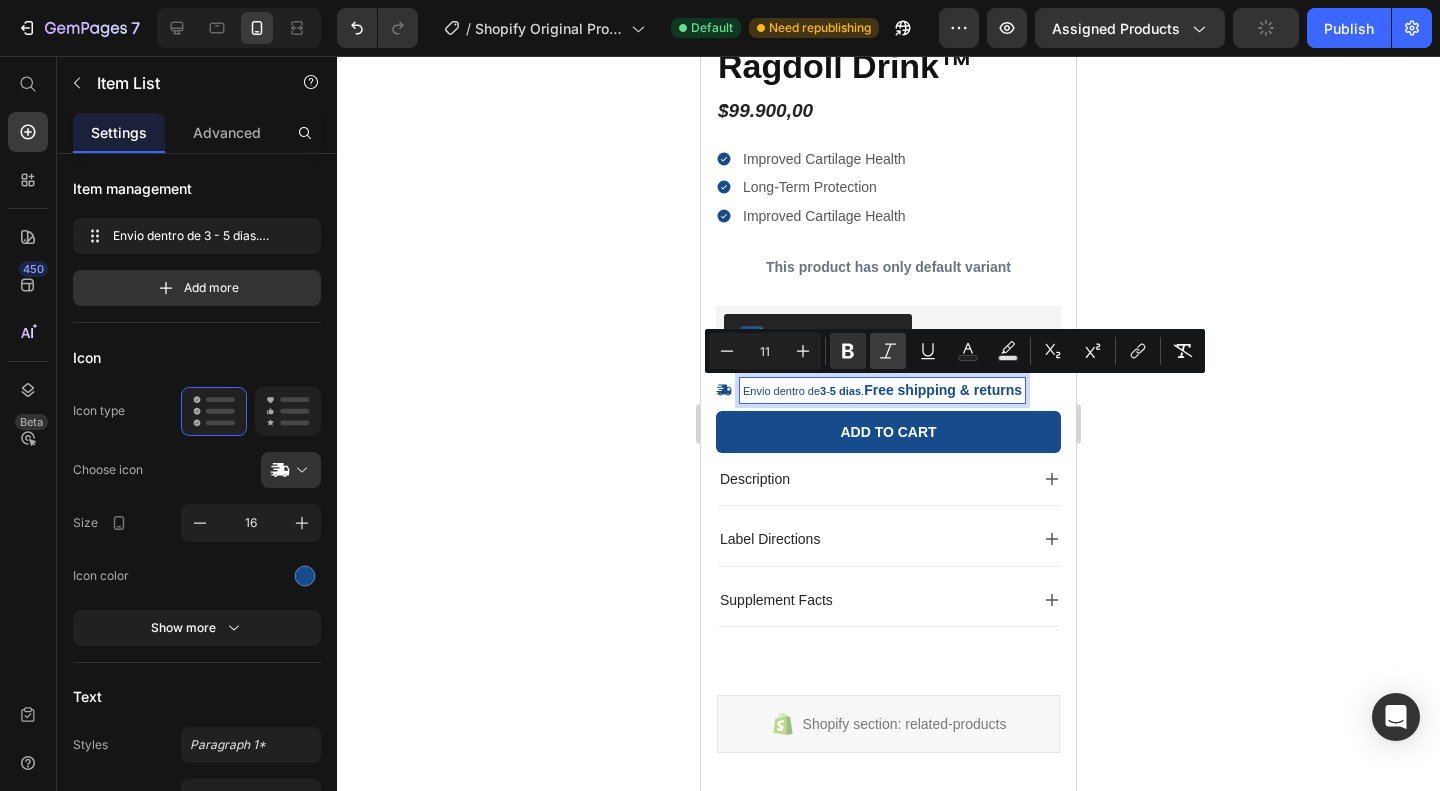 click 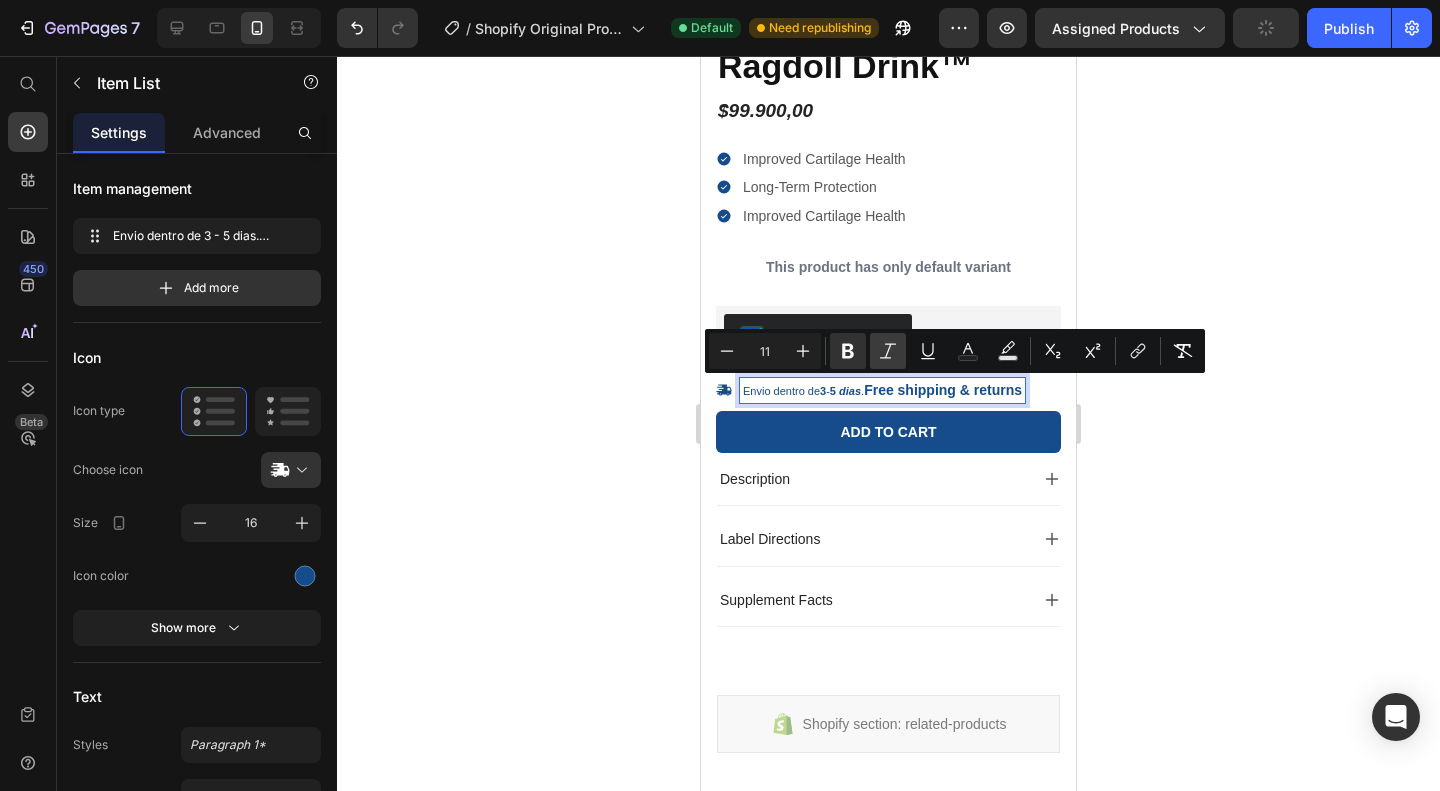 click 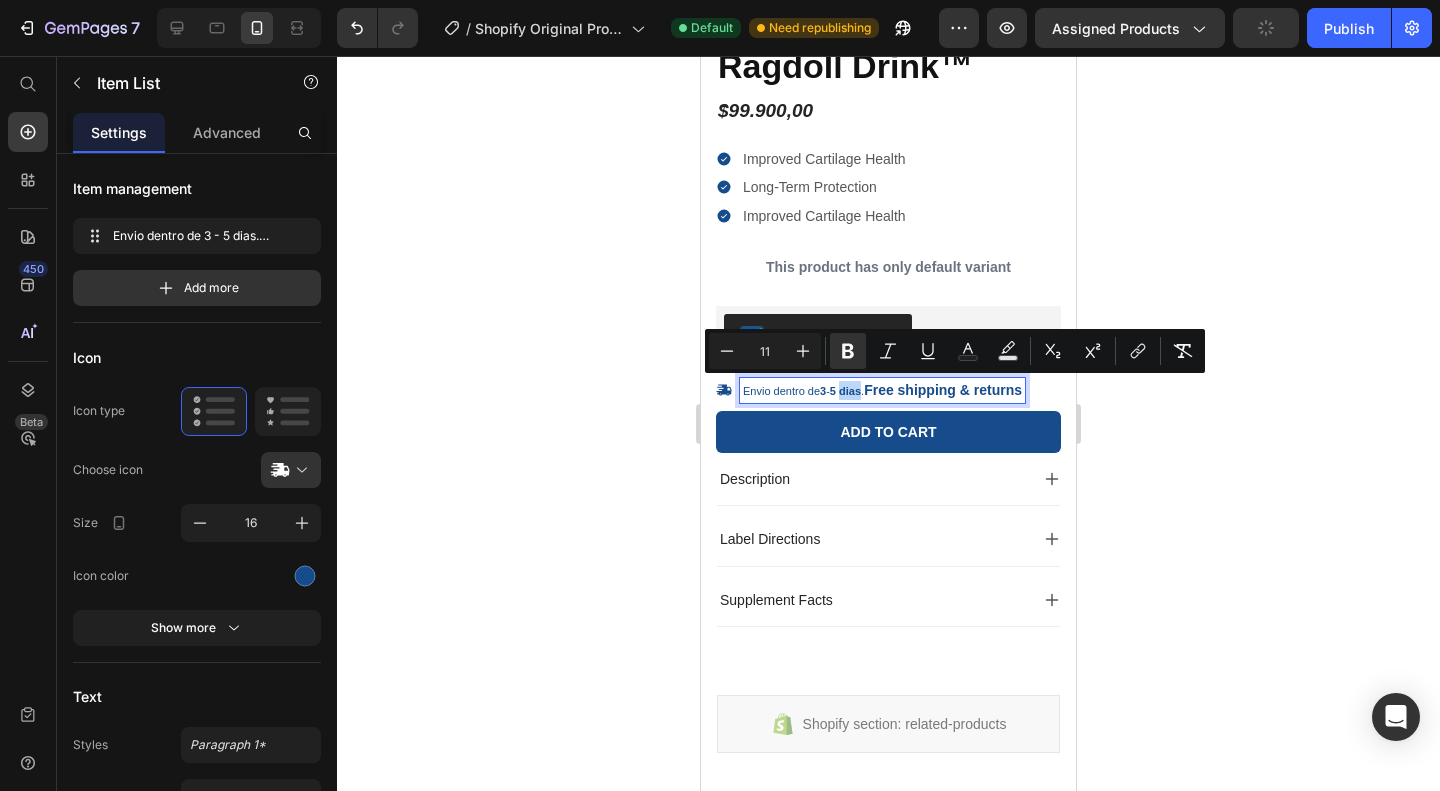 click on "5" at bounding box center (833, 391) 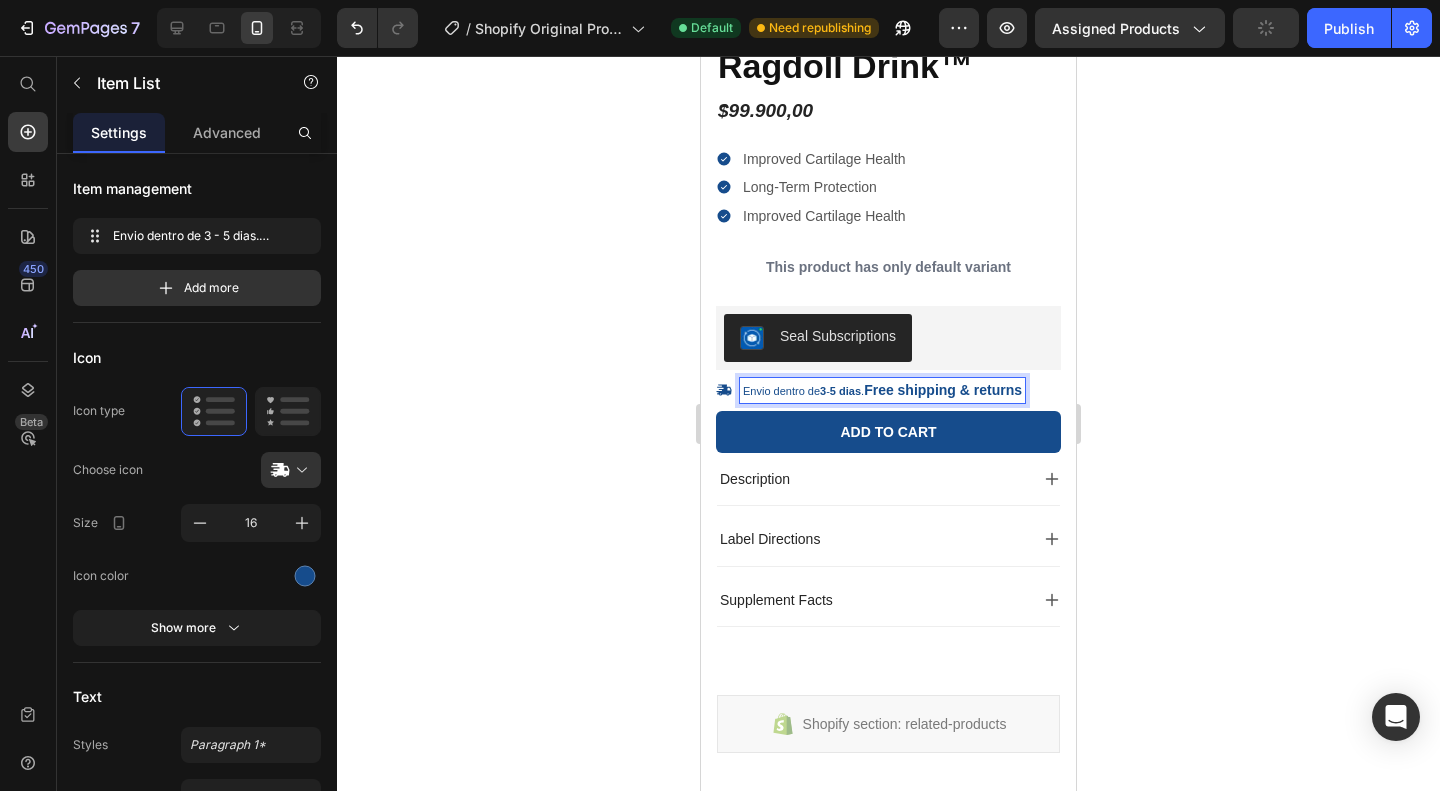 click on "Envio dentro de  3  -  5   dias ." at bounding box center [803, 391] 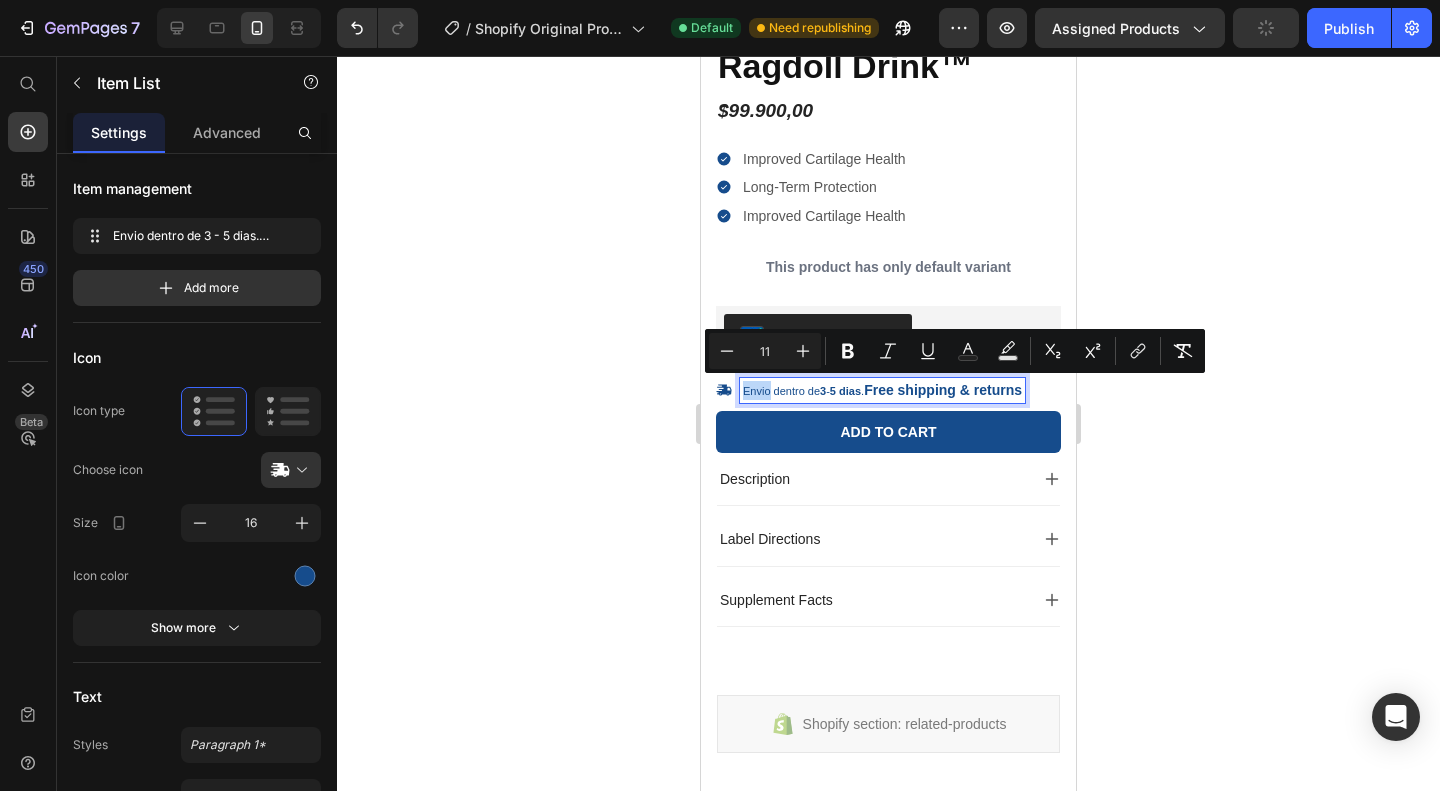 click on "Envio dentro de  3  -  5   dias ." at bounding box center (803, 391) 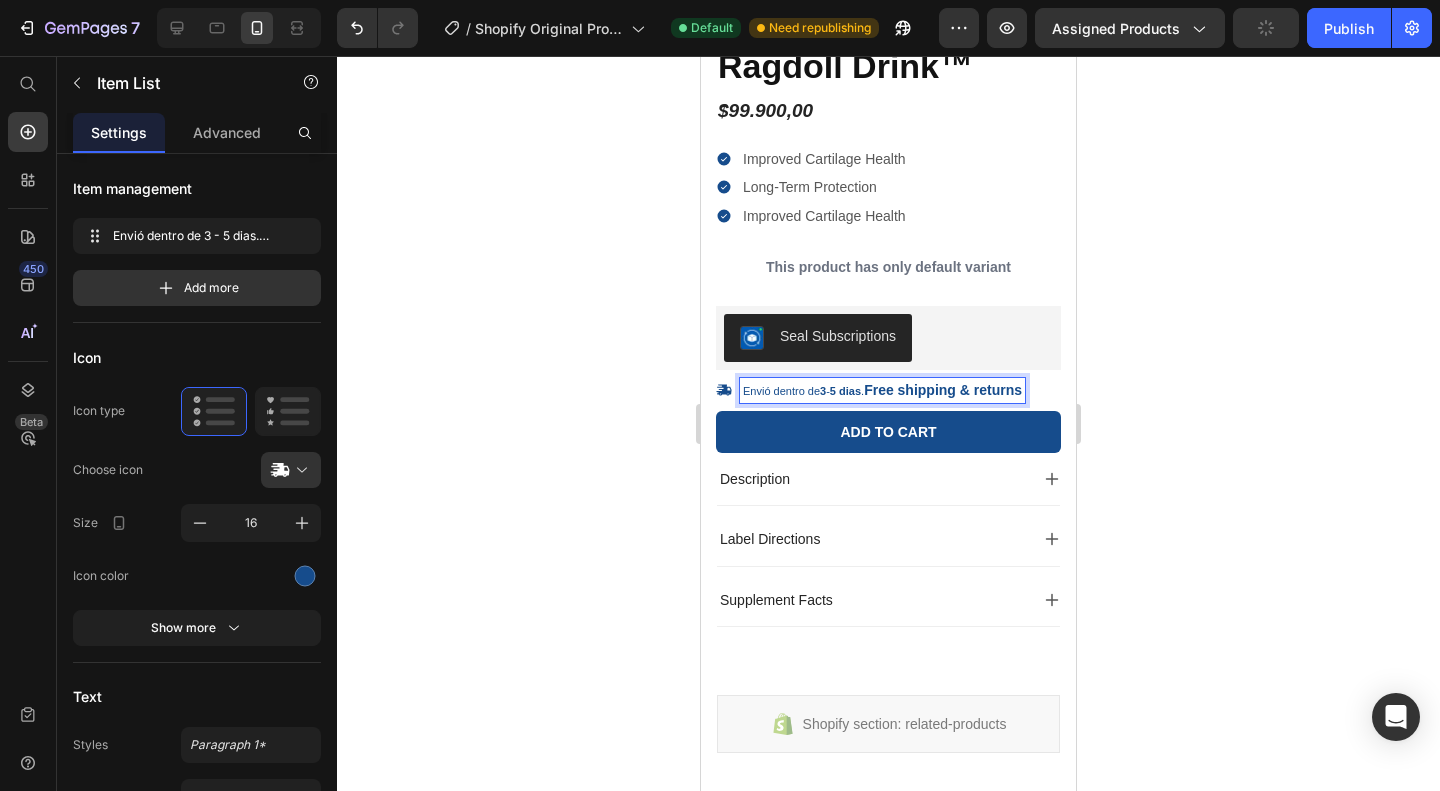 click on "Free shipping & returns" at bounding box center (943, 390) 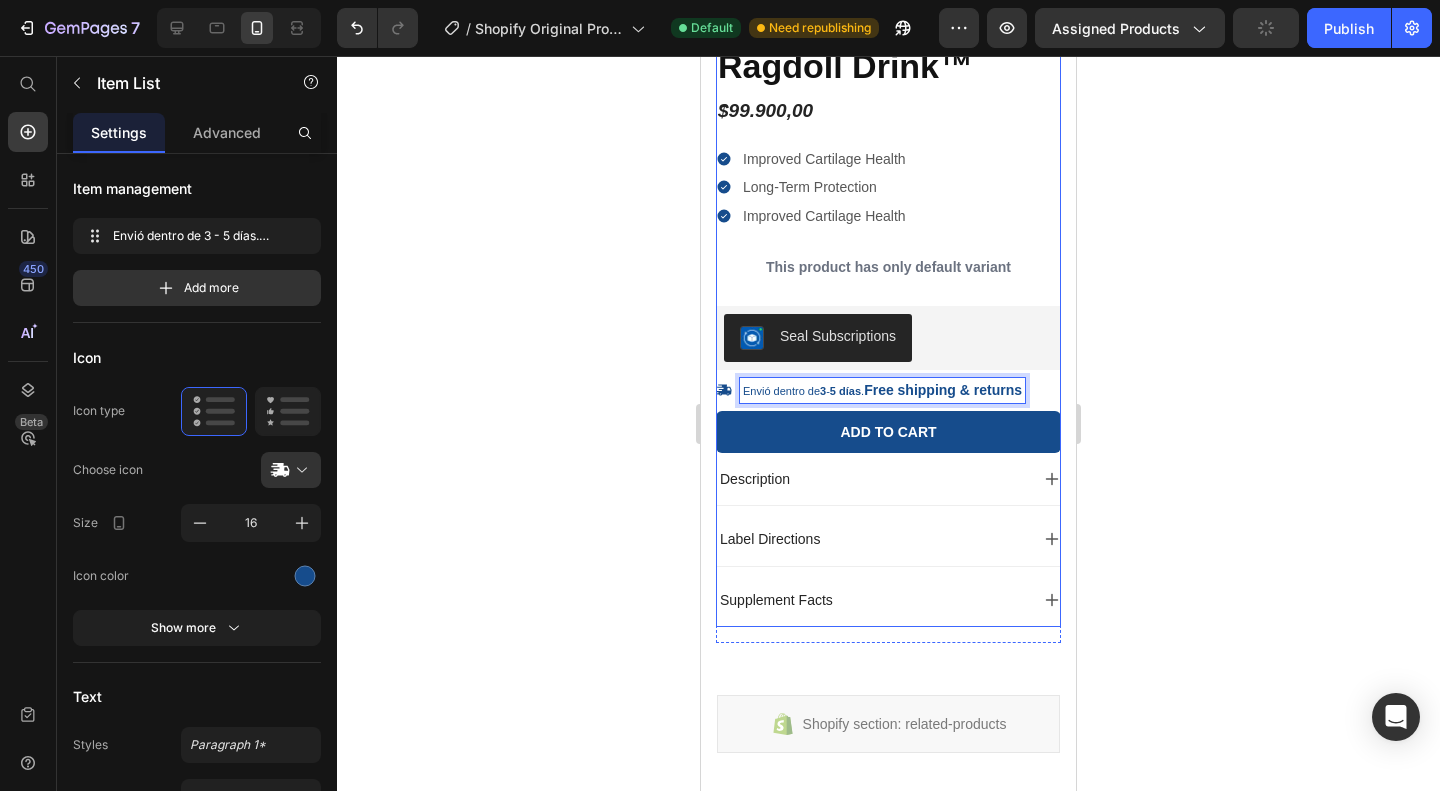 click on "Envió dentro de  3  -  5   días .  Free shipping & returns" at bounding box center (882, 390) 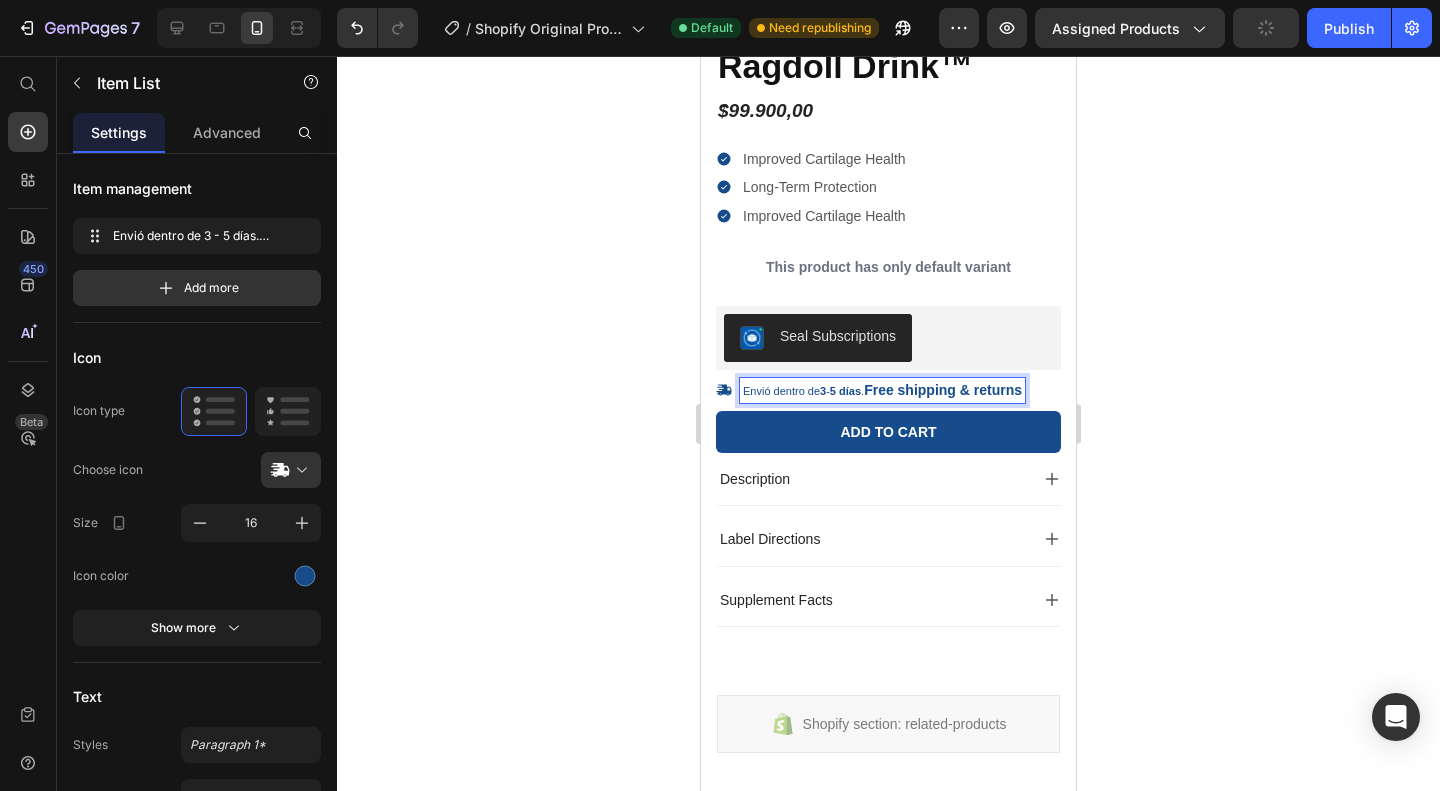 click on "Free shipping & returns" at bounding box center [943, 390] 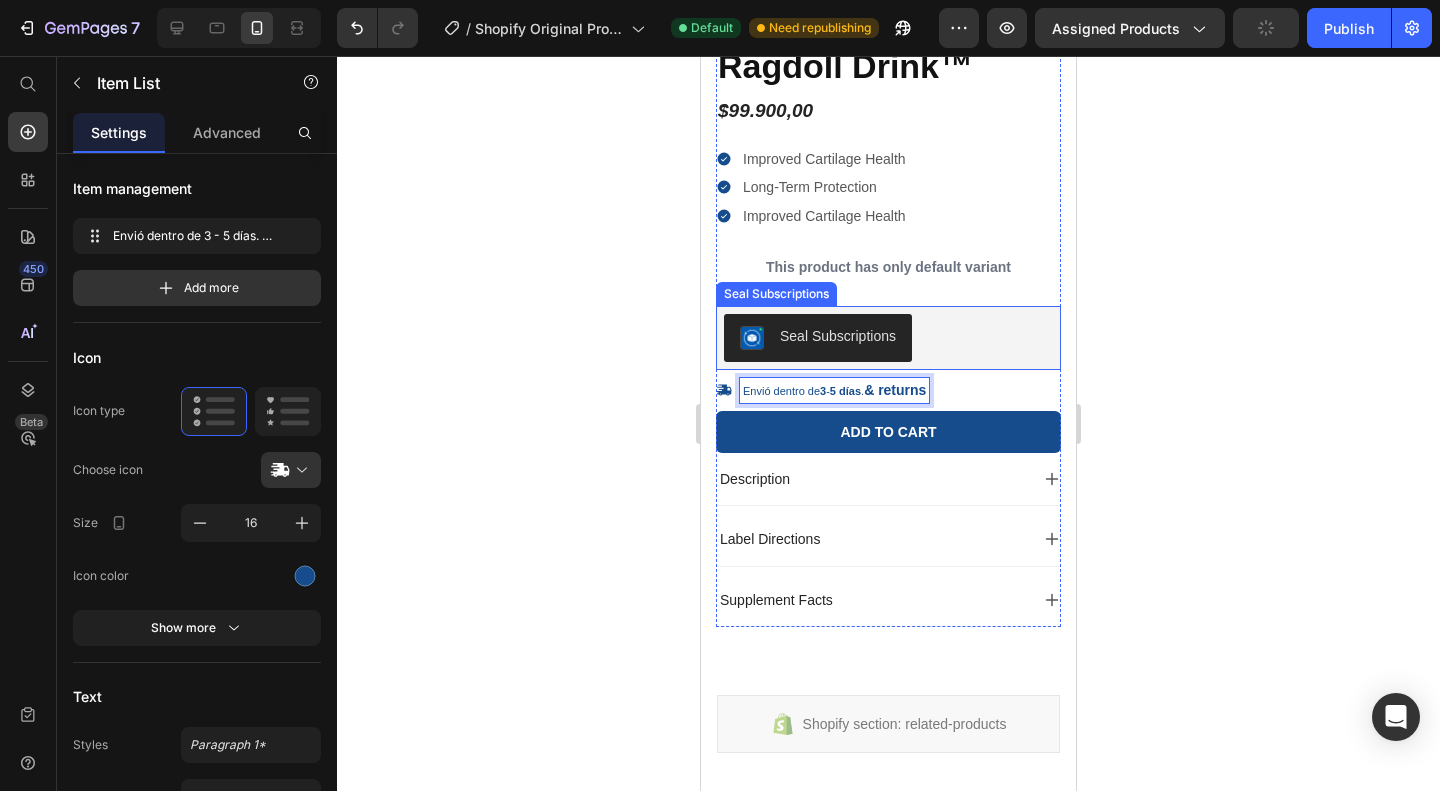 click on "Seal Subscriptions" at bounding box center [888, 338] 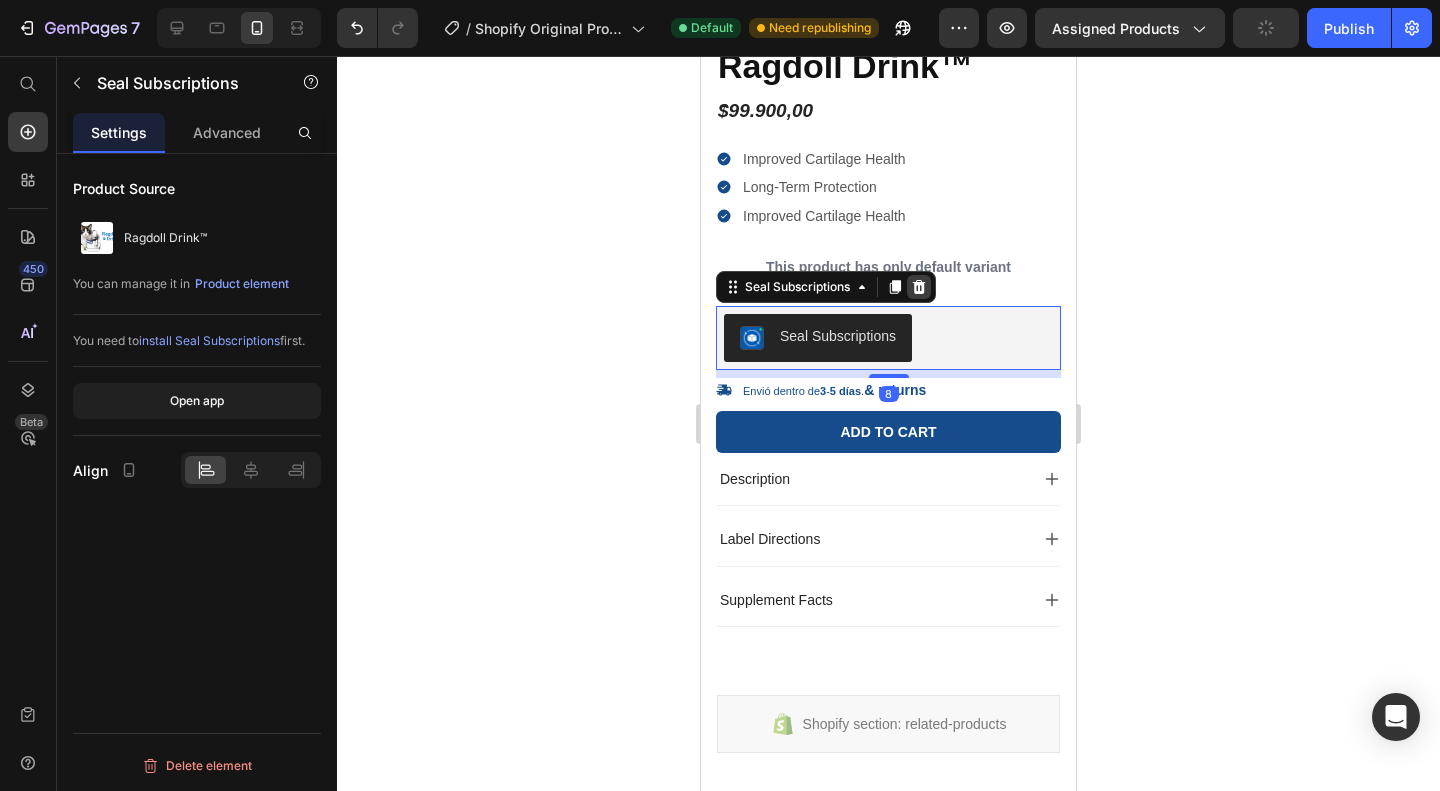 click 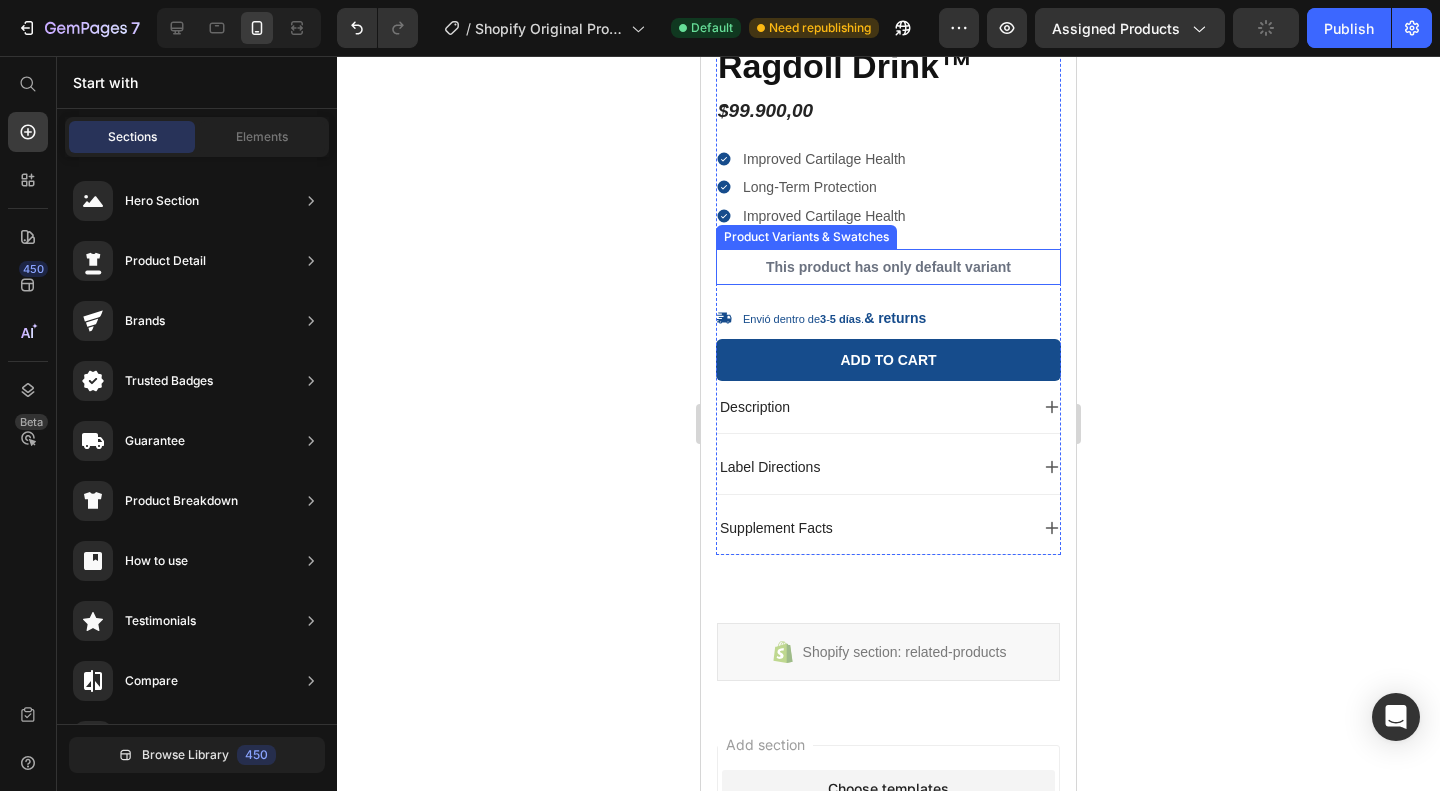 click on "This product has only default variant" at bounding box center (888, 267) 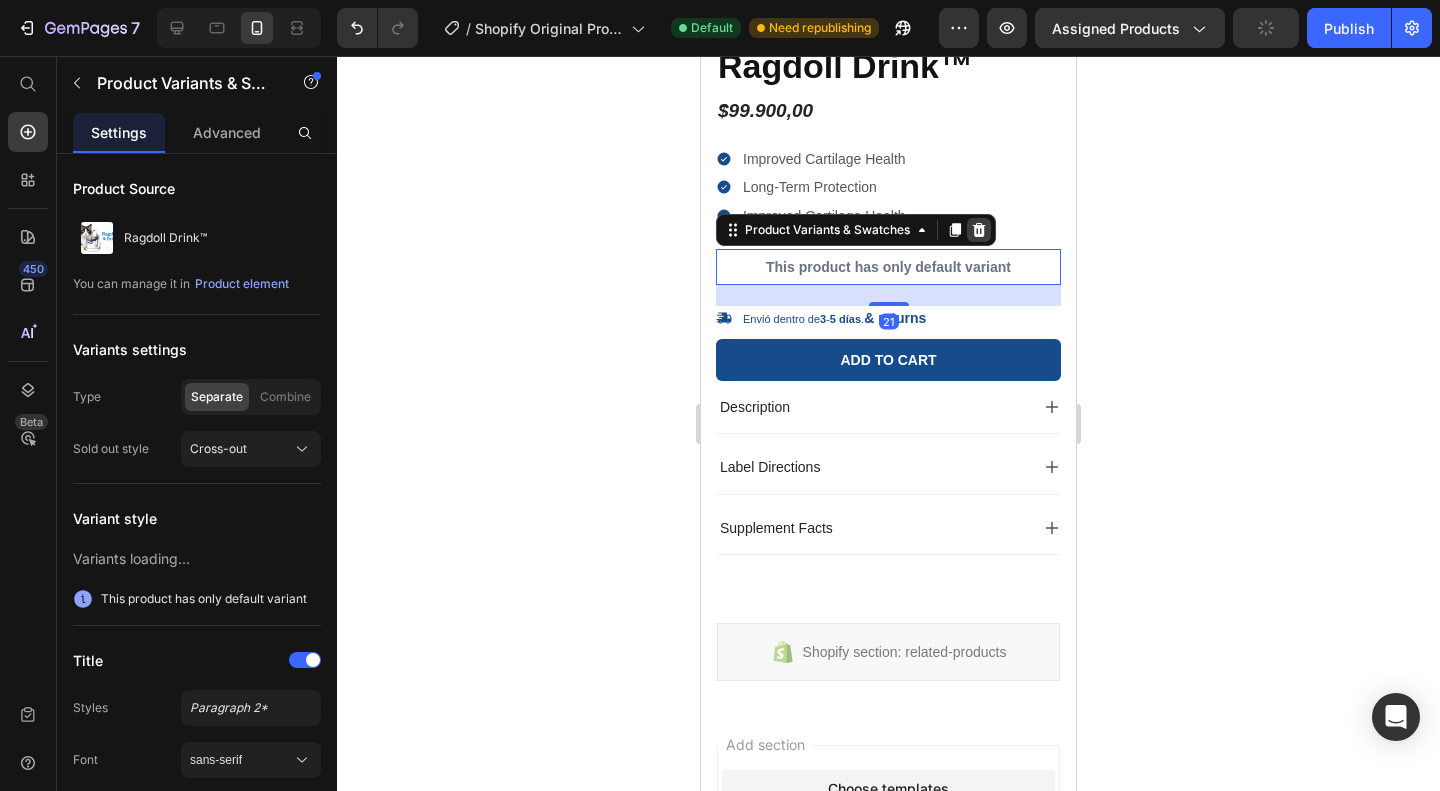 click 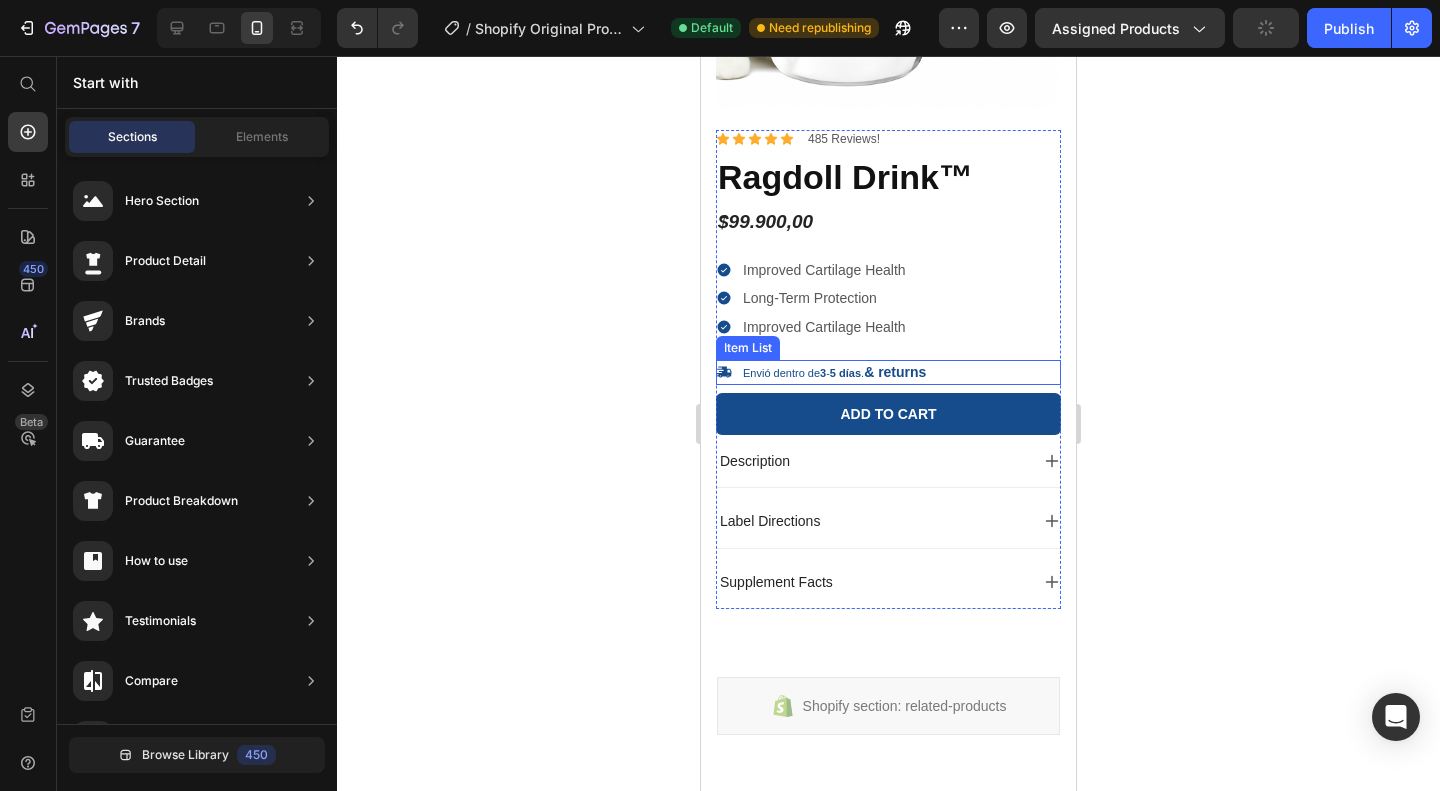 scroll, scrollTop: 368, scrollLeft: 0, axis: vertical 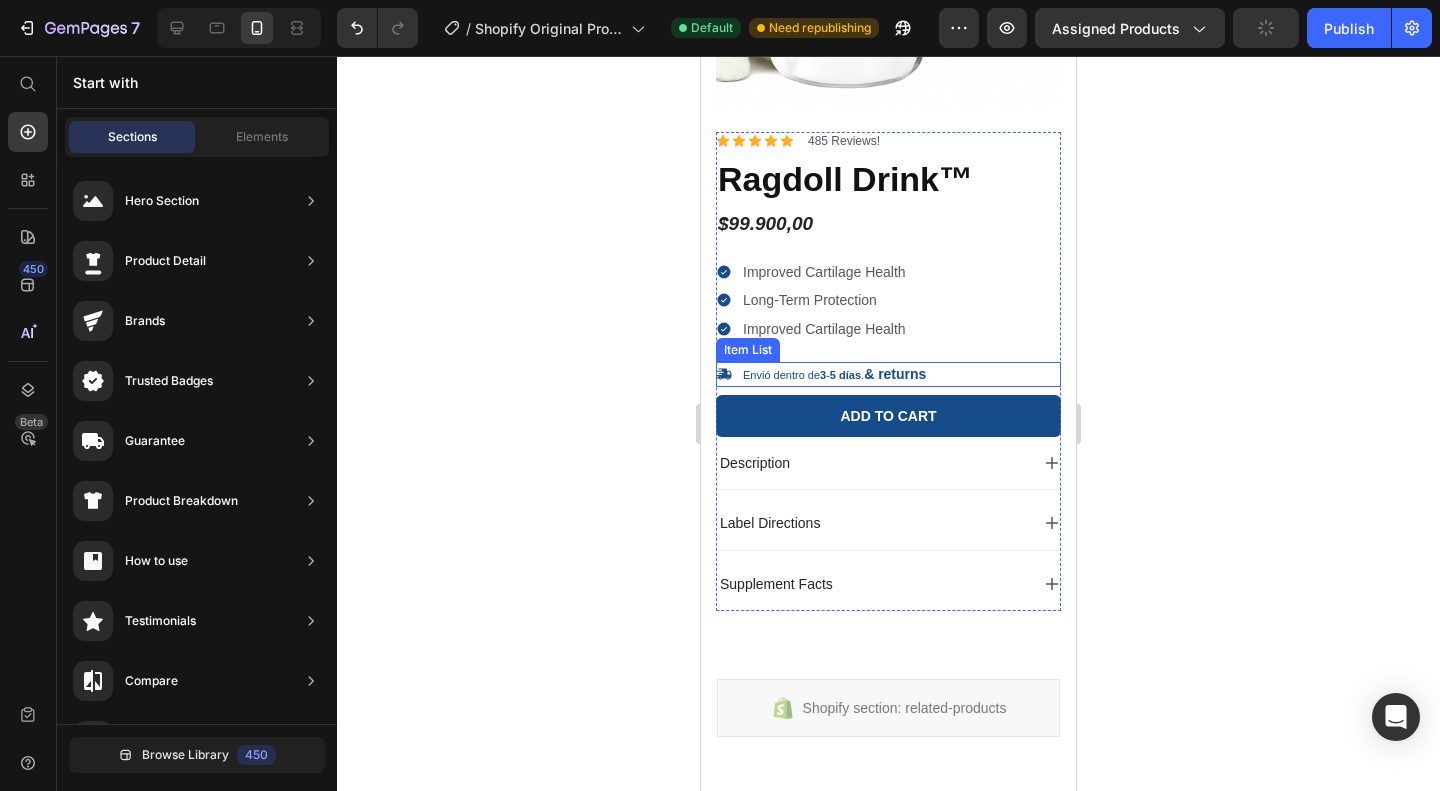 click on "& returns" at bounding box center (895, 374) 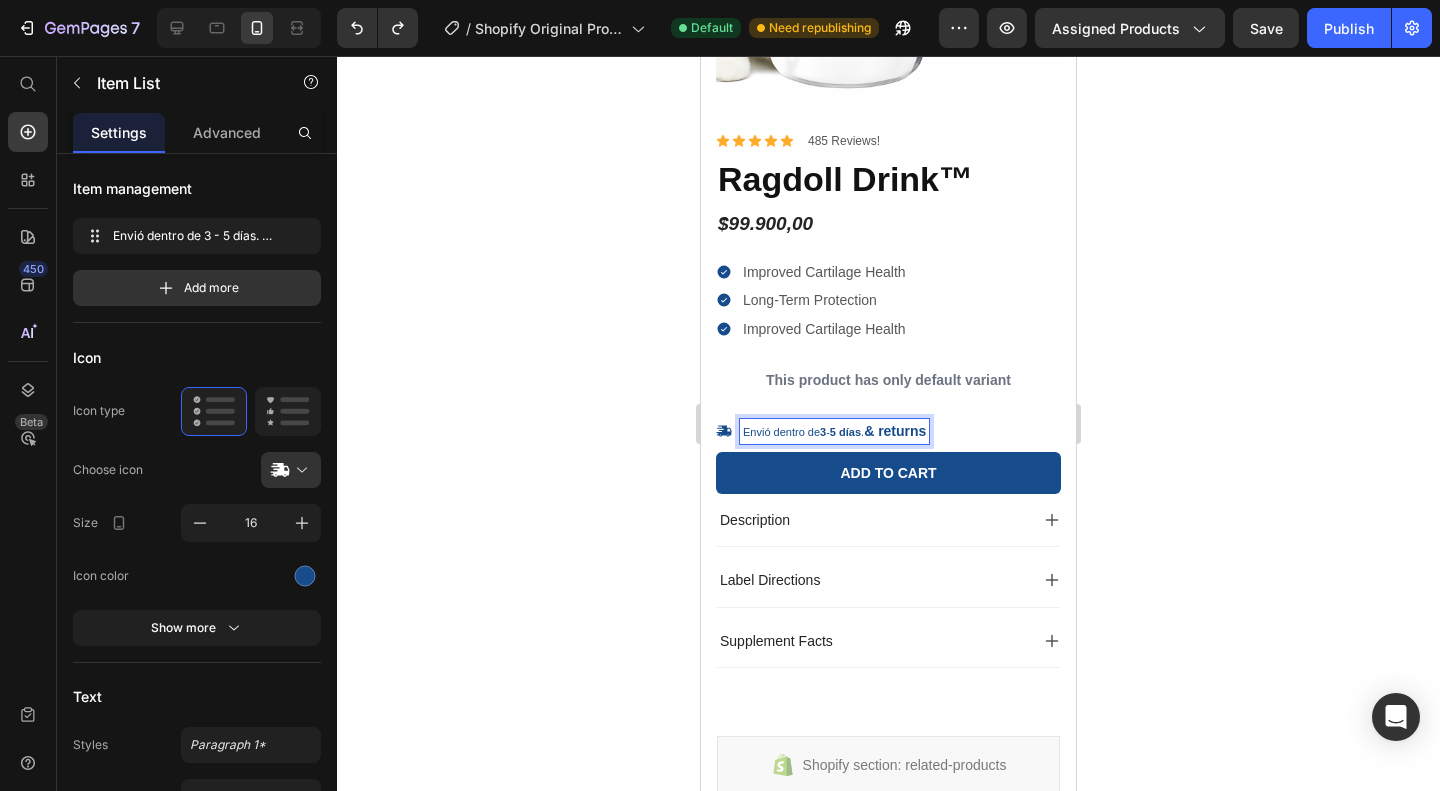 click on "& returns" at bounding box center [895, 431] 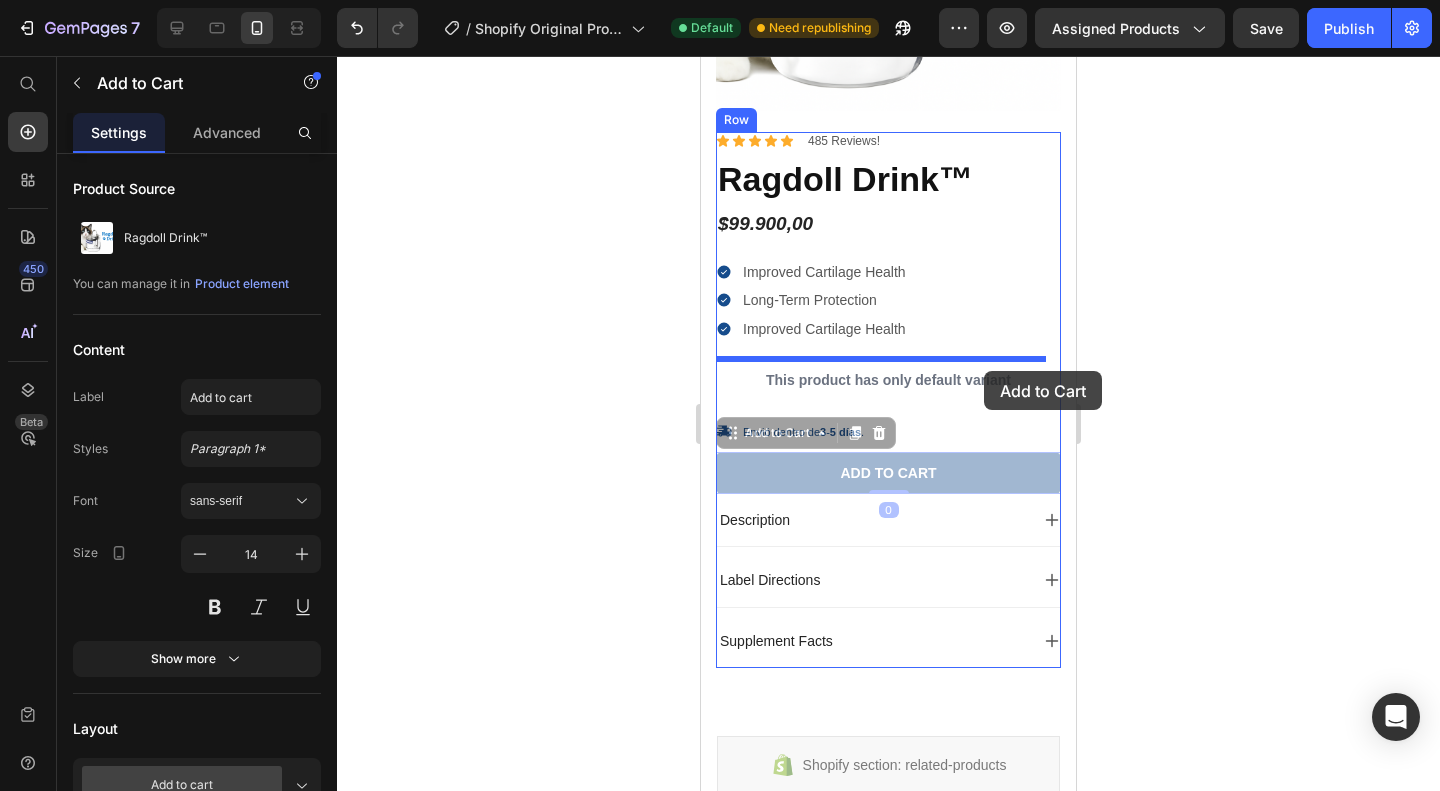 drag, startPoint x: 981, startPoint y: 453, endPoint x: 983, endPoint y: 372, distance: 81.02469 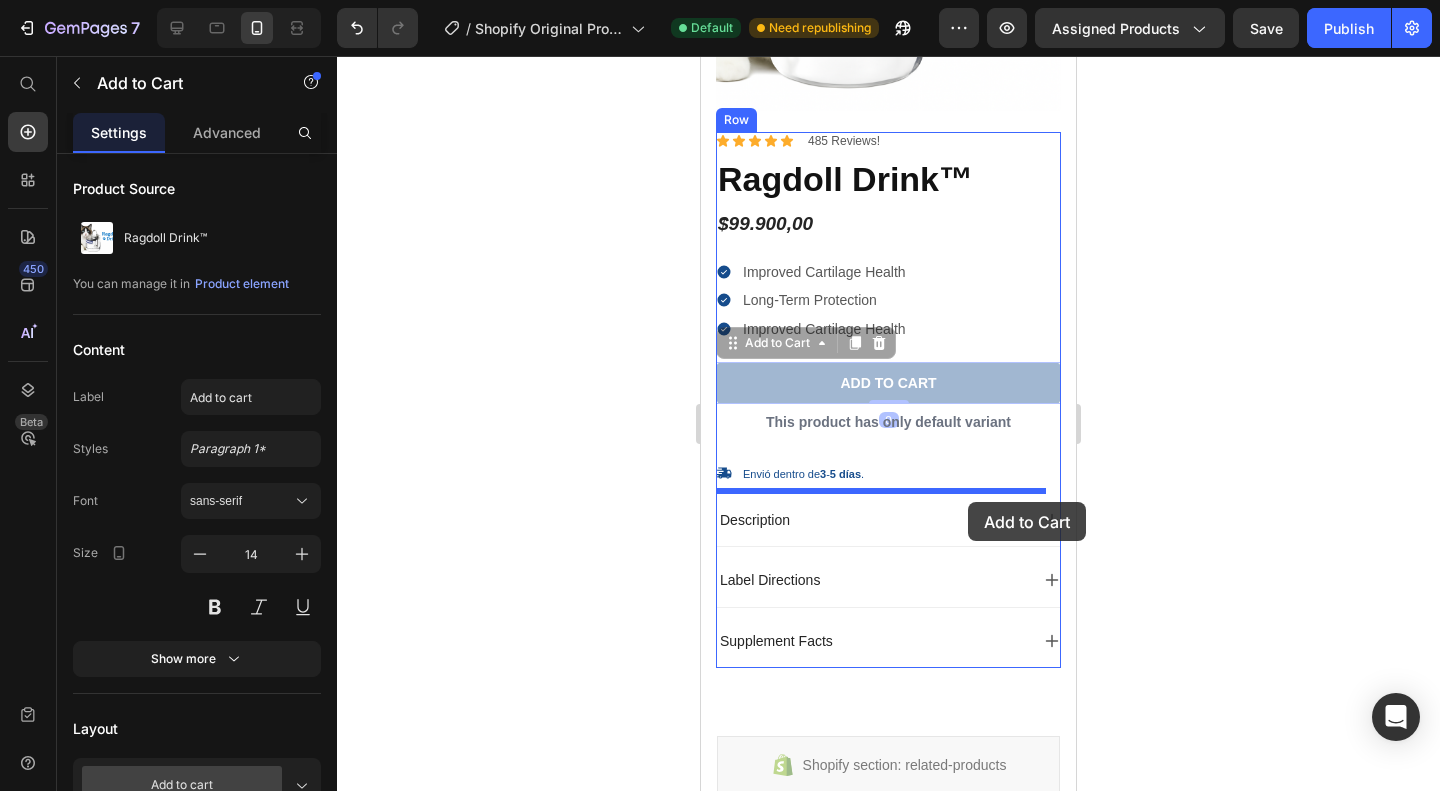 drag, startPoint x: 983, startPoint y: 372, endPoint x: 968, endPoint y: 500, distance: 128.87592 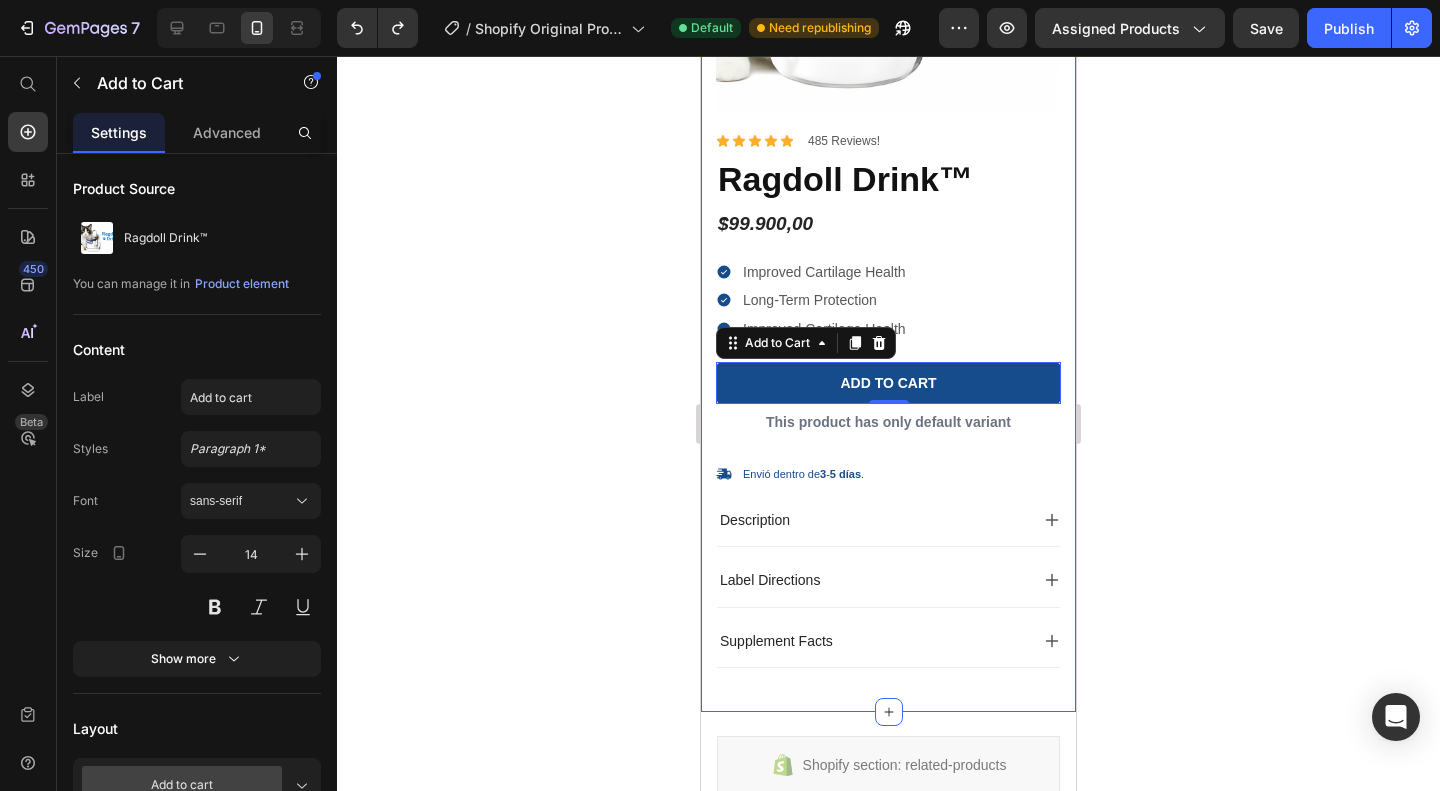 click 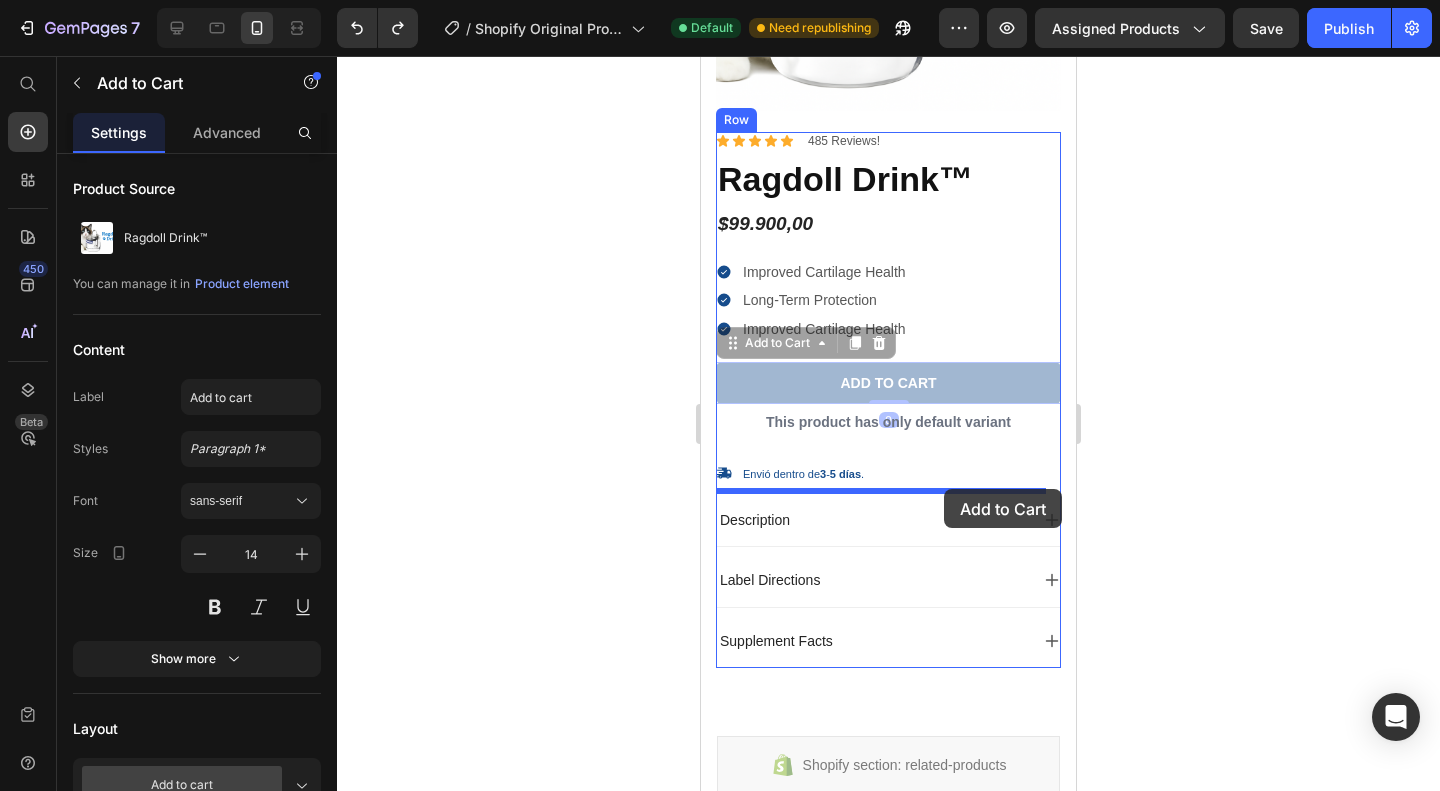 drag, startPoint x: 946, startPoint y: 476, endPoint x: 944, endPoint y: 489, distance: 13.152946 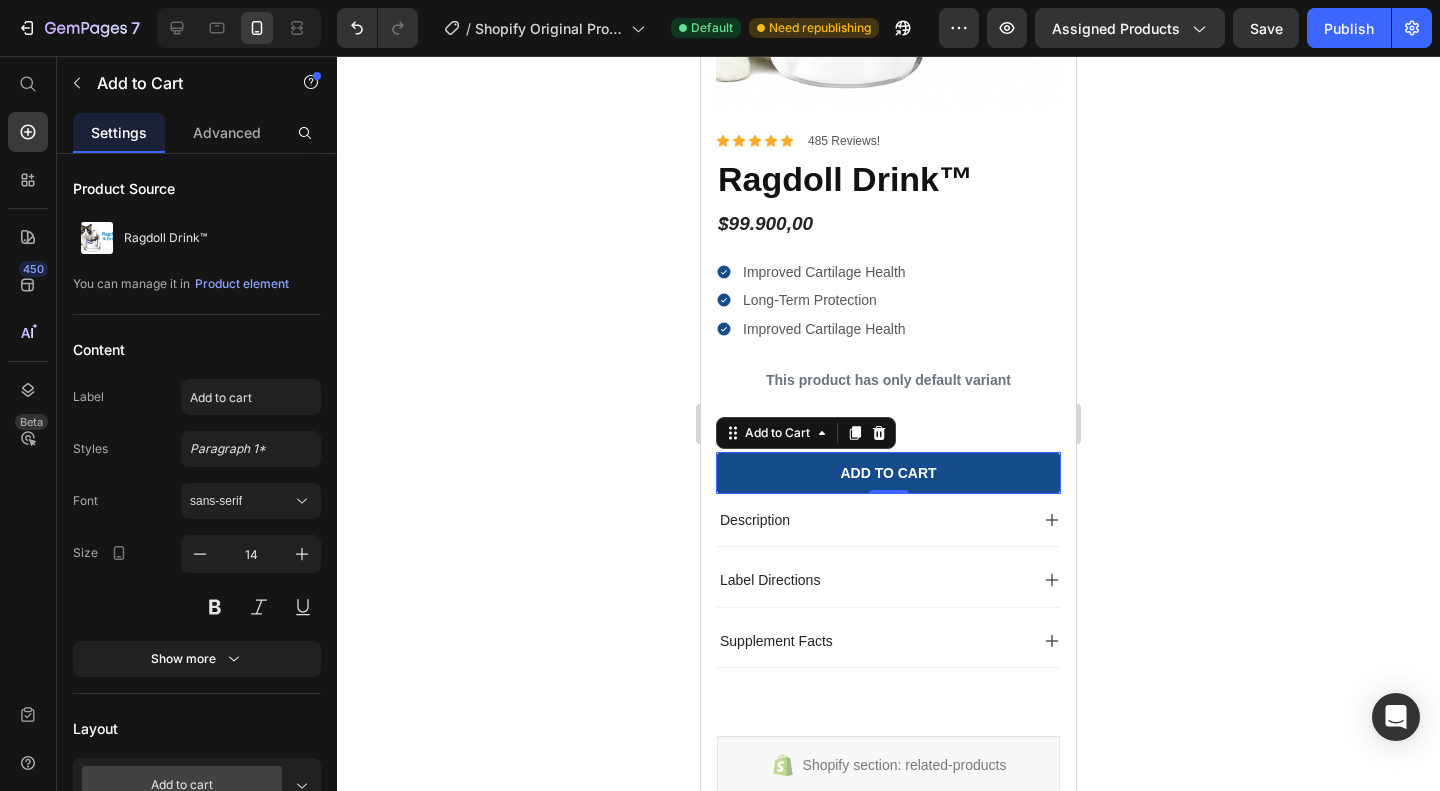 click 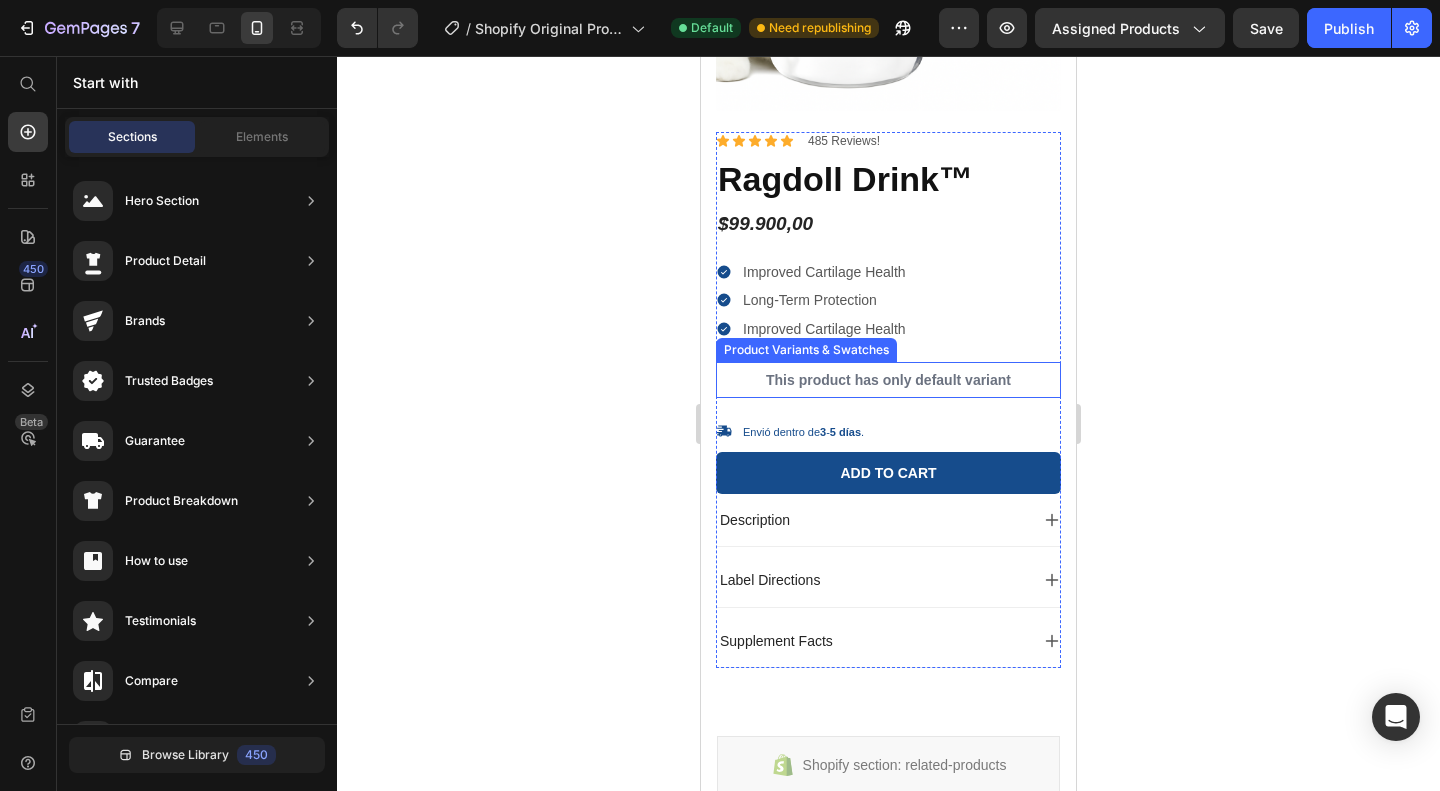click on "This product has only default variant" at bounding box center [888, 380] 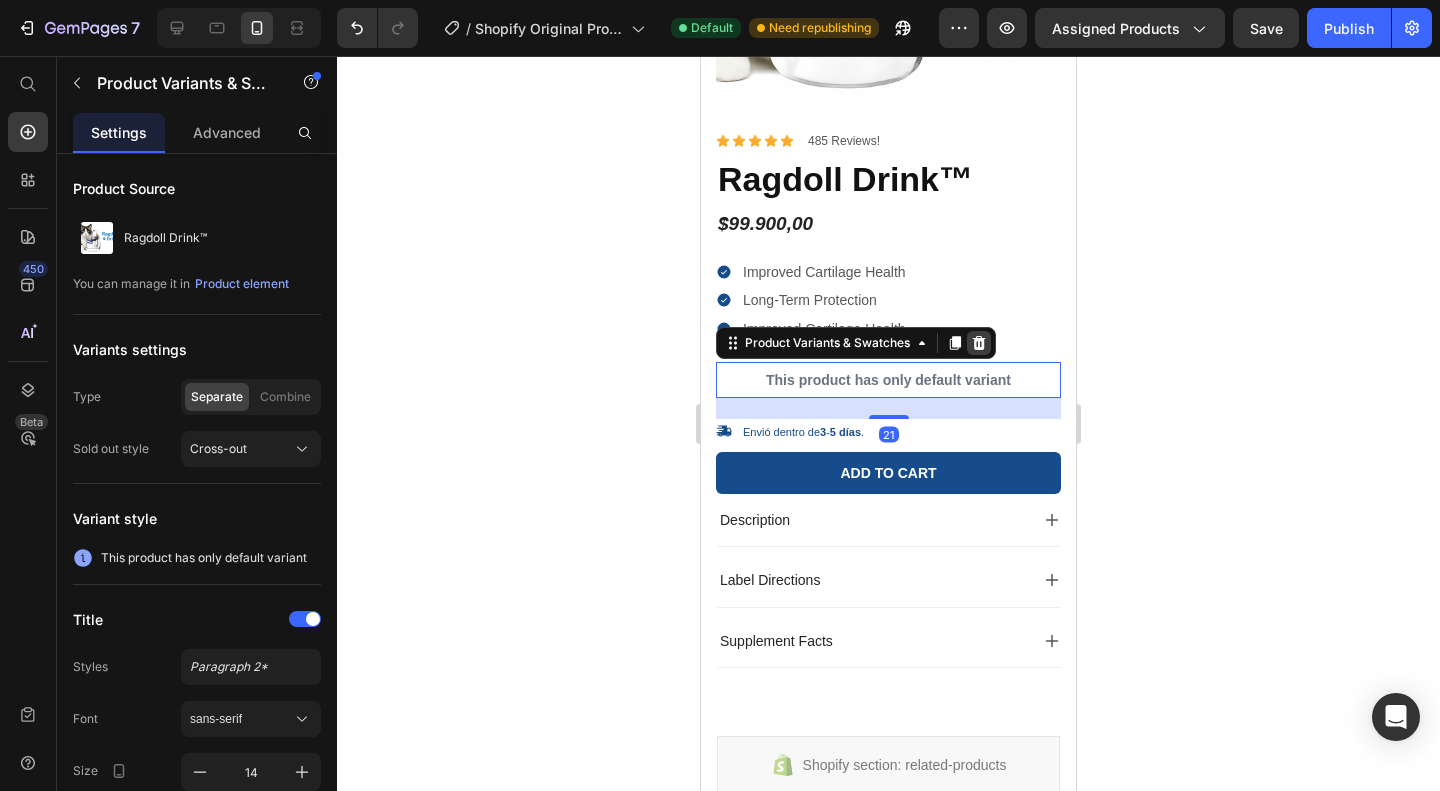 click 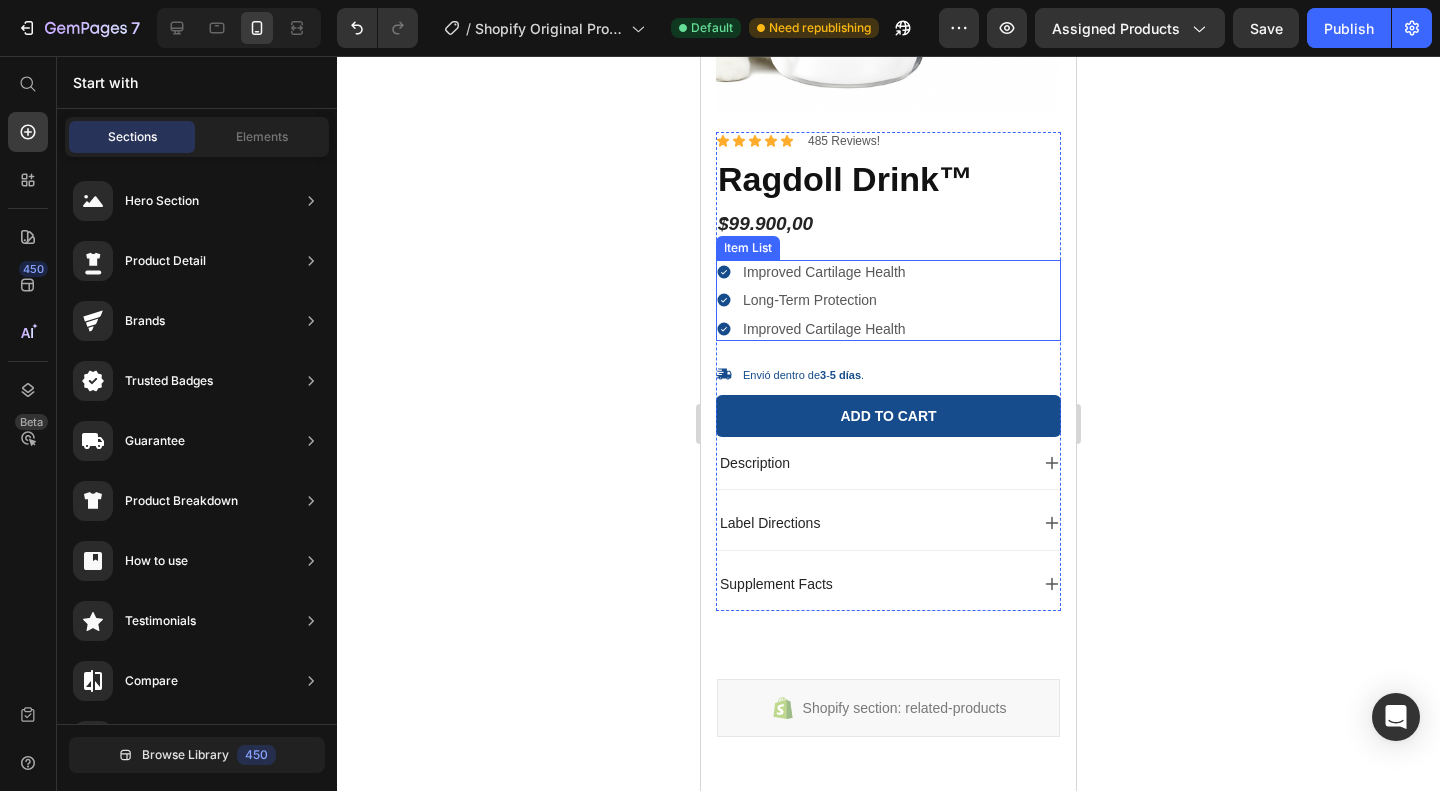 click on "Improved Cartilage Health" at bounding box center (824, 272) 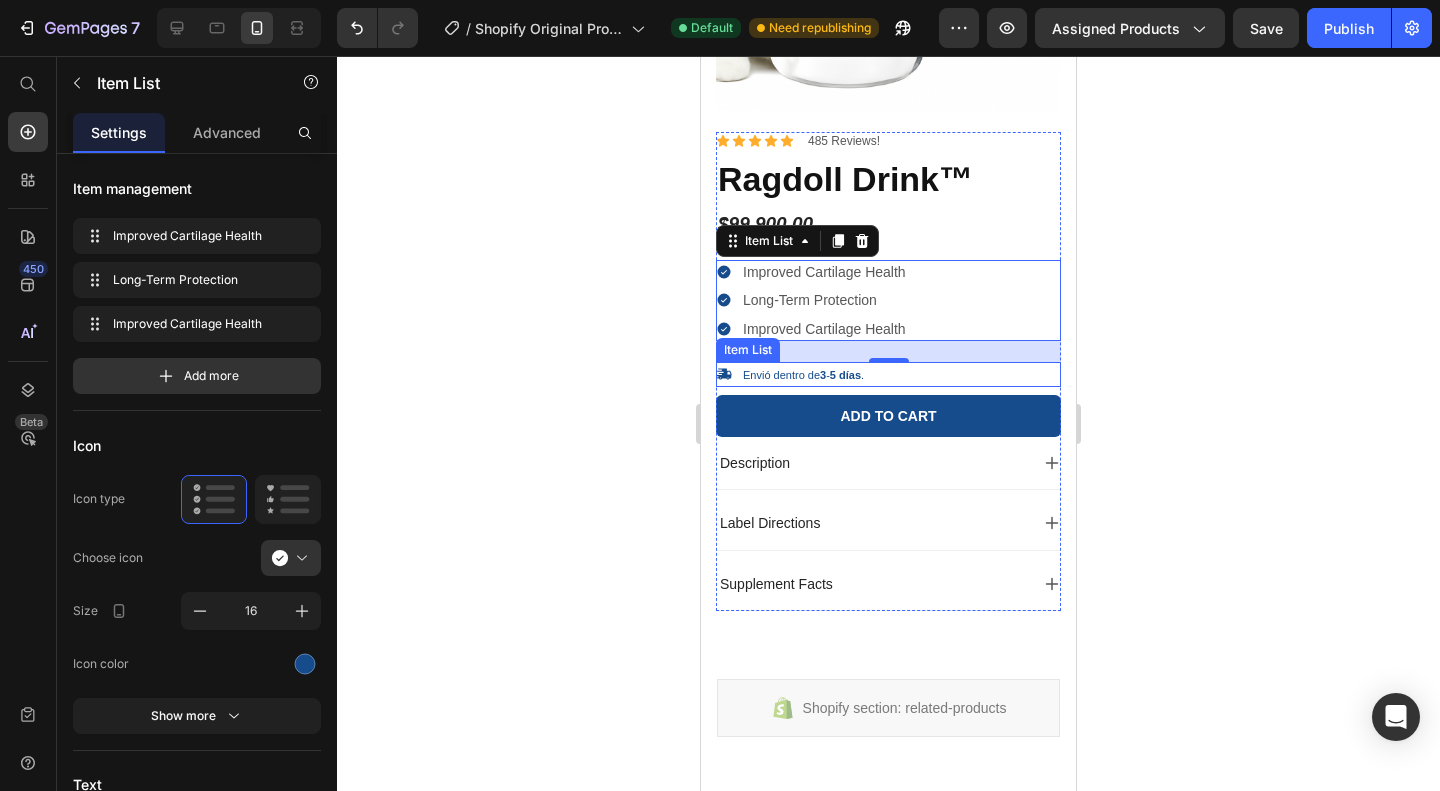 click on "Envió dentro de  3  -  5   días ." at bounding box center (803, 375) 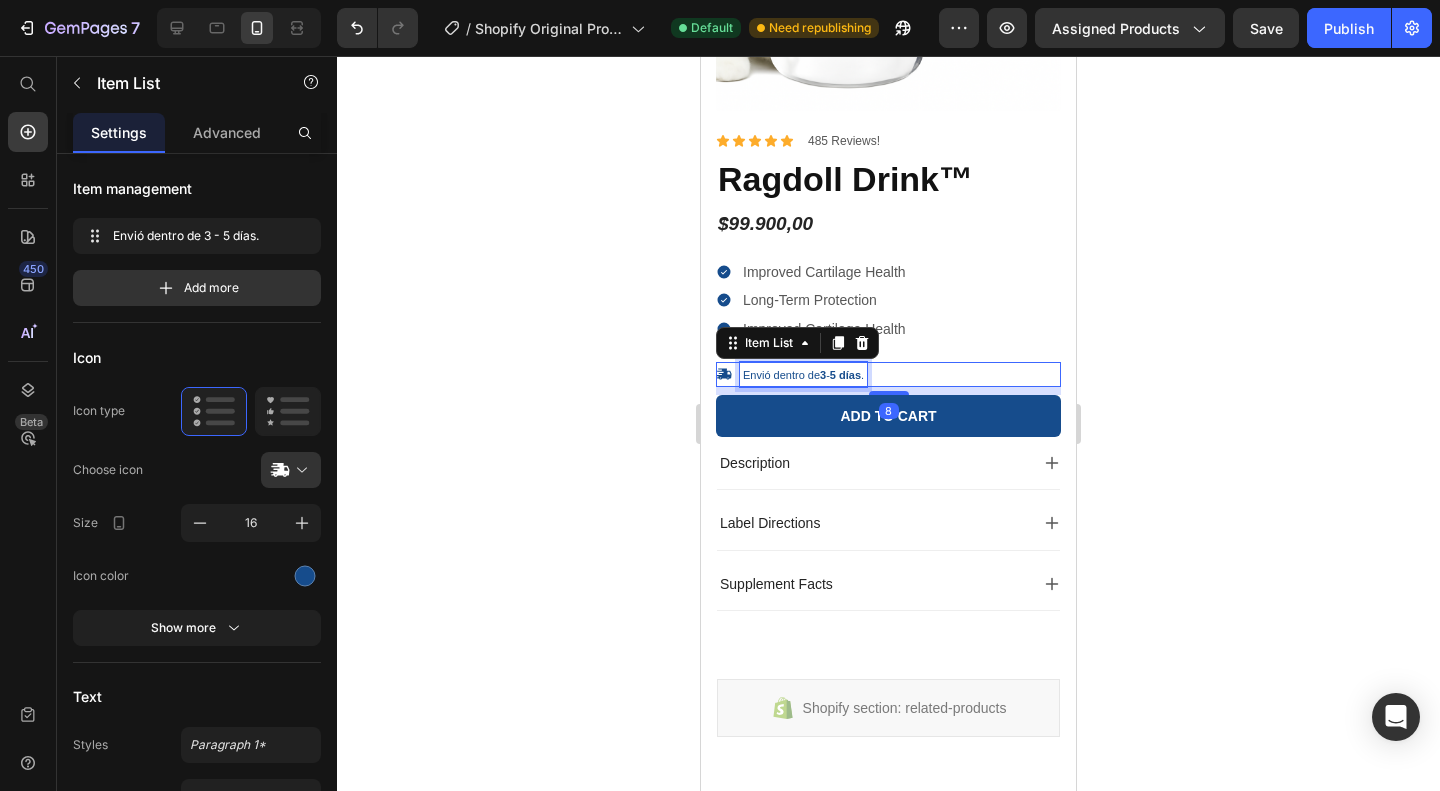 click on "Envió dentro de  3  -  5   días ." at bounding box center [803, 374] 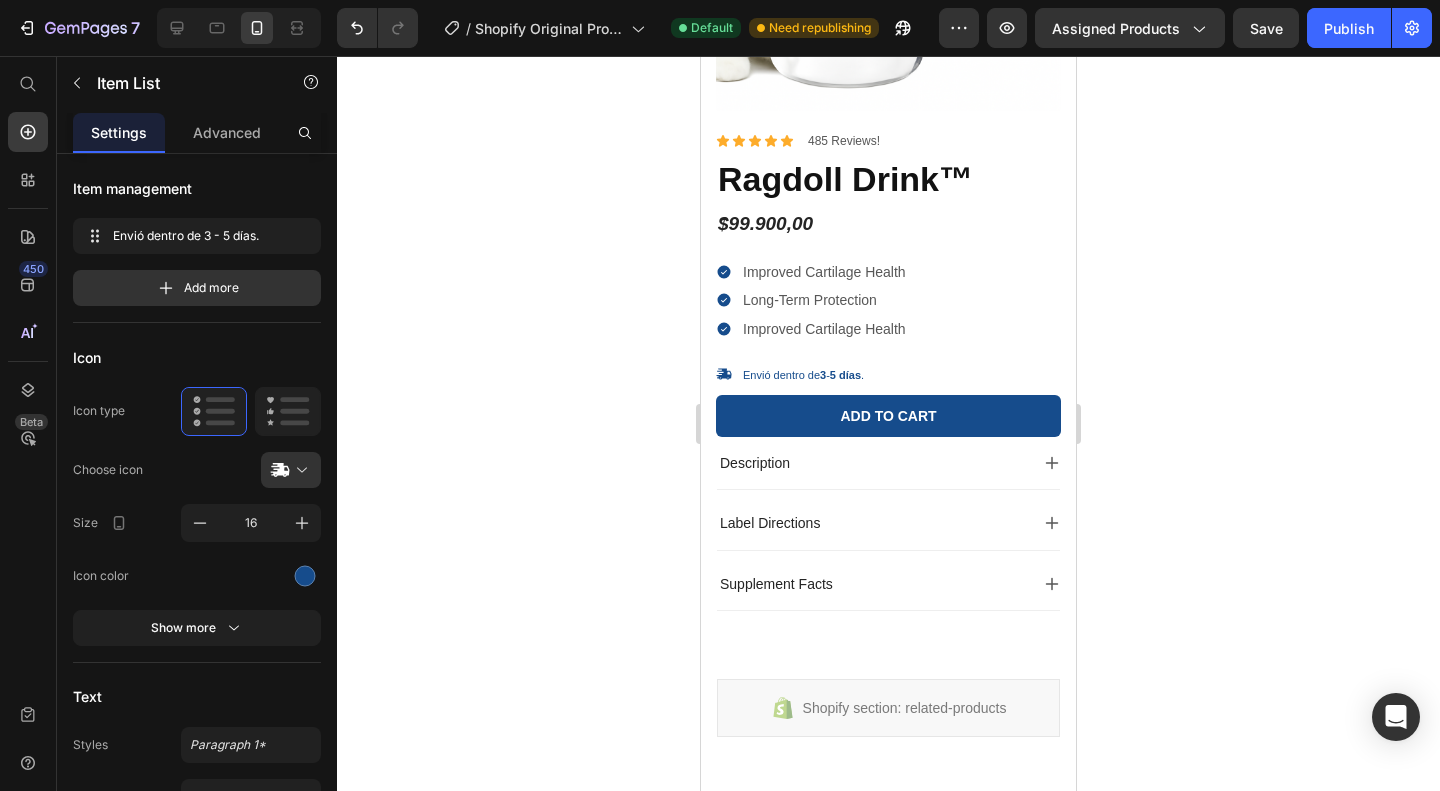 click on "Envió dentro de  3  -  5   días ." at bounding box center (888, 374) 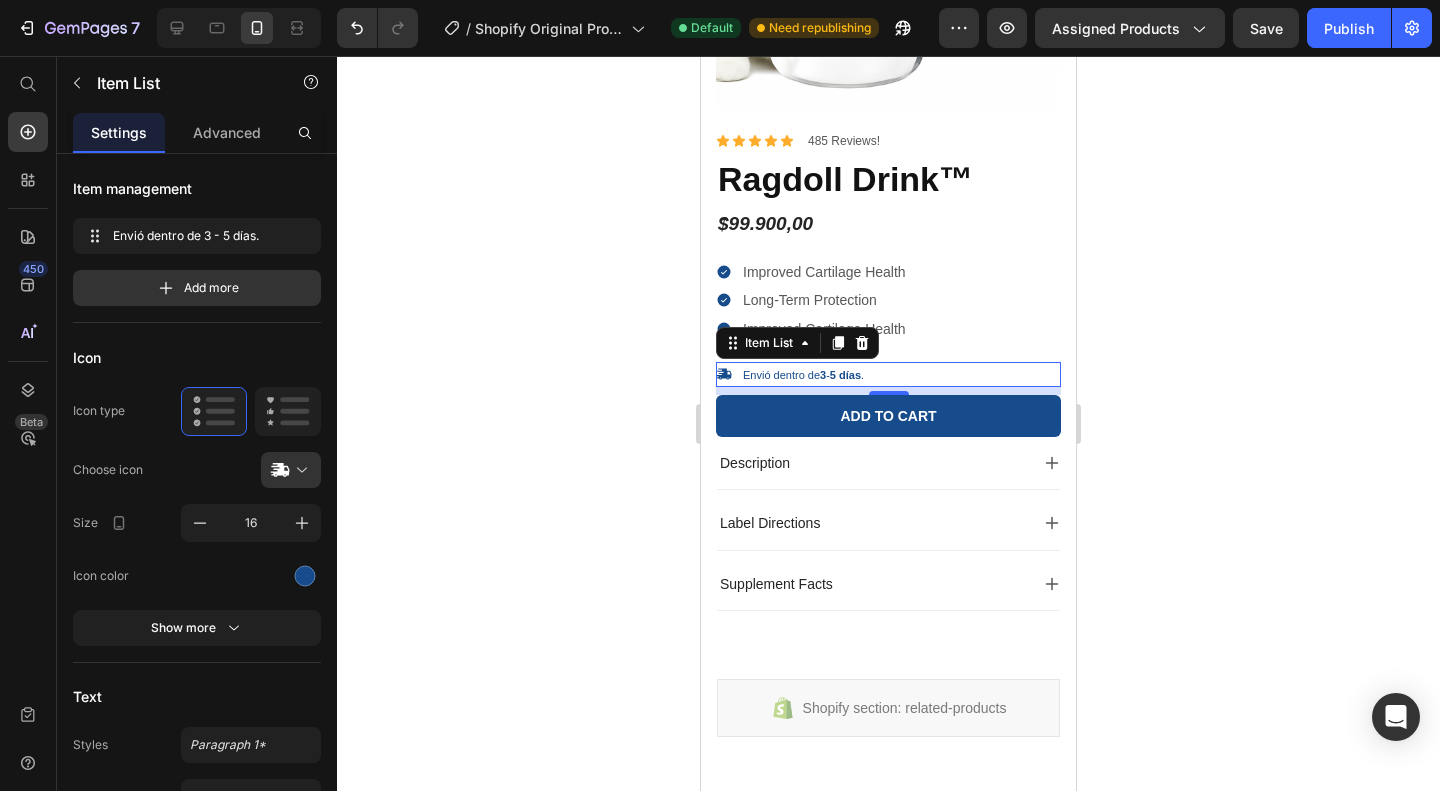 click on "Envió dentro de  3  -  5   días ." at bounding box center [888, 374] 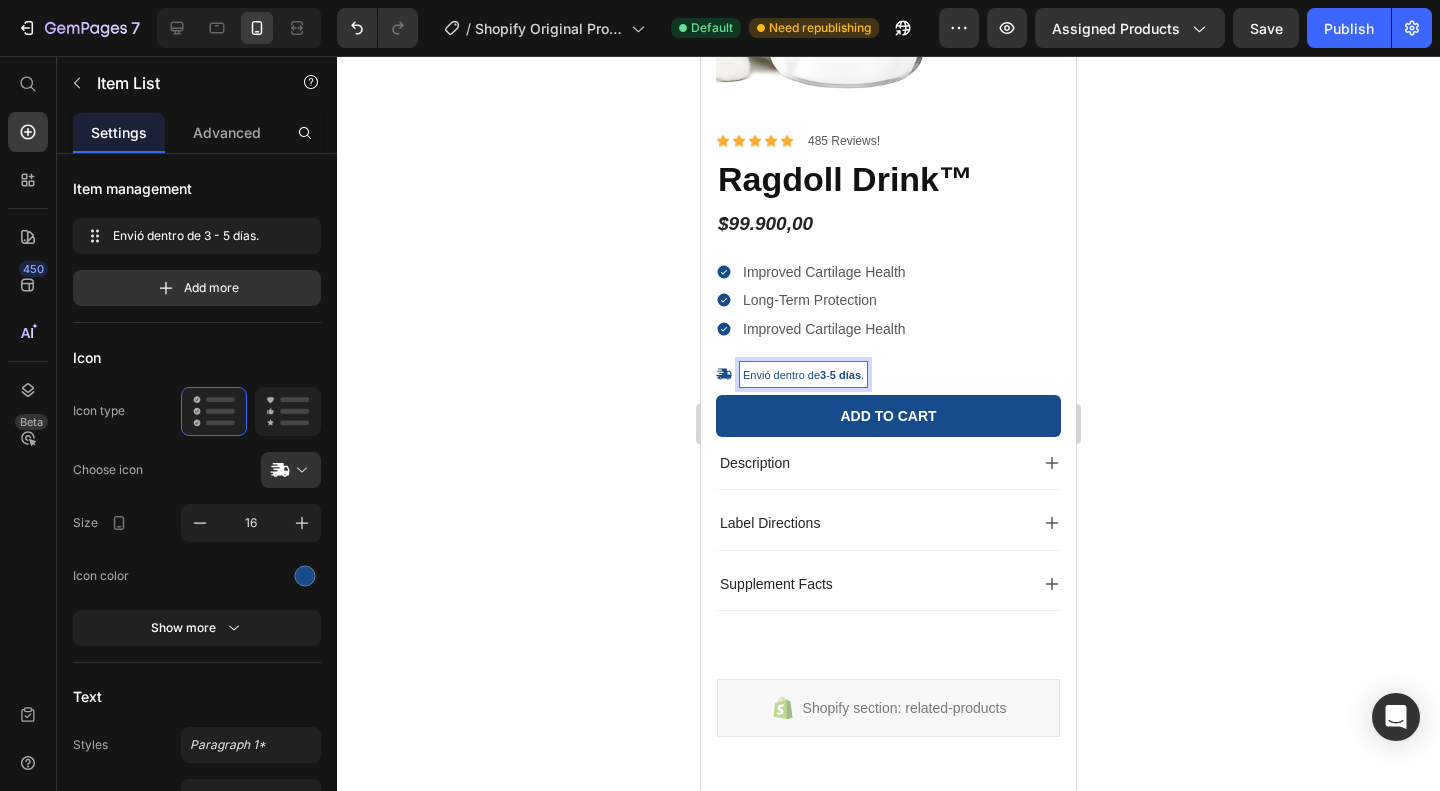 click on "Envió dentro de  3  -  5   días ." at bounding box center [791, 374] 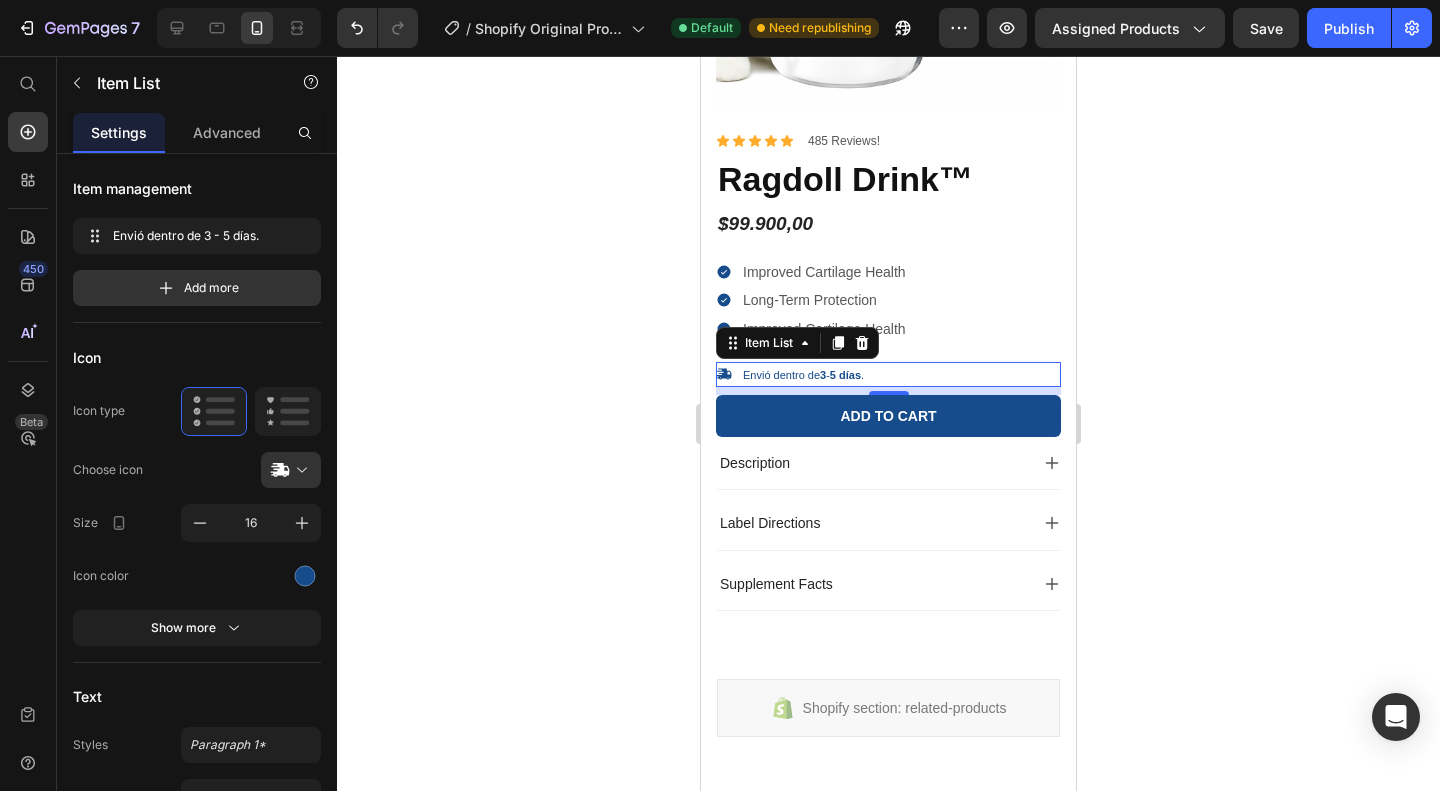 click on "Envió dentro de  3  -  5   días ." at bounding box center [888, 374] 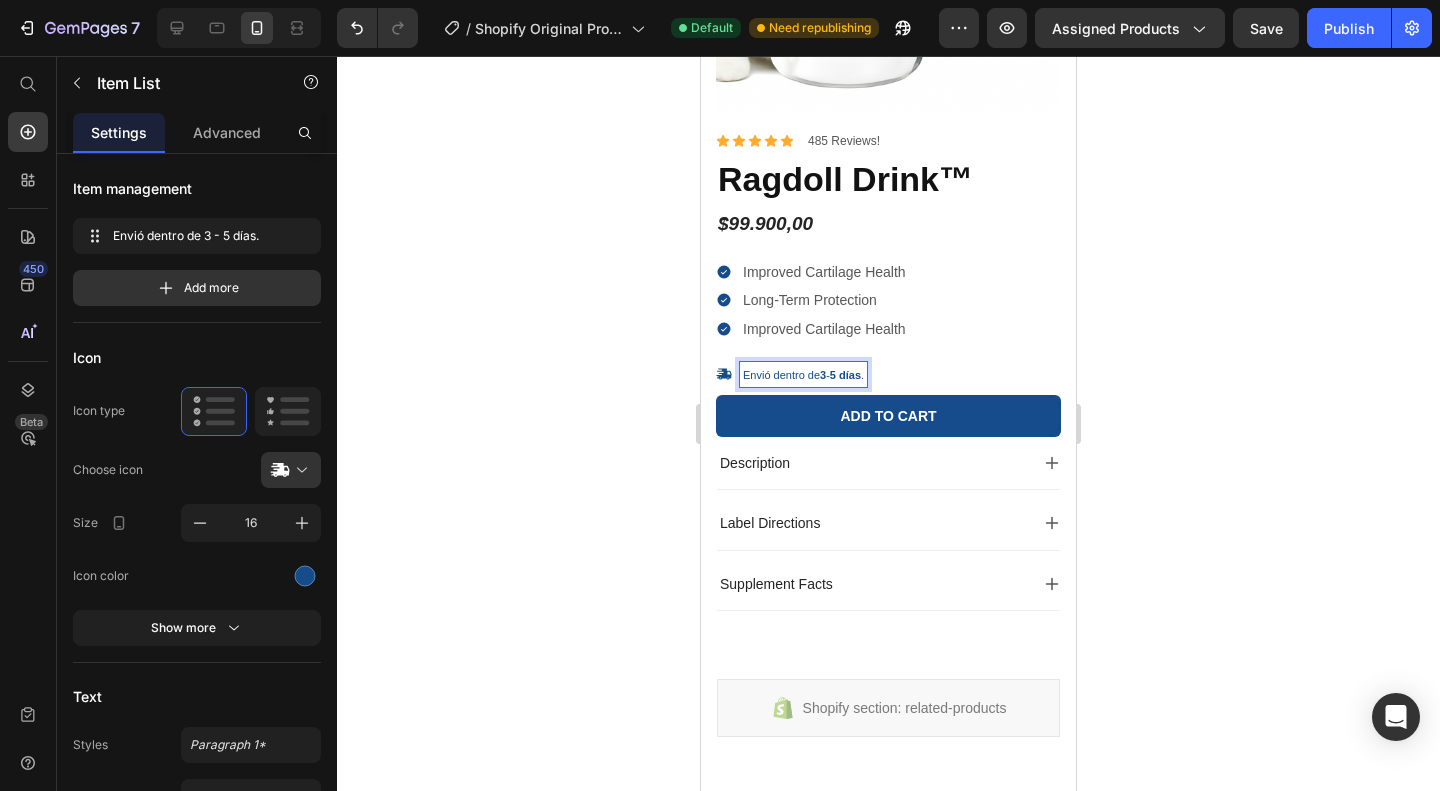 click on "Envió dentro de  3  -  5   días ." at bounding box center [888, 374] 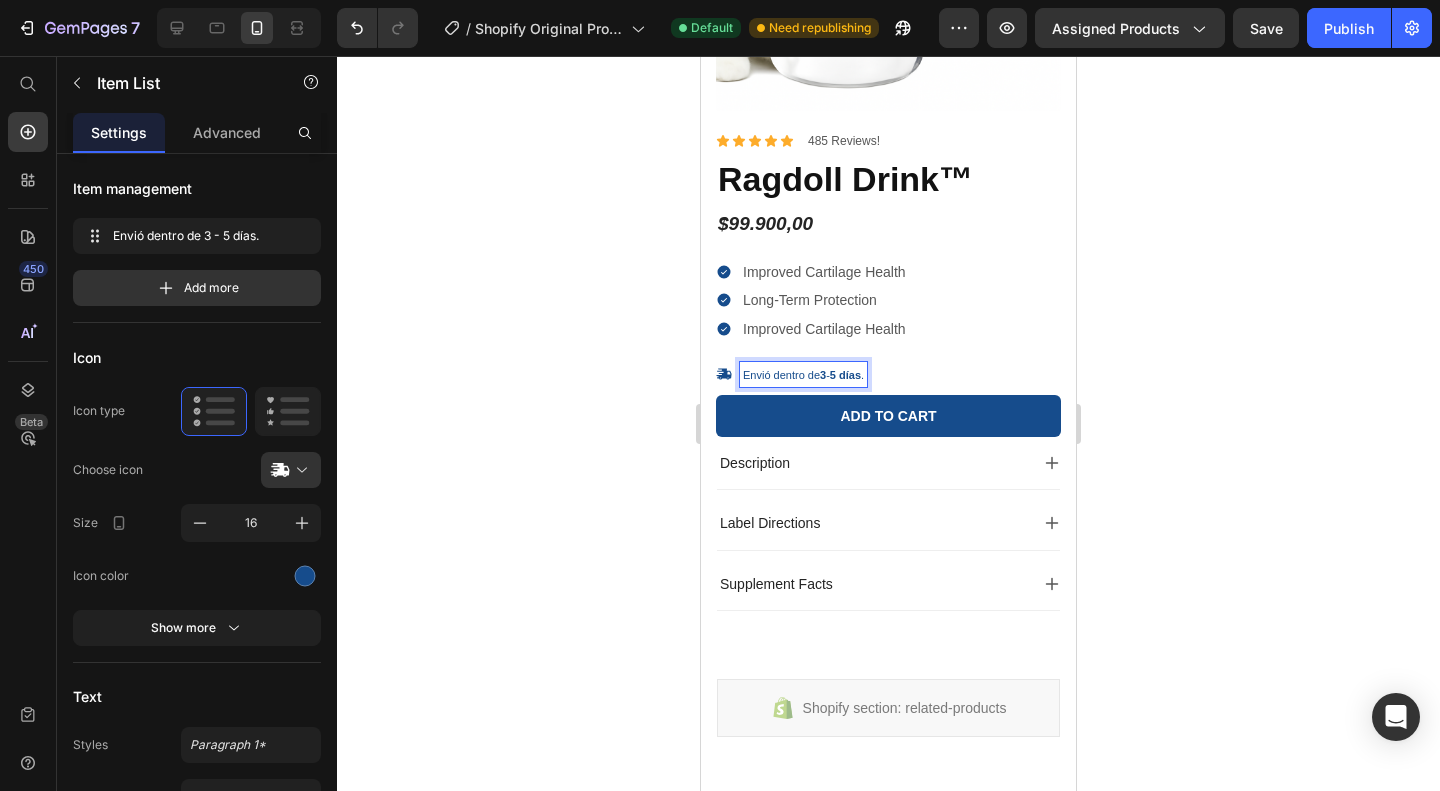 drag, startPoint x: 875, startPoint y: 371, endPoint x: 964, endPoint y: 371, distance: 89 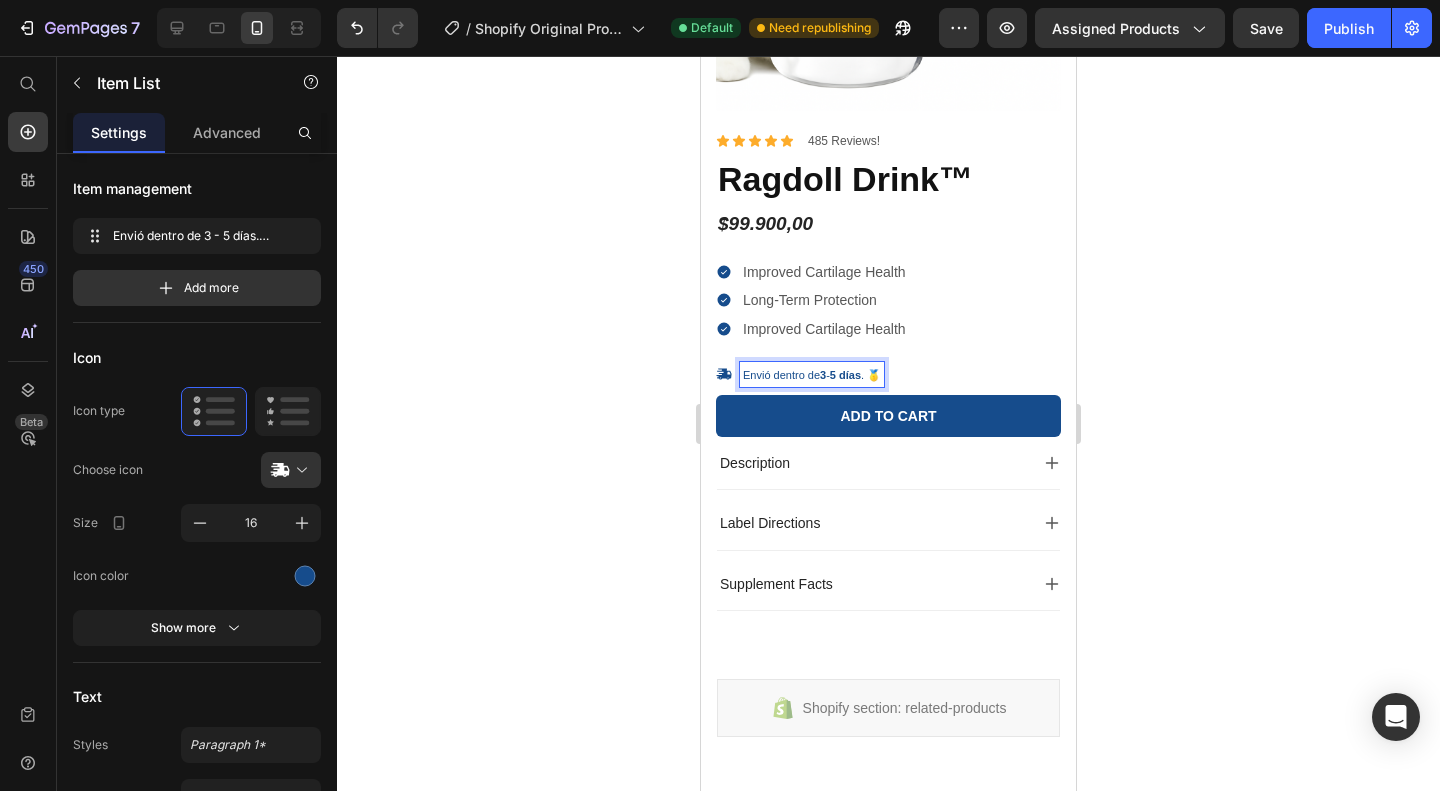 click on "Envió dentro de  3  -  5   días . 🥇" at bounding box center [812, 375] 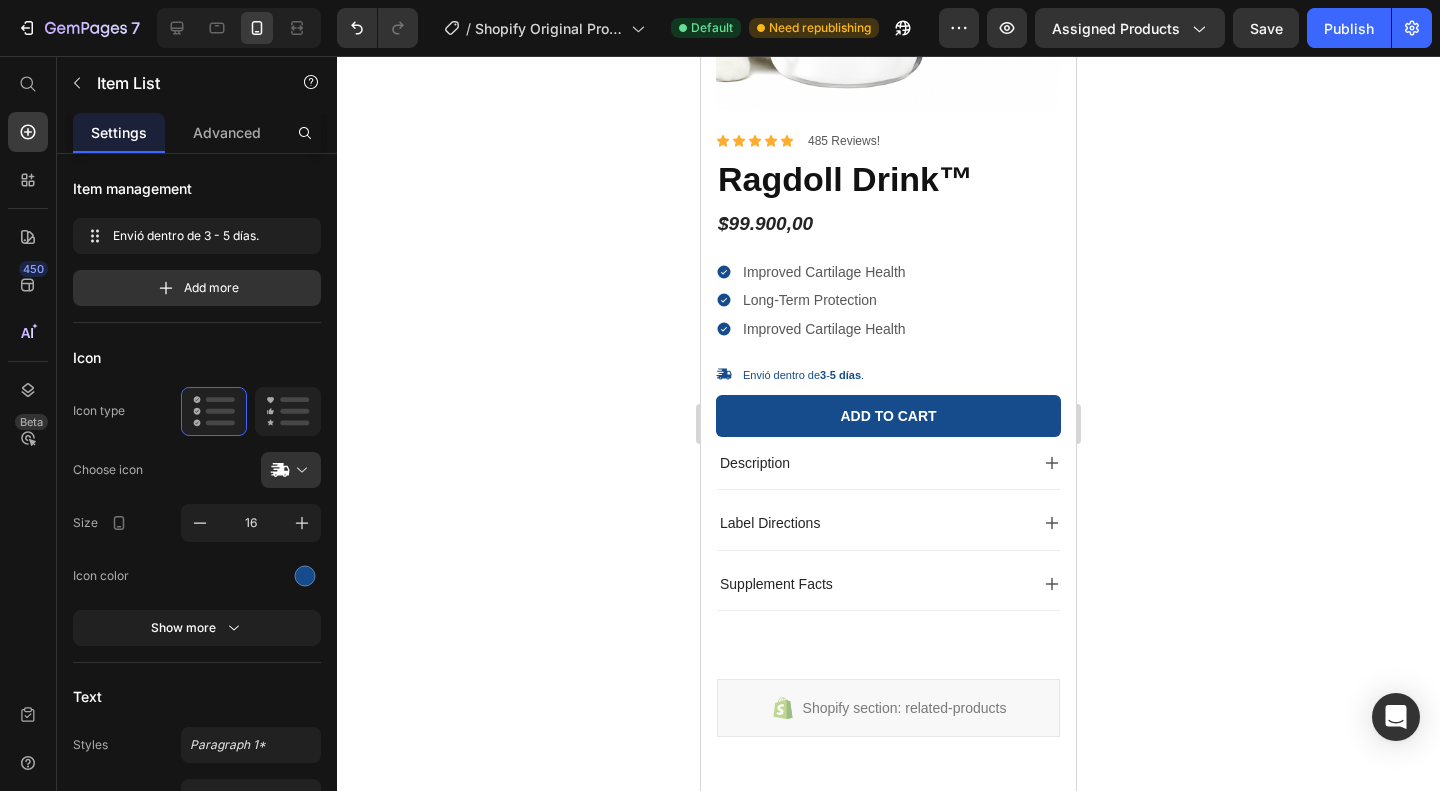 drag, startPoint x: 889, startPoint y: 377, endPoint x: 1637, endPoint y: 93, distance: 800.1 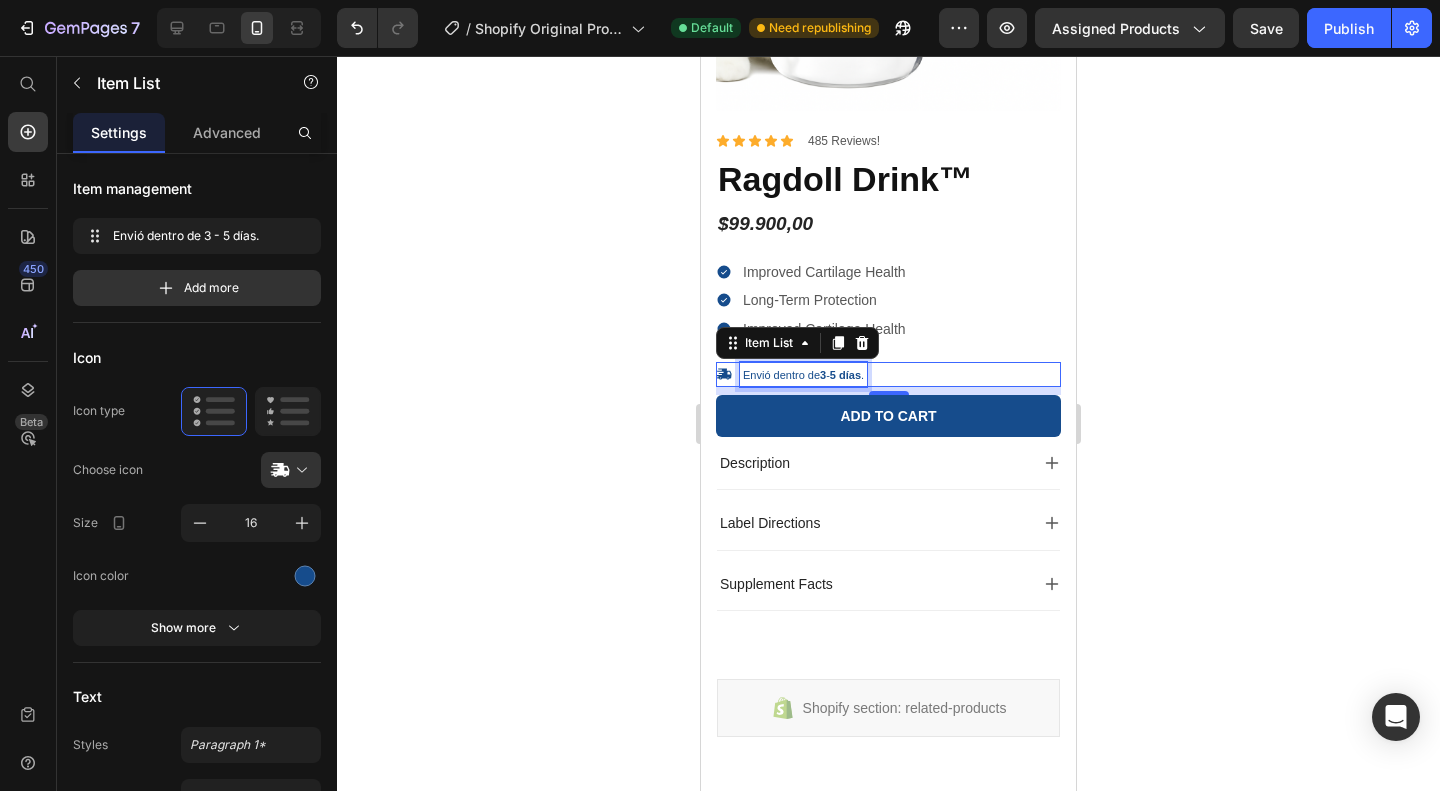 click on "Envió dentro de  3  -  5   días ." at bounding box center (803, 375) 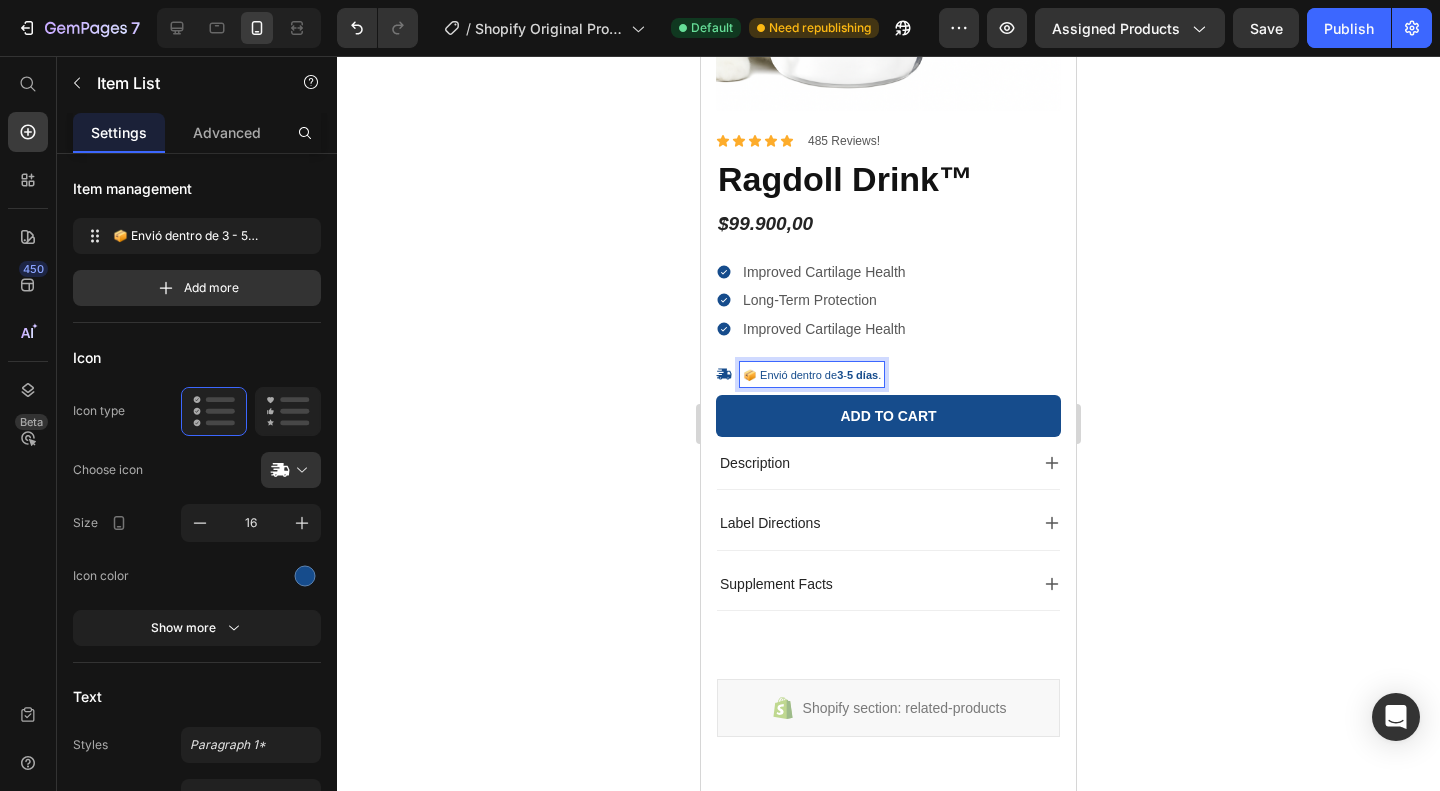 click on "días" at bounding box center (867, 375) 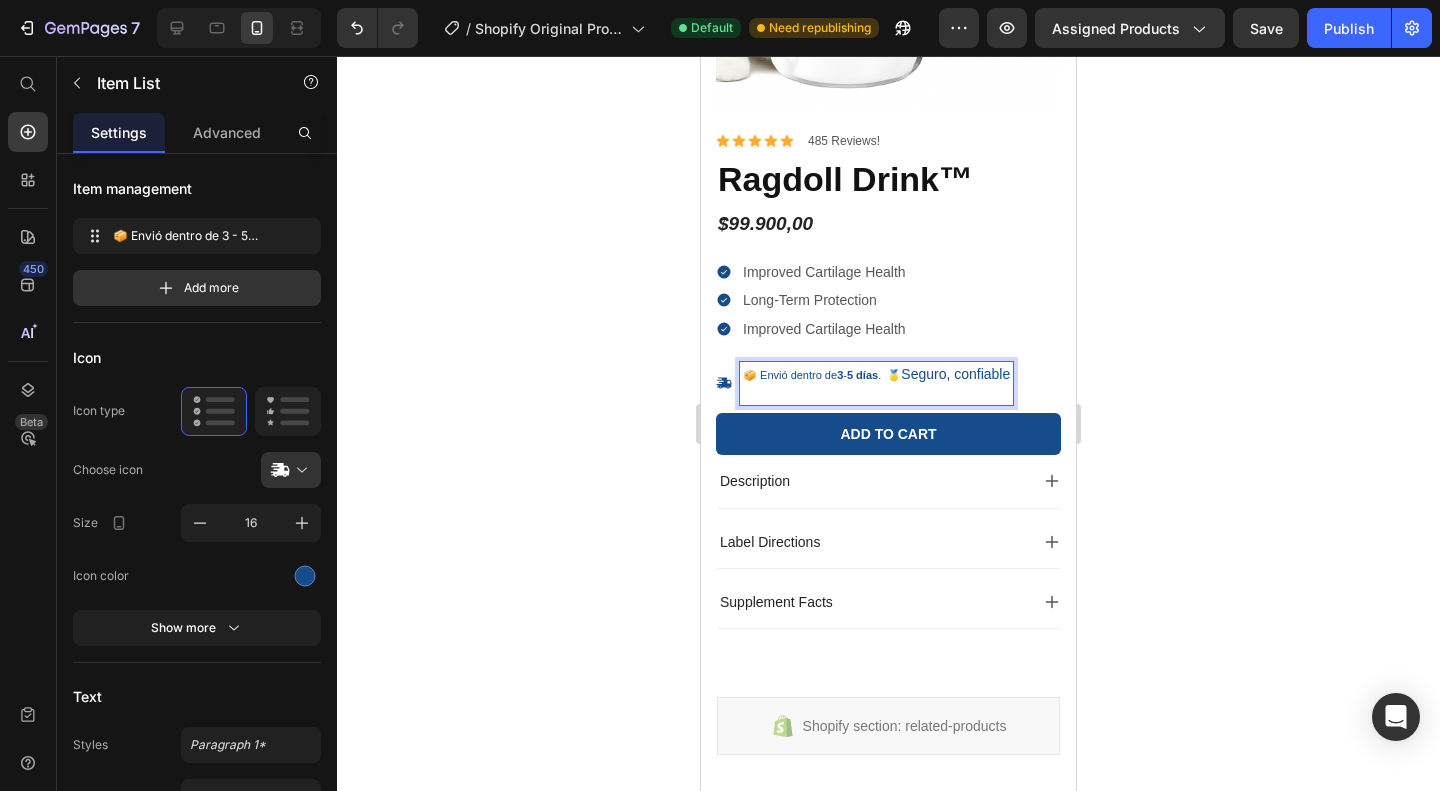 click on "📦 Envió dentro de  3  -  5   días .  🥇 Seguro, confiable" at bounding box center [876, 374] 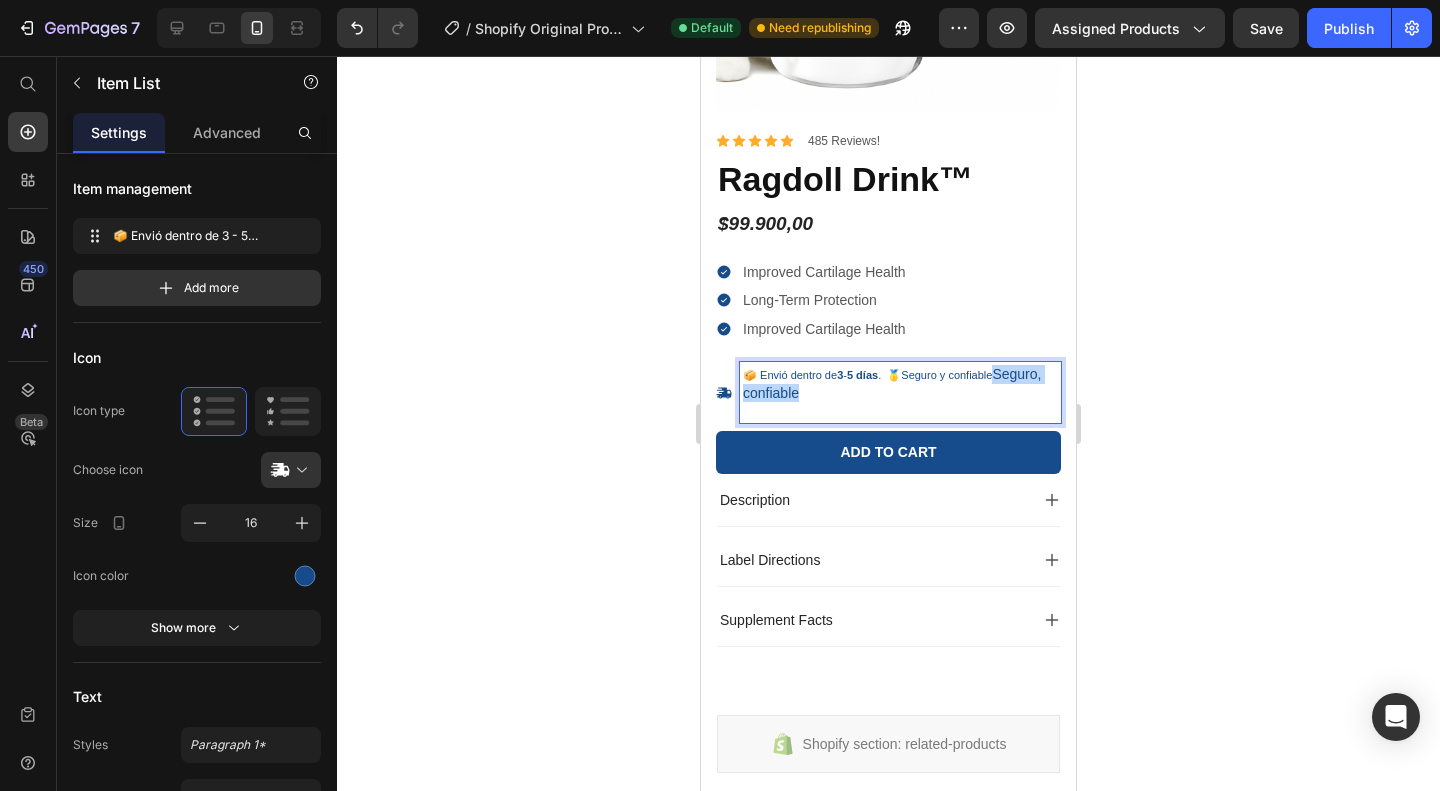 drag, startPoint x: 864, startPoint y: 387, endPoint x: 745, endPoint y: 388, distance: 119.0042 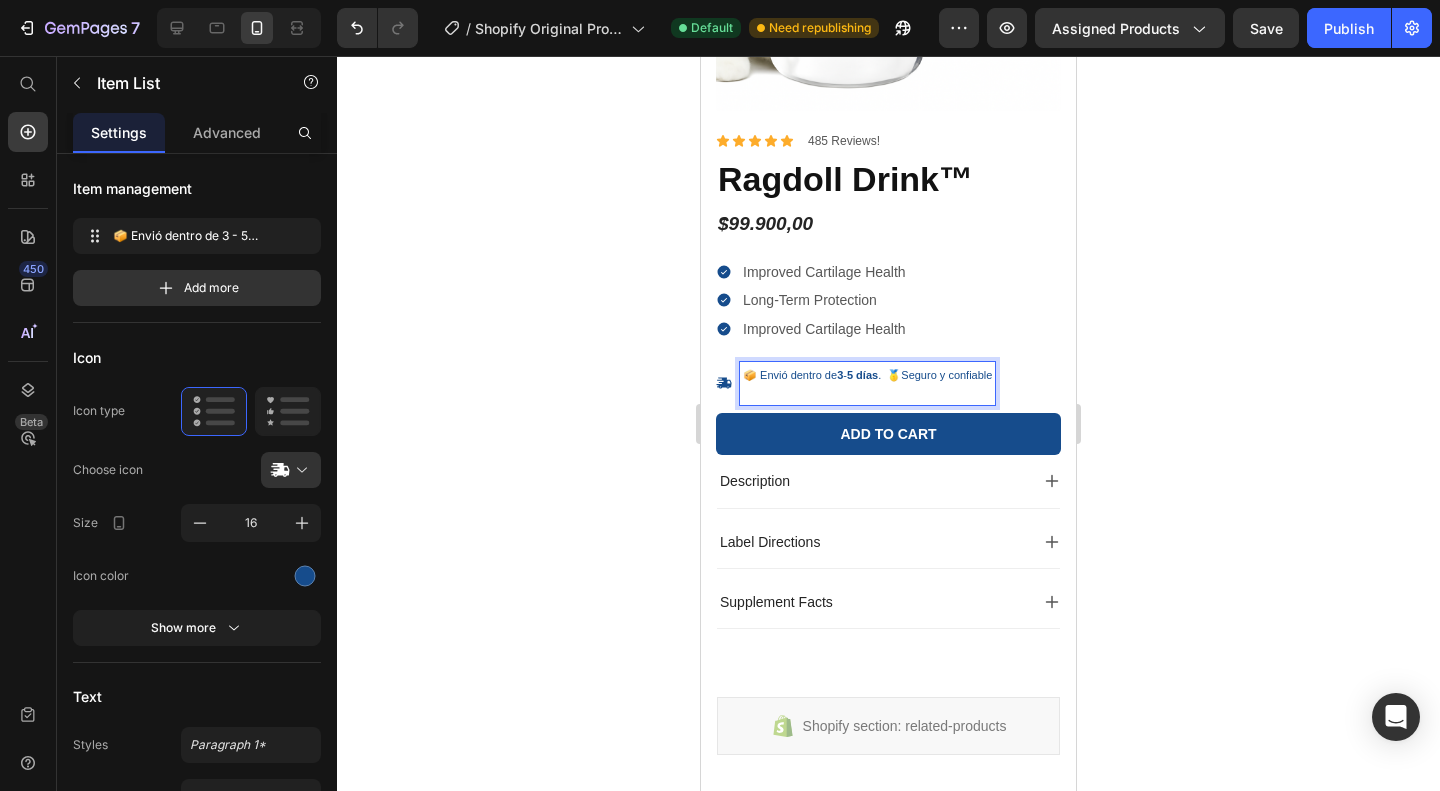 click on "📦 Envió dentro de  3  -  5   días .  🥇Seguro y confiable" at bounding box center (867, 375) 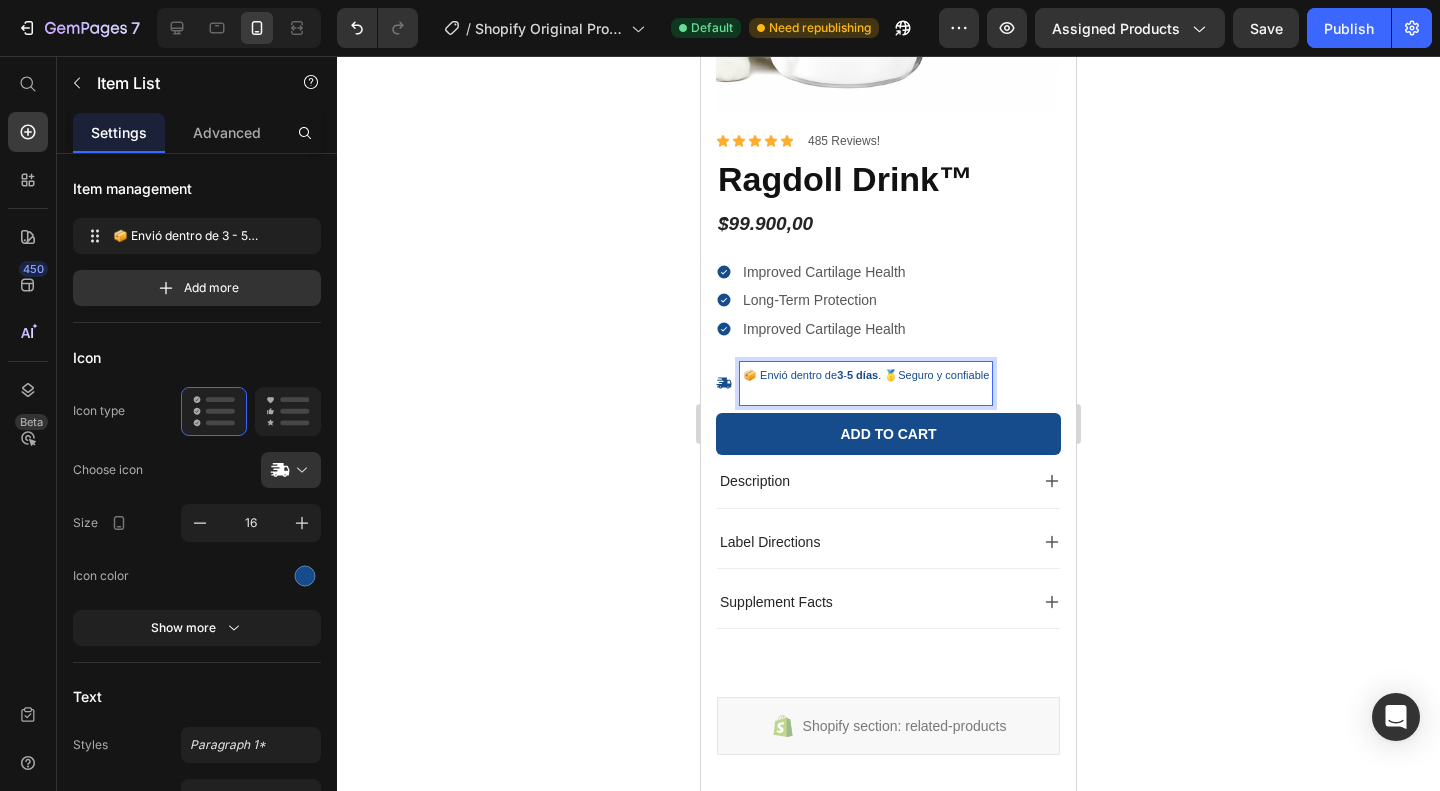 click on "📦 Envió dentro de  3  -  5   días . 🥇Seguro y confiable" at bounding box center [866, 375] 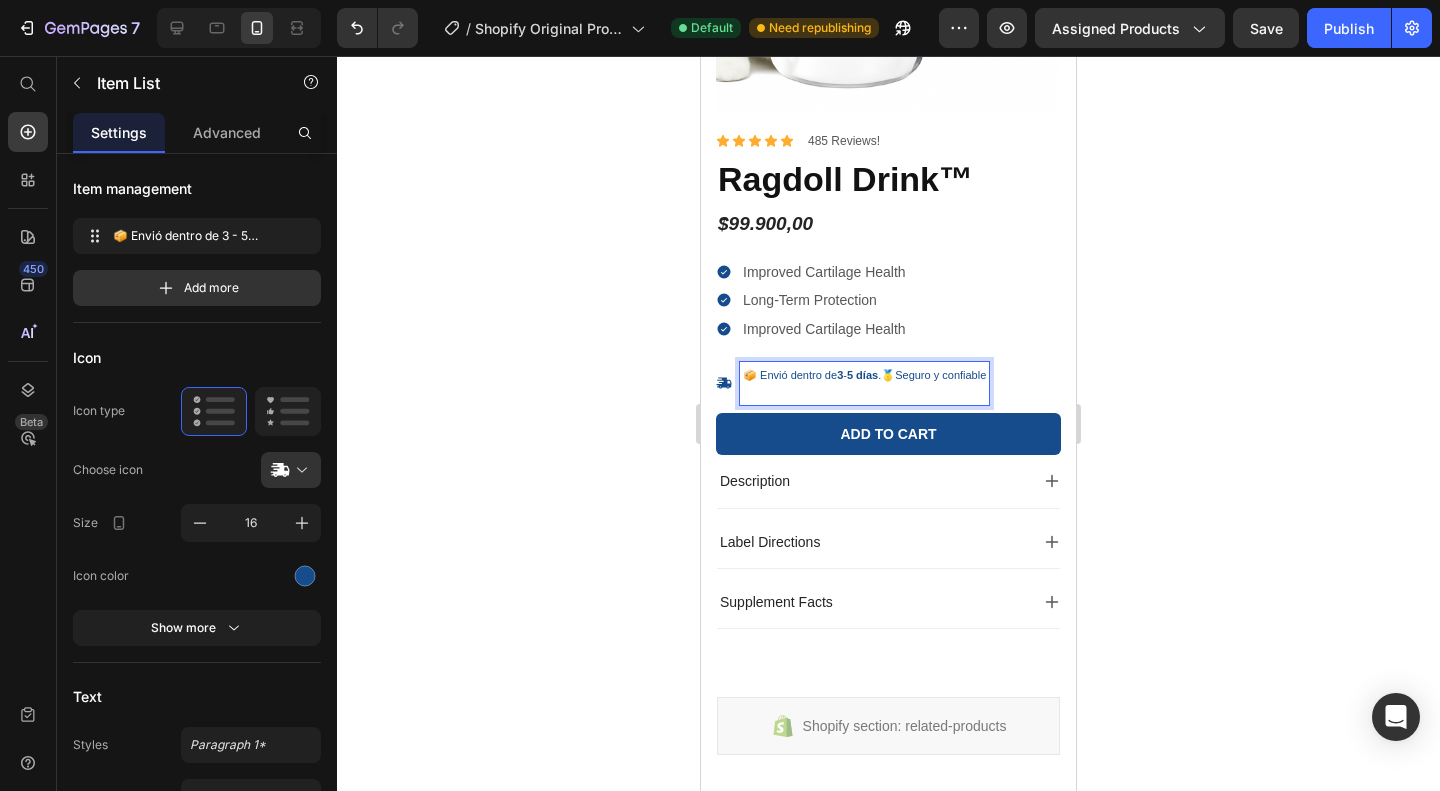 click on "📦 Envió dentro de  3  -  5   días .🥇Seguro y confiable" at bounding box center [864, 375] 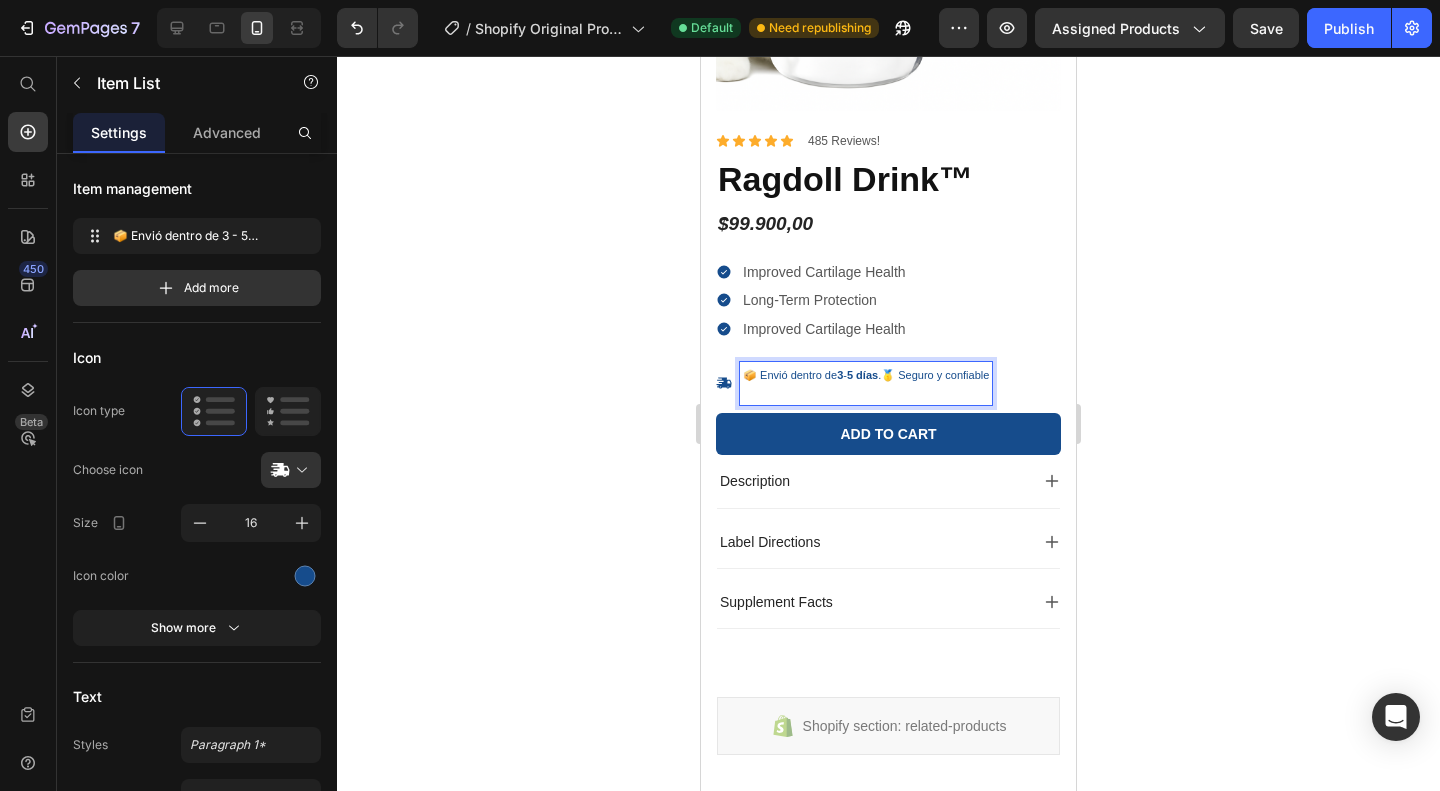 click at bounding box center (866, 393) 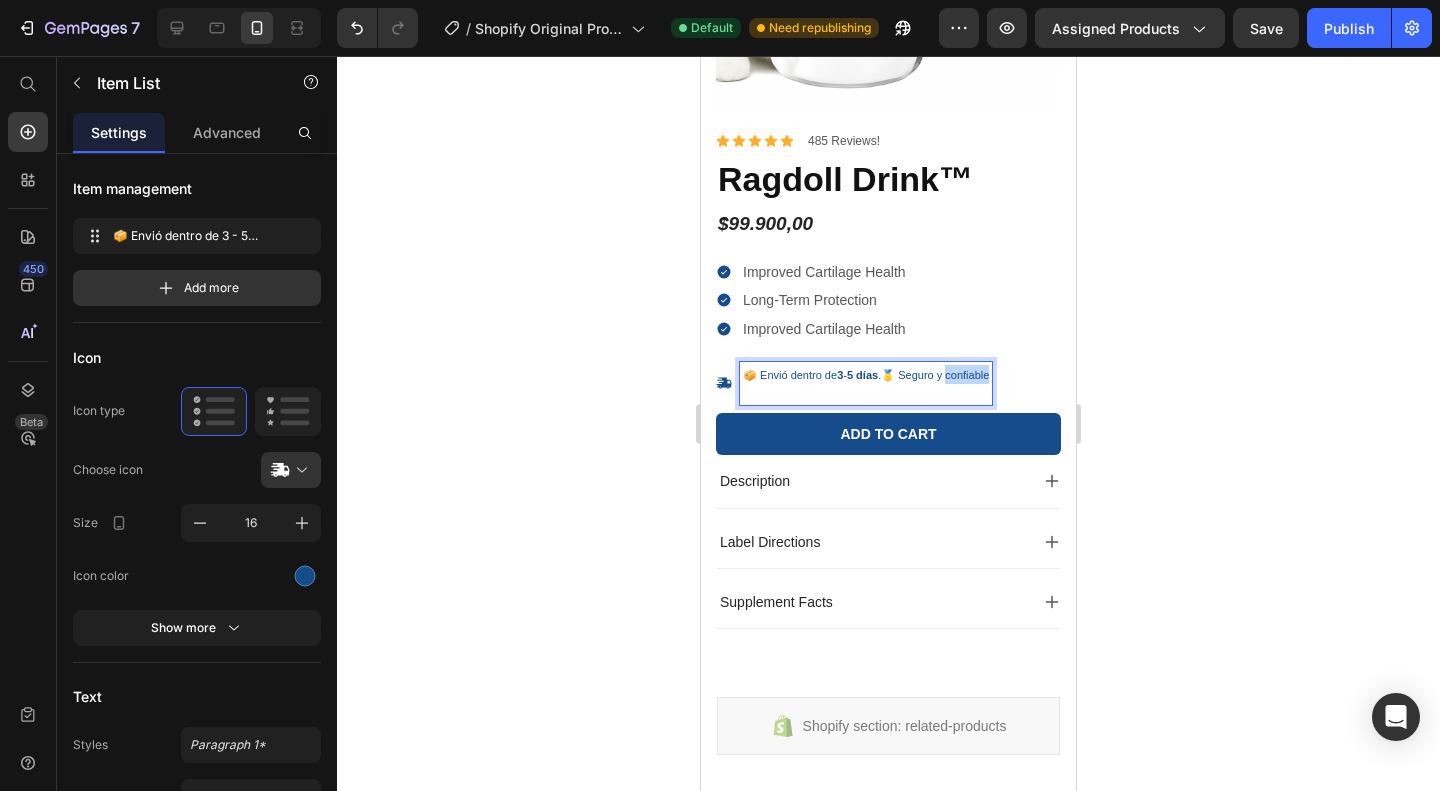 drag, startPoint x: 1000, startPoint y: 371, endPoint x: 955, endPoint y: 371, distance: 45 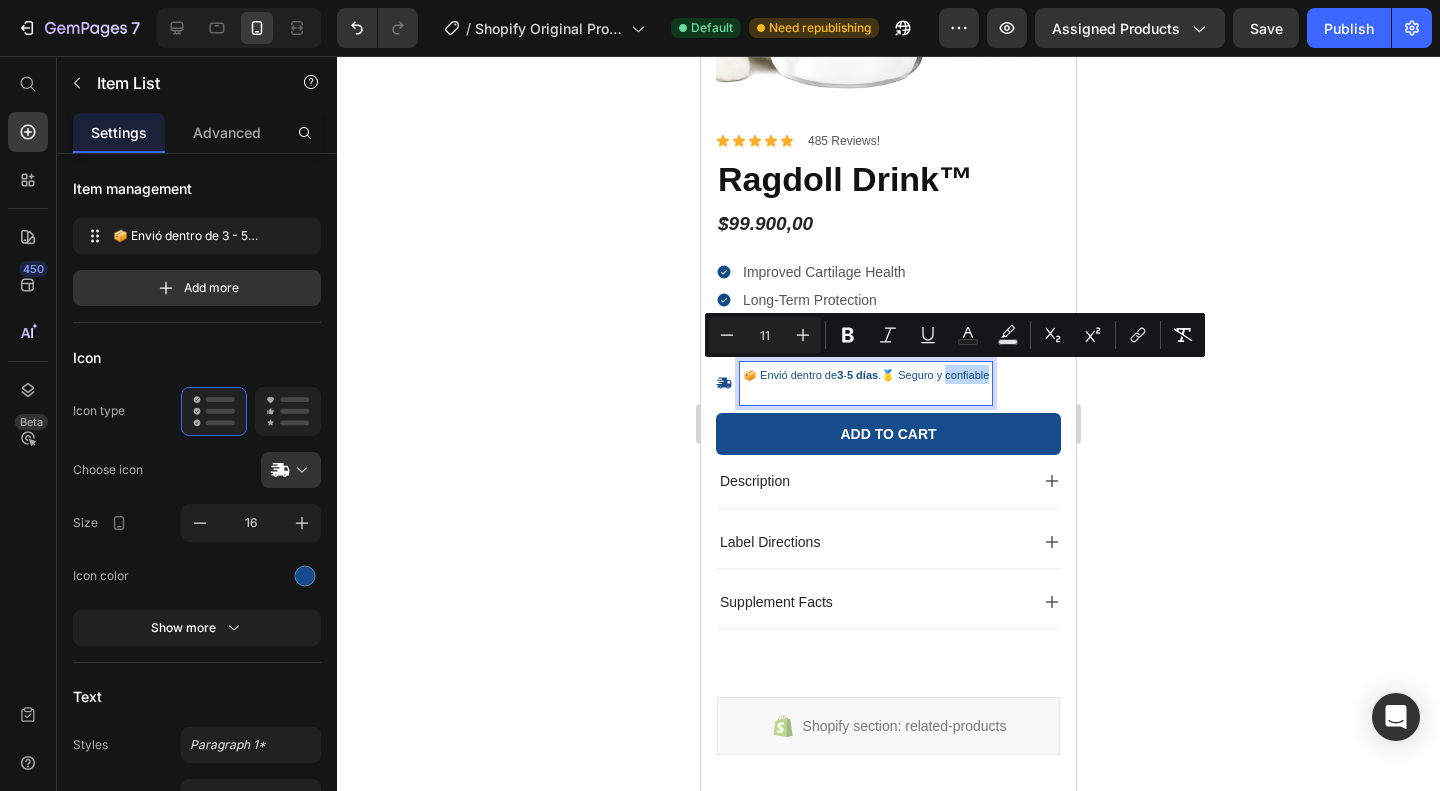 click on "📦 Envió dentro de  3  -  5   días .🥇 Seguro y confiable" at bounding box center (866, 375) 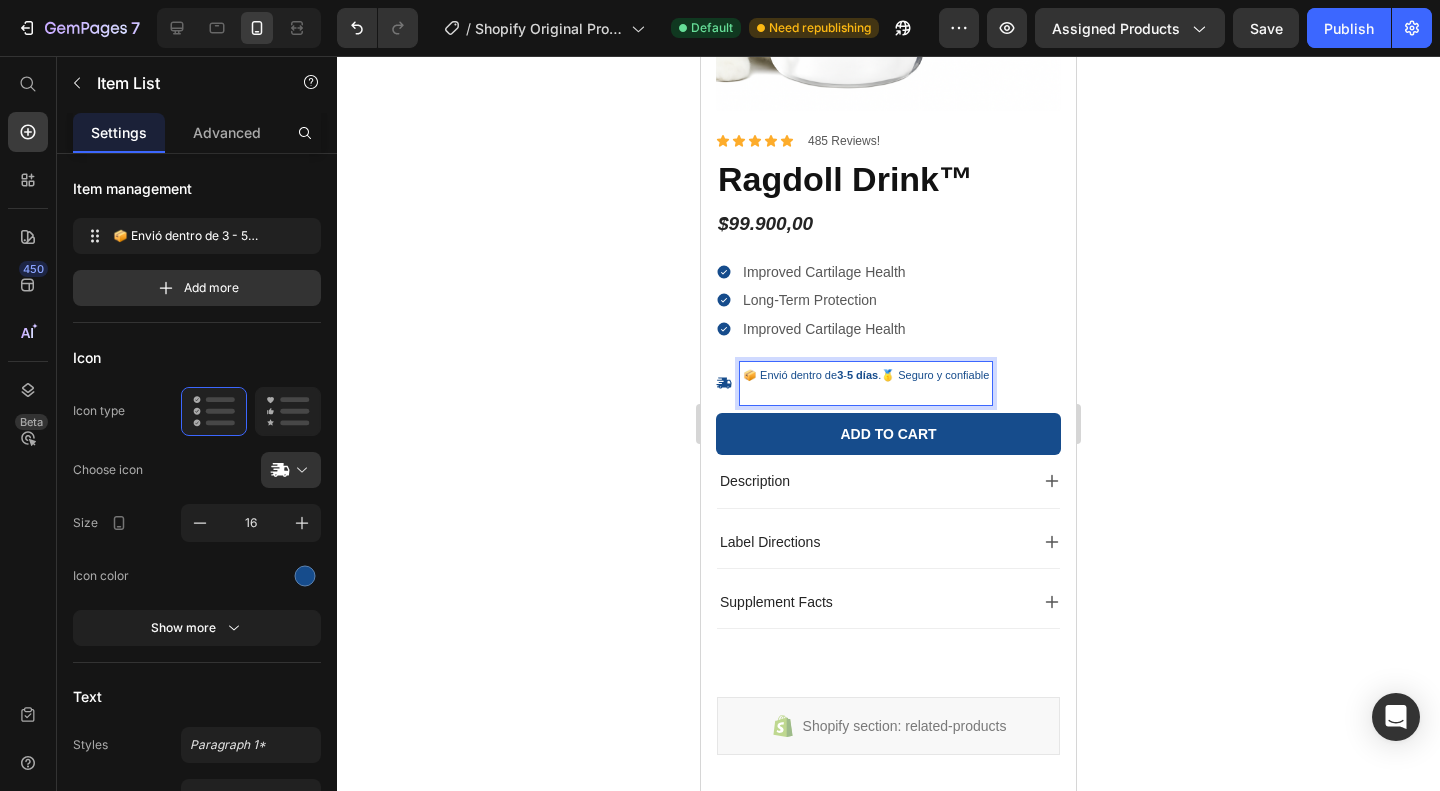 click on "📦 Envió dentro de  3  -  5   días .🥇 Seguro y confiable" at bounding box center [866, 375] 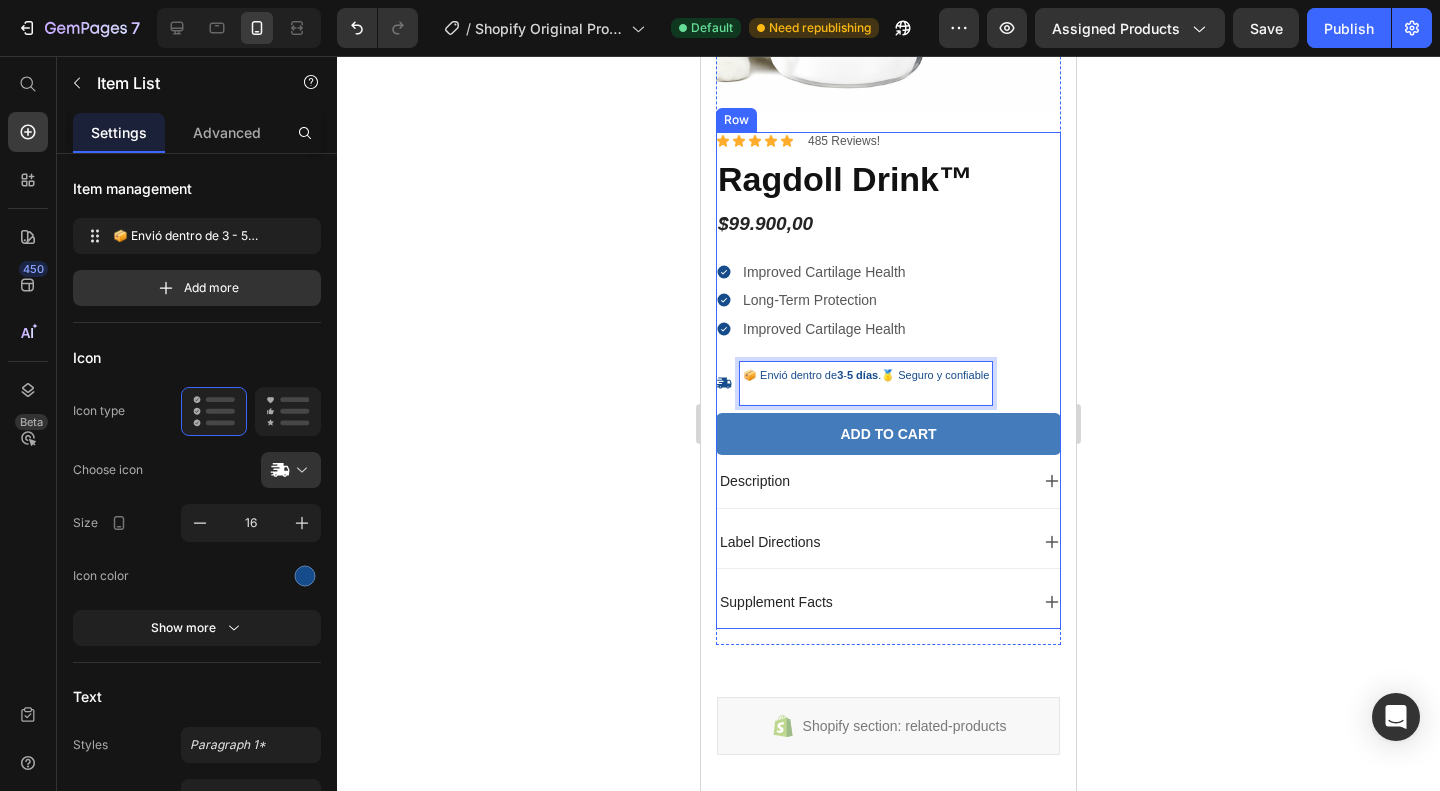 click on "Add to cart" at bounding box center [888, 434] 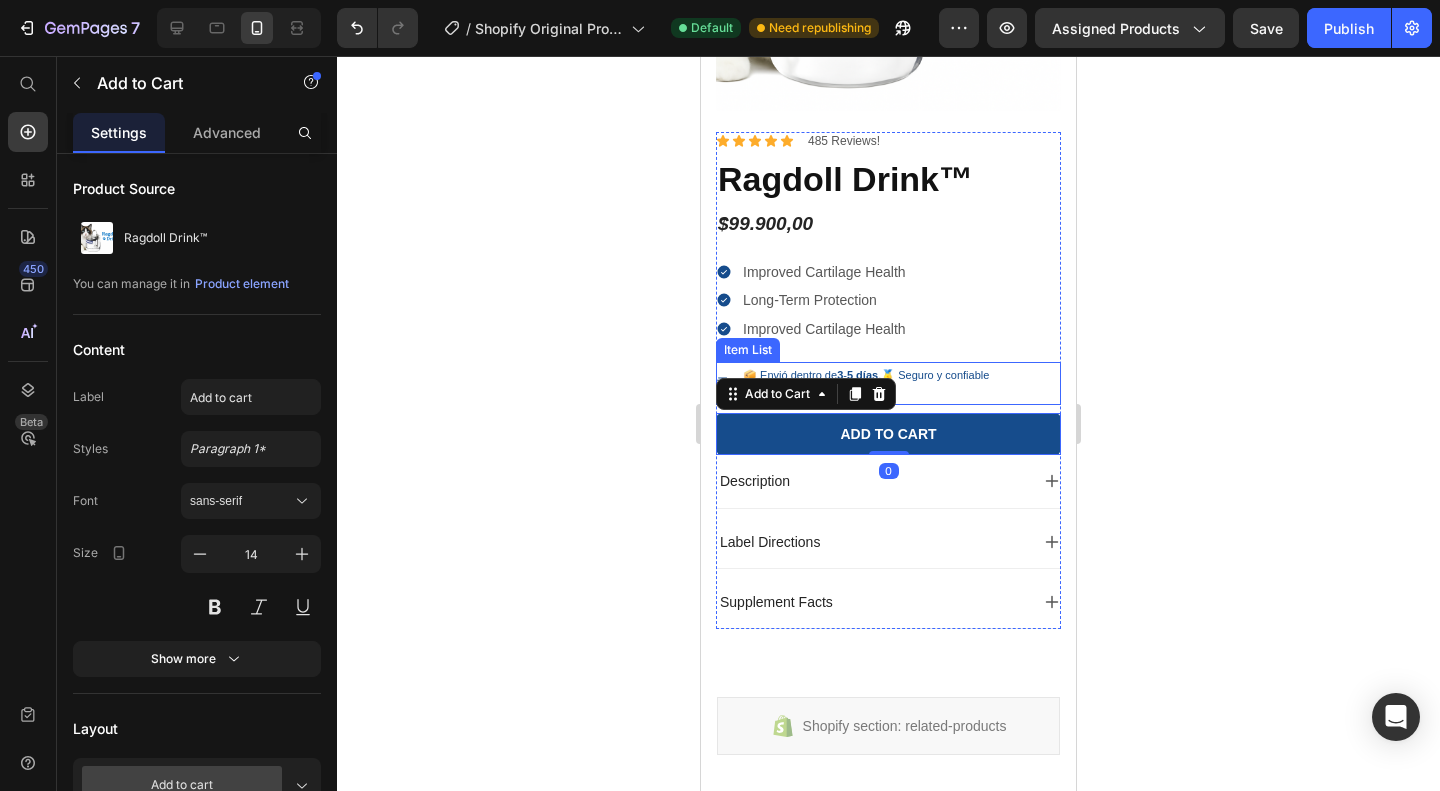 click at bounding box center (866, 393) 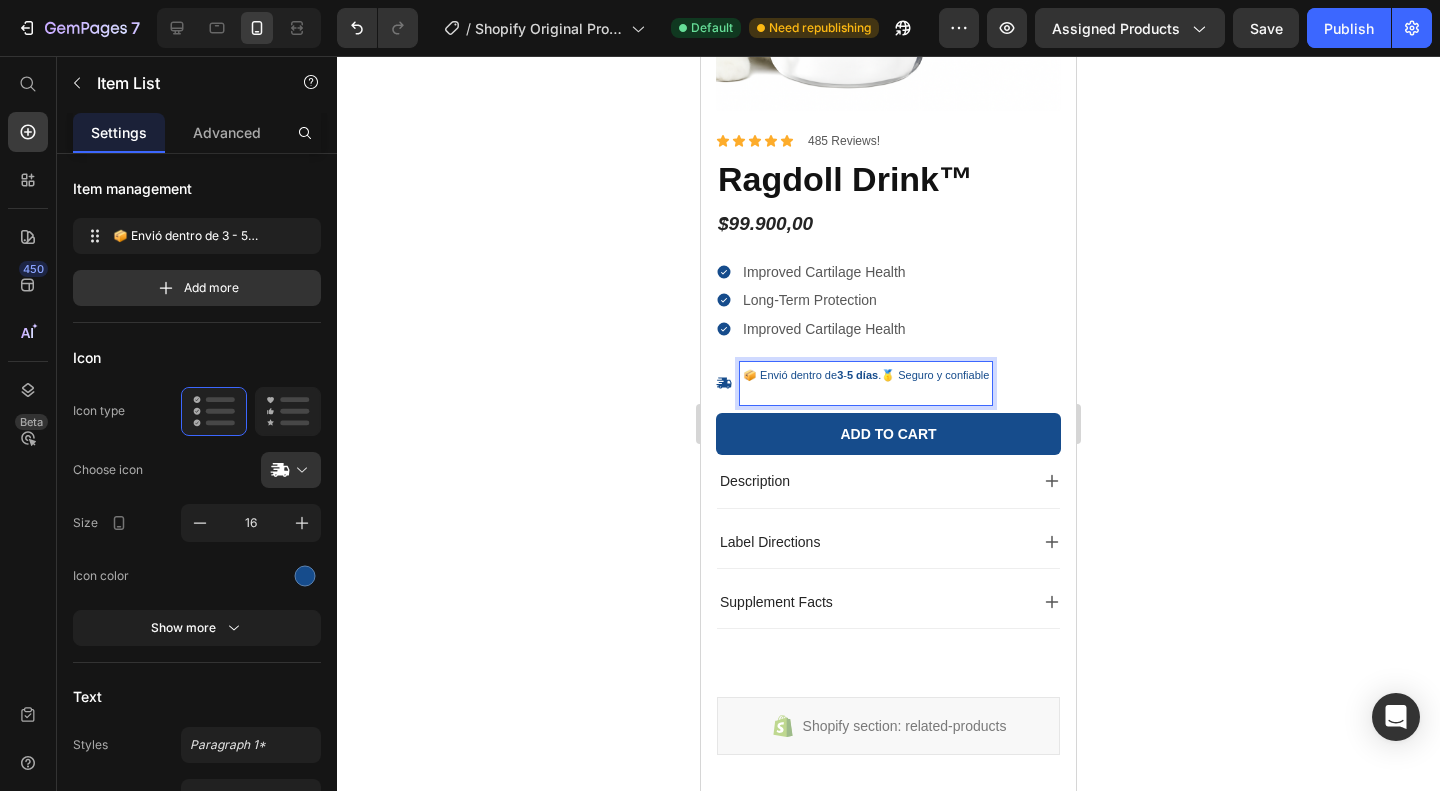 click on "📦 Envió dentro de  3  -  5   días .🥇 Seguro y confiable" at bounding box center (866, 383) 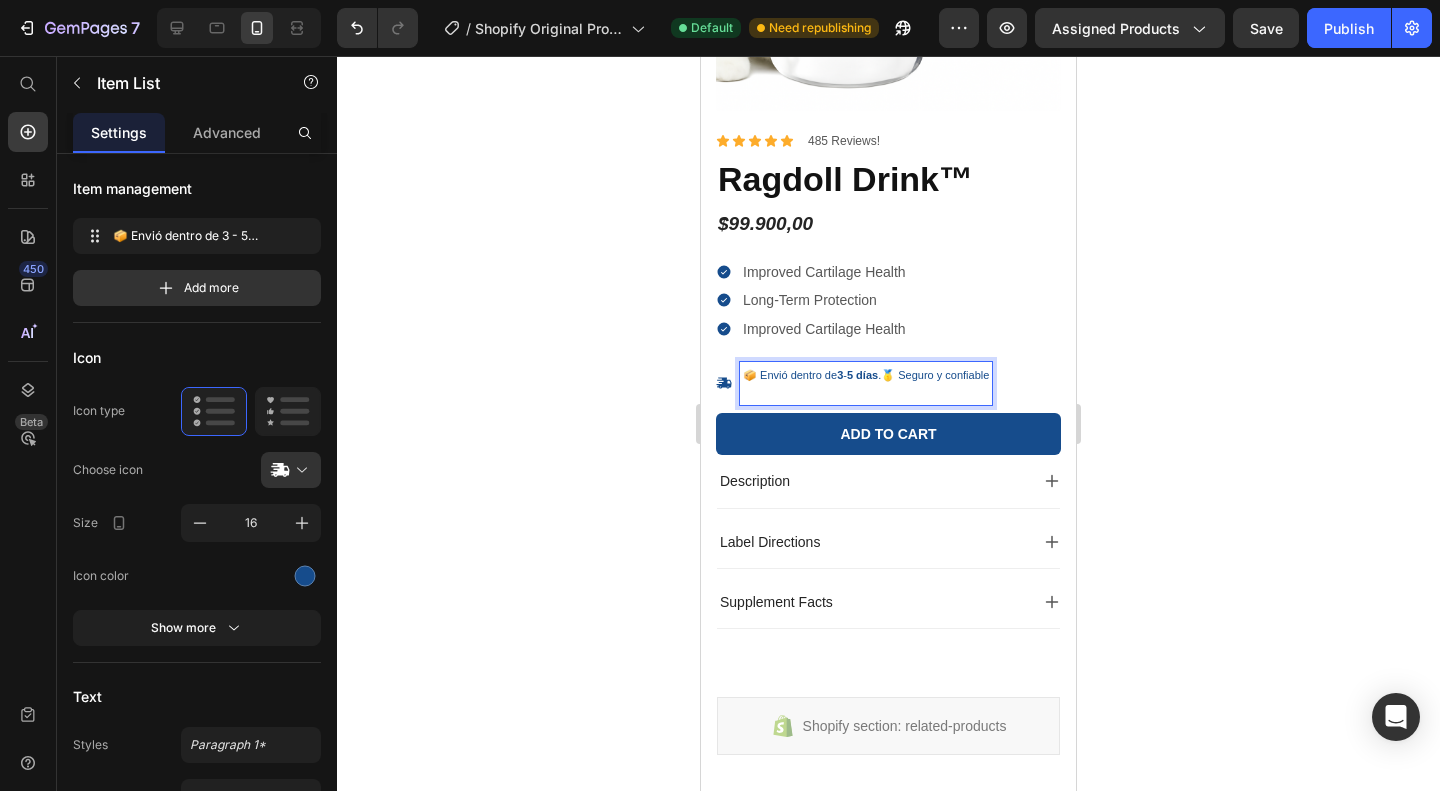 click at bounding box center (866, 393) 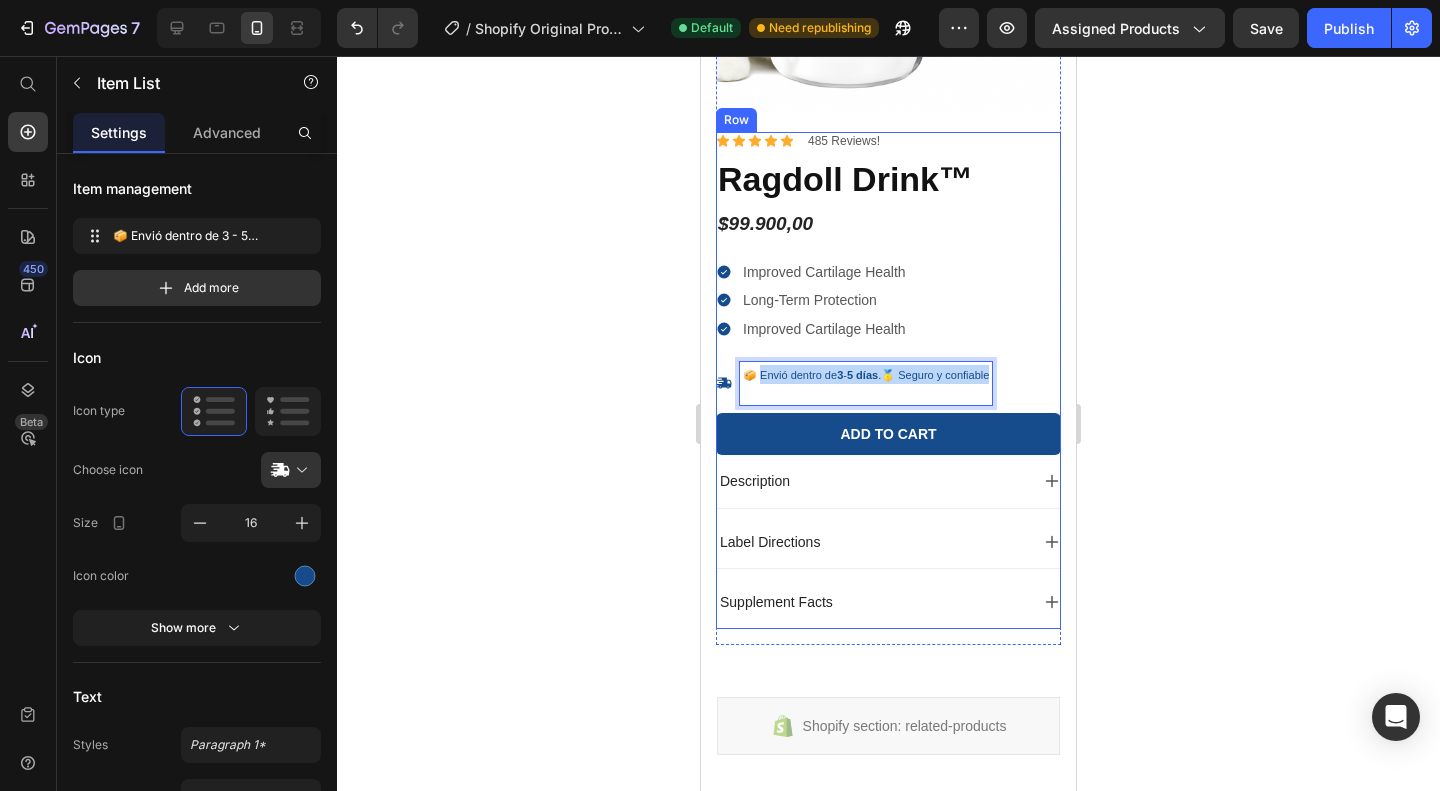 drag, startPoint x: 759, startPoint y: 380, endPoint x: 1014, endPoint y: 352, distance: 256.53265 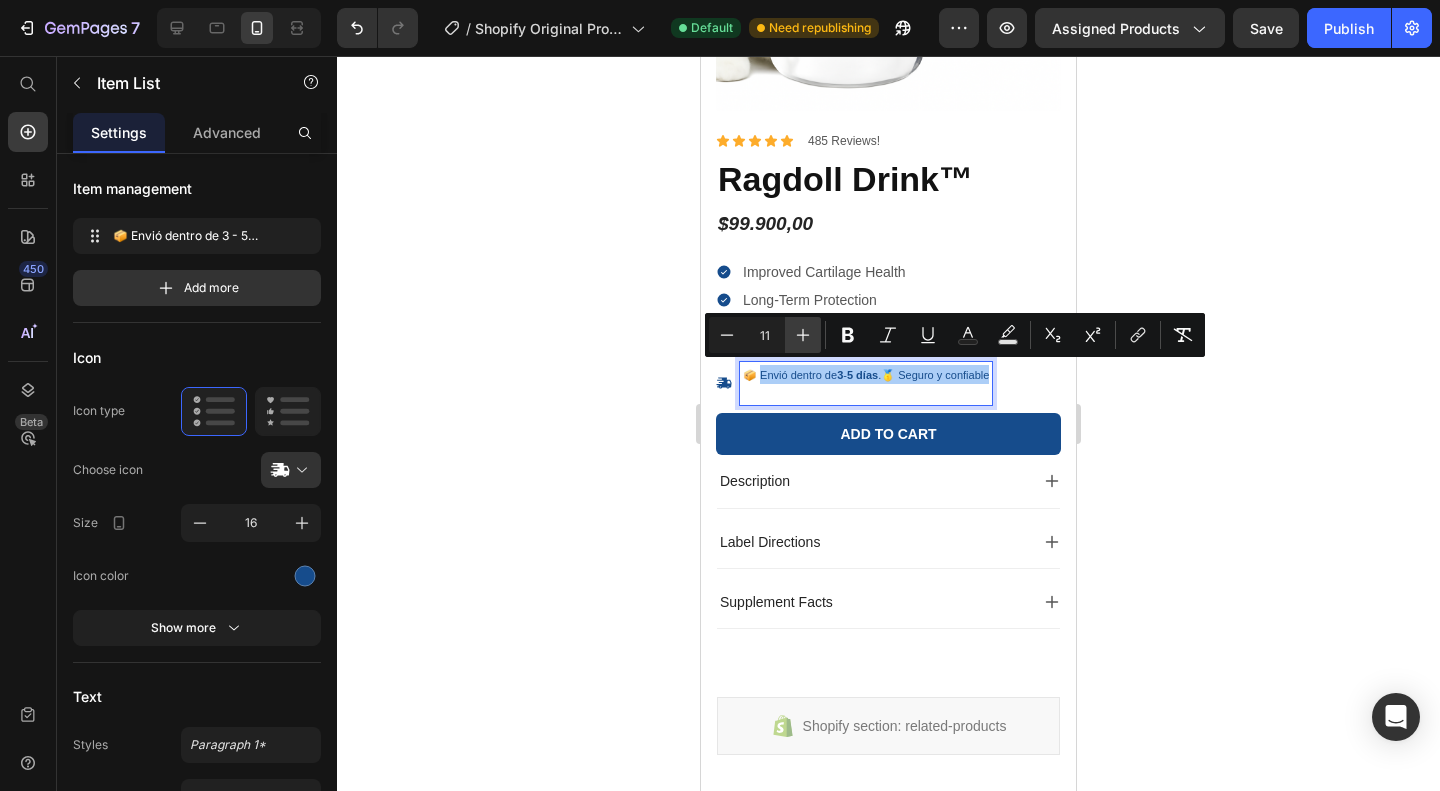 click 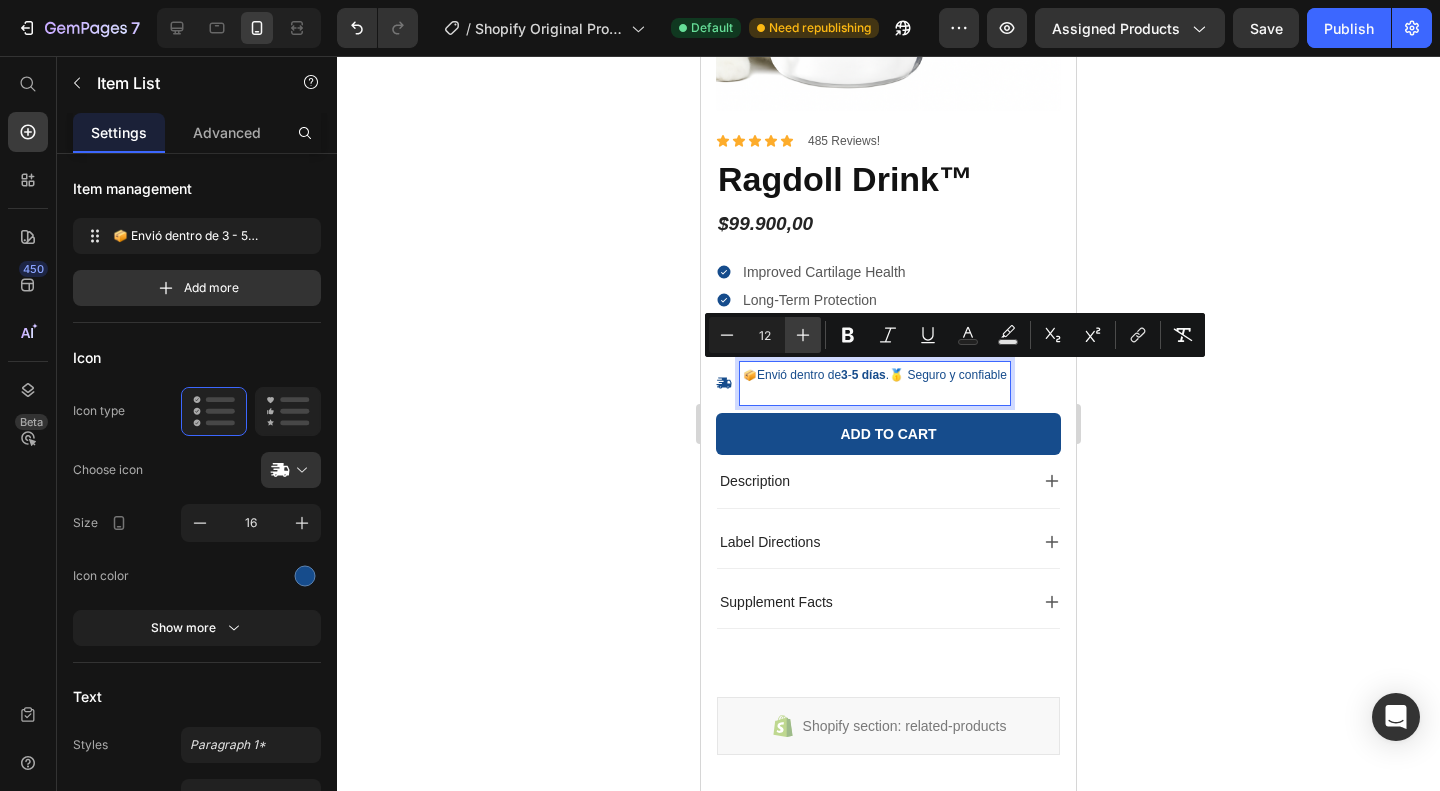 click 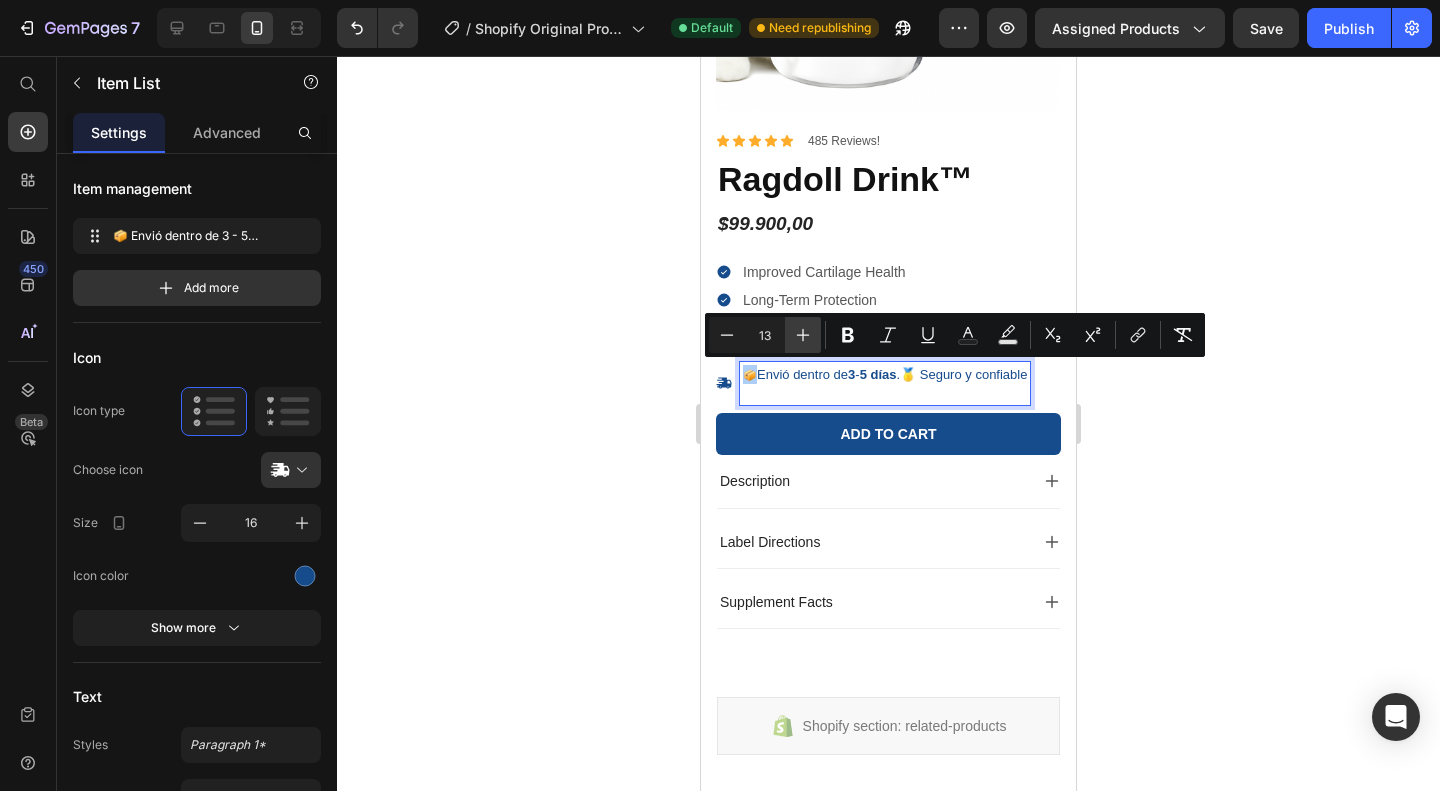 click 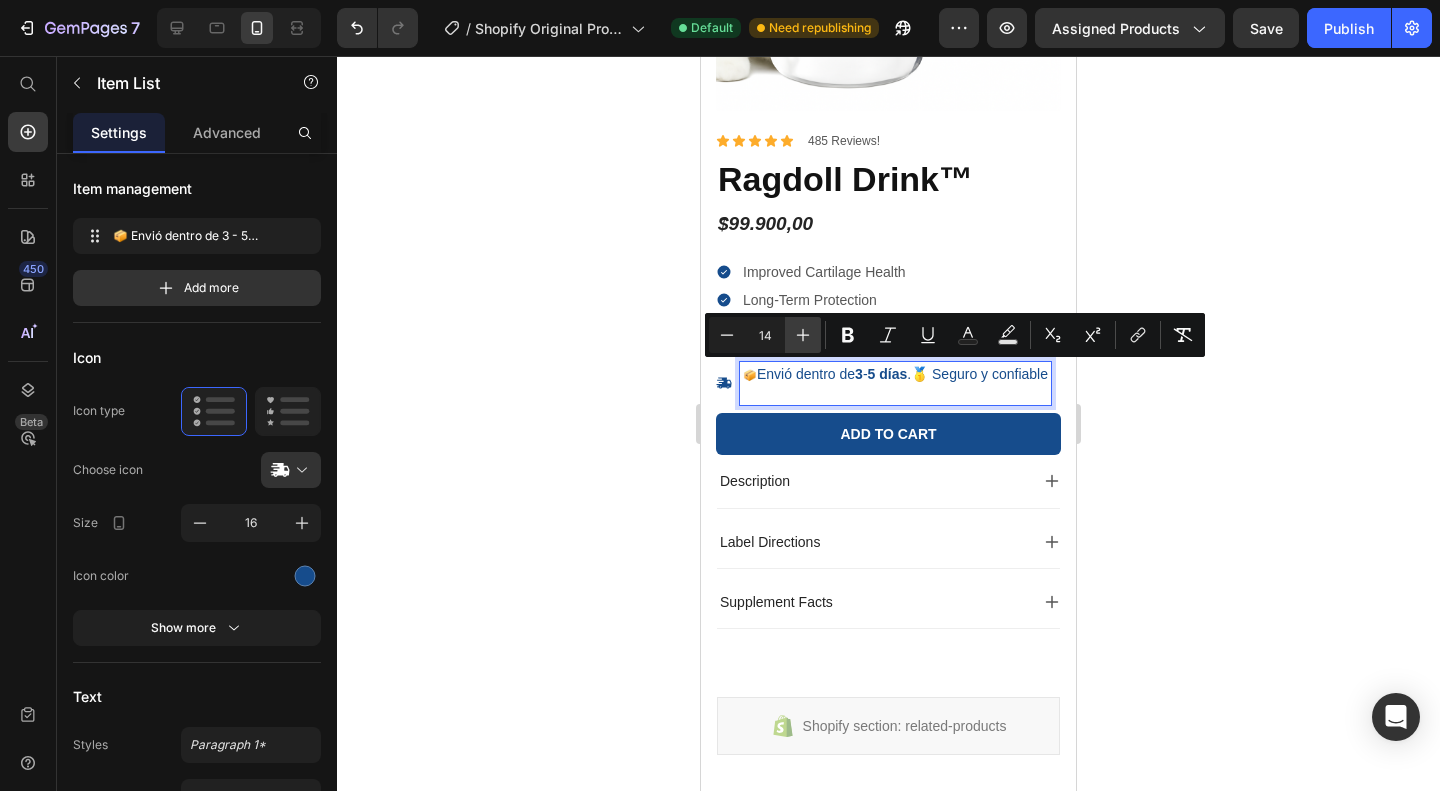 click 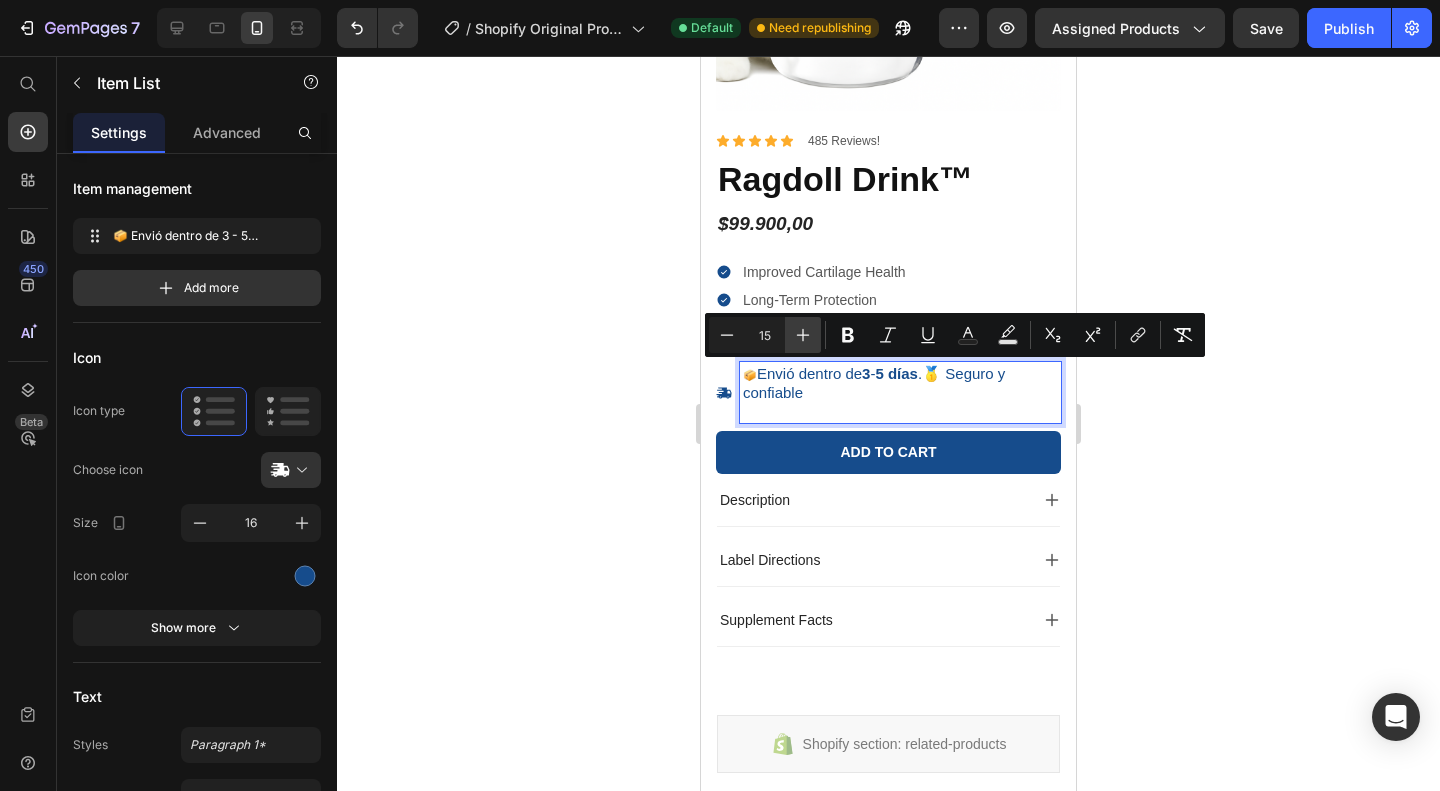 click 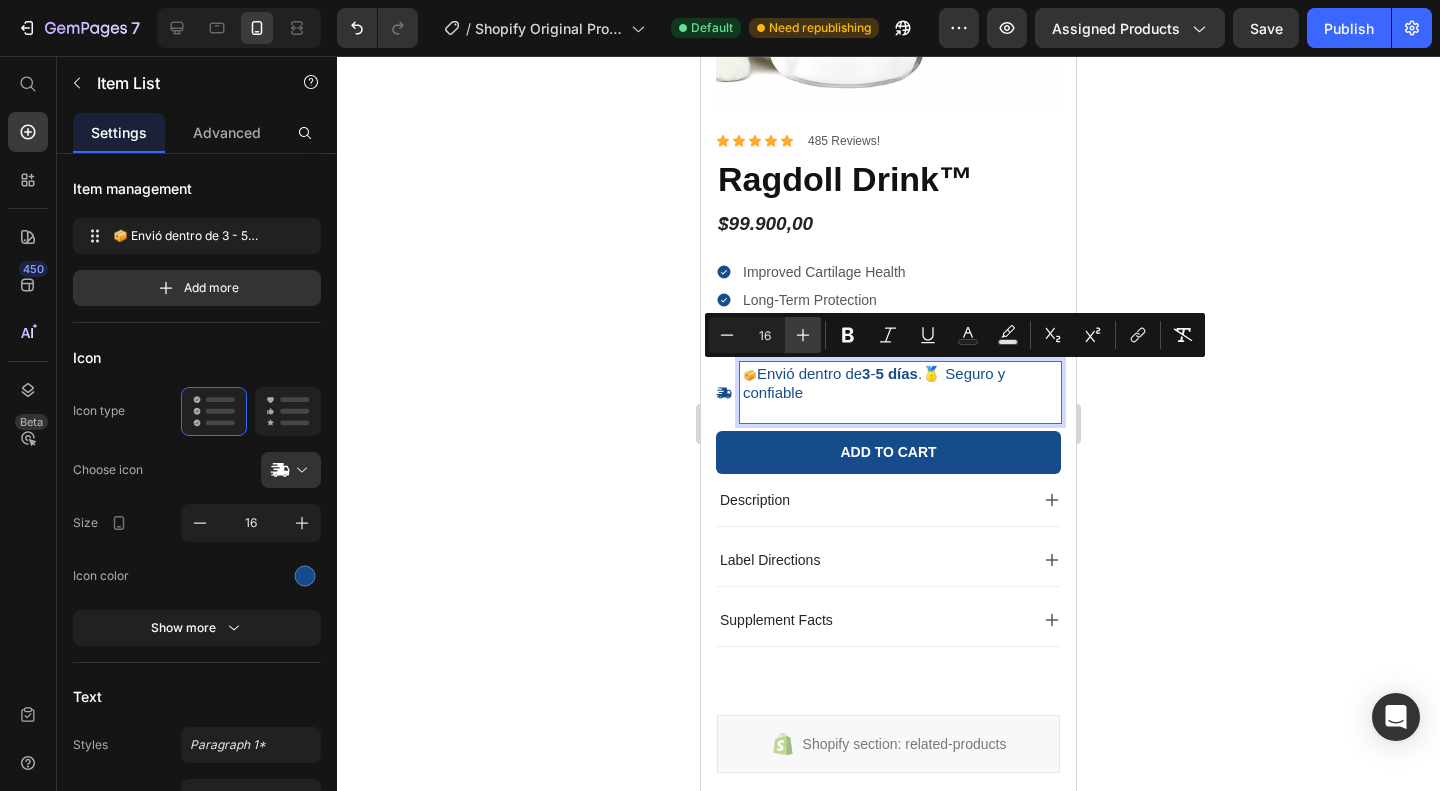 click 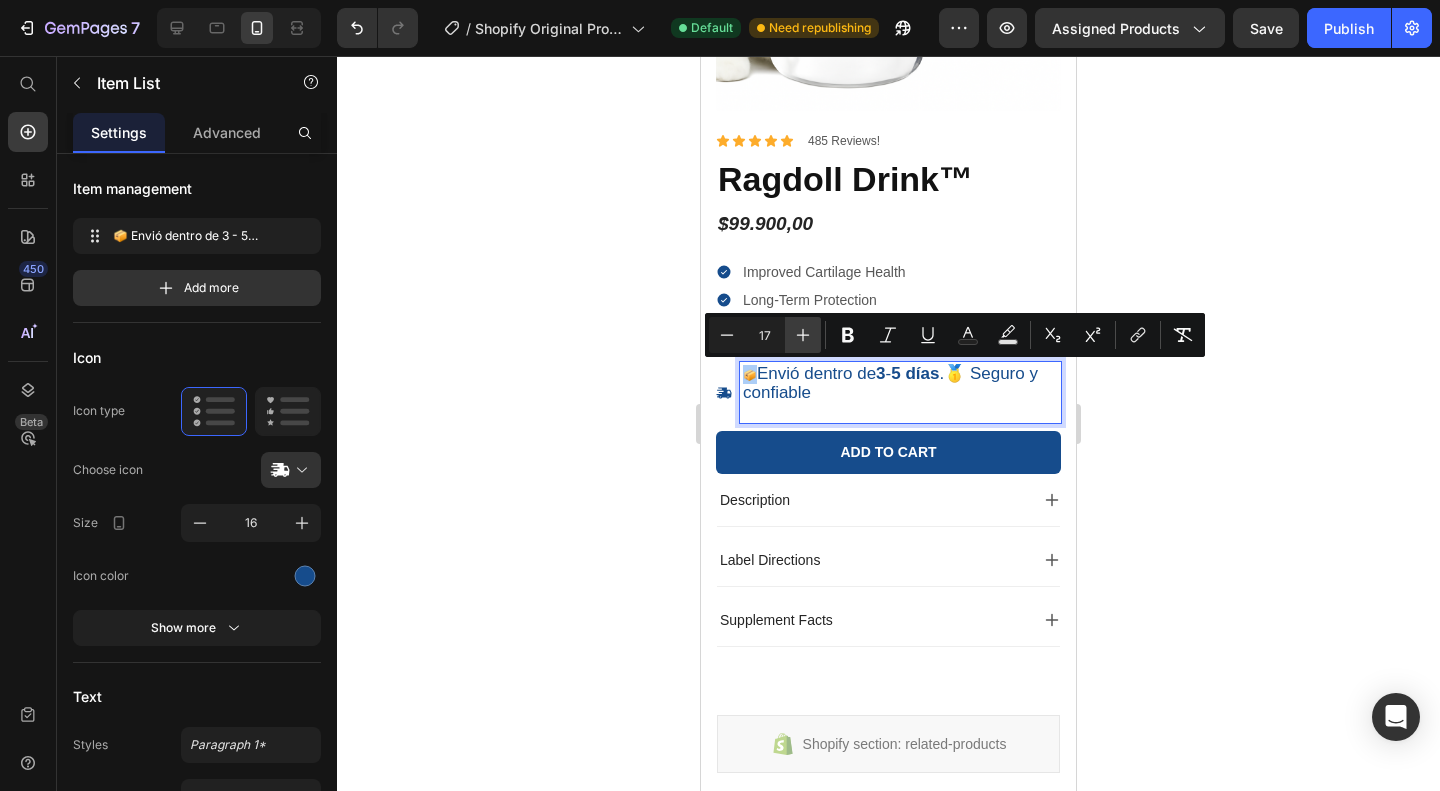 click 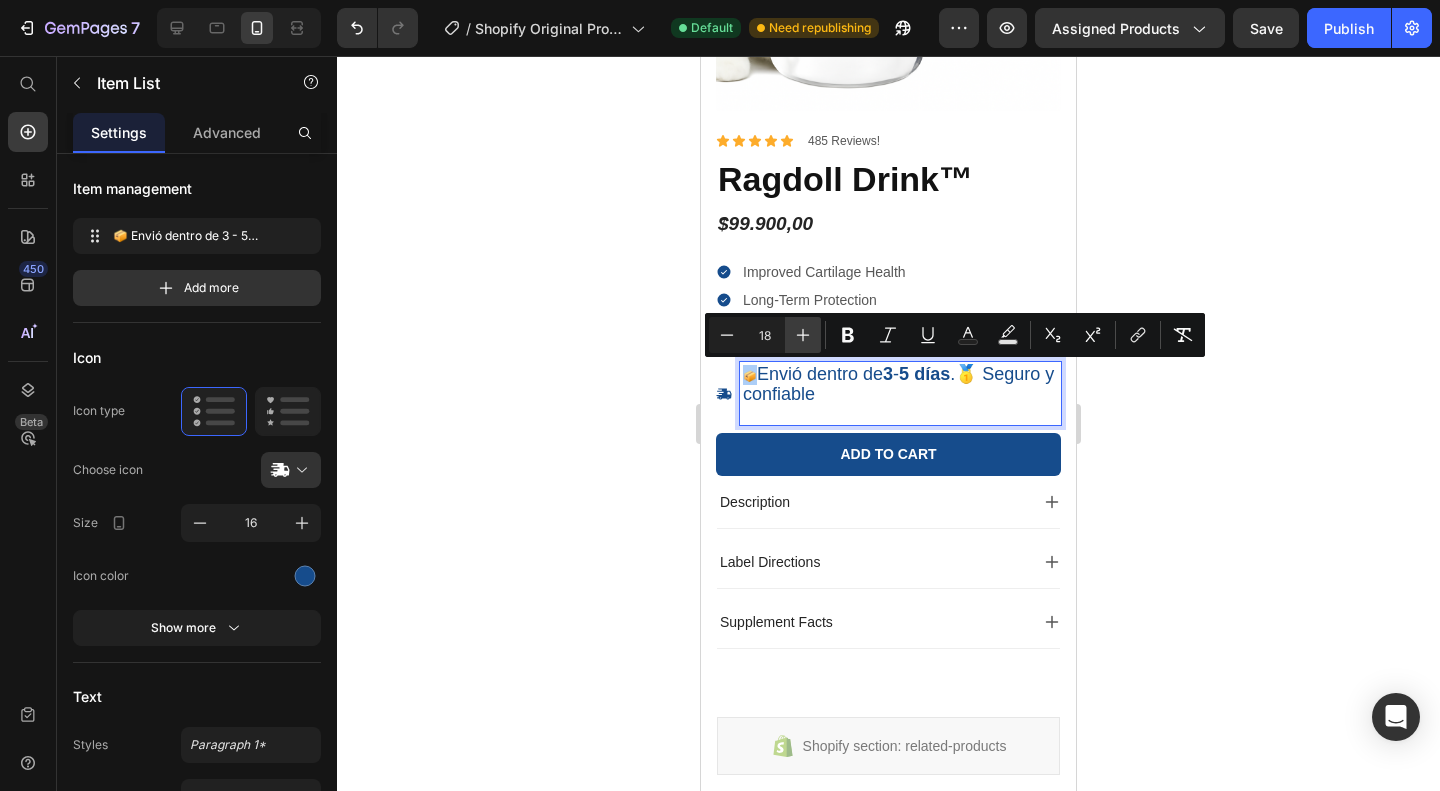 click 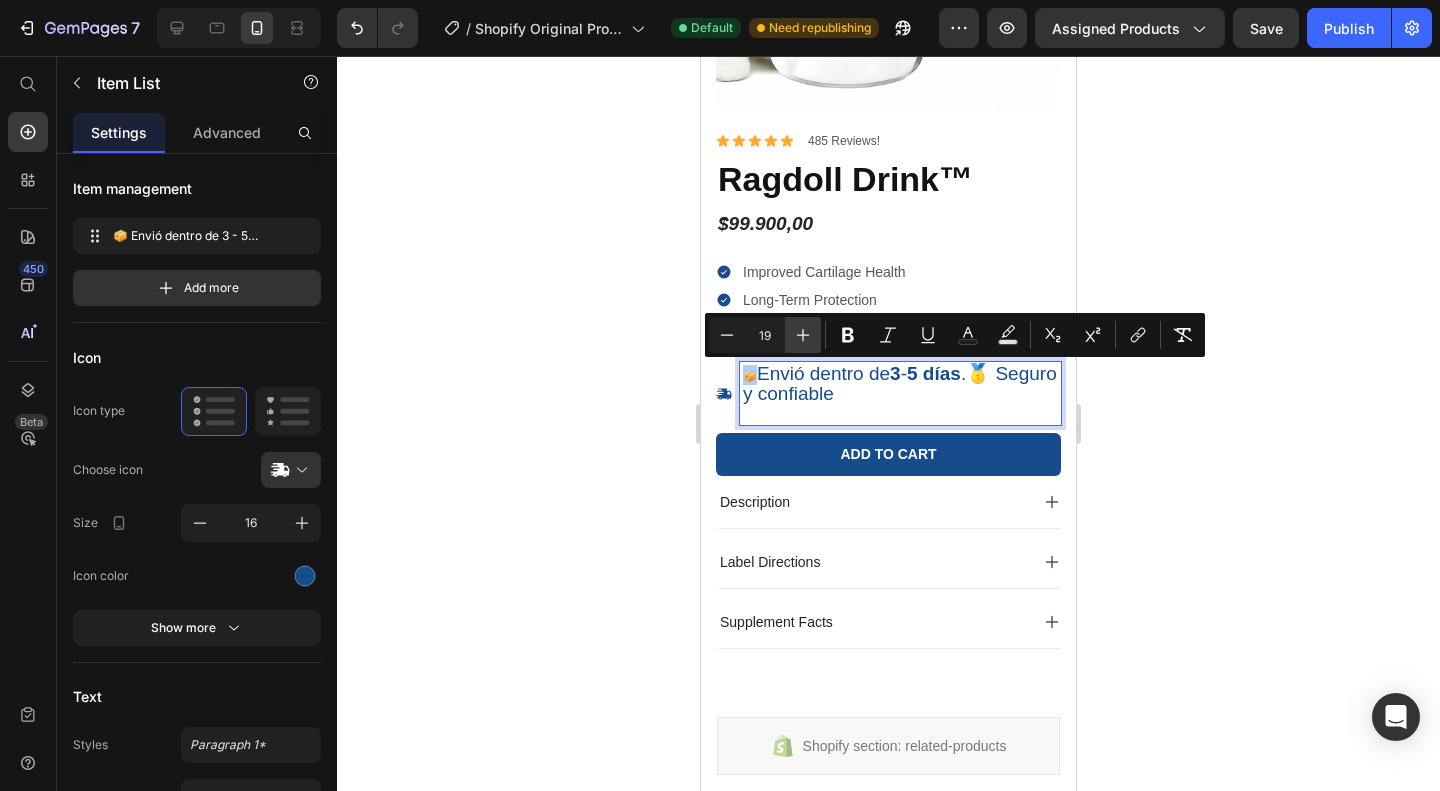 click 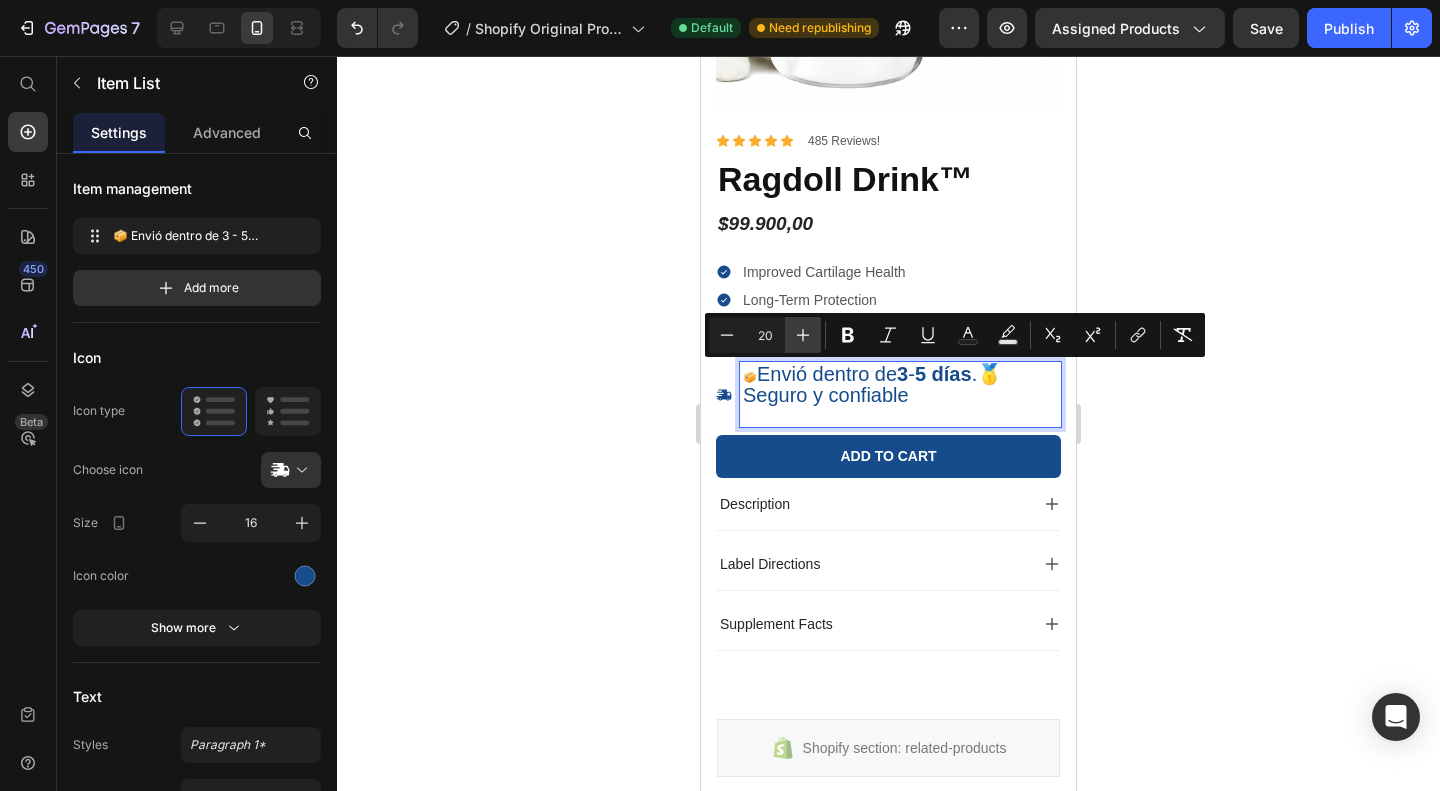 click 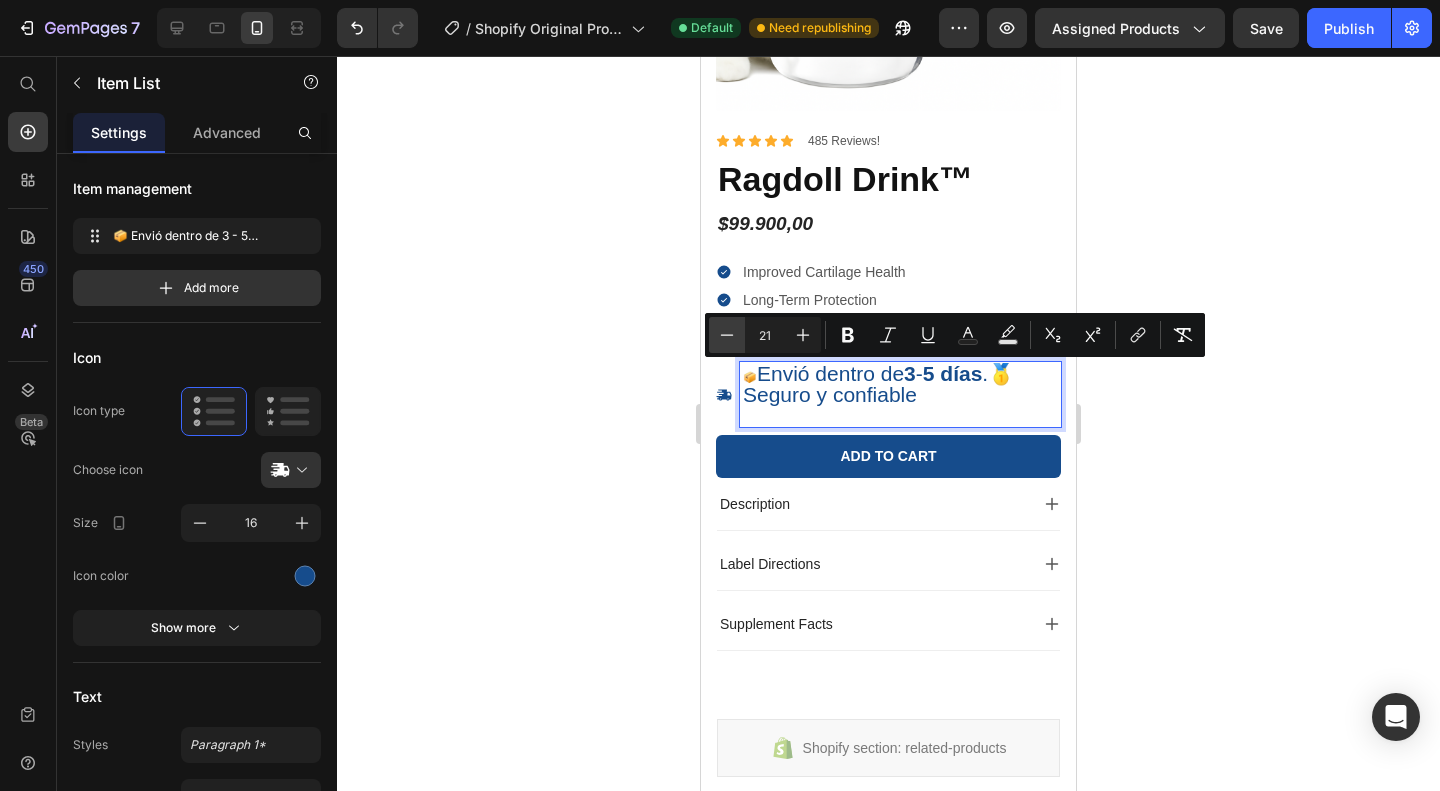 click 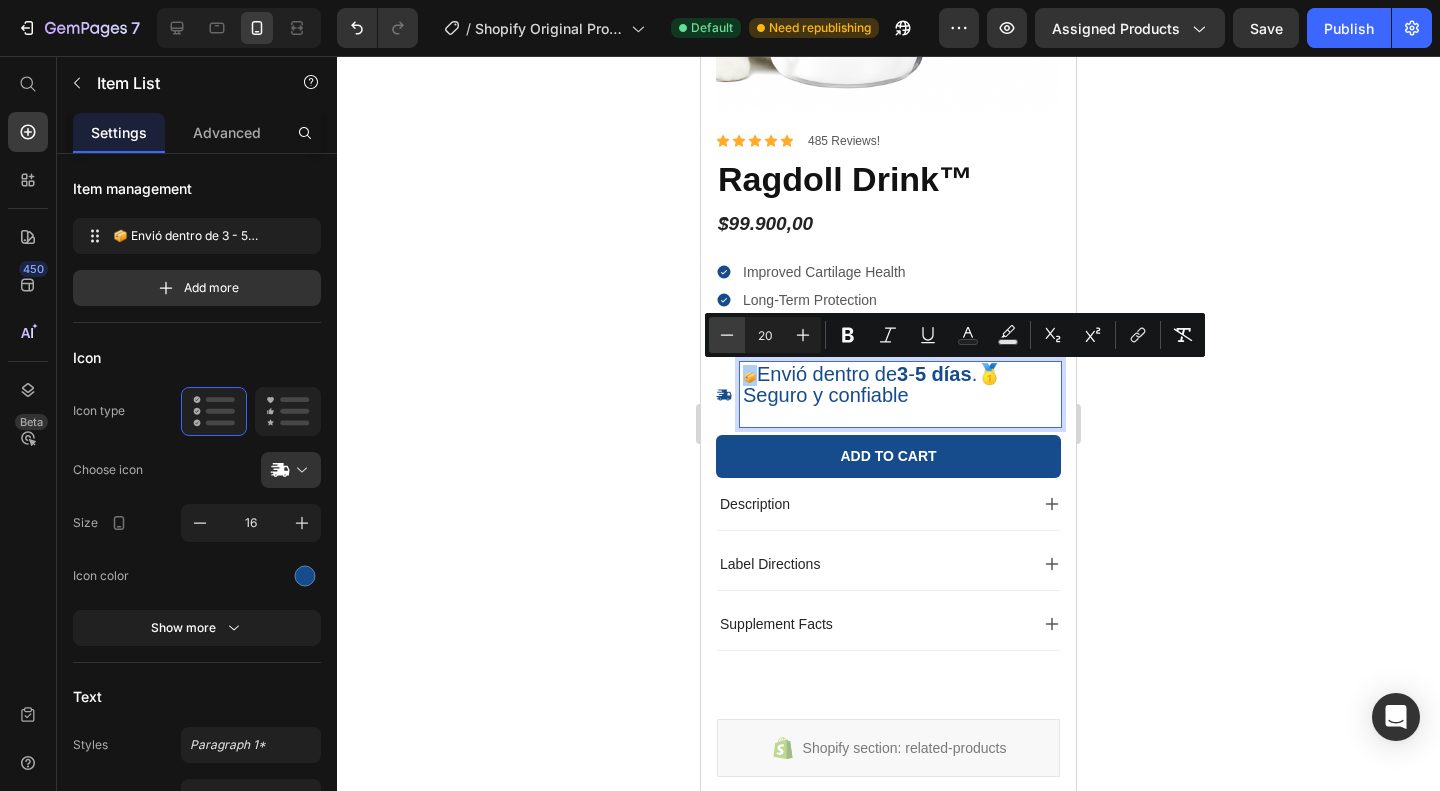 click 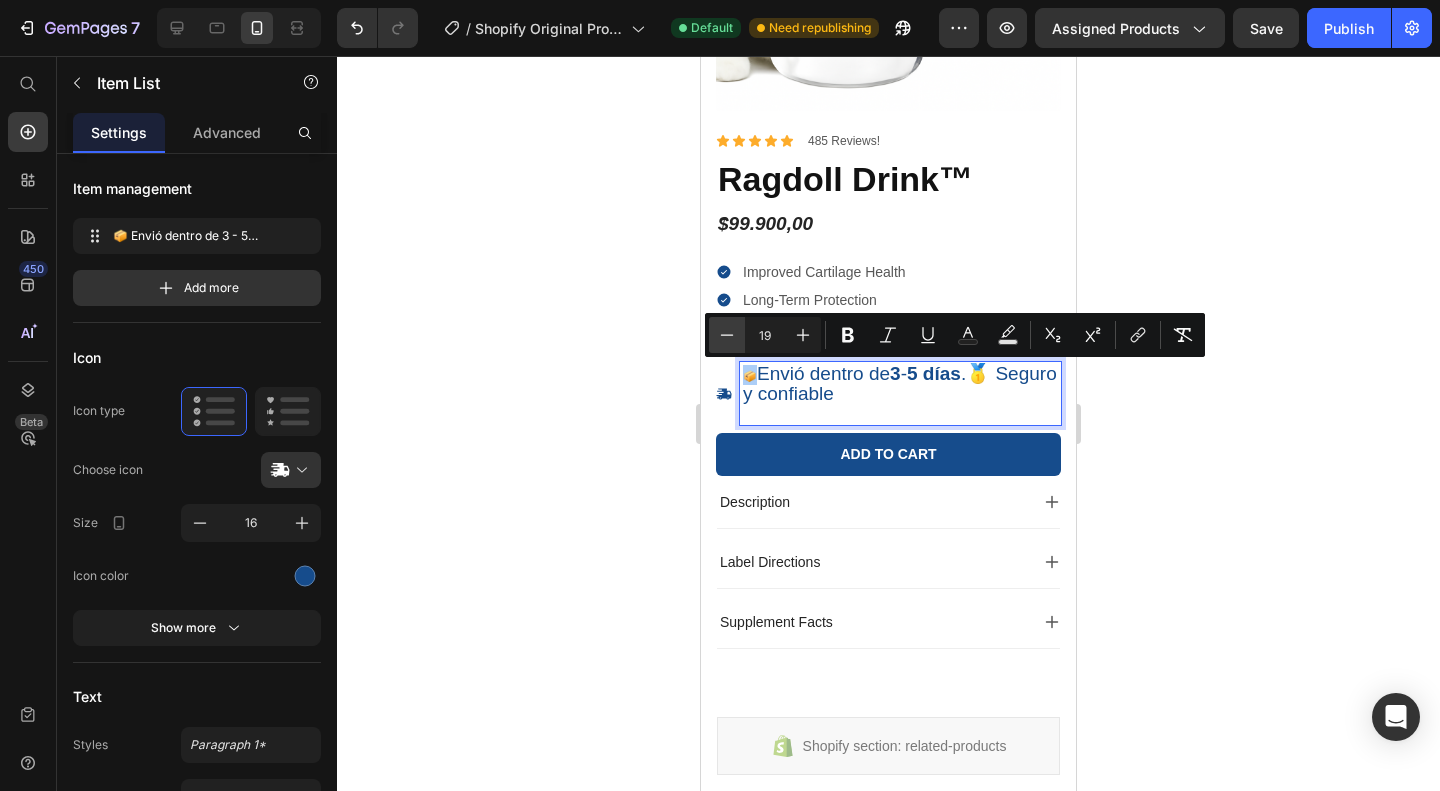 click 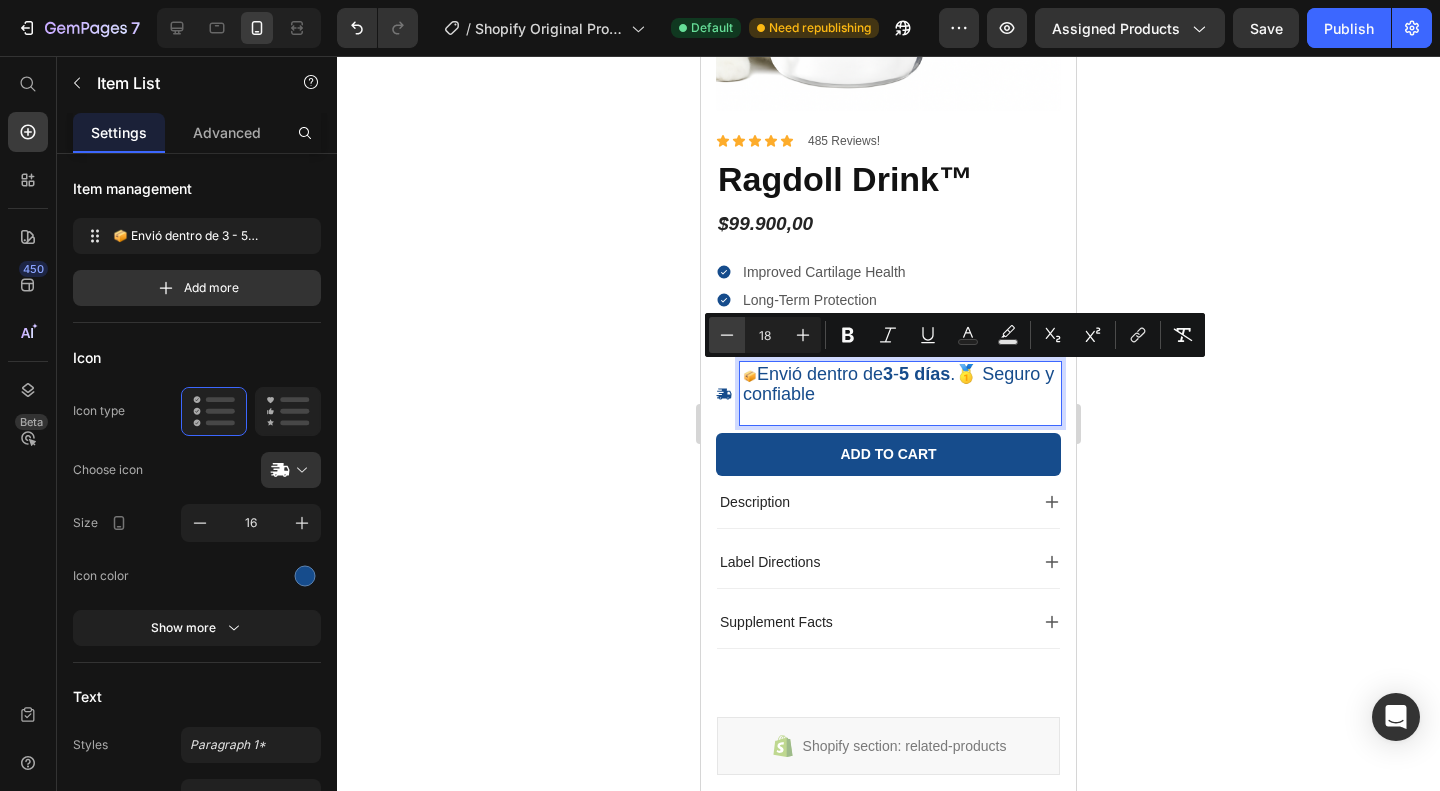 click 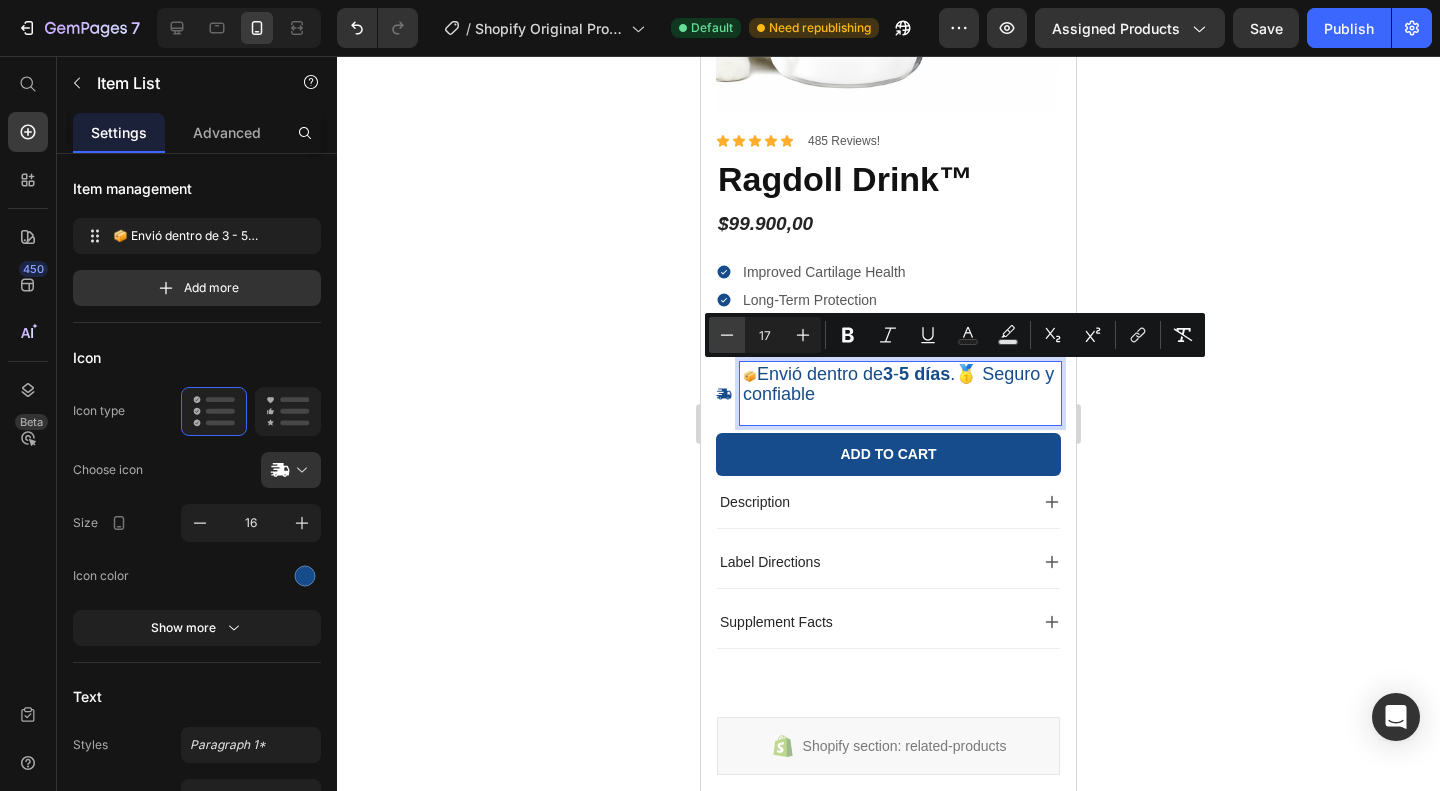 click 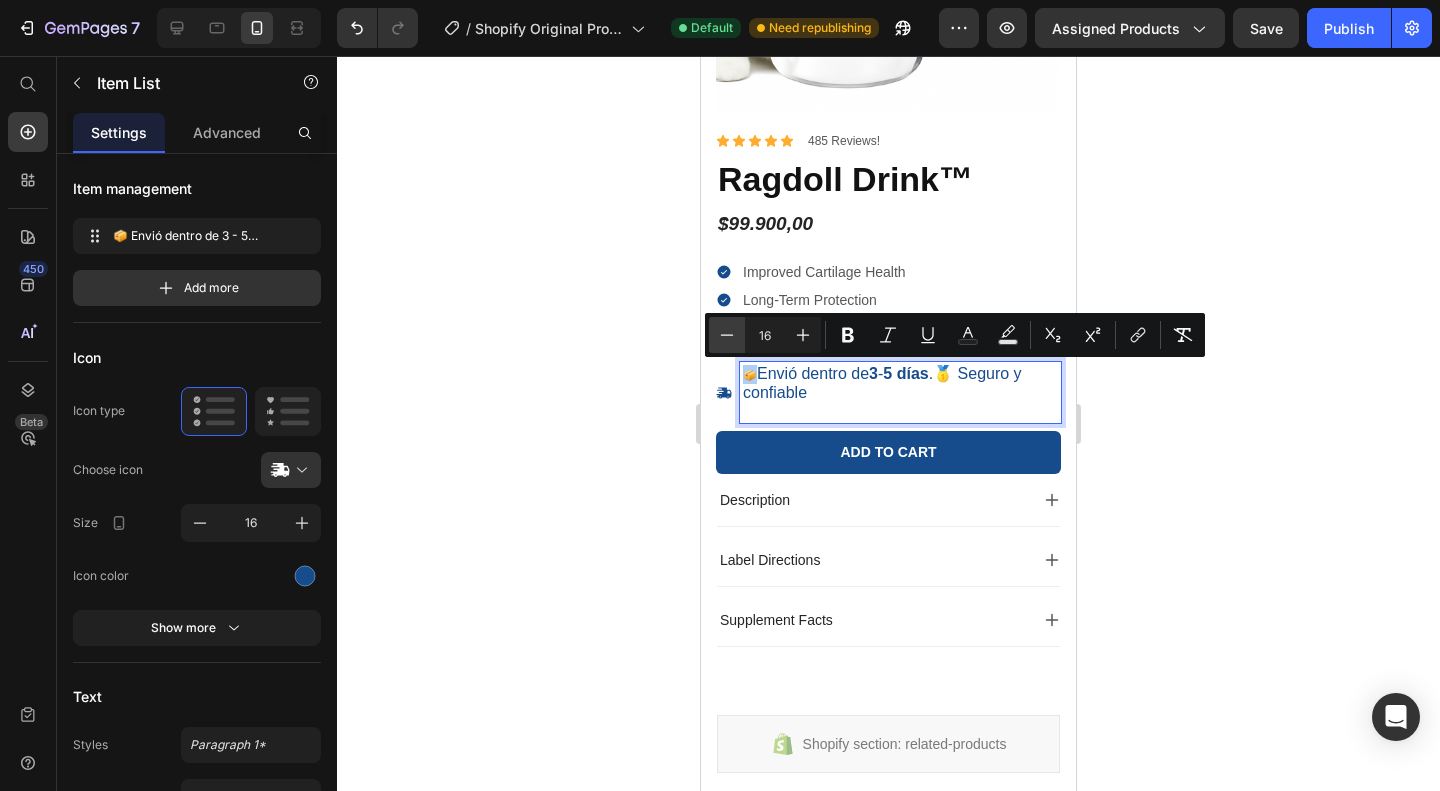 click 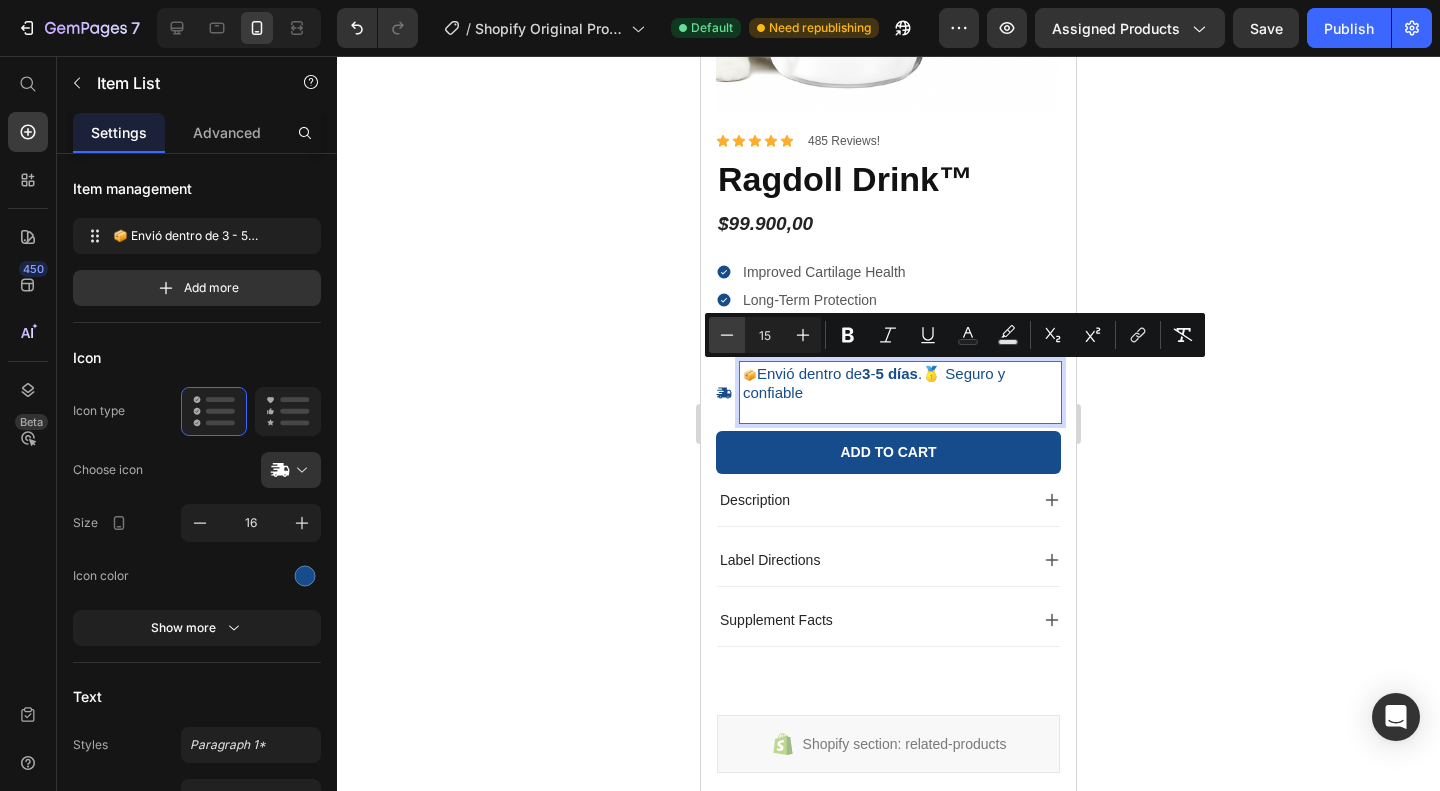 click 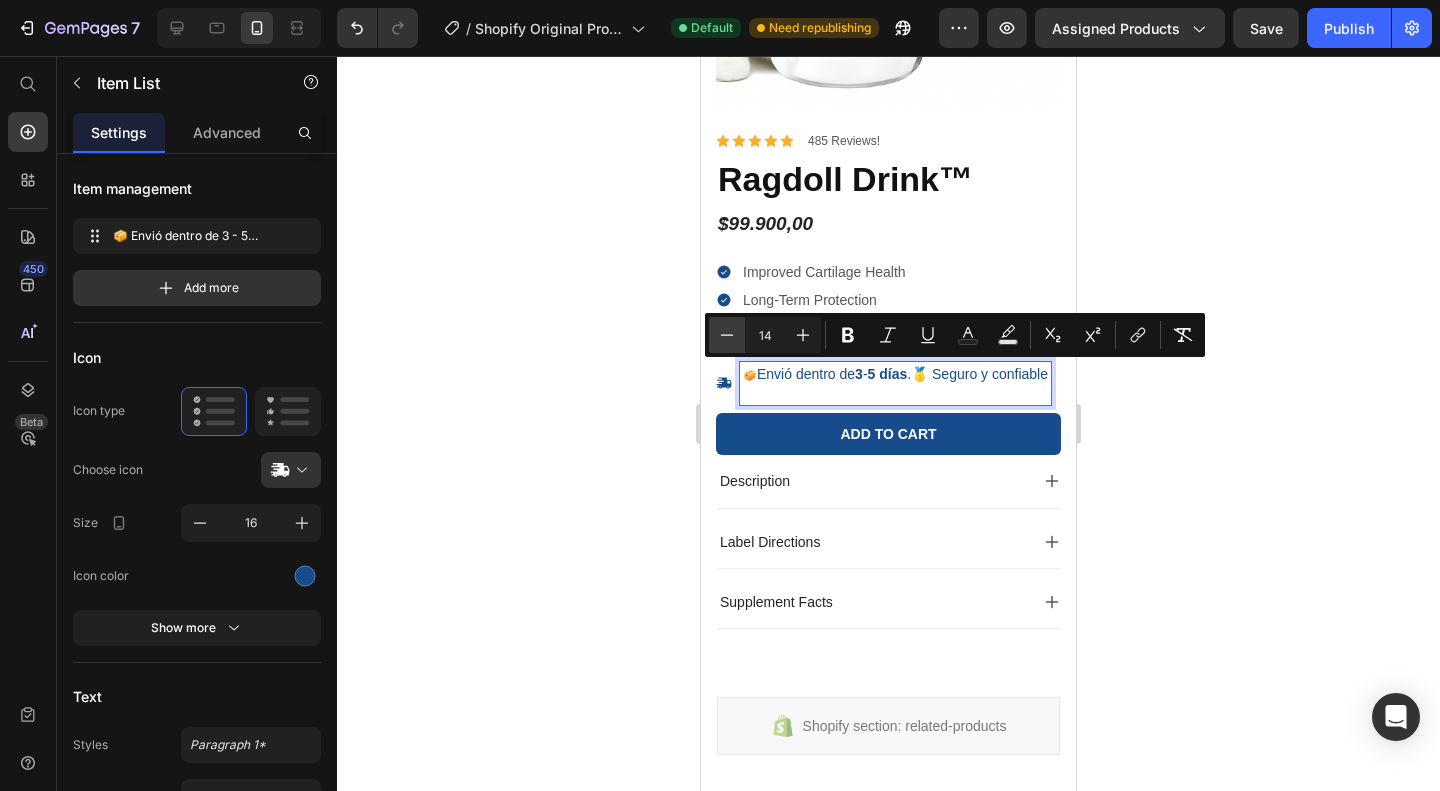 click 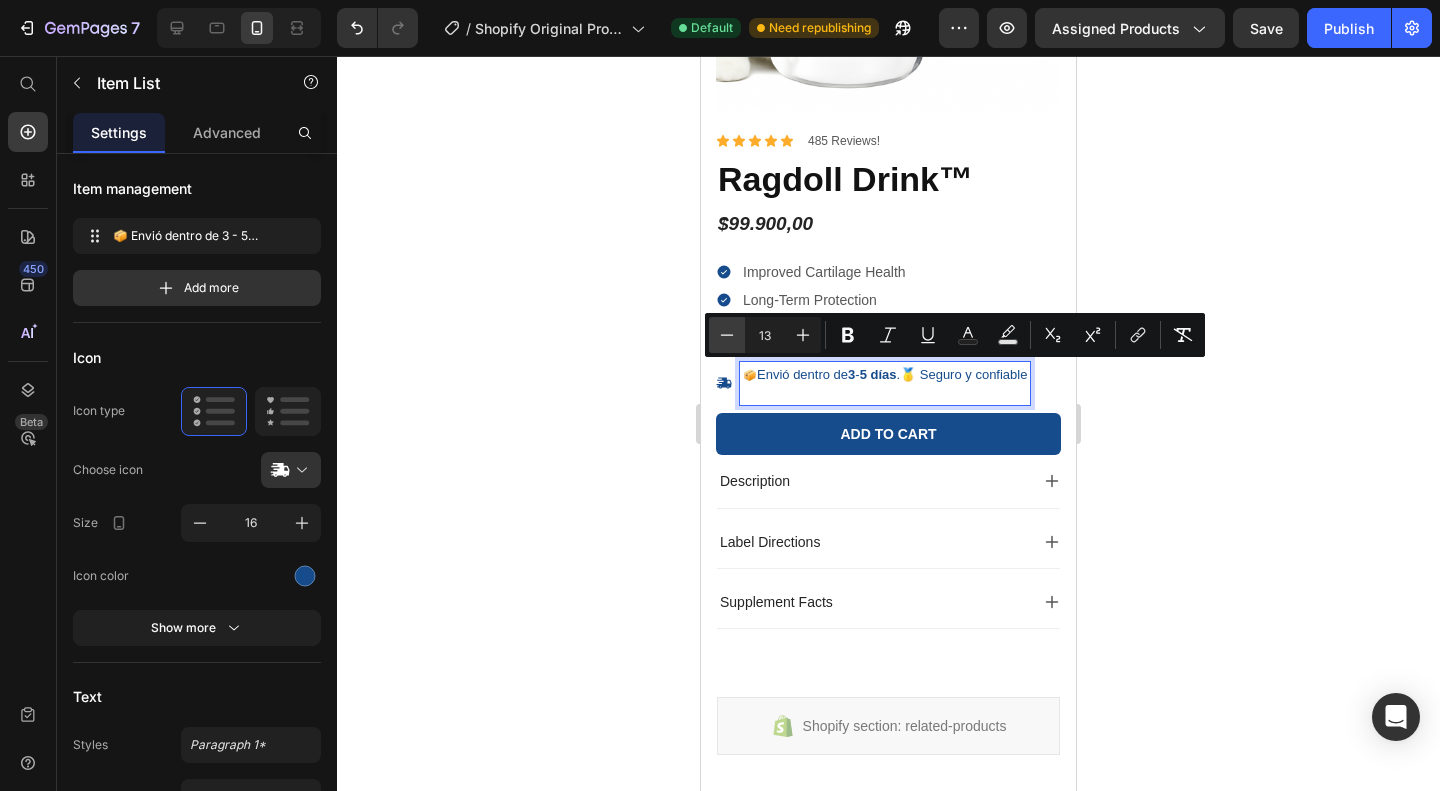 click 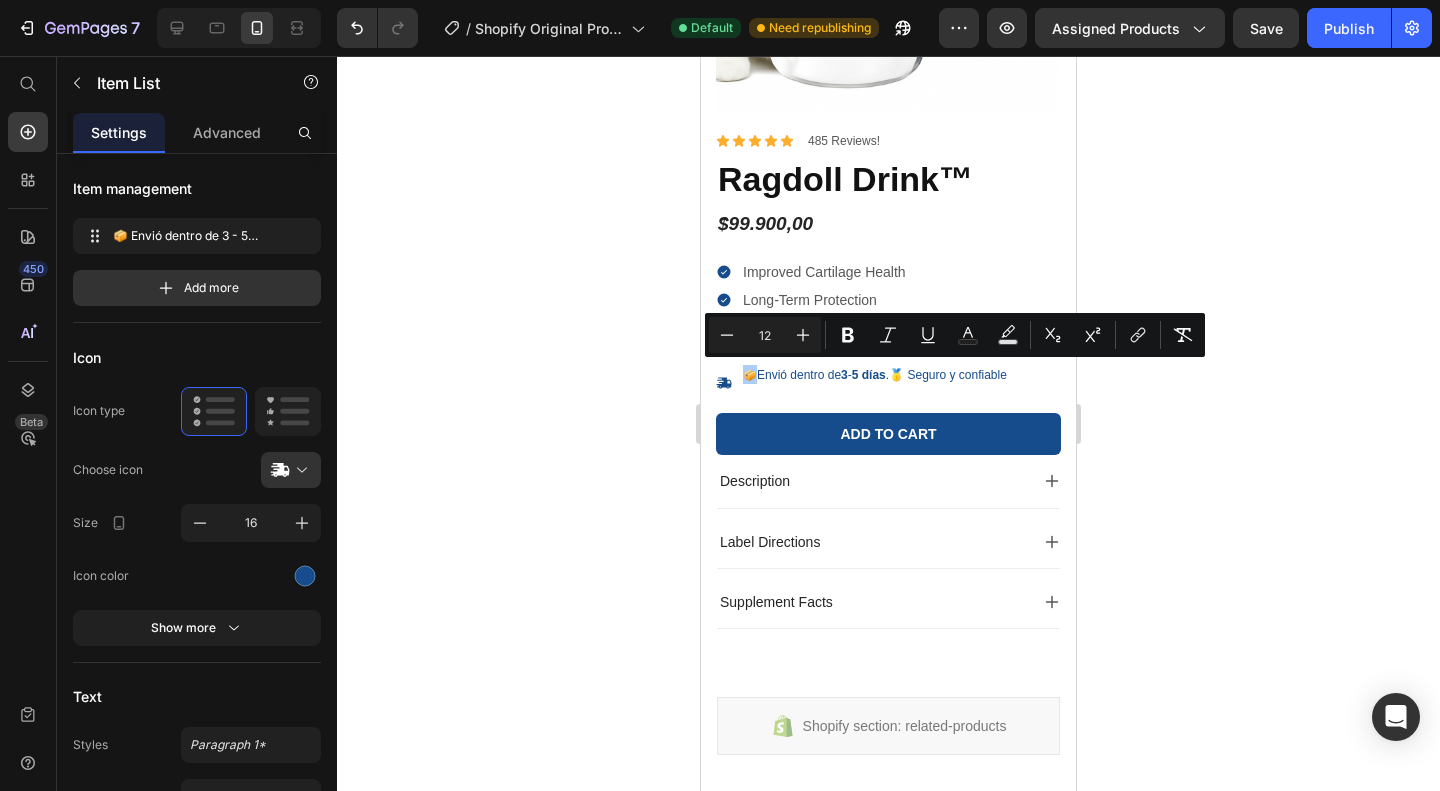 click 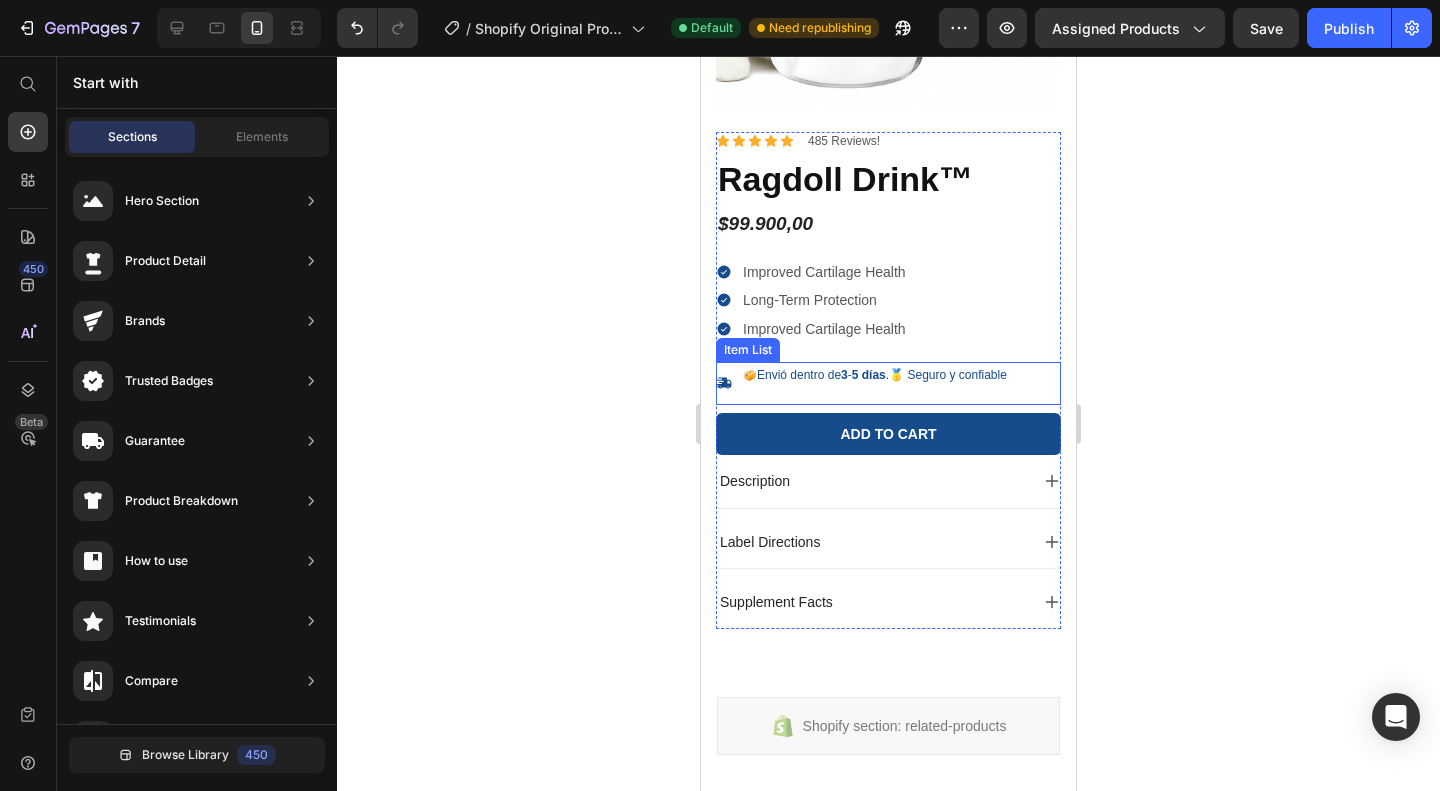 click at bounding box center [875, 393] 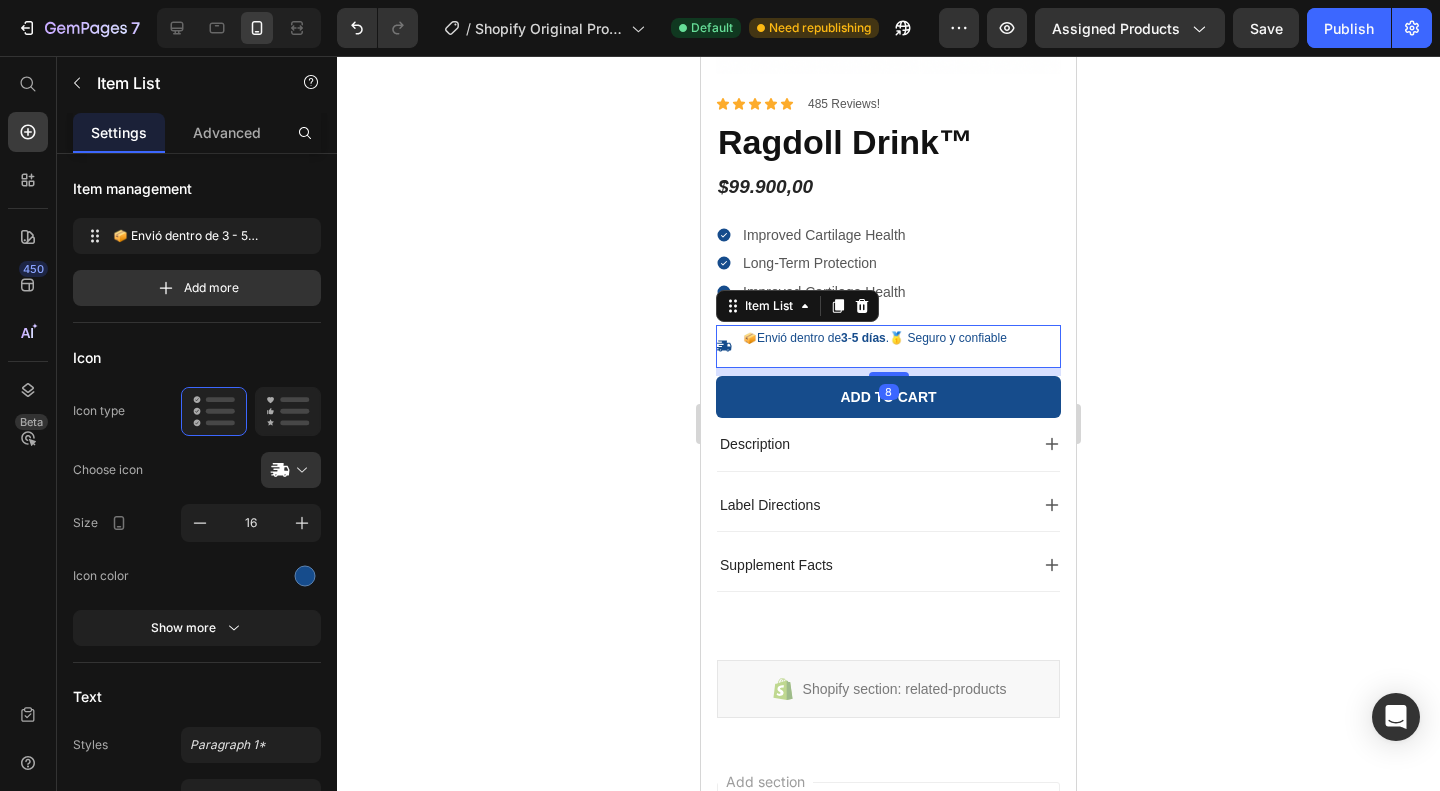 scroll, scrollTop: 406, scrollLeft: 0, axis: vertical 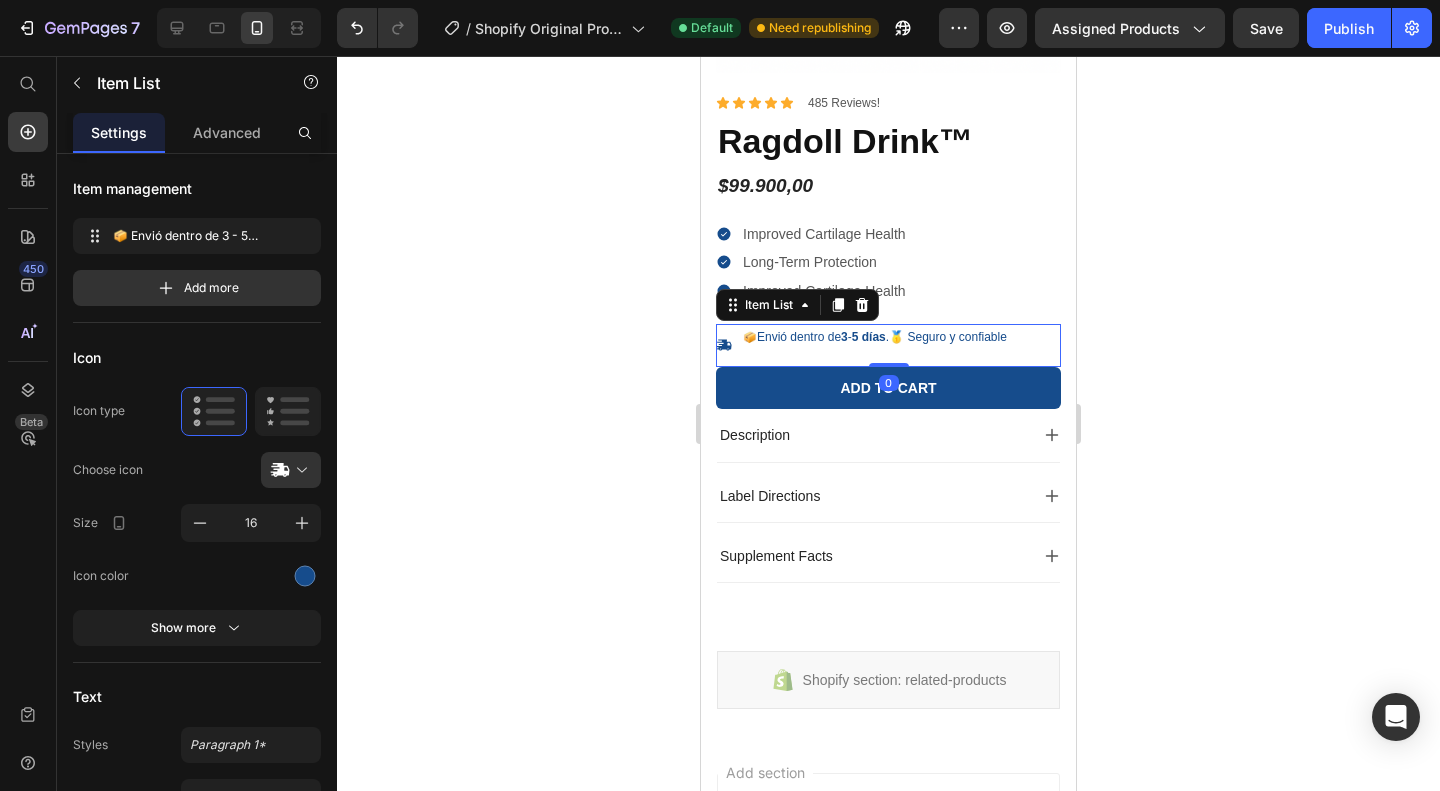 drag, startPoint x: 892, startPoint y: 369, endPoint x: 880, endPoint y: 321, distance: 49.47727 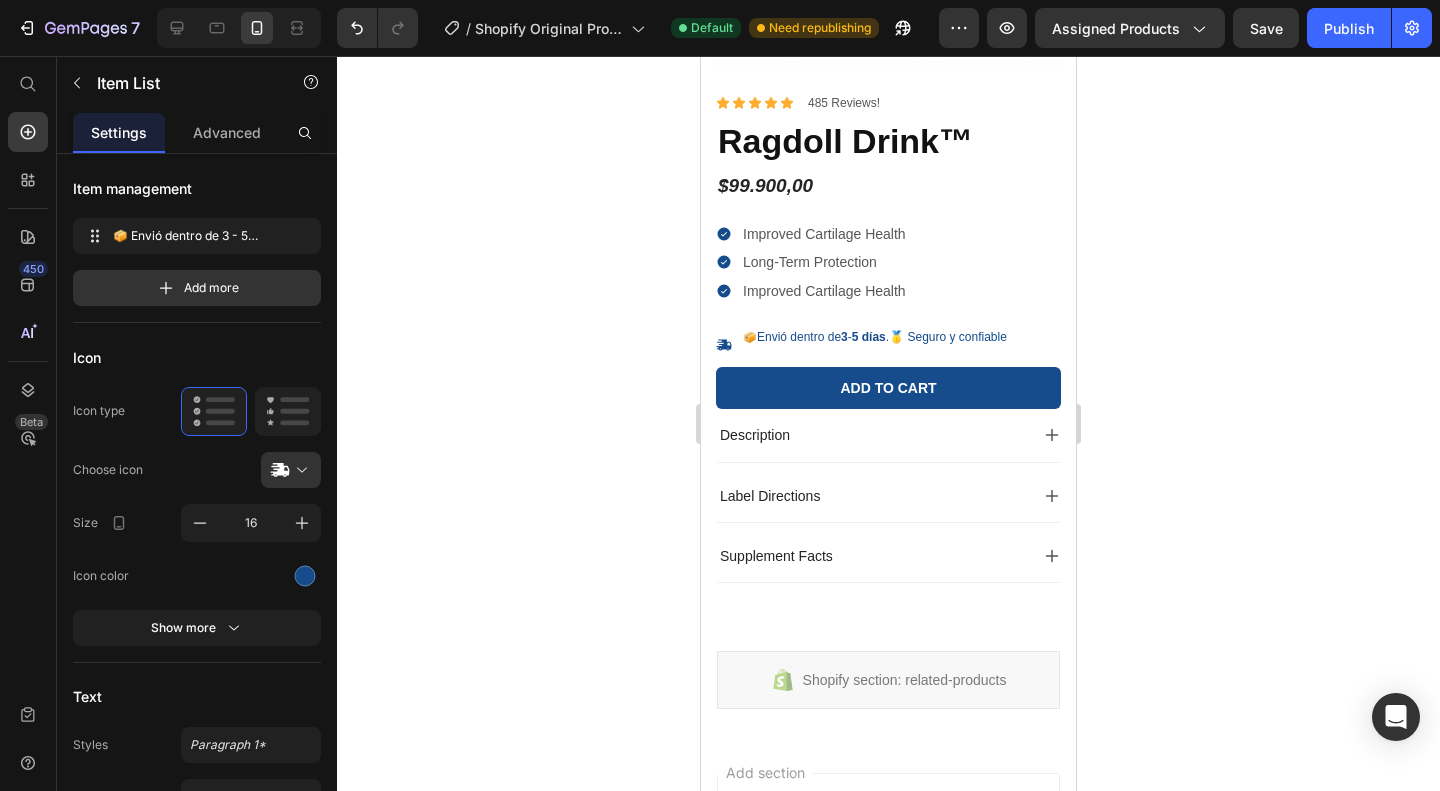 click on "📦  Envió dentro de  3  -  5   días .🥇 Seguro y confiable" at bounding box center [863, 345] 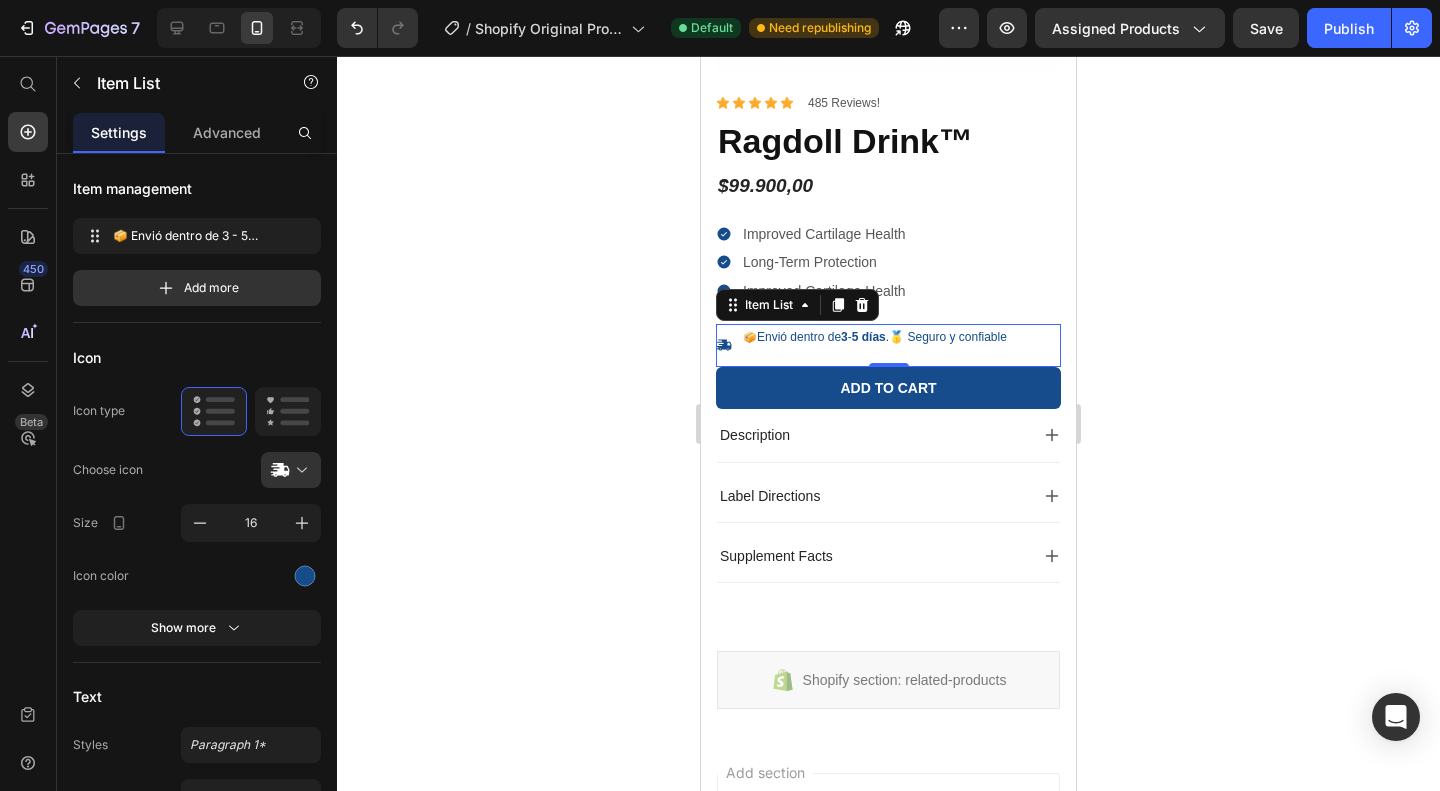 click on "📦" at bounding box center [750, 337] 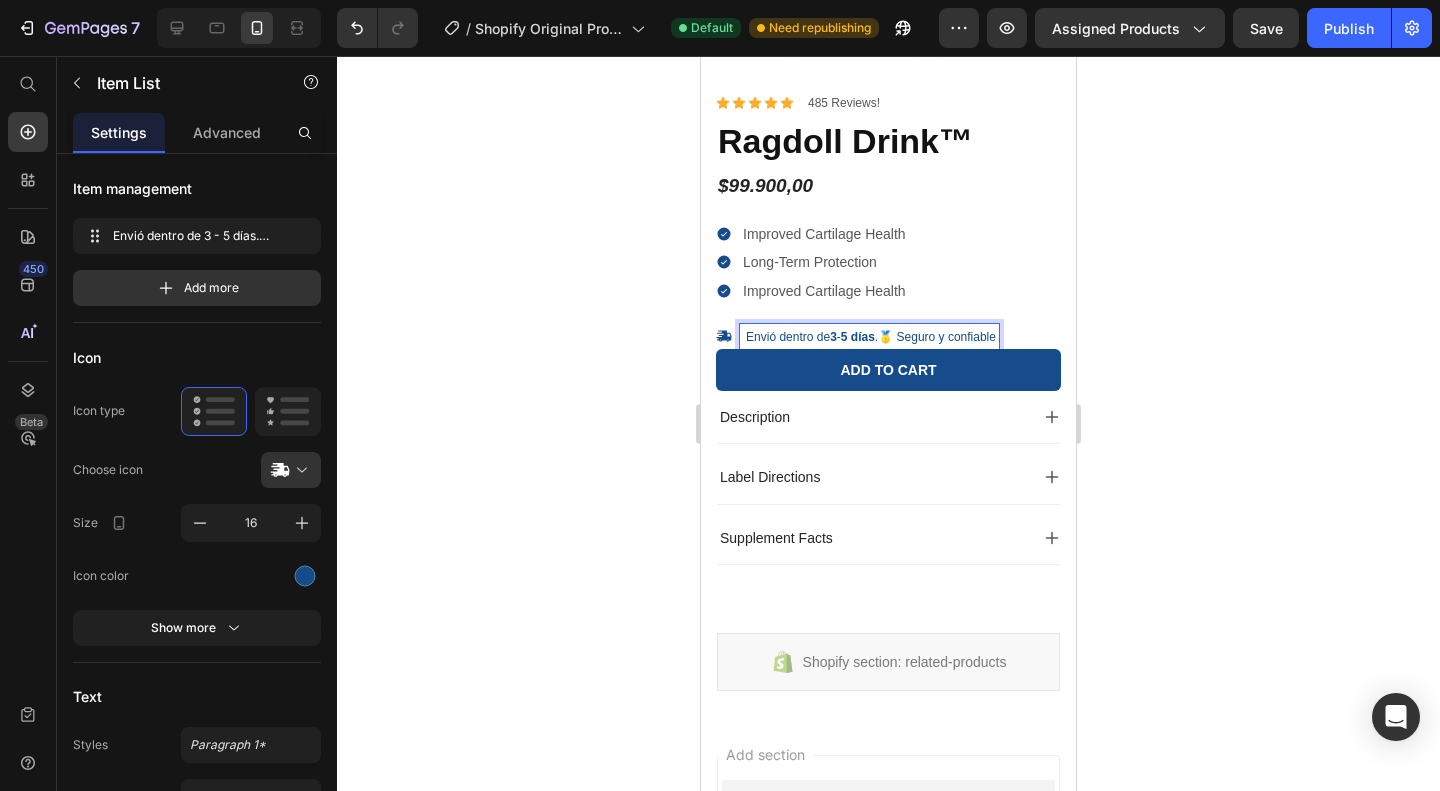 click on "Envió dentro de  3  -  5   días .🥇 Seguro y confiable" at bounding box center [869, 336] 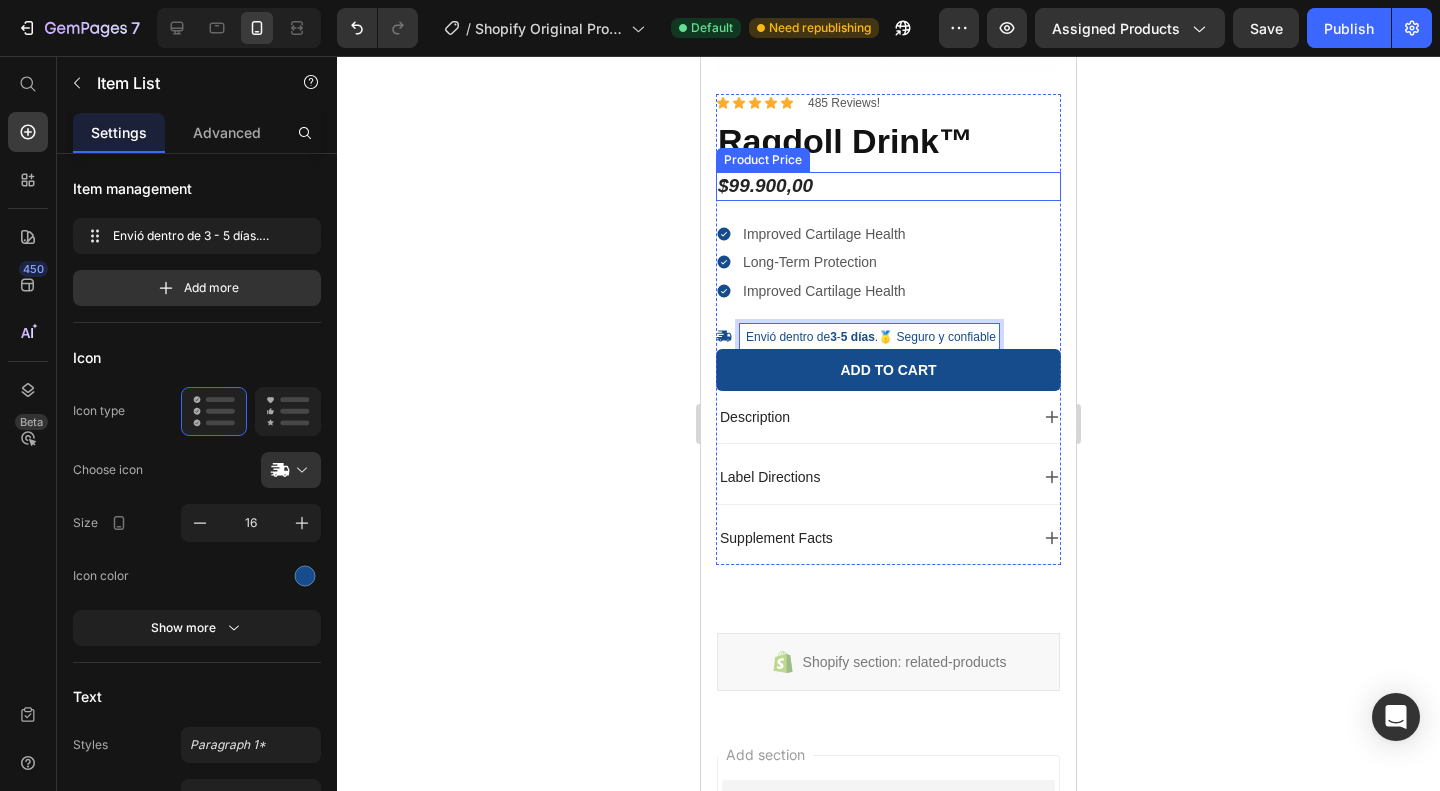 scroll, scrollTop: 0, scrollLeft: 0, axis: both 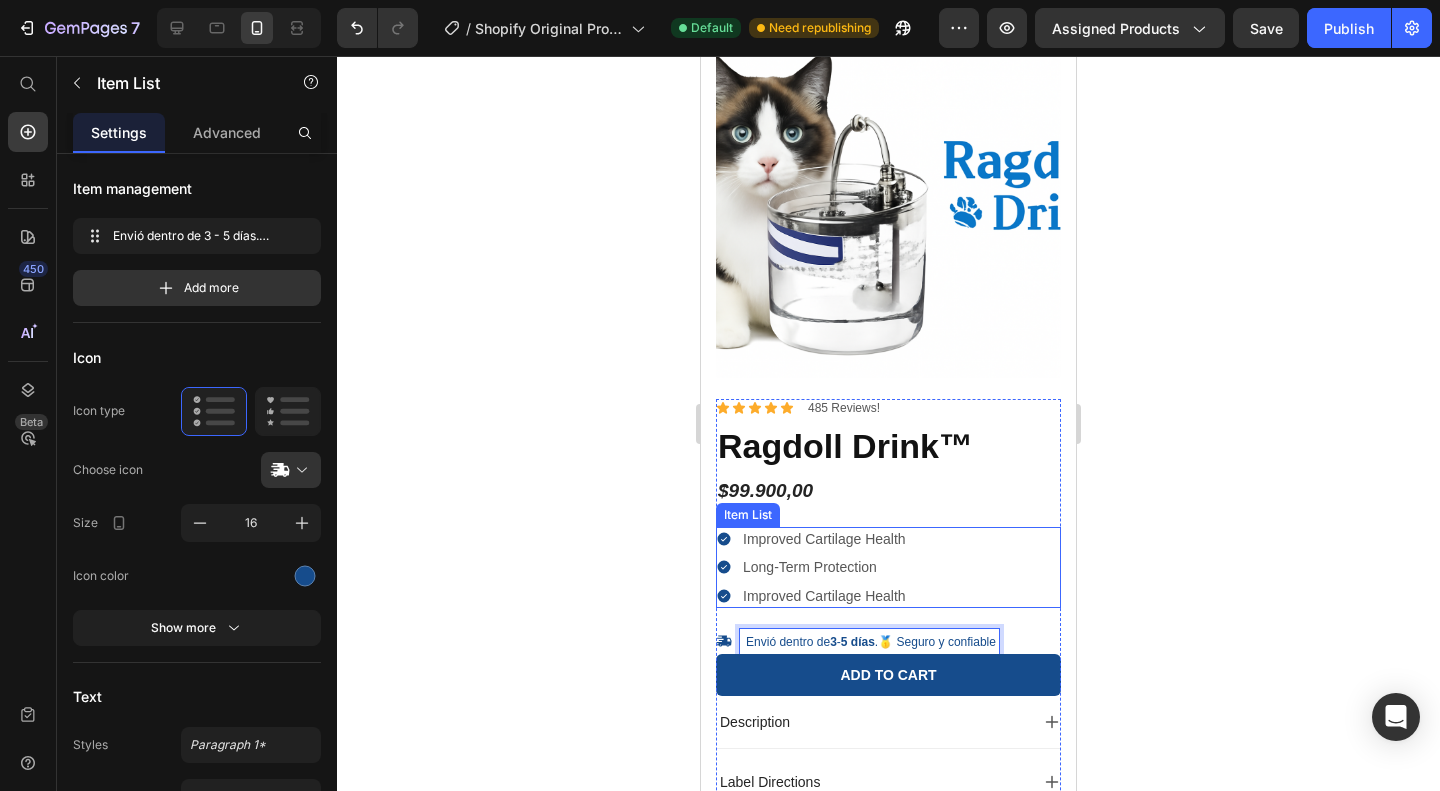 click on "Improved Cartilage Health" at bounding box center [824, 539] 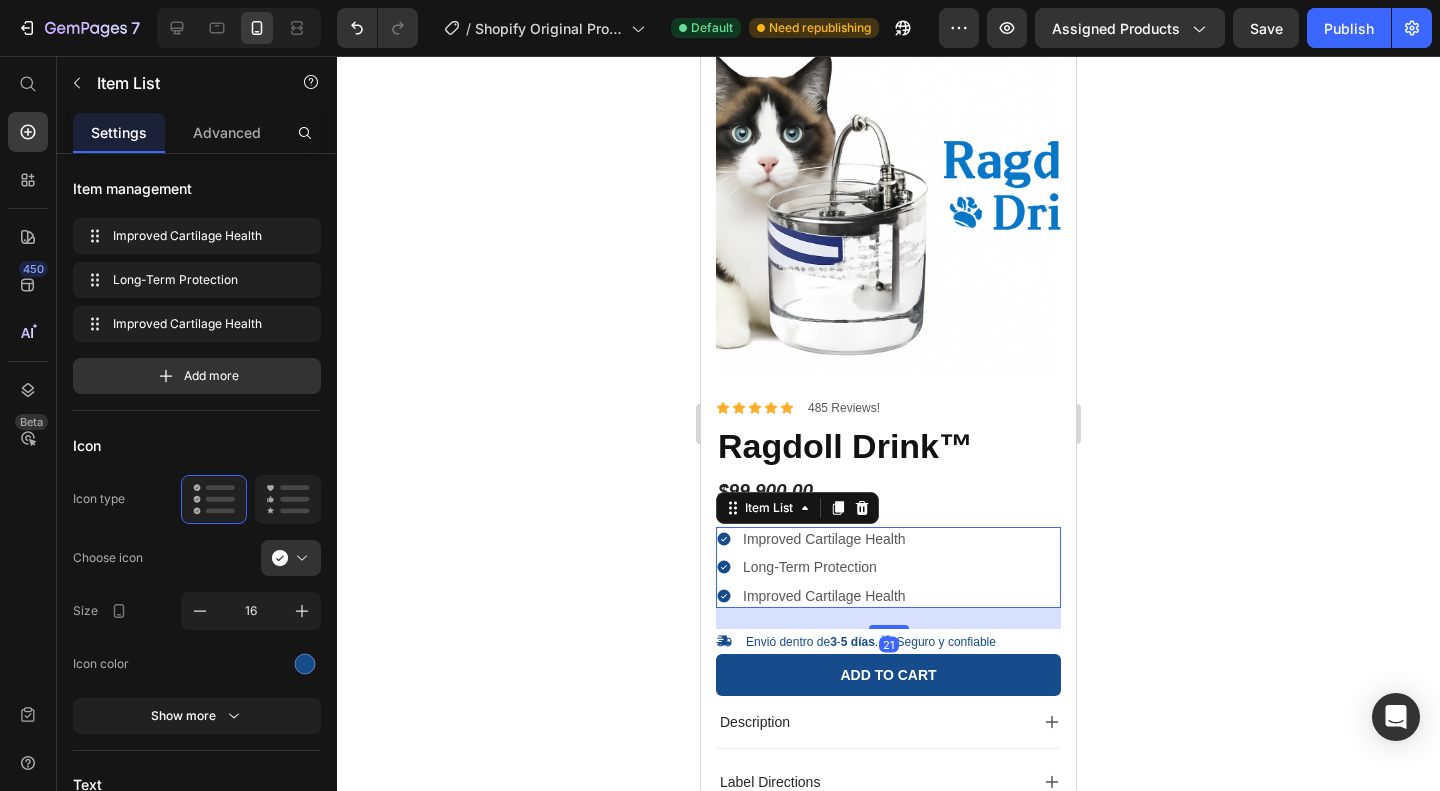 click on "Improved Cartilage Health" at bounding box center (824, 539) 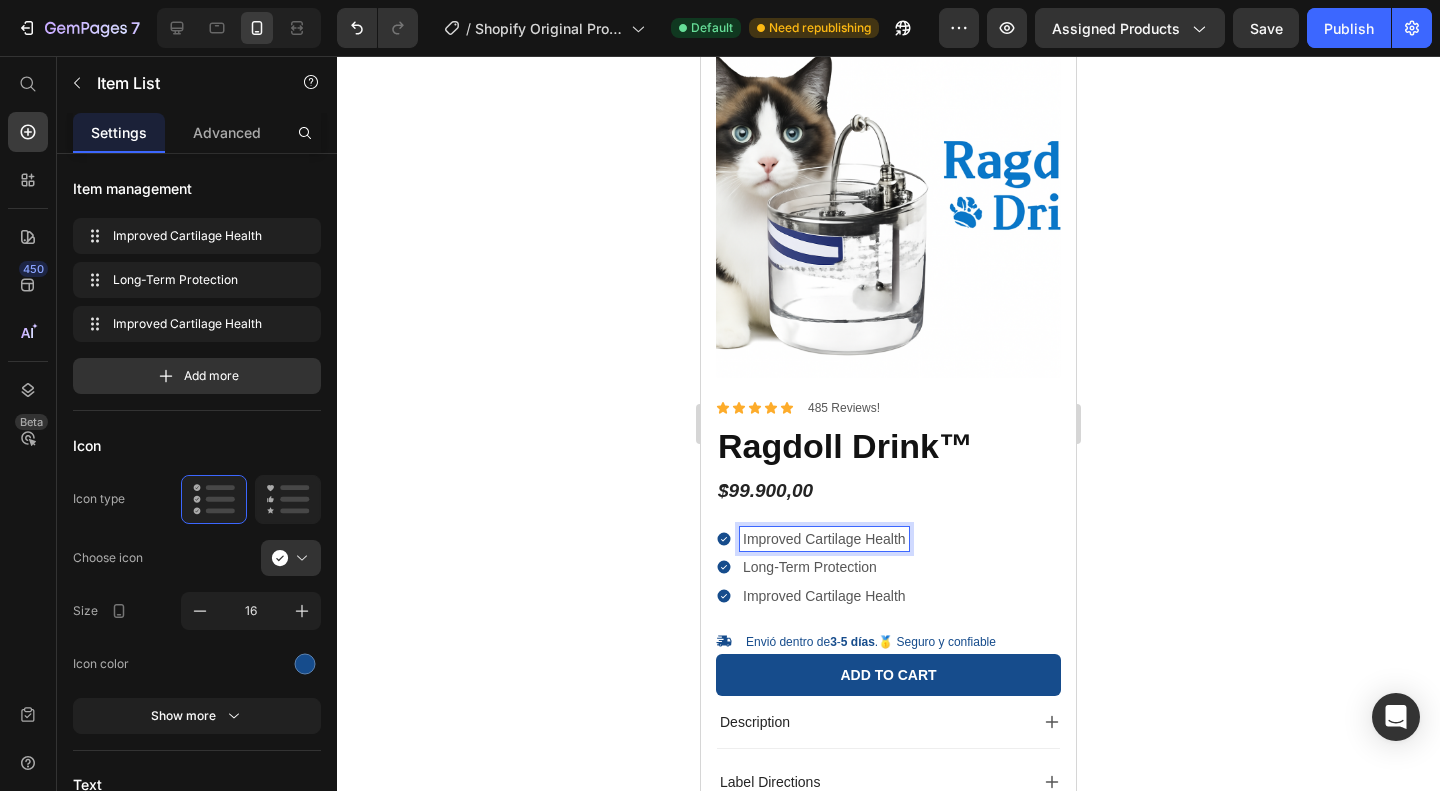 click on "Improved Cartilage Health Long-Term Protection Improved Cartilage Health" at bounding box center (888, 567) 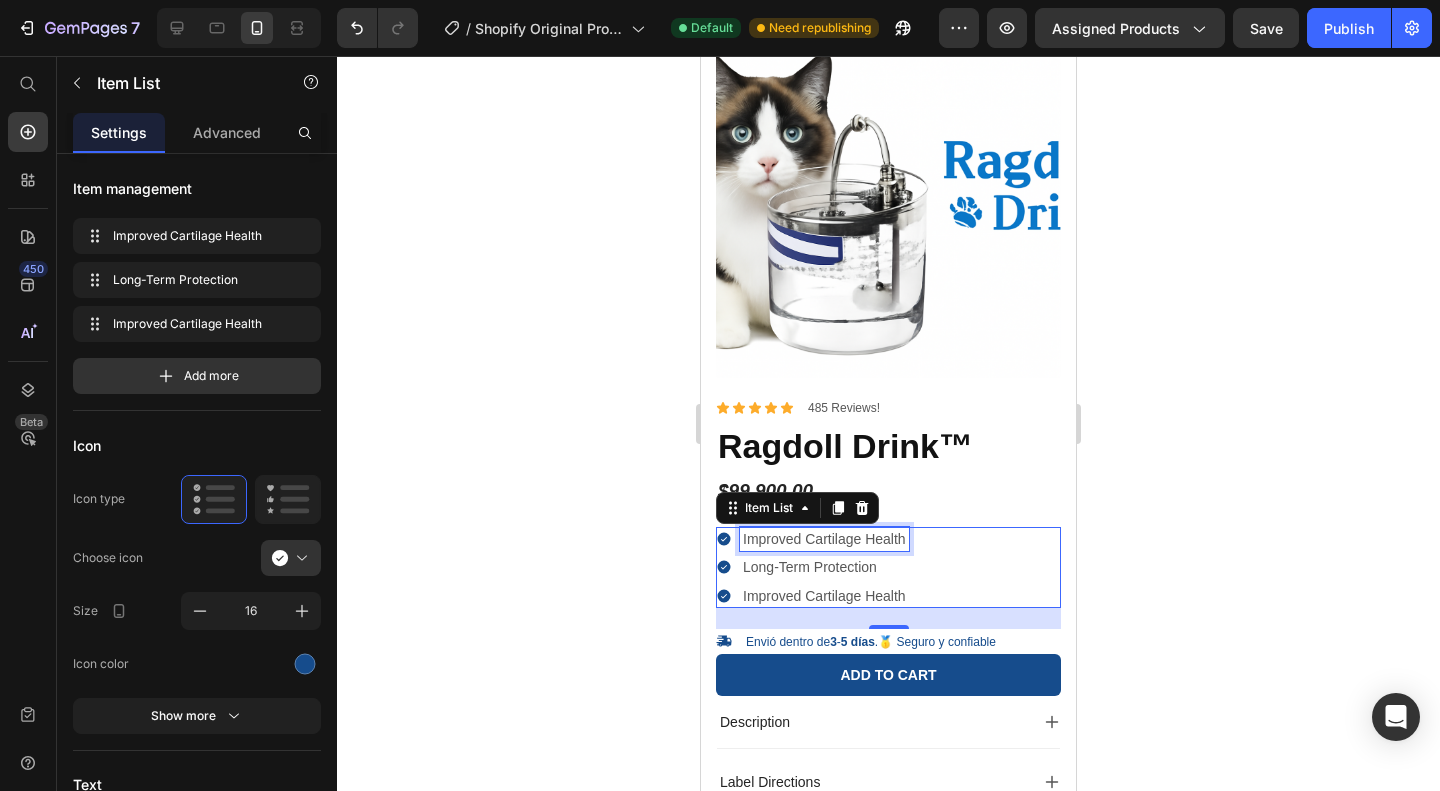 click on "Improved Cartilage Health" at bounding box center [824, 539] 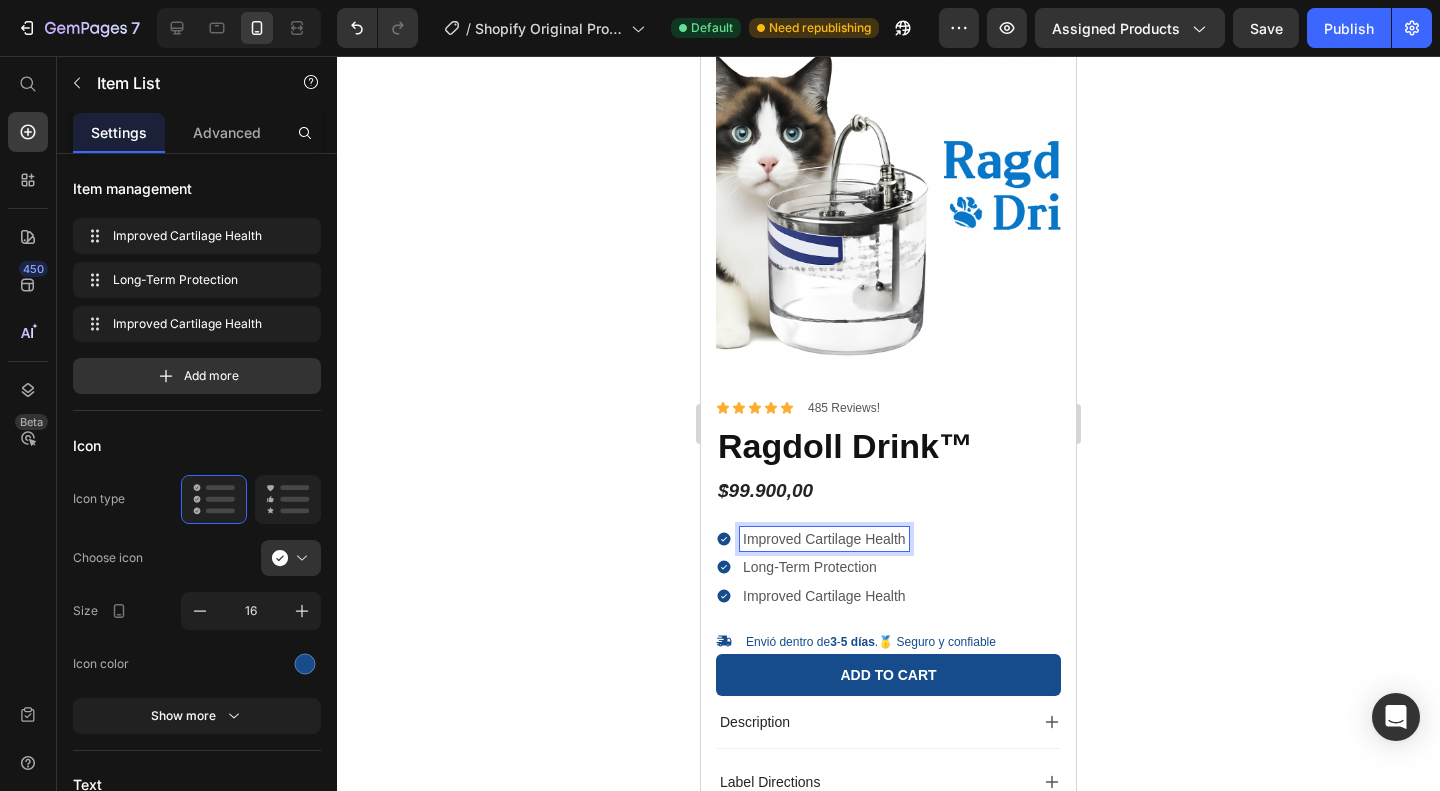 click on "Improved Cartilage Health" at bounding box center [824, 539] 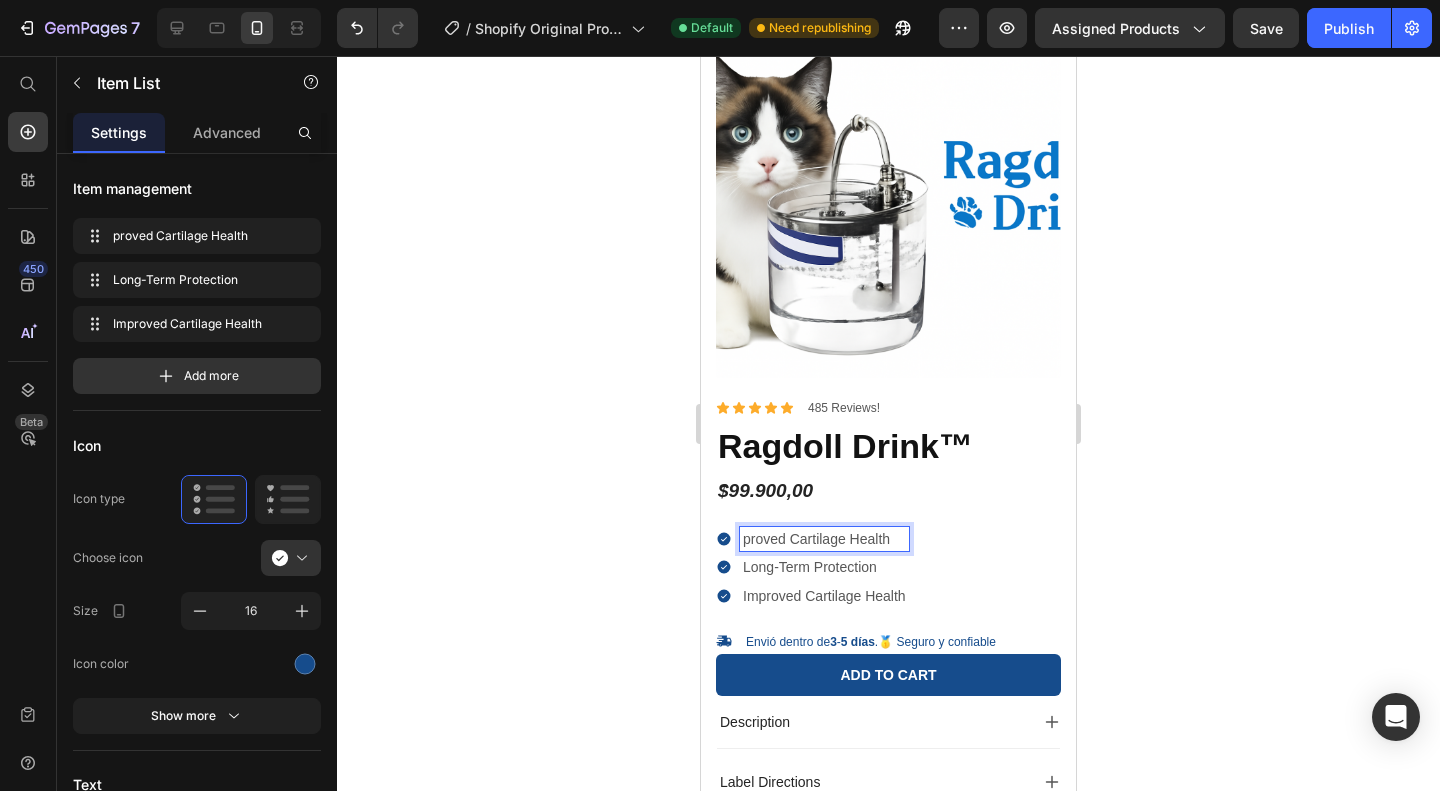 click on "proved Cartilage Health" at bounding box center [824, 539] 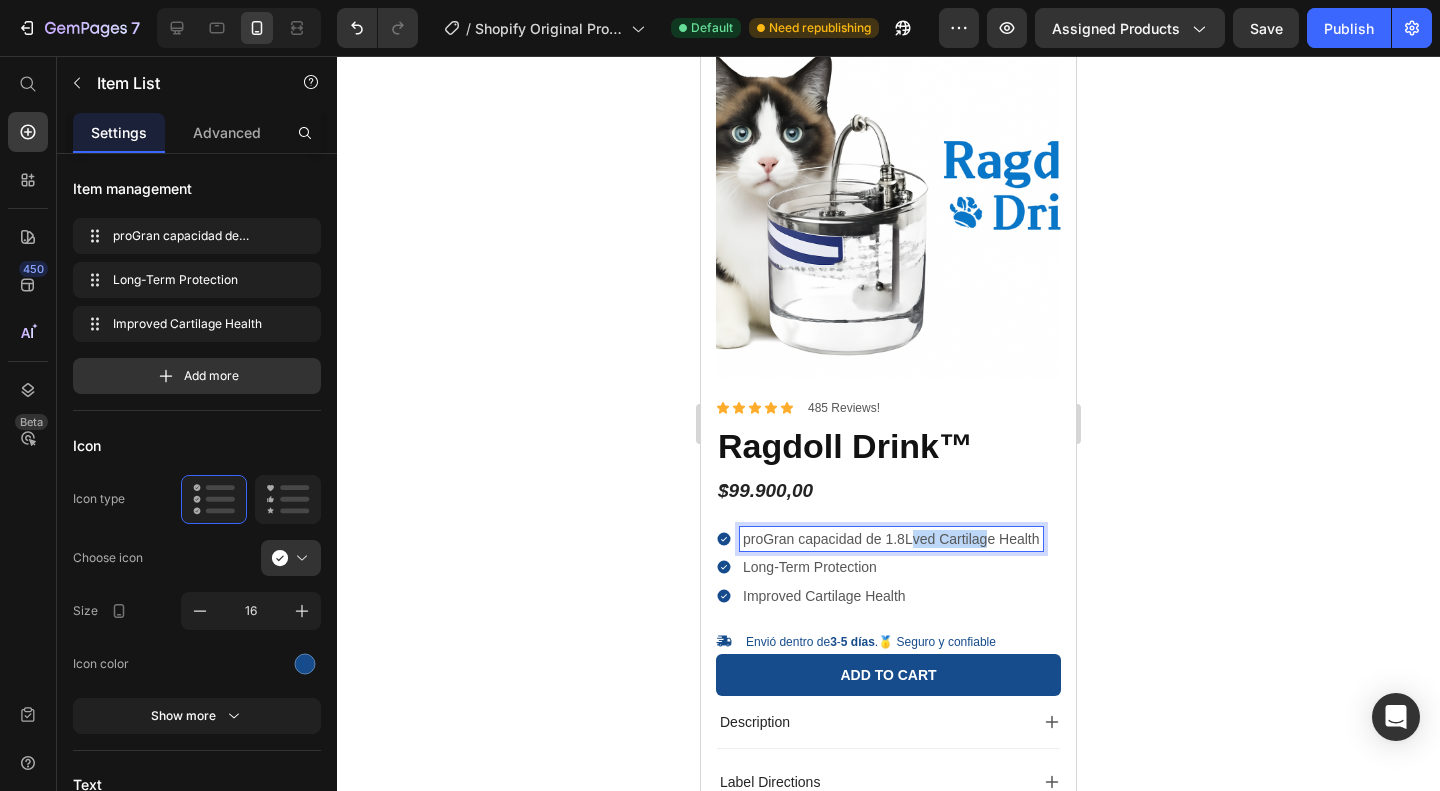 drag, startPoint x: 914, startPoint y: 543, endPoint x: 999, endPoint y: 543, distance: 85 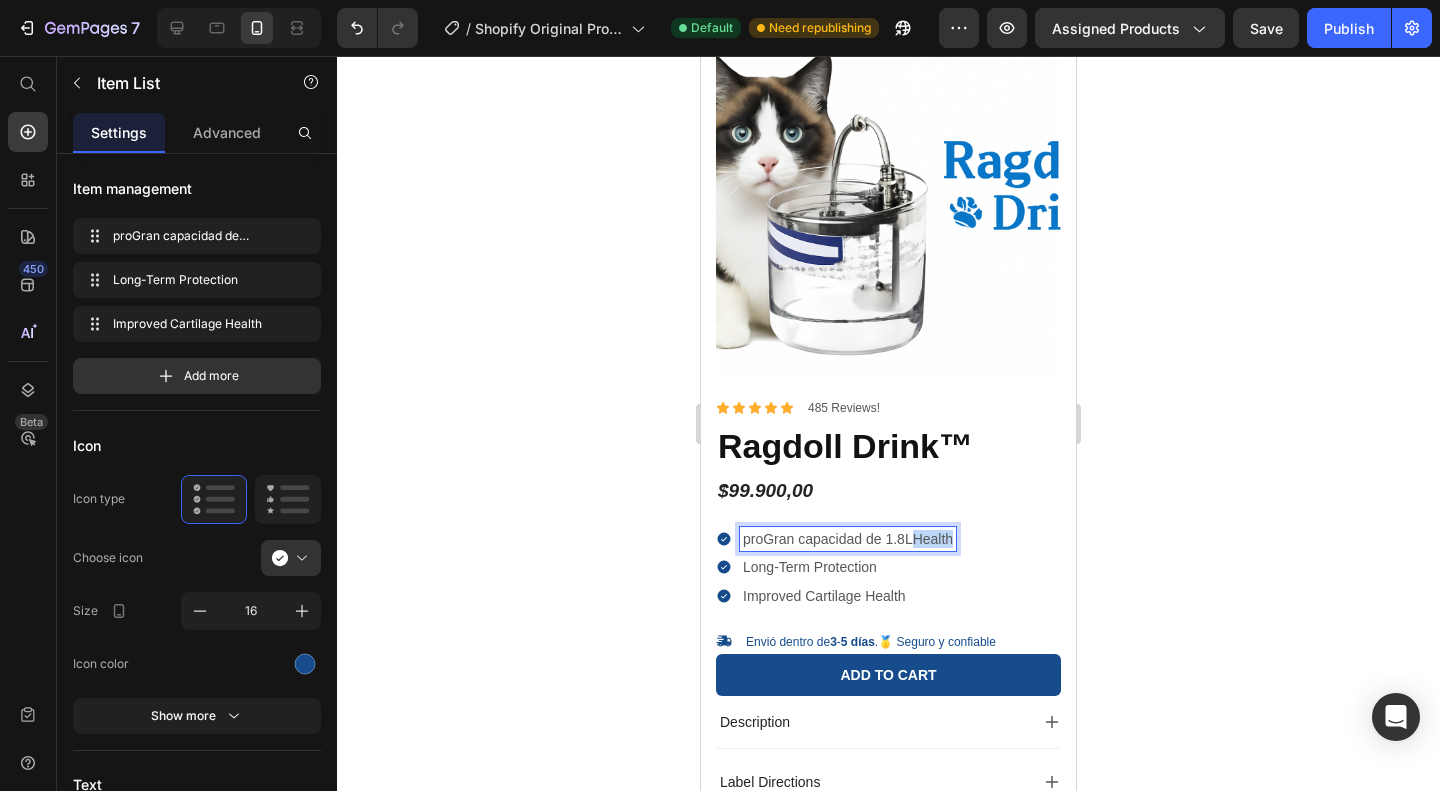 drag, startPoint x: 912, startPoint y: 540, endPoint x: 1012, endPoint y: 533, distance: 100.2447 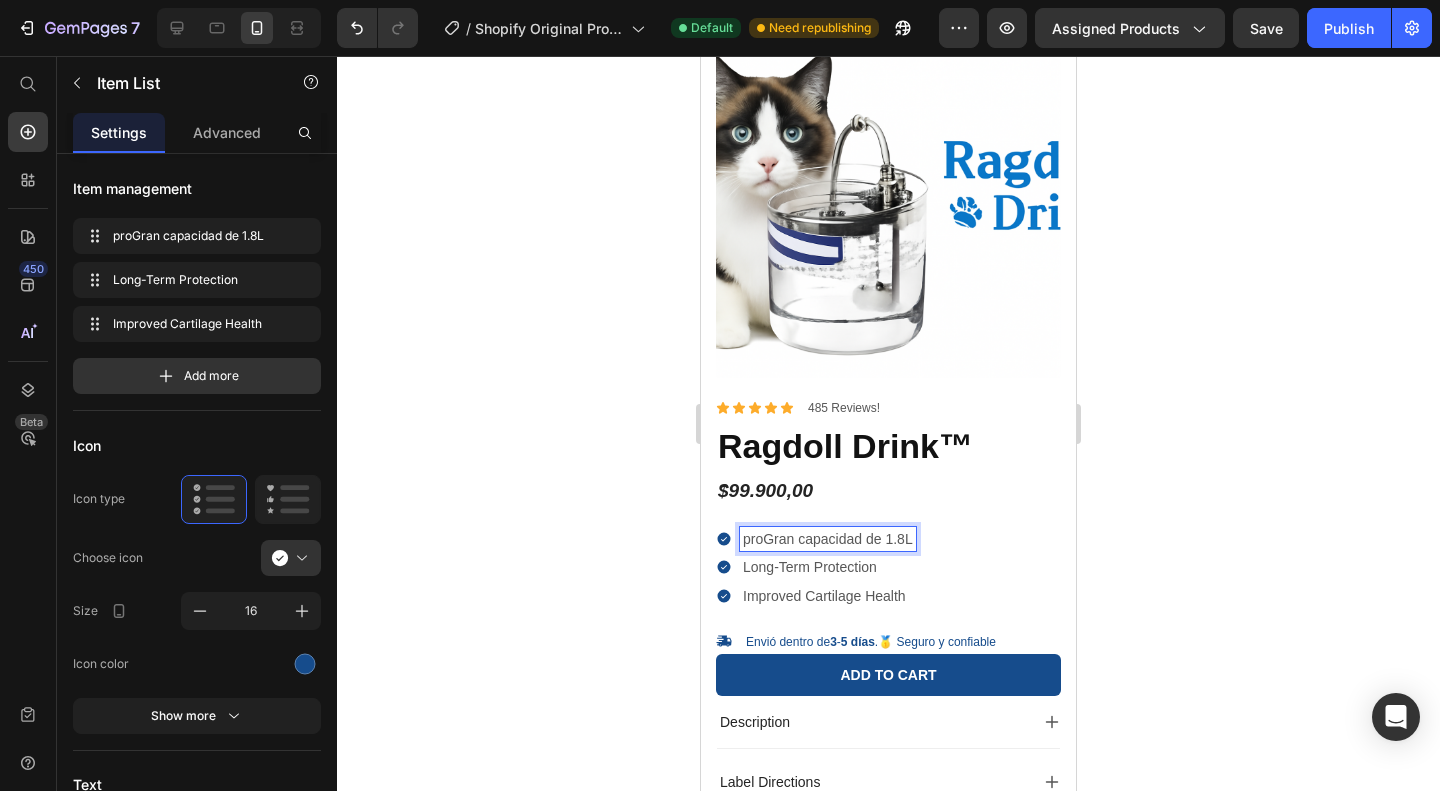 drag, startPoint x: 766, startPoint y: 539, endPoint x: 655, endPoint y: 543, distance: 111.07205 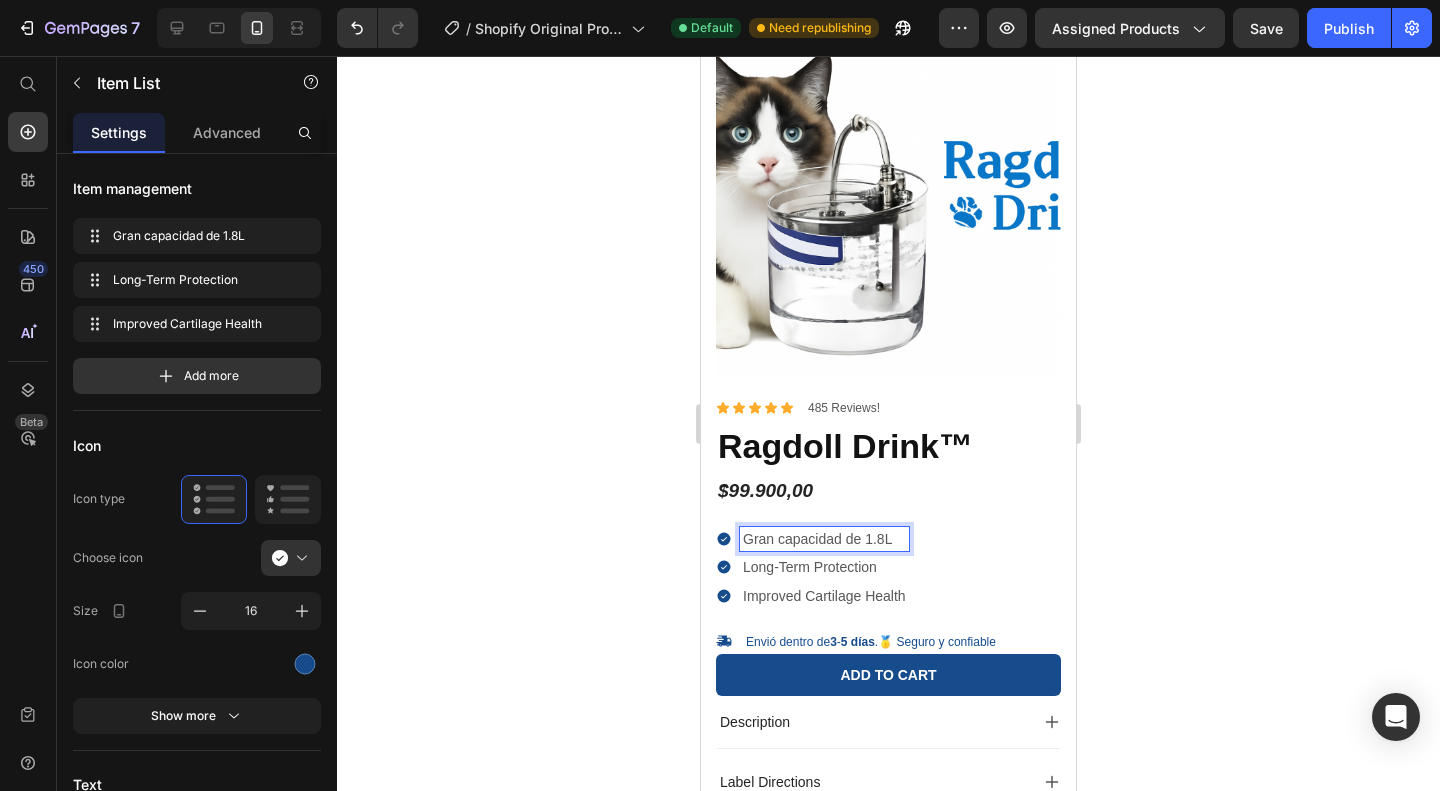 click on "Long-Term Protection" at bounding box center (824, 567) 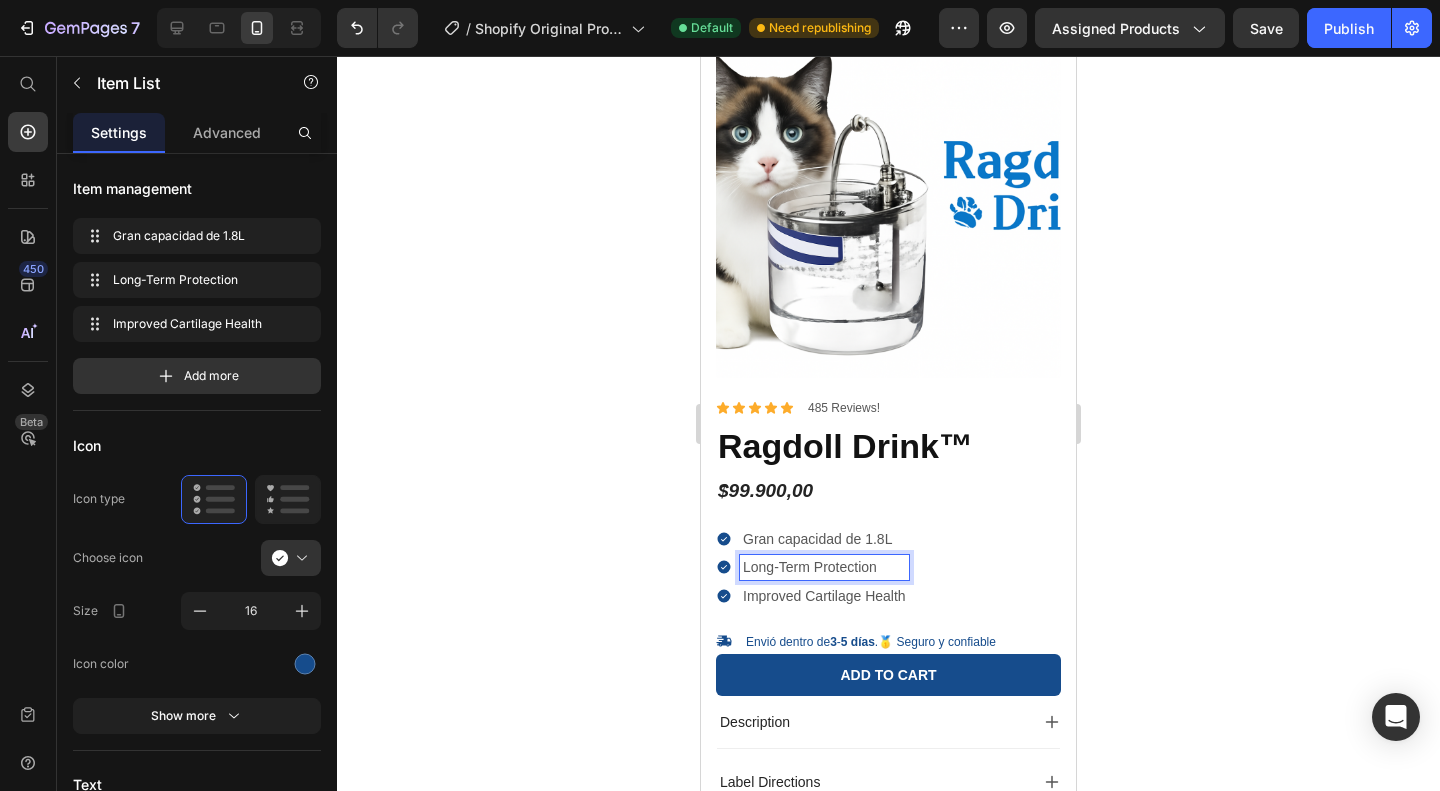 click on "Long-Term Protection" at bounding box center [824, 567] 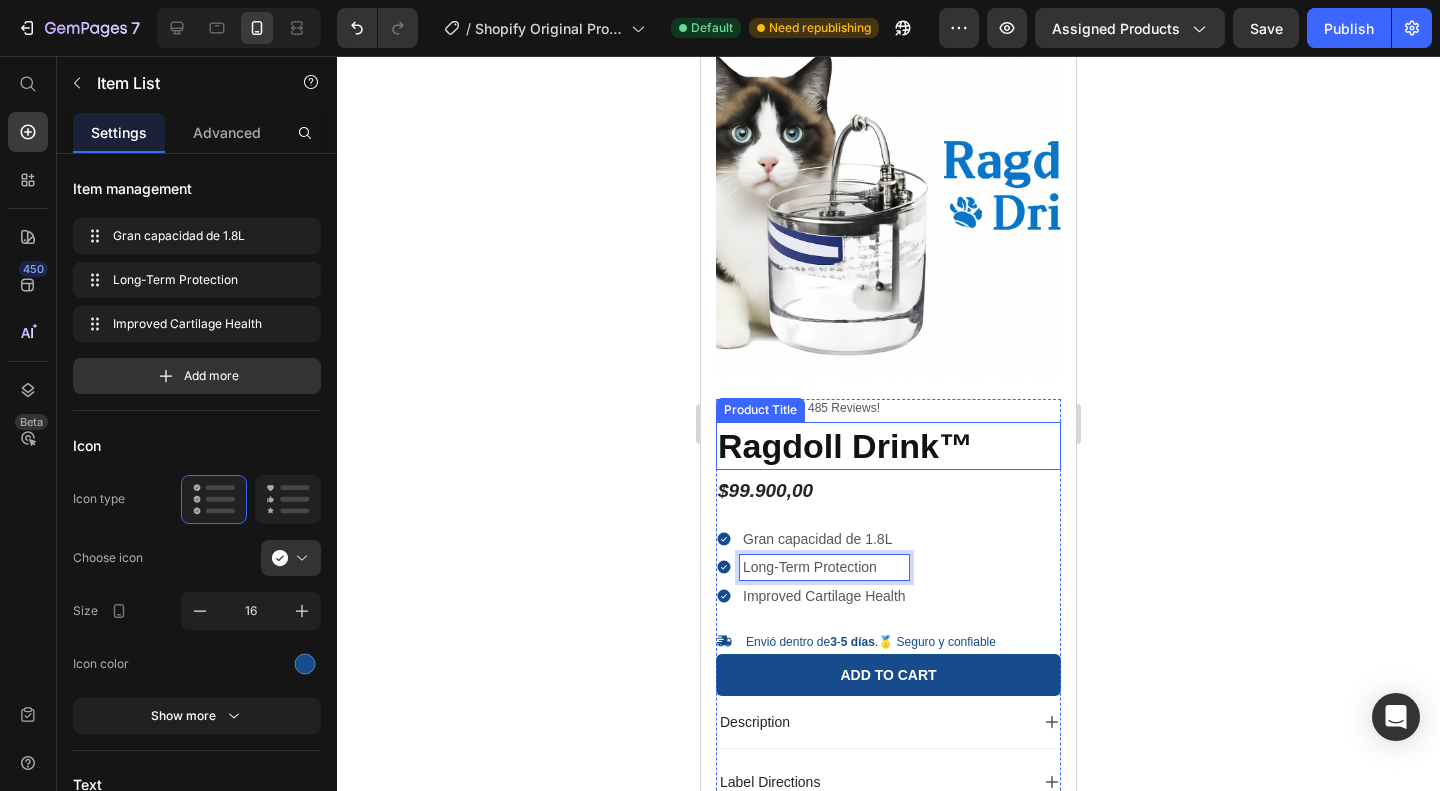 scroll, scrollTop: 0, scrollLeft: 0, axis: both 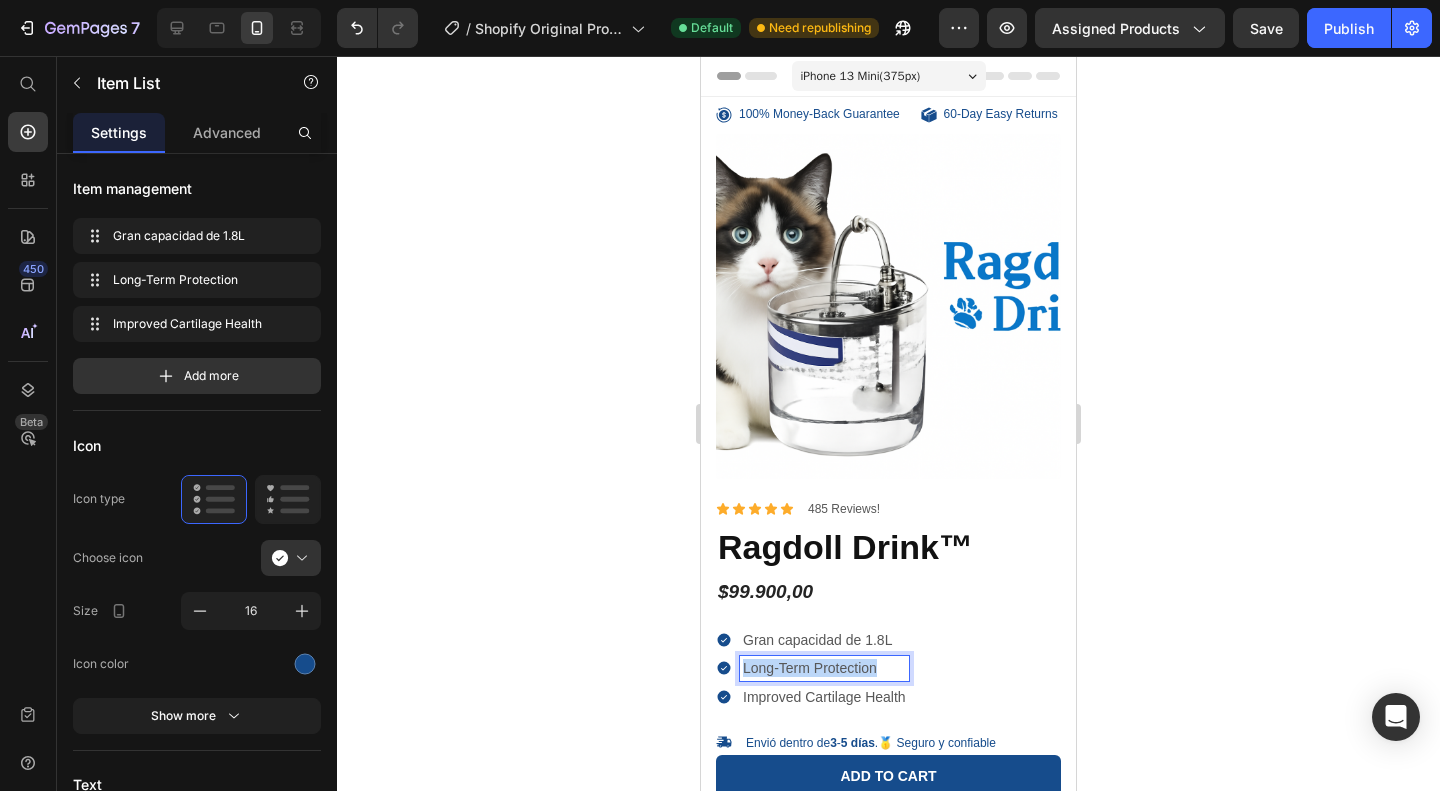 drag, startPoint x: 880, startPoint y: 664, endPoint x: 726, endPoint y: 668, distance: 154.05194 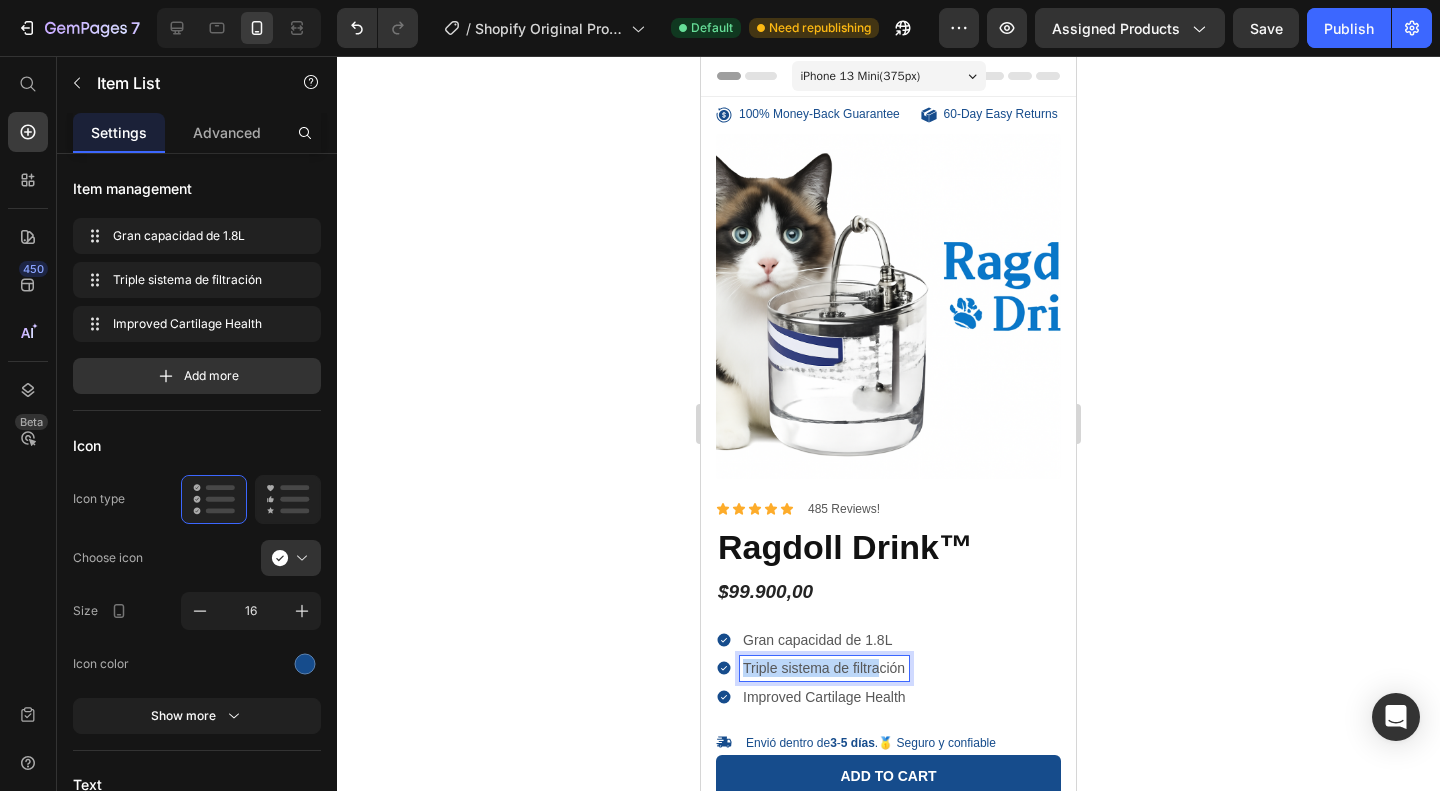drag, startPoint x: 744, startPoint y: 668, endPoint x: 921, endPoint y: 669, distance: 177.00282 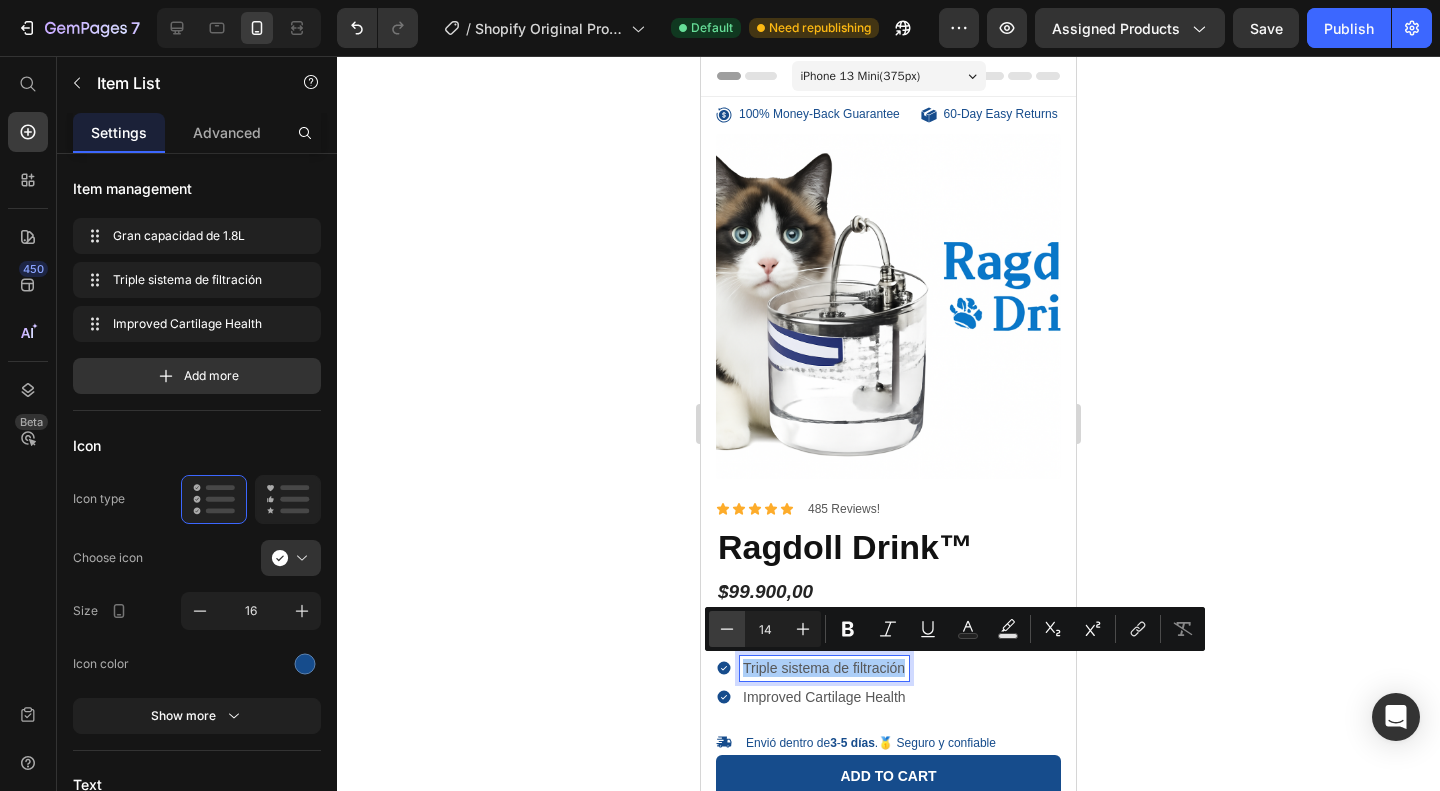 click 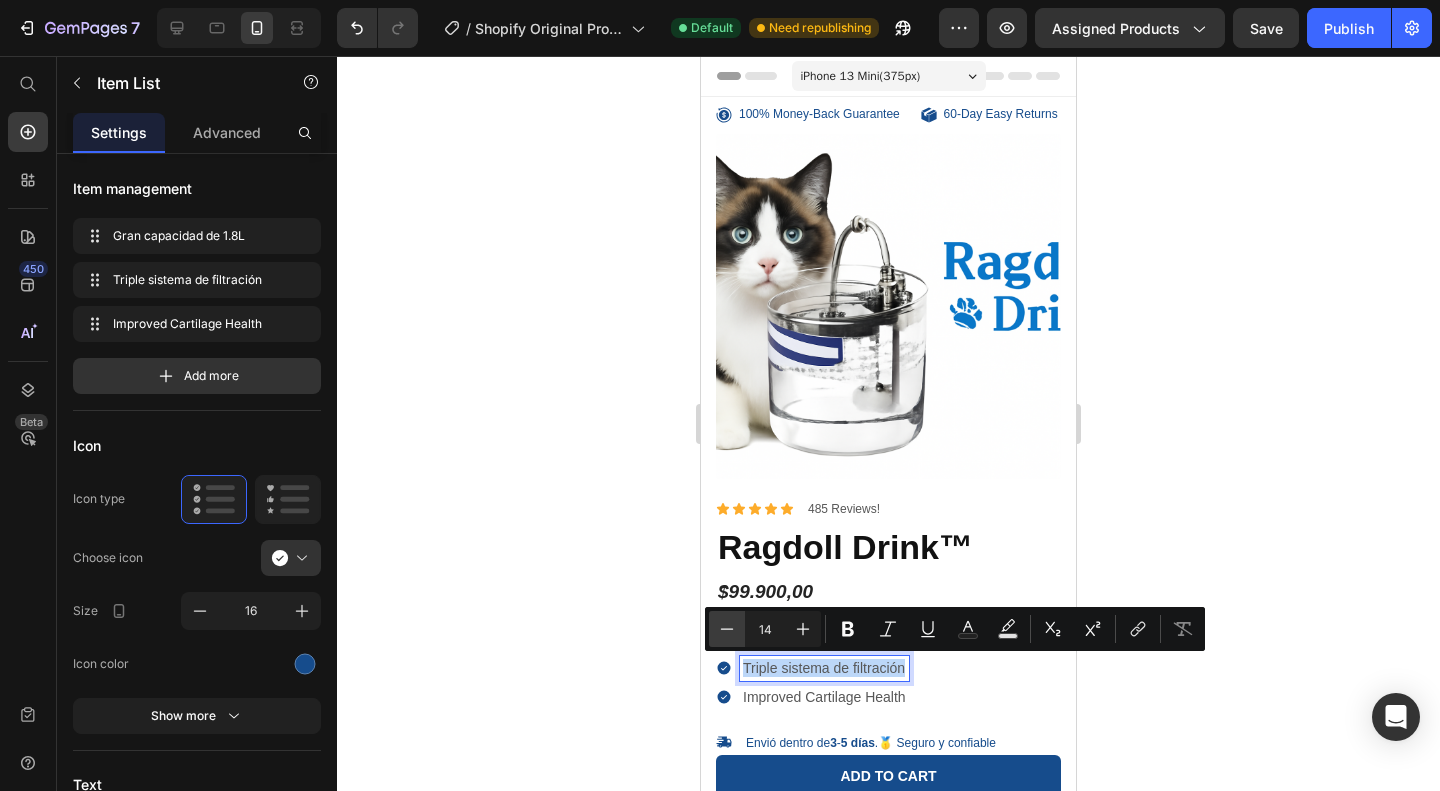 type on "13" 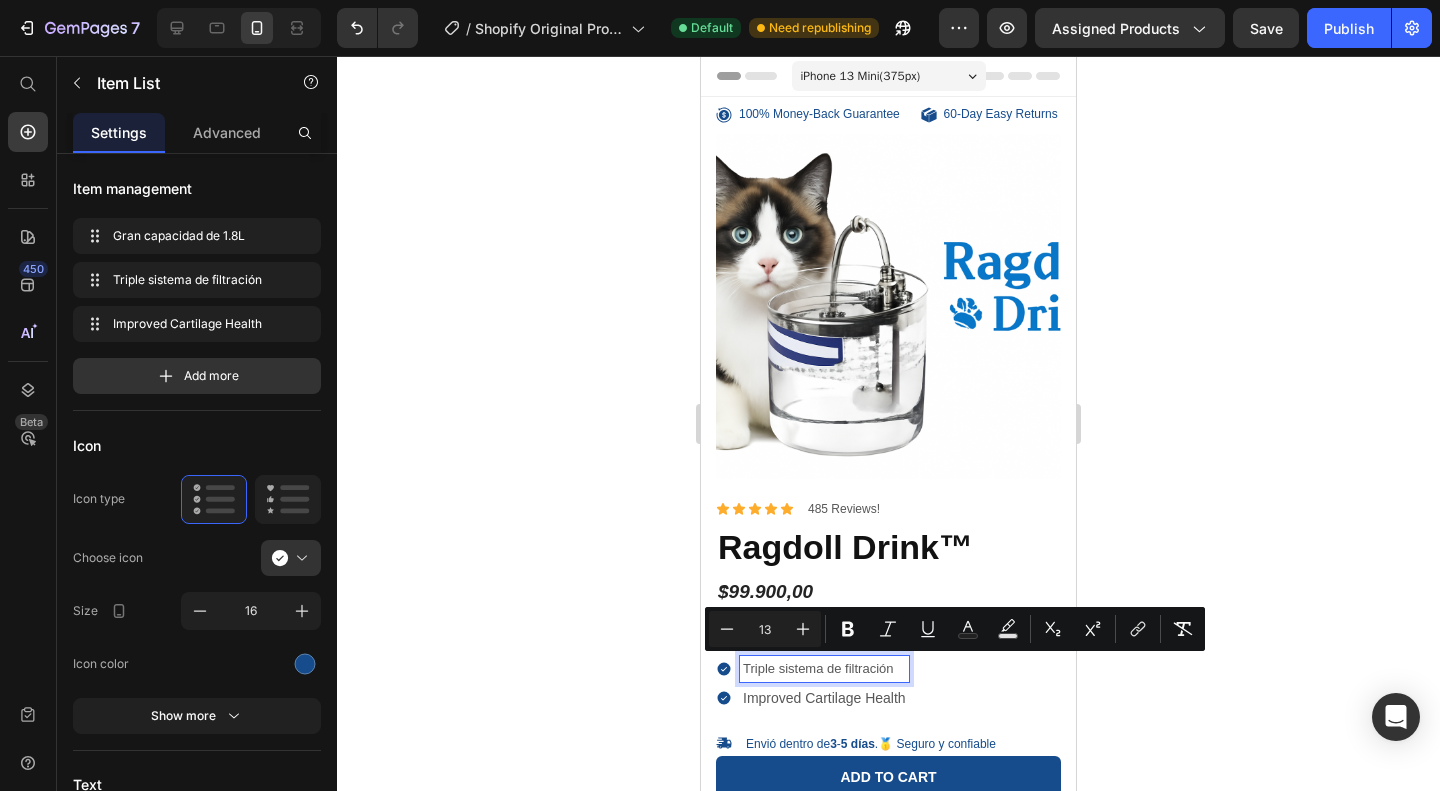 click on "Gran capacidad de 1.8L Triple sistema de filtración Improved Cartilage Health" at bounding box center (888, 669) 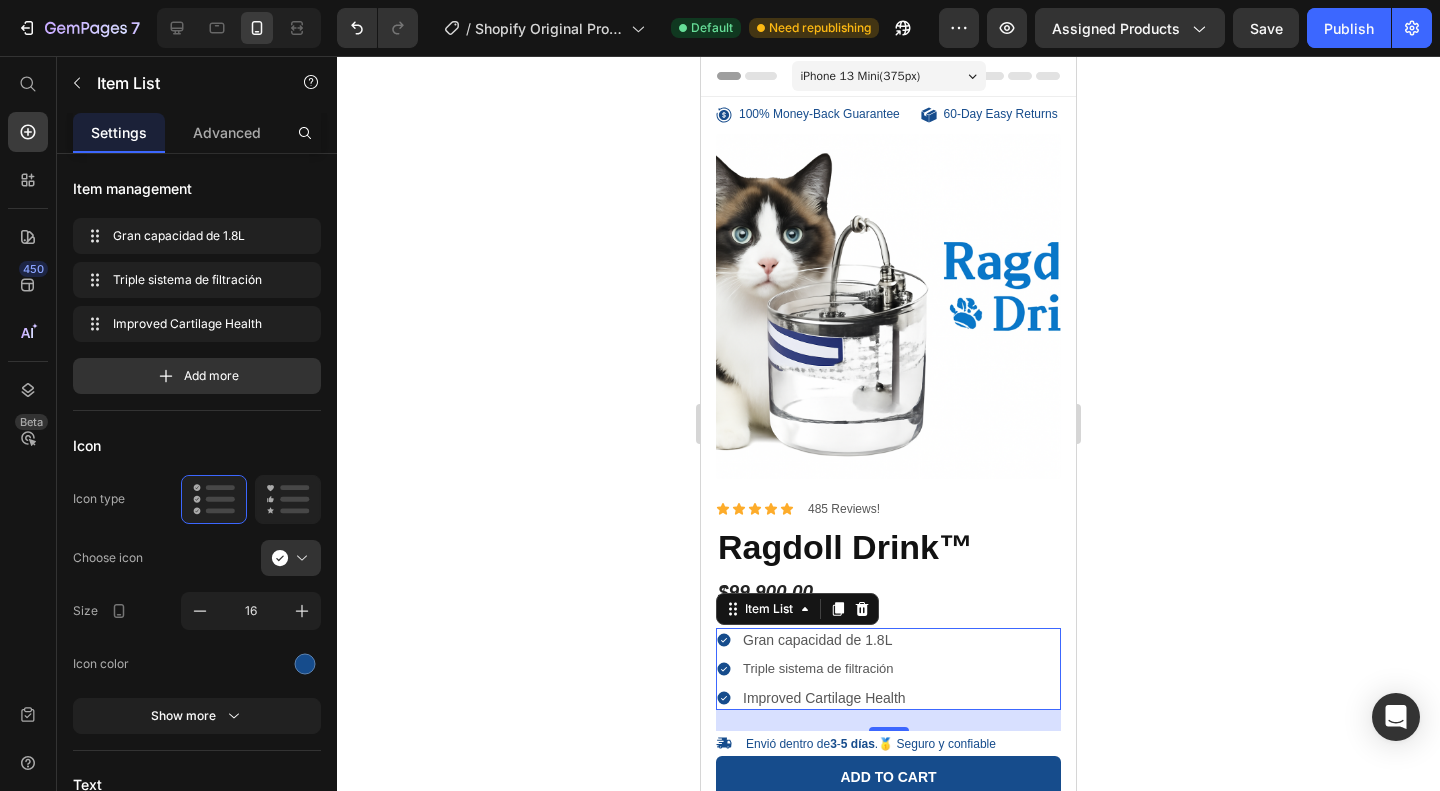 click on "Gran capacidad de 1.8L" at bounding box center (824, 640) 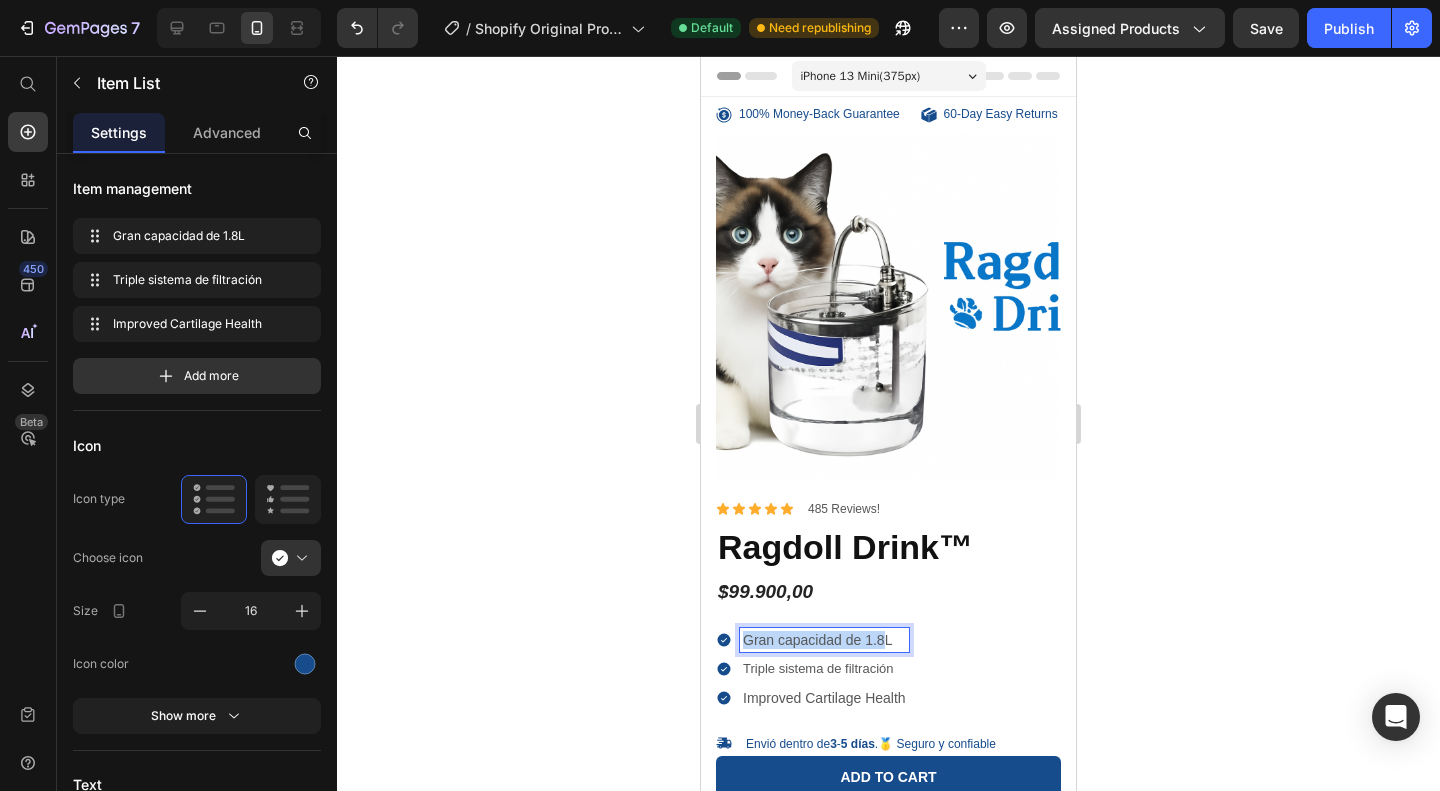 drag, startPoint x: 743, startPoint y: 639, endPoint x: 924, endPoint y: 645, distance: 181.09943 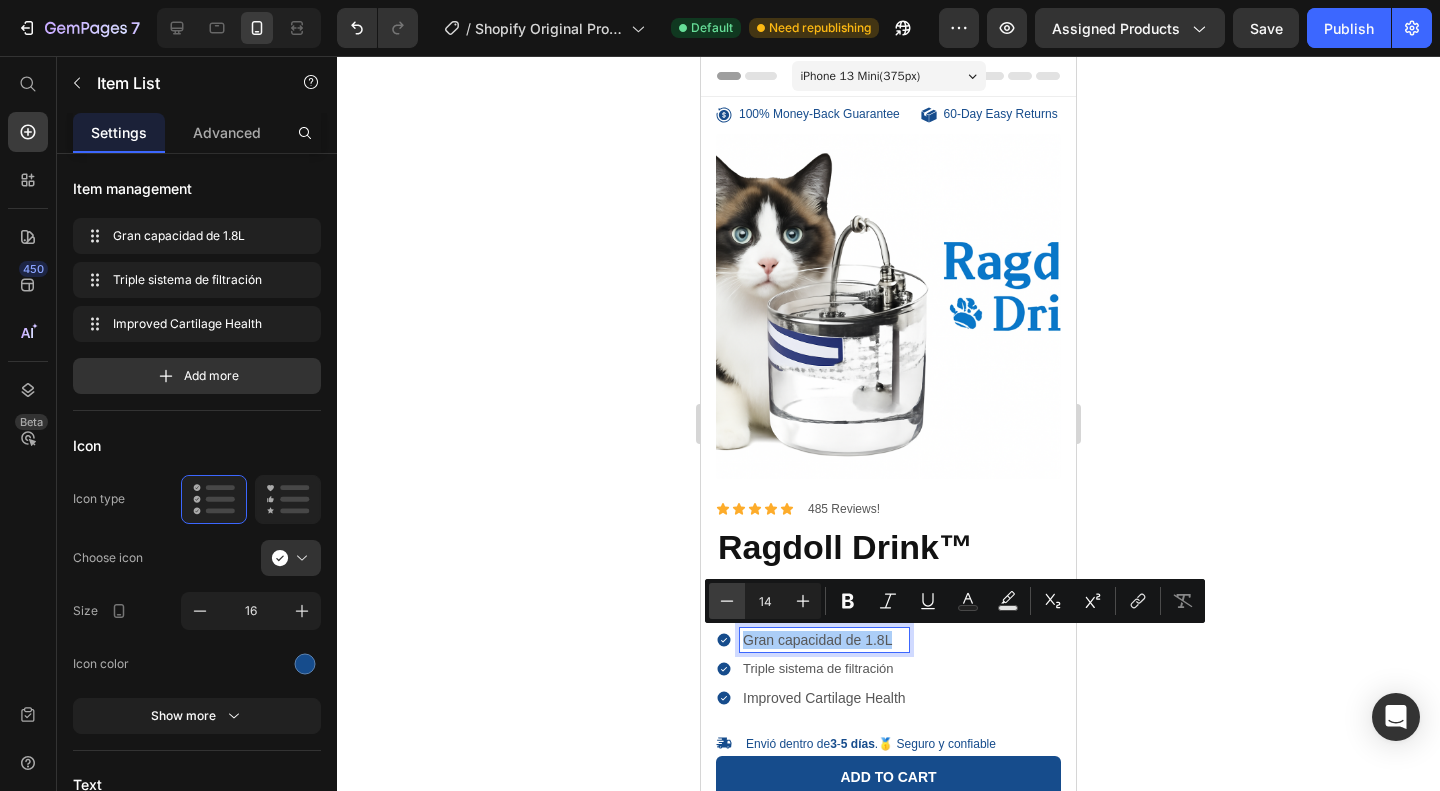 click 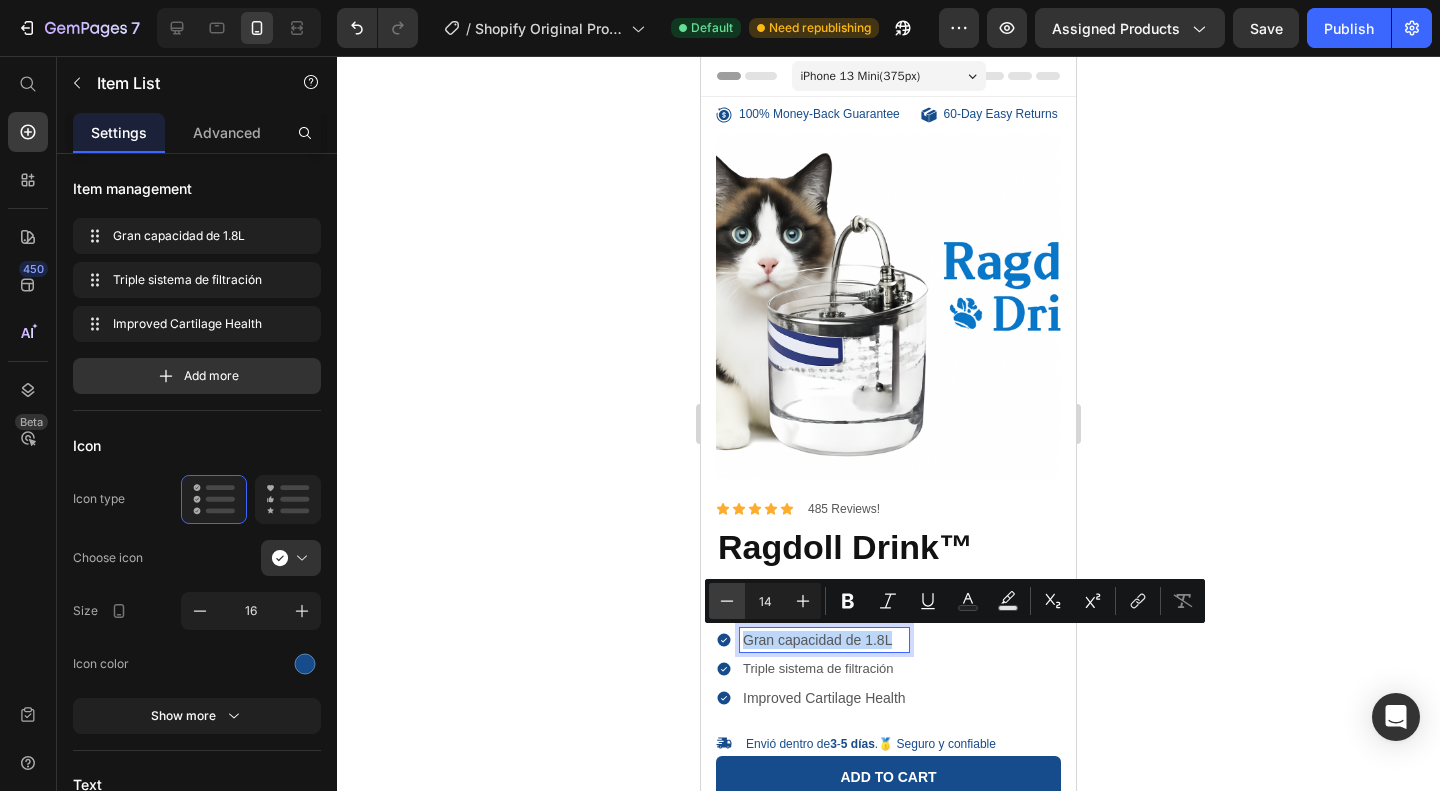 type on "13" 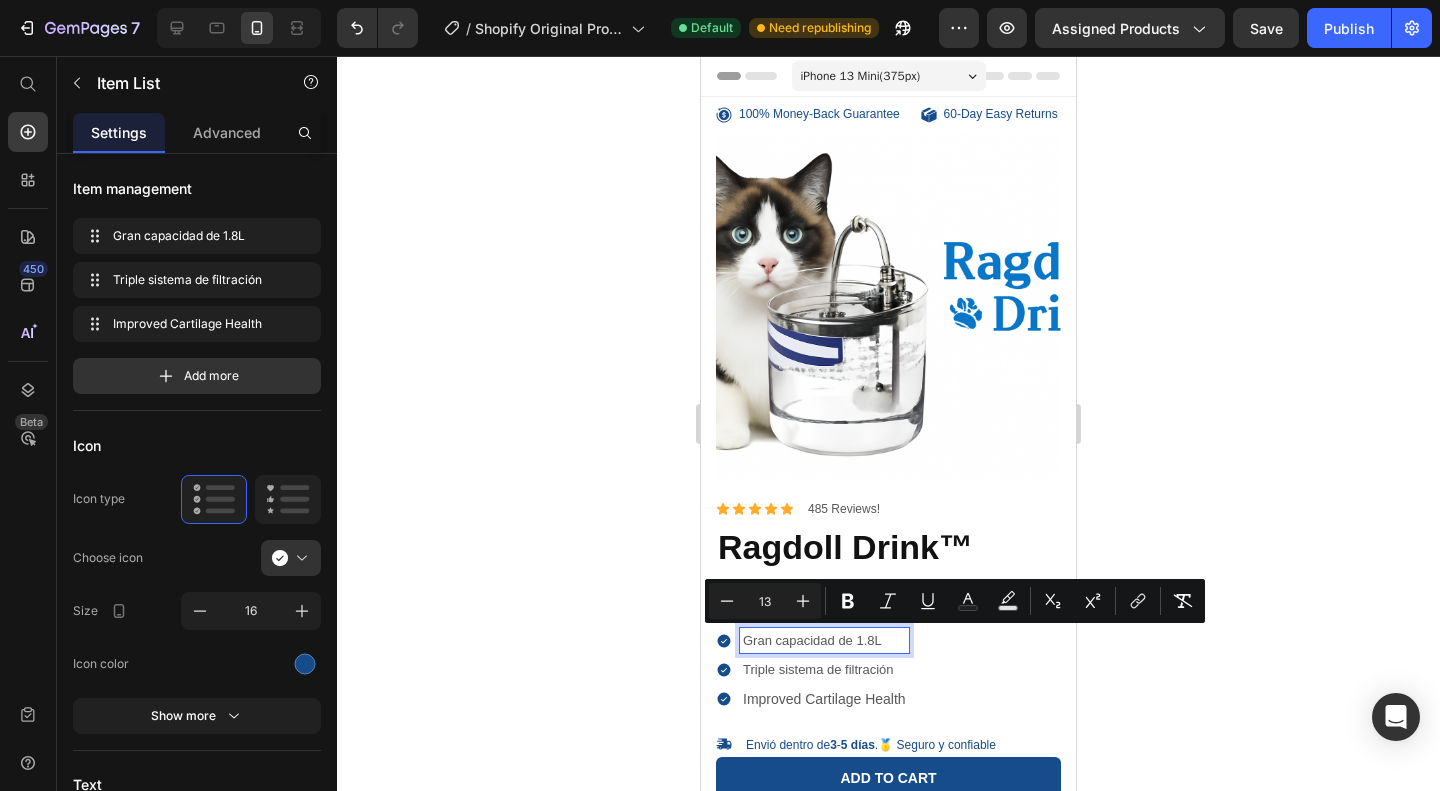 click on "Gran capacidad de 1.8L Triple sistema de filtración Improved Cartilage Health" at bounding box center [888, 669] 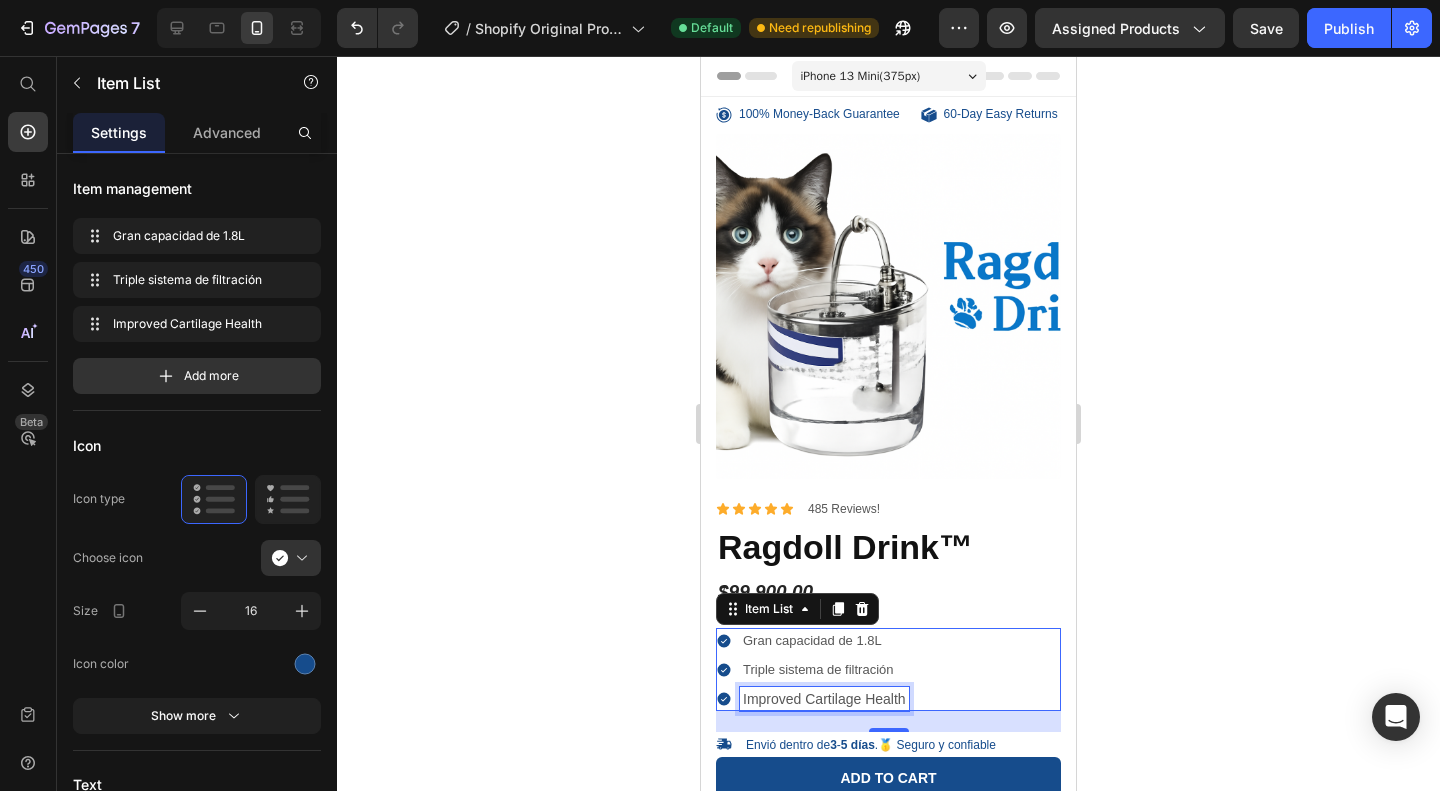 click on "Improved Cartilage Health" at bounding box center [824, 699] 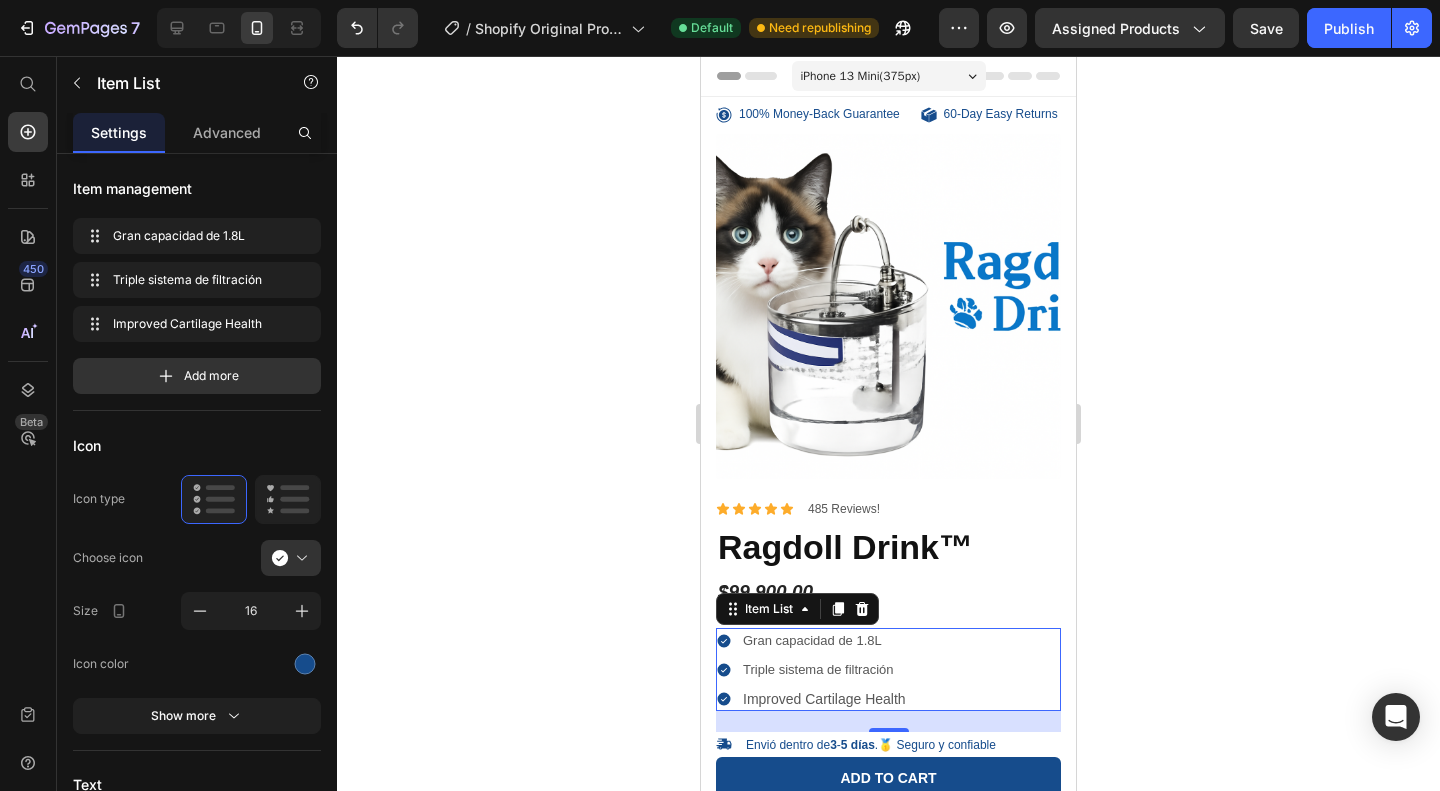 drag, startPoint x: 738, startPoint y: 695, endPoint x: 900, endPoint y: 708, distance: 162.52077 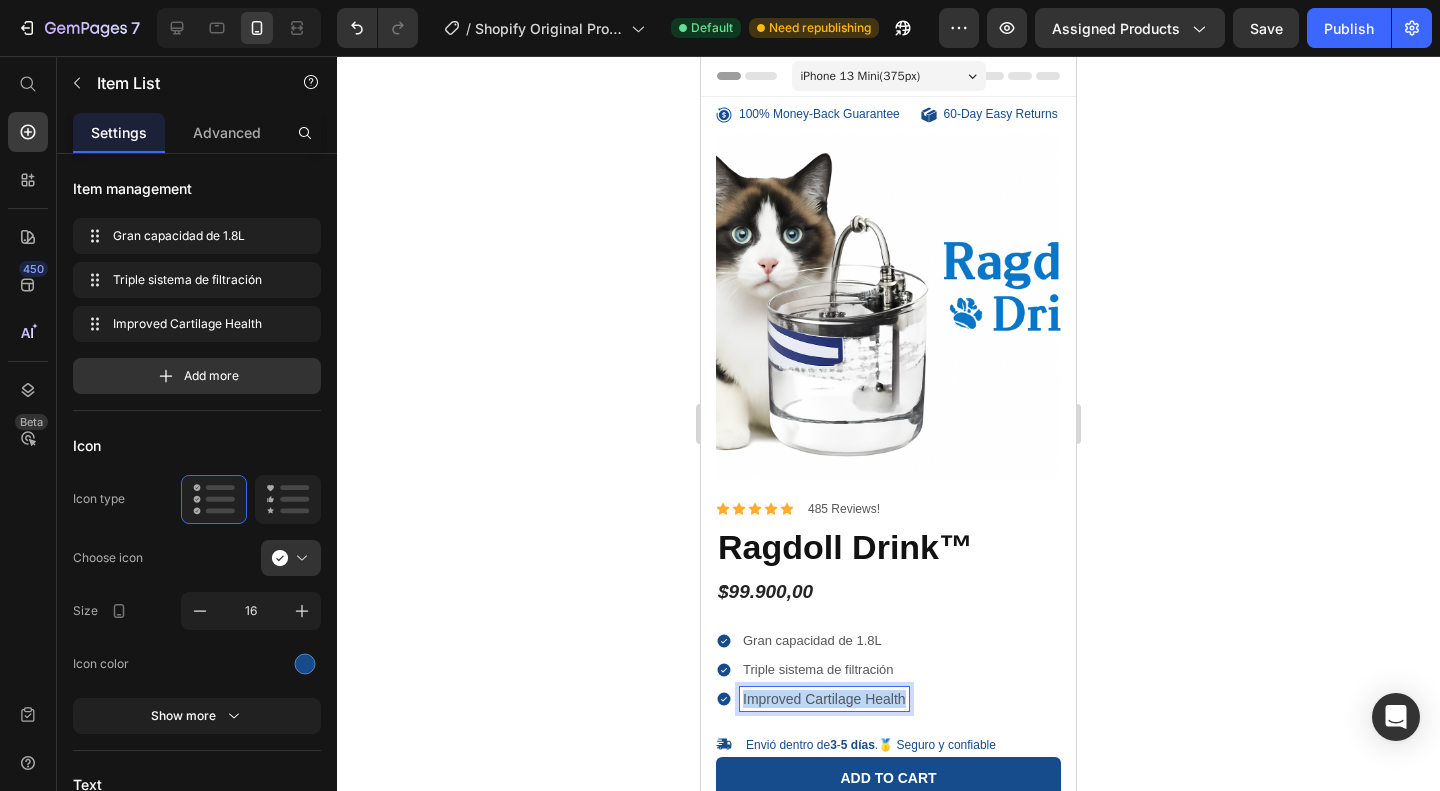 drag, startPoint x: 903, startPoint y: 697, endPoint x: 1398, endPoint y: 751, distance: 497.93674 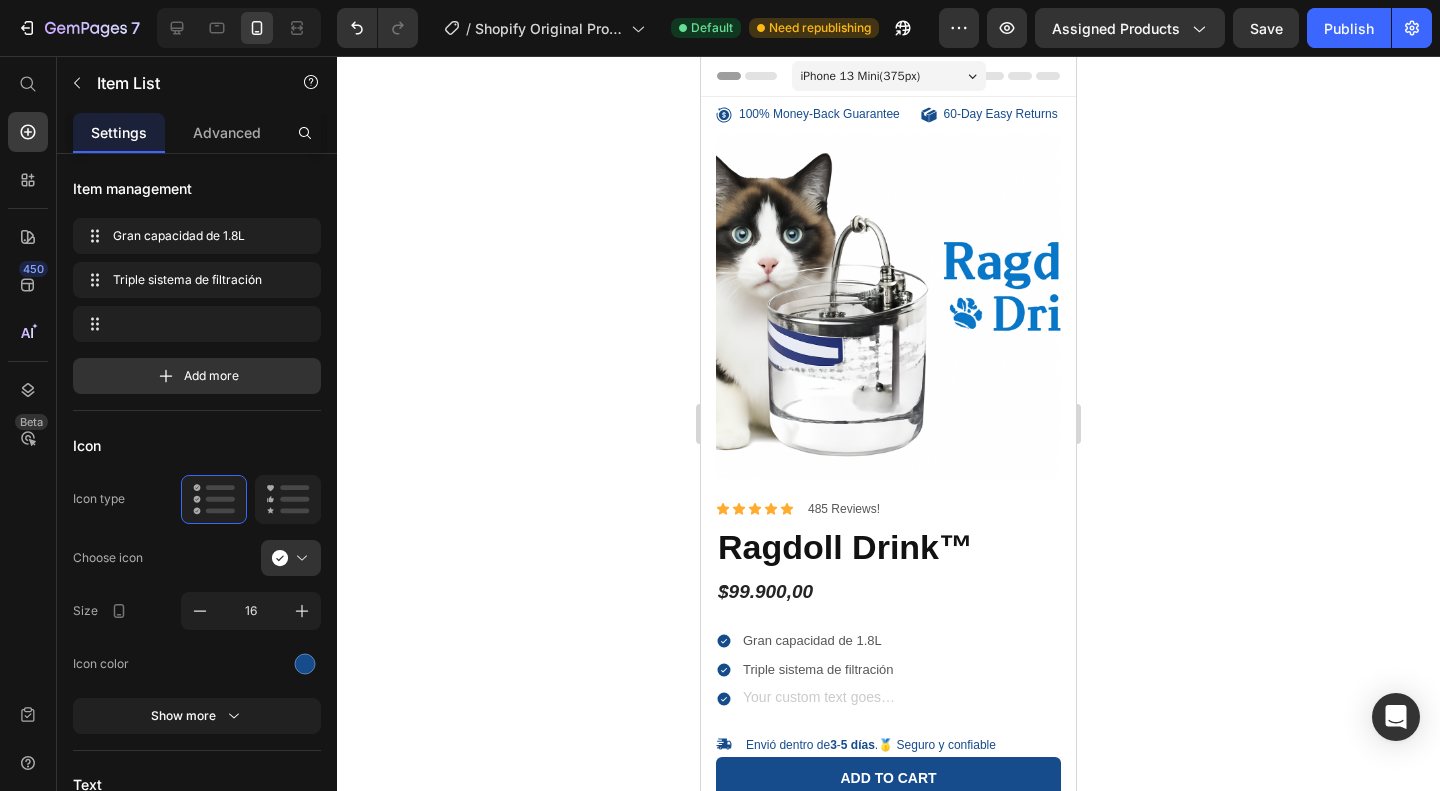 click at bounding box center [818, 699] 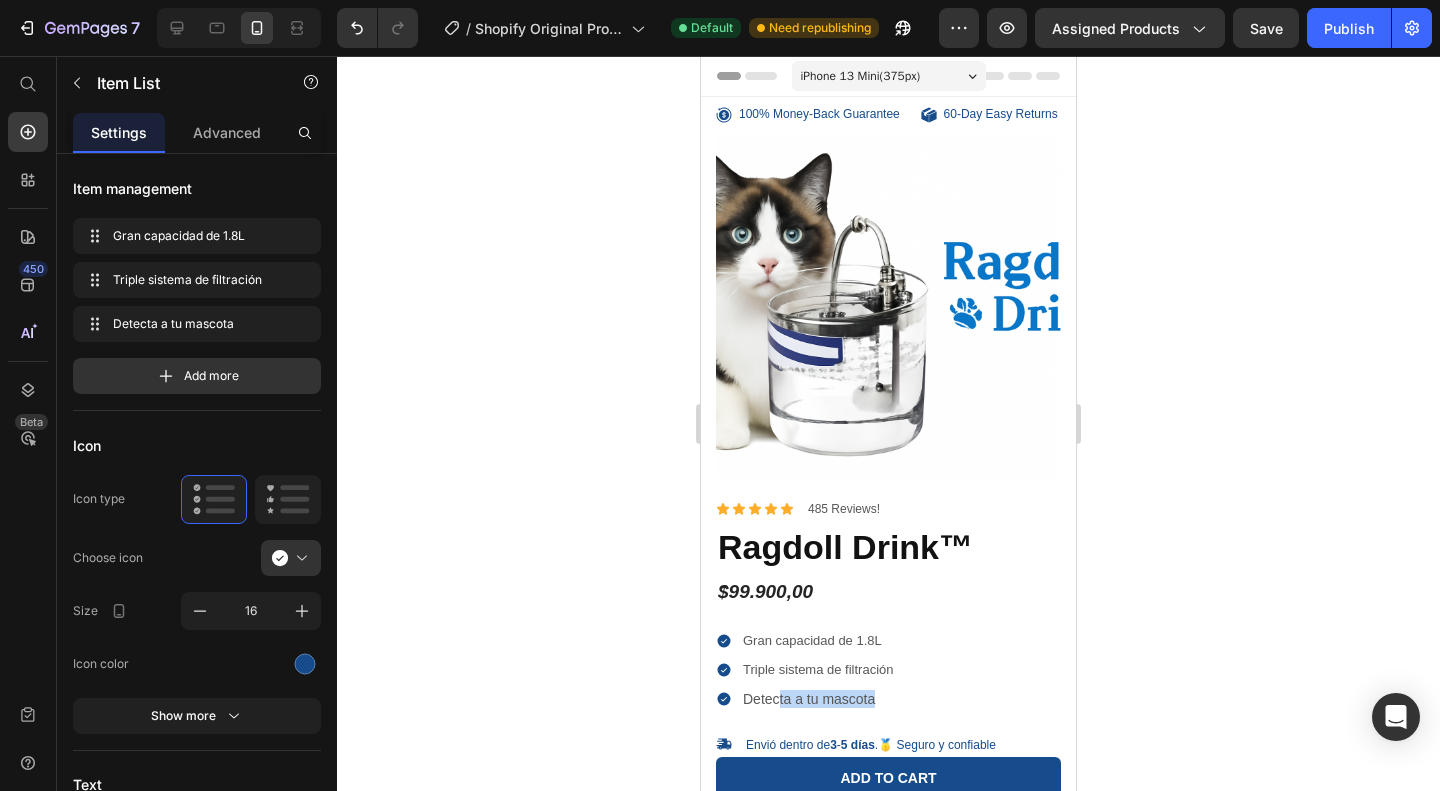 drag, startPoint x: 881, startPoint y: 697, endPoint x: 756, endPoint y: 689, distance: 125.25574 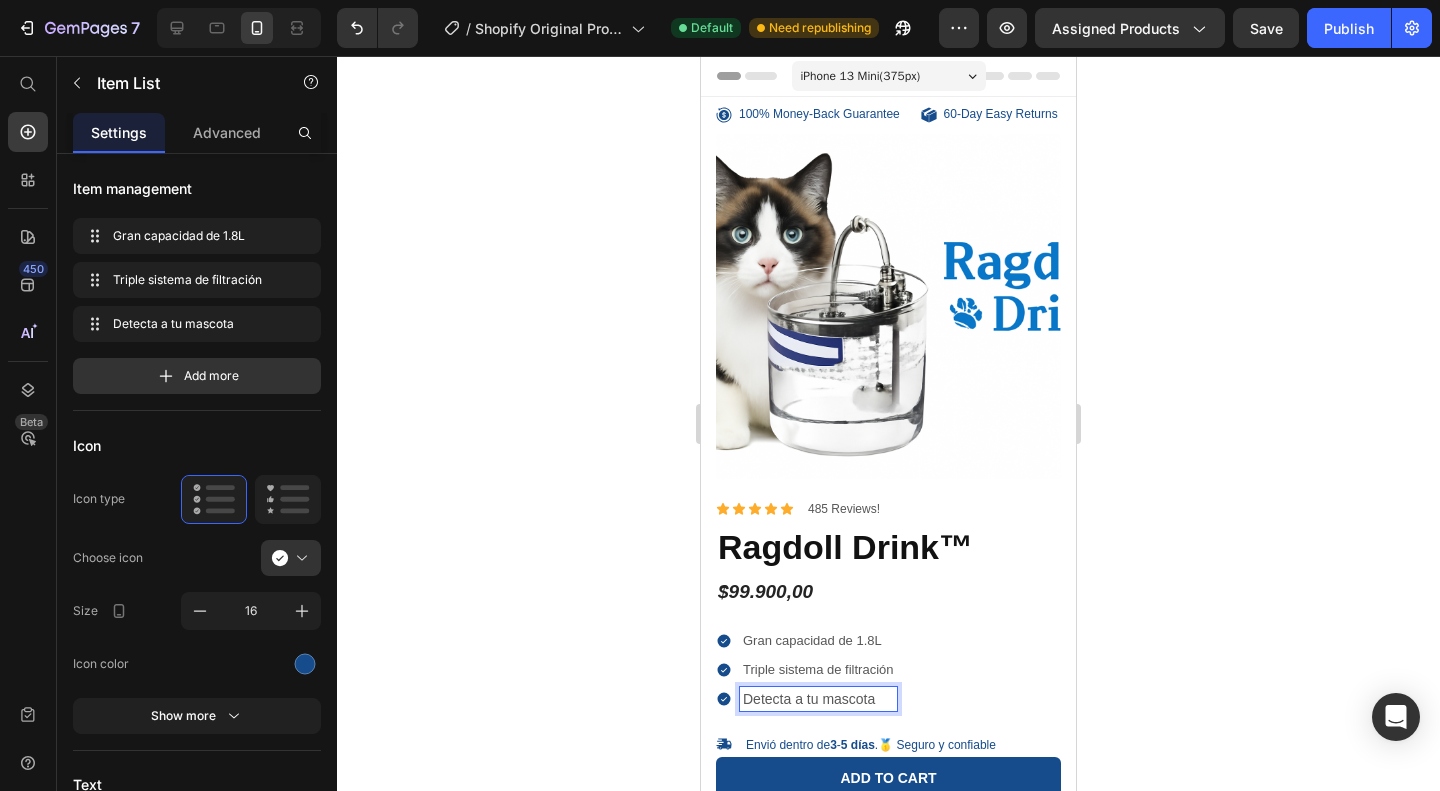 drag, startPoint x: 877, startPoint y: 695, endPoint x: 740, endPoint y: 692, distance: 137.03284 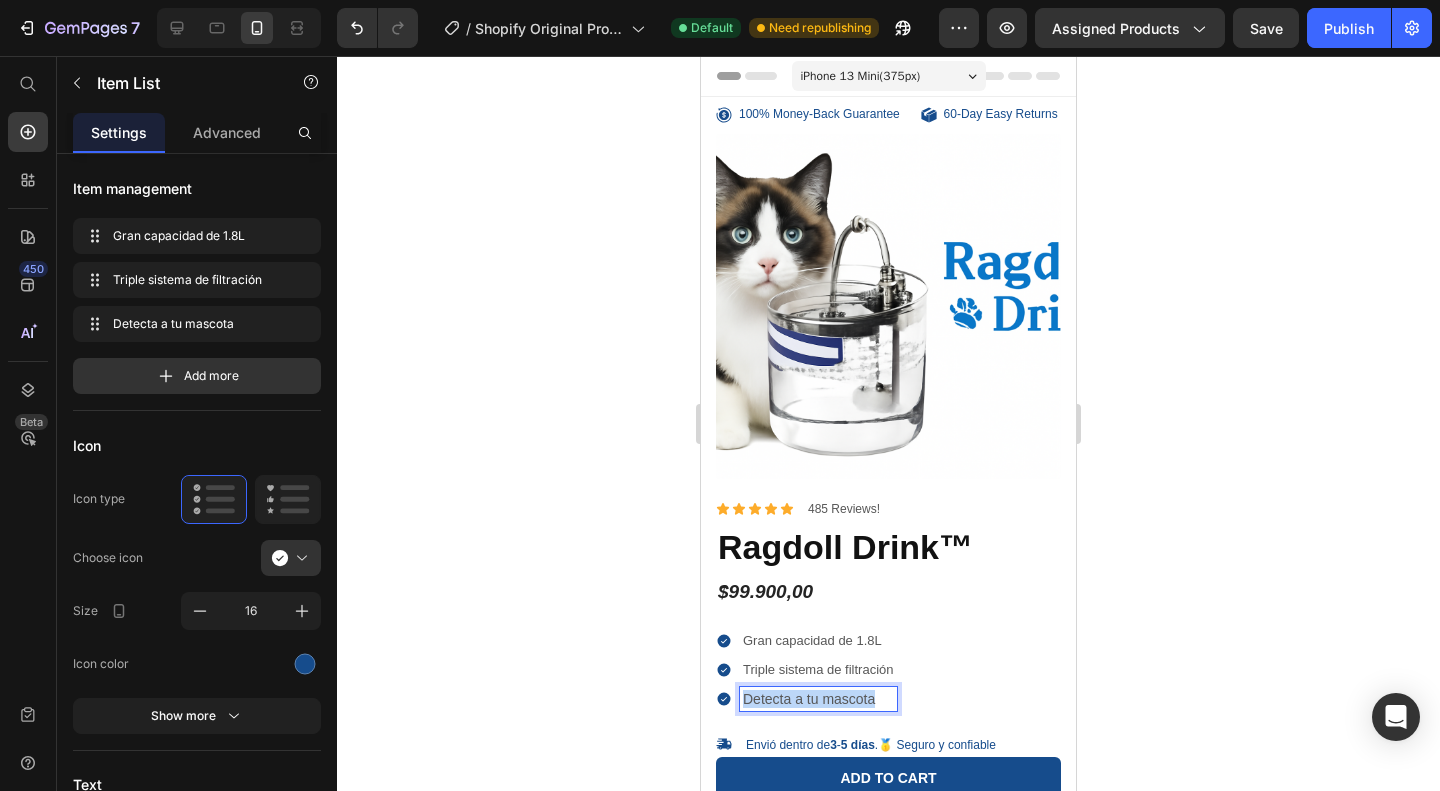 drag, startPoint x: 879, startPoint y: 693, endPoint x: 718, endPoint y: 697, distance: 161.04968 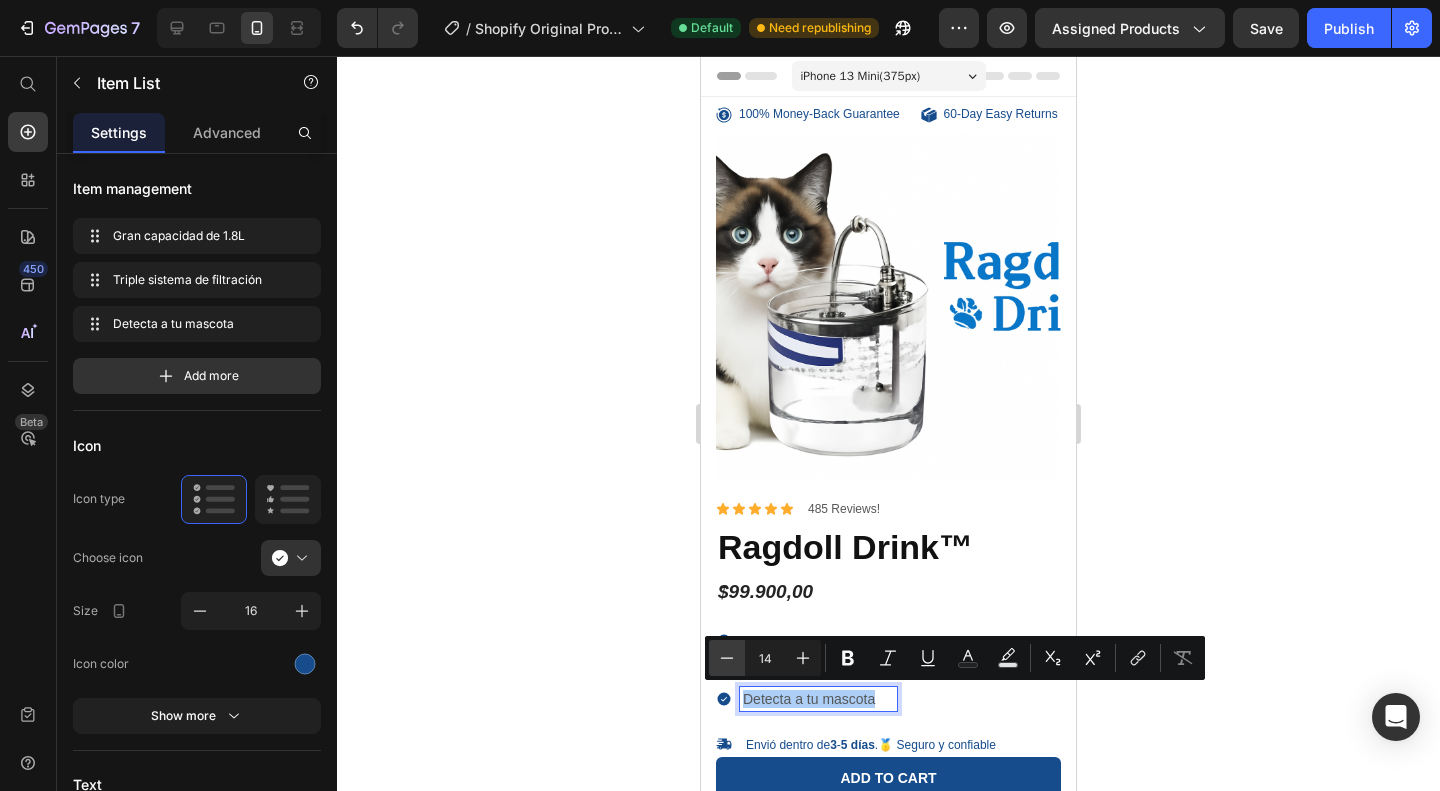 click 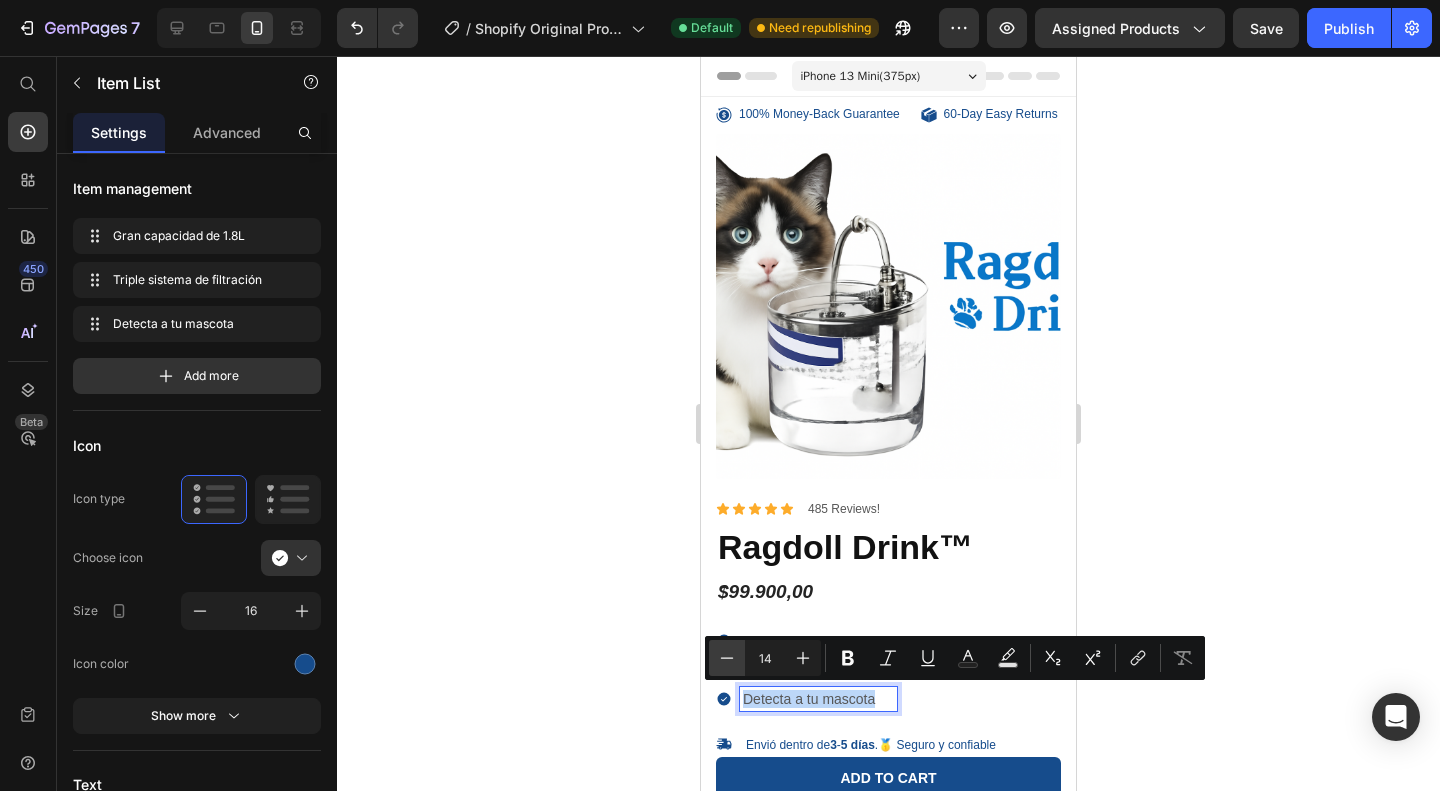 type on "13" 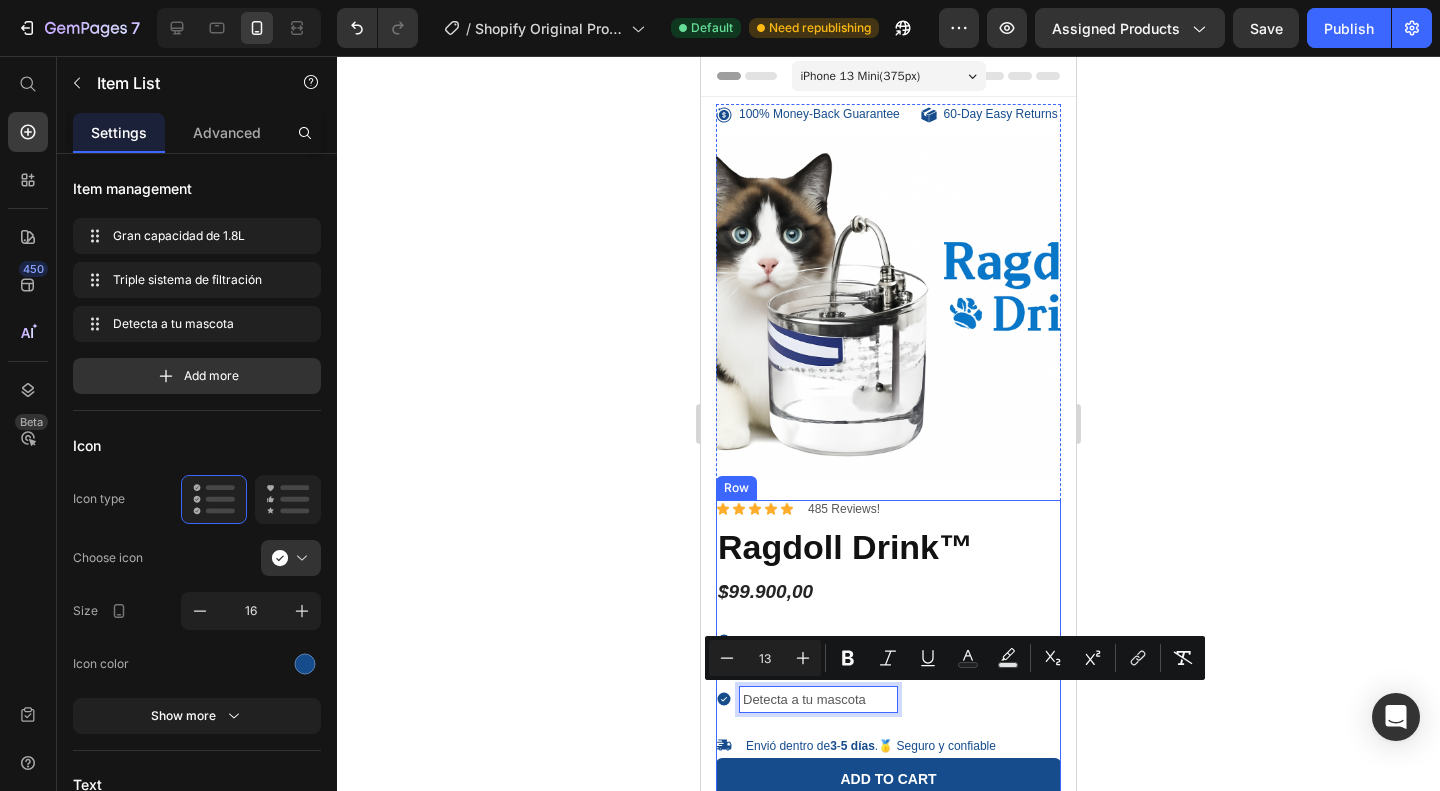 click on "Icon Icon Icon Icon Icon Icon List 485 Reviews! Text Block Row Ragdoll Drink™ Product Title $99.900,00 Product Price Gran capacidad de 1.8L Triple sistema de filtración Detecta a tu mascota Item List   21 Quantity Text Block 1 Product Quantity
Envió dentro de  3  -  5   días .🥇 Seguro y confiable Item List
100% Money-Back Guarantee Item List
60-Day Easy Returns and Exchanges Item List Row Add to cart Add to Cart
Description
Label Directions
Supplement Facts Accordion" at bounding box center (888, 737) 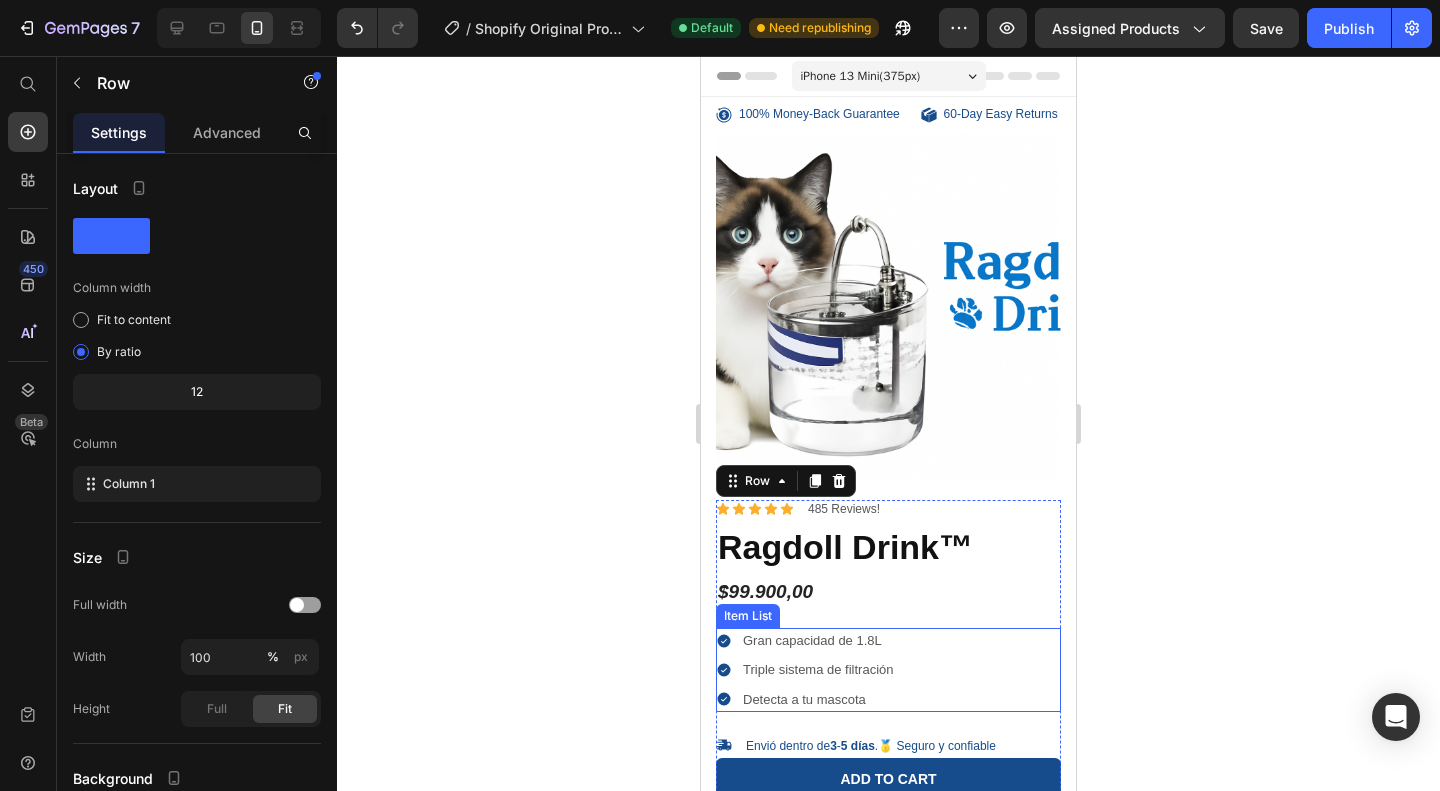 click on "Detecta a tu mascota" at bounding box center [818, 699] 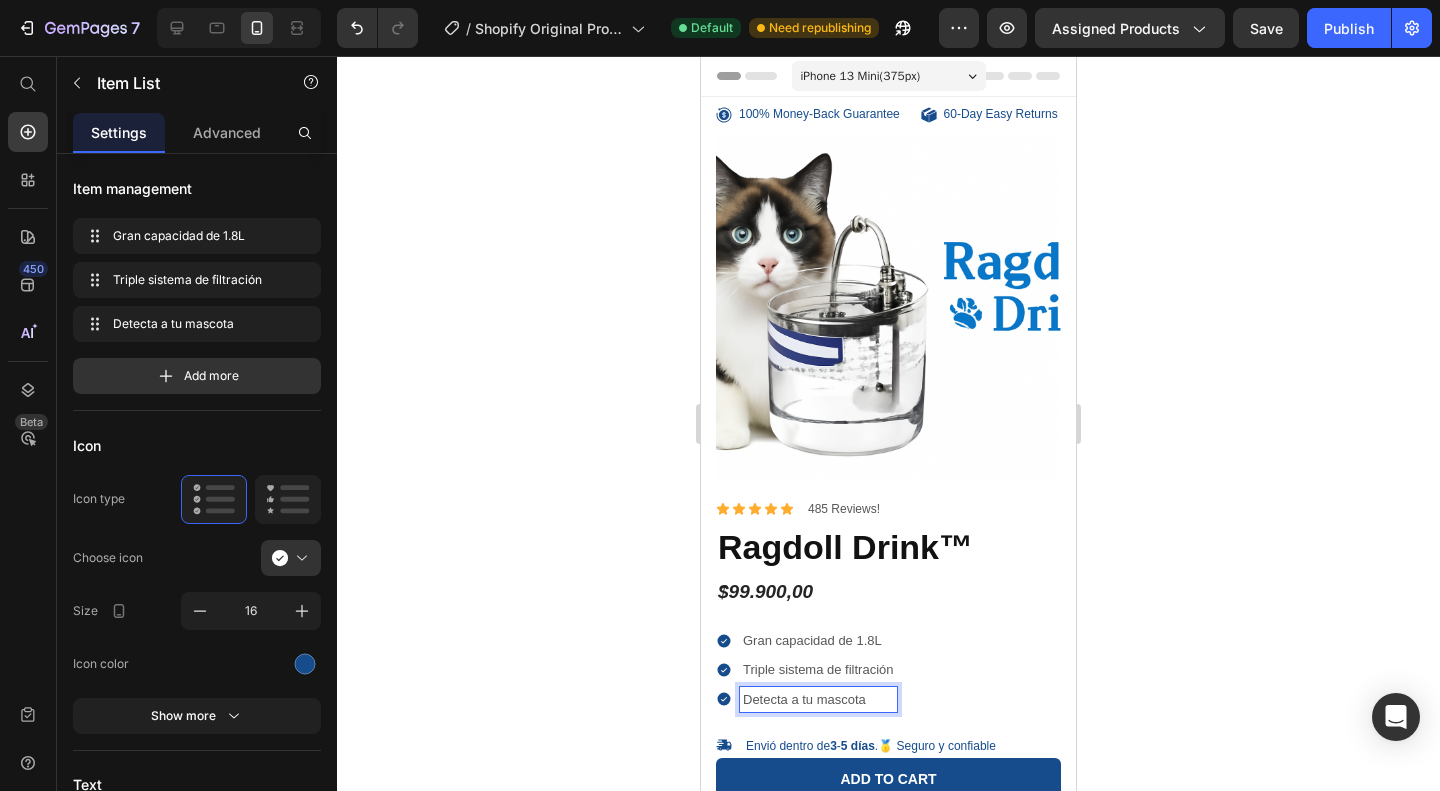 click on "Gran capacidad de 1.8L Triple sistema de filtración Detecta a tu mascota" at bounding box center (888, 670) 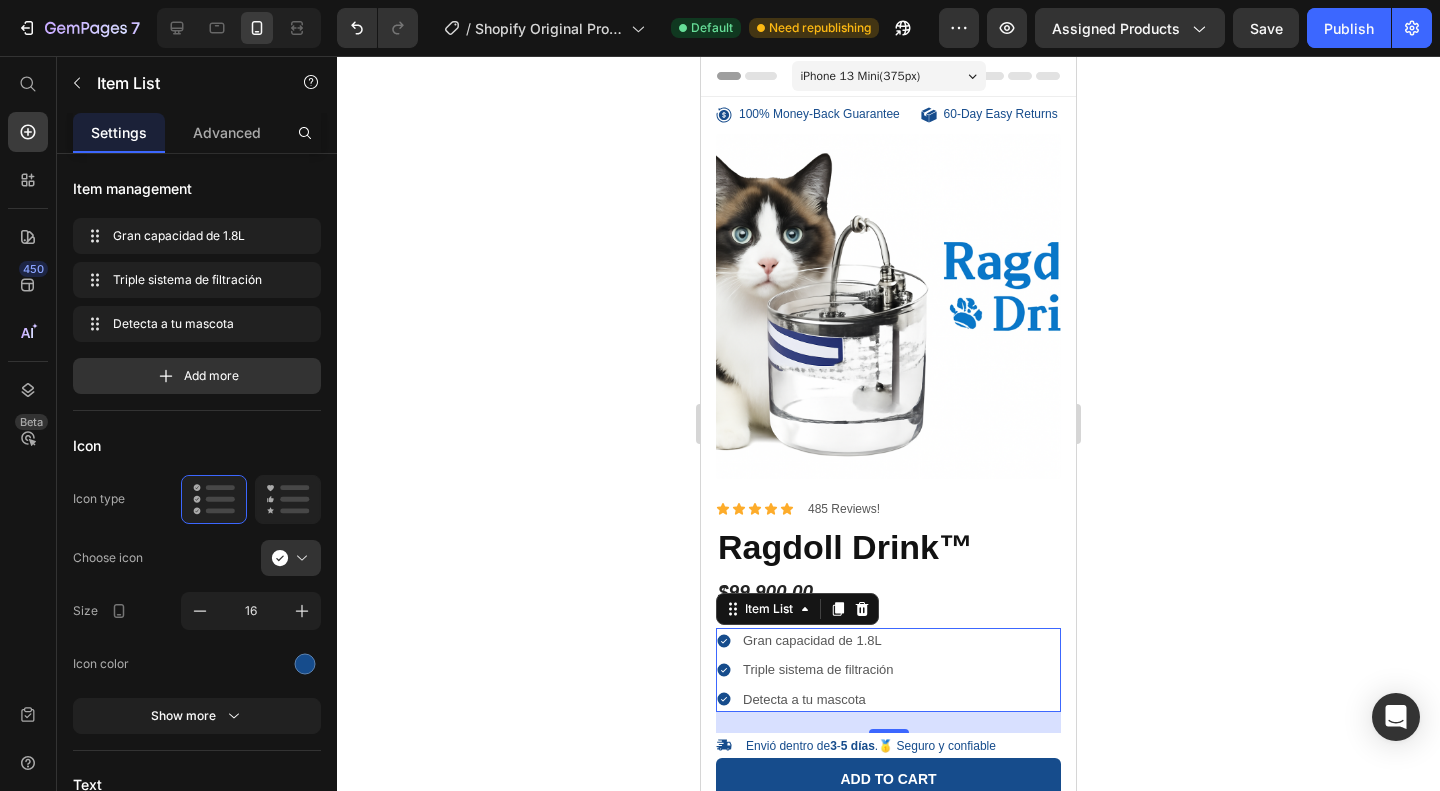 click on "Detecta a tu mascota" at bounding box center [806, 699] 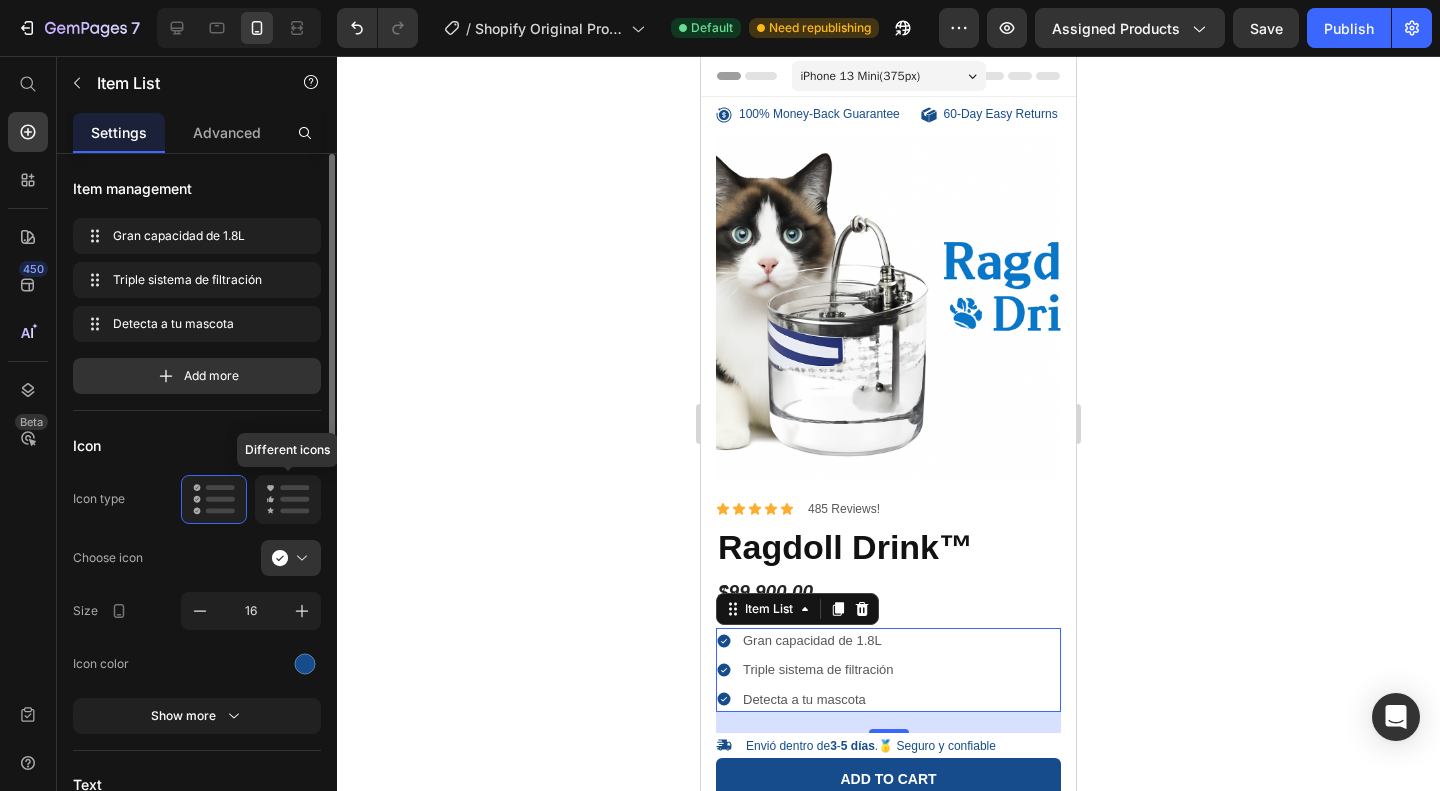 click 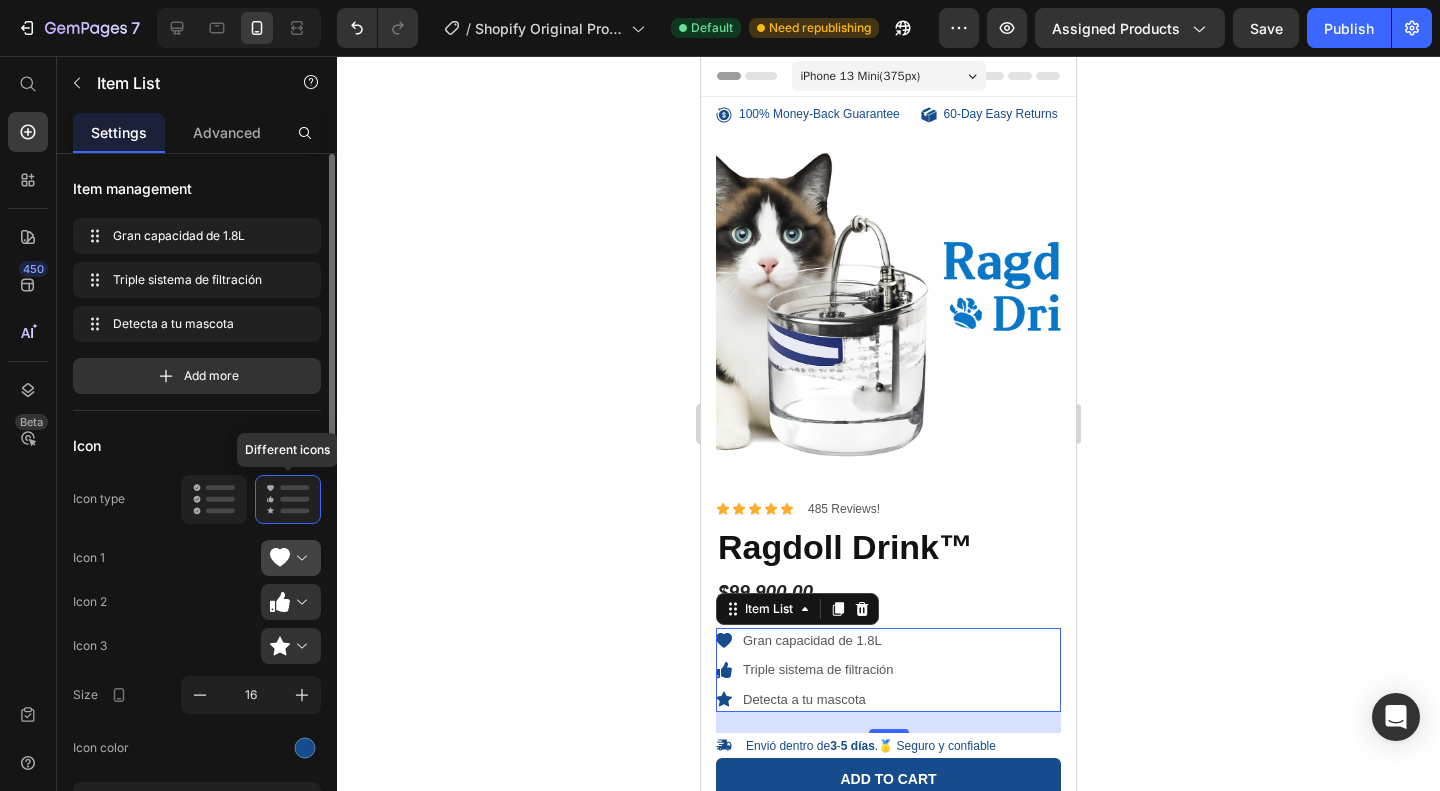 click 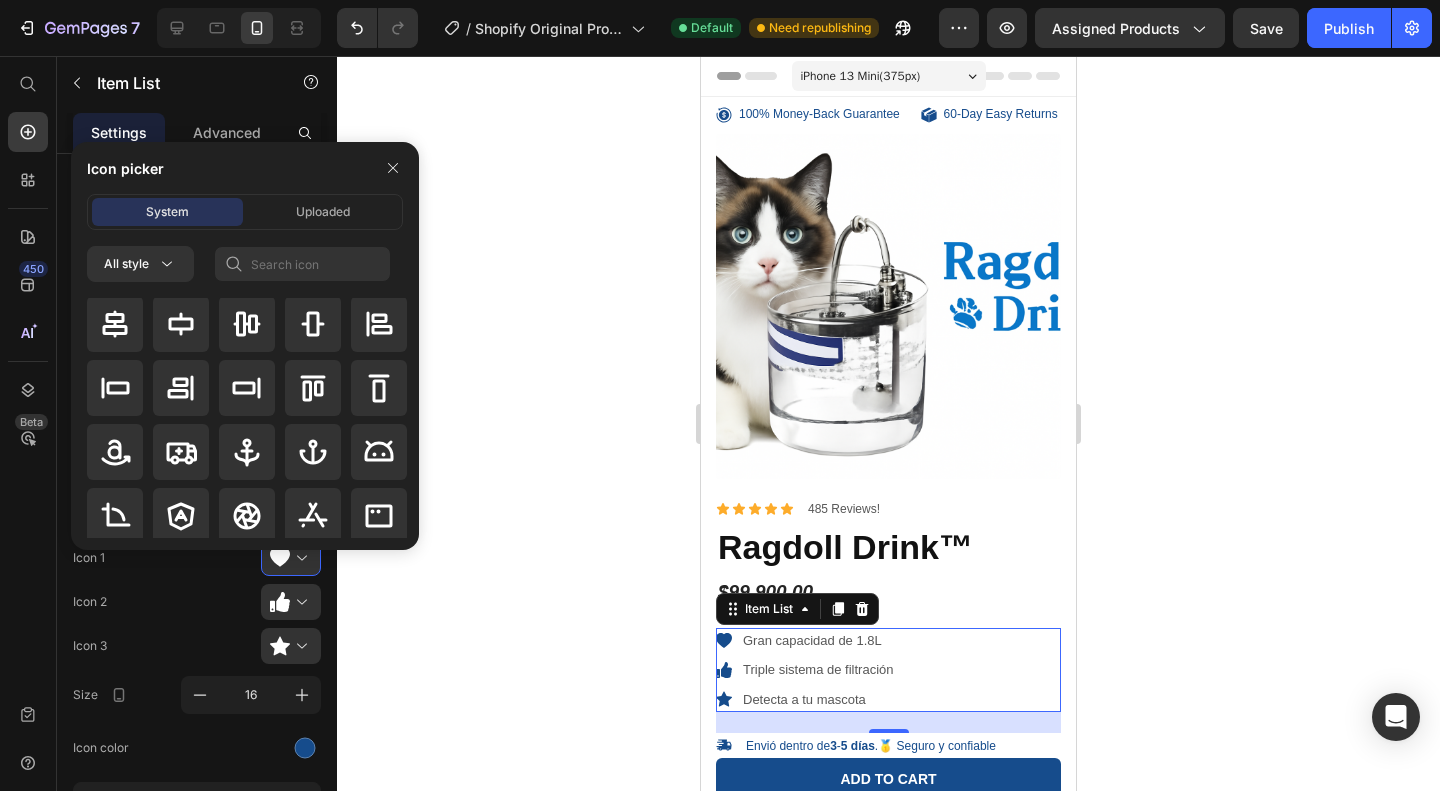 scroll, scrollTop: 0, scrollLeft: 0, axis: both 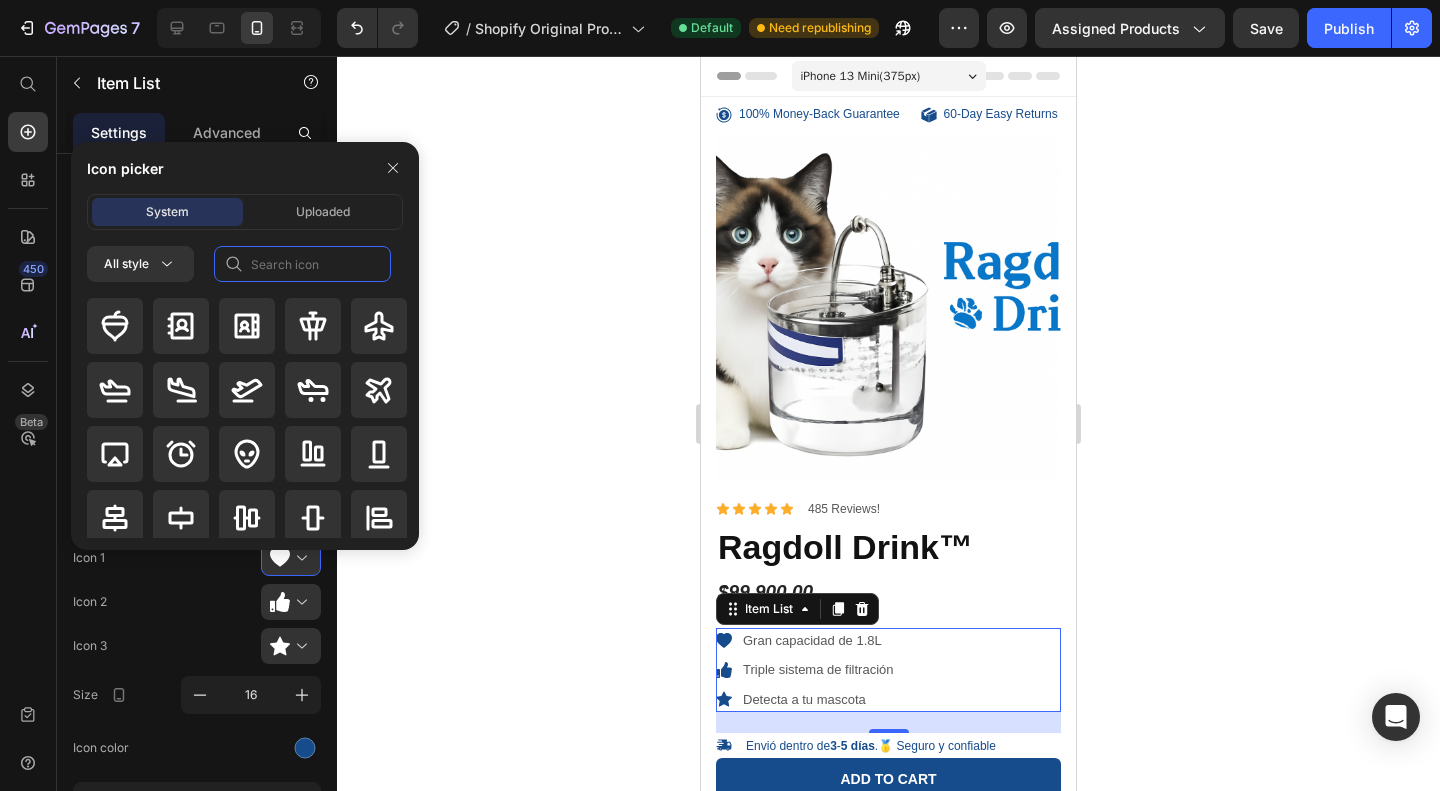 click 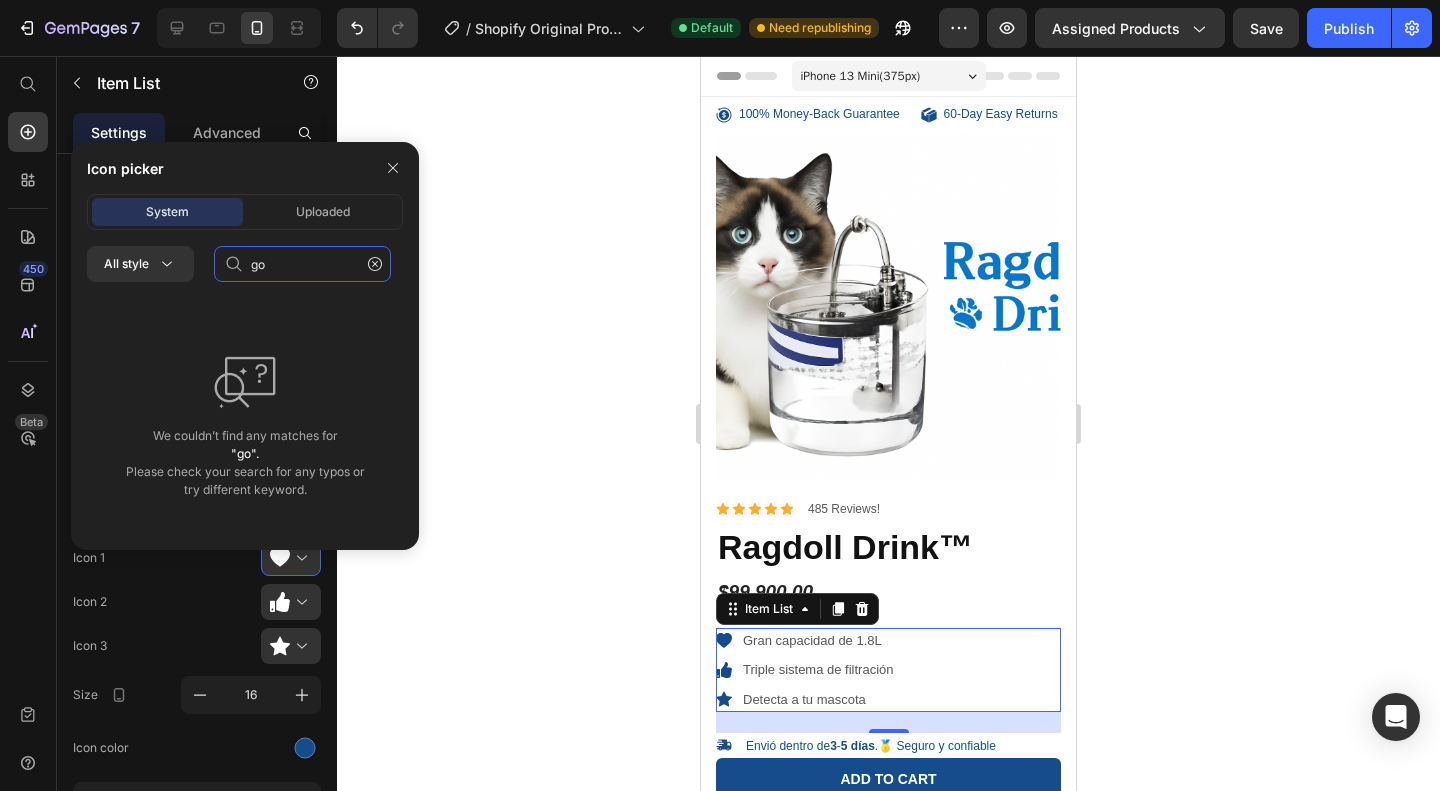 type on "g" 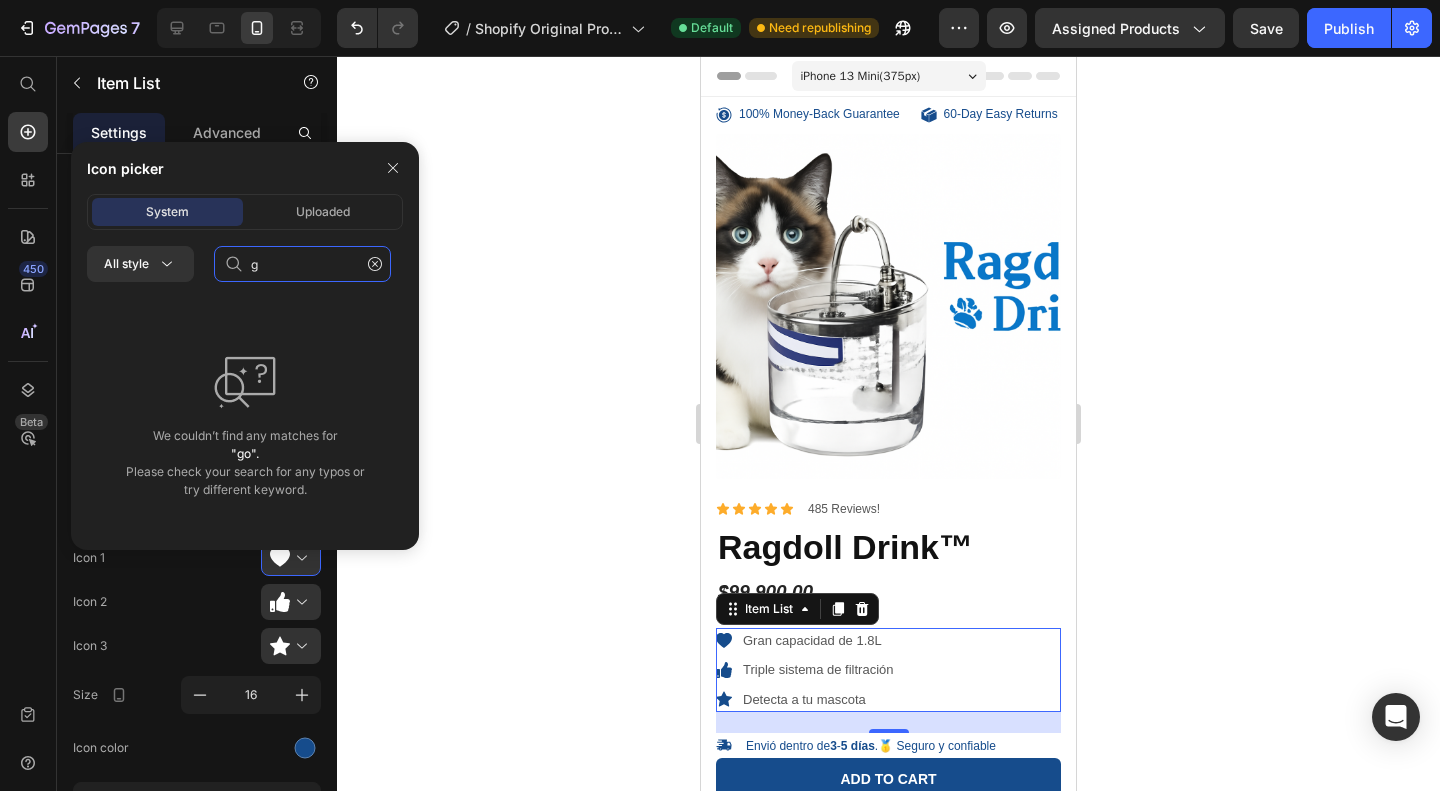 type 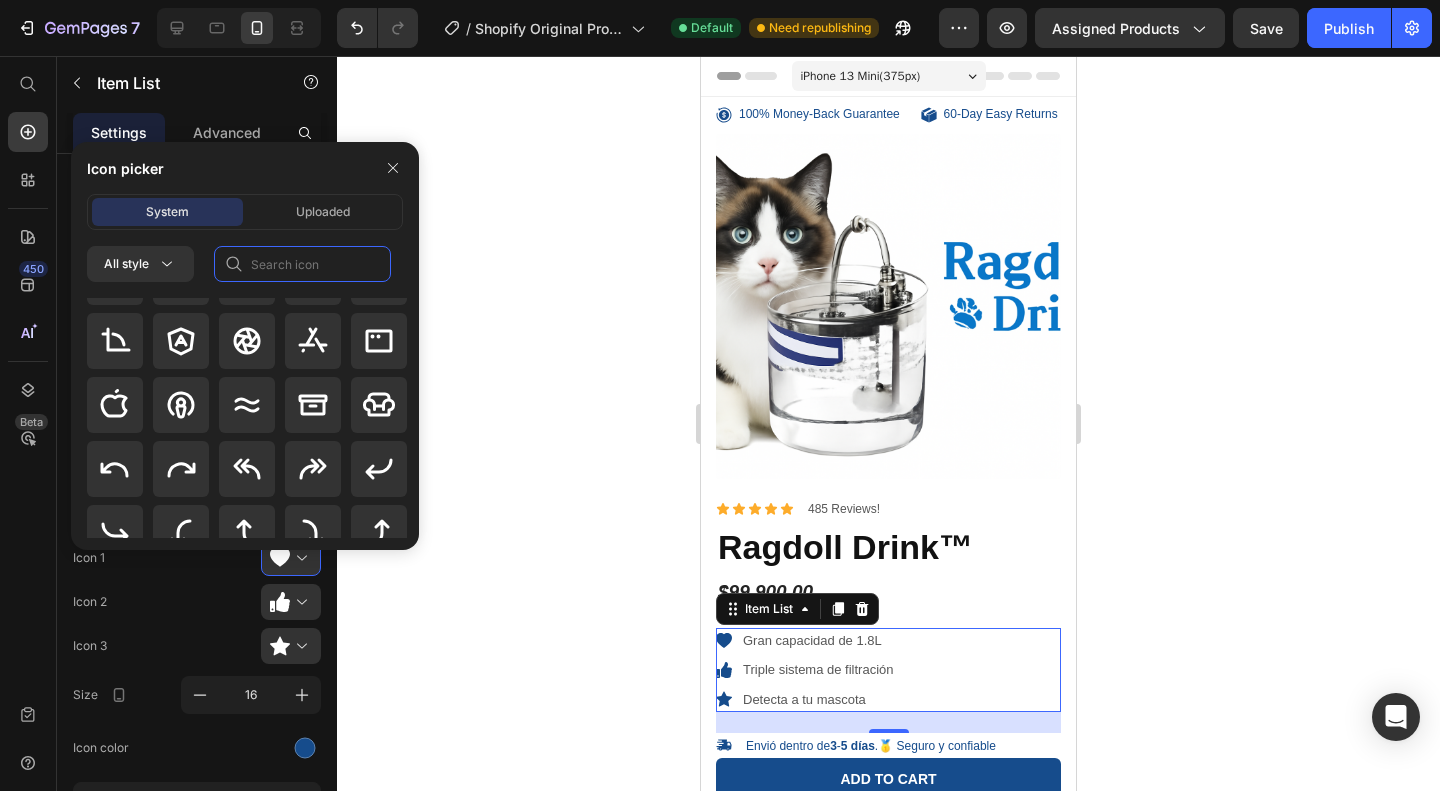scroll, scrollTop: 346, scrollLeft: 0, axis: vertical 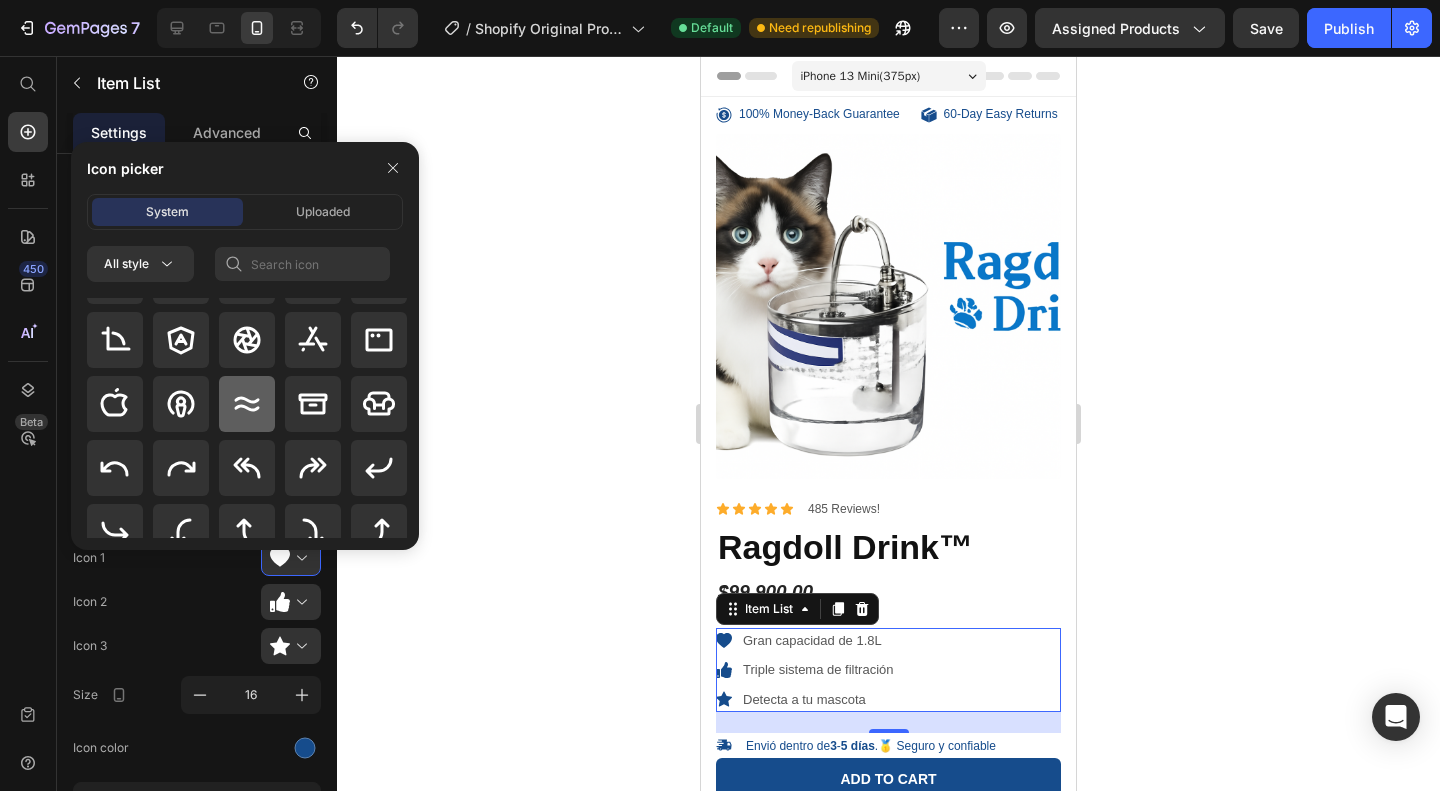 click 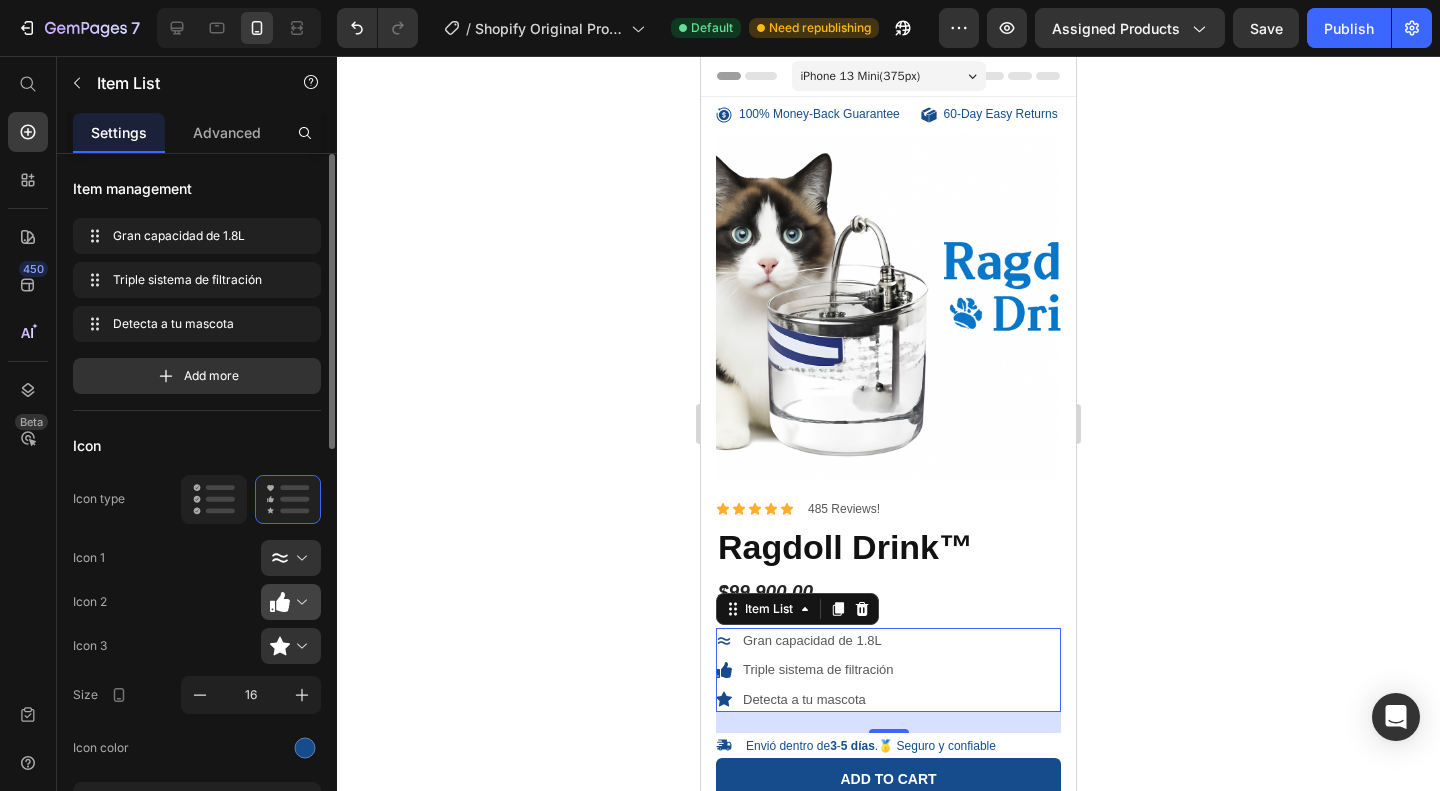 click at bounding box center (299, 602) 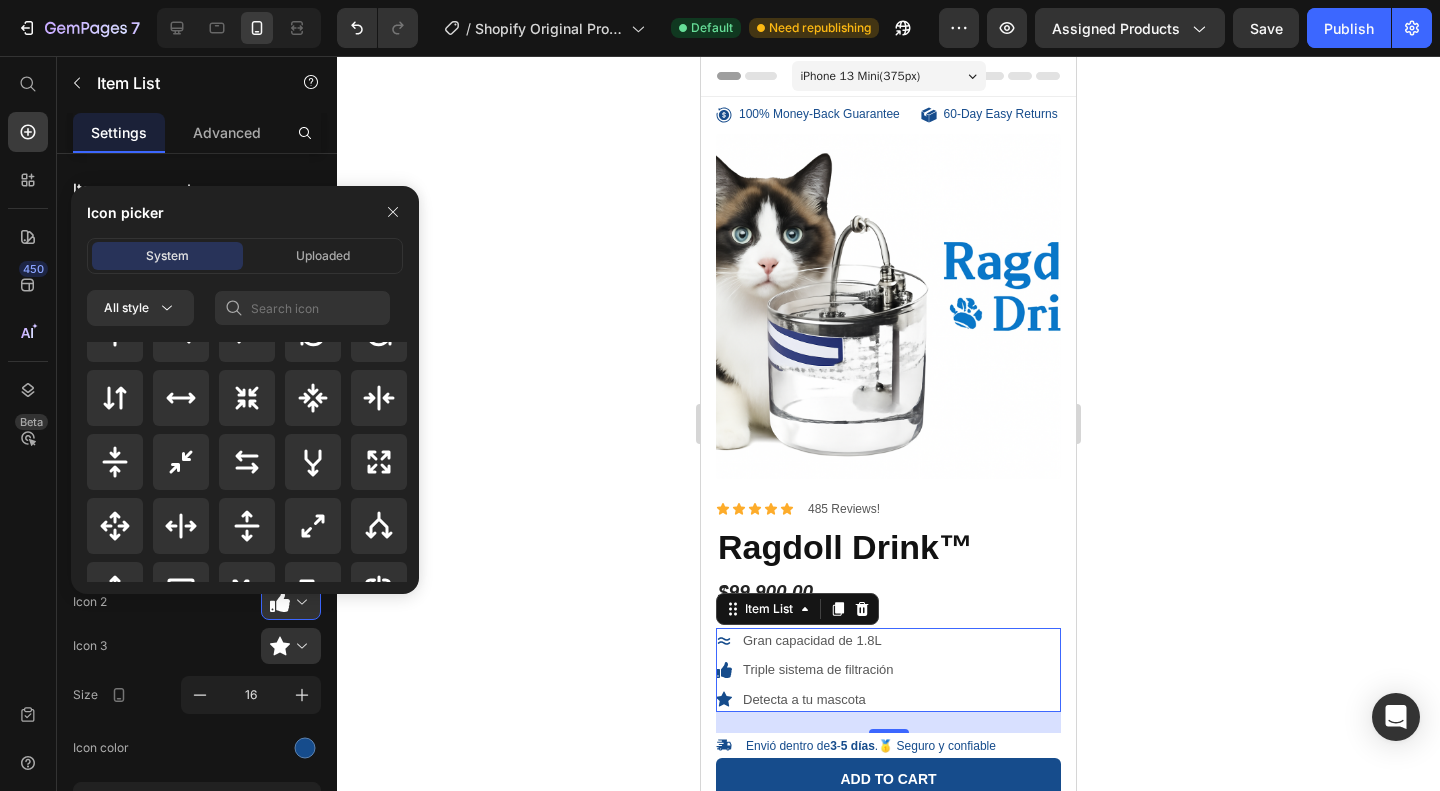 scroll, scrollTop: 1268, scrollLeft: 0, axis: vertical 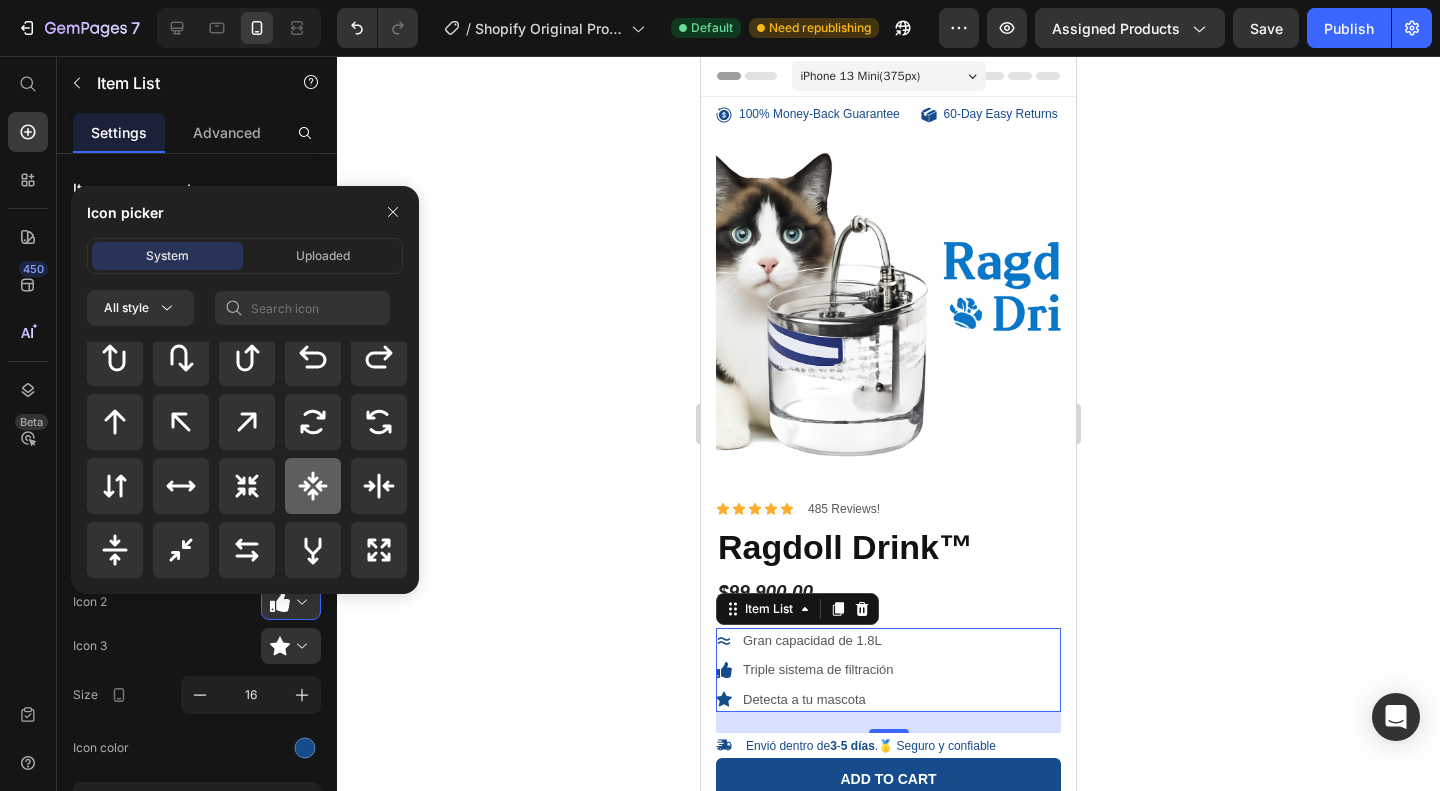 click 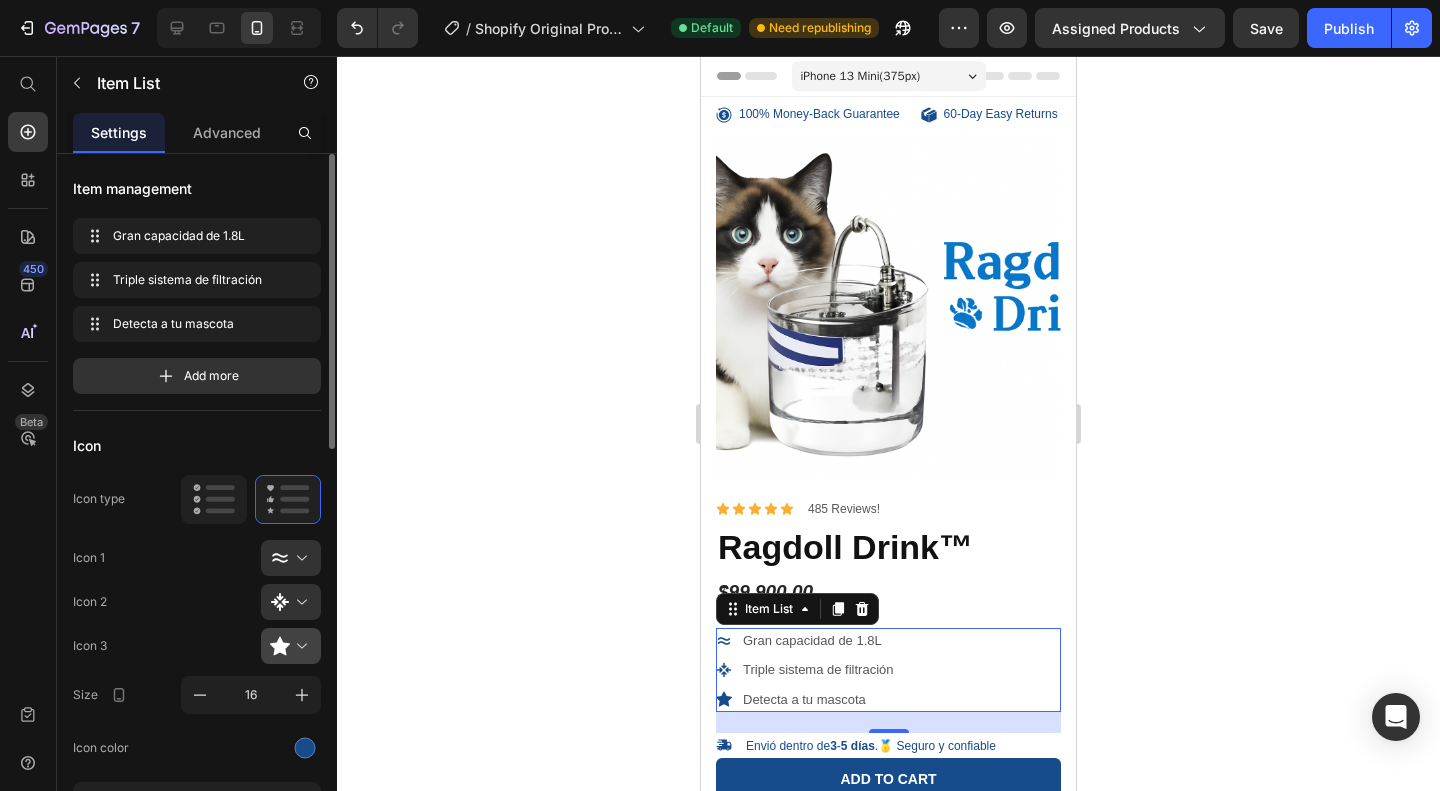 click at bounding box center (299, 646) 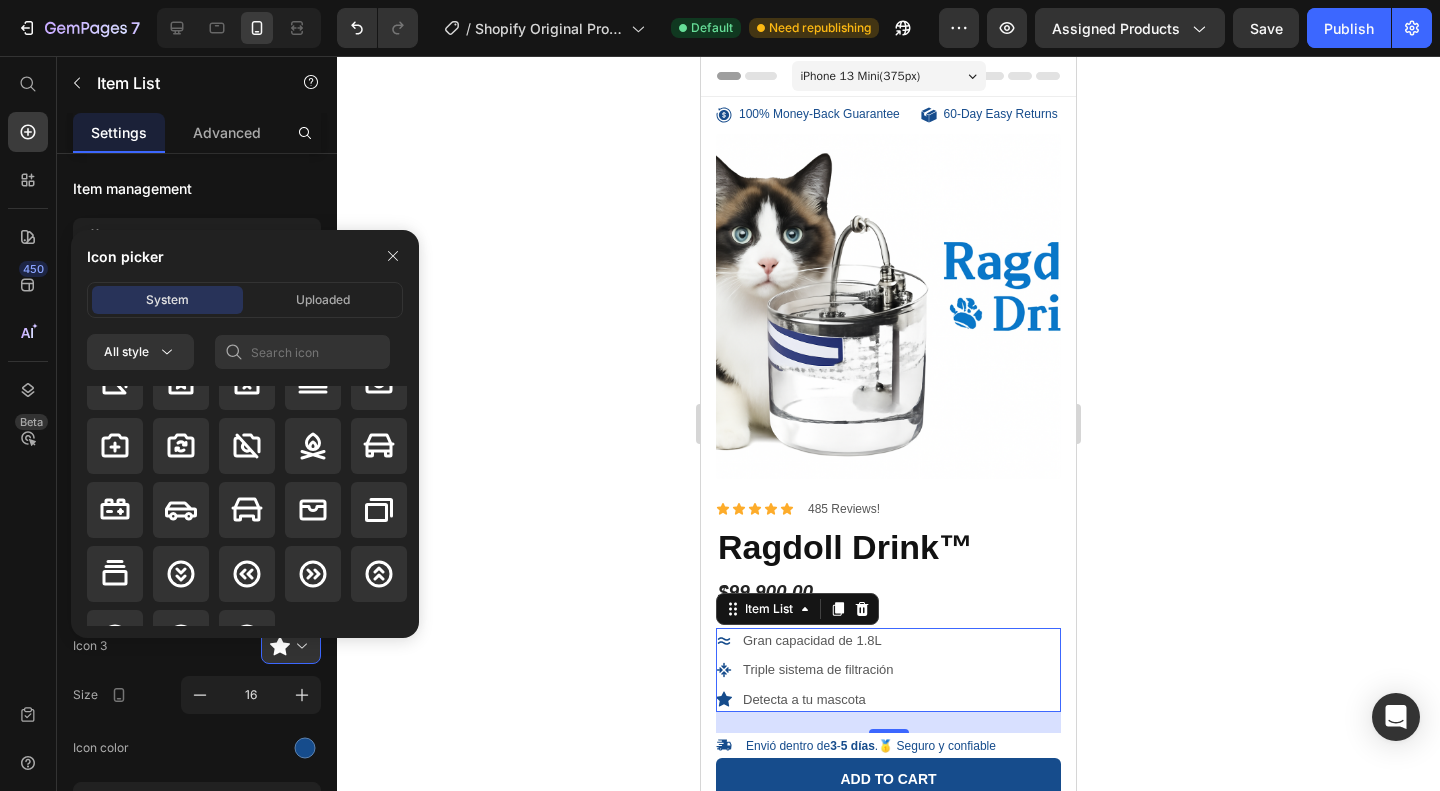 scroll, scrollTop: 3056, scrollLeft: 0, axis: vertical 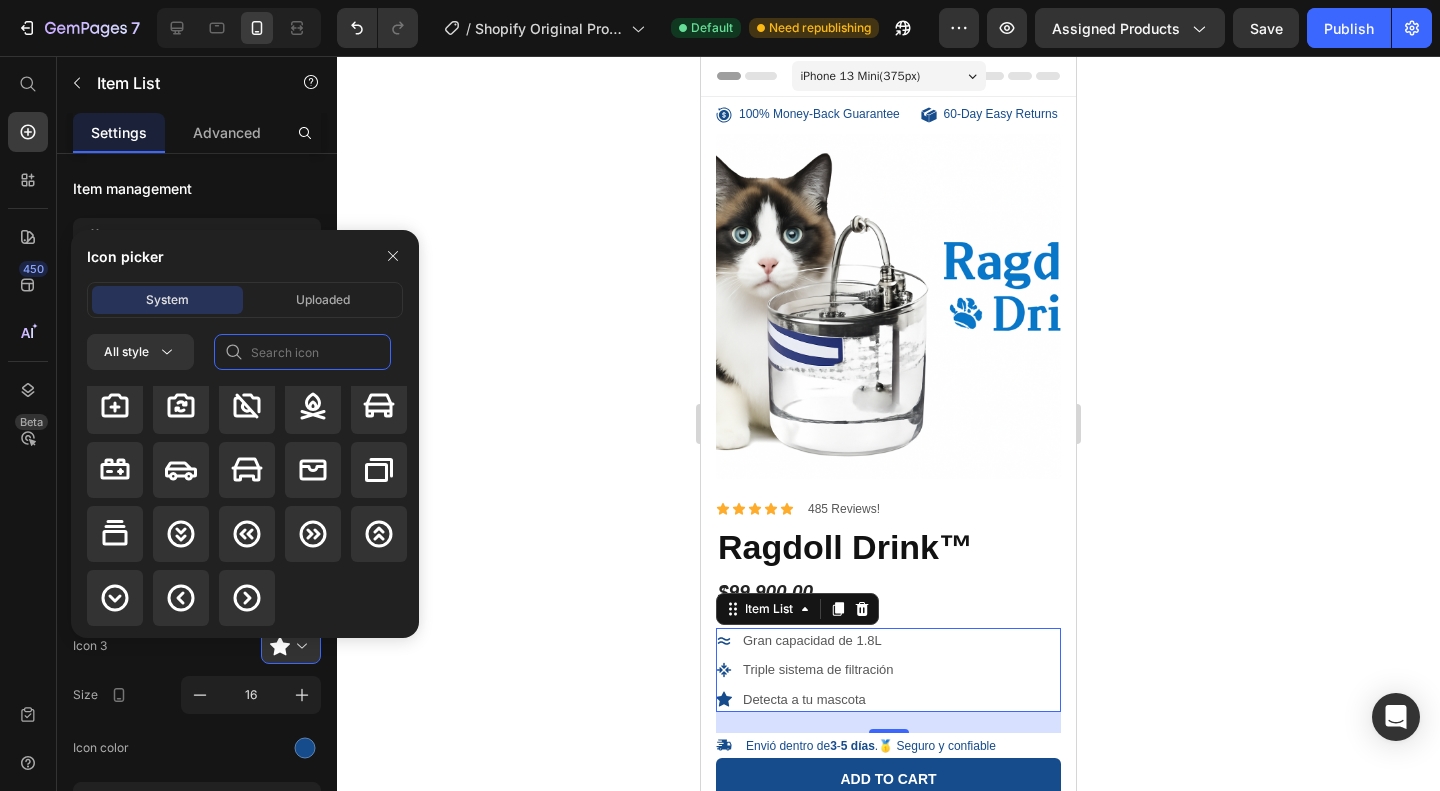 click 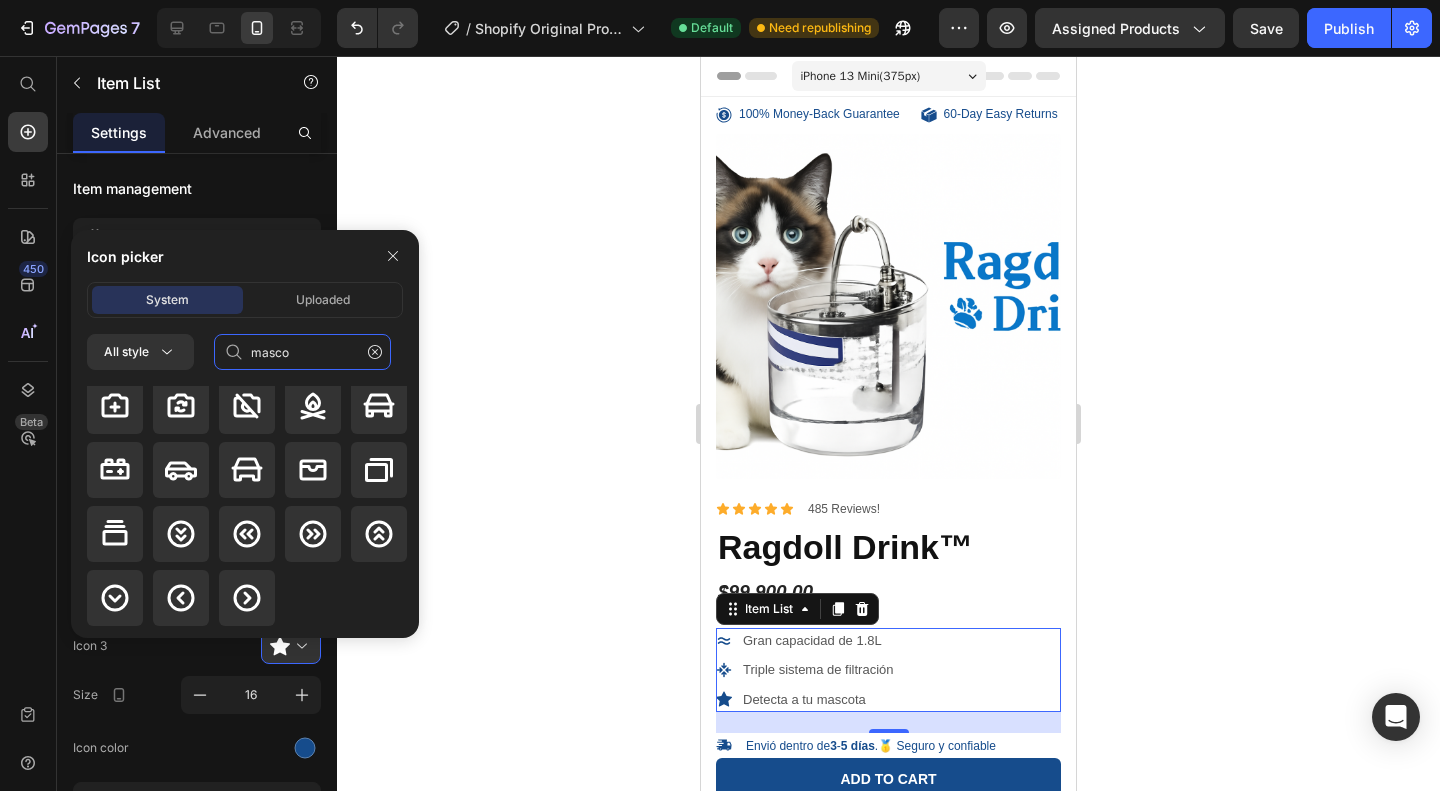 scroll, scrollTop: 0, scrollLeft: 0, axis: both 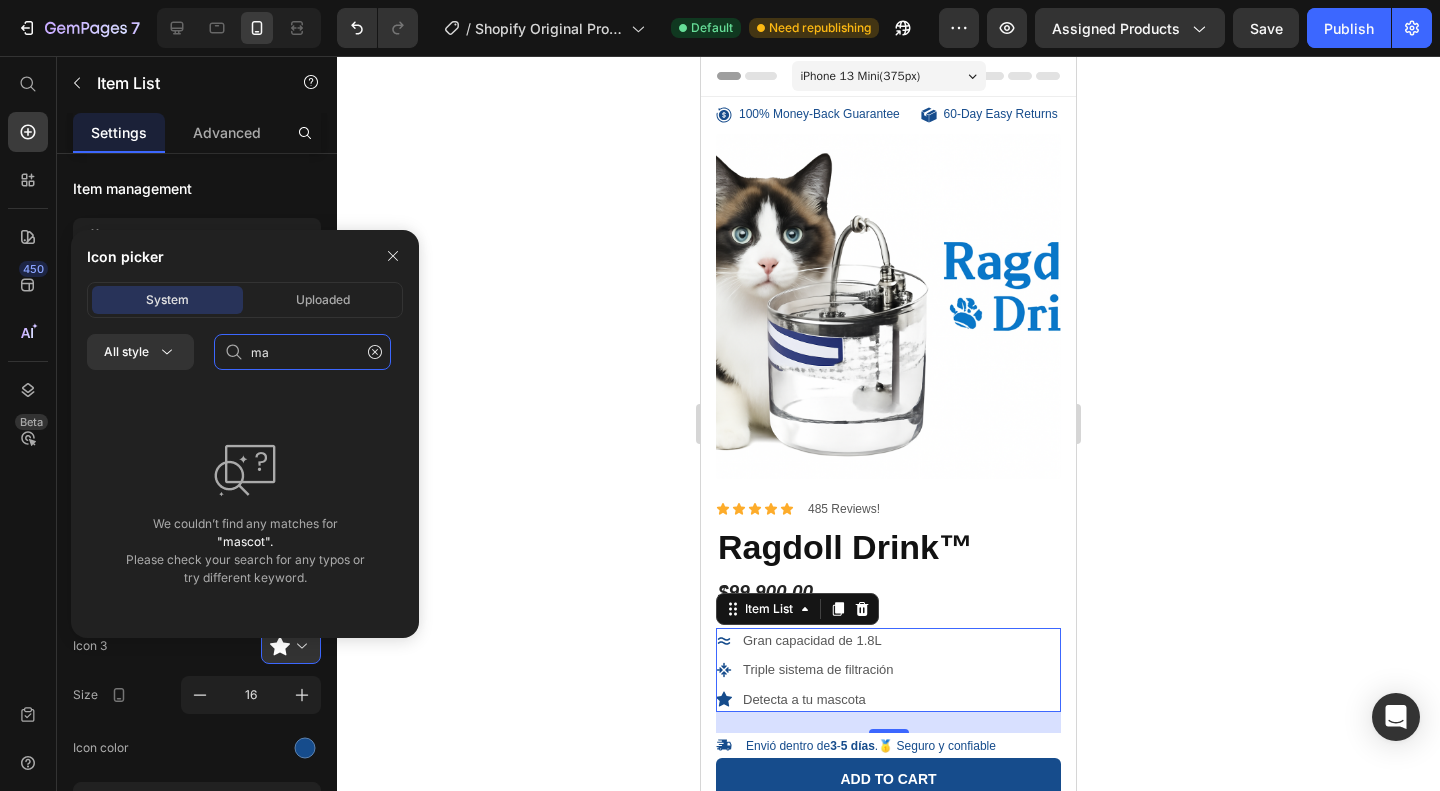 type on "m" 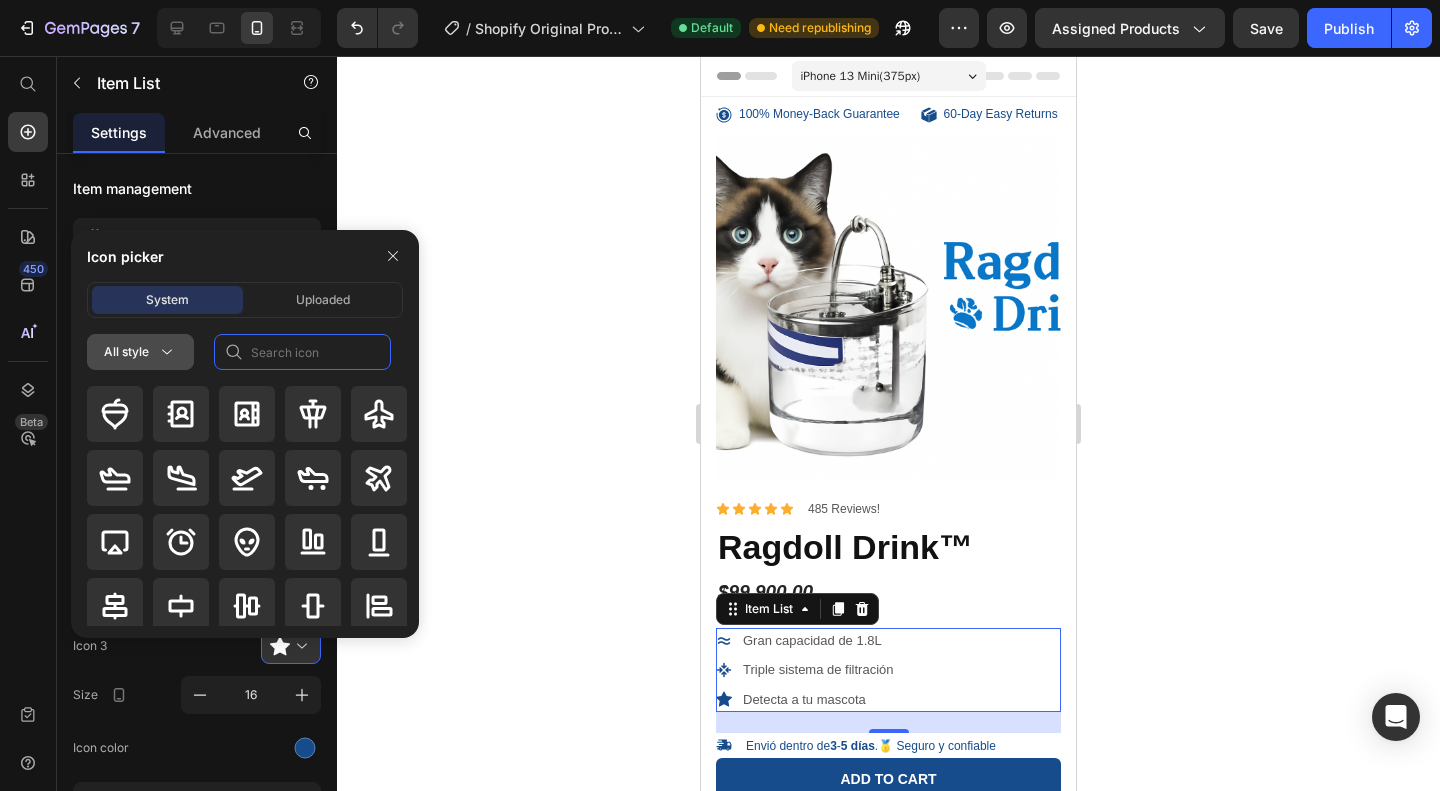click on "All style" at bounding box center [140, 352] 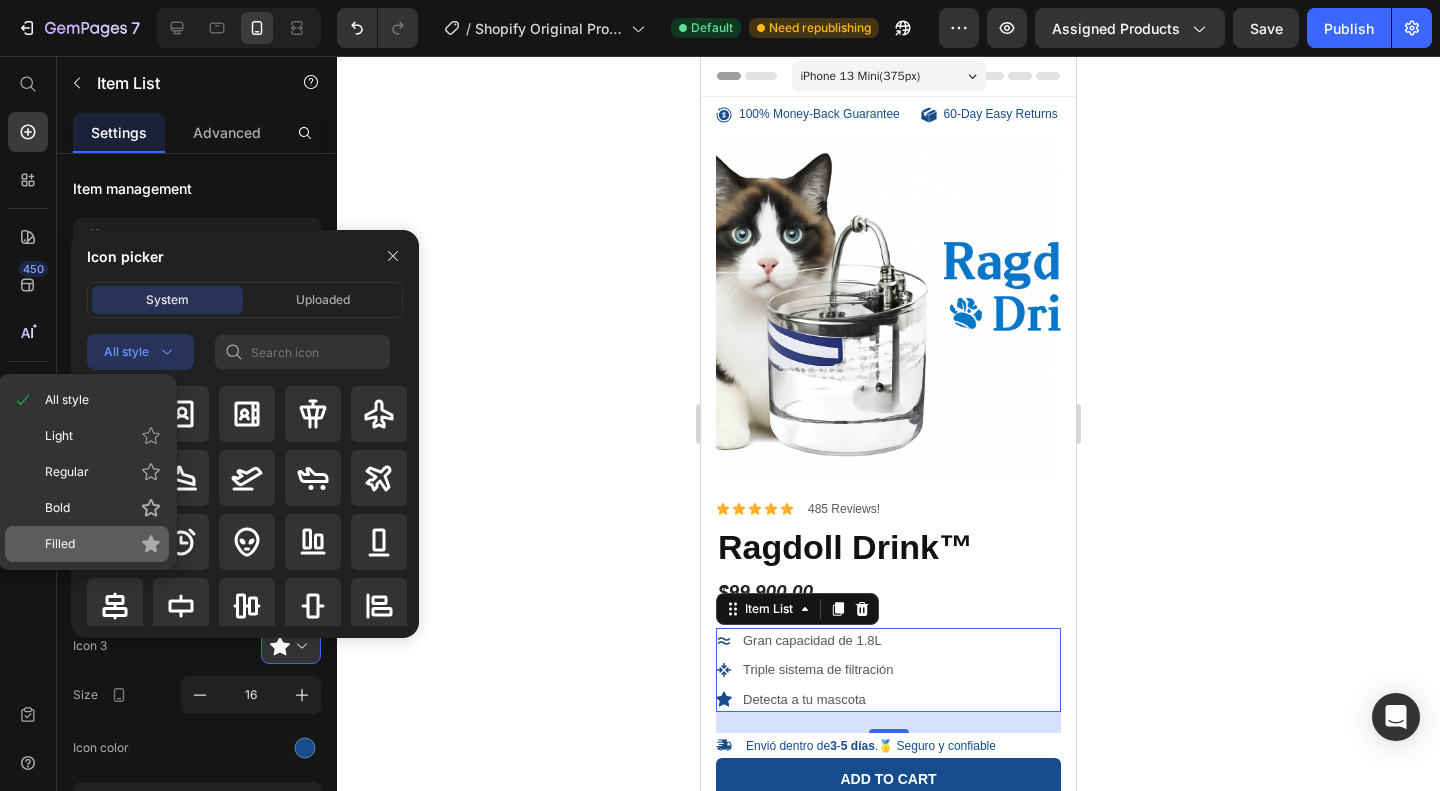 click on "Filled" at bounding box center [103, 544] 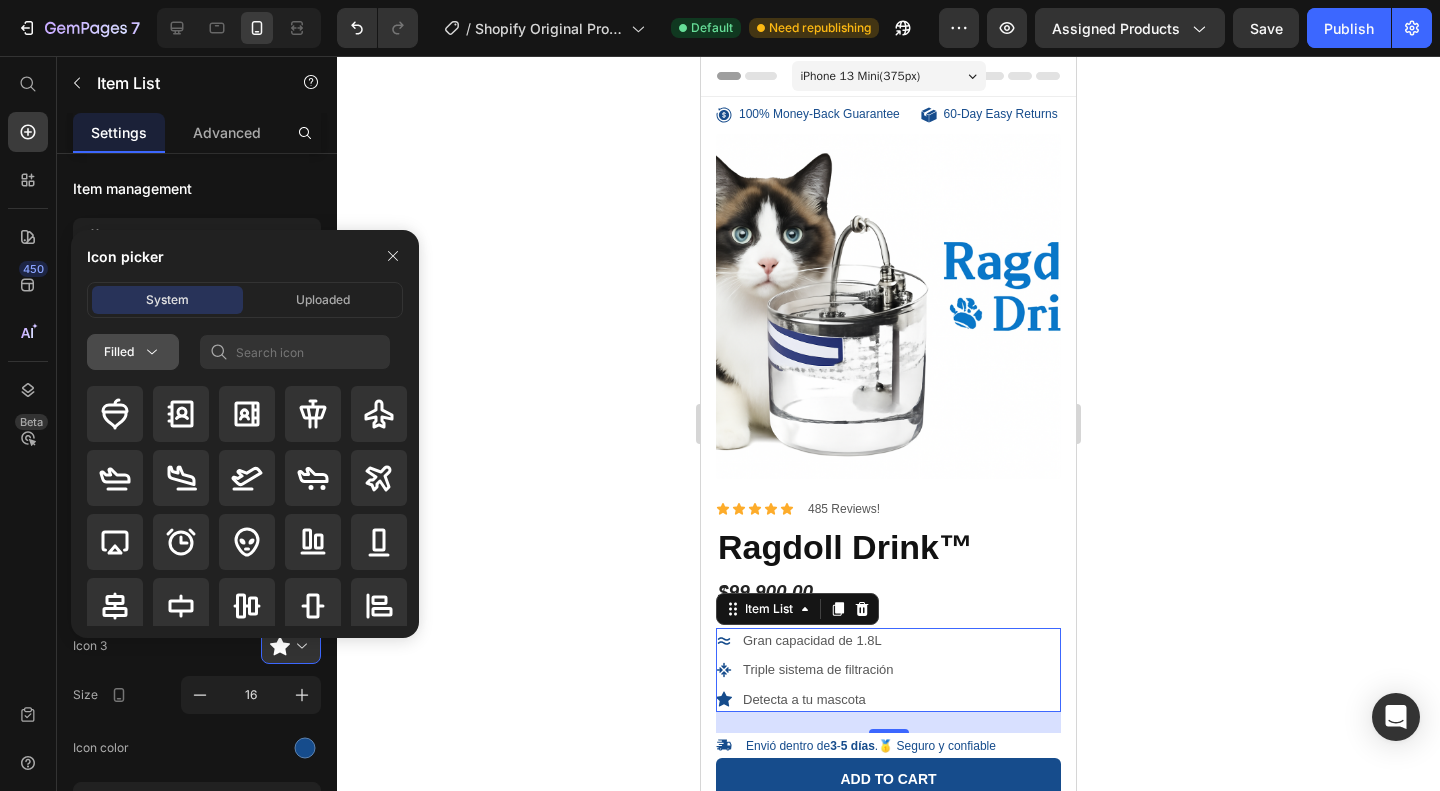 click on "Filled" at bounding box center [133, 352] 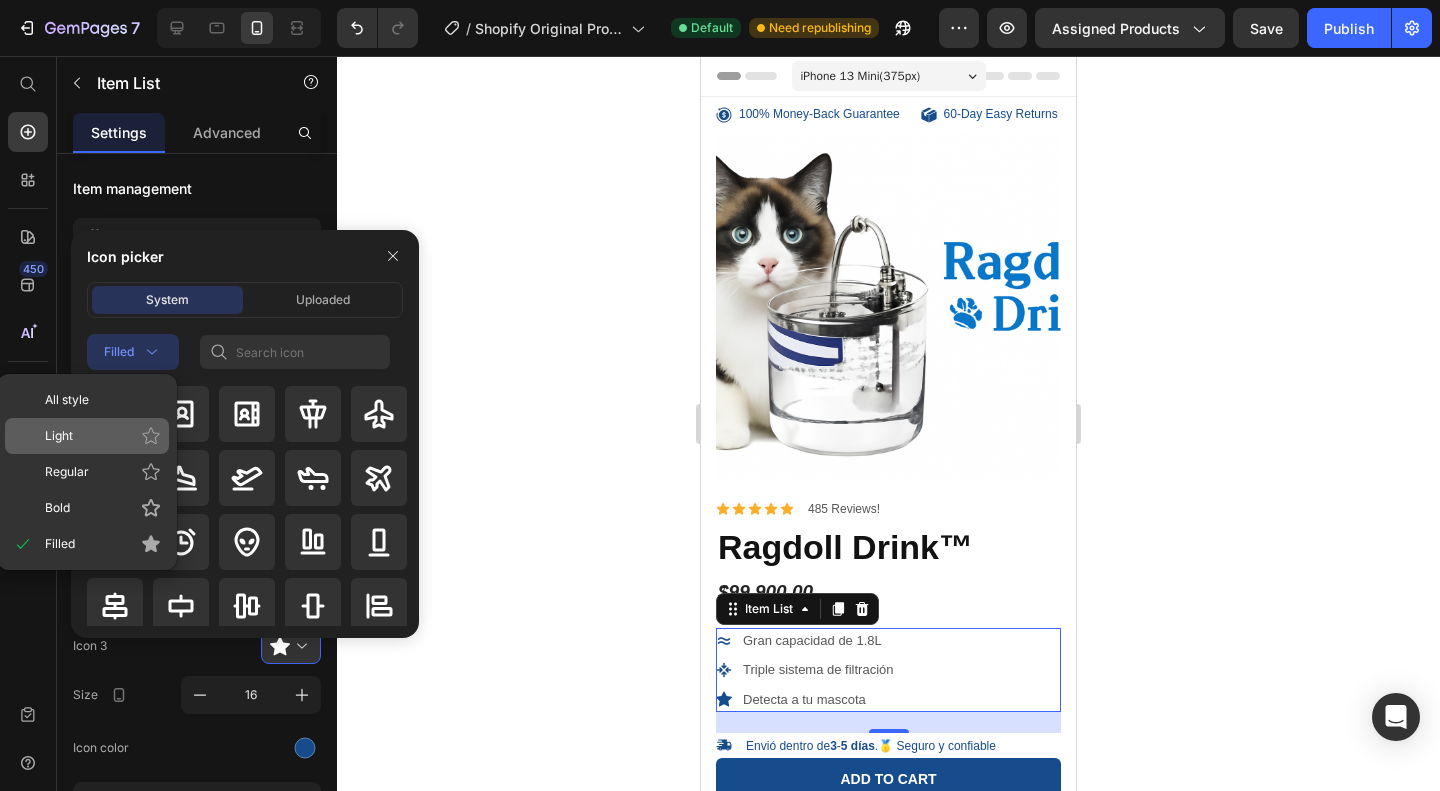 click on "Light" at bounding box center (103, 436) 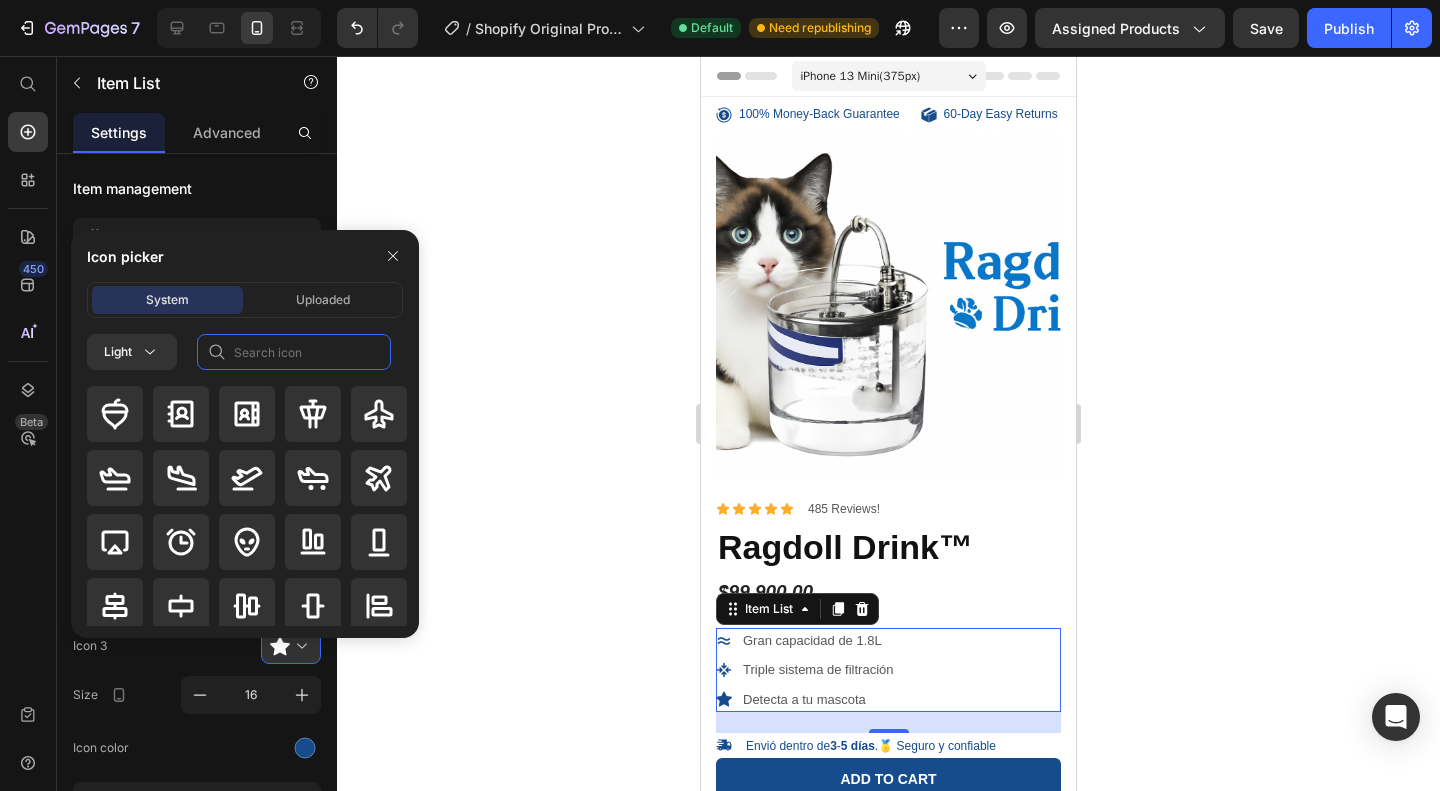 click 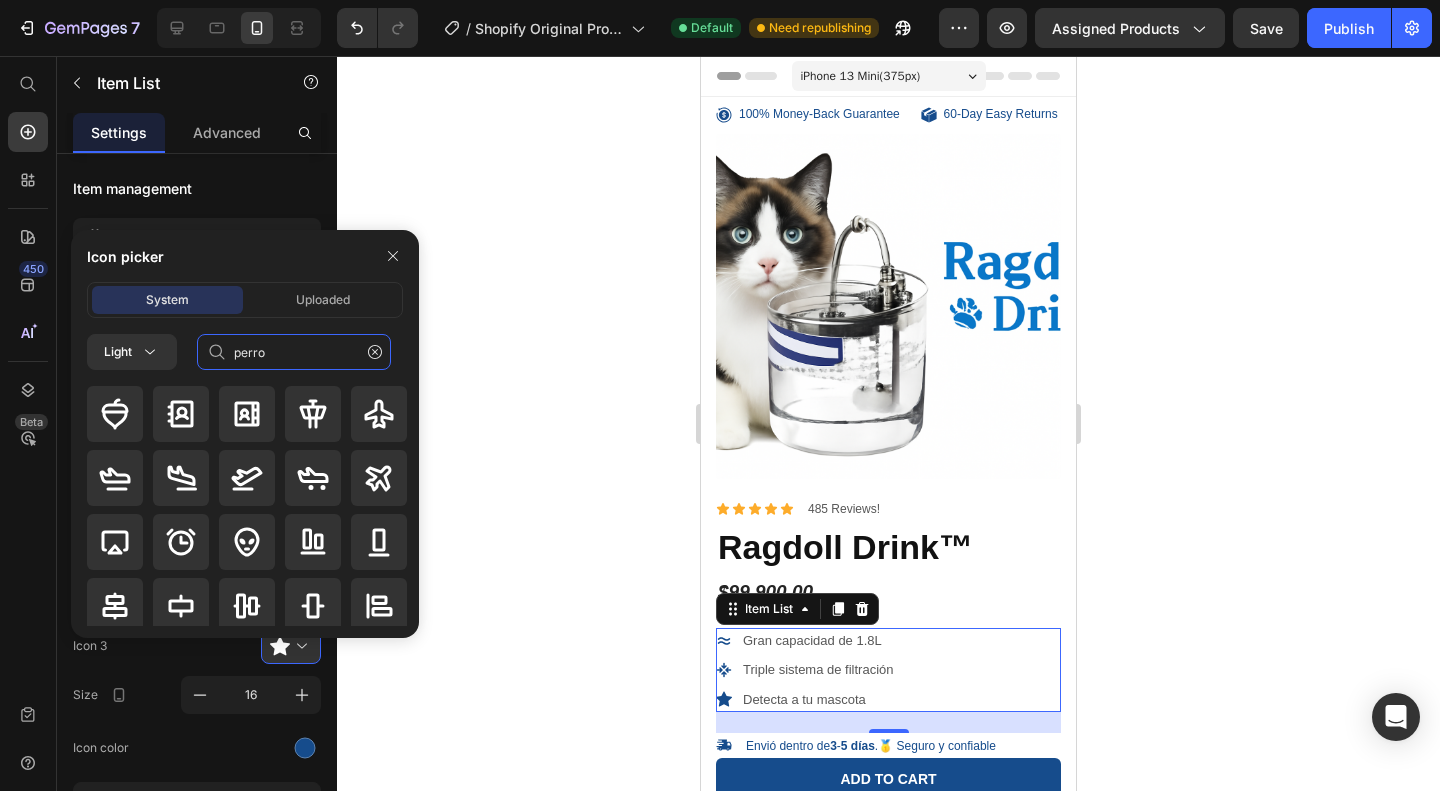 type on "perro" 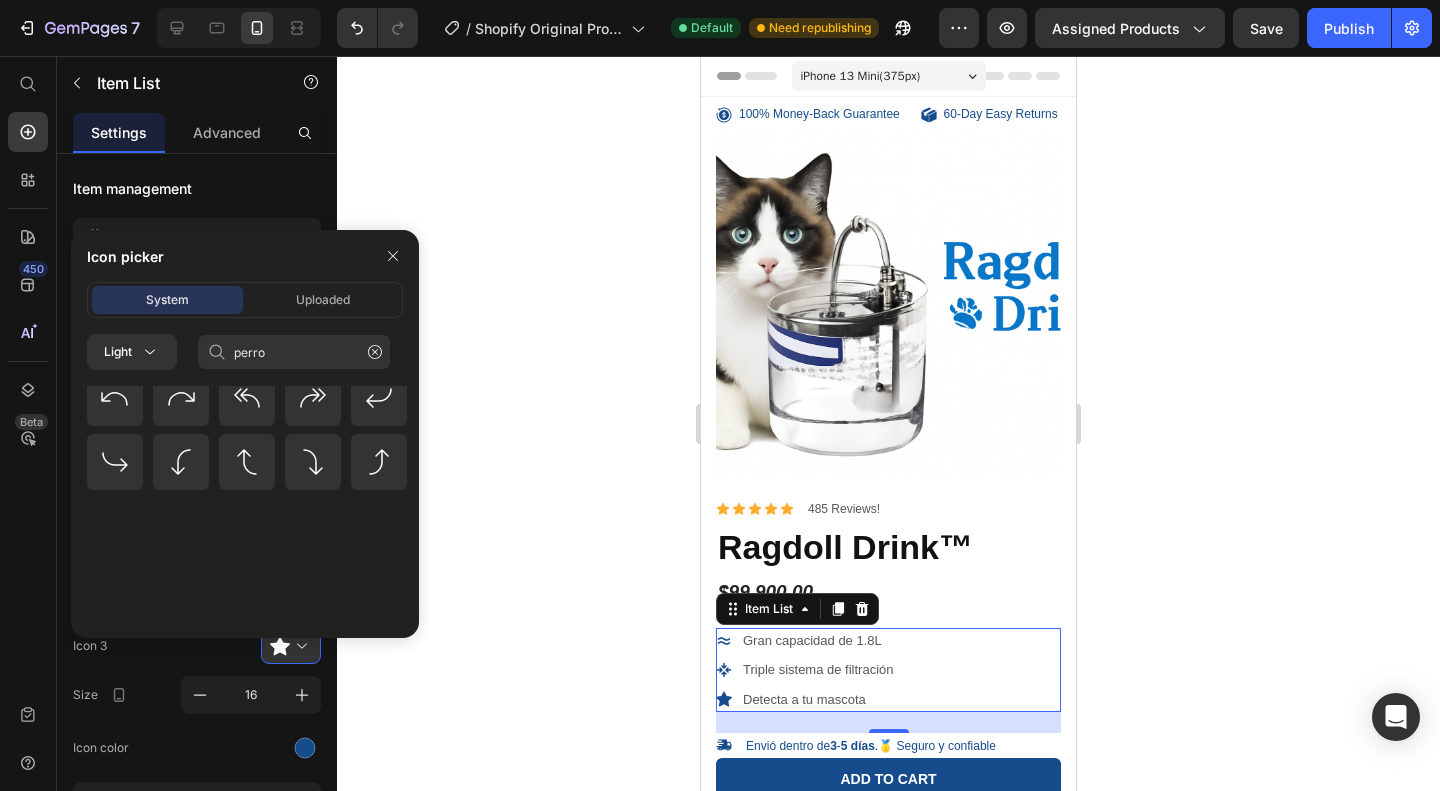 scroll, scrollTop: 0, scrollLeft: 0, axis: both 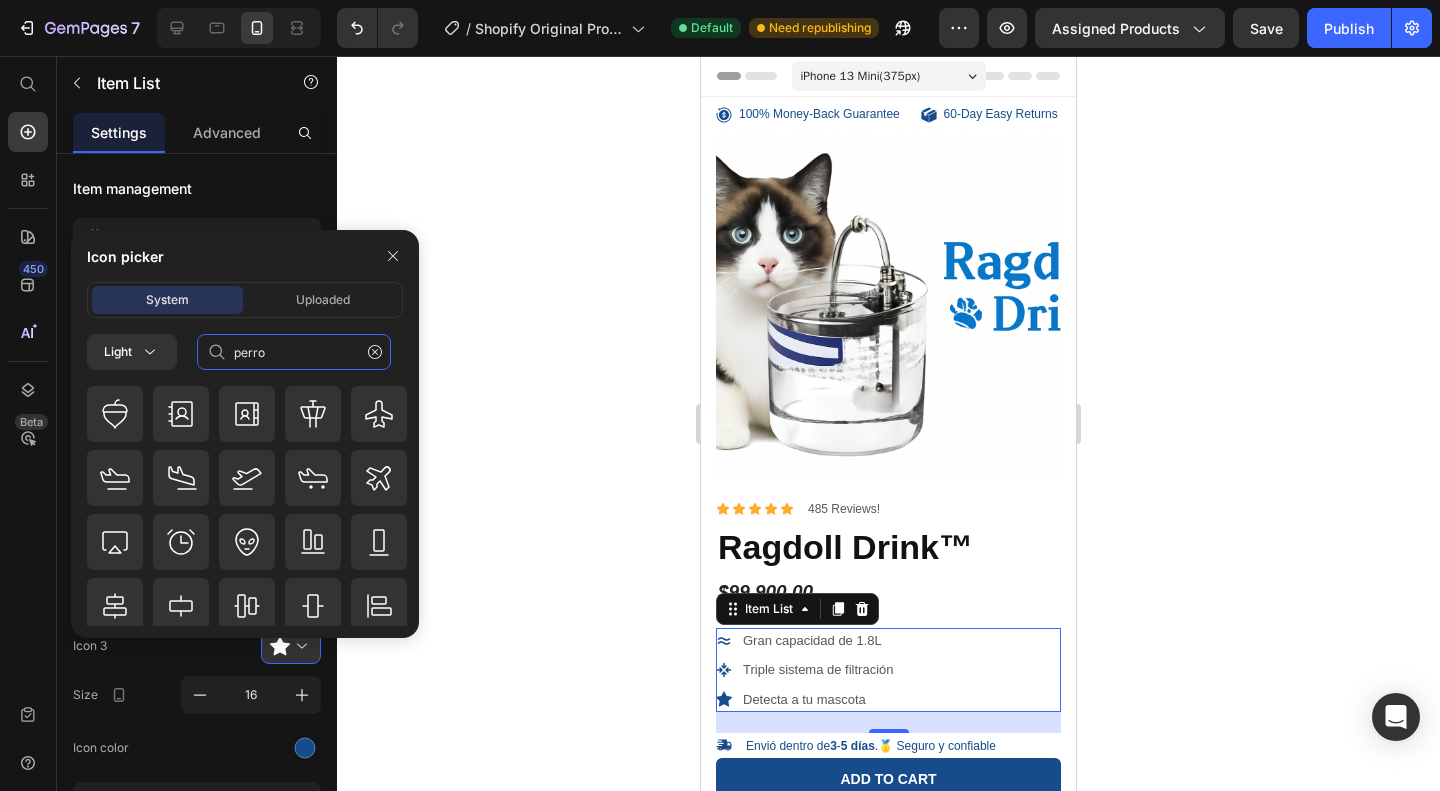 click on "perro" 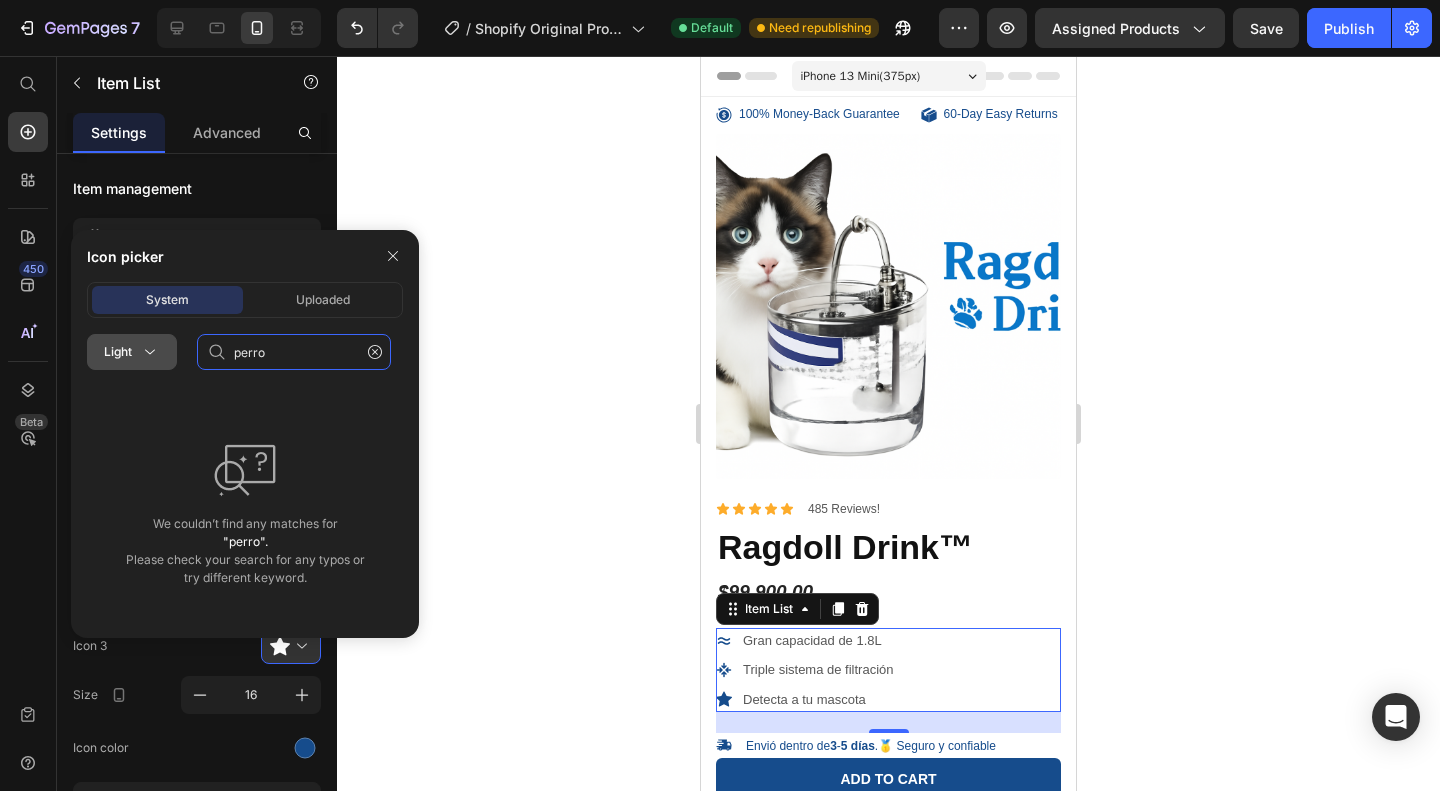click on "Light" at bounding box center (132, 352) 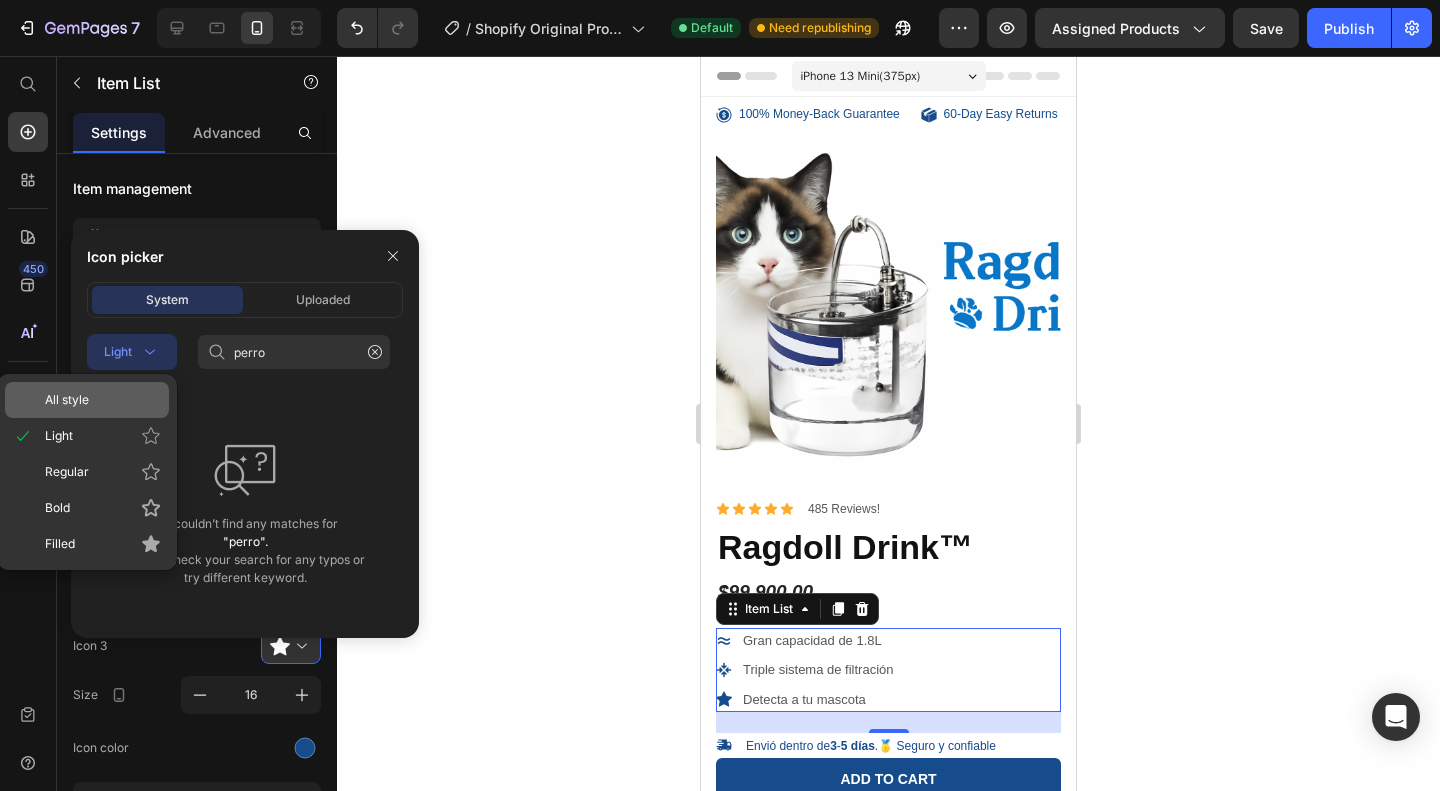 click on "All style" at bounding box center (103, 400) 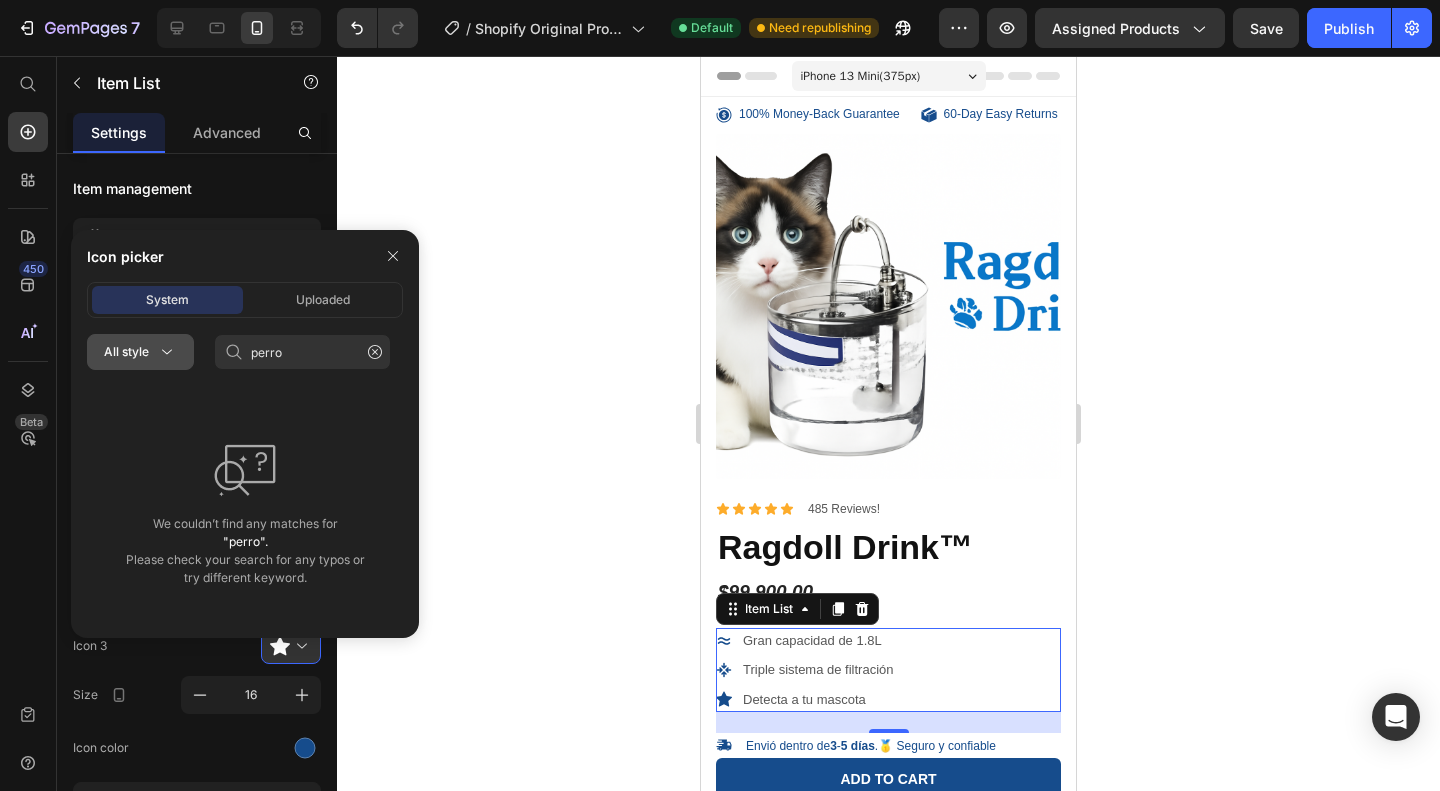 click 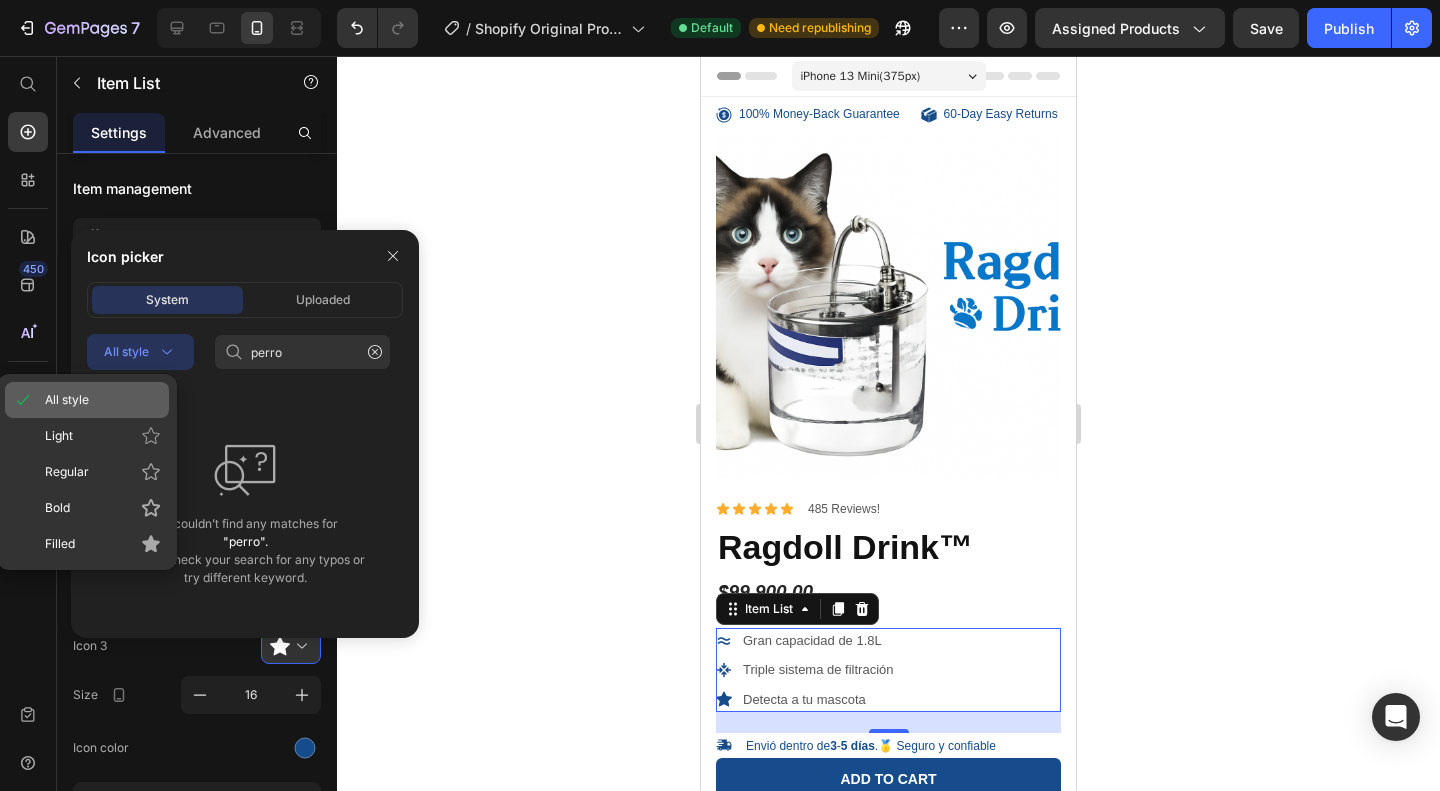 click on "All style" at bounding box center (103, 400) 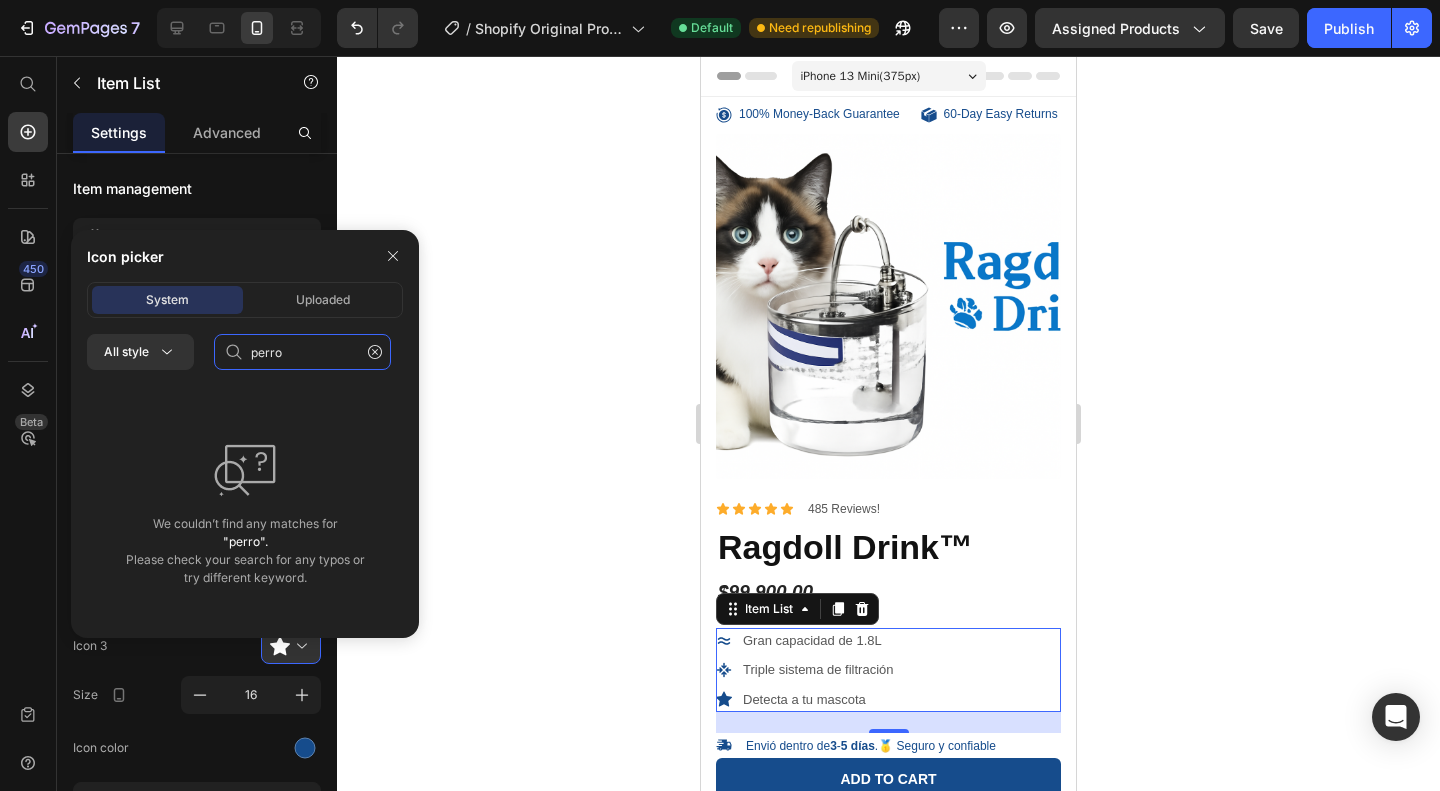click on "perro" 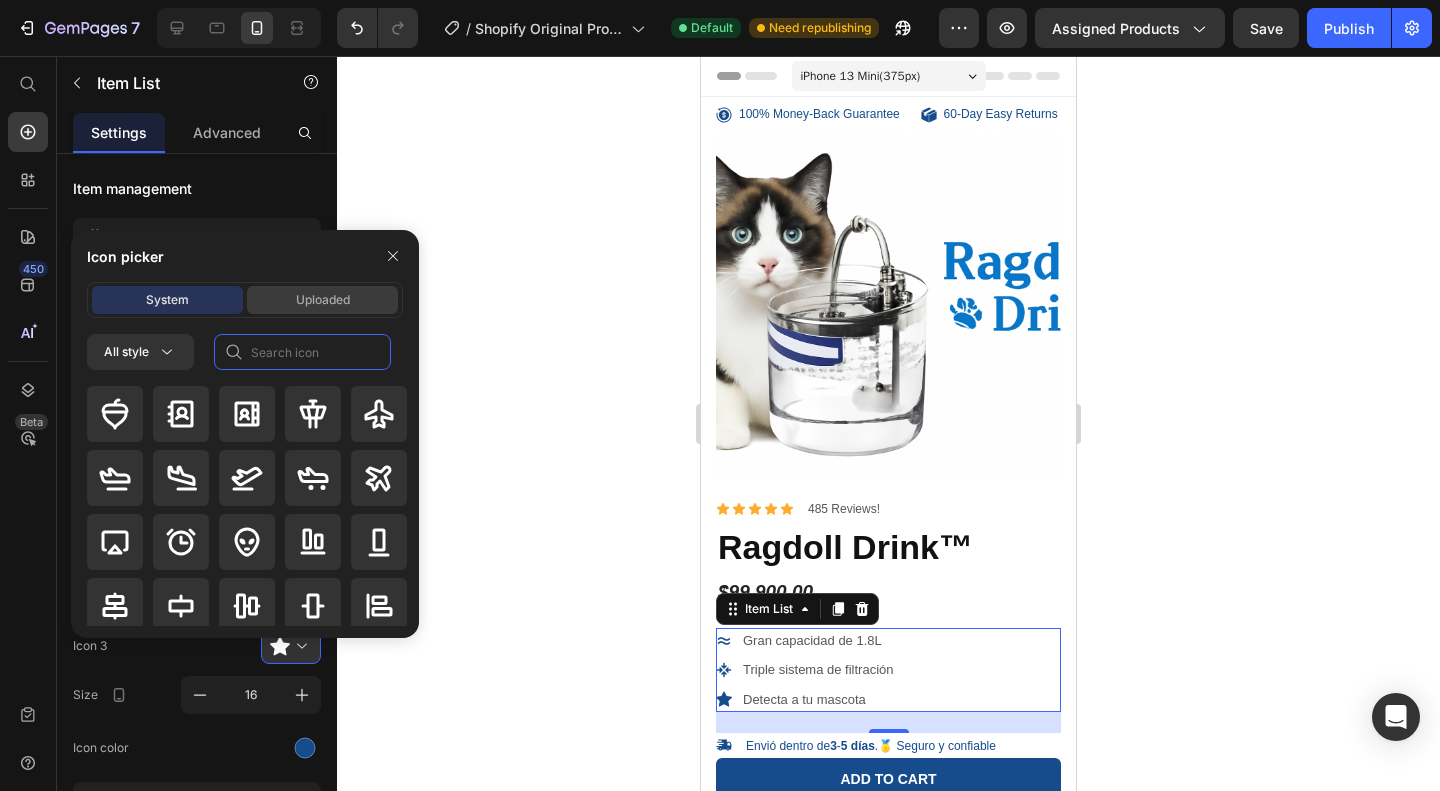 click on "Uploaded" at bounding box center (322, 300) 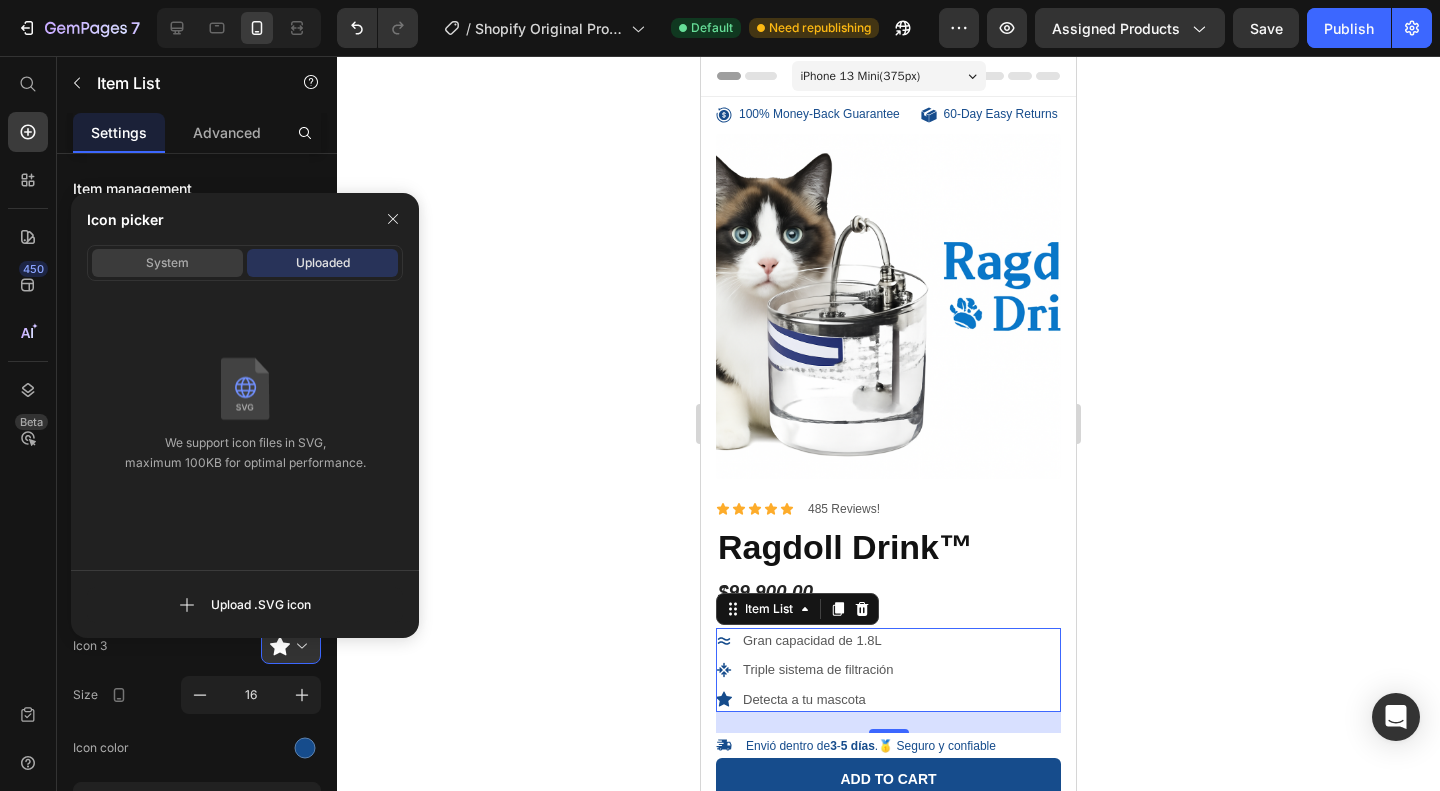click on "System" at bounding box center [167, 263] 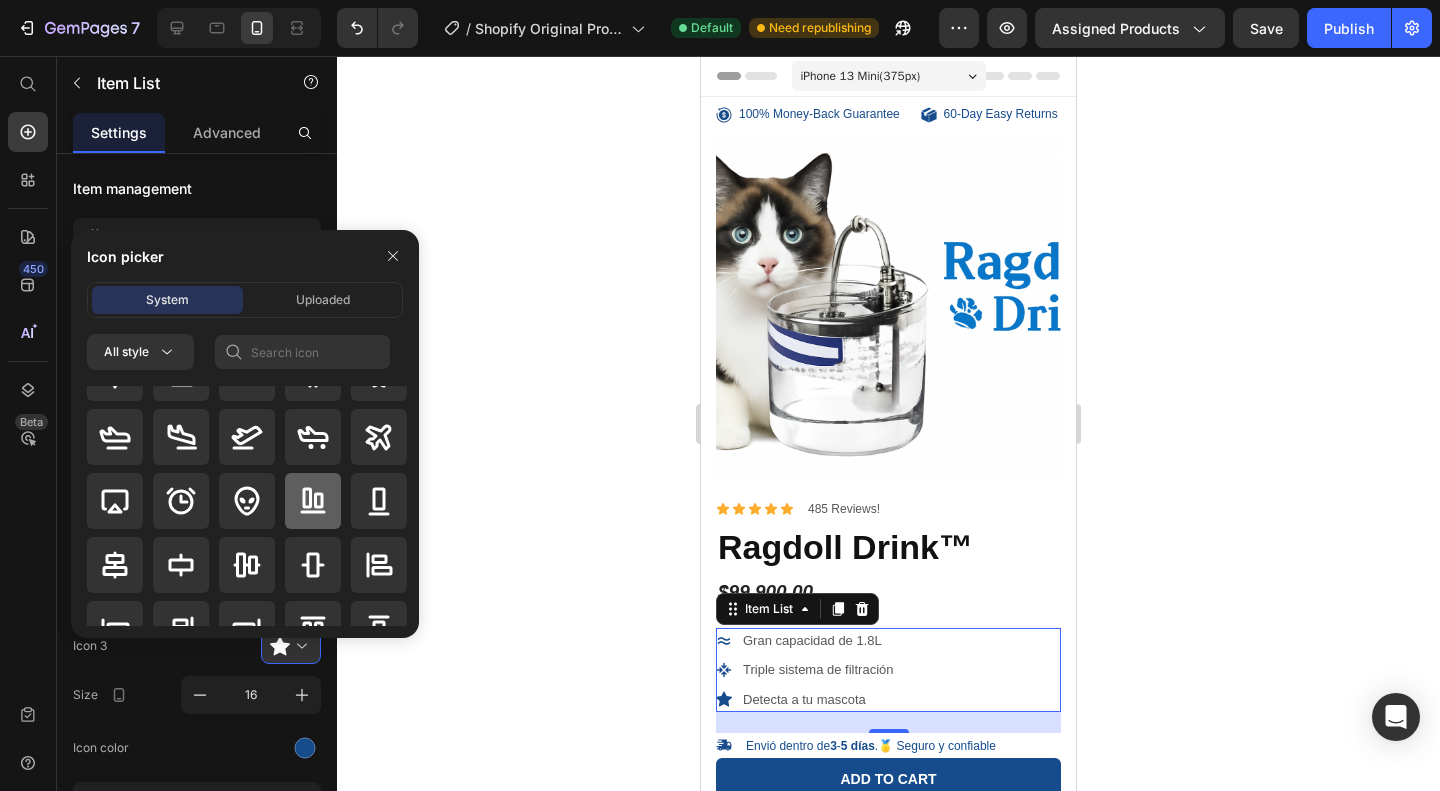 scroll, scrollTop: 42, scrollLeft: 0, axis: vertical 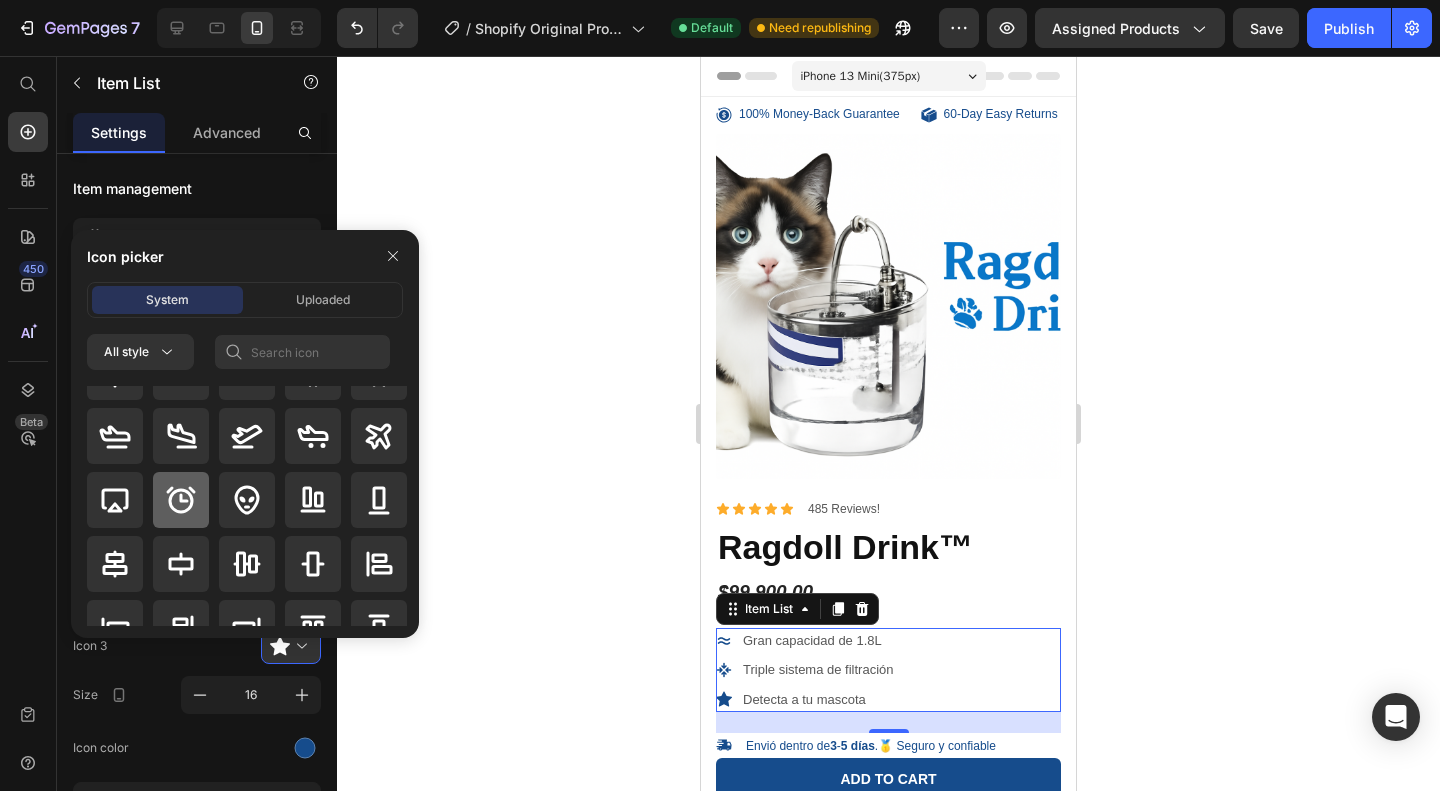 click 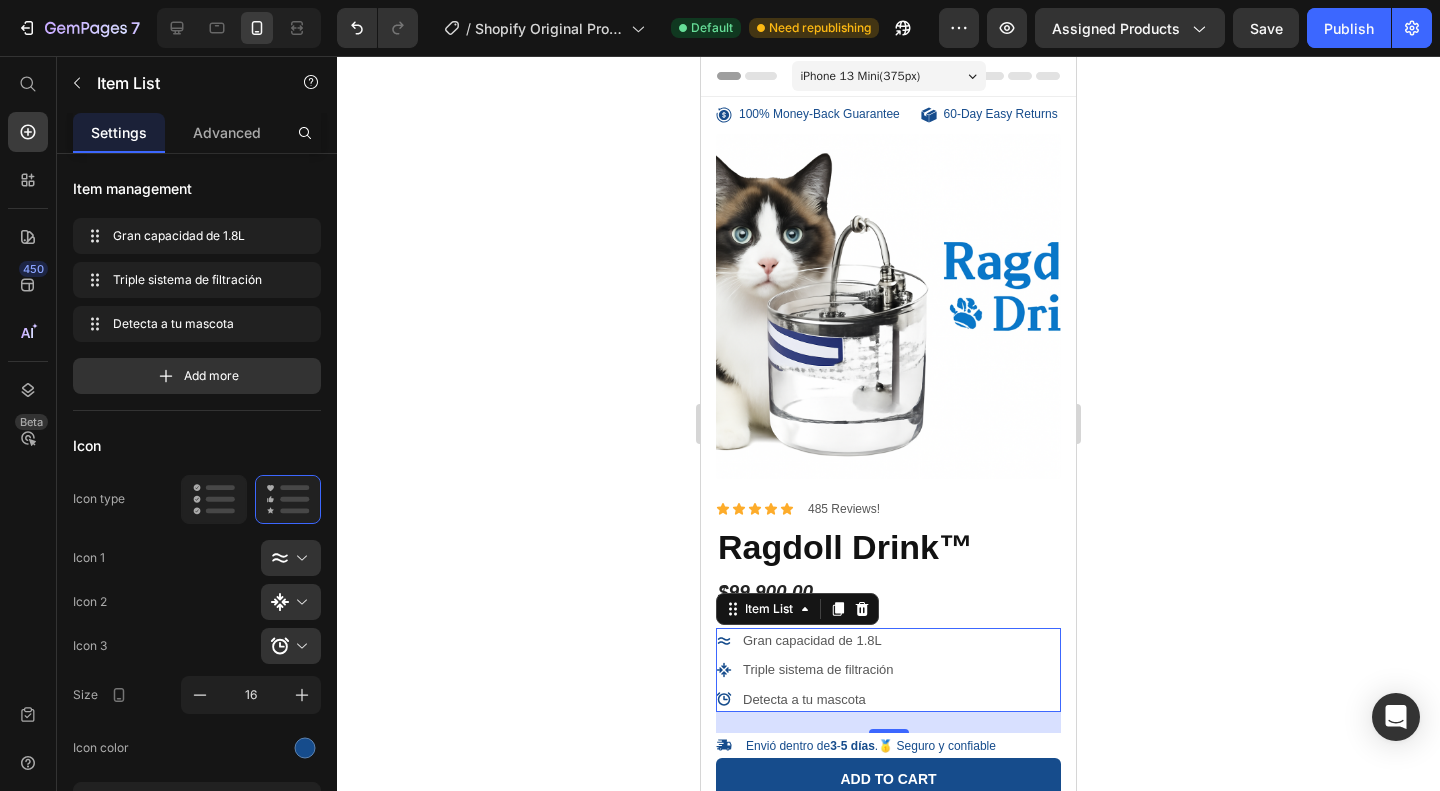 click 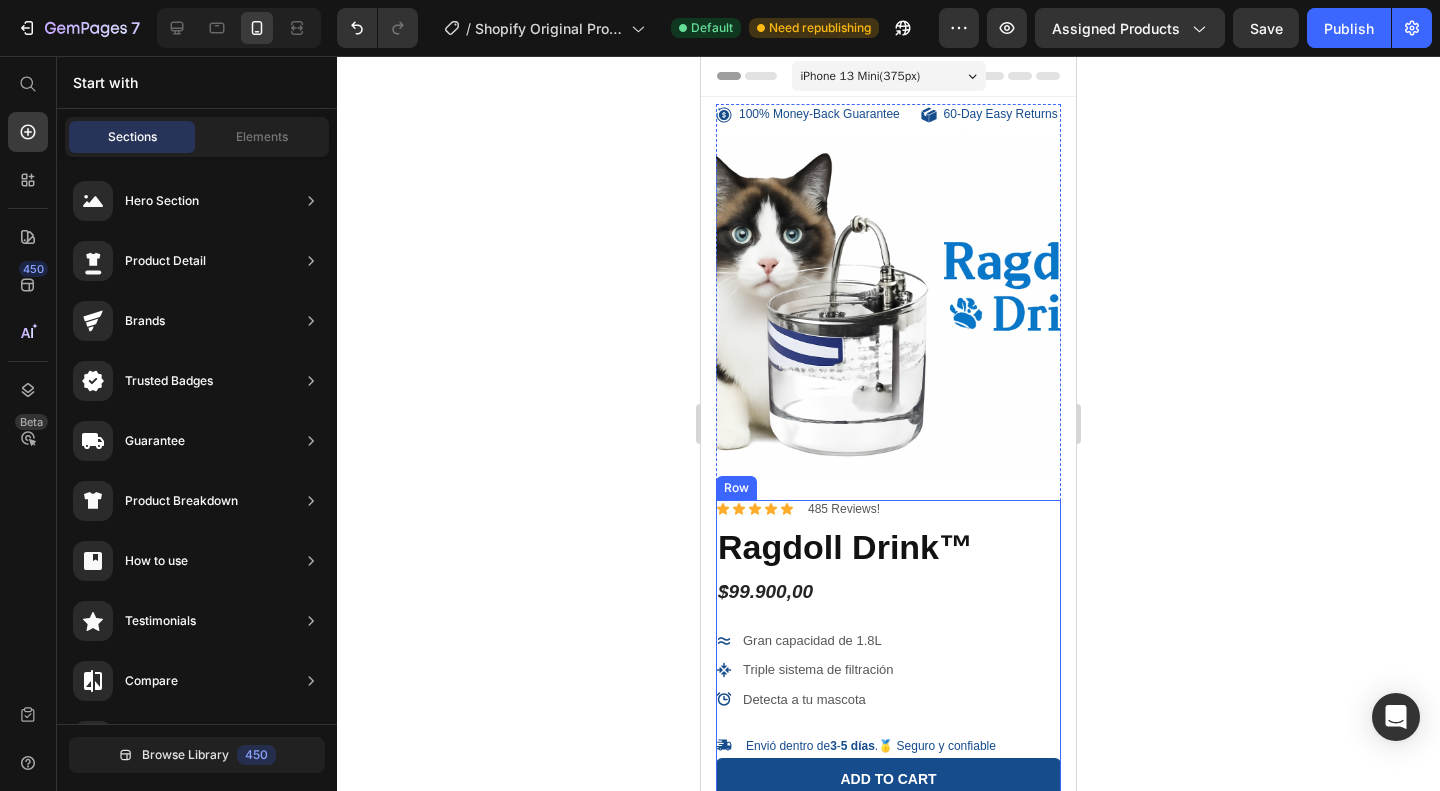 click on "$99.900,00" at bounding box center (888, 592) 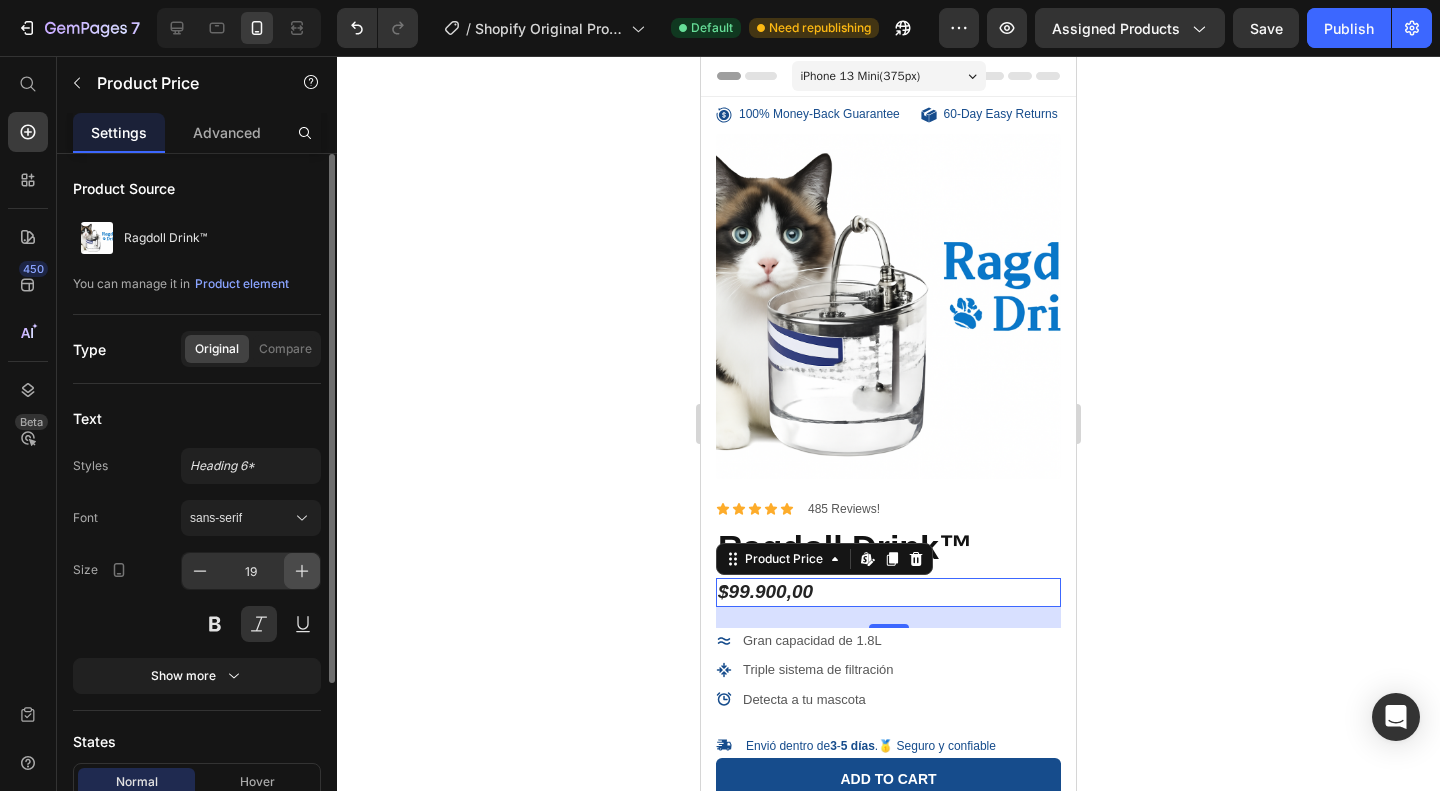 click 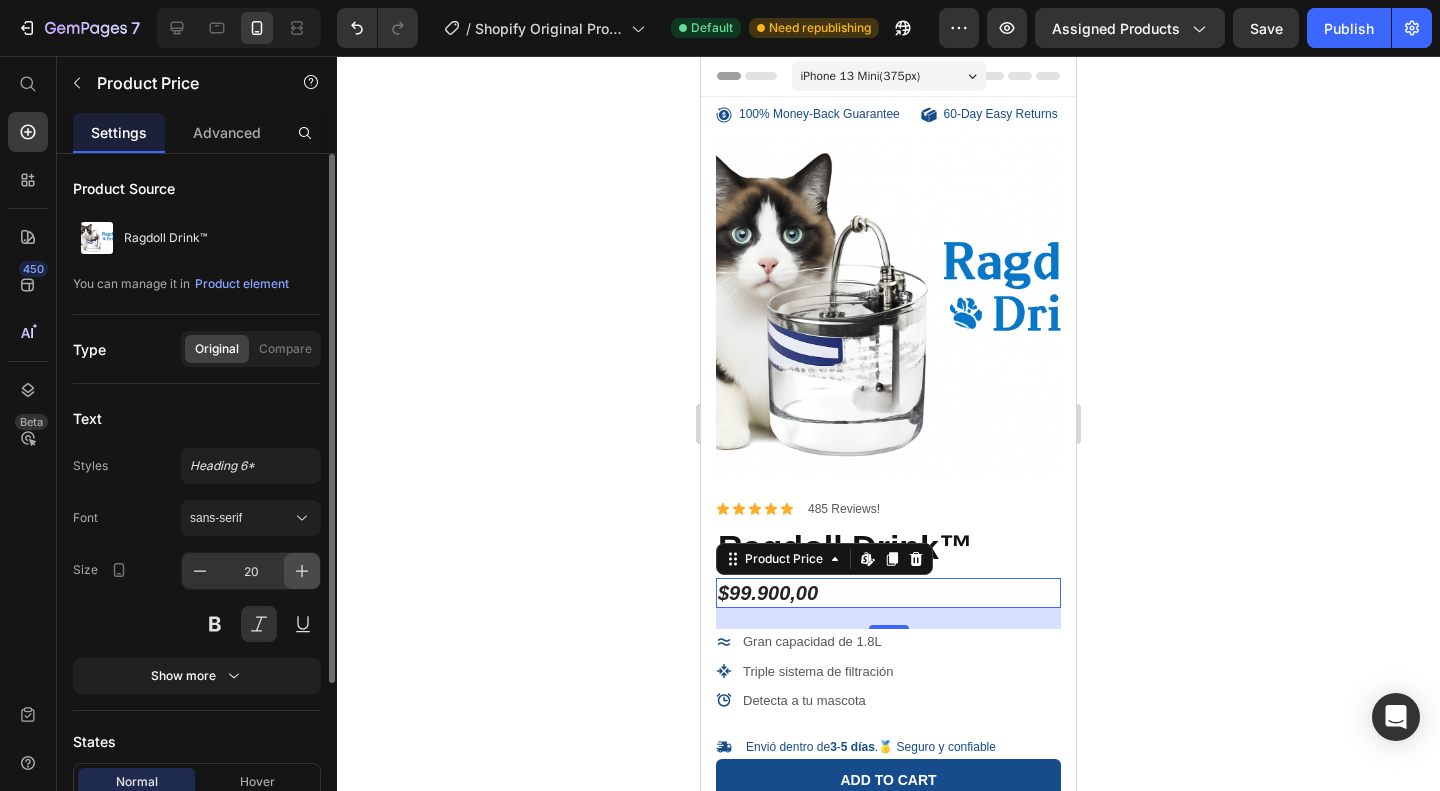 click 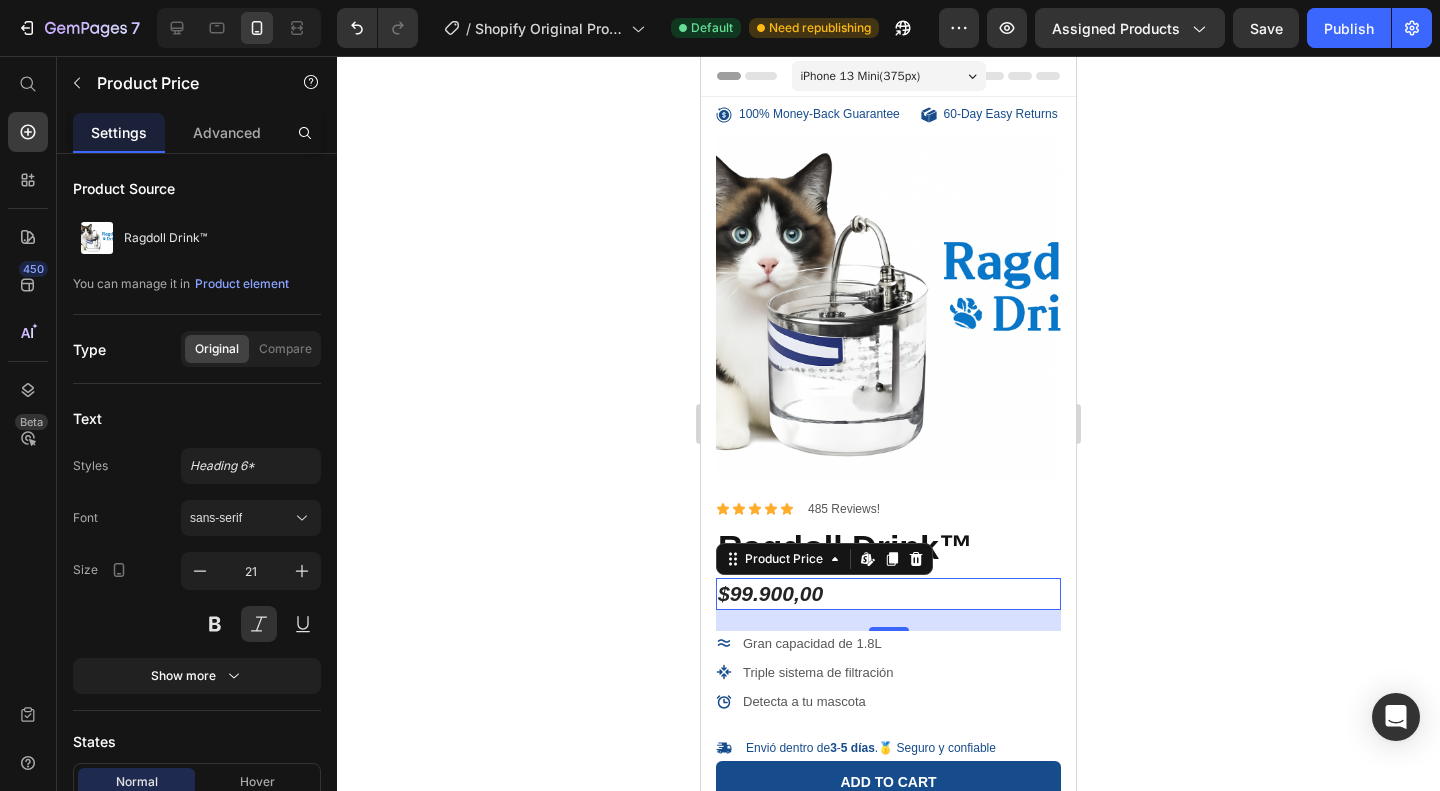 click 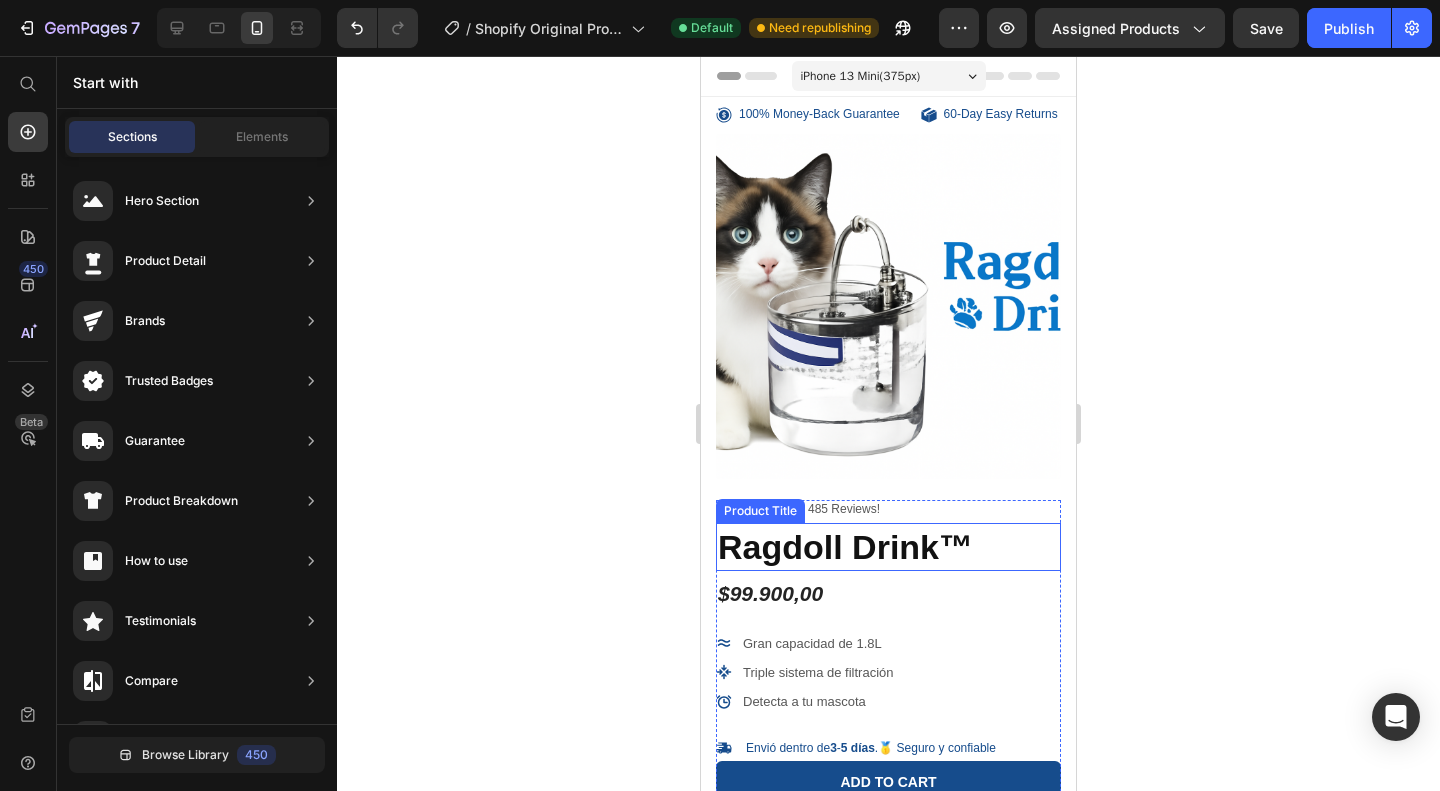 click on "Ragdoll Drink™" at bounding box center [888, 547] 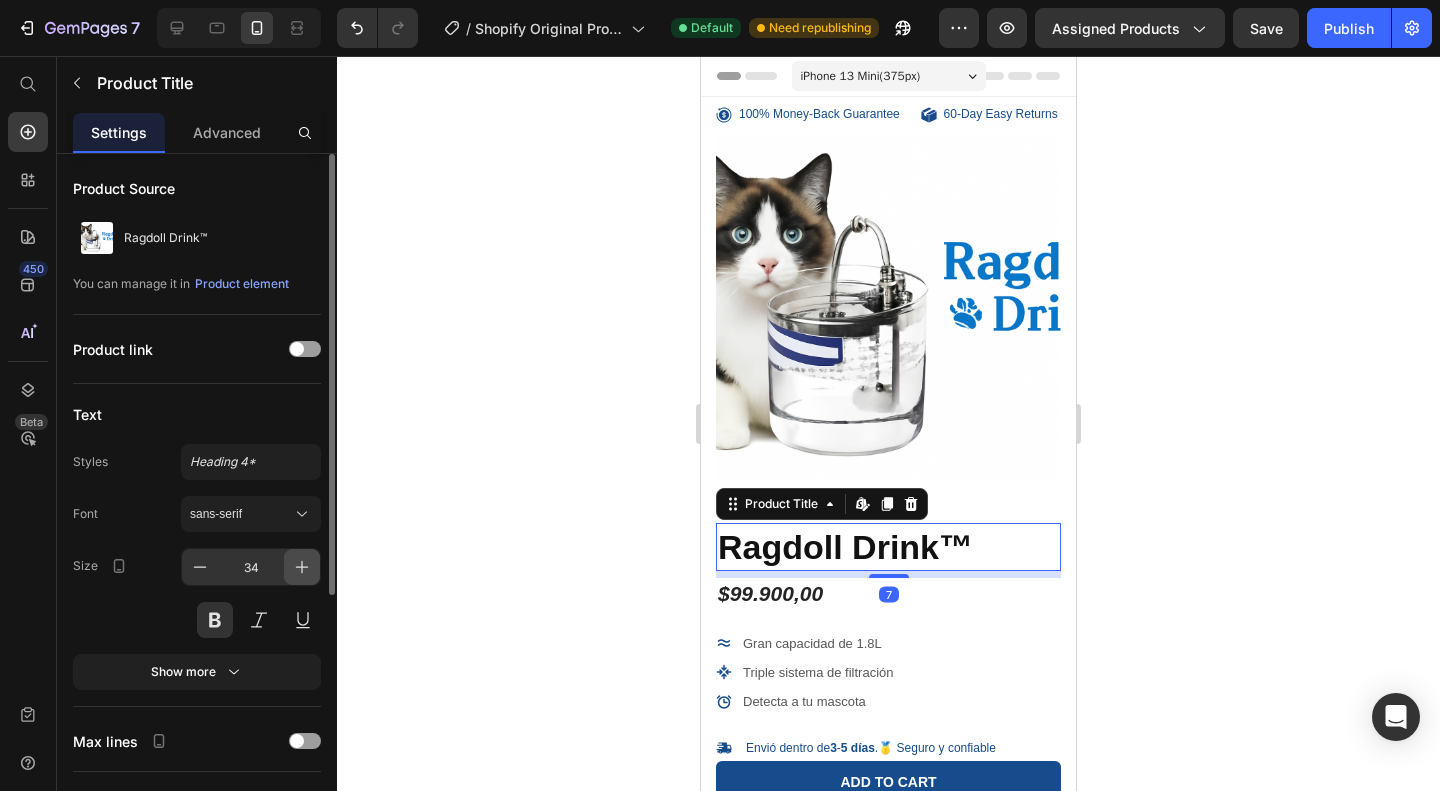 click 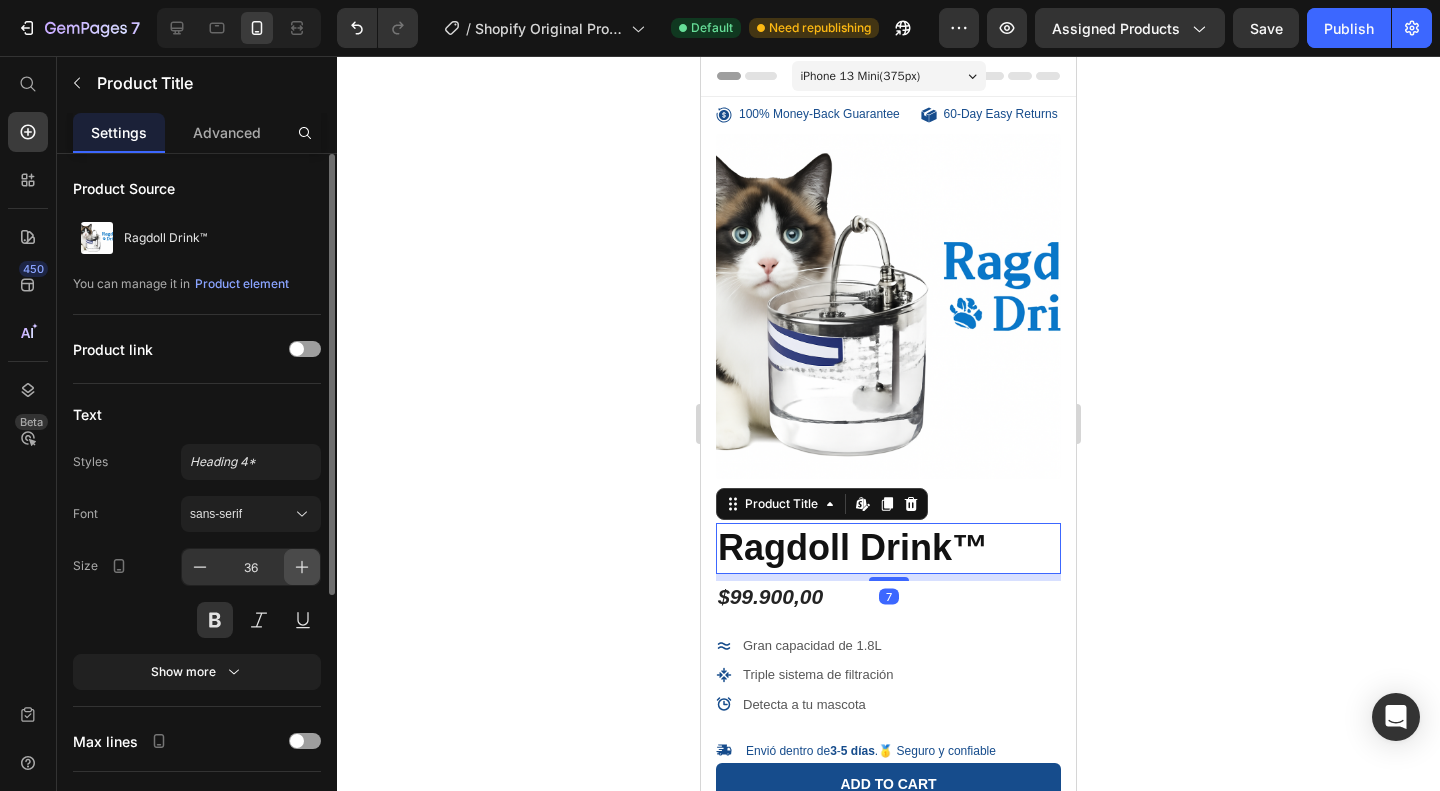 click 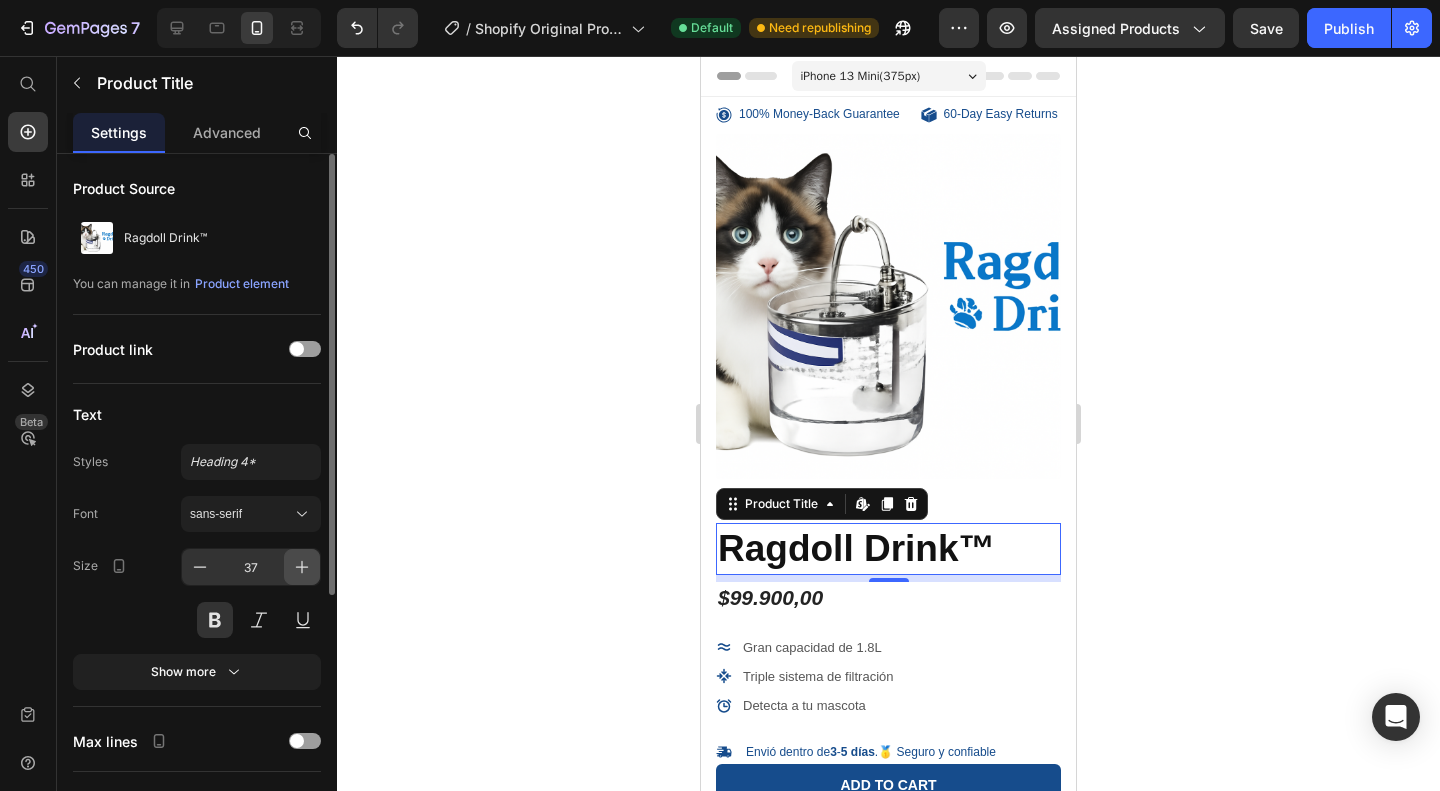click 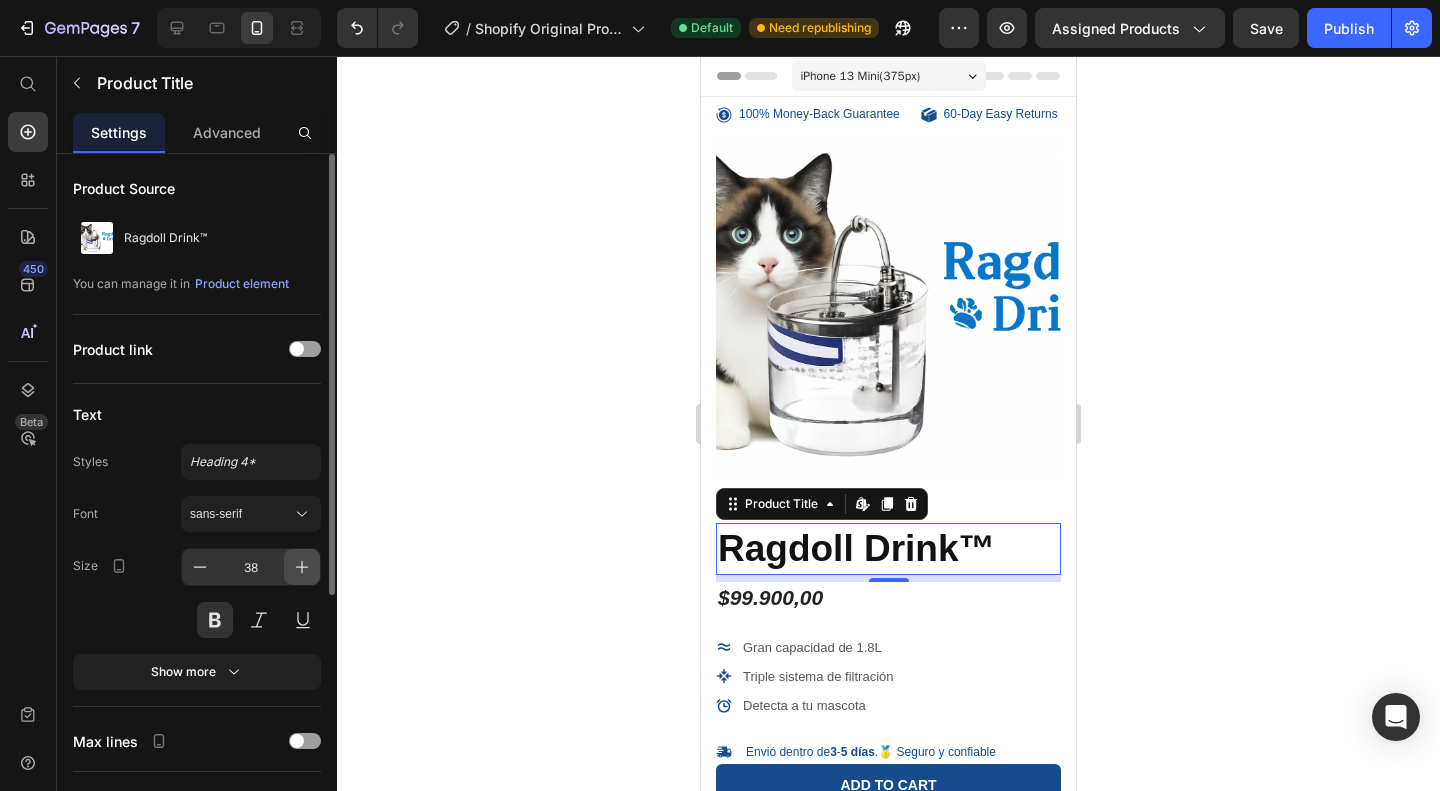 click 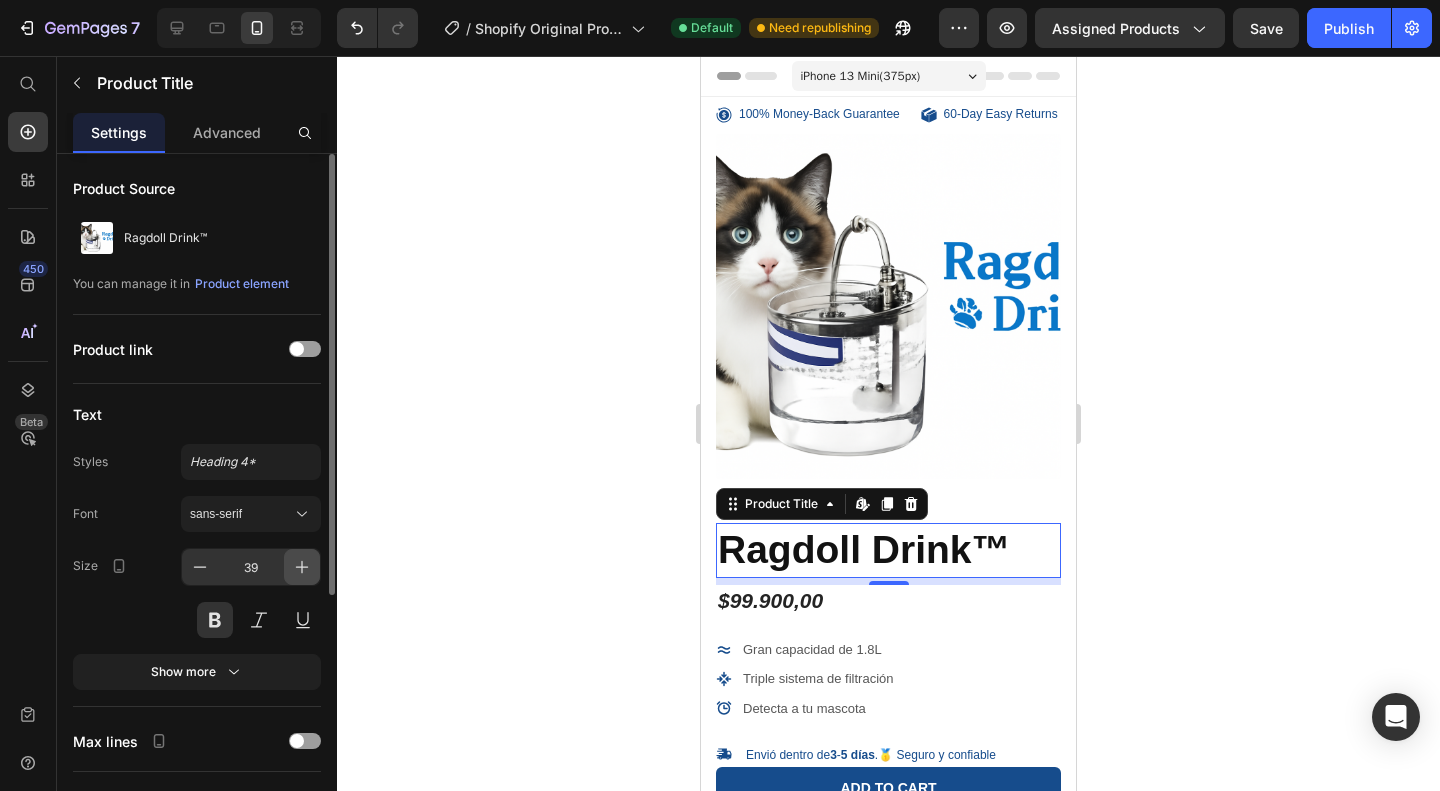 click 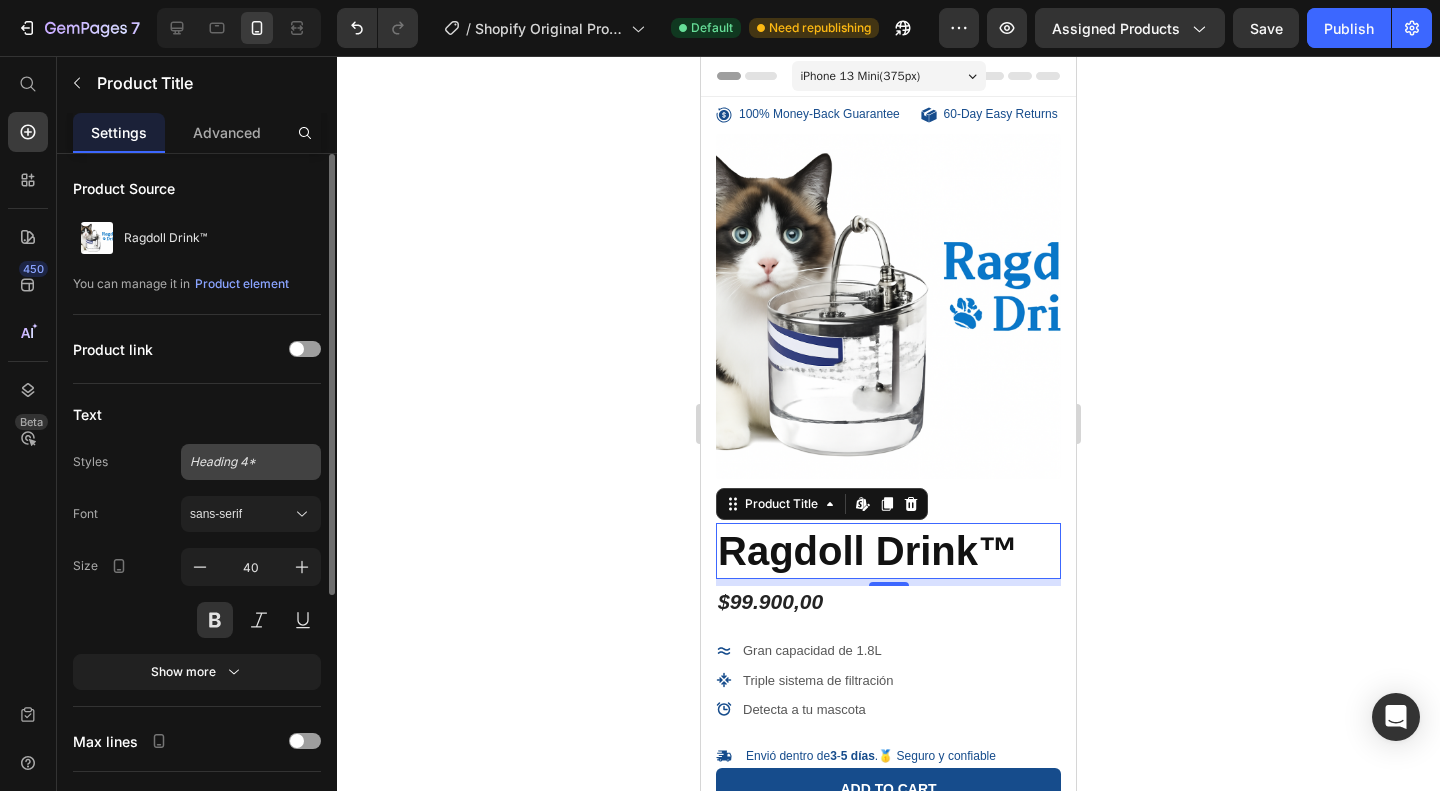 click on "Heading 4*" at bounding box center [239, 462] 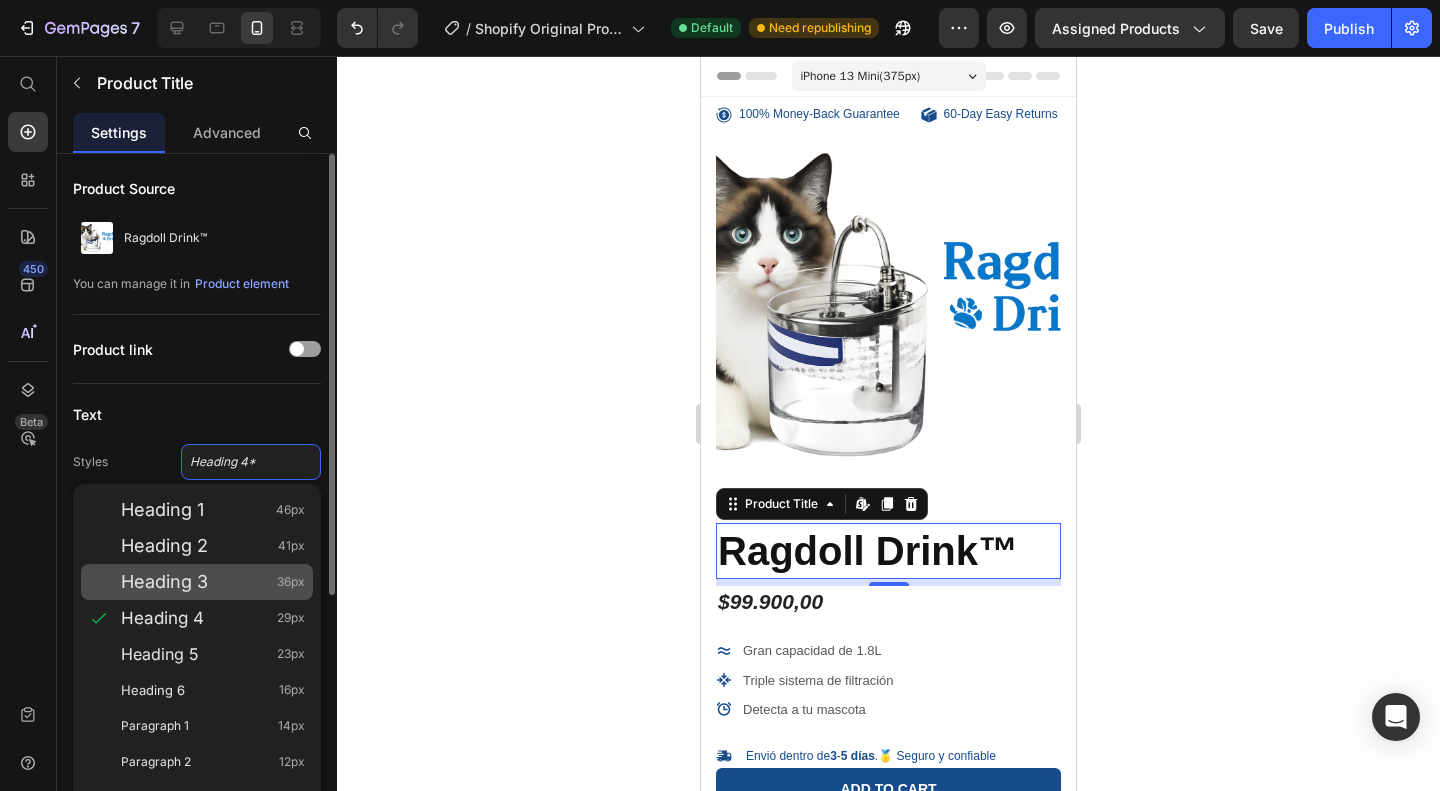 click on "Heading 3 36px" at bounding box center [213, 582] 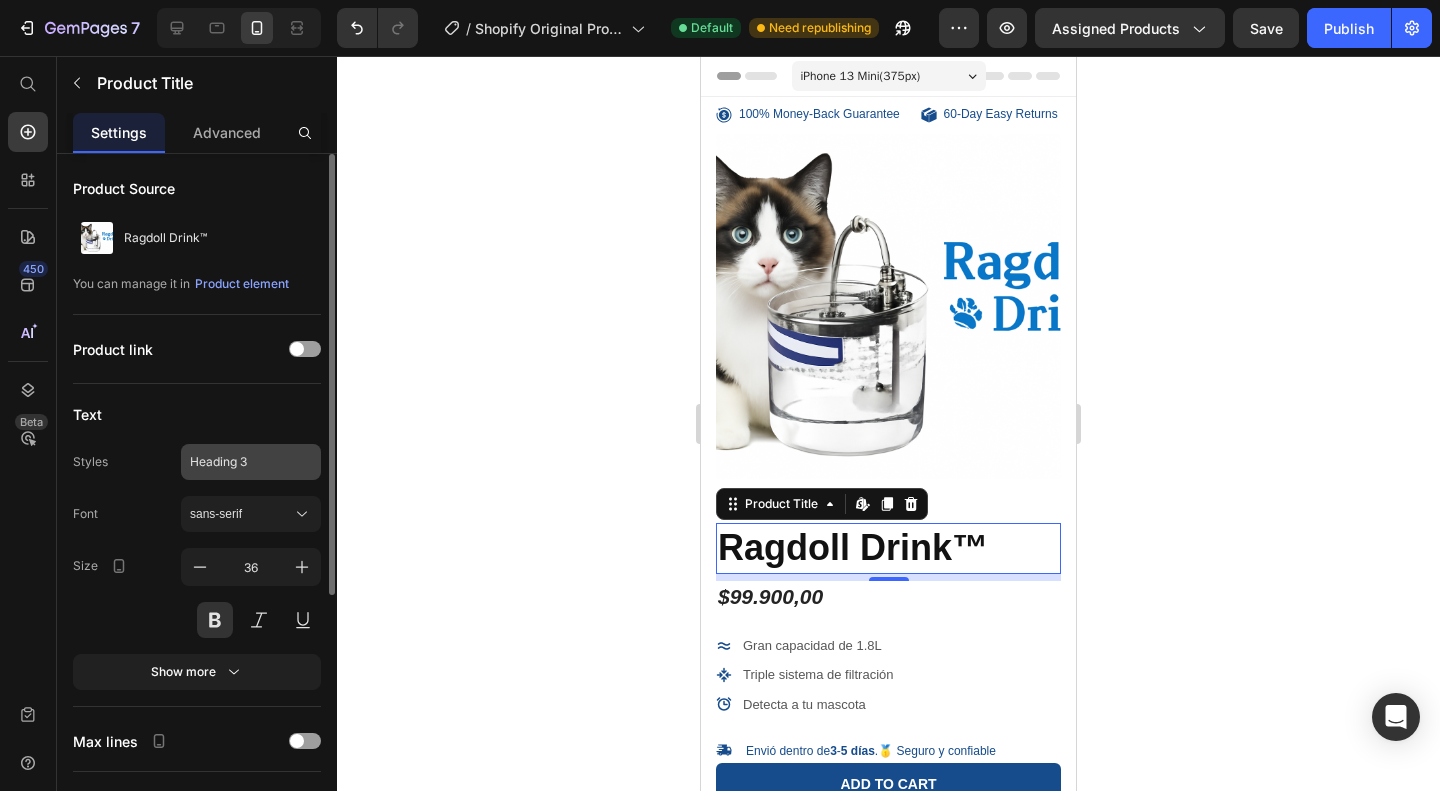 click on "Heading 3" at bounding box center (239, 462) 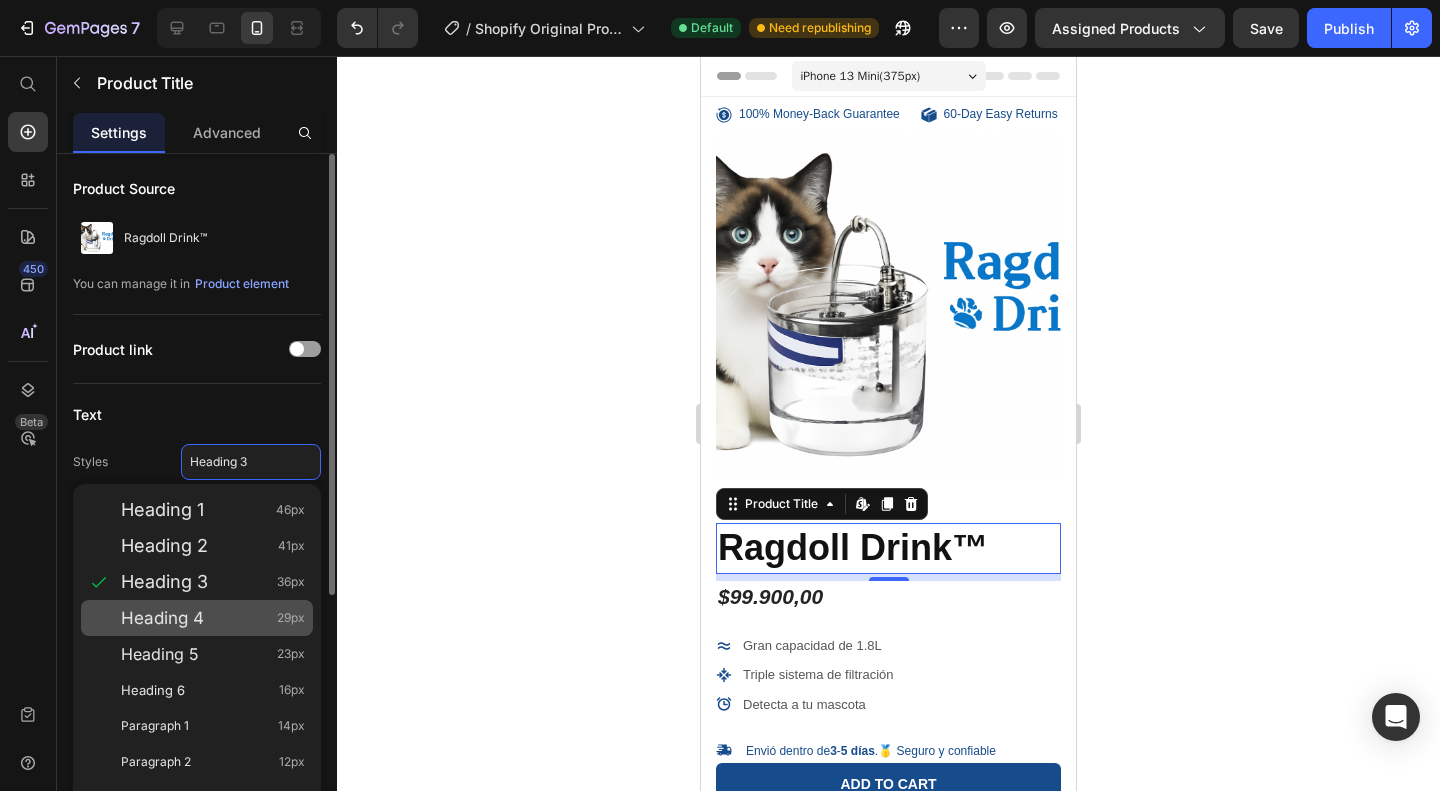 click on "Heading 4" at bounding box center (162, 618) 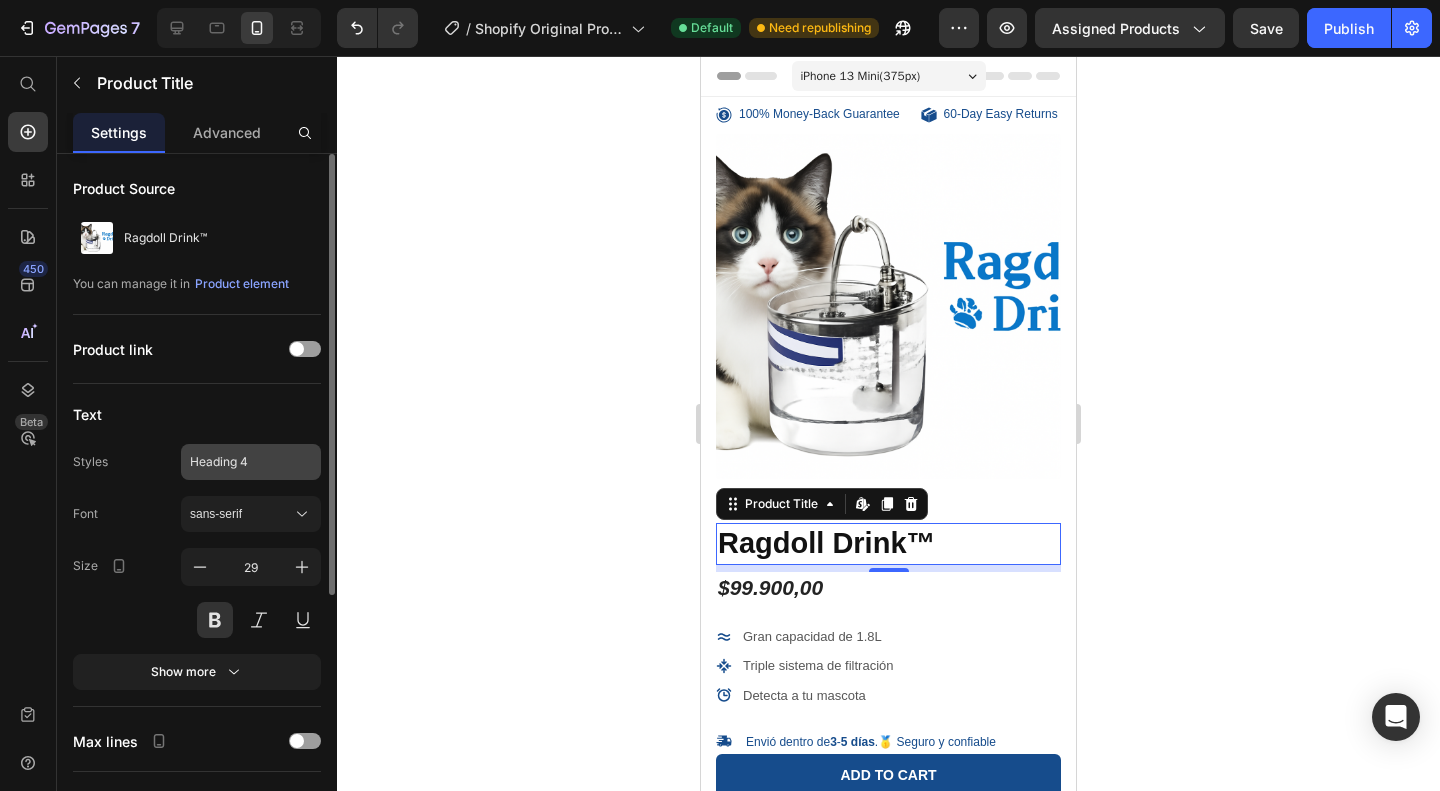 click on "Heading 4" 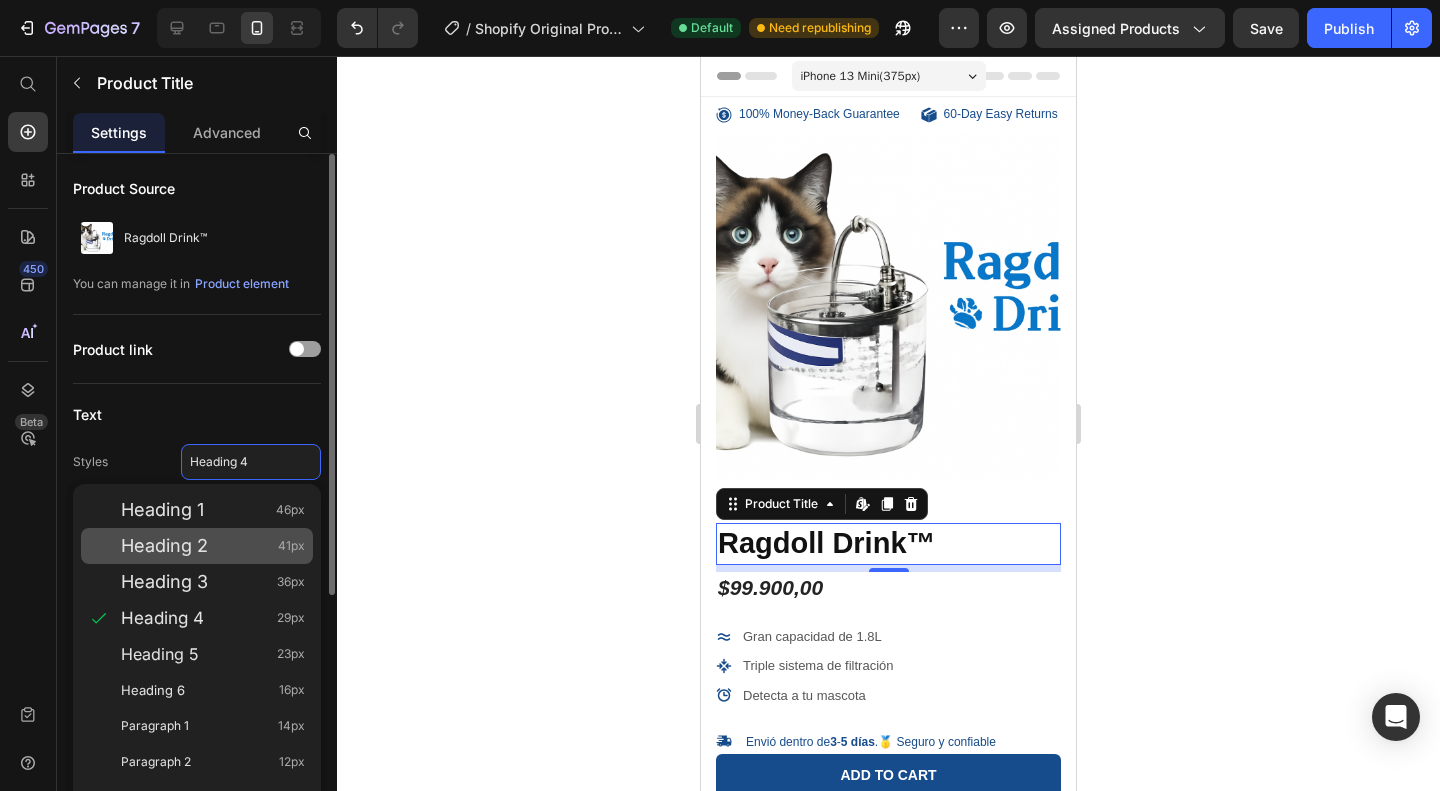 click on "Heading 2" at bounding box center [164, 546] 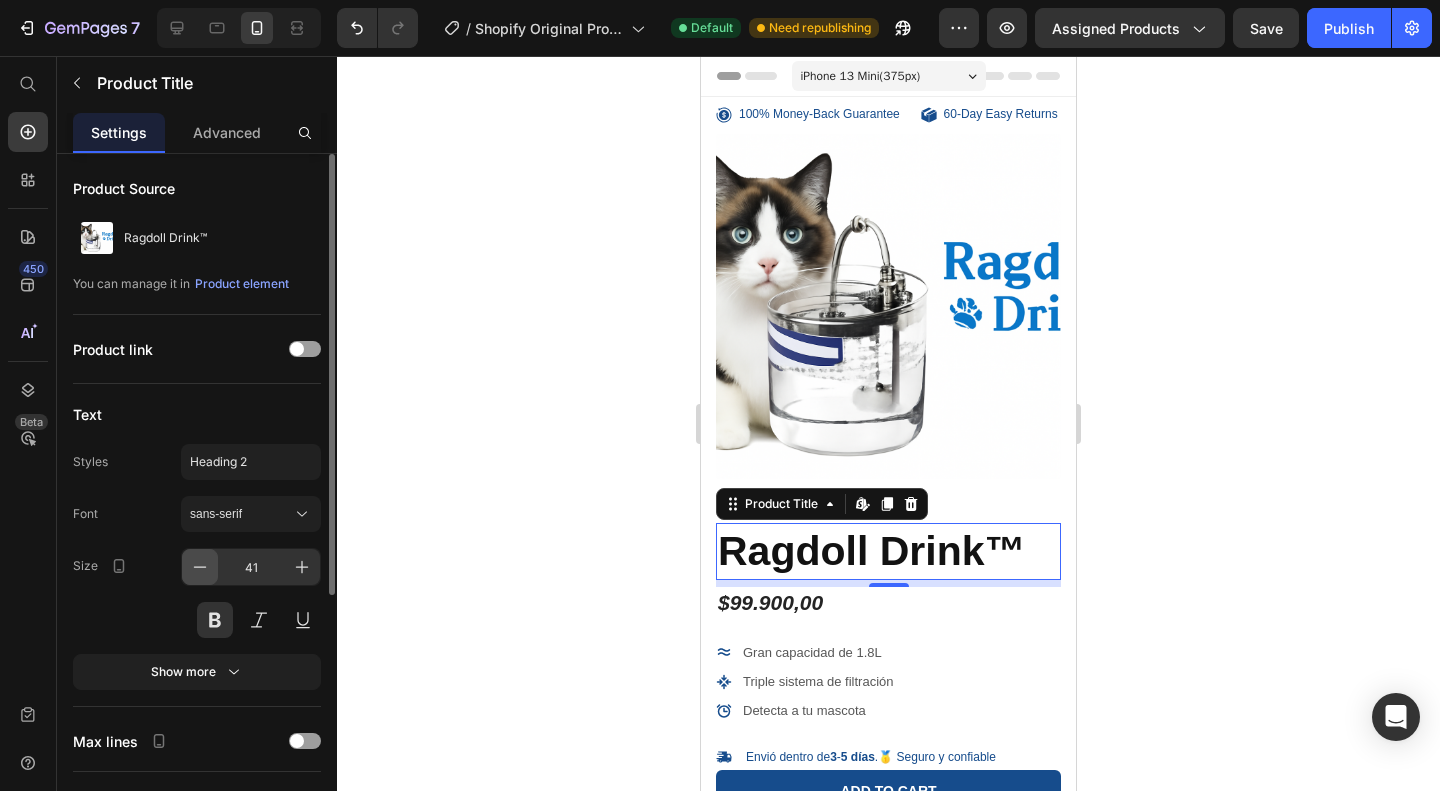 click 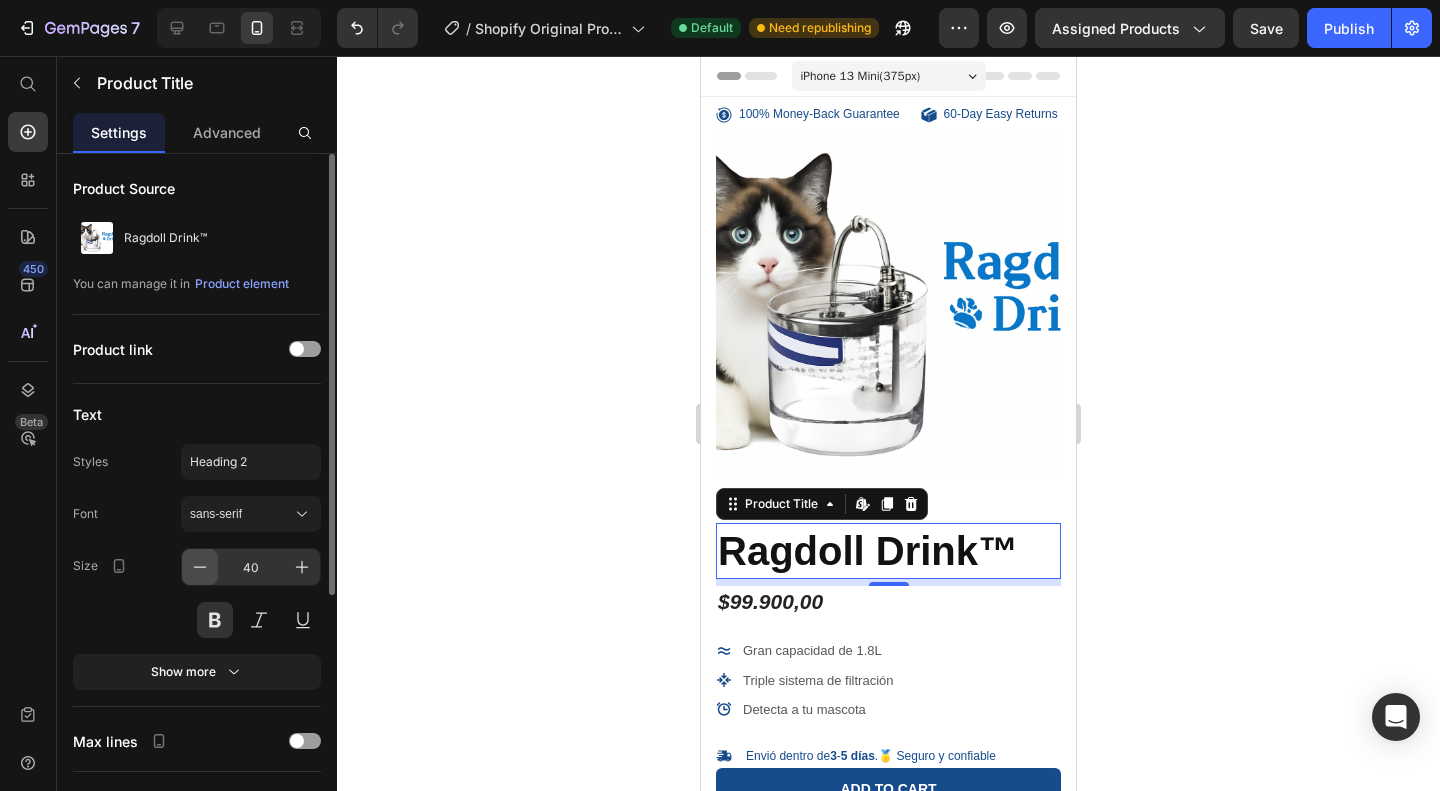 click 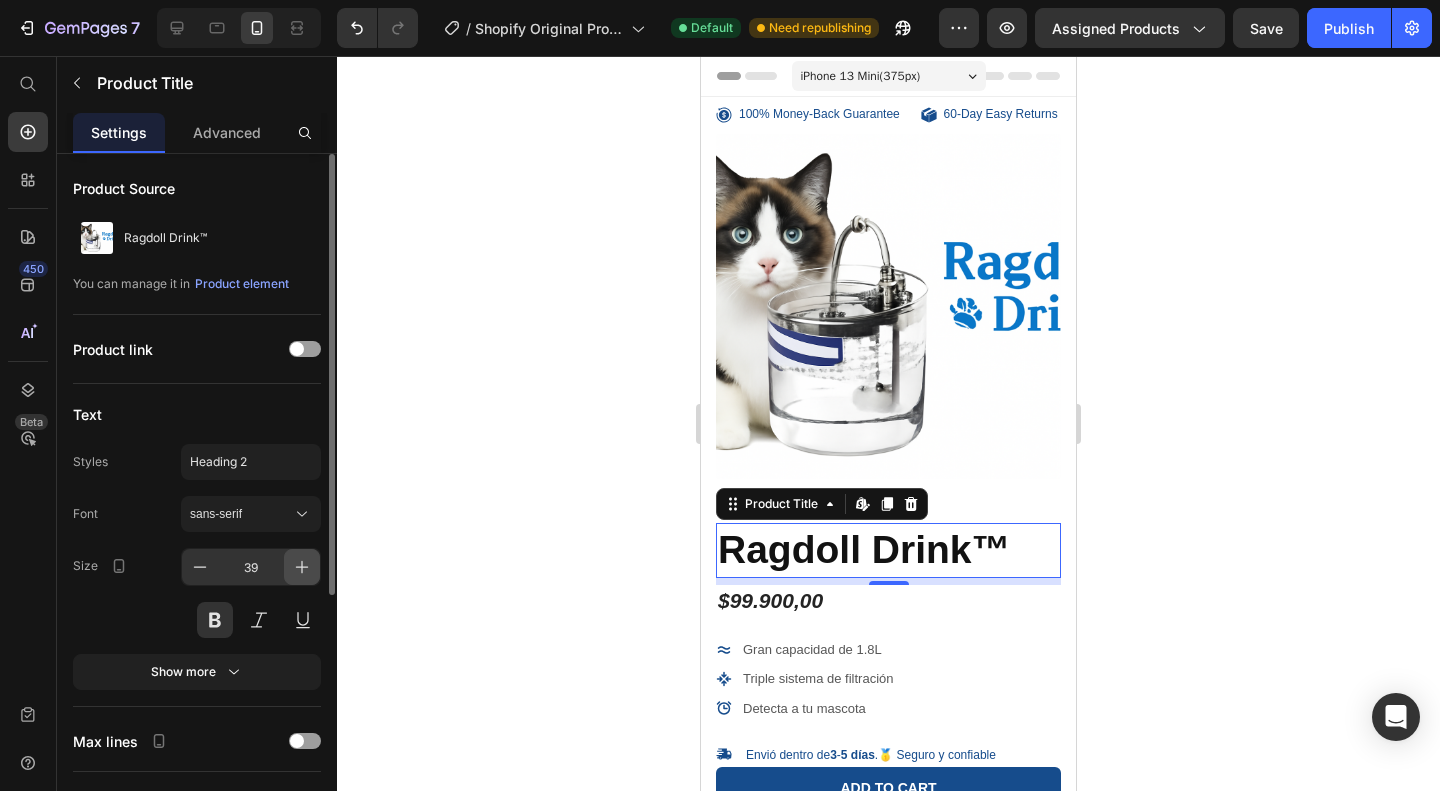 click at bounding box center [302, 567] 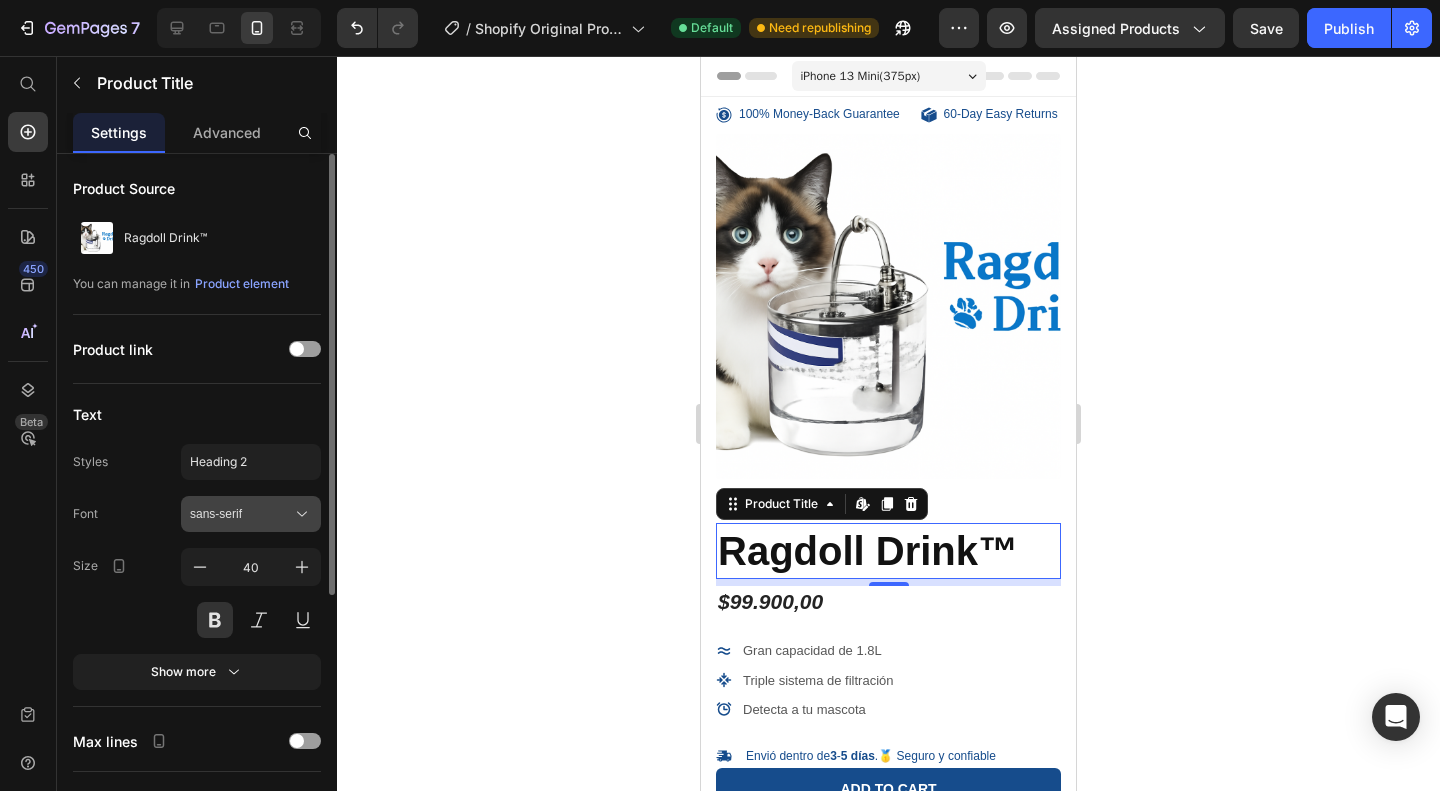 click on "sans-serif" at bounding box center [251, 514] 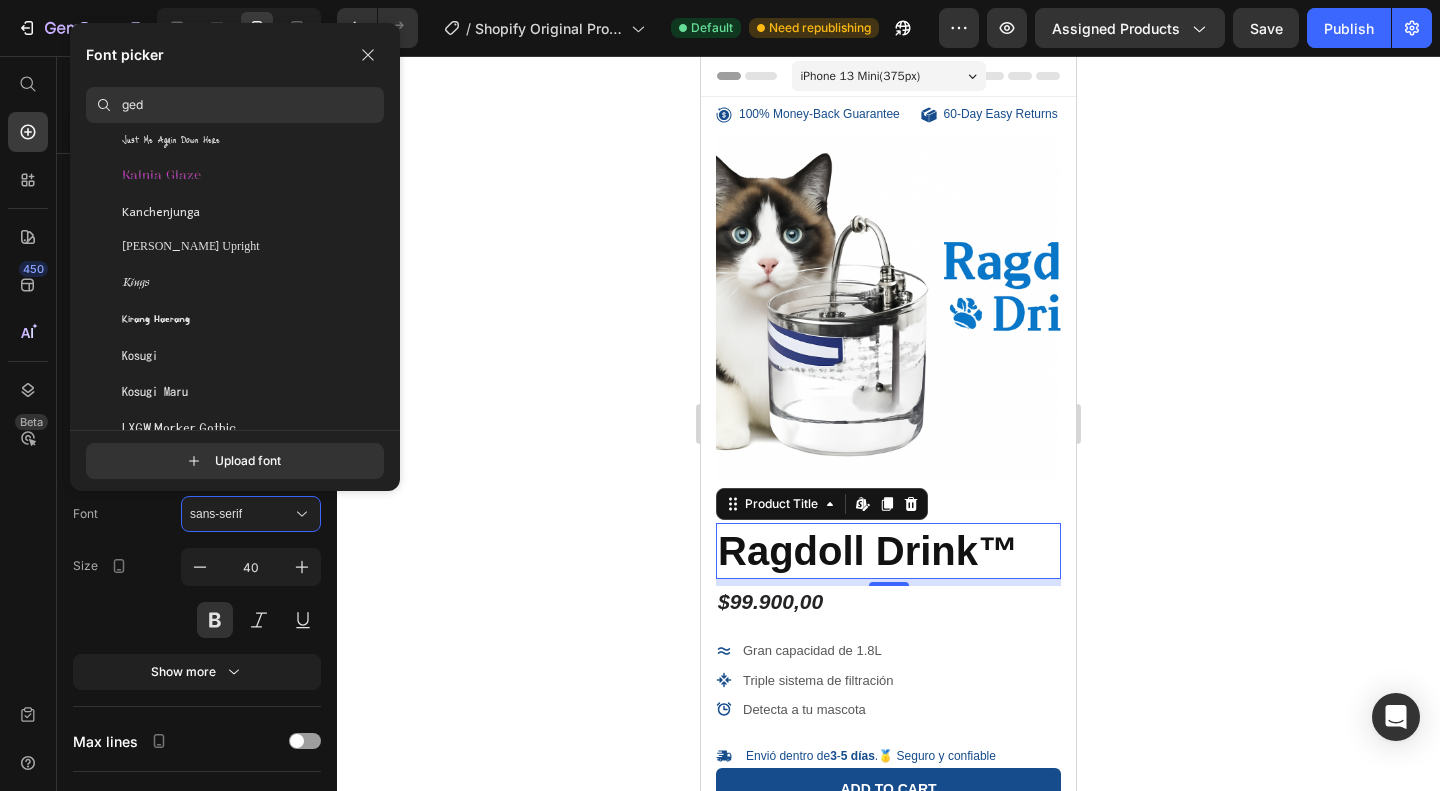 scroll, scrollTop: 0, scrollLeft: 0, axis: both 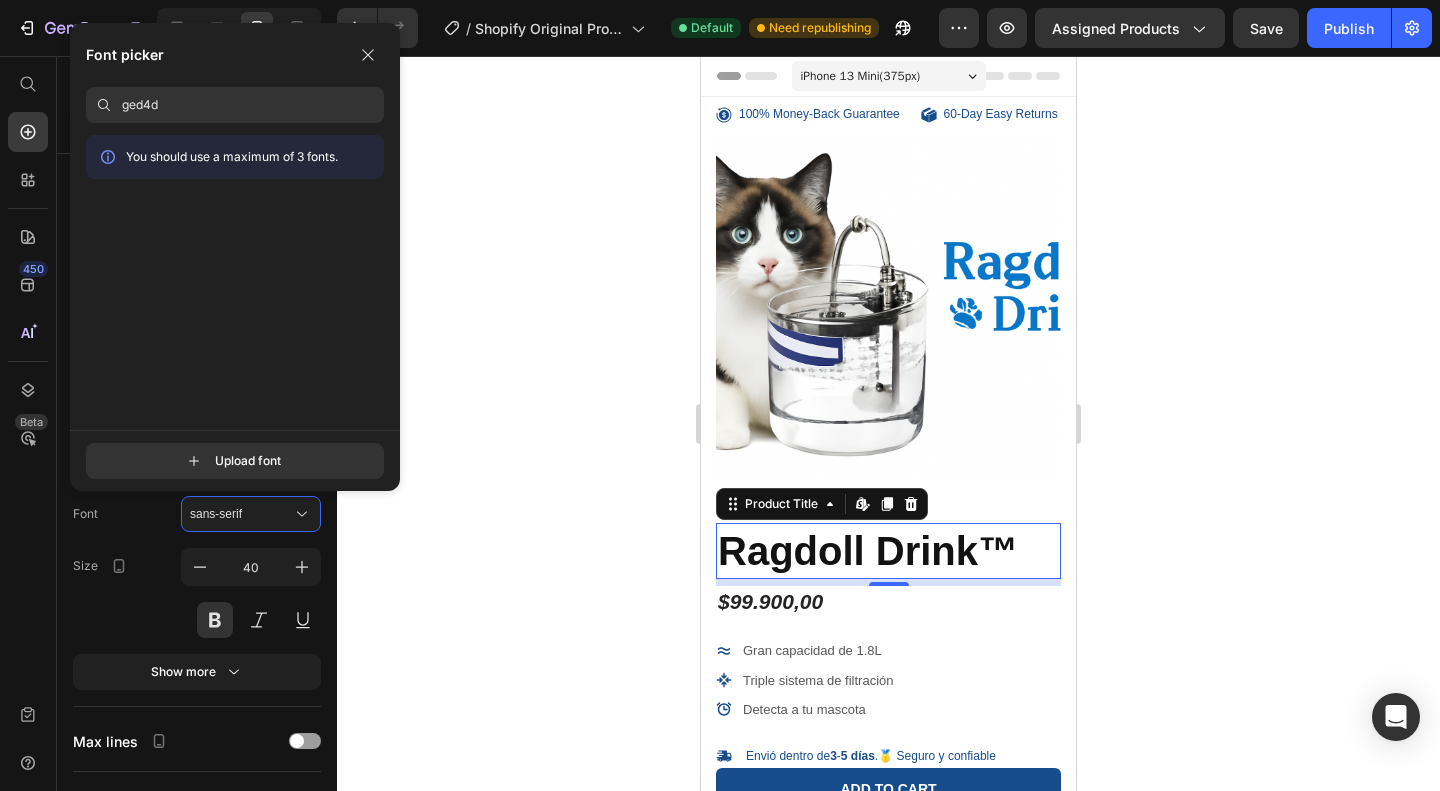 click on "ged4d" at bounding box center (253, 105) 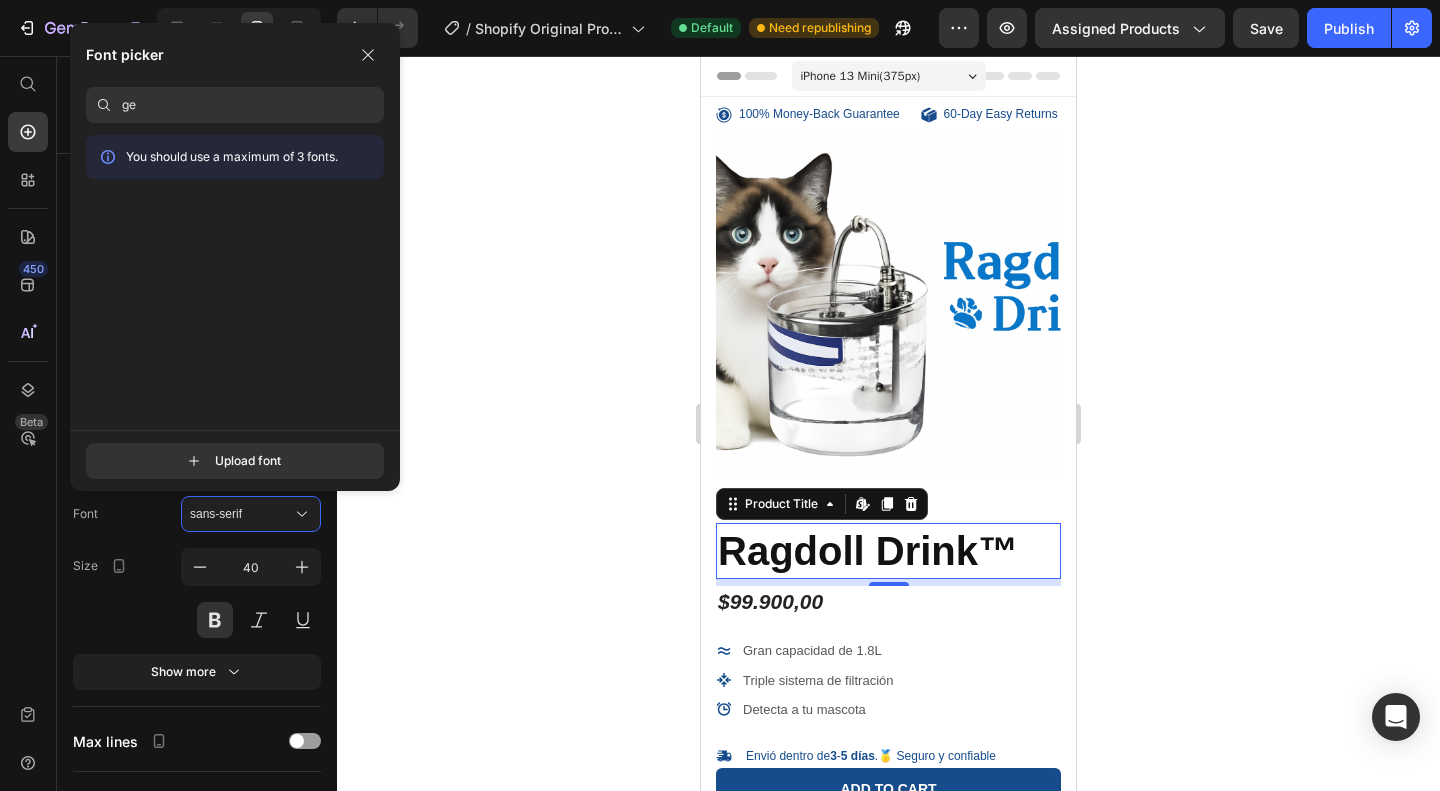 type on "g" 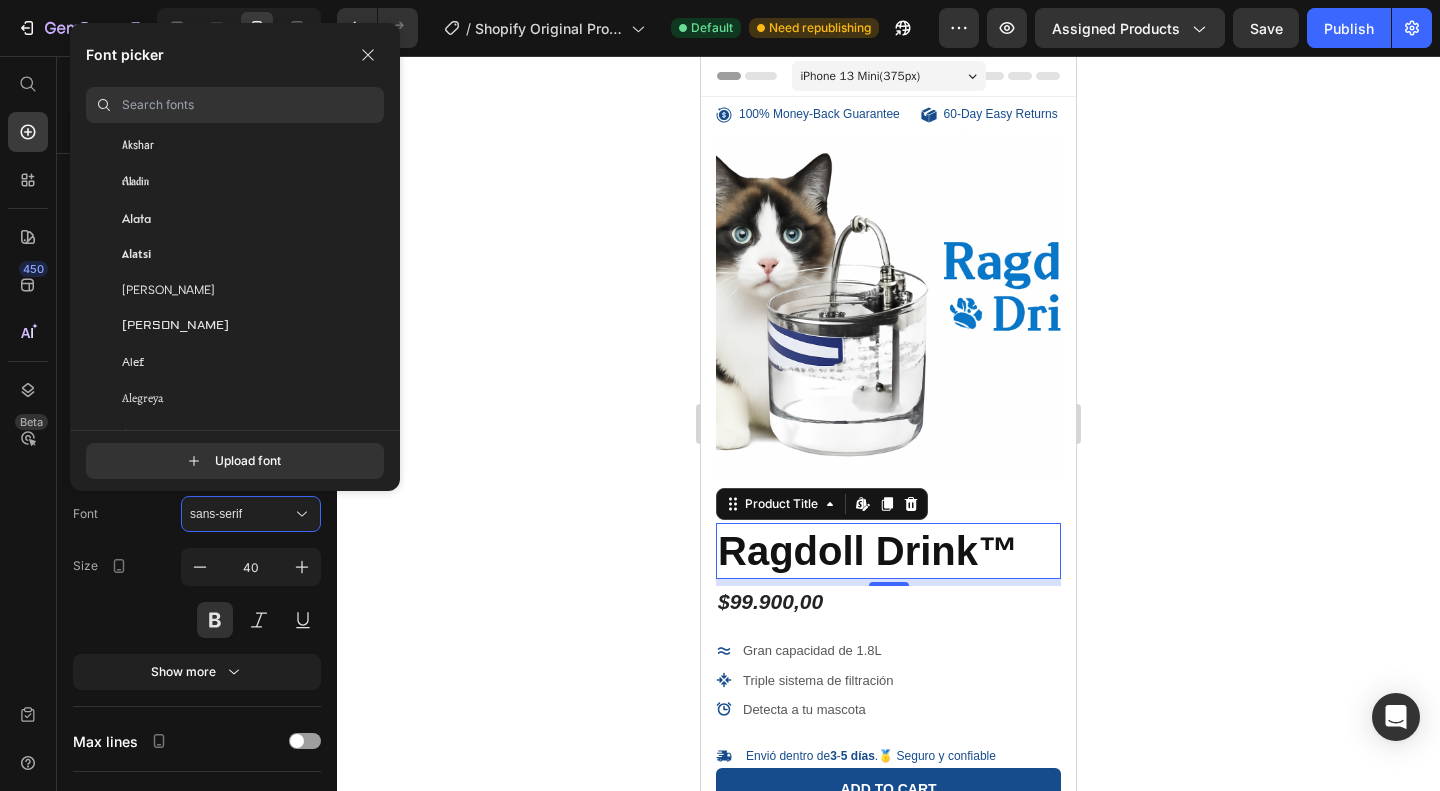 scroll, scrollTop: 953, scrollLeft: 0, axis: vertical 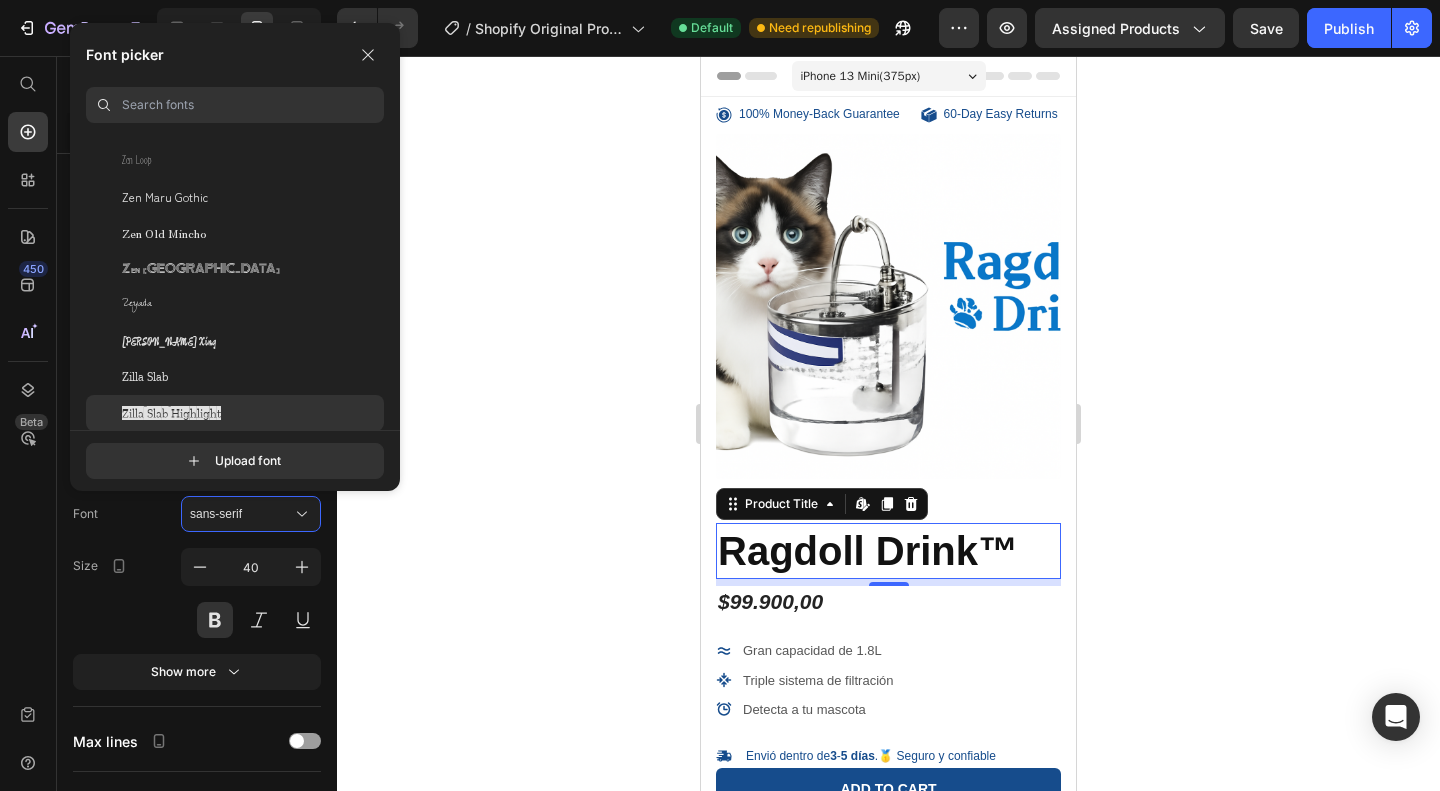 type 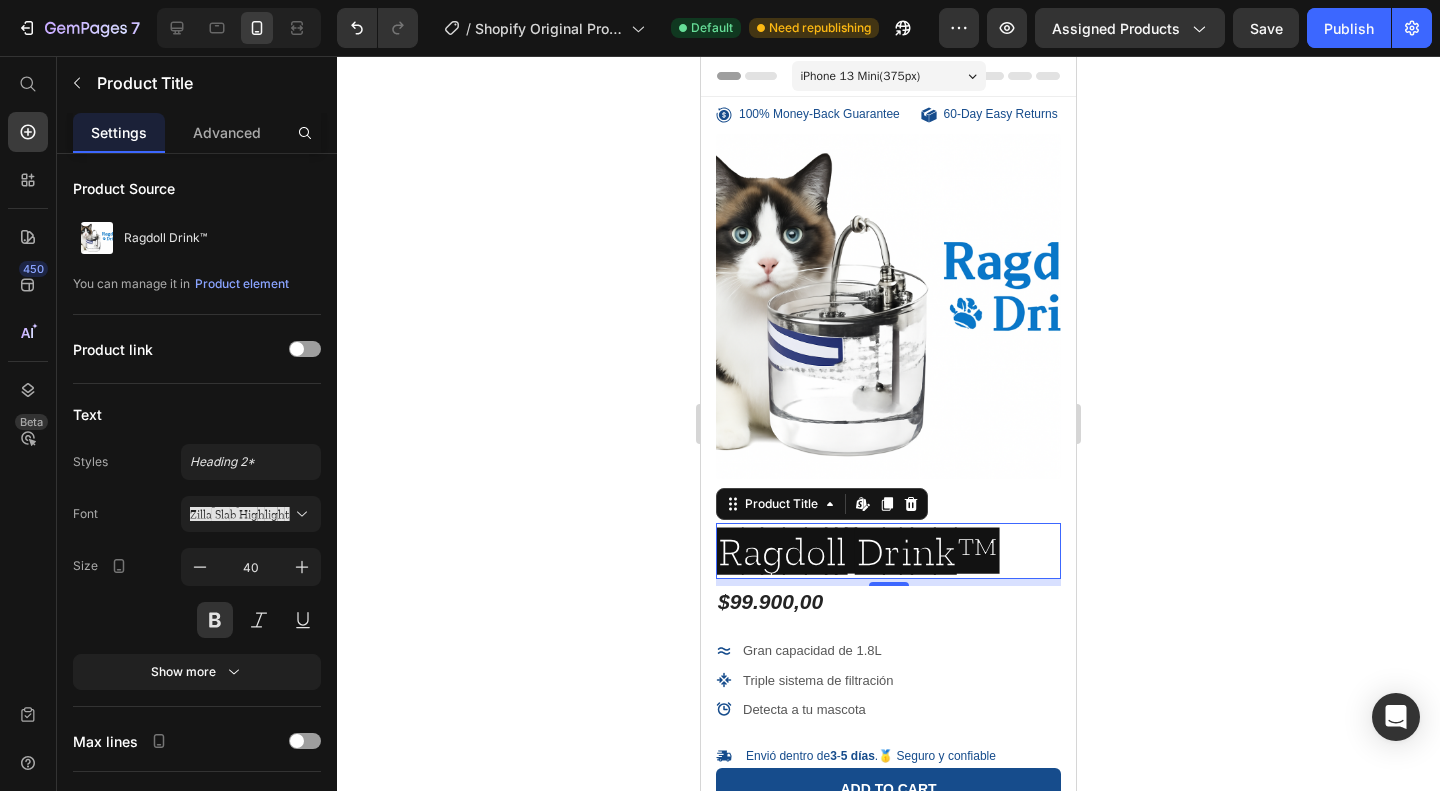 click 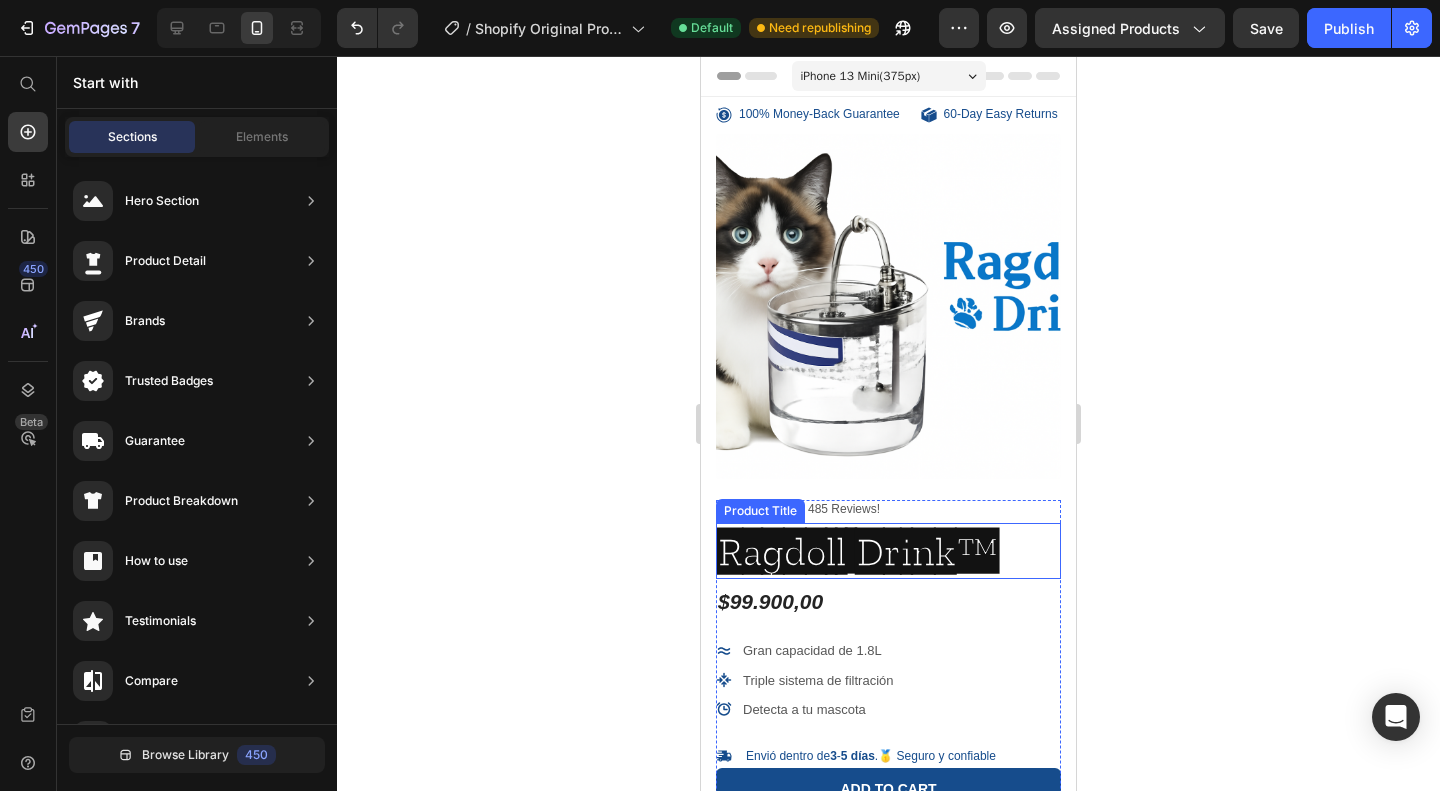 click on "Ragdoll Drink™" at bounding box center [888, 551] 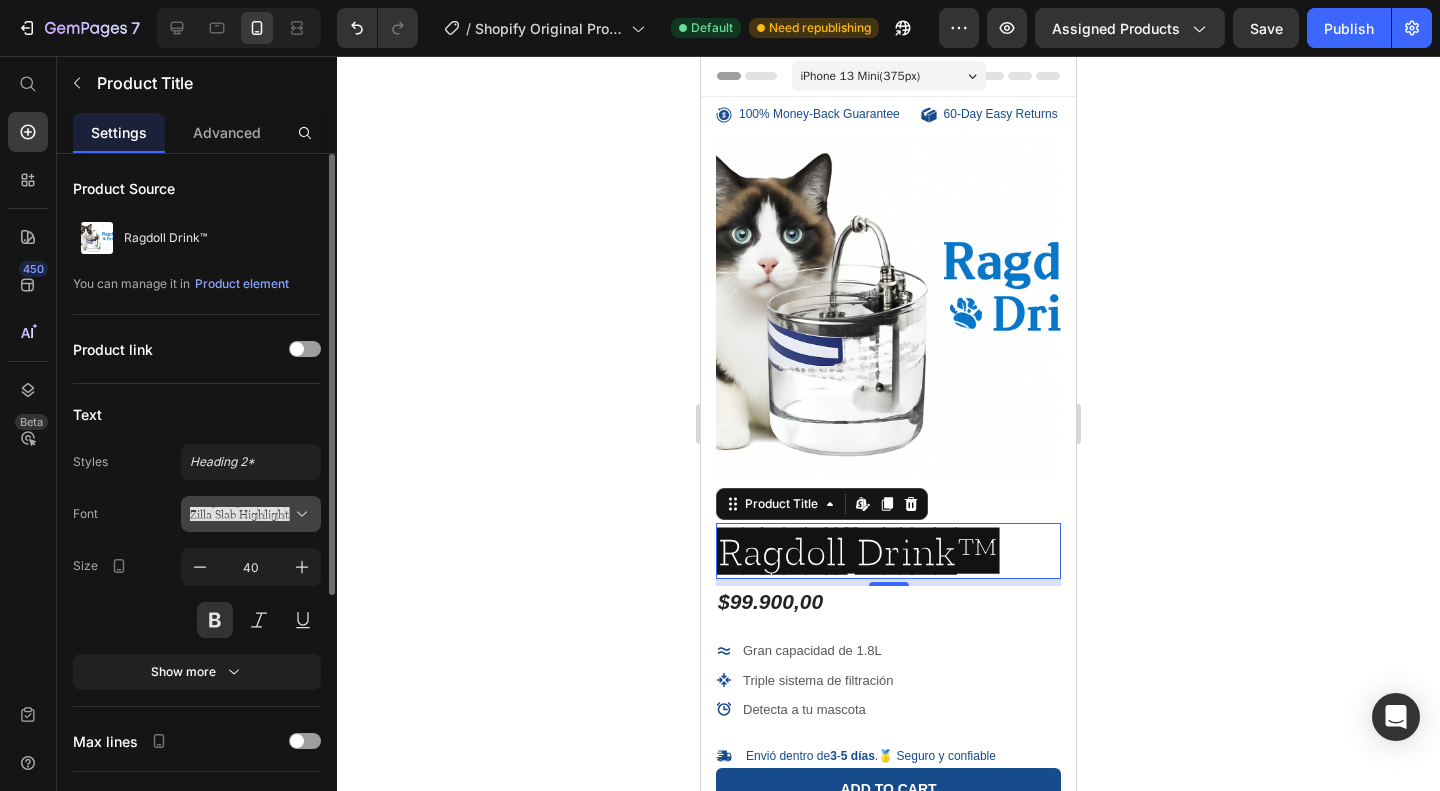 click on "Zilla Slab Highlight" at bounding box center [241, 514] 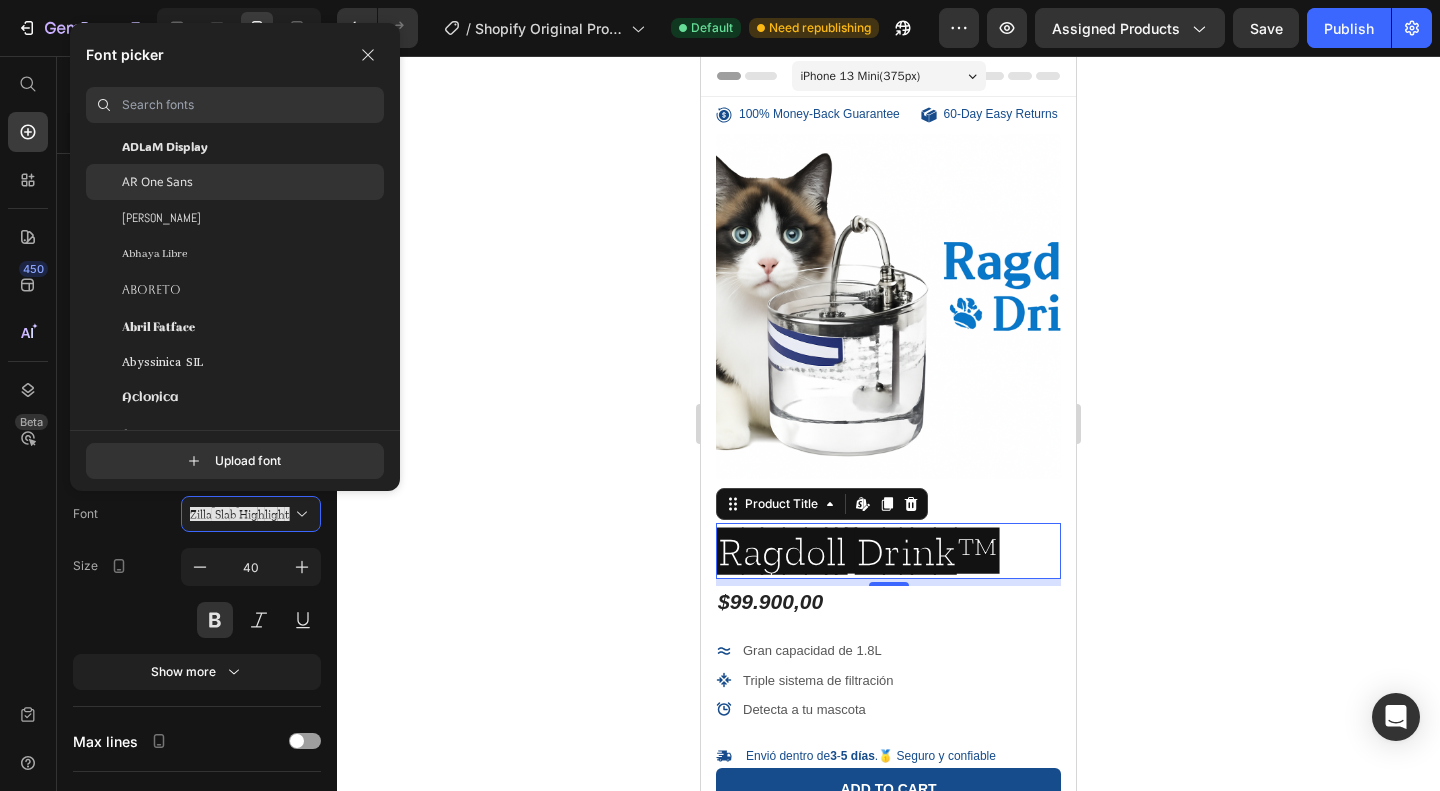 scroll, scrollTop: 209, scrollLeft: 0, axis: vertical 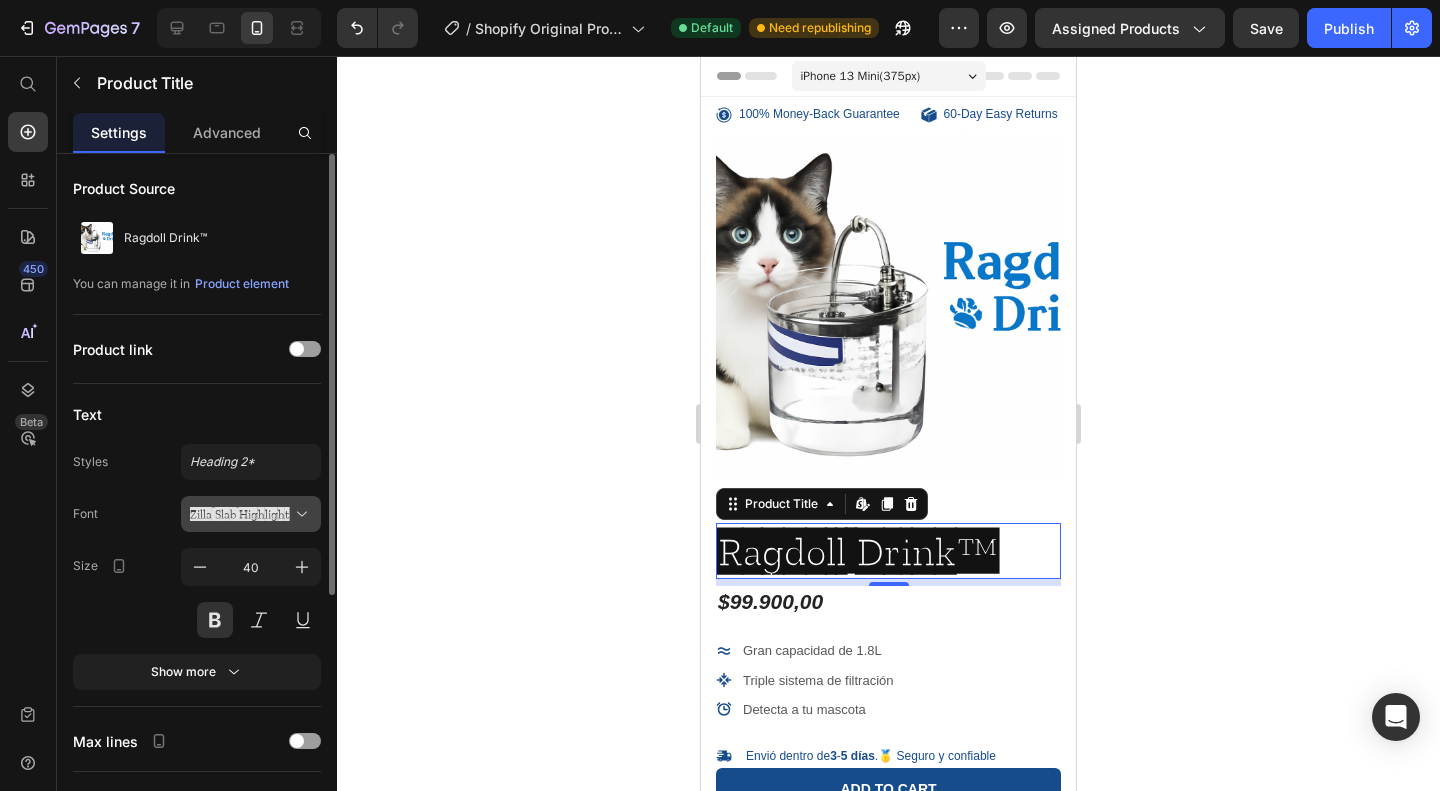 click on "Zilla Slab Highlight" at bounding box center (241, 514) 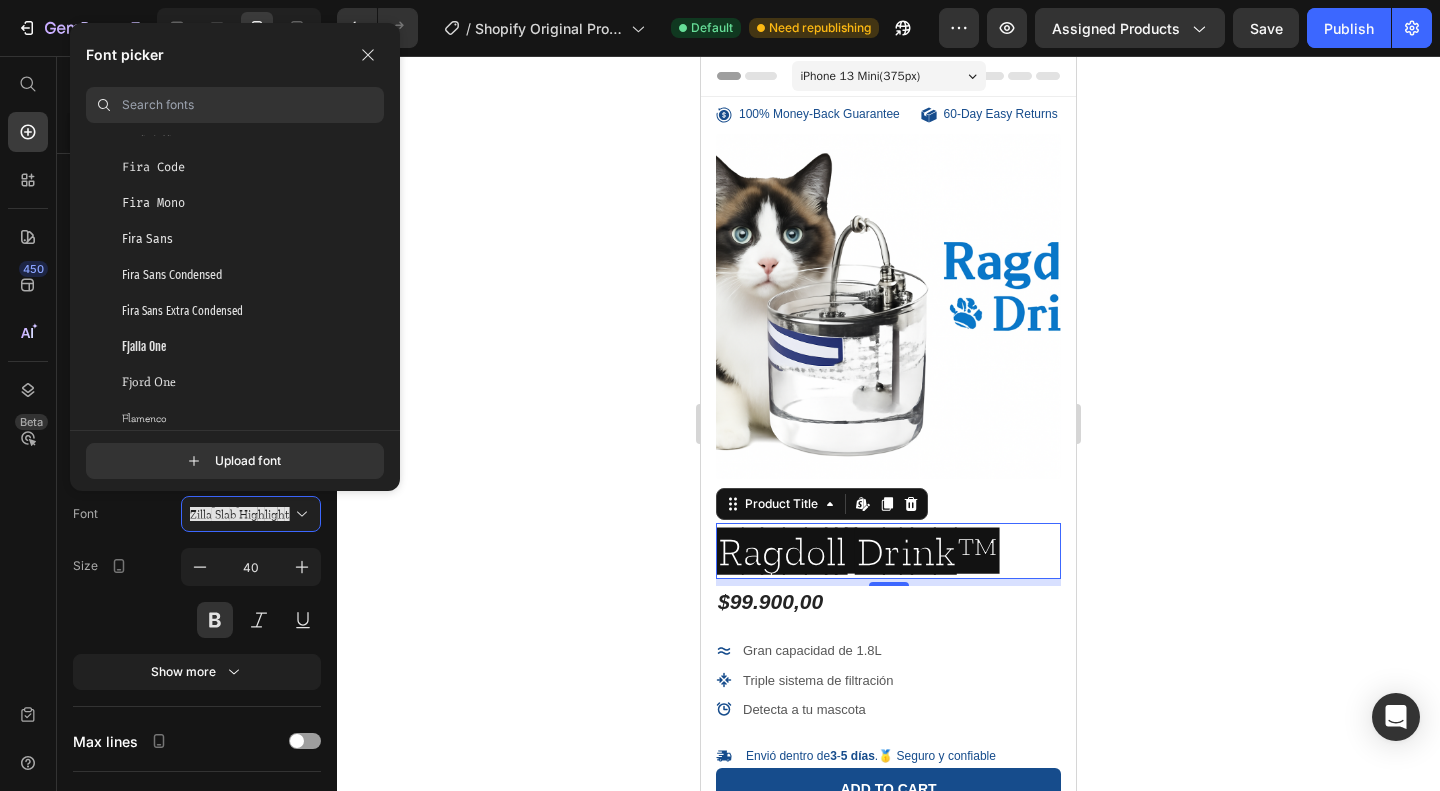 click 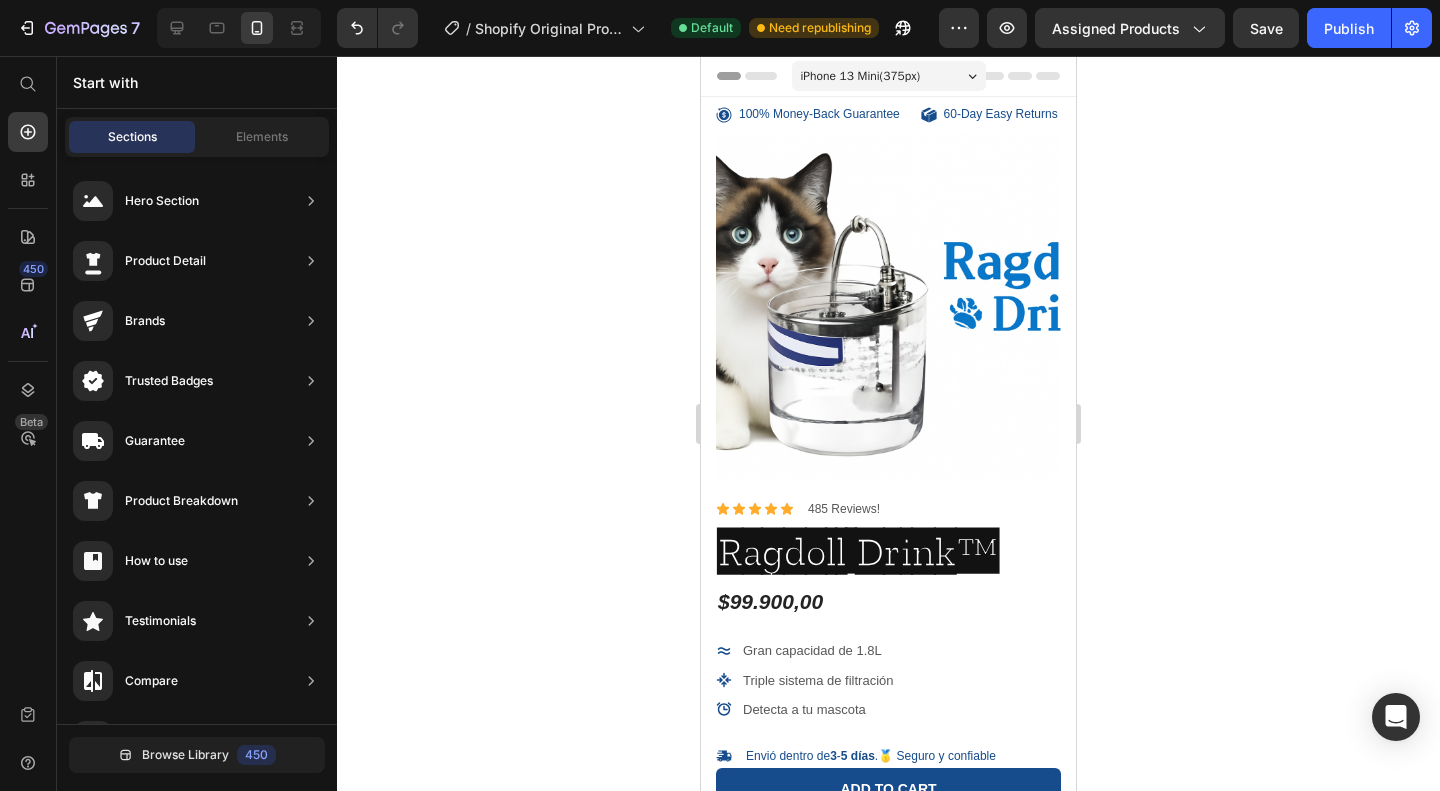 click 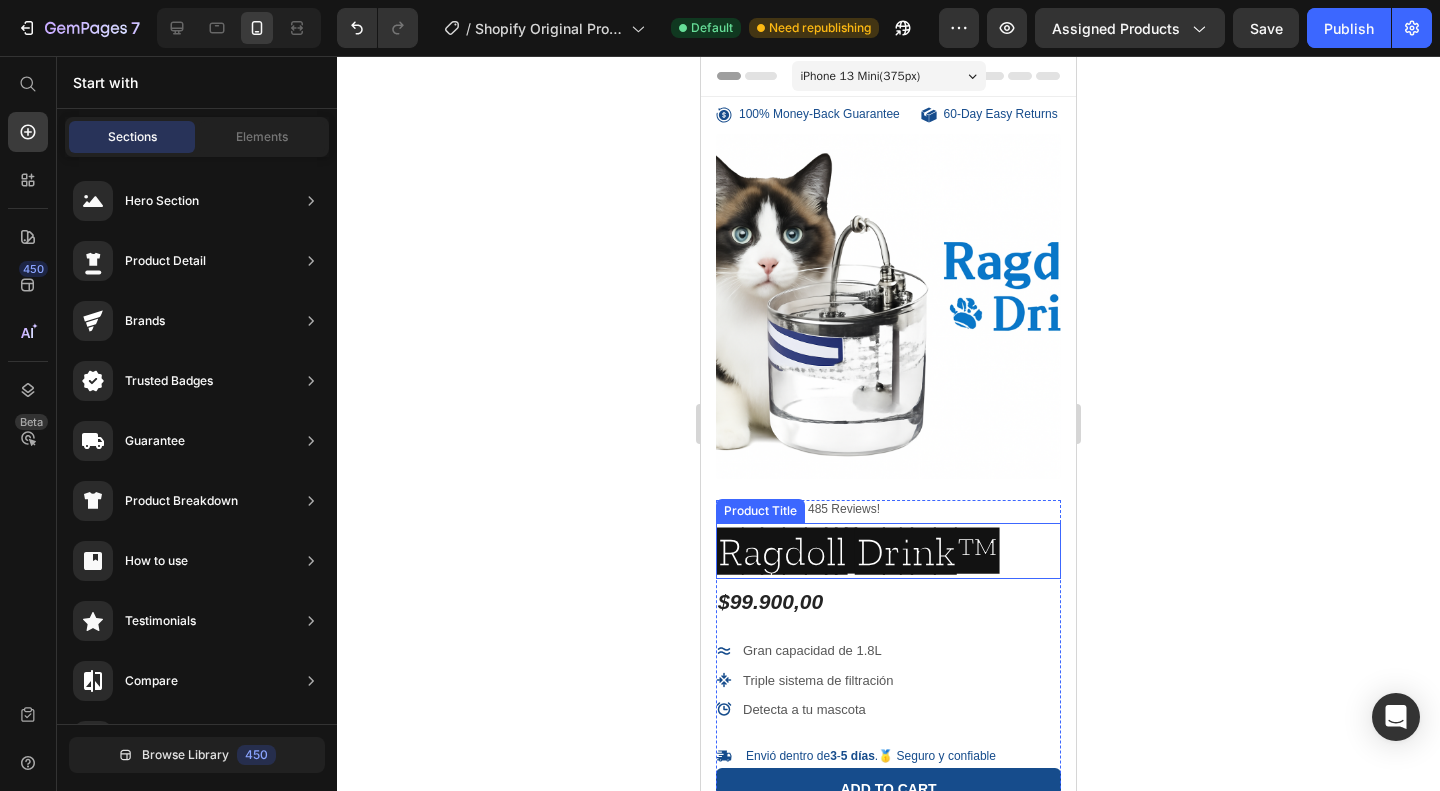 click on "Ragdoll Drink™" at bounding box center [888, 551] 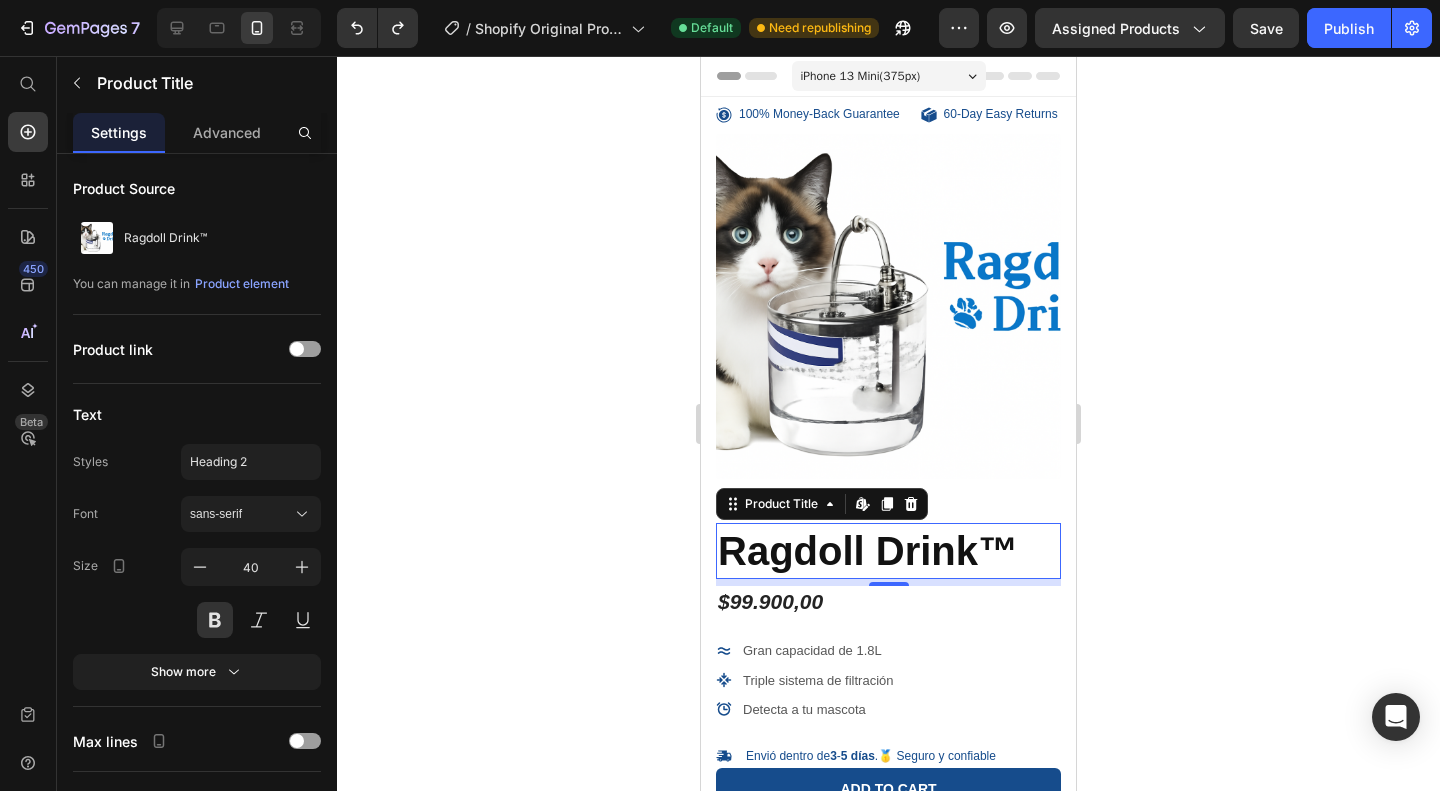 click 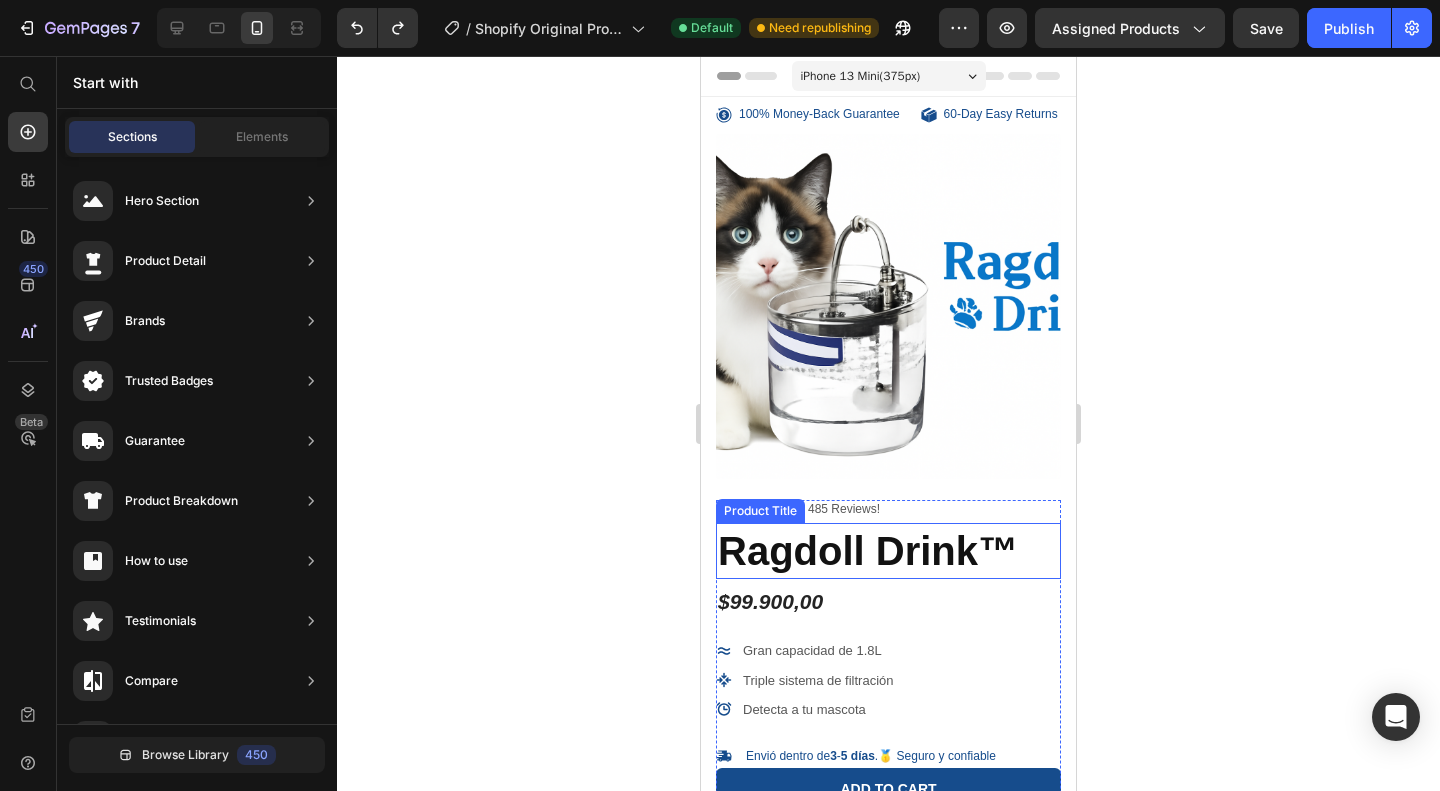 click on "Ragdoll Drink™" at bounding box center (888, 551) 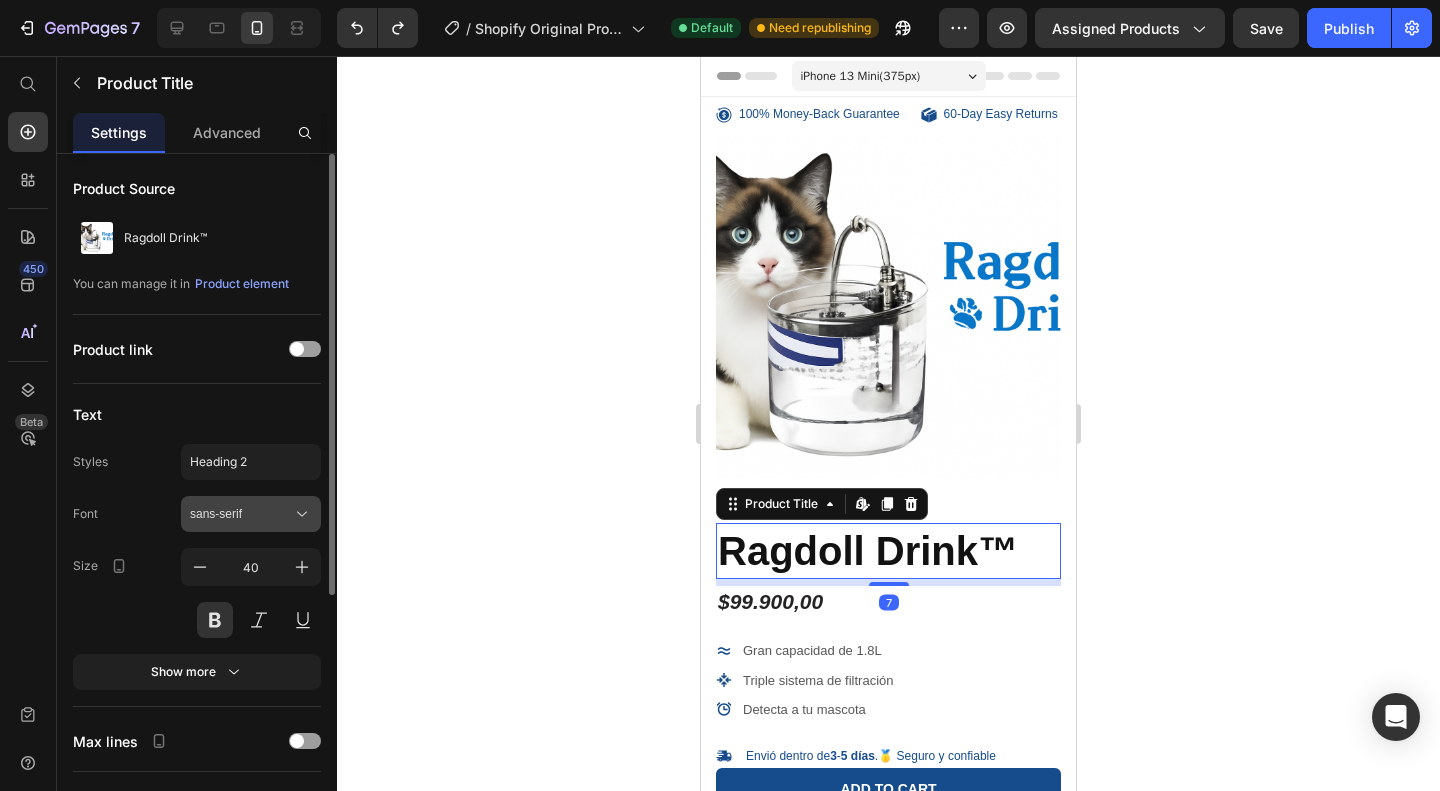 click on "sans-serif" at bounding box center (241, 514) 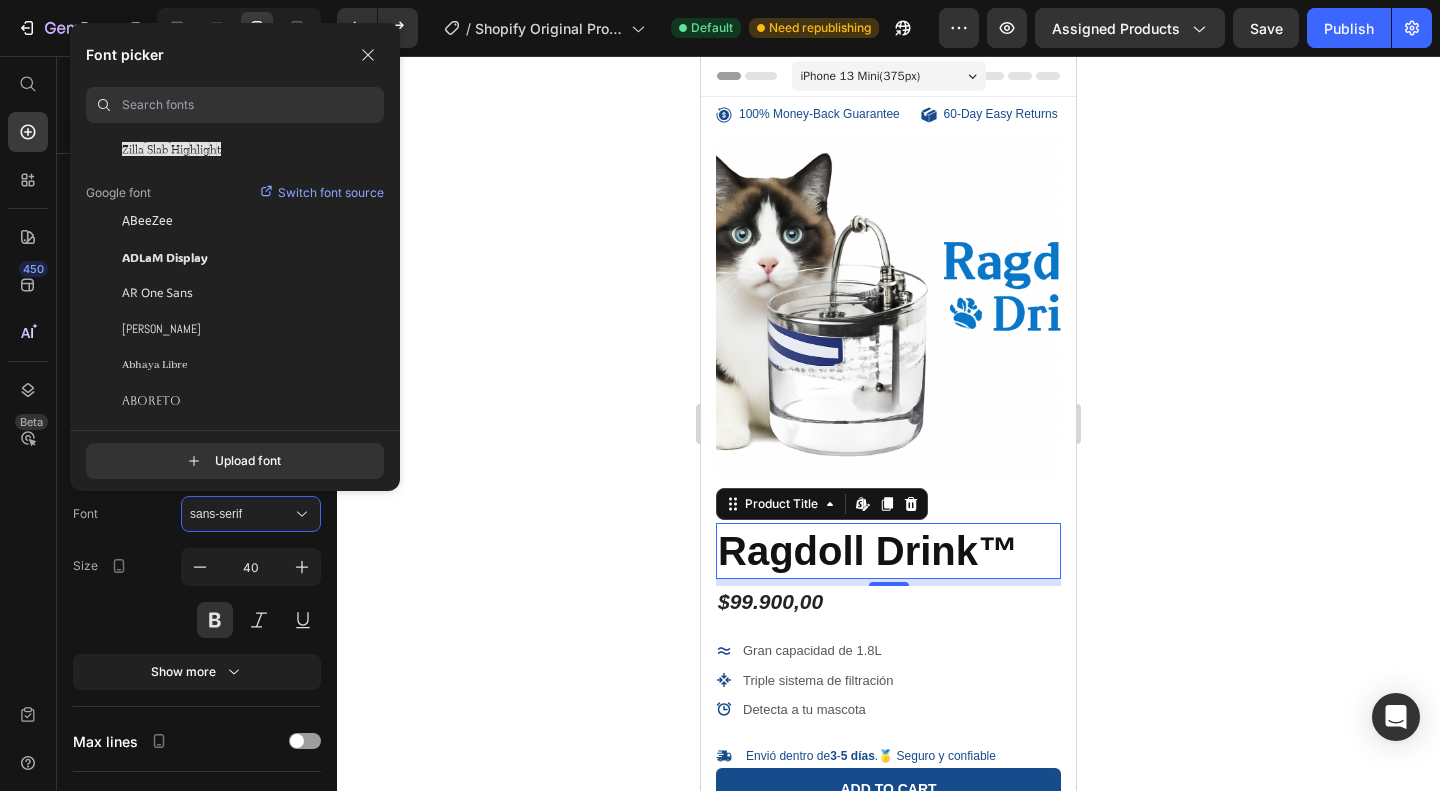 scroll, scrollTop: 108, scrollLeft: 0, axis: vertical 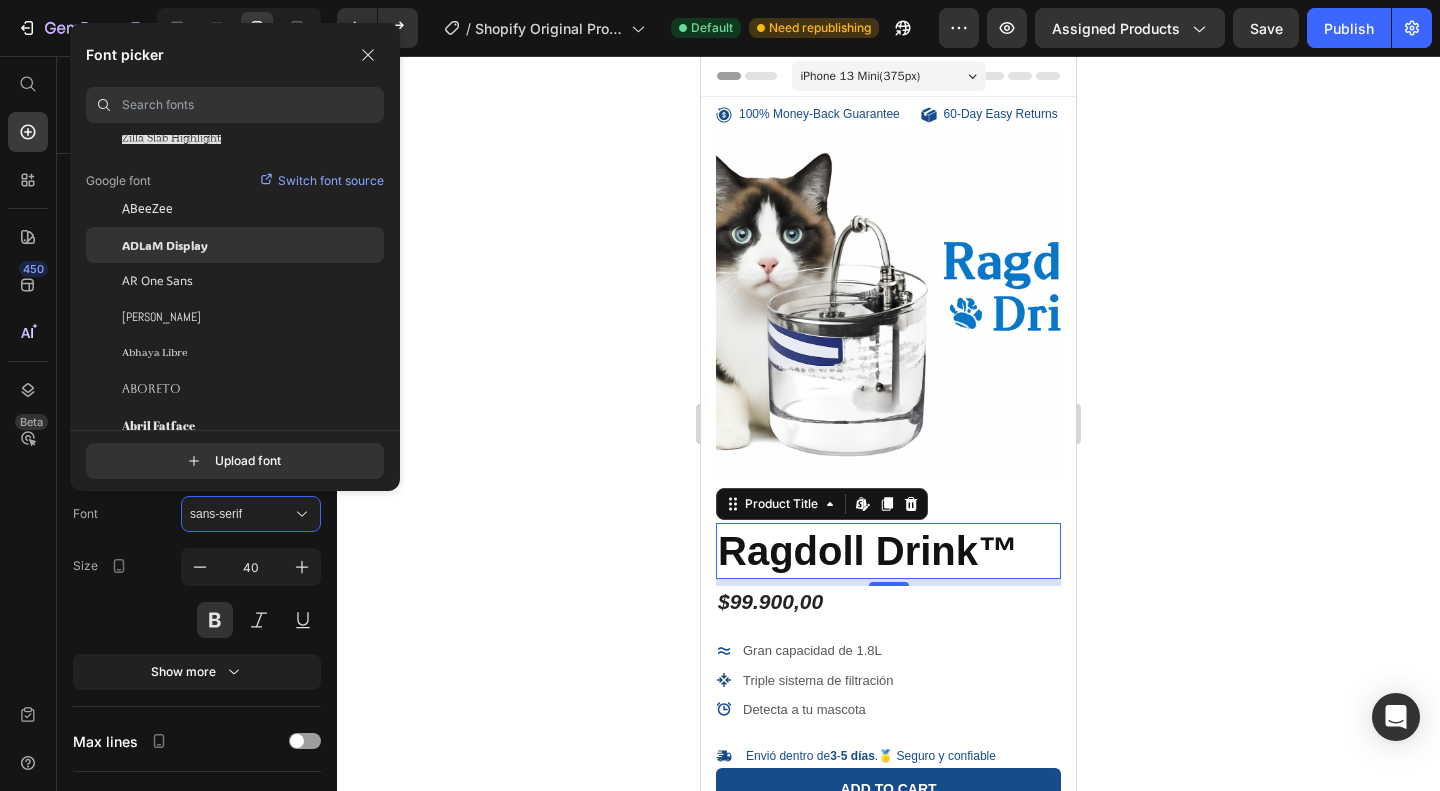 click on "ADLaM Display" at bounding box center (165, 245) 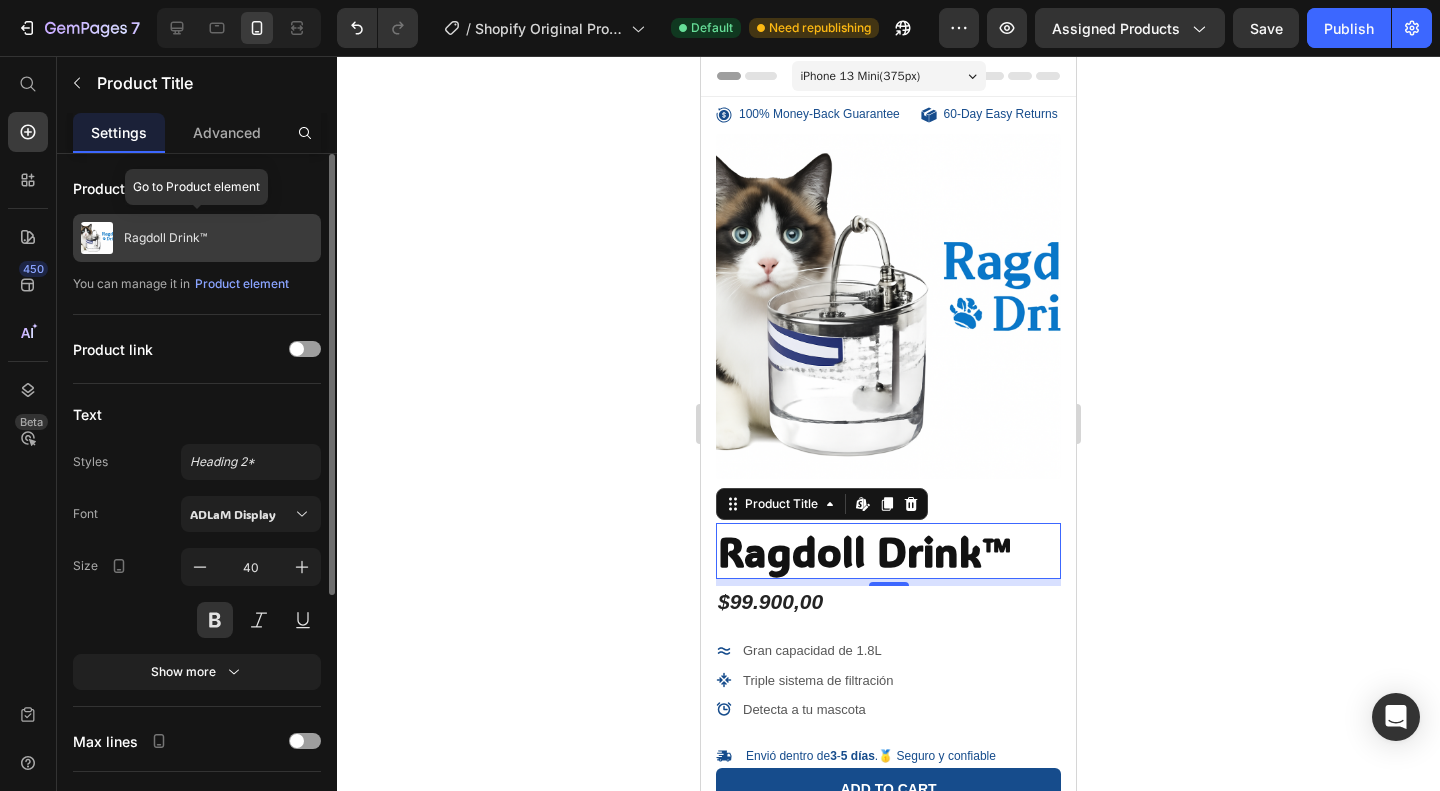 click on "Ragdoll Drink™" at bounding box center [197, 238] 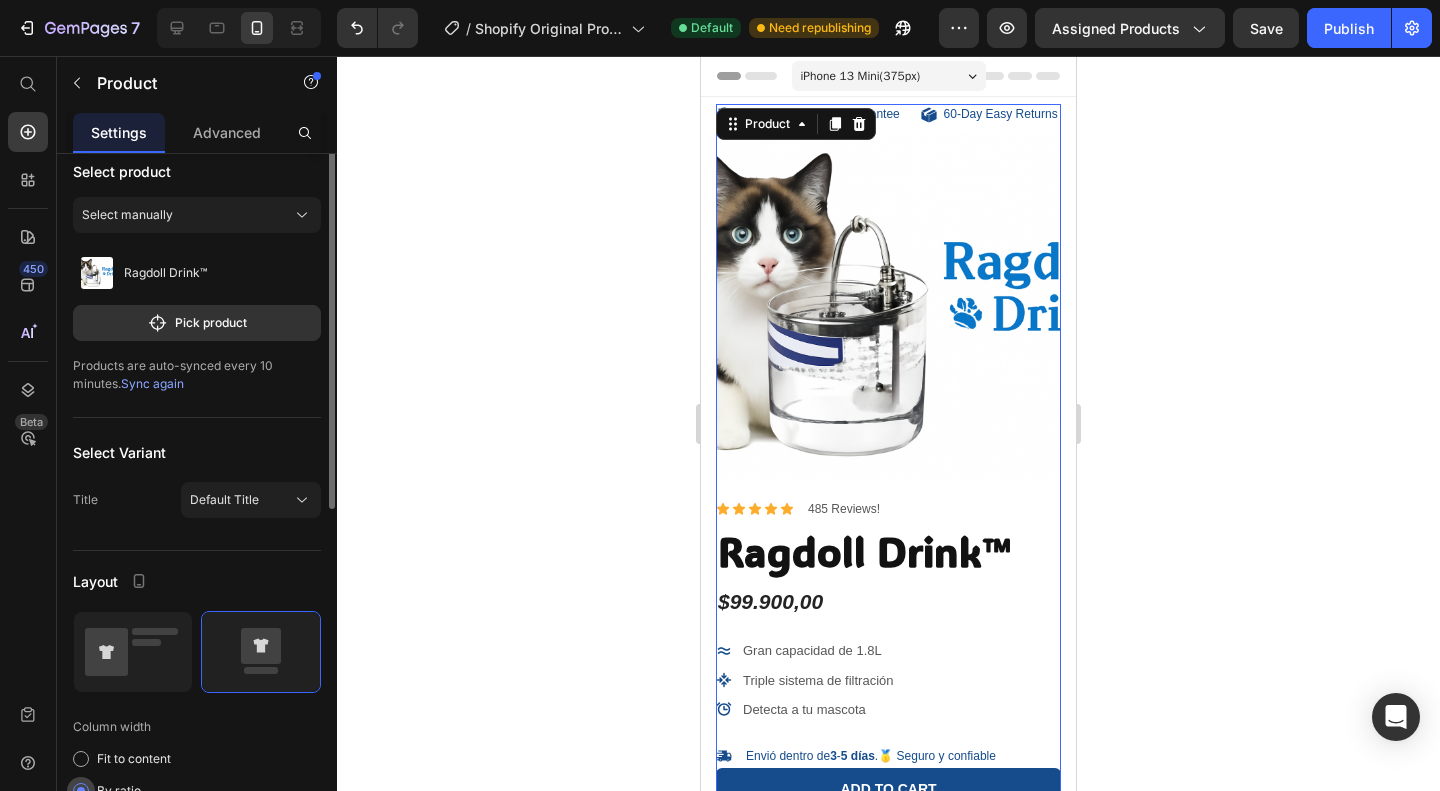 scroll, scrollTop: 0, scrollLeft: 0, axis: both 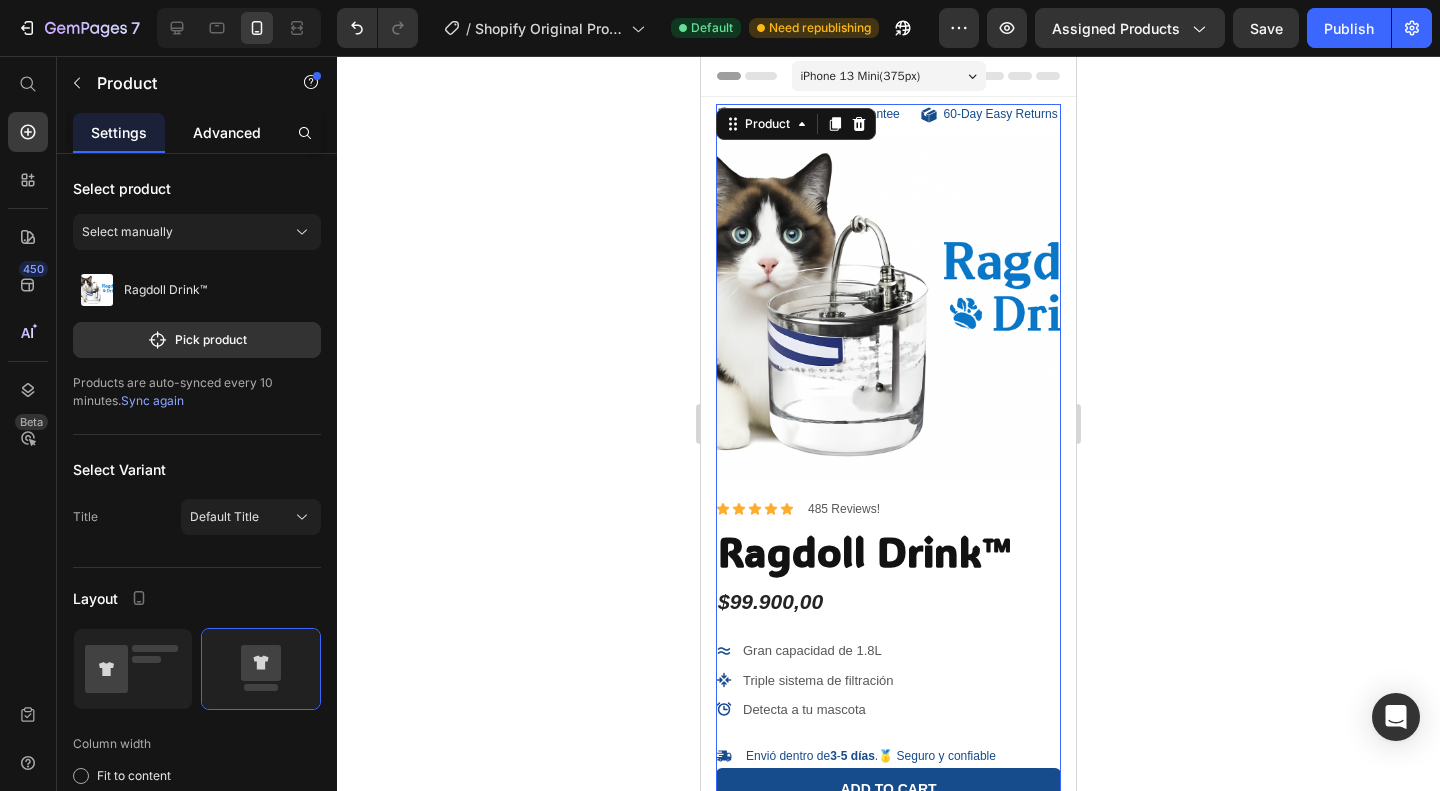 click on "Advanced" at bounding box center [227, 132] 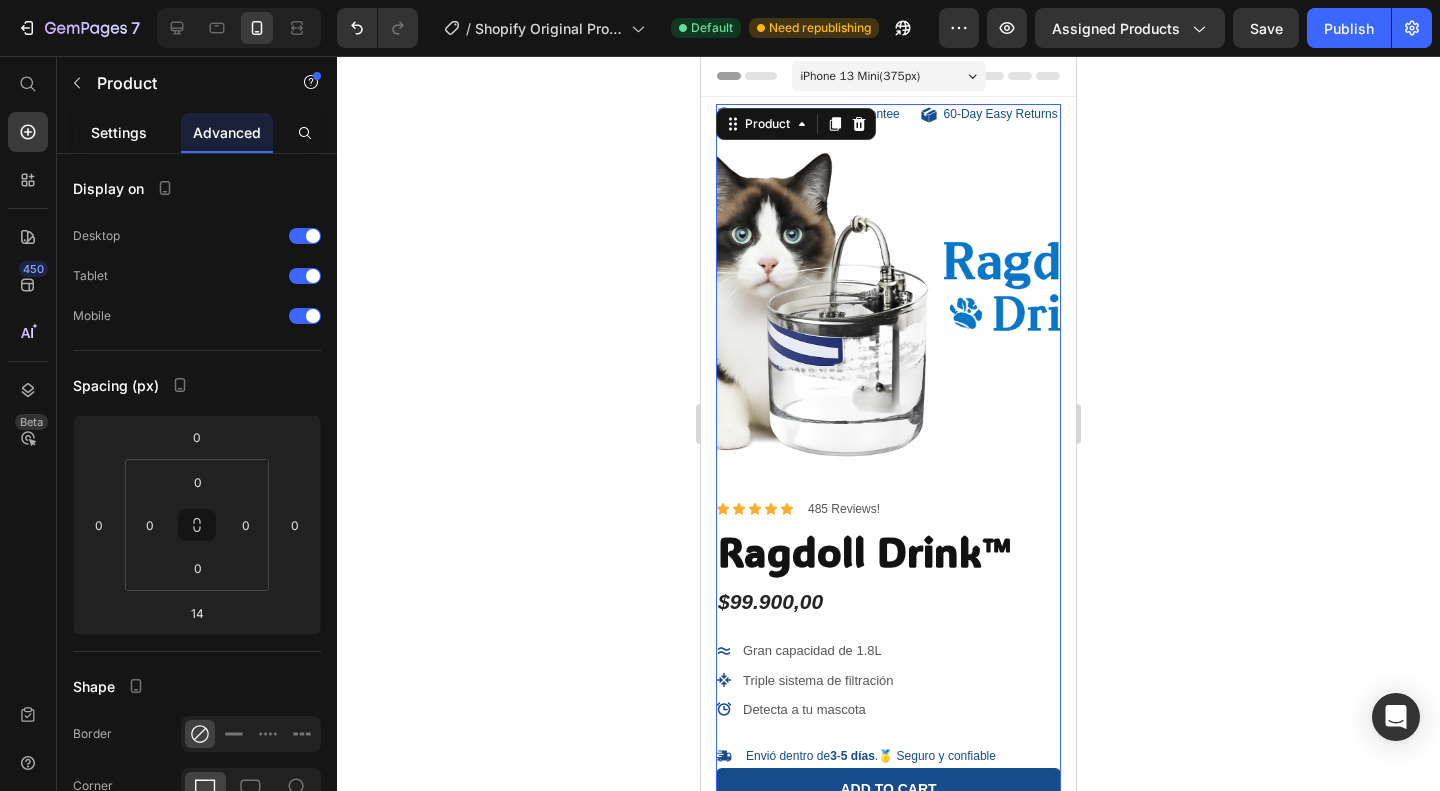 click on "Settings" at bounding box center [119, 132] 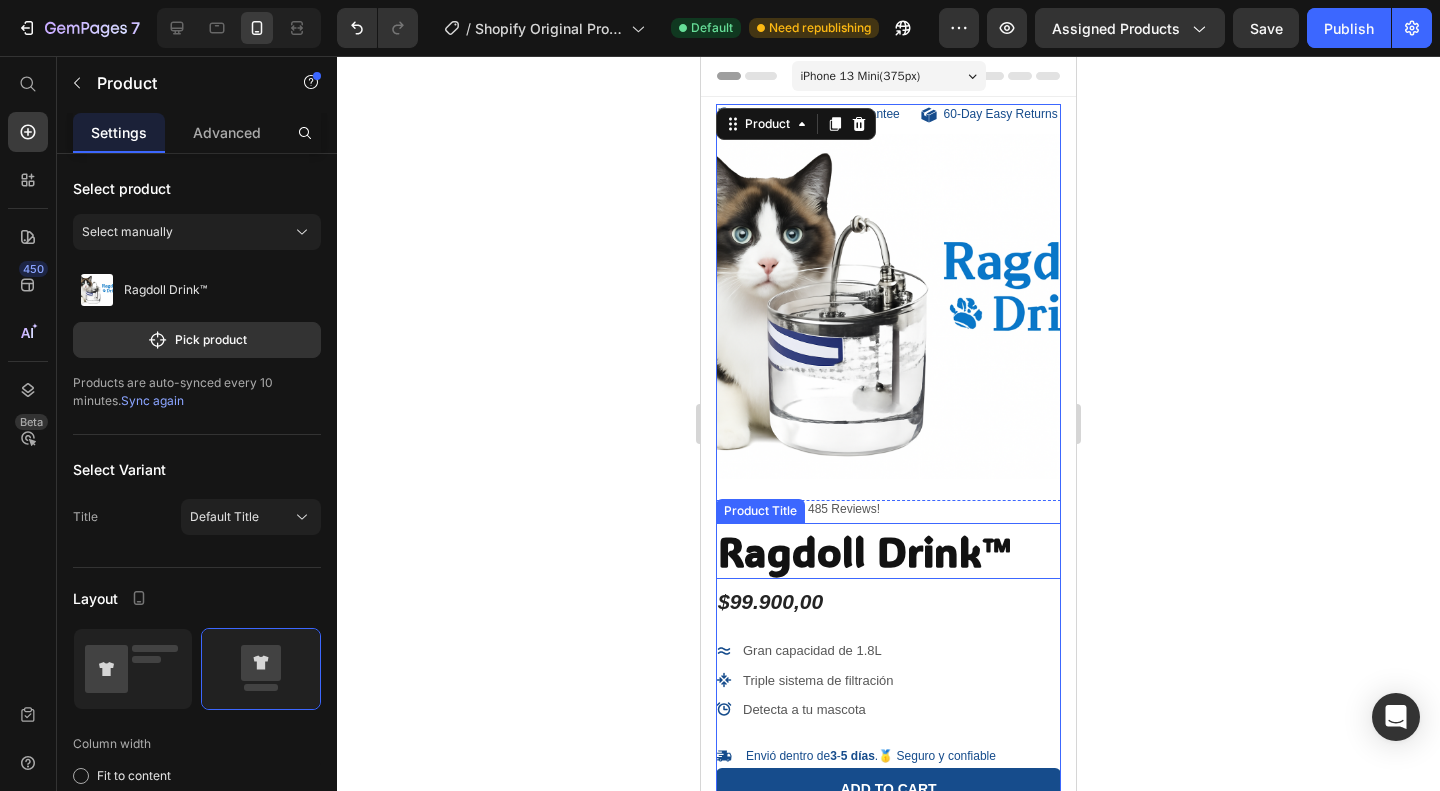 click on "Ragdoll Drink™" at bounding box center [888, 551] 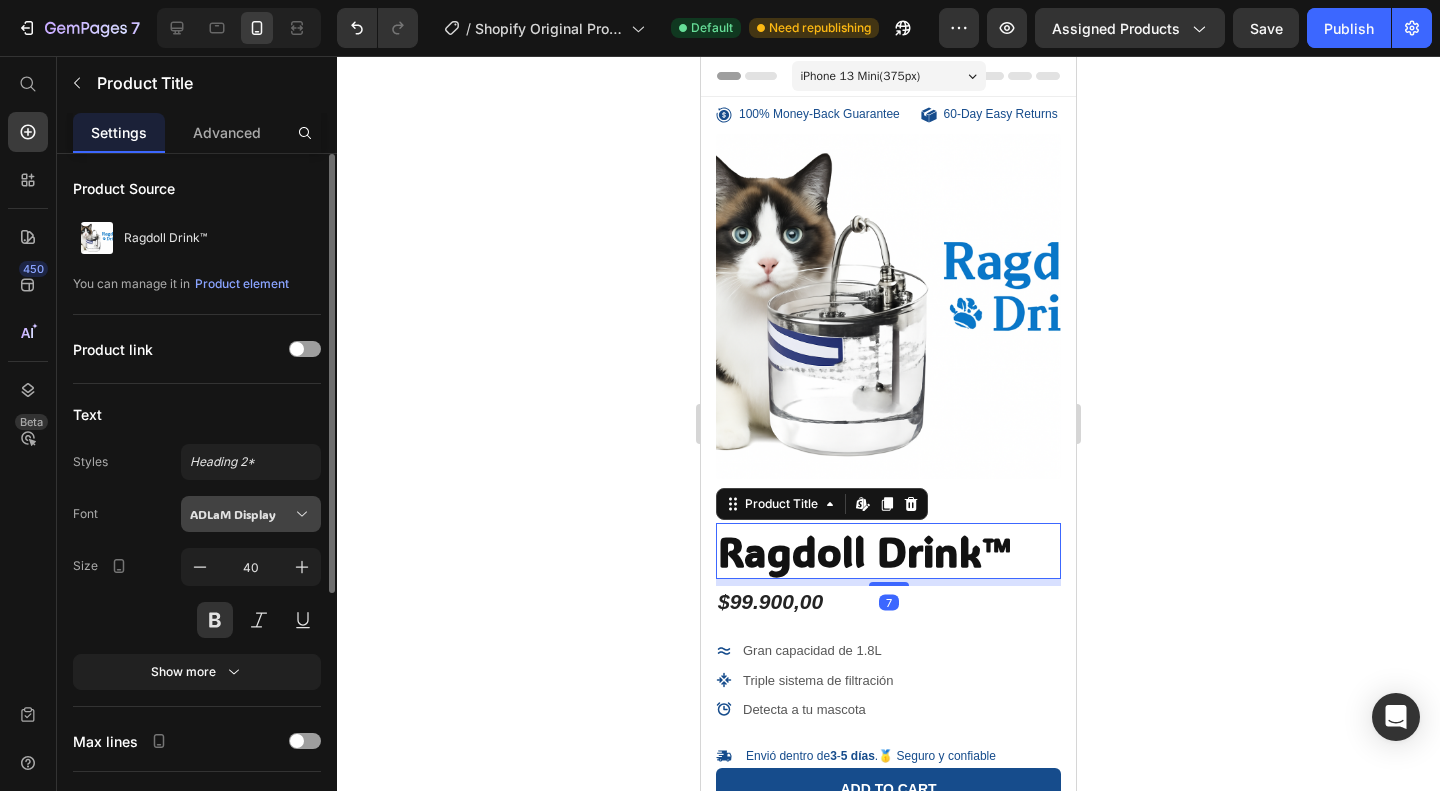 click on "ADLaM Display" at bounding box center [241, 514] 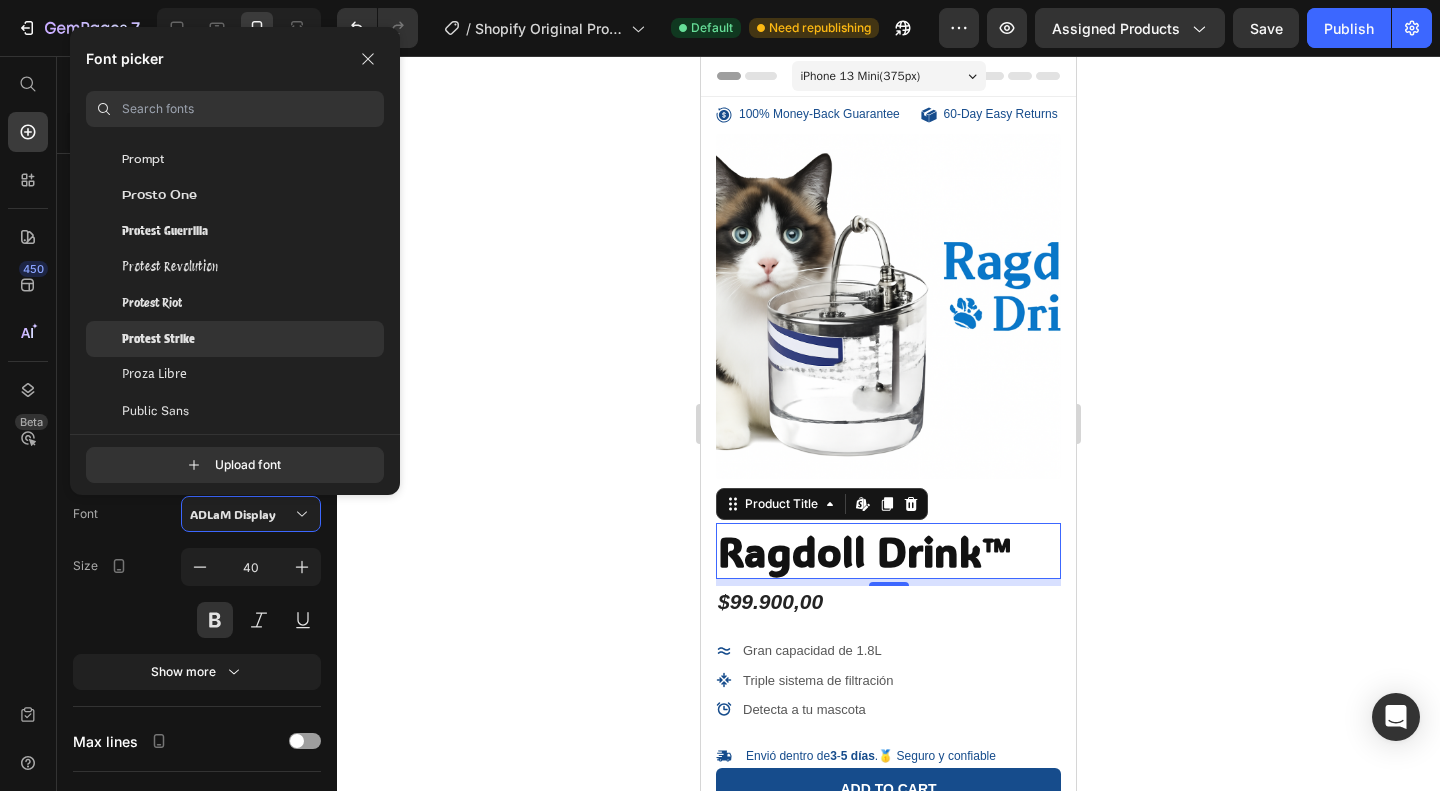 scroll, scrollTop: 51567, scrollLeft: 0, axis: vertical 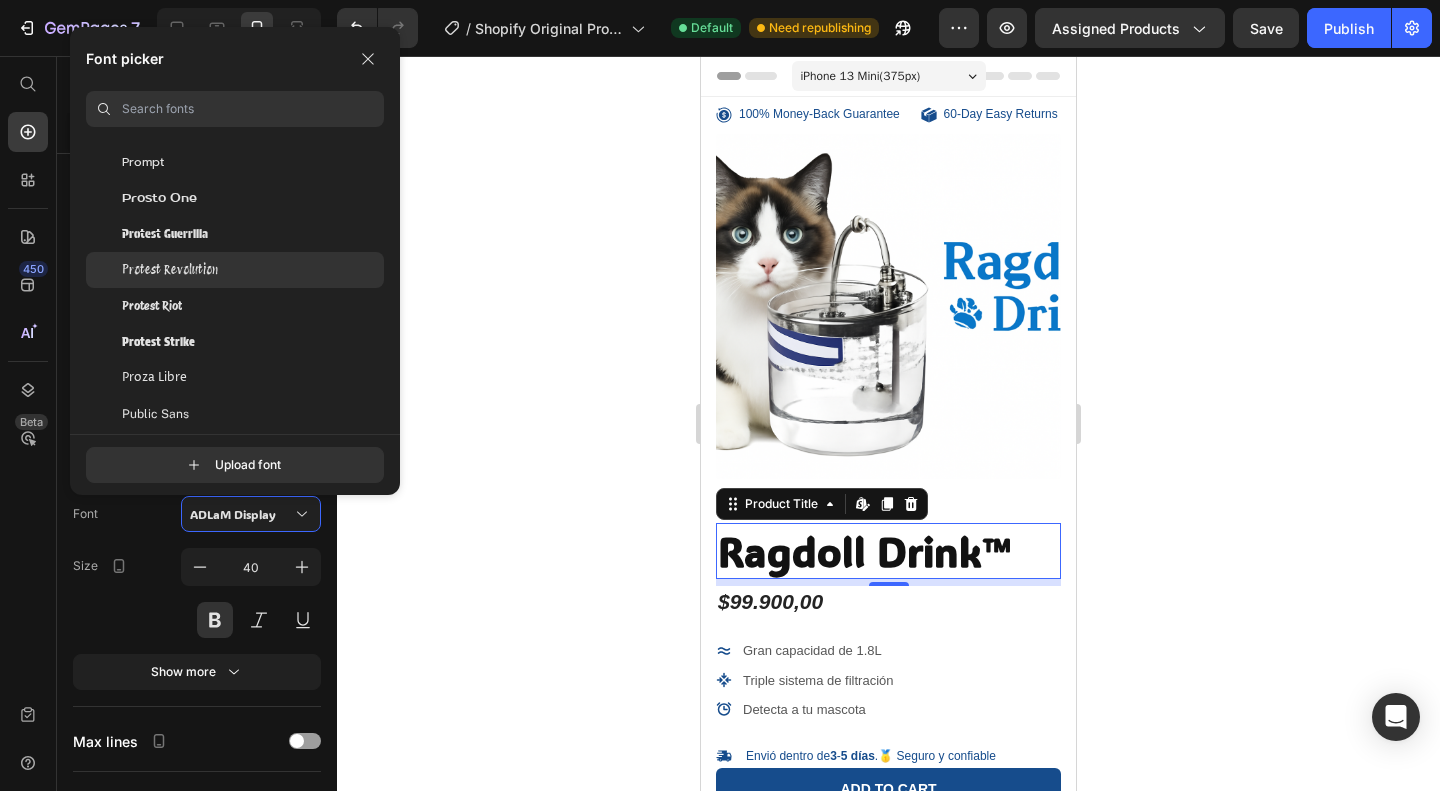 click on "Protest Revolution" 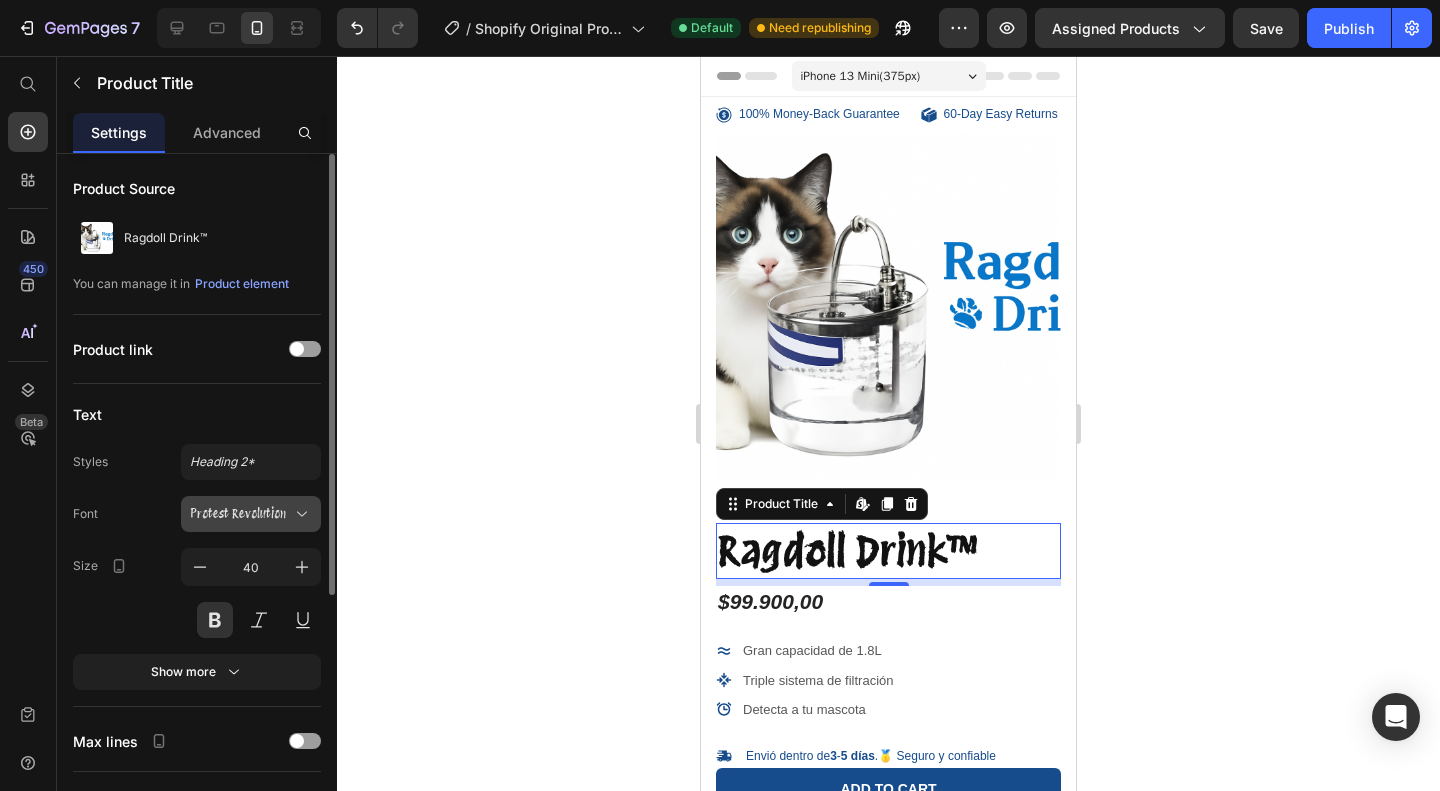 click on "Protest Revolution" at bounding box center (251, 514) 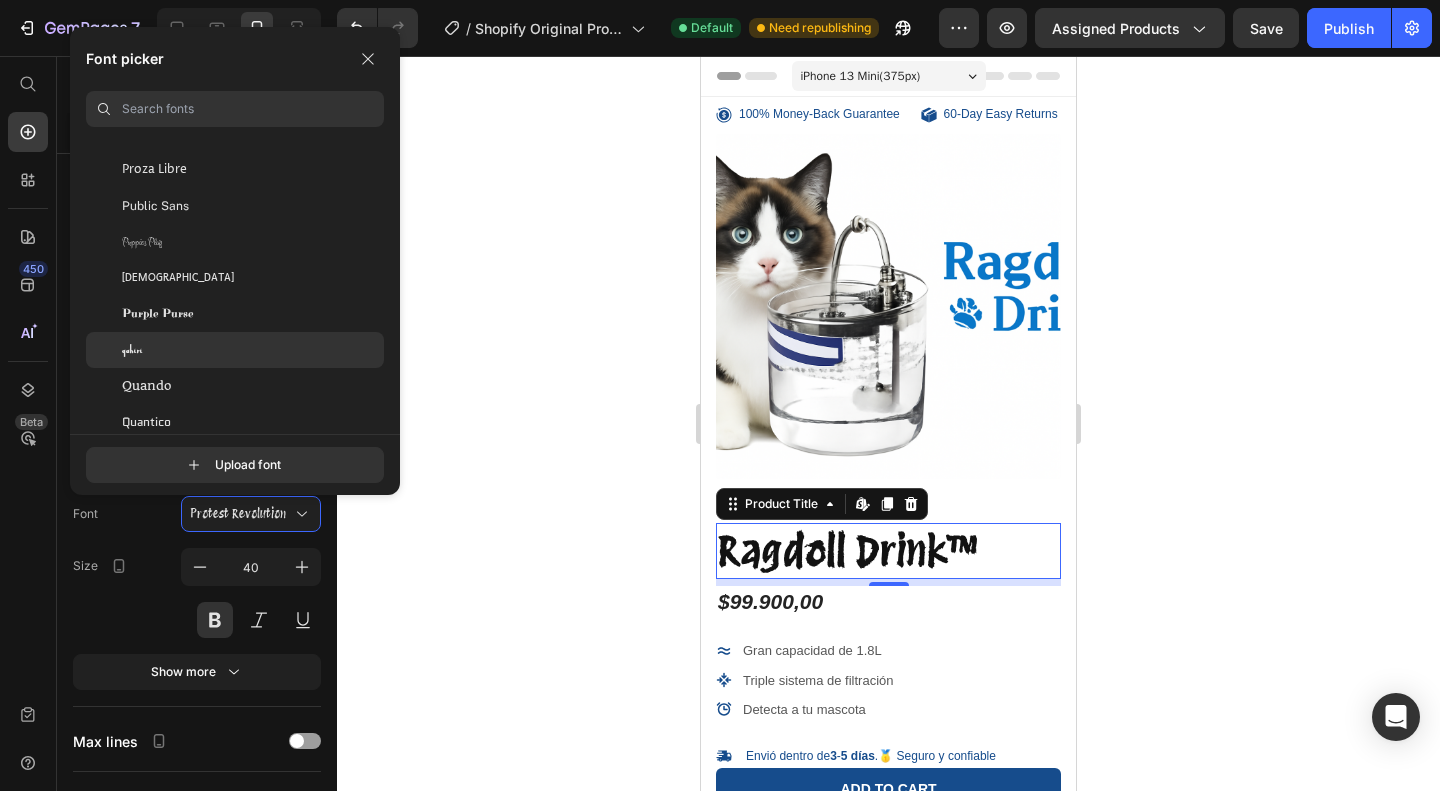 scroll, scrollTop: 51782, scrollLeft: 0, axis: vertical 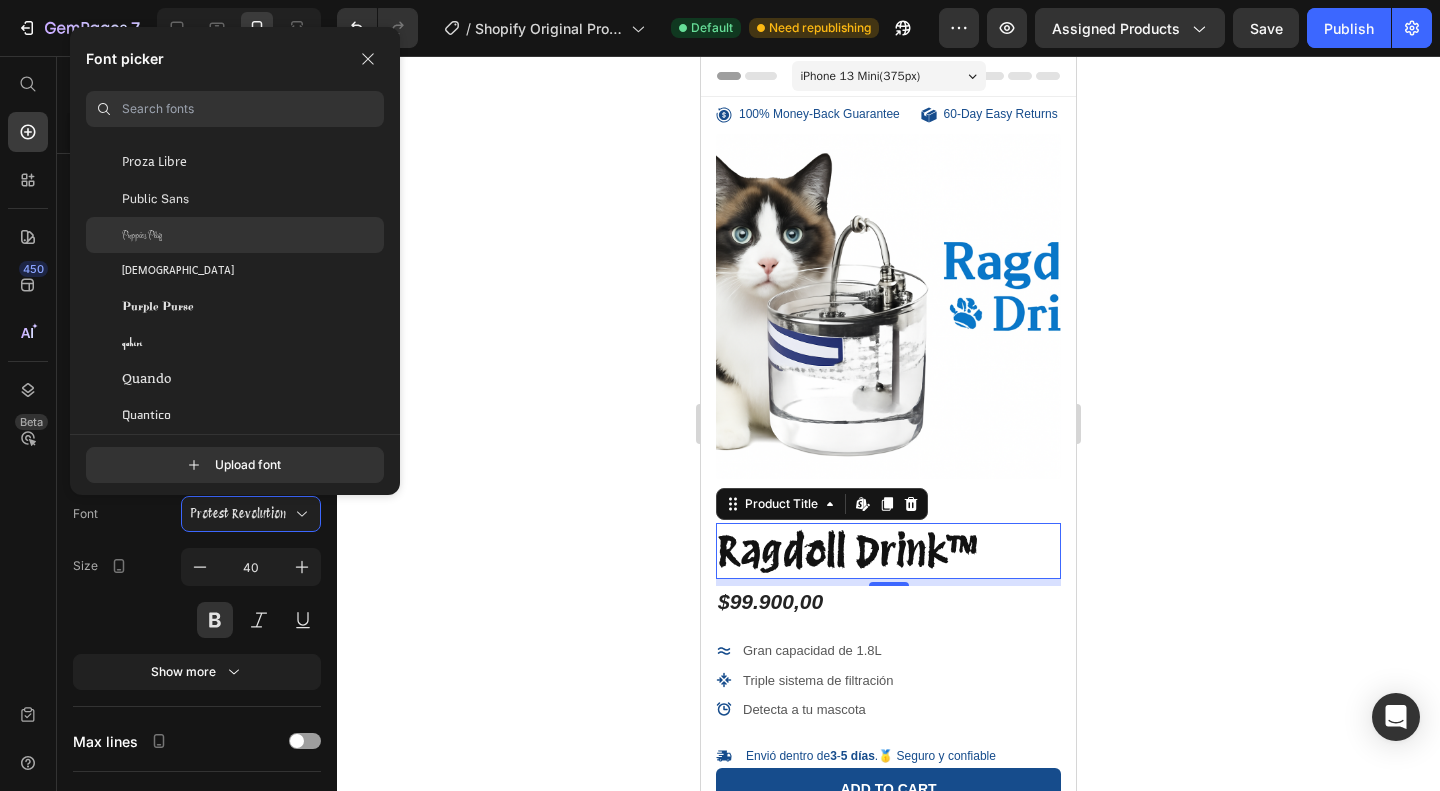 click on "Puppies Play" 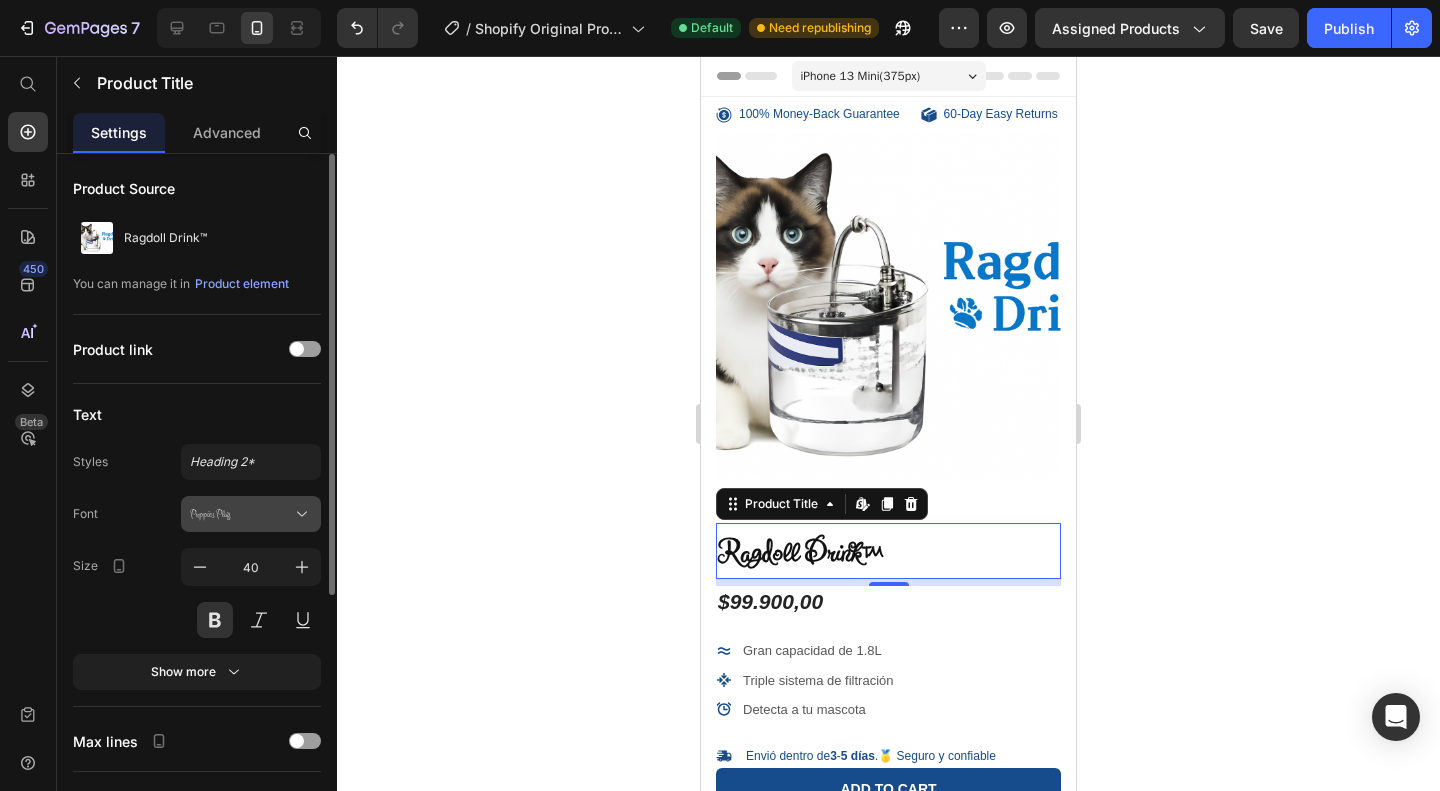 click on "Puppies Play" at bounding box center [251, 514] 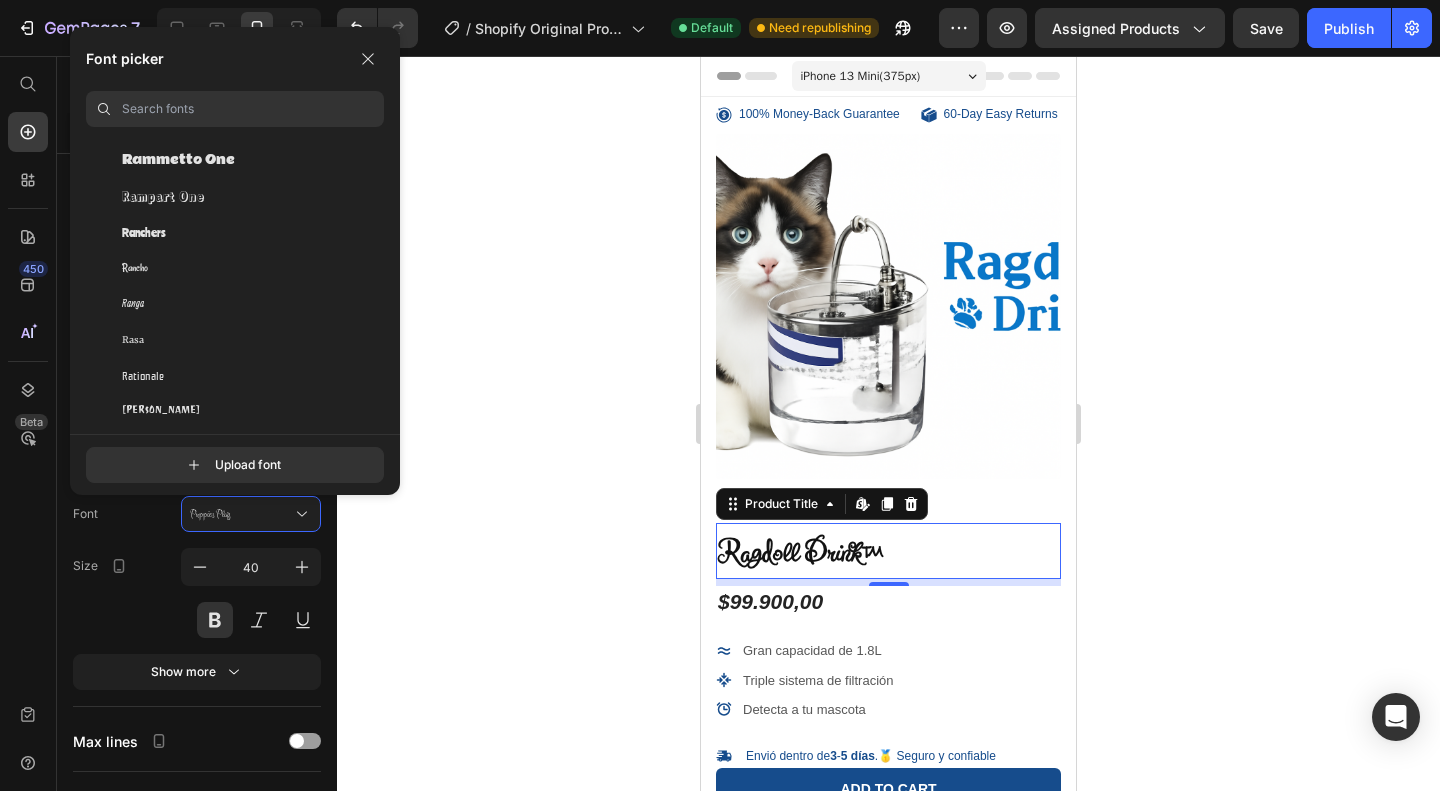 scroll, scrollTop: 52722, scrollLeft: 0, axis: vertical 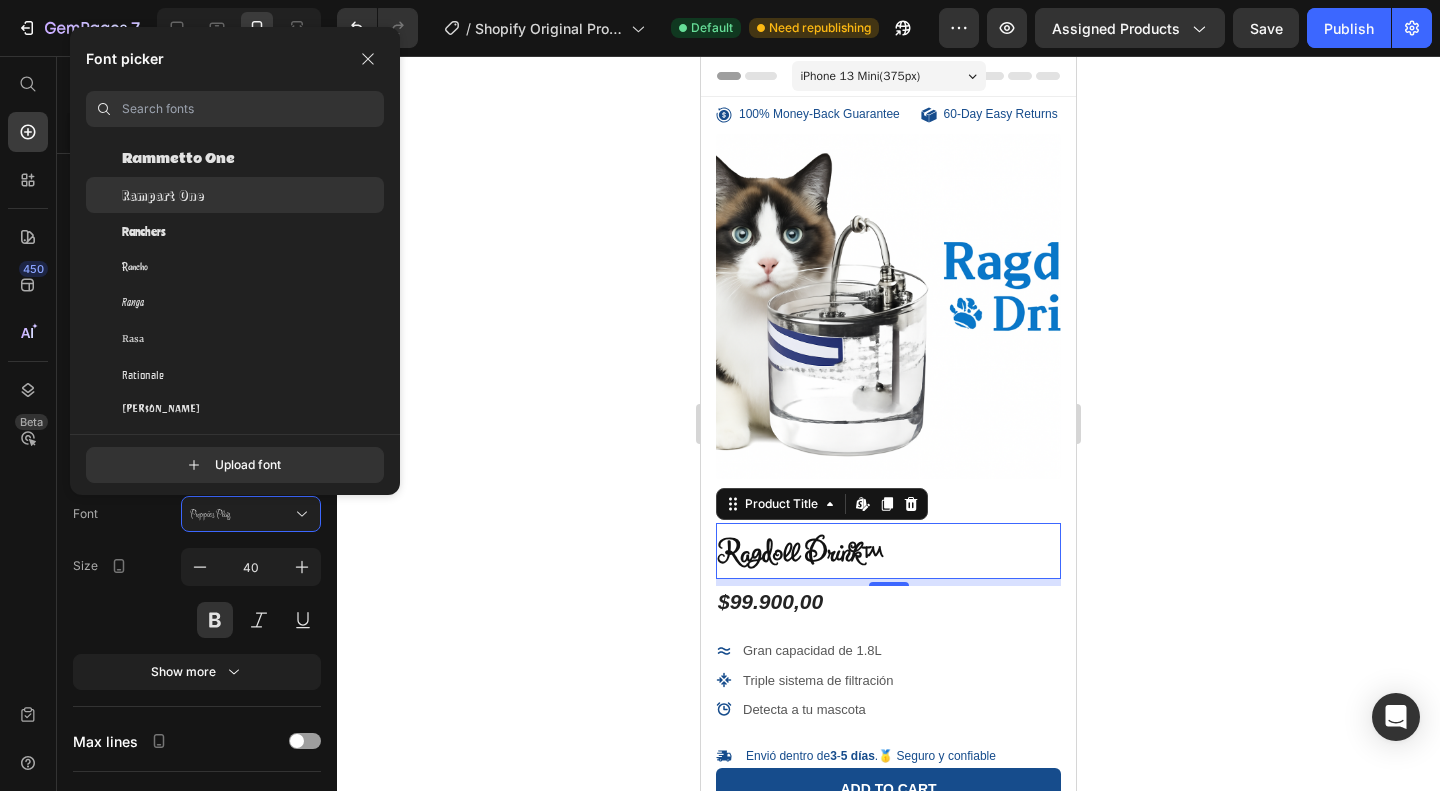 click on "Rampart One" 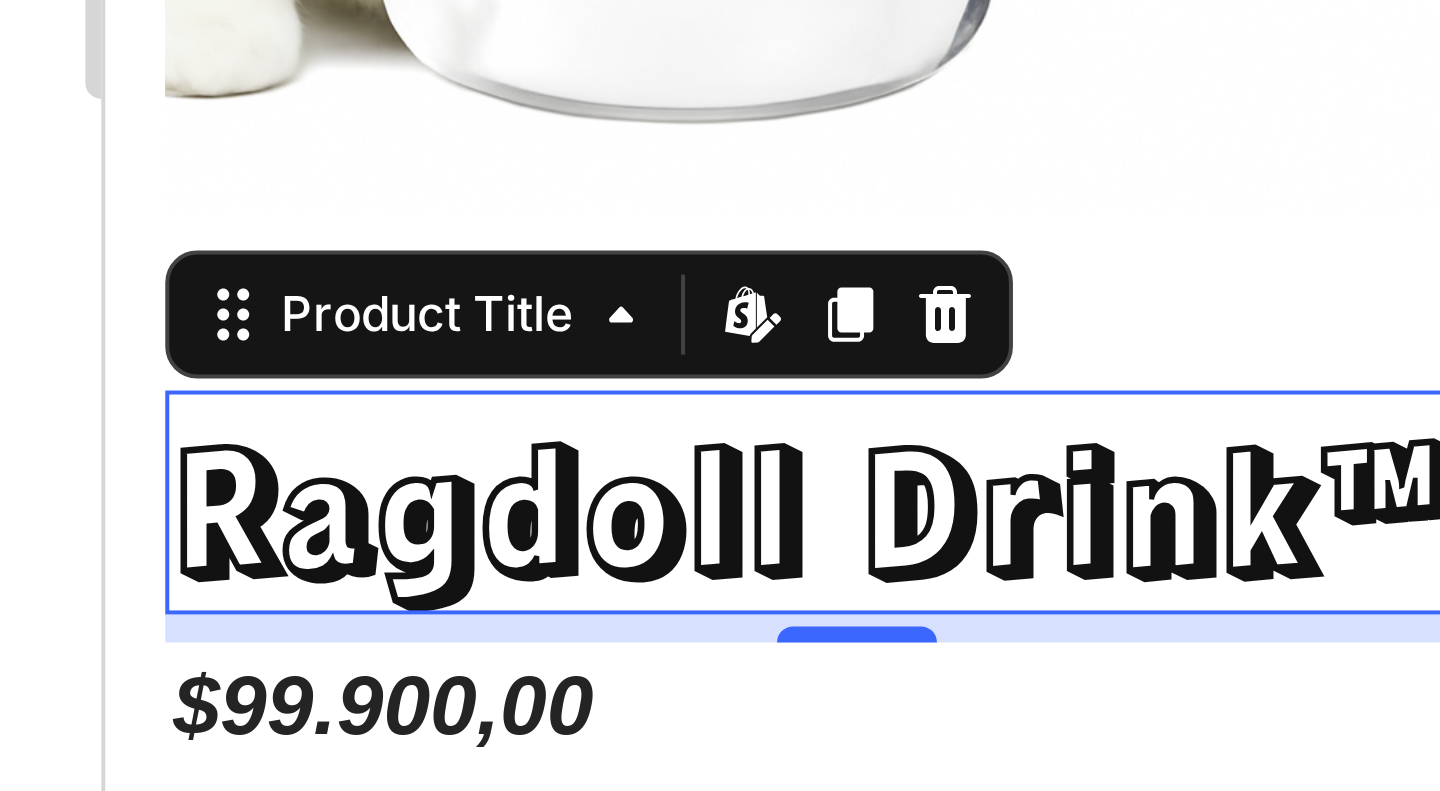 scroll, scrollTop: 6, scrollLeft: 0, axis: vertical 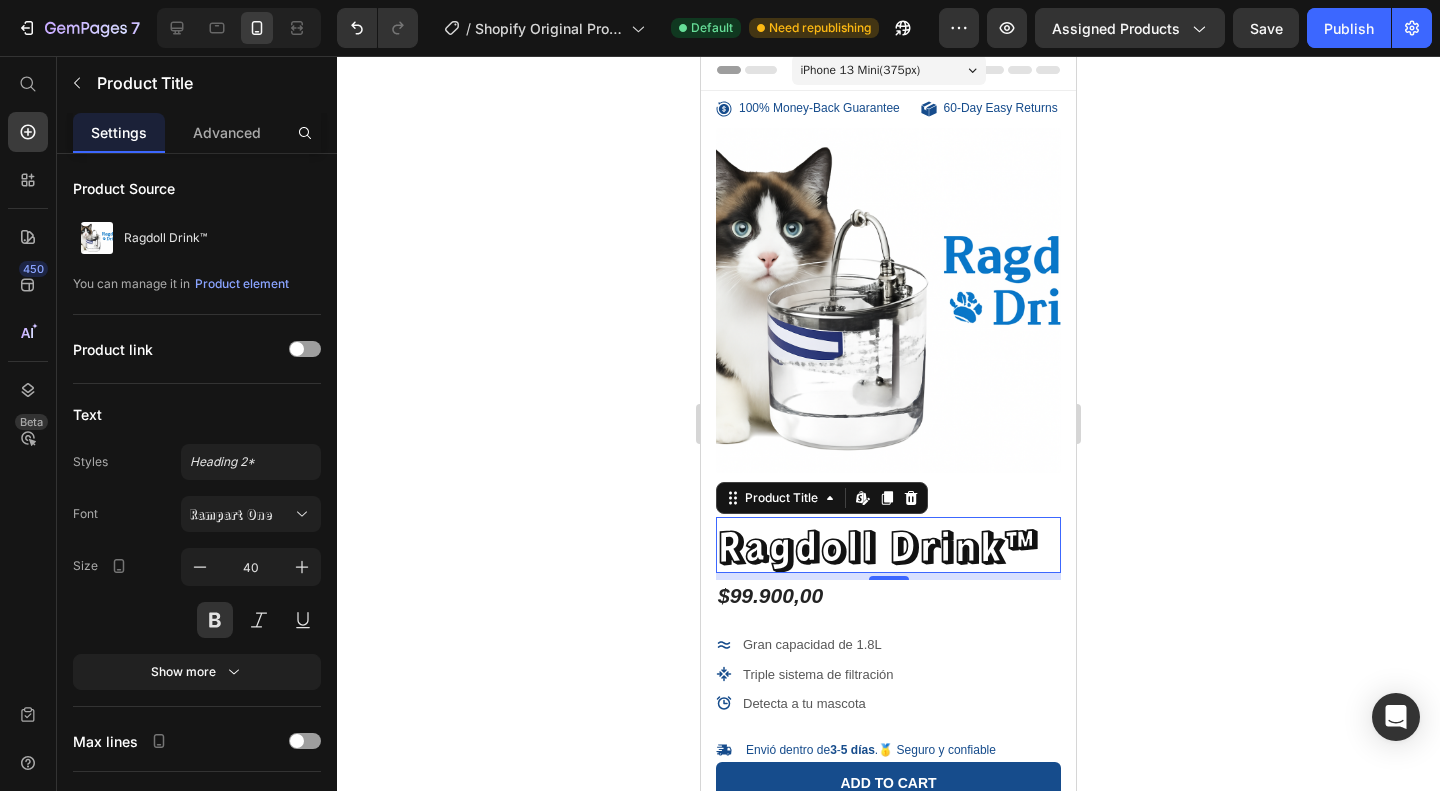 click 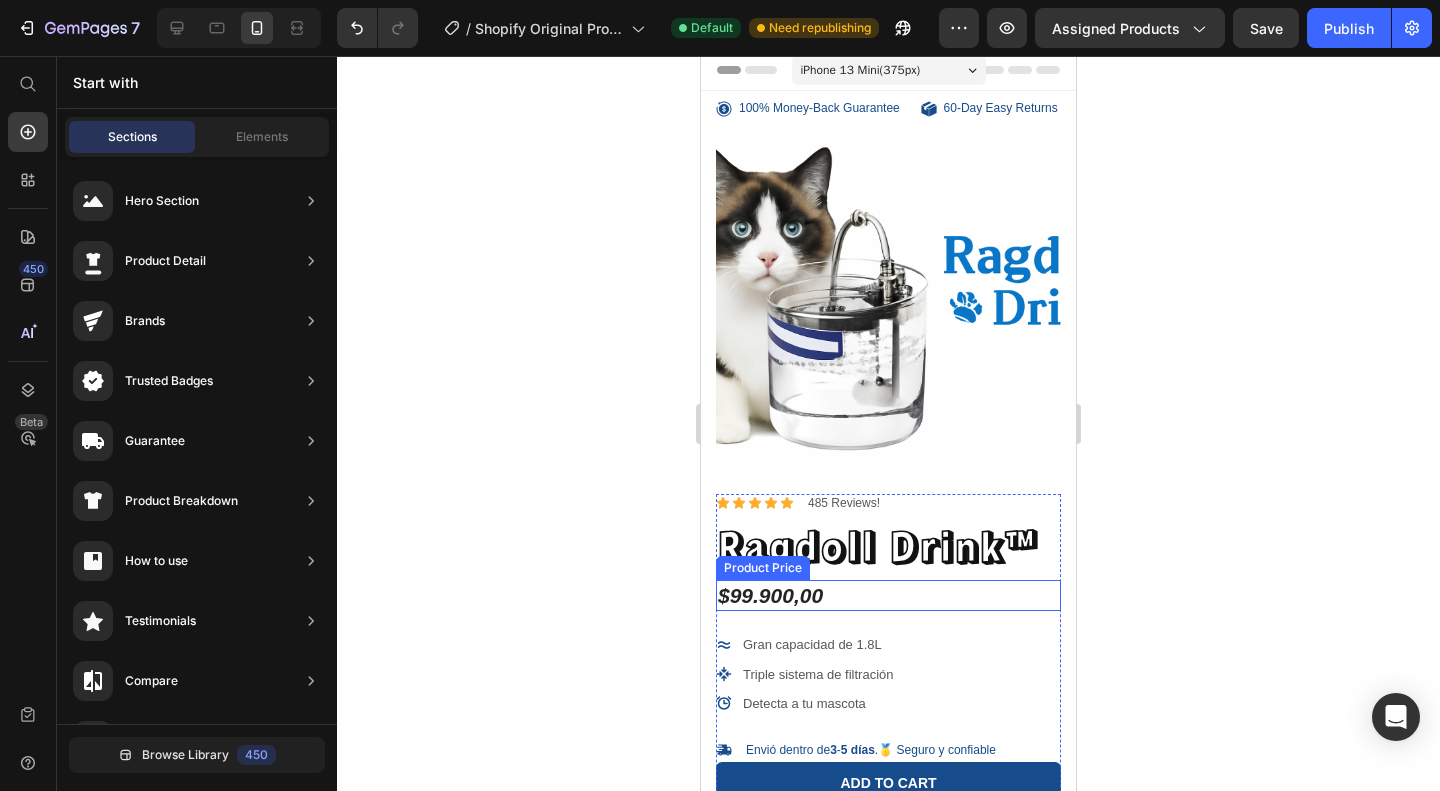 click on "$99.900,00" at bounding box center [888, 595] 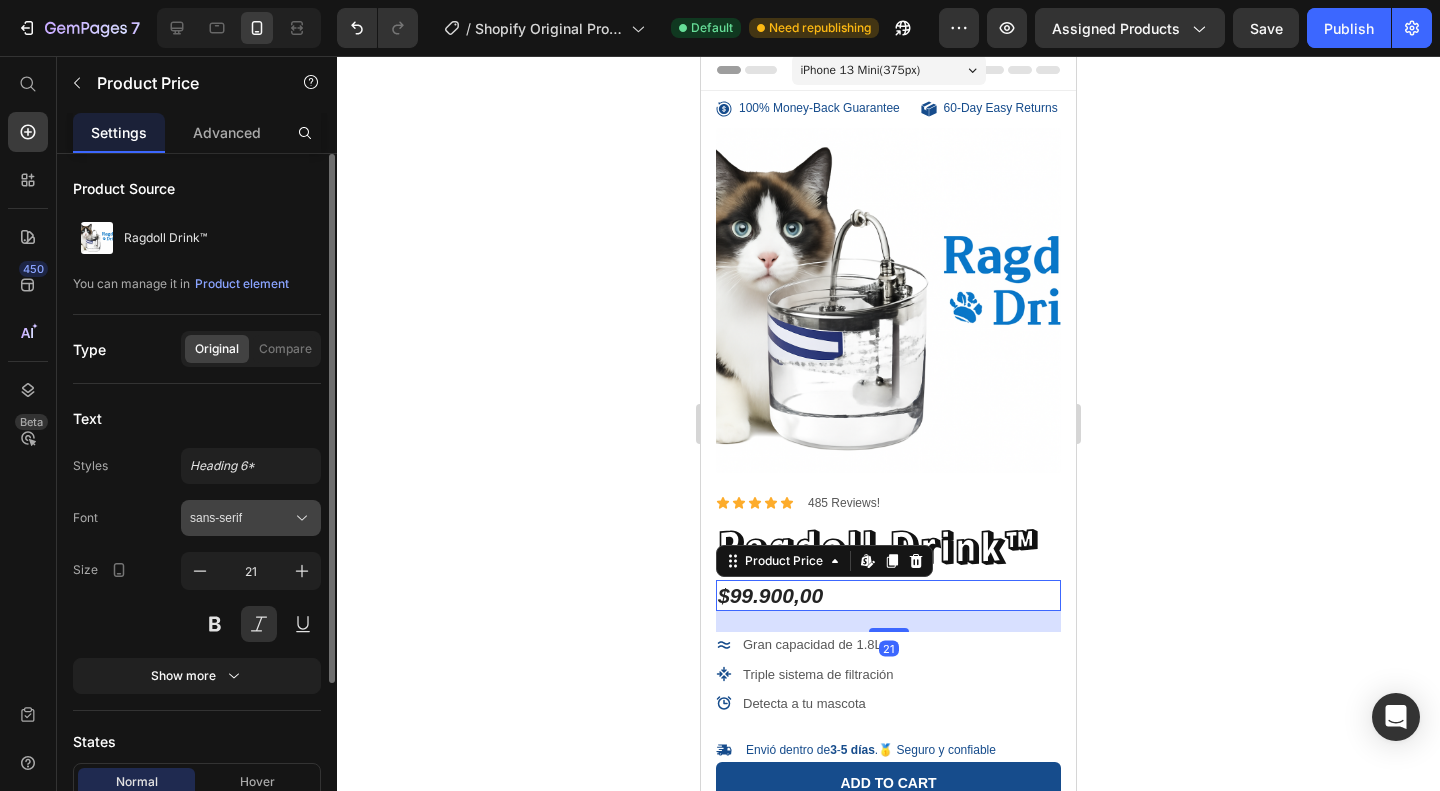 click on "sans-serif" at bounding box center (241, 518) 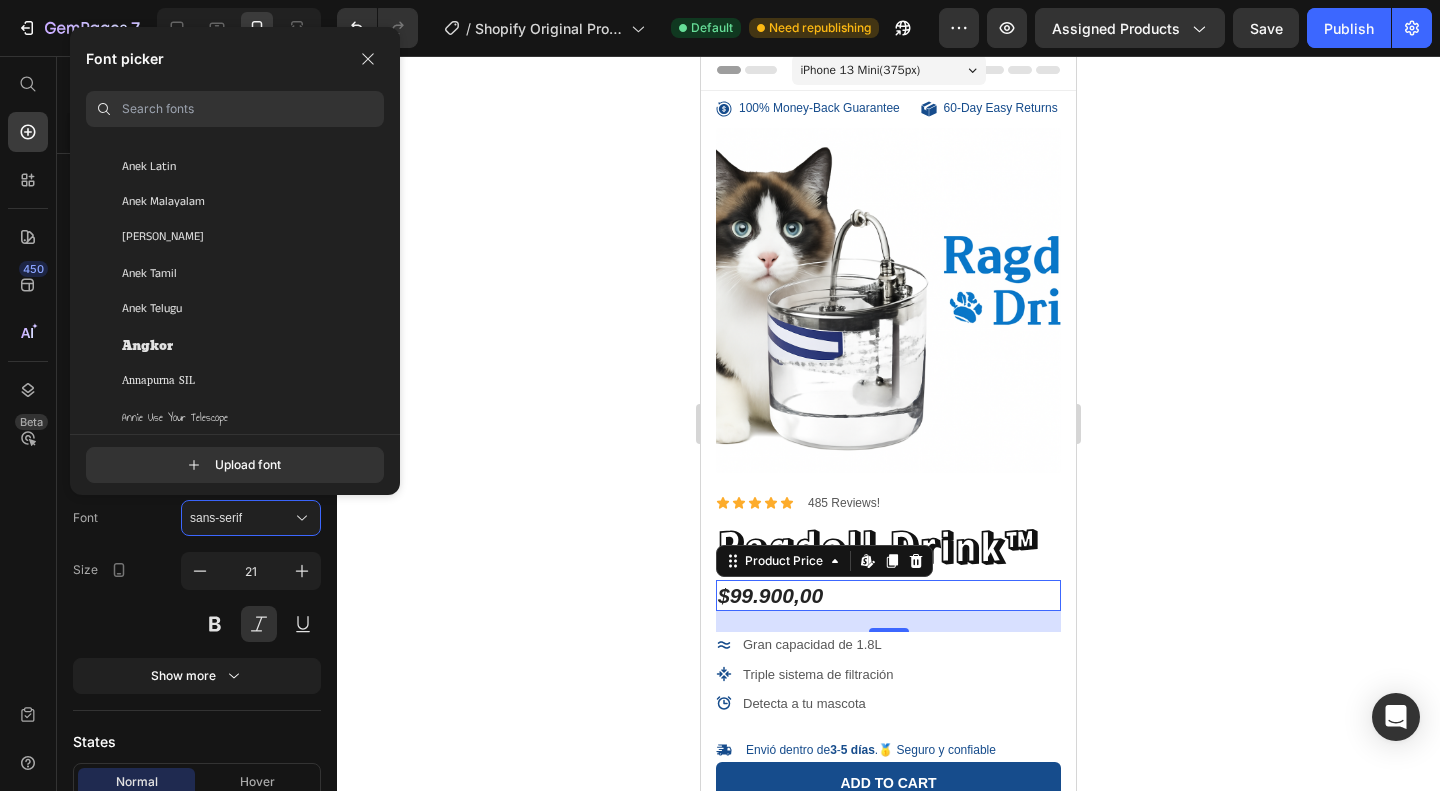 scroll, scrollTop: 2958, scrollLeft: 0, axis: vertical 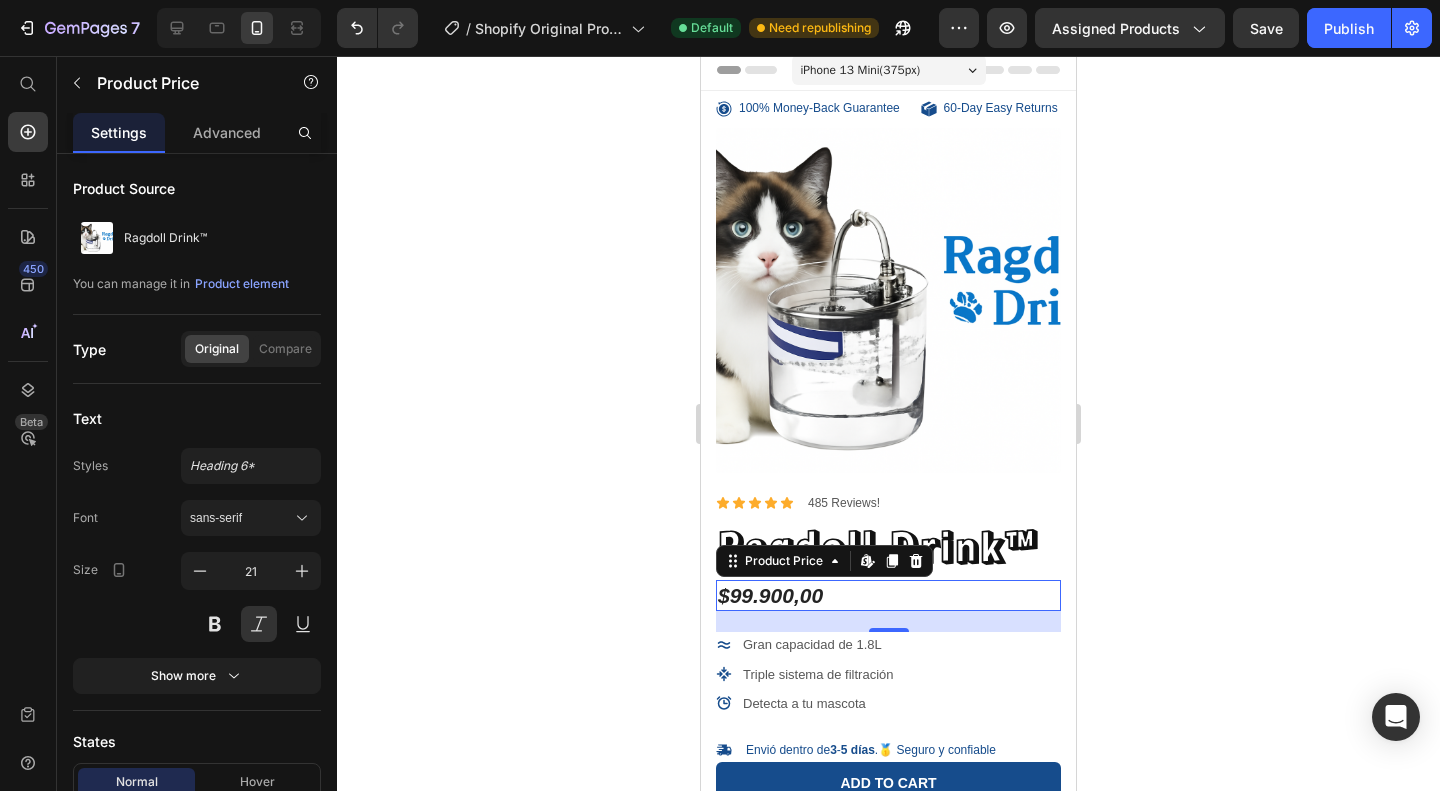 click 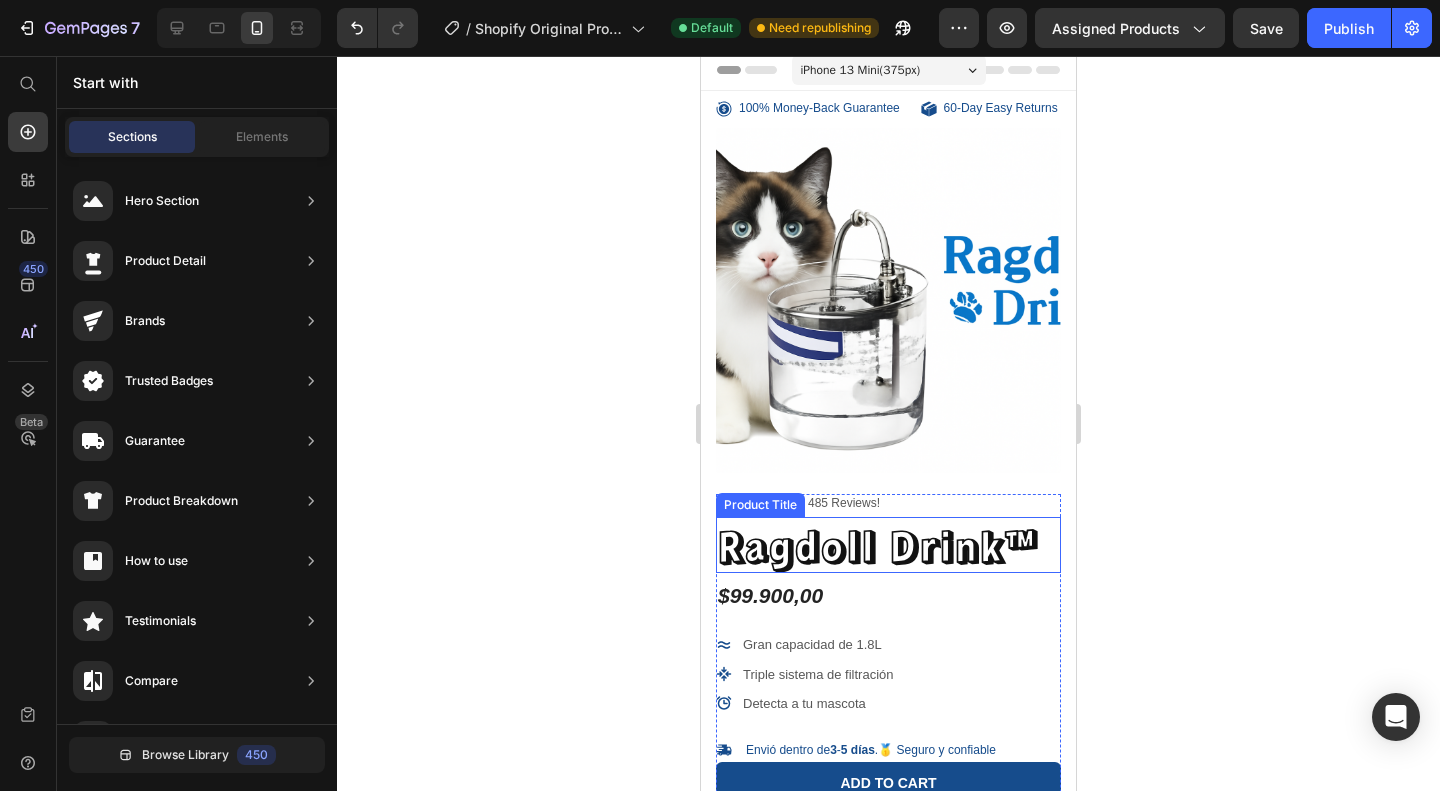 click on "Ragdoll Drink™" at bounding box center (888, 545) 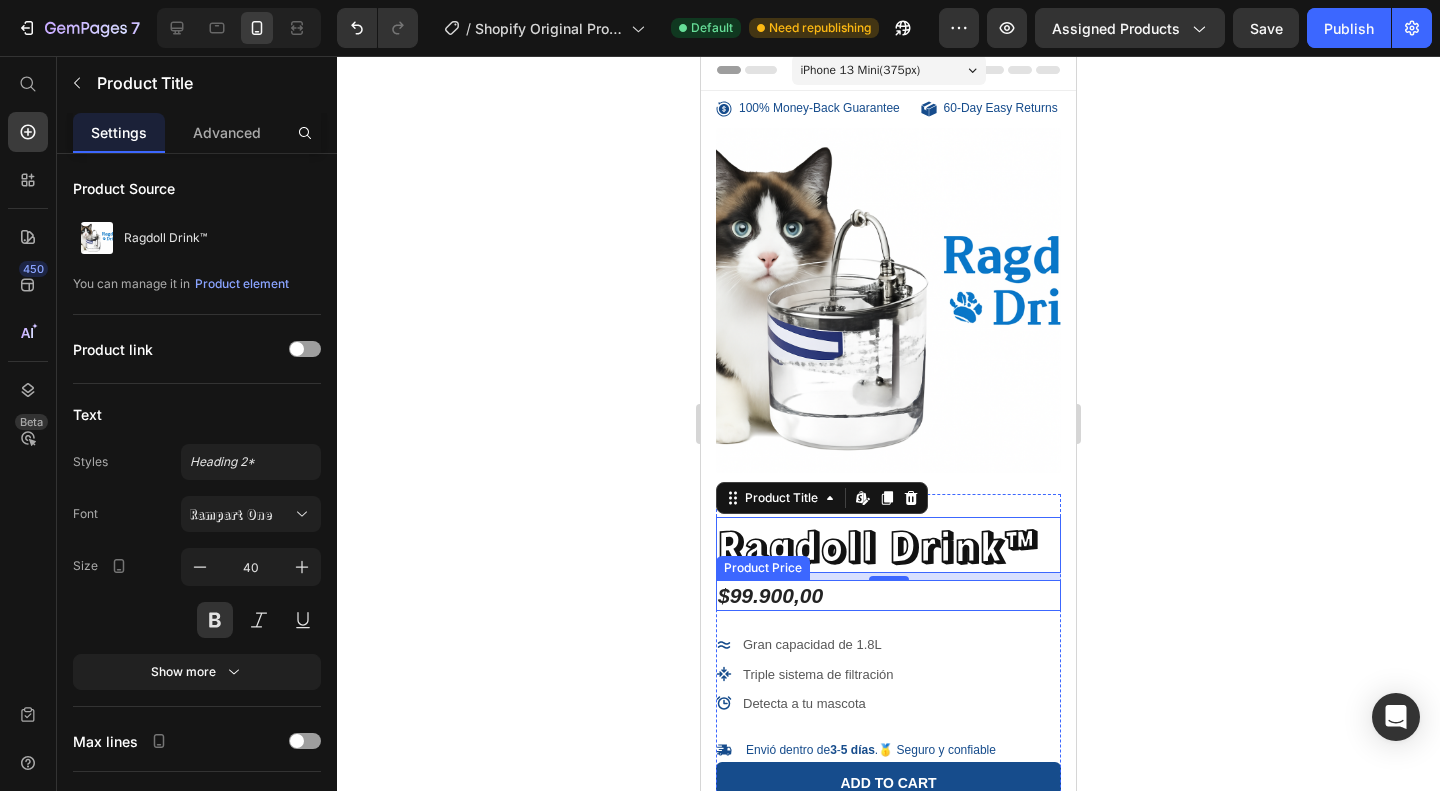 click on "$99.900,00" at bounding box center (888, 595) 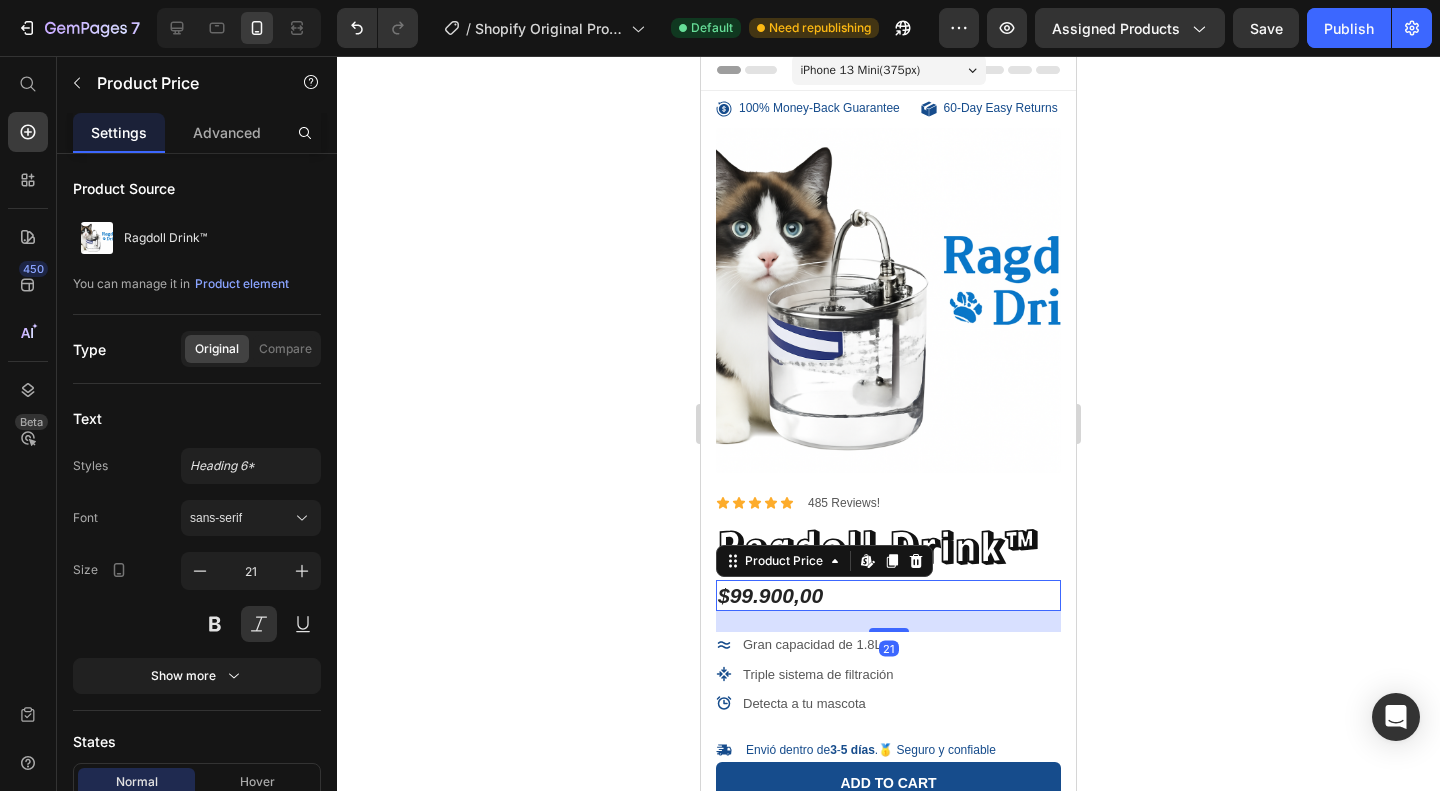 click on "iPhone 13 Mini  ( 375 px) iPhone 13 Mini iPhone 13 Pro iPhone 11 Pro Max iPhone 15 Pro Max Pixel 7 Galaxy S8+ Galaxy S20 Ultra iPad Mini iPad Air iPad Pro
100% Money-Back Guarantee Item List
60-Day Easy Returns Item List Row
Product Images
Icon Boosts immunity and defense Text Block
Icon Boosts immunity and defense Text Block
Icon Boosts immunity and defense Text Block Row Icon Icon Icon Icon Icon Icon List Briana M. Text Block Row Verified Buyer Item List Row “At vero eos et accusamus et iusto odio dignissimos ducimus qui blanditiis praesentium voluptatum” Text Block Row Icon Icon Icon Icon Icon Icon List 485 Reviews! Text Block Row Ragdoll Drink™ Product Title $99.900,00 Product Price   Edit content in Shopify 21
Gran capacidad de 1.8L
Triple sistema de filtración
Detecta a tu mascota Item List Quantity Text Block 1
3" at bounding box center [888, 777] 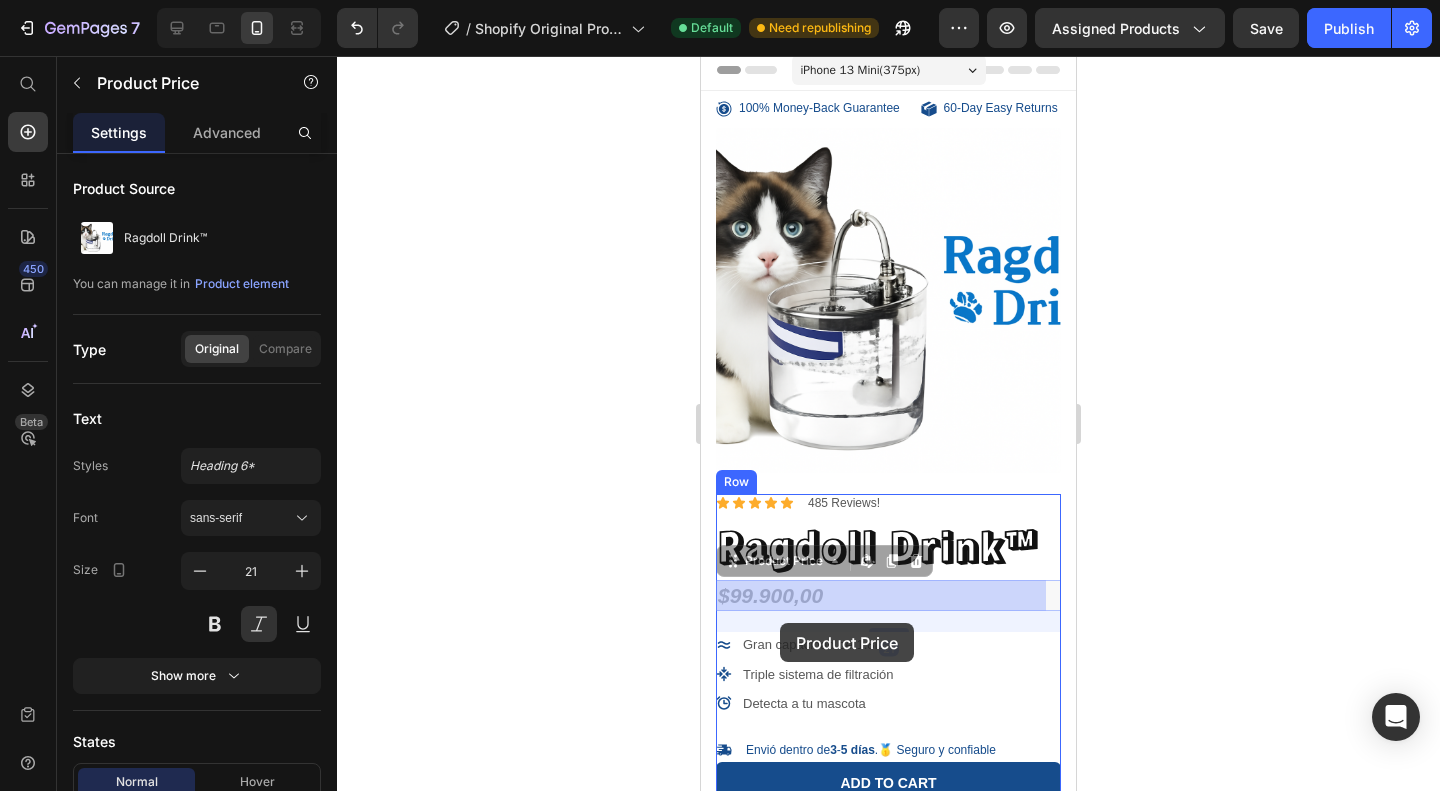 click at bounding box center (888, 777) 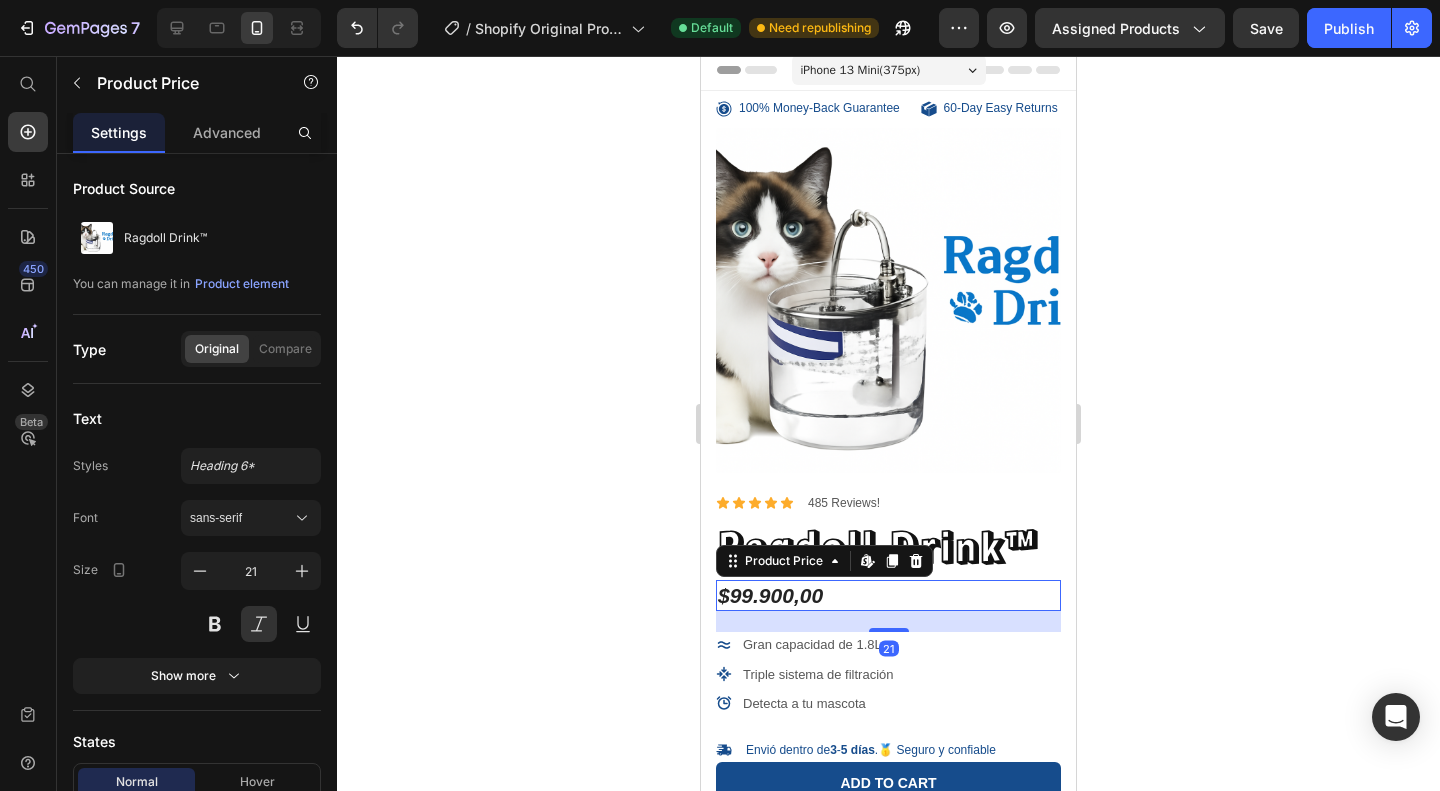 click on "$99.900,00" at bounding box center [888, 595] 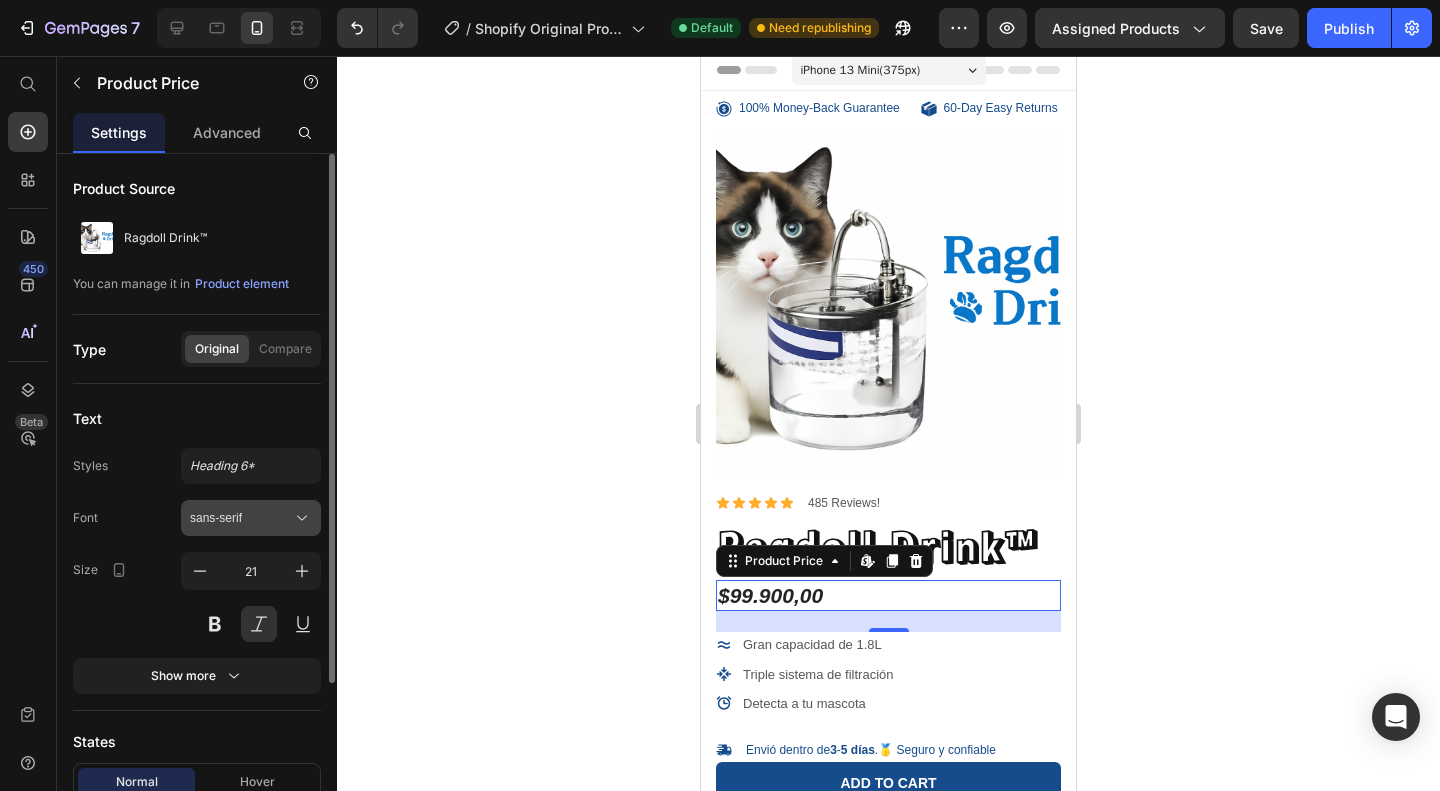 click on "sans-serif" at bounding box center [241, 518] 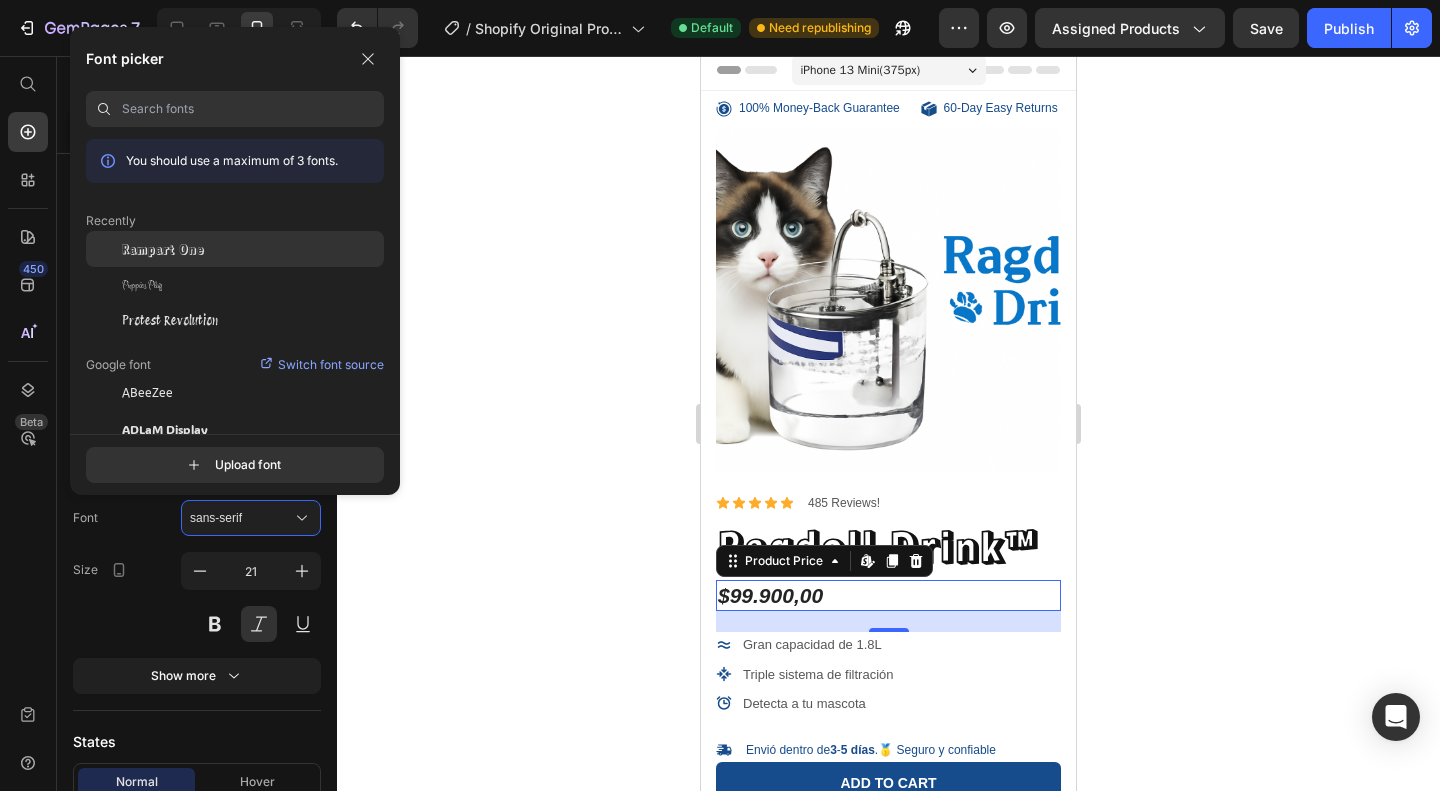 click on "Rampart One" 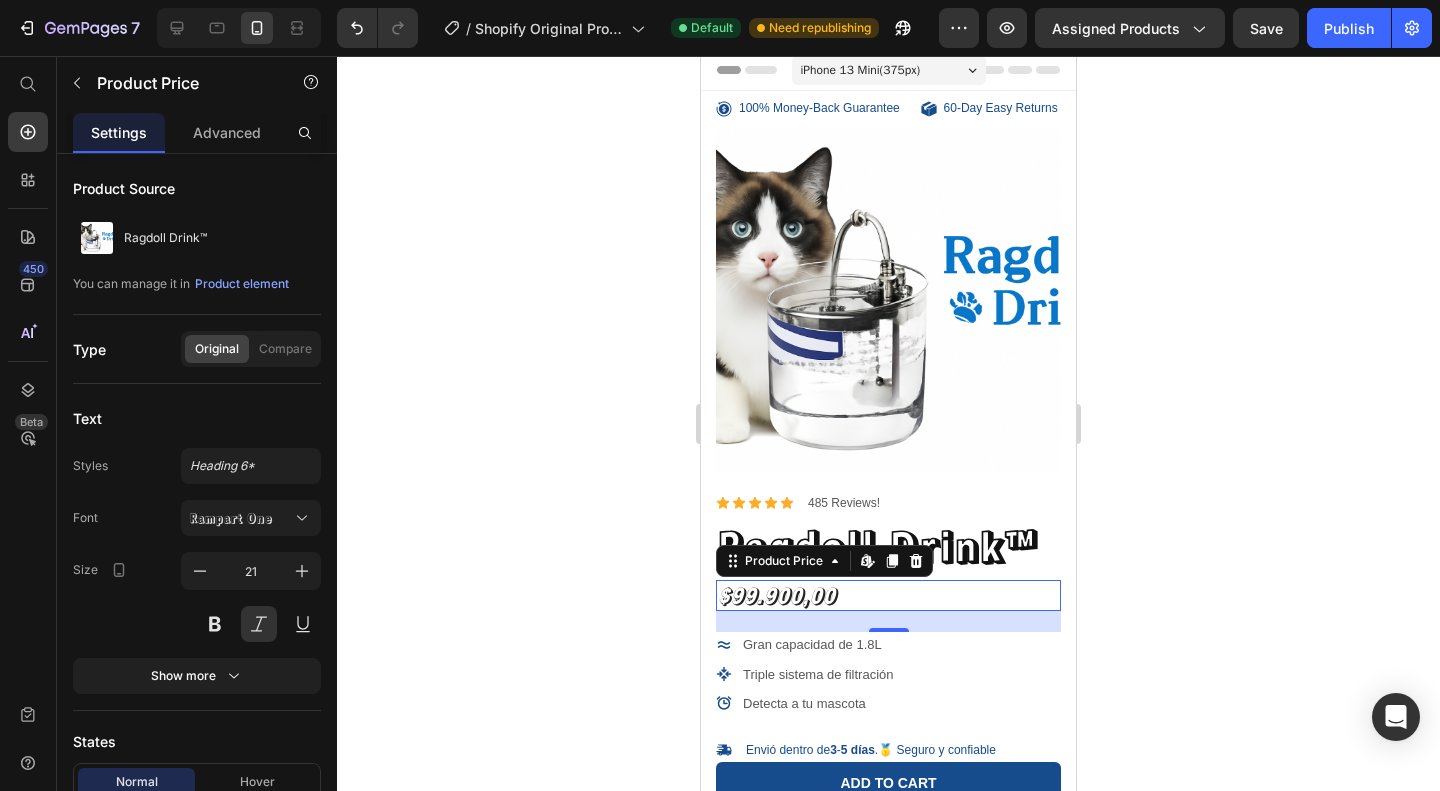 click 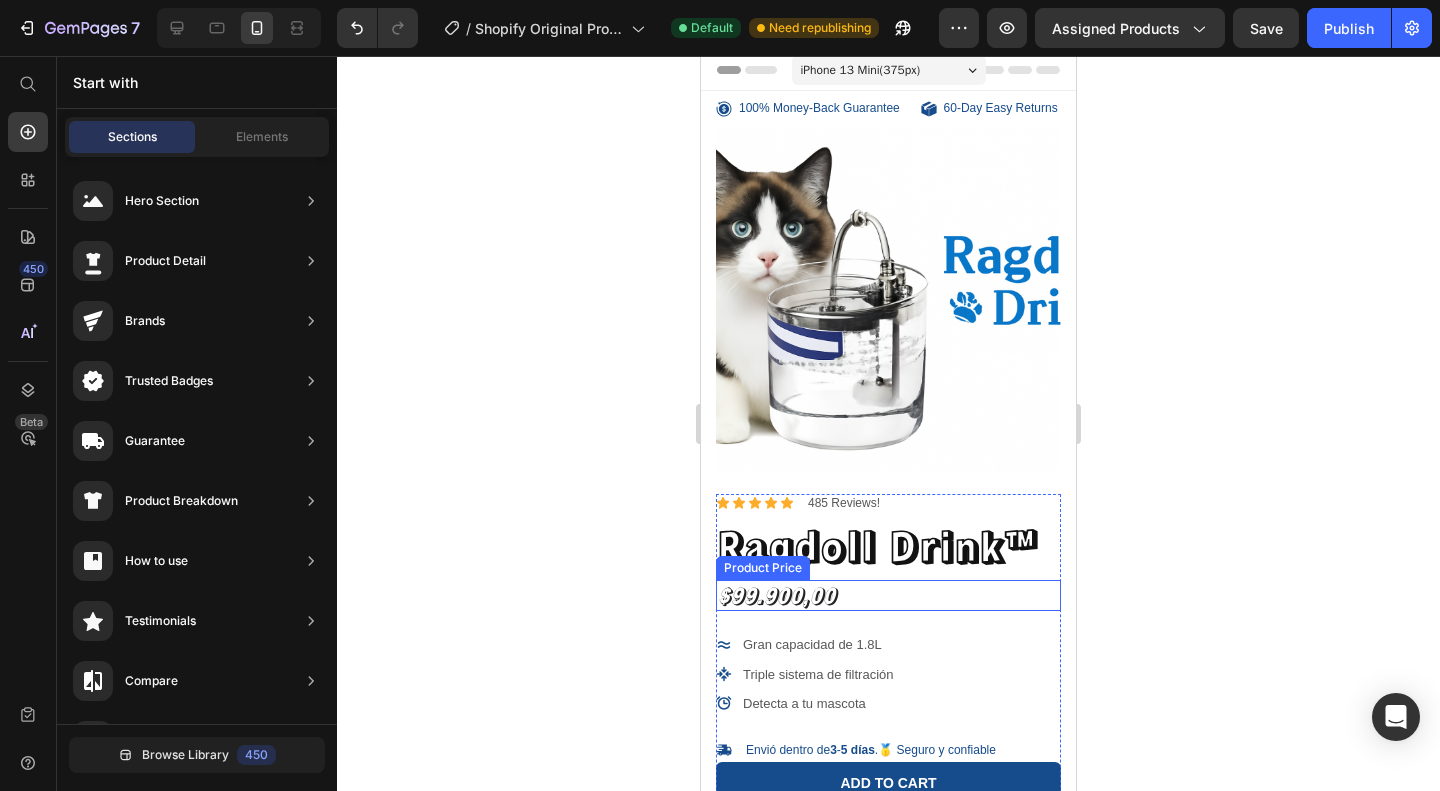 click on "$99.900,00" at bounding box center (888, 595) 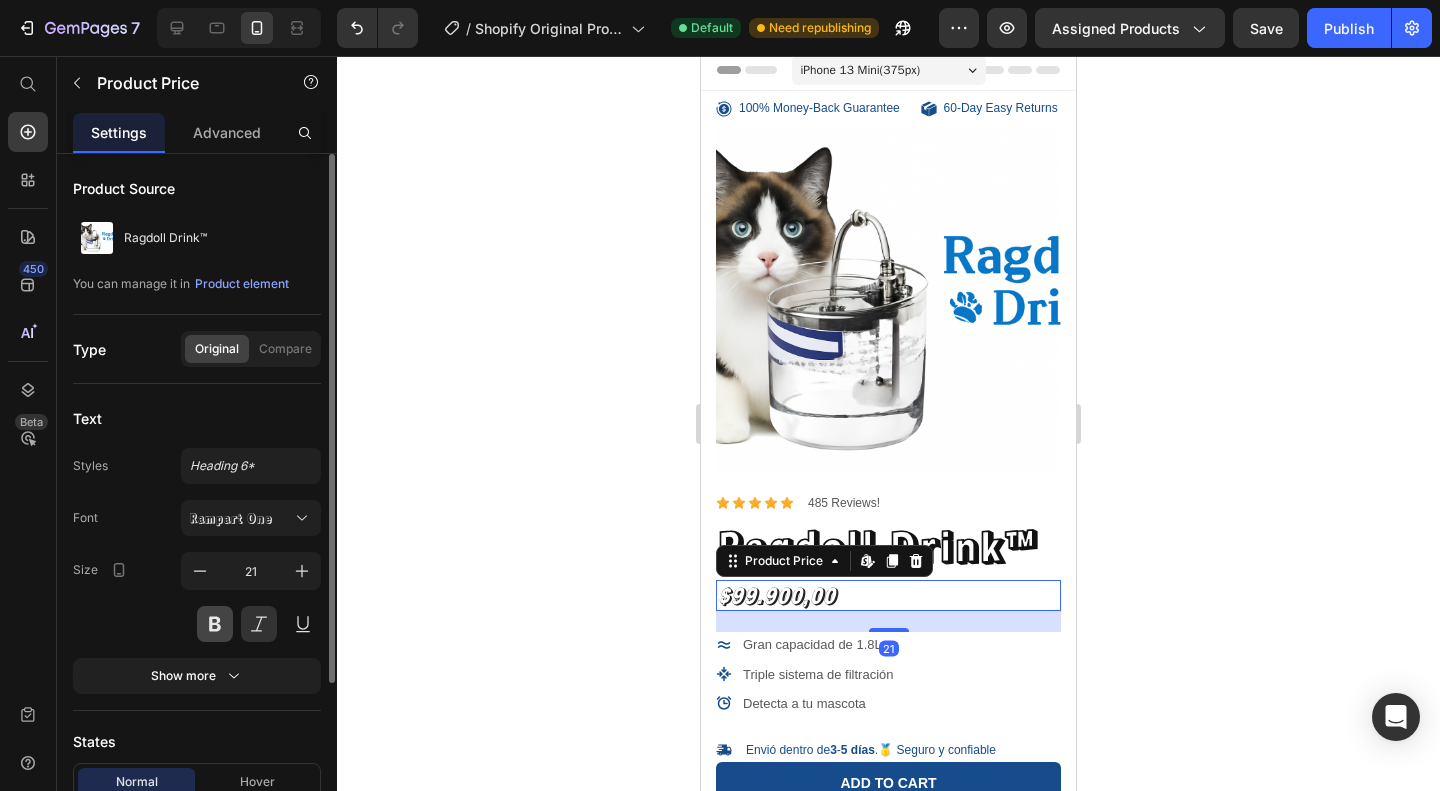 click at bounding box center [215, 624] 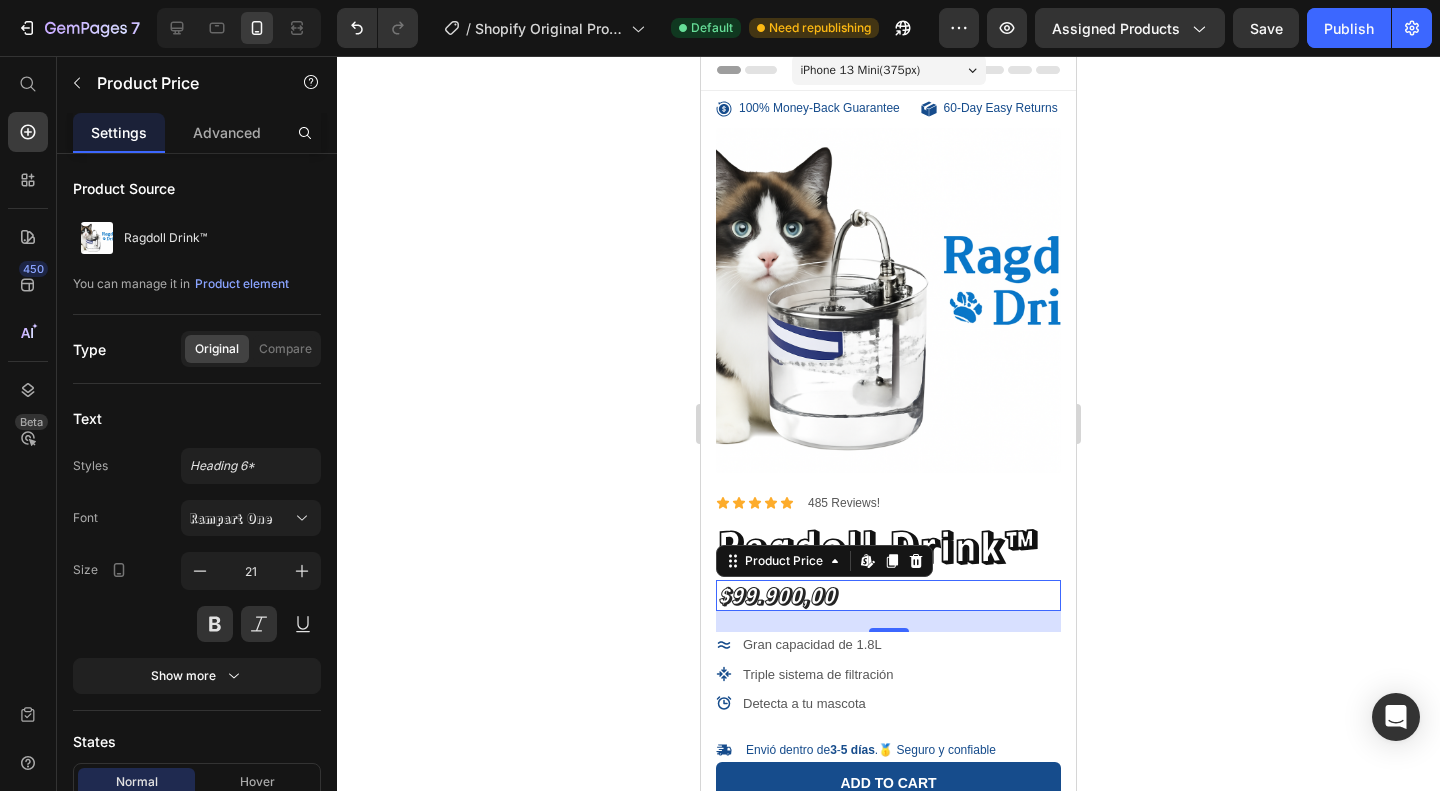 click 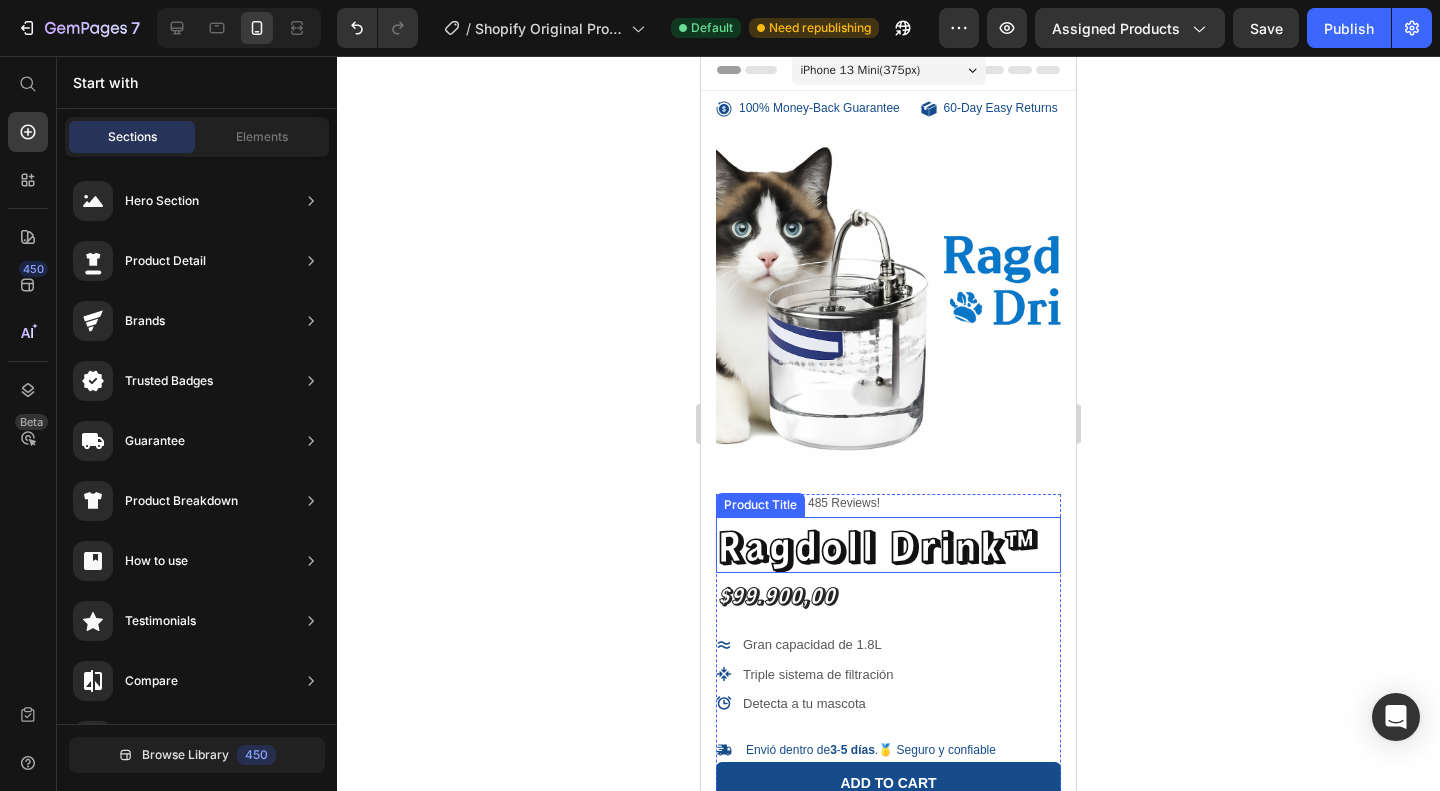 click on "Ragdoll Drink™" at bounding box center [888, 545] 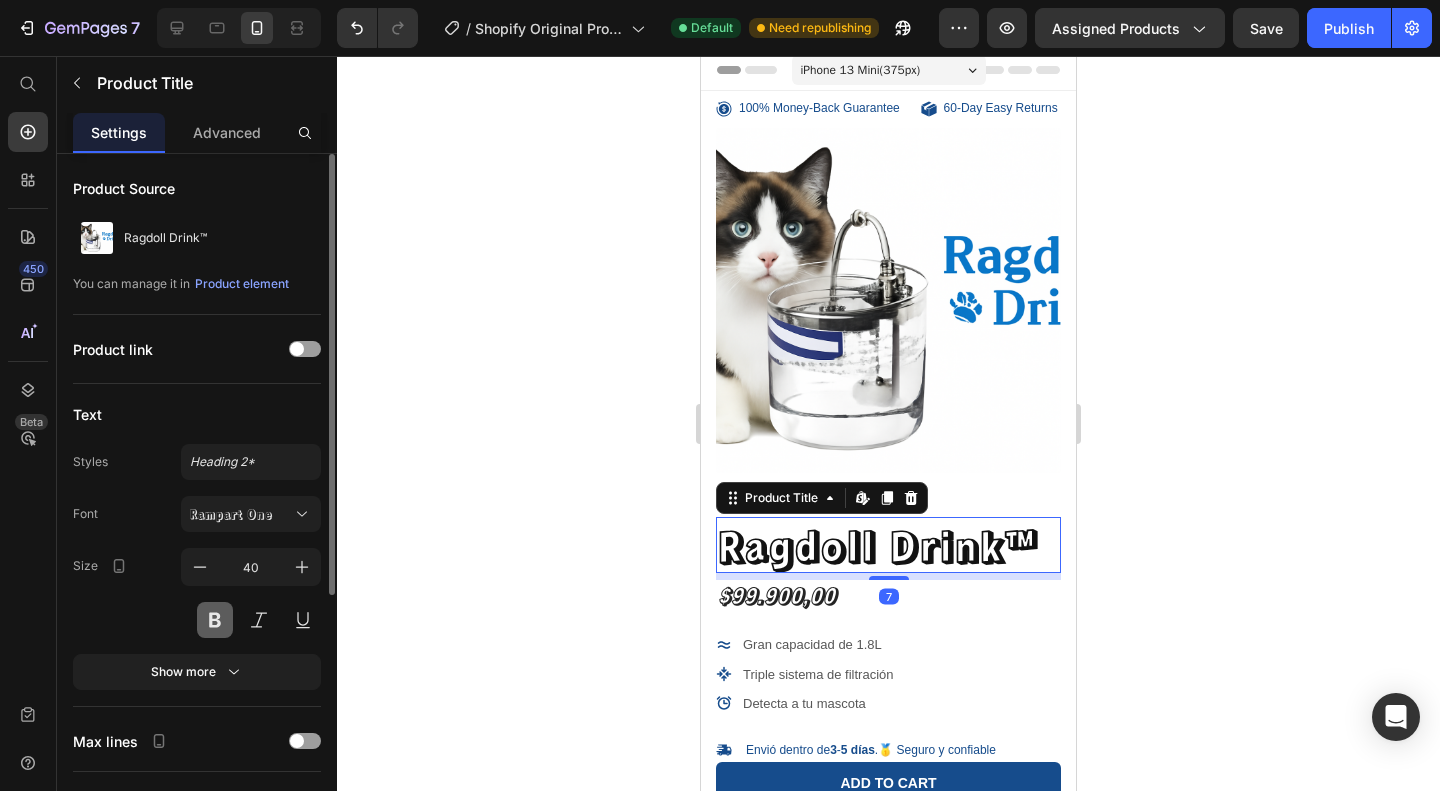 click at bounding box center [215, 620] 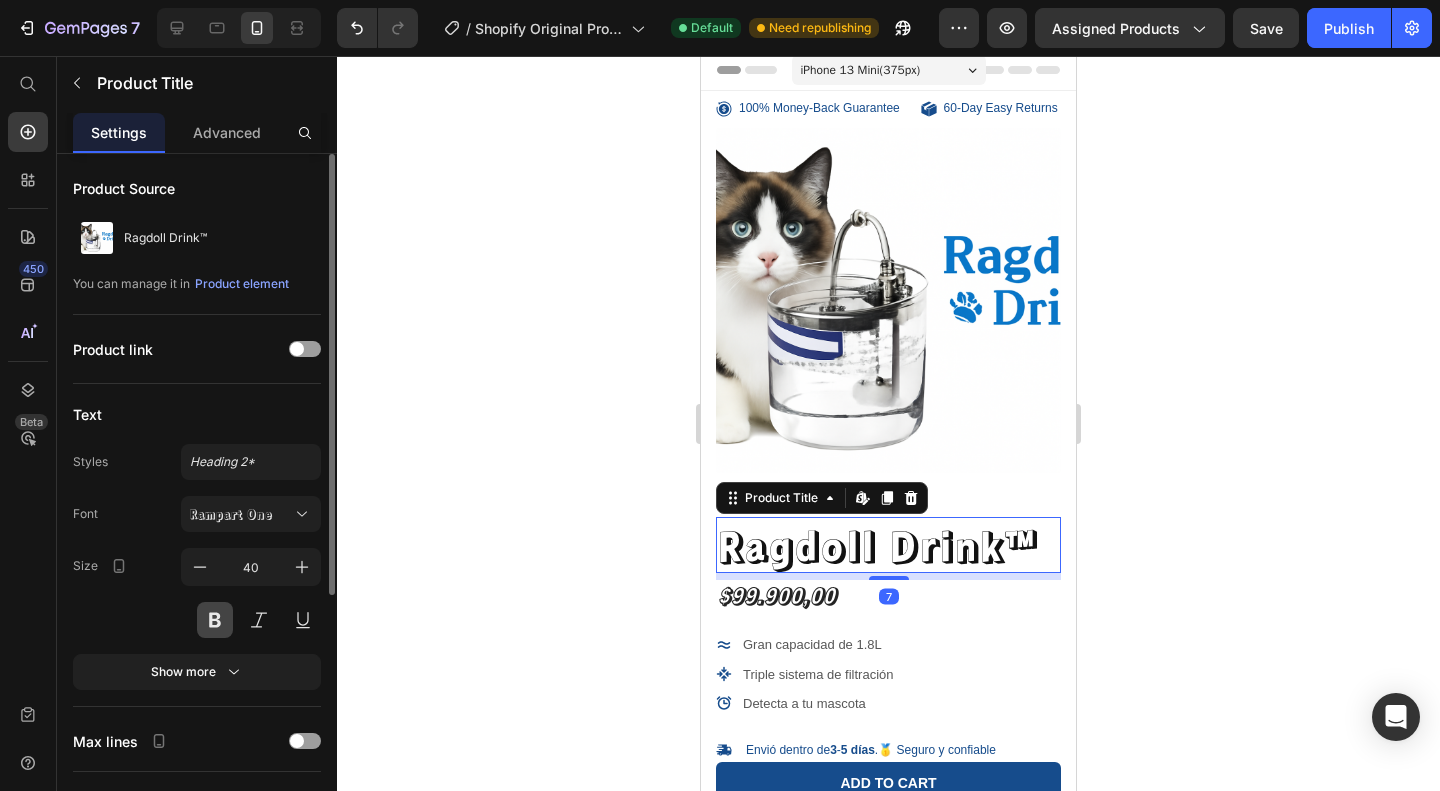 click at bounding box center [215, 620] 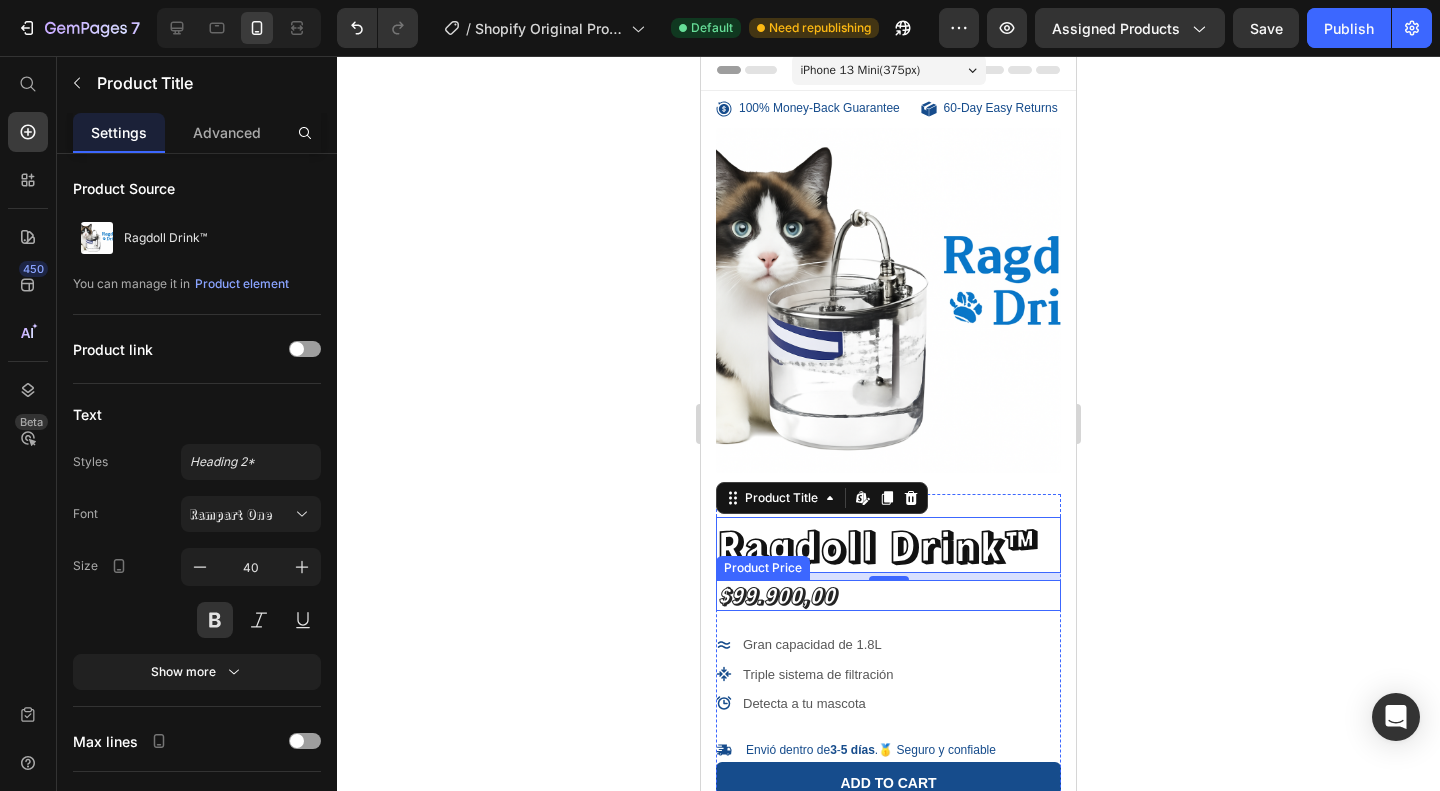 click on "$99.900,00" at bounding box center (888, 595) 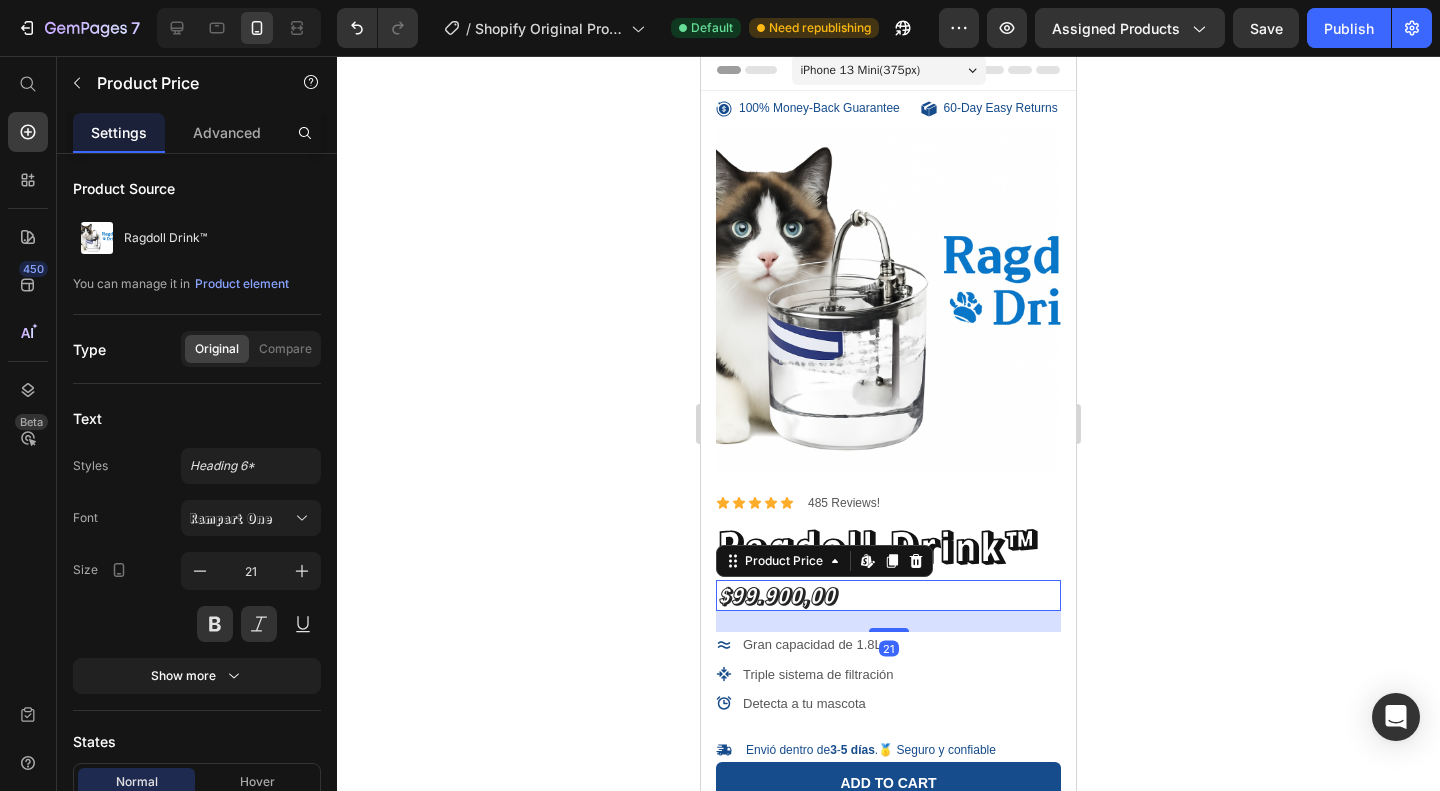click 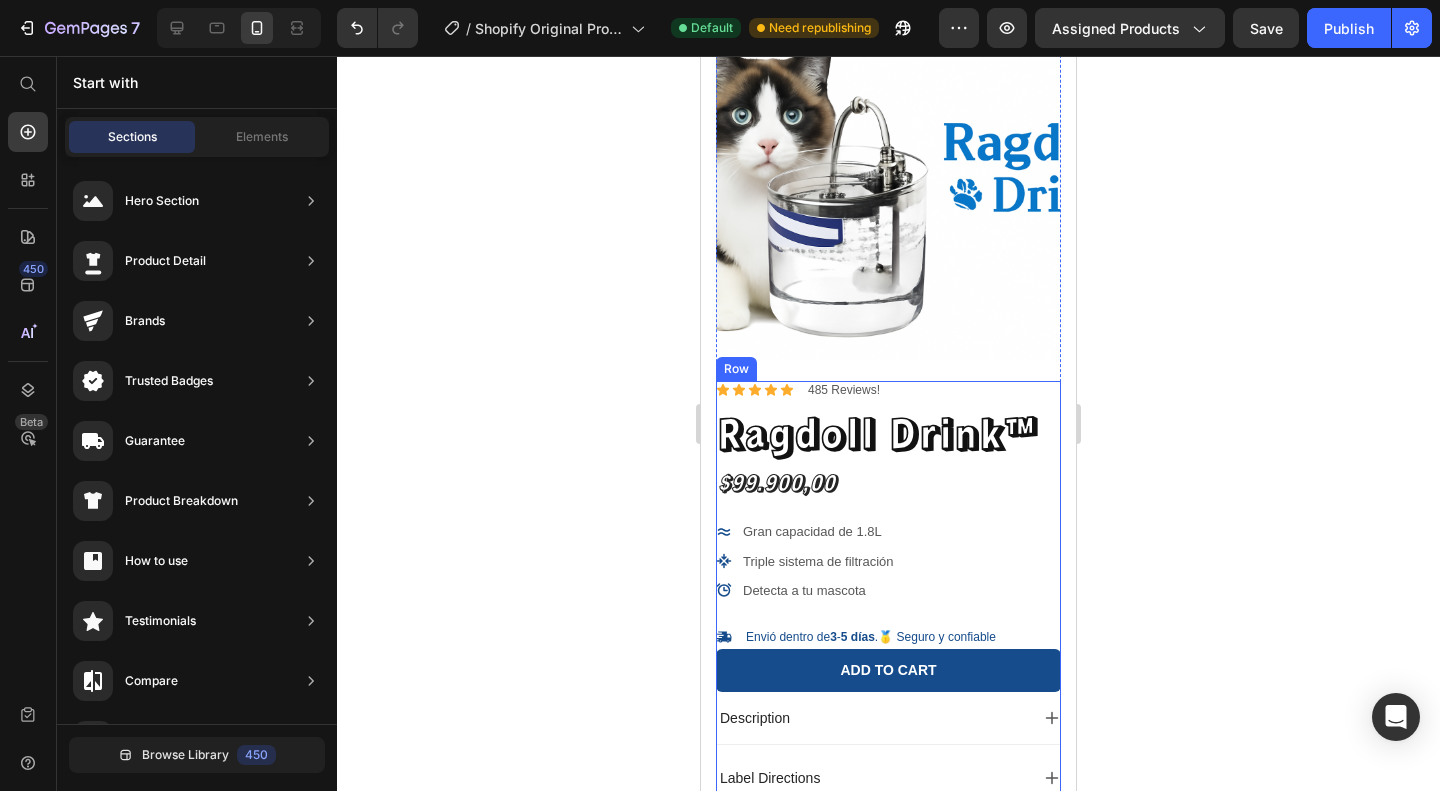 scroll, scrollTop: 121, scrollLeft: 0, axis: vertical 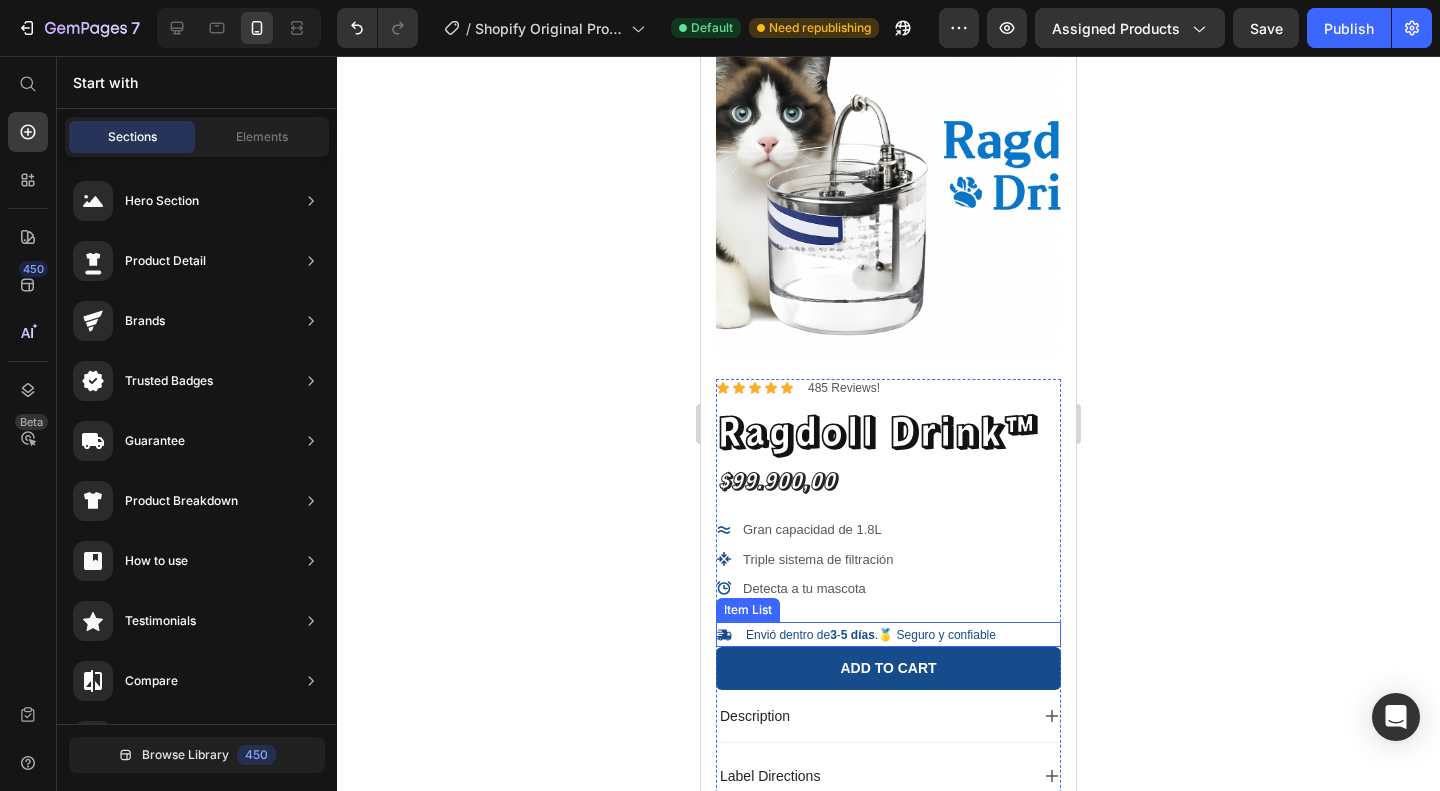 click on "Triple sistema de filtración" at bounding box center (818, 559) 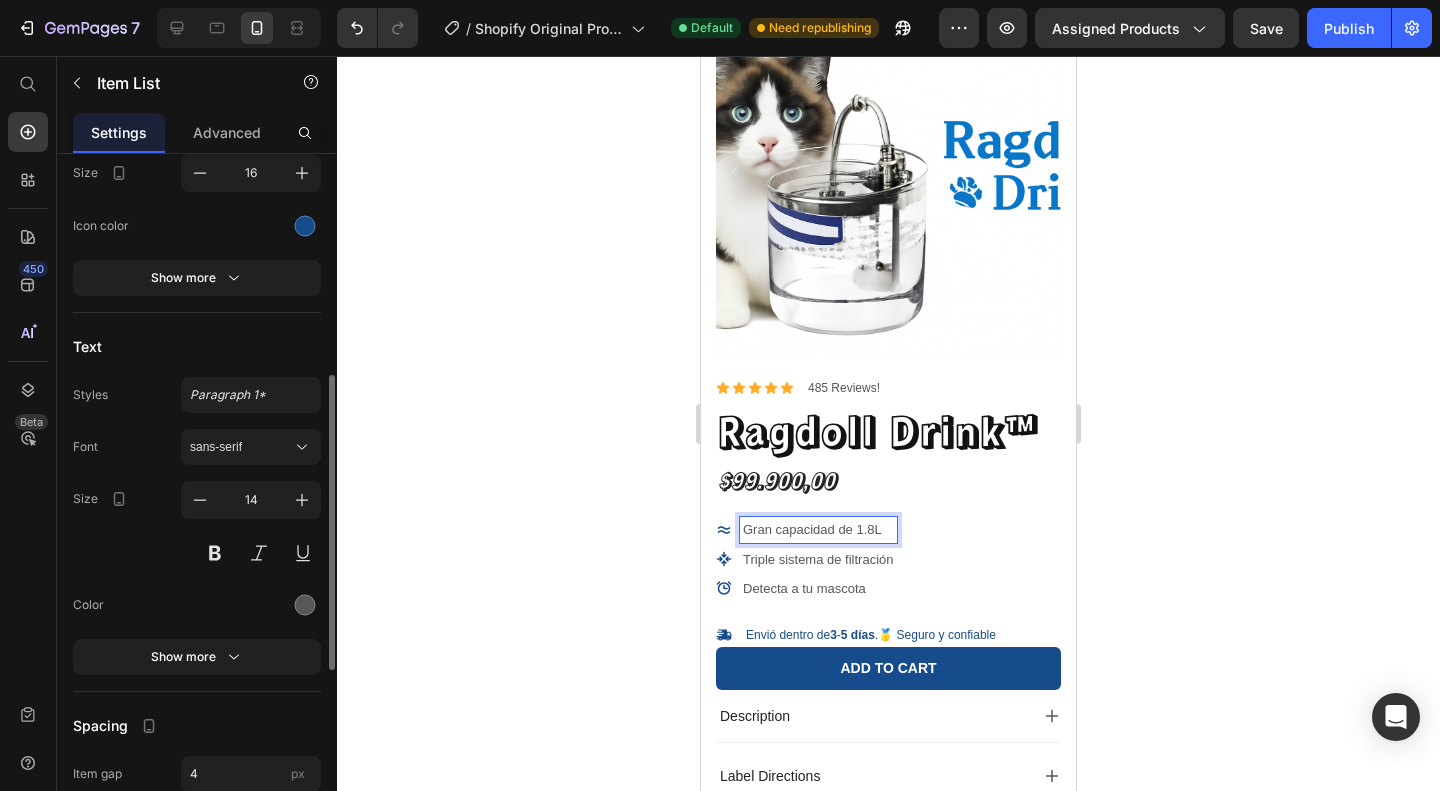scroll, scrollTop: 530, scrollLeft: 0, axis: vertical 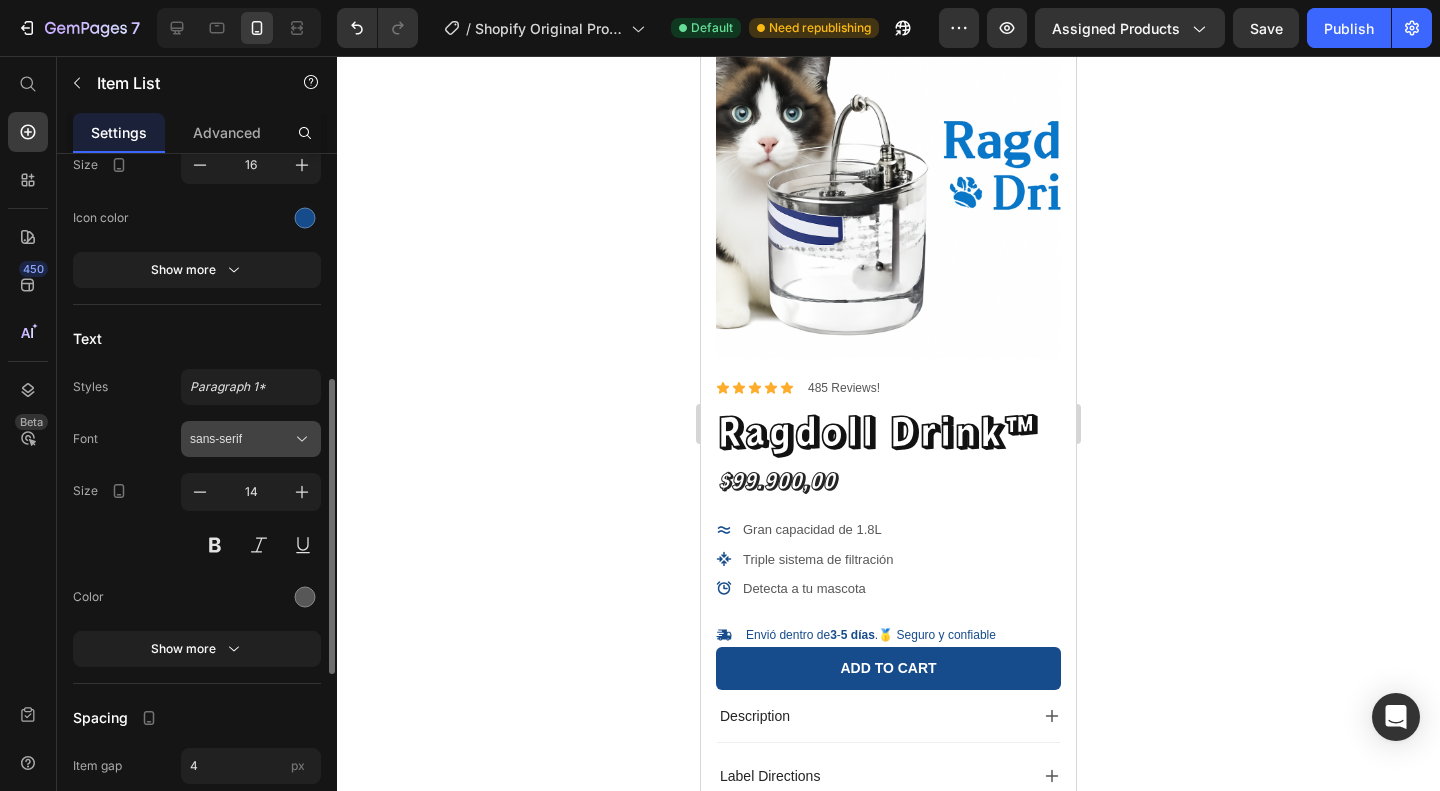 click on "sans-serif" at bounding box center [251, 439] 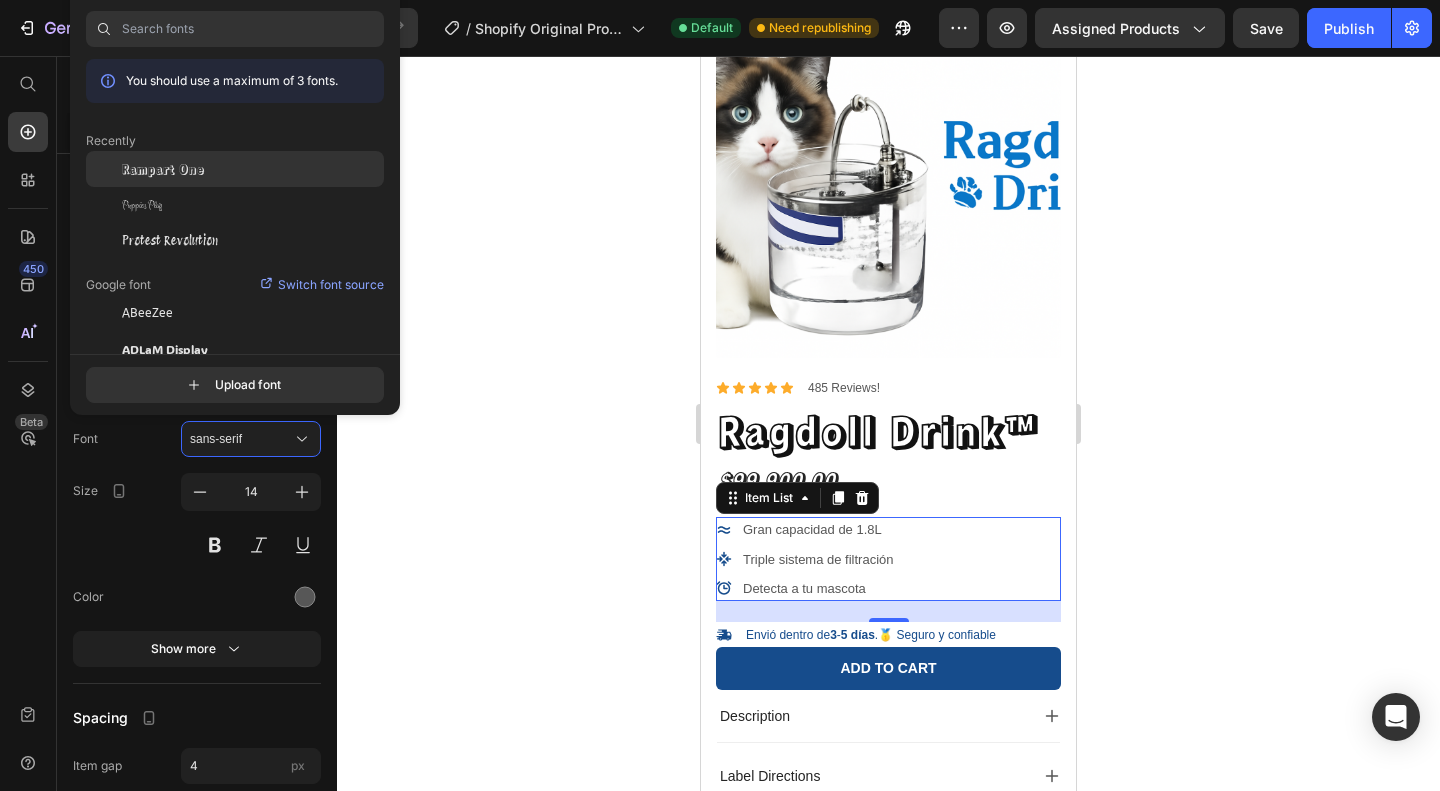 click on "Rampart One" 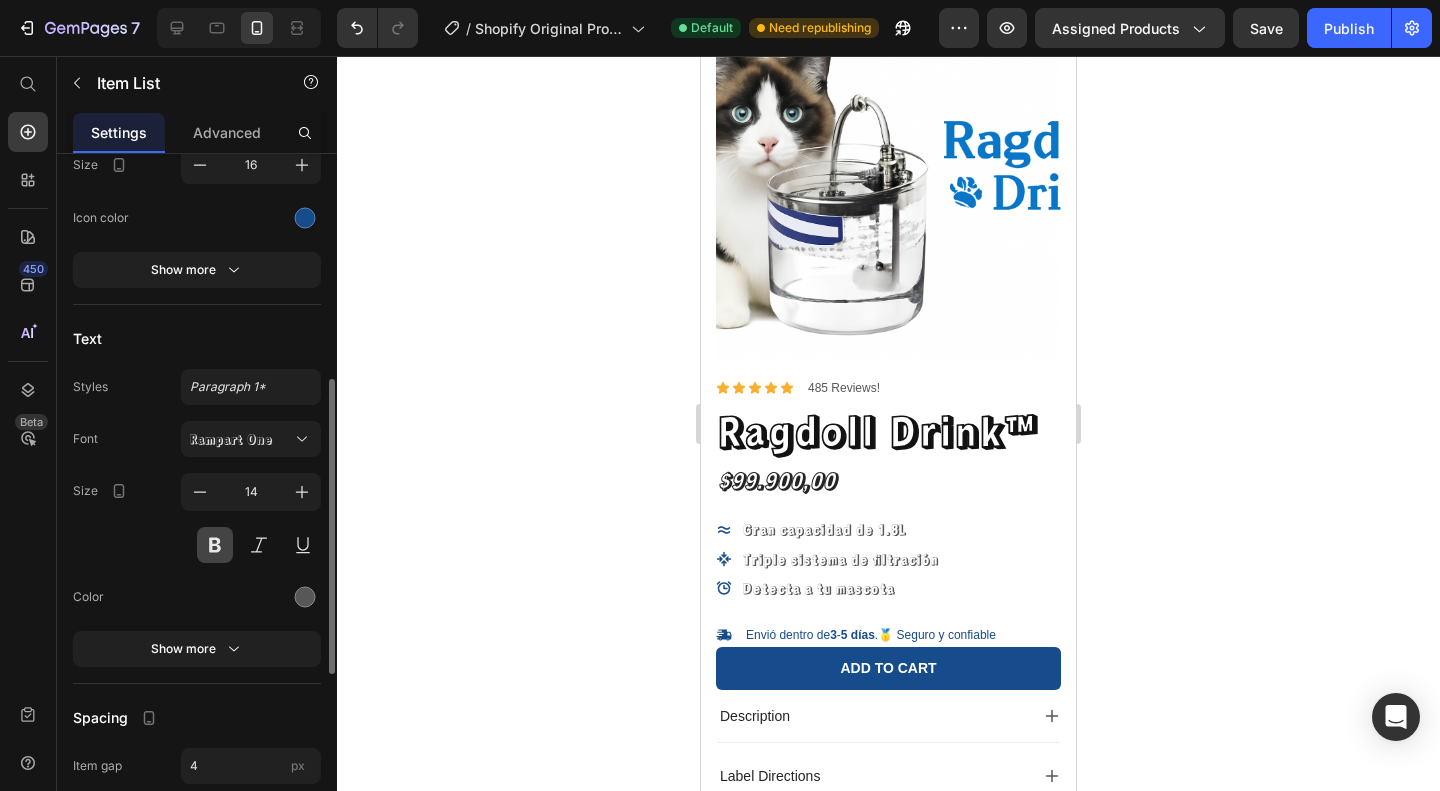 click at bounding box center (215, 545) 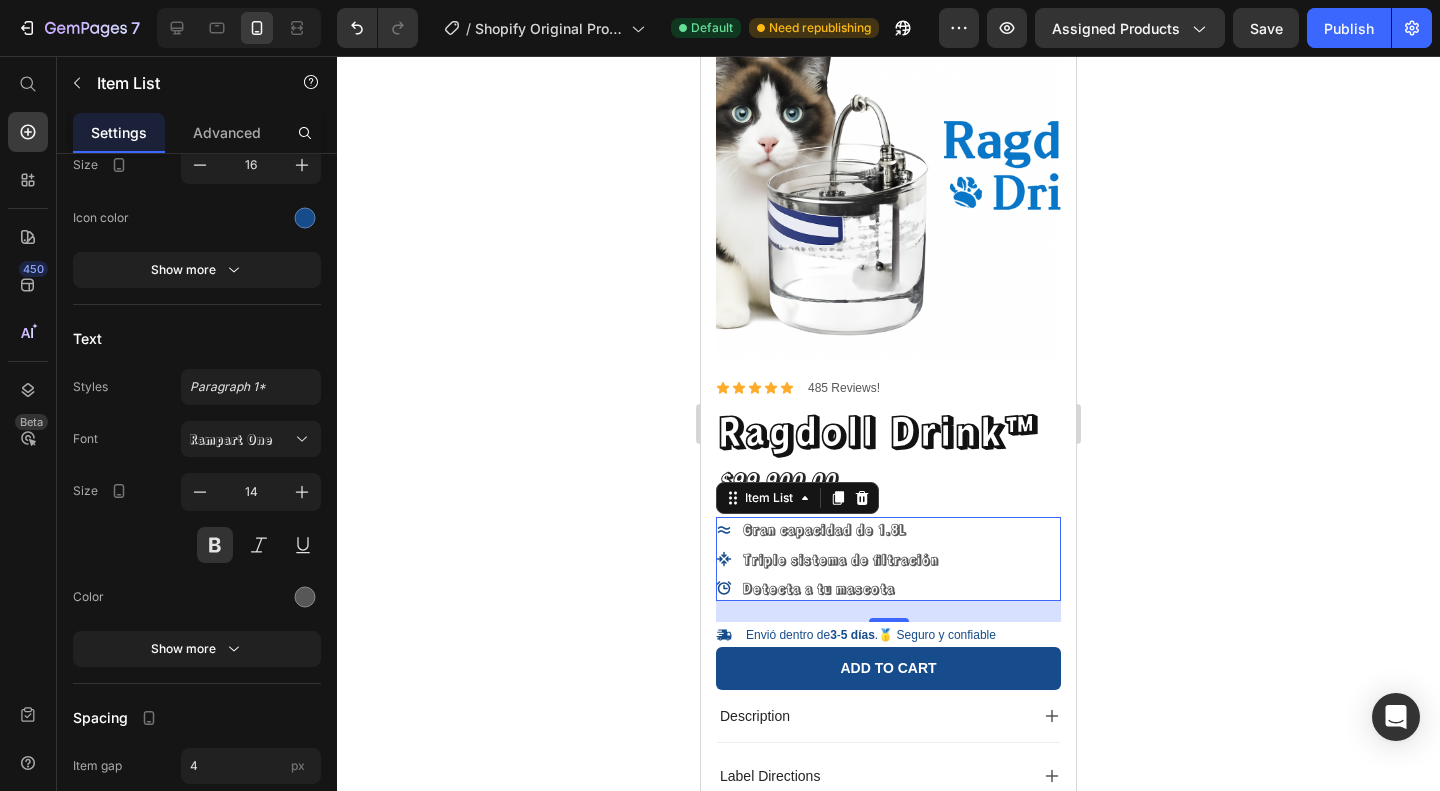 click 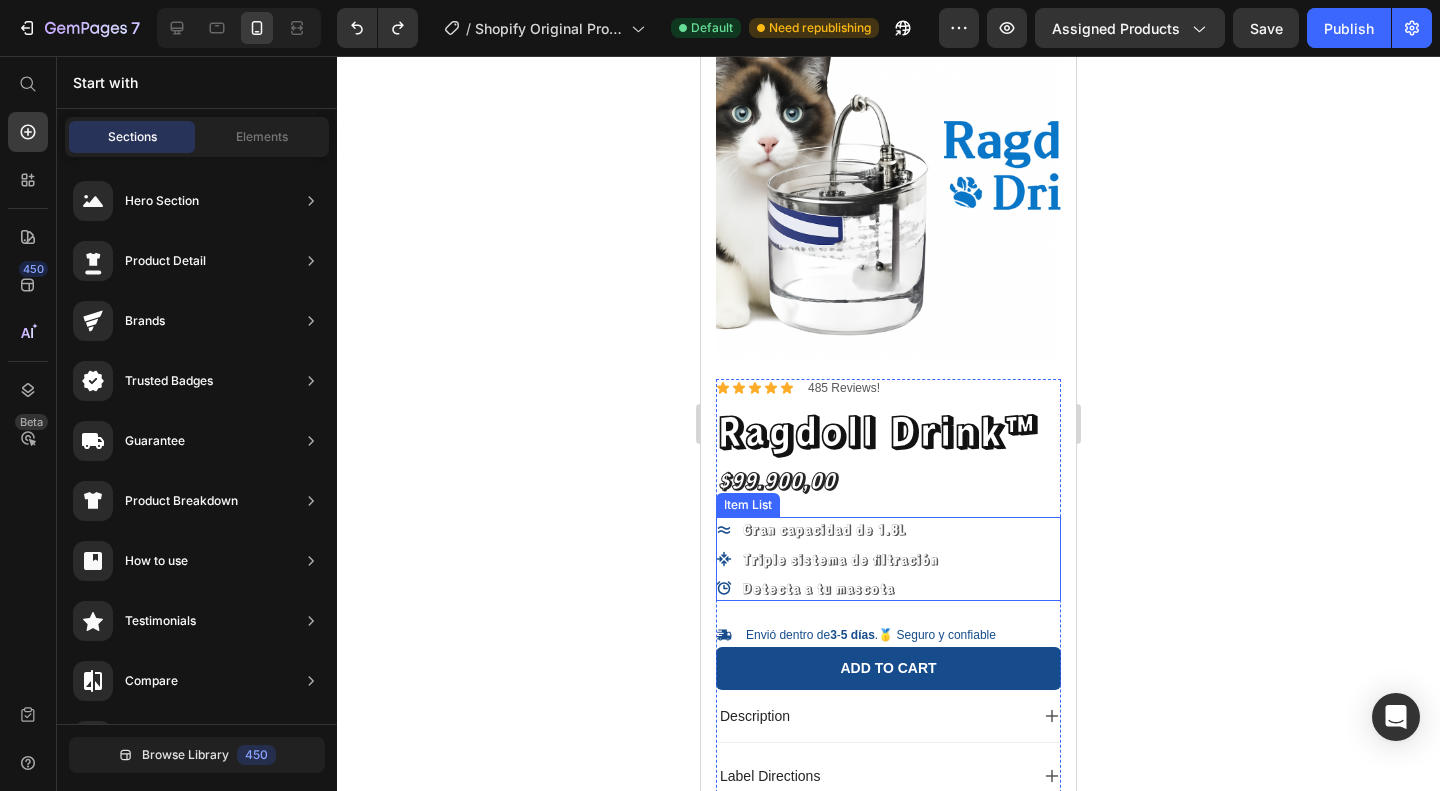click on "Gran capacidad de 1.8L" at bounding box center [841, 529] 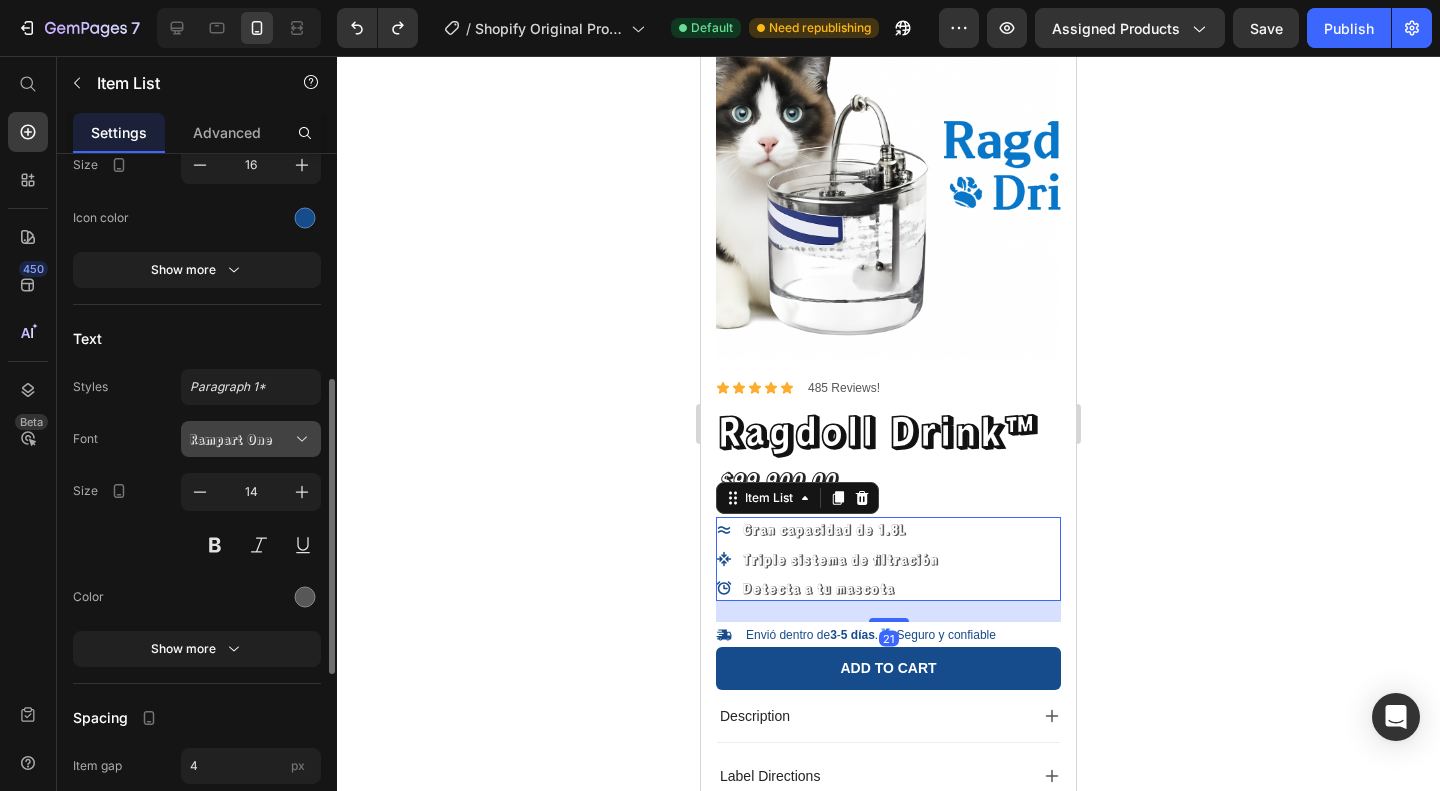 click on "Rampart One" at bounding box center [241, 439] 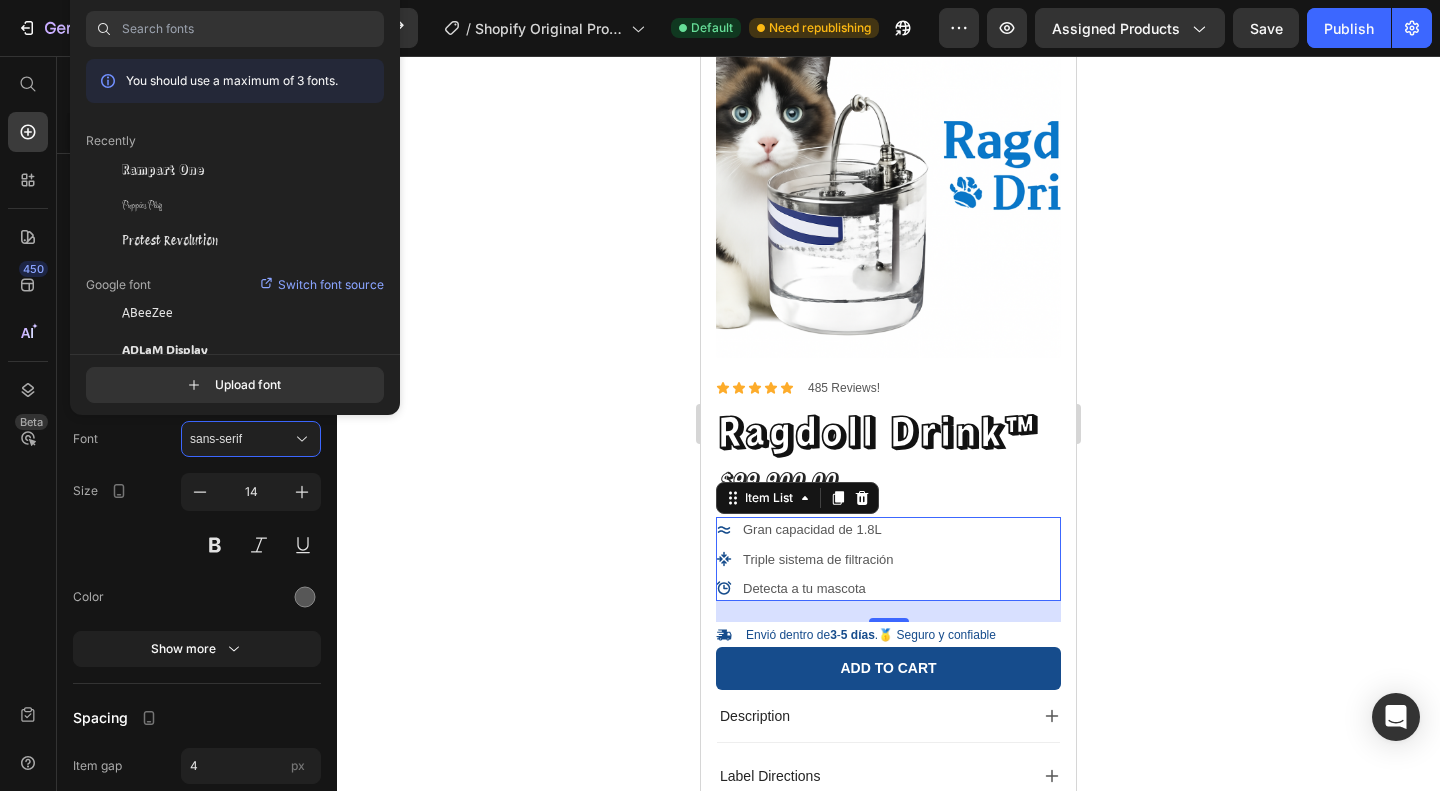 click 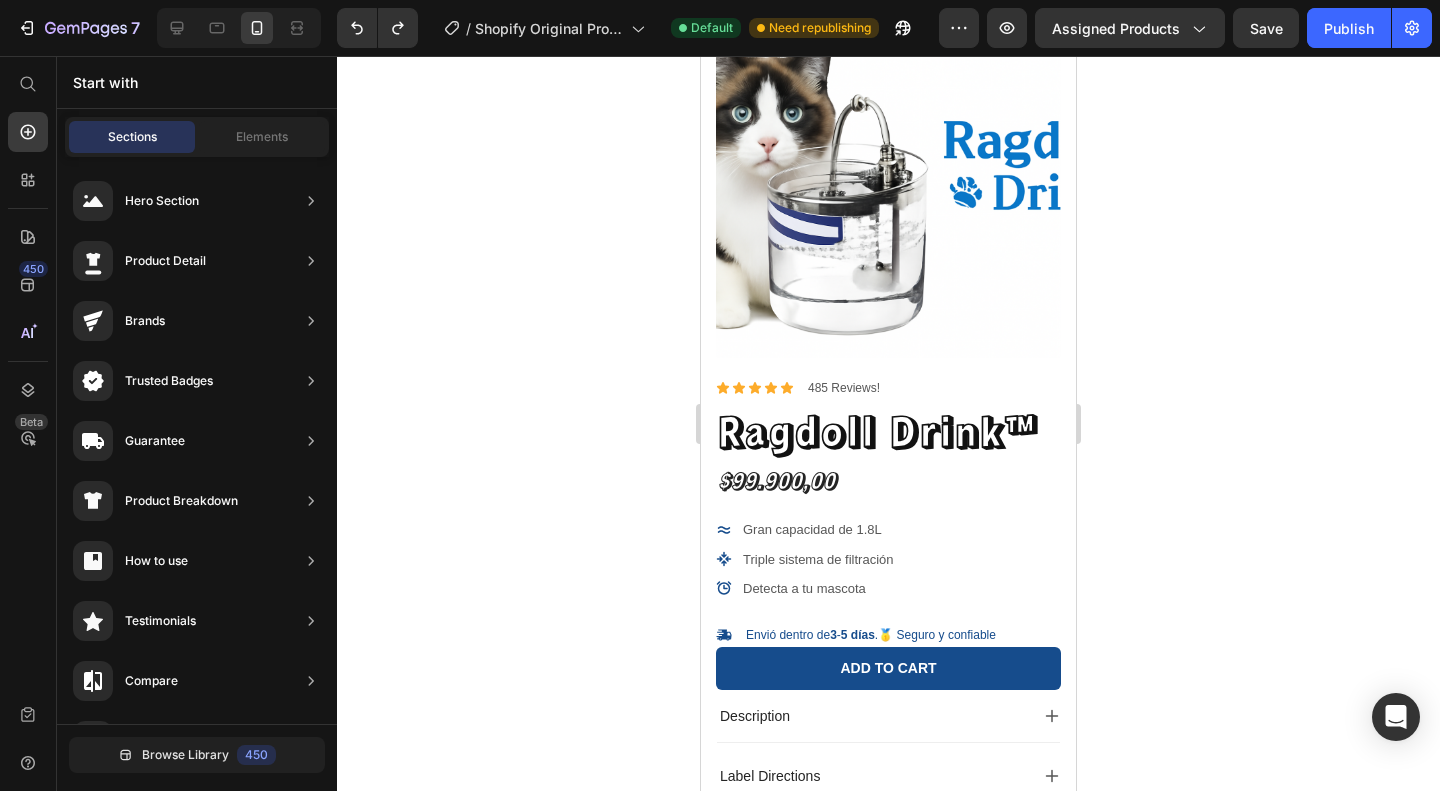 click 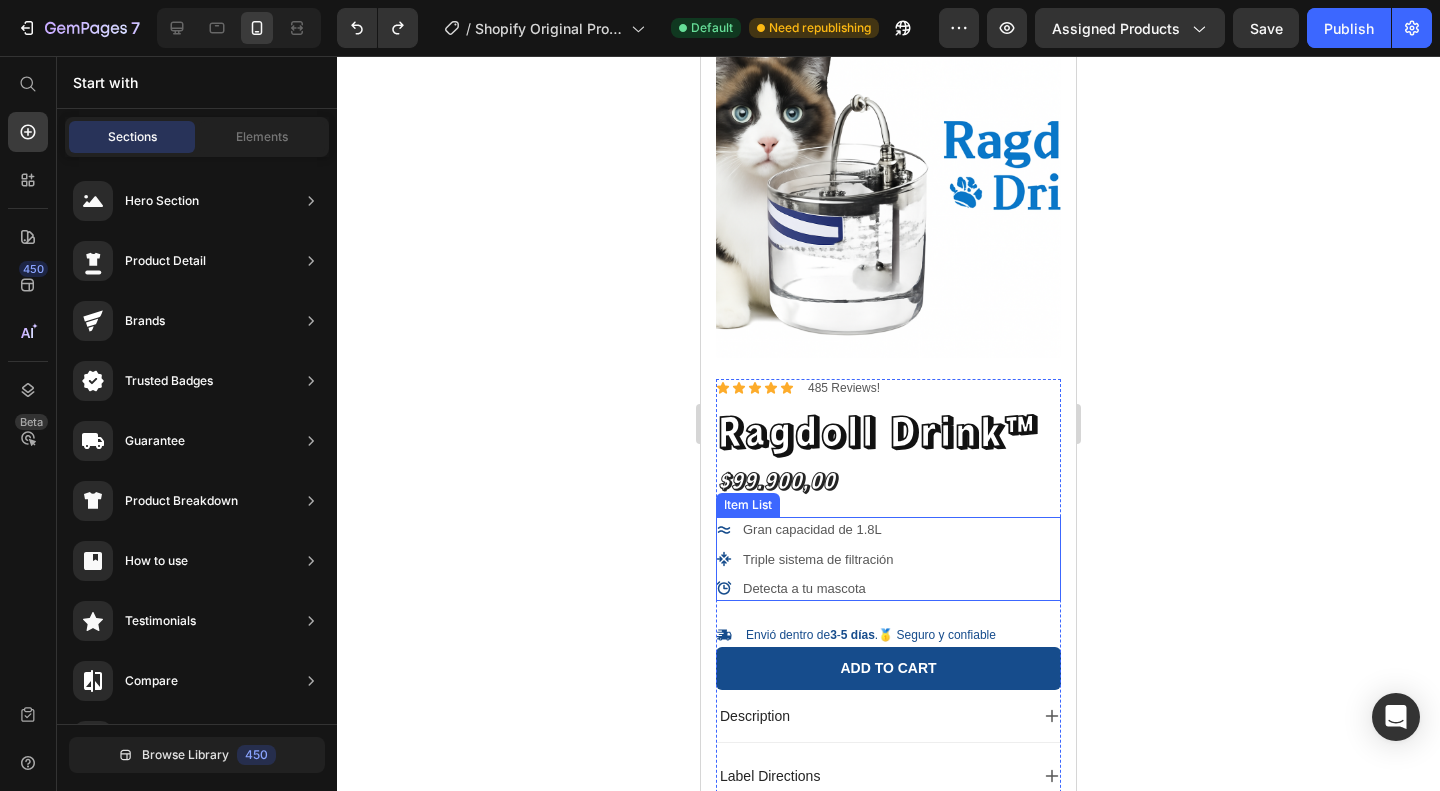scroll, scrollTop: 73, scrollLeft: 0, axis: vertical 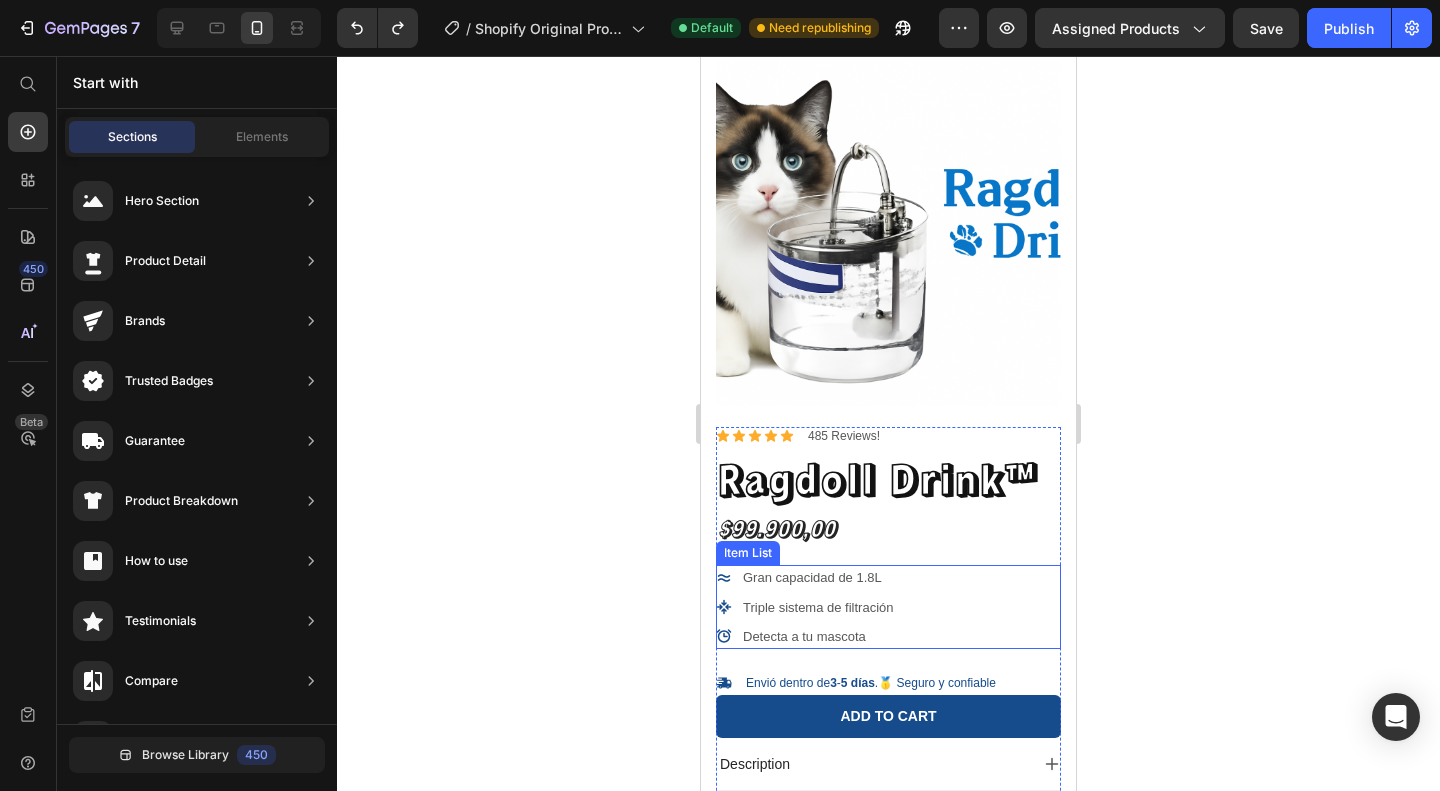 click 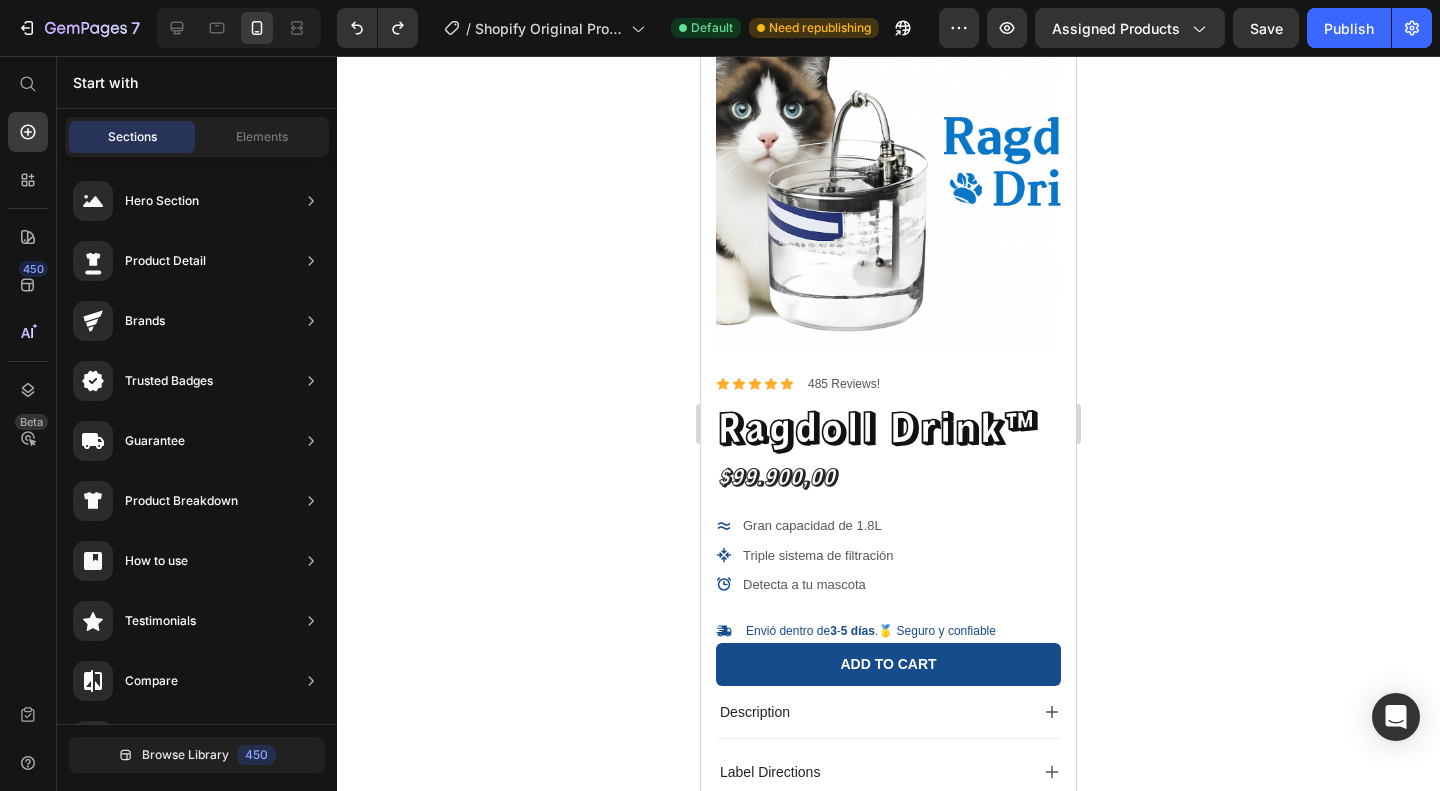 scroll, scrollTop: 129, scrollLeft: 0, axis: vertical 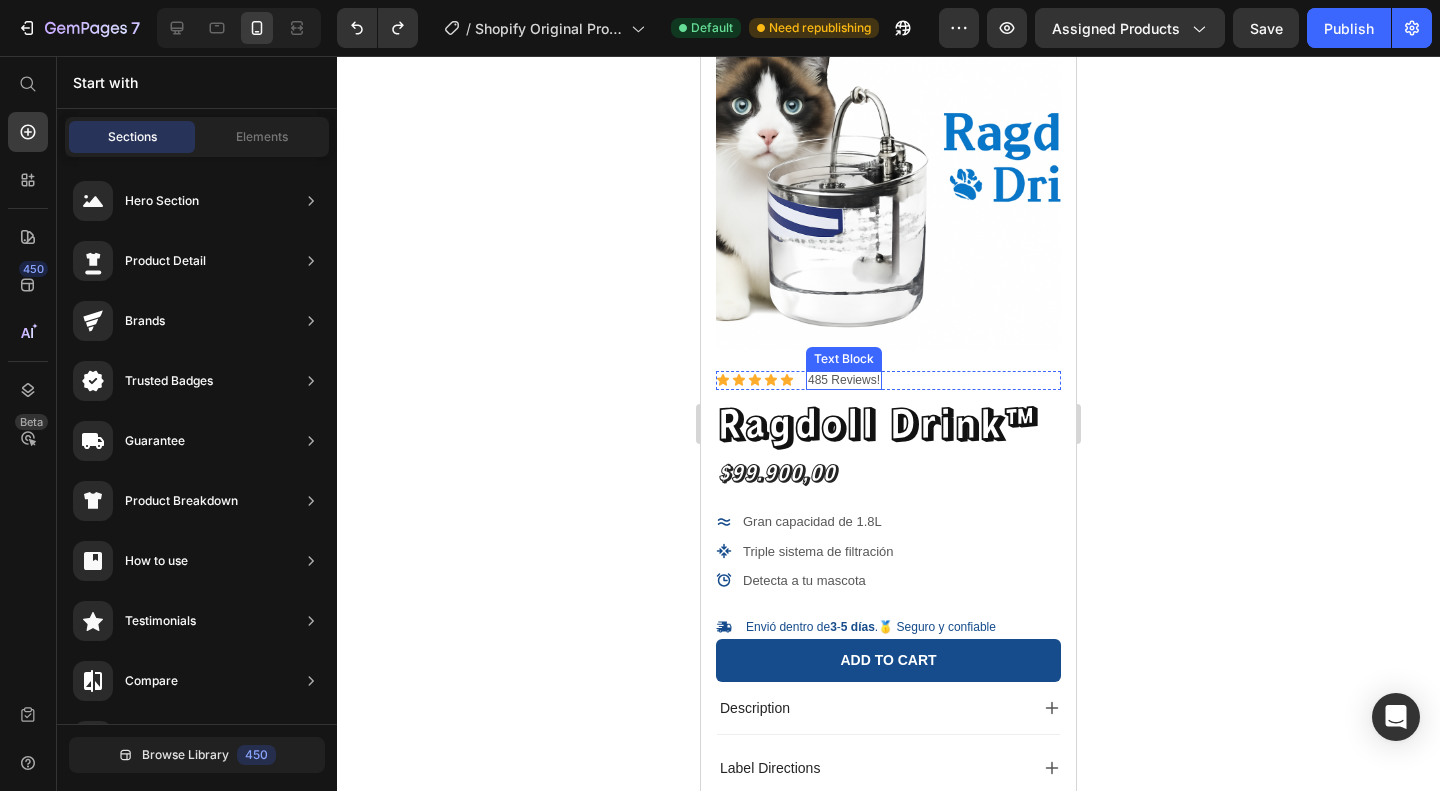 click on "485 Reviews!" at bounding box center [844, 381] 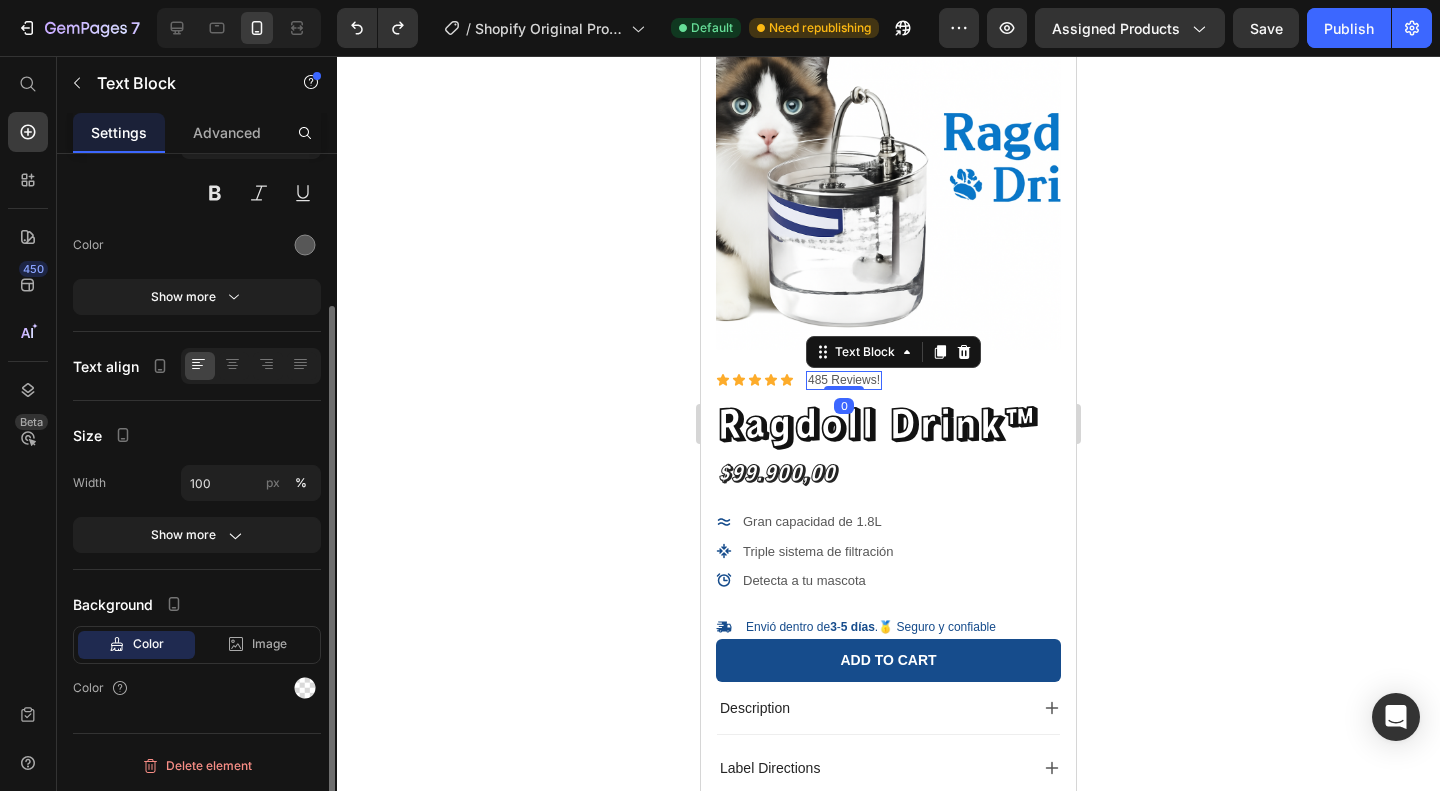 scroll, scrollTop: 0, scrollLeft: 0, axis: both 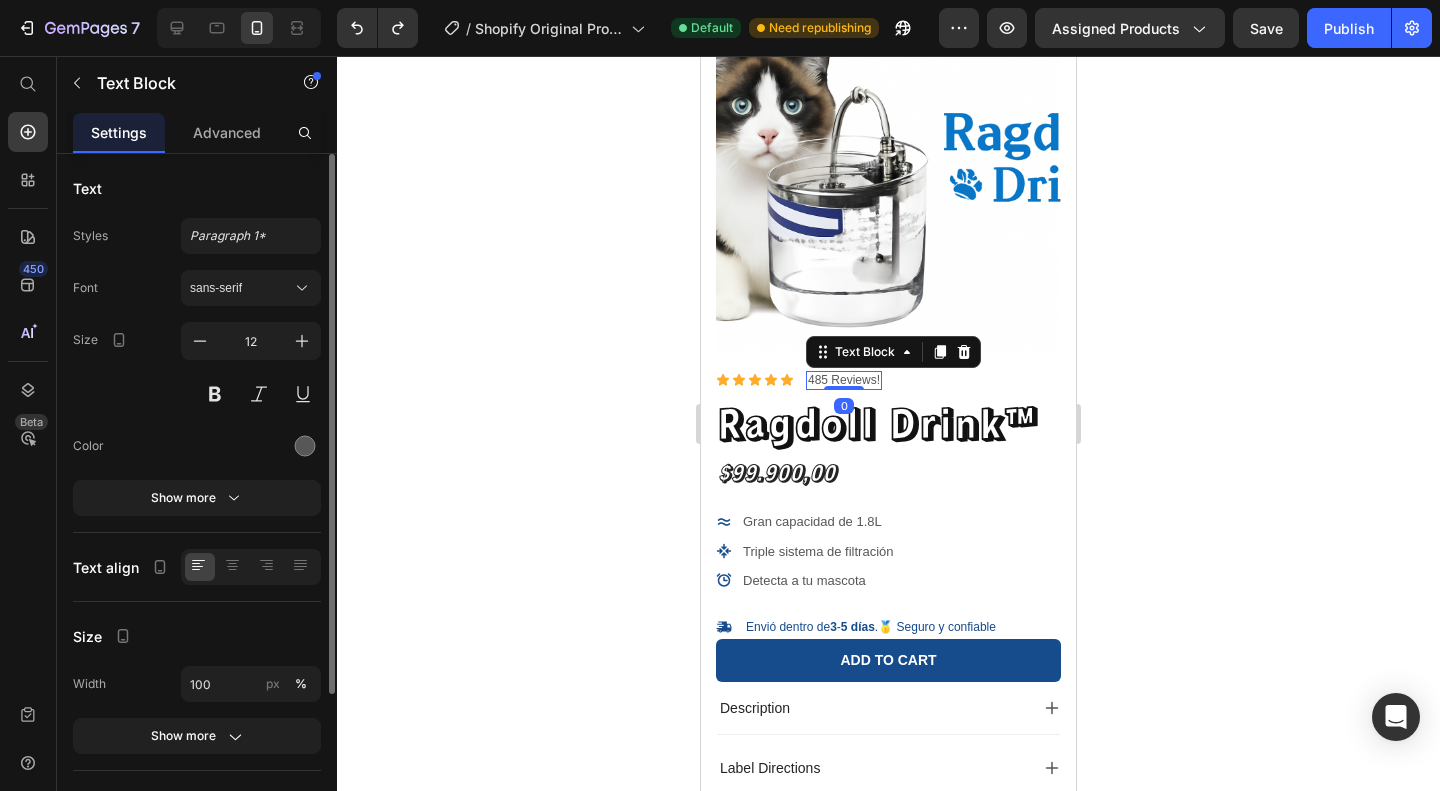 click on "485 Reviews!" at bounding box center (844, 381) 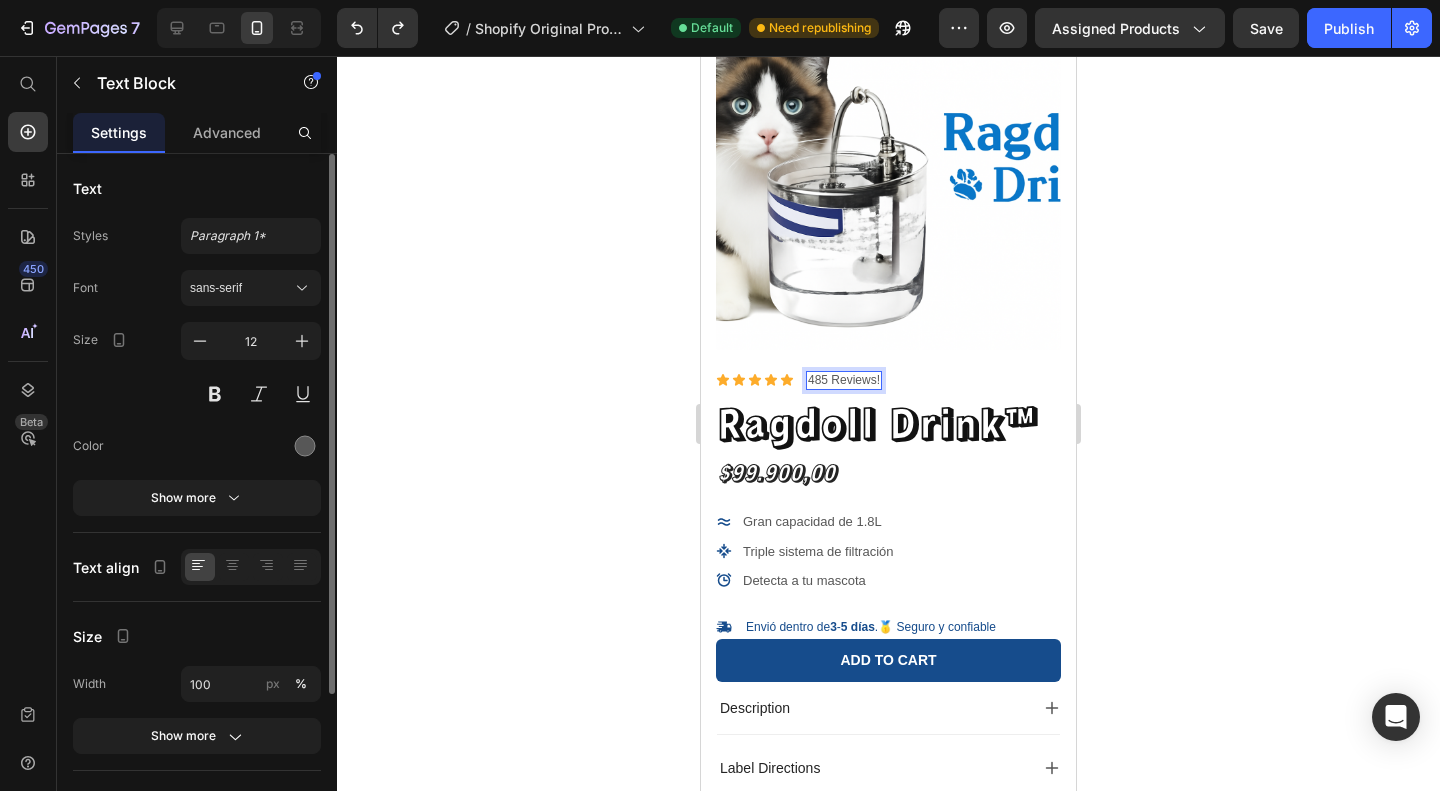 click on "485 Reviews!" at bounding box center [844, 381] 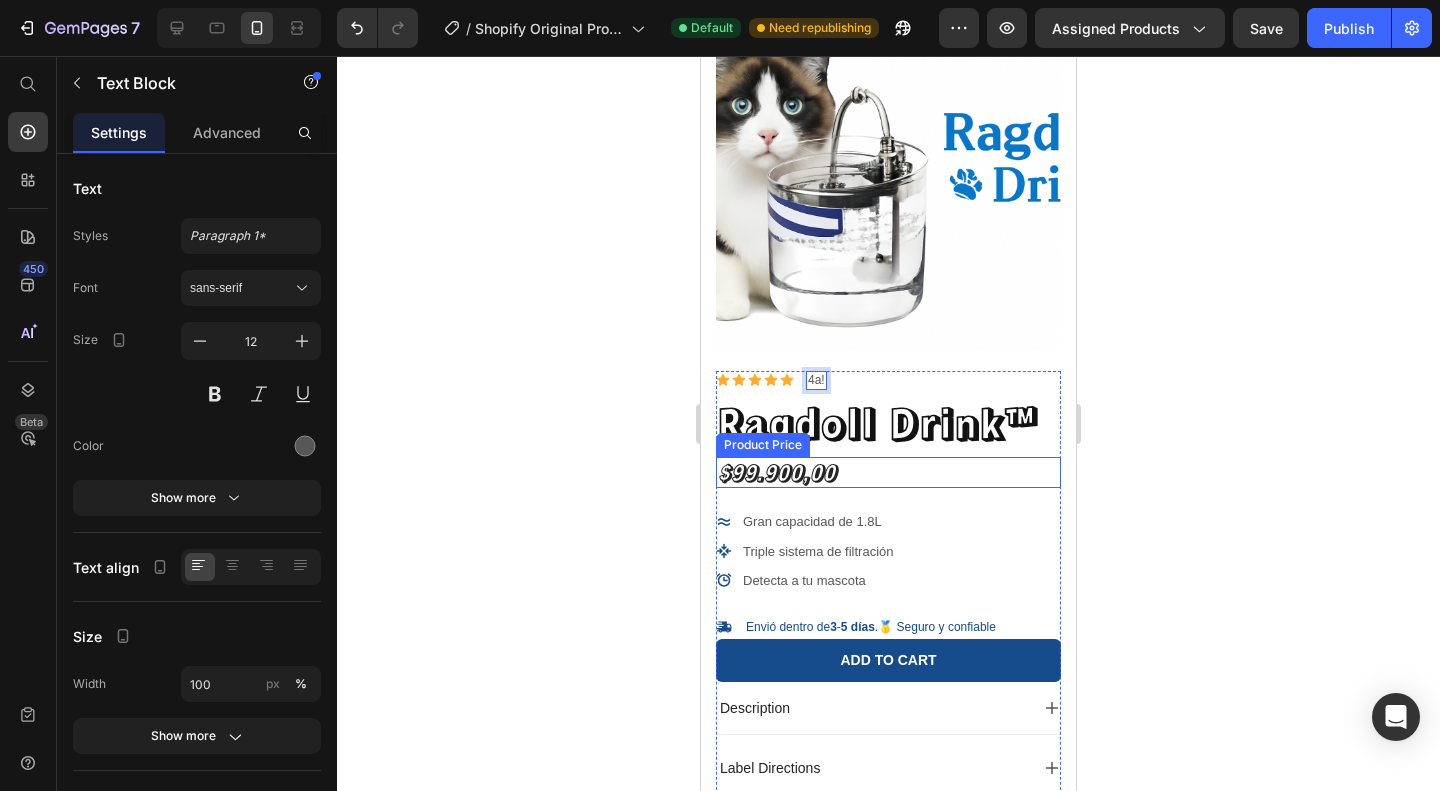 scroll, scrollTop: 0, scrollLeft: 0, axis: both 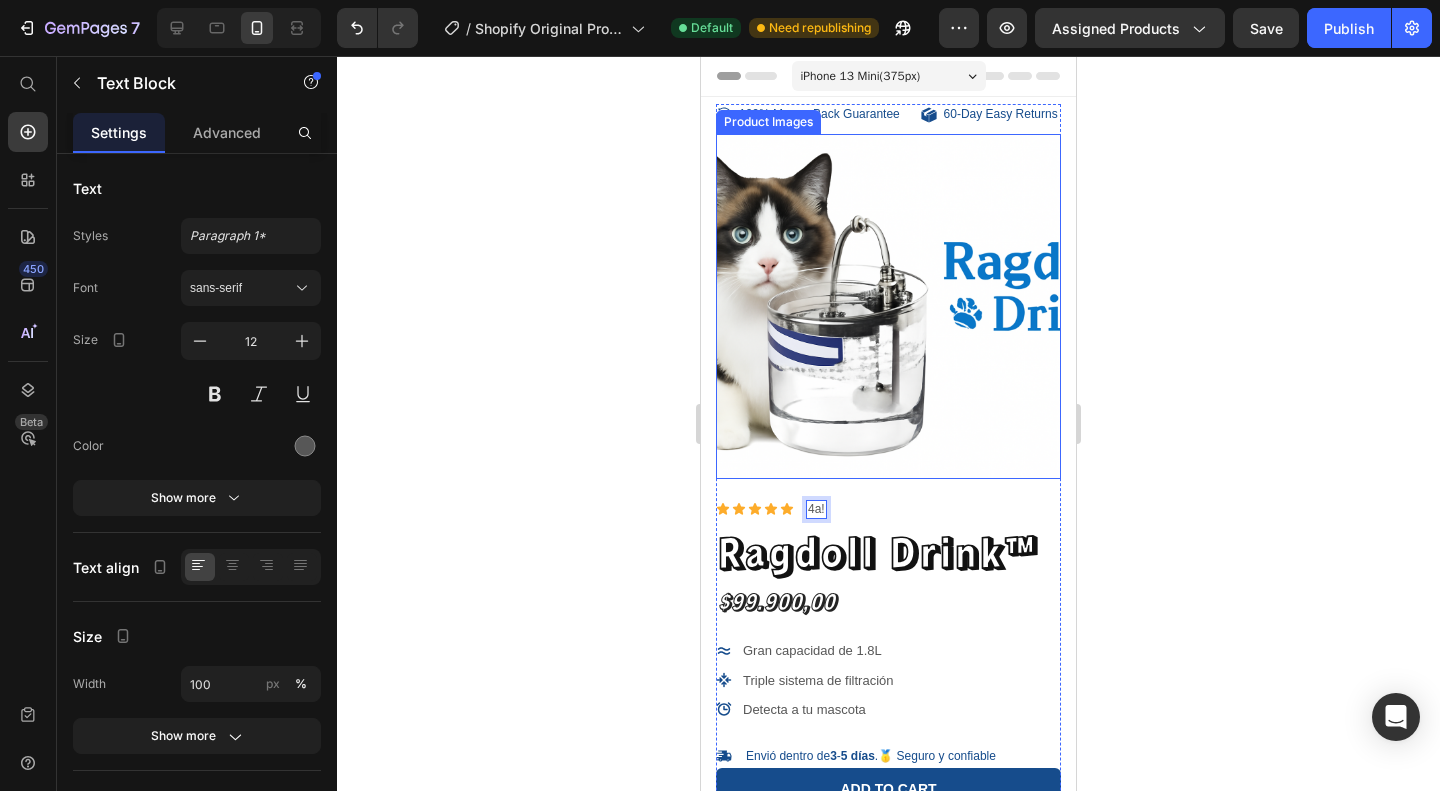 click at bounding box center [888, 306] 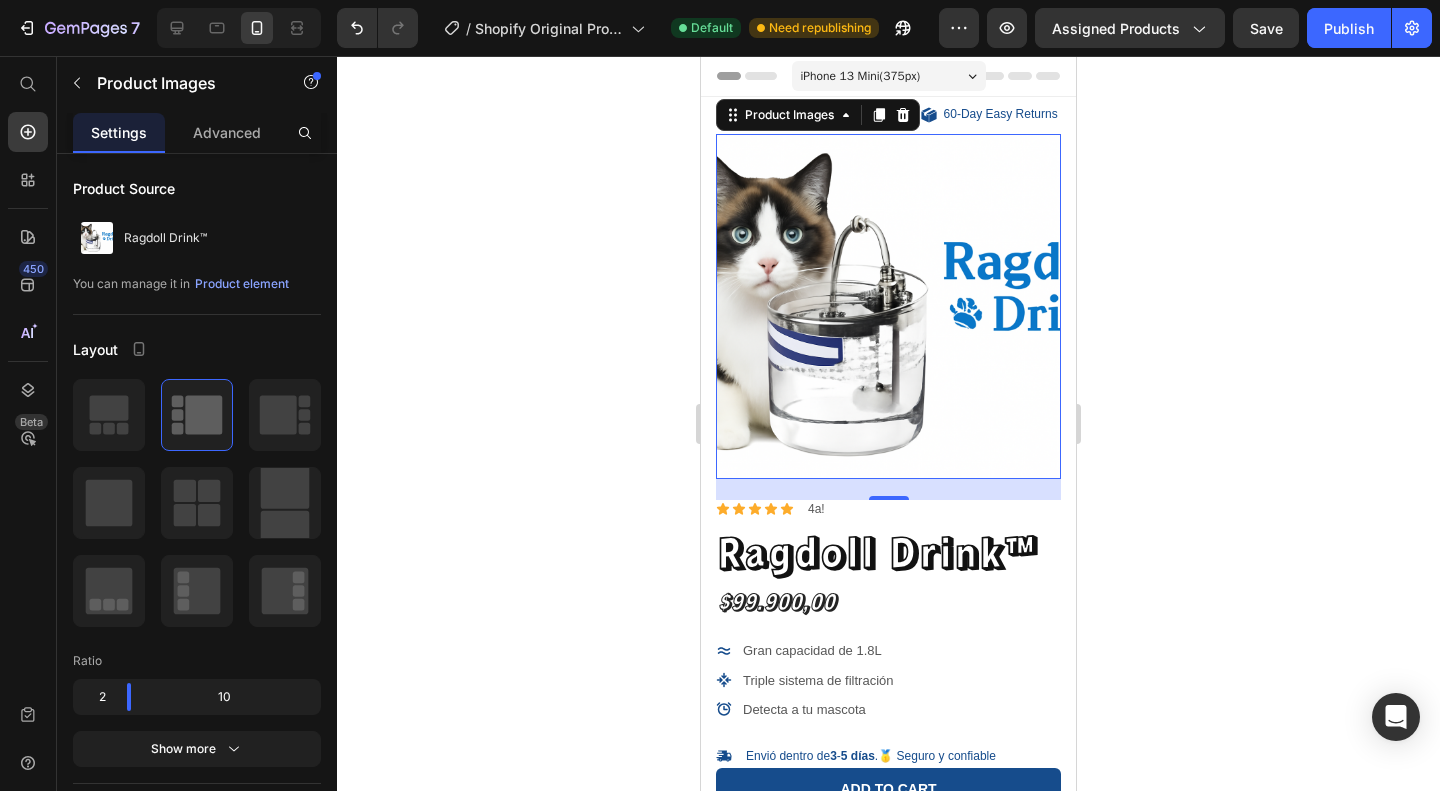 click at bounding box center (888, 306) 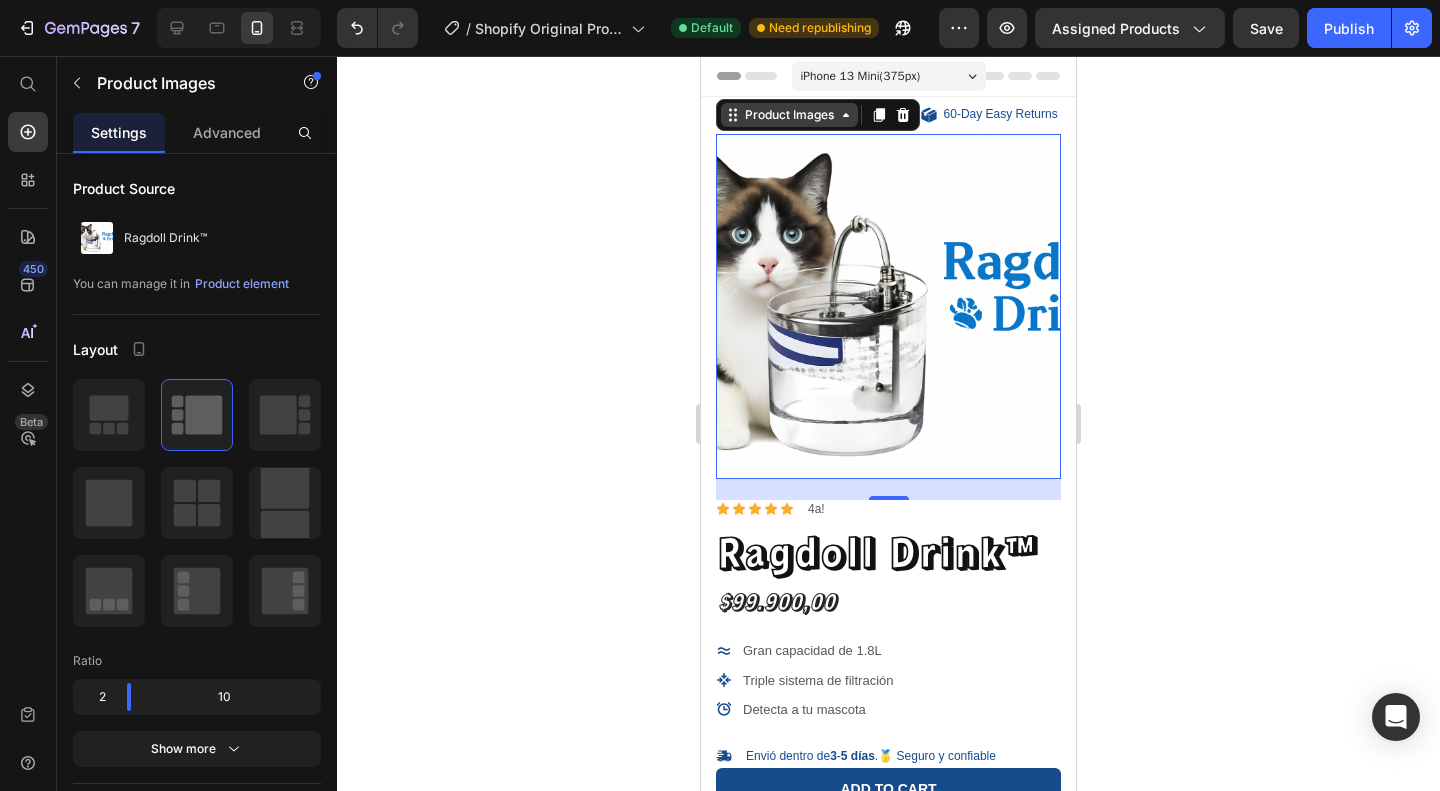 click on "Product Images" at bounding box center (789, 115) 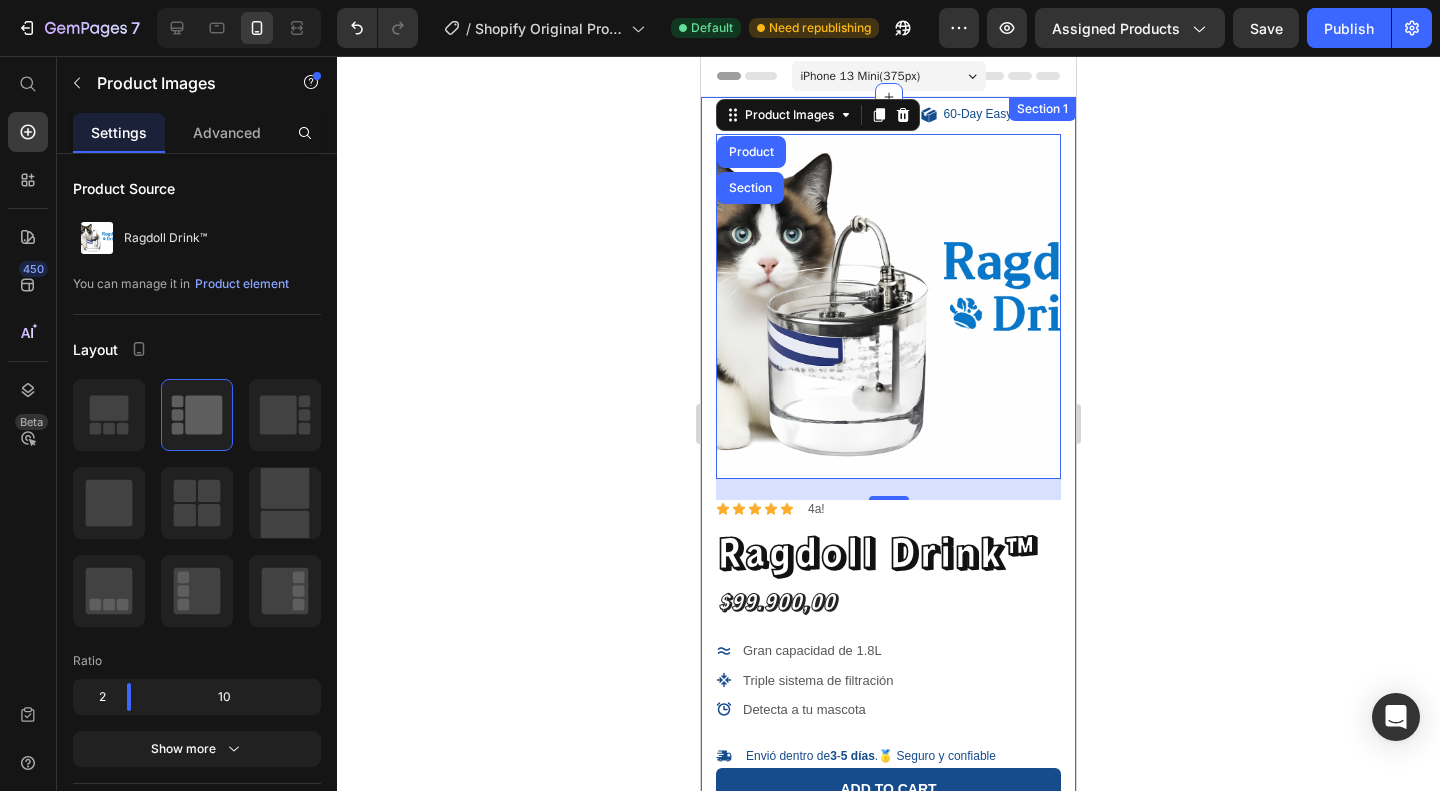 click 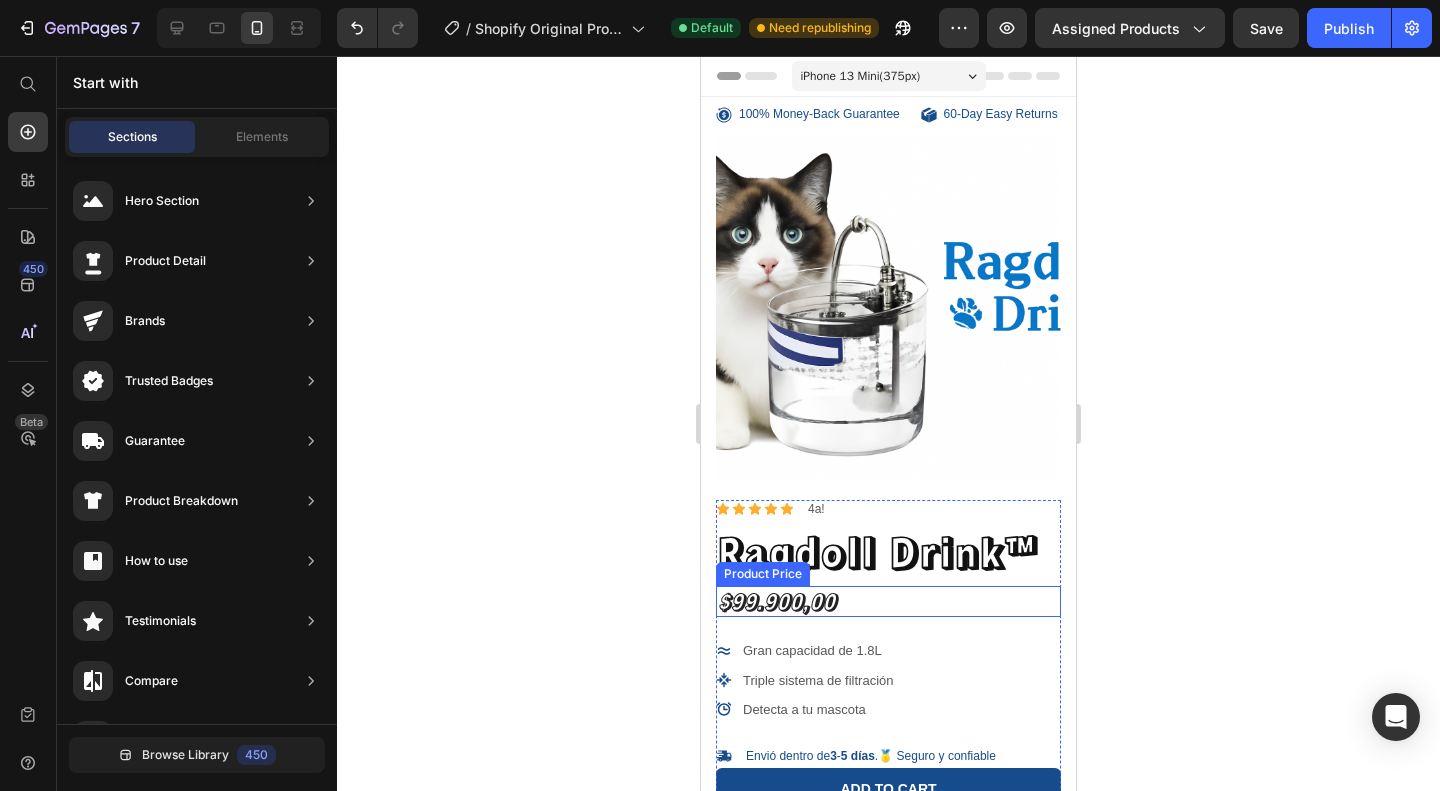 scroll, scrollTop: 71, scrollLeft: 0, axis: vertical 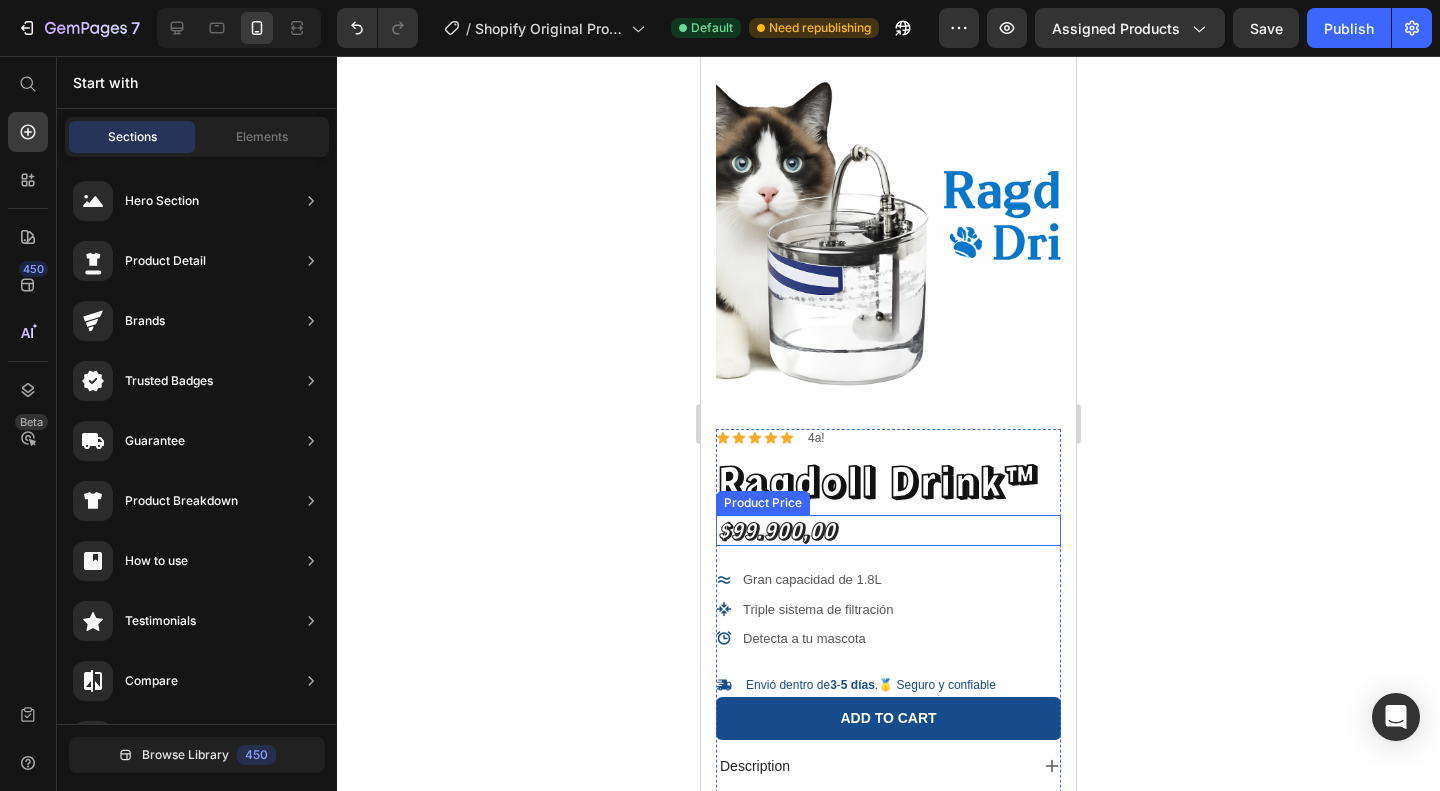 click on "Ragdoll Drink™" at bounding box center (888, 480) 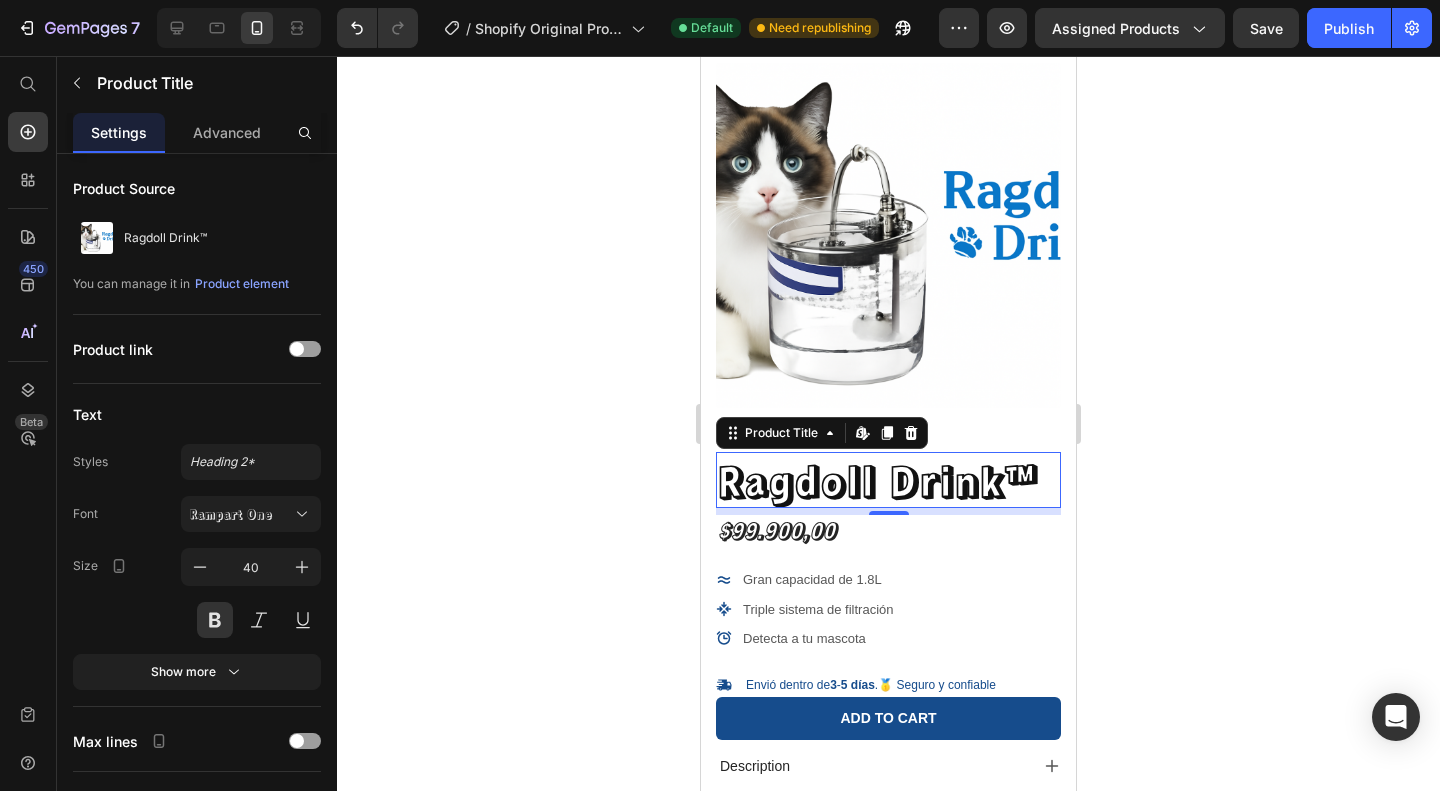 click on "Ragdoll Drink™" at bounding box center (888, 480) 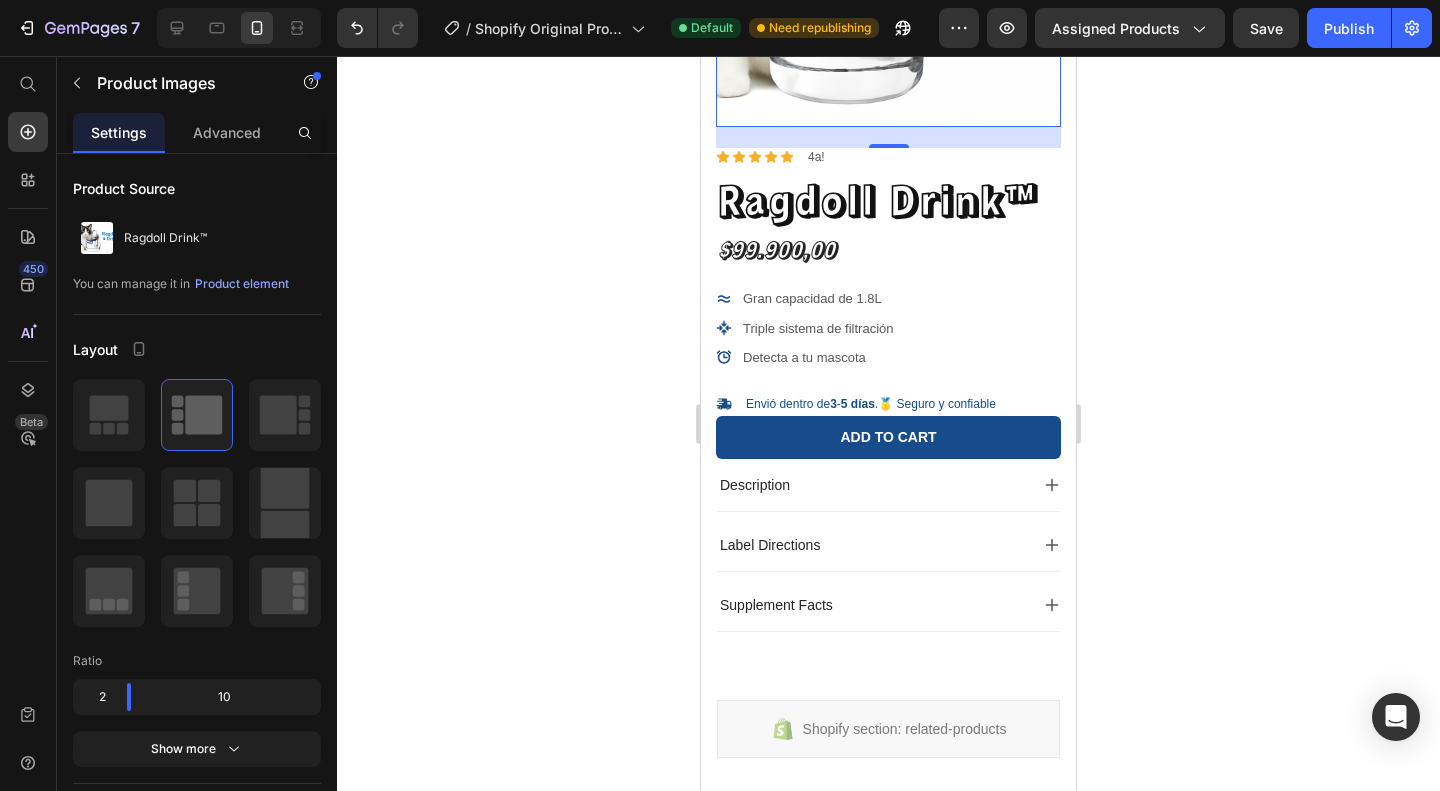 scroll, scrollTop: 351, scrollLeft: 0, axis: vertical 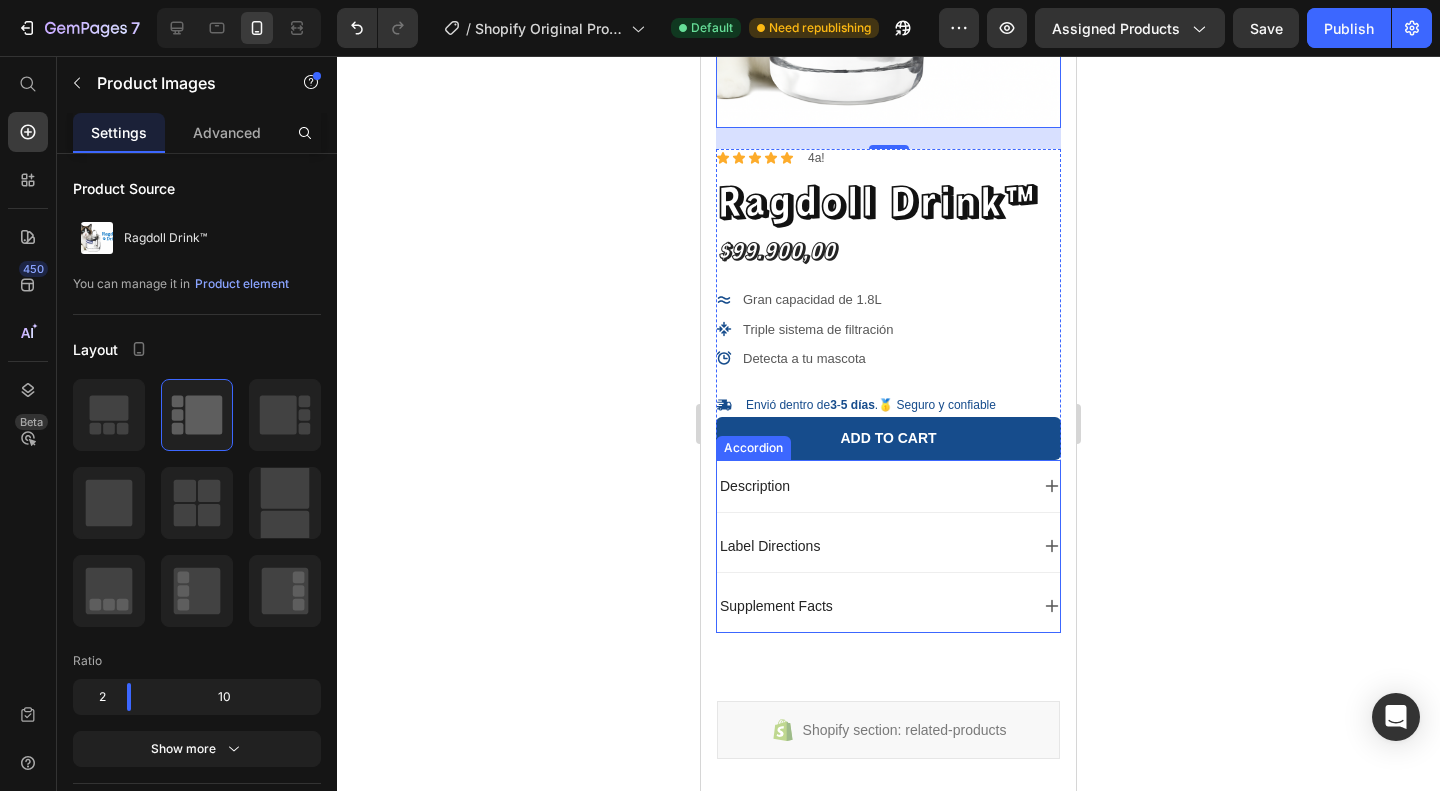 click on "Description" at bounding box center (755, 486) 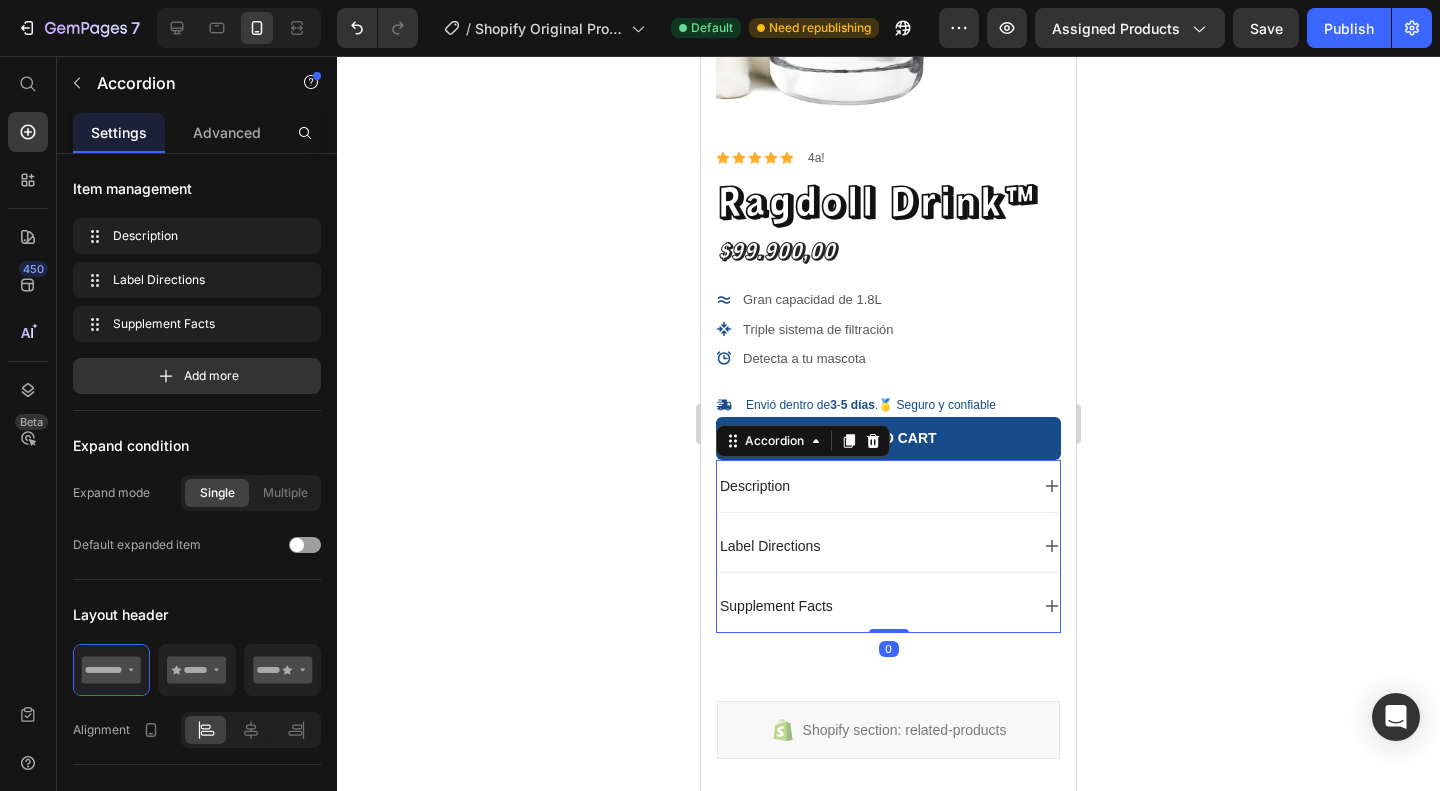 click on "Description" at bounding box center (888, 486) 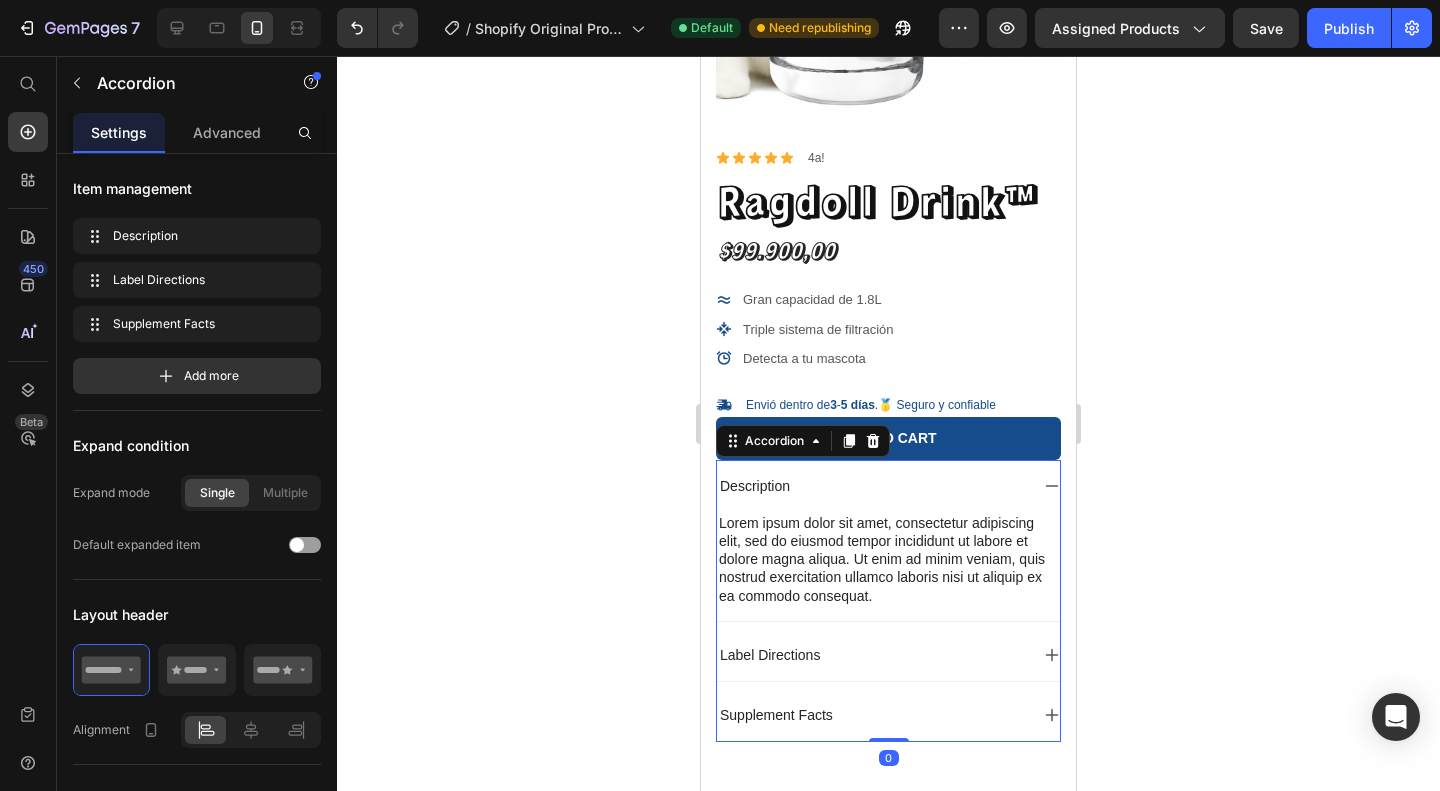 scroll, scrollTop: 355, scrollLeft: 0, axis: vertical 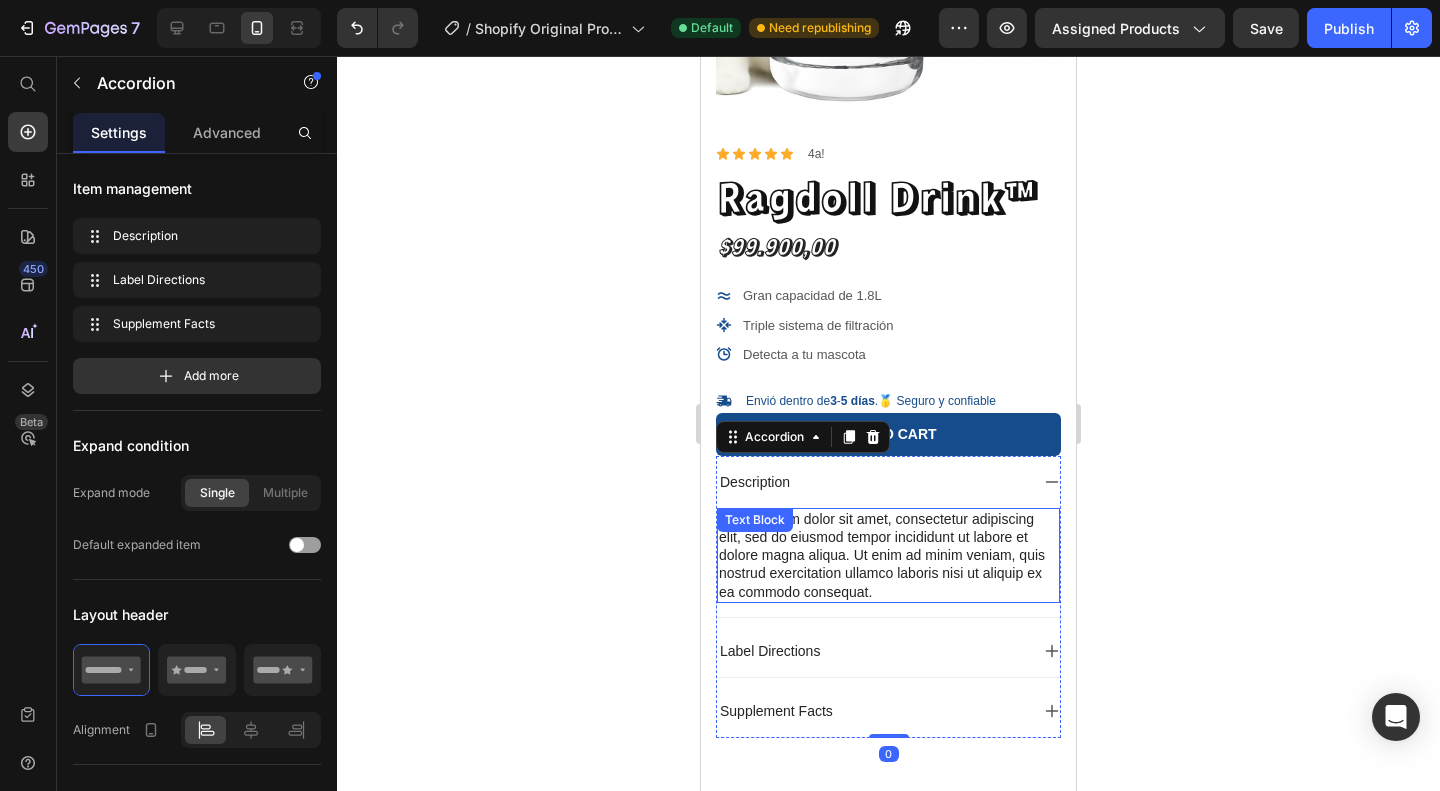 click on "Lorem ipsum dolor sit amet, consectetur adipiscing elit, sed do eiusmod tempor incididunt ut labore et dolore magna aliqua. Ut enim ad minim veniam, quis nostrud exercitation ullamco laboris nisi ut aliquip ex ea commodo consequat." at bounding box center [888, 555] 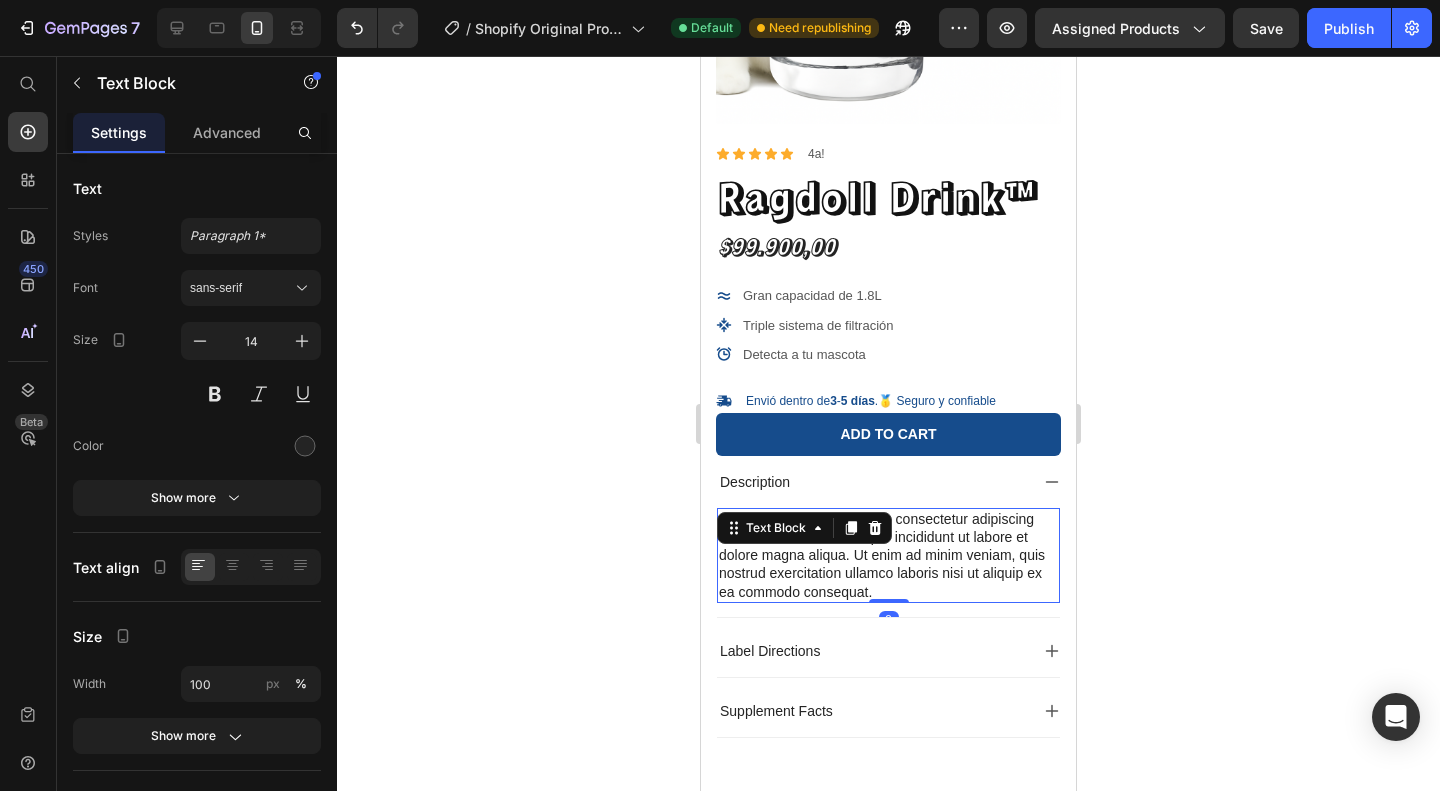 click on "Lorem ipsum dolor sit amet, consectetur adipiscing elit, sed do eiusmod tempor incididunt ut labore et dolore magna aliqua. Ut enim ad minim veniam, quis nostrud exercitation ullamco laboris nisi ut aliquip ex ea commodo consequat." at bounding box center [888, 555] 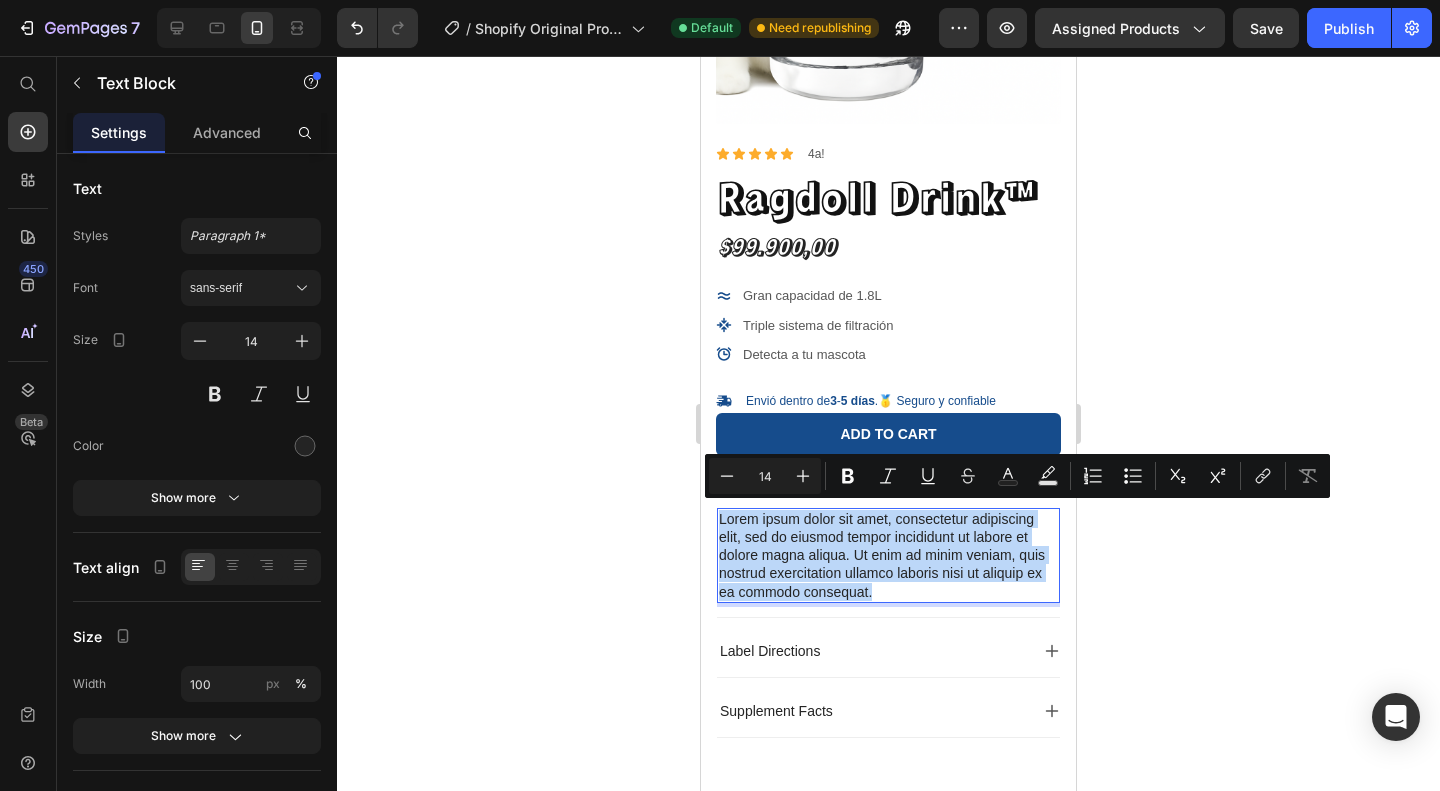 drag, startPoint x: 941, startPoint y: 589, endPoint x: 790, endPoint y: 545, distance: 157.28 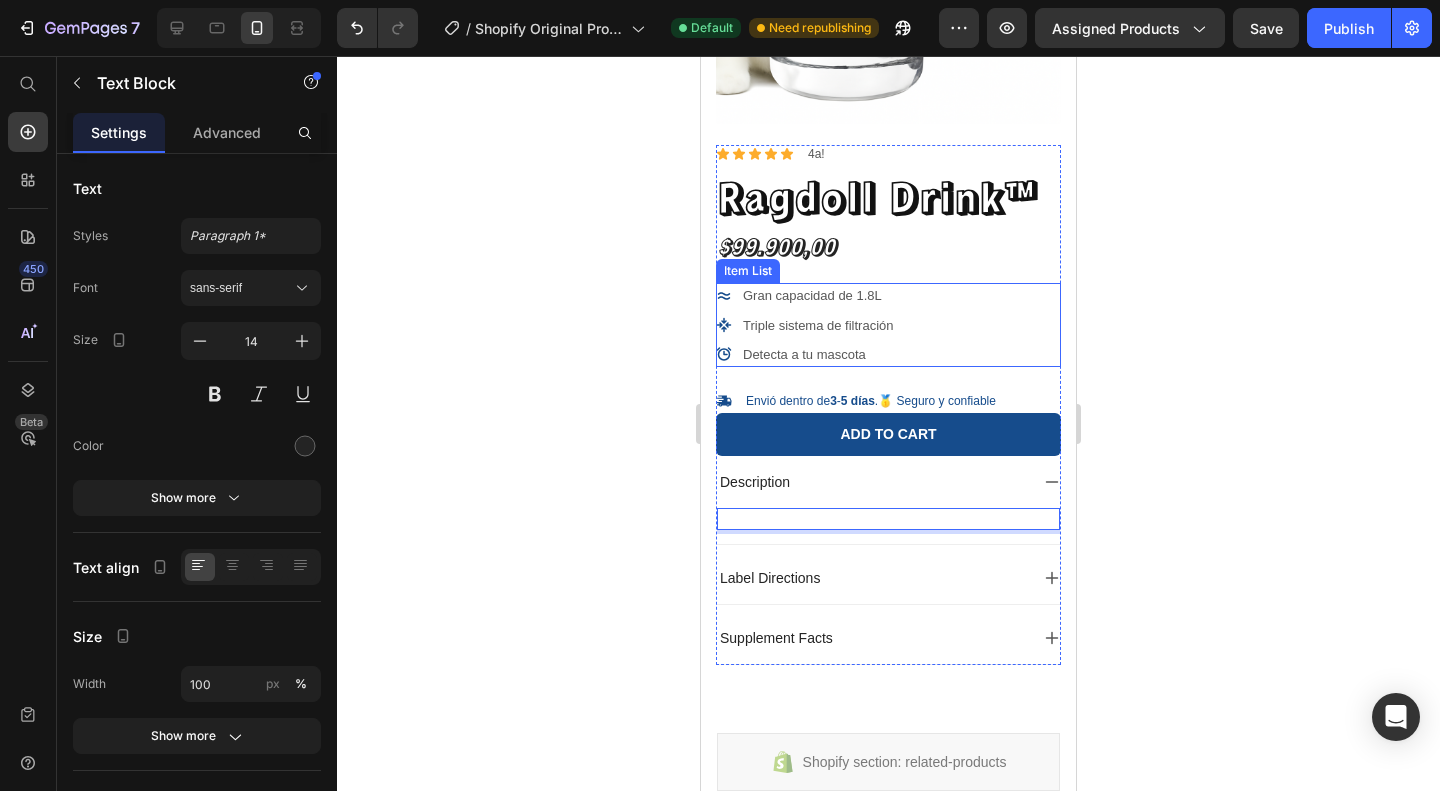 click on "Triple sistema de filtración" at bounding box center [818, 325] 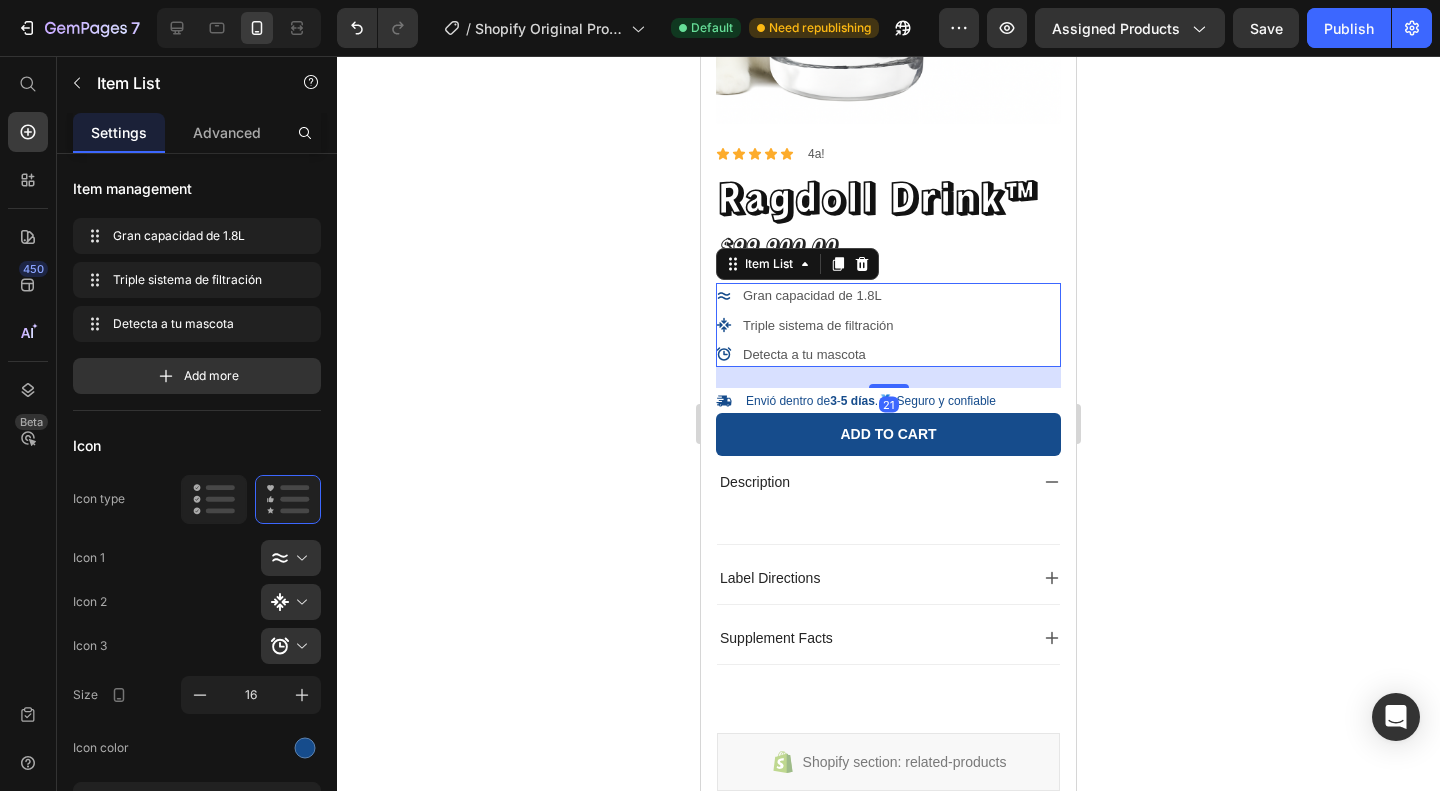 click on "Triple sistema de filtración" at bounding box center [818, 325] 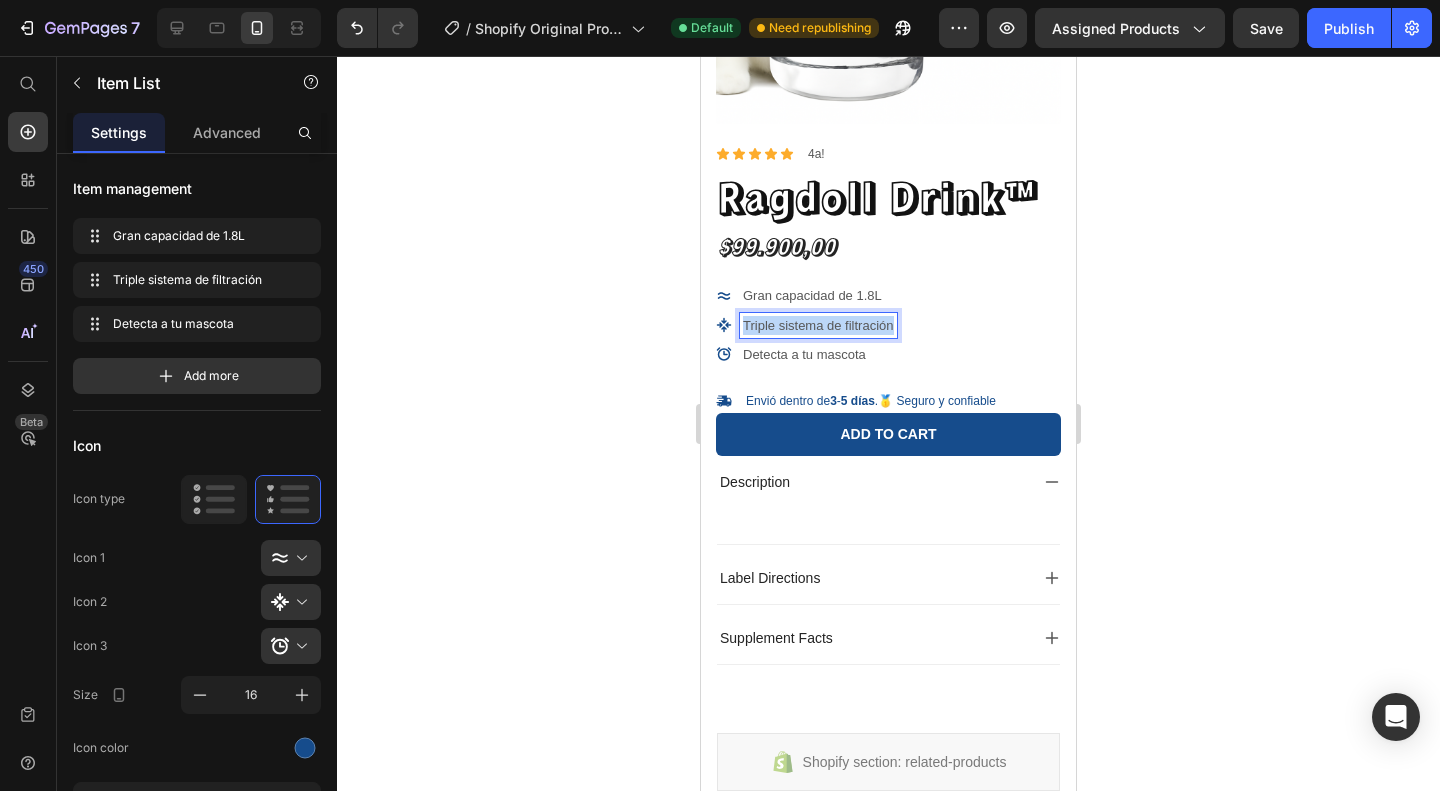 drag, startPoint x: 893, startPoint y: 325, endPoint x: 739, endPoint y: 321, distance: 154.05194 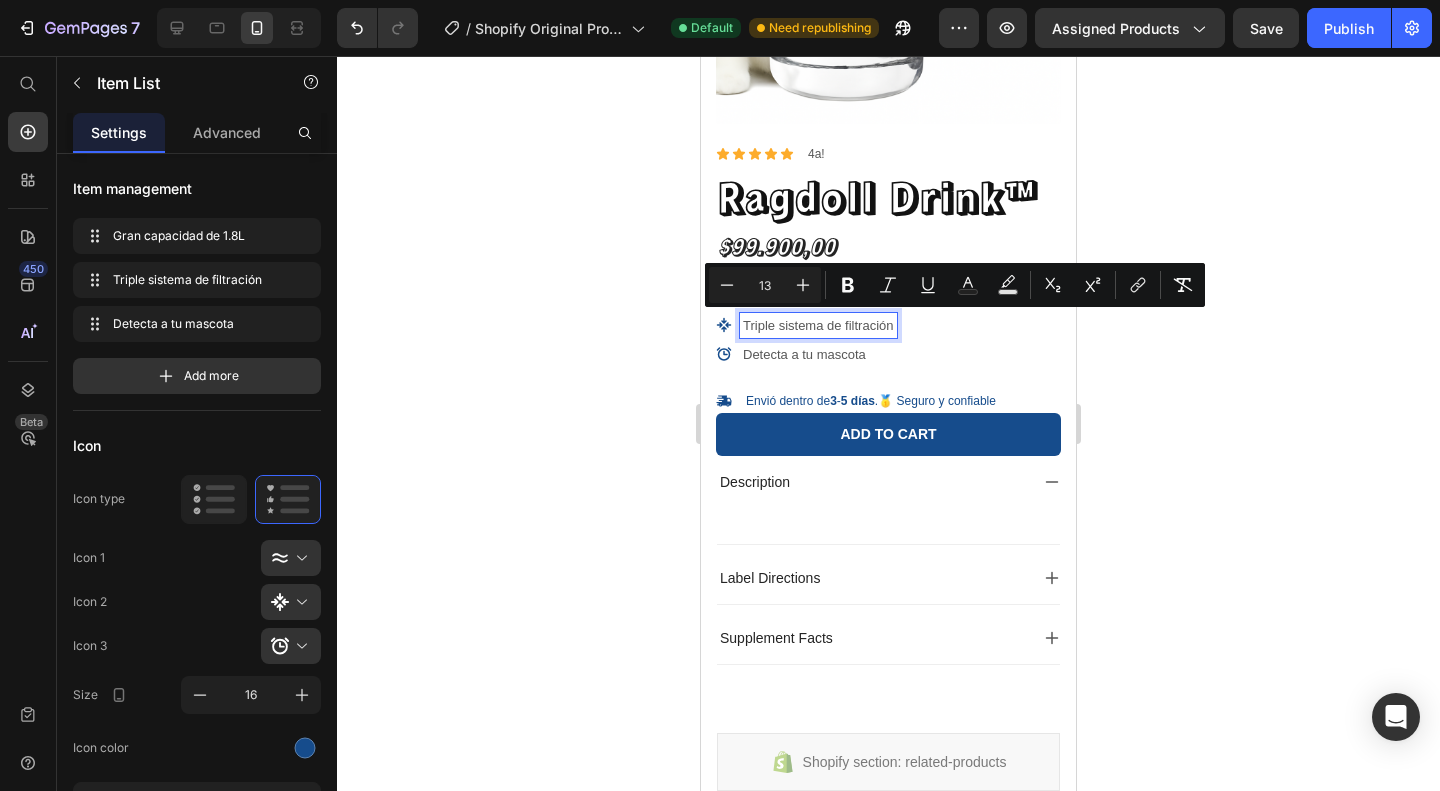 click on "Gran capacidad de 1.8L
Triple sistema de filtración
Detecta a tu mascota" at bounding box center (888, 325) 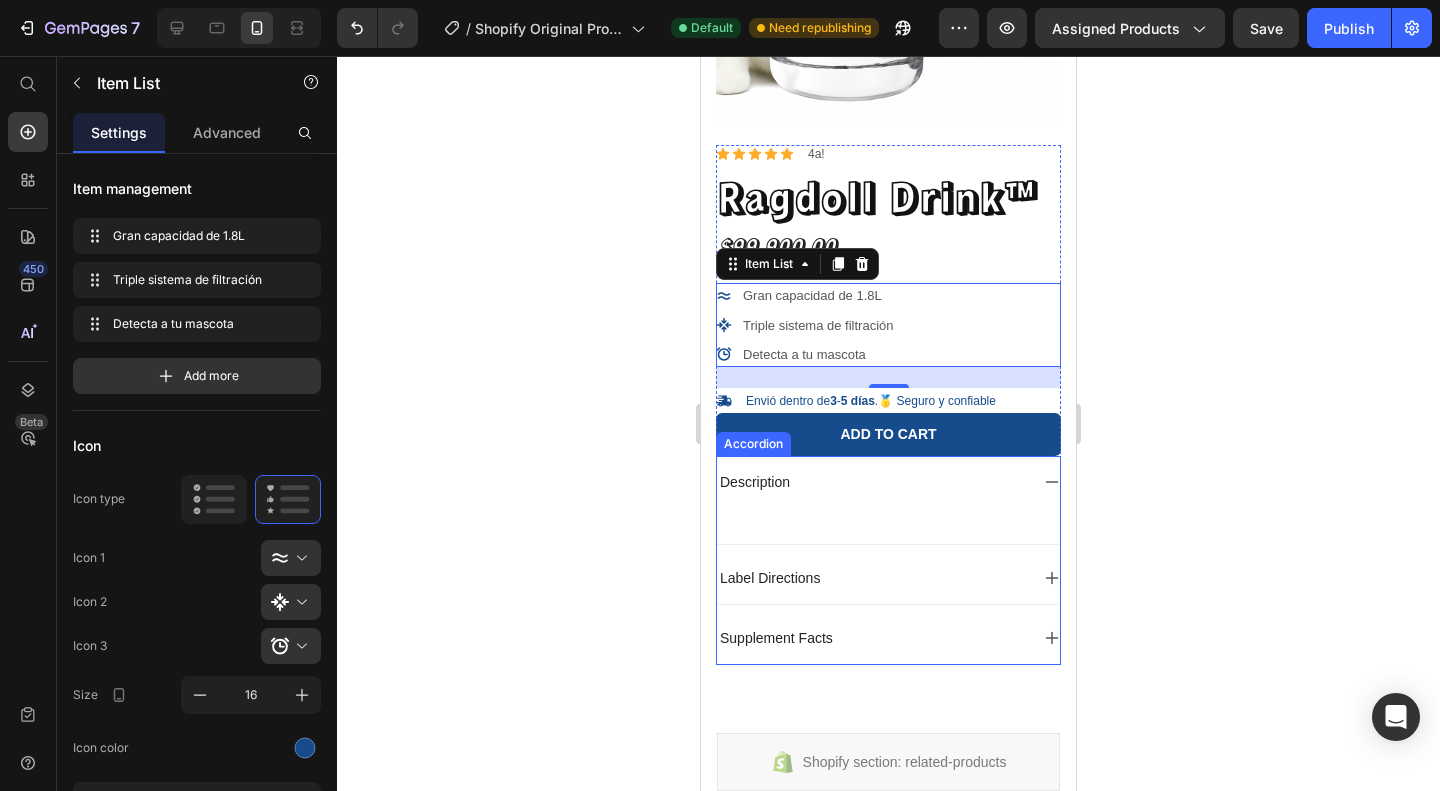click on "Label Directions" at bounding box center [888, 578] 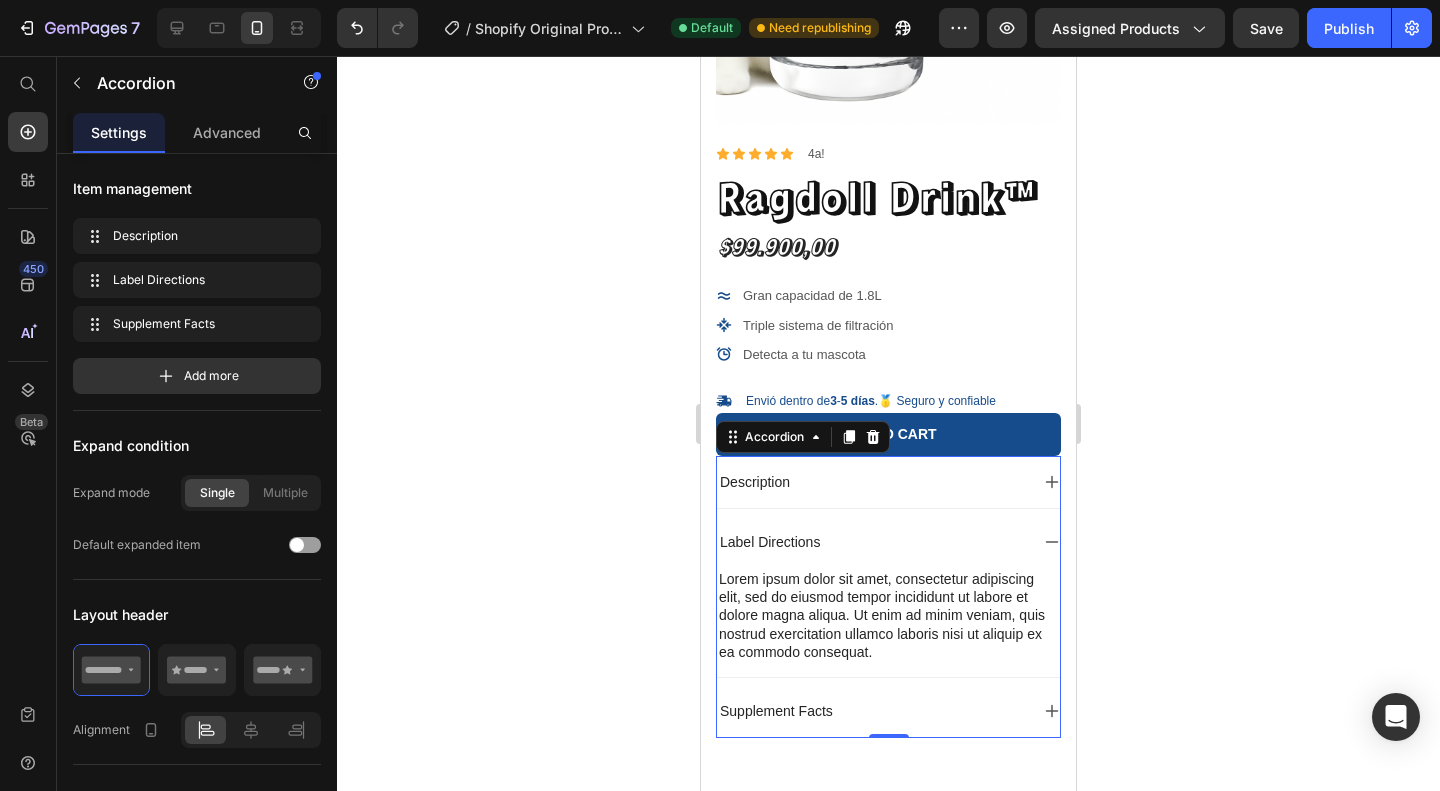click on "Description" at bounding box center (888, 482) 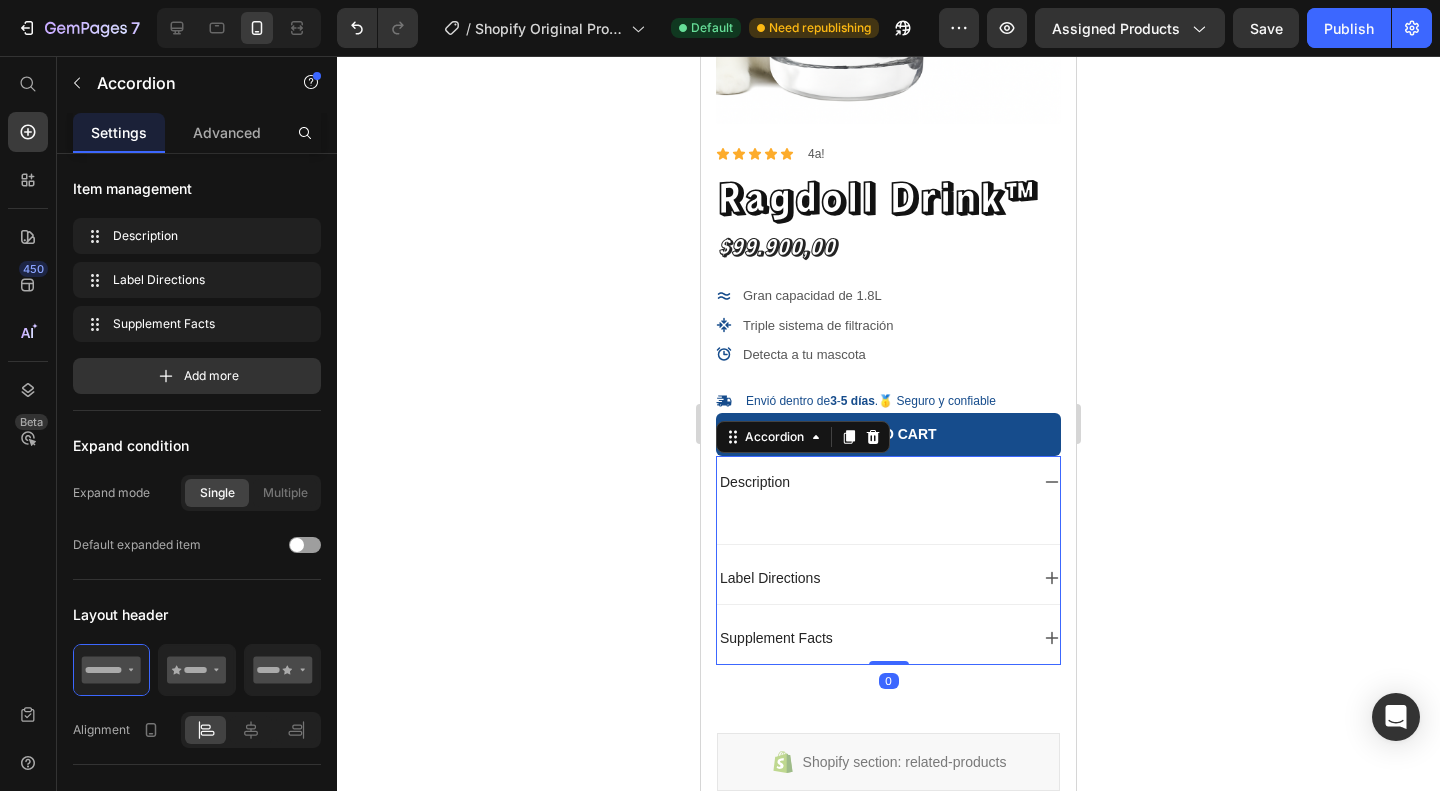 click on "Description" at bounding box center [888, 482] 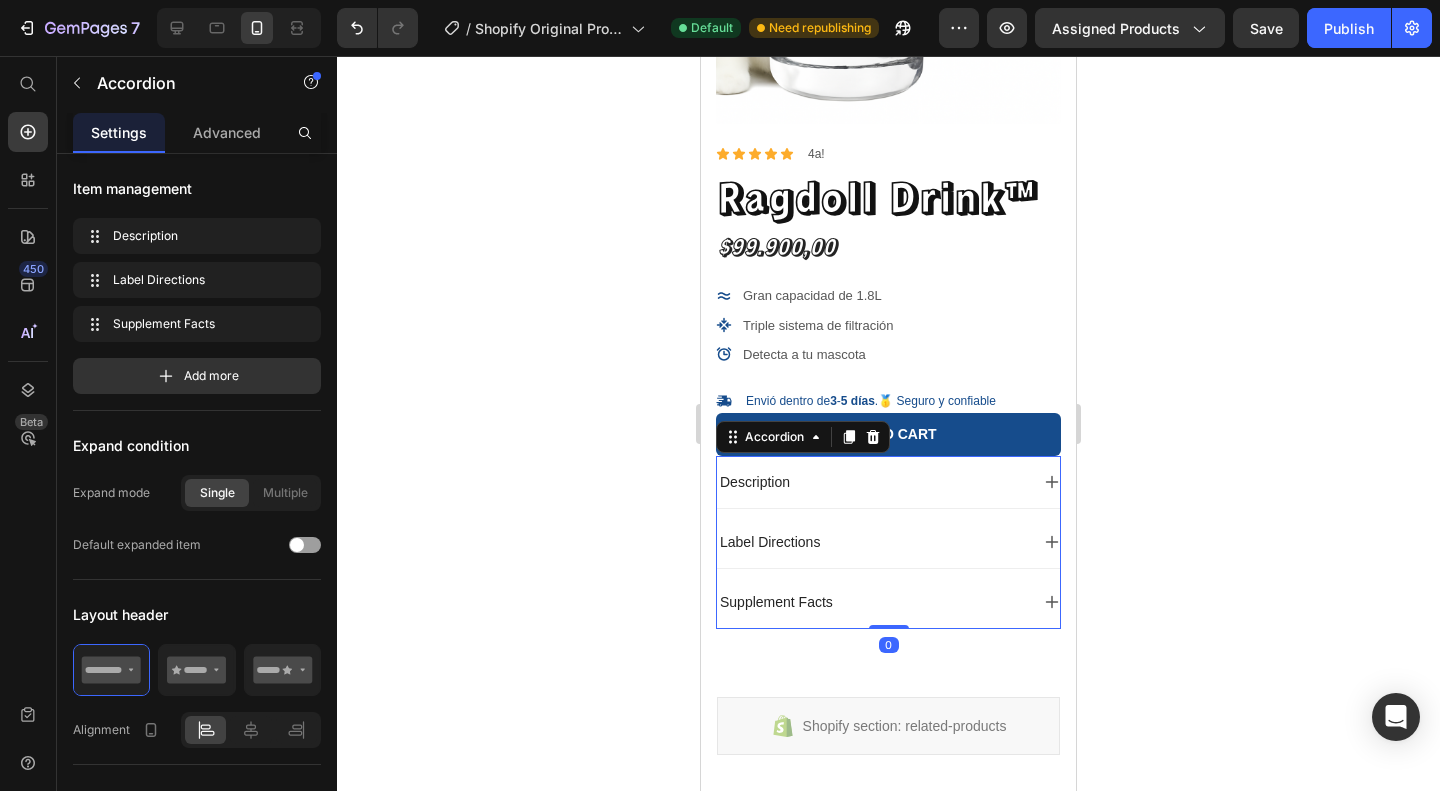 click on "Description" at bounding box center (755, 482) 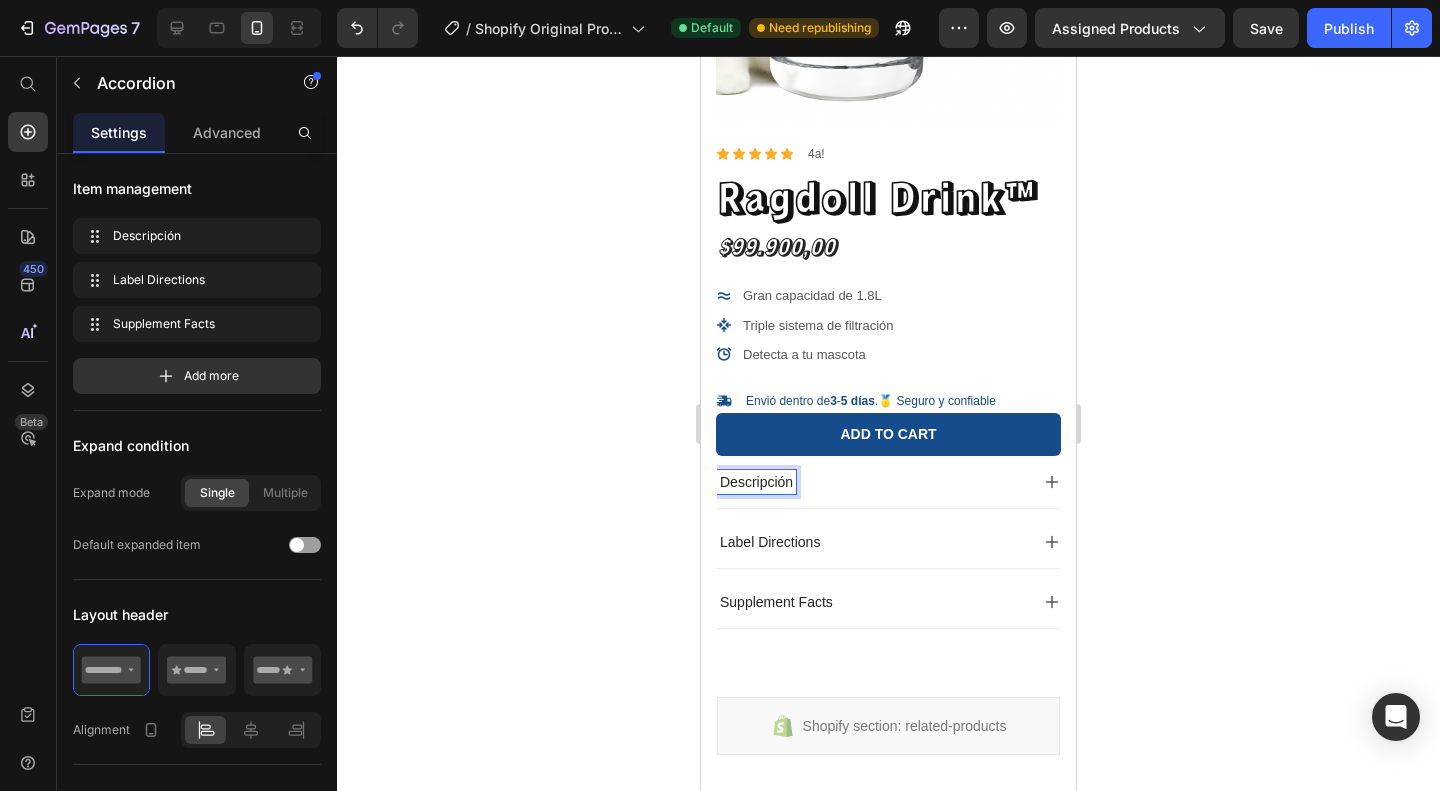 click on "Descripción" at bounding box center [872, 482] 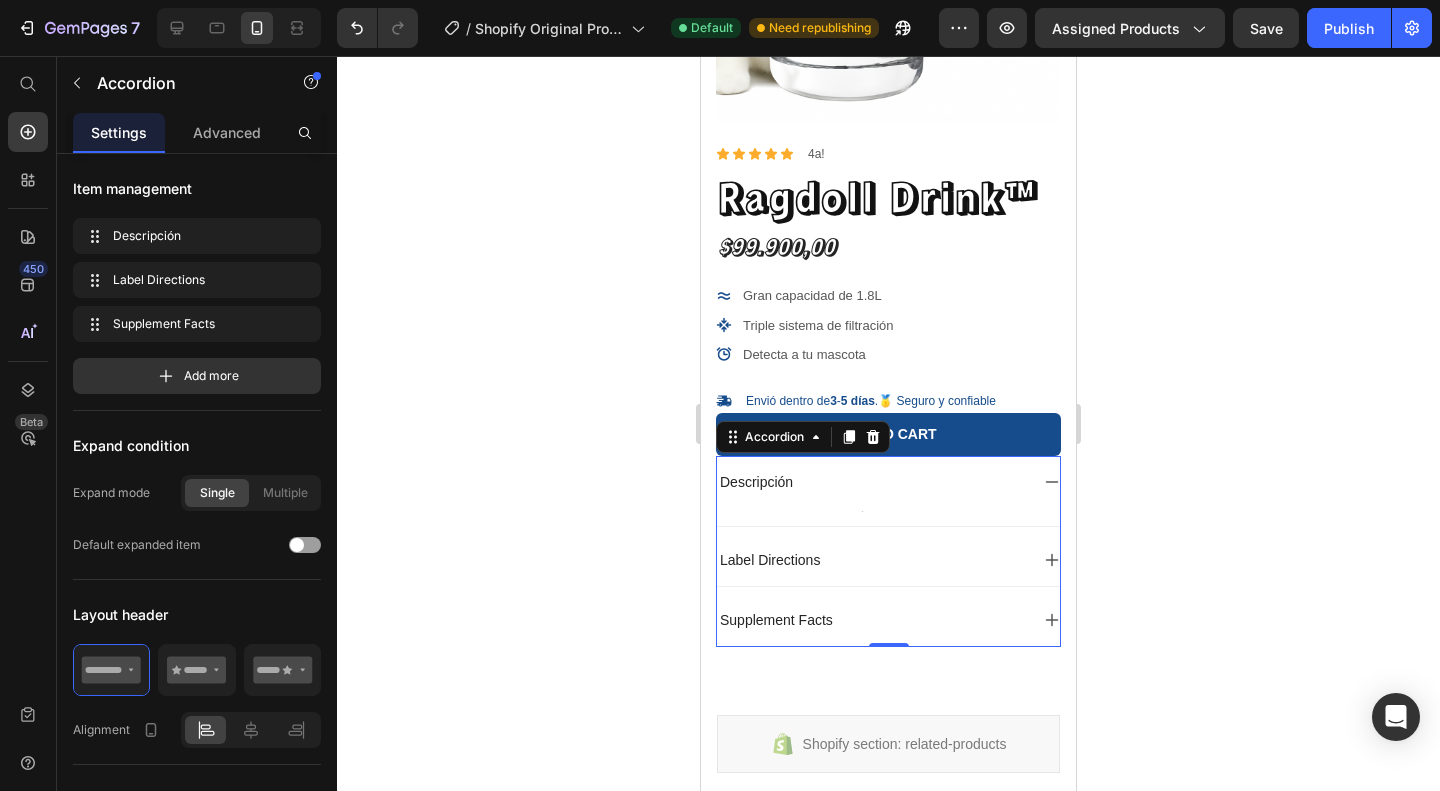 click on "Descripción" at bounding box center (888, 482) 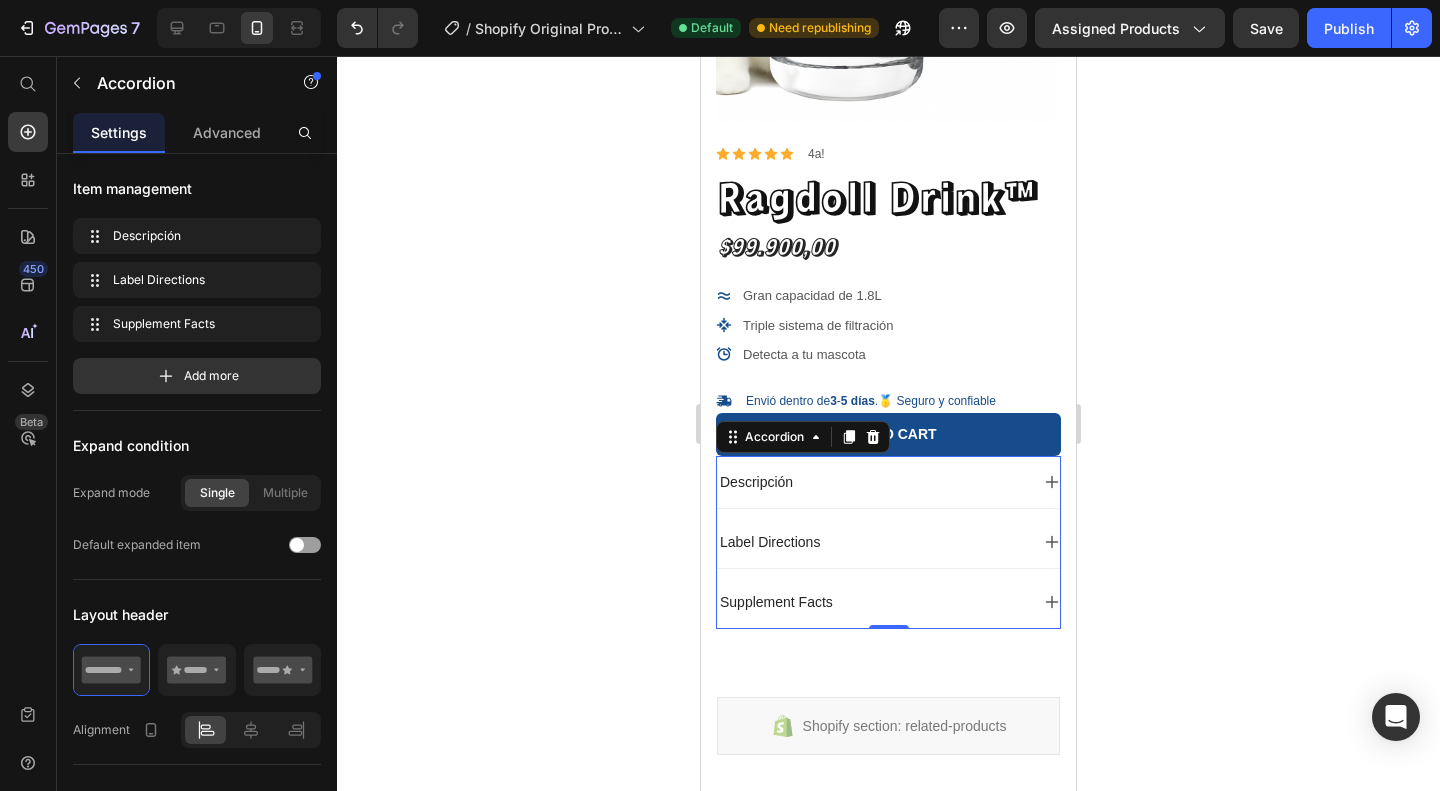click on "Descripción" at bounding box center [888, 482] 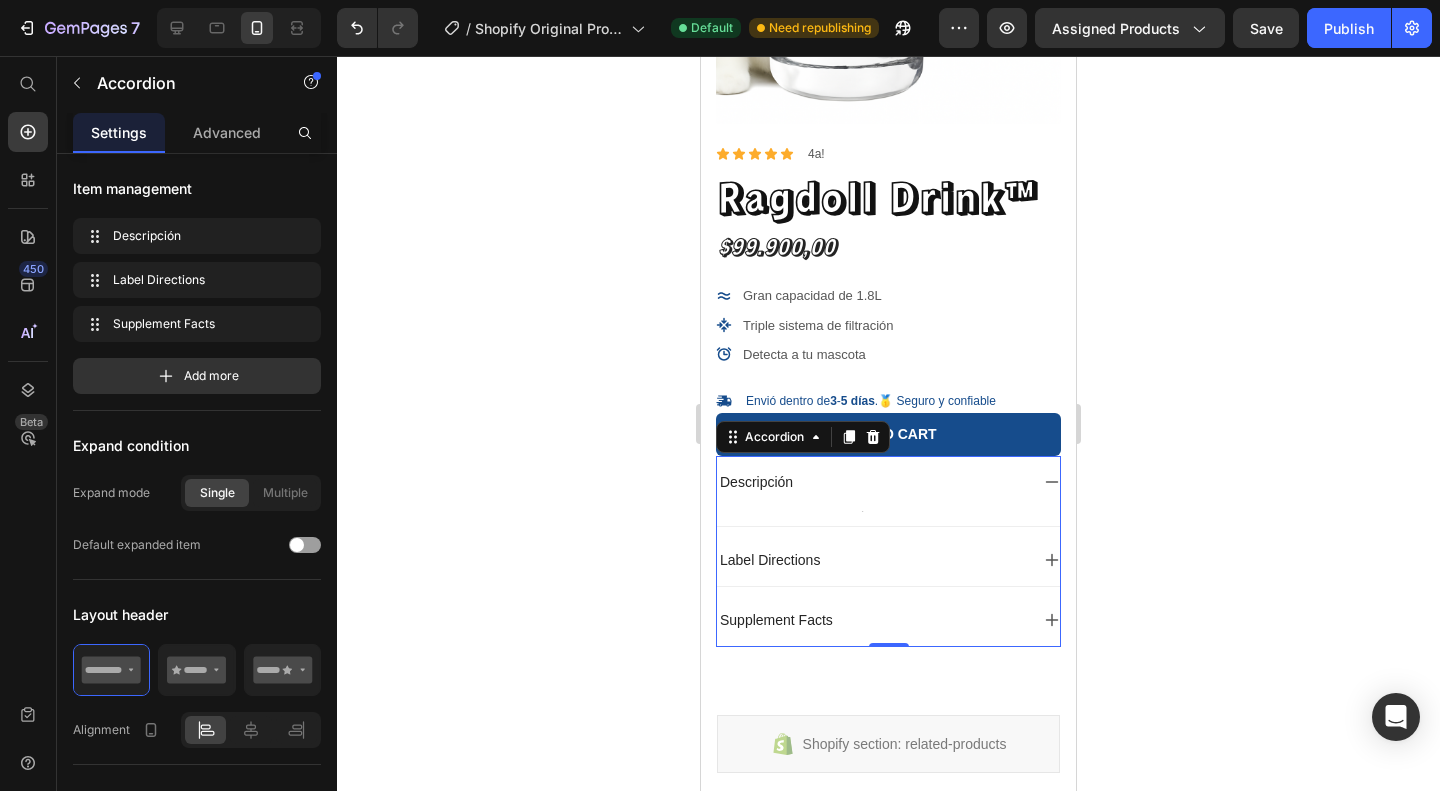 click on "Descripción" at bounding box center [888, 482] 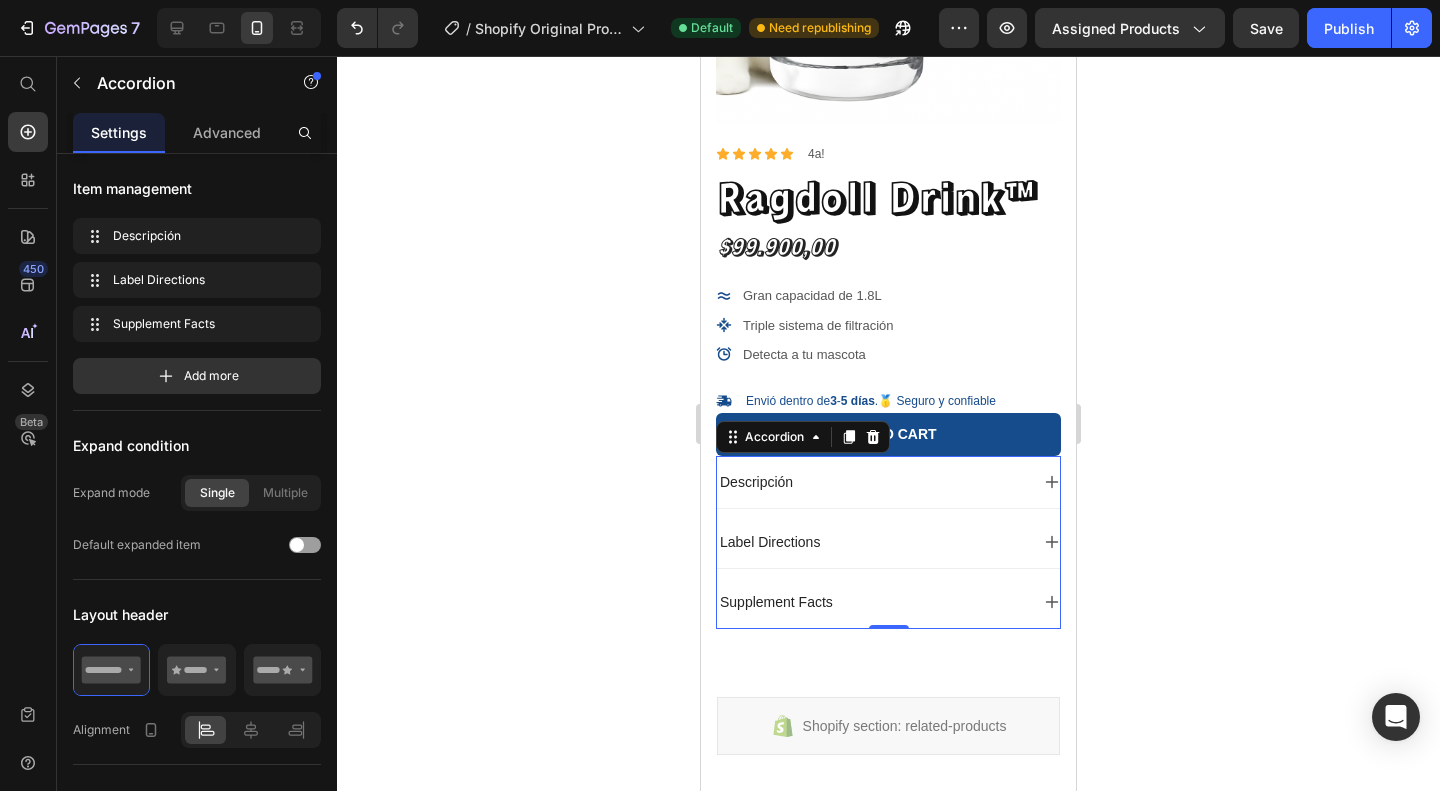 click on "Descripción" at bounding box center (888, 482) 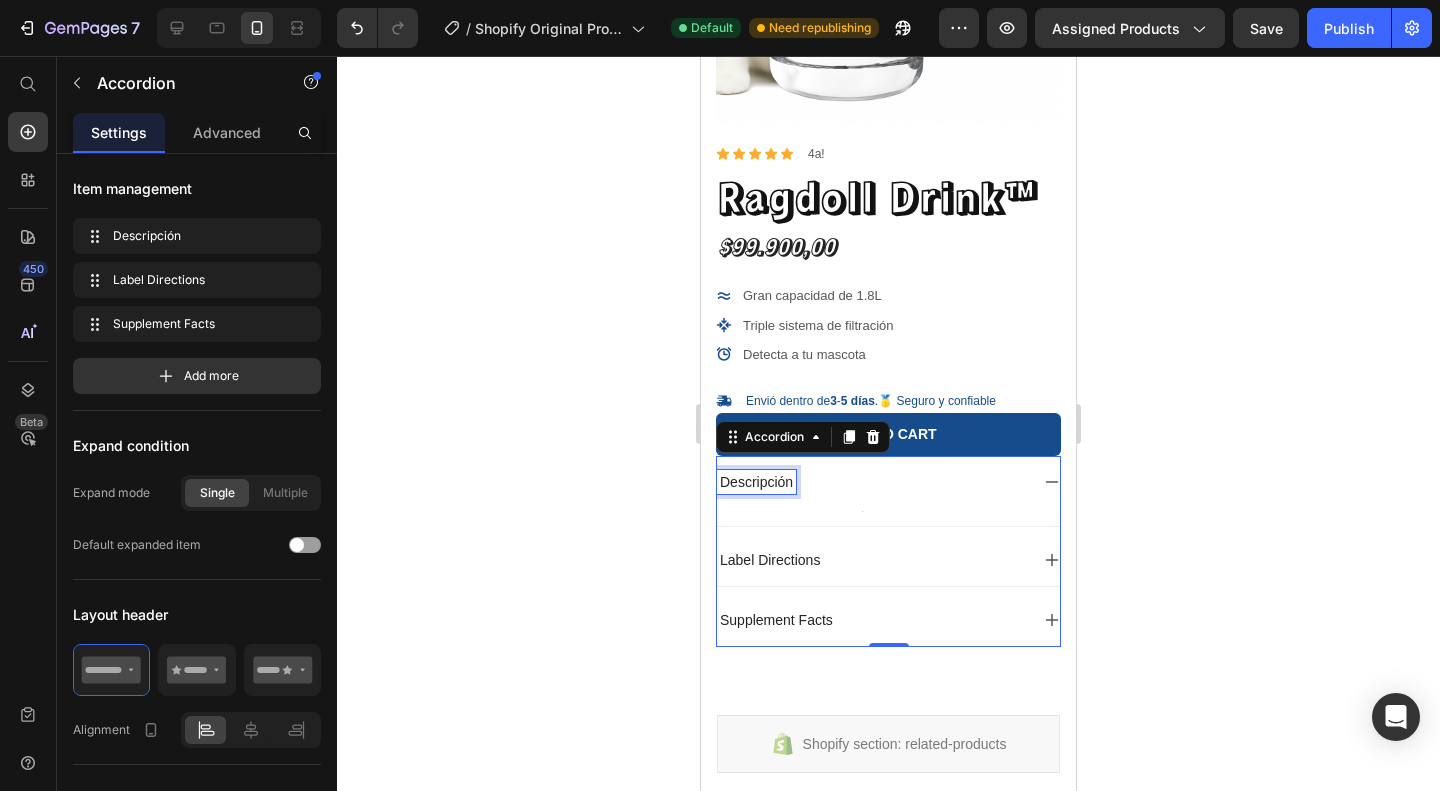 click on "Descripción" at bounding box center (756, 482) 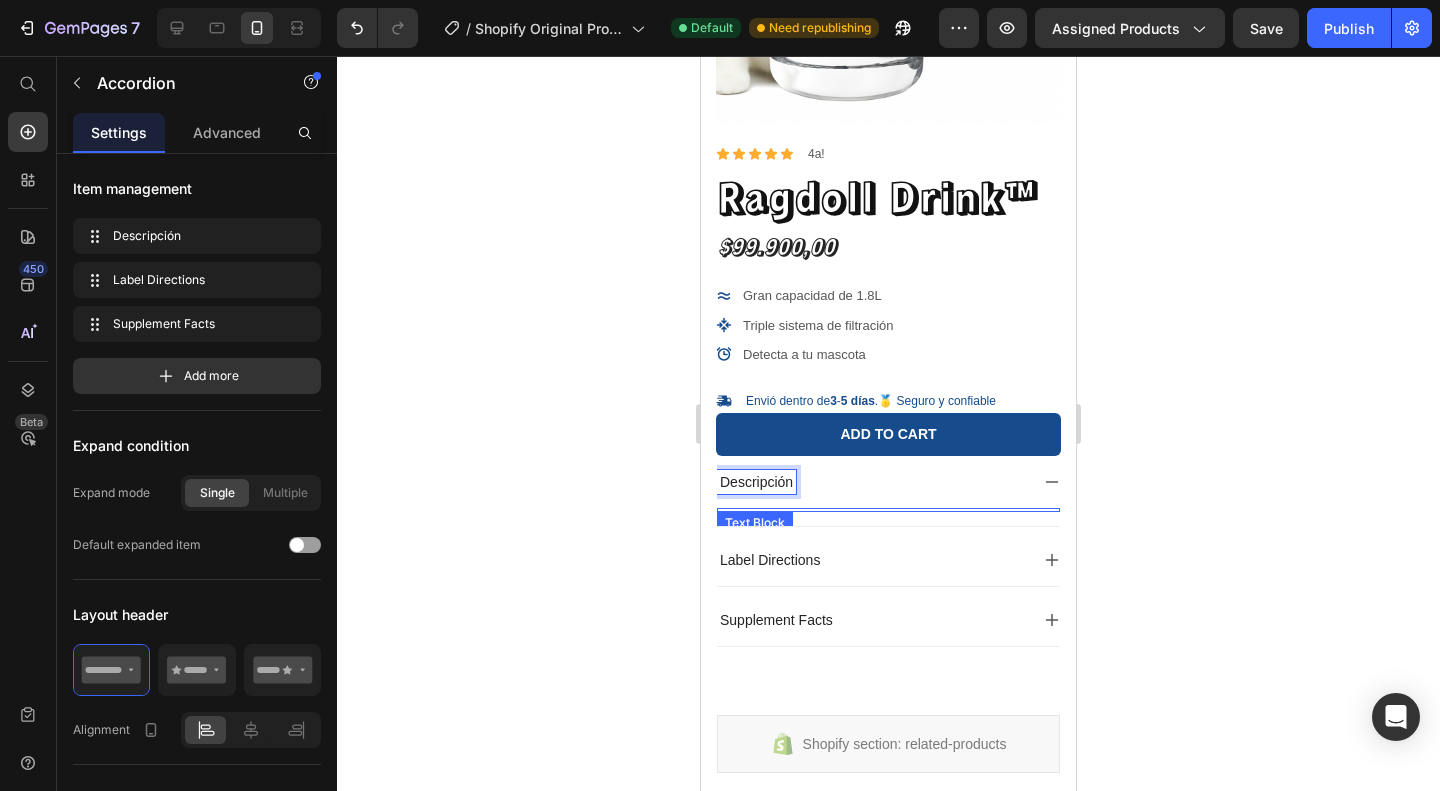 click at bounding box center (888, 510) 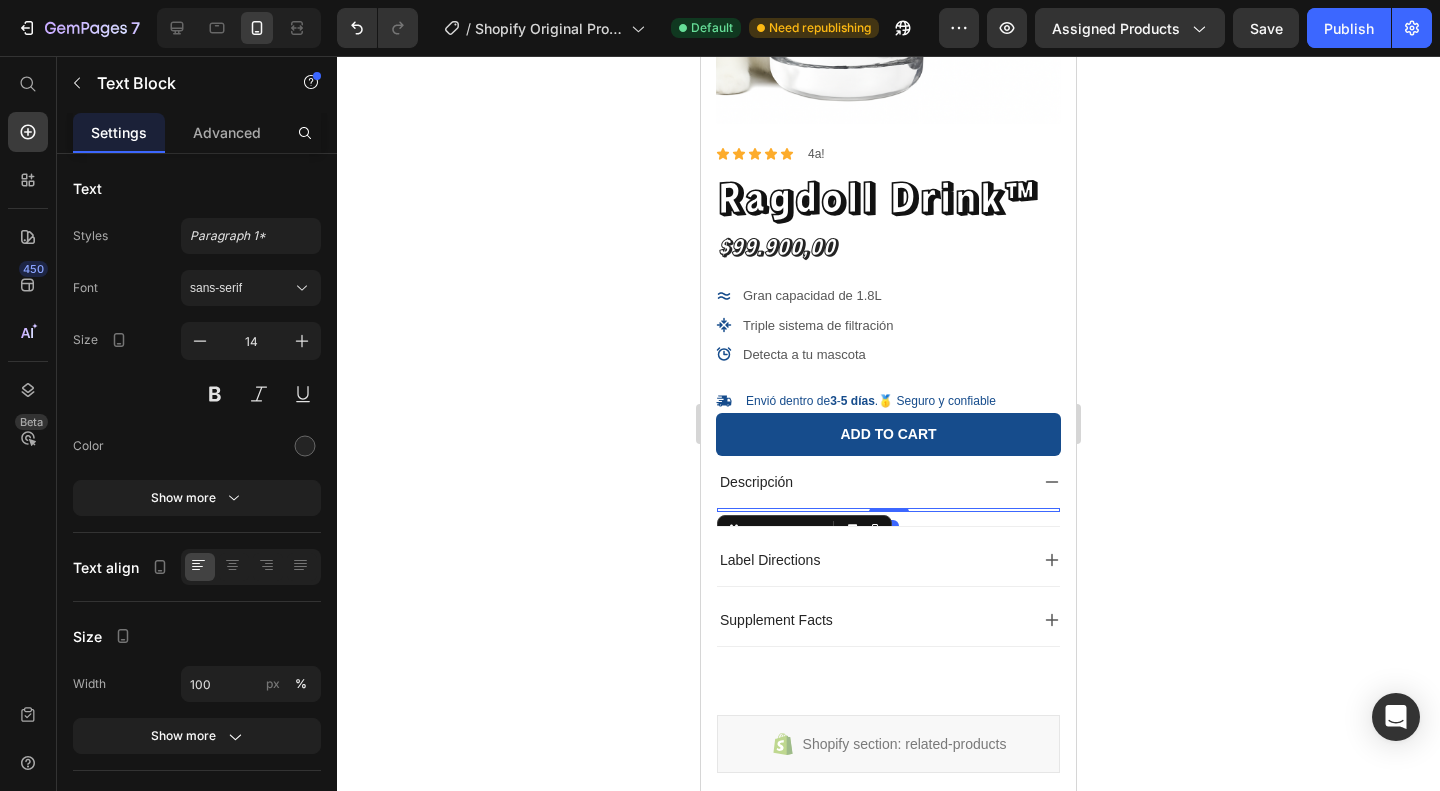 click at bounding box center [889, 510] 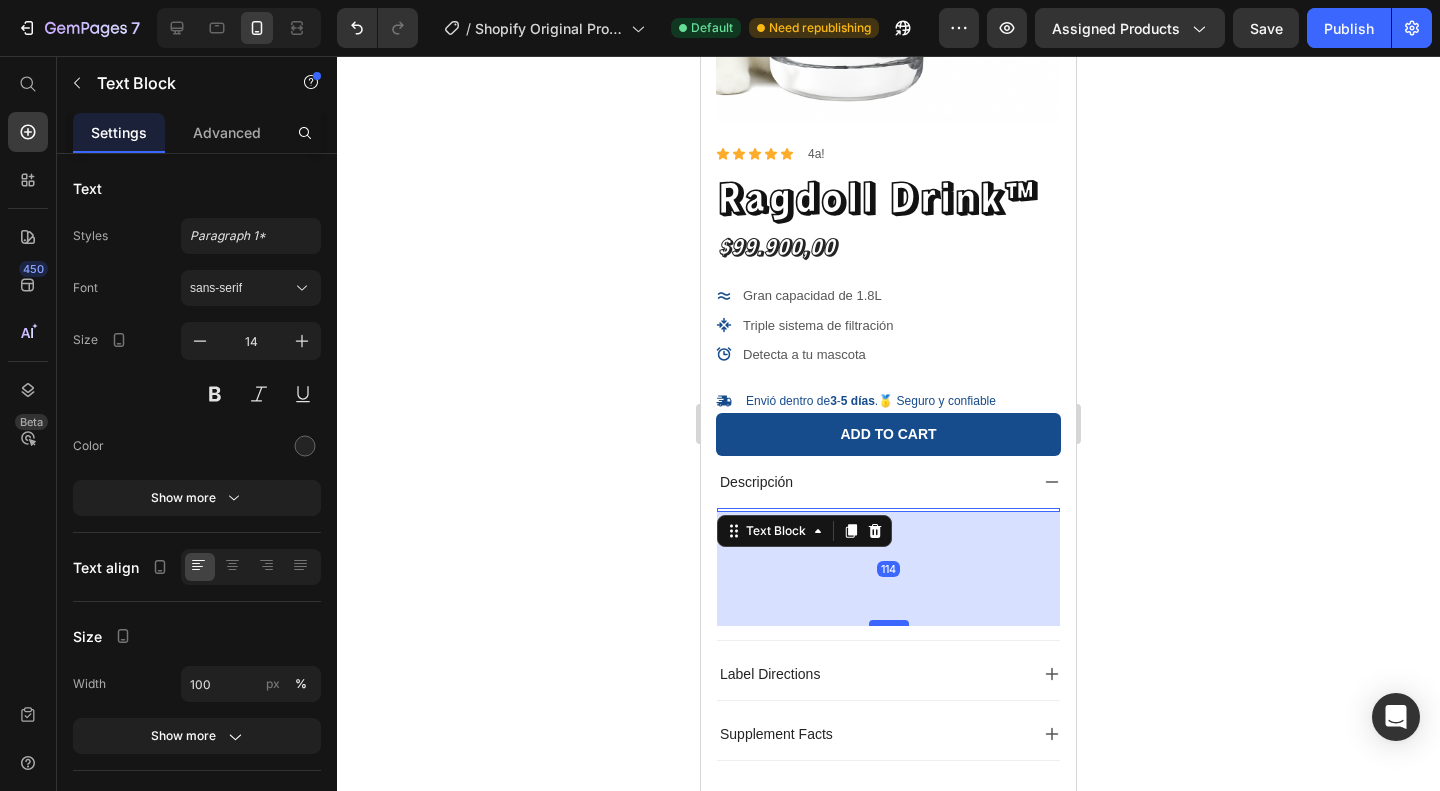 drag, startPoint x: 886, startPoint y: 503, endPoint x: 886, endPoint y: 616, distance: 113 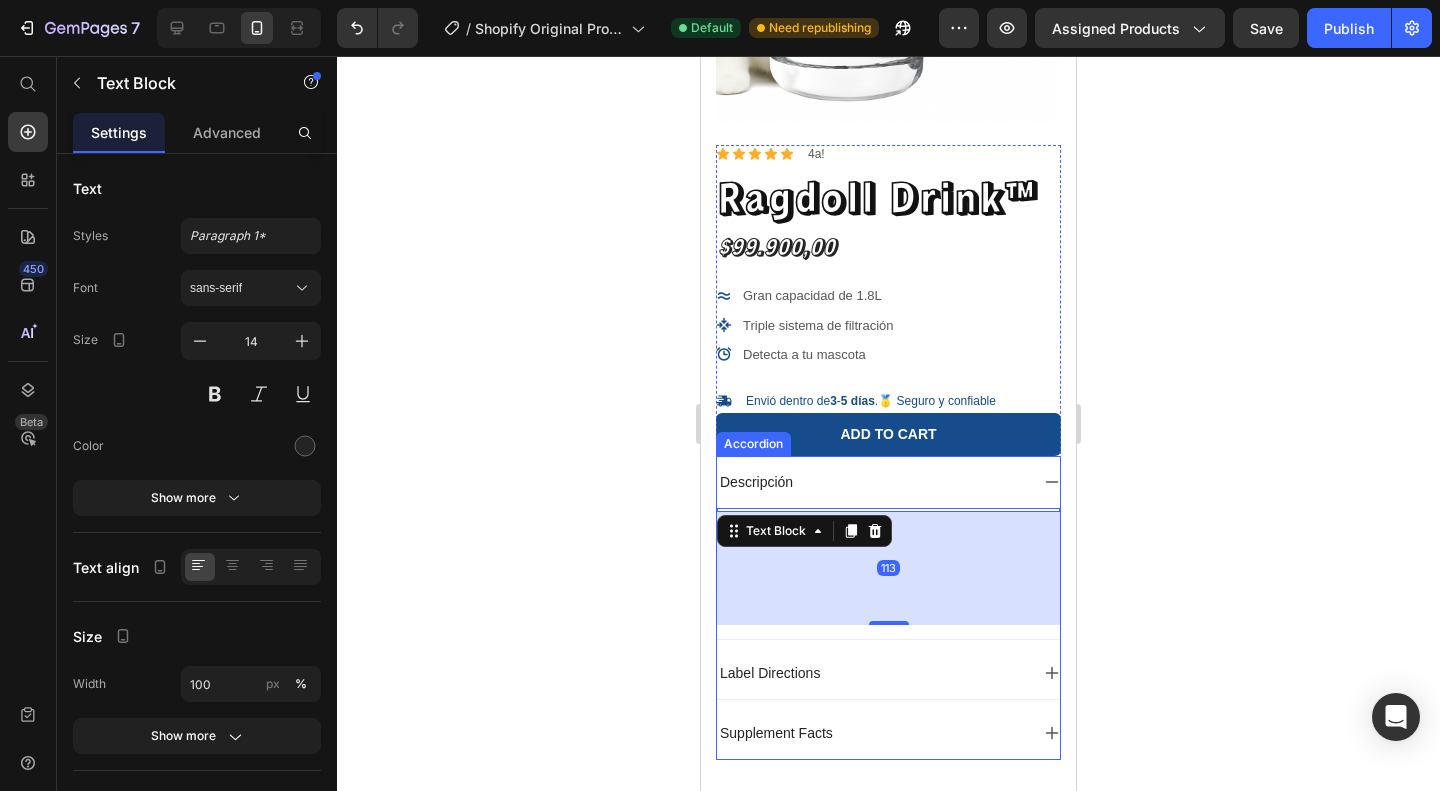 click on "Descripción" at bounding box center (888, 482) 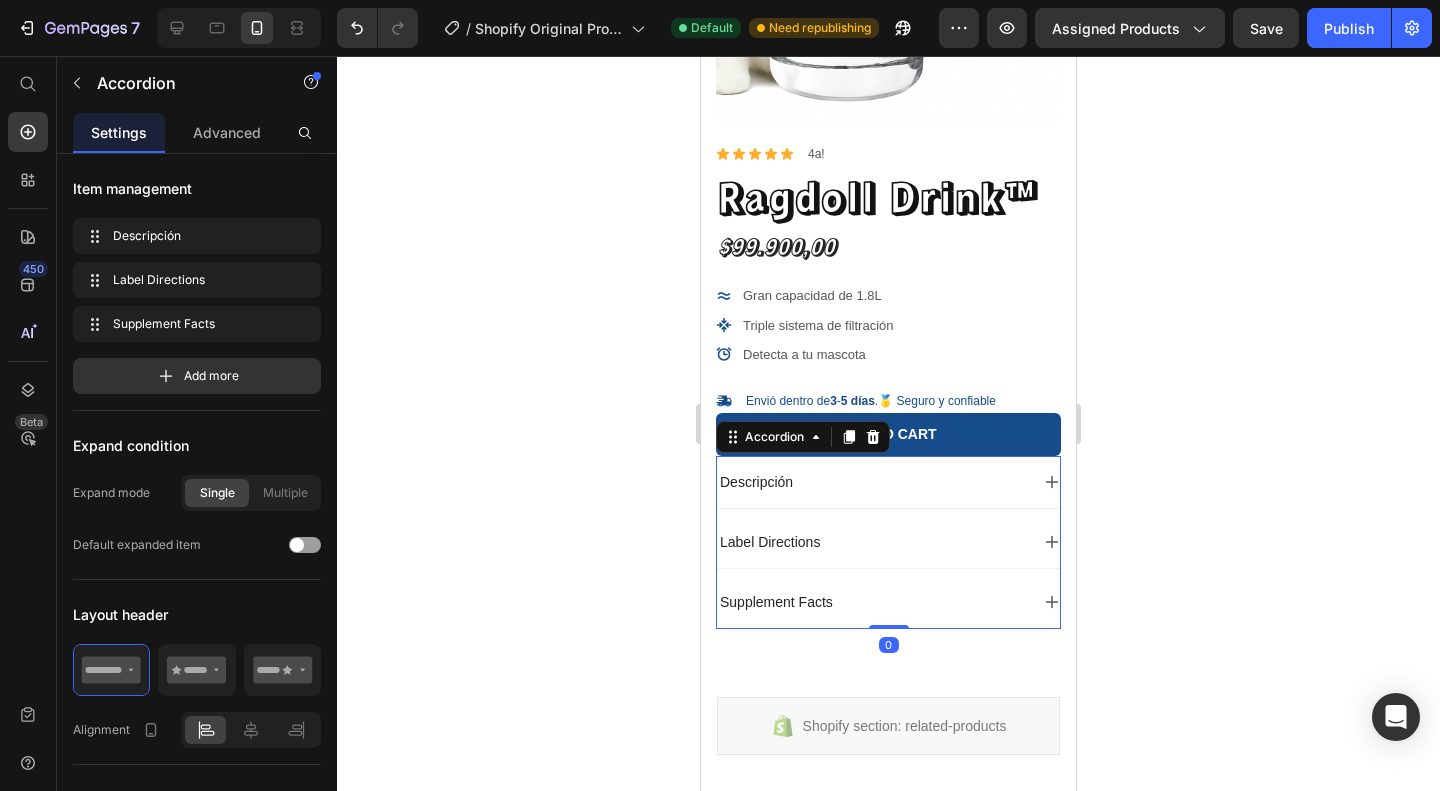click on "Descripción" at bounding box center (888, 482) 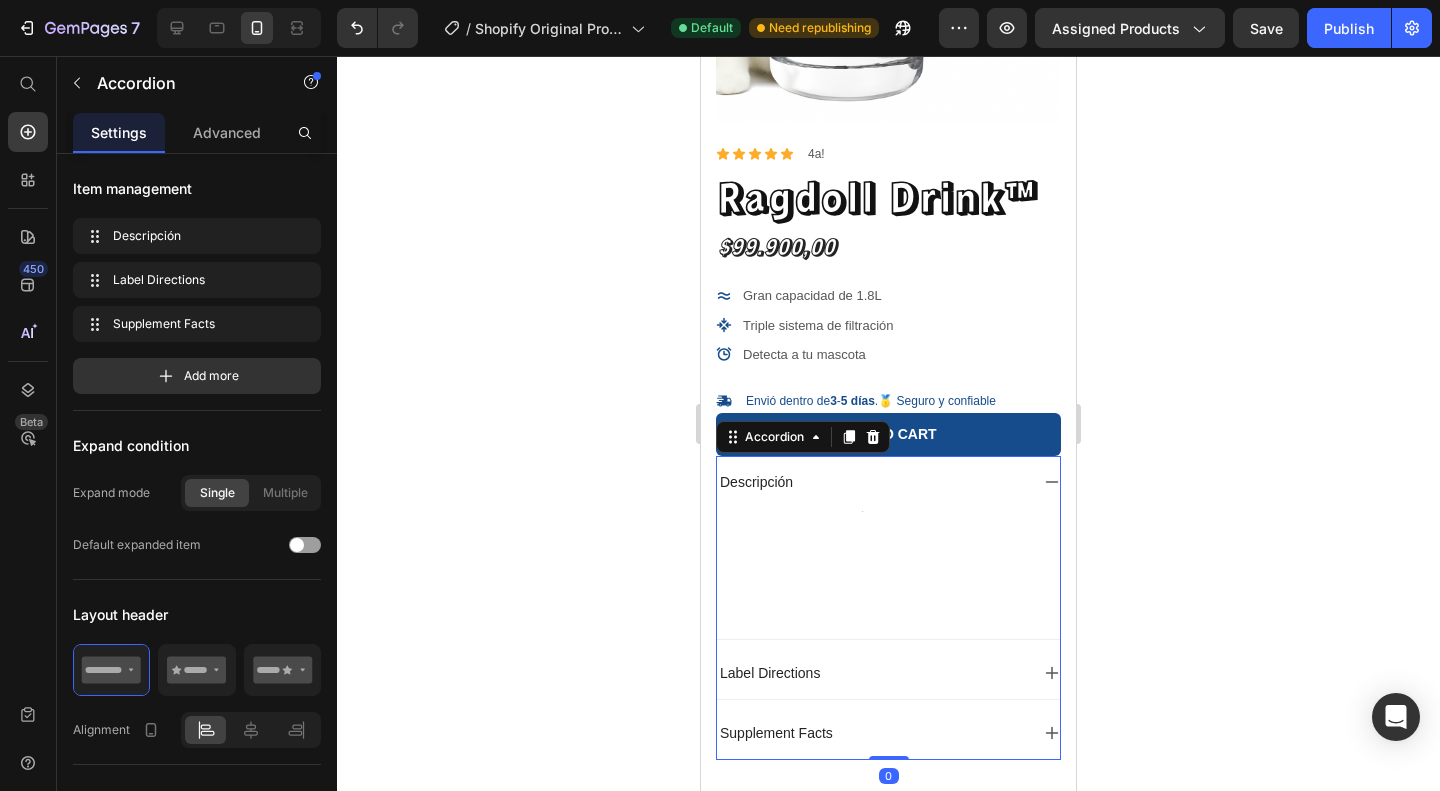 click on "Text Block" at bounding box center (888, 566) 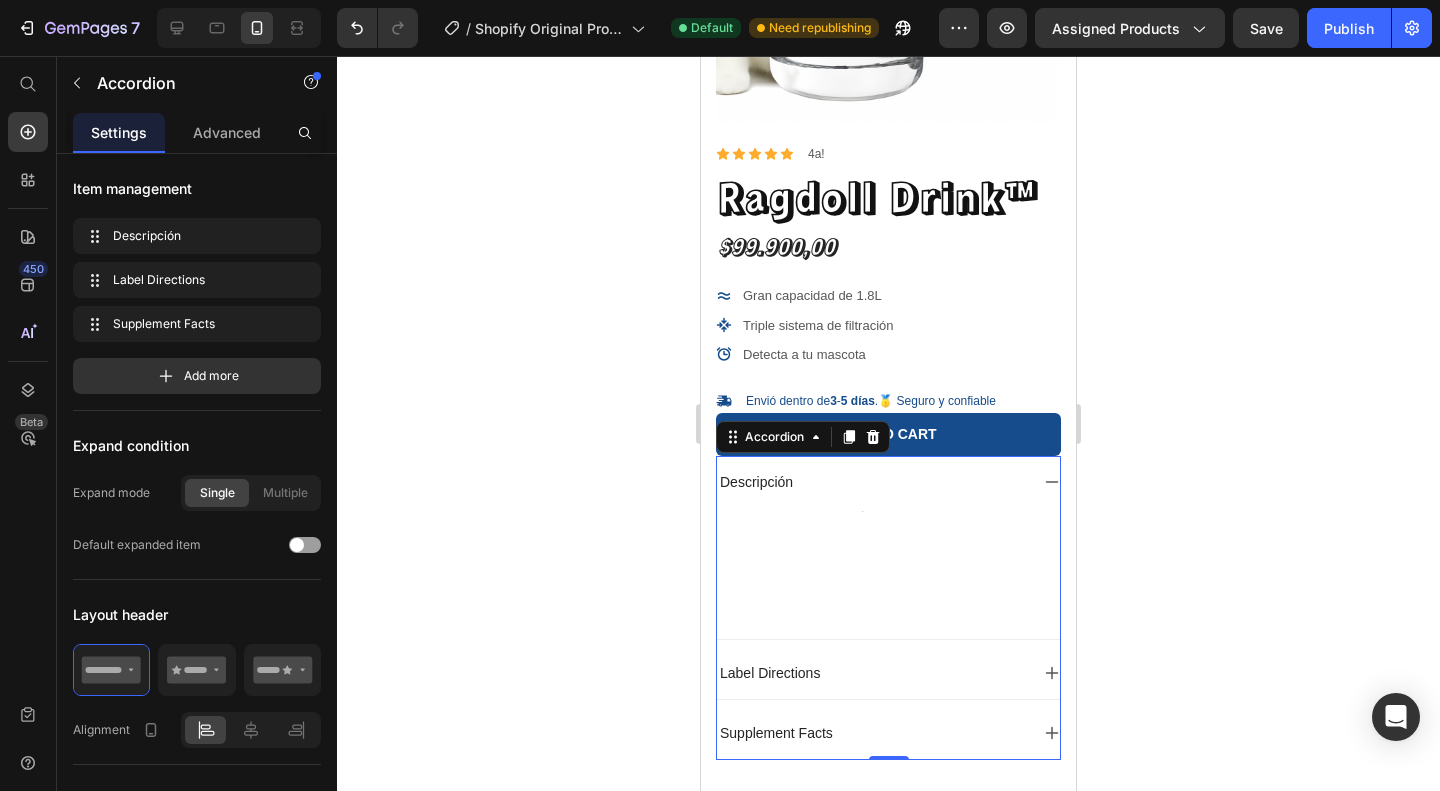 click on "Text Block" at bounding box center (888, 566) 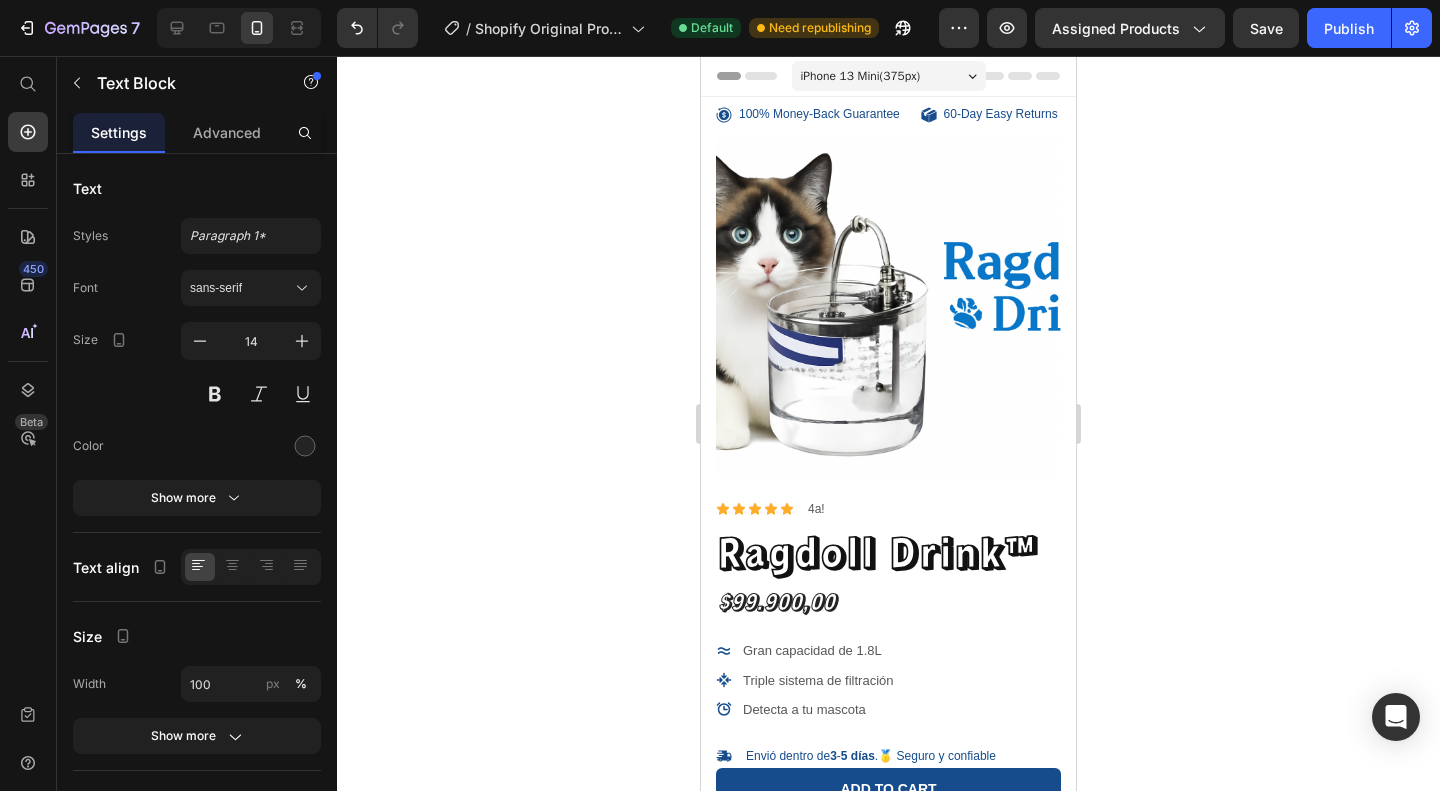 scroll, scrollTop: 355, scrollLeft: 0, axis: vertical 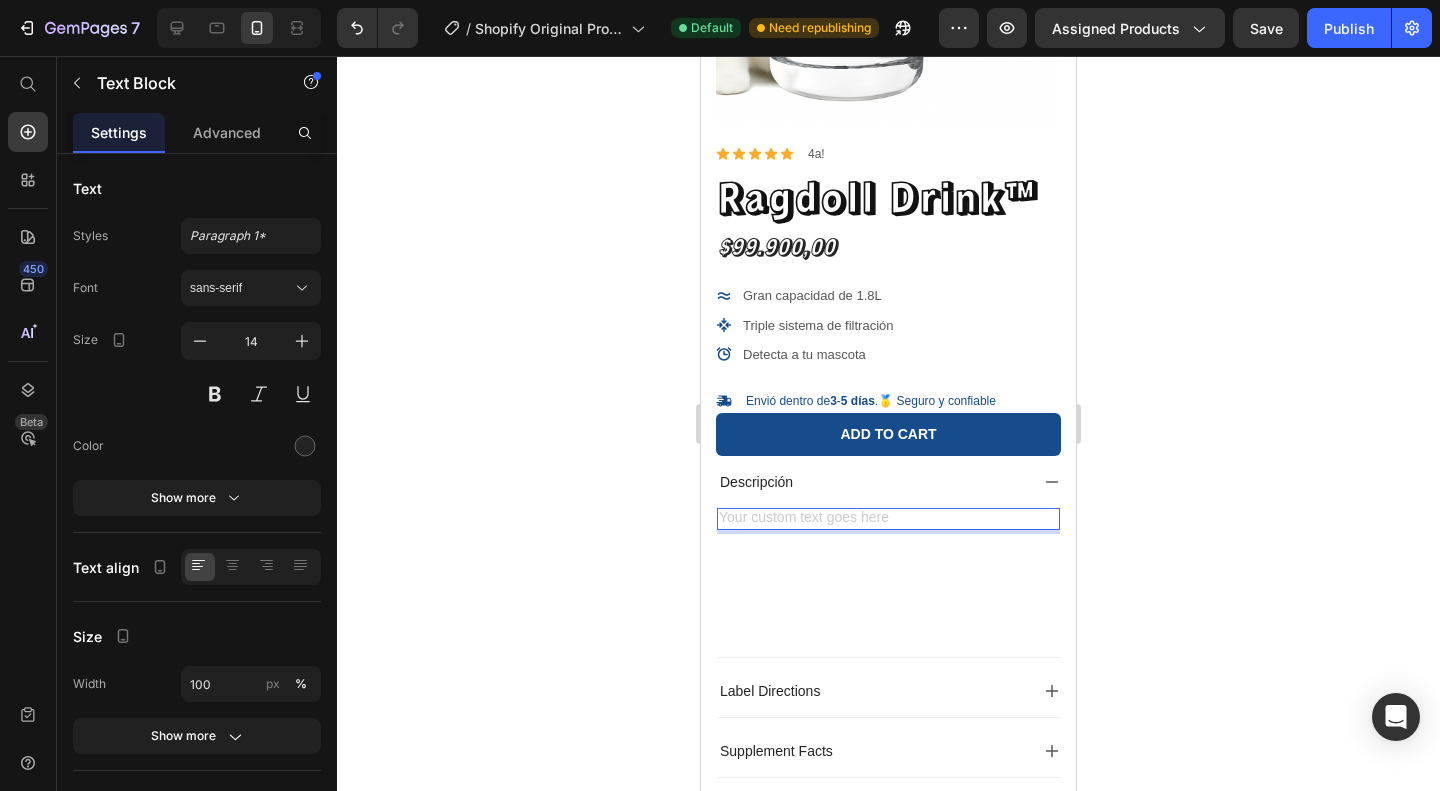 click at bounding box center (888, 519) 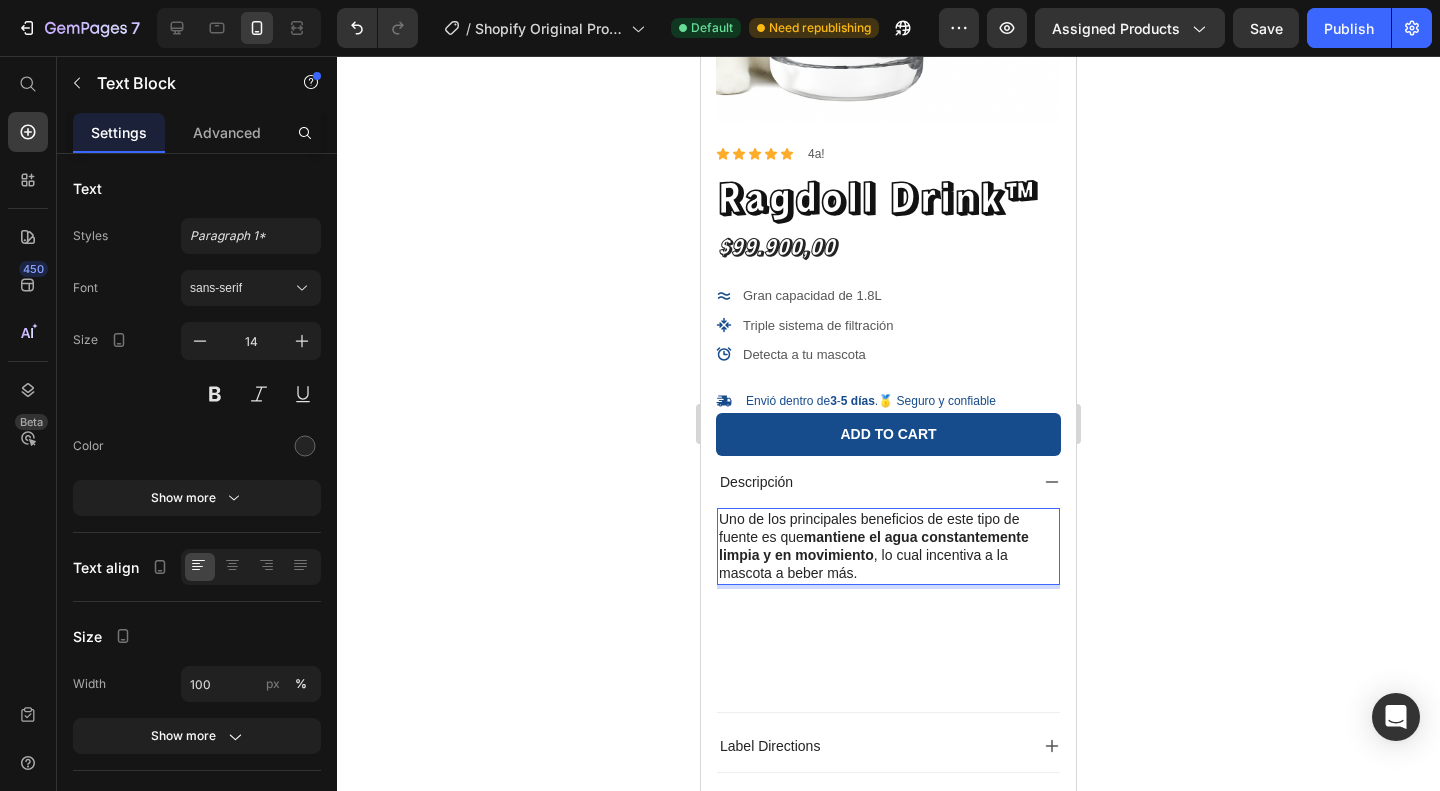 click on "Uno de los principales beneficios de este tipo de fuente es que  mantiene el agua constantemente limpia y en movimiento , lo cual incentiva a la mascota a beber más." at bounding box center [888, 546] 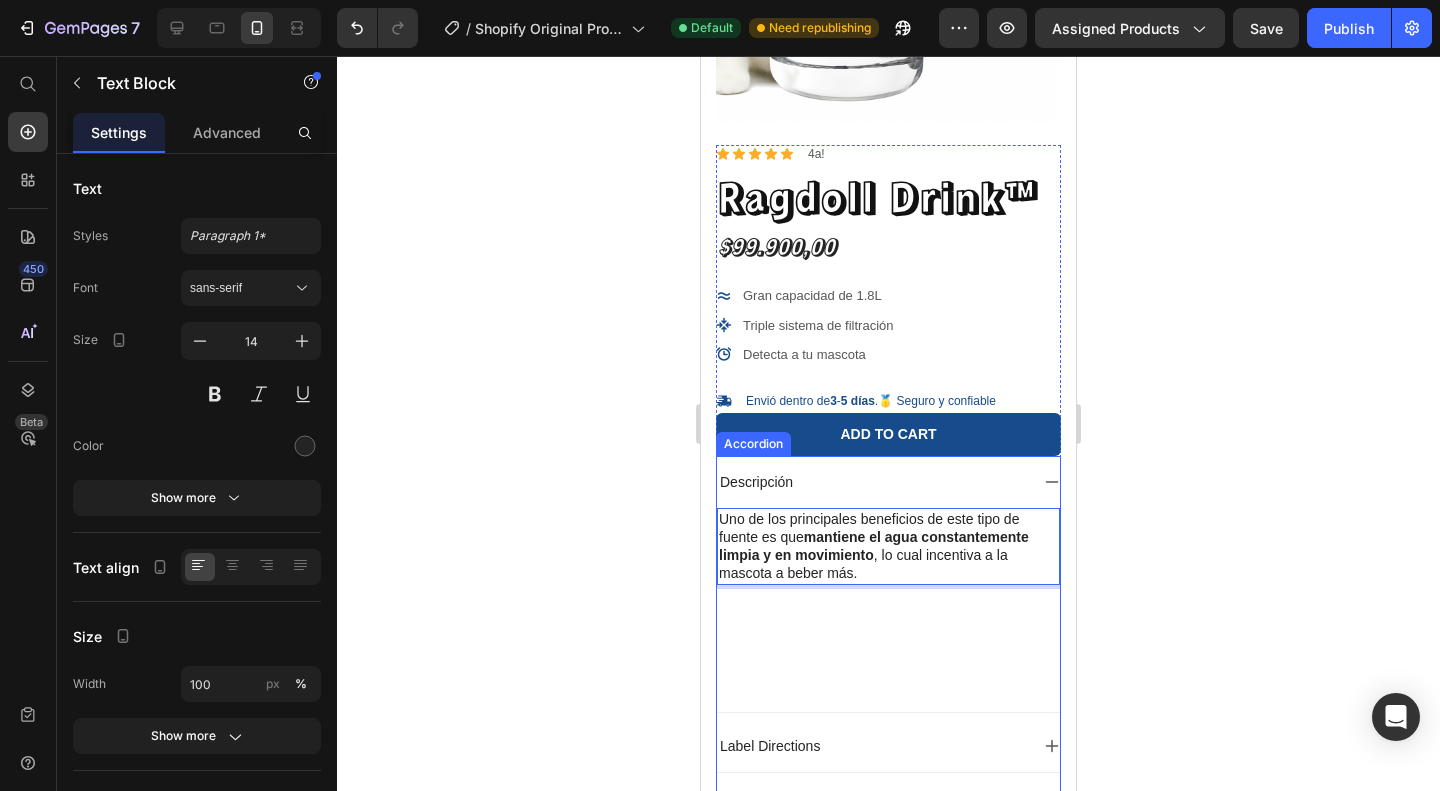 click on "Descripción" at bounding box center [888, 482] 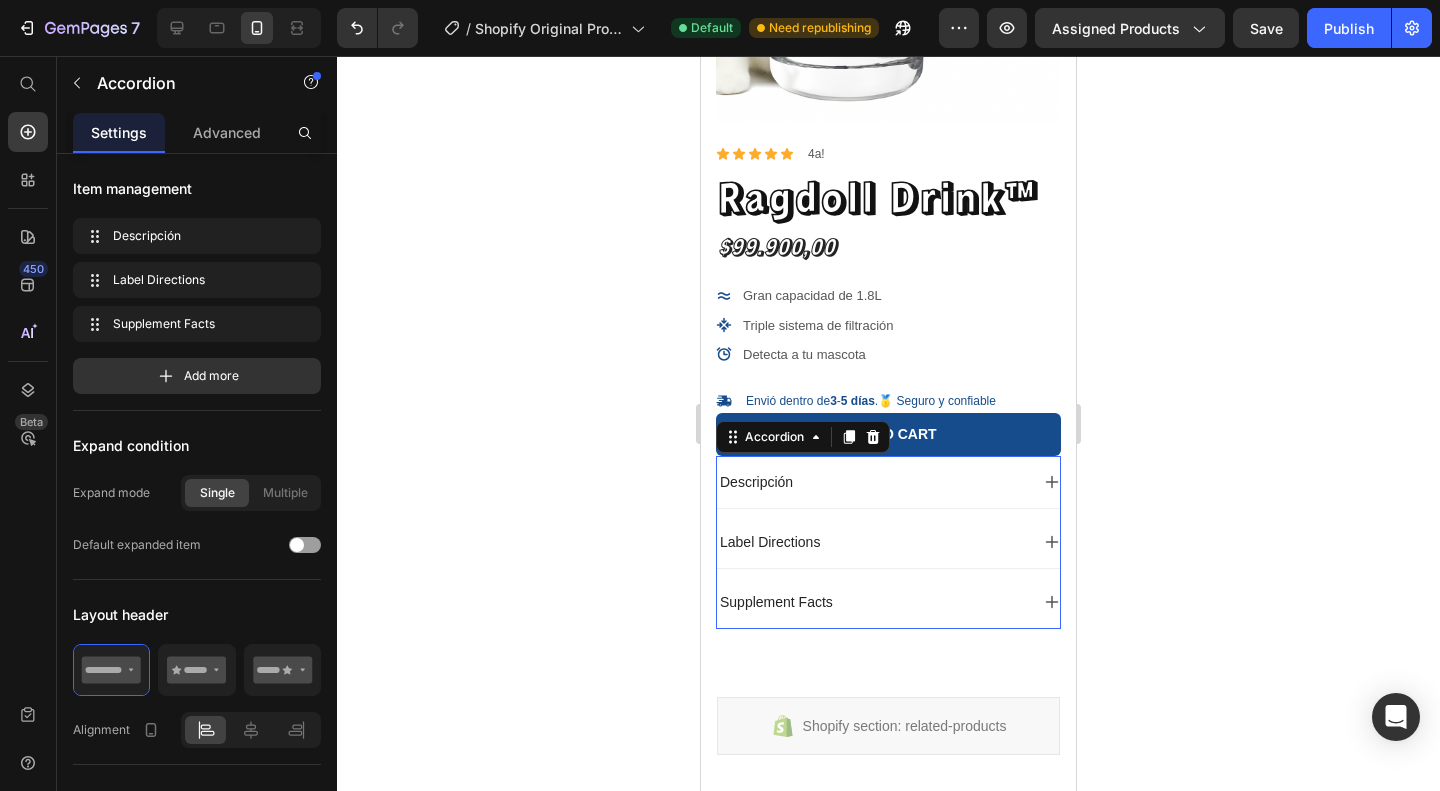 click on "Descripción" at bounding box center (872, 482) 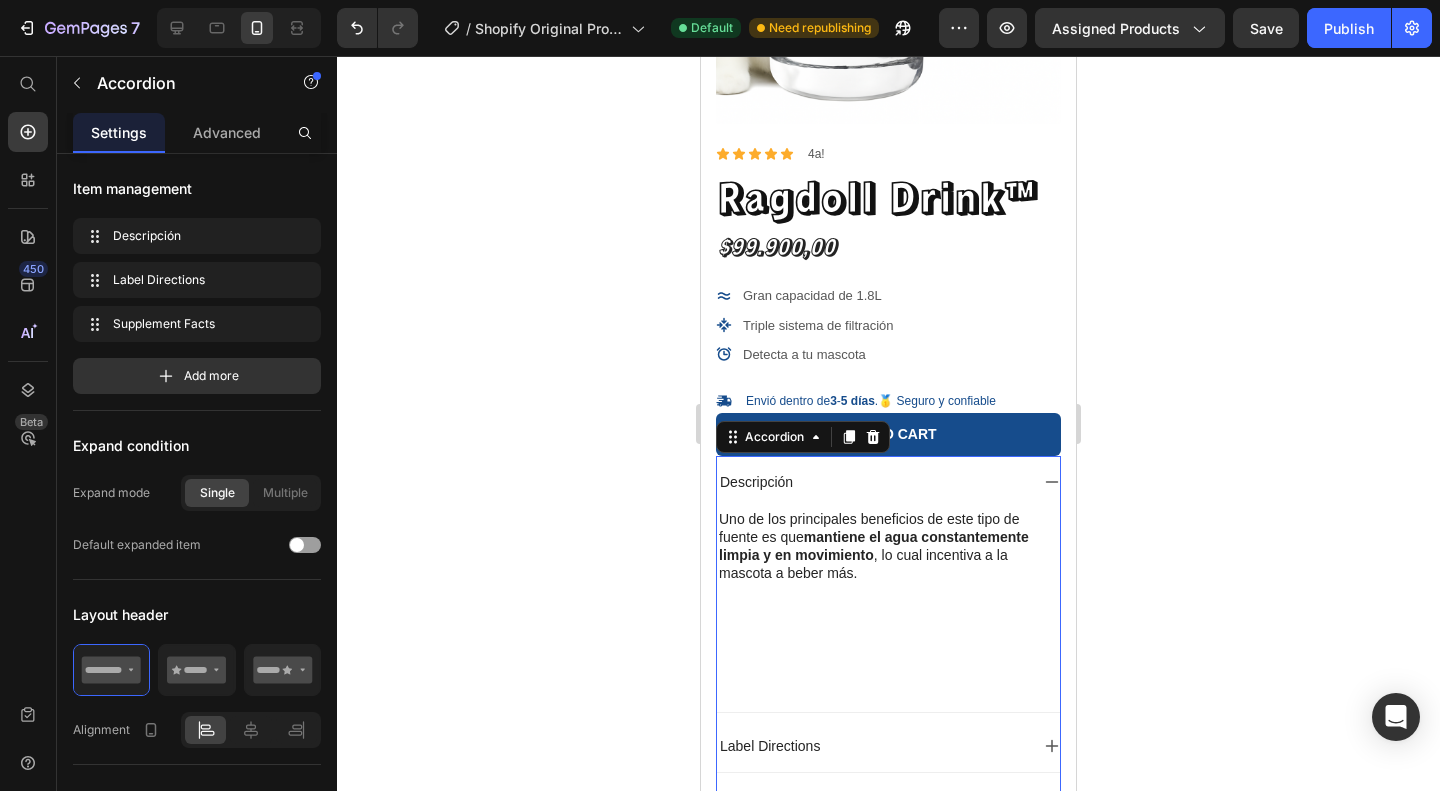 click on "Descripción" at bounding box center (872, 482) 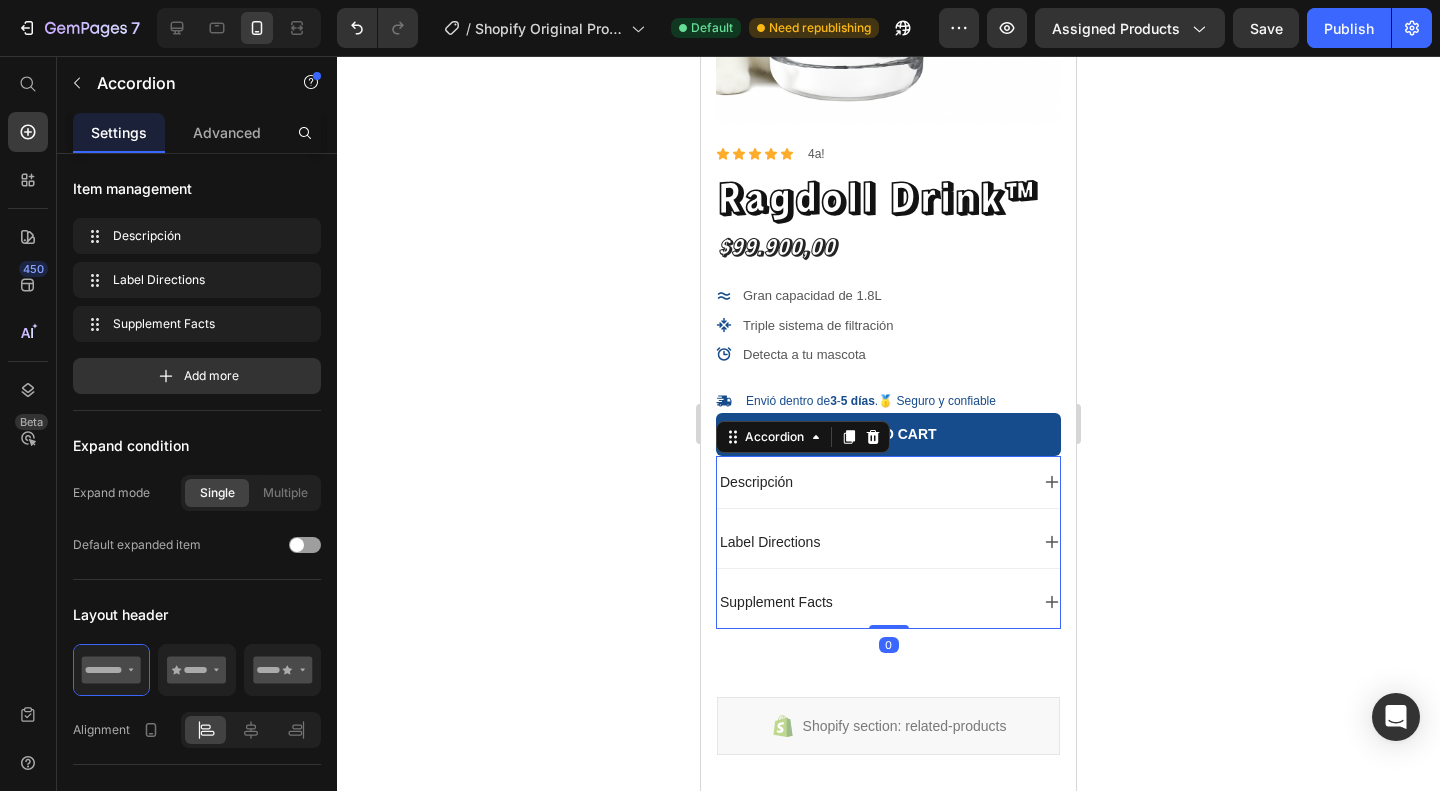 click on "Descripción" at bounding box center [872, 482] 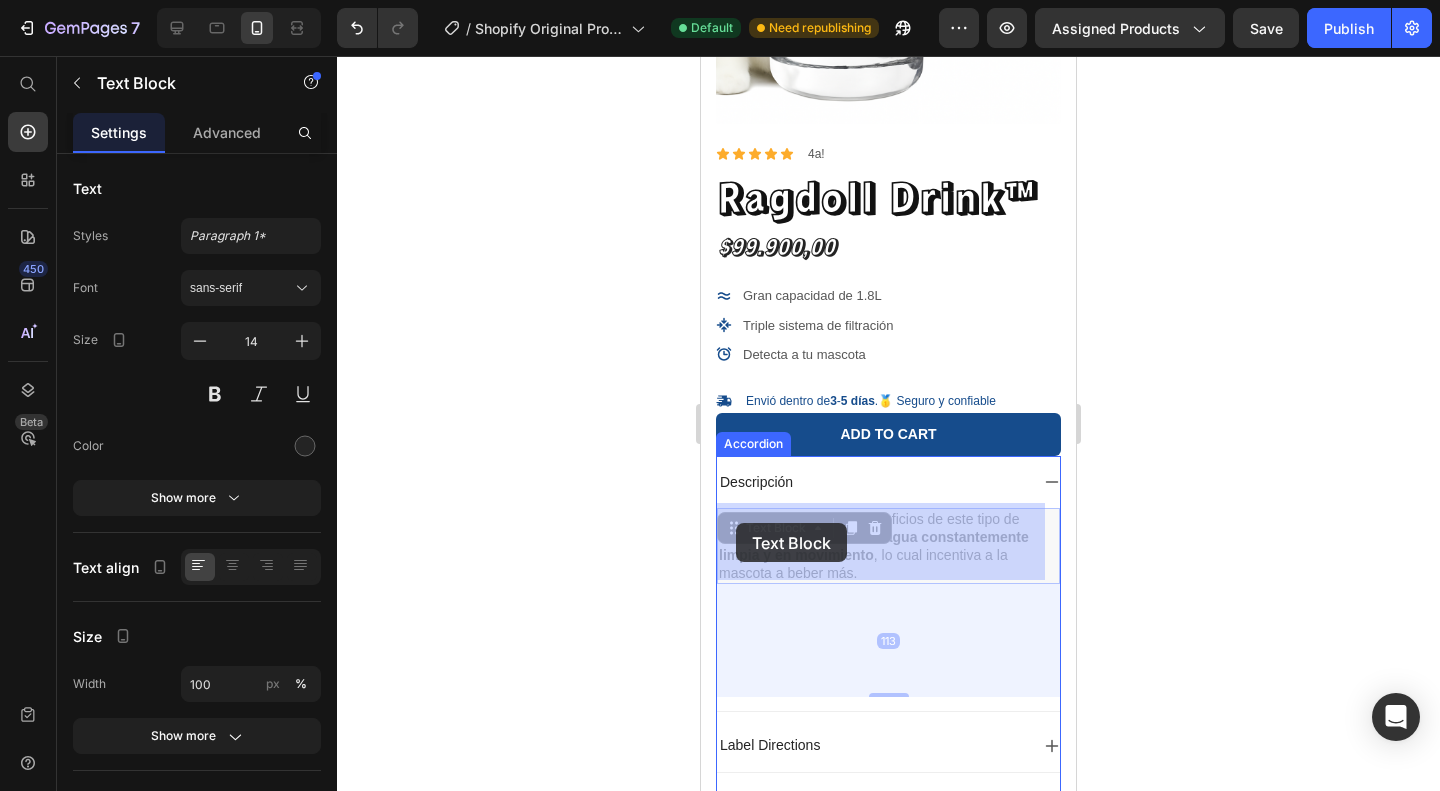 drag, startPoint x: 888, startPoint y: 572, endPoint x: 852, endPoint y: 565, distance: 36.67424 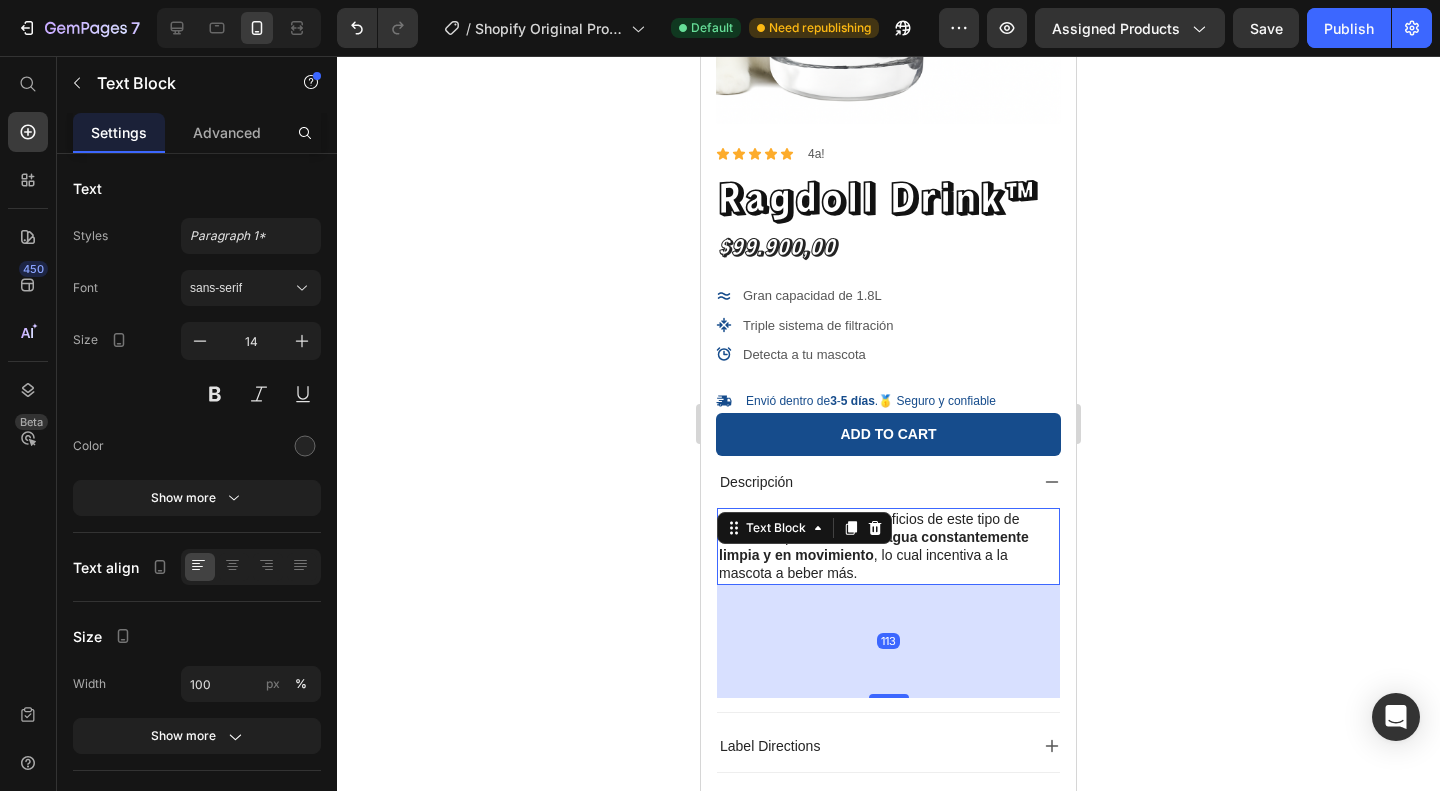 click on "Uno de los principales beneficios de este tipo de fuente es que  mantiene el agua constantemente limpia y en movimiento , lo cual incentiva a la mascota a beber más." at bounding box center [888, 546] 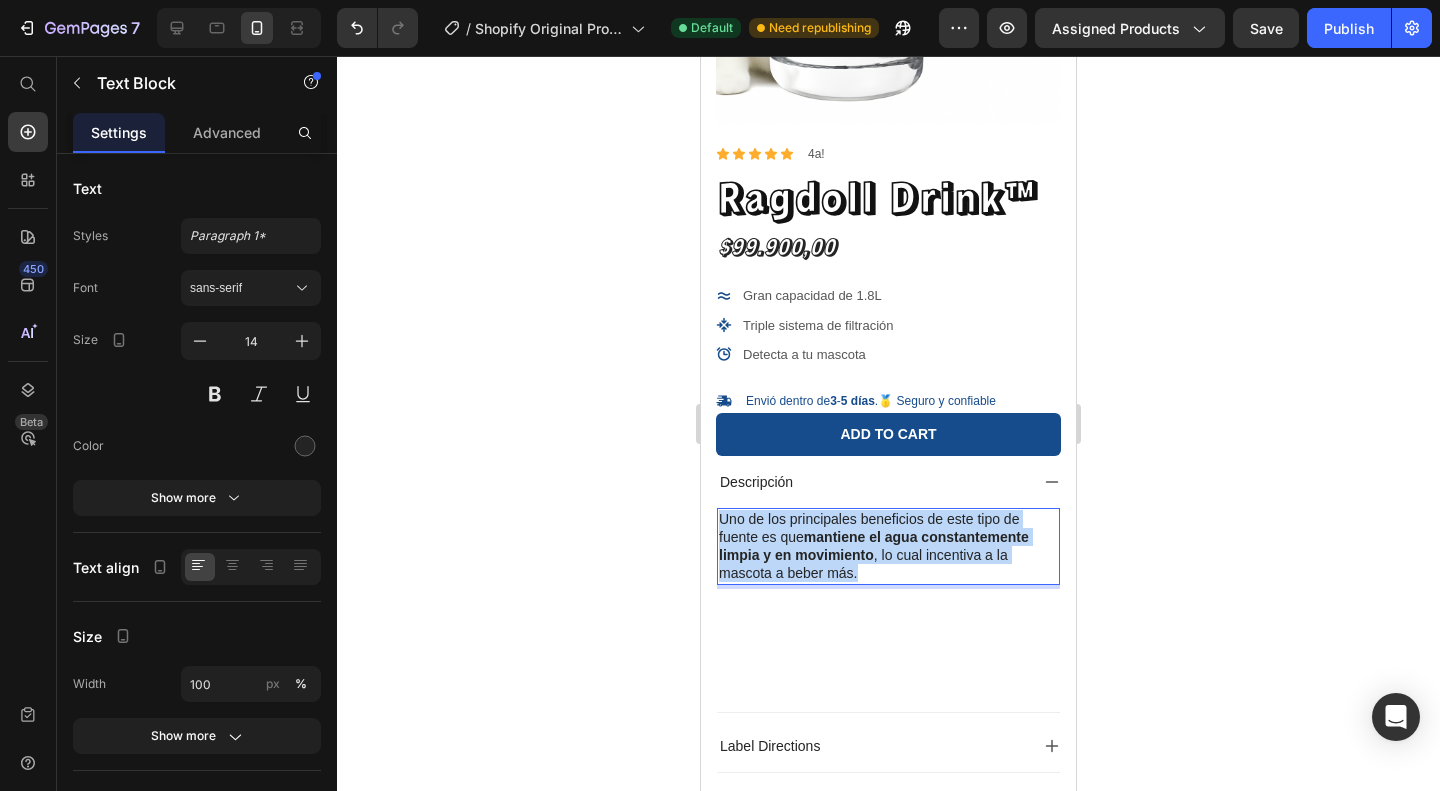 drag, startPoint x: 870, startPoint y: 564, endPoint x: 719, endPoint y: 513, distance: 159.38005 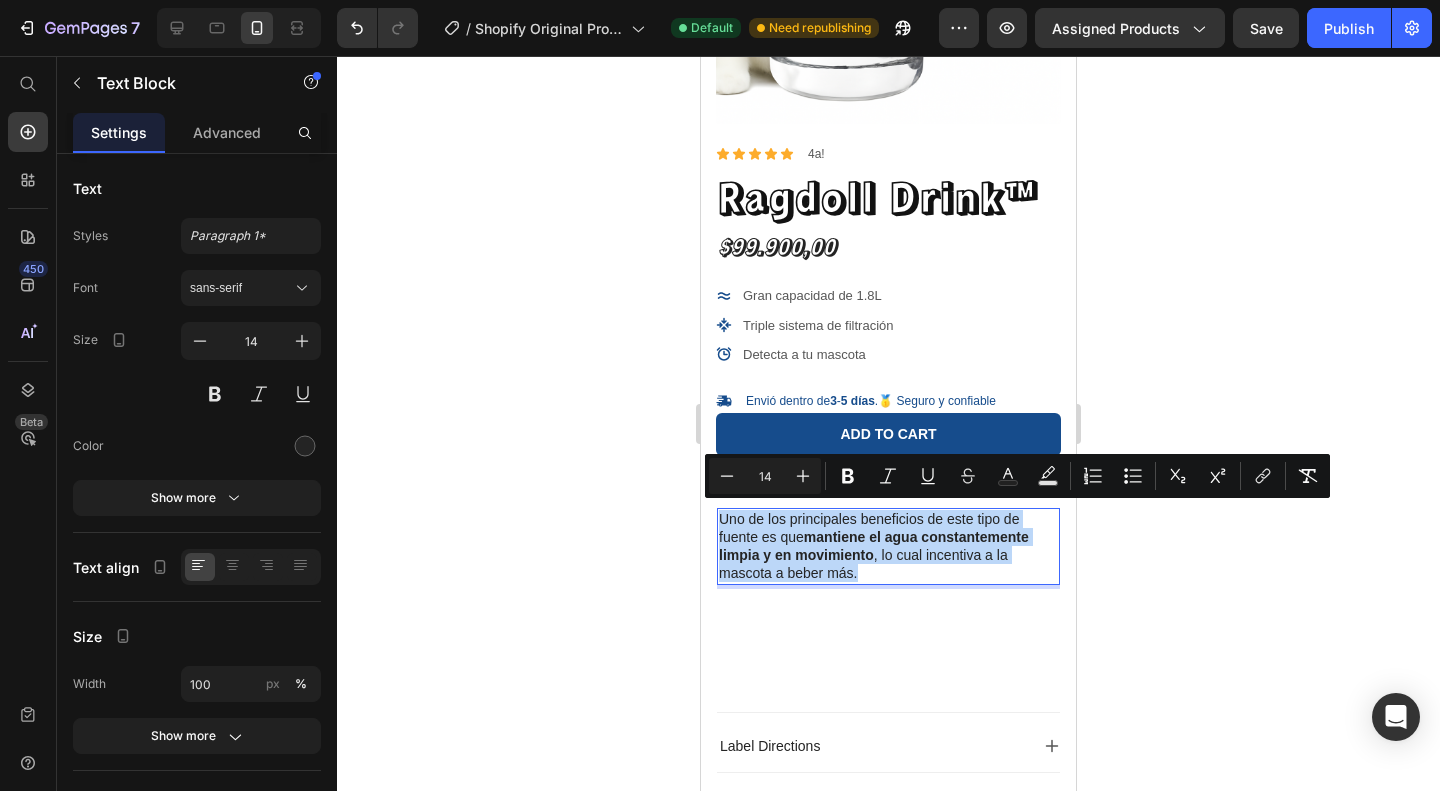 click on "100% Money-Back Guarantee Item List
60-Day Easy Returns Item List Row
Product Images
Icon Boosts immunity and defense Text Block
Icon Boosts immunity and defense Text Block
Icon Boosts immunity and defense Text Block Row Icon Icon Icon Icon Icon Icon List Briana M. Text Block Row Verified Buyer Item List Row “At vero eos et accusamus et iusto odio dignissimos ducimus qui blanditiis praesentium voluptatum” Text Block Row Icon Icon Icon Icon Icon Icon List 4a! Text Block Row Ragdoll Drink™ Product Title $99.900,00 Product Price
Gran capacidad de 1.8L
Triple sistema de filtración
Detecta a tu mascota Item List Quantity Text Block 1 Product Quantity
Envió dentro de  3  -  5   días .🥇 Seguro y confiable Item List
100% Money-Back Guarantee Item List
Item List Row Add to cart   113" at bounding box center [888, 309] 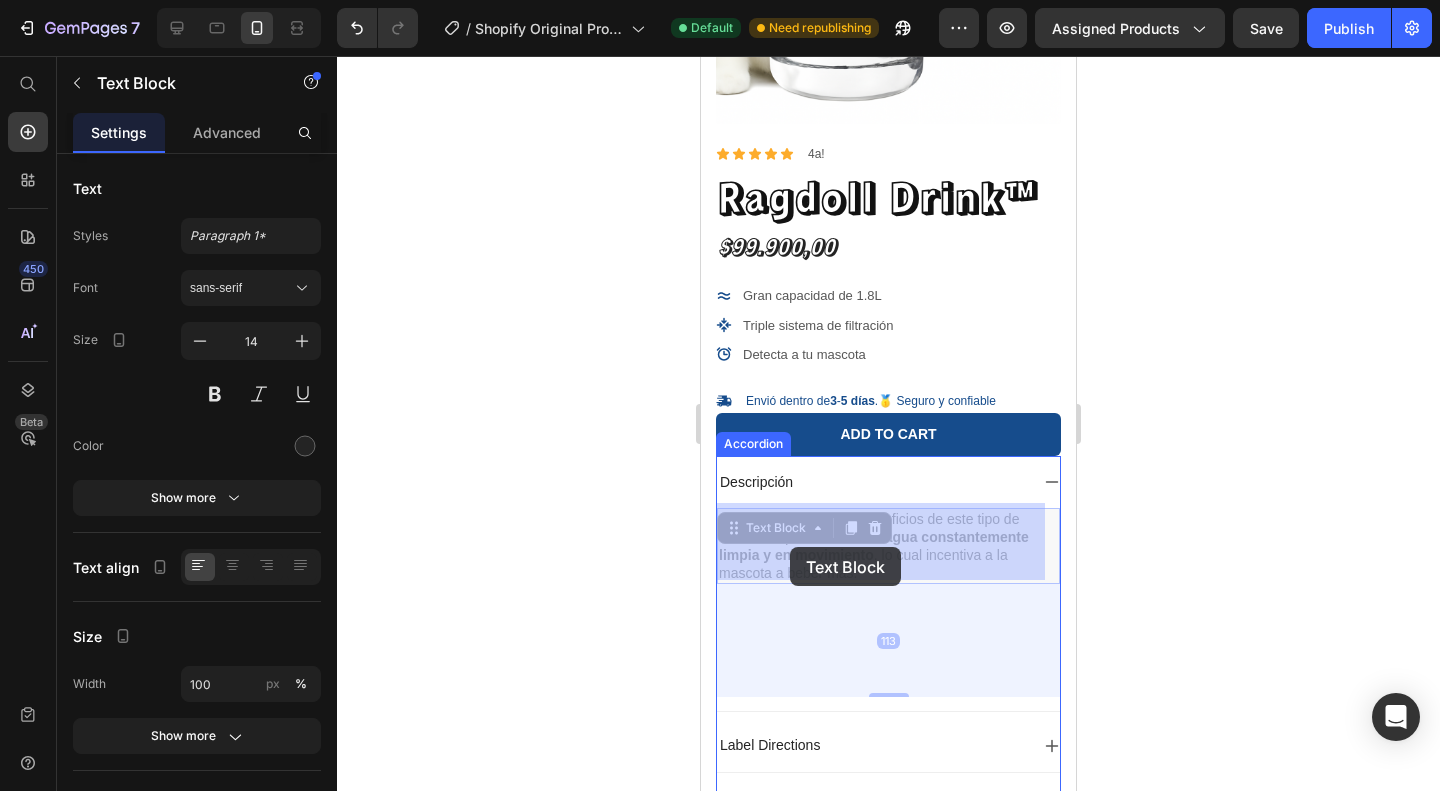 drag, startPoint x: 863, startPoint y: 567, endPoint x: 806, endPoint y: 553, distance: 58.694122 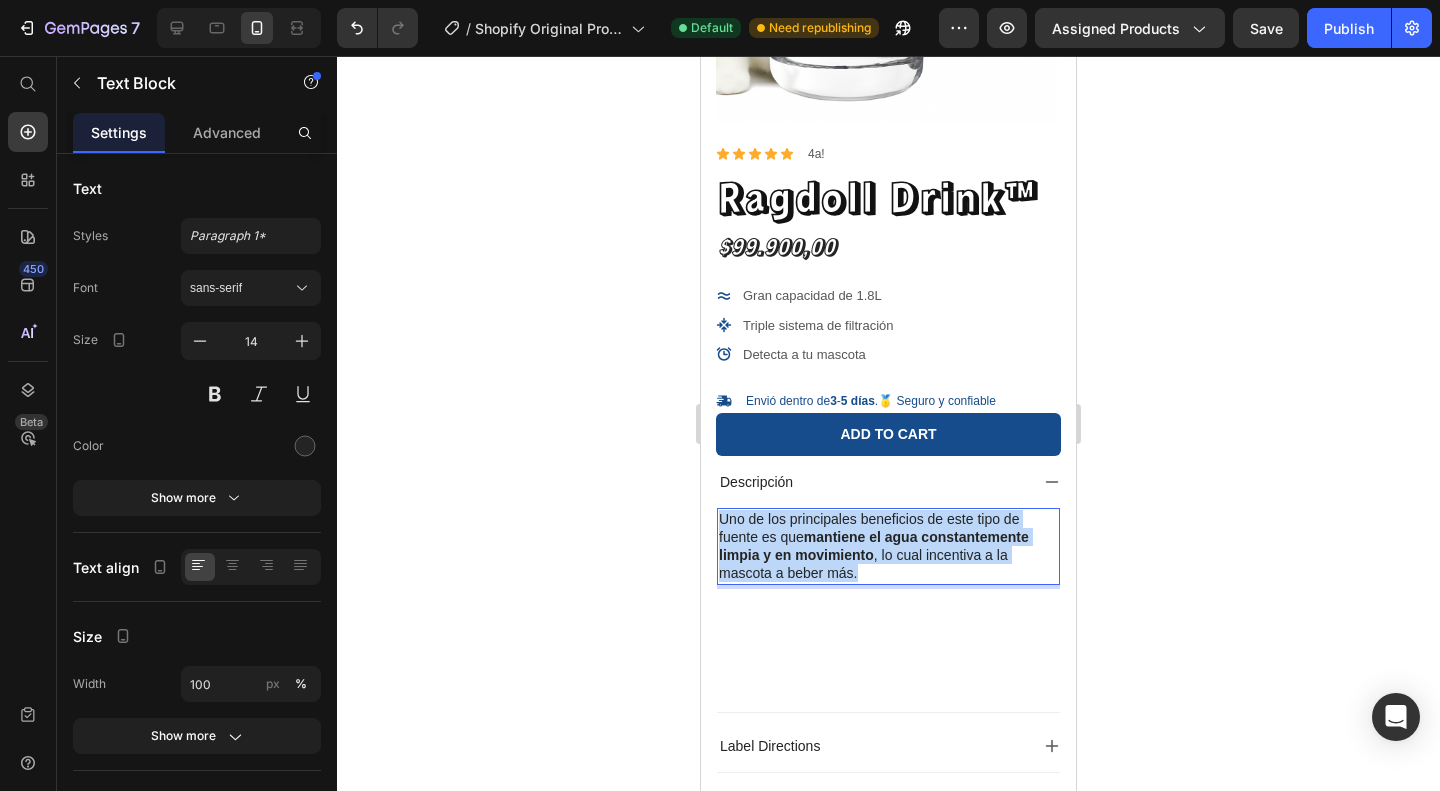 drag, startPoint x: 868, startPoint y: 573, endPoint x: 723, endPoint y: 516, distance: 155.80116 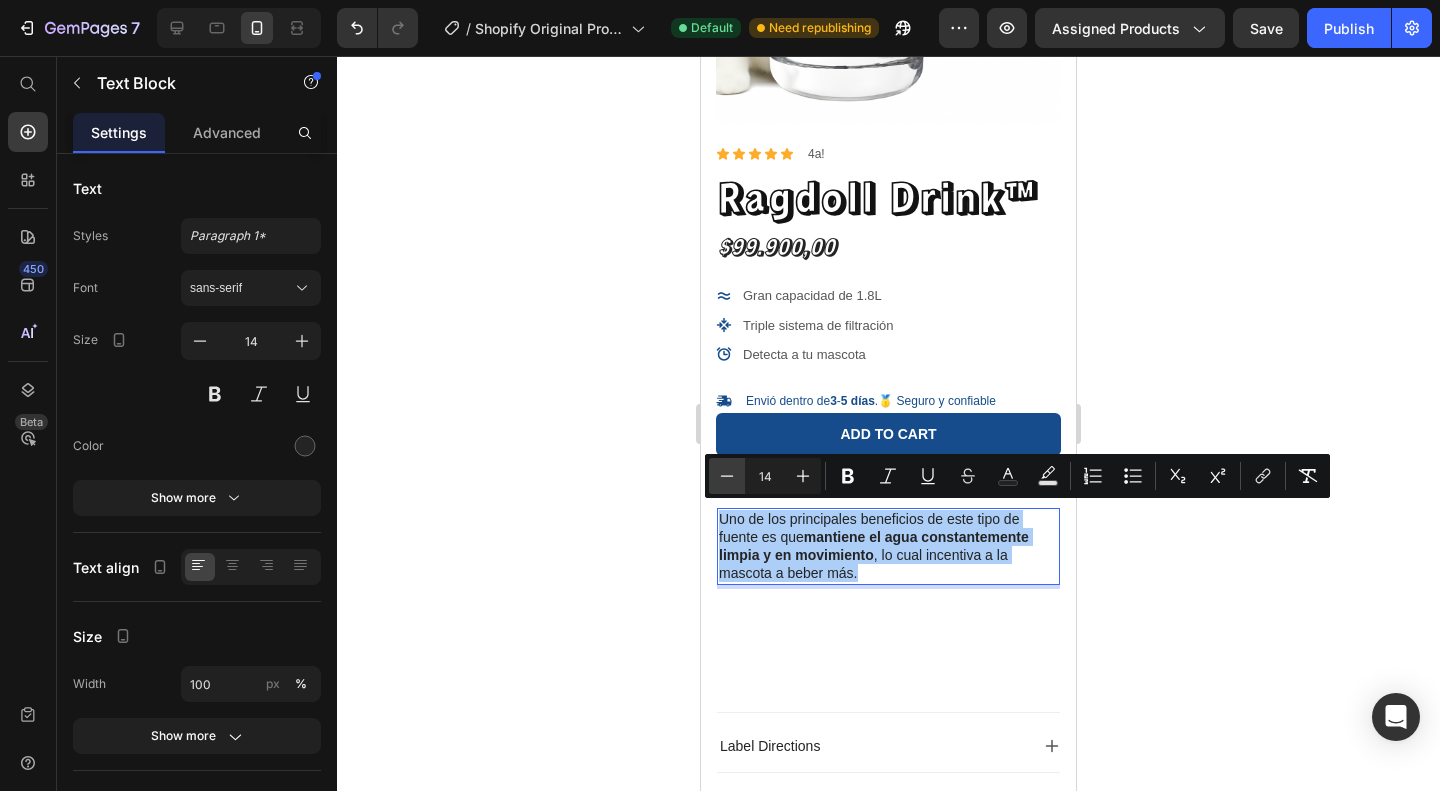 click 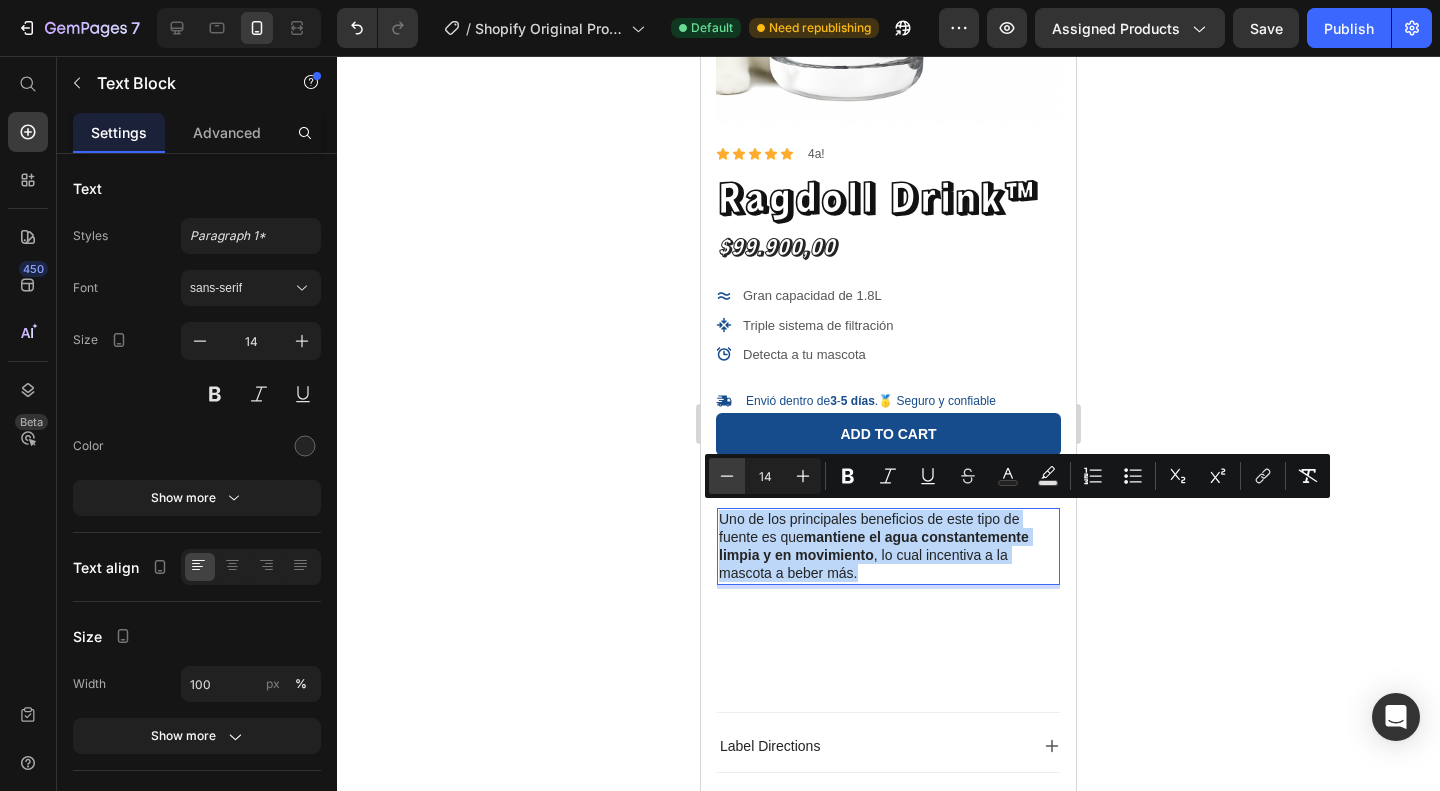 type on "13" 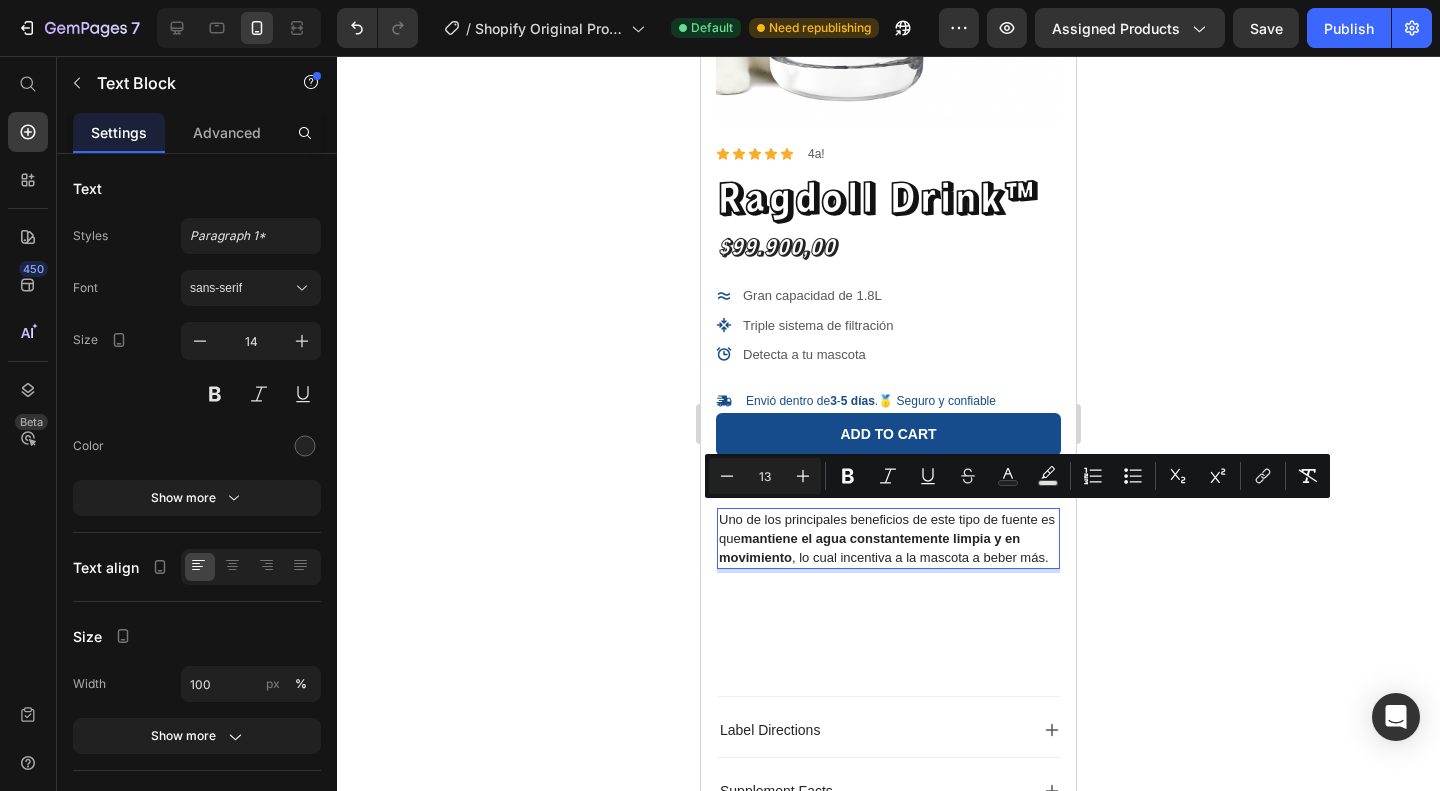 click 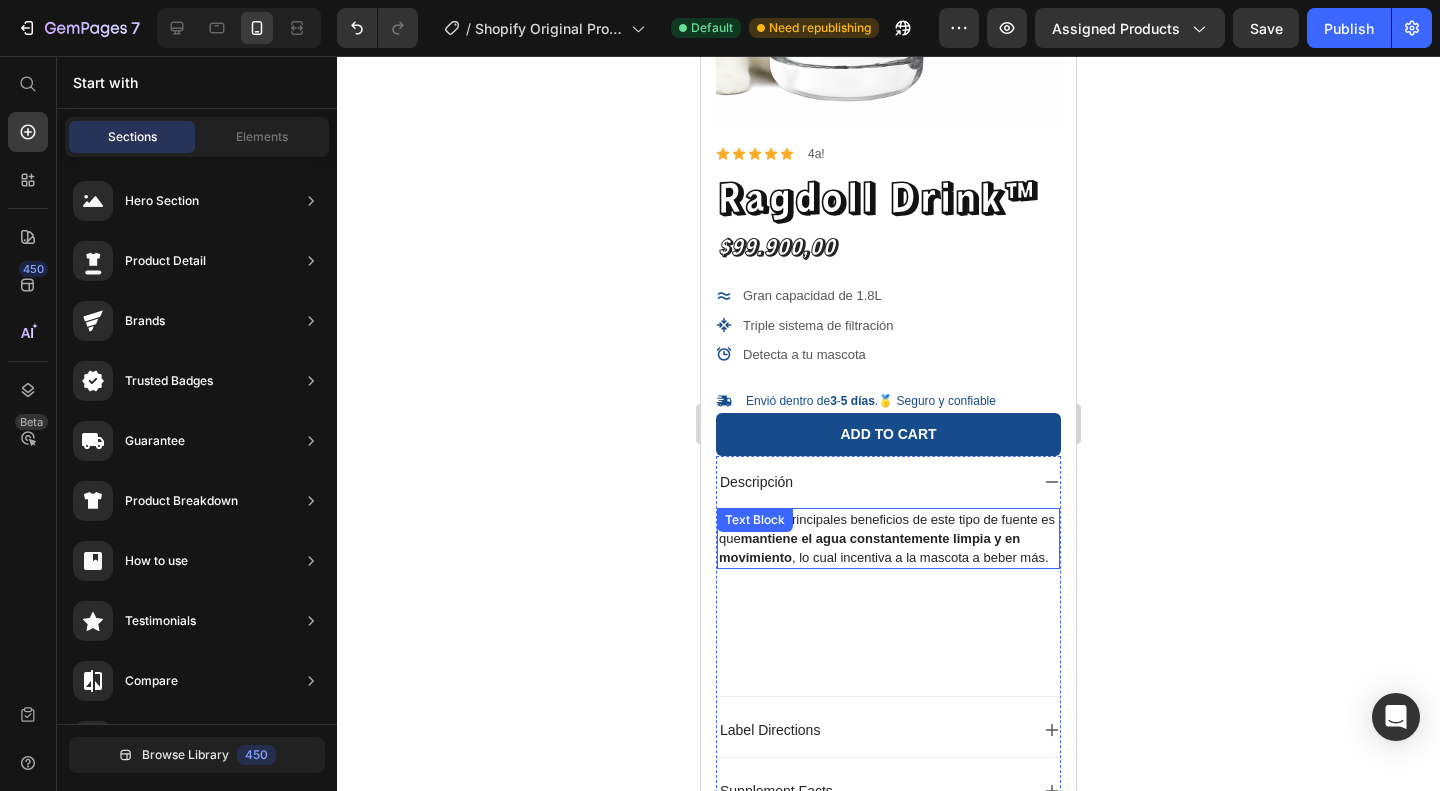 click on "Uno de los principales beneficios de este tipo de fuente es que  mantiene el agua constantemente limpia y en movimiento , lo cual incentiva a la mascota a beber más." at bounding box center [888, 539] 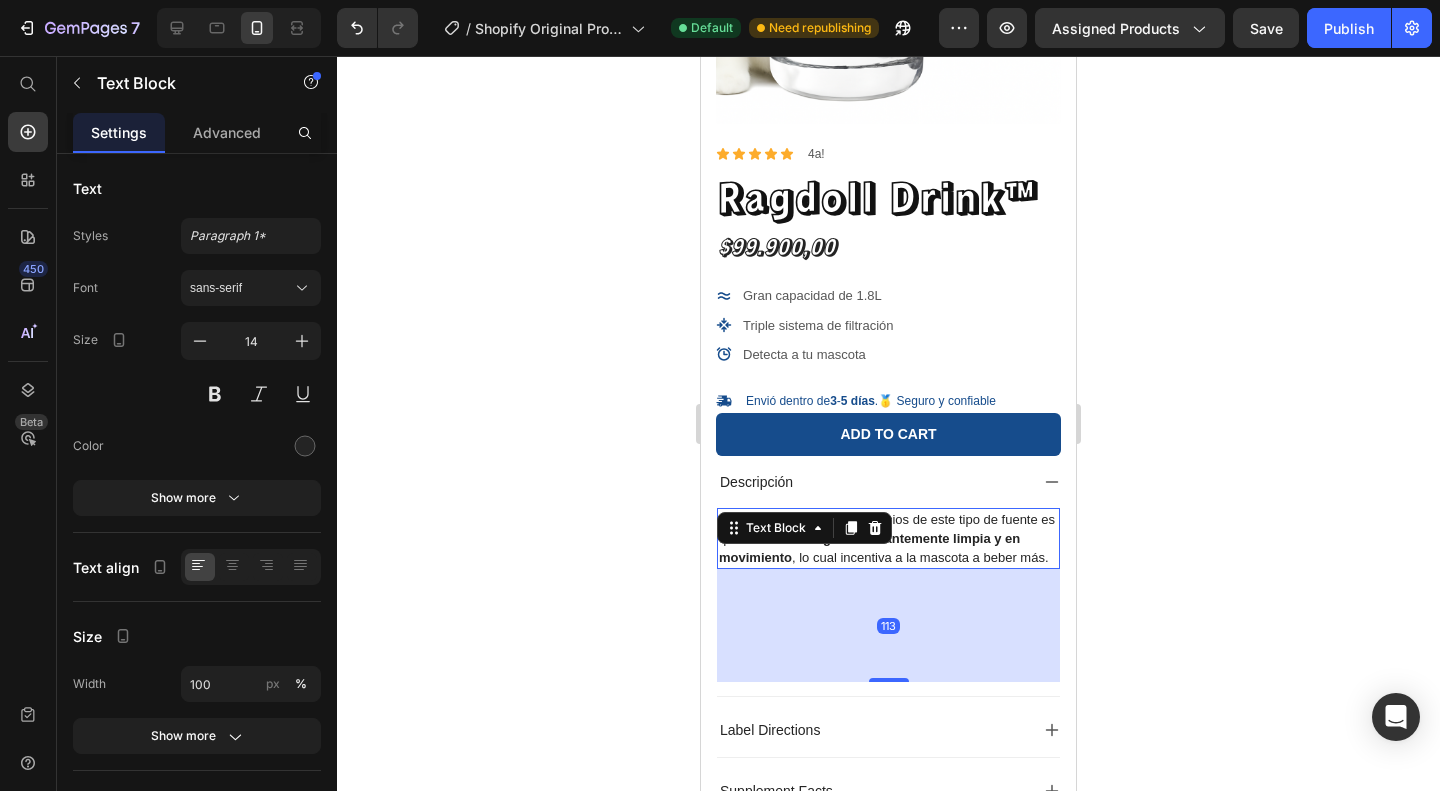 click on "113" at bounding box center [888, 625] 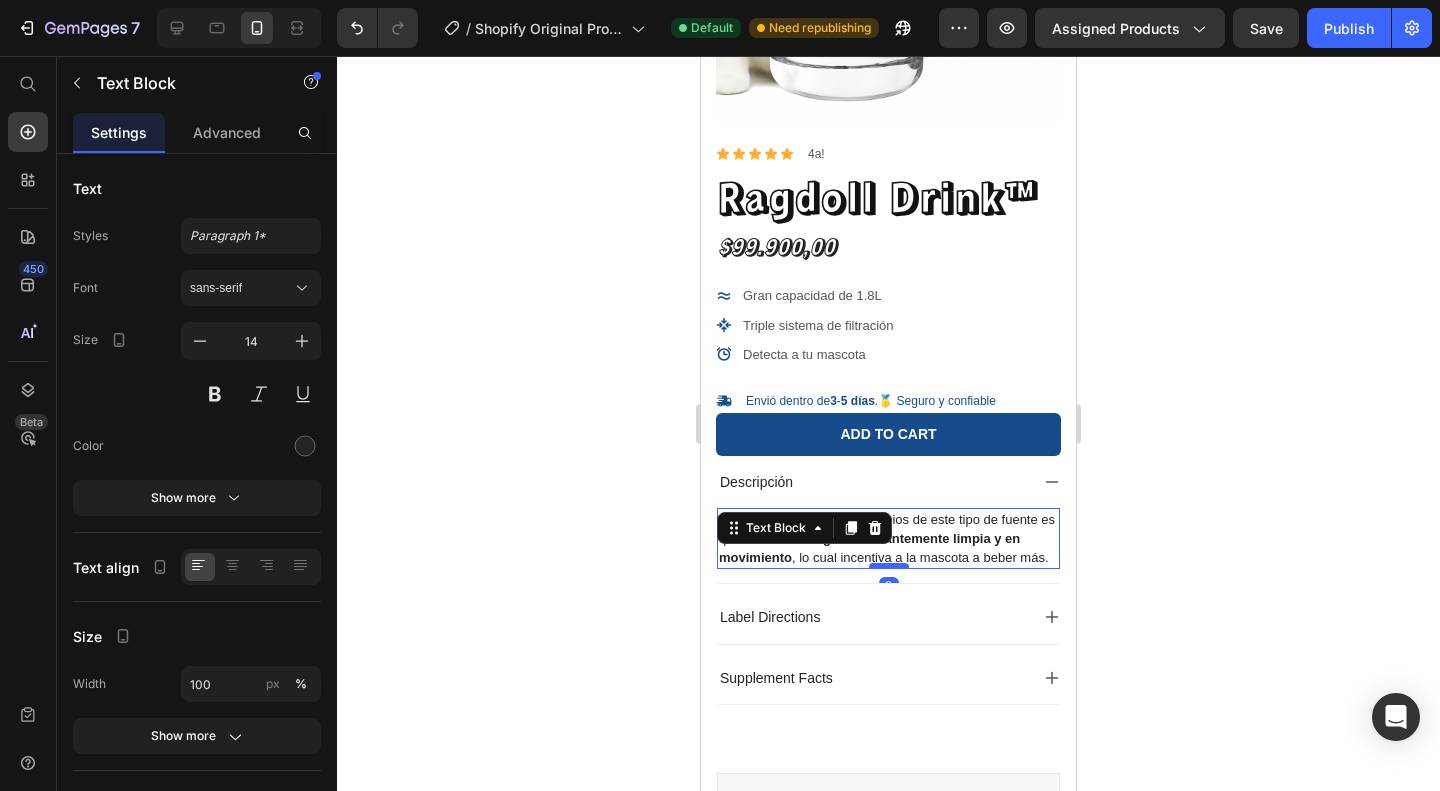 drag, startPoint x: 884, startPoint y: 692, endPoint x: 895, endPoint y: 579, distance: 113.534134 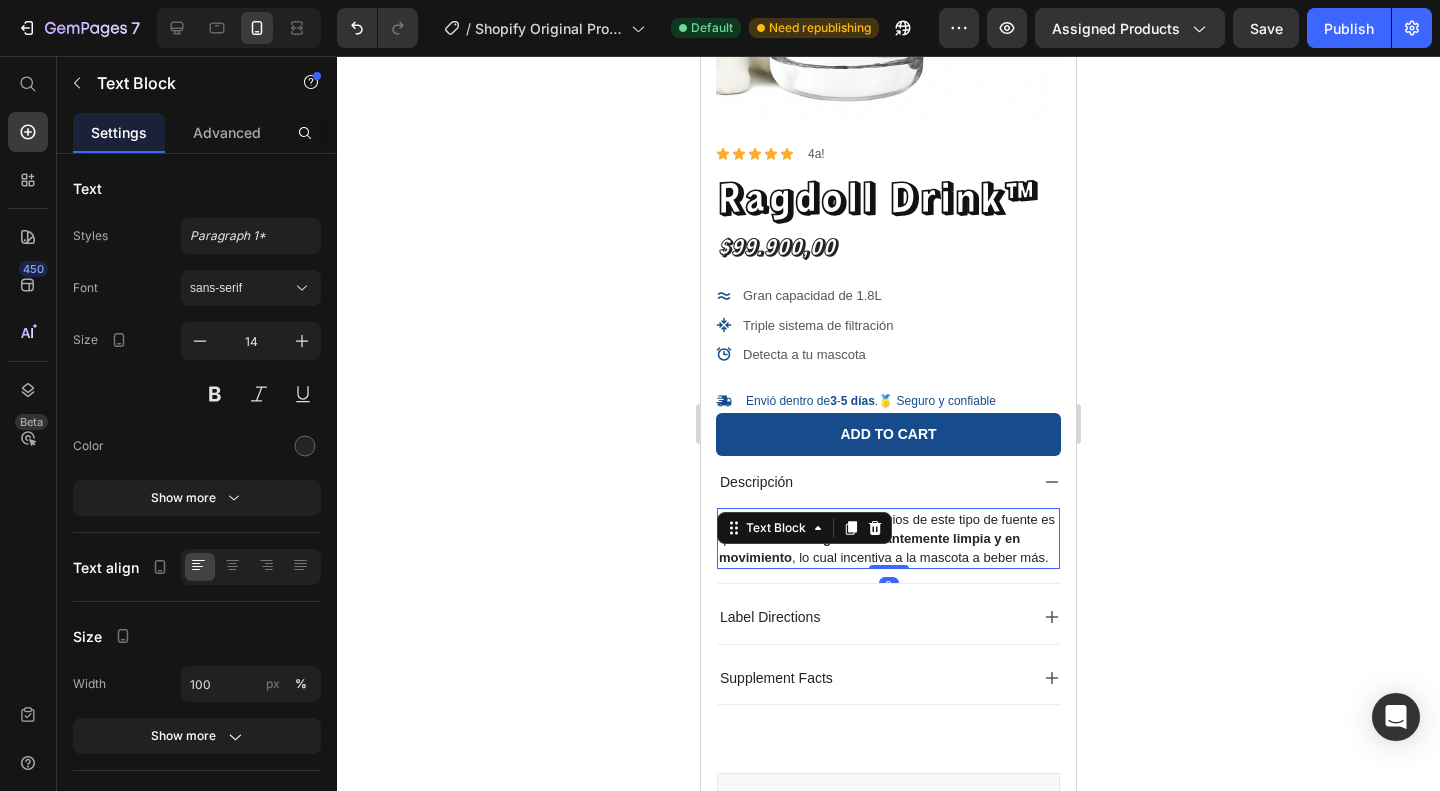click on "Label Directions" at bounding box center [872, 617] 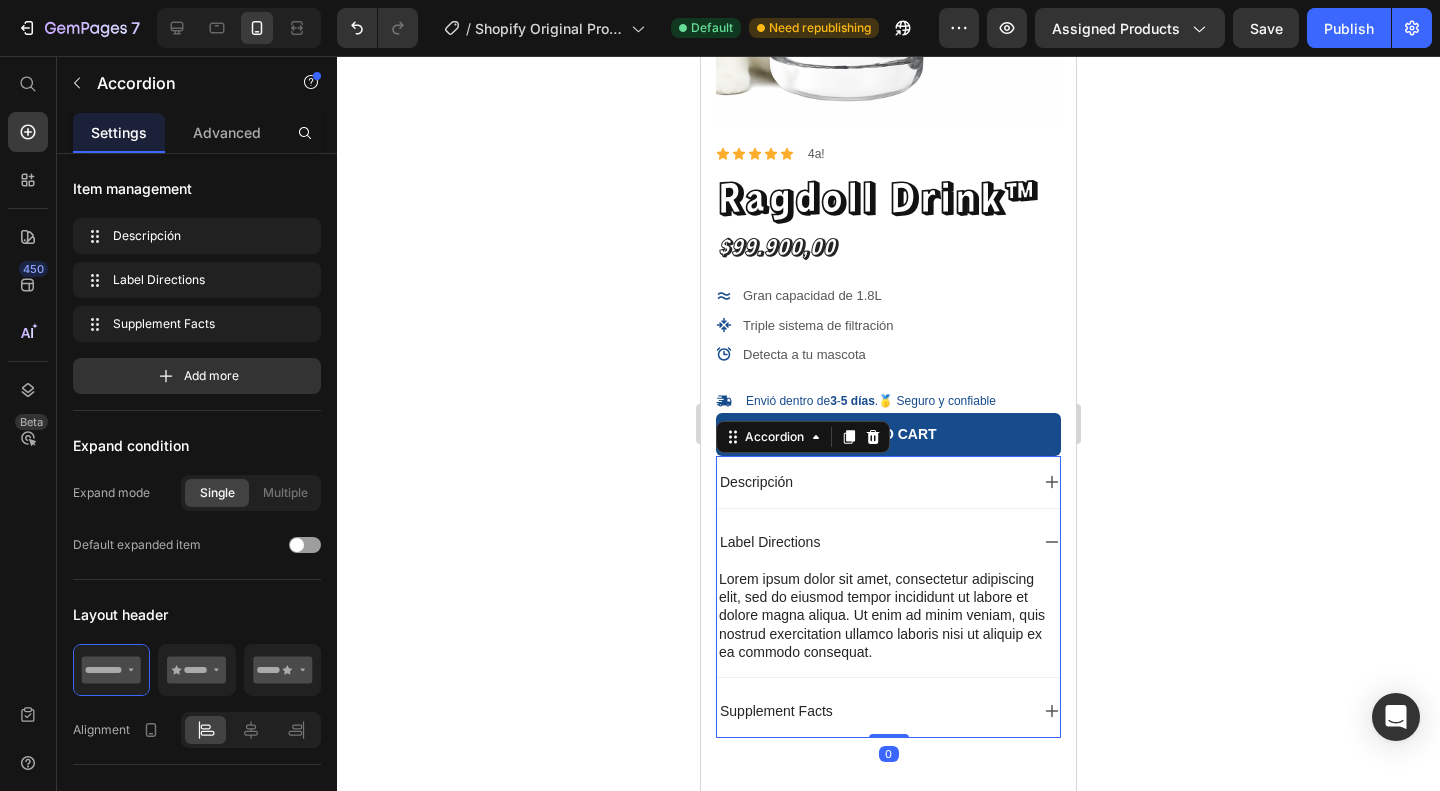 click on "Label Directions" at bounding box center [888, 542] 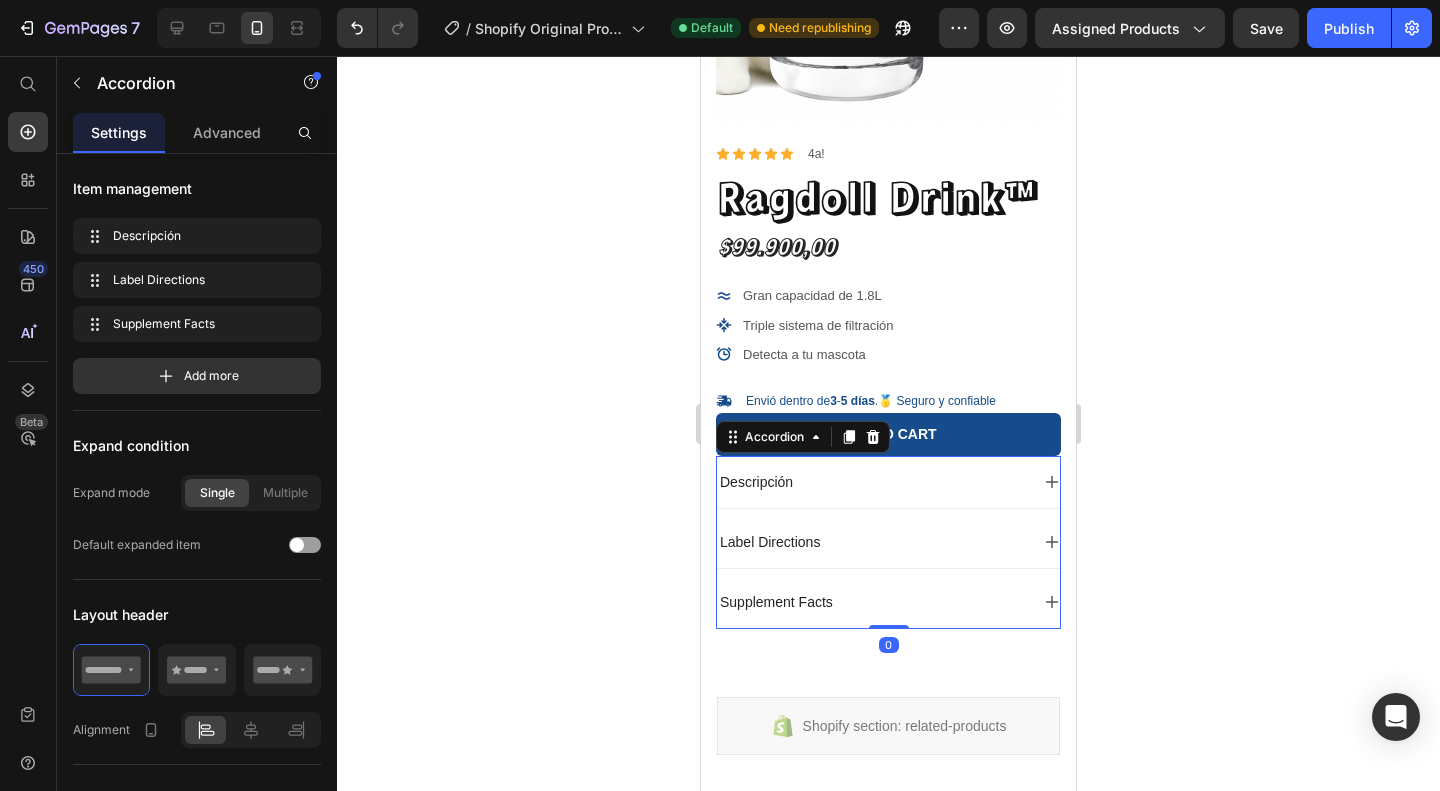 click on "Descripción" at bounding box center [872, 482] 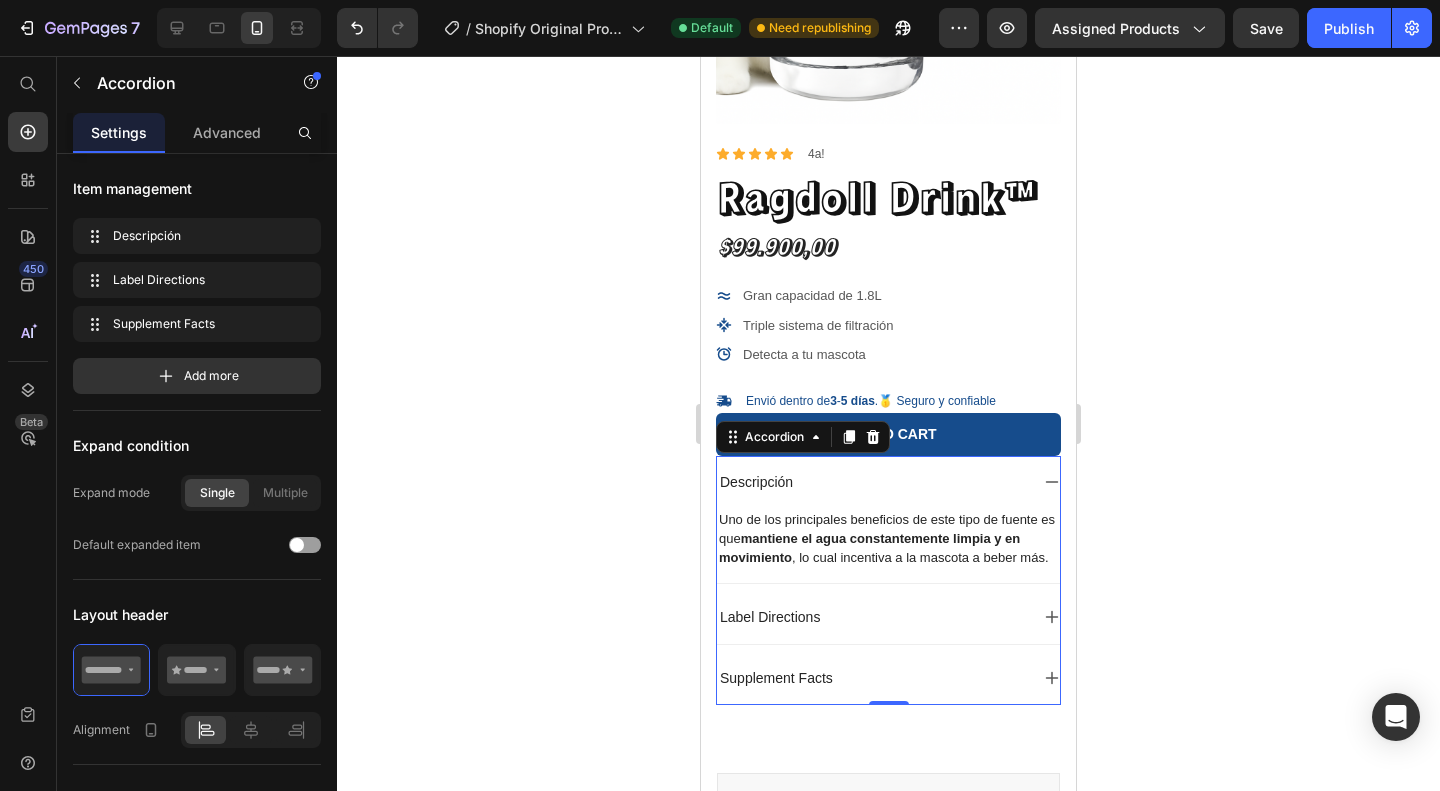 click on "Descripción" at bounding box center [872, 482] 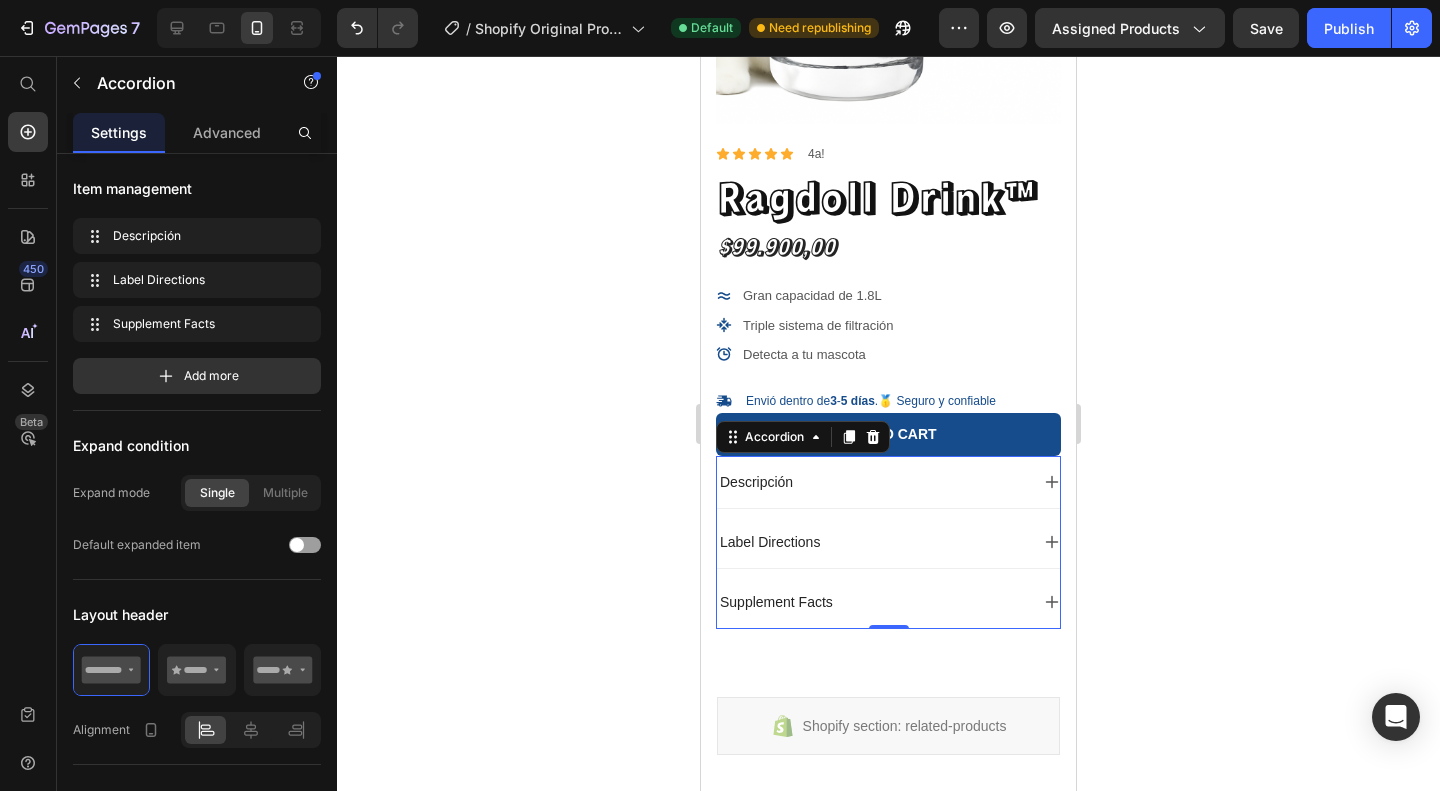 click on "Label Directions" at bounding box center [872, 542] 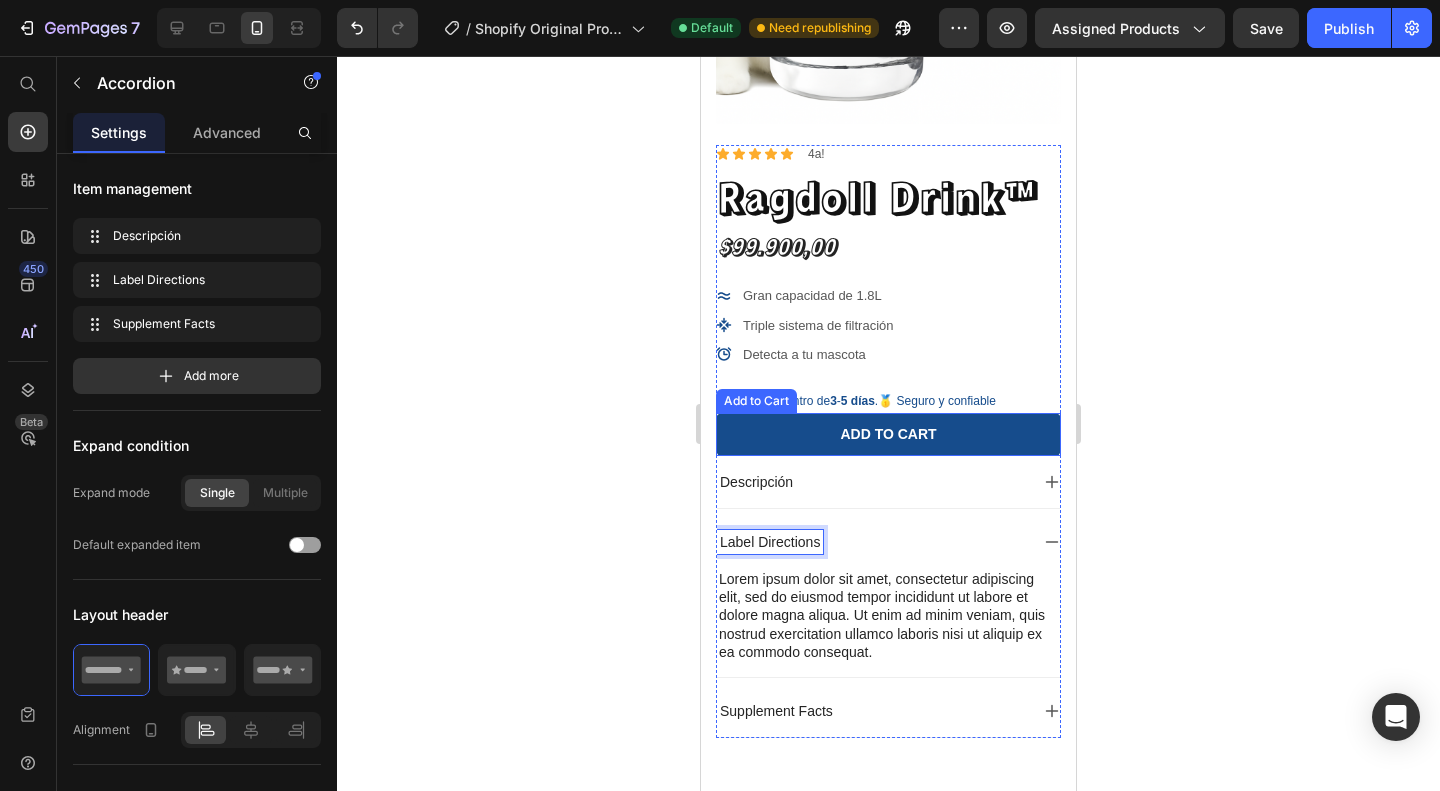 click on "Descripción" at bounding box center [888, 482] 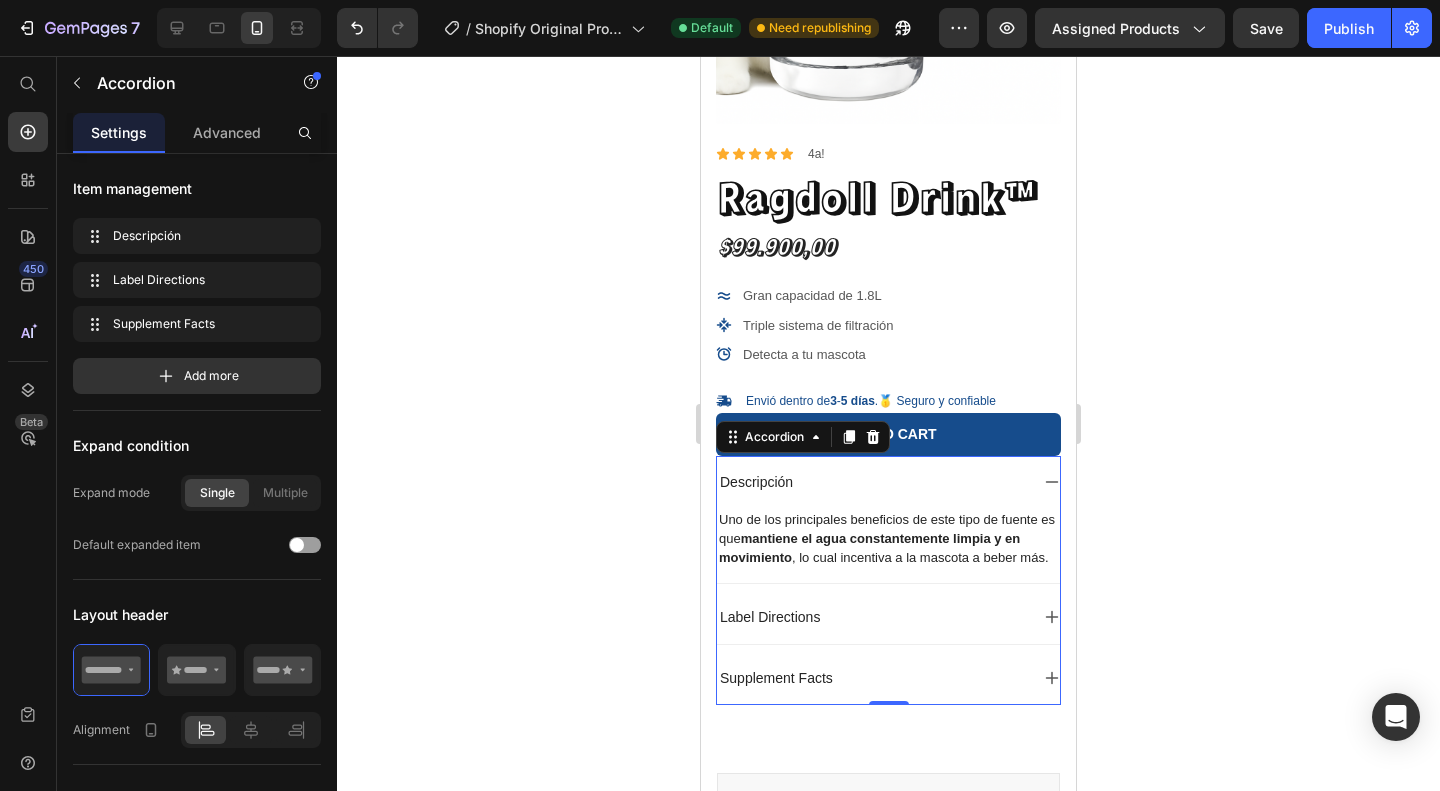 click on "Descripción" at bounding box center (872, 482) 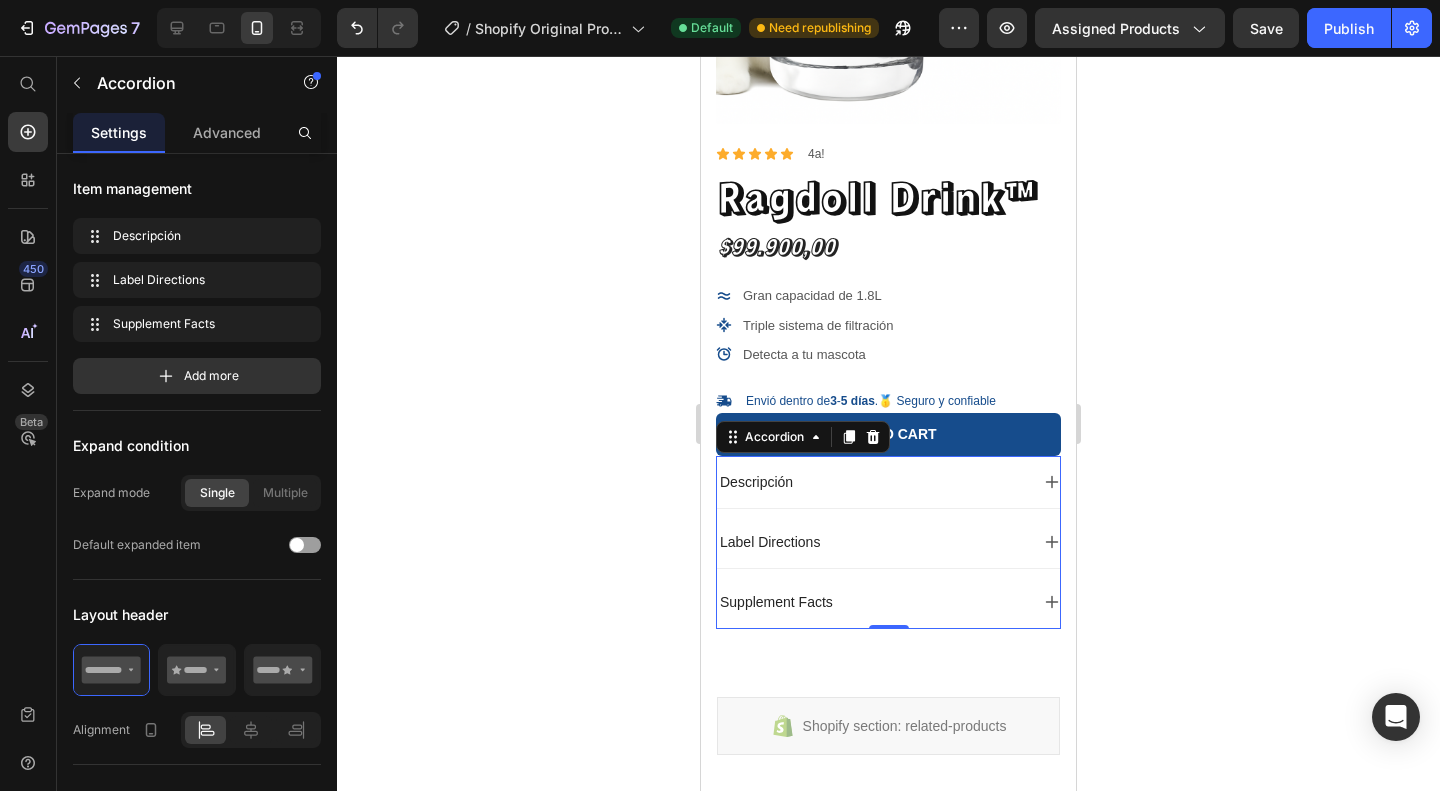 click on "Descripción" at bounding box center [872, 482] 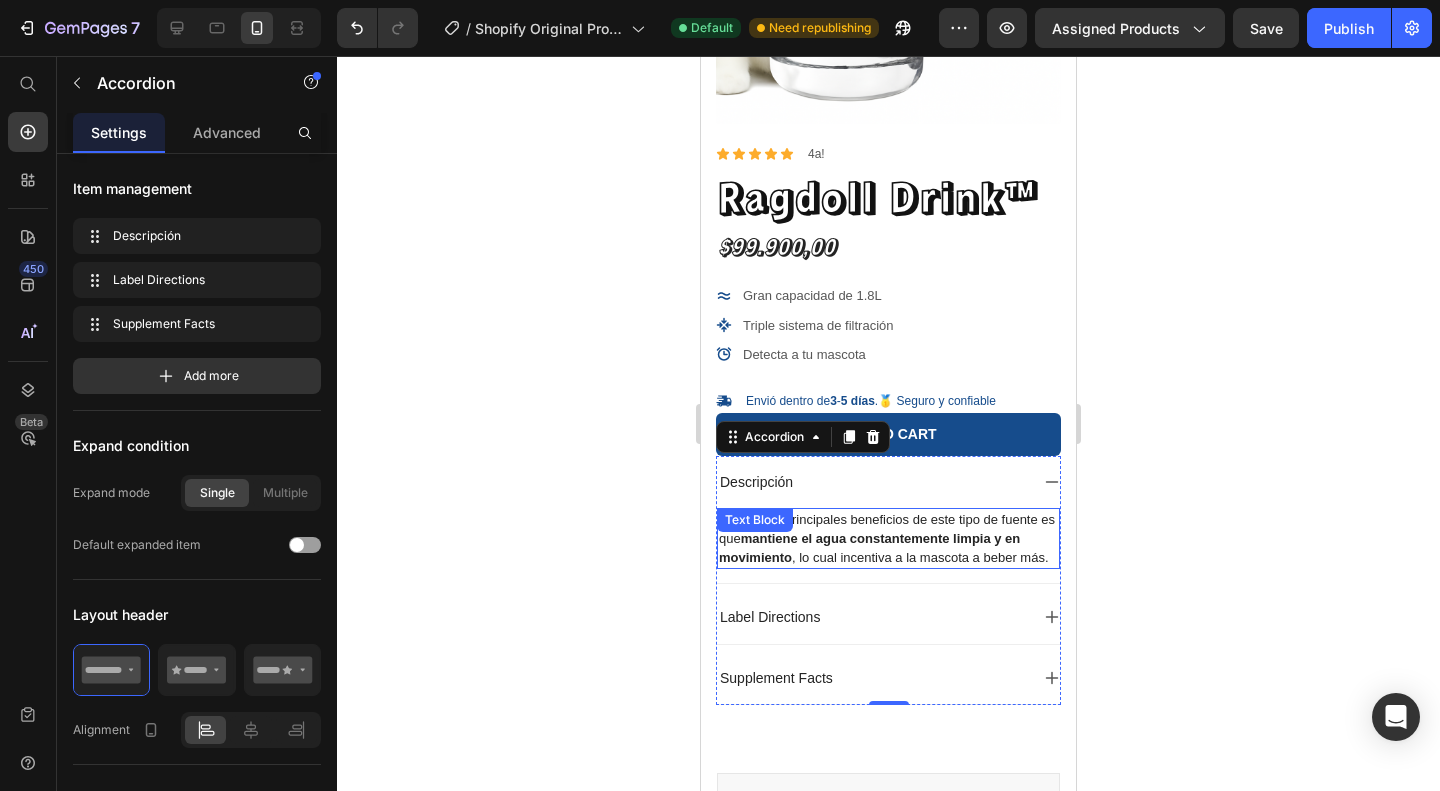 click on "Uno de los principales beneficios de este tipo de fuente es que  mantiene el agua constantemente limpia y en movimiento , lo cual incentiva a la mascota a beber más." at bounding box center (887, 538) 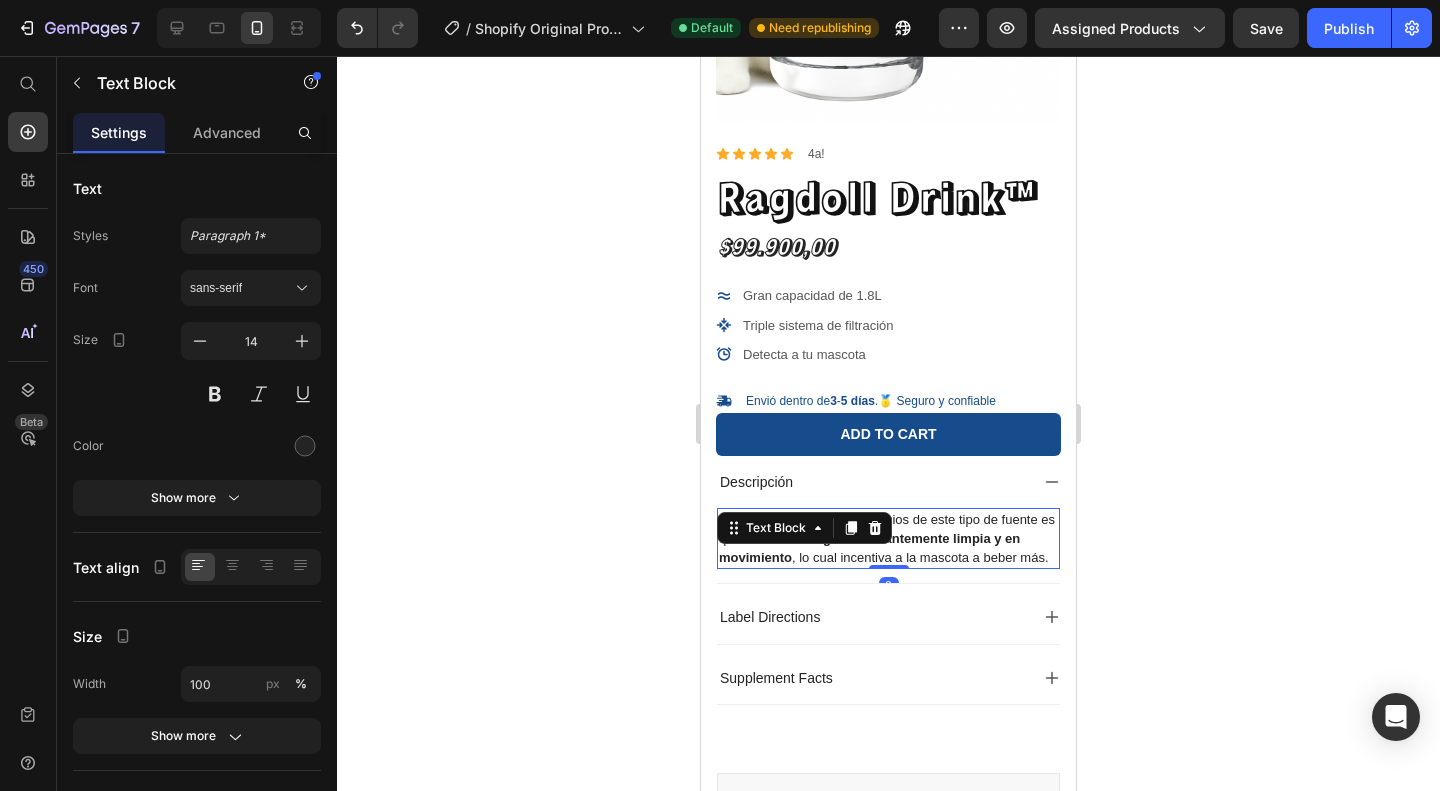 click on "Uno de los principales beneficios de este tipo de fuente es que  mantiene el agua constantemente limpia y en movimiento , lo cual incentiva a la mascota a beber más." at bounding box center [888, 539] 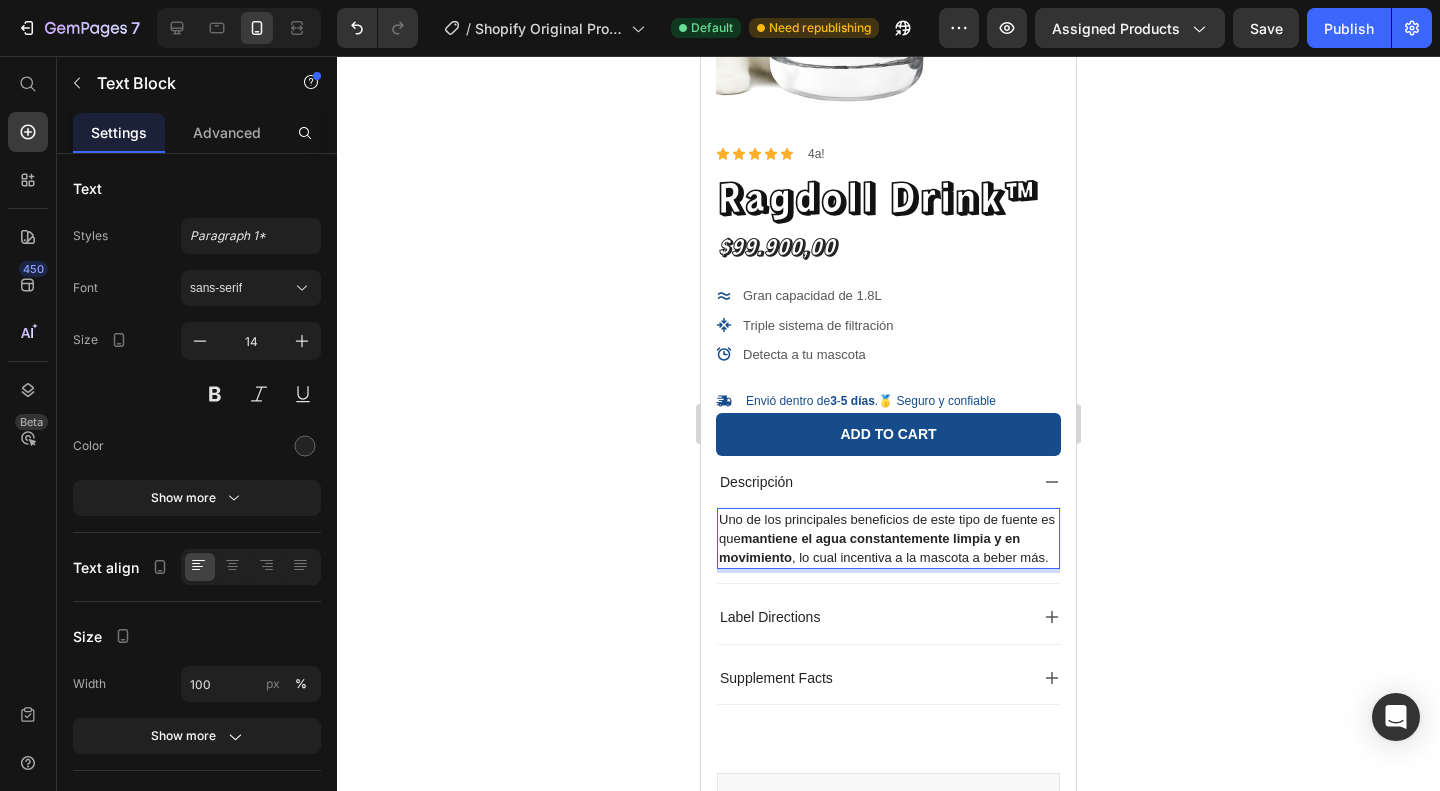 click on "Uno de los principales beneficios de este tipo de fuente es que  mantiene el agua constantemente limpia y en movimiento , lo cual incentiva a la mascota a beber más." at bounding box center (887, 538) 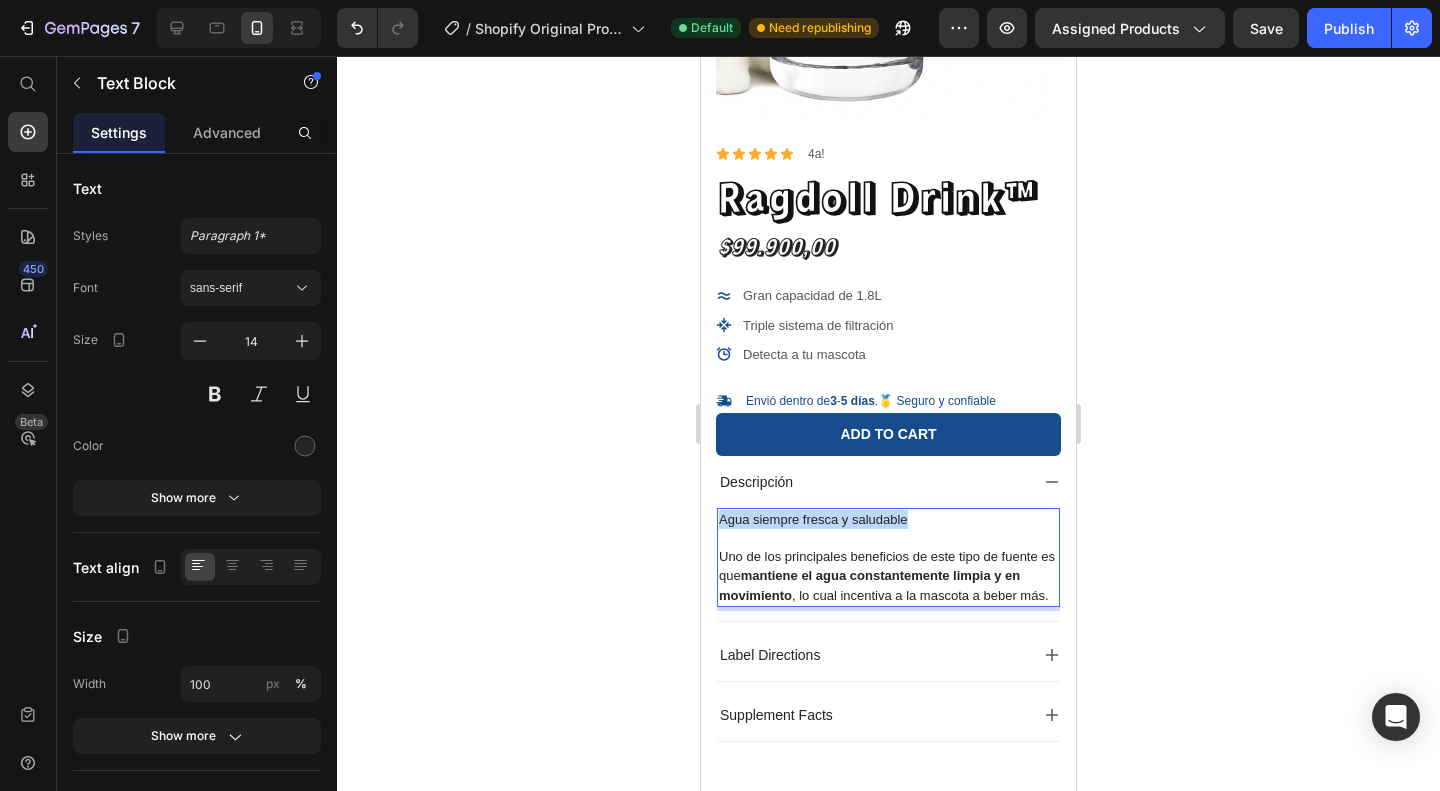 drag, startPoint x: 930, startPoint y: 514, endPoint x: 718, endPoint y: 503, distance: 212.28519 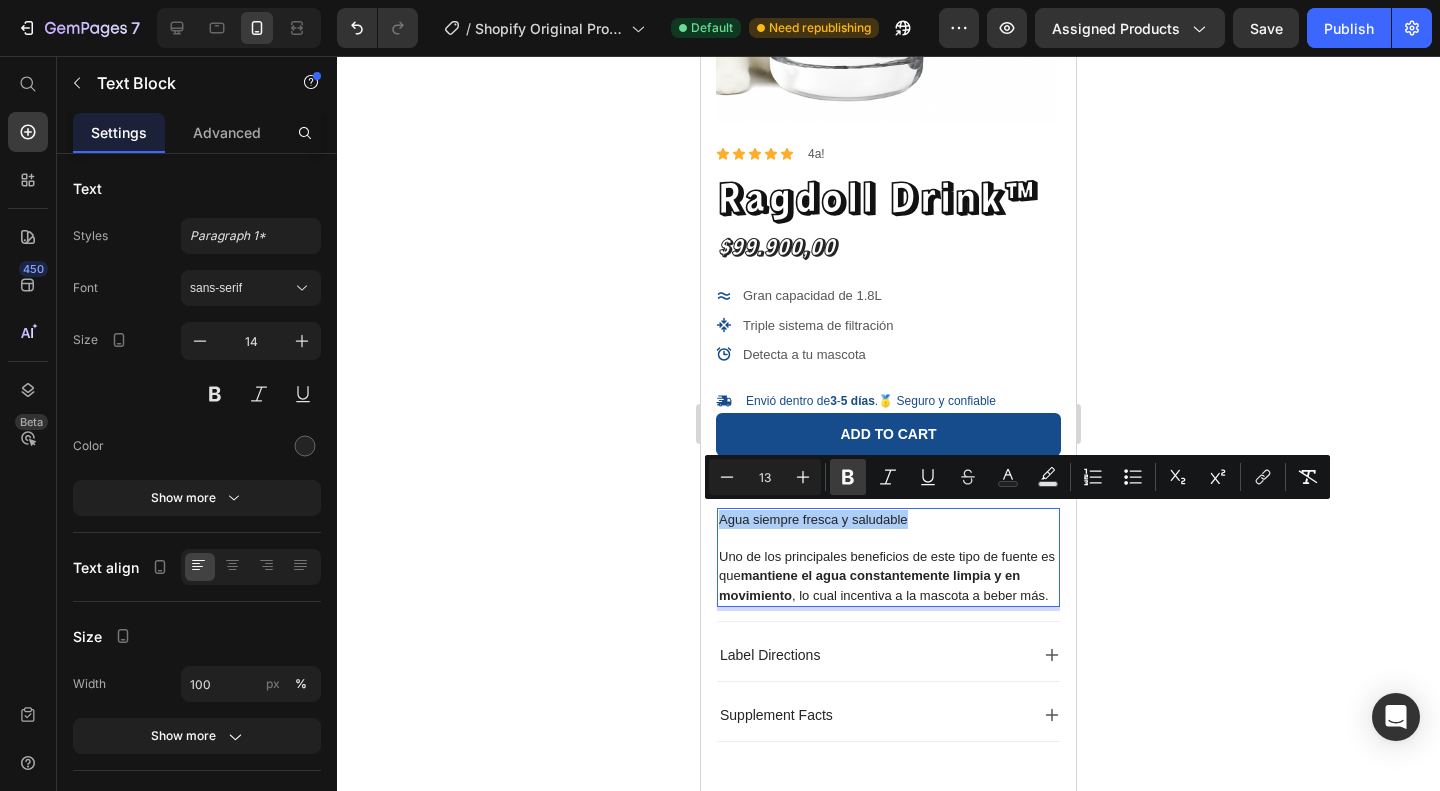 click 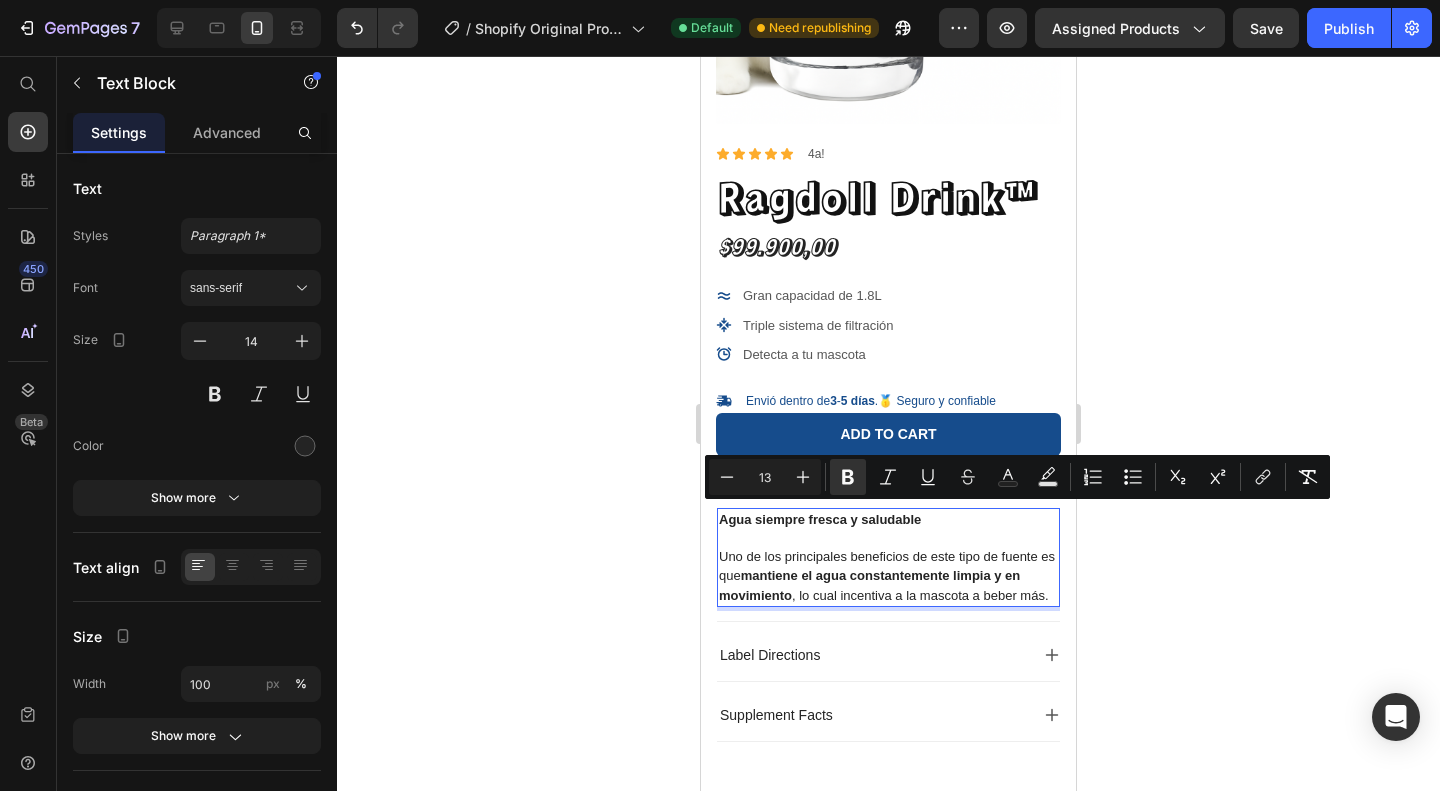 click on "Agua siempre fresca y saludable" at bounding box center [888, 519] 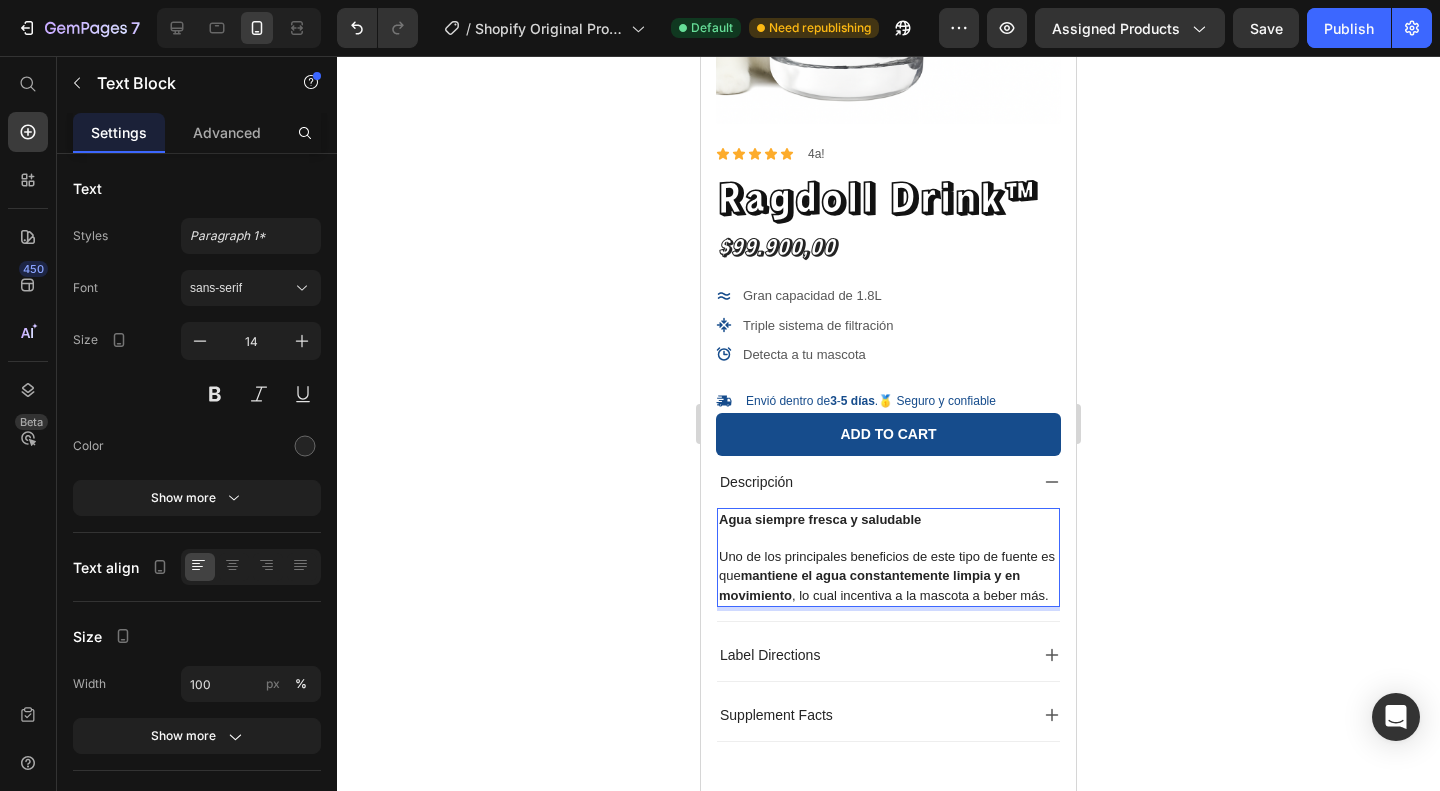 click on "Agua siempre fresca y saludable" at bounding box center [820, 519] 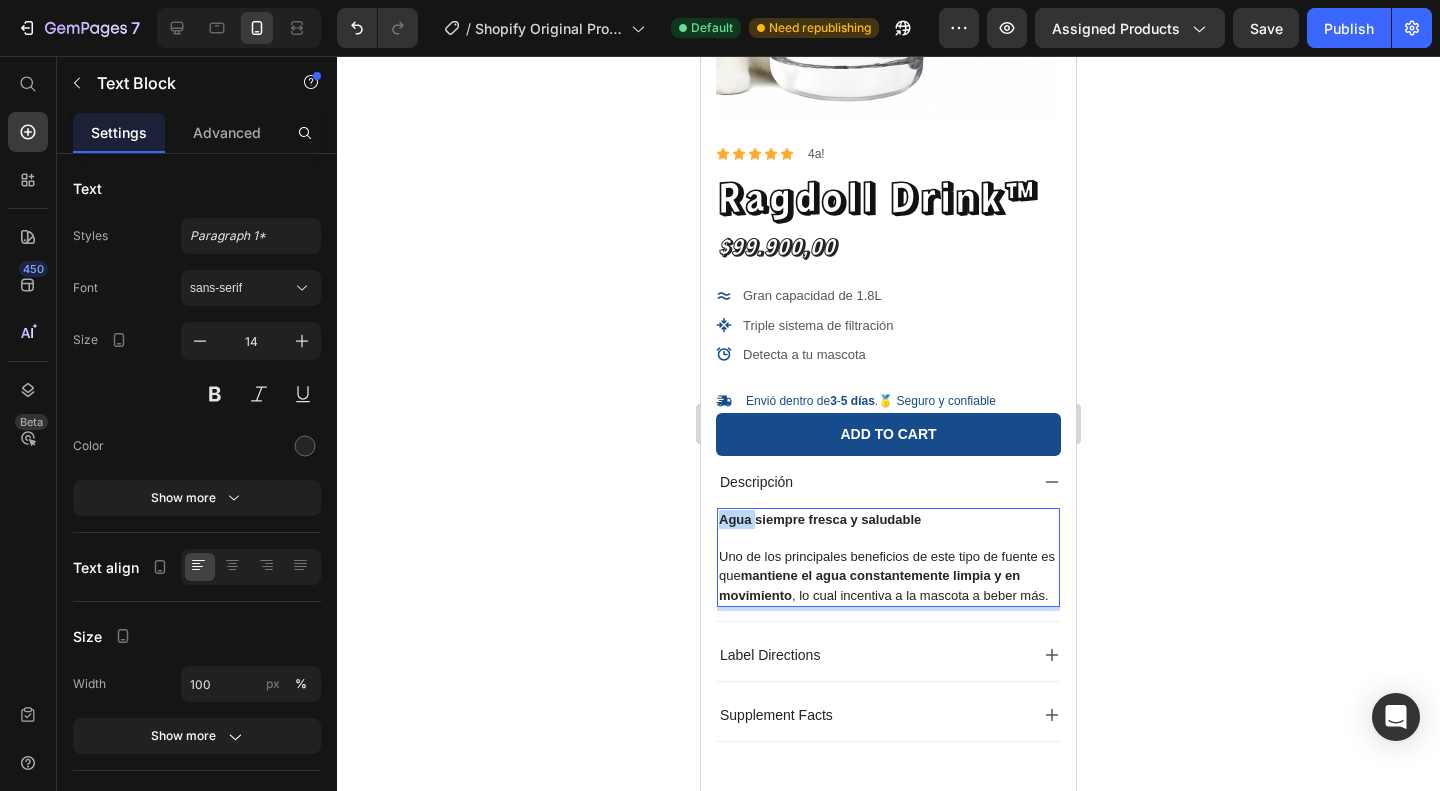 click on "Agua siempre fresca y saludable" at bounding box center (820, 519) 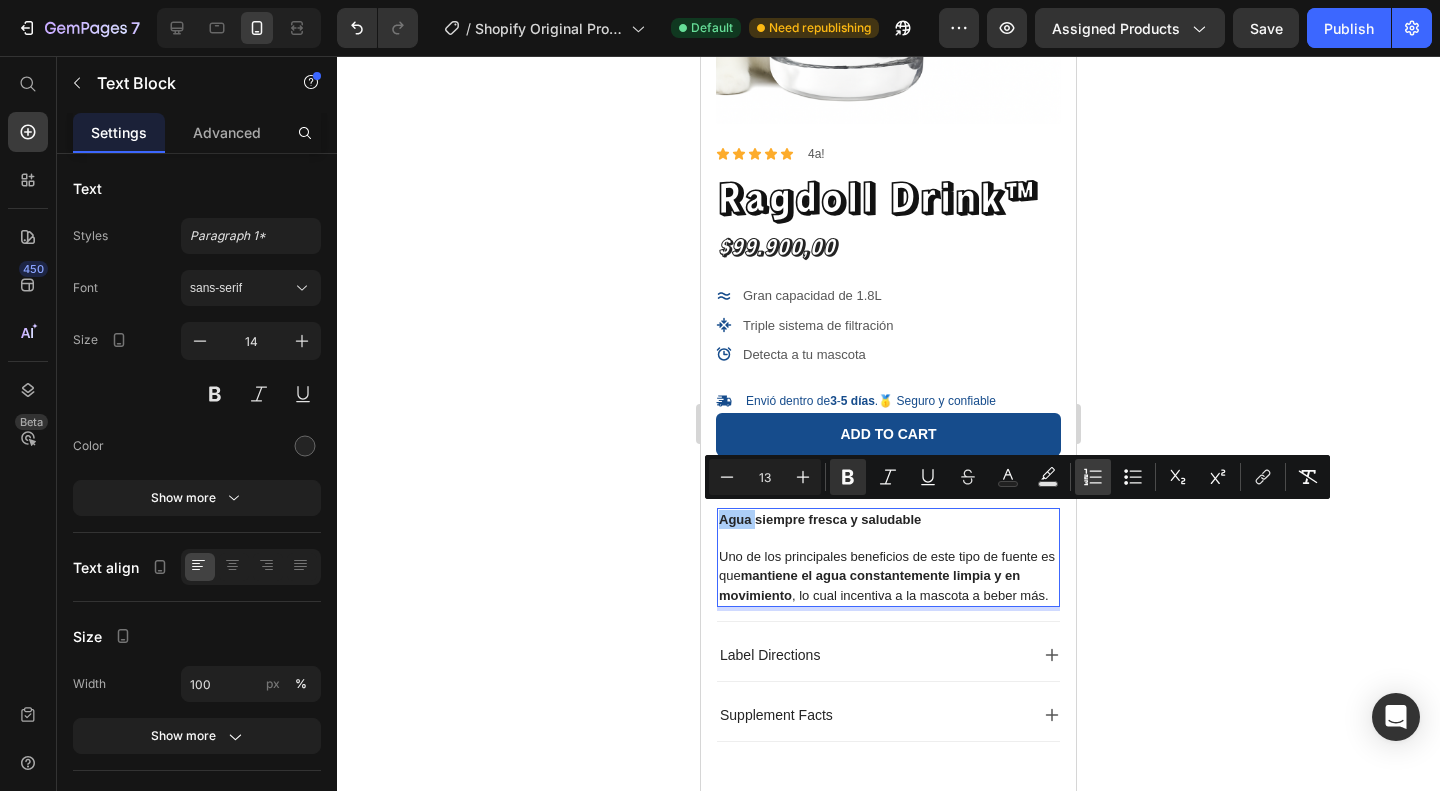 click on "Numbered List" at bounding box center [1093, 477] 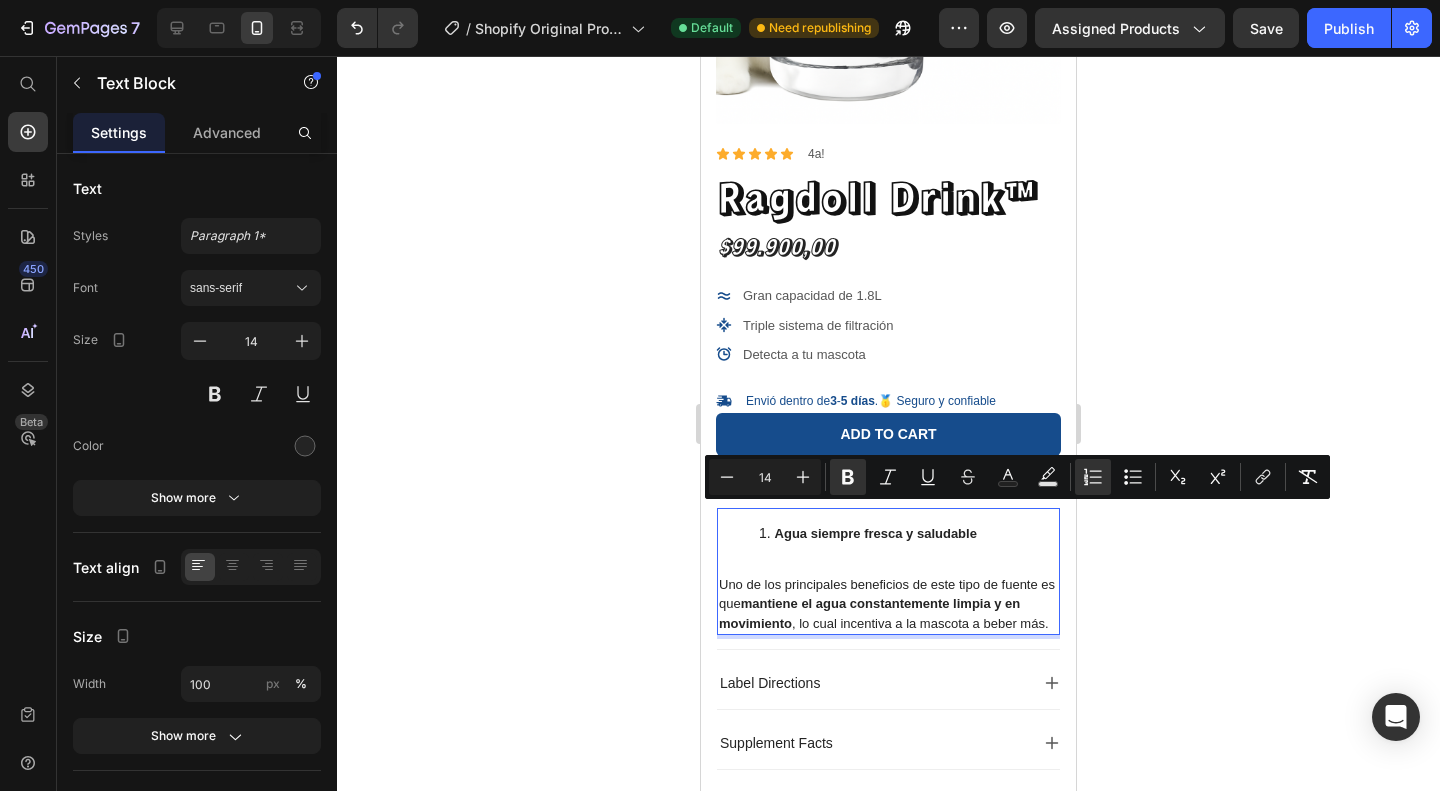 click at bounding box center (888, 566) 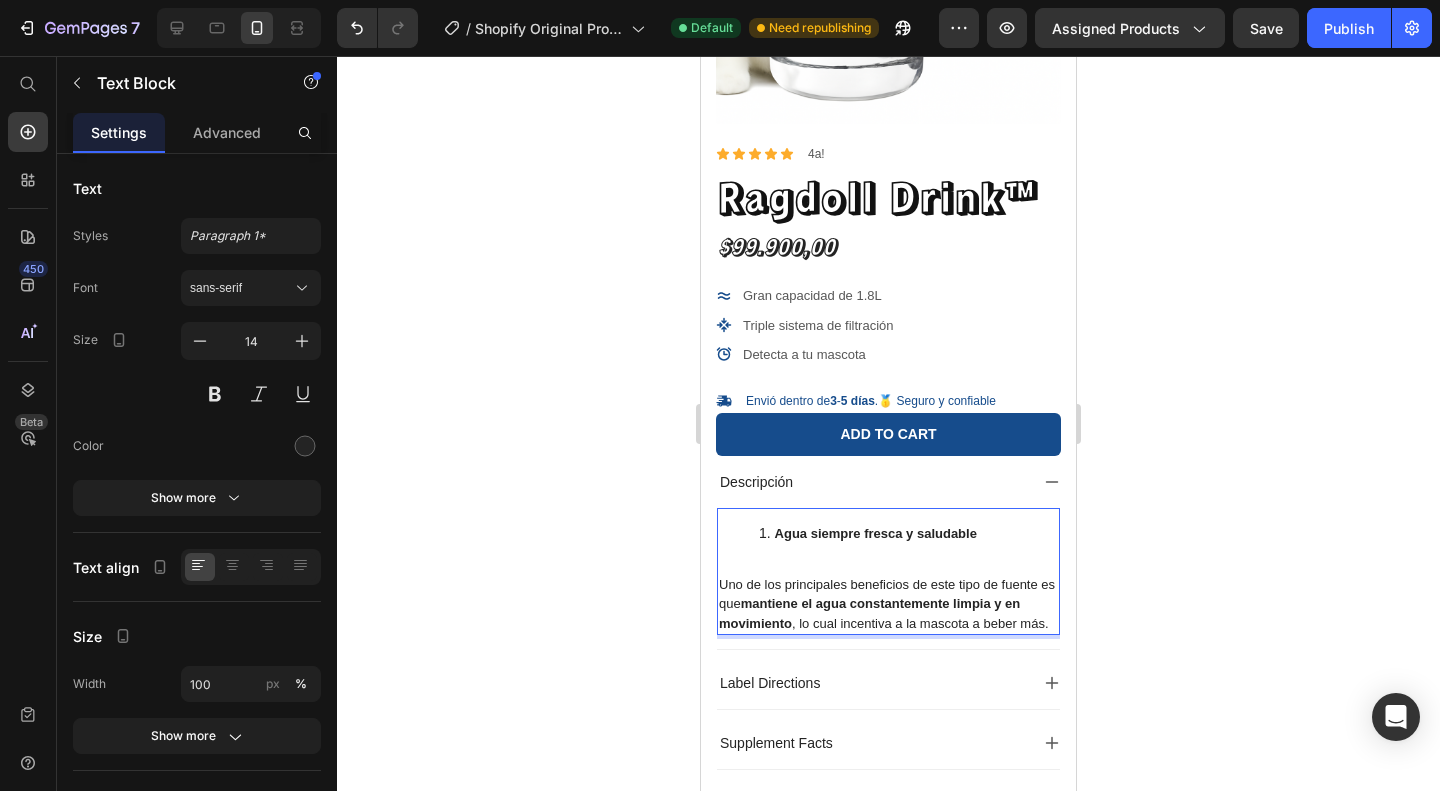 click on "Agua siempre fresca y saludable" at bounding box center (908, 533) 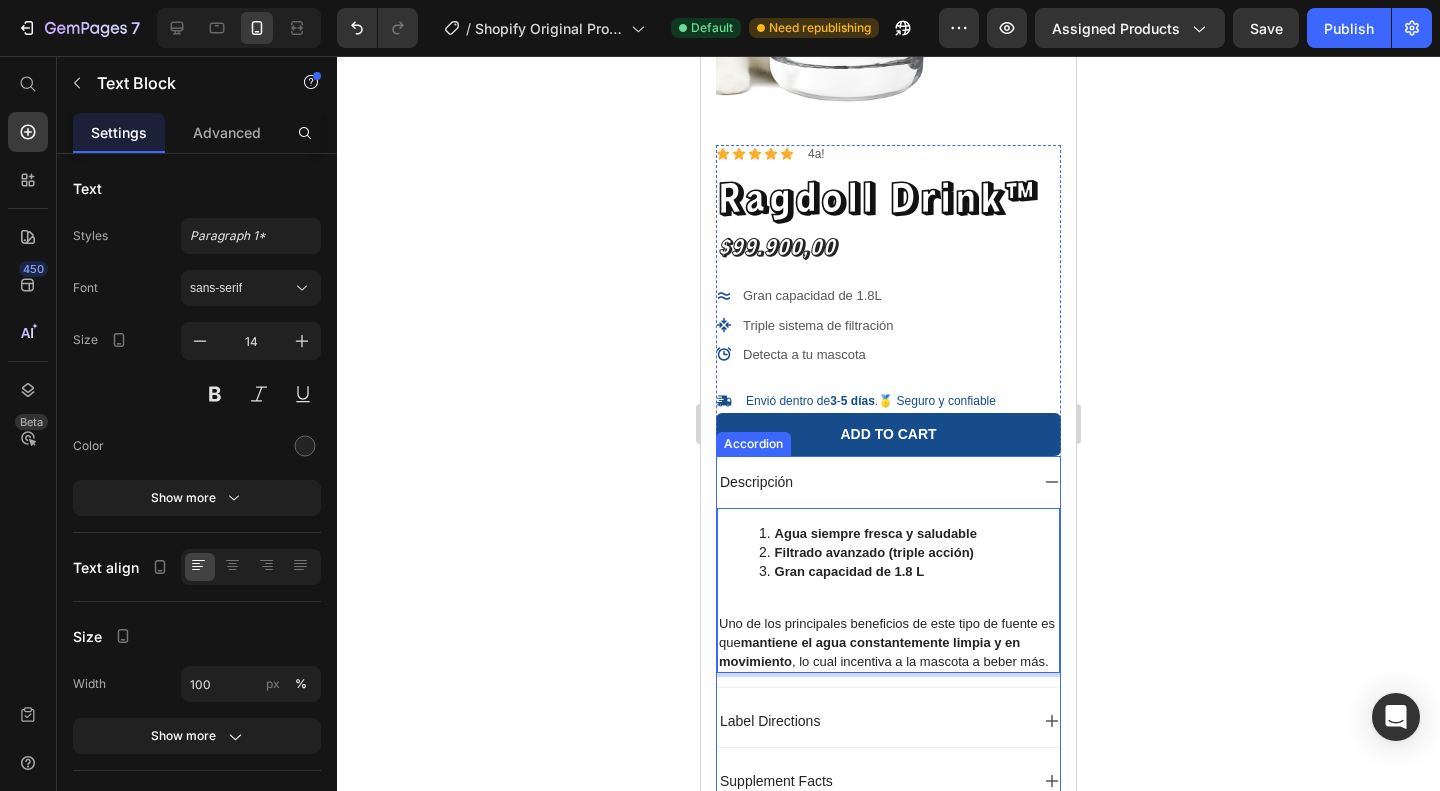 click on "Descripción" at bounding box center (756, 482) 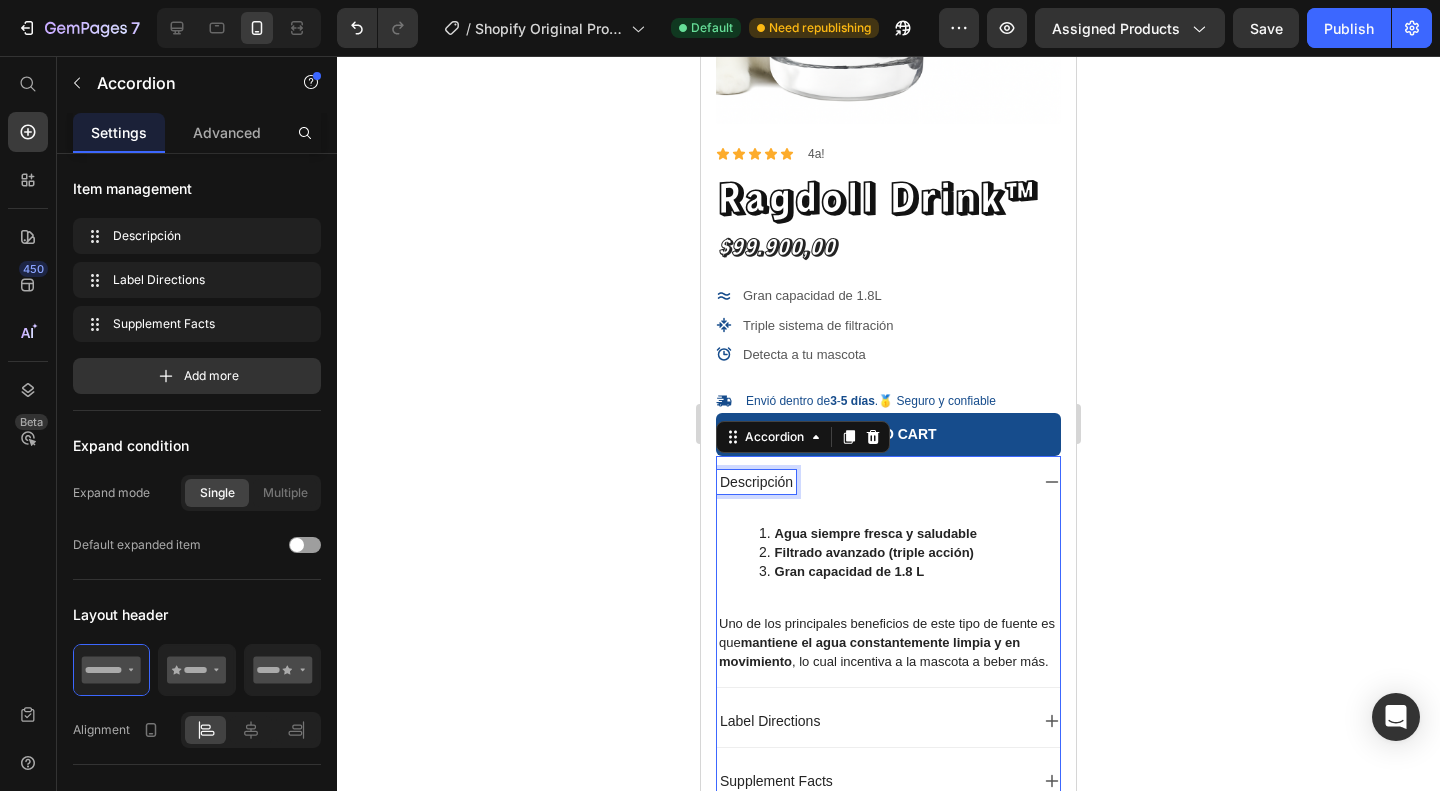 click on "Descripción" at bounding box center (756, 482) 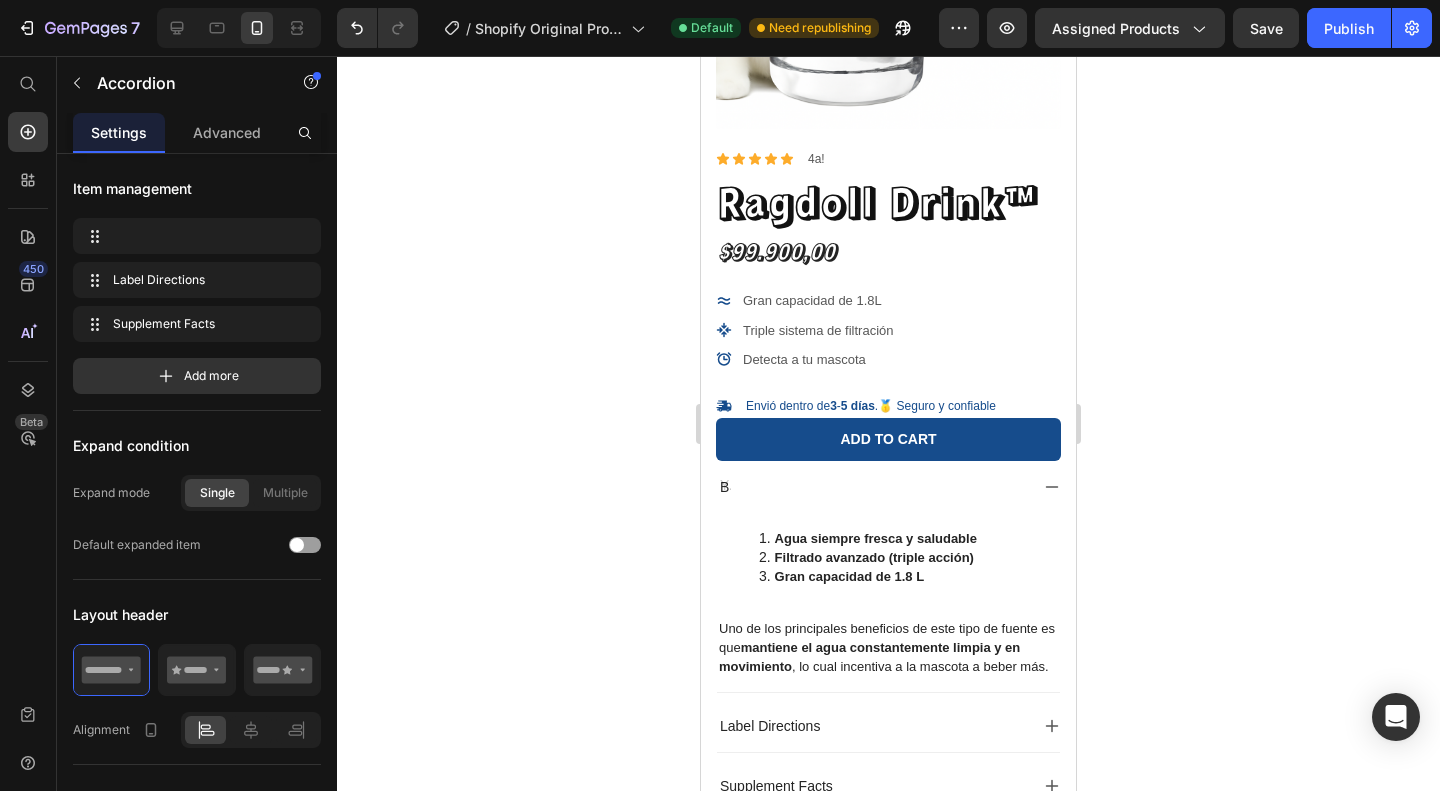 scroll, scrollTop: 344, scrollLeft: 0, axis: vertical 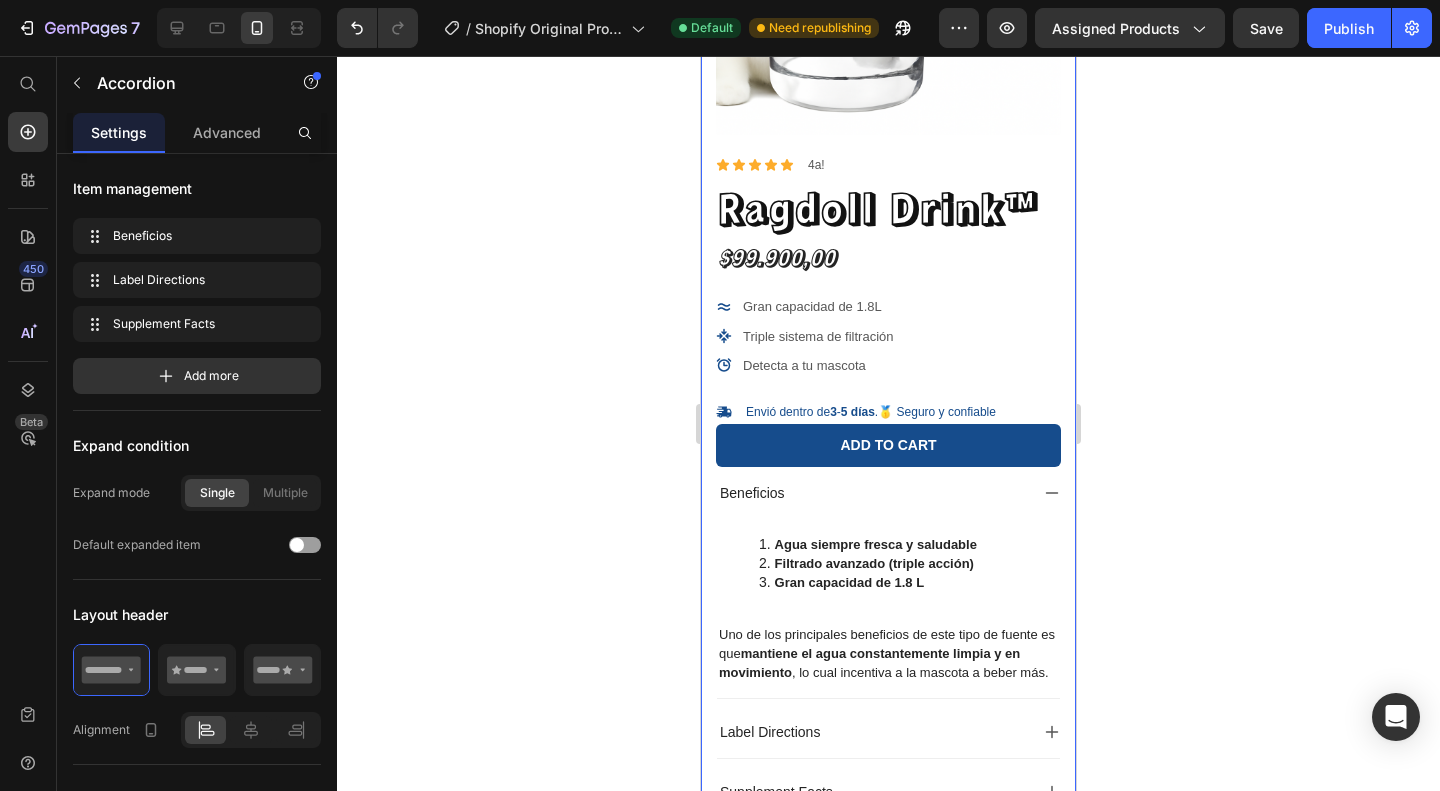 click 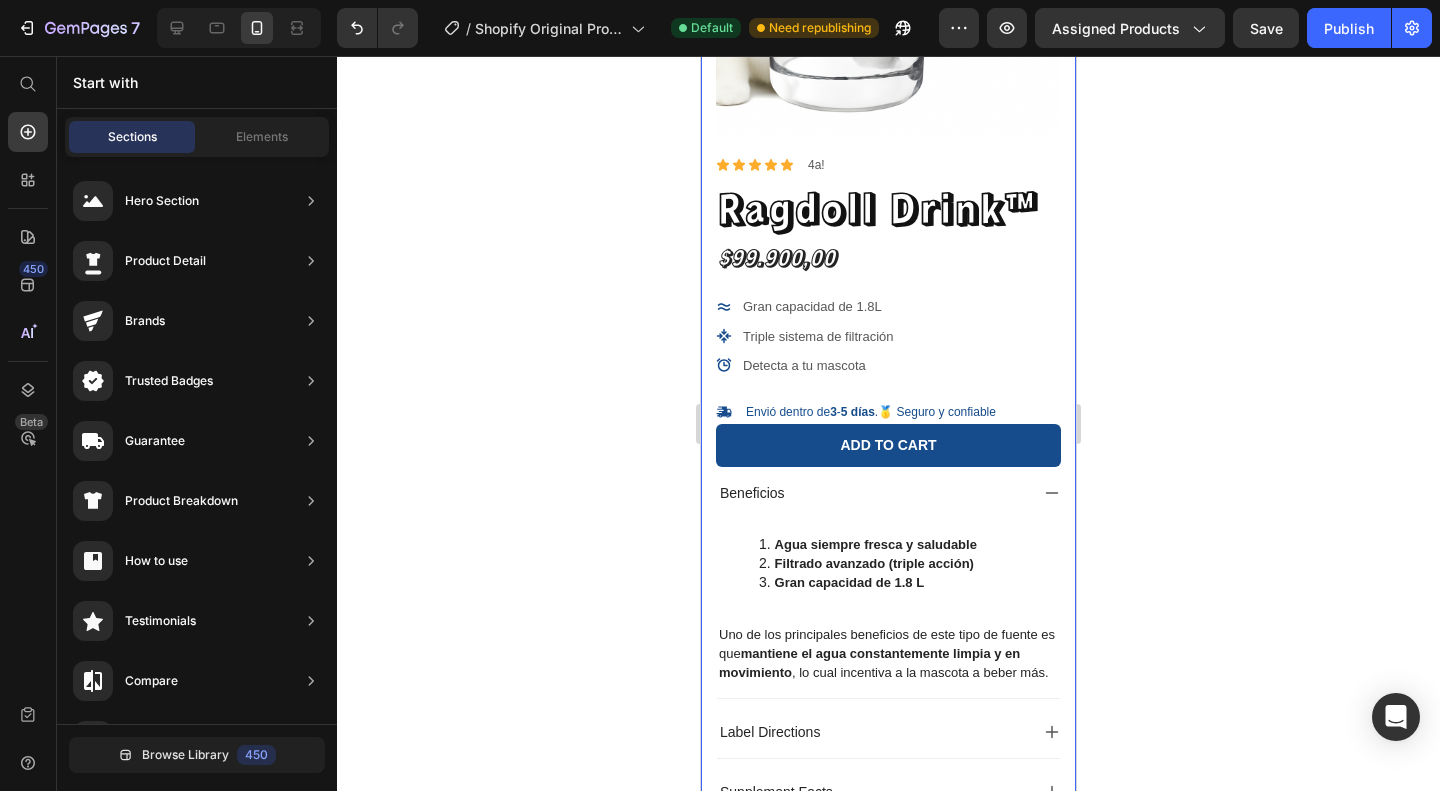 click on "Beneficios" at bounding box center (888, 493) 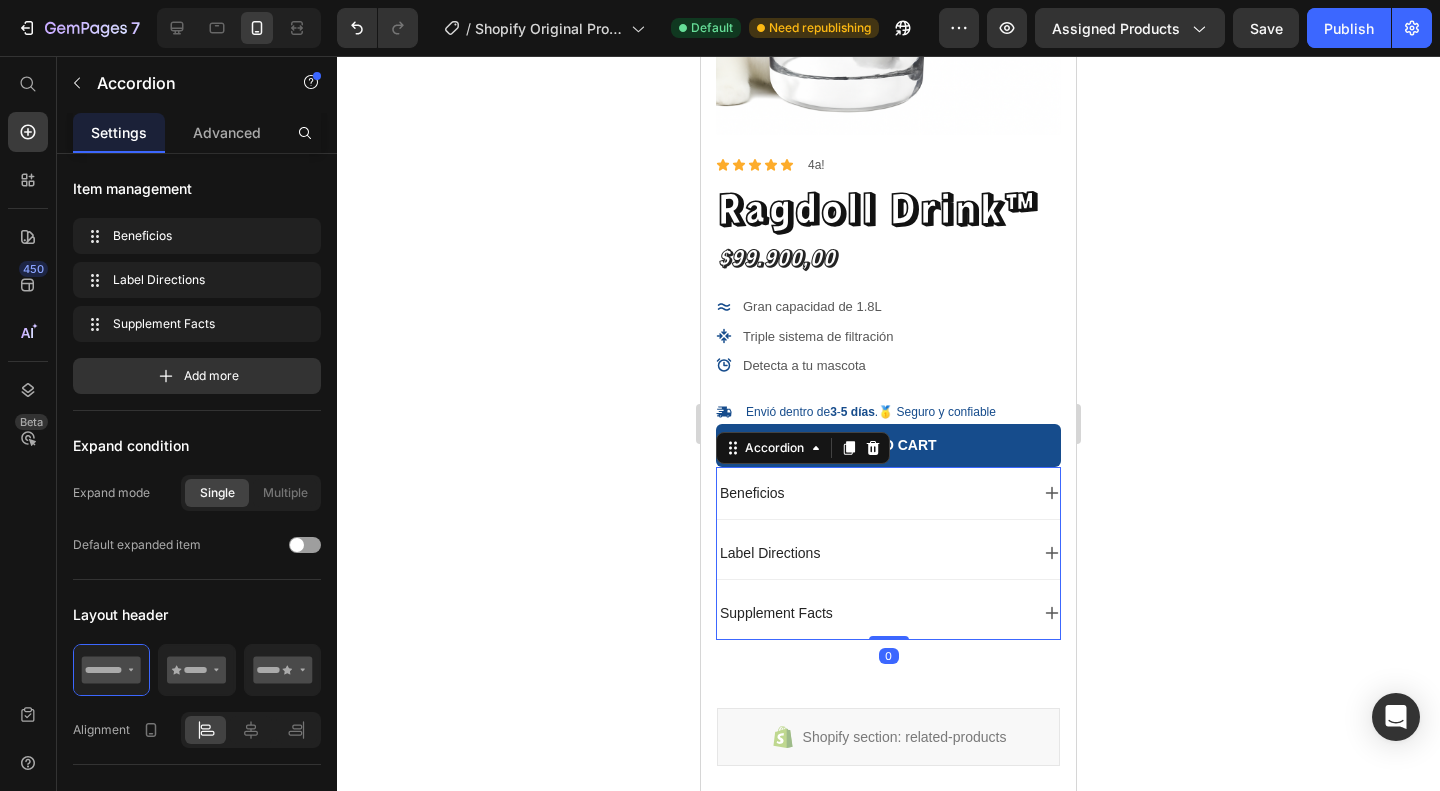 click on "Beneficios" at bounding box center (872, 493) 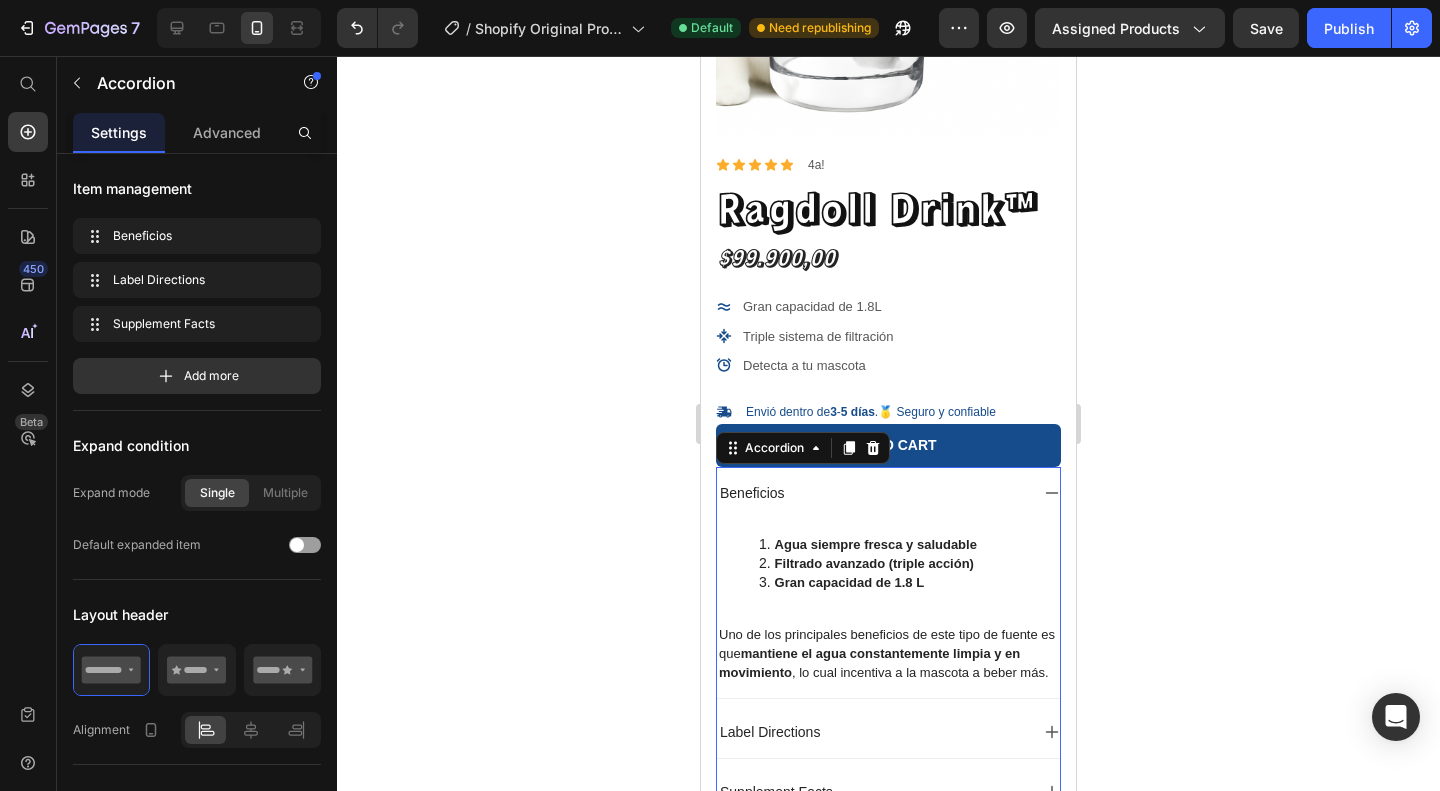 click on "Beneficios" at bounding box center (872, 493) 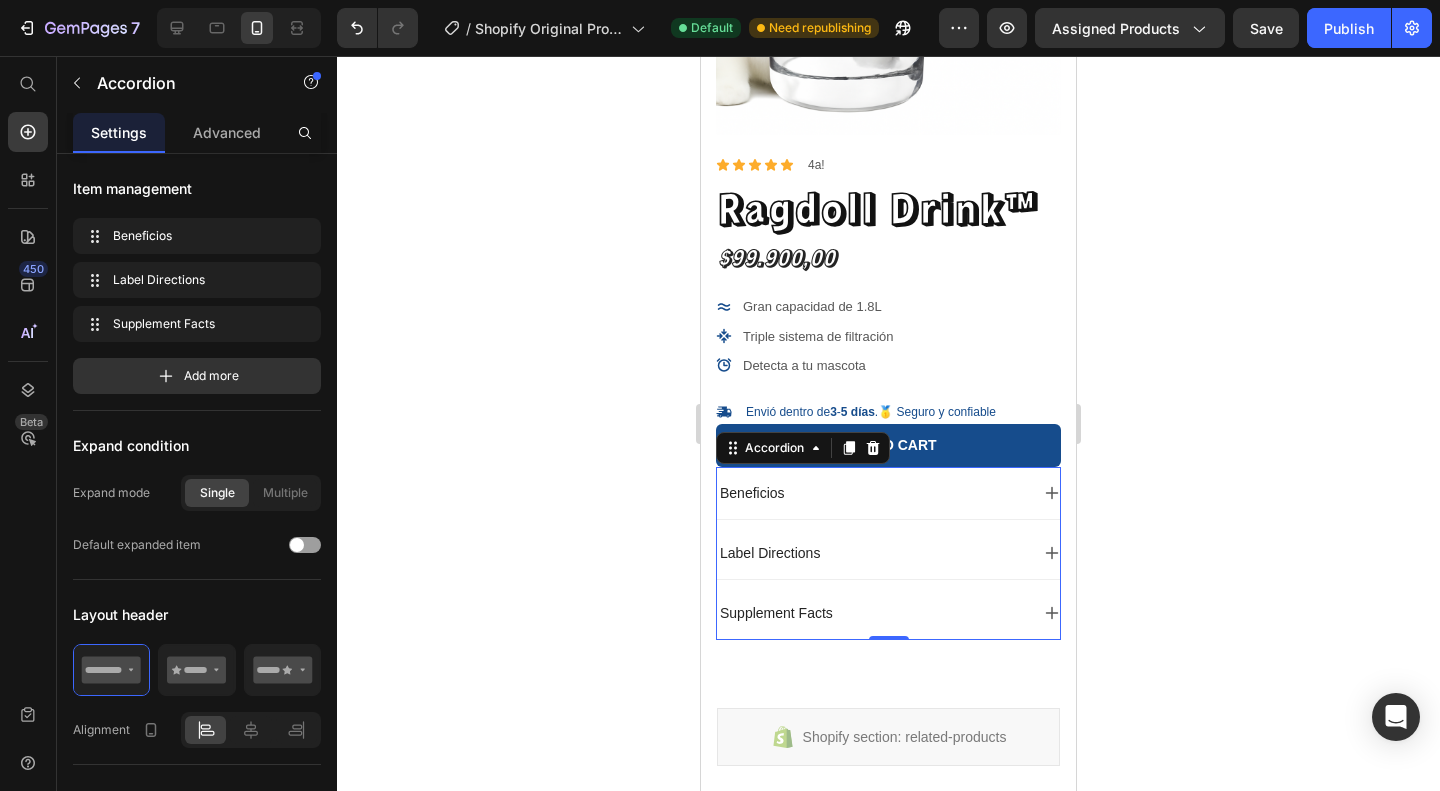 click on "Beneficios" at bounding box center [872, 493] 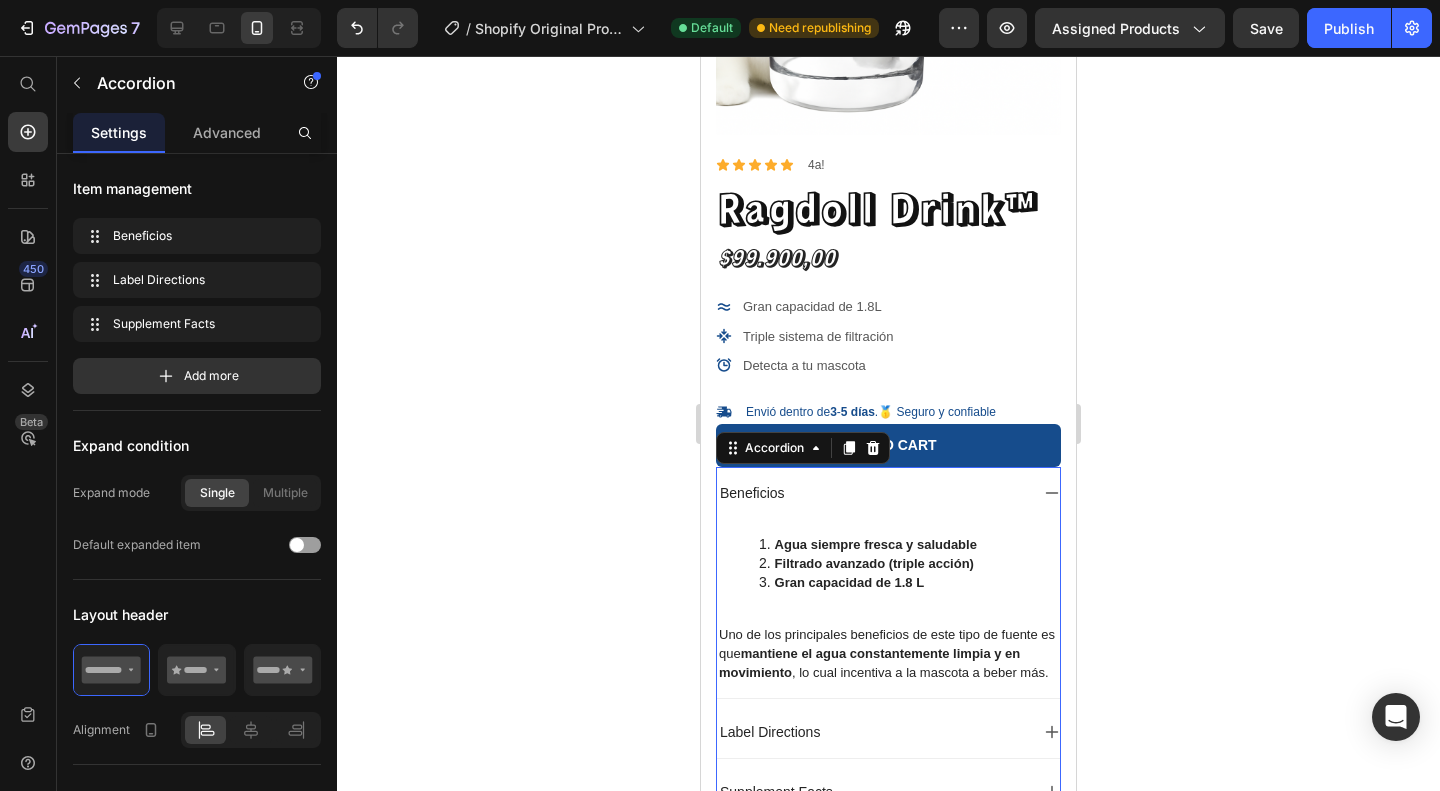 click on "Beneficios" at bounding box center (872, 493) 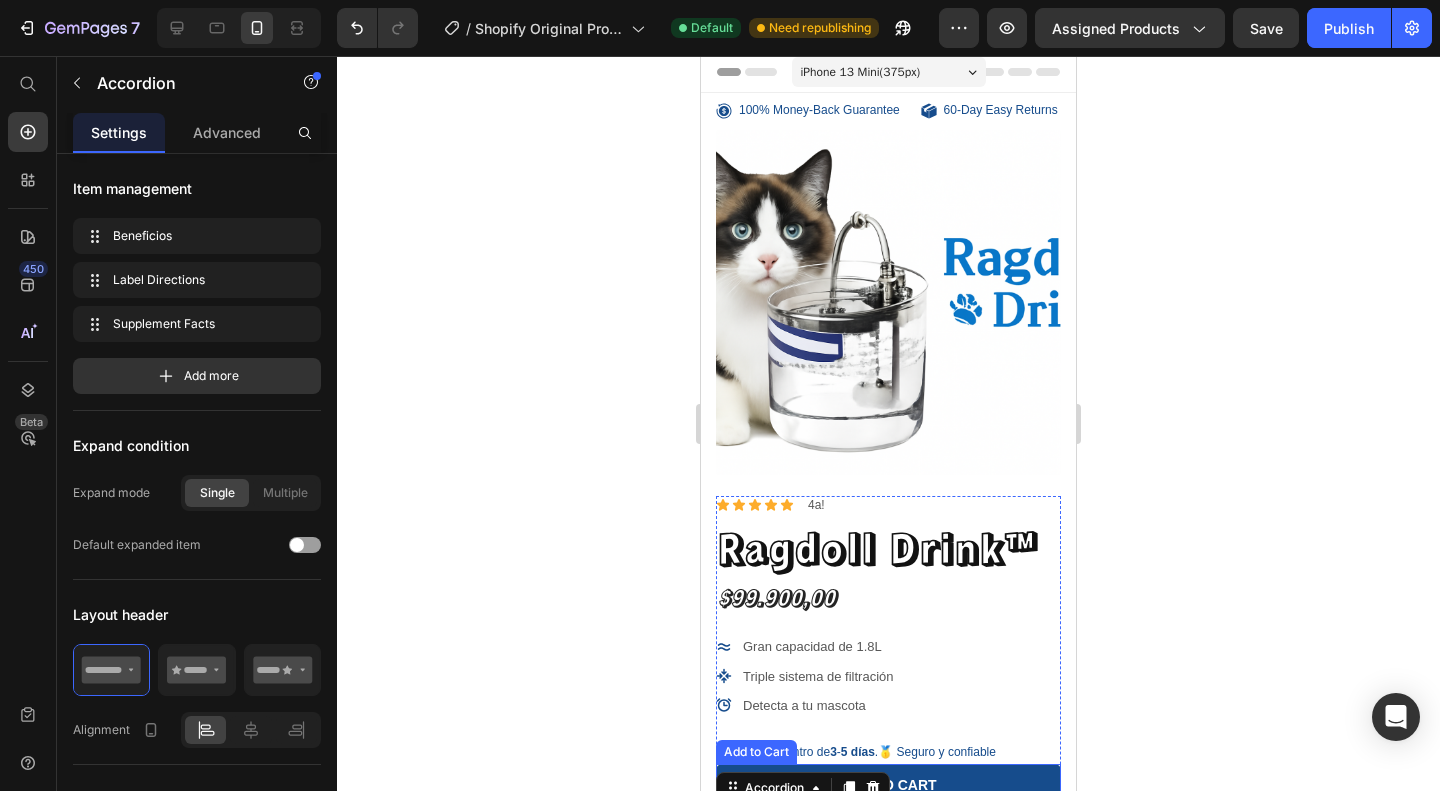 scroll, scrollTop: 0, scrollLeft: 0, axis: both 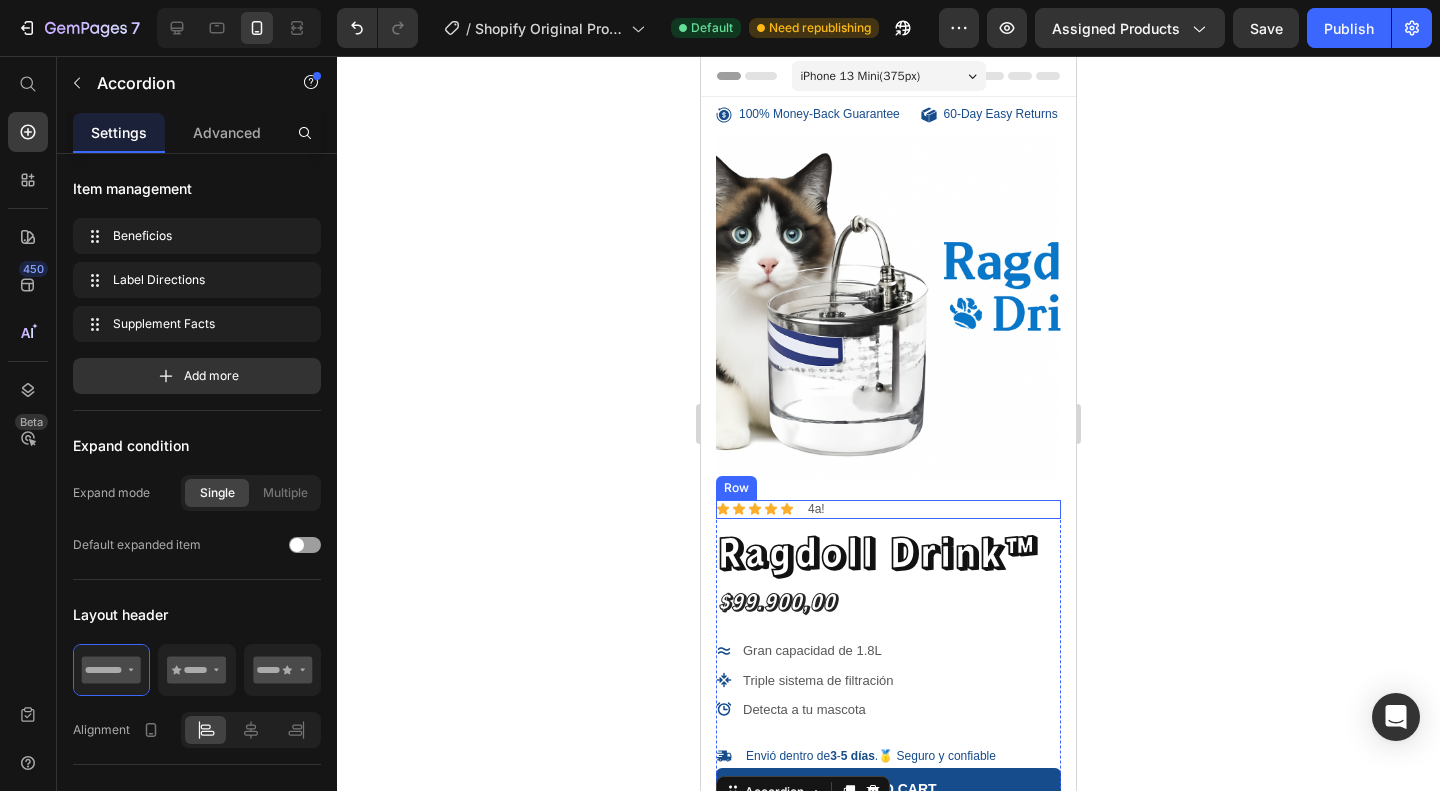 click on "Icon Icon Icon Icon Icon Icon List 4a! Text Block Row Ragdoll Drink™ Product Title $99.900,00 Product Price
Gran capacidad de 1.8L
Triple sistema de filtración
Detecta a tu mascota Item List Quantity Text Block 1 Product Quantity
Envió dentro de  3  -  5   días .🥇 Seguro y confiable Item List
100% Money-Back Guarantee Item List
60-Day Easy Returns and Exchanges Item List Row Add to cart Add to Cart
Beneficios
Label Directions
Supplement Facts Accordion   0" at bounding box center [888, 742] 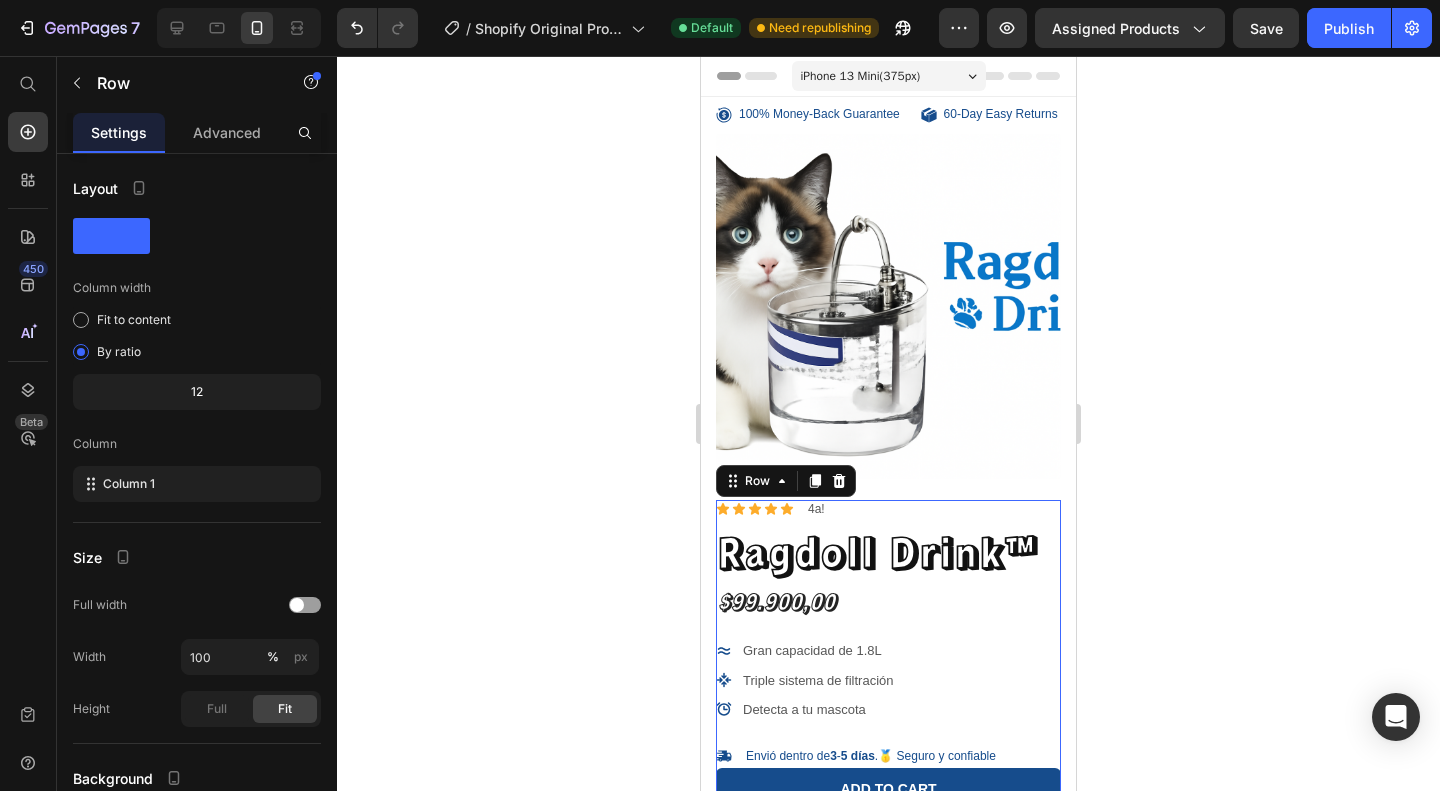 click on "Ragdoll Drink™" at bounding box center [888, 551] 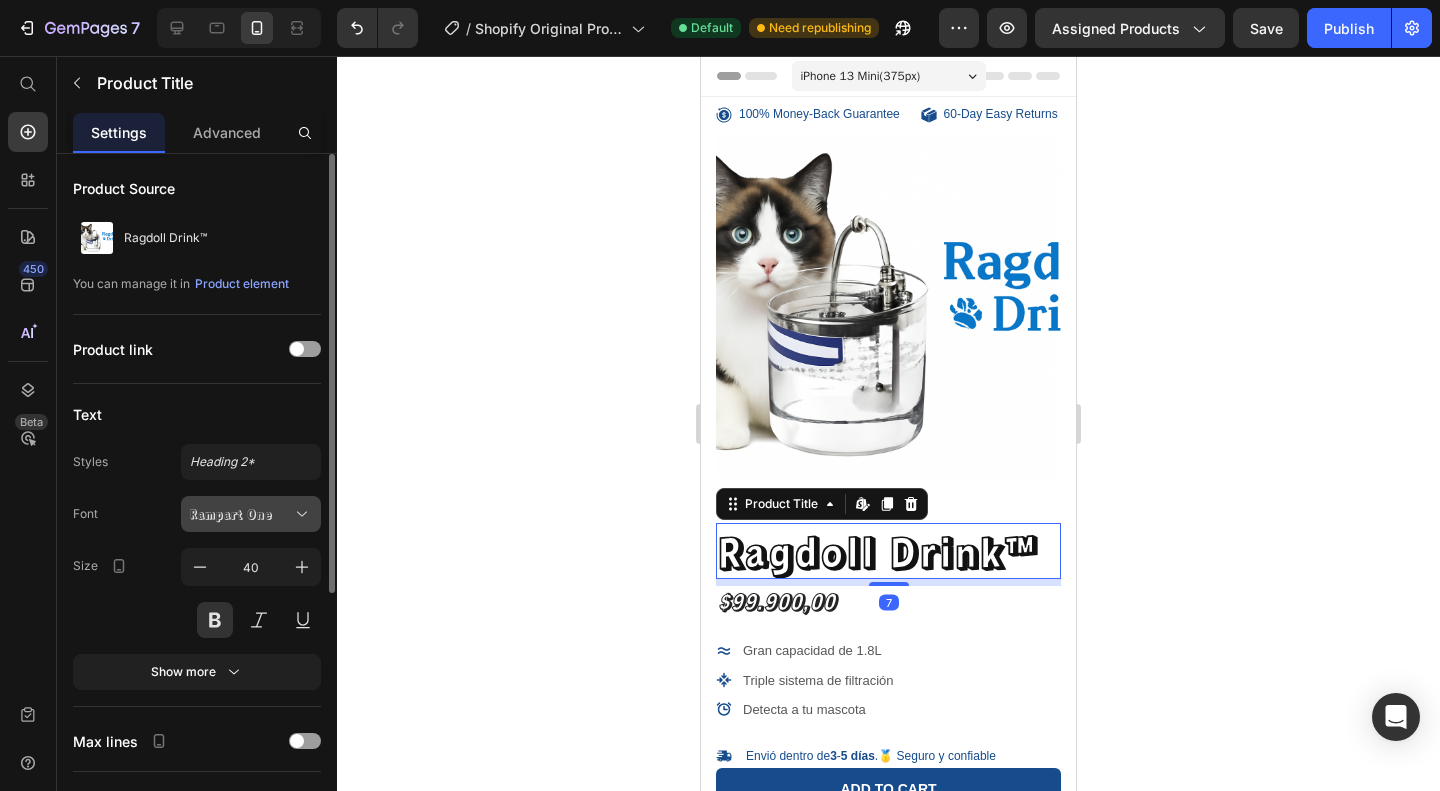 click on "Rampart One" at bounding box center [241, 514] 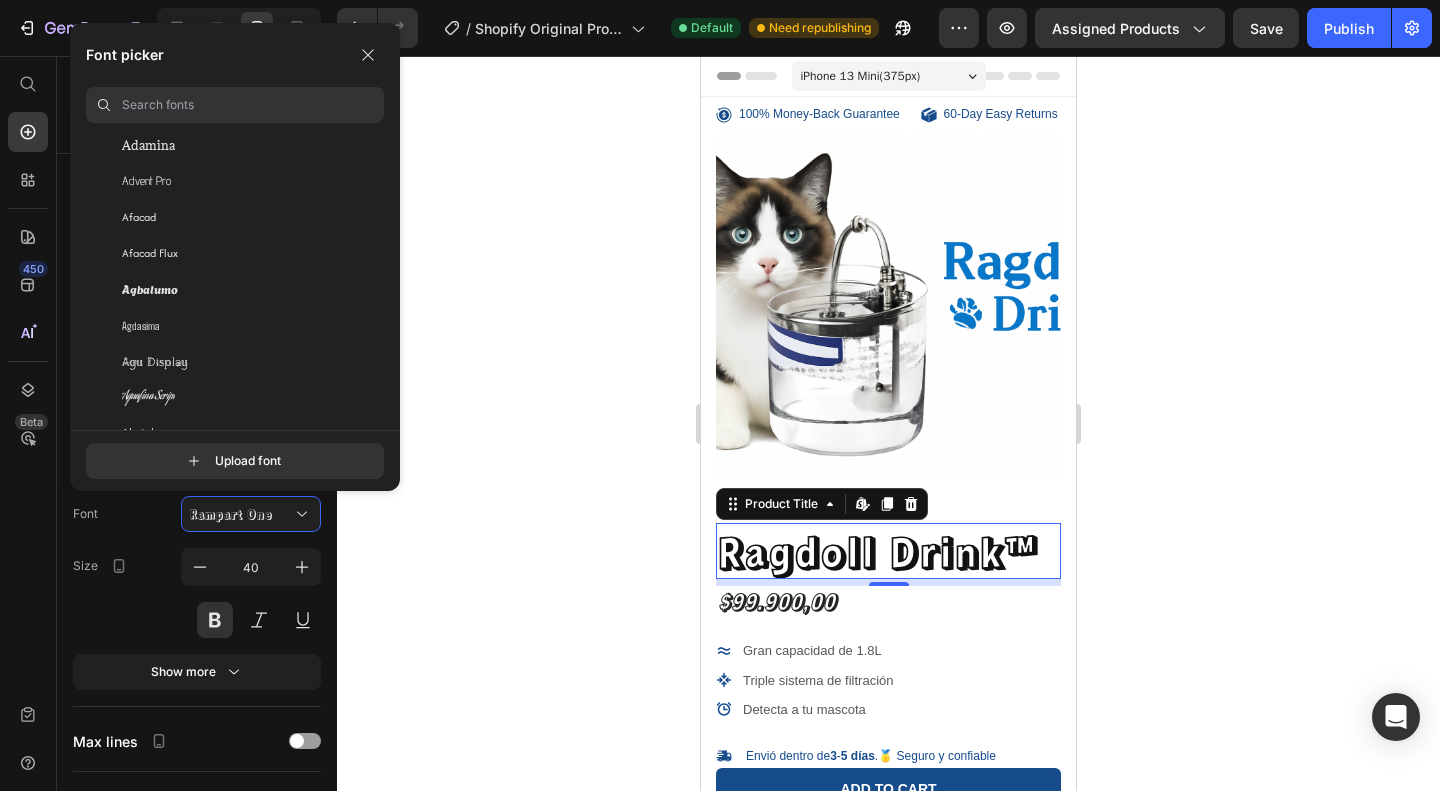 scroll, scrollTop: 744, scrollLeft: 0, axis: vertical 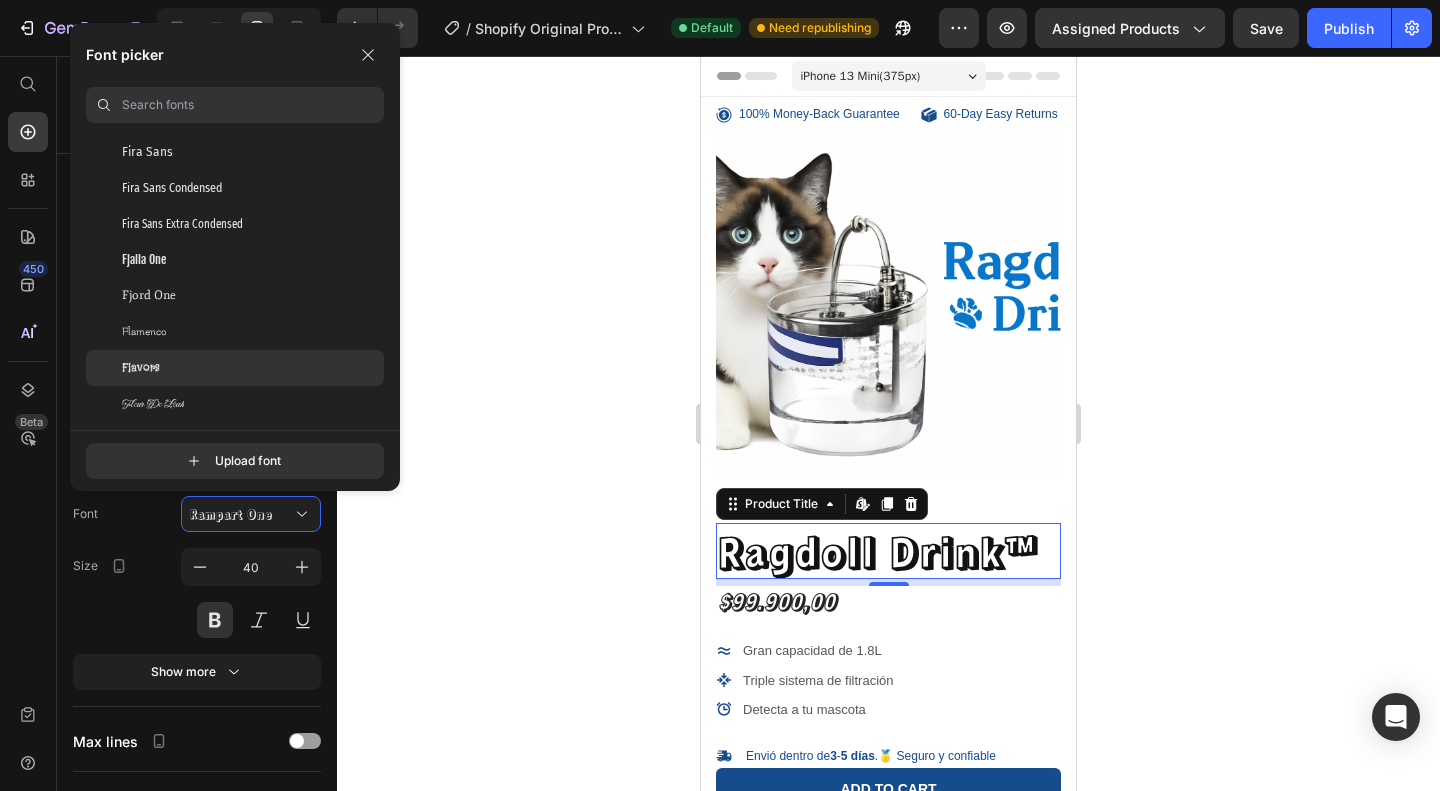 click on "Flavors" 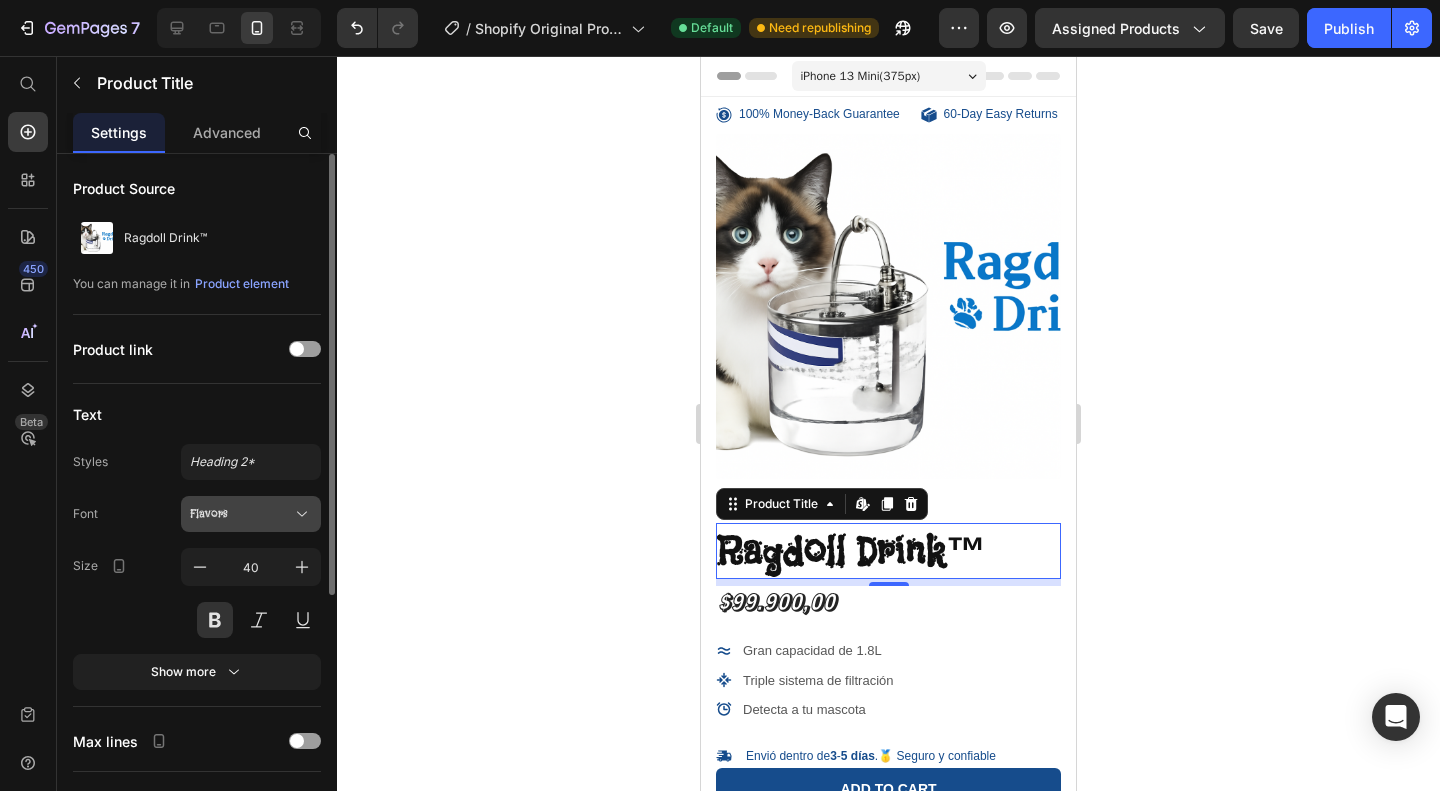 click on "Flavors" at bounding box center [241, 514] 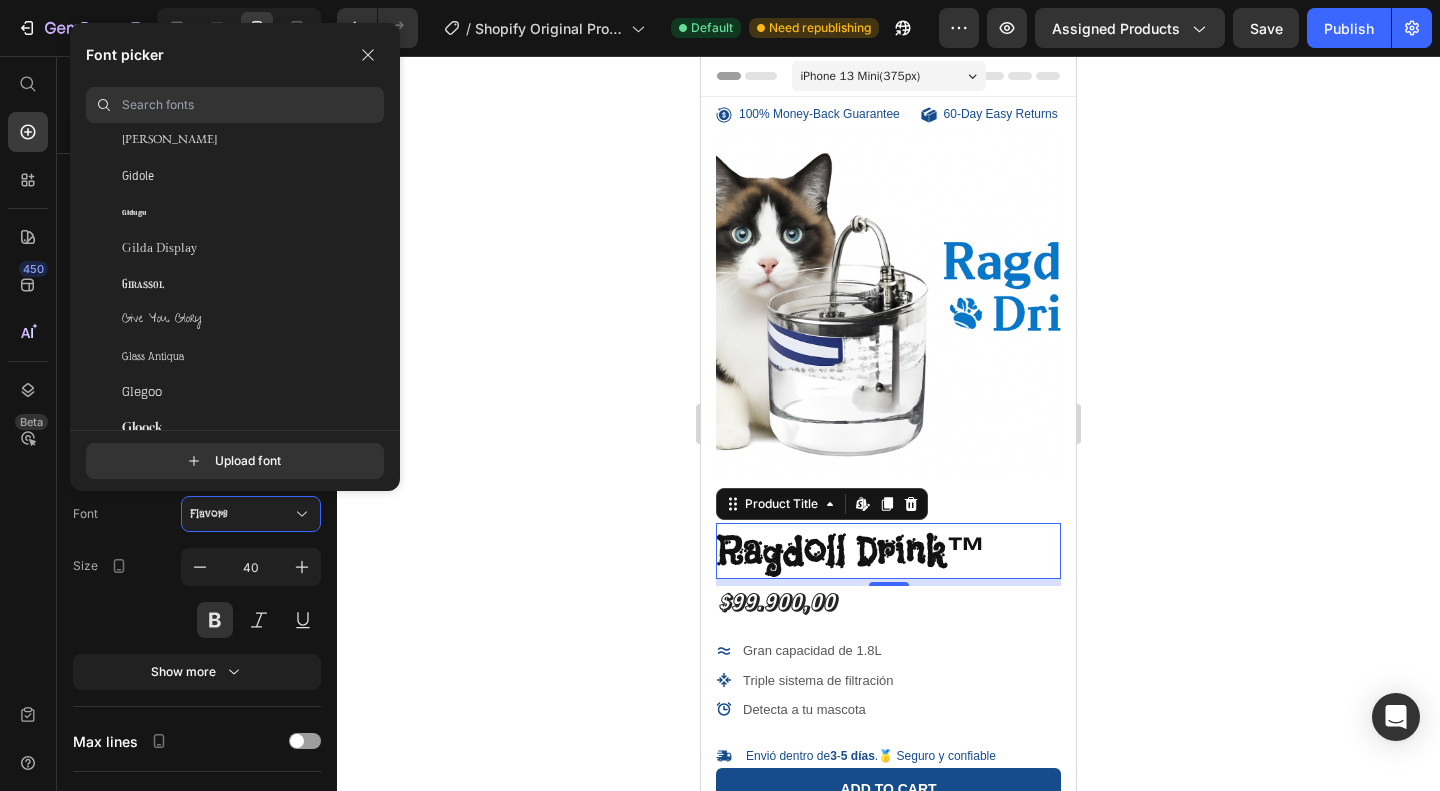 scroll, scrollTop: 19514, scrollLeft: 0, axis: vertical 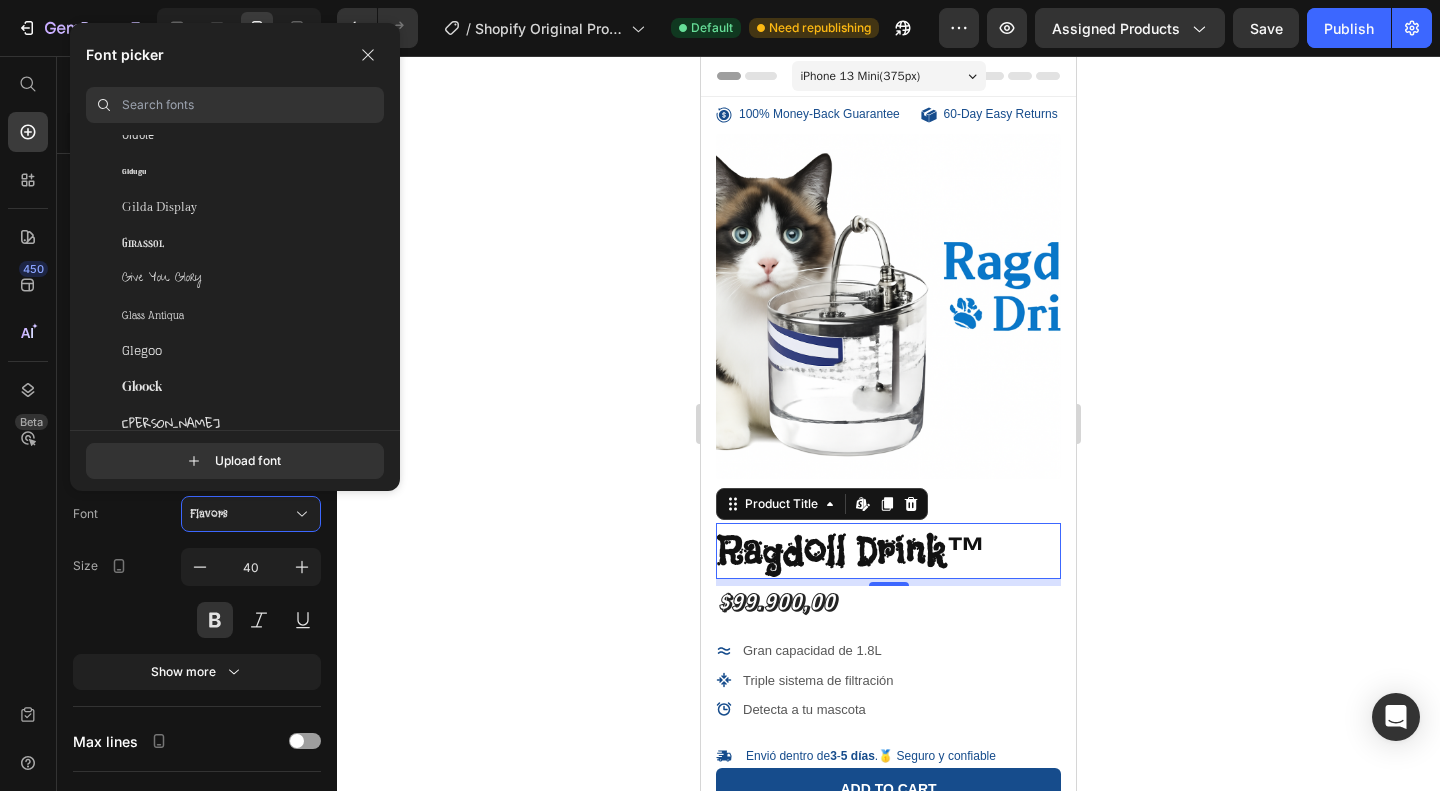 click on "Glegoo" 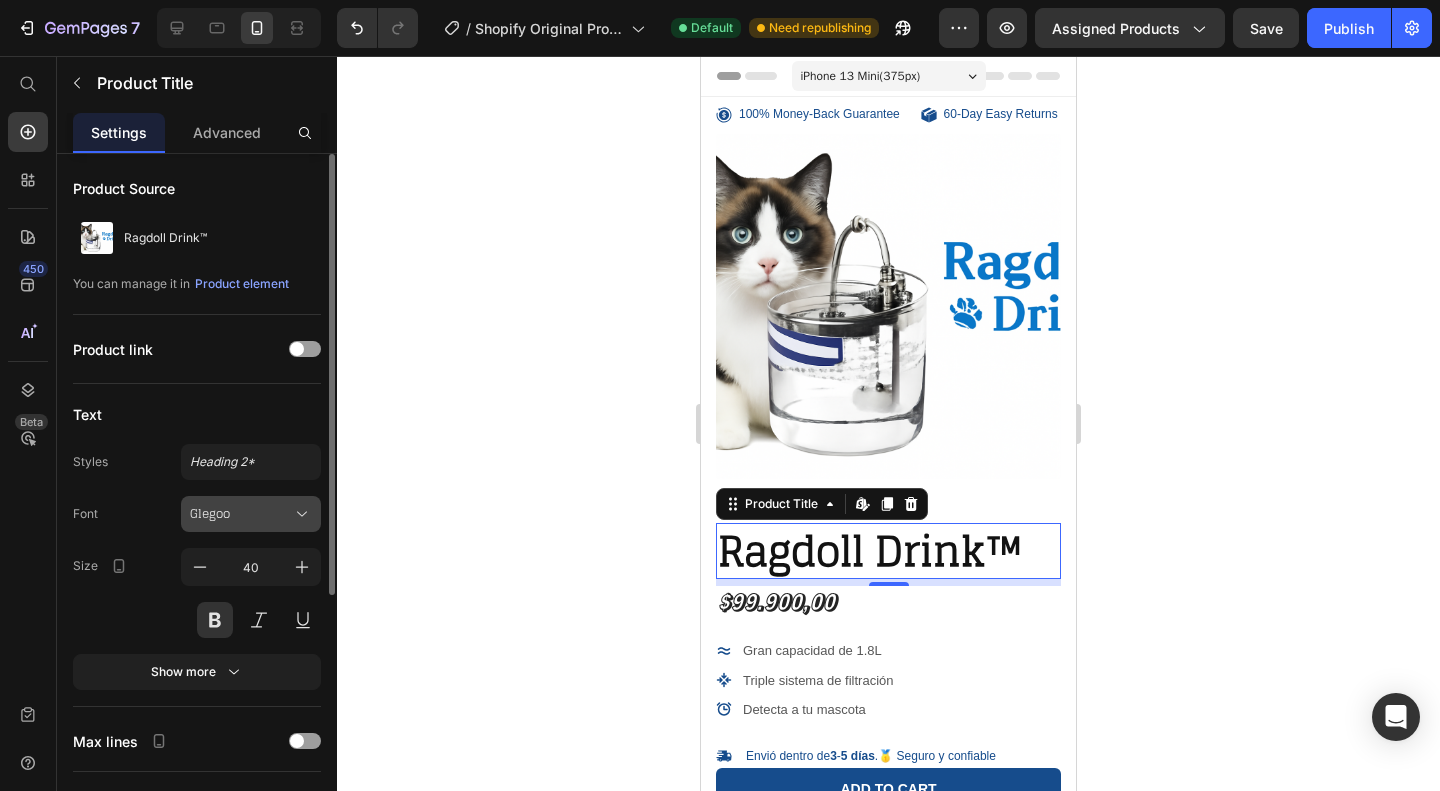 click on "Glegoo" at bounding box center [241, 514] 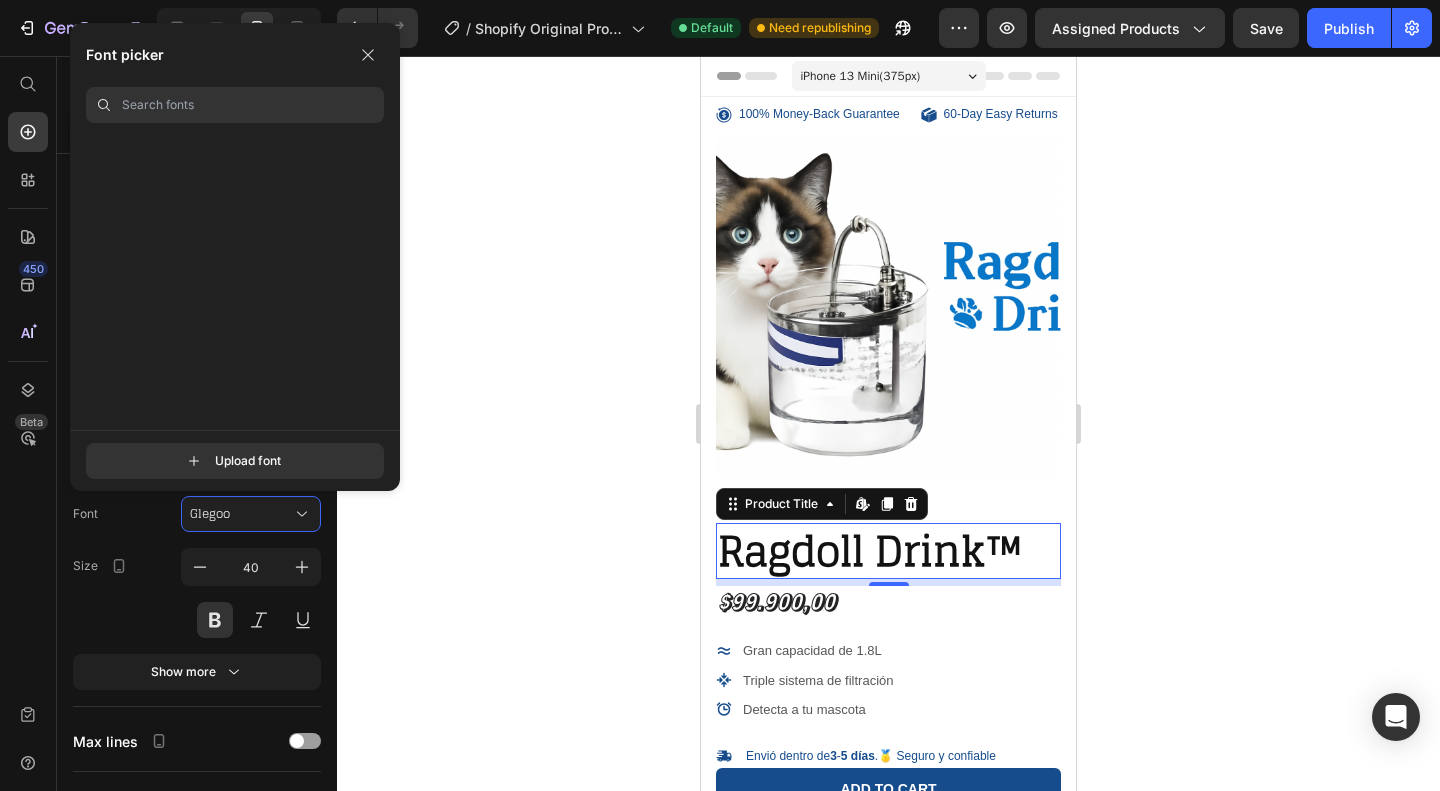scroll, scrollTop: 54442, scrollLeft: 0, axis: vertical 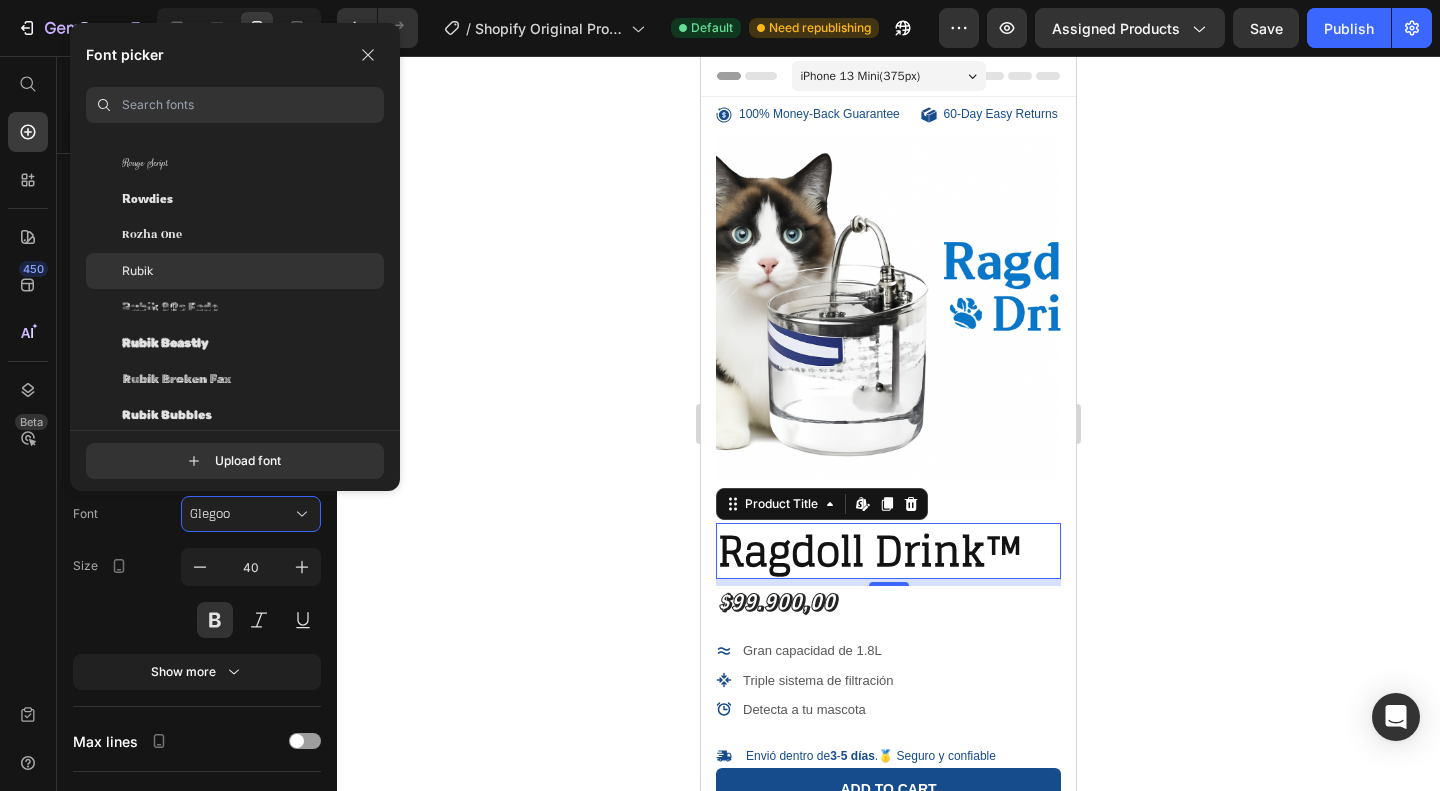 click on "Rubik" 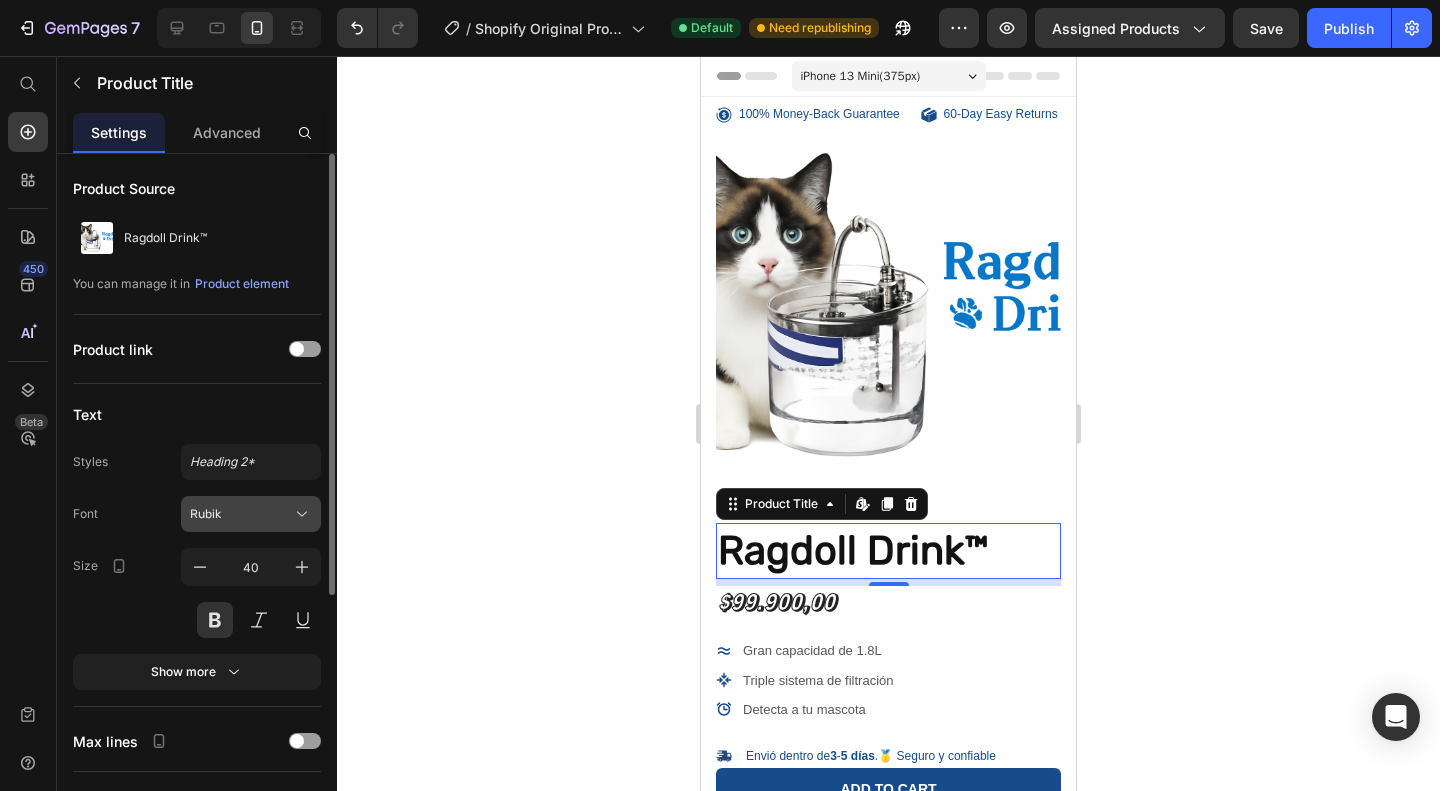 click on "Rubik" at bounding box center [241, 514] 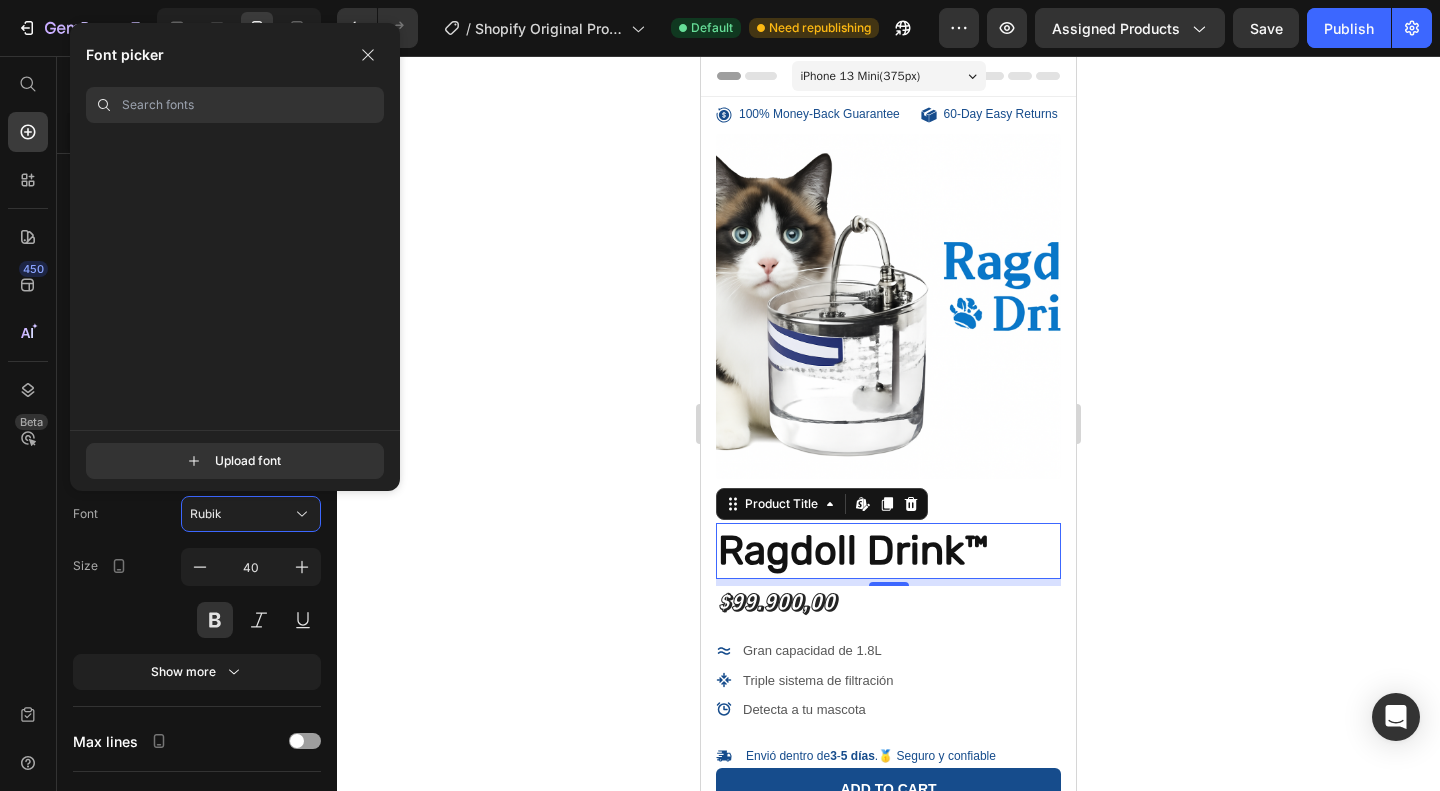scroll, scrollTop: 66188, scrollLeft: 0, axis: vertical 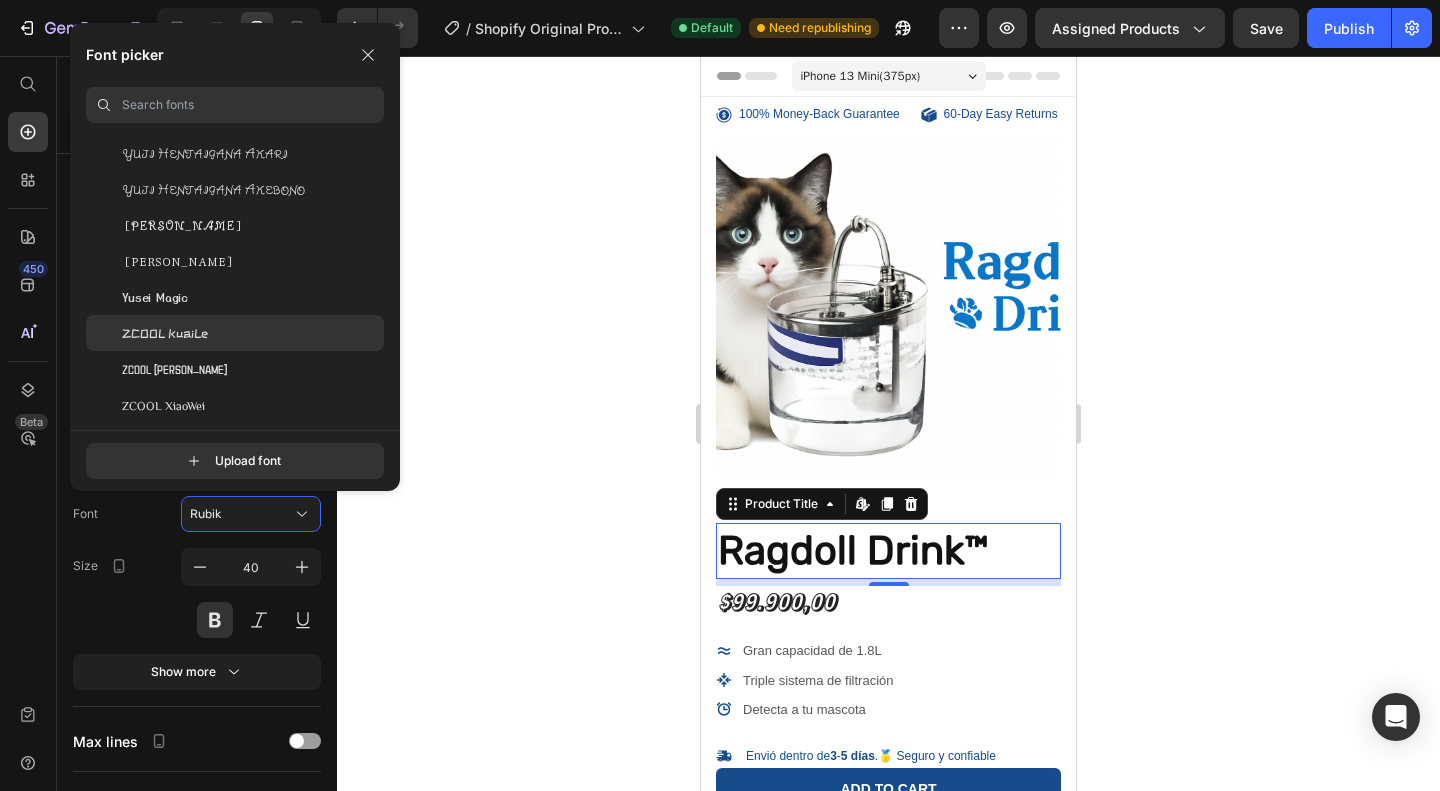 click on "ZCOOL KuaiLe" at bounding box center [165, 333] 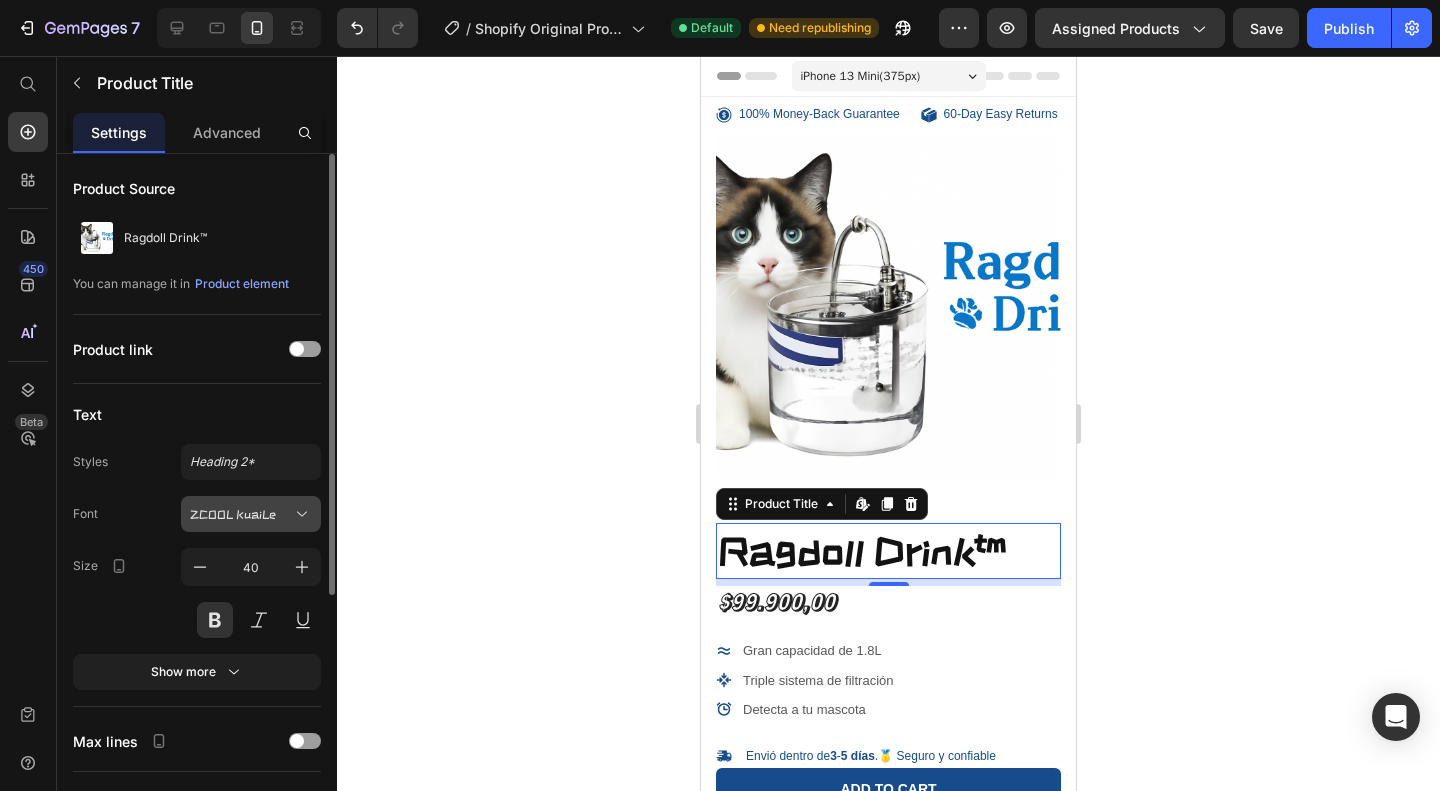 click on "ZCOOL KuaiLe" at bounding box center (251, 514) 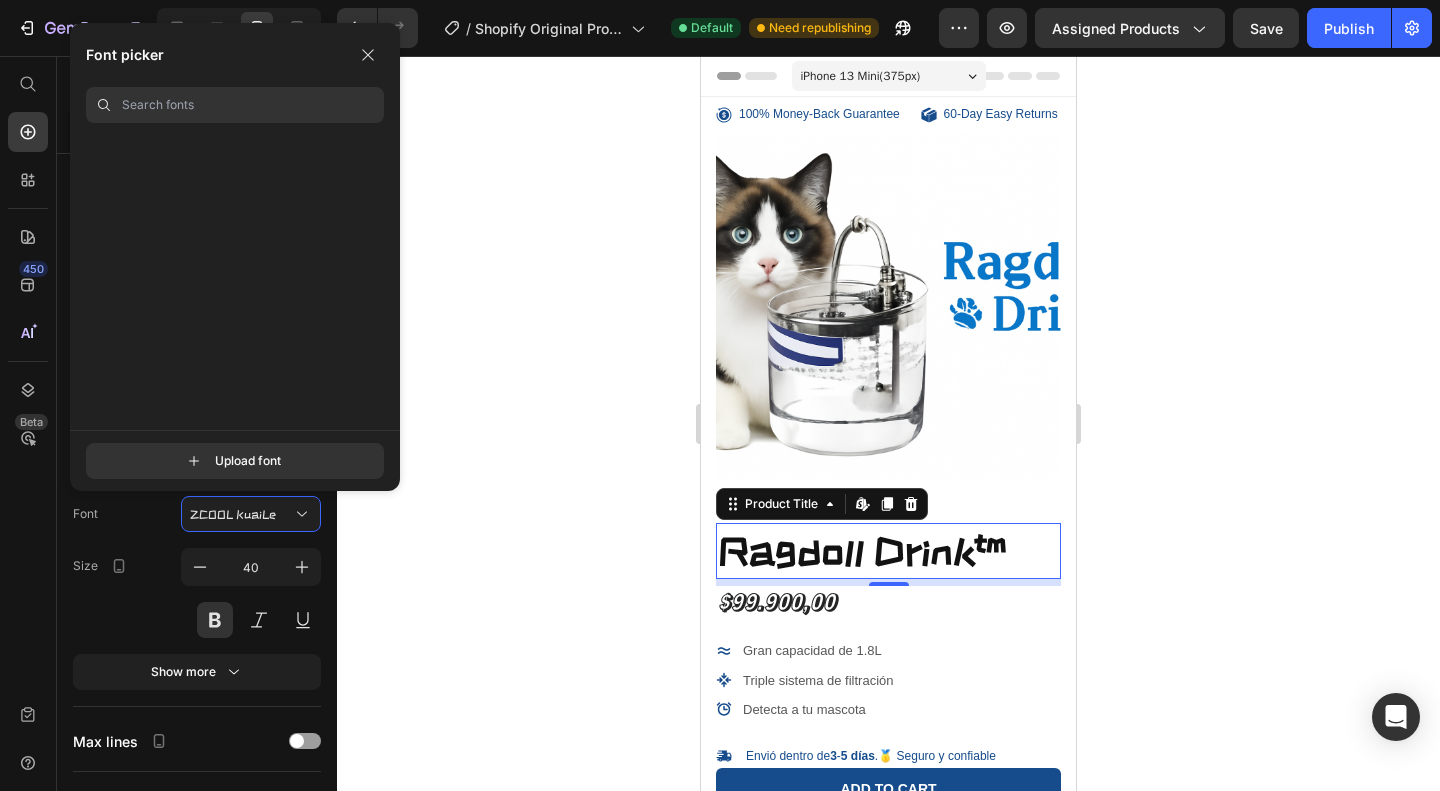 scroll, scrollTop: 38570, scrollLeft: 0, axis: vertical 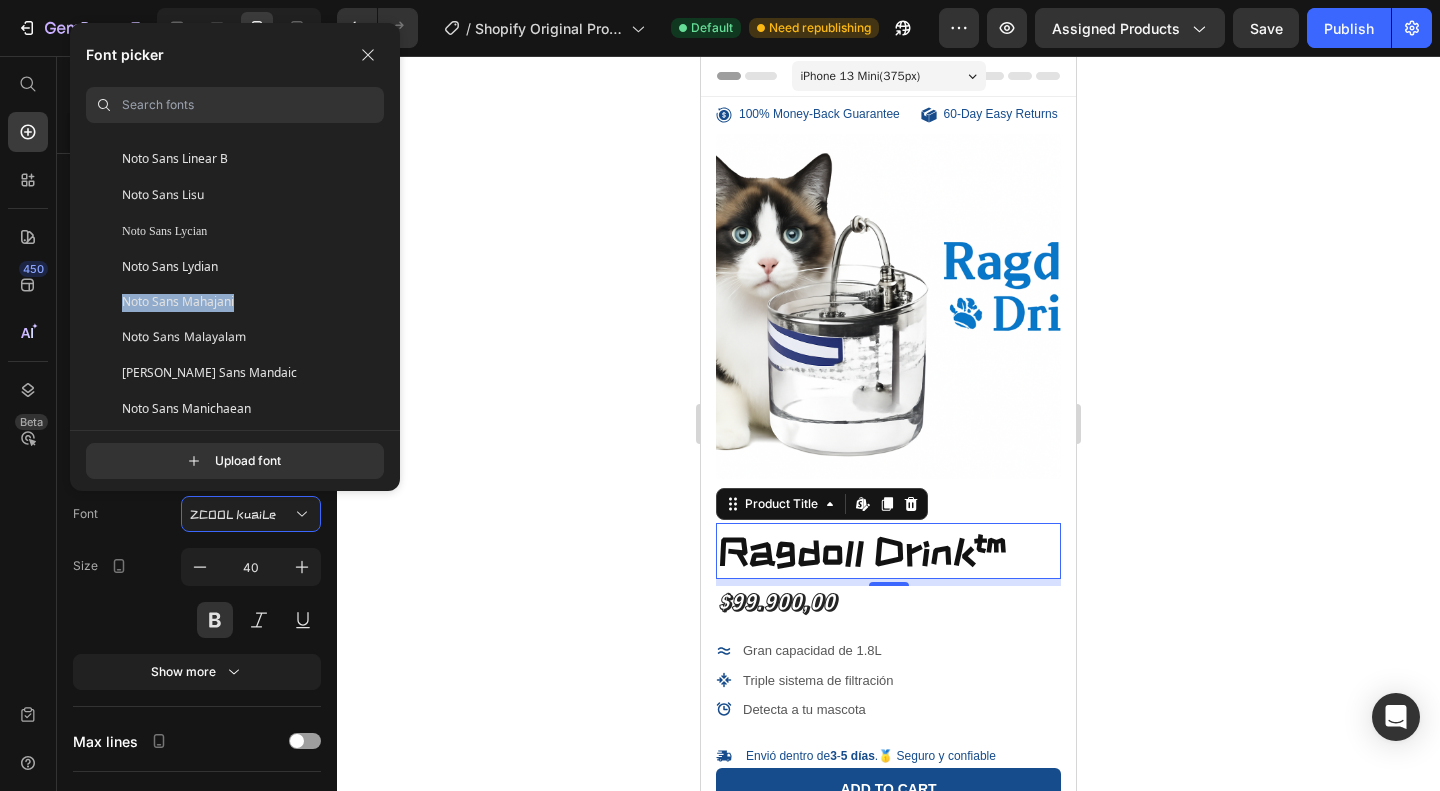 drag, startPoint x: 374, startPoint y: 306, endPoint x: 377, endPoint y: 269, distance: 37.12142 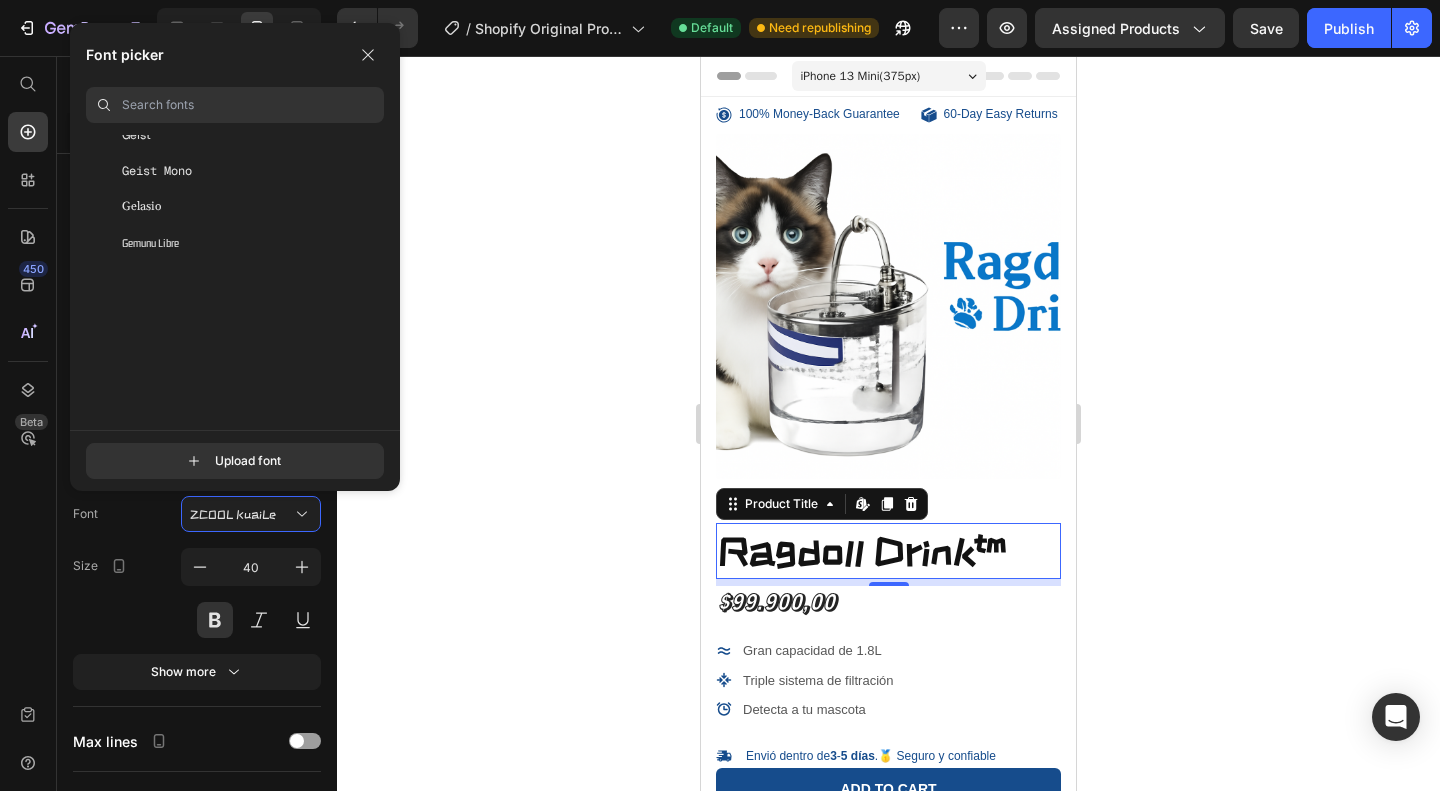 scroll, scrollTop: 19682, scrollLeft: 0, axis: vertical 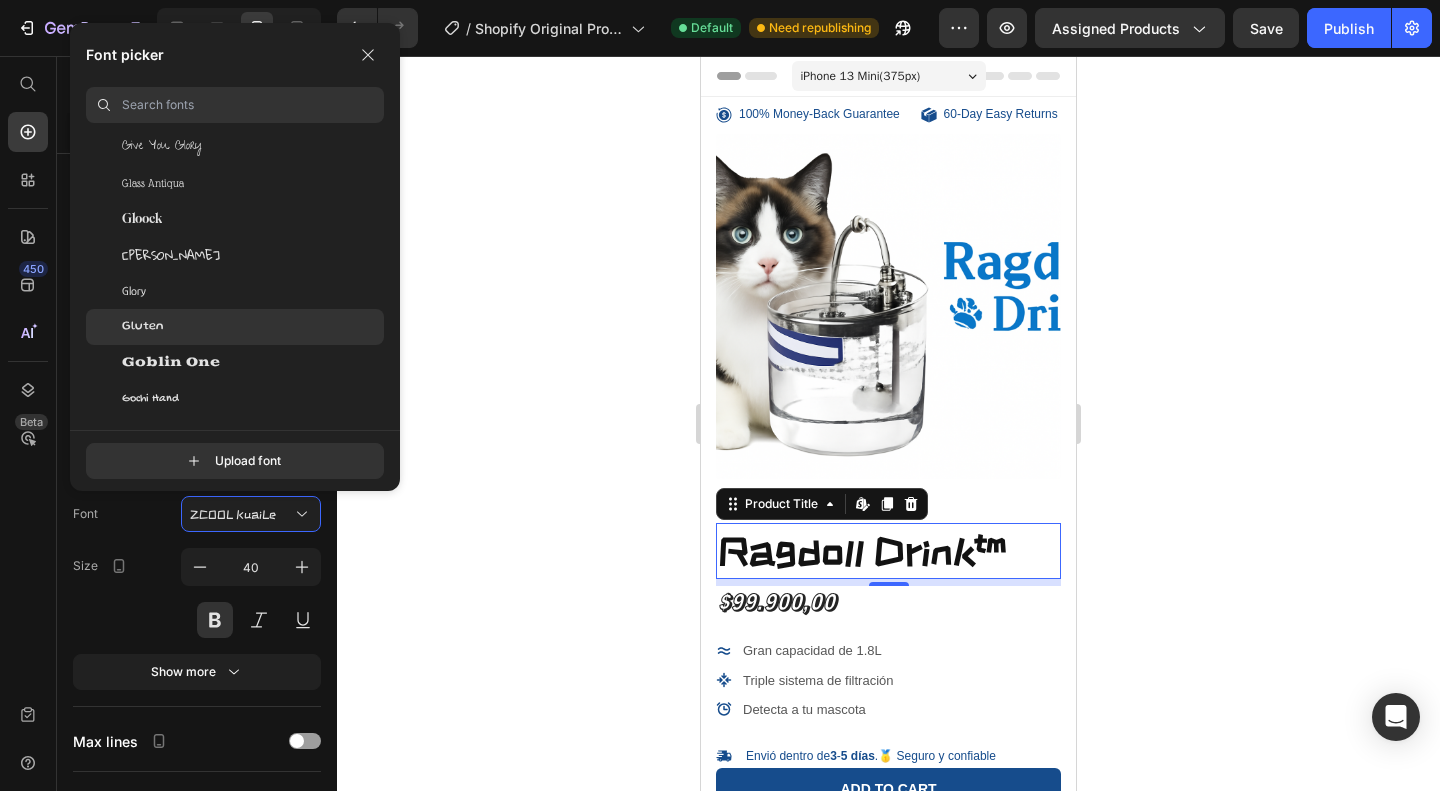 click on "Gluten" 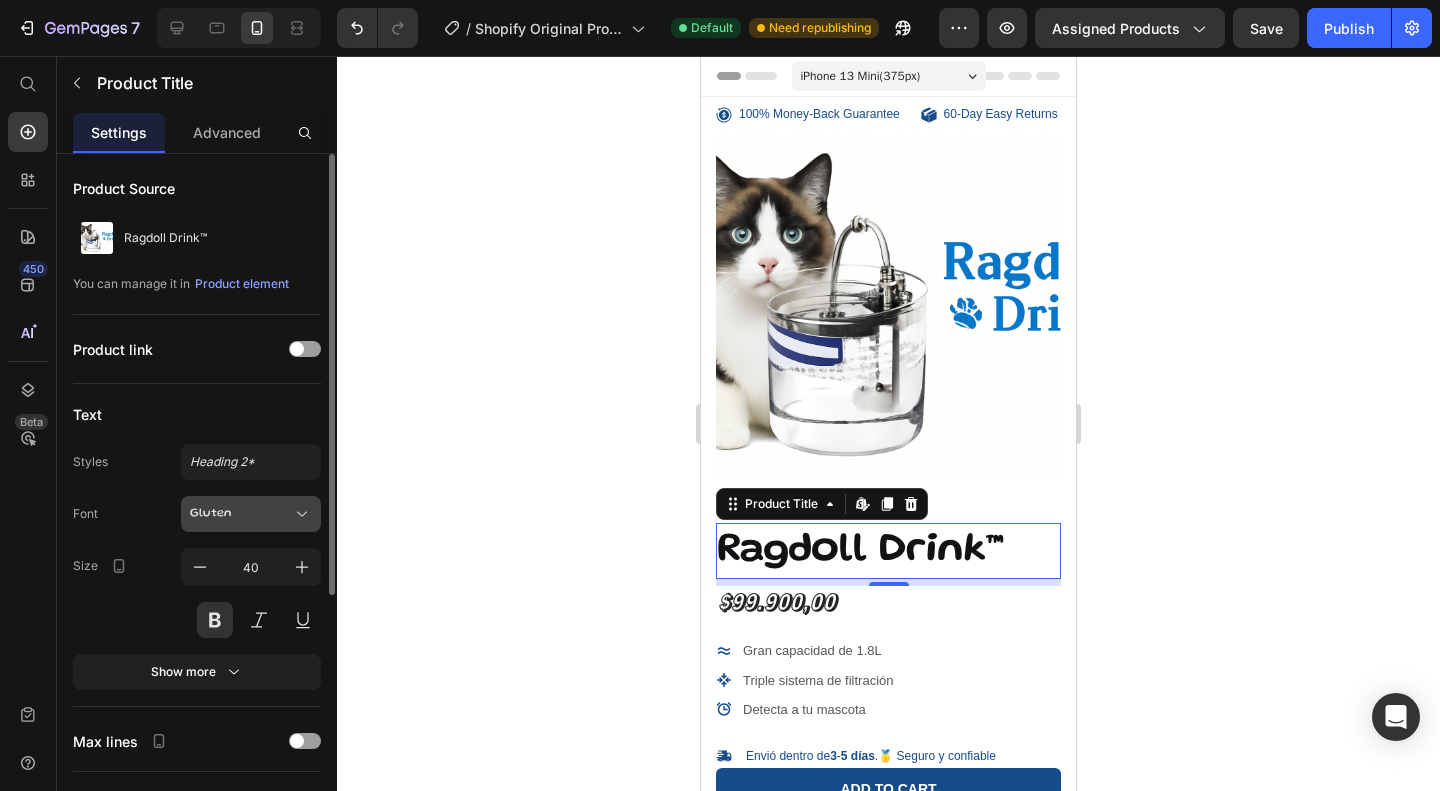 click on "Gluten" at bounding box center (241, 514) 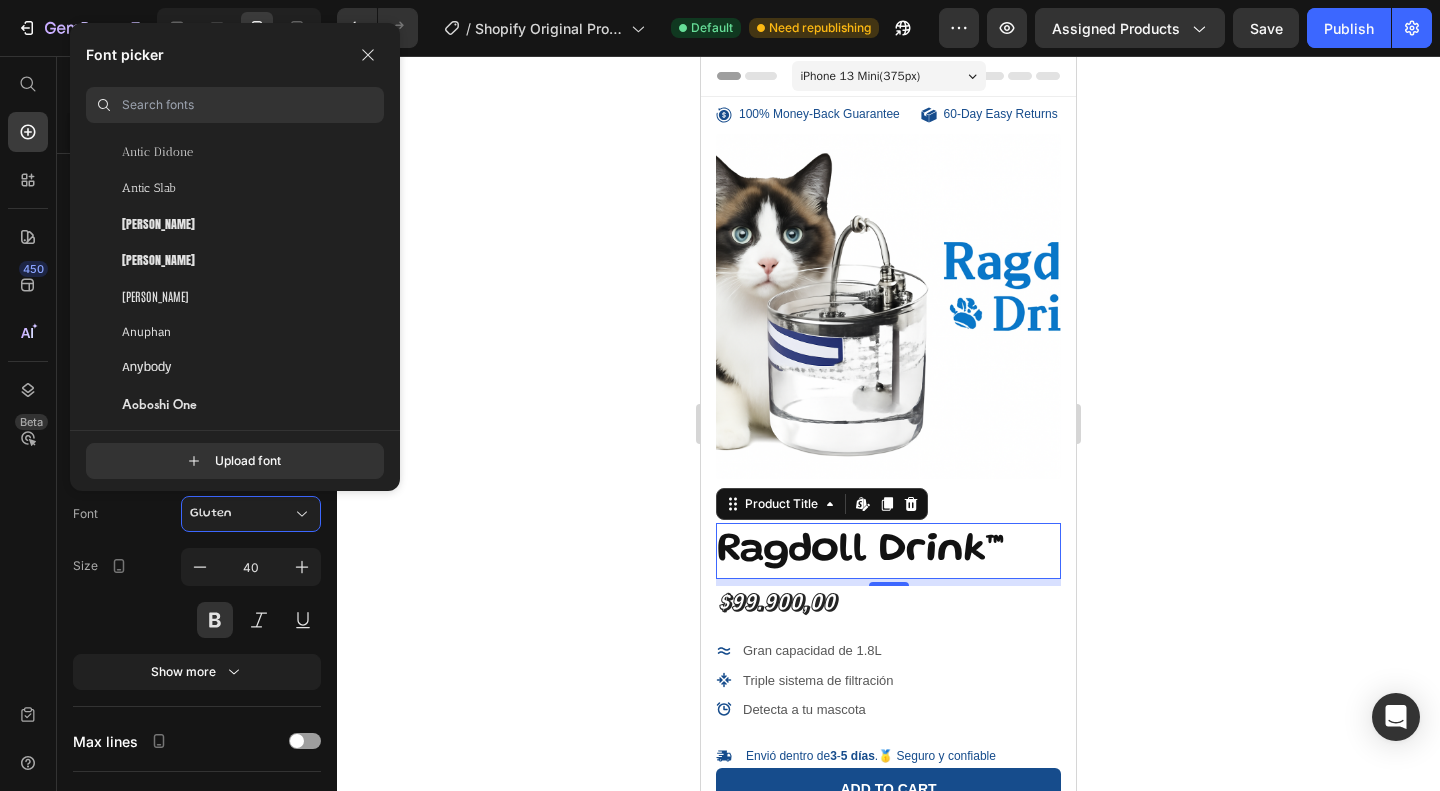 scroll, scrollTop: 3492, scrollLeft: 0, axis: vertical 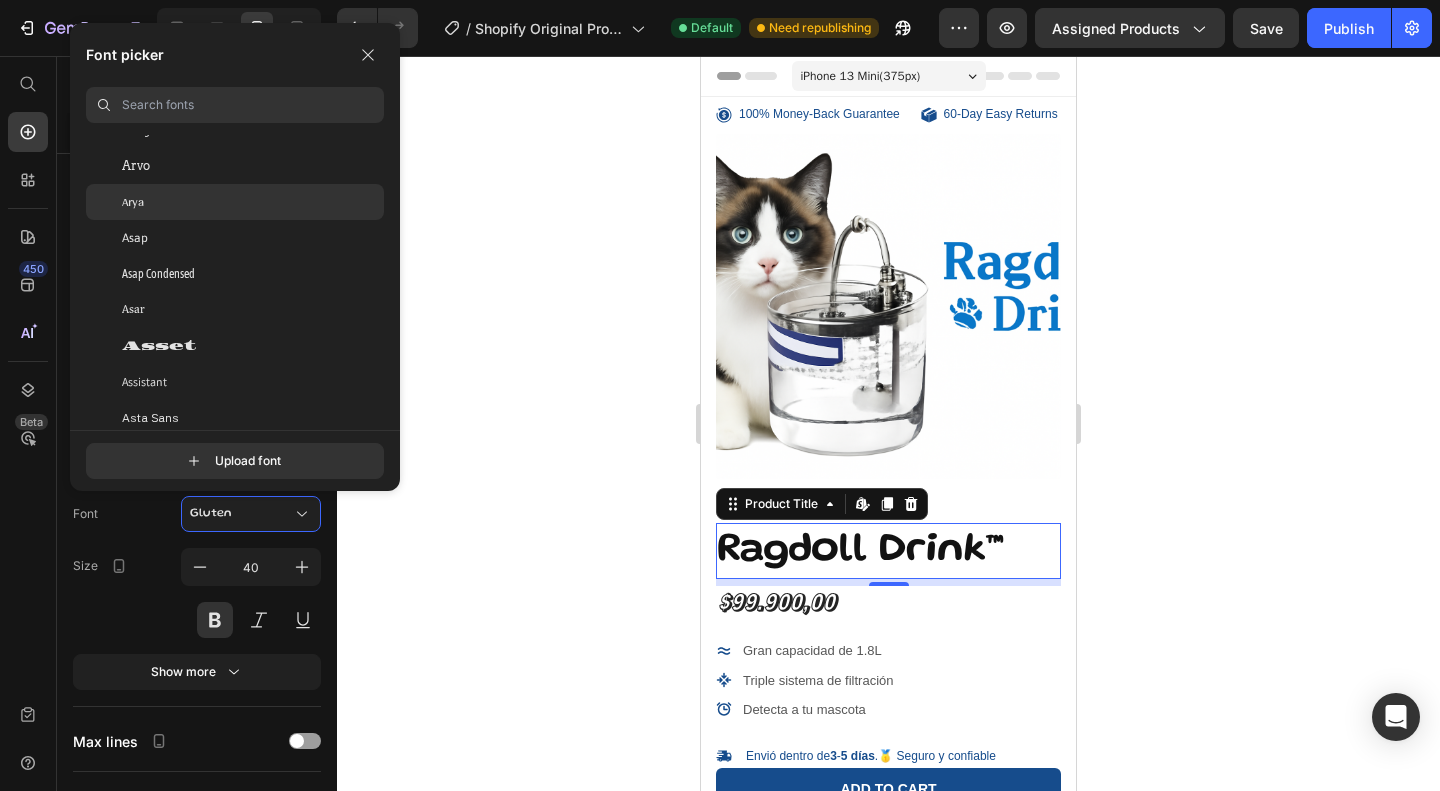click on "Arya" 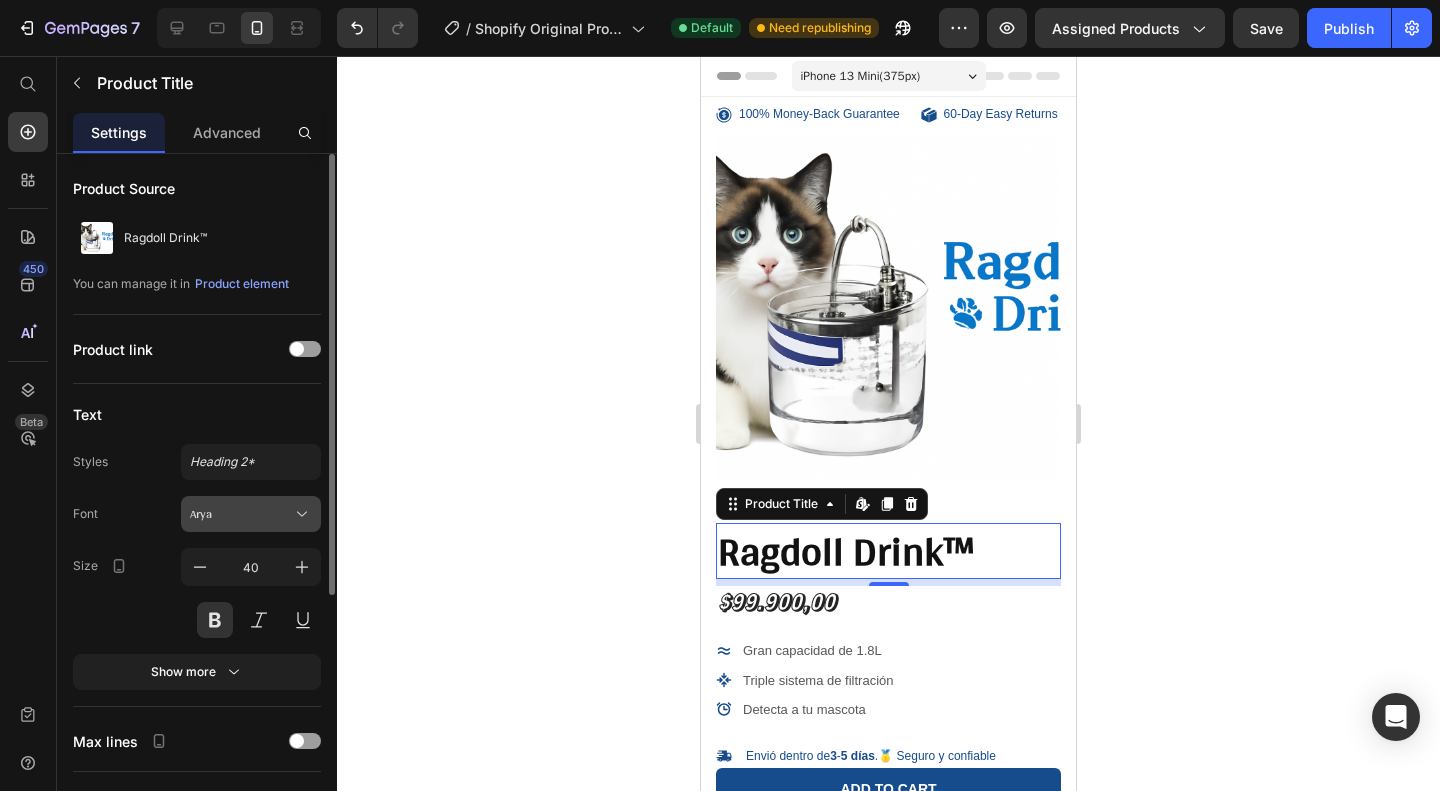 click on "Arya" at bounding box center [241, 514] 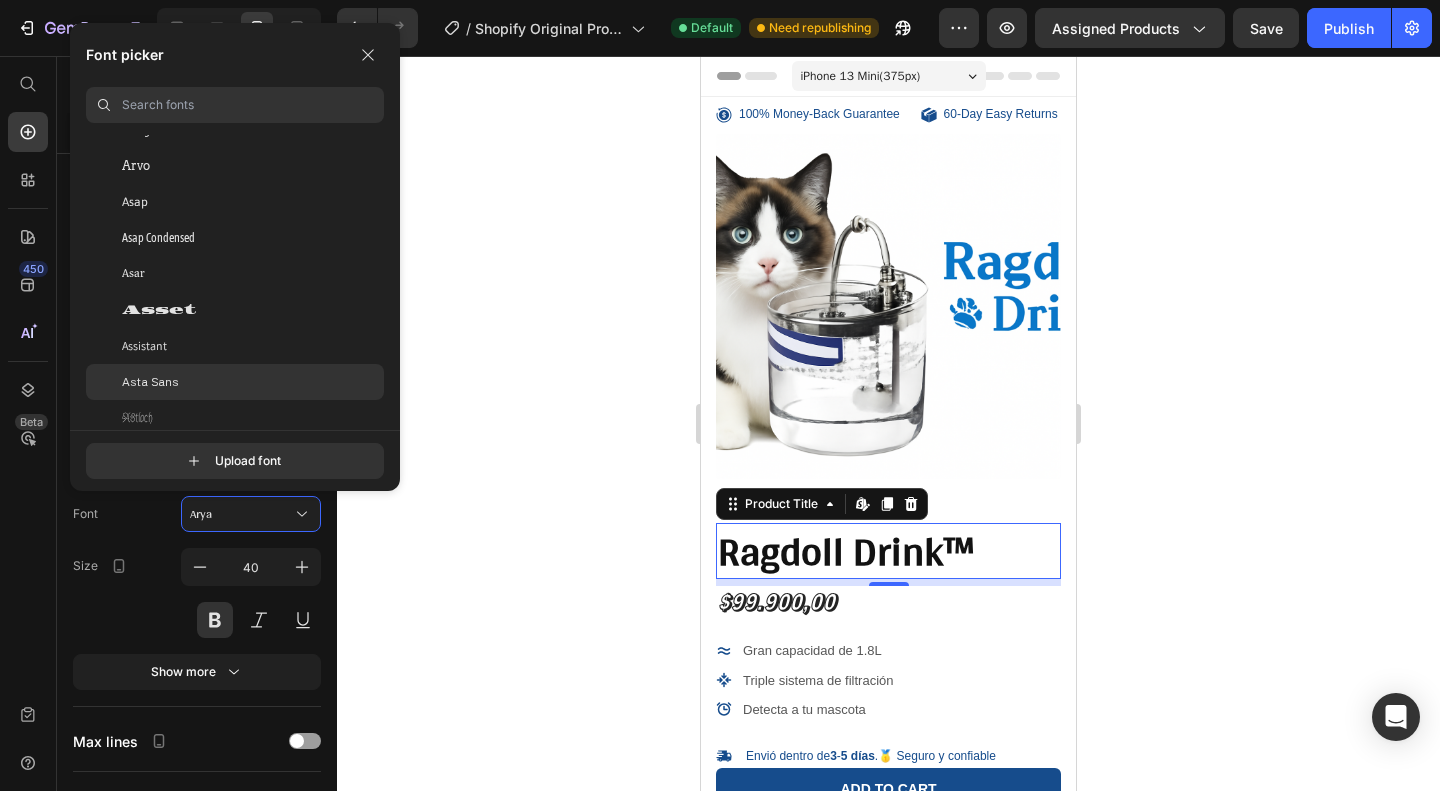 click on "Asta Sans" 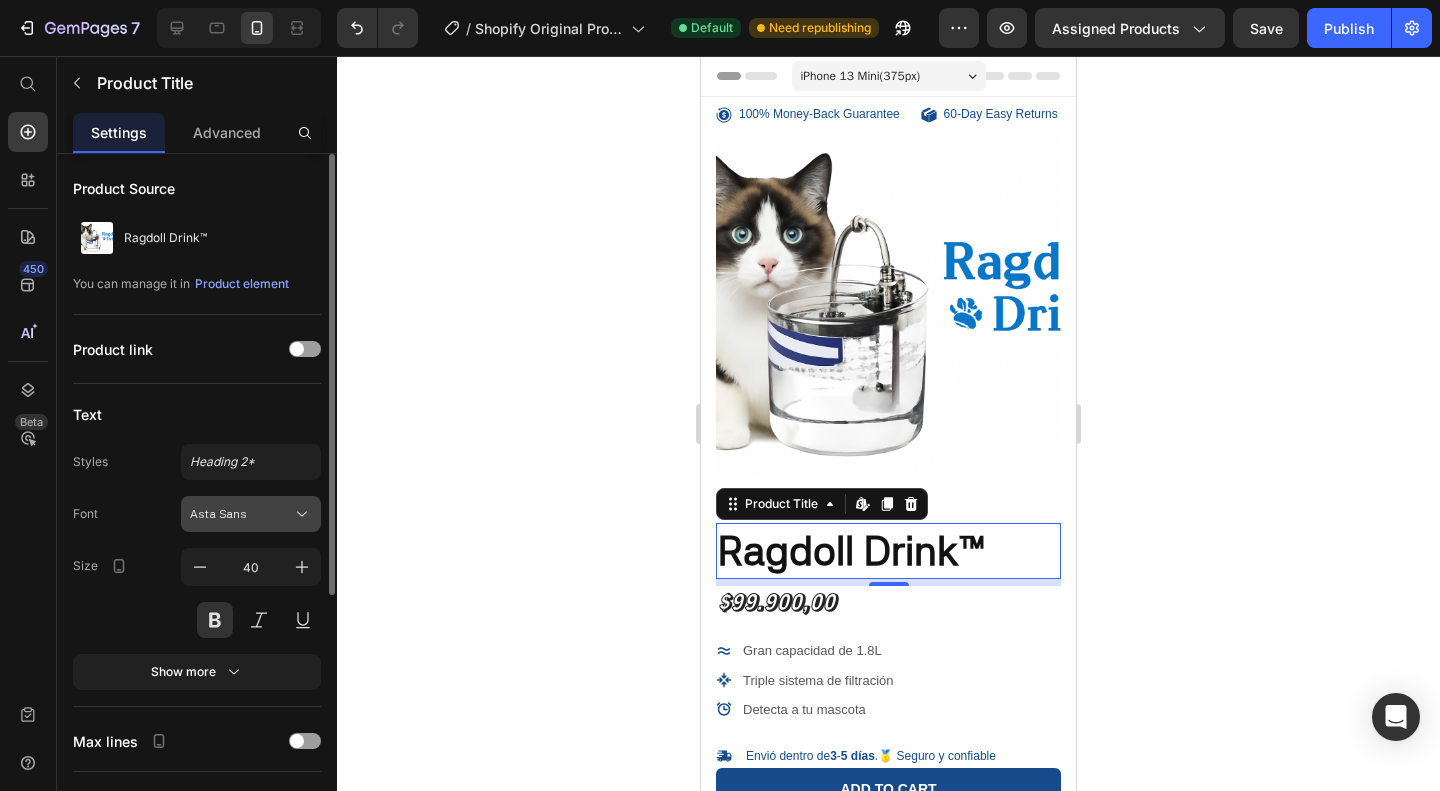 click on "Asta Sans" at bounding box center [241, 514] 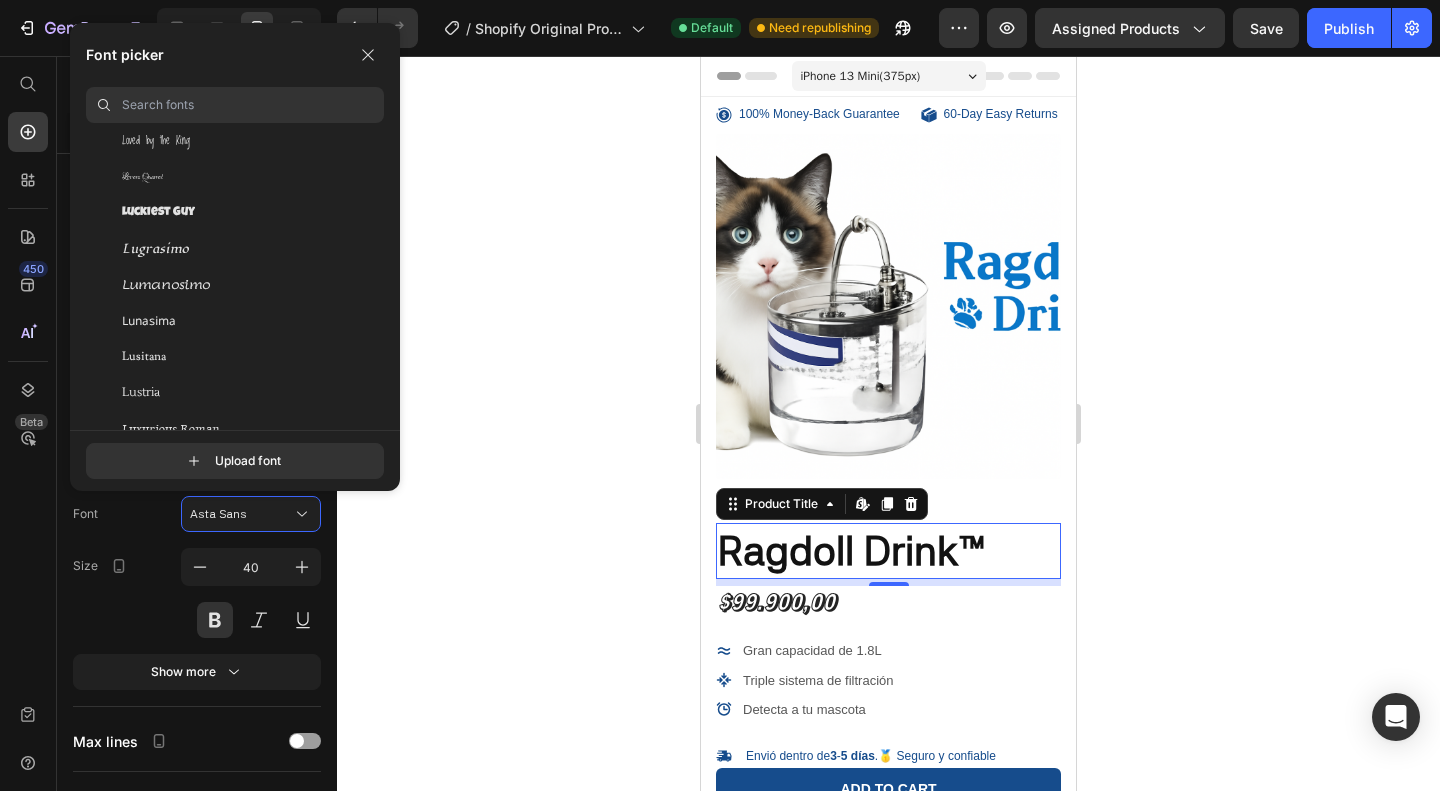 scroll, scrollTop: 29522, scrollLeft: 0, axis: vertical 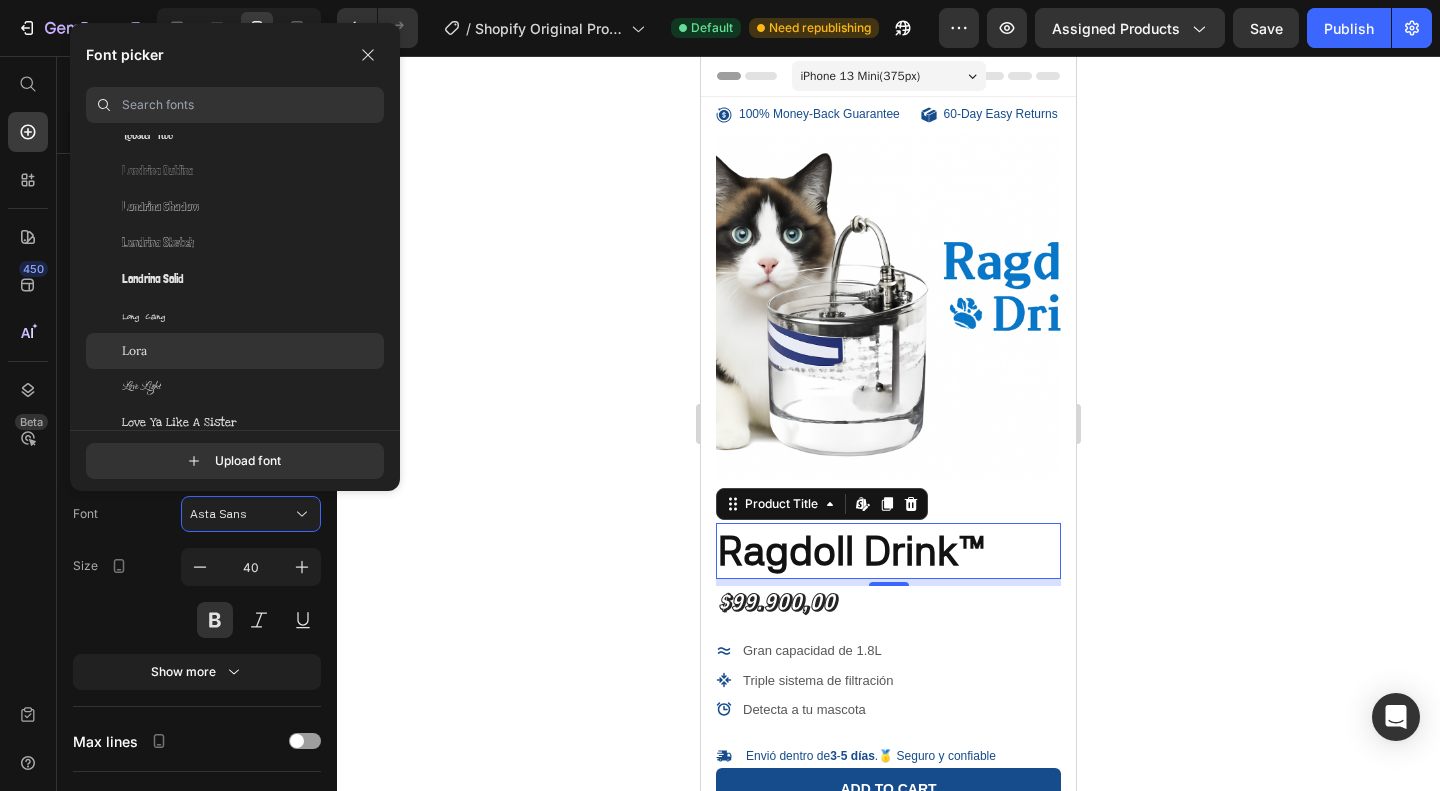 click on "Lora" 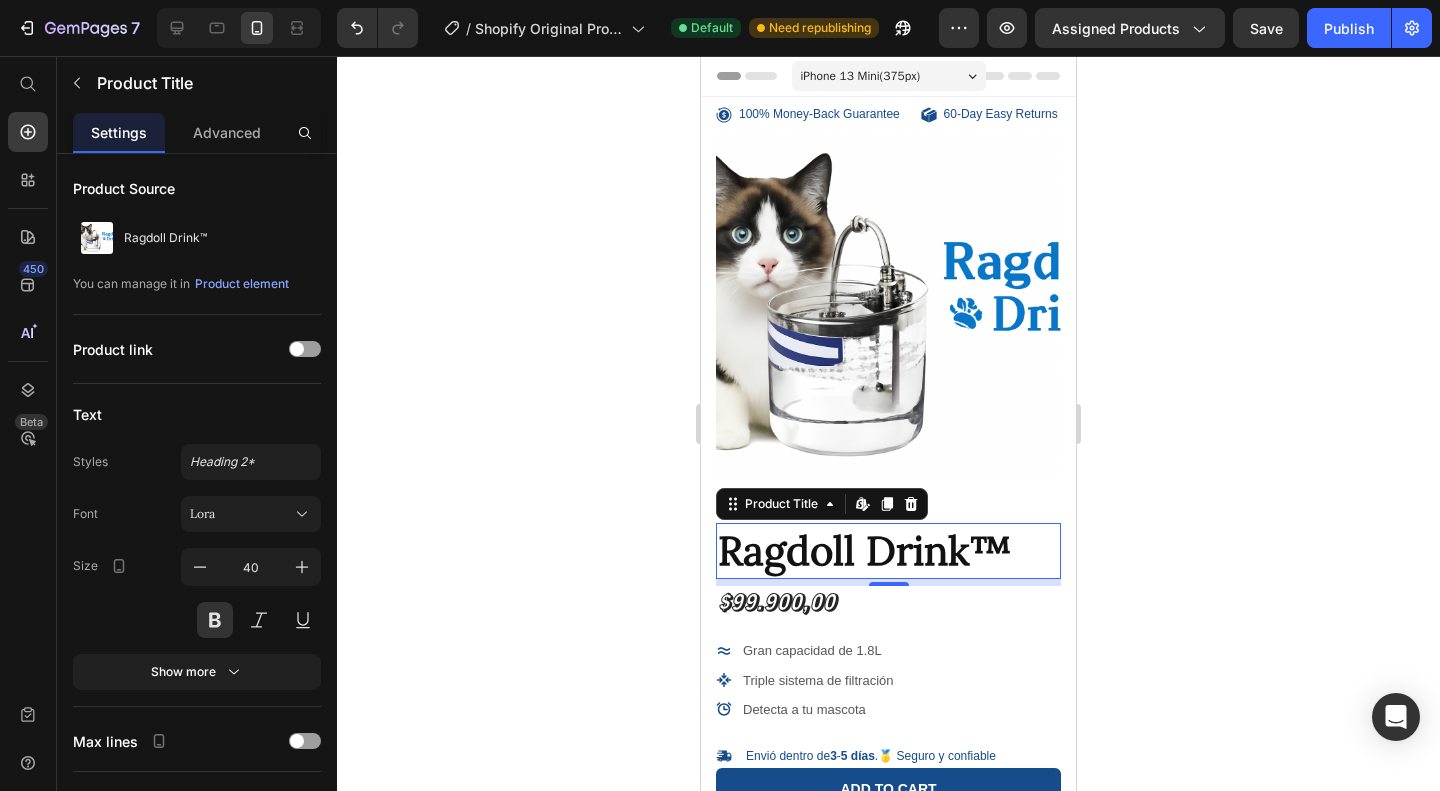 click on "Product link" 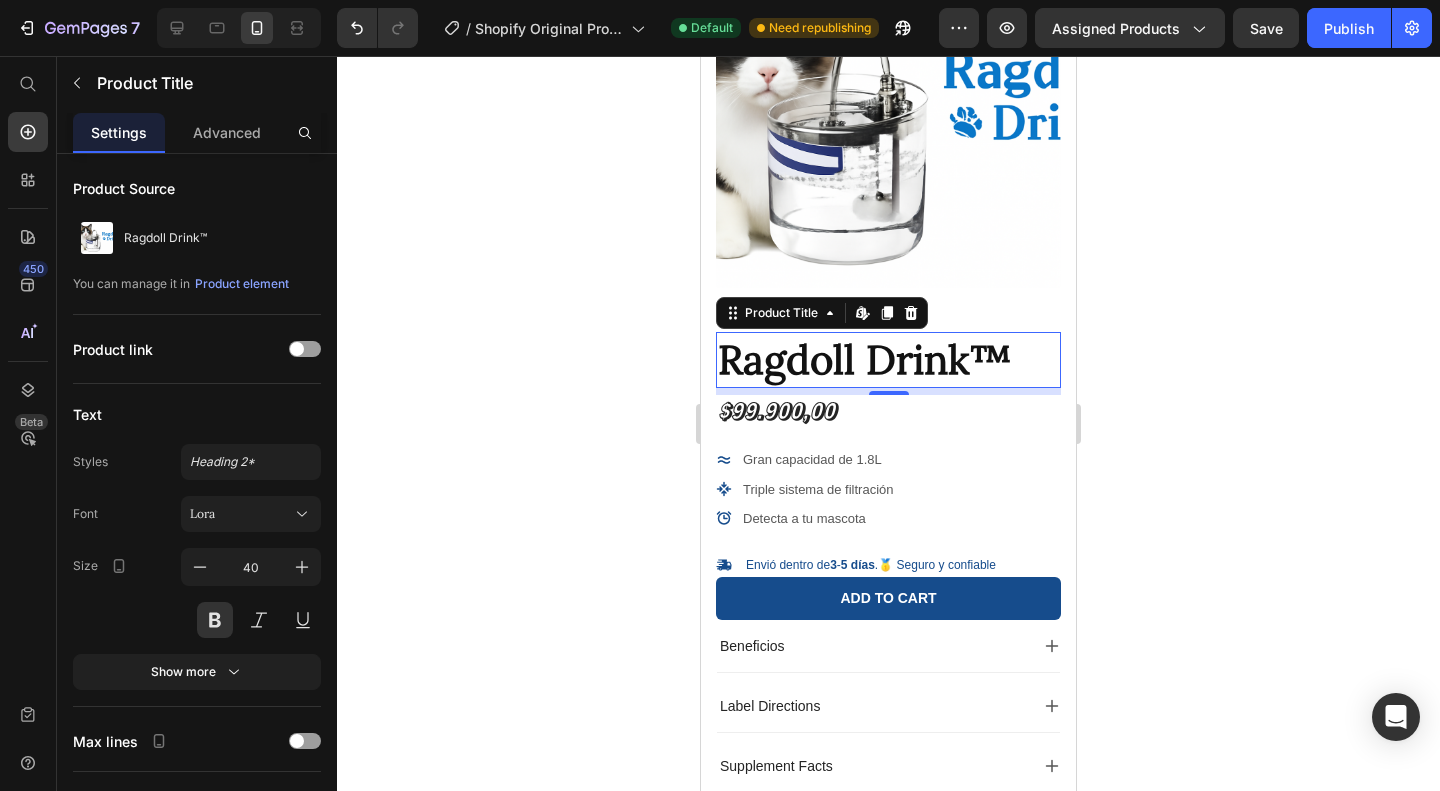 scroll, scrollTop: 190, scrollLeft: 0, axis: vertical 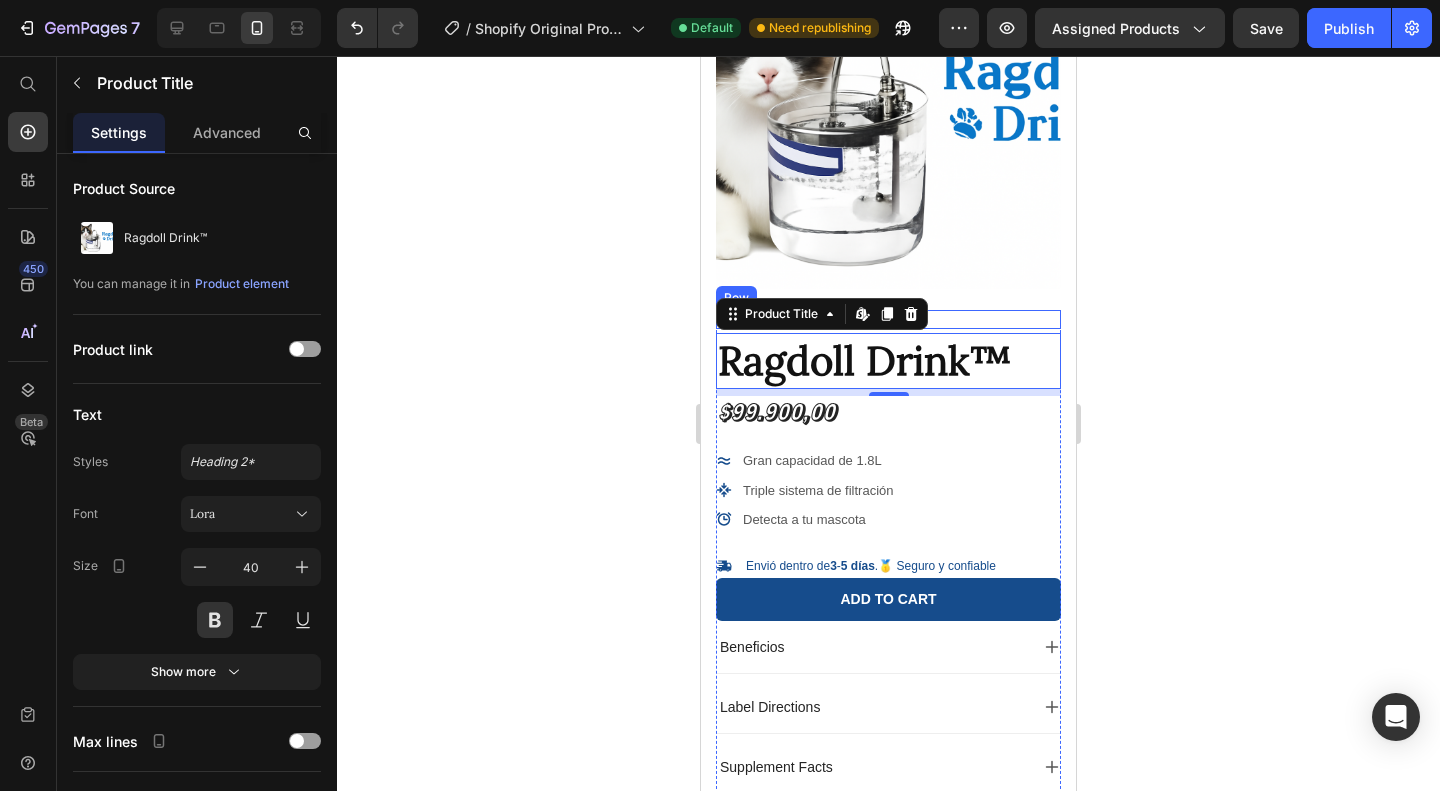 click on "Icon Icon Icon Icon Icon Icon List 4a! Text Block Row" at bounding box center [888, 320] 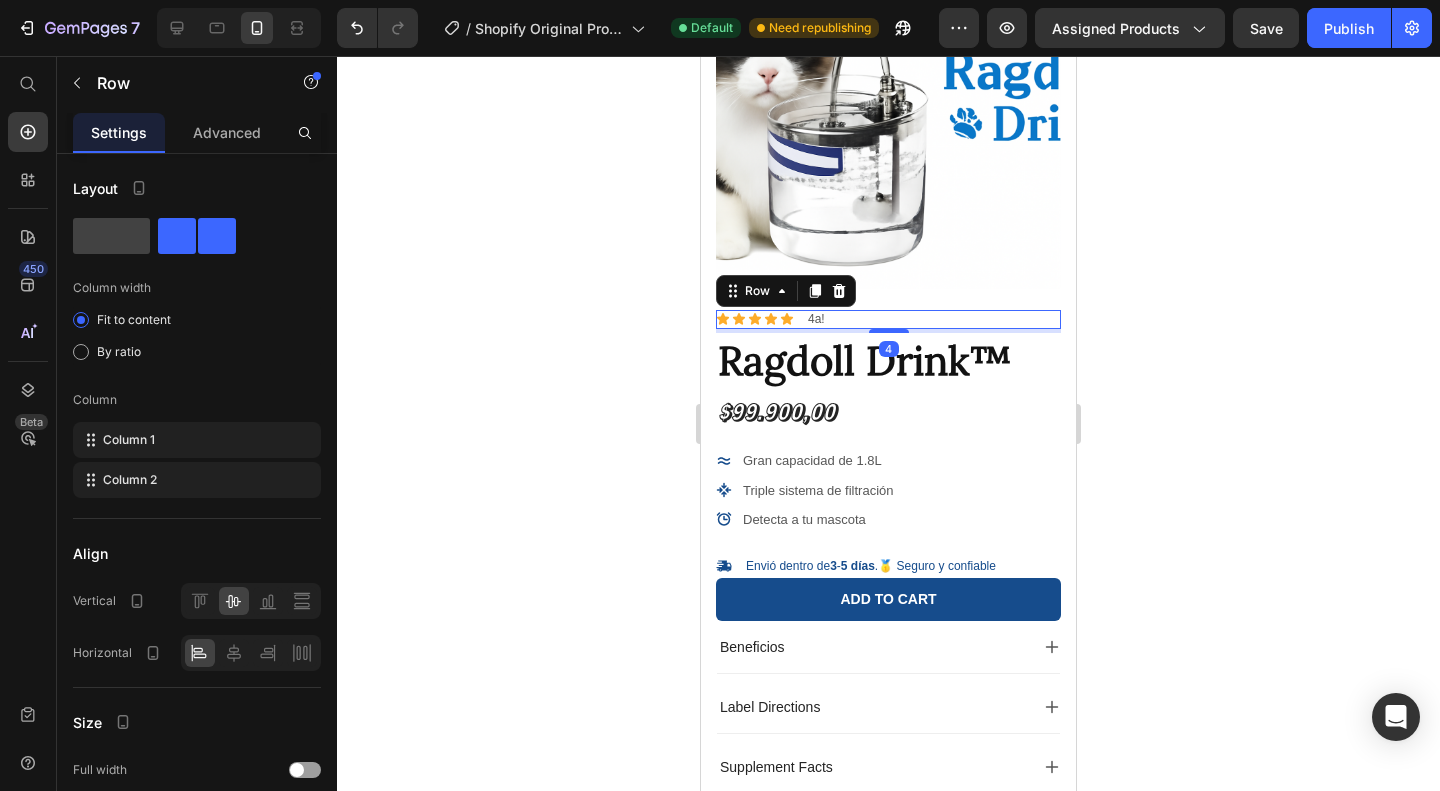 click on "Ragdoll Drink™" at bounding box center [888, 361] 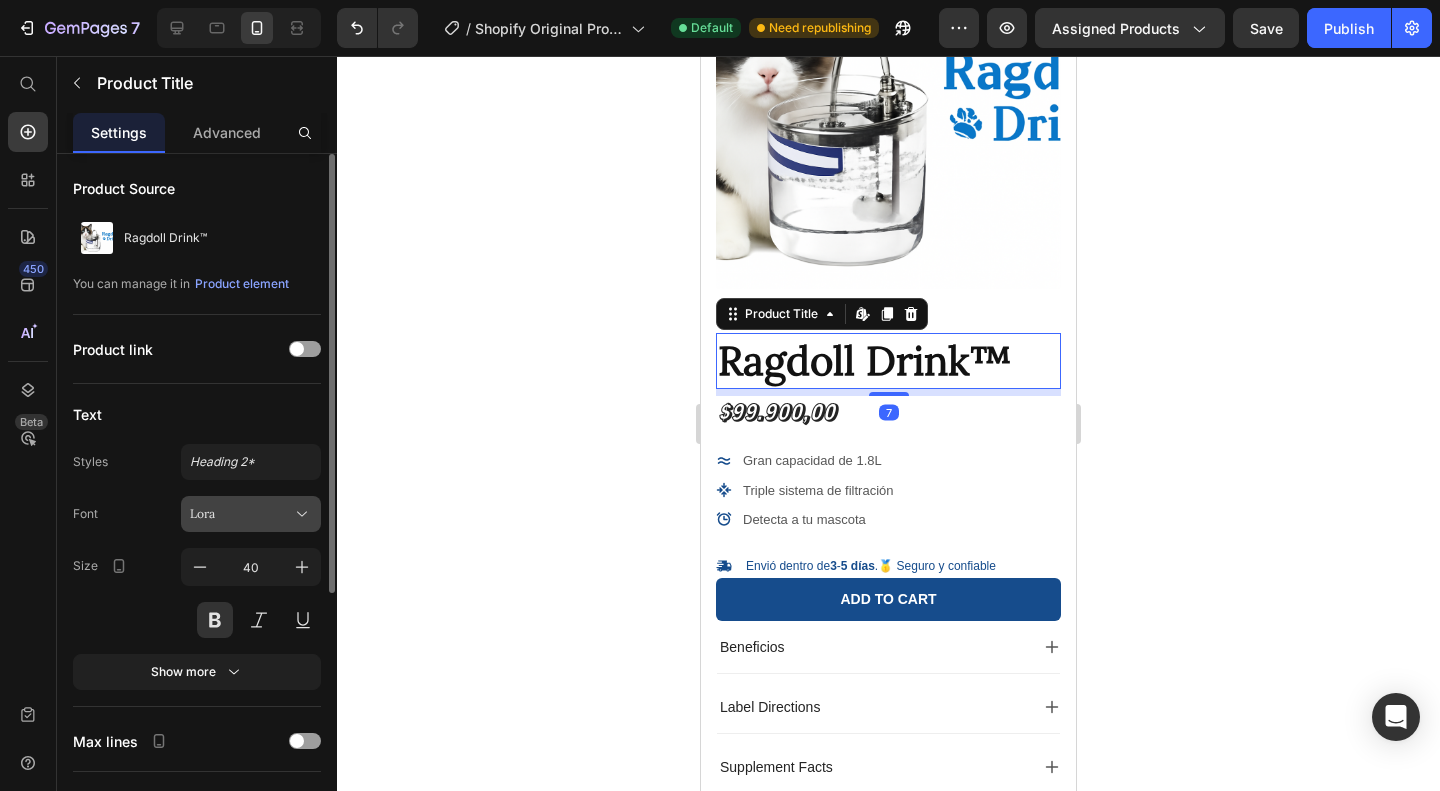 click on "Lora" at bounding box center [251, 514] 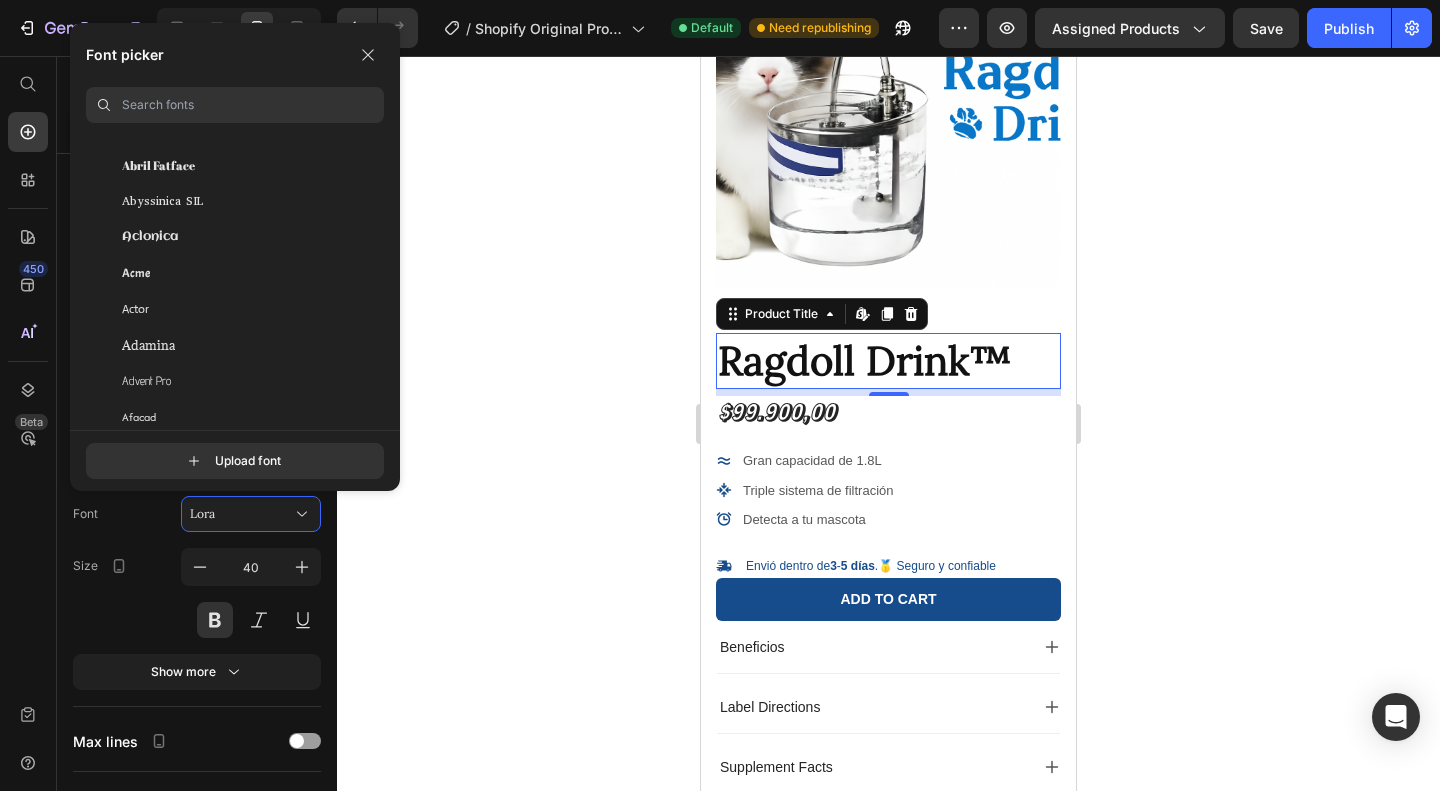 scroll, scrollTop: 442, scrollLeft: 0, axis: vertical 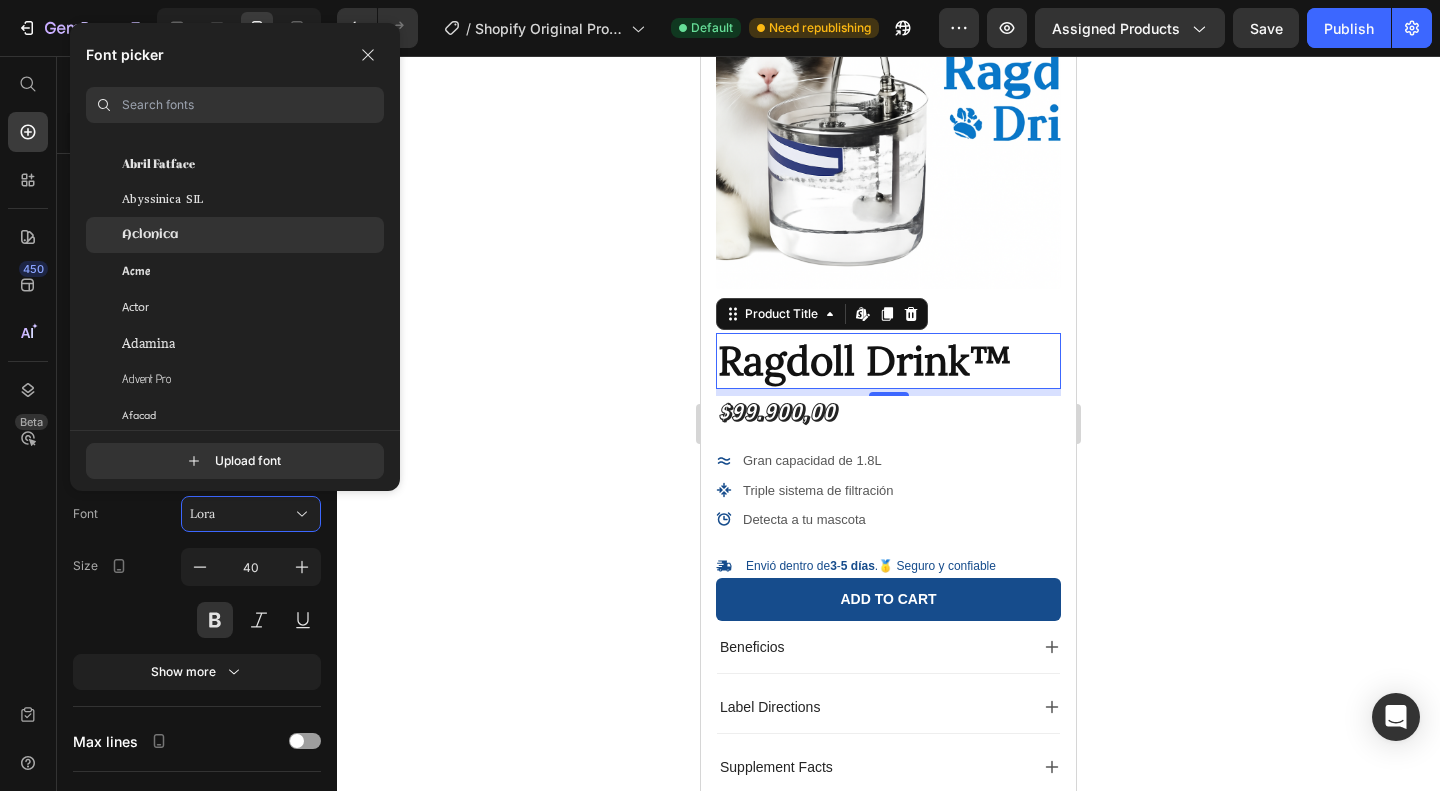 click on "Aclonica" 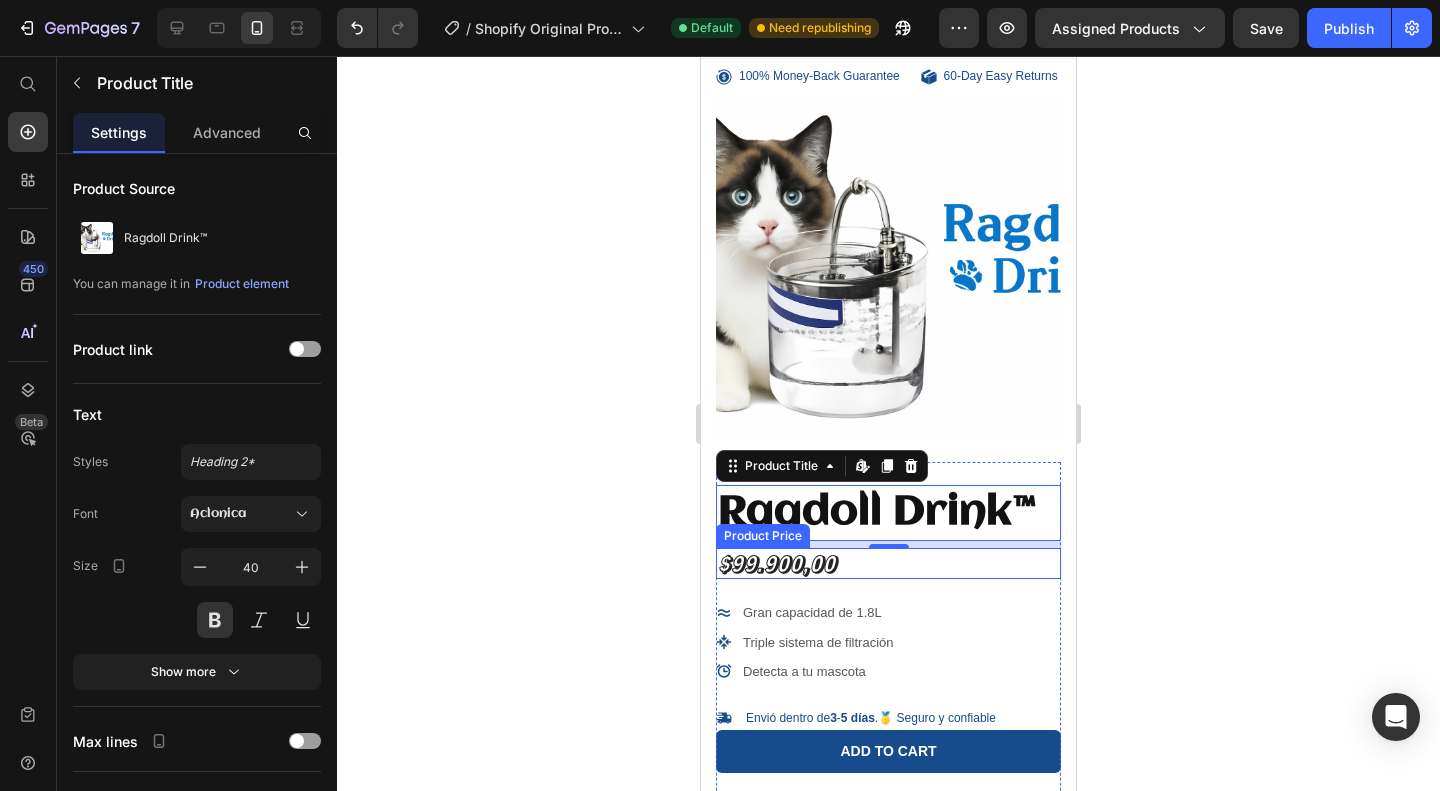 scroll, scrollTop: 31, scrollLeft: 0, axis: vertical 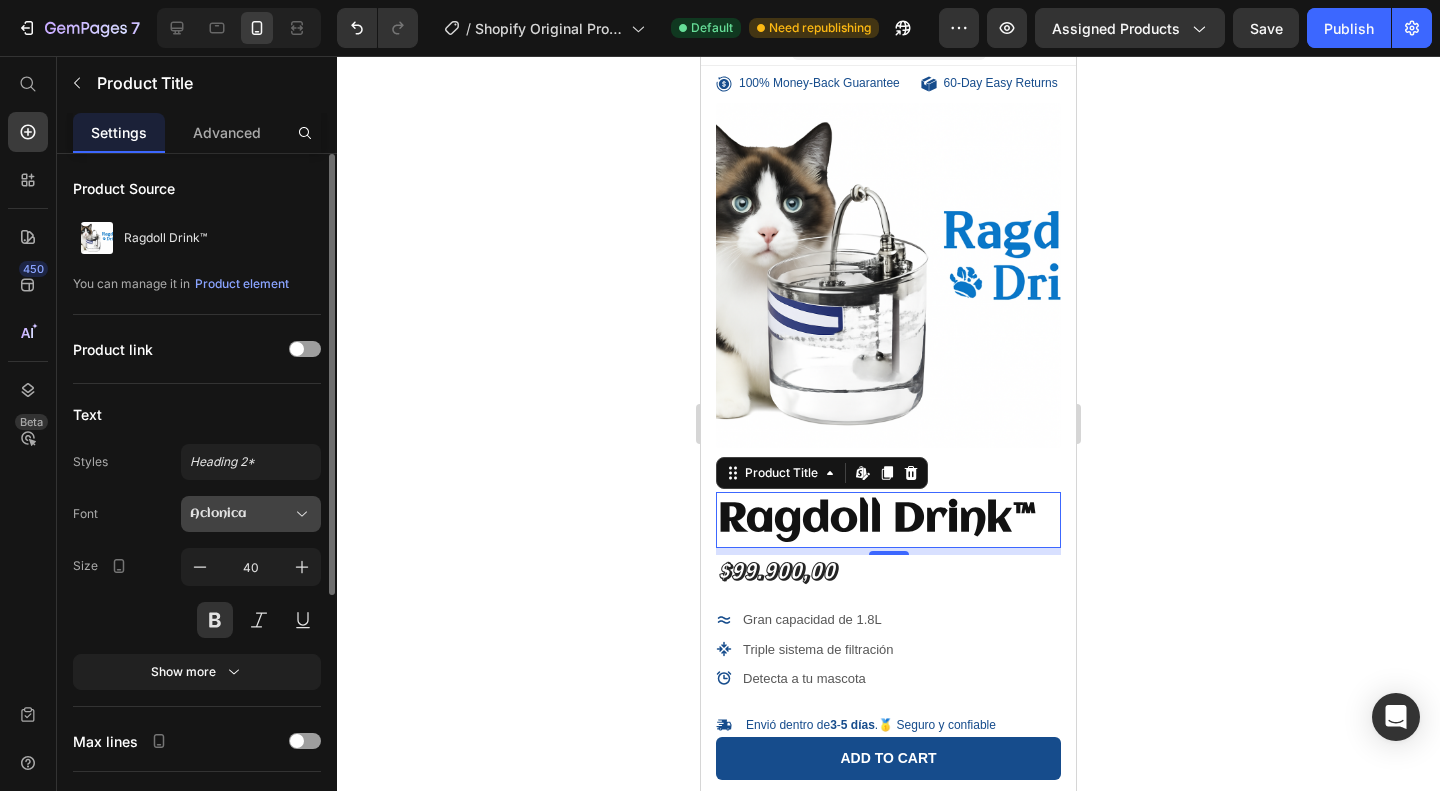 click on "Aclonica" at bounding box center [241, 514] 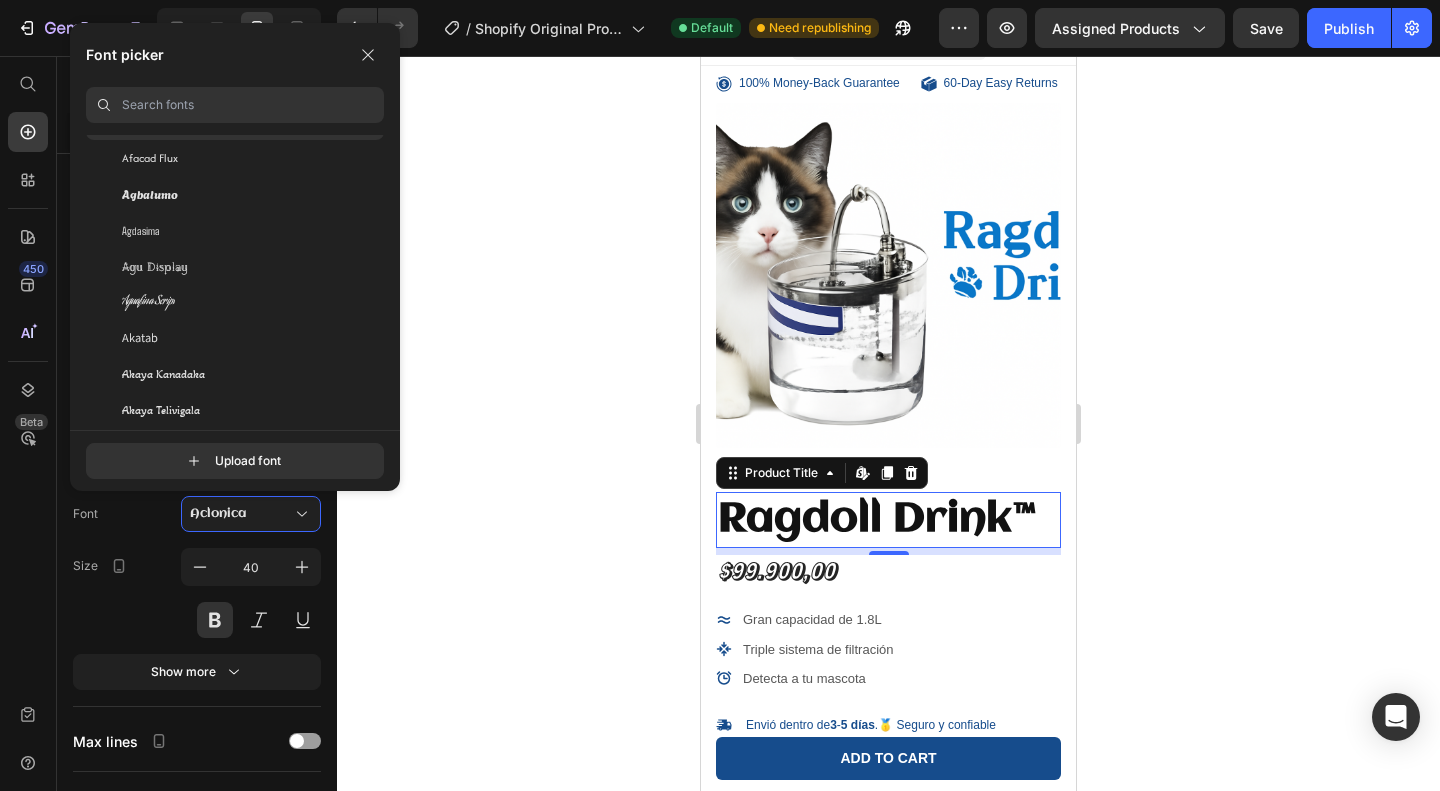scroll, scrollTop: 710, scrollLeft: 0, axis: vertical 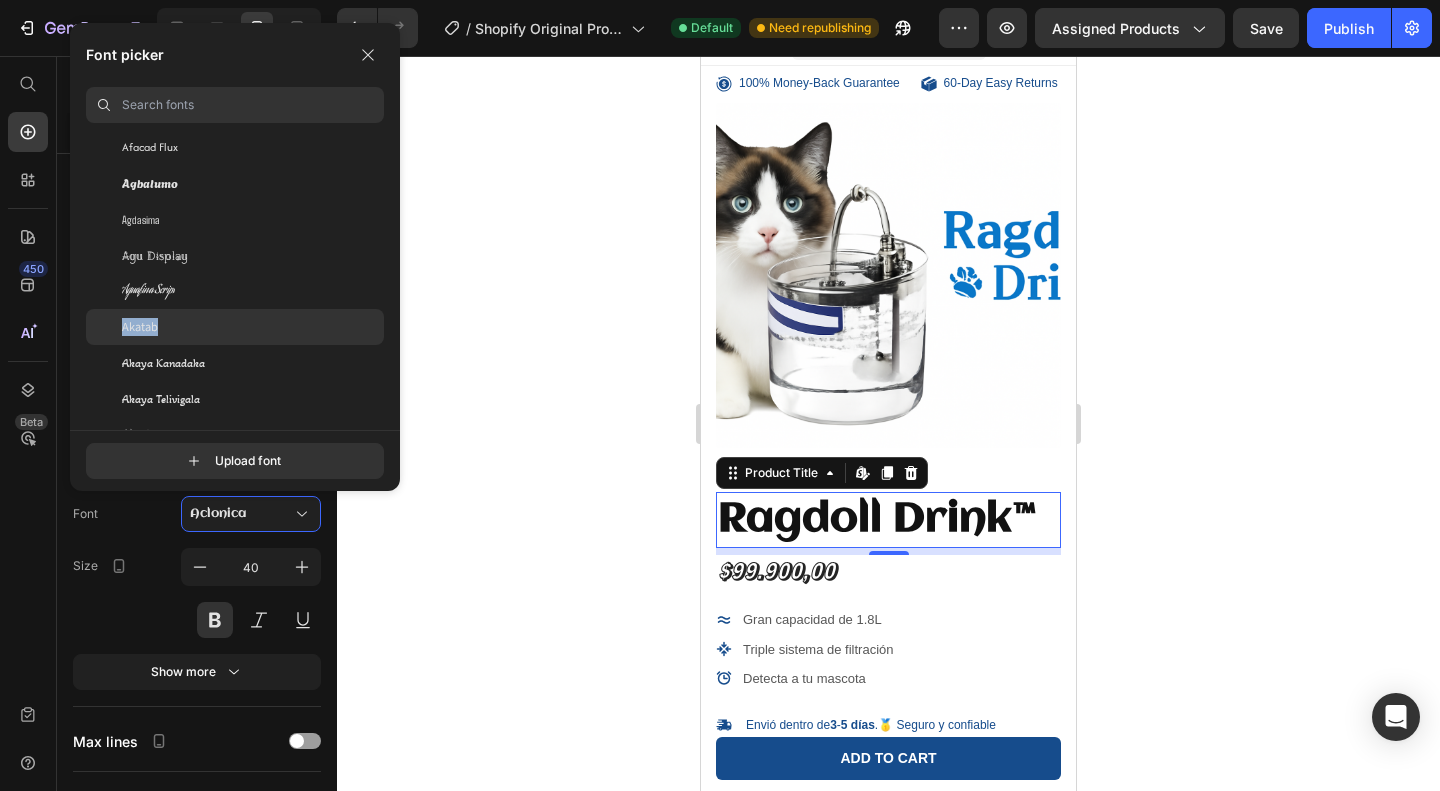 drag, startPoint x: 254, startPoint y: 305, endPoint x: 262, endPoint y: 313, distance: 11.313708 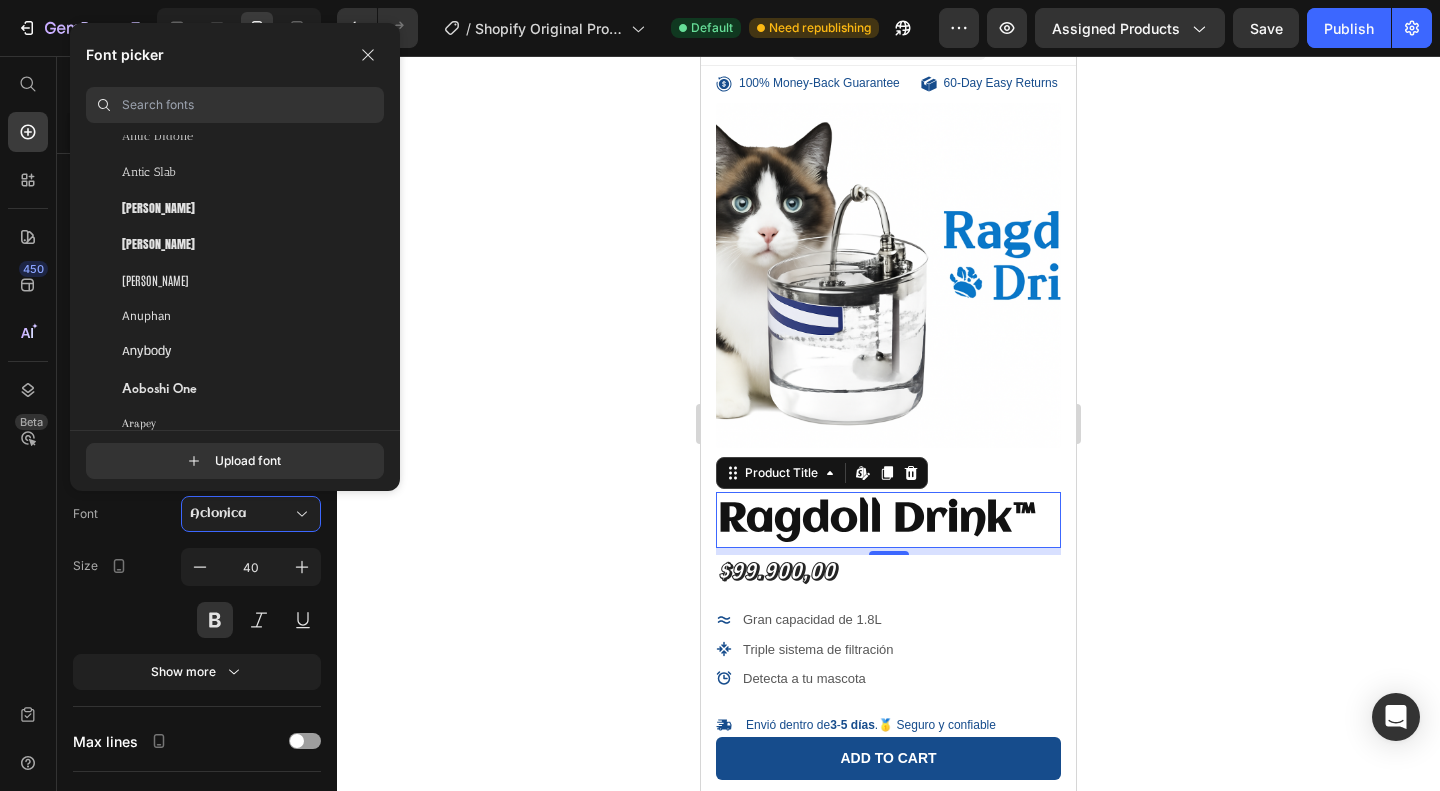 scroll, scrollTop: 3293, scrollLeft: 0, axis: vertical 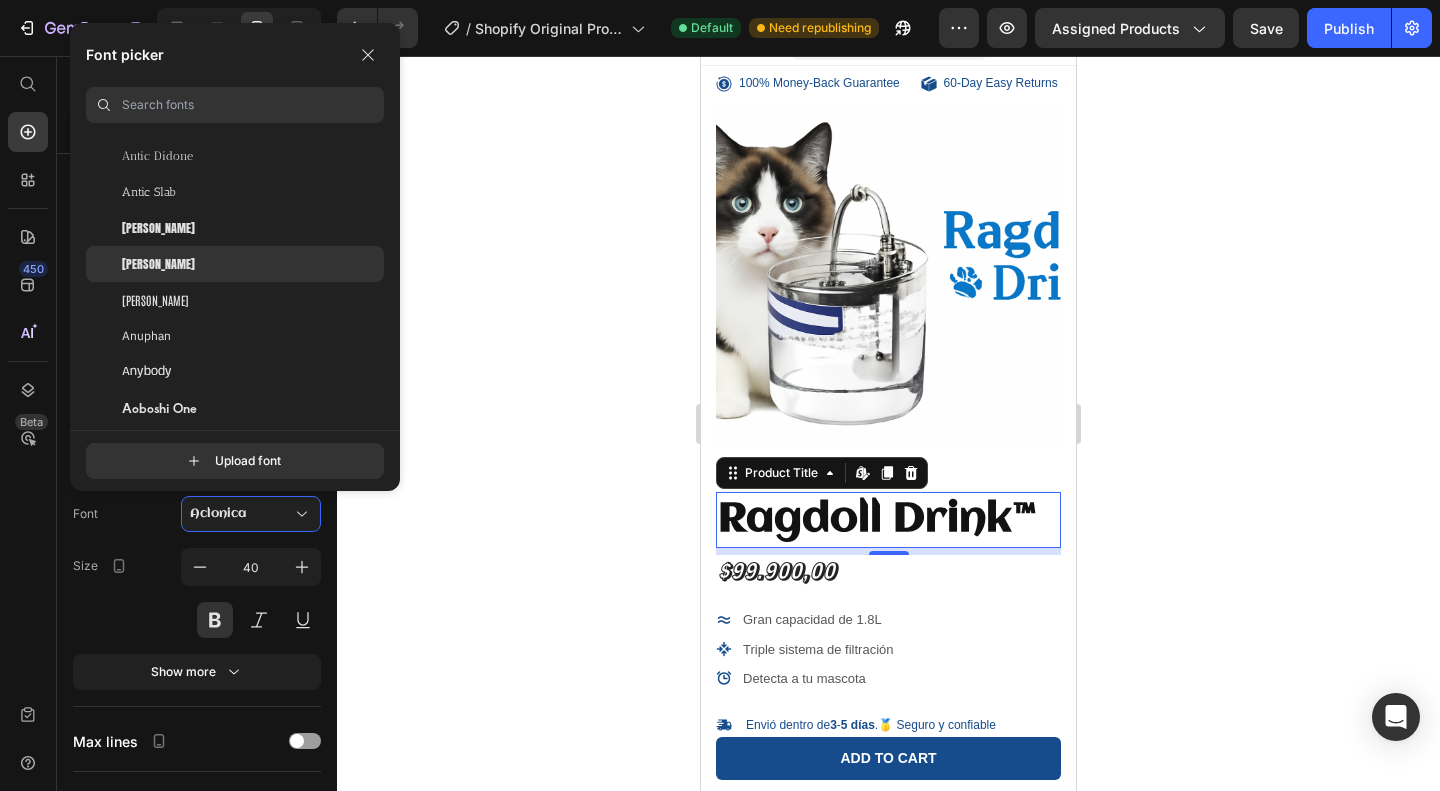click on "Anton SC" 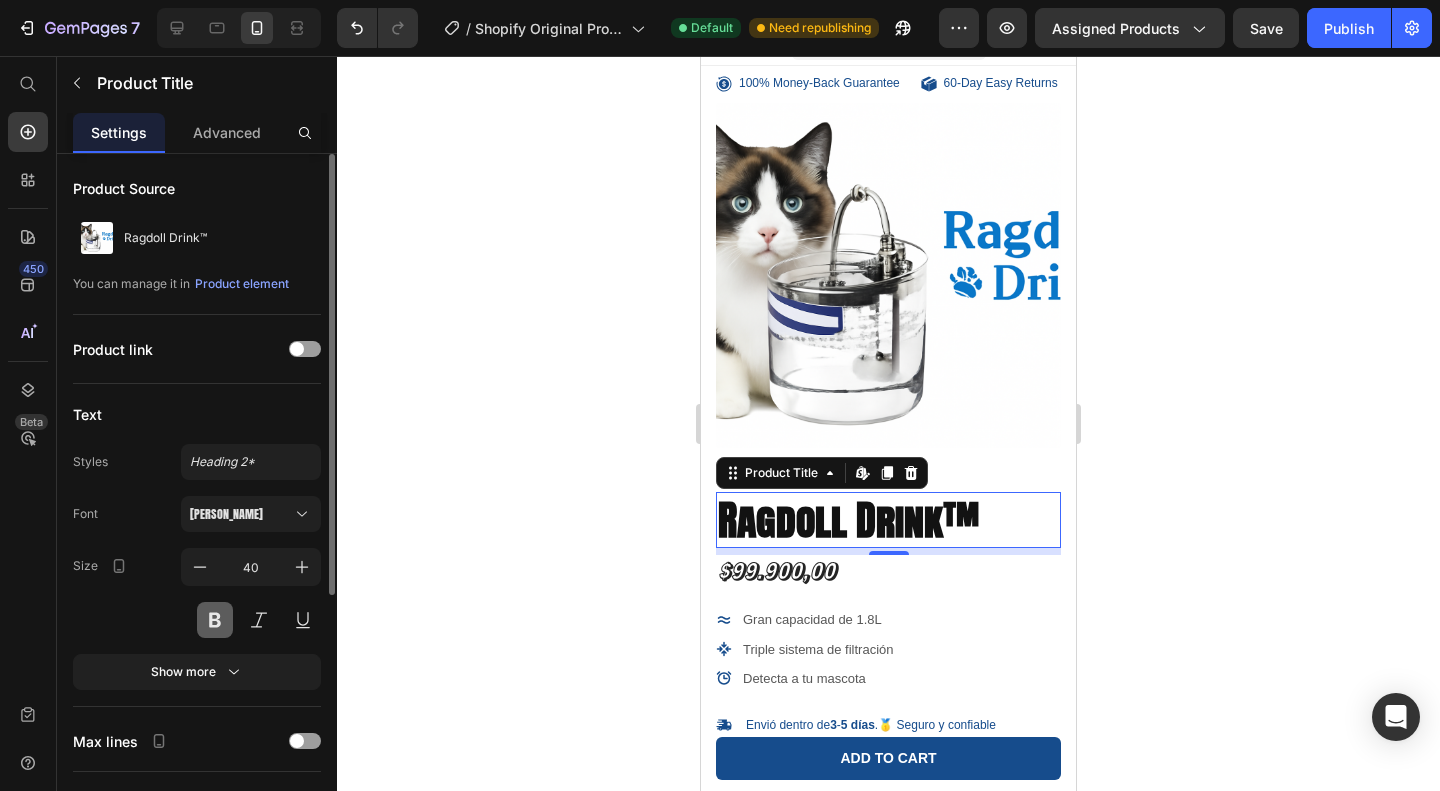 click at bounding box center (215, 620) 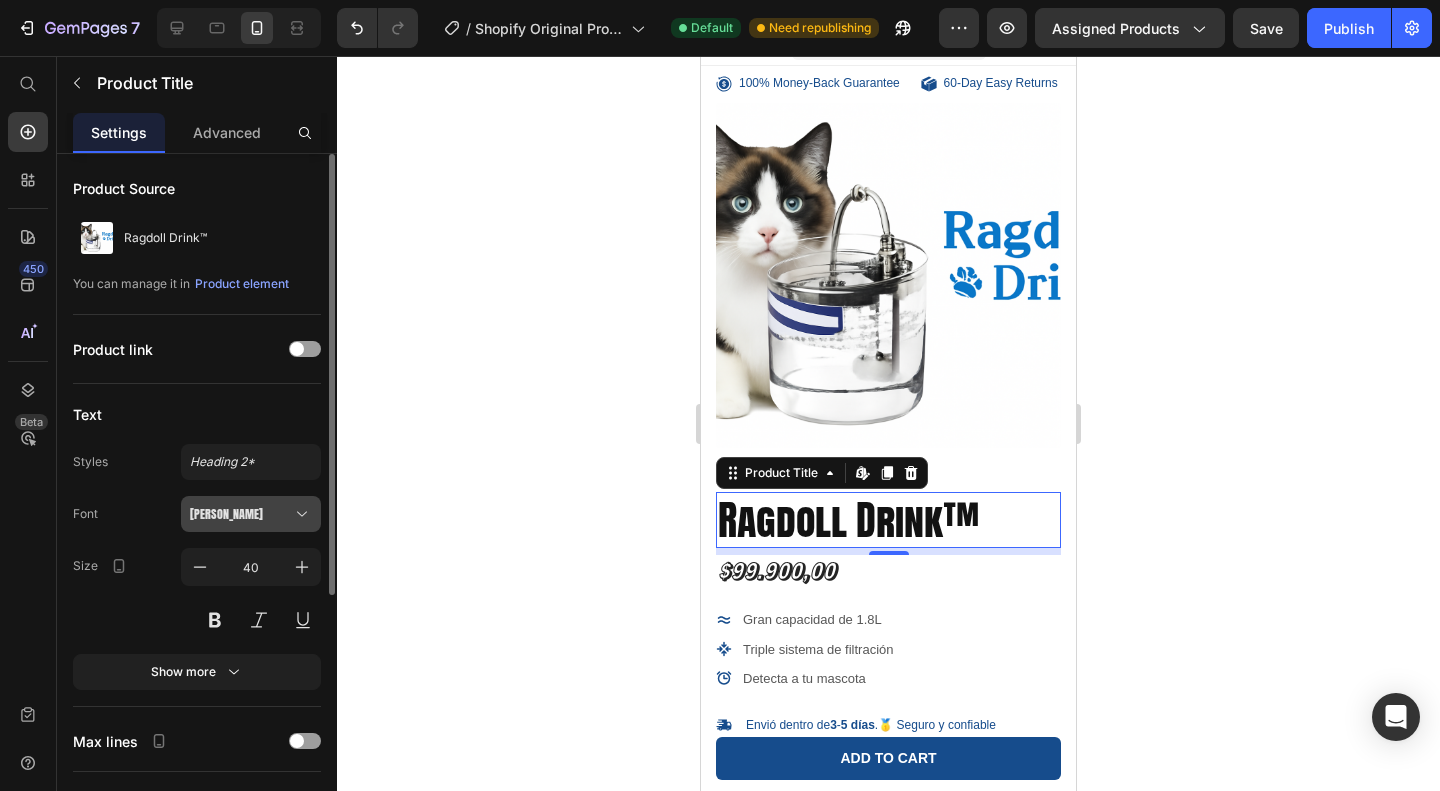 click on "Anton SC" at bounding box center [251, 514] 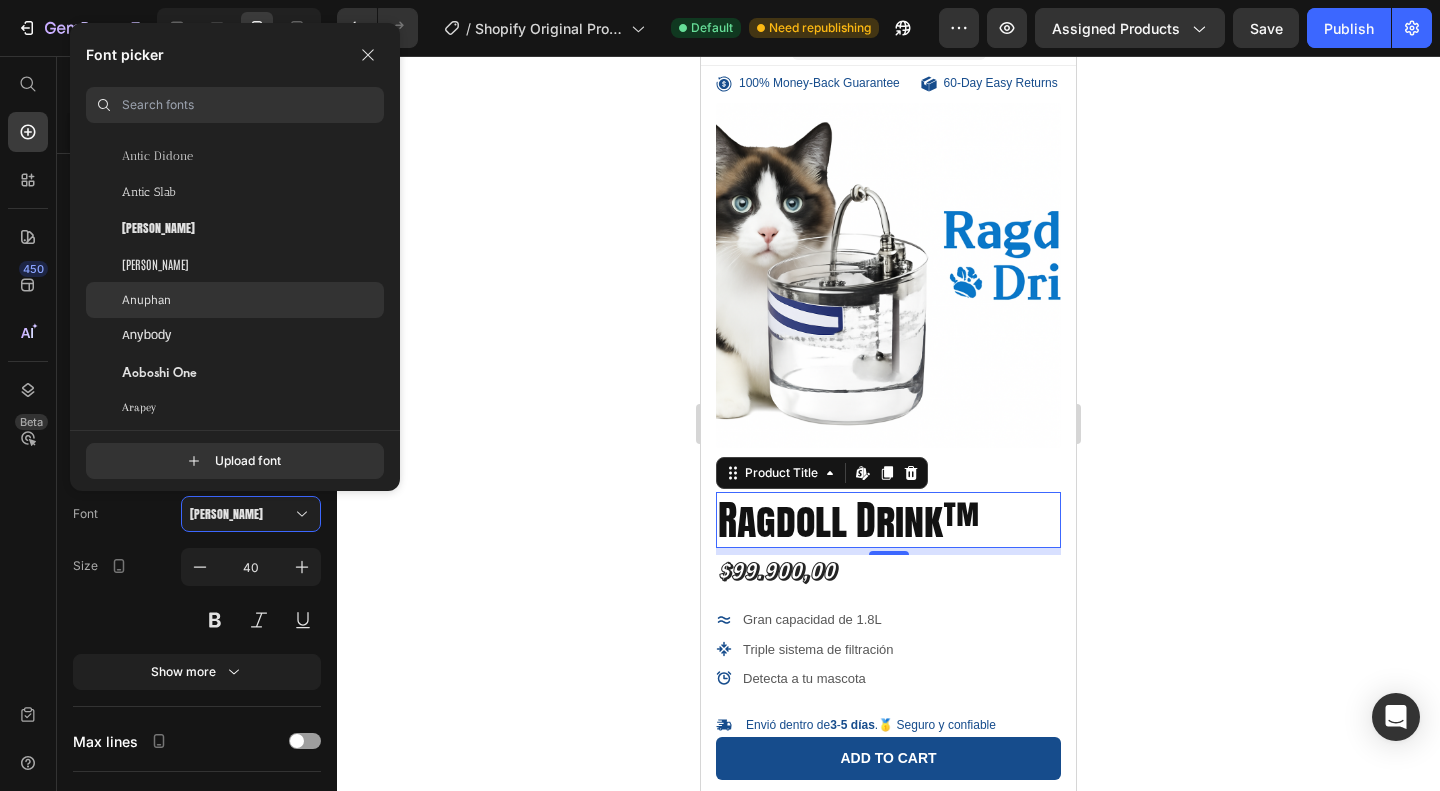 click on "Anuphan" 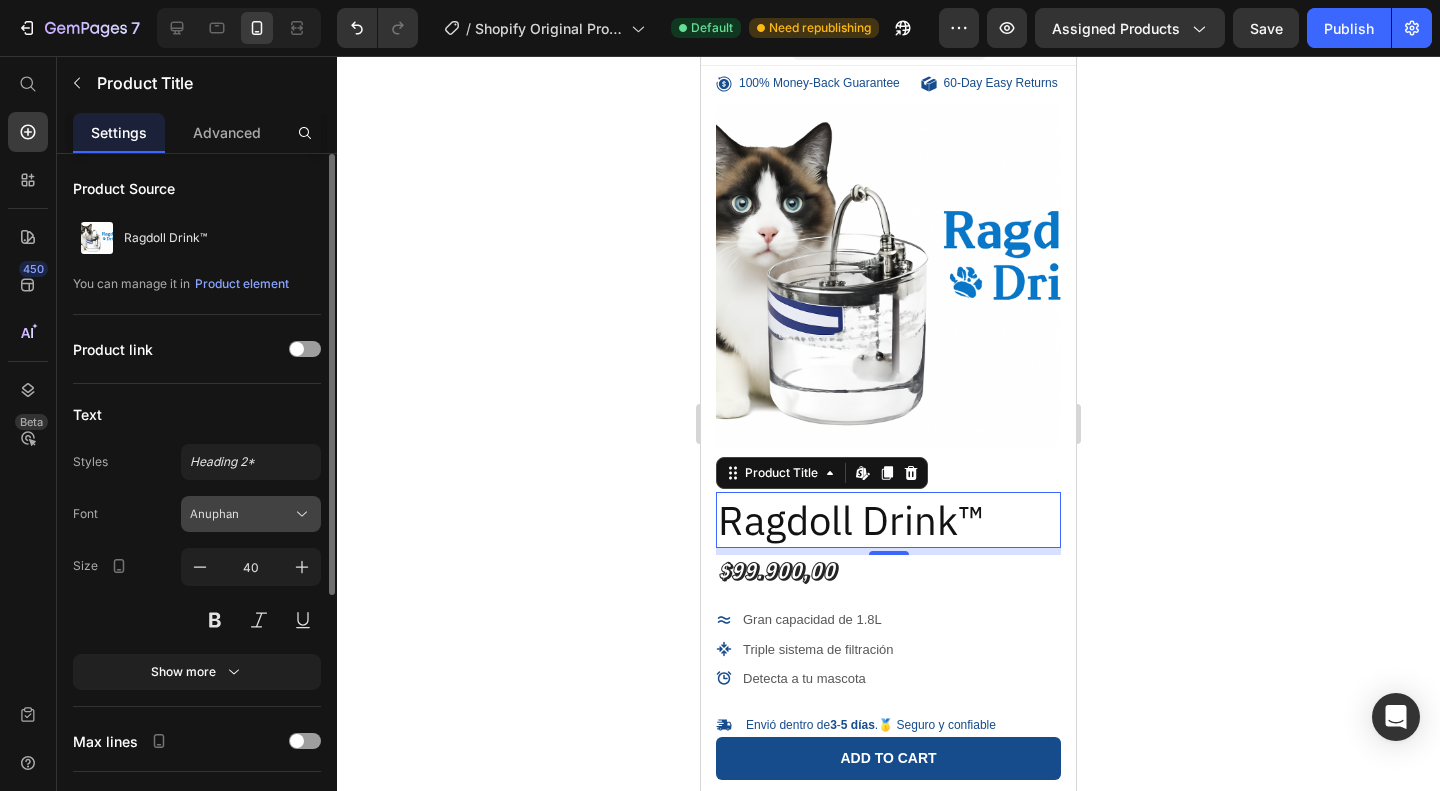 click on "Anuphan" at bounding box center [251, 514] 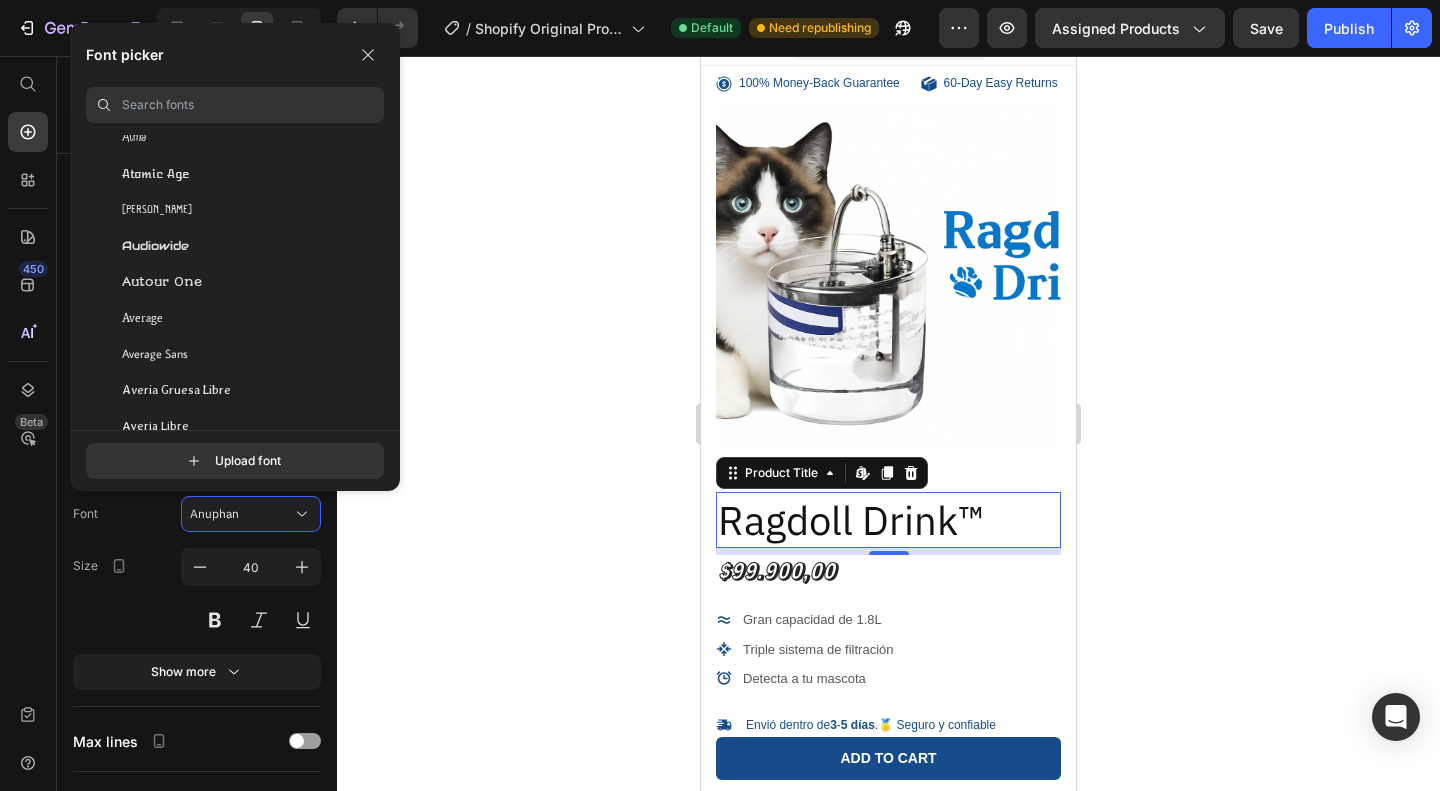 scroll, scrollTop: 4642, scrollLeft: 0, axis: vertical 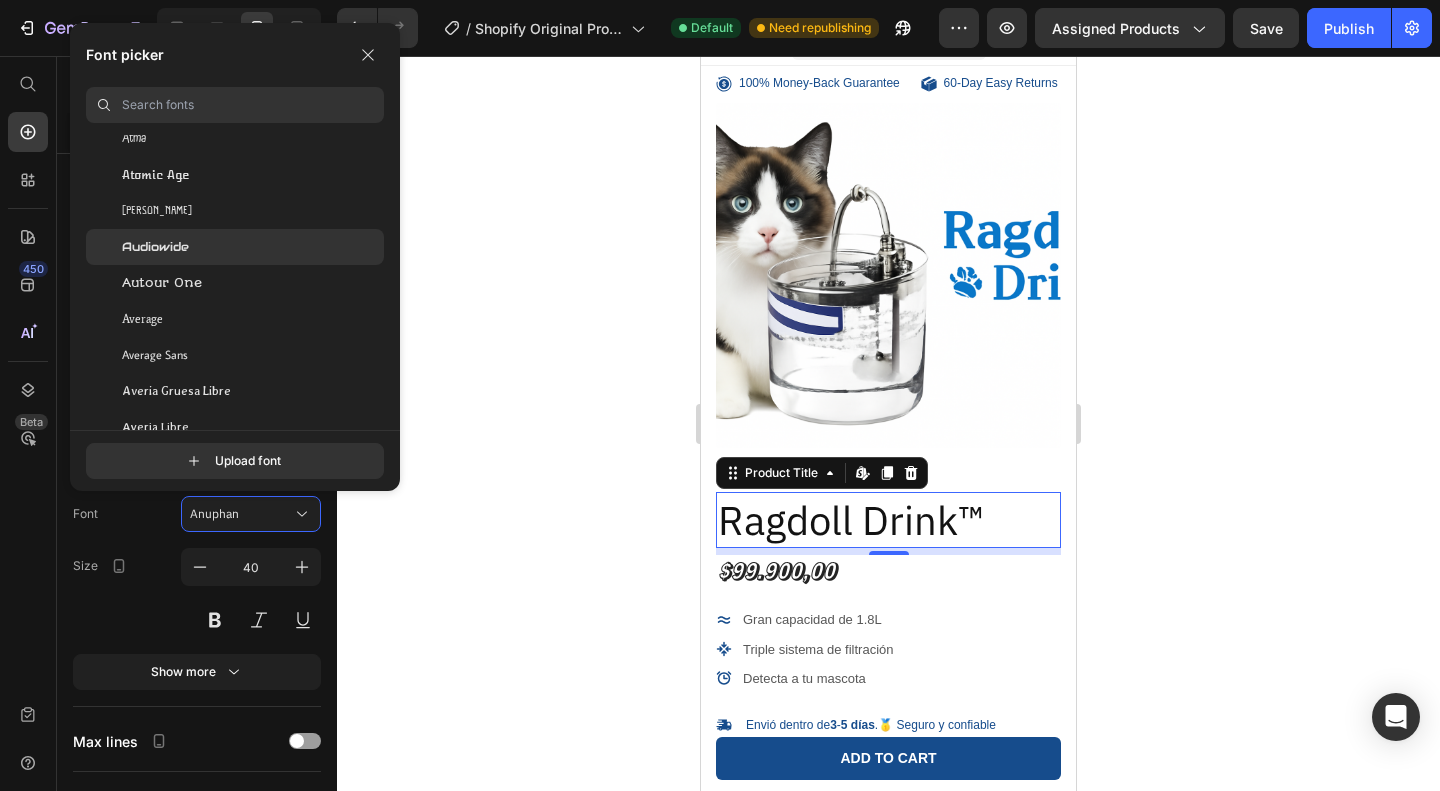 click on "Audiowide" 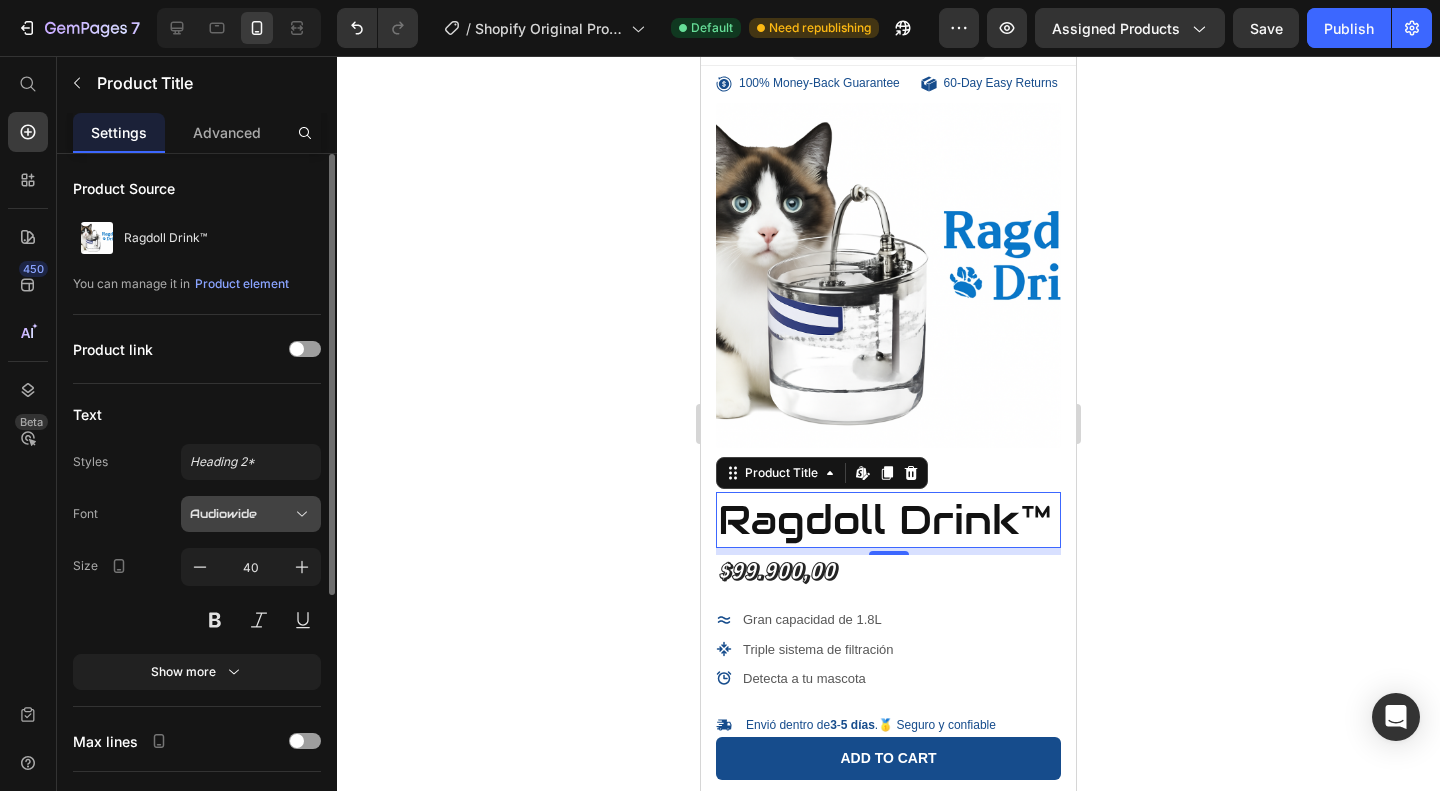 click on "Audiowide" at bounding box center (241, 514) 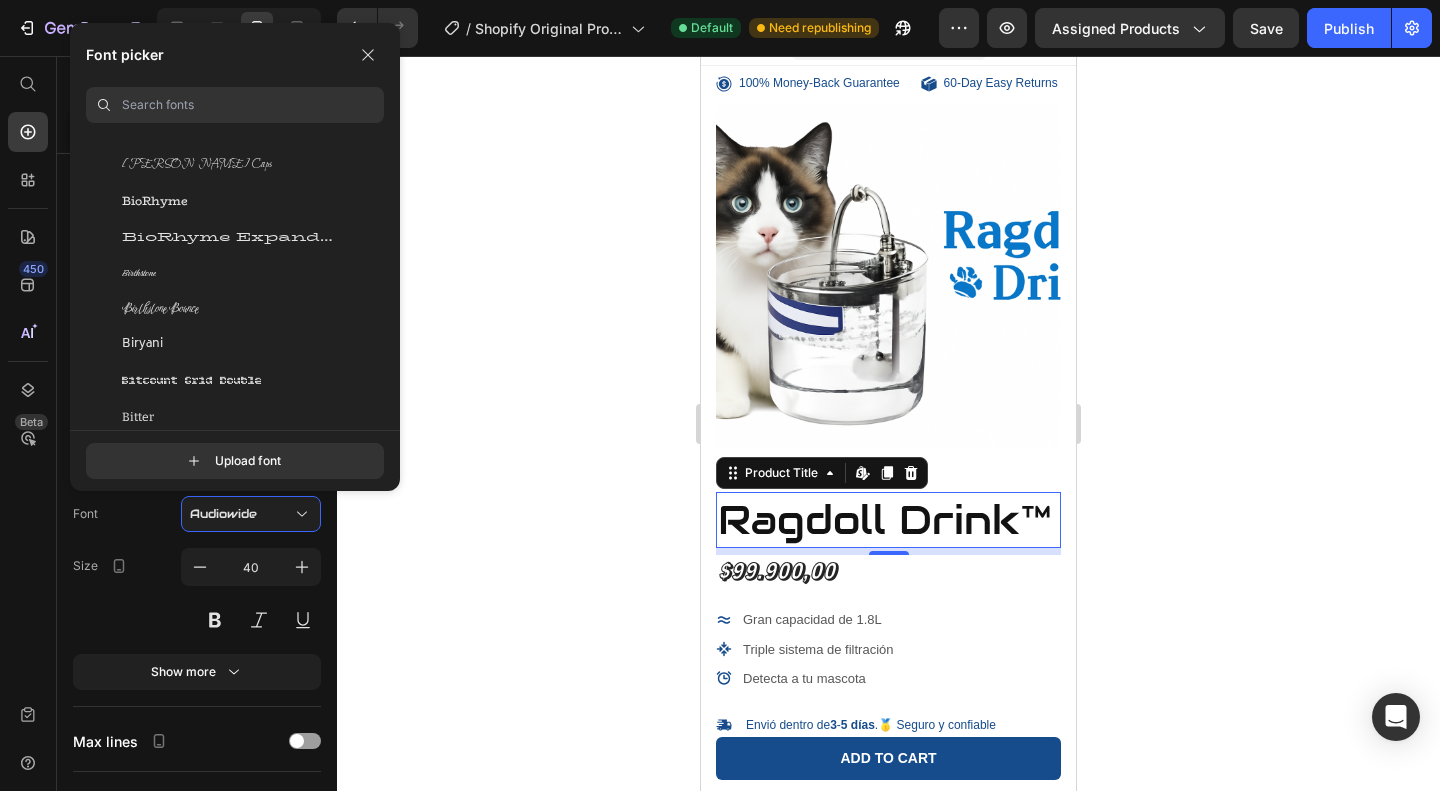 scroll, scrollTop: 7389, scrollLeft: 0, axis: vertical 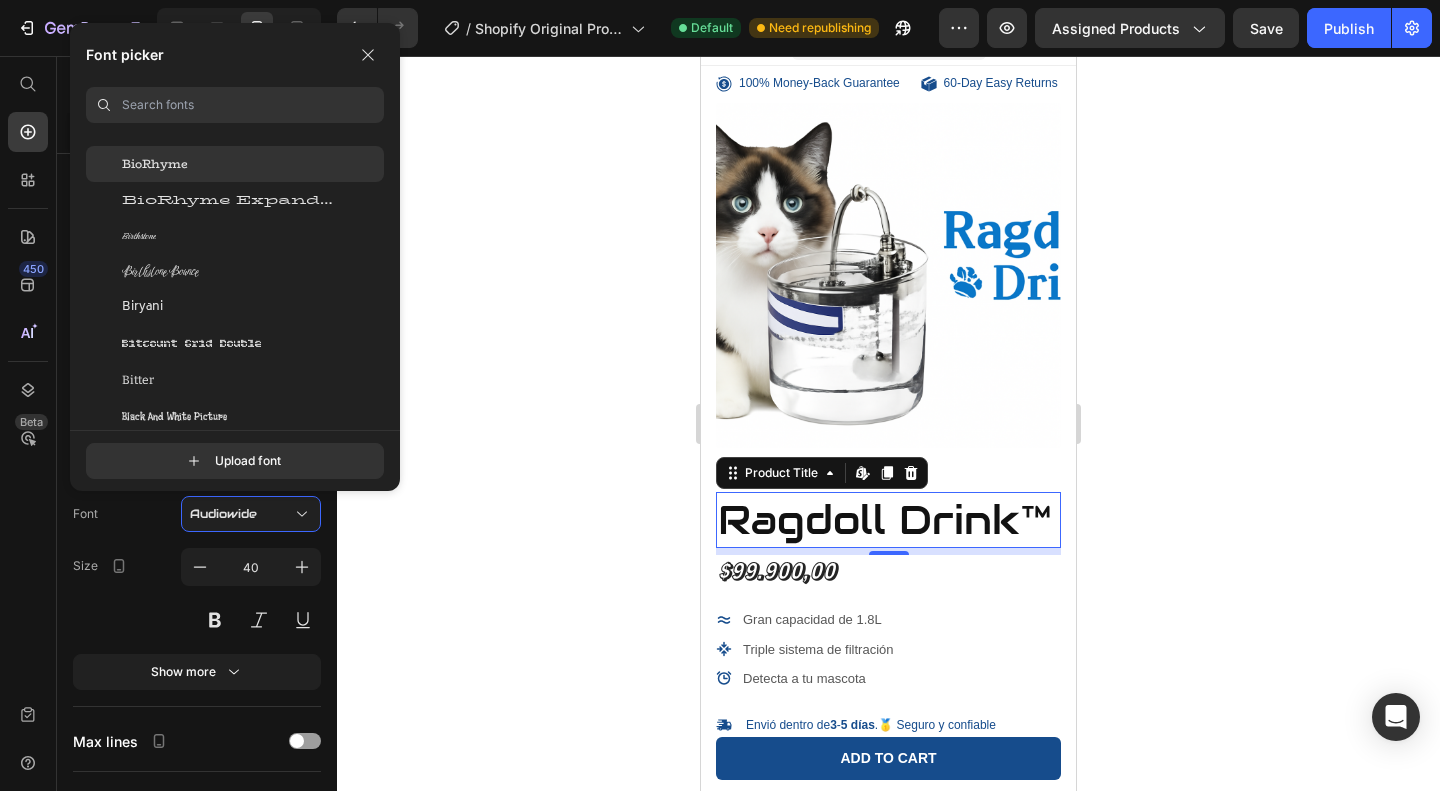 click on "BioRhyme" 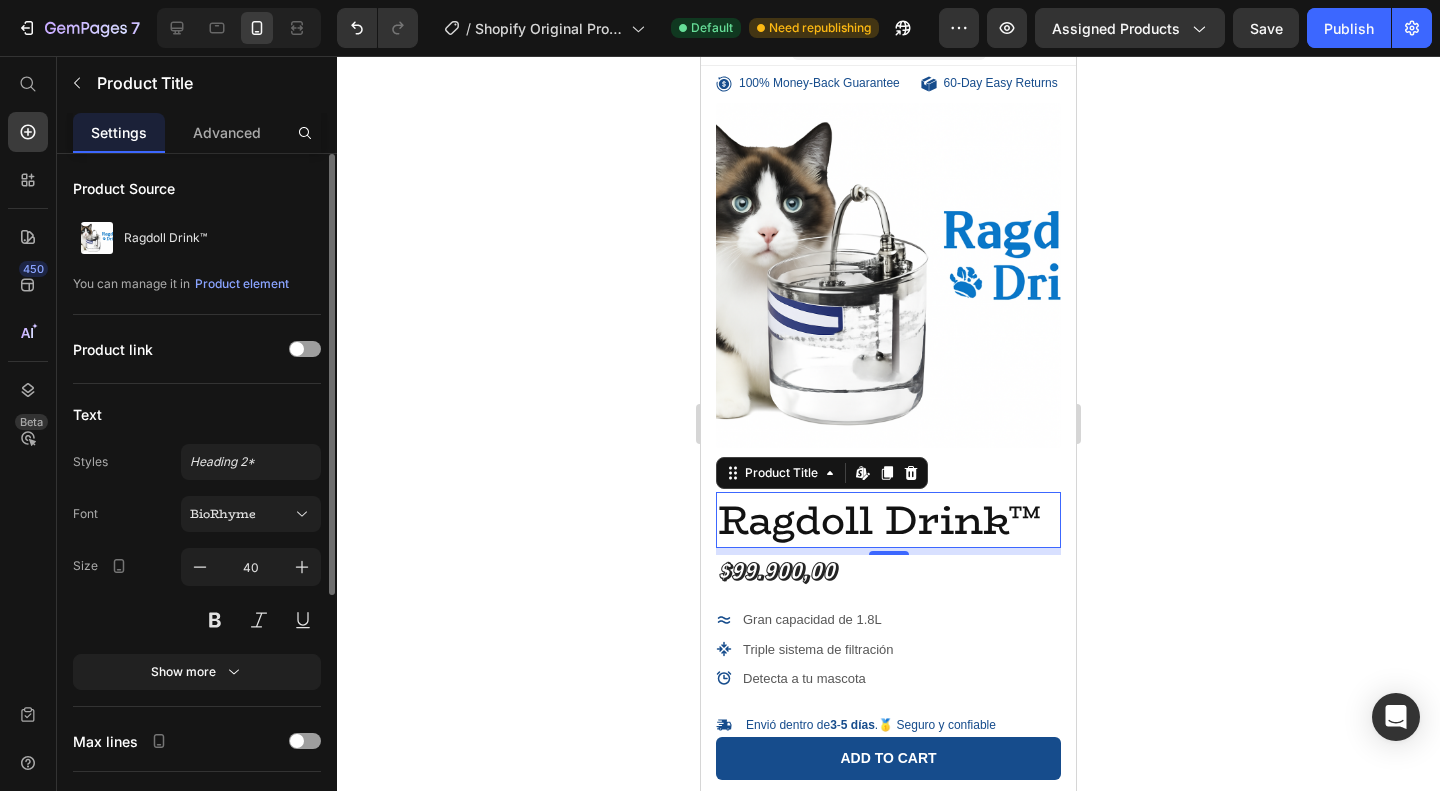 click on "Product Source Ragdoll Drink™  You can manage it in   Product element  Product link Text Styles Heading 2* Font BioRhyme Size 40 Show more Max lines States Normal Hover Text color Align SEO HTML tag H1  Delete element" at bounding box center (197, 703) 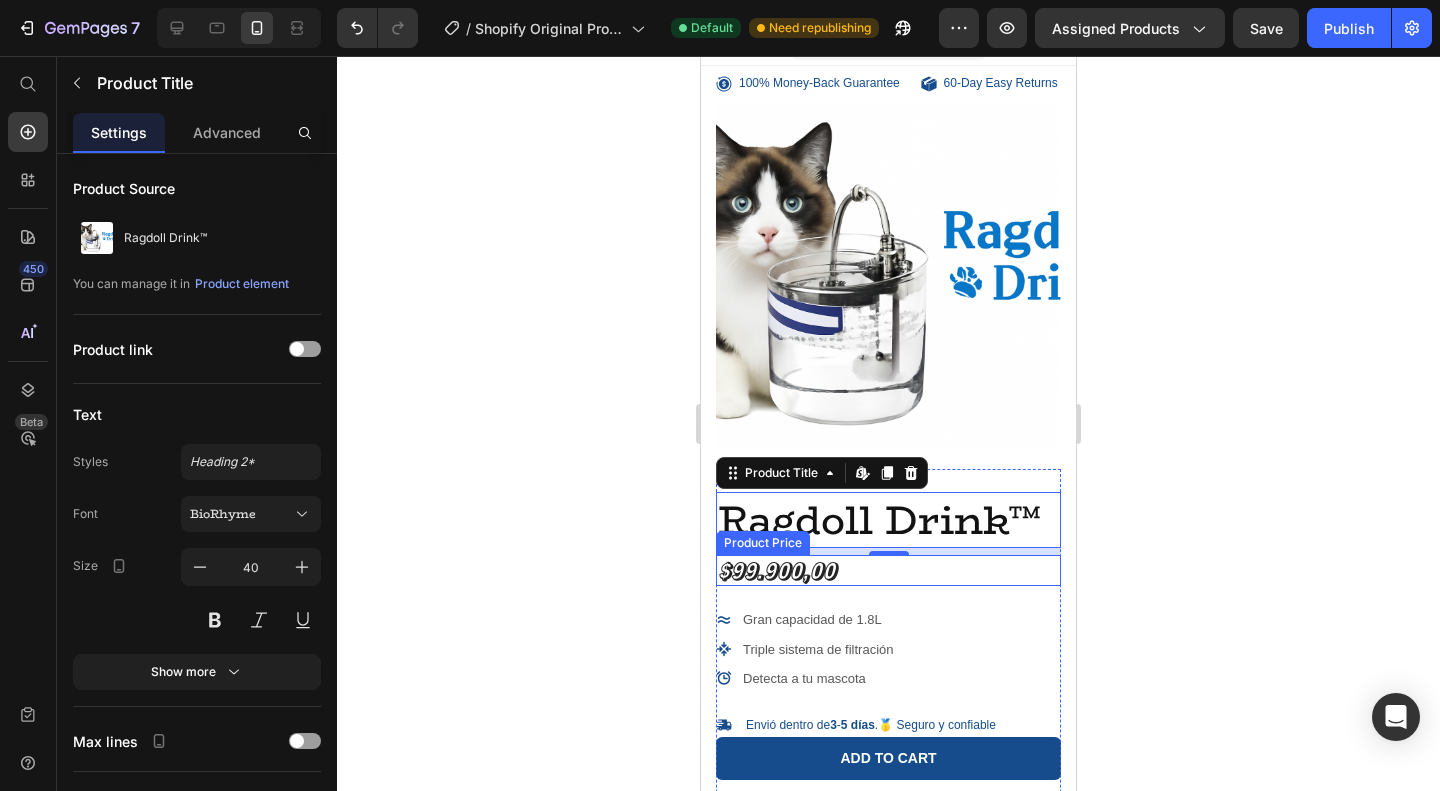 click on "$99.900,00" at bounding box center (888, 570) 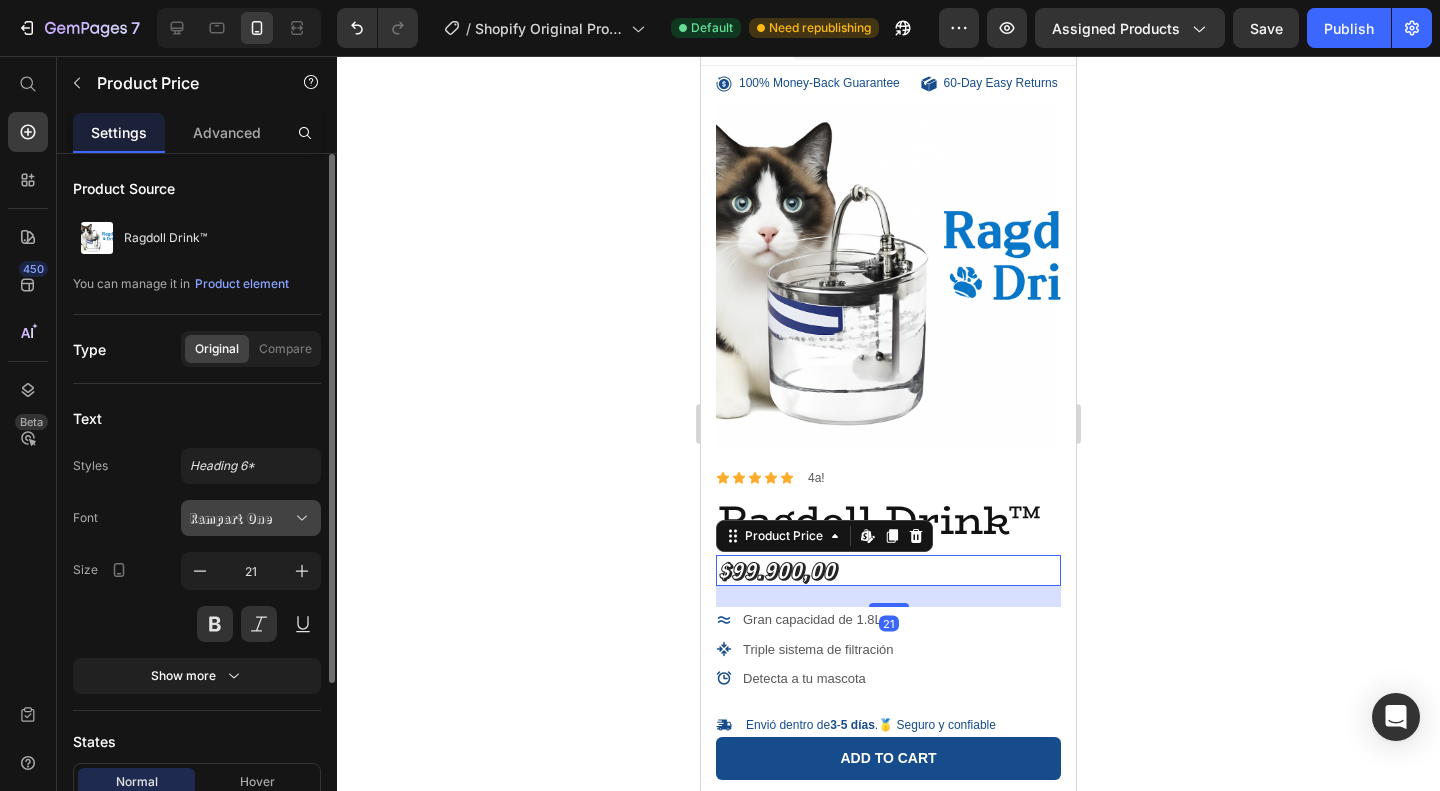 click on "Rampart One" at bounding box center (251, 518) 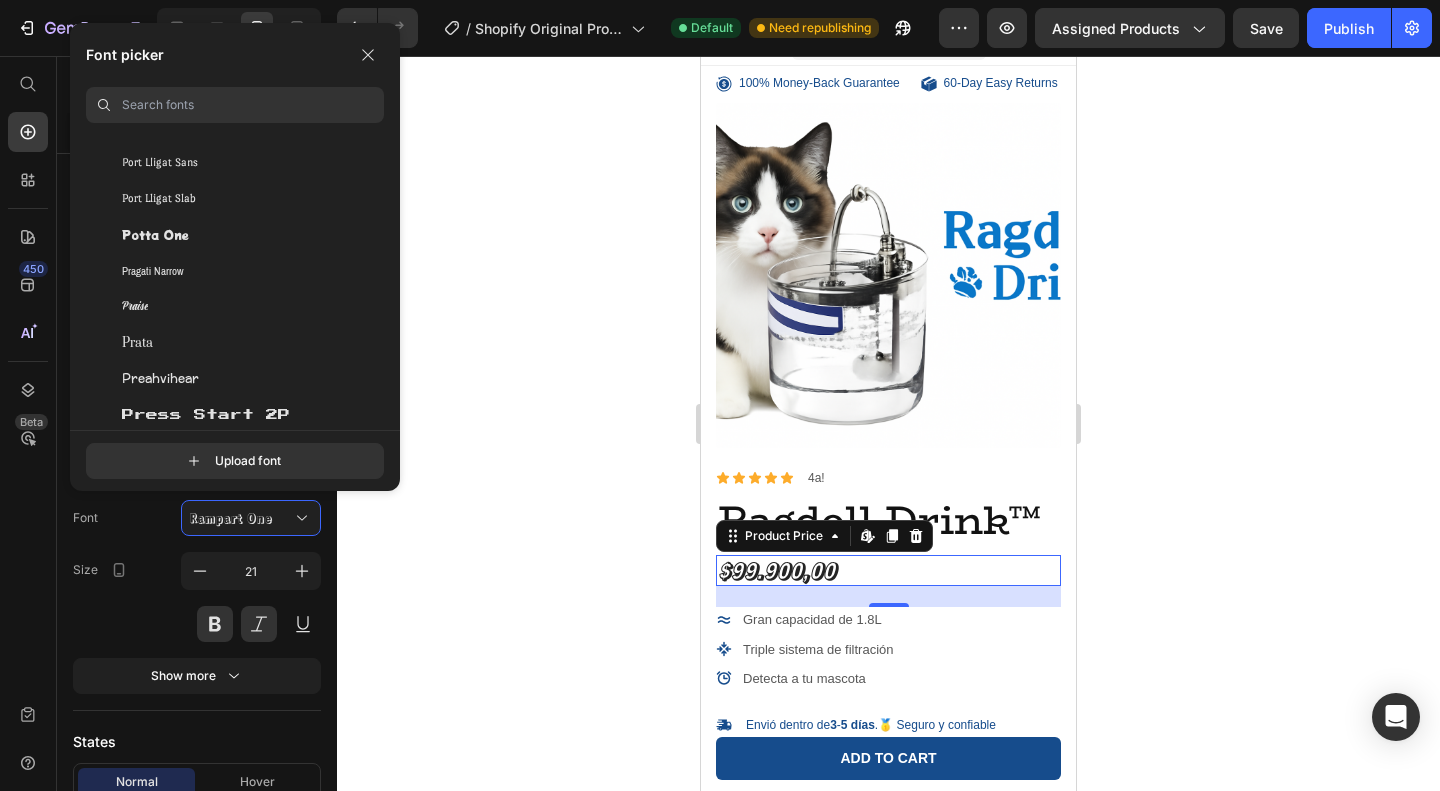 scroll, scrollTop: 51128, scrollLeft: 0, axis: vertical 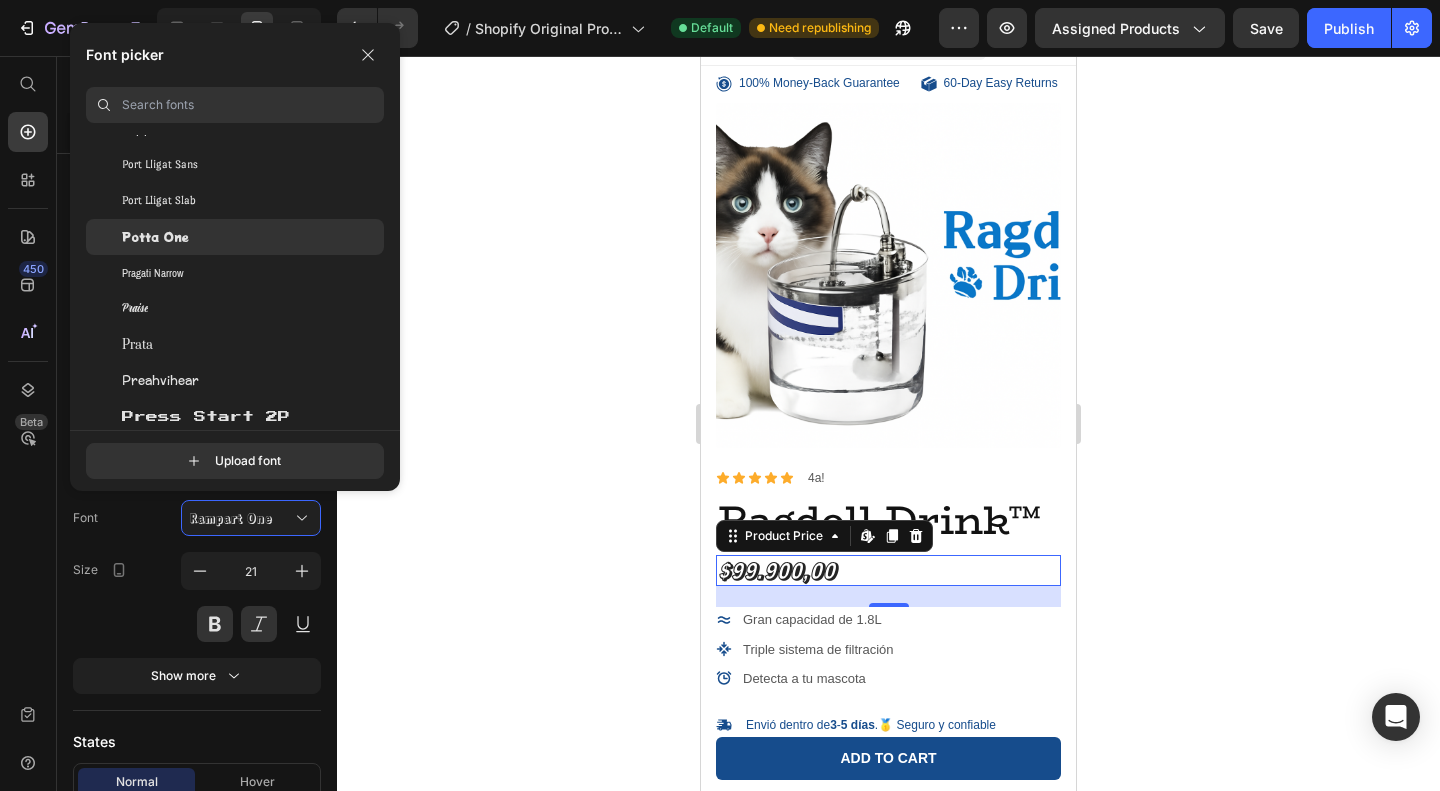 click on "Potta One" 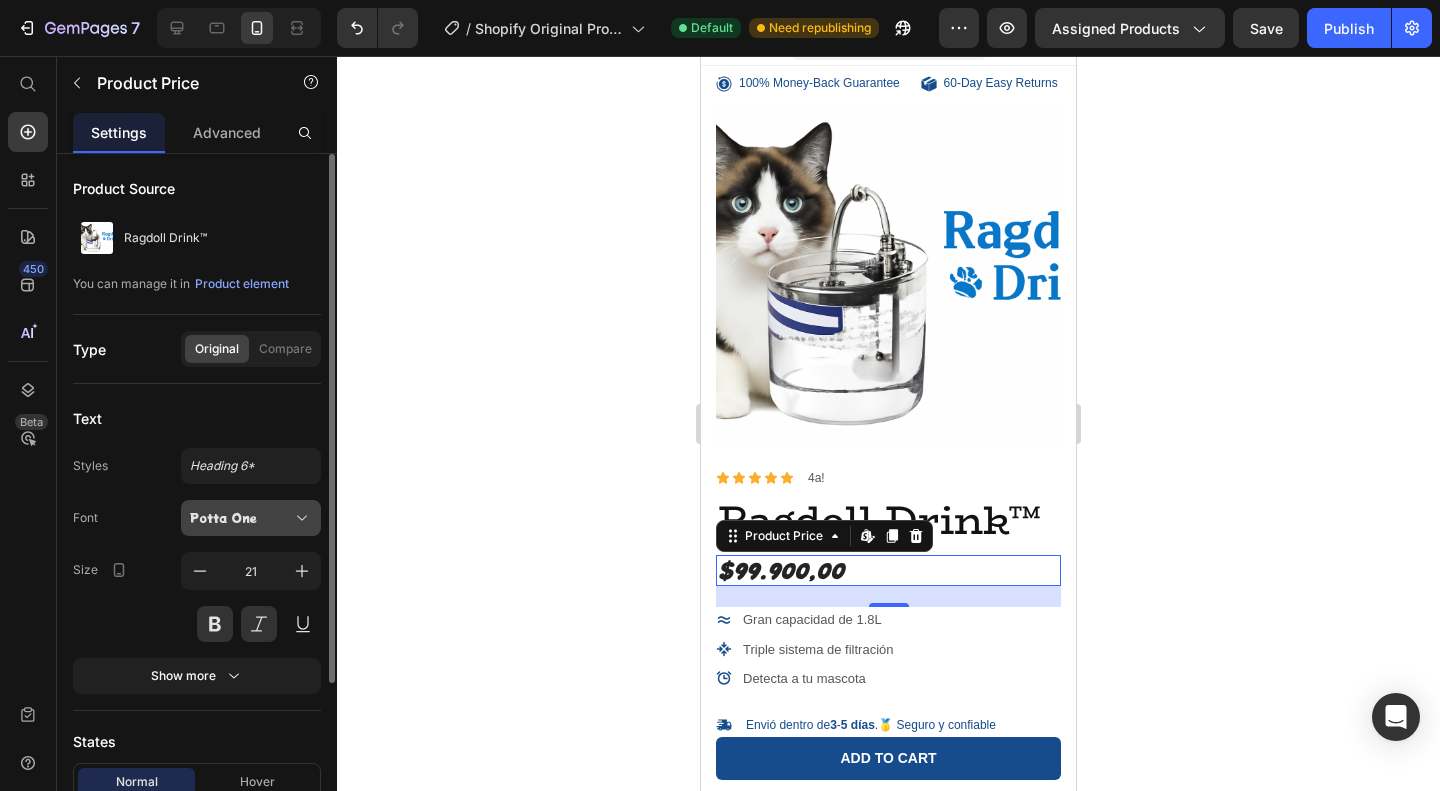 click on "Potta One" at bounding box center [241, 518] 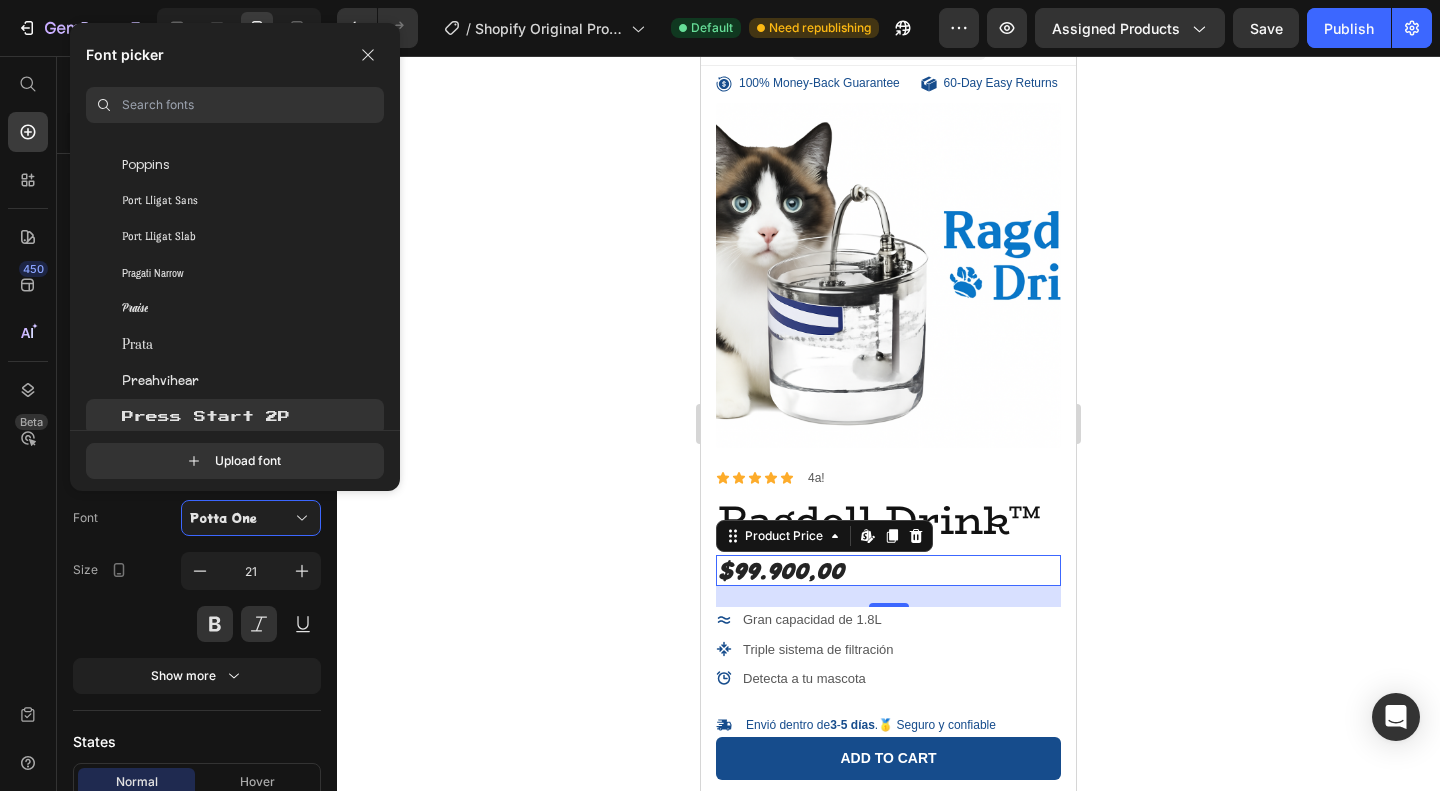 click on "Press Start 2P" at bounding box center [206, 417] 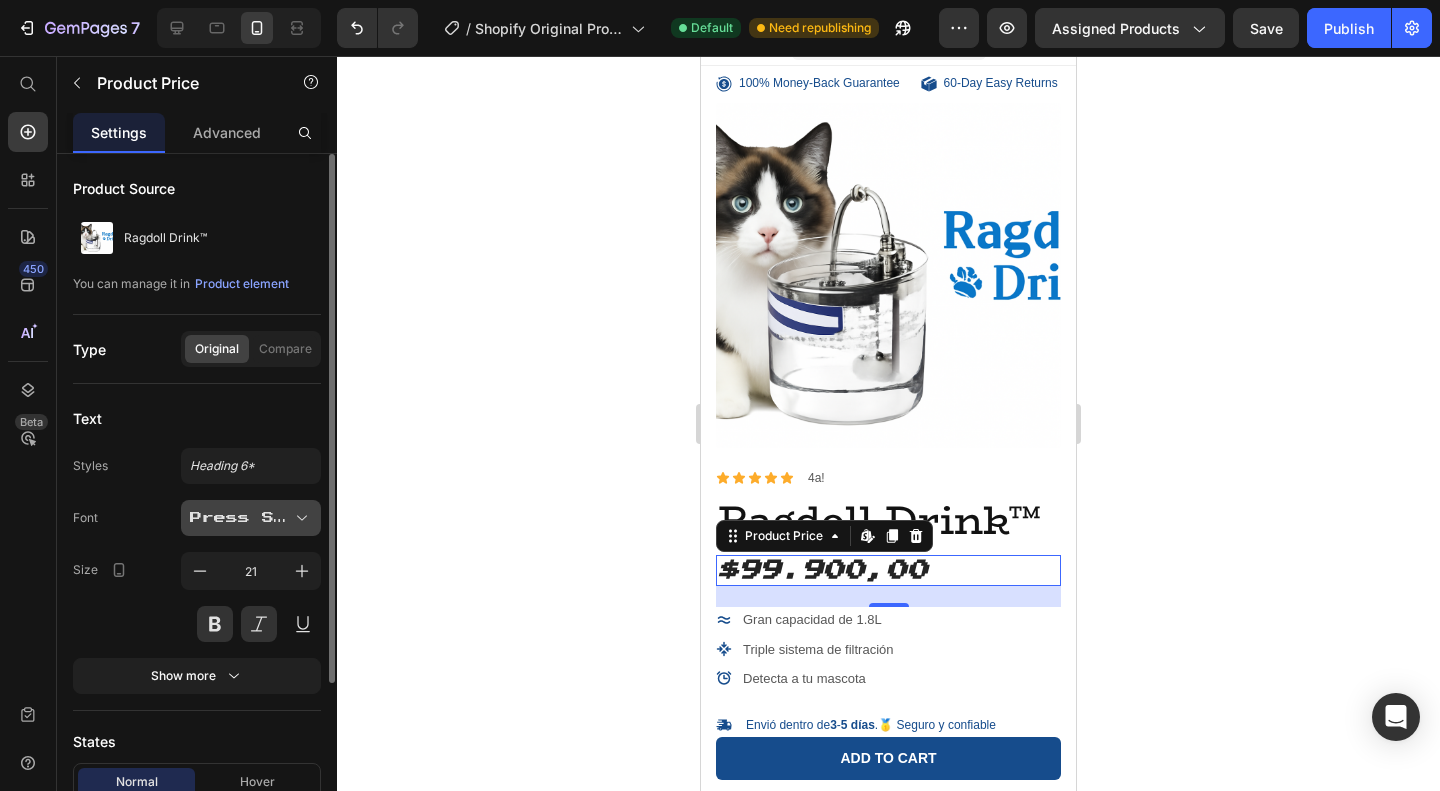 click on "Press Start 2P" at bounding box center [241, 518] 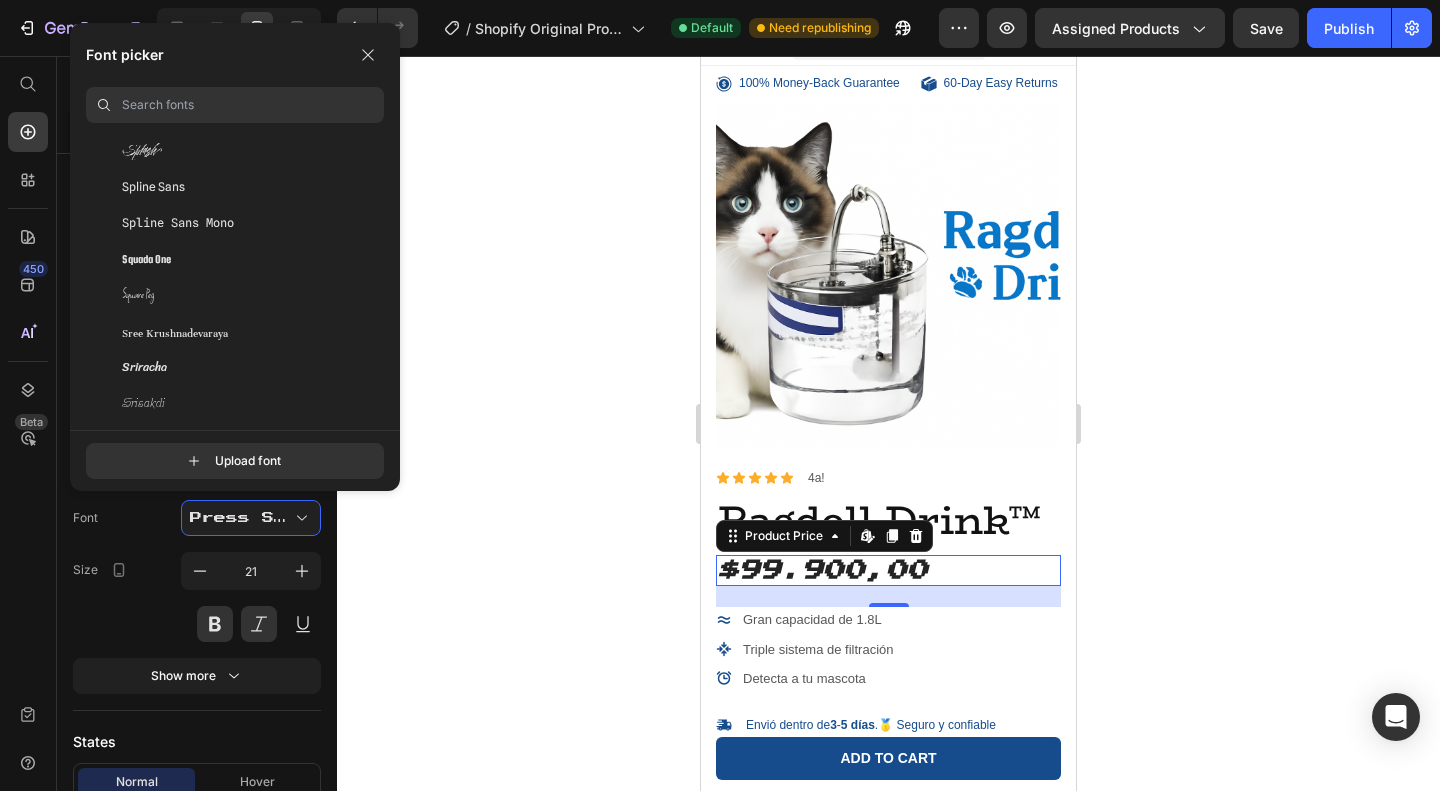 scroll, scrollTop: 59972, scrollLeft: 0, axis: vertical 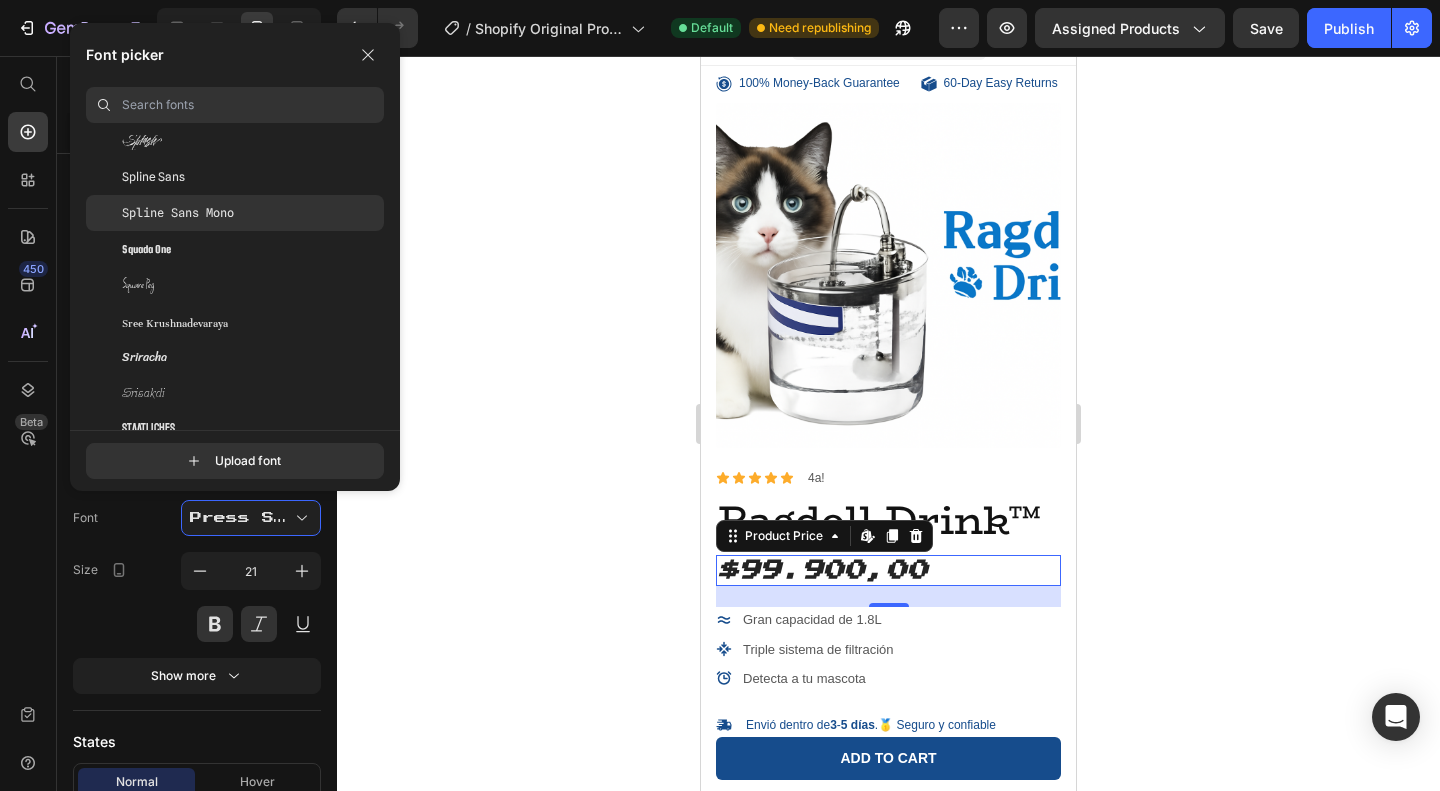 click on "Spline Sans Mono" at bounding box center (178, 213) 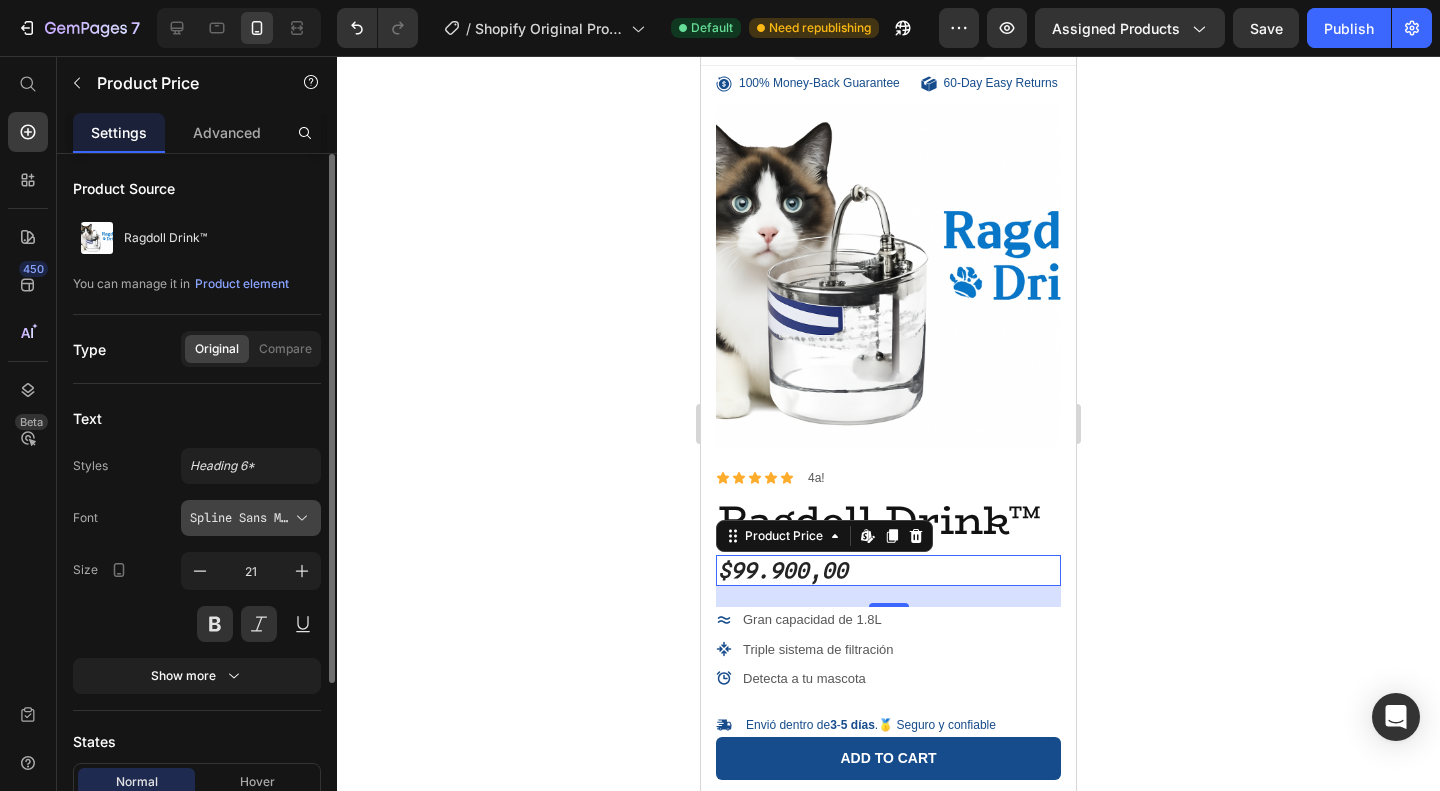 click on "Spline Sans Mono" at bounding box center (241, 518) 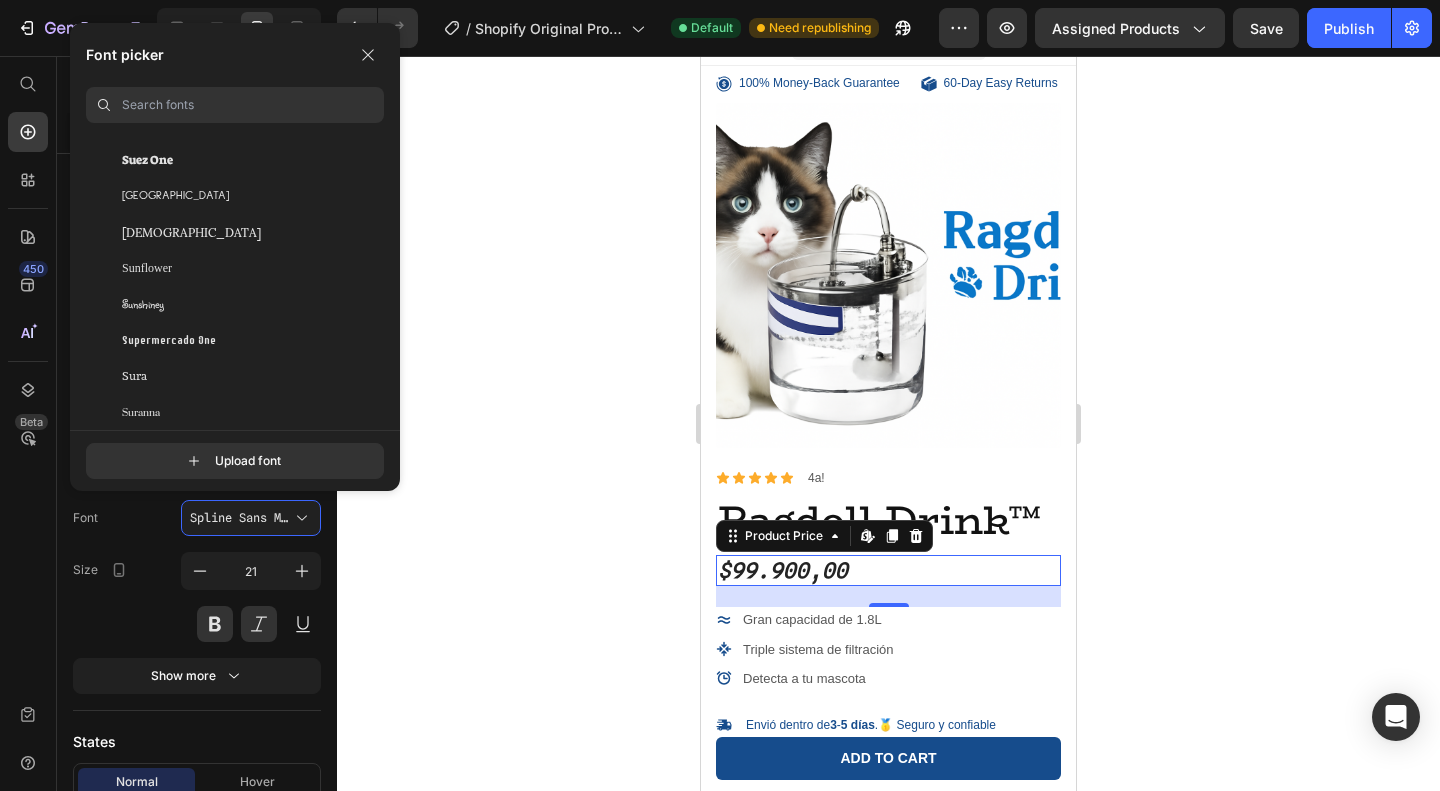 scroll, scrollTop: 60710, scrollLeft: 0, axis: vertical 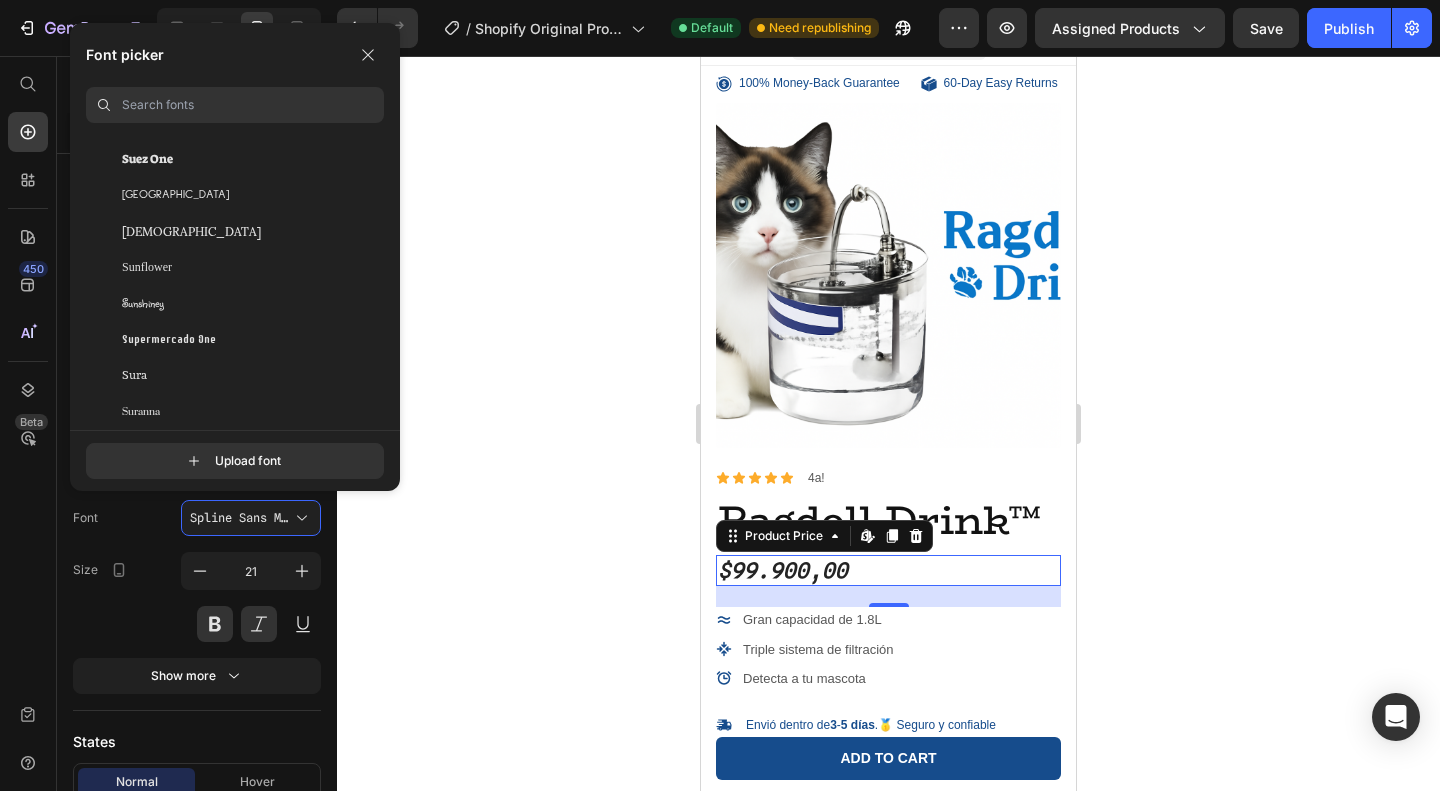 click on "Supermercado One" 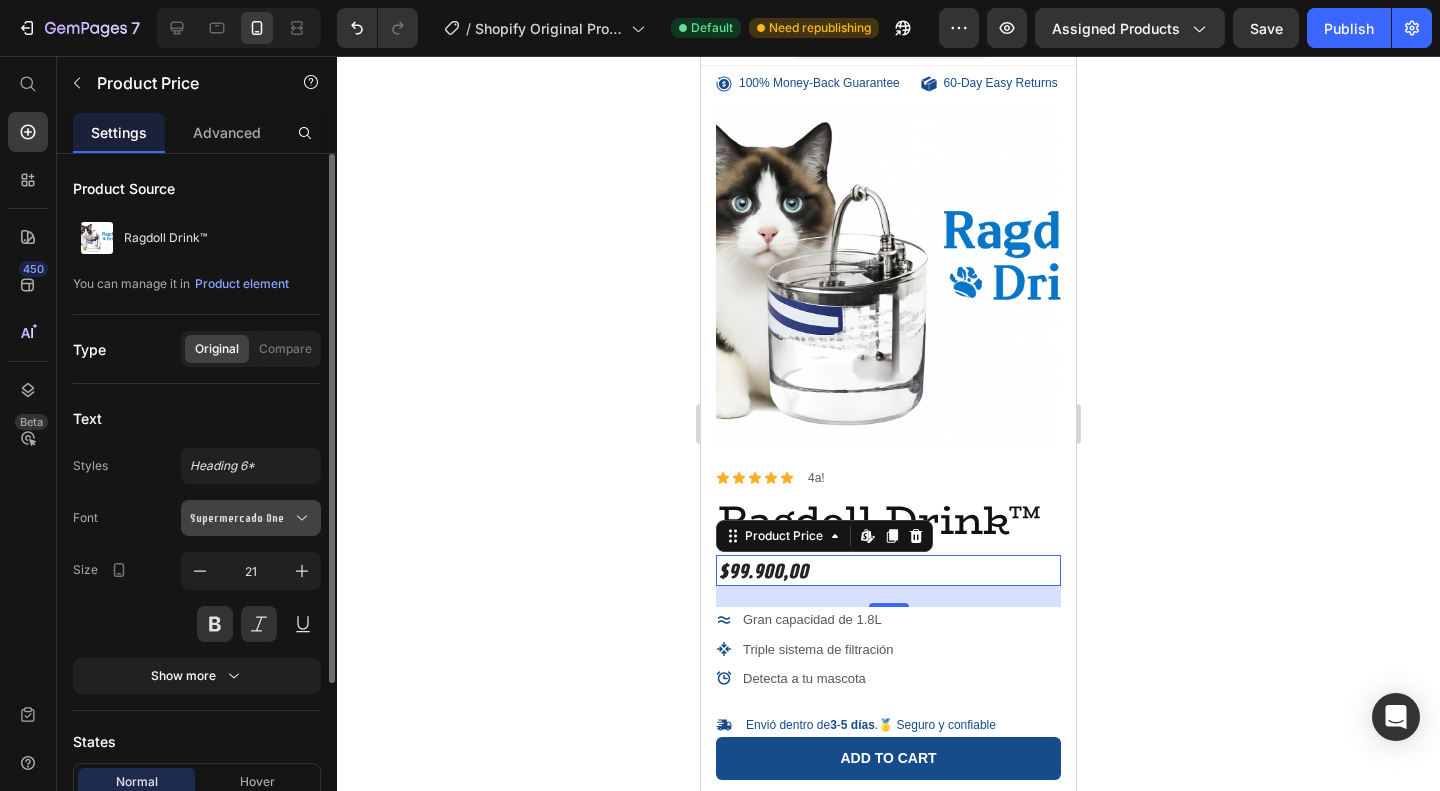 click on "Supermercado One" at bounding box center [241, 518] 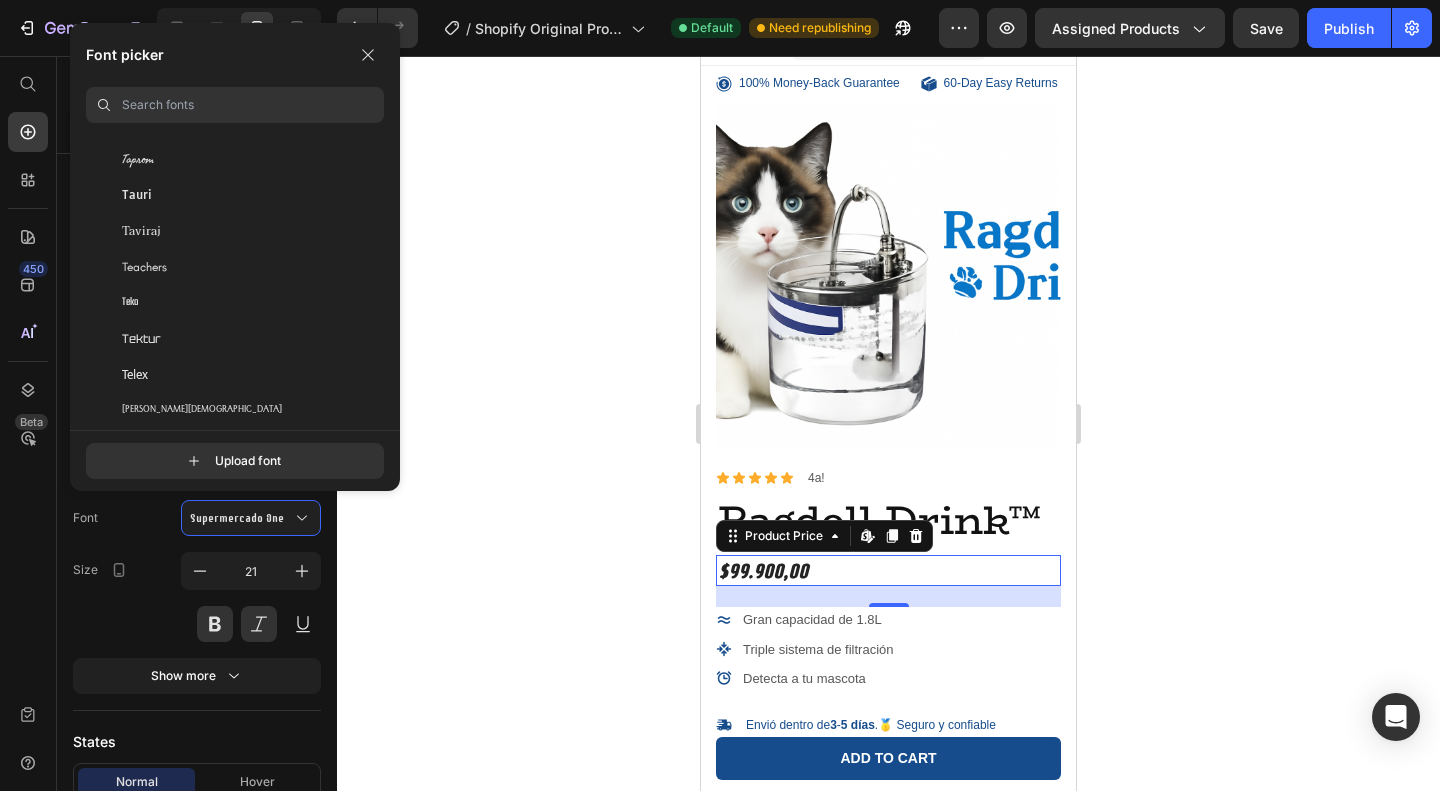 scroll, scrollTop: 61470, scrollLeft: 0, axis: vertical 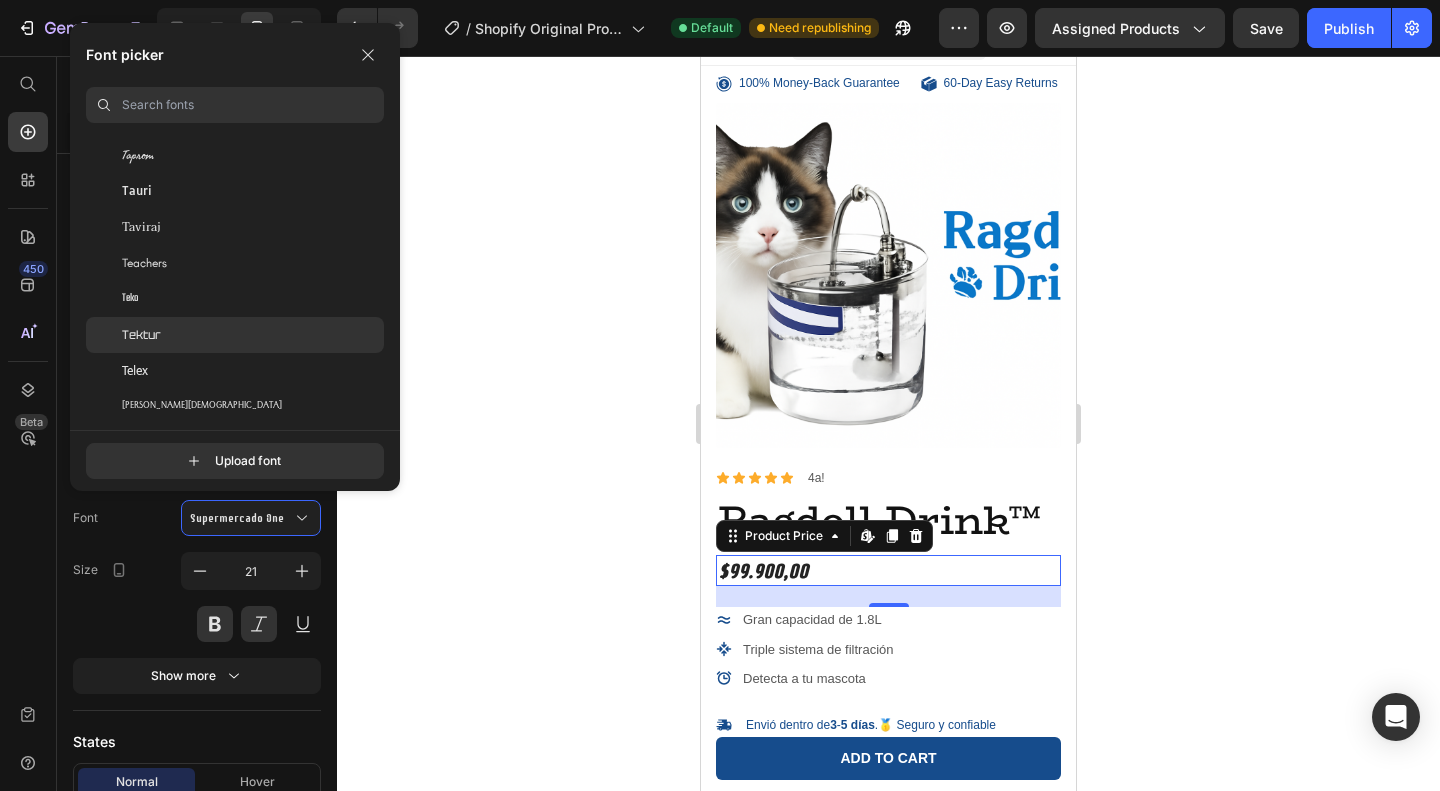click on "Tektur" 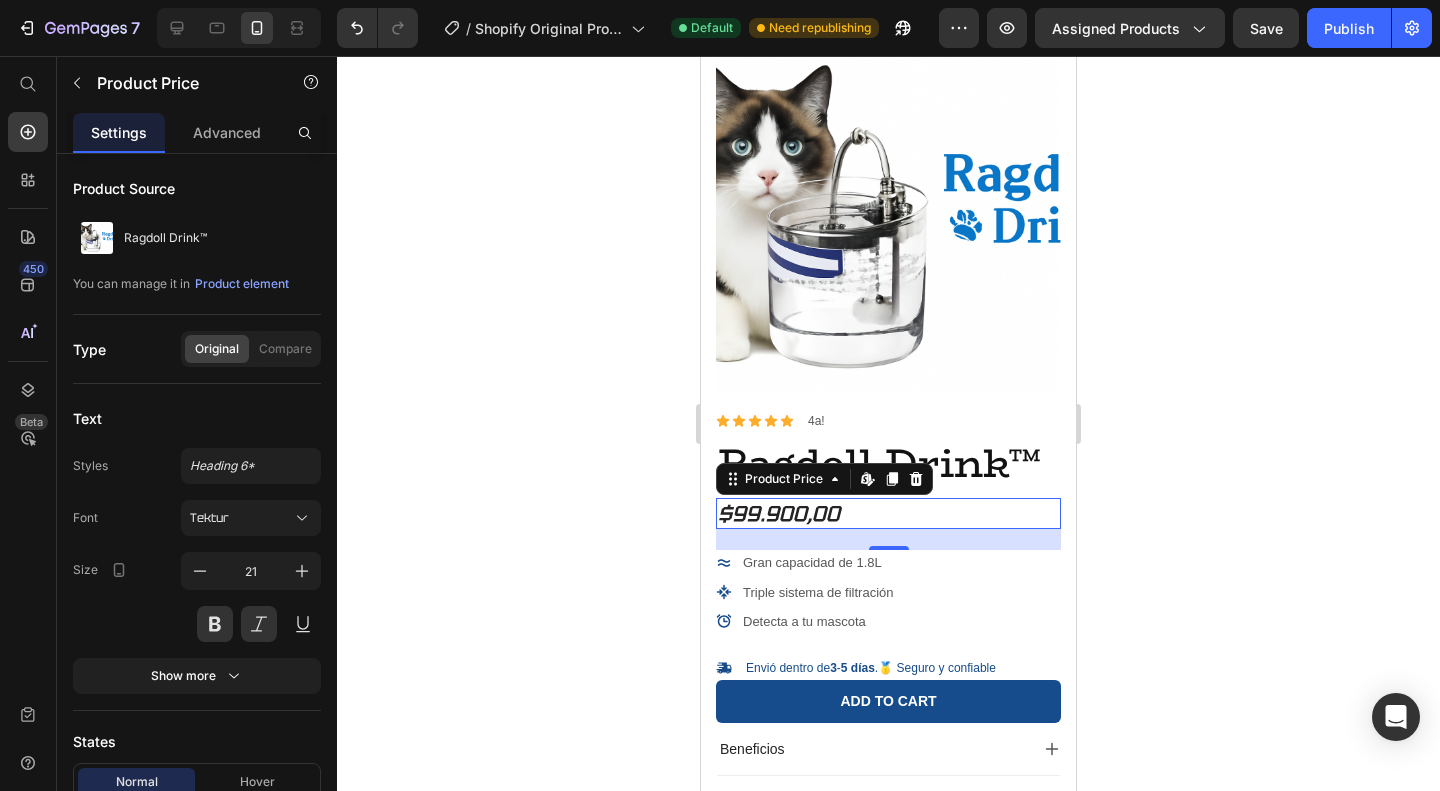 scroll, scrollTop: 87, scrollLeft: 0, axis: vertical 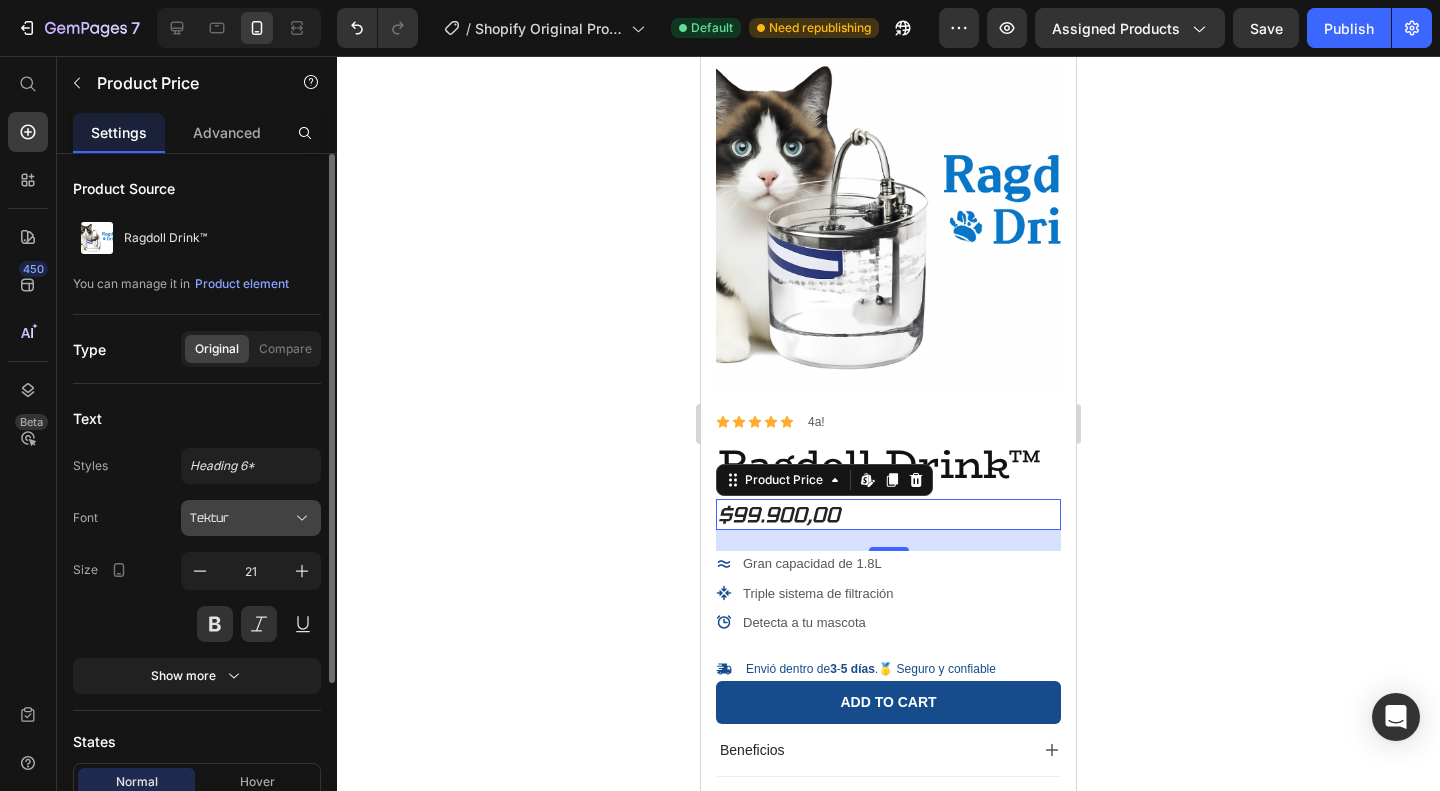 click on "Tektur" at bounding box center (241, 518) 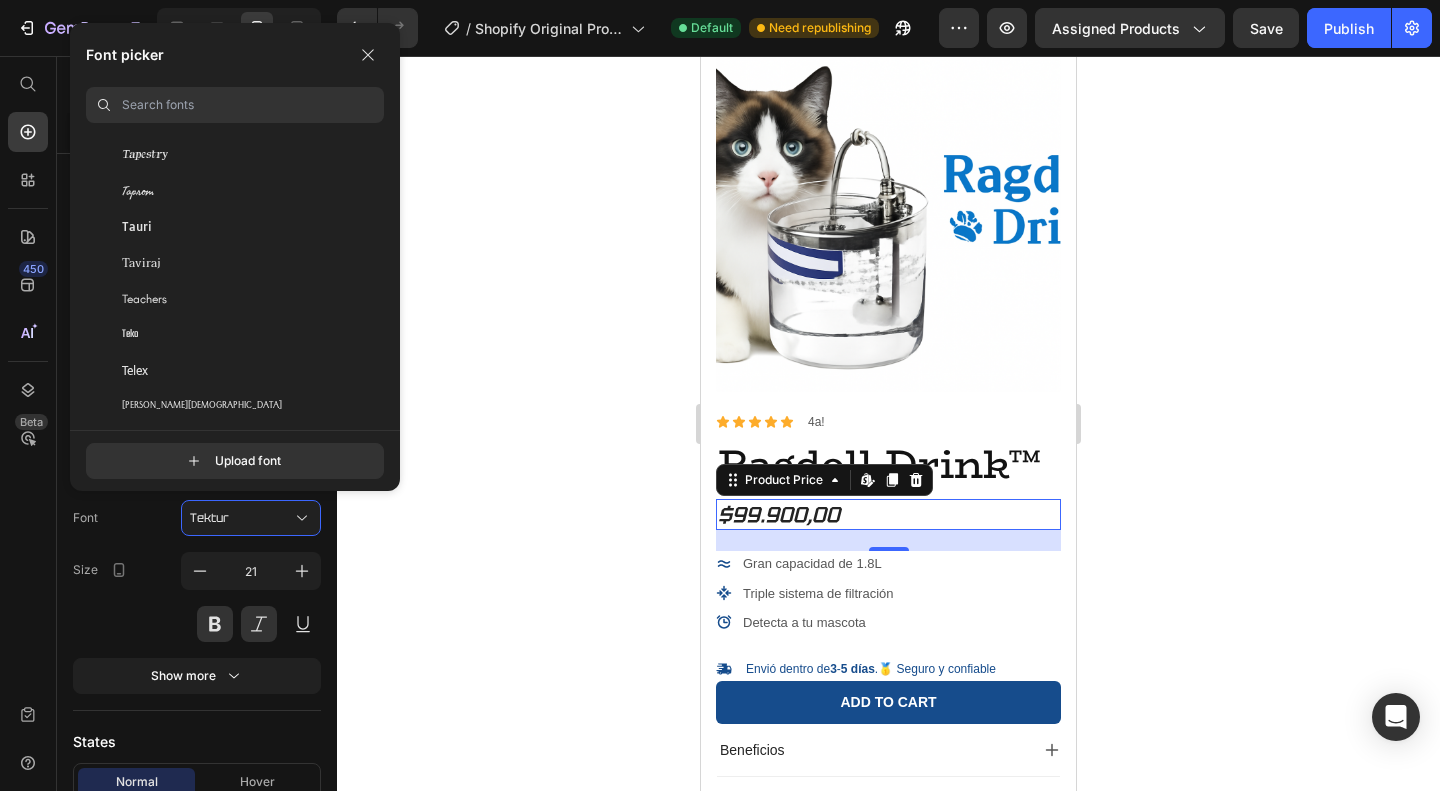 click on "Triple sistema de filtración" at bounding box center [818, 593] 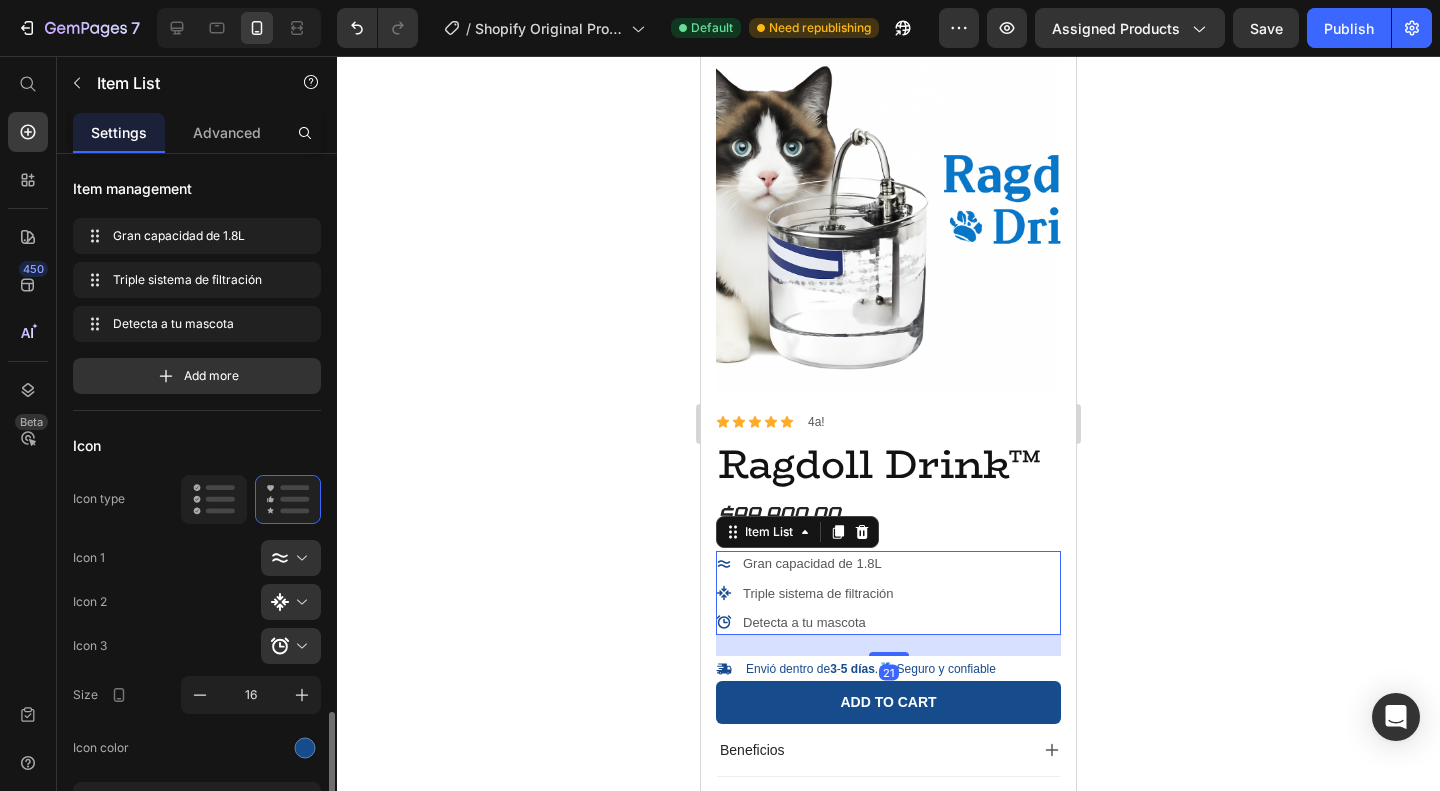 scroll, scrollTop: 0, scrollLeft: 0, axis: both 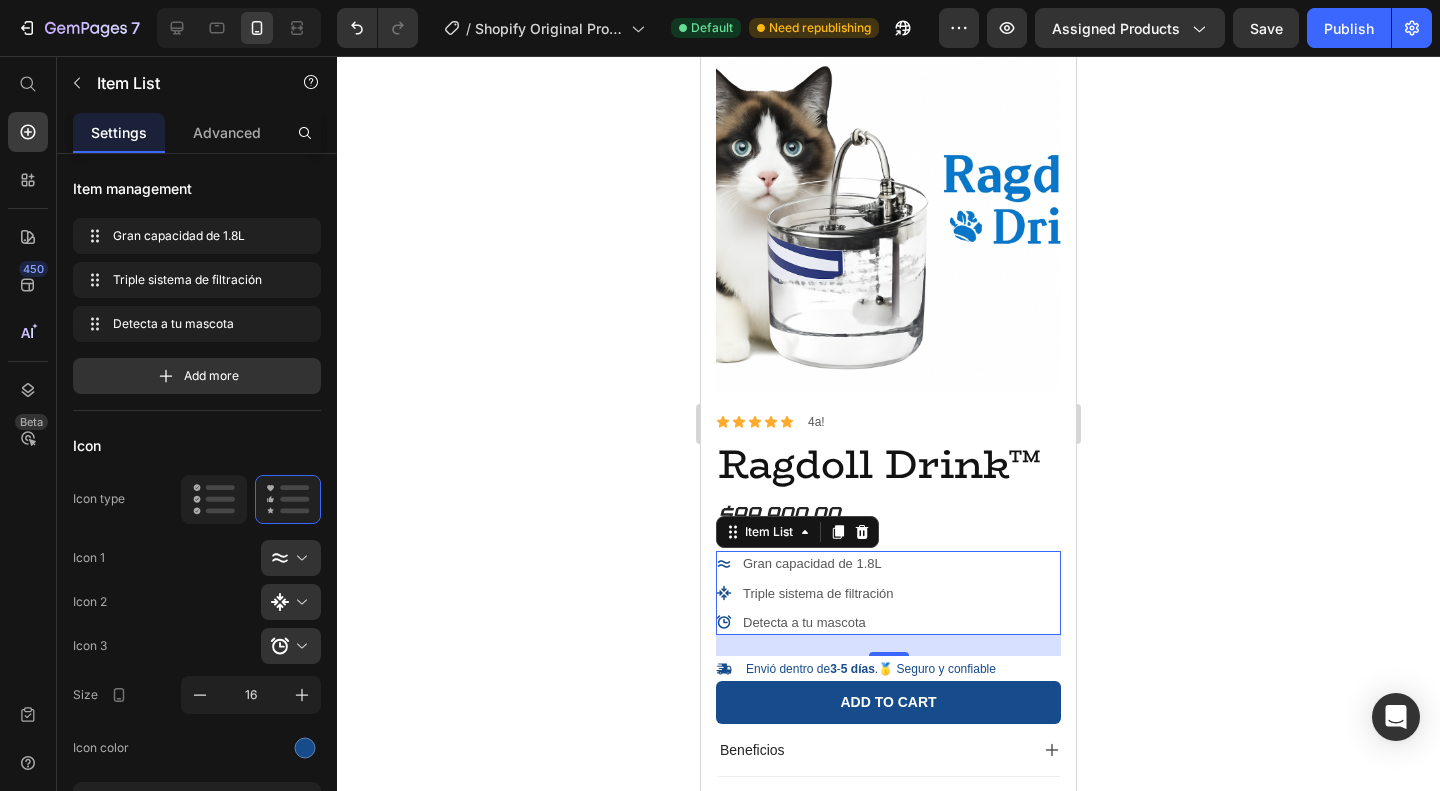 click 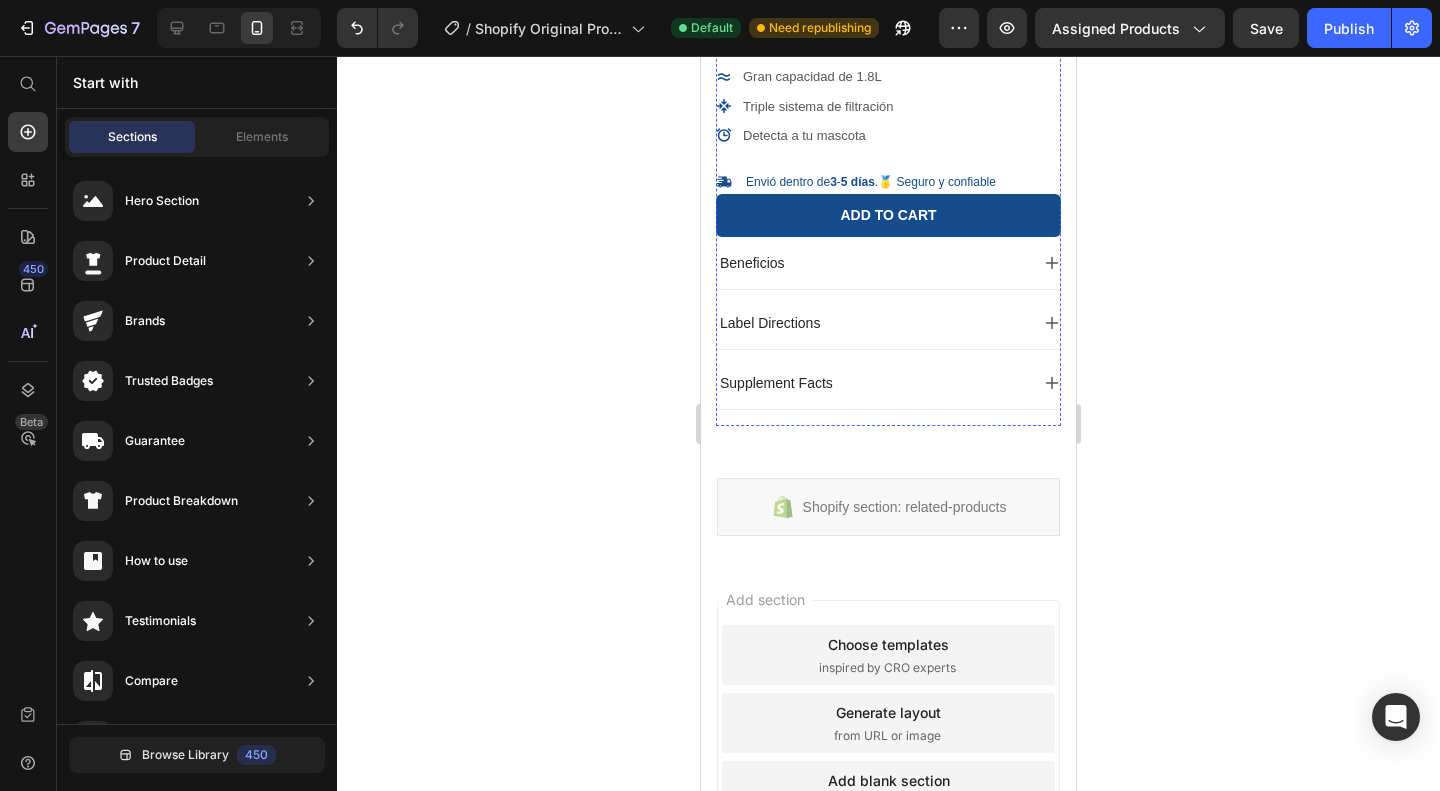 scroll, scrollTop: 128, scrollLeft: 0, axis: vertical 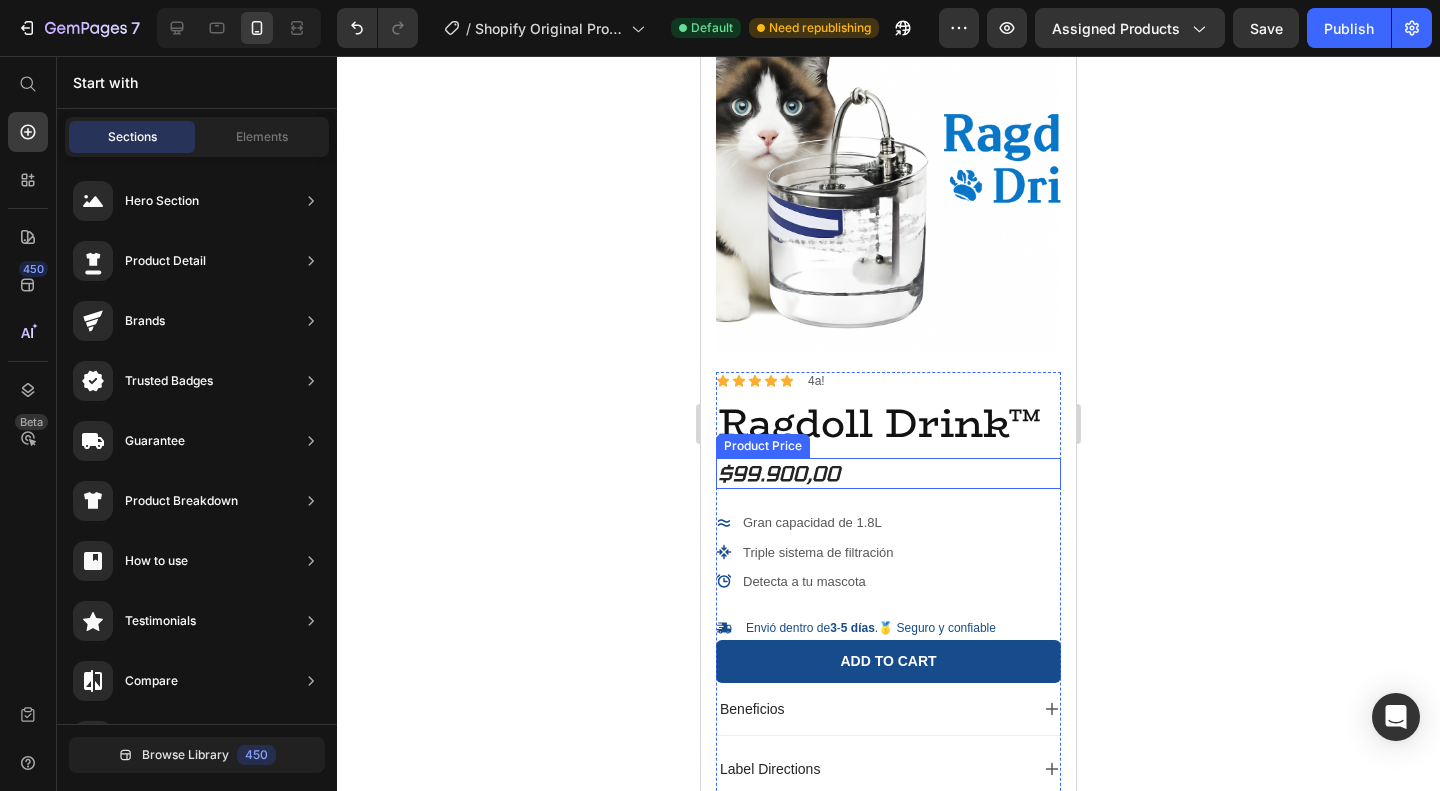 click on "Ragdoll Drink™" at bounding box center (888, 423) 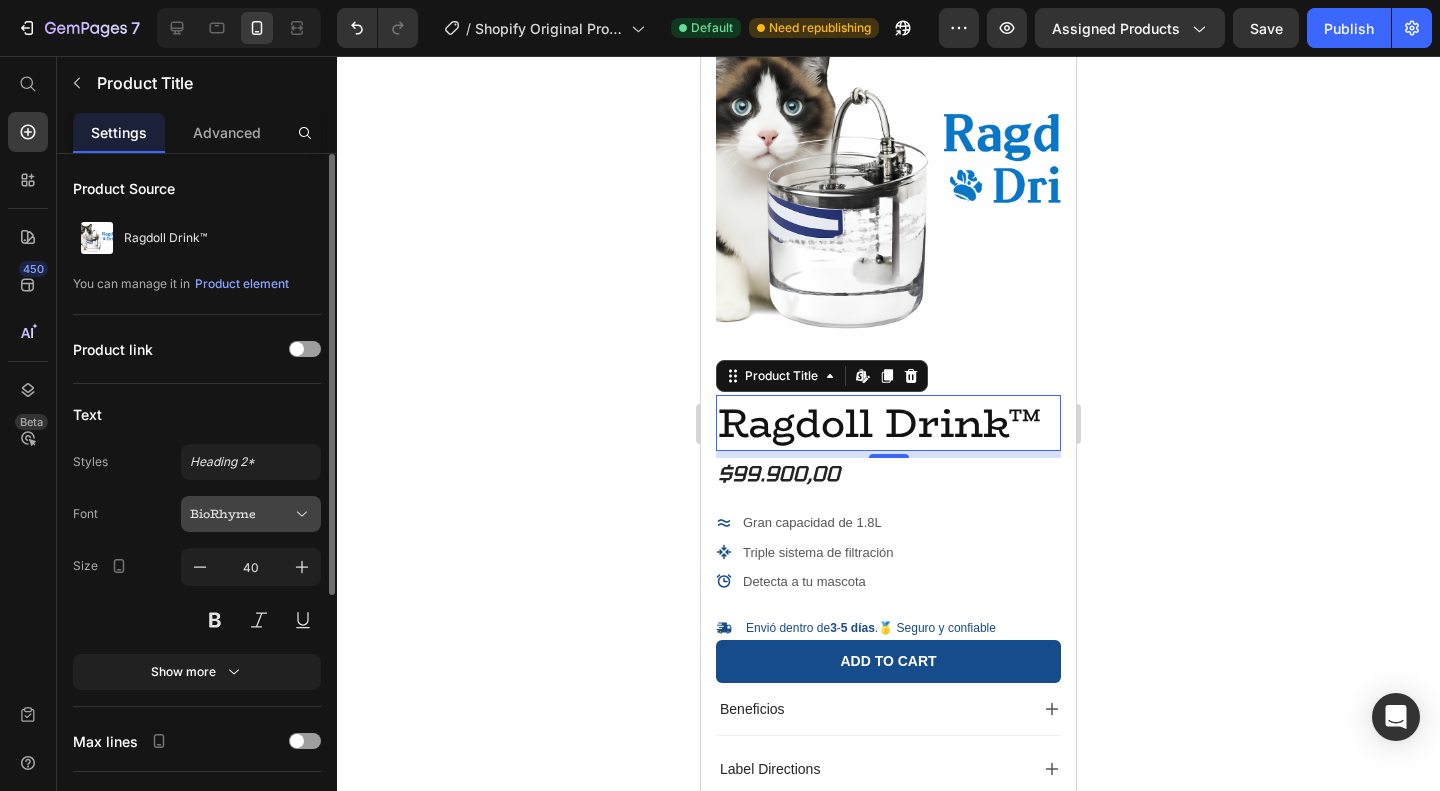 click on "BioRhyme" at bounding box center [241, 514] 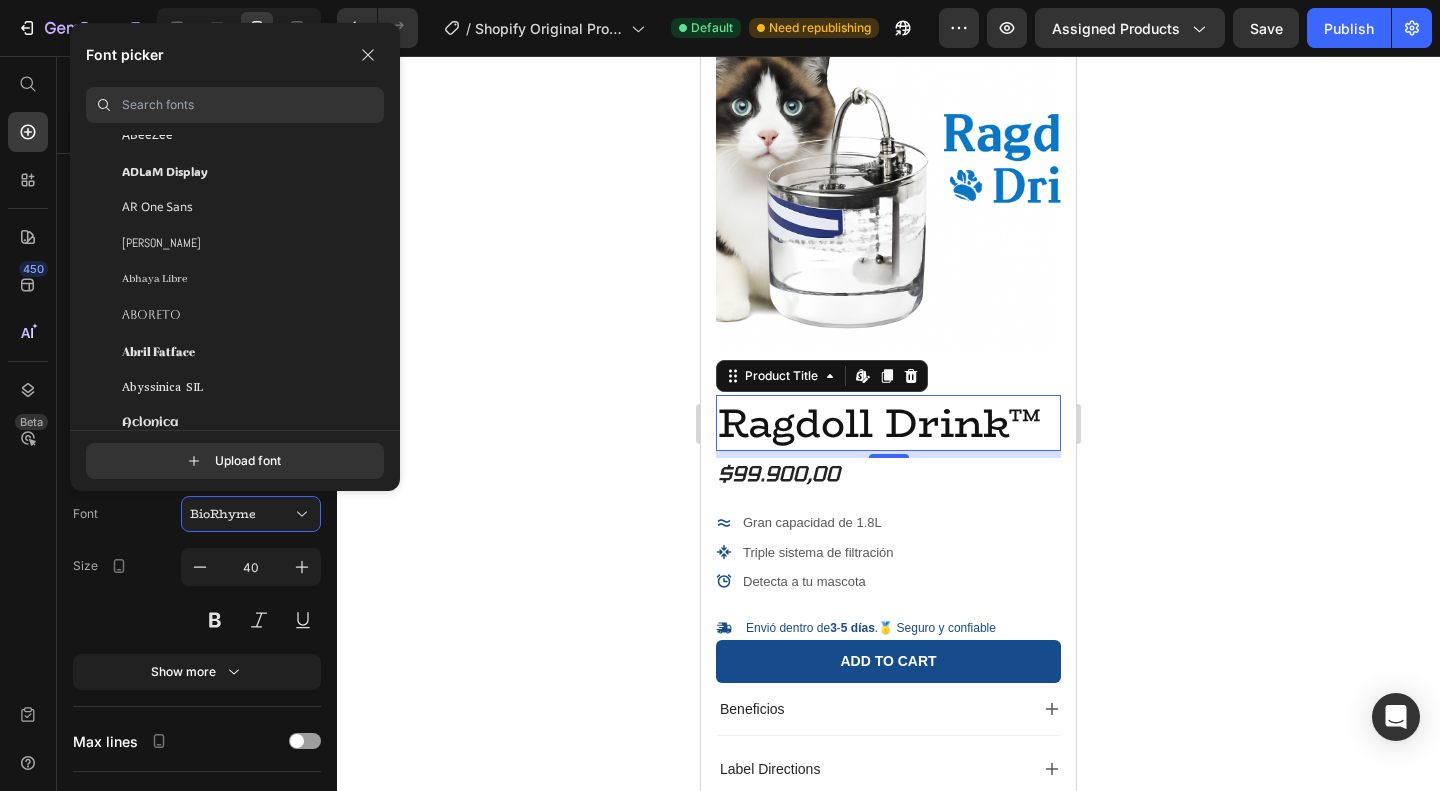 scroll, scrollTop: 267, scrollLeft: 0, axis: vertical 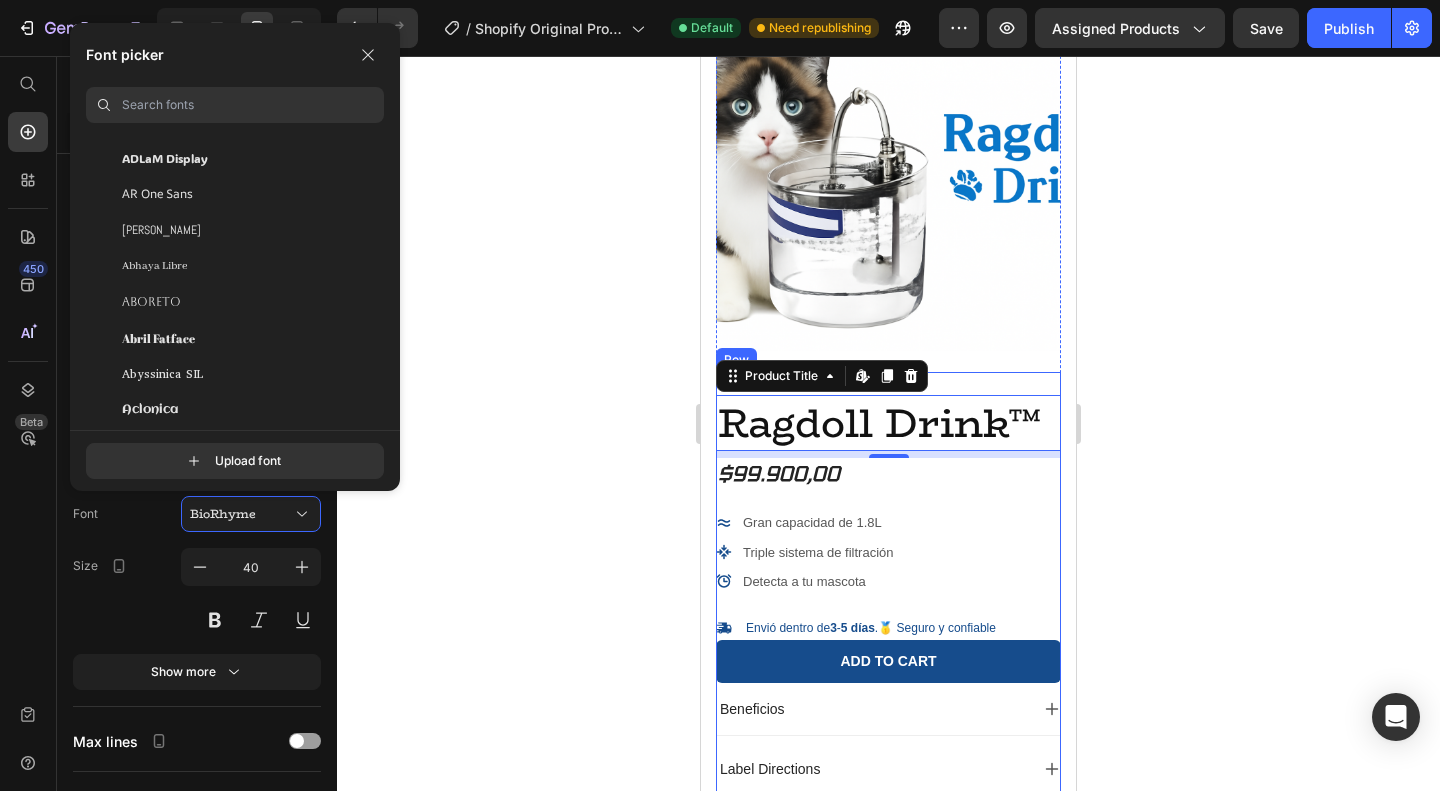 click on "Gran capacidad de 1.8L" at bounding box center [818, 522] 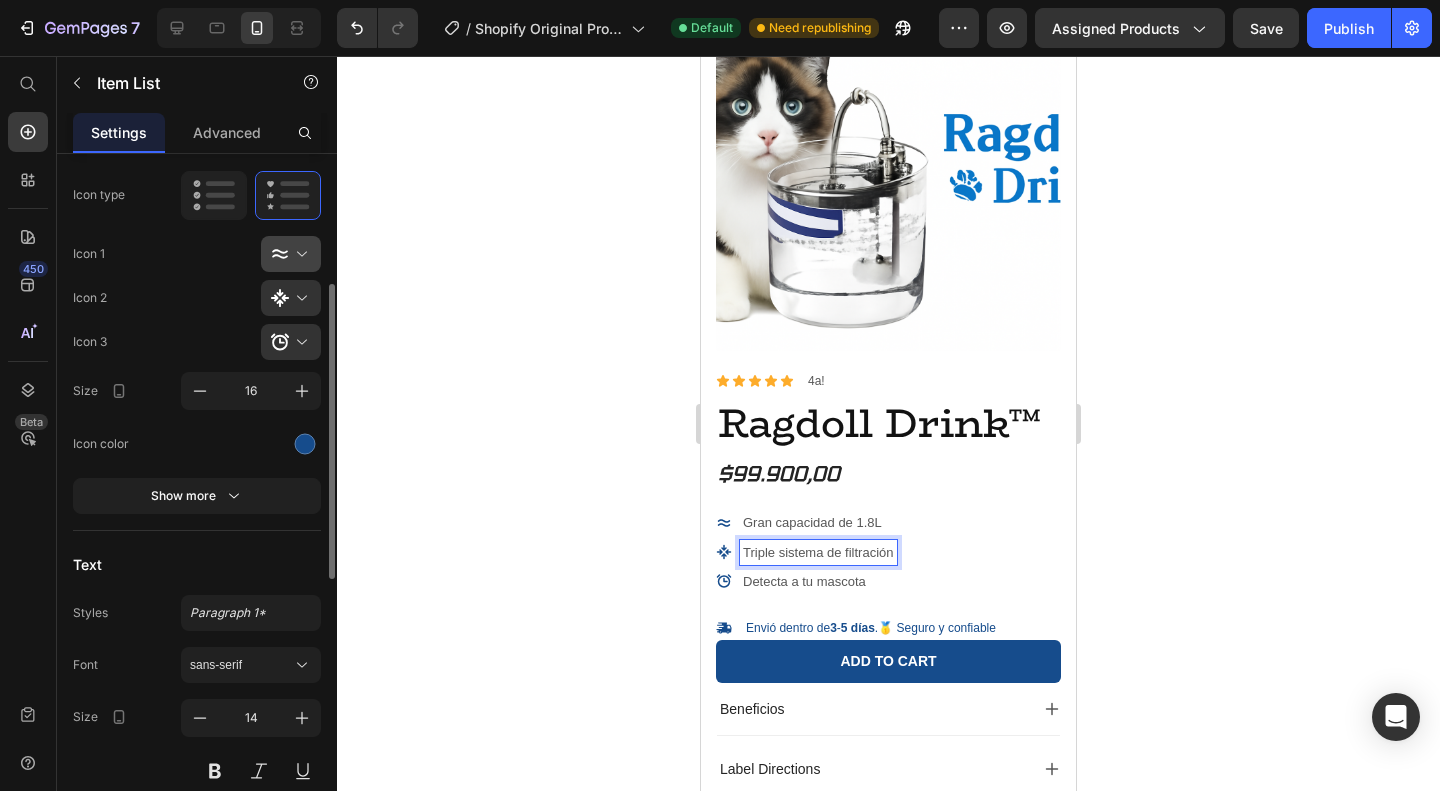 scroll, scrollTop: 306, scrollLeft: 0, axis: vertical 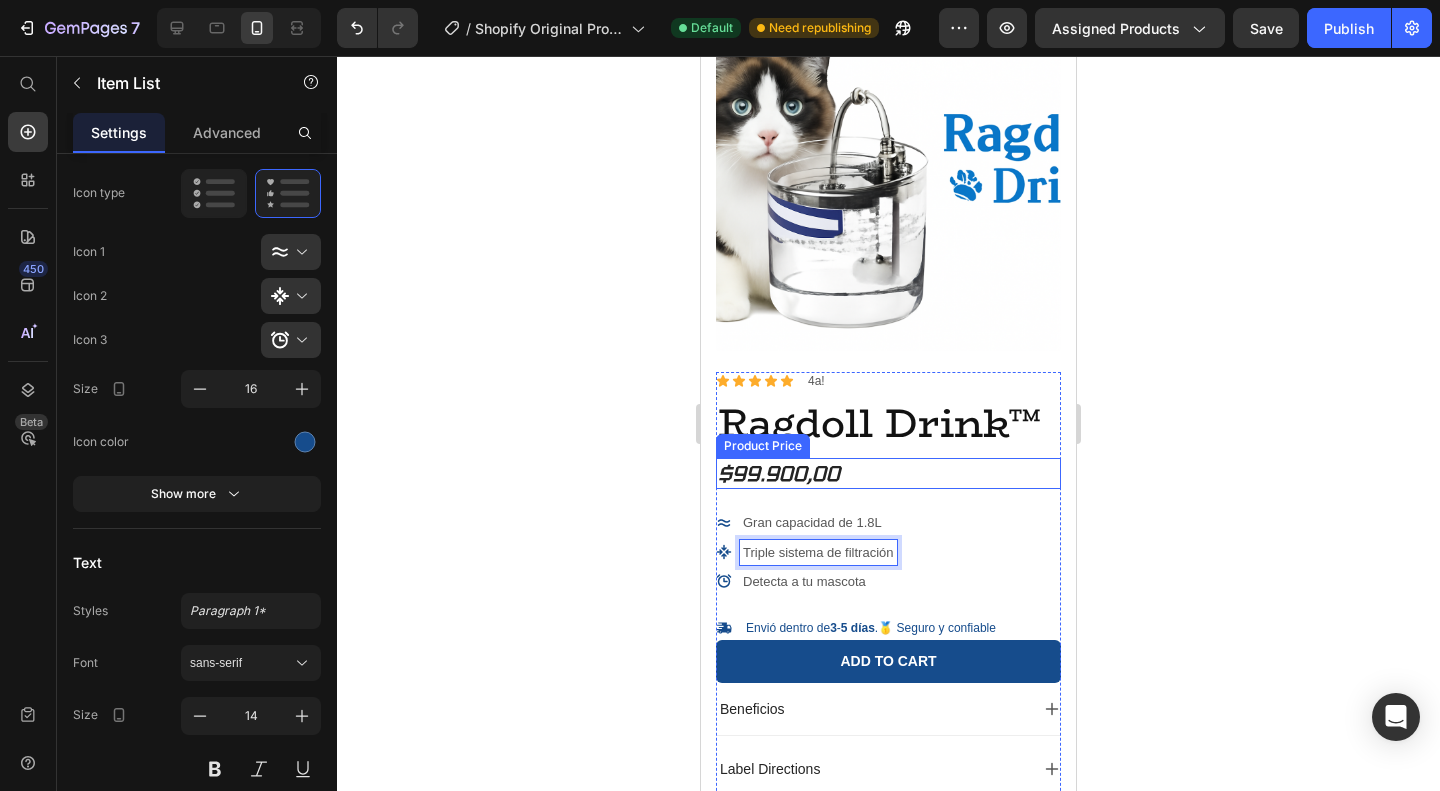 click on "Product Price" at bounding box center [763, 446] 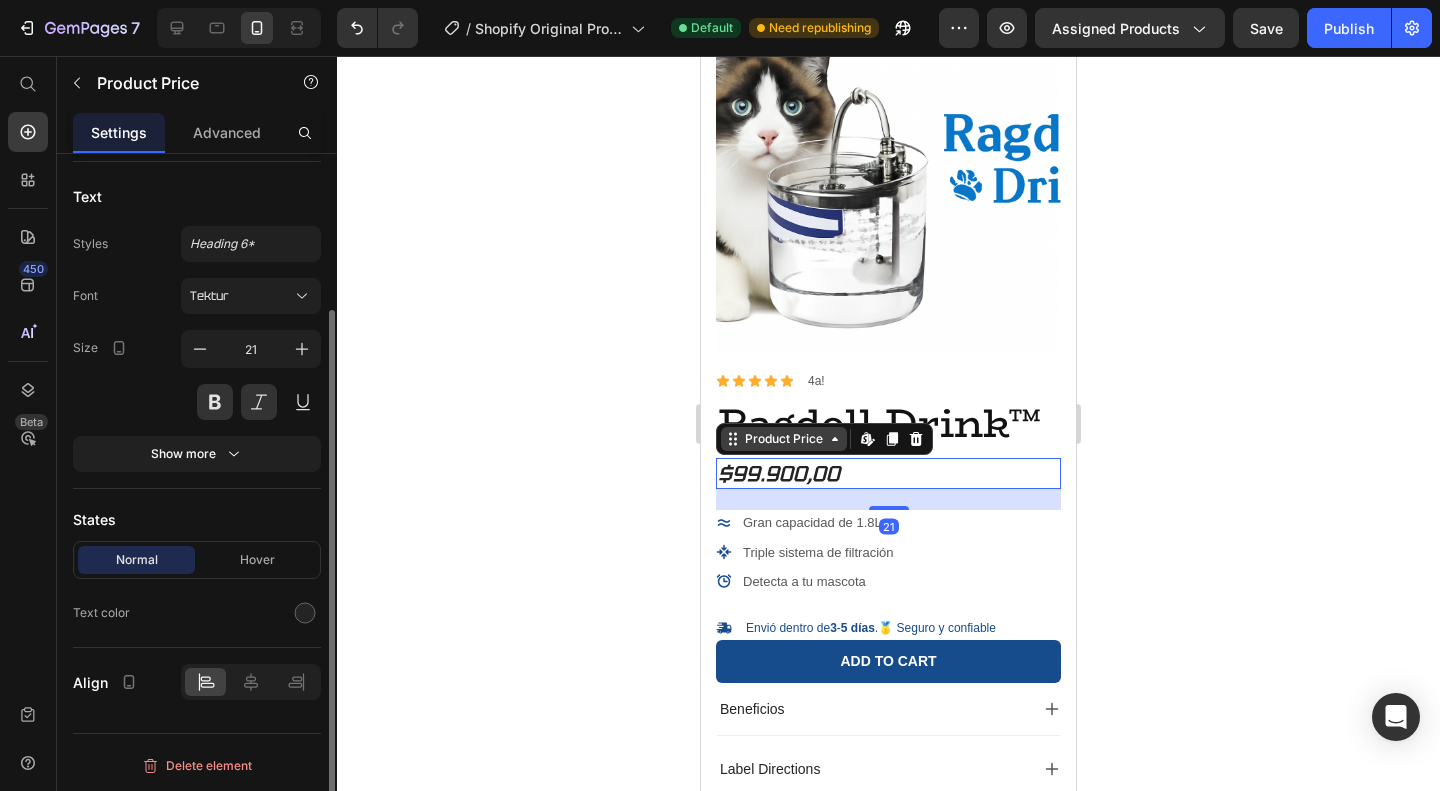 scroll, scrollTop: 0, scrollLeft: 0, axis: both 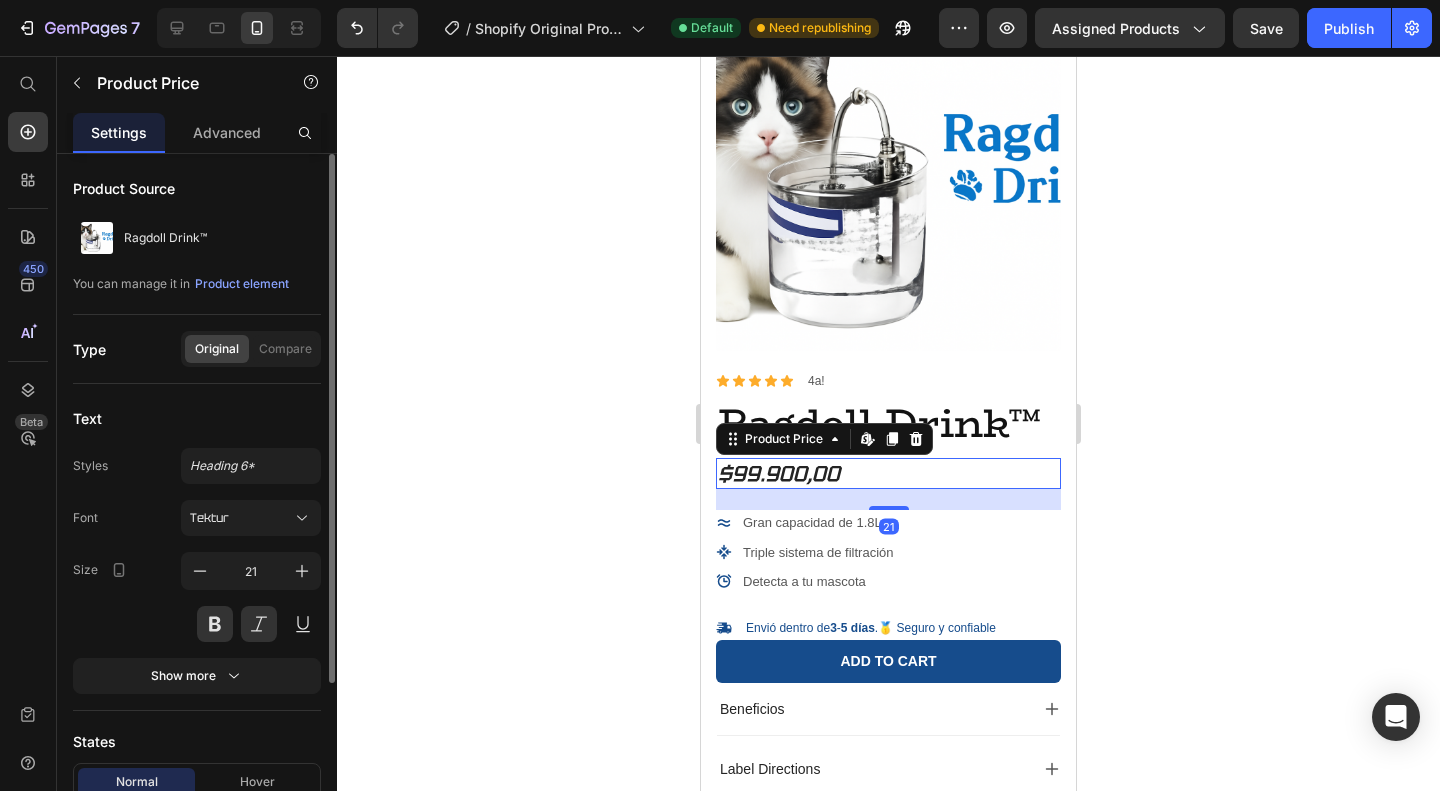 click on "$99.900,00" at bounding box center [888, 473] 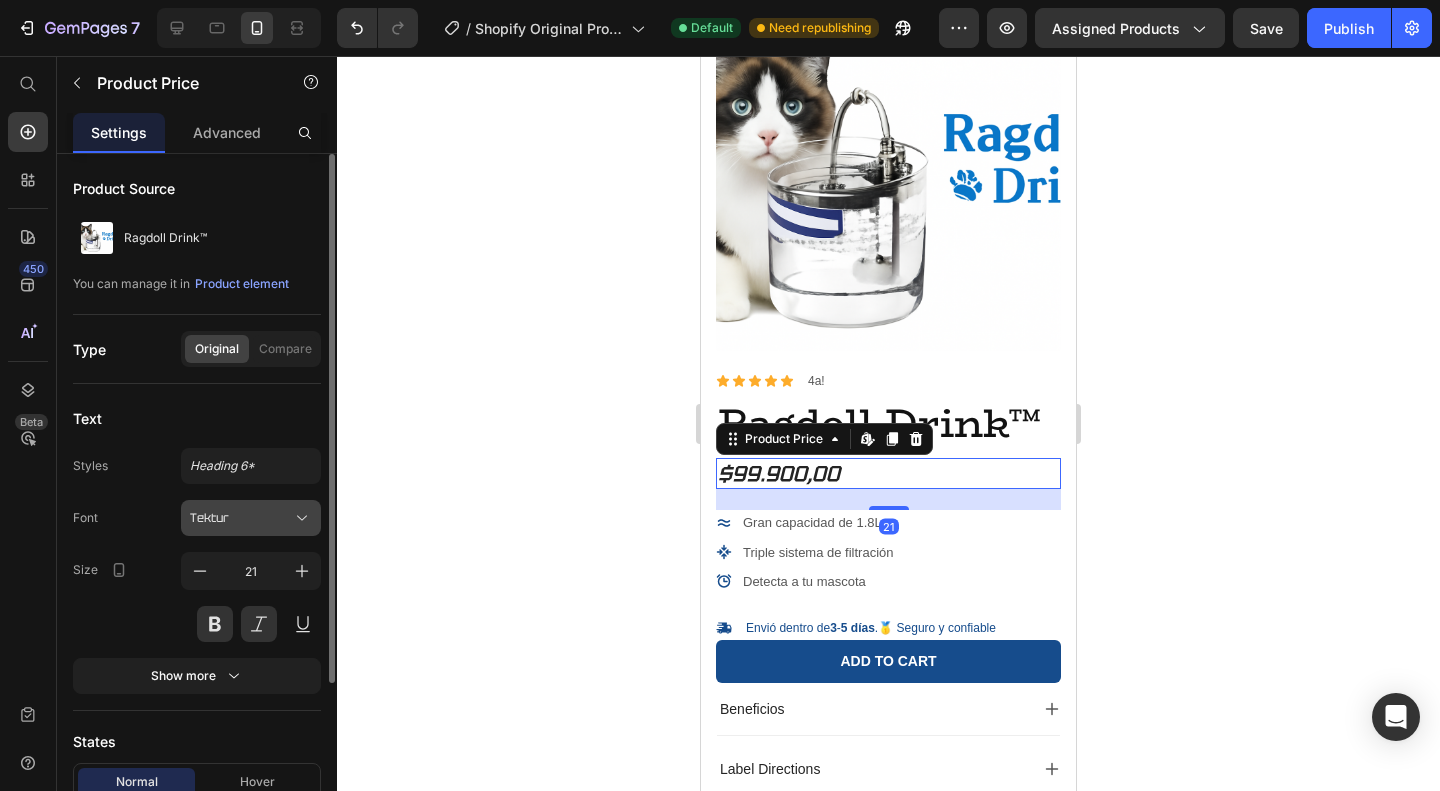click on "Tektur" at bounding box center [241, 518] 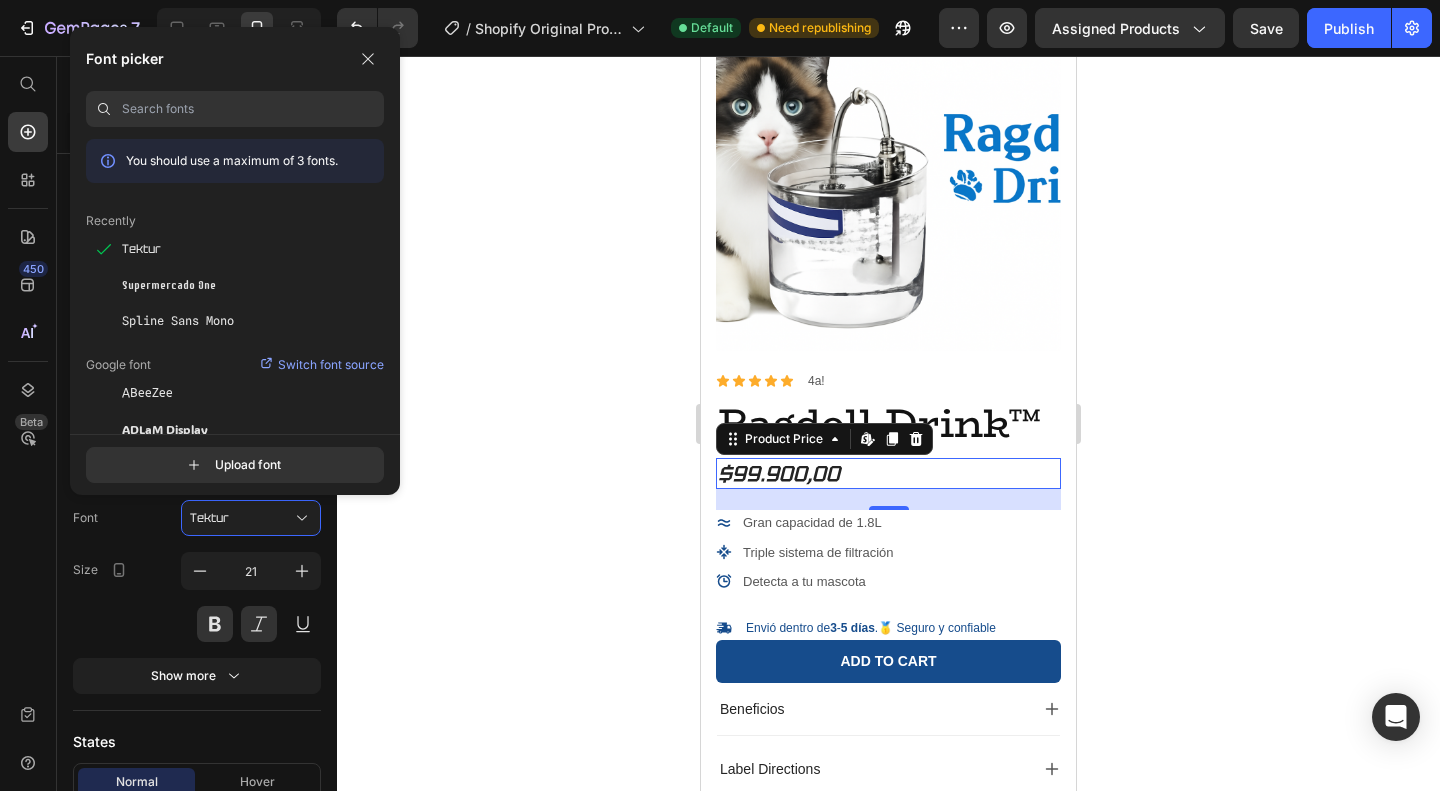 click at bounding box center (253, 109) 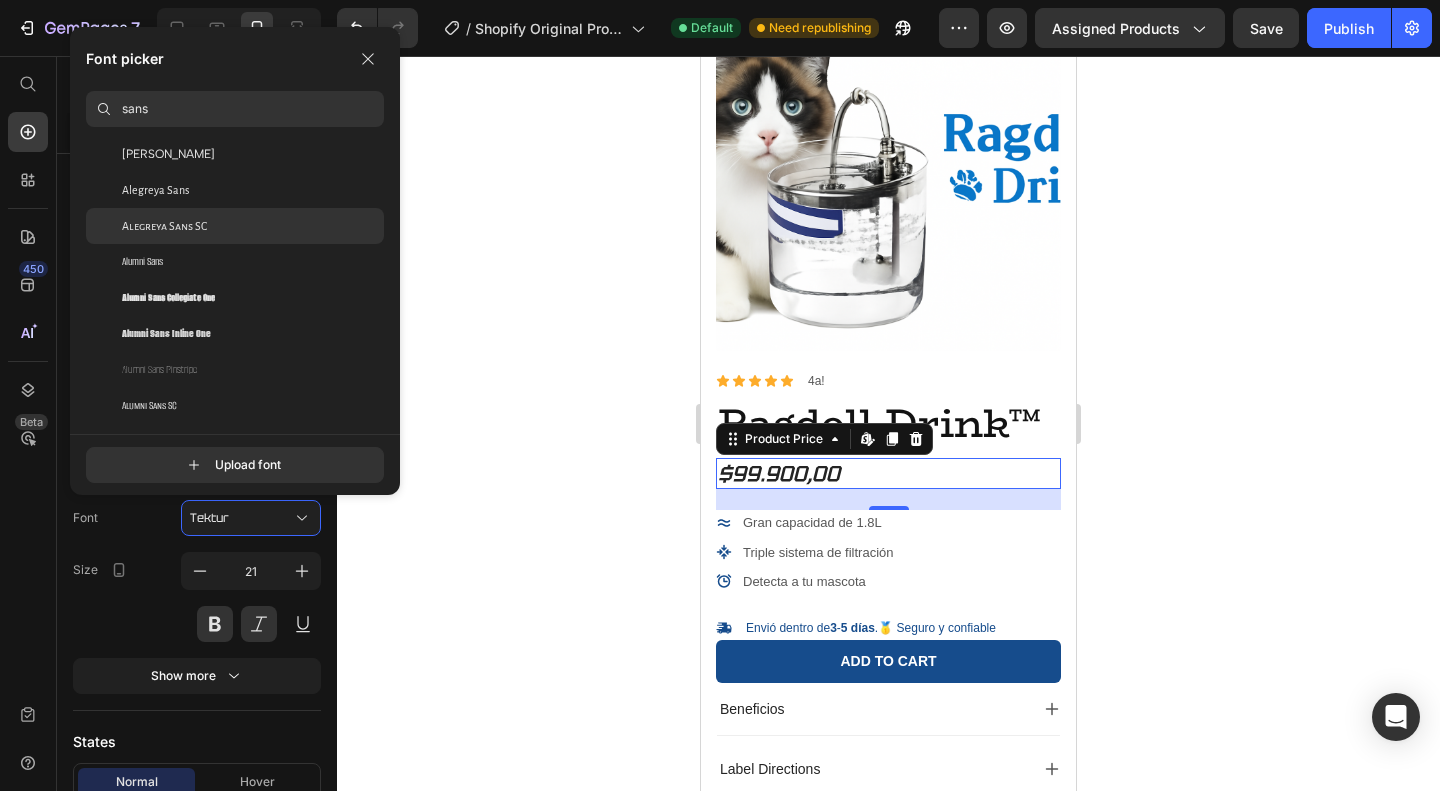 scroll, scrollTop: 132, scrollLeft: 0, axis: vertical 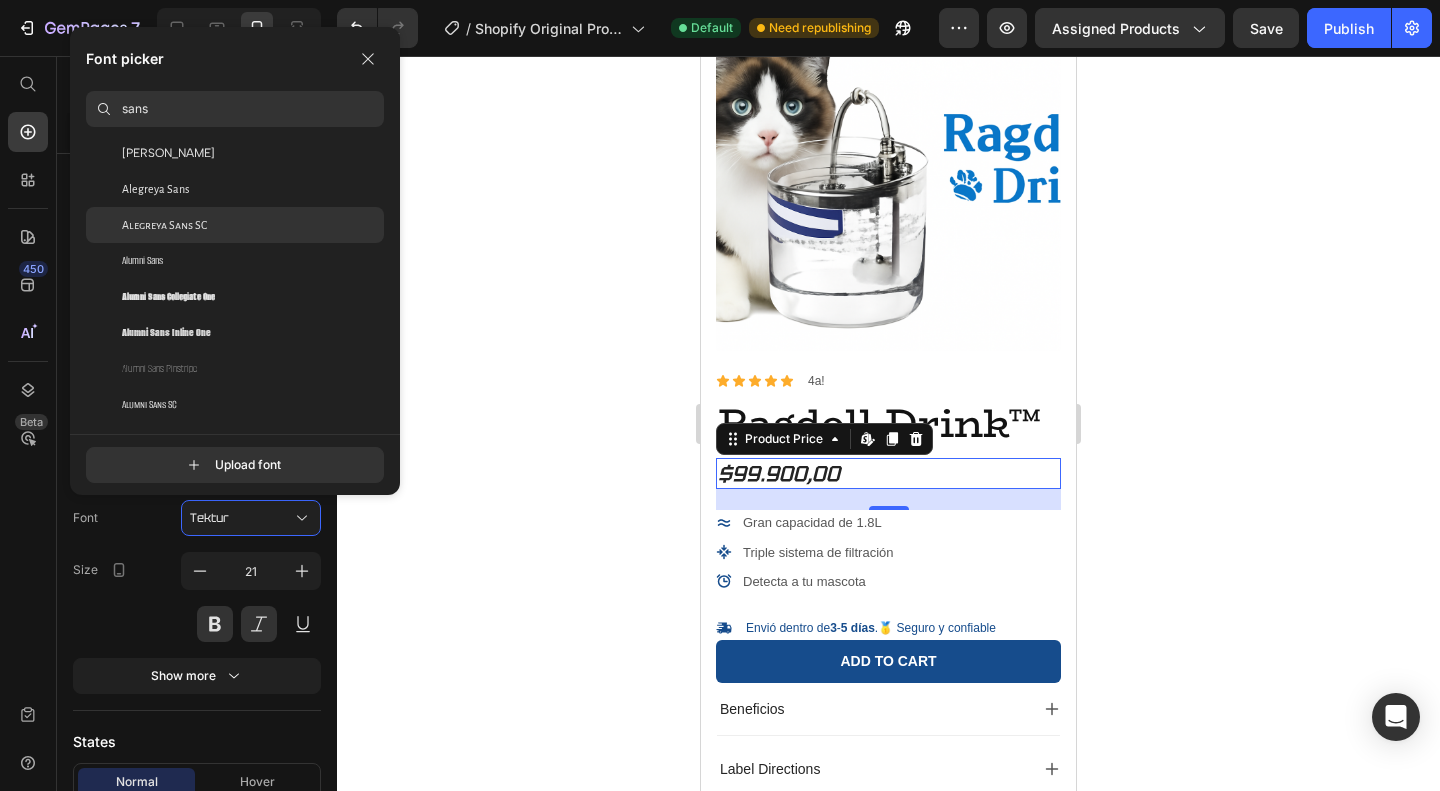 type on "sans" 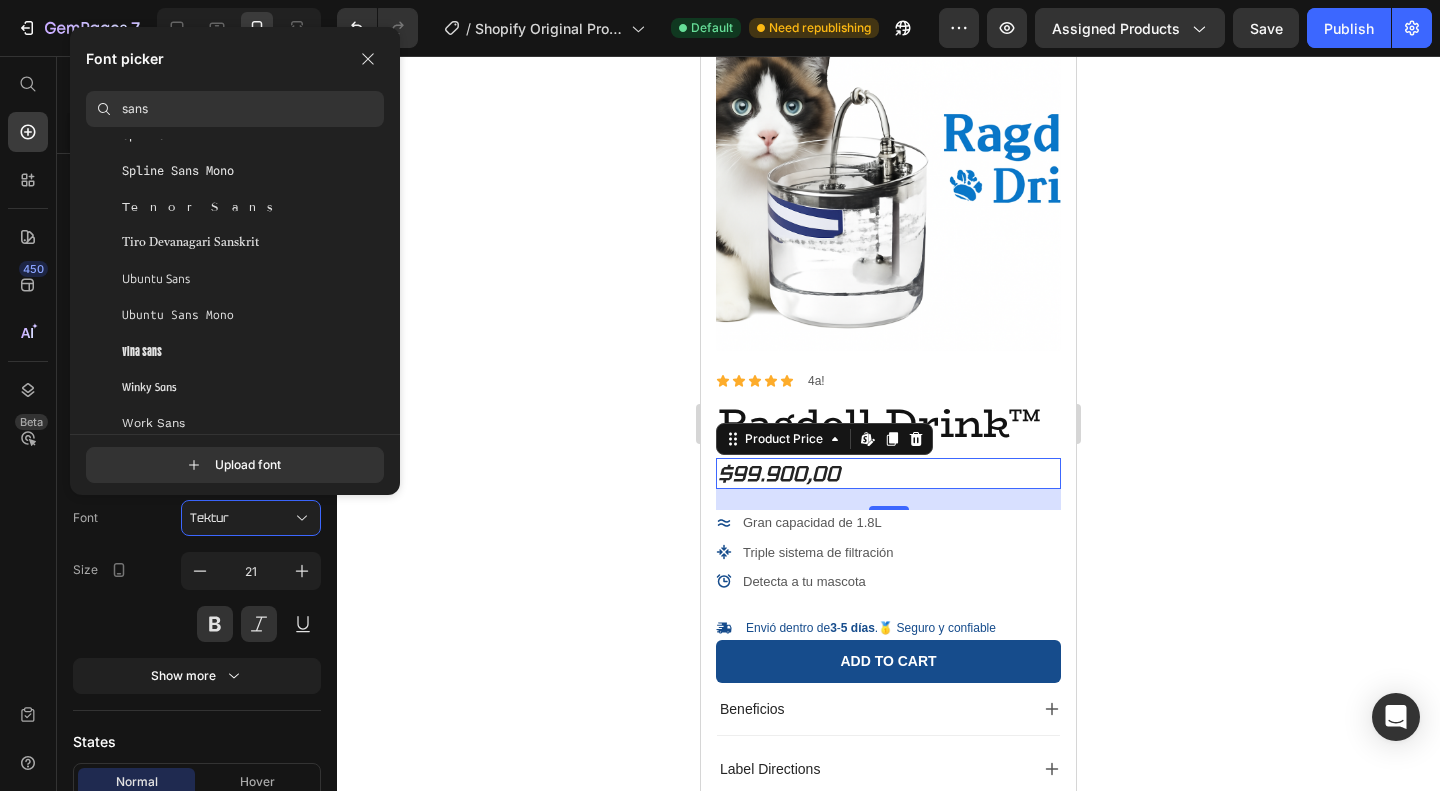 scroll, scrollTop: 8904, scrollLeft: 0, axis: vertical 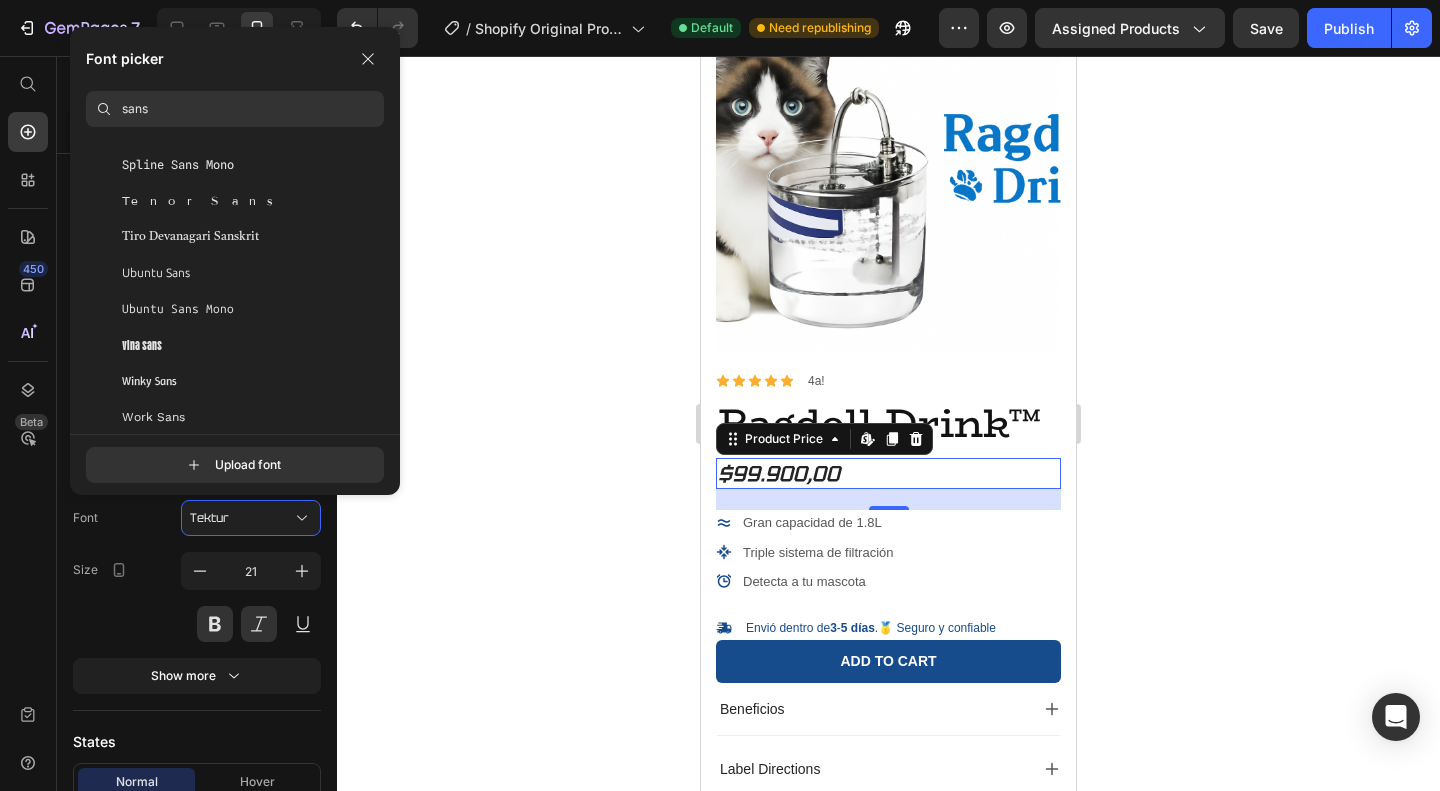 click on "Winky Sans" 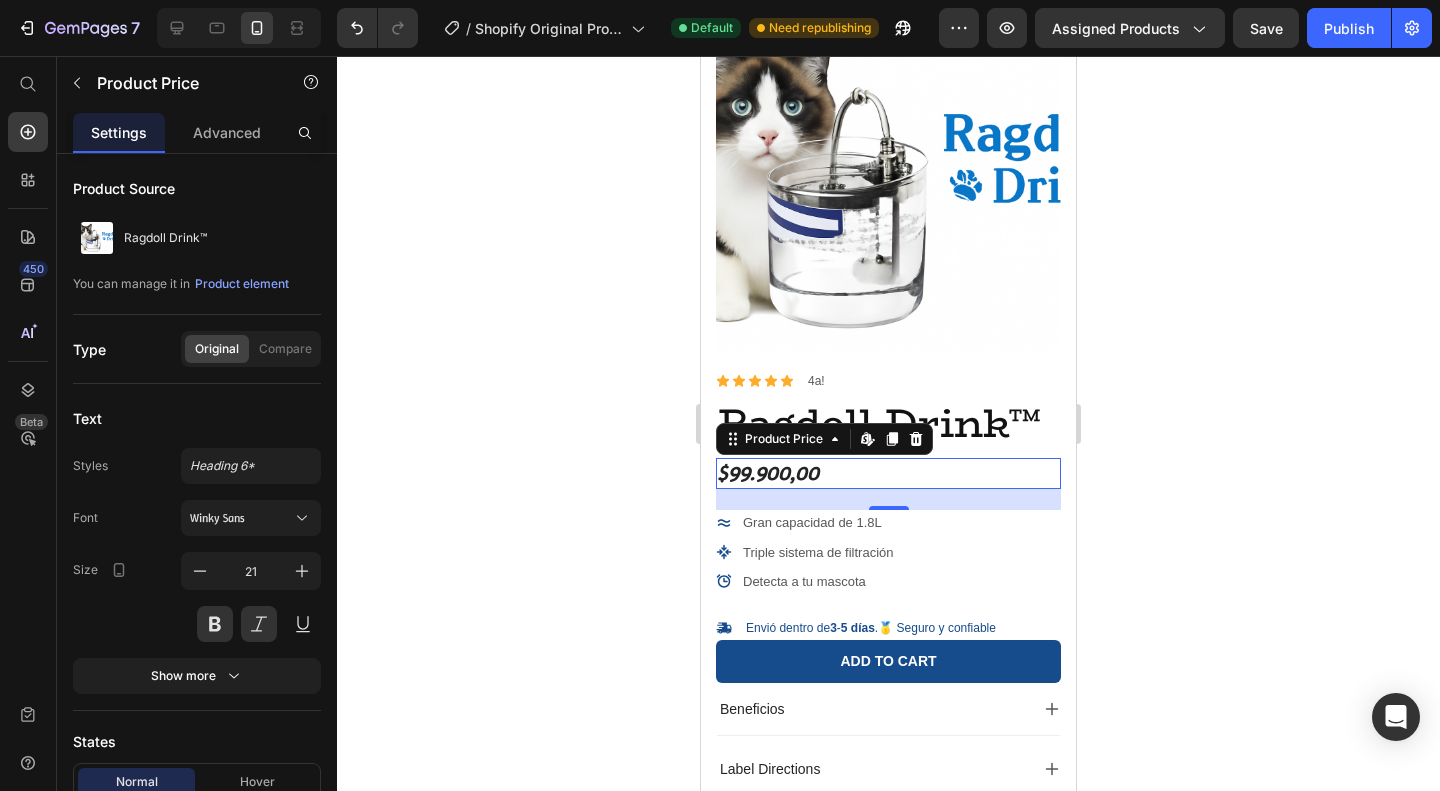 click on "Type Original Compare" 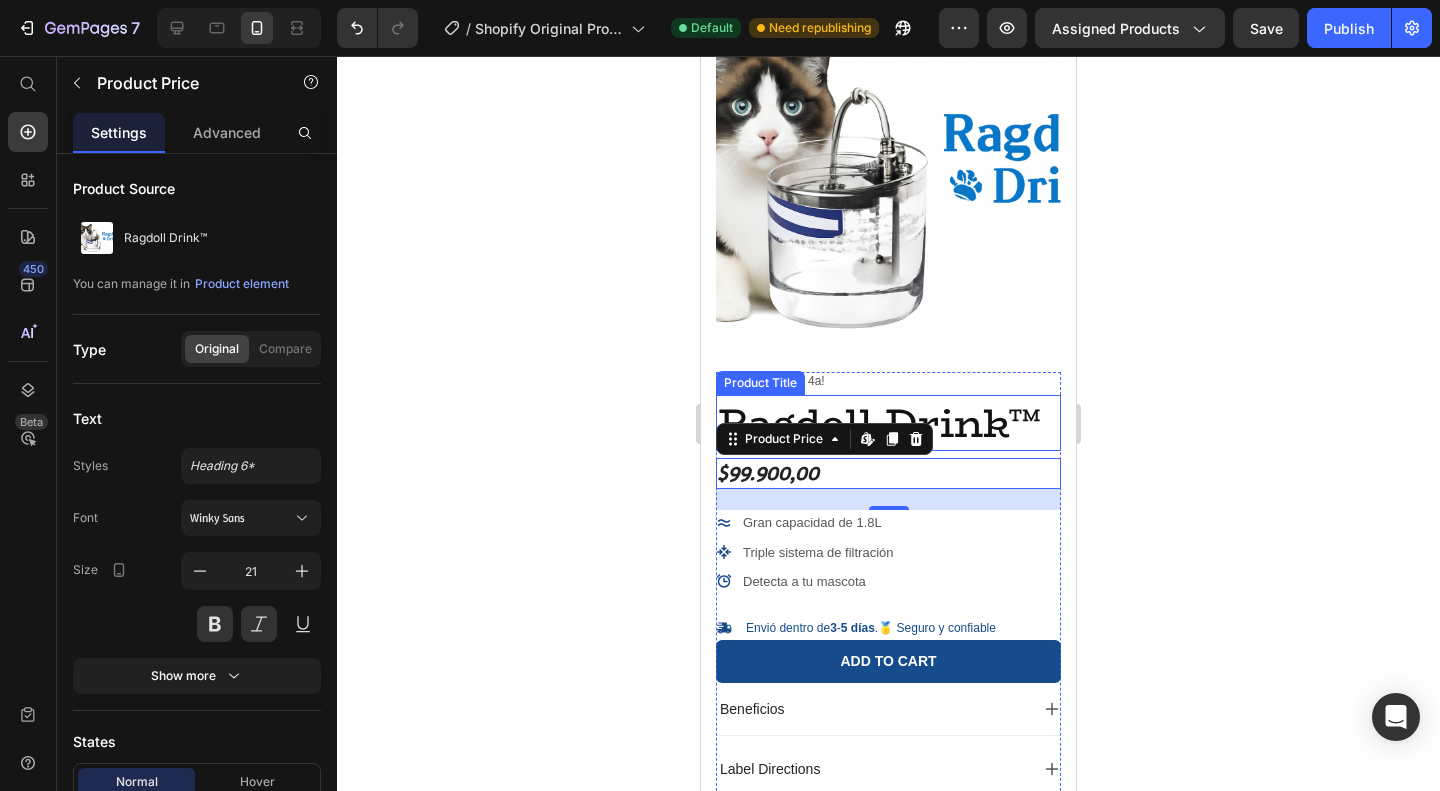 click on "Ragdoll Drink™" at bounding box center [888, 423] 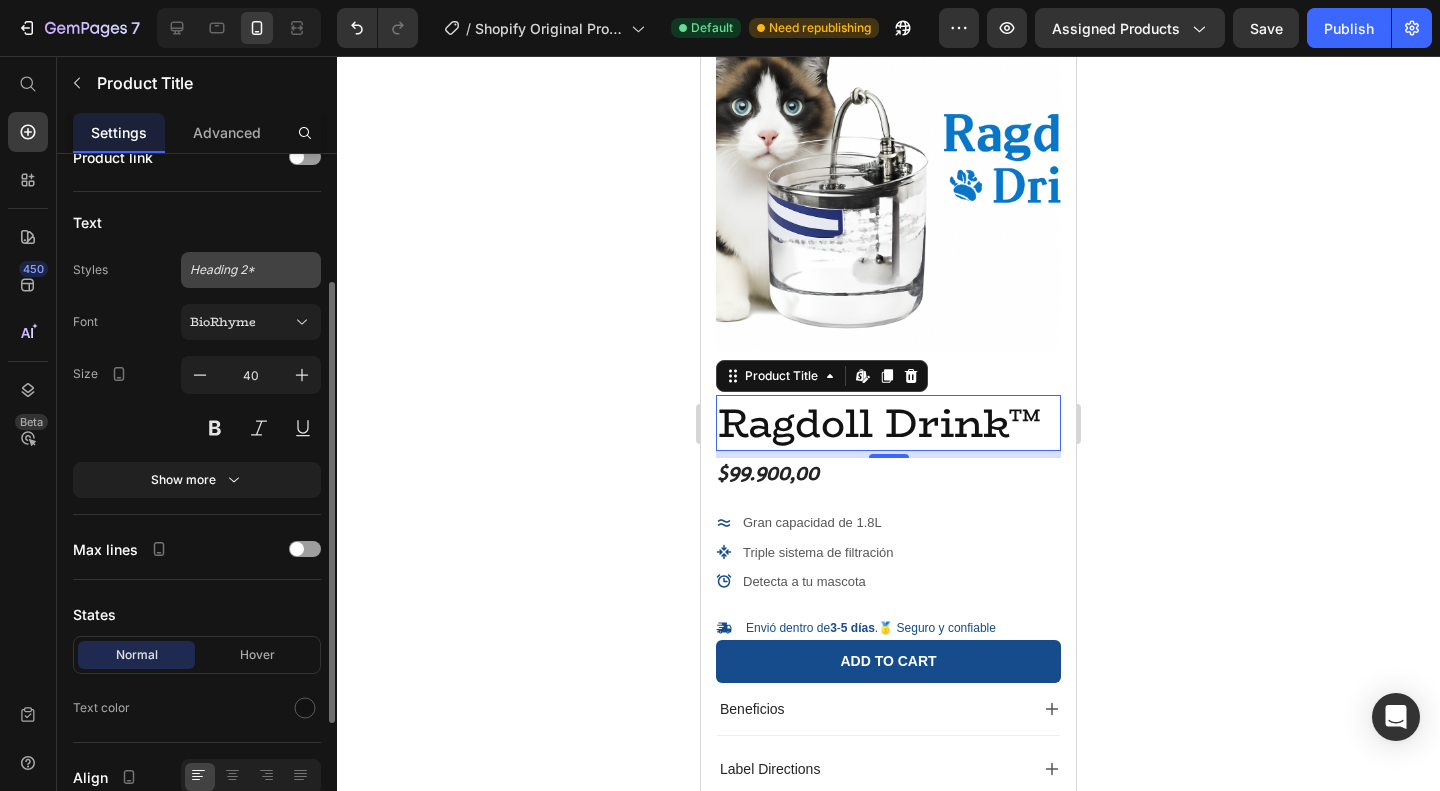 scroll, scrollTop: 196, scrollLeft: 0, axis: vertical 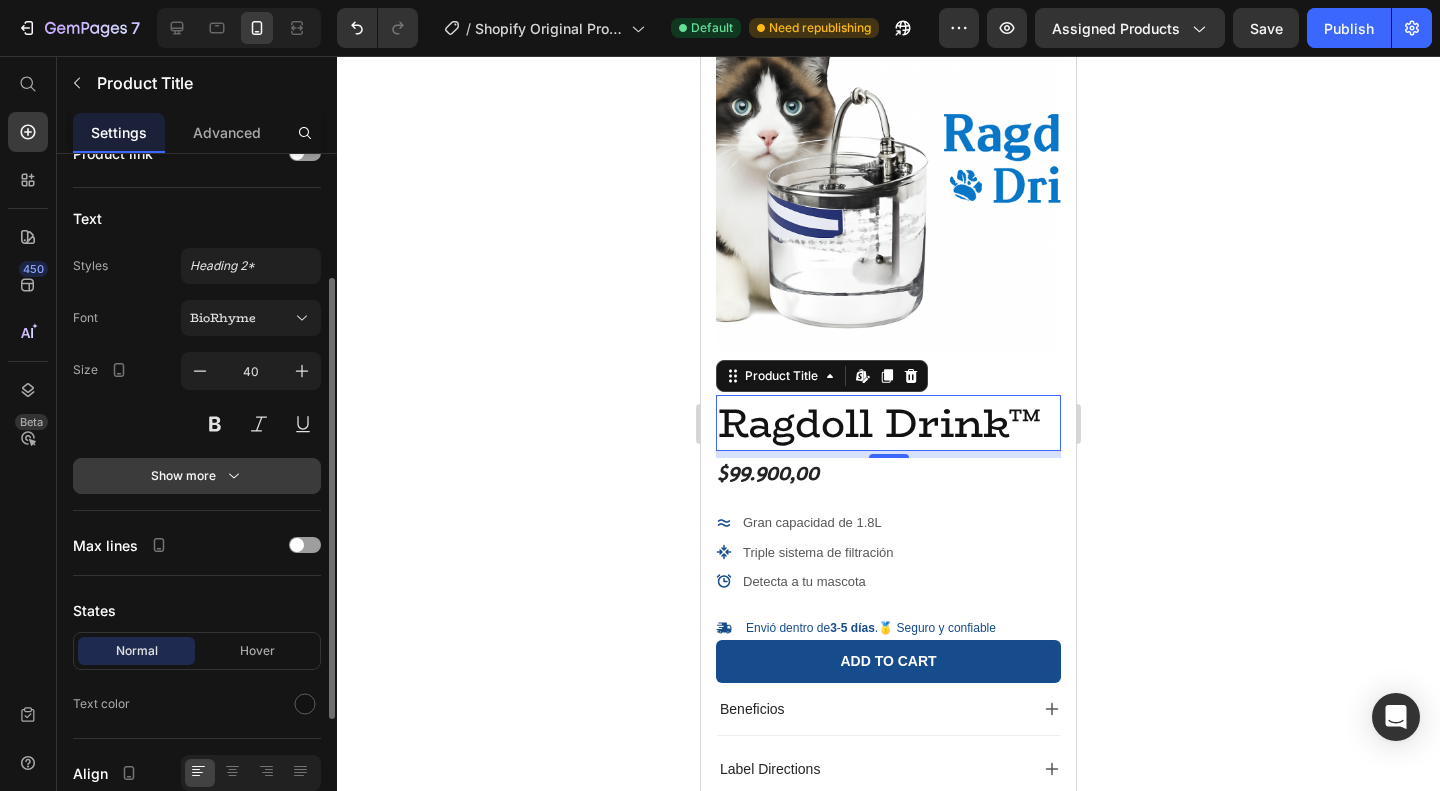 click on "Show more" at bounding box center [197, 476] 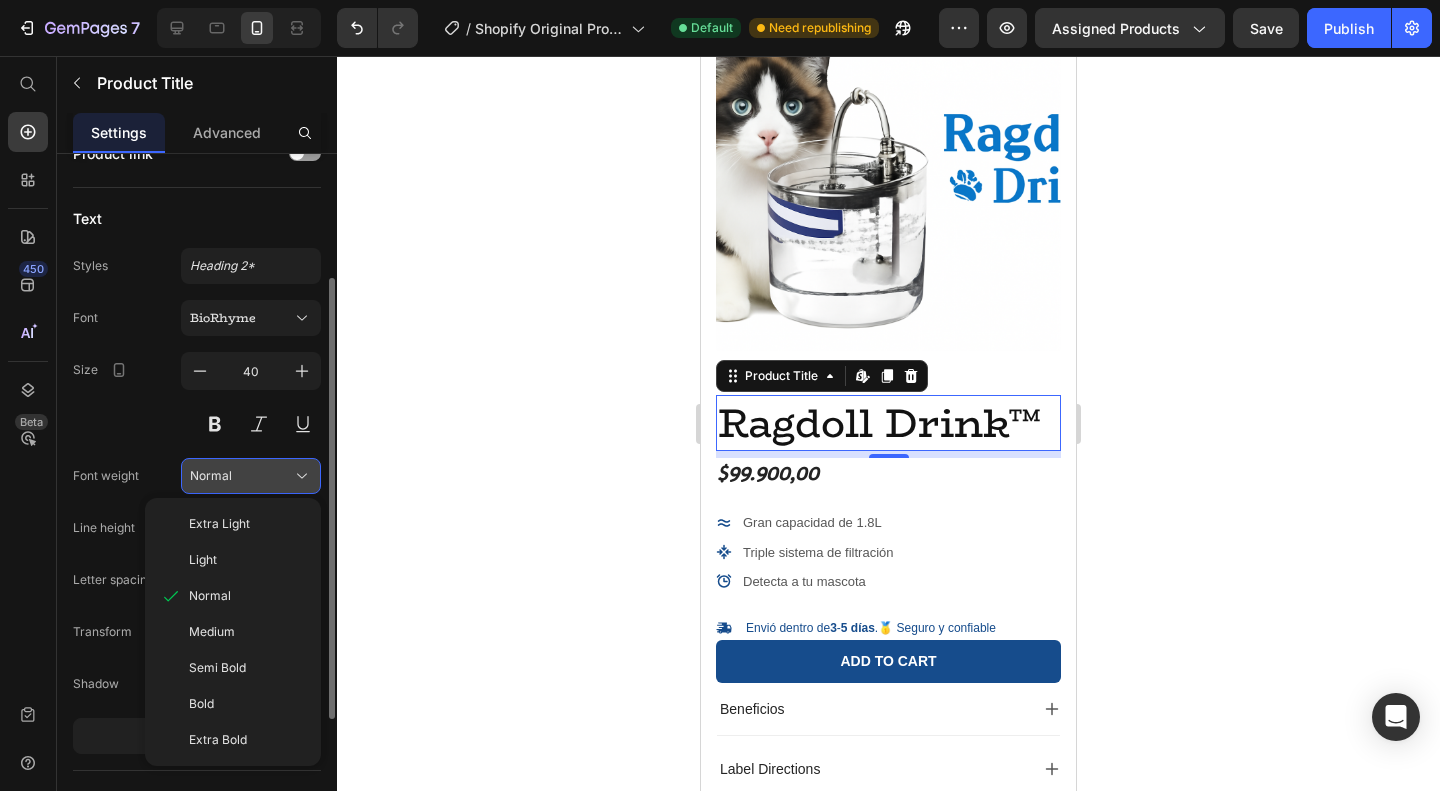 click on "Normal" 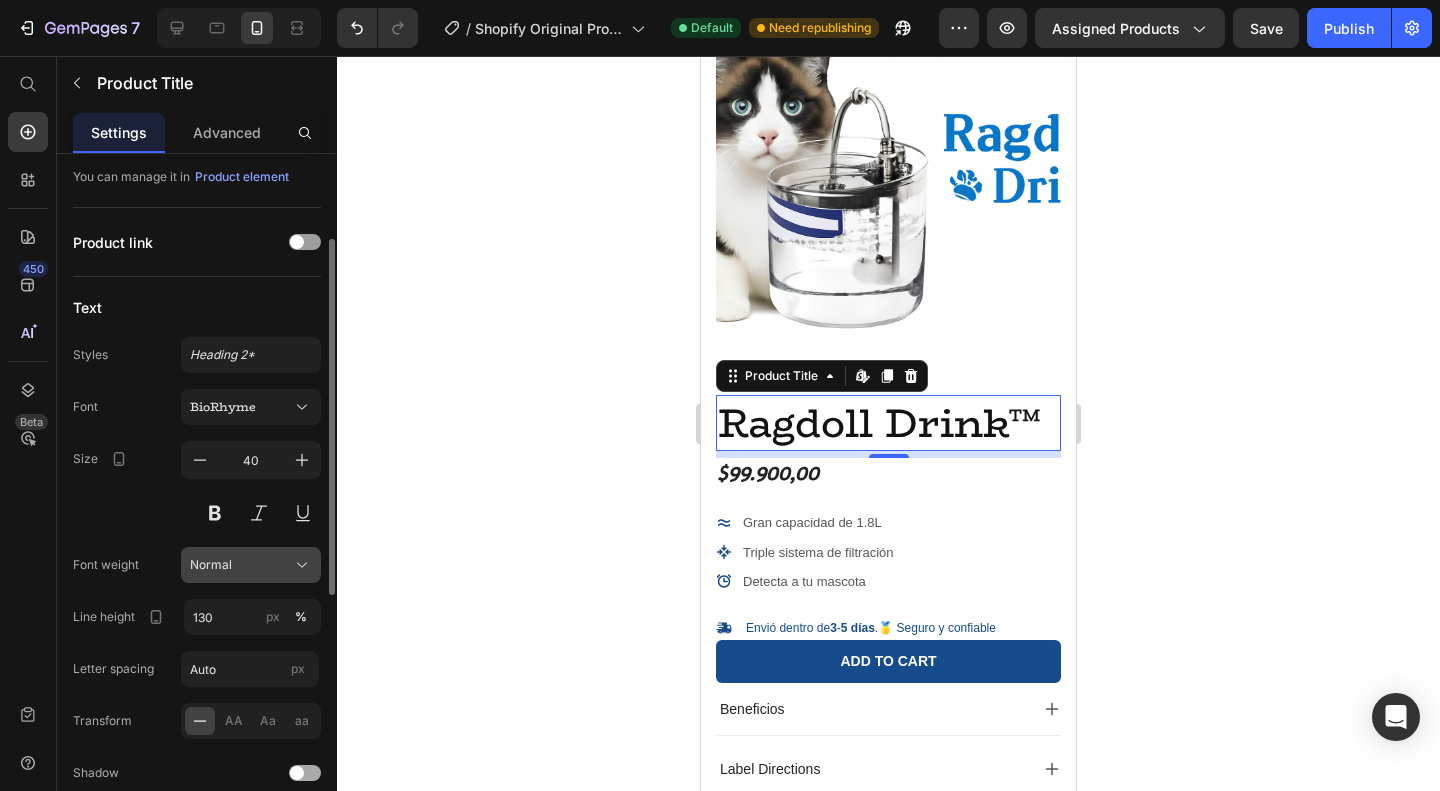 scroll, scrollTop: 96, scrollLeft: 0, axis: vertical 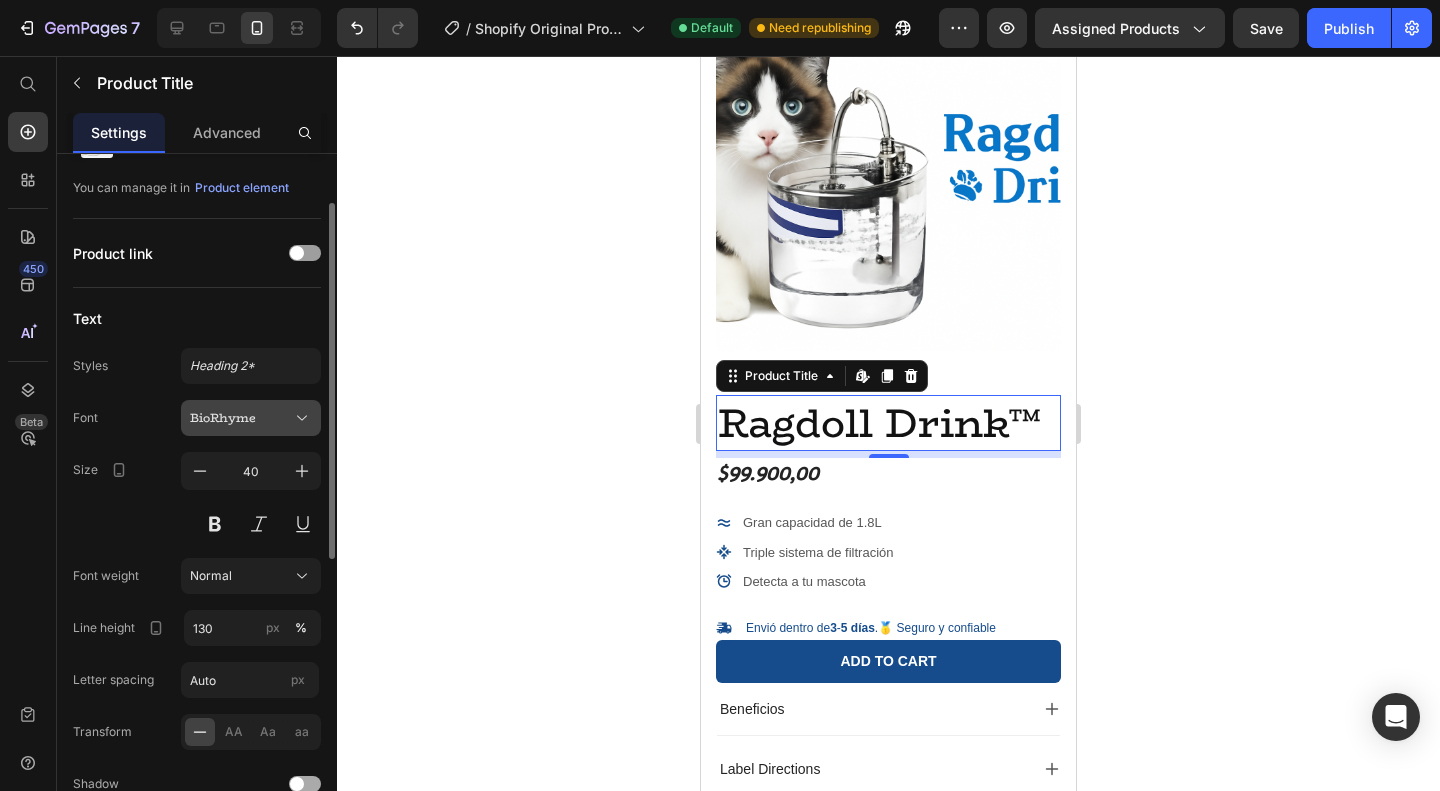 click on "BioRhyme" at bounding box center [241, 418] 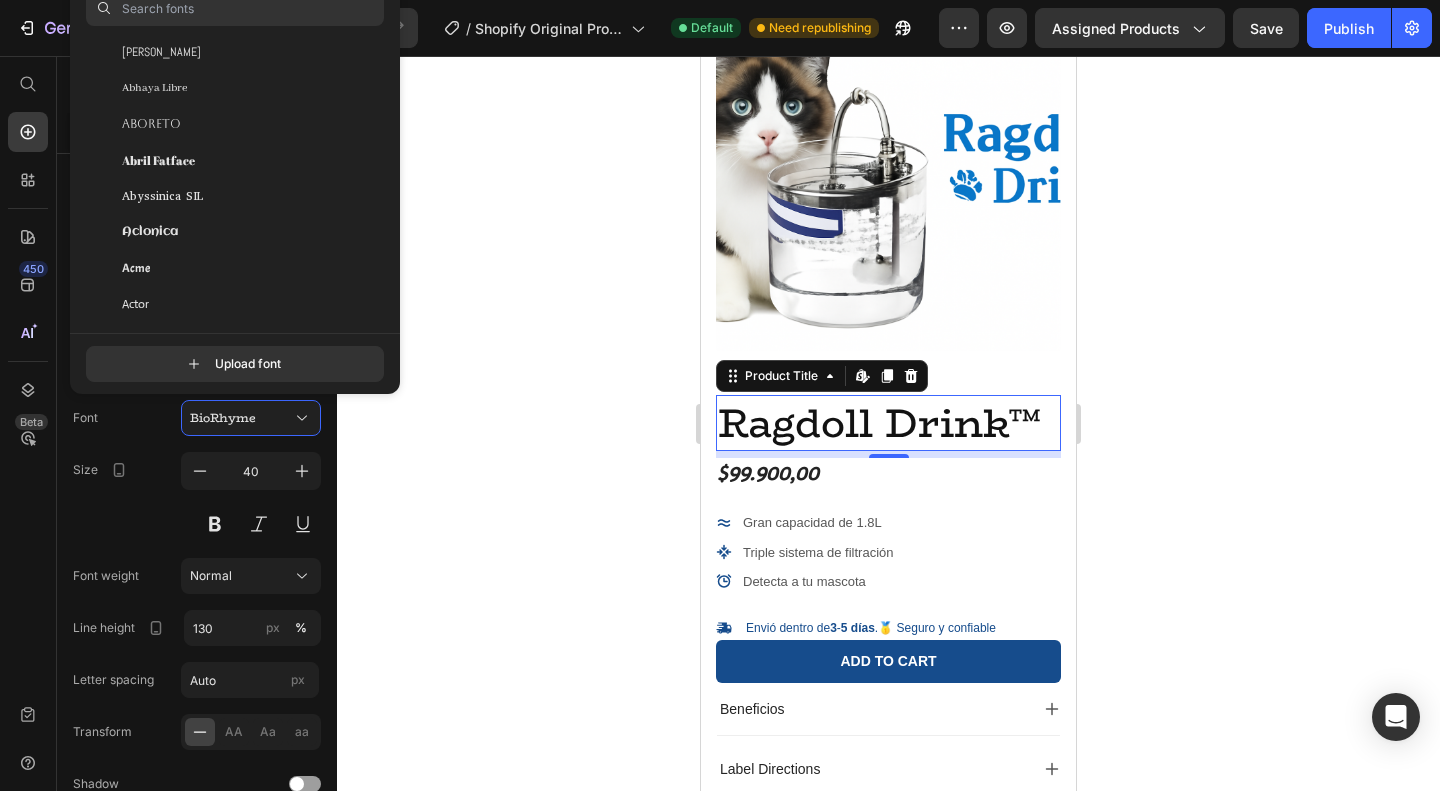 scroll, scrollTop: 356, scrollLeft: 0, axis: vertical 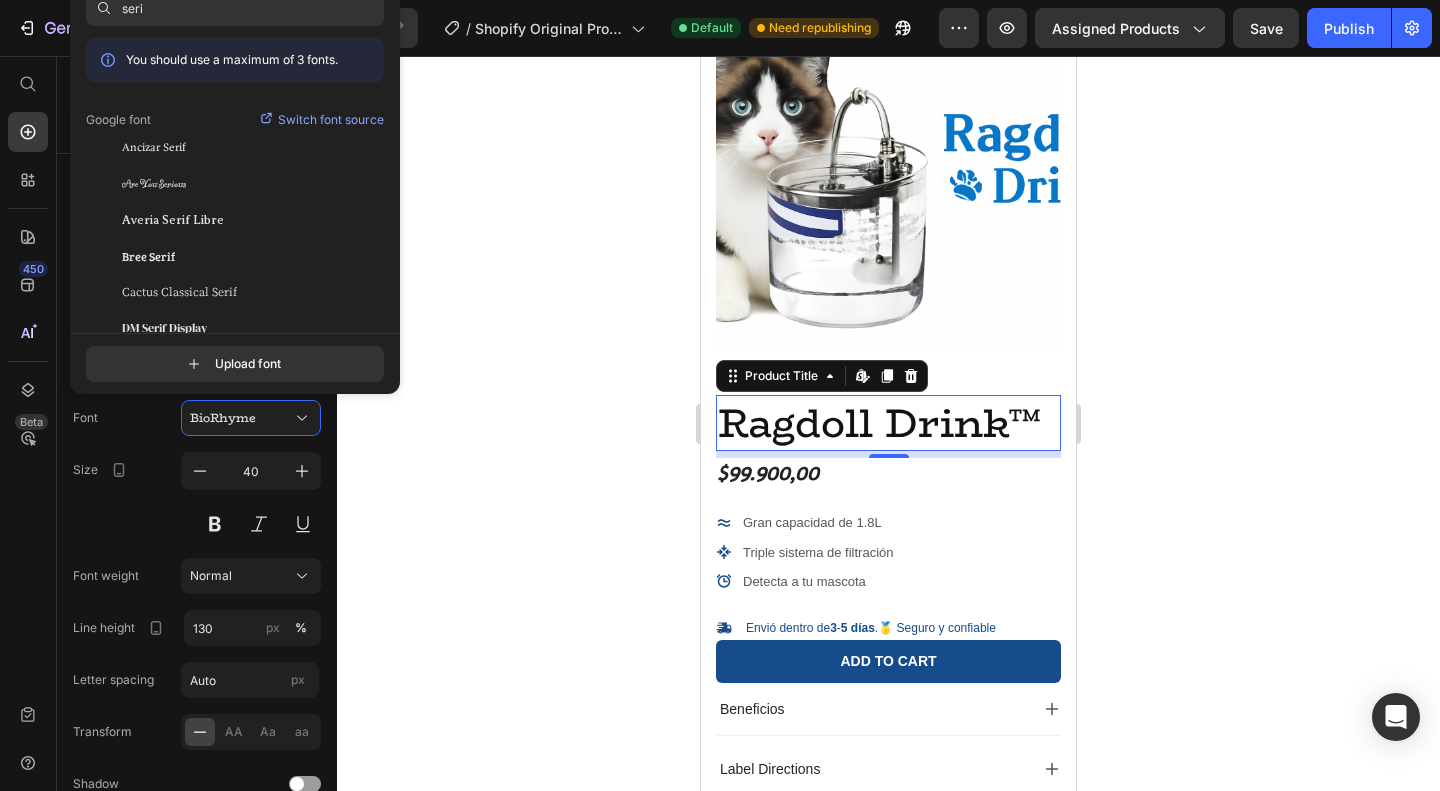 type on "serif" 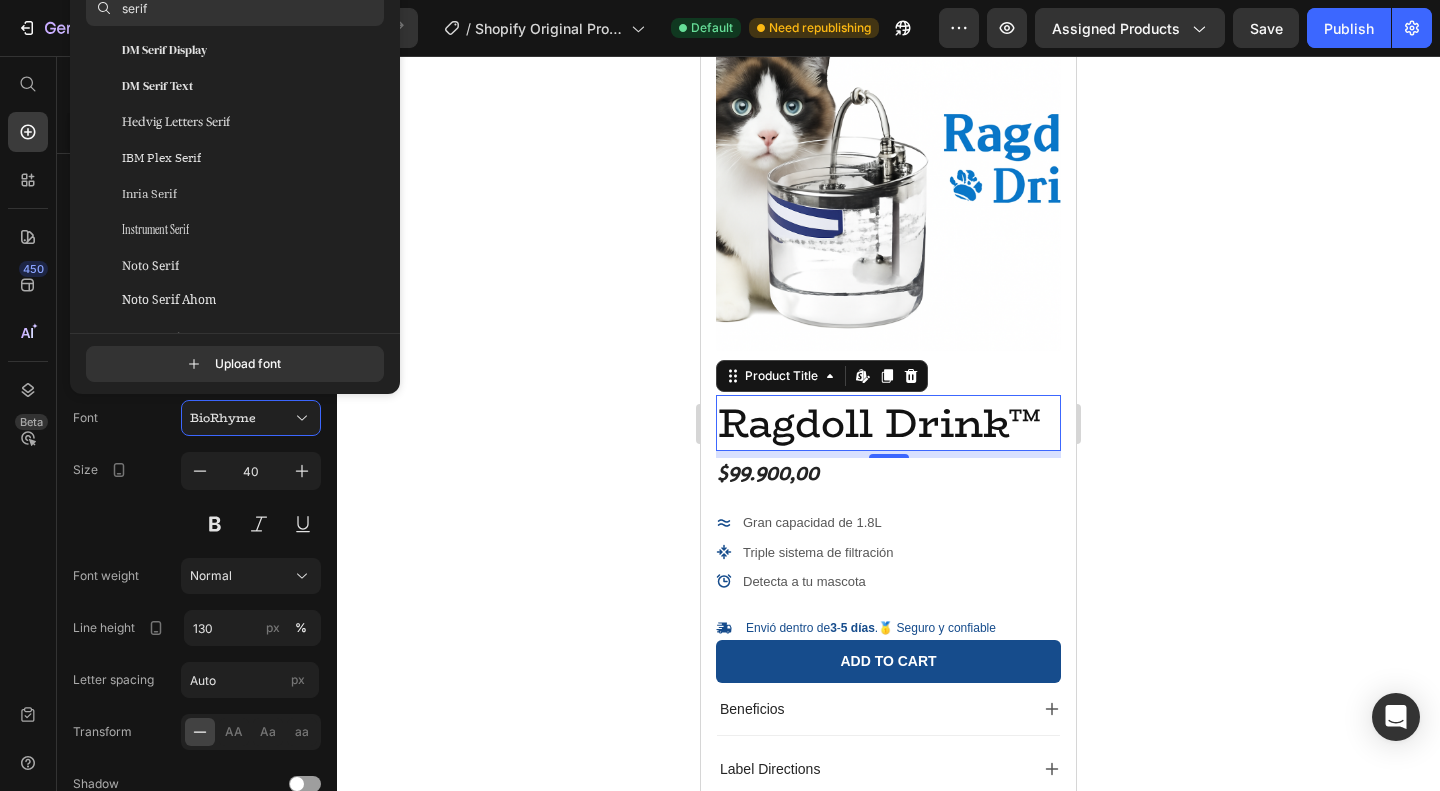 scroll, scrollTop: 244, scrollLeft: 0, axis: vertical 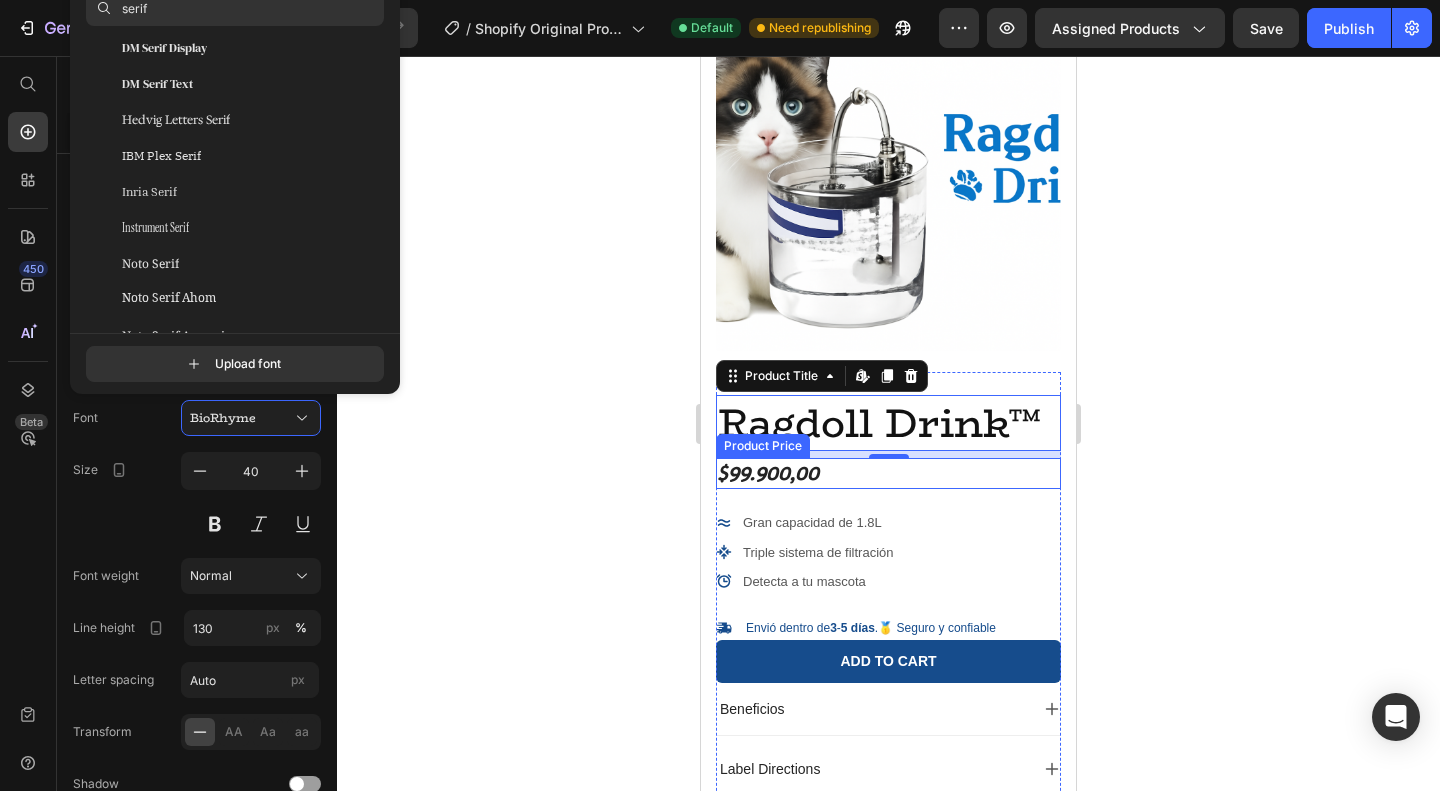click on "$99.900,00" at bounding box center (888, 473) 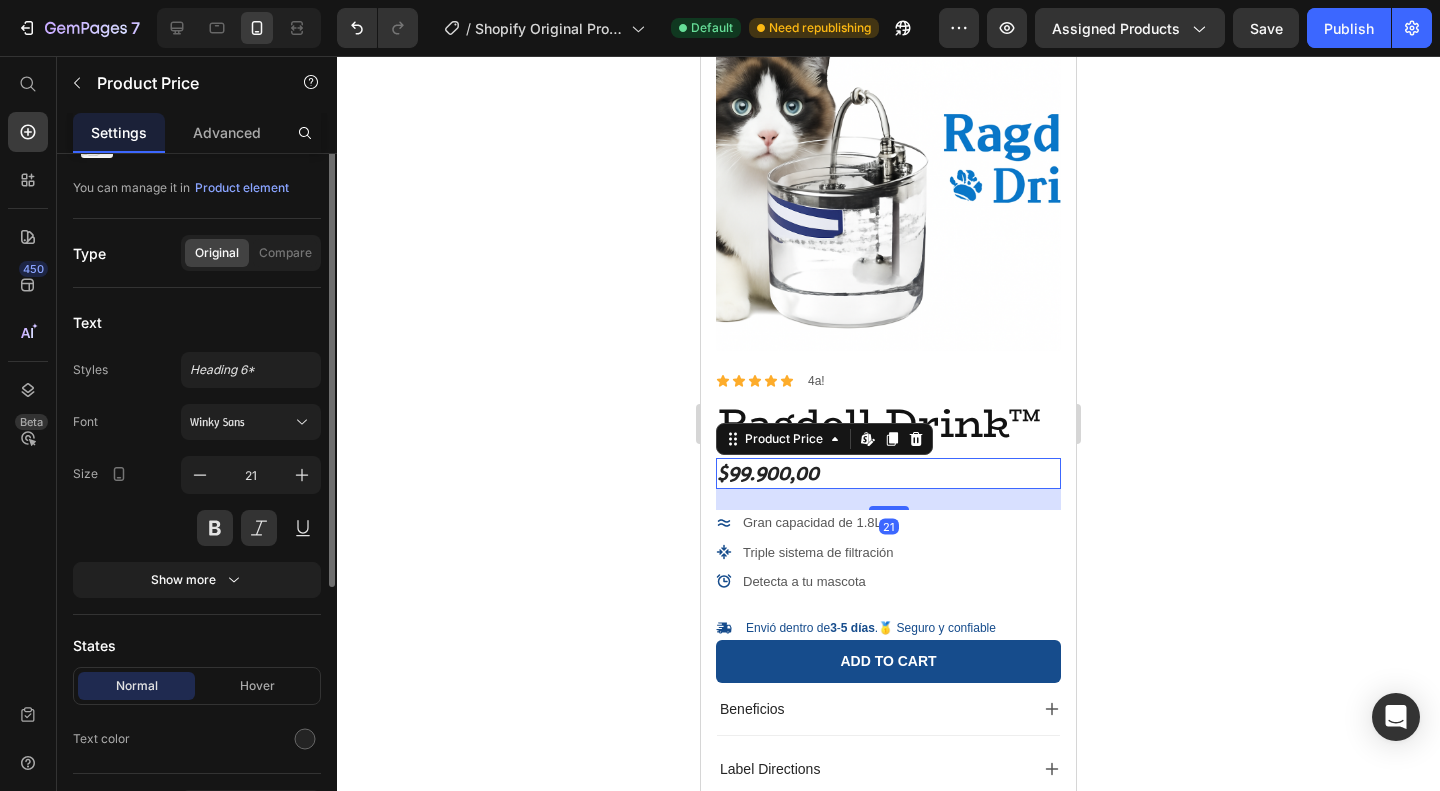 scroll, scrollTop: 0, scrollLeft: 0, axis: both 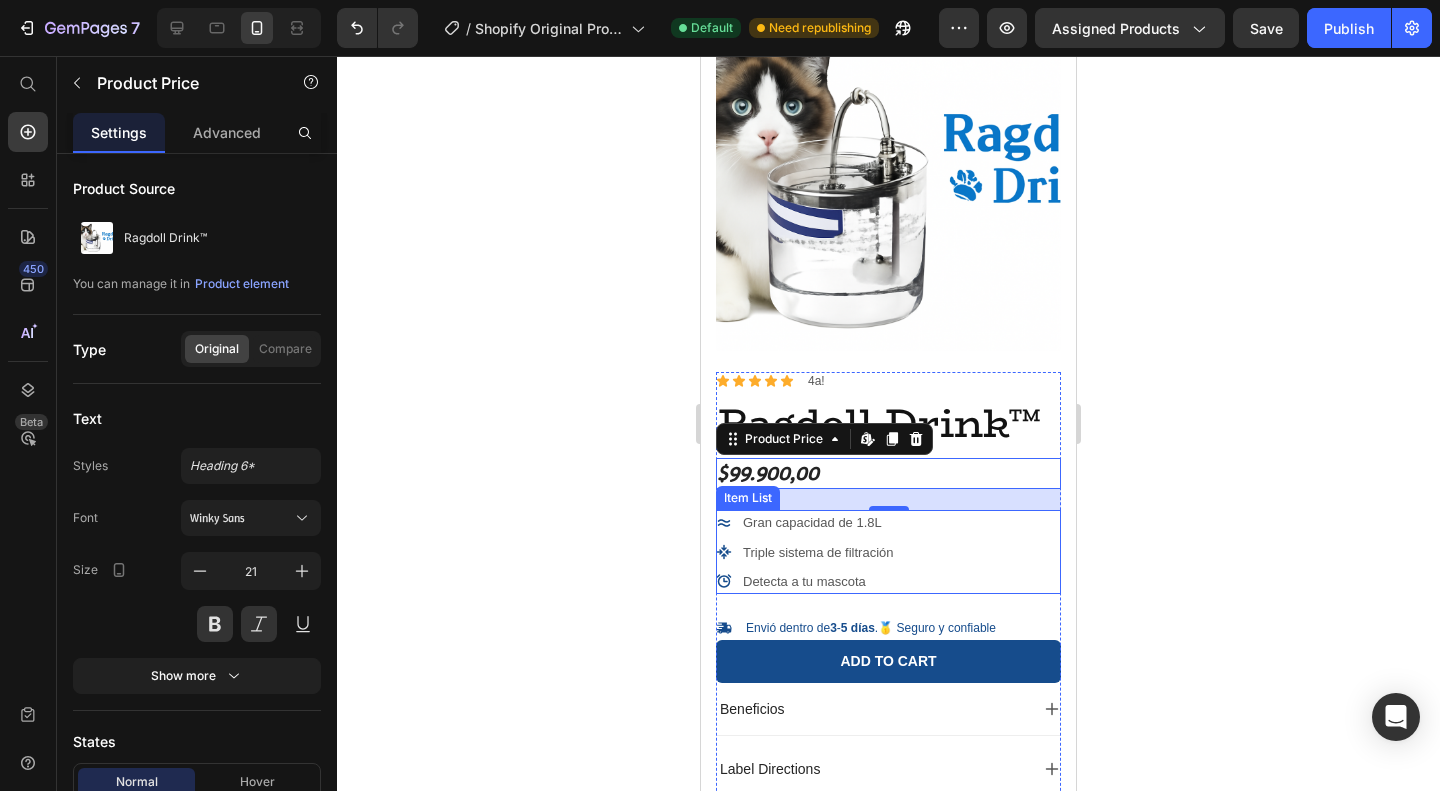 click on "Triple sistema de filtración" at bounding box center [818, 552] 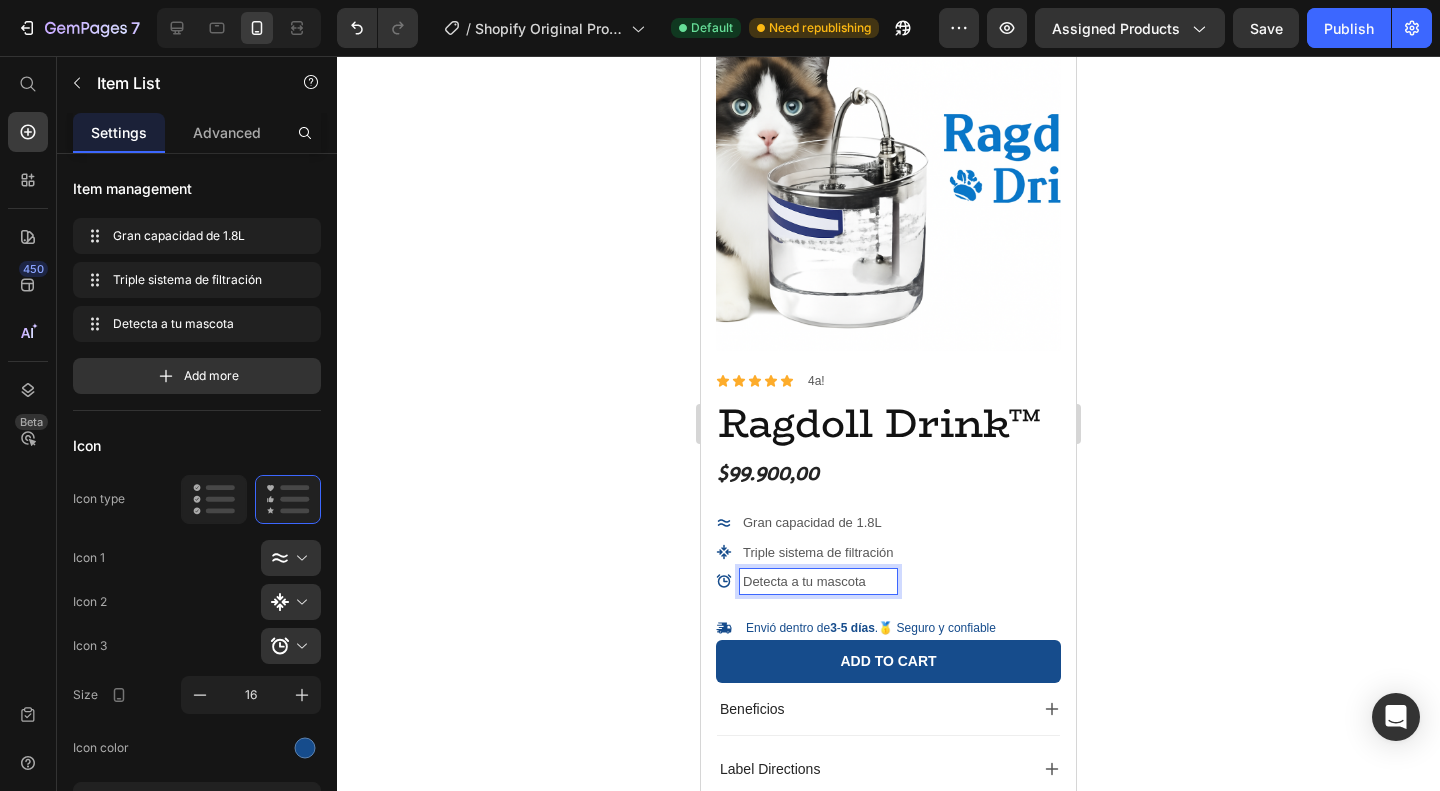 click on "Triple sistema de filtración" at bounding box center (818, 552) 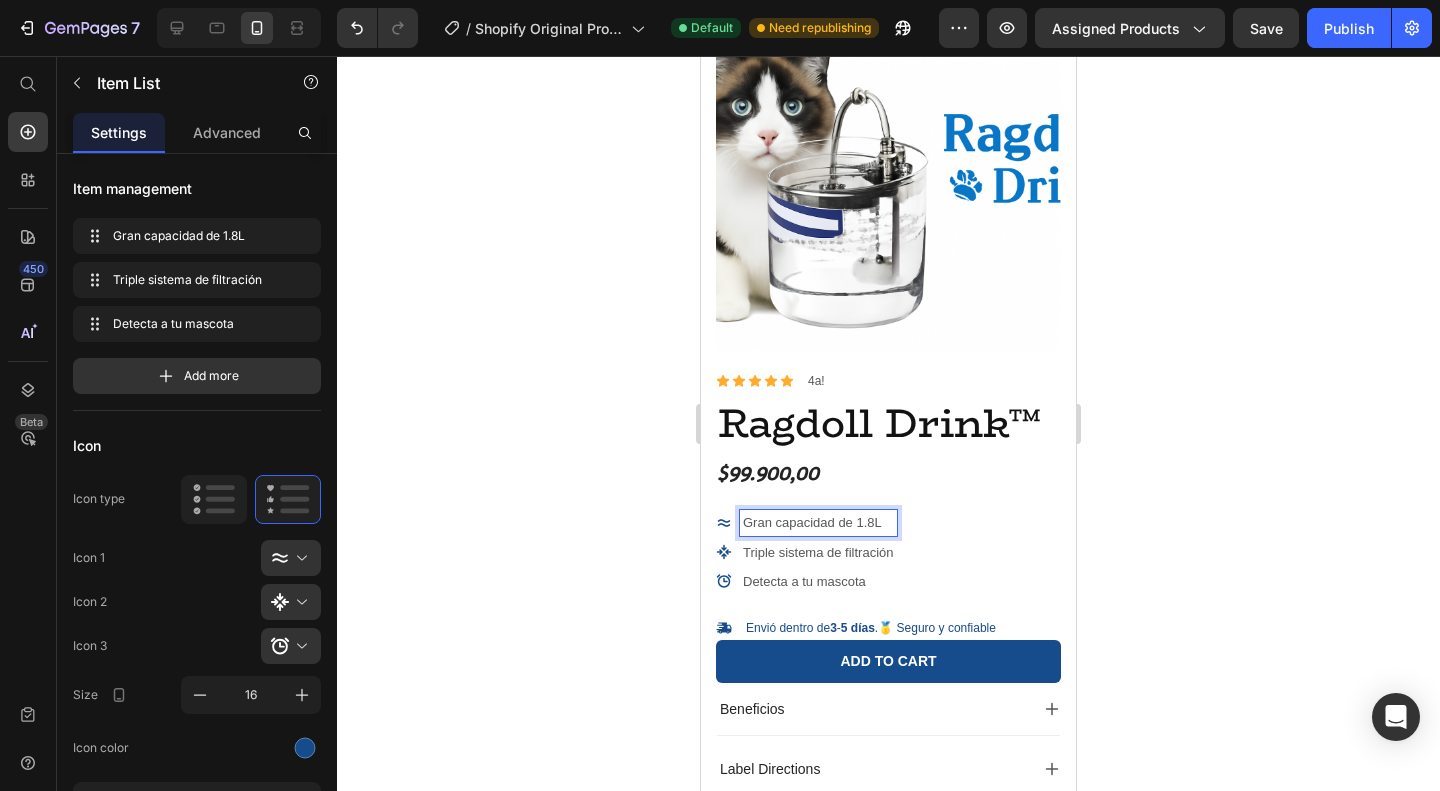 click on "Gran capacidad de 1.8L" at bounding box center (812, 522) 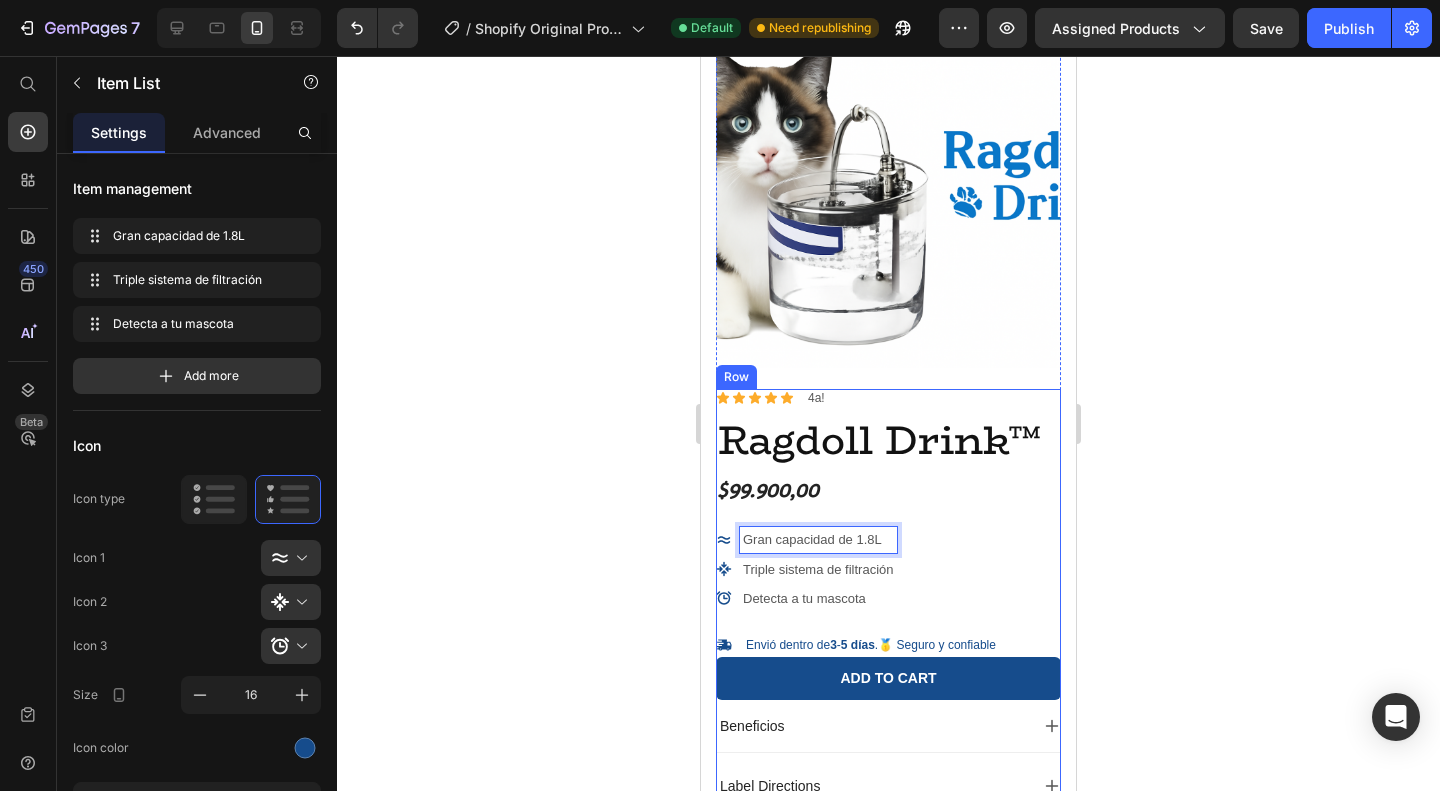 scroll, scrollTop: 0, scrollLeft: 0, axis: both 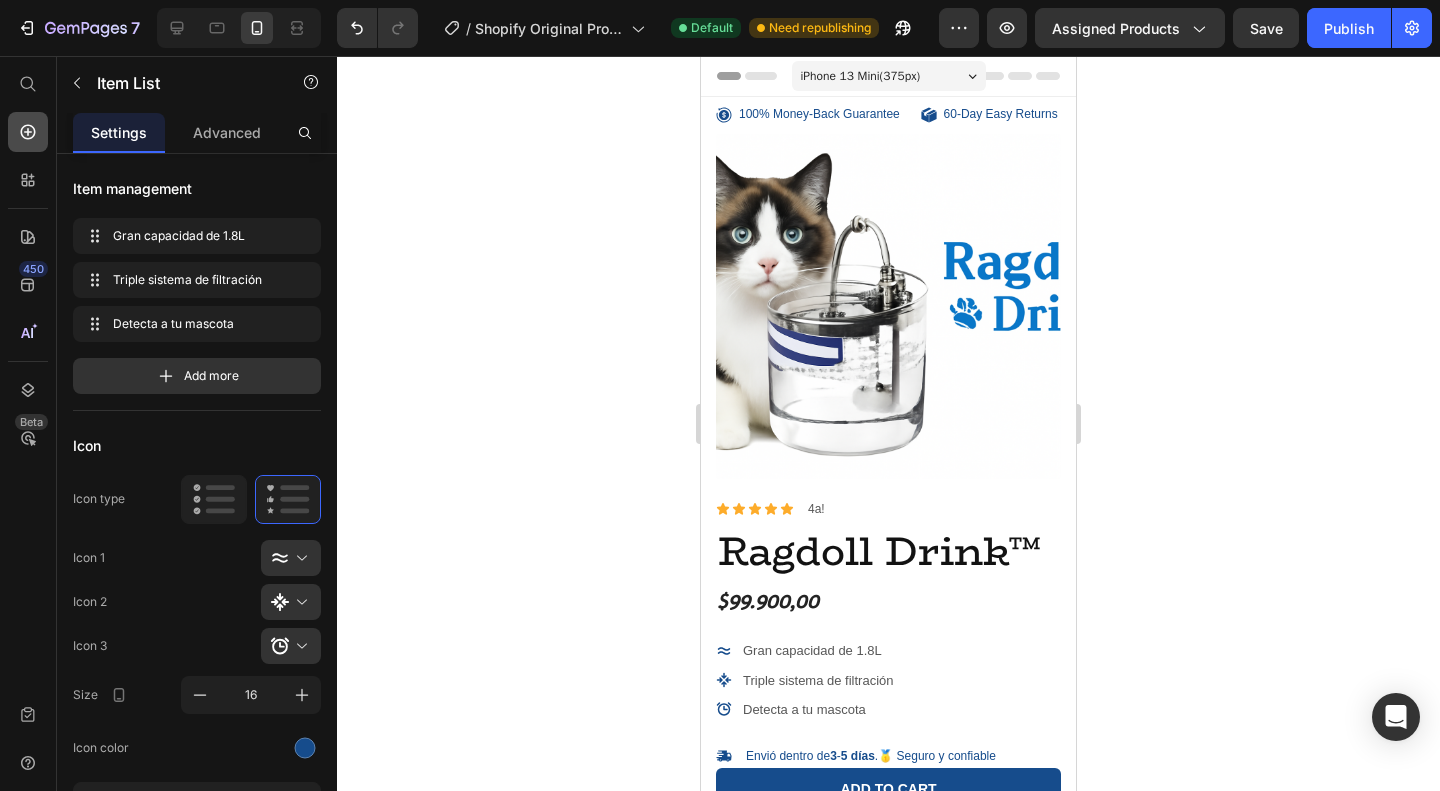 click 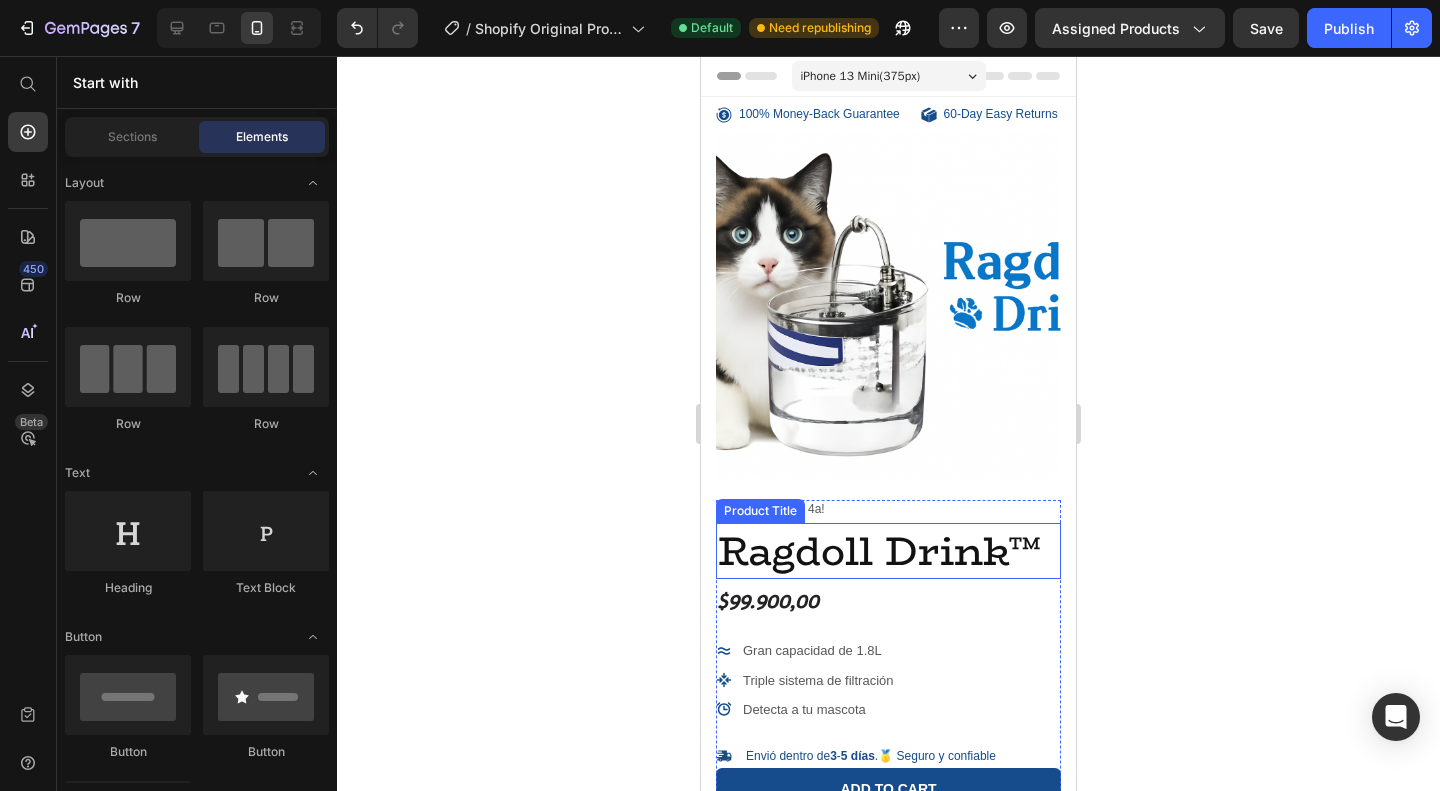 click on "Ragdoll Drink™" at bounding box center [888, 551] 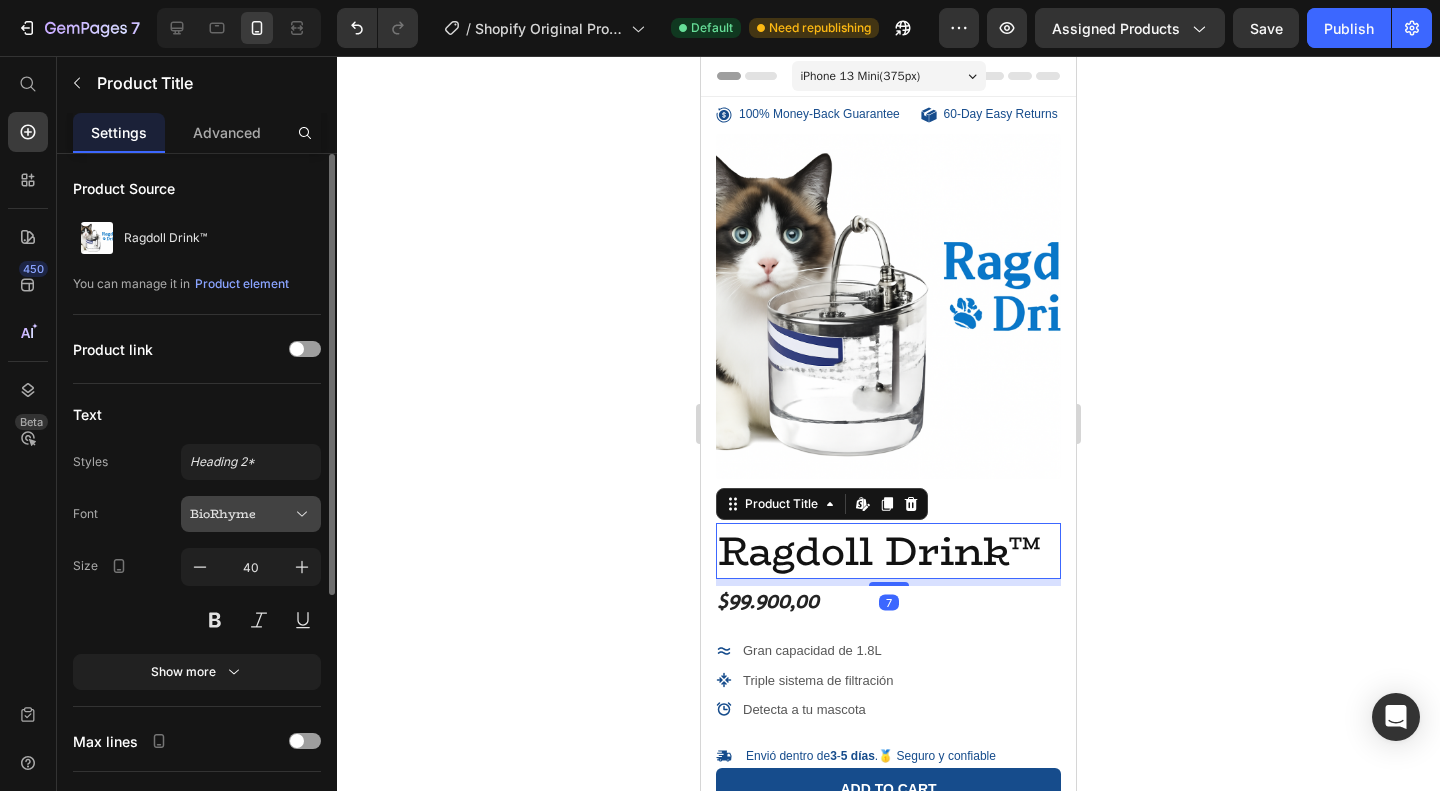 click on "BioRhyme" at bounding box center [241, 514] 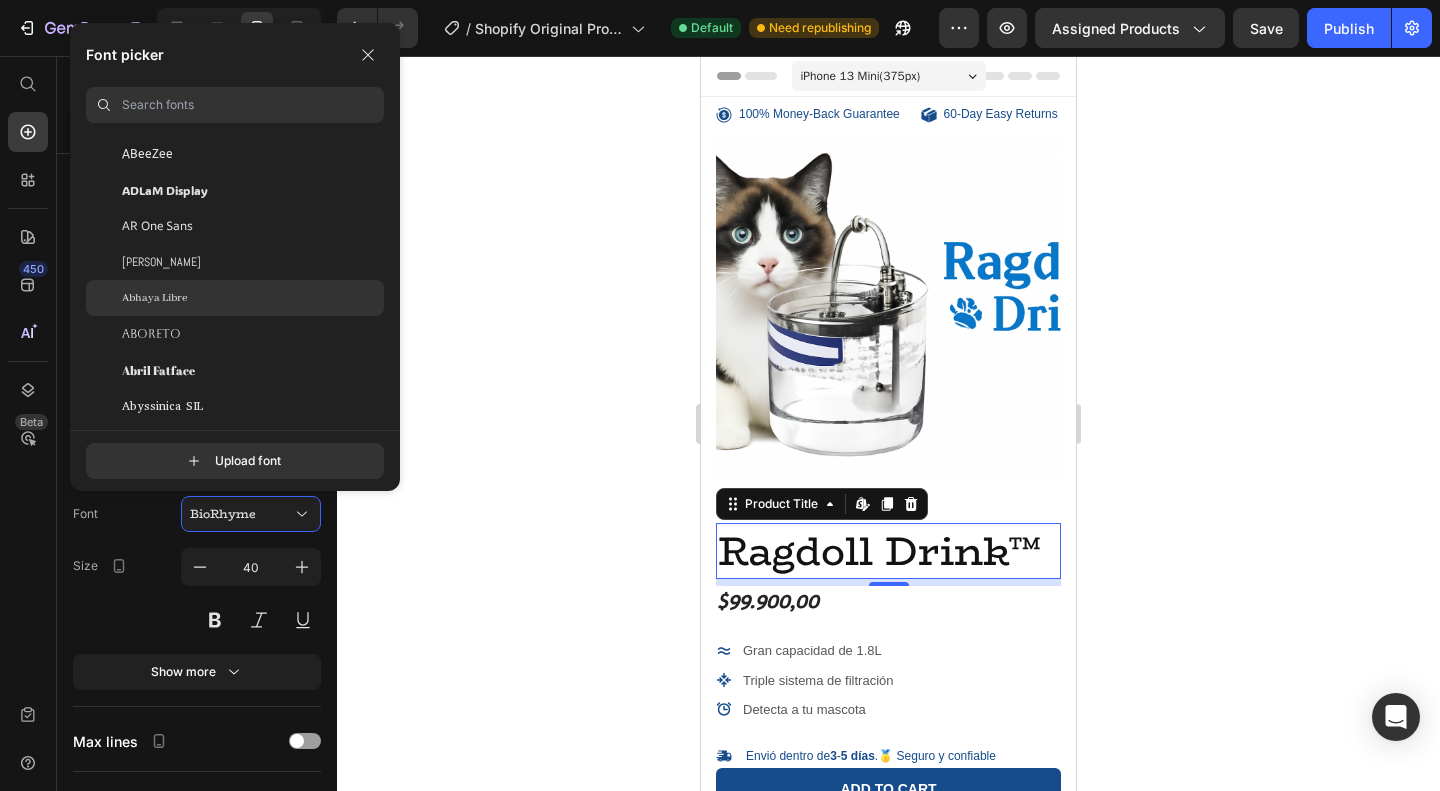 scroll, scrollTop: 228, scrollLeft: 0, axis: vertical 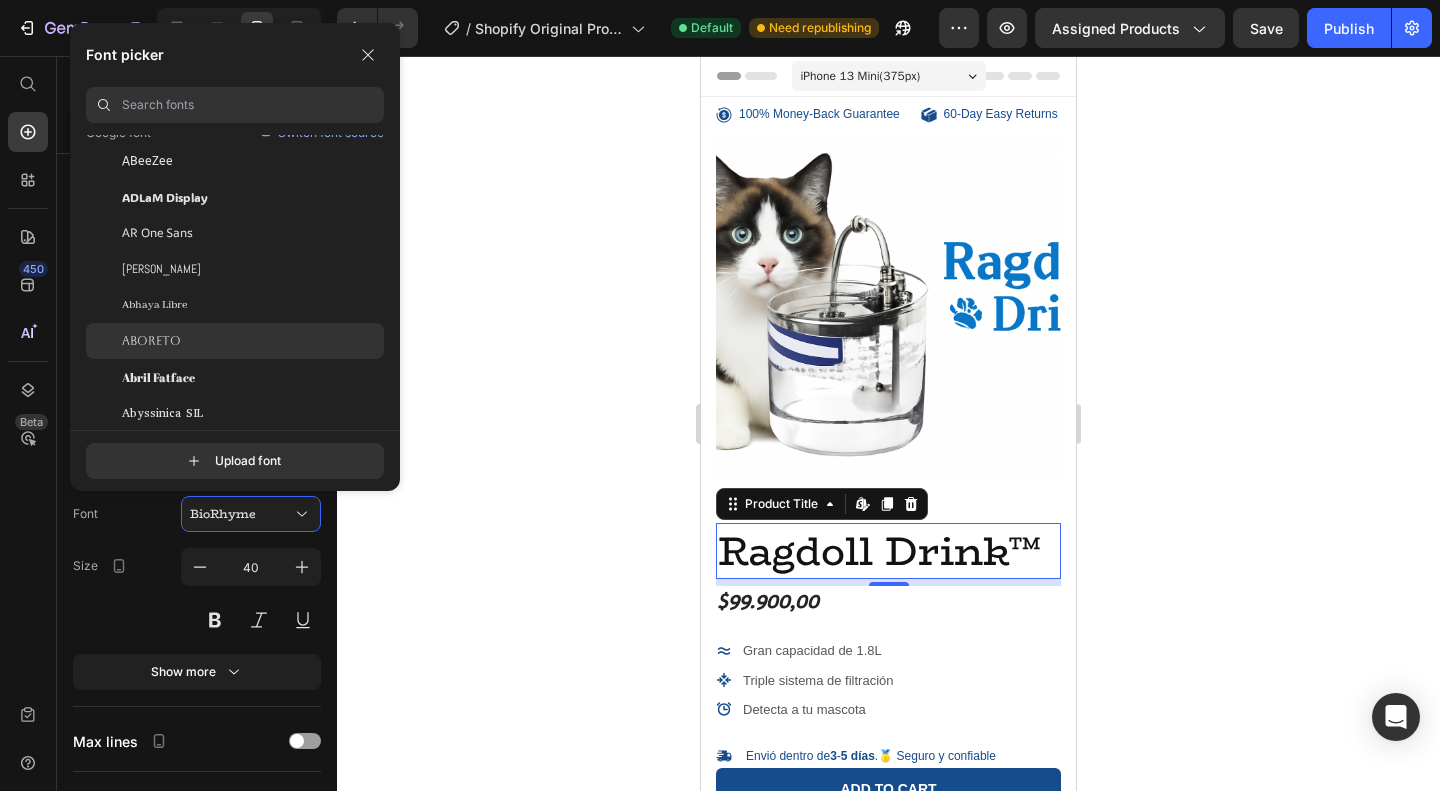 click on "Aboreto" 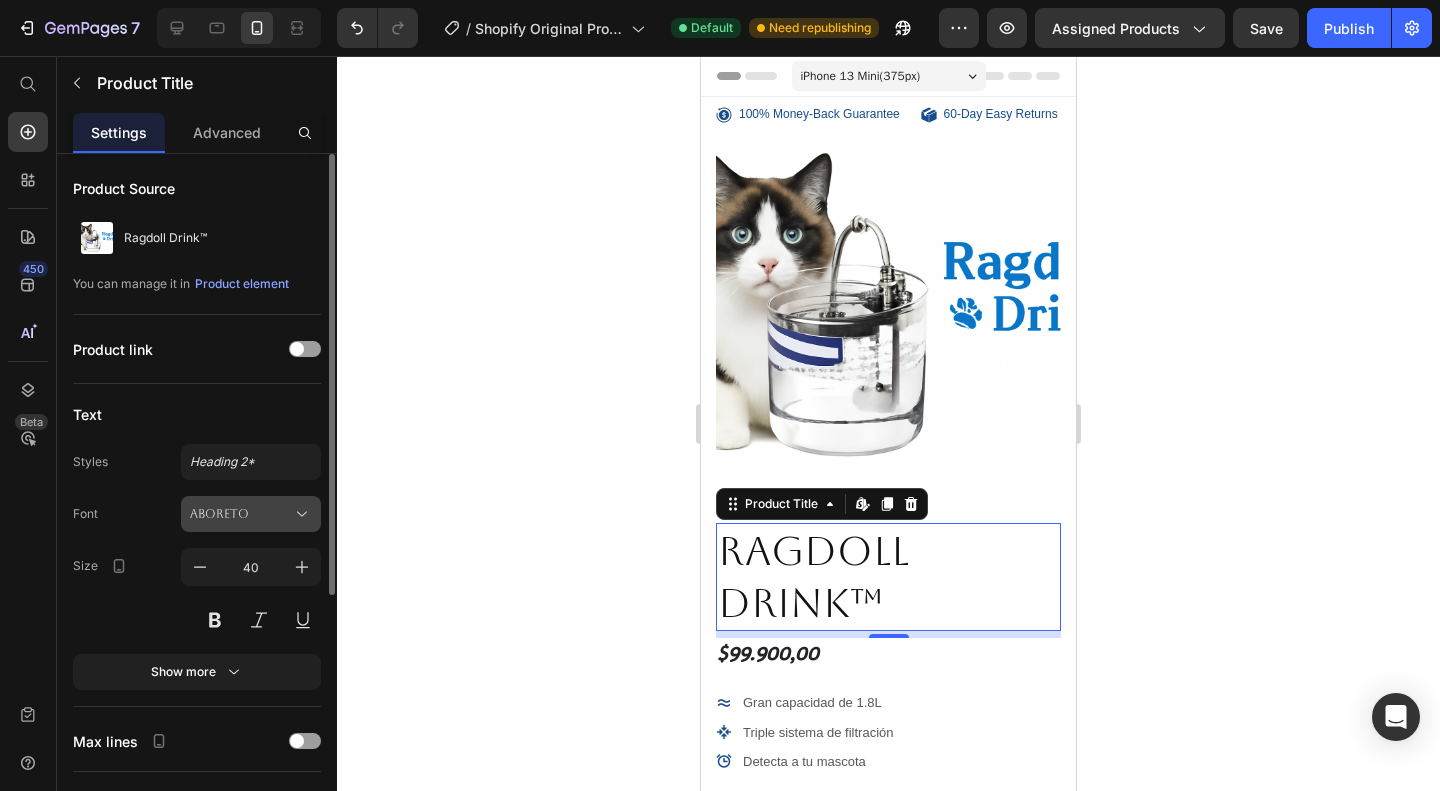 click on "Aboreto" at bounding box center [241, 514] 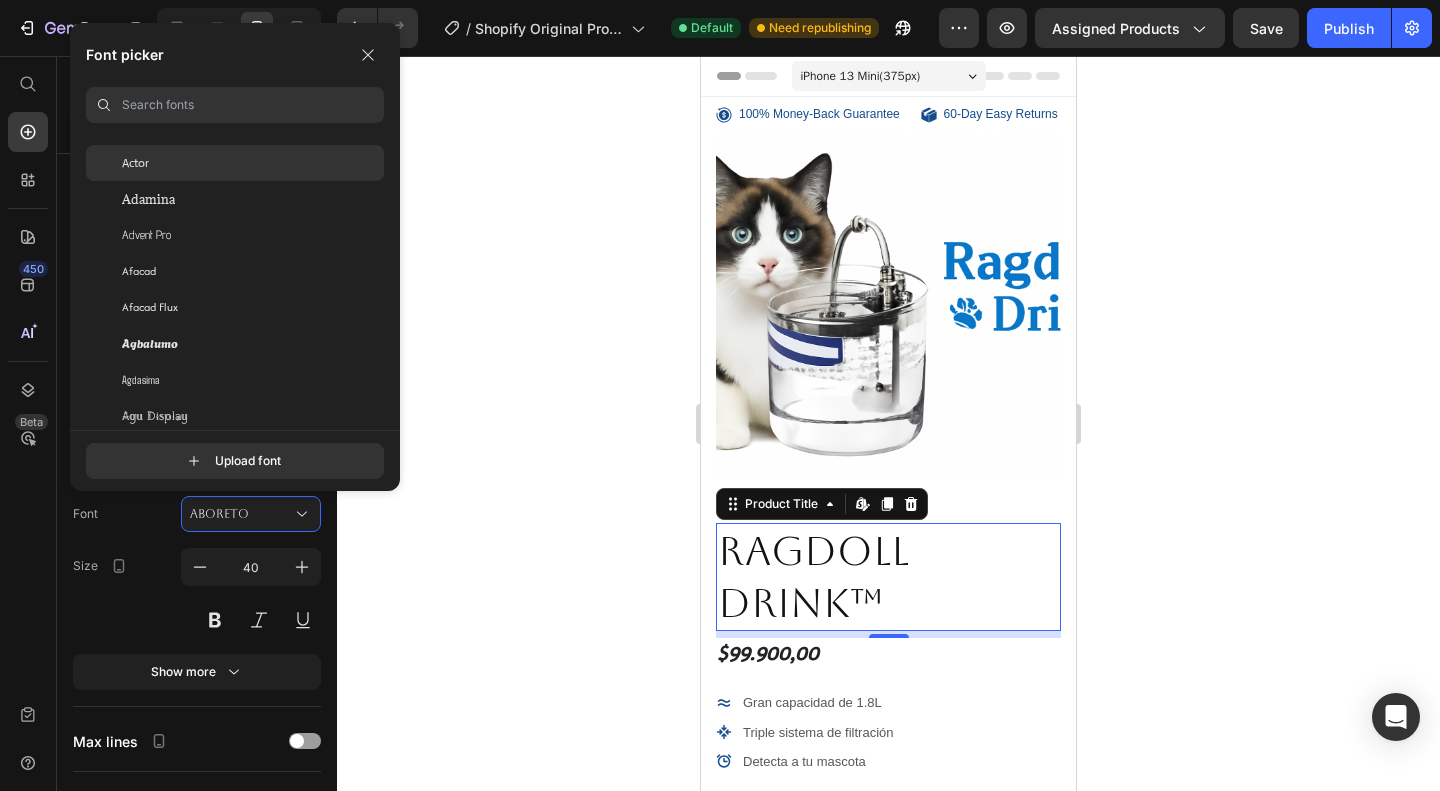 scroll, scrollTop: 552, scrollLeft: 0, axis: vertical 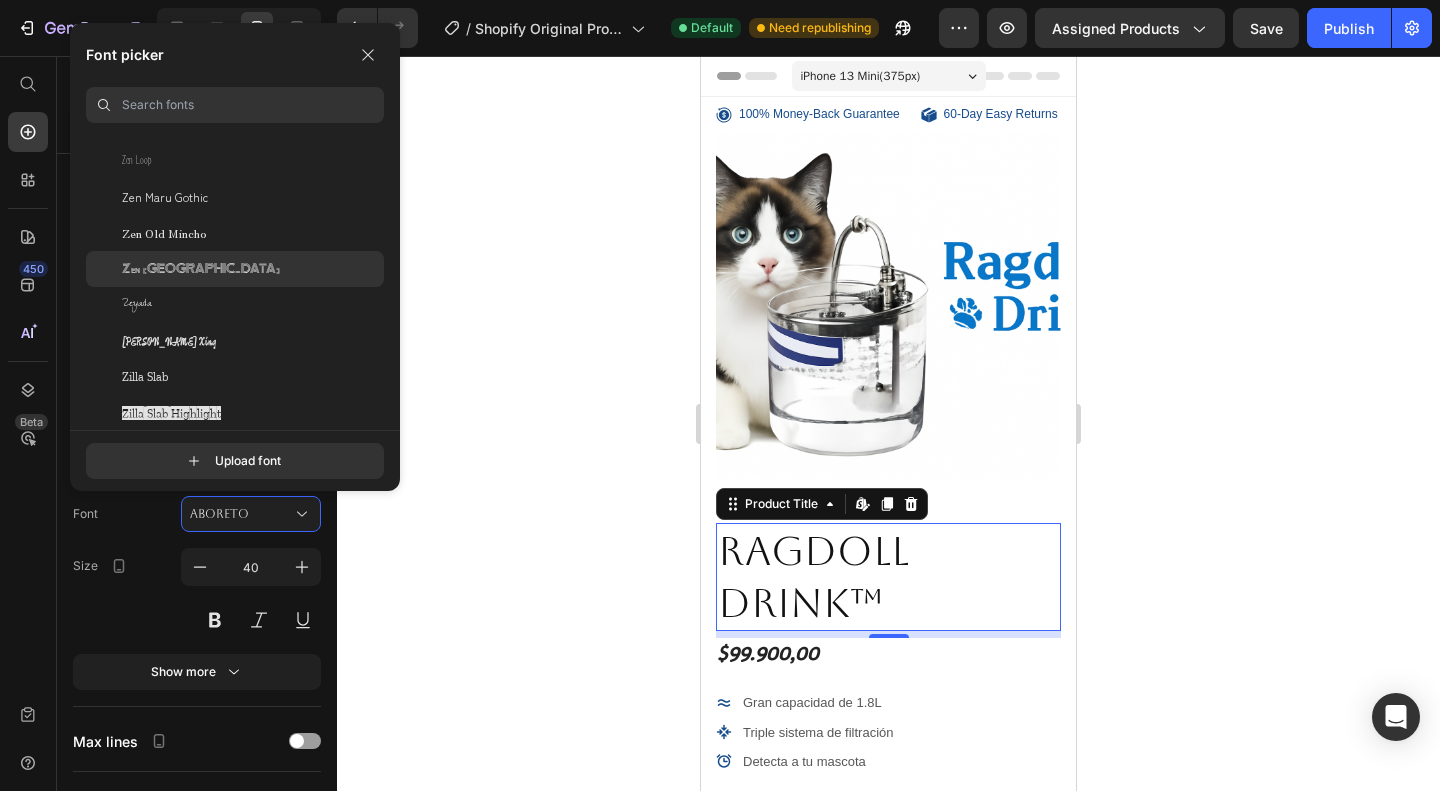 click on "Zen Tokyo Zoo" 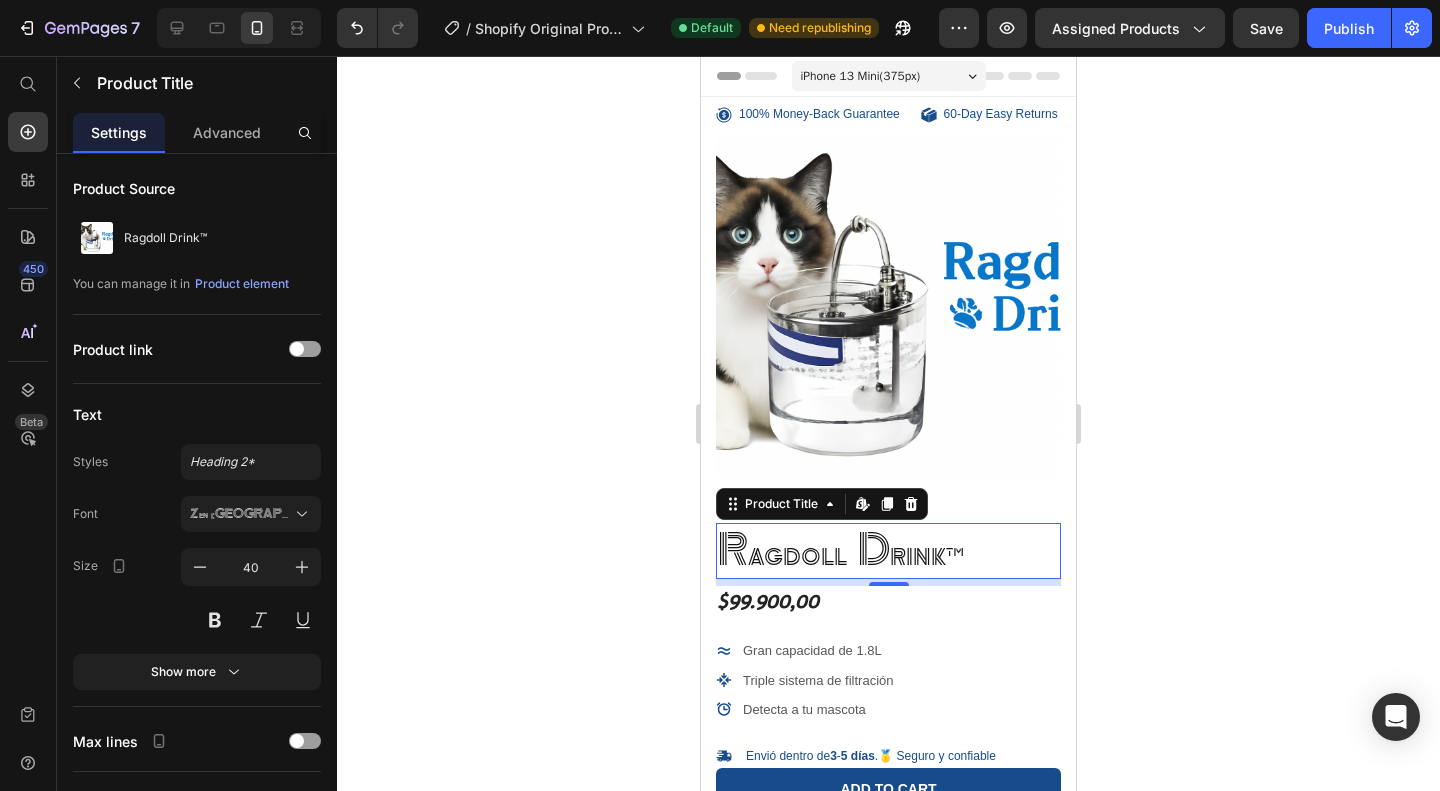 click 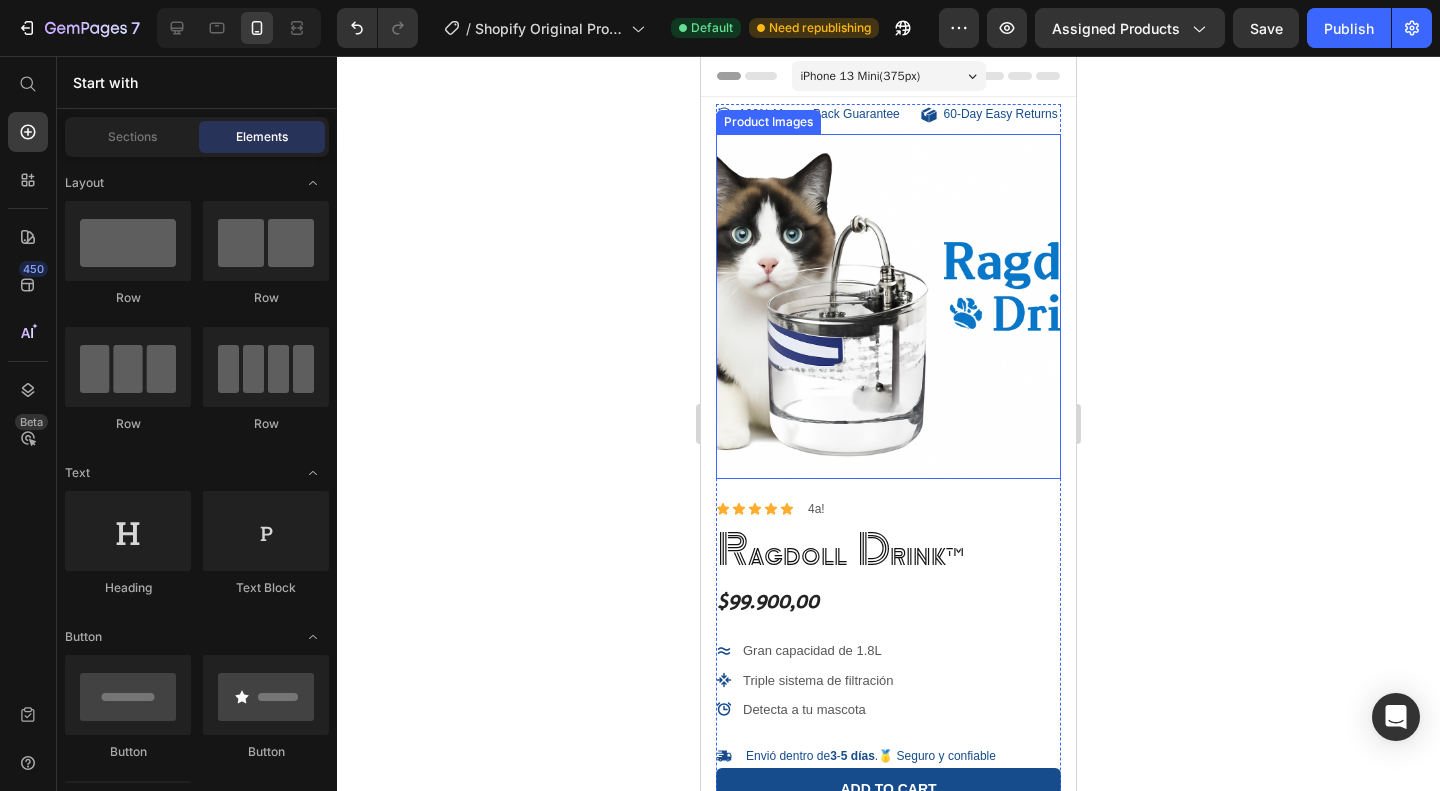 click at bounding box center [888, 306] 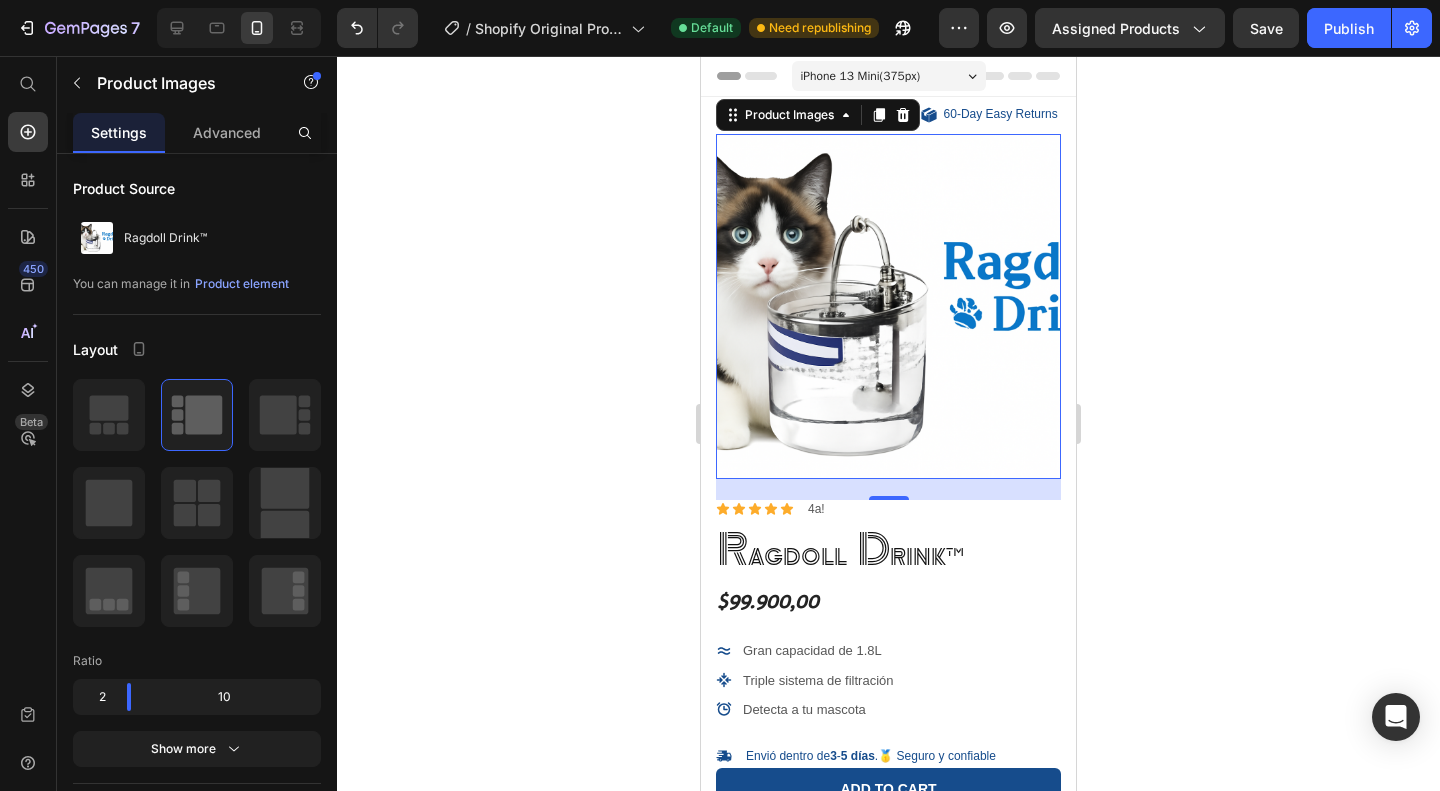 click on "Ragdoll Drink™" at bounding box center (888, 551) 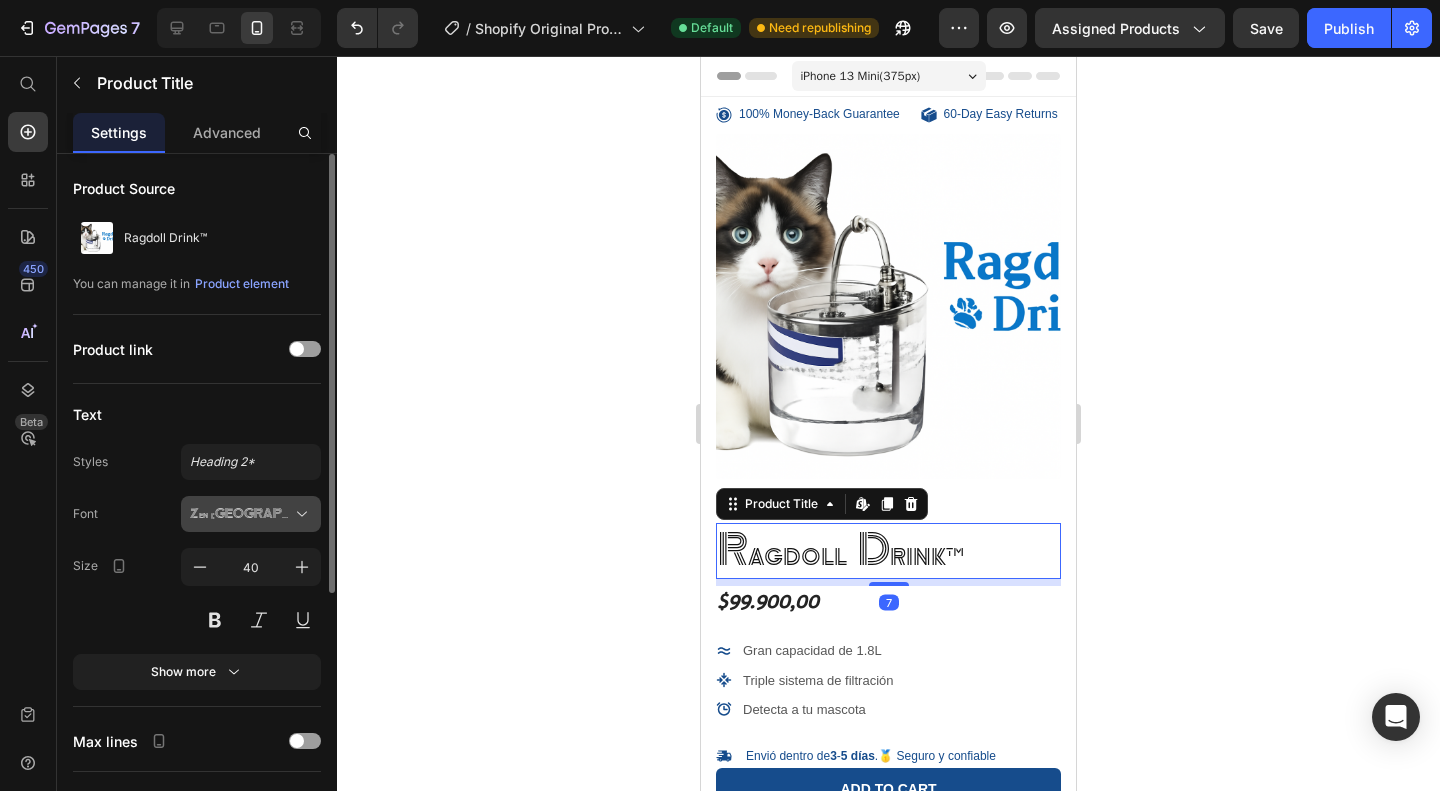 click on "Zen Tokyo Zoo" at bounding box center (241, 514) 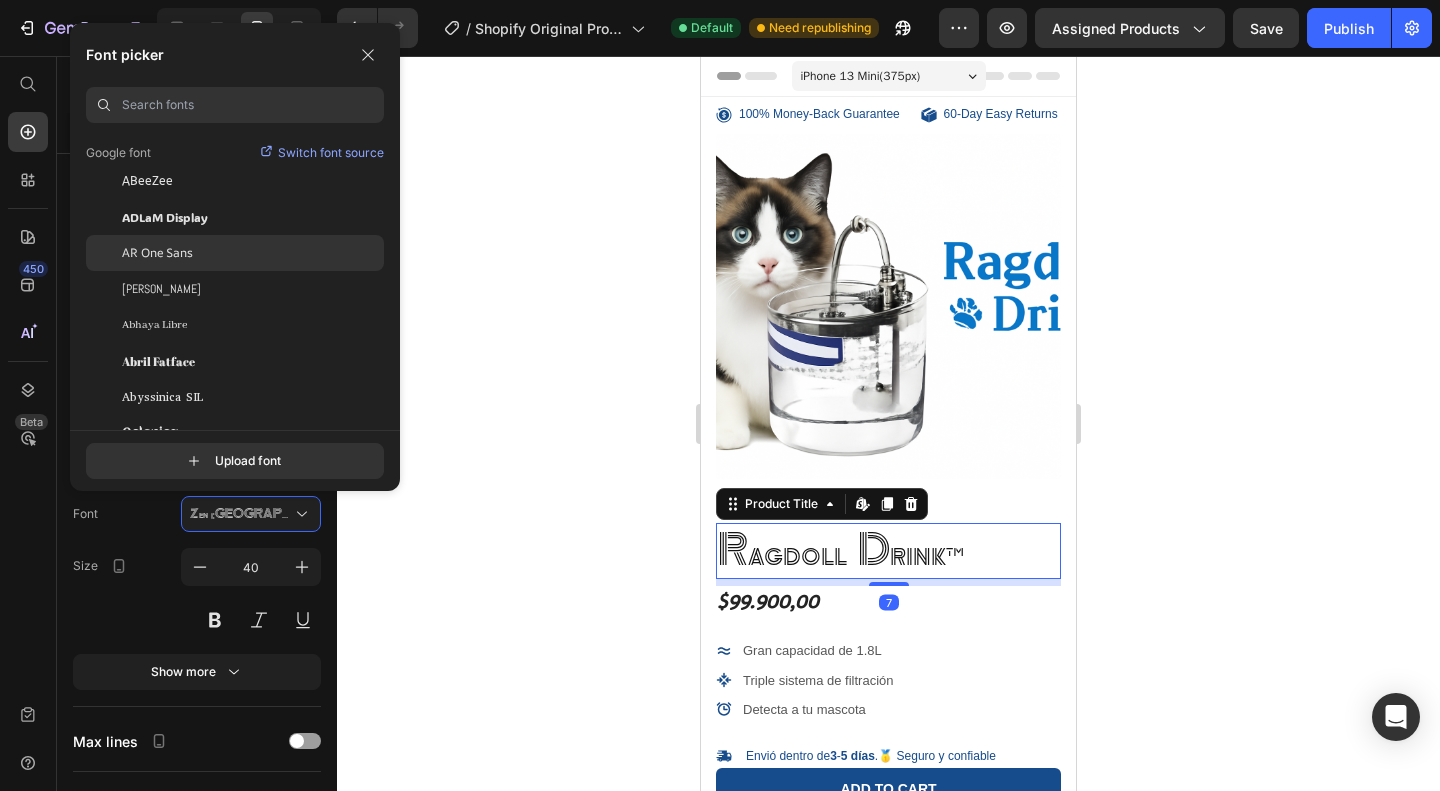 scroll, scrollTop: 228, scrollLeft: 0, axis: vertical 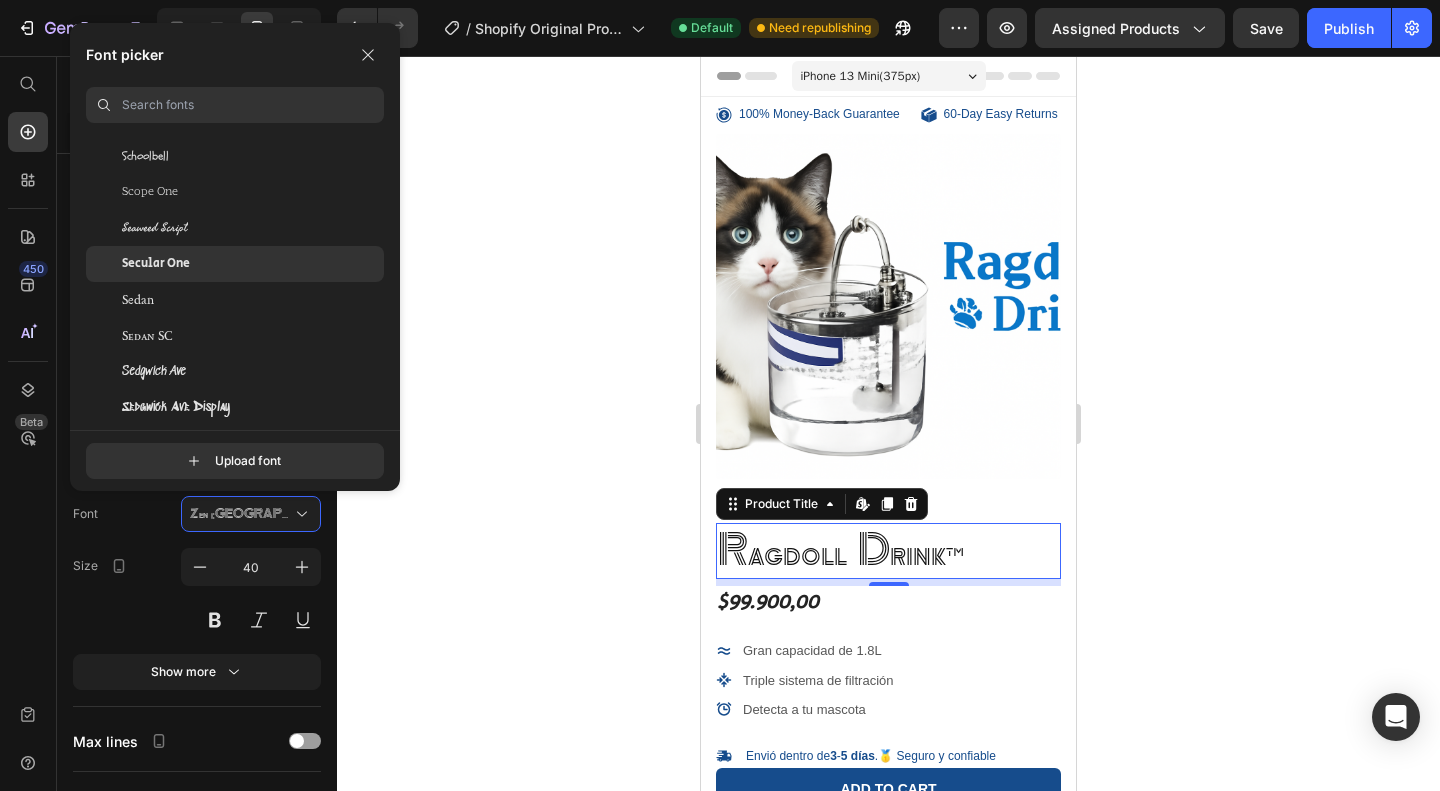 click on "Secular One" at bounding box center (156, 264) 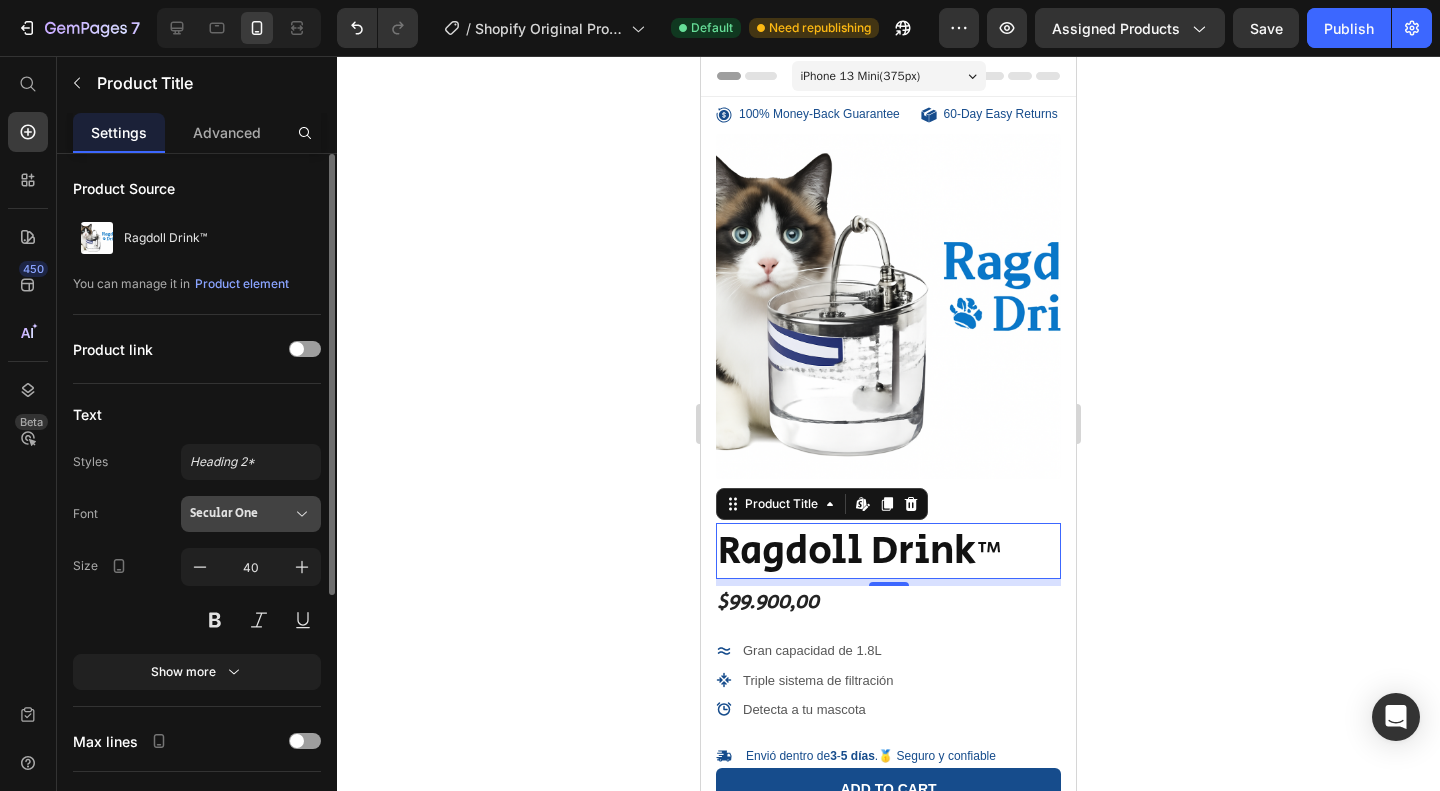 click on "Secular One" at bounding box center [241, 514] 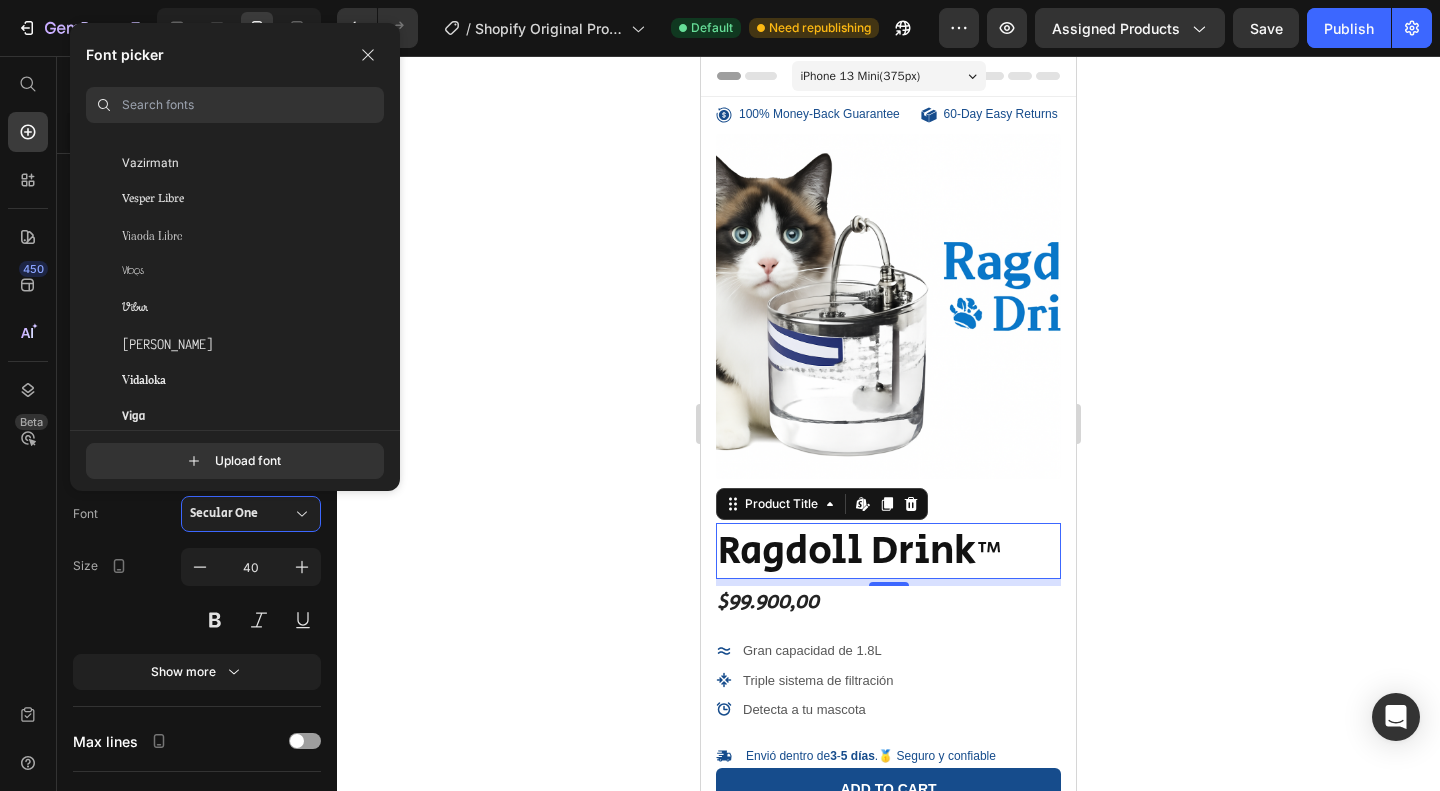 scroll, scrollTop: 64284, scrollLeft: 0, axis: vertical 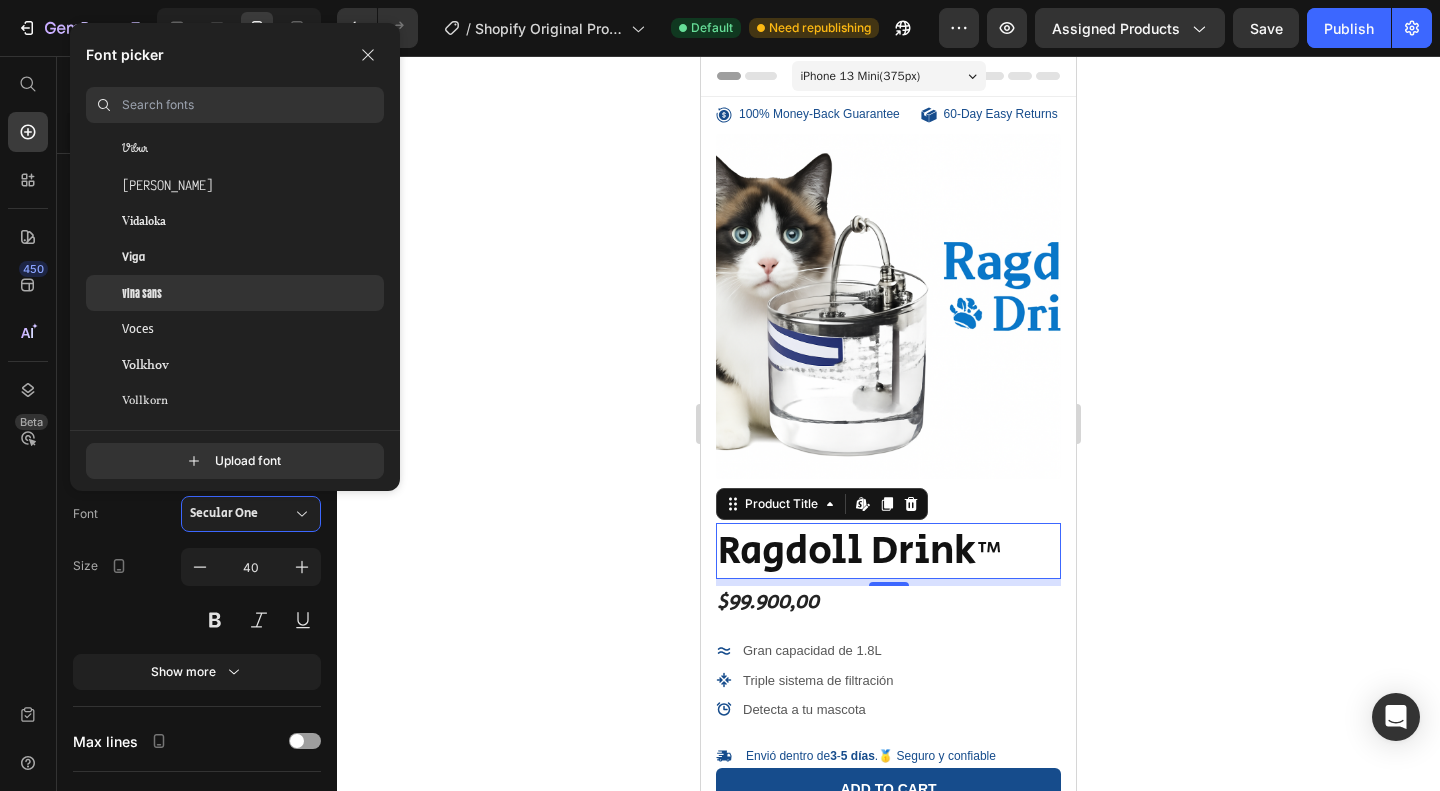 click on "Vina Sans" 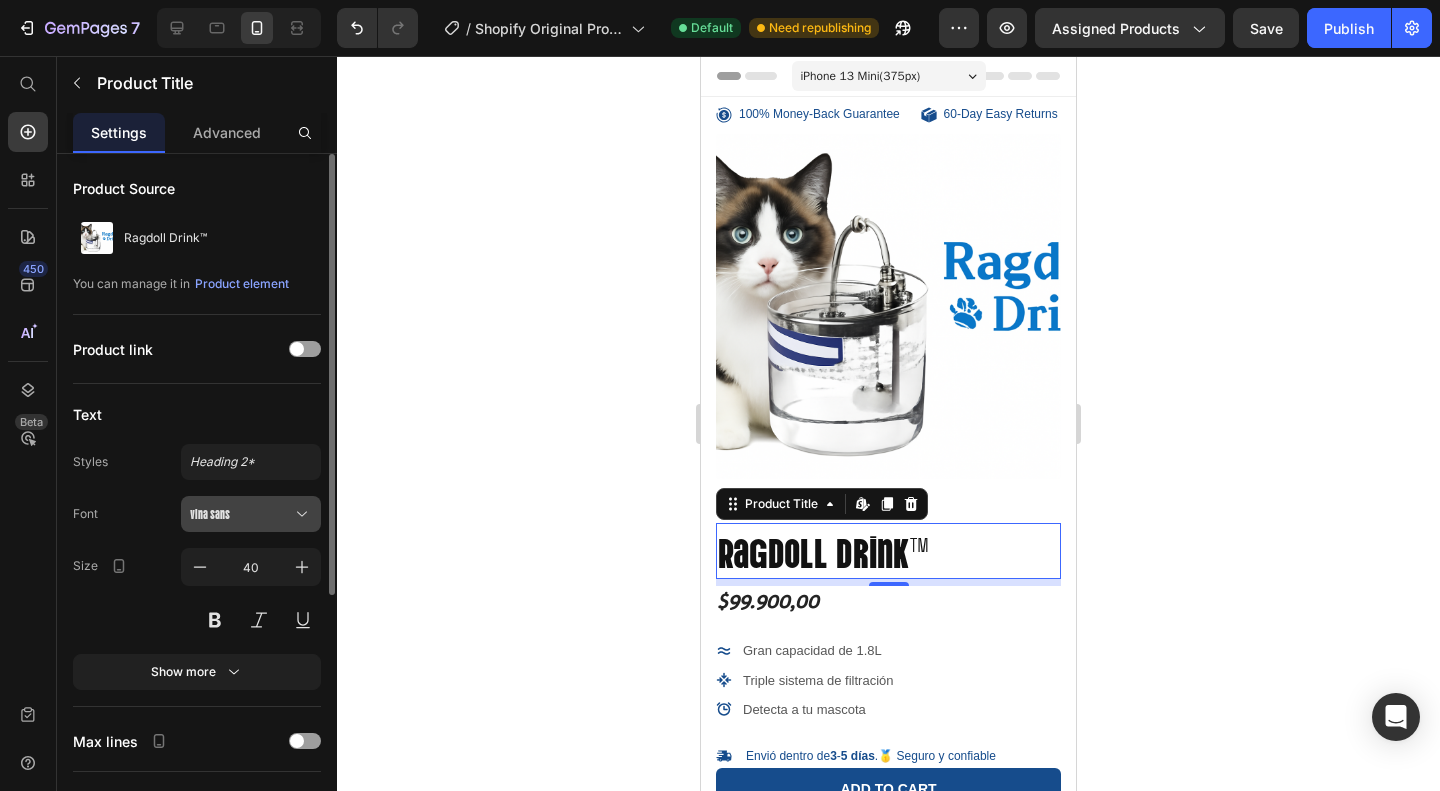 click on "Vina Sans" at bounding box center (251, 514) 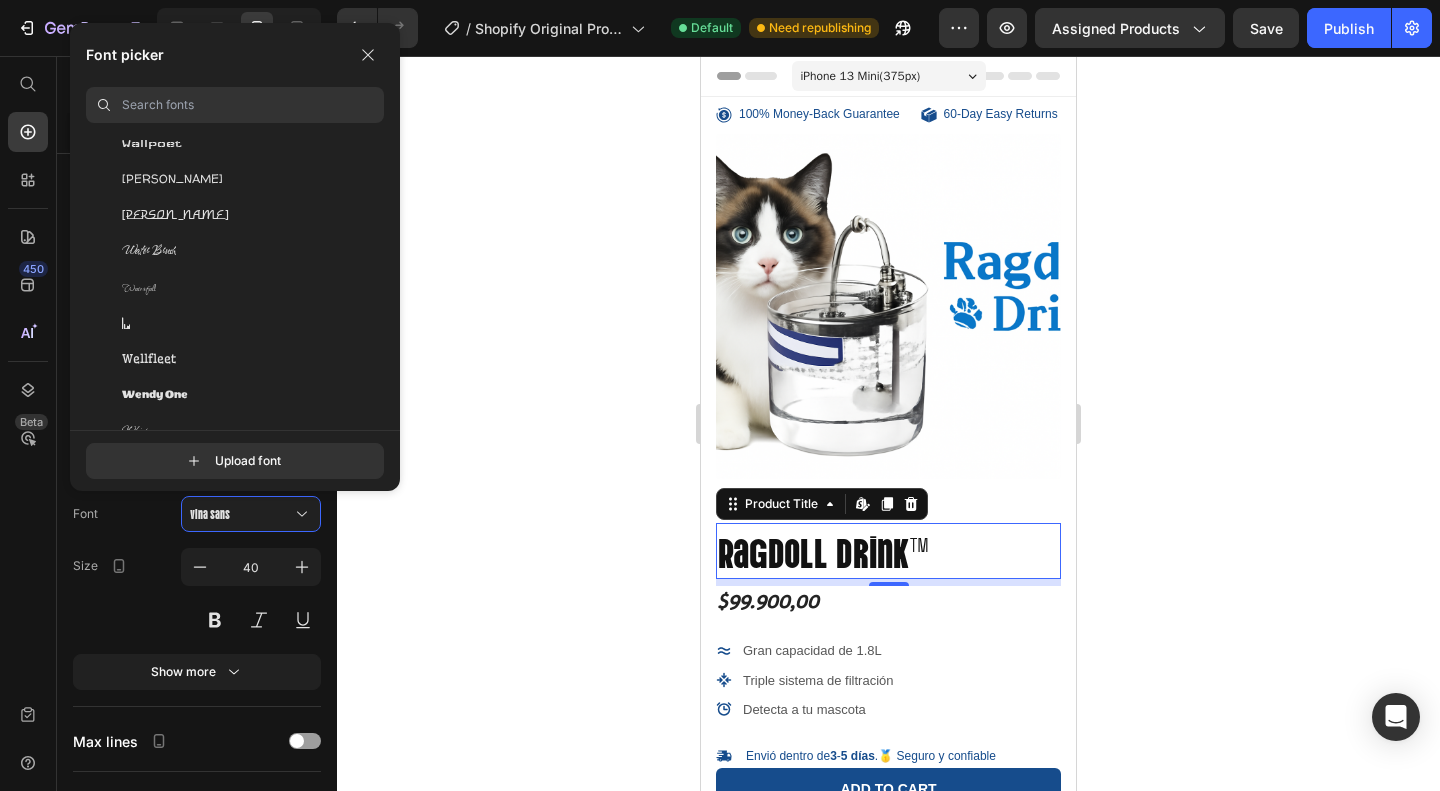 scroll, scrollTop: 64836, scrollLeft: 0, axis: vertical 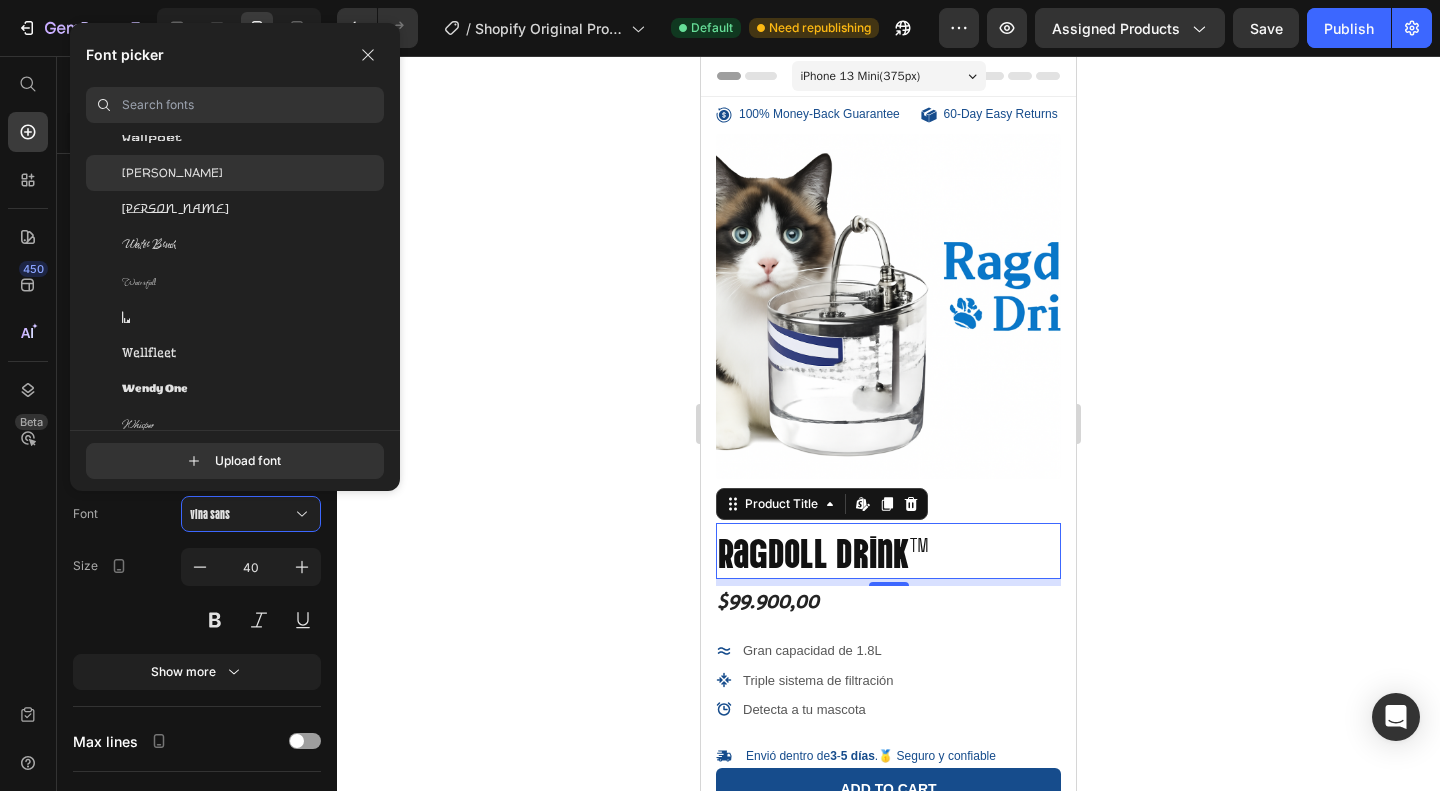 click on "[PERSON_NAME]" at bounding box center (172, 173) 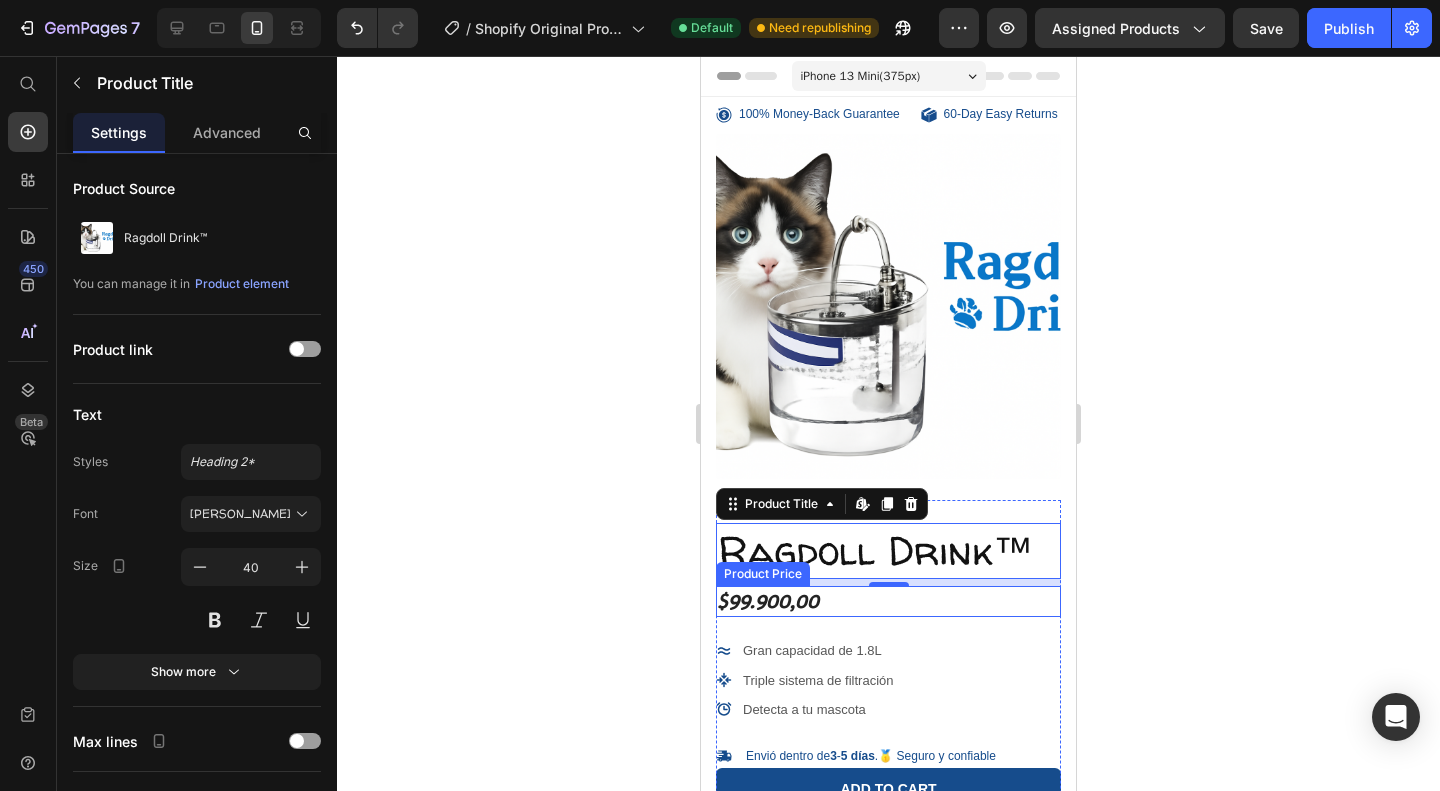 click on "$99.900,00" at bounding box center (888, 601) 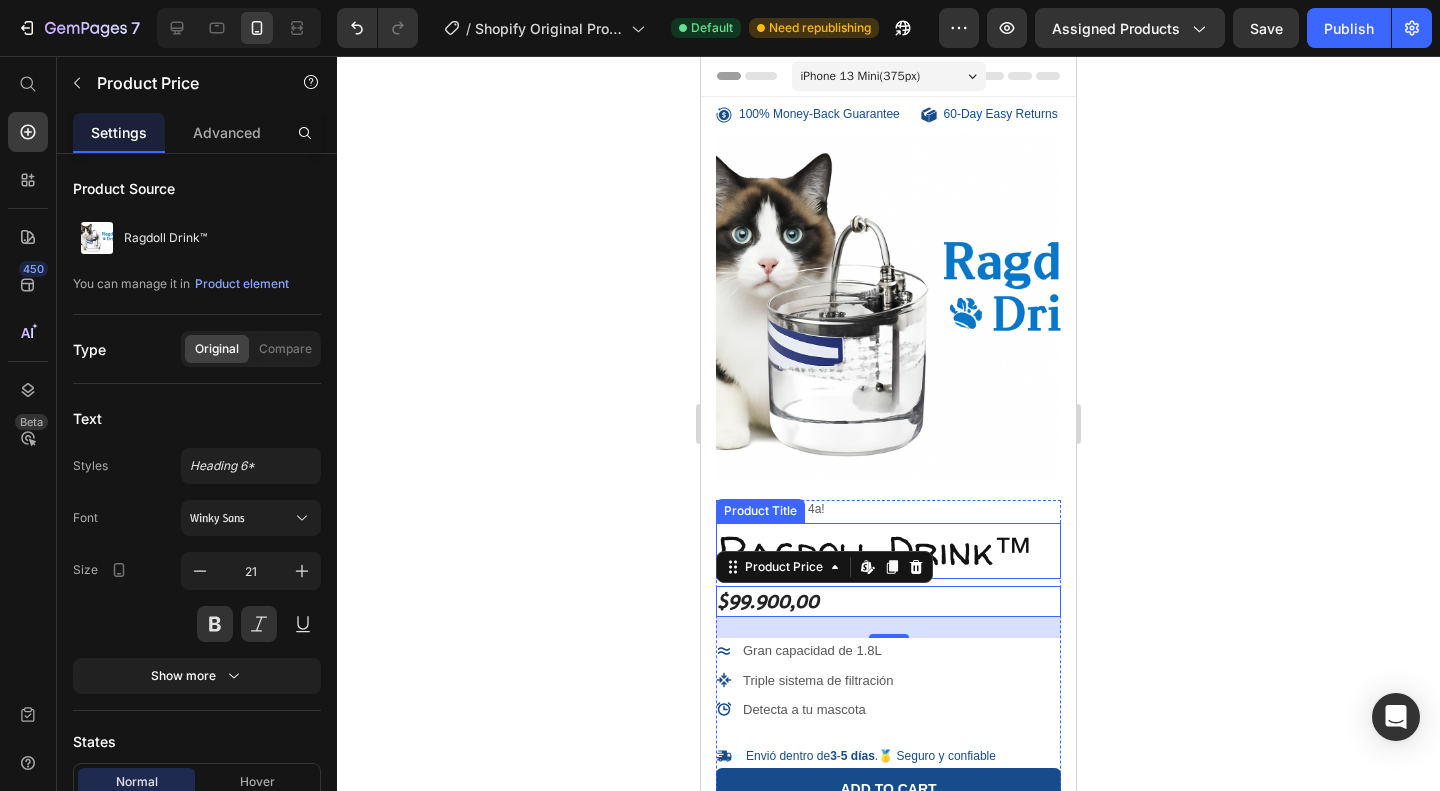 click on "Ragdoll Drink™" at bounding box center (888, 551) 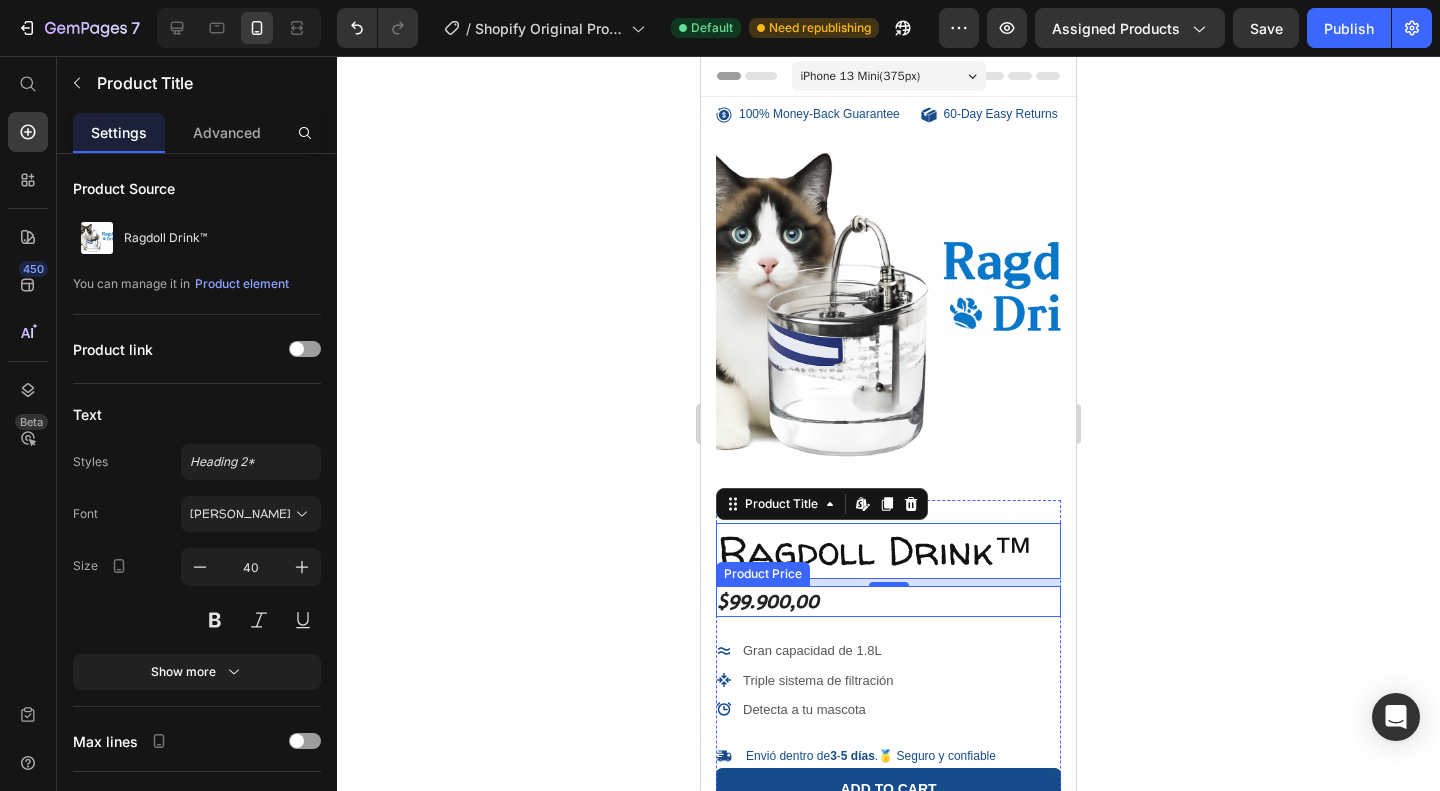 click on "$99.900,00" at bounding box center [888, 601] 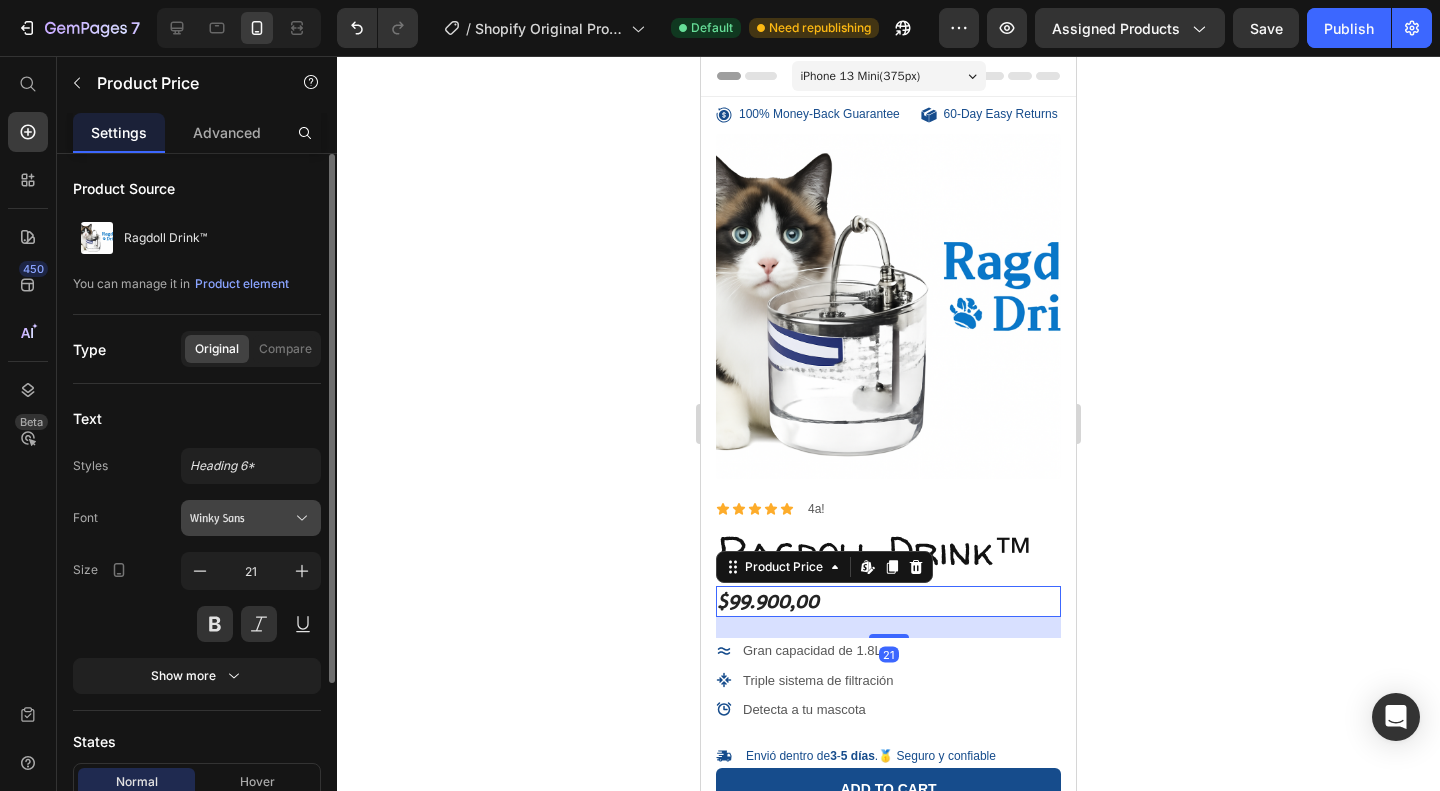 click on "Winky Sans" at bounding box center (241, 518) 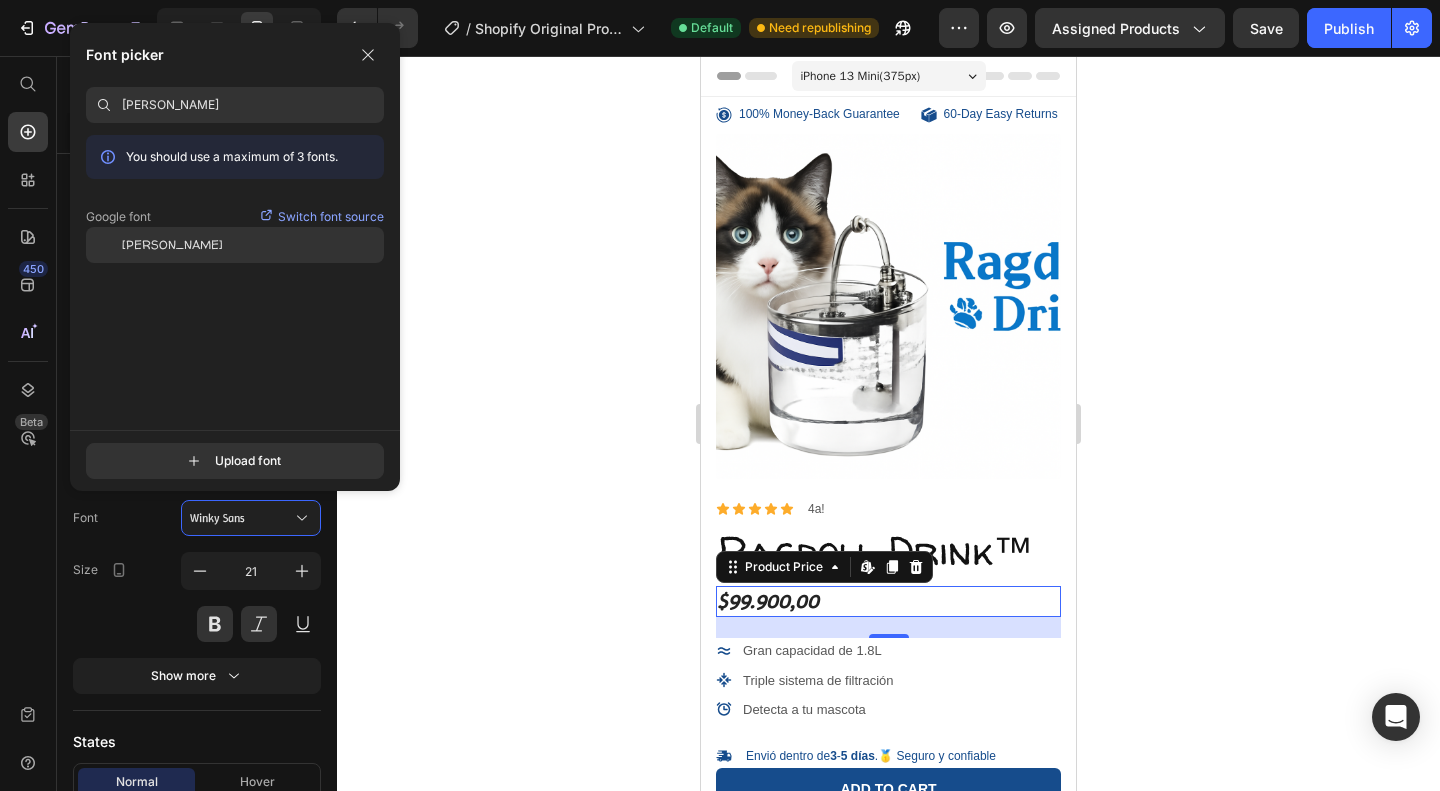 type on "walter" 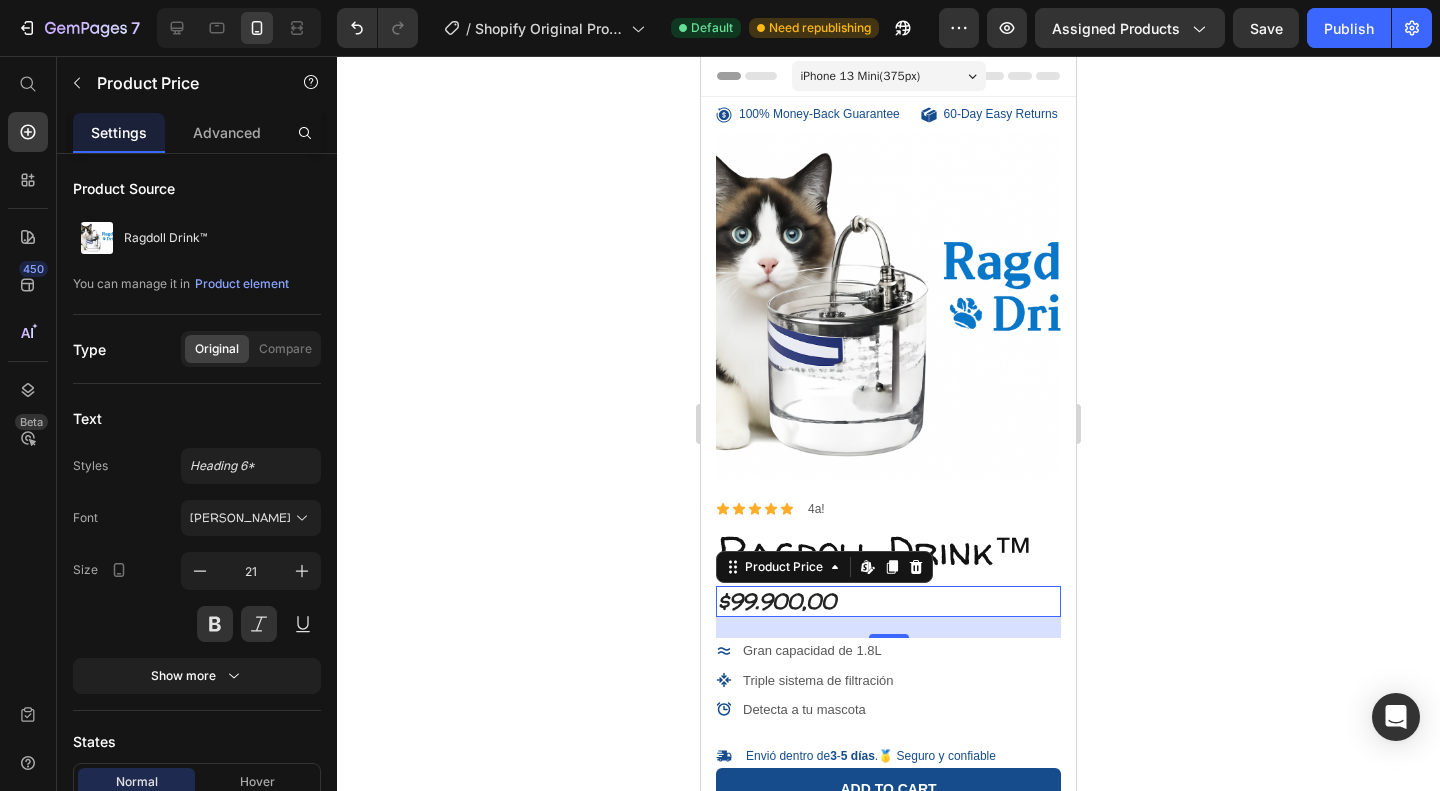 click 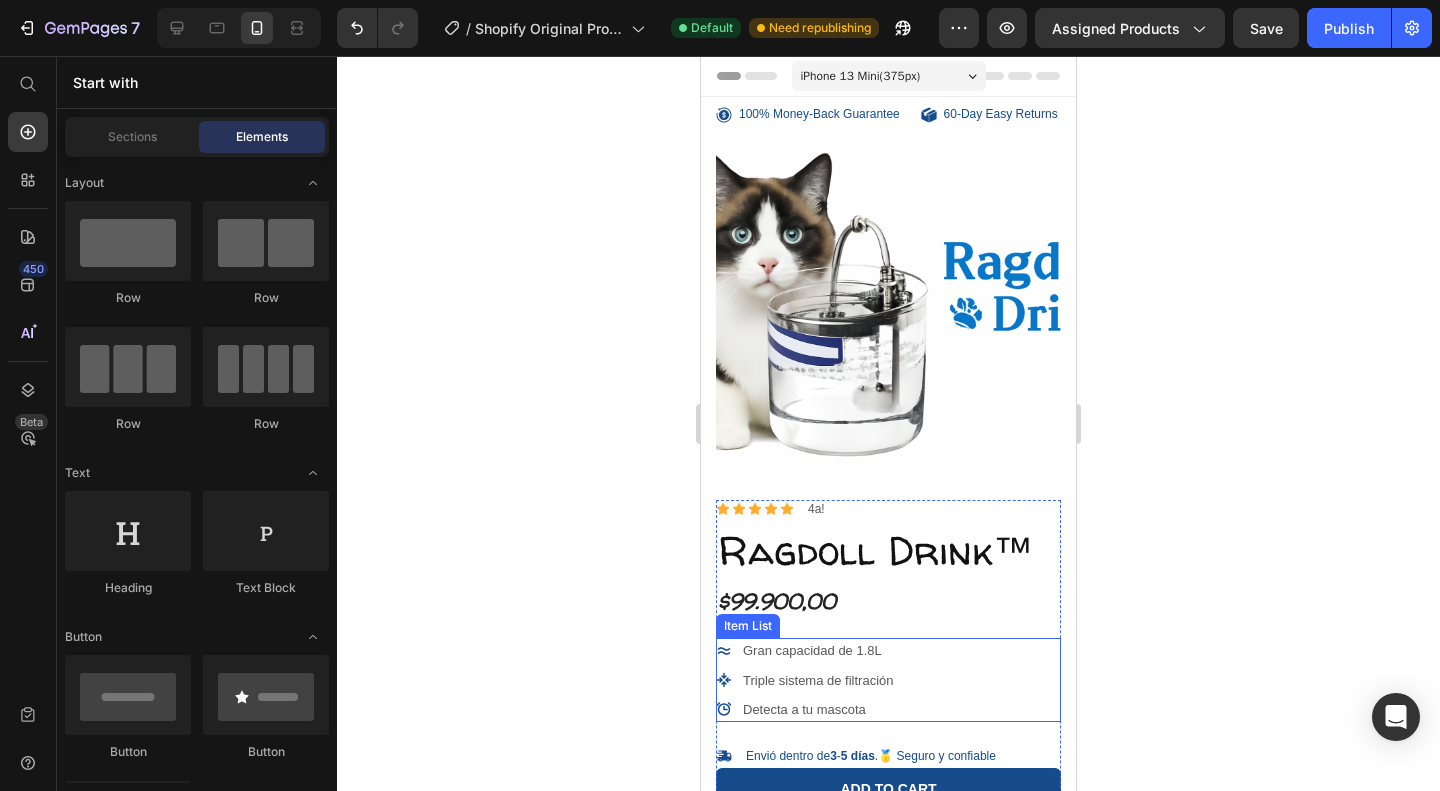 click on "Gran capacidad de 1.8L" at bounding box center (812, 650) 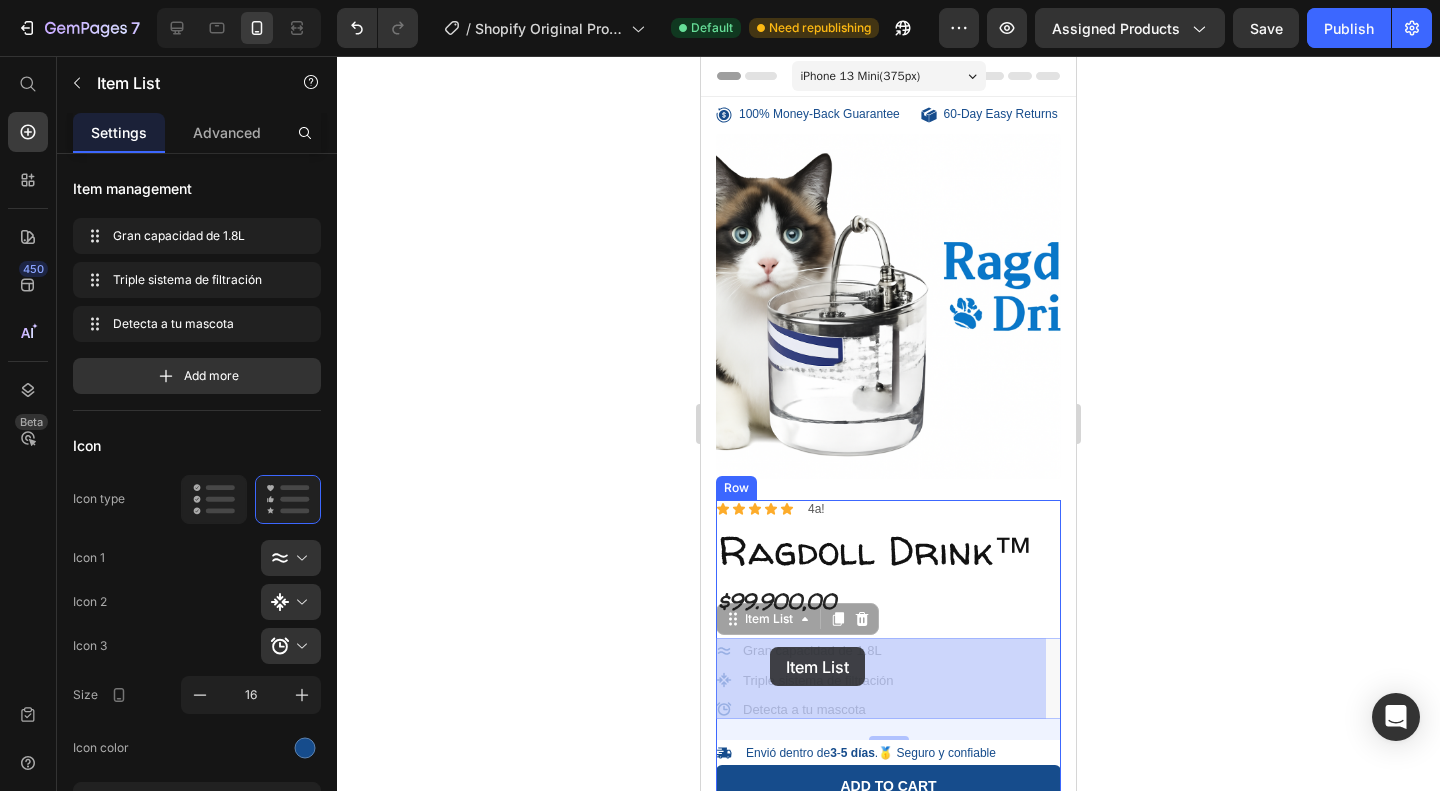 drag, startPoint x: 925, startPoint y: 713, endPoint x: 763, endPoint y: 645, distance: 175.69292 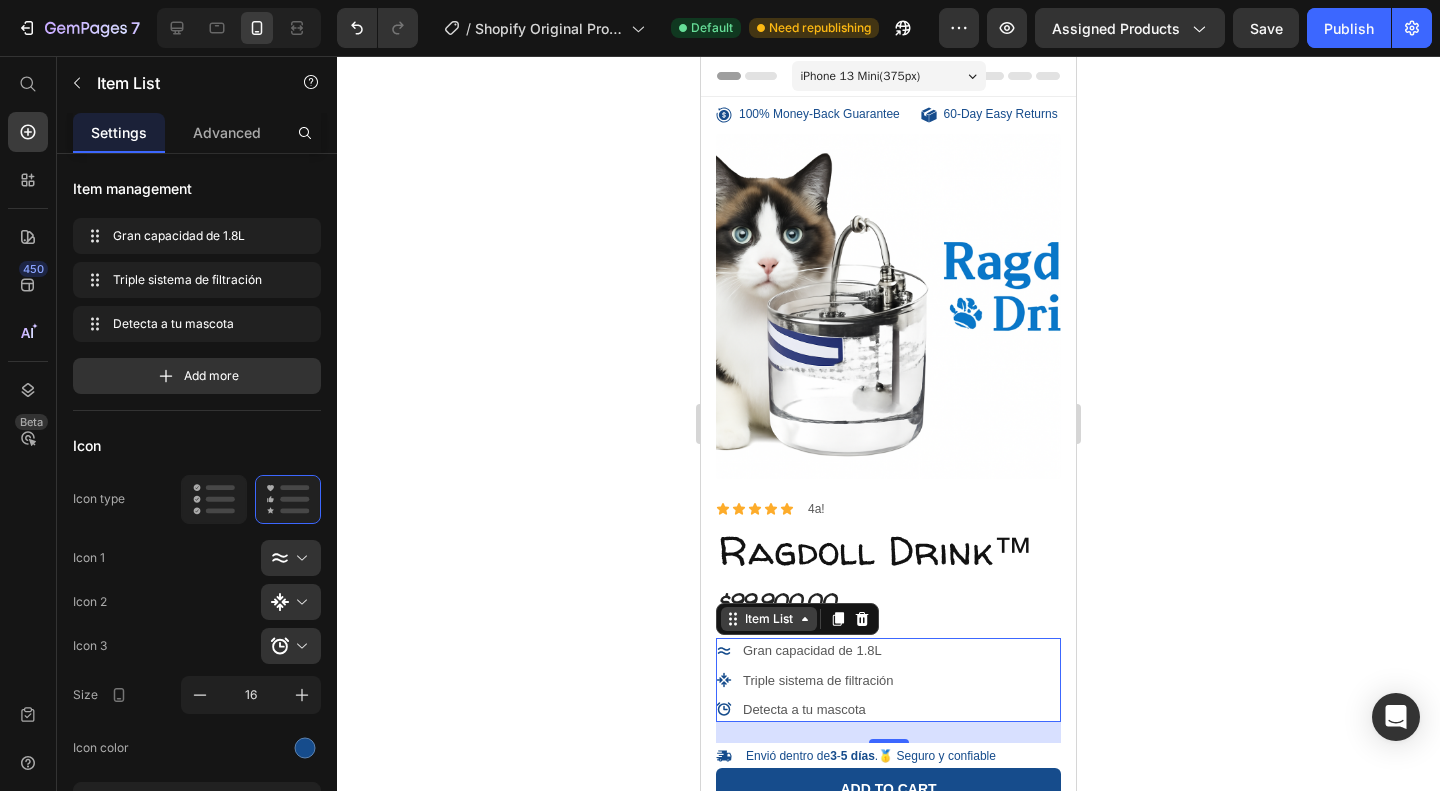 click on "Item List" at bounding box center [769, 619] 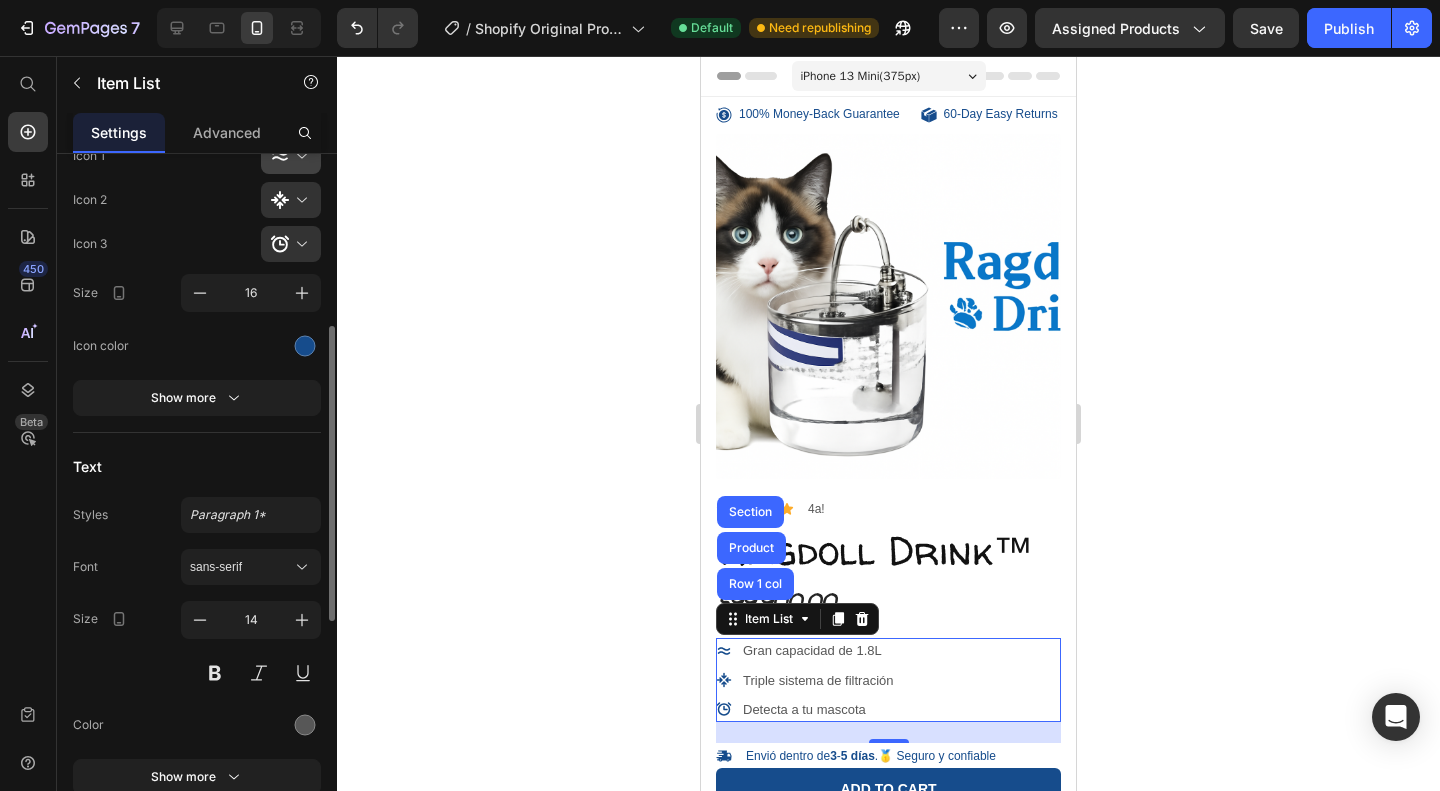 scroll, scrollTop: 403, scrollLeft: 0, axis: vertical 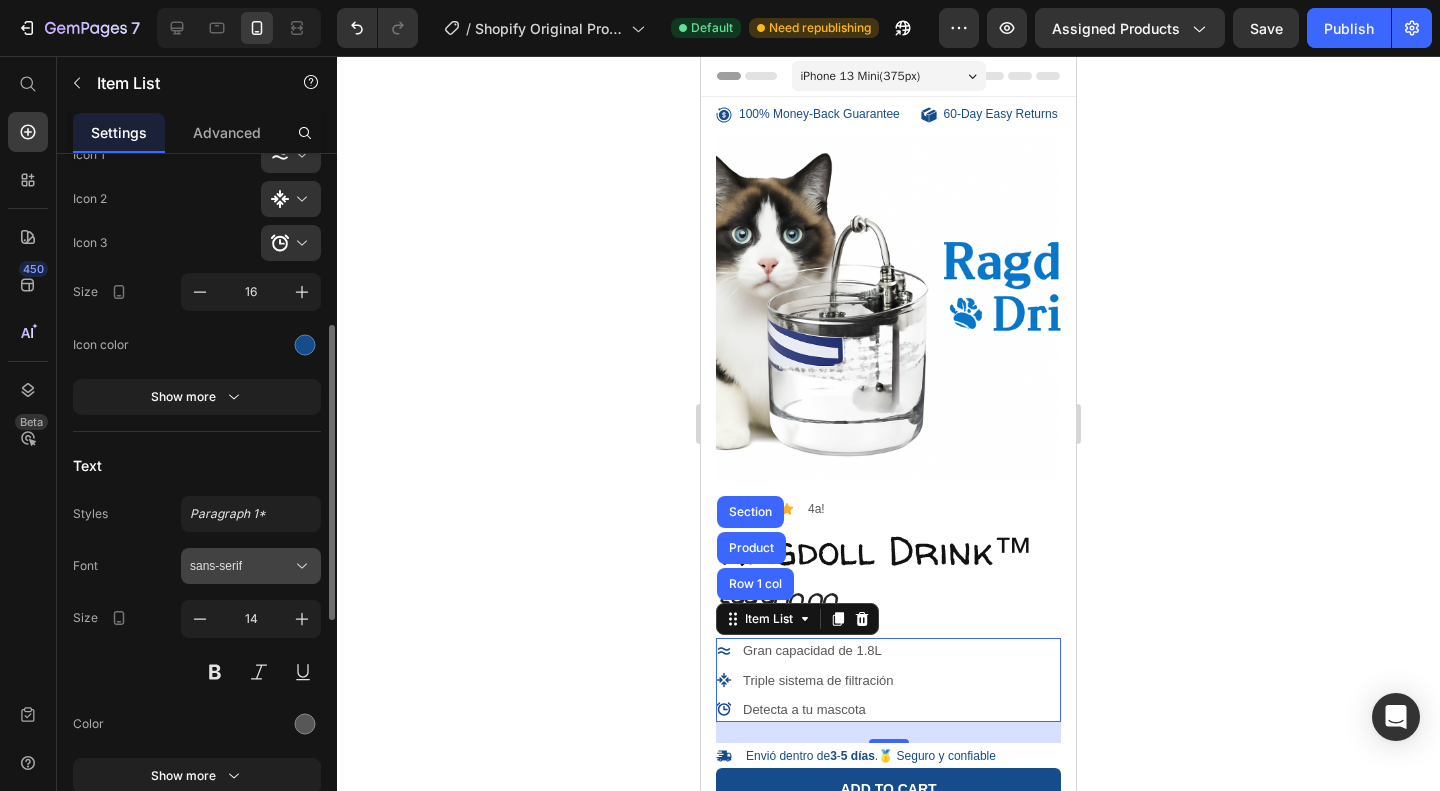click on "sans-serif" at bounding box center (251, 566) 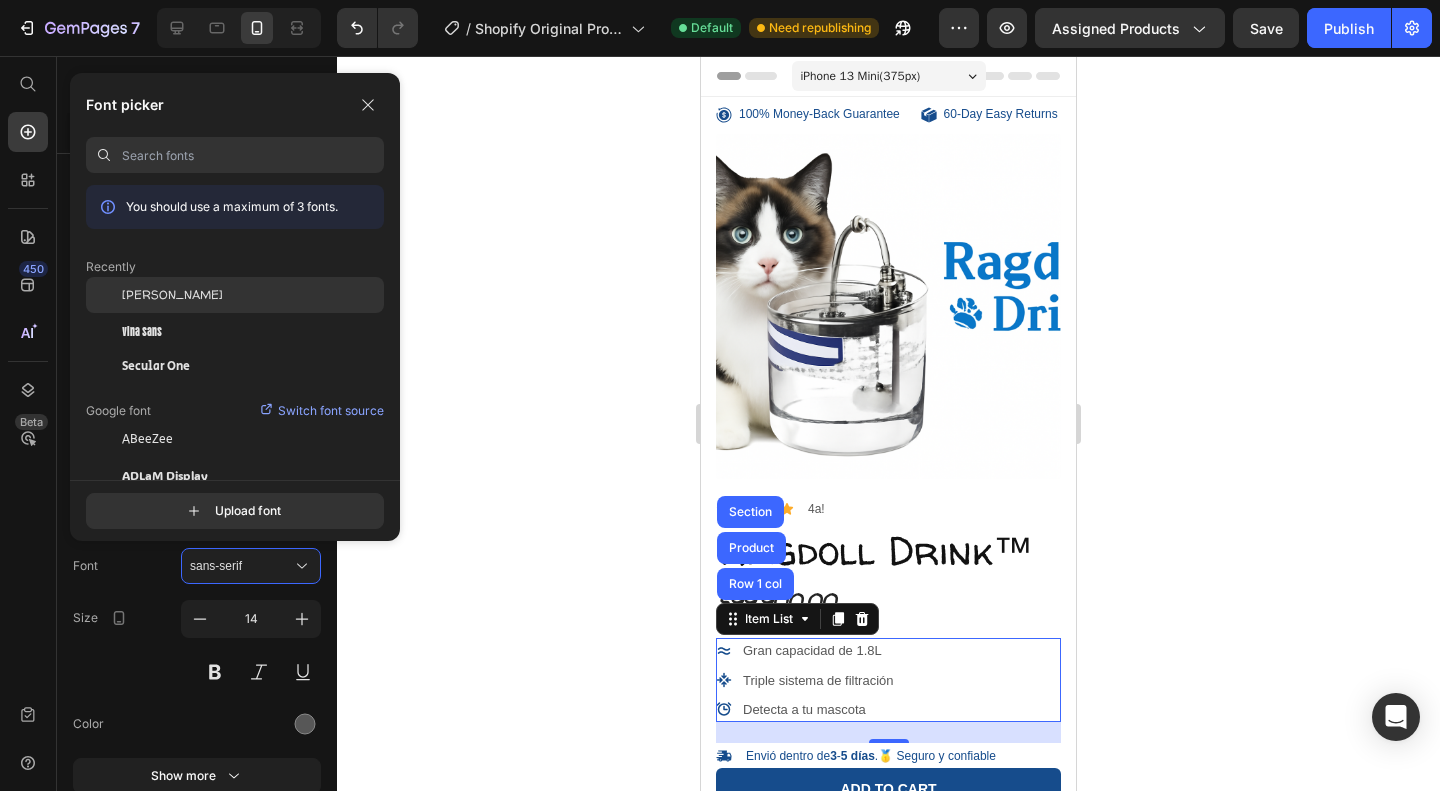 click on "[PERSON_NAME]" at bounding box center (172, 295) 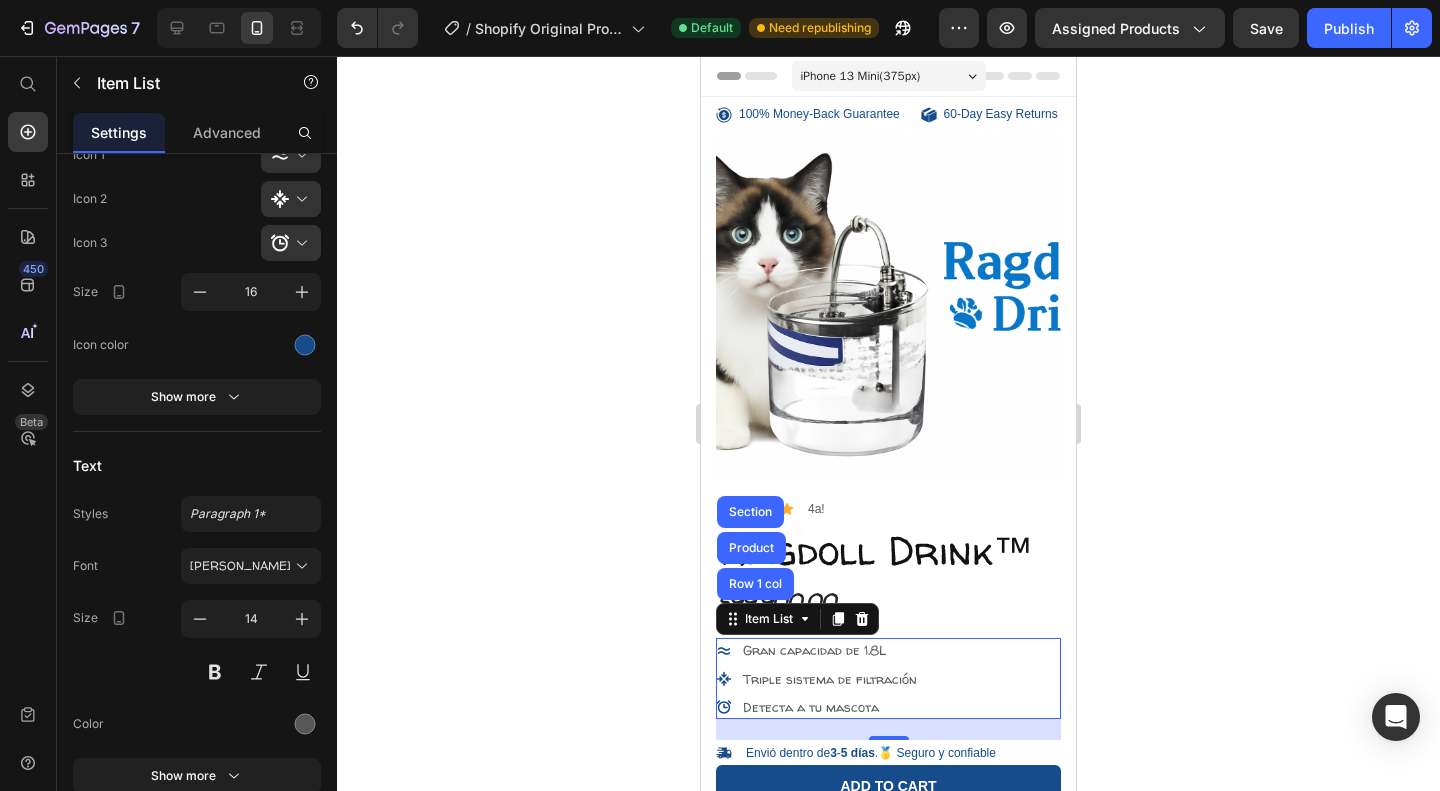 click 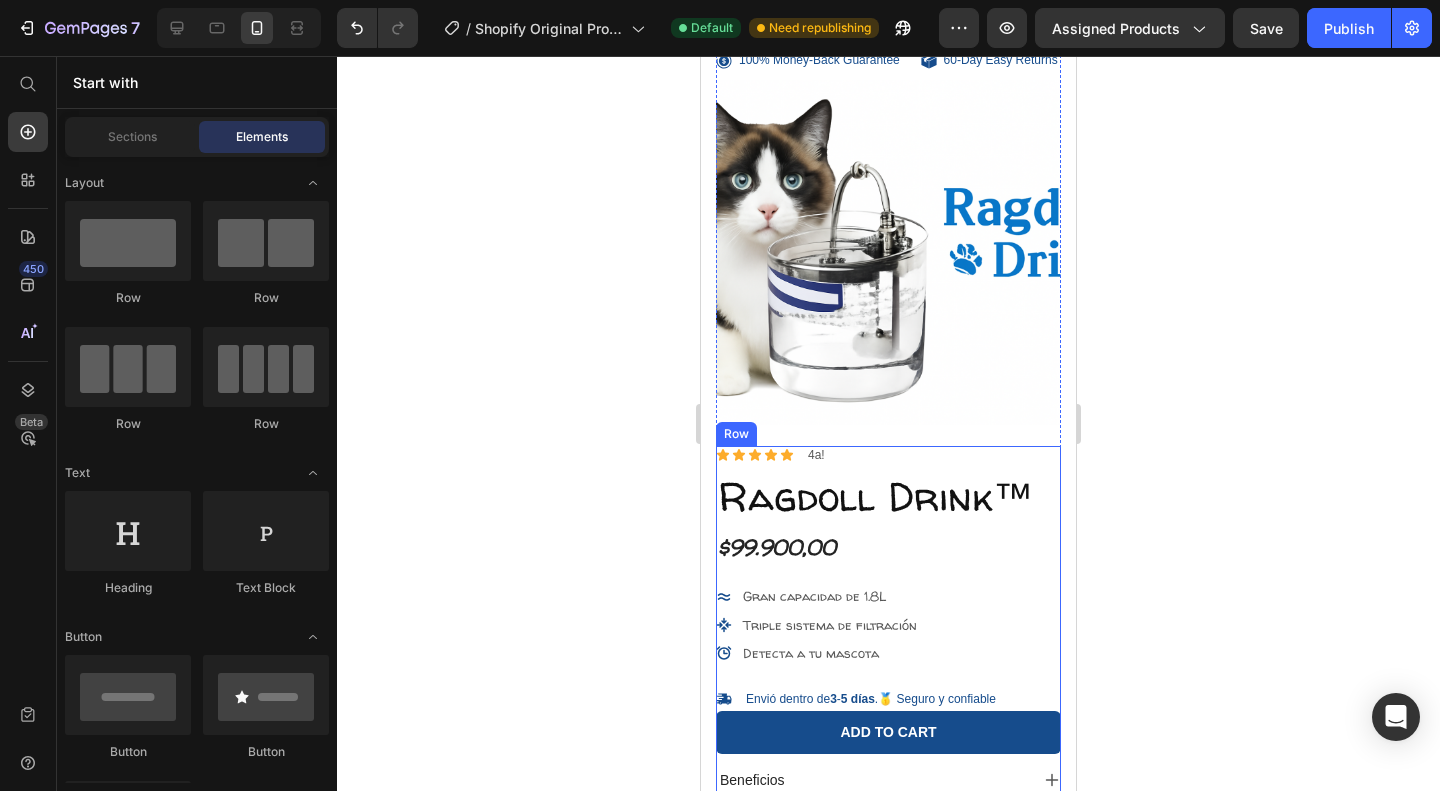 scroll, scrollTop: 55, scrollLeft: 0, axis: vertical 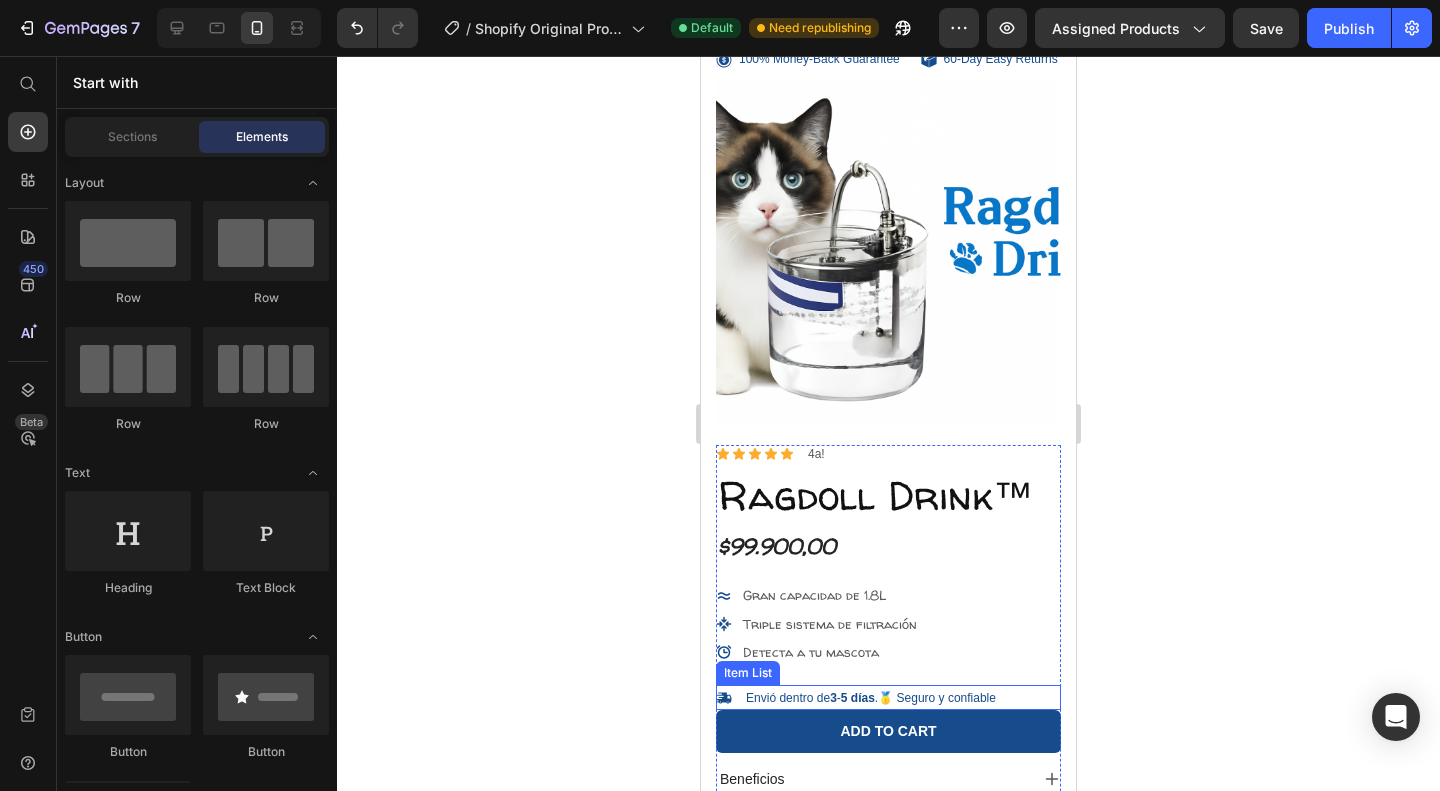 click on "Envió dentro de  3  -  5   días .🥇 Seguro y confiable" at bounding box center [871, 698] 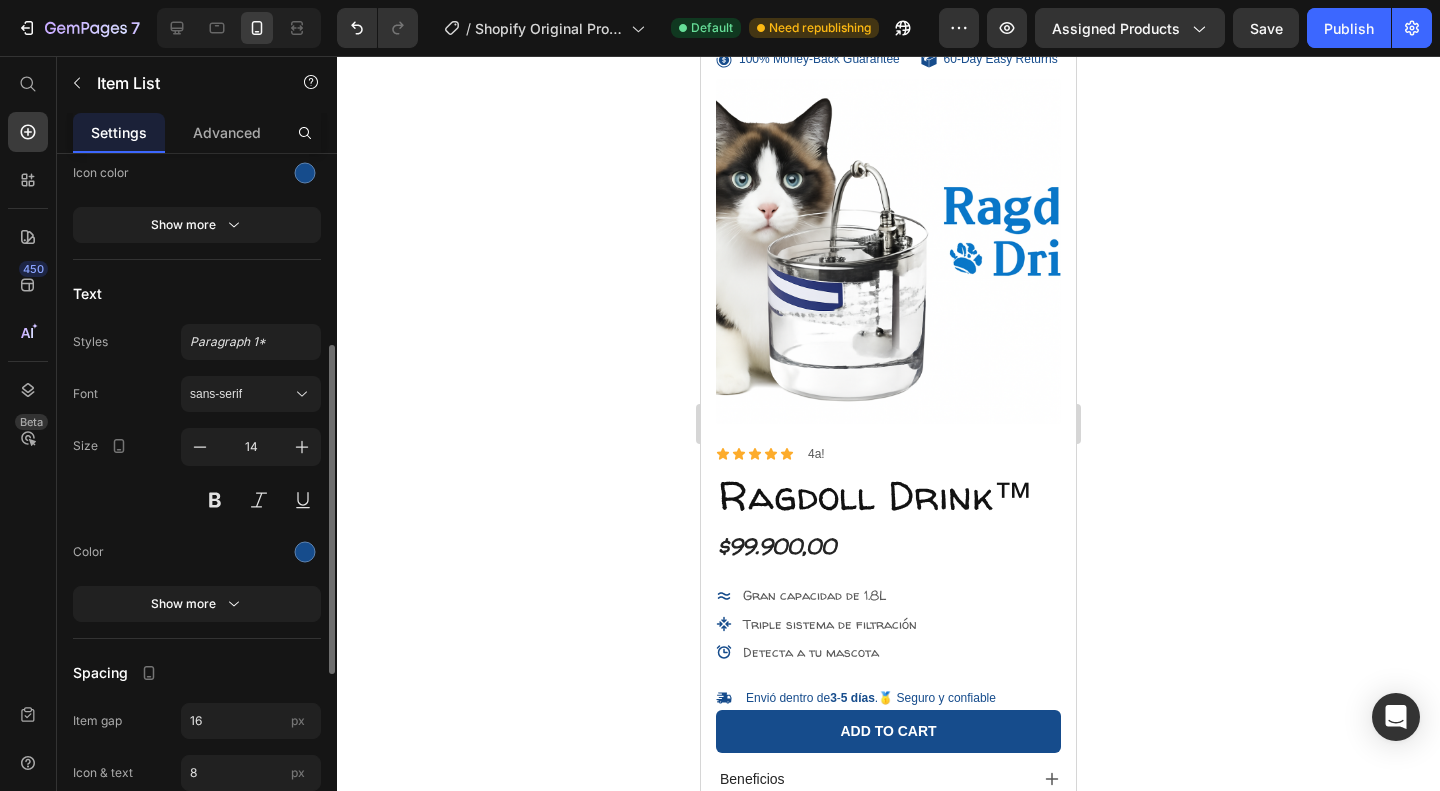 click on "Font sans-serif Size 14 Color Show more" at bounding box center [197, 499] 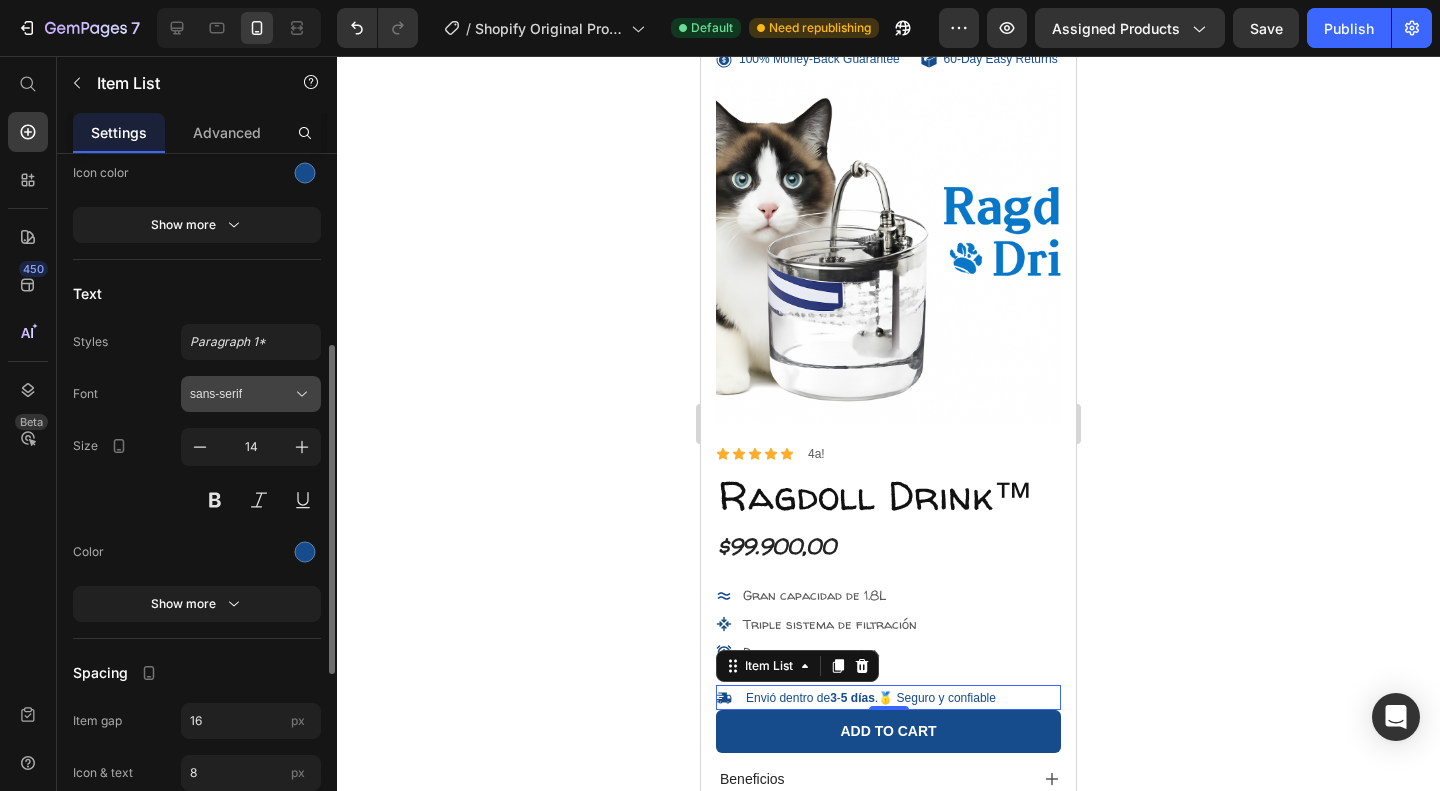 click on "sans-serif" at bounding box center [241, 394] 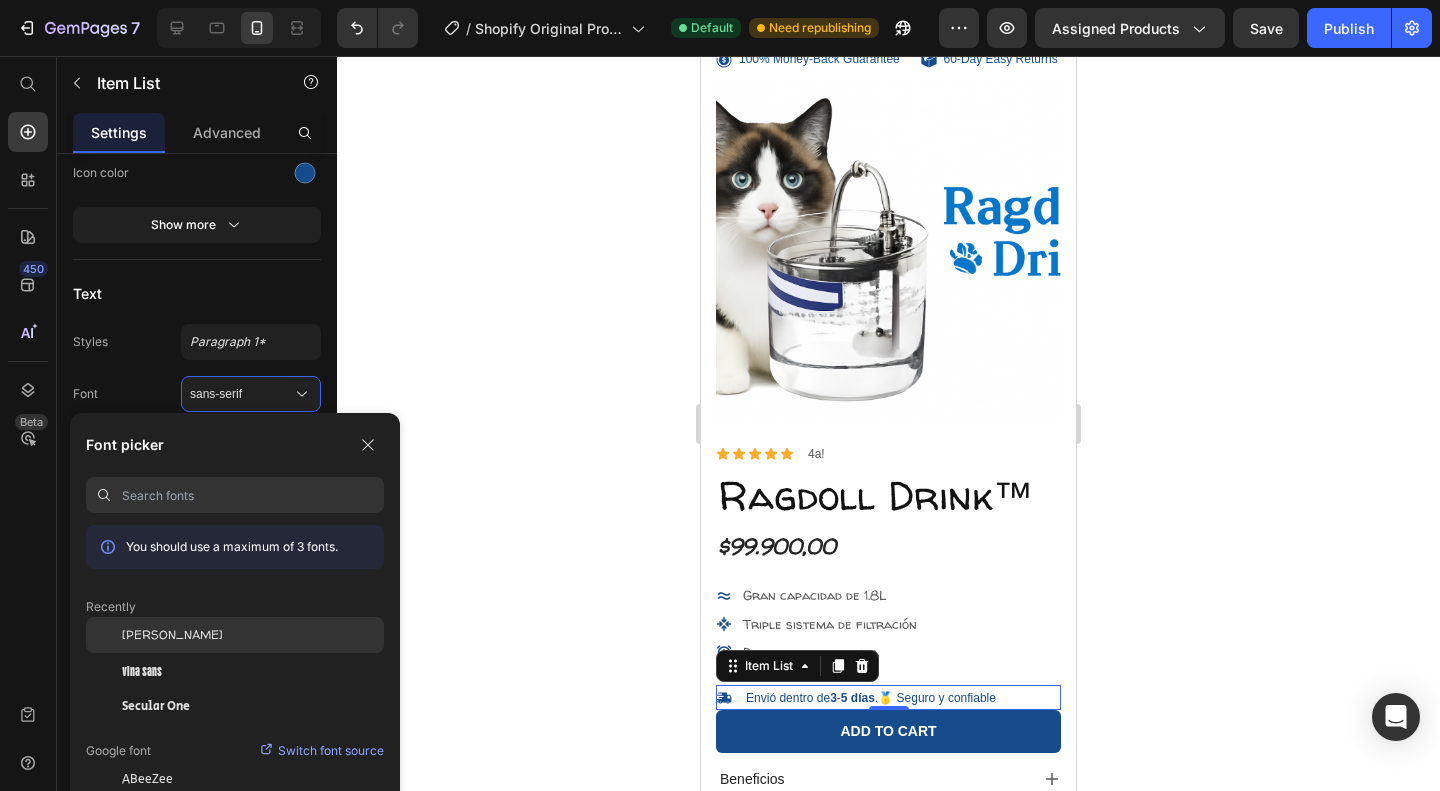 click on "[PERSON_NAME]" at bounding box center [172, 635] 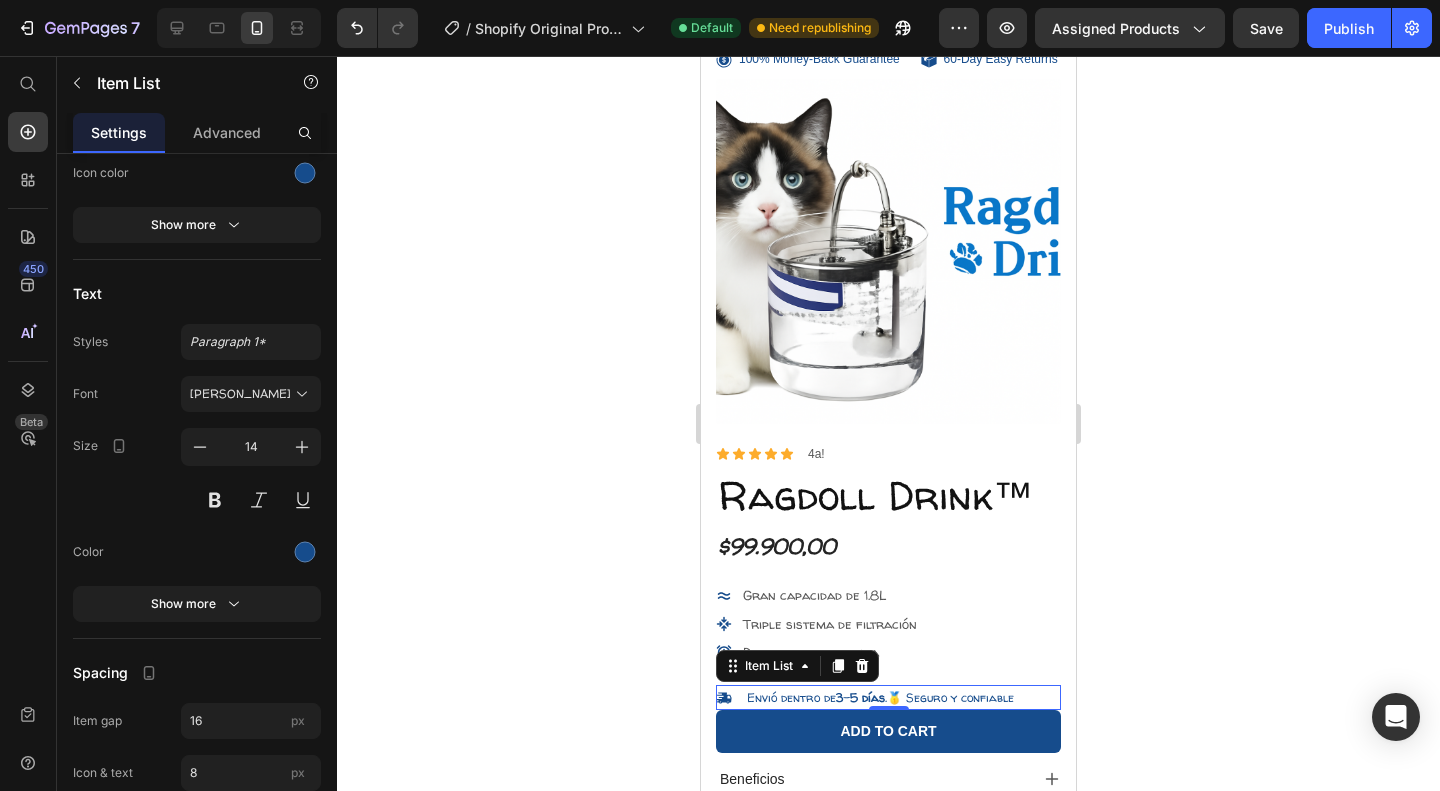 click 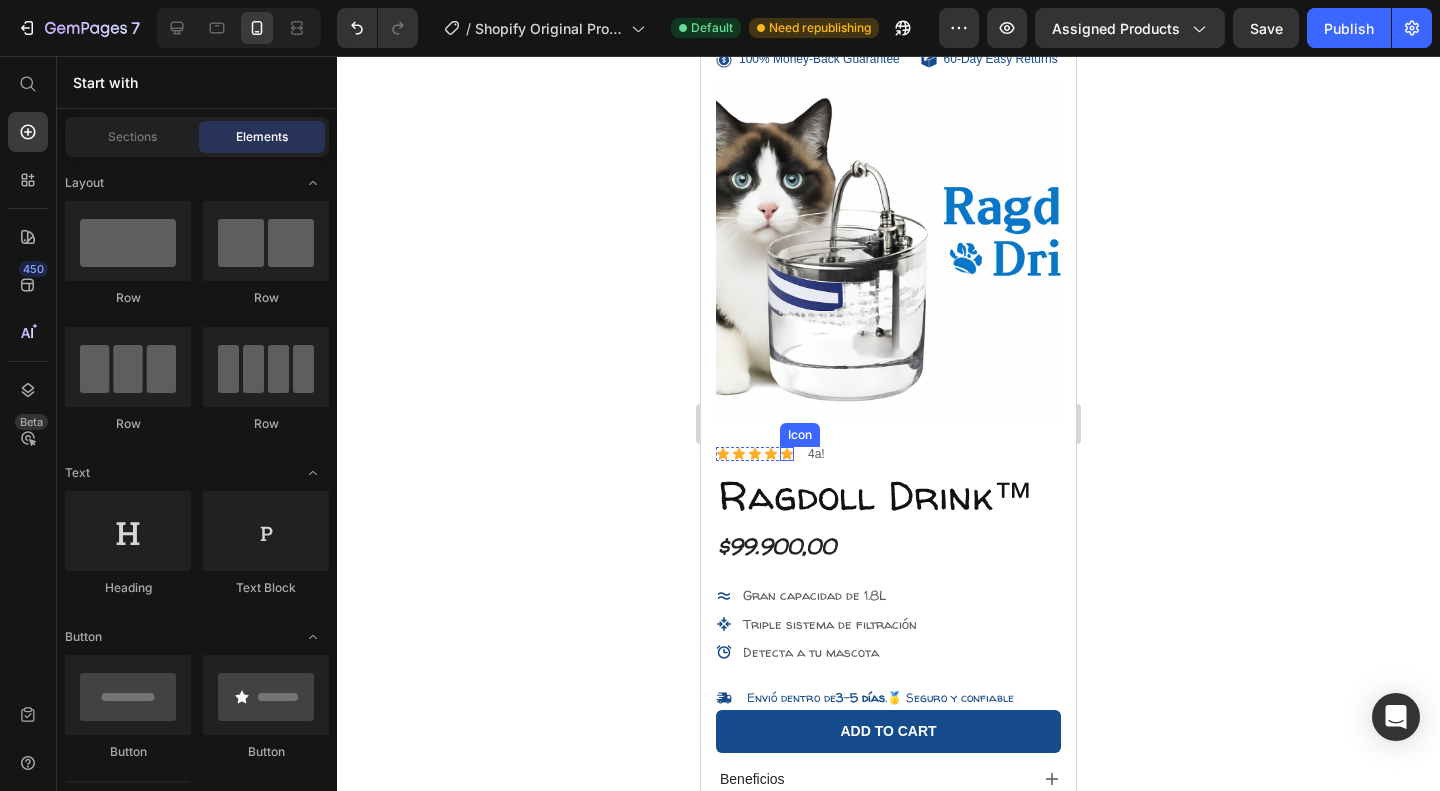 click on "4a!" at bounding box center (816, 455) 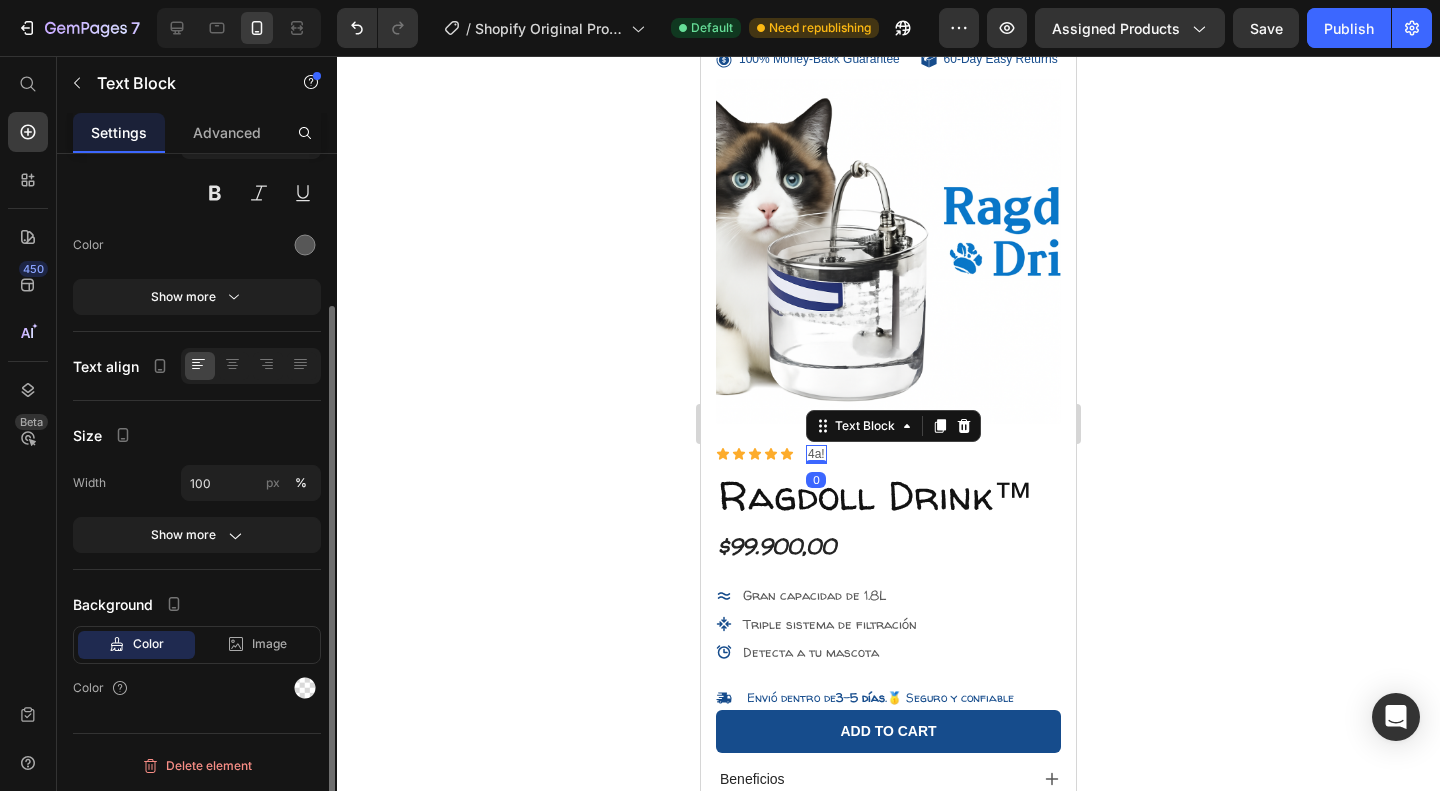 scroll, scrollTop: 0, scrollLeft: 0, axis: both 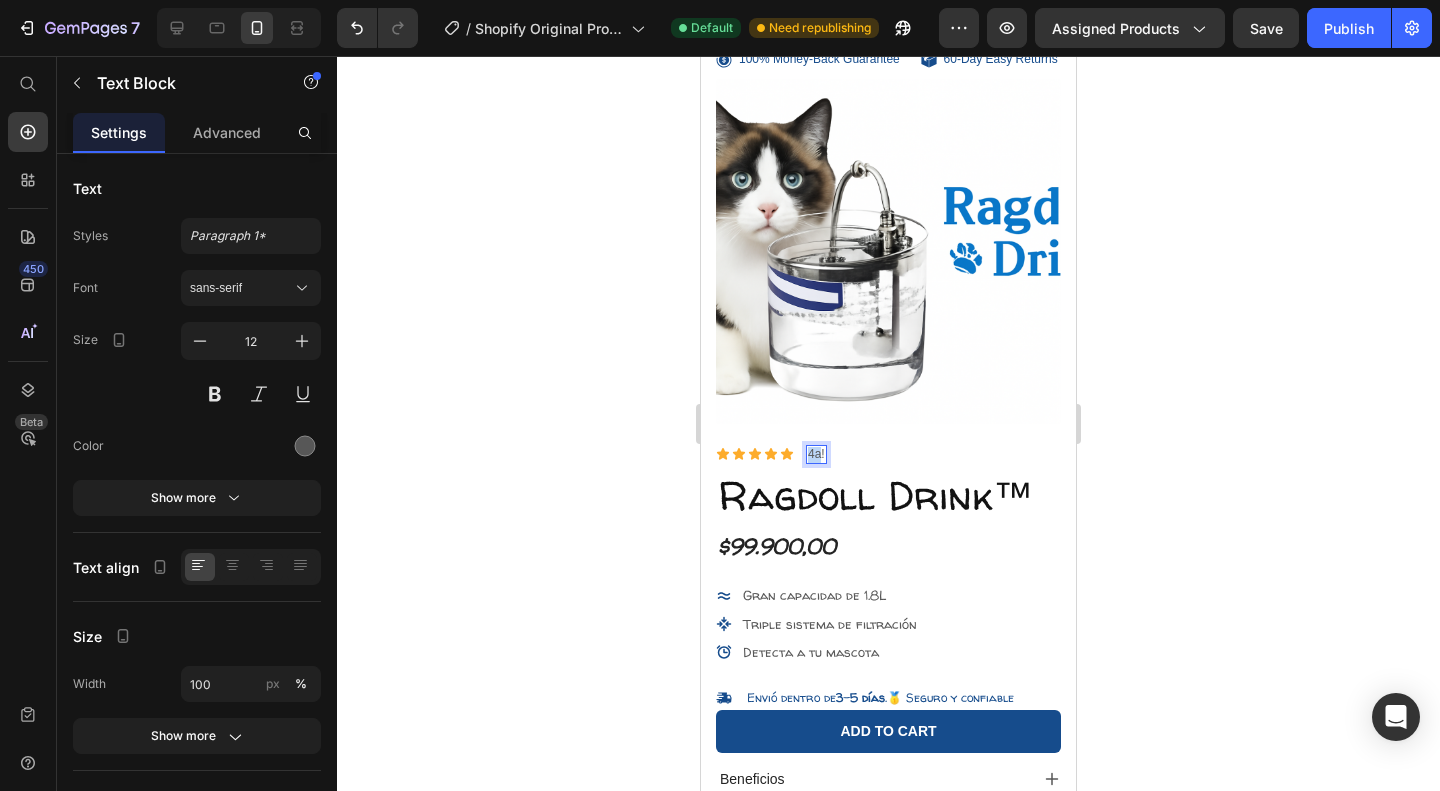 click on "4a!" at bounding box center [816, 455] 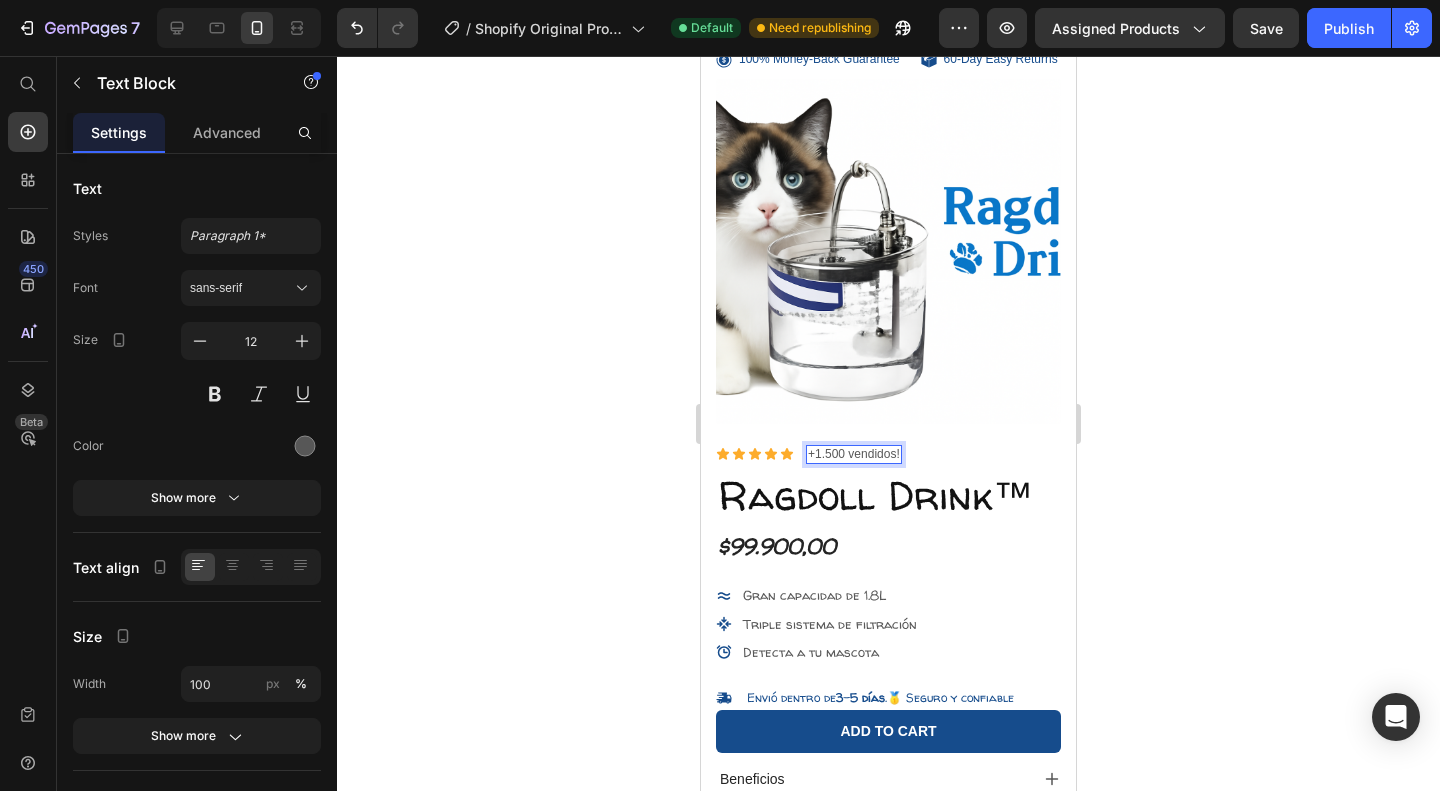 click on "+1.500 vendidos!" at bounding box center (854, 455) 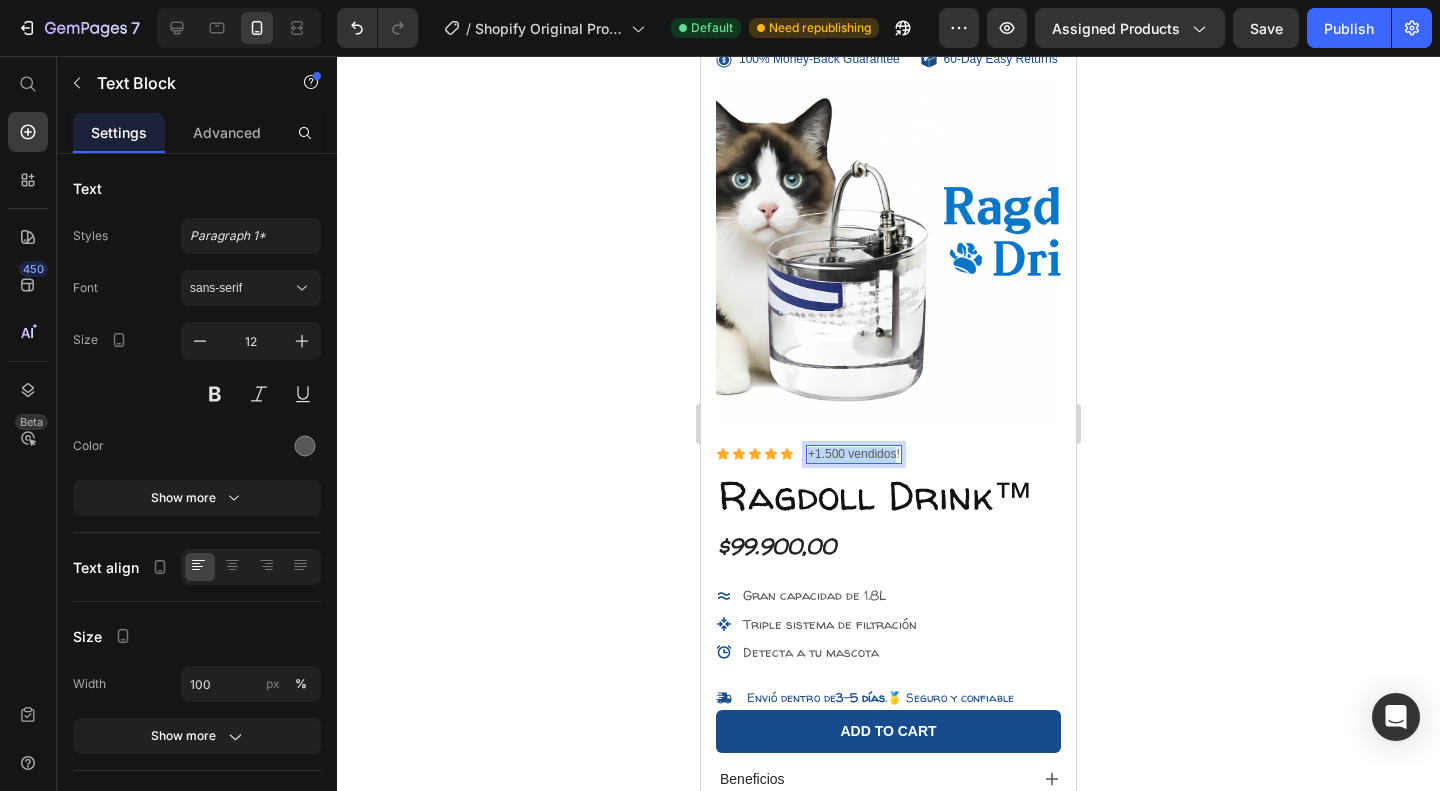 drag, startPoint x: 809, startPoint y: 456, endPoint x: 886, endPoint y: 457, distance: 77.00649 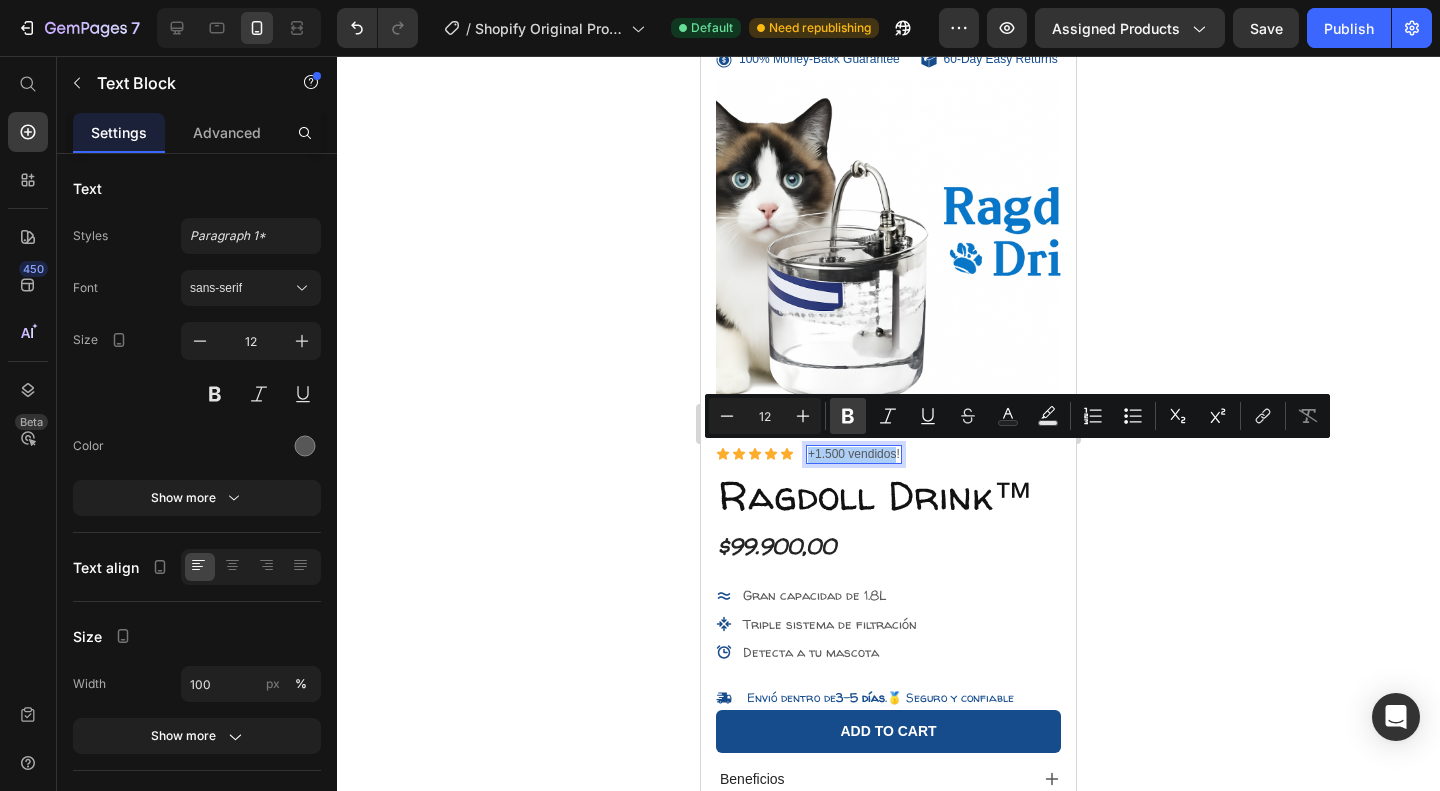 click 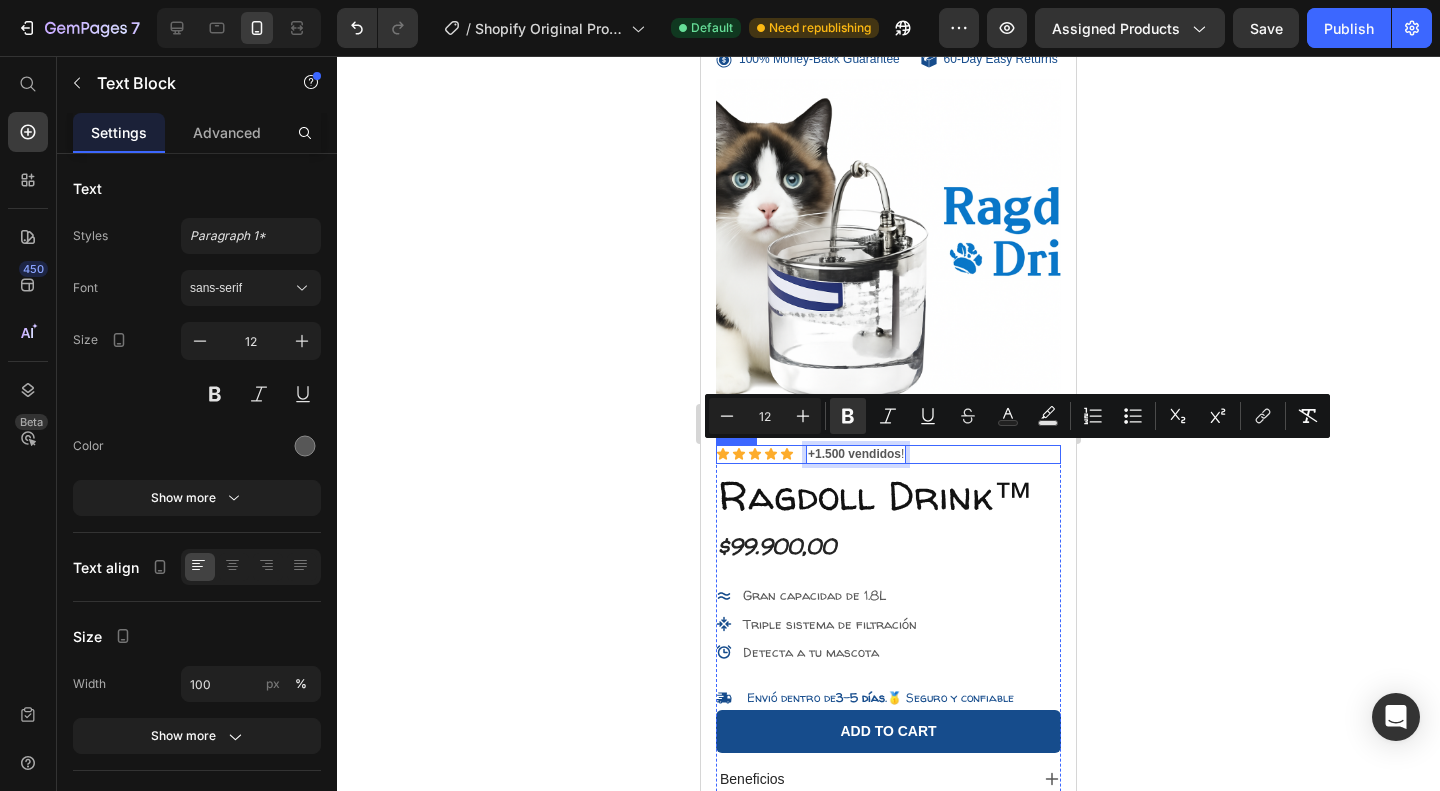 click on "Ragdoll Drink™" at bounding box center (888, 496) 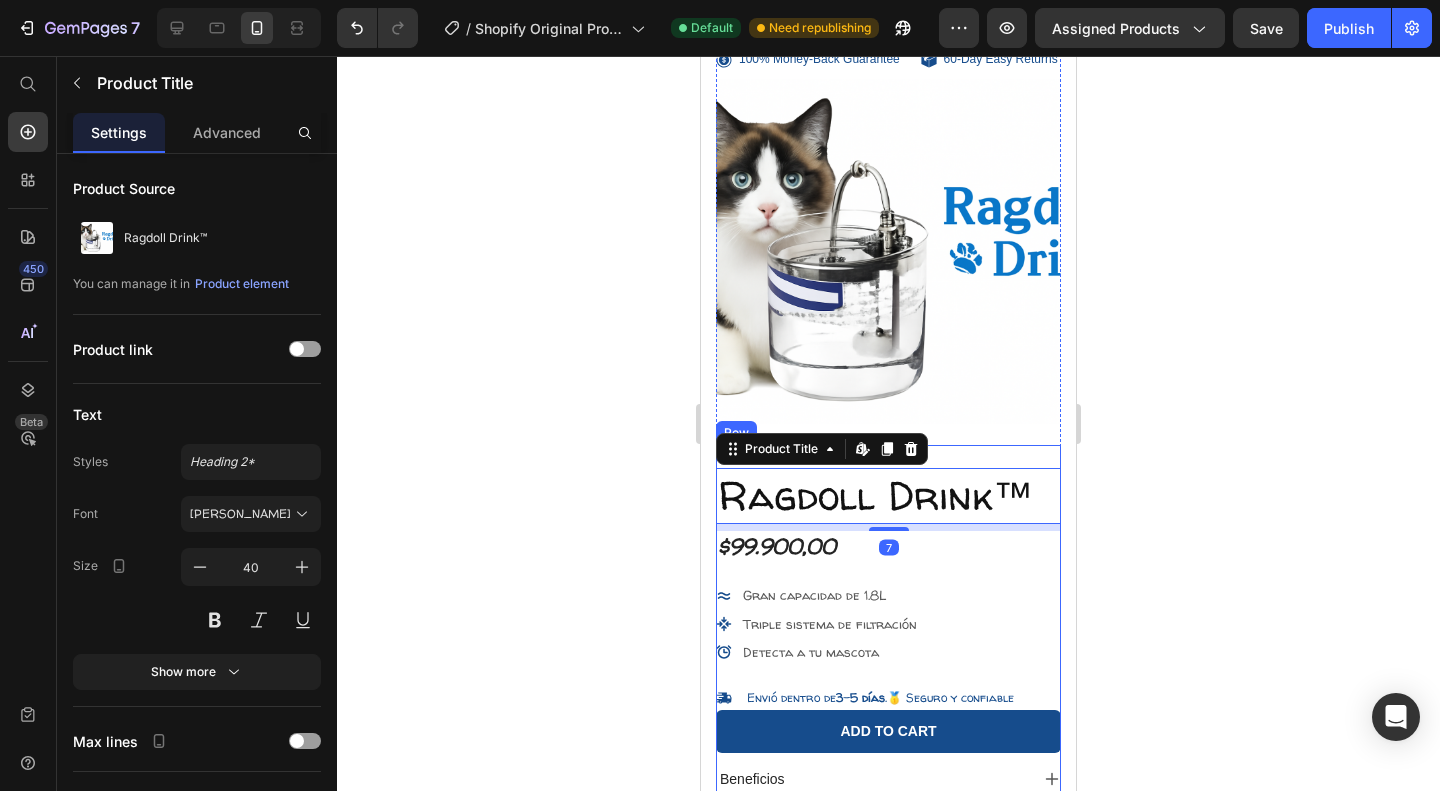 click 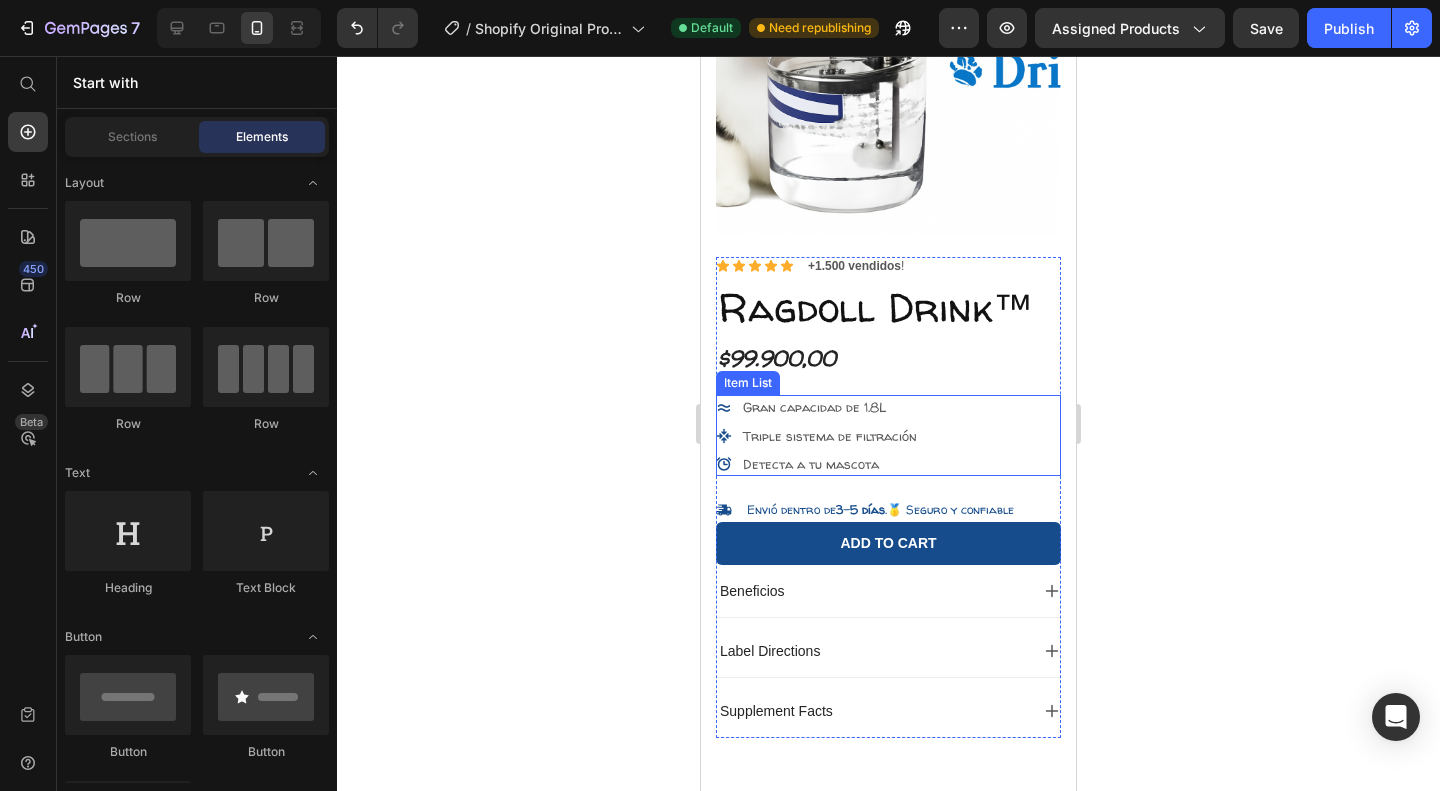 scroll, scrollTop: 247, scrollLeft: 0, axis: vertical 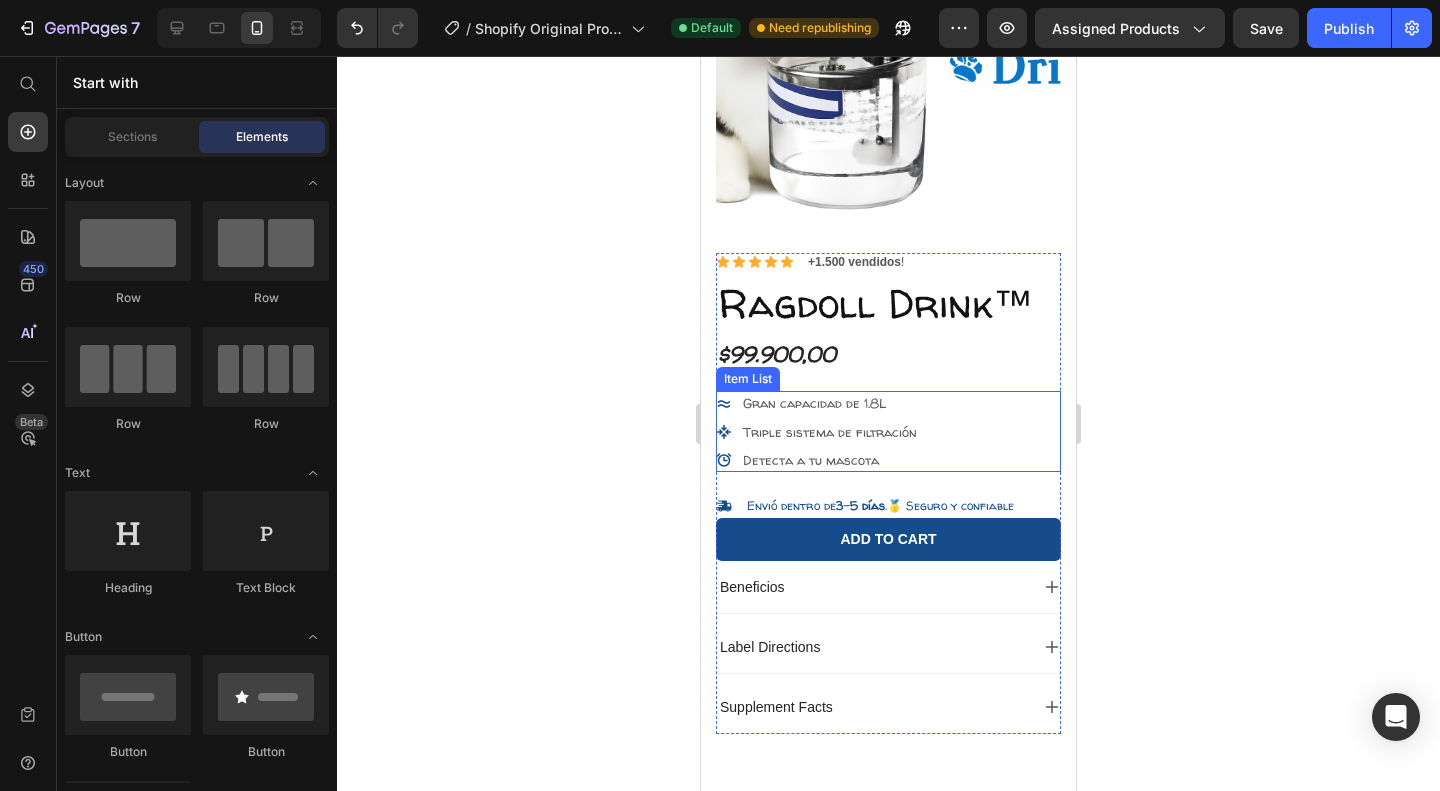 click on "Beneficios" at bounding box center [872, 587] 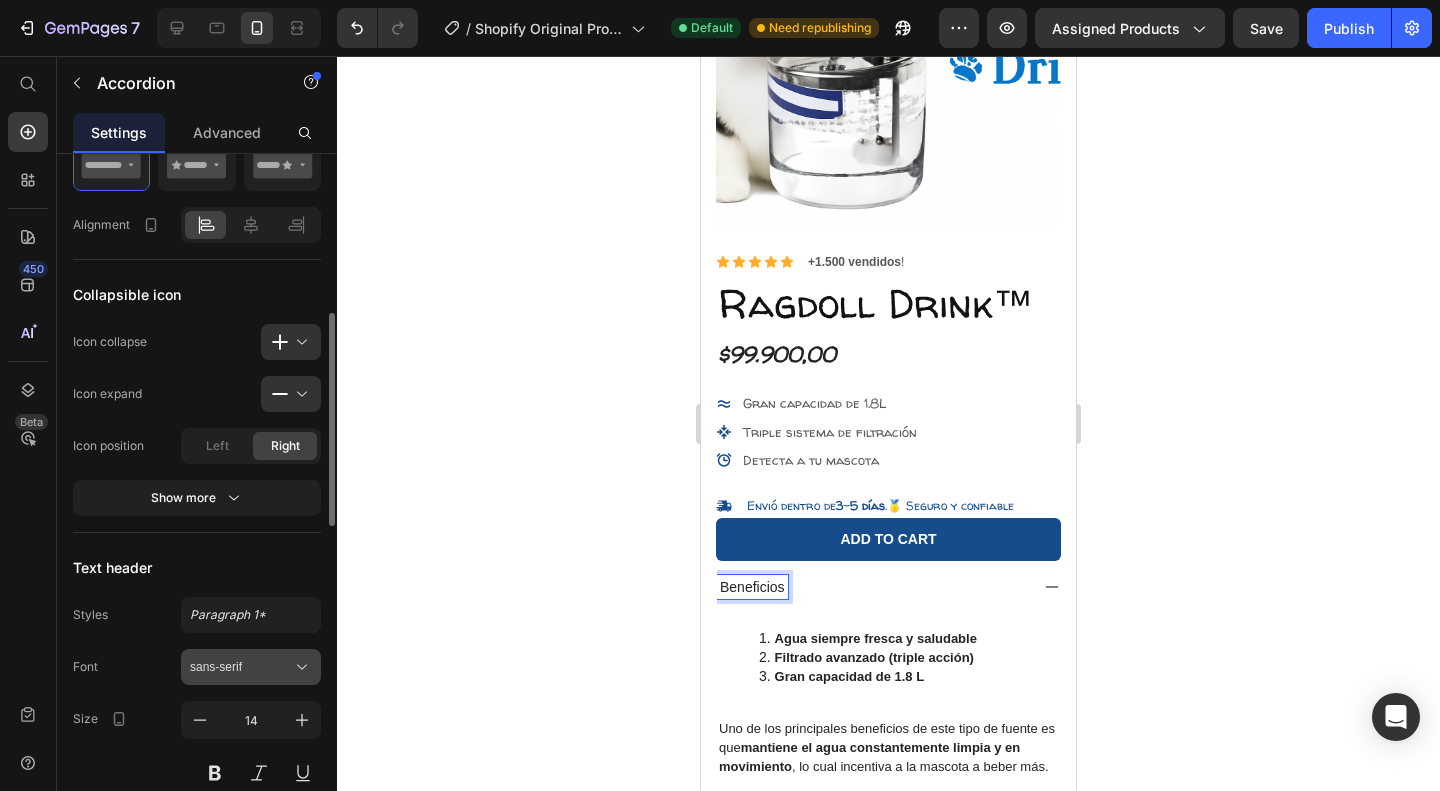 scroll, scrollTop: 509, scrollLeft: 0, axis: vertical 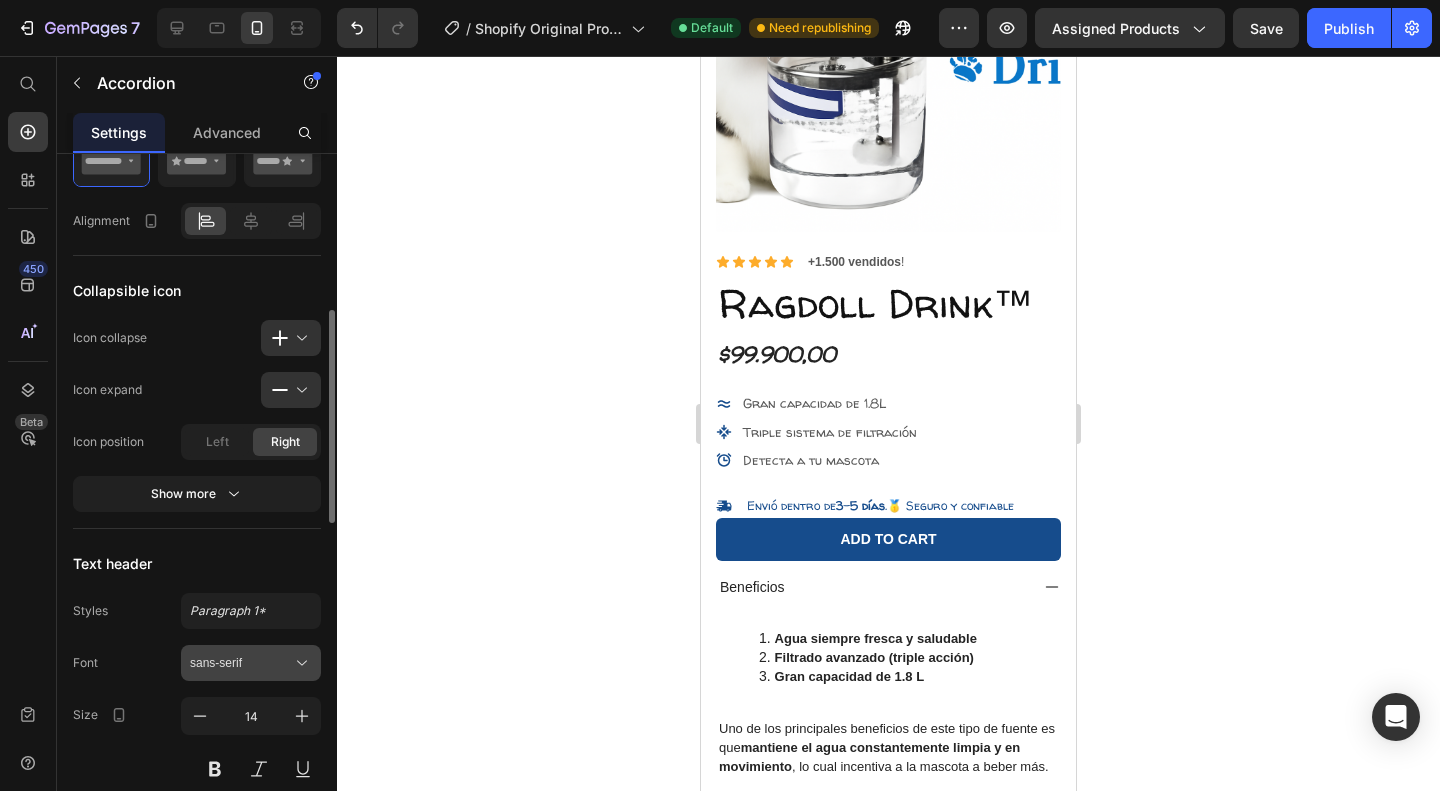 click on "sans-serif" at bounding box center [241, 663] 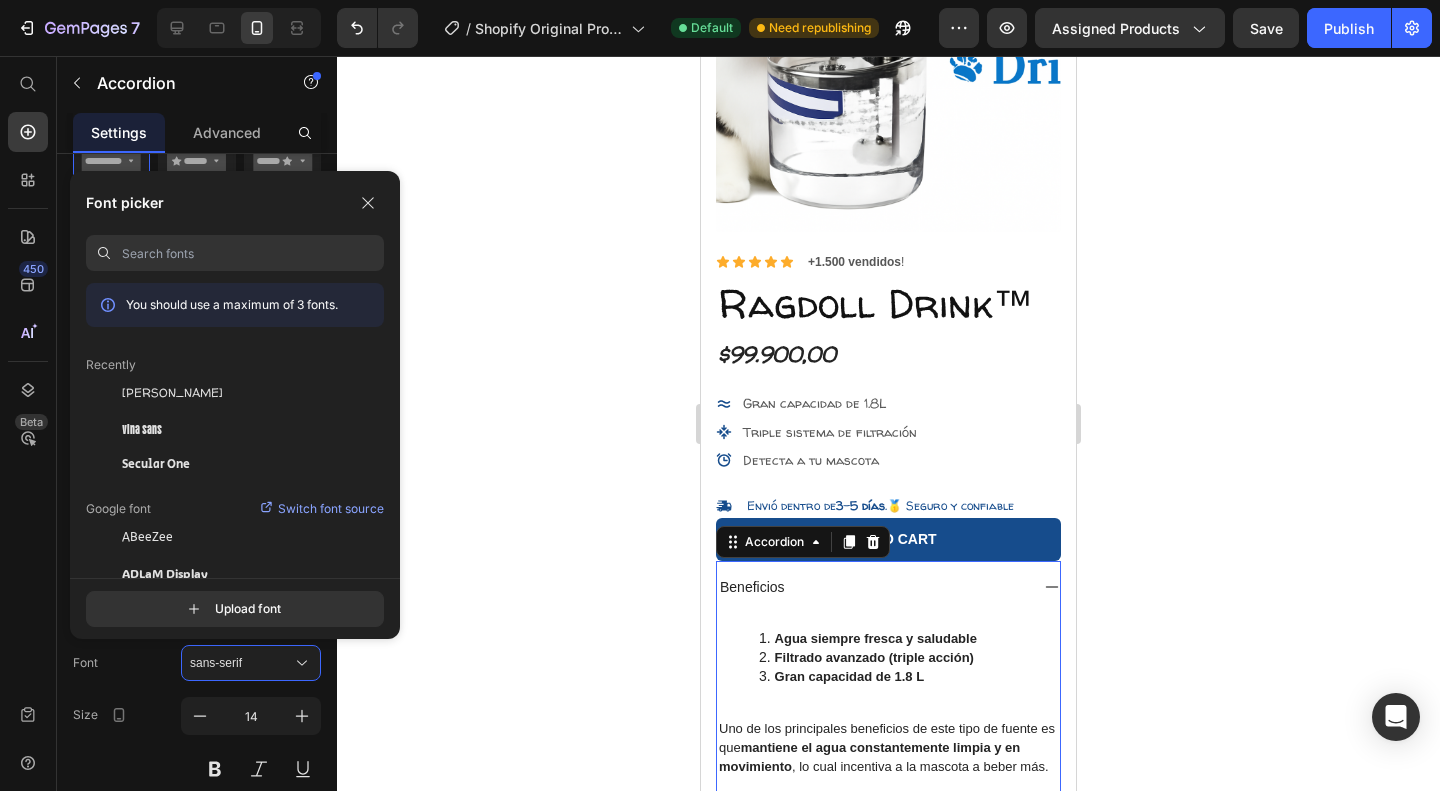 click 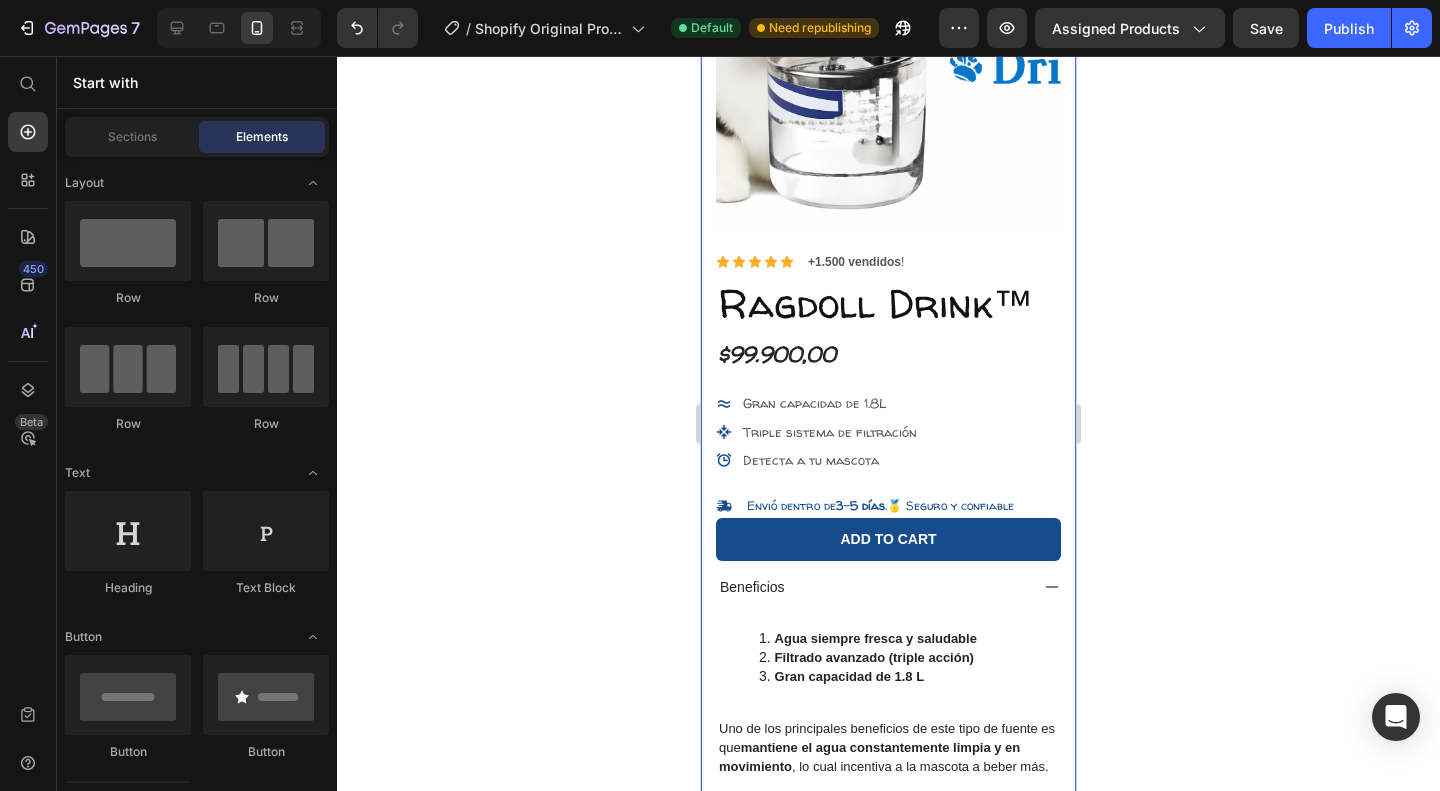 click 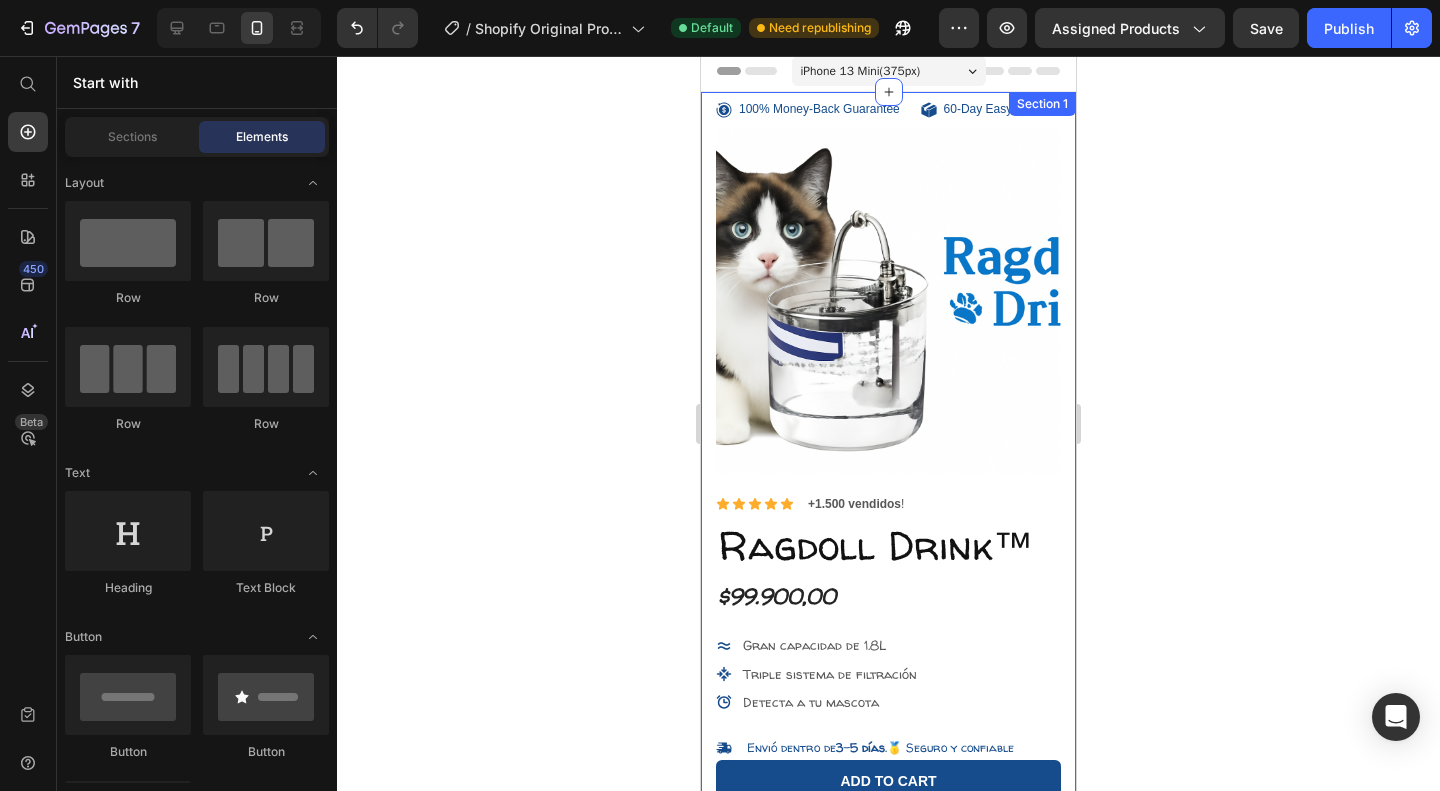 scroll, scrollTop: 0, scrollLeft: 0, axis: both 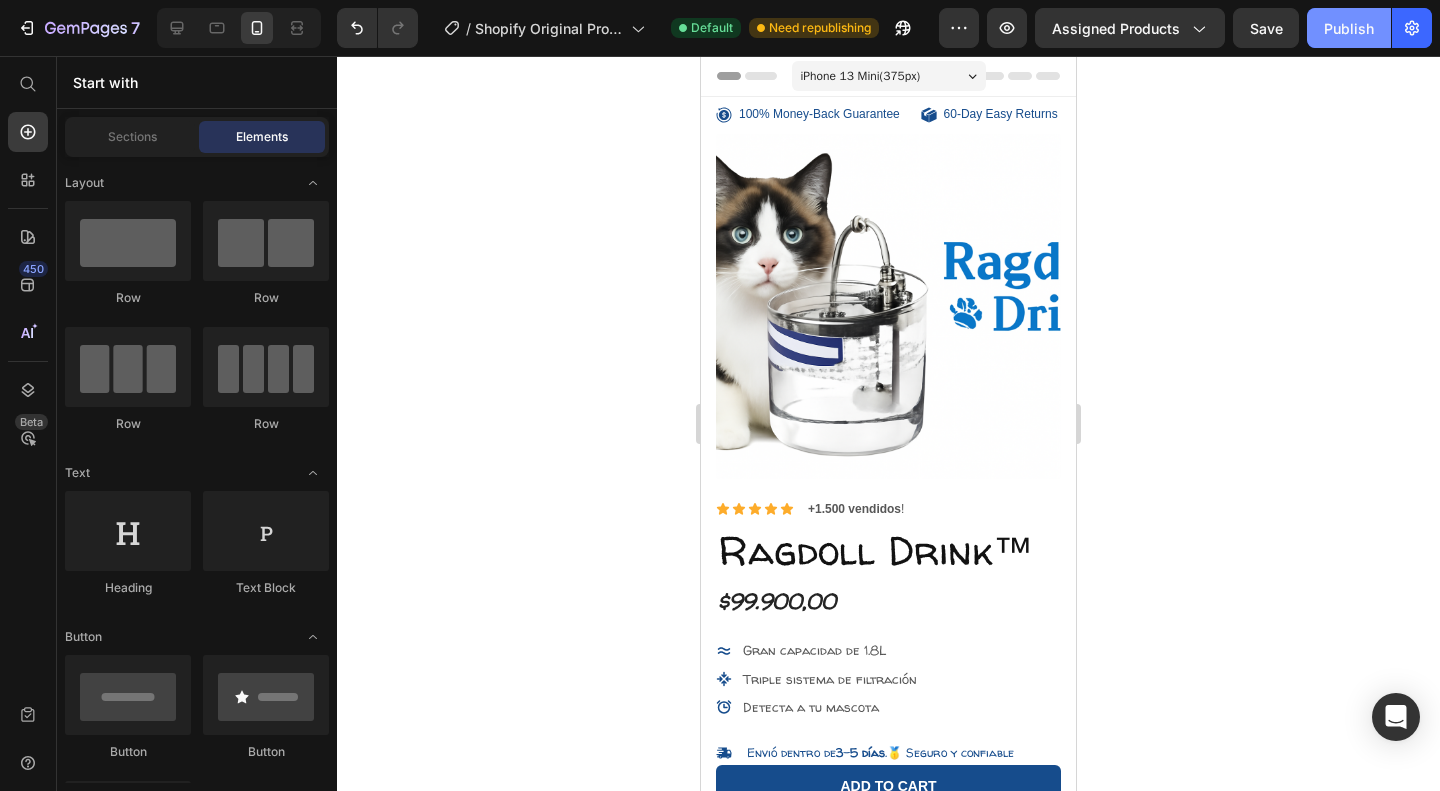 click on "Publish" 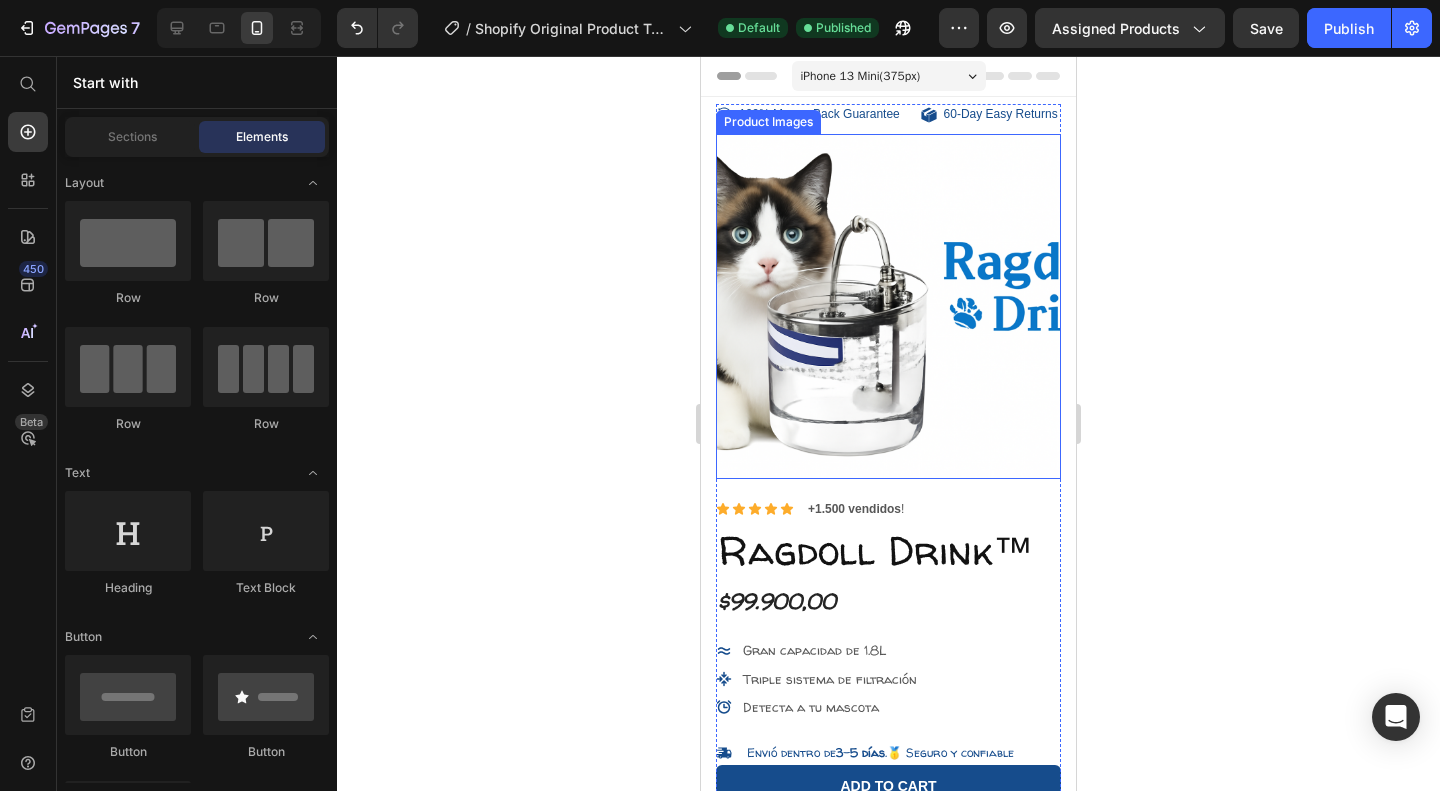 type 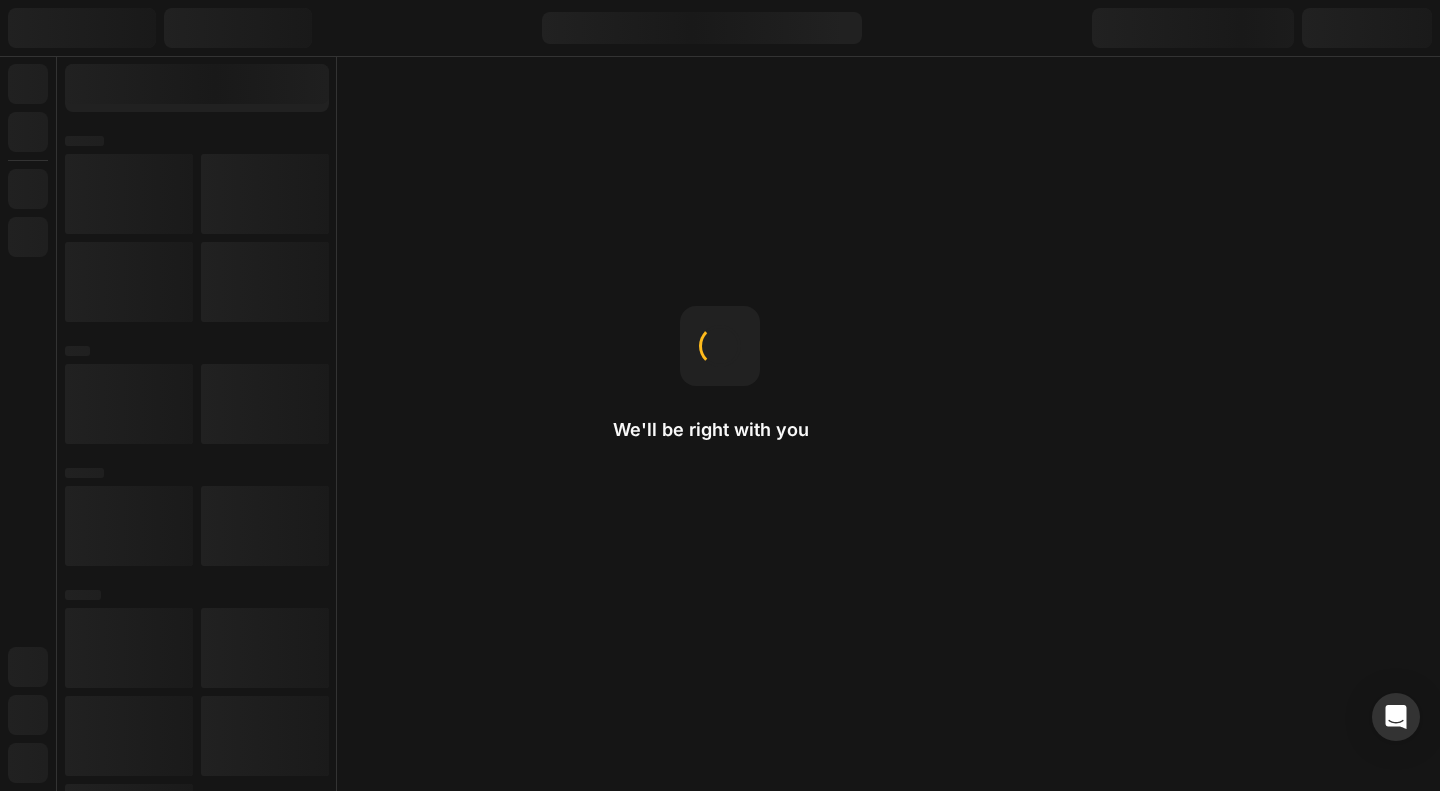 scroll, scrollTop: 0, scrollLeft: 0, axis: both 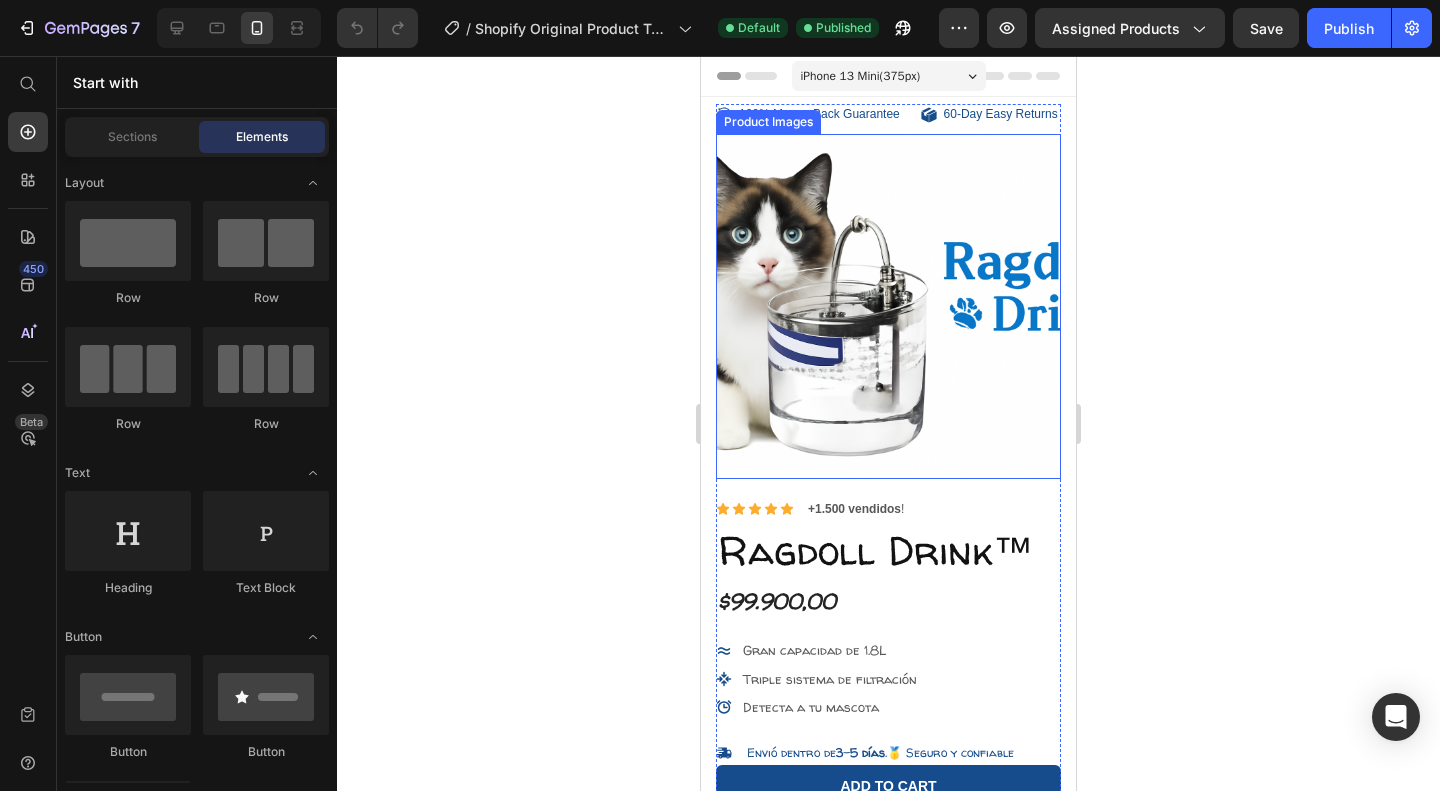 click at bounding box center (888, 306) 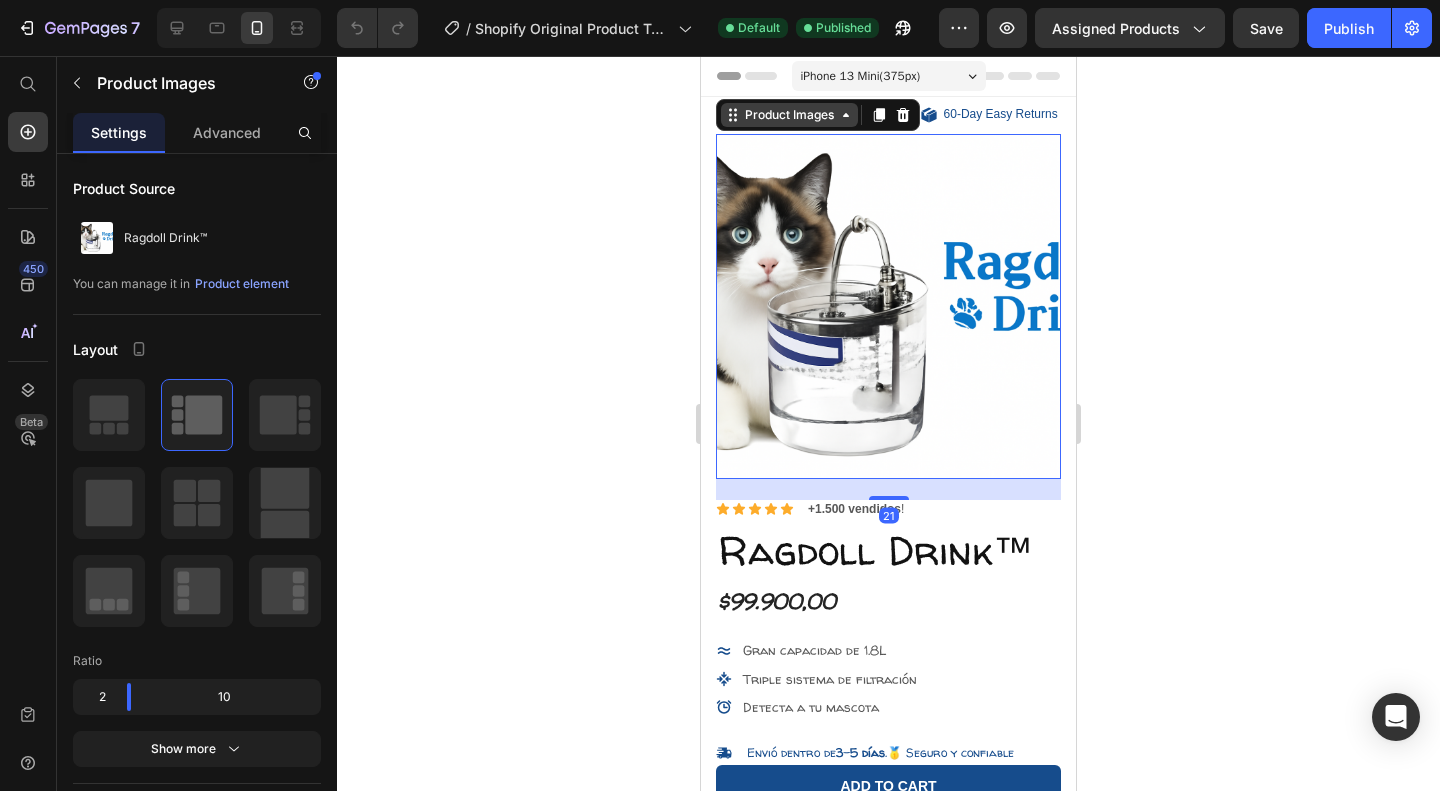 click on "Product Images" at bounding box center (789, 115) 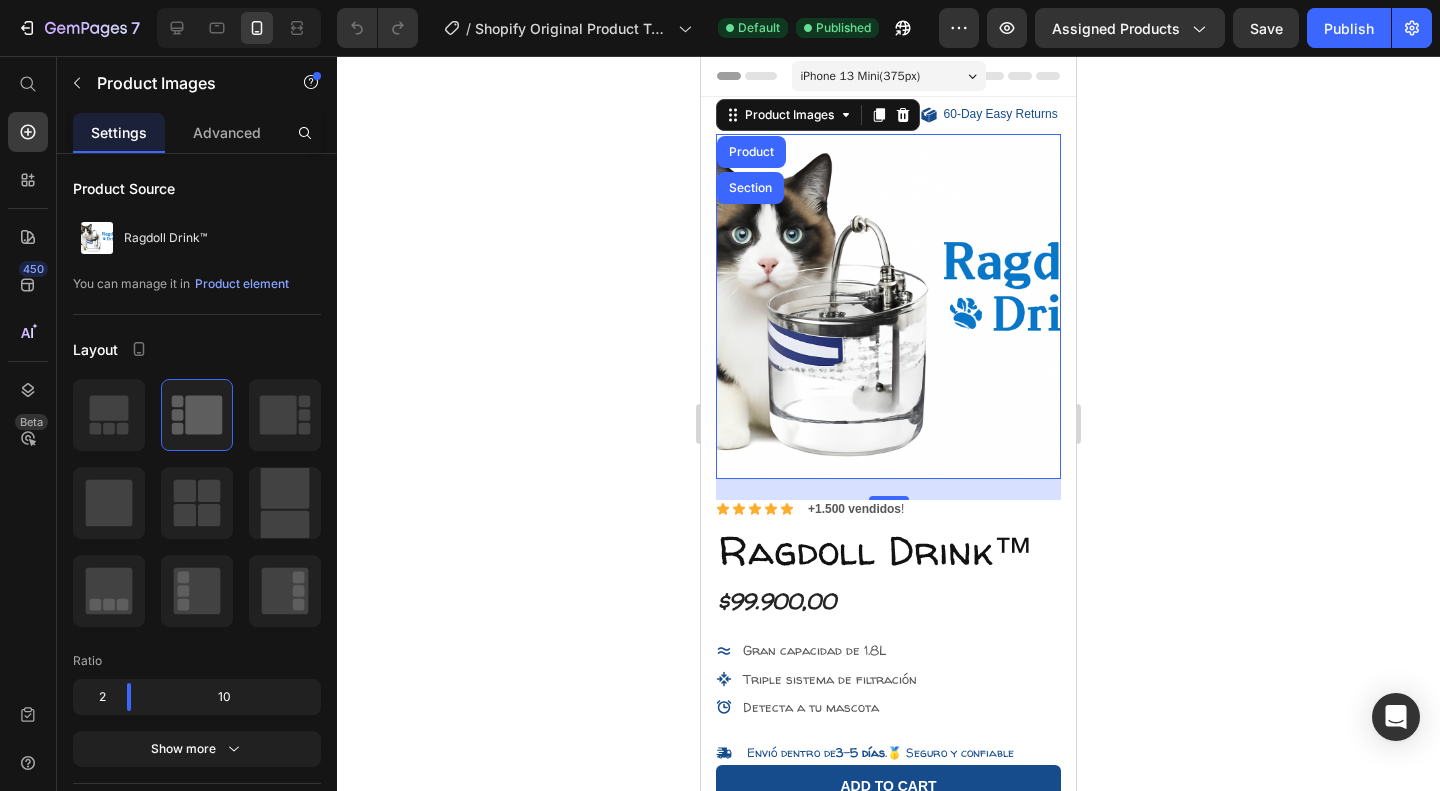 click 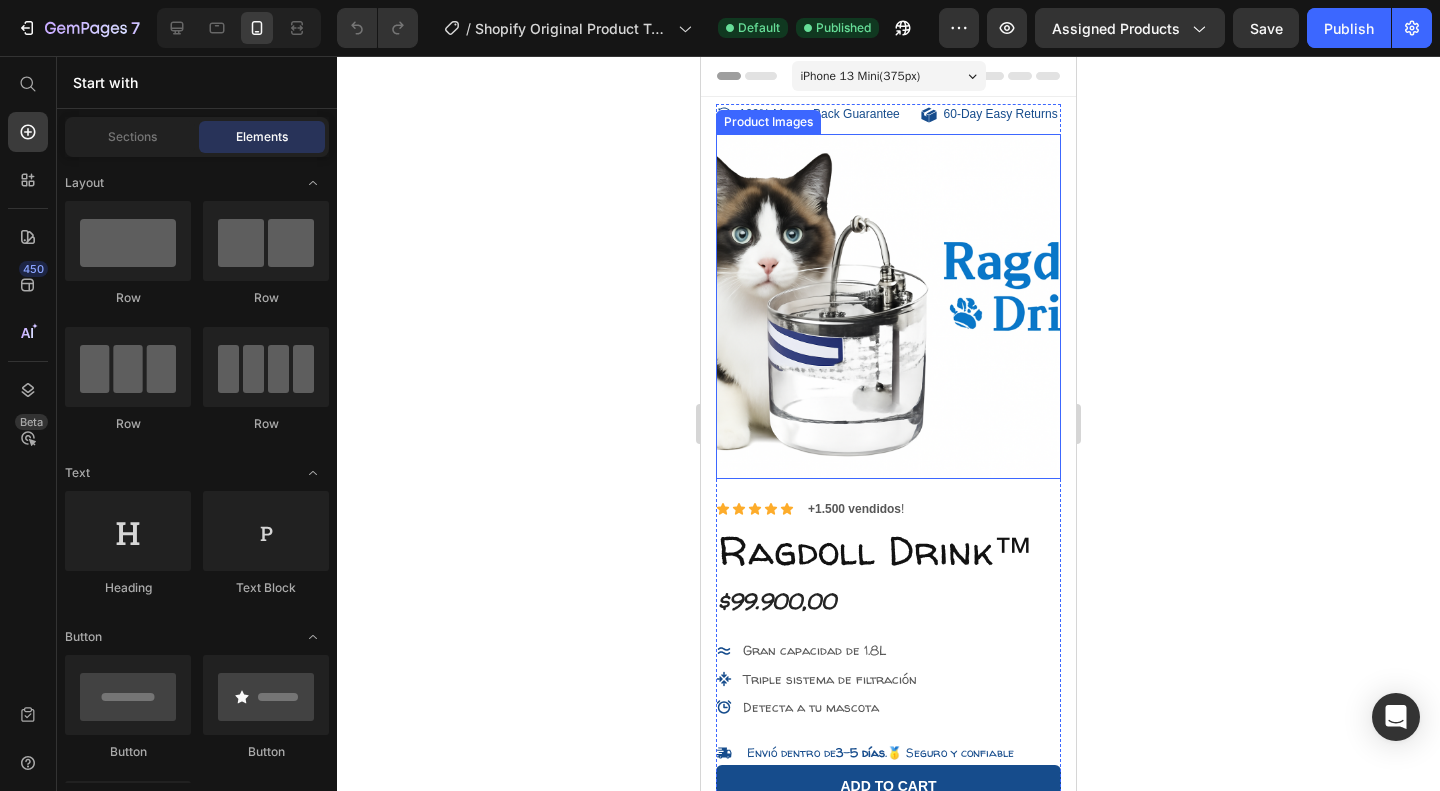 click at bounding box center (888, 306) 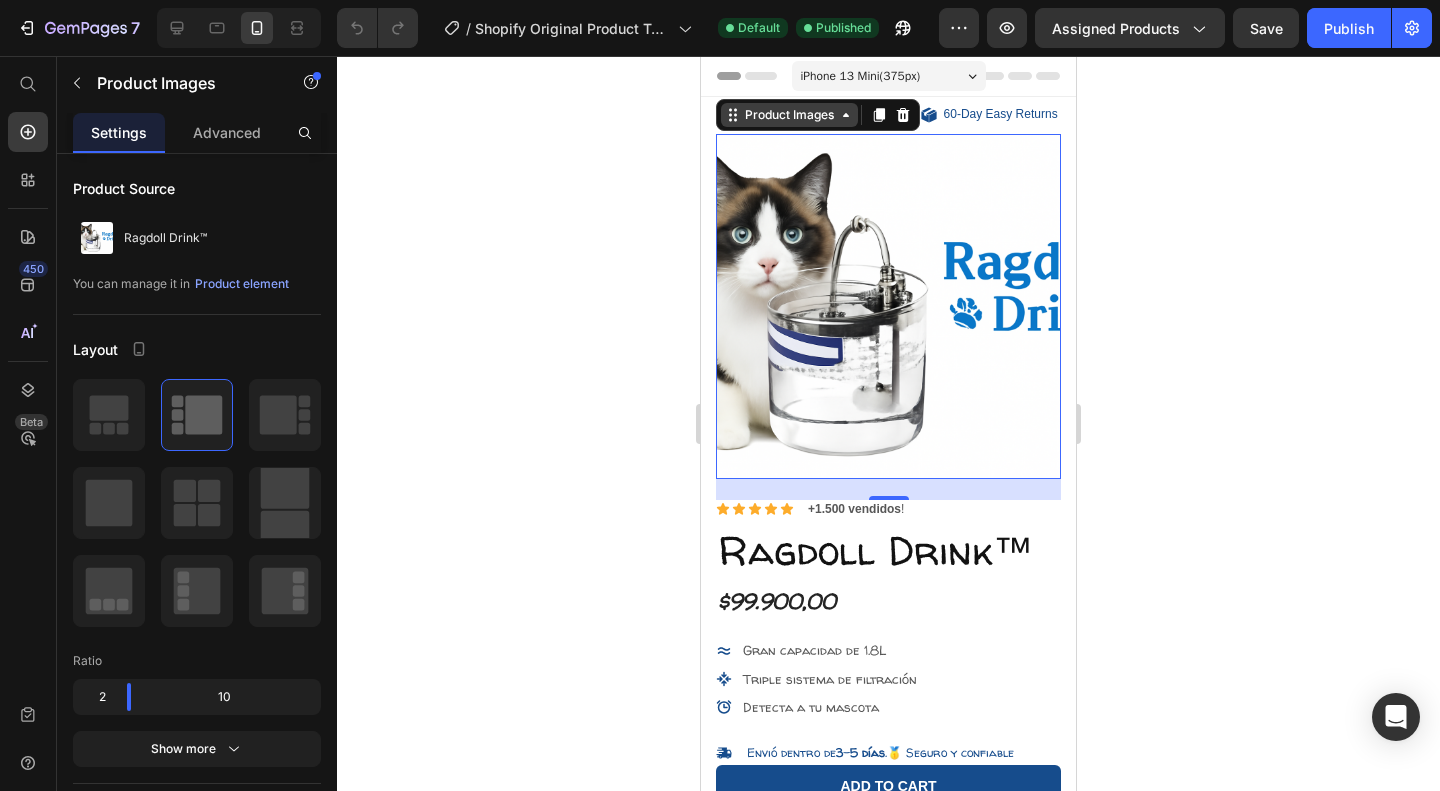 click on "Product Images" at bounding box center [789, 115] 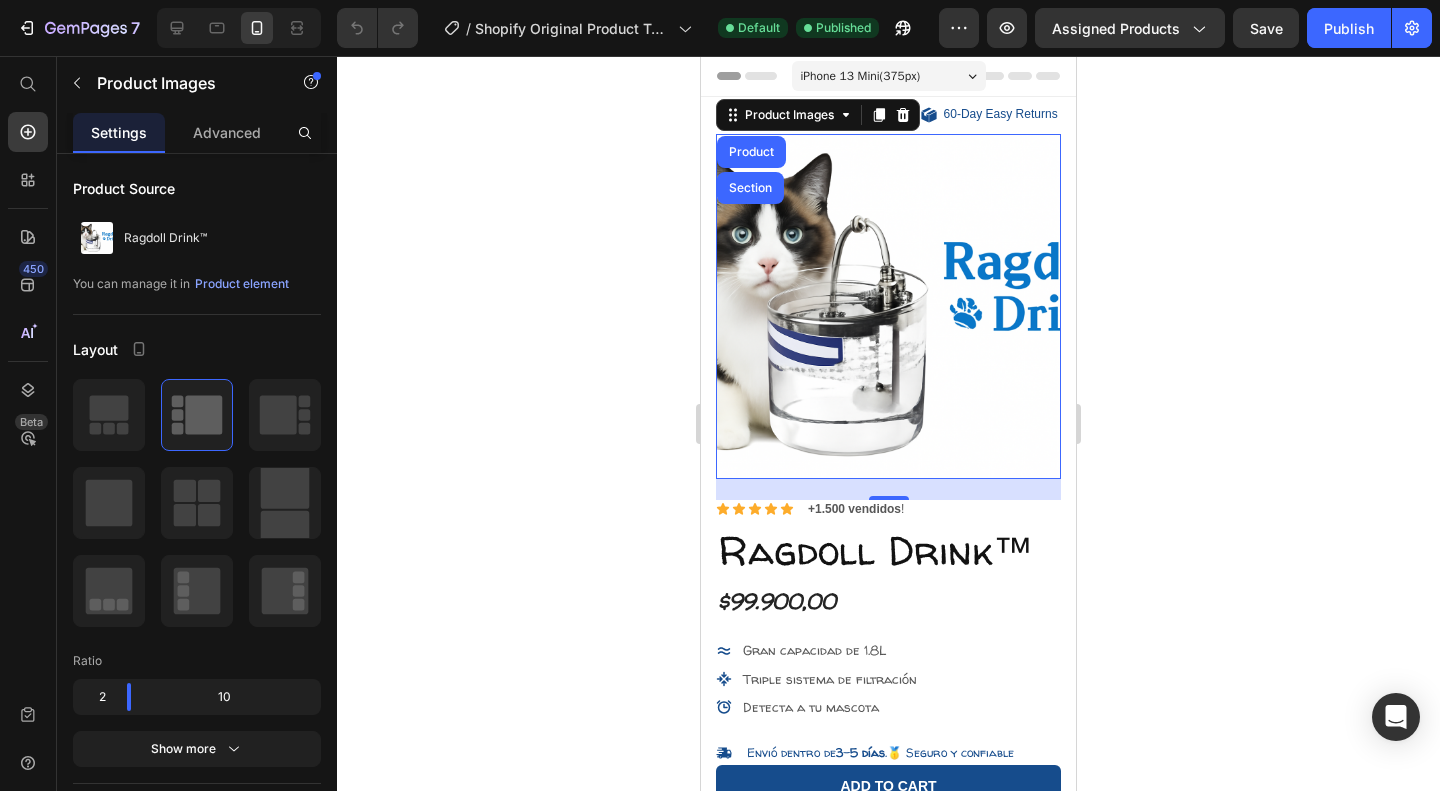 click 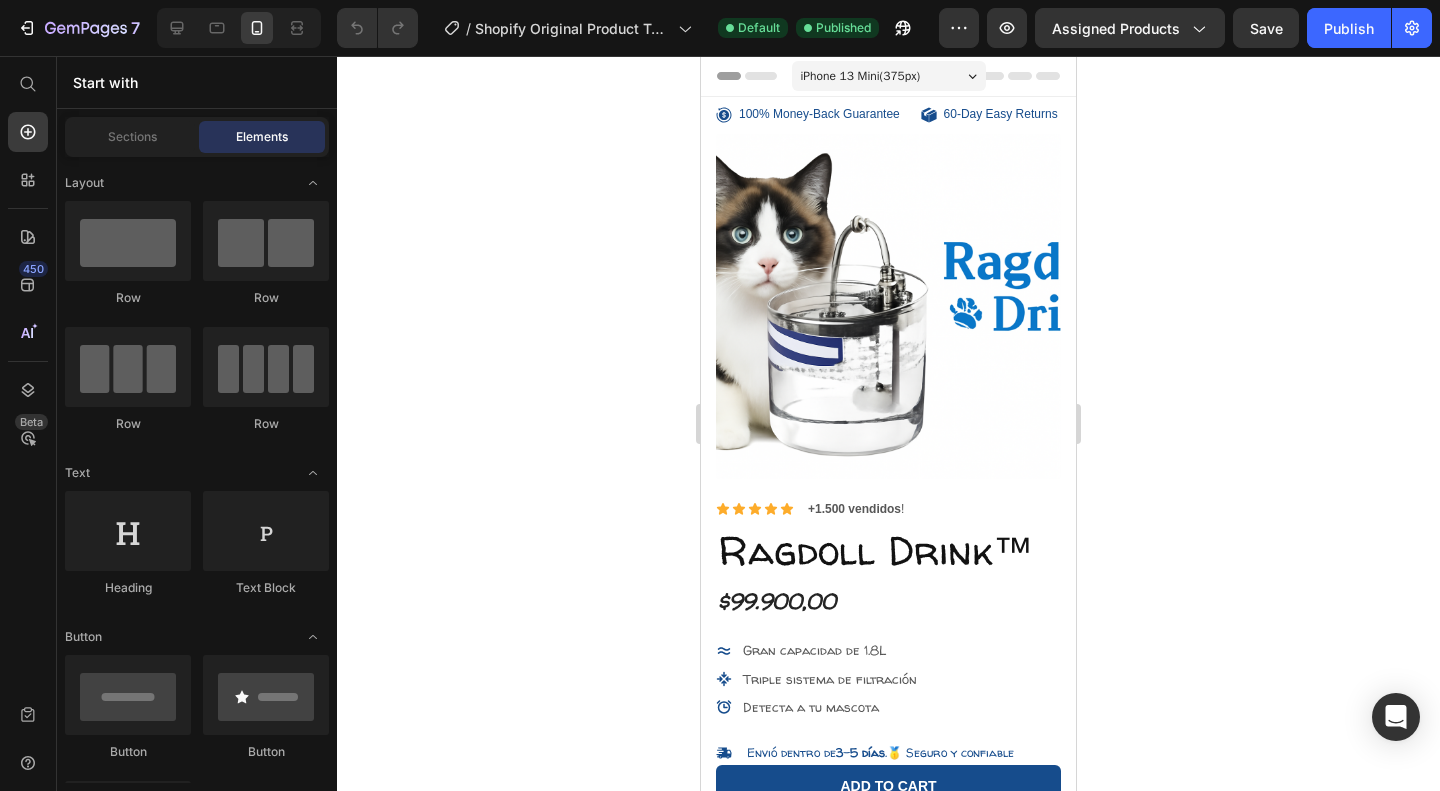 click 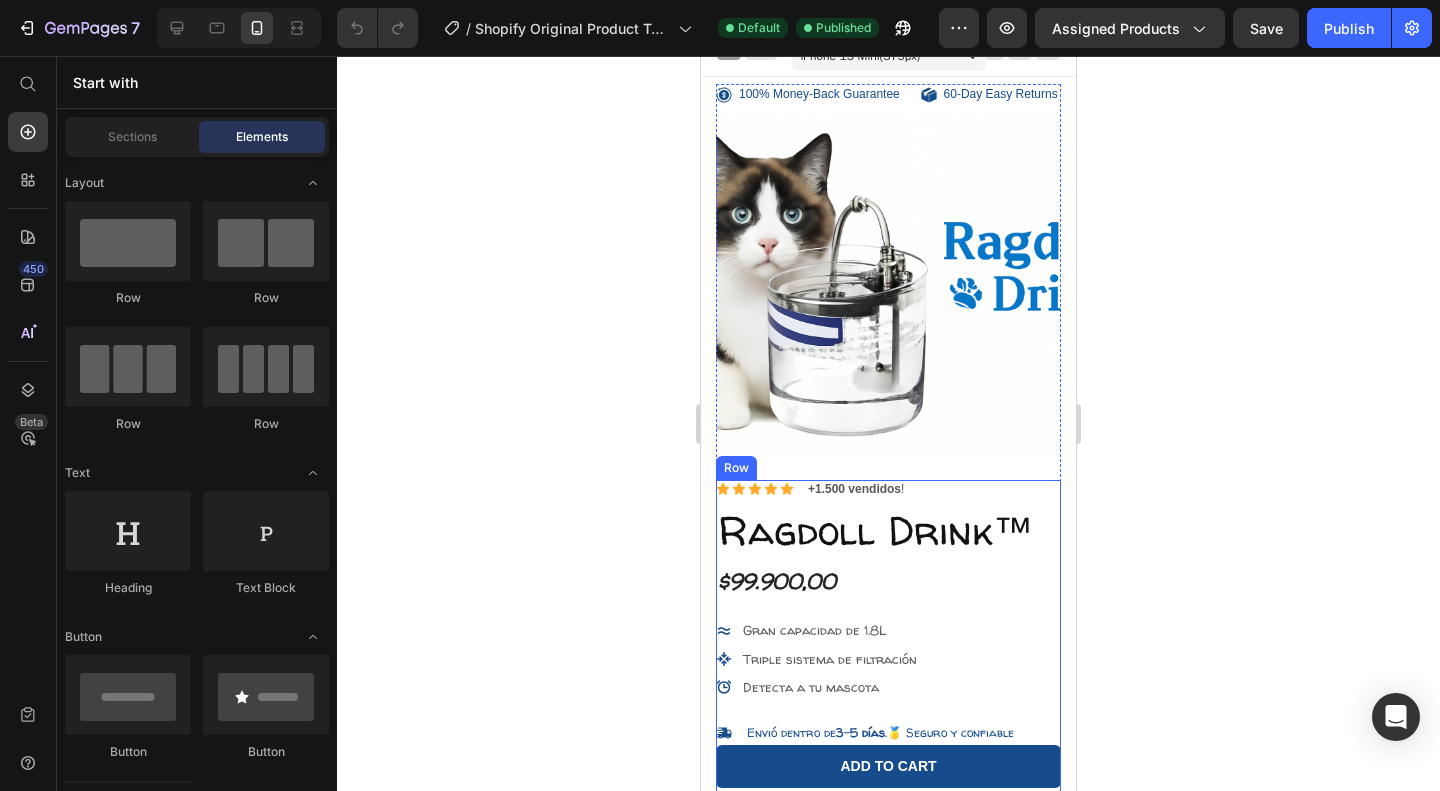 scroll, scrollTop: 0, scrollLeft: 0, axis: both 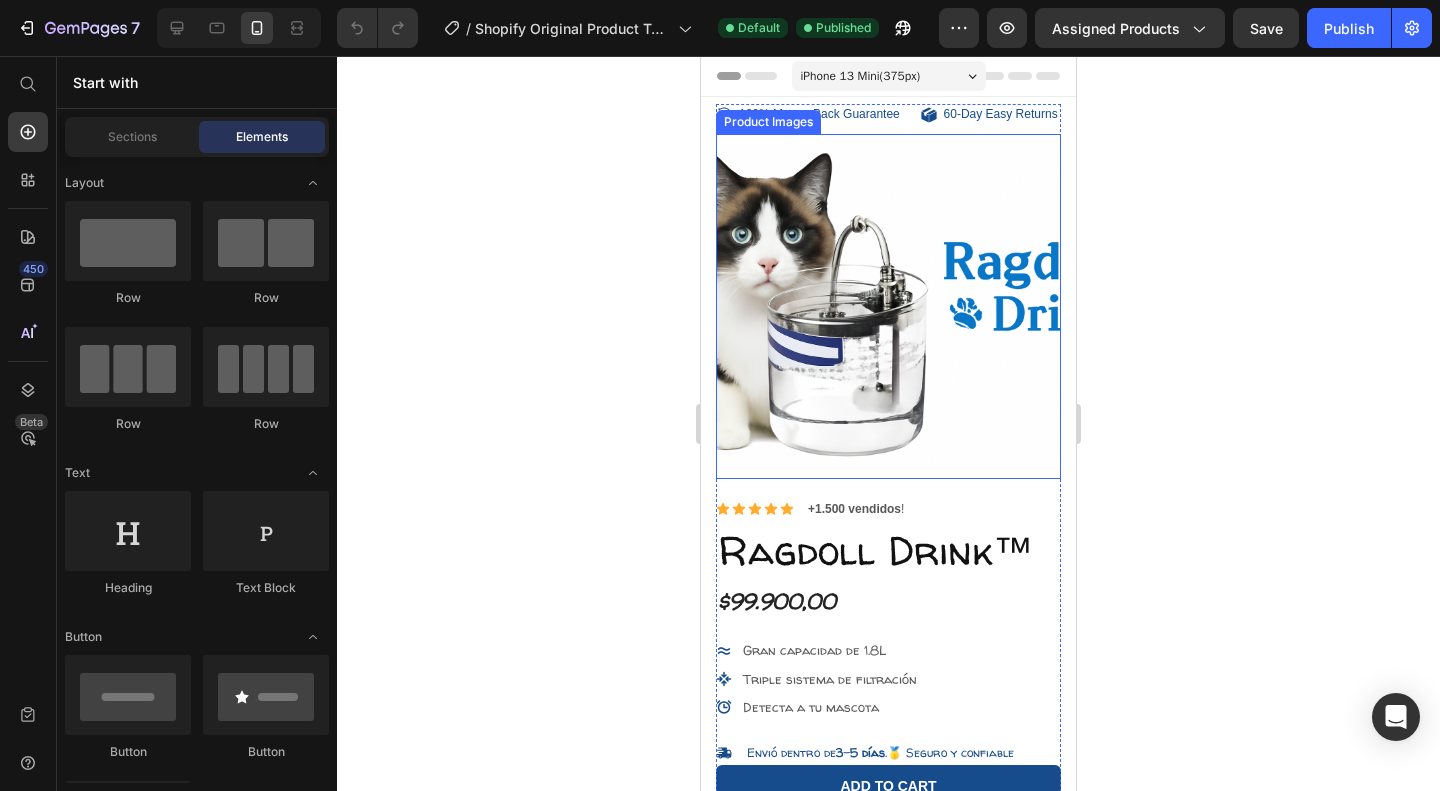 click at bounding box center (888, 306) 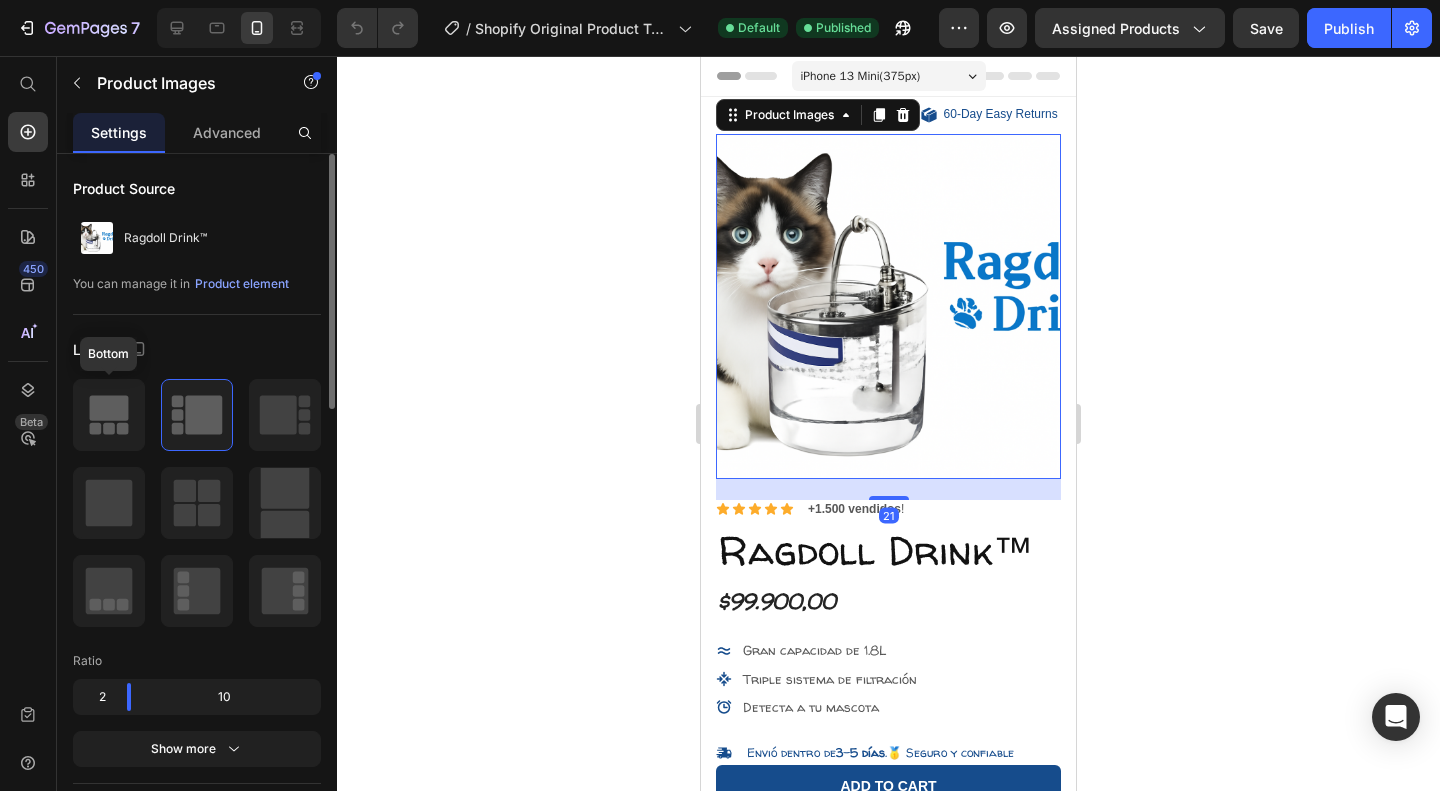 click 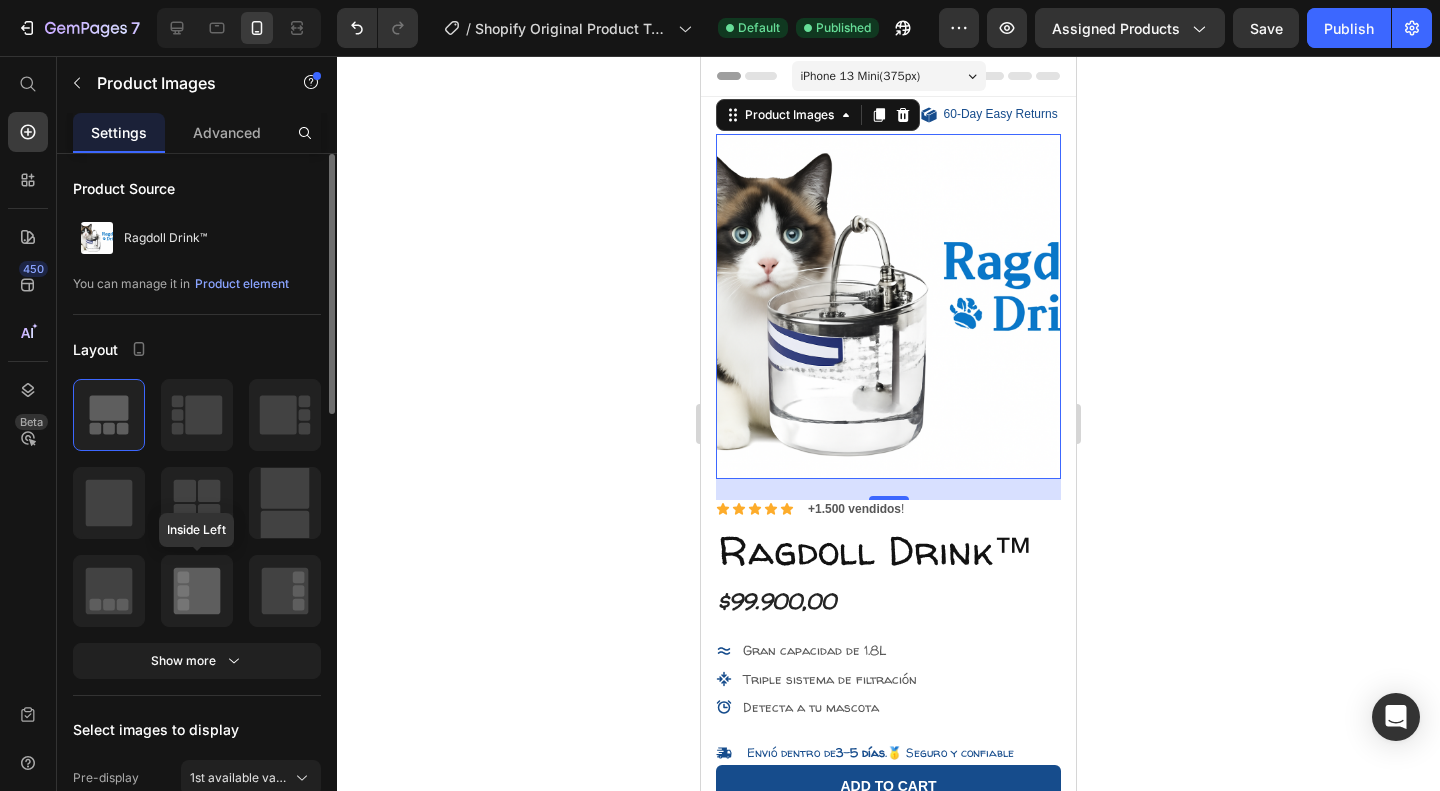 click 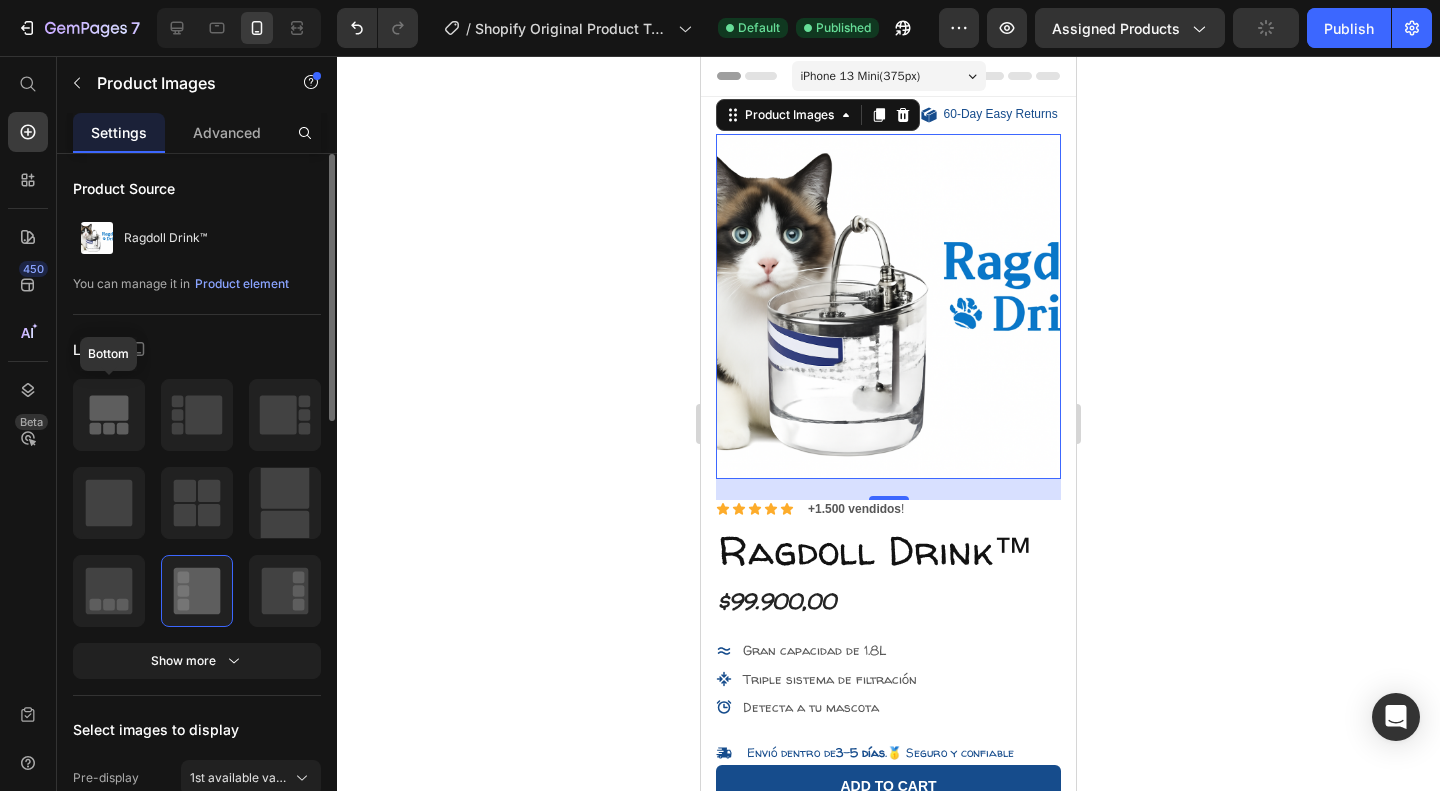 click 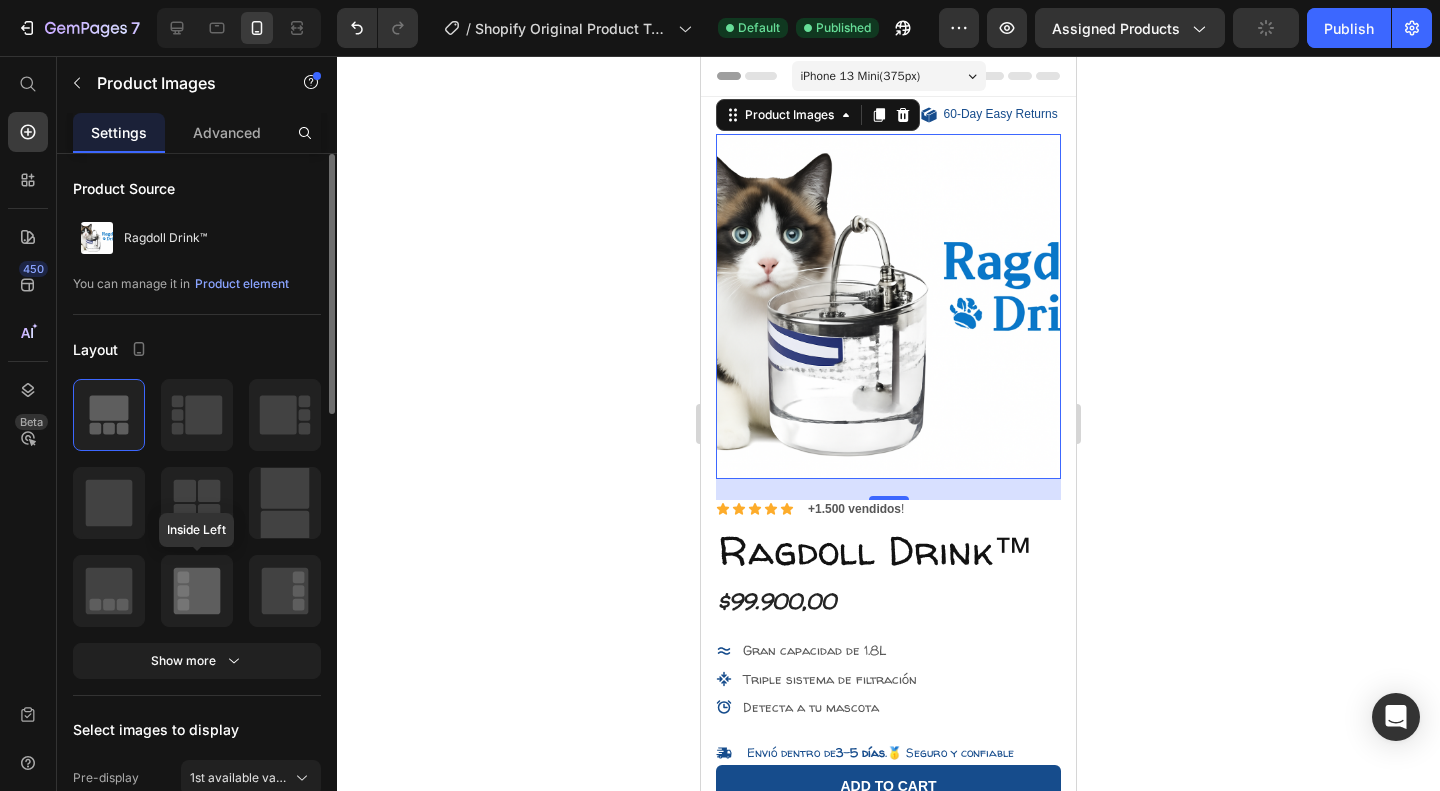 click 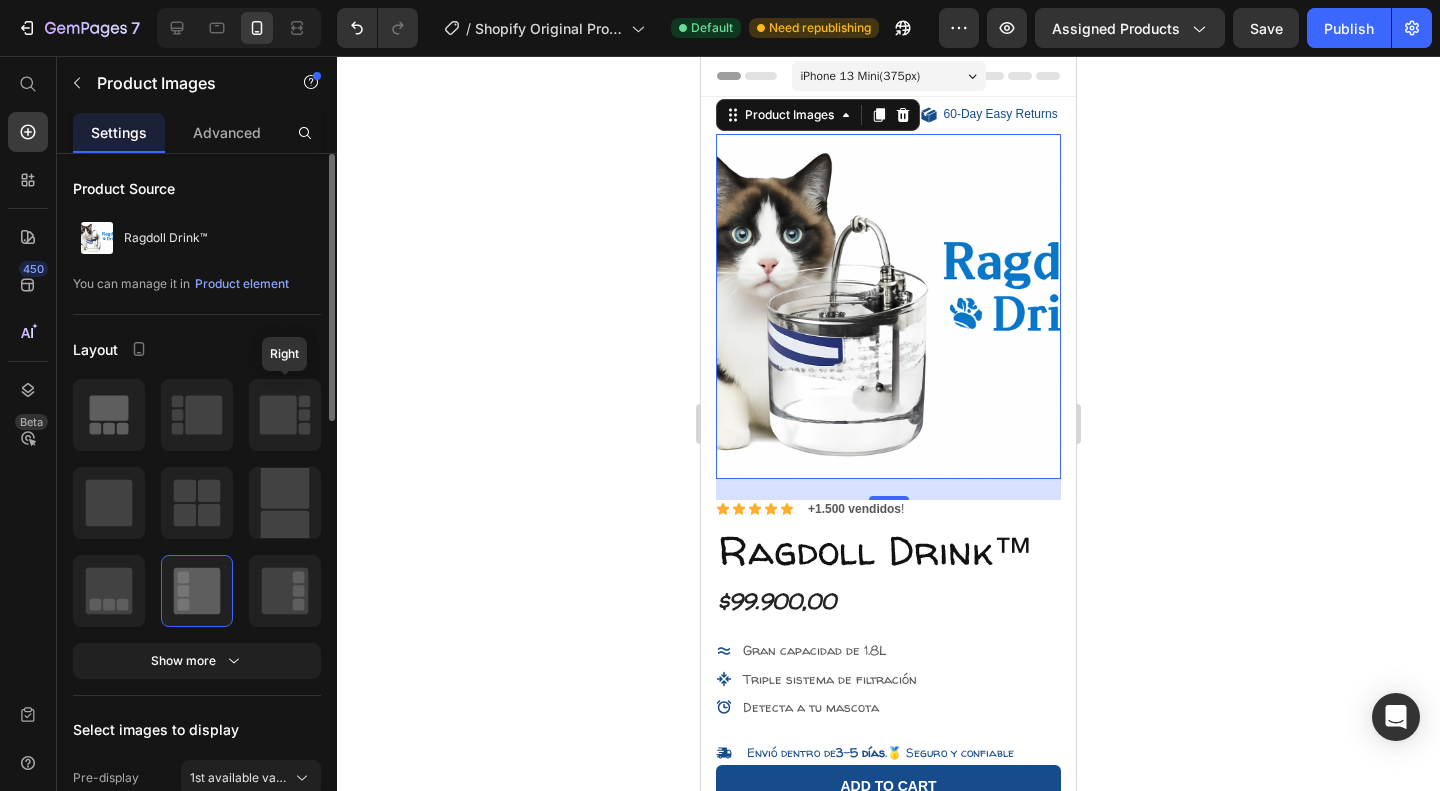 click 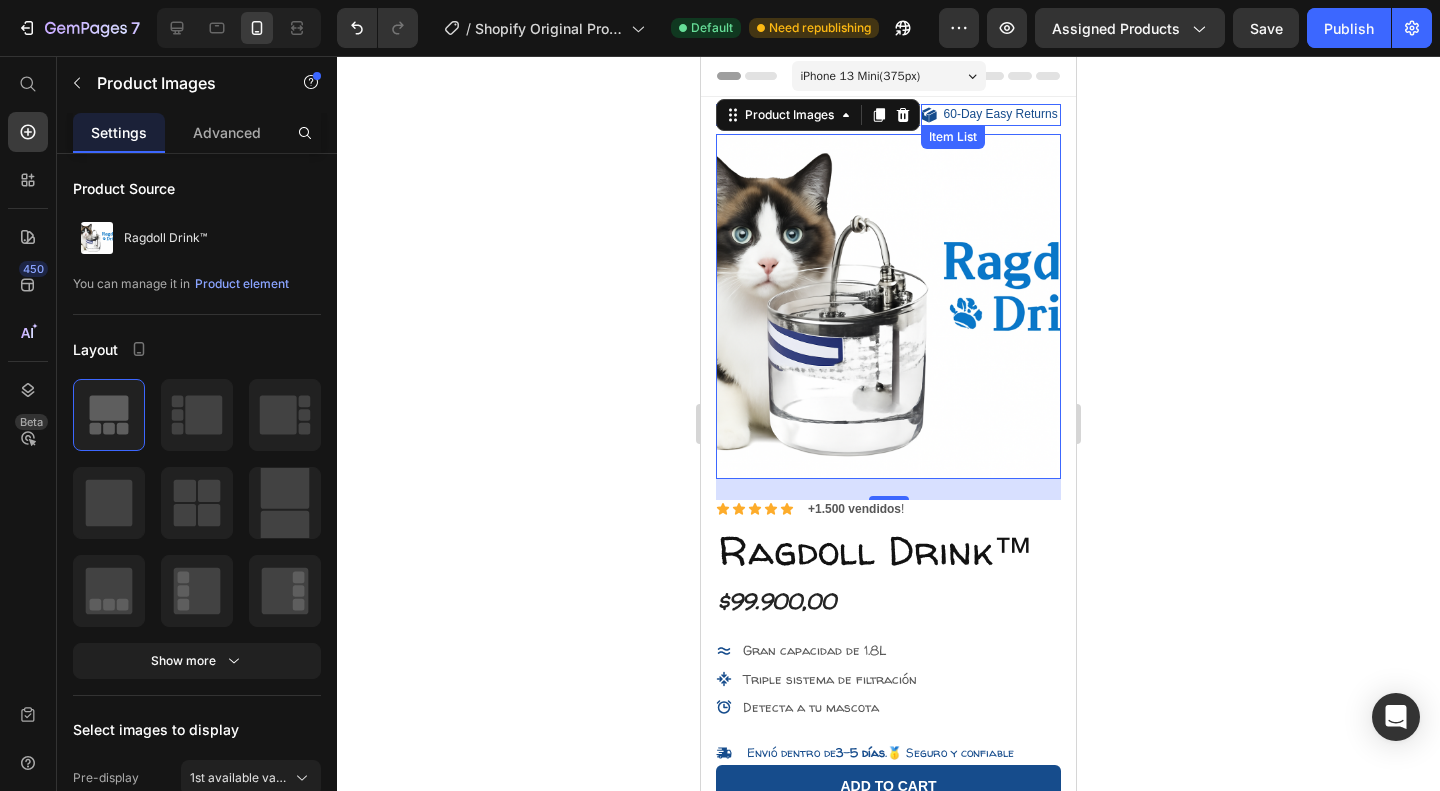 click on "60-Day Easy Returns" at bounding box center (1001, 115) 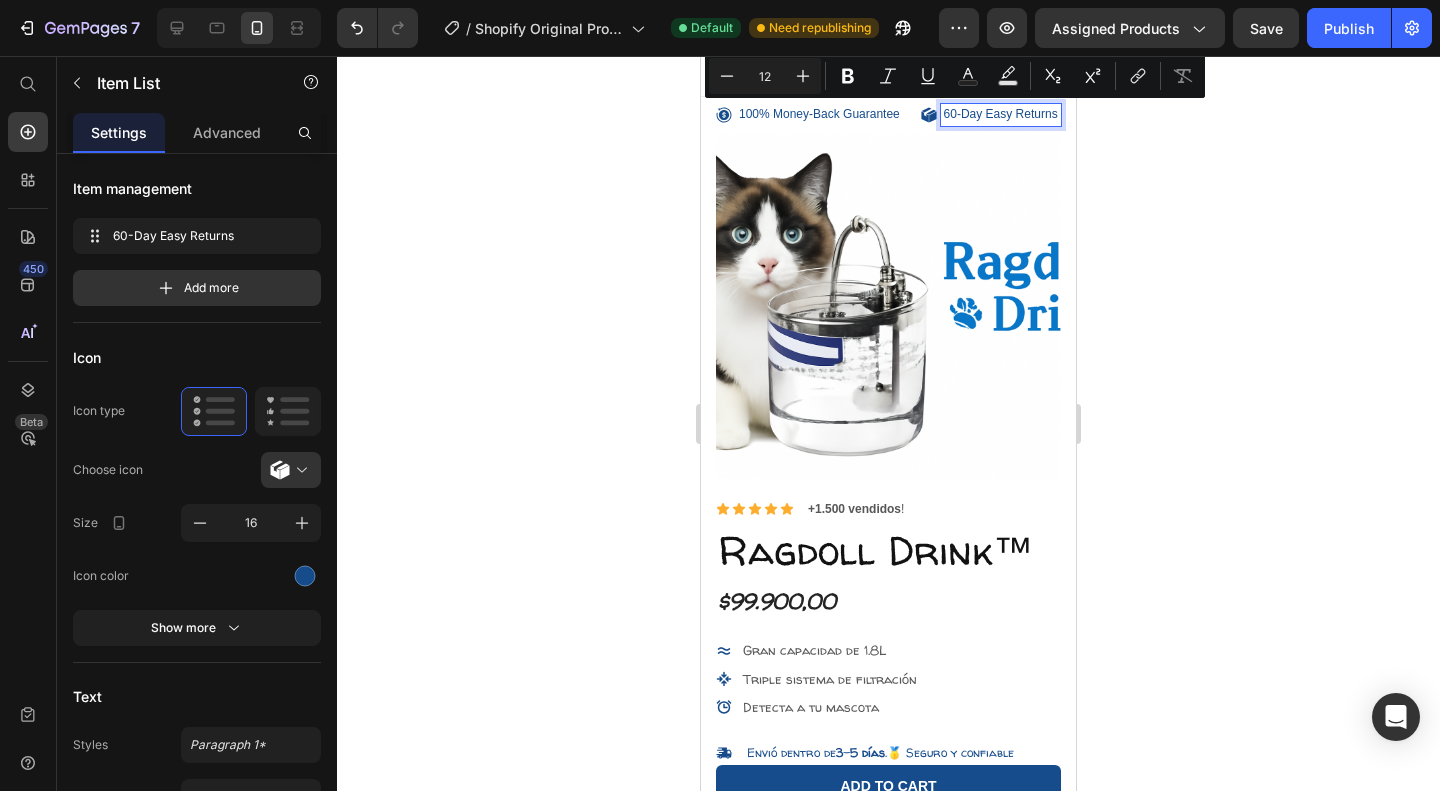 click on "60-Day Easy Returns" at bounding box center [1001, 115] 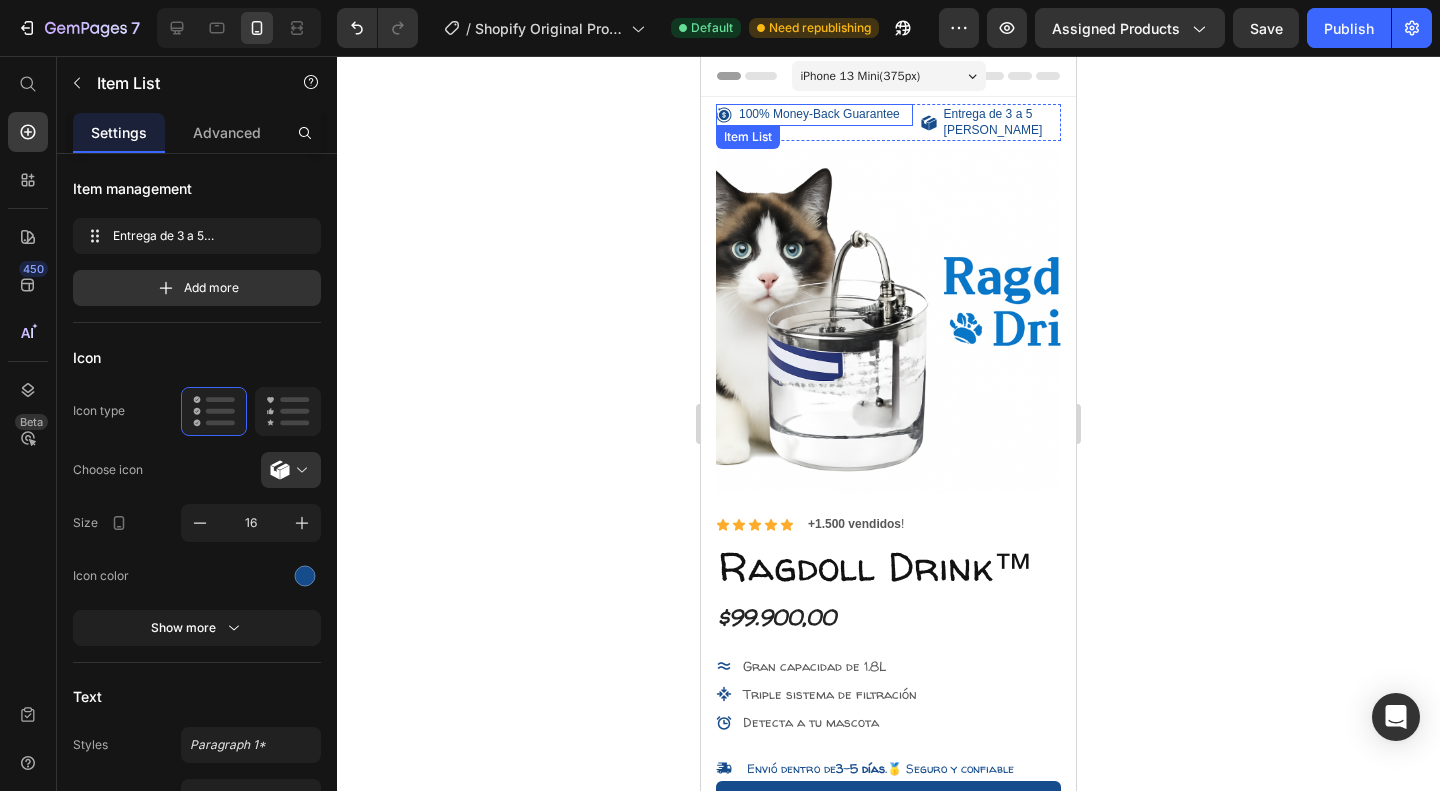 click on "100% Money-Back Guarantee" at bounding box center [819, 115] 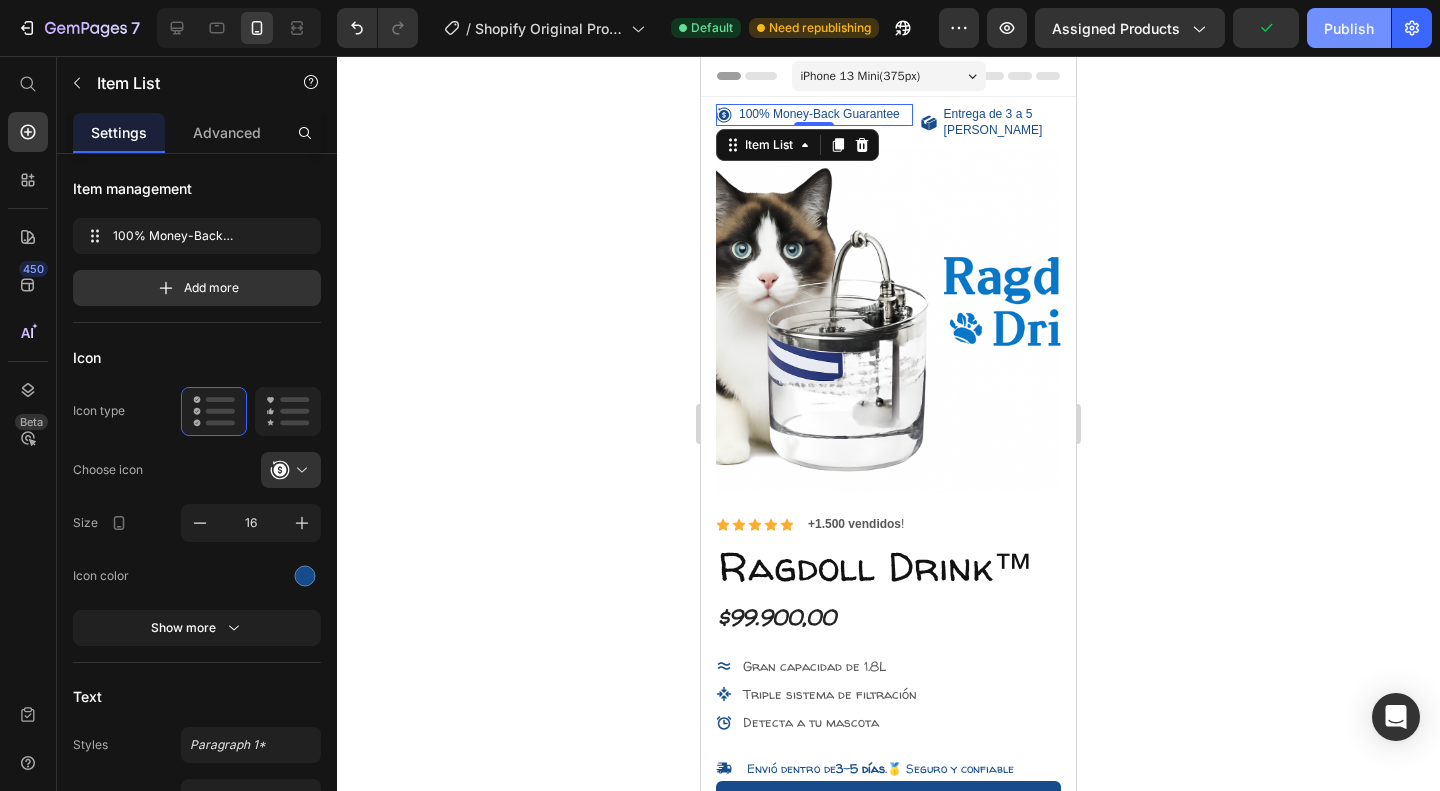 click on "Publish" at bounding box center (1349, 28) 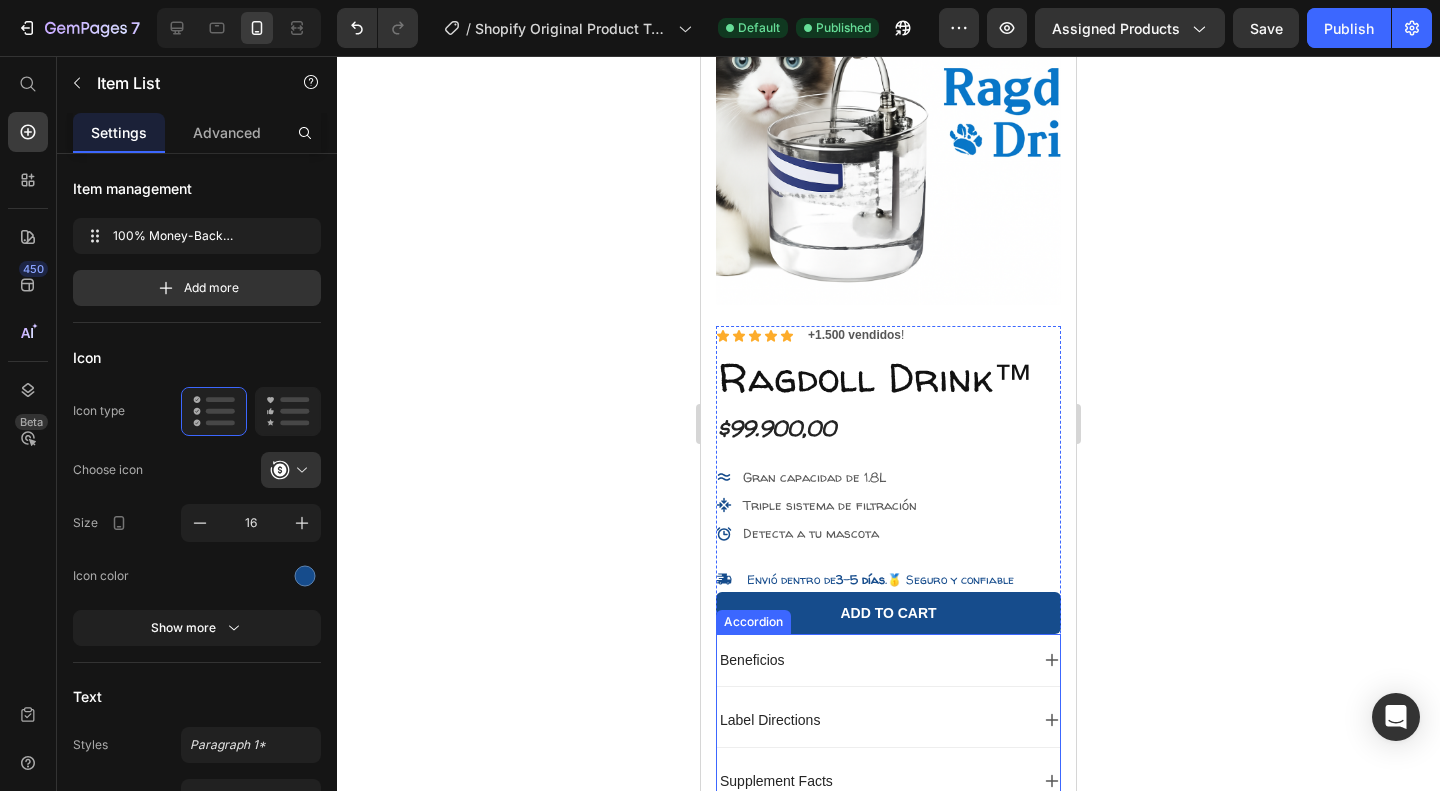 scroll, scrollTop: 0, scrollLeft: 0, axis: both 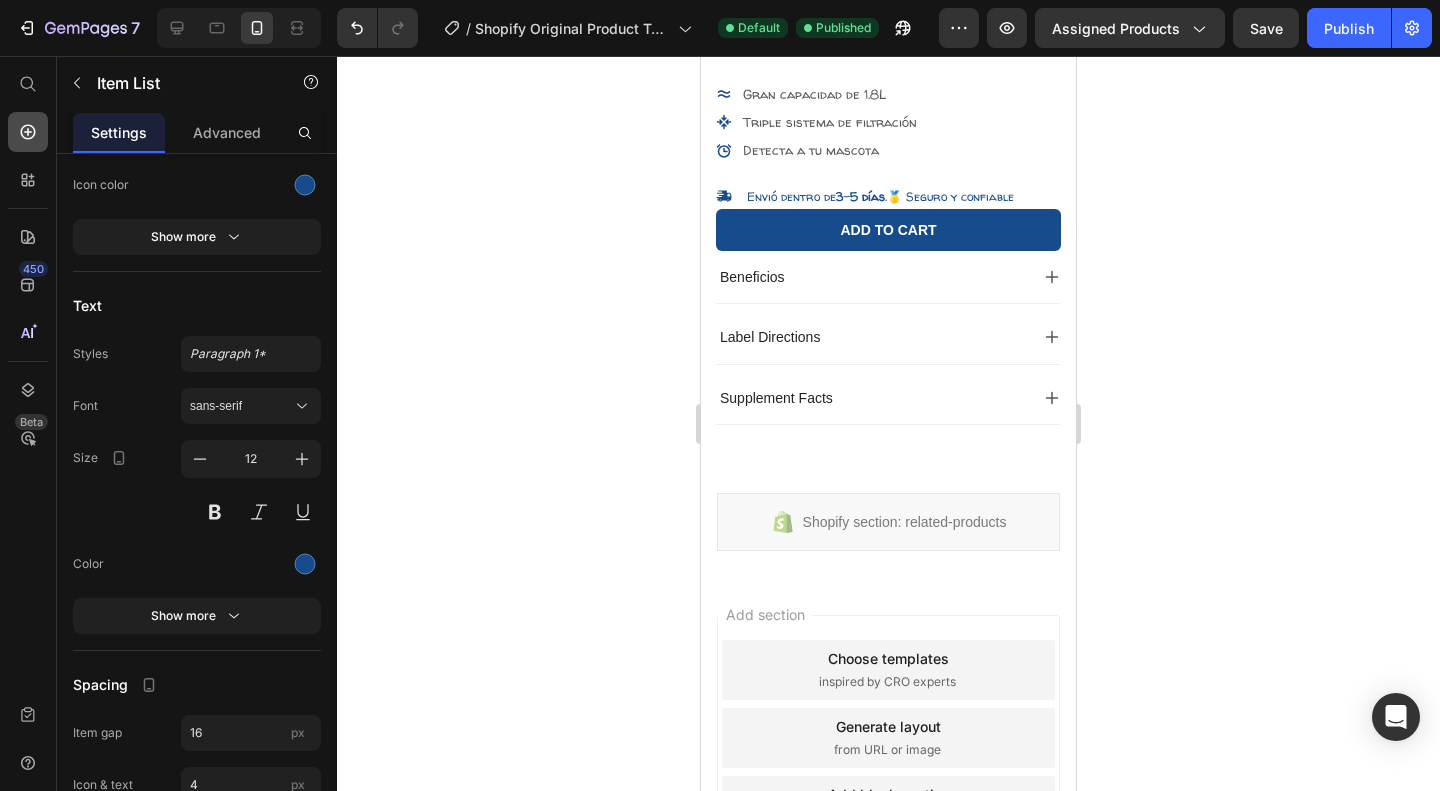 click 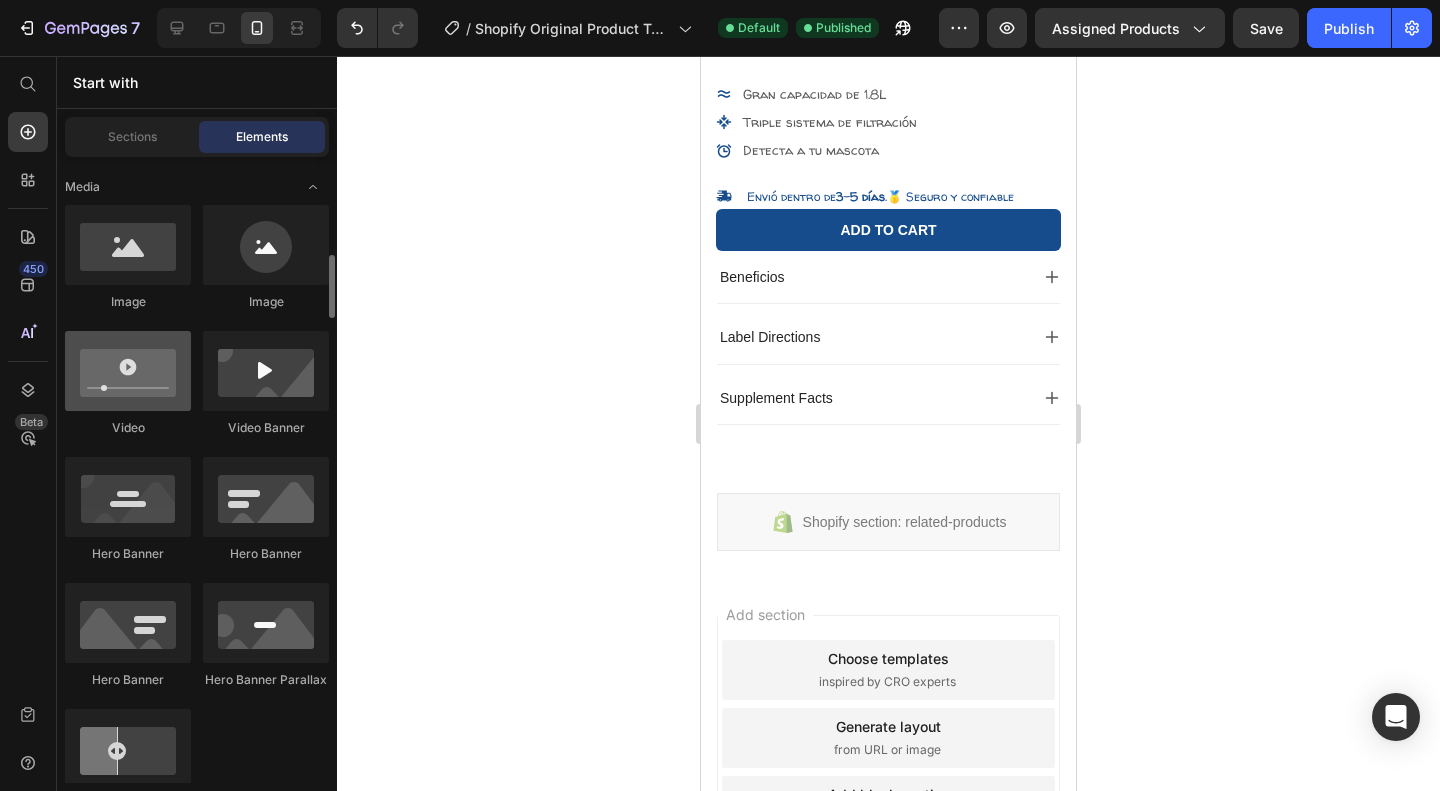 scroll, scrollTop: 720, scrollLeft: 0, axis: vertical 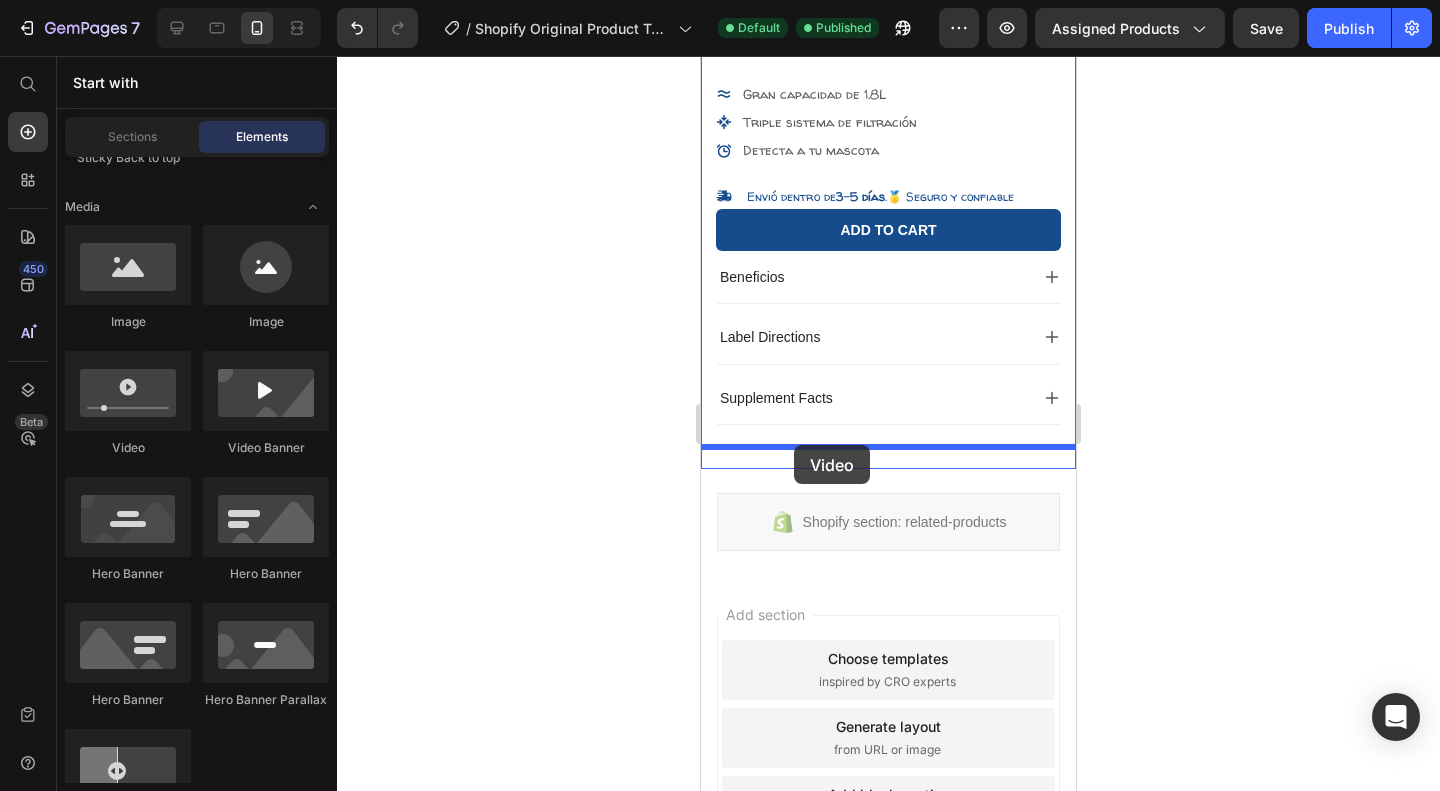 drag, startPoint x: 865, startPoint y: 434, endPoint x: 794, endPoint y: 447, distance: 72.18033 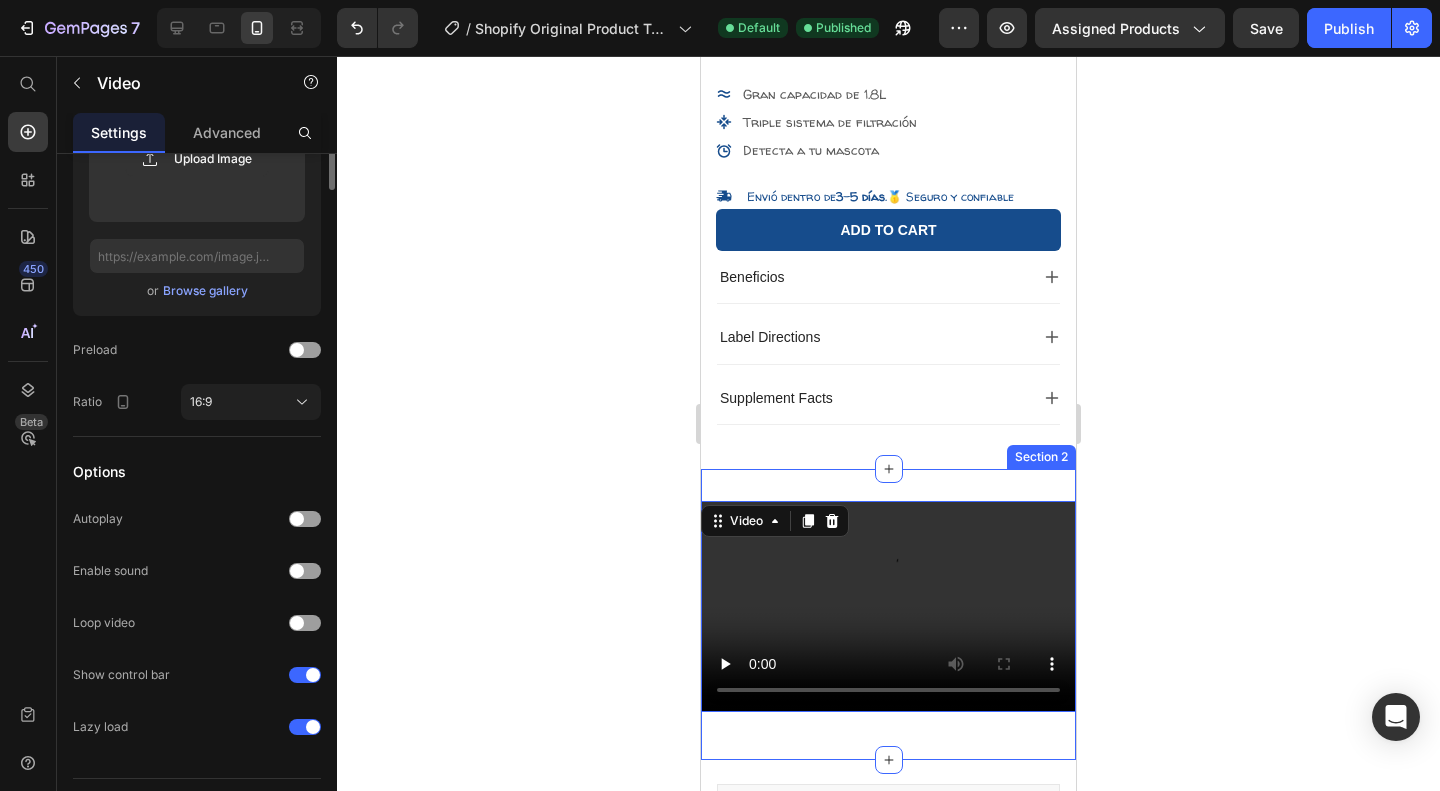 scroll, scrollTop: 0, scrollLeft: 0, axis: both 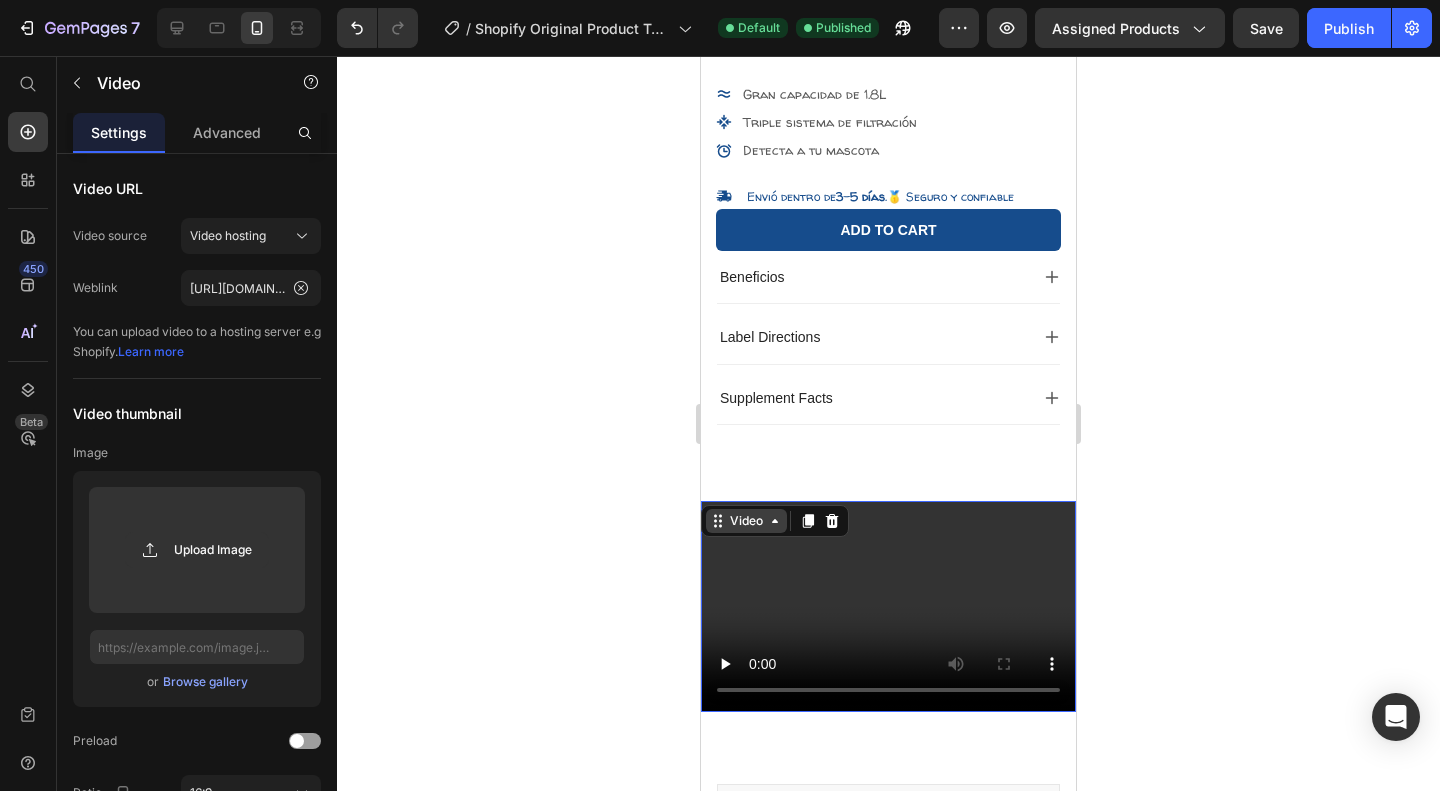 click 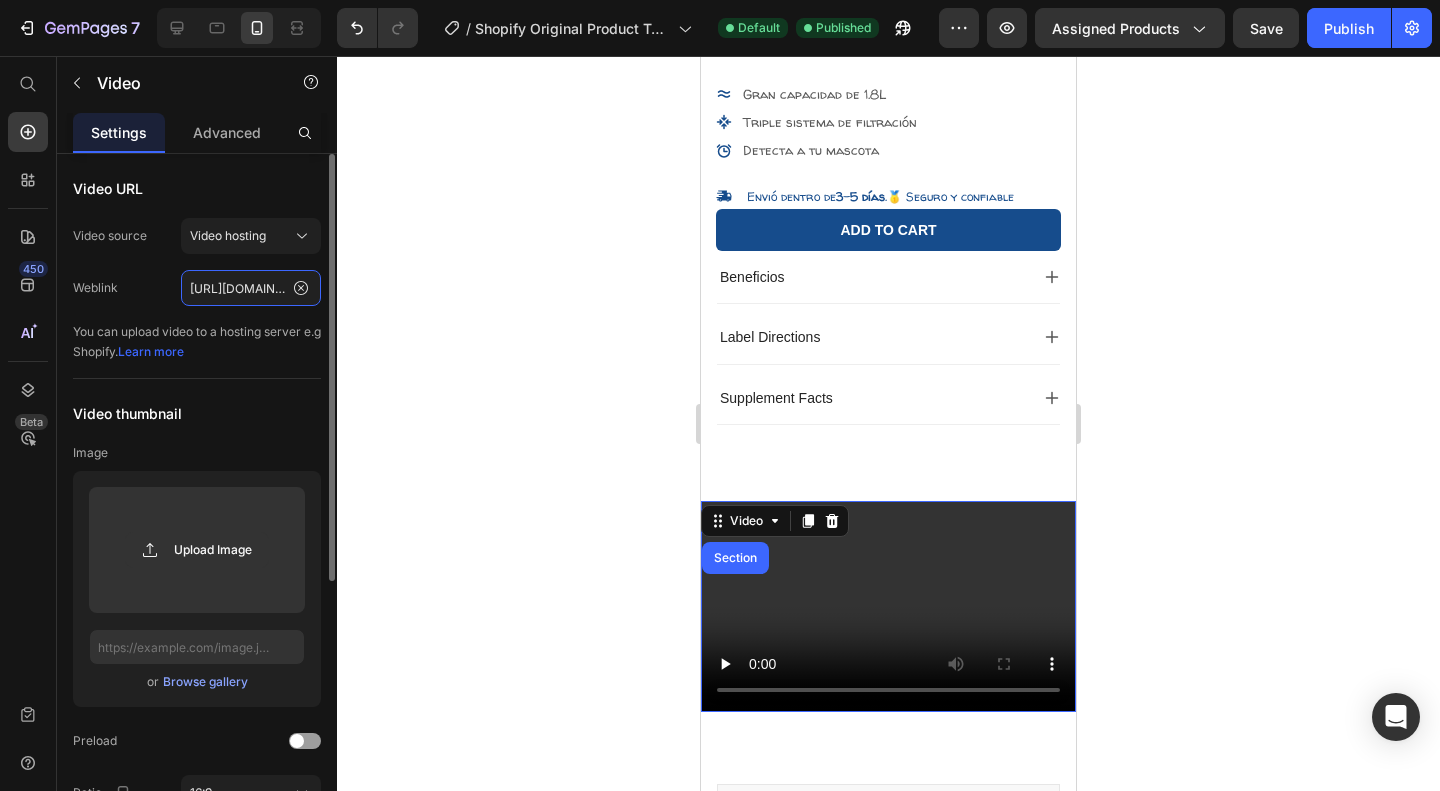 click on "[URL][DOMAIN_NAME]" 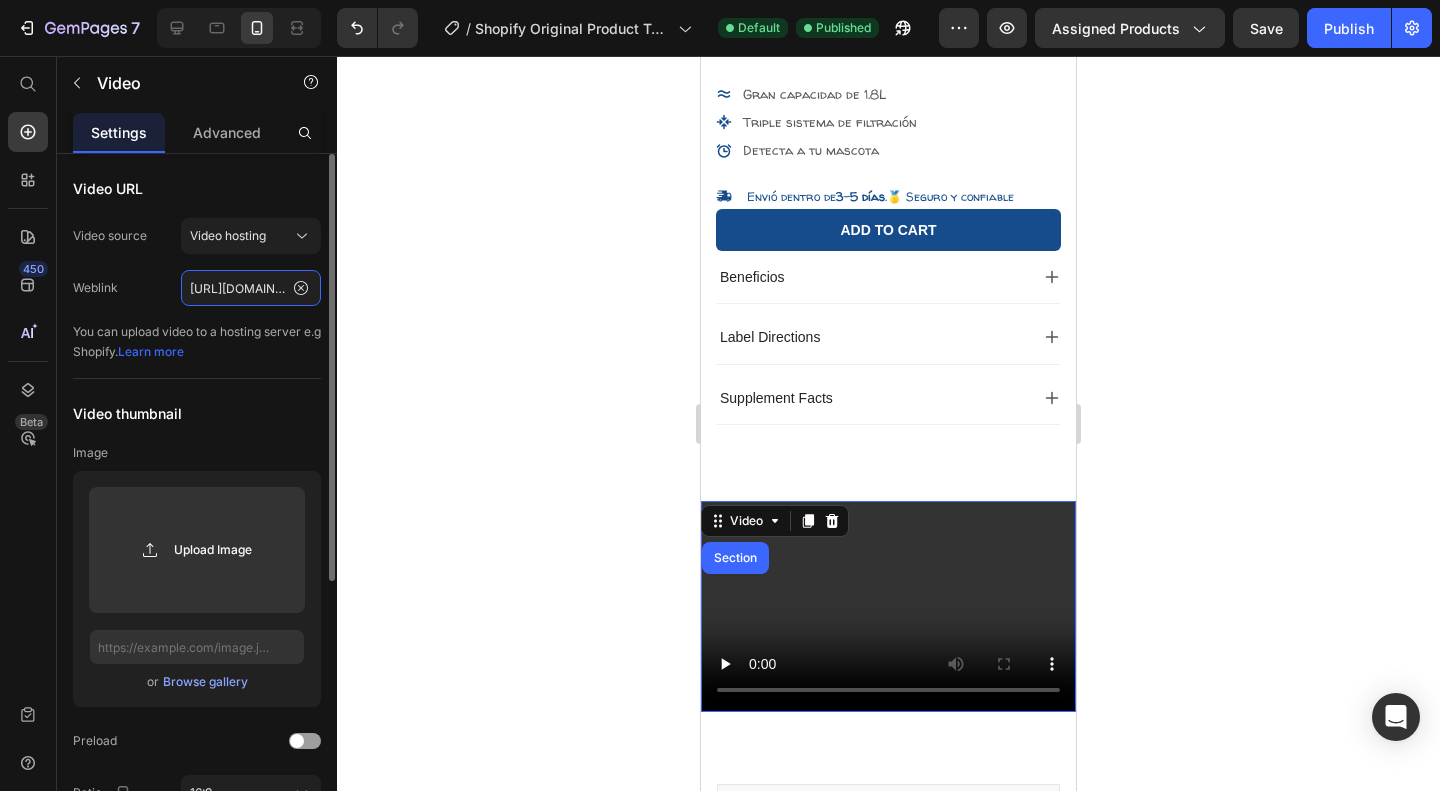 paste on "[DOMAIN_NAME][URL]" 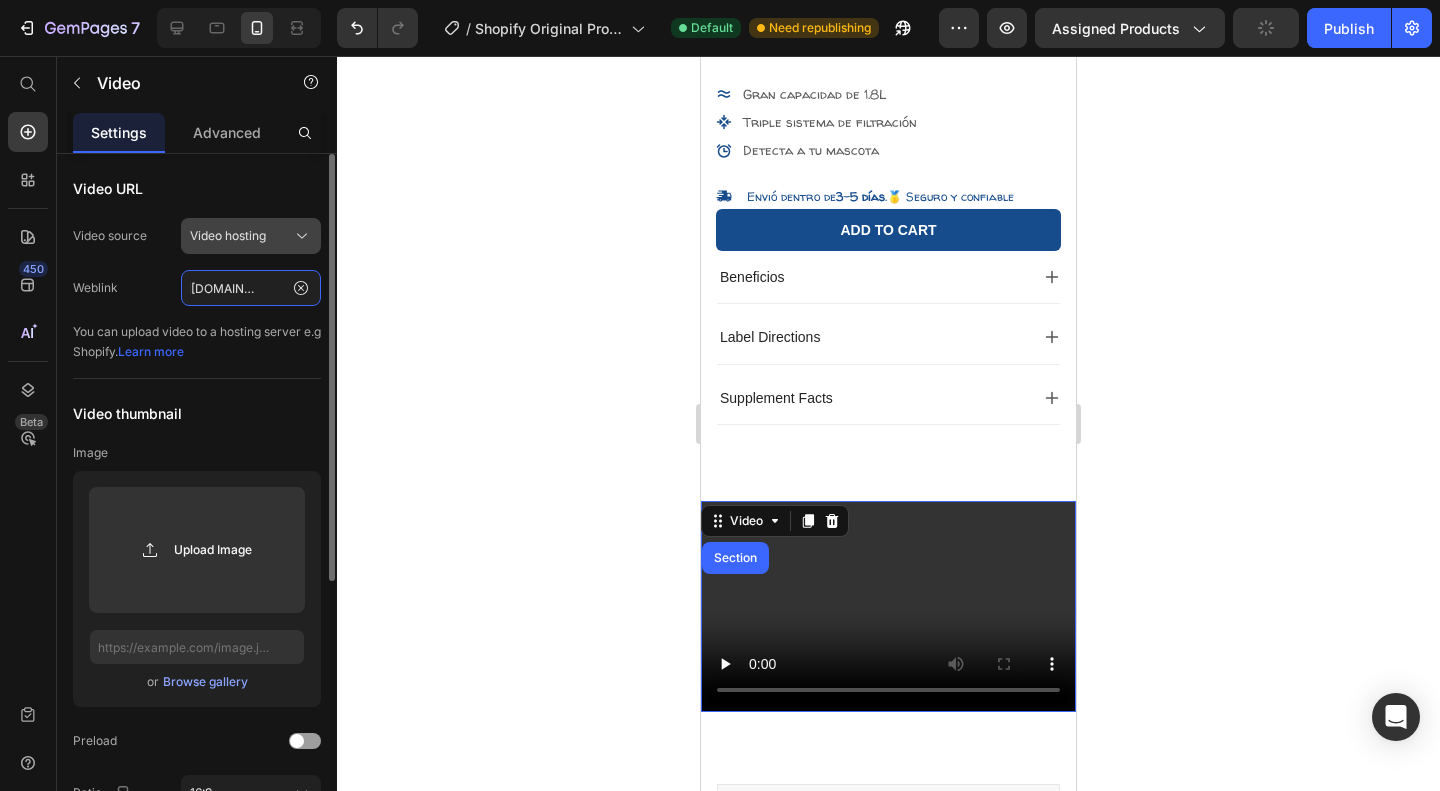 type on "[URL][DOMAIN_NAME]" 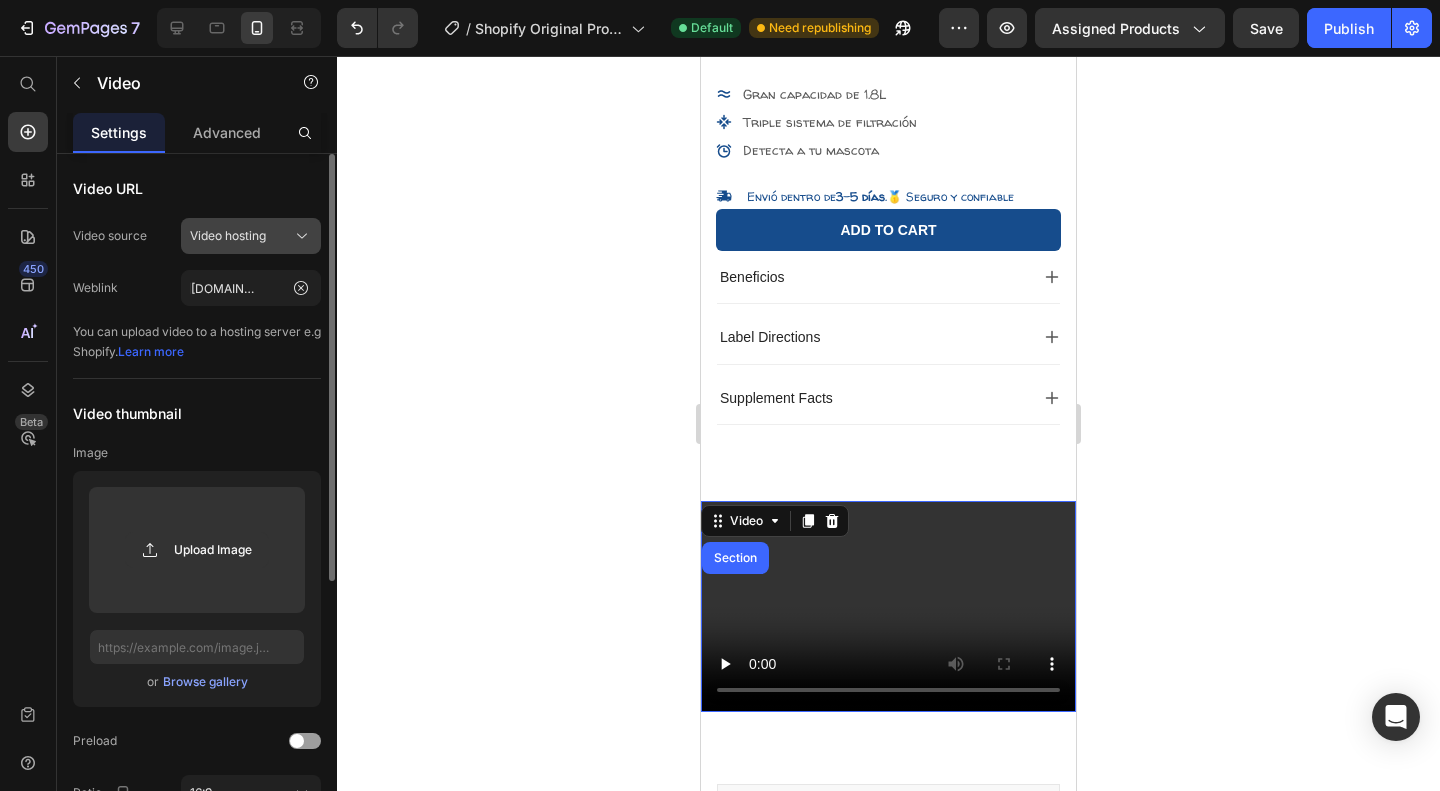 click on "Video hosting" at bounding box center (228, 236) 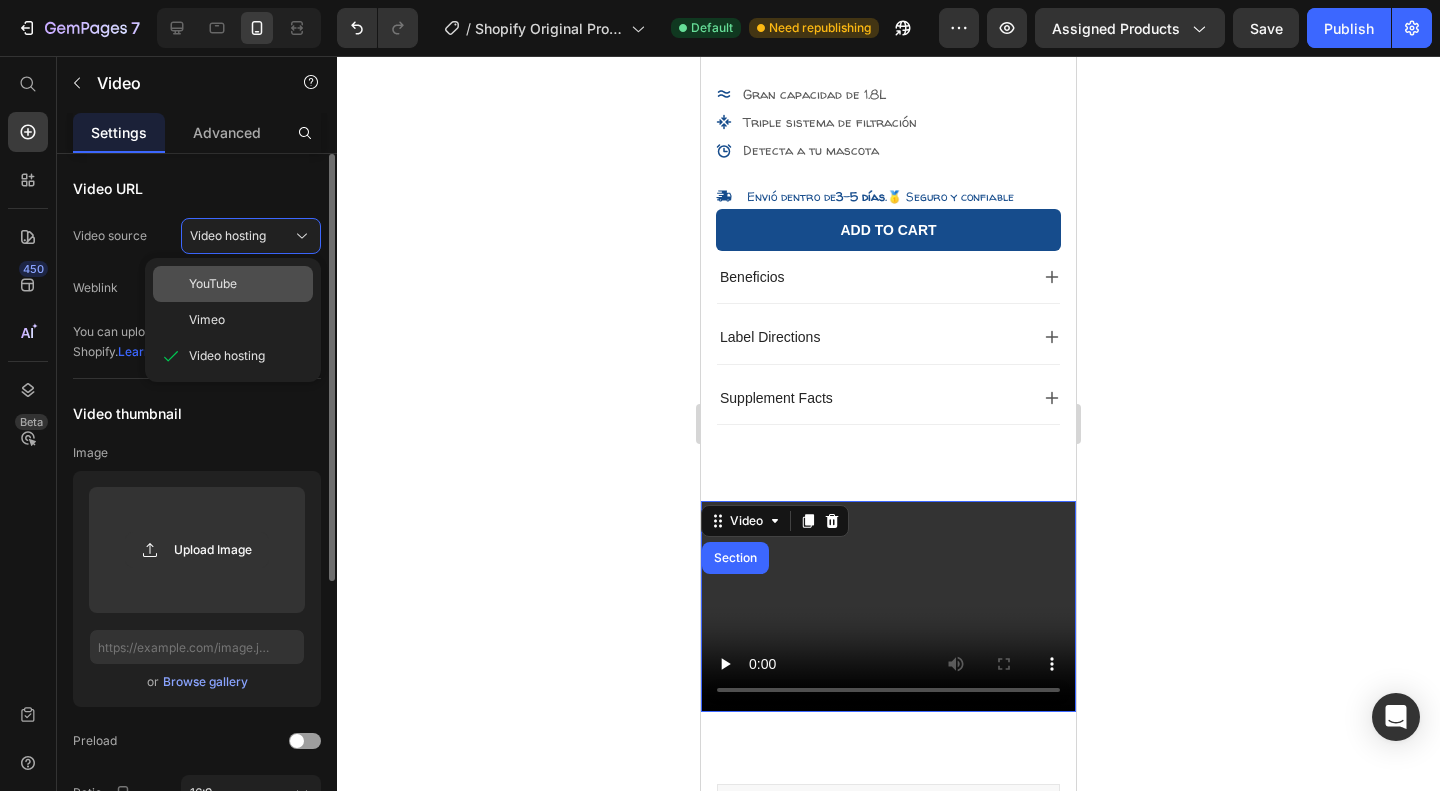 click on "YouTube" 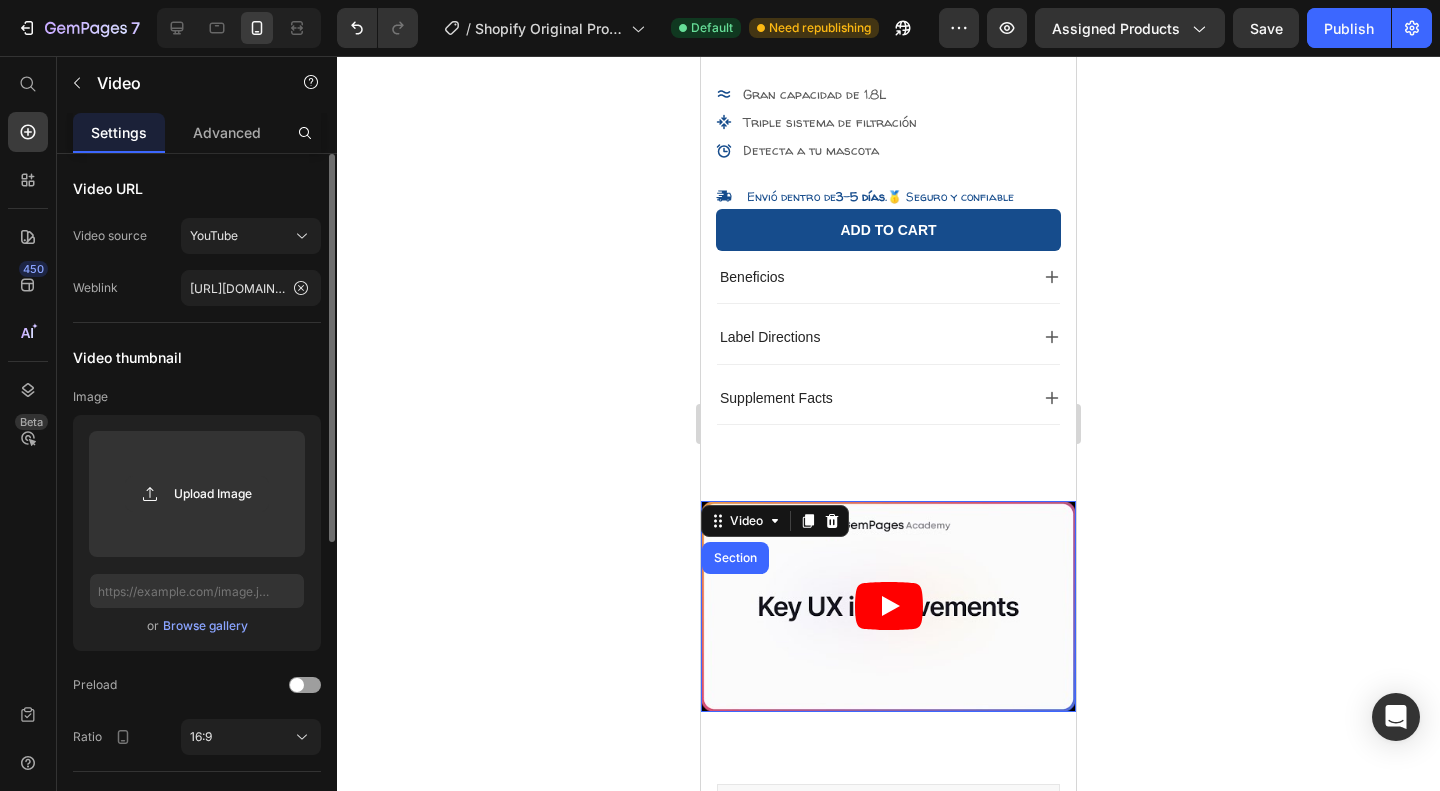 click 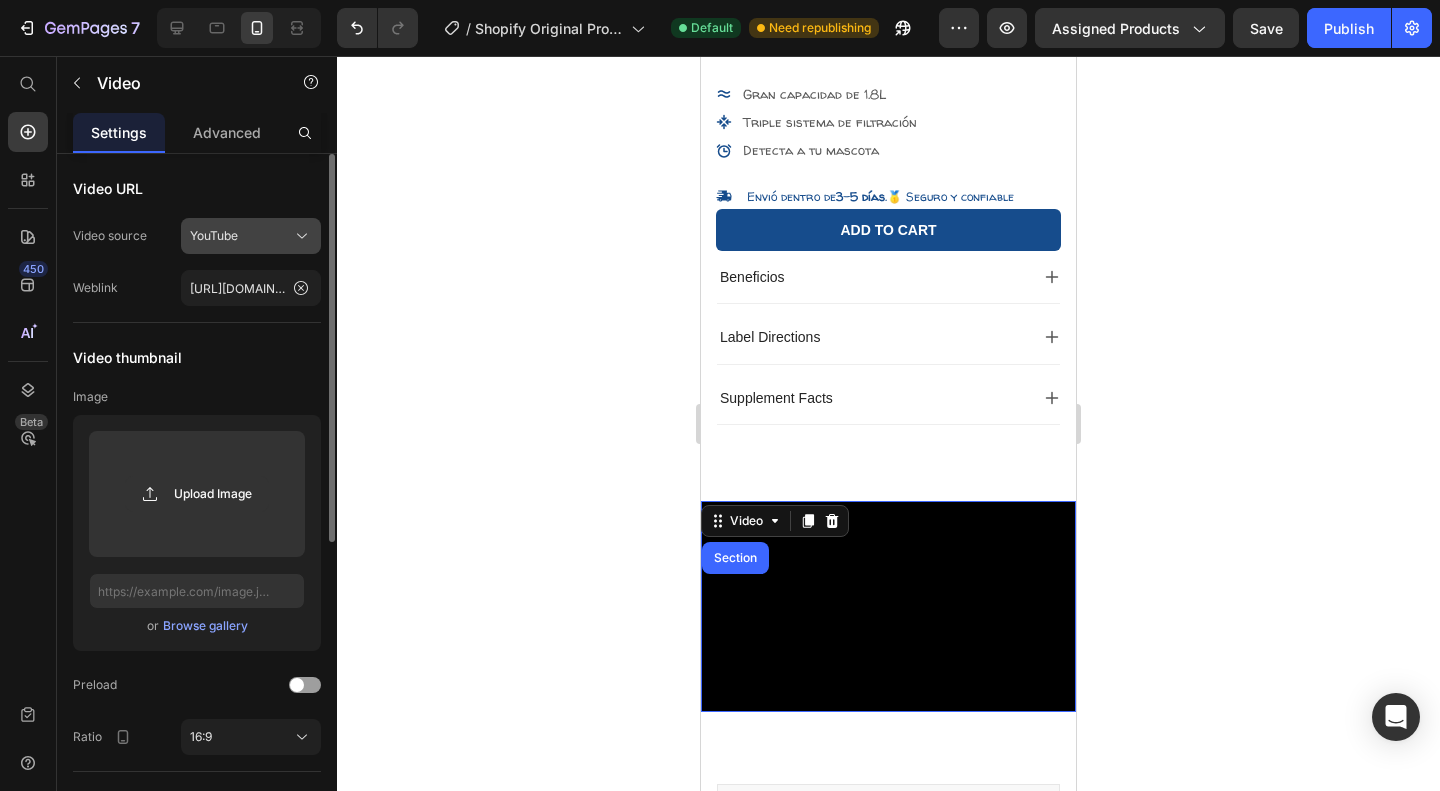 click on "YouTube" at bounding box center [251, 236] 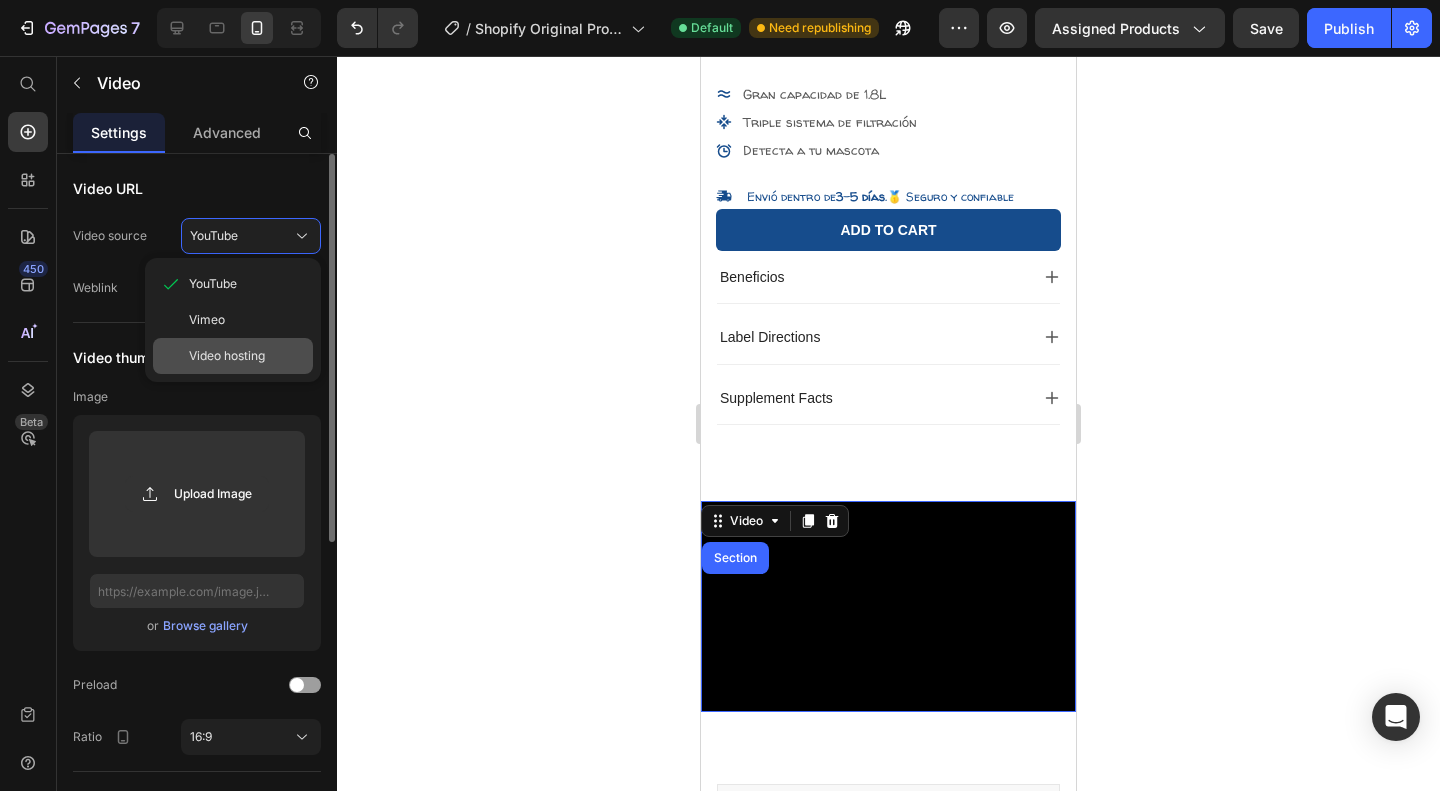 click on "Video hosting" at bounding box center [227, 356] 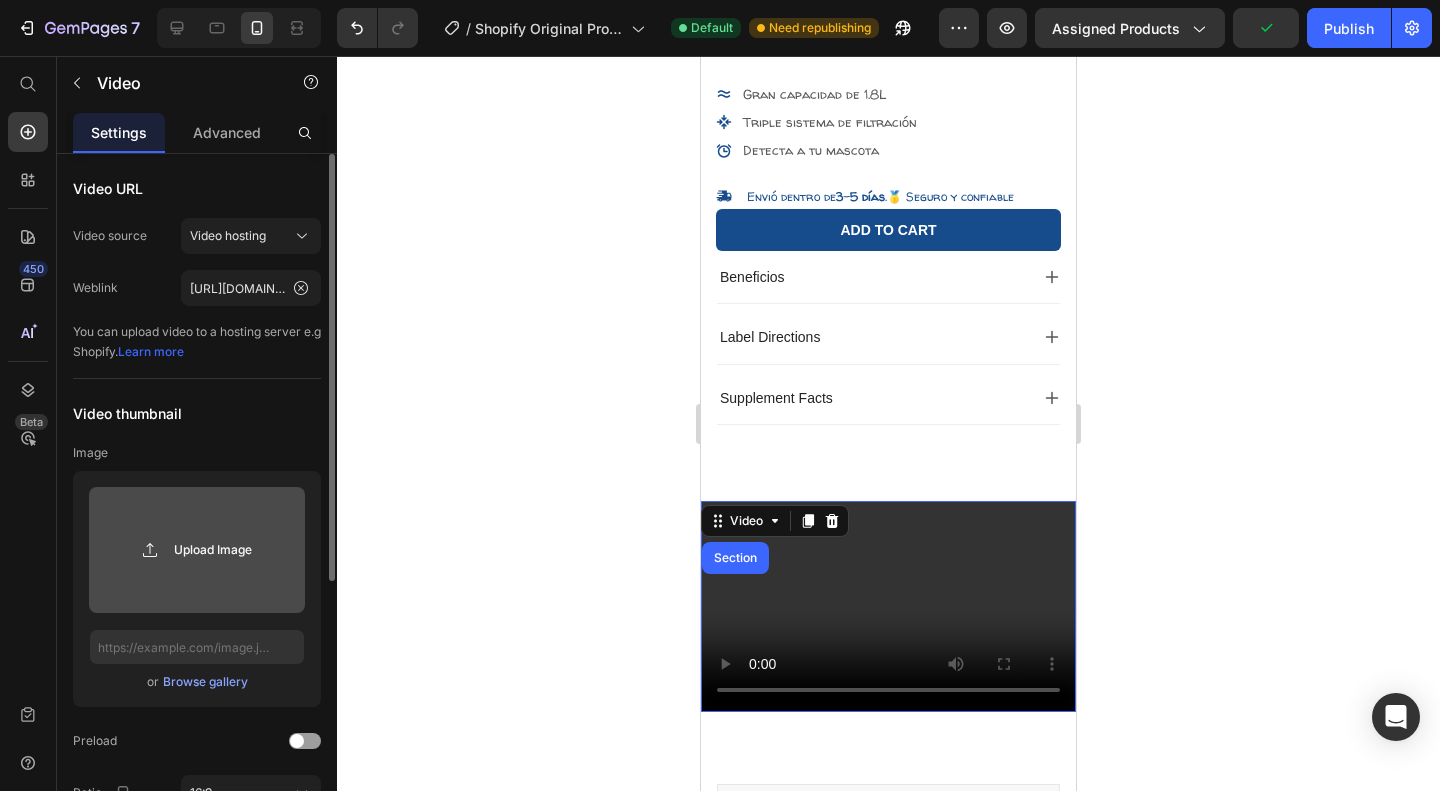 click 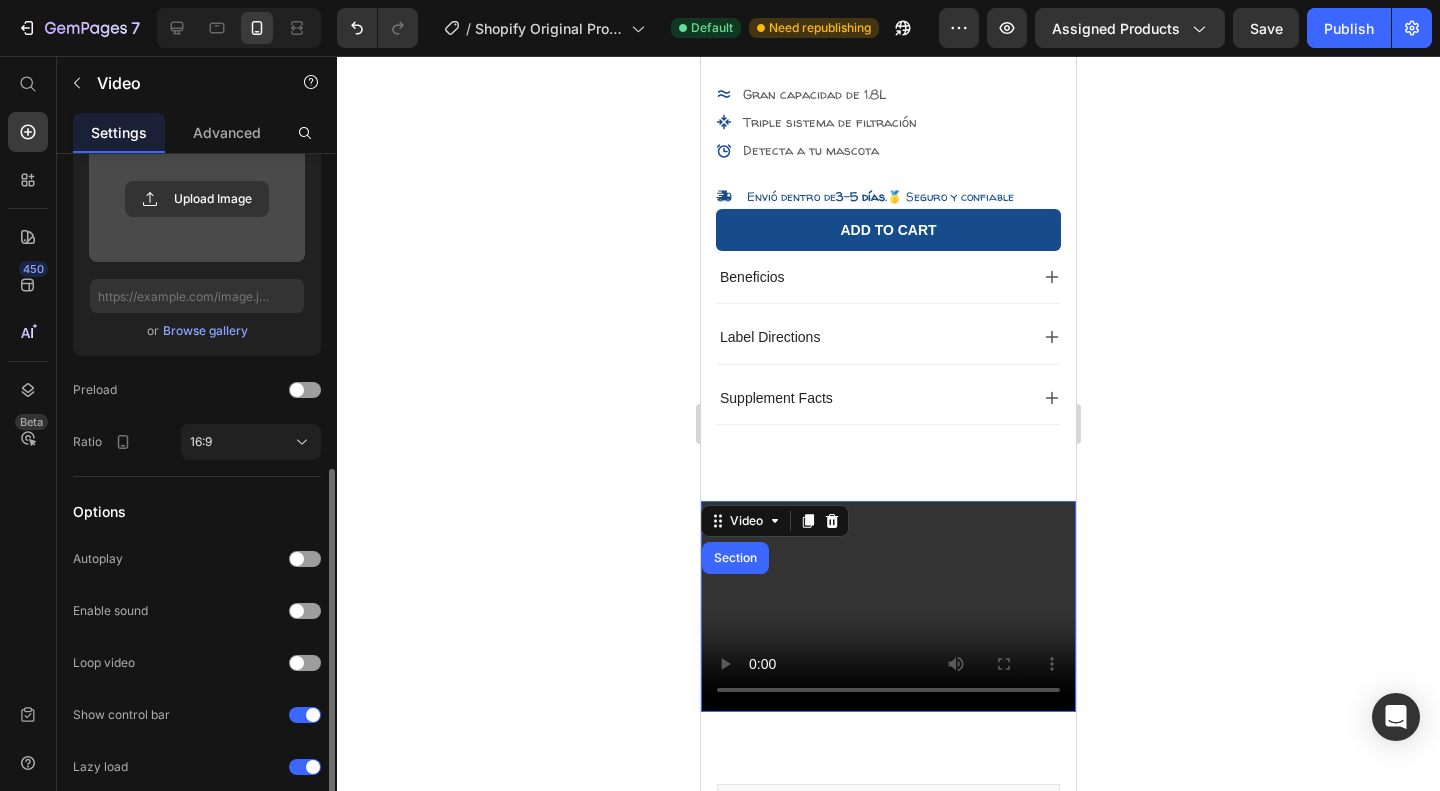 scroll, scrollTop: 434, scrollLeft: 0, axis: vertical 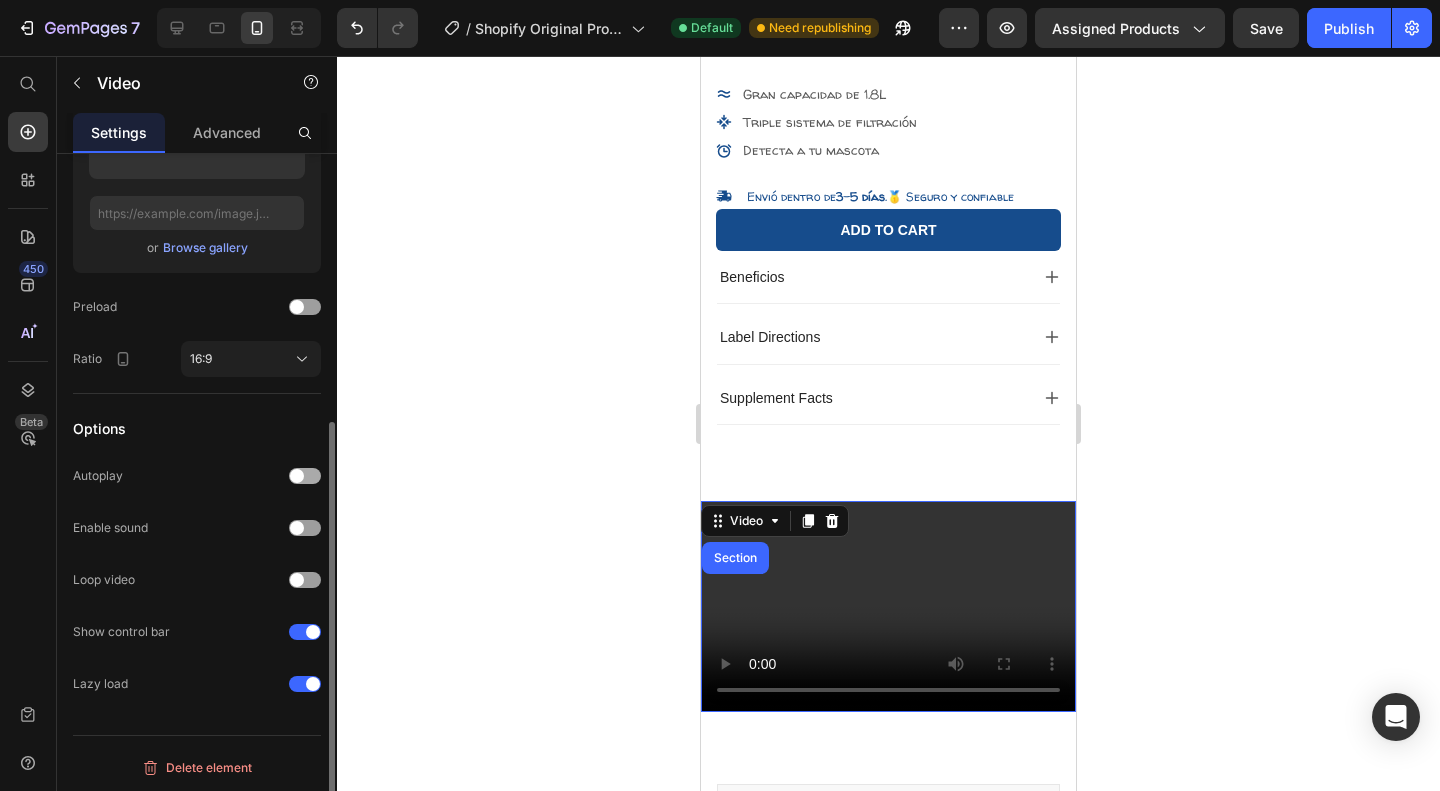 click at bounding box center [297, 476] 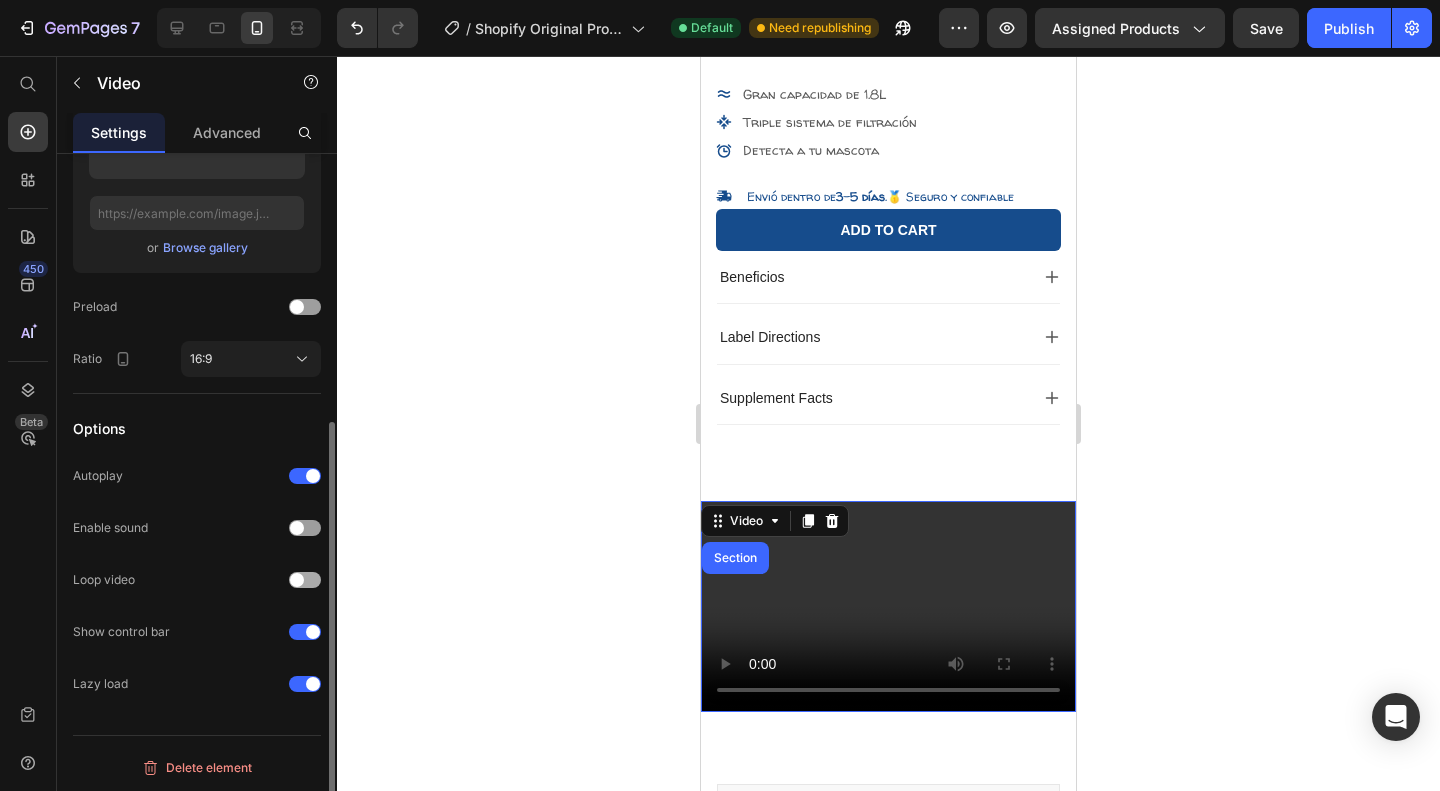 click at bounding box center [297, 580] 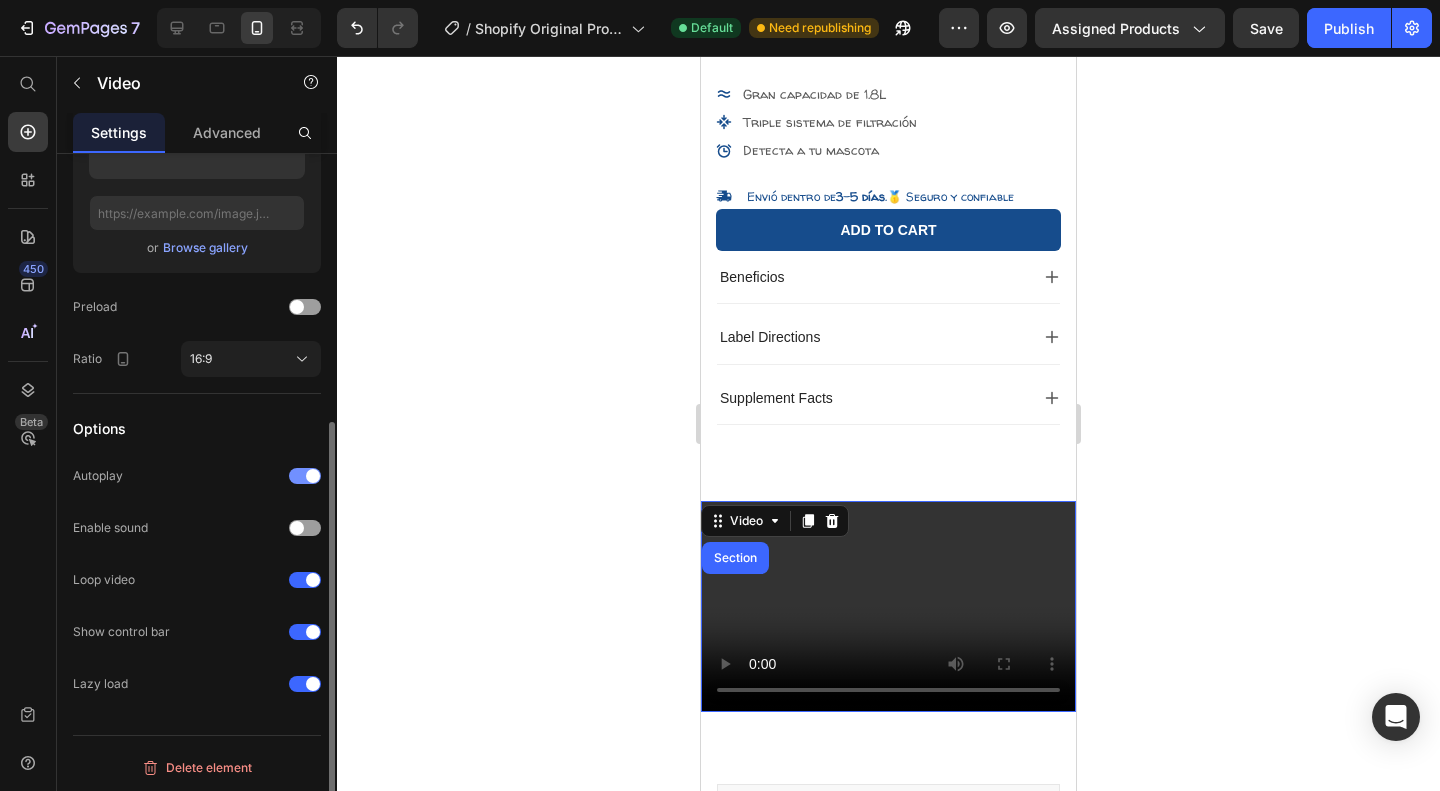 click at bounding box center [305, 476] 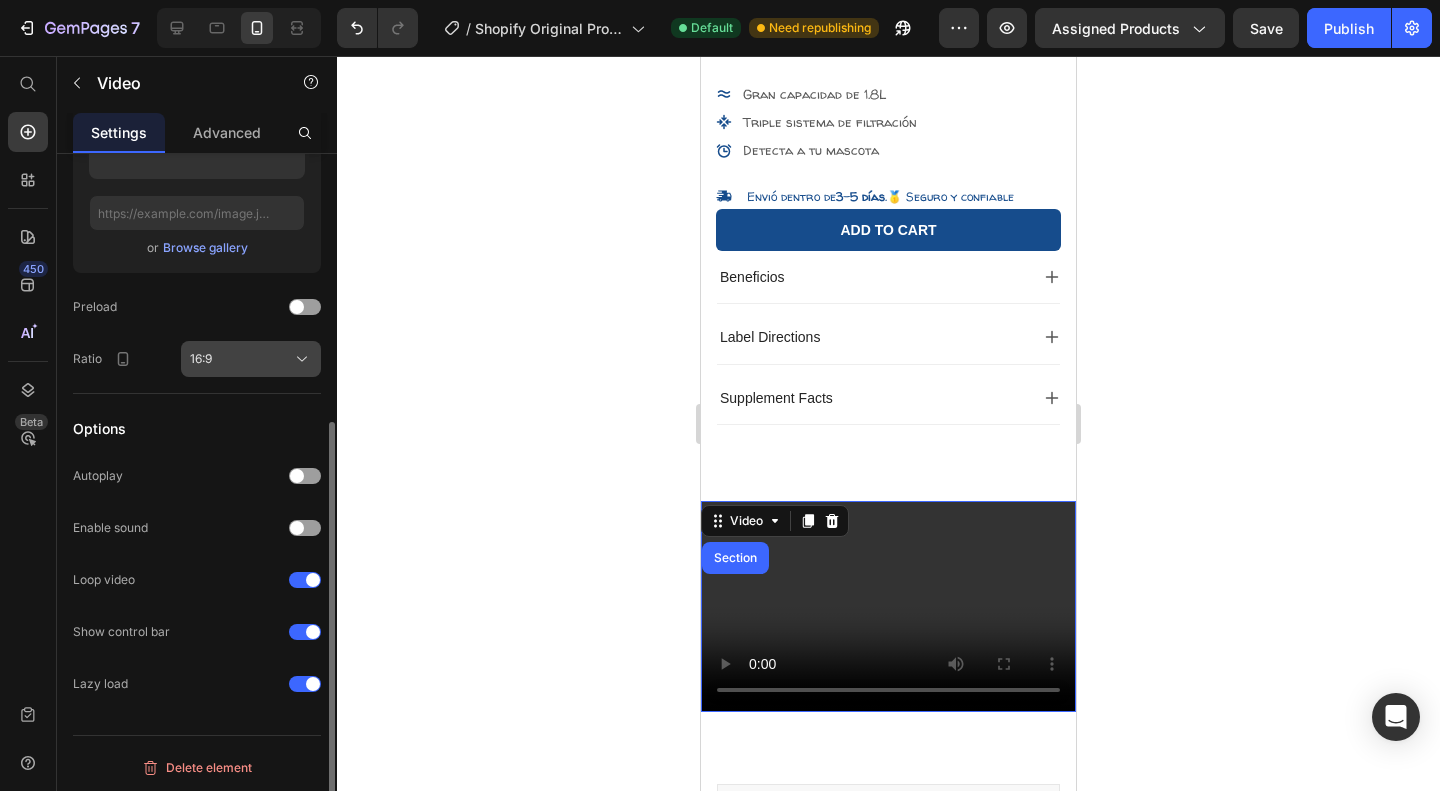 click on "16:9" at bounding box center [251, 359] 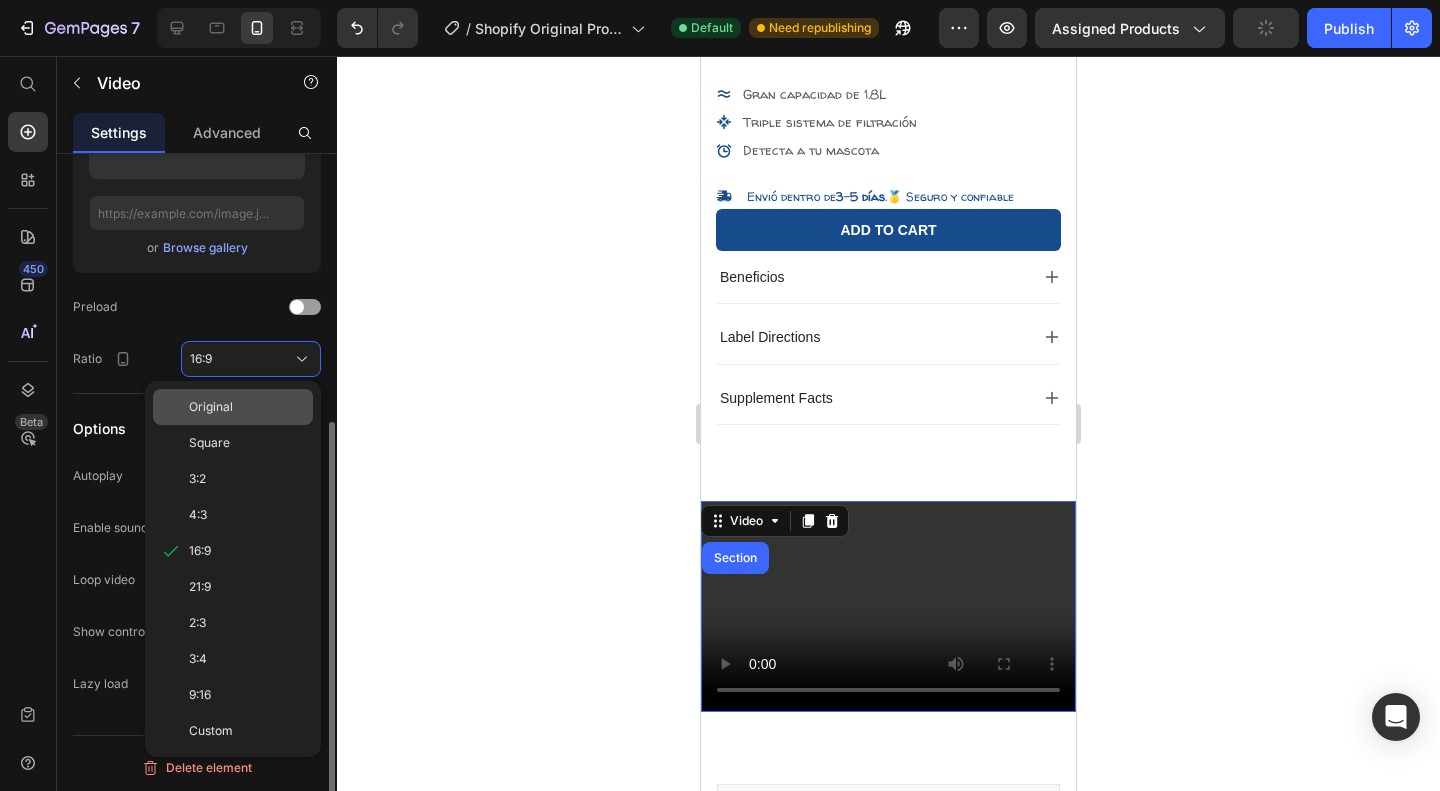 click on "Original" at bounding box center (247, 407) 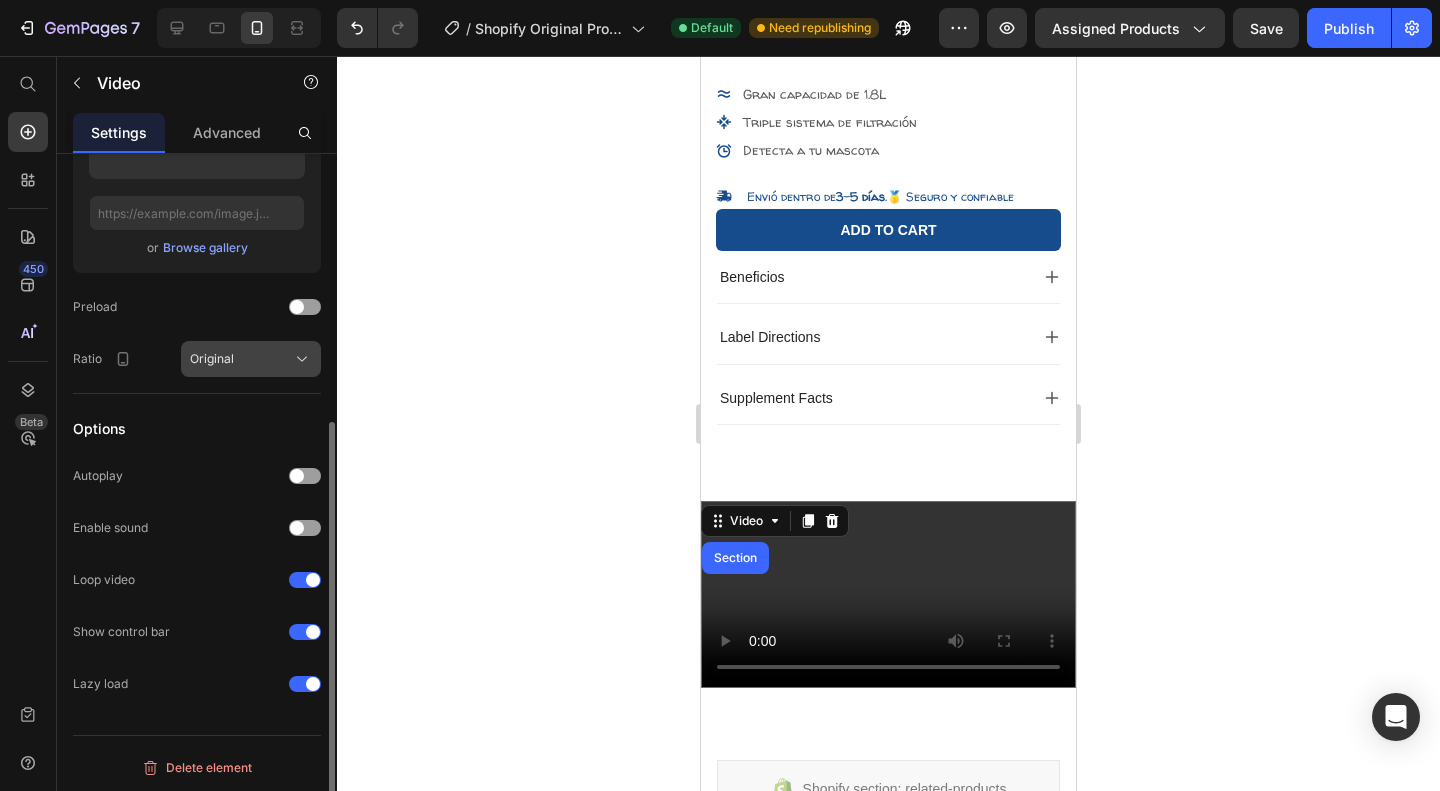 click on "Original" 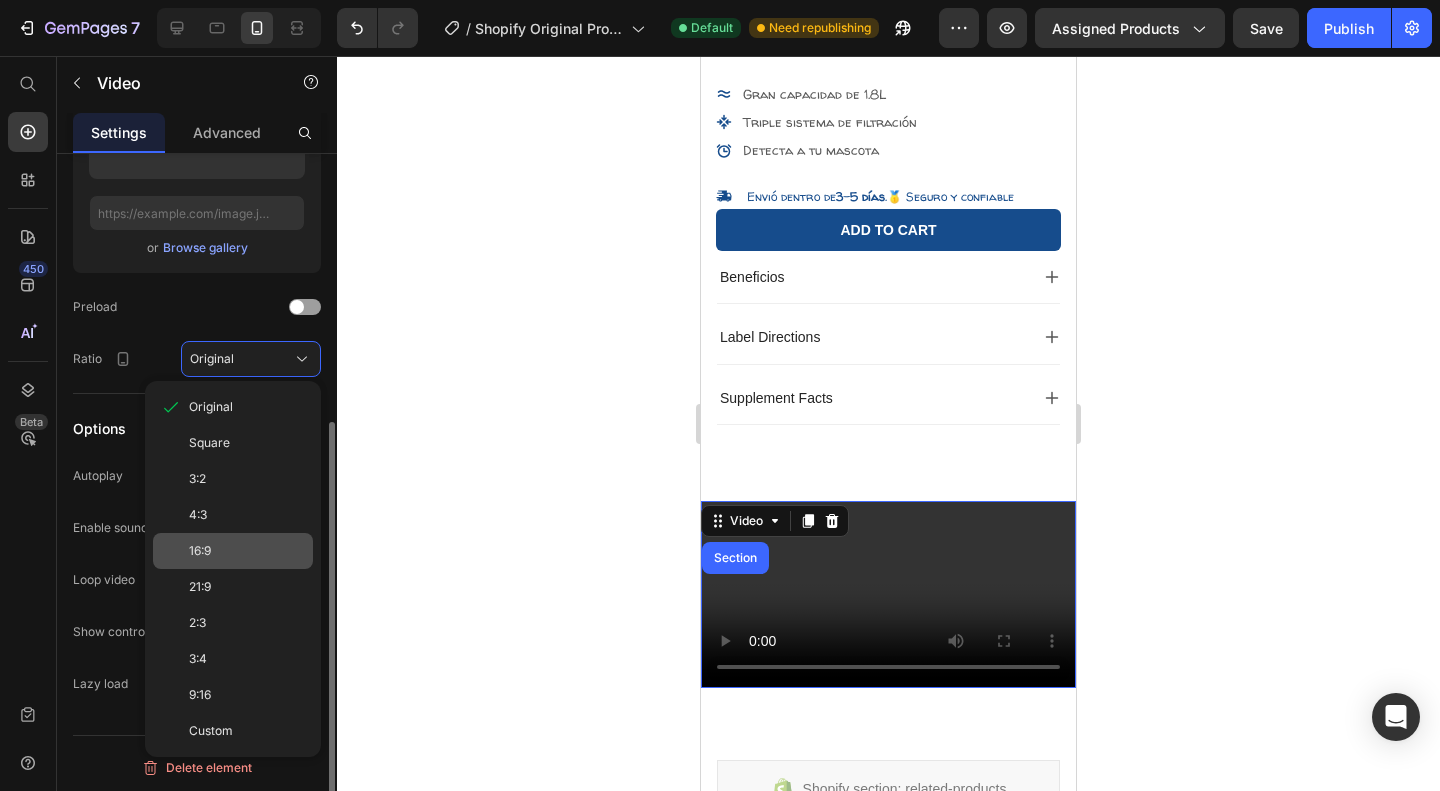 click on "16:9" at bounding box center (247, 551) 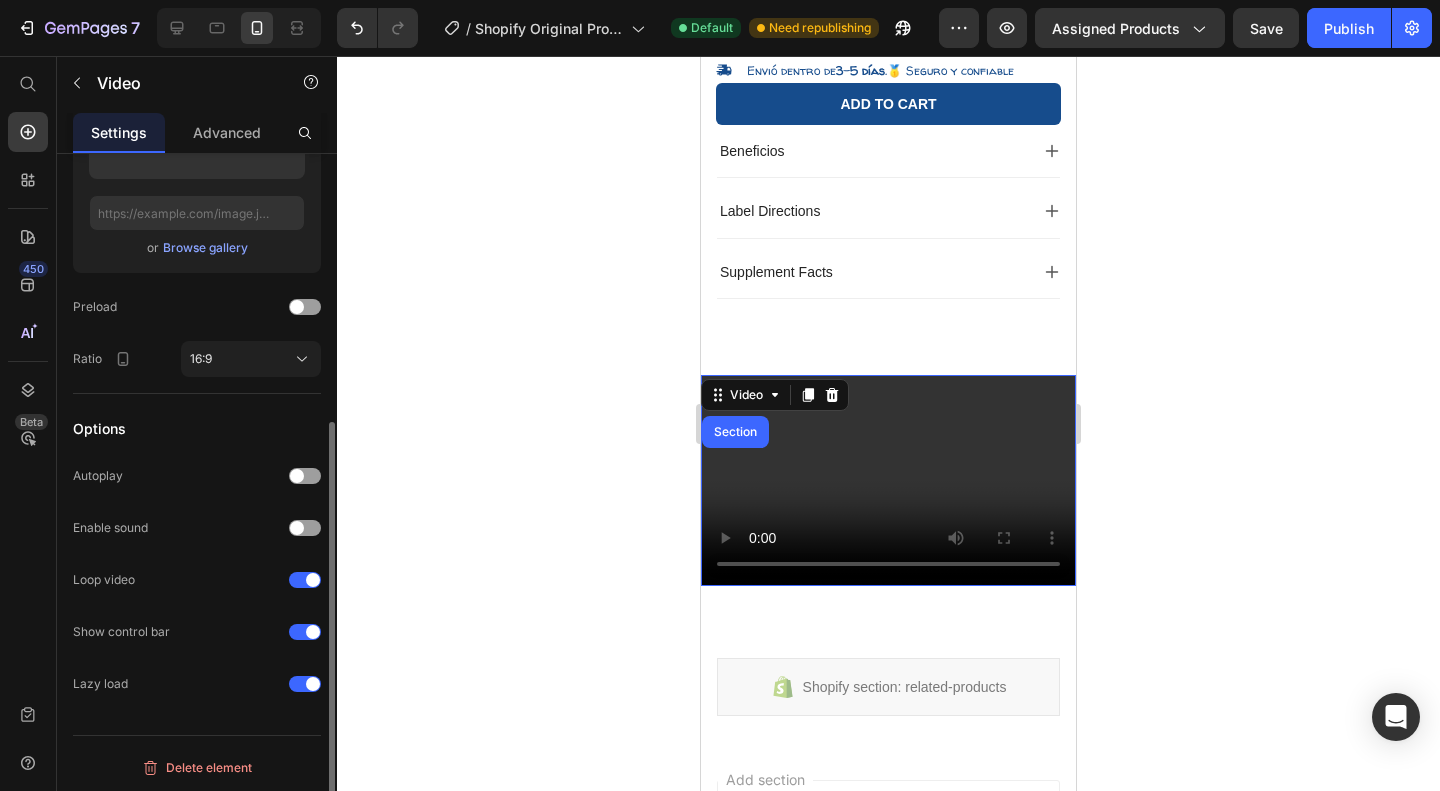 scroll, scrollTop: 780, scrollLeft: 0, axis: vertical 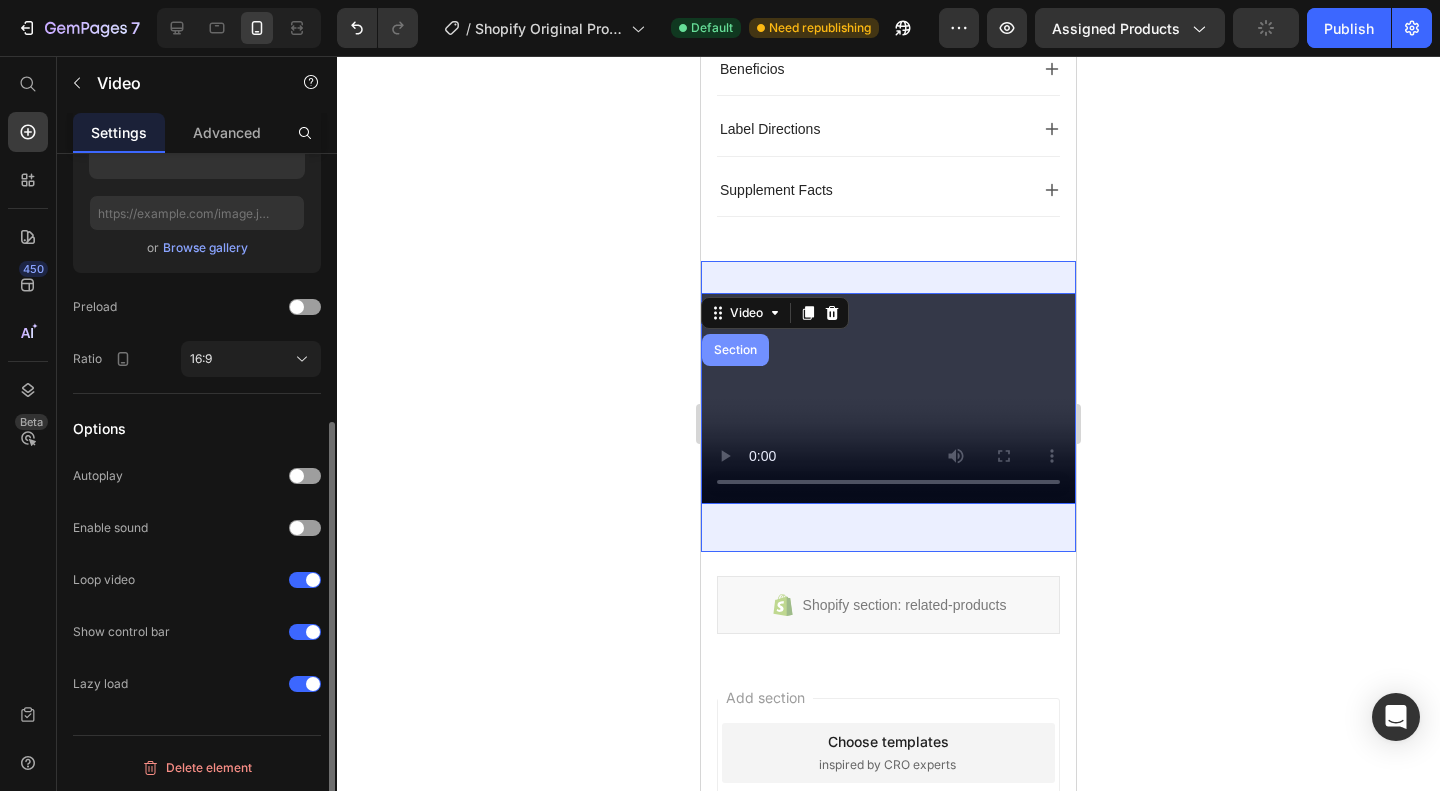 click on "Section" at bounding box center [735, 350] 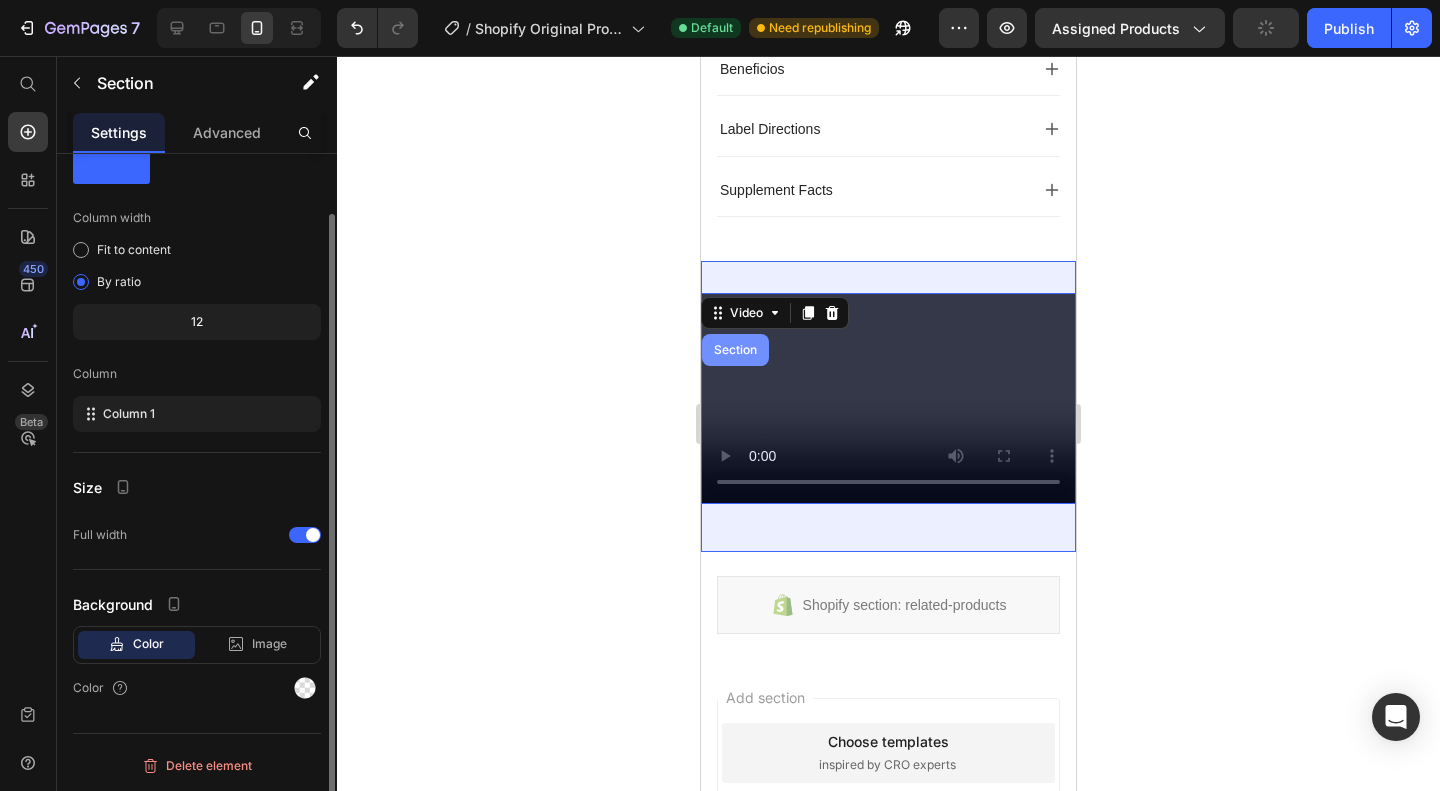 scroll, scrollTop: 0, scrollLeft: 0, axis: both 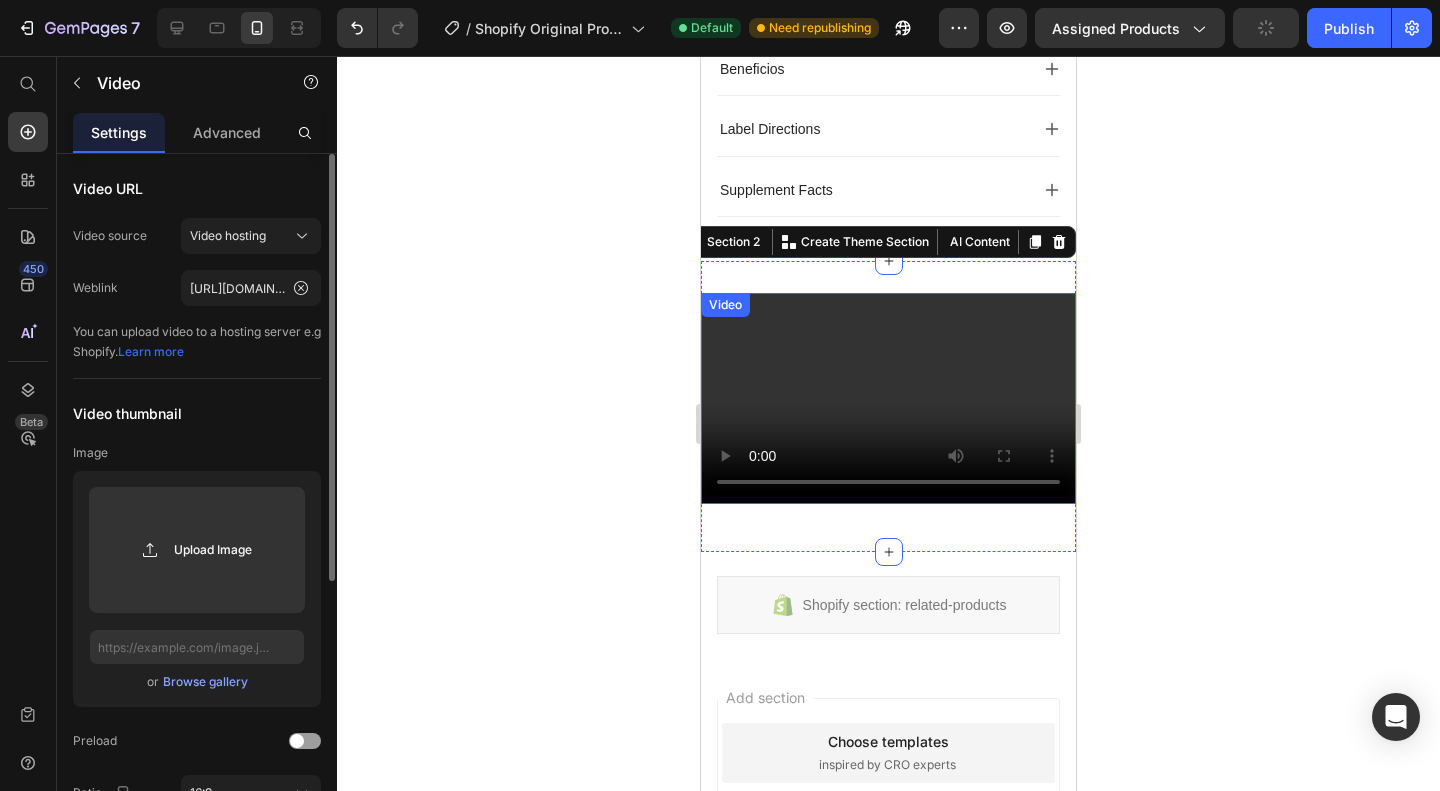 click at bounding box center [888, 398] 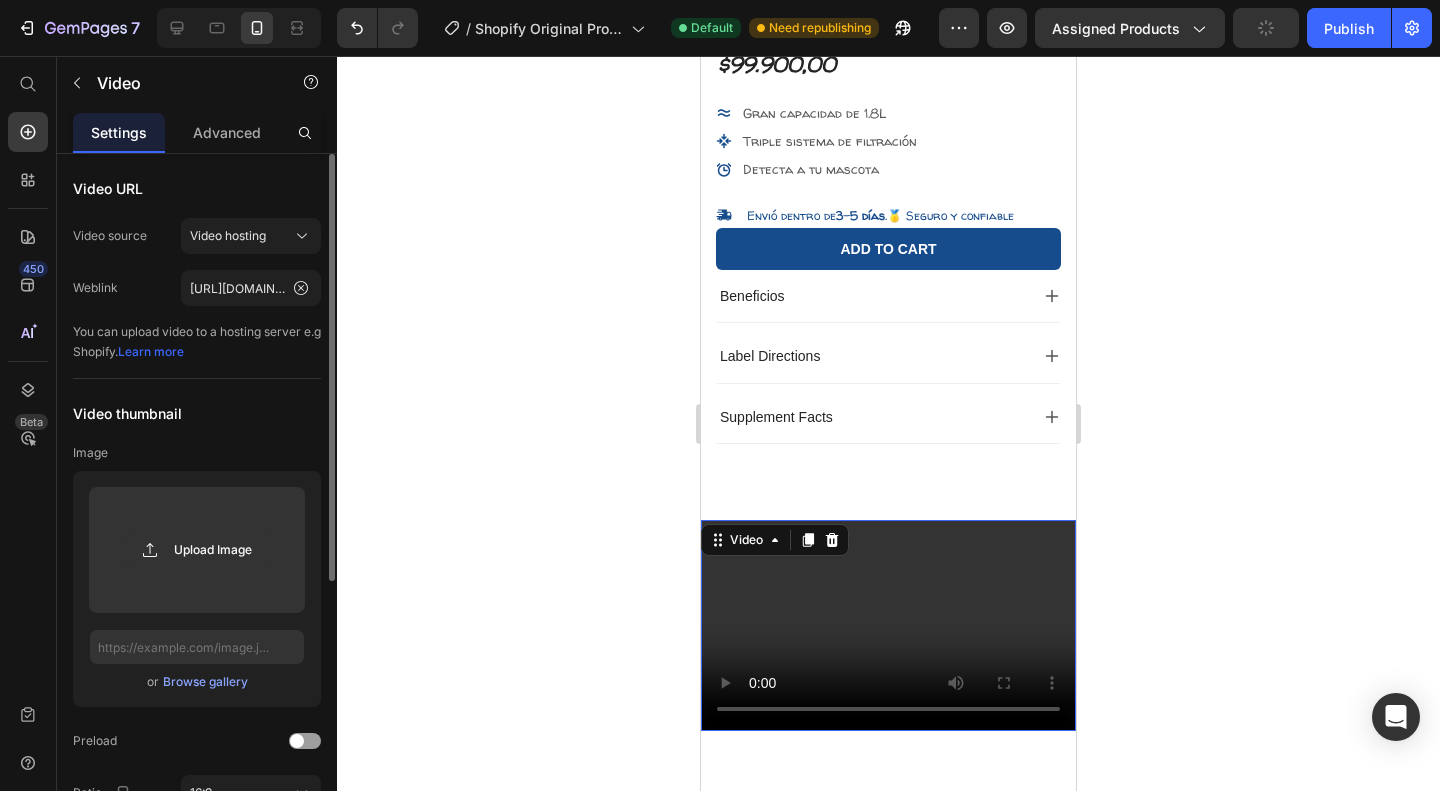 scroll, scrollTop: 551, scrollLeft: 0, axis: vertical 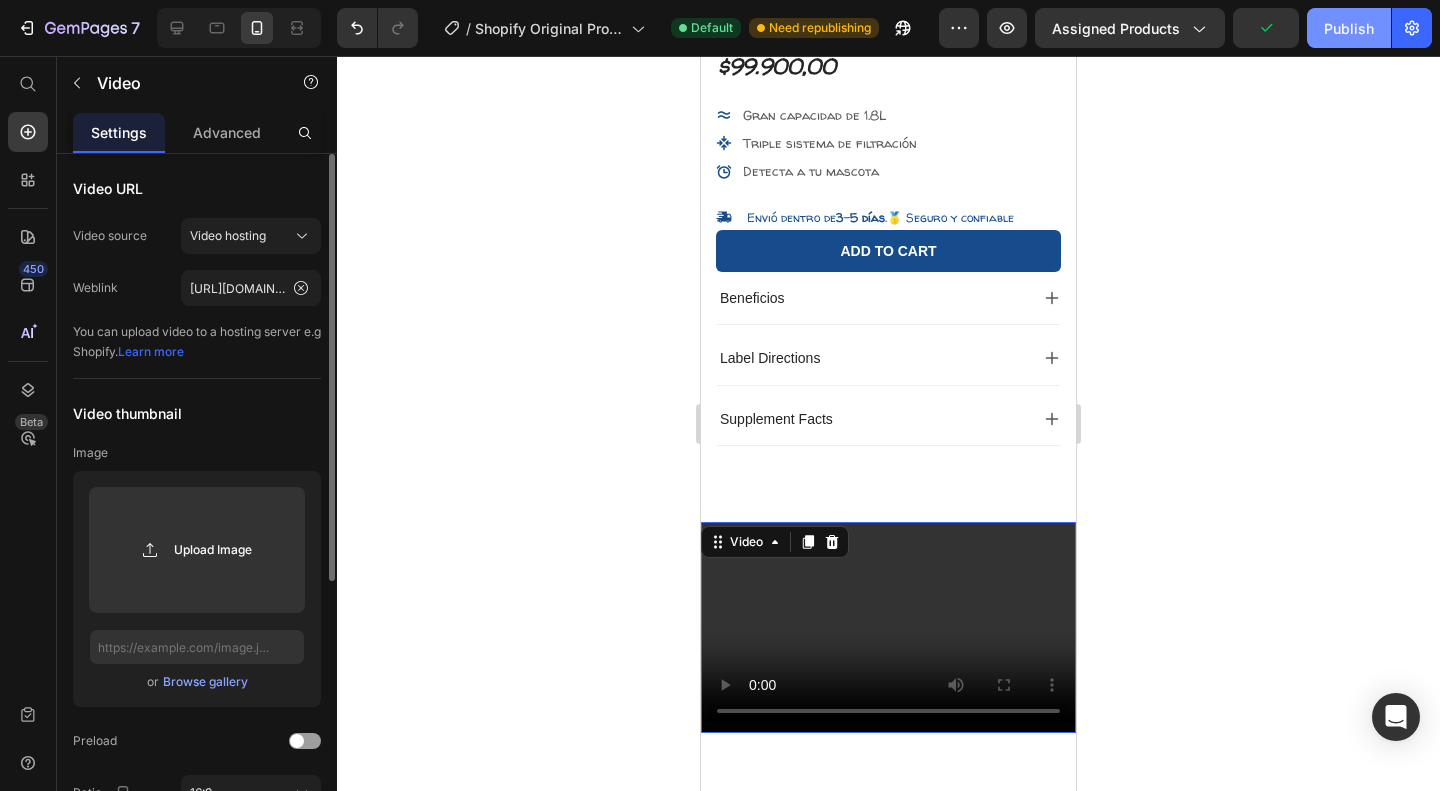 click on "Publish" at bounding box center [1349, 28] 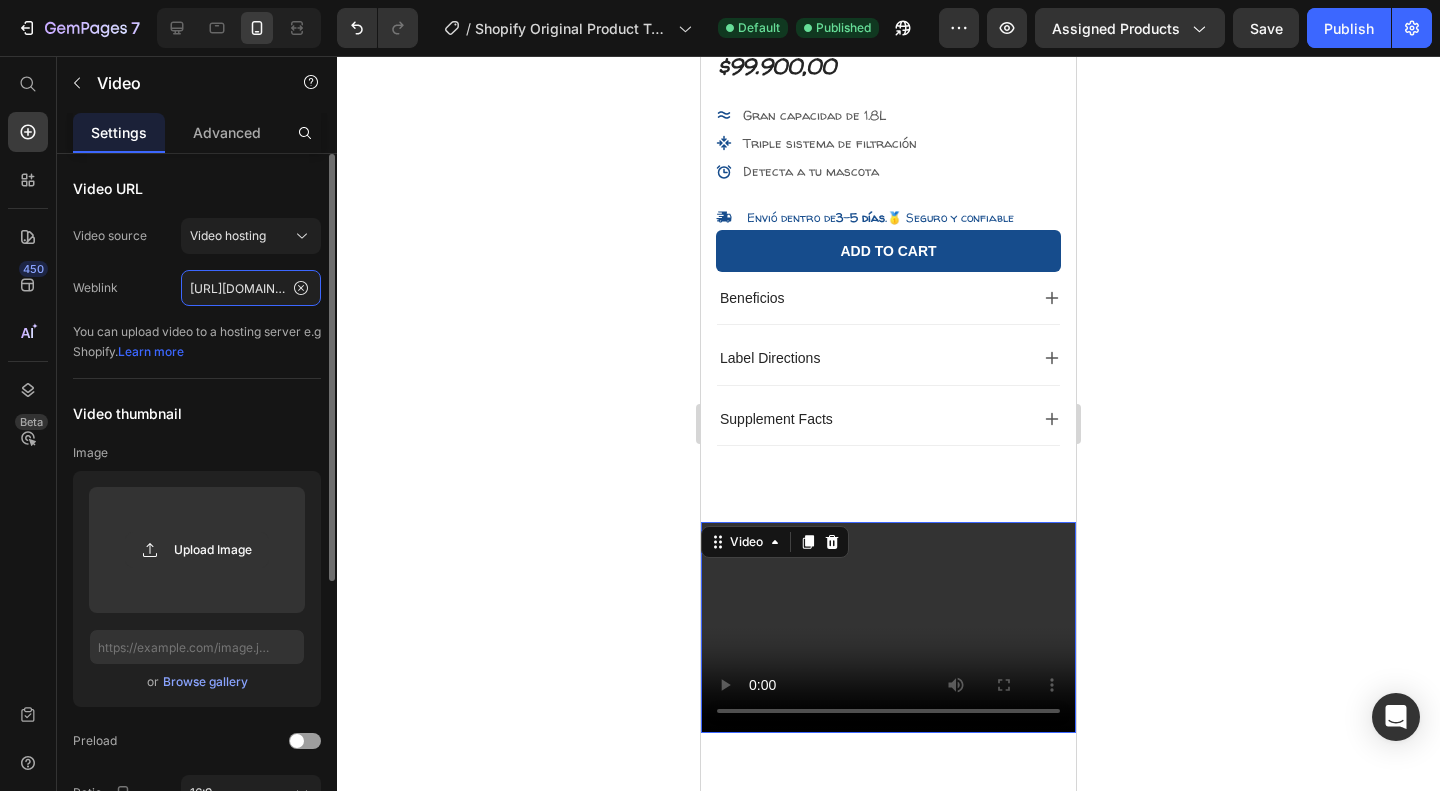 click on "[URL][DOMAIN_NAME]" 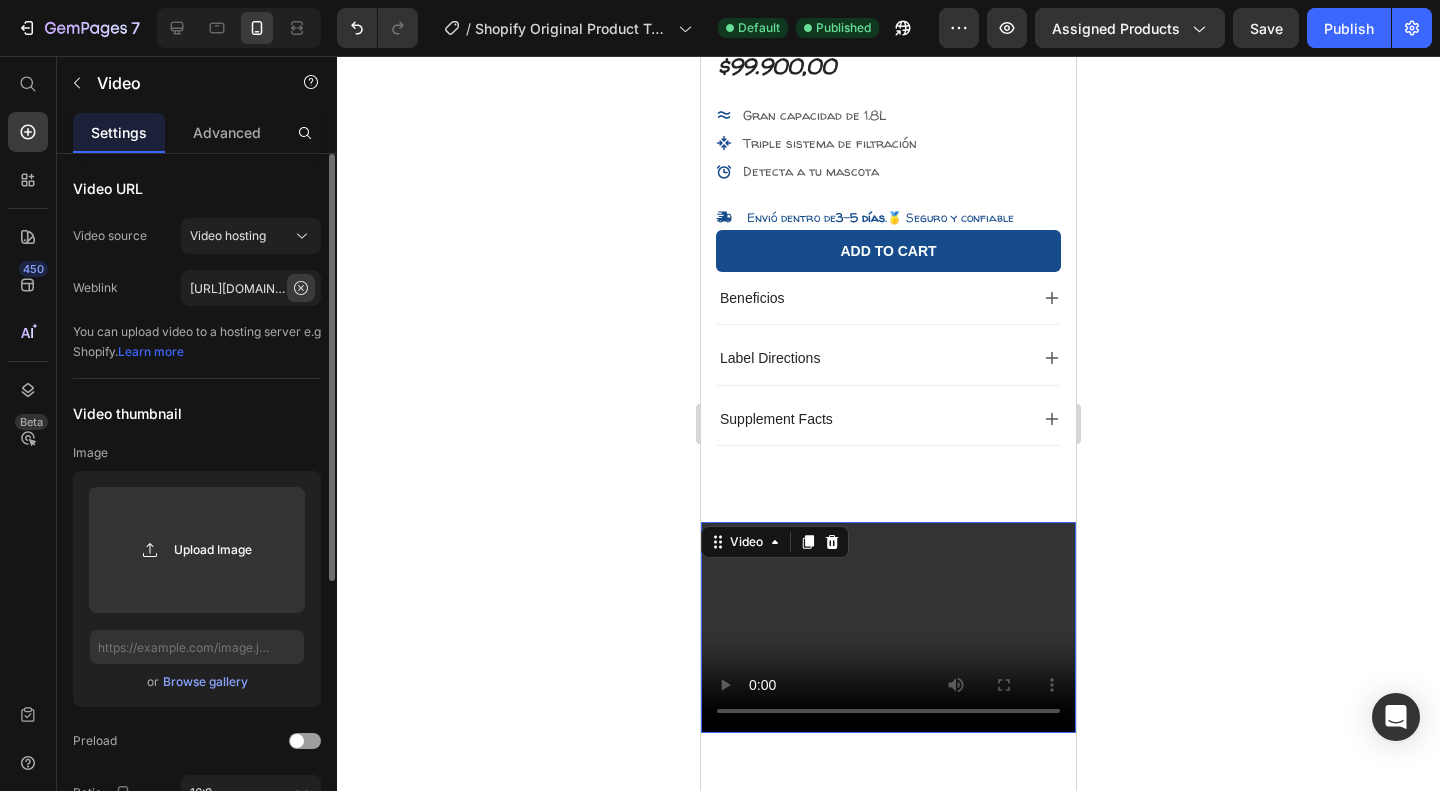 click 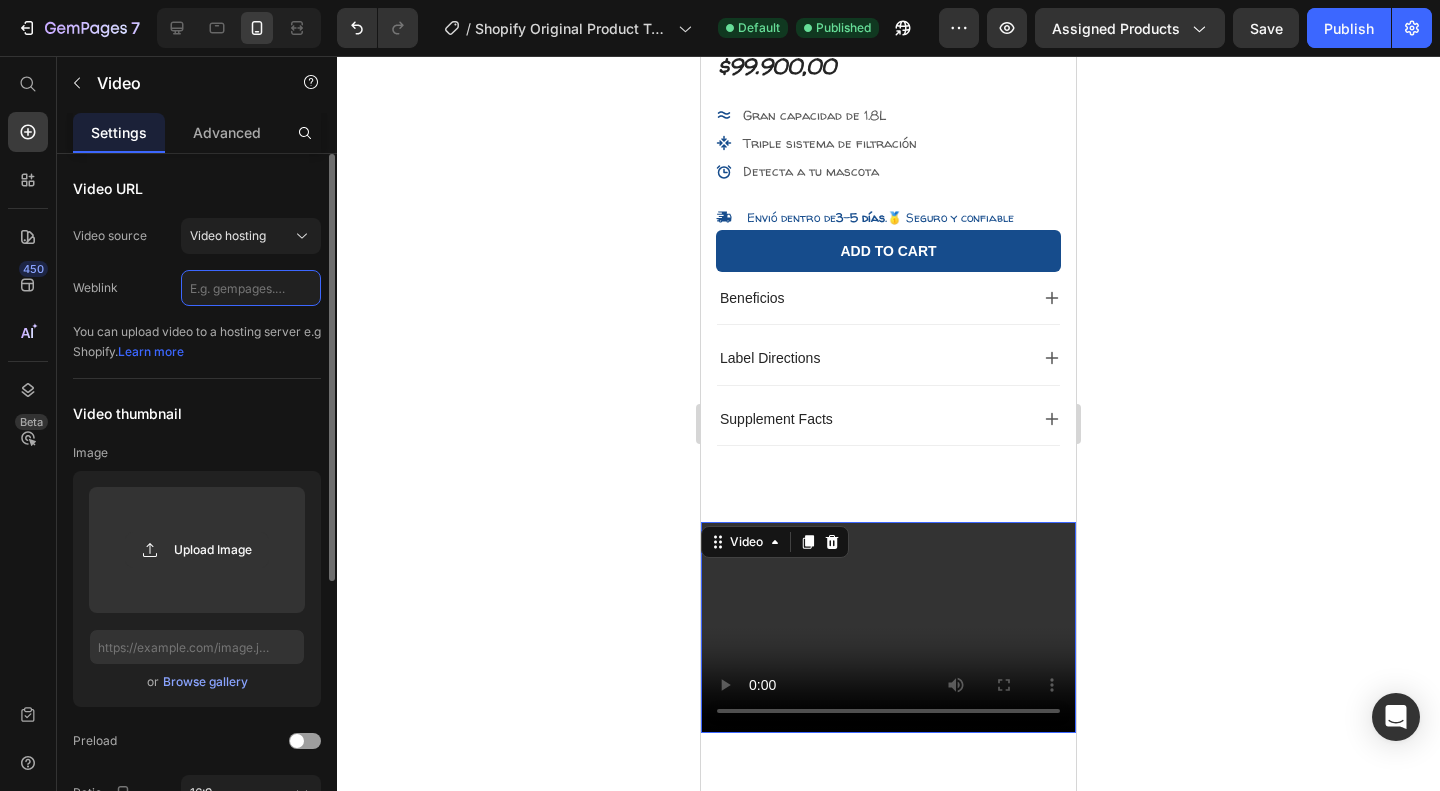 click 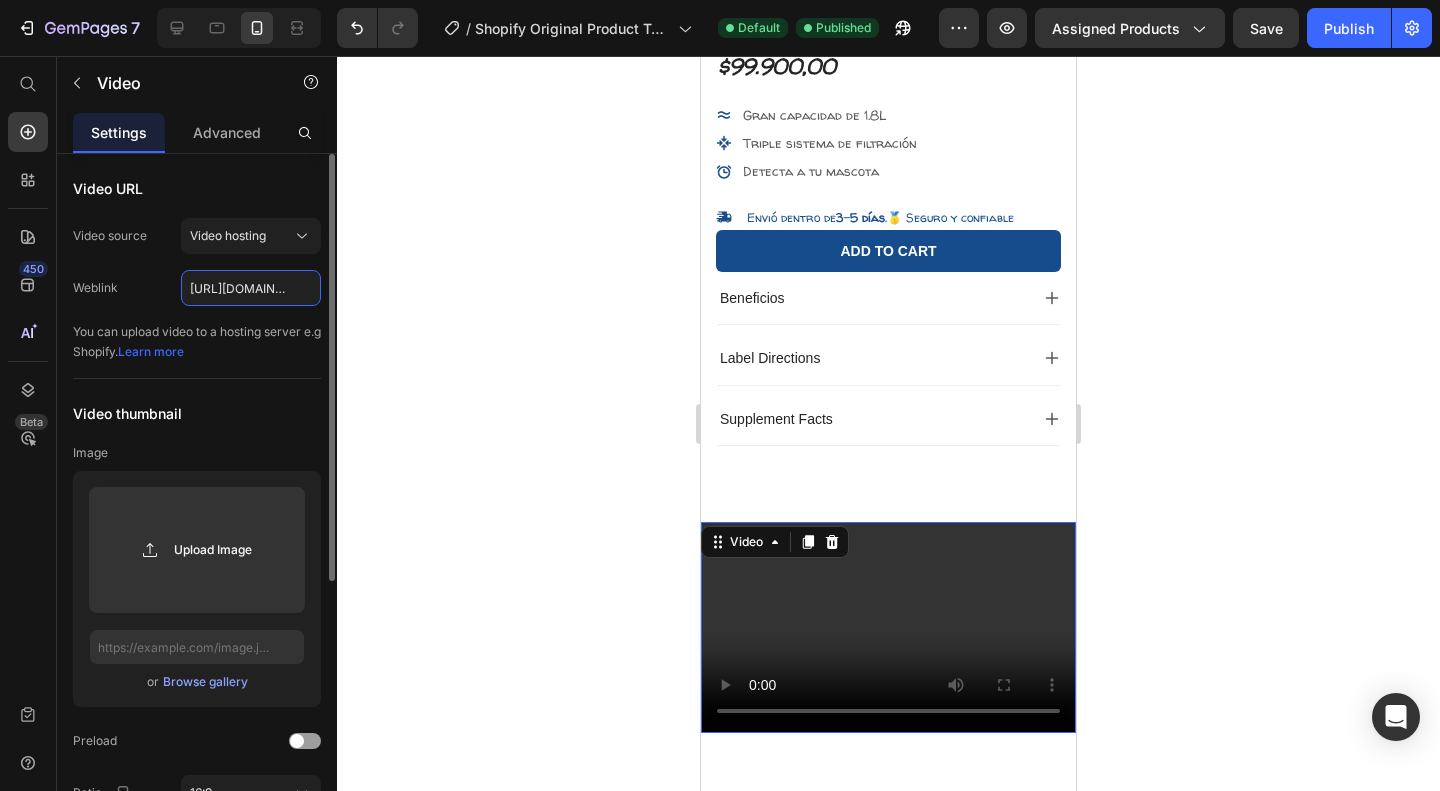 scroll, scrollTop: 0, scrollLeft: 196, axis: horizontal 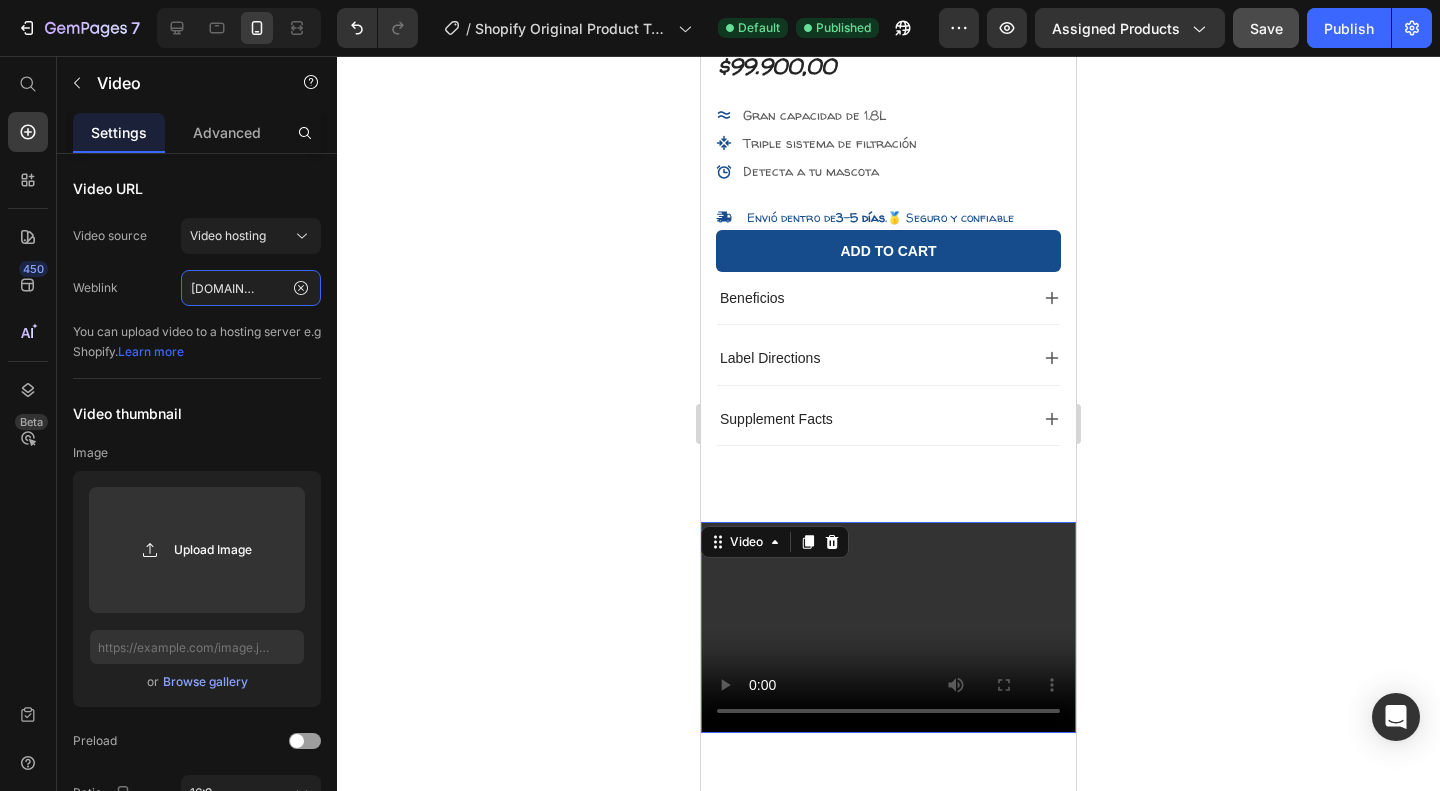 type on "https://www.youtube.com/watch?v=xvwWFgWt4GY" 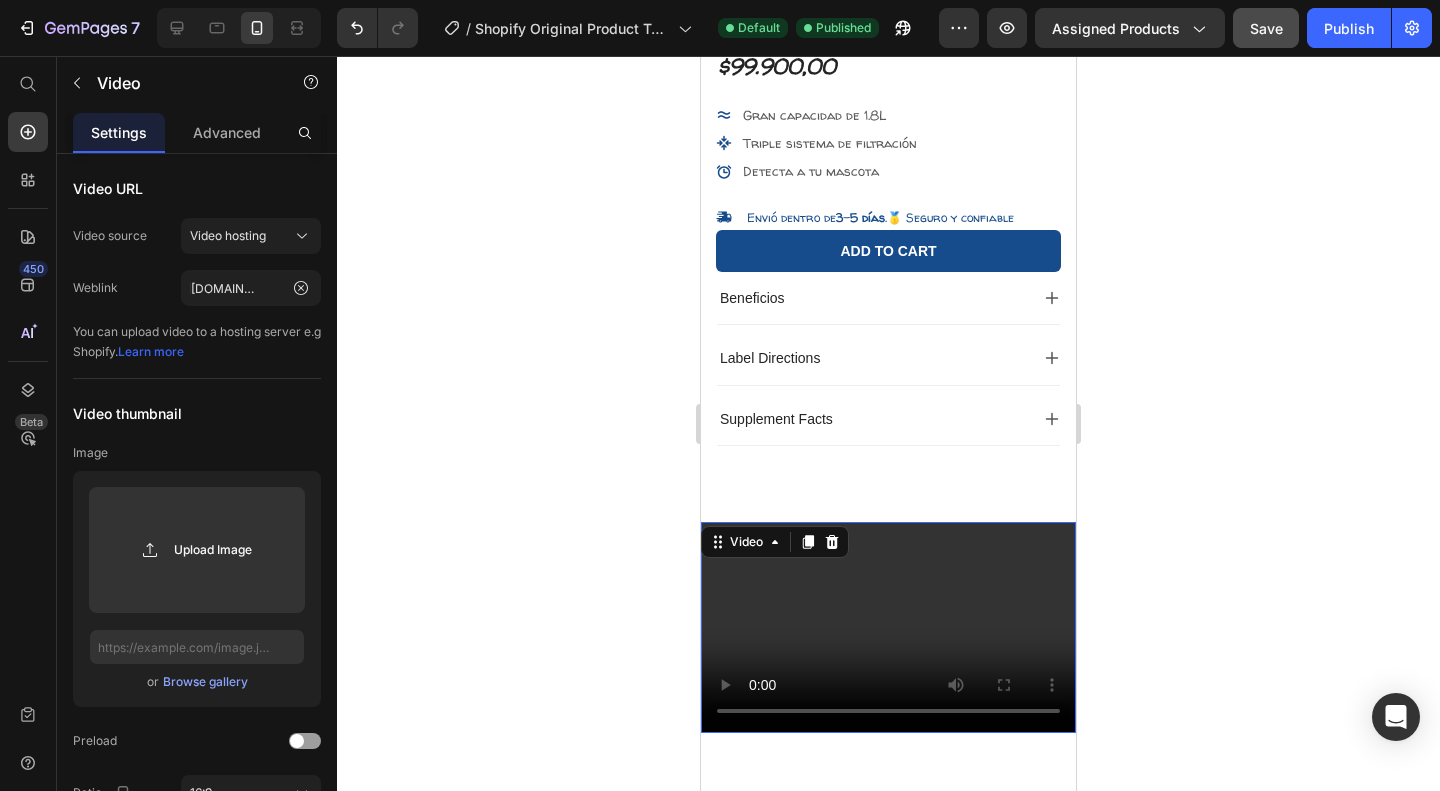 click on "Save" at bounding box center (1266, 28) 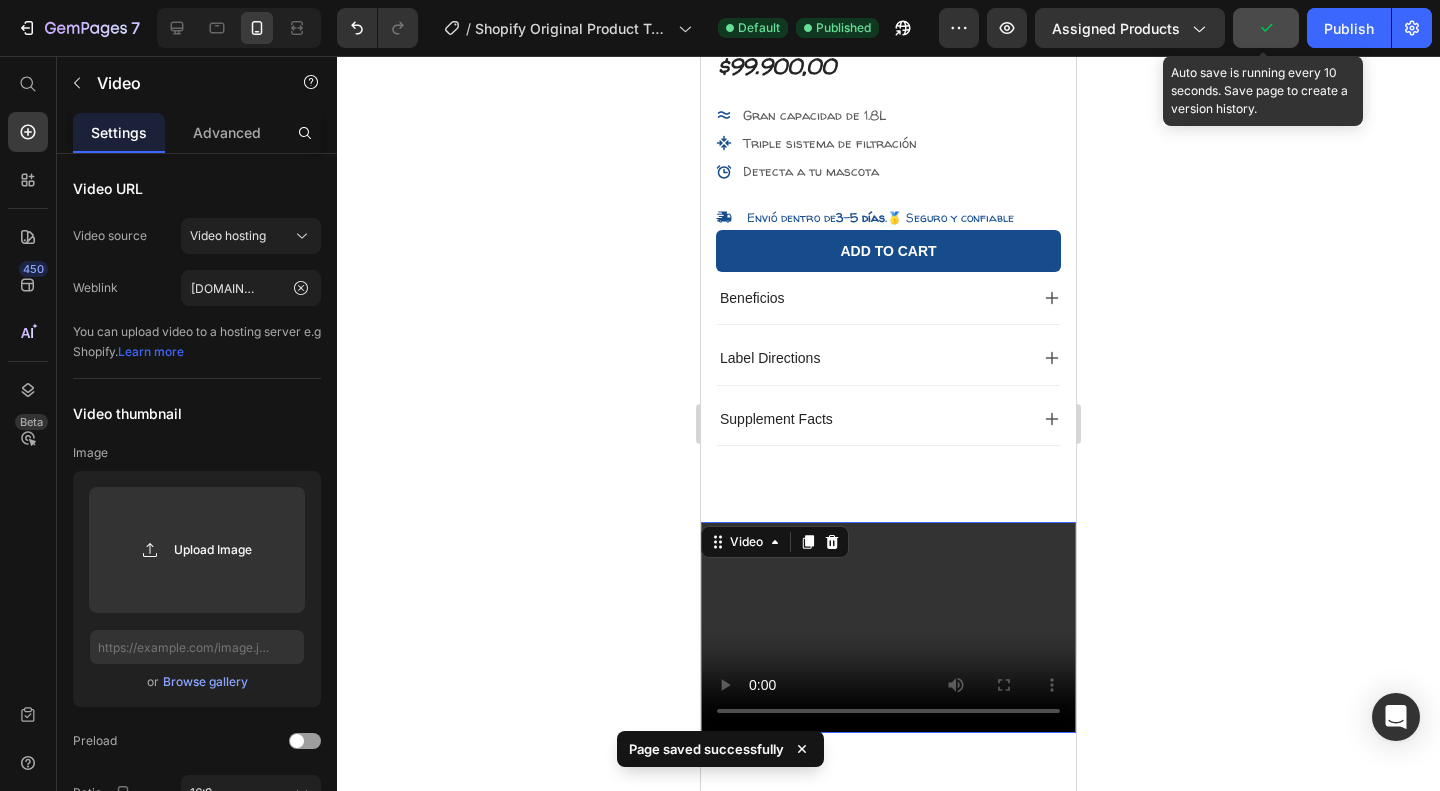 scroll, scrollTop: 0, scrollLeft: 0, axis: both 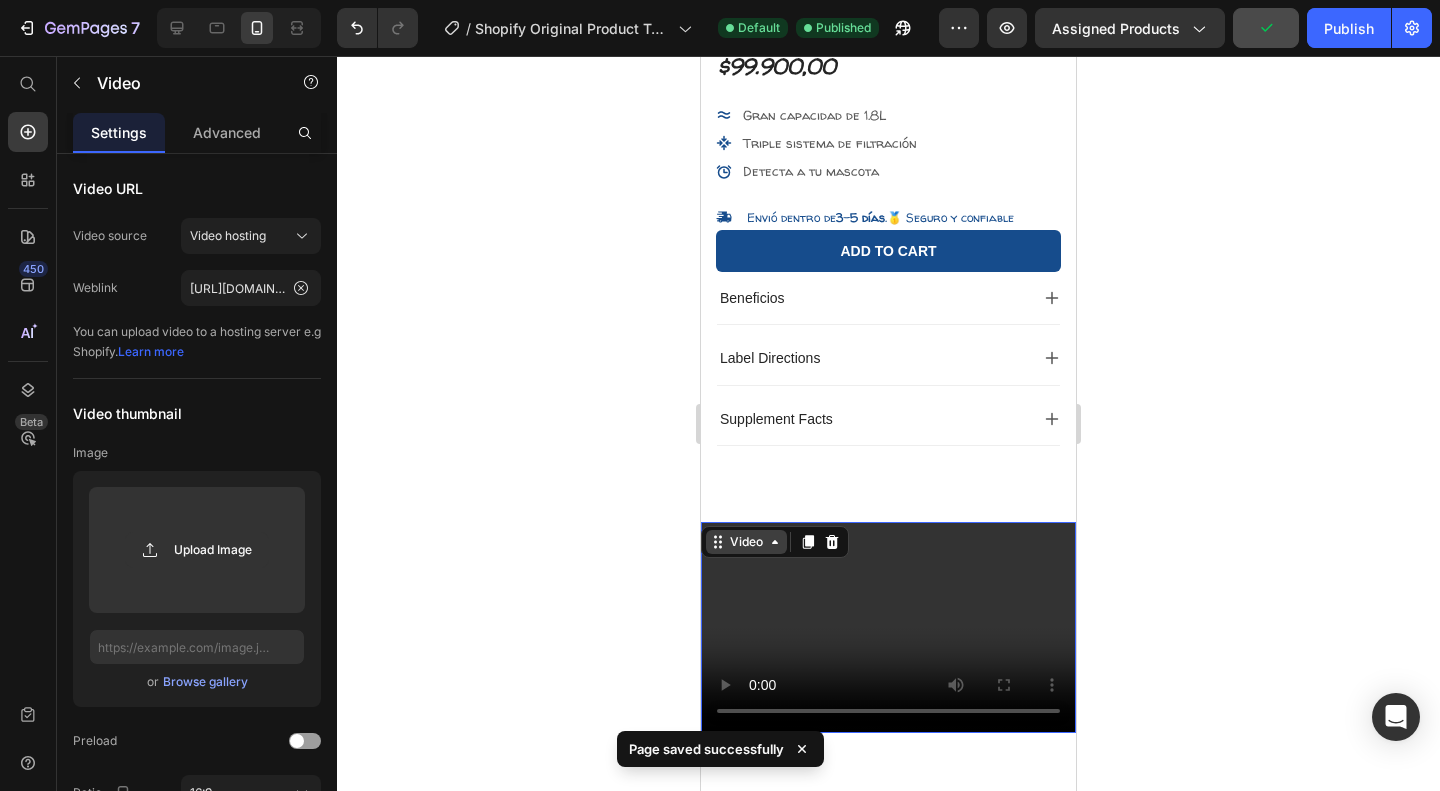 click on "Video" at bounding box center (746, 542) 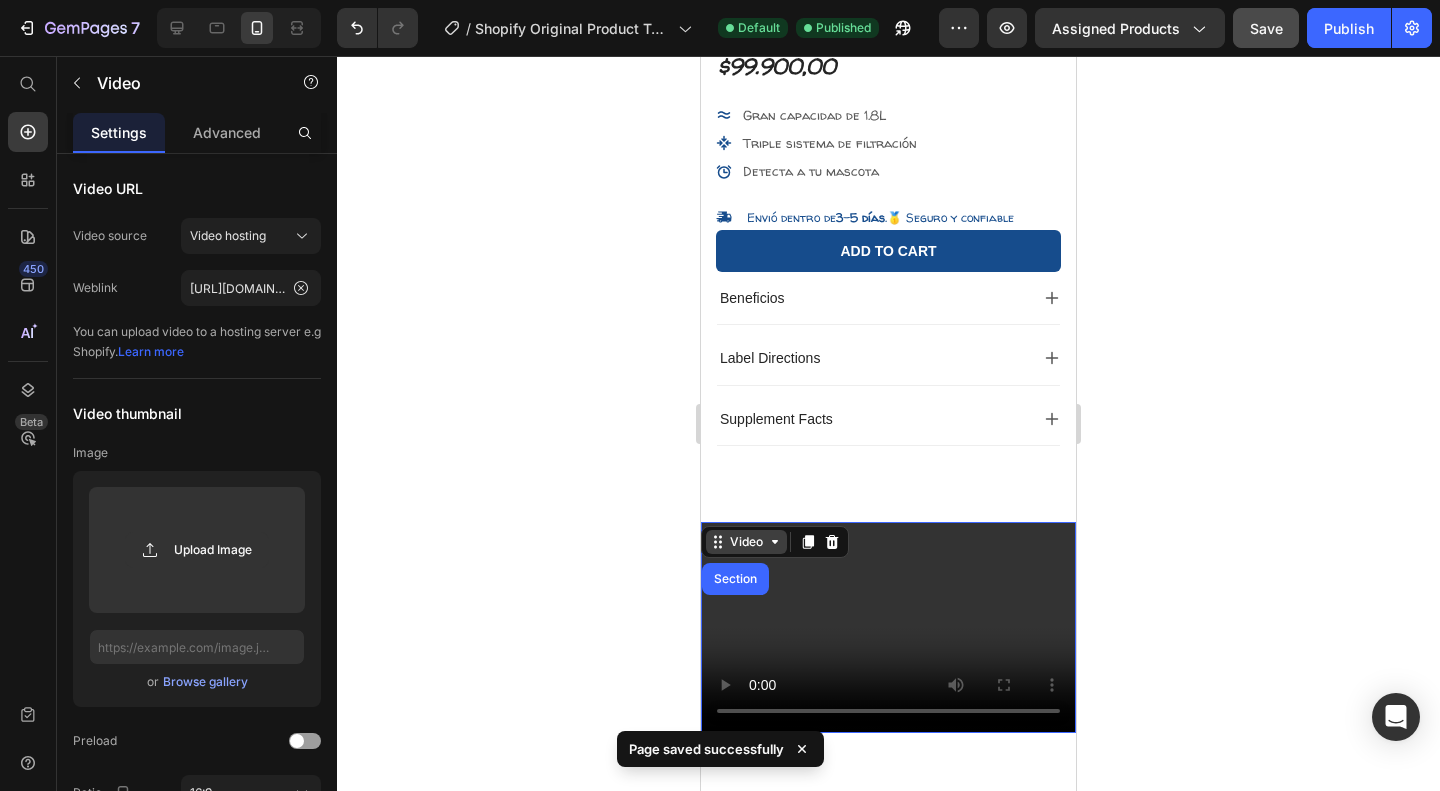 click on "Video" at bounding box center [746, 542] 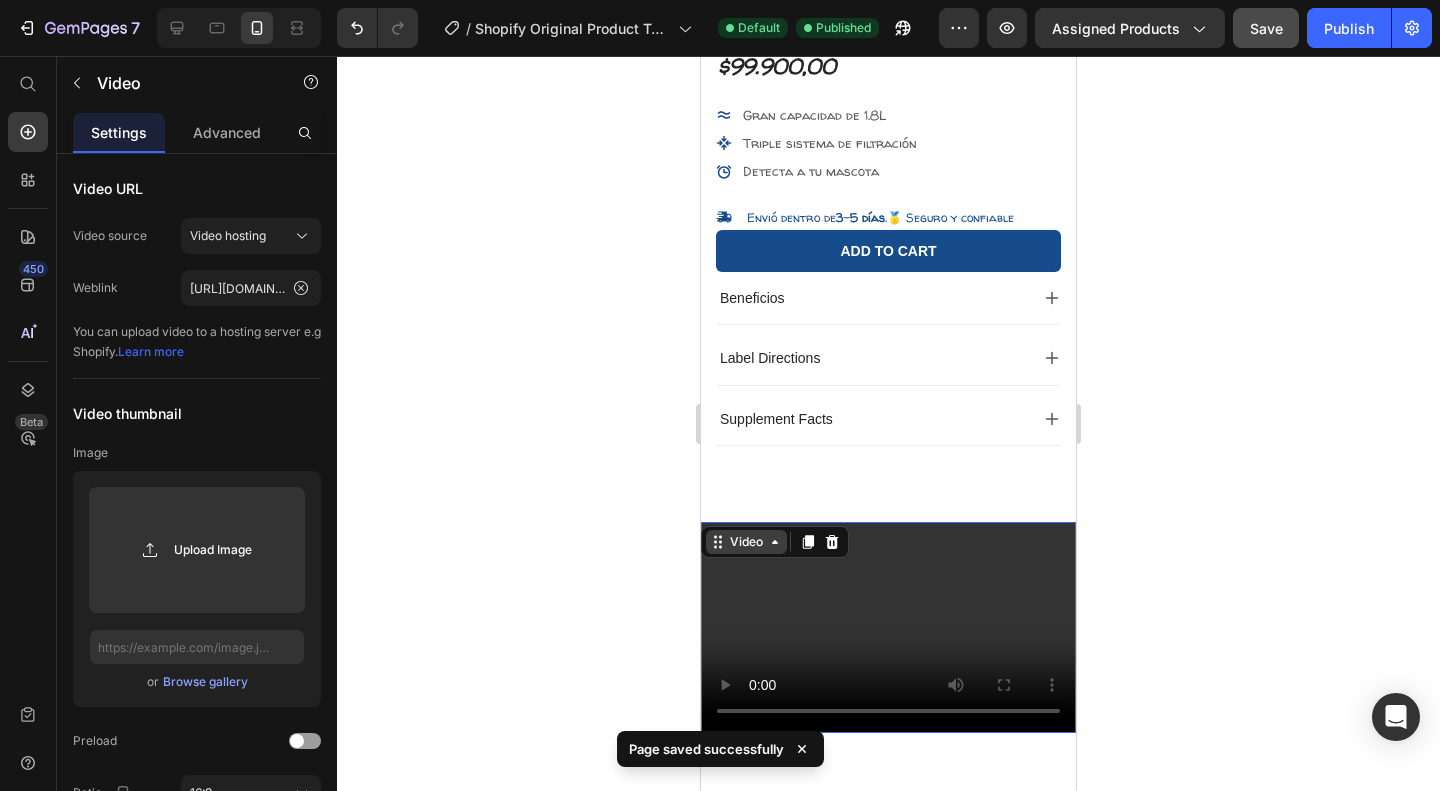 click 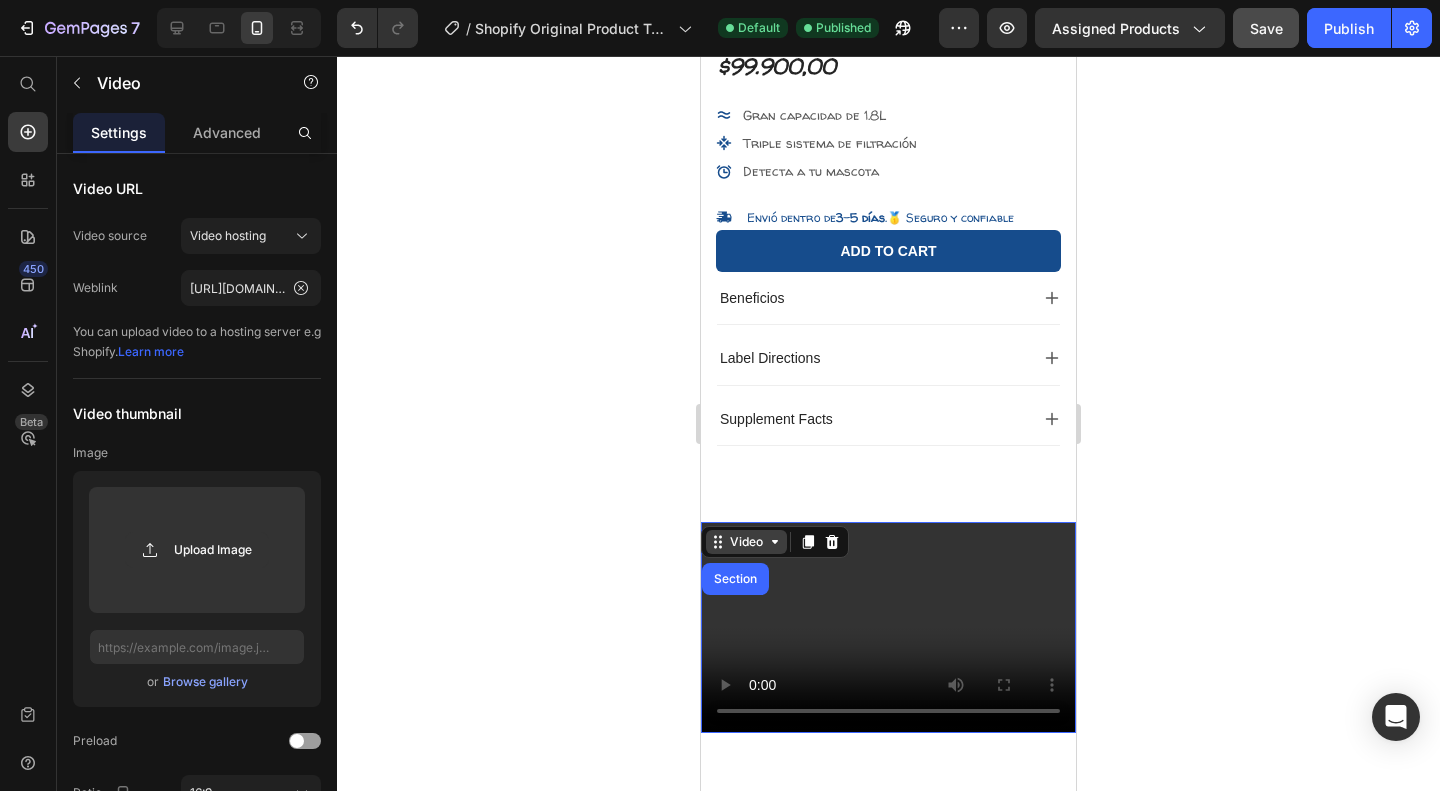 click 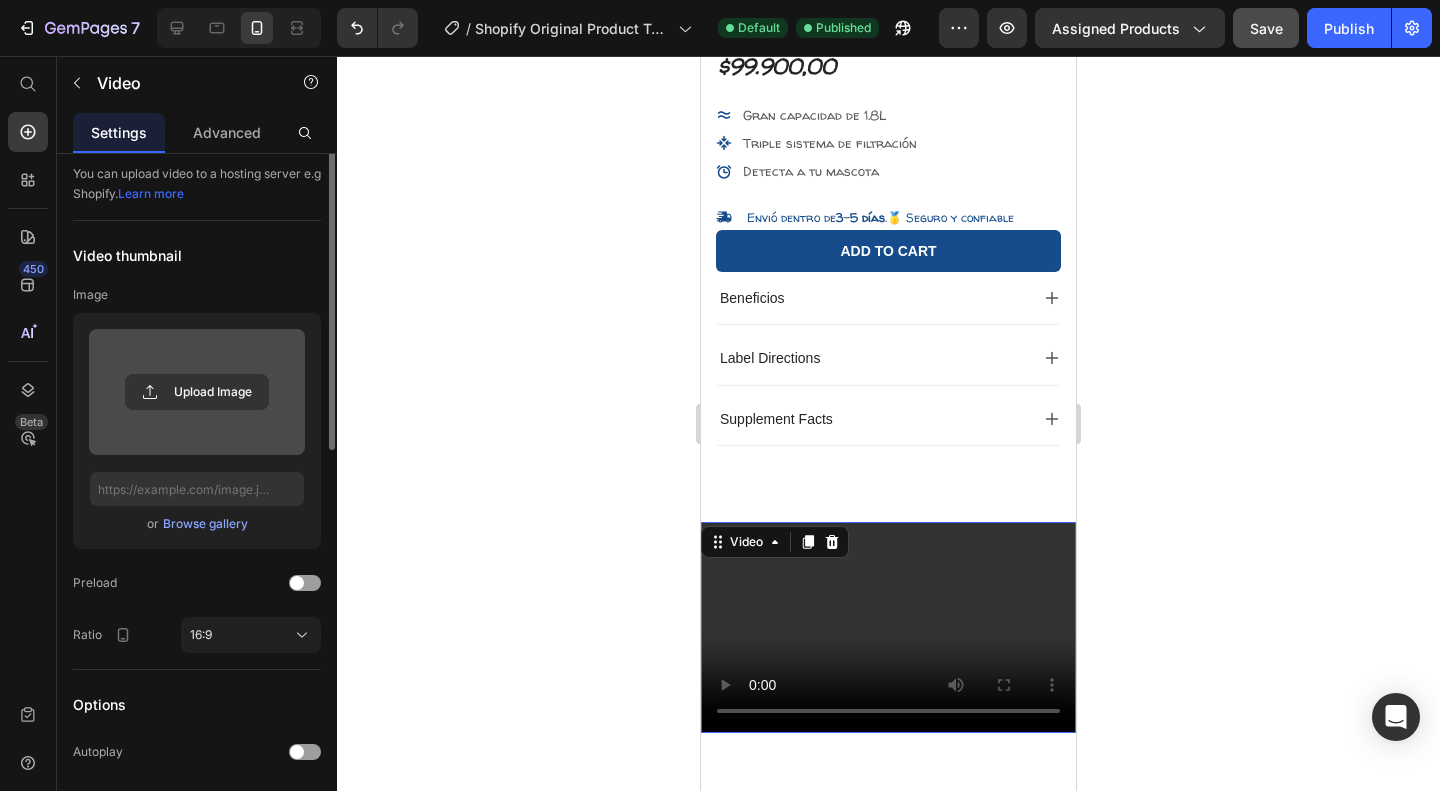 scroll, scrollTop: 0, scrollLeft: 0, axis: both 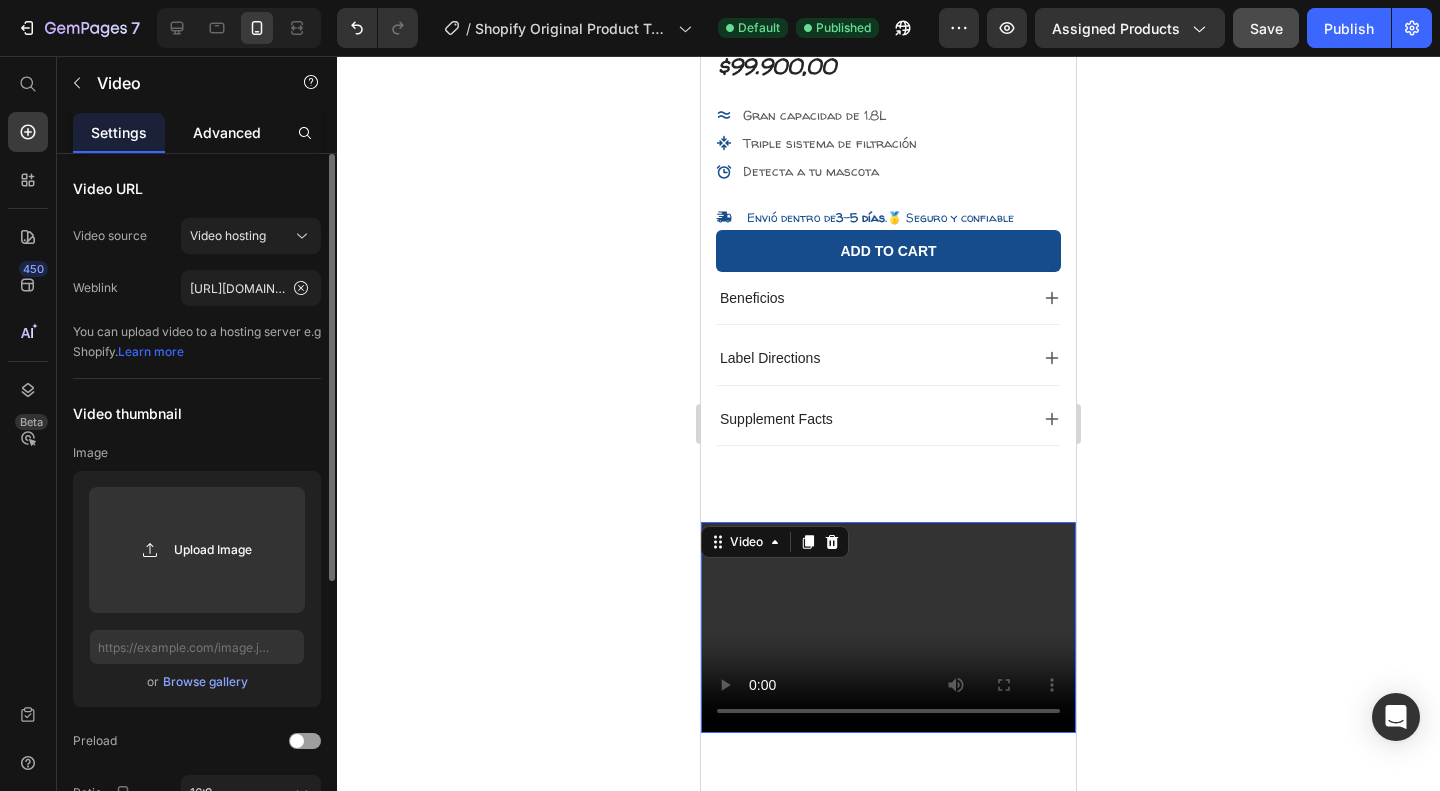 click on "Advanced" at bounding box center (227, 132) 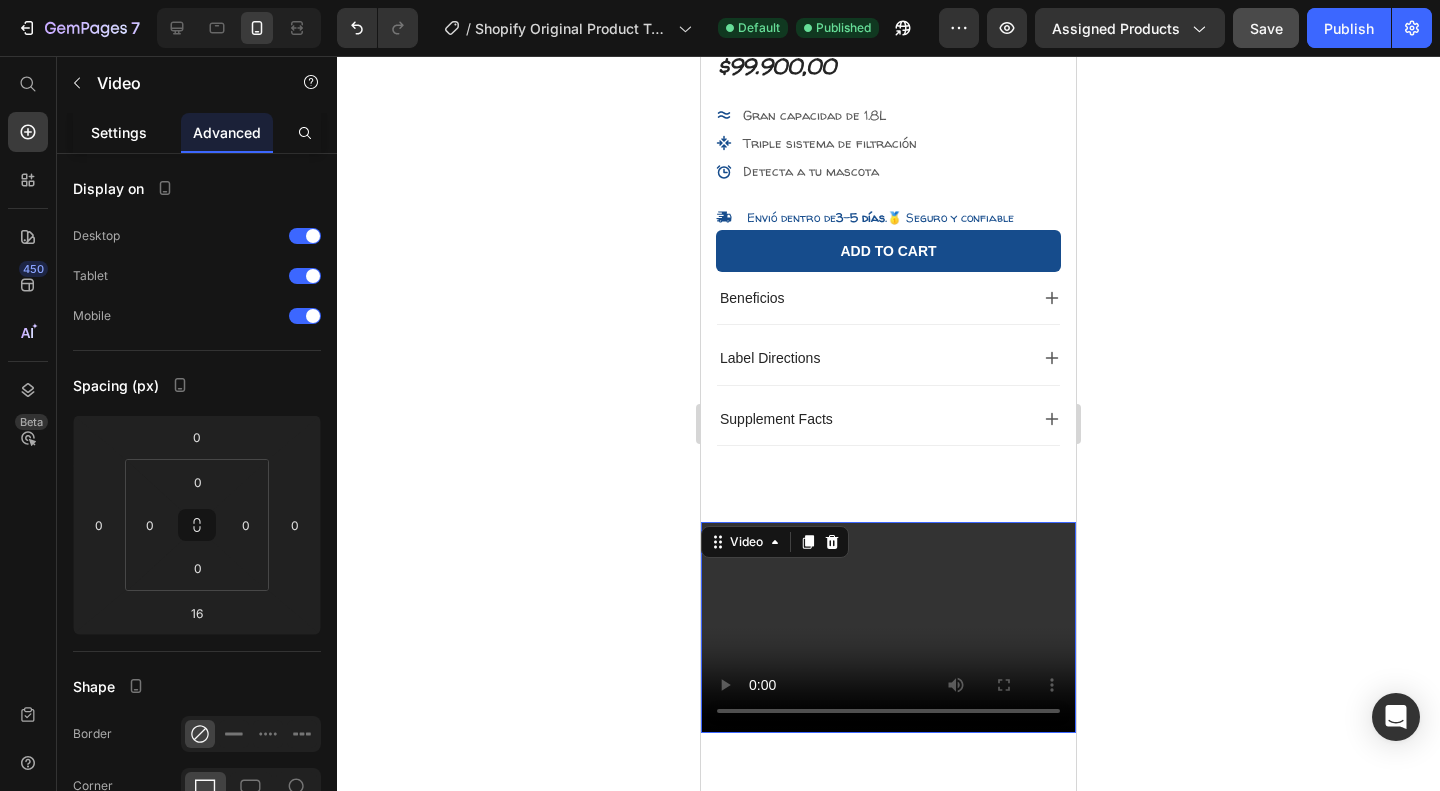 click on "Settings" at bounding box center [119, 132] 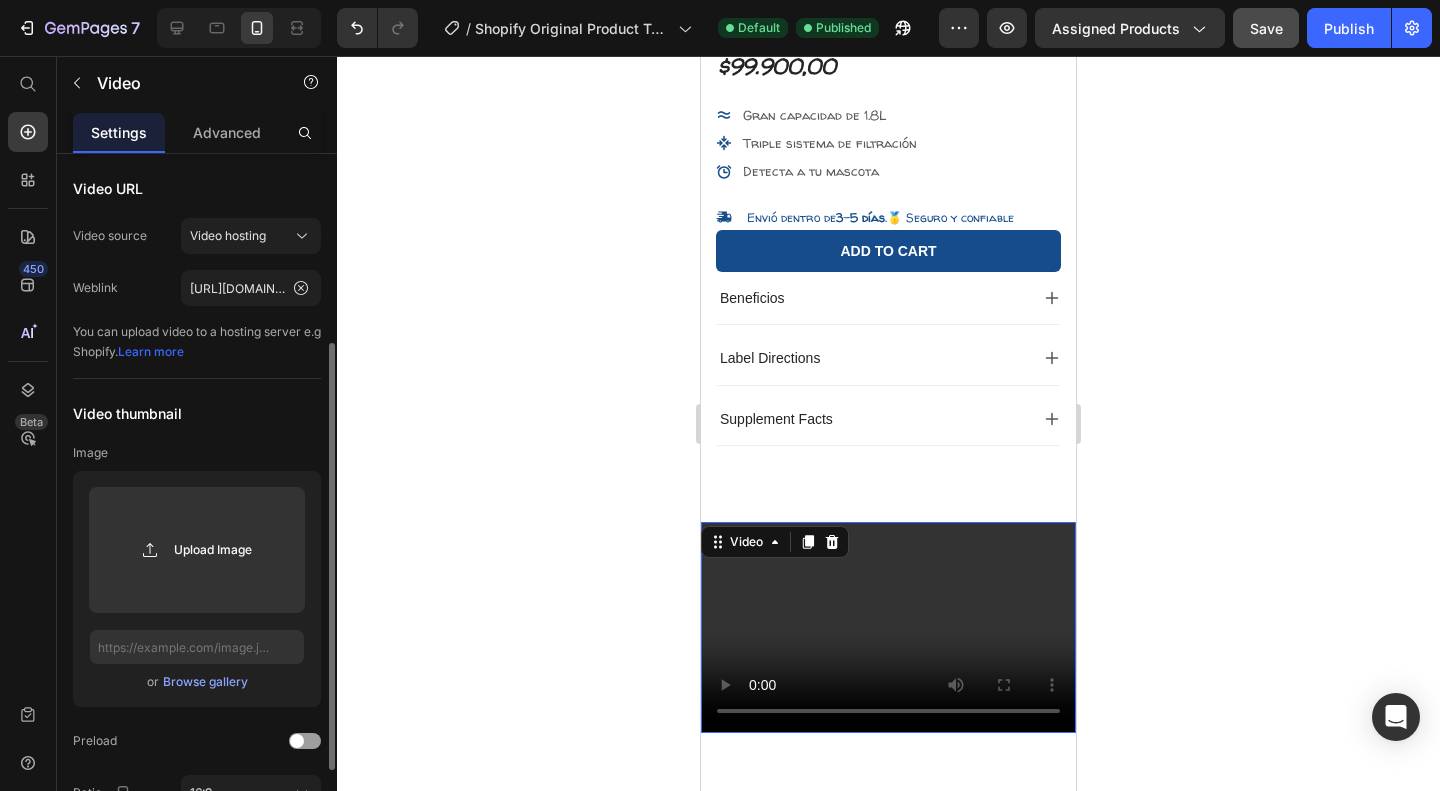 scroll, scrollTop: 434, scrollLeft: 0, axis: vertical 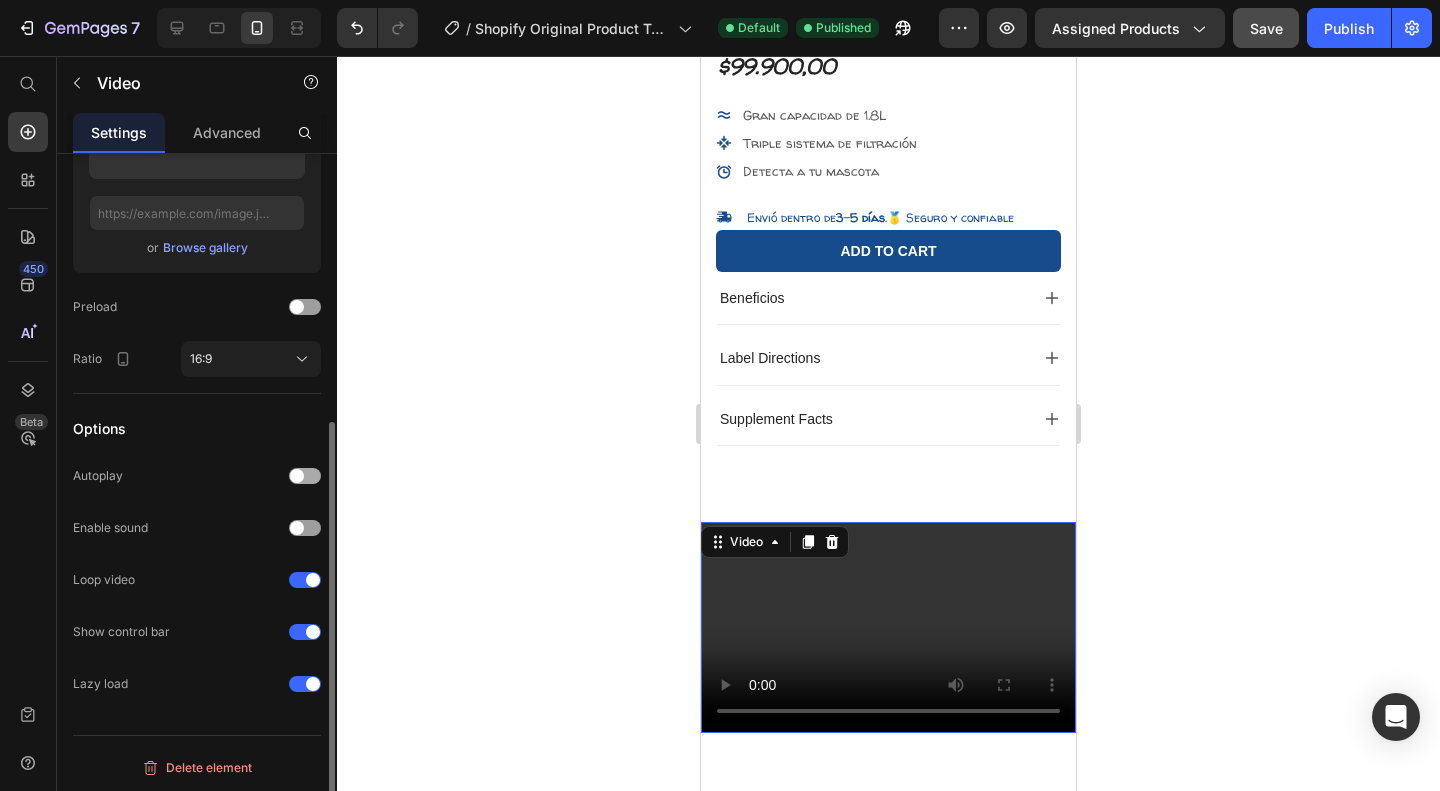 click on "Autoplay" 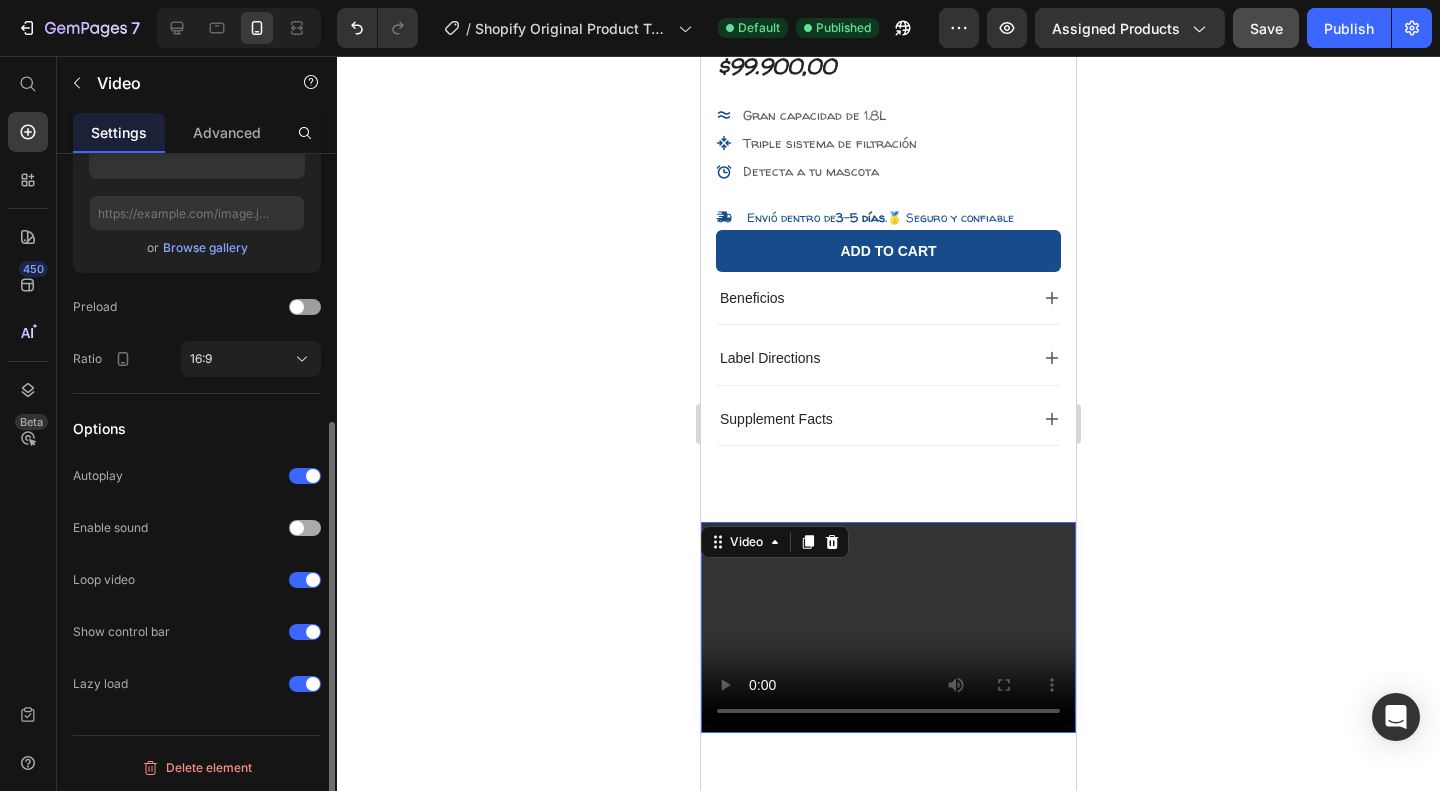 click on "Enable sound" 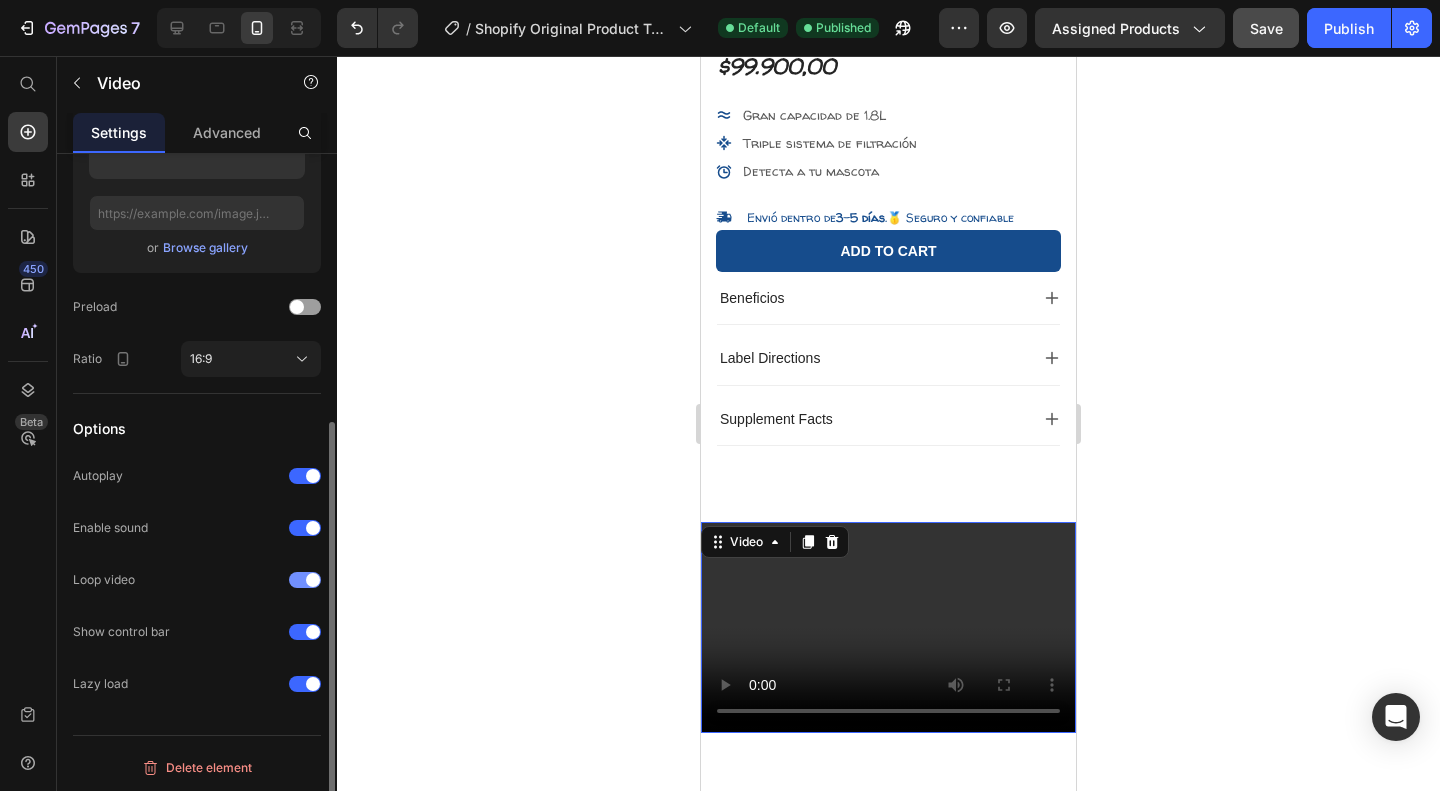 click on "Loop video" 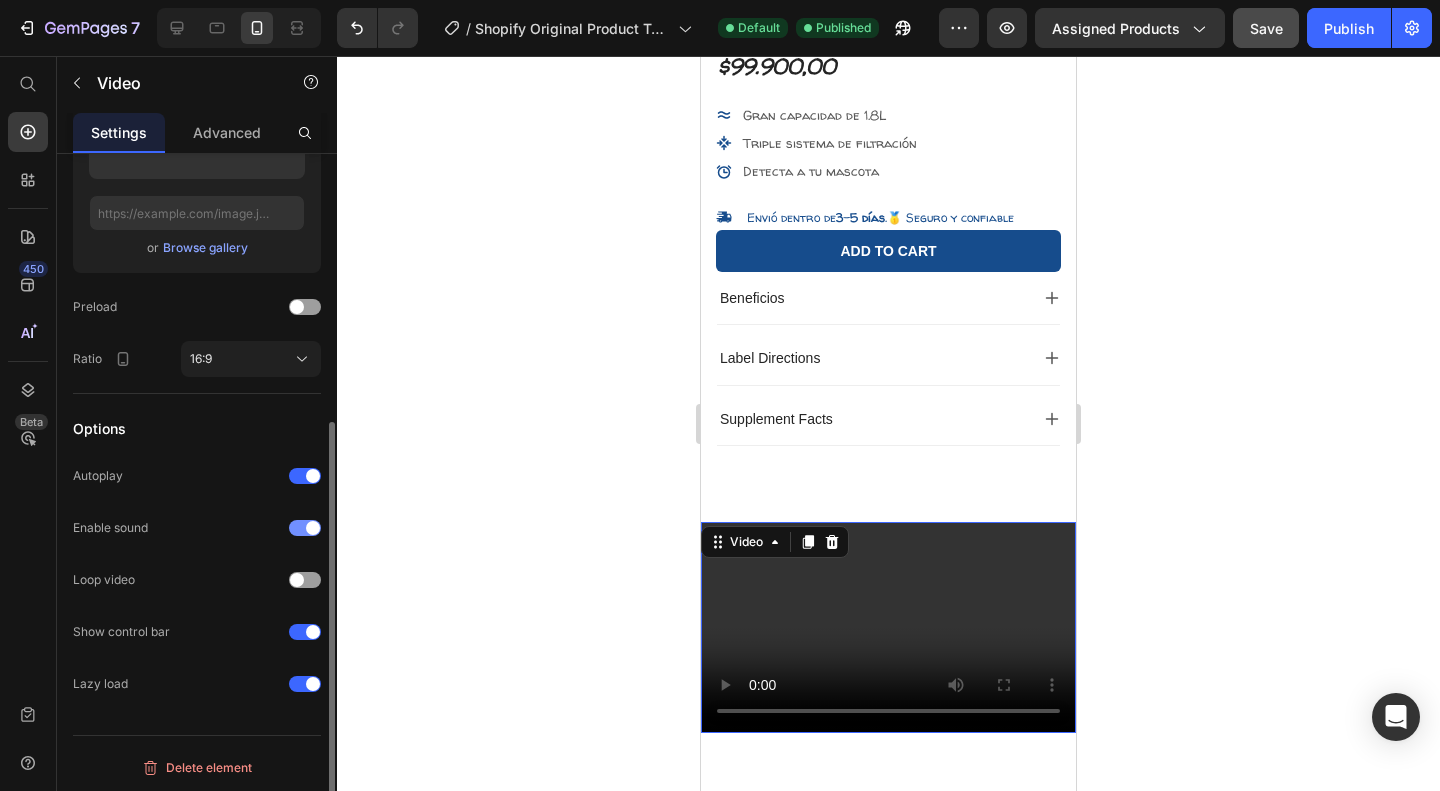 click on "Enable sound" 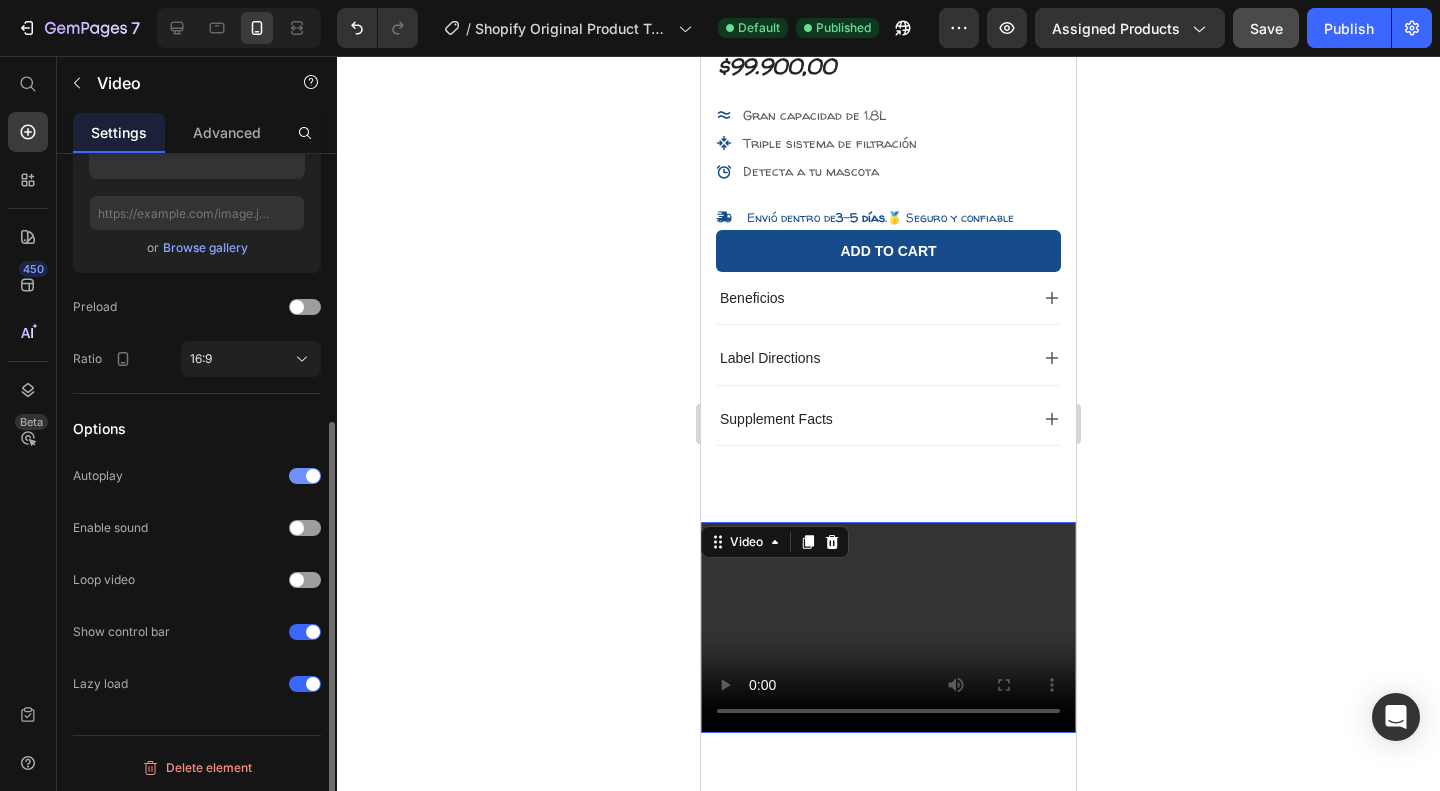 click at bounding box center [305, 476] 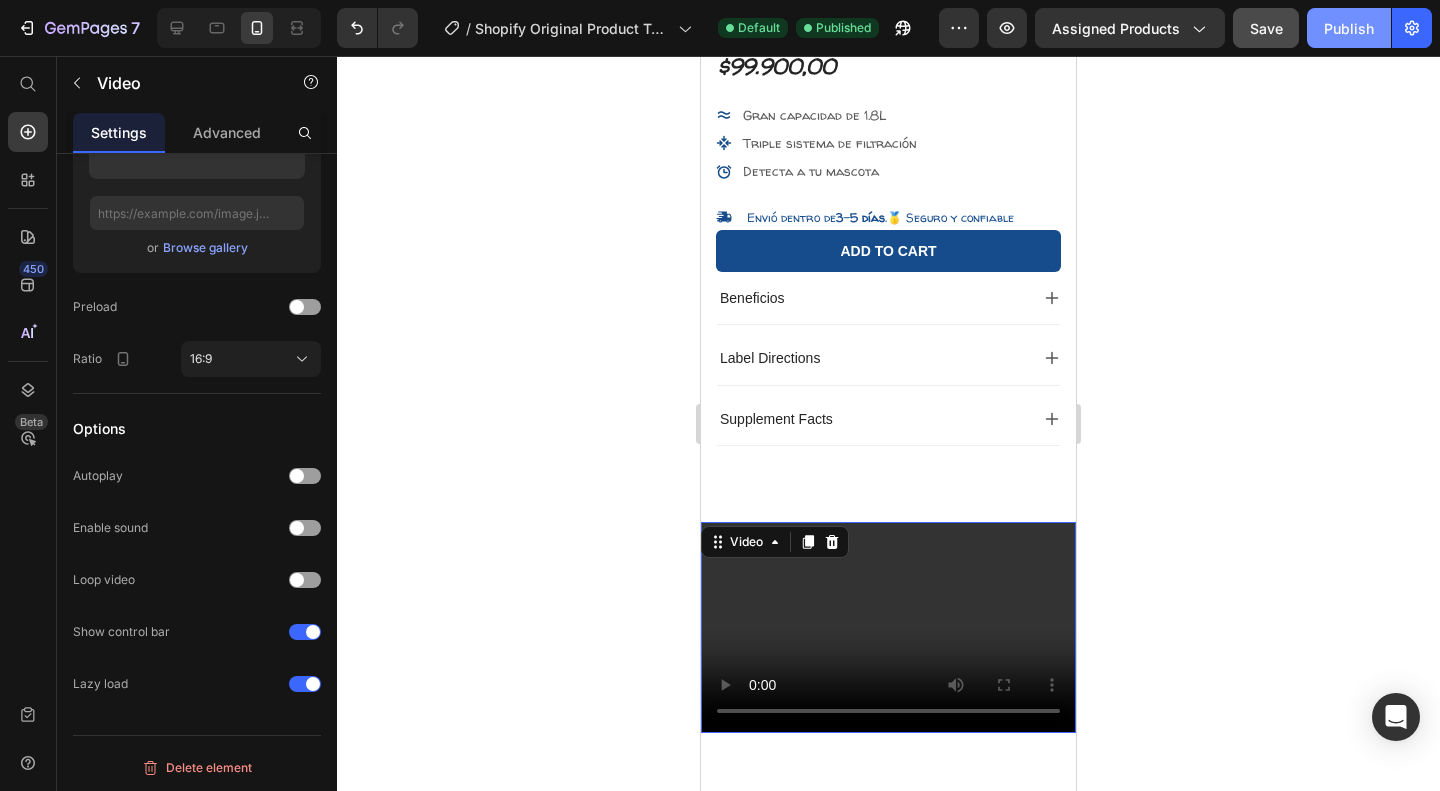 click on "Publish" at bounding box center (1349, 28) 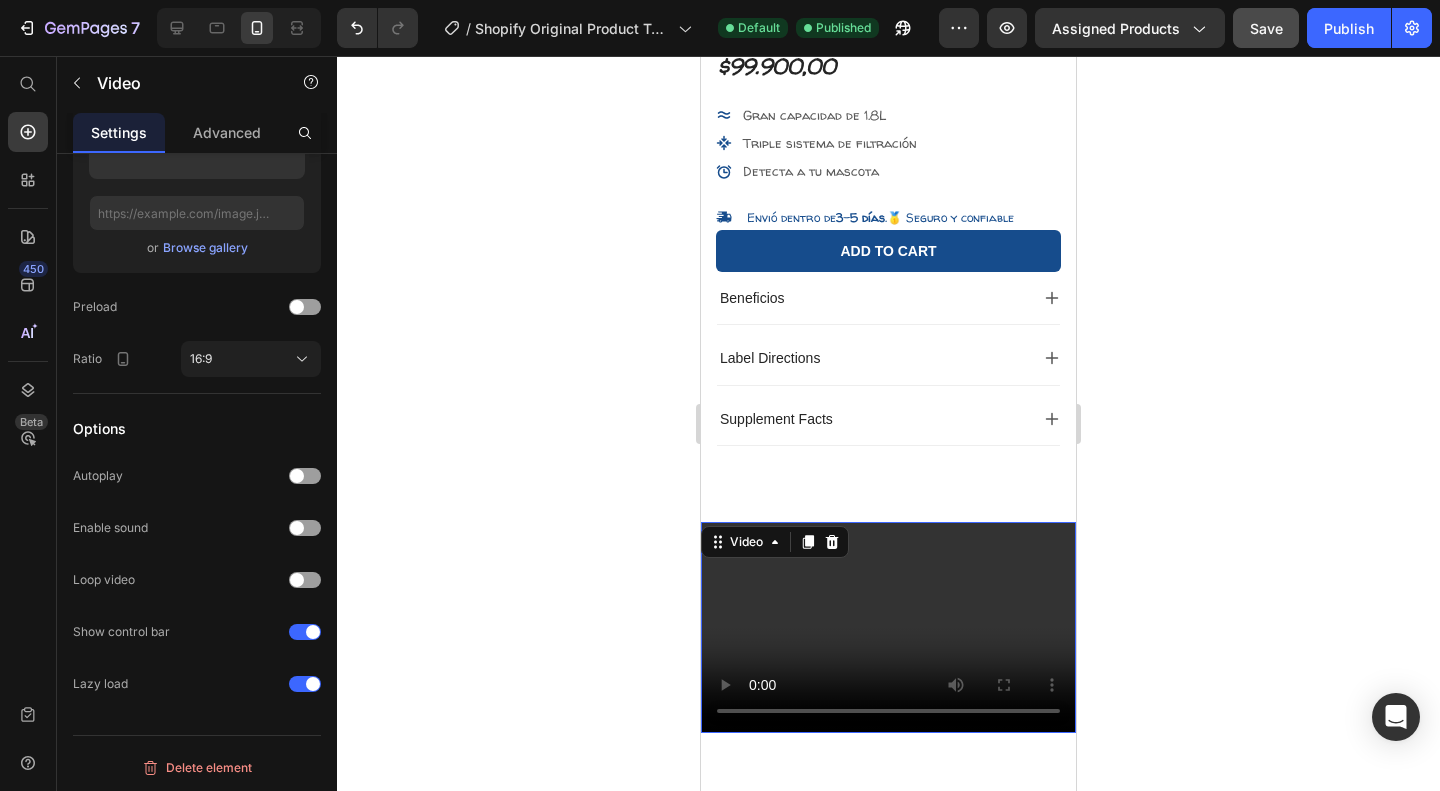 click on "Video" at bounding box center [775, 542] 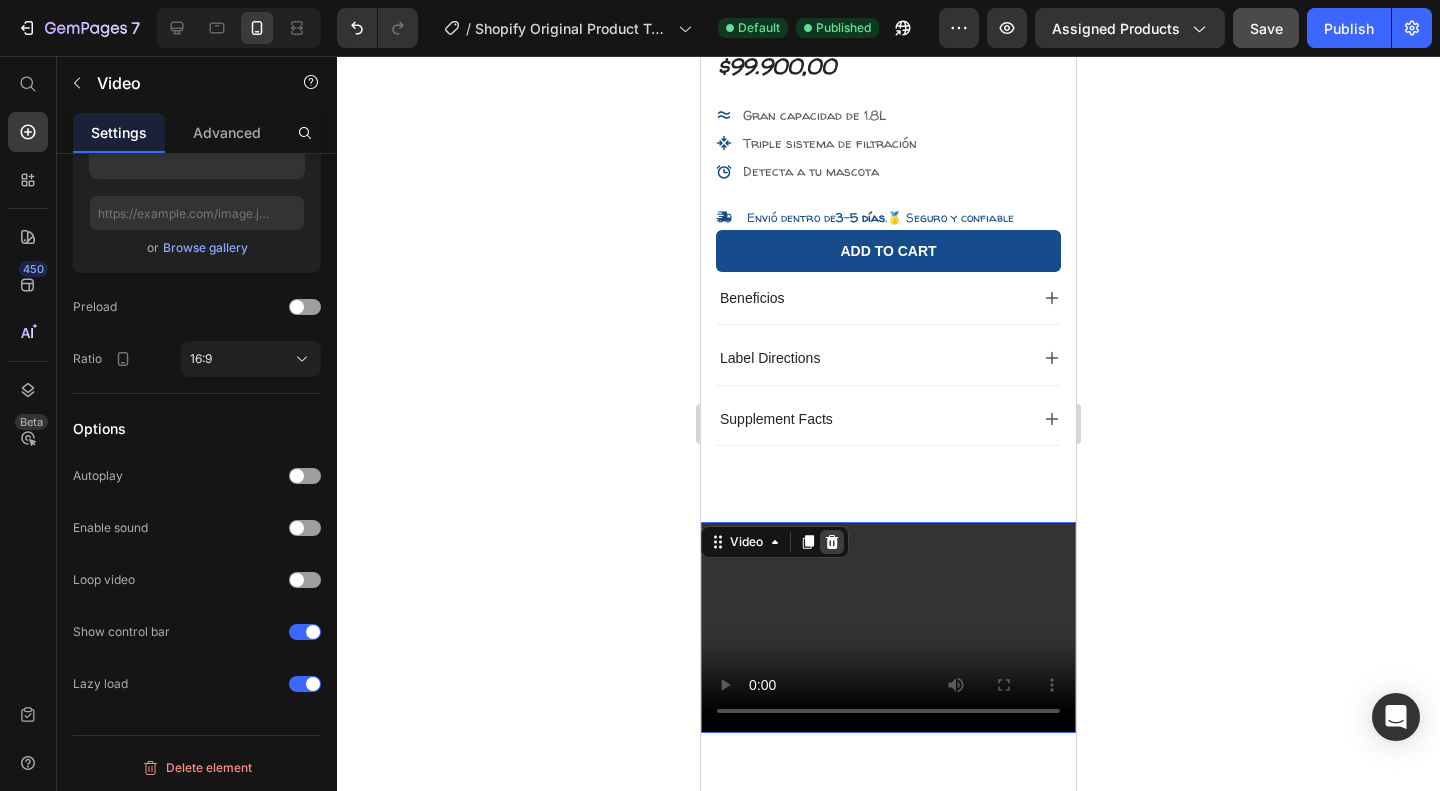 click 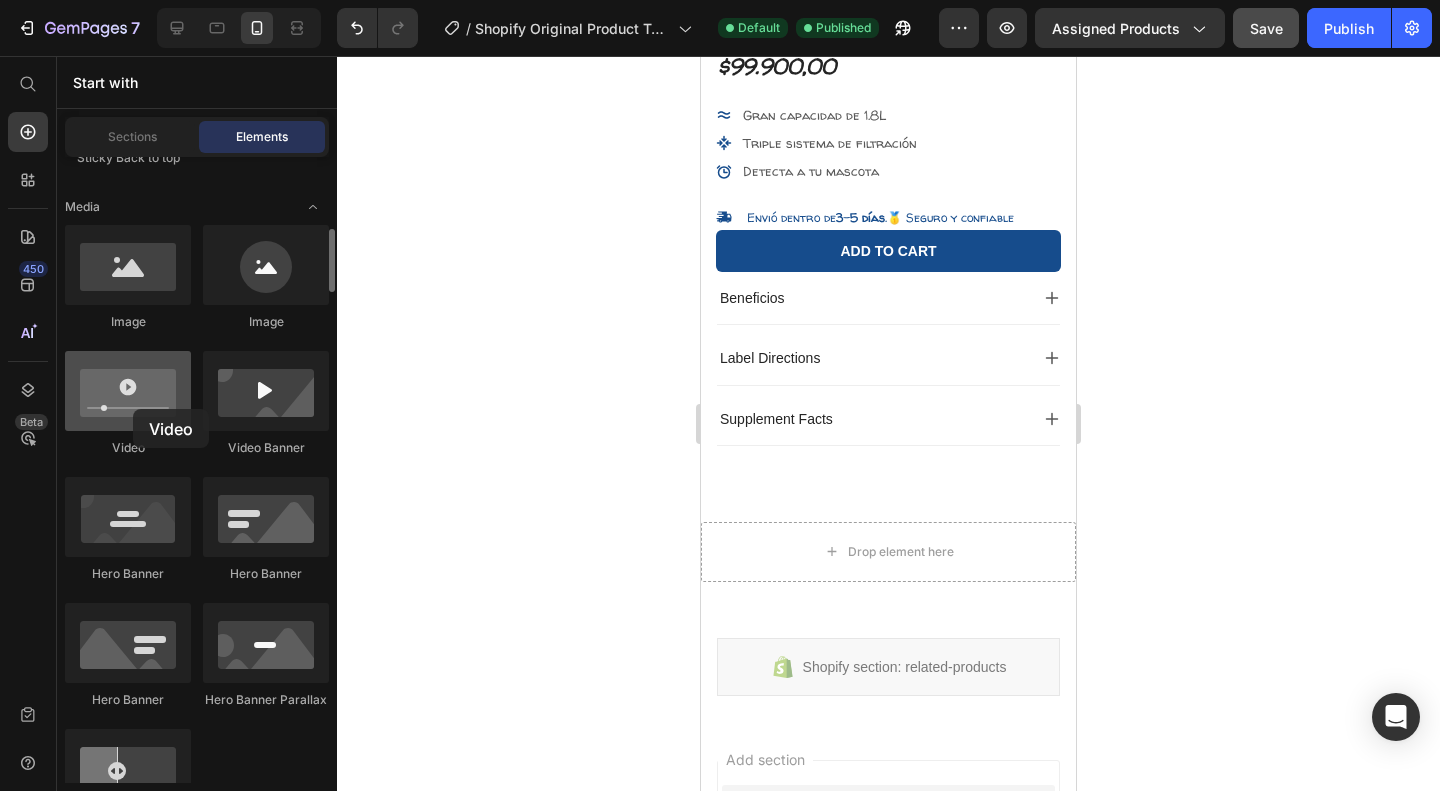 drag, startPoint x: 182, startPoint y: 413, endPoint x: 112, endPoint y: 397, distance: 71.80529 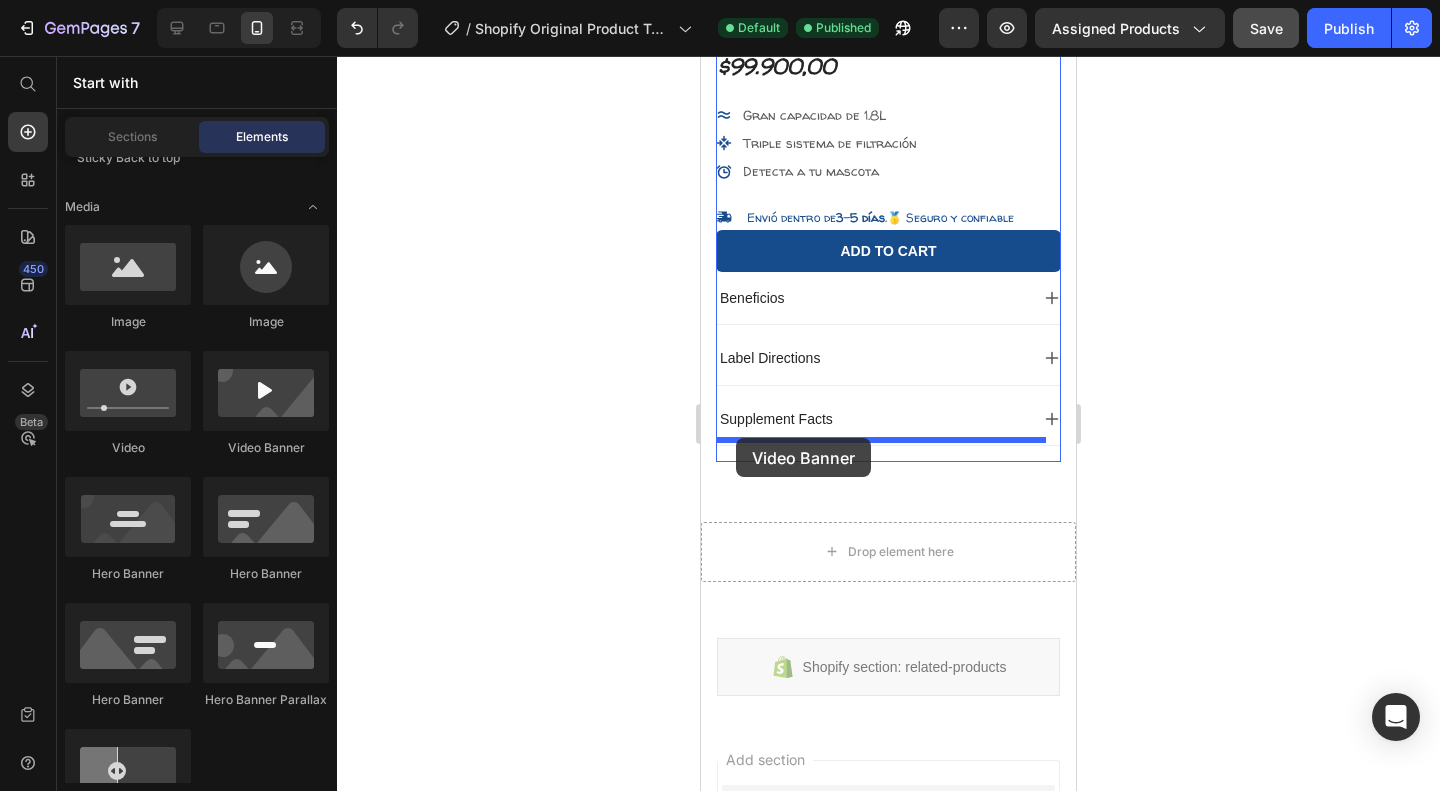 drag, startPoint x: 941, startPoint y: 479, endPoint x: 736, endPoint y: 438, distance: 209.0598 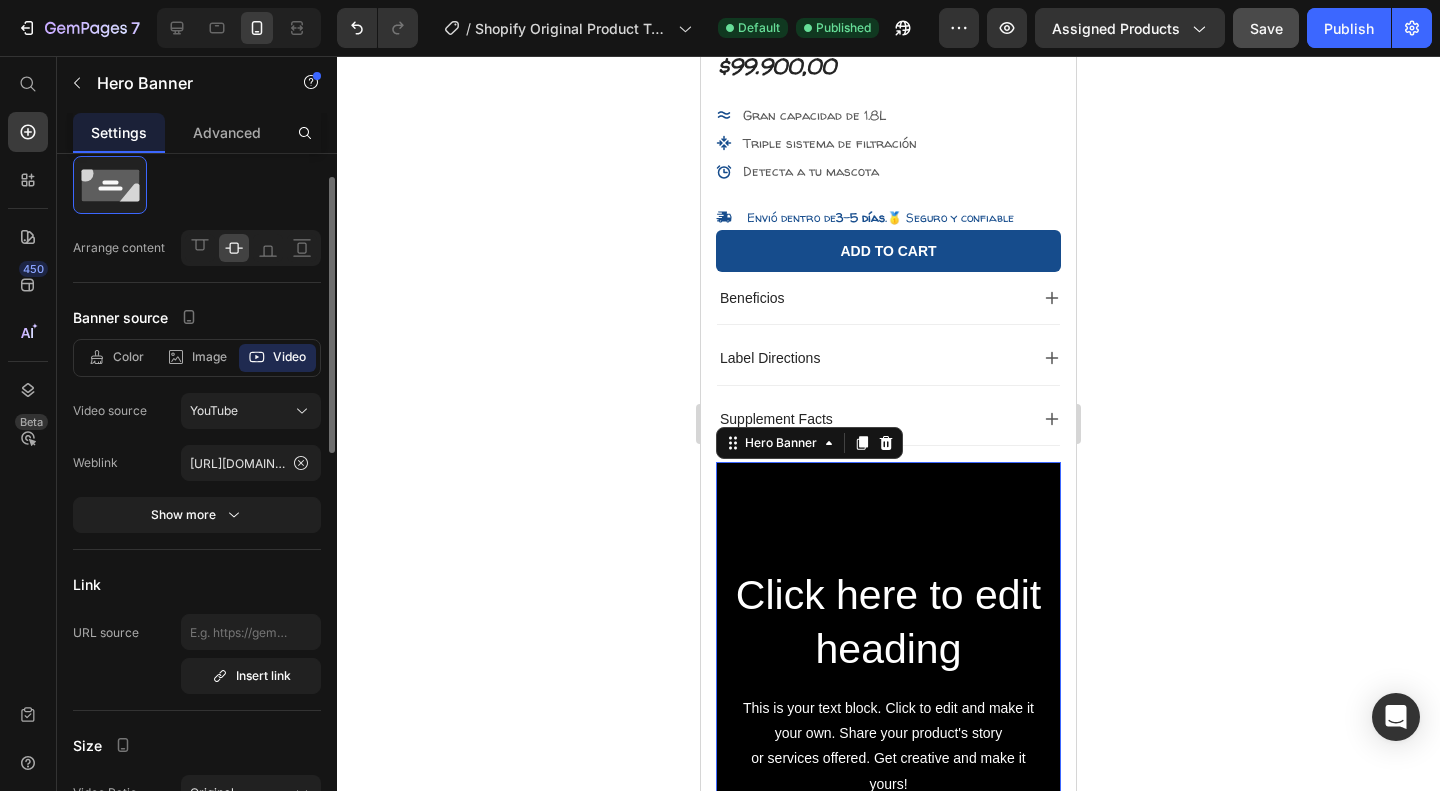 scroll, scrollTop: 65, scrollLeft: 0, axis: vertical 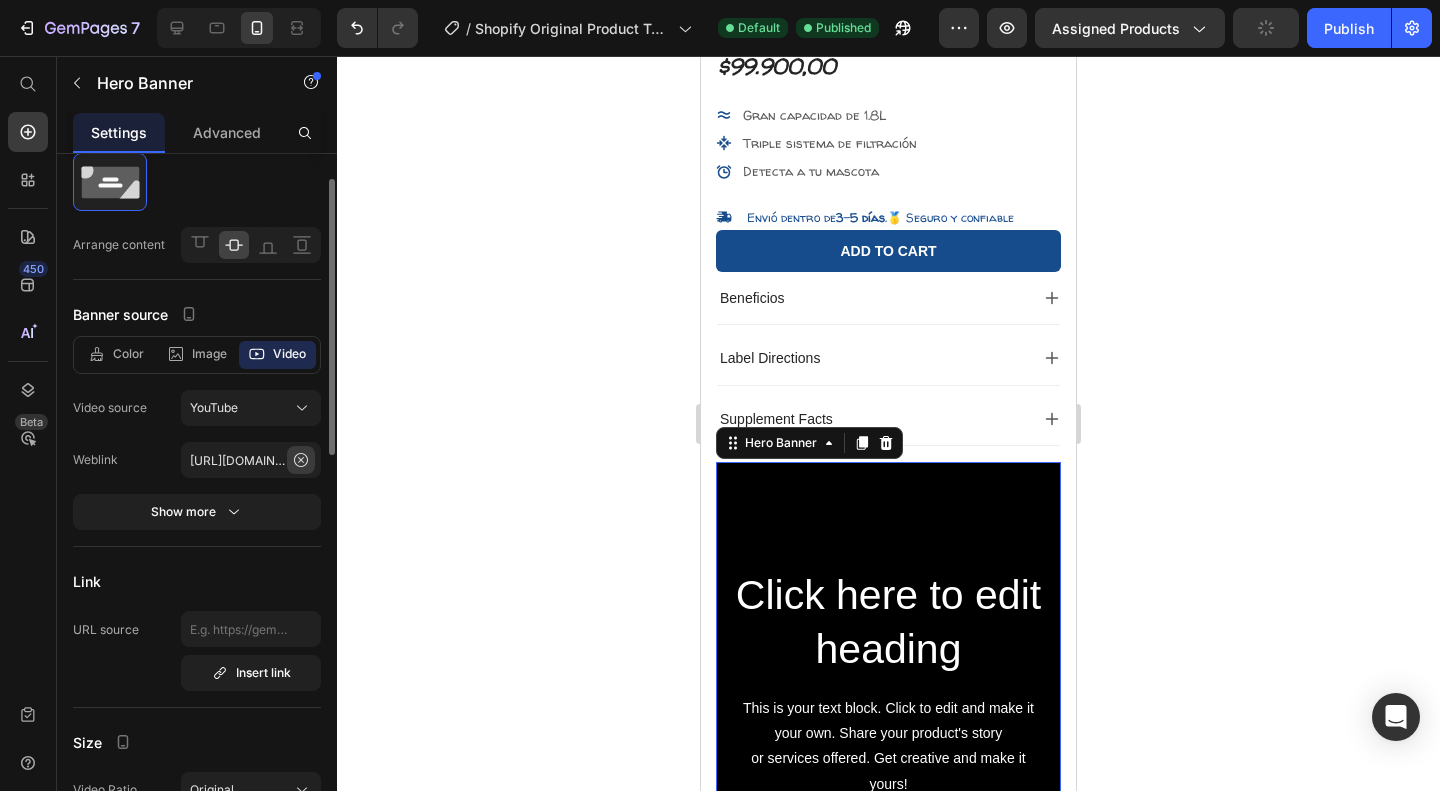 click 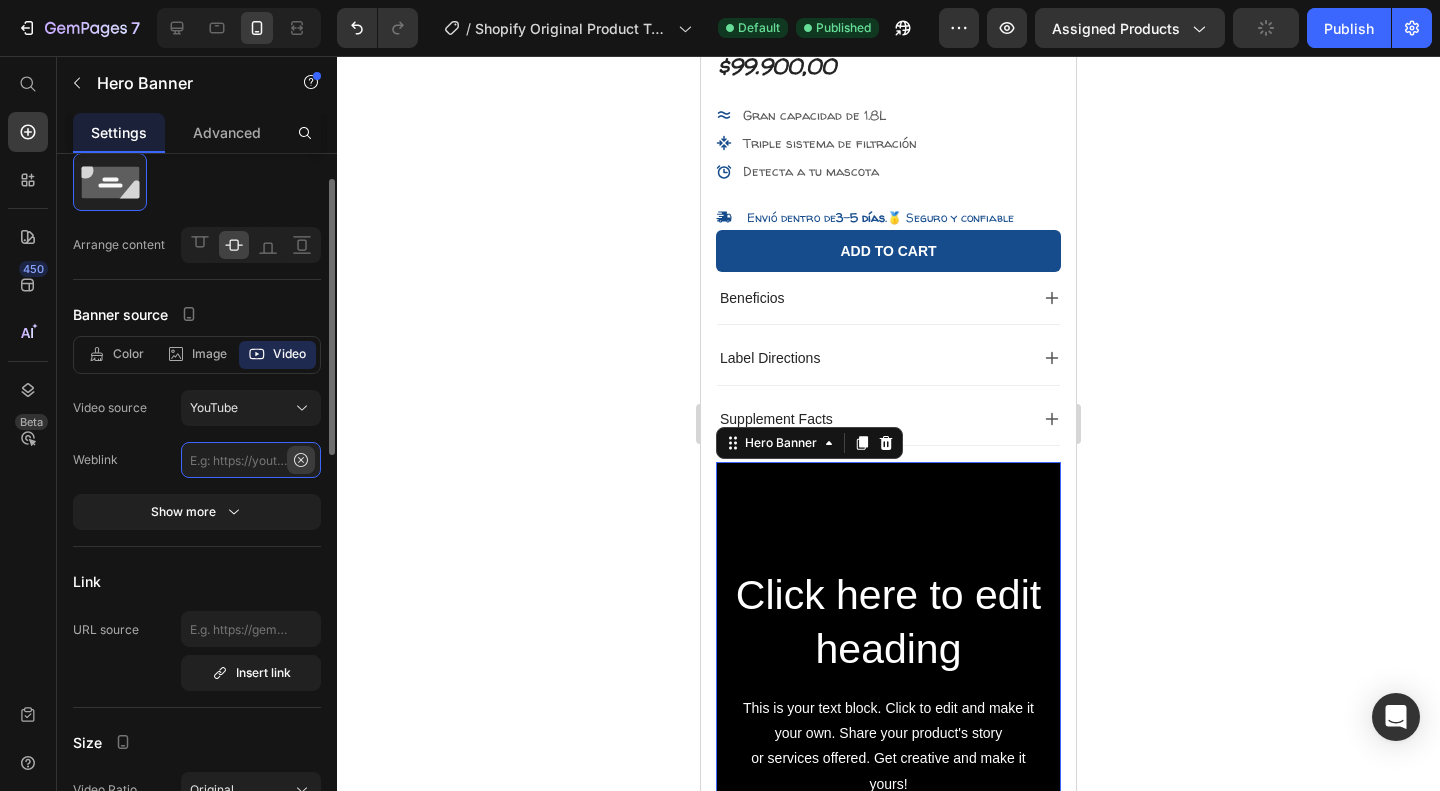 scroll, scrollTop: 0, scrollLeft: 0, axis: both 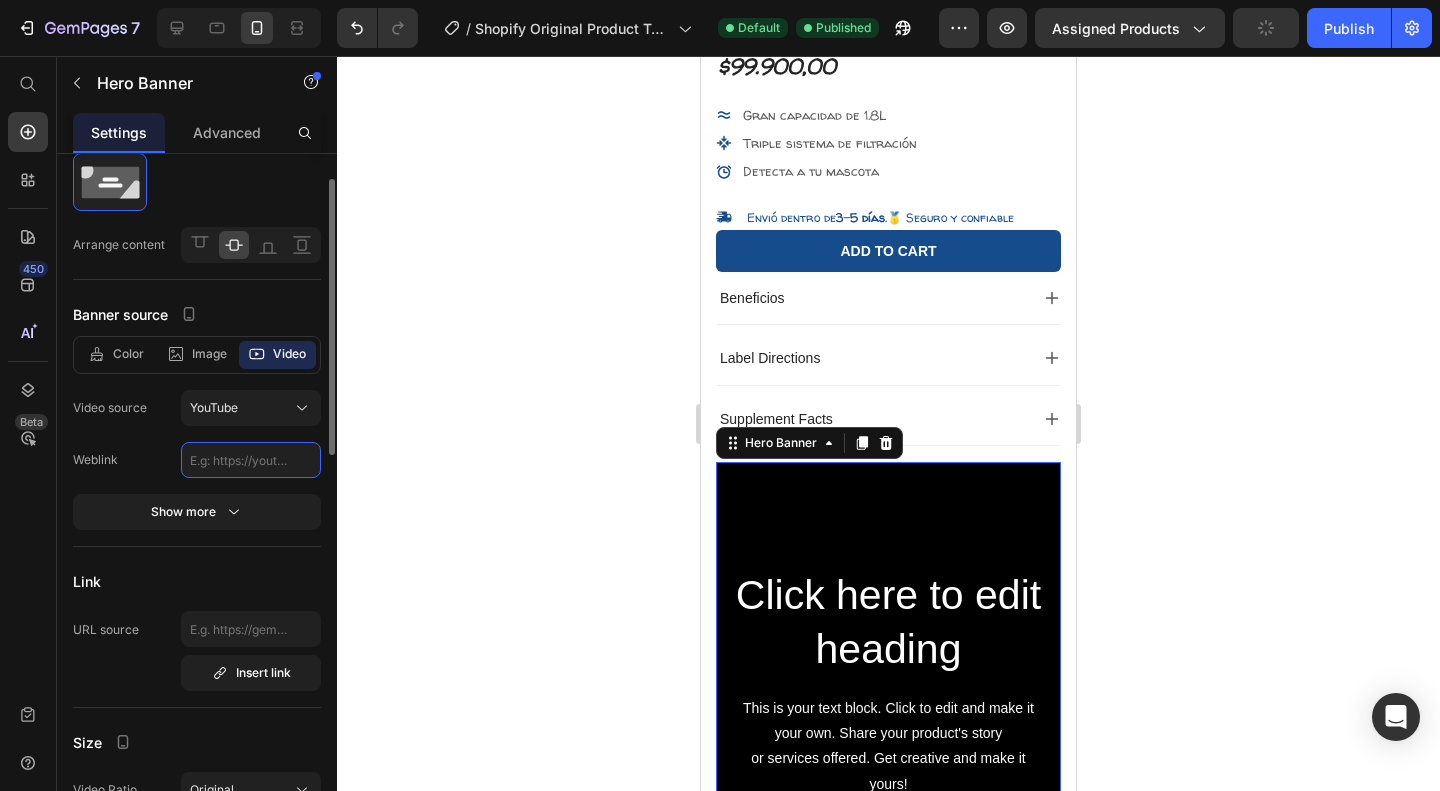 click 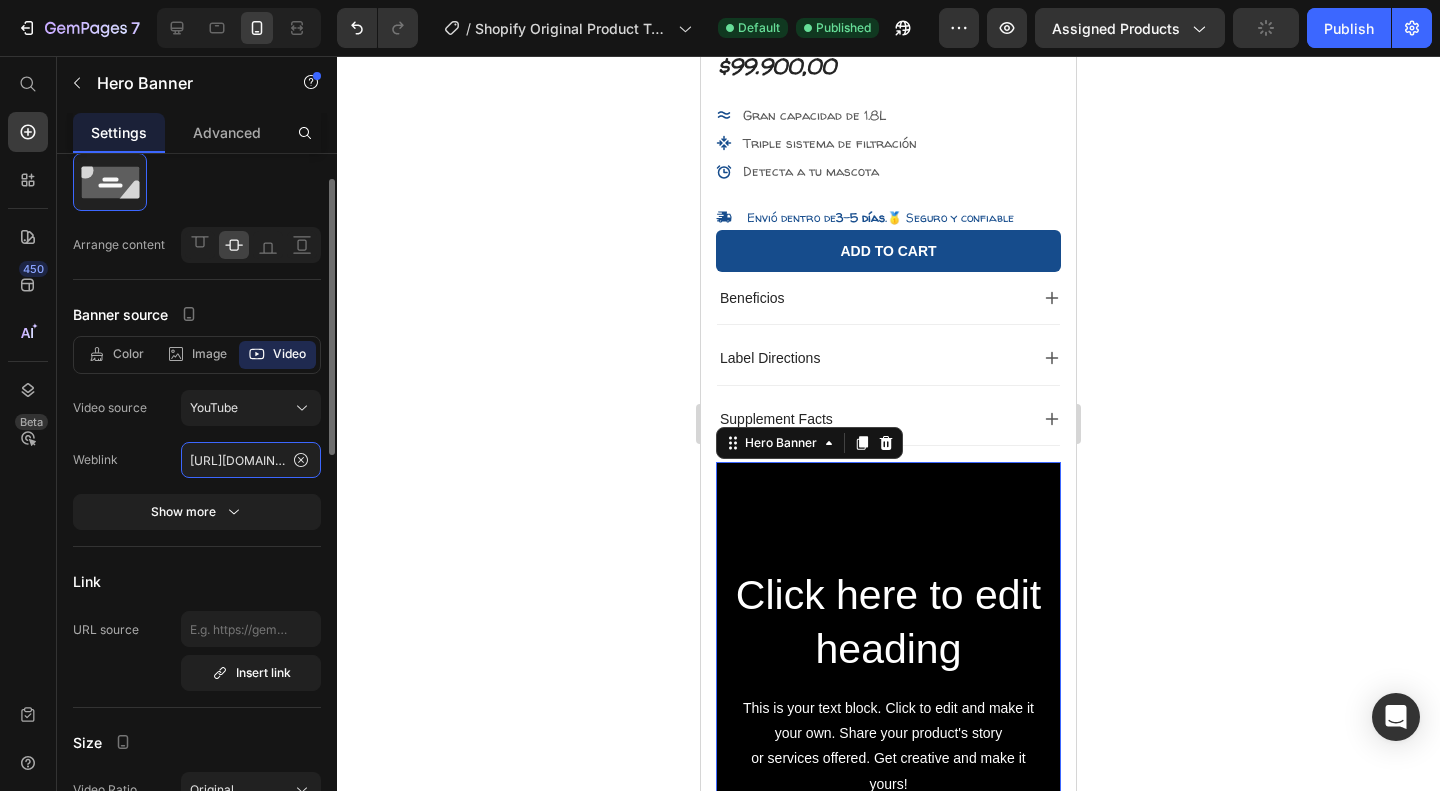 scroll, scrollTop: 0, scrollLeft: 196, axis: horizontal 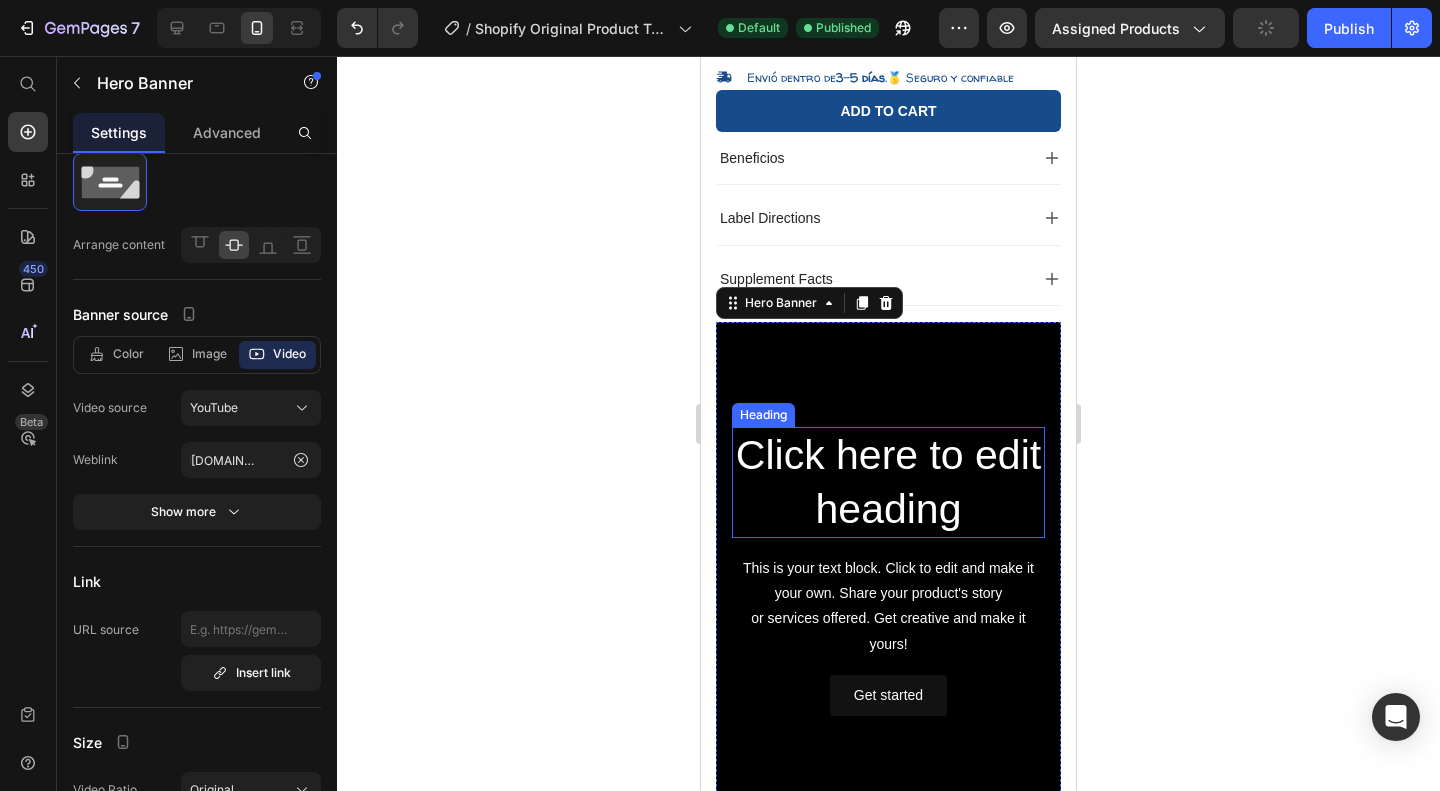 click on "Click here to edit heading" at bounding box center [888, 482] 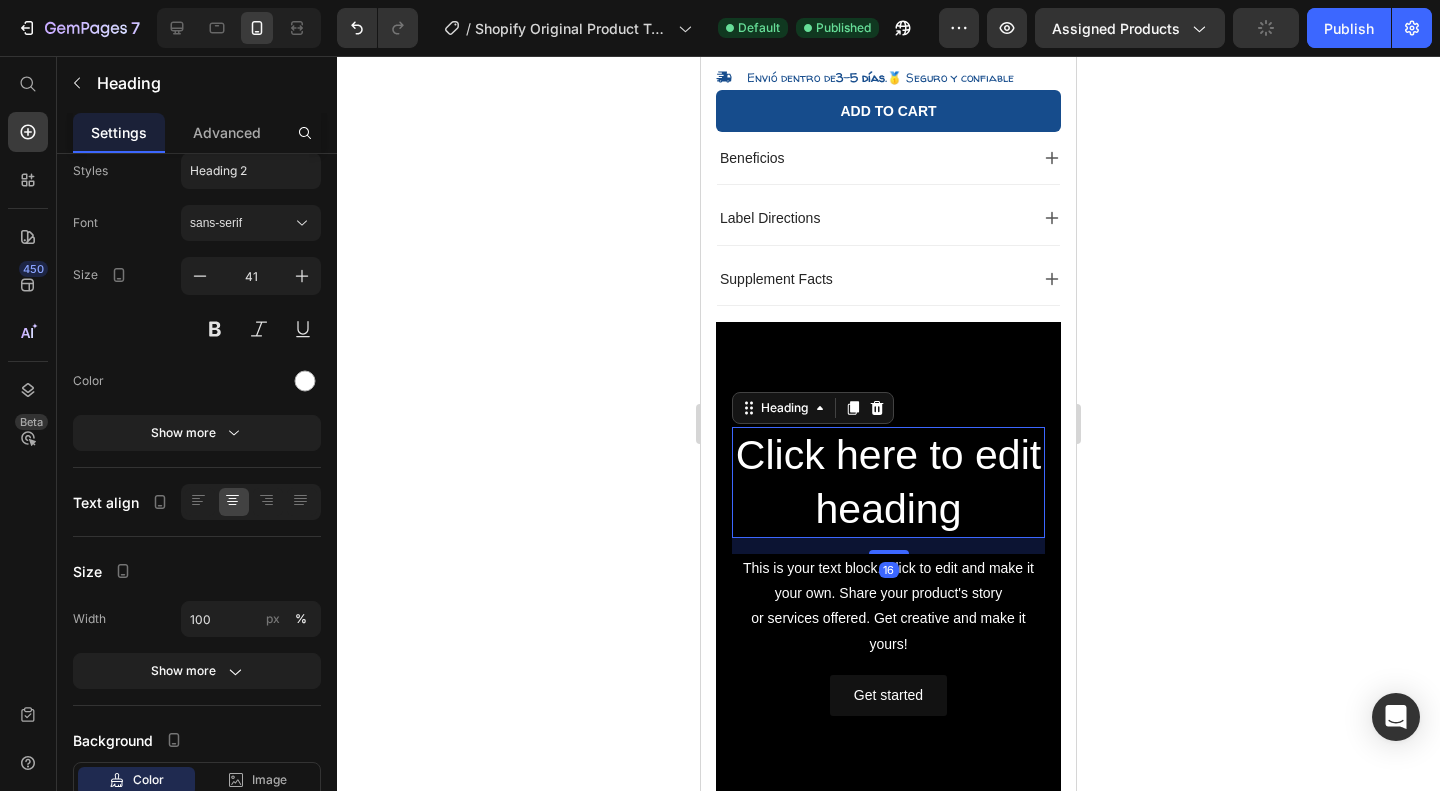 scroll, scrollTop: 0, scrollLeft: 0, axis: both 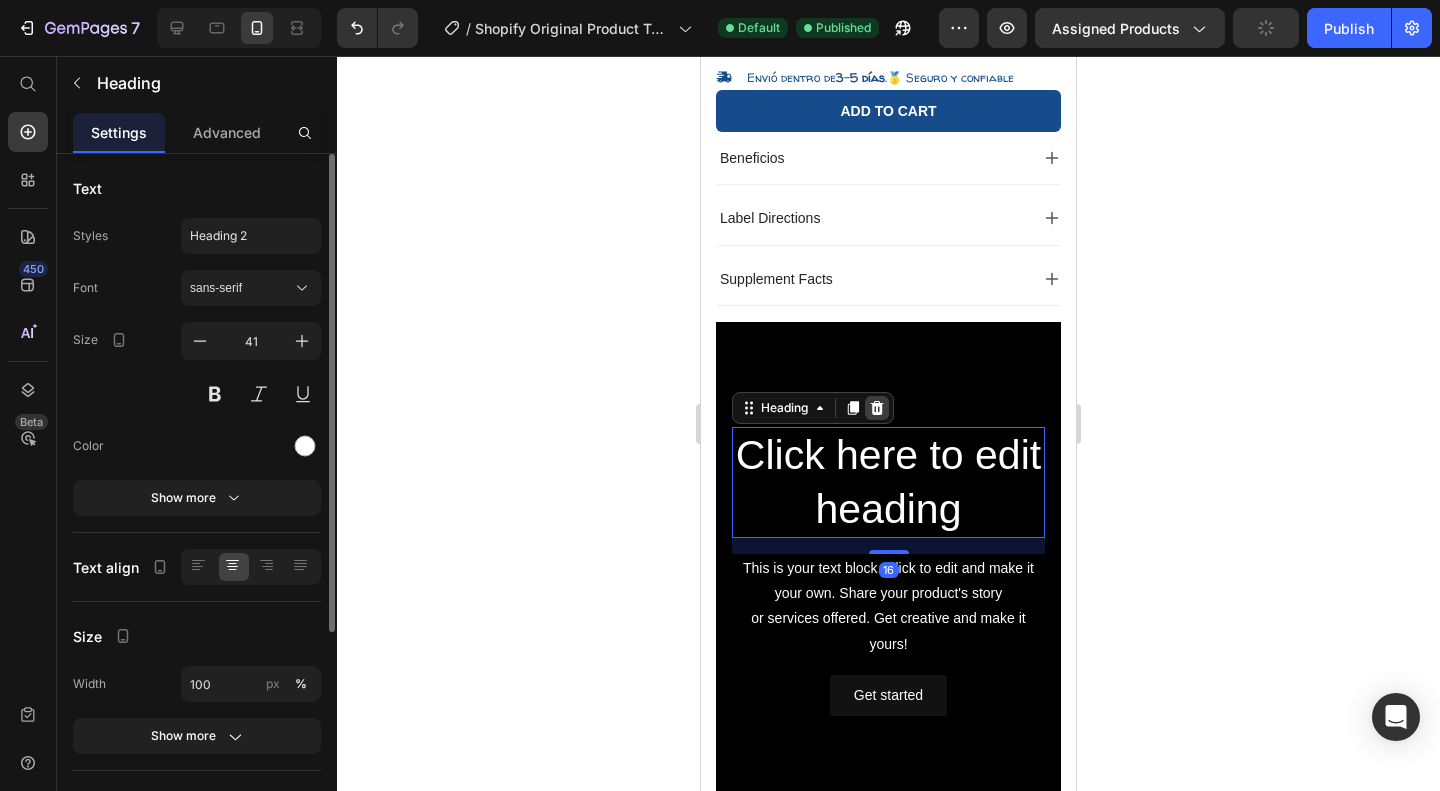 click 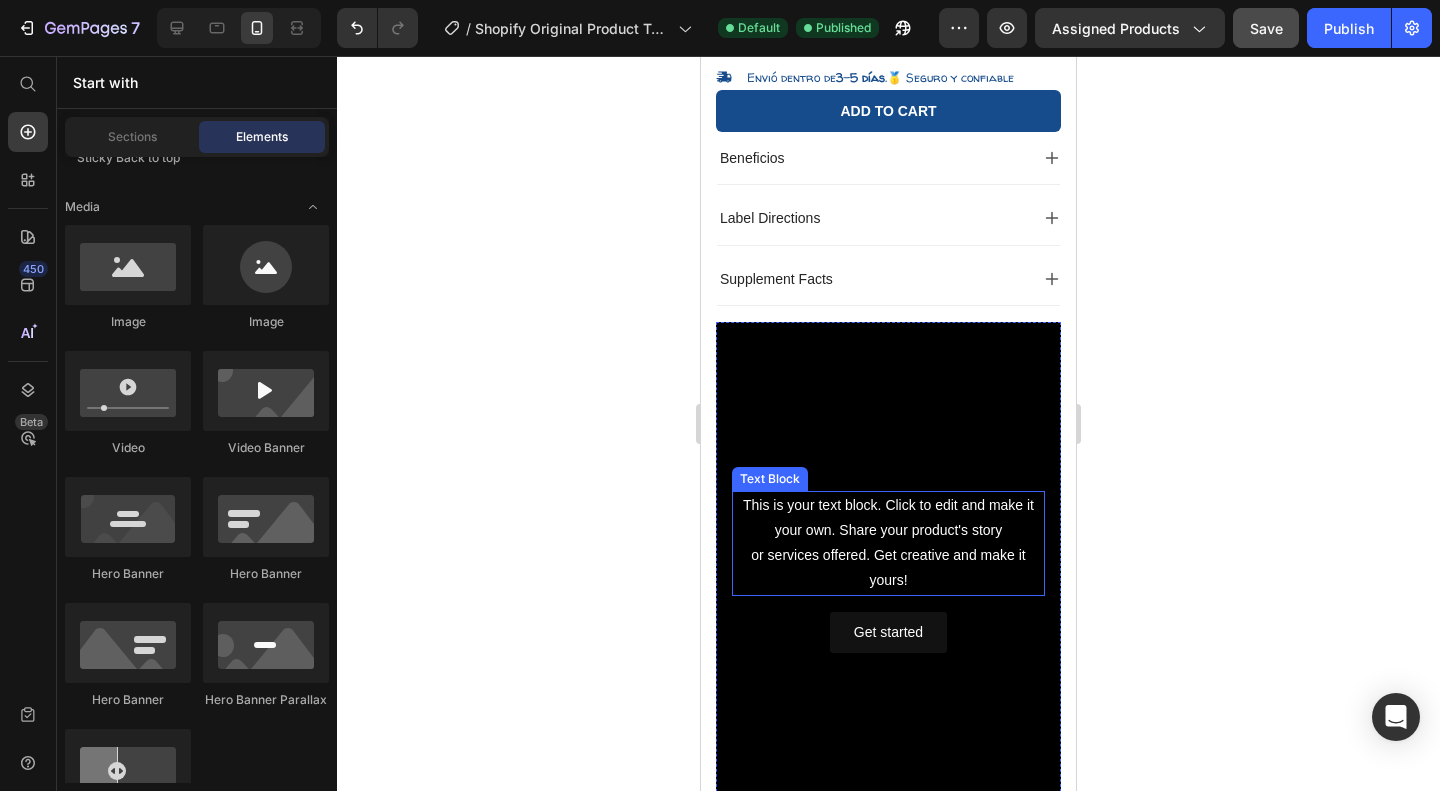 click on "This is your text block. Click to edit and make it your own. Share your product's story                   or services offered. Get creative and make it yours!" at bounding box center (888, 543) 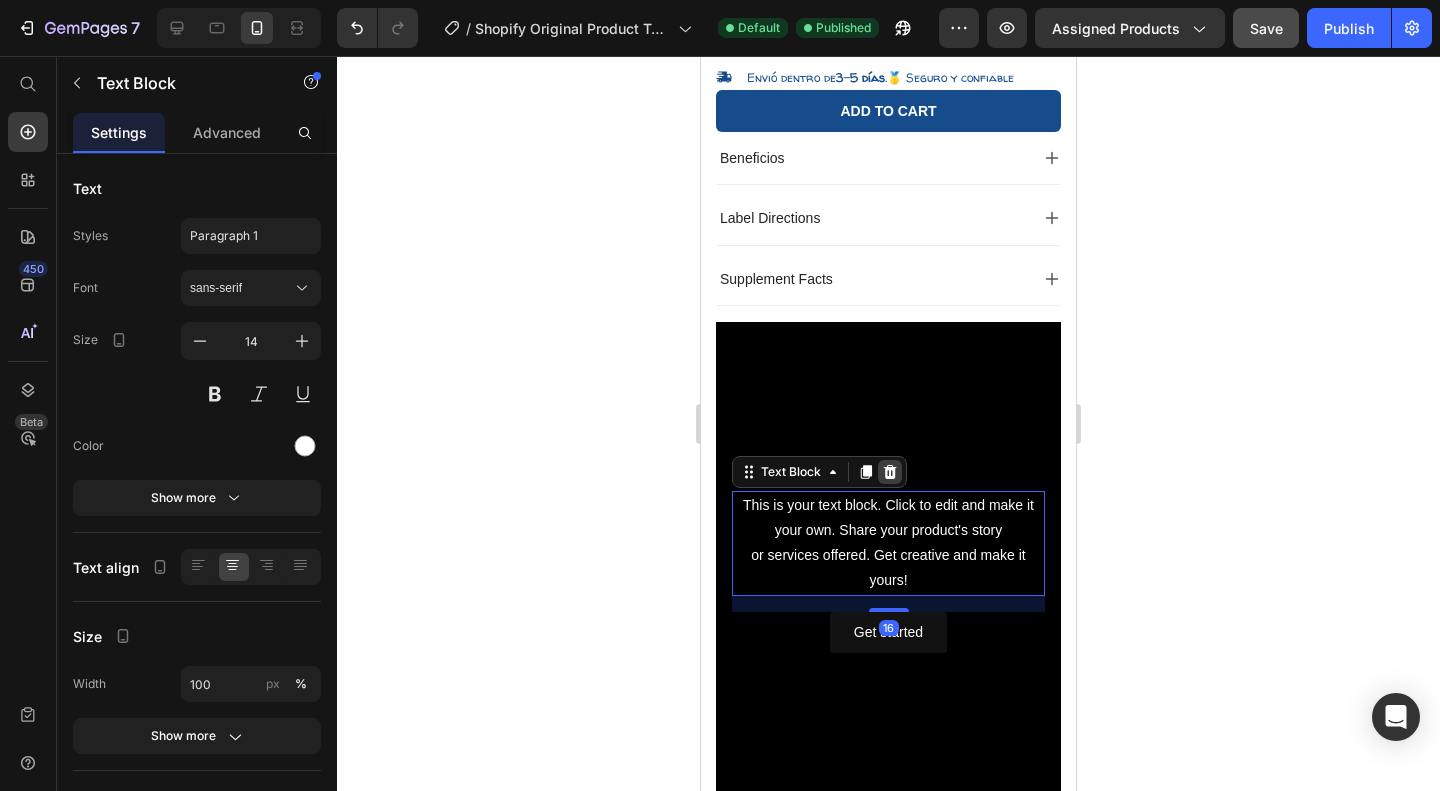 click 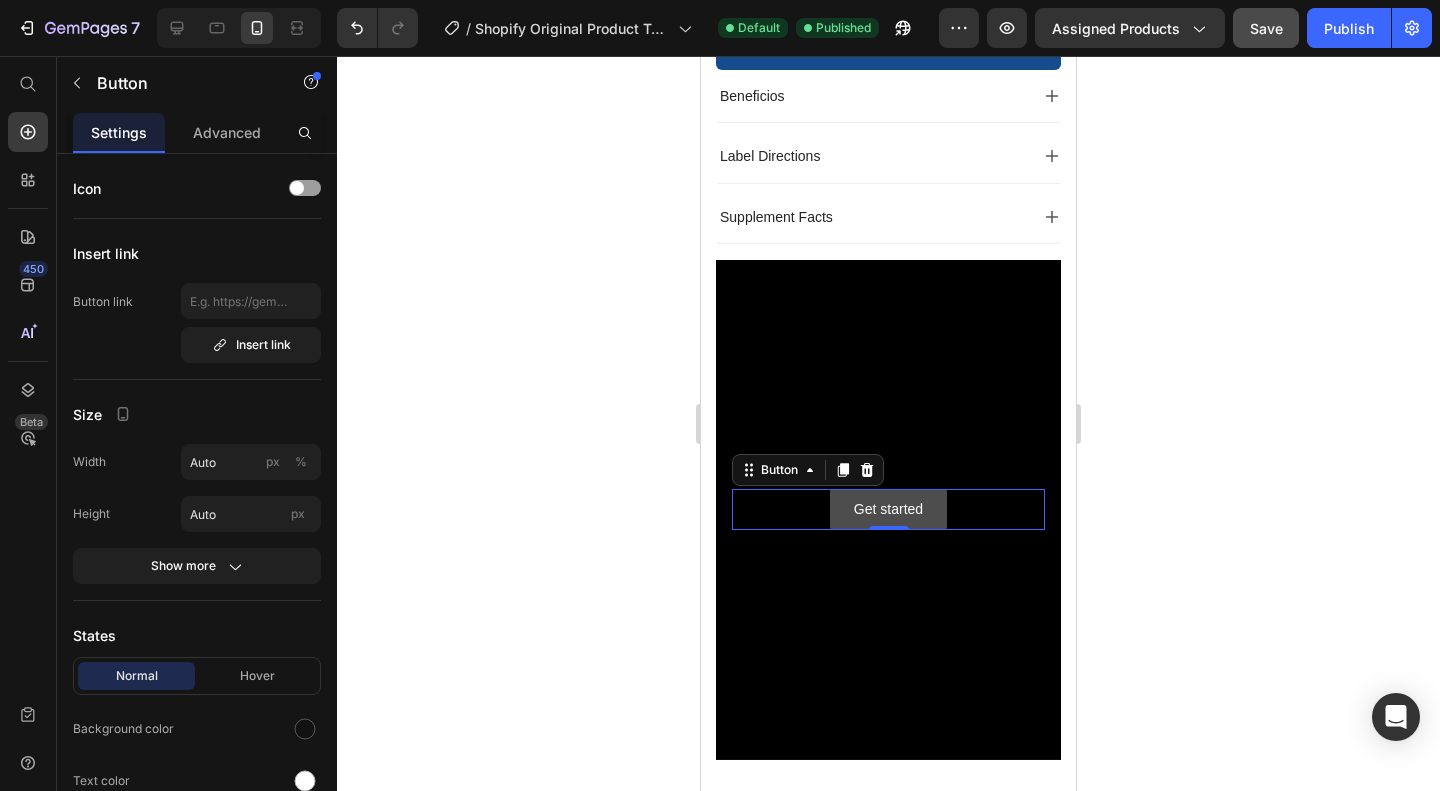 scroll, scrollTop: 799, scrollLeft: 0, axis: vertical 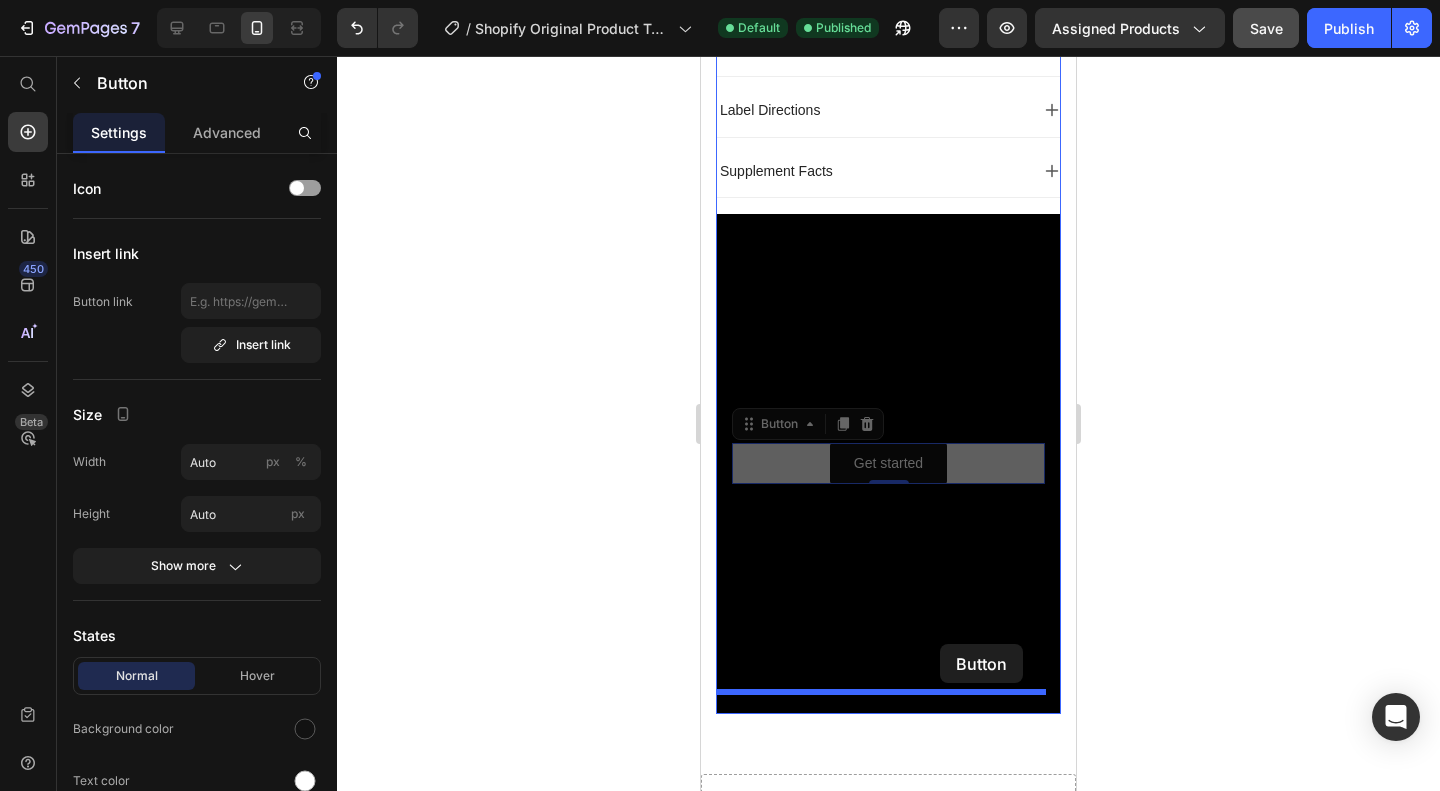 drag, startPoint x: 929, startPoint y: 435, endPoint x: 940, endPoint y: 644, distance: 209.28928 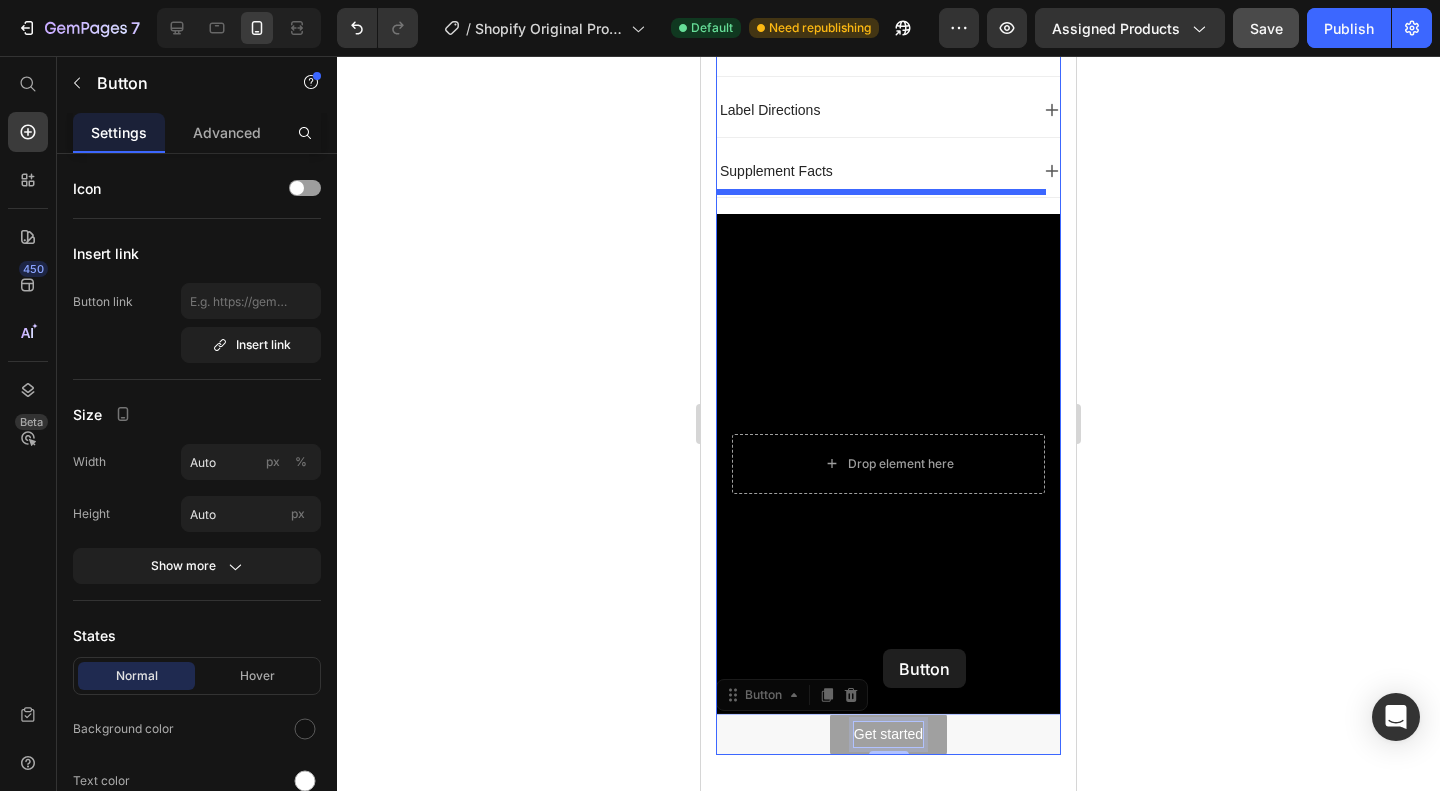 drag, startPoint x: 892, startPoint y: 703, endPoint x: 883, endPoint y: 649, distance: 54.74486 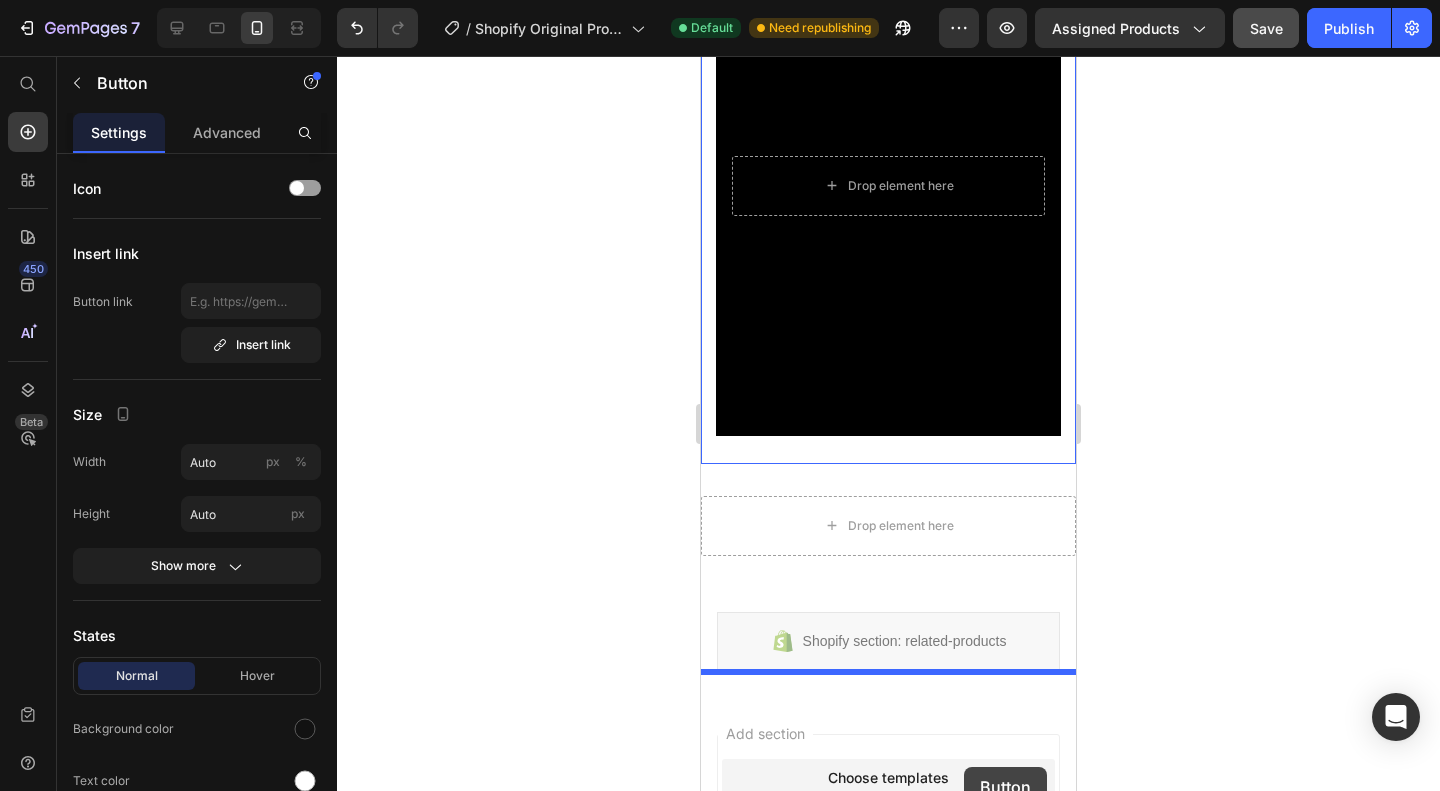scroll, scrollTop: 1150, scrollLeft: 0, axis: vertical 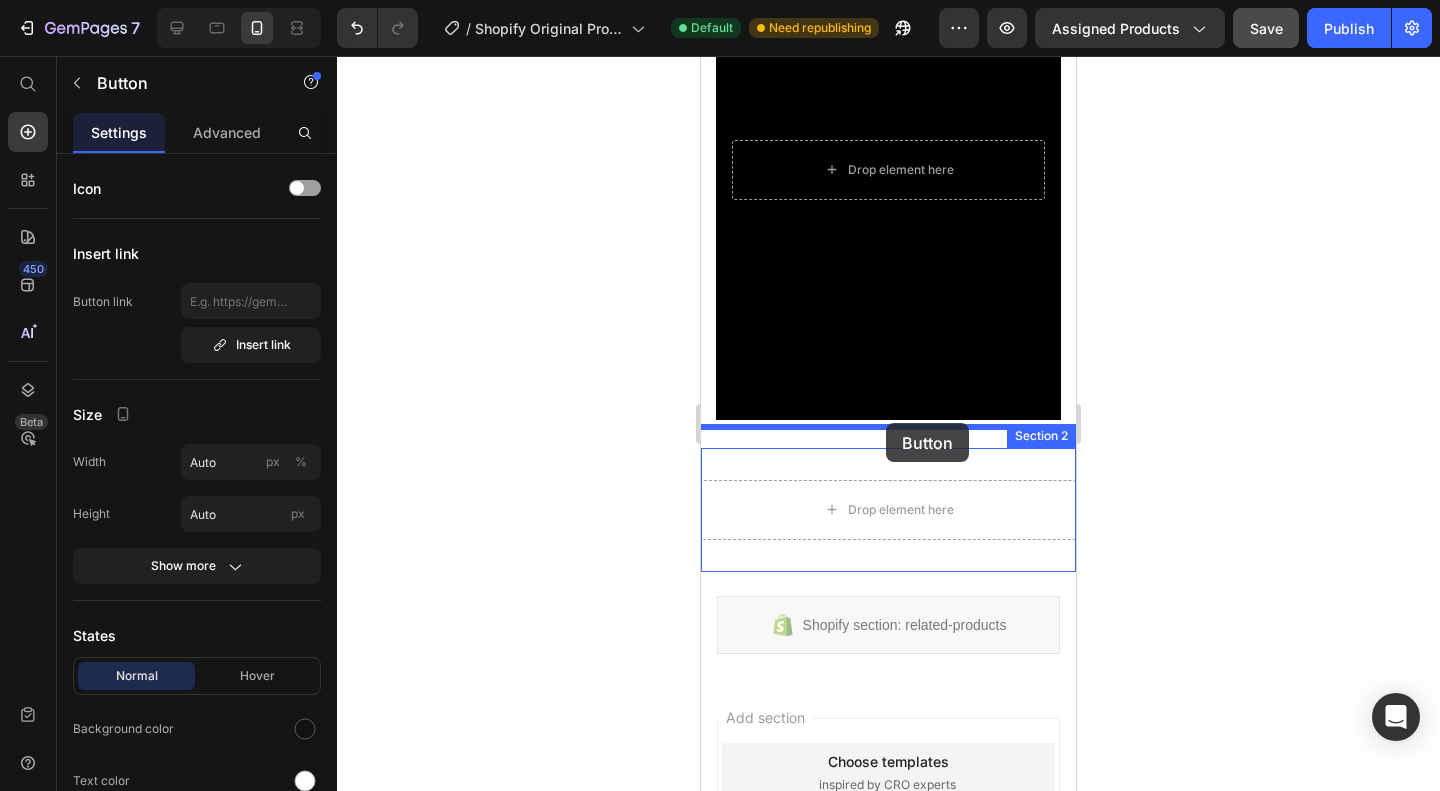 drag, startPoint x: 920, startPoint y: 210, endPoint x: 886, endPoint y: 423, distance: 215.69655 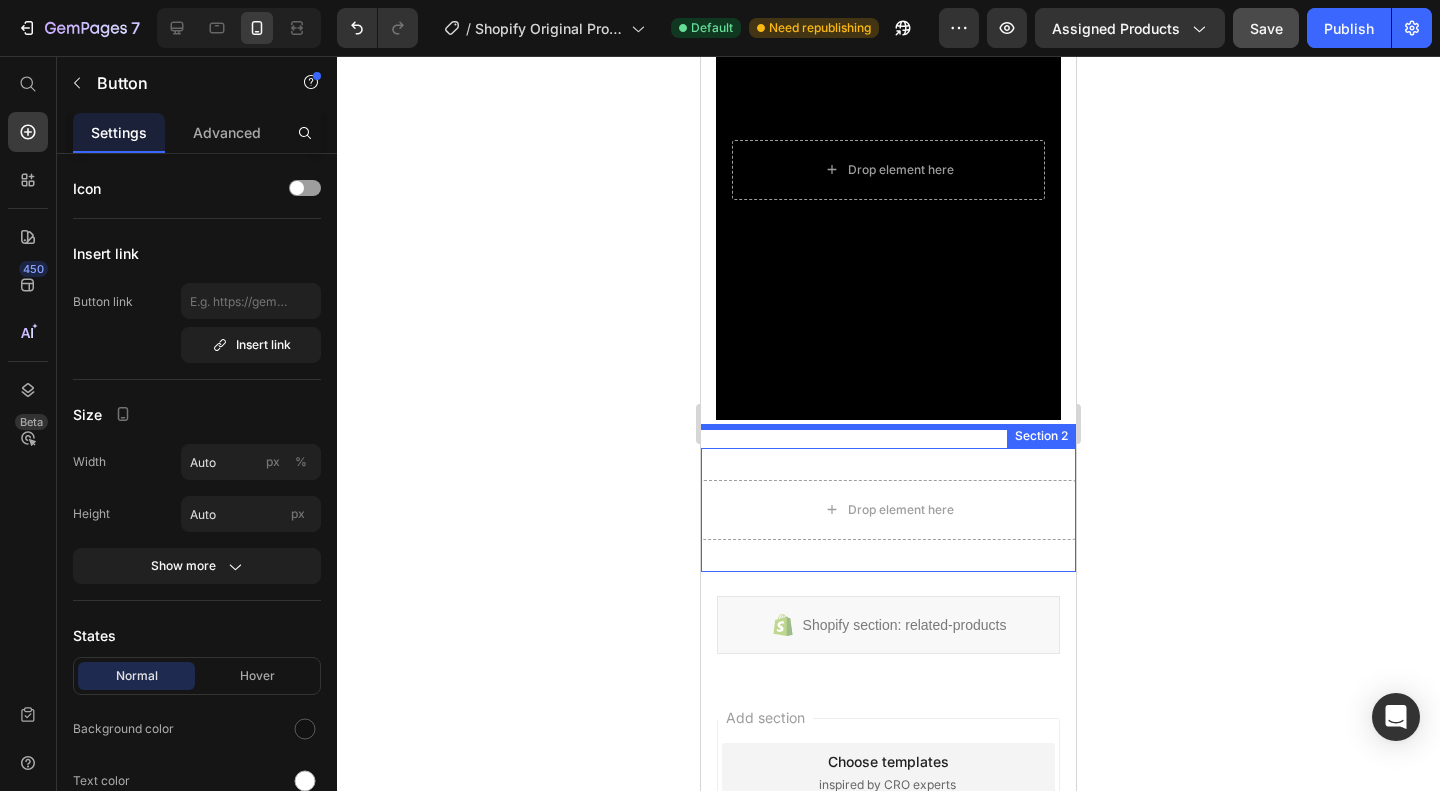 scroll, scrollTop: 1093, scrollLeft: 0, axis: vertical 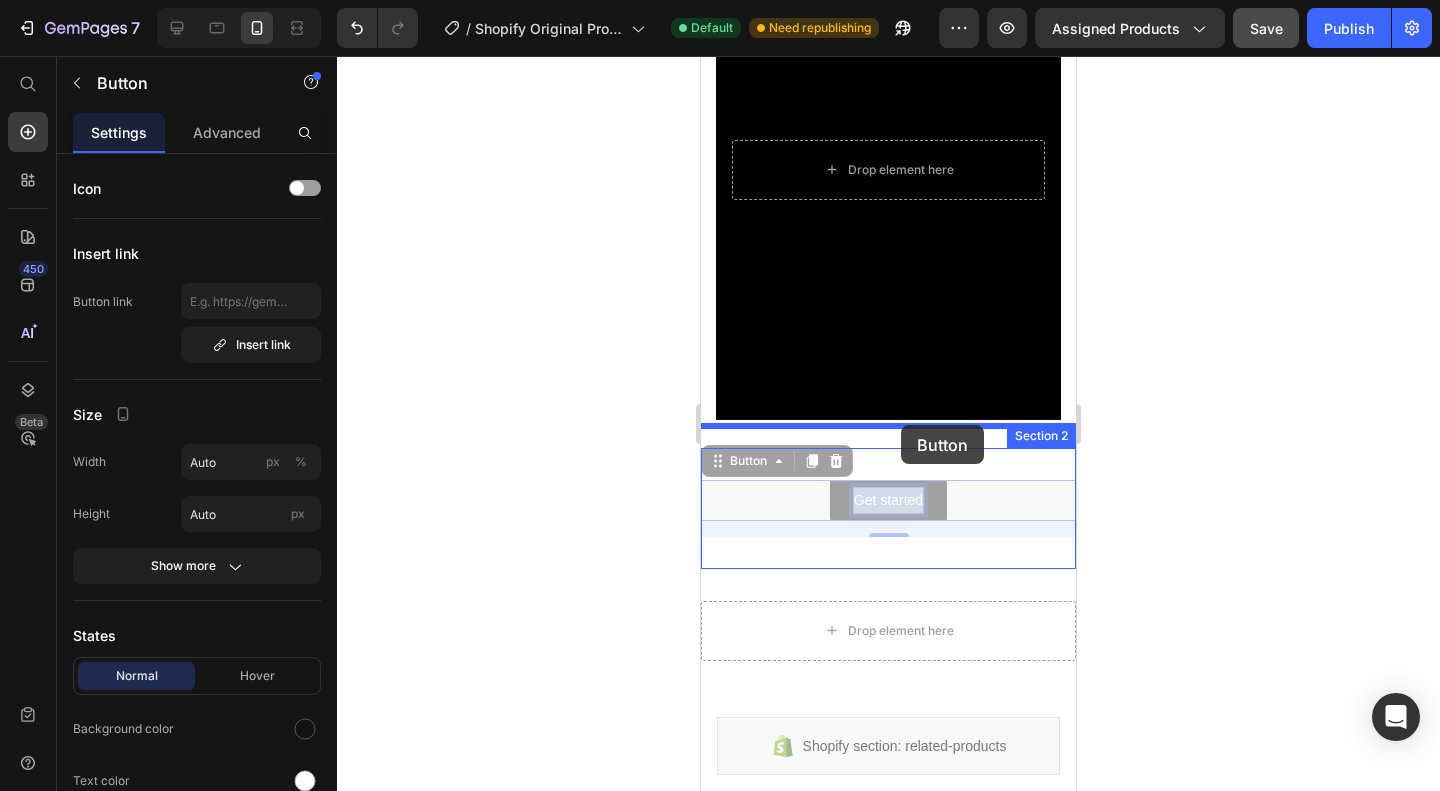 drag, startPoint x: 900, startPoint y: 471, endPoint x: 900, endPoint y: 427, distance: 44 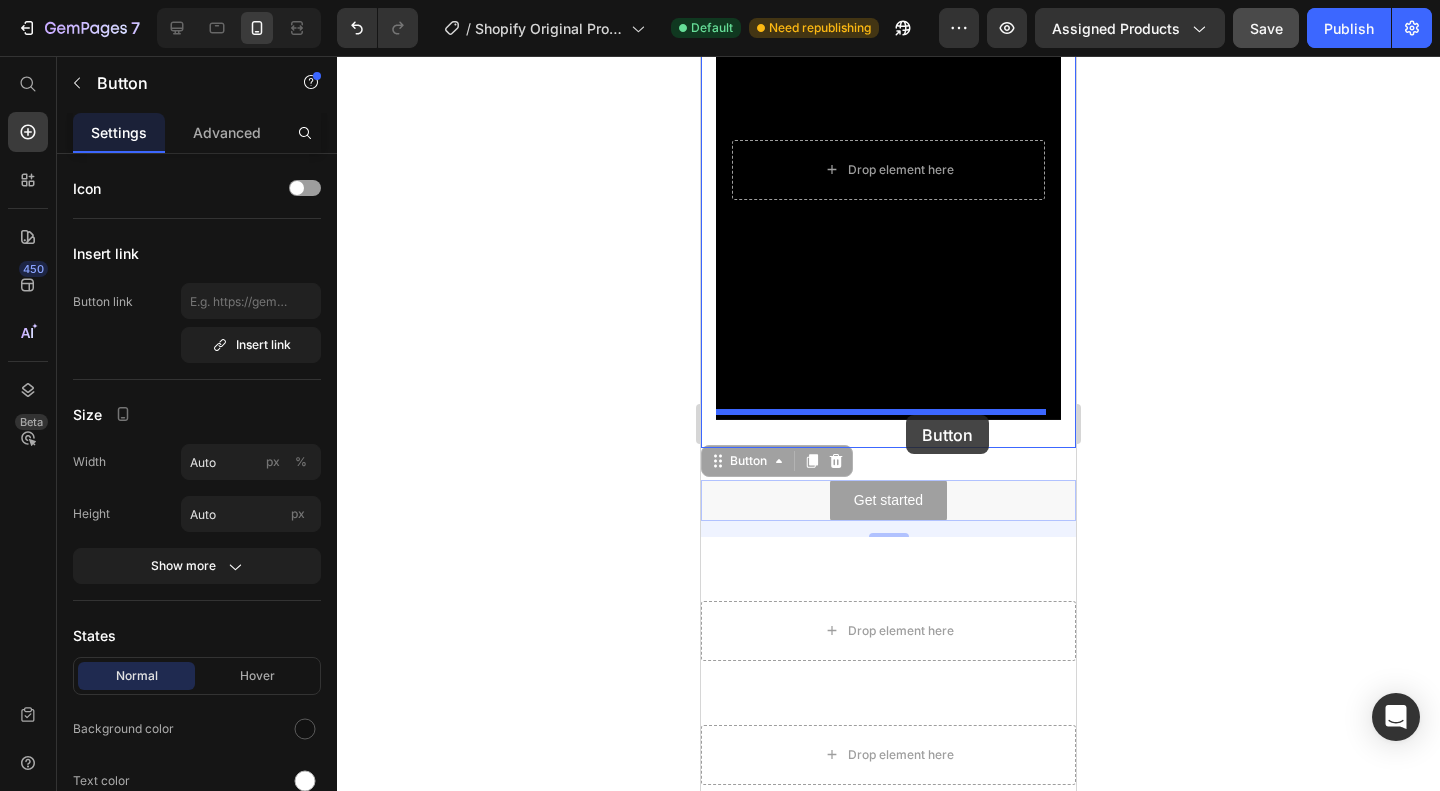 drag, startPoint x: 917, startPoint y: 465, endPoint x: 906, endPoint y: 414, distance: 52.17279 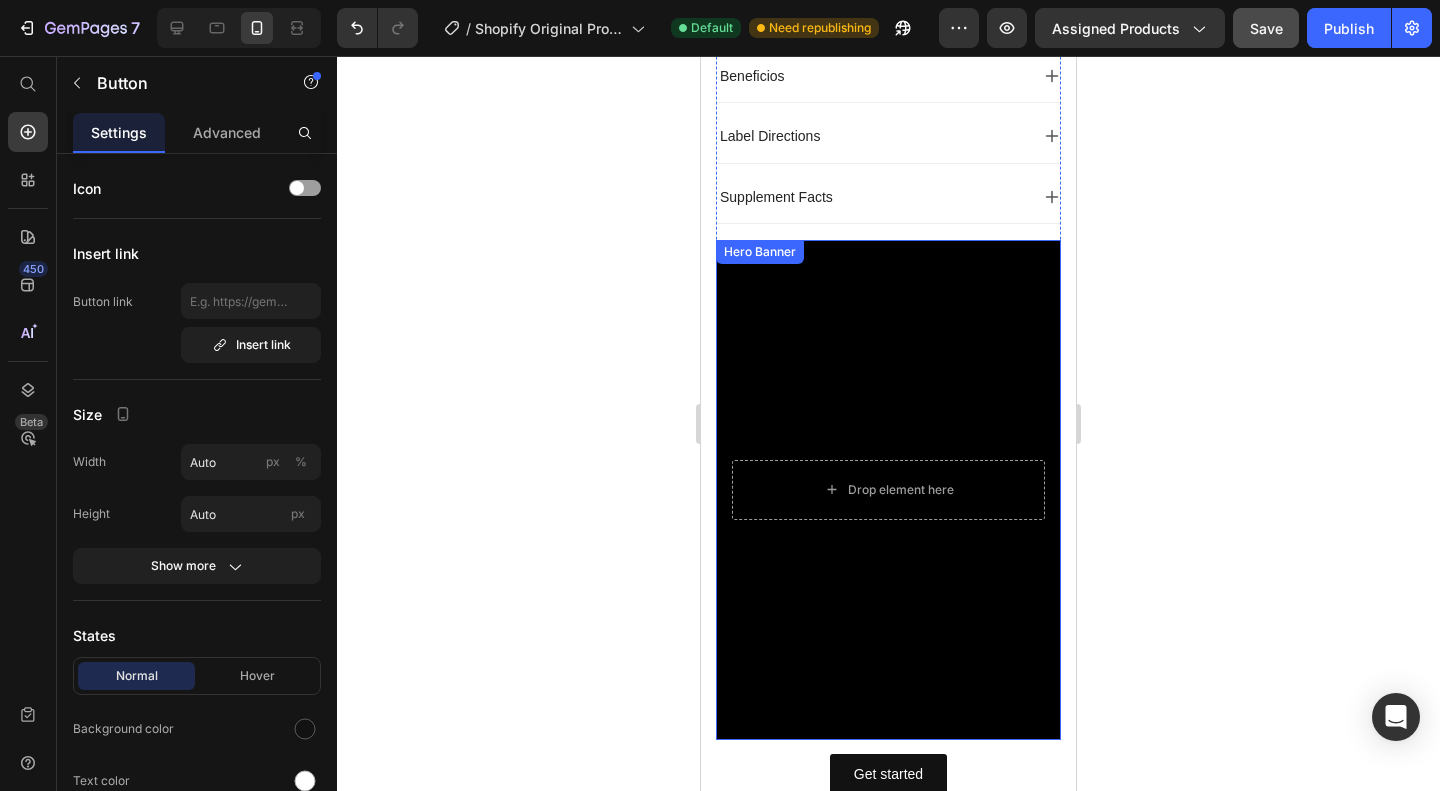 scroll, scrollTop: 767, scrollLeft: 0, axis: vertical 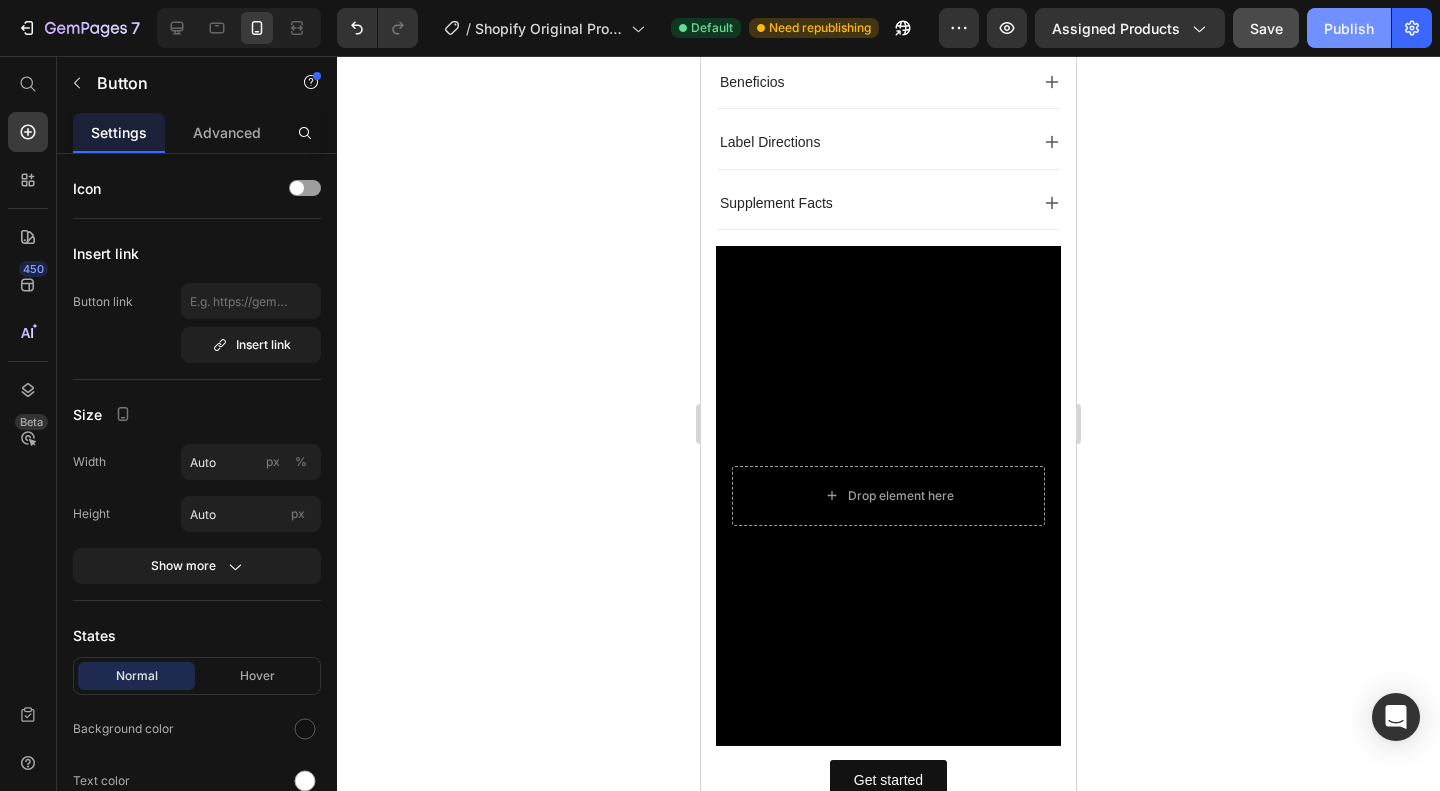 click on "Publish" at bounding box center [1349, 28] 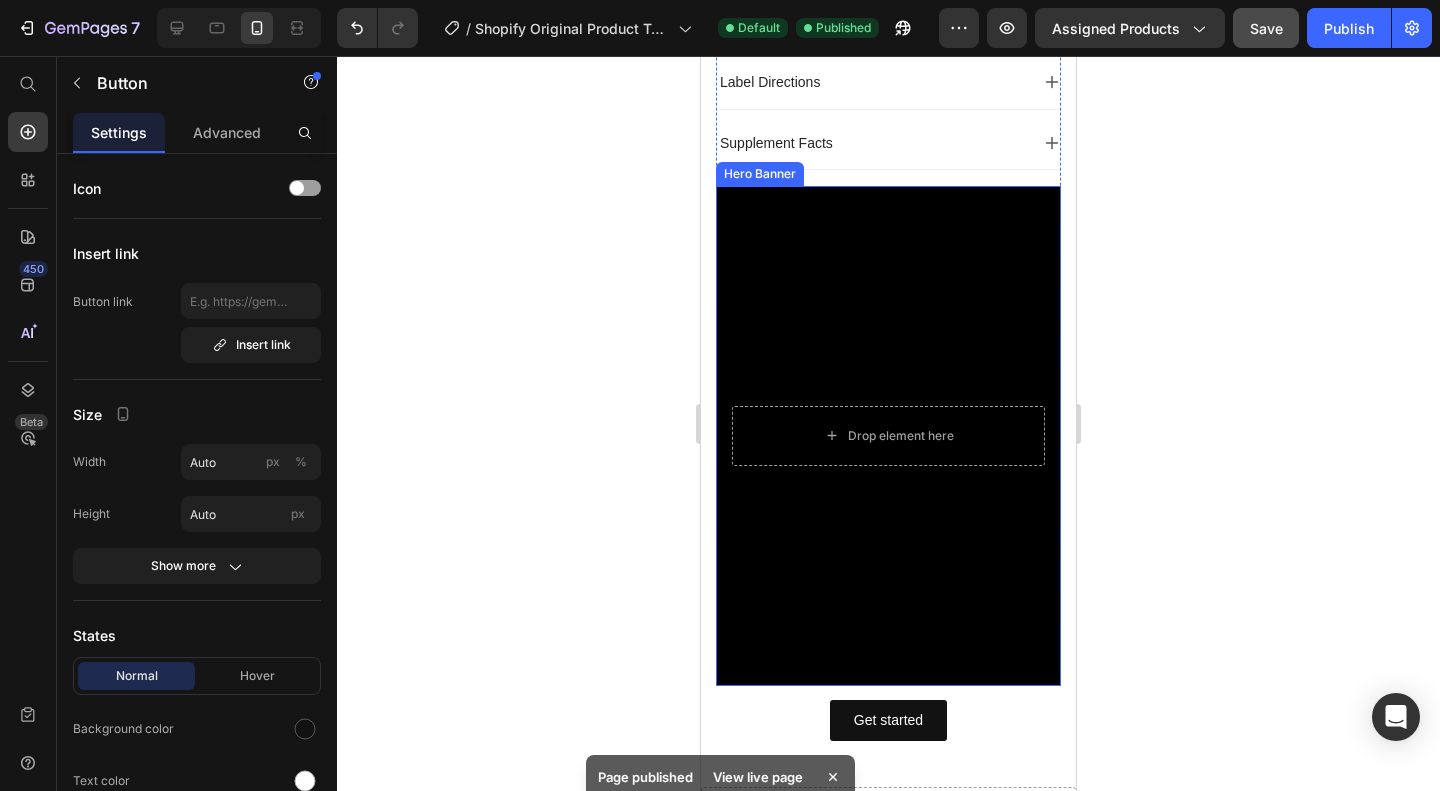 scroll, scrollTop: 831, scrollLeft: 0, axis: vertical 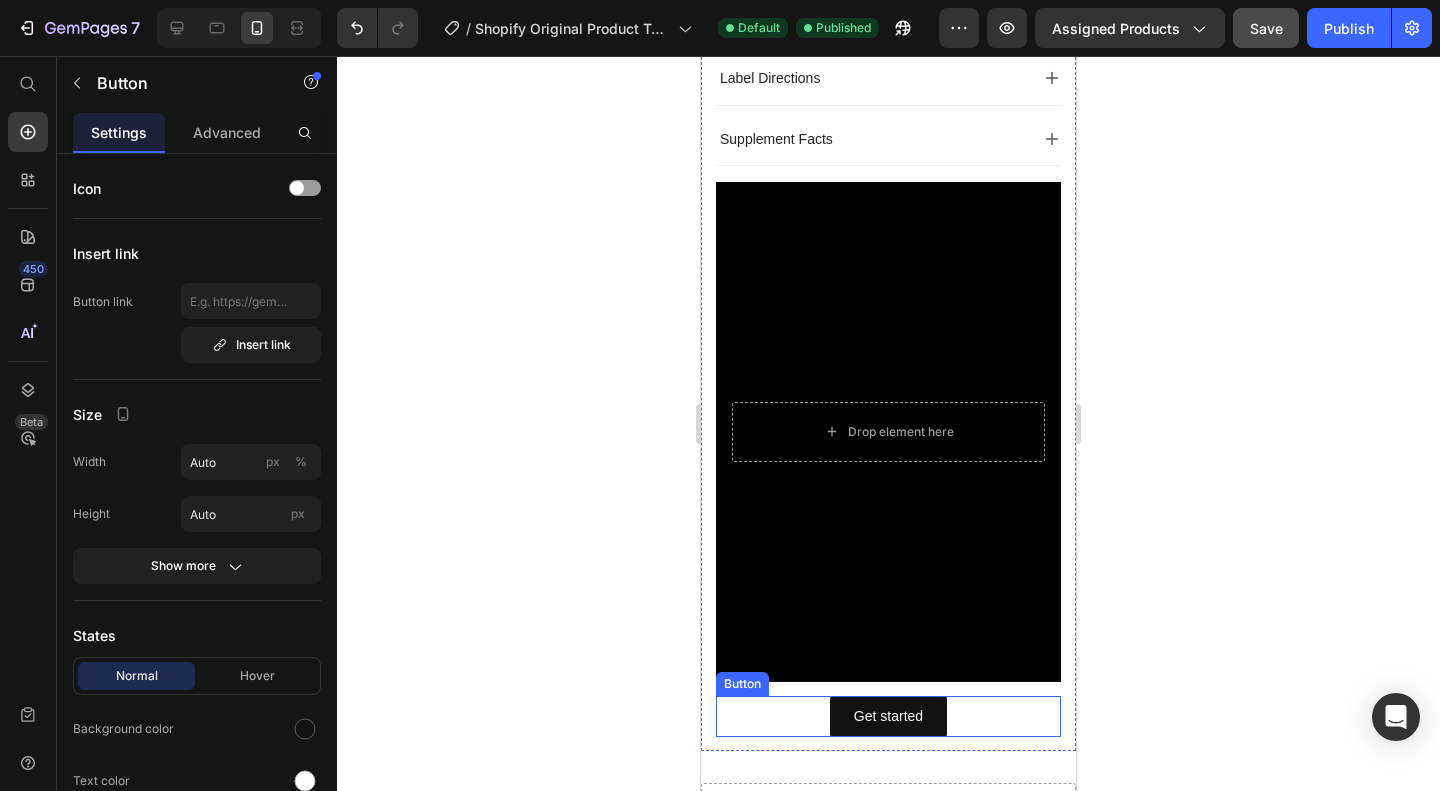 click on "Get started Button   0" at bounding box center [888, 716] 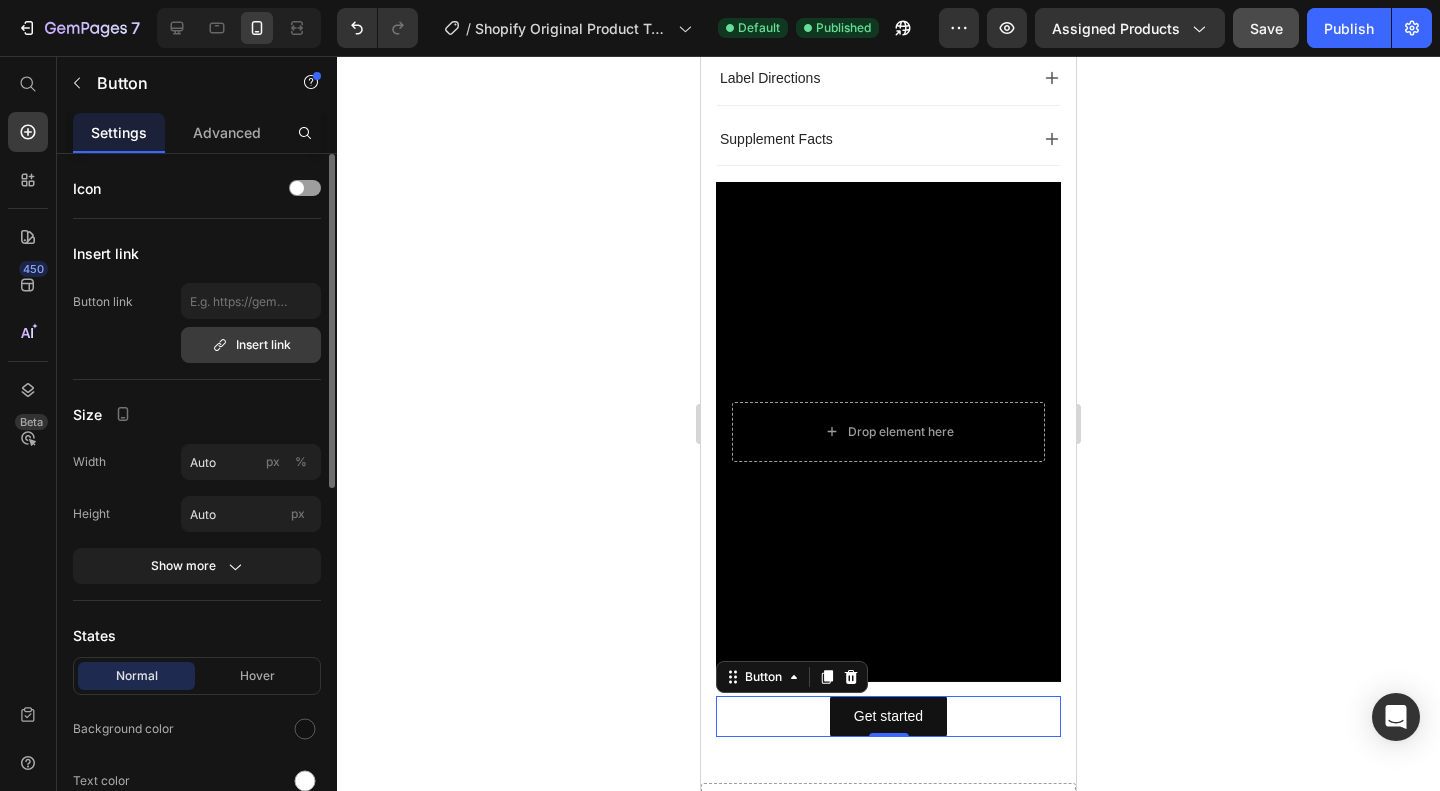 click on "Insert link" at bounding box center (251, 345) 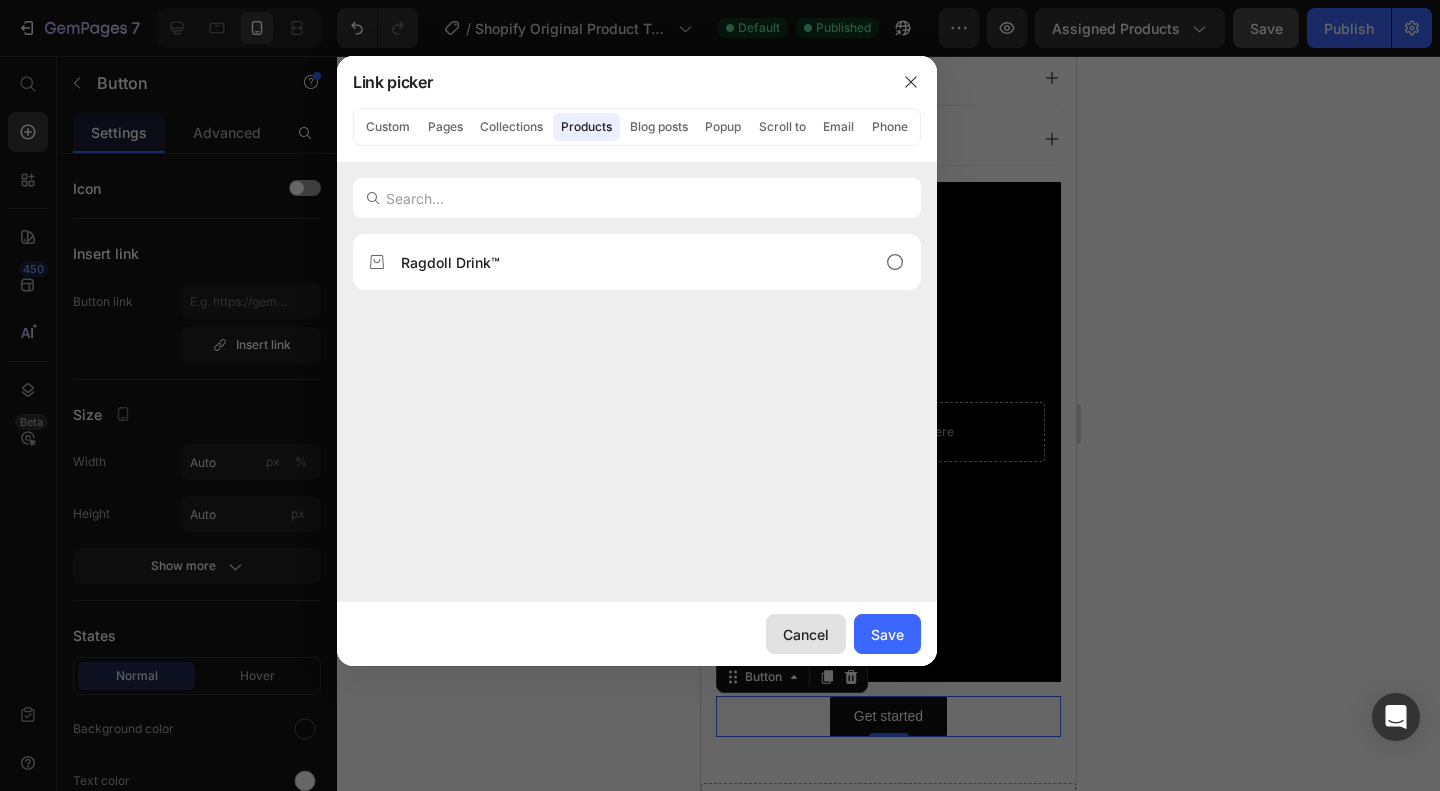 click on "Cancel" at bounding box center [806, 634] 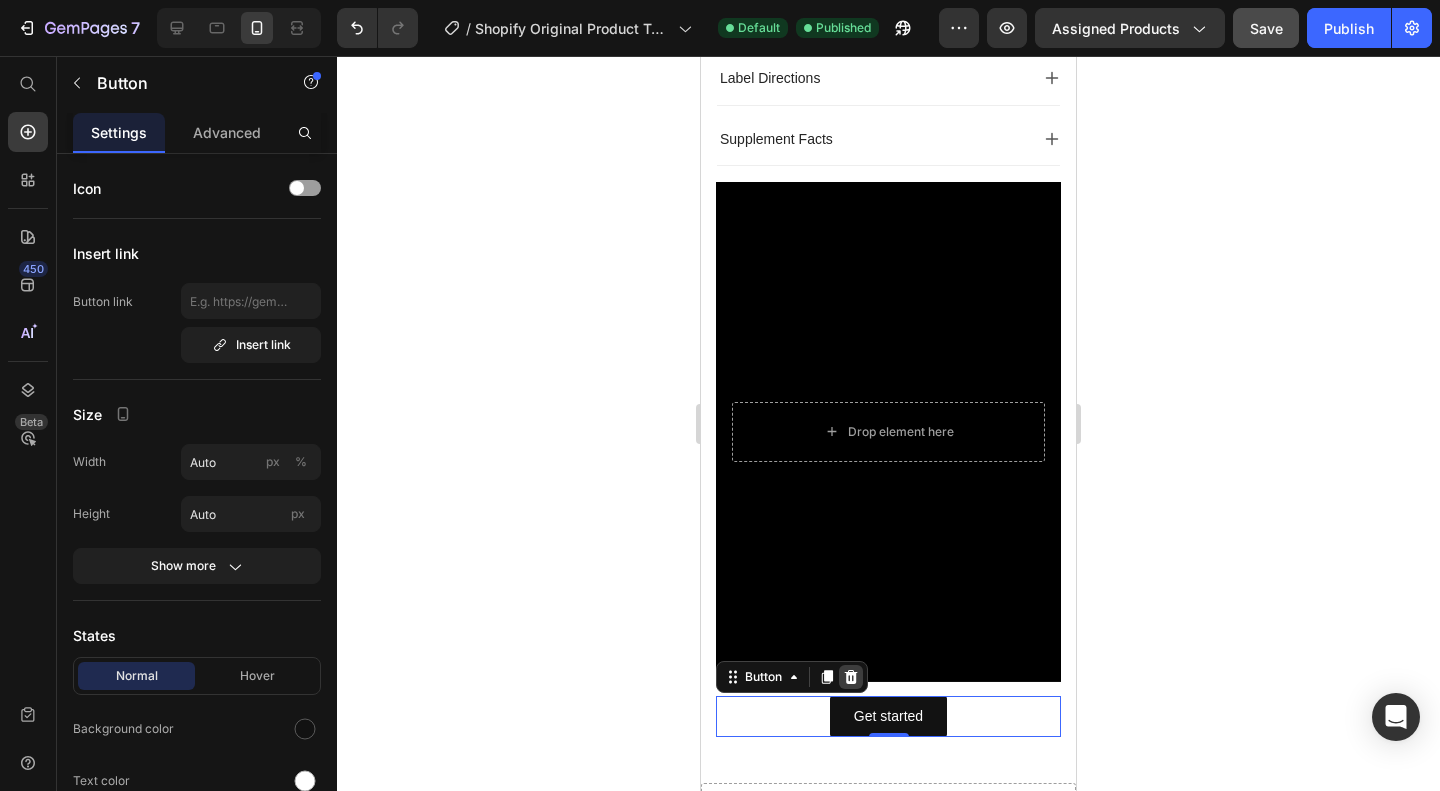 click 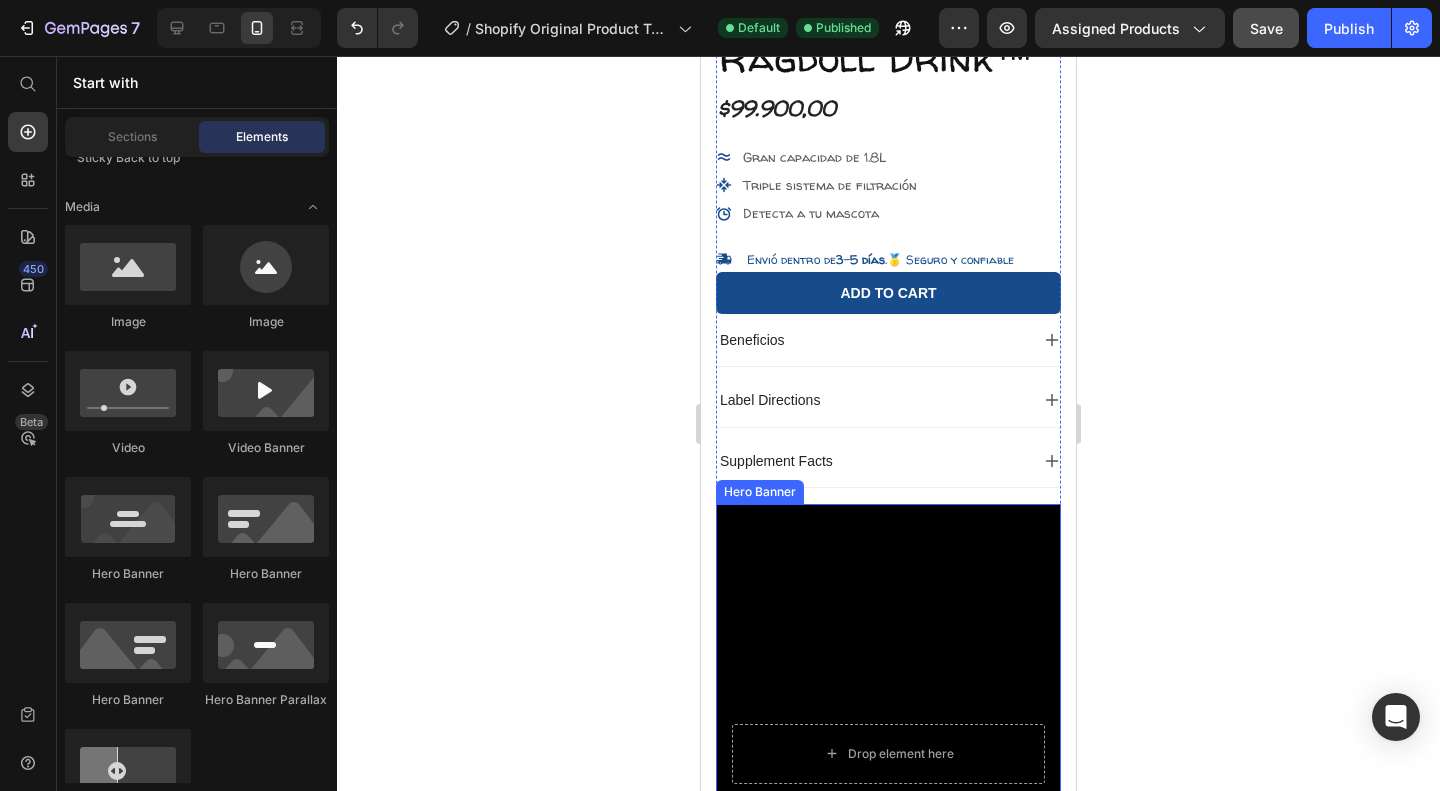 scroll, scrollTop: 510, scrollLeft: 0, axis: vertical 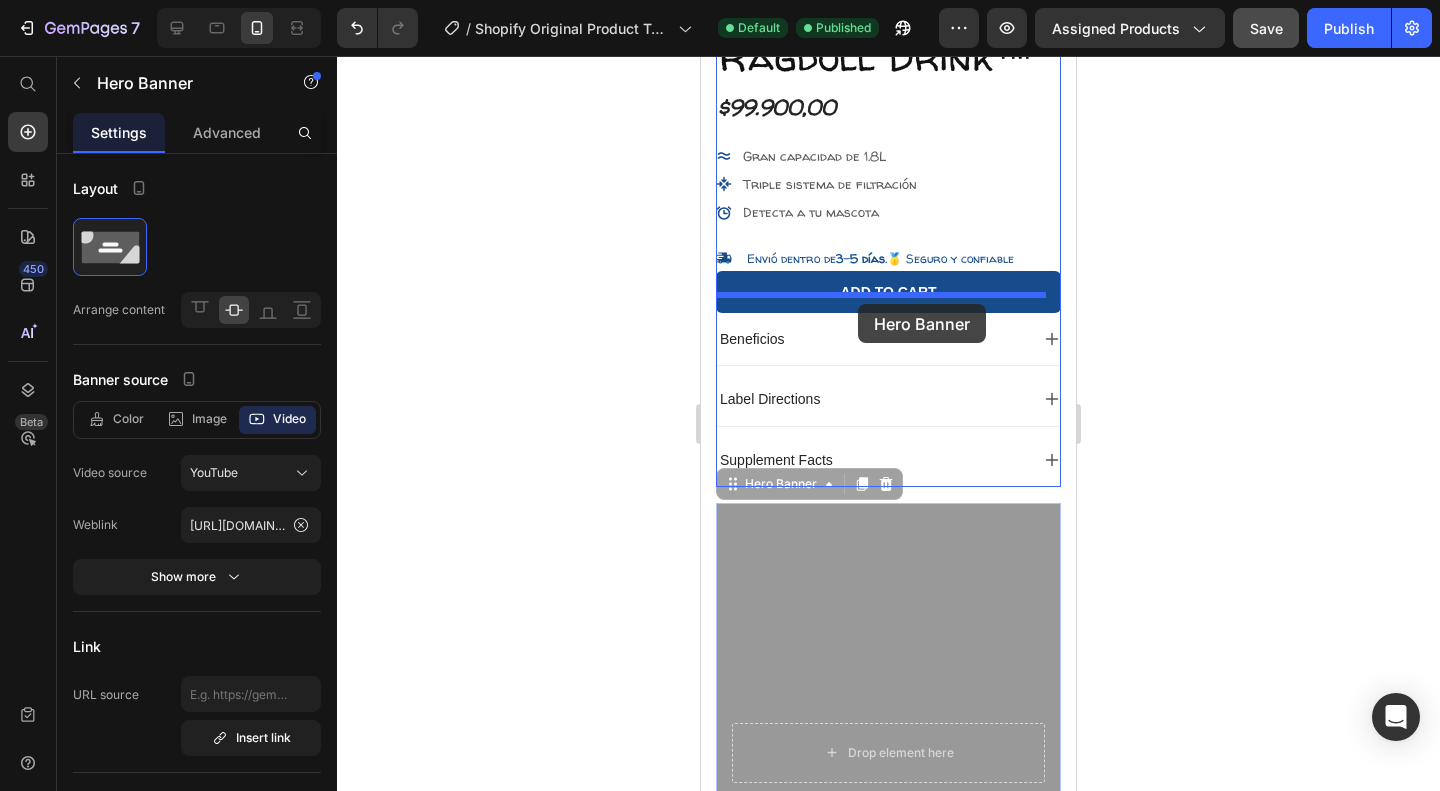 drag, startPoint x: 856, startPoint y: 495, endPoint x: 858, endPoint y: 304, distance: 191.01047 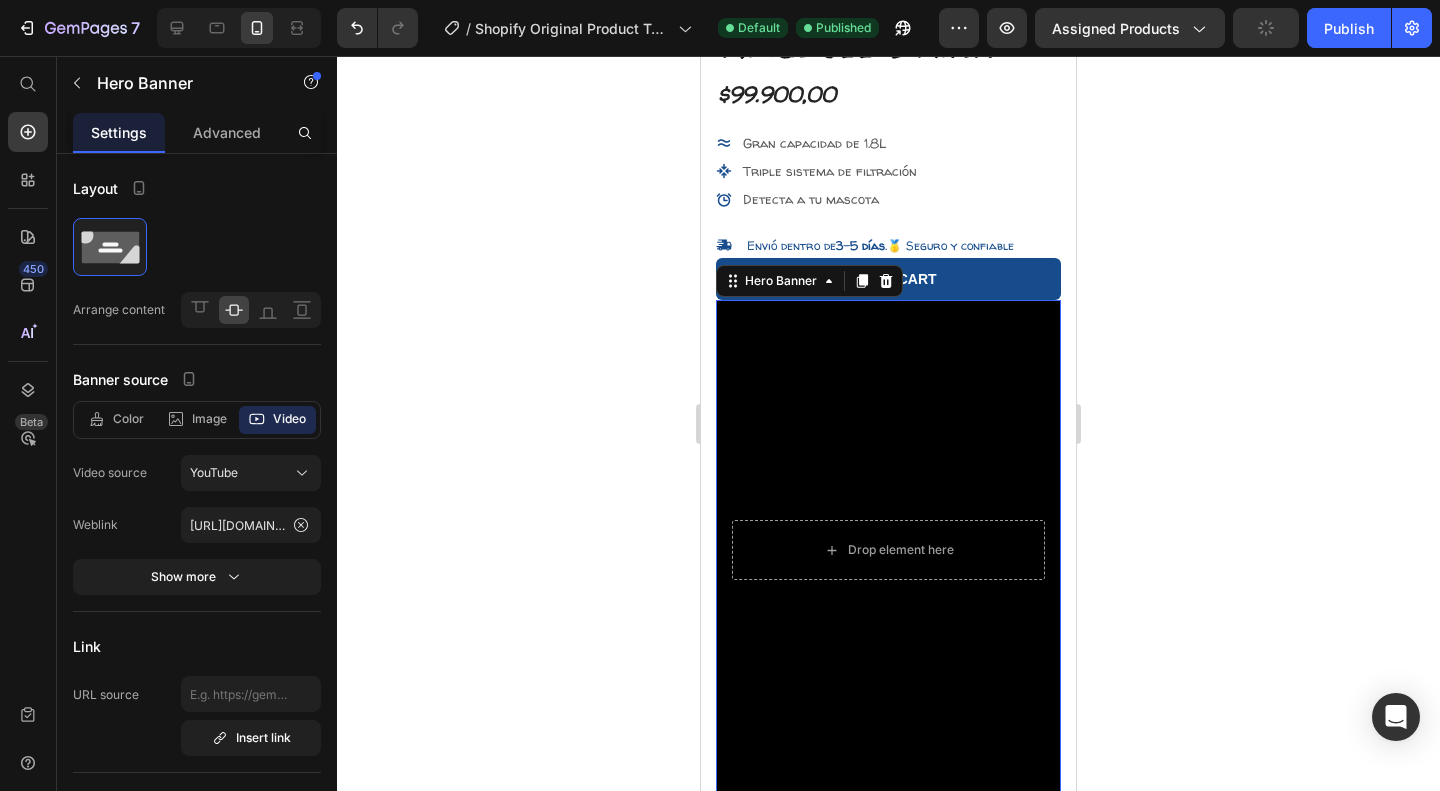 scroll, scrollTop: 409, scrollLeft: 0, axis: vertical 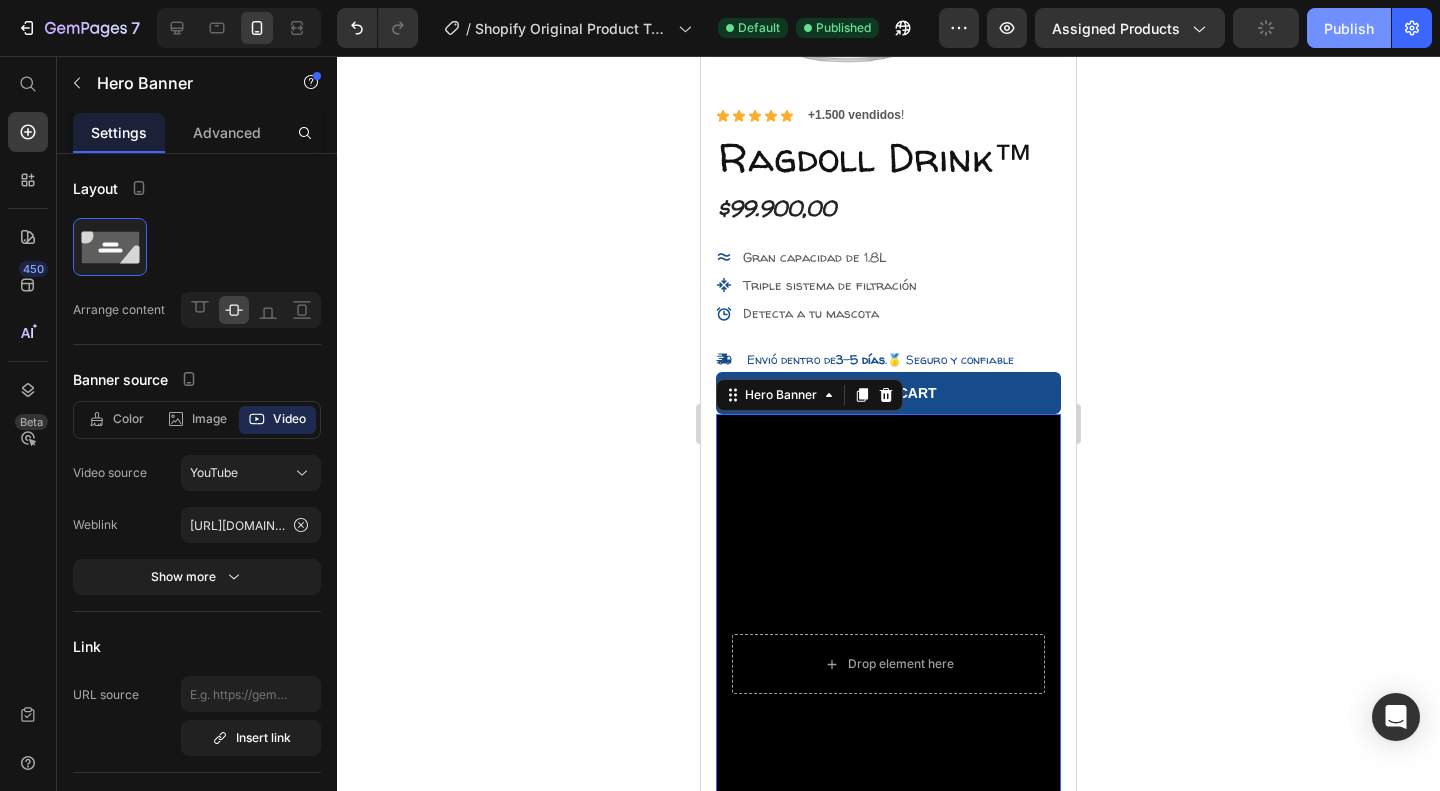 click on "Publish" at bounding box center (1349, 28) 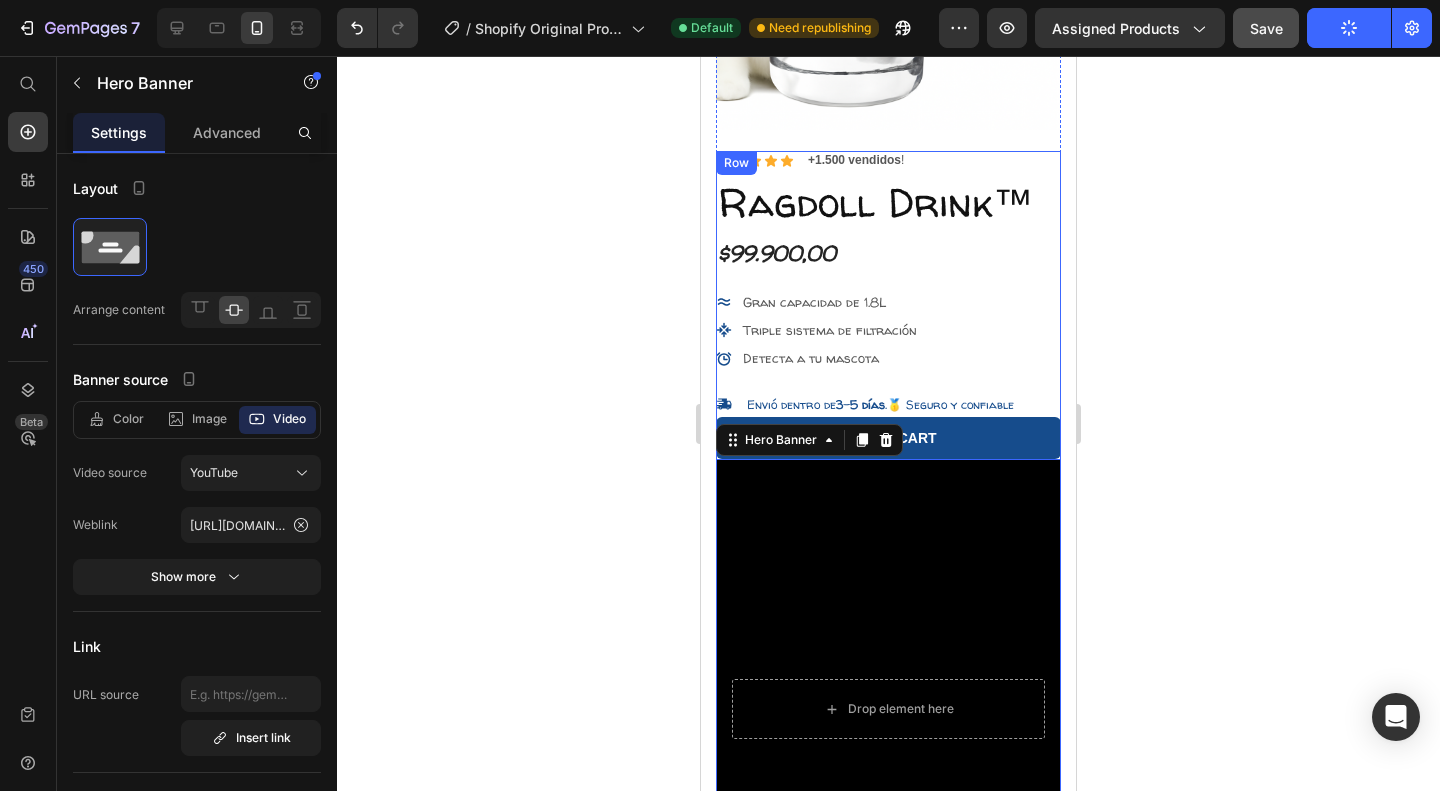 scroll, scrollTop: 365, scrollLeft: 0, axis: vertical 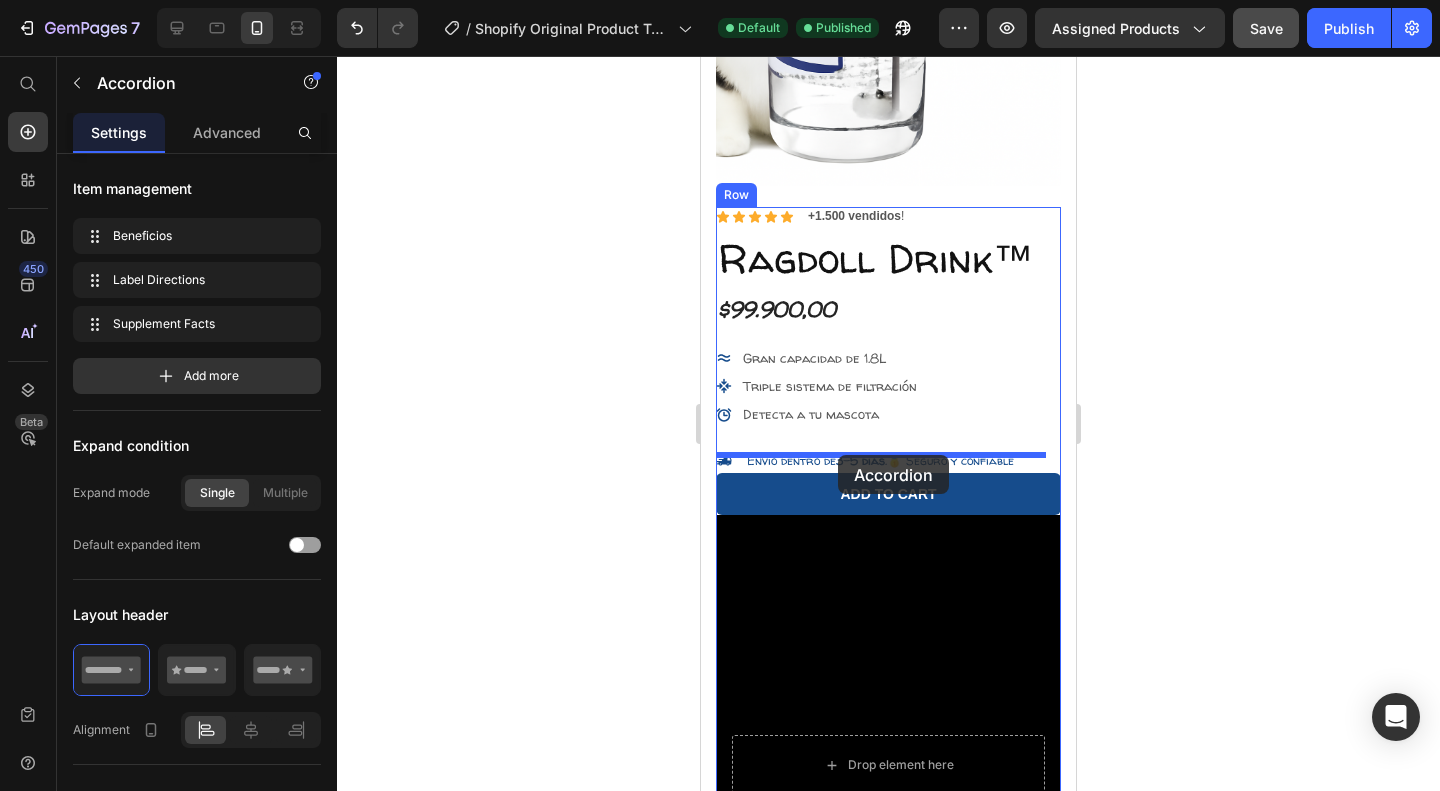 drag, startPoint x: 848, startPoint y: 516, endPoint x: 838, endPoint y: 455, distance: 61.81424 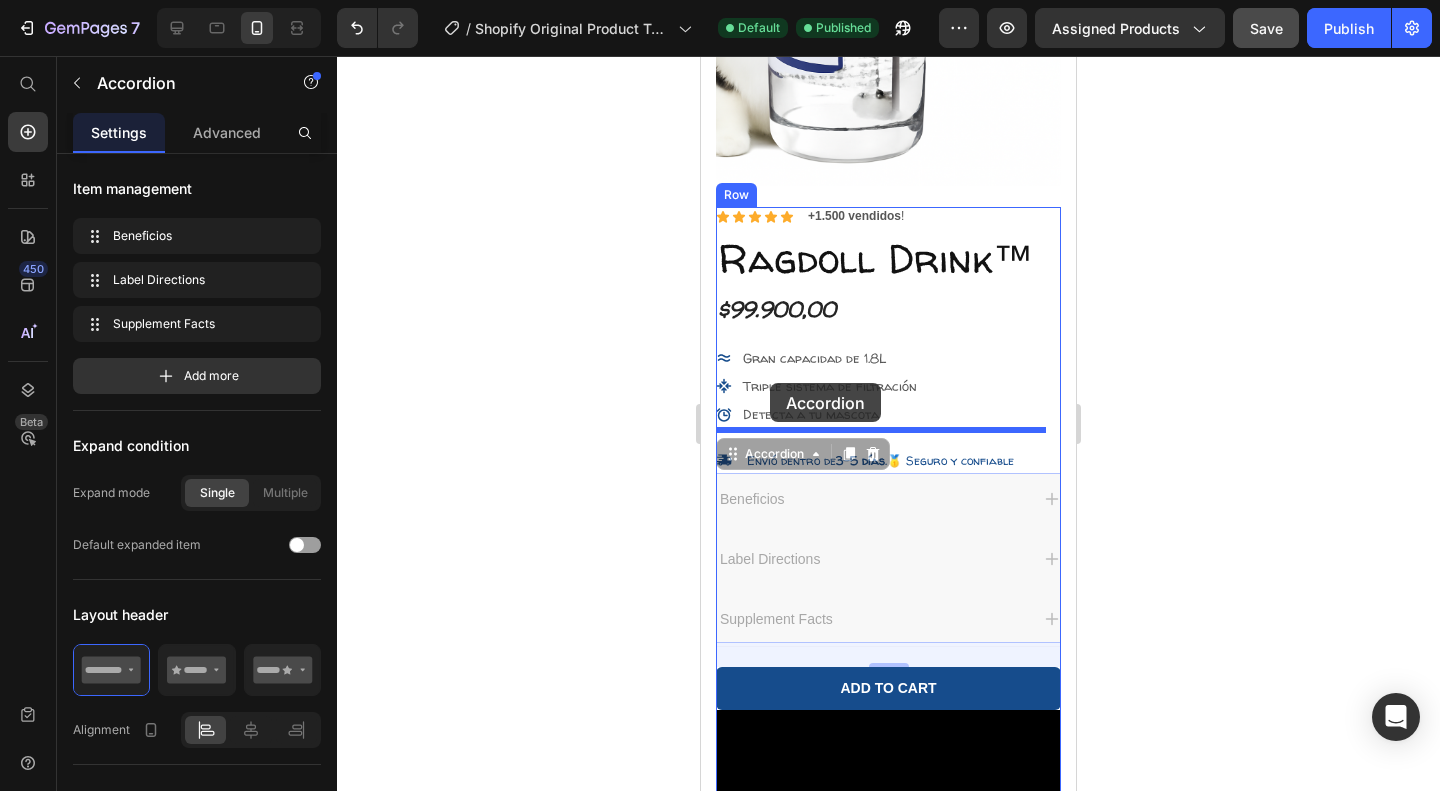 drag, startPoint x: 771, startPoint y: 459, endPoint x: 770, endPoint y: 383, distance: 76.00658 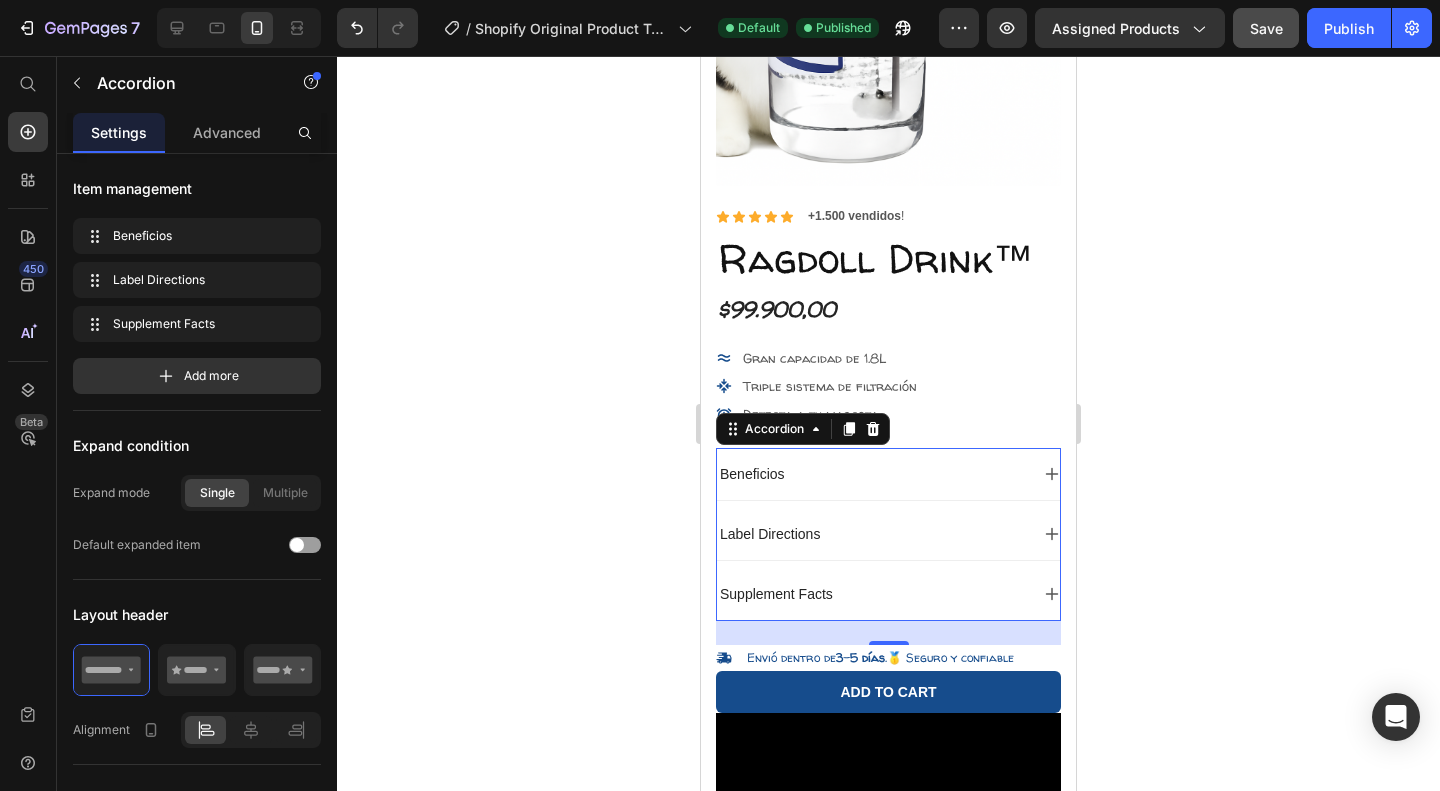 click 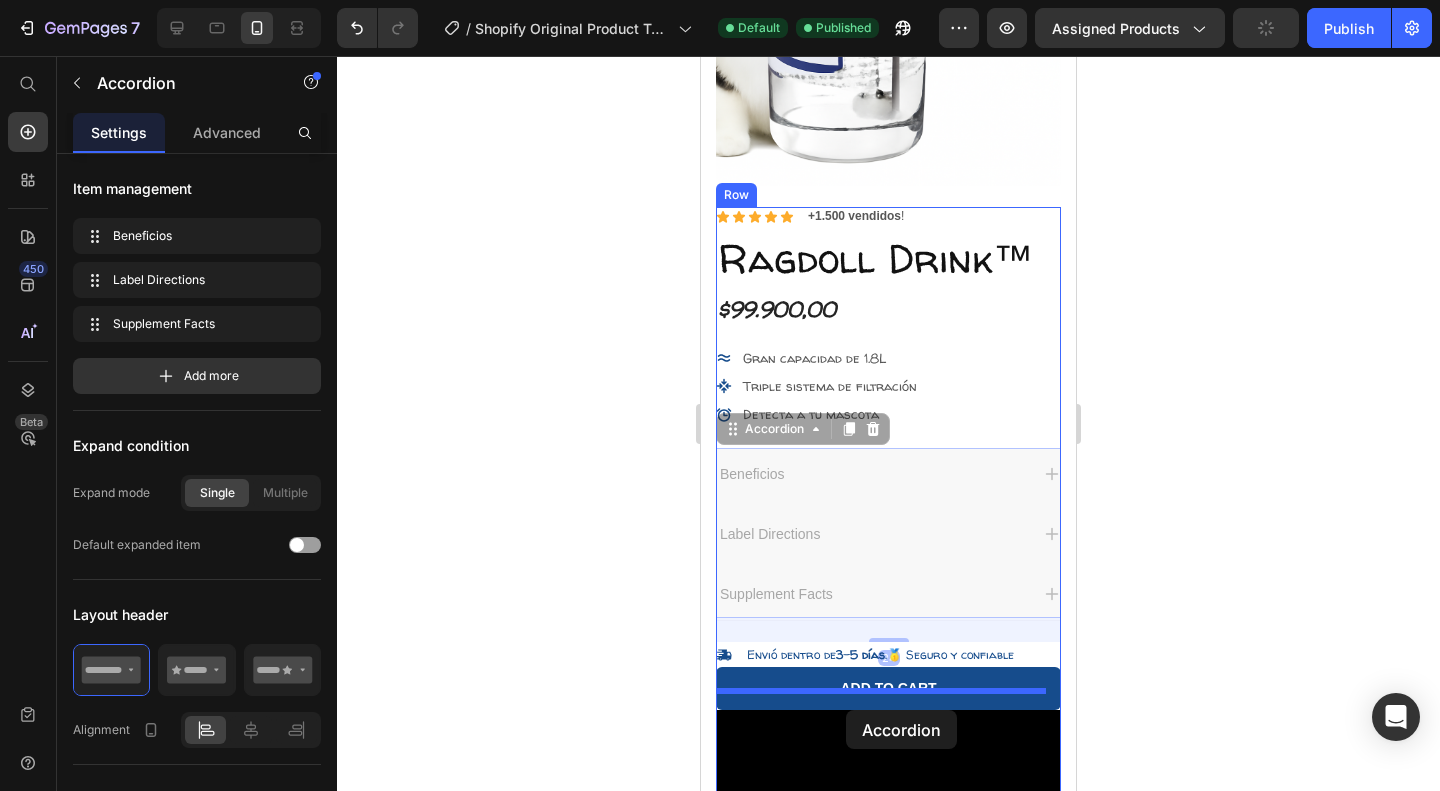 drag, startPoint x: 846, startPoint y: 445, endPoint x: 846, endPoint y: 710, distance: 265 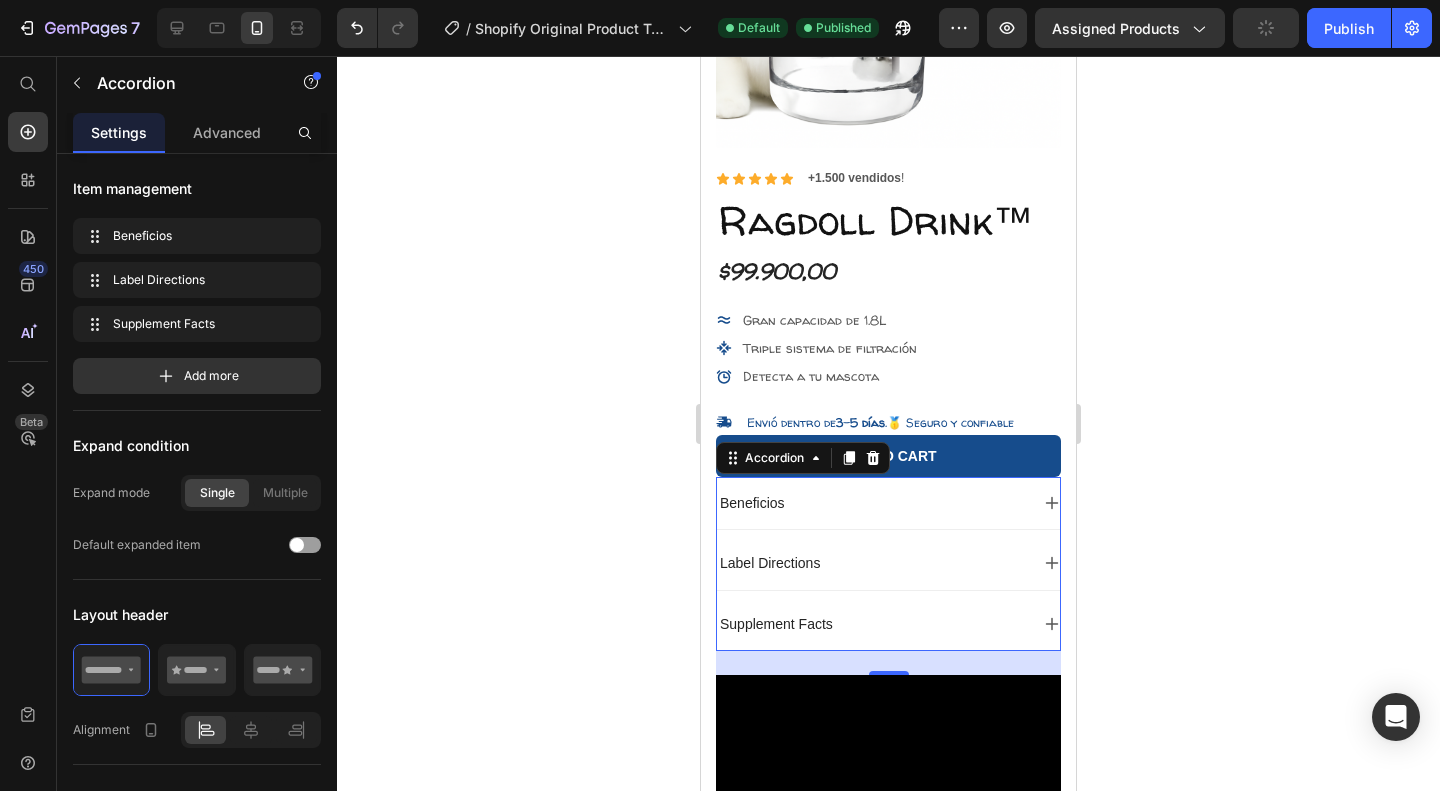 scroll, scrollTop: 360, scrollLeft: 0, axis: vertical 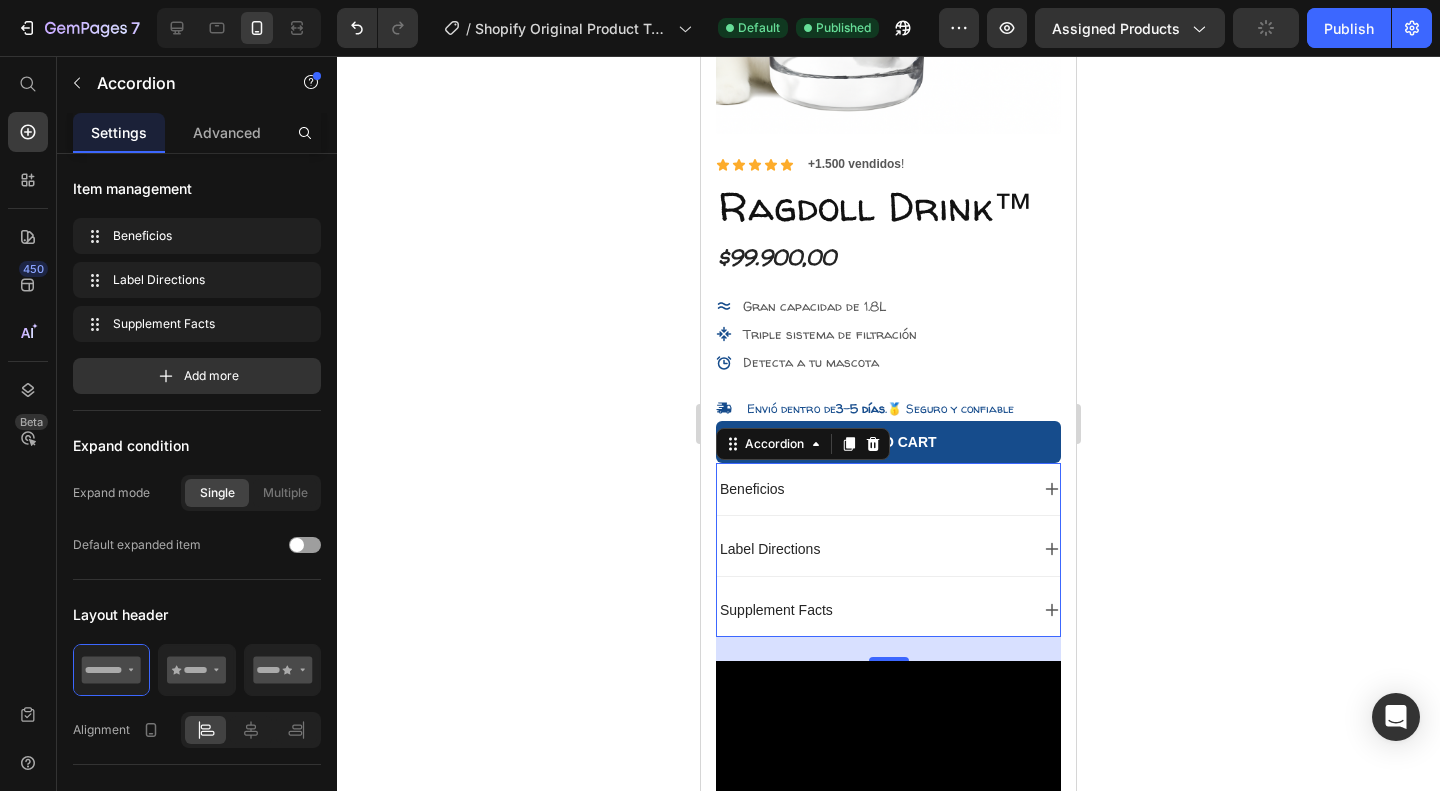 click 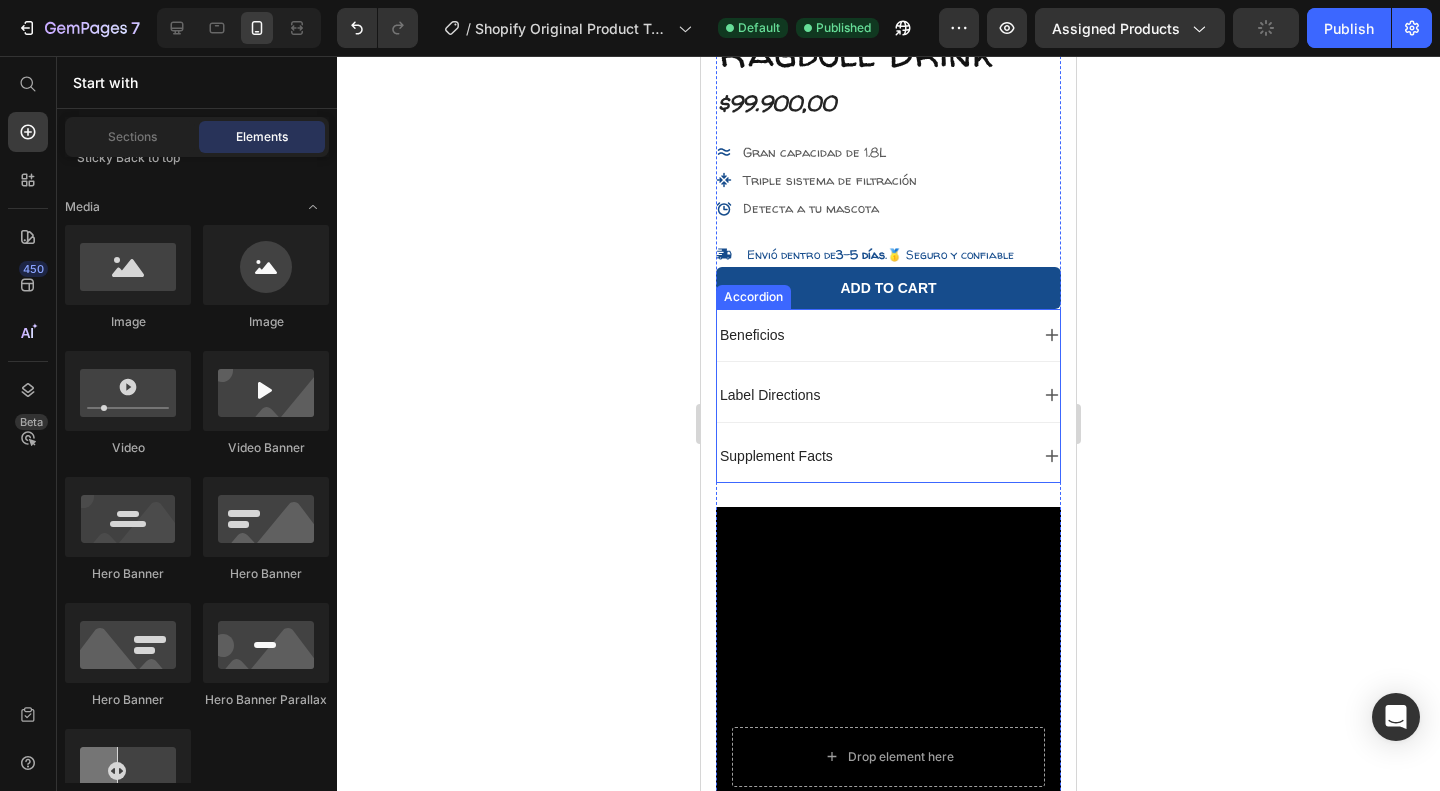 scroll, scrollTop: 524, scrollLeft: 0, axis: vertical 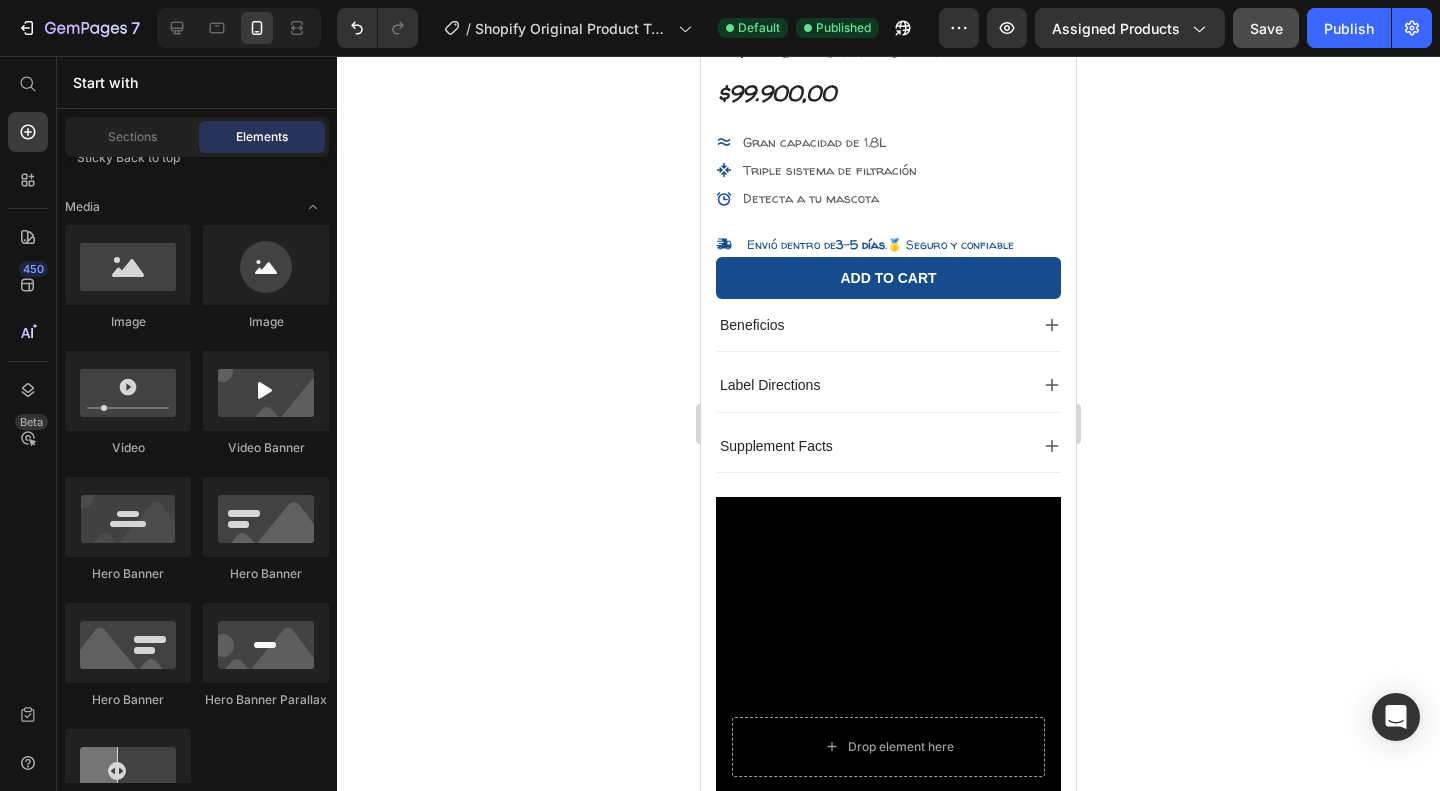 click 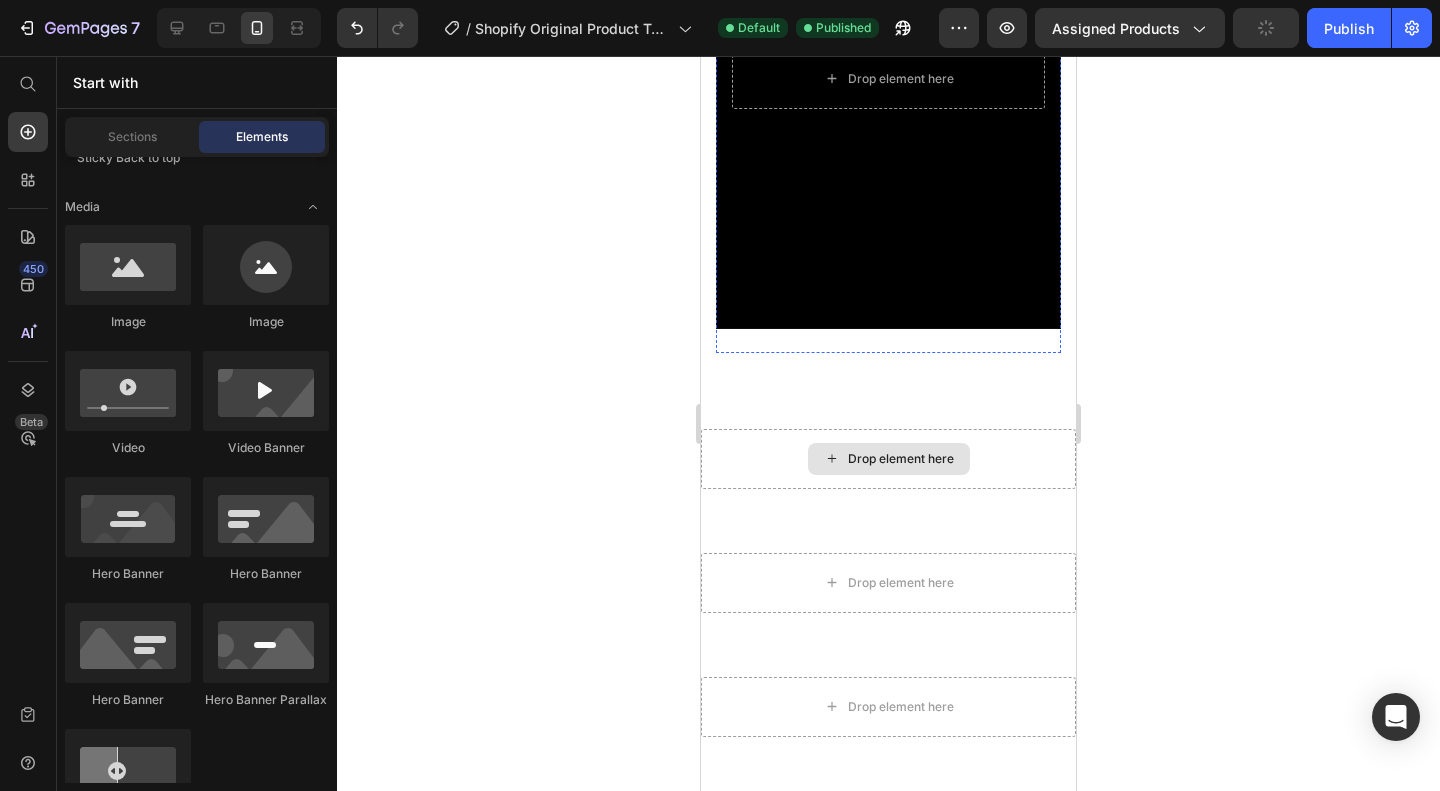 scroll, scrollTop: 1195, scrollLeft: 0, axis: vertical 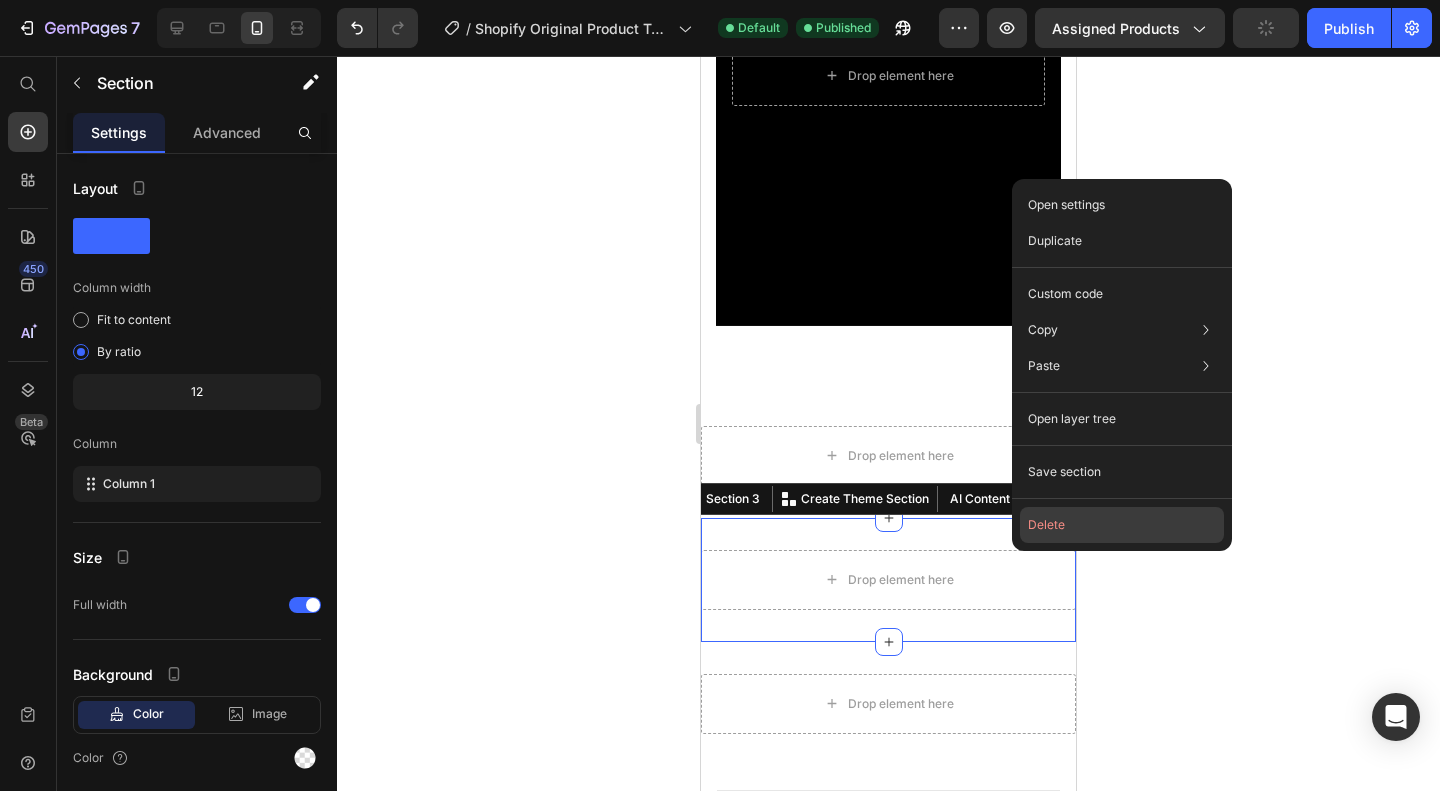 click on "Delete" 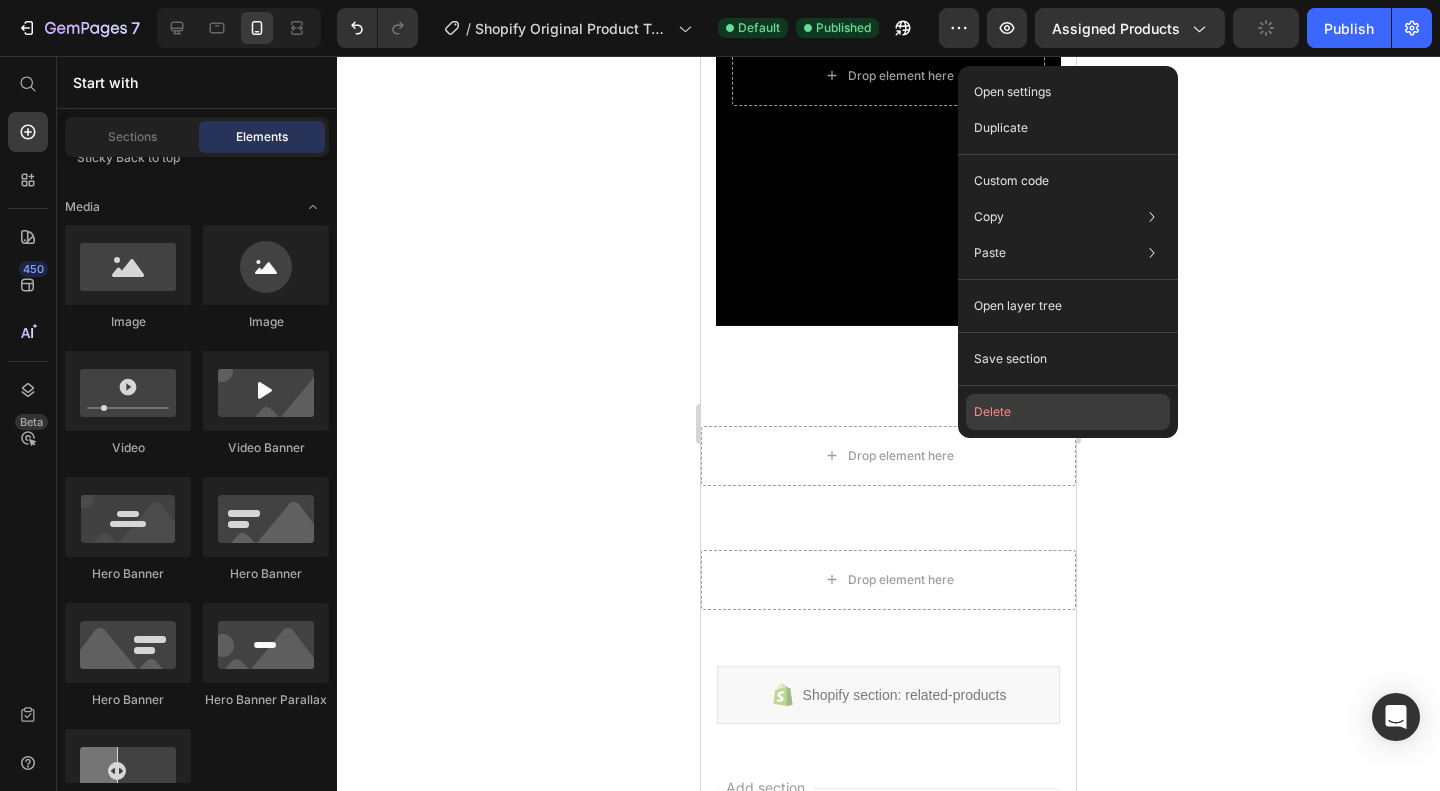 click on "Delete" 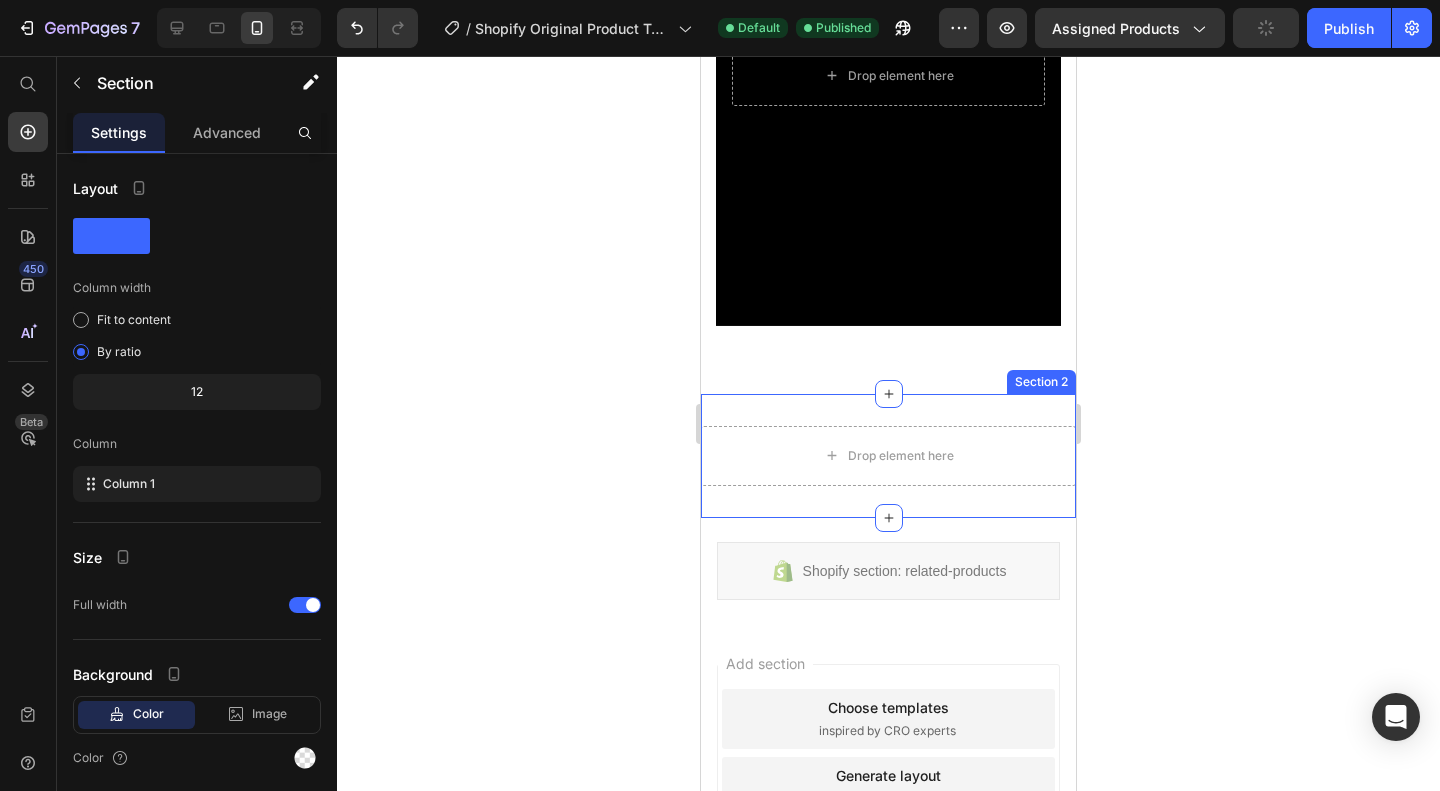 click on "Drop element here Section 2" at bounding box center [888, 456] 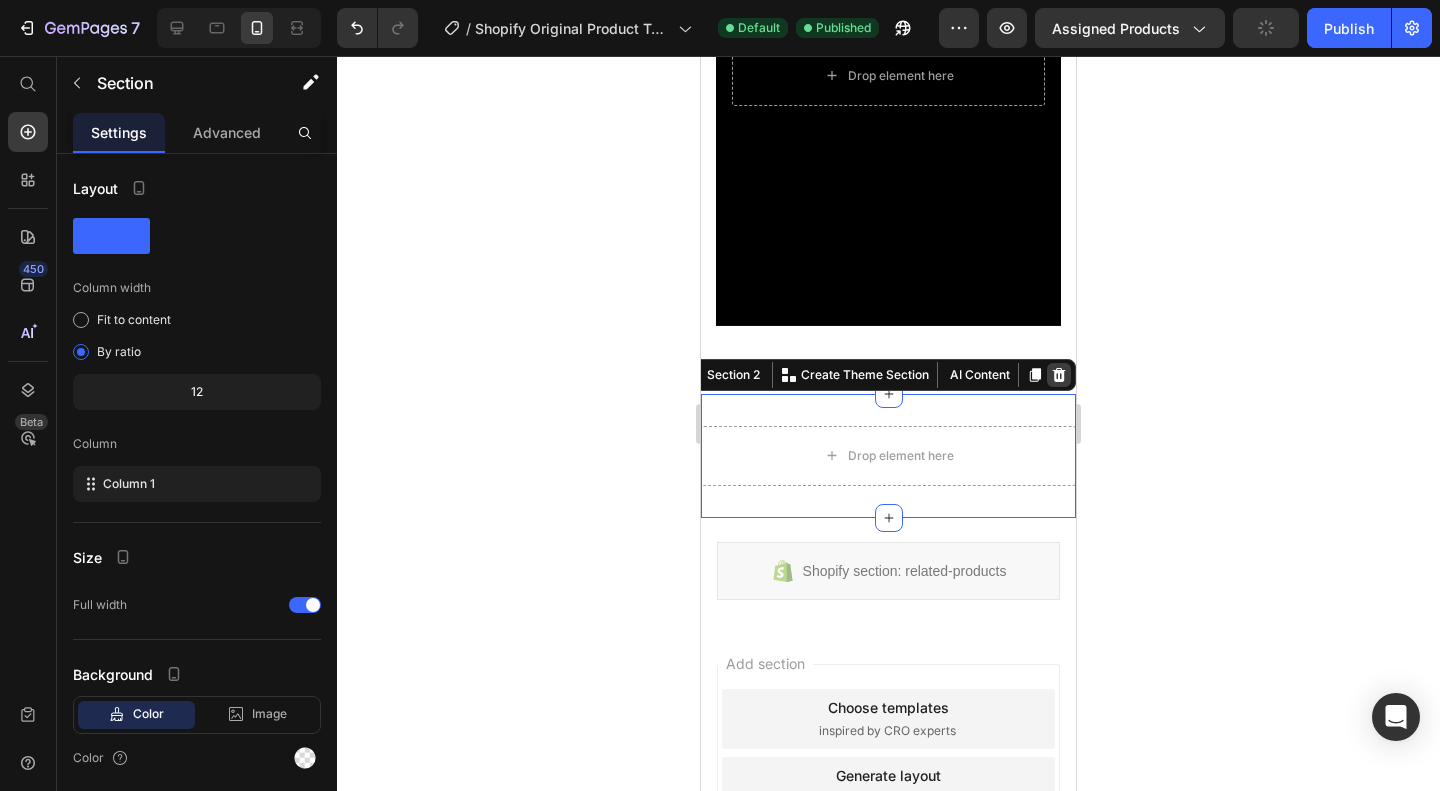 click 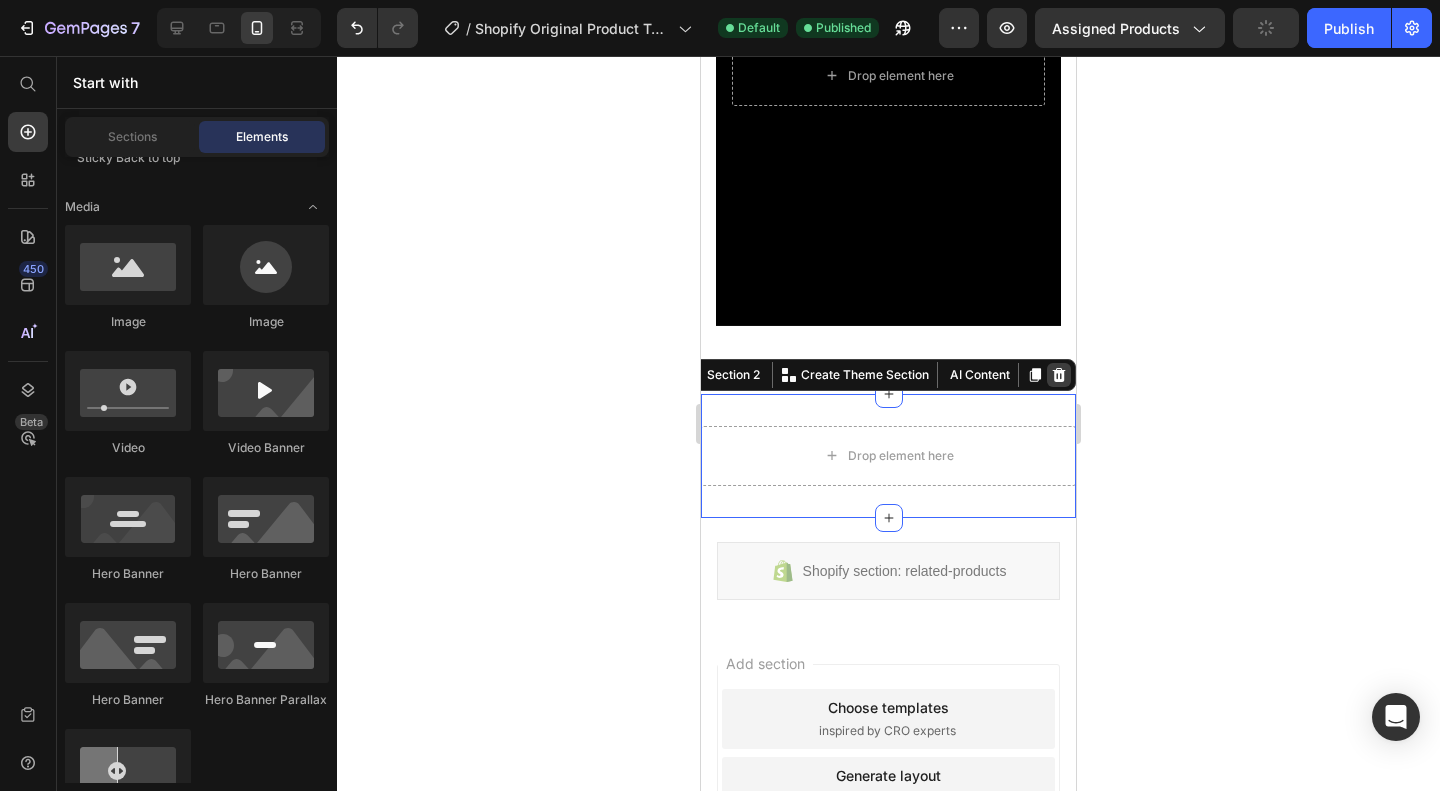 scroll, scrollTop: 1120, scrollLeft: 0, axis: vertical 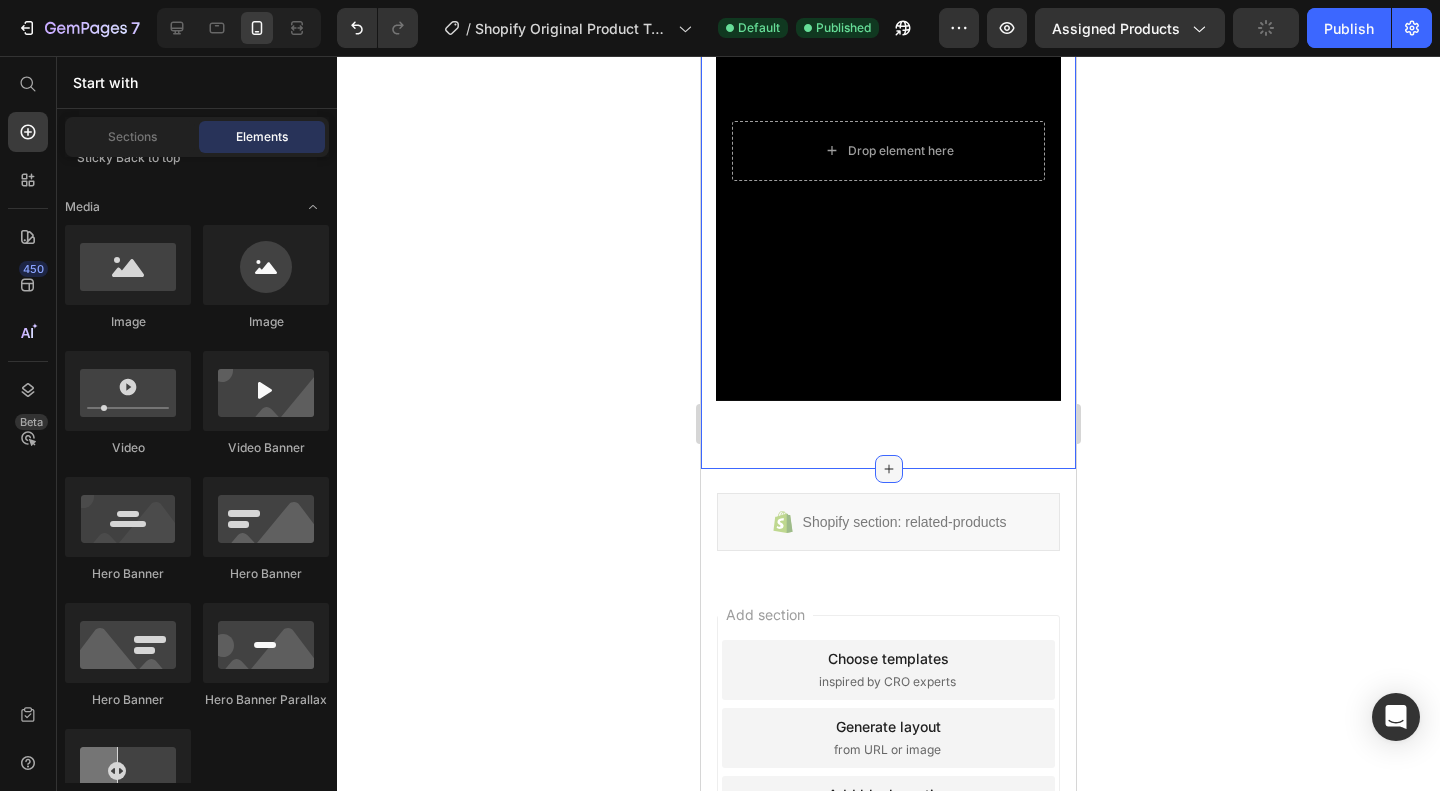 click 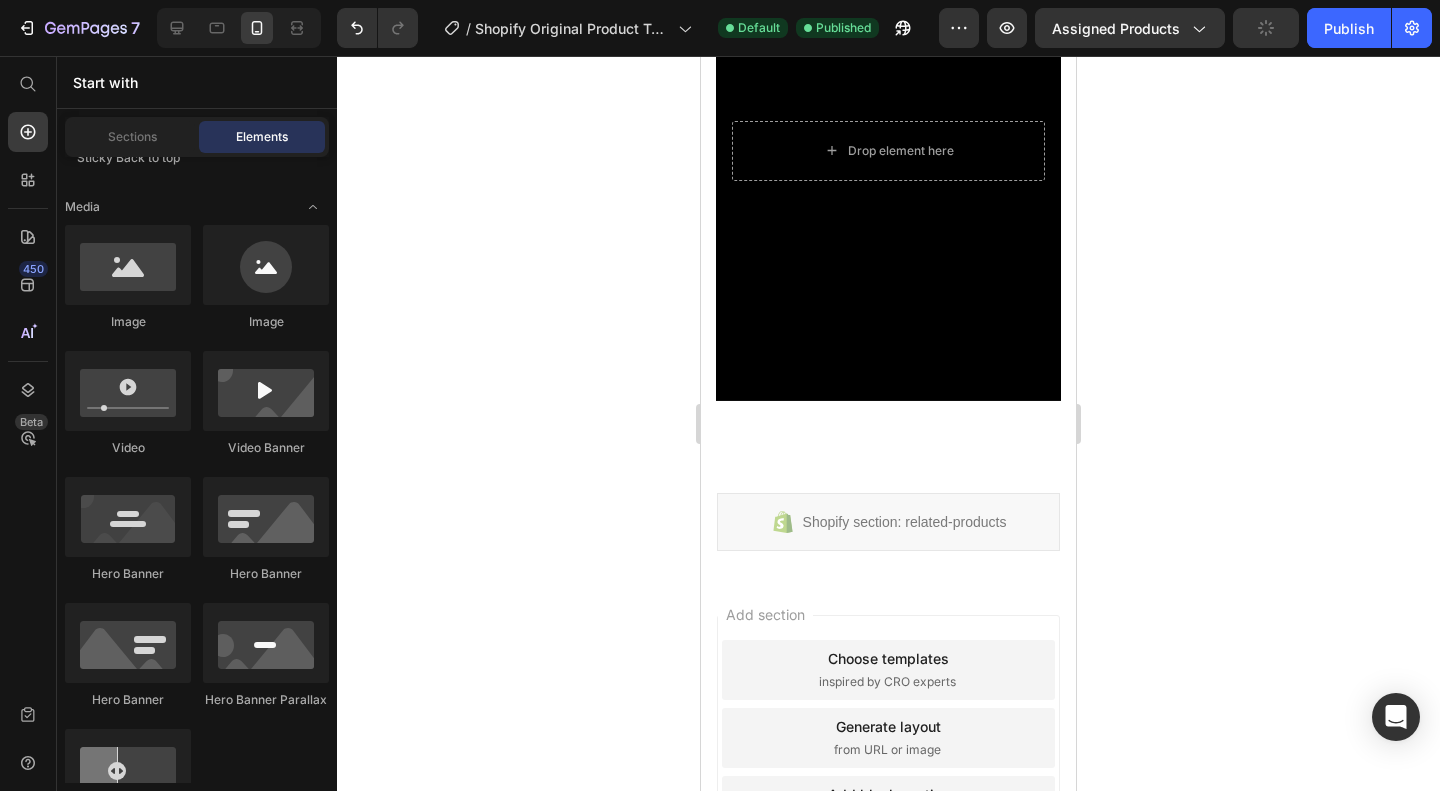 click 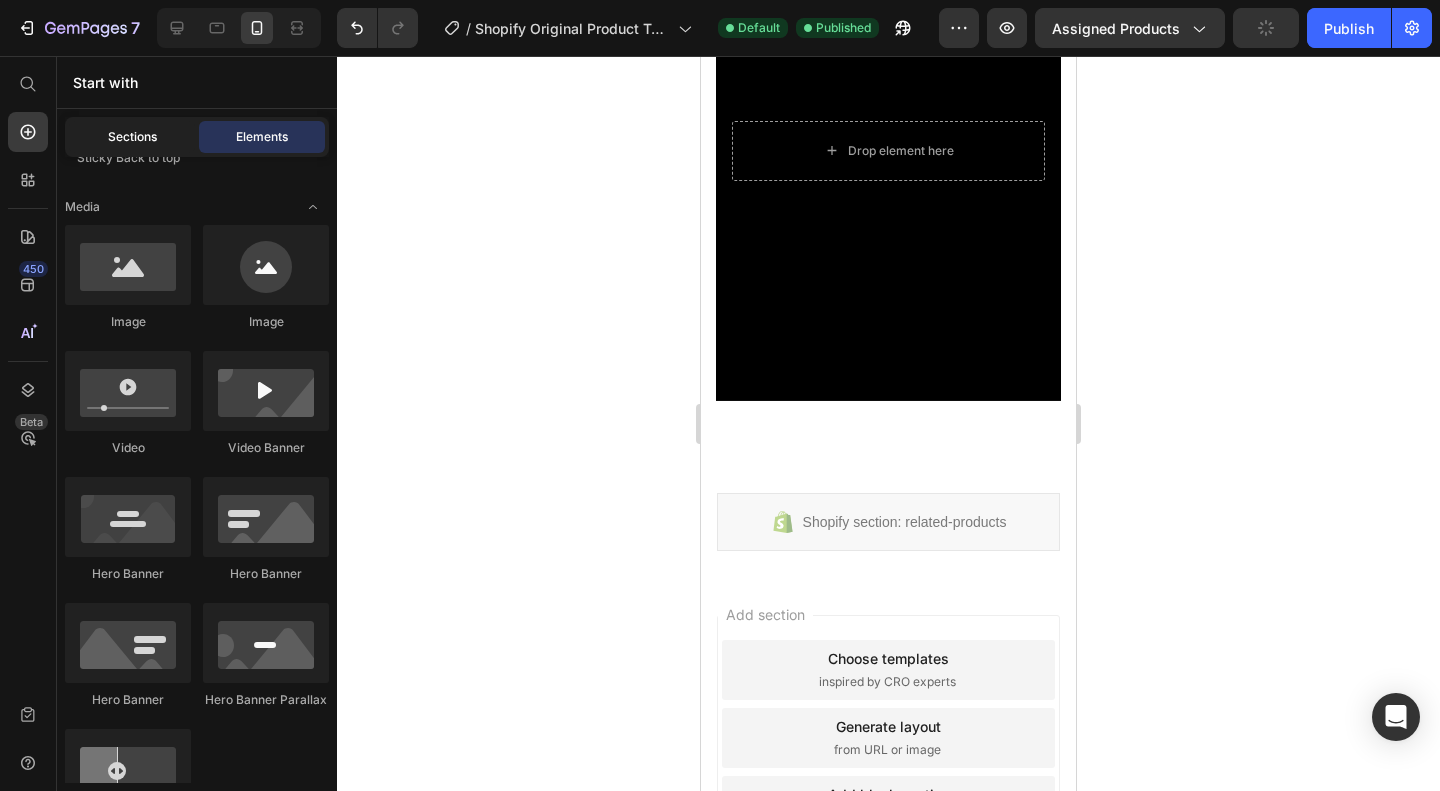 click on "Sections" at bounding box center [132, 137] 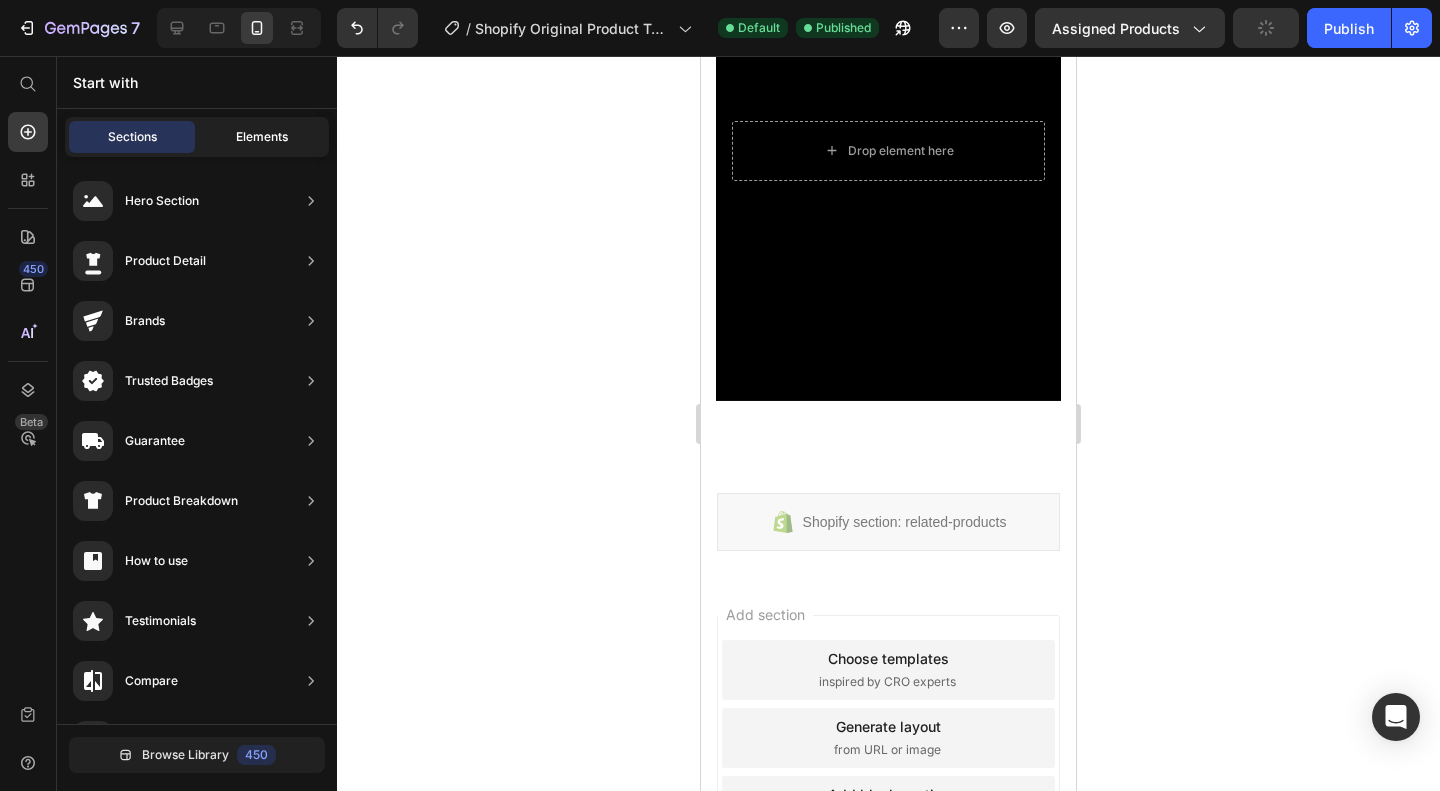 click on "Elements" at bounding box center (262, 137) 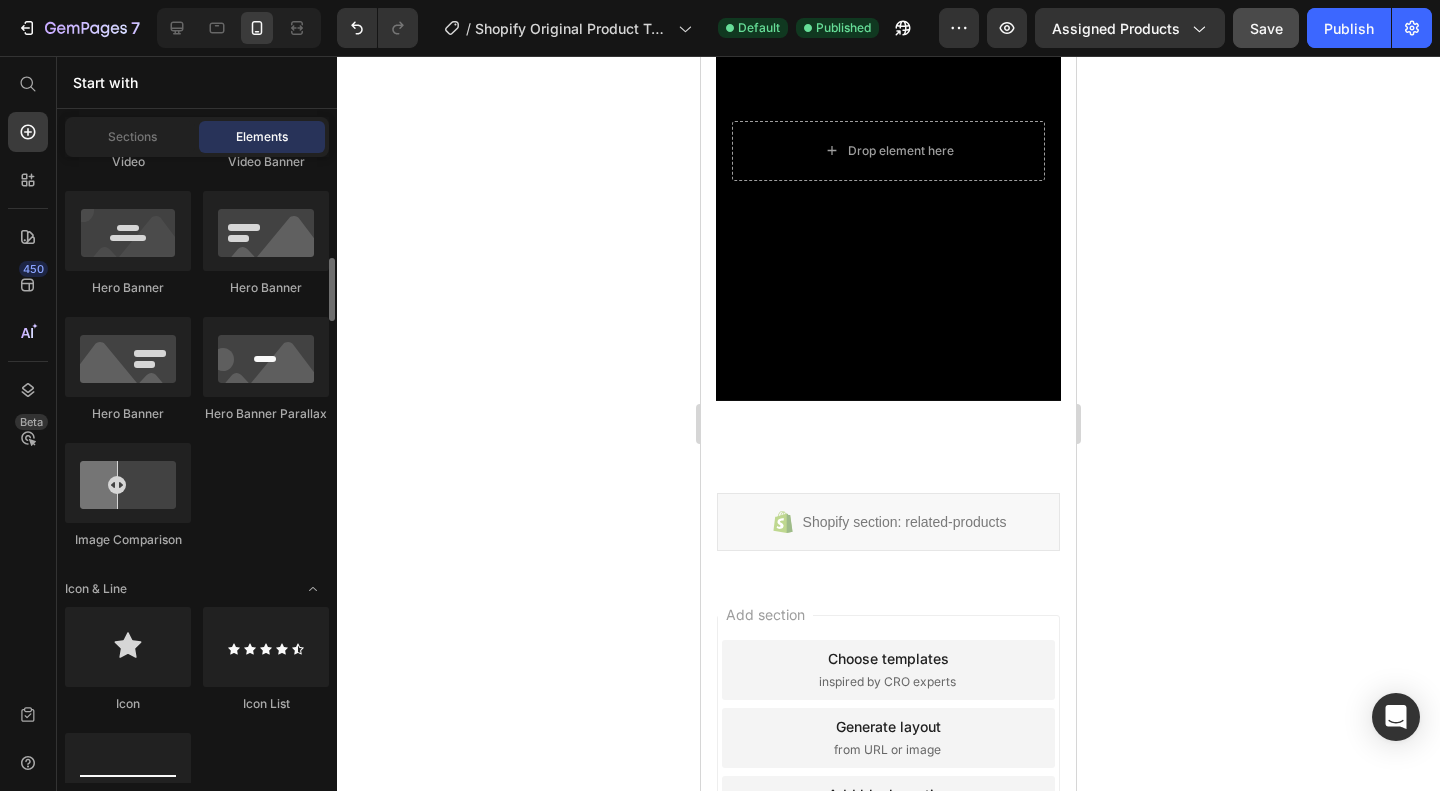 scroll, scrollTop: 1005, scrollLeft: 0, axis: vertical 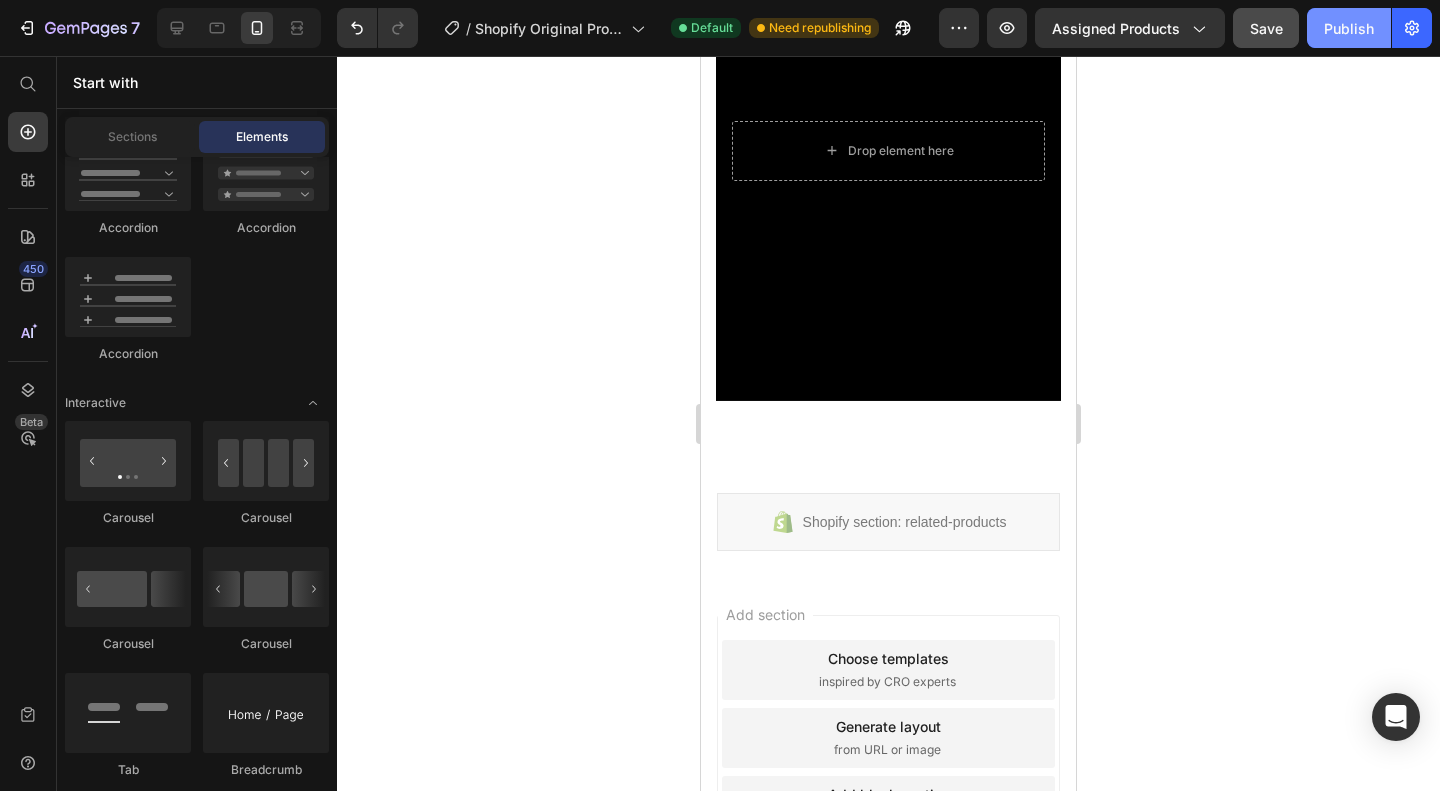 click on "Publish" at bounding box center (1349, 28) 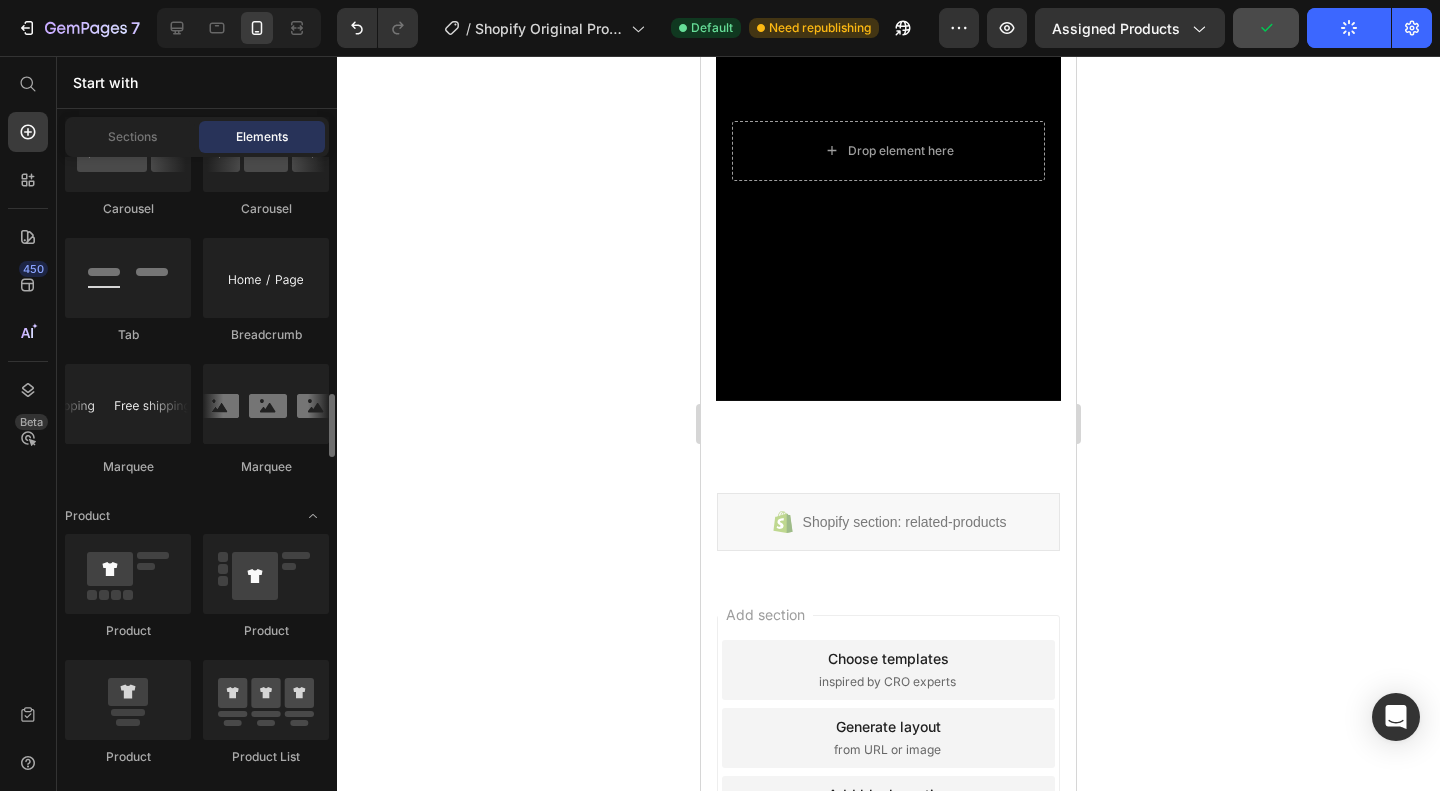 scroll, scrollTop: 2340, scrollLeft: 0, axis: vertical 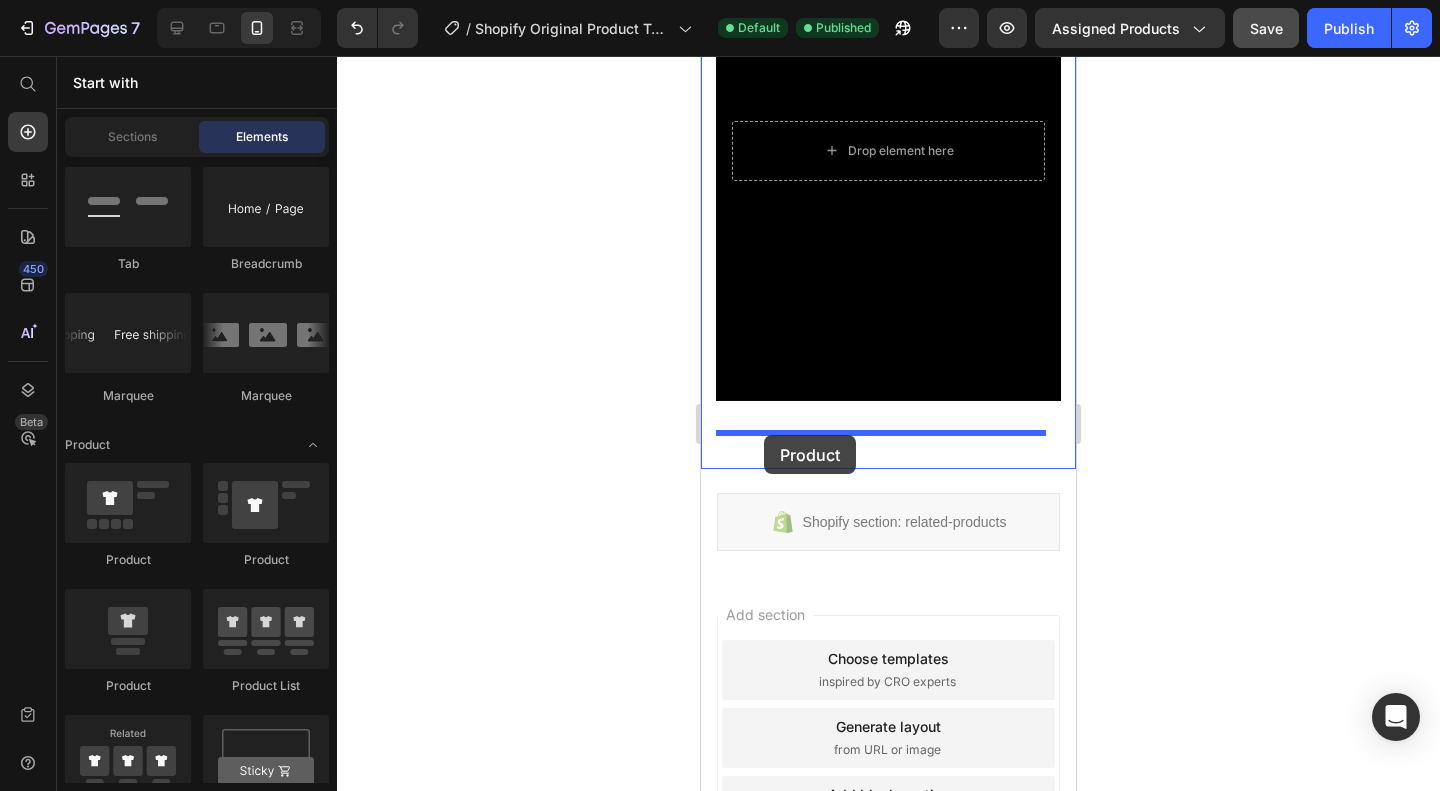 drag, startPoint x: 969, startPoint y: 559, endPoint x: 764, endPoint y: 437, distance: 238.55608 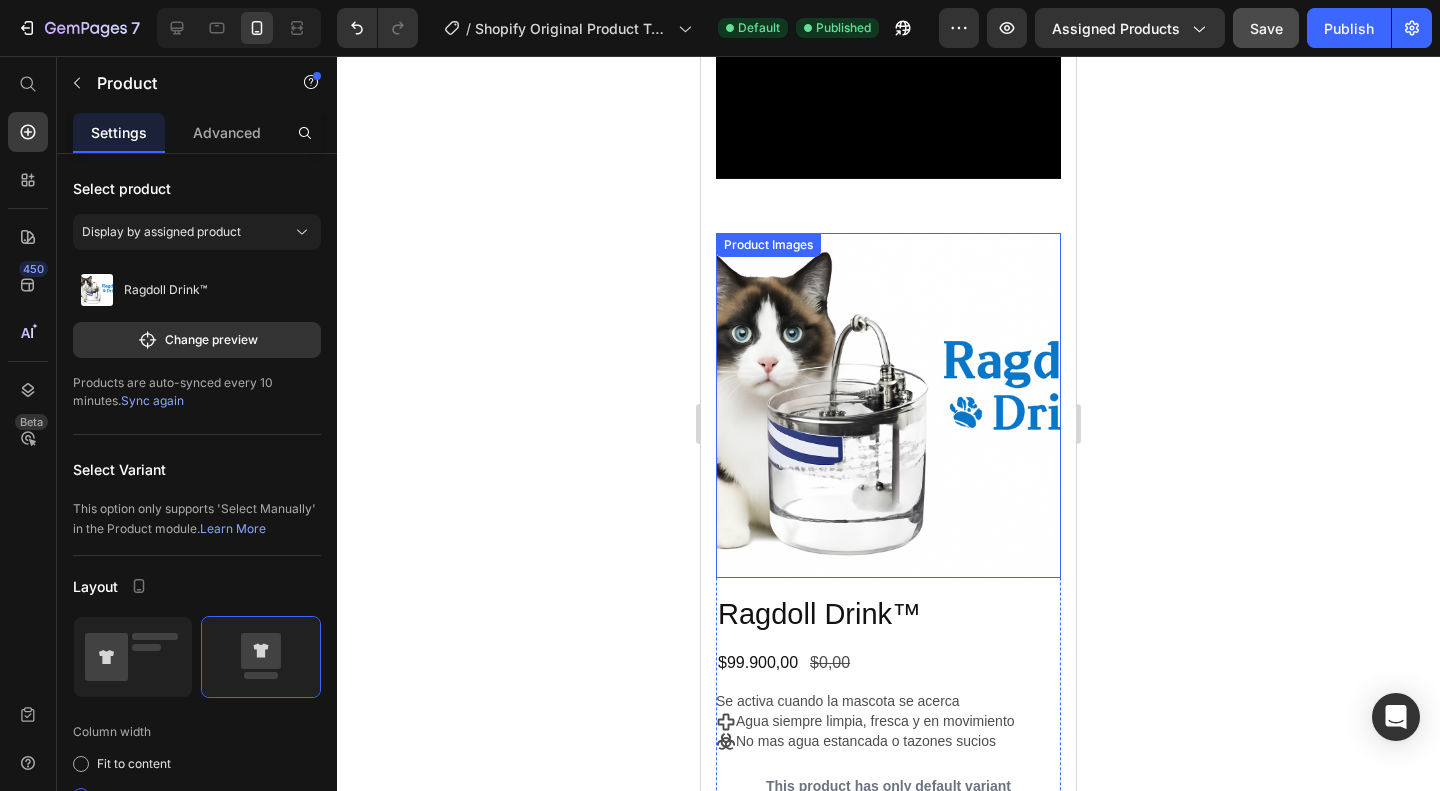 scroll, scrollTop: 1340, scrollLeft: 0, axis: vertical 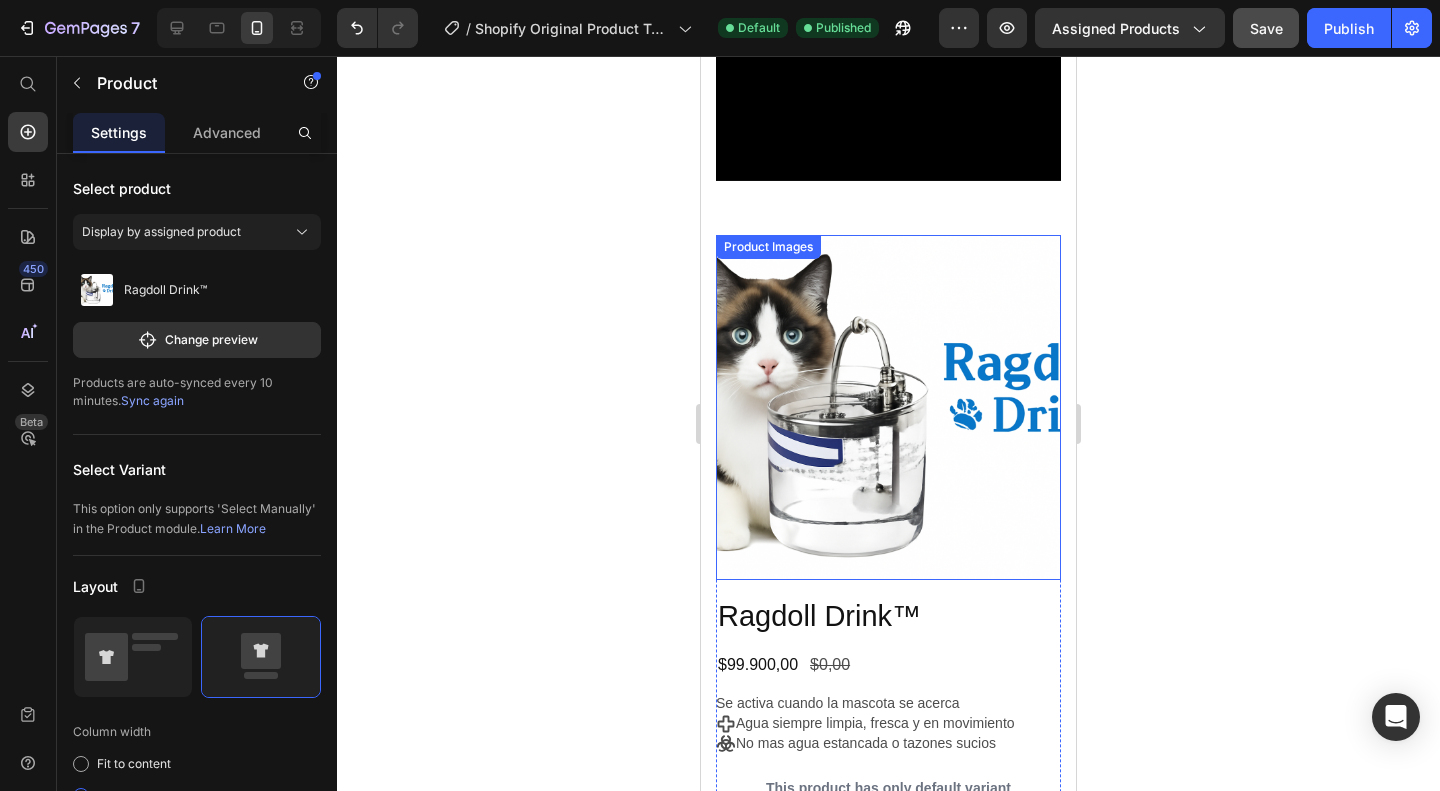 click at bounding box center [888, 407] 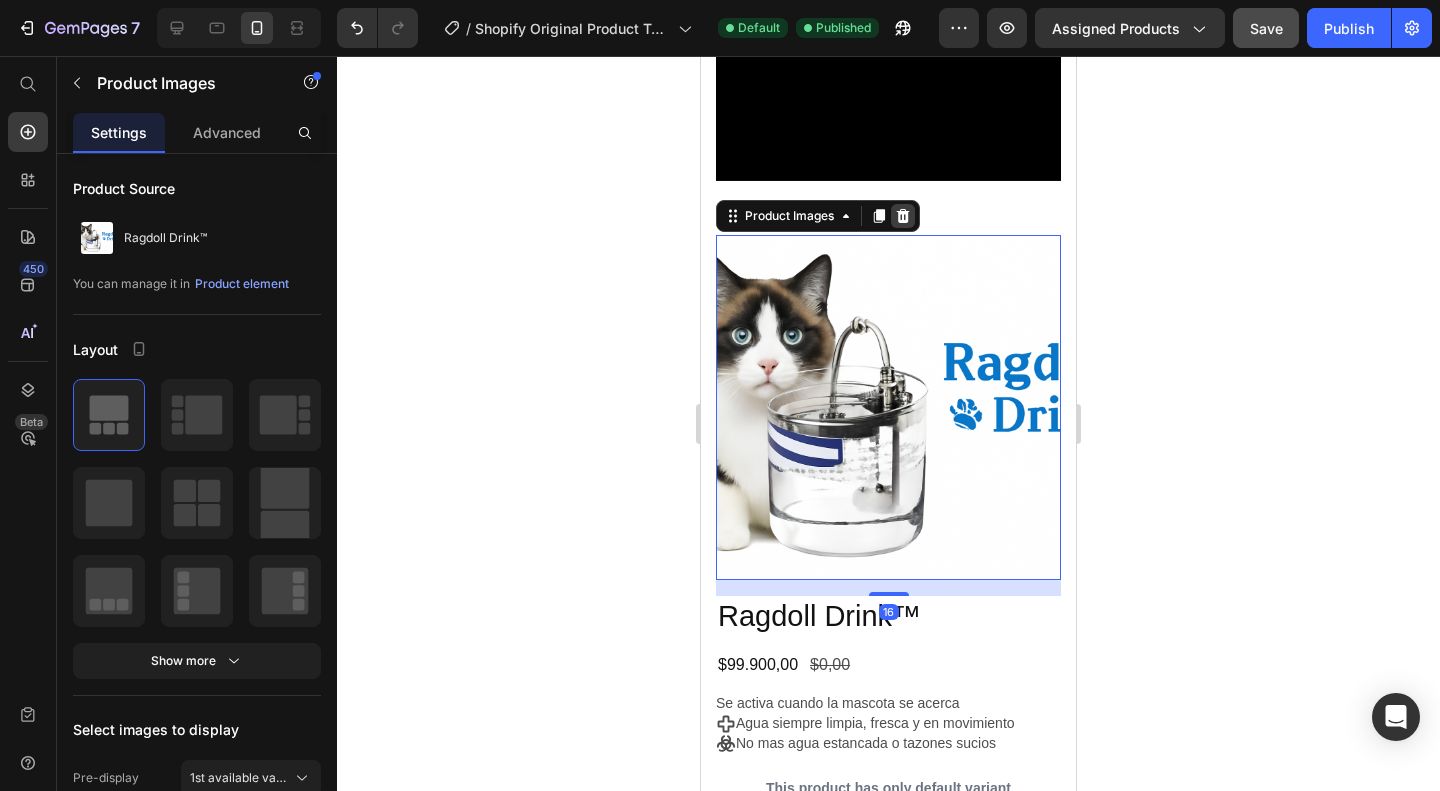 click at bounding box center (903, 216) 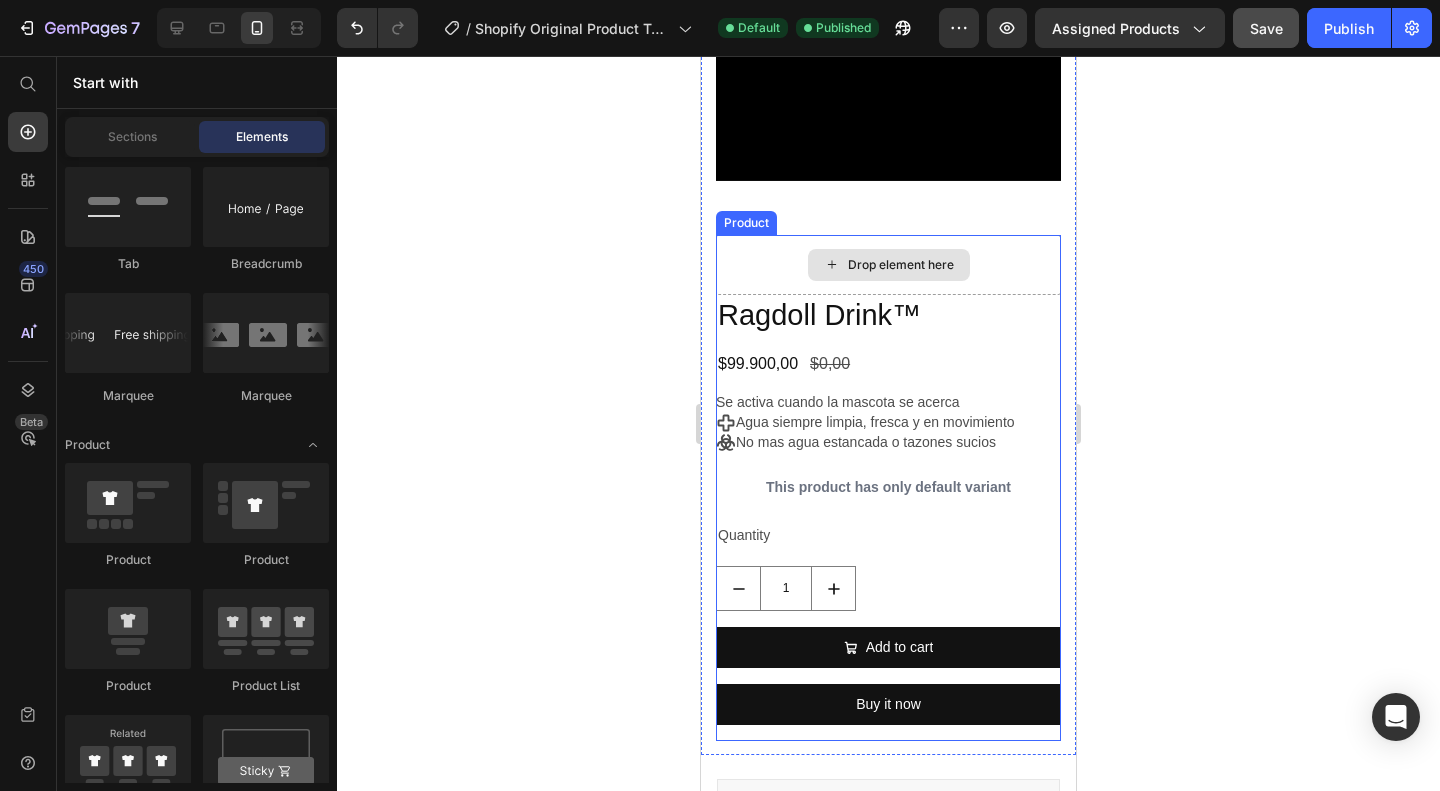 click on "Drop element here" at bounding box center [889, 265] 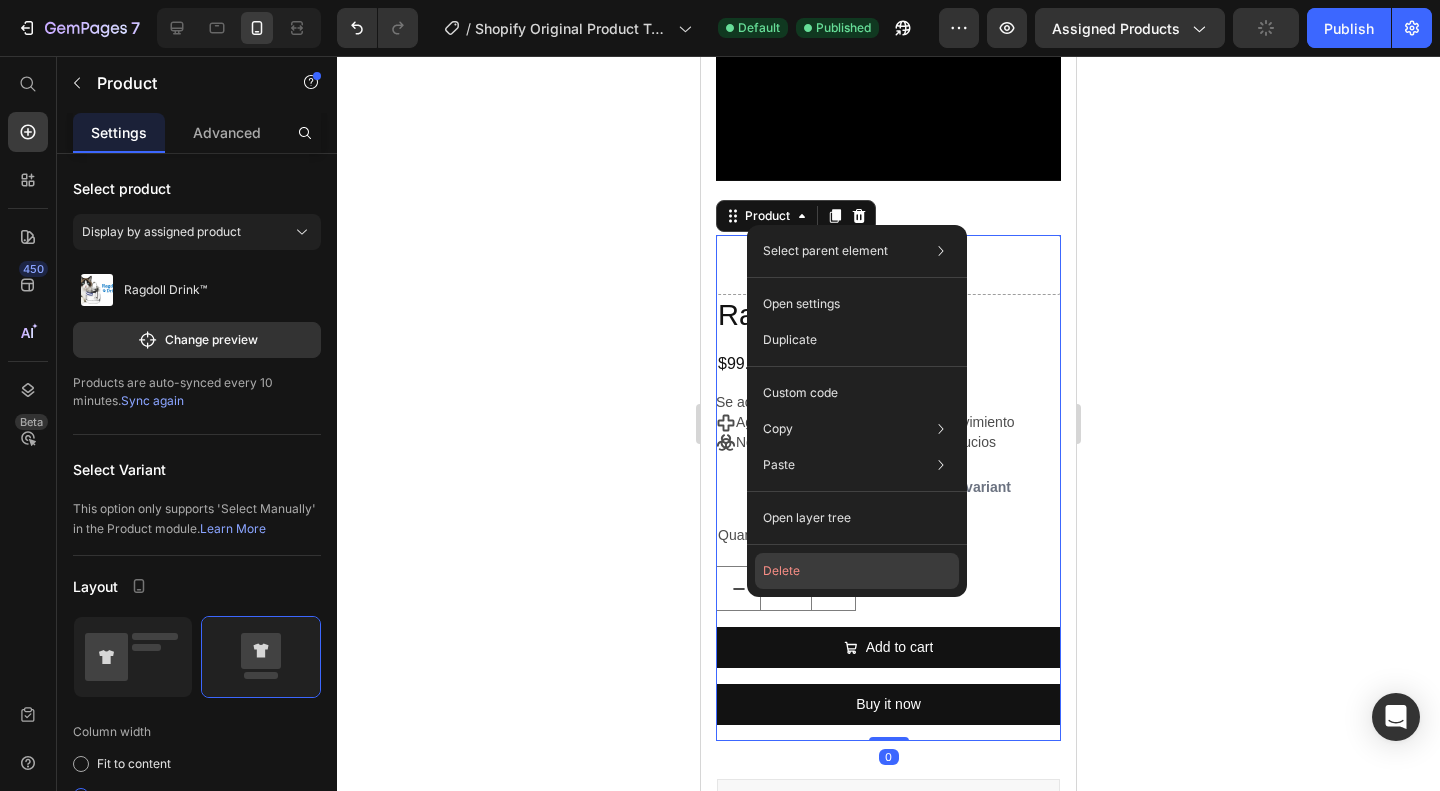 click on "Delete" 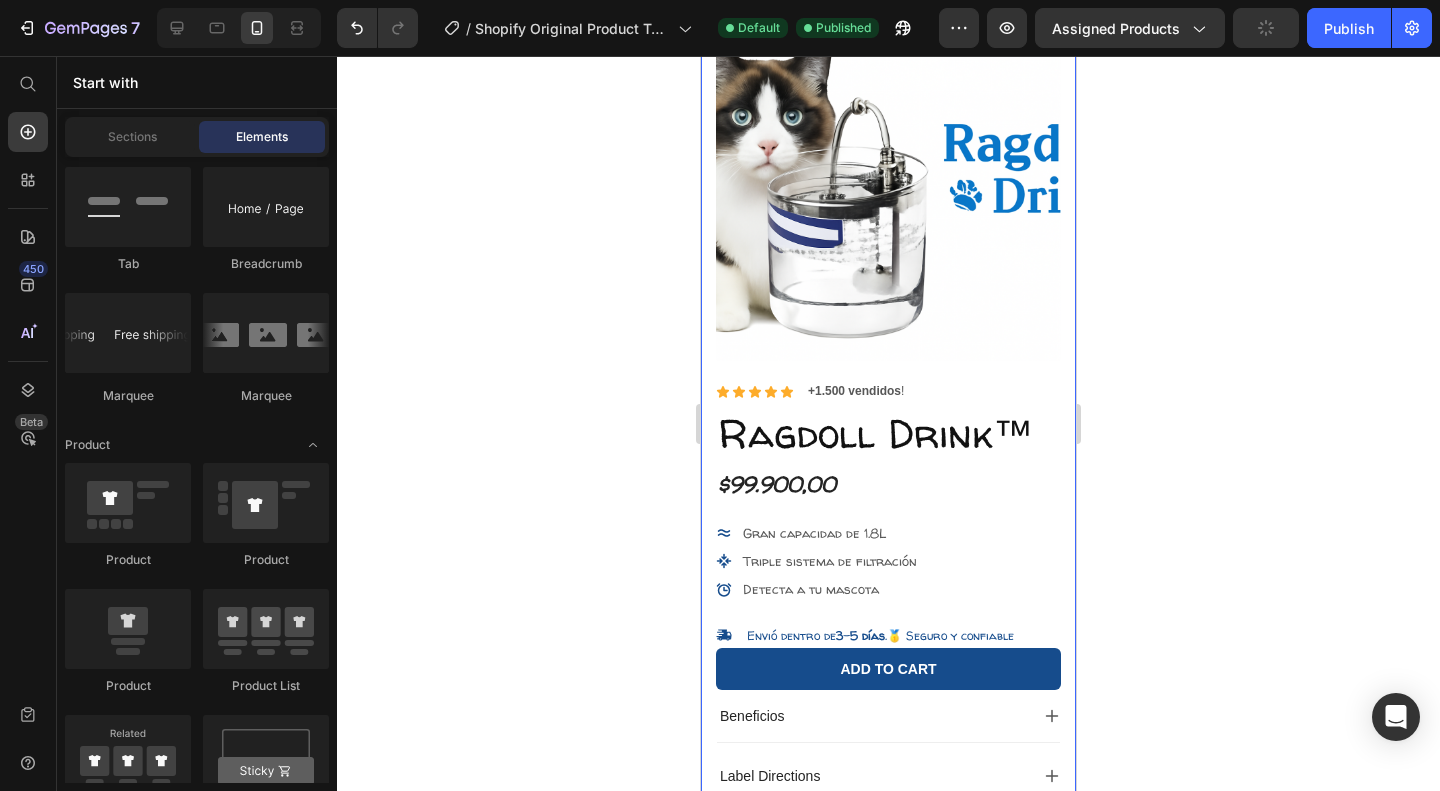 scroll, scrollTop: 0, scrollLeft: 0, axis: both 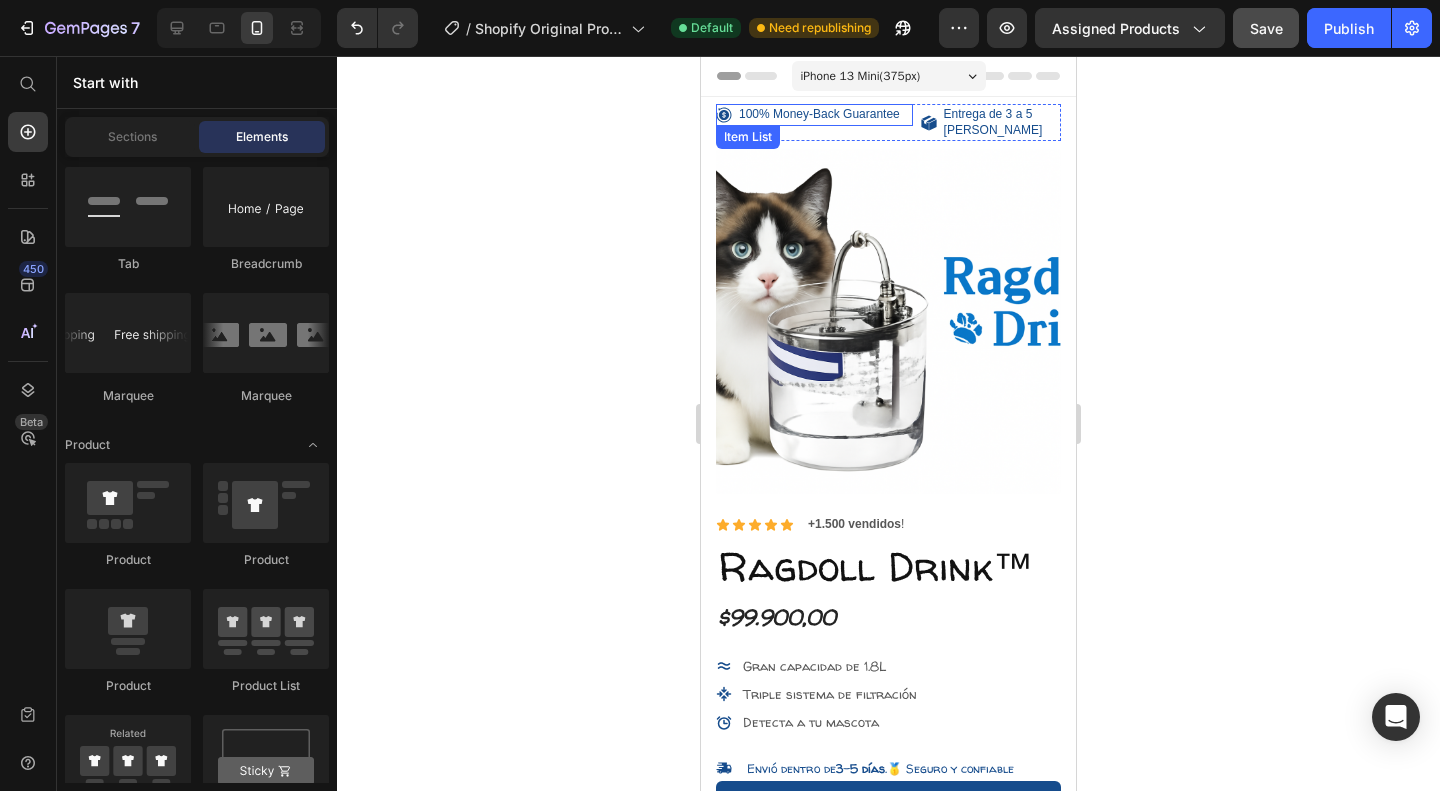 click on "100% Money-Back Guarantee" at bounding box center (819, 115) 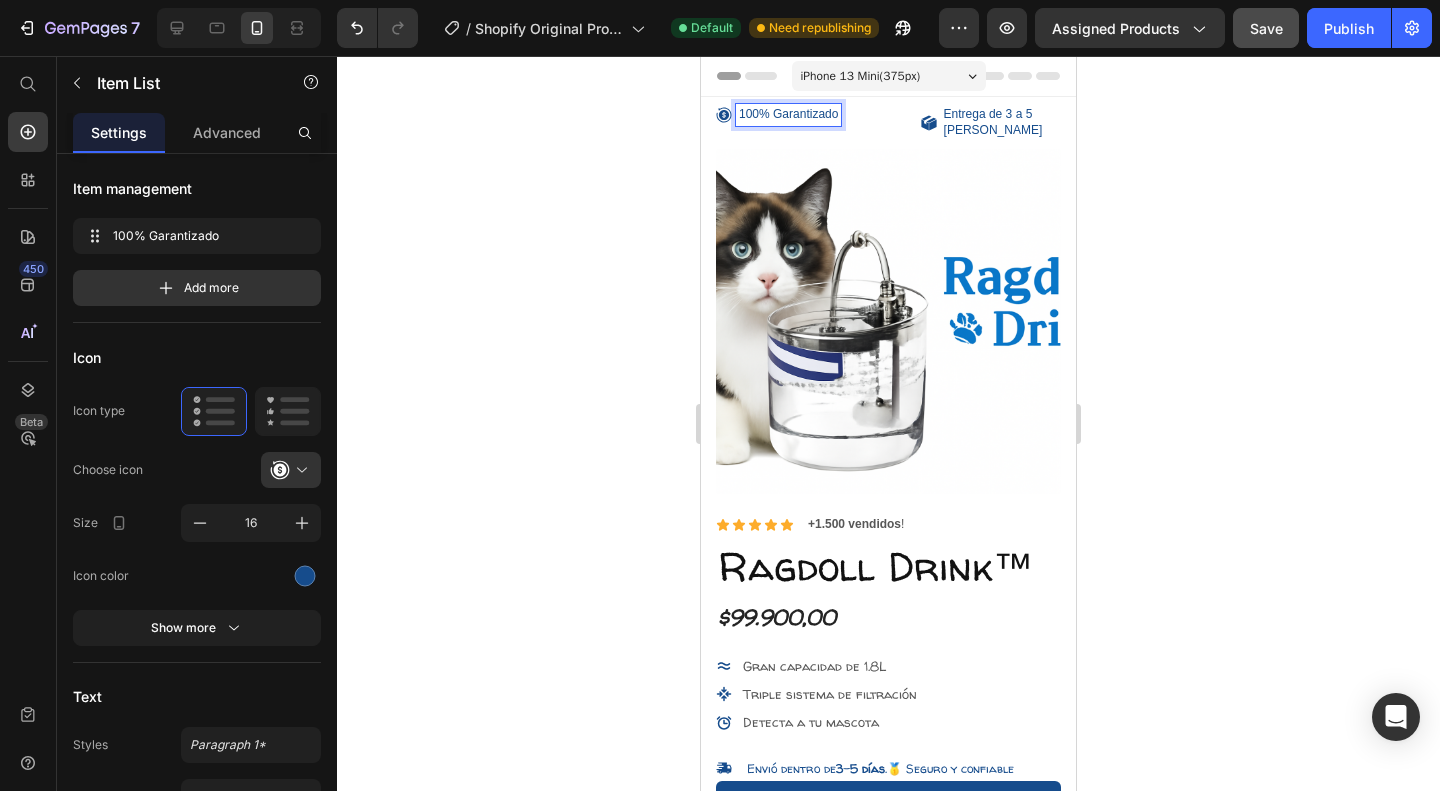 click on "100% Garantizado" at bounding box center [788, 115] 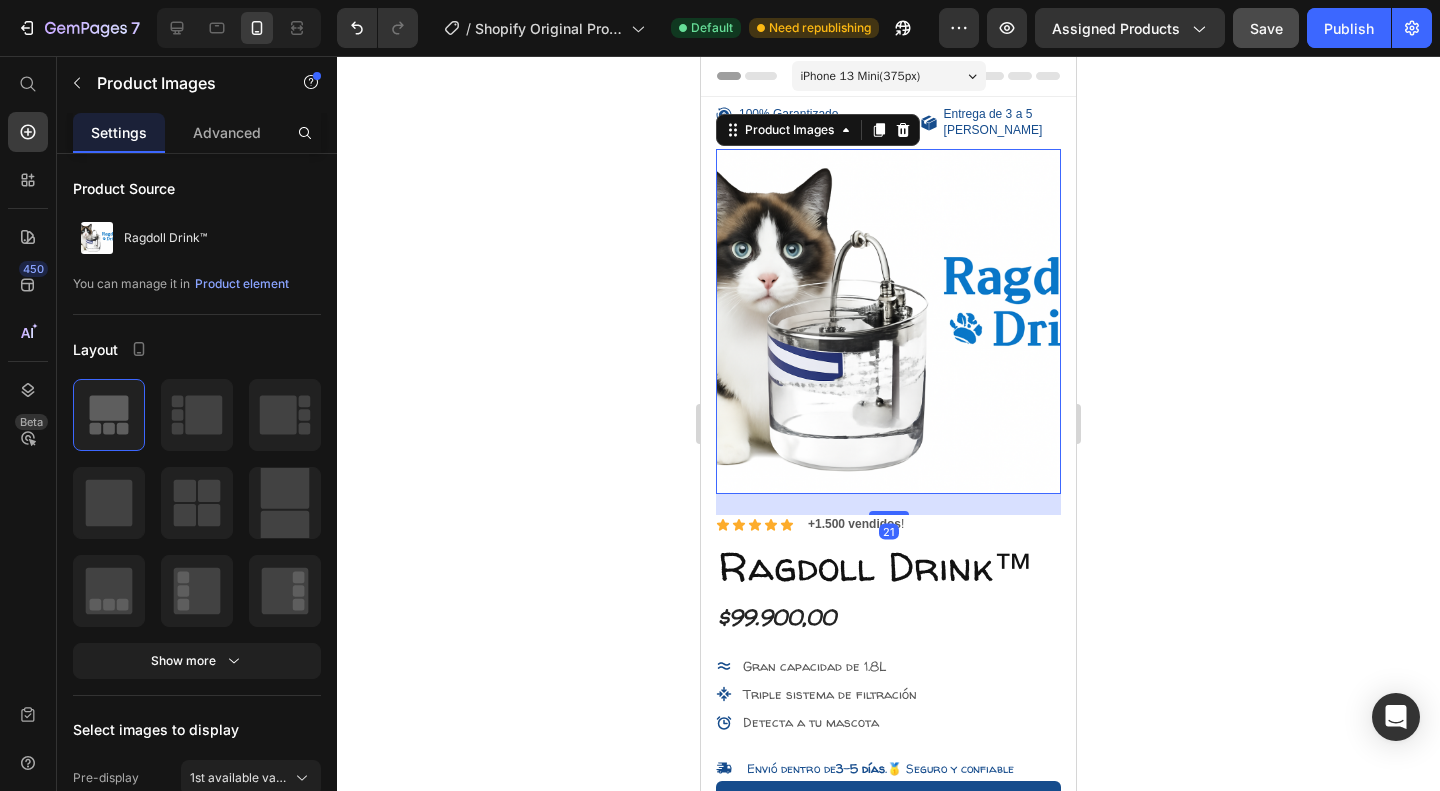click 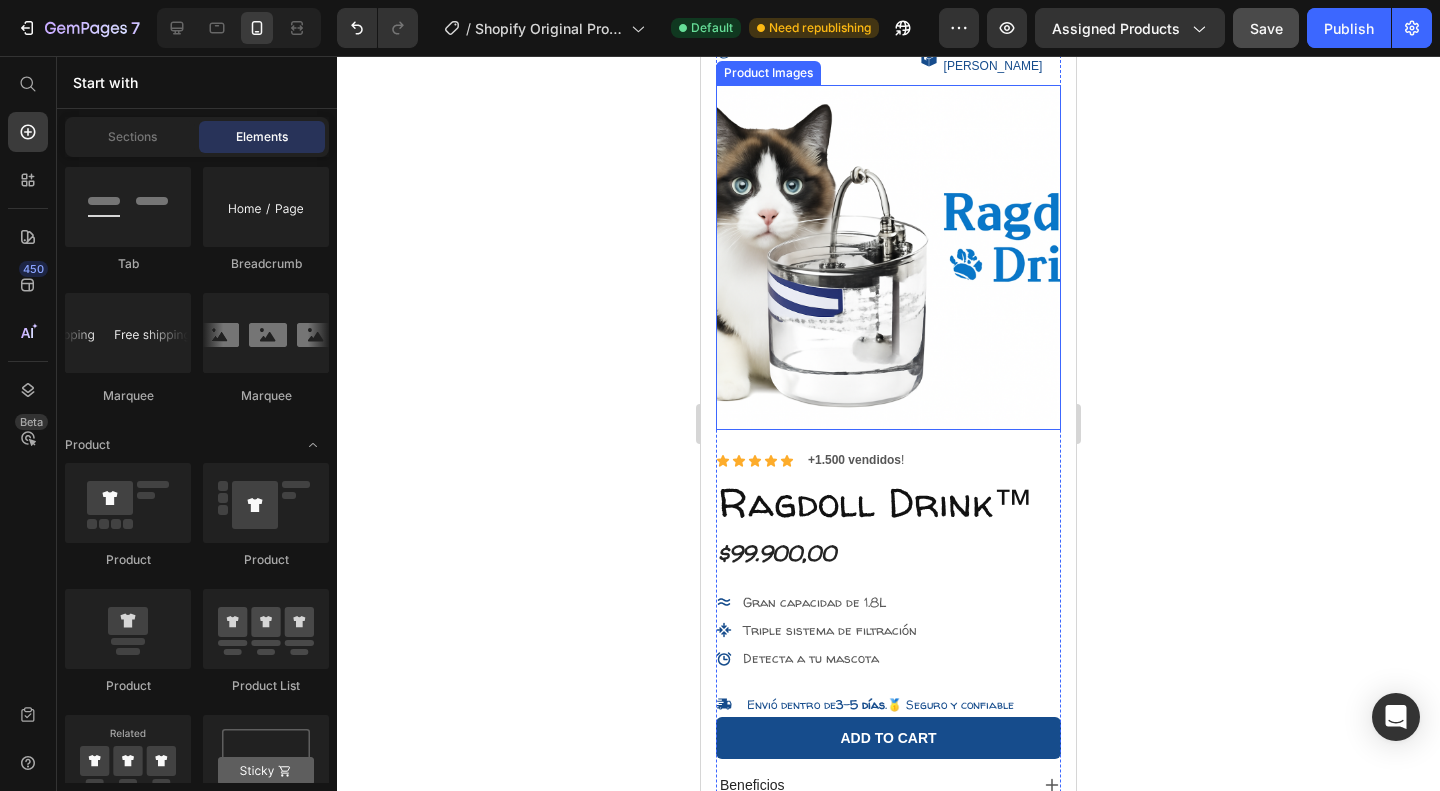 scroll, scrollTop: 65, scrollLeft: 0, axis: vertical 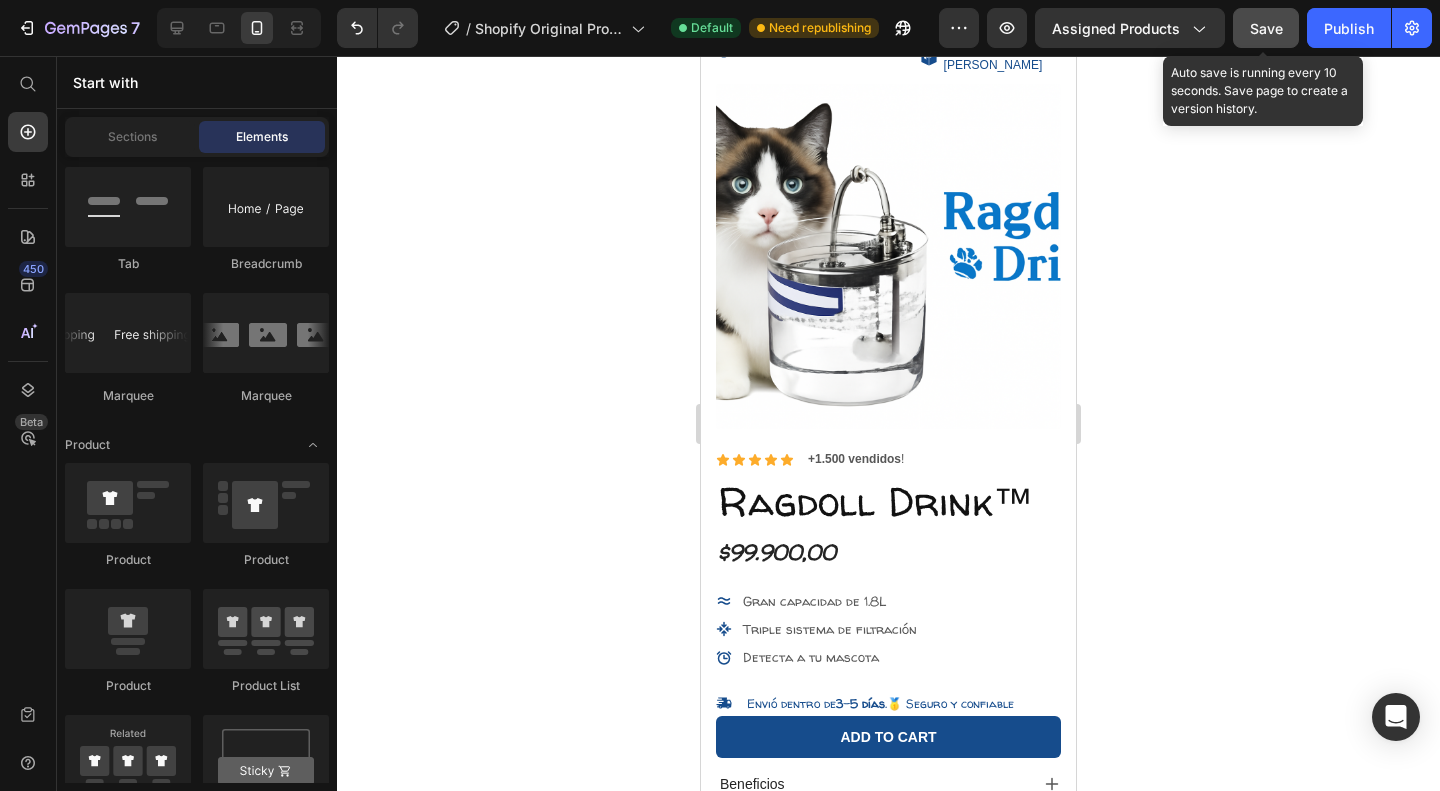 click on "Save" at bounding box center (1266, 28) 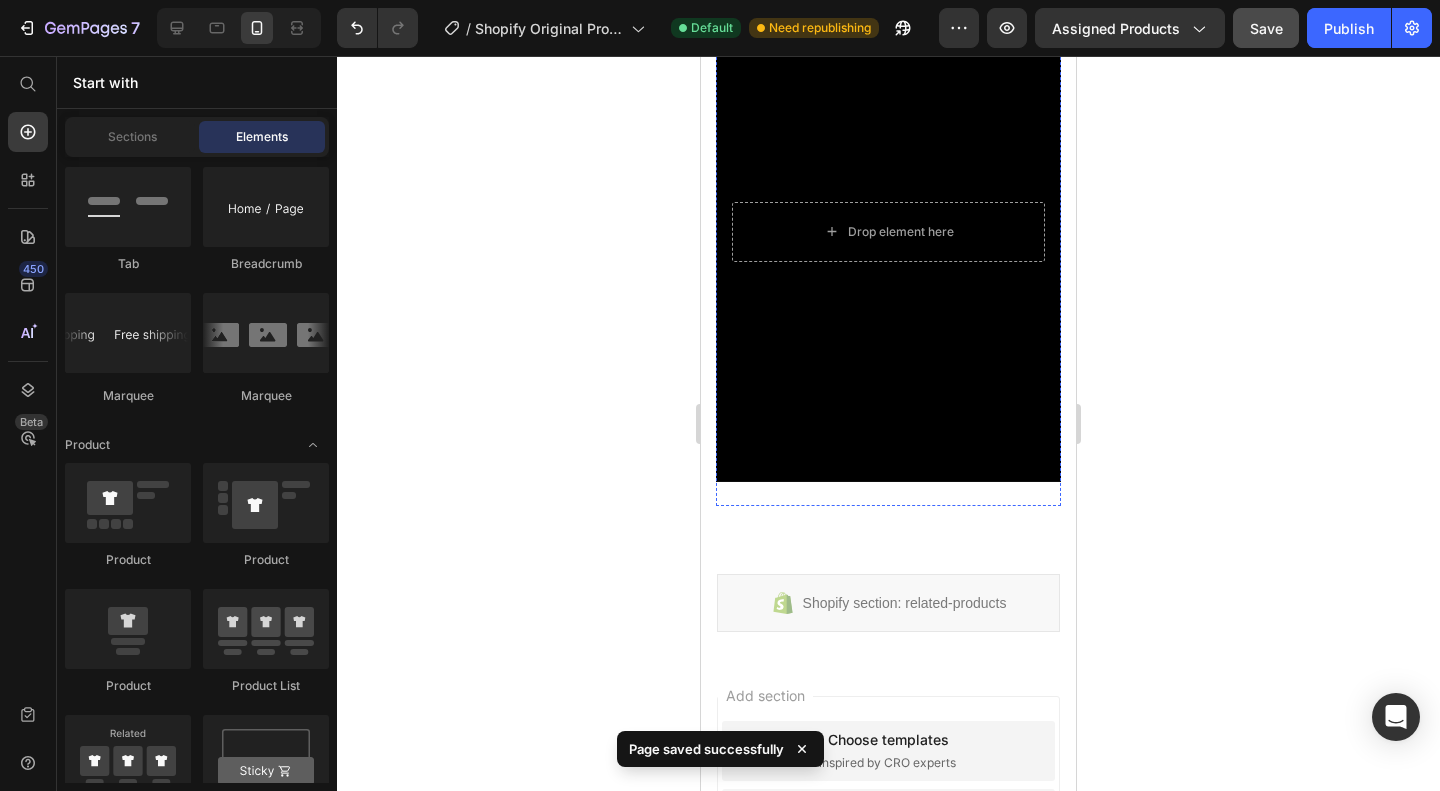 scroll, scrollTop: 1040, scrollLeft: 0, axis: vertical 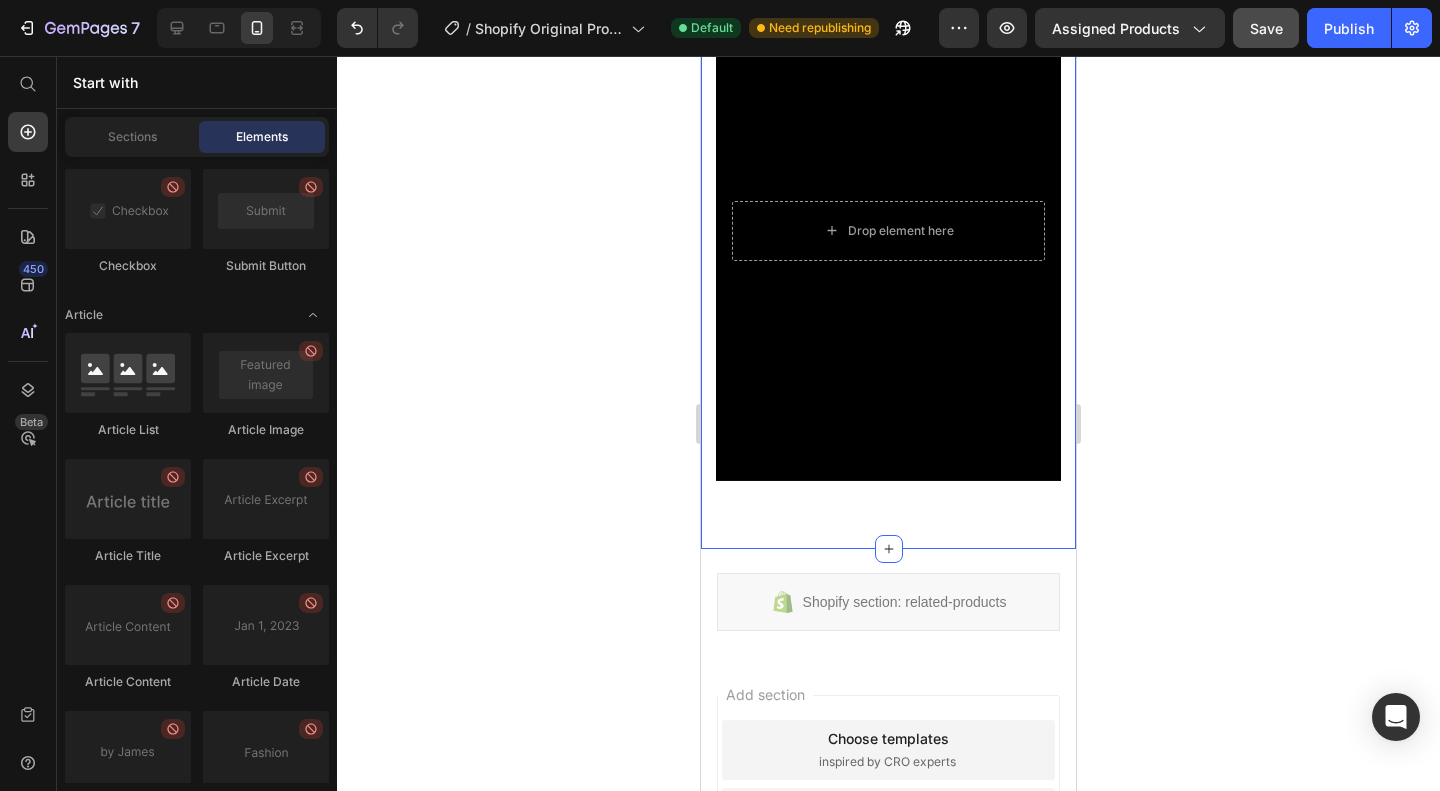 type 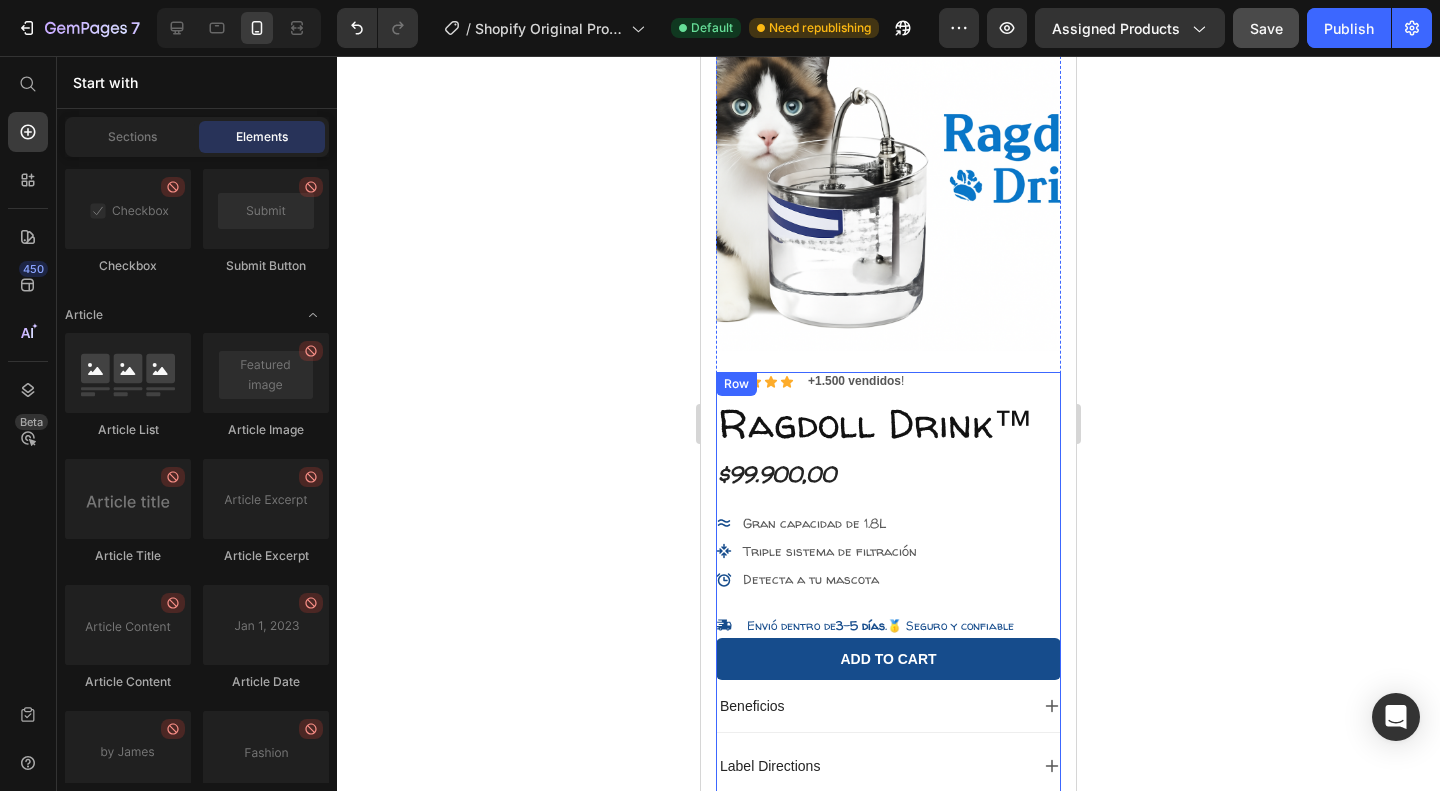 scroll, scrollTop: 0, scrollLeft: 0, axis: both 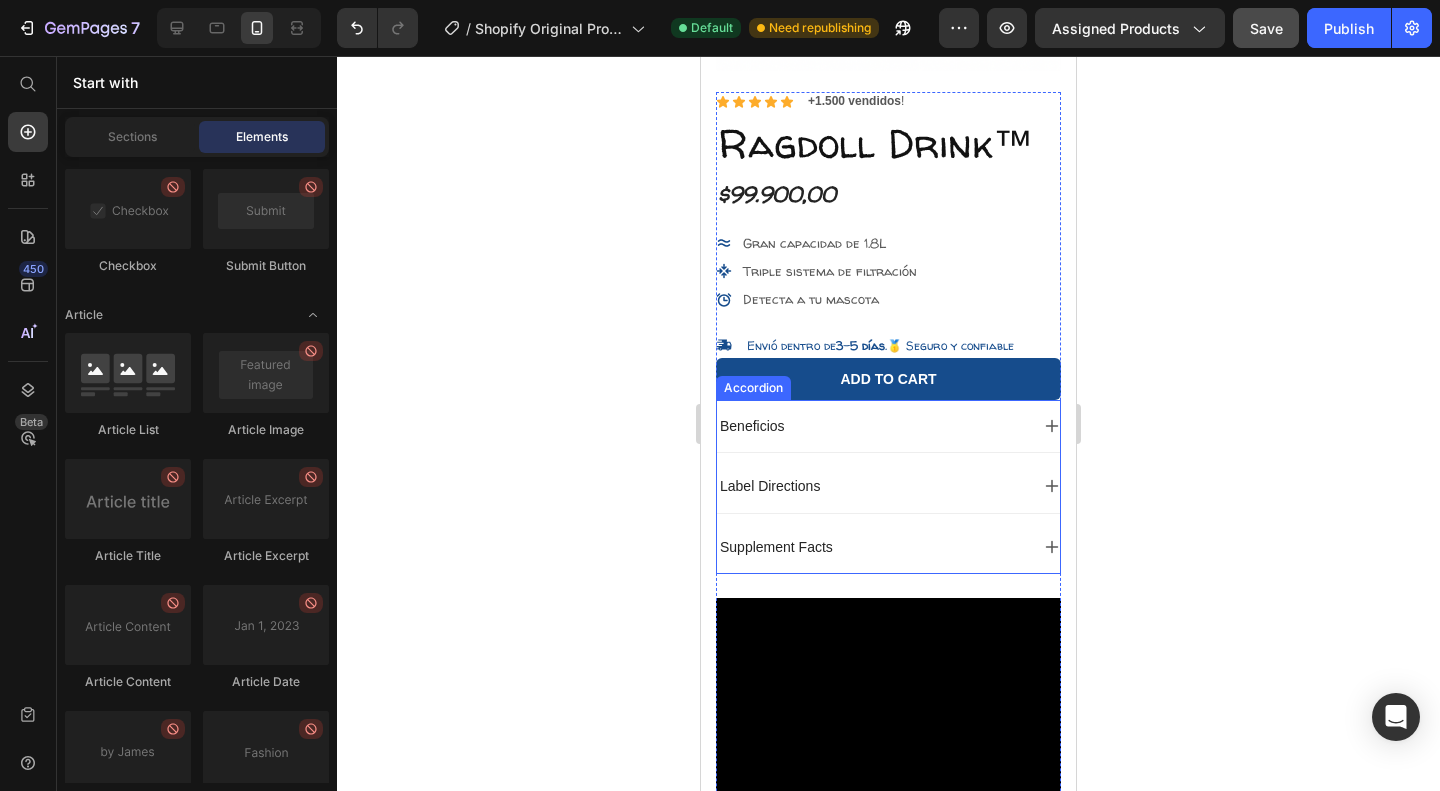 click on "Beneficios" at bounding box center (752, 426) 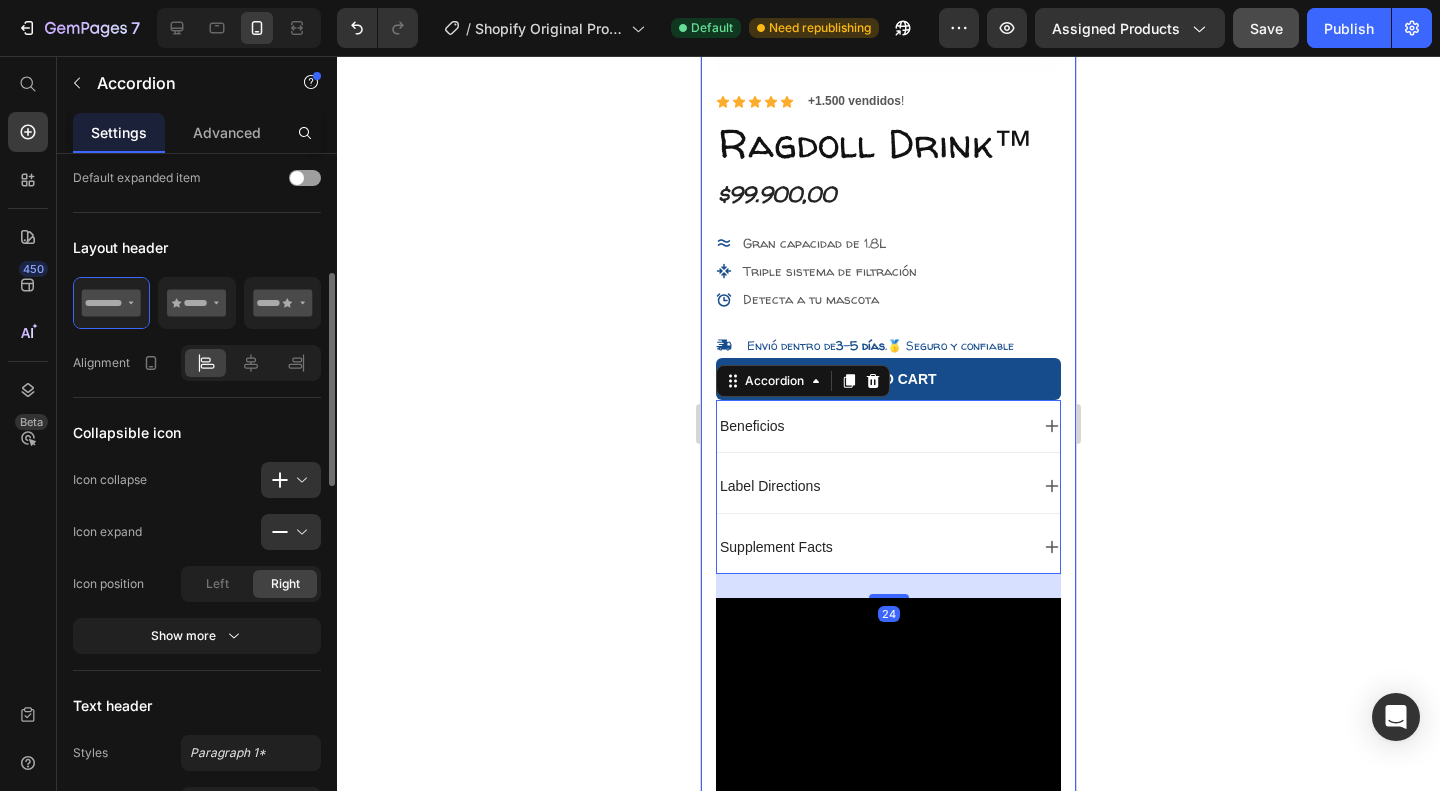 scroll, scrollTop: 375, scrollLeft: 0, axis: vertical 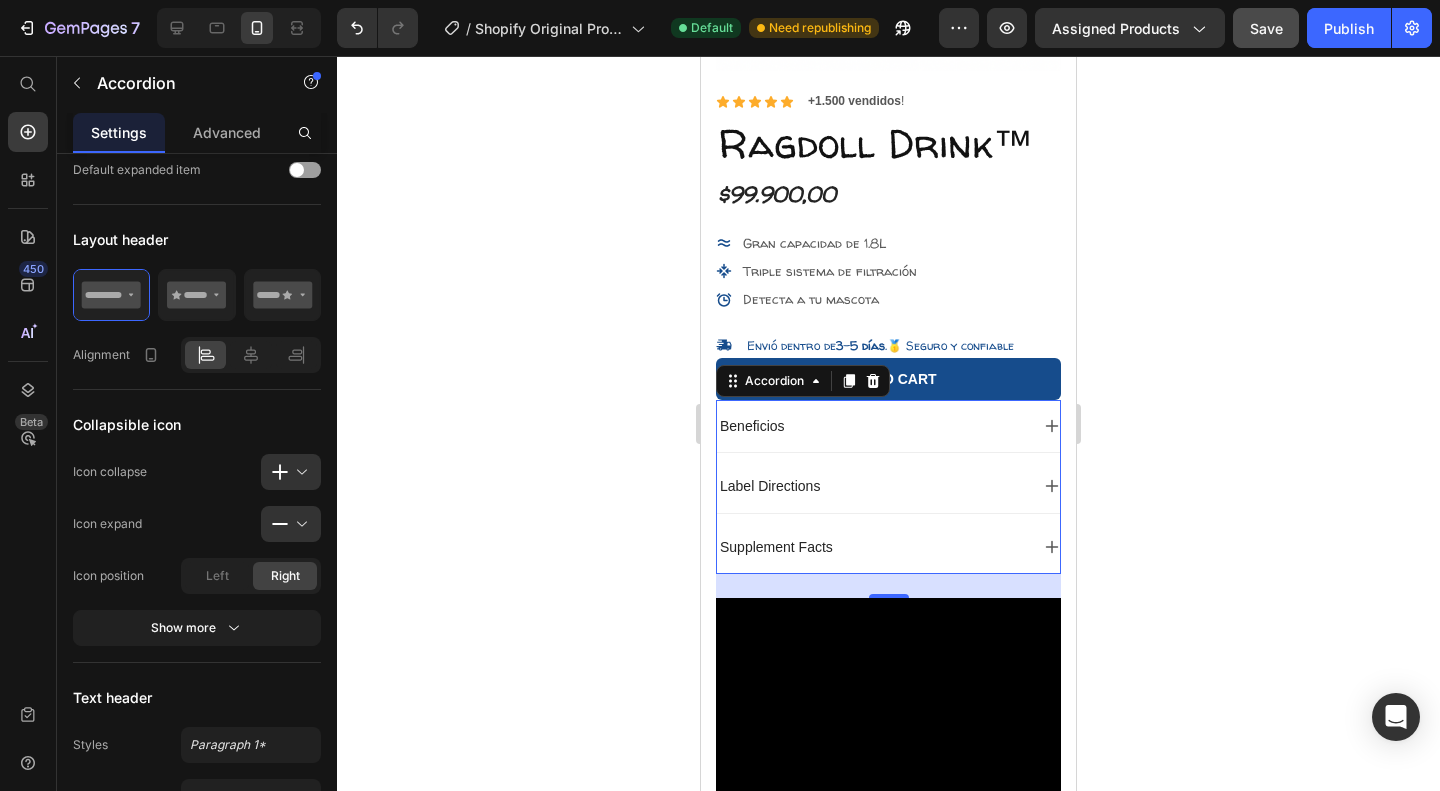 click on "Supplement Facts" at bounding box center [888, 547] 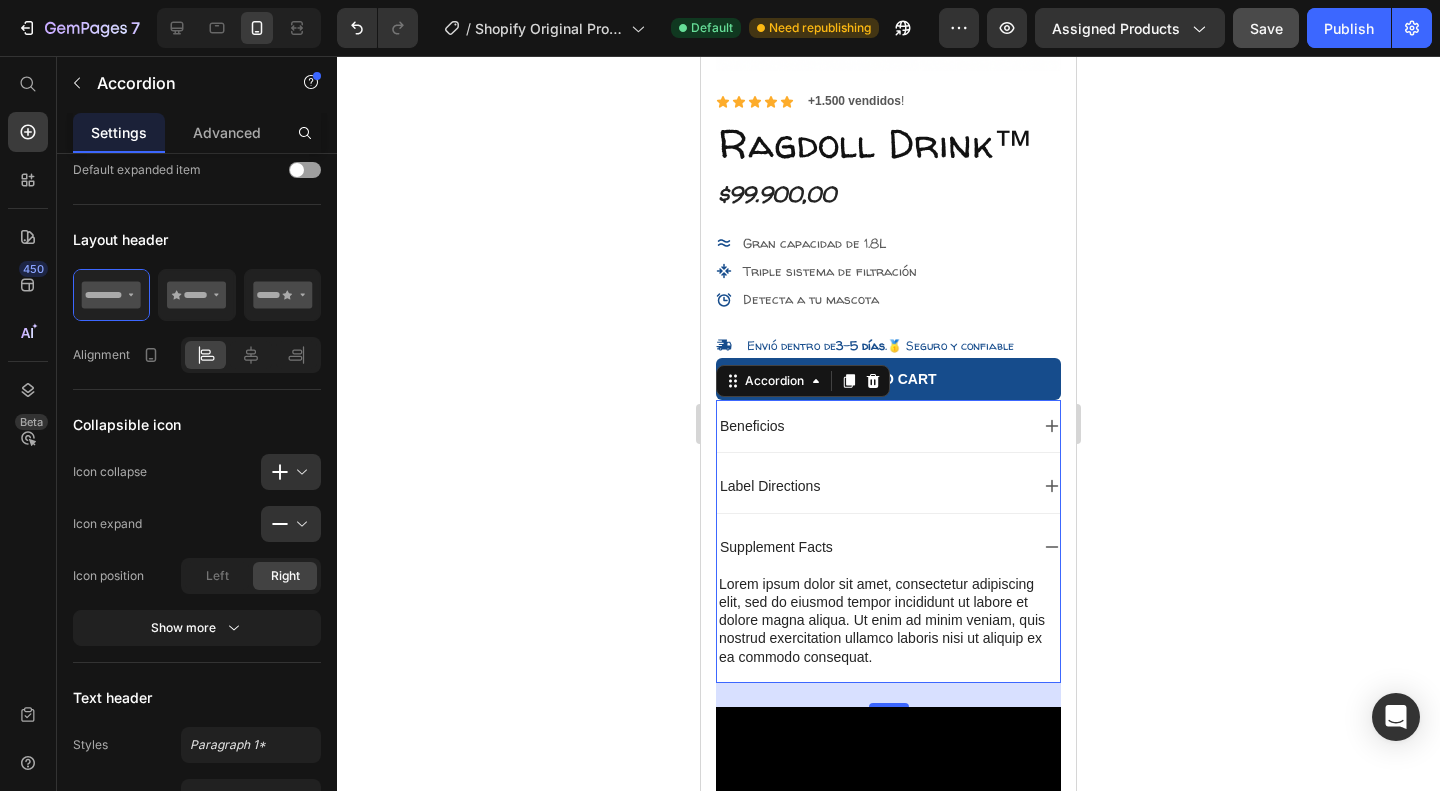 click on "Label Directions" at bounding box center [888, 486] 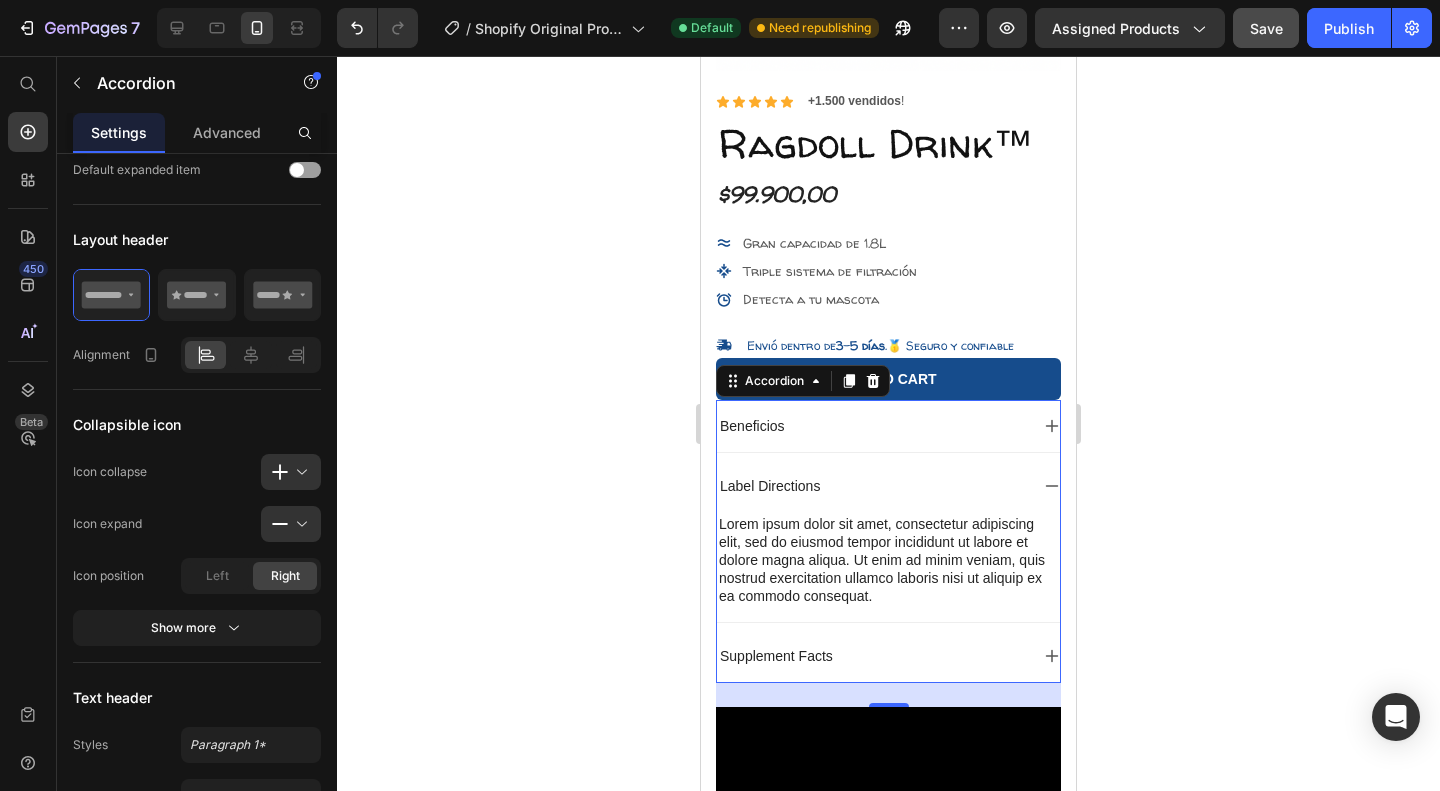 click on "Beneficios" at bounding box center (752, 426) 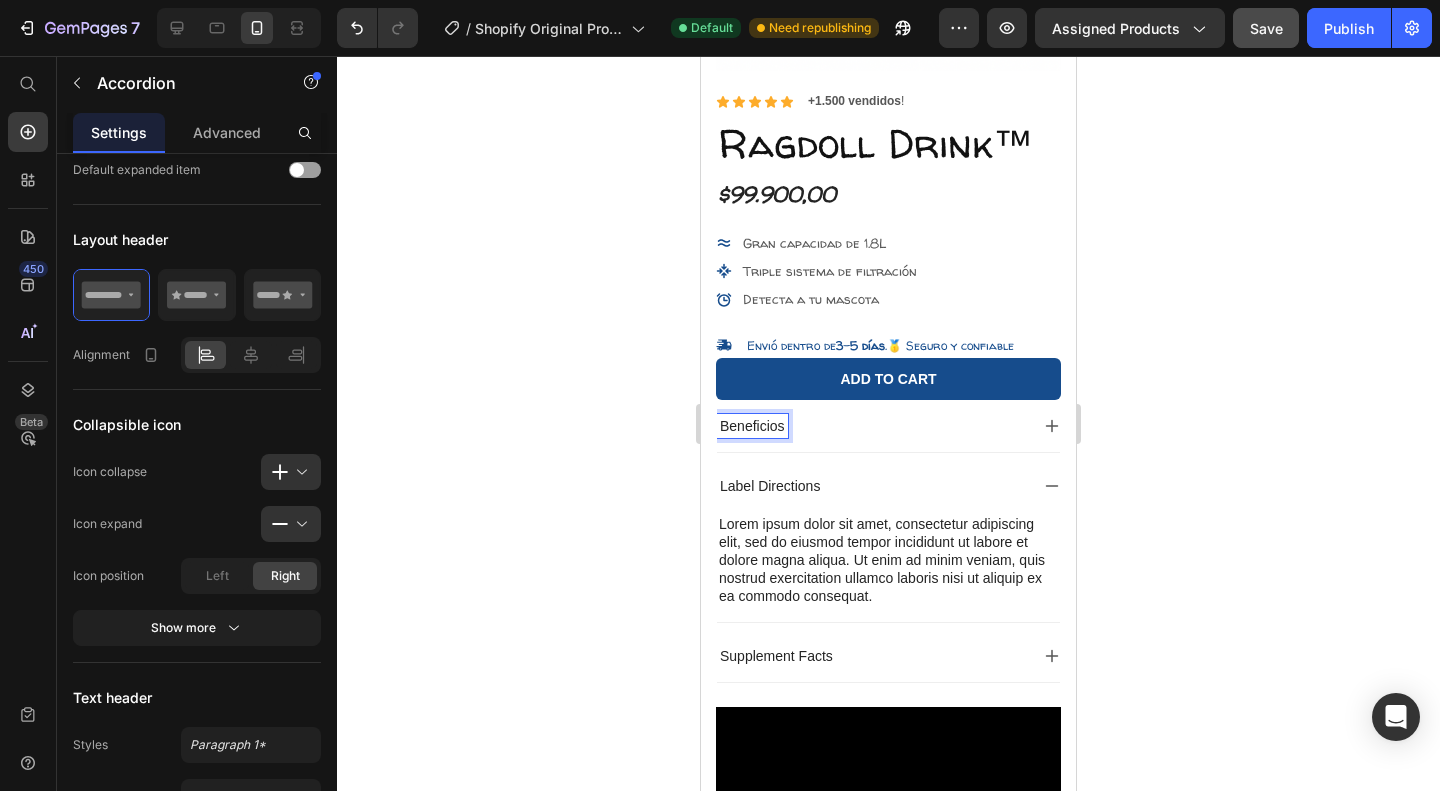 click on "Beneficios" at bounding box center [752, 426] 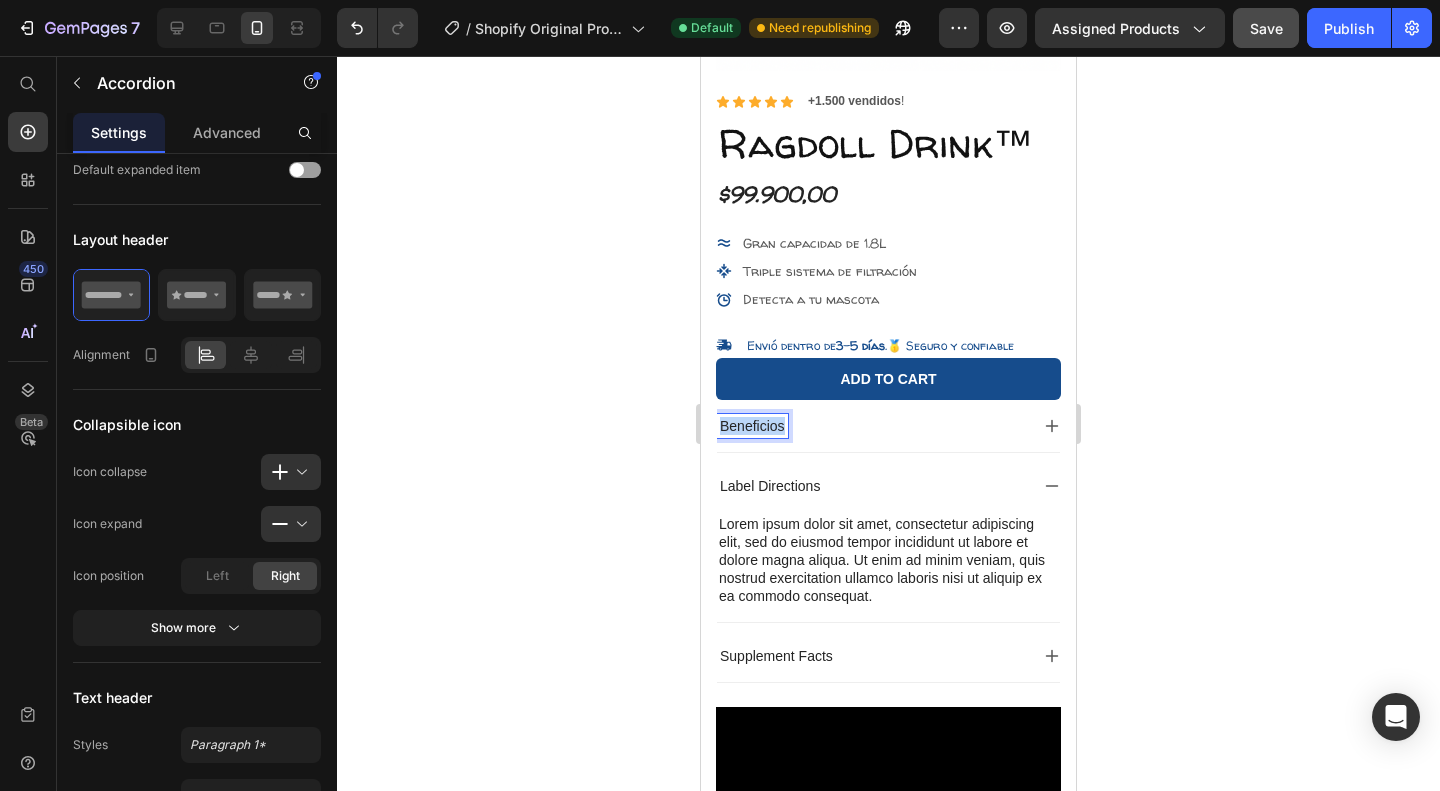 drag, startPoint x: 783, startPoint y: 408, endPoint x: 712, endPoint y: 413, distance: 71.17584 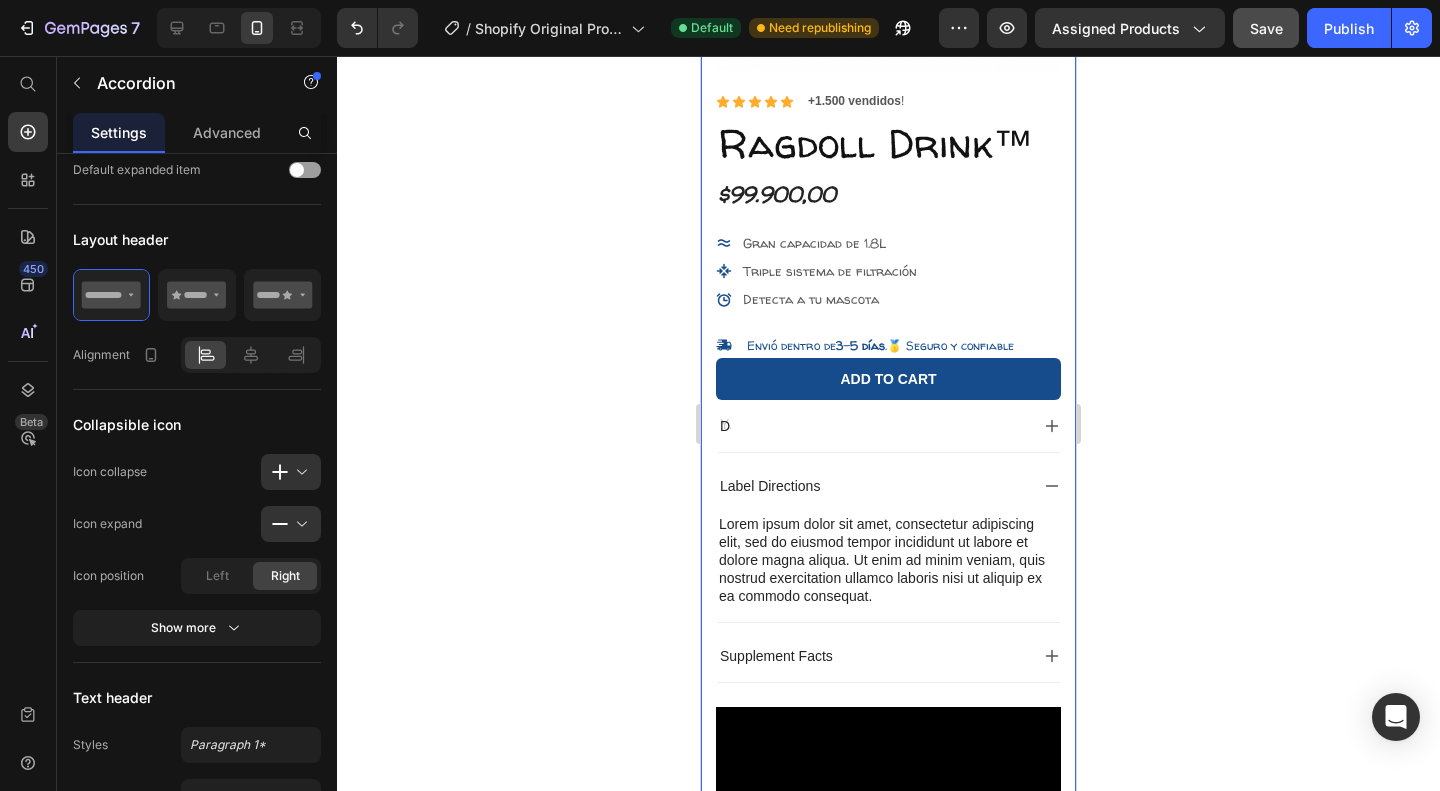 scroll, scrollTop: 418, scrollLeft: 0, axis: vertical 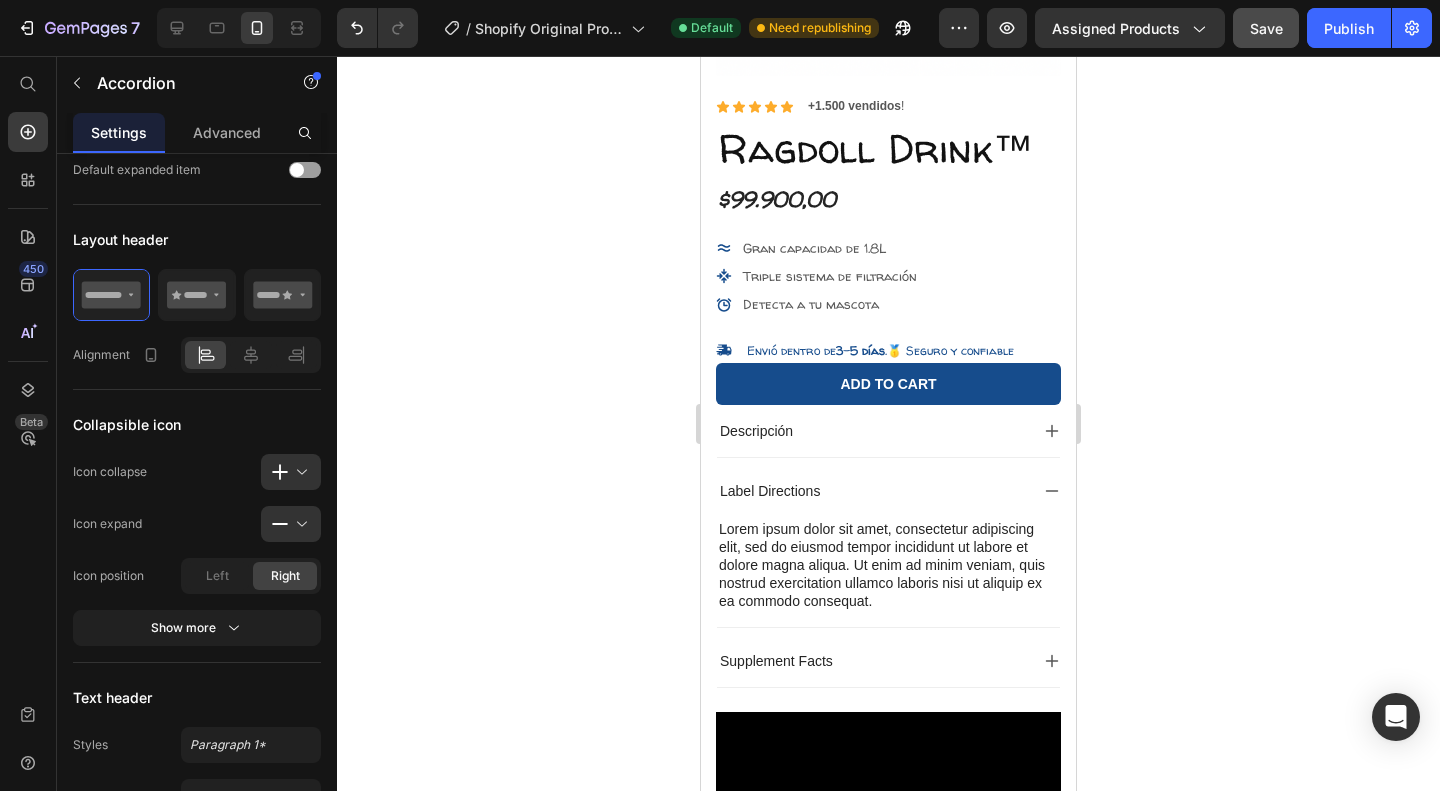 click on "Descripción" at bounding box center [888, 431] 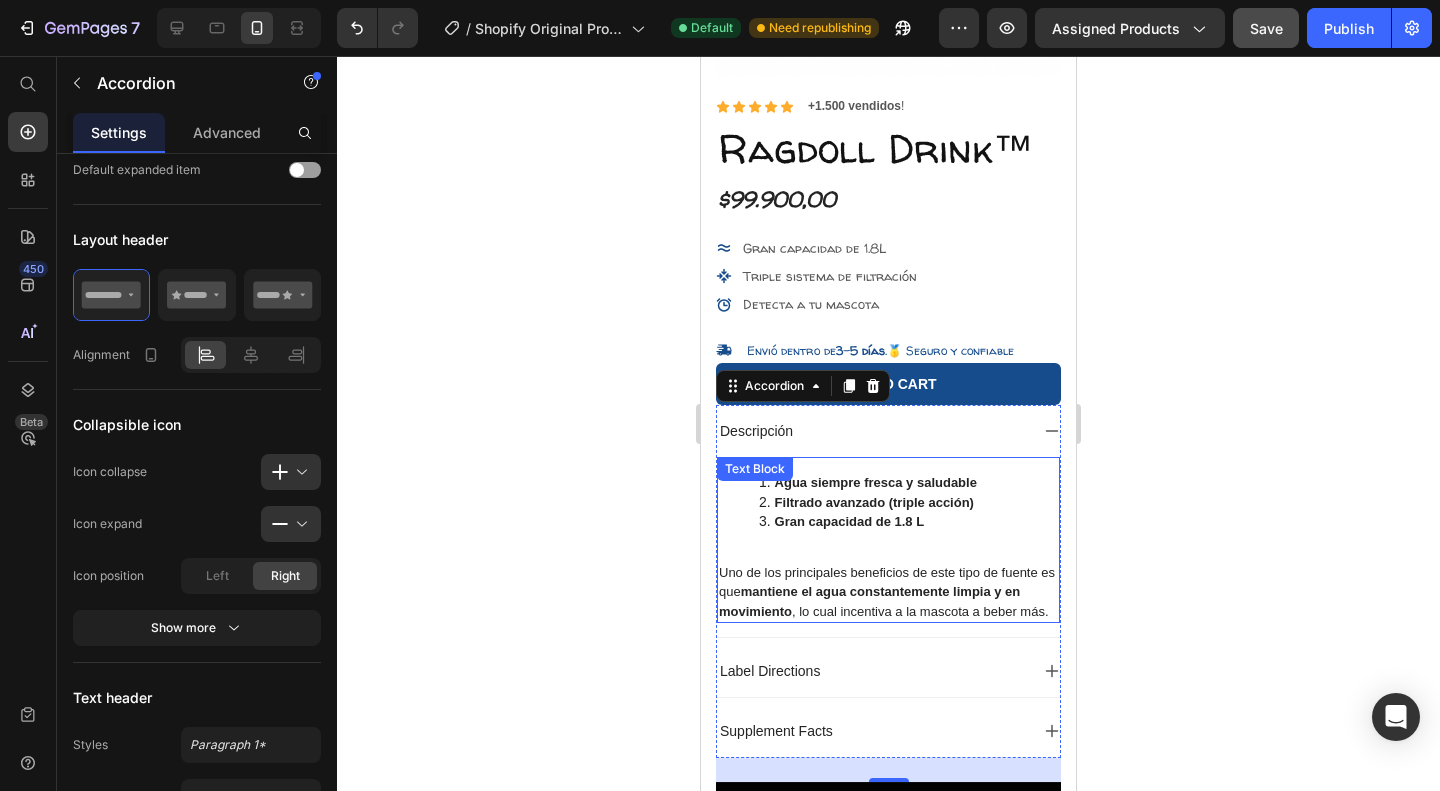 click on "Gran capacidad de 1.8 L" at bounding box center [908, 521] 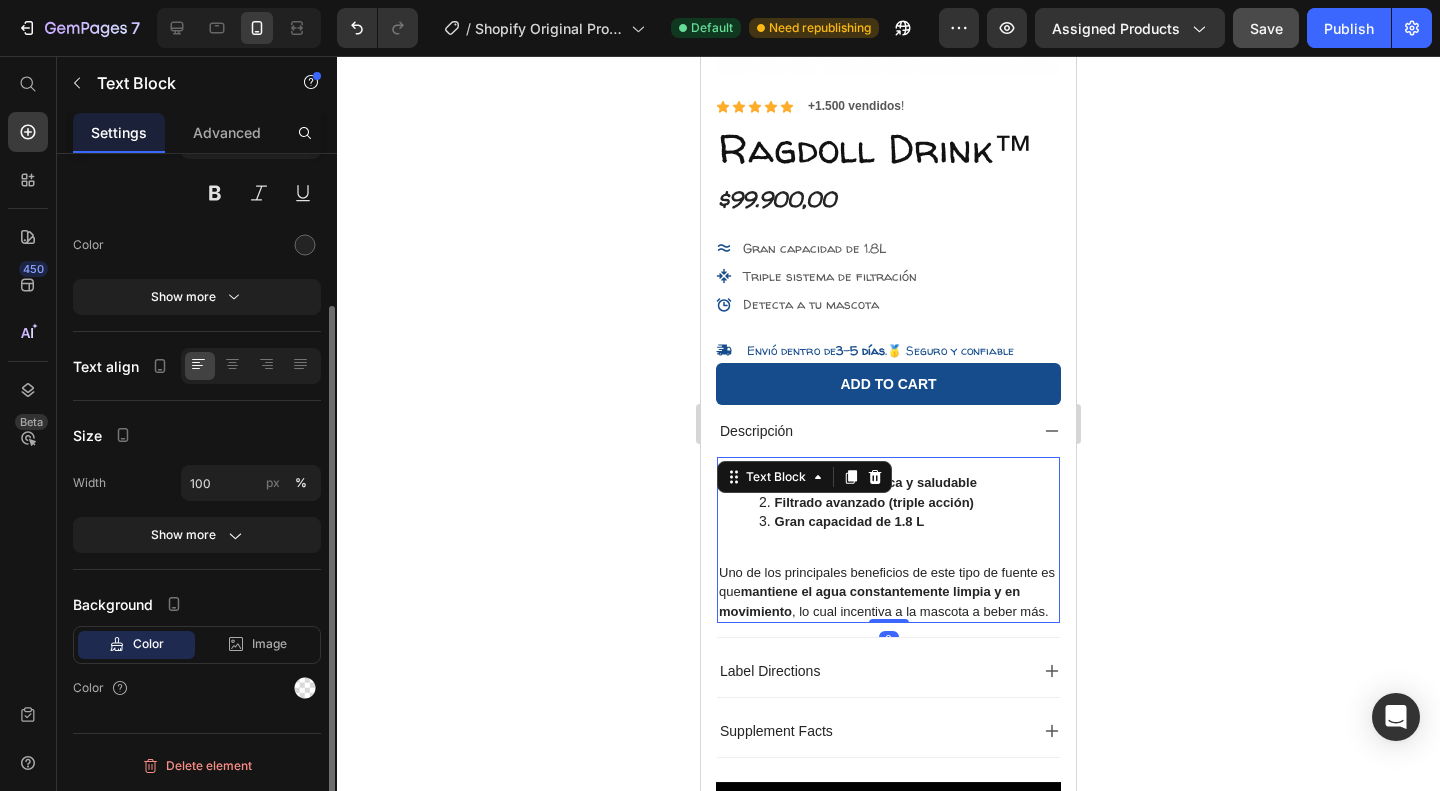 scroll, scrollTop: 0, scrollLeft: 0, axis: both 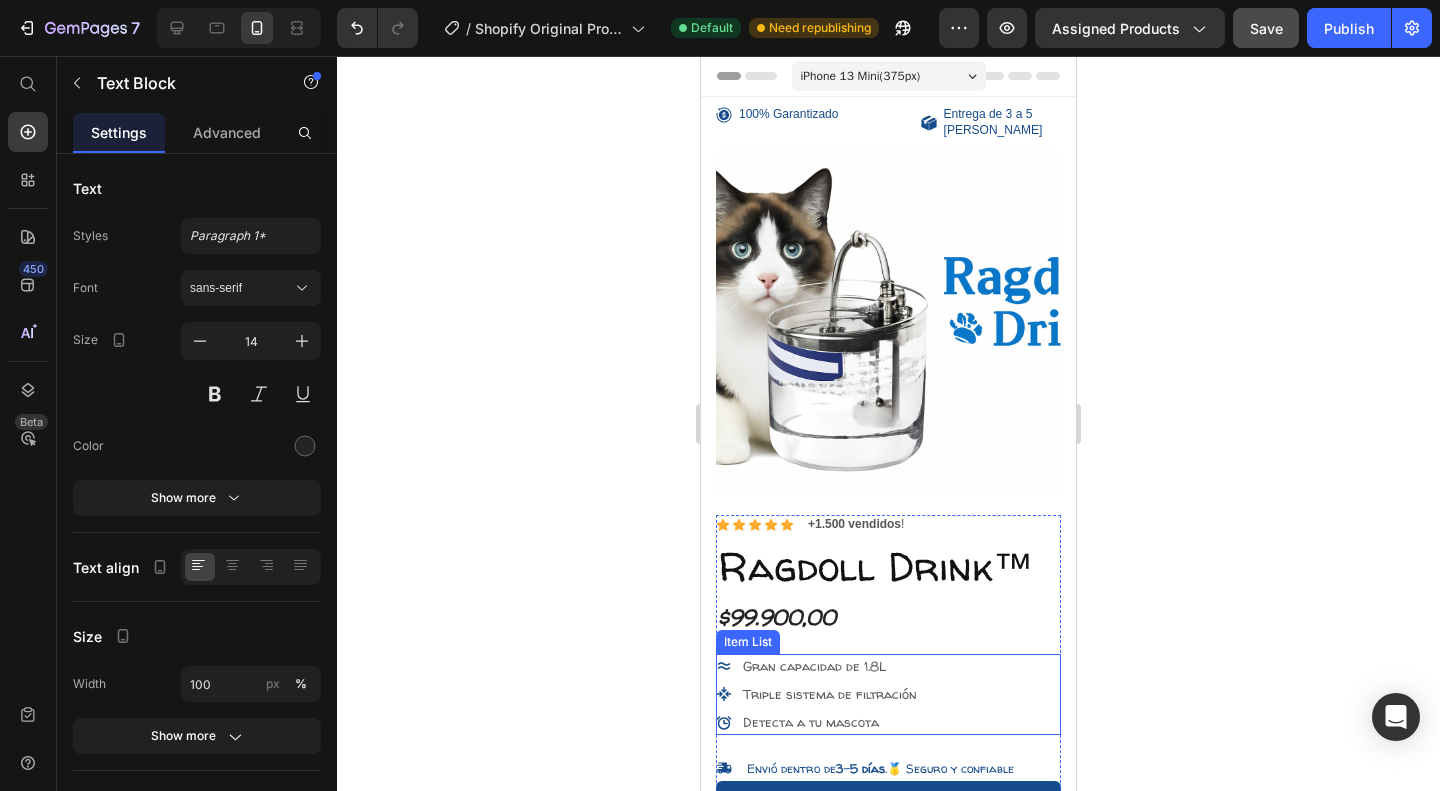 click at bounding box center [888, 321] 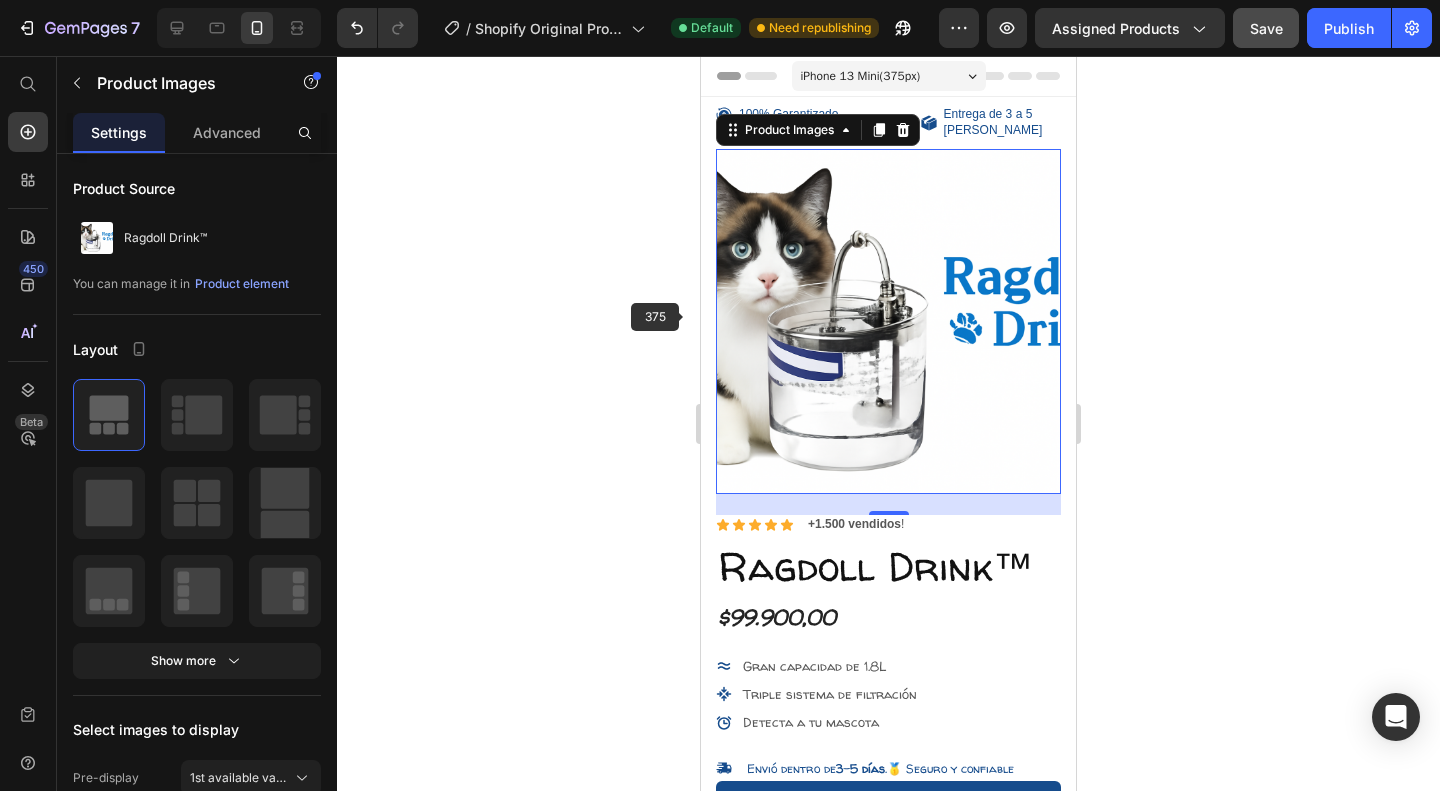 drag, startPoint x: 895, startPoint y: 575, endPoint x: 806, endPoint y: 307, distance: 282.39157 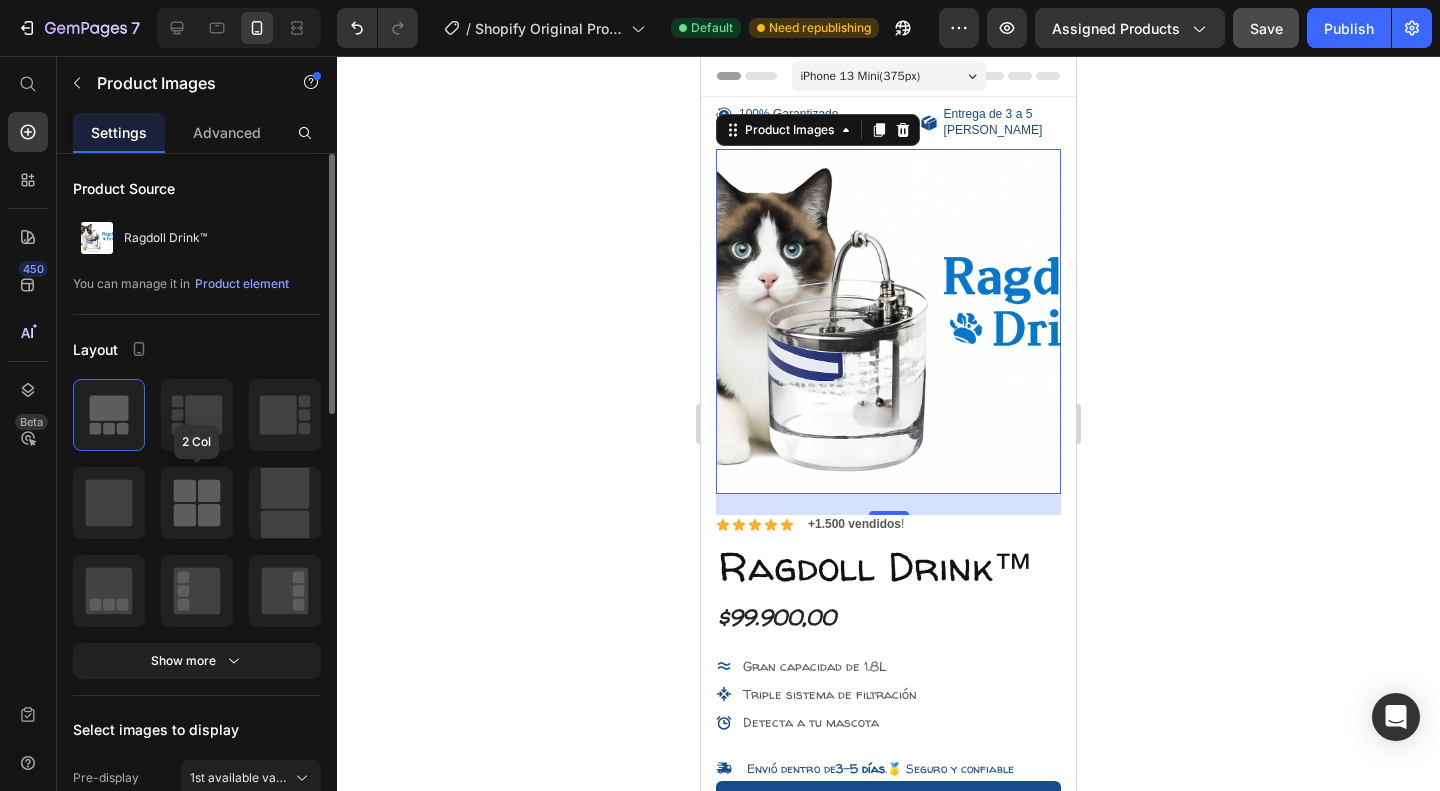 click 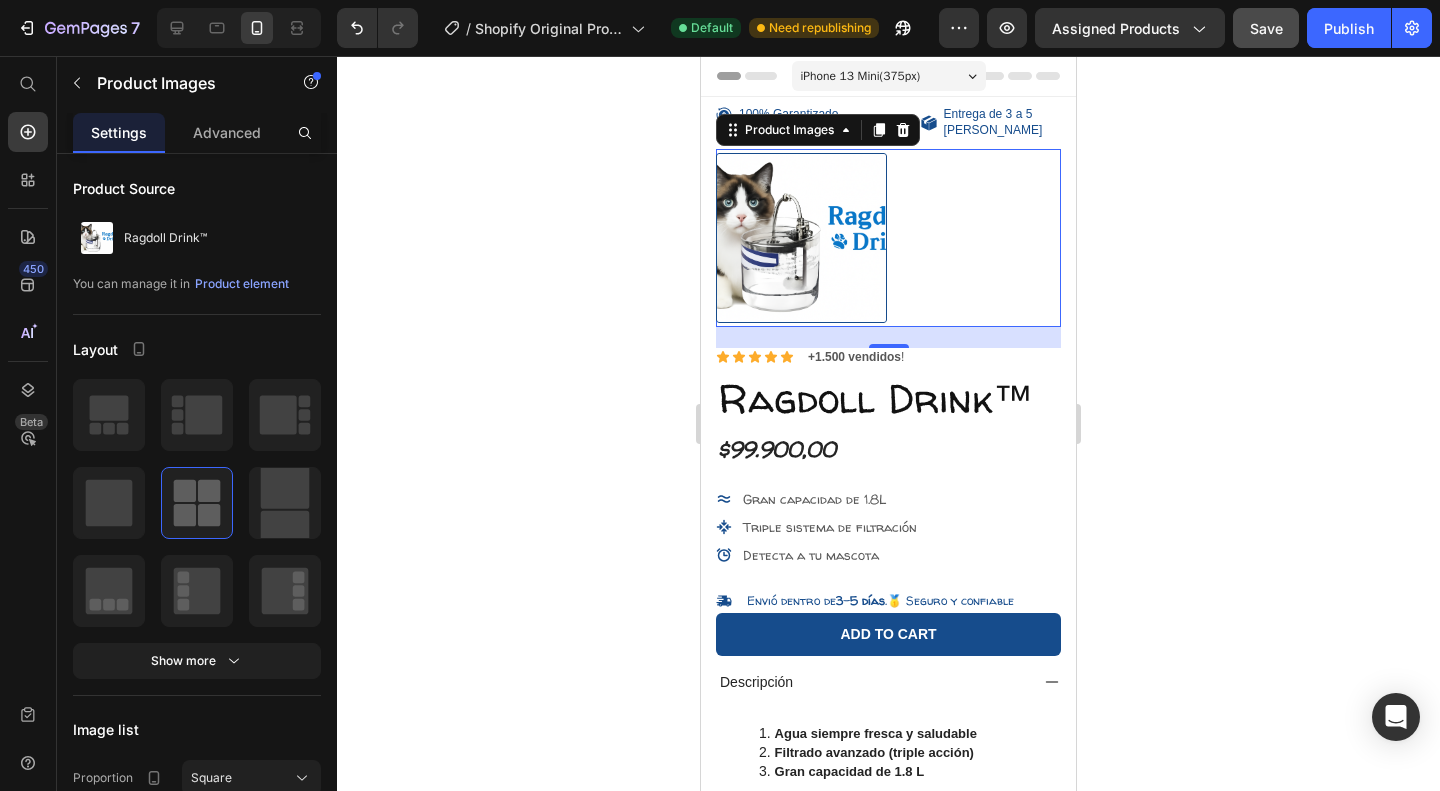 drag, startPoint x: 904, startPoint y: 554, endPoint x: 812, endPoint y: 217, distance: 349.3322 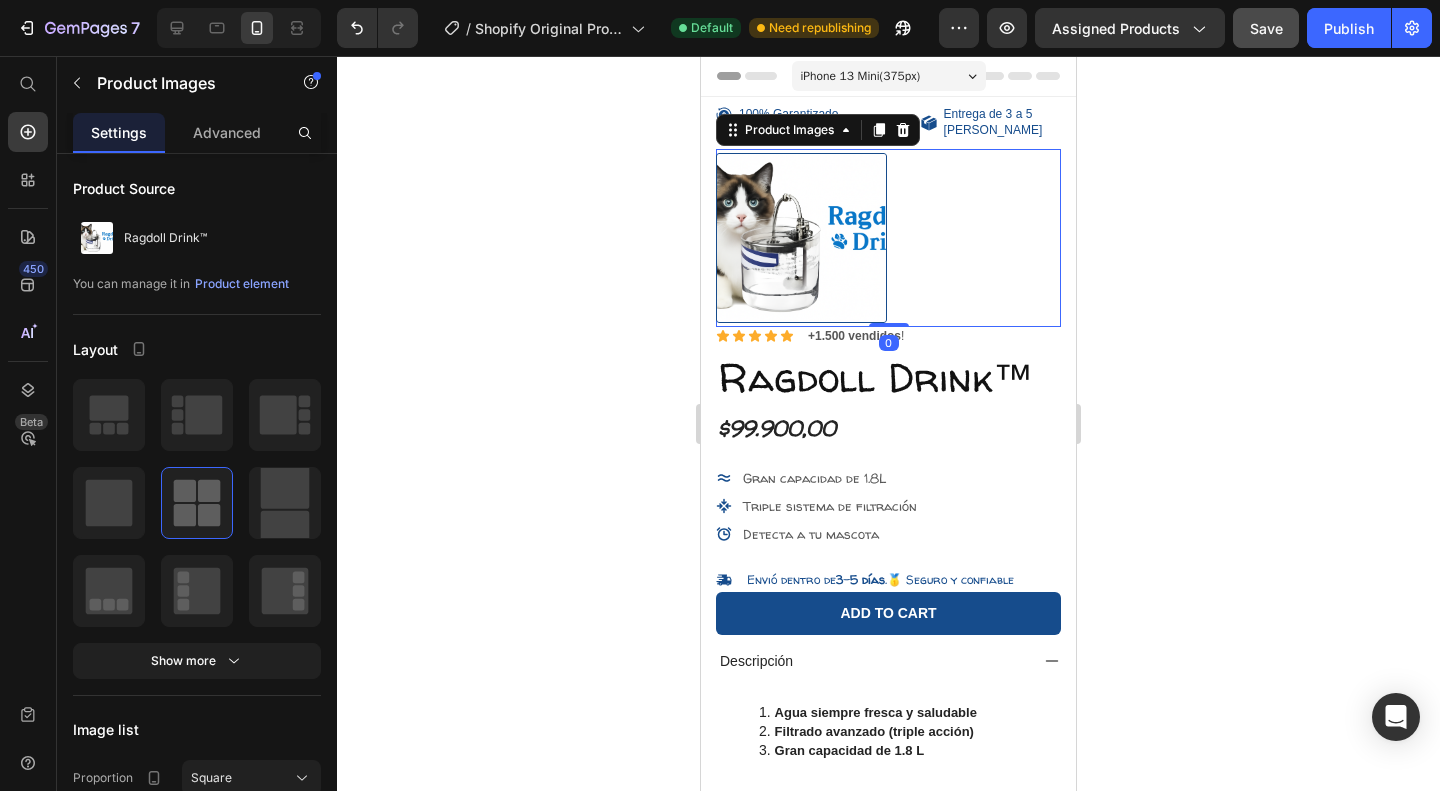 drag, startPoint x: 884, startPoint y: 336, endPoint x: 944, endPoint y: 233, distance: 119.20151 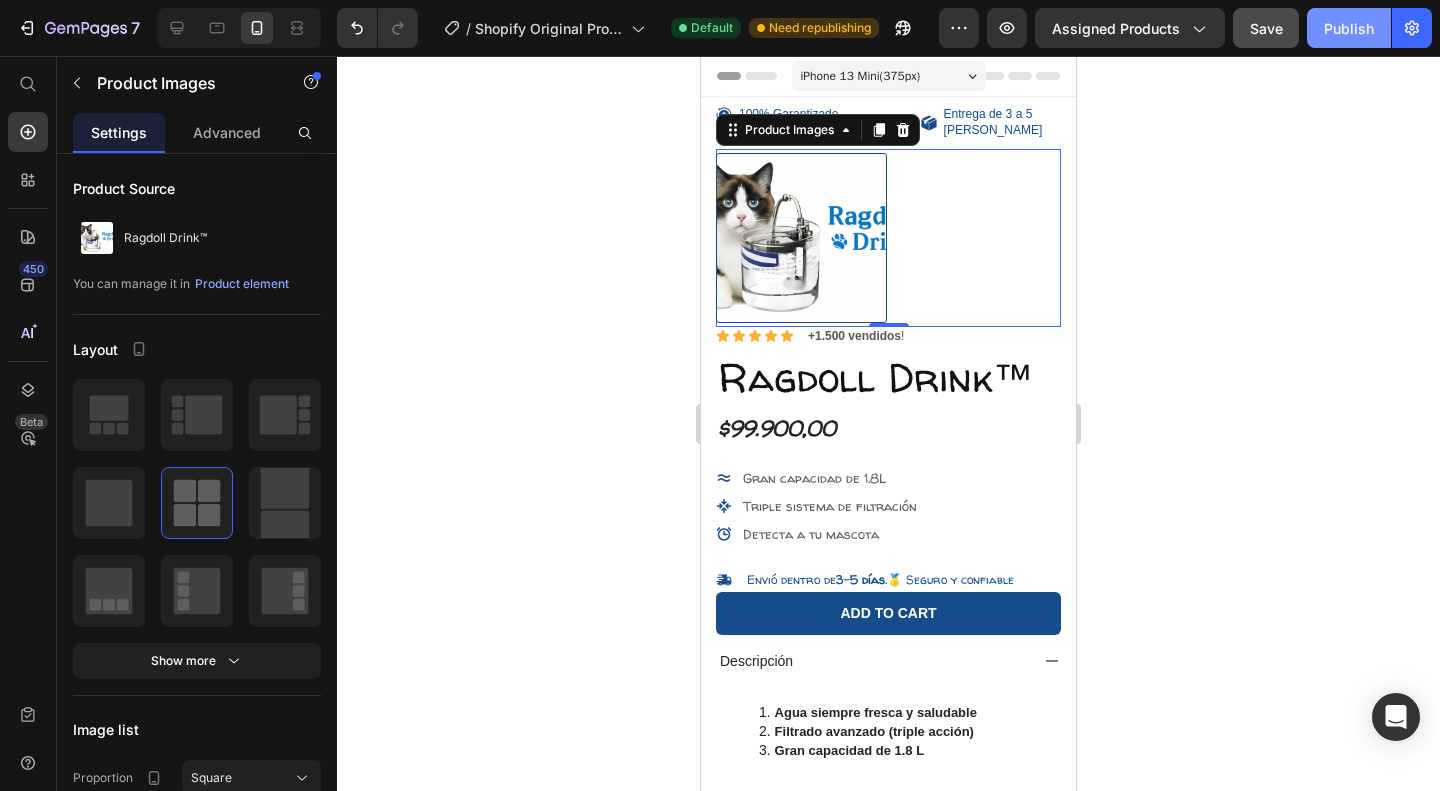 click on "Publish" at bounding box center [1349, 28] 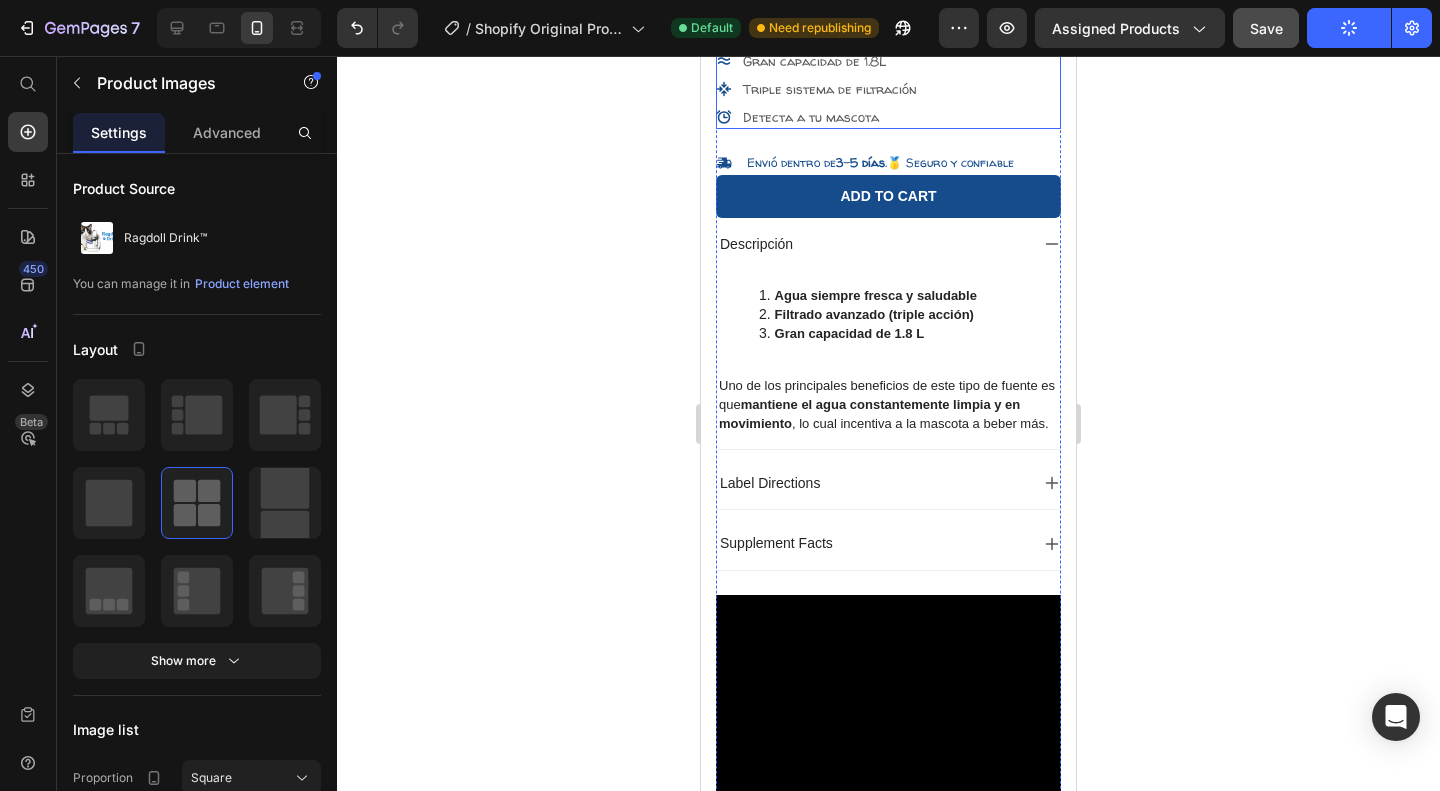 scroll, scrollTop: 418, scrollLeft: 0, axis: vertical 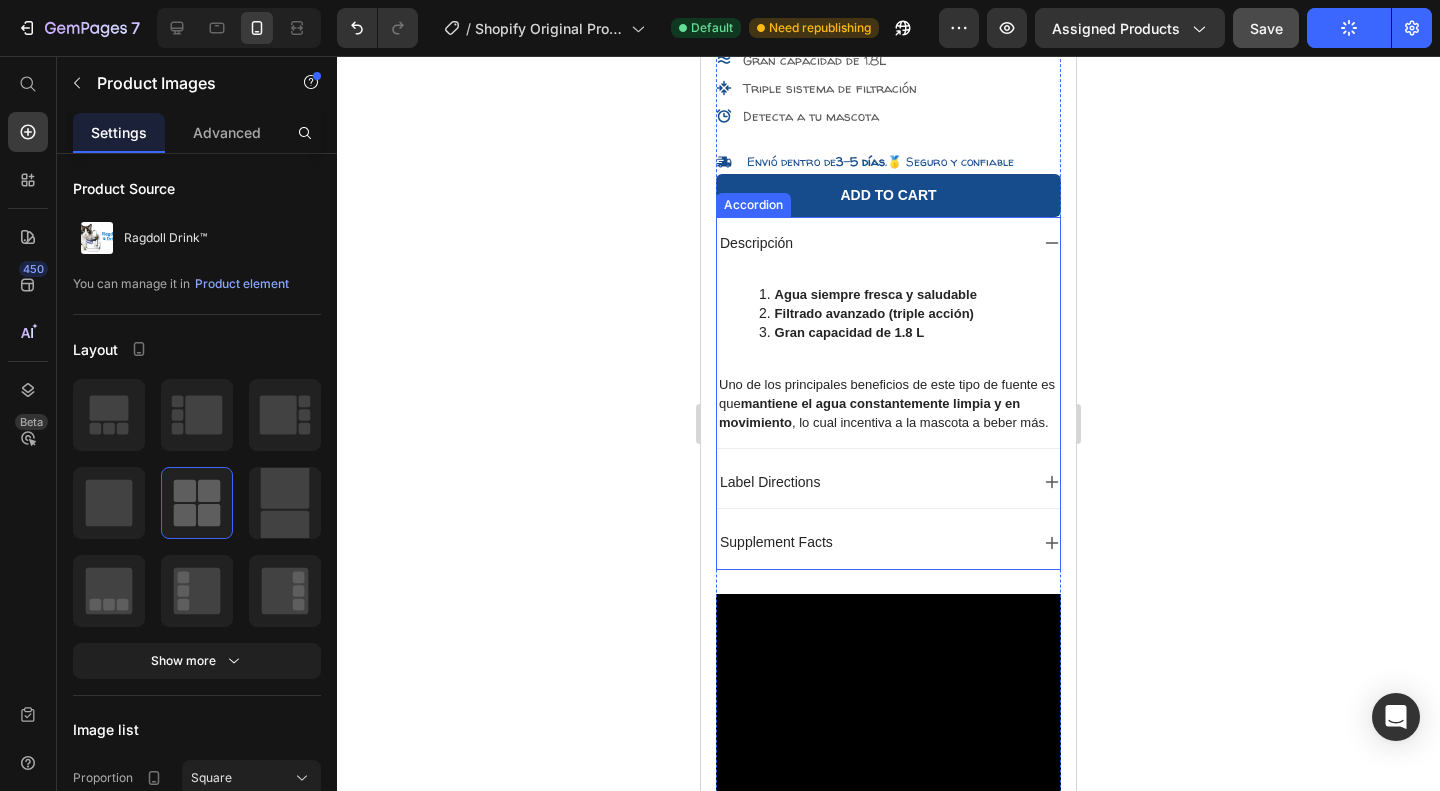 click on "Descripción" at bounding box center (756, 243) 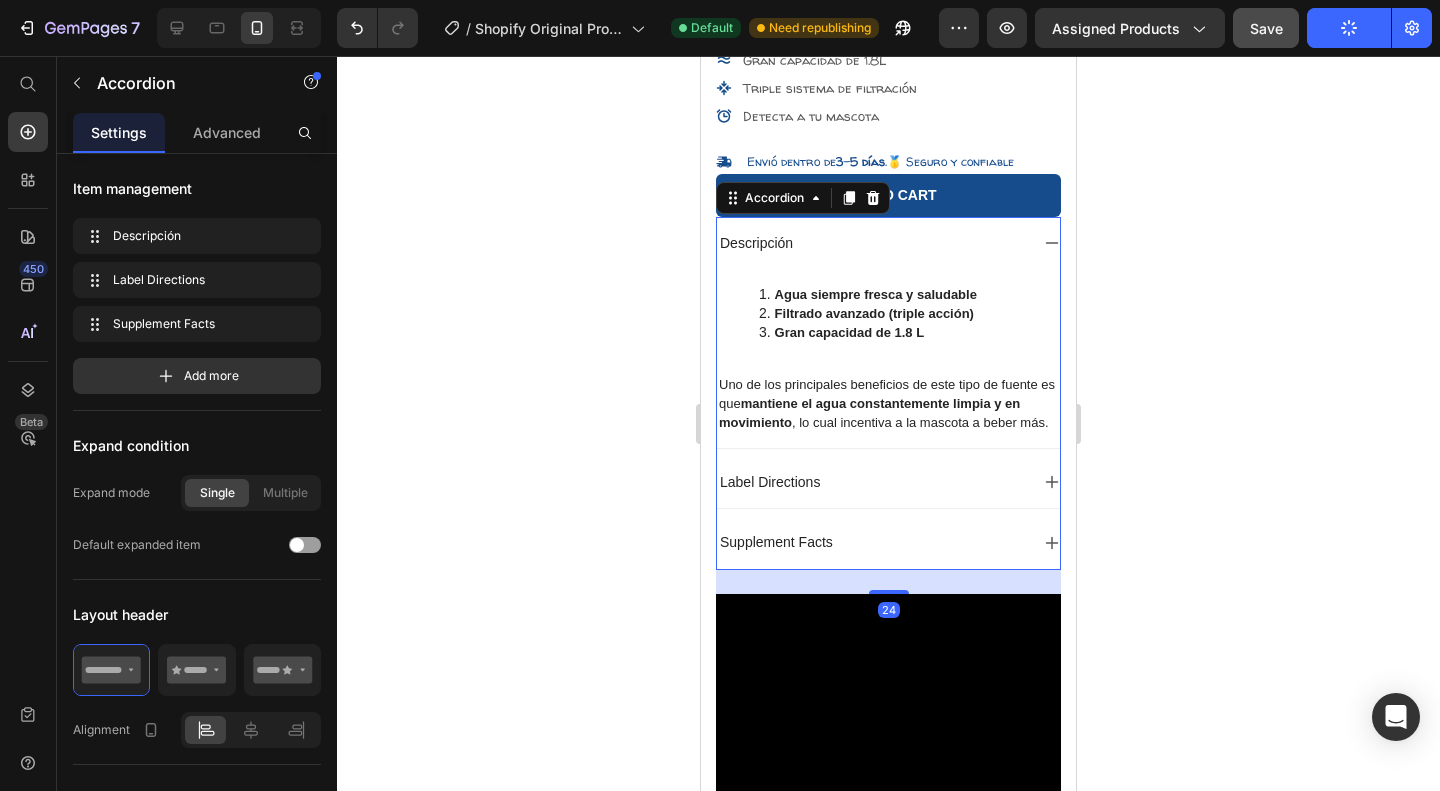 click on "Agua siempre fresca y saludable" at bounding box center [876, 294] 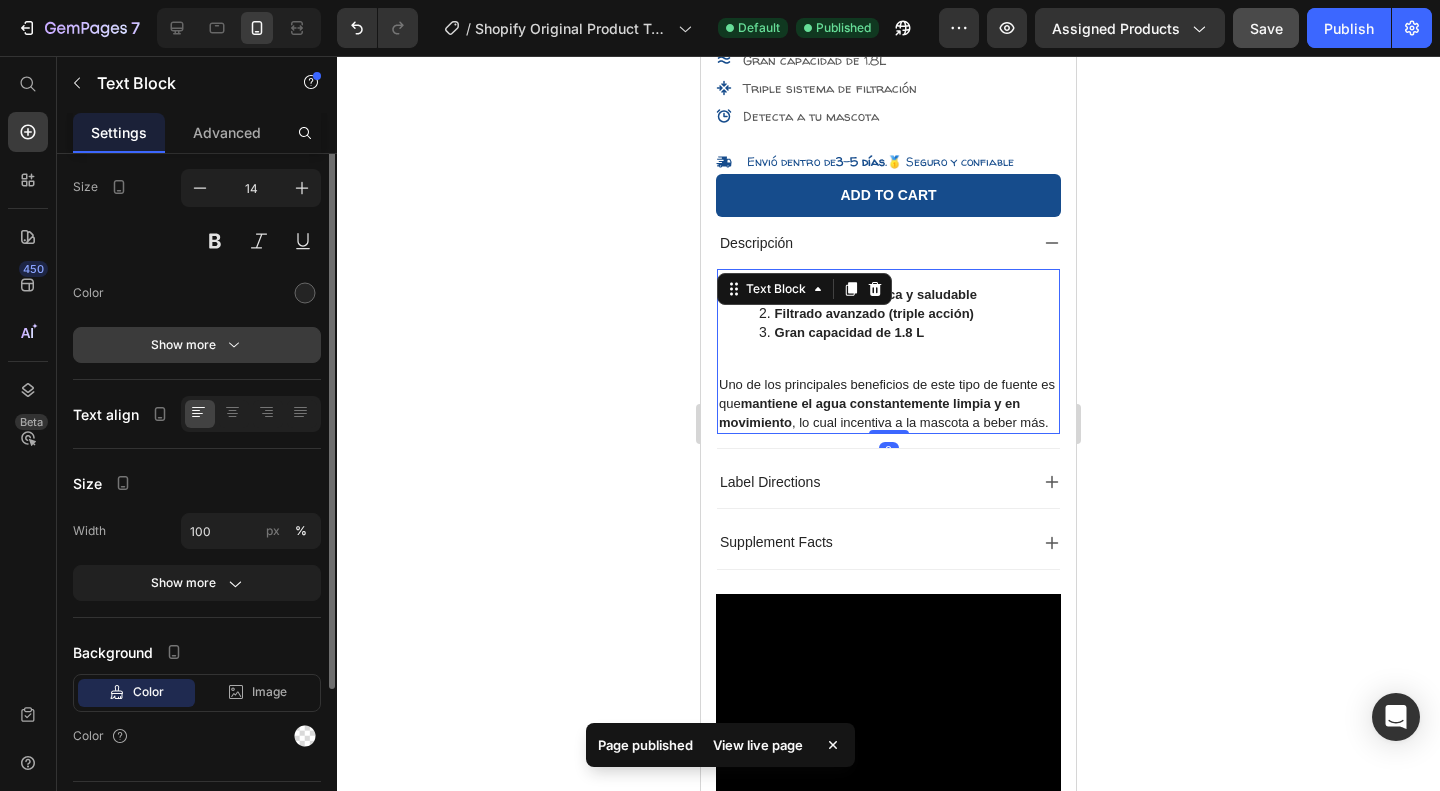 scroll, scrollTop: 0, scrollLeft: 0, axis: both 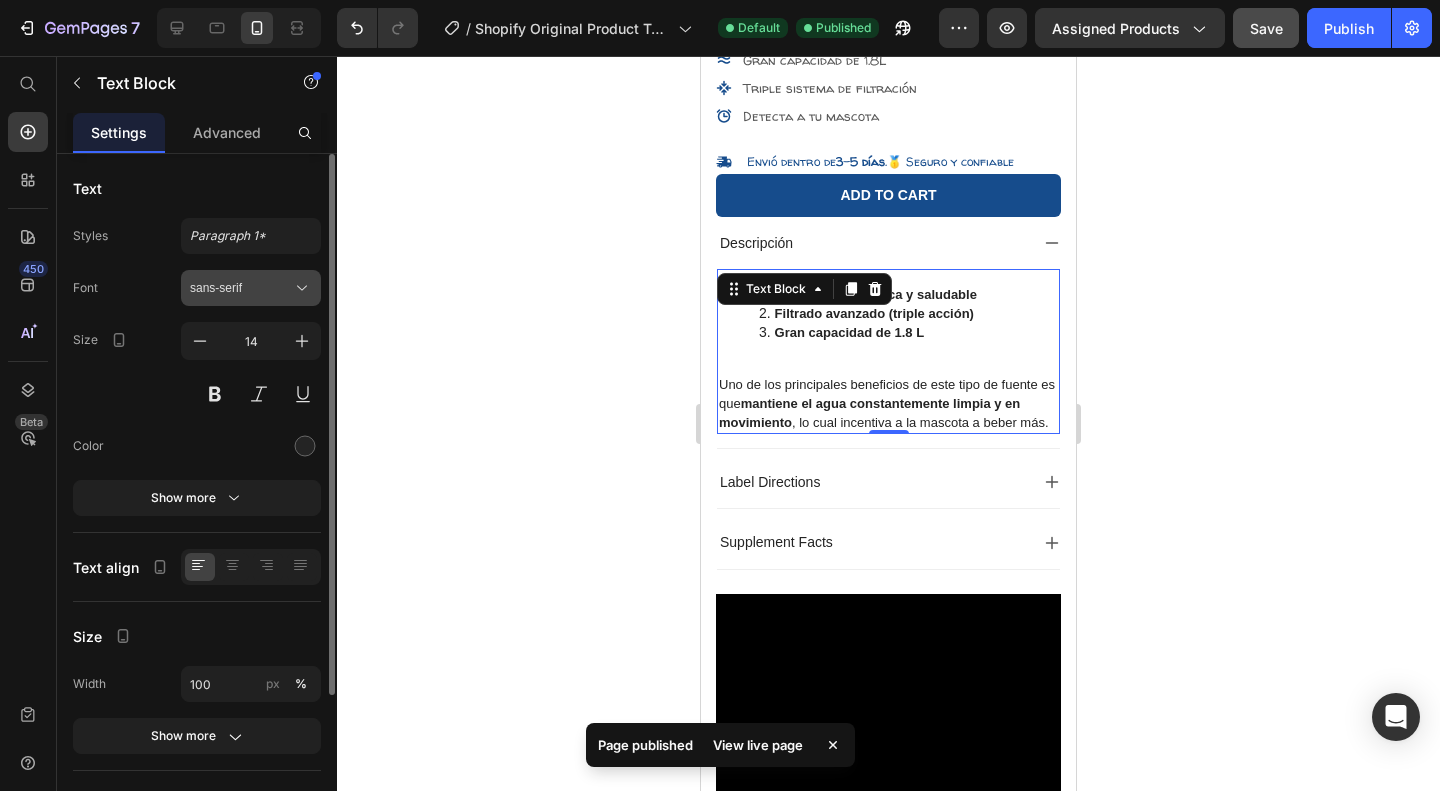 click on "sans-serif" at bounding box center [251, 288] 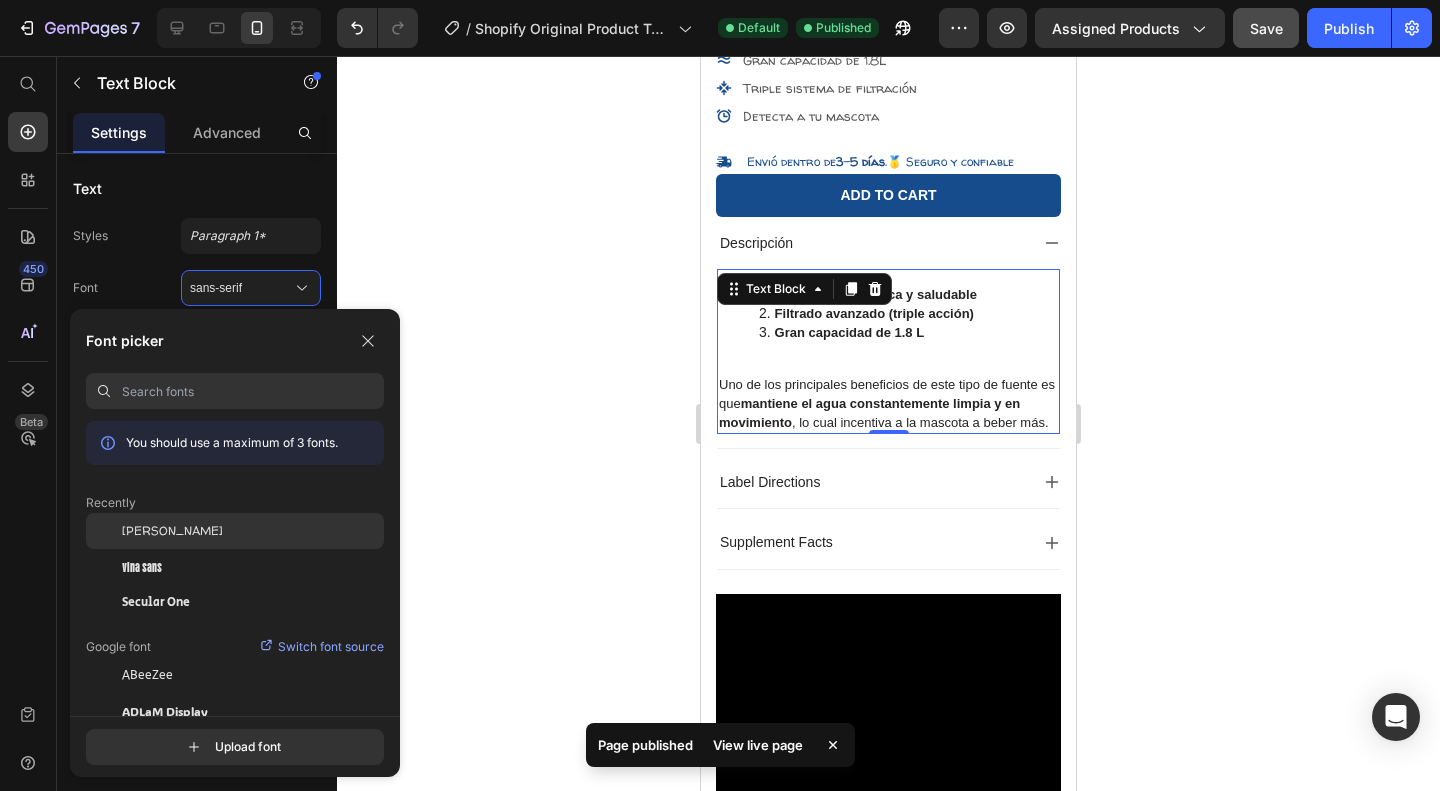 click on "[PERSON_NAME]" at bounding box center (172, 531) 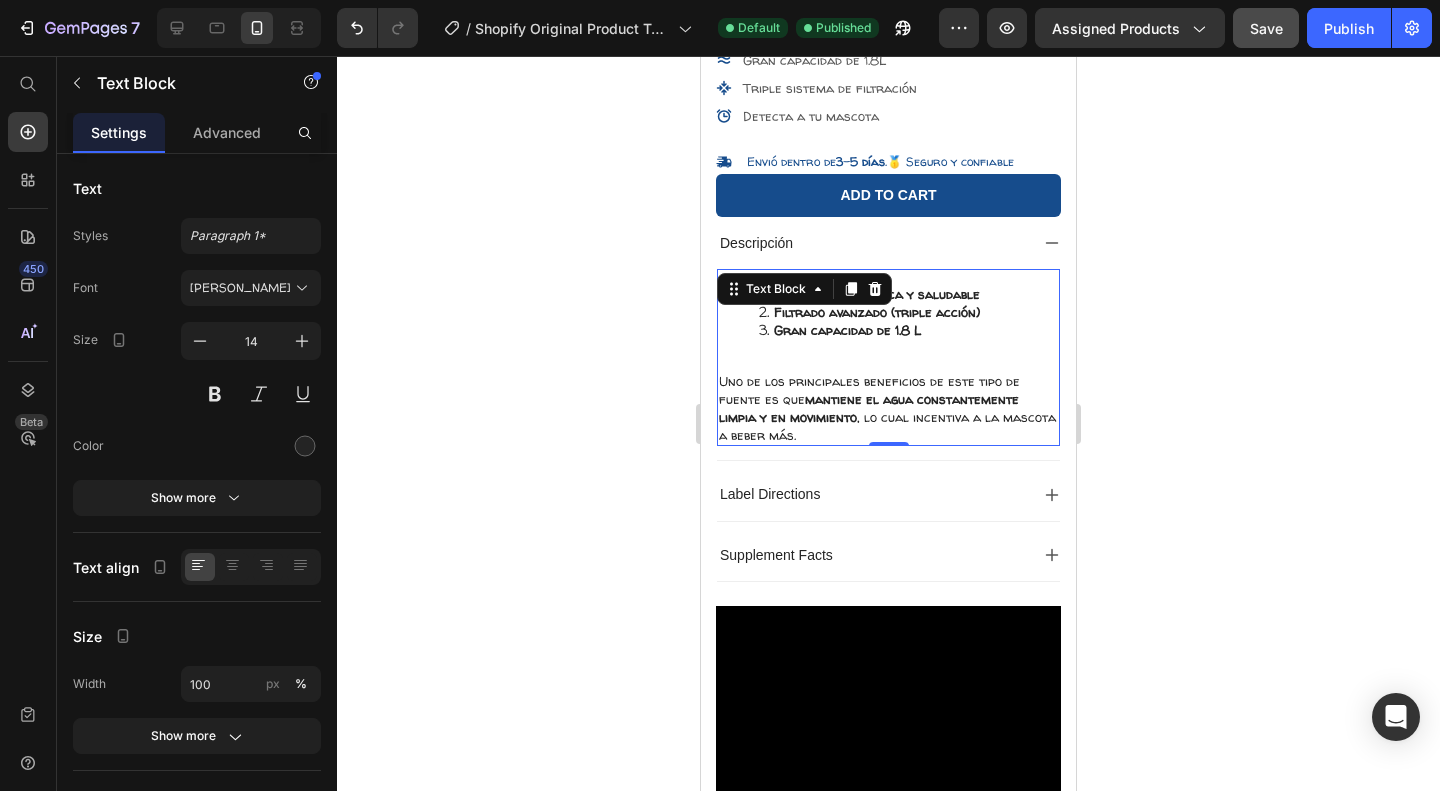 click at bounding box center [888, 362] 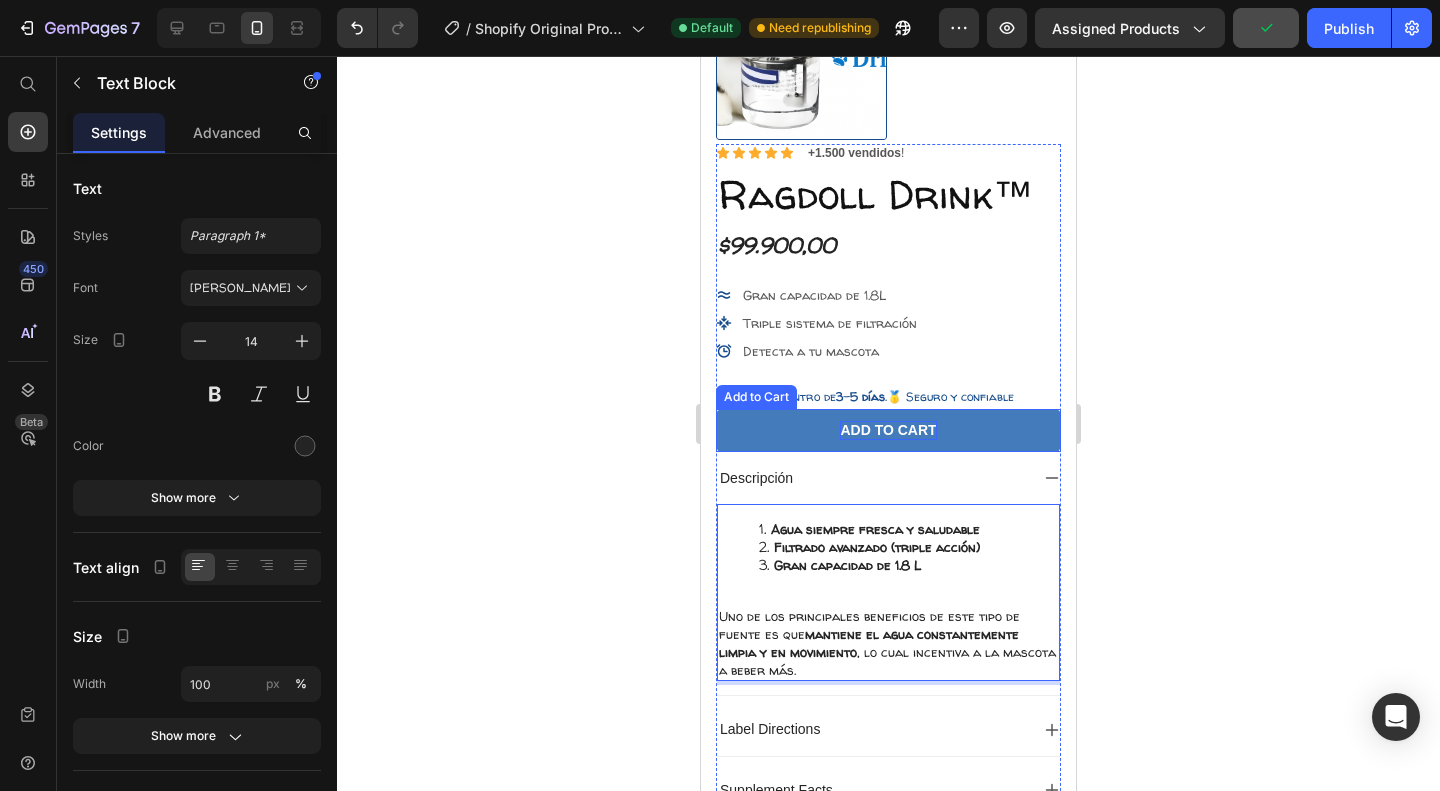scroll, scrollTop: 184, scrollLeft: 0, axis: vertical 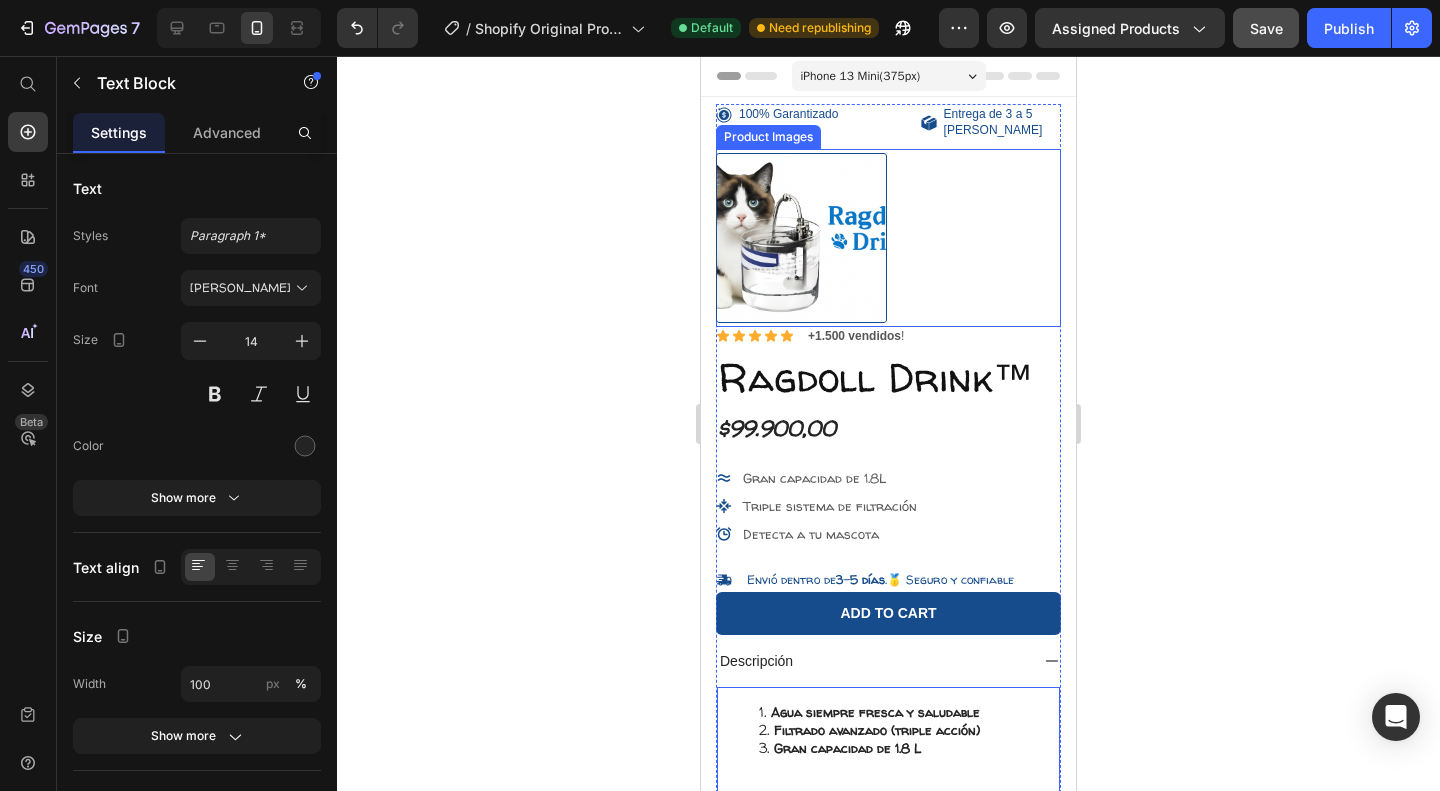 click at bounding box center [801, 238] 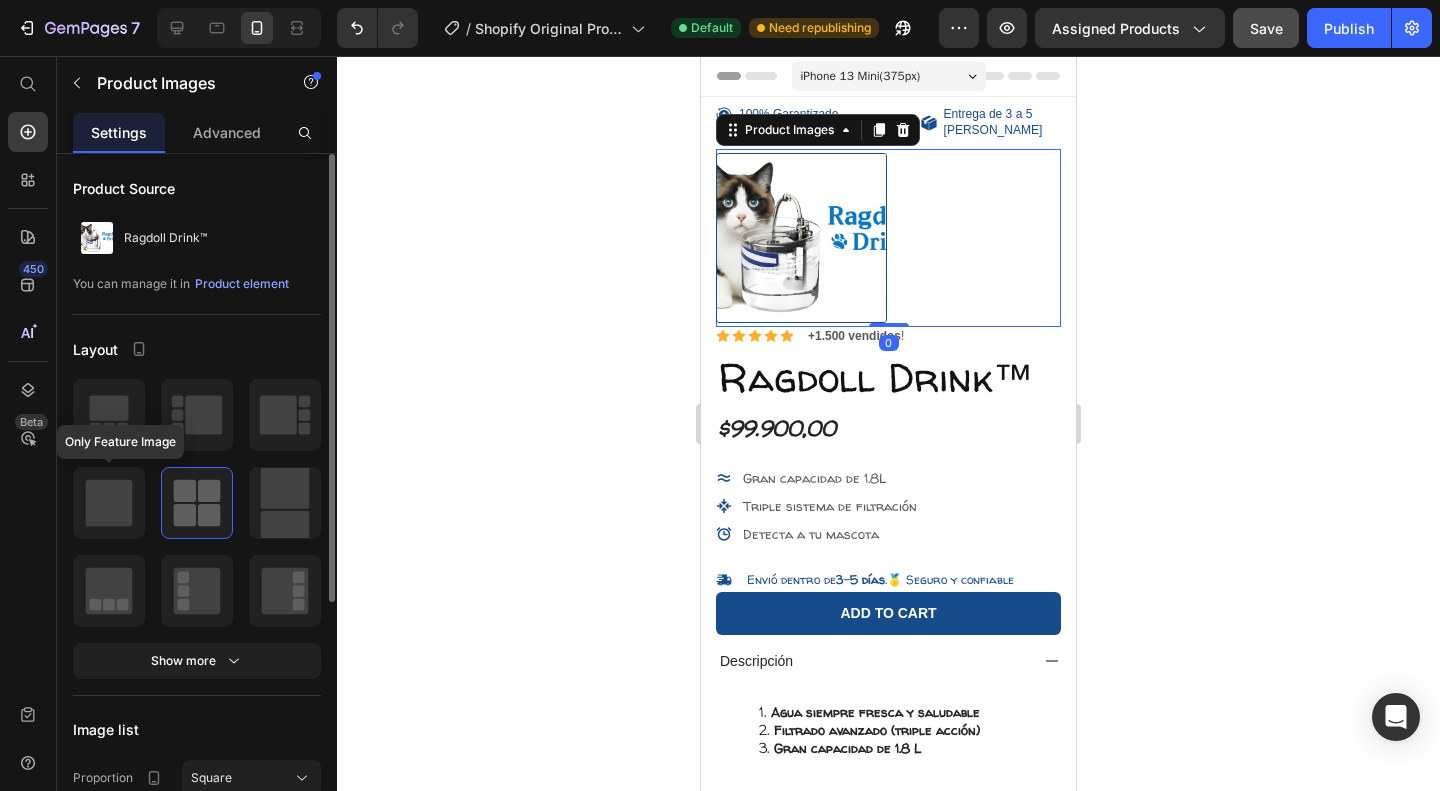 click 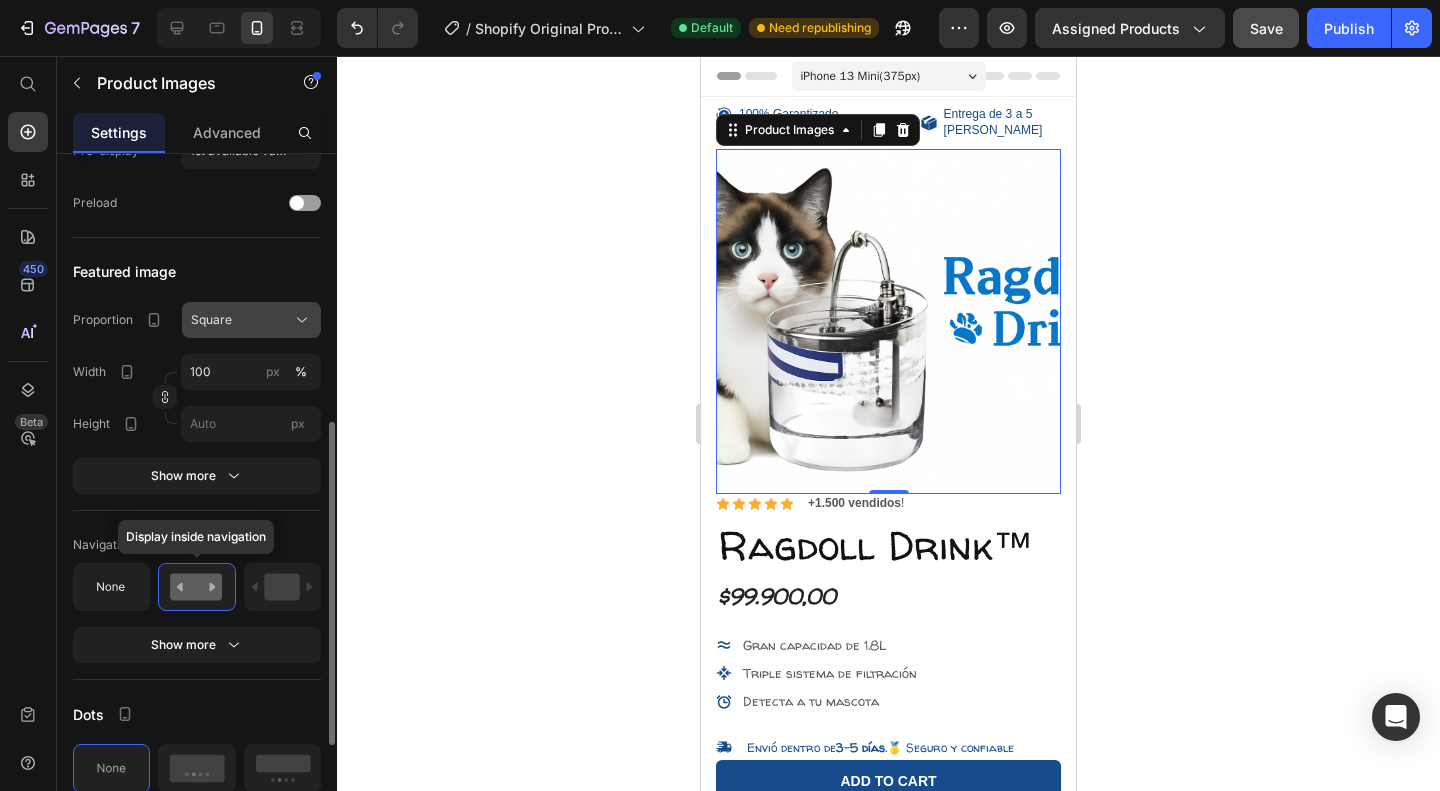 scroll, scrollTop: 631, scrollLeft: 0, axis: vertical 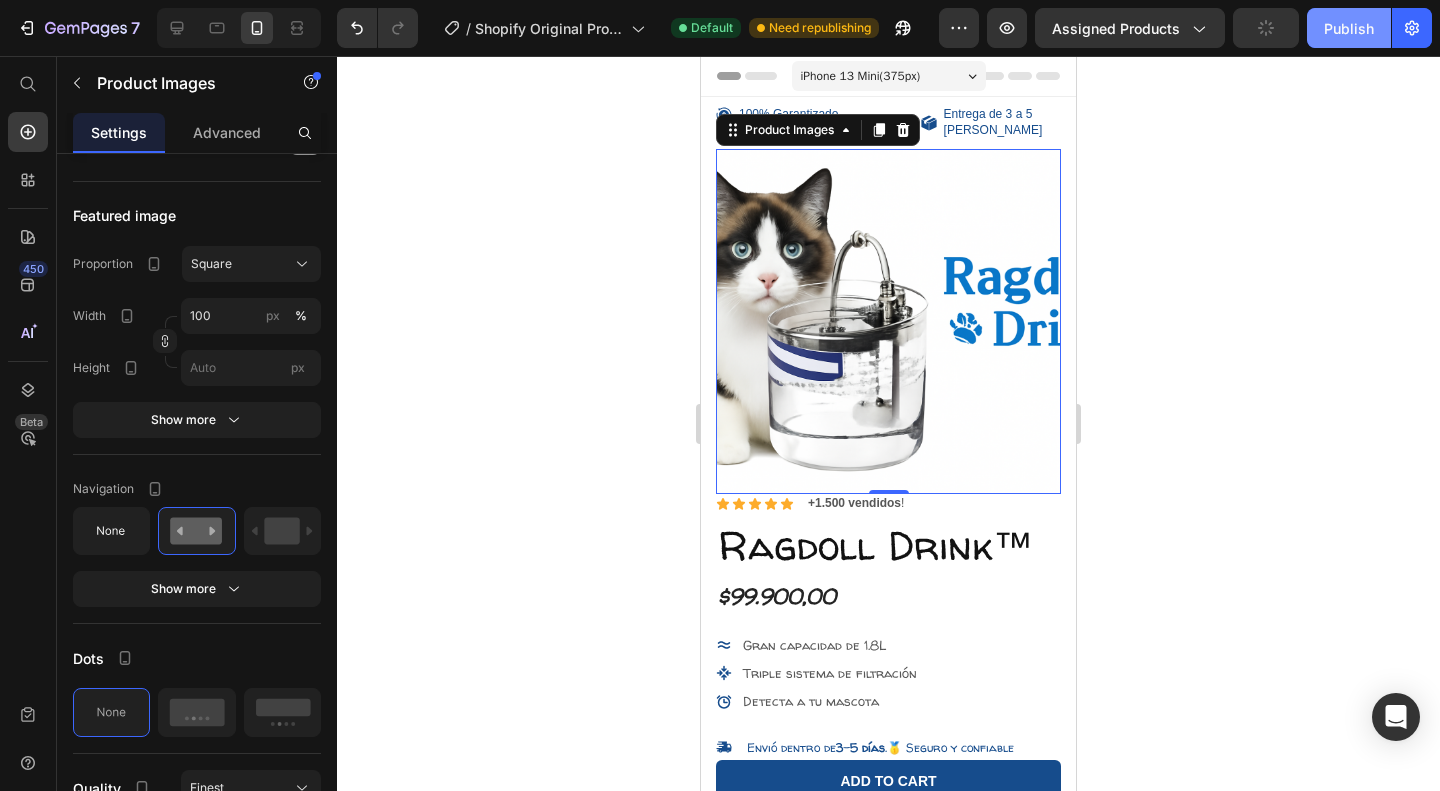 click on "Publish" 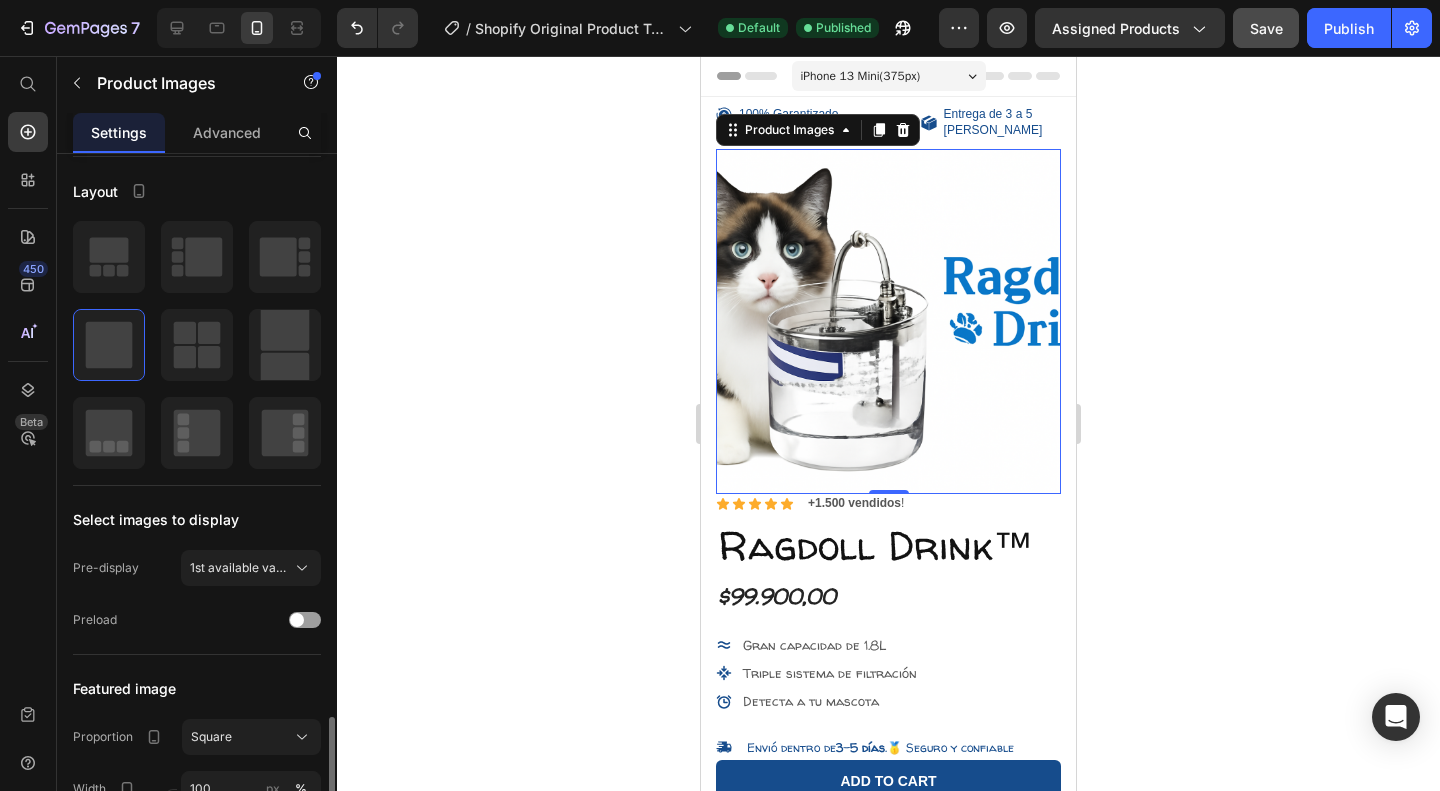scroll, scrollTop: 0, scrollLeft: 0, axis: both 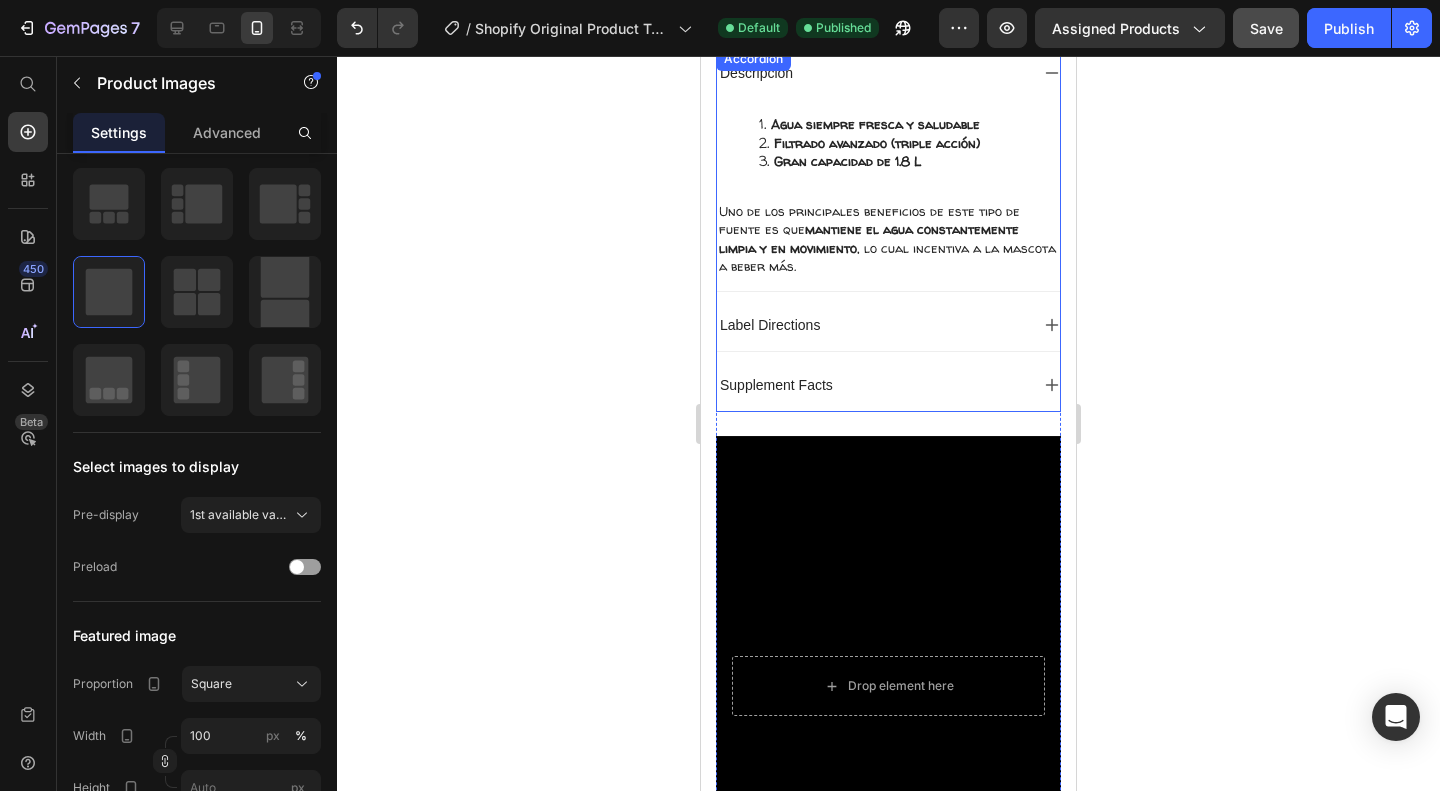 click on "Label Directions" at bounding box center (770, 325) 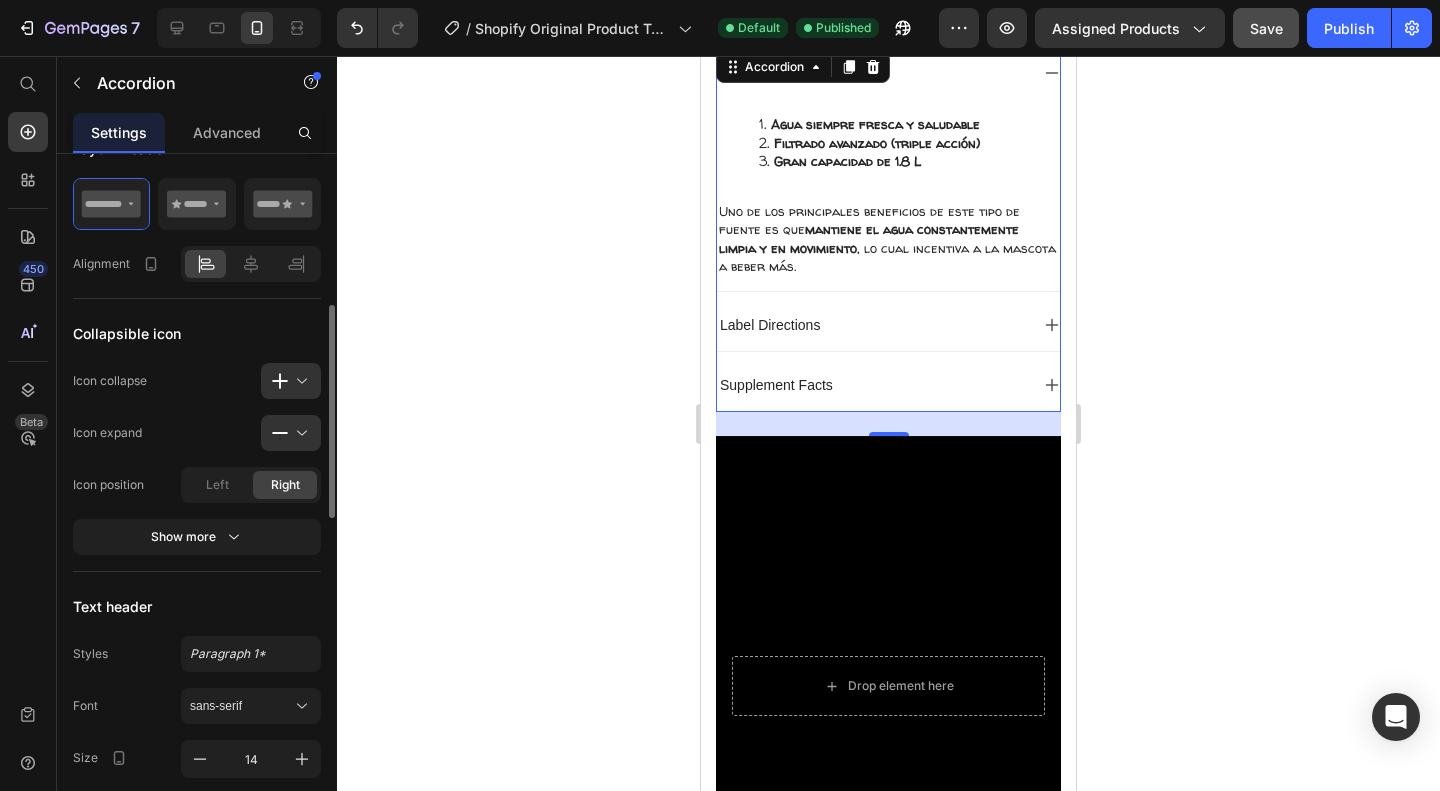 scroll, scrollTop: 472, scrollLeft: 0, axis: vertical 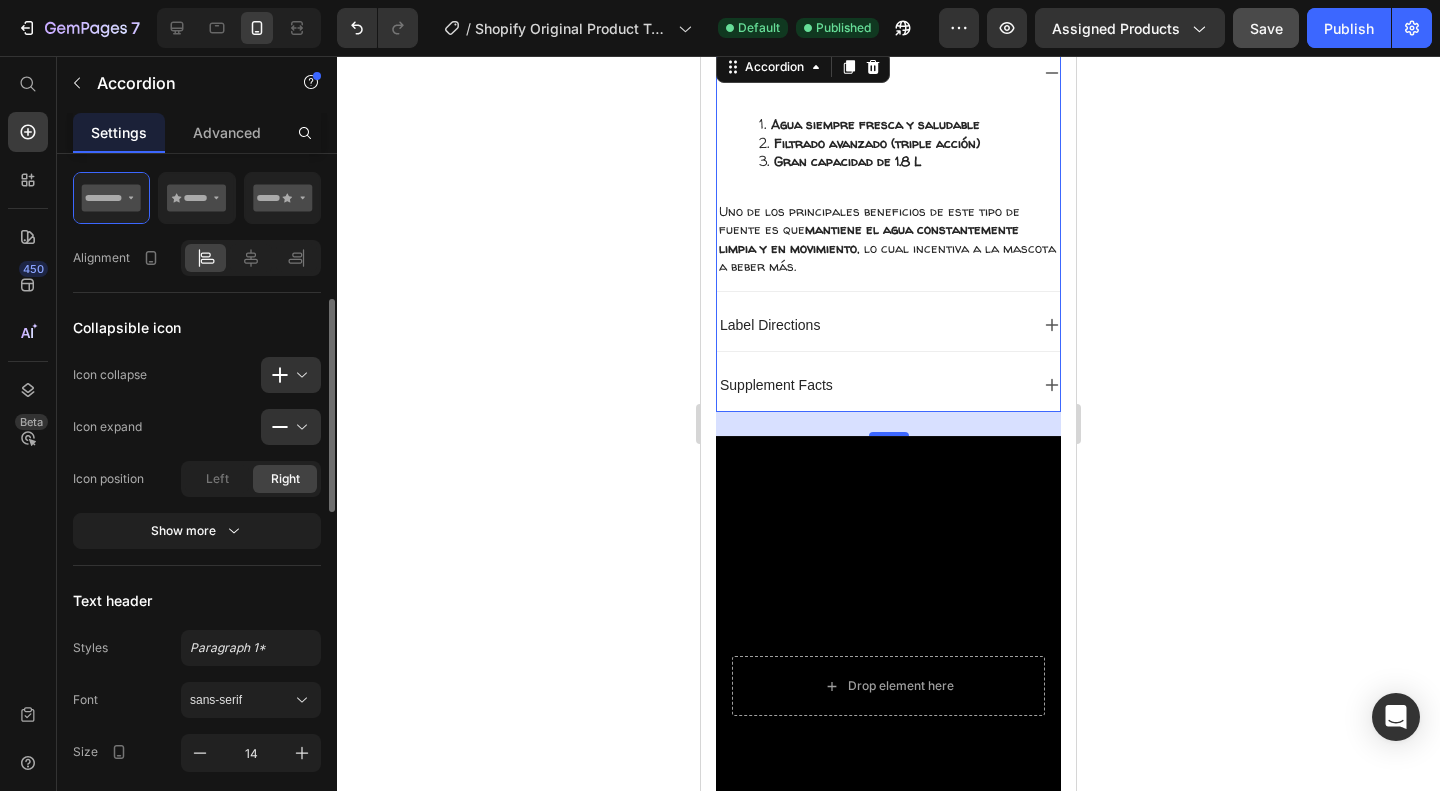 click on "Font sans-serif Size 14 Show more" at bounding box center [197, 779] 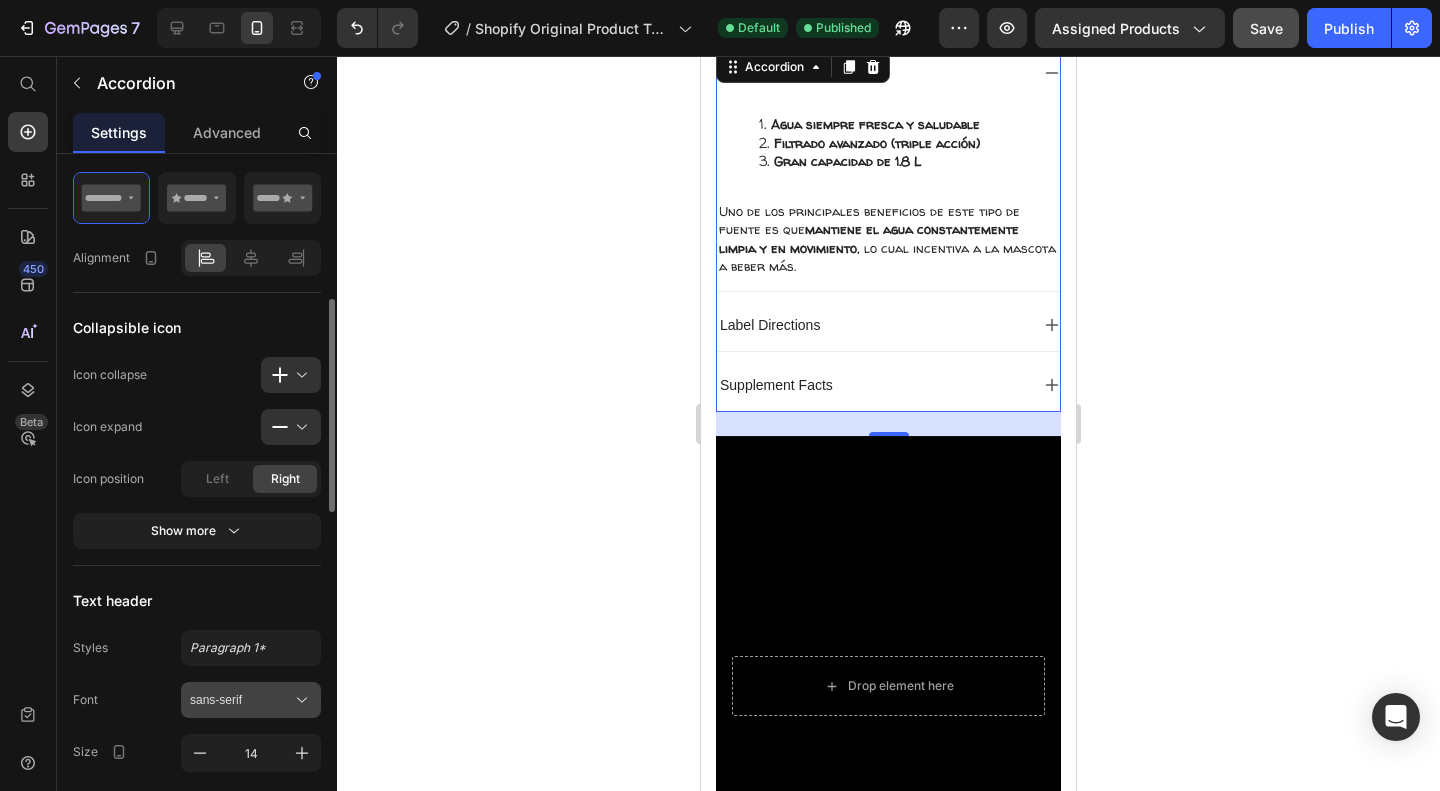 click on "sans-serif" at bounding box center [241, 700] 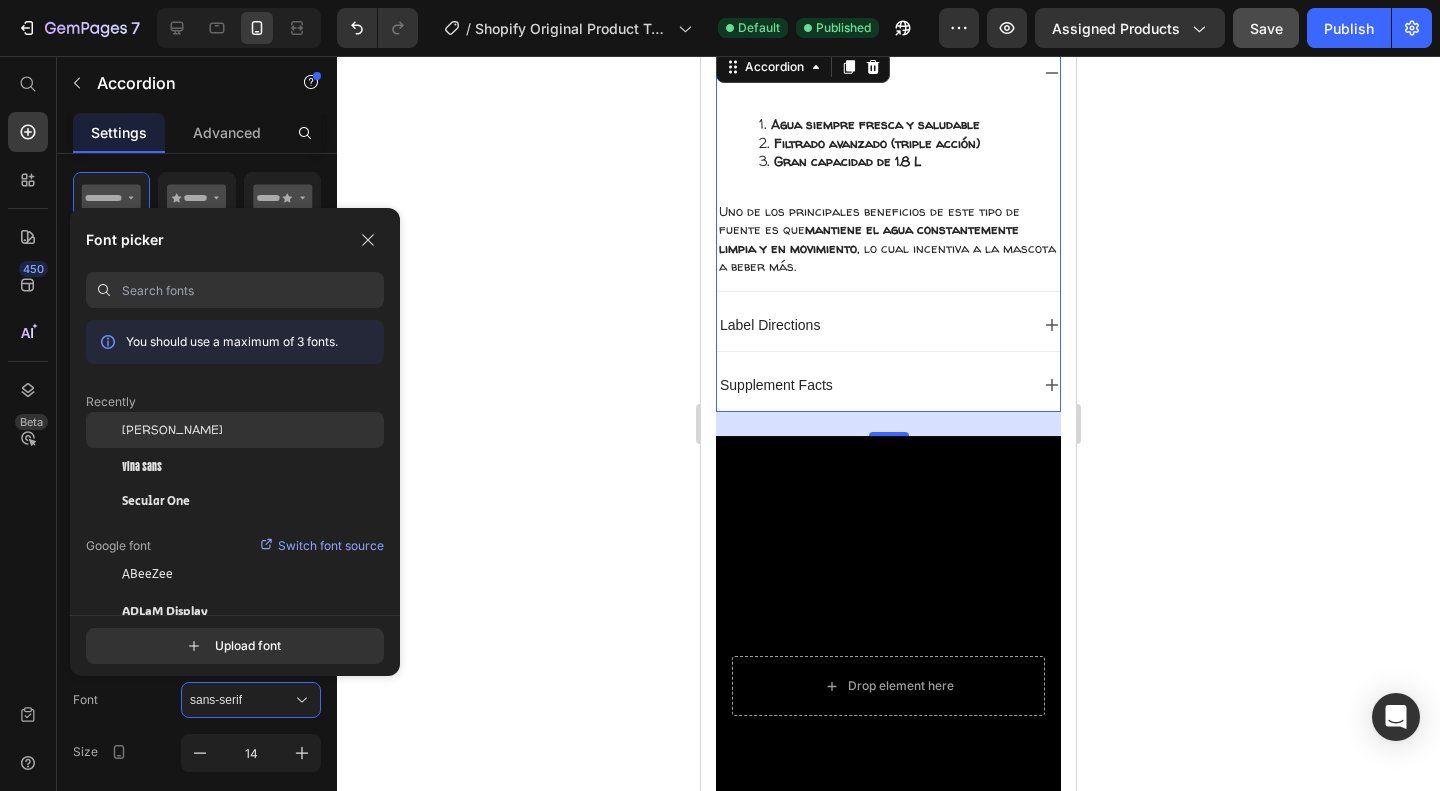 click on "[PERSON_NAME]" 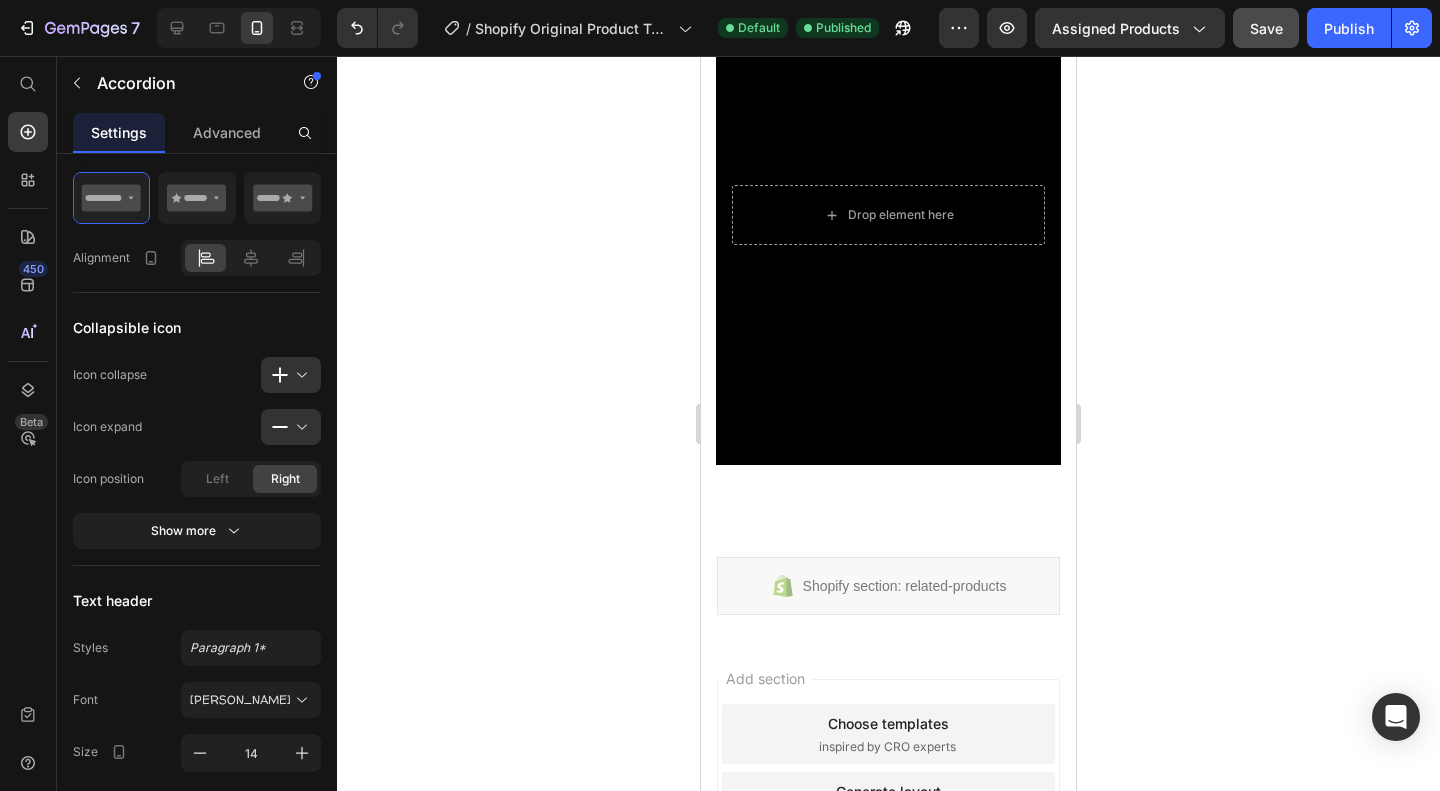scroll, scrollTop: 1242, scrollLeft: 0, axis: vertical 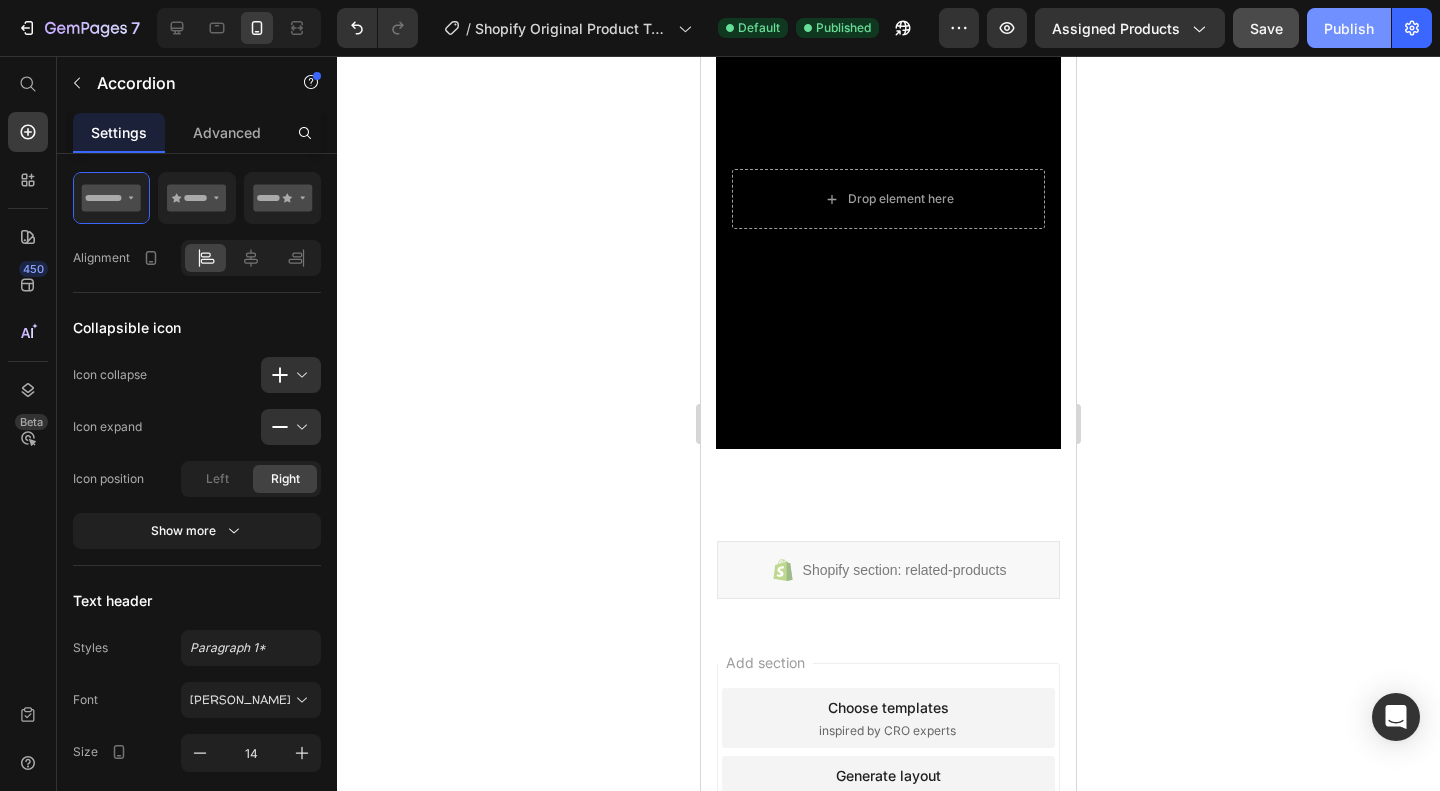 click on "Publish" at bounding box center [1349, 28] 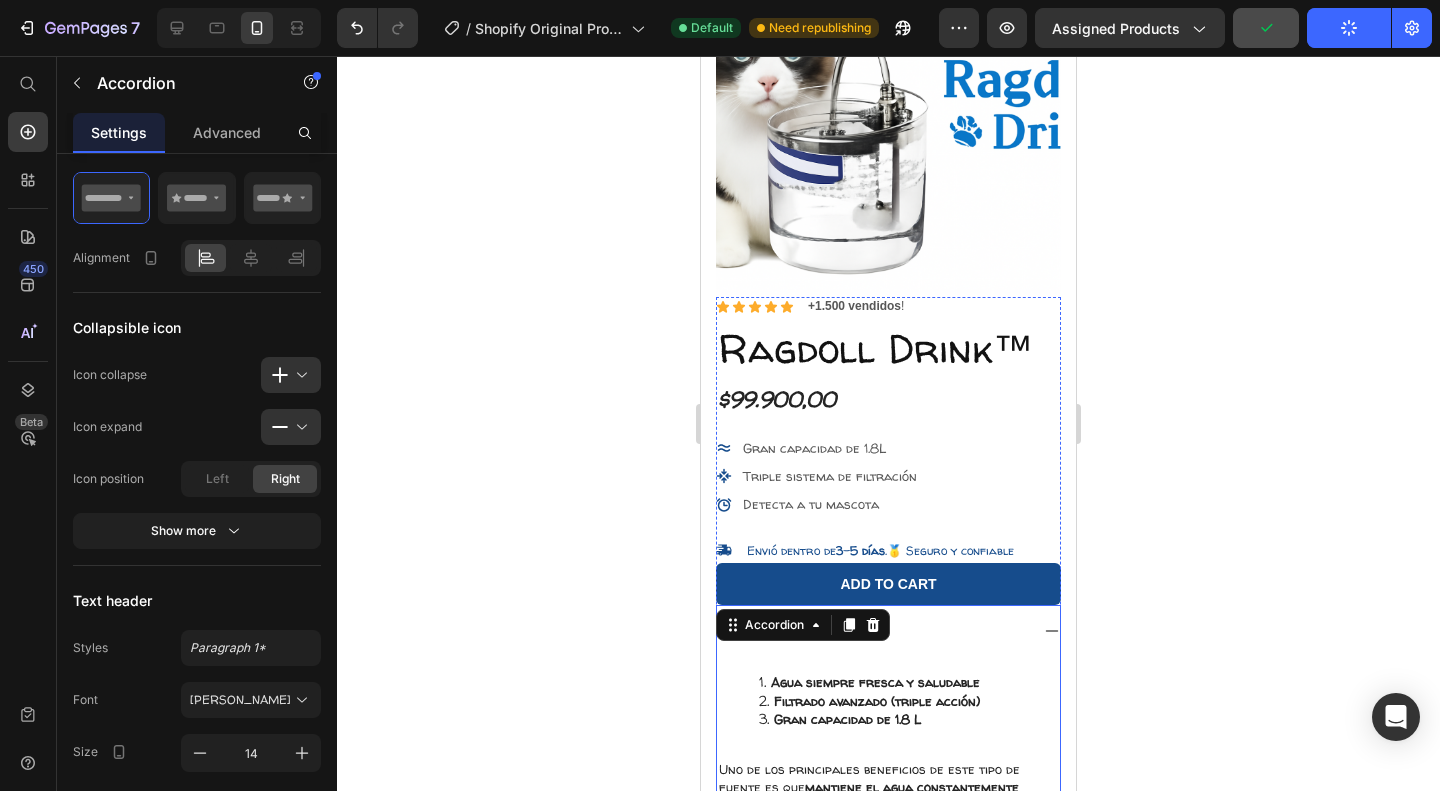 scroll, scrollTop: 0, scrollLeft: 0, axis: both 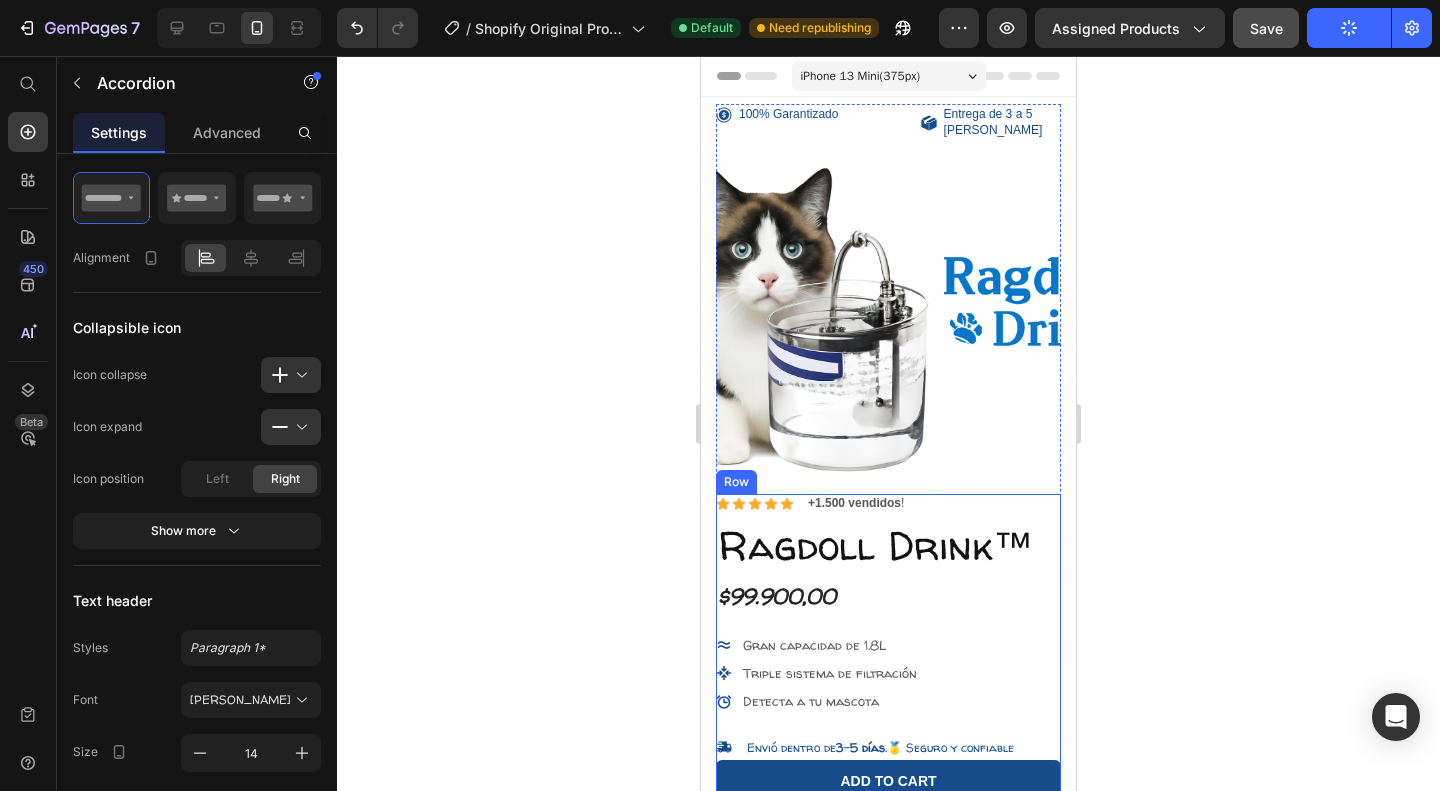 click on "Icon Icon Icon Icon Icon Icon List +1.500 vendidos ! Text Block Row Ragdoll Drink™ Product Title $99.900,00 Product Price
Gran capacidad de 1.8L
Triple sistema de filtración
Detecta a tu mascota Item List Quantity Text Block 1 Product Quantity
Envió dentro de  3  -  5   días .🥇 Seguro y confiable Item List
100% Money-Back Guarantee Item List
60-Day Easy Returns and Exchanges Item List Row Add to cart Add to Cart
Descripción Agua siempre fresca y saludable Filtrado avanzado (triple acción) Gran capacidad de 1.8 L Uno de los principales beneficios de este tipo de fuente es que  mantiene el agua constantemente limpia y en movimiento , lo cual incentiva a la mascota a beber más. Text Block
Label Directions
Supplement Facts Accordion   24
Drop element here Hero Banner" at bounding box center [888, 1104] 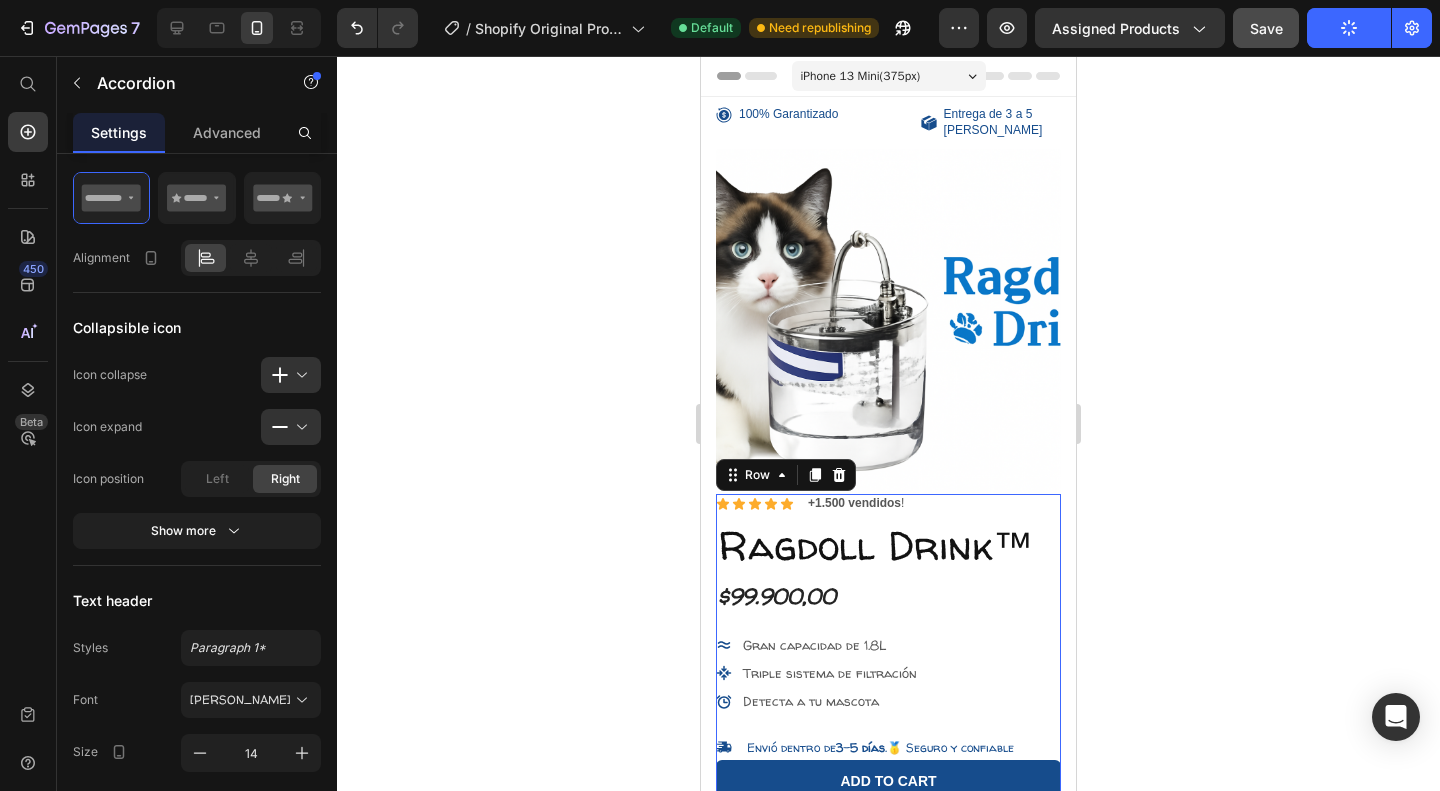 scroll, scrollTop: 0, scrollLeft: 0, axis: both 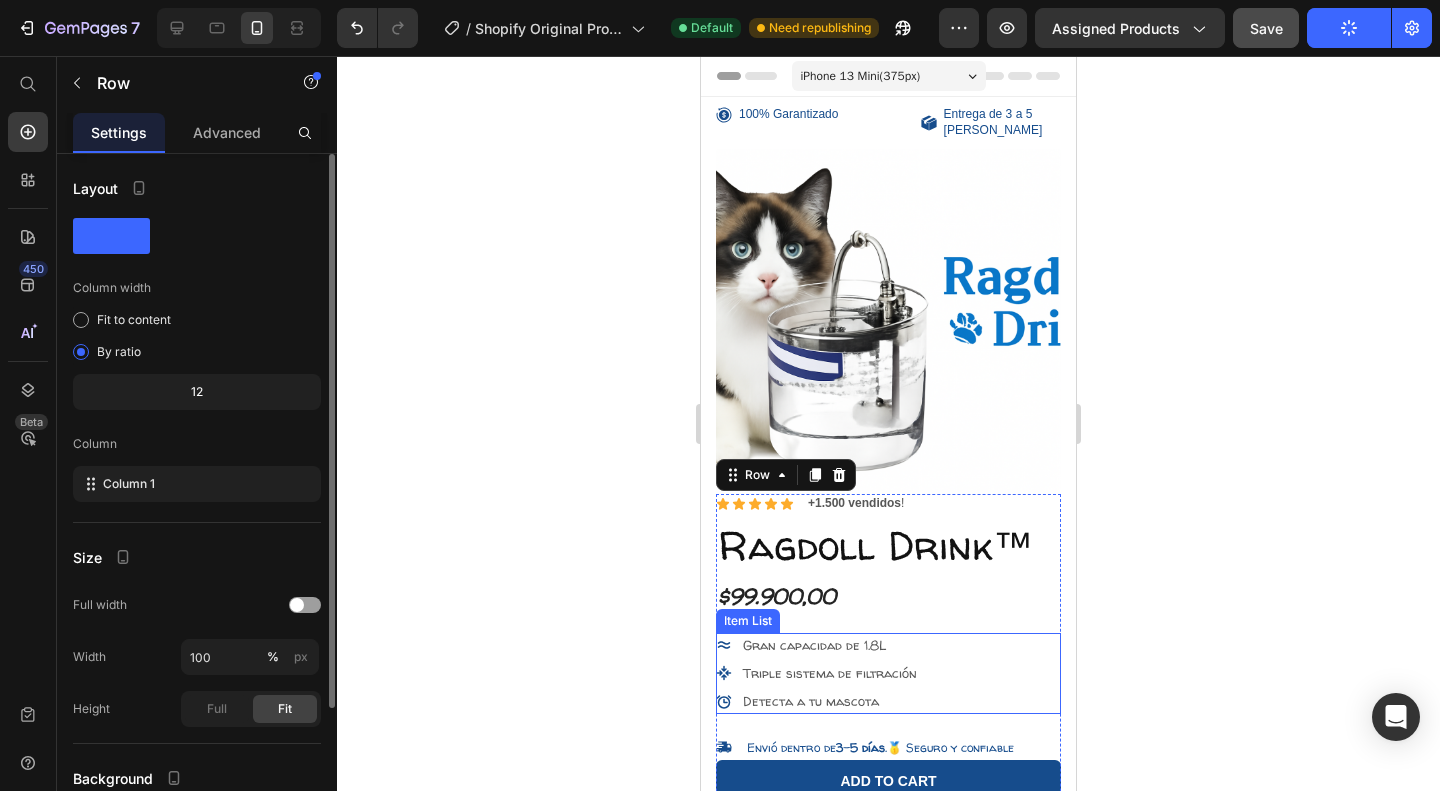click on "Detecta a tu mascota" at bounding box center (811, 701) 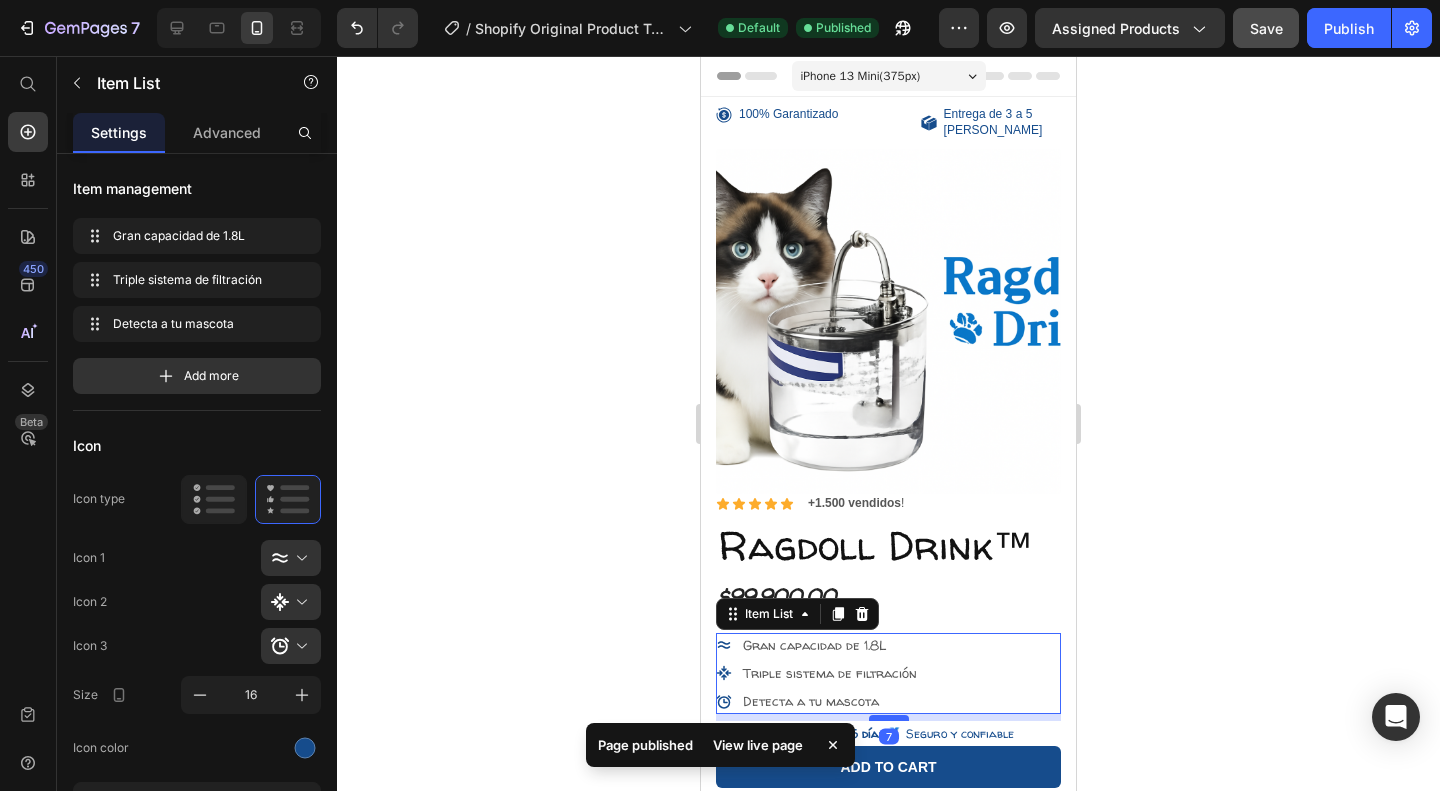 drag, startPoint x: 880, startPoint y: 714, endPoint x: 894, endPoint y: 700, distance: 19.79899 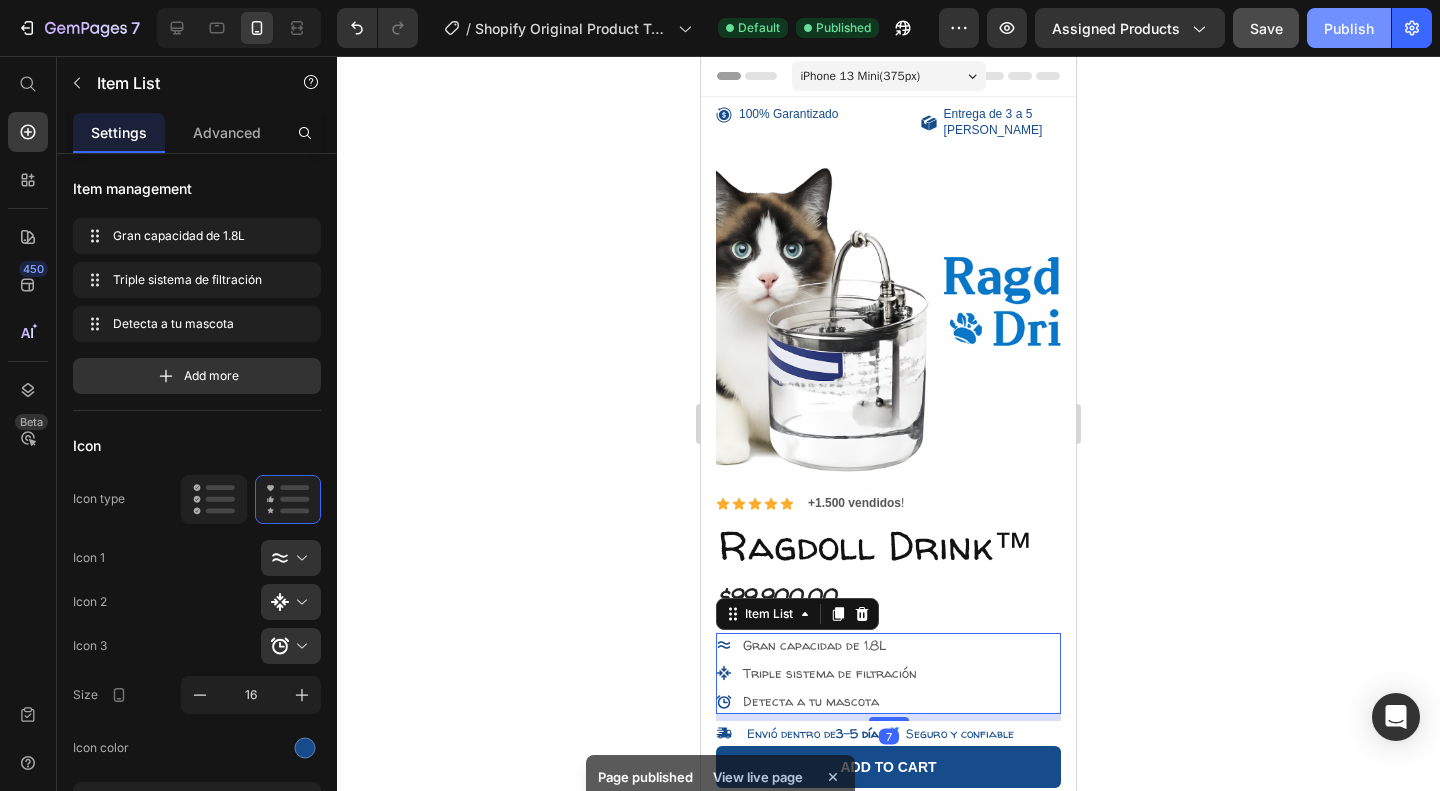 click on "Publish" at bounding box center (1349, 28) 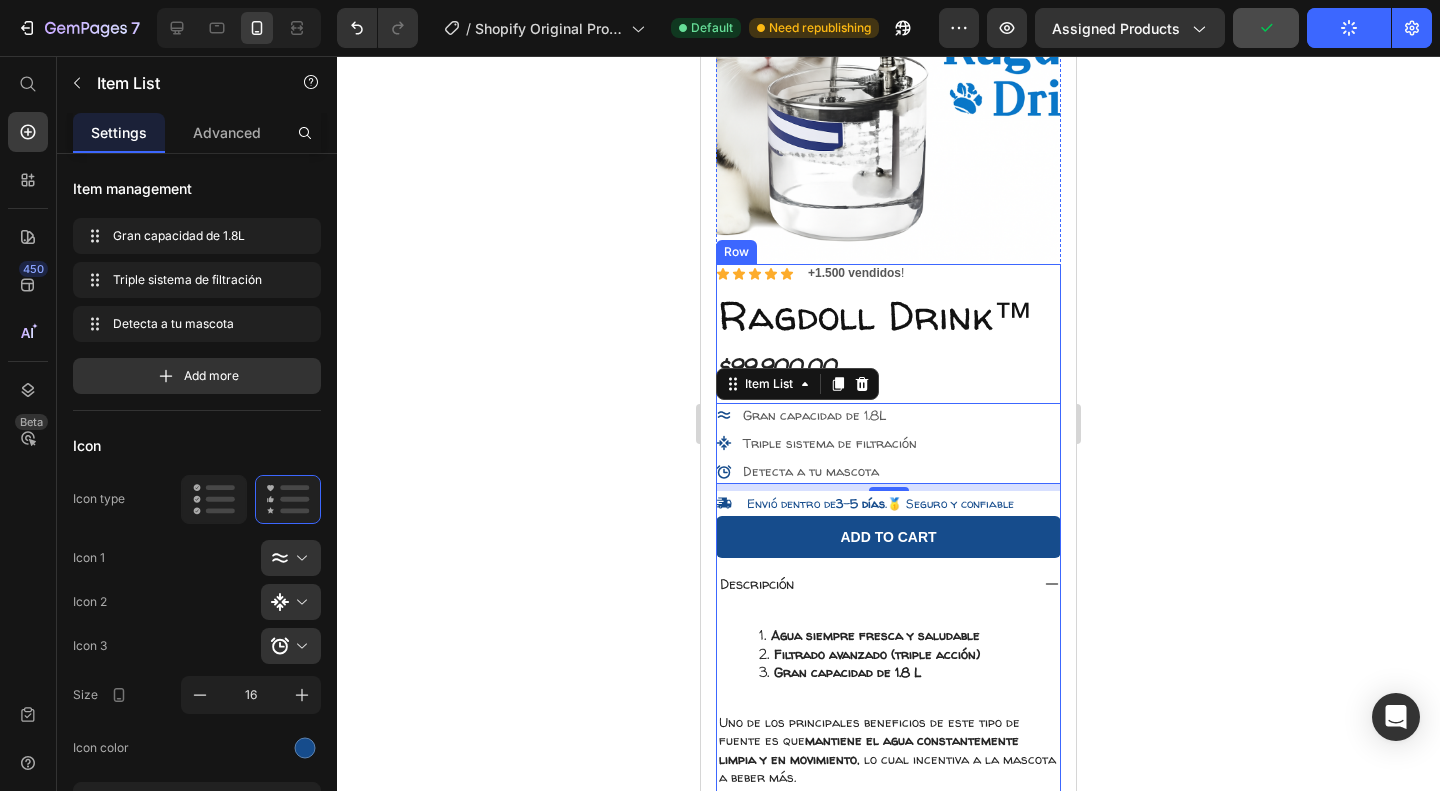scroll, scrollTop: 233, scrollLeft: 0, axis: vertical 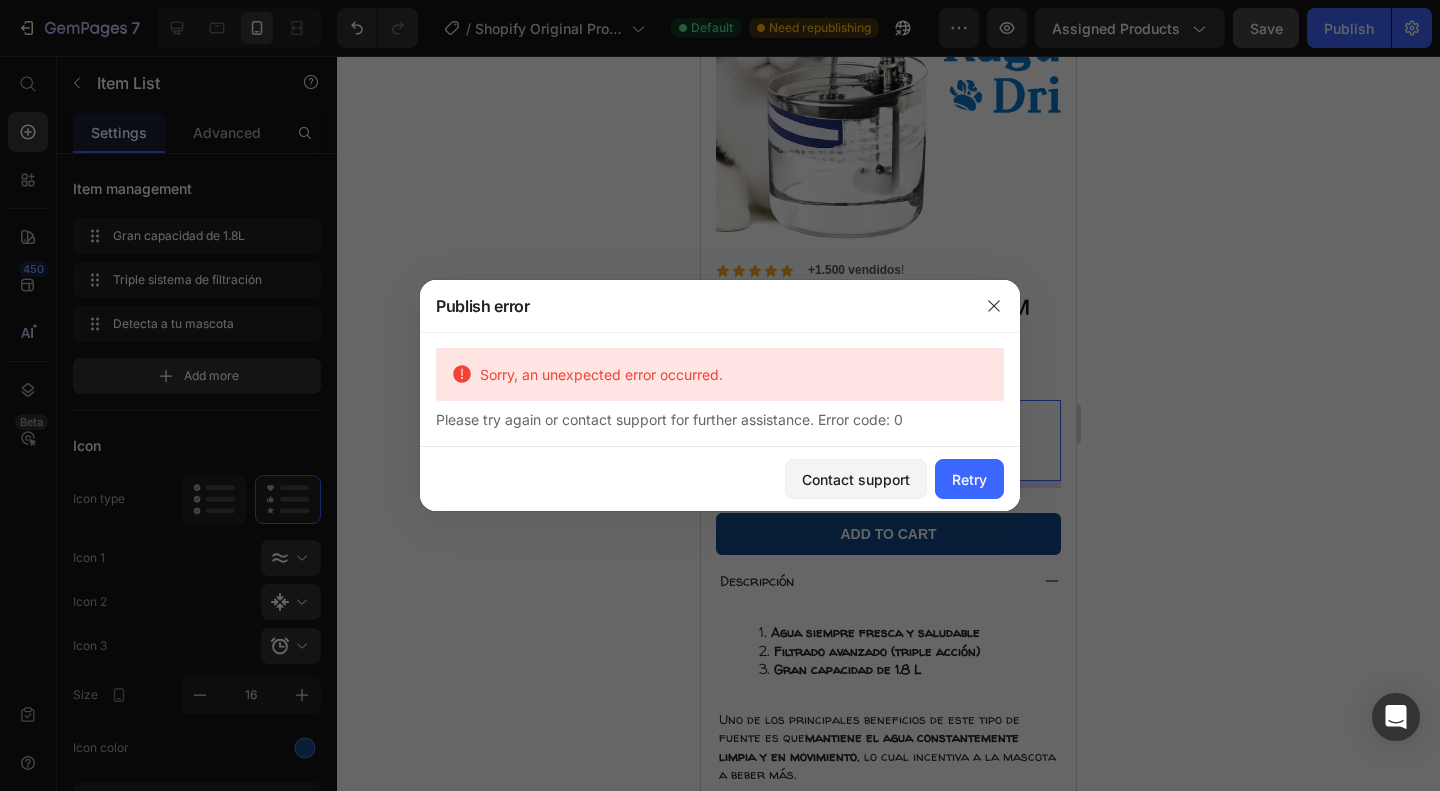 click at bounding box center (720, 395) 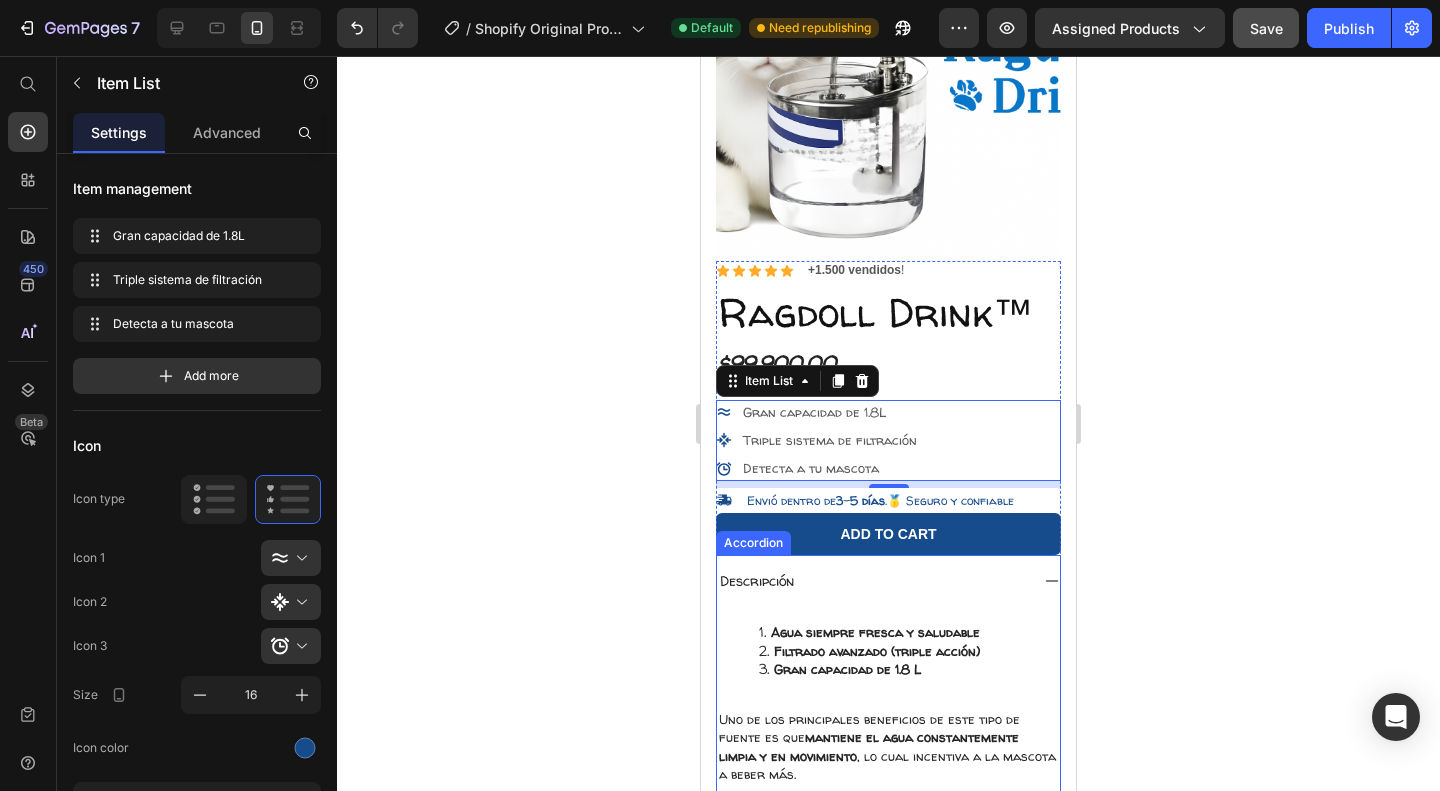 click on "Descripción" at bounding box center [888, 581] 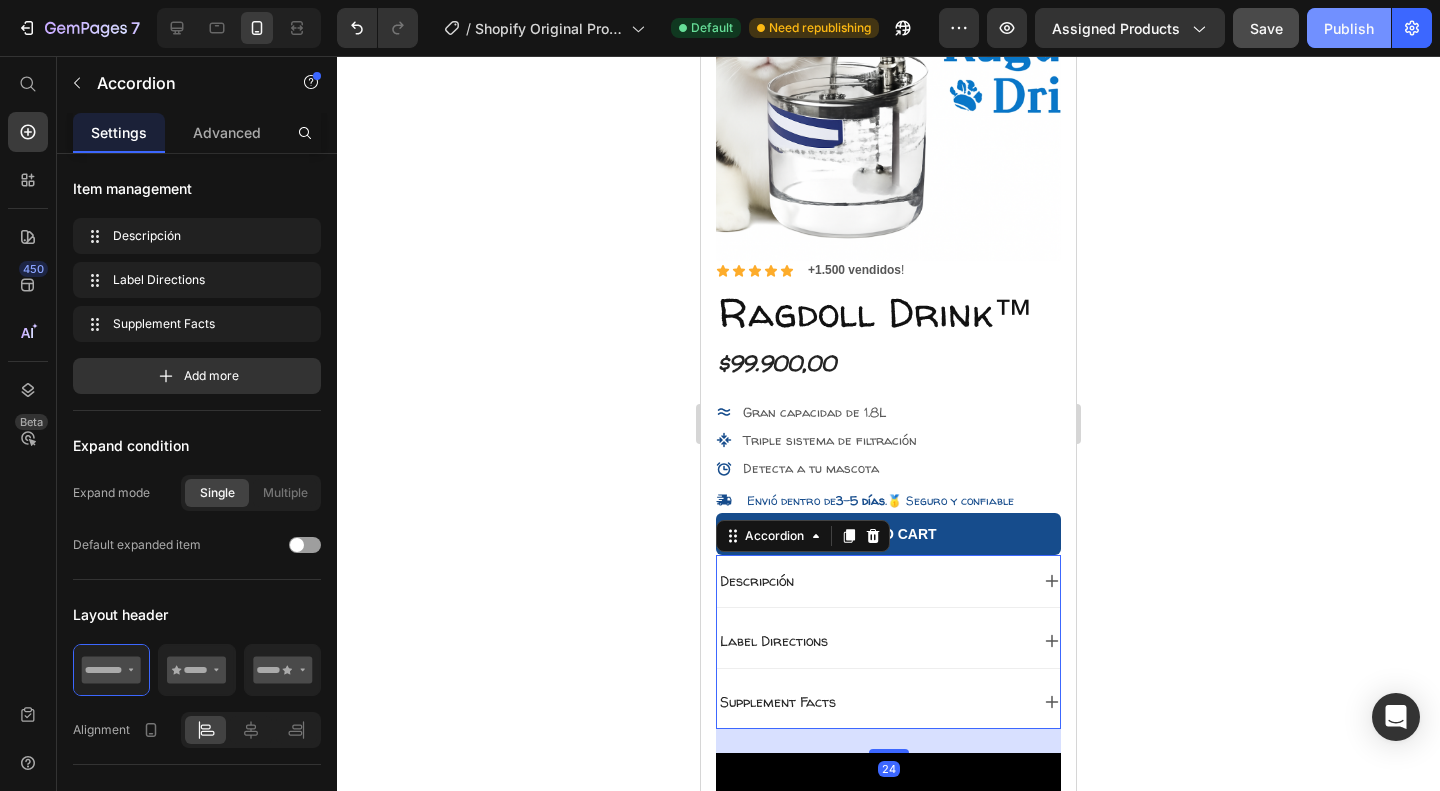 click on "Publish" at bounding box center [1349, 28] 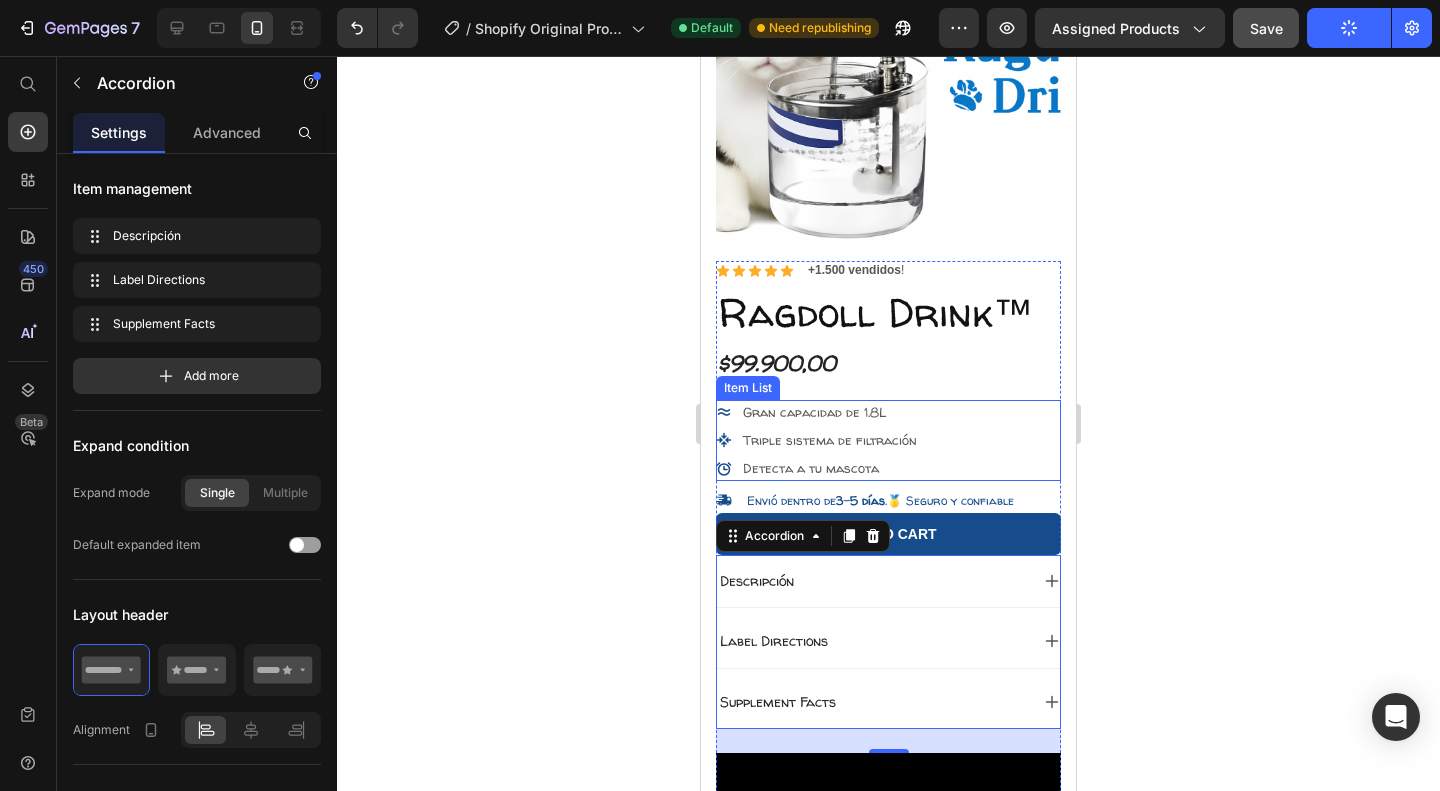click 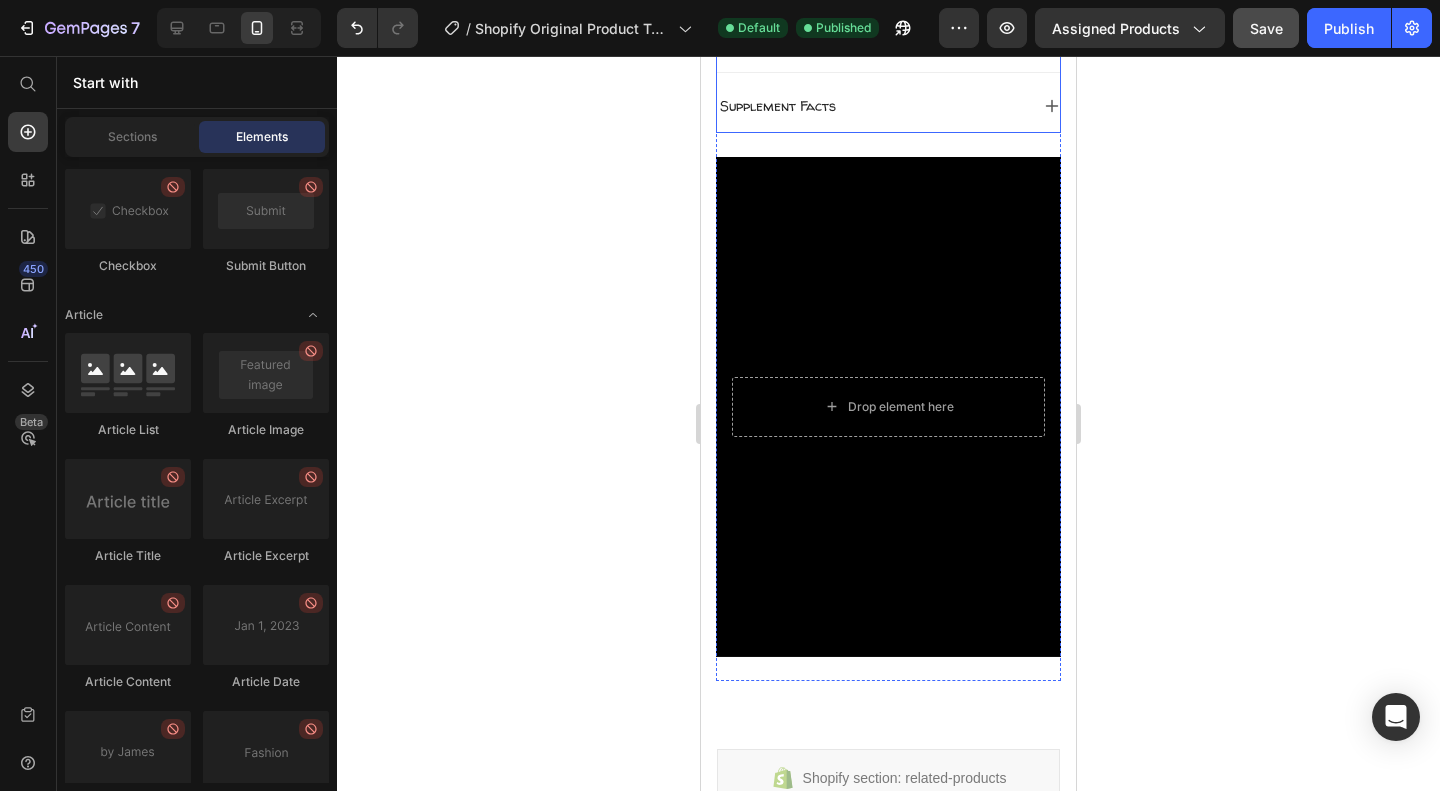 scroll, scrollTop: 834, scrollLeft: 0, axis: vertical 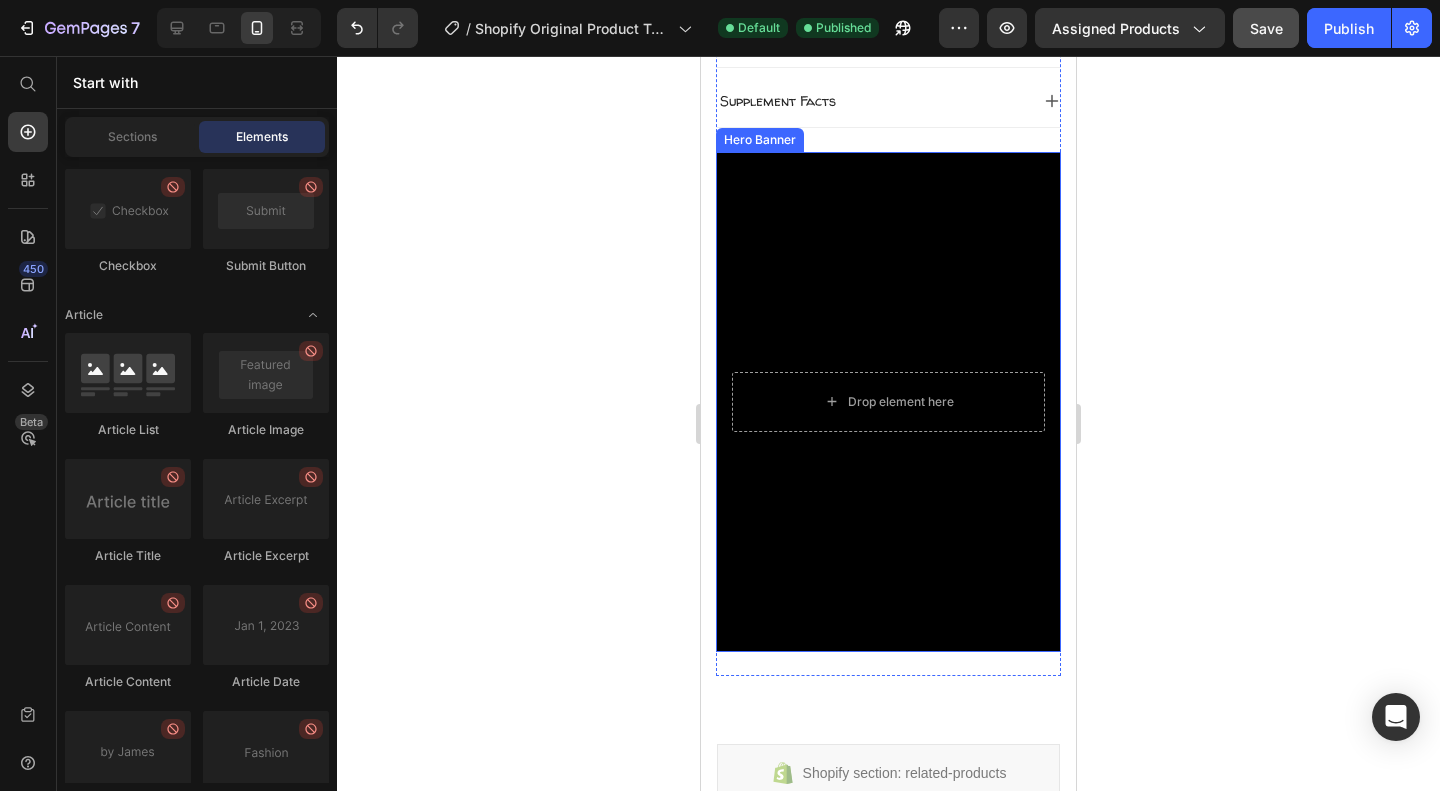 click at bounding box center [888, 402] 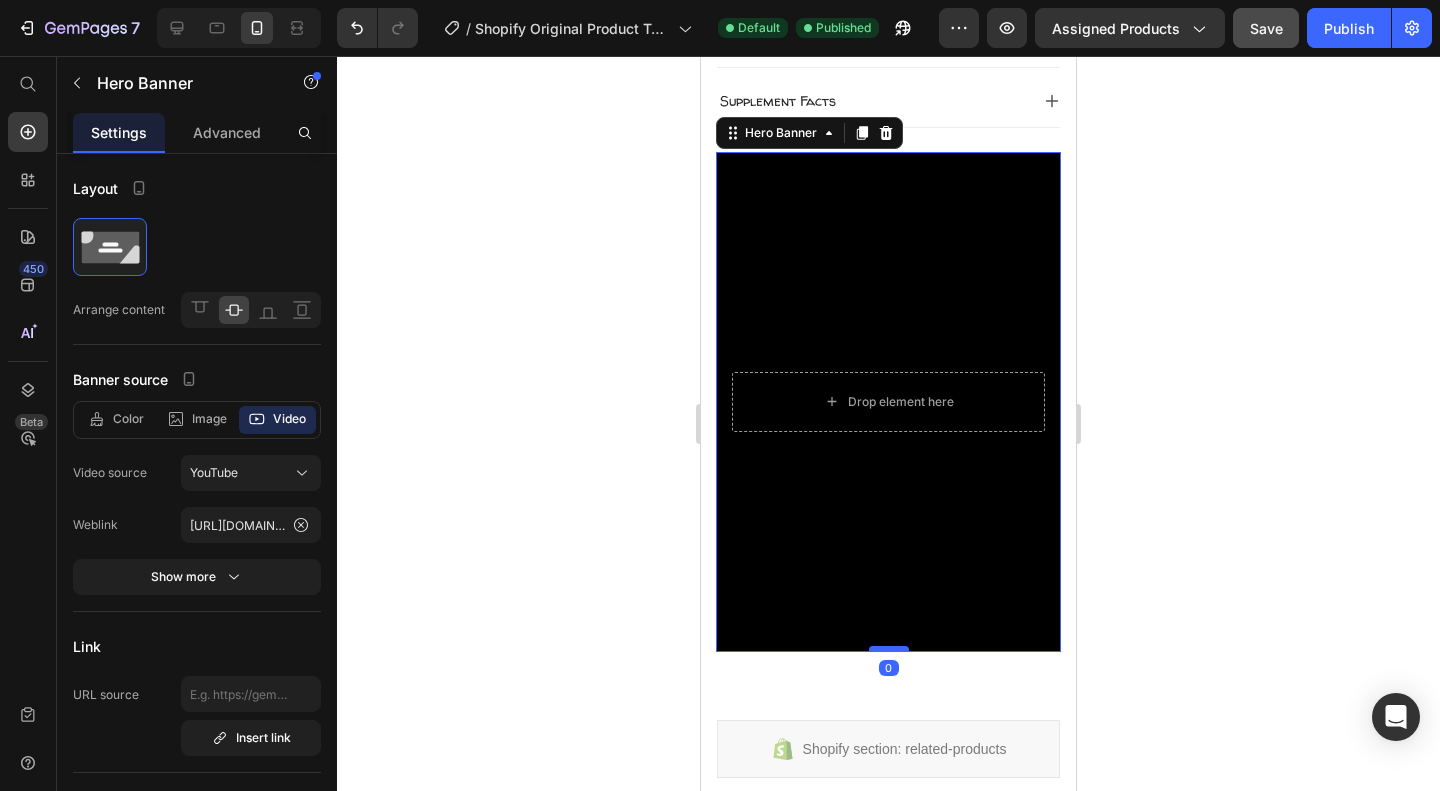 drag, startPoint x: 888, startPoint y: 654, endPoint x: 893, endPoint y: 627, distance: 27.45906 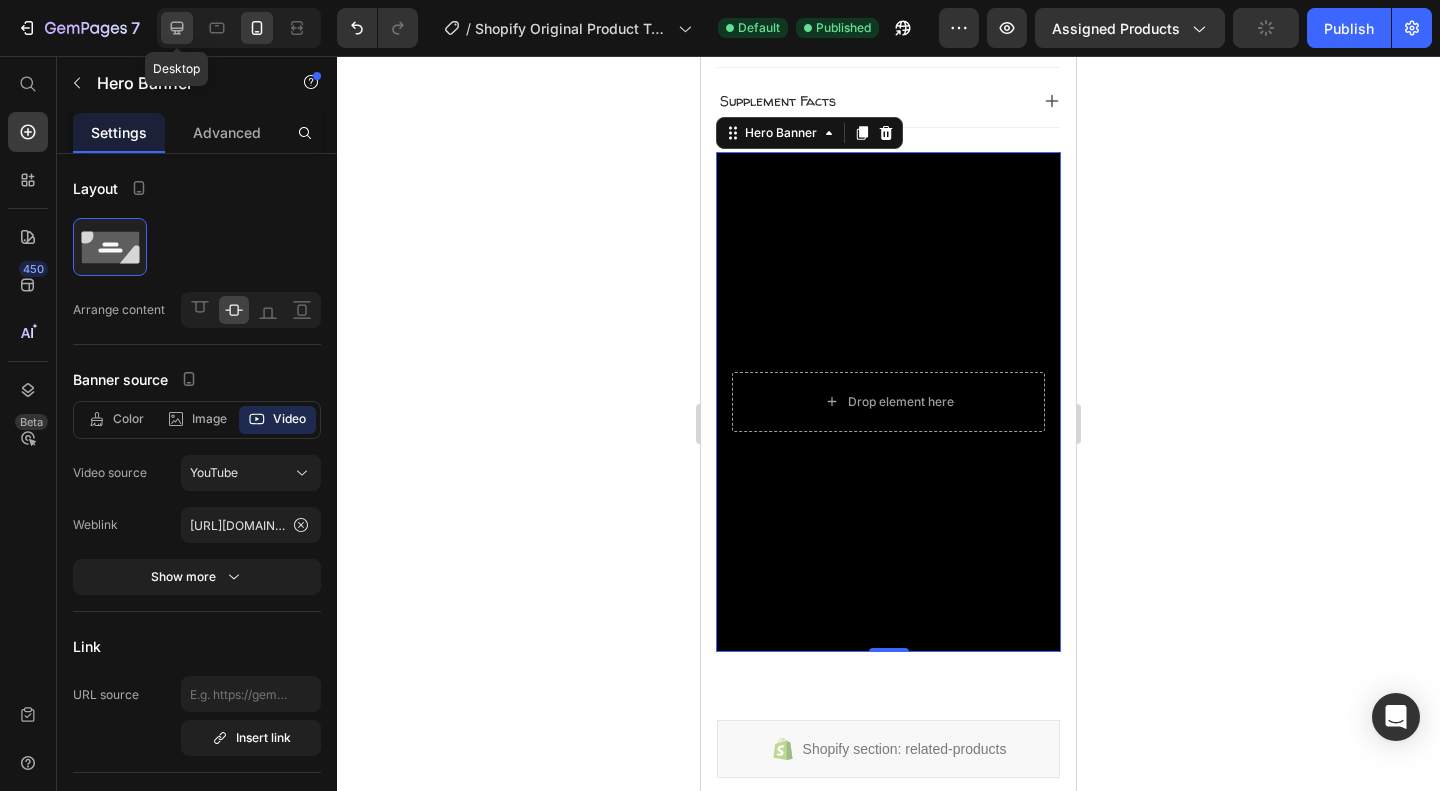 click 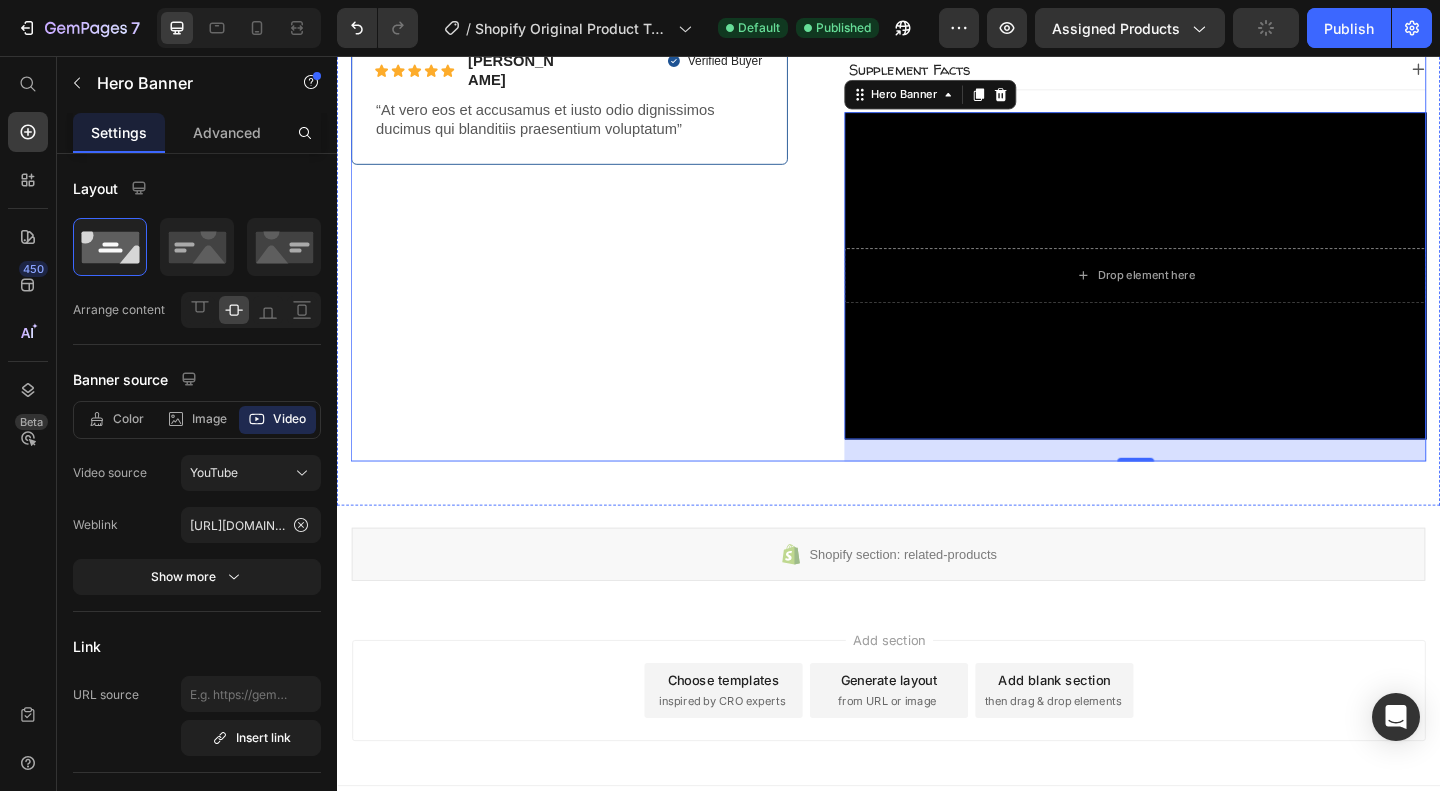 scroll, scrollTop: 798, scrollLeft: 0, axis: vertical 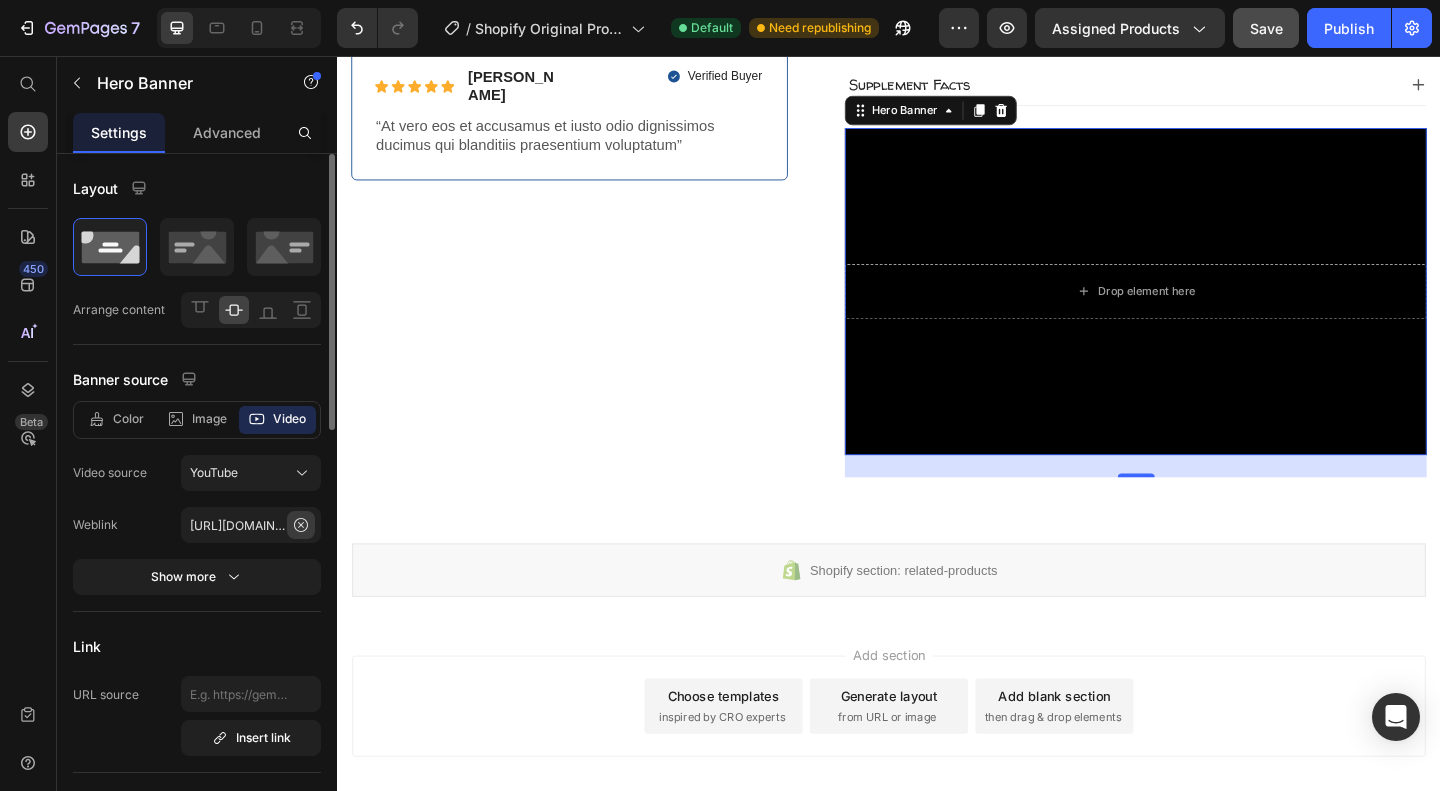 click 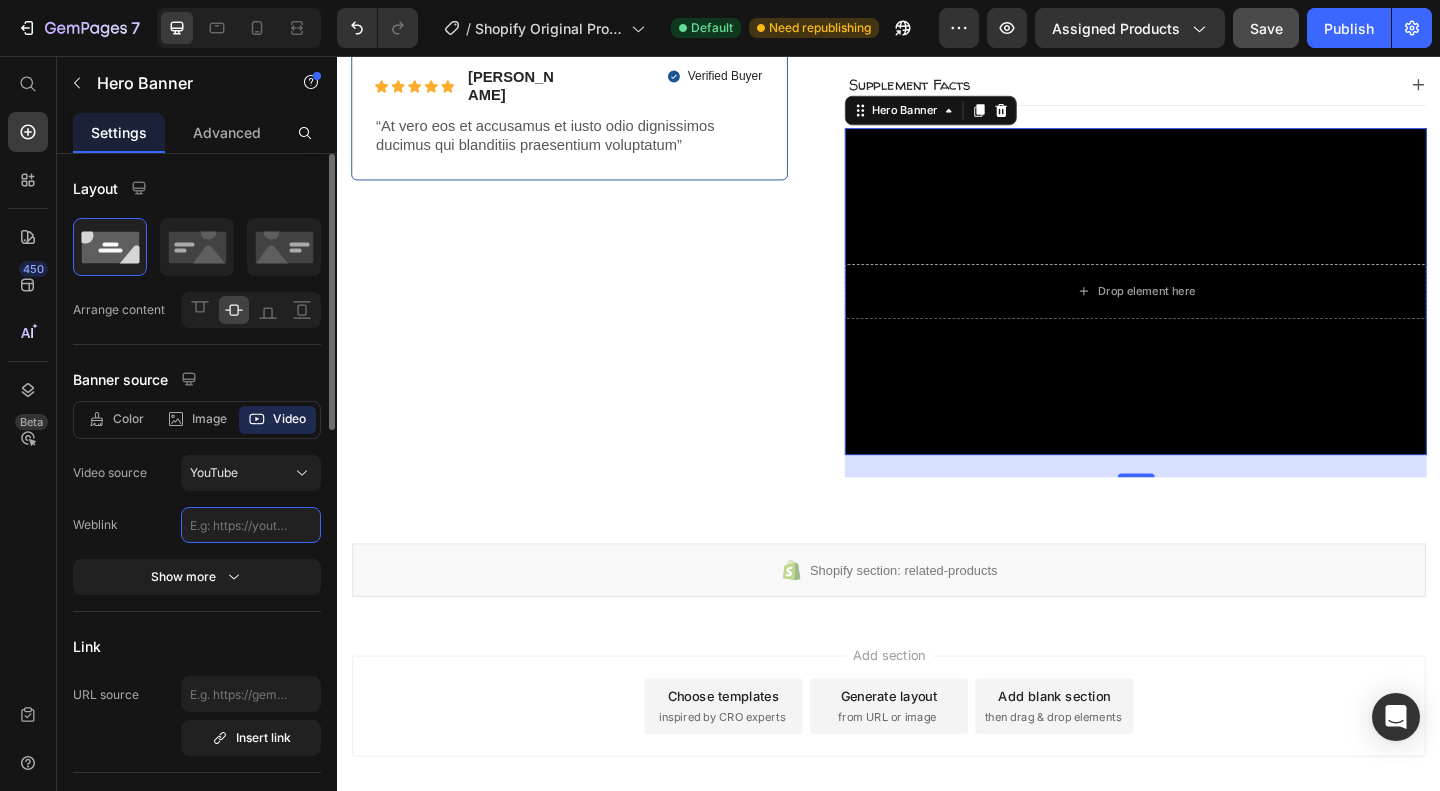 scroll, scrollTop: 0, scrollLeft: 0, axis: both 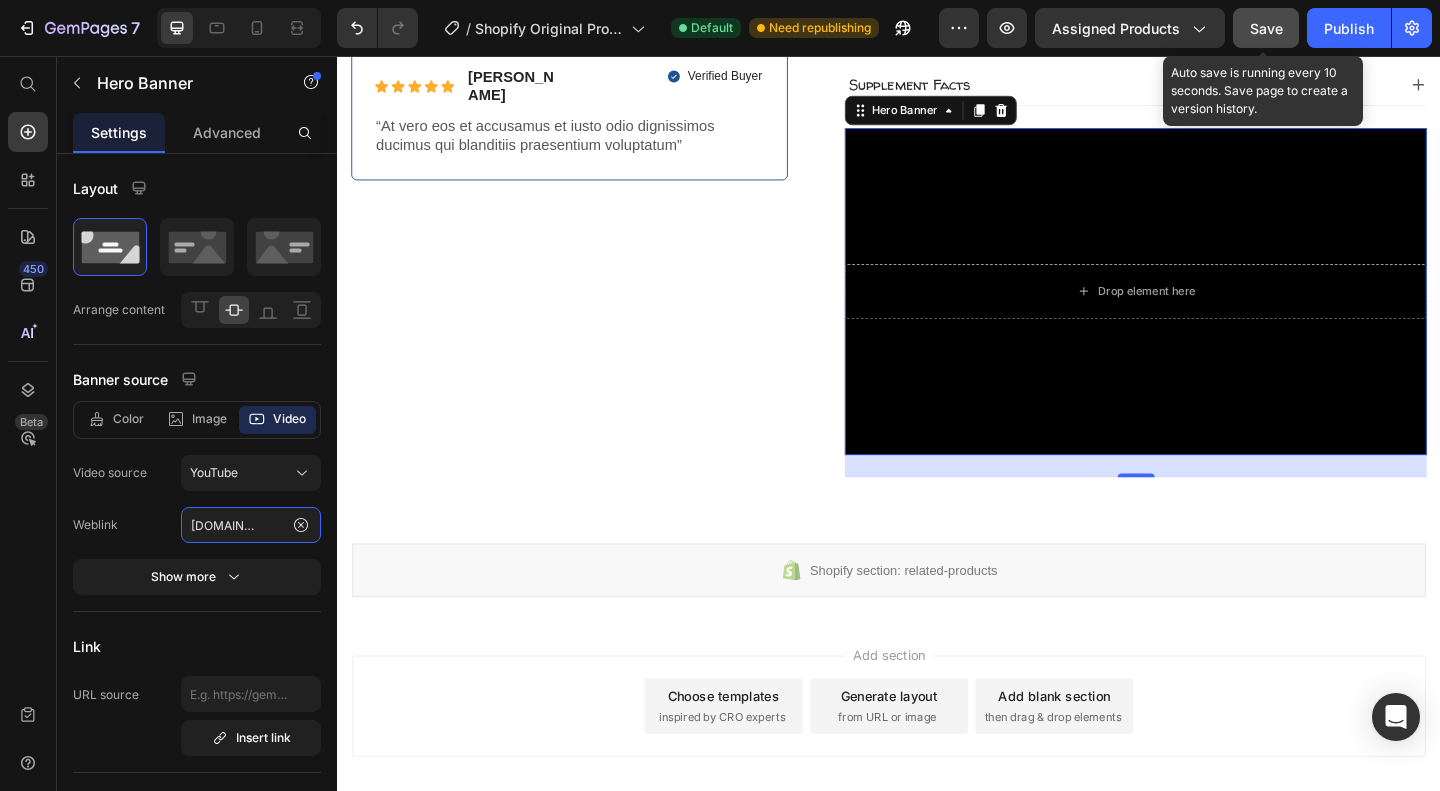 type on "[URL][DOMAIN_NAME]" 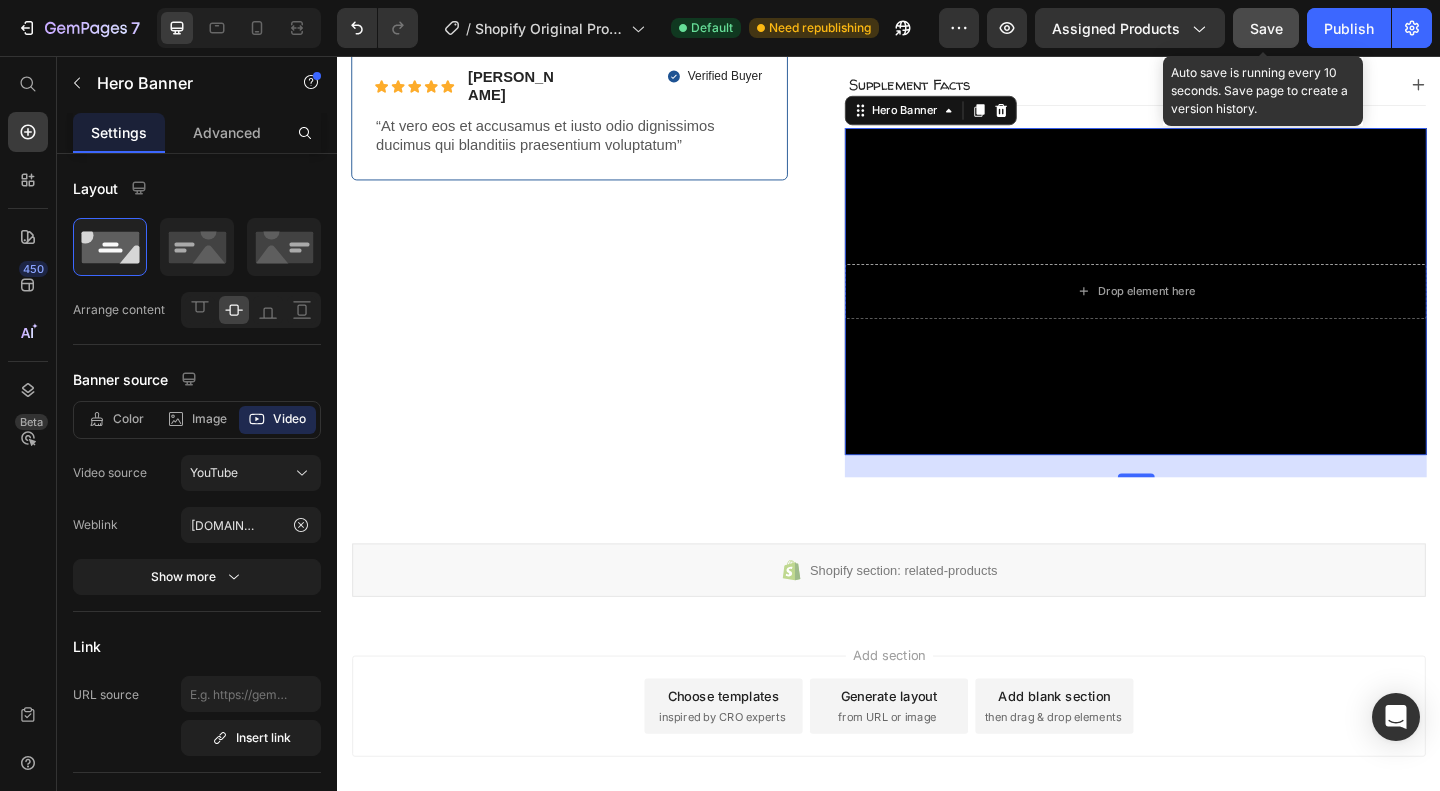 click on "Save" at bounding box center (1266, 28) 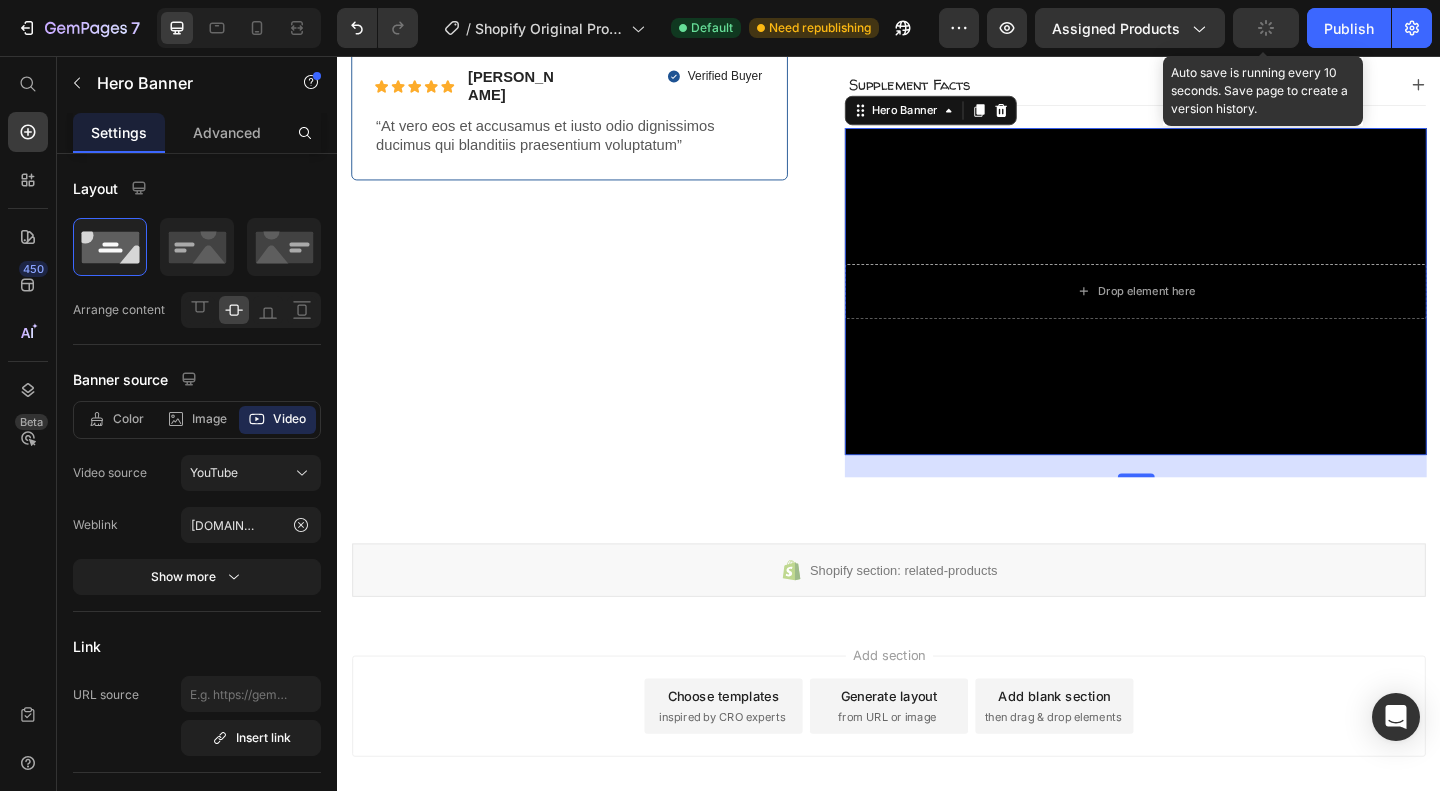 scroll, scrollTop: 0, scrollLeft: 0, axis: both 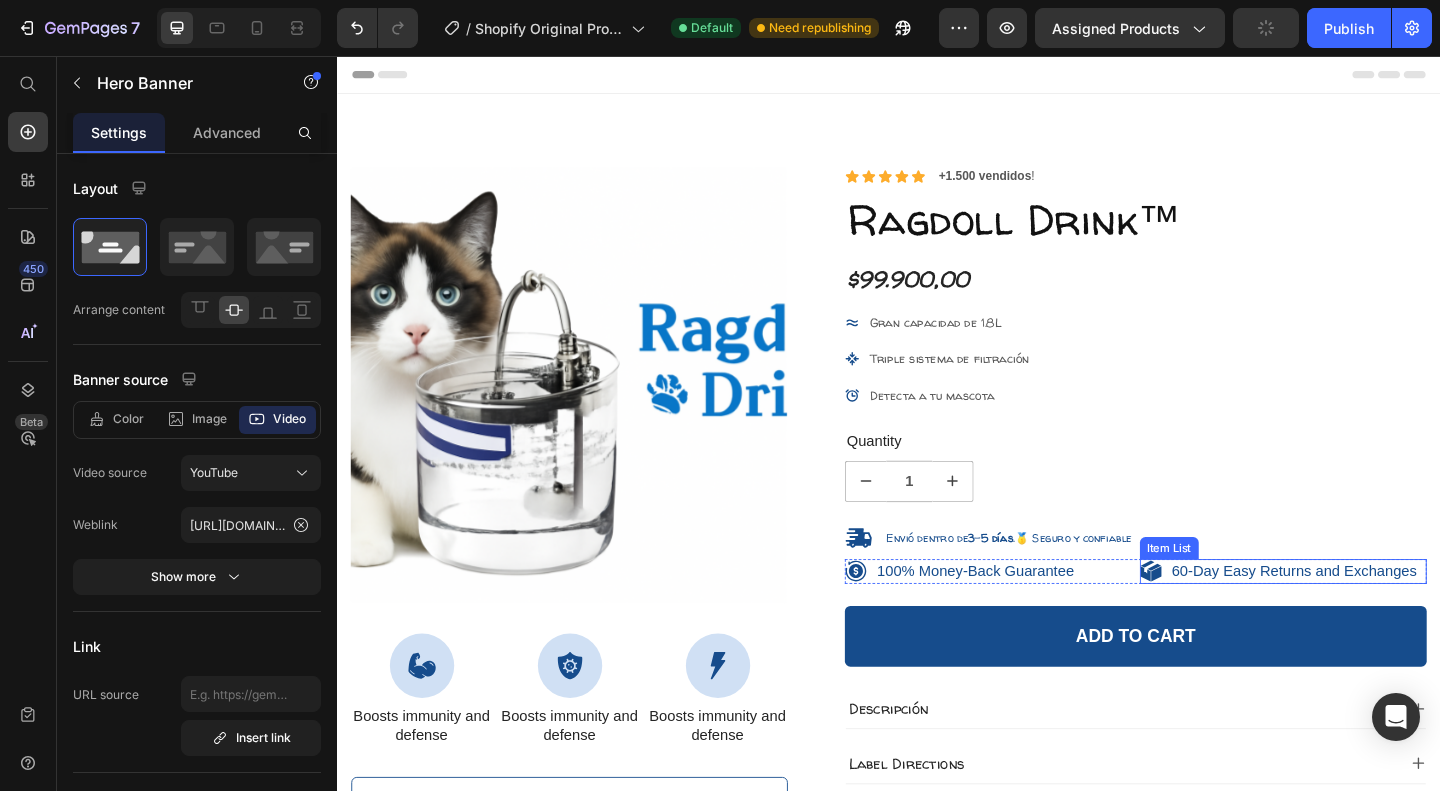 click on "60-Day Easy Returns and Exchanges" at bounding box center [1378, 616] 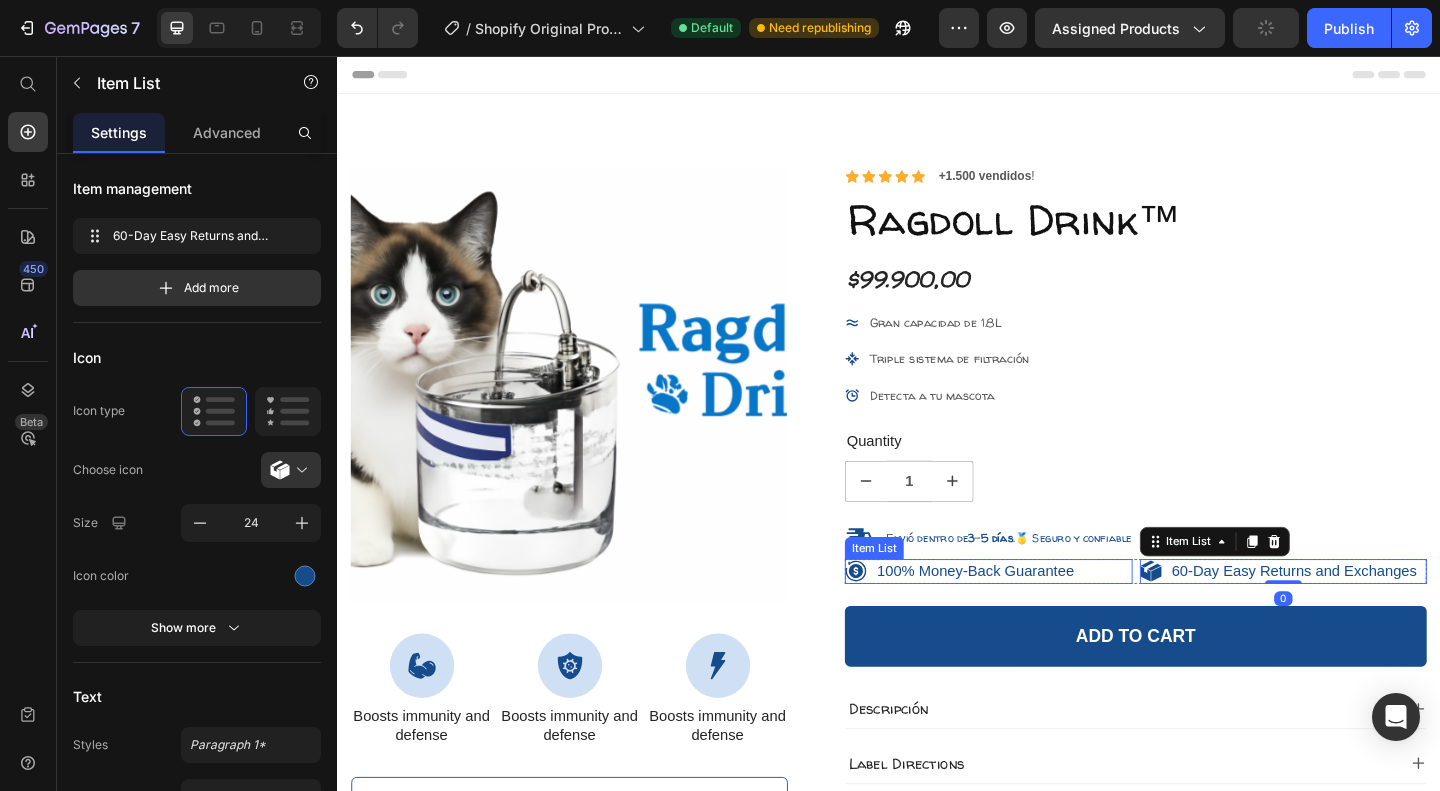 click on "100% Money-Back Guarantee" at bounding box center (1031, 616) 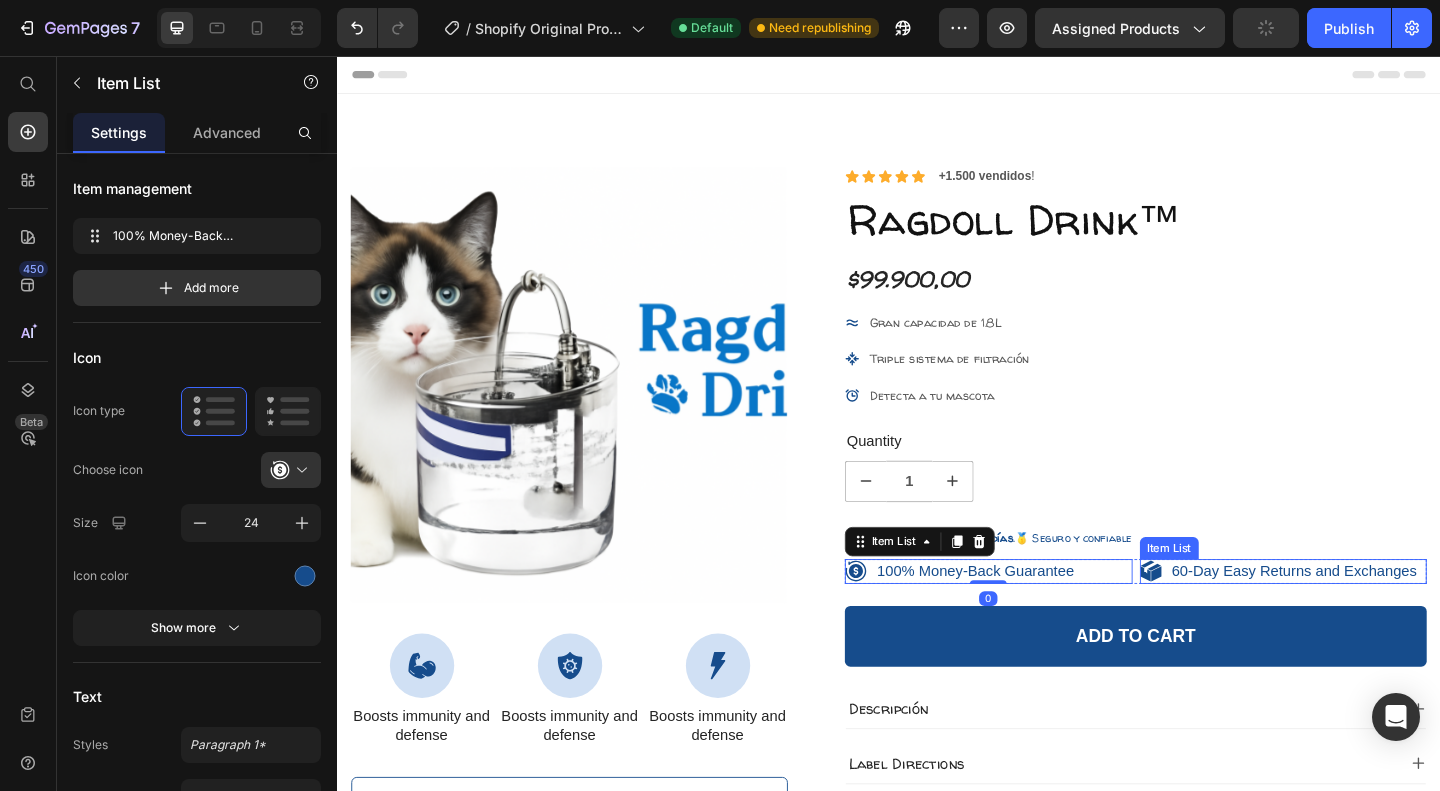 click on "60-Day Easy Returns and Exchanges" at bounding box center [1378, 616] 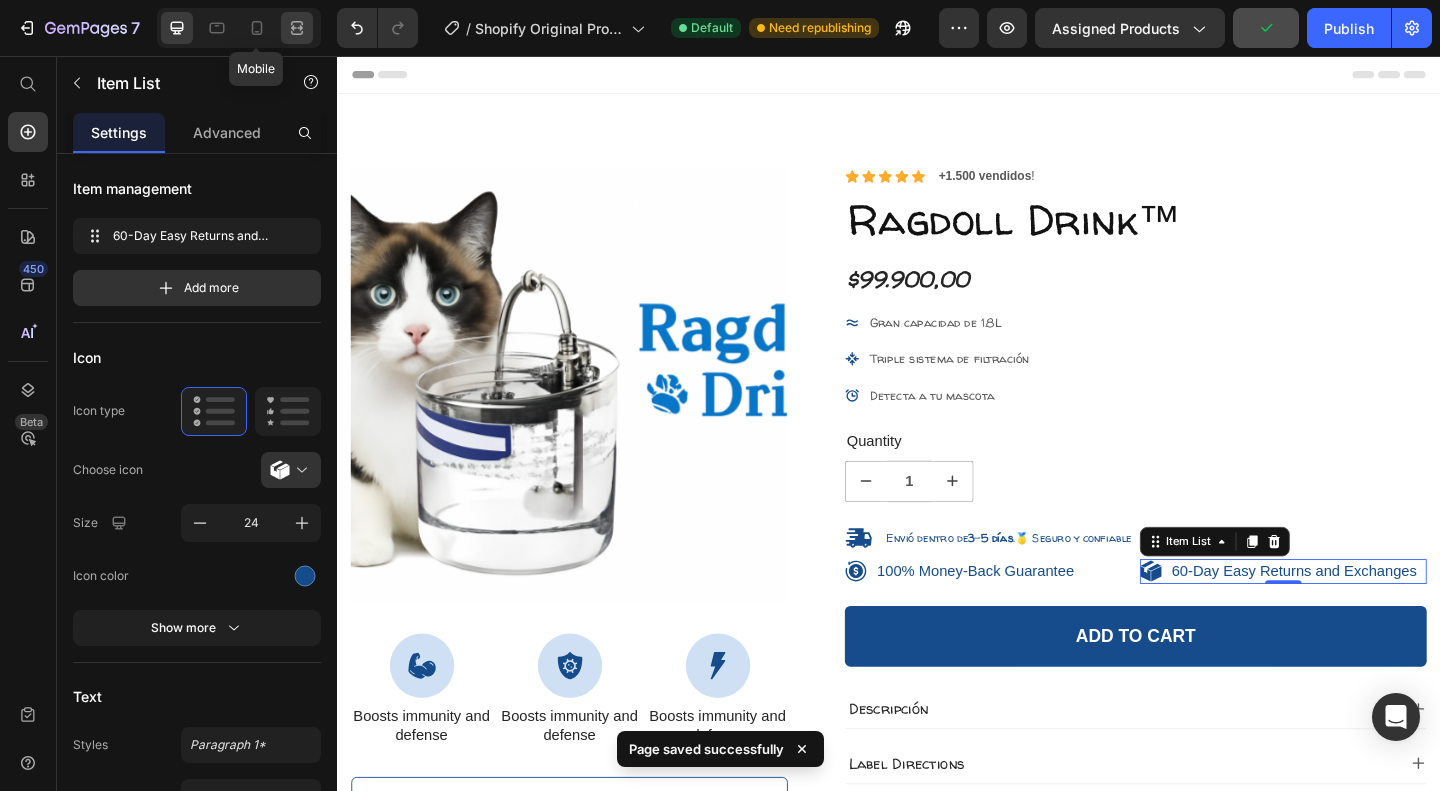 click 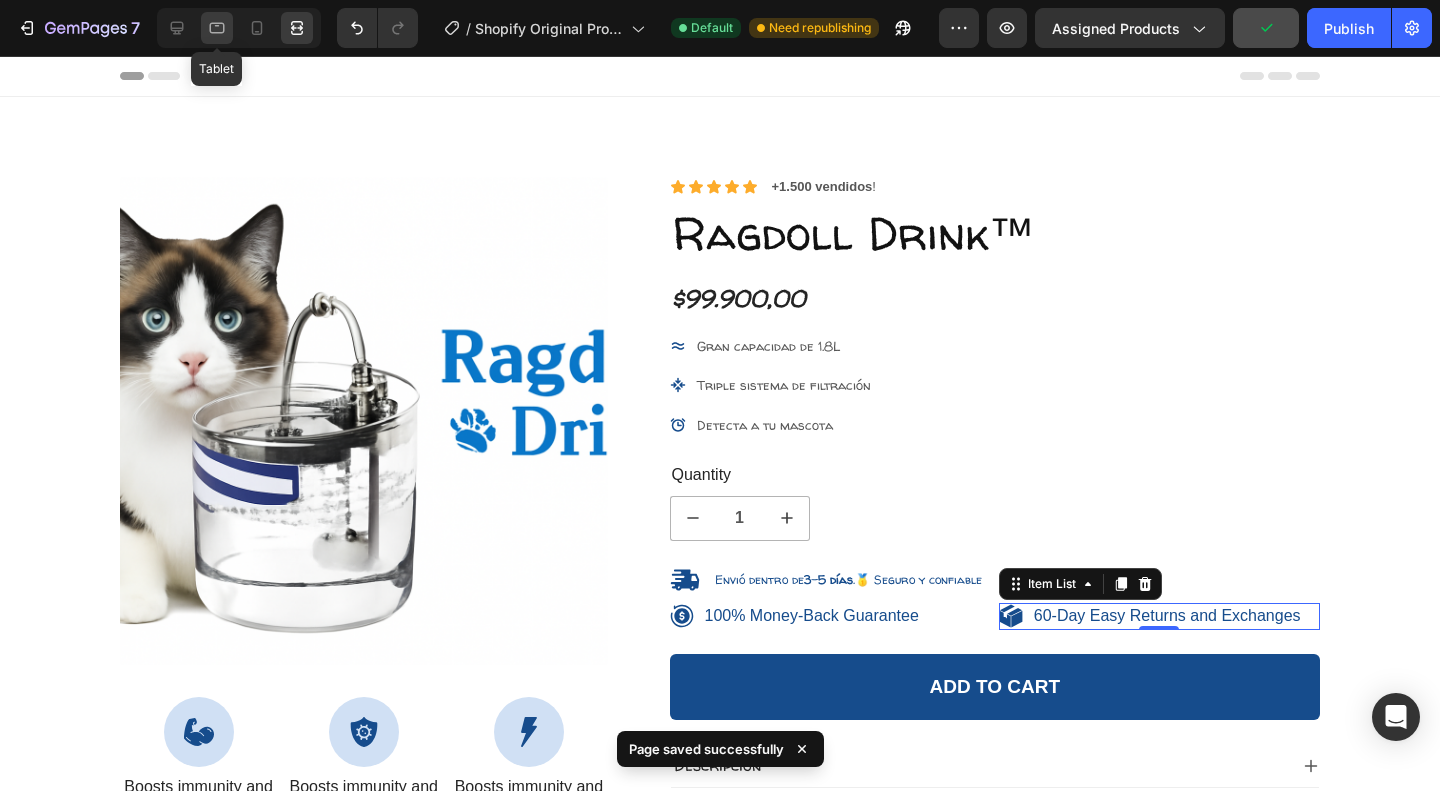 click 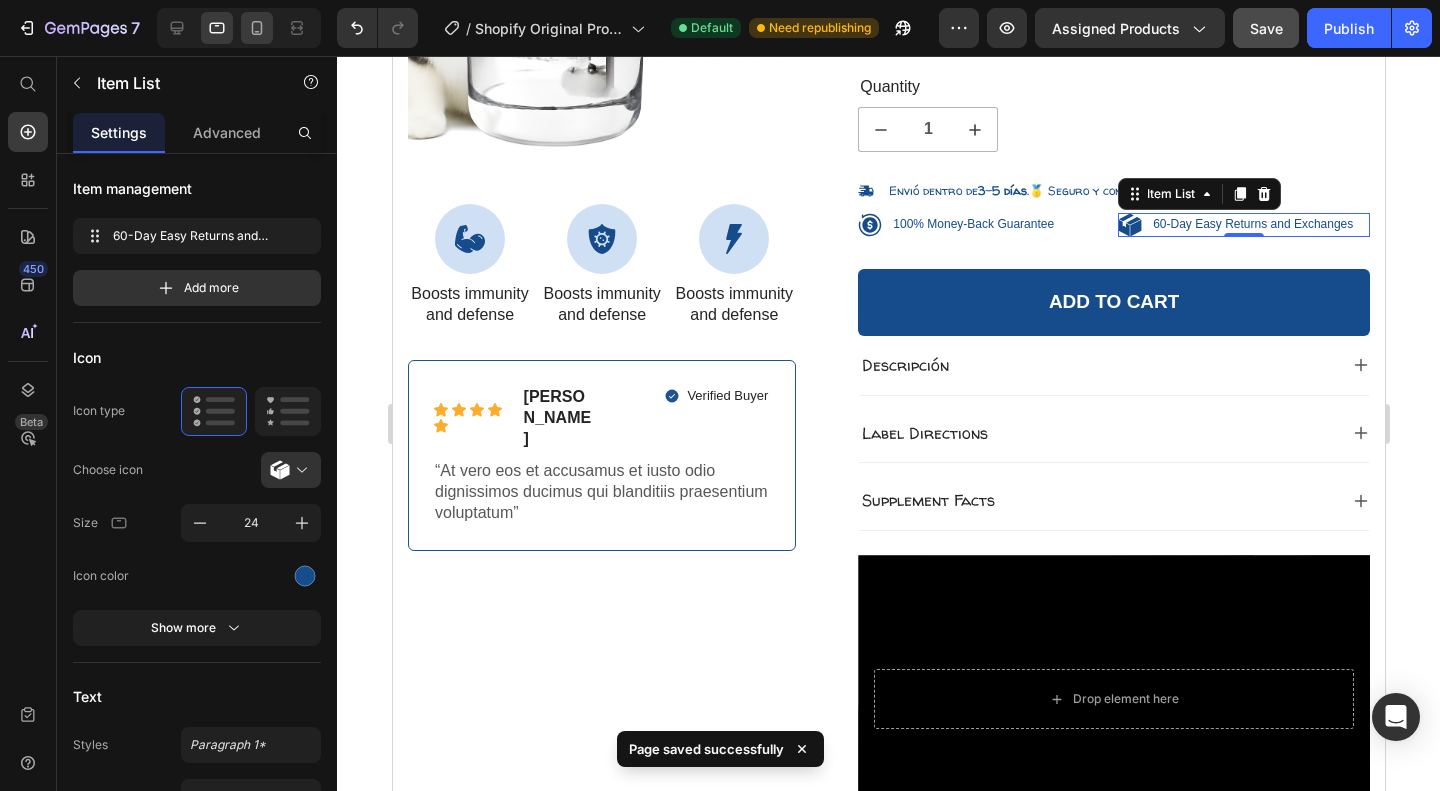 click 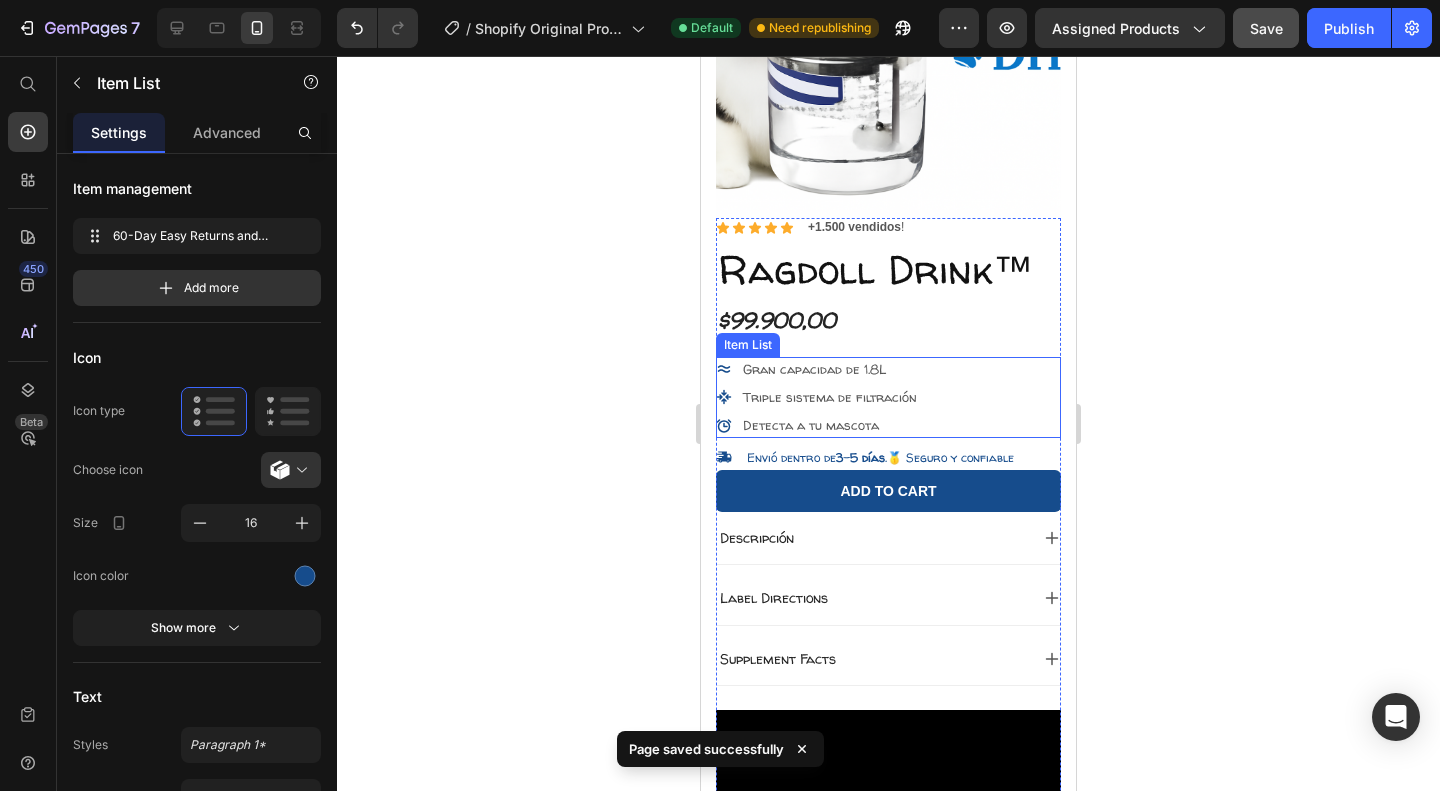 scroll, scrollTop: 270, scrollLeft: 0, axis: vertical 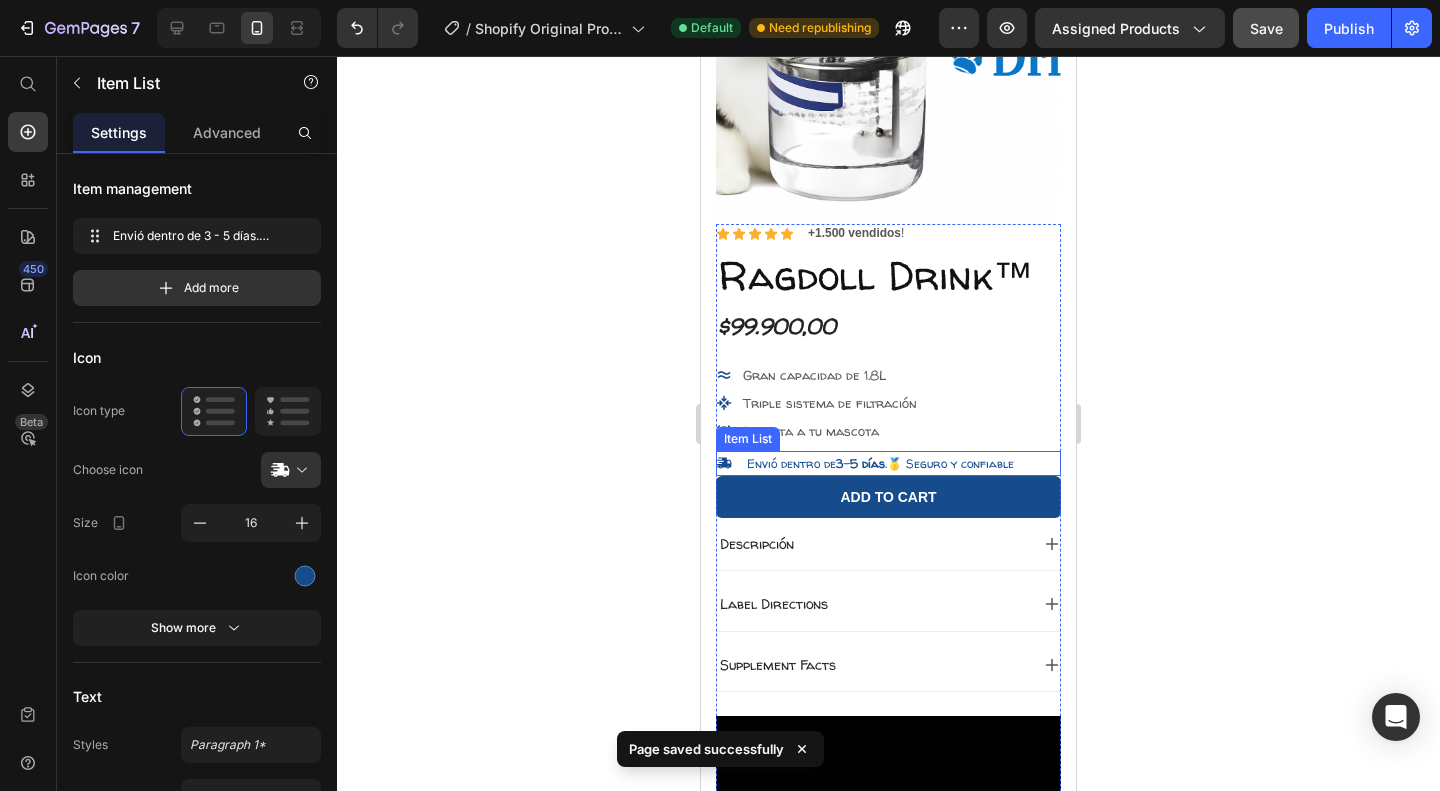 click on "Envió dentro de  3  -  5   días .🥇 Seguro y confiable" at bounding box center (880, 463) 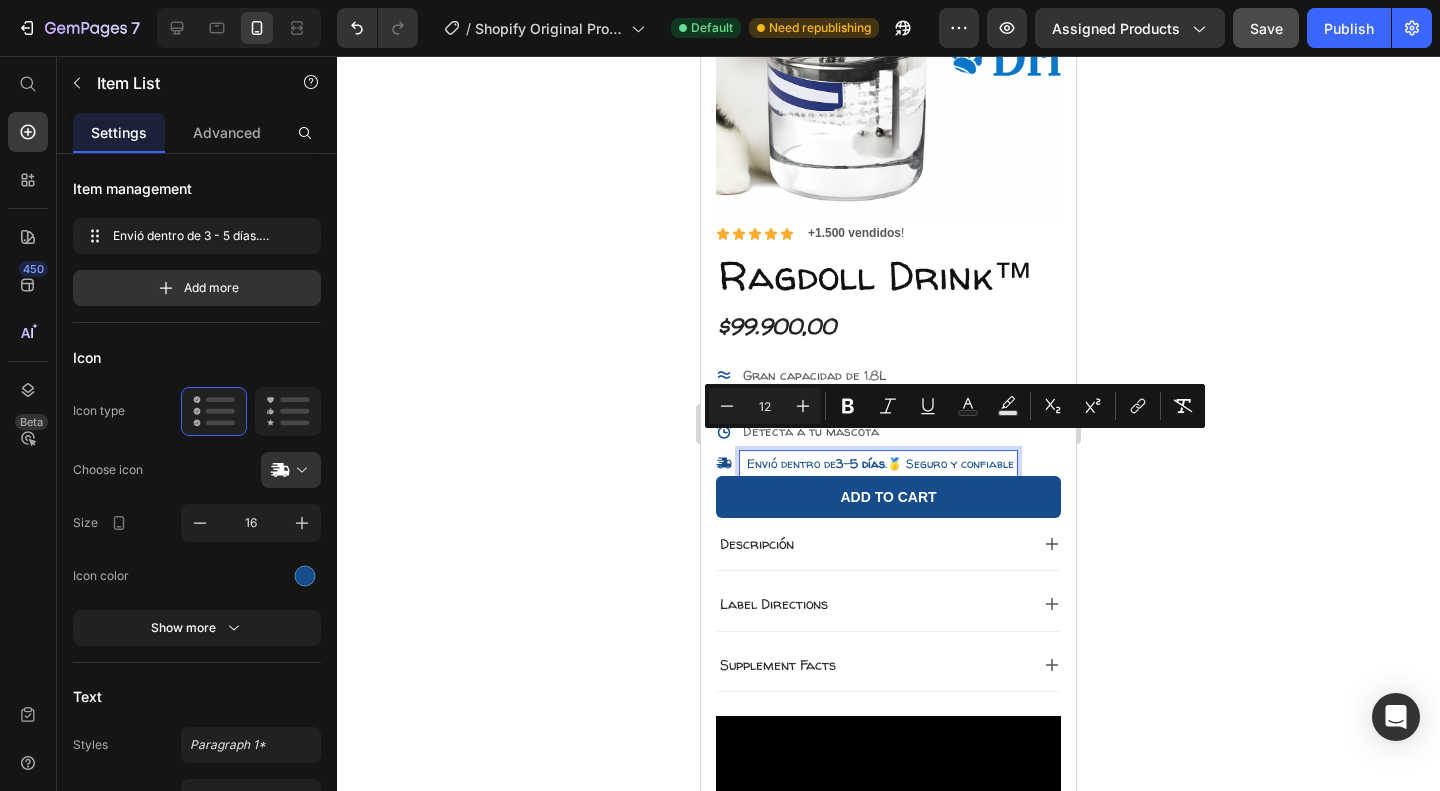 click on "días" at bounding box center (873, 463) 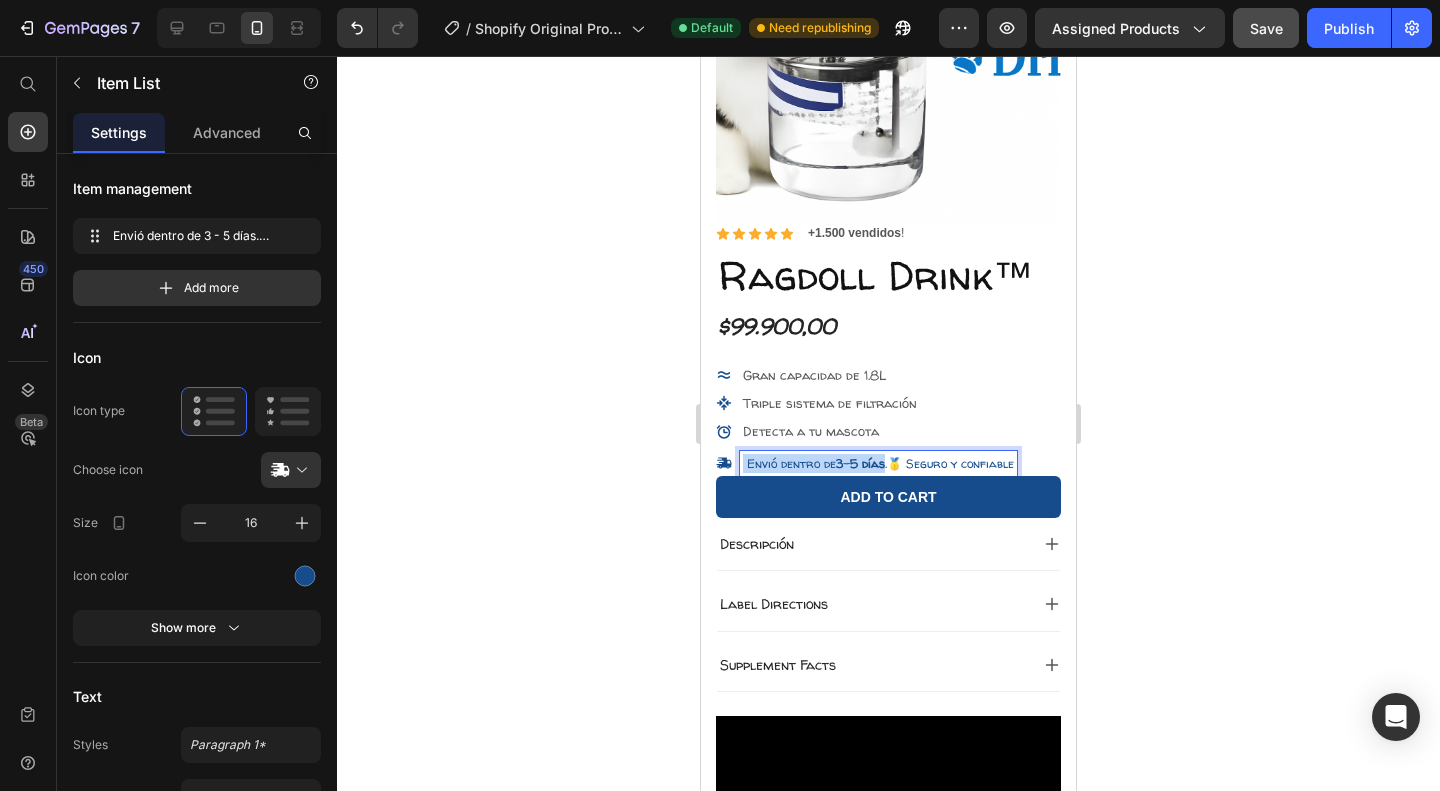 drag, startPoint x: 894, startPoint y: 447, endPoint x: 744, endPoint y: 447, distance: 150 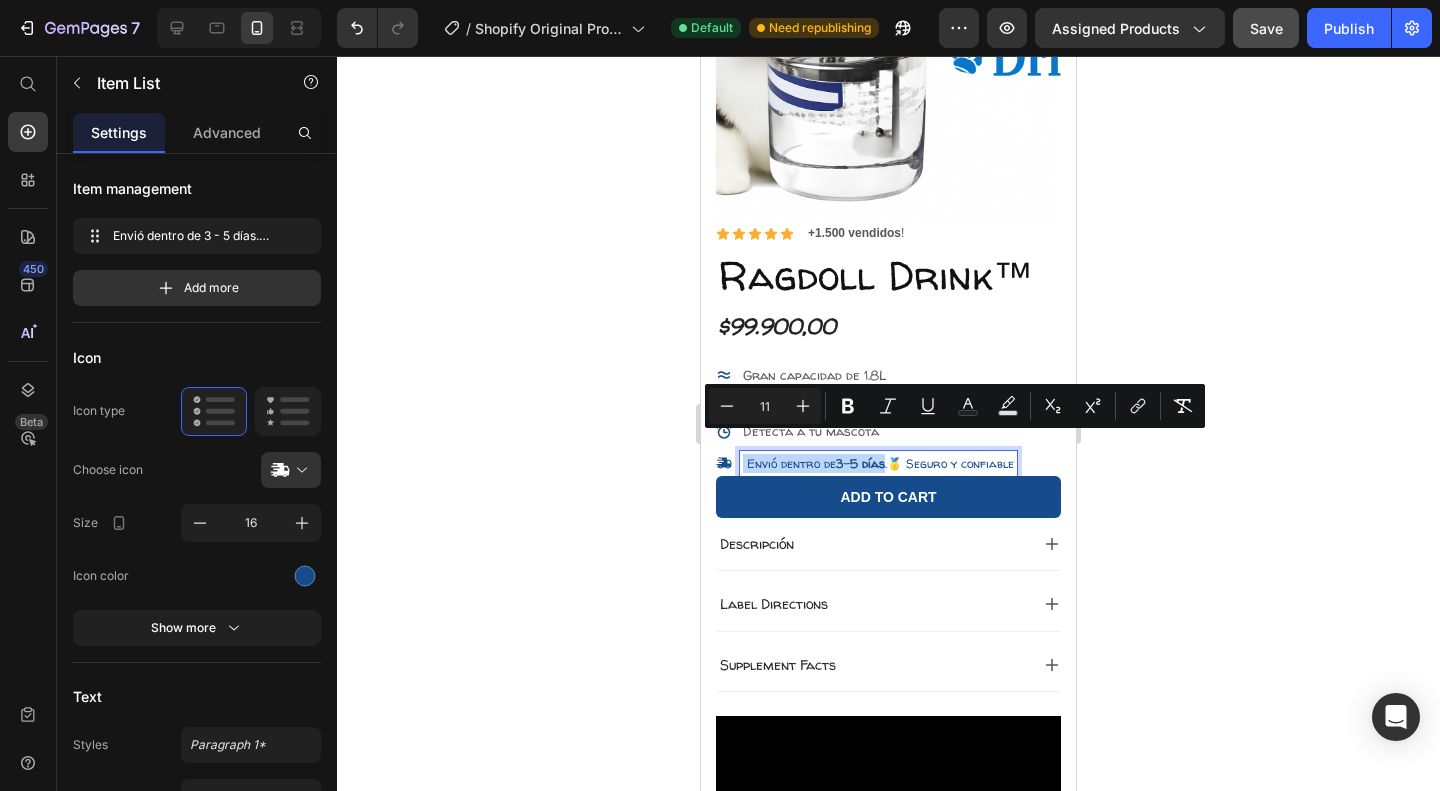 copy on "Envió dentro de  3  -  5   días" 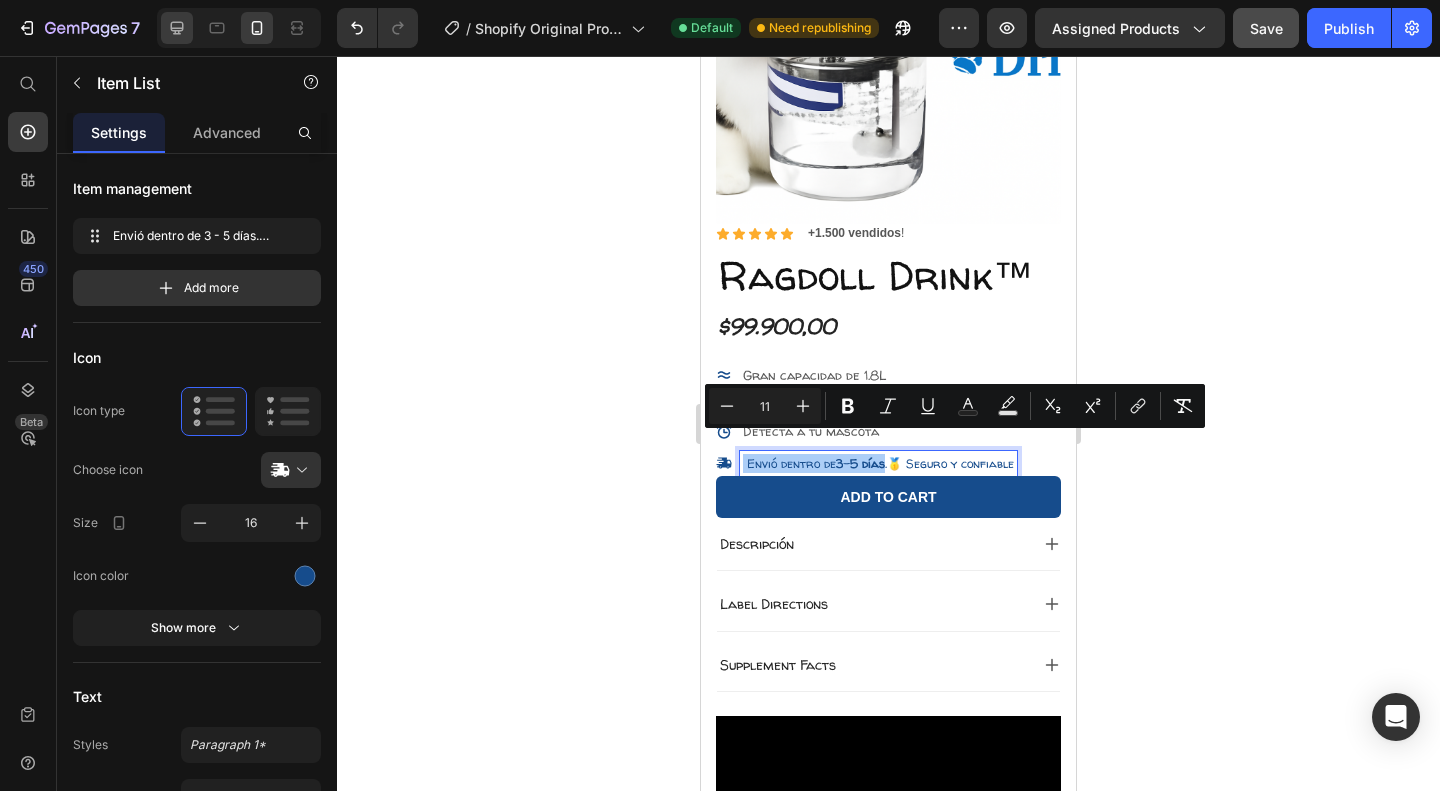 click 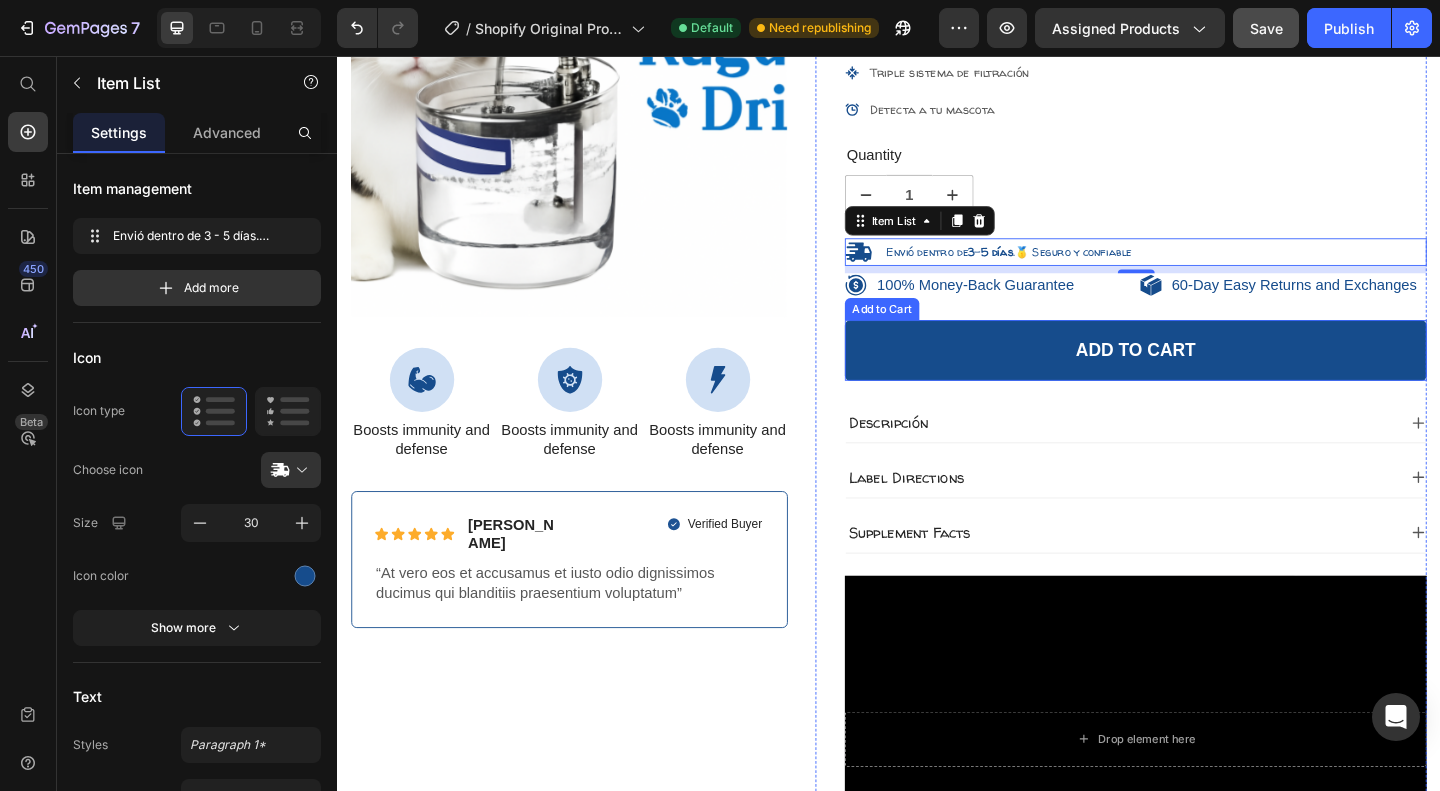 scroll, scrollTop: 305, scrollLeft: 0, axis: vertical 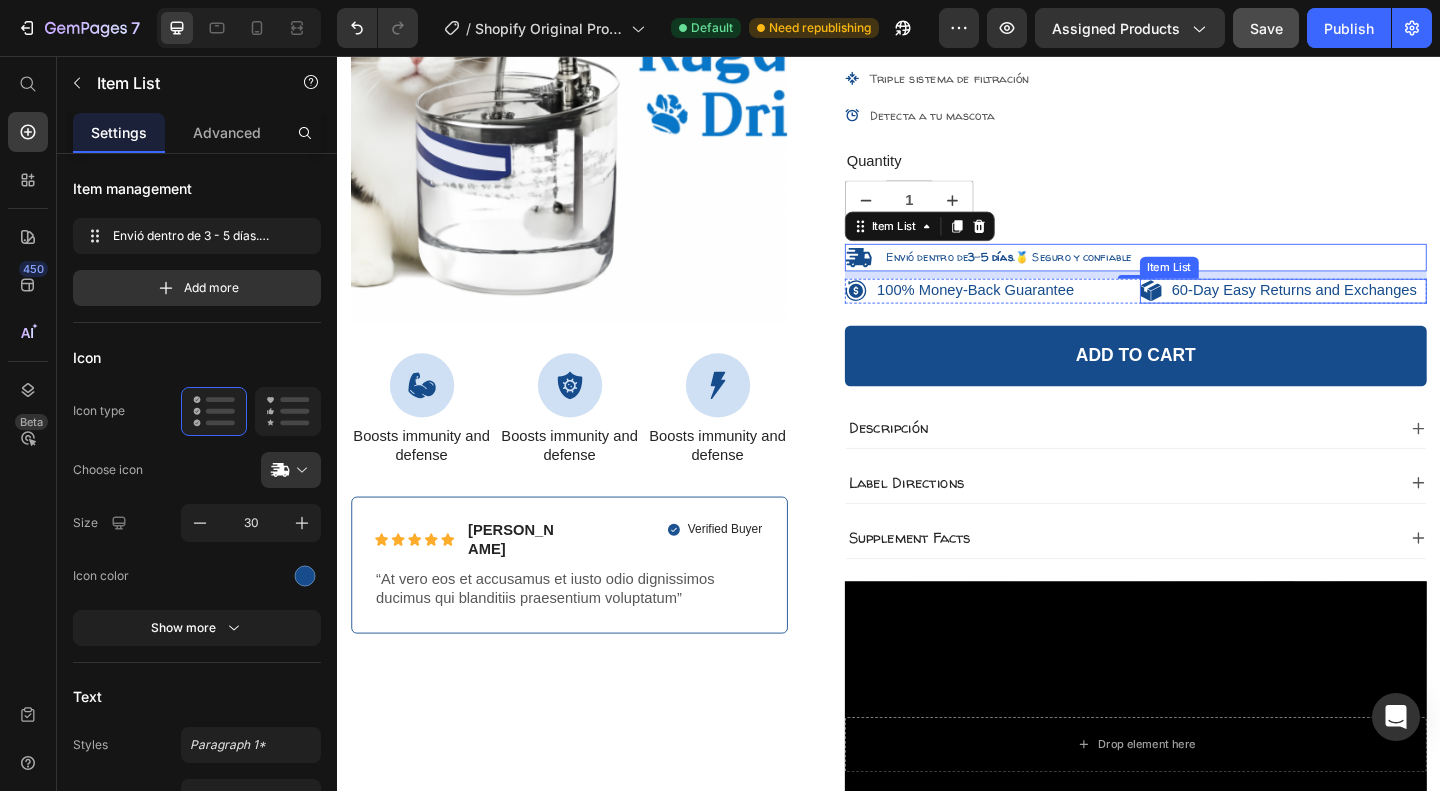 click on "60-Day Easy Returns and Exchanges" at bounding box center (1378, 311) 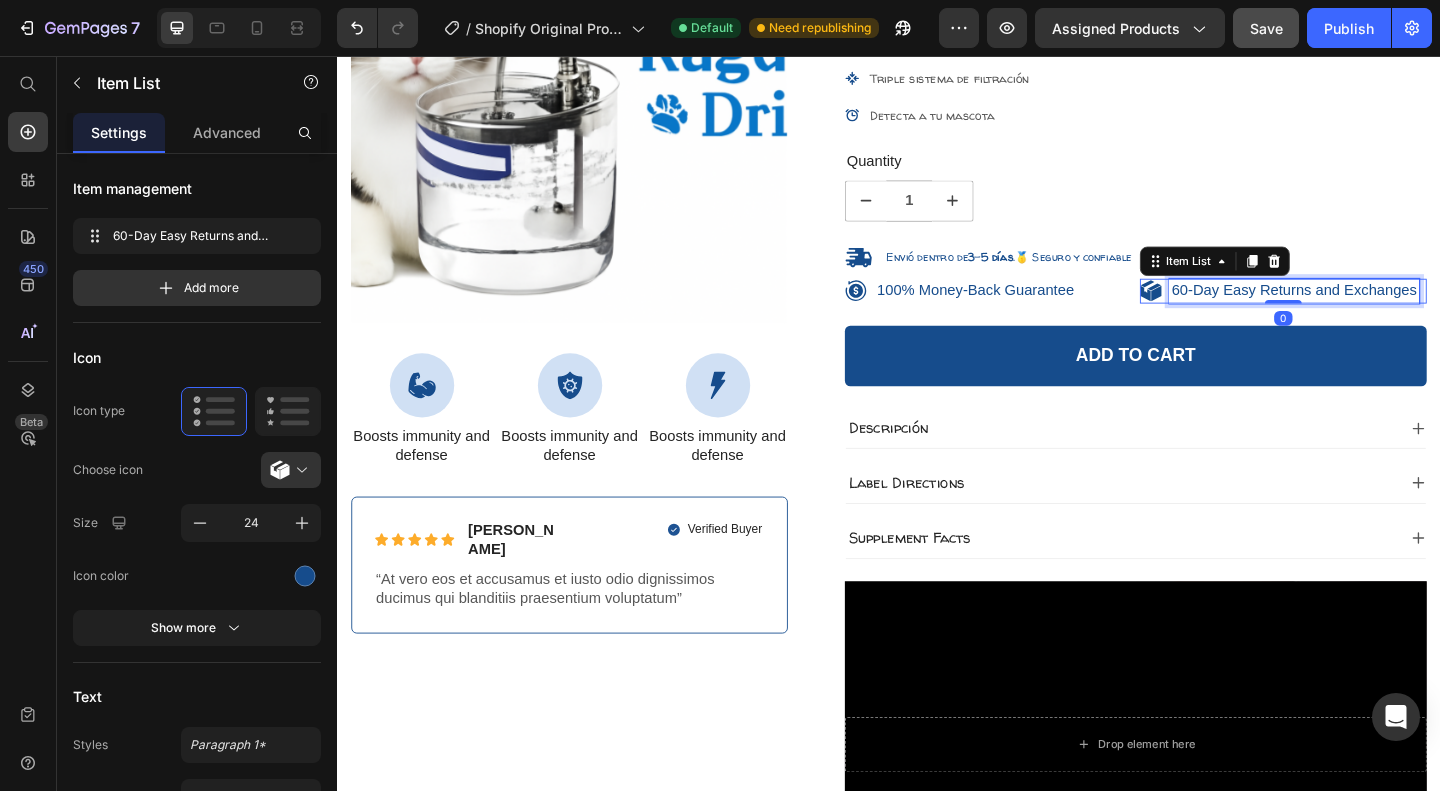 click on "60-Day Easy Returns and Exchanges" at bounding box center (1378, 311) 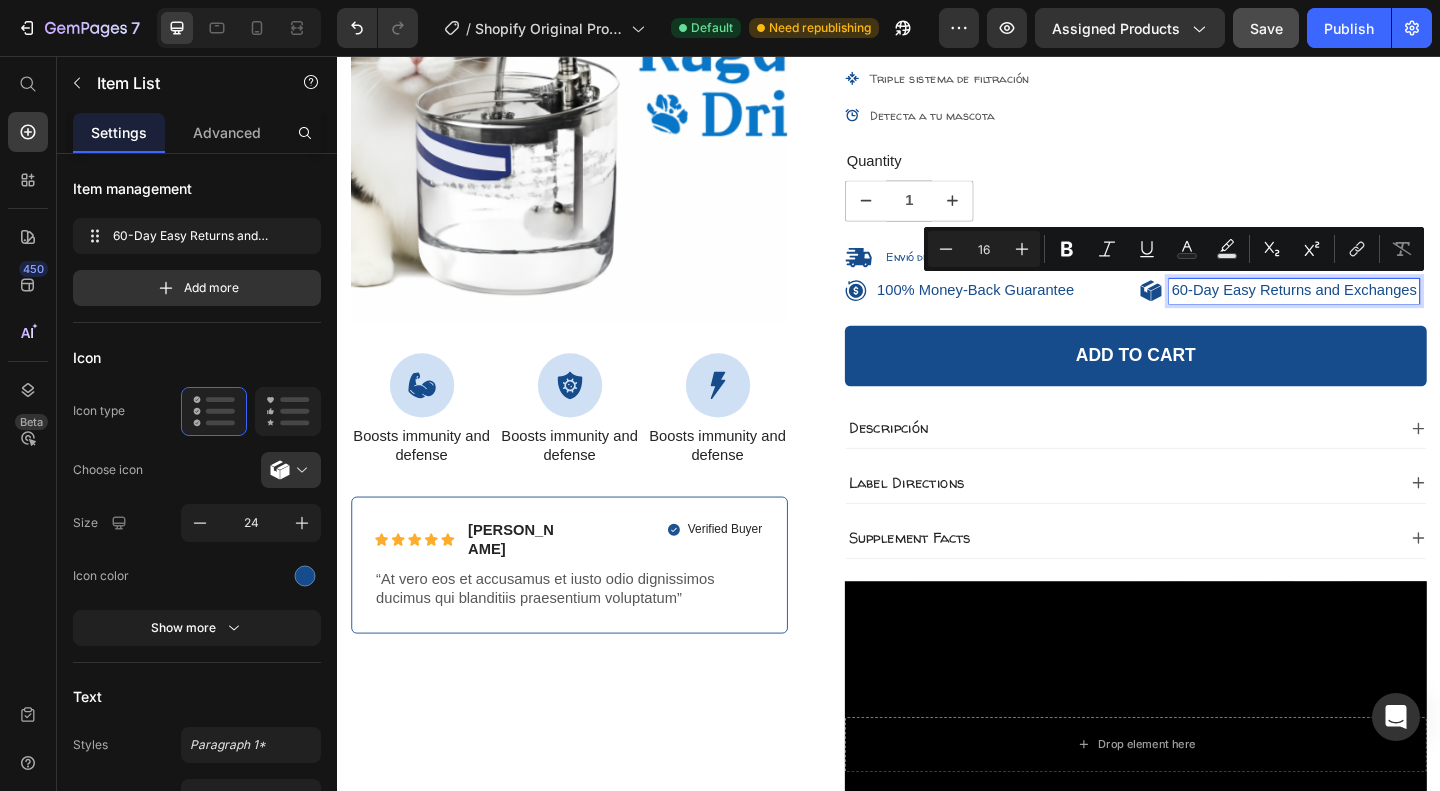 click on "60-Day Easy Returns and Exchanges" at bounding box center [1378, 311] 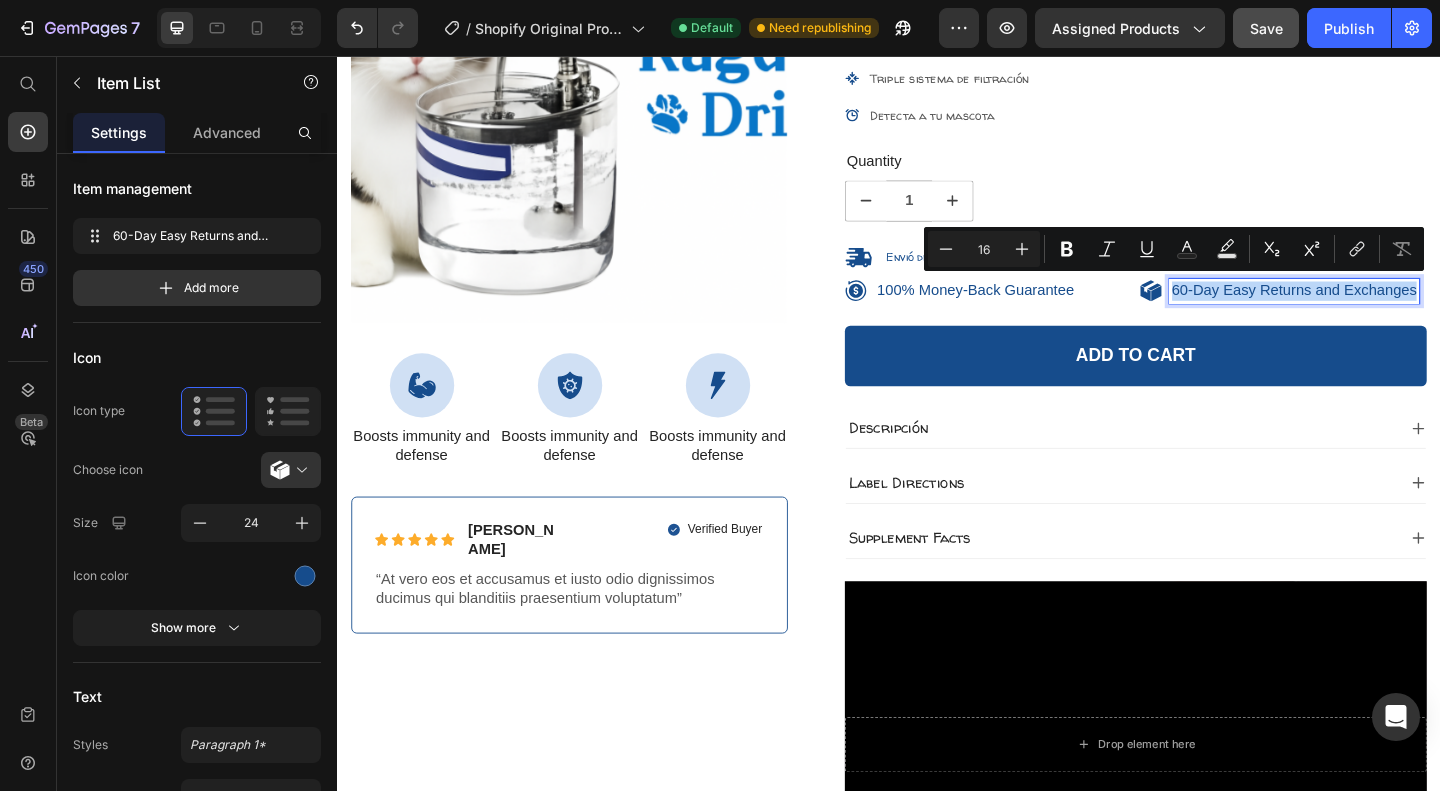 drag, startPoint x: 1236, startPoint y: 308, endPoint x: 1505, endPoint y: 297, distance: 269.22482 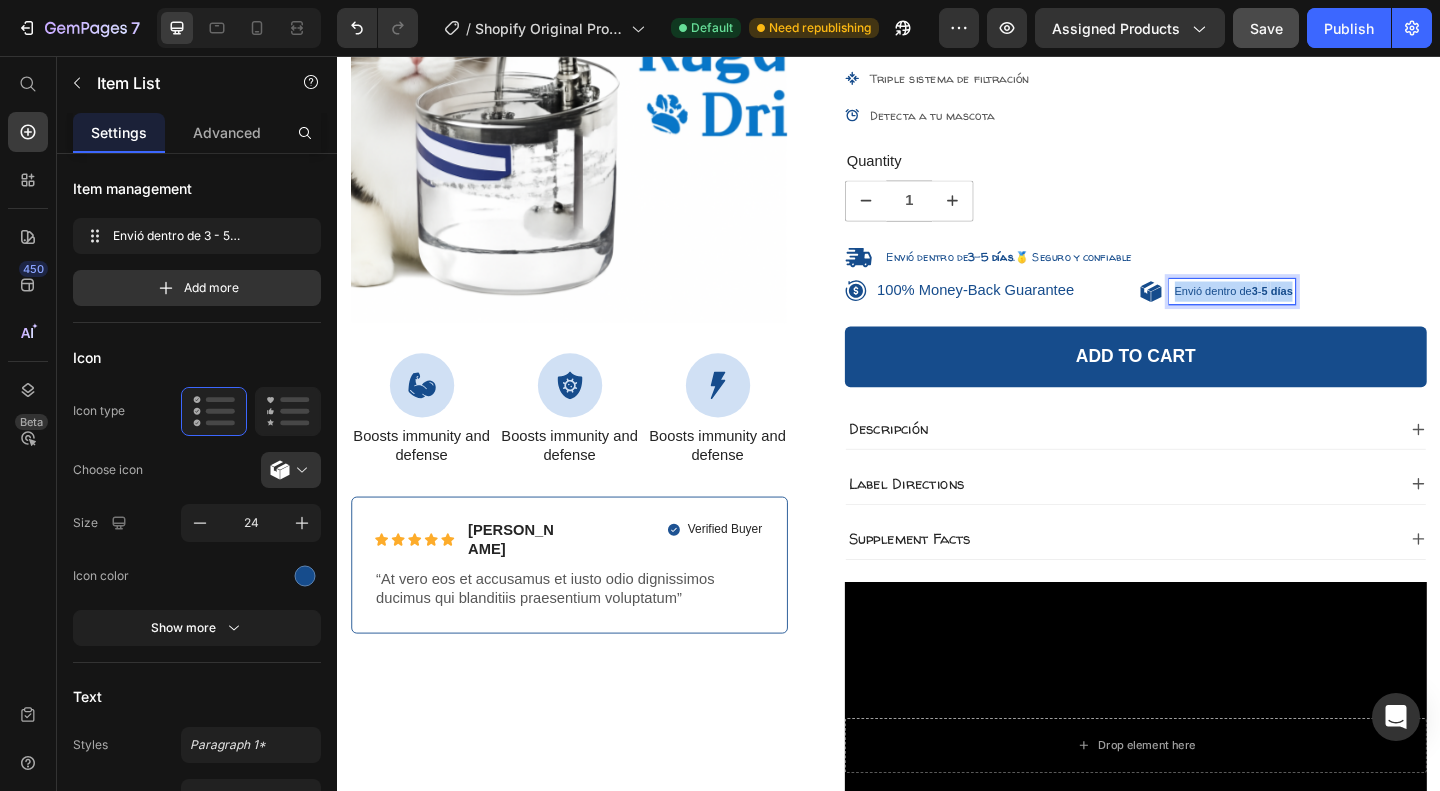 drag, startPoint x: 1375, startPoint y: 301, endPoint x: 1236, endPoint y: 308, distance: 139.17615 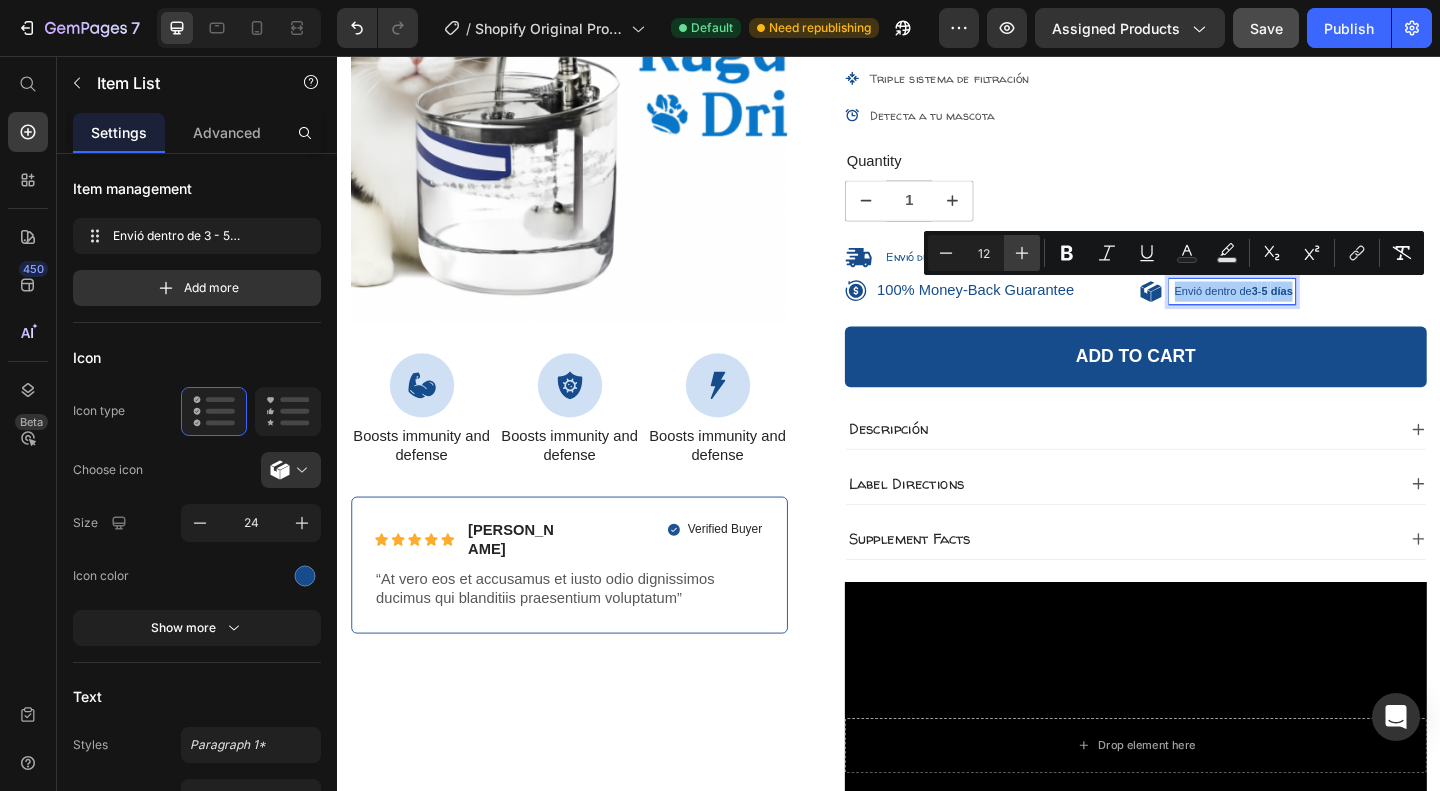 click 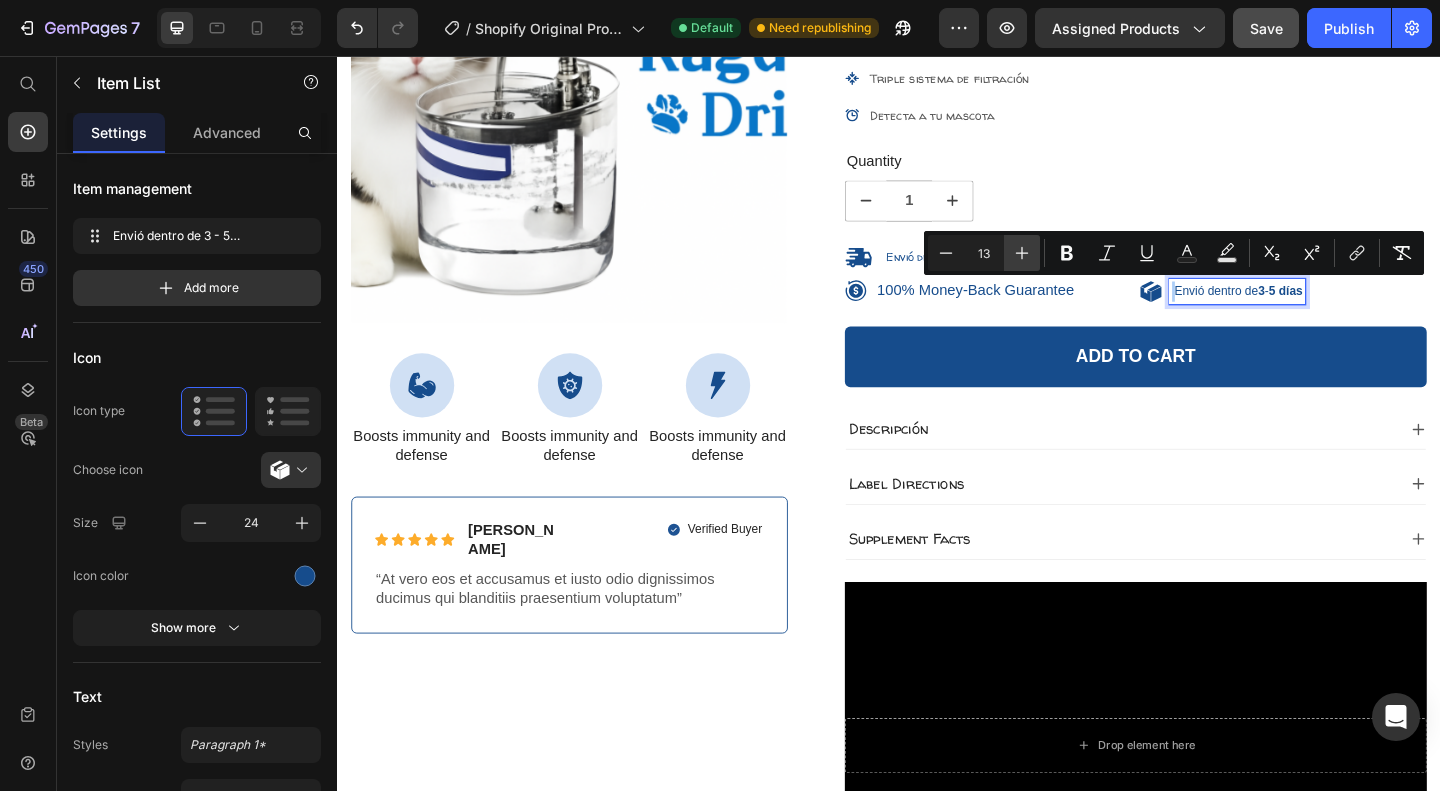 click 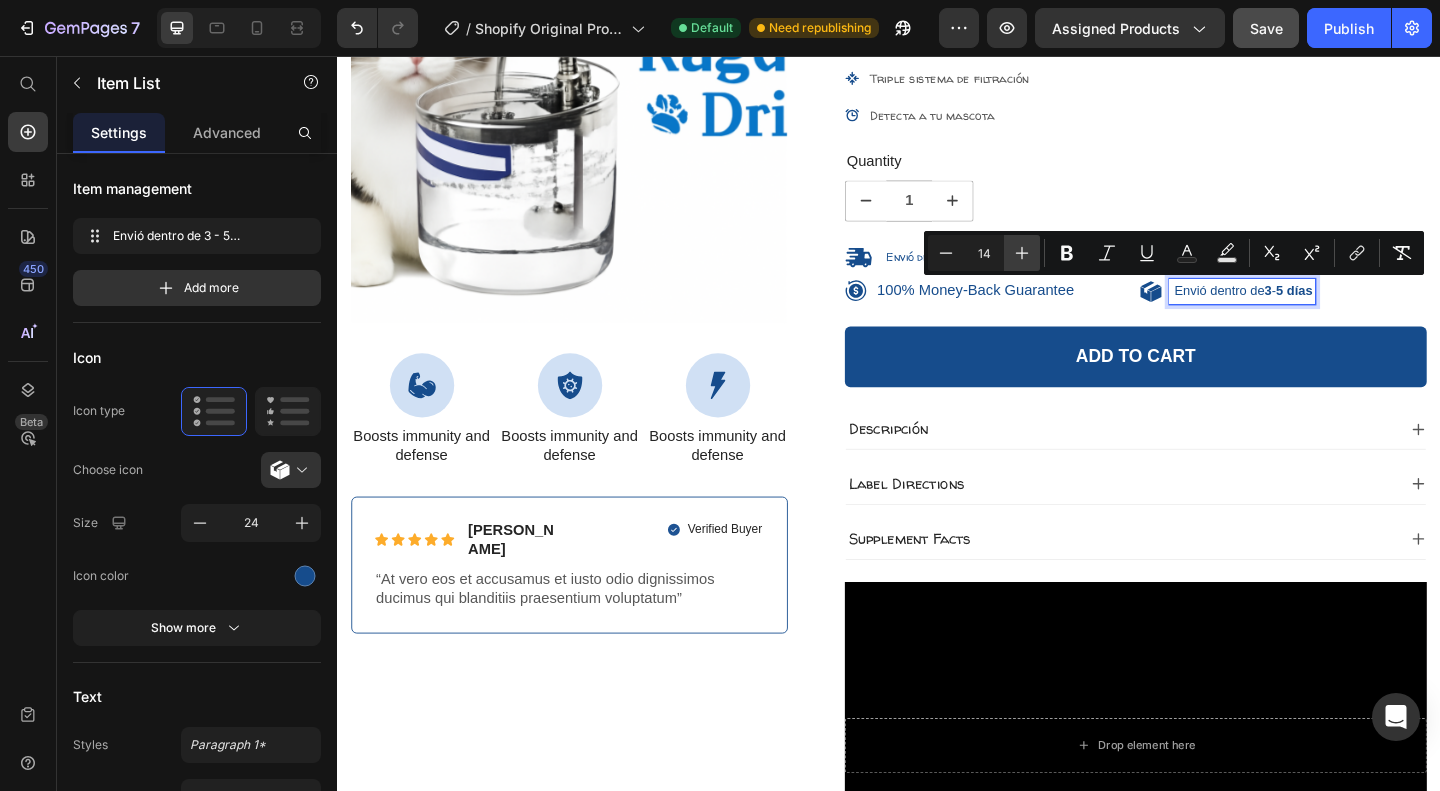 click 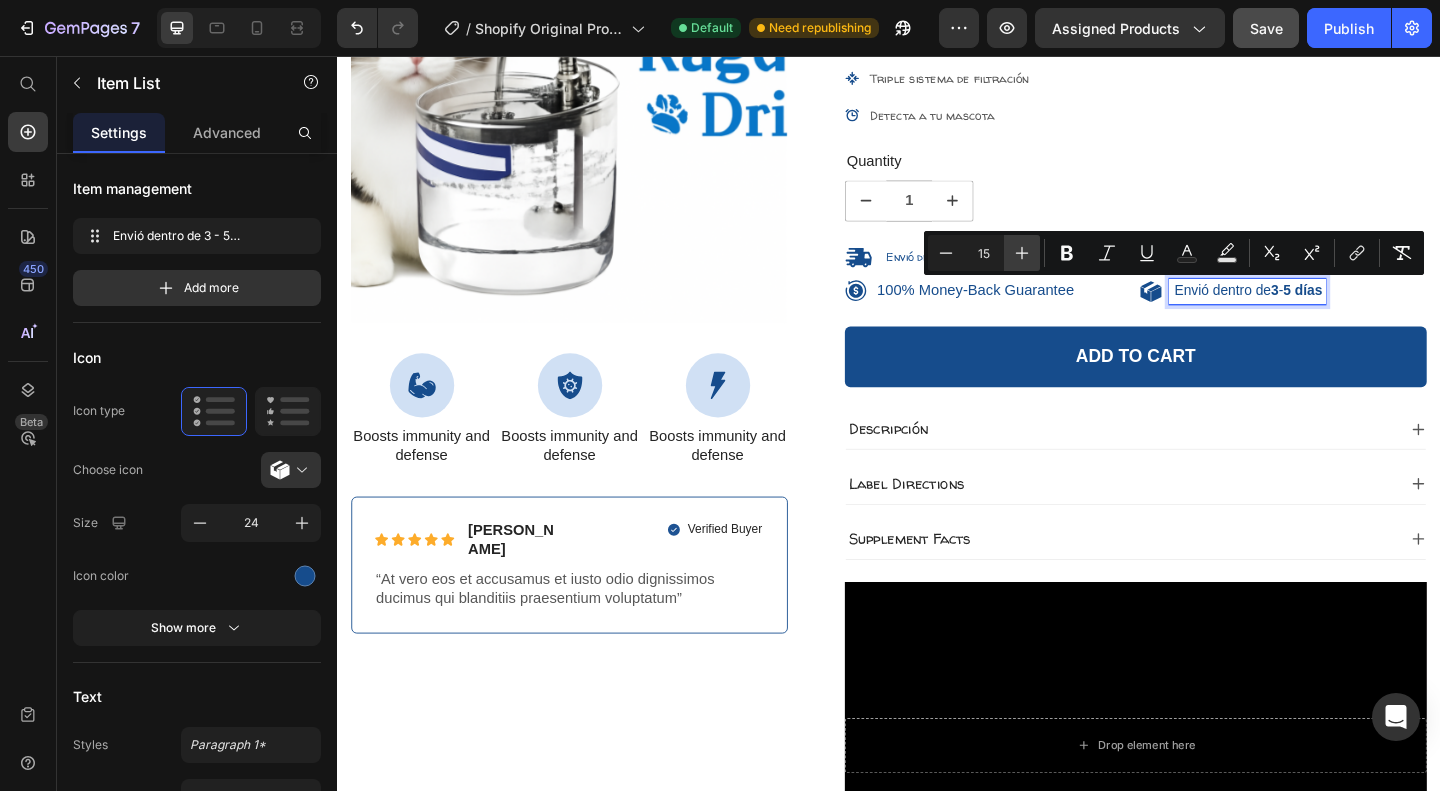 click 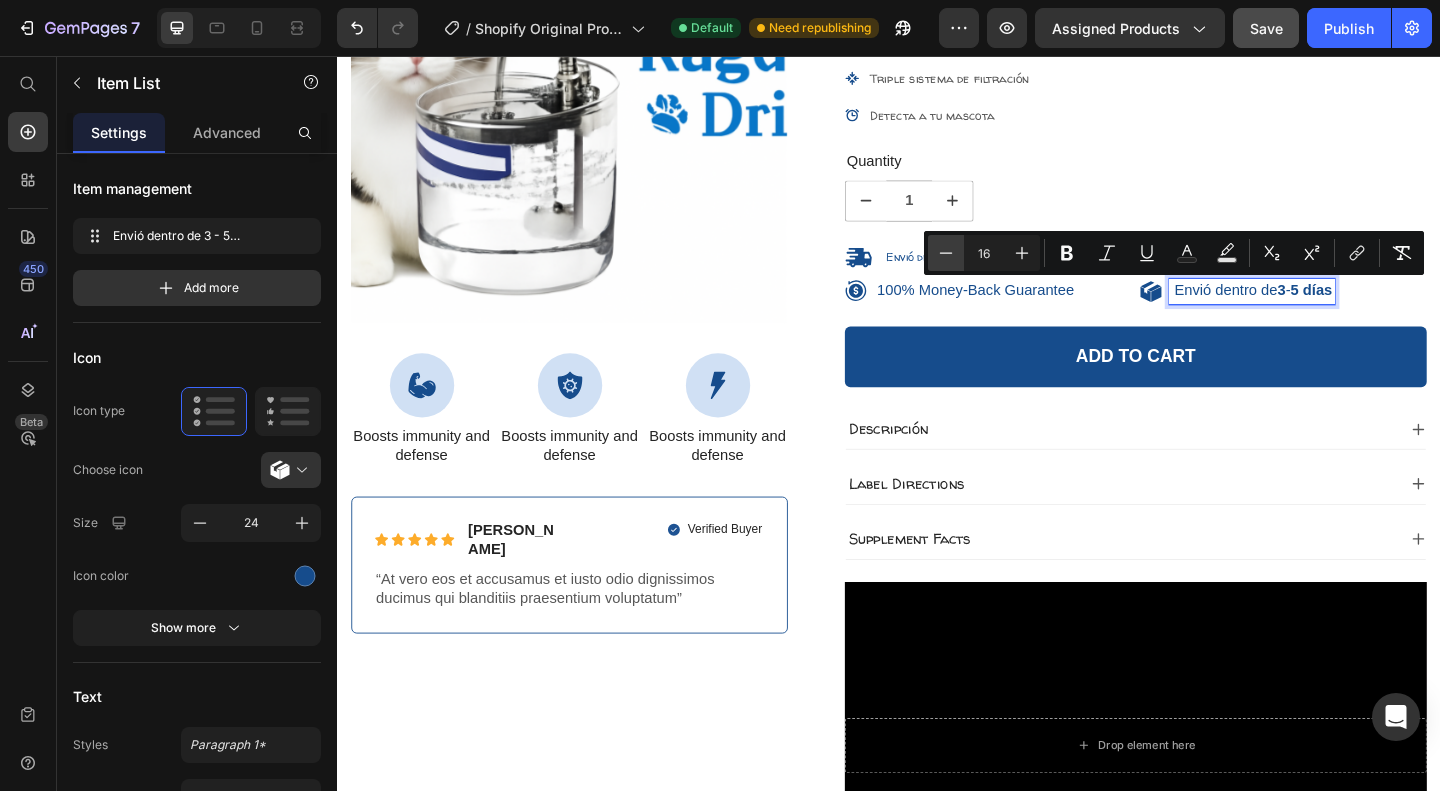 click 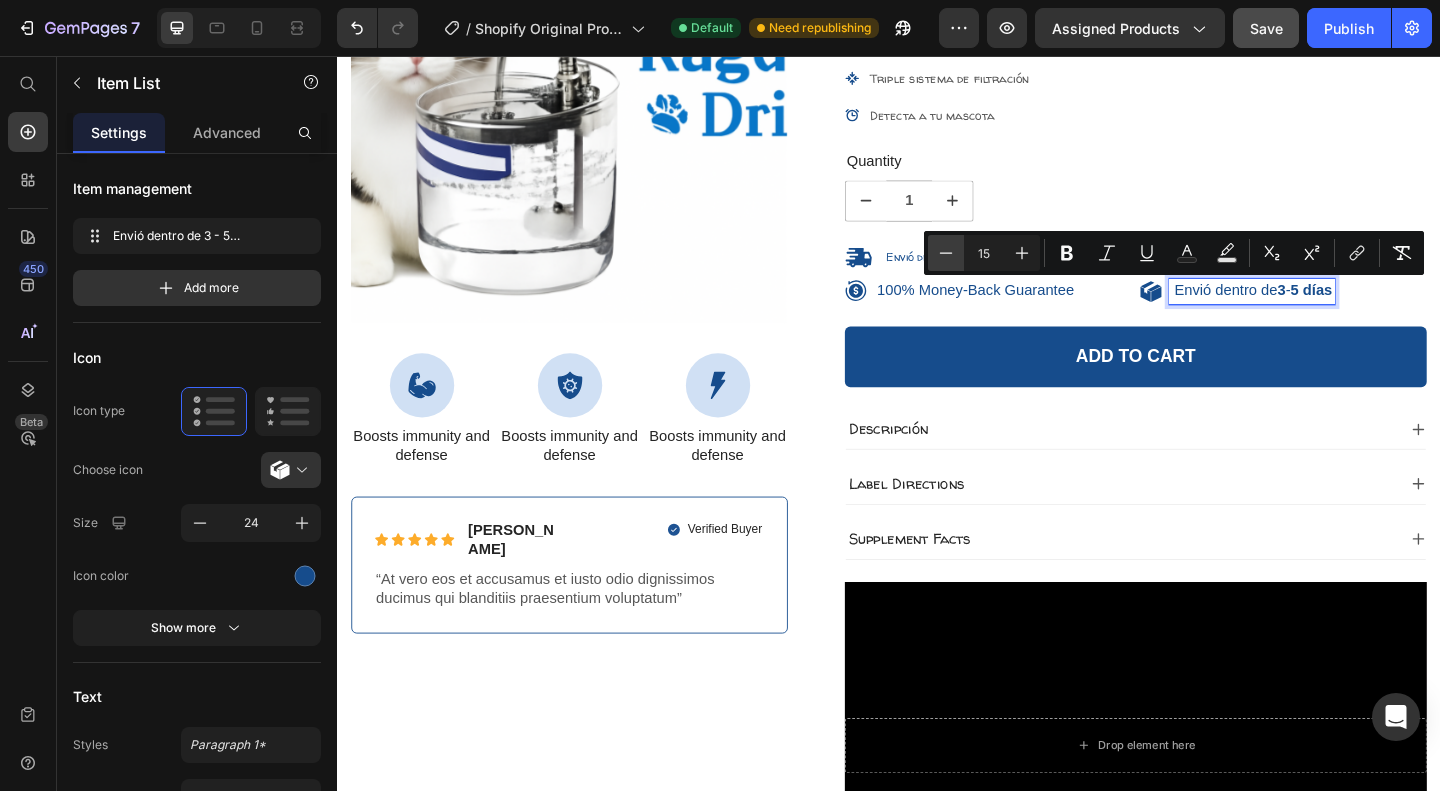 click 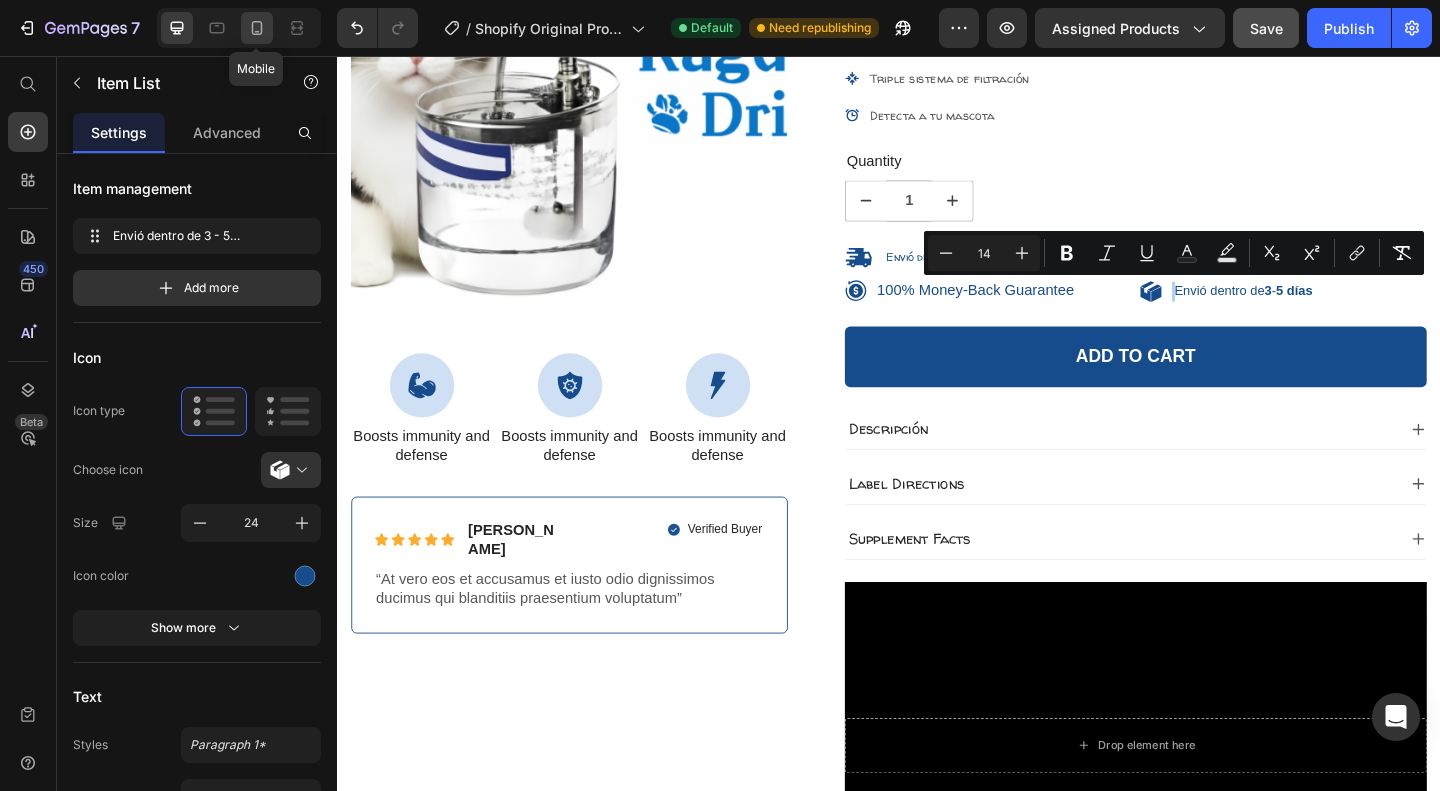 click 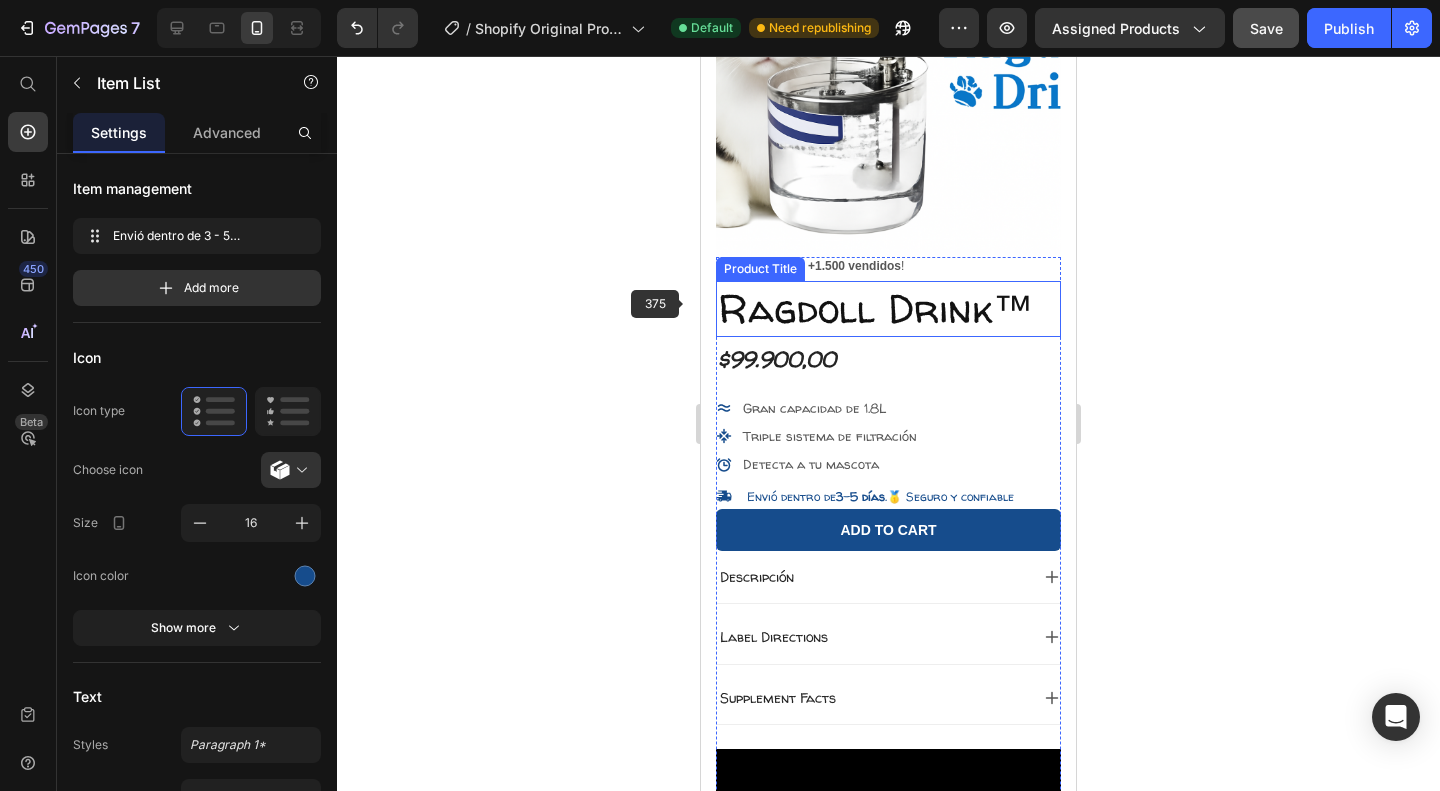 scroll, scrollTop: 235, scrollLeft: 0, axis: vertical 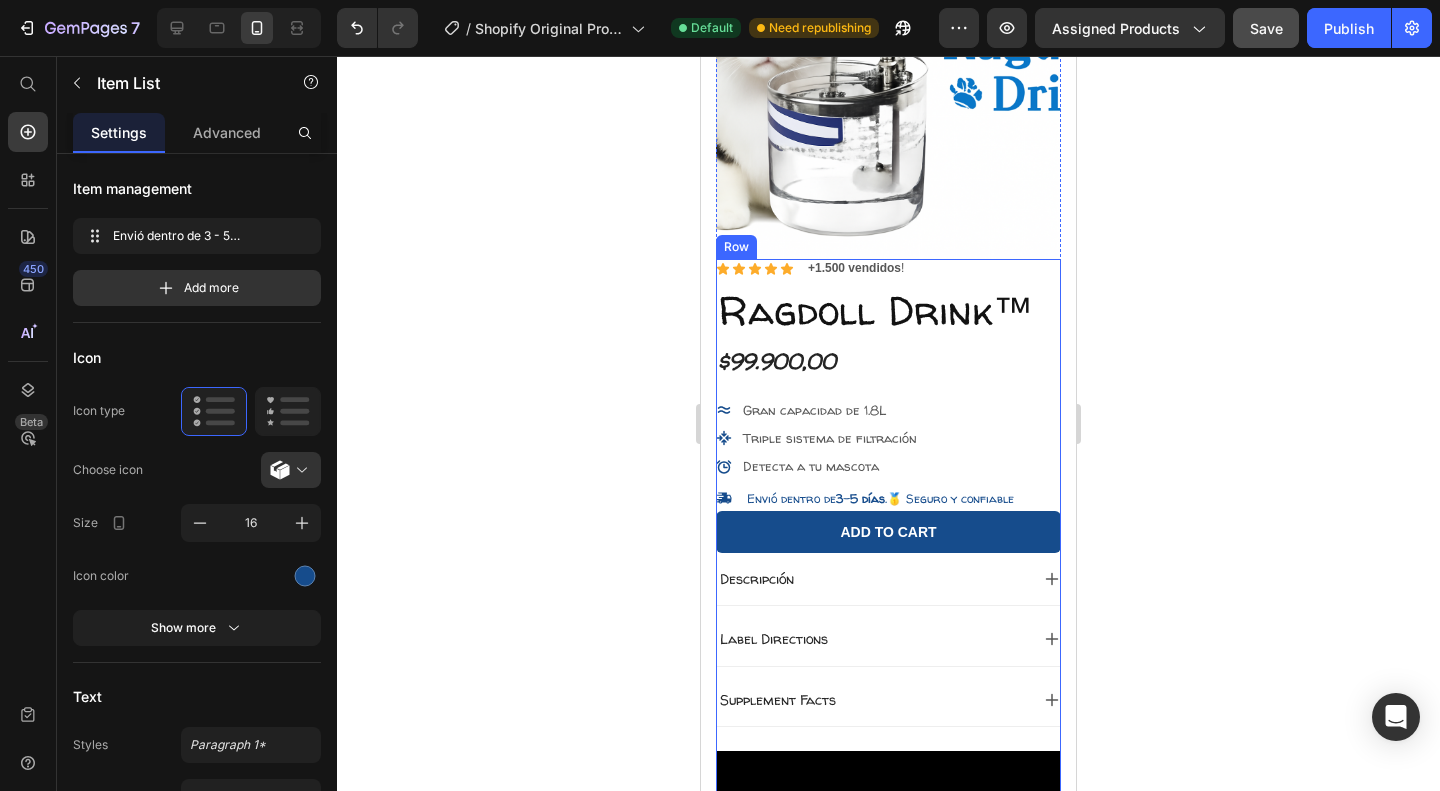 click on "Triple sistema de filtración" at bounding box center (830, 438) 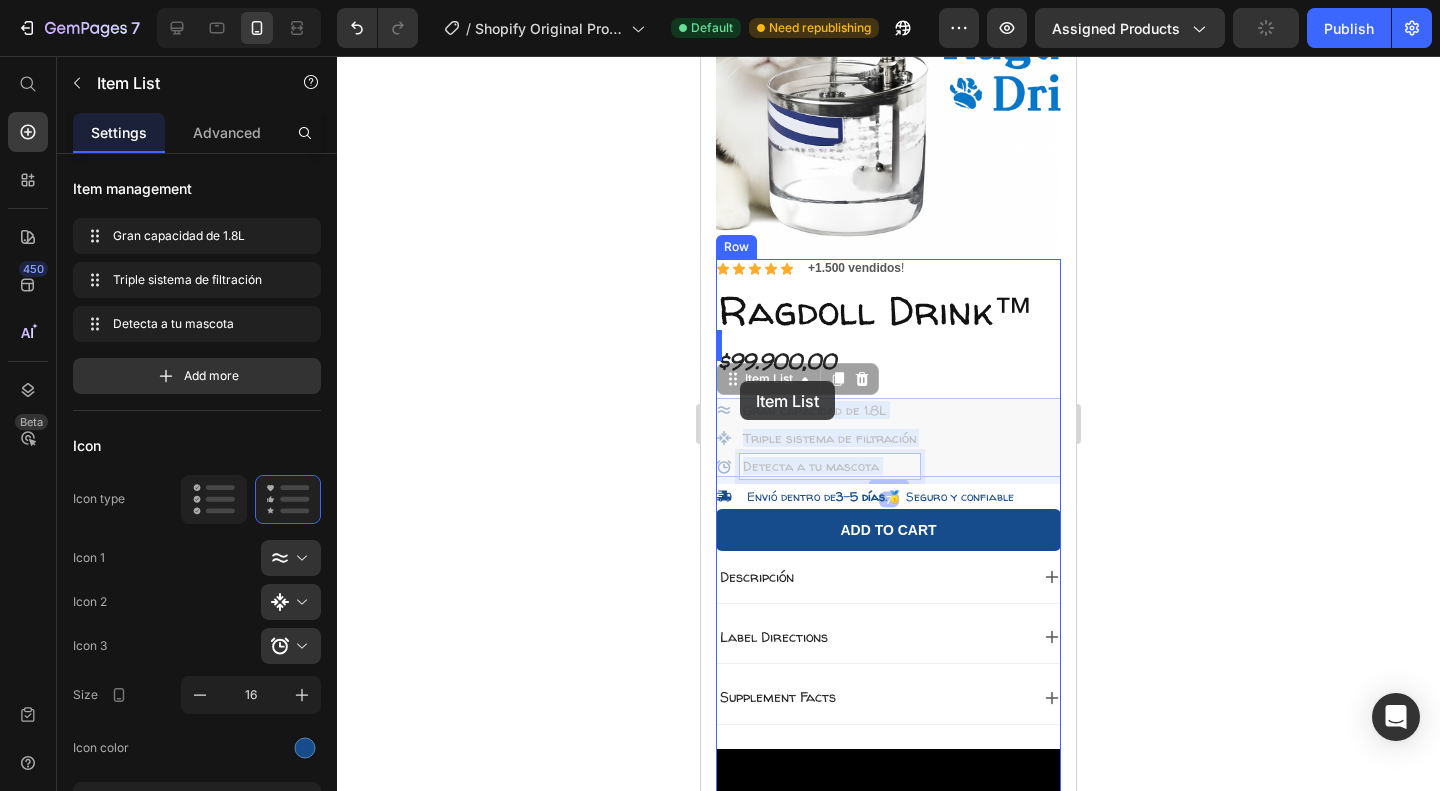 drag, startPoint x: 866, startPoint y: 439, endPoint x: 739, endPoint y: 381, distance: 139.61734 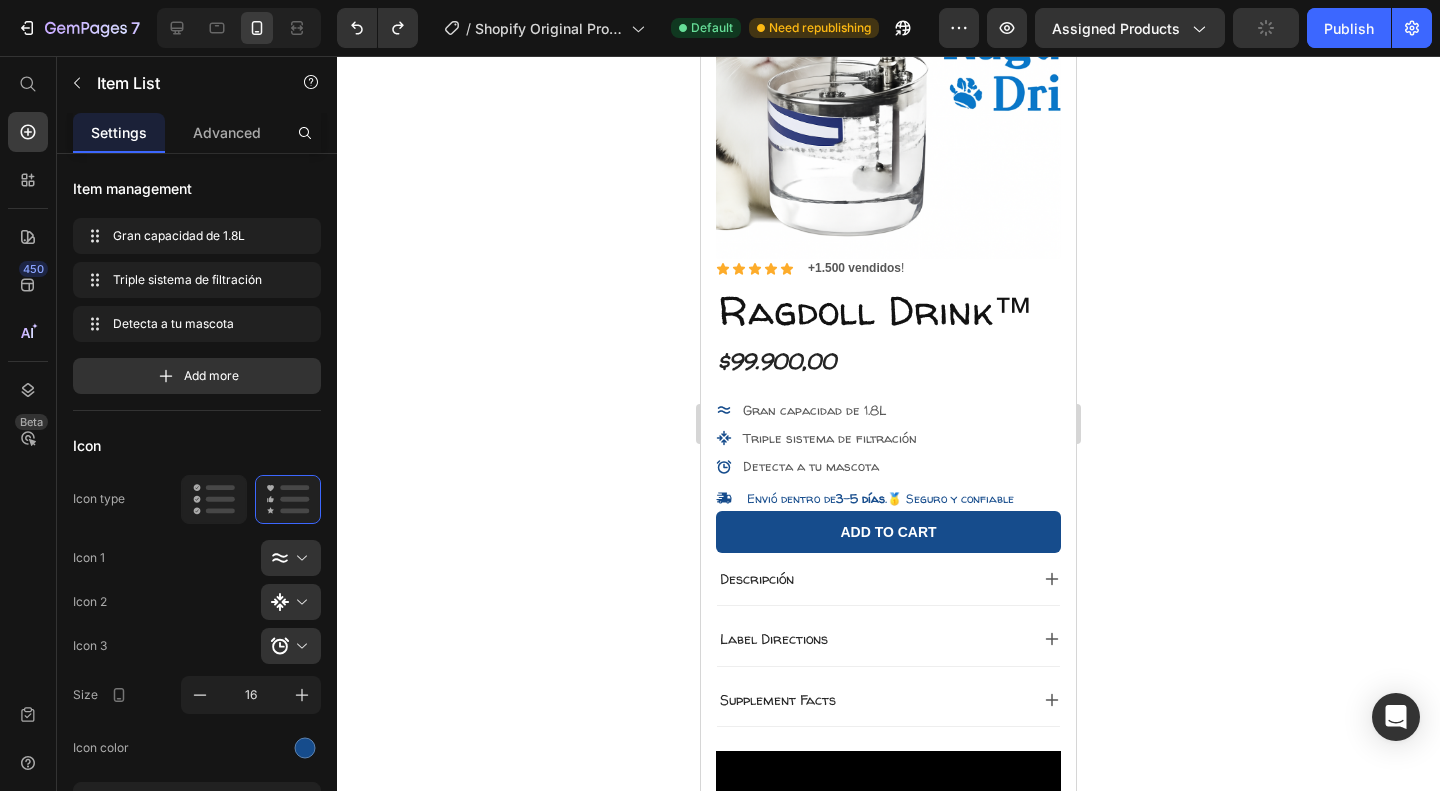 click on "Detecta a tu mascota" at bounding box center [830, 466] 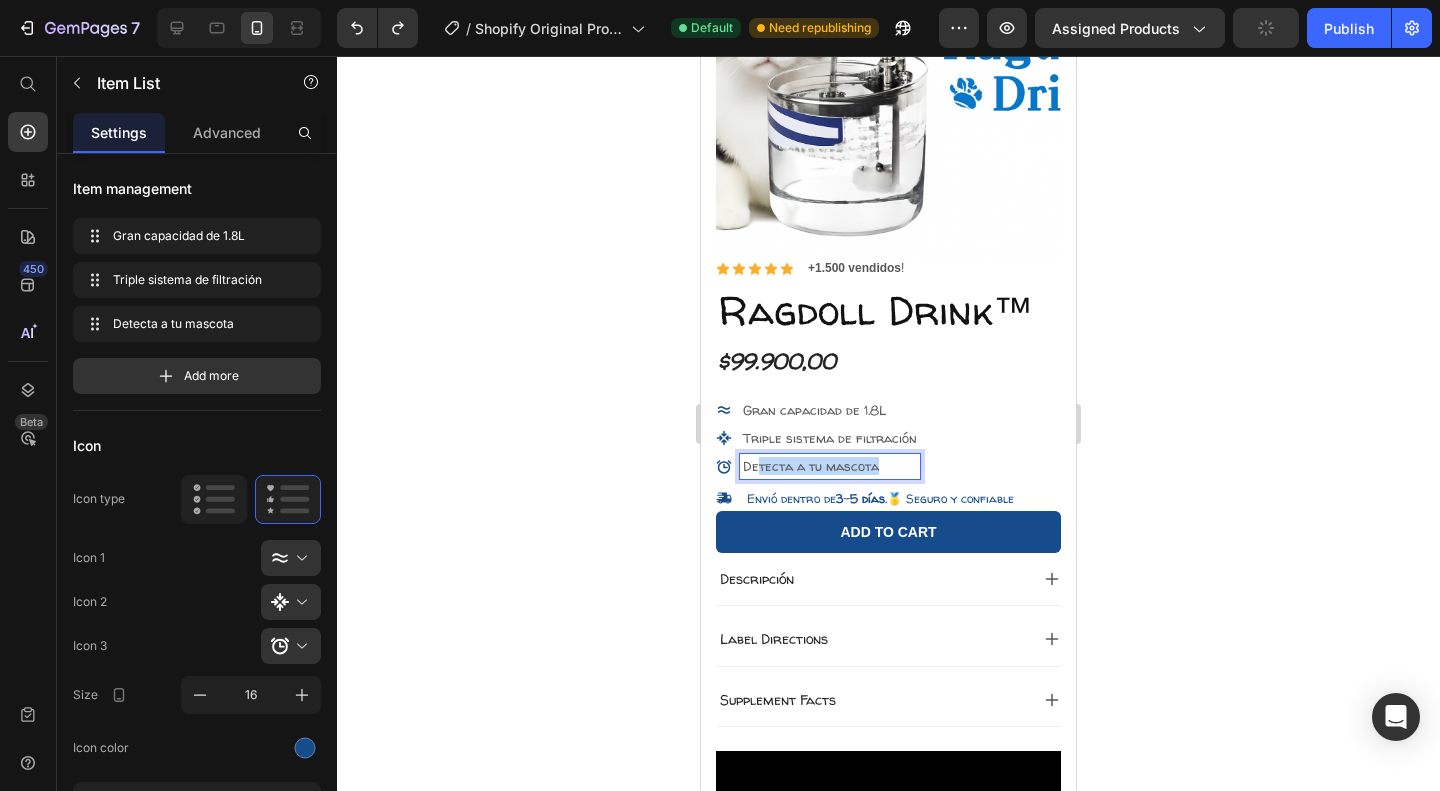 drag, startPoint x: 884, startPoint y: 457, endPoint x: 758, endPoint y: 415, distance: 132.81566 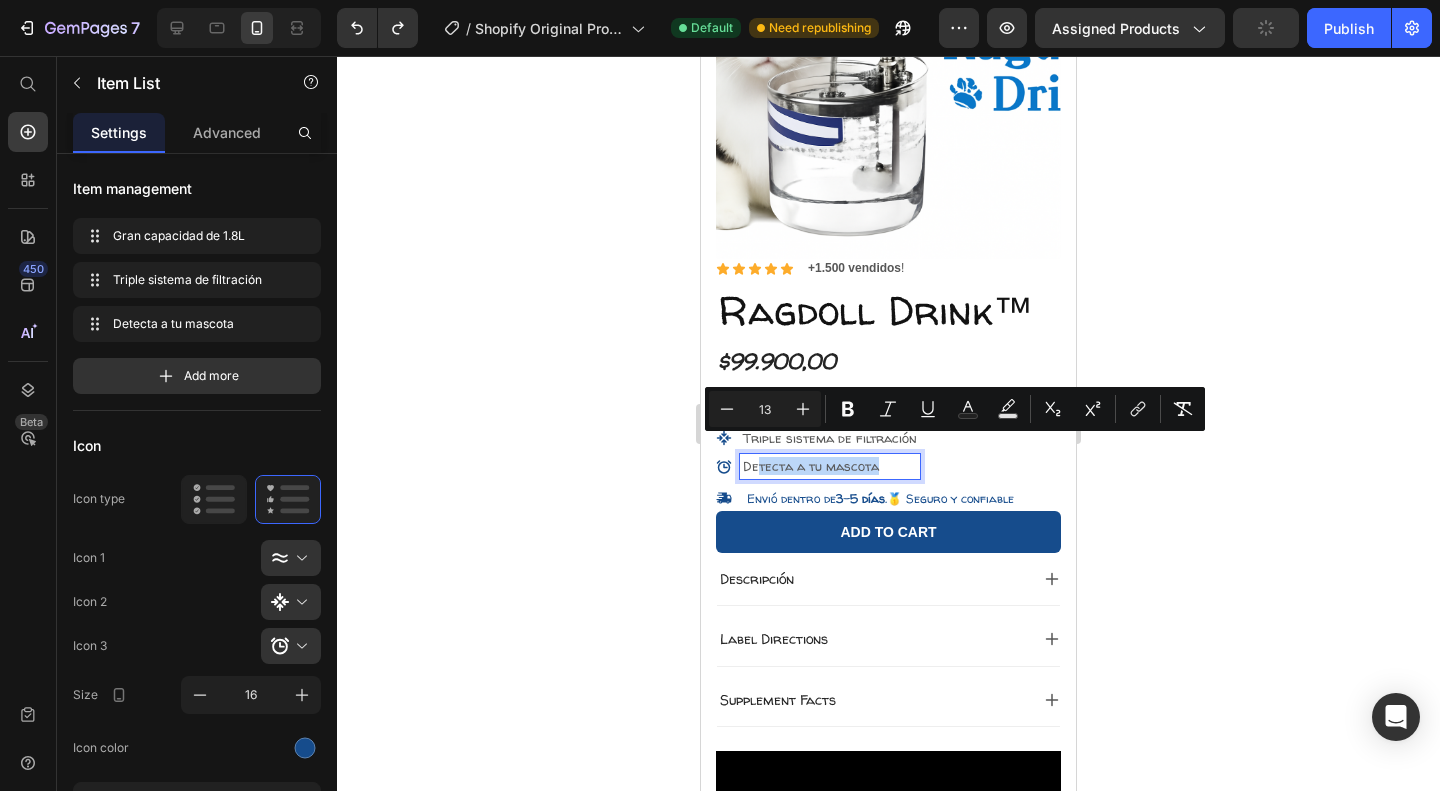click on "Detecta a tu mascota" at bounding box center (811, 466) 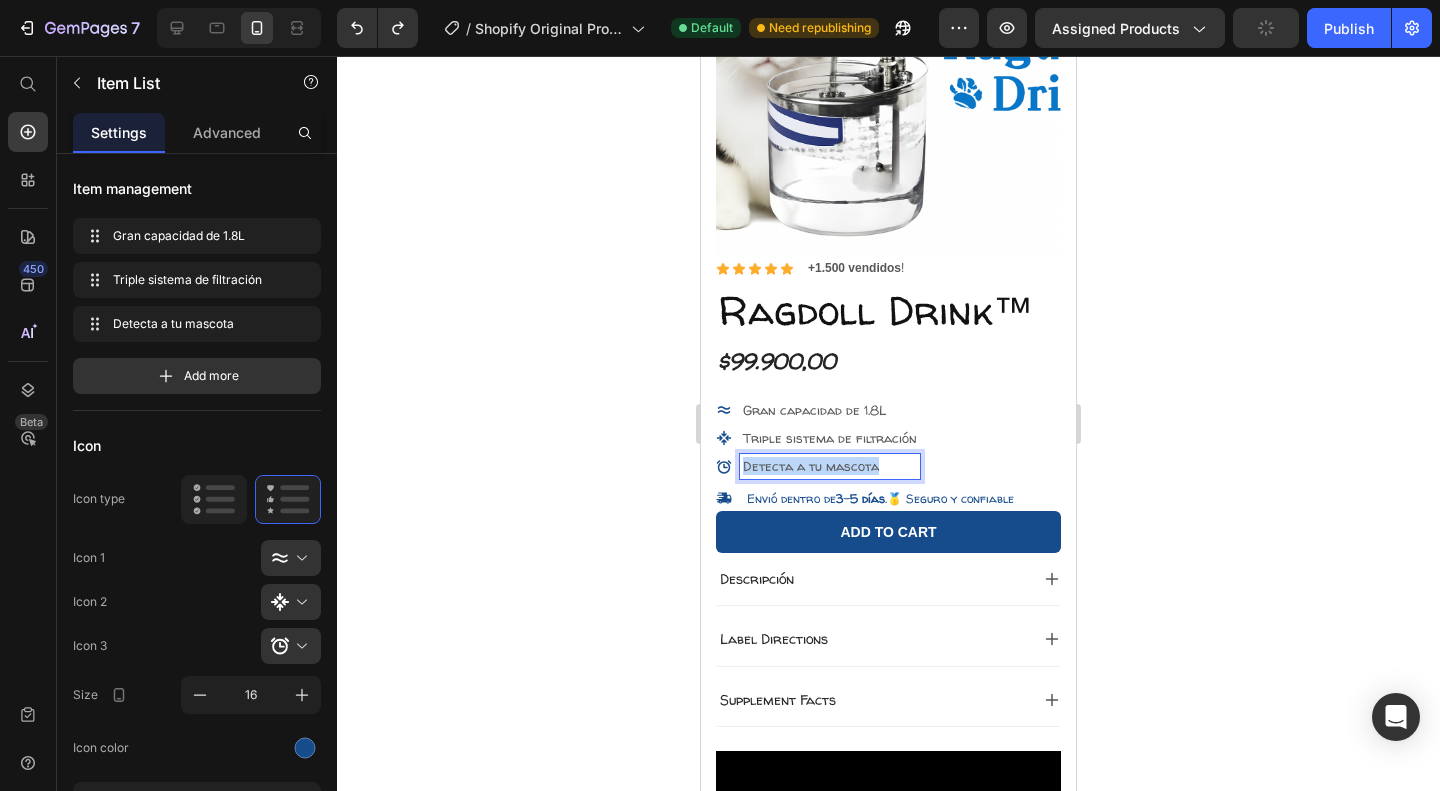drag, startPoint x: 882, startPoint y: 449, endPoint x: 743, endPoint y: 450, distance: 139.0036 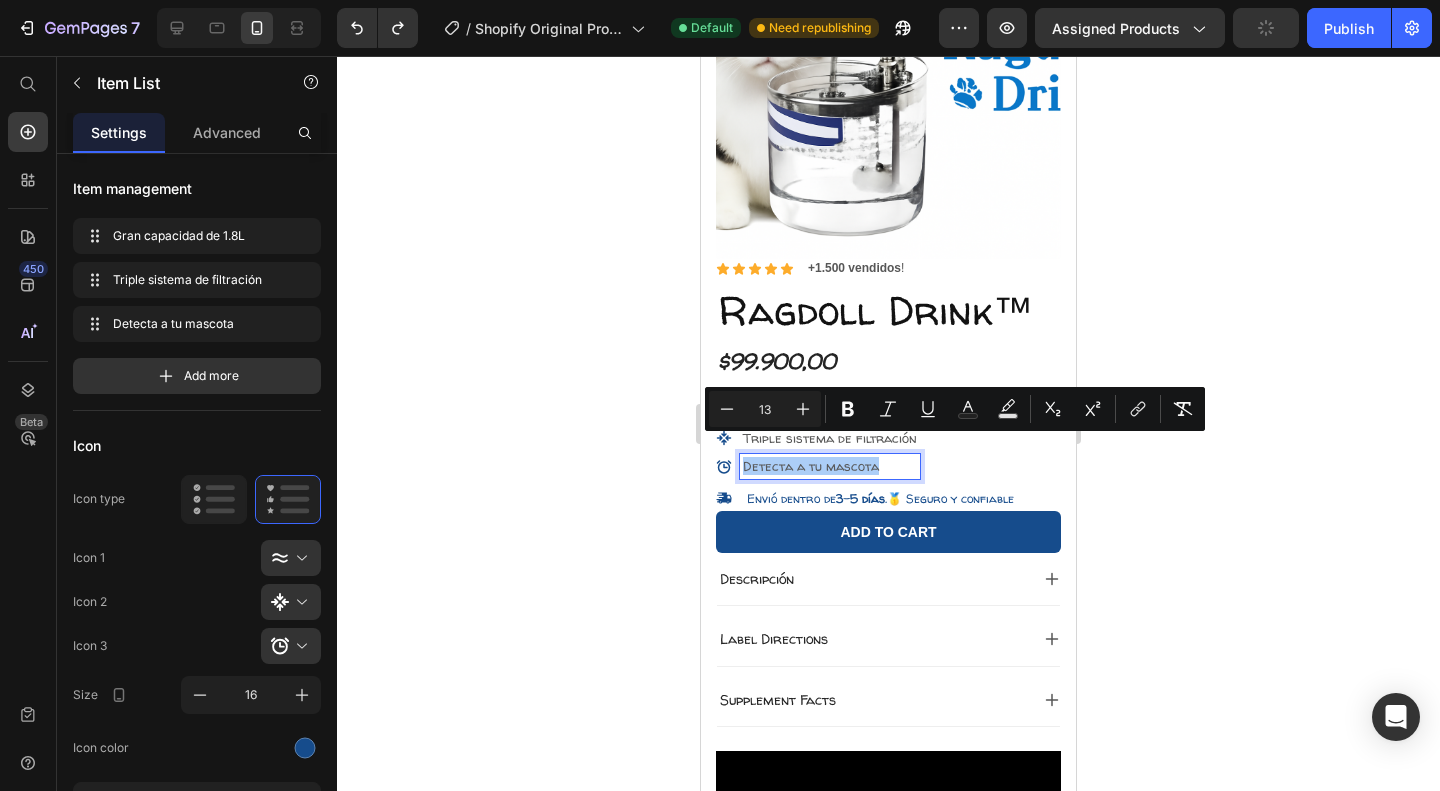 click on "Minus 13 Plus Bold Italic Underline
Text Color
Text Background Color Subscript Superscript       link Remove Format" at bounding box center [955, 409] 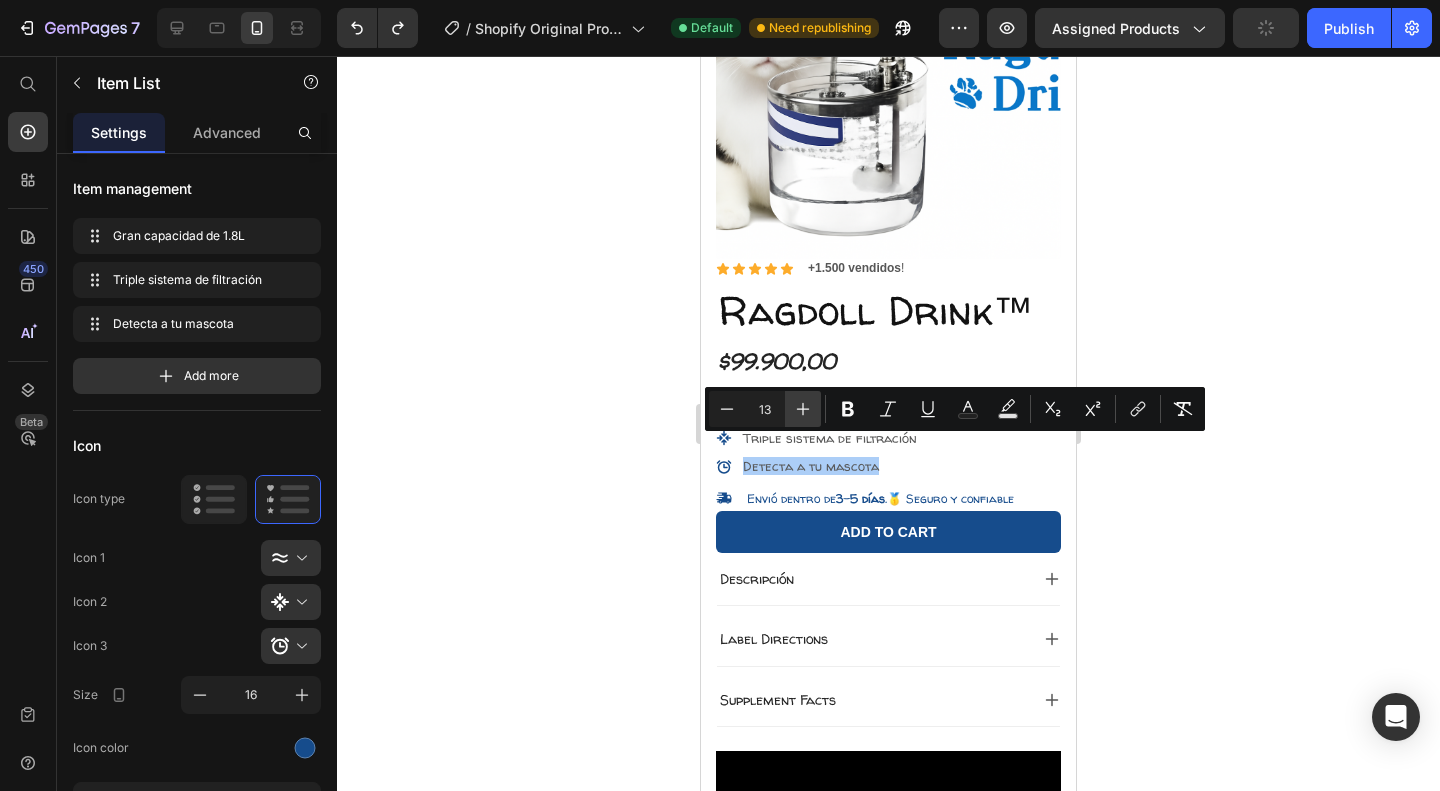 click 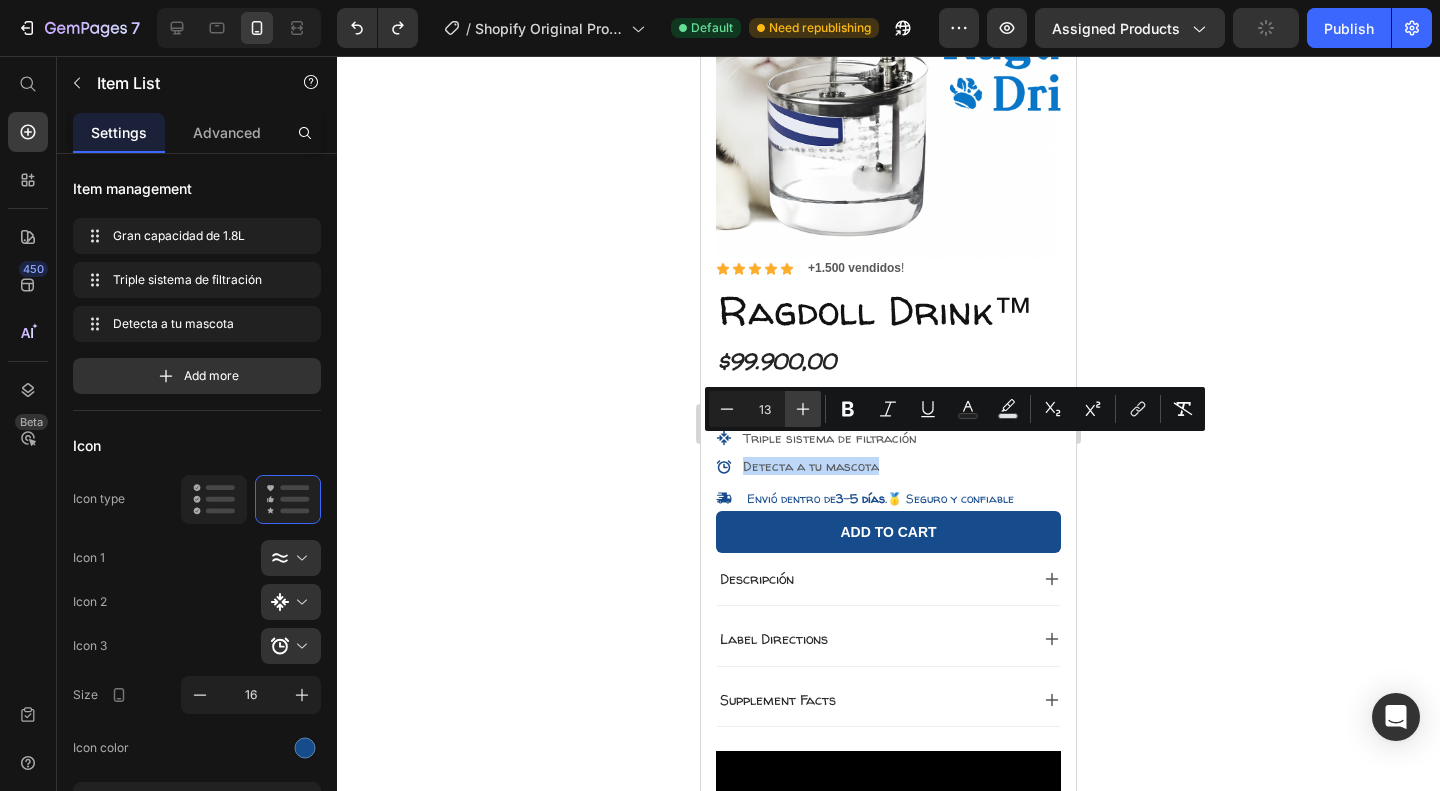 type on "14" 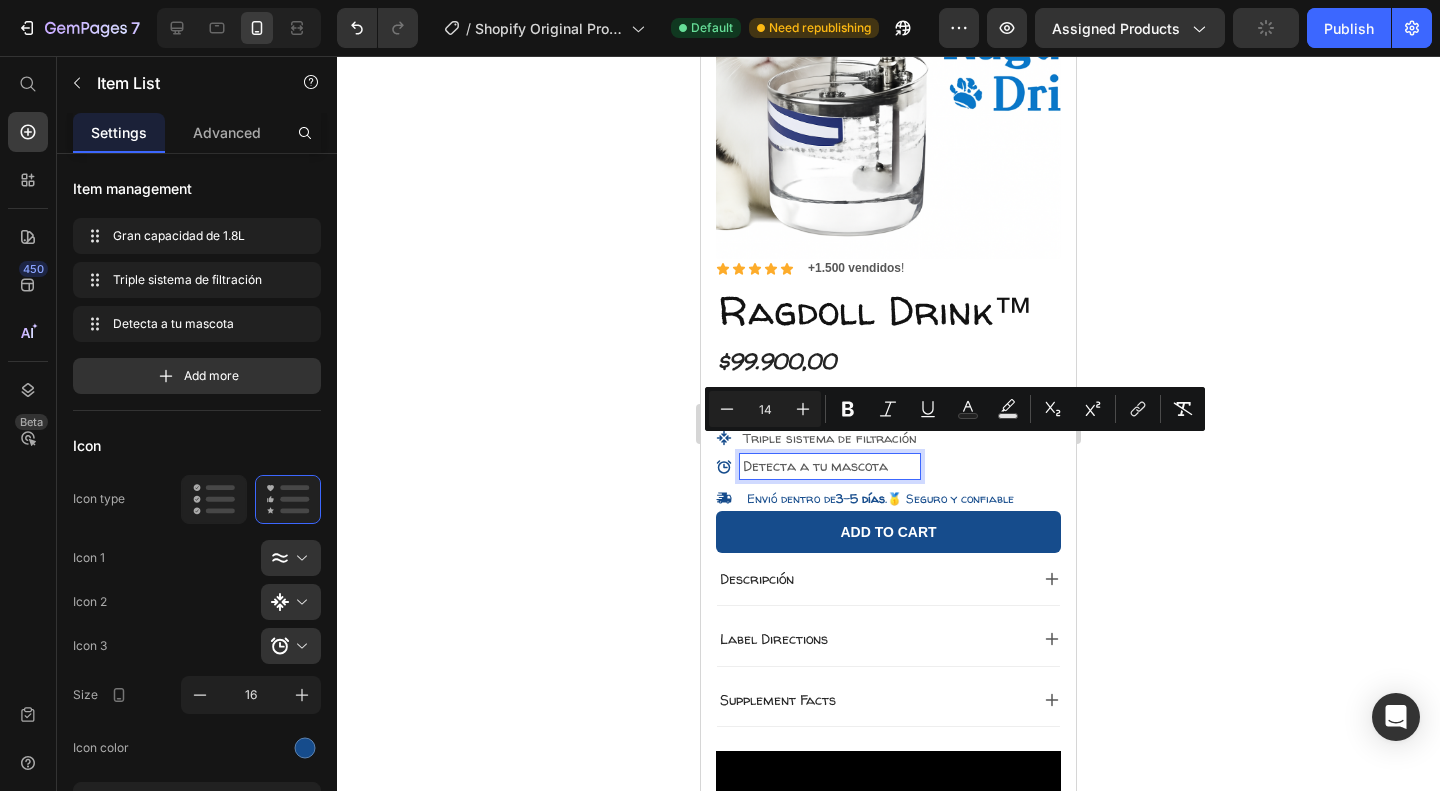 click on "Detecta a tu mascota" at bounding box center [815, 465] 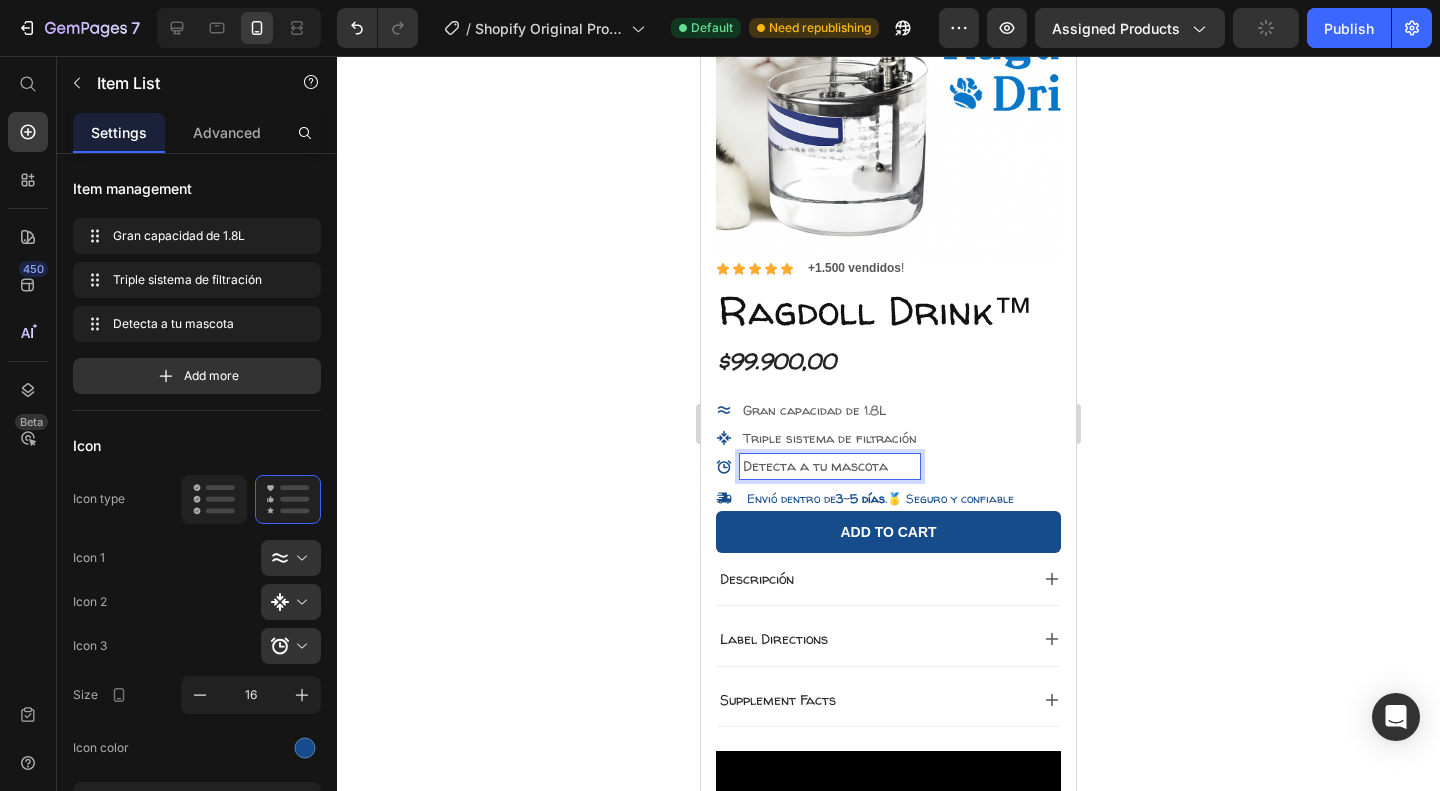 click on "Triple sistema de filtración" at bounding box center [830, 438] 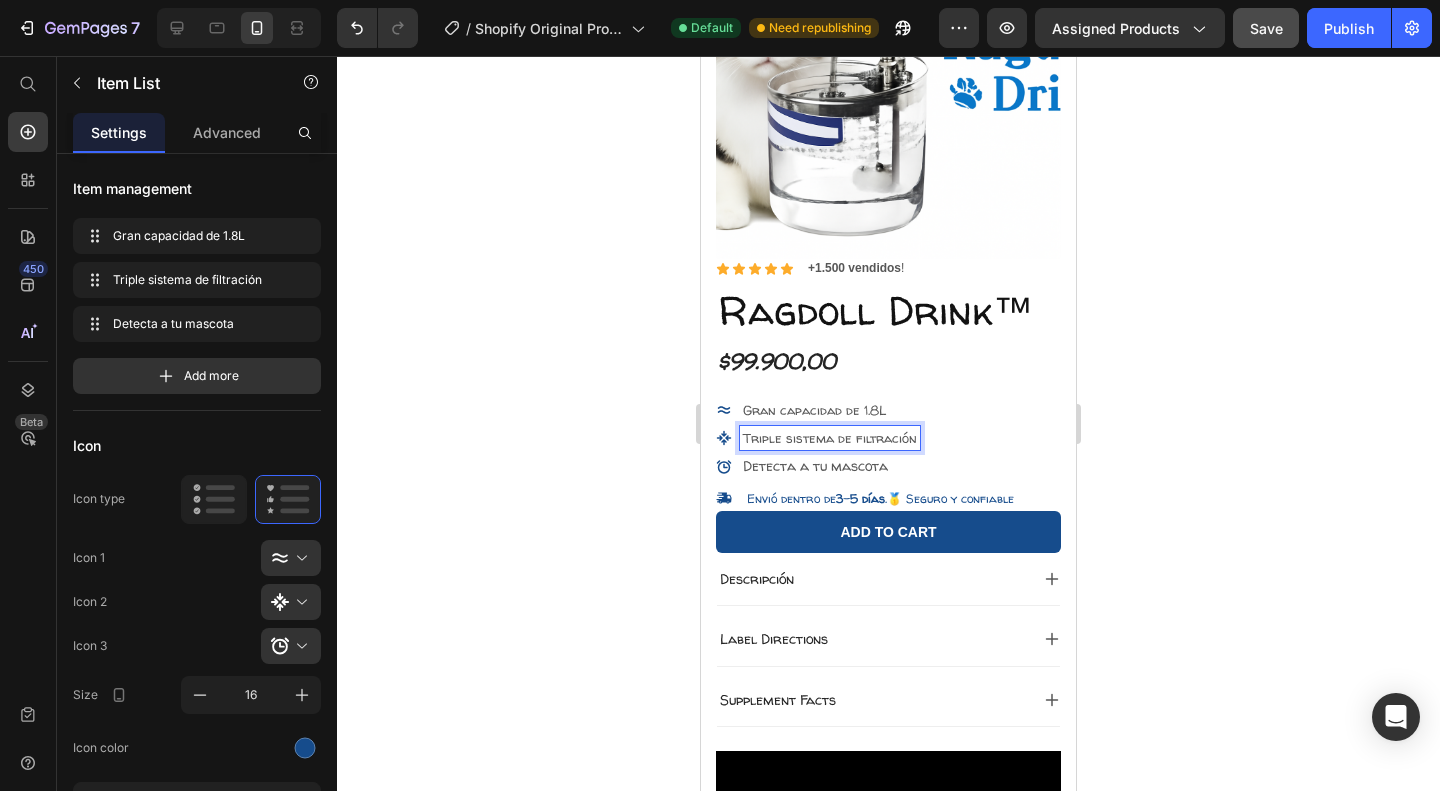 click on "Triple sistema de filtración" at bounding box center (830, 438) 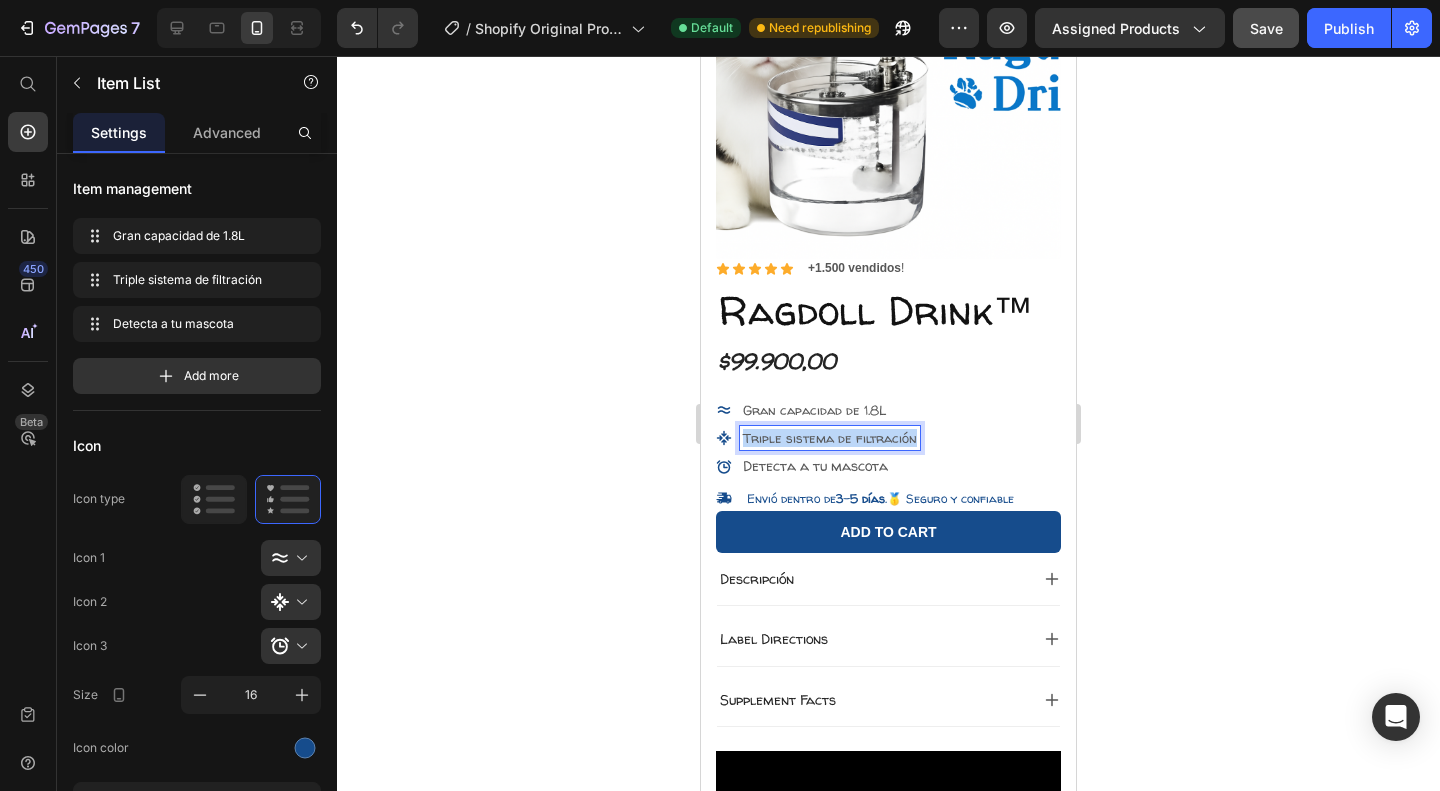 drag, startPoint x: 914, startPoint y: 423, endPoint x: 738, endPoint y: 427, distance: 176.04546 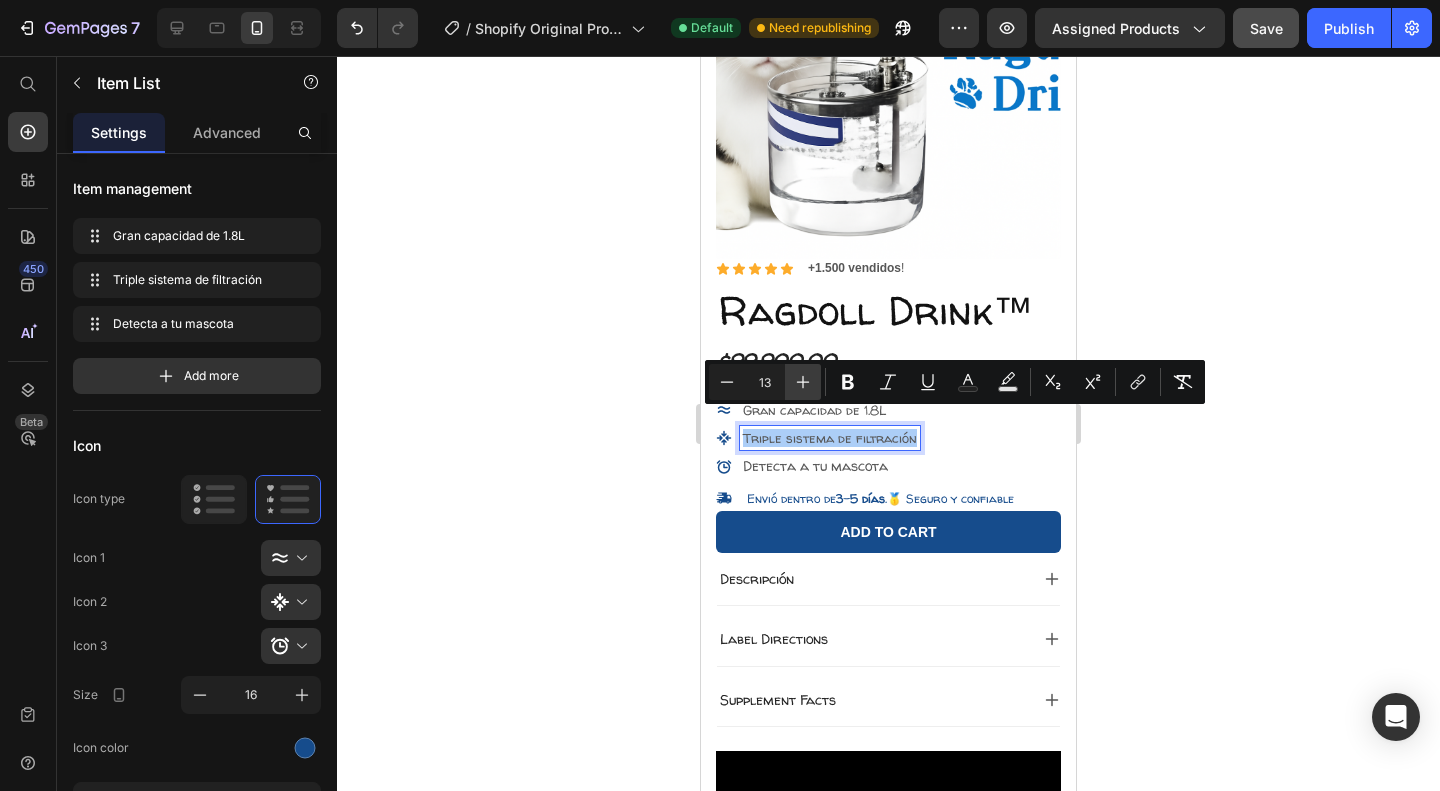 click 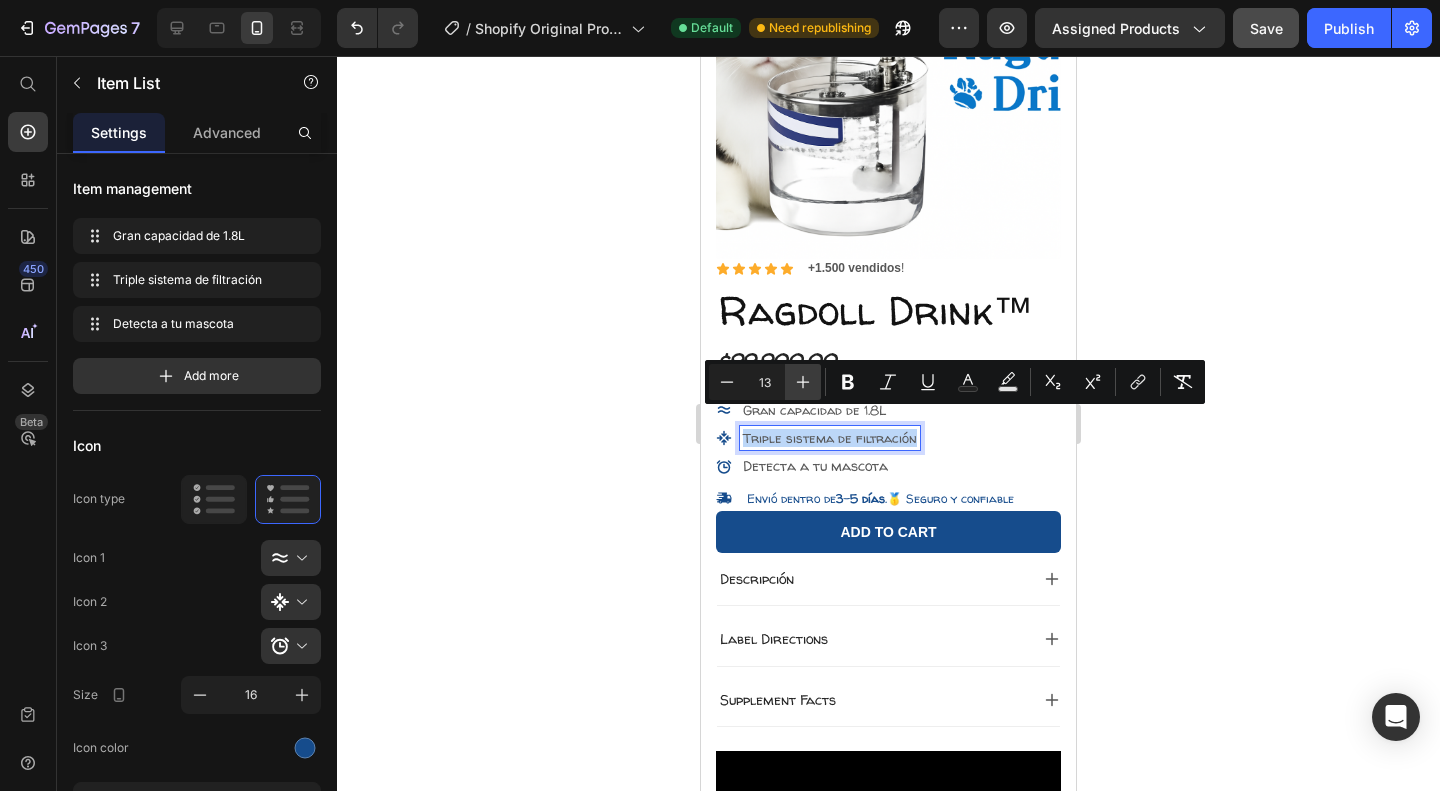type on "14" 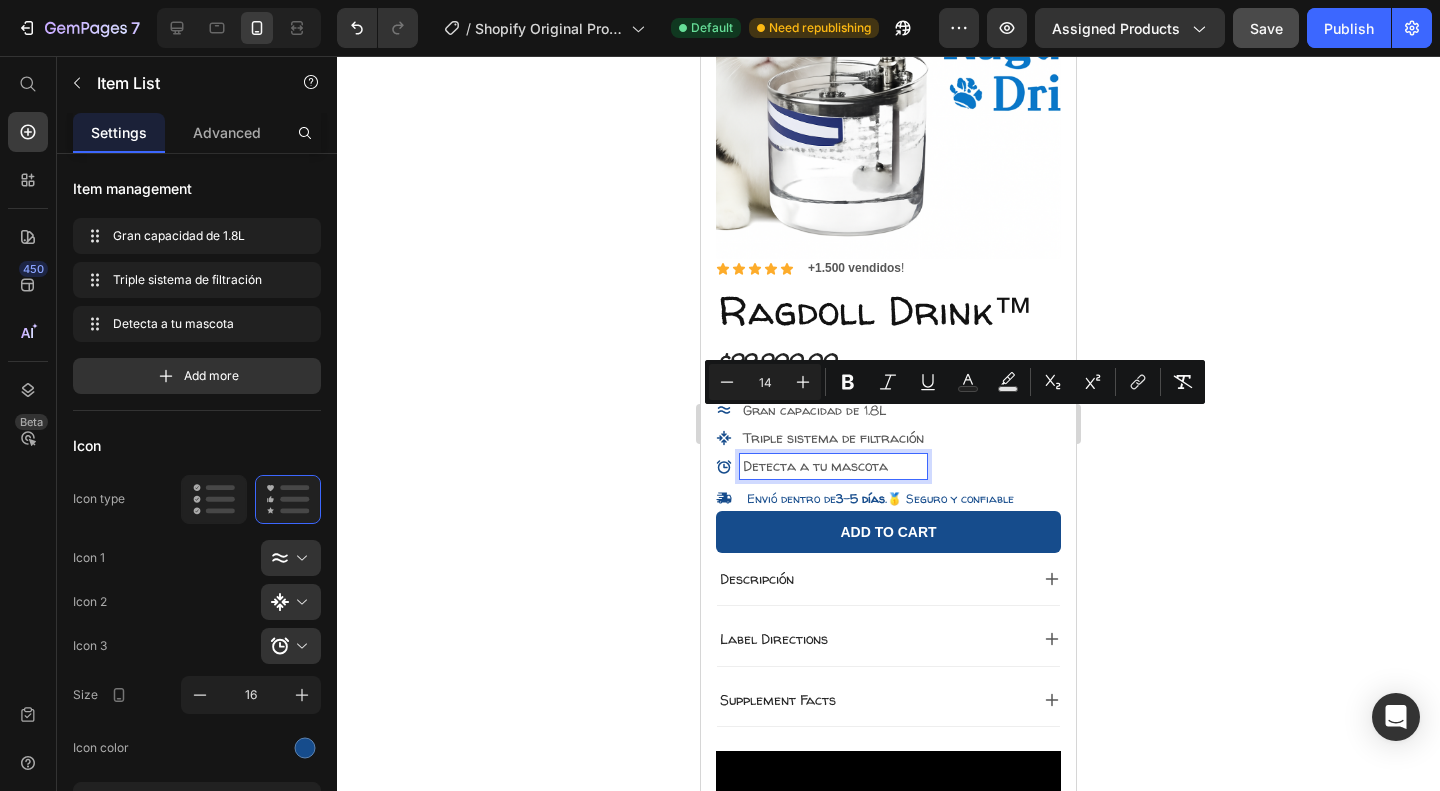 click on "Detecta a tu mascota" at bounding box center (815, 465) 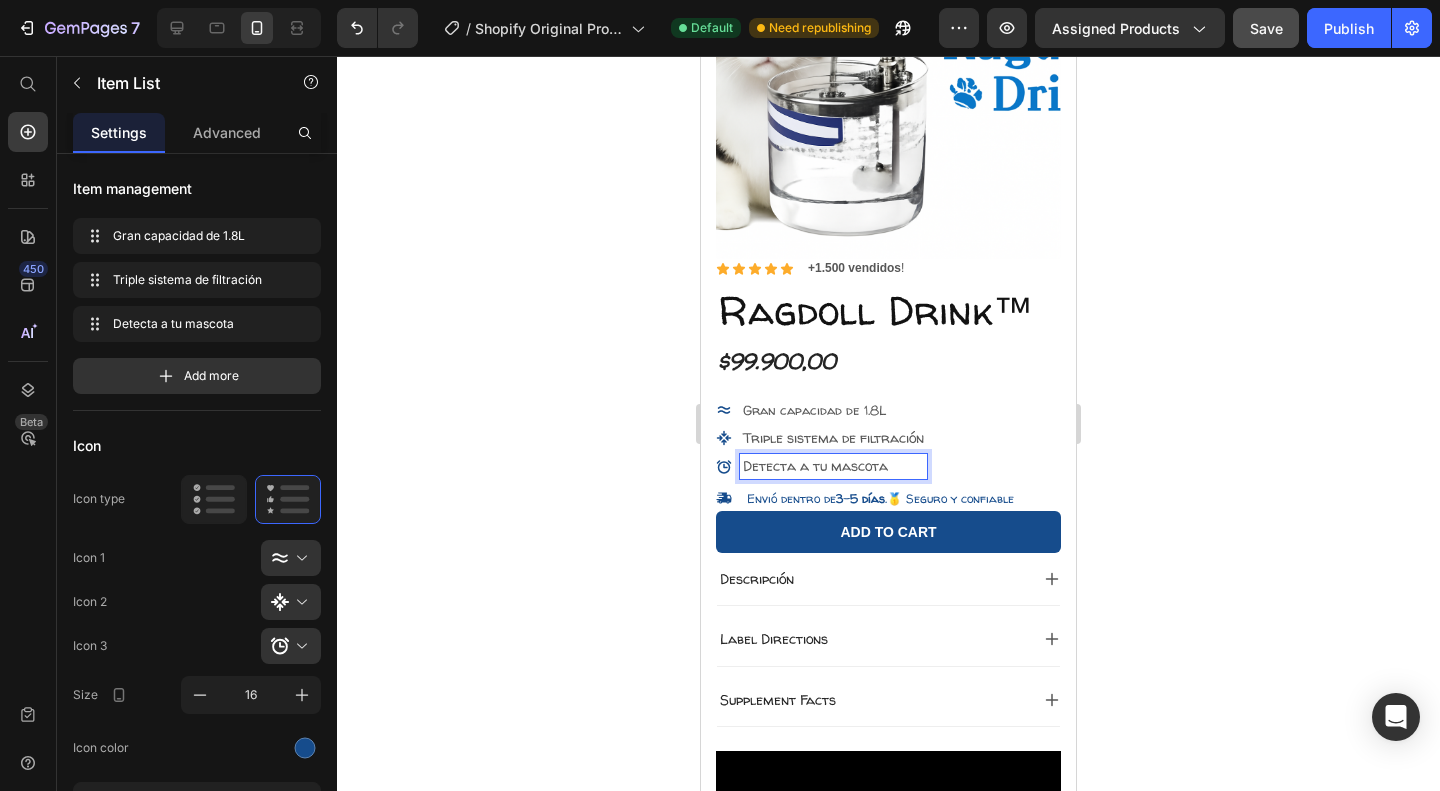 click on "Gran capacidad de 1.8L" at bounding box center (814, 410) 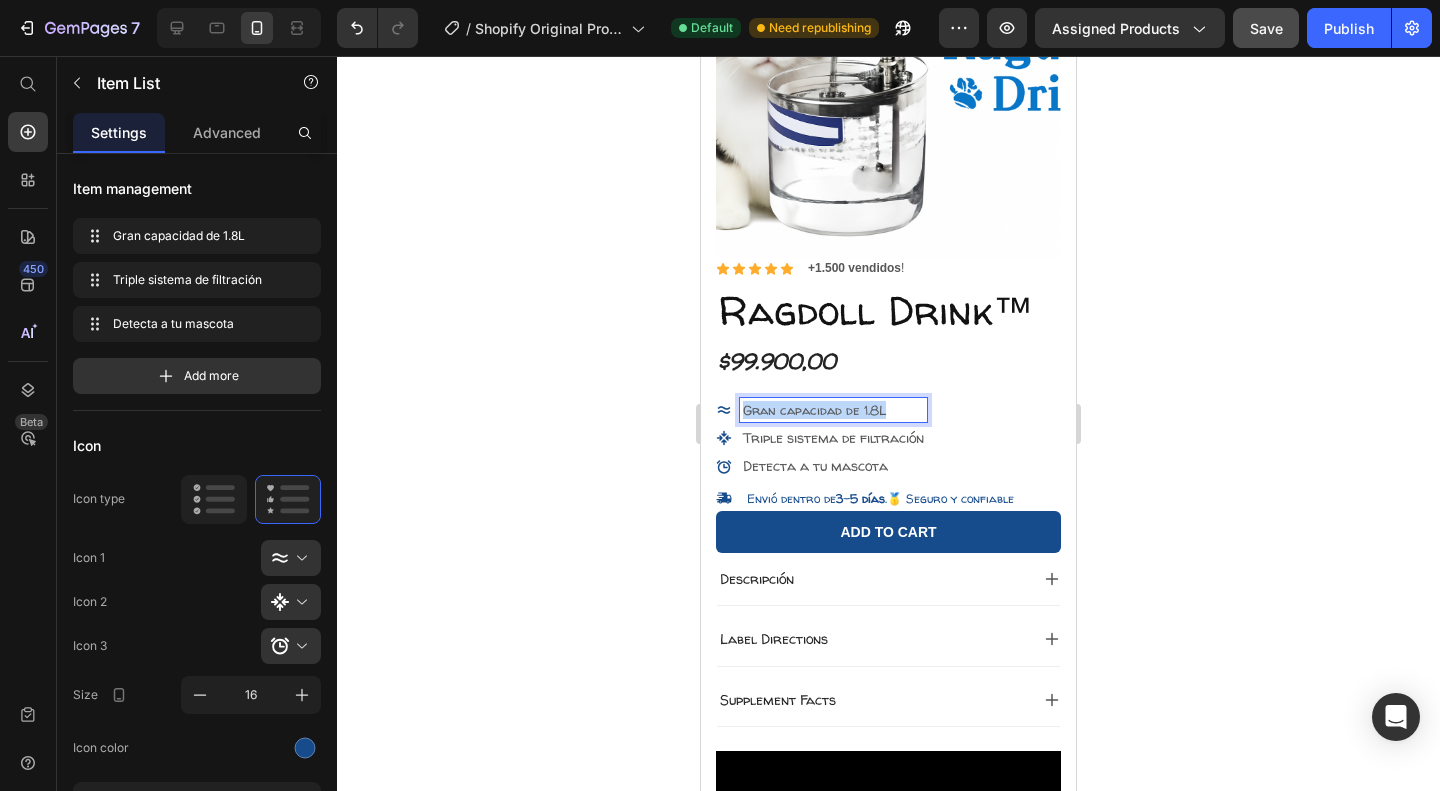 drag, startPoint x: 897, startPoint y: 393, endPoint x: 744, endPoint y: 403, distance: 153.32645 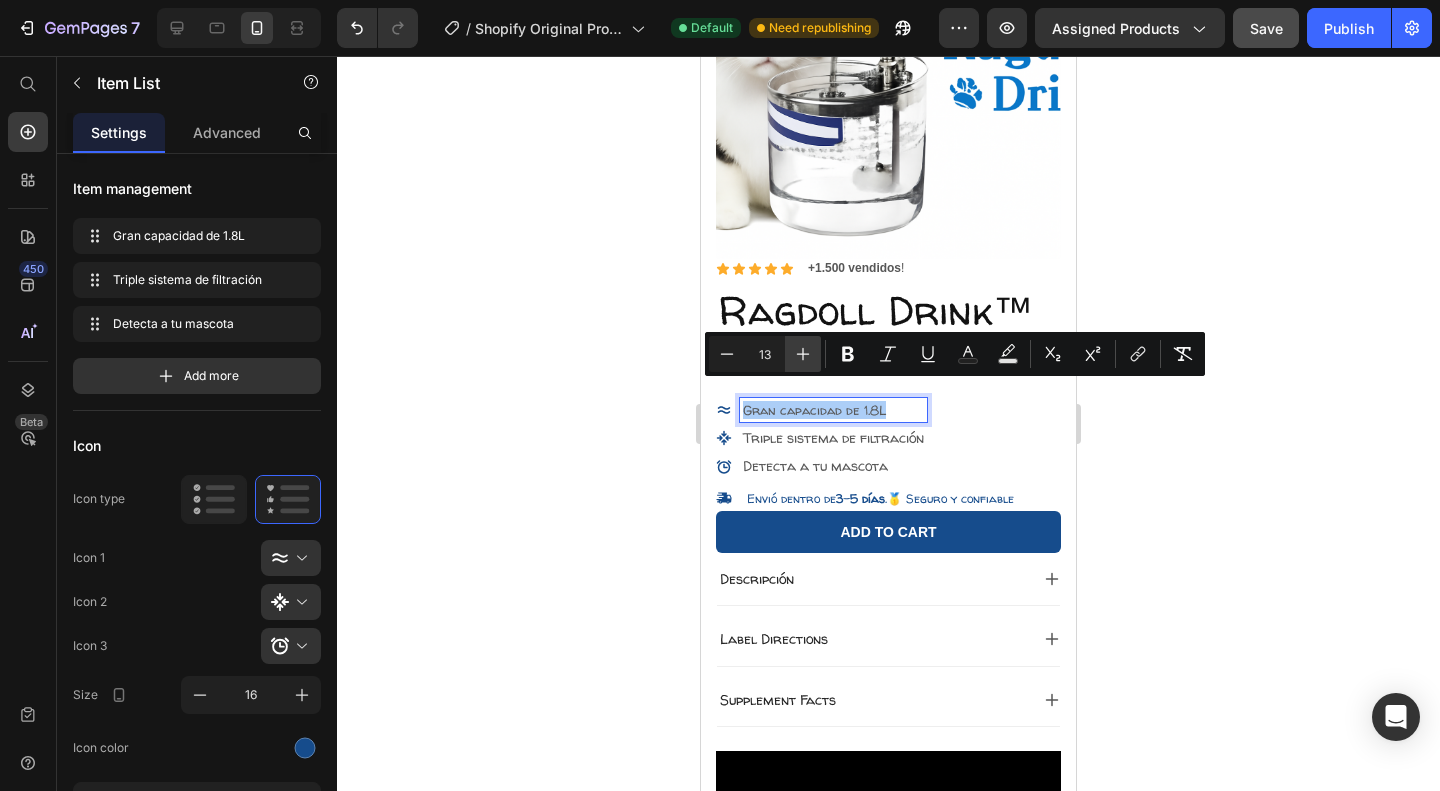 click 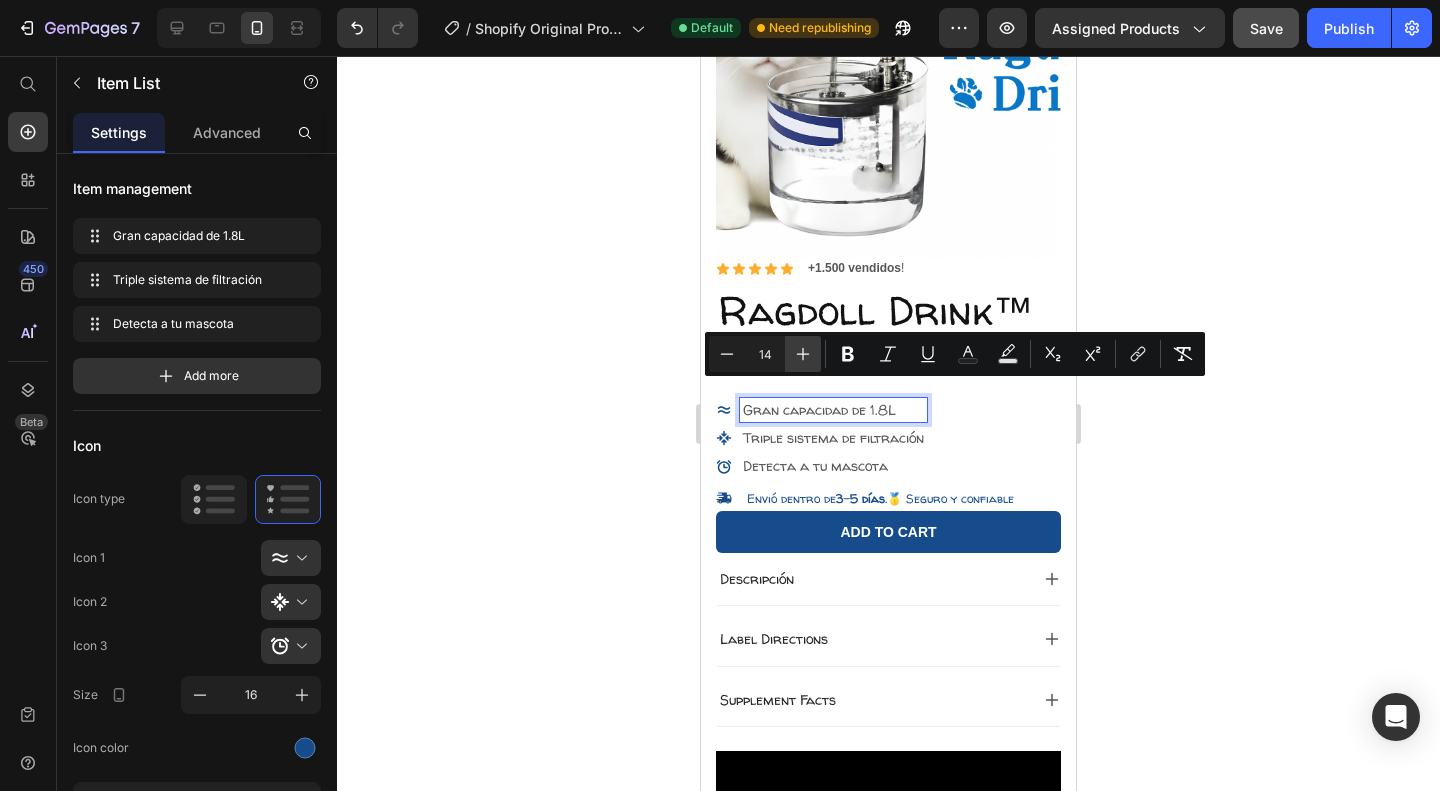 click 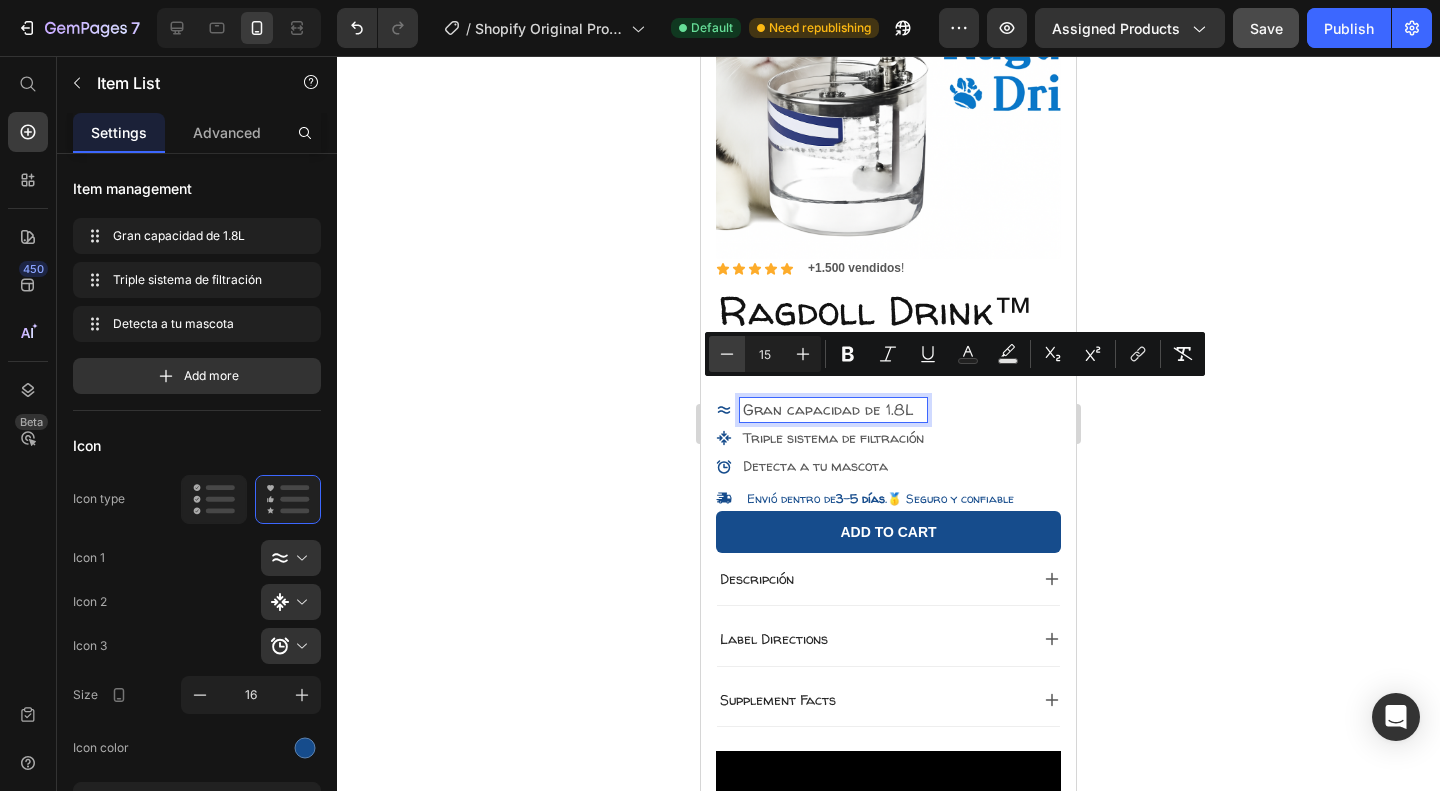 click 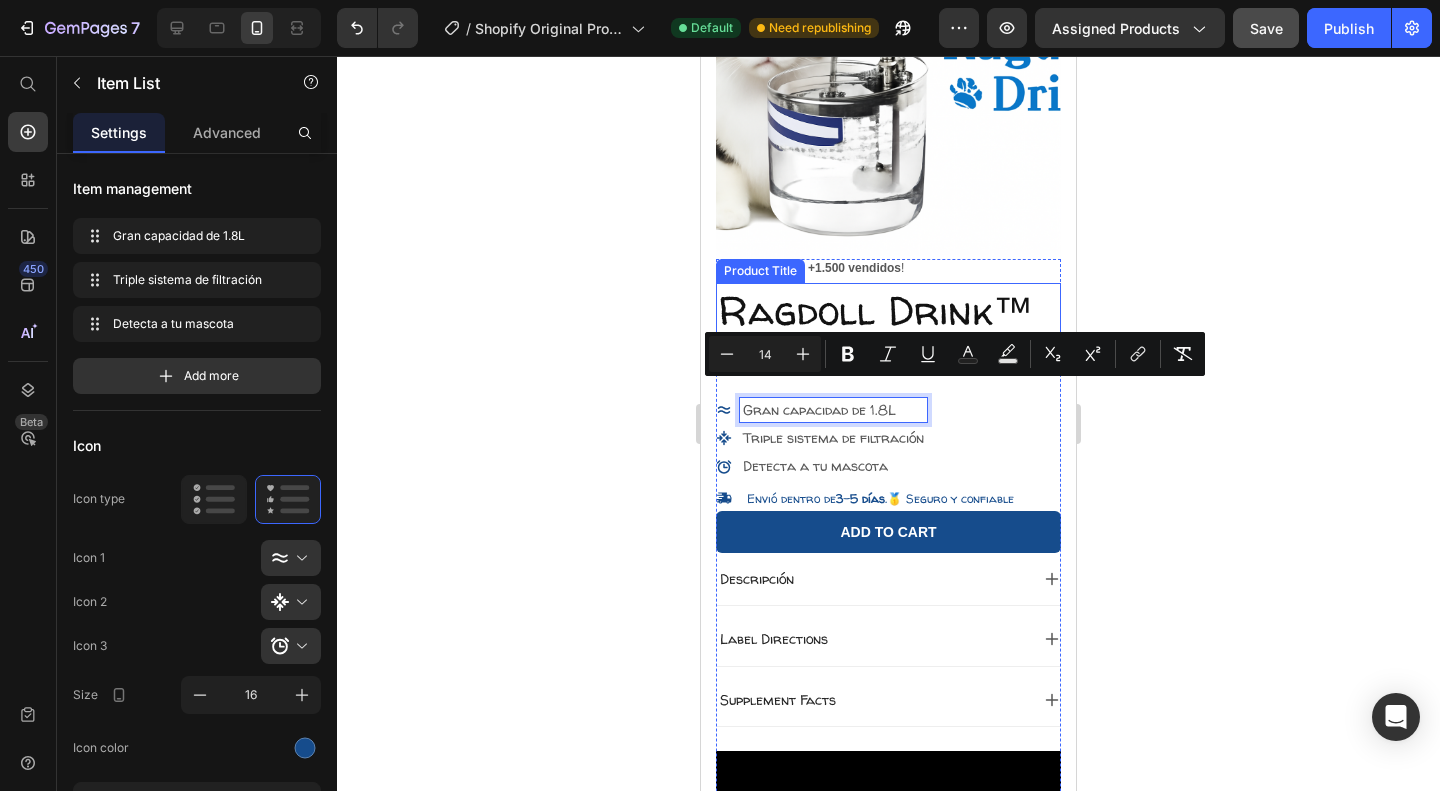click on "Ragdoll Drink™" at bounding box center (888, 311) 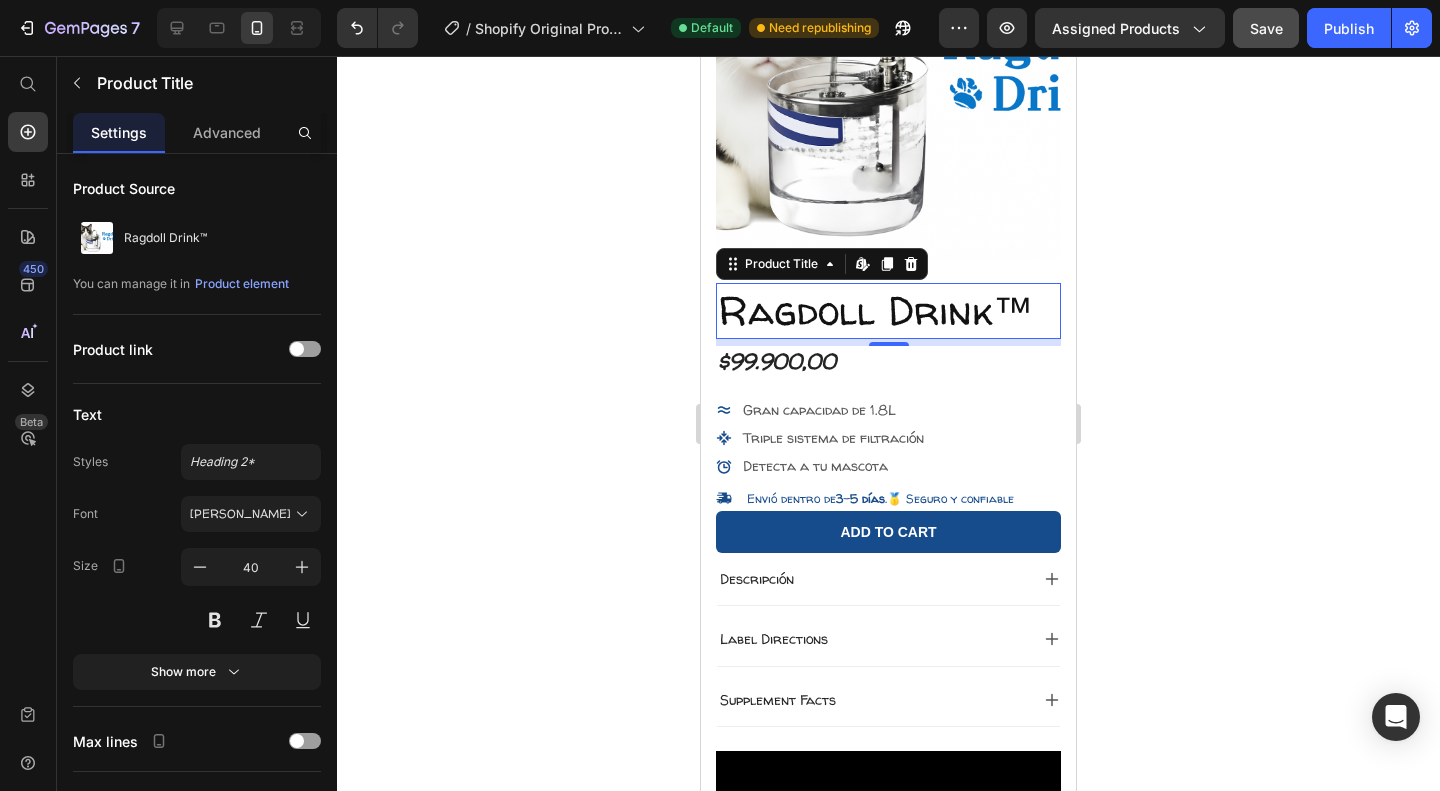 click on "Ragdoll Drink™" at bounding box center [888, 311] 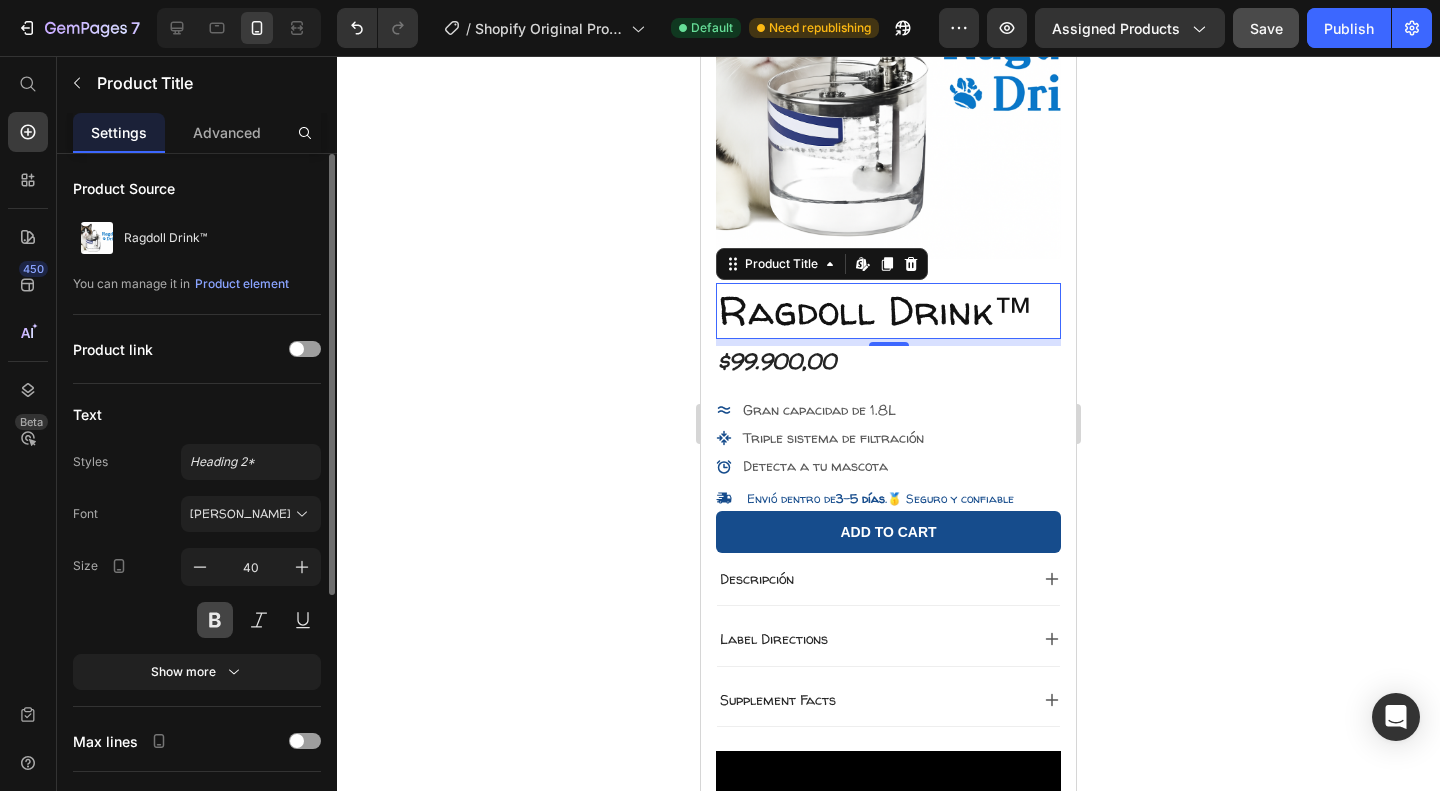 click at bounding box center [215, 620] 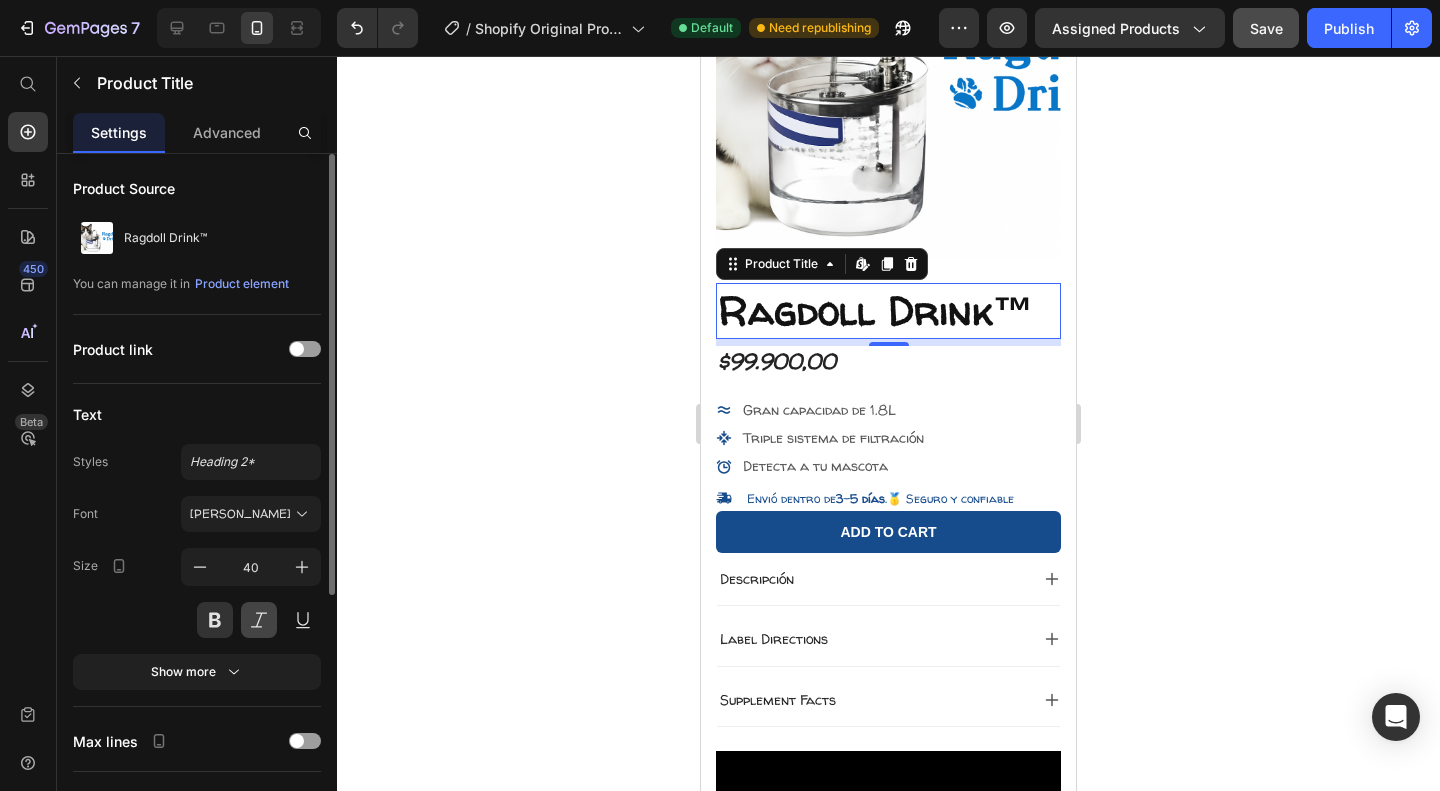 click at bounding box center (259, 620) 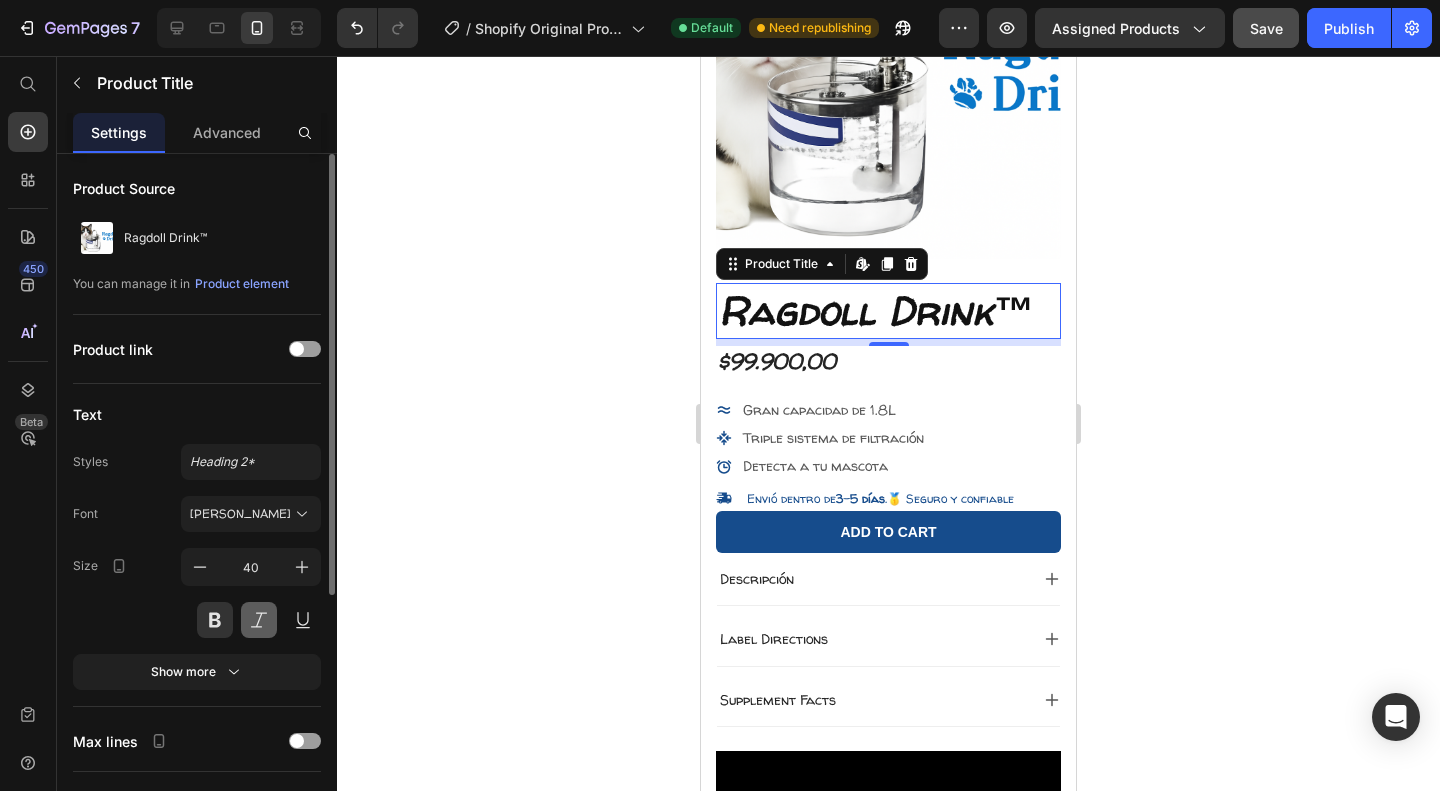 click at bounding box center [259, 620] 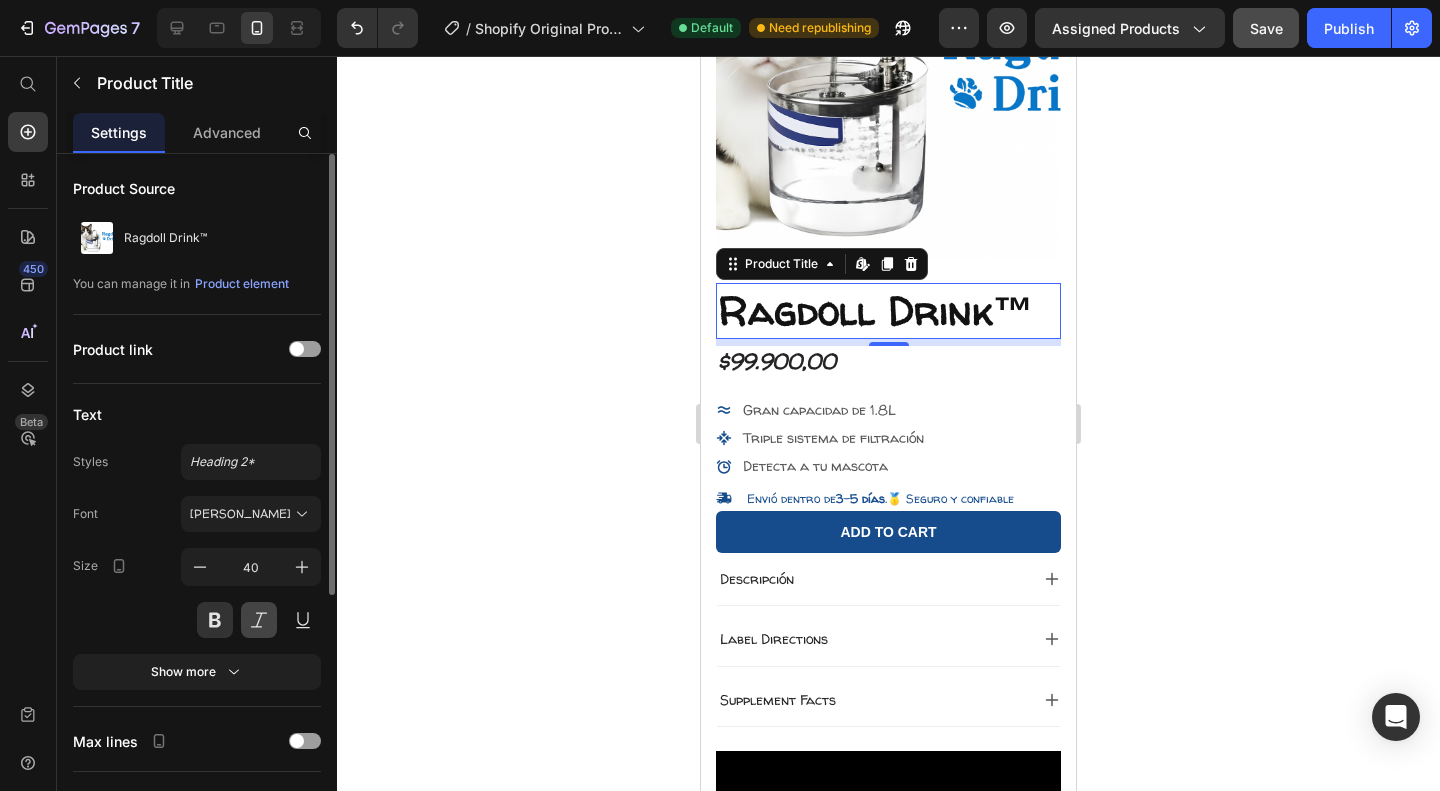 click at bounding box center (259, 620) 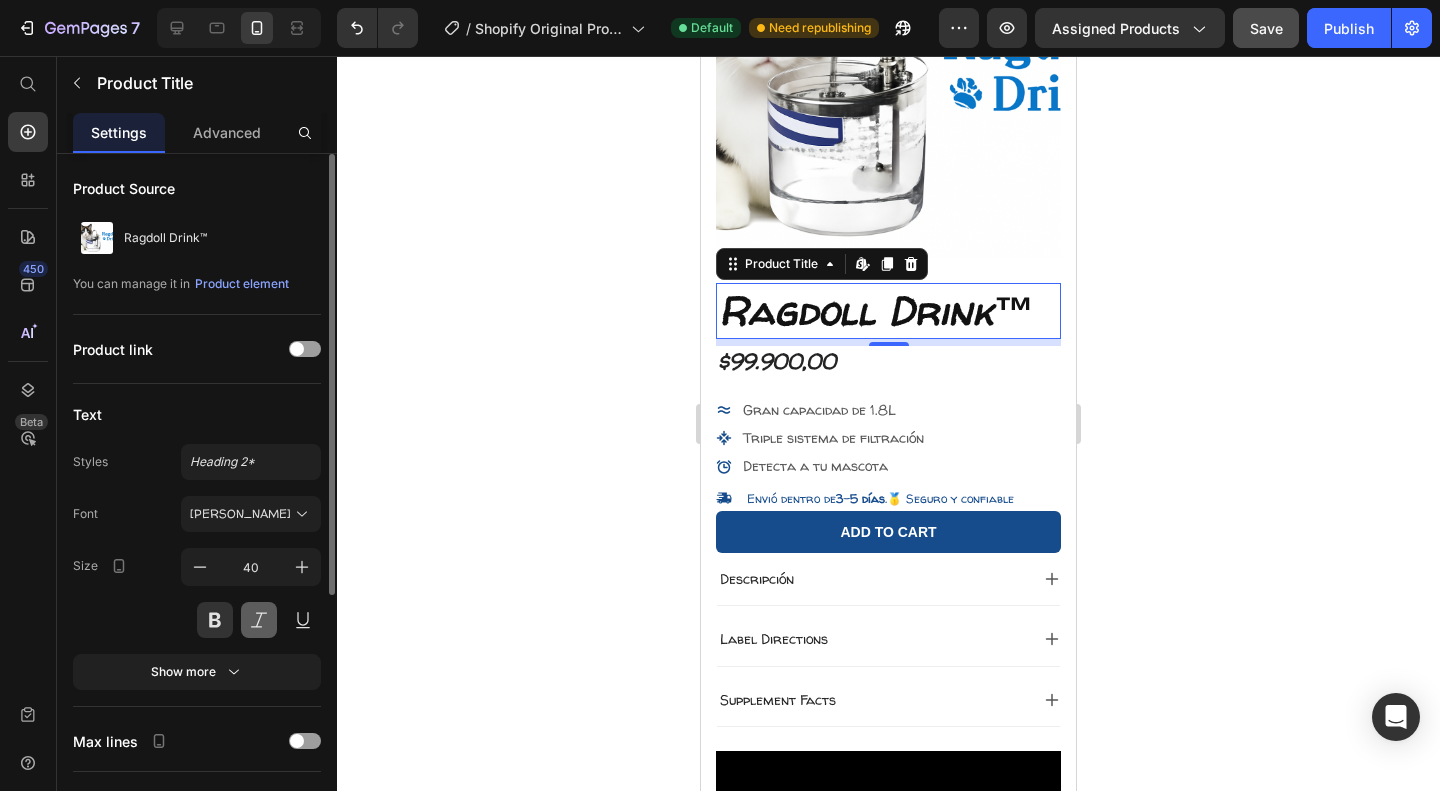 click at bounding box center [259, 620] 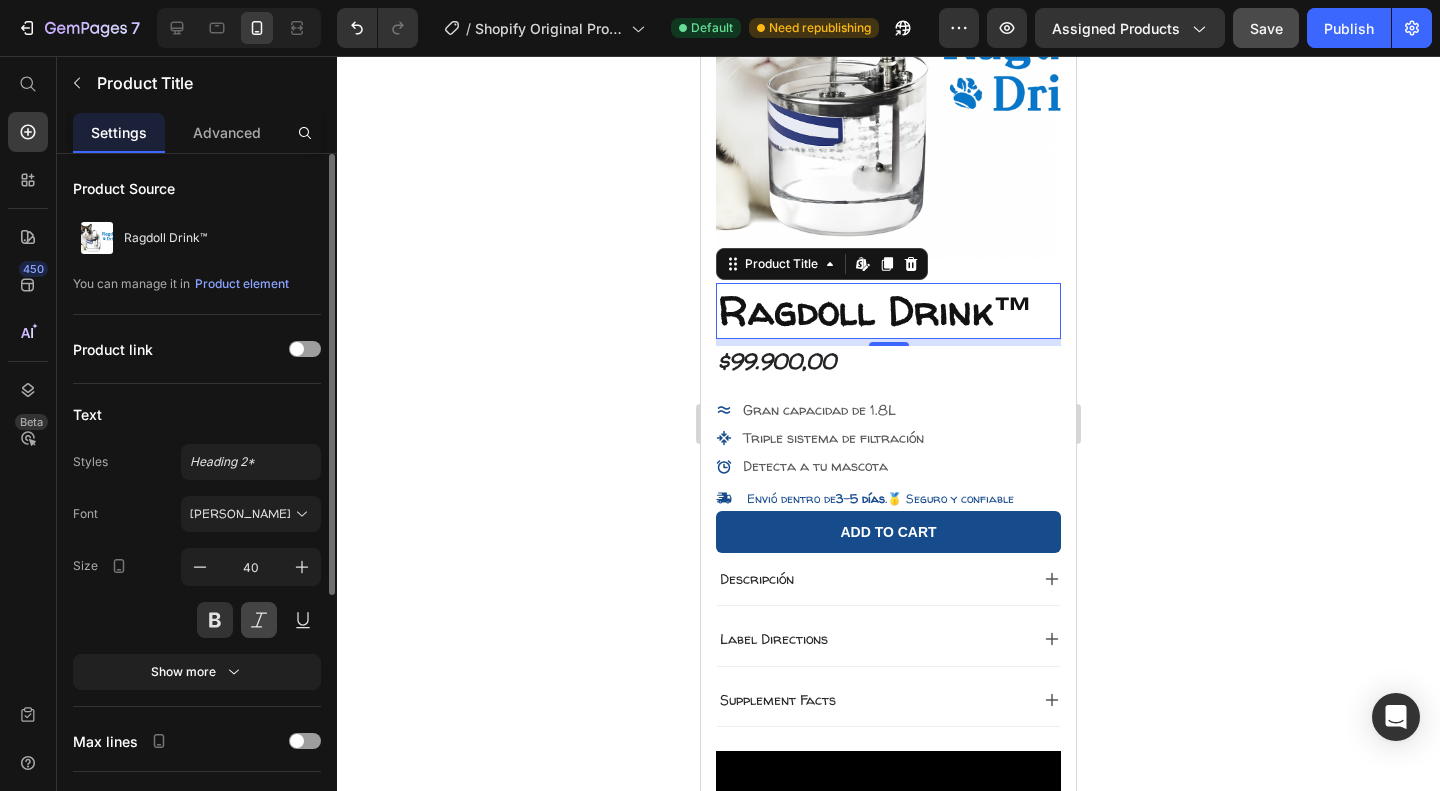 click at bounding box center [259, 620] 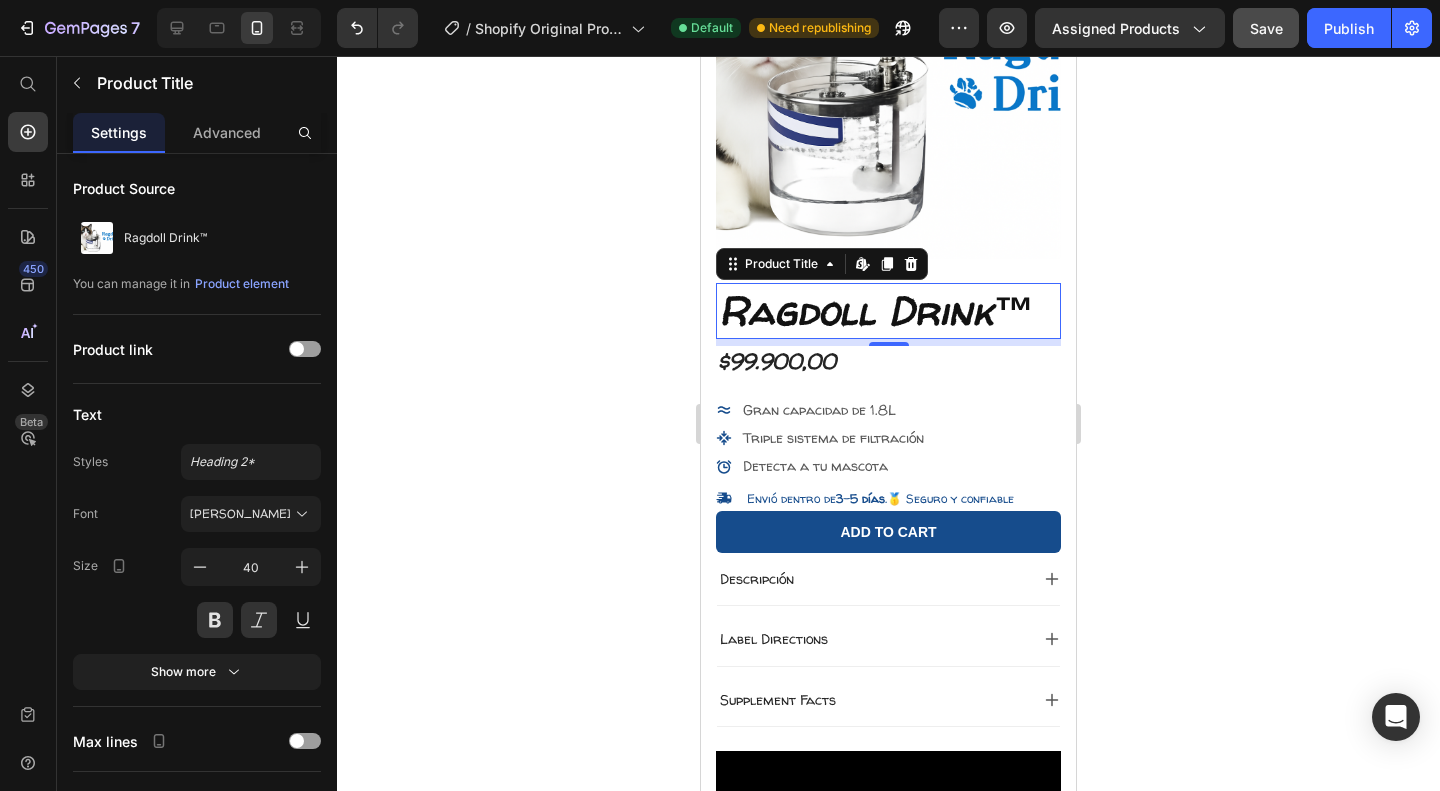 scroll, scrollTop: 0, scrollLeft: 0, axis: both 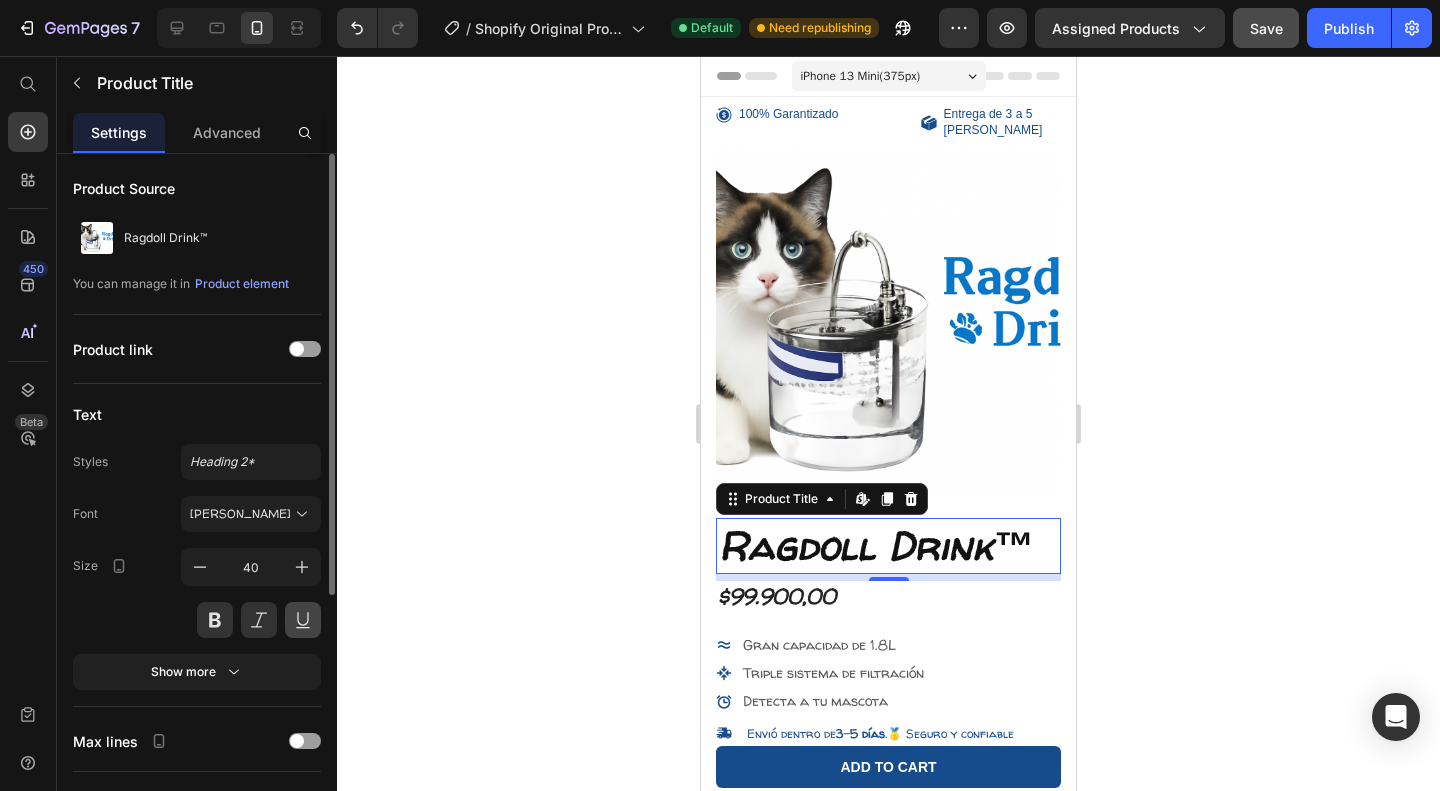 click at bounding box center (303, 620) 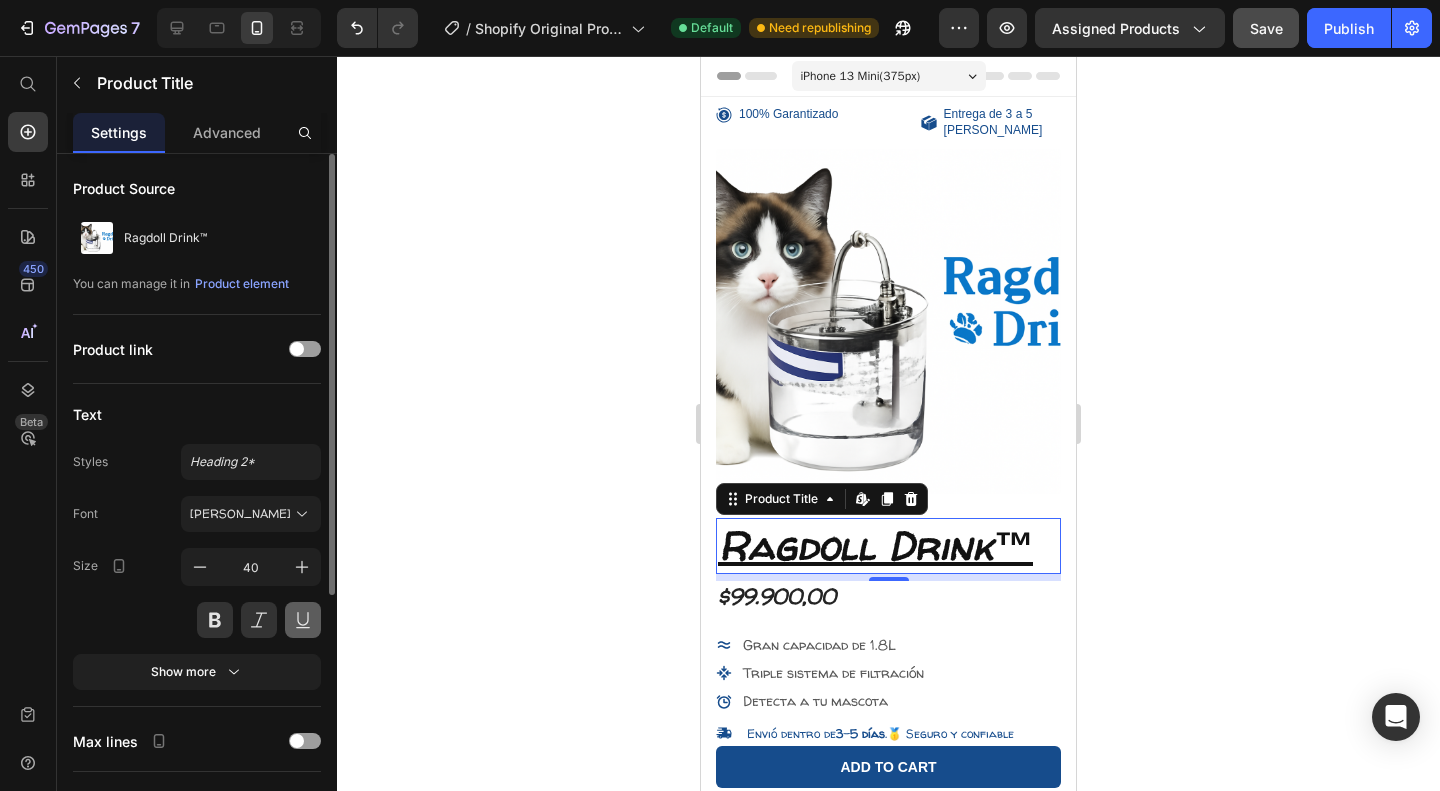 click at bounding box center (303, 620) 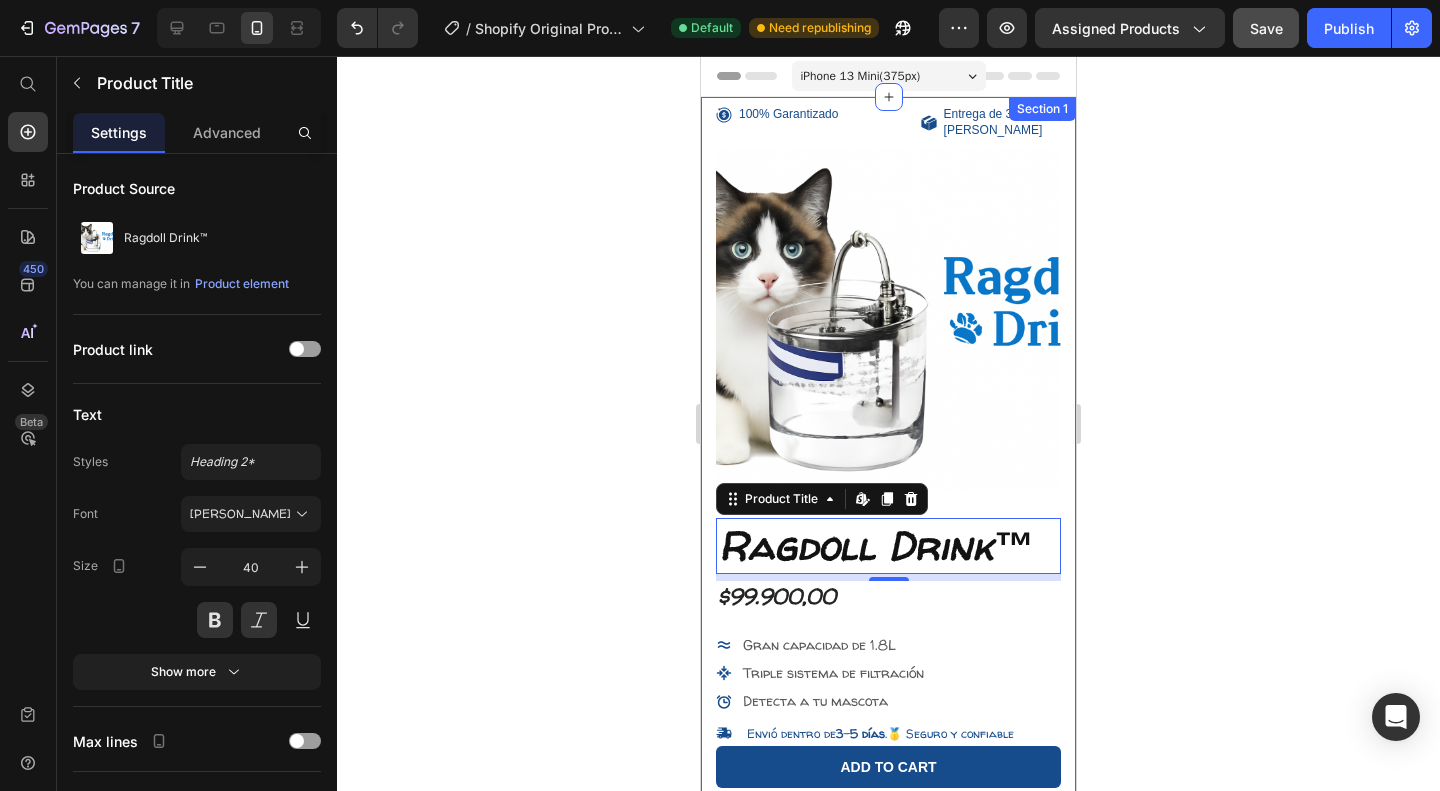 click on "$99.900,00" at bounding box center (888, 596) 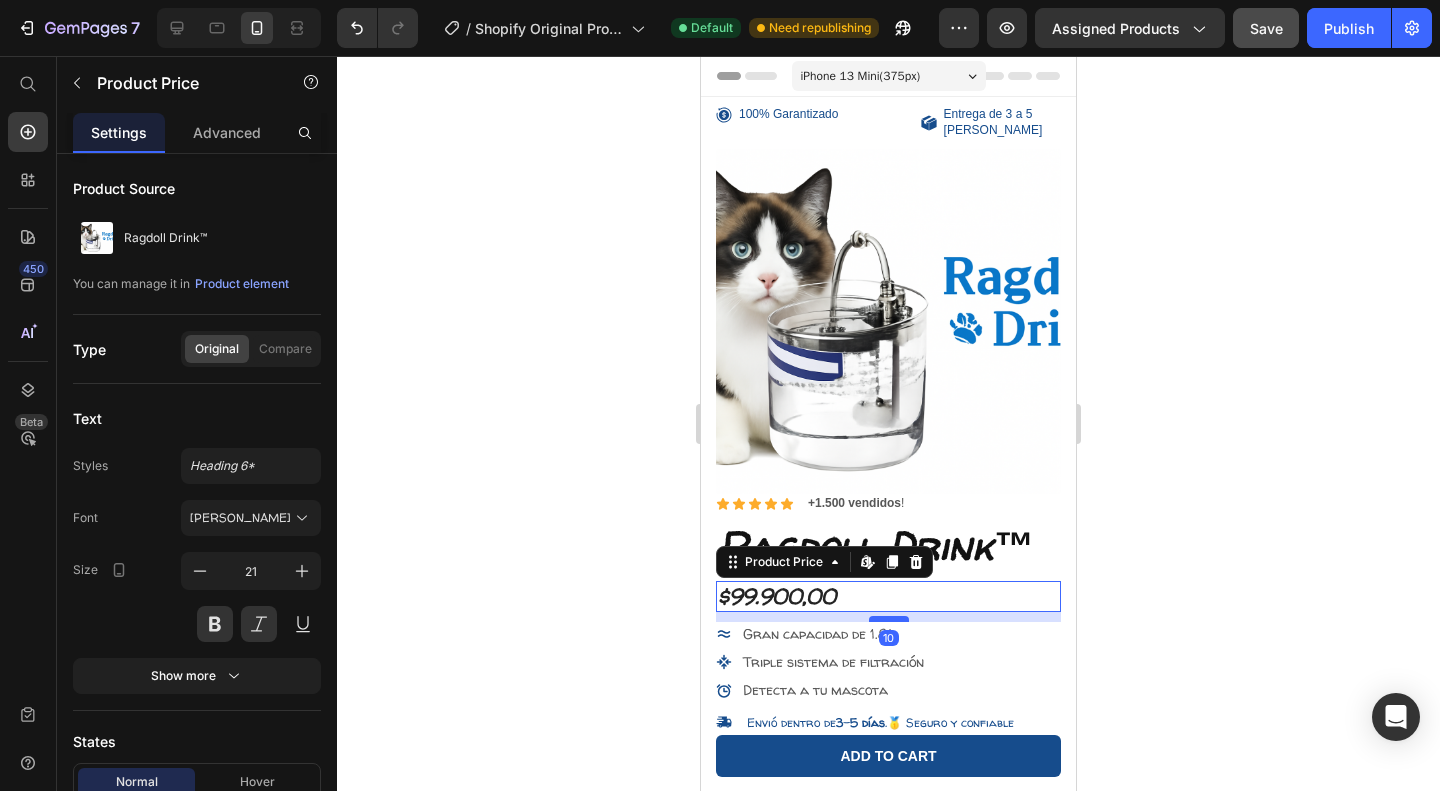 drag, startPoint x: 881, startPoint y: 615, endPoint x: 885, endPoint y: 604, distance: 11.7046995 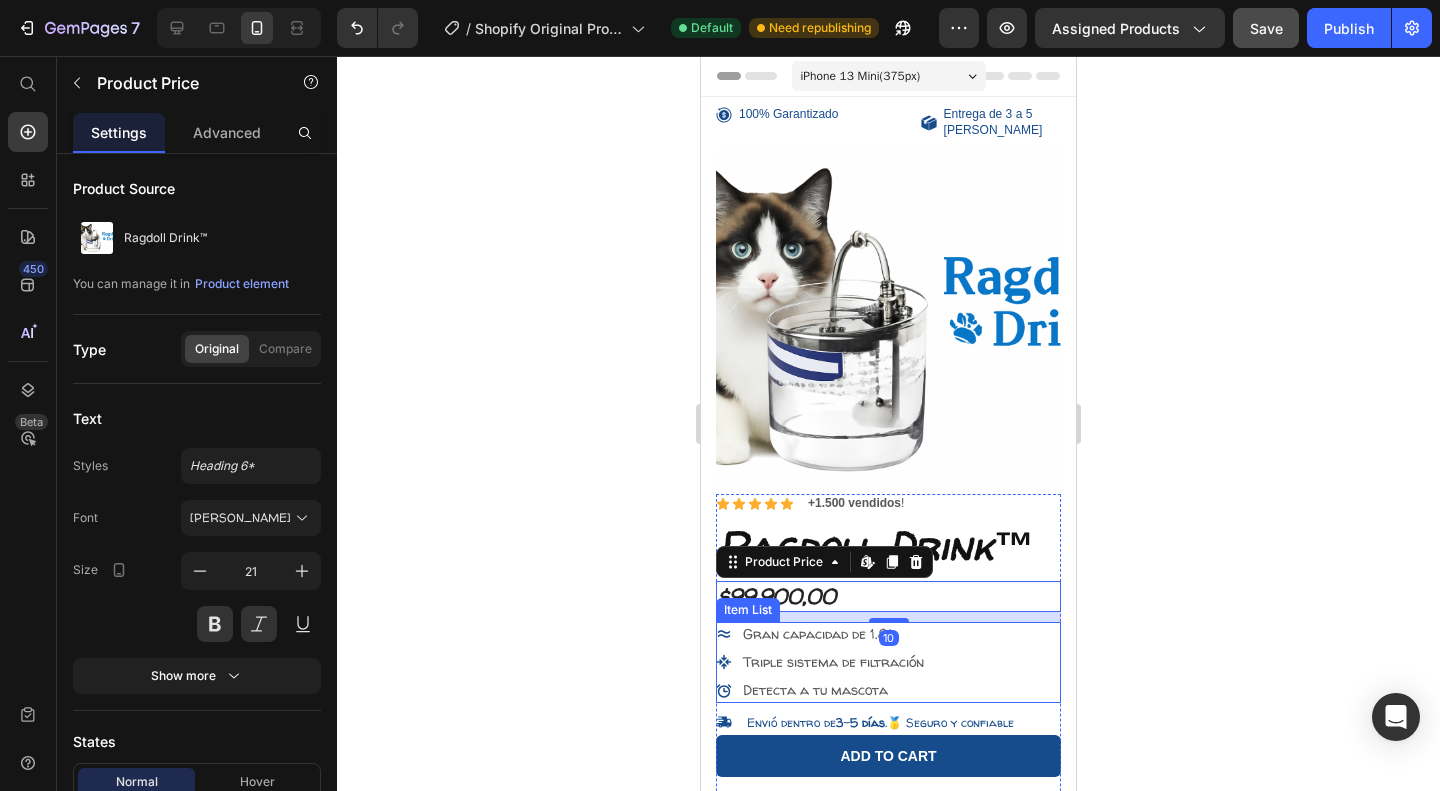 click on "Detecta a tu mascota" at bounding box center (815, 689) 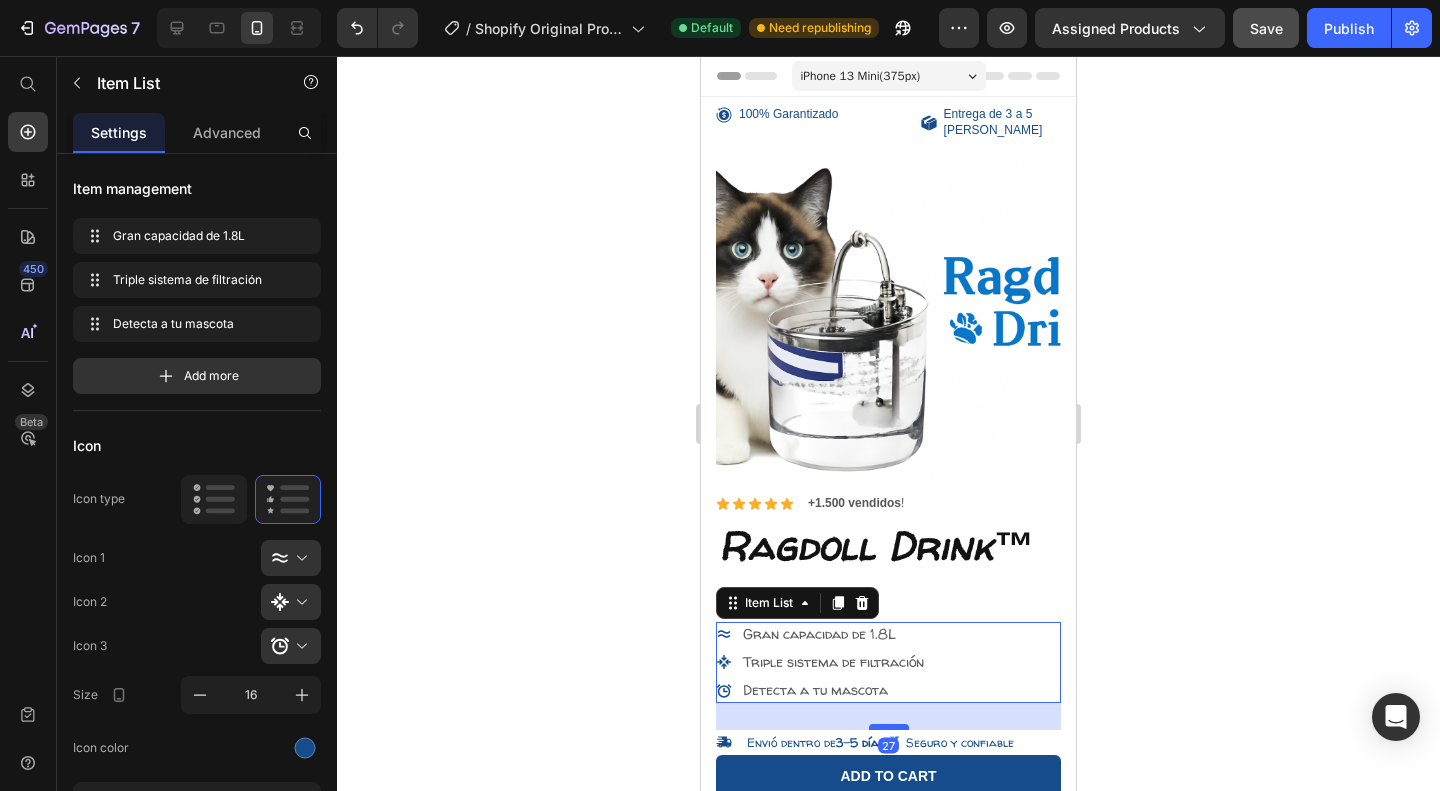 drag, startPoint x: 882, startPoint y: 689, endPoint x: 884, endPoint y: 709, distance: 20.09975 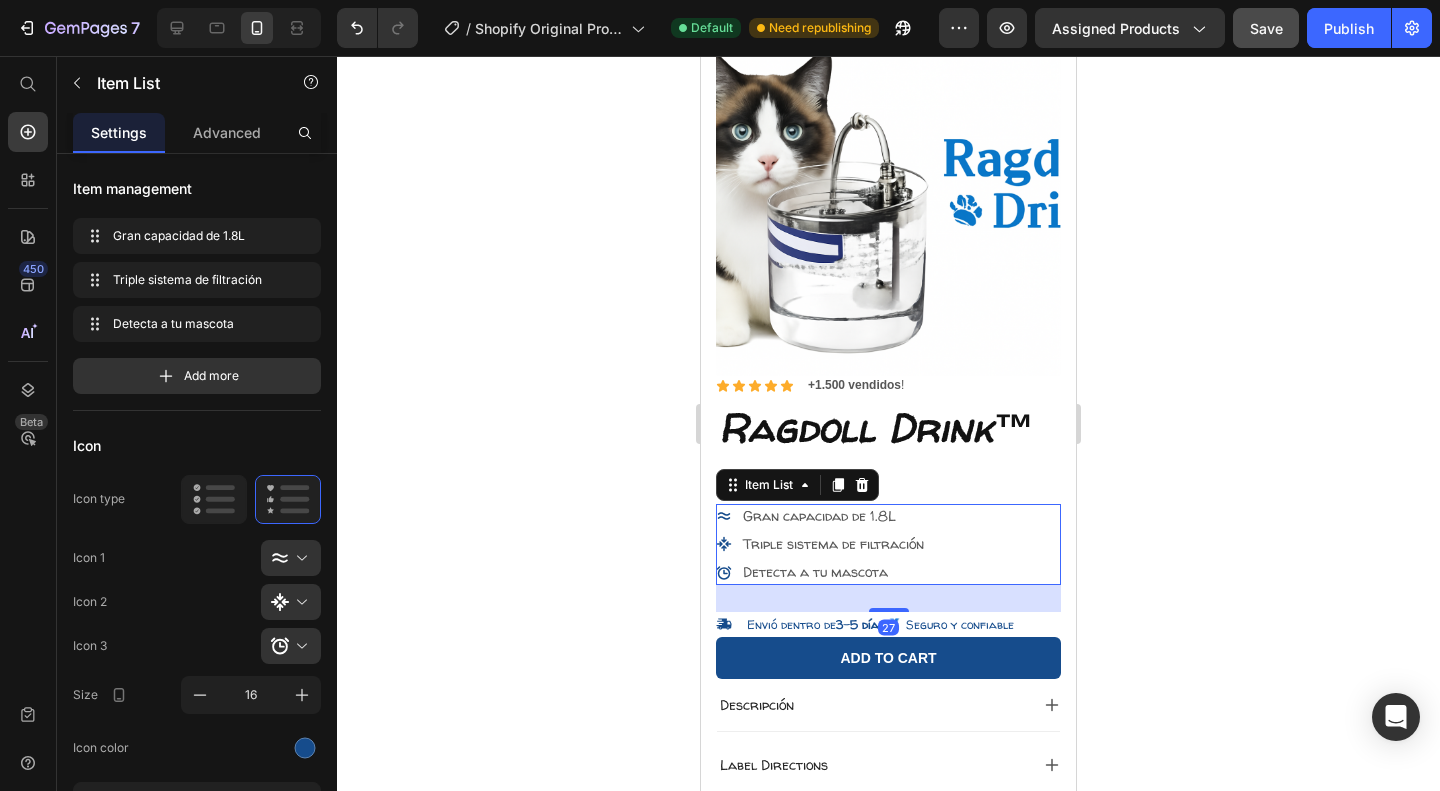 scroll, scrollTop: 122, scrollLeft: 0, axis: vertical 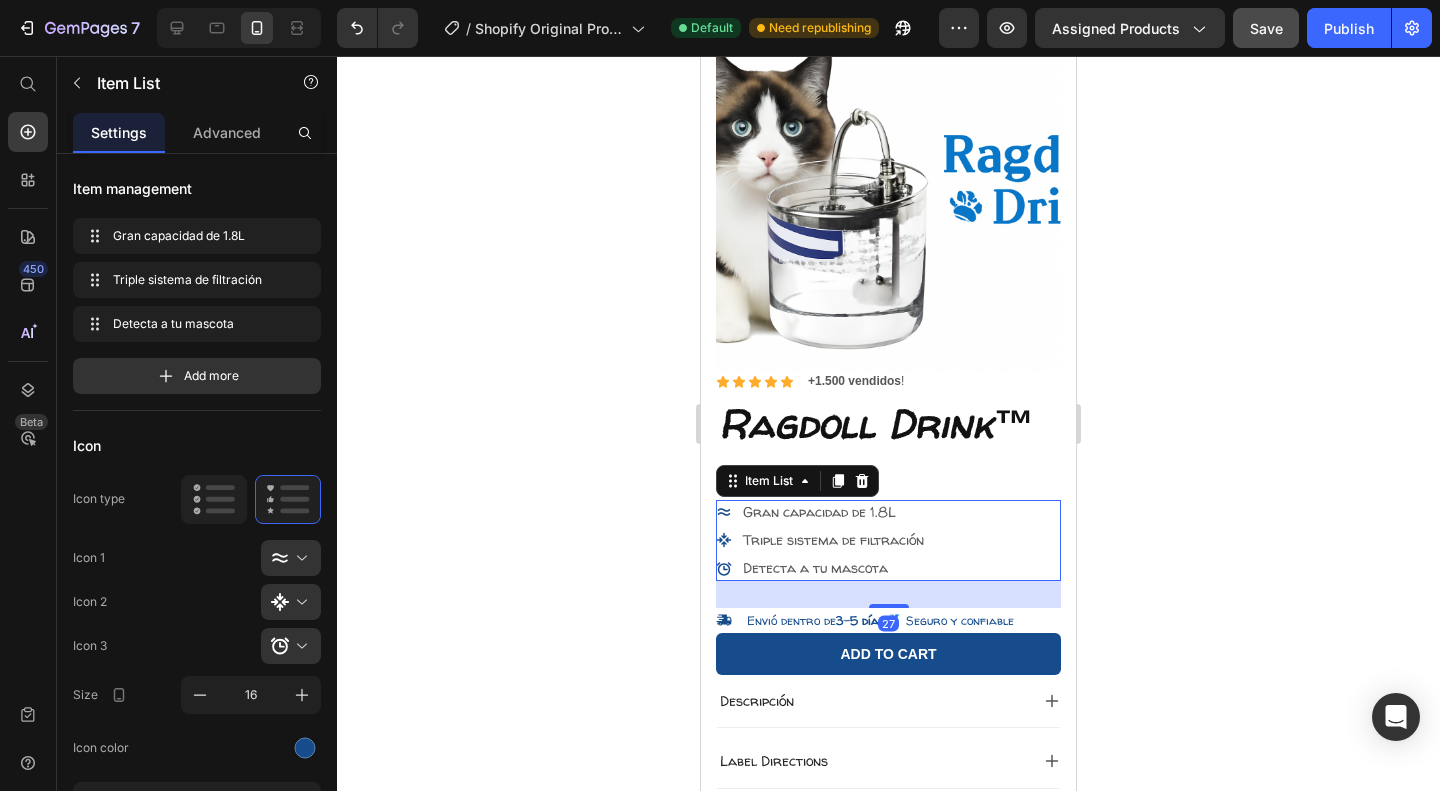 click 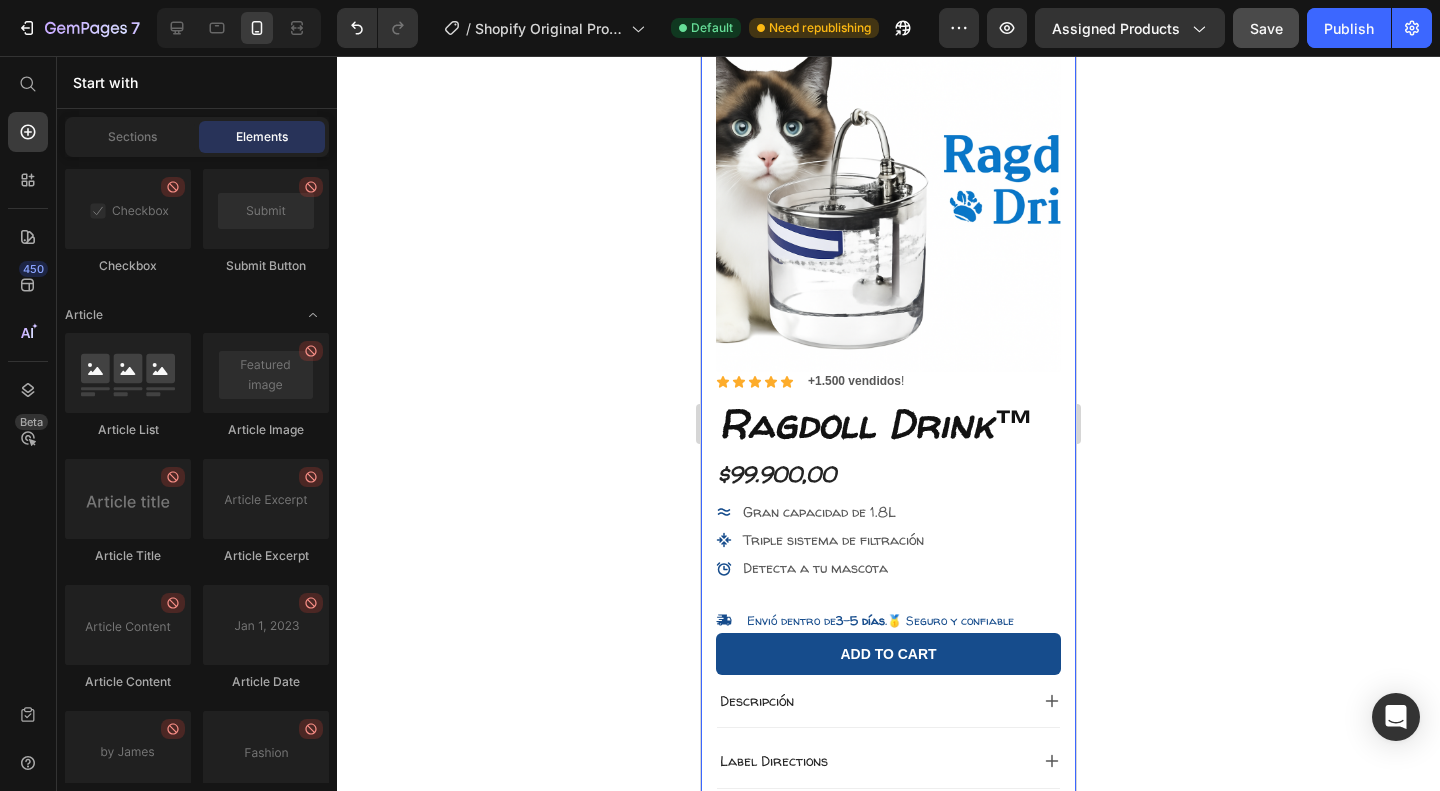 drag, startPoint x: 1168, startPoint y: 598, endPoint x: 1218, endPoint y: 554, distance: 66.6033 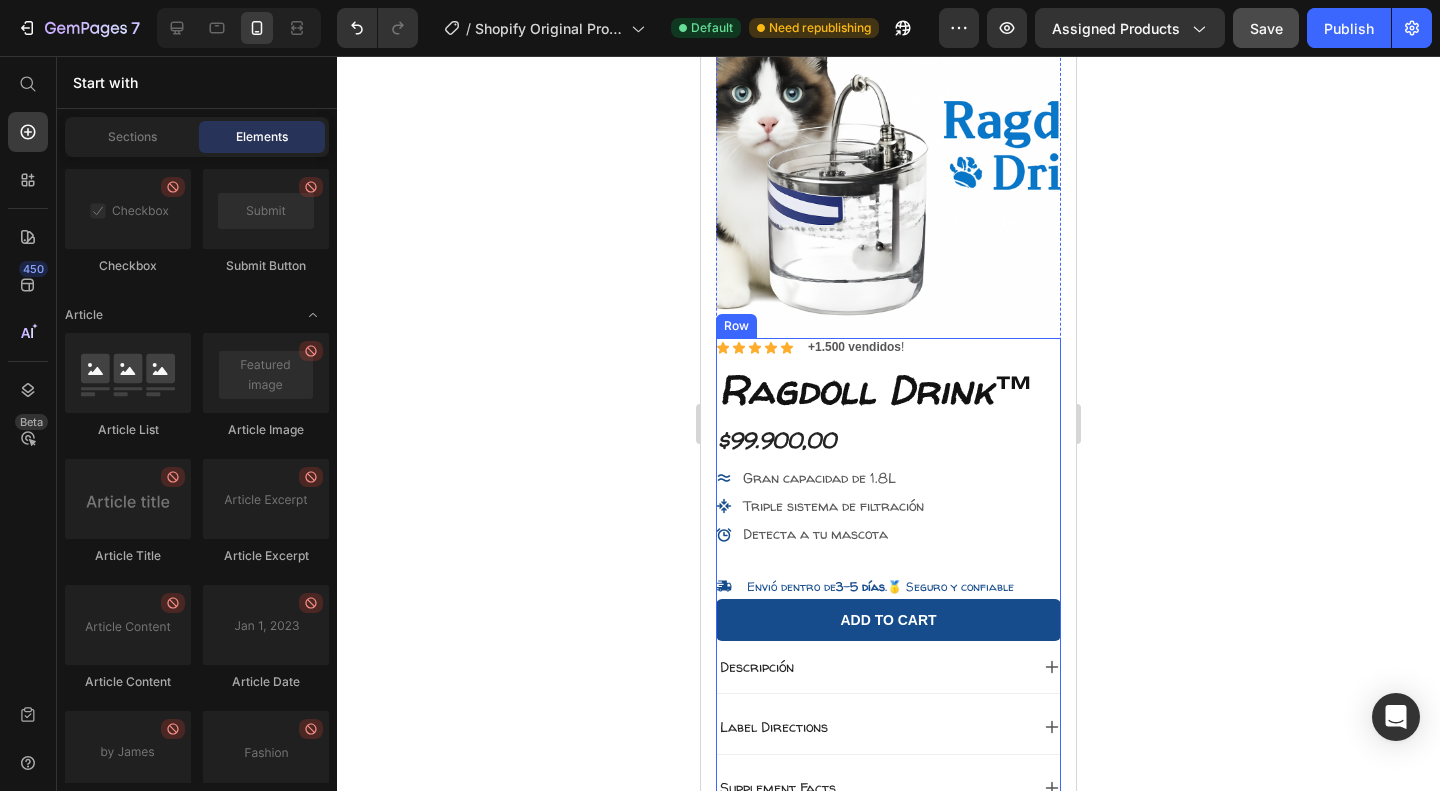 scroll, scrollTop: 159, scrollLeft: 0, axis: vertical 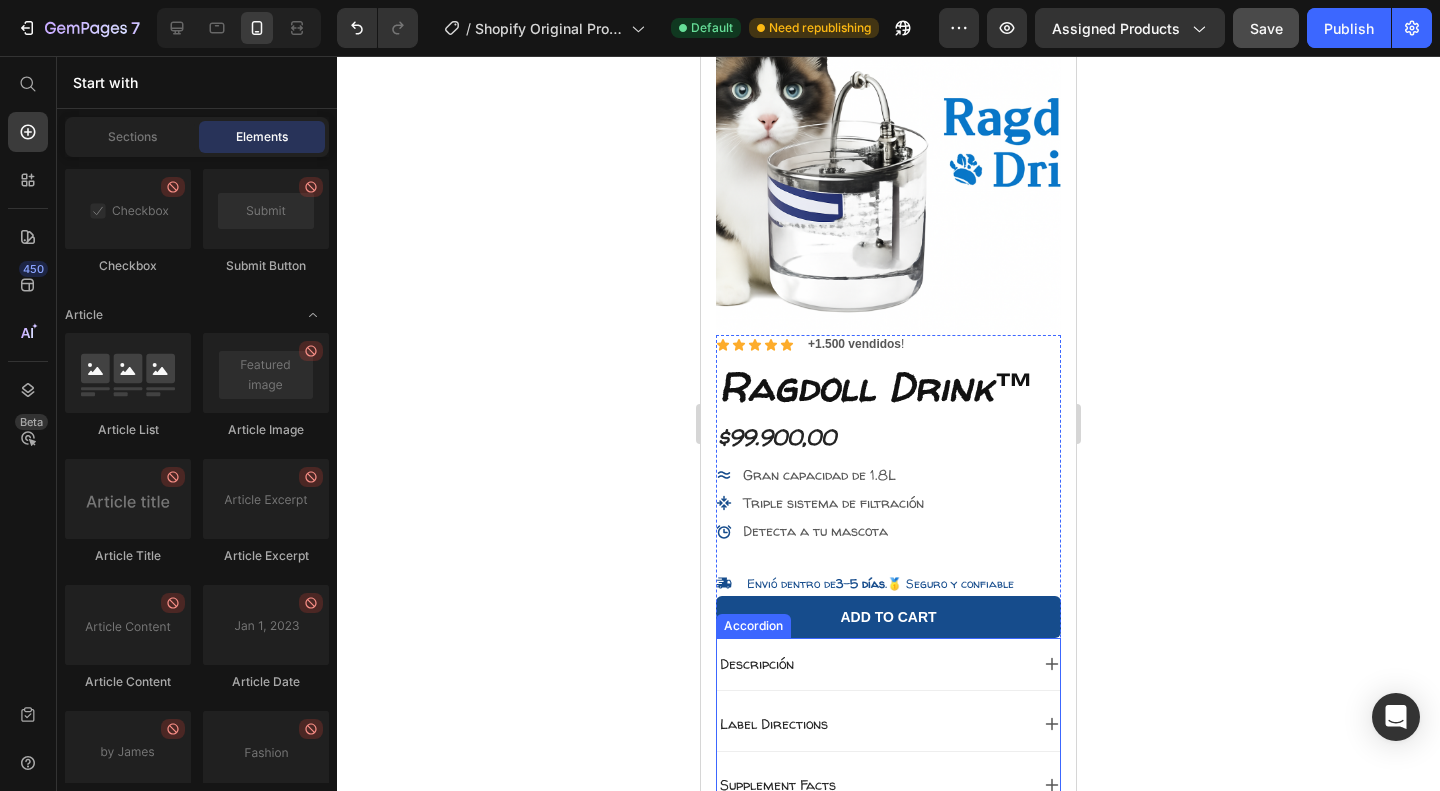 click on "Descripción" at bounding box center (888, 664) 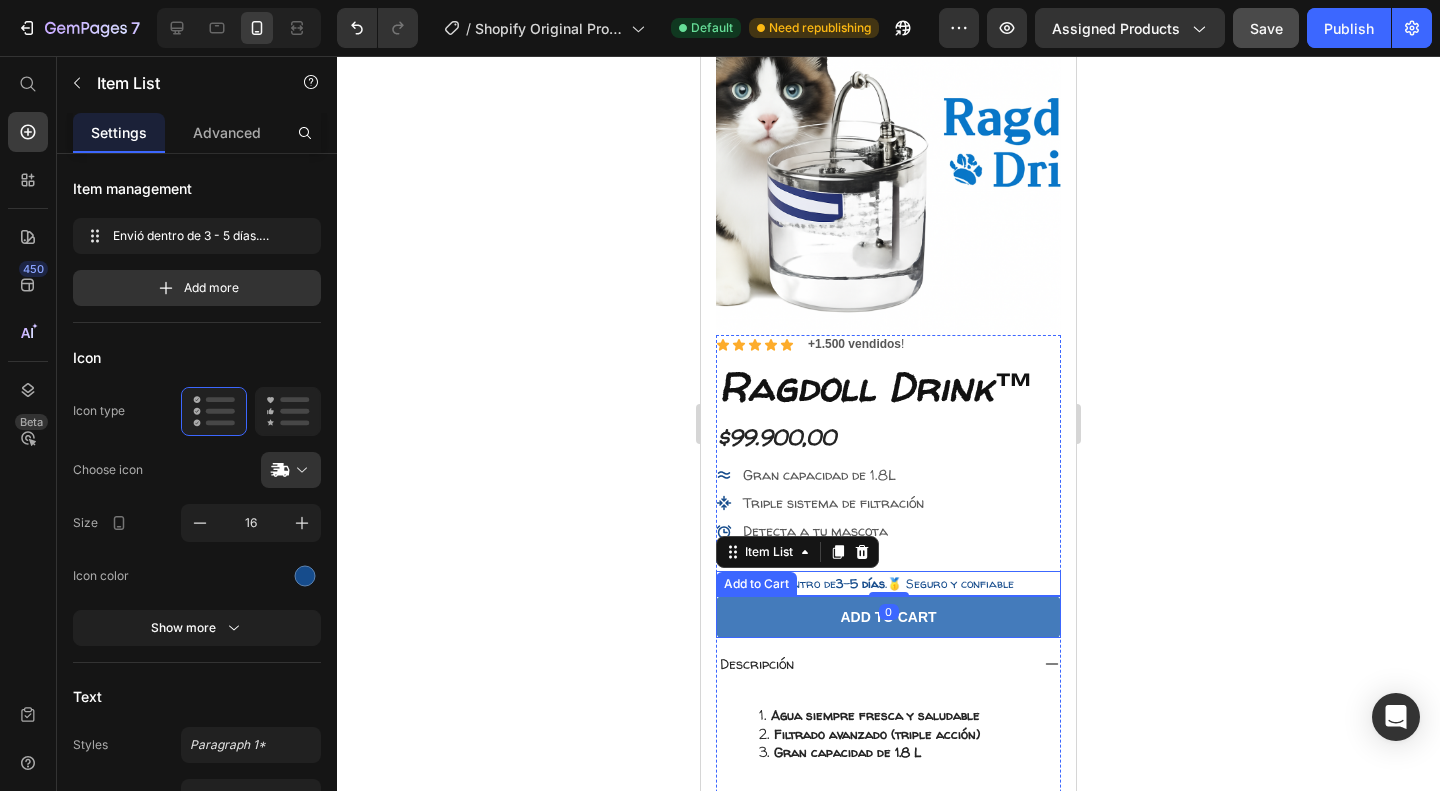 click on "Add to cart" at bounding box center (888, 617) 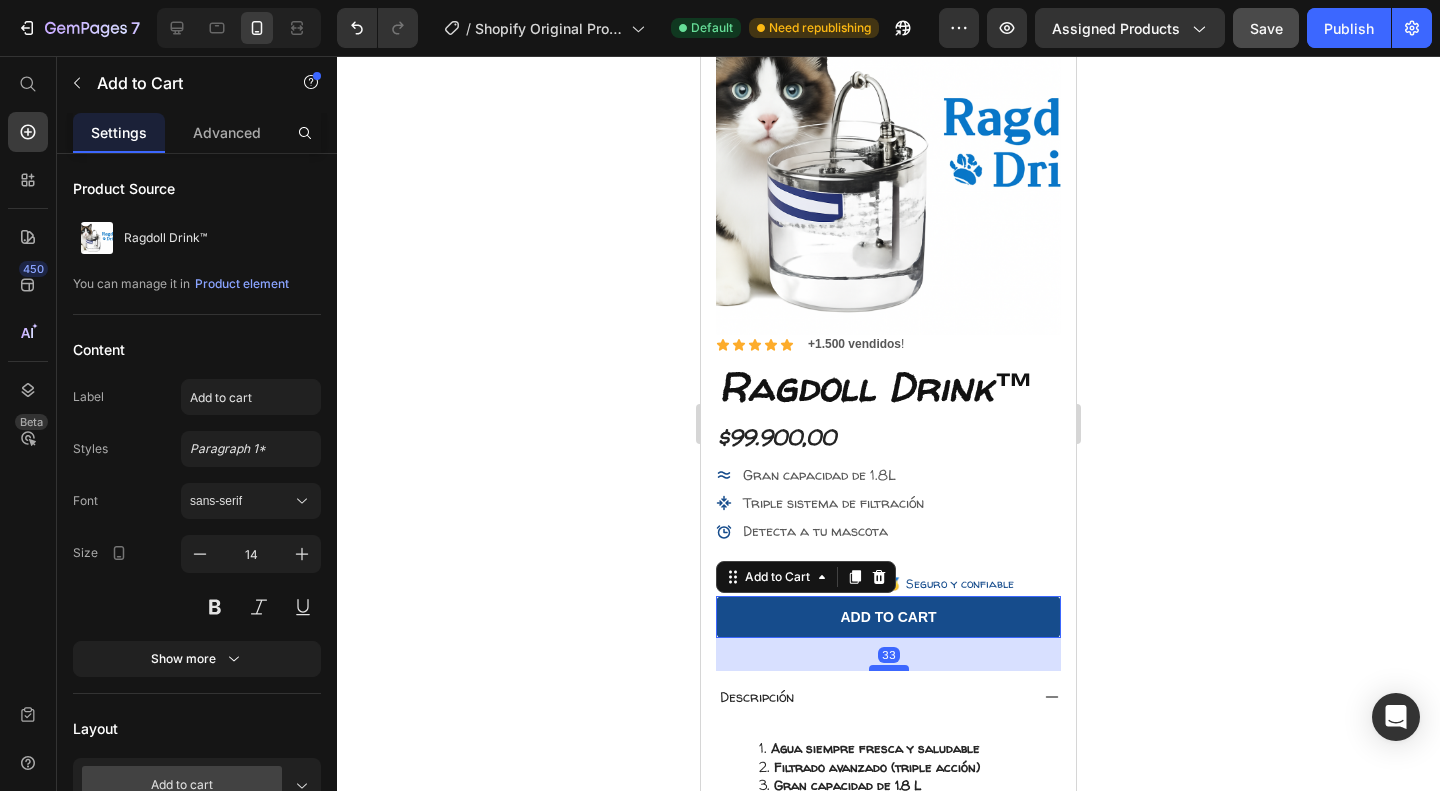 drag, startPoint x: 882, startPoint y: 618, endPoint x: 886, endPoint y: 651, distance: 33.24154 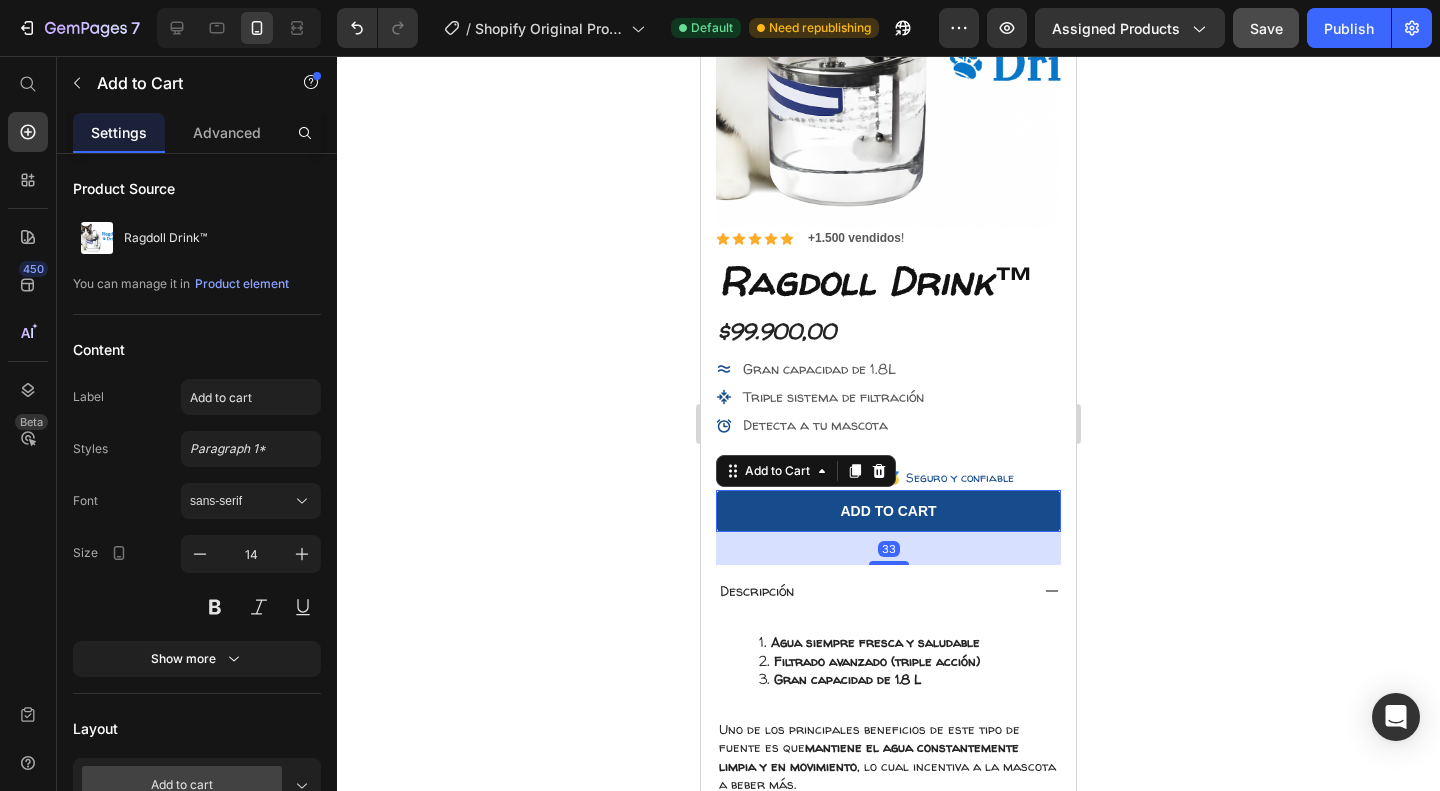 scroll, scrollTop: 269, scrollLeft: 0, axis: vertical 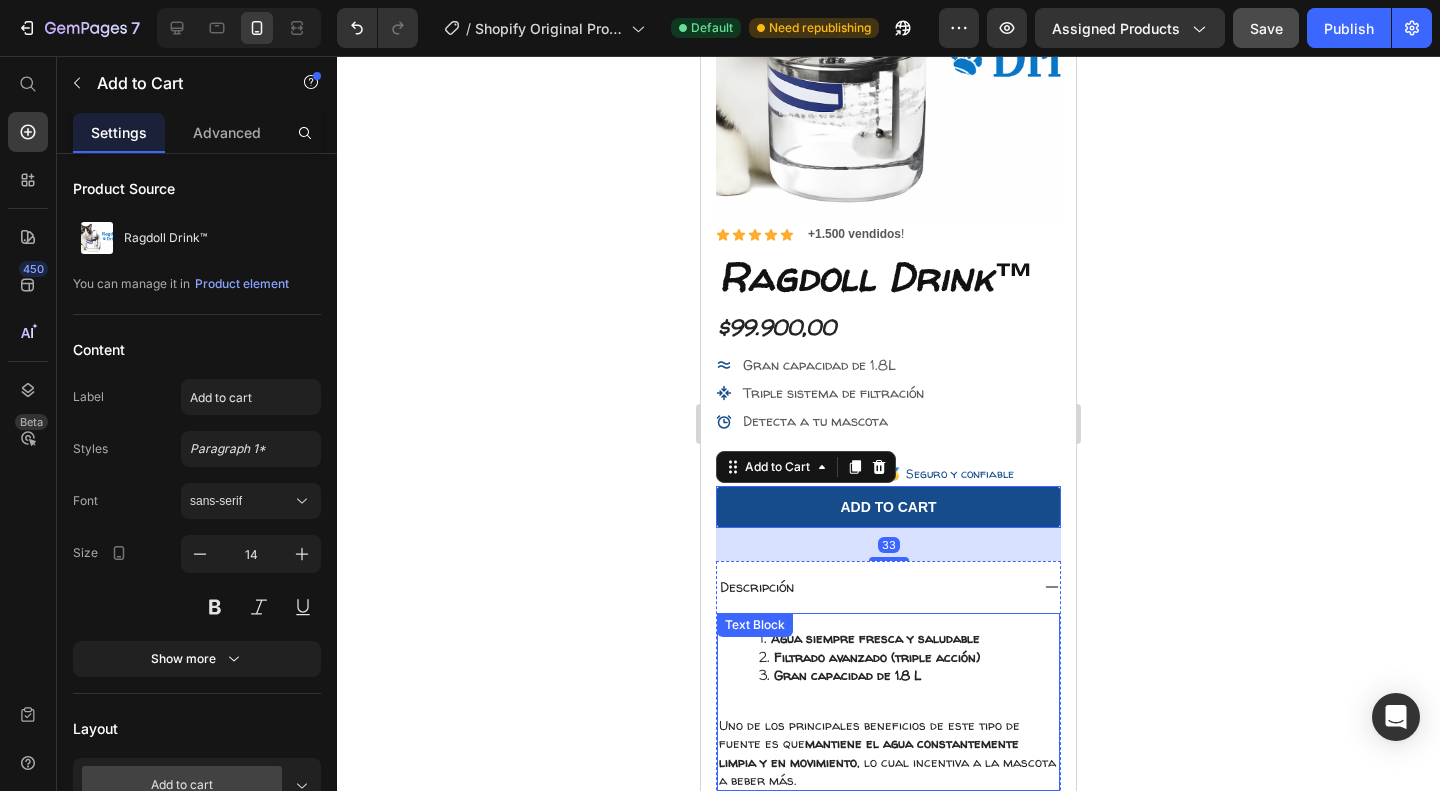click 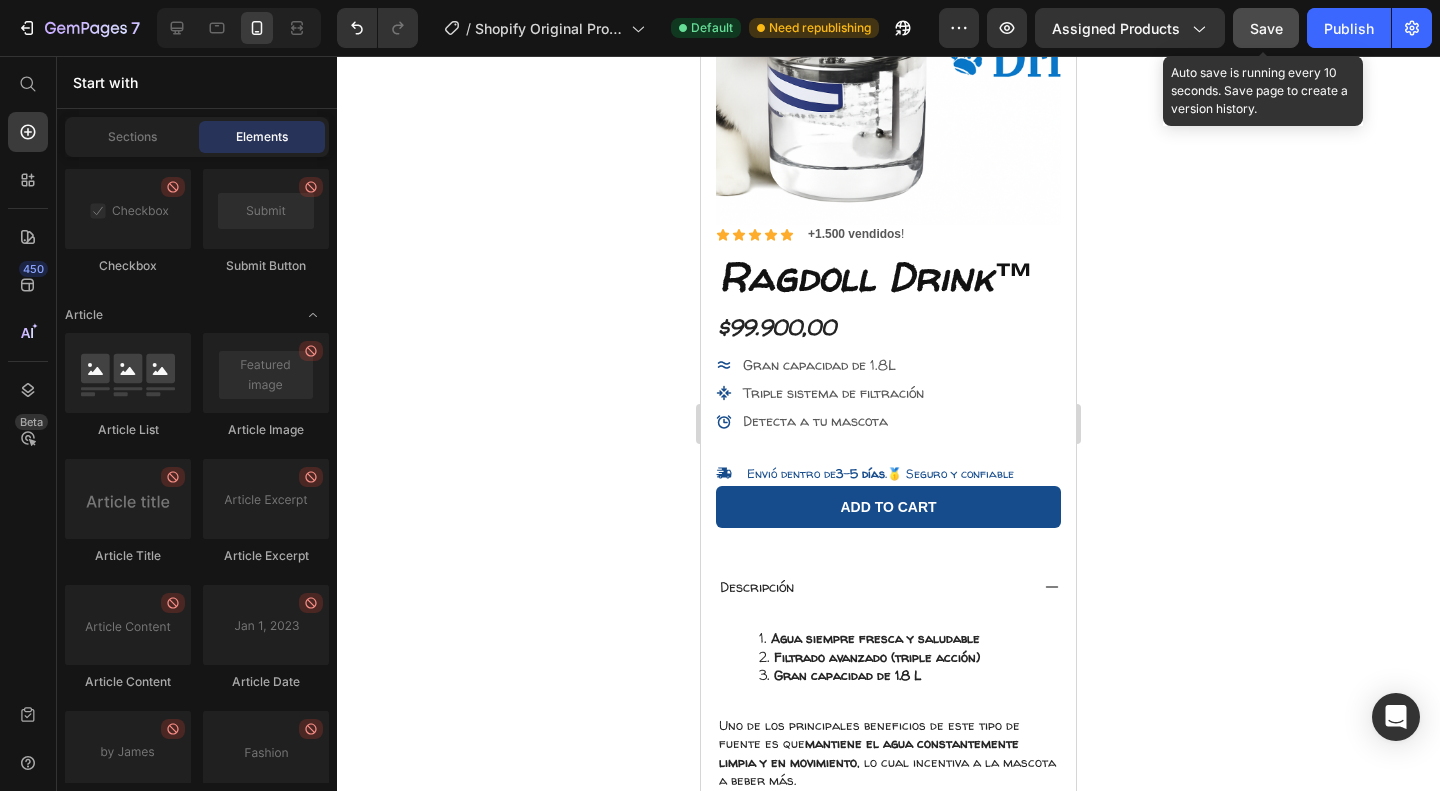 click on "Save" at bounding box center (1266, 28) 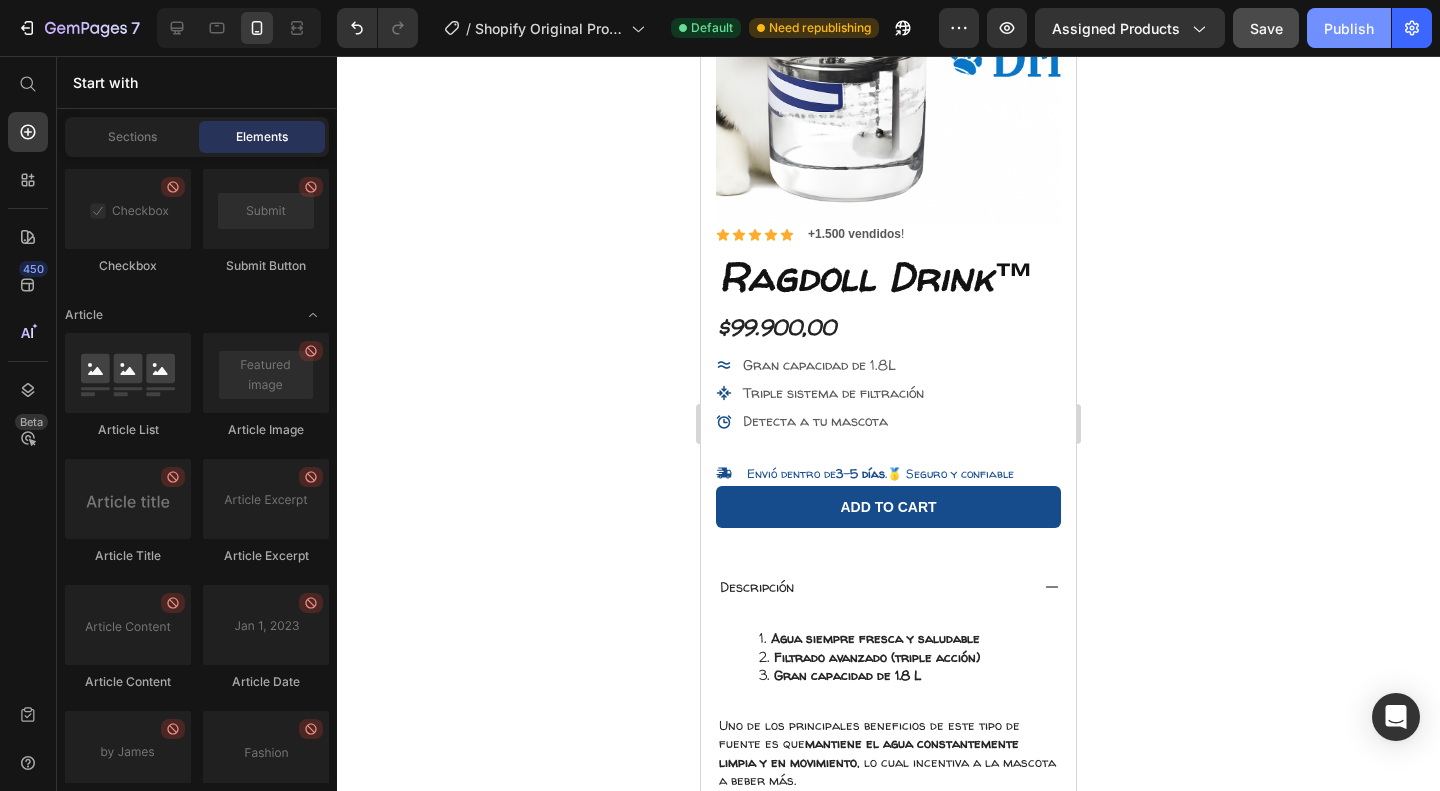 click on "Publish" at bounding box center [1349, 28] 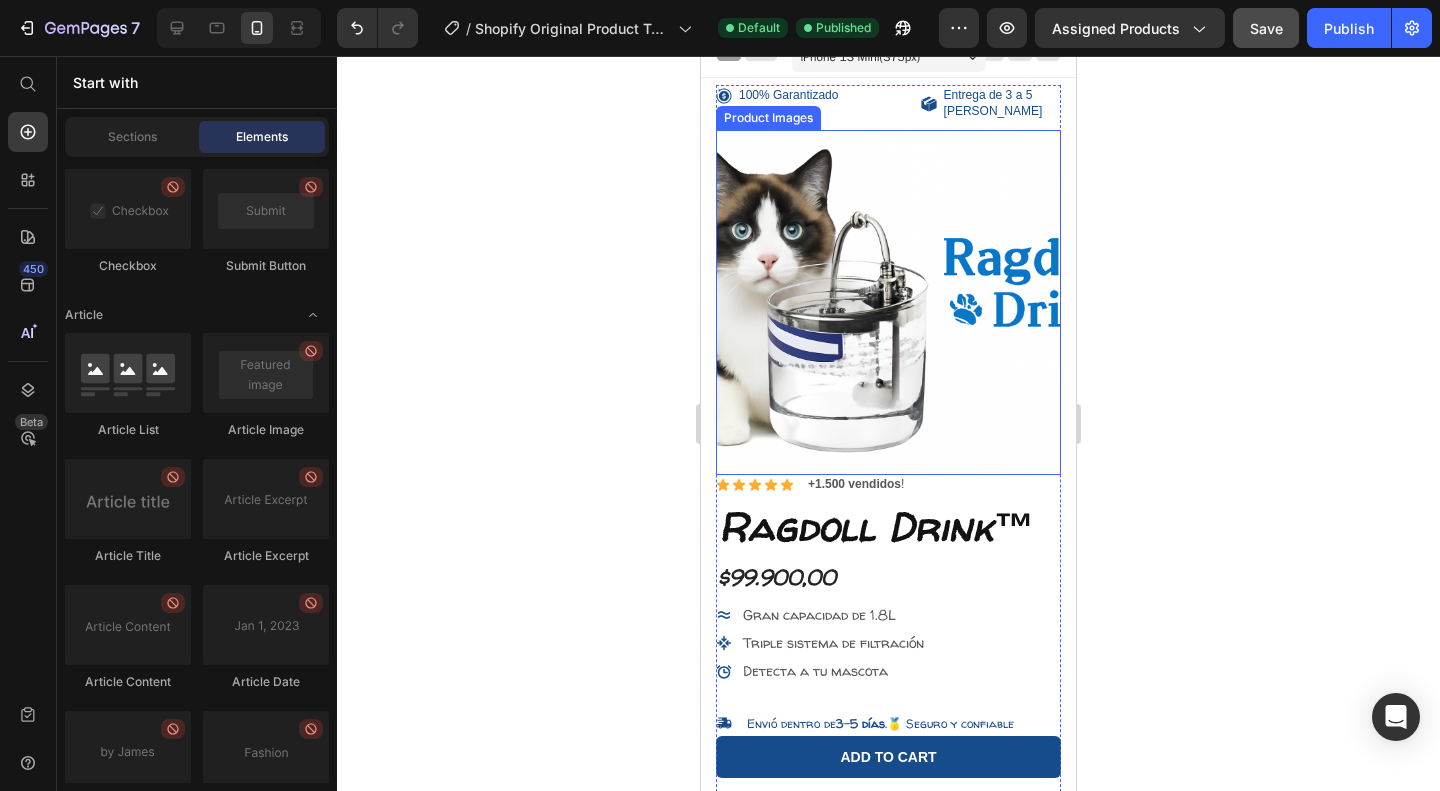 scroll, scrollTop: 20, scrollLeft: 0, axis: vertical 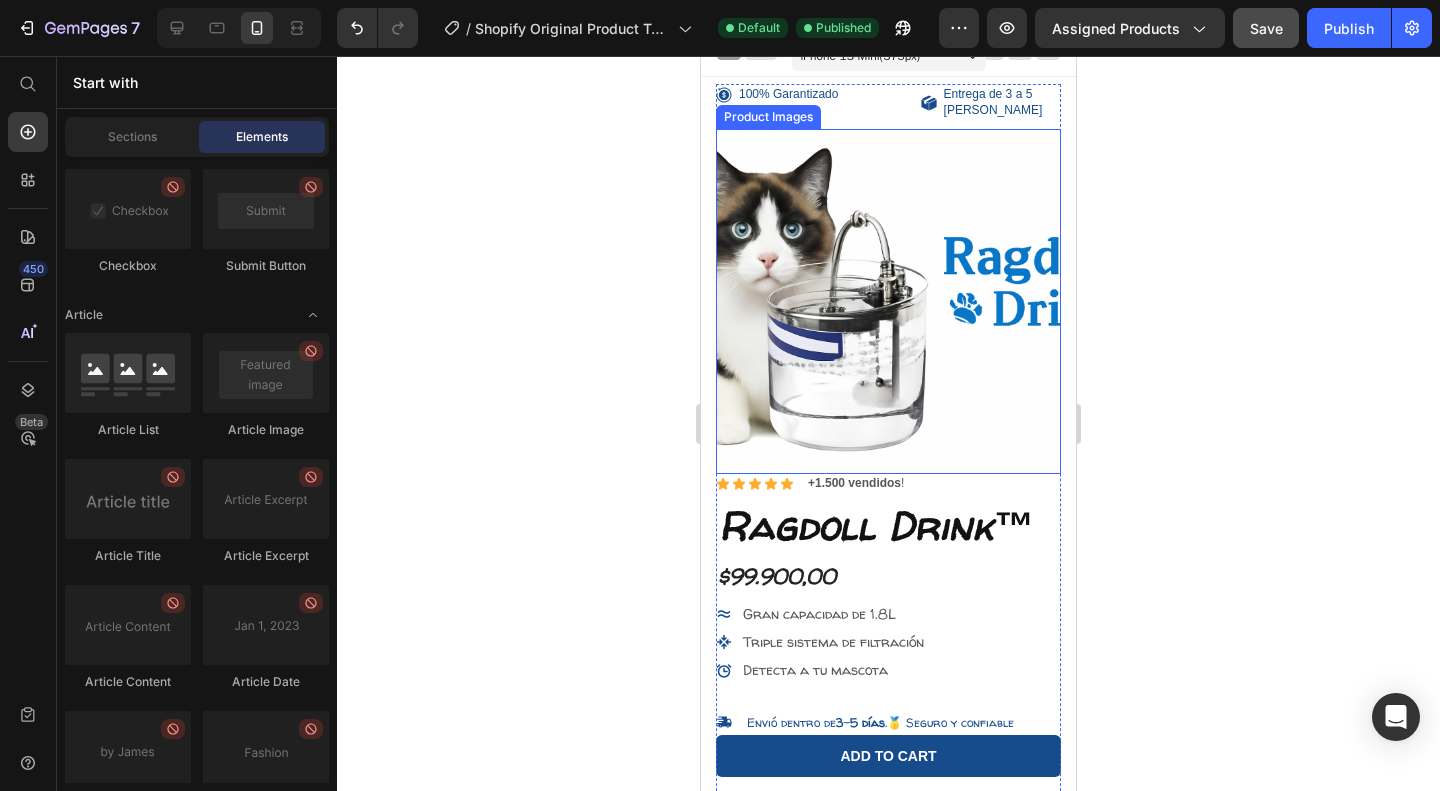 click at bounding box center [888, 301] 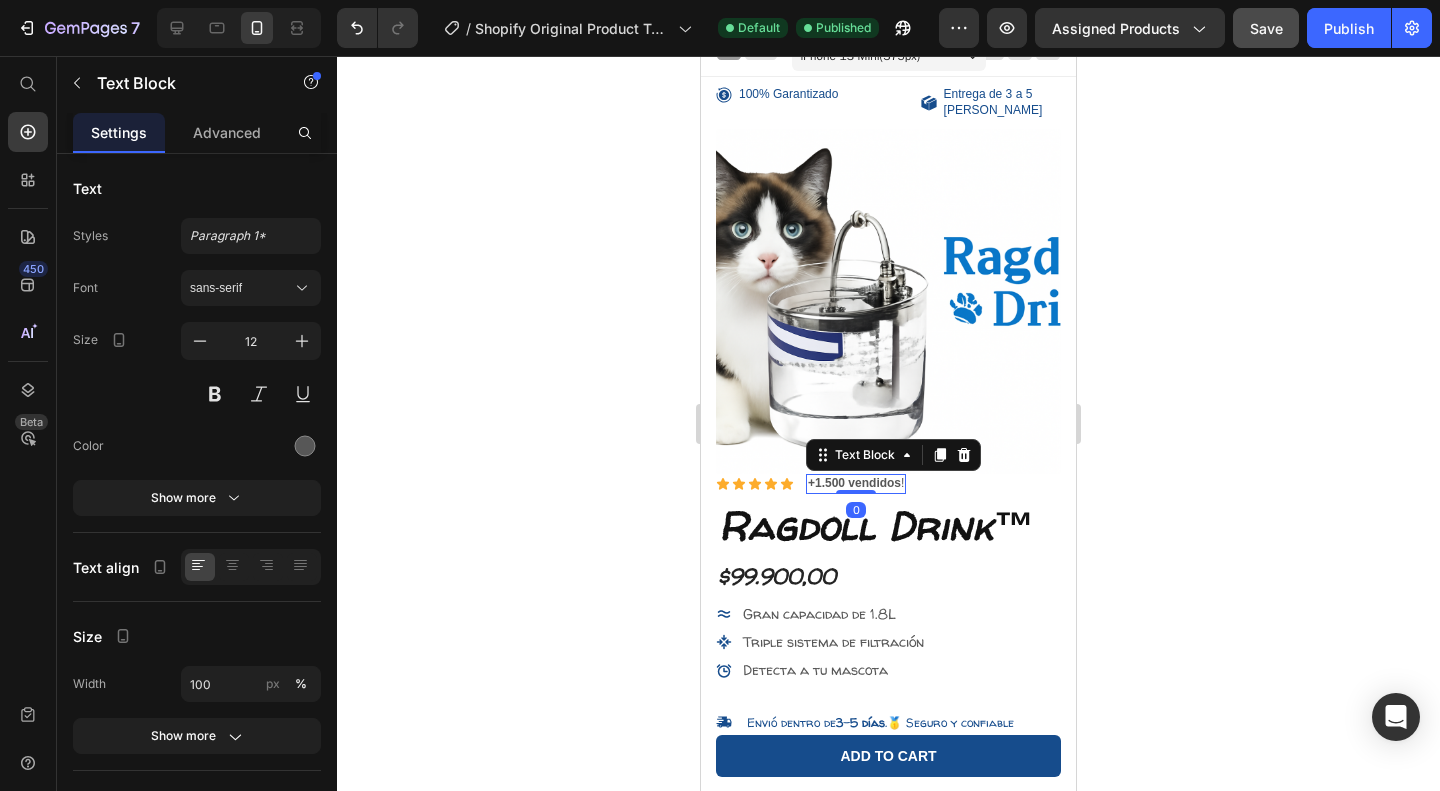 click on "+1.500 vendidos" at bounding box center [854, 483] 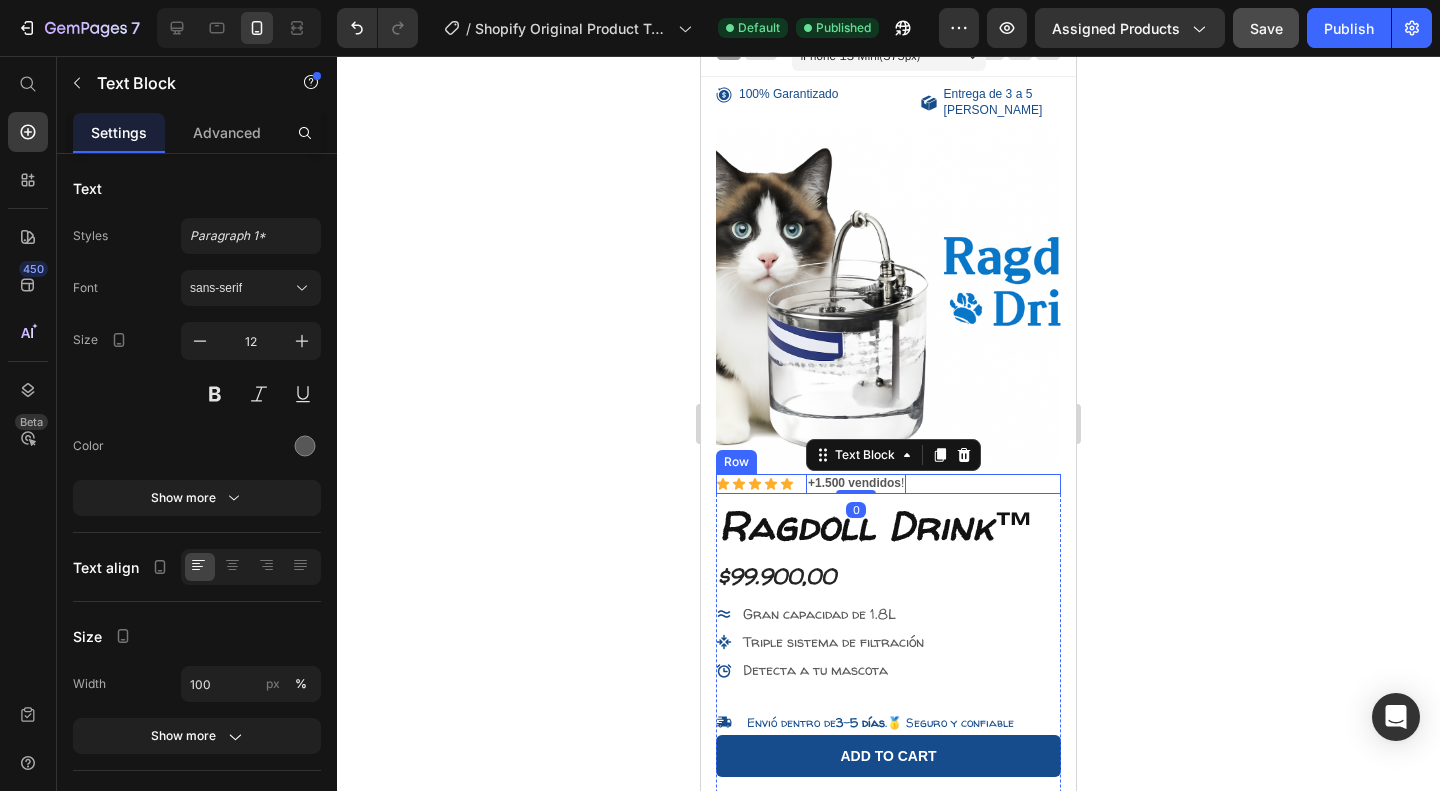 click on "Icon Icon Icon Icon Icon Icon List +1.500 vendidos ! Text Block   0 Row" at bounding box center [888, 484] 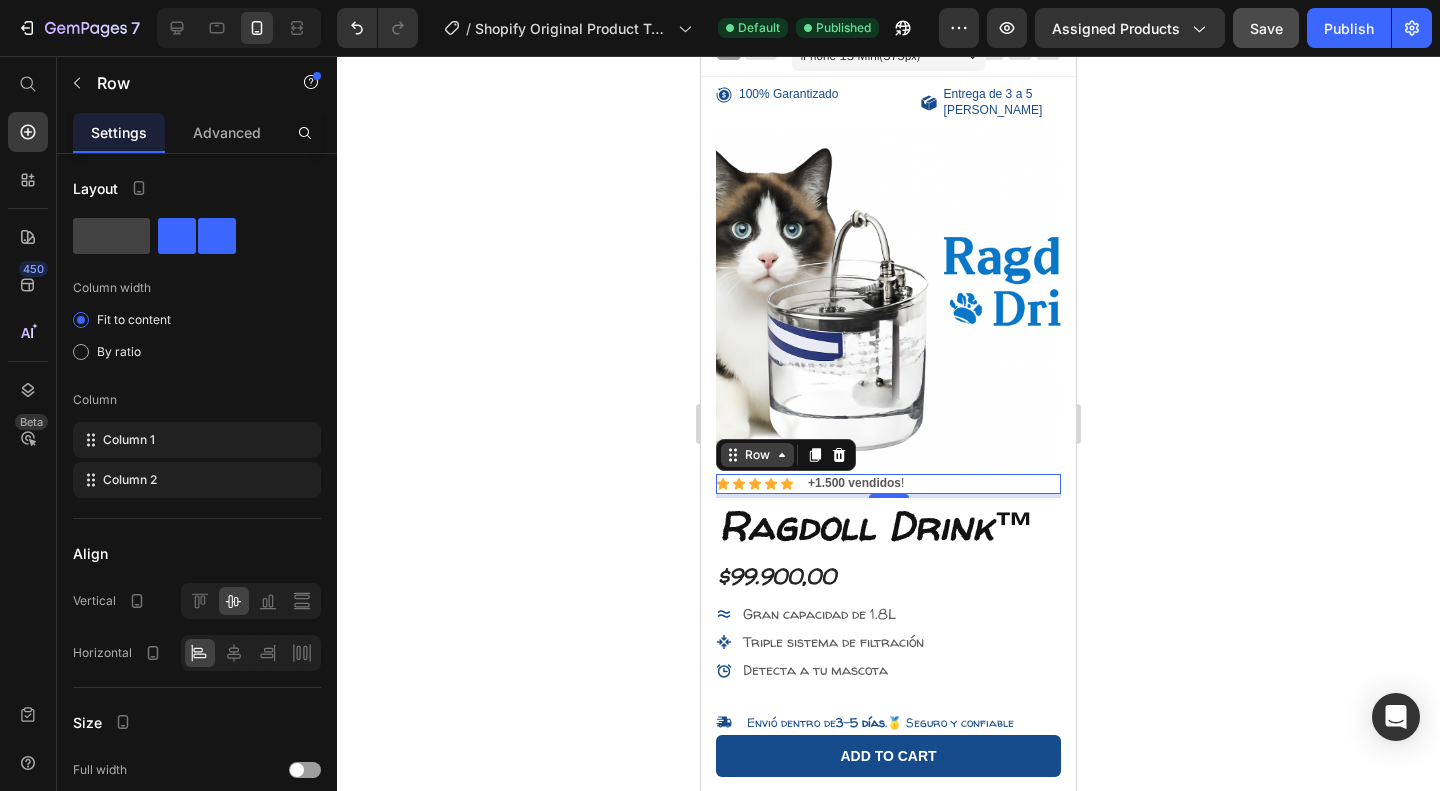click on "Row" at bounding box center (757, 455) 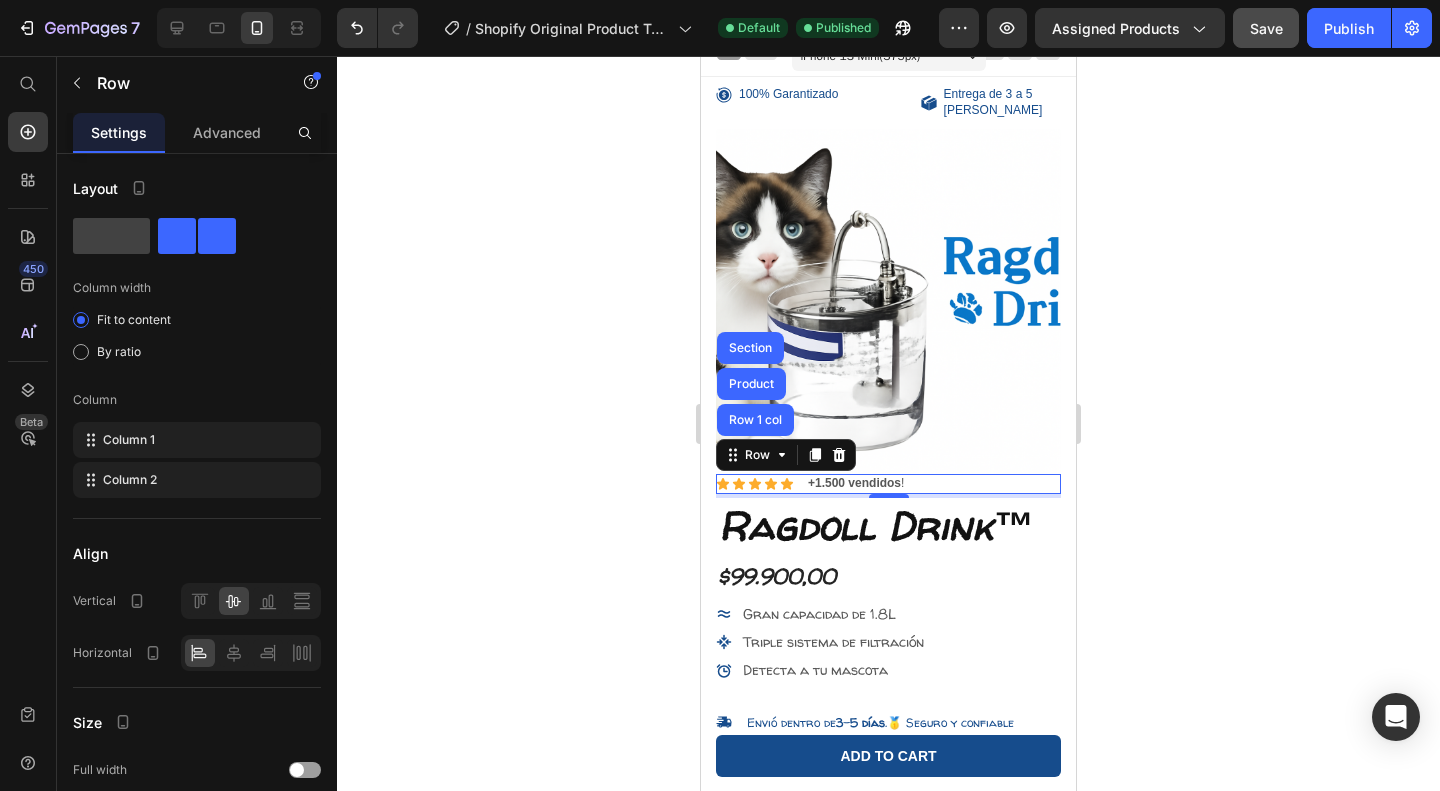 click on "4" at bounding box center [888, 496] 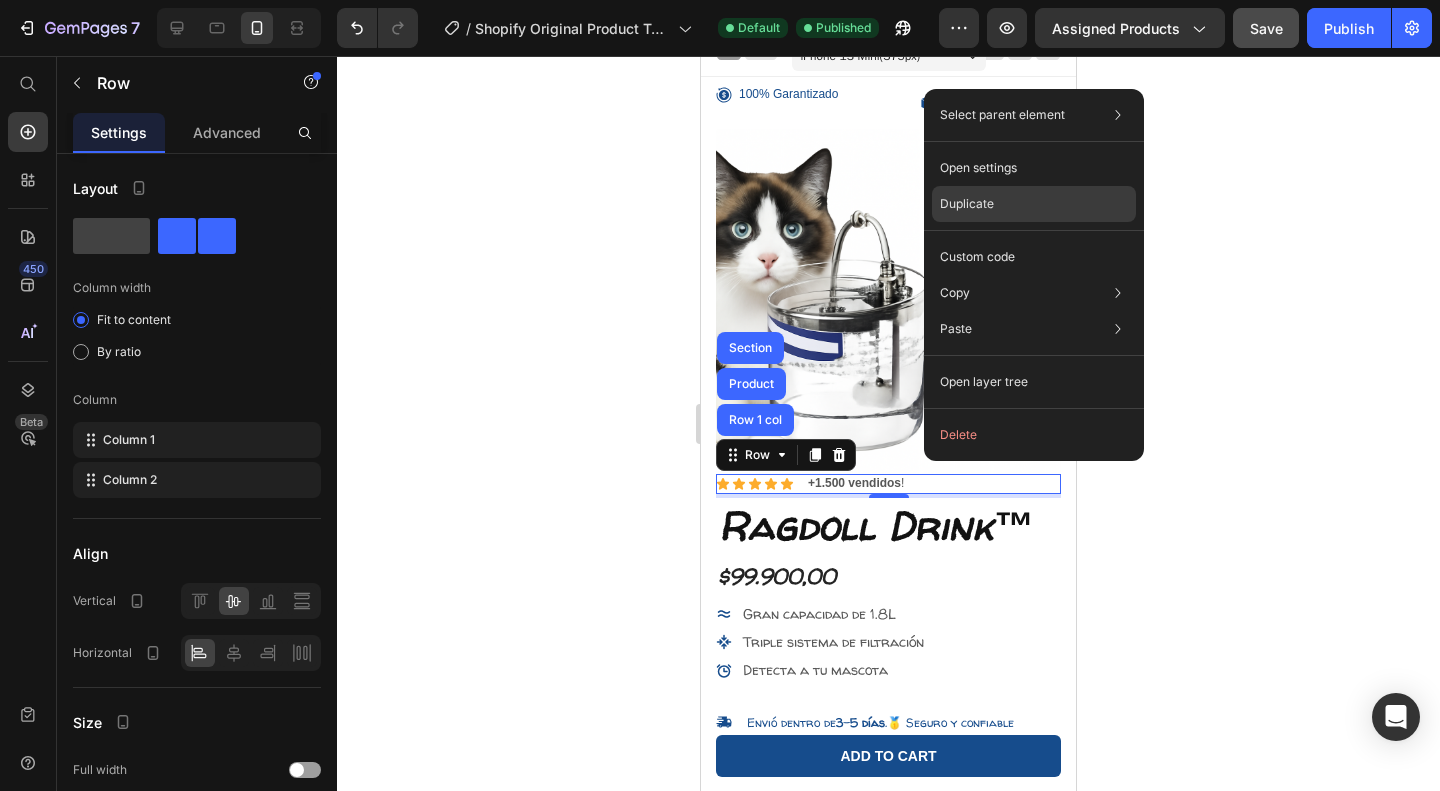 click on "Duplicate" at bounding box center (967, 204) 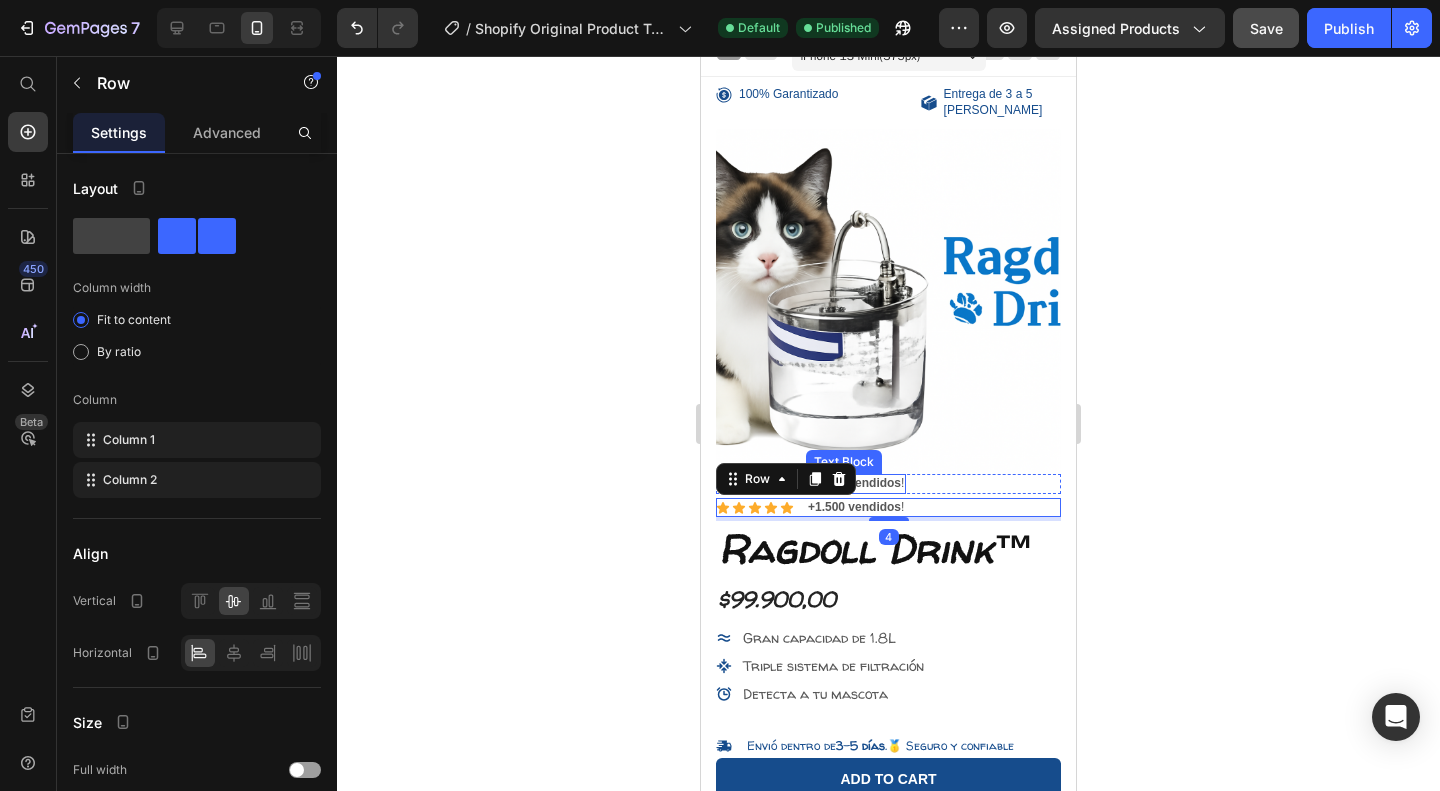 click on "Icon Icon Icon Icon Icon Icon List +1.500 vendidos ! Text Block Row" at bounding box center [888, 484] 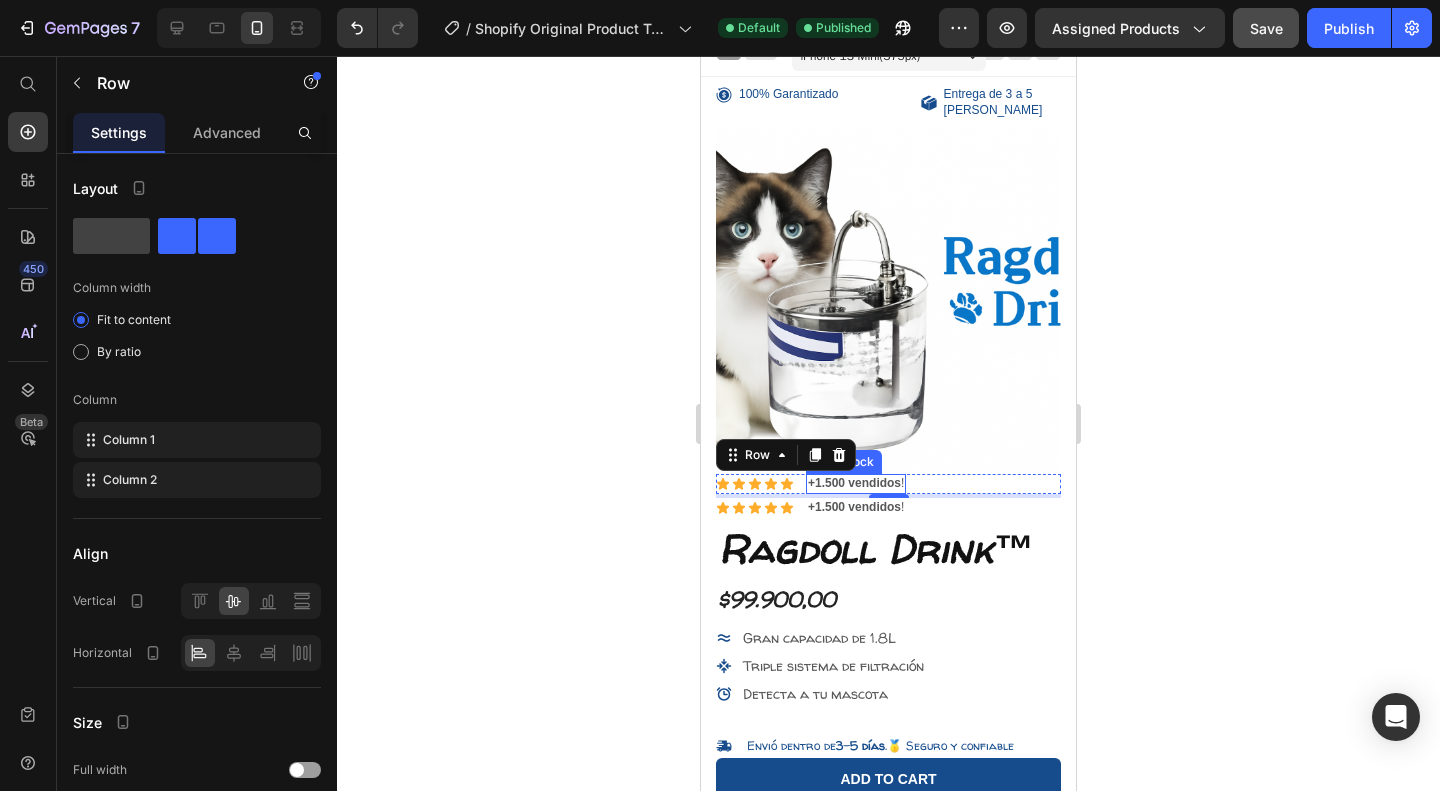 click on "+1.500 vendidos" at bounding box center (854, 483) 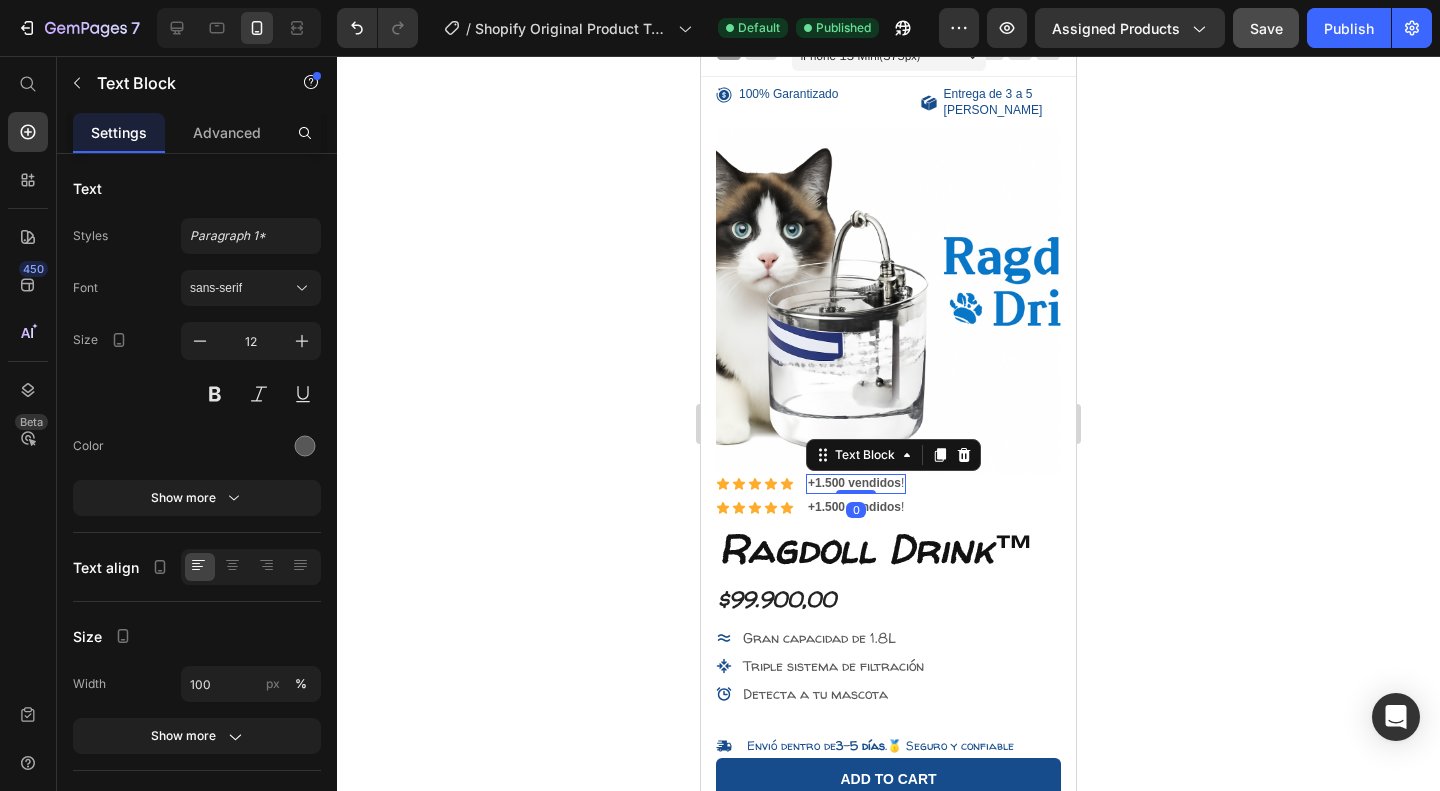 click on "+1.500 vendidos" at bounding box center (854, 483) 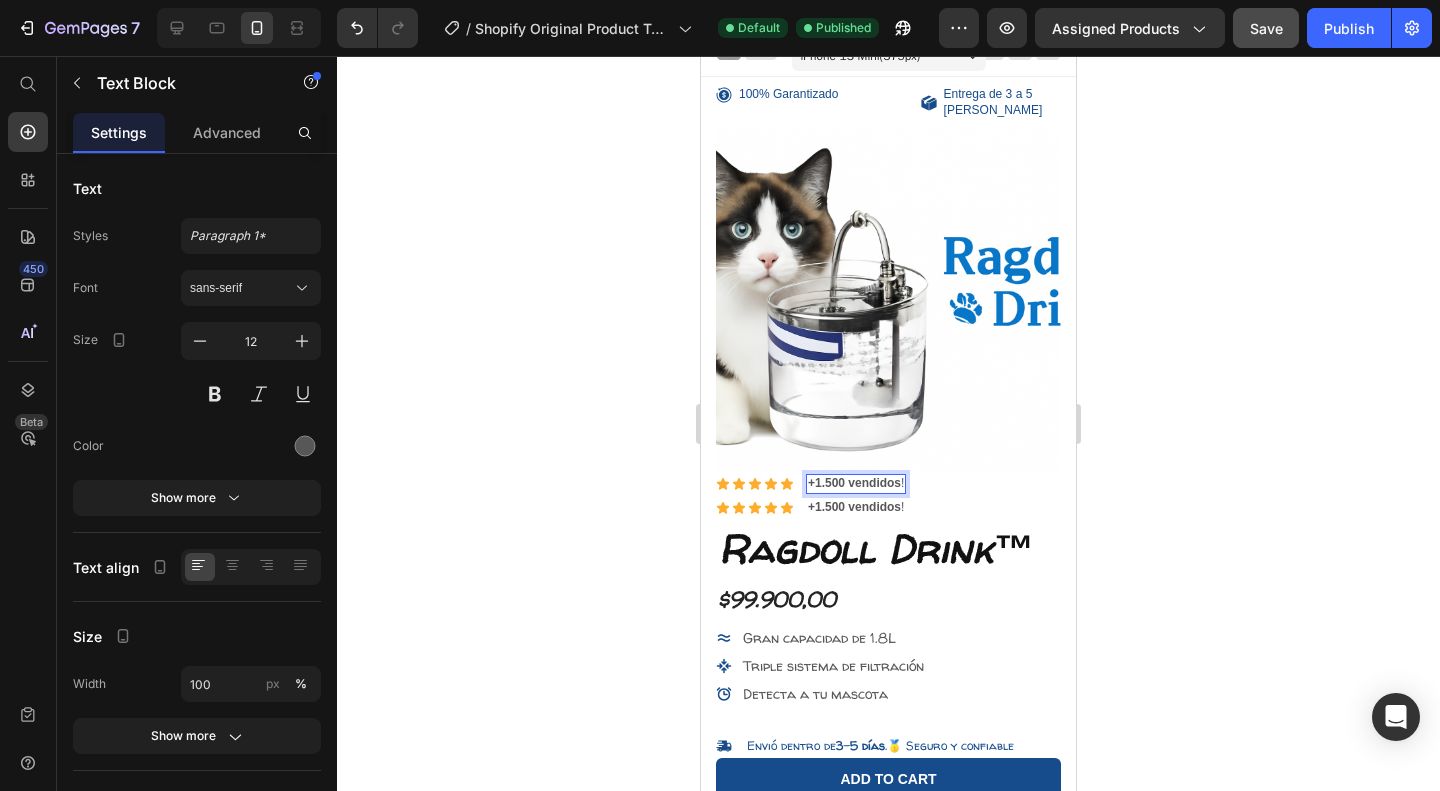 click on "+1.500 vendidos" at bounding box center (854, 483) 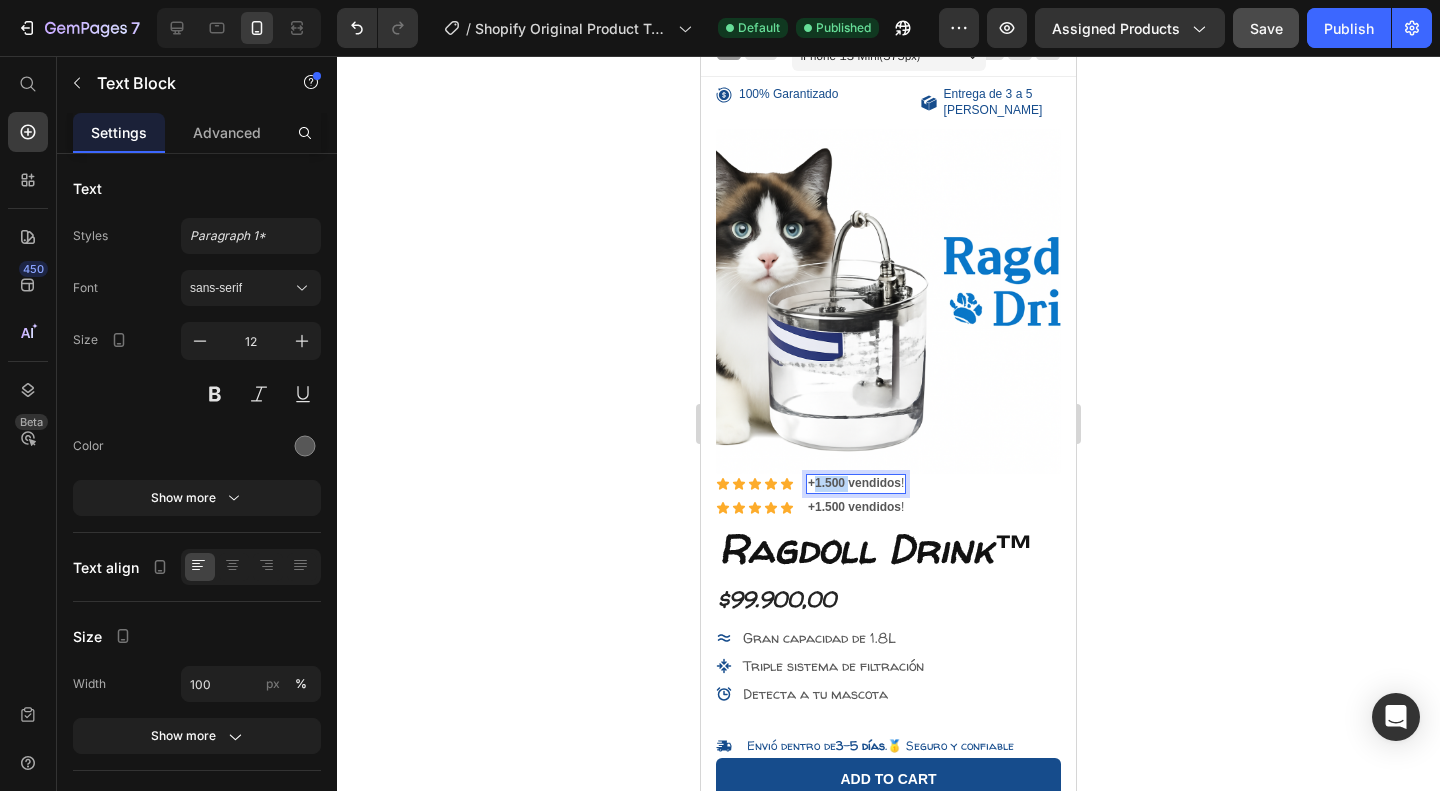 click on "+1.500 vendidos" at bounding box center [854, 483] 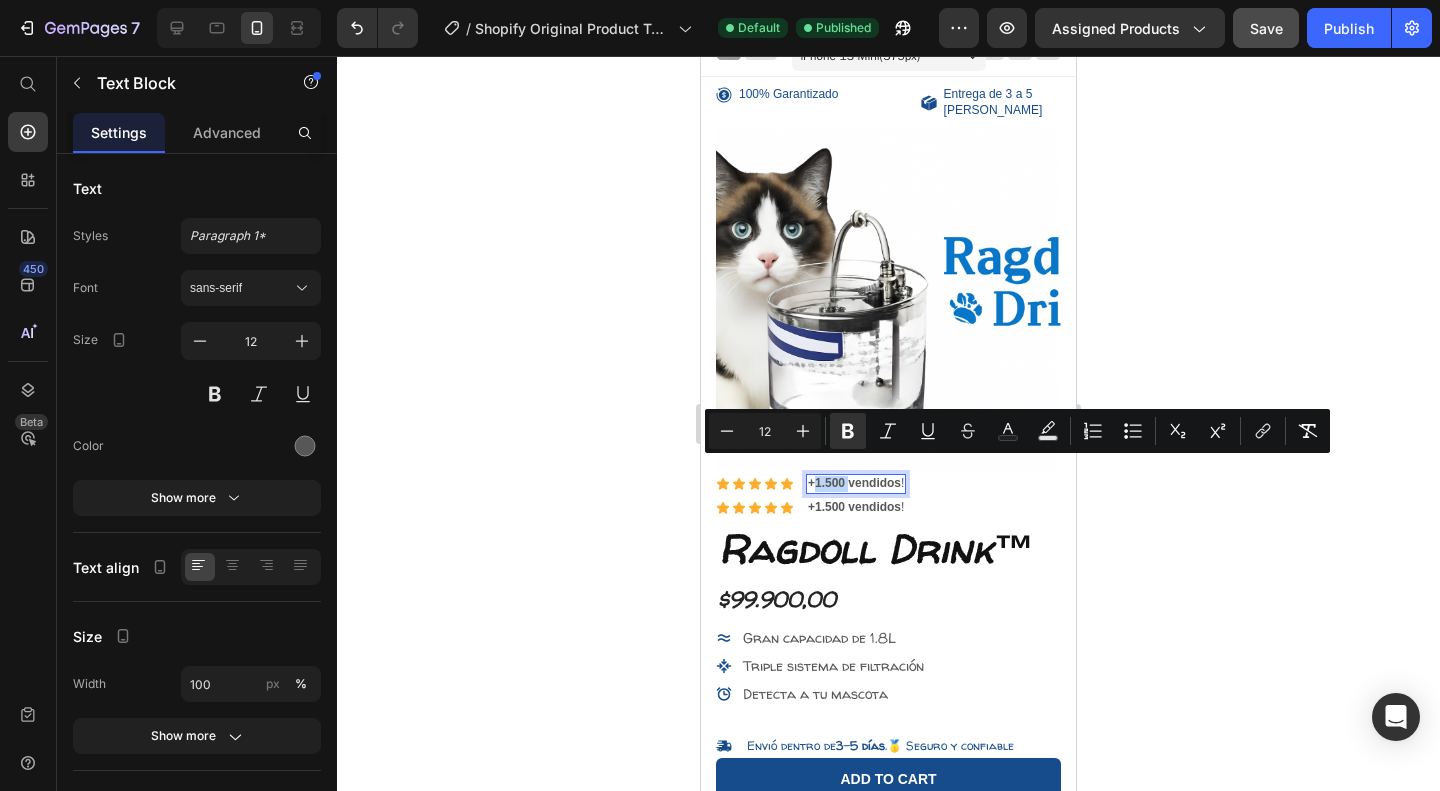 click 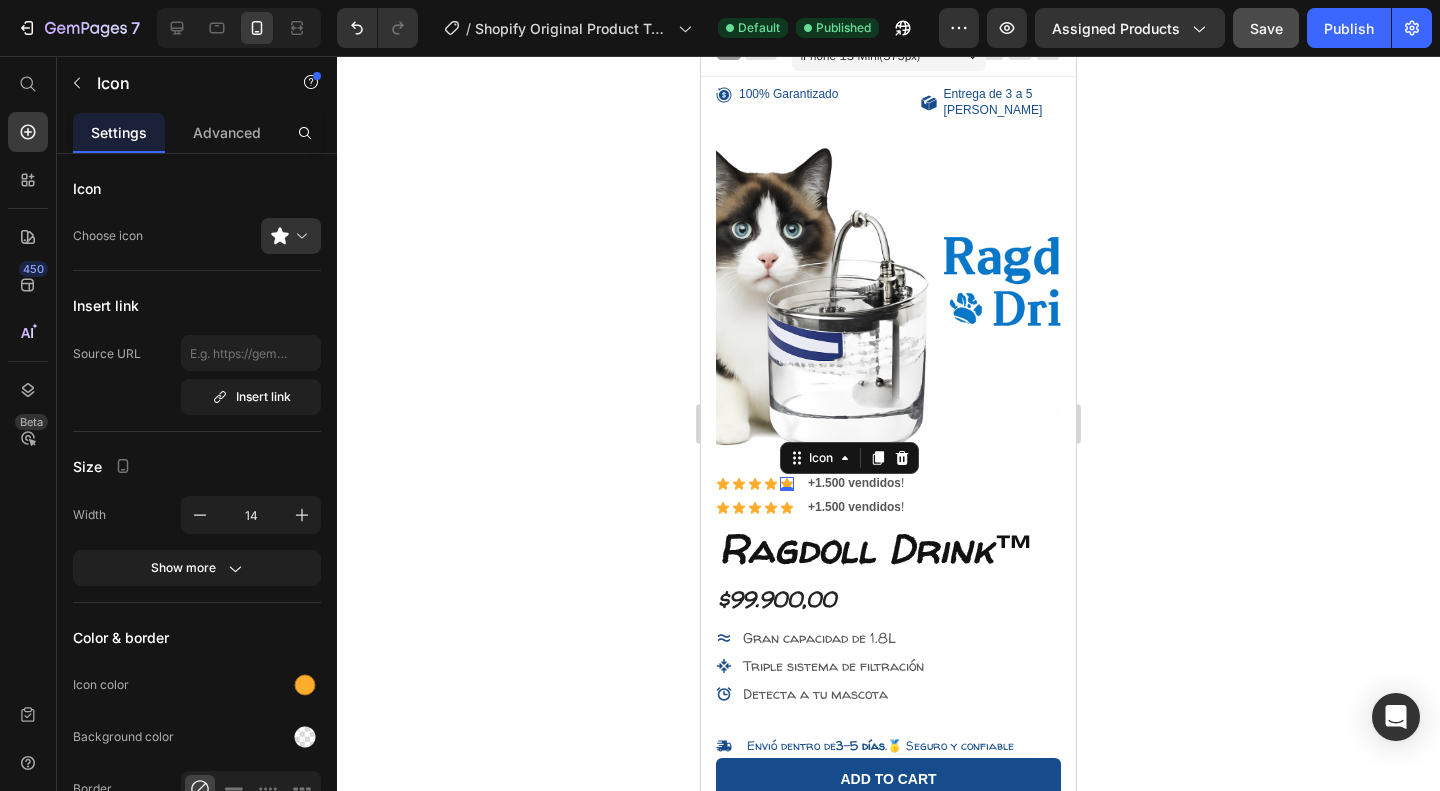 click 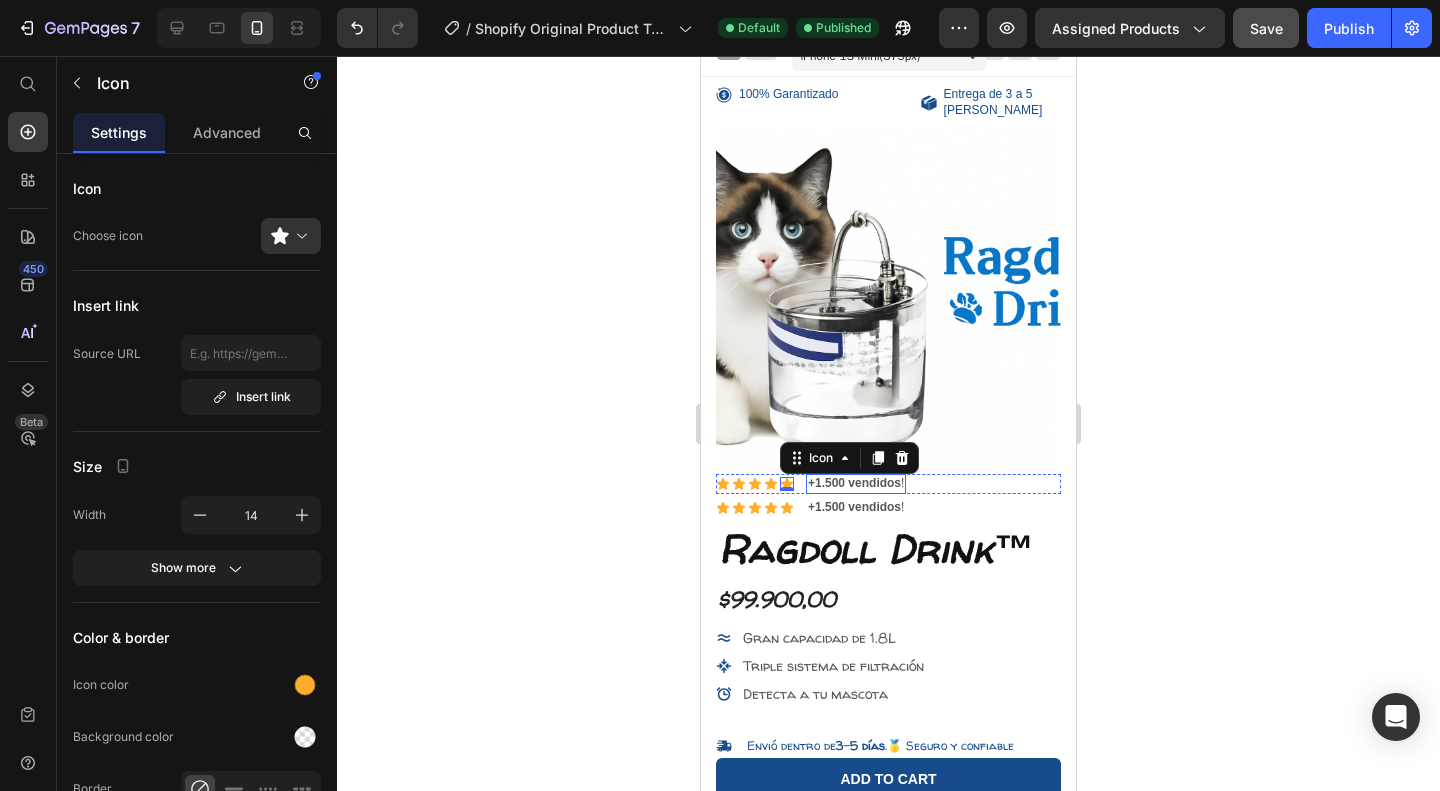 click on "+1.500 vendidos !" at bounding box center [856, 484] 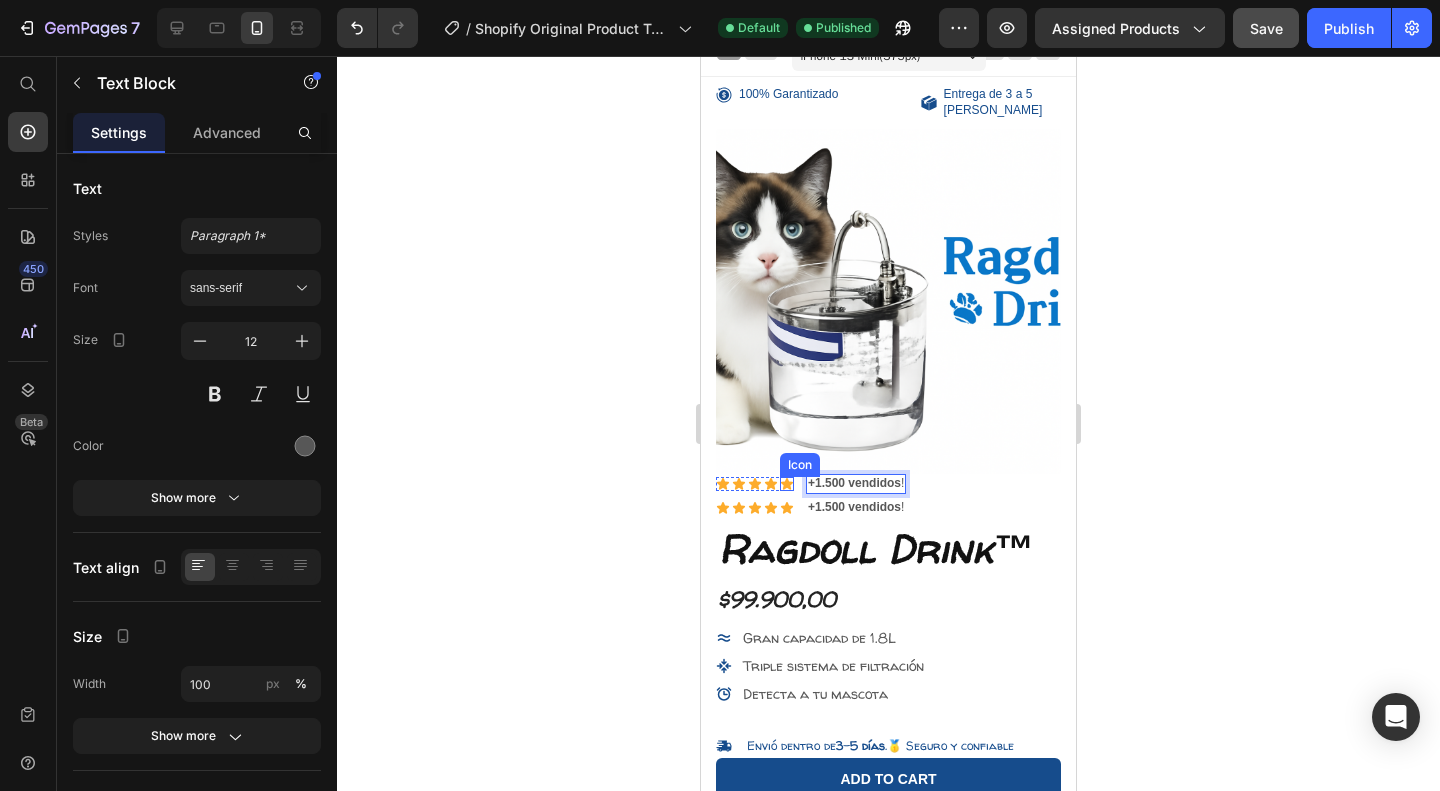click on "Icon" at bounding box center [787, 484] 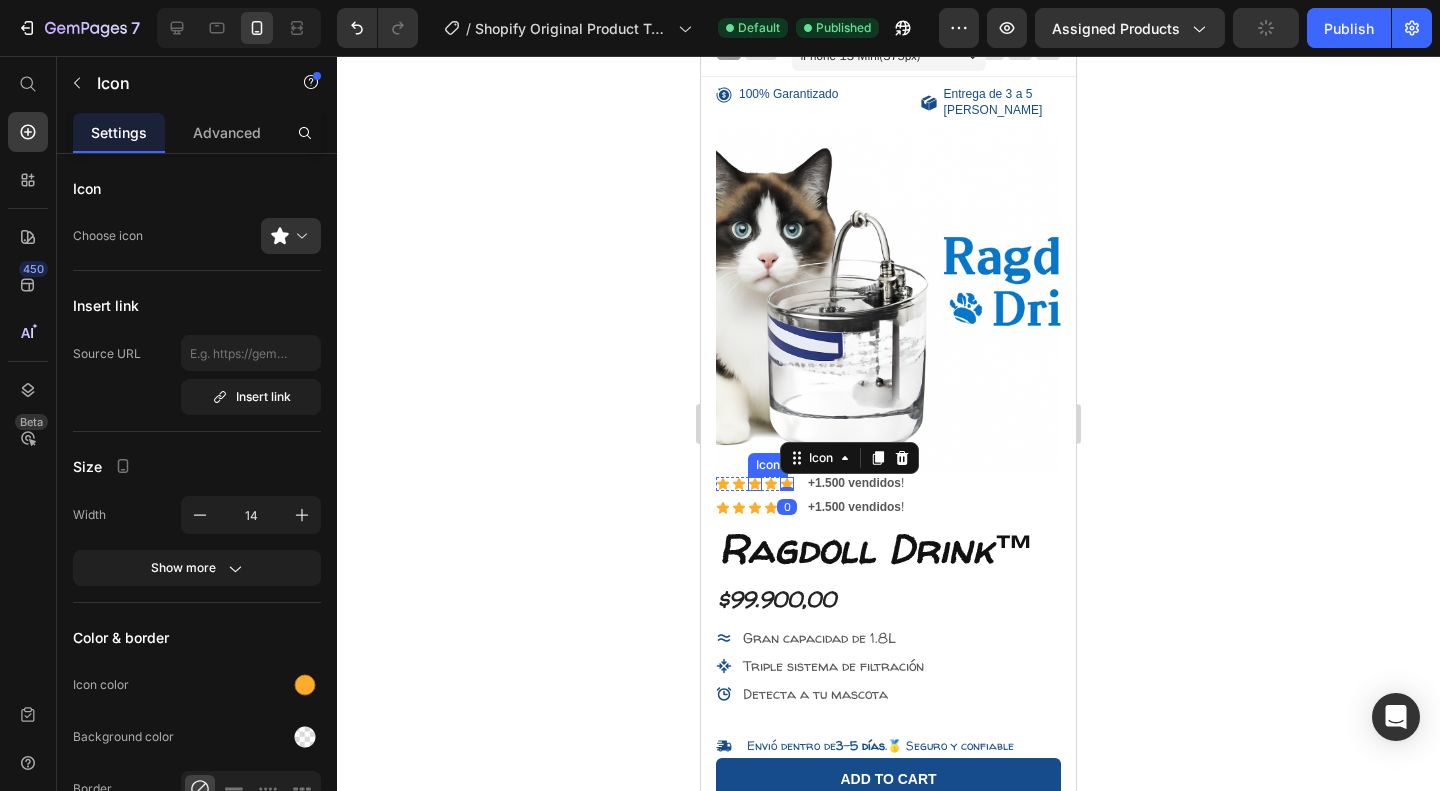 click on "Icon" at bounding box center [755, 484] 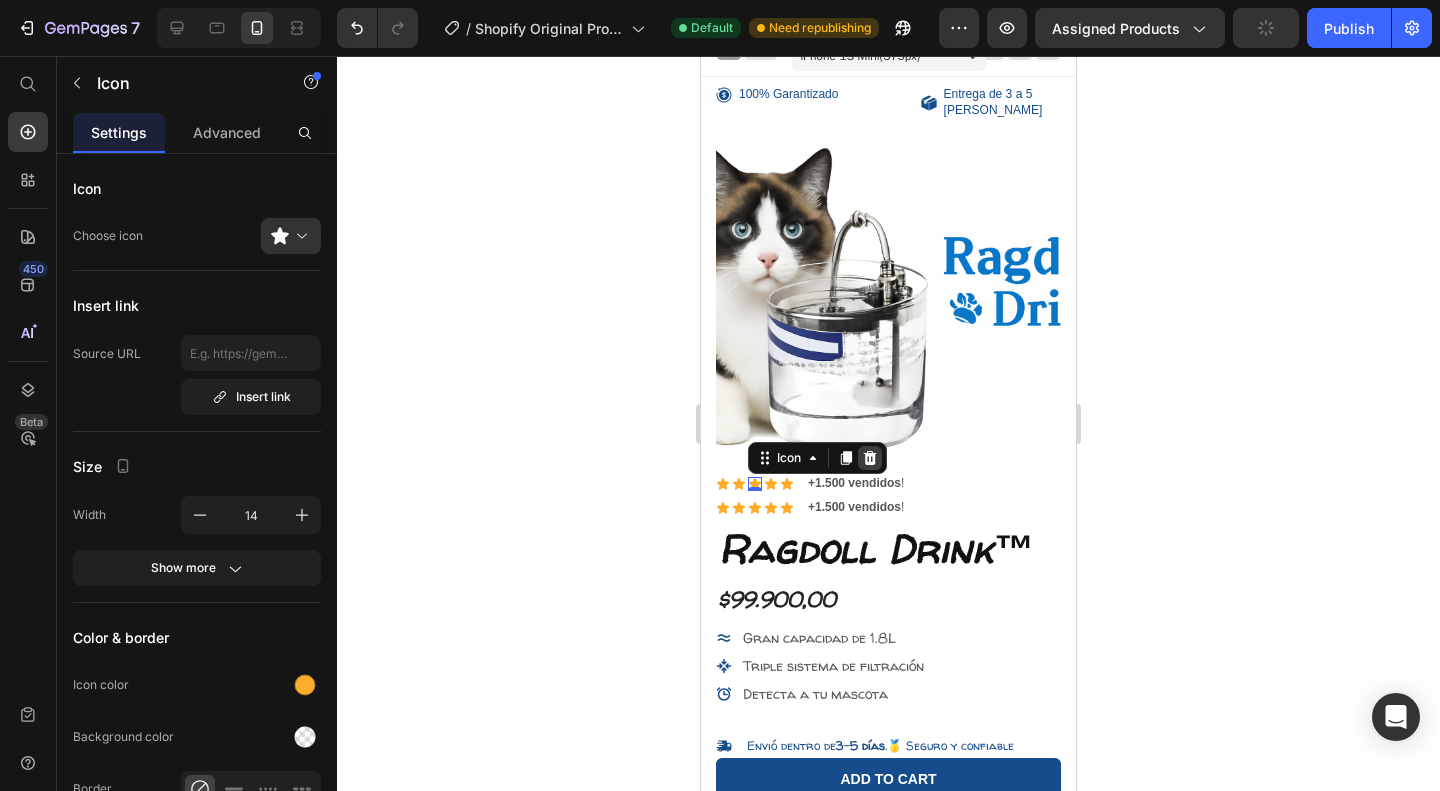 click at bounding box center (870, 458) 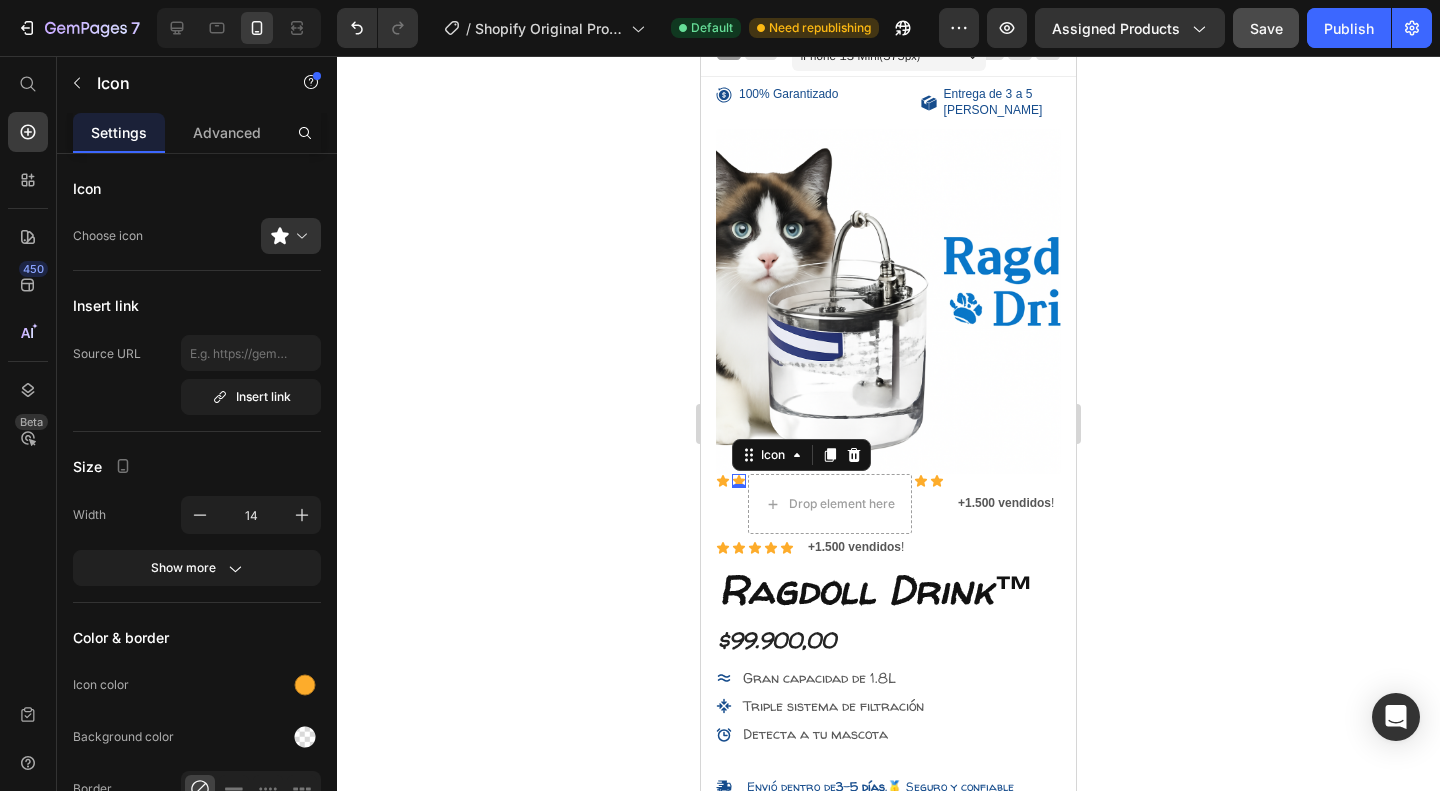 click on "Icon   0" at bounding box center (739, 481) 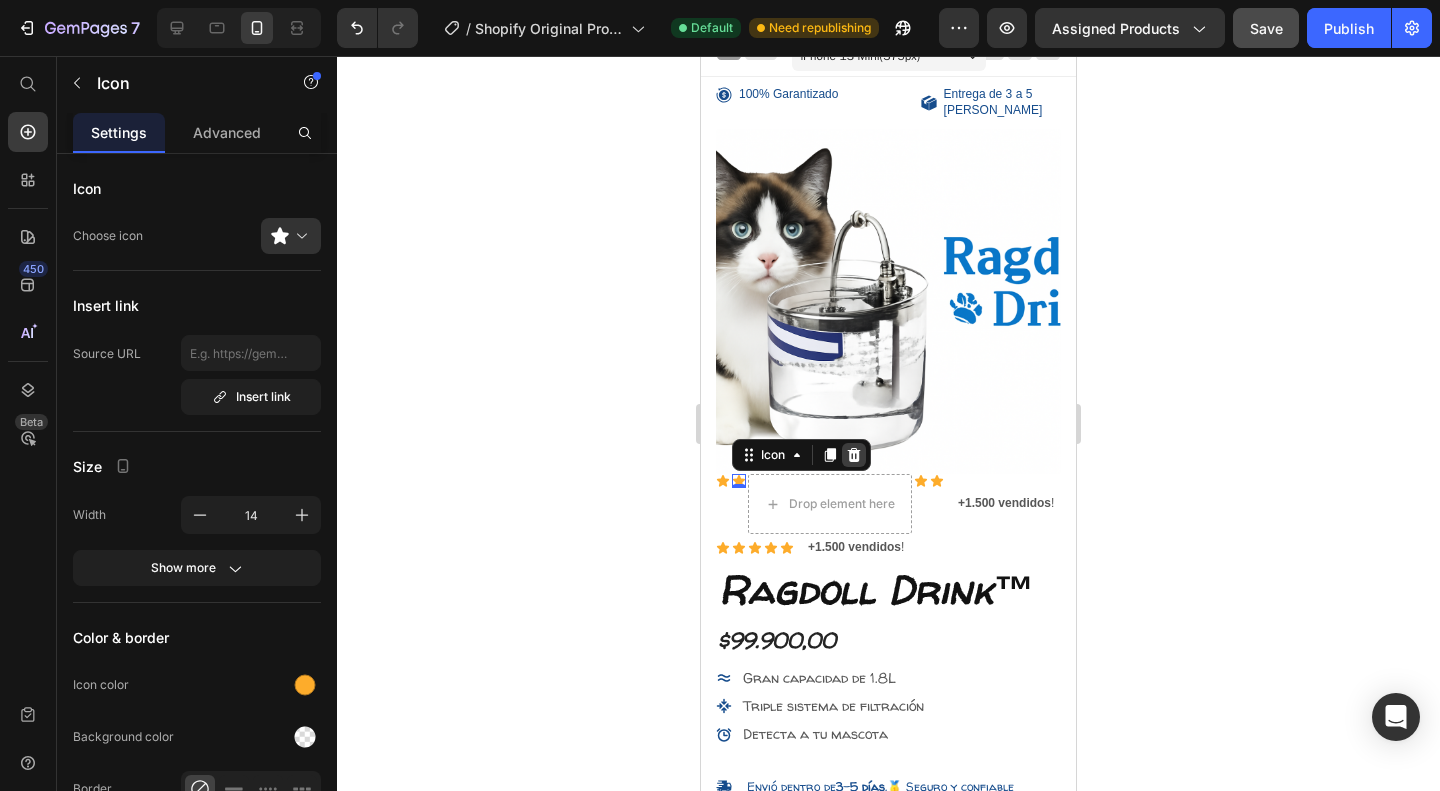 click 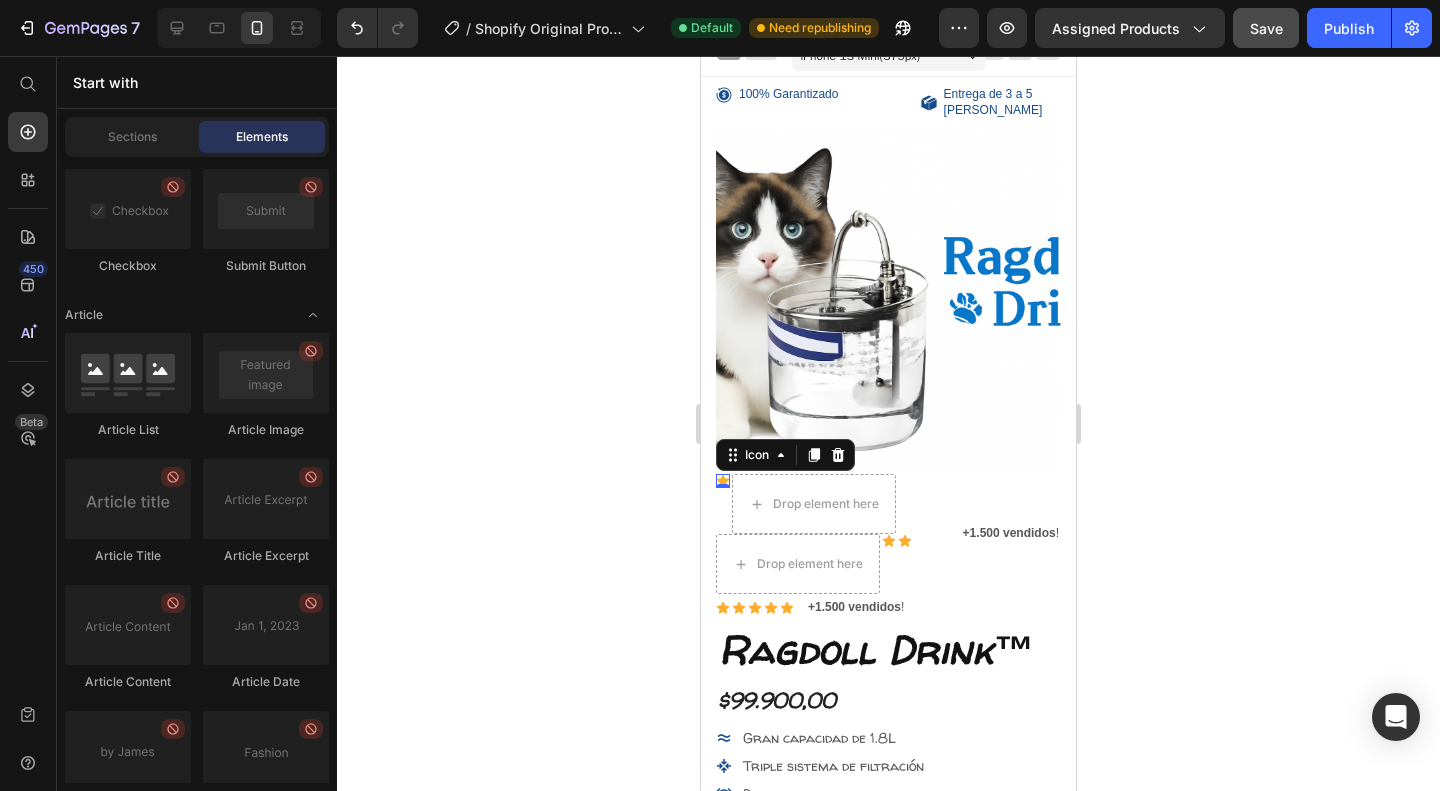 click on "Icon   0" at bounding box center (723, 481) 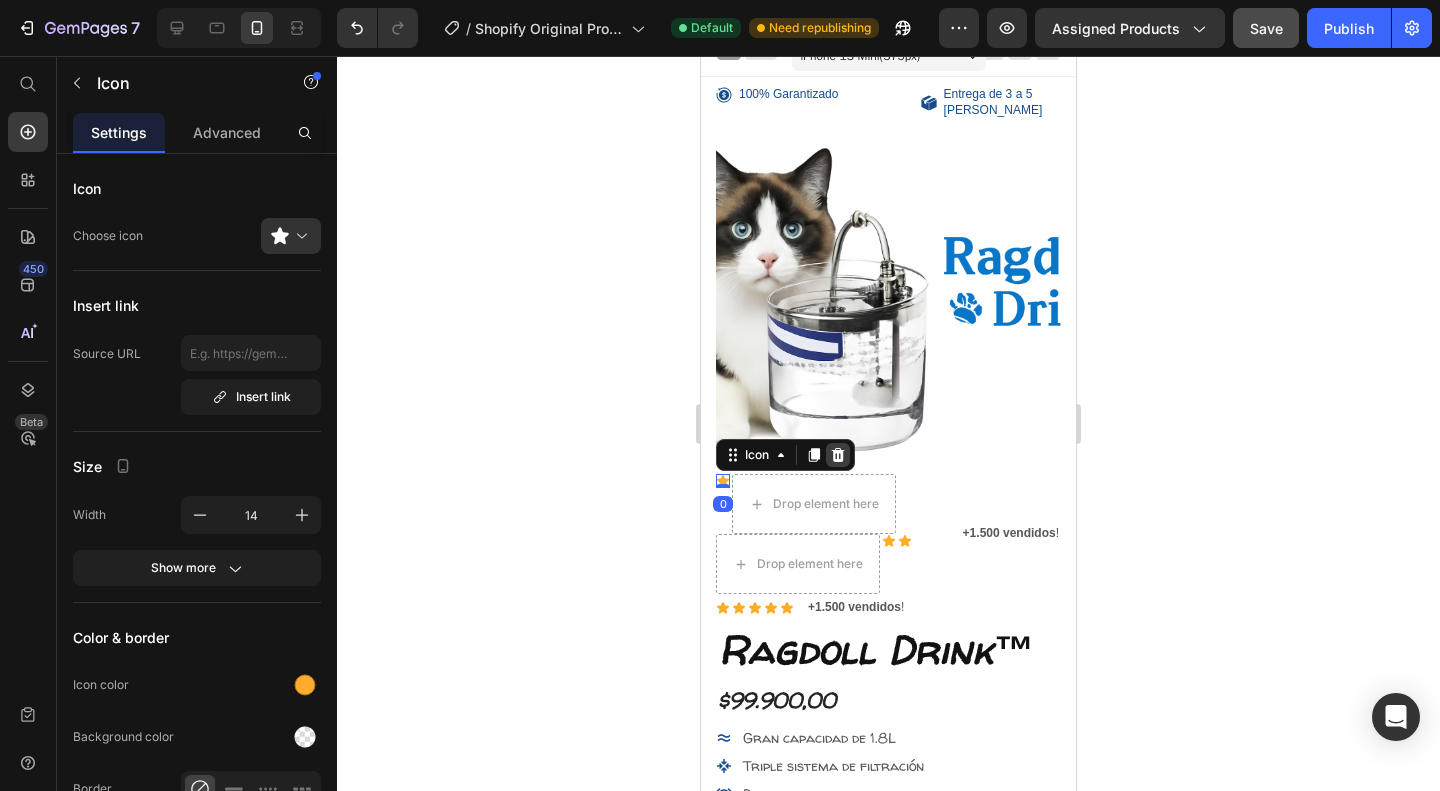 click 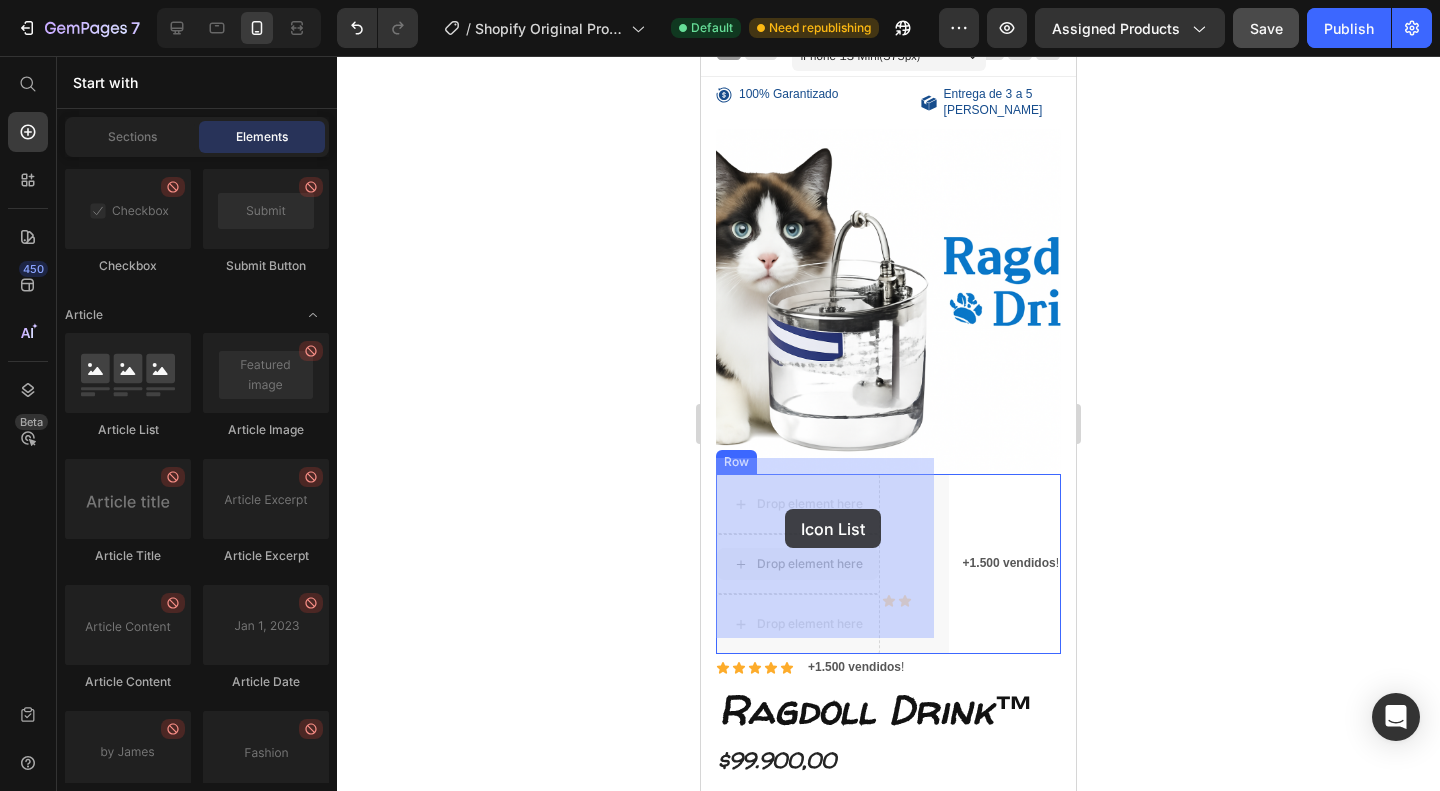 drag, startPoint x: 766, startPoint y: 557, endPoint x: 785, endPoint y: 509, distance: 51.62364 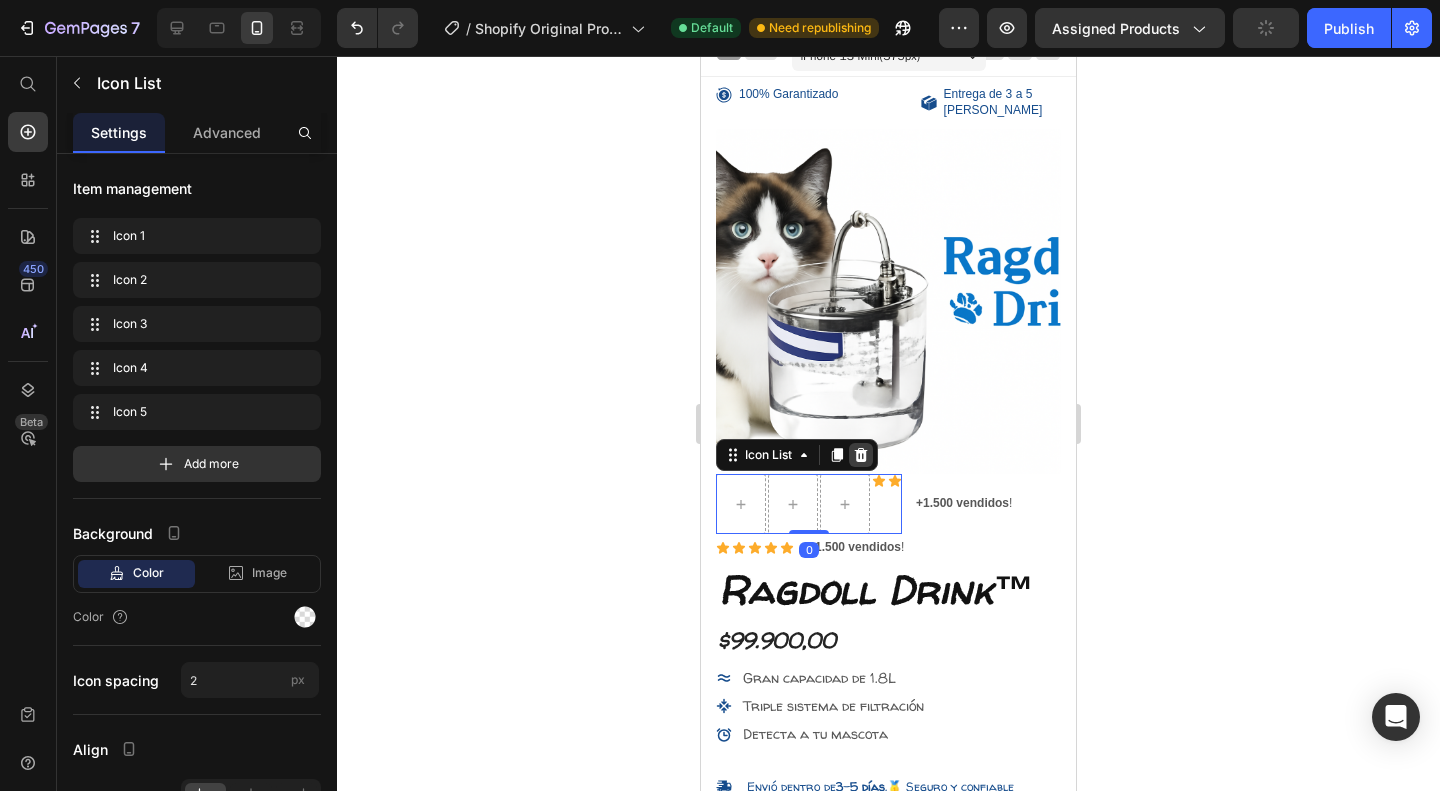 click 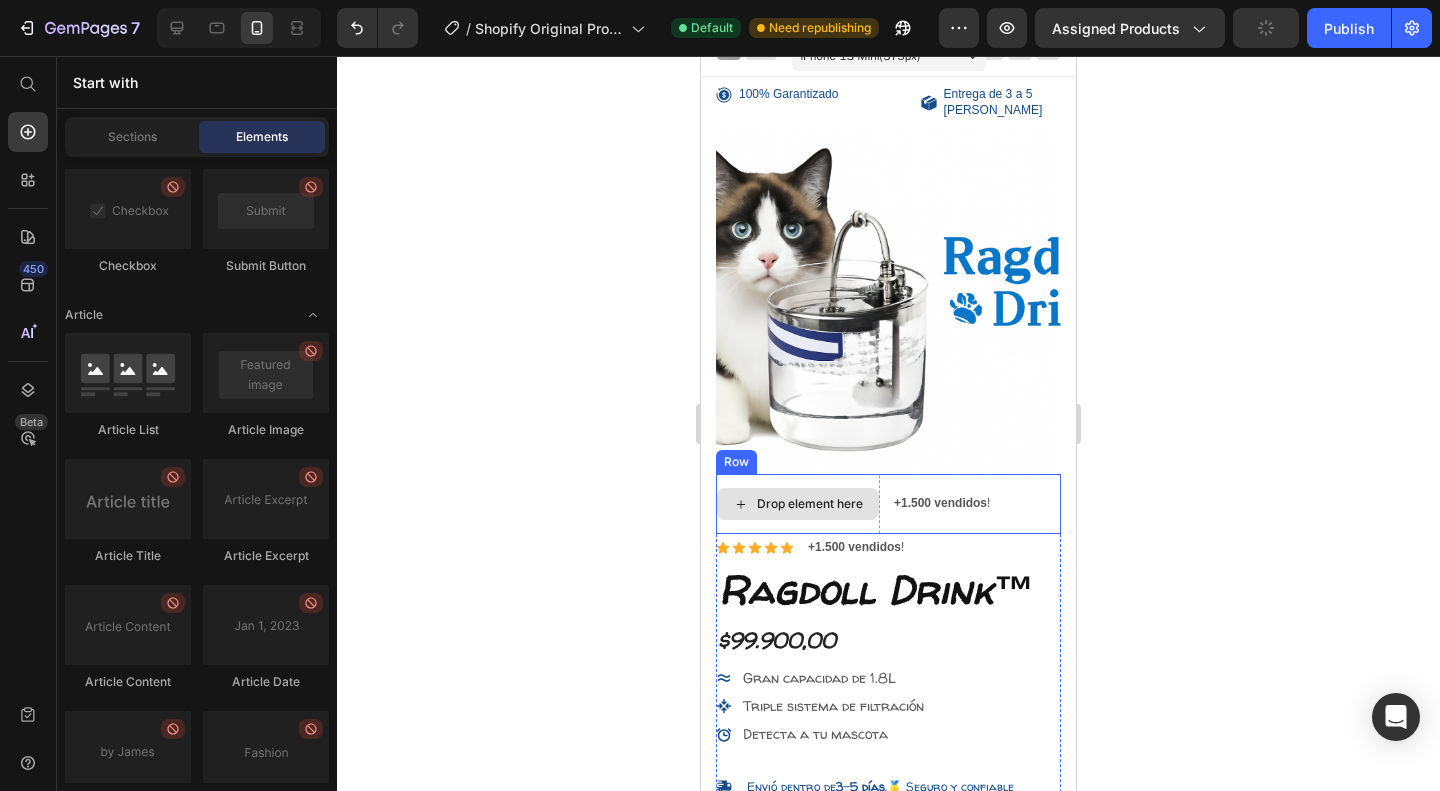 click on "Drop element here" at bounding box center (798, 504) 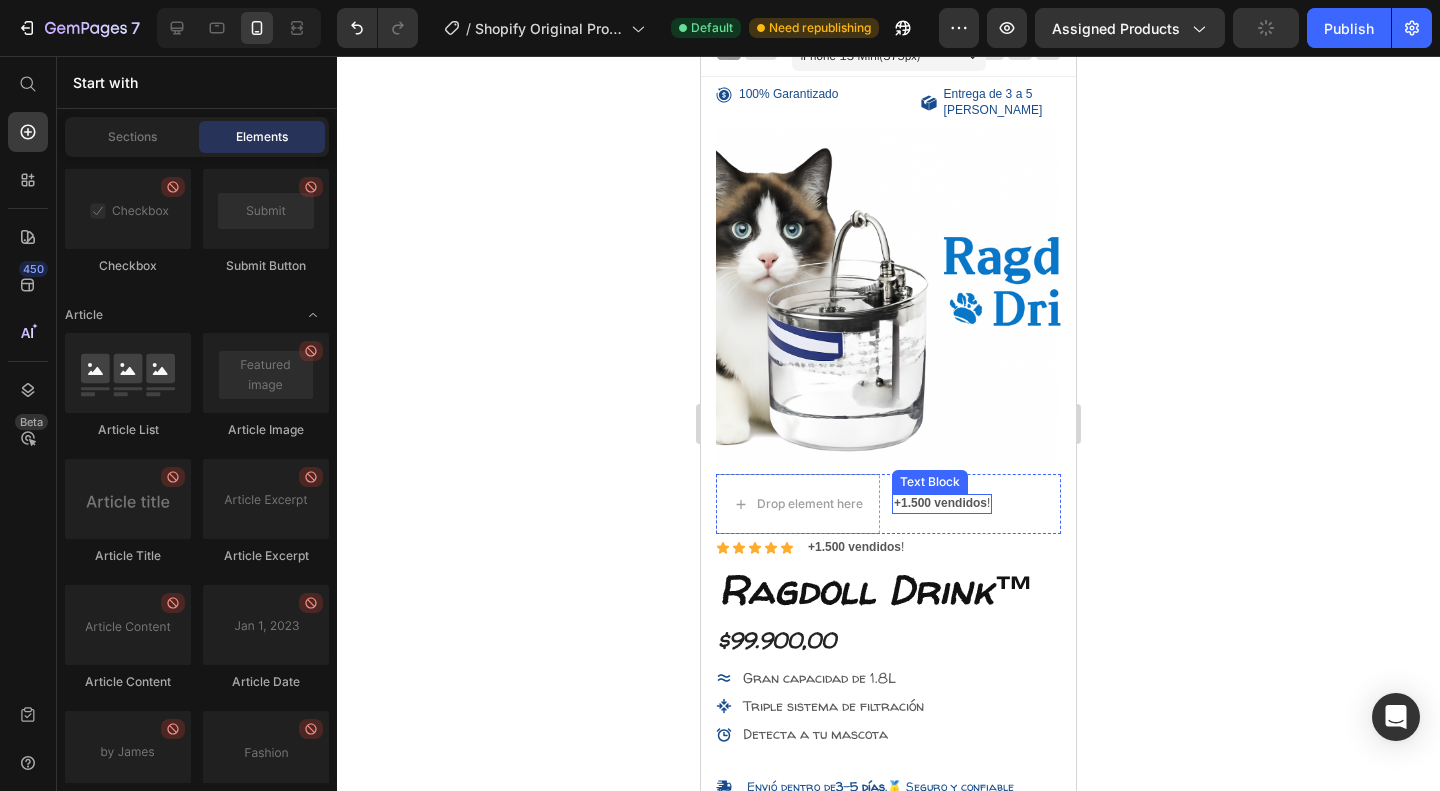 click on "+1.500 vendidos" at bounding box center [940, 503] 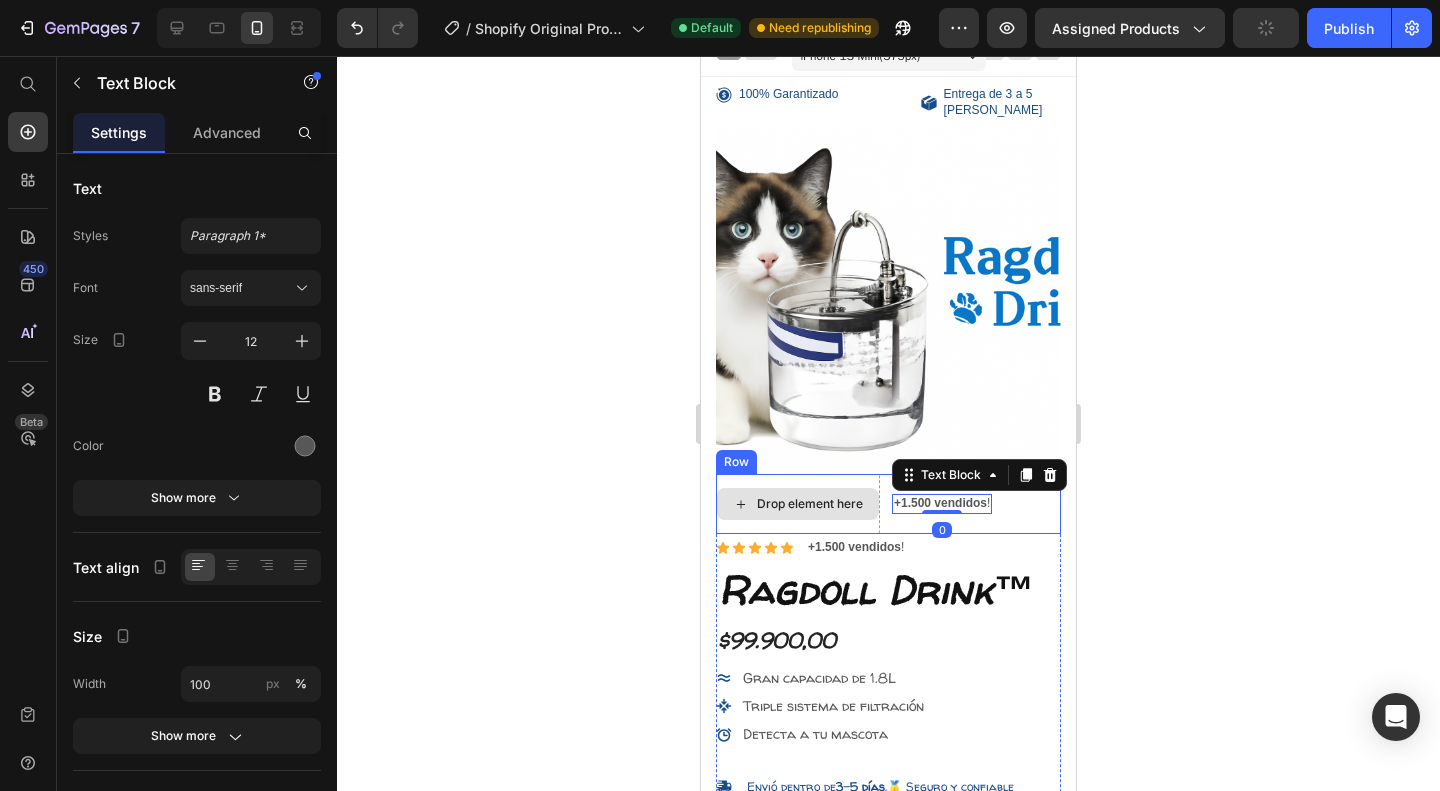 click on "Drop element here" at bounding box center (810, 504) 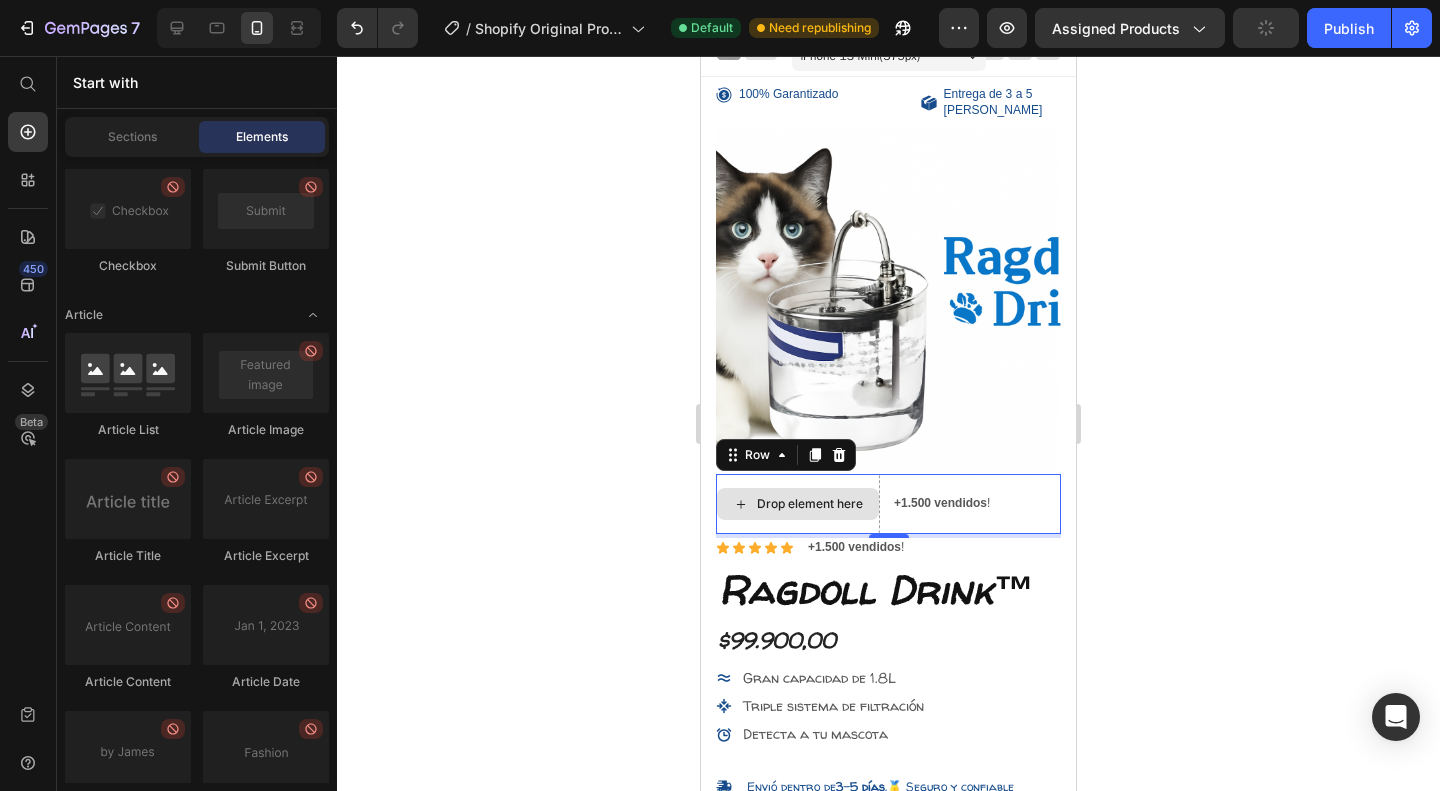 click on "Drop element here" at bounding box center (798, 504) 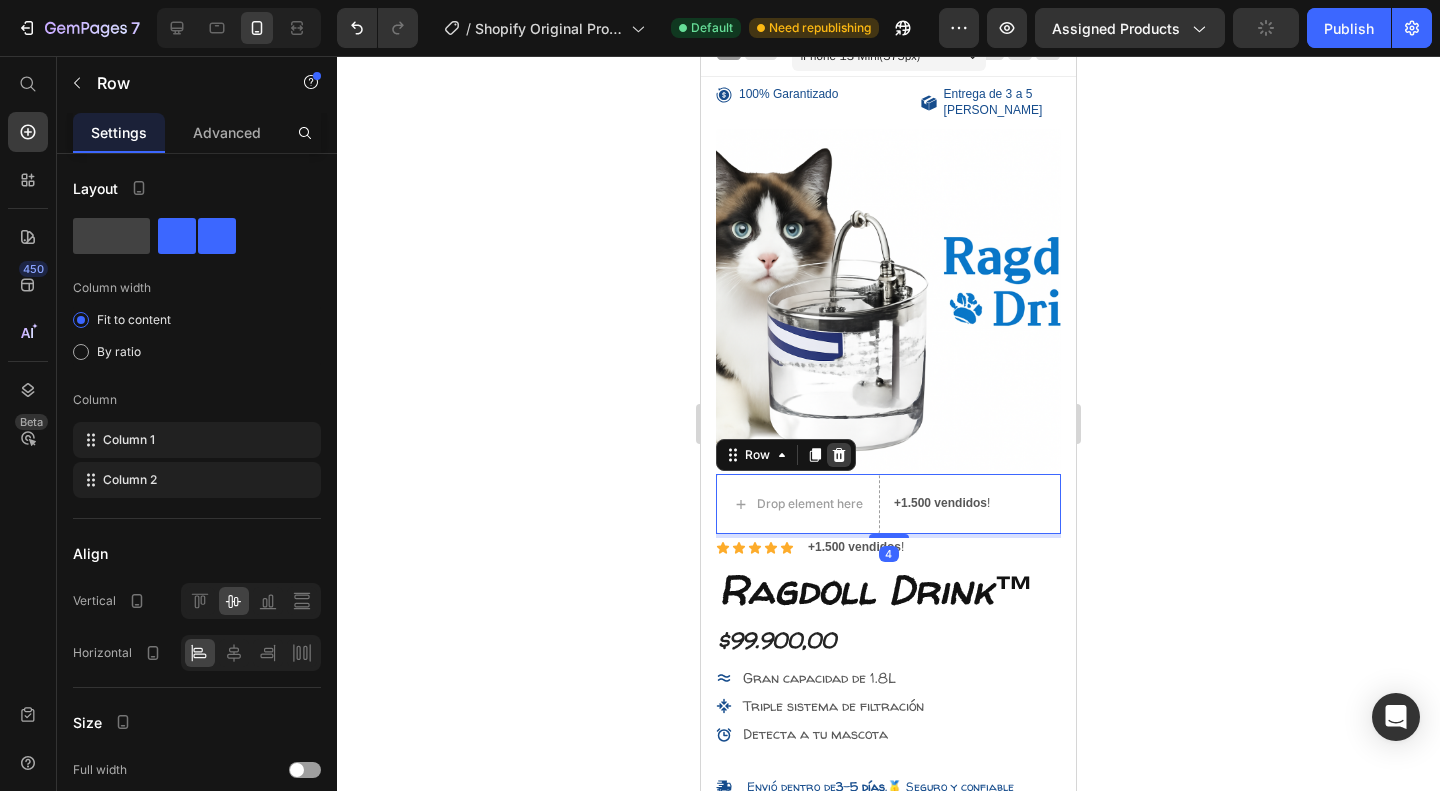 click 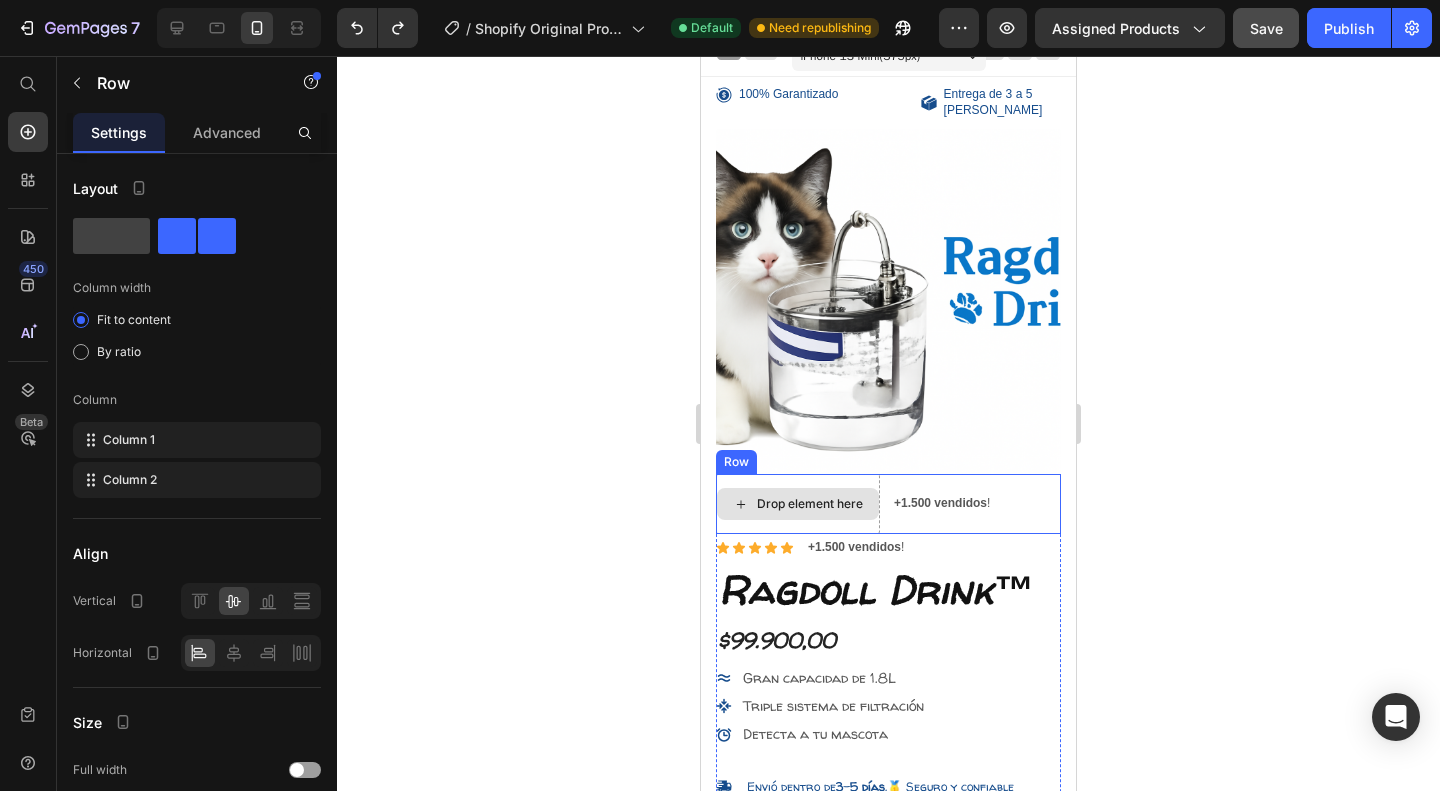 click on "+1.500 vendidos ! Text Block" at bounding box center [942, 504] 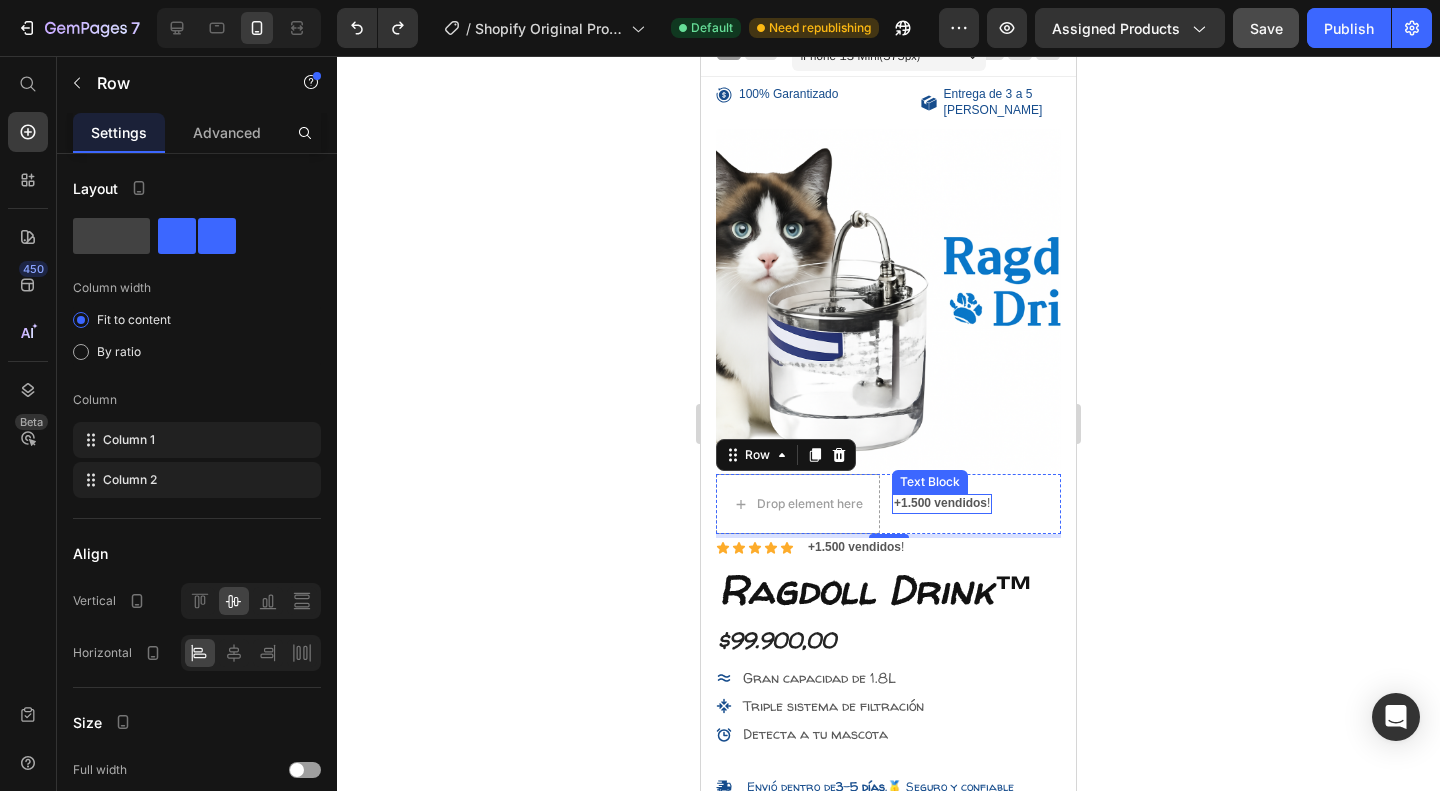 click on "+1.500 vendidos" at bounding box center (940, 503) 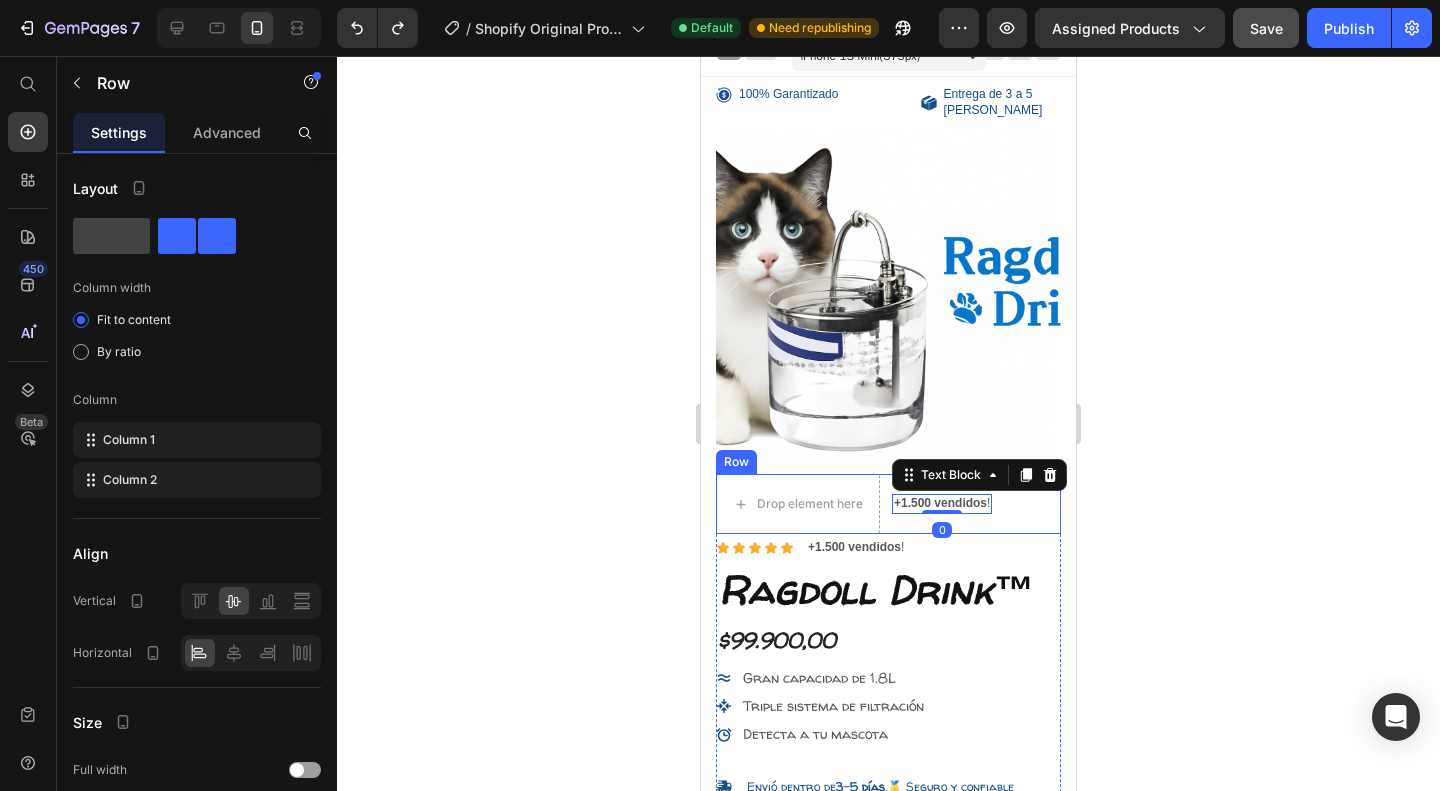 click on "Drop element here +1.500 vendidos ! Text Block   0 Row" at bounding box center [888, 504] 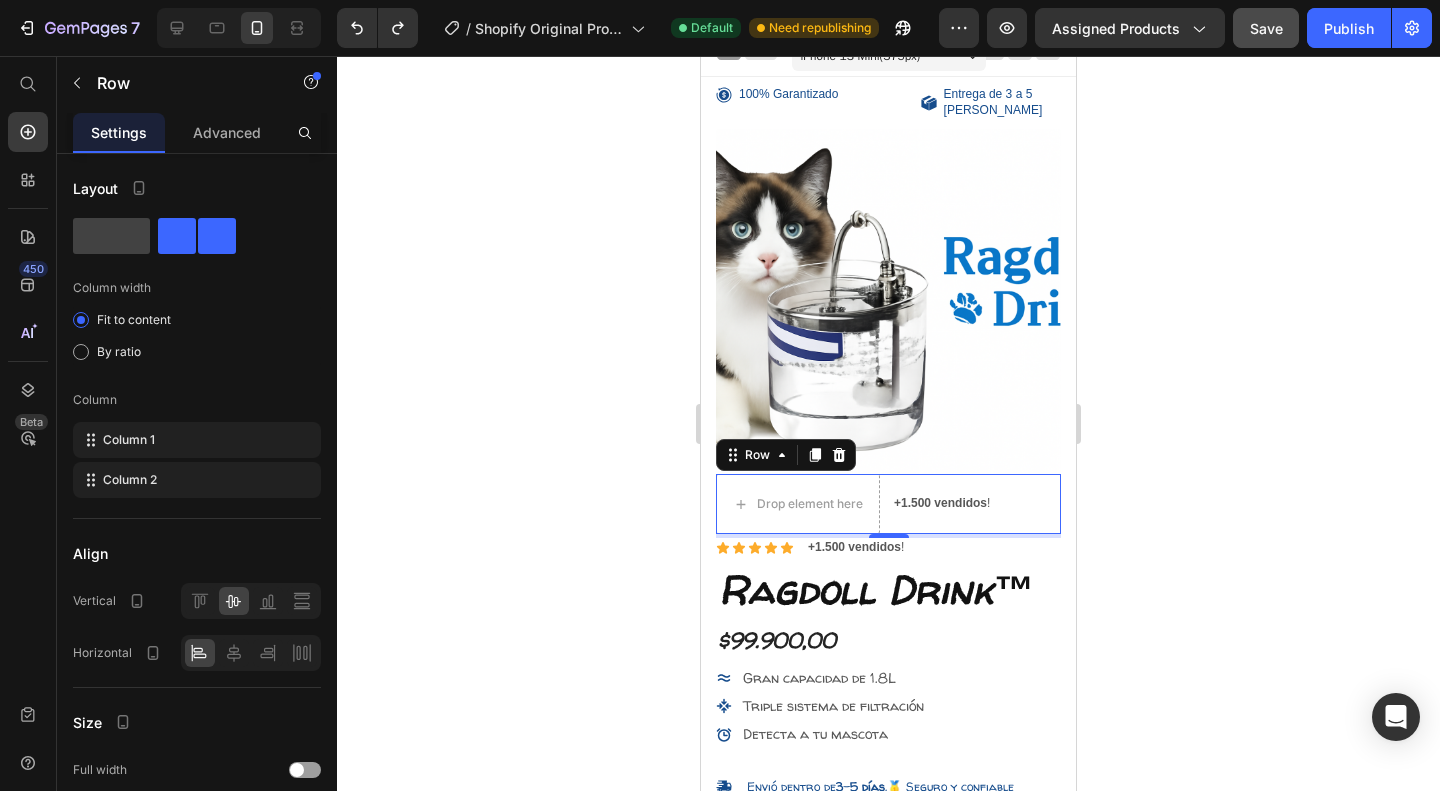 click on "+1.500 vendidos !" at bounding box center [942, 504] 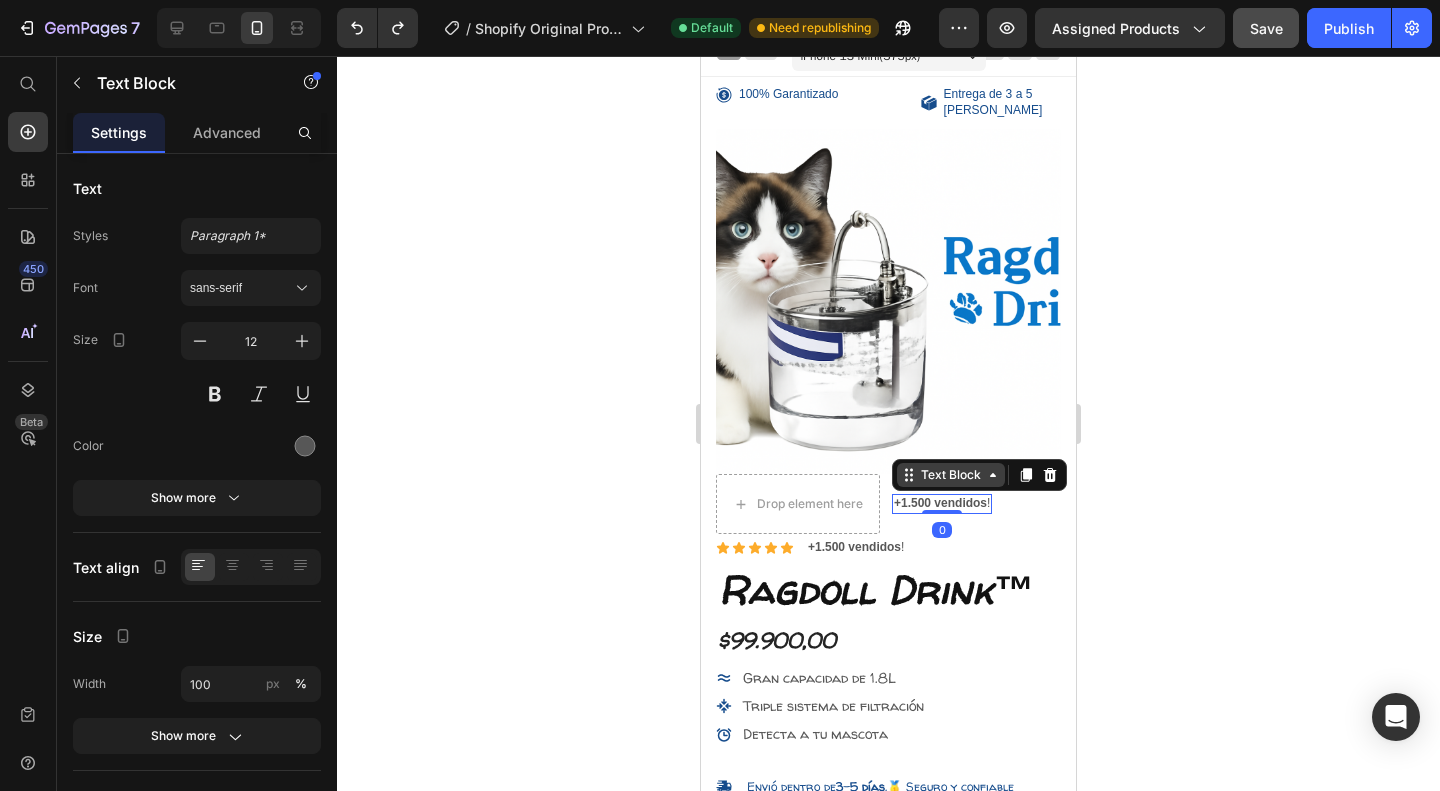 click 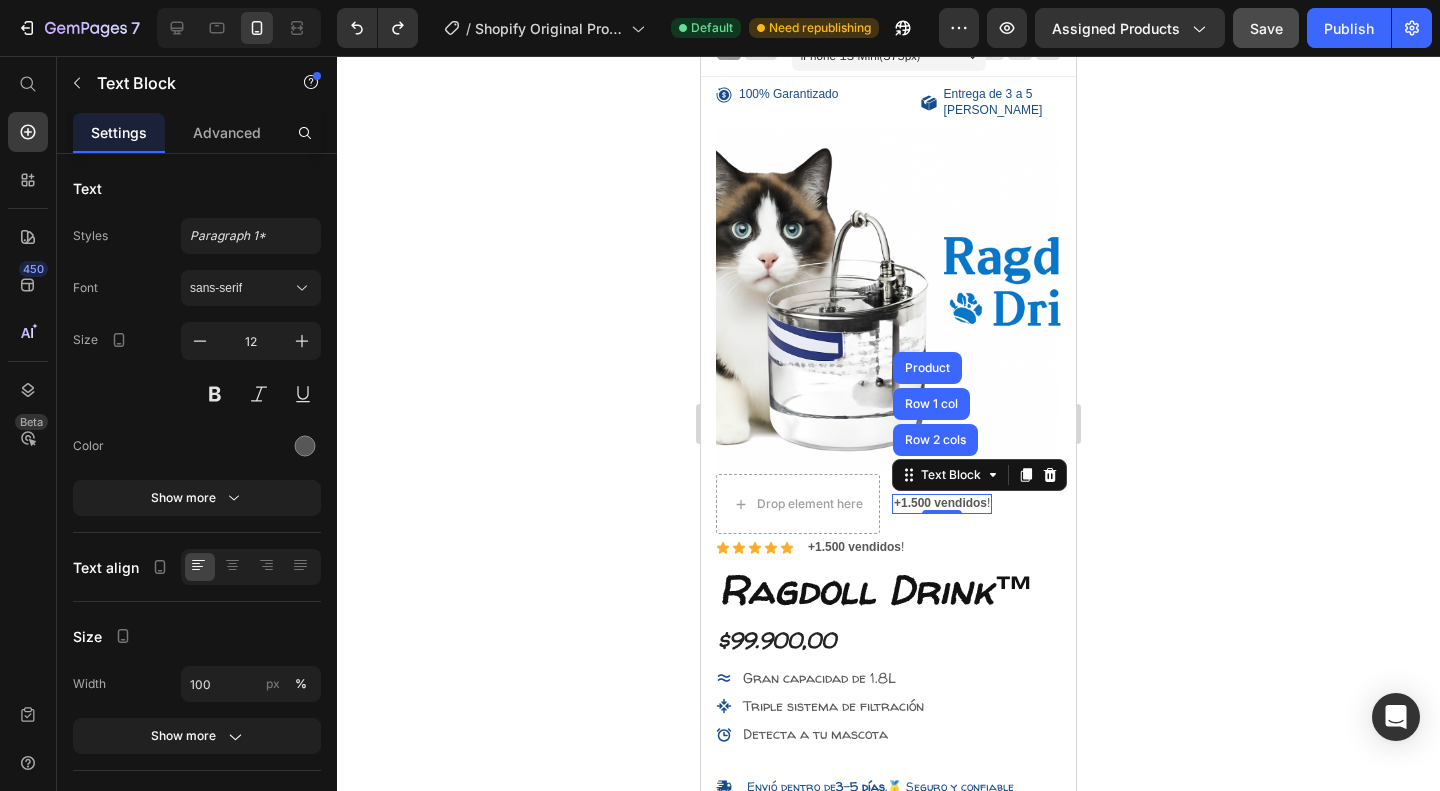 click on "+1.500 vendidos" at bounding box center [940, 503] 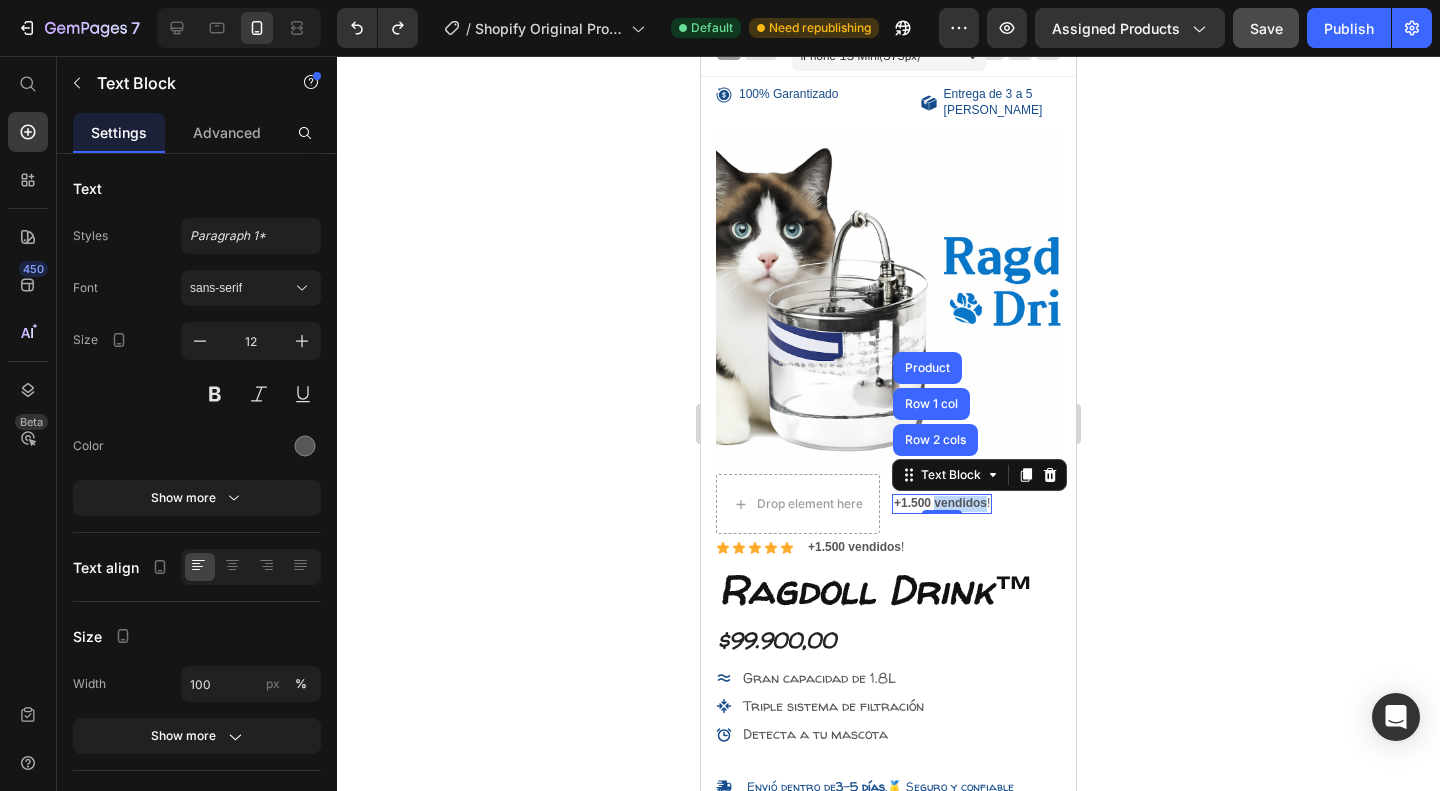 click on "+1.500 vendidos" at bounding box center [940, 503] 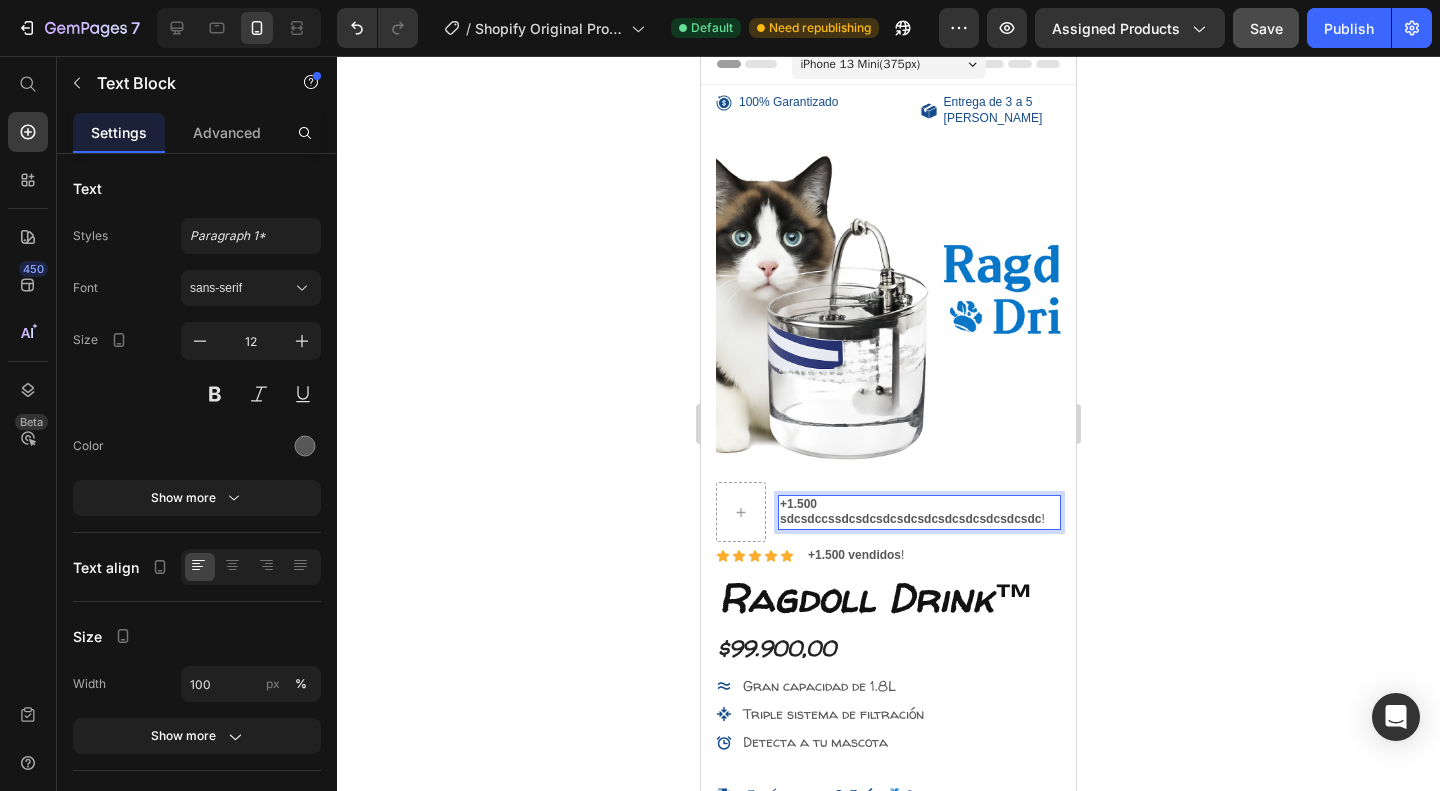 scroll, scrollTop: 4, scrollLeft: 0, axis: vertical 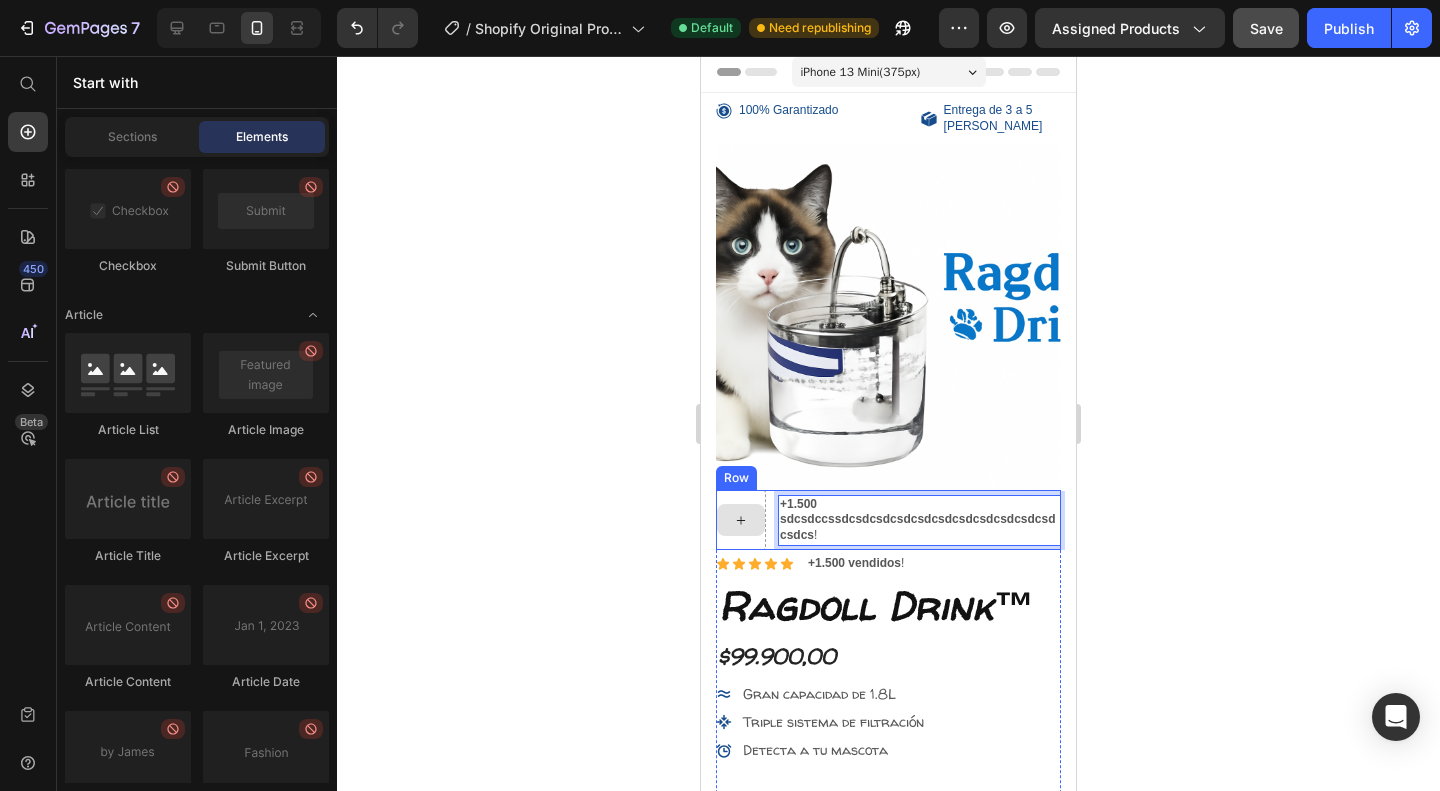 click 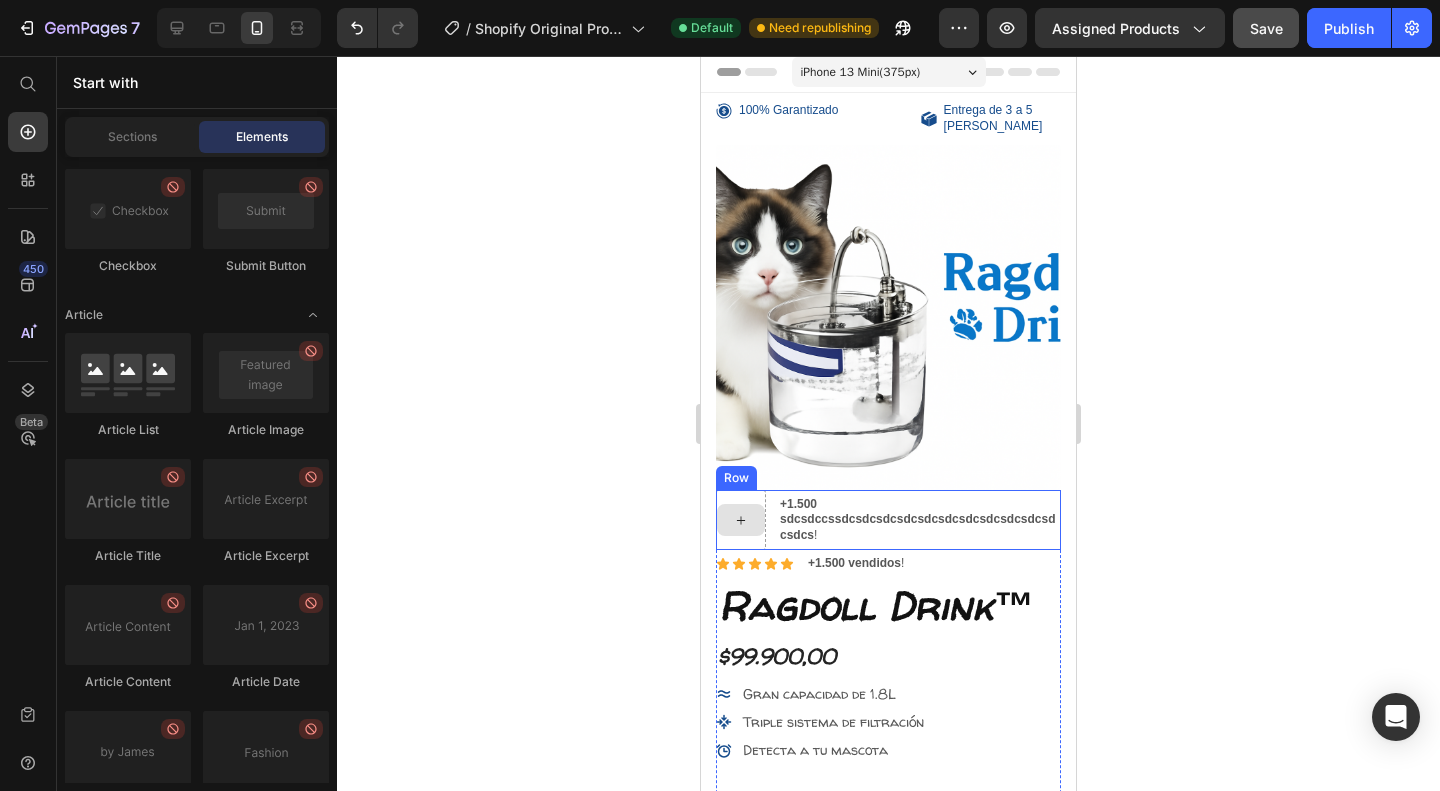 click 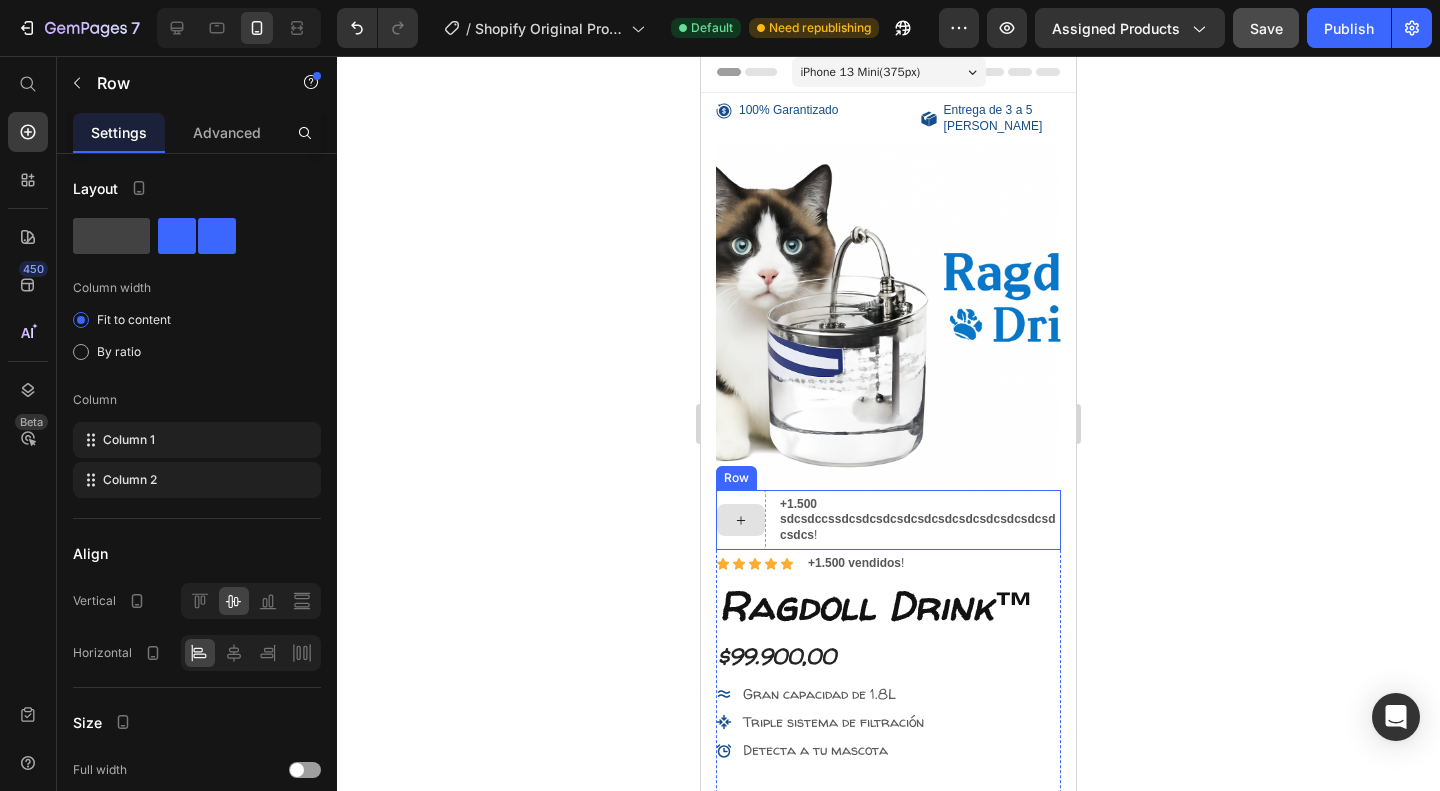 click at bounding box center [741, 520] 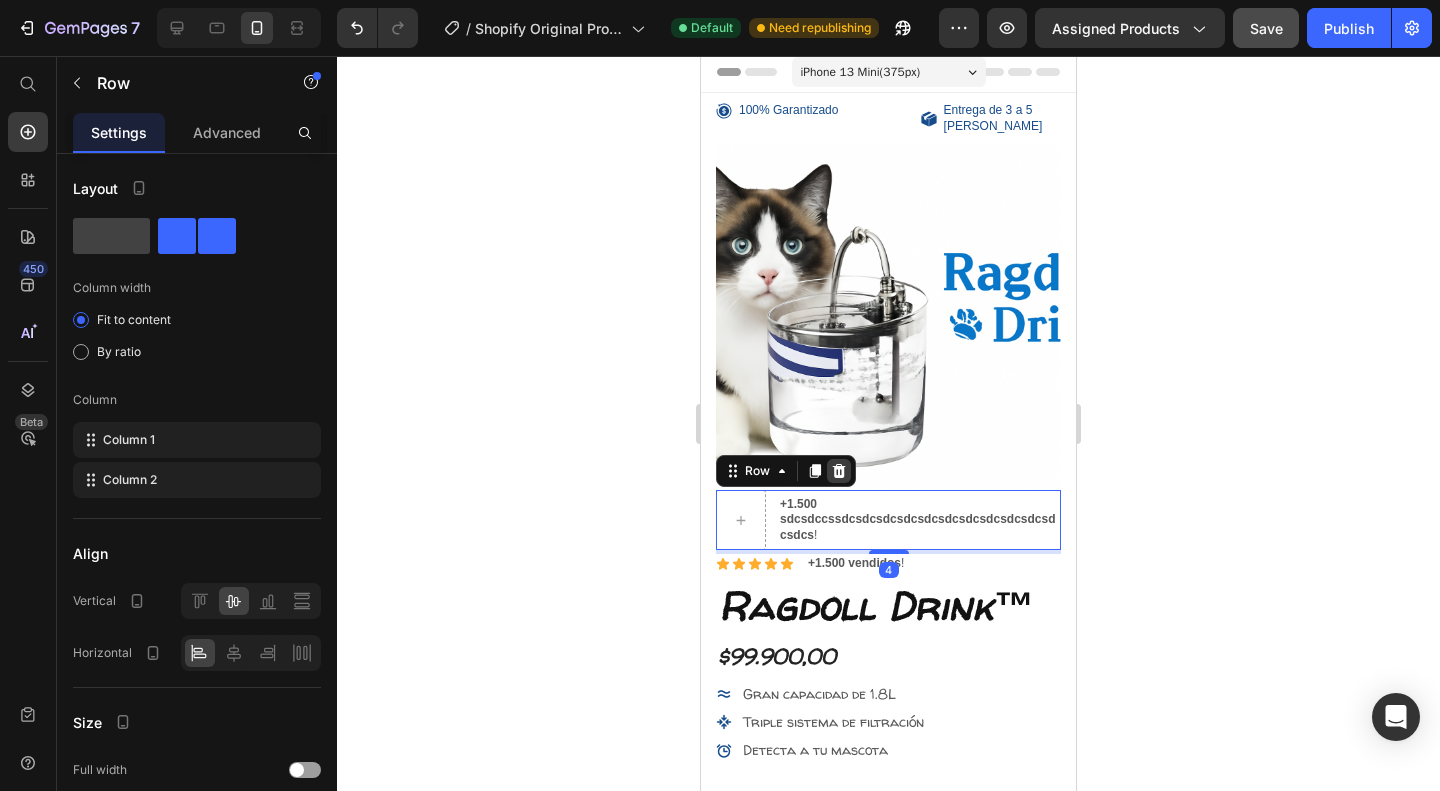 click 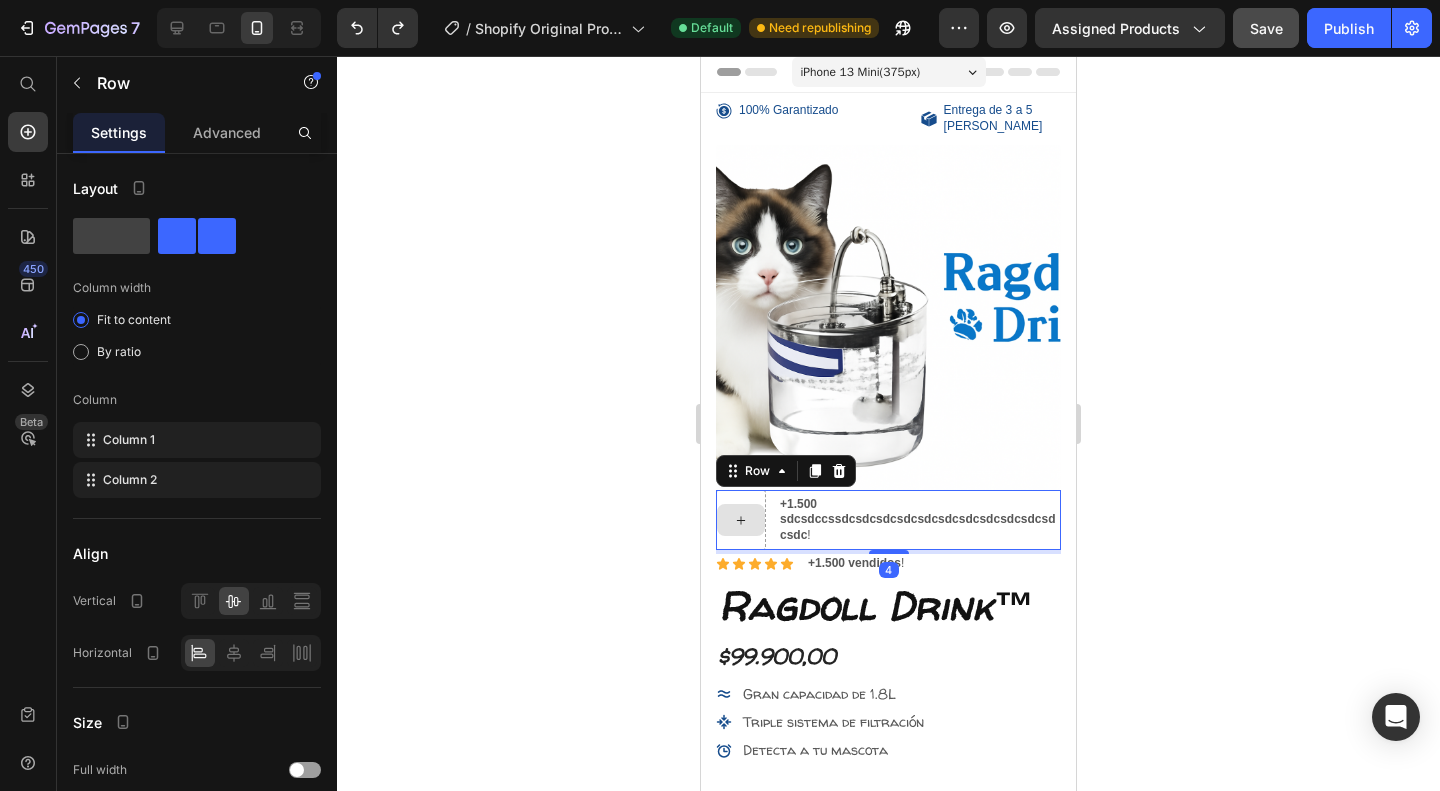 click at bounding box center [741, 520] 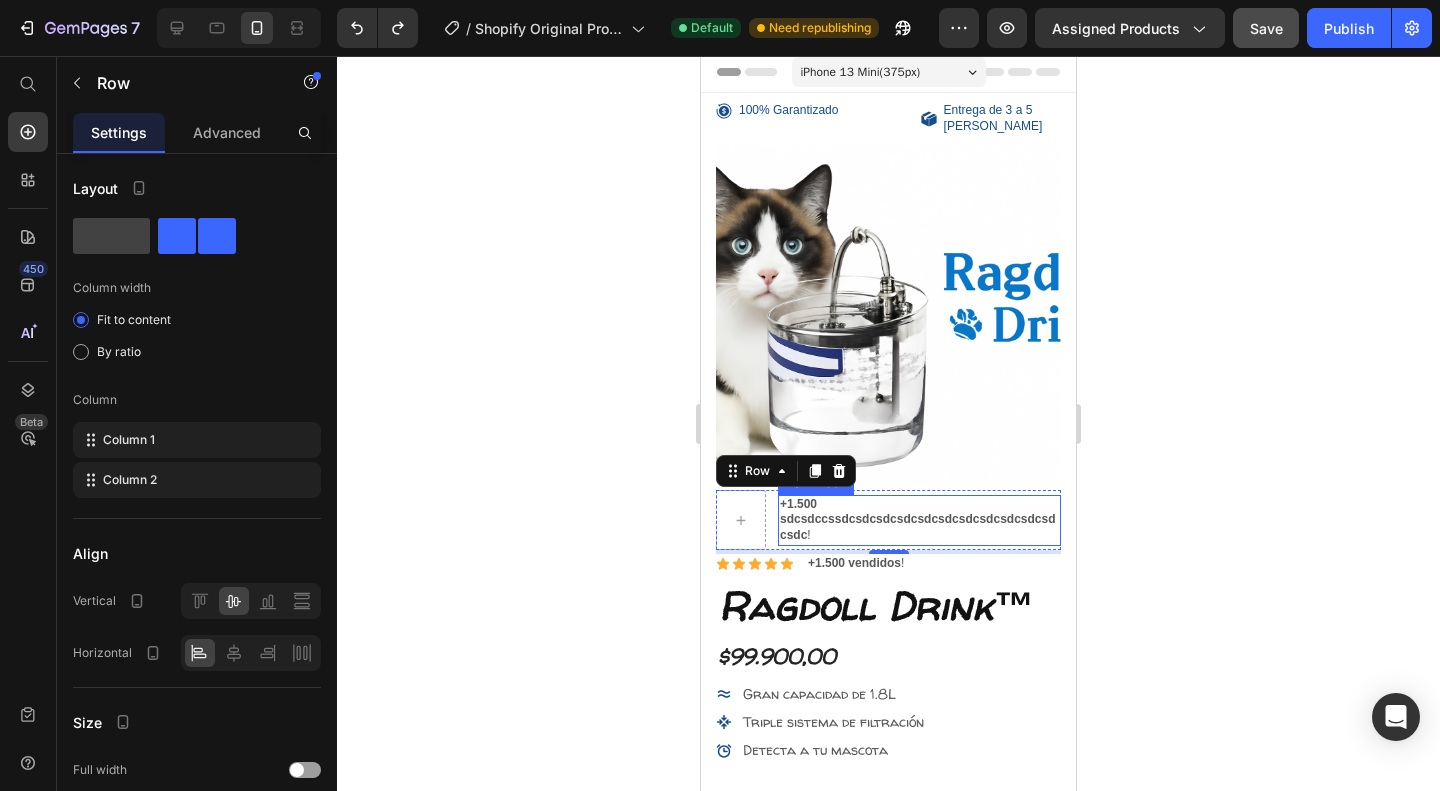click on "+1.500 sdcsdccssdcsdcsdcsdcsdcsdcsdcsdcsdcsdcsdcsdc" at bounding box center [917, 519] 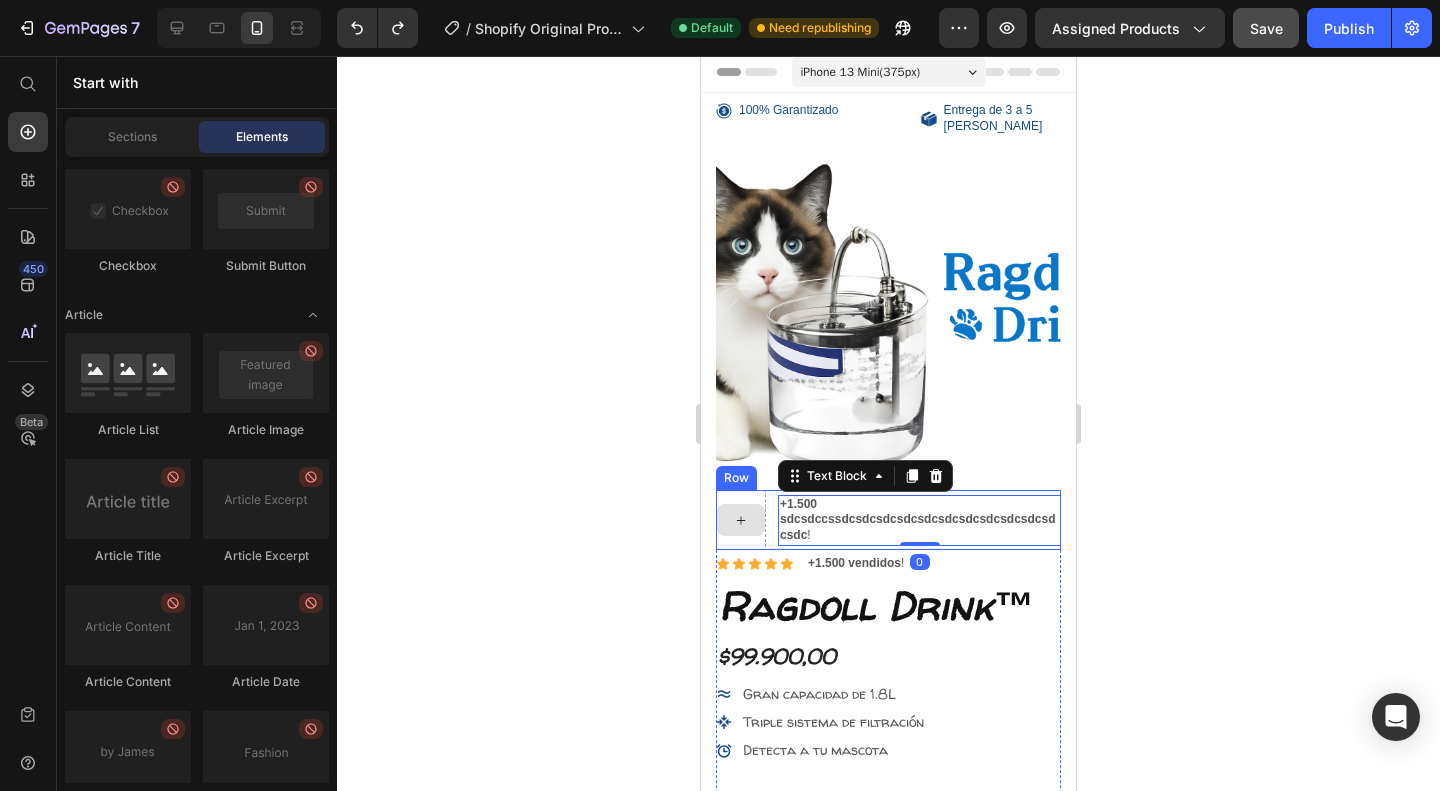 click at bounding box center [741, 520] 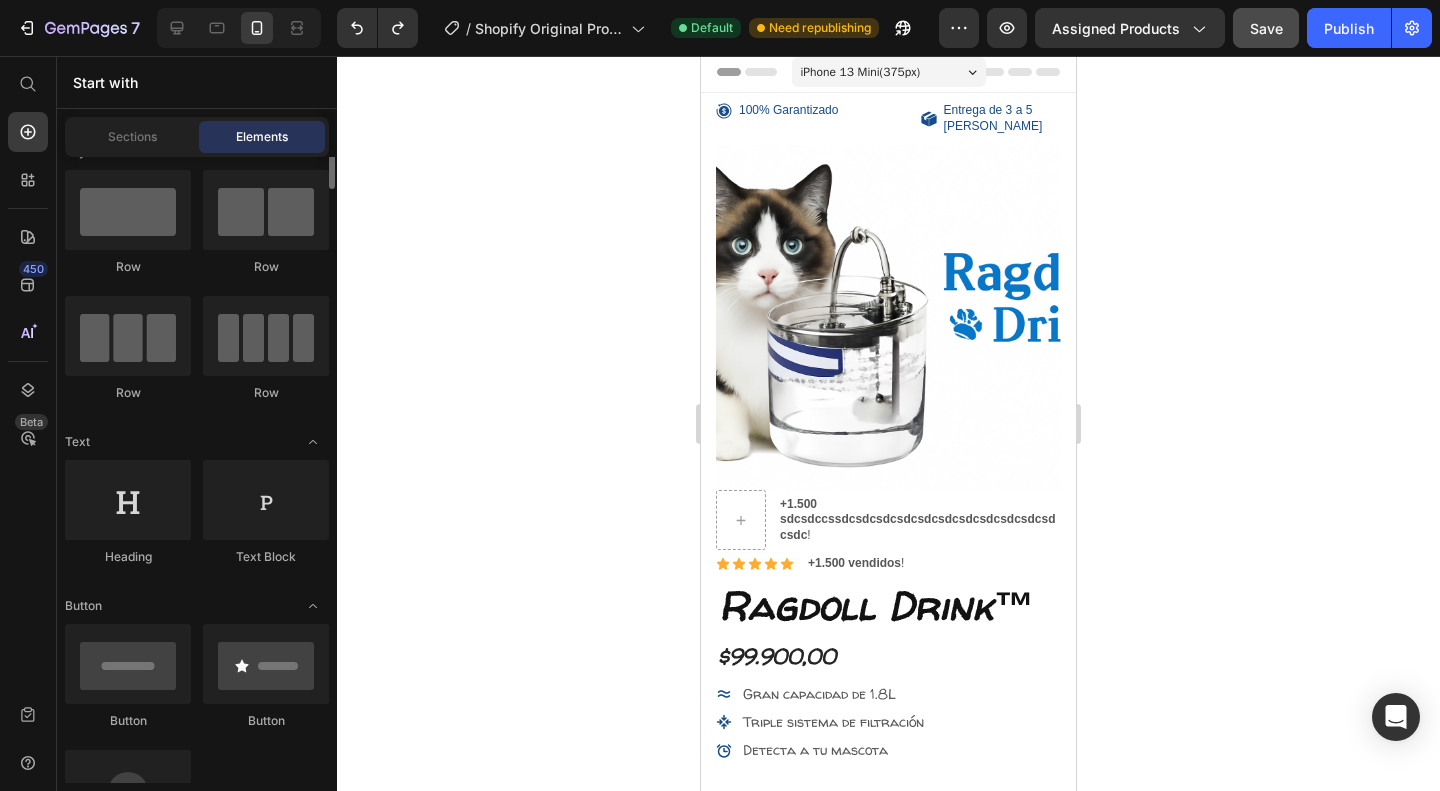 scroll, scrollTop: 0, scrollLeft: 0, axis: both 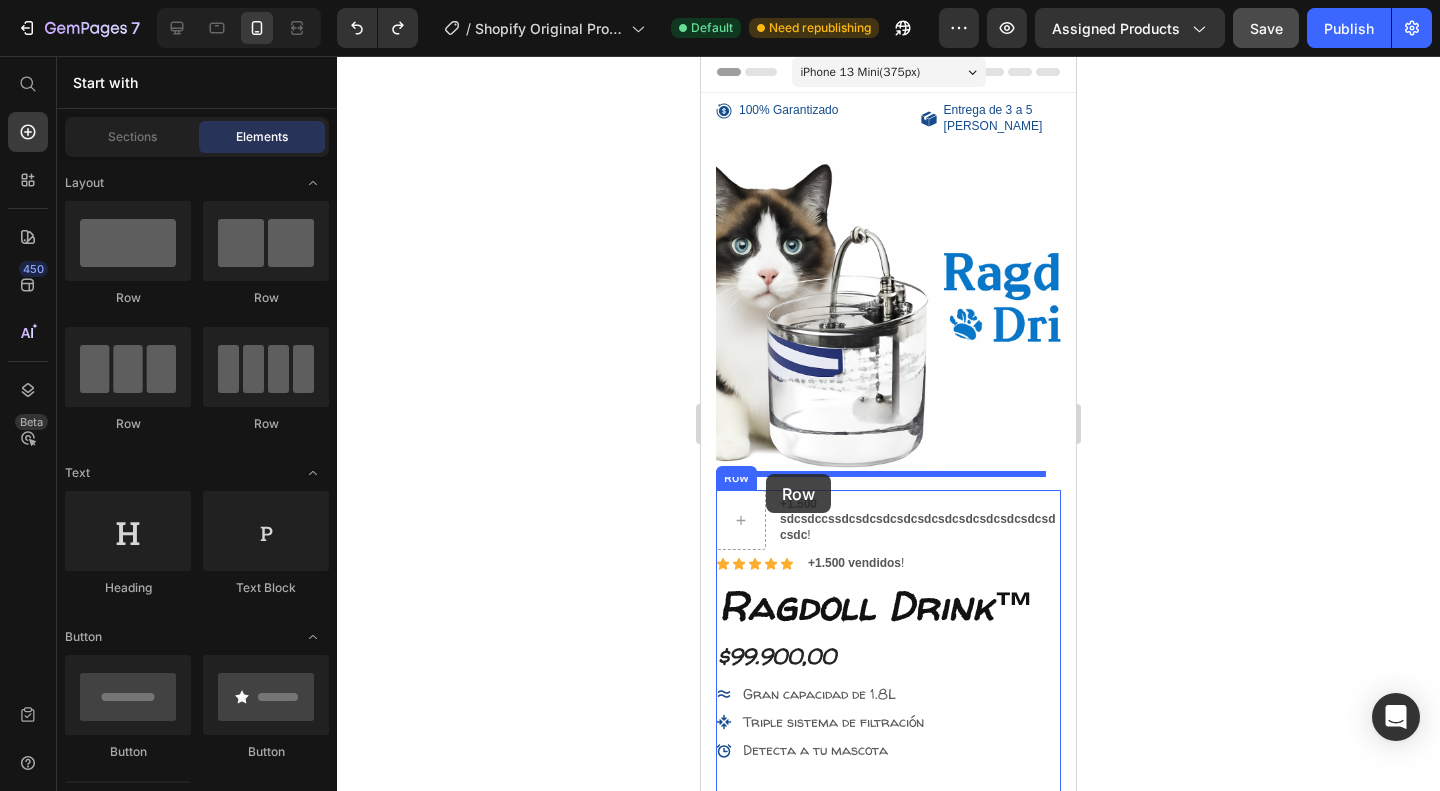 drag, startPoint x: 821, startPoint y: 289, endPoint x: 766, endPoint y: 474, distance: 193.0026 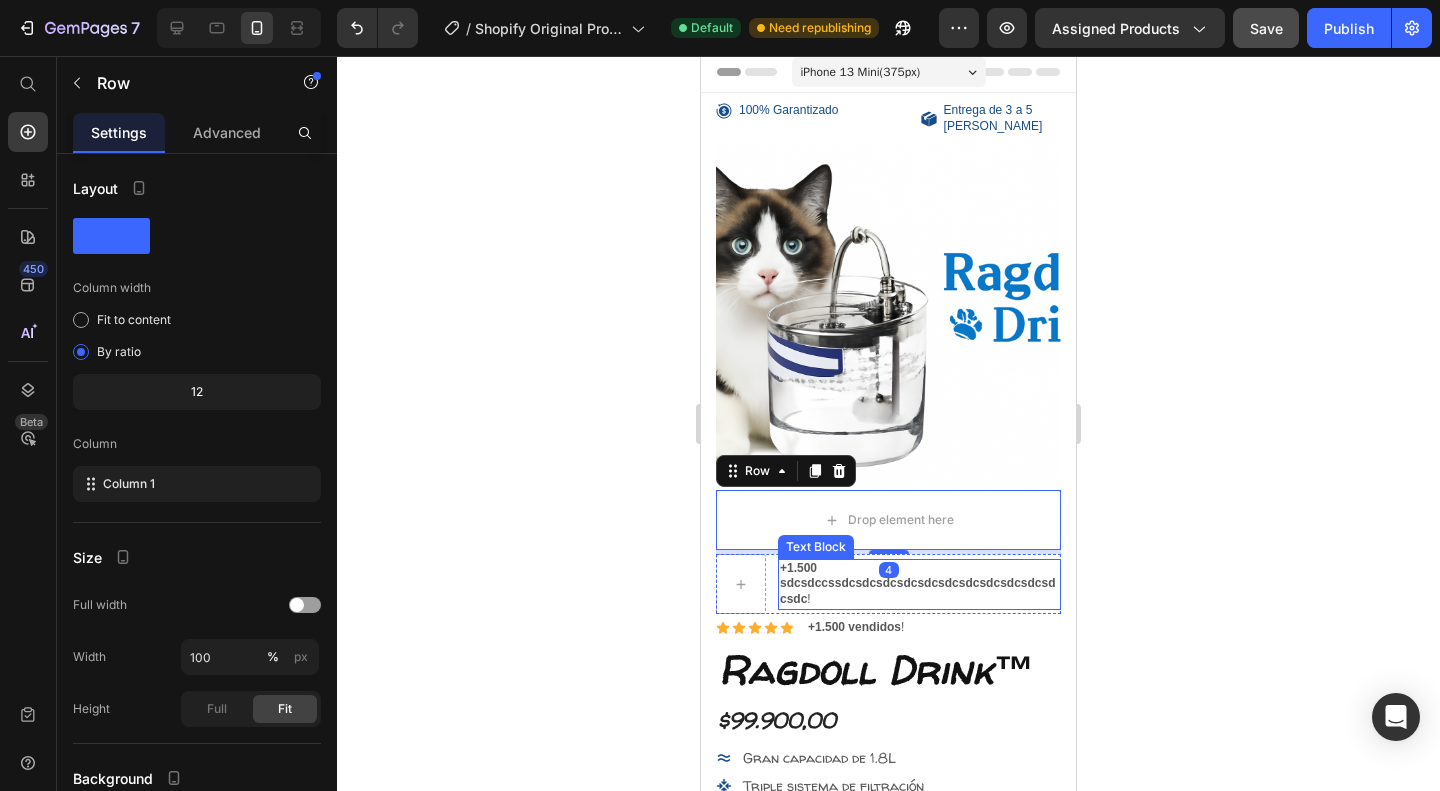 click on "+1.500 sdcsdccssdcsdcsdcsdcsdcsdcsdcsdcsdcsdcsdcsdc" at bounding box center [917, 583] 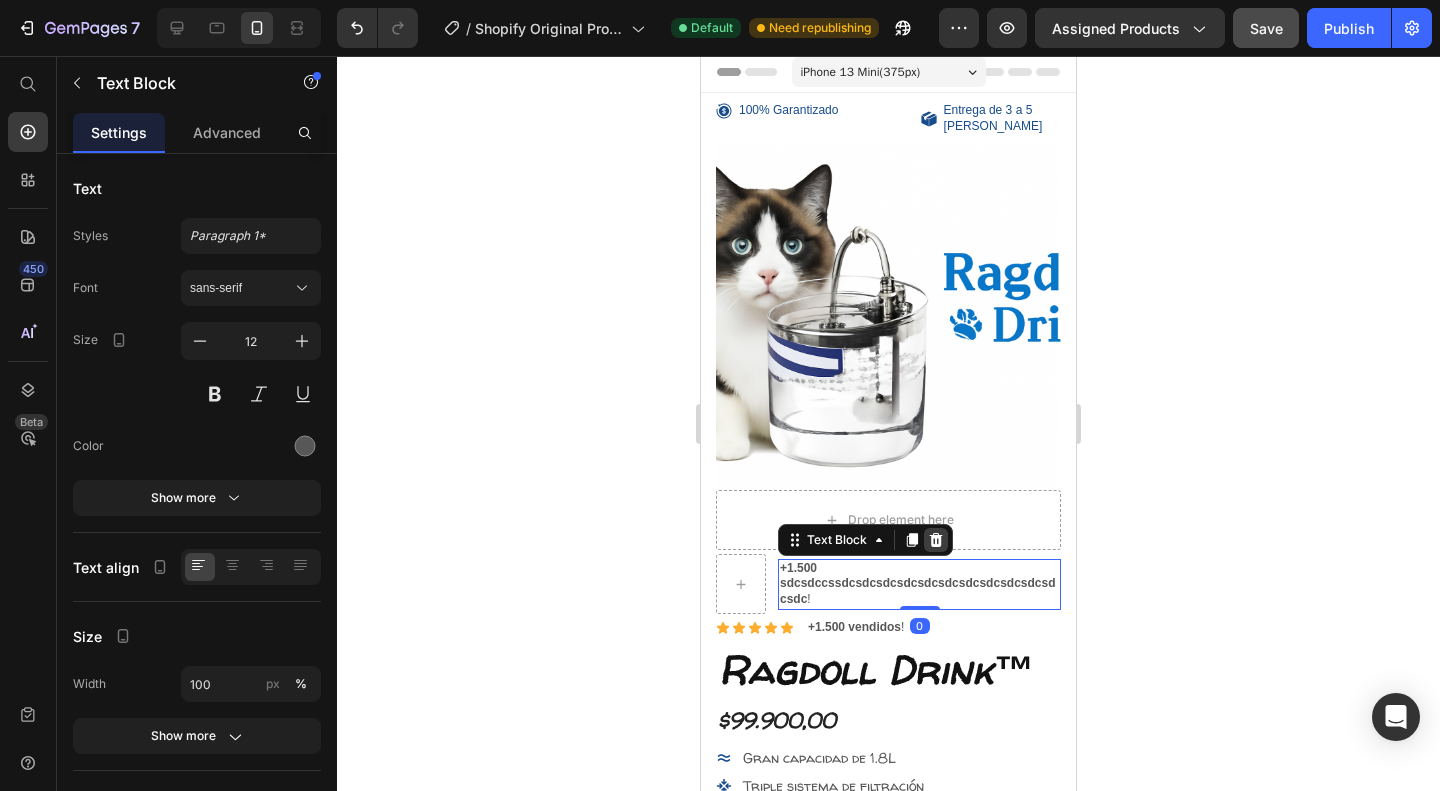 click 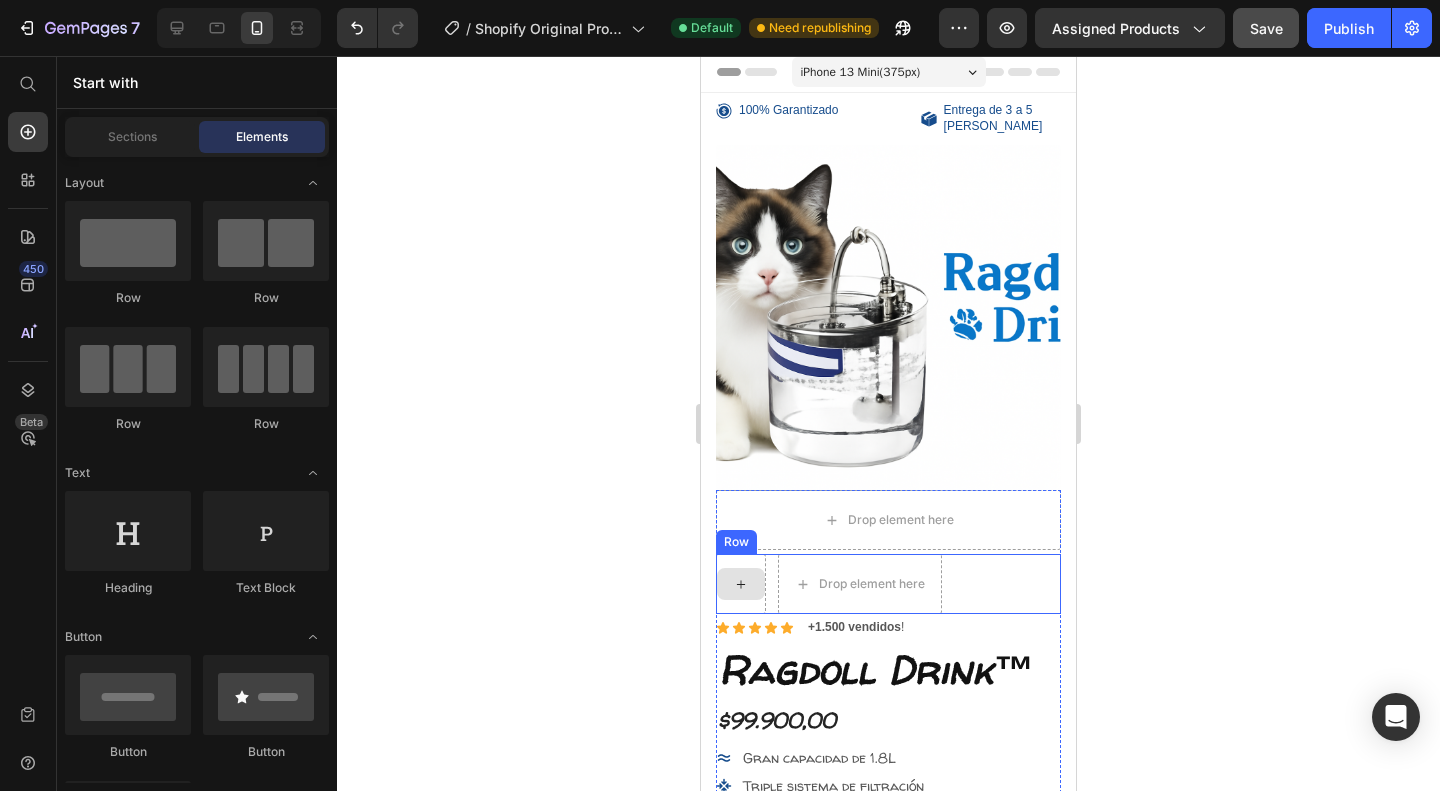 click 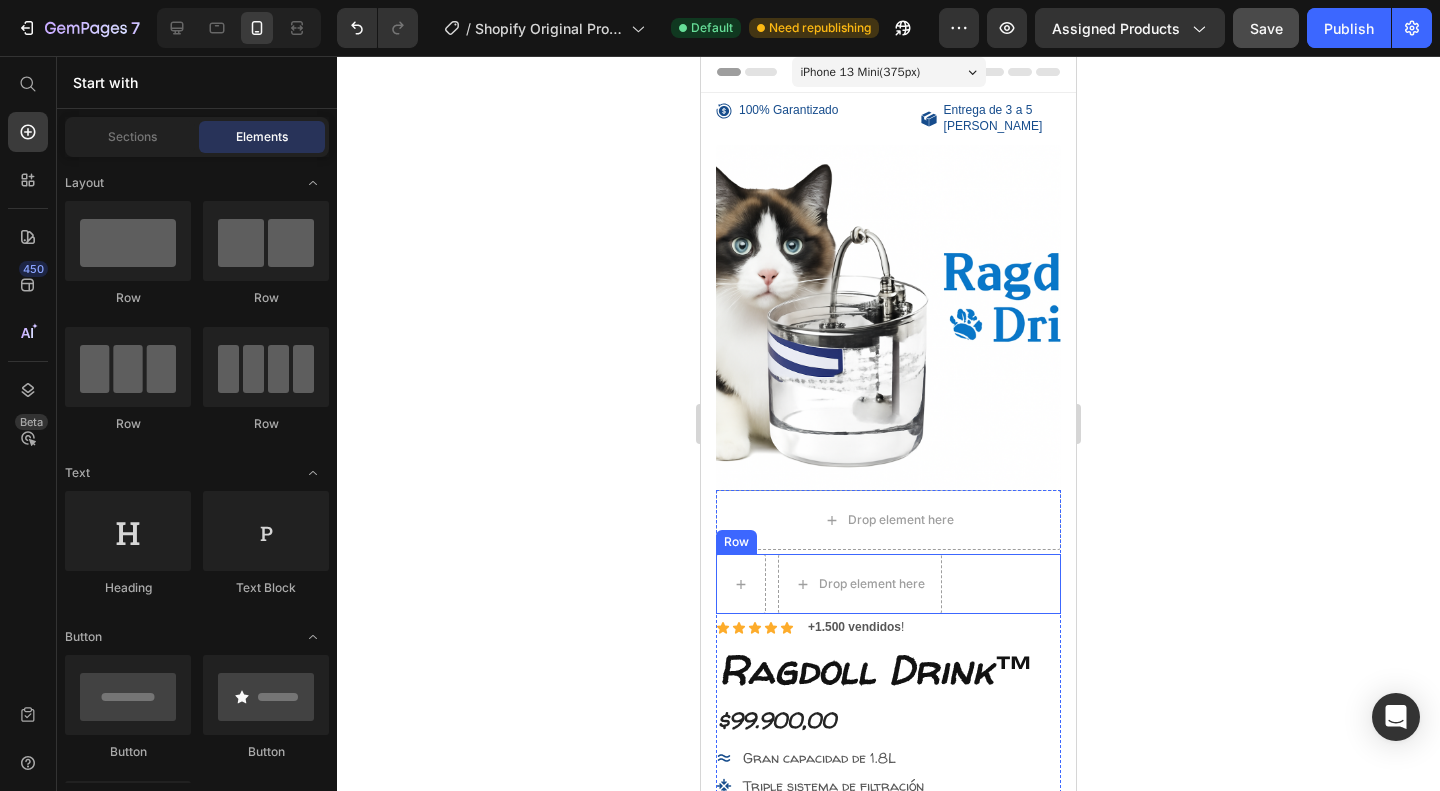 click on "Drop element here Row" at bounding box center (888, 584) 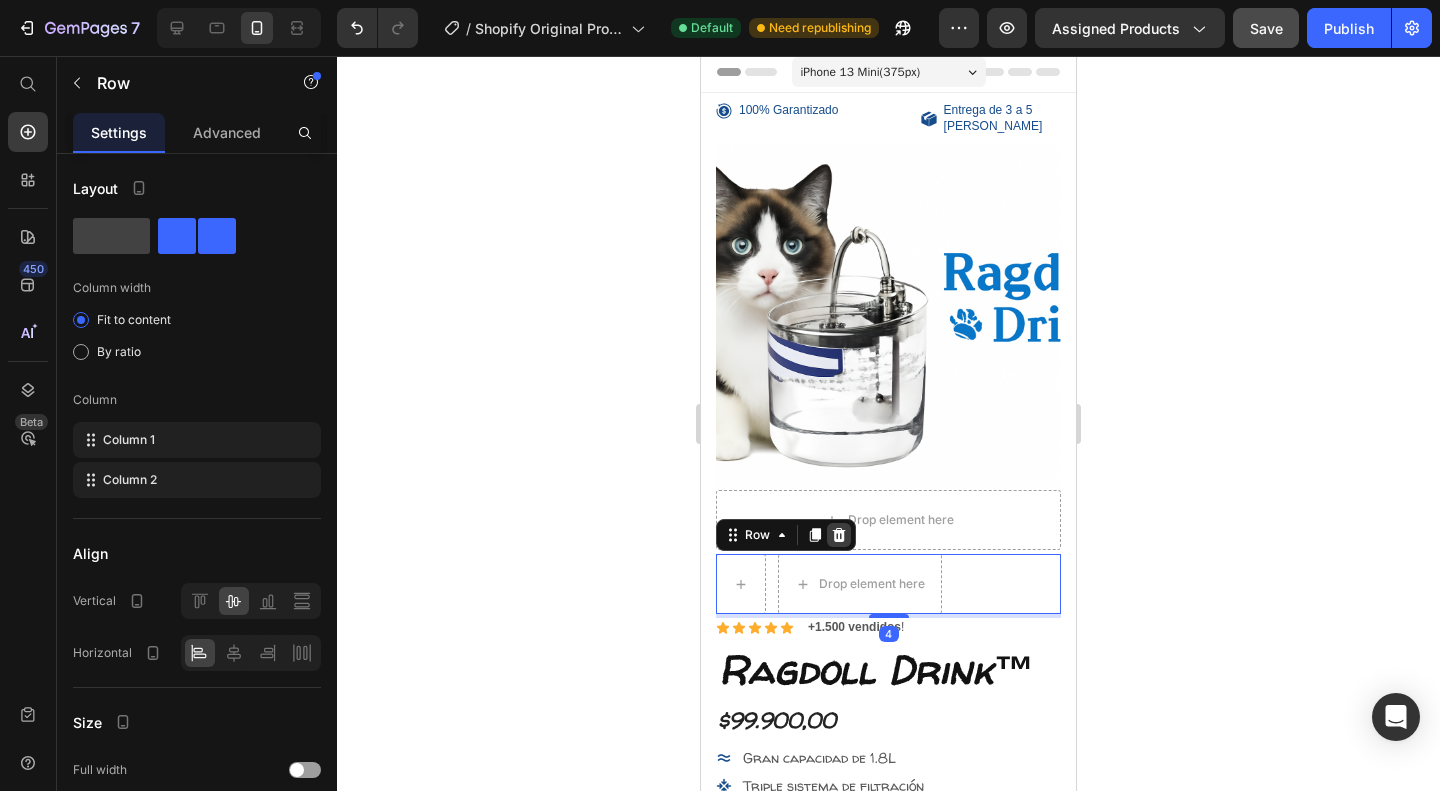click 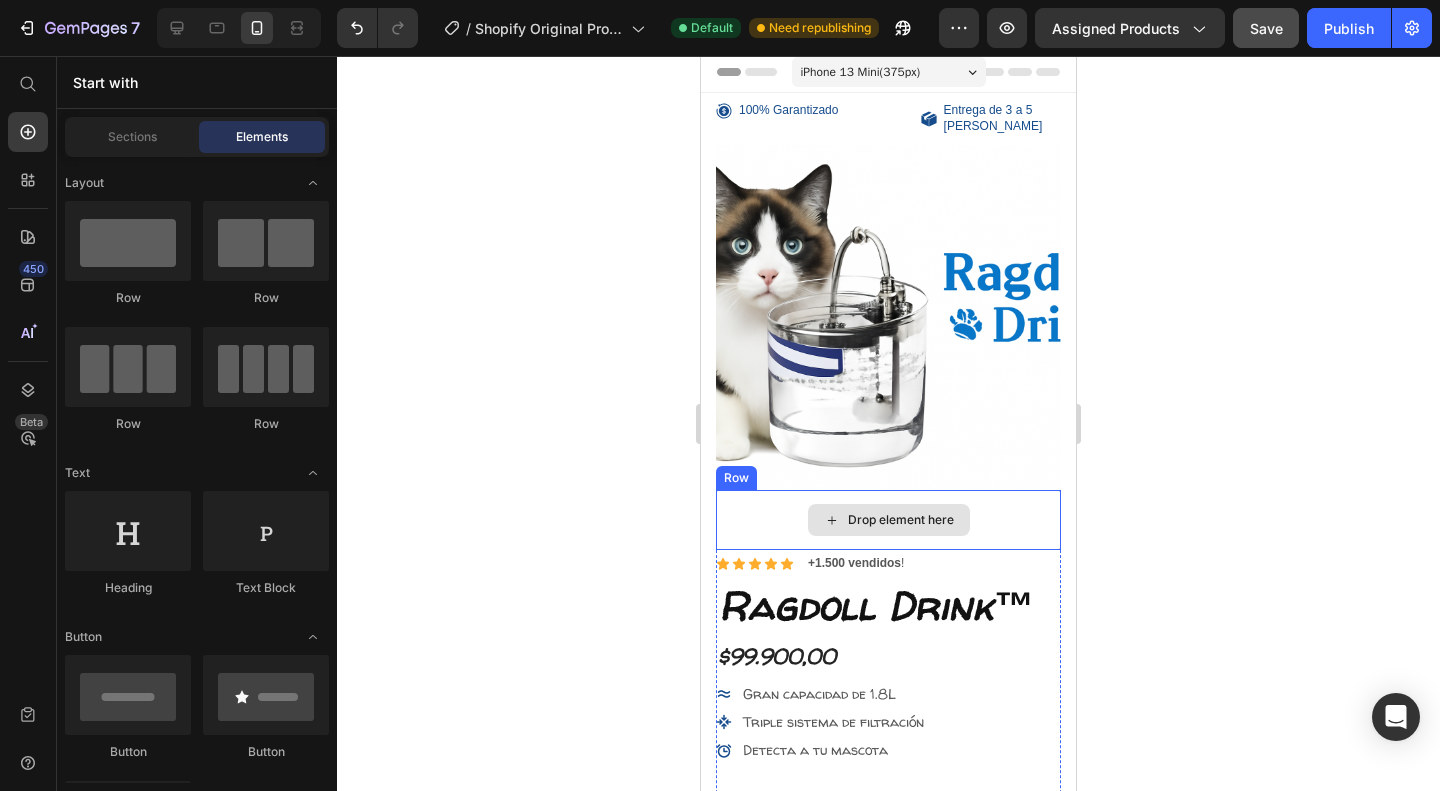 click on "Drop element here" at bounding box center (901, 520) 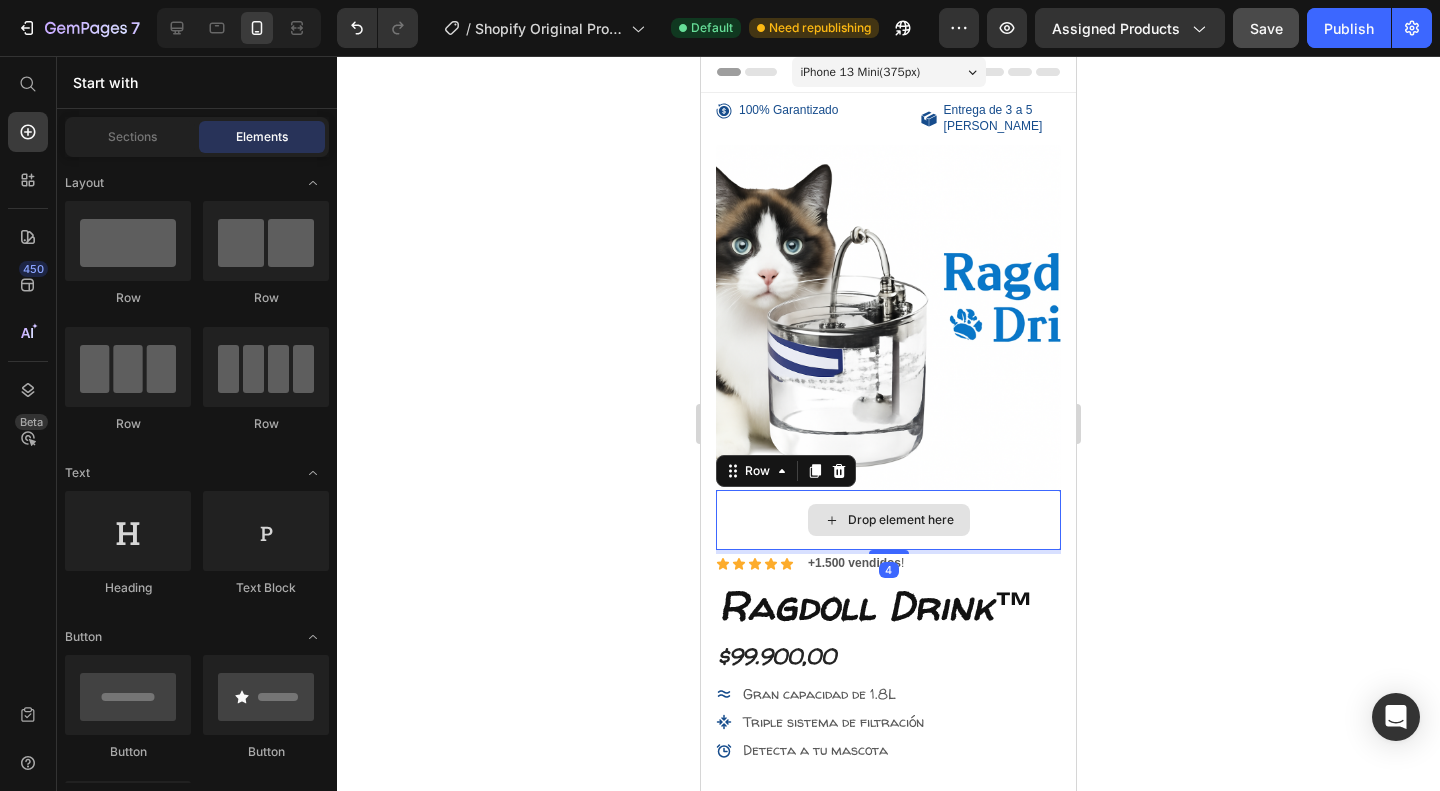 click on "Drop element here" at bounding box center [888, 520] 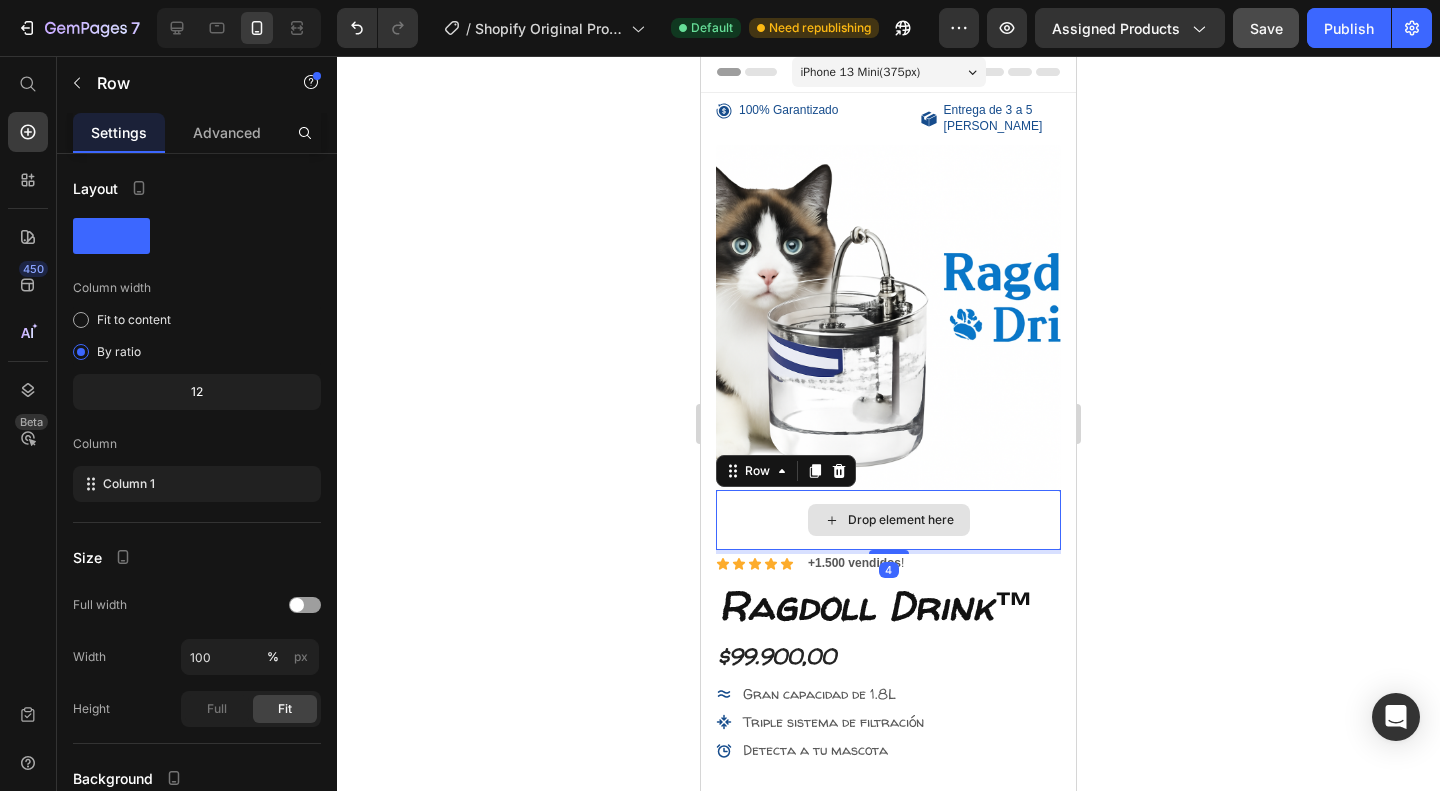 click on "Drop element here" at bounding box center [888, 520] 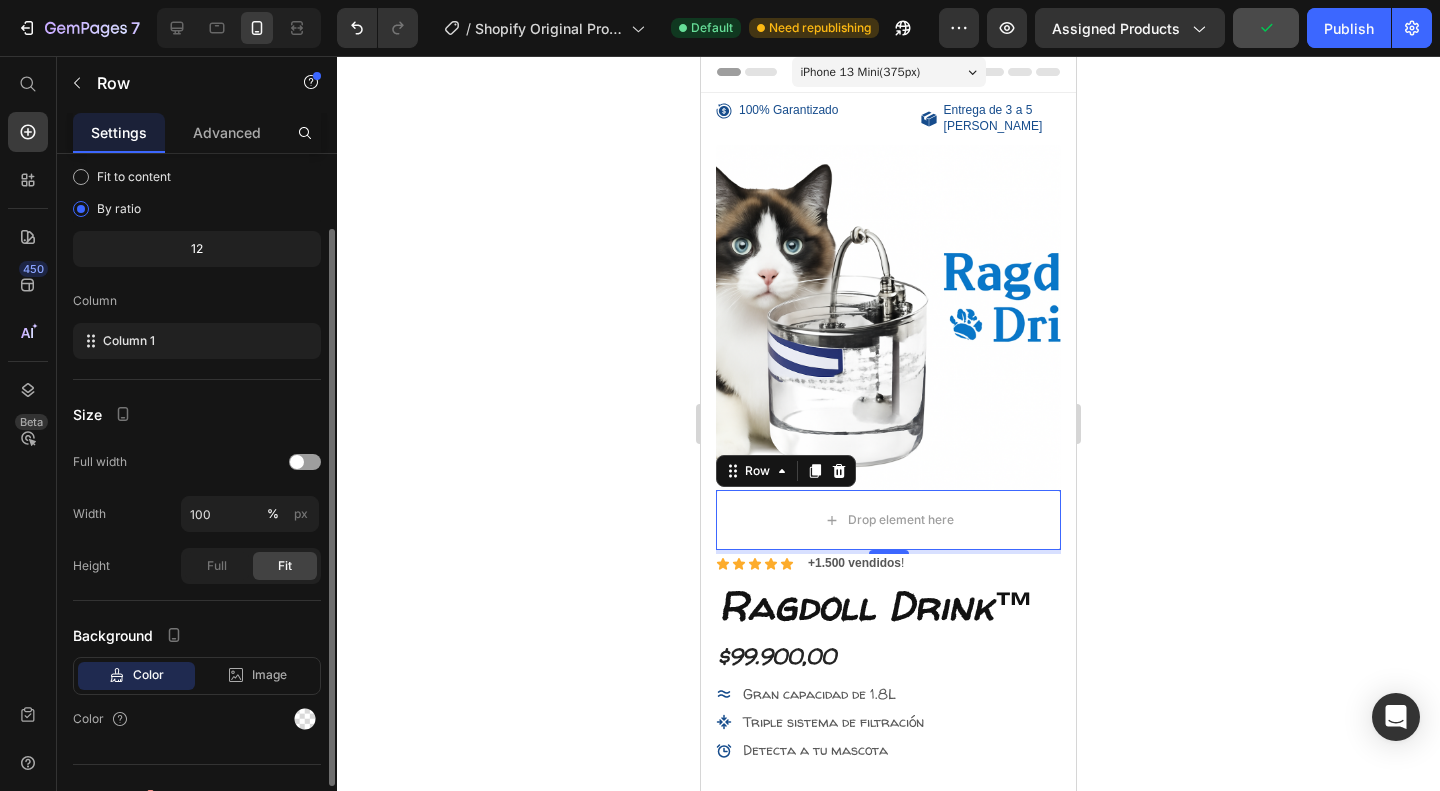 scroll, scrollTop: 172, scrollLeft: 0, axis: vertical 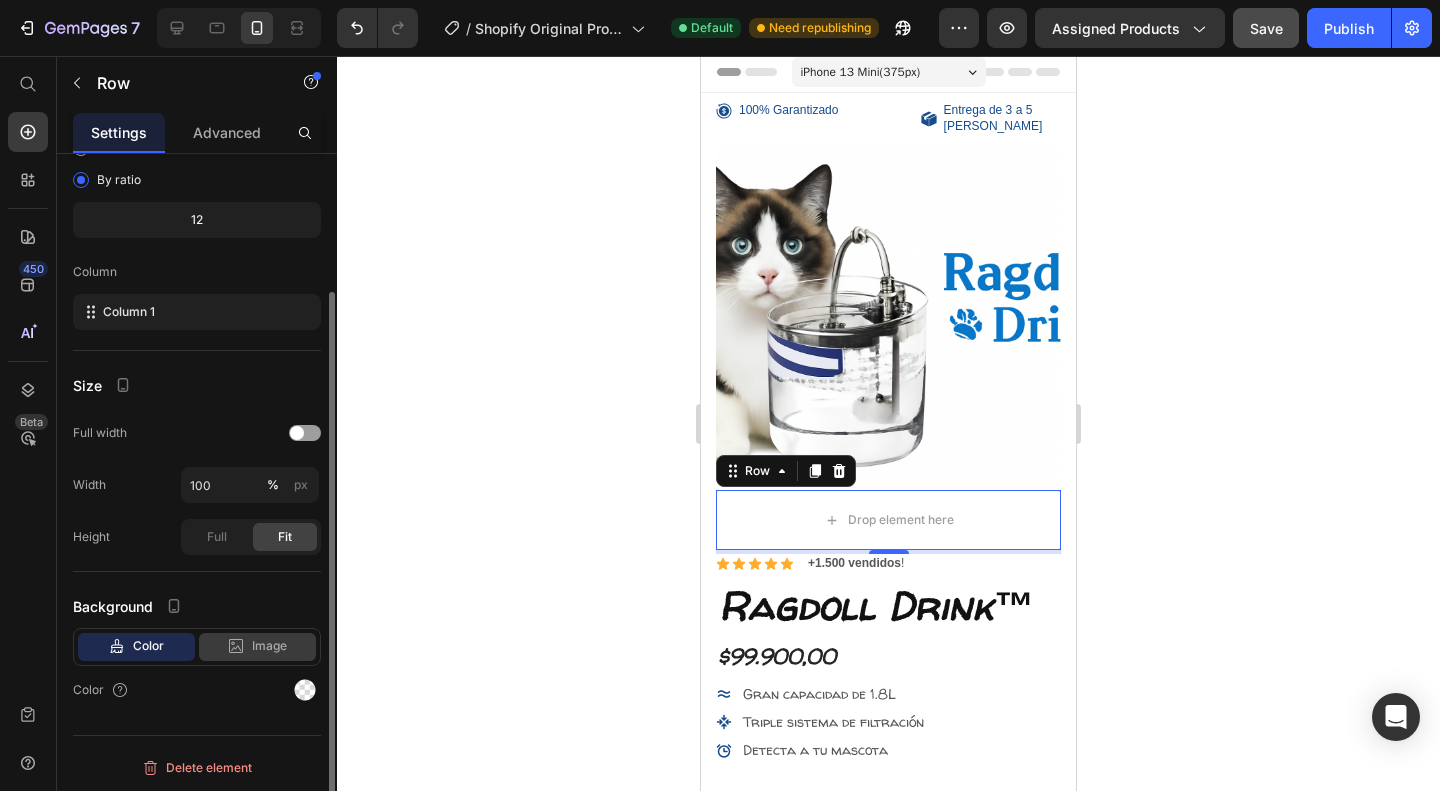 click 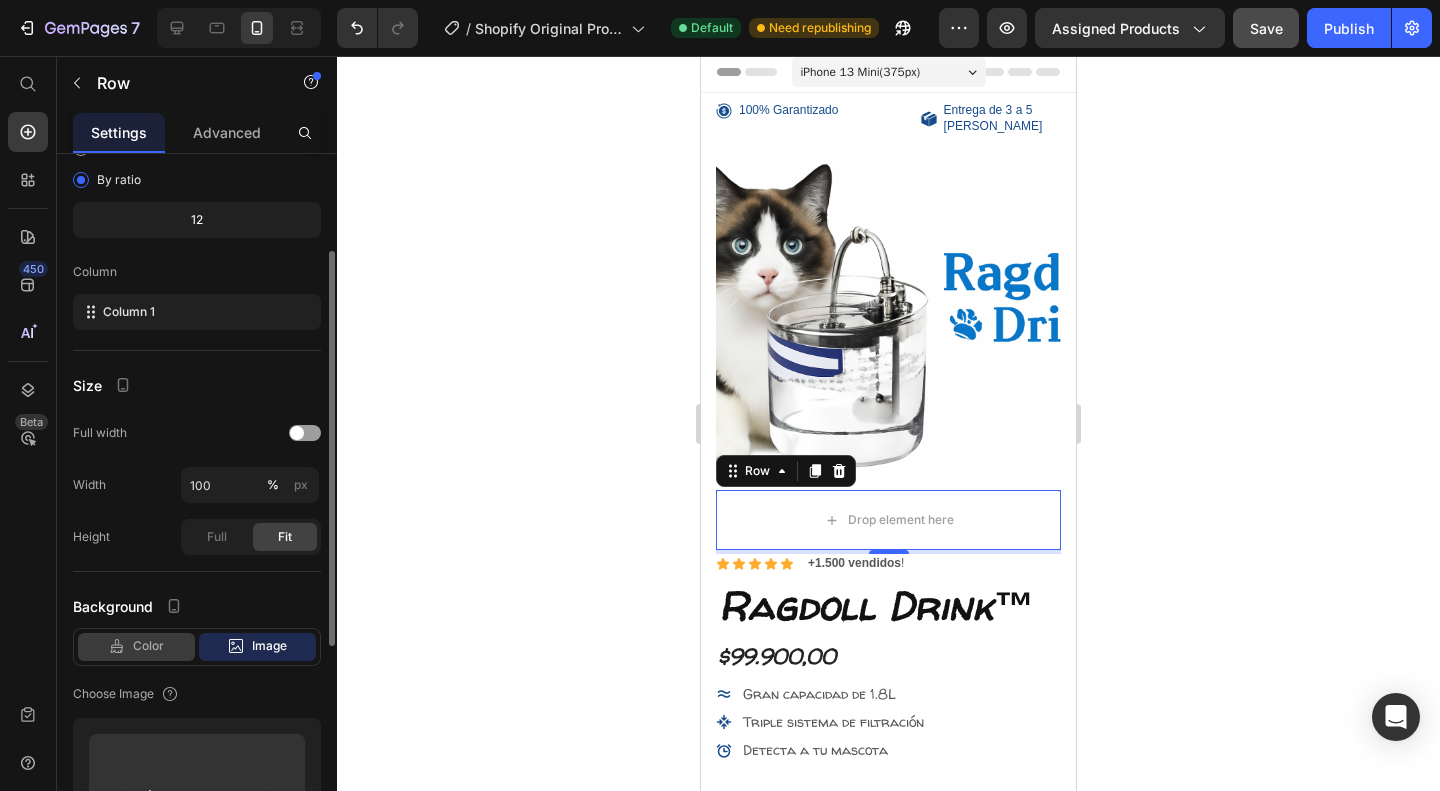 click on "Color" at bounding box center [148, 646] 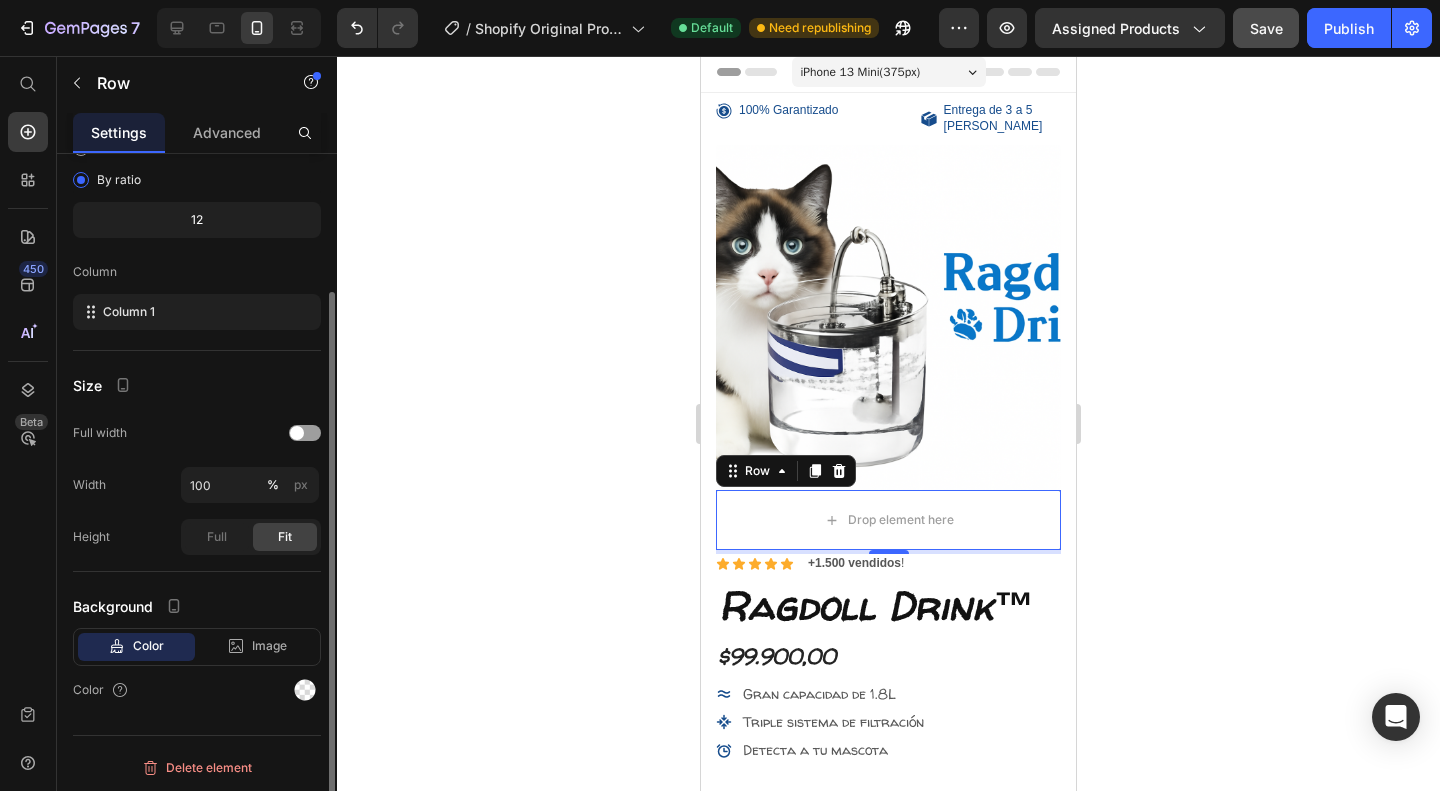 scroll, scrollTop: 172, scrollLeft: 0, axis: vertical 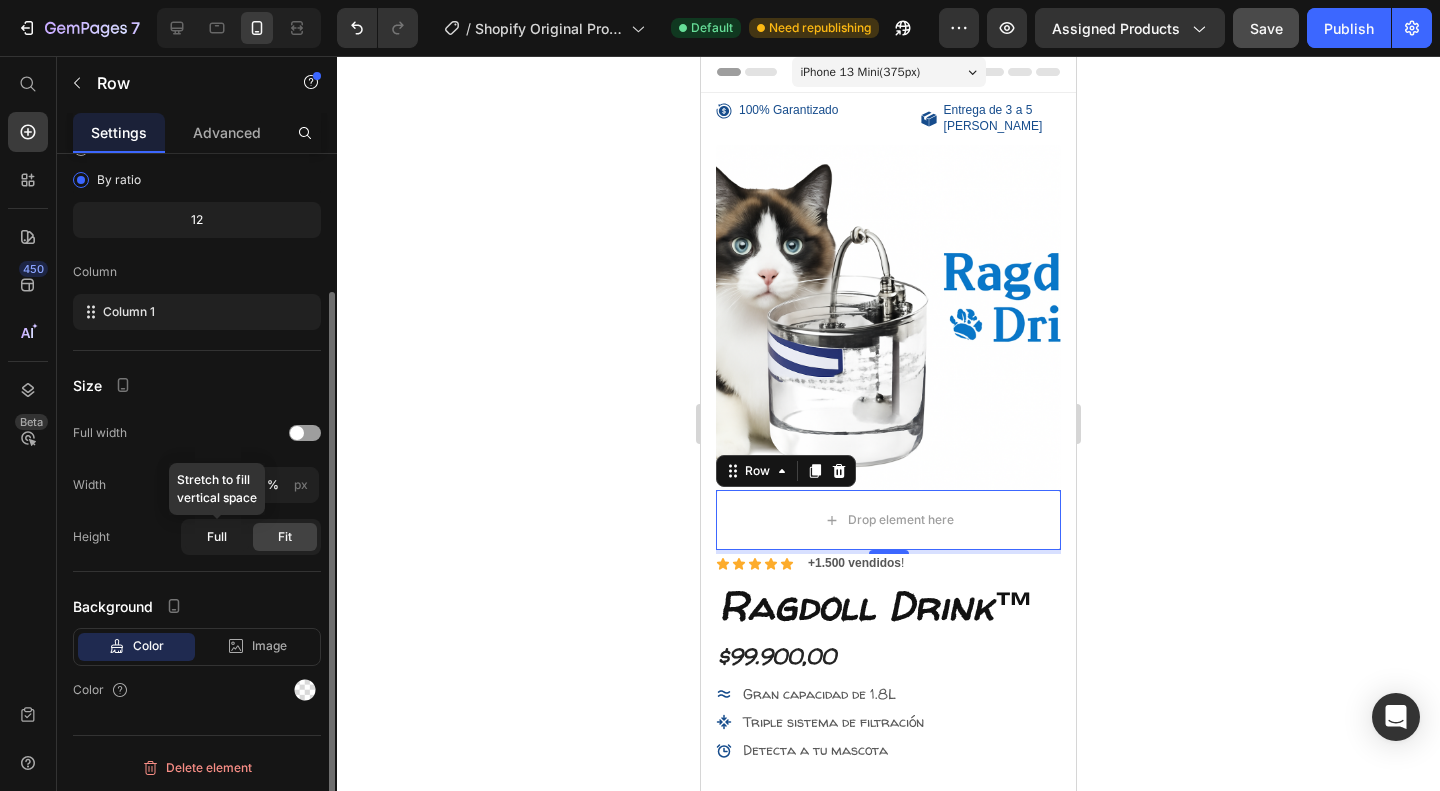 click on "Full" 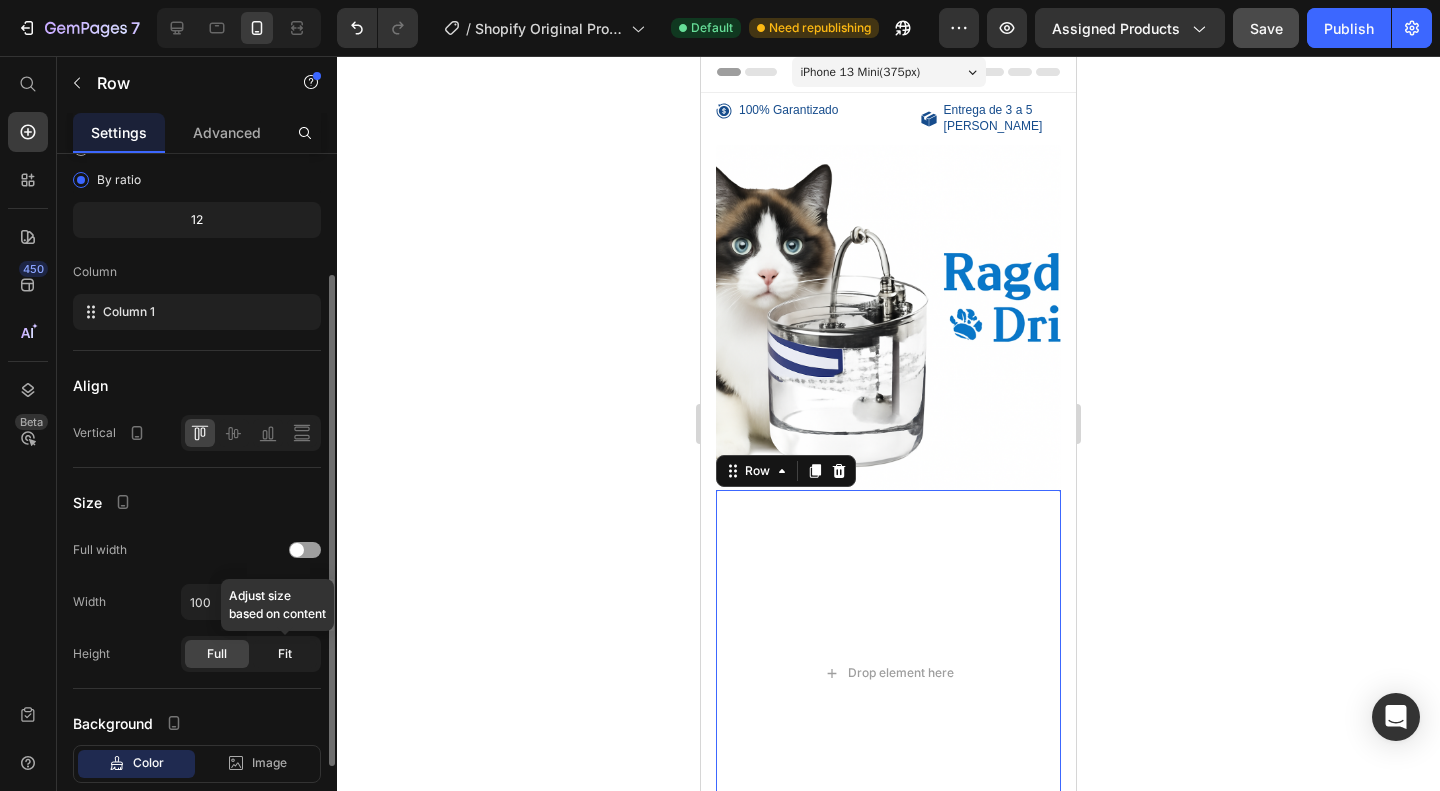 click on "Fit" 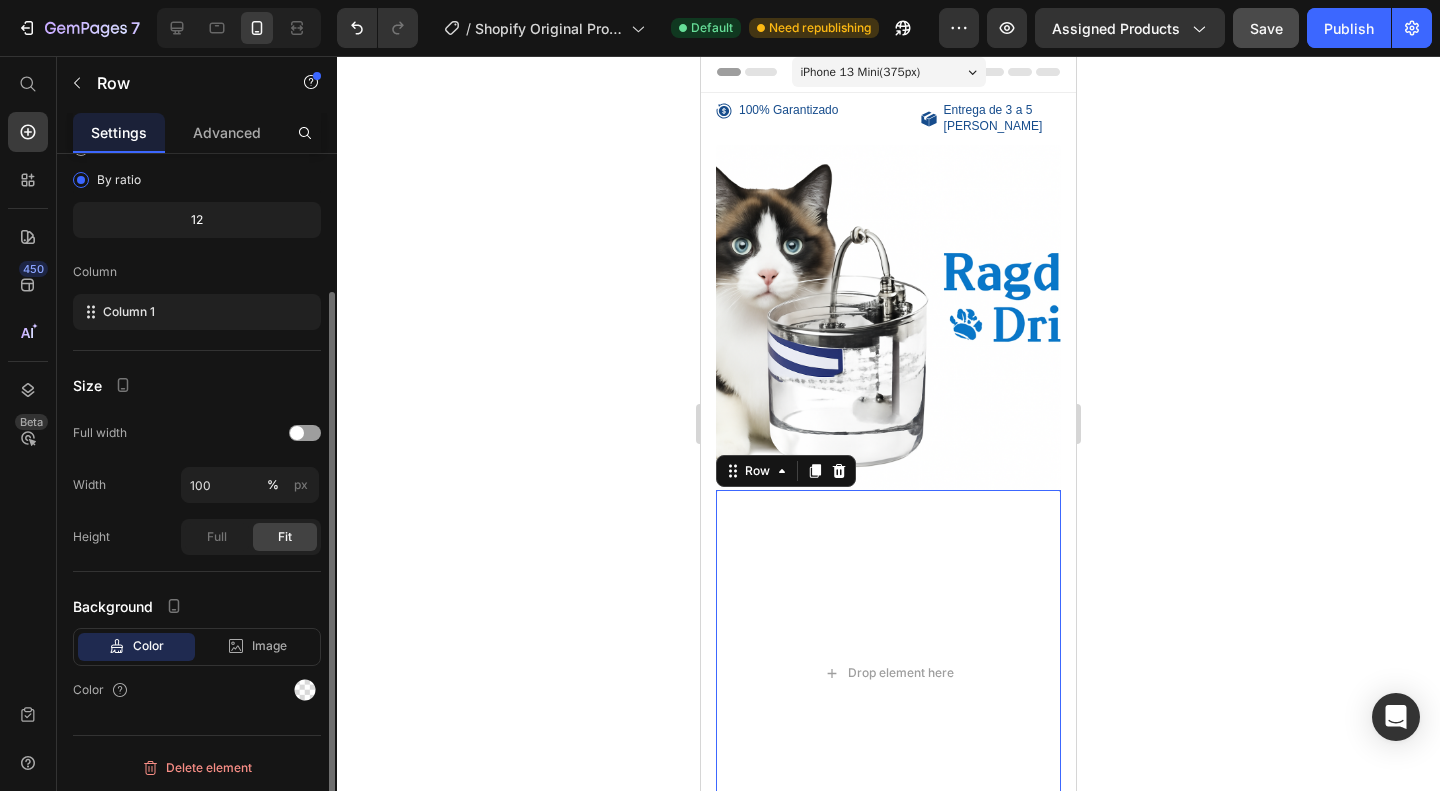 scroll, scrollTop: 172, scrollLeft: 0, axis: vertical 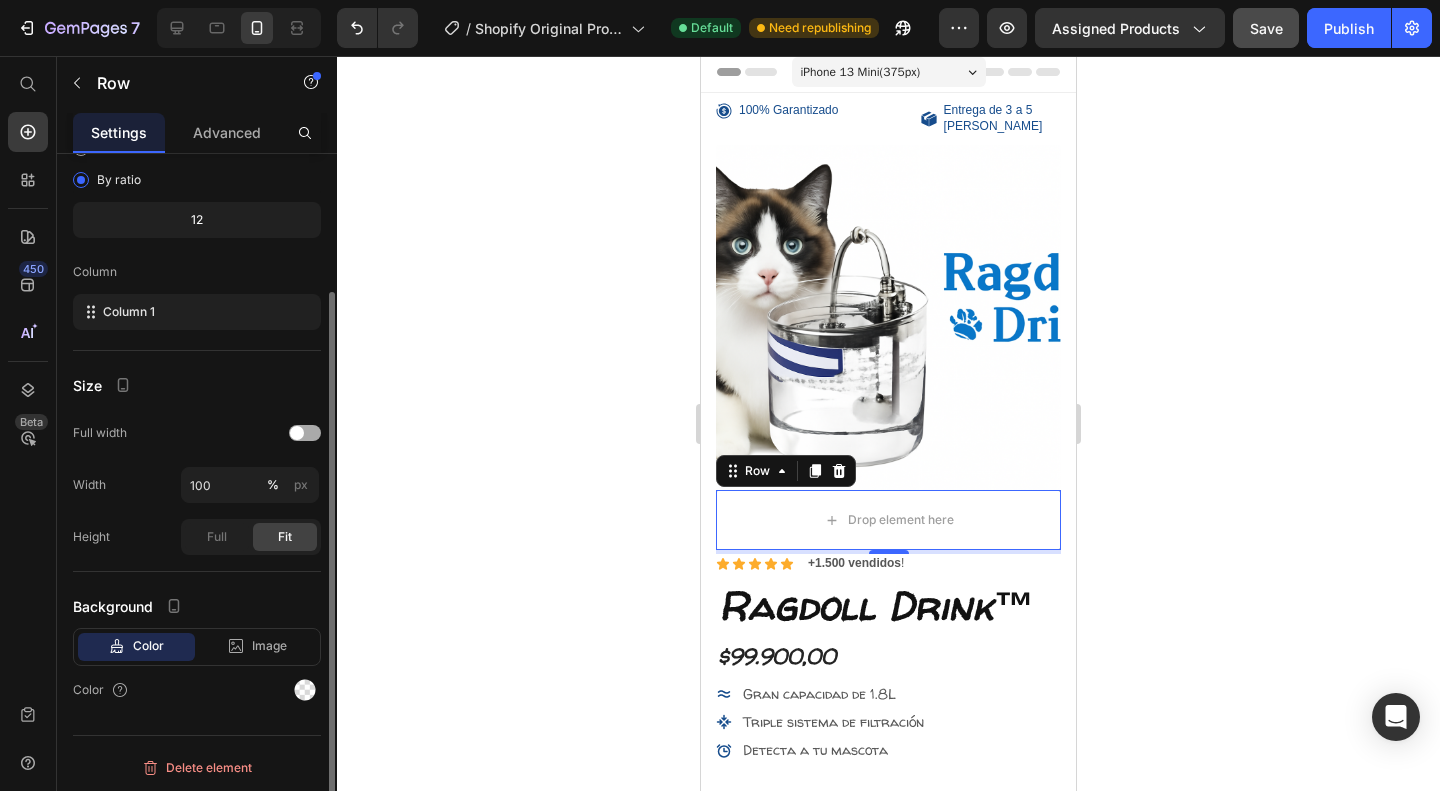 click at bounding box center (297, 433) 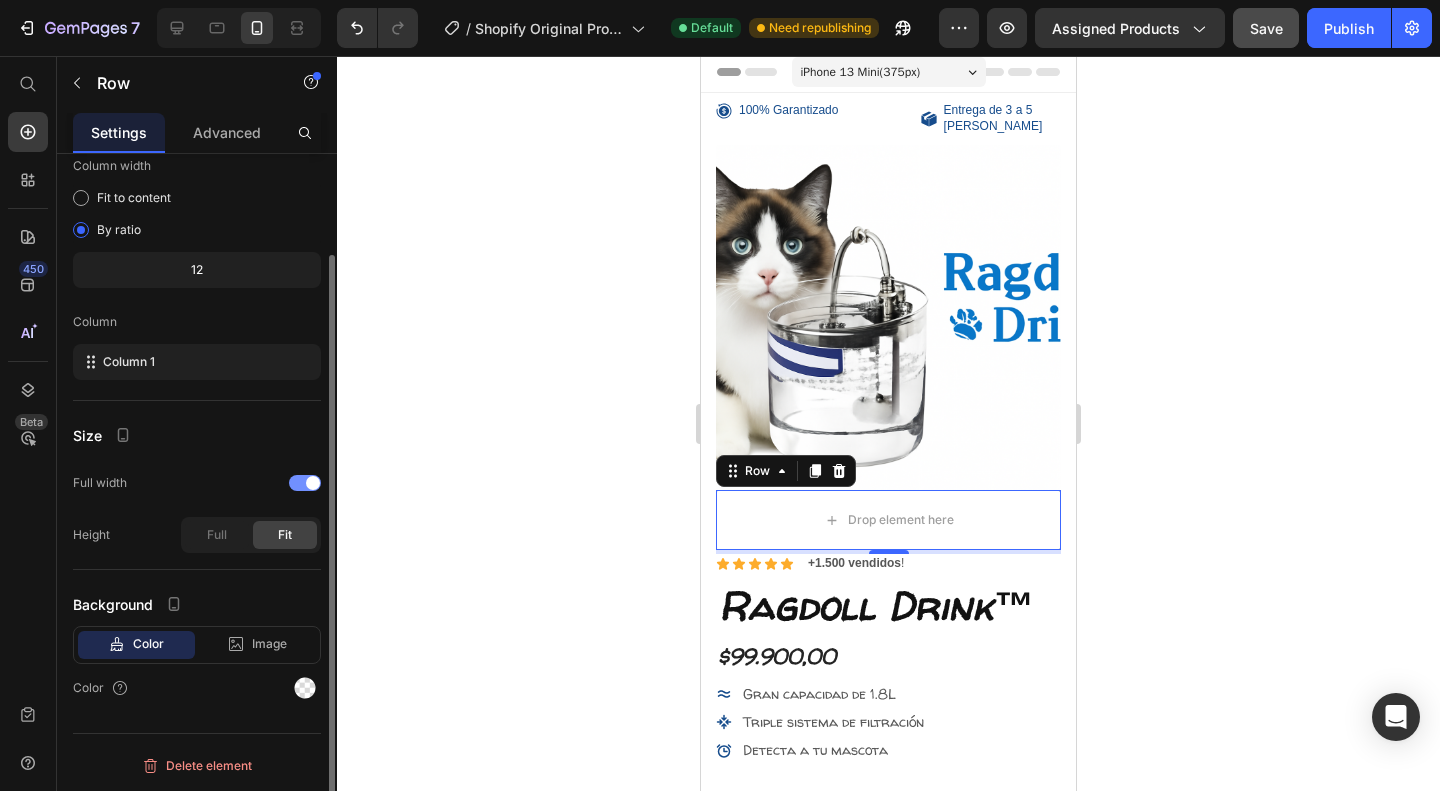scroll, scrollTop: 120, scrollLeft: 0, axis: vertical 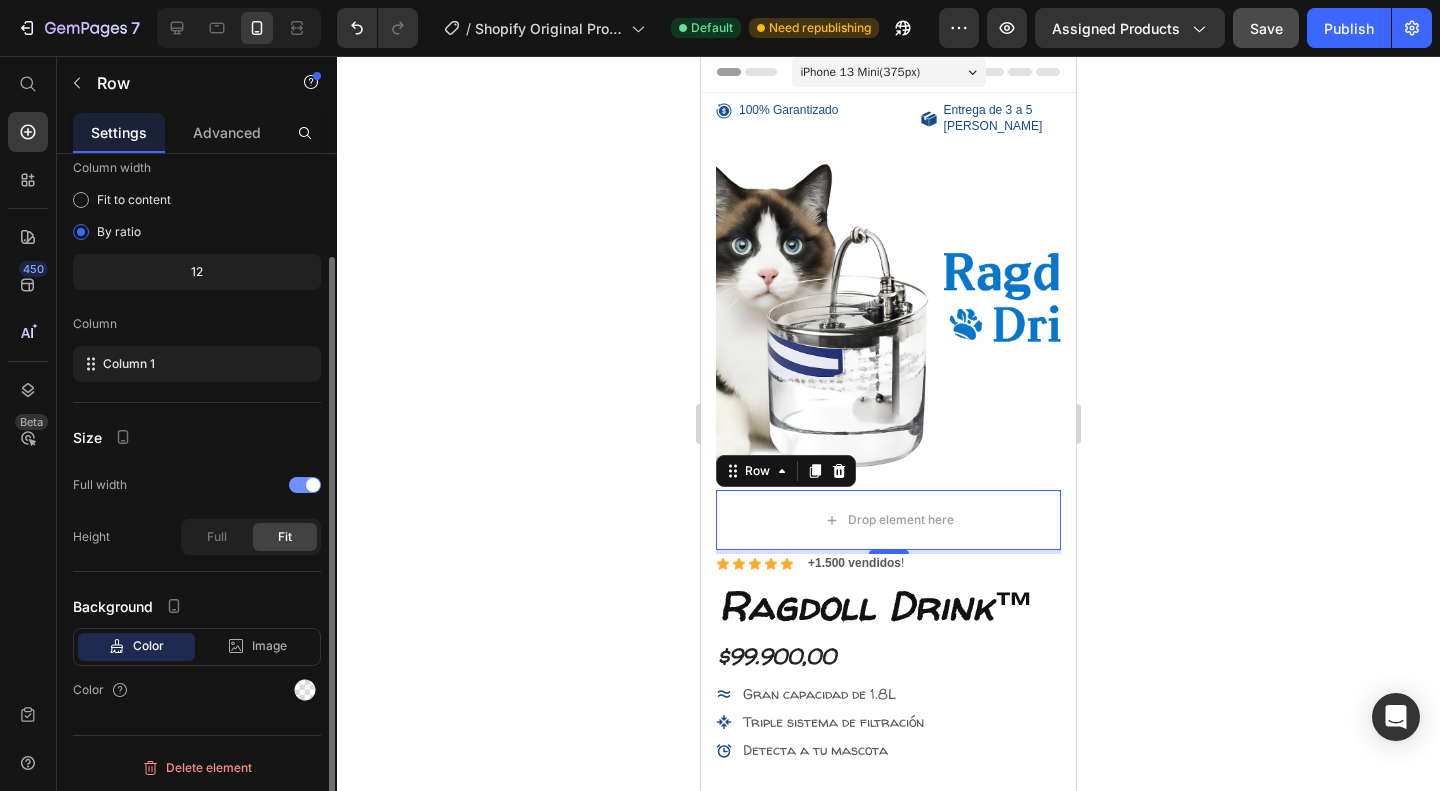 click on "Full width" 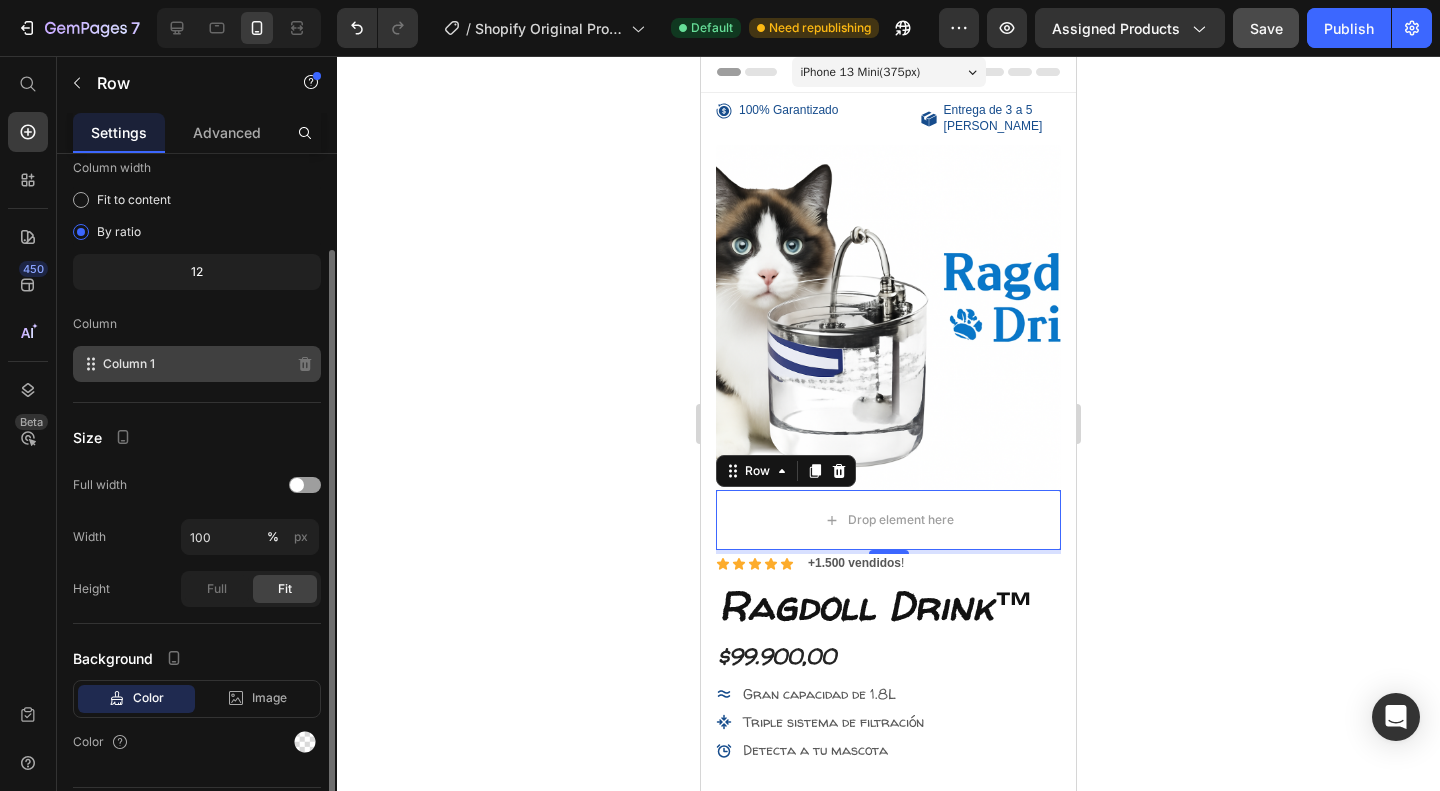 click on "Column 1" 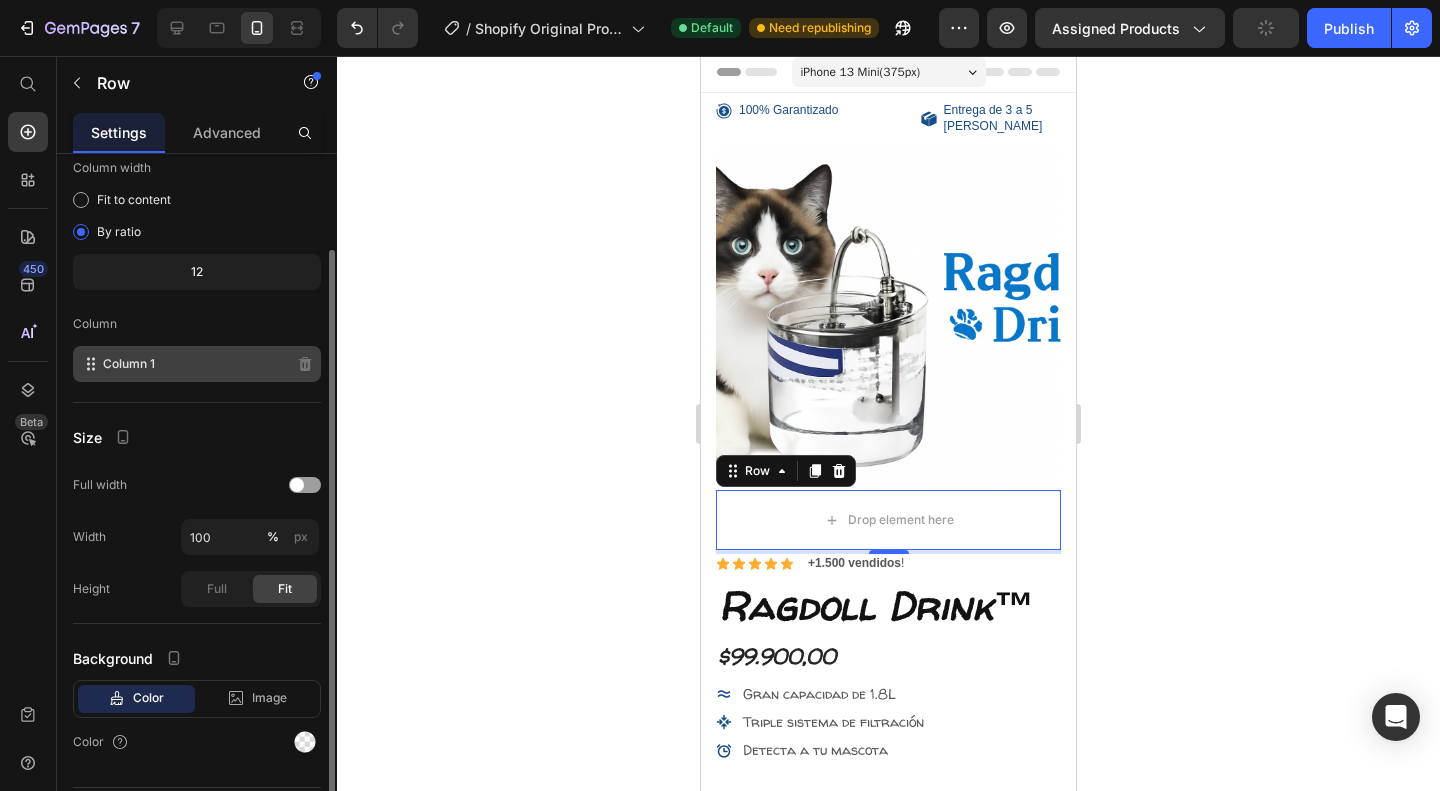 click on "Column 1" 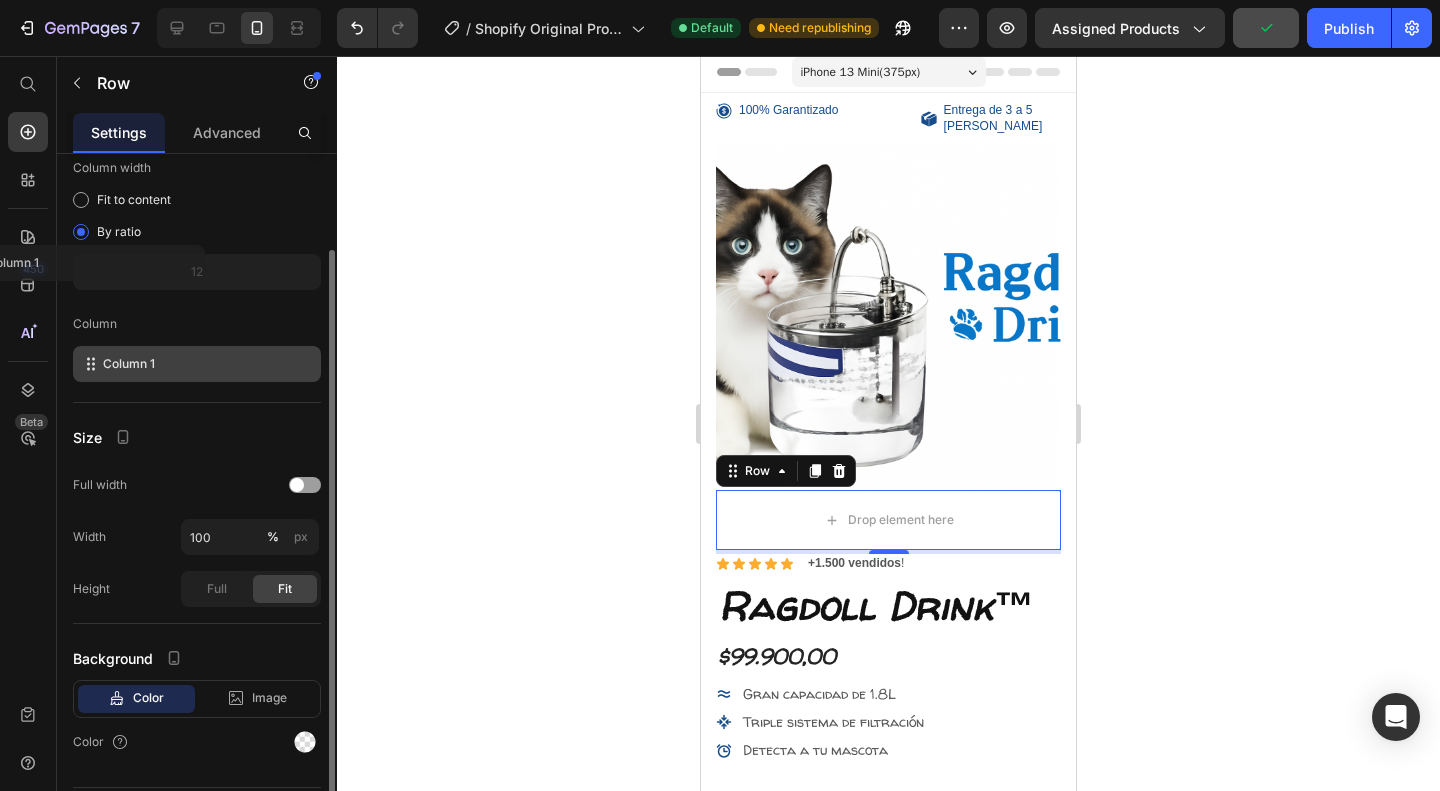 click on "12" 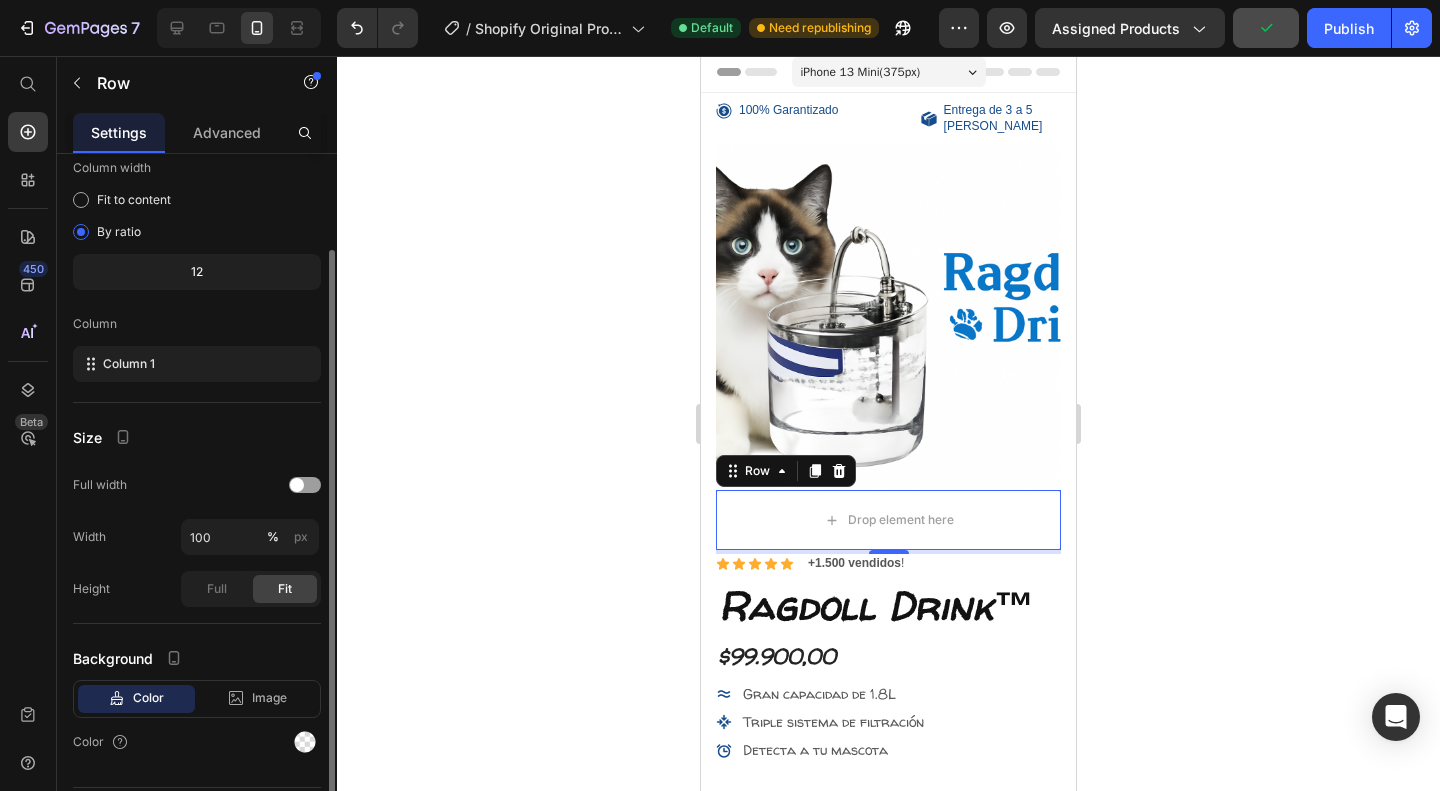 click on "12" 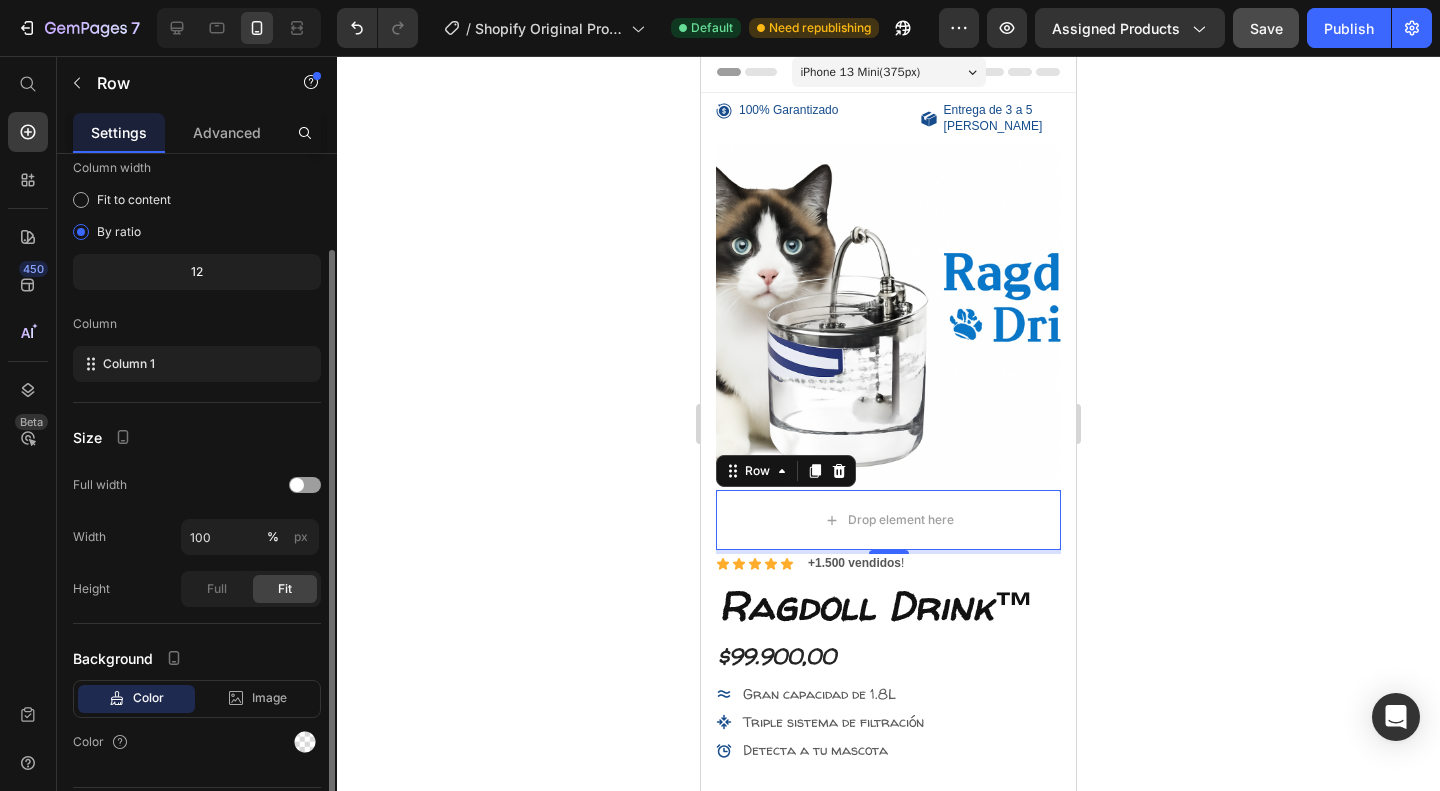 click on "12" 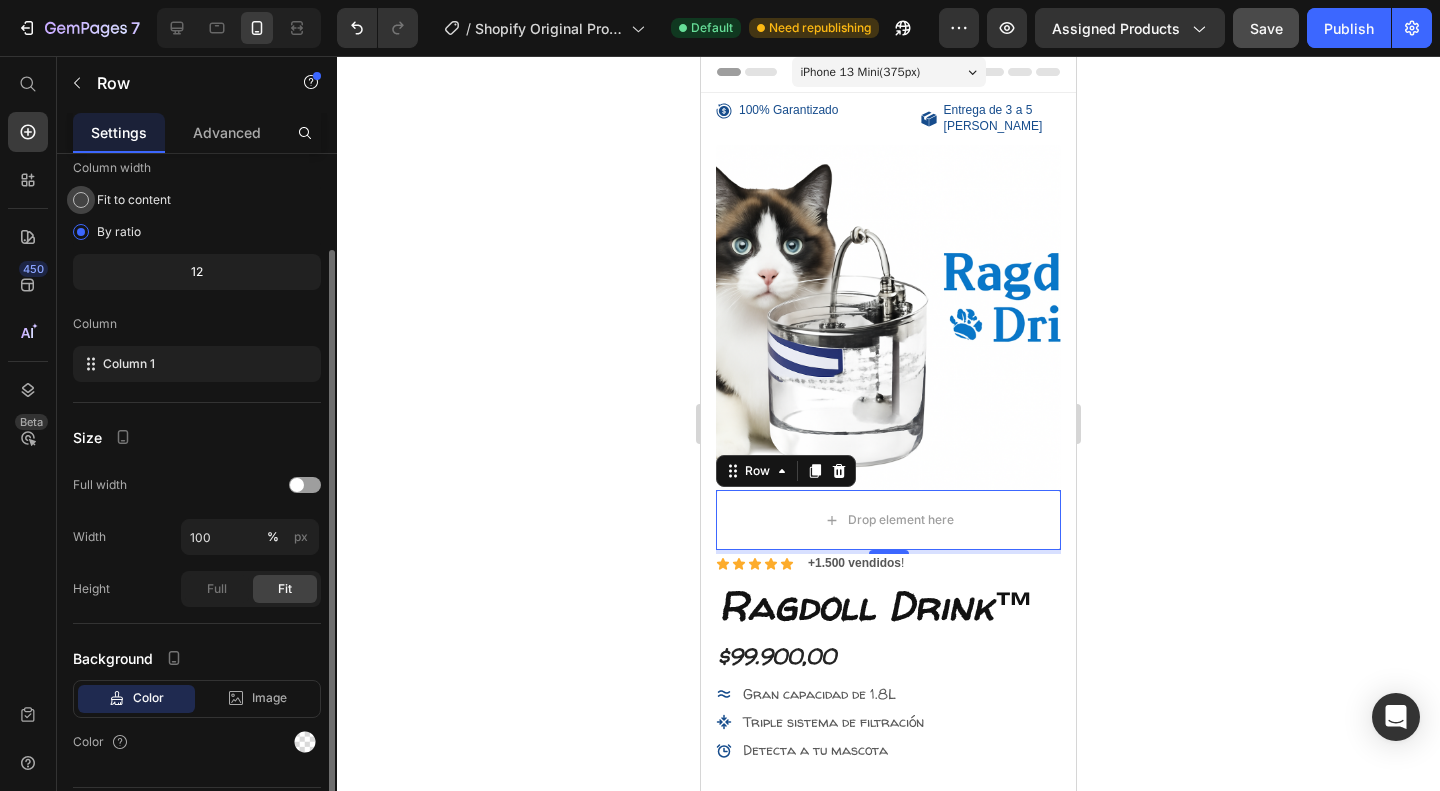 click on "Fit to content" at bounding box center (134, 200) 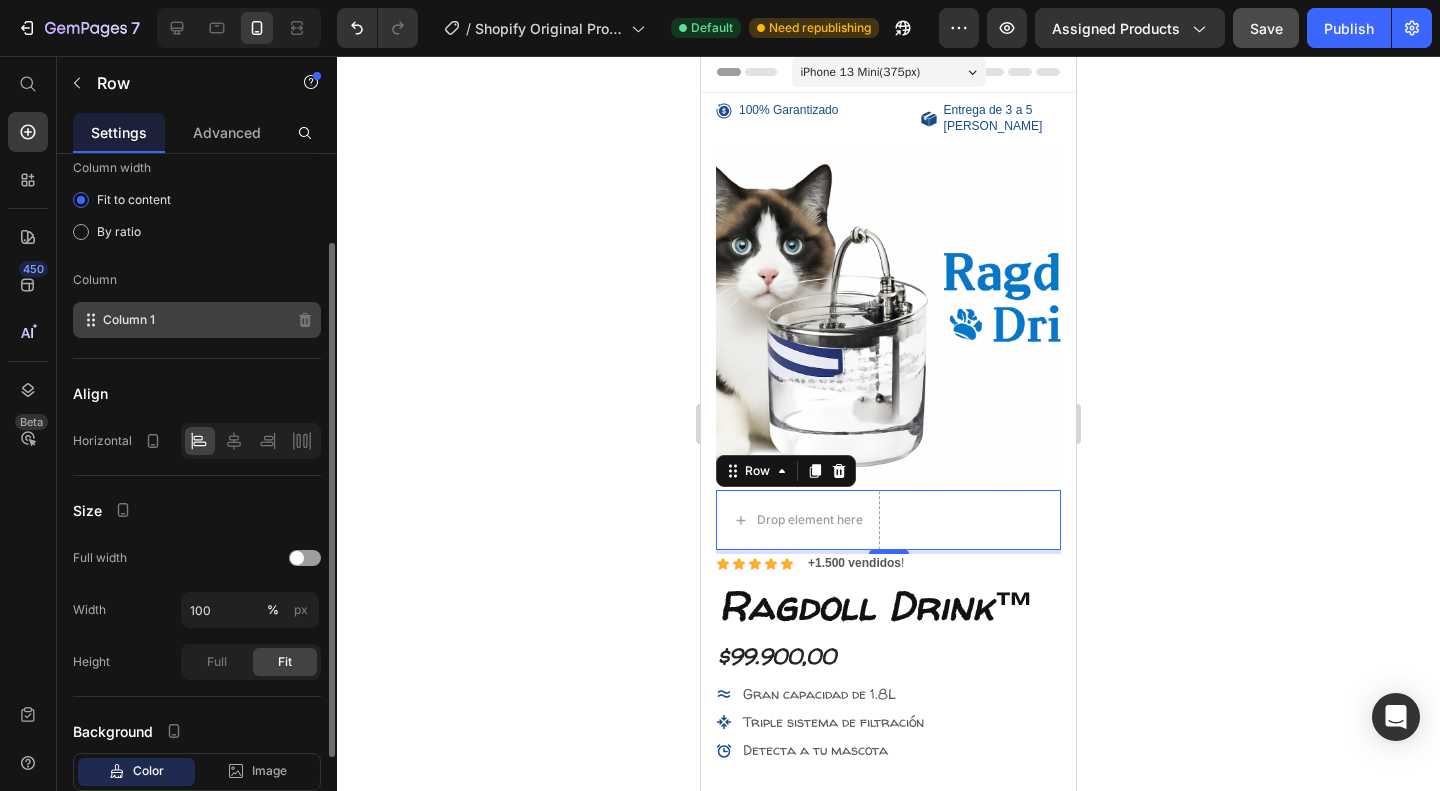 click on "Column 1" 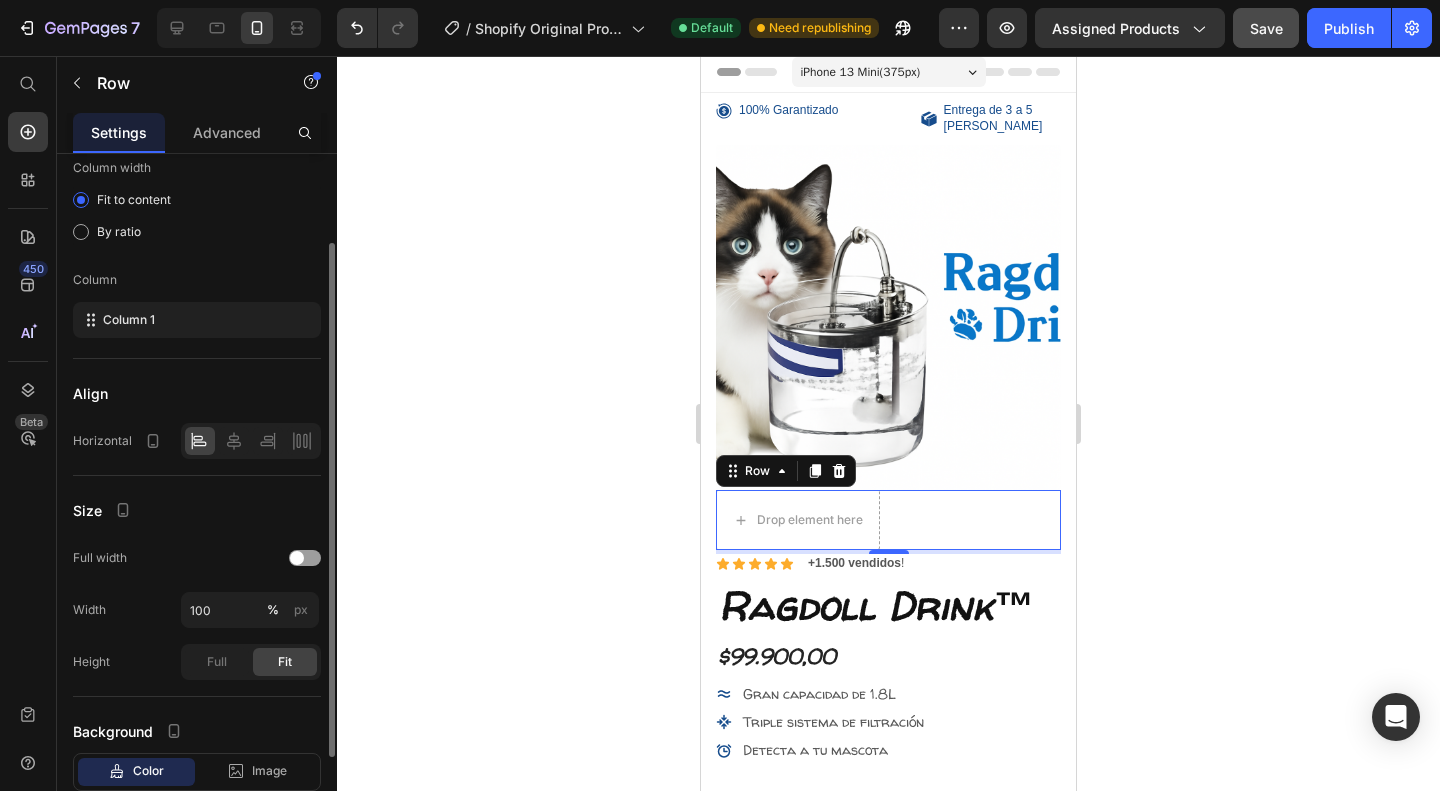 click on "Horizontal" at bounding box center [102, 441] 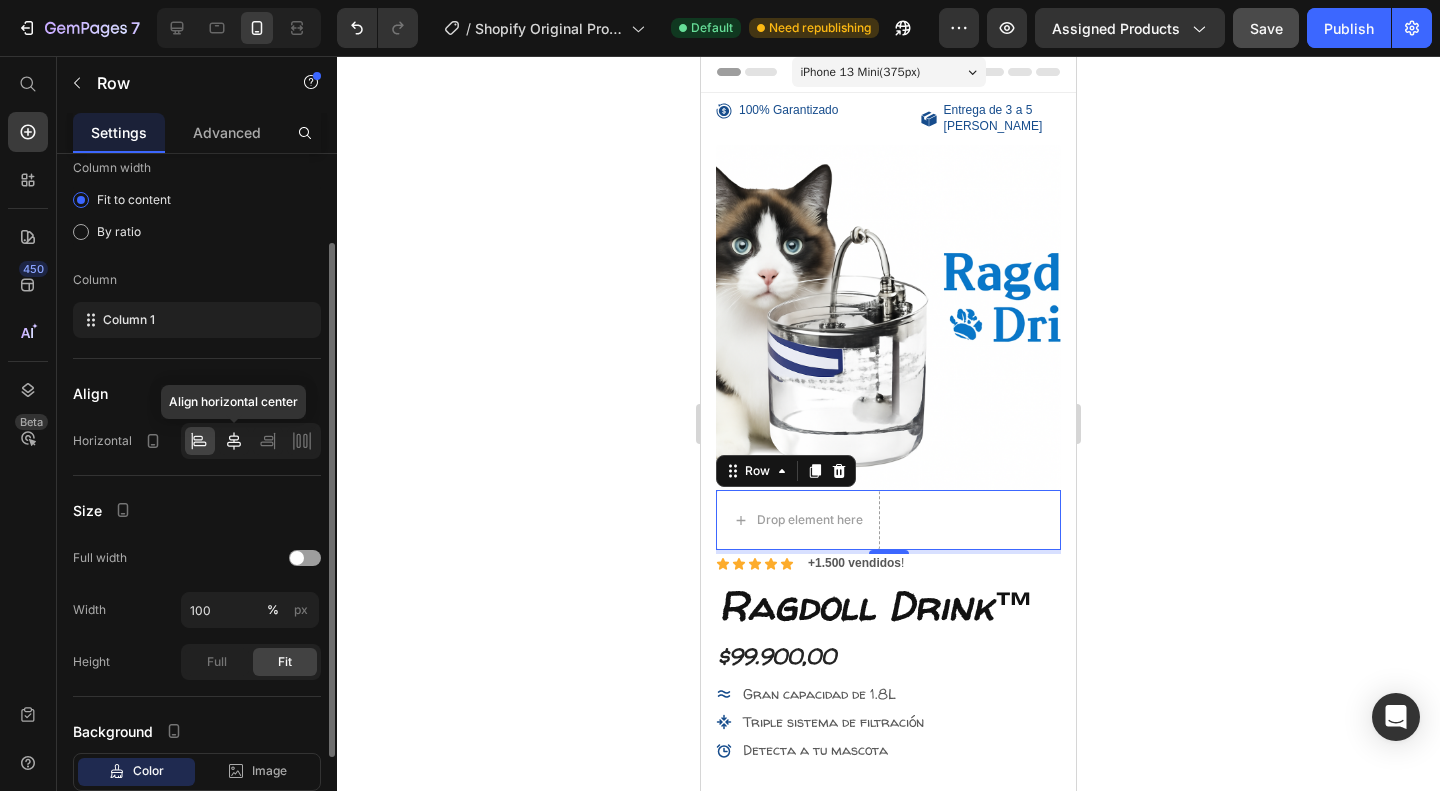 click 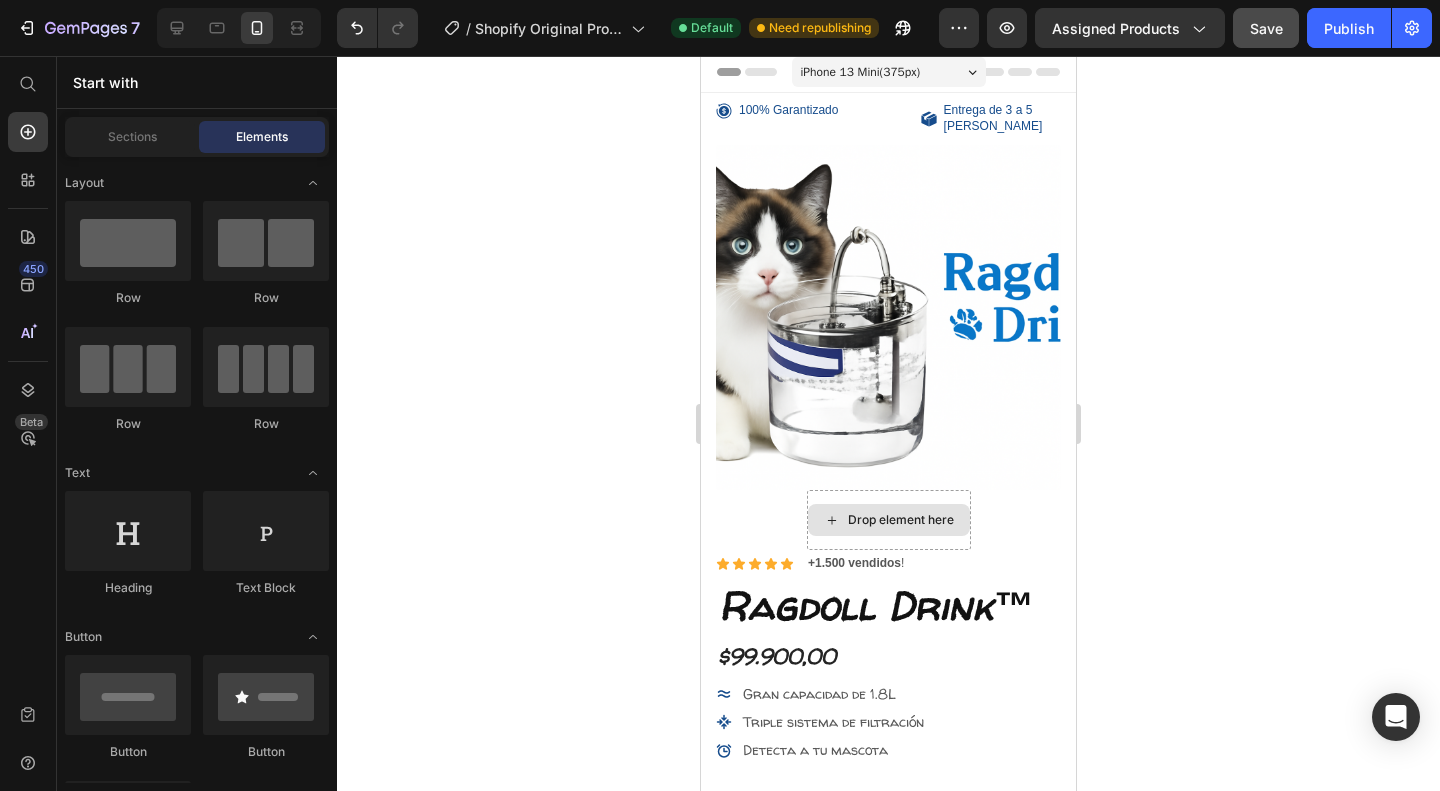 click on "Drop element here" at bounding box center (901, 520) 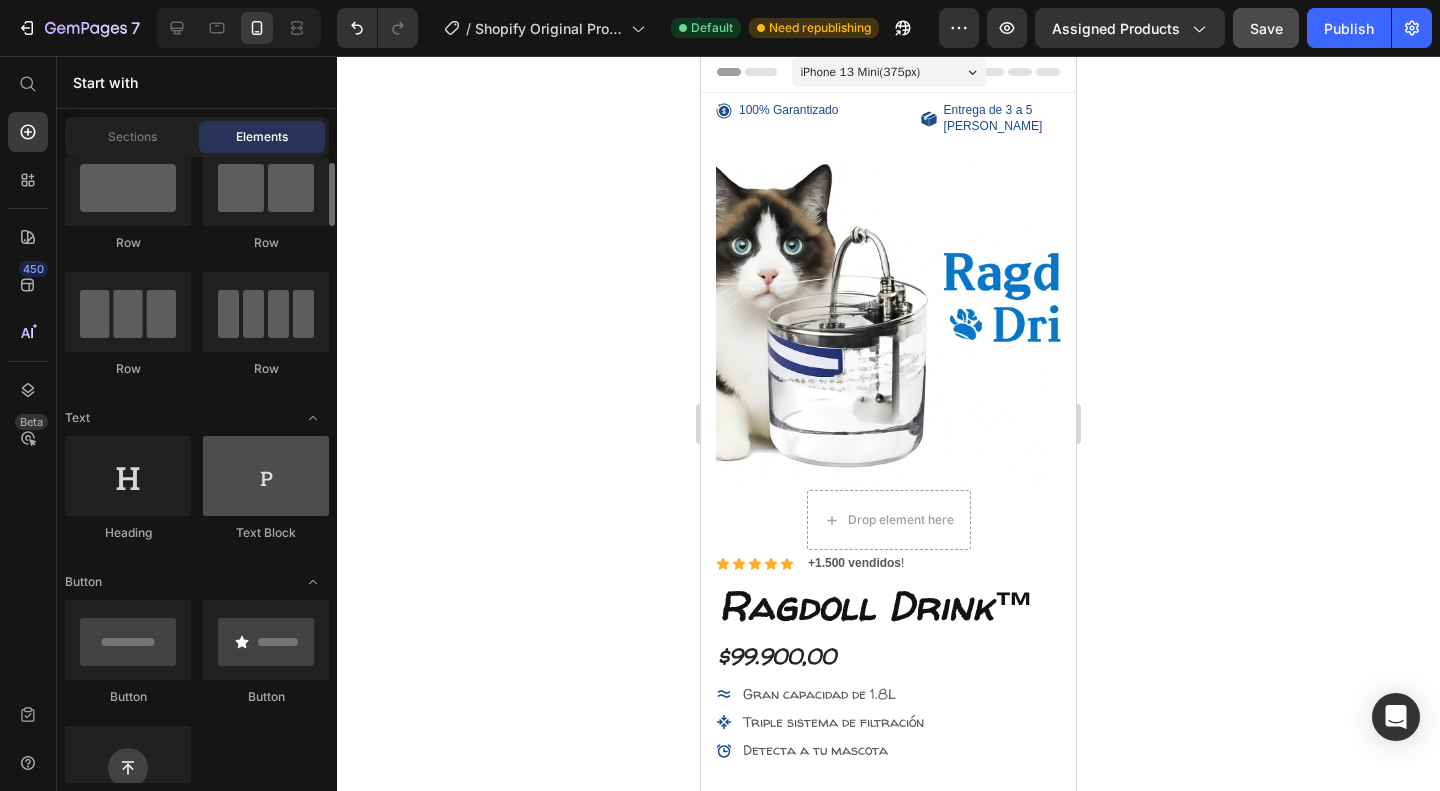 scroll, scrollTop: 56, scrollLeft: 0, axis: vertical 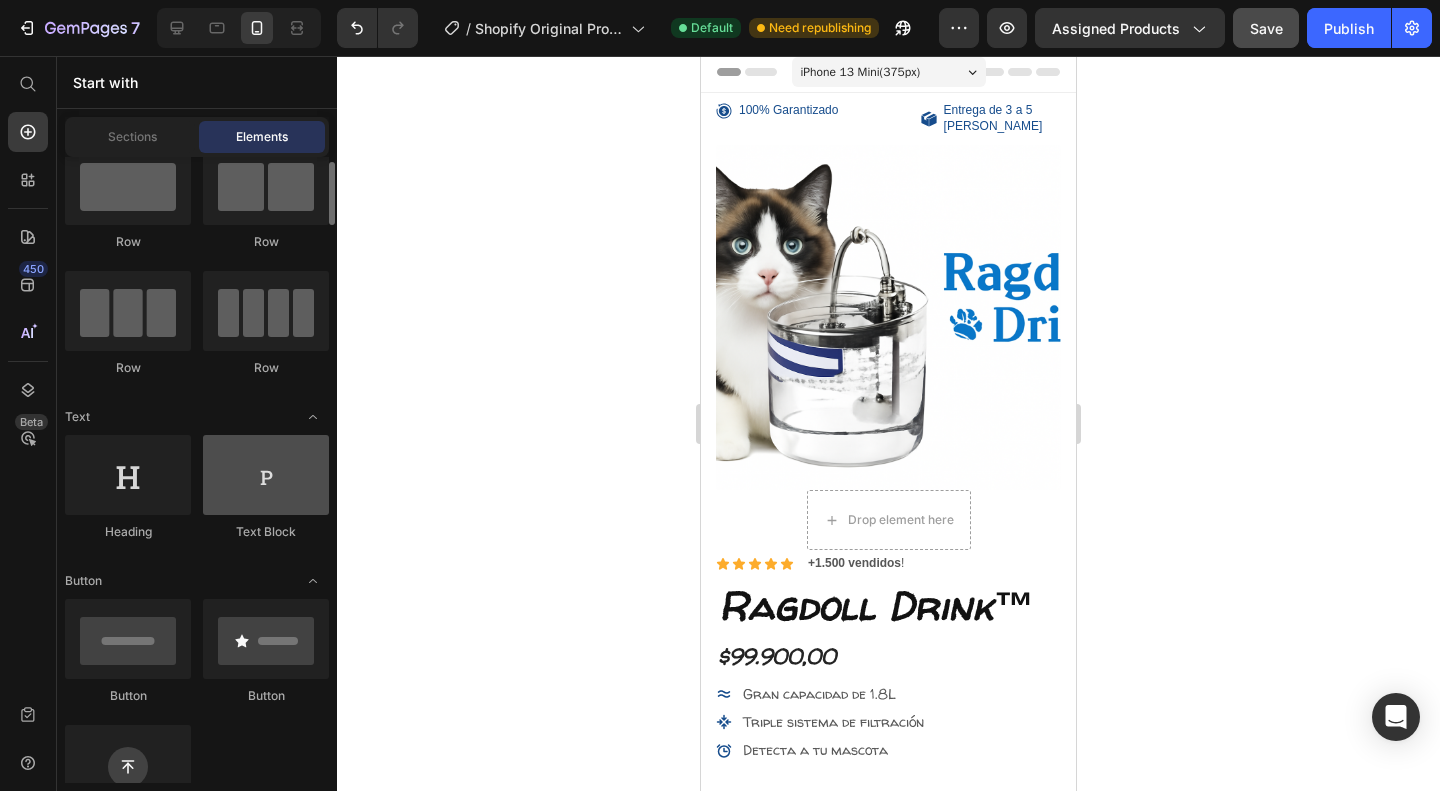click at bounding box center [266, 475] 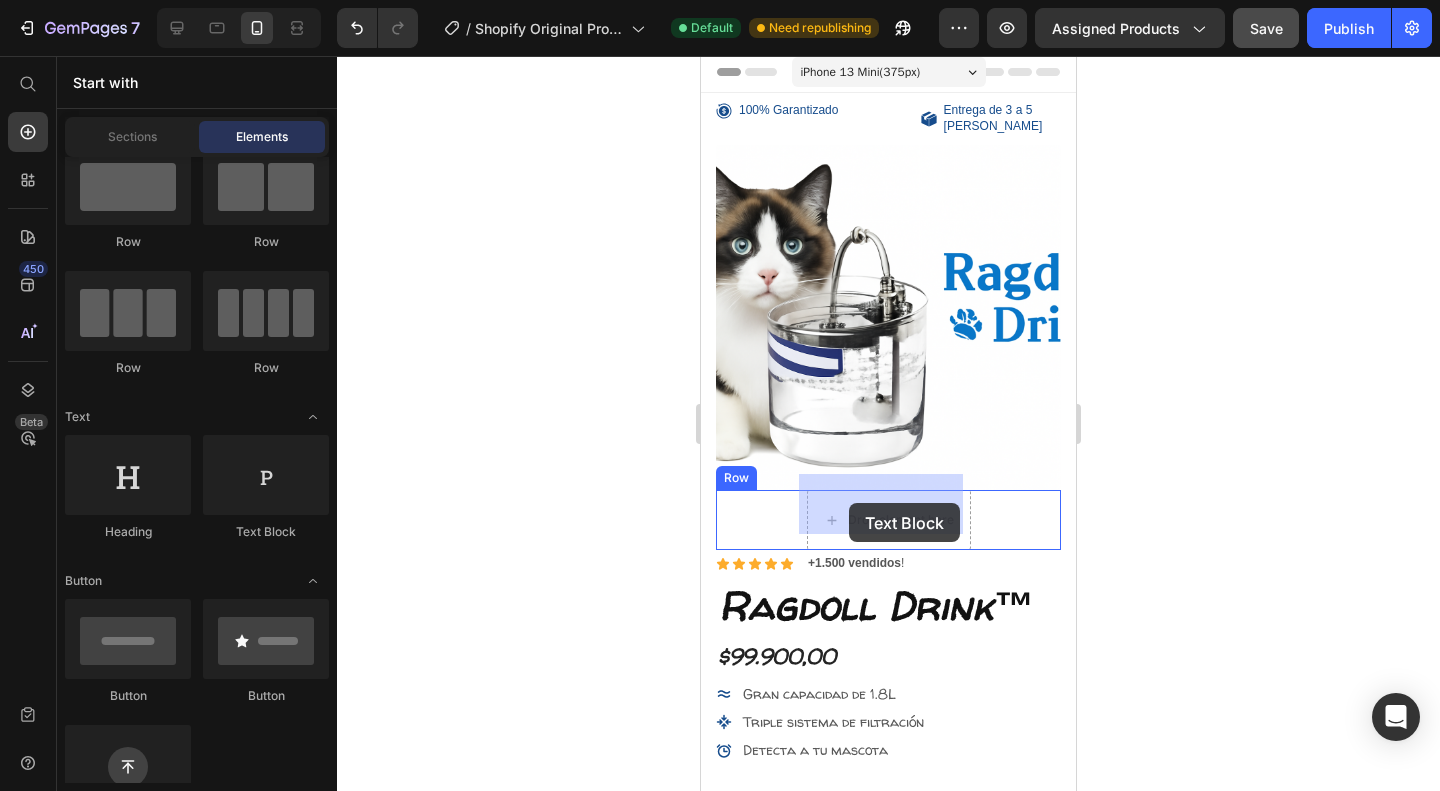 drag, startPoint x: 941, startPoint y: 548, endPoint x: 848, endPoint y: 503, distance: 103.315056 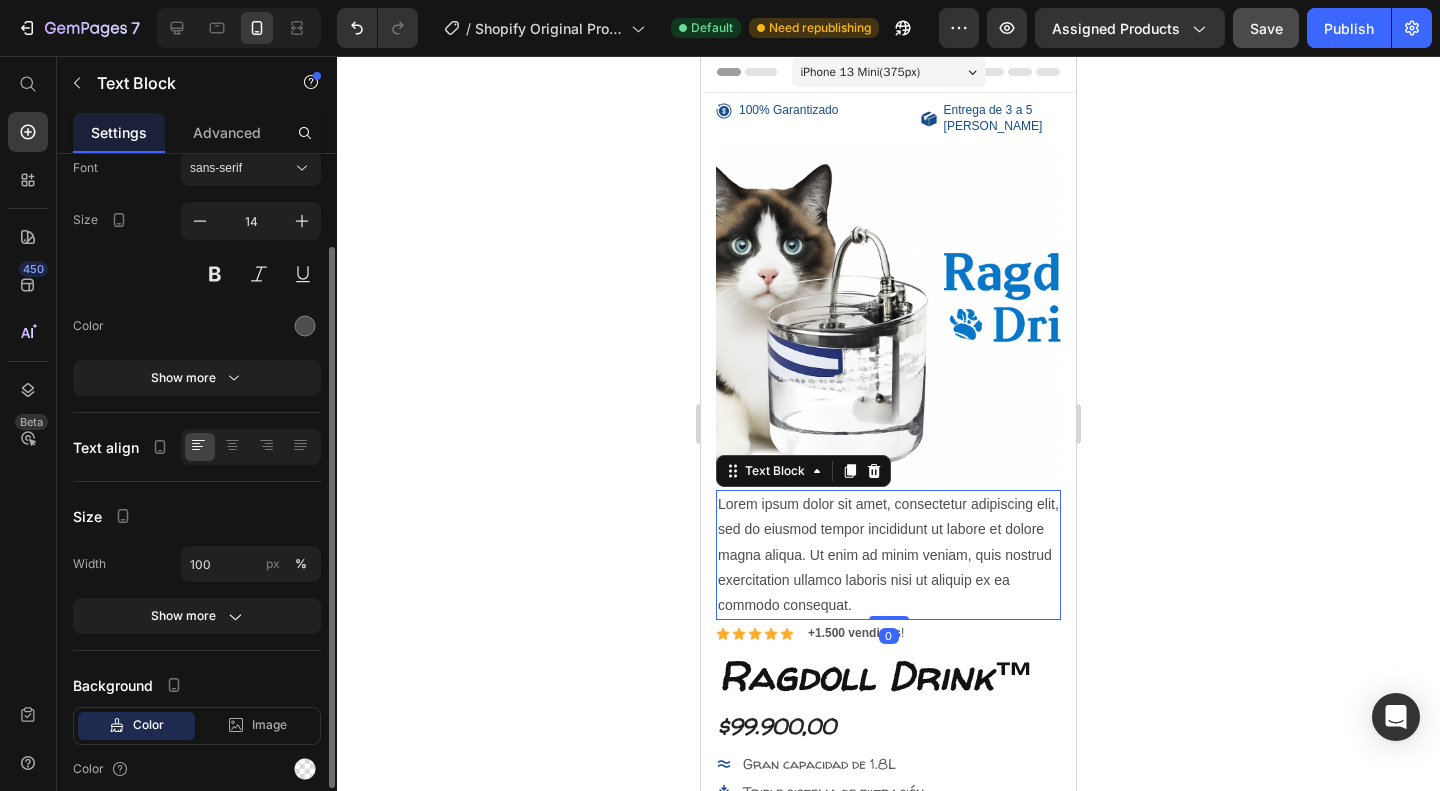 scroll, scrollTop: 0, scrollLeft: 0, axis: both 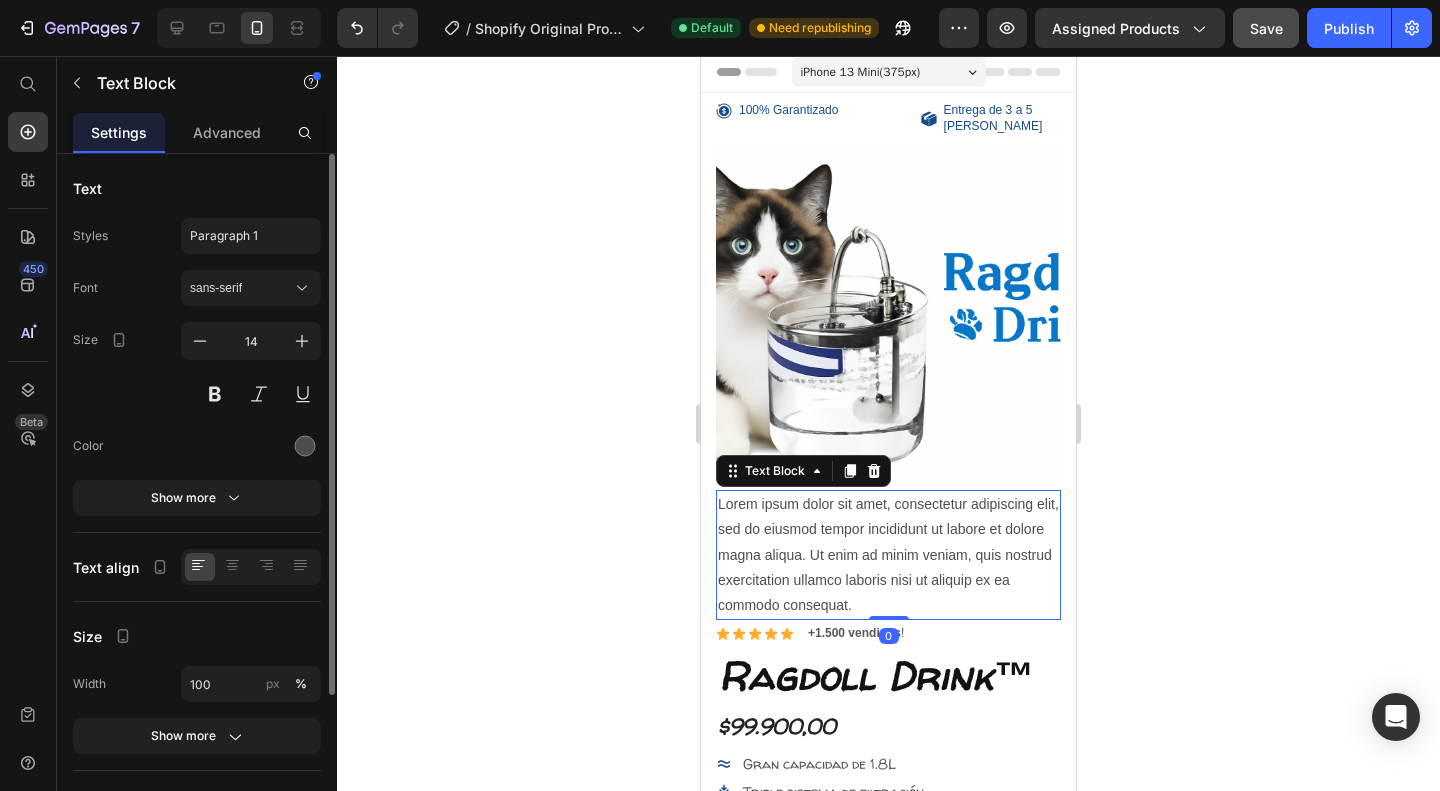 click on "Lorem ipsum dolor sit amet, consectetur adipiscing elit, sed do eiusmod tempor incididunt ut labore et dolore magna aliqua. Ut enim ad minim veniam, quis nostrud exercitation ullamco laboris nisi ut aliquip ex ea commodo consequat." at bounding box center (888, 555) 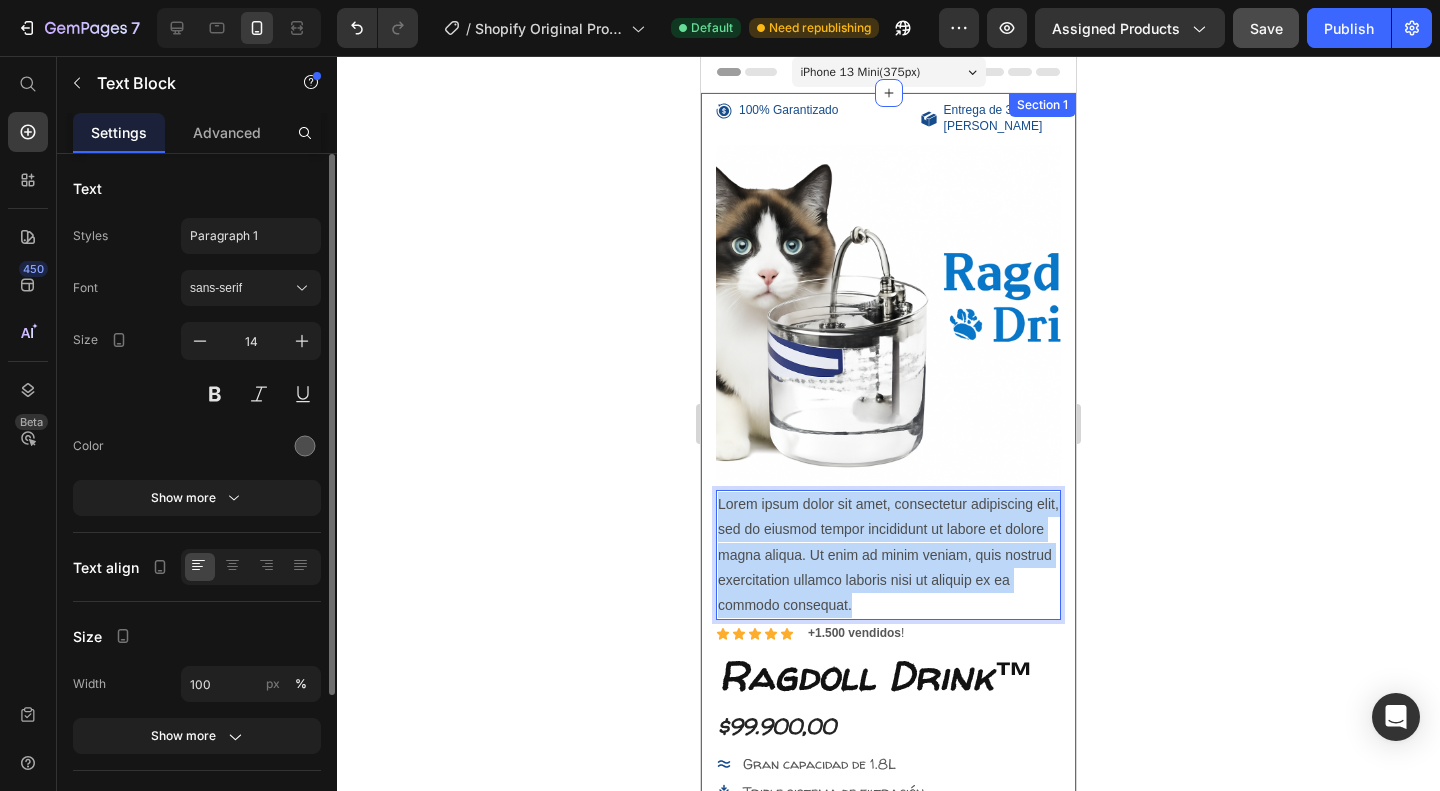 drag, startPoint x: 942, startPoint y: 595, endPoint x: 691, endPoint y: 467, distance: 281.75345 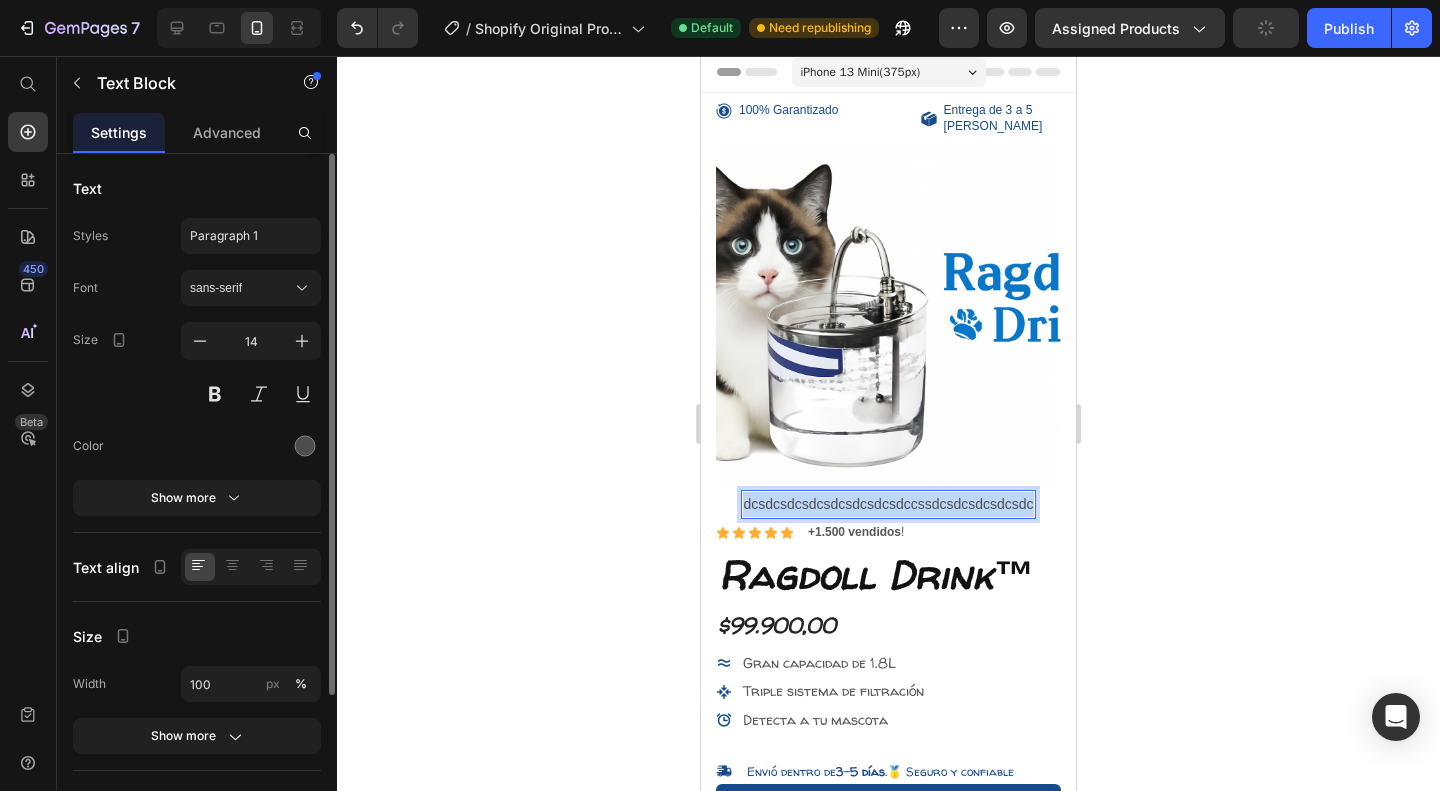 drag, startPoint x: 733, startPoint y: 488, endPoint x: 1032, endPoint y: 485, distance: 299.01505 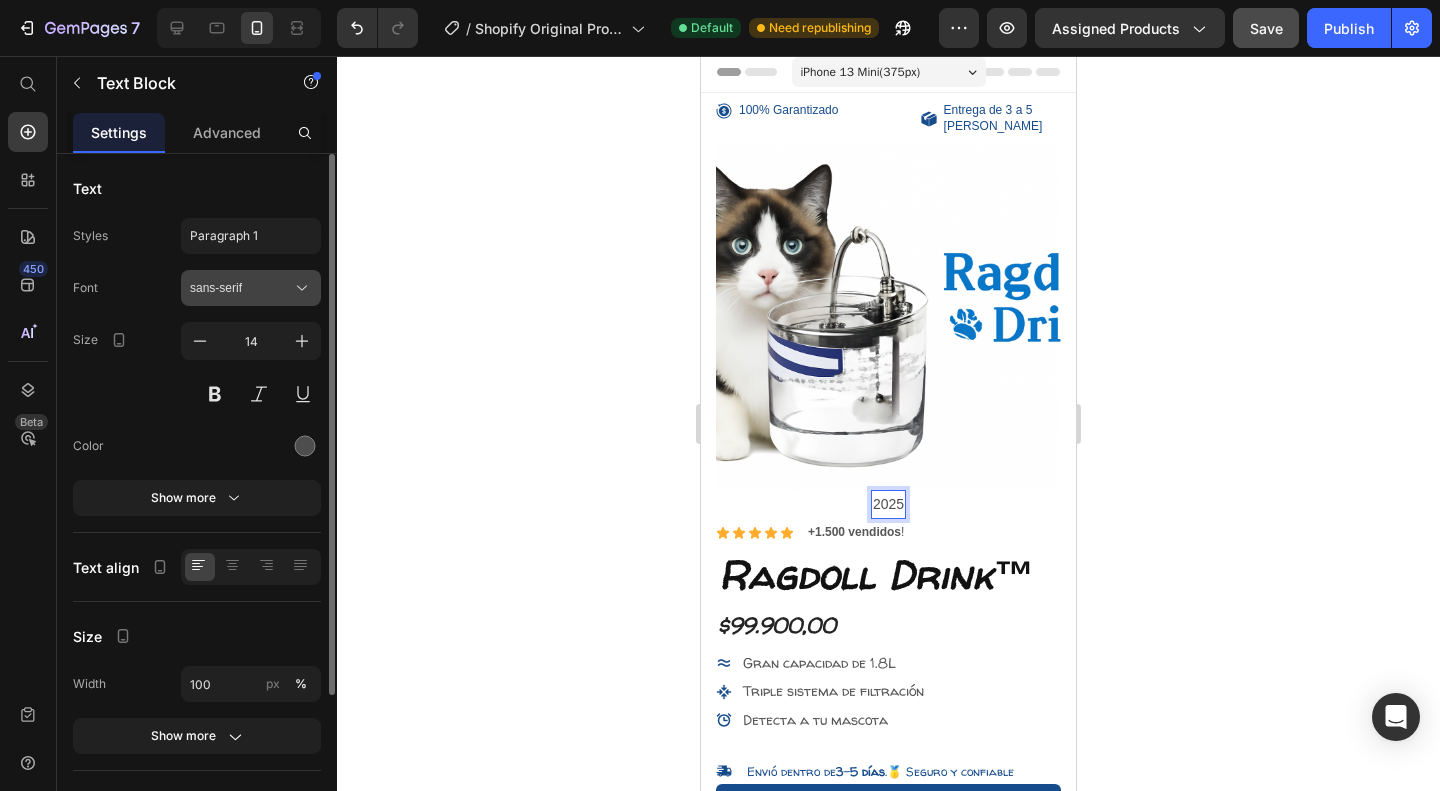 click on "sans-serif" at bounding box center [241, 288] 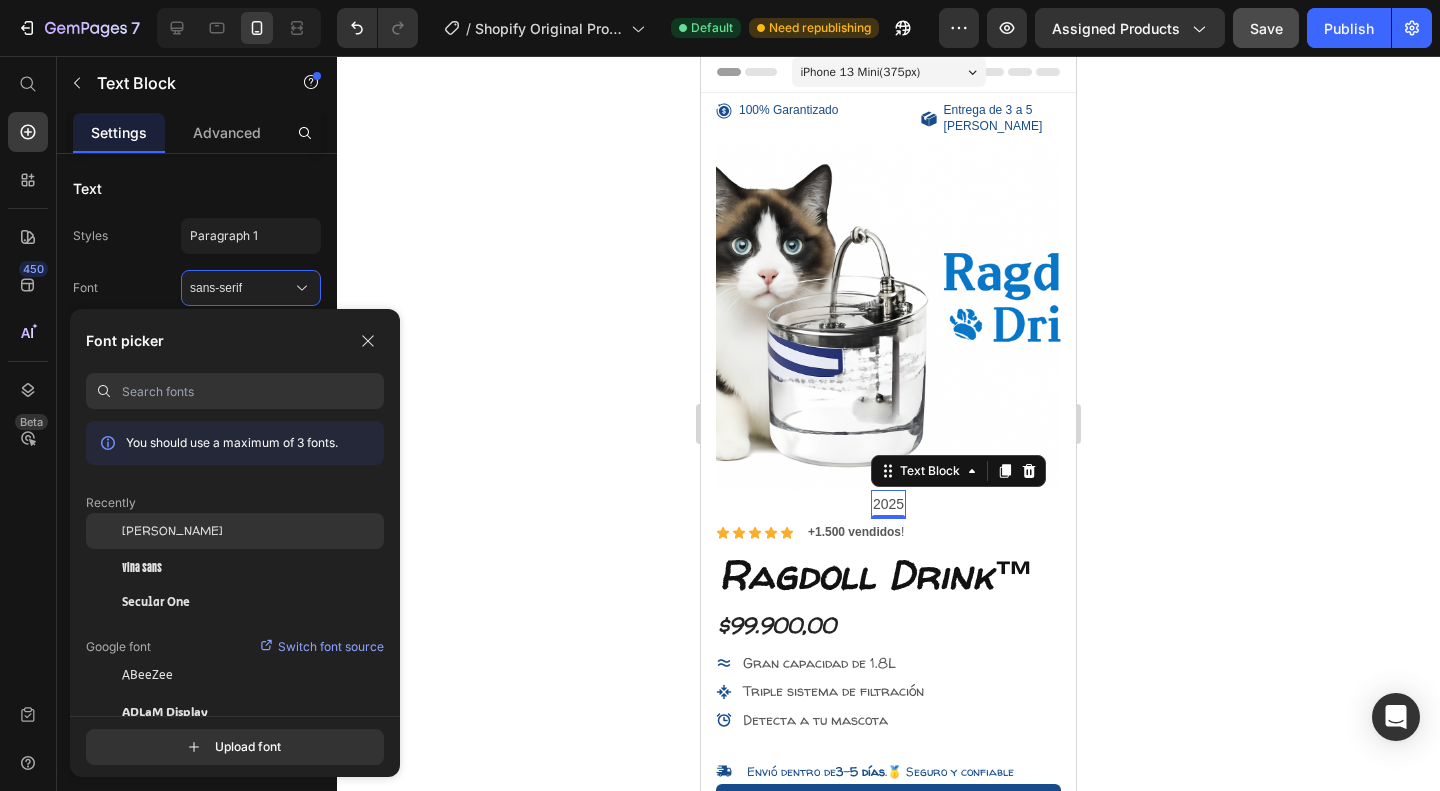 click on "[PERSON_NAME]" at bounding box center (172, 531) 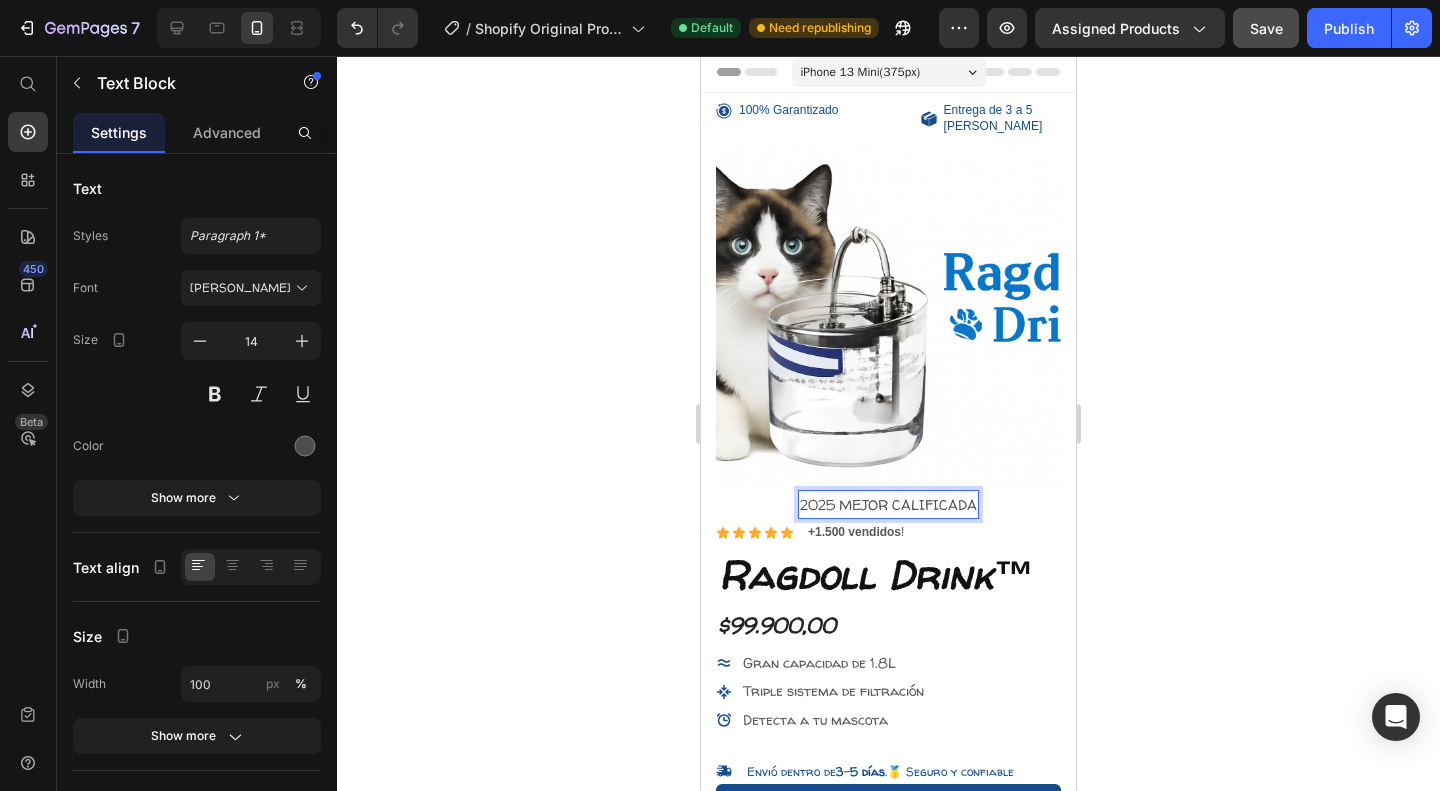 click on "2025 MEJOR CALIFICADA" at bounding box center (888, 504) 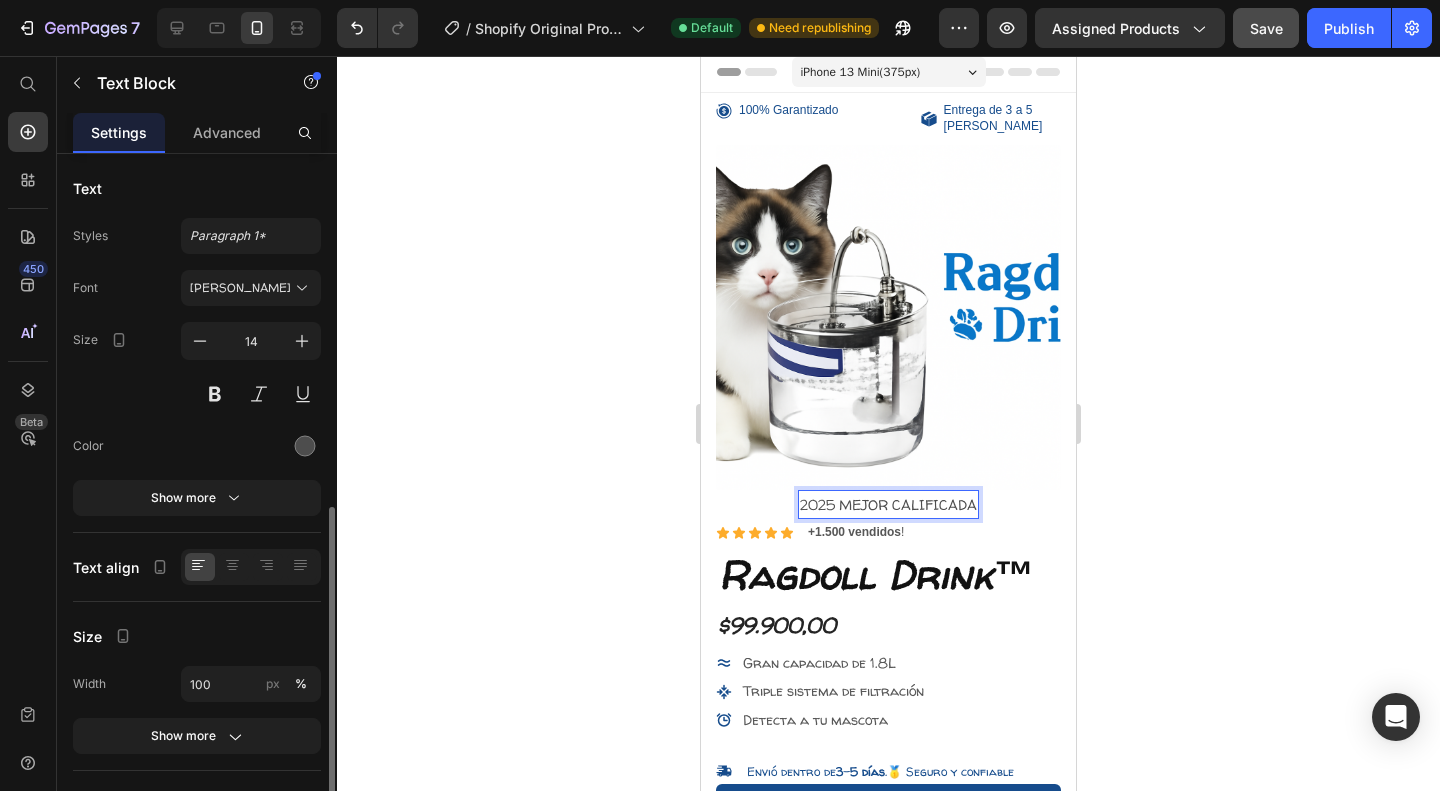 scroll, scrollTop: 198, scrollLeft: 0, axis: vertical 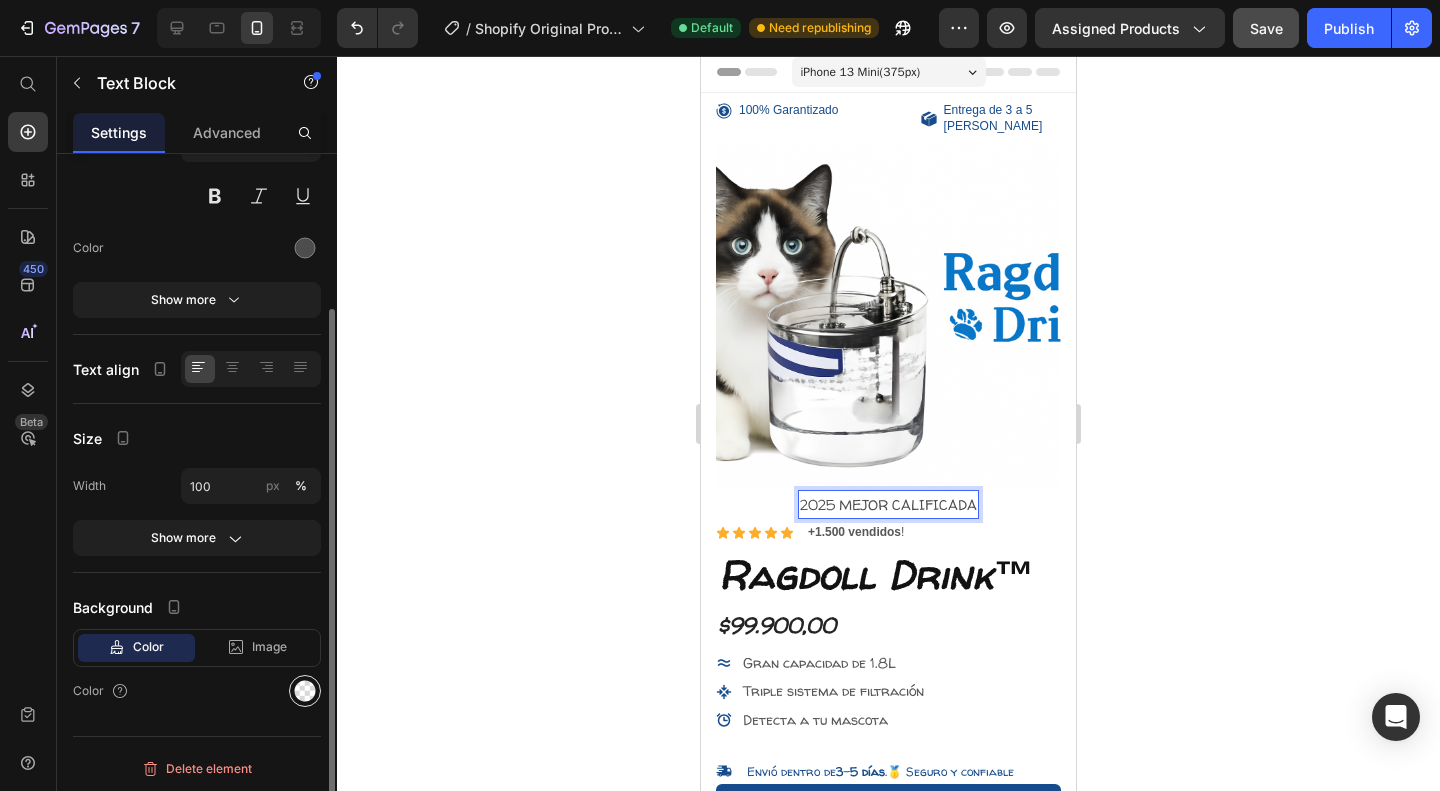 click at bounding box center (305, 691) 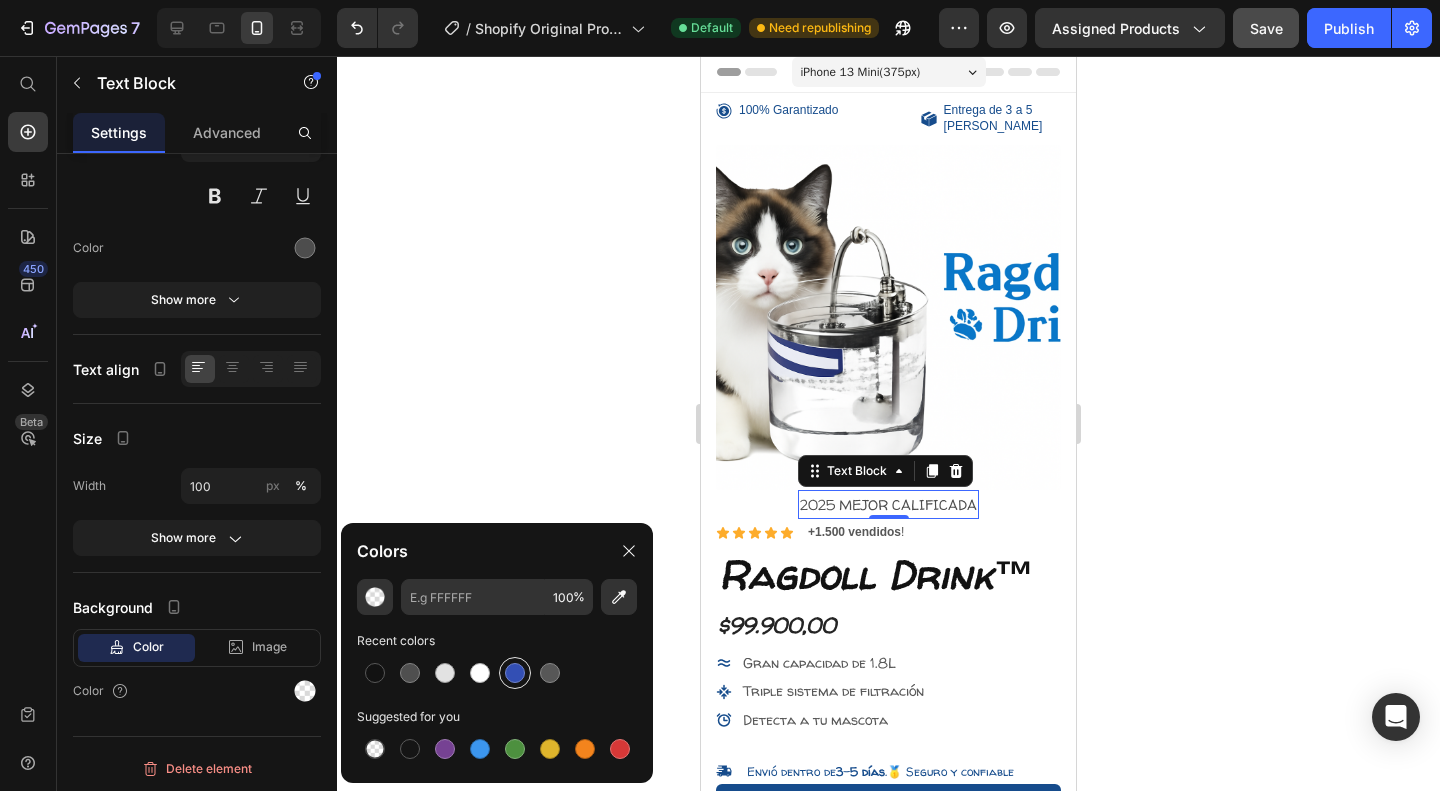 click at bounding box center (515, 673) 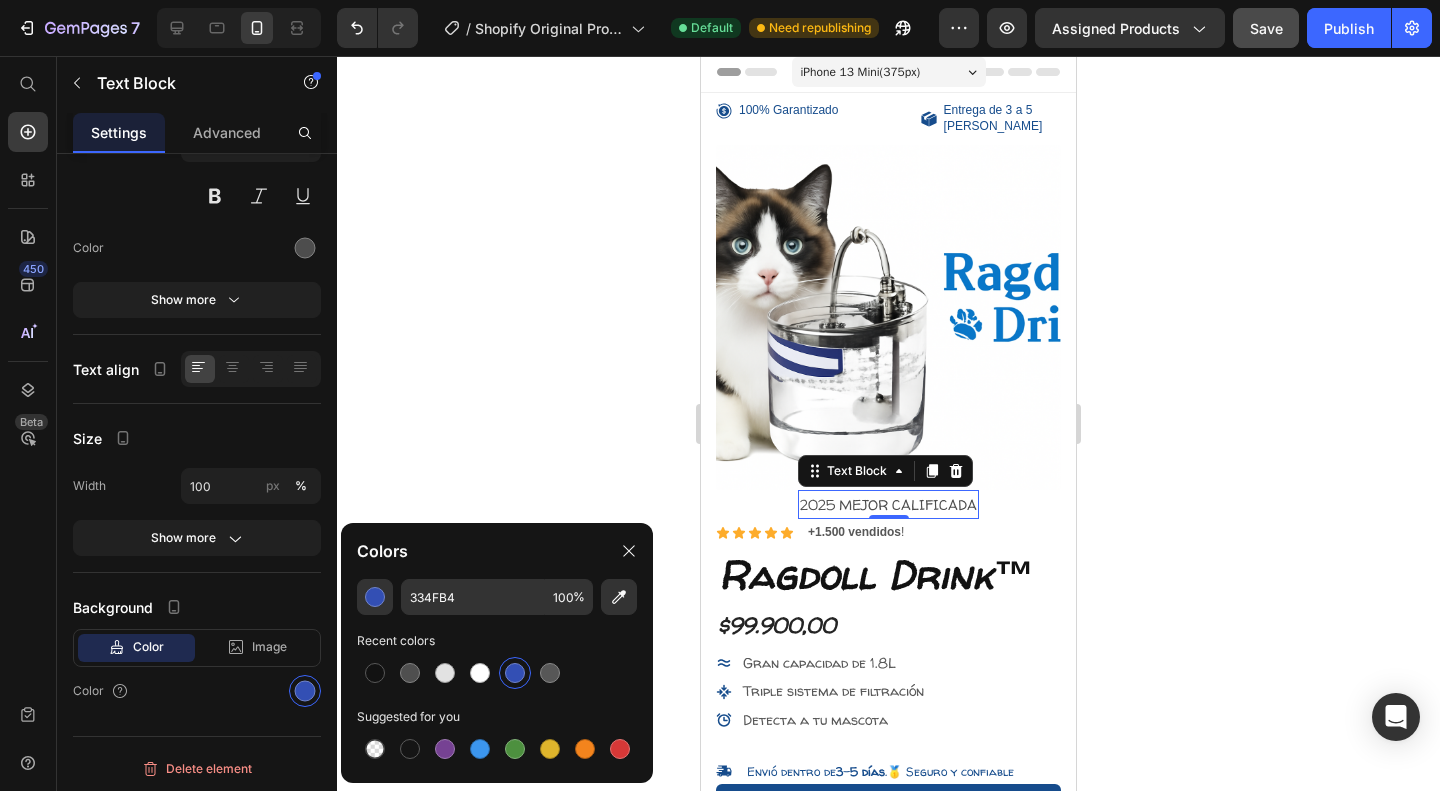 scroll, scrollTop: 198, scrollLeft: 0, axis: vertical 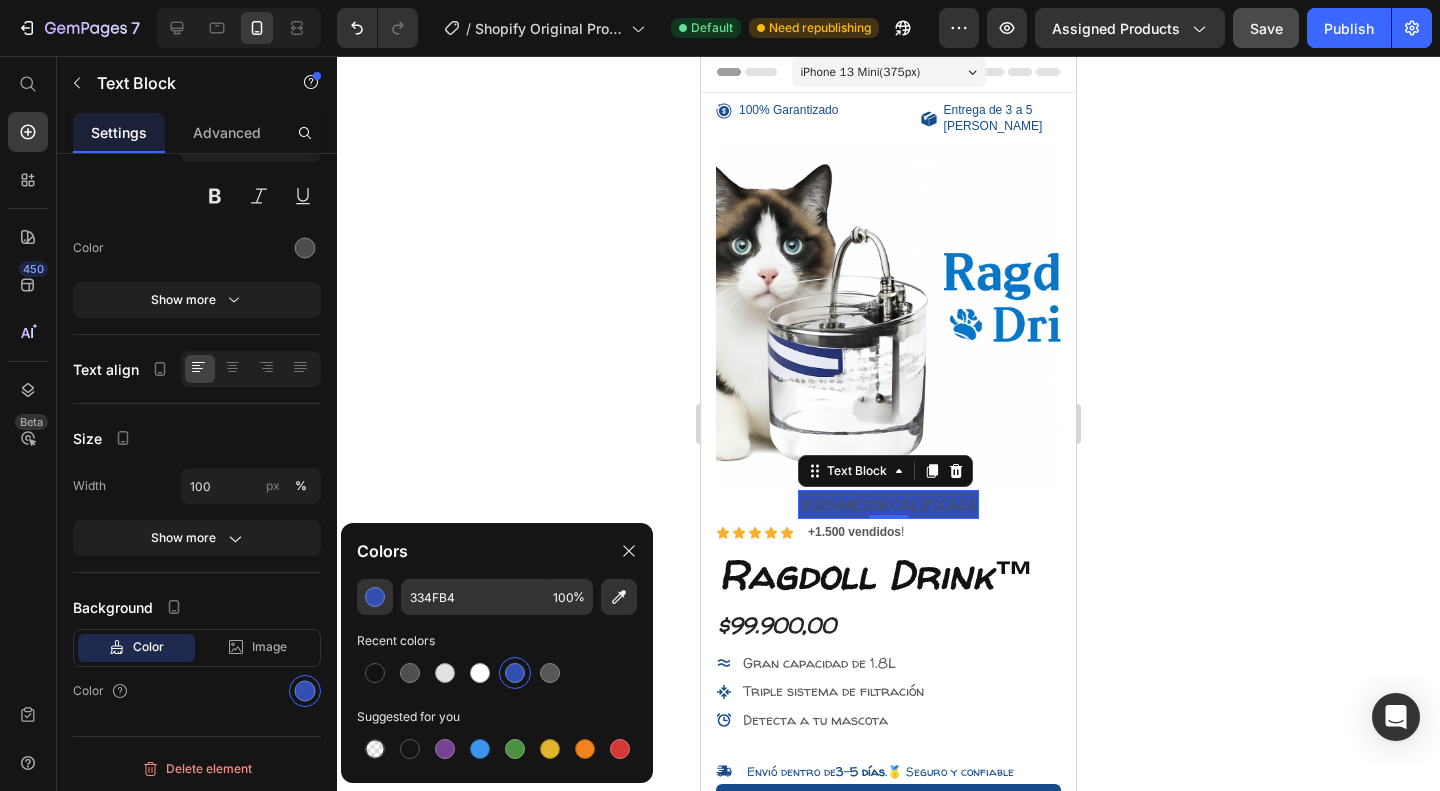 click 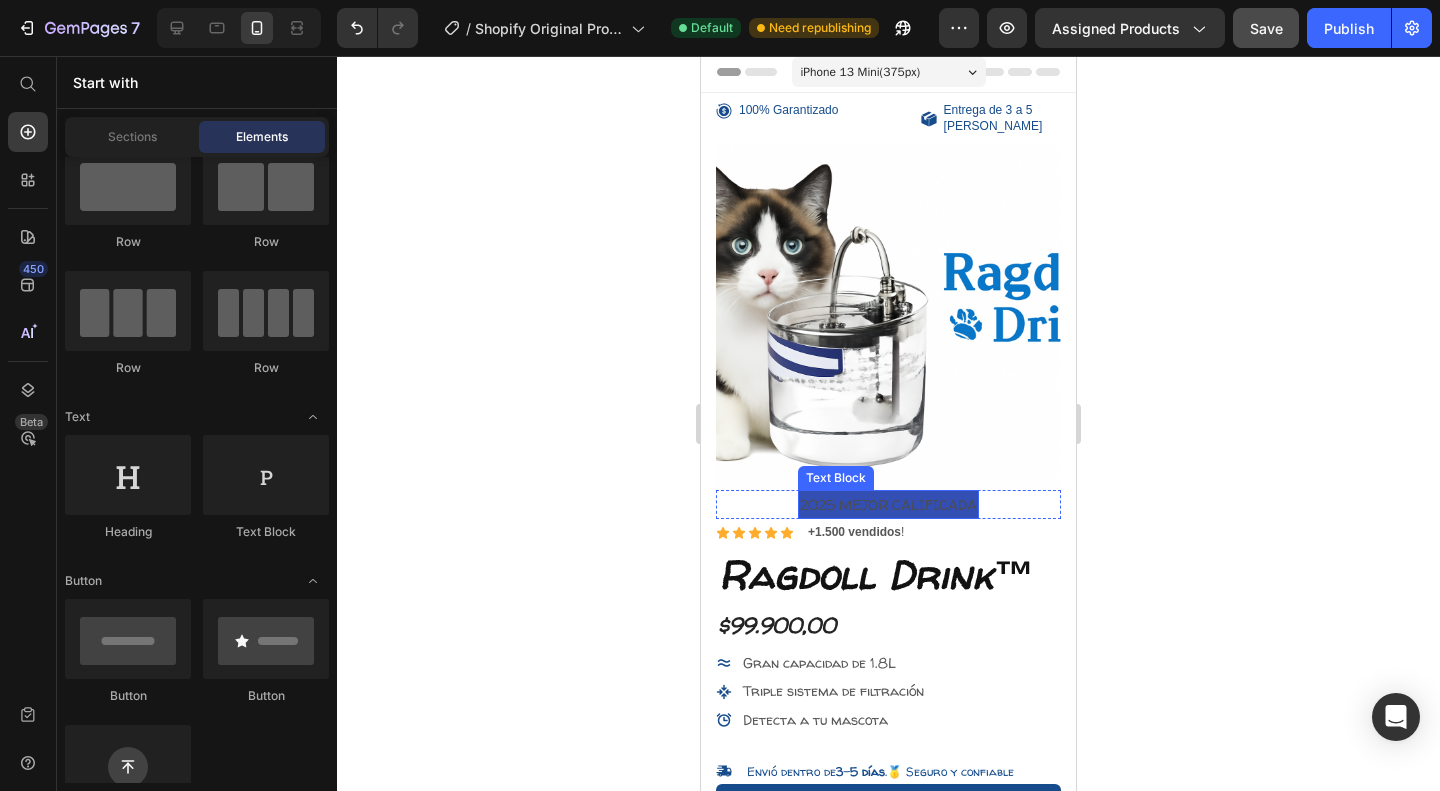 click on "2025 MEJOR CALIFICADA" at bounding box center (888, 504) 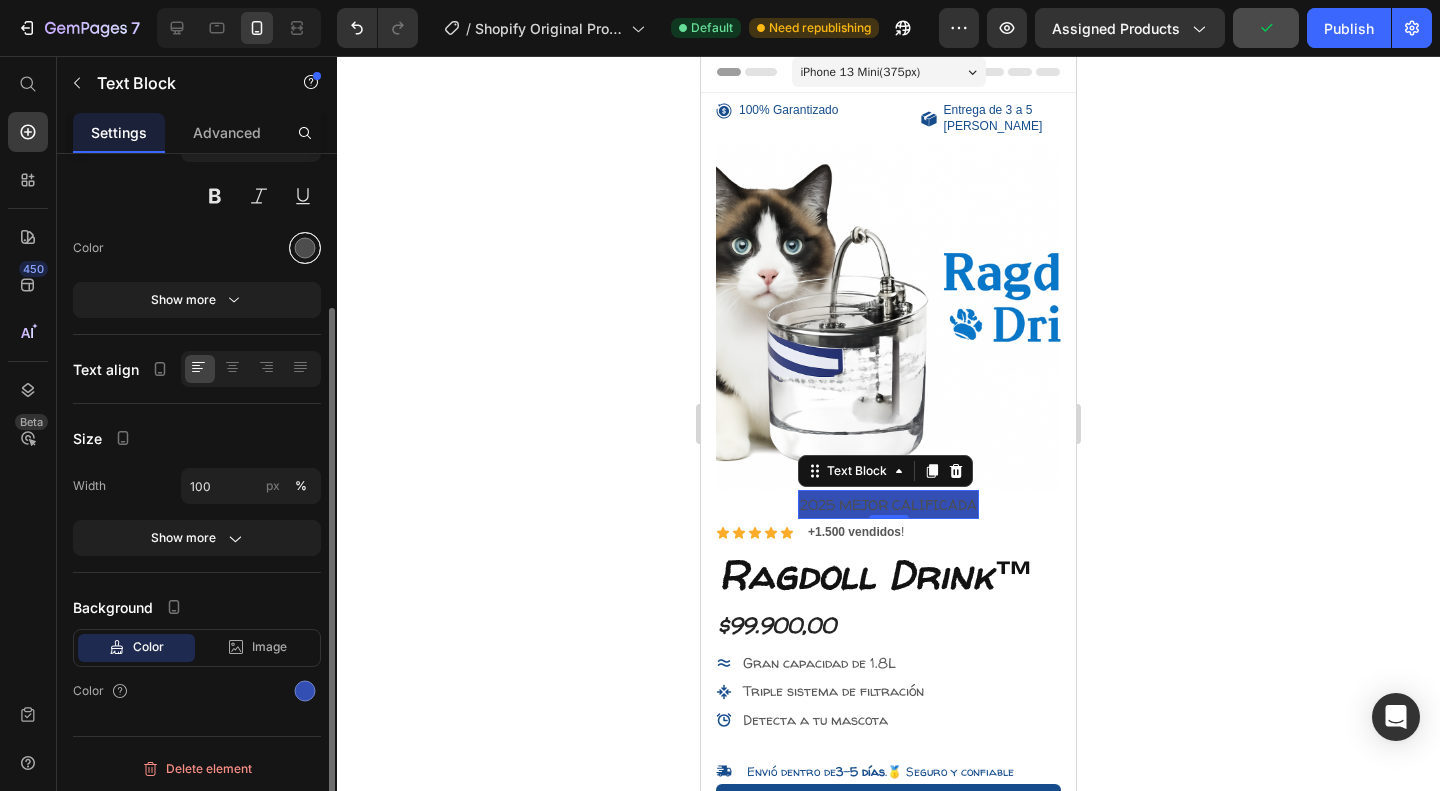 click at bounding box center (305, 248) 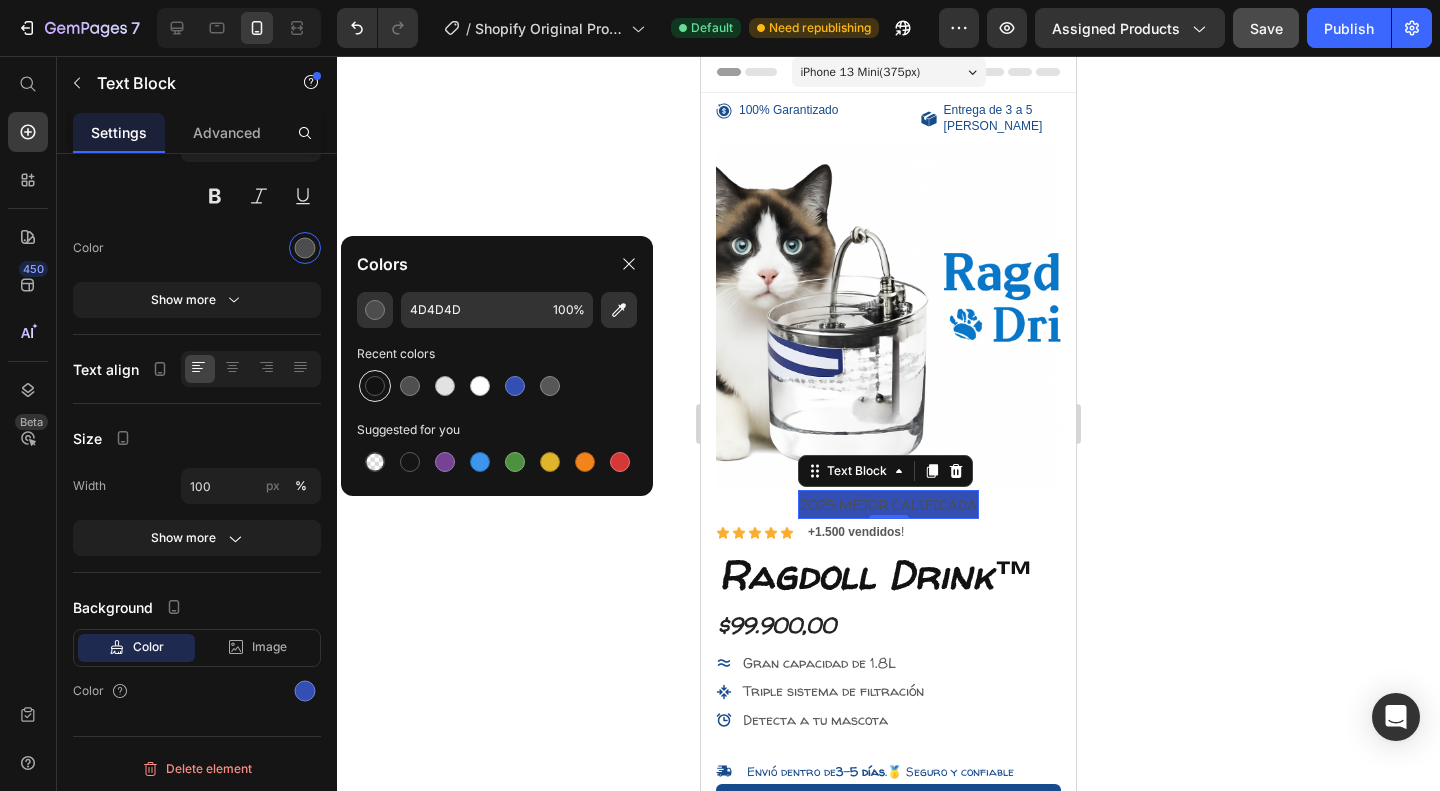 click at bounding box center [375, 386] 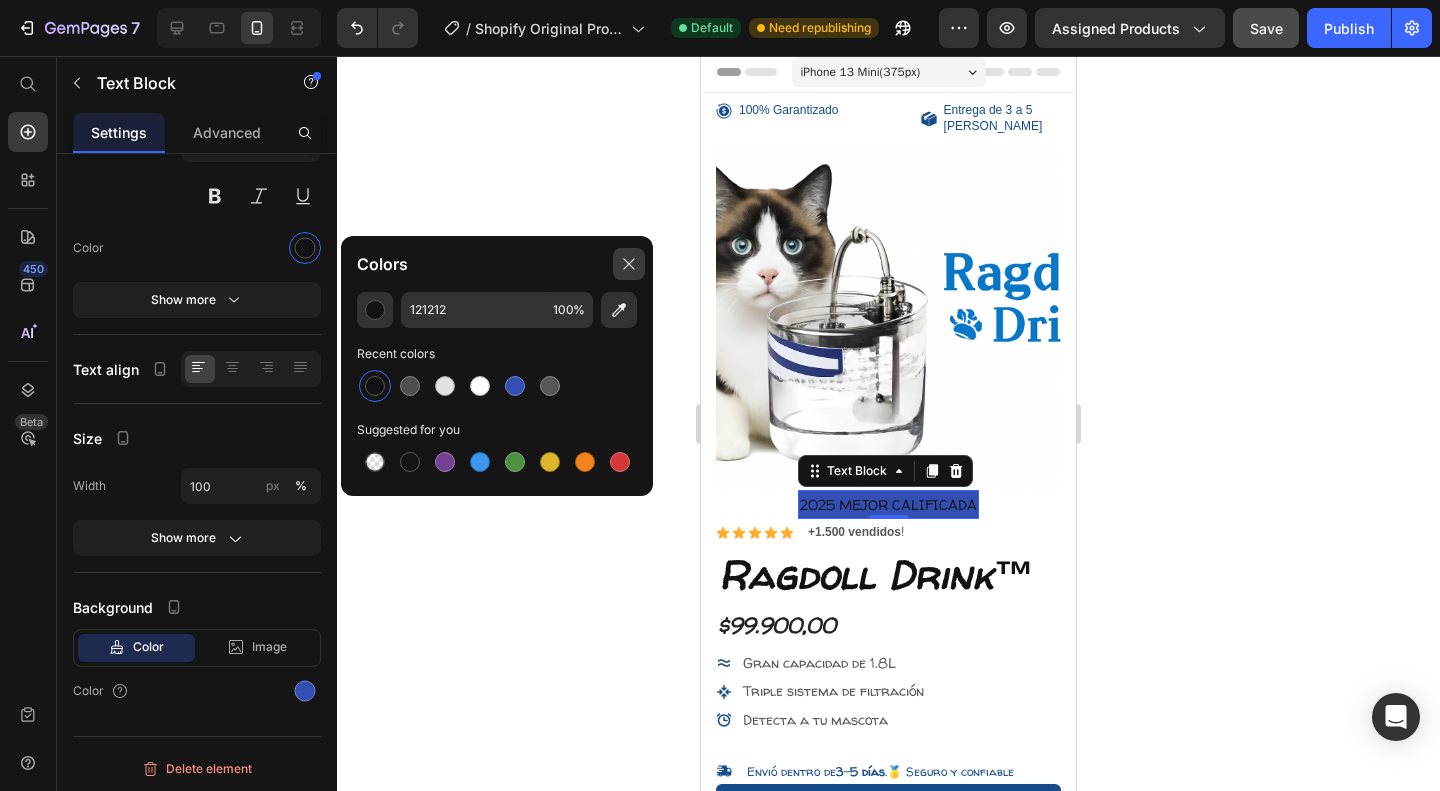 click 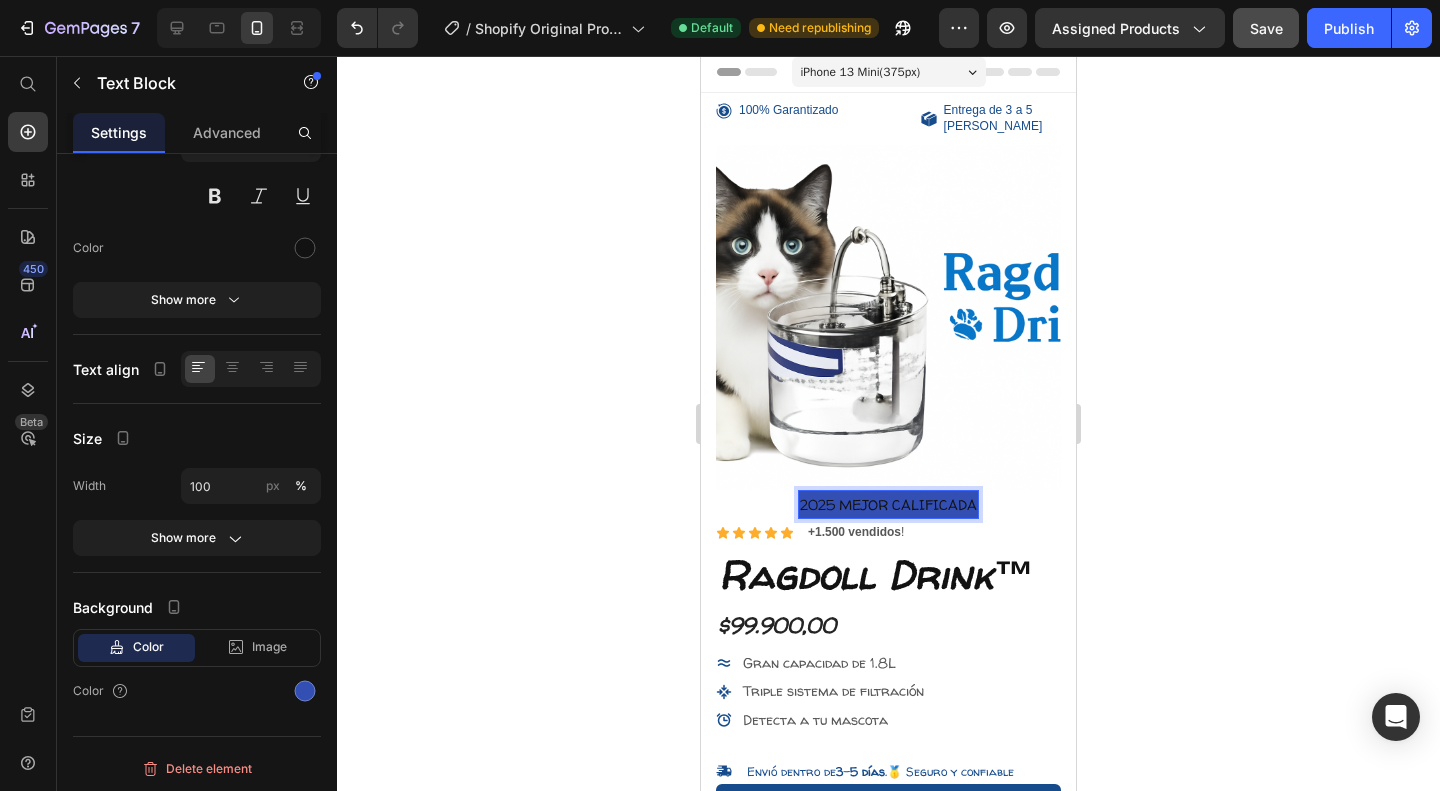 click on "2025 MEJOR CALIFICADA" at bounding box center [888, 504] 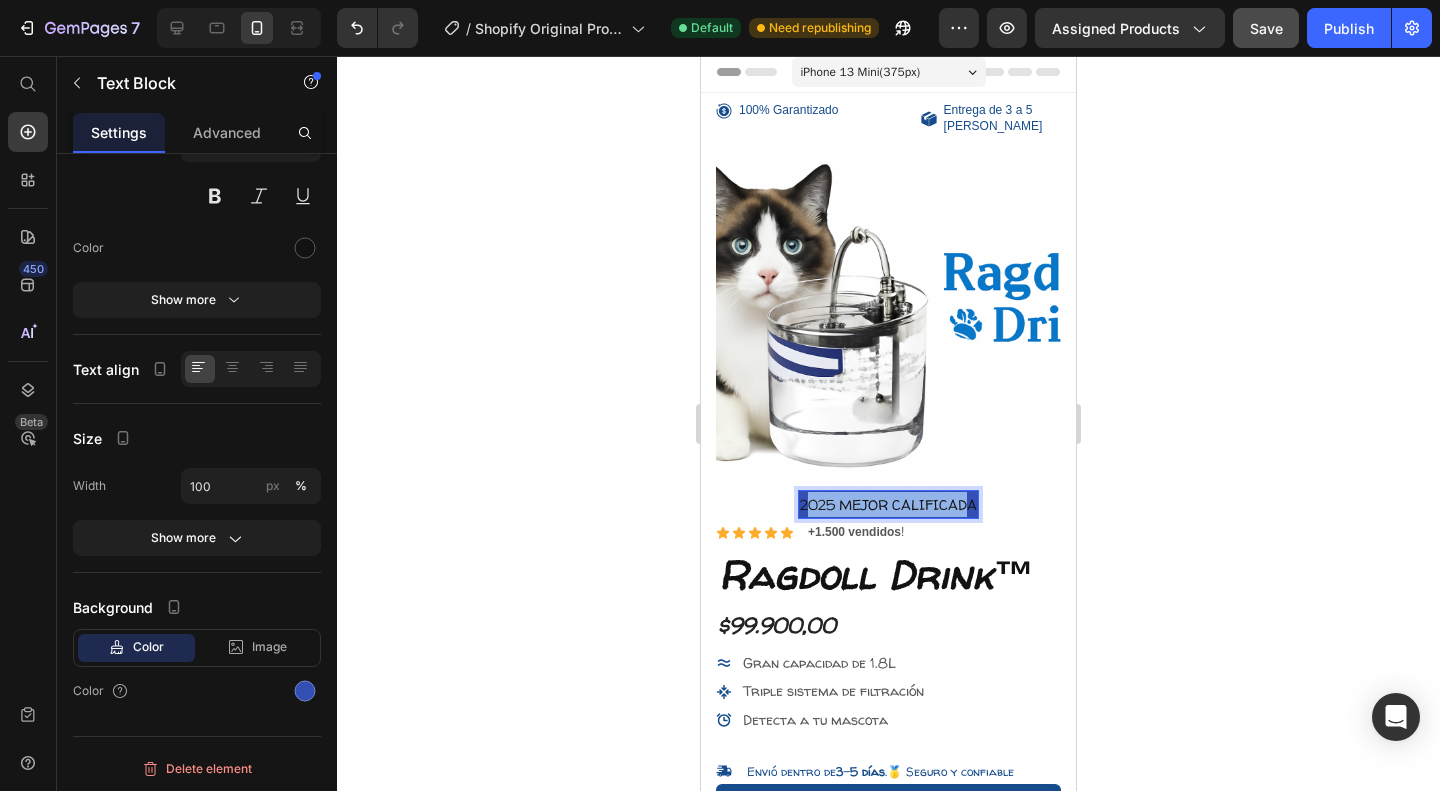 drag, startPoint x: 793, startPoint y: 487, endPoint x: 954, endPoint y: 490, distance: 161.02795 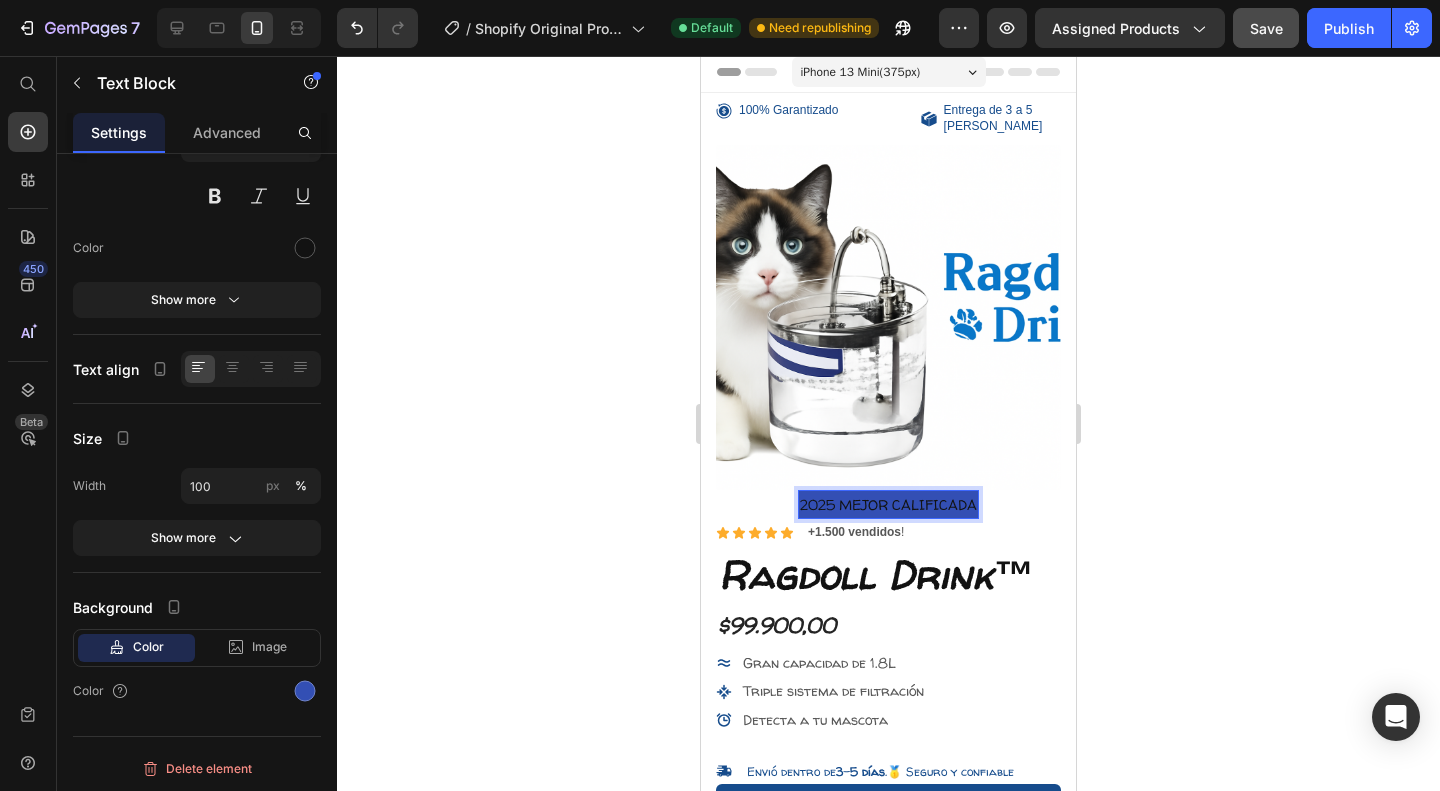 drag, startPoint x: 967, startPoint y: 489, endPoint x: 791, endPoint y: 490, distance: 176.00284 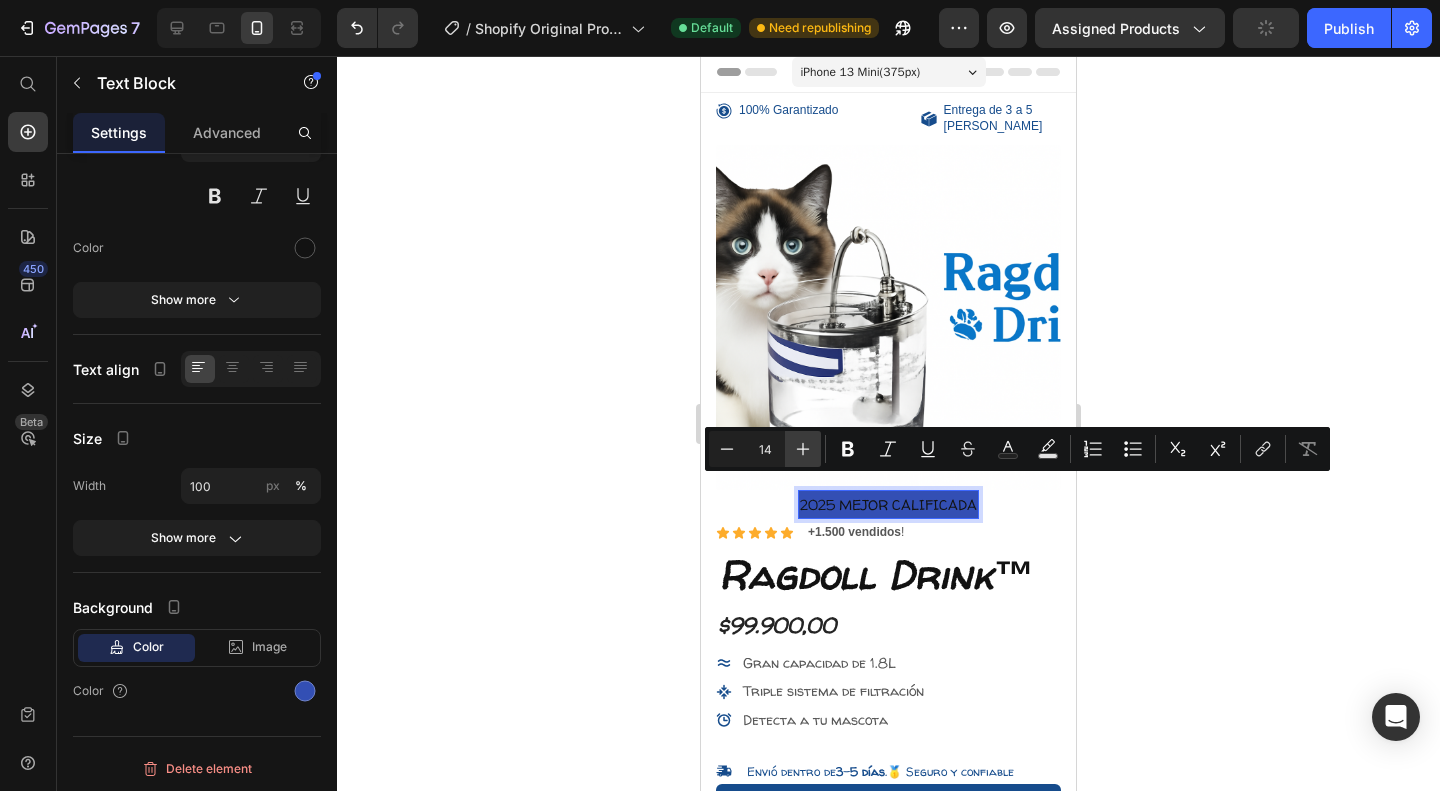 click 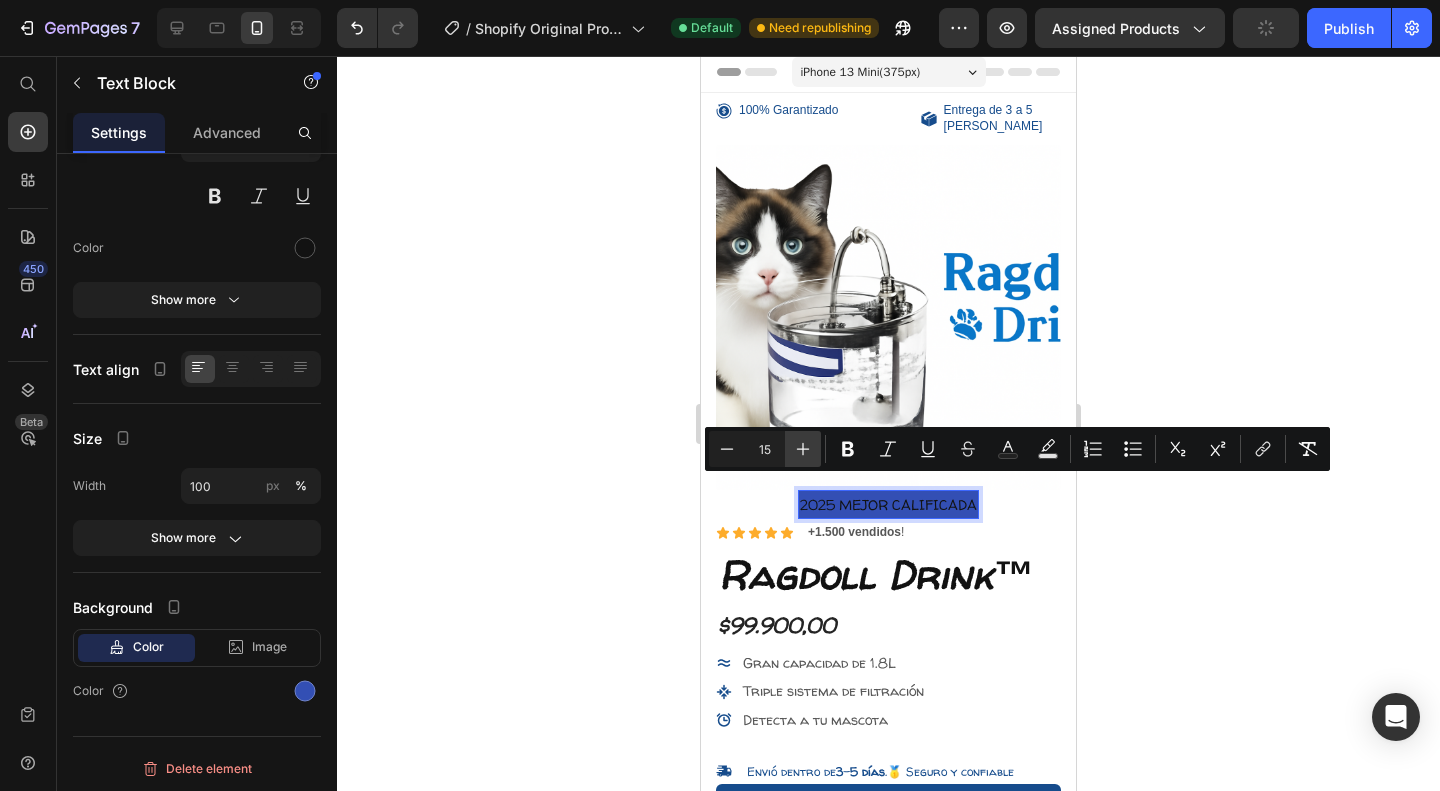 click 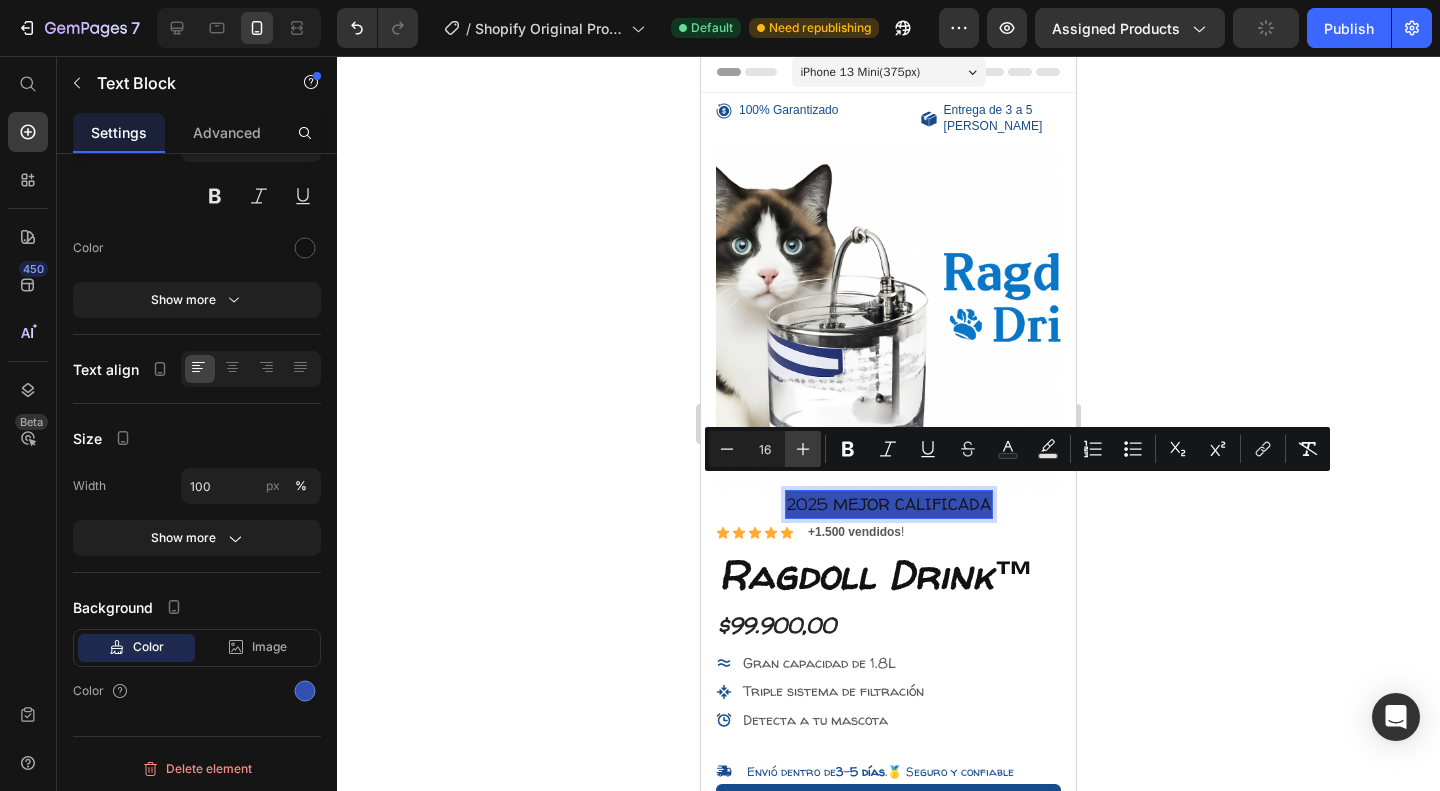 click 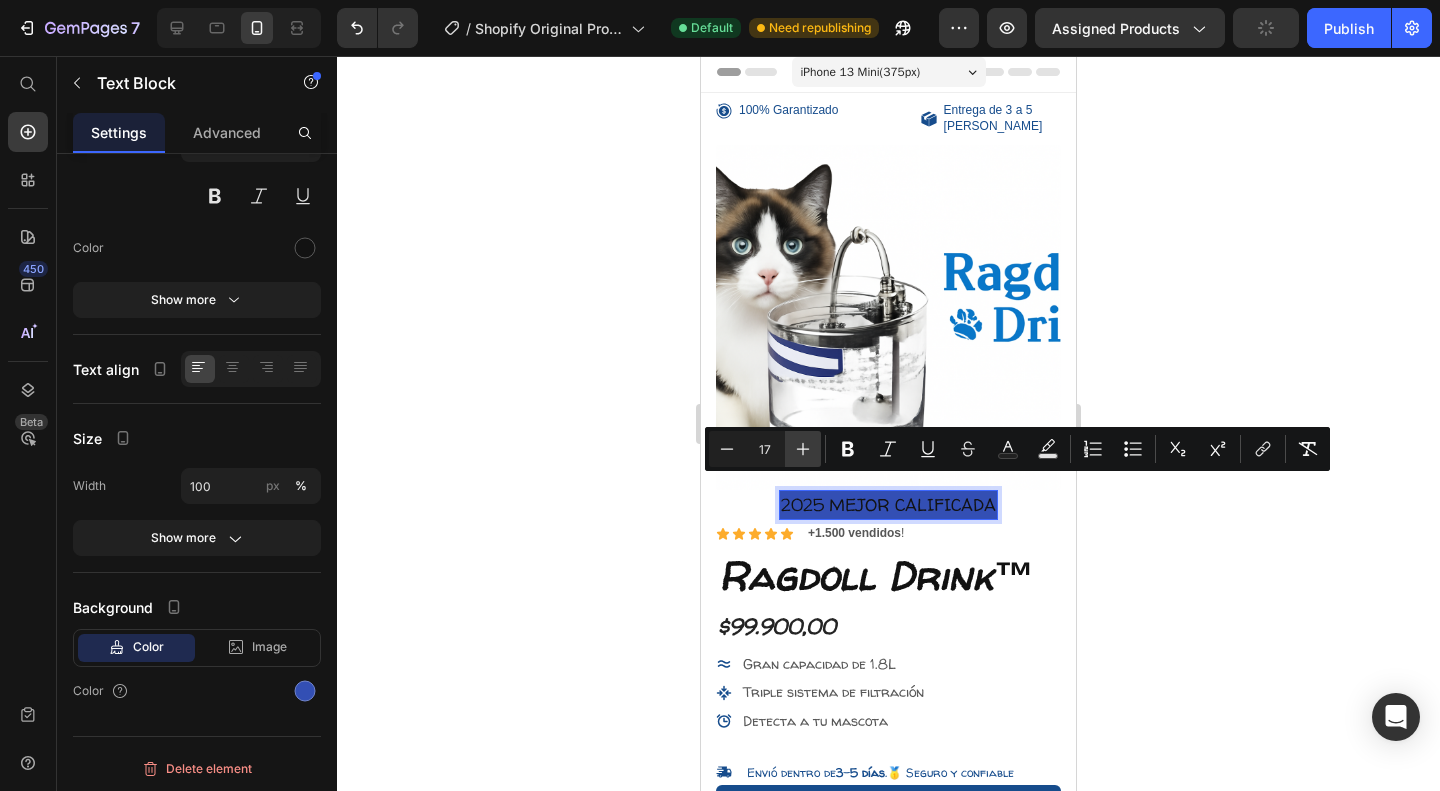 click 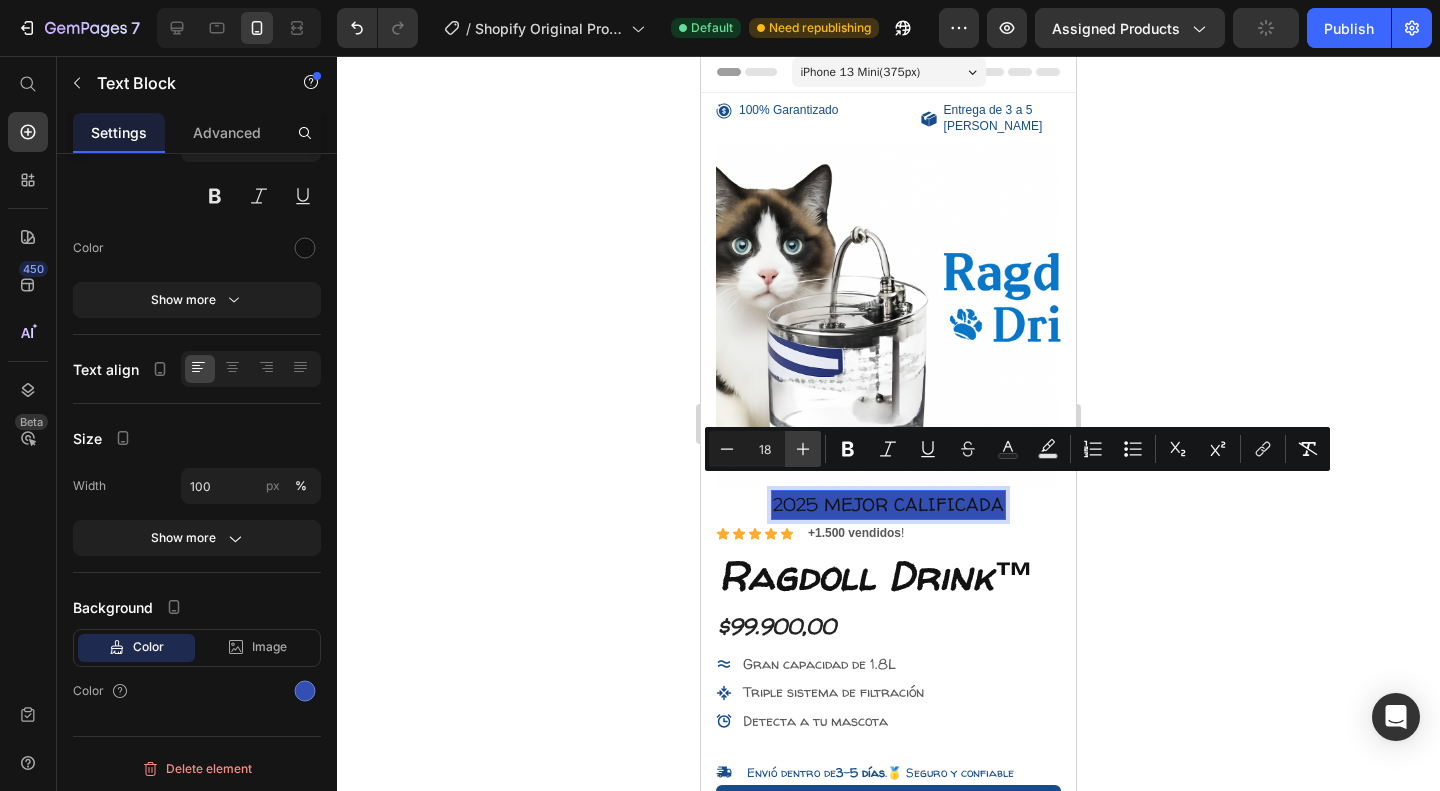 click 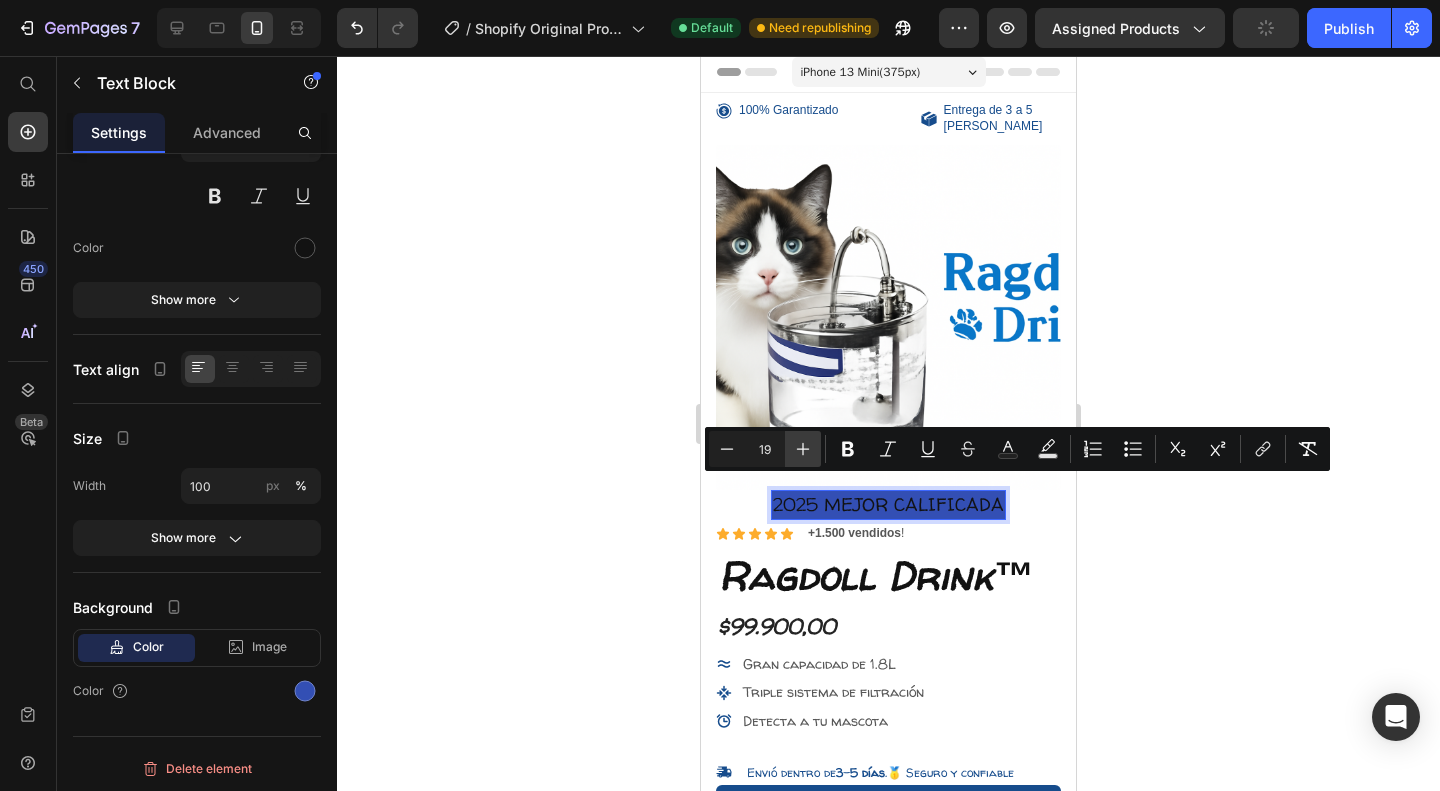 click 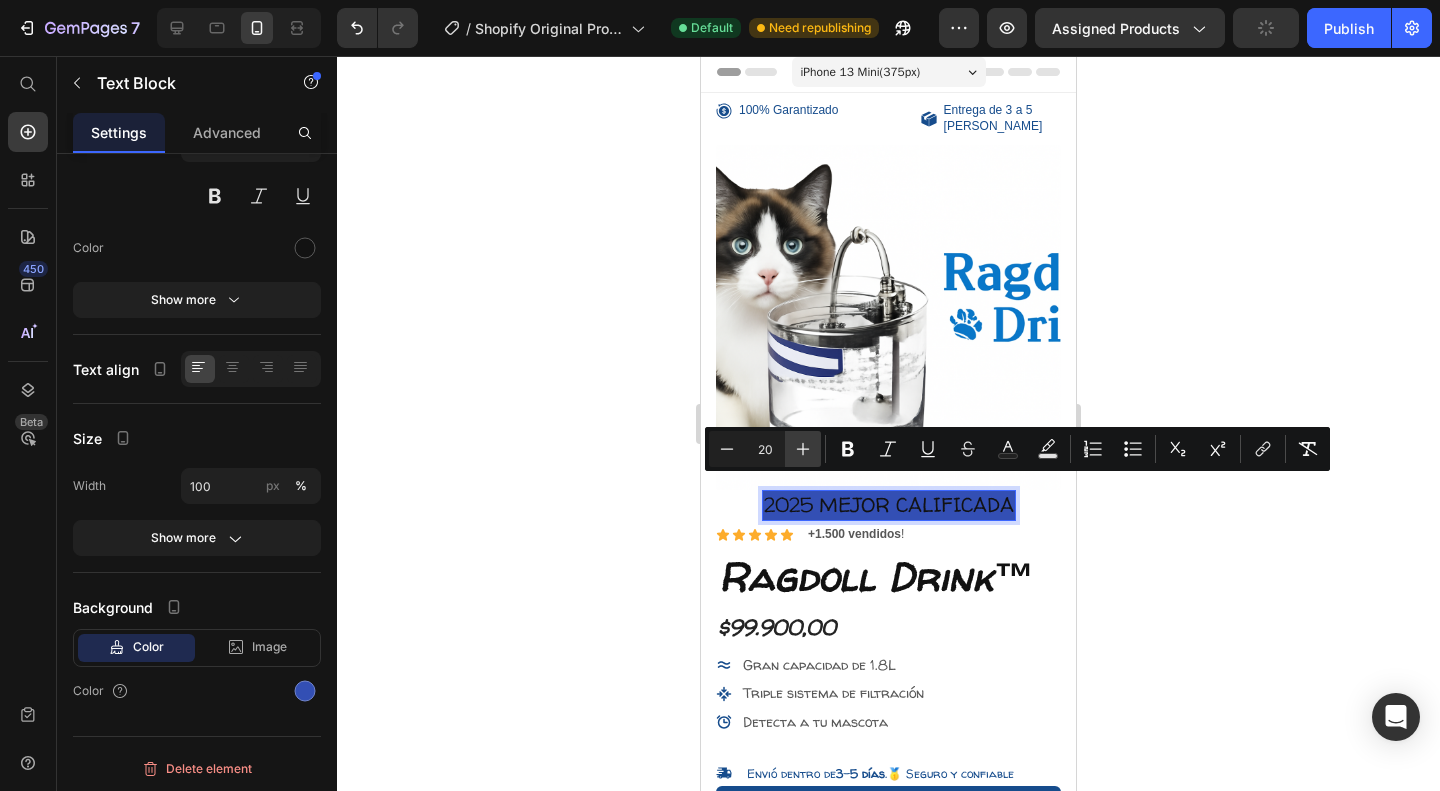 click 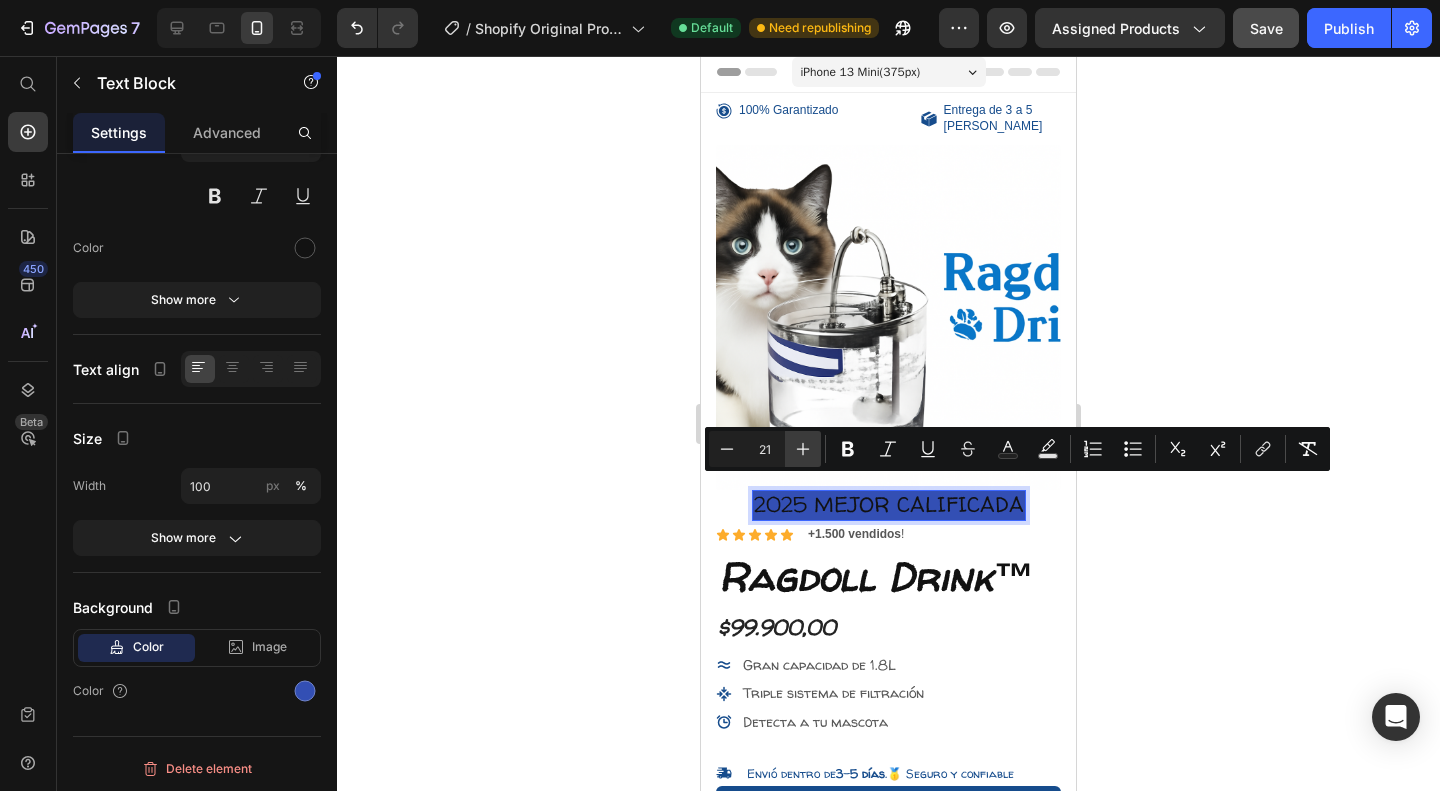 click 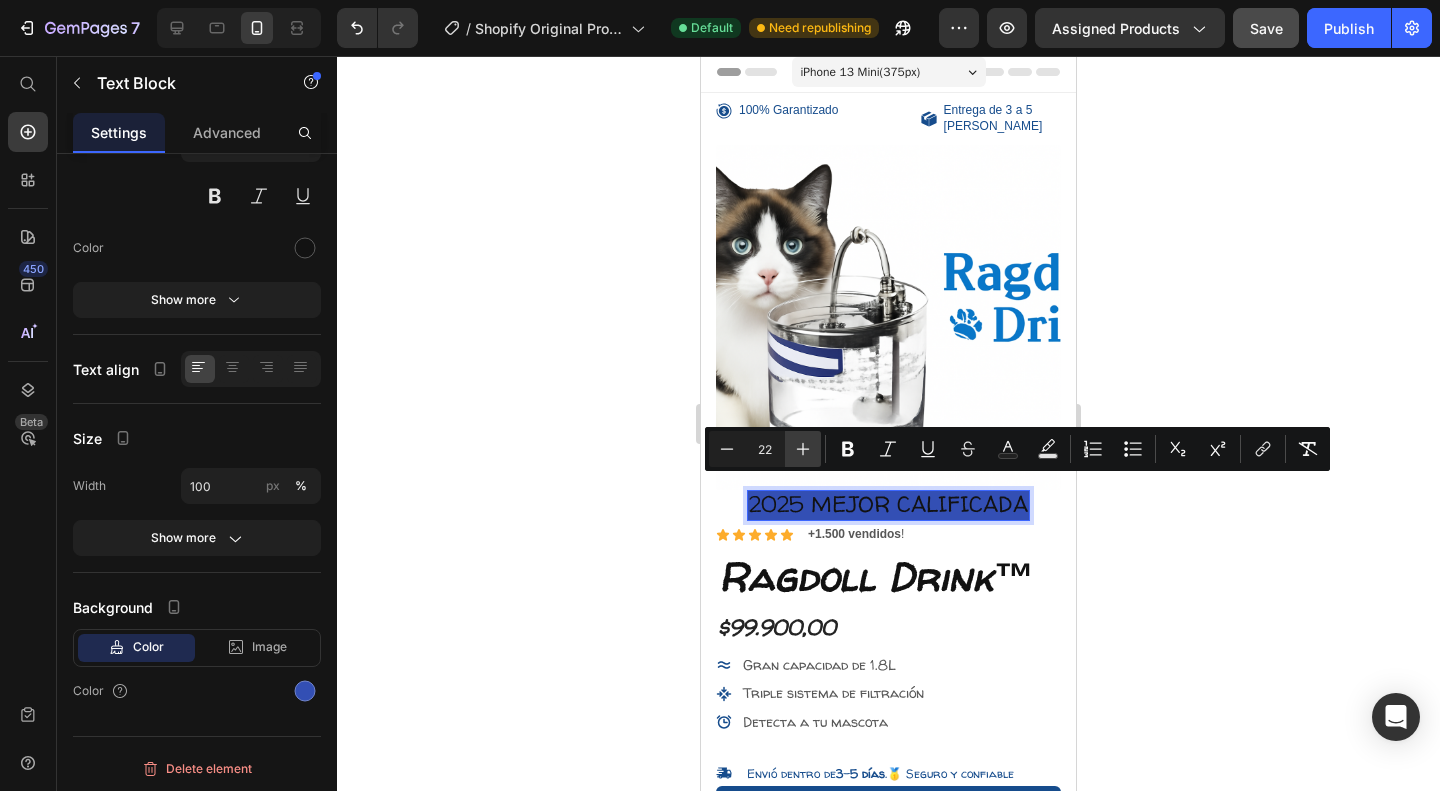 click 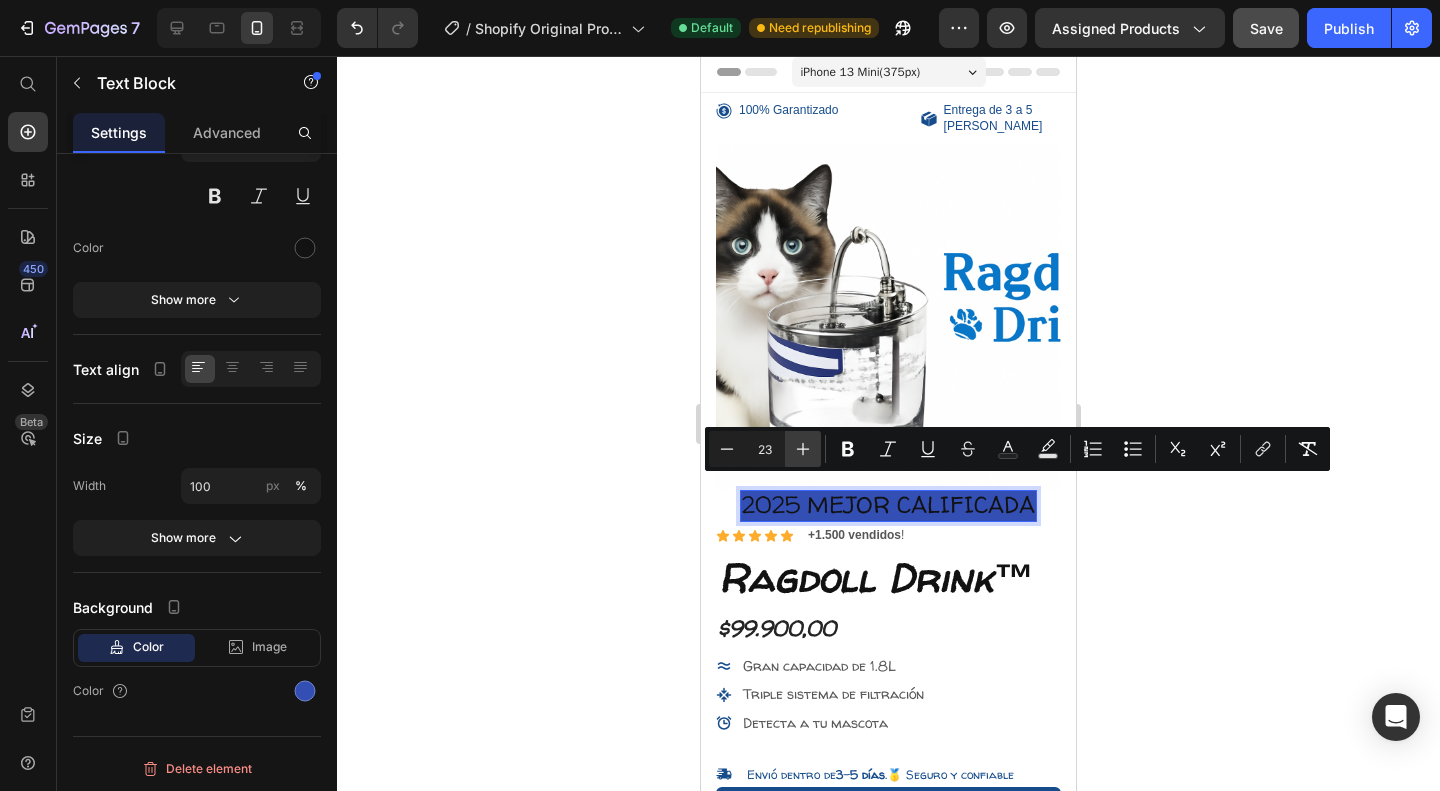 click 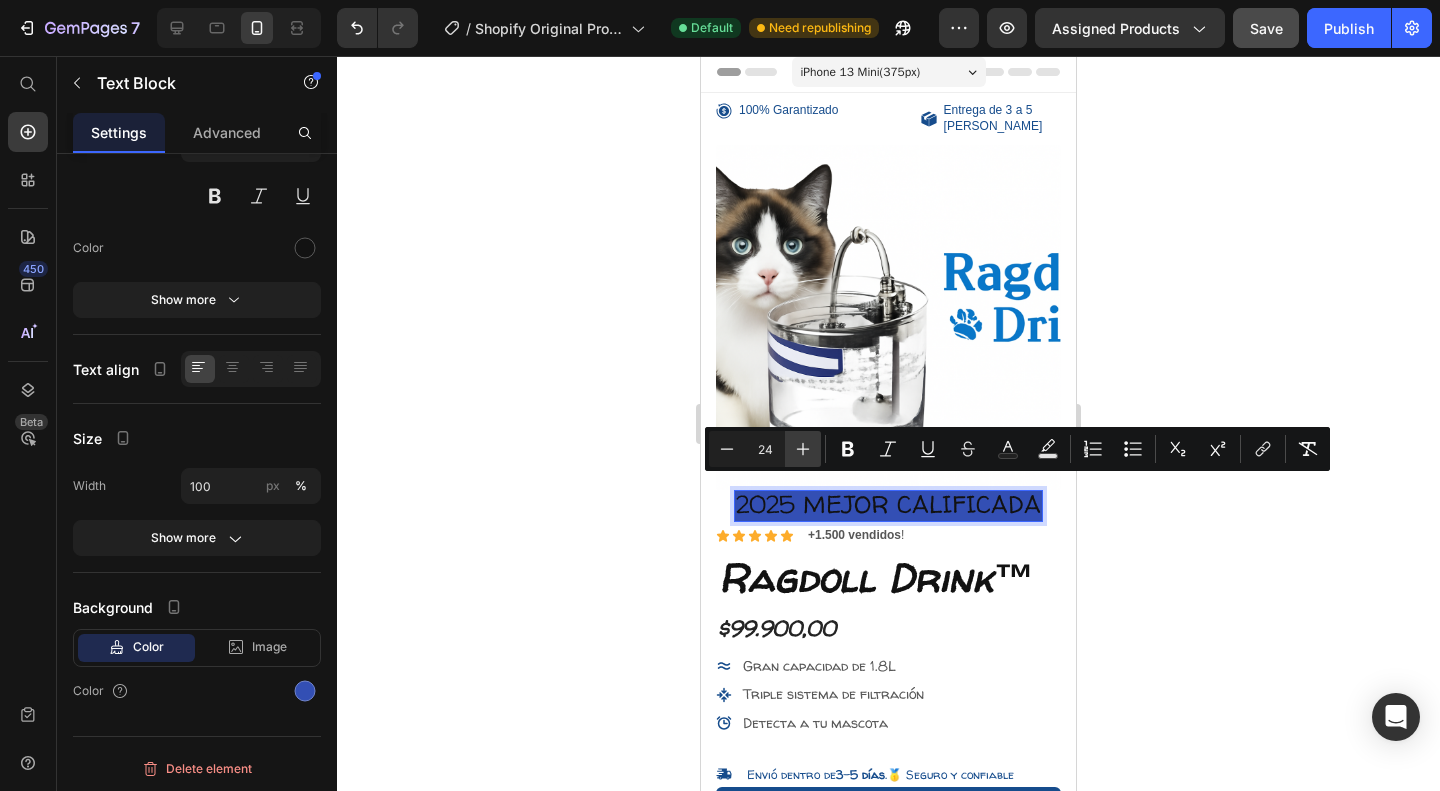 click 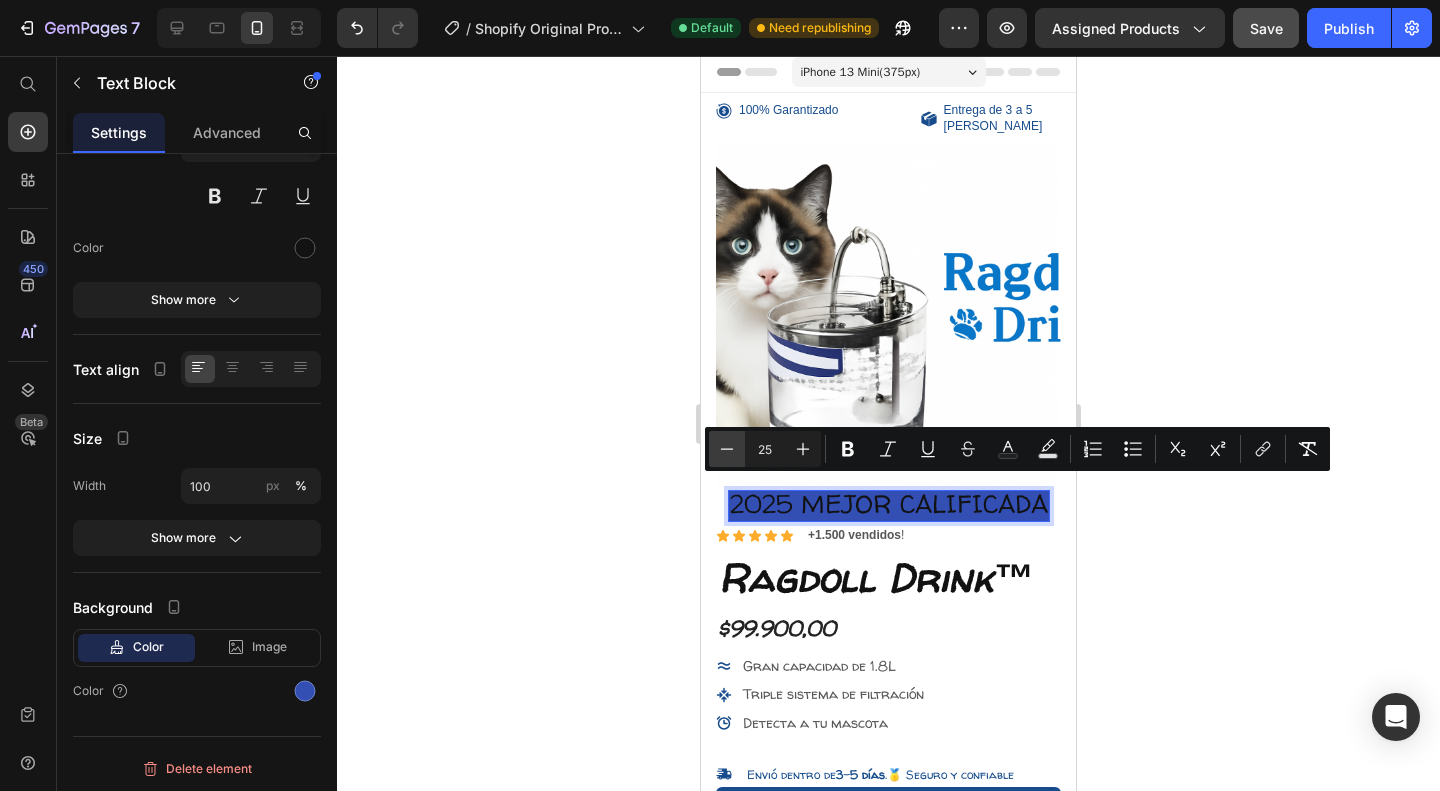 click 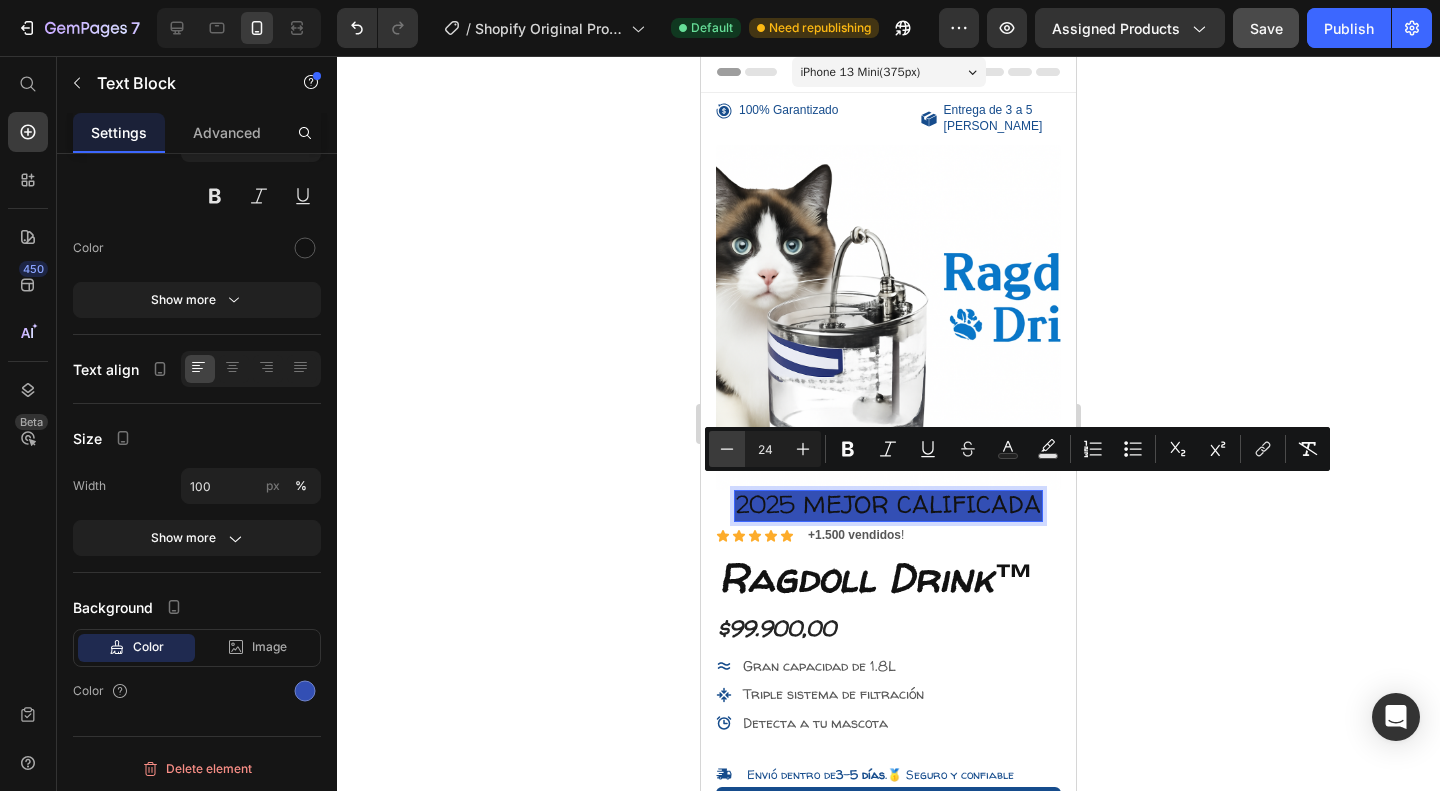 click 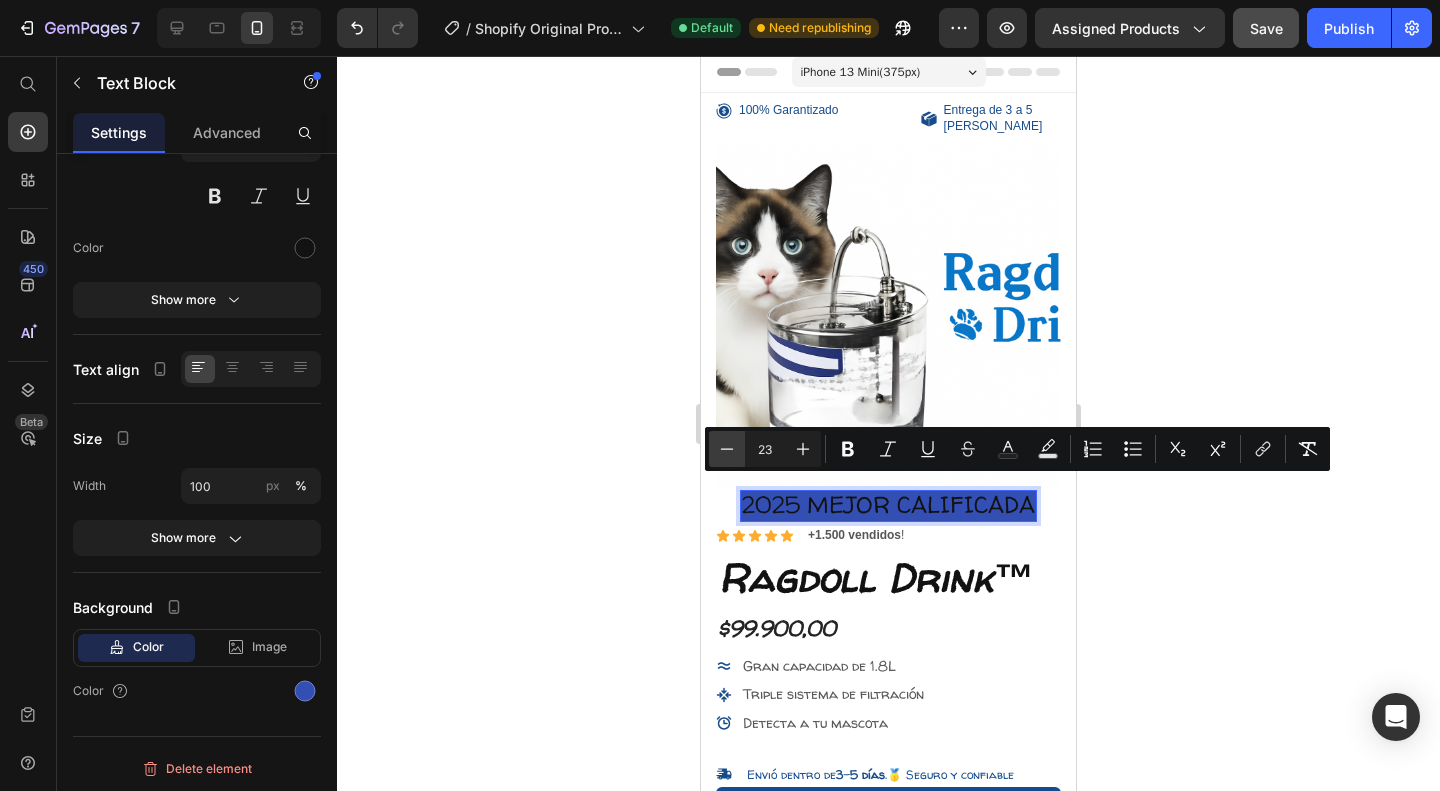click 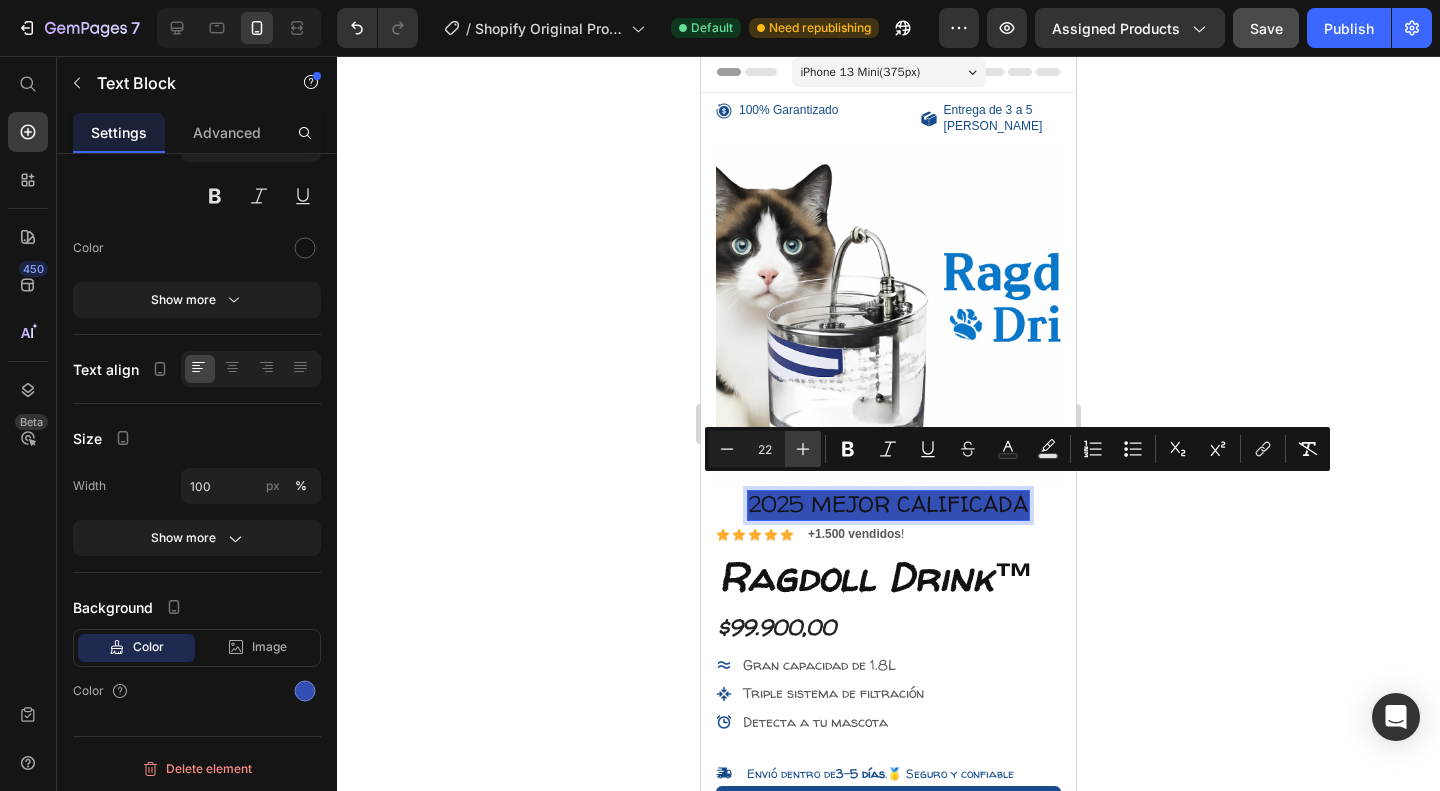 click on "Plus" at bounding box center (803, 449) 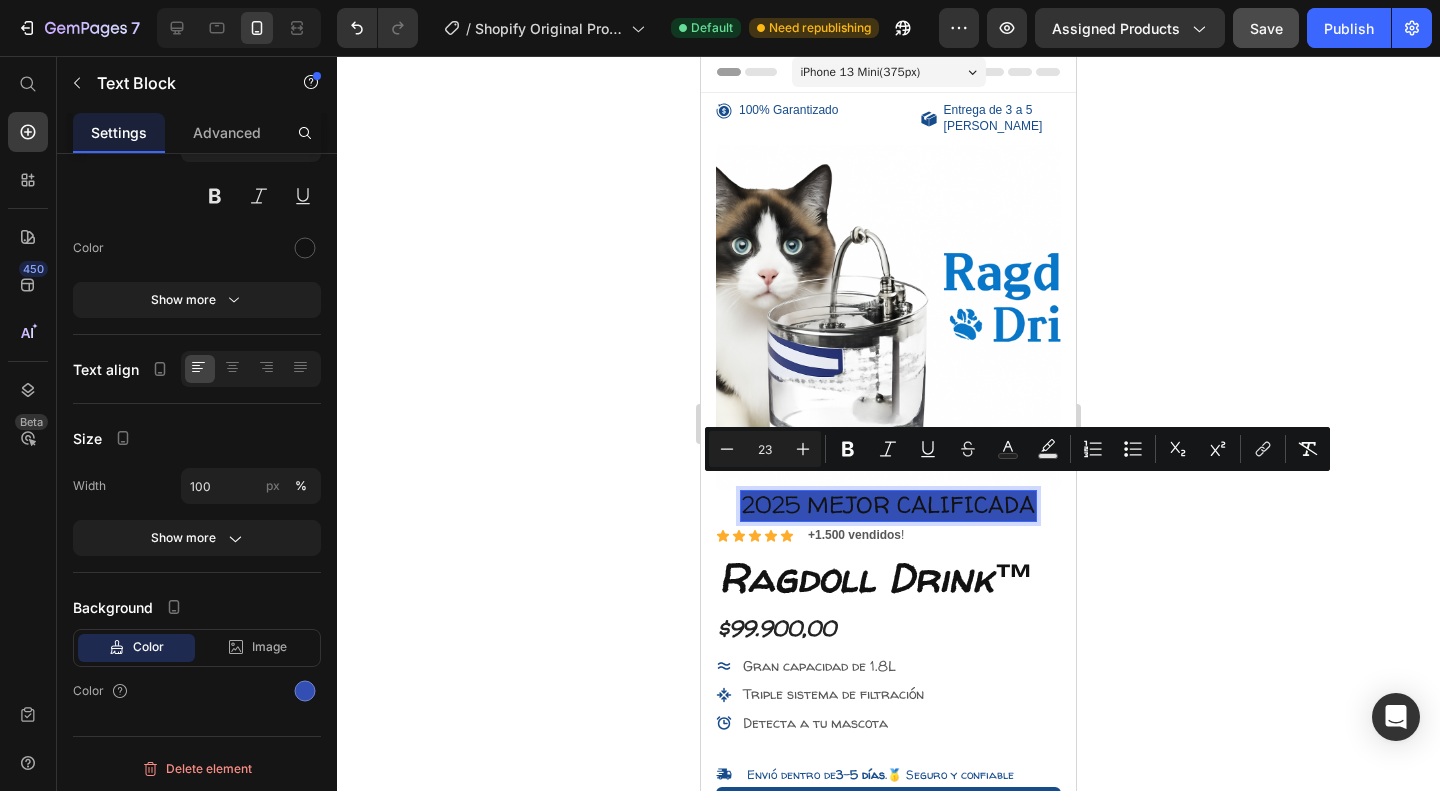 click on "2025 MEJOR CALIFICADA" at bounding box center [888, 504] 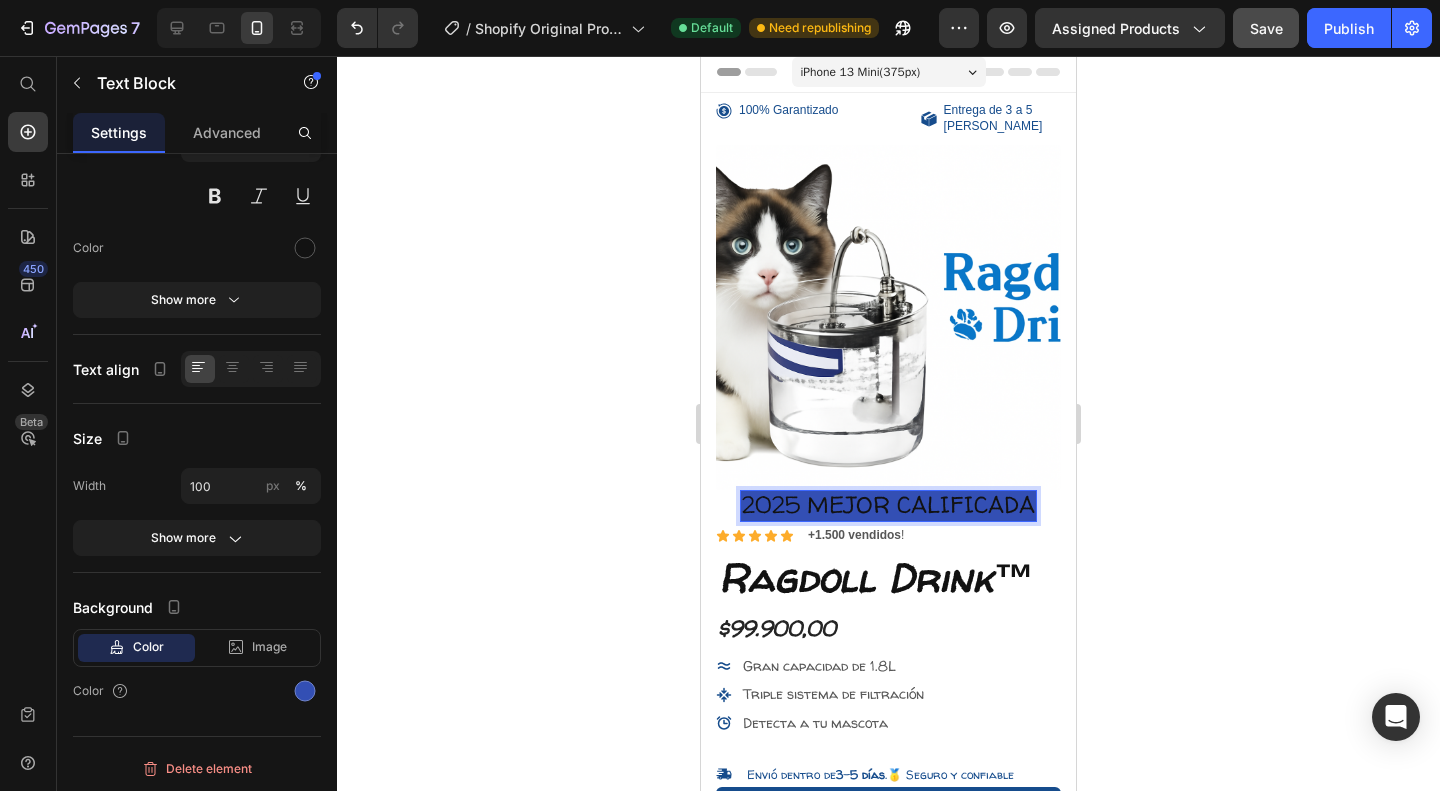 drag, startPoint x: 736, startPoint y: 489, endPoint x: 835, endPoint y: 125, distance: 377.22275 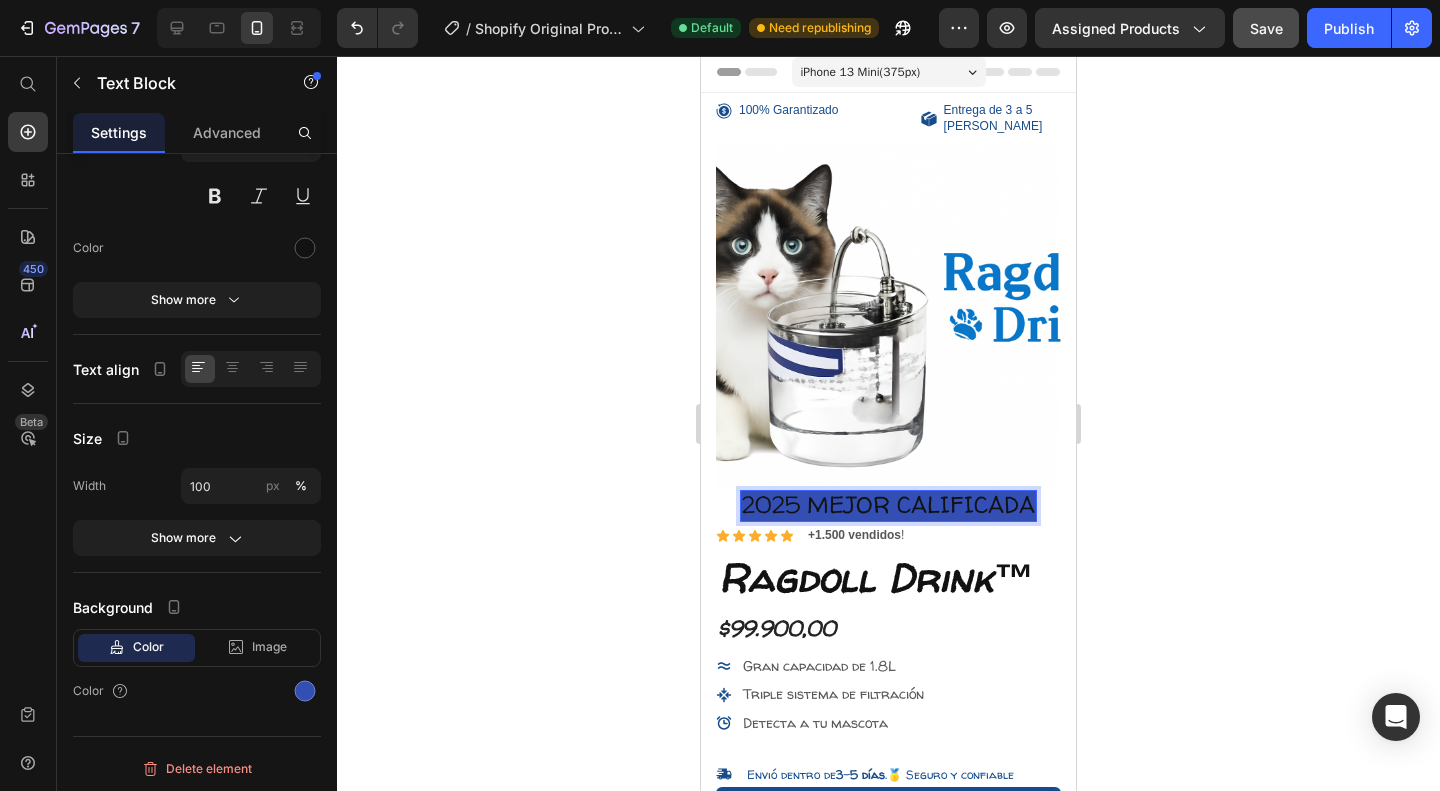 click on "2025 MEJOR CALIFICADA" at bounding box center [888, 504] 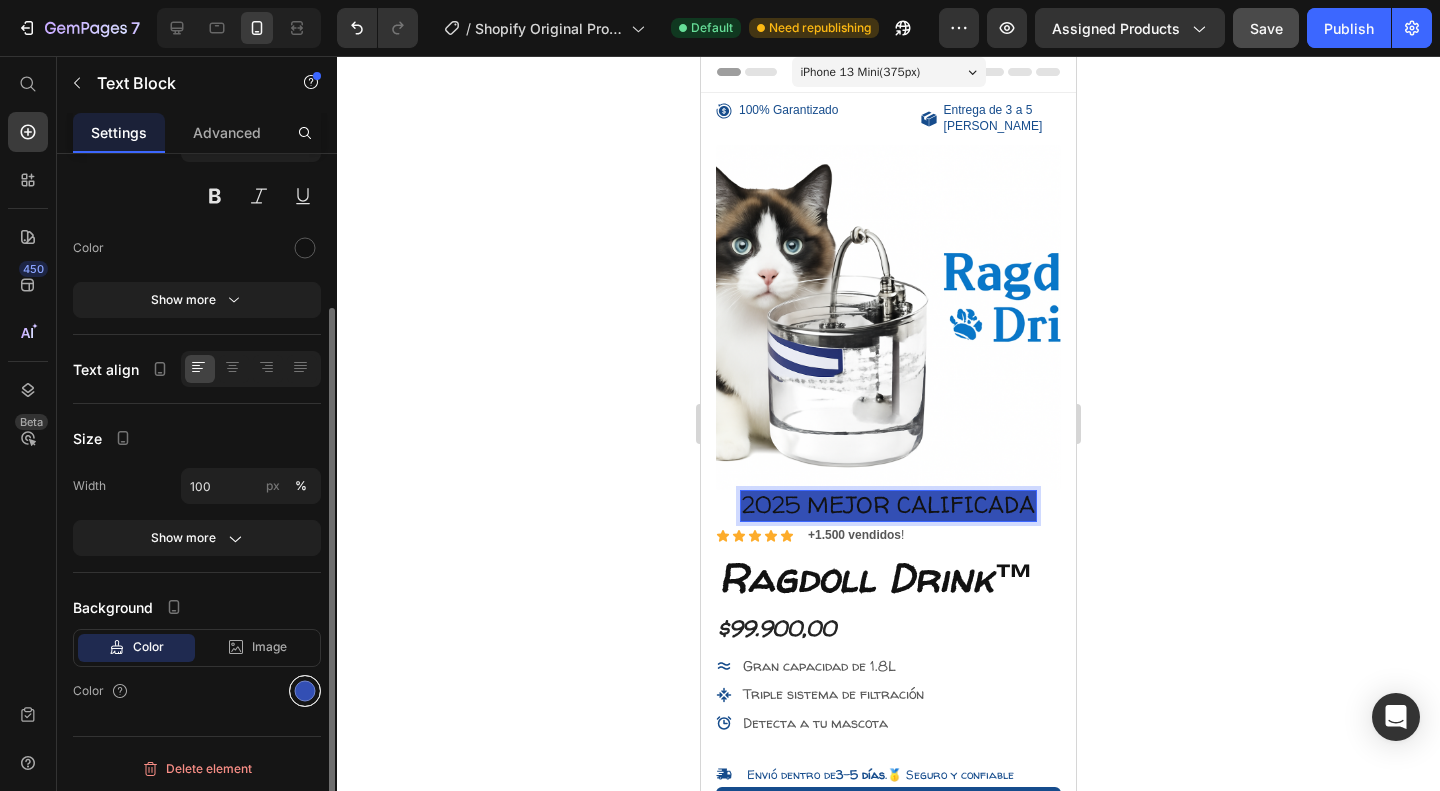 click at bounding box center (305, 691) 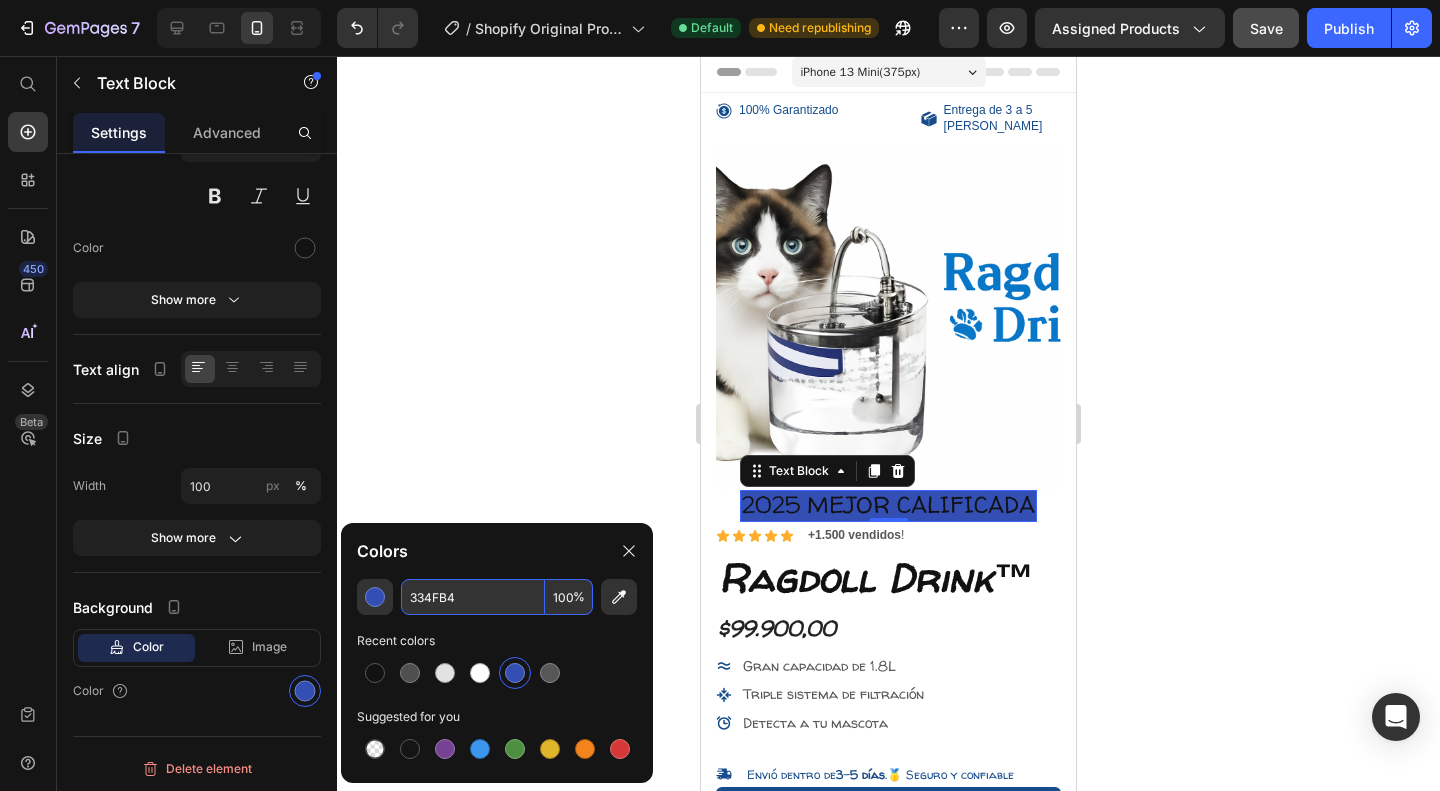click on "334FB4" at bounding box center [473, 597] 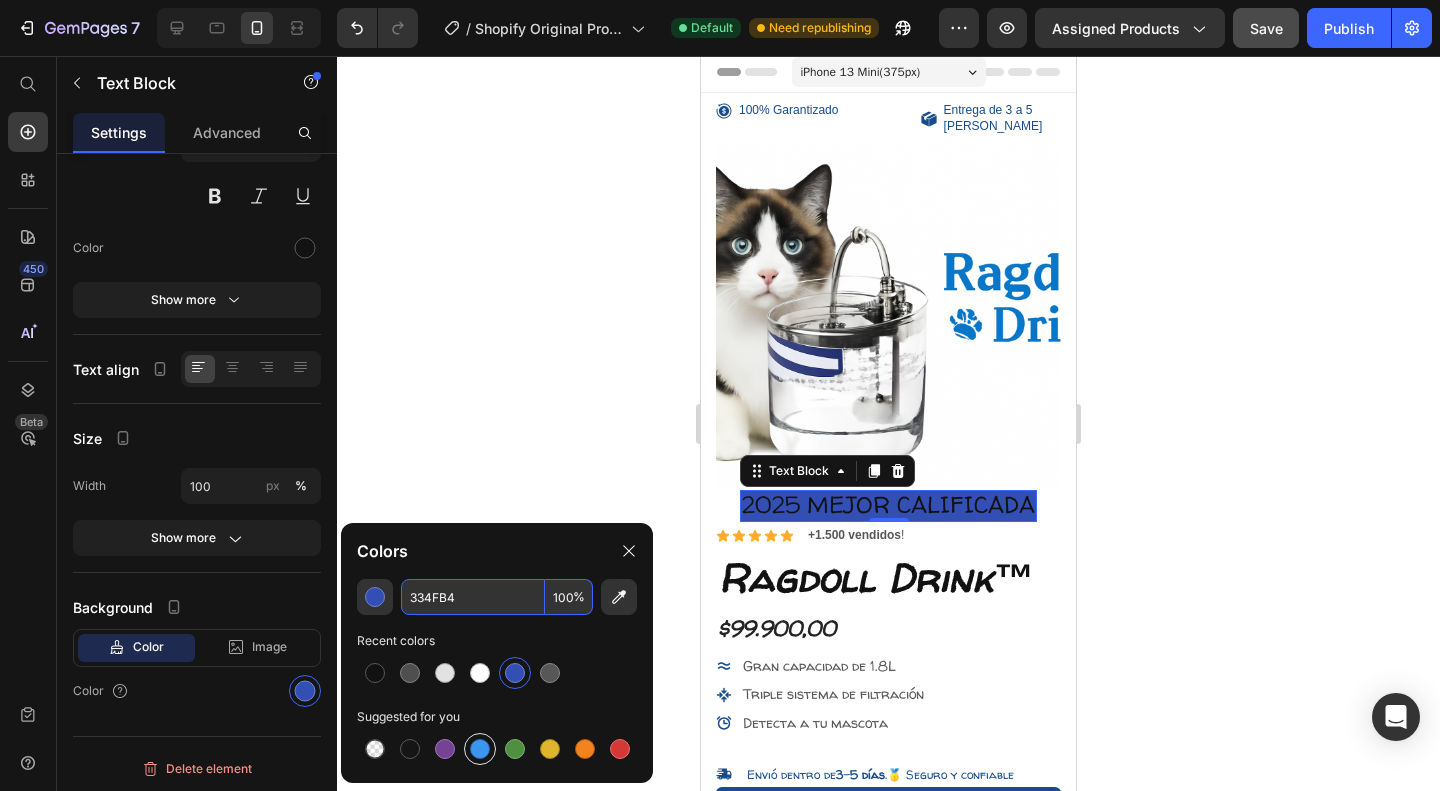 click at bounding box center [480, 749] 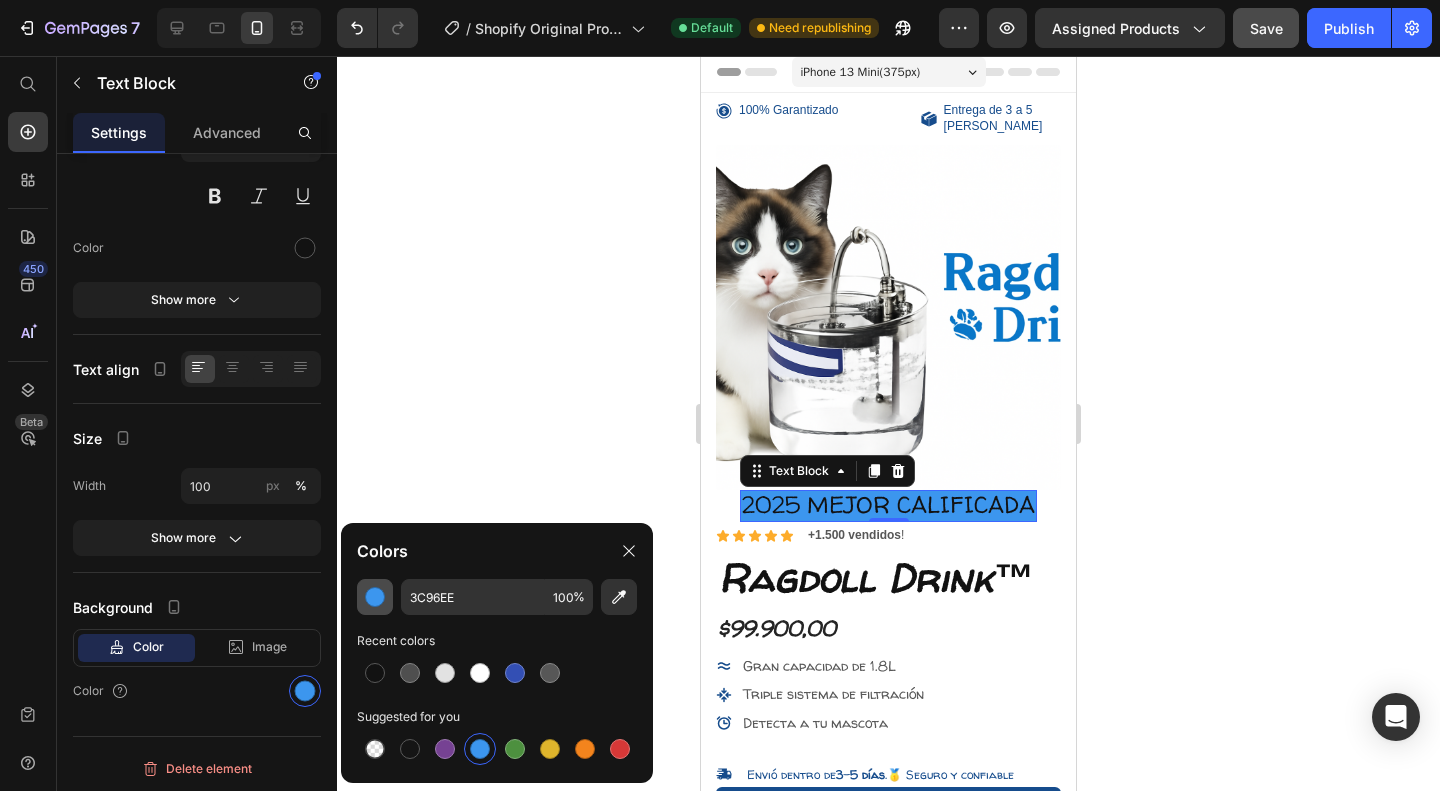 click at bounding box center [375, 597] 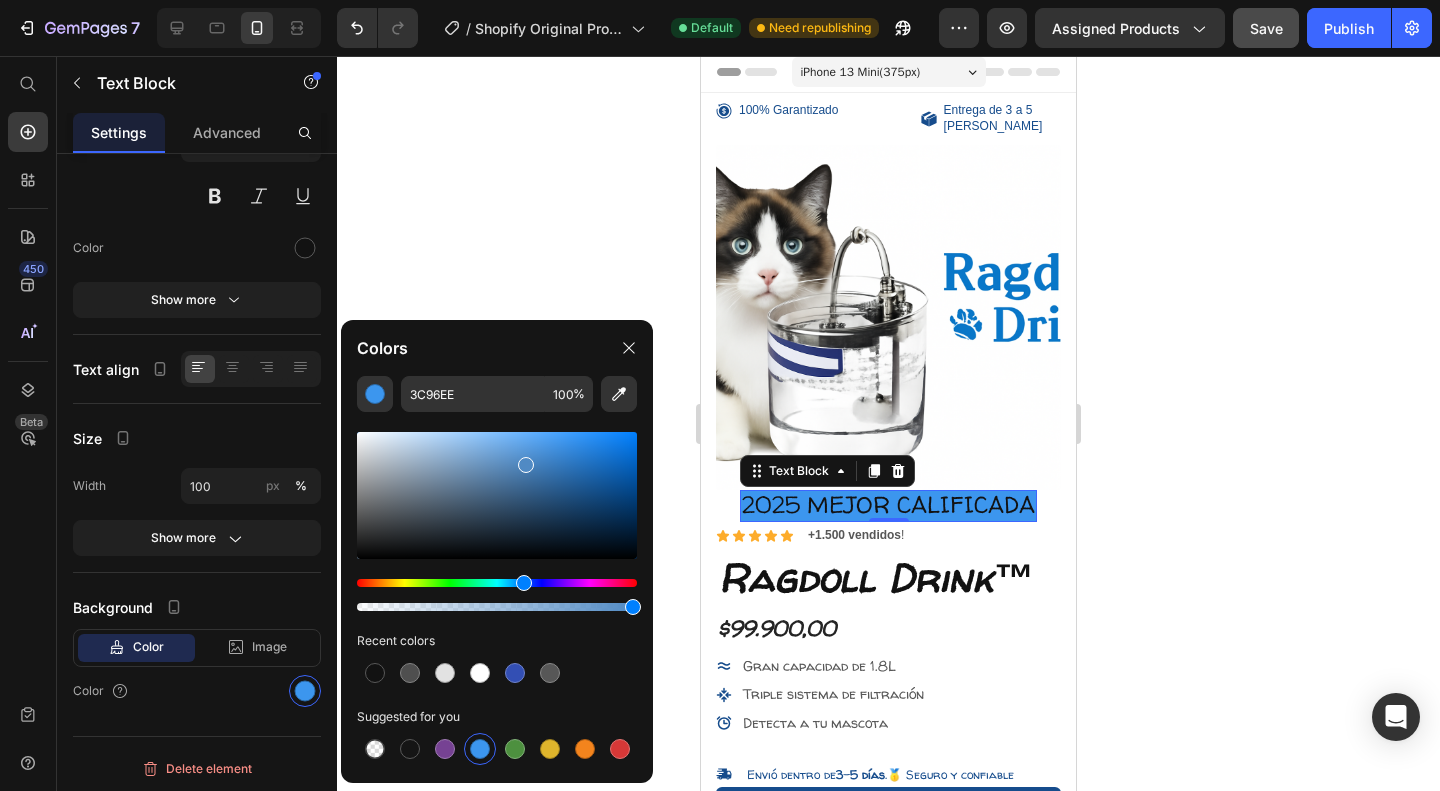 drag, startPoint x: 534, startPoint y: 482, endPoint x: 512, endPoint y: 453, distance: 36.40055 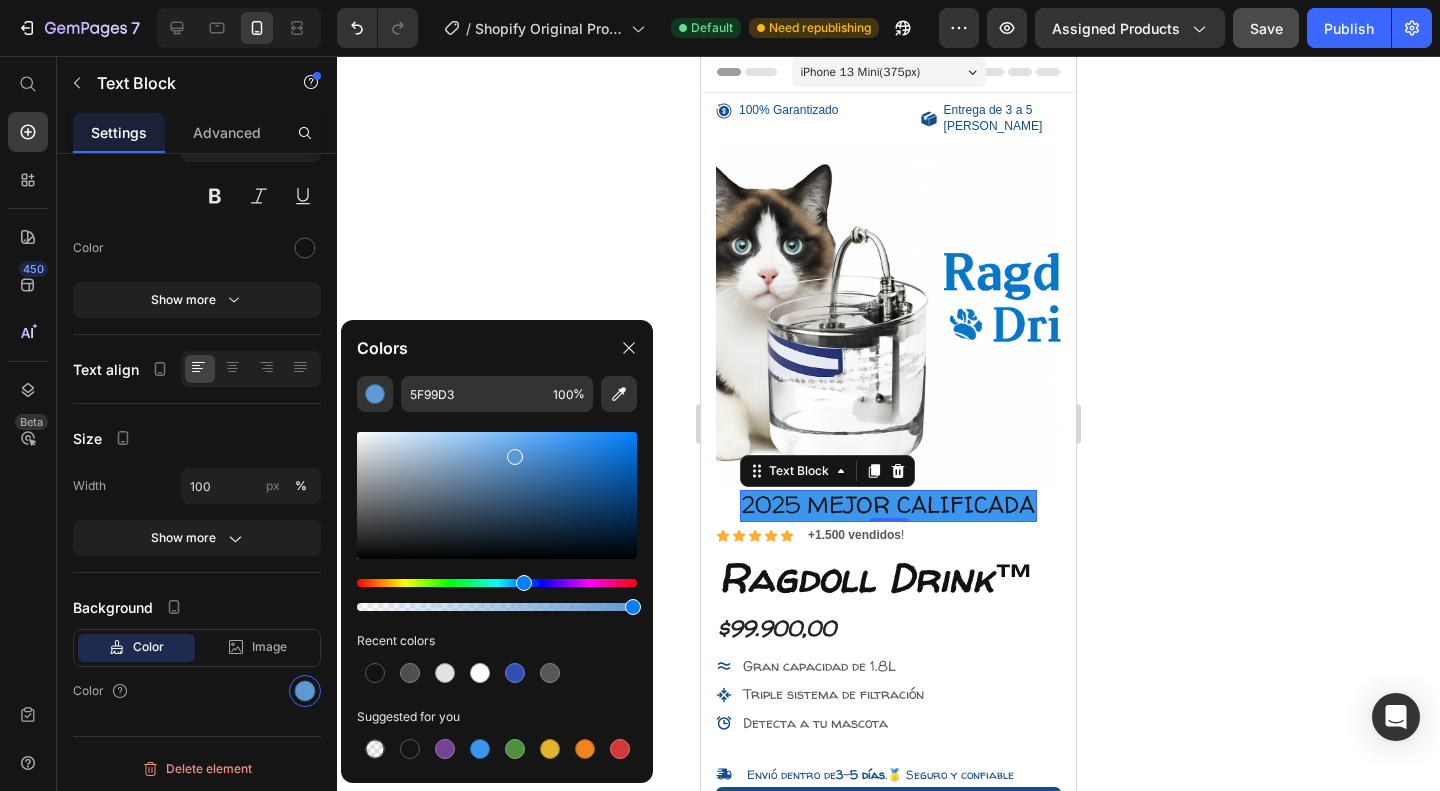 click at bounding box center (515, 457) 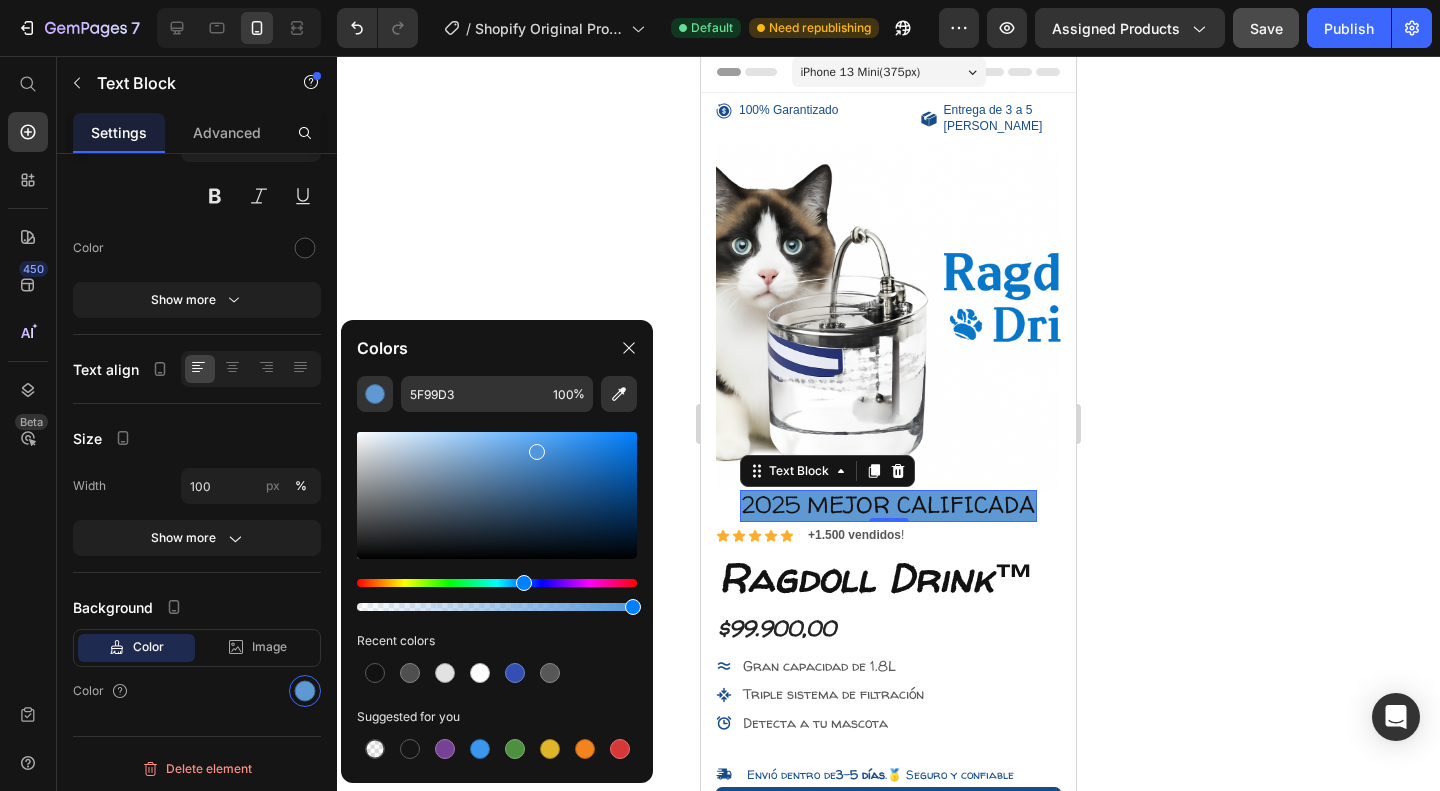 click at bounding box center [497, 495] 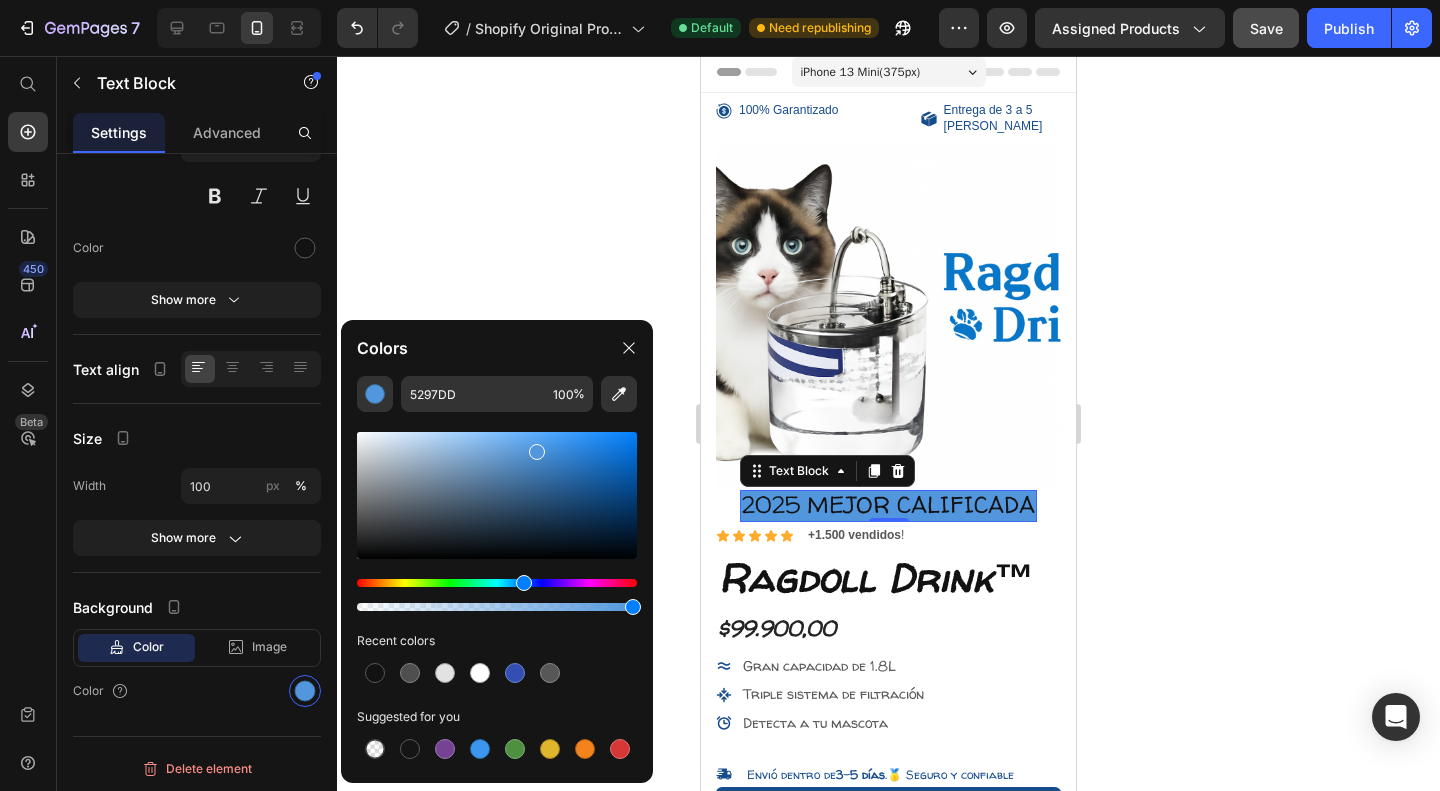 click at bounding box center [537, 452] 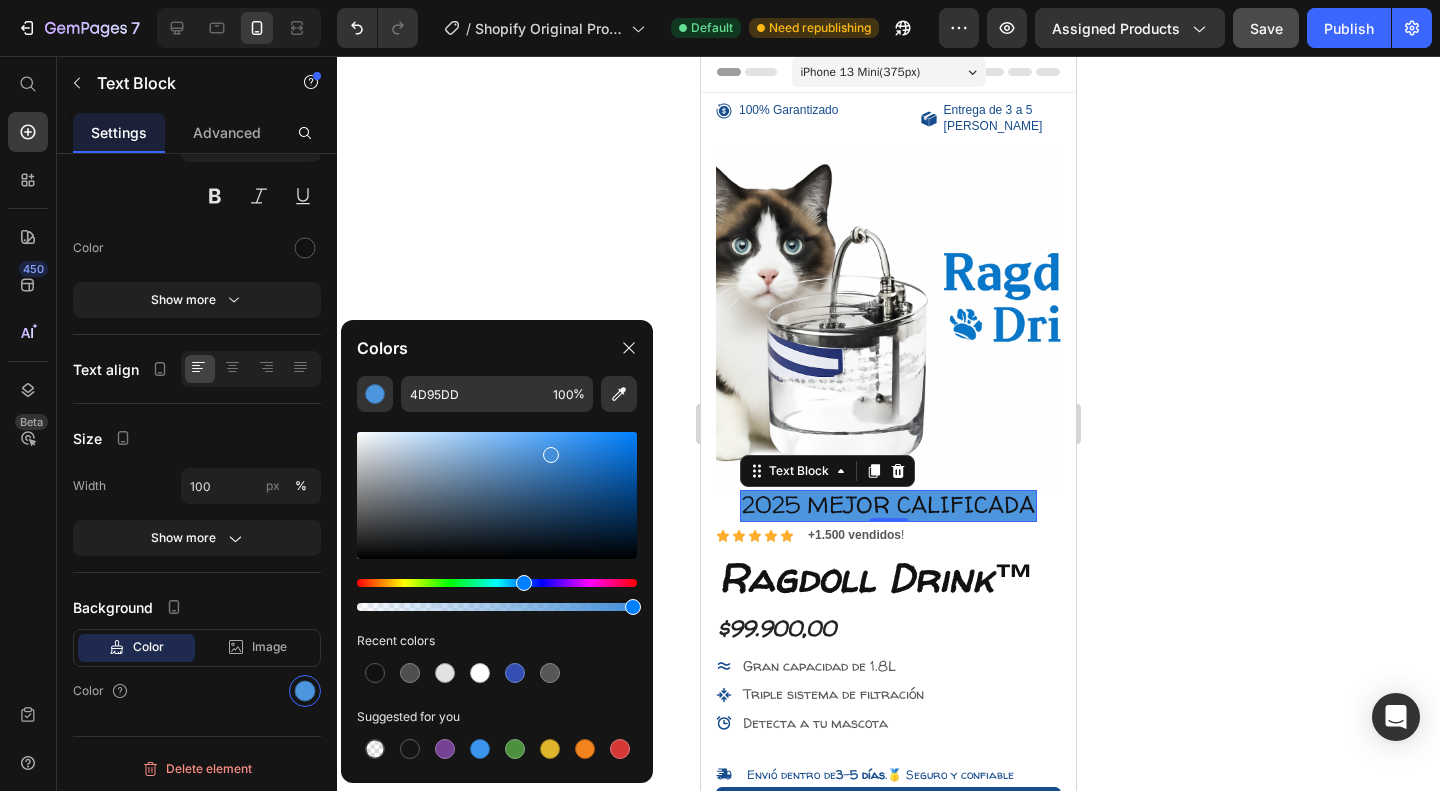 click at bounding box center (551, 455) 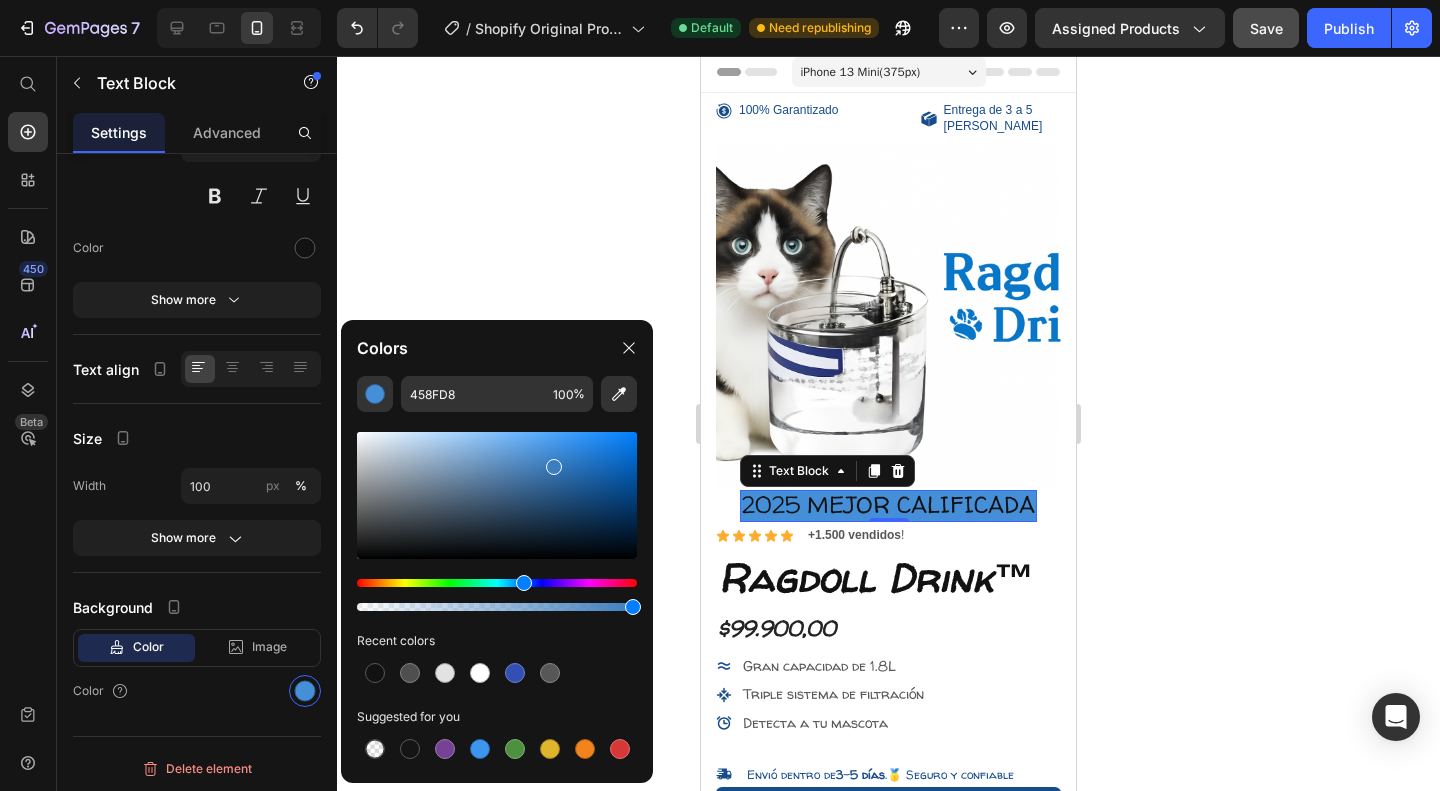click at bounding box center [497, 495] 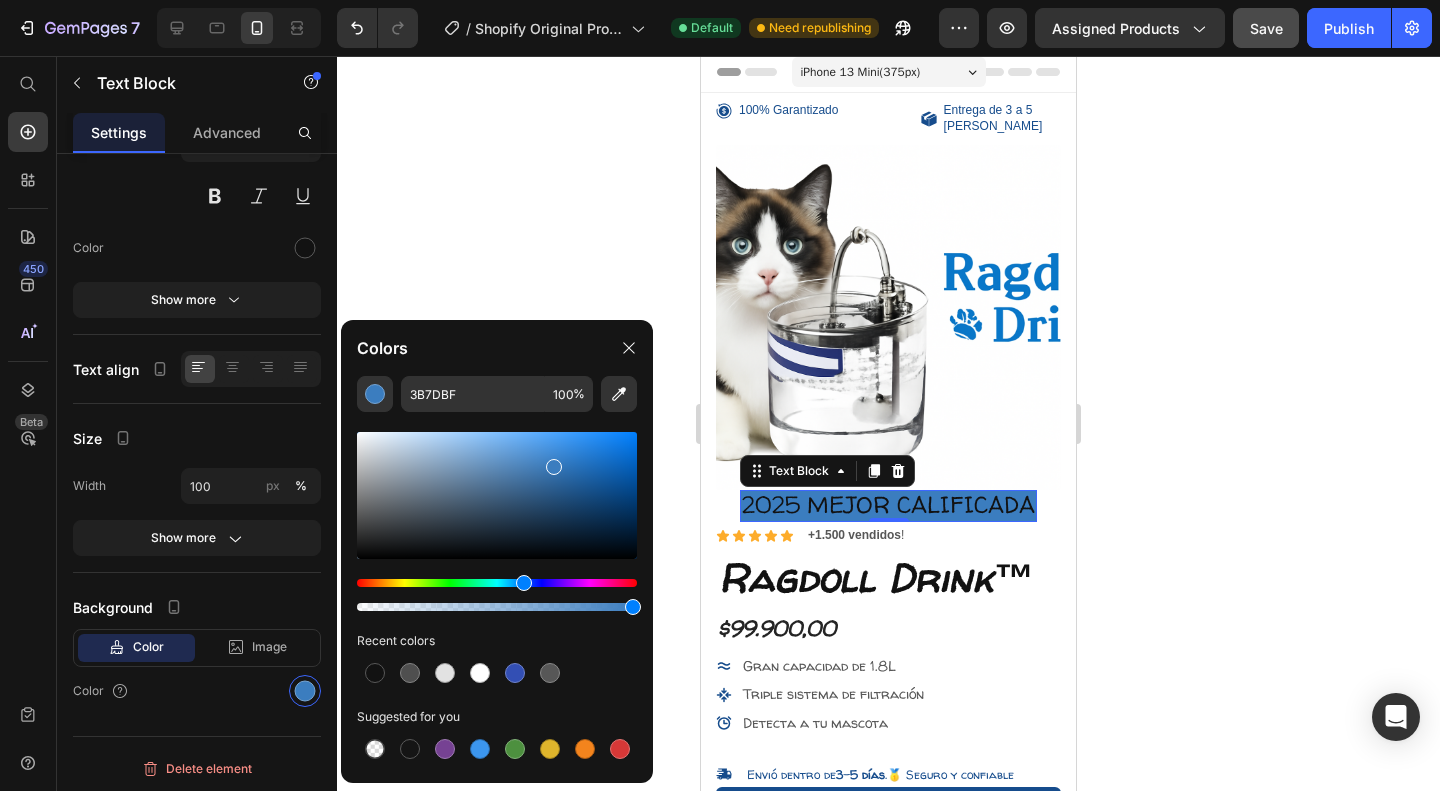 click at bounding box center [497, 495] 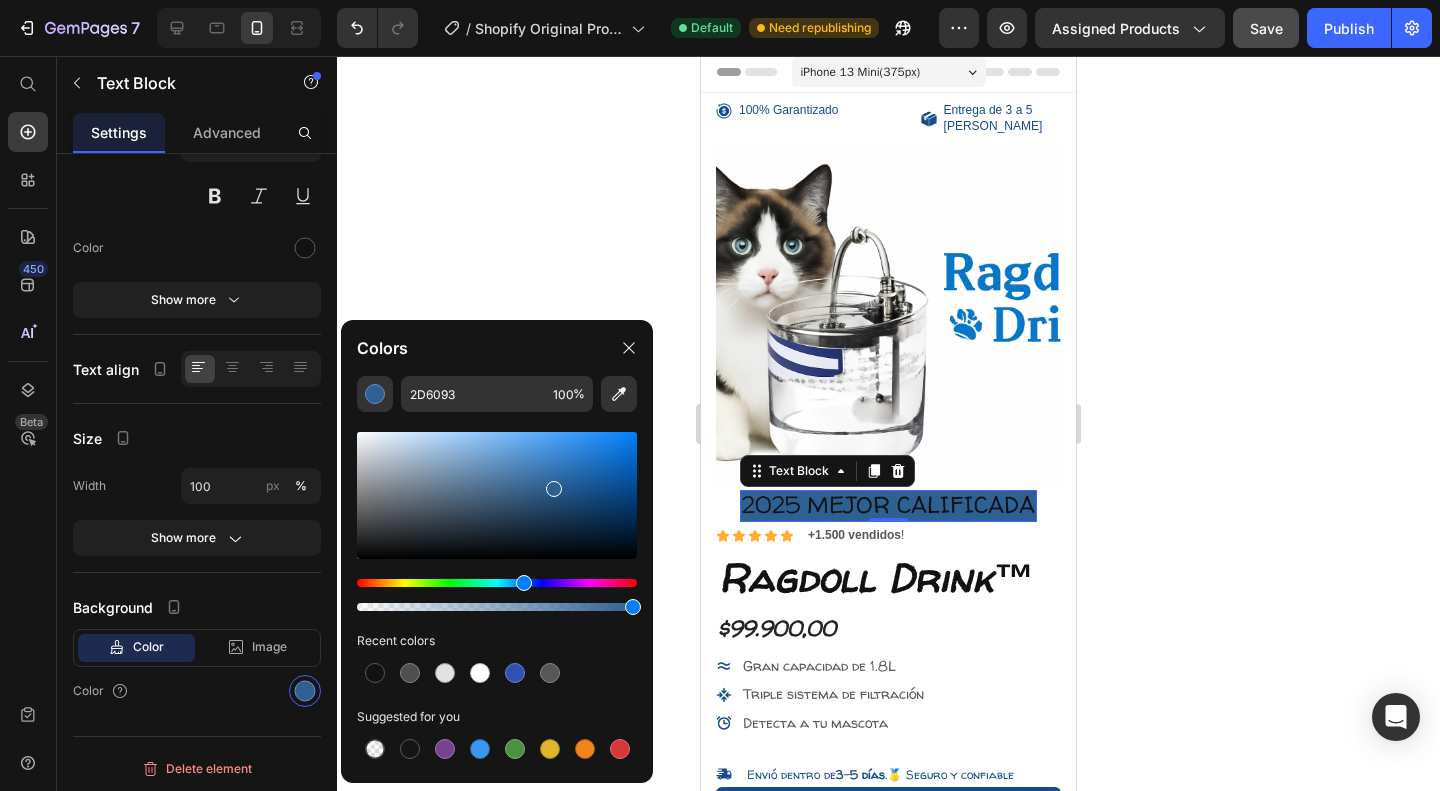 click at bounding box center [554, 489] 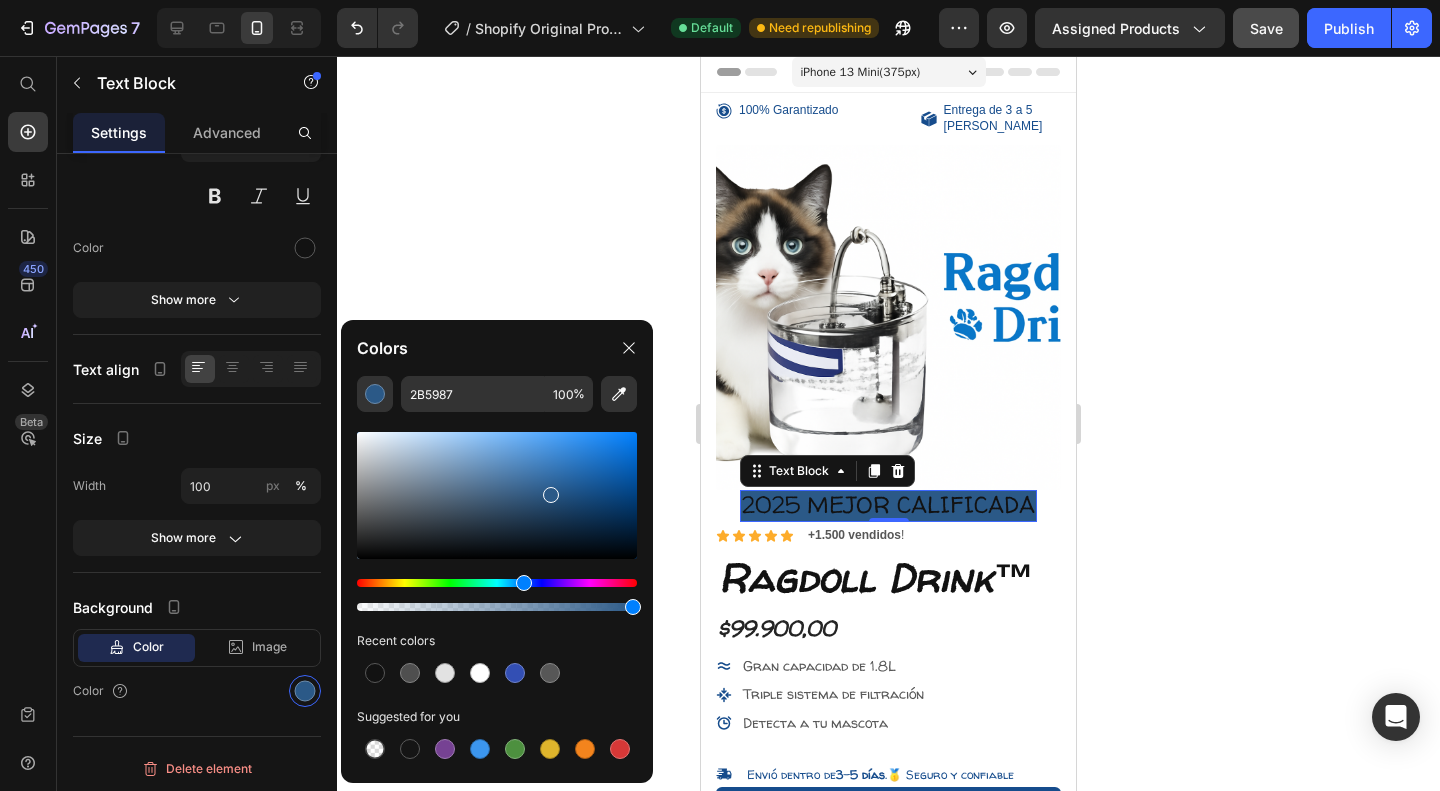 click at bounding box center (497, 495) 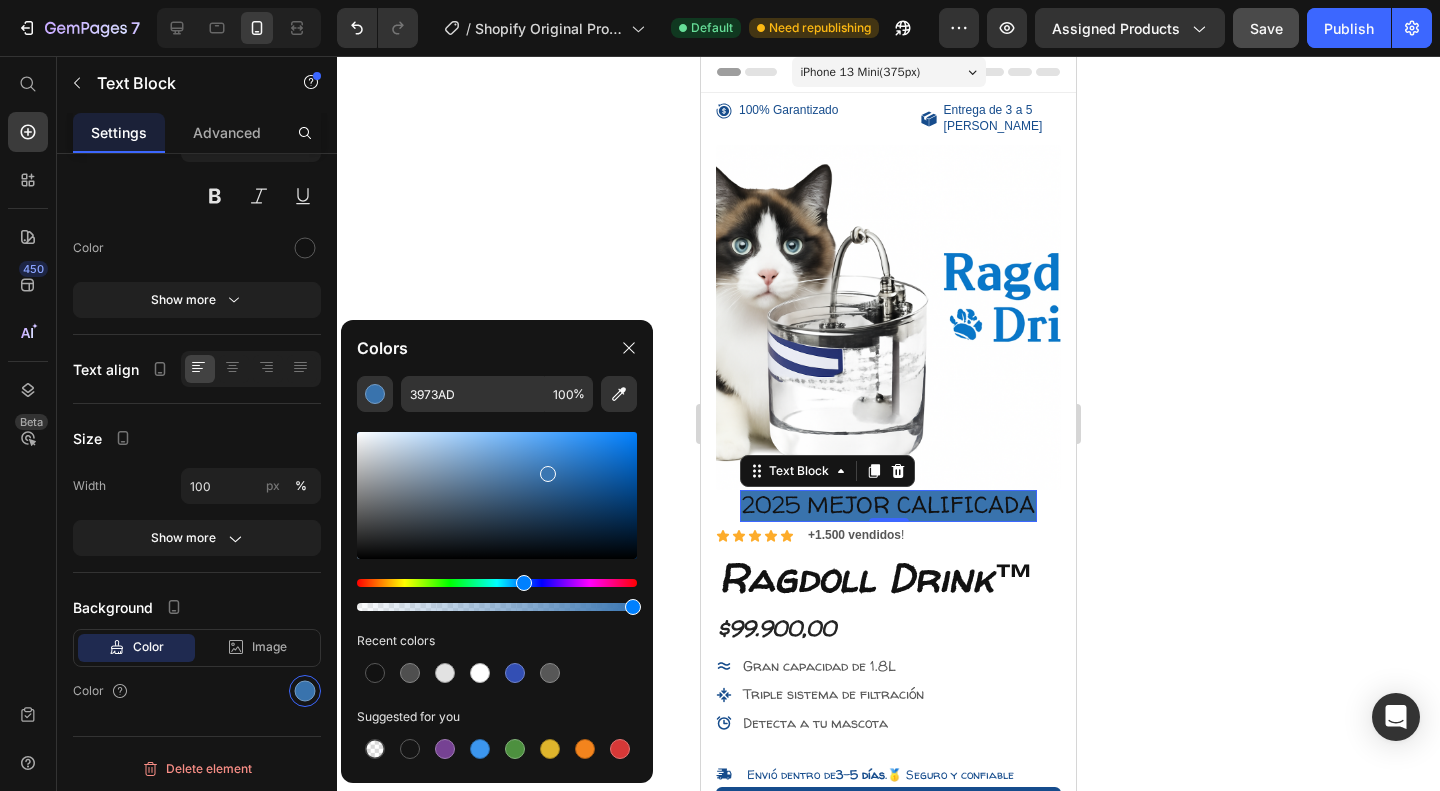 click at bounding box center [548, 474] 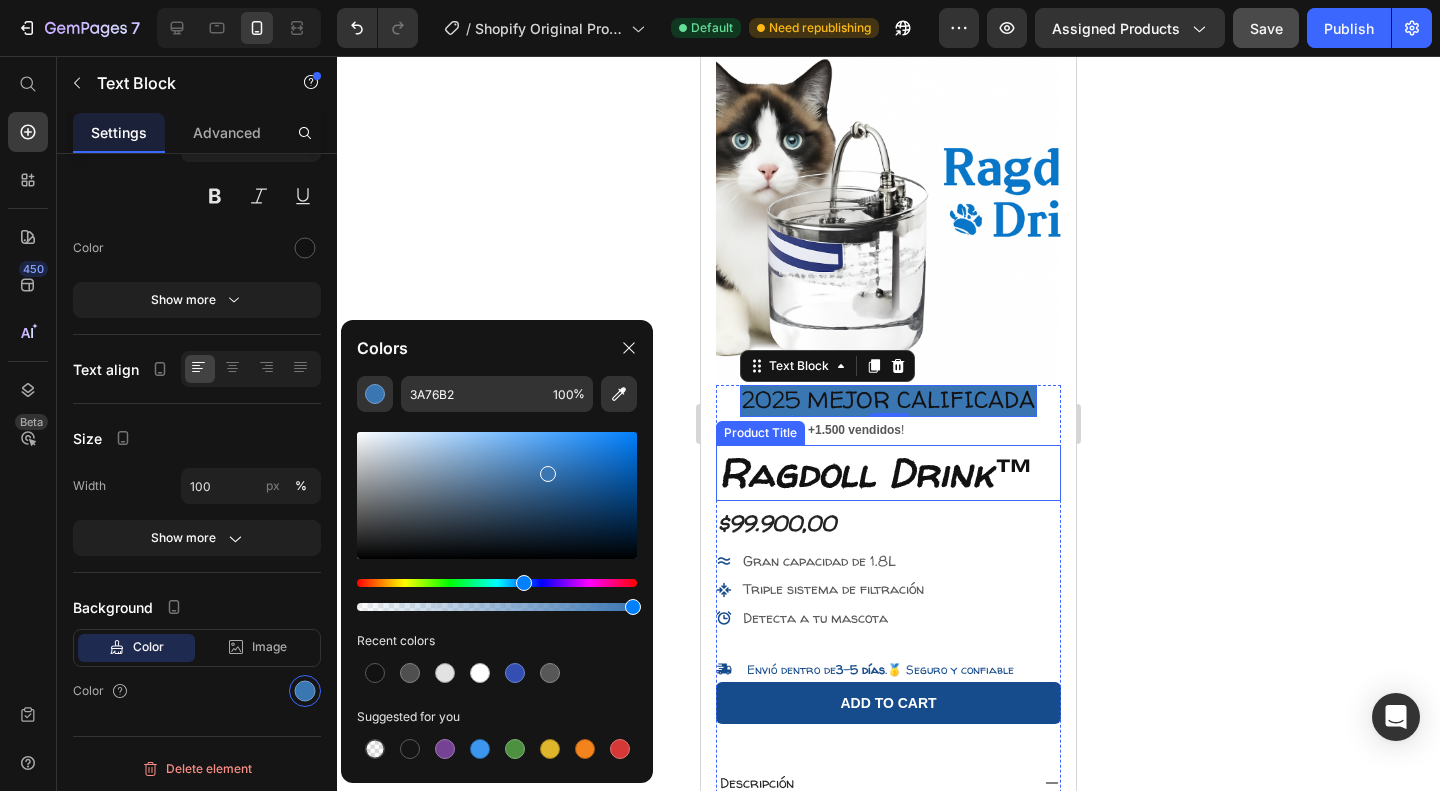 scroll, scrollTop: 0, scrollLeft: 0, axis: both 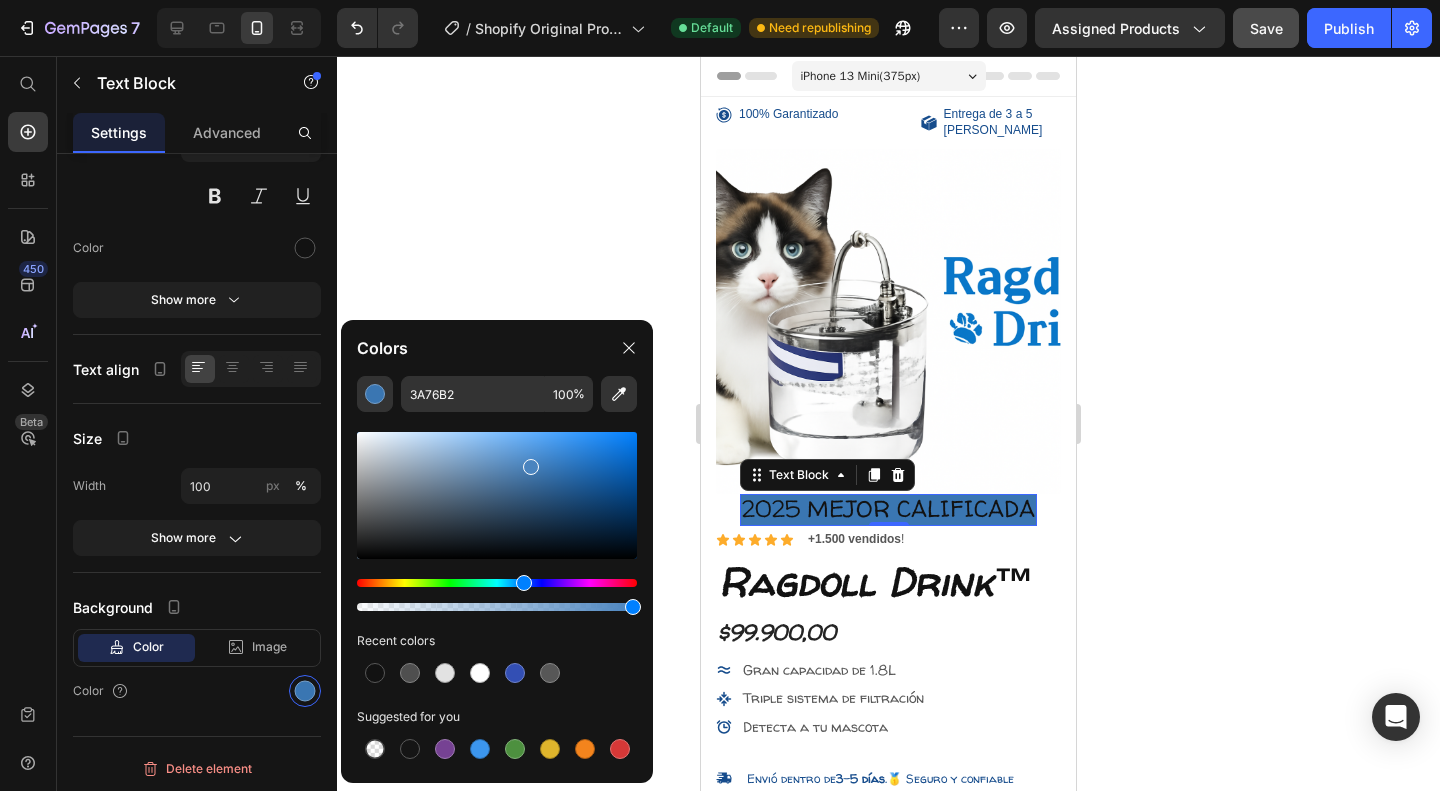 drag, startPoint x: 558, startPoint y: 475, endPoint x: 528, endPoint y: 463, distance: 32.31099 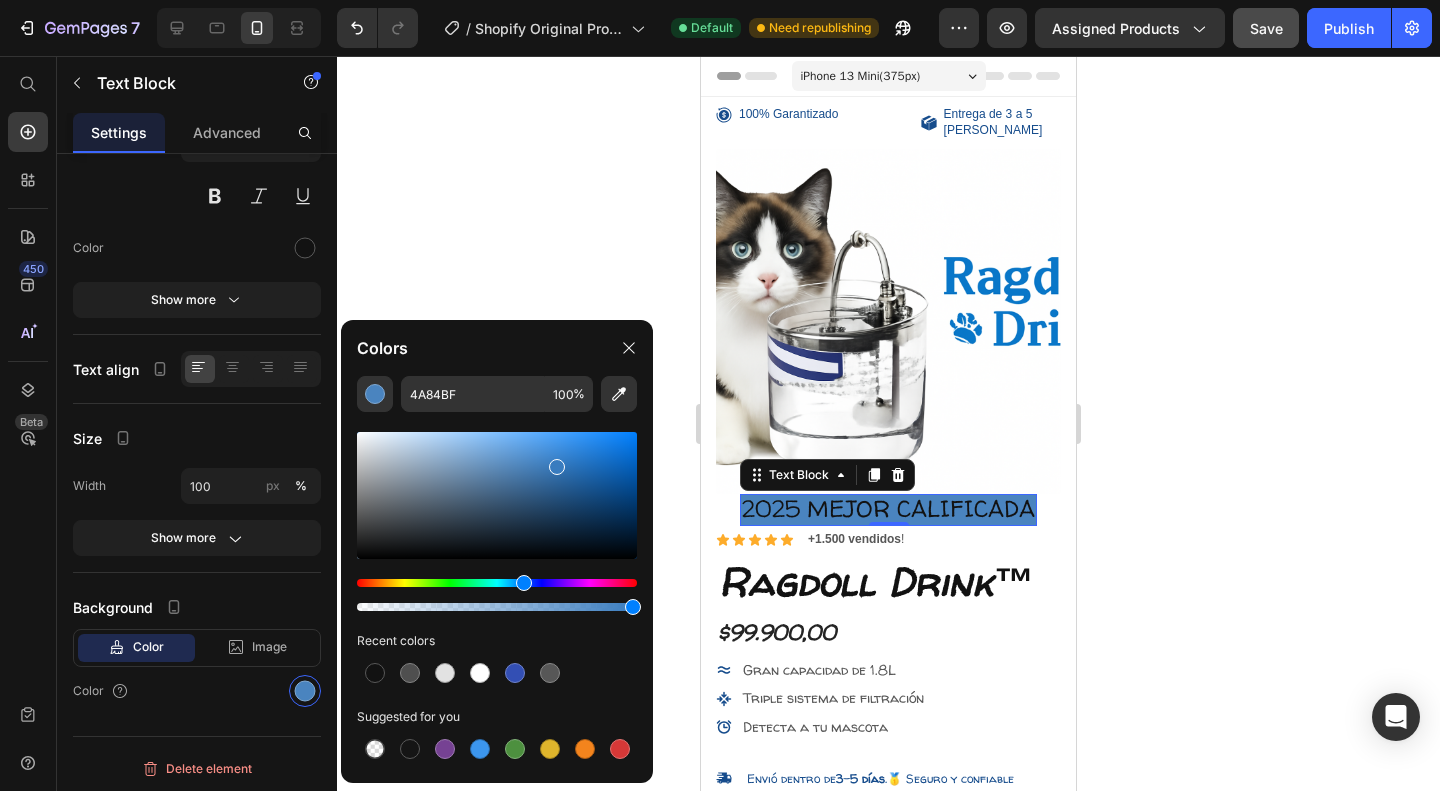 click at bounding box center [497, 495] 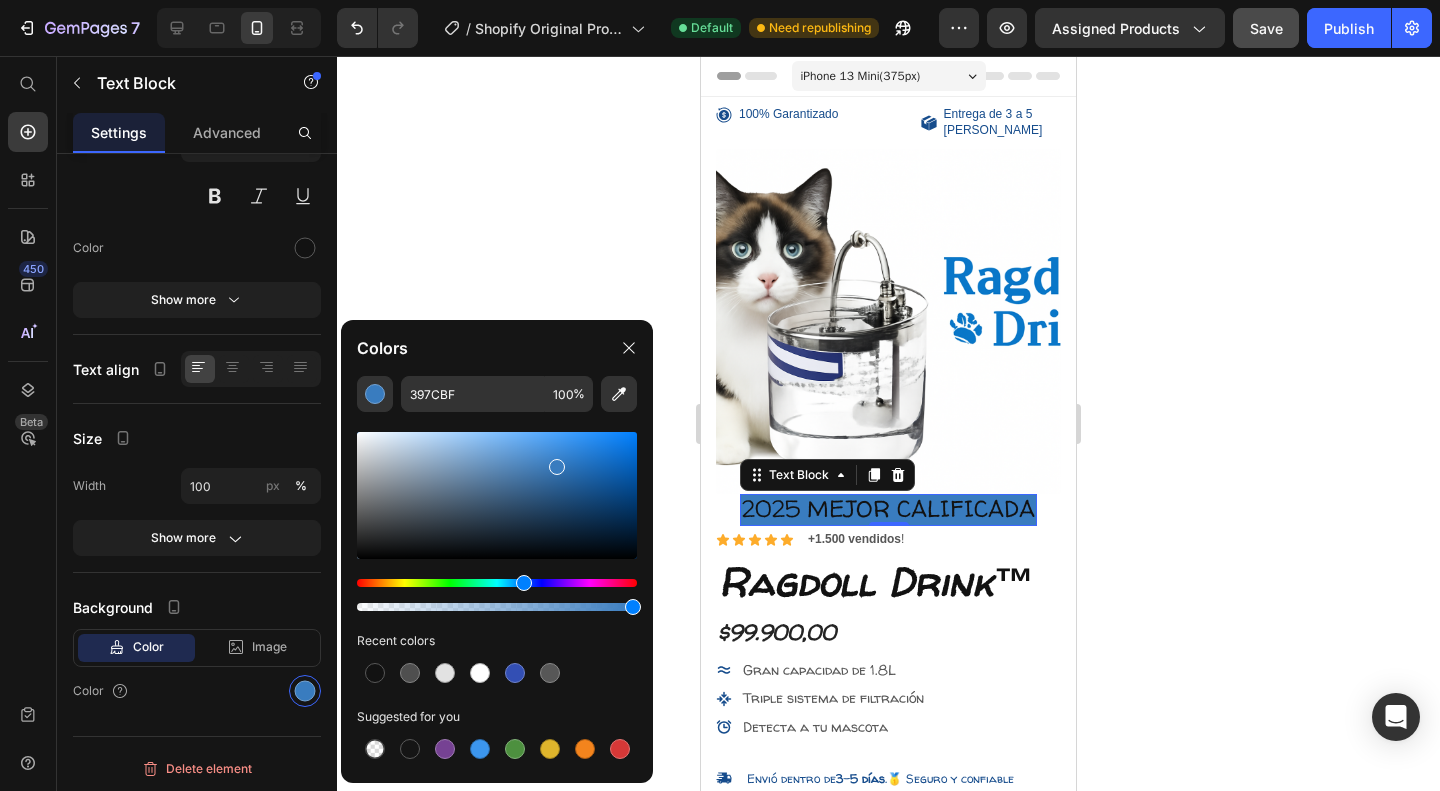 click at bounding box center [497, 495] 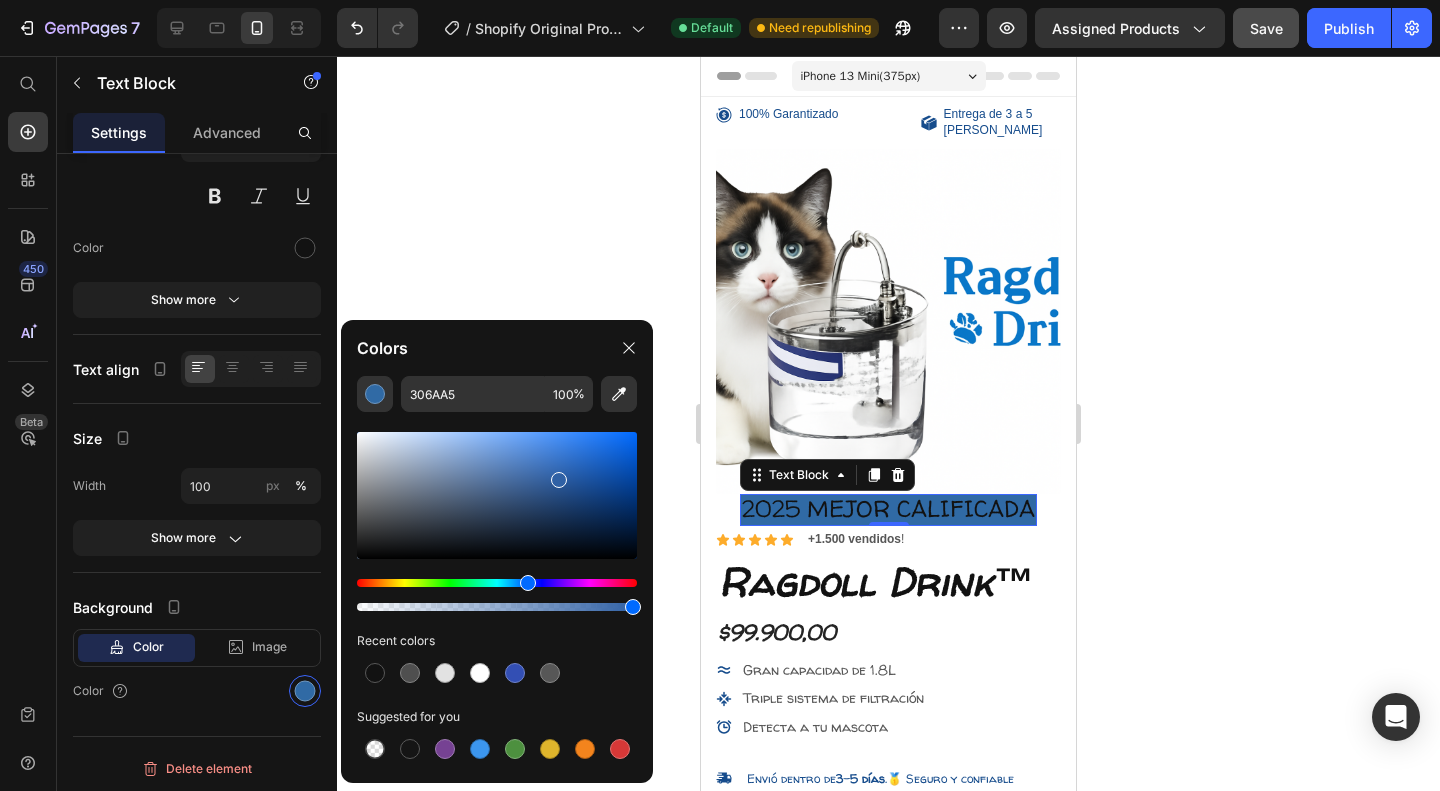 type on "3061A5" 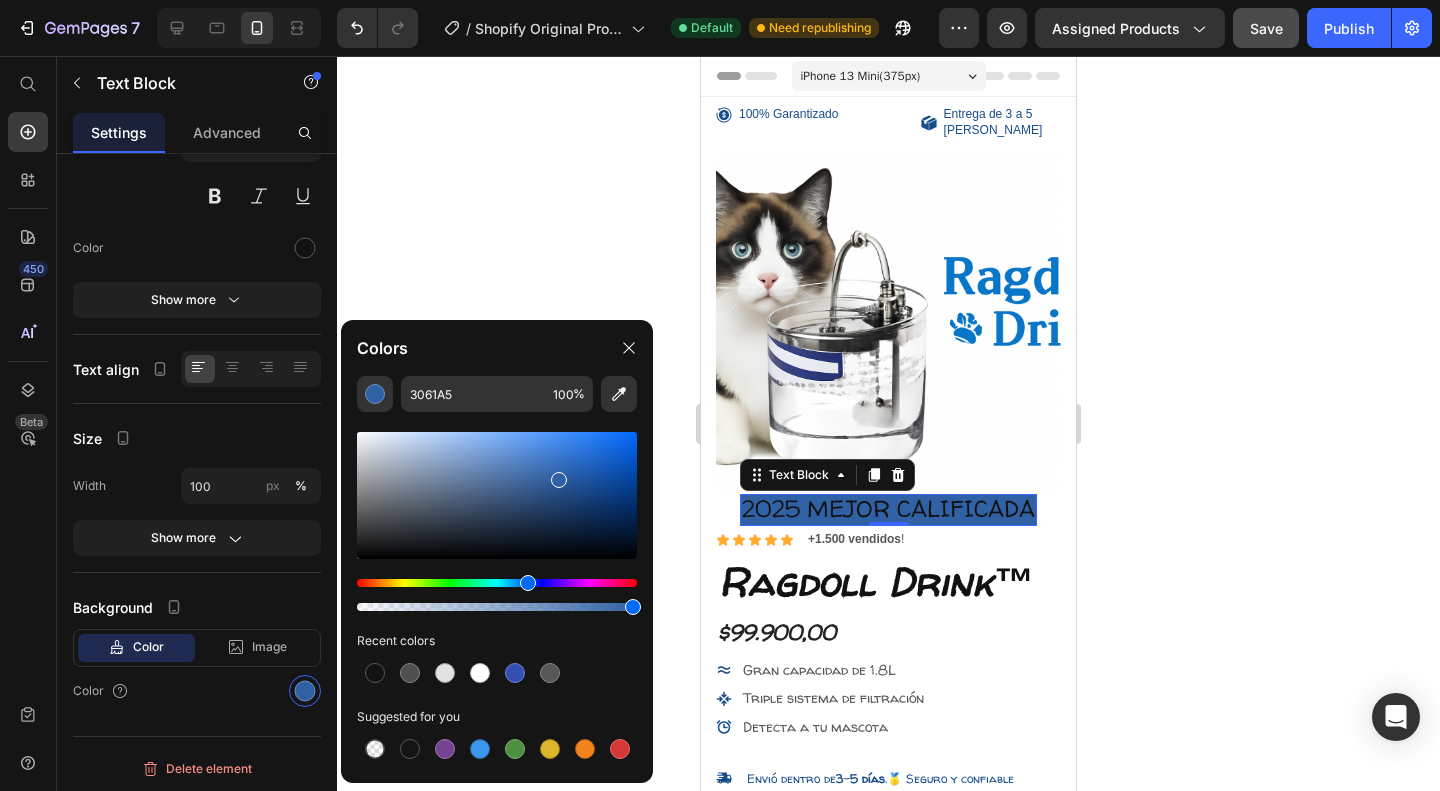 click at bounding box center [528, 583] 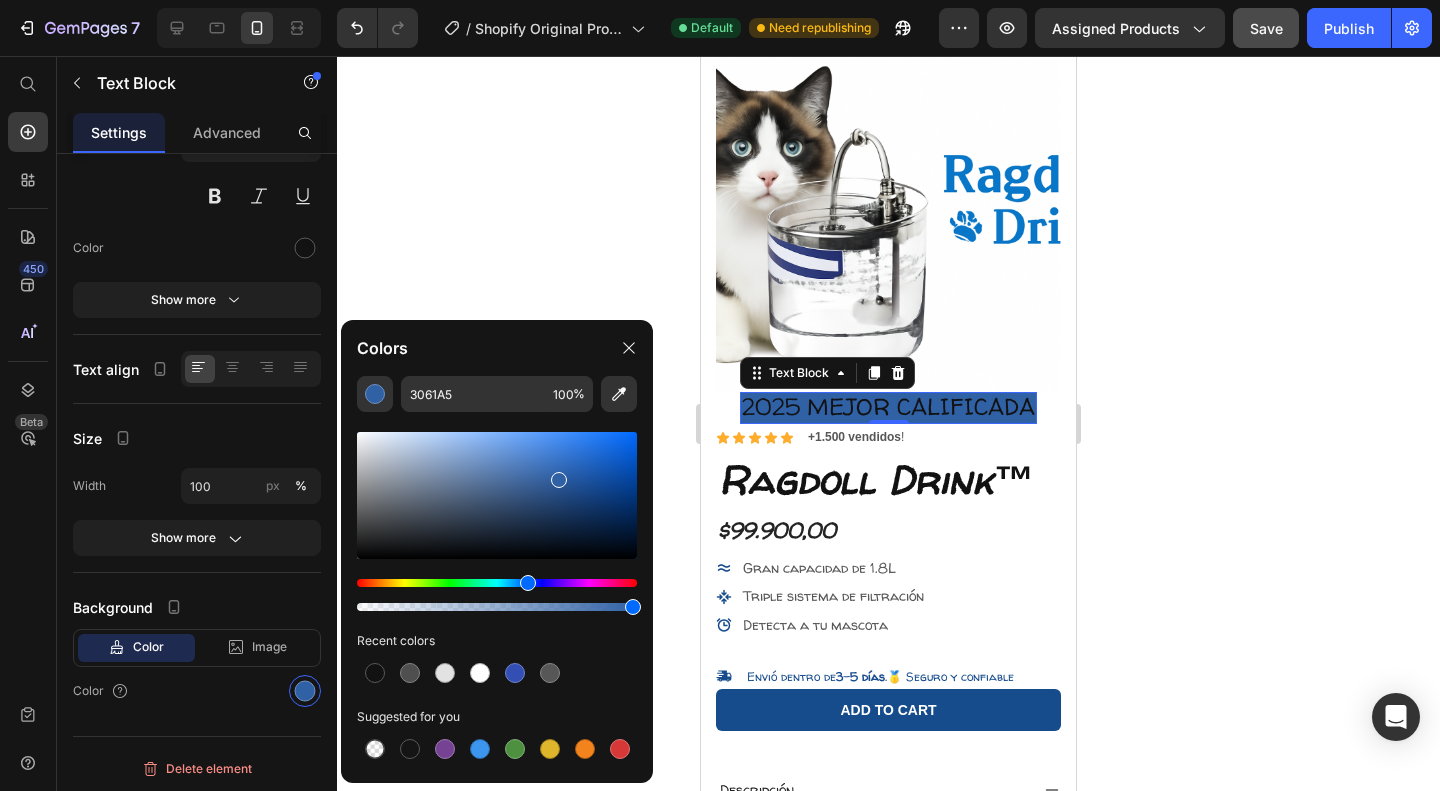 scroll, scrollTop: 100, scrollLeft: 0, axis: vertical 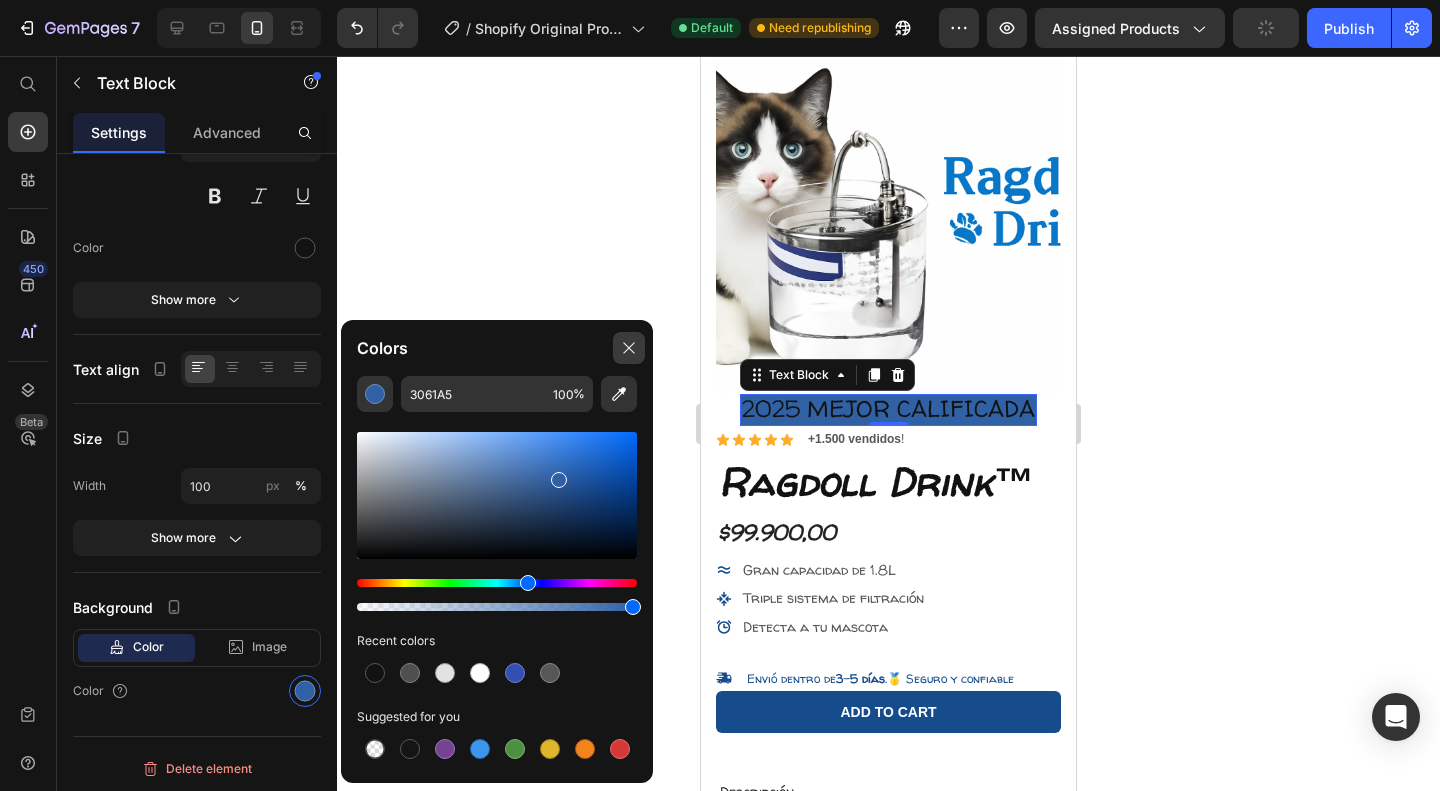 click 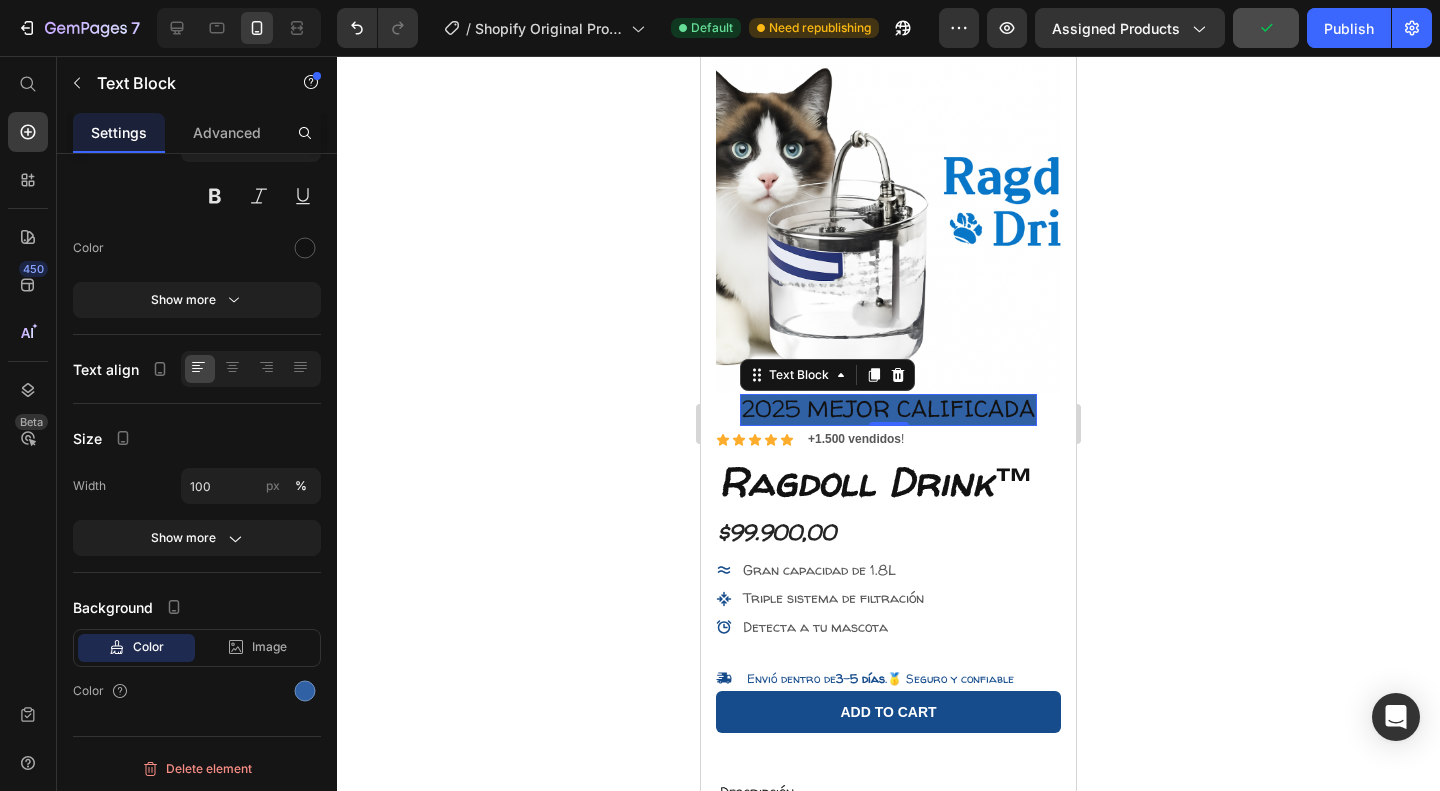 click on "2025 MEJOR CALIFICADA" at bounding box center [888, 408] 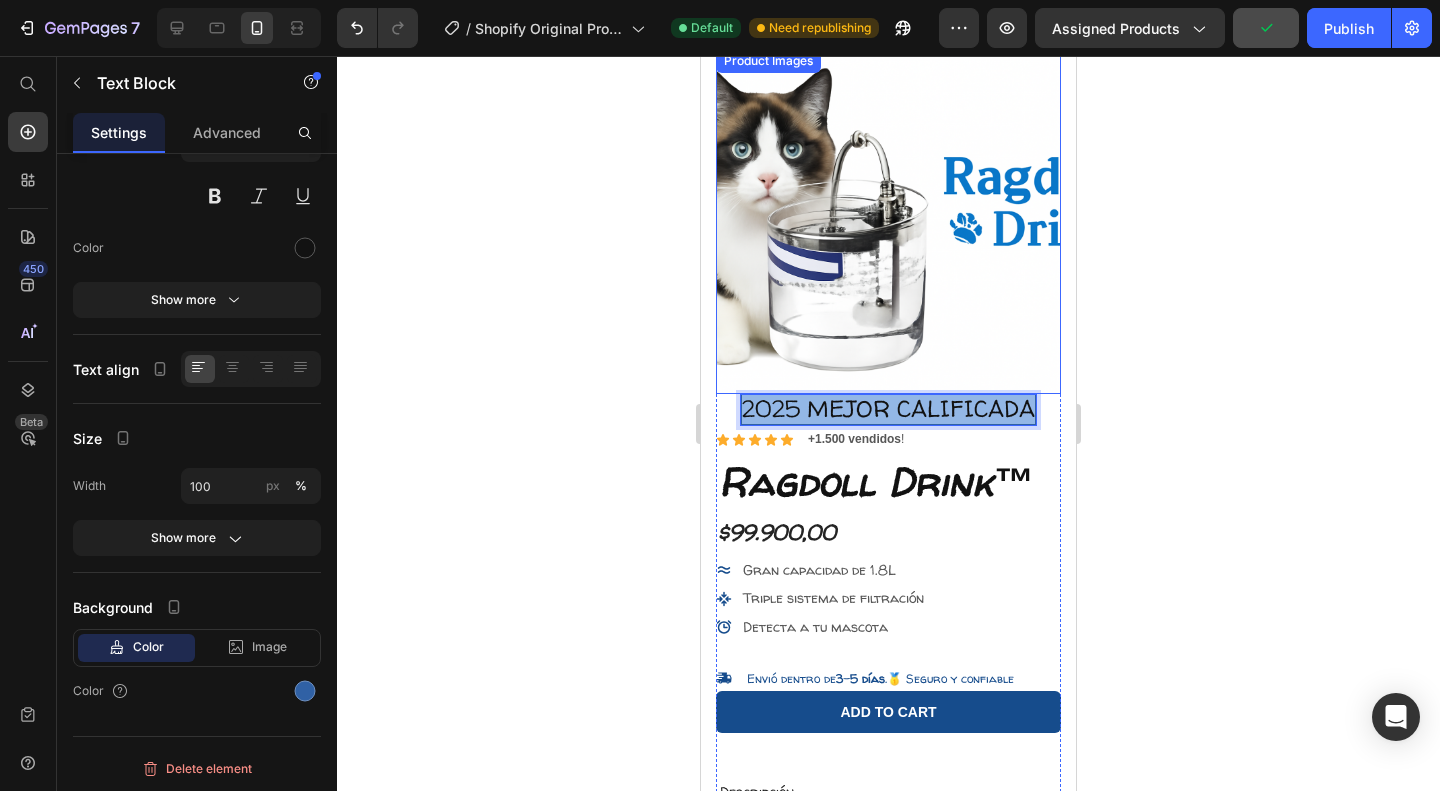 drag, startPoint x: 998, startPoint y: 391, endPoint x: 722, endPoint y: 371, distance: 276.7237 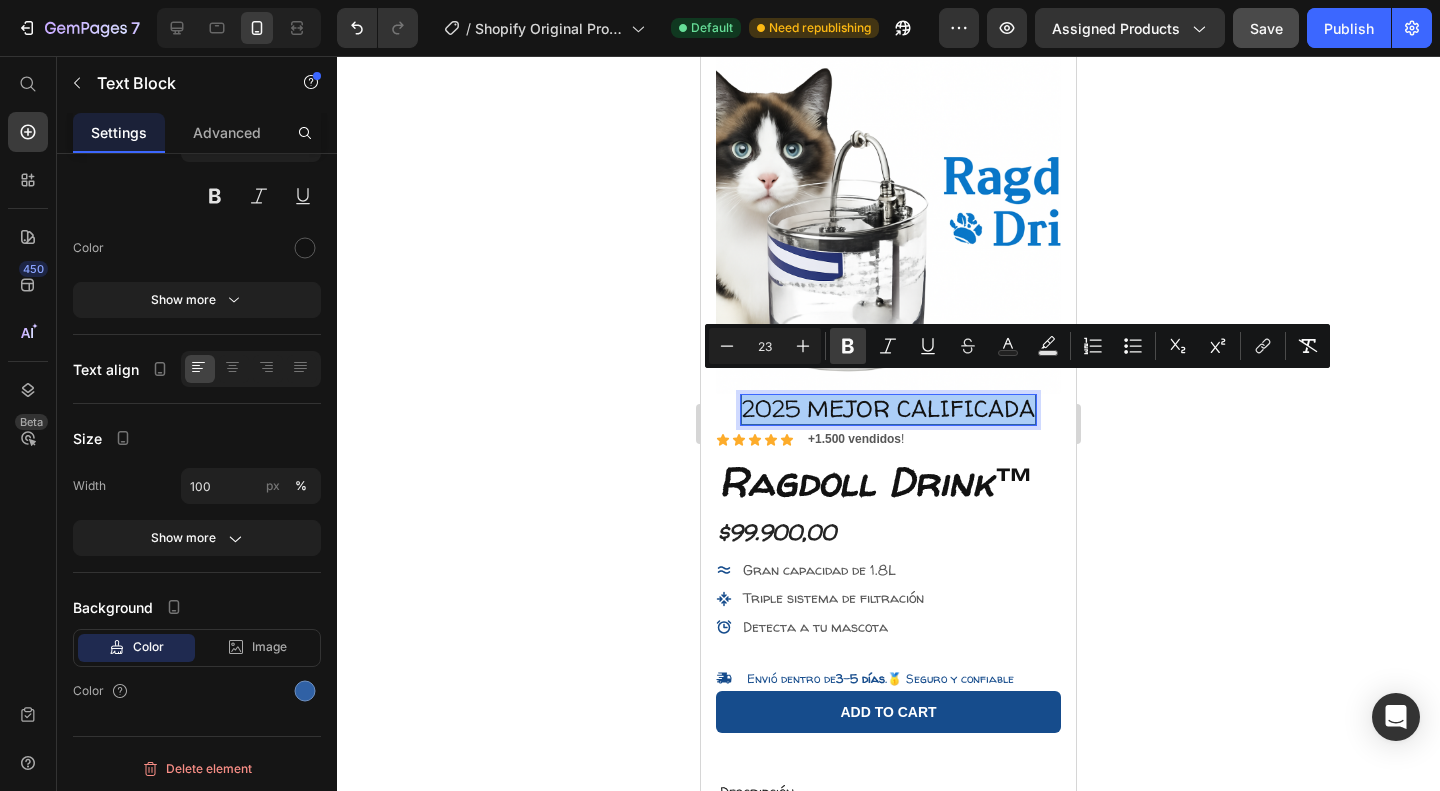 click 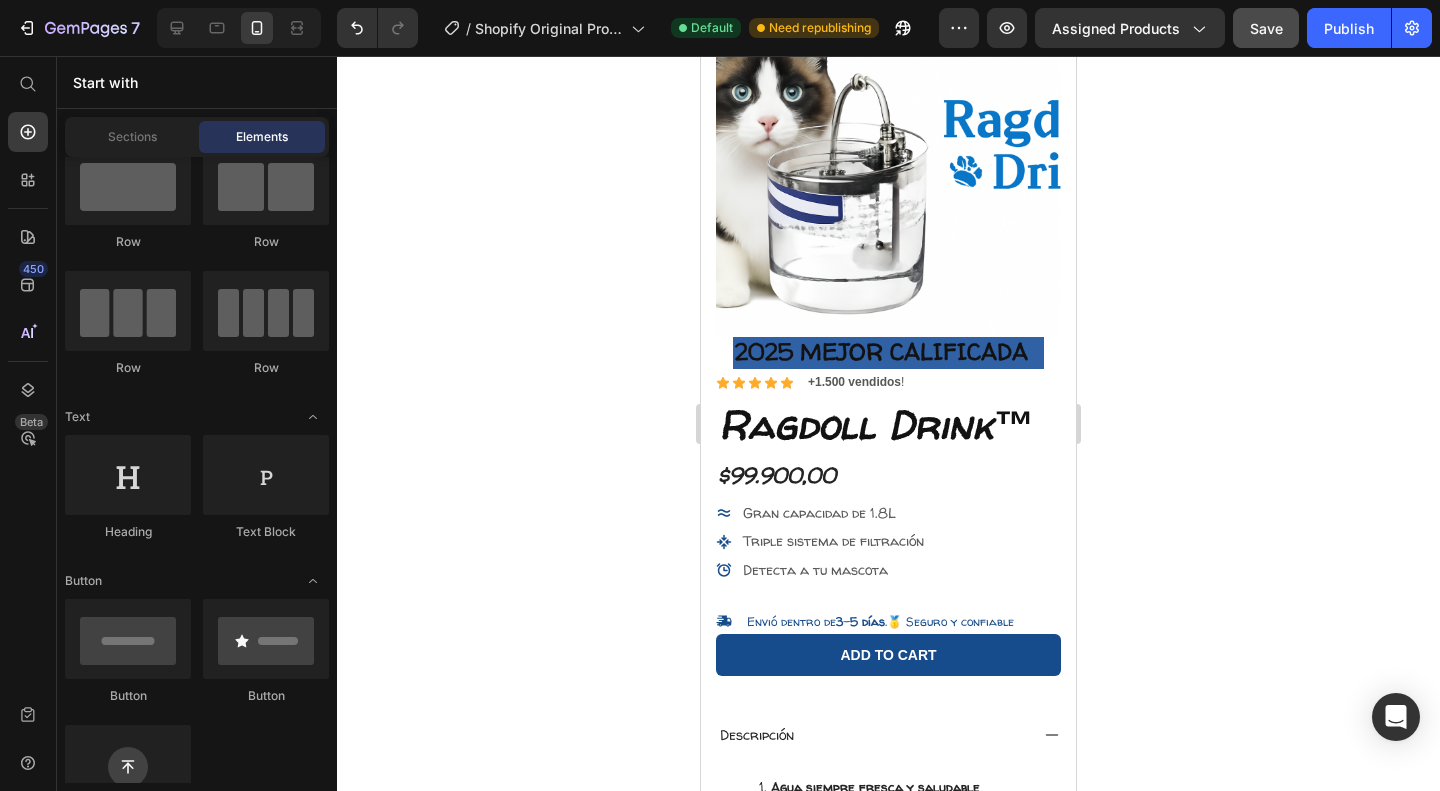 scroll, scrollTop: 112, scrollLeft: 0, axis: vertical 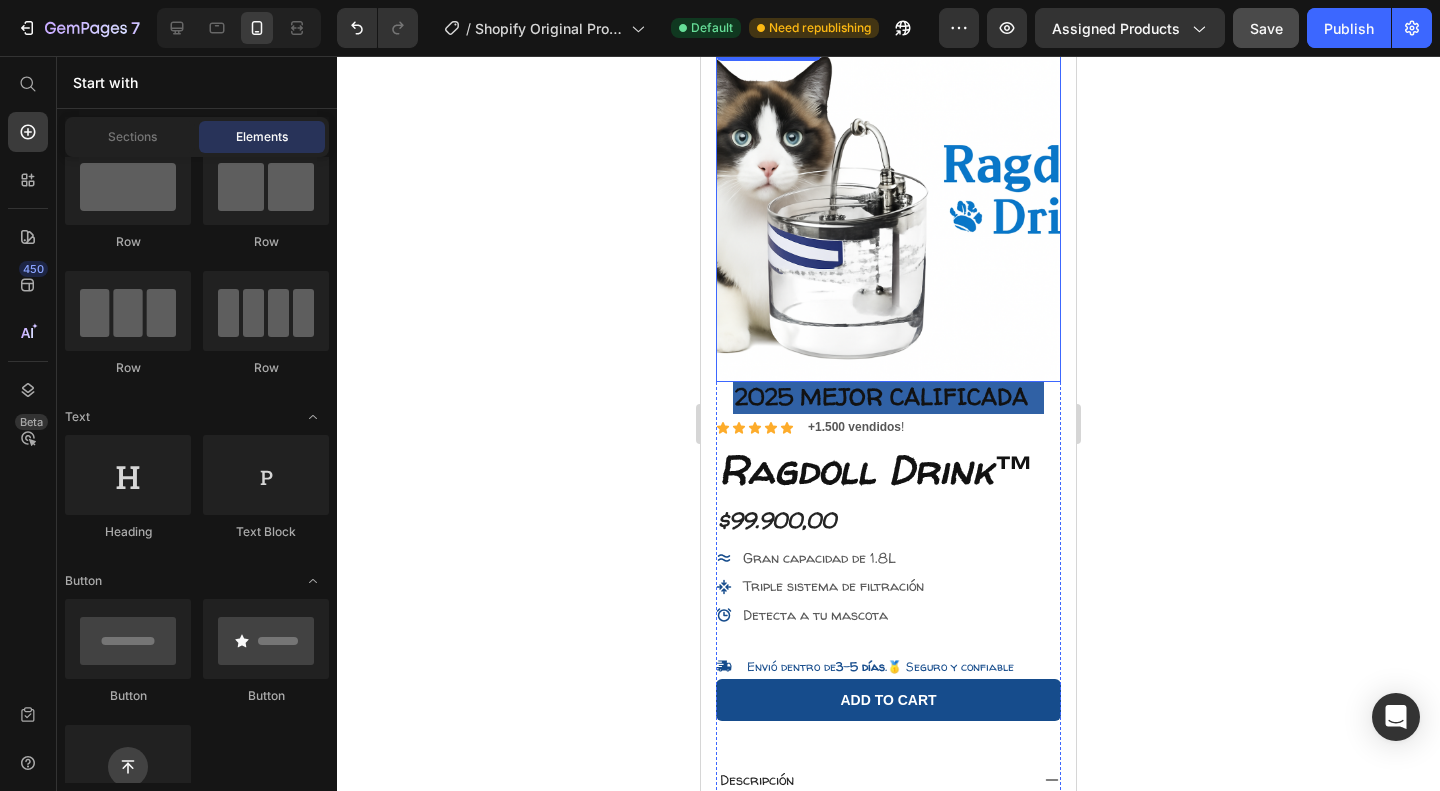 click at bounding box center [888, 209] 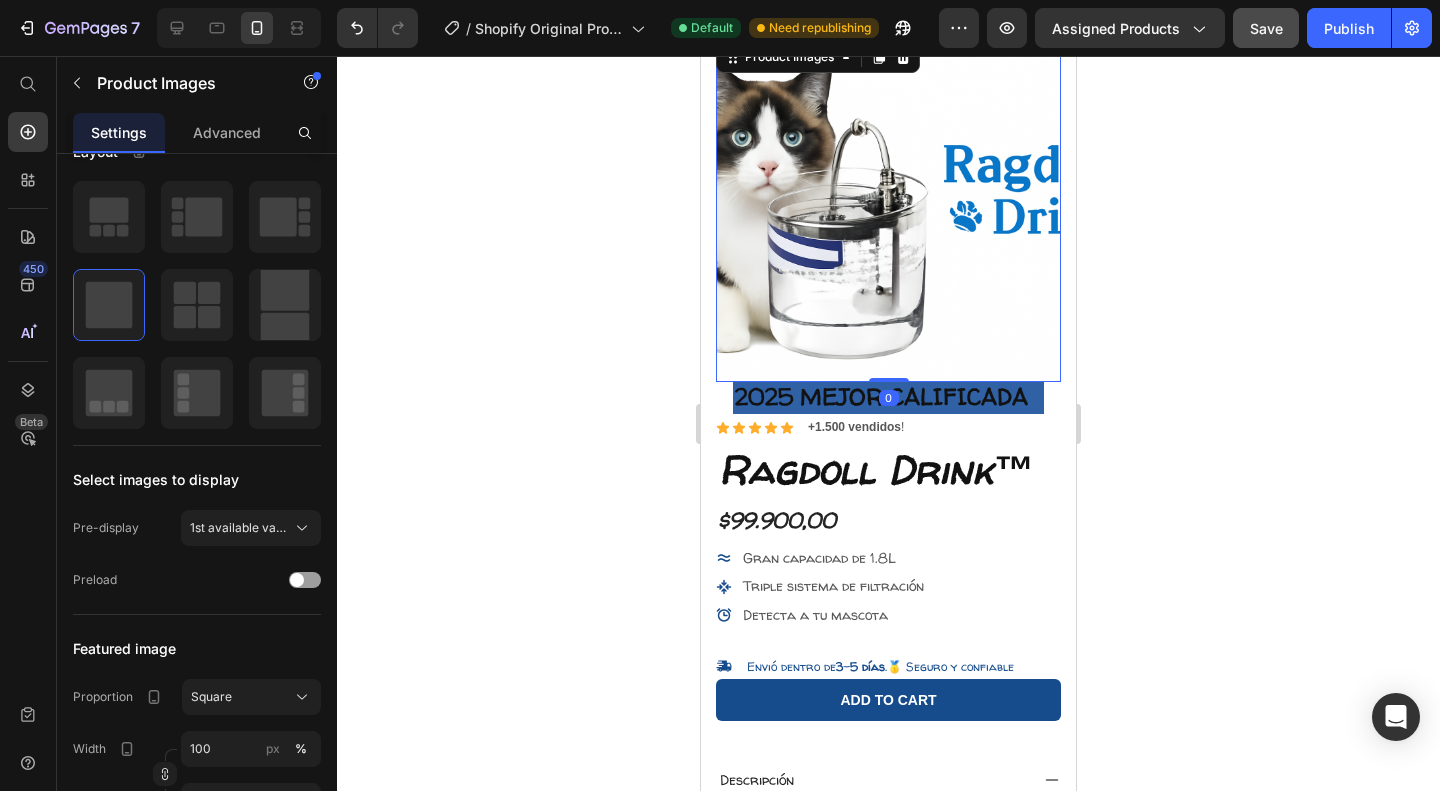 scroll, scrollTop: 0, scrollLeft: 0, axis: both 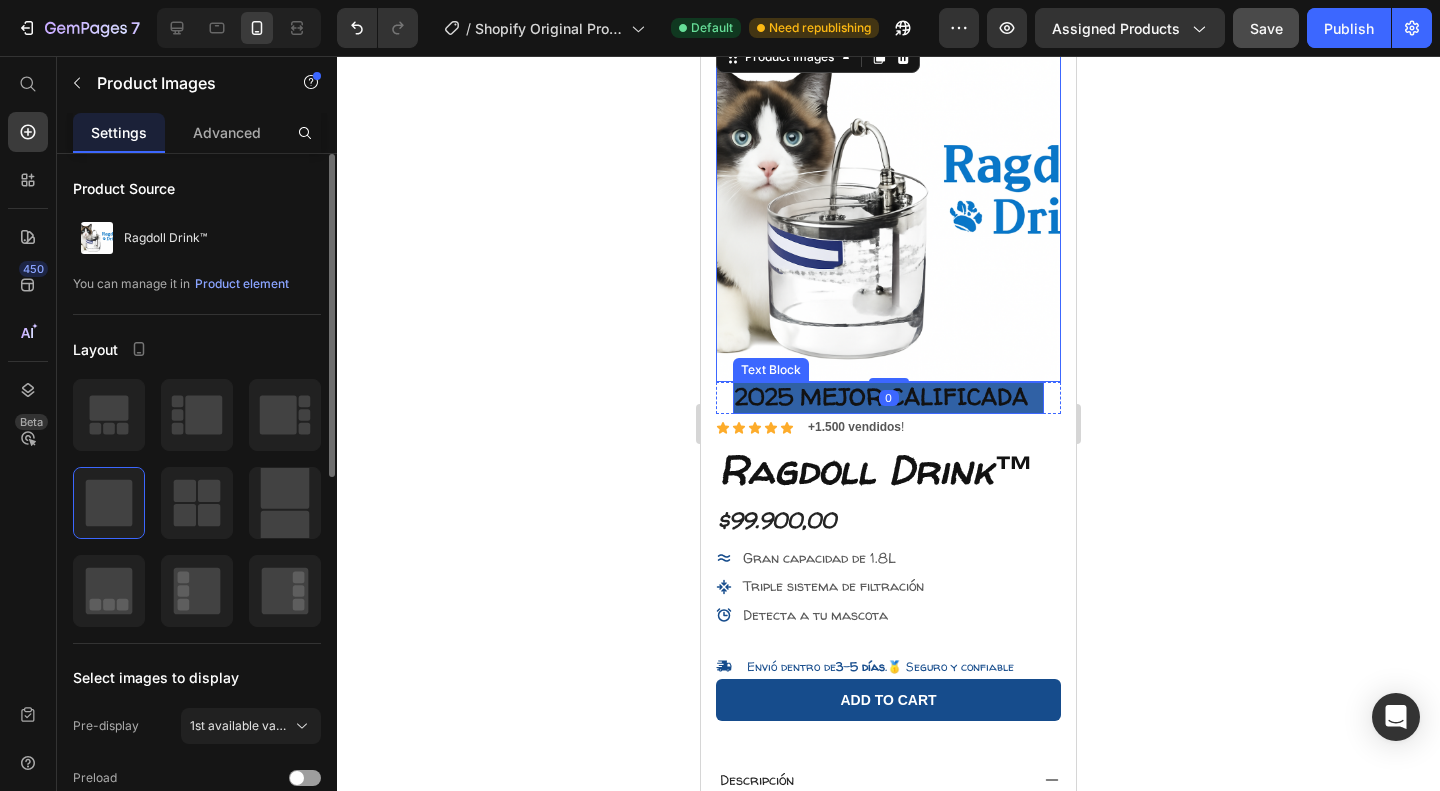 click on "2025 MEJOR CALIFICADA" at bounding box center (881, 396) 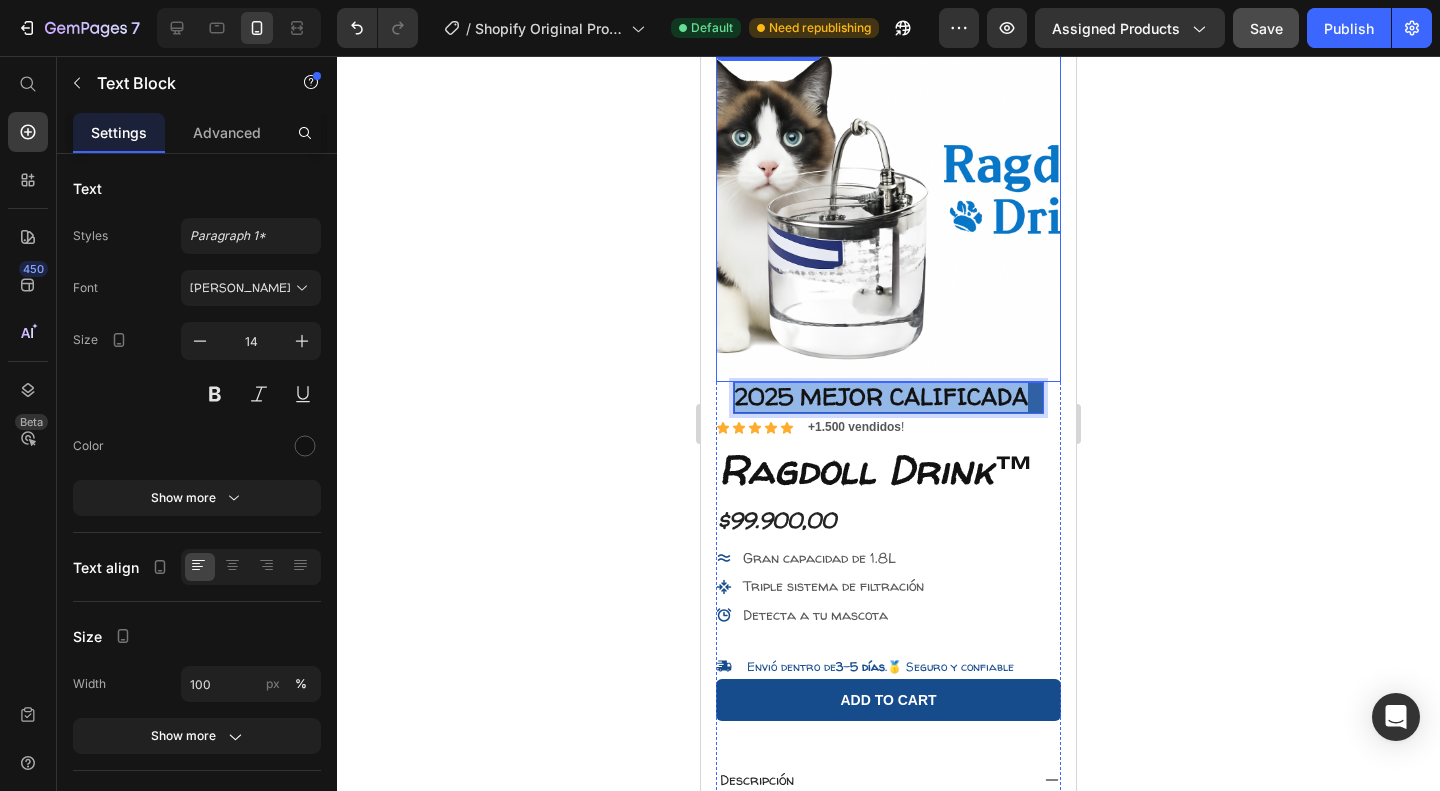 drag, startPoint x: 1010, startPoint y: 378, endPoint x: 733, endPoint y: 362, distance: 277.4617 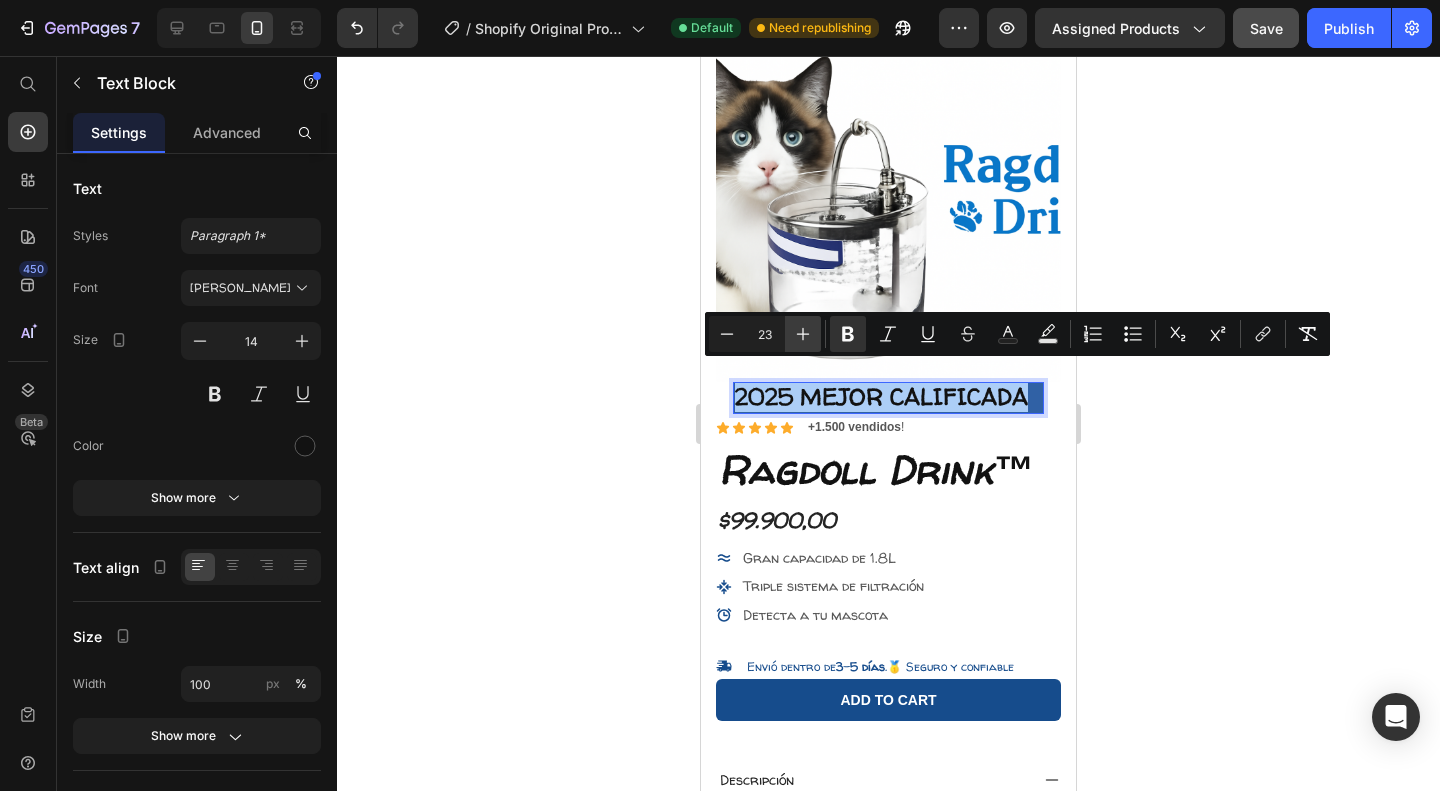 click 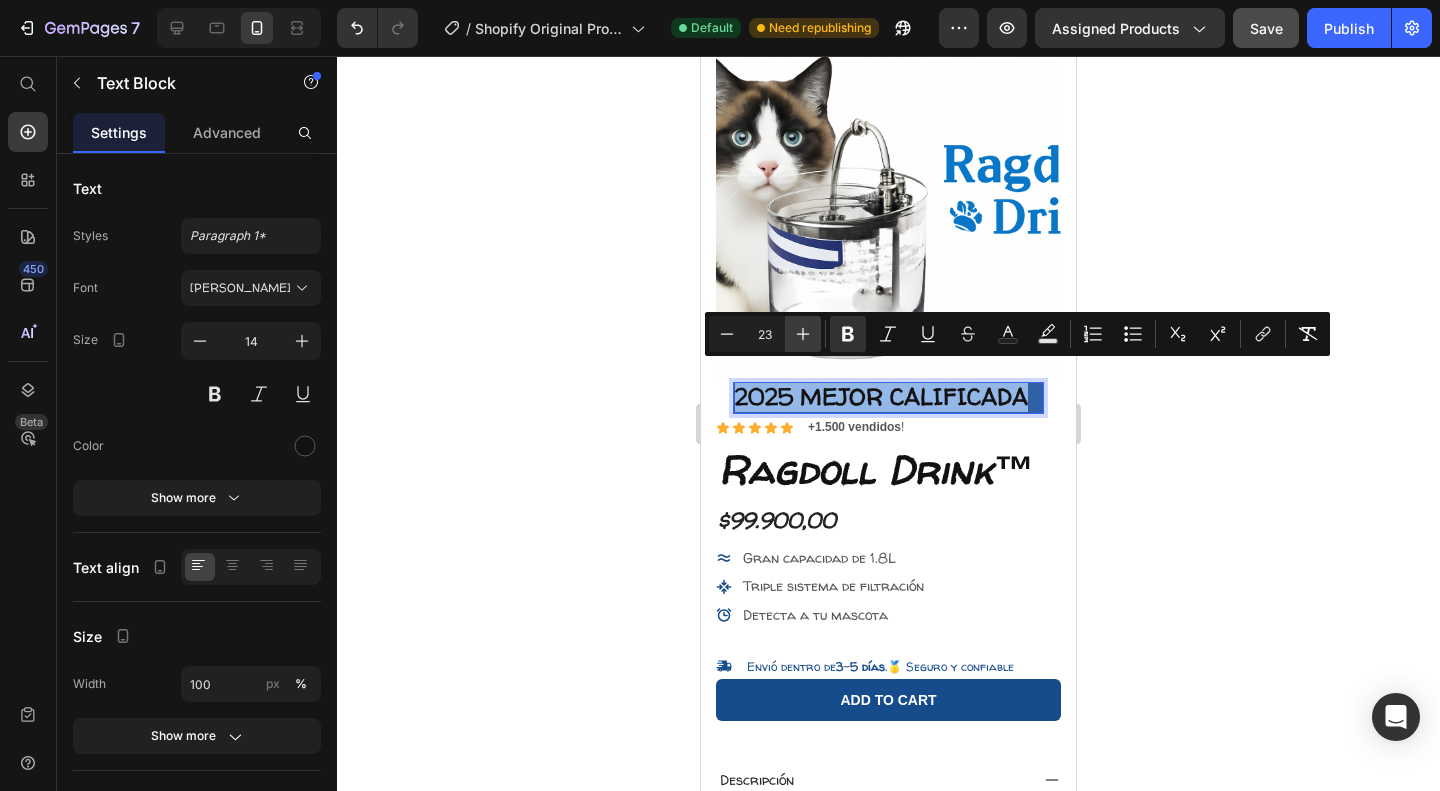 type on "24" 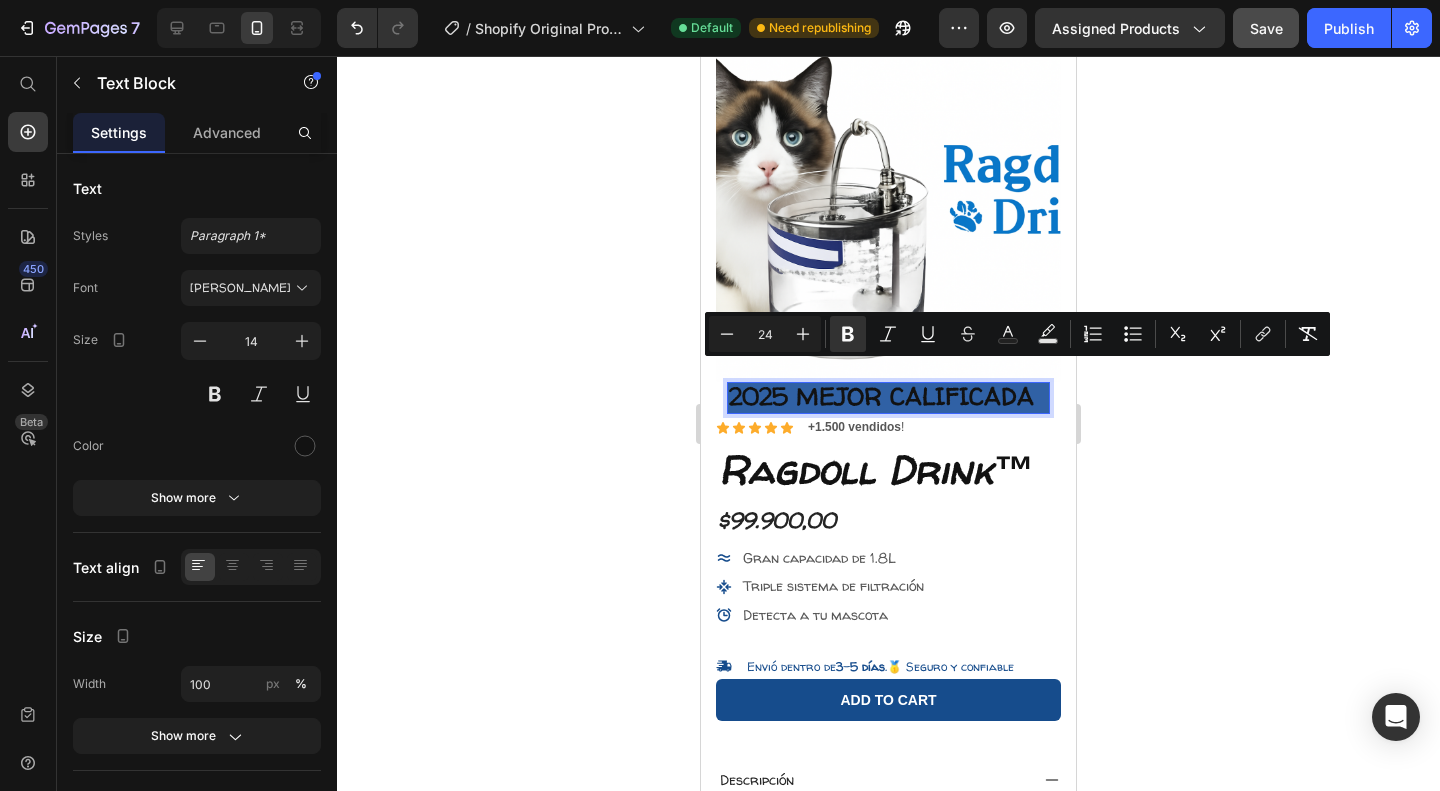 click on "2025 MEJOR CALIFICADA" at bounding box center [881, 396] 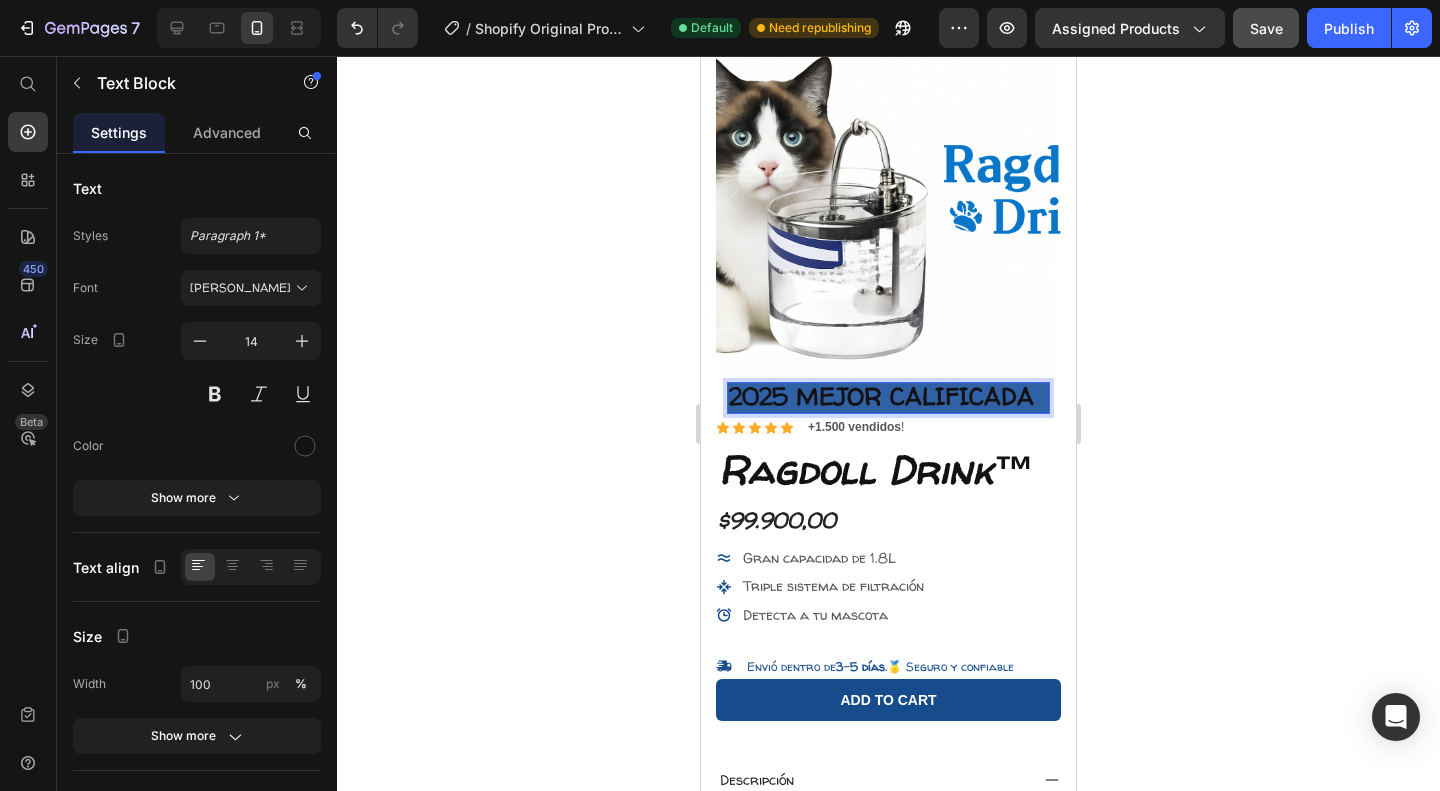 click on "2025 MEJOR CALIFICADA" at bounding box center (881, 396) 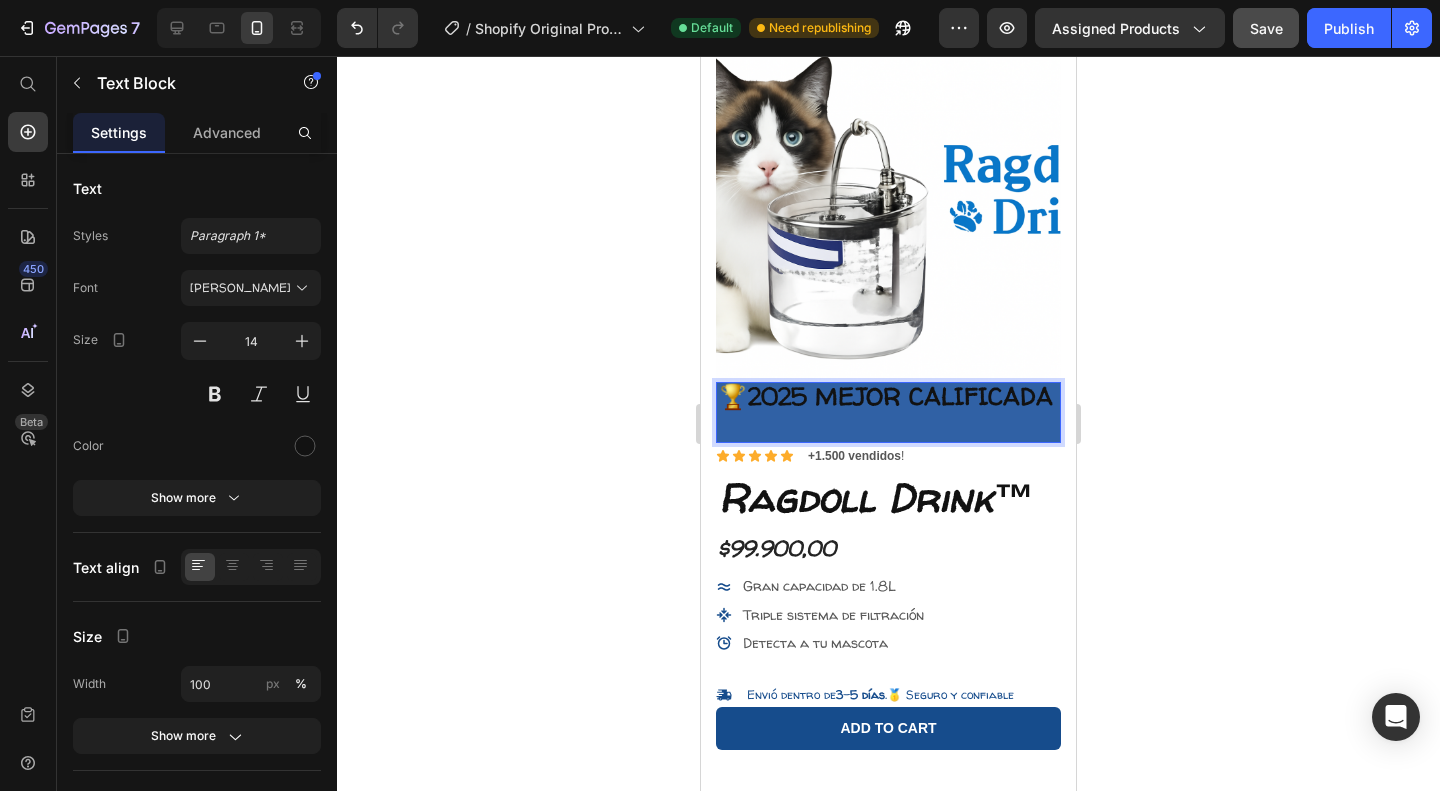 click on "🏆2025 MEJOR CALIFICADA" at bounding box center (885, 396) 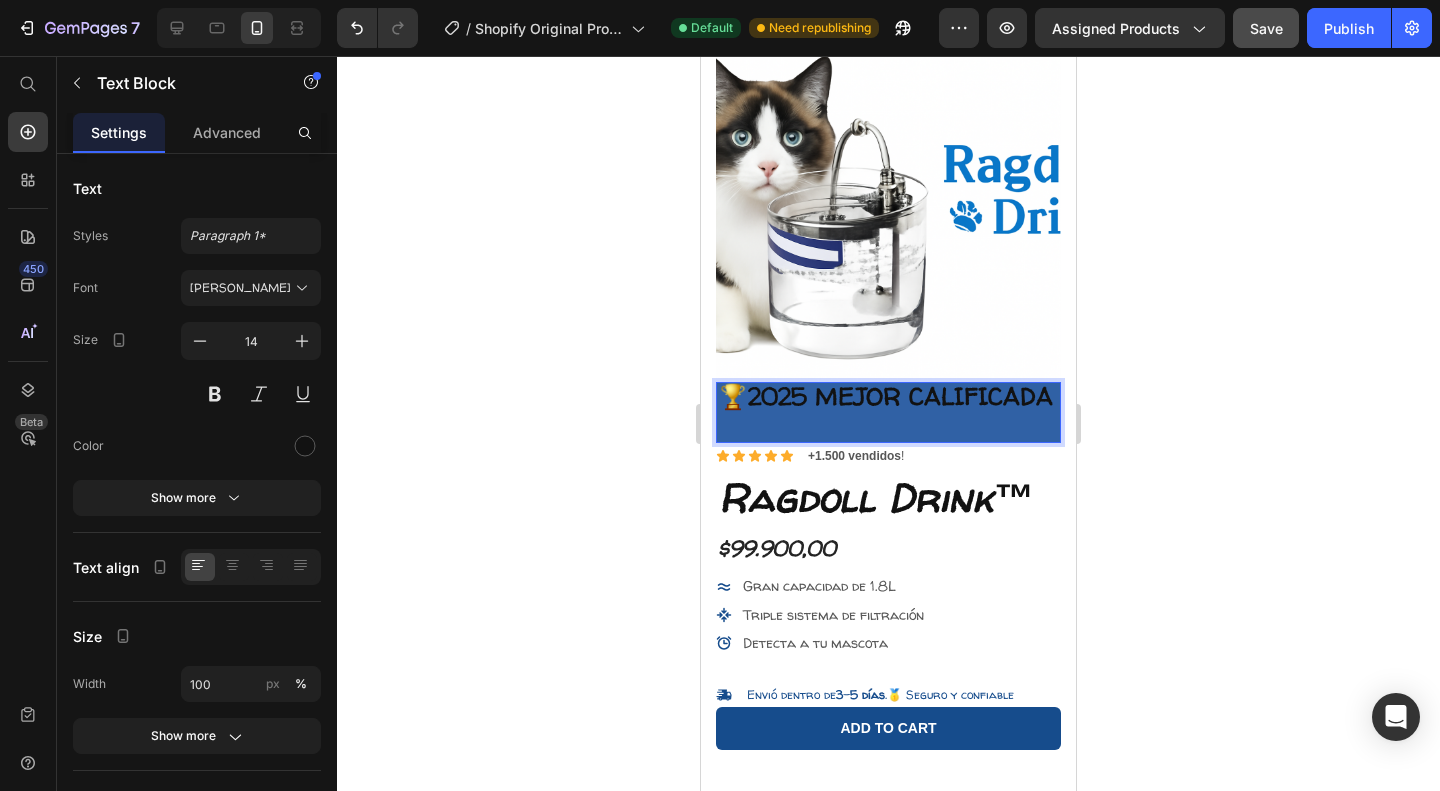click on "🏆2025 MEJOR CALIFICADA" at bounding box center [885, 396] 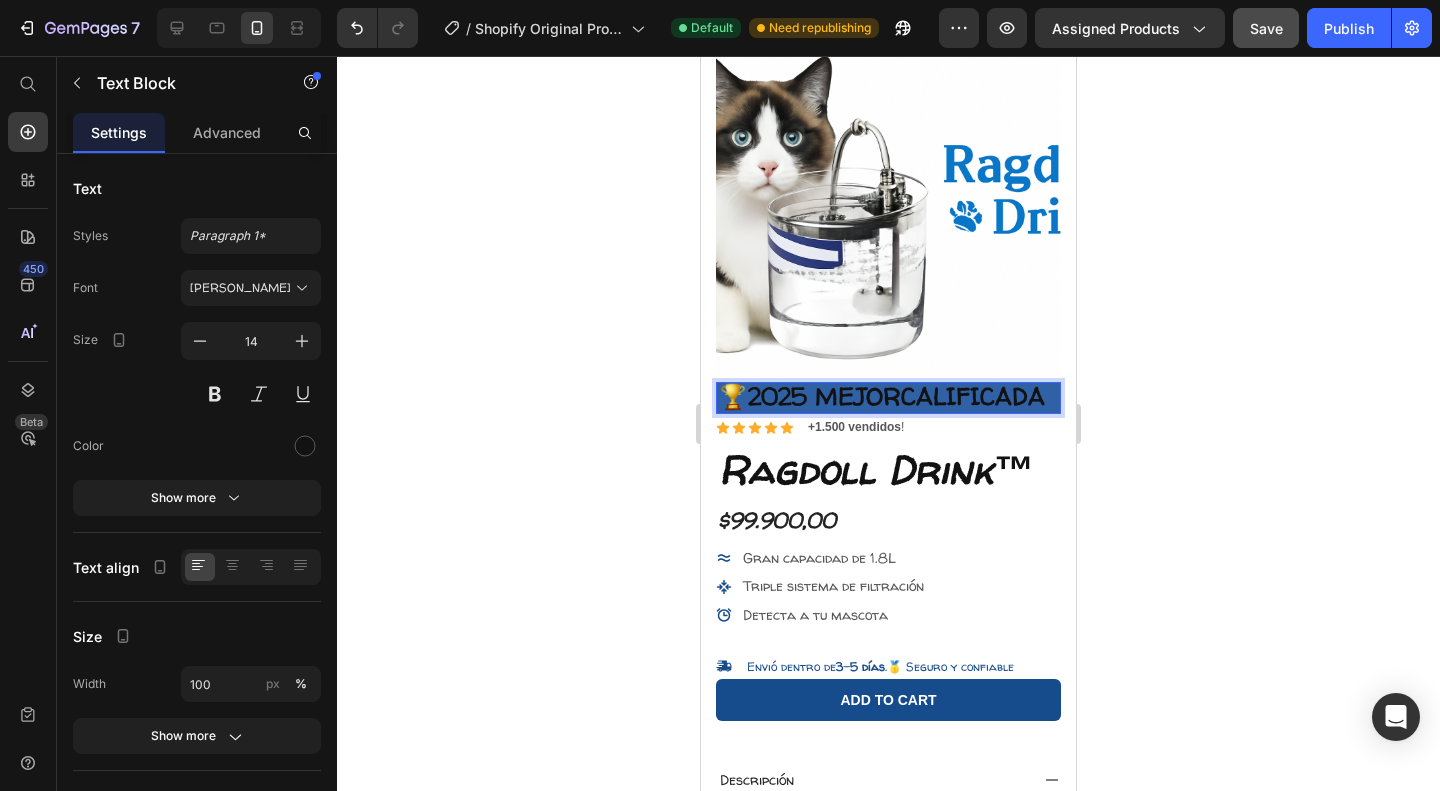click on "🏆2025 MEJORCALIFICADA" at bounding box center (881, 396) 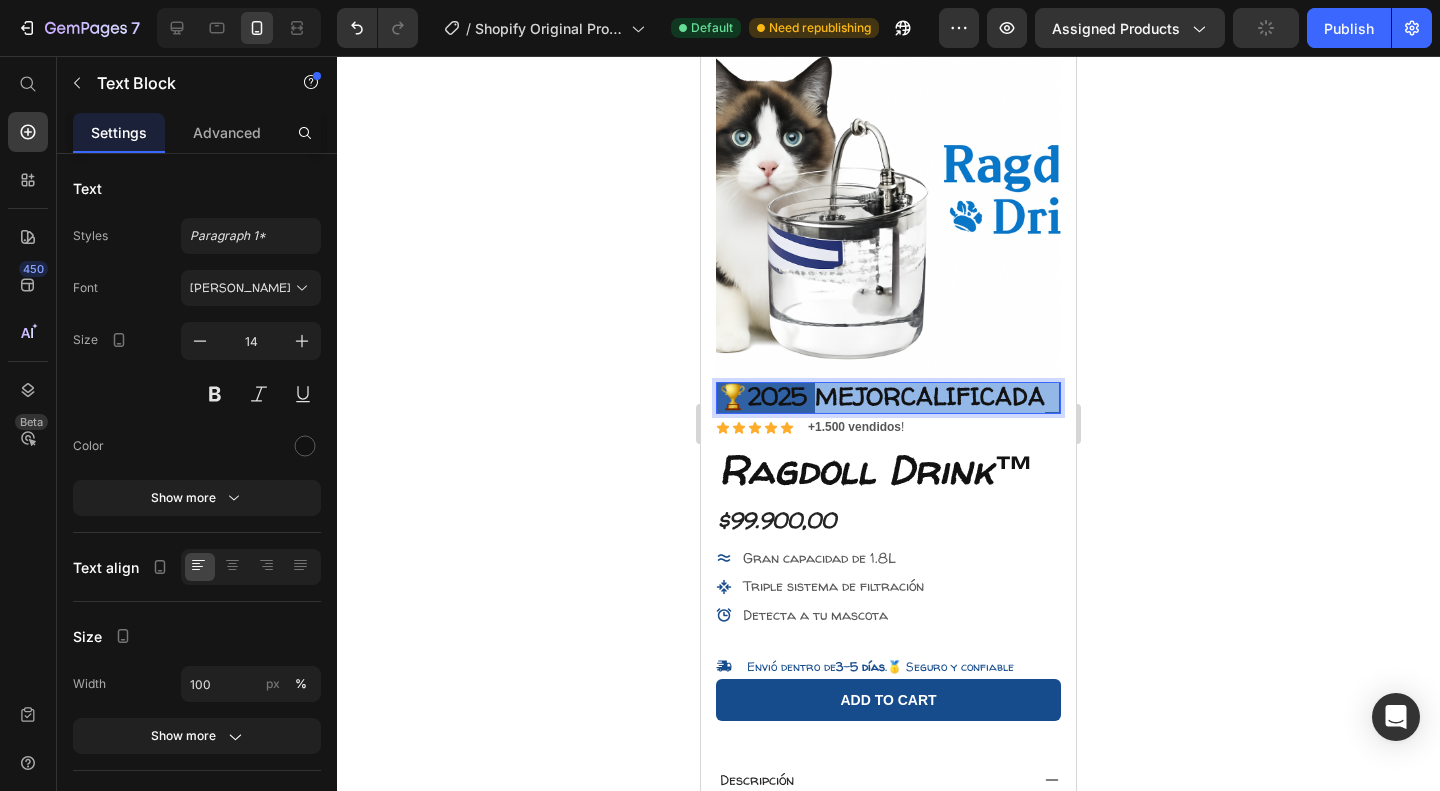 drag, startPoint x: 988, startPoint y: 419, endPoint x: 724, endPoint y: 413, distance: 264.06818 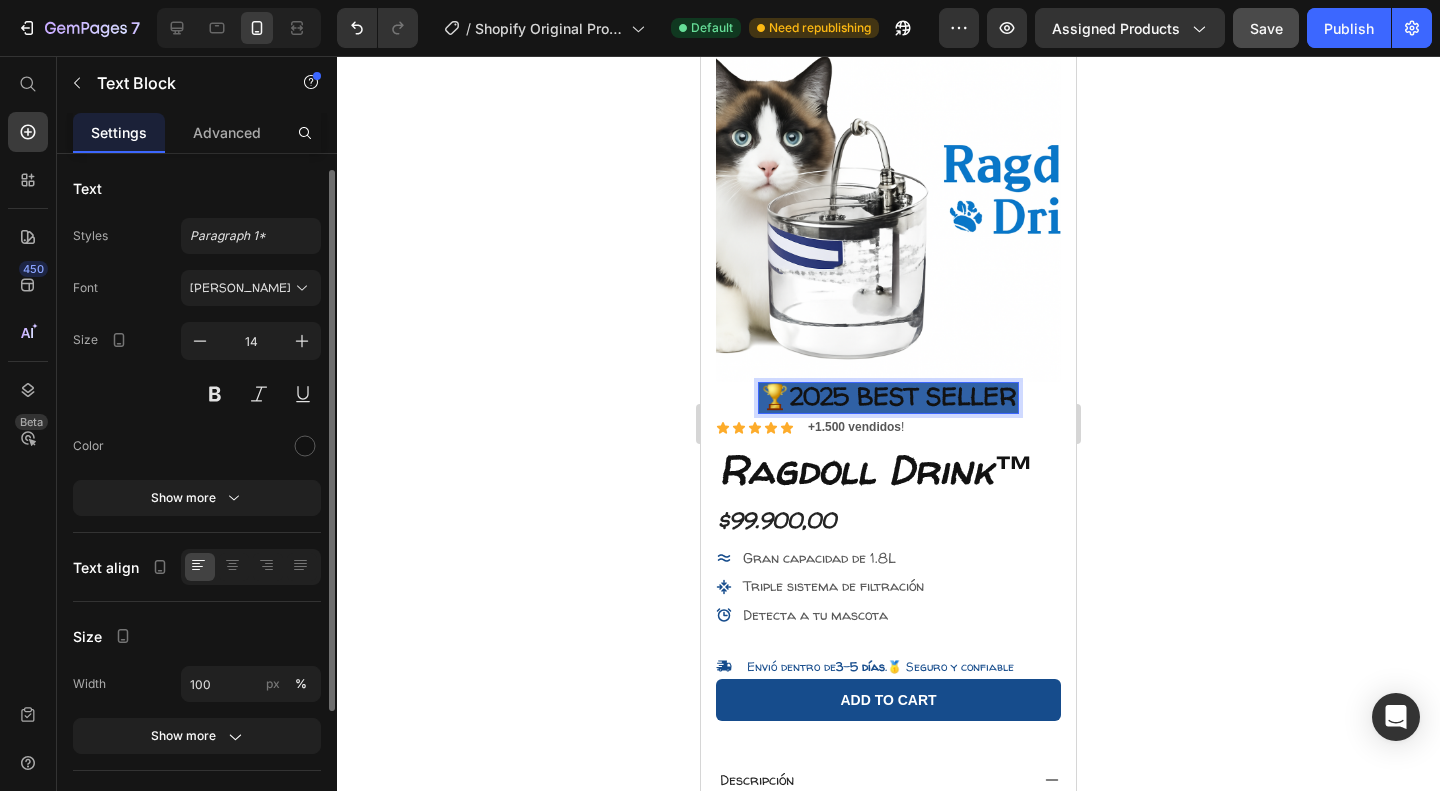 scroll, scrollTop: 198, scrollLeft: 0, axis: vertical 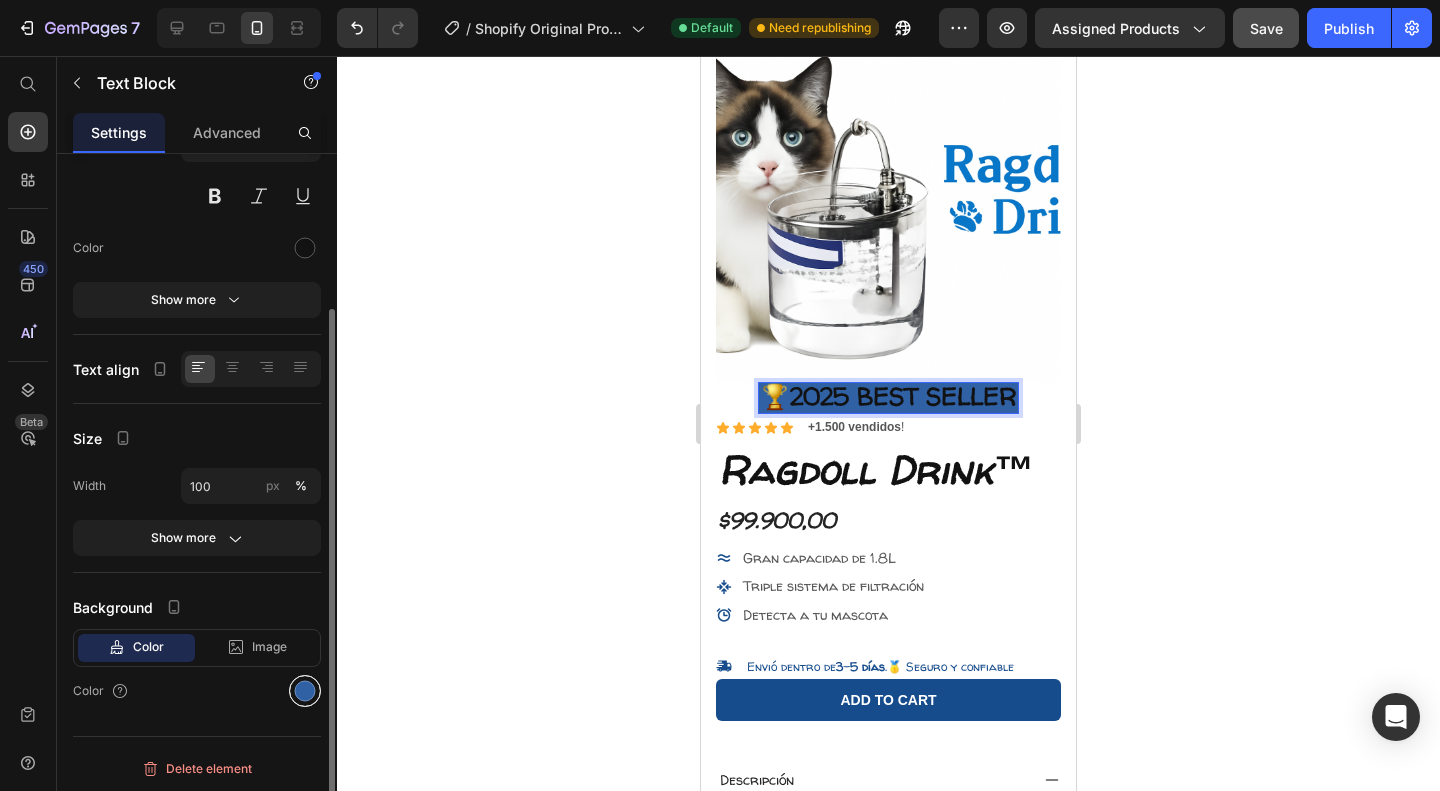 click at bounding box center [305, 691] 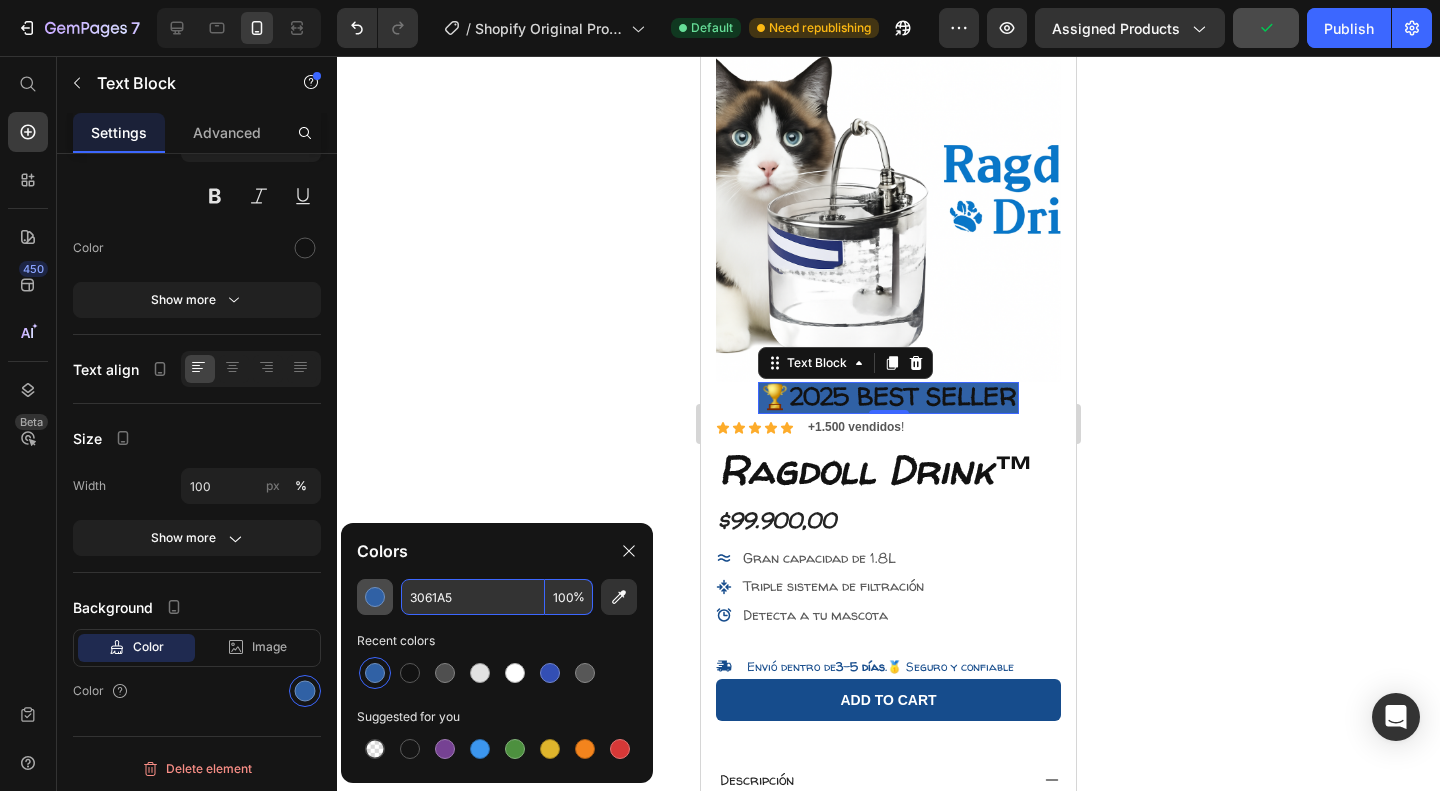 scroll, scrollTop: 198, scrollLeft: 0, axis: vertical 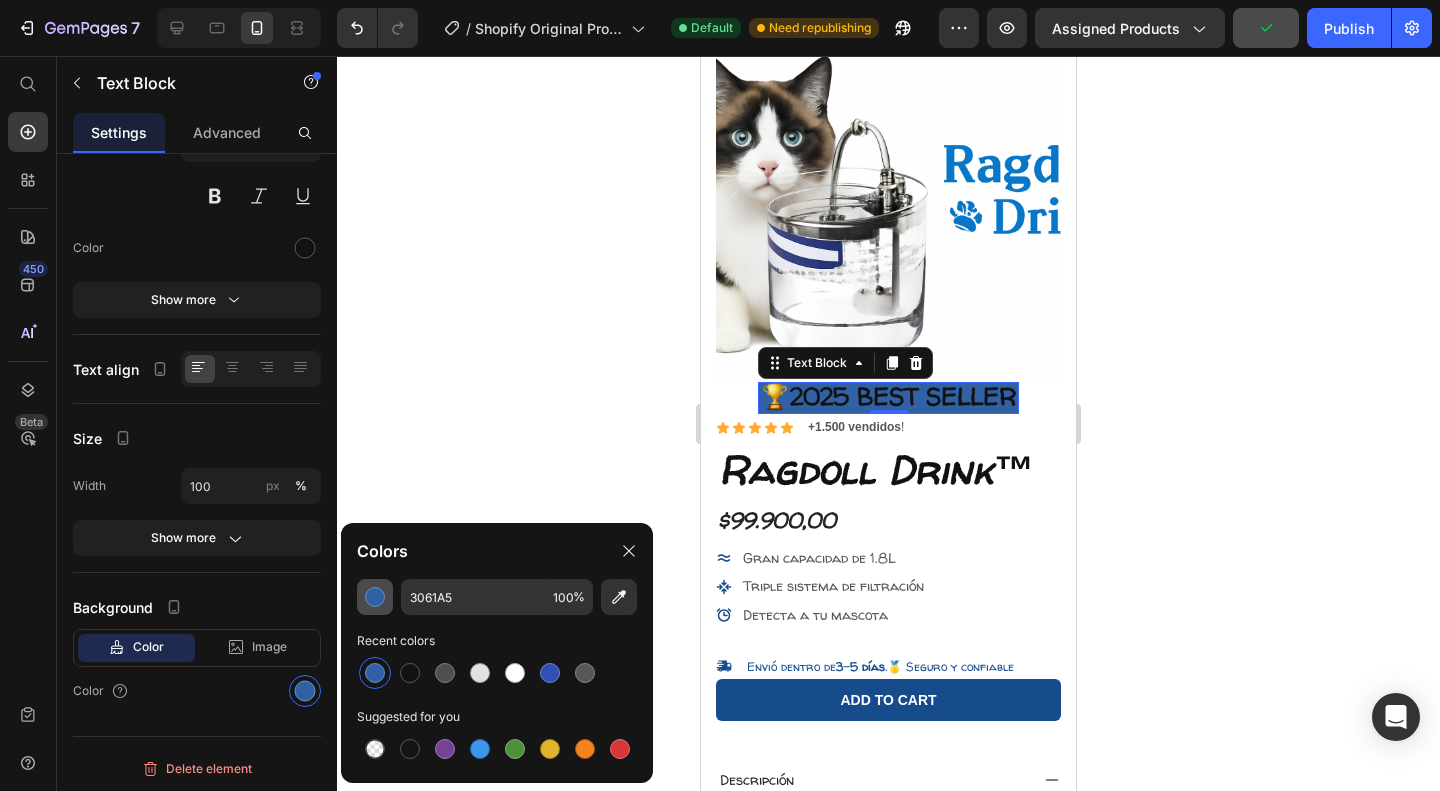 click at bounding box center [375, 597] 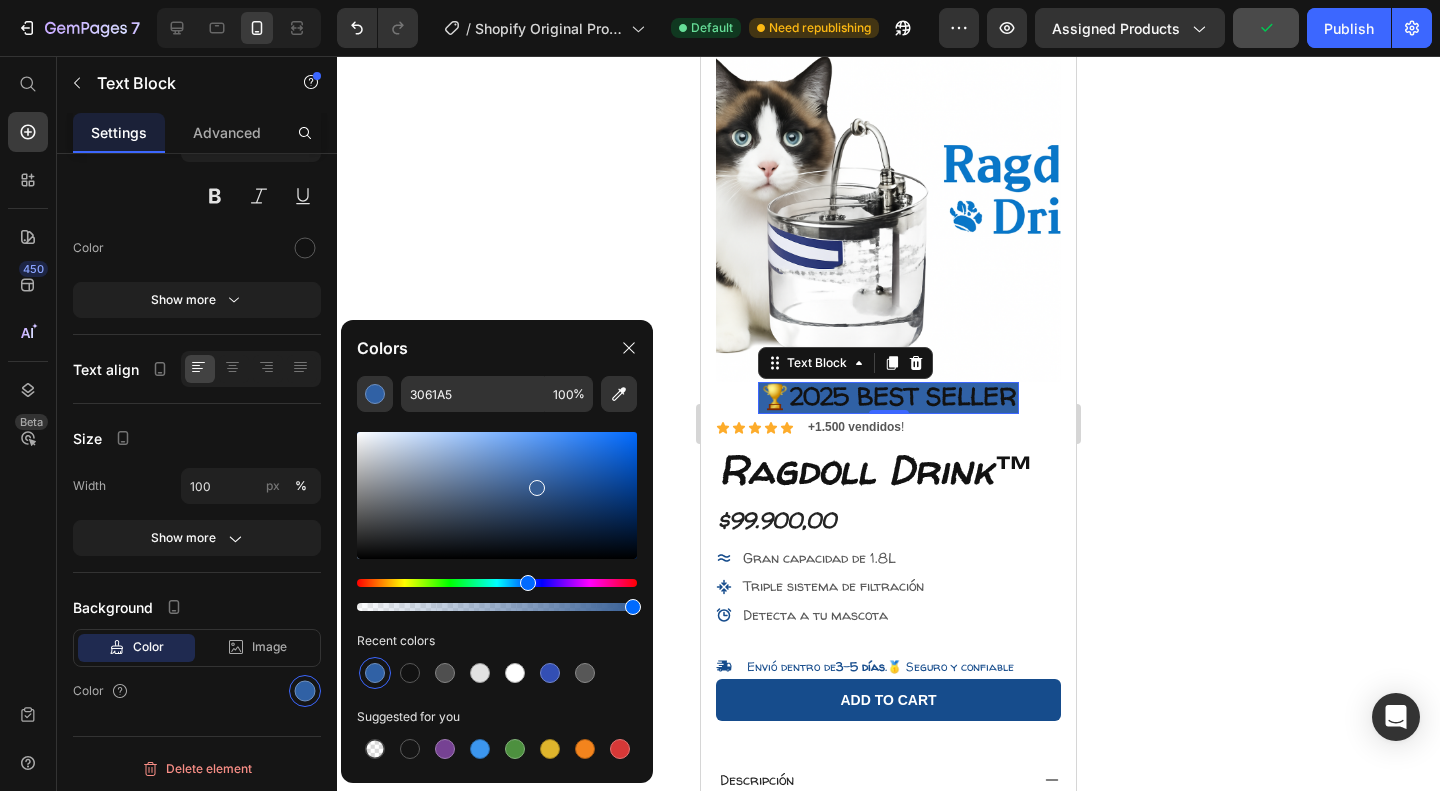drag, startPoint x: 550, startPoint y: 514, endPoint x: 512, endPoint y: 455, distance: 70.178345 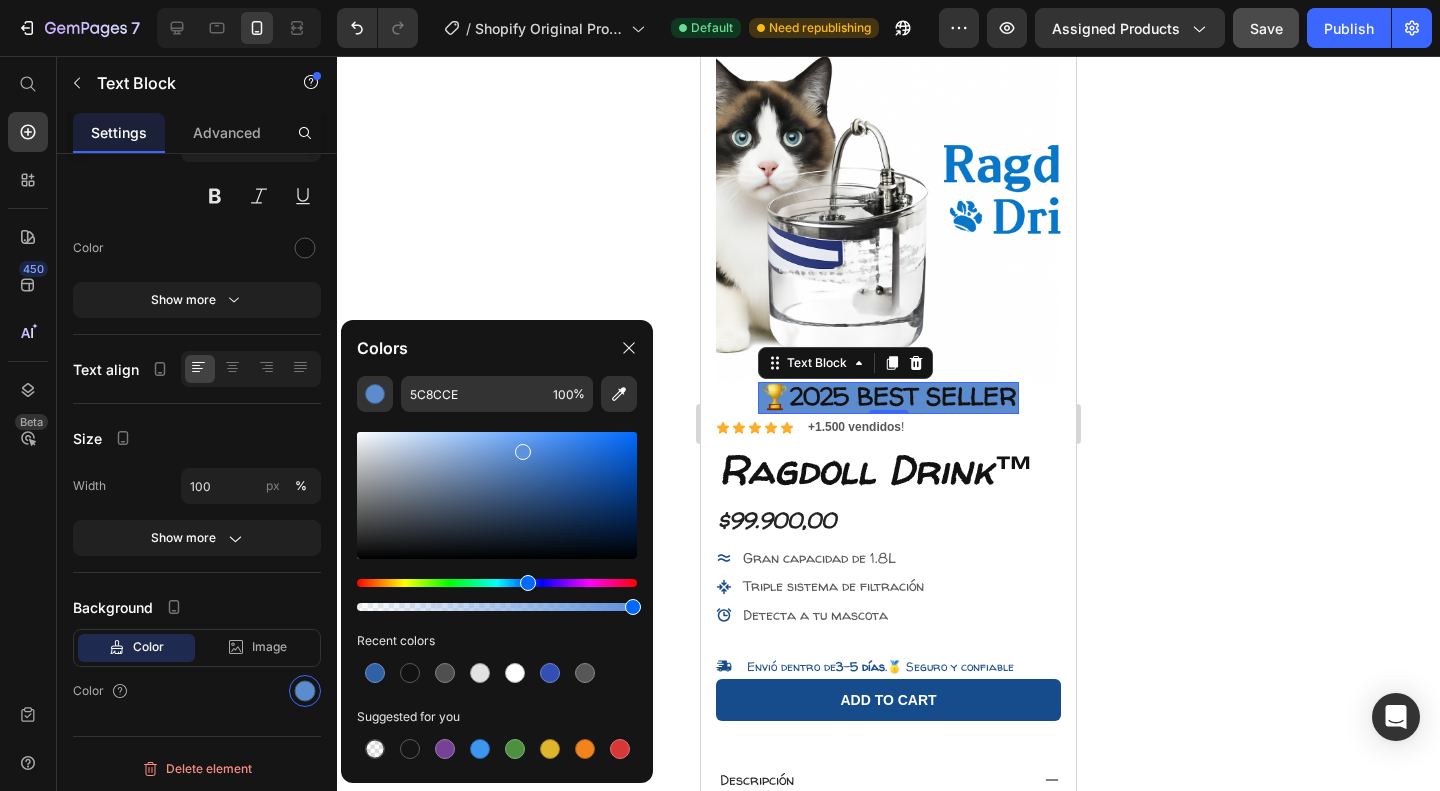 drag, startPoint x: 545, startPoint y: 456, endPoint x: 520, endPoint y: 448, distance: 26.24881 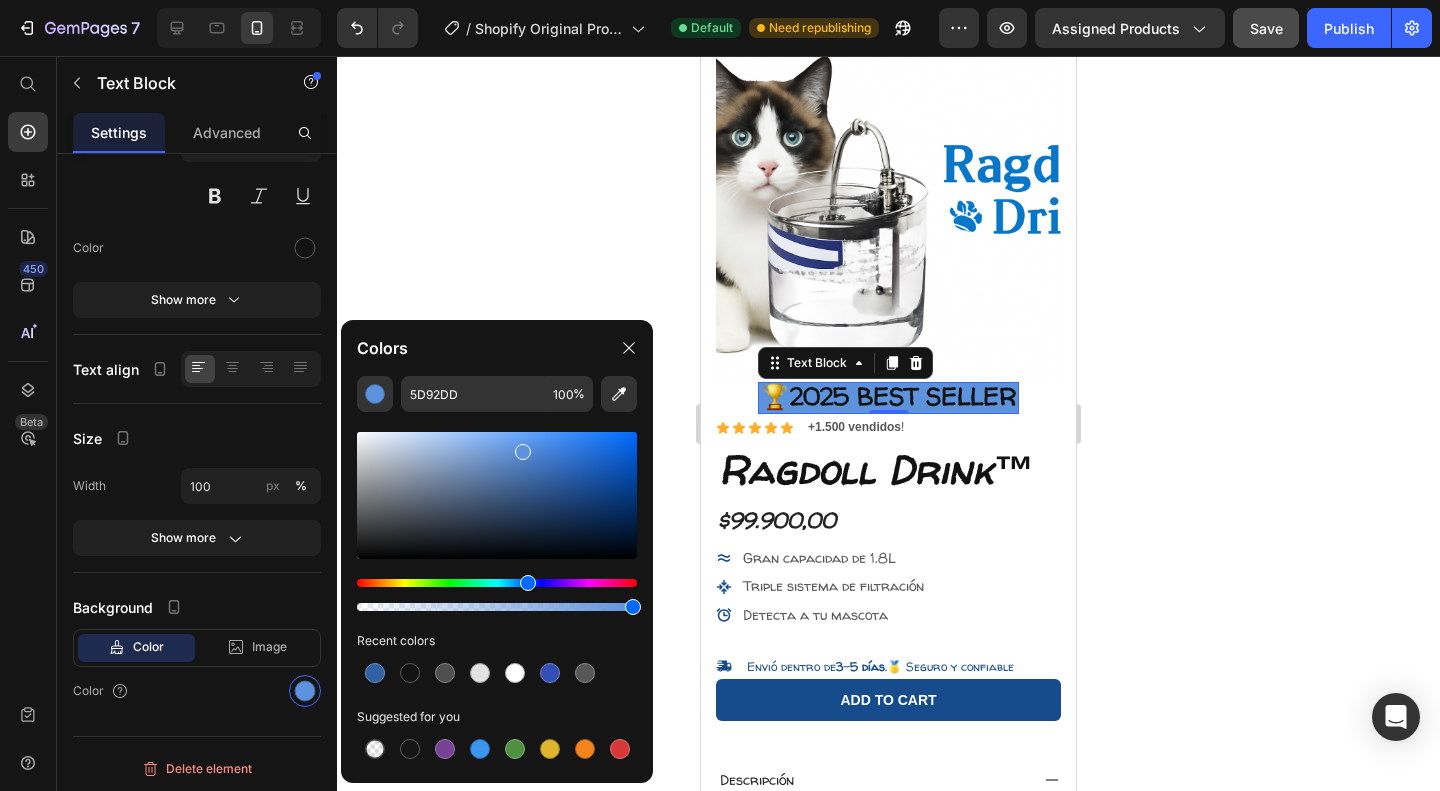 drag, startPoint x: 541, startPoint y: 449, endPoint x: 570, endPoint y: 450, distance: 29.017237 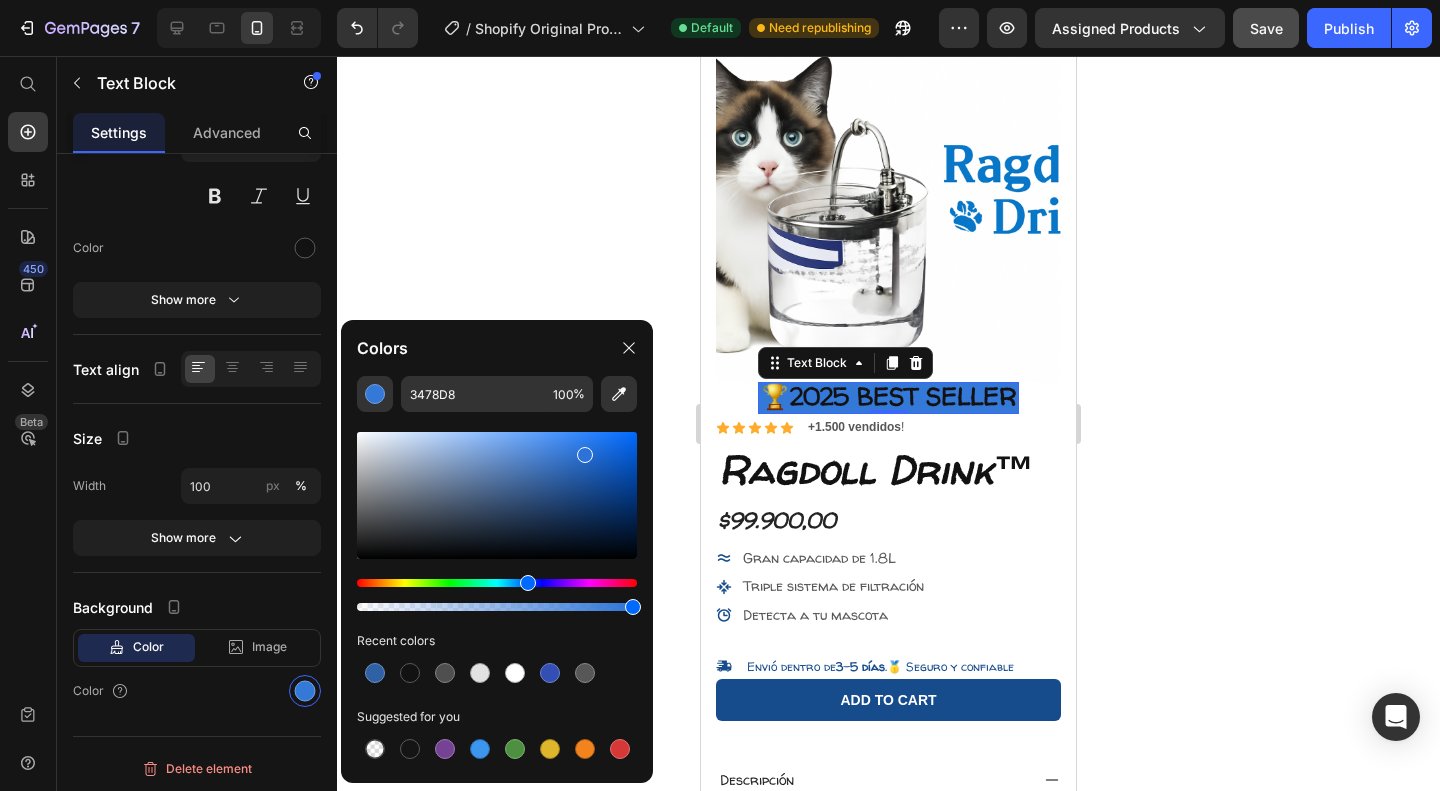 drag, startPoint x: 576, startPoint y: 450, endPoint x: 598, endPoint y: 446, distance: 22.36068 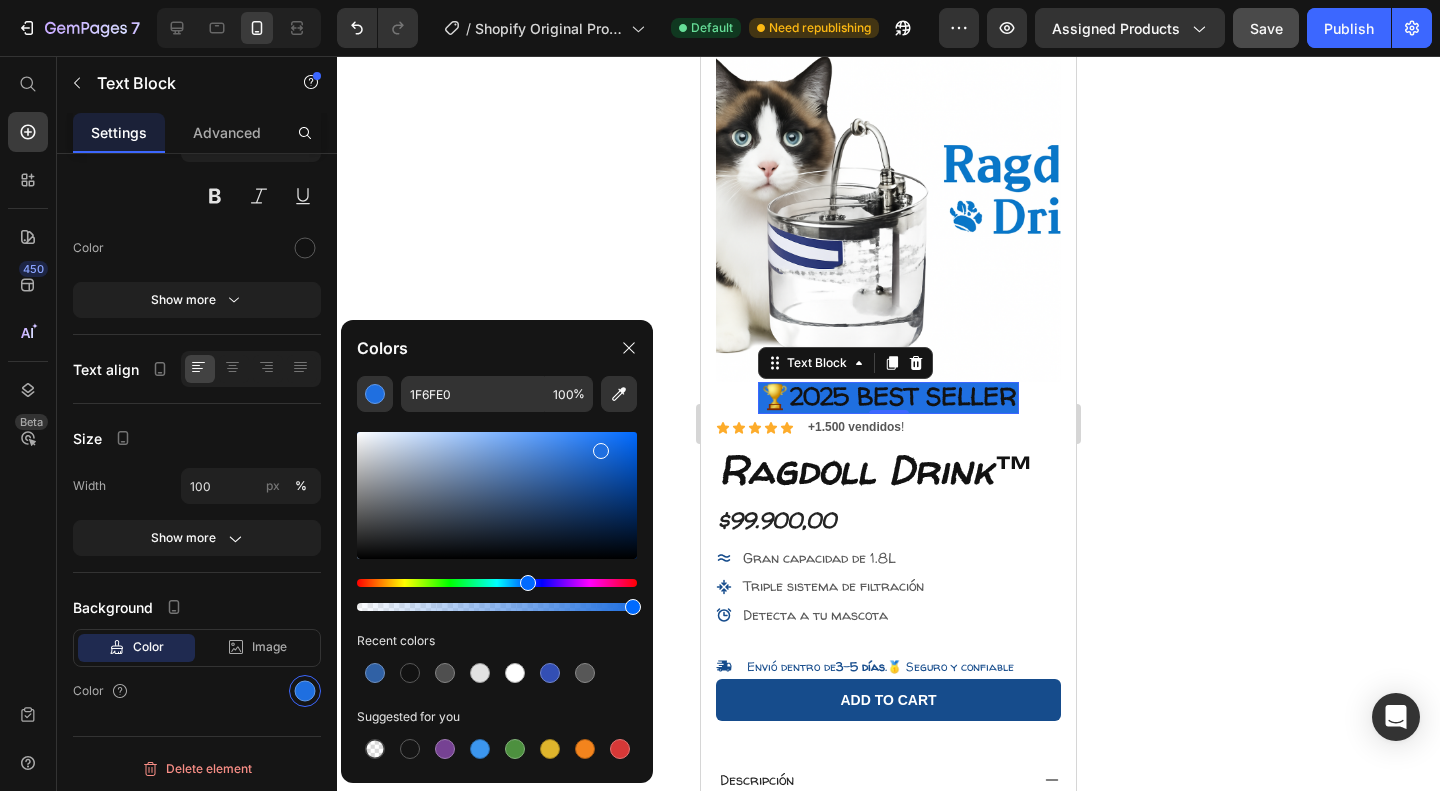 click at bounding box center (601, 451) 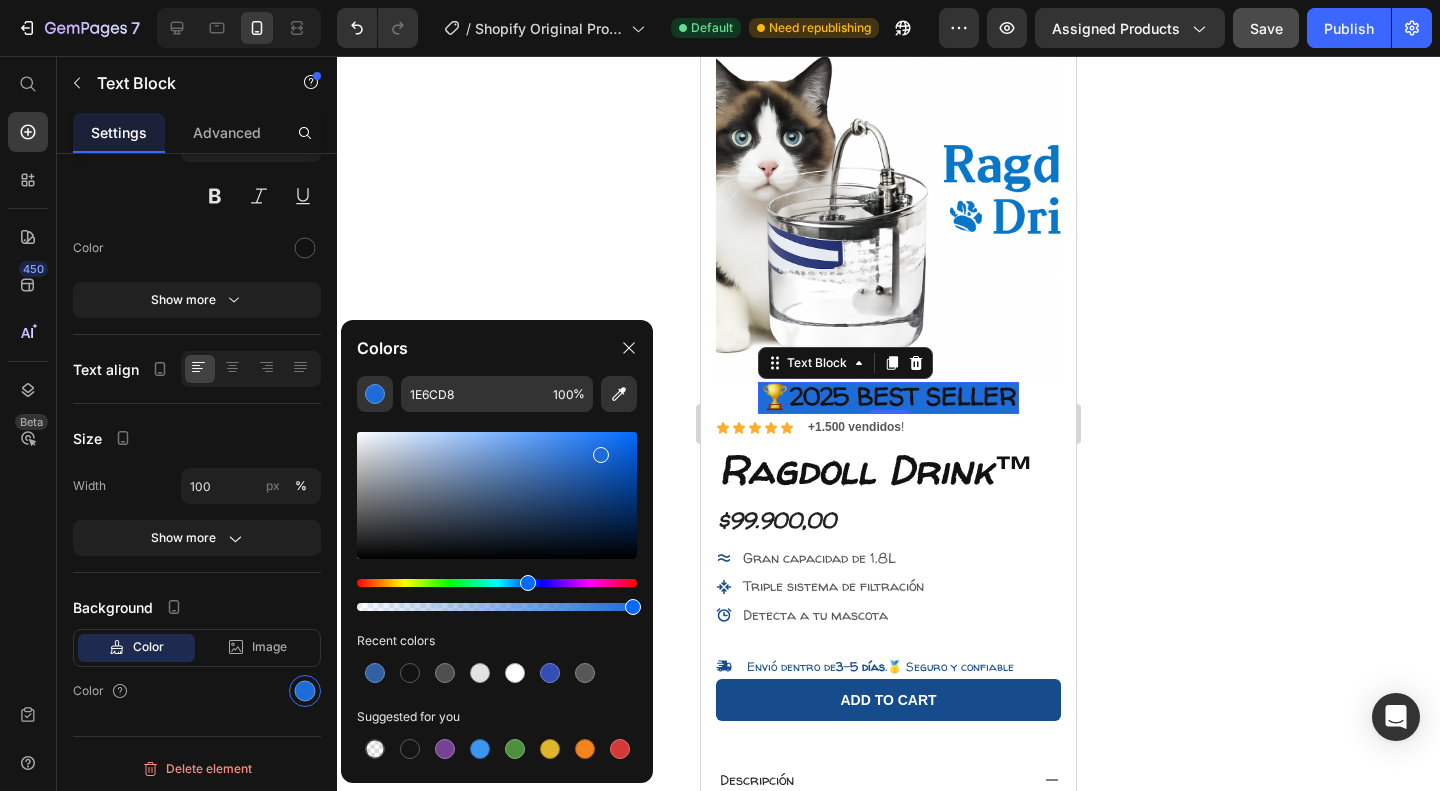drag, startPoint x: 600, startPoint y: 451, endPoint x: 597, endPoint y: 466, distance: 15.297058 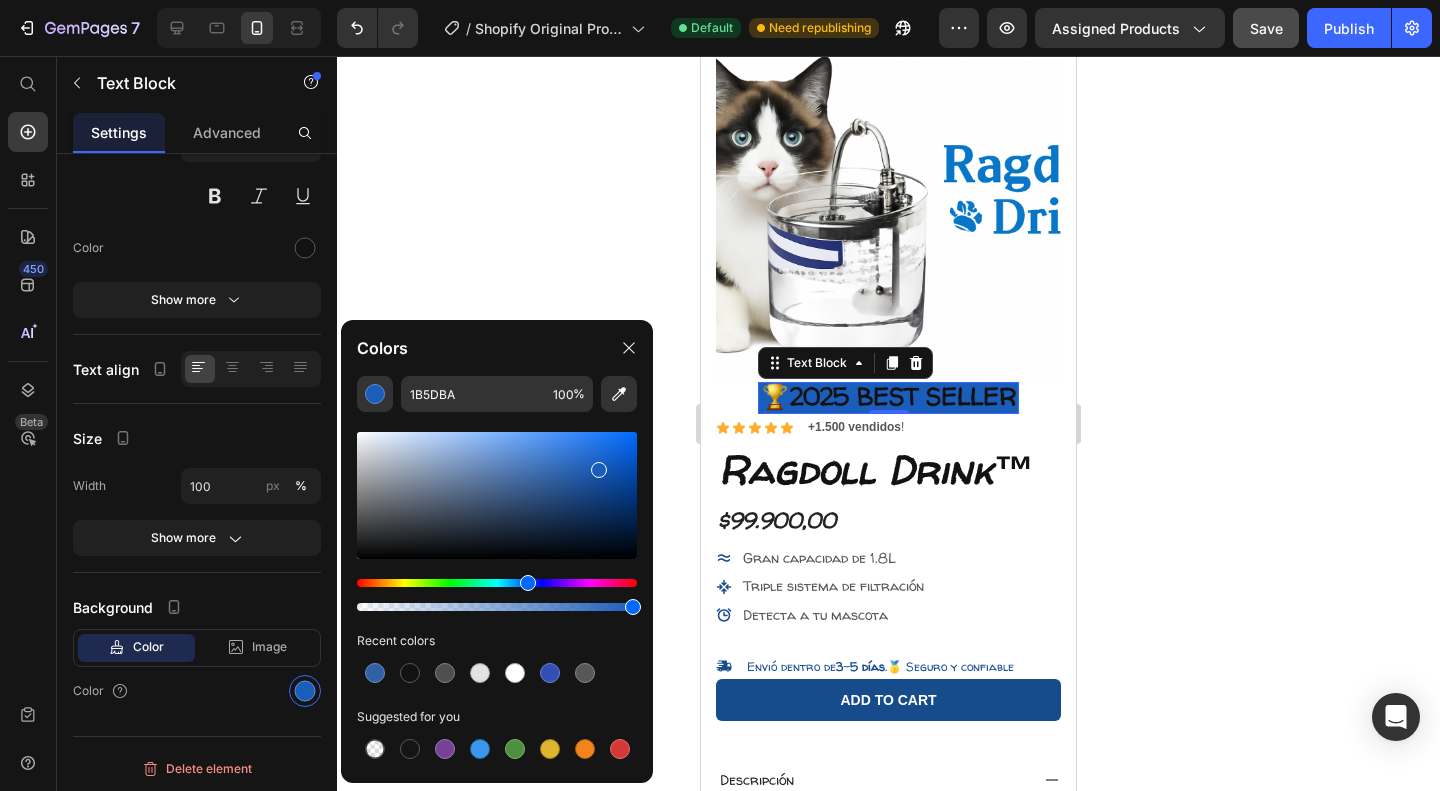drag, startPoint x: 597, startPoint y: 466, endPoint x: 597, endPoint y: 483, distance: 17 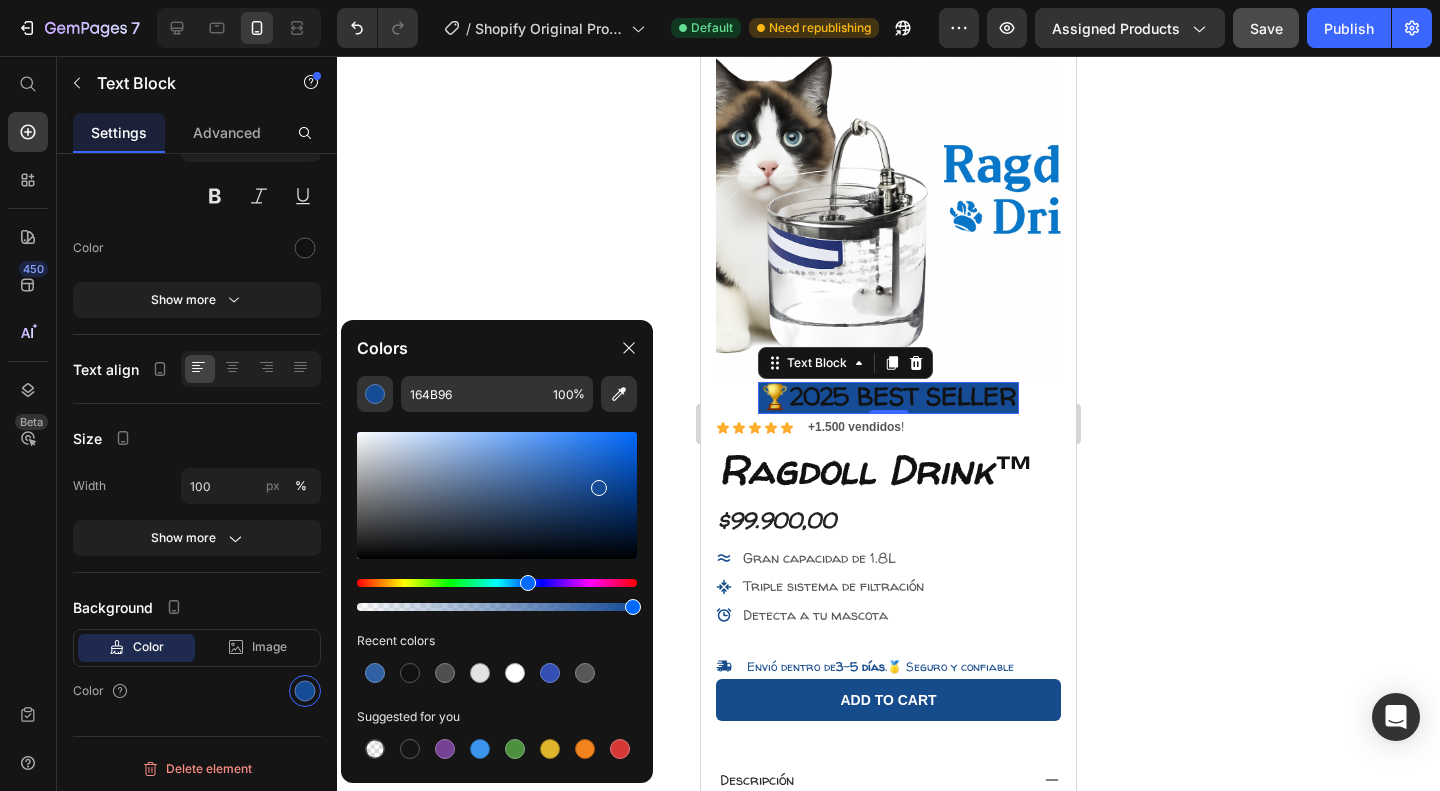 click at bounding box center [599, 488] 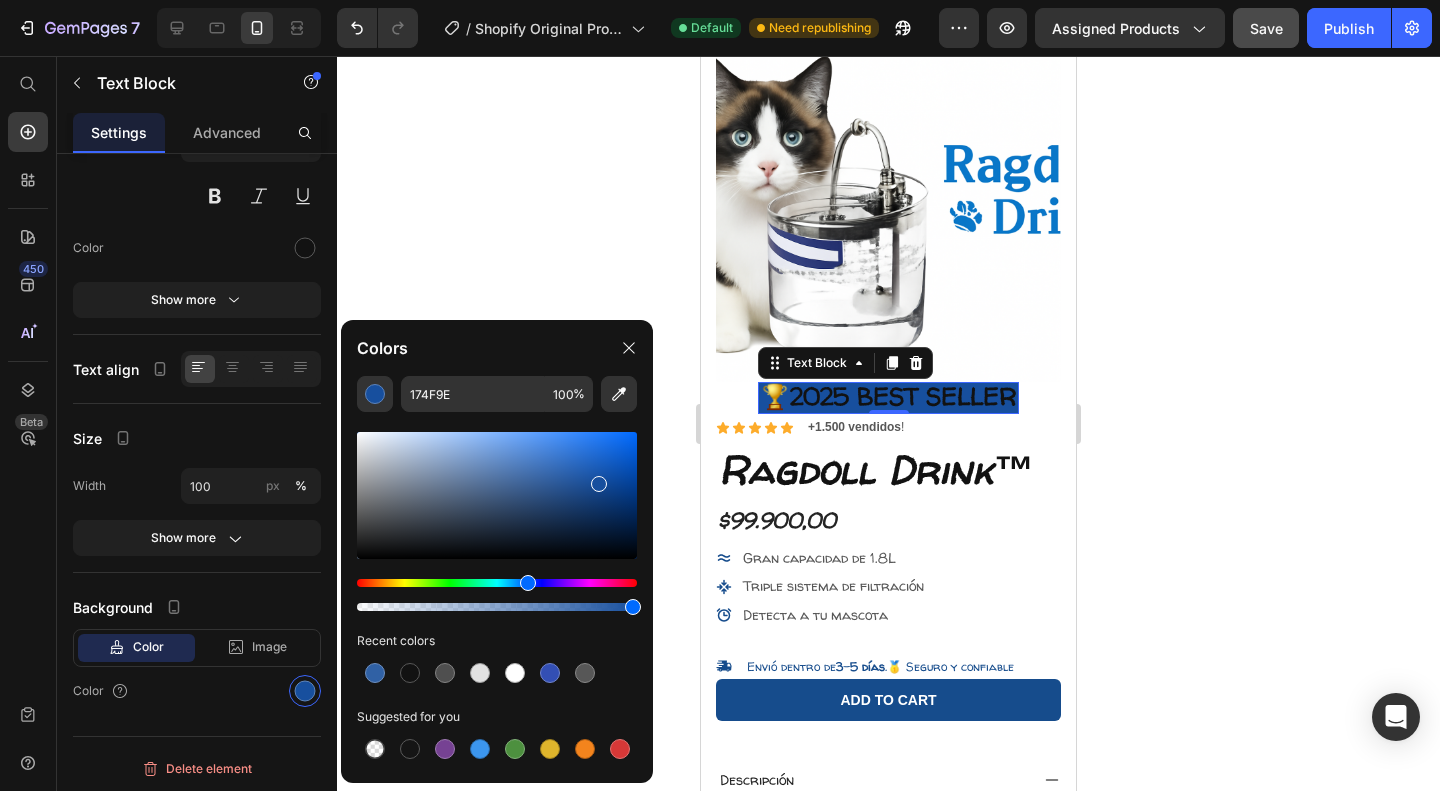 click at bounding box center [599, 484] 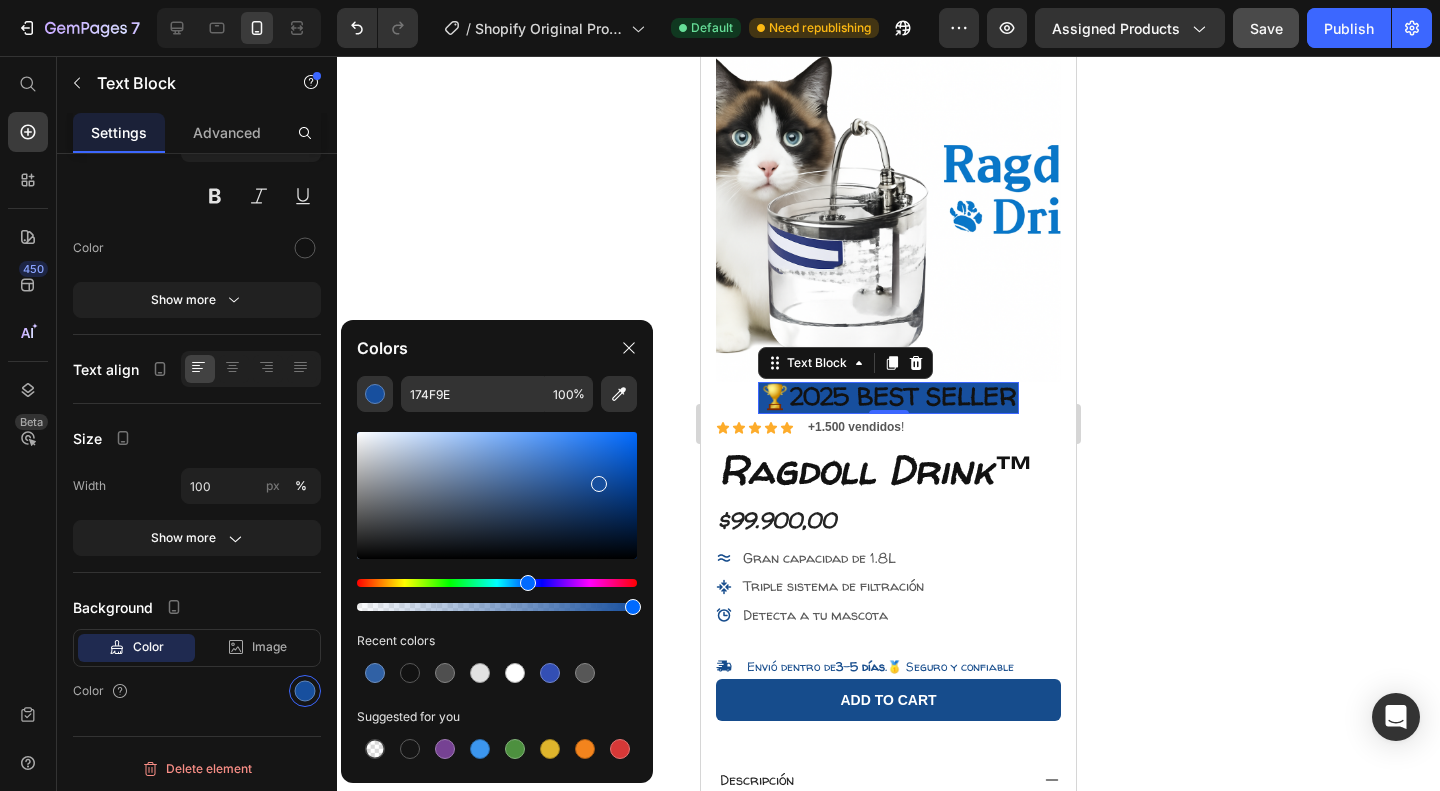 click at bounding box center (599, 484) 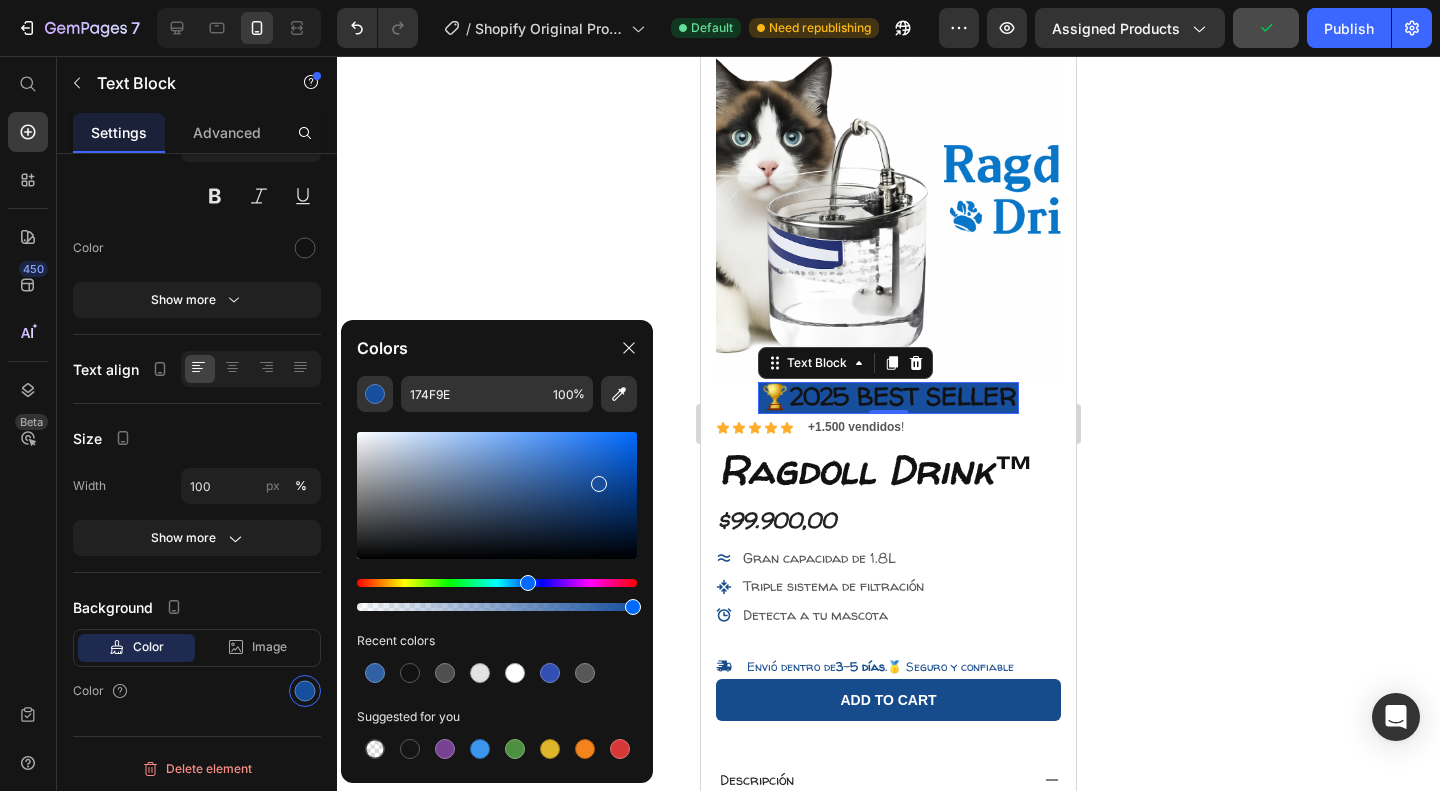 click 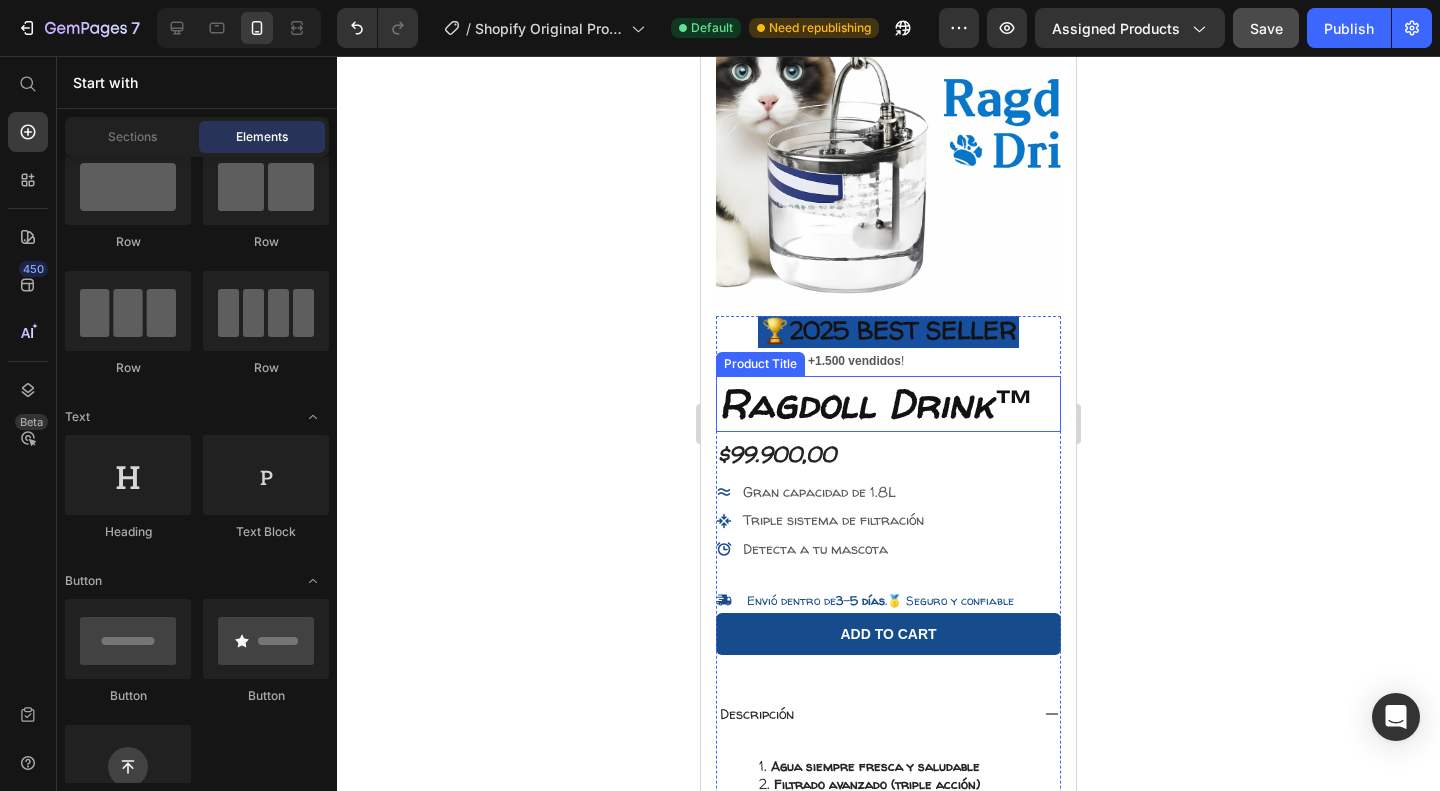scroll, scrollTop: 179, scrollLeft: 0, axis: vertical 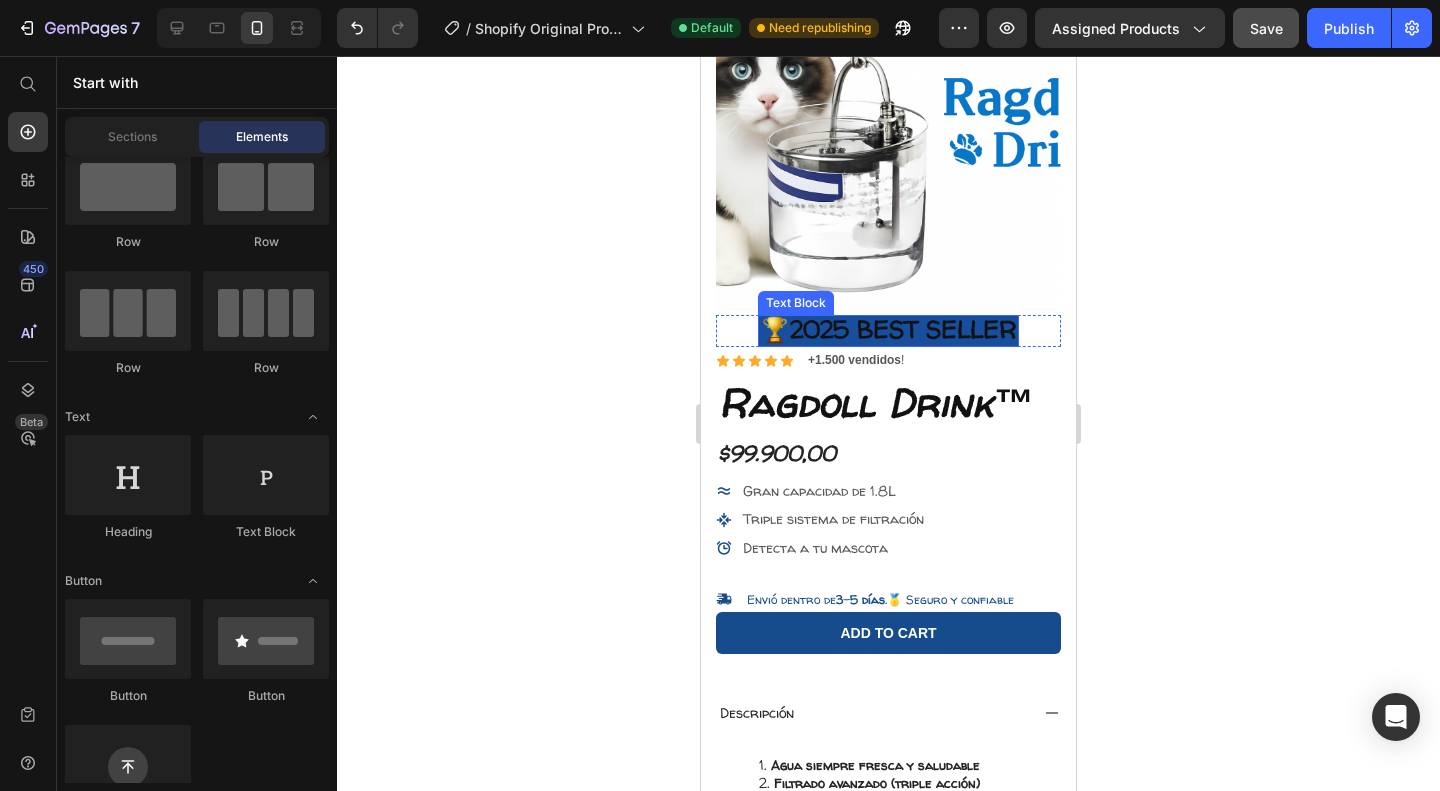 click on "🏆2025 BEST SELLER" at bounding box center [888, 329] 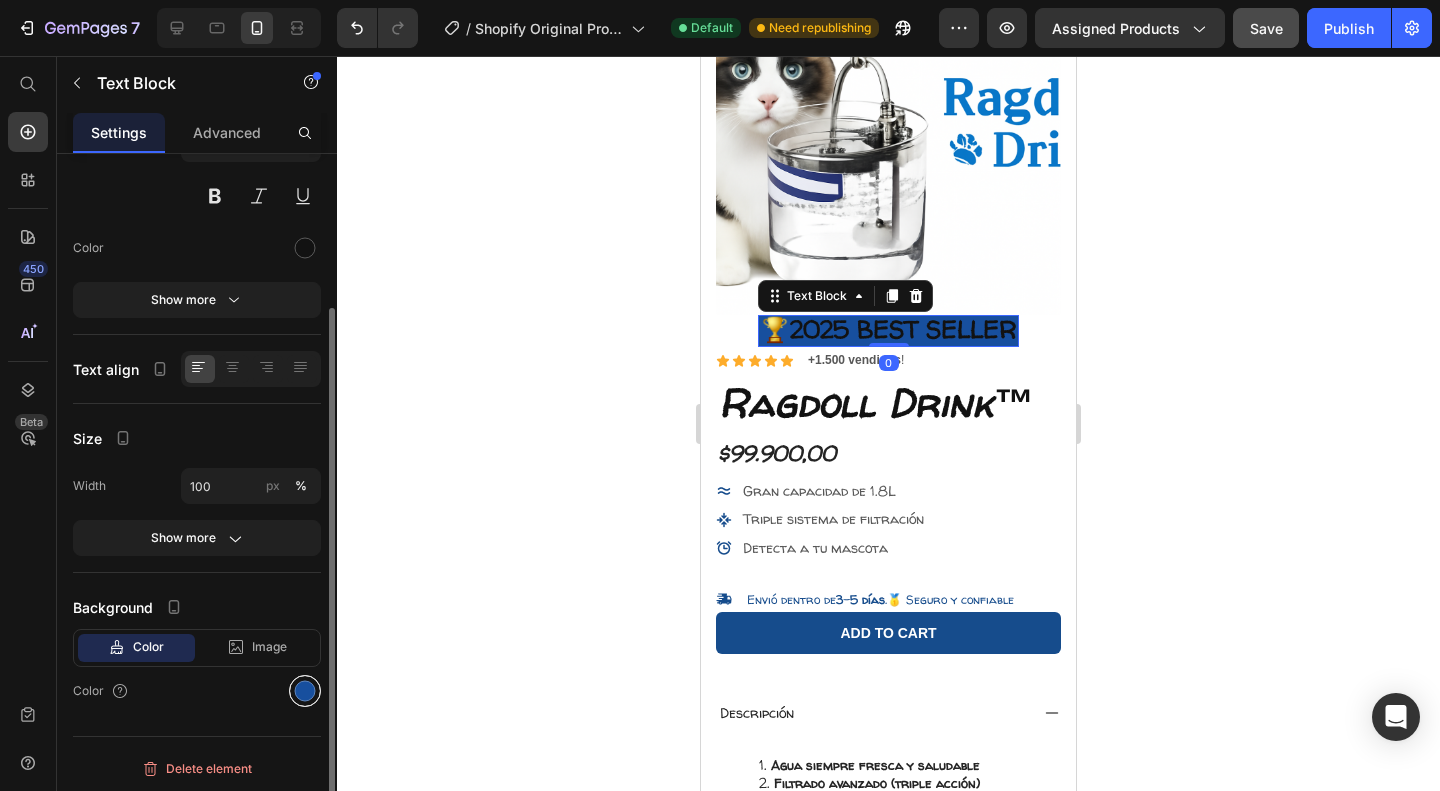 click at bounding box center (305, 691) 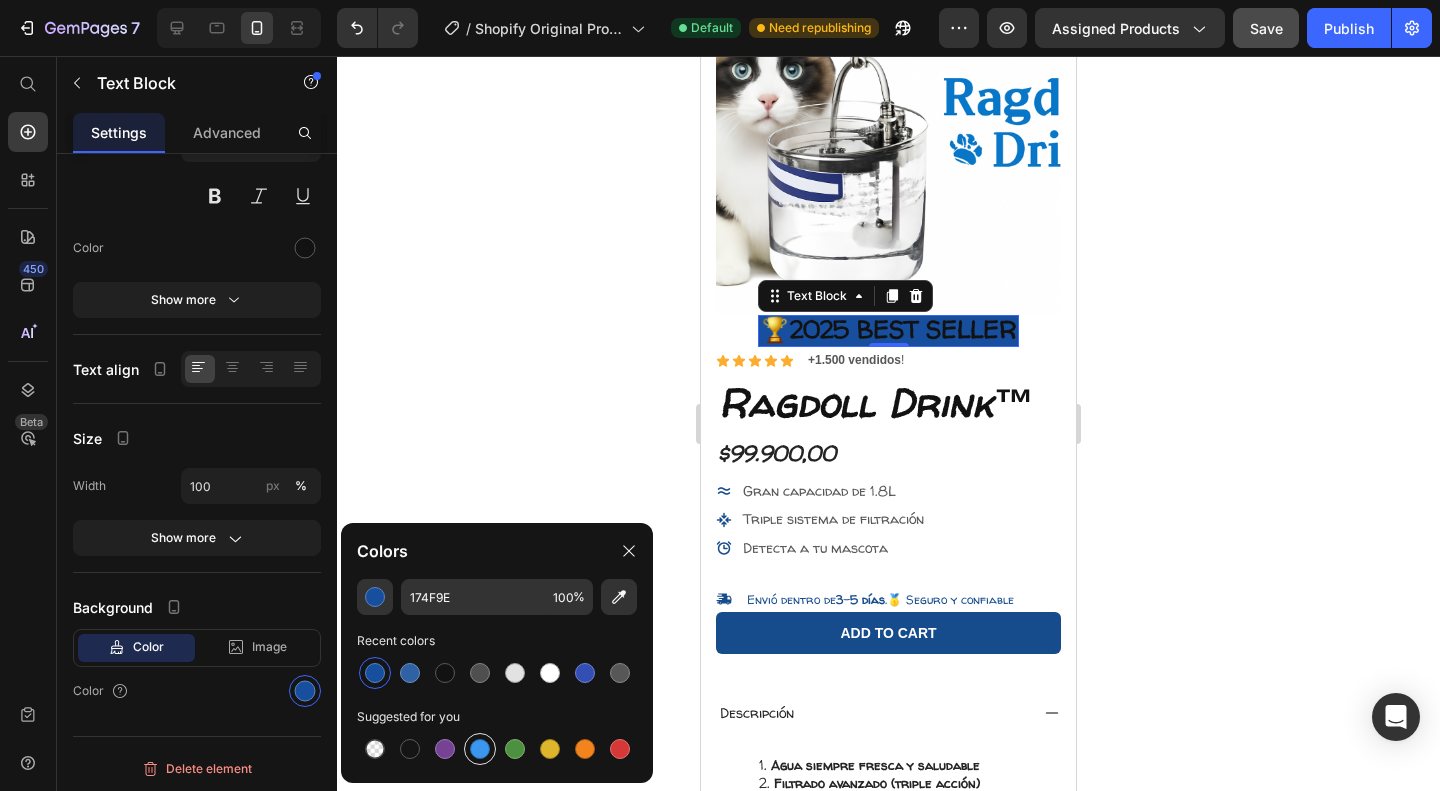 click at bounding box center [480, 749] 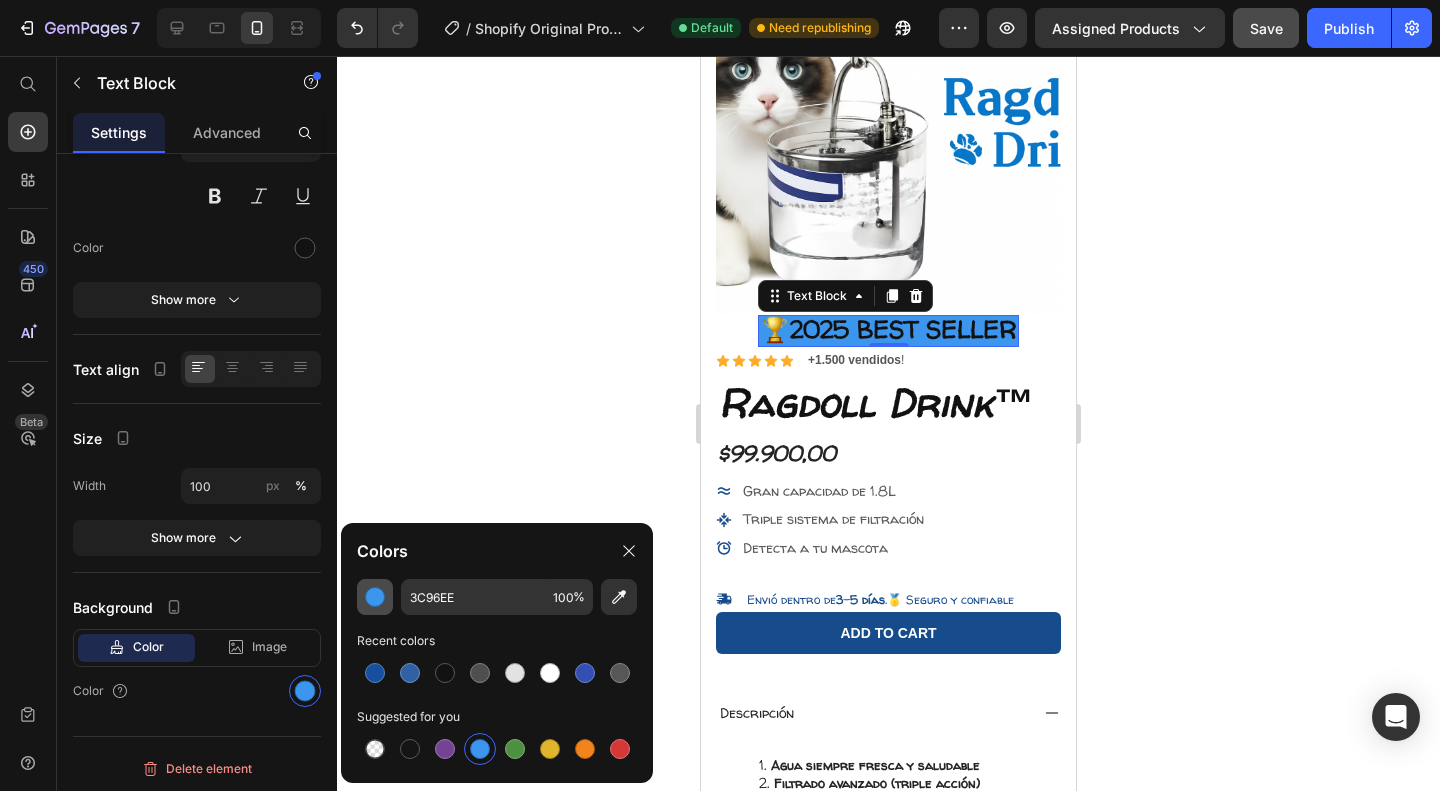 click at bounding box center [375, 597] 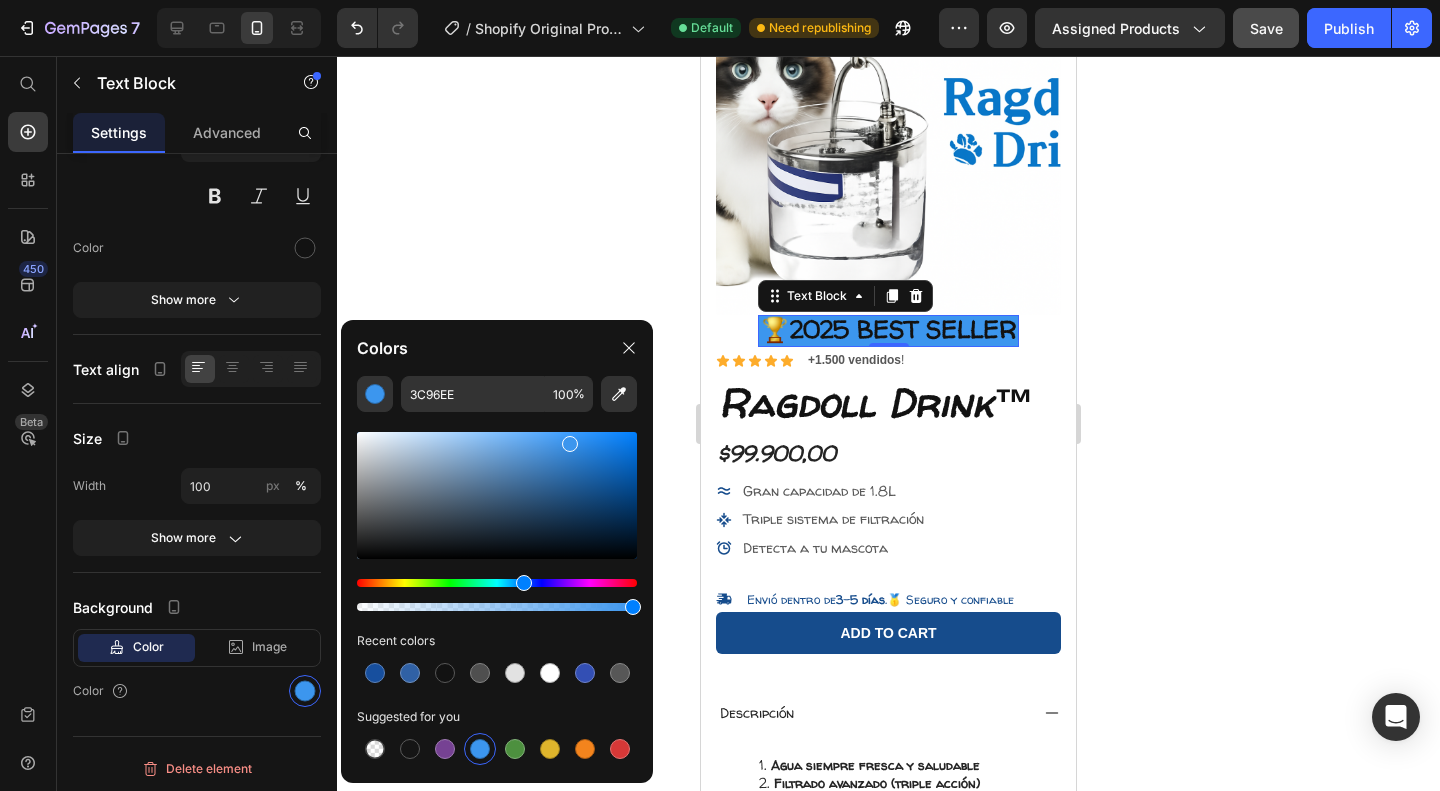 click at bounding box center [497, 521] 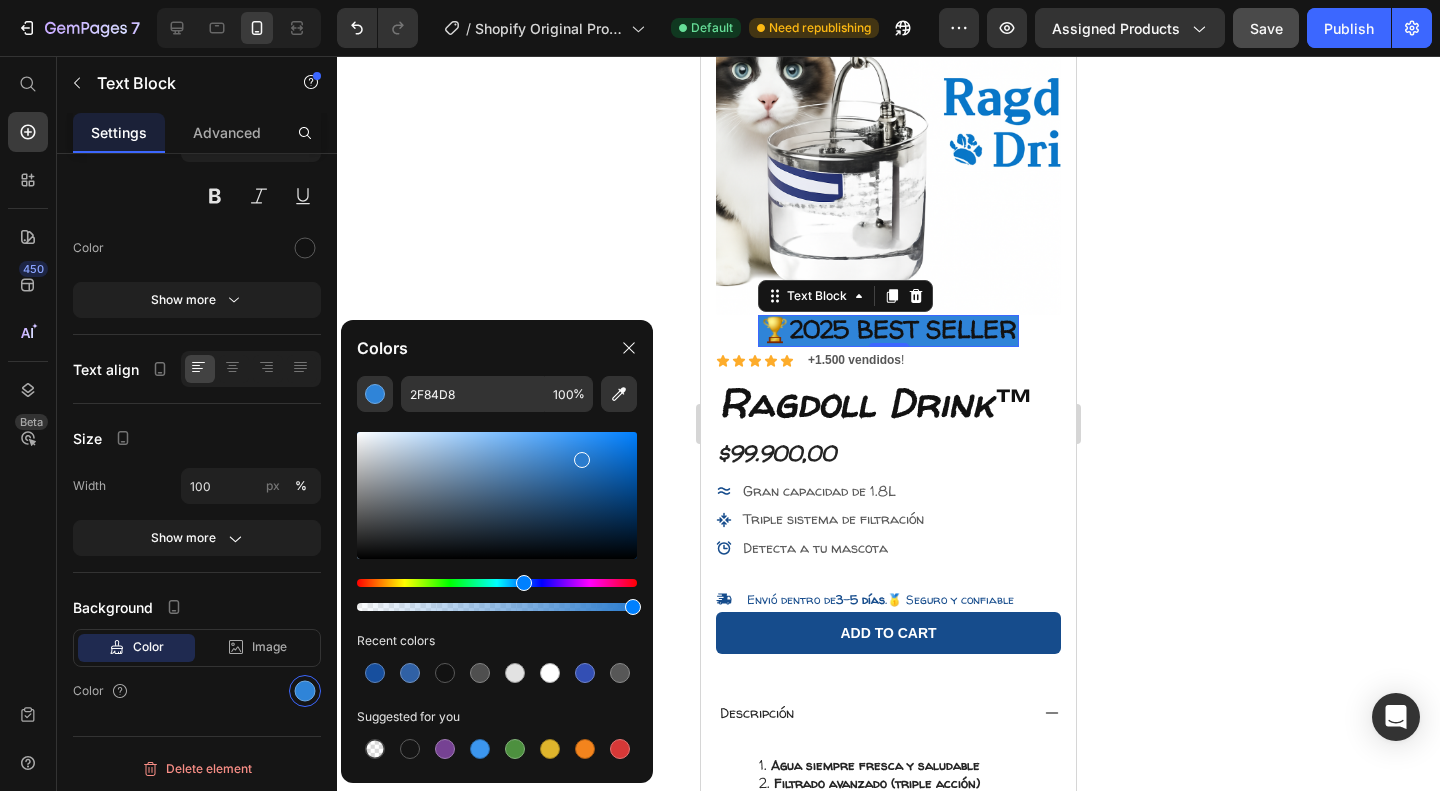 click at bounding box center [582, 460] 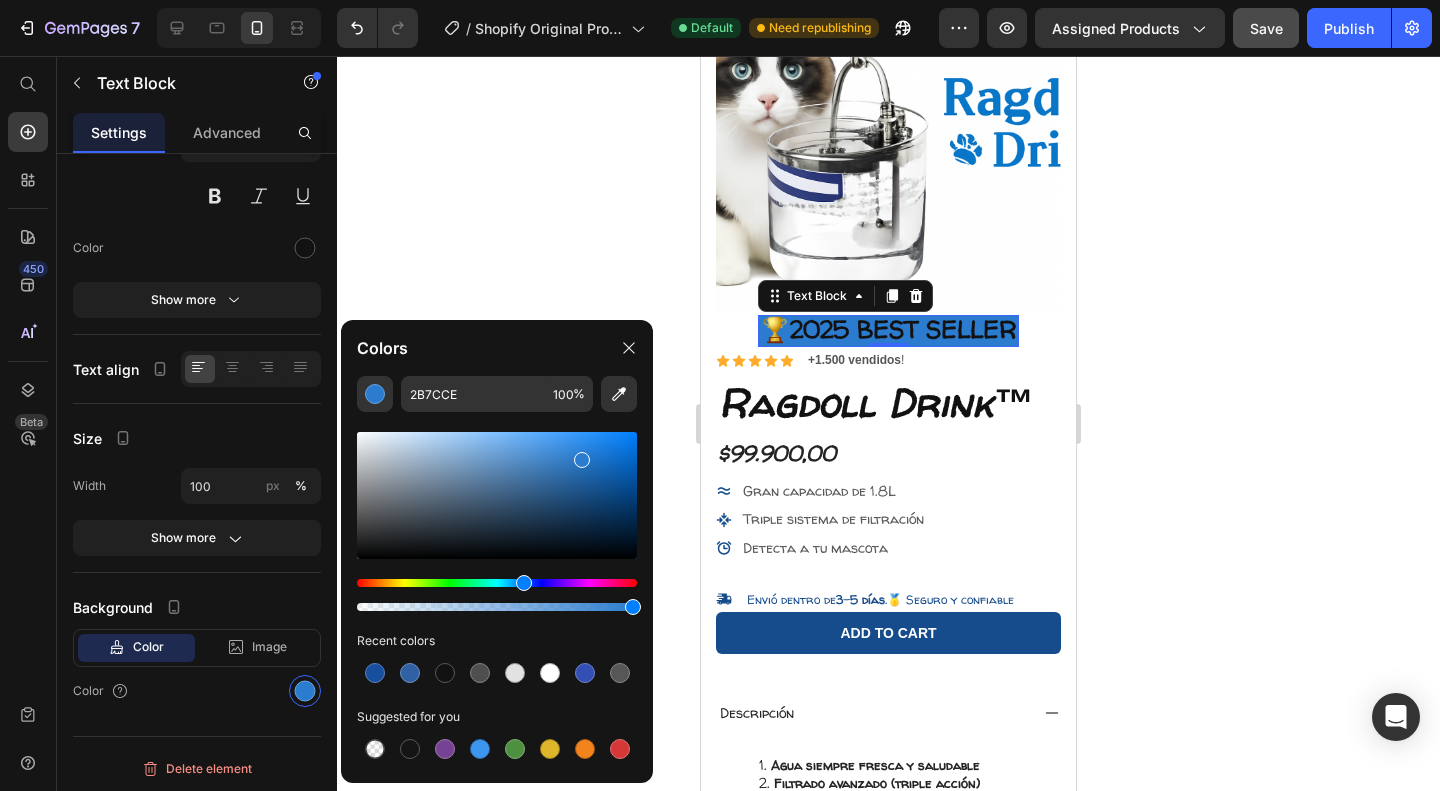 click at bounding box center [497, 495] 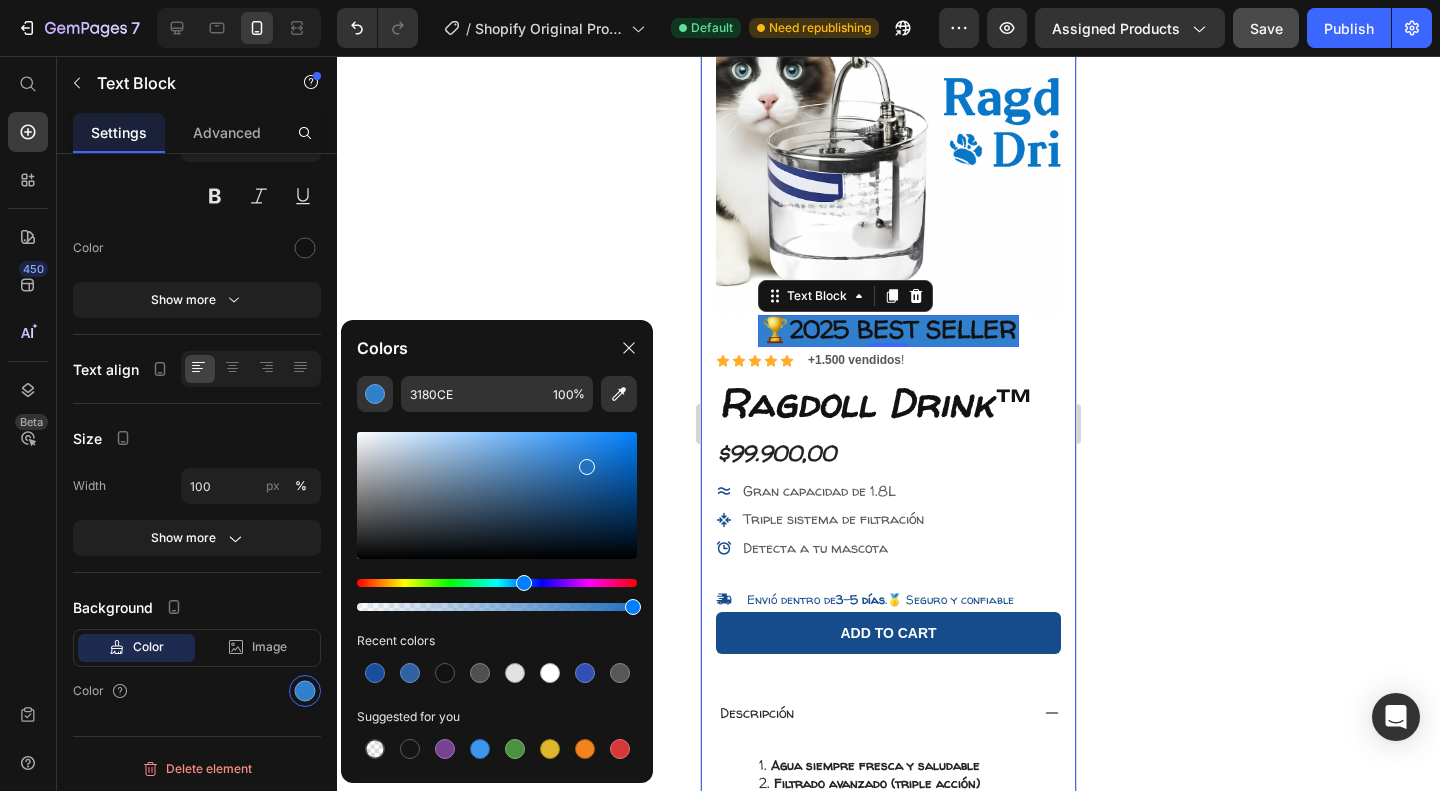 click at bounding box center [497, 495] 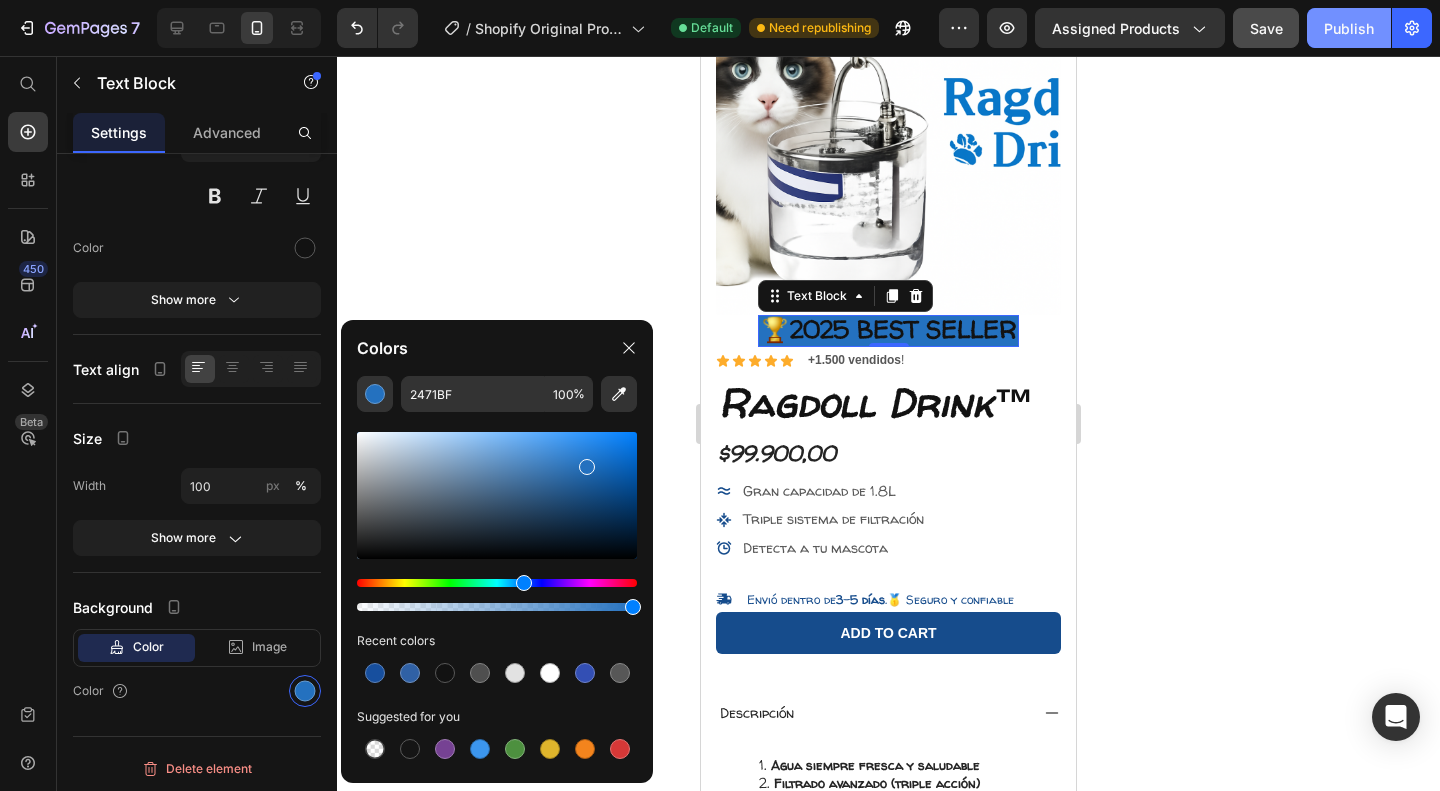 click on "Publish" at bounding box center (1349, 28) 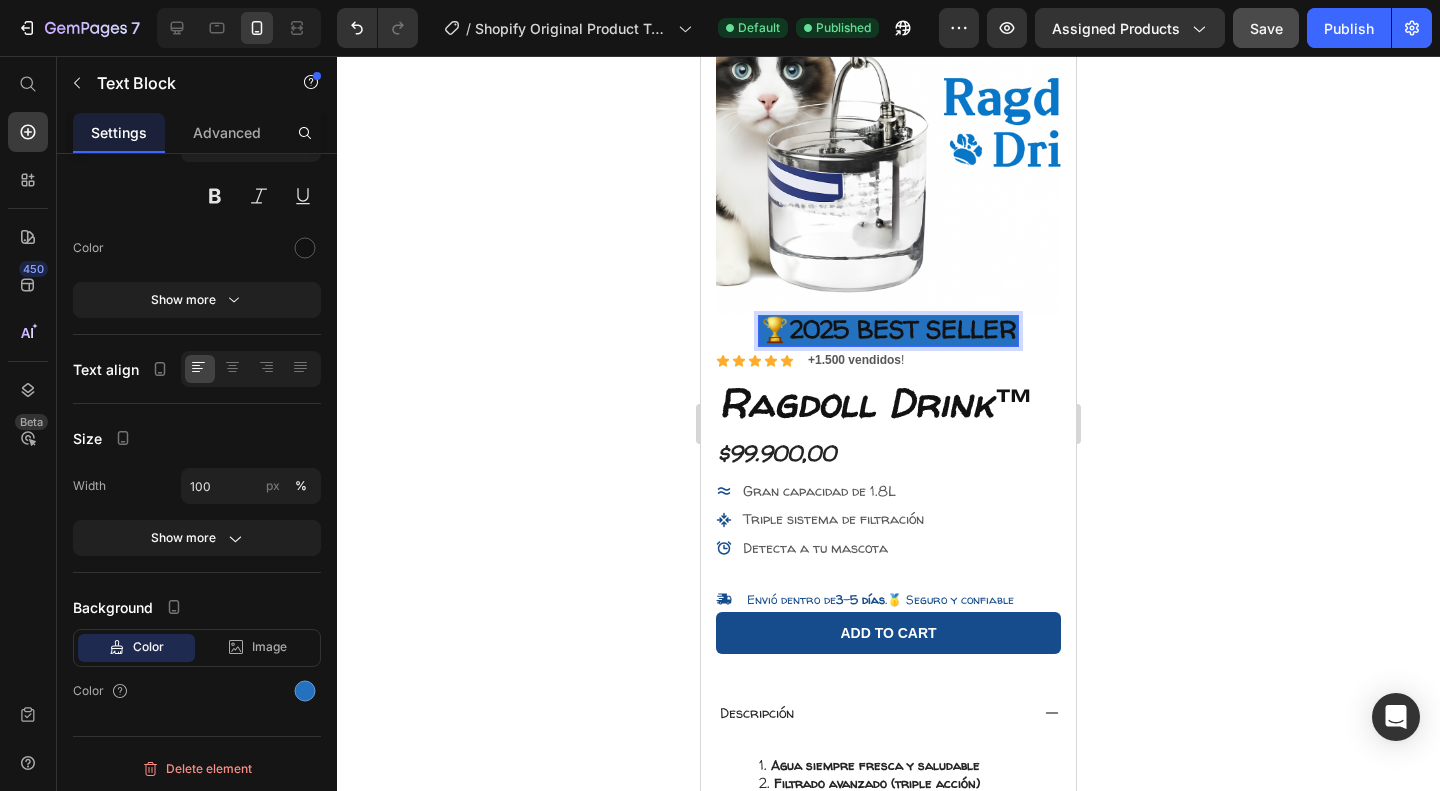 click at bounding box center [888, 142] 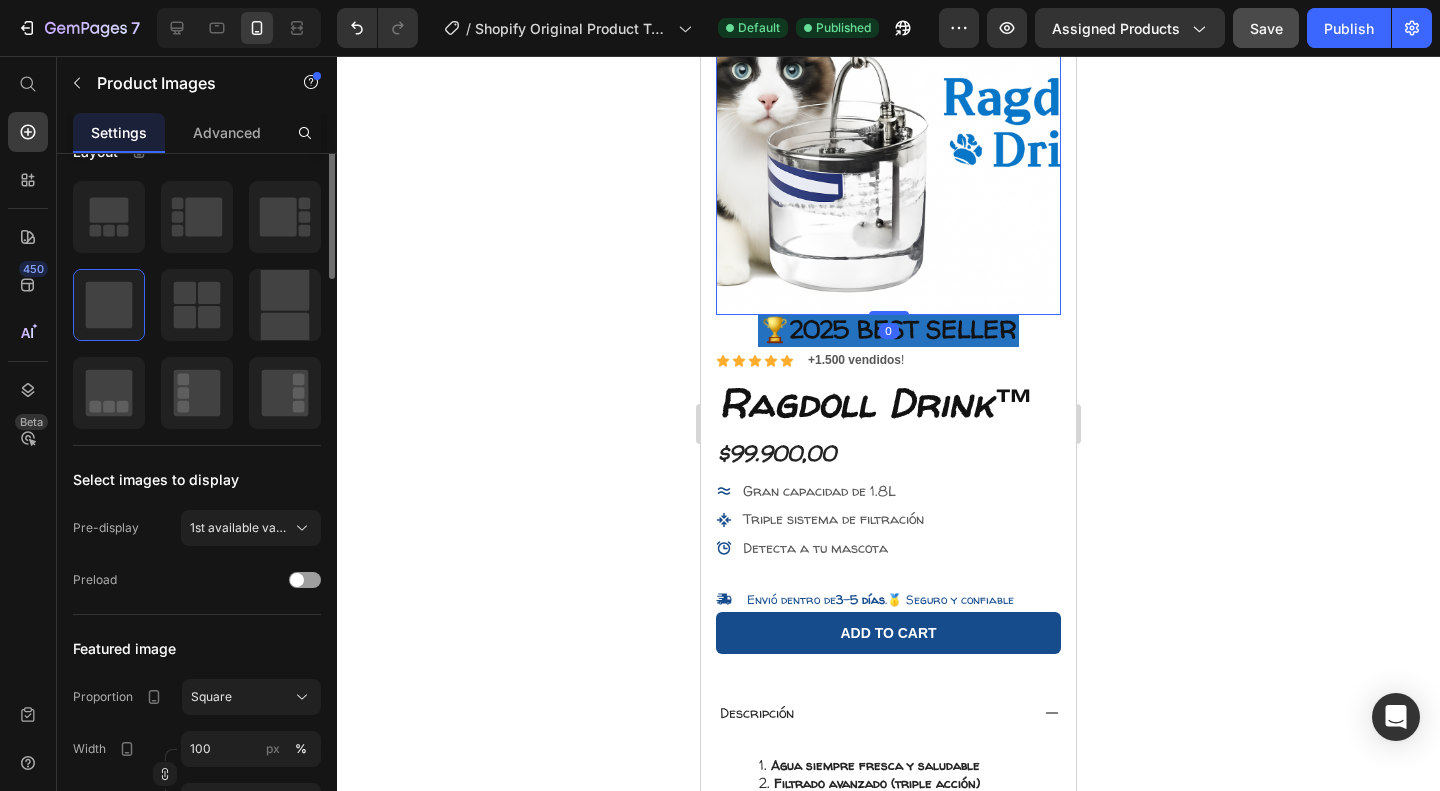 scroll, scrollTop: 0, scrollLeft: 0, axis: both 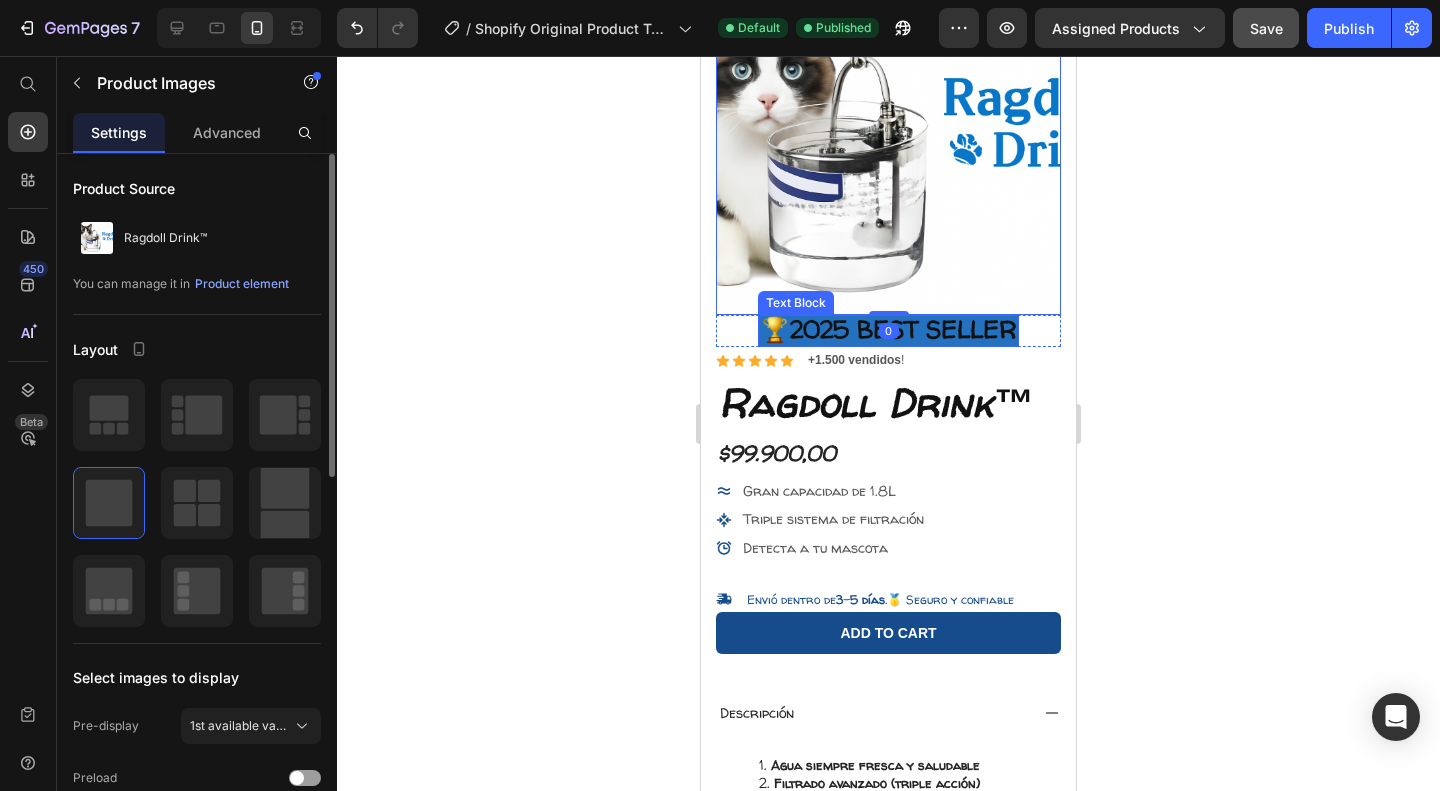 click on "🏆2025 BEST SELLER" at bounding box center [888, 329] 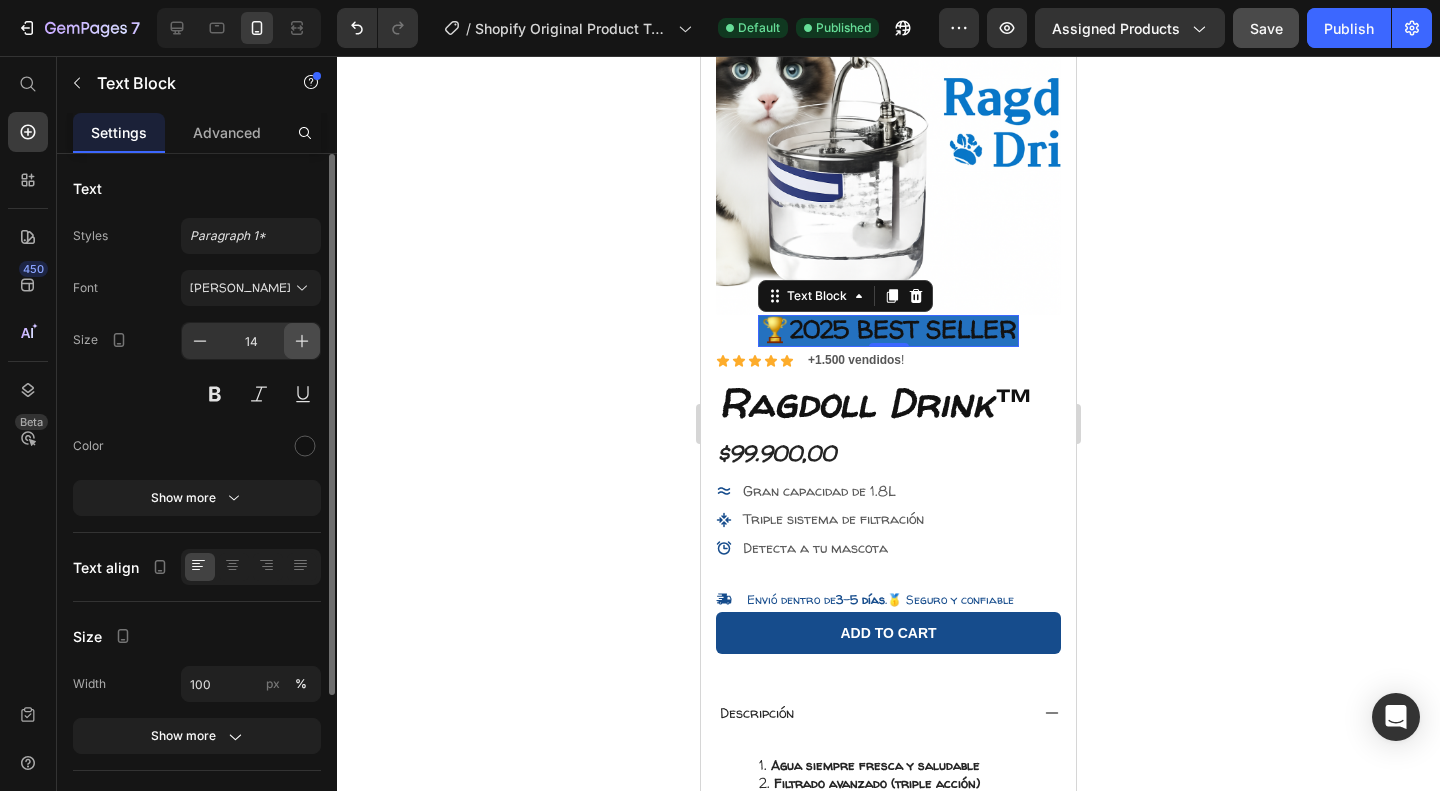 click 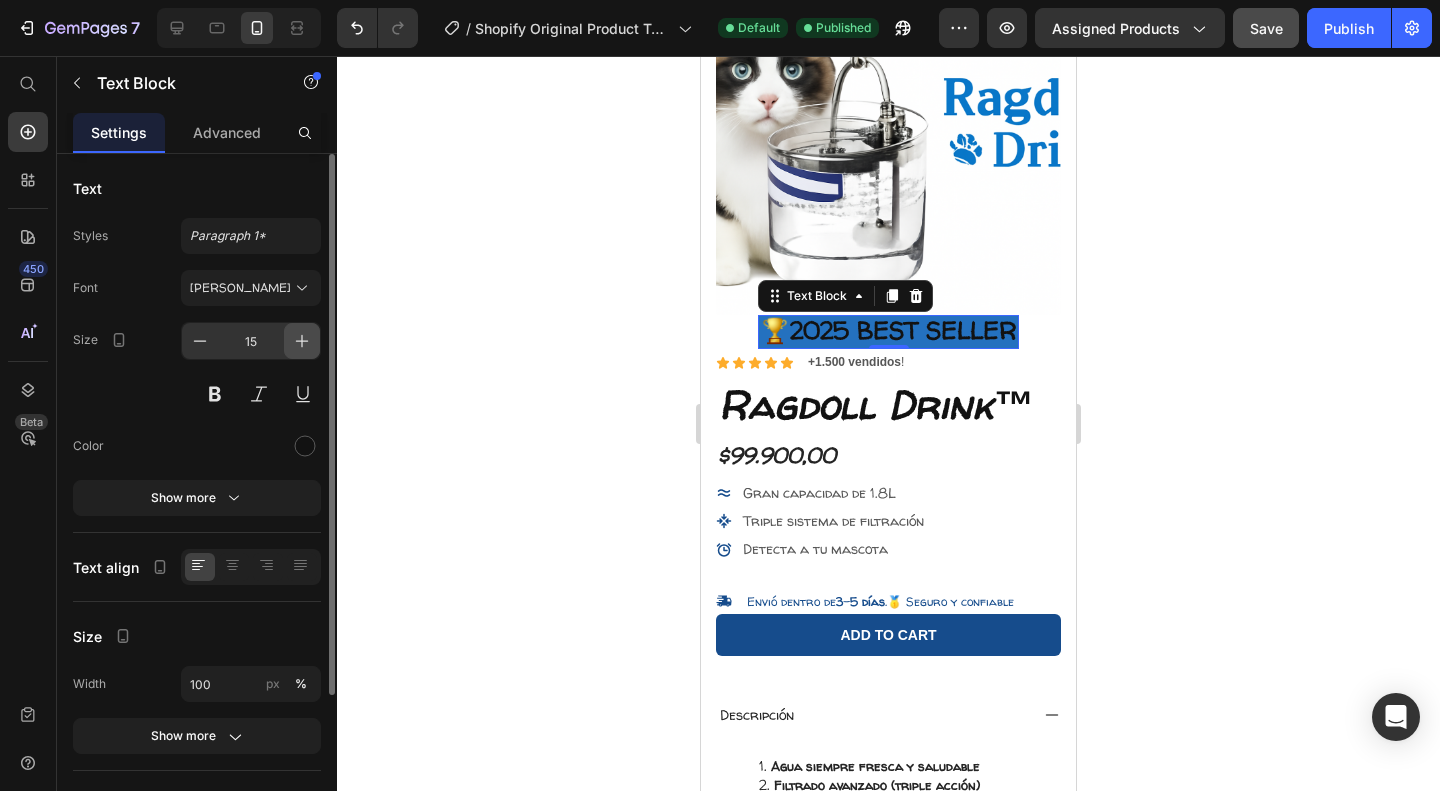 click 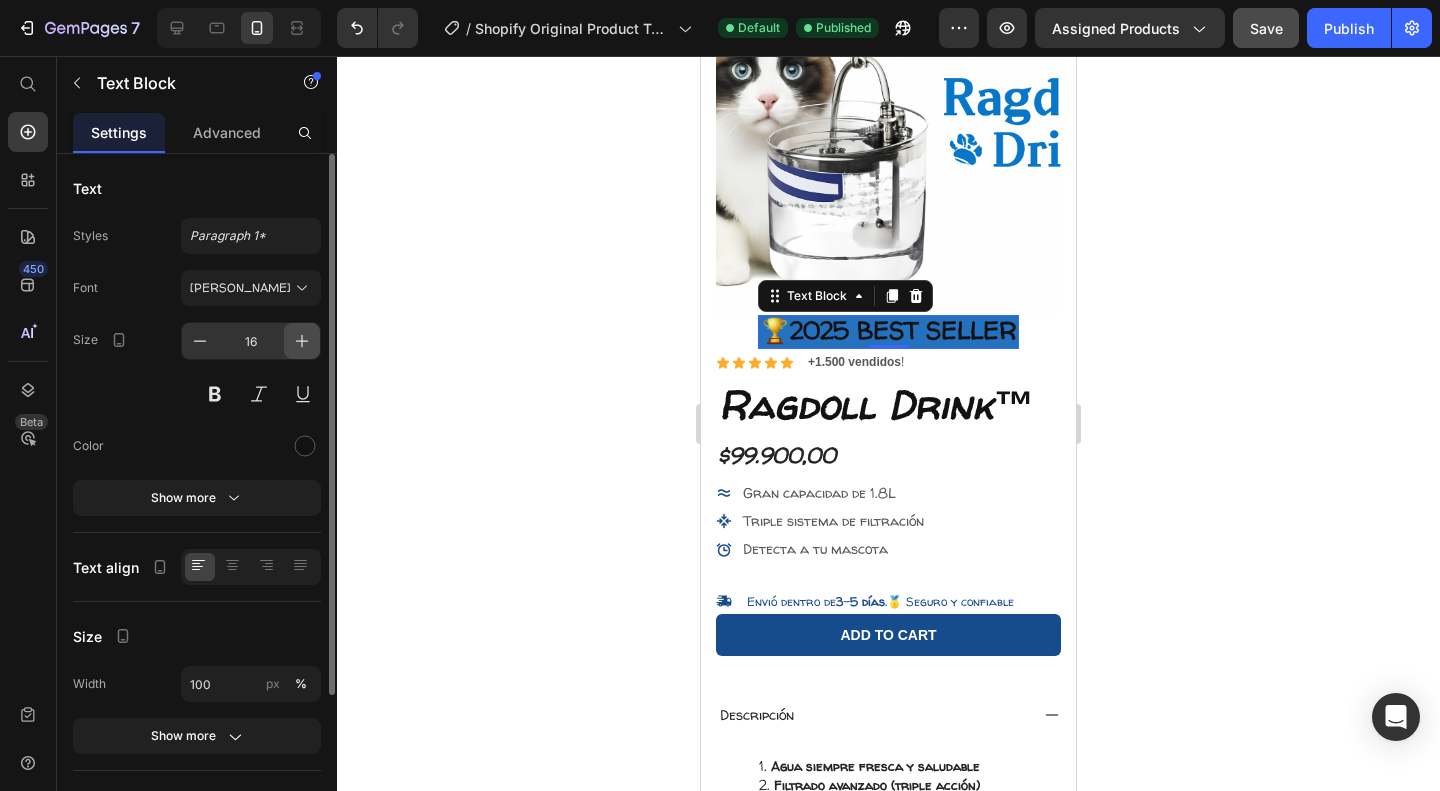 click 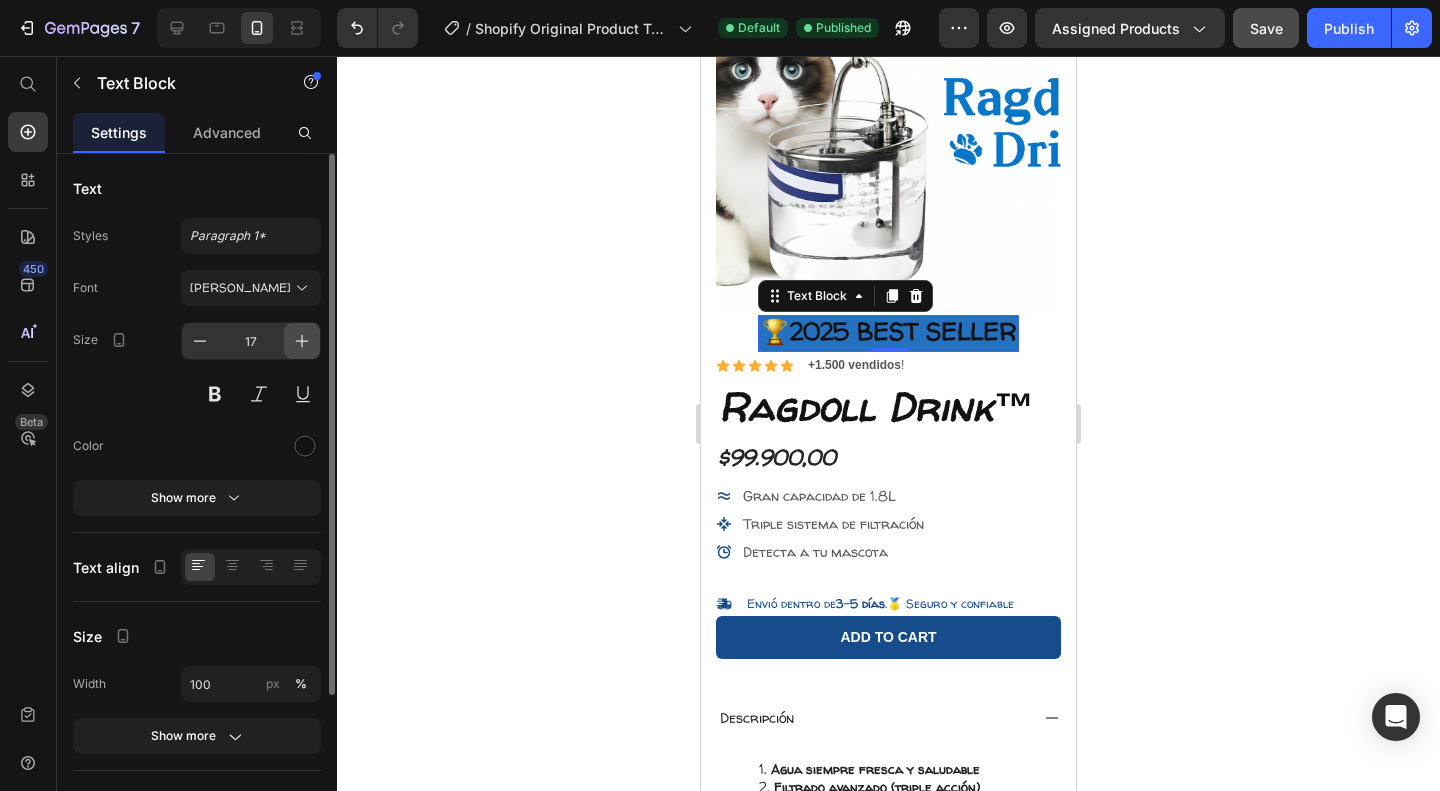 click 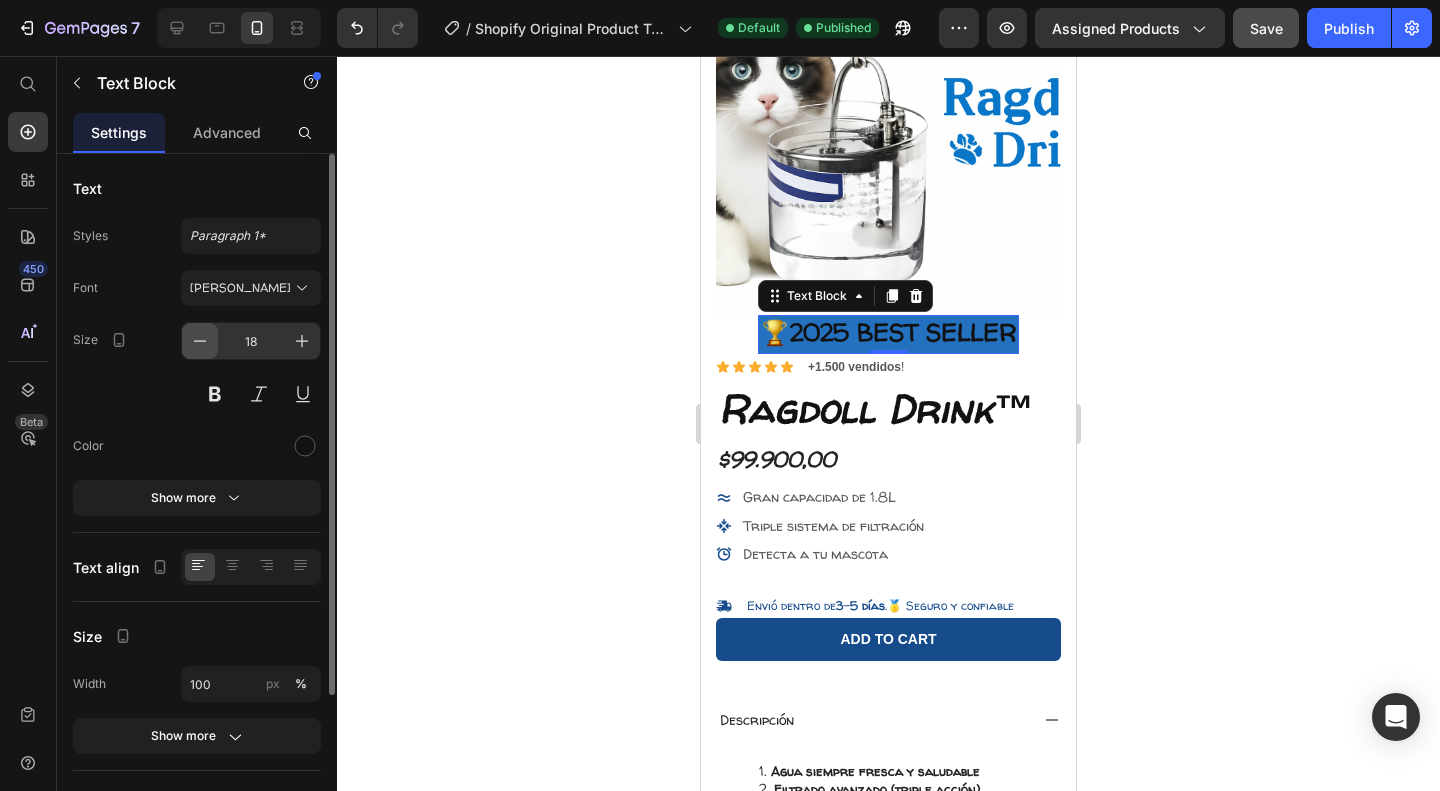 click at bounding box center (200, 341) 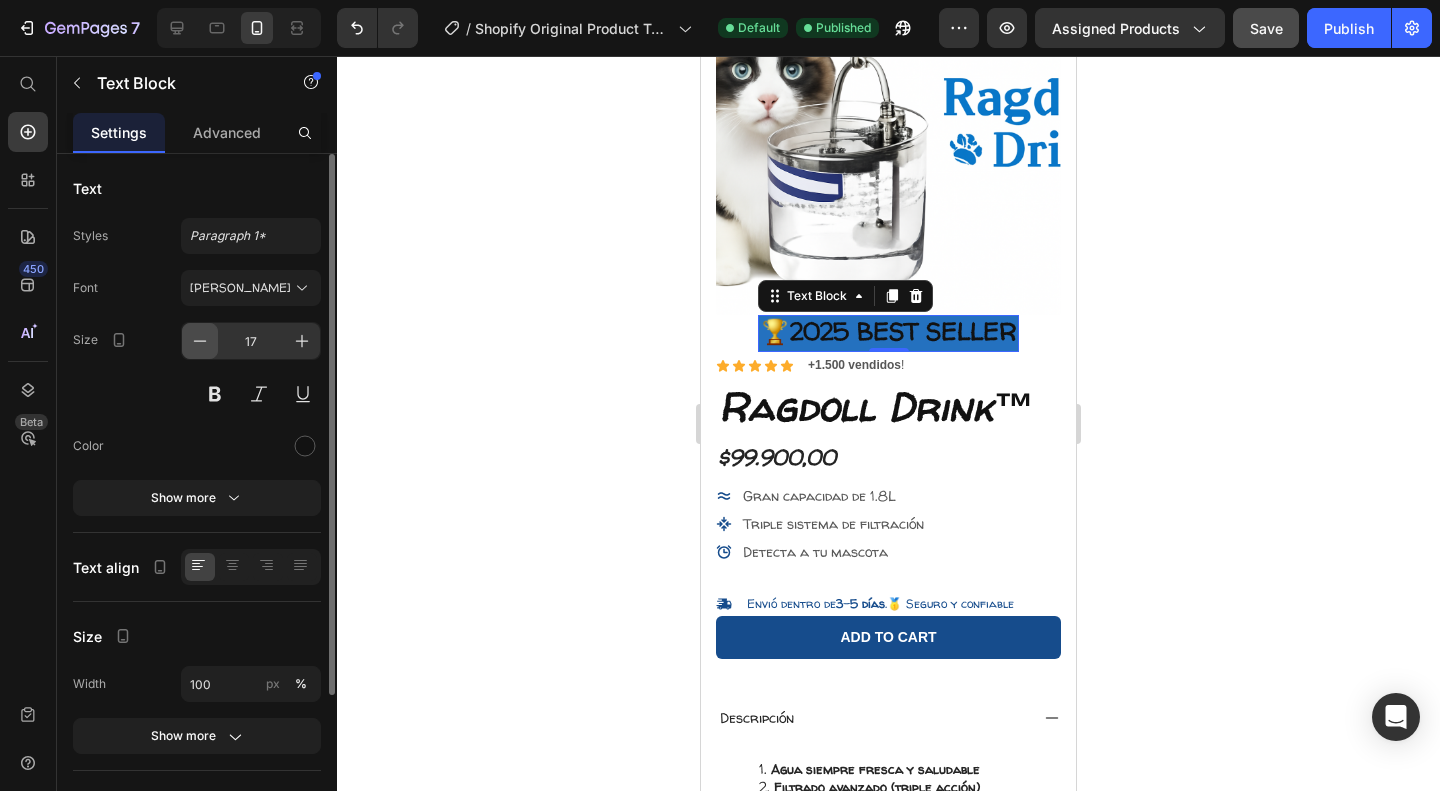 click at bounding box center [200, 341] 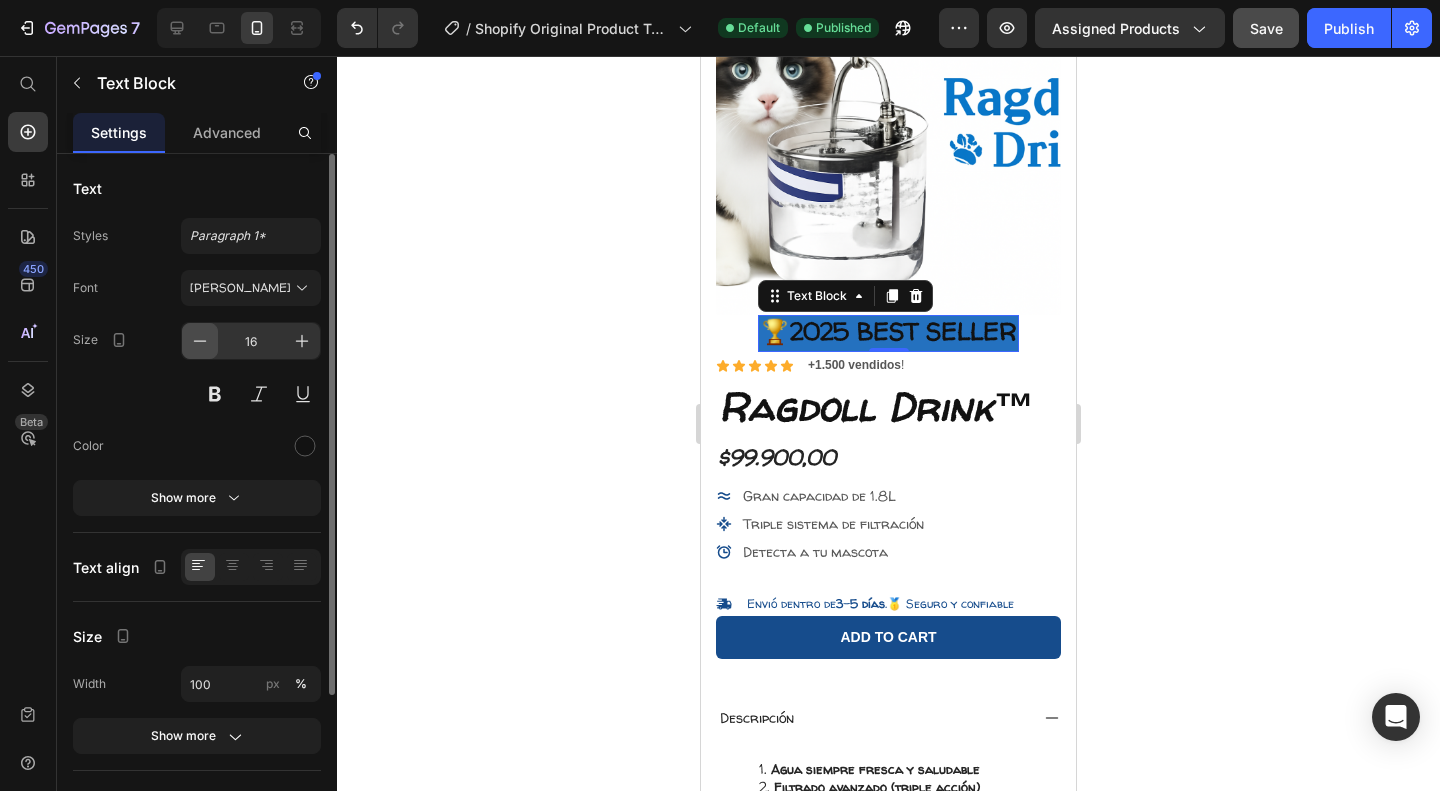 click at bounding box center (200, 341) 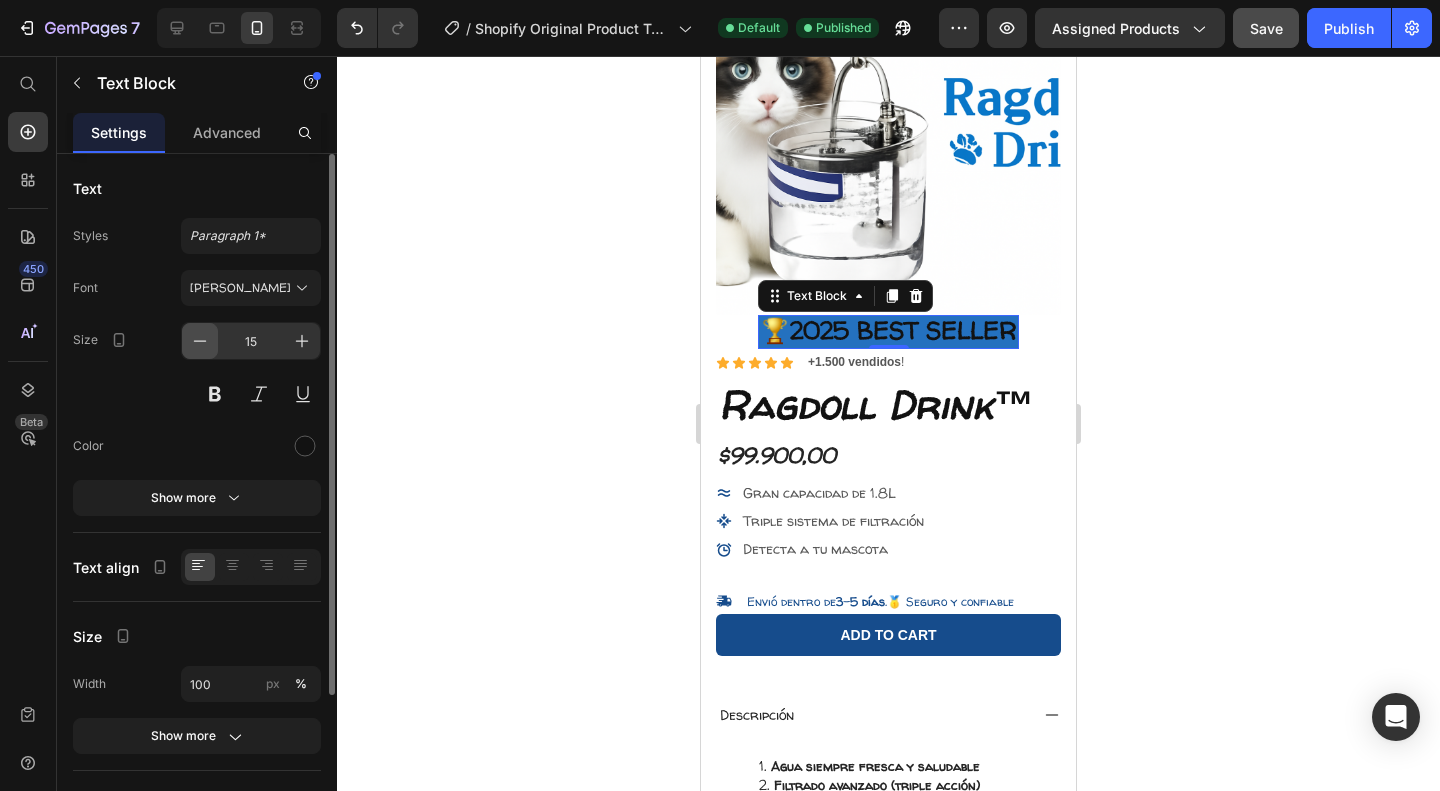 click at bounding box center [200, 341] 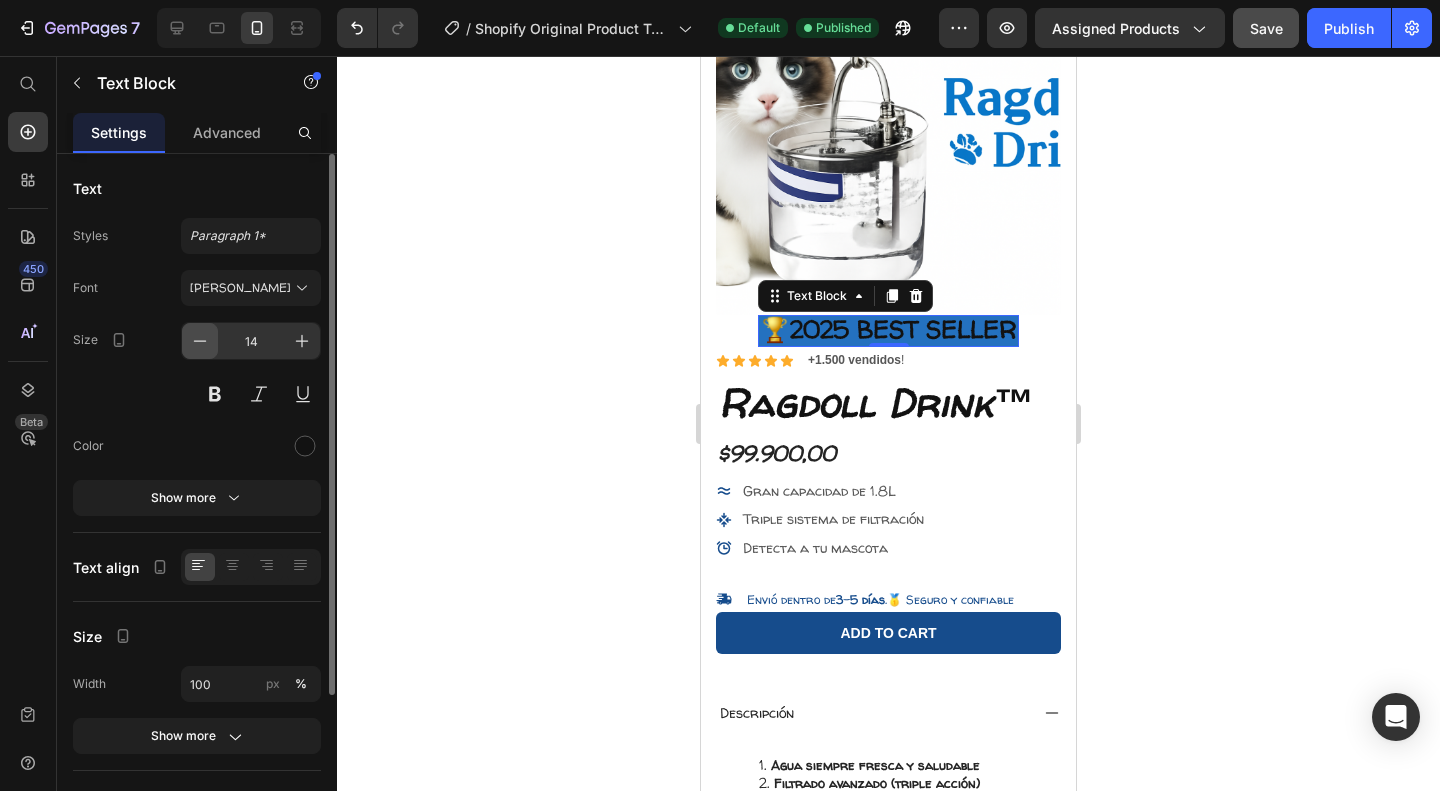 click at bounding box center (200, 341) 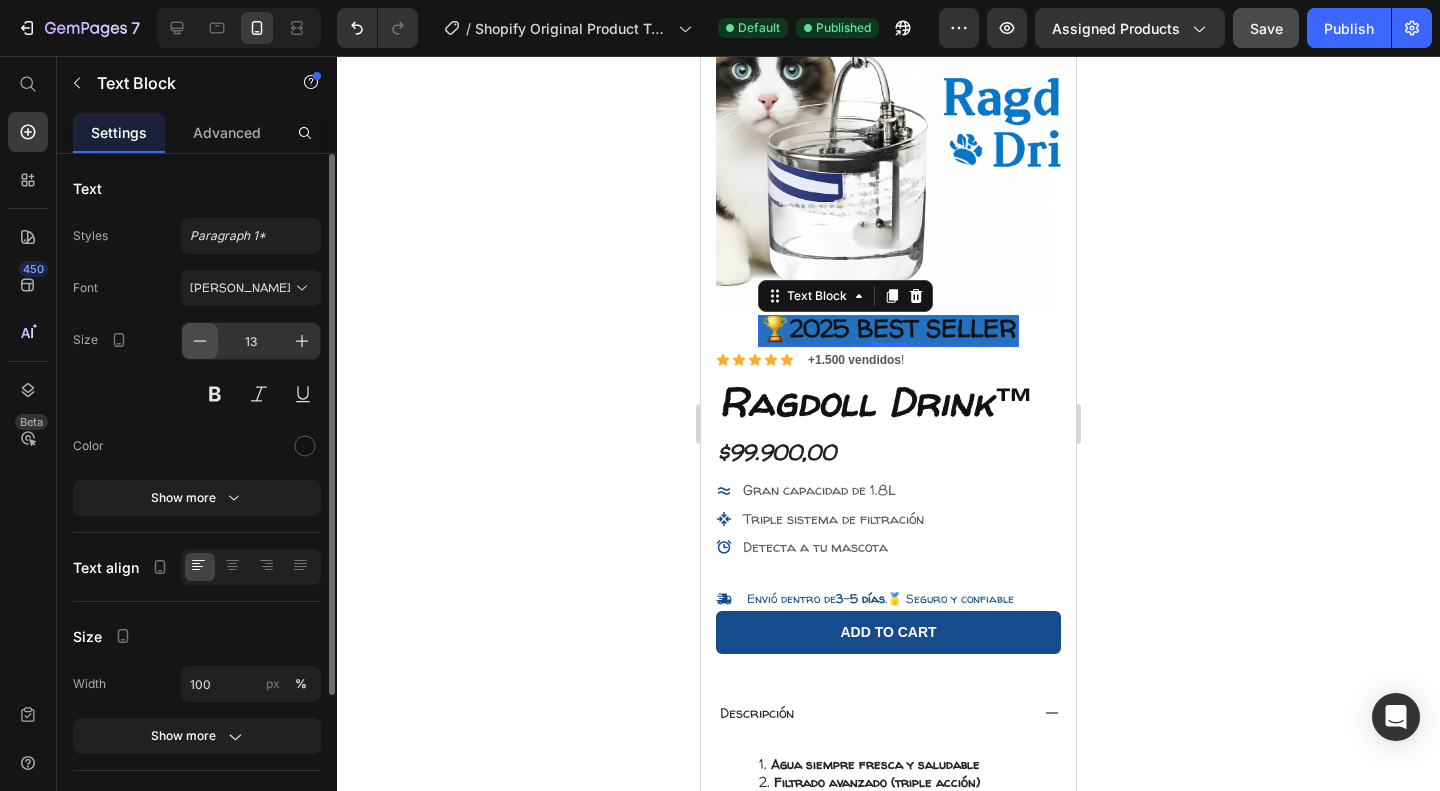 click at bounding box center [200, 341] 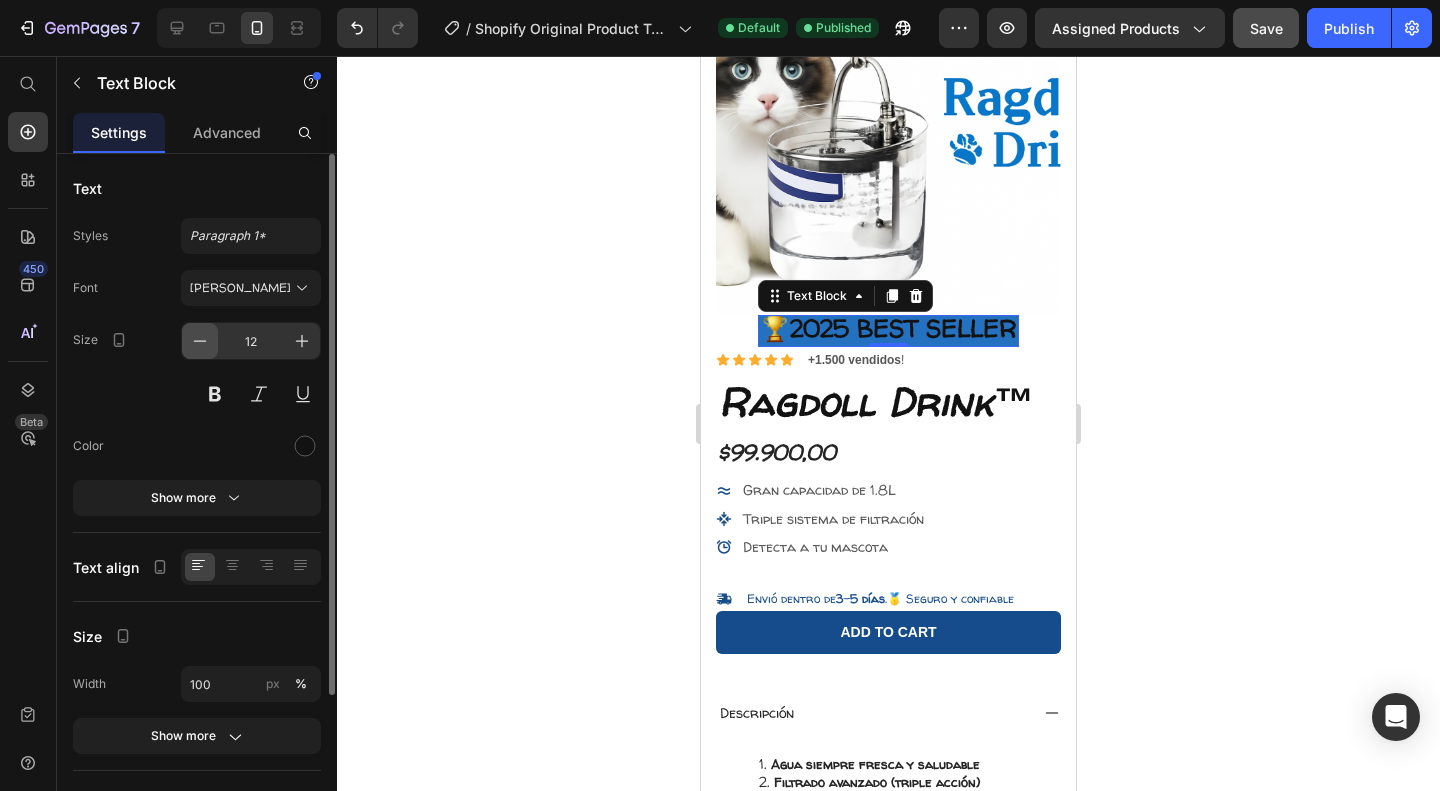 click at bounding box center [200, 341] 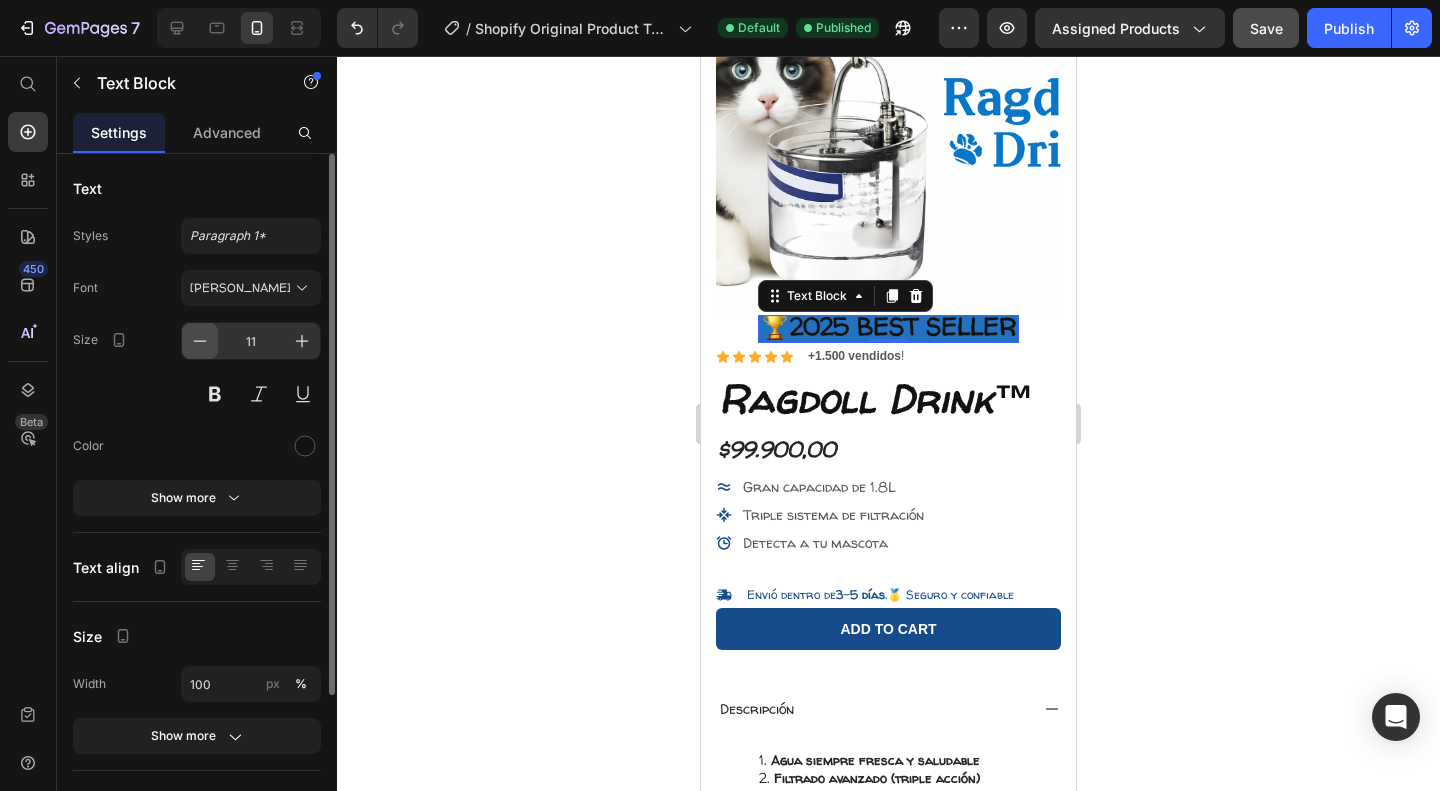 click at bounding box center (200, 341) 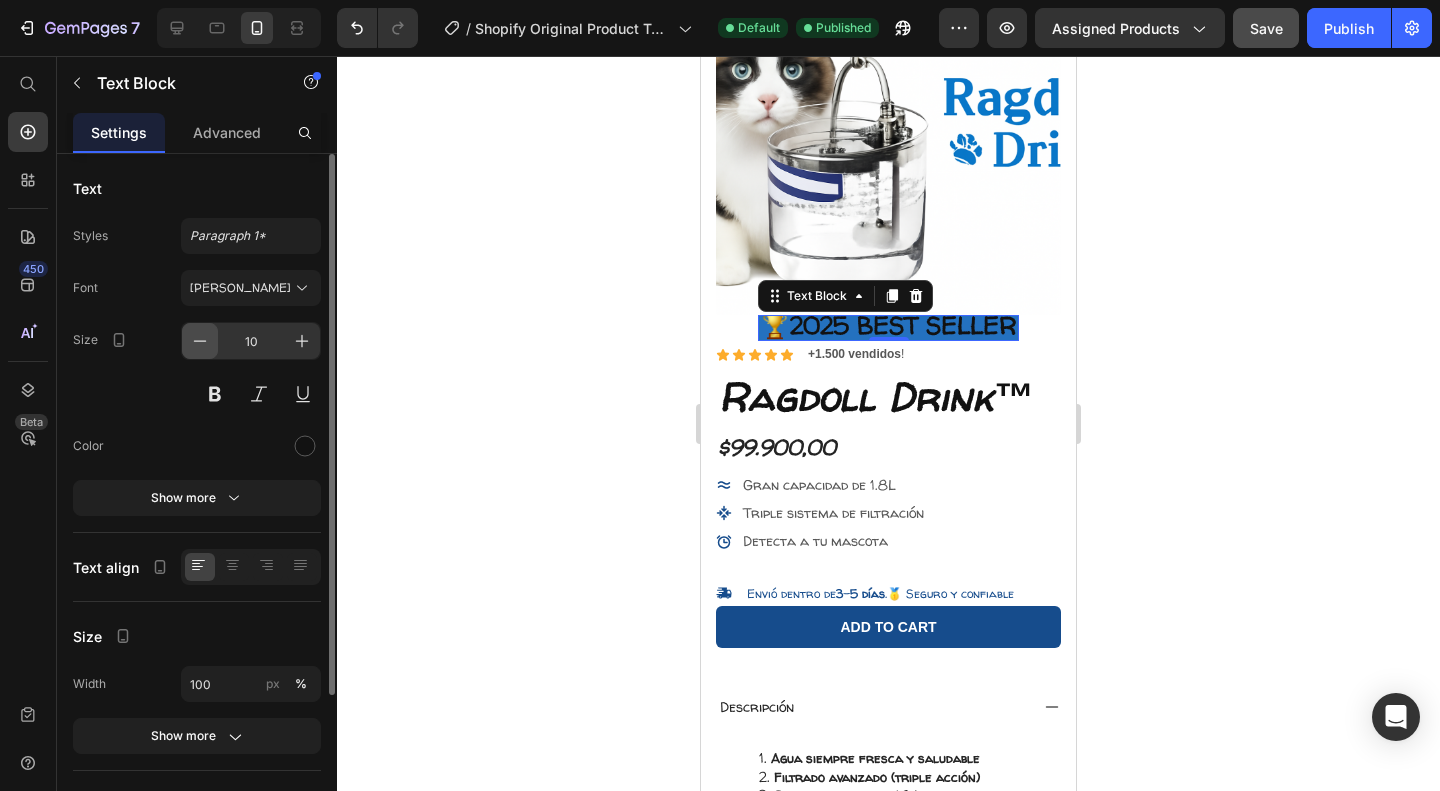 click at bounding box center [200, 341] 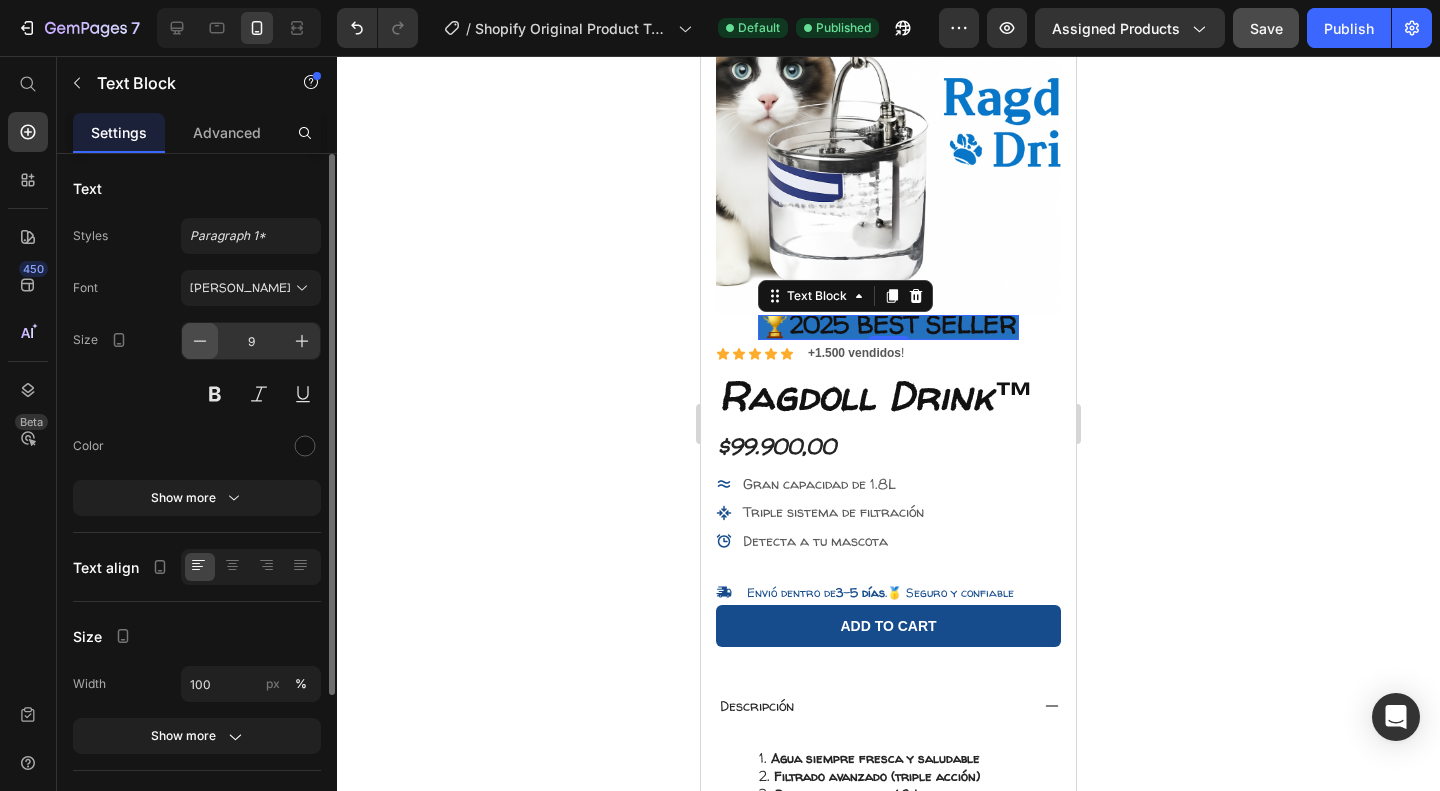 click at bounding box center (200, 341) 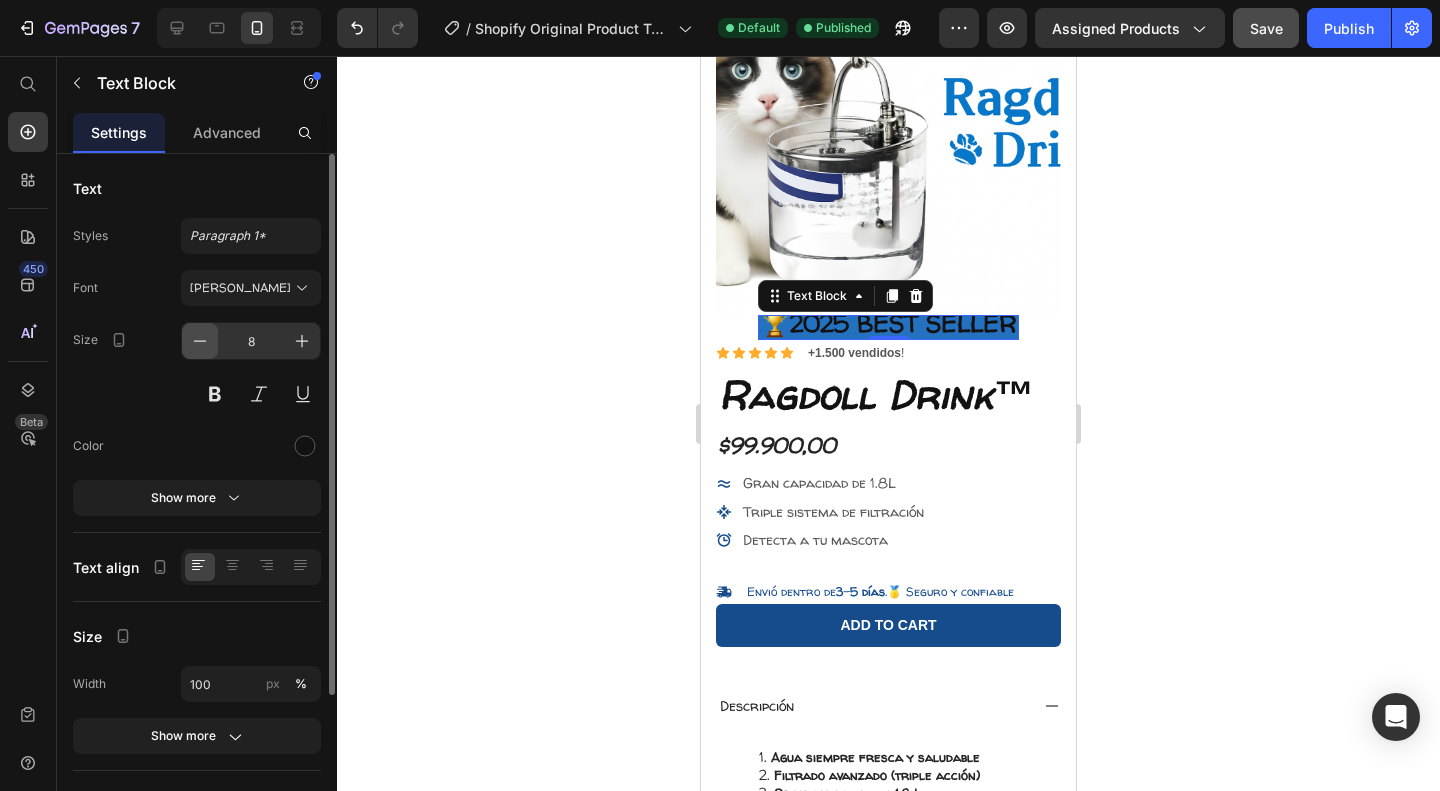 click at bounding box center [200, 341] 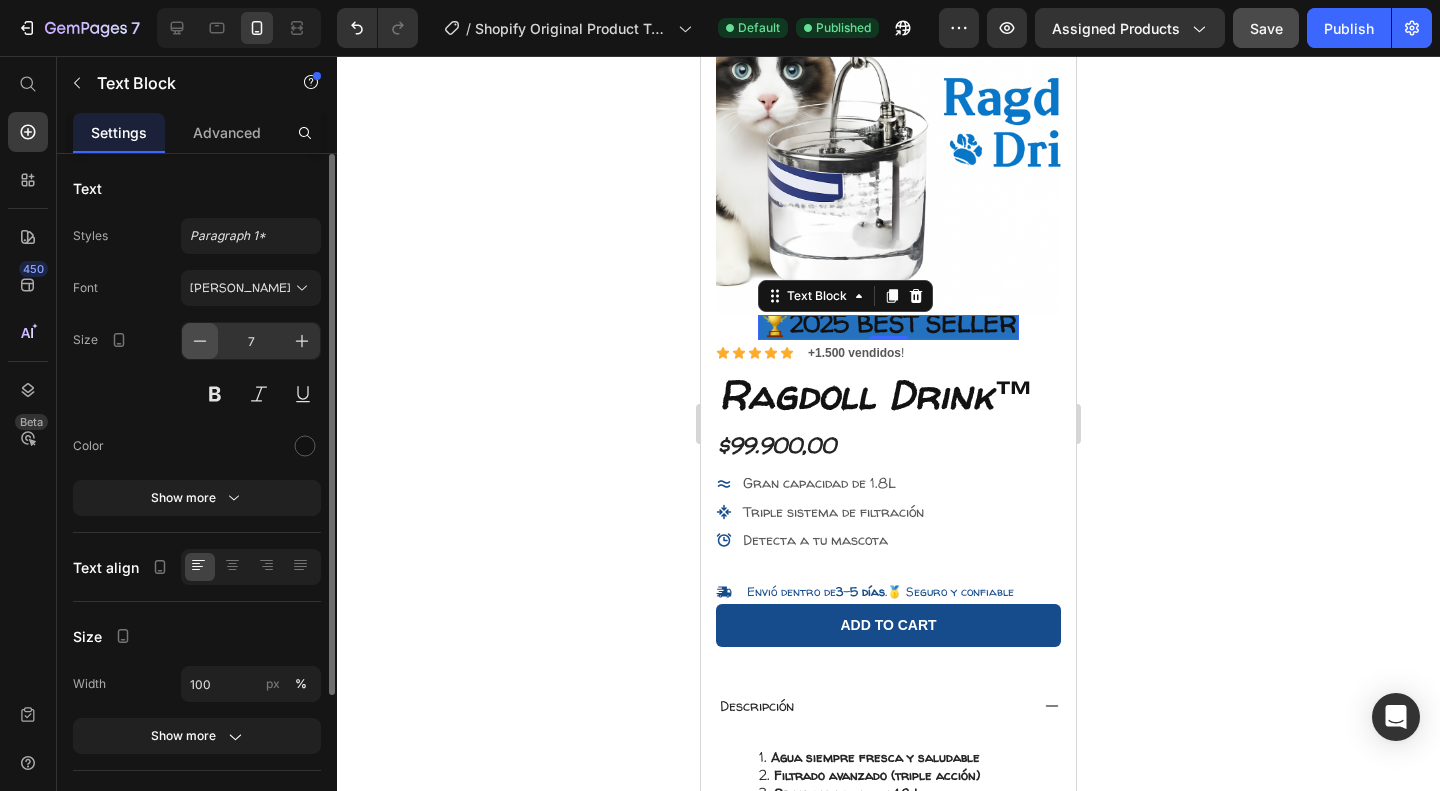 click at bounding box center [200, 341] 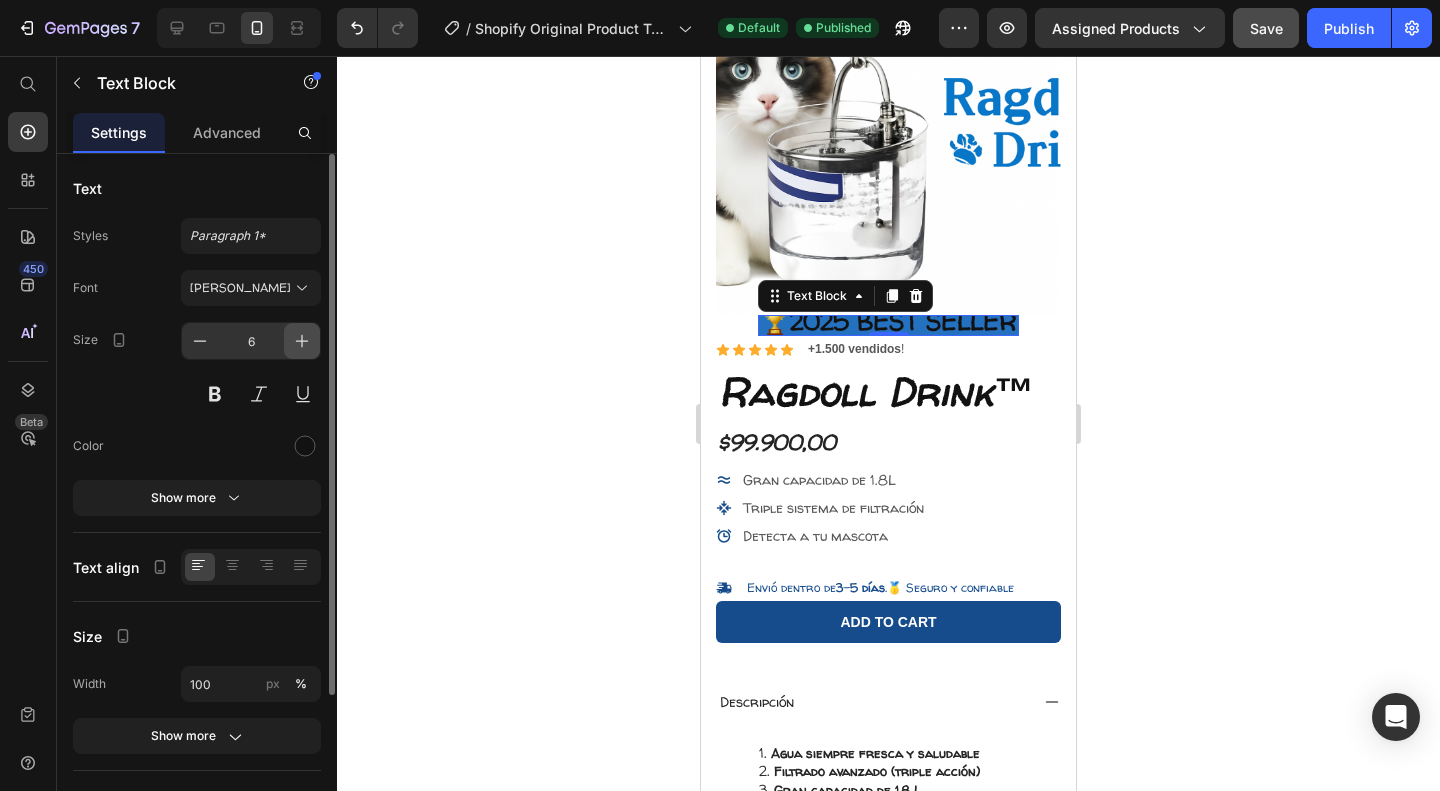 click 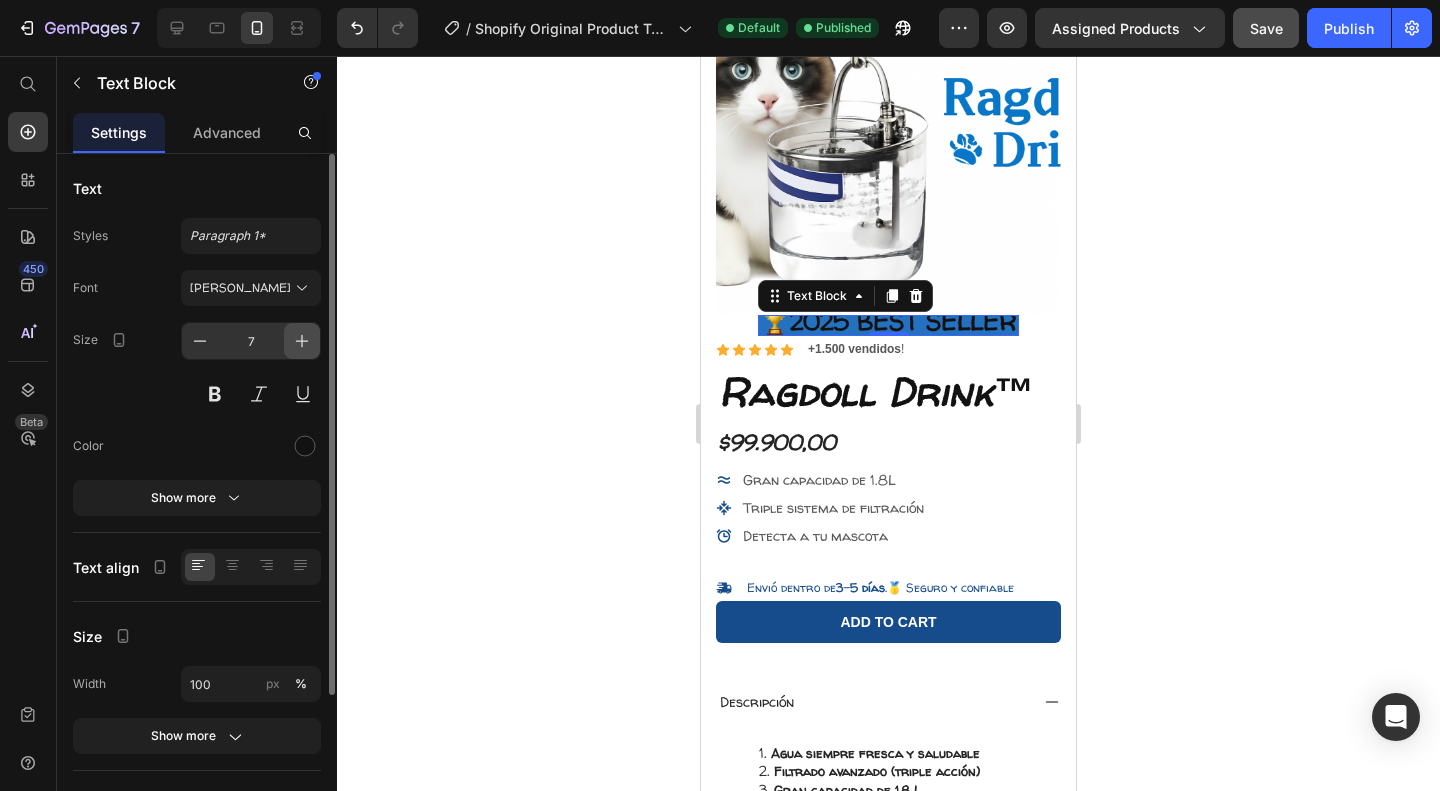 click 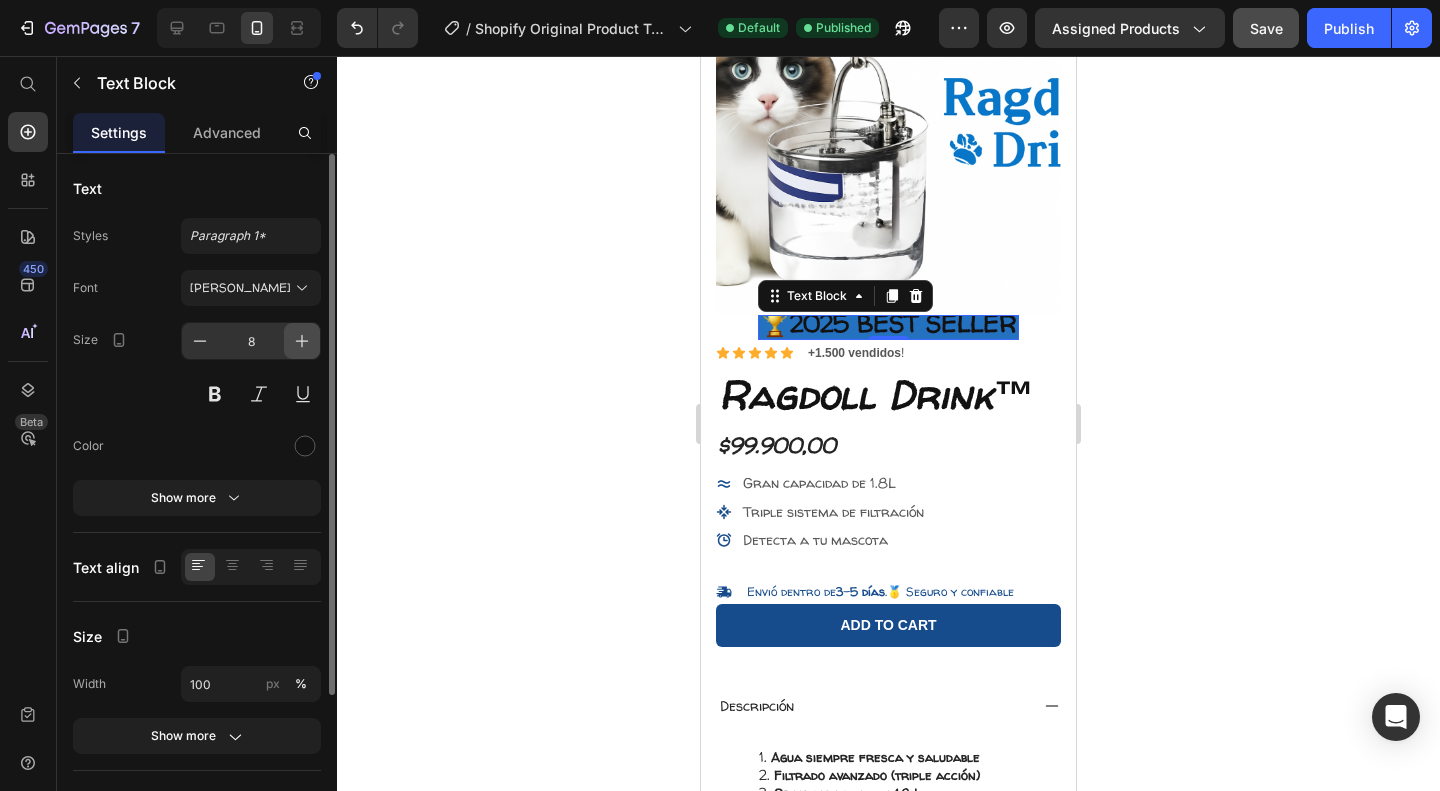 click 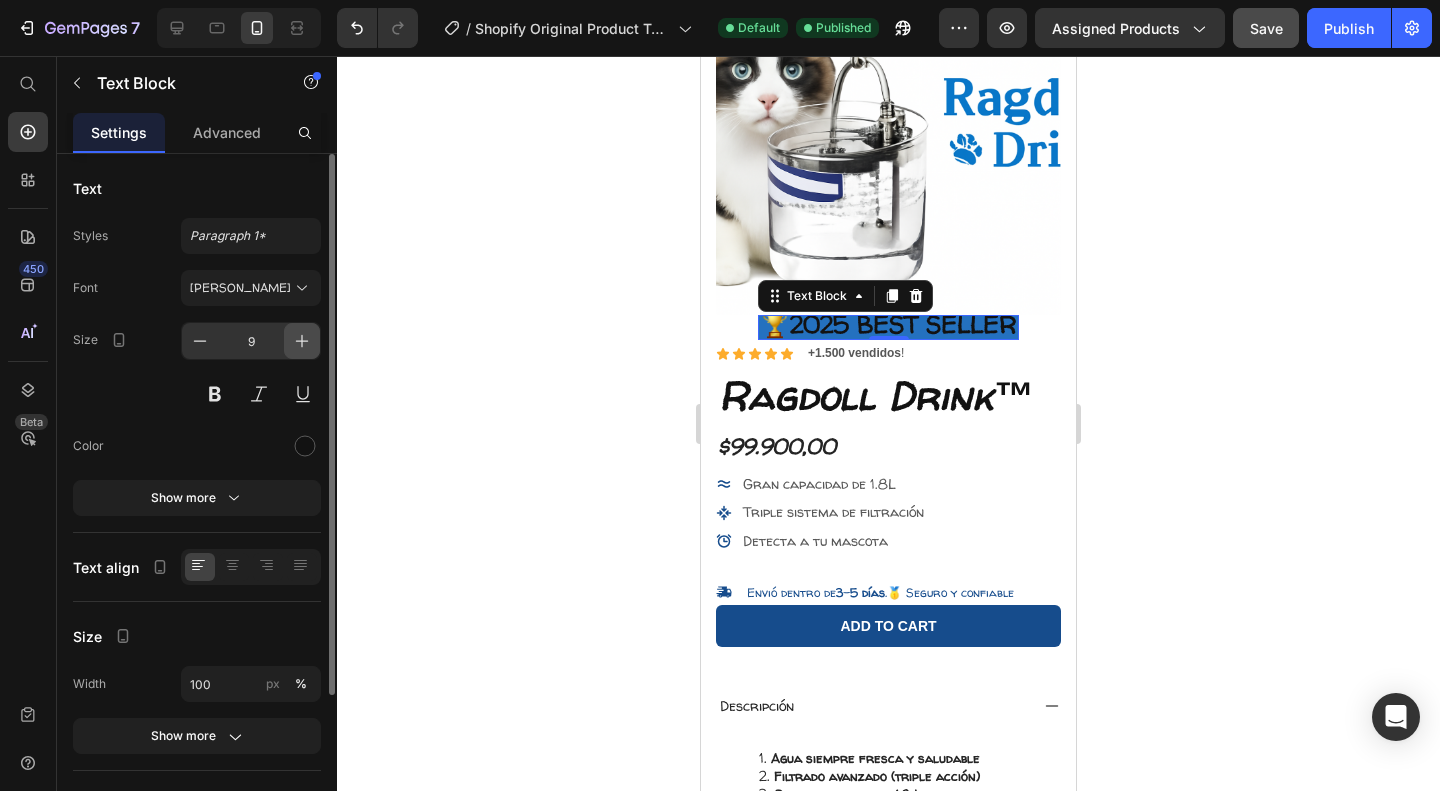 click 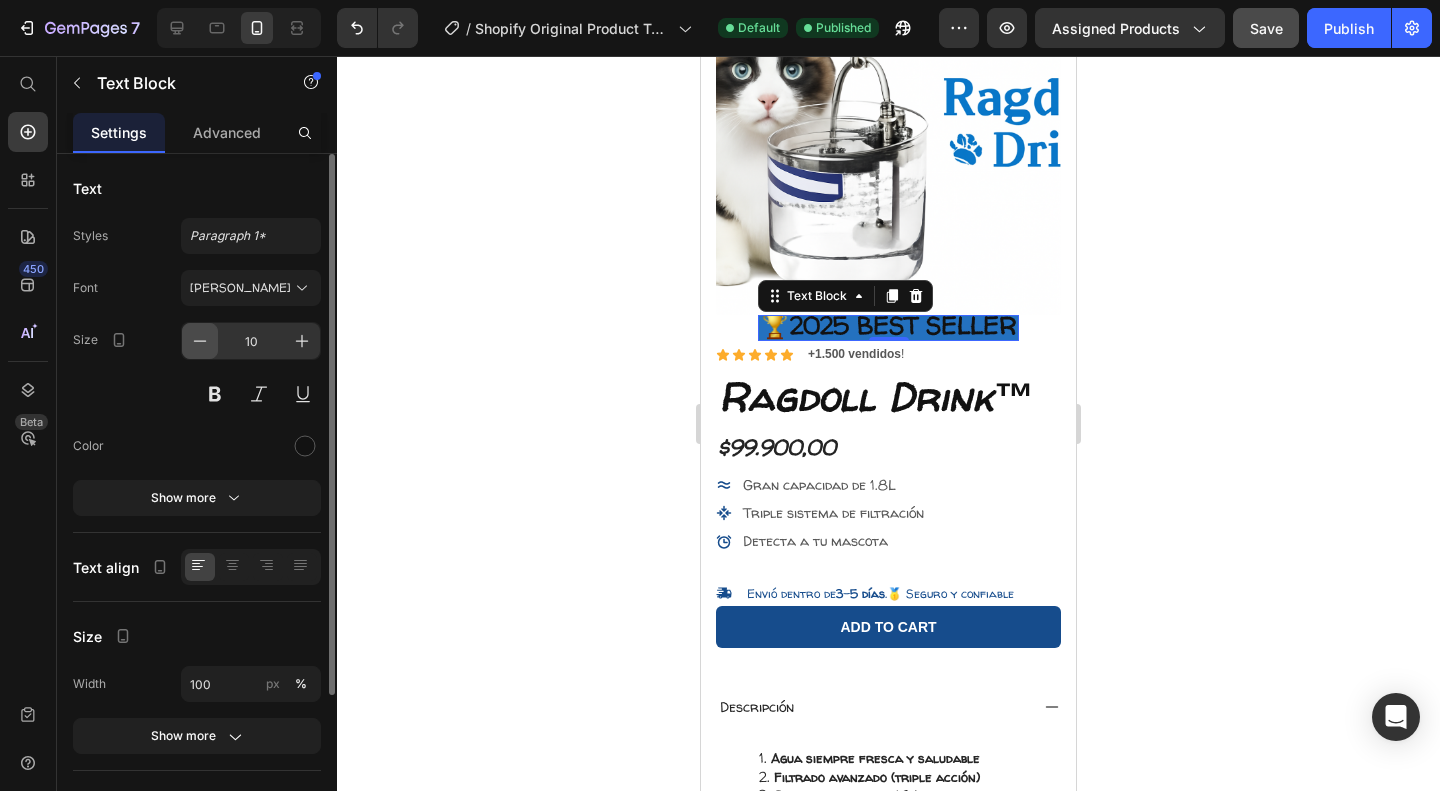 click 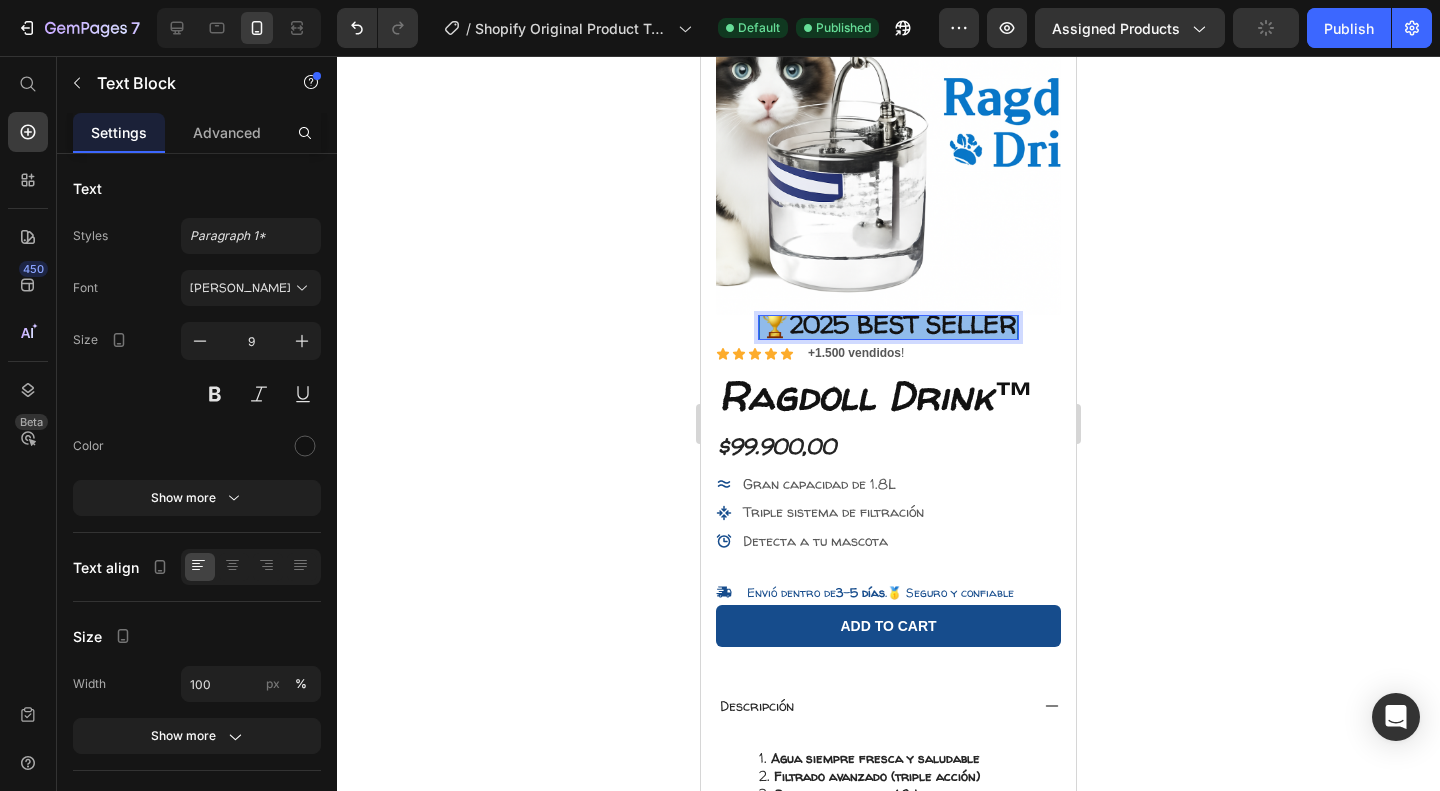 drag, startPoint x: 756, startPoint y: 313, endPoint x: 1022, endPoint y: 305, distance: 266.12027 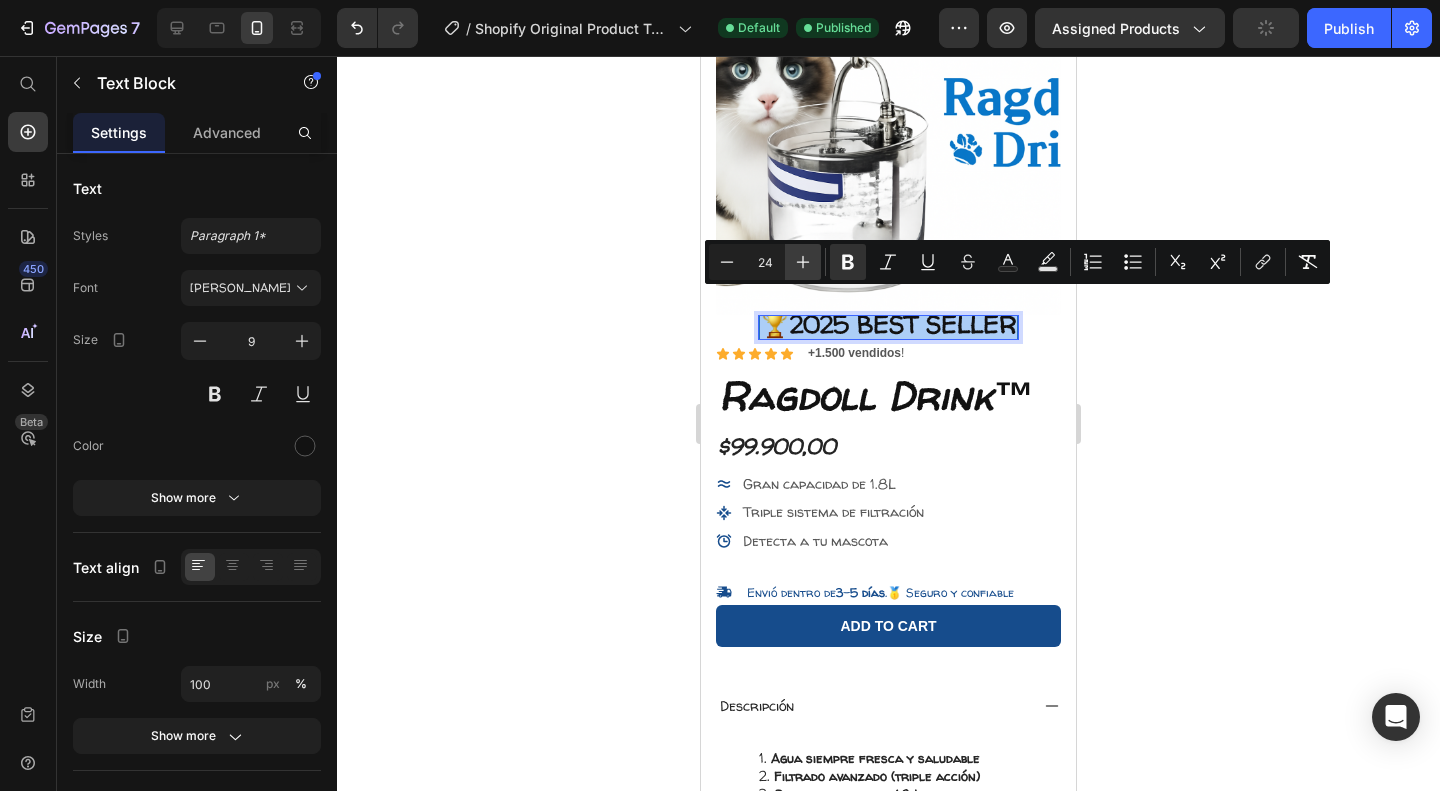 click 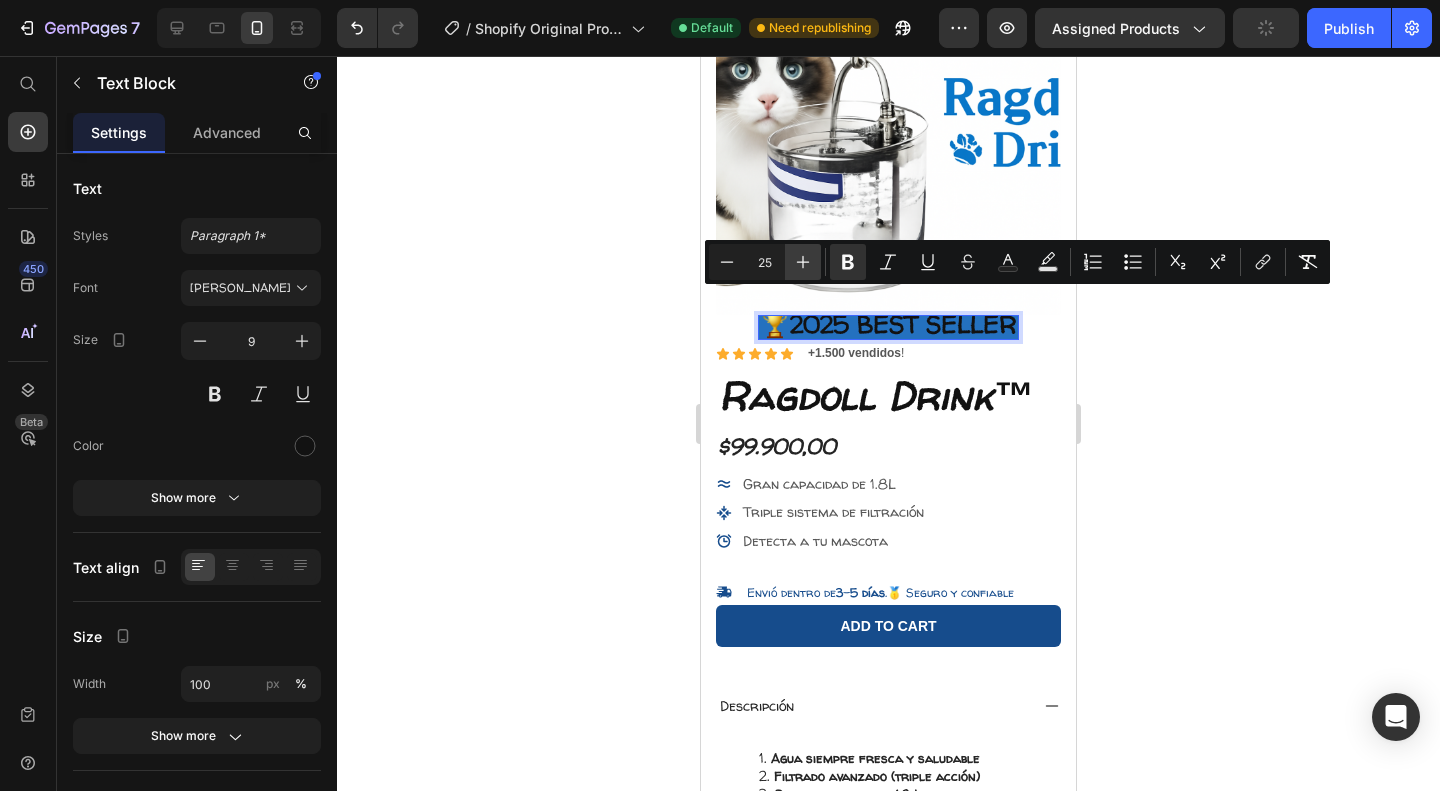 click 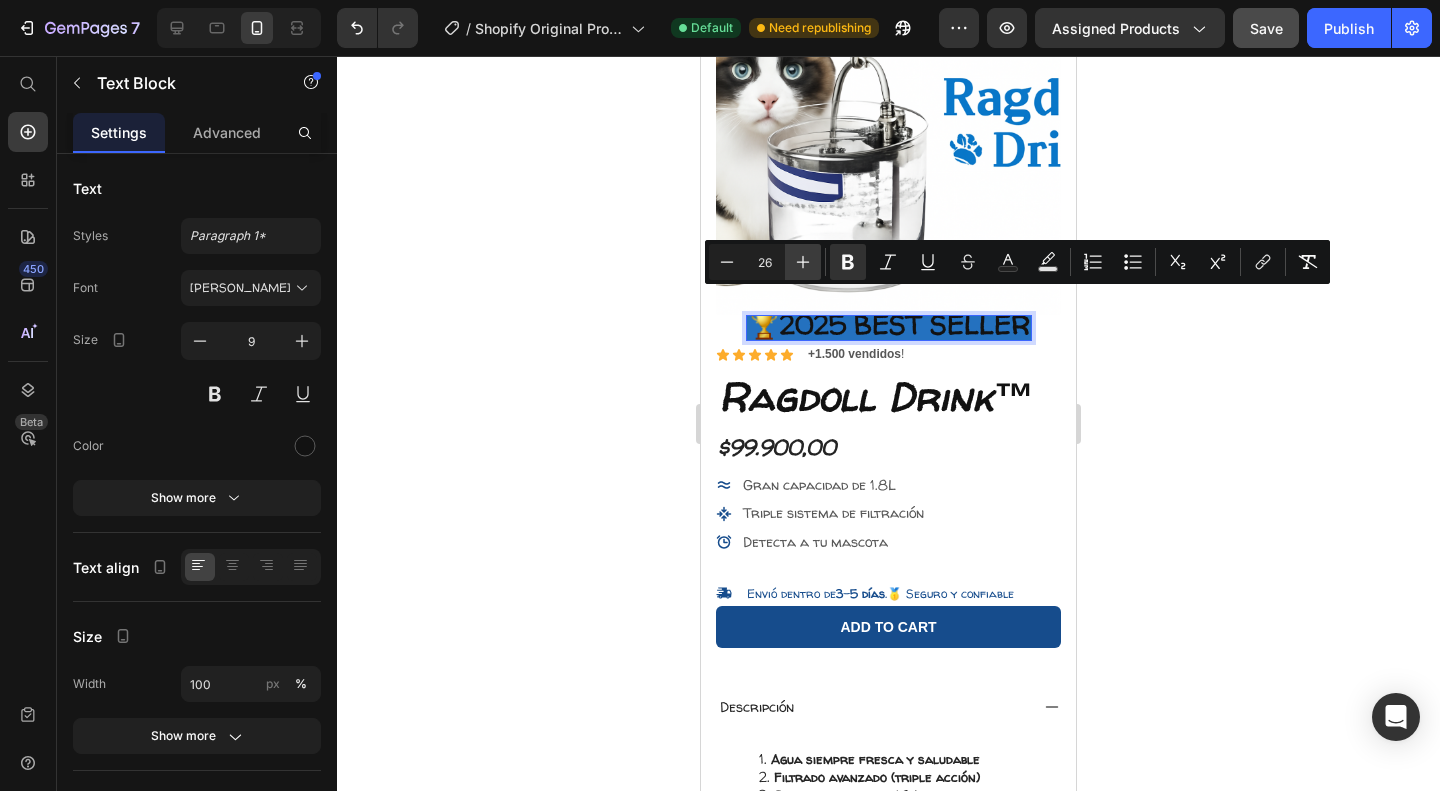 click 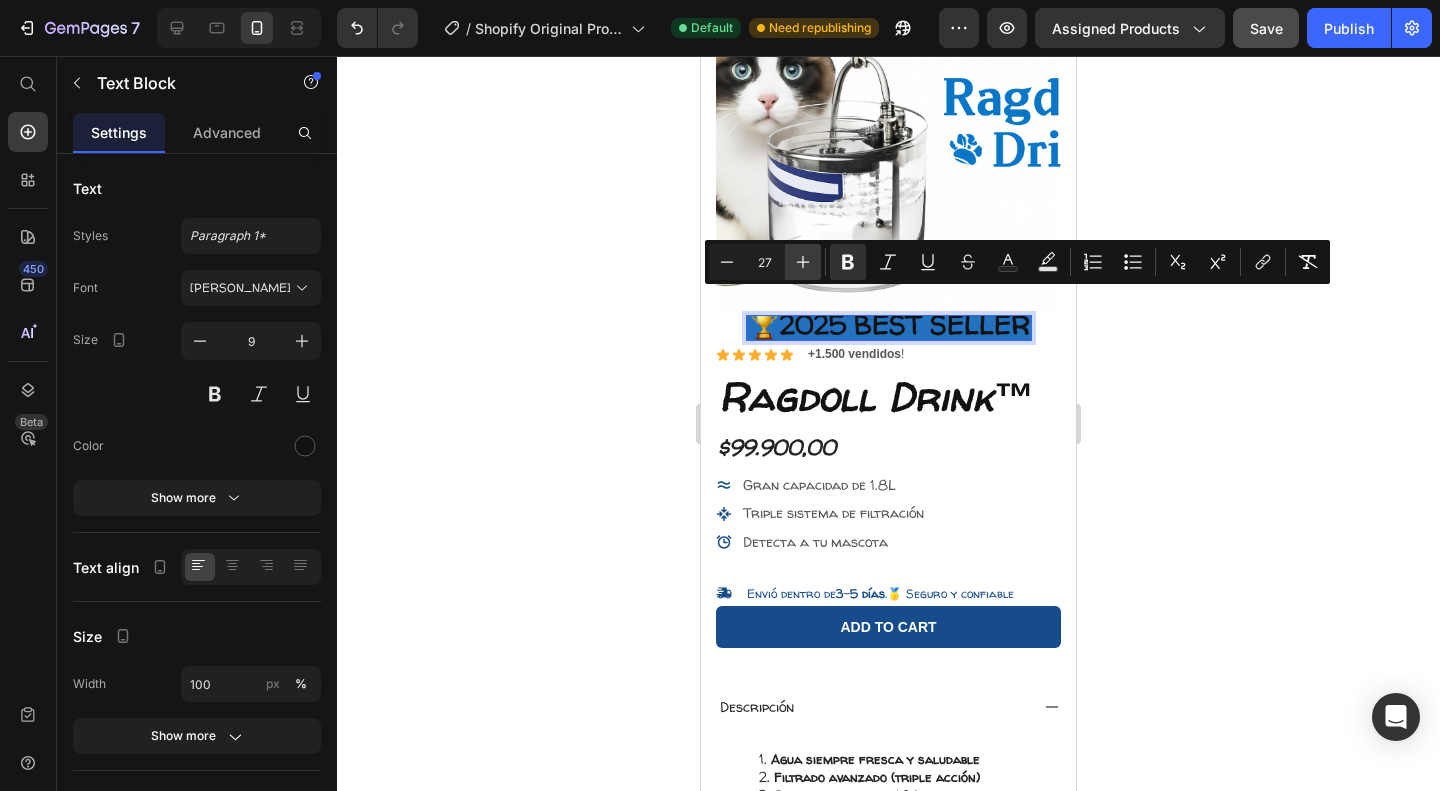 click 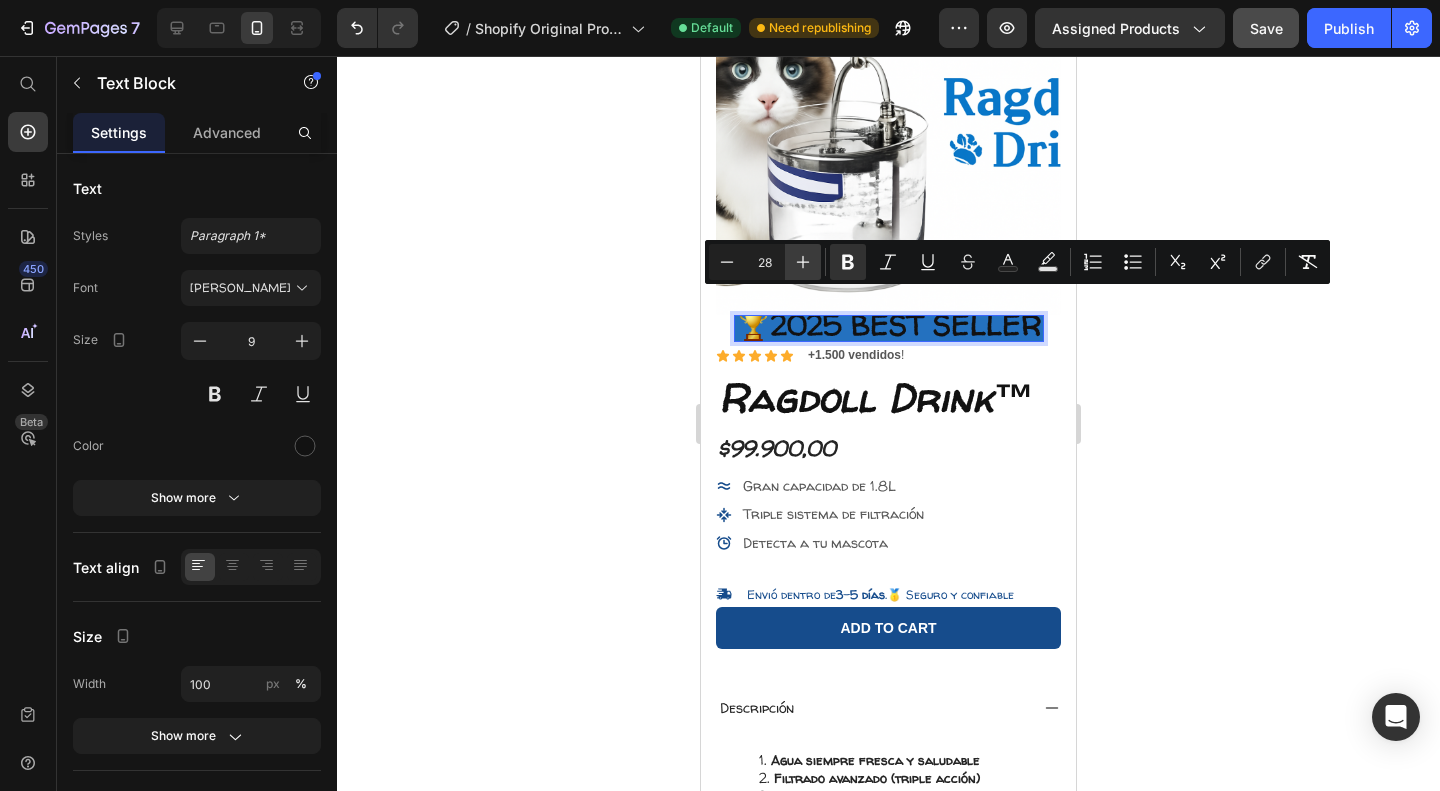 click 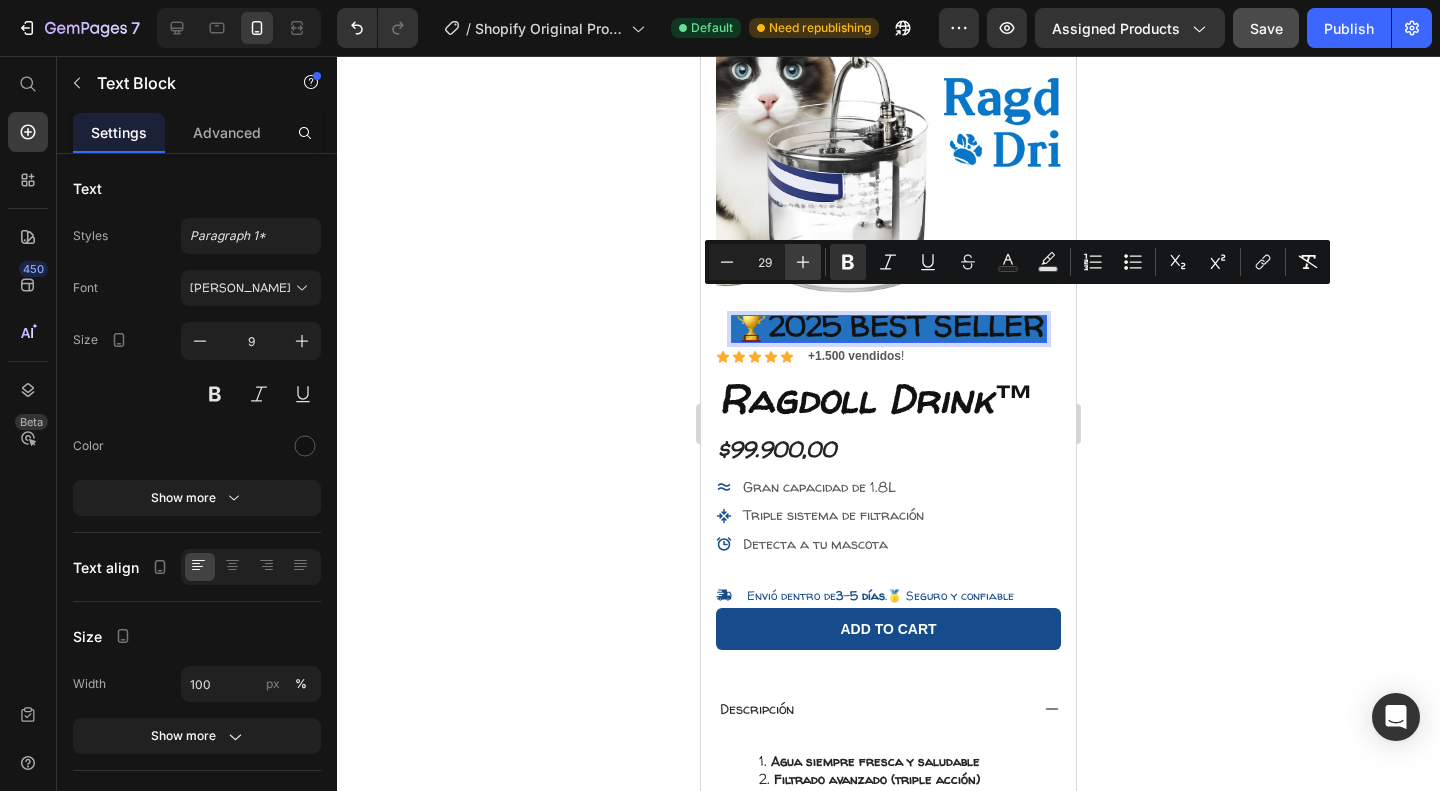 click 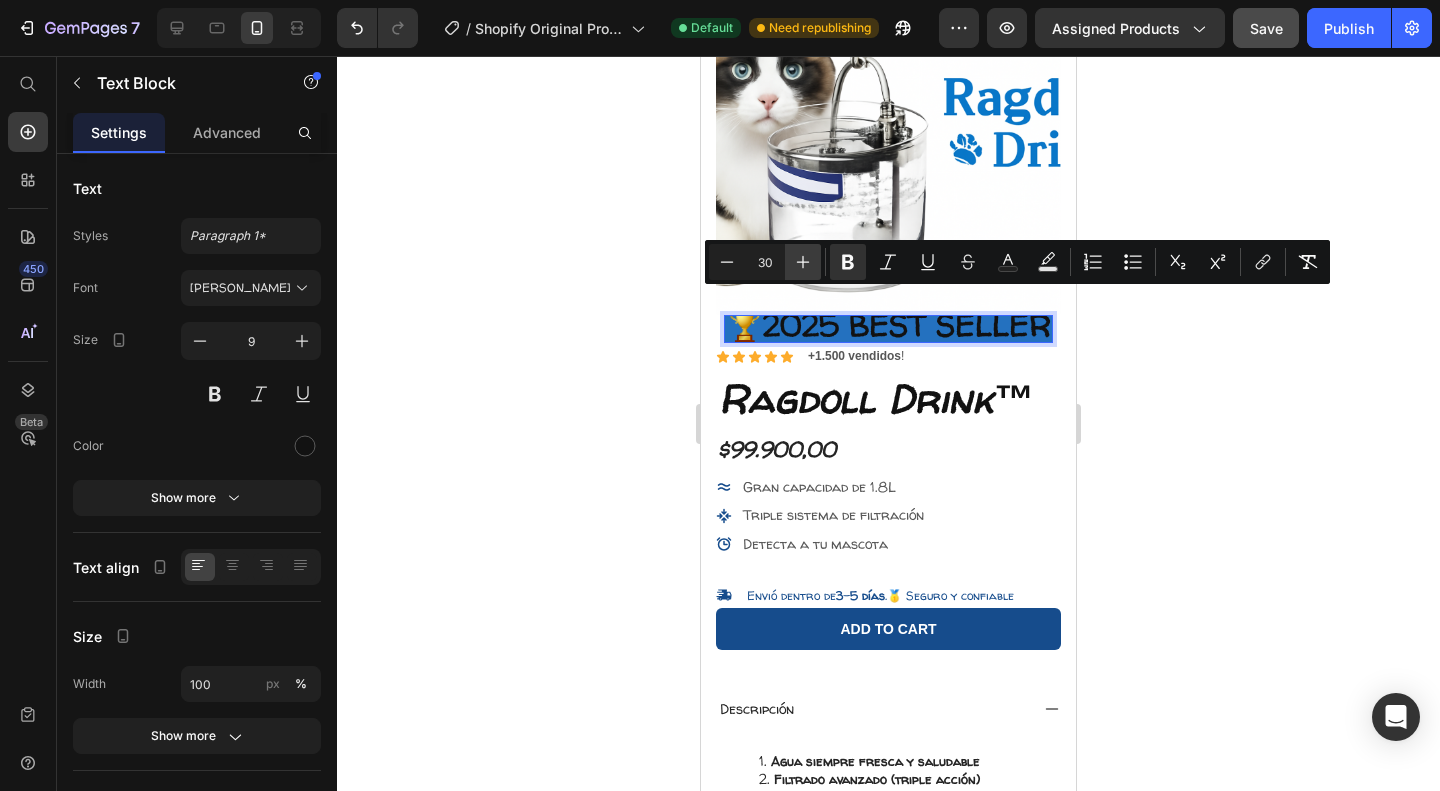 click 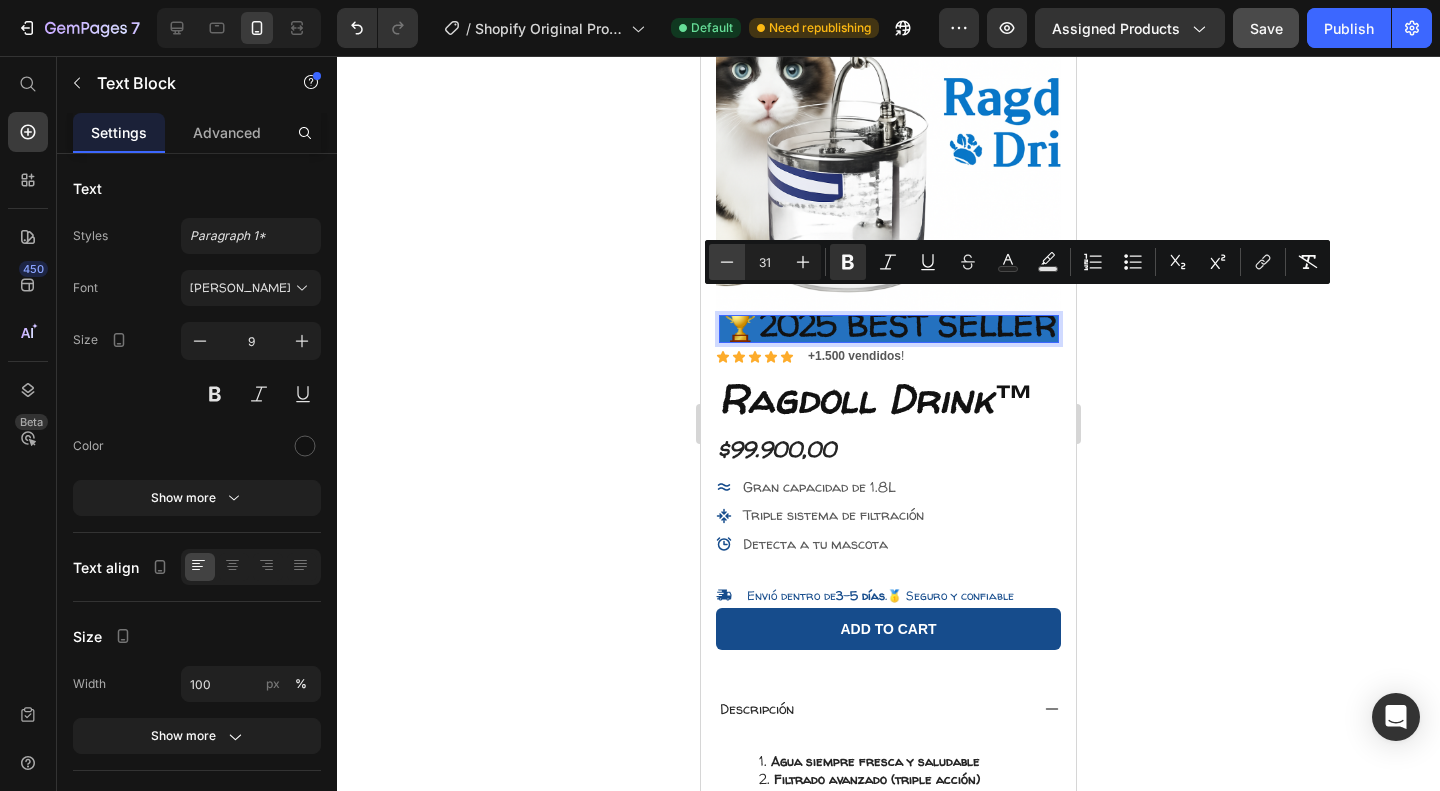 click 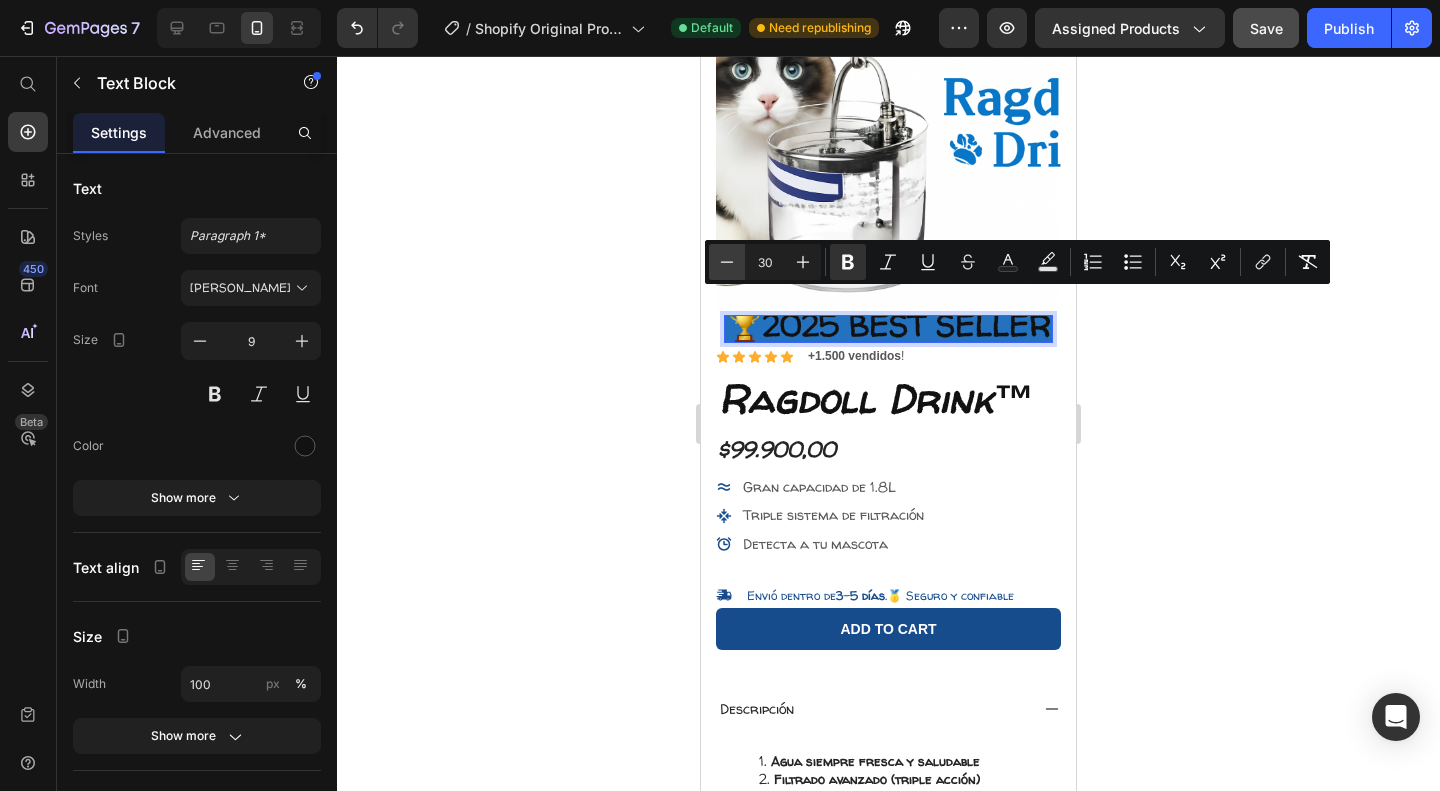 click 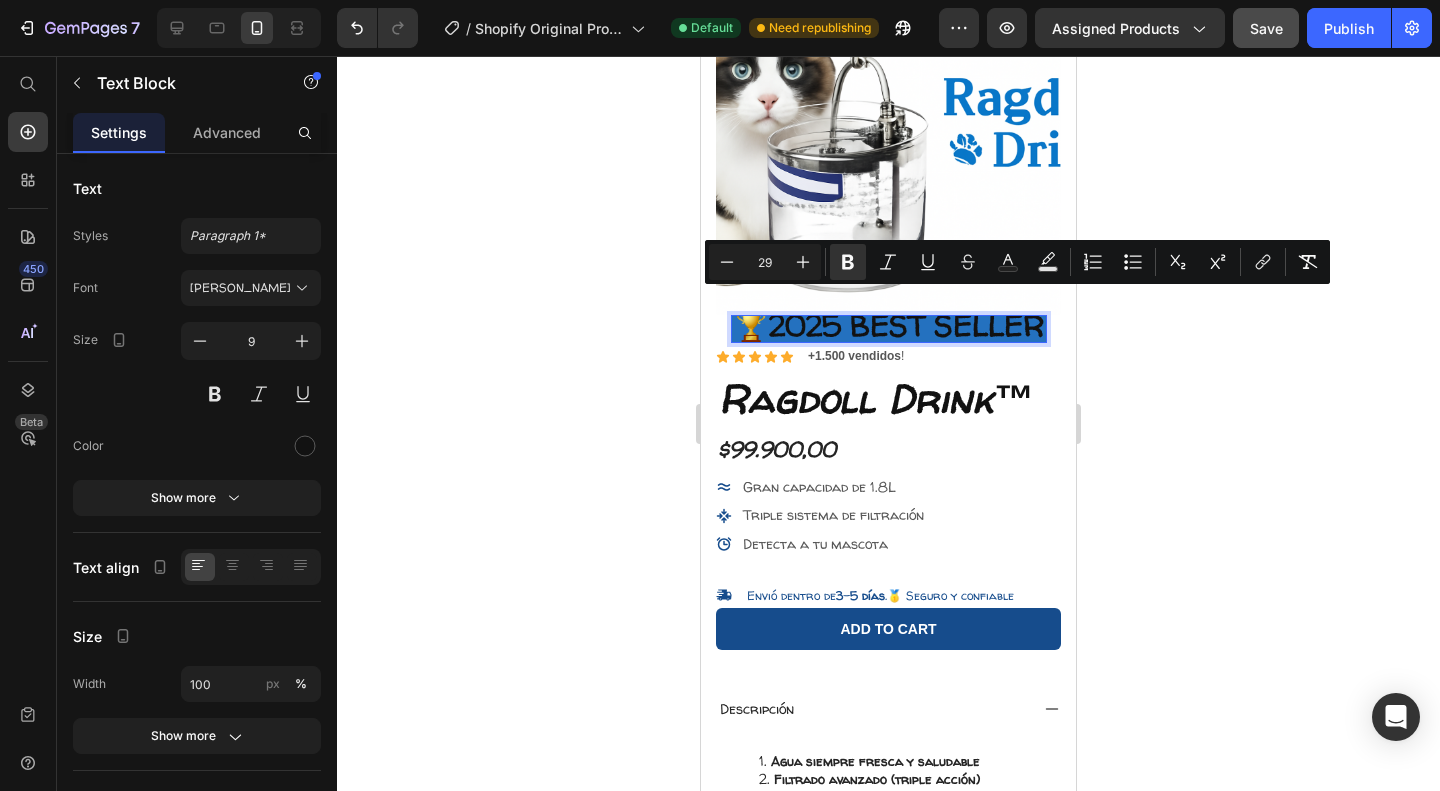 click 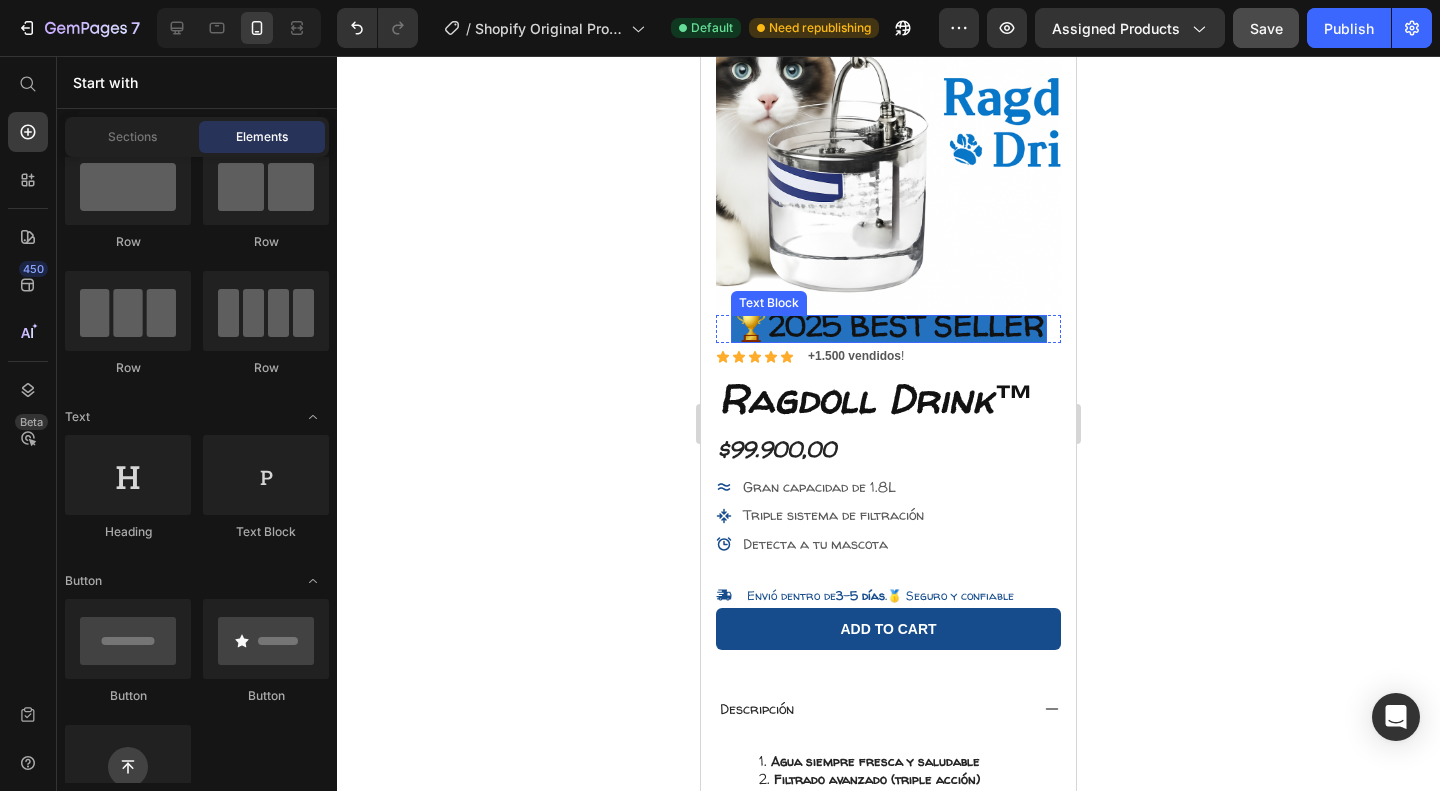 click on "🏆2025 BEST SELLER" at bounding box center (889, 325) 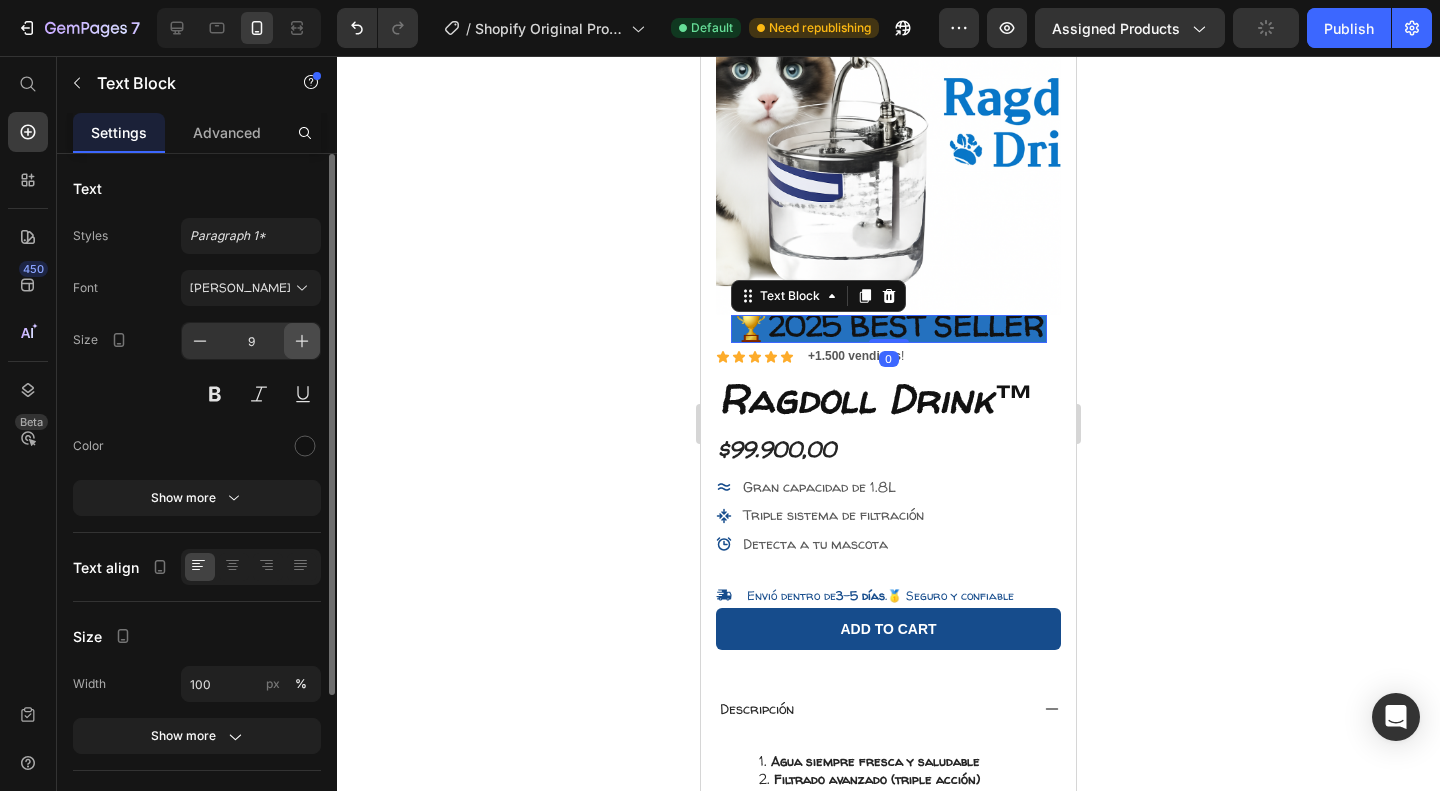 click at bounding box center [302, 341] 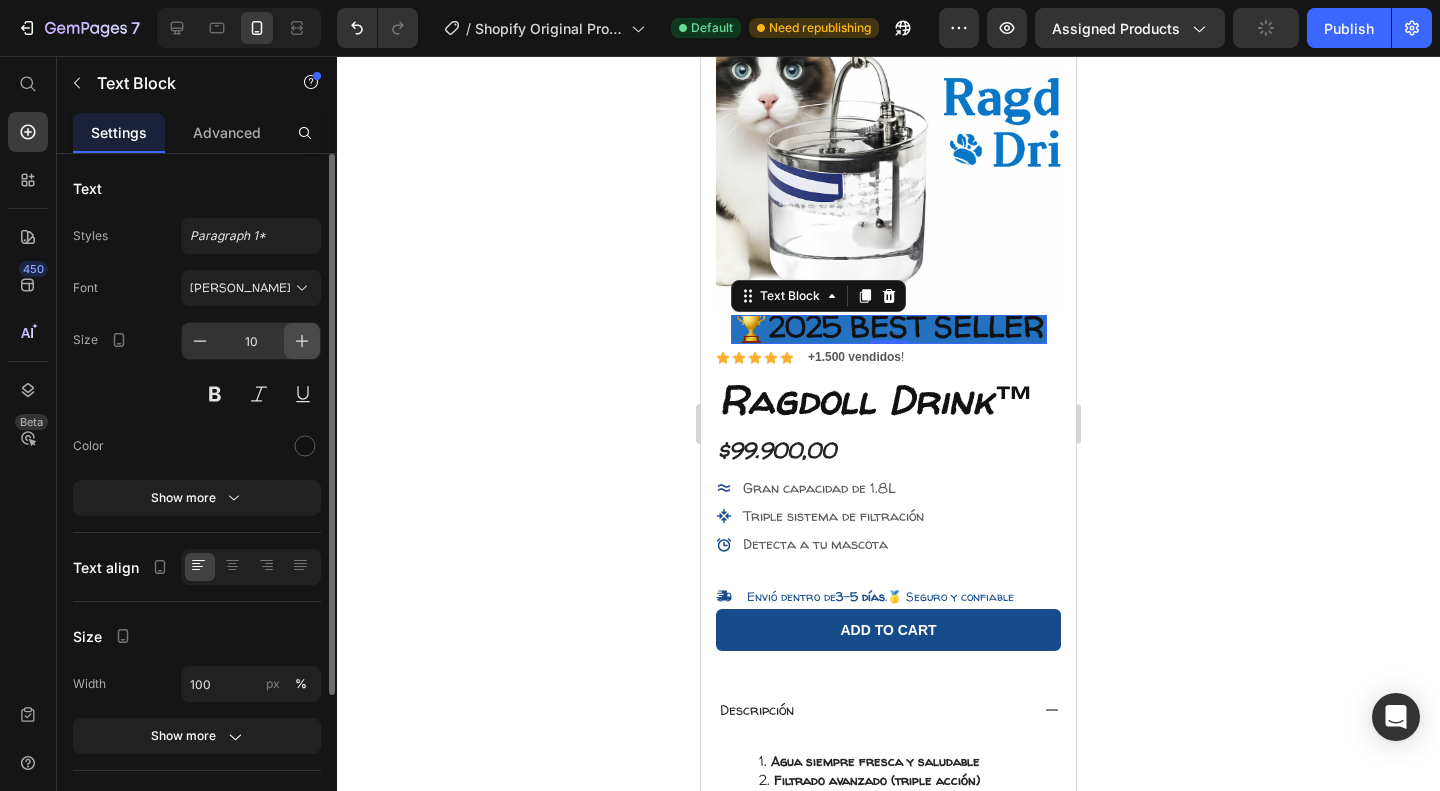 click at bounding box center (302, 341) 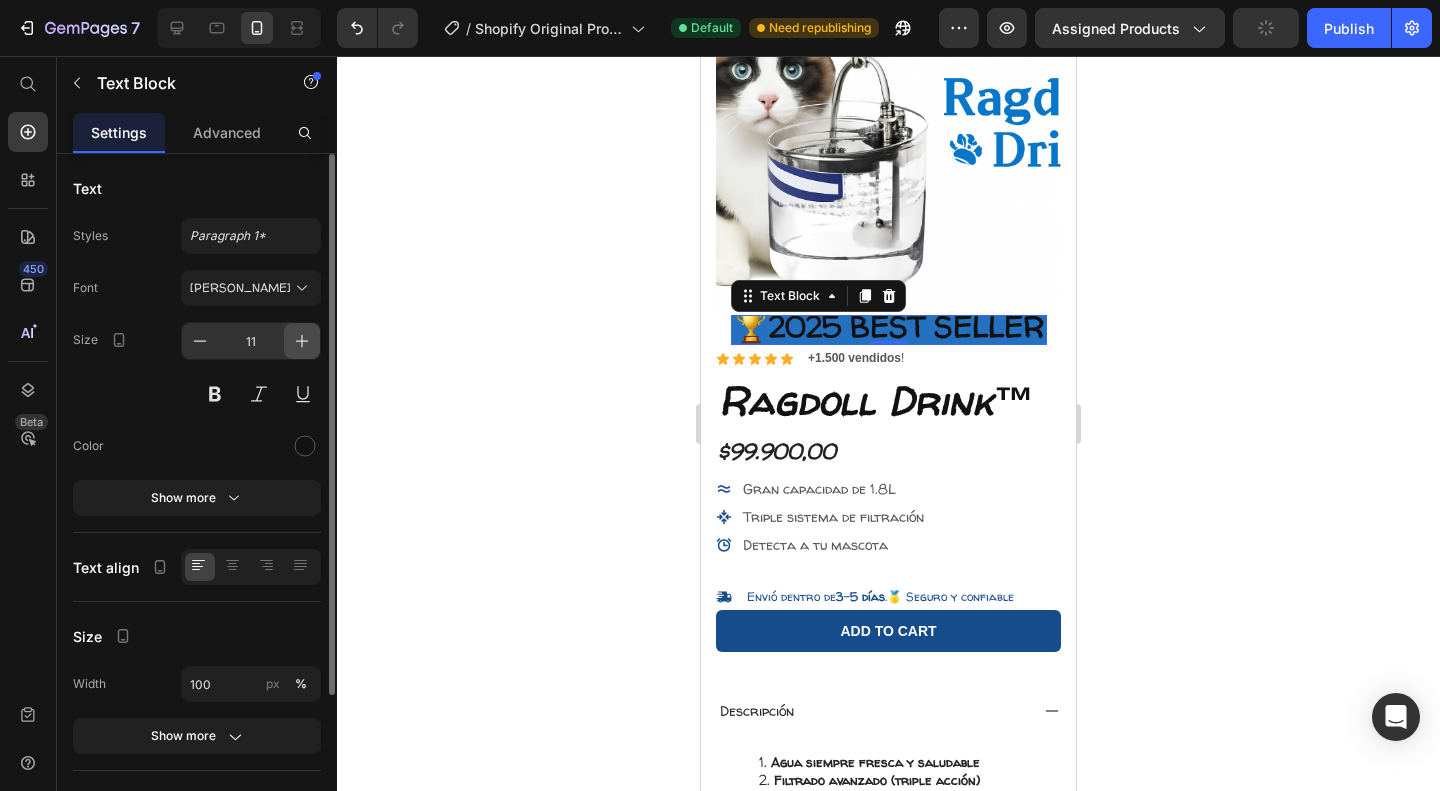 click at bounding box center (302, 341) 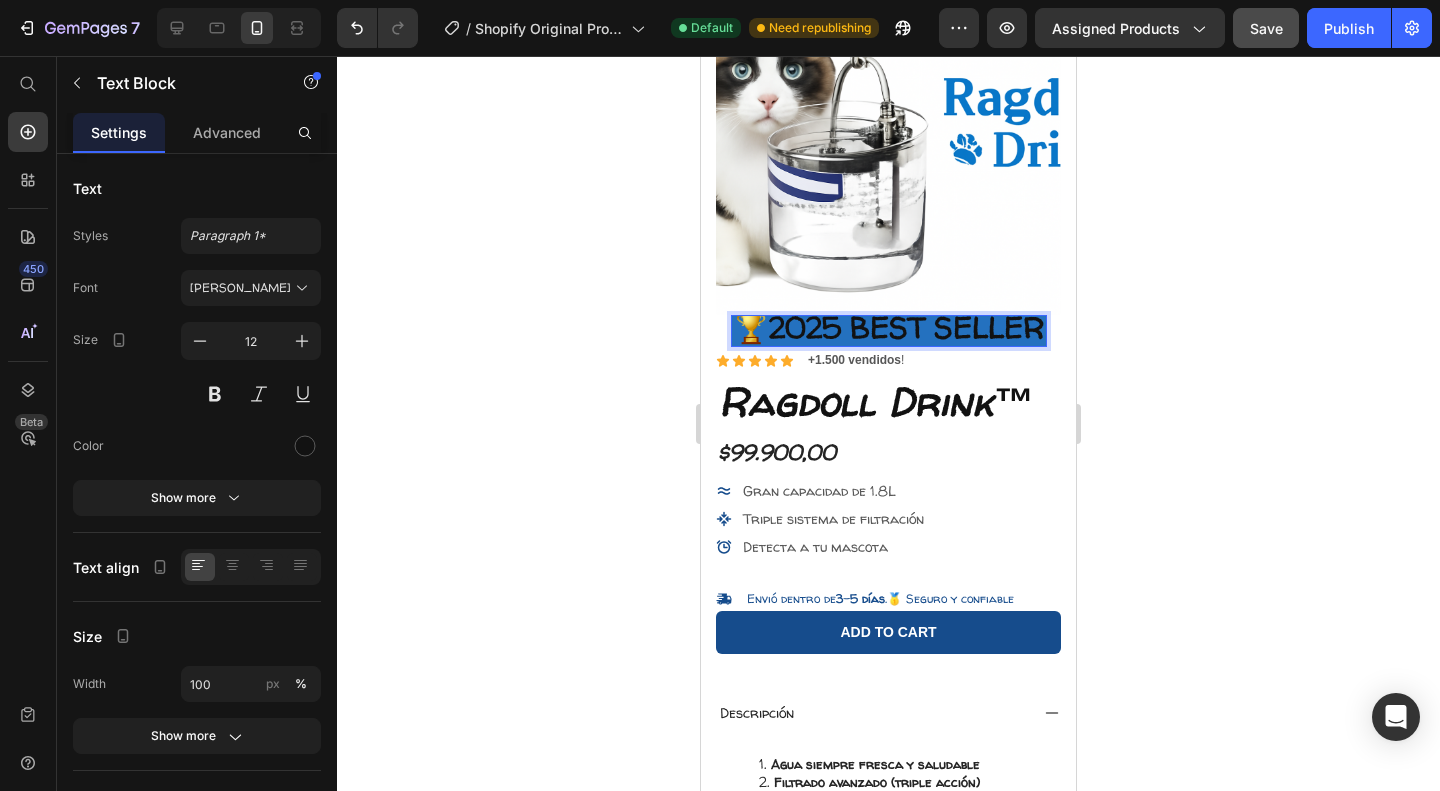 click on "🏆2025 BEST SELLER" at bounding box center (889, 327) 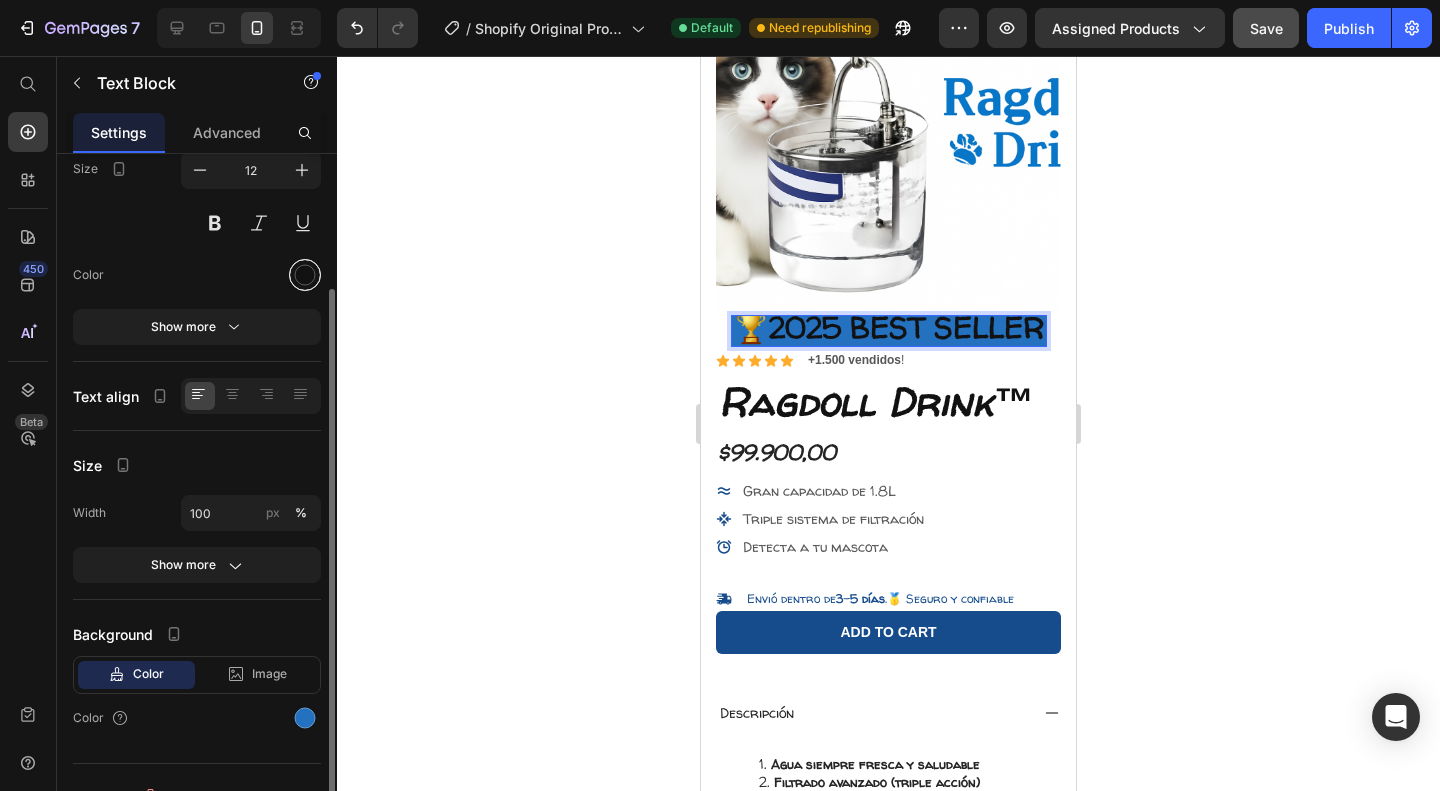 scroll, scrollTop: 172, scrollLeft: 0, axis: vertical 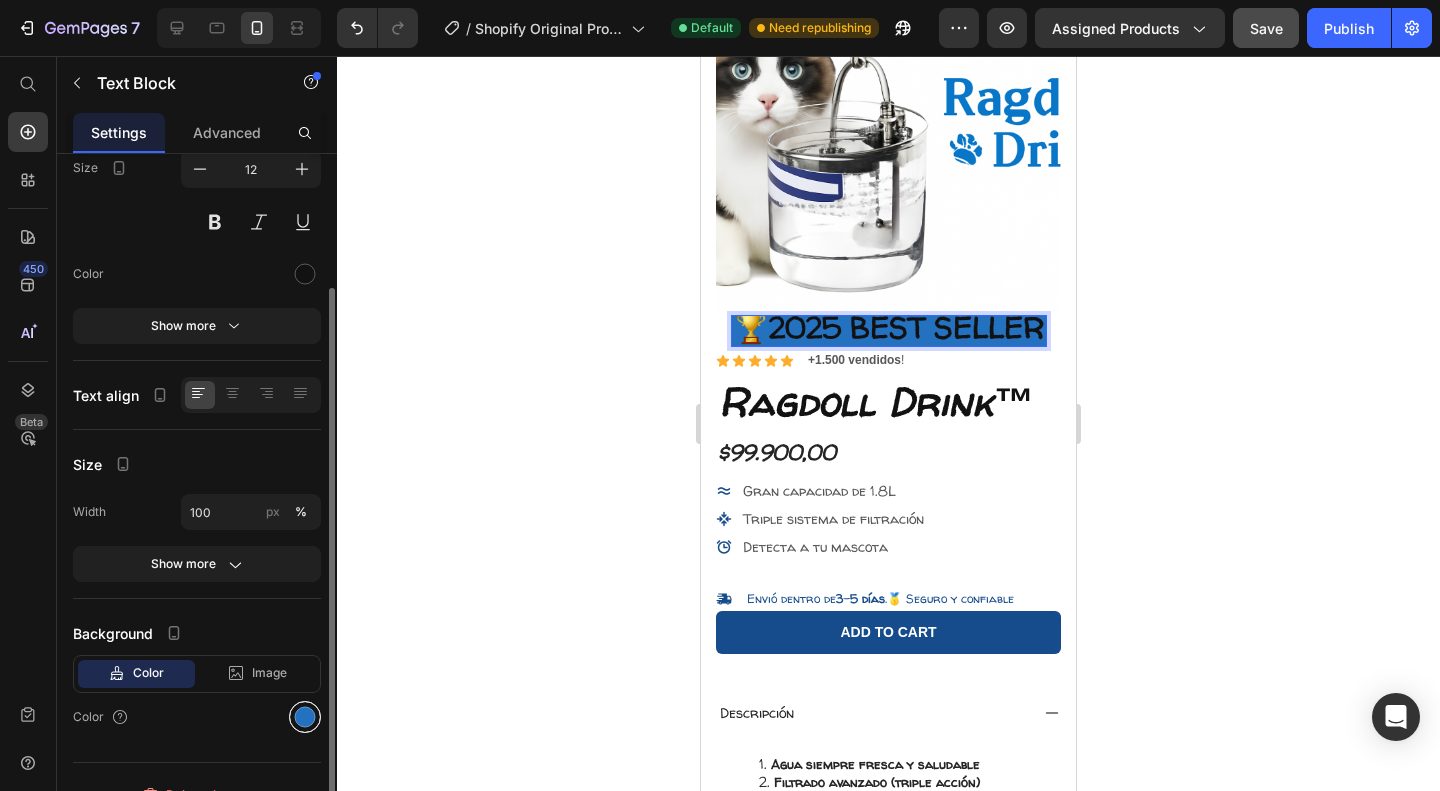 click at bounding box center (305, 717) 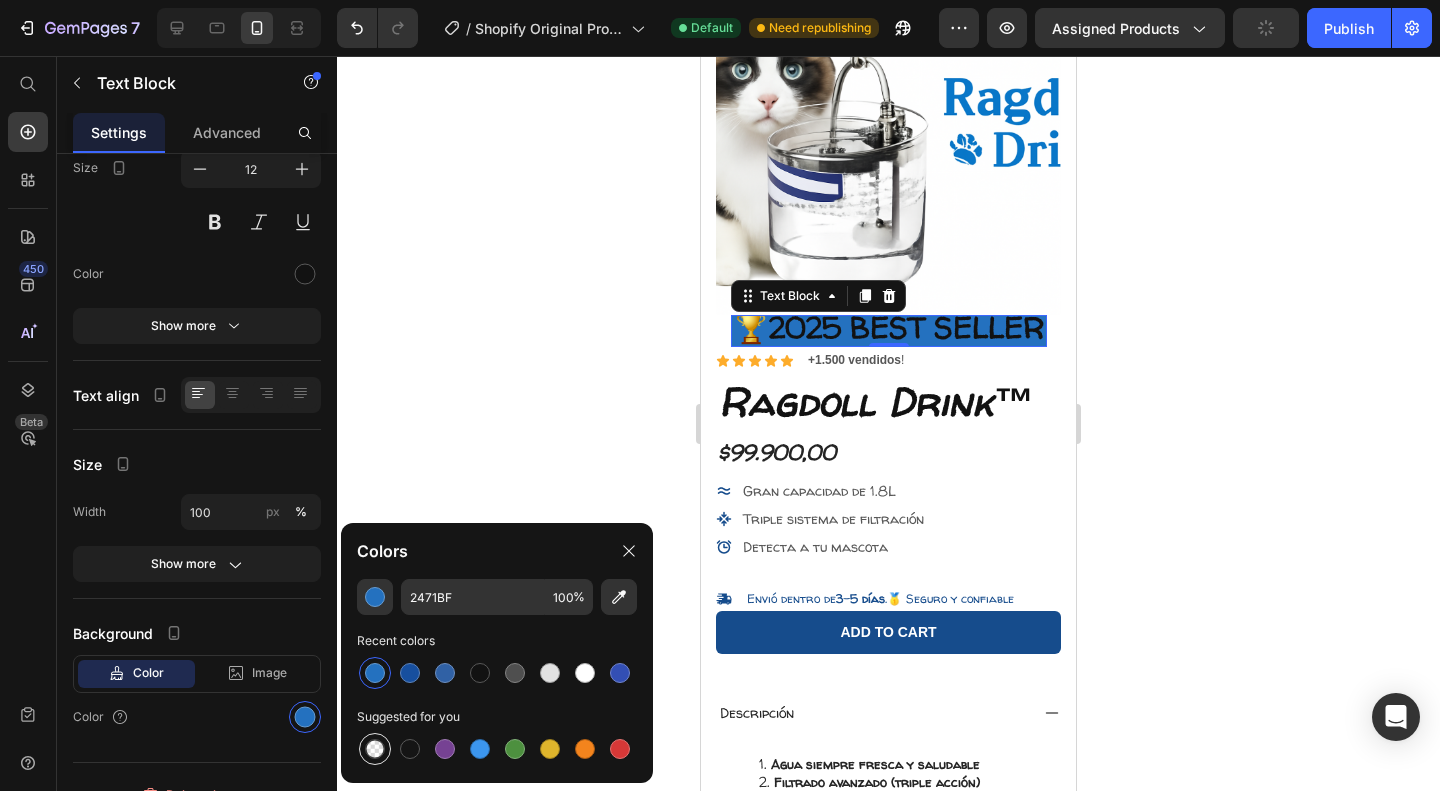click at bounding box center (375, 749) 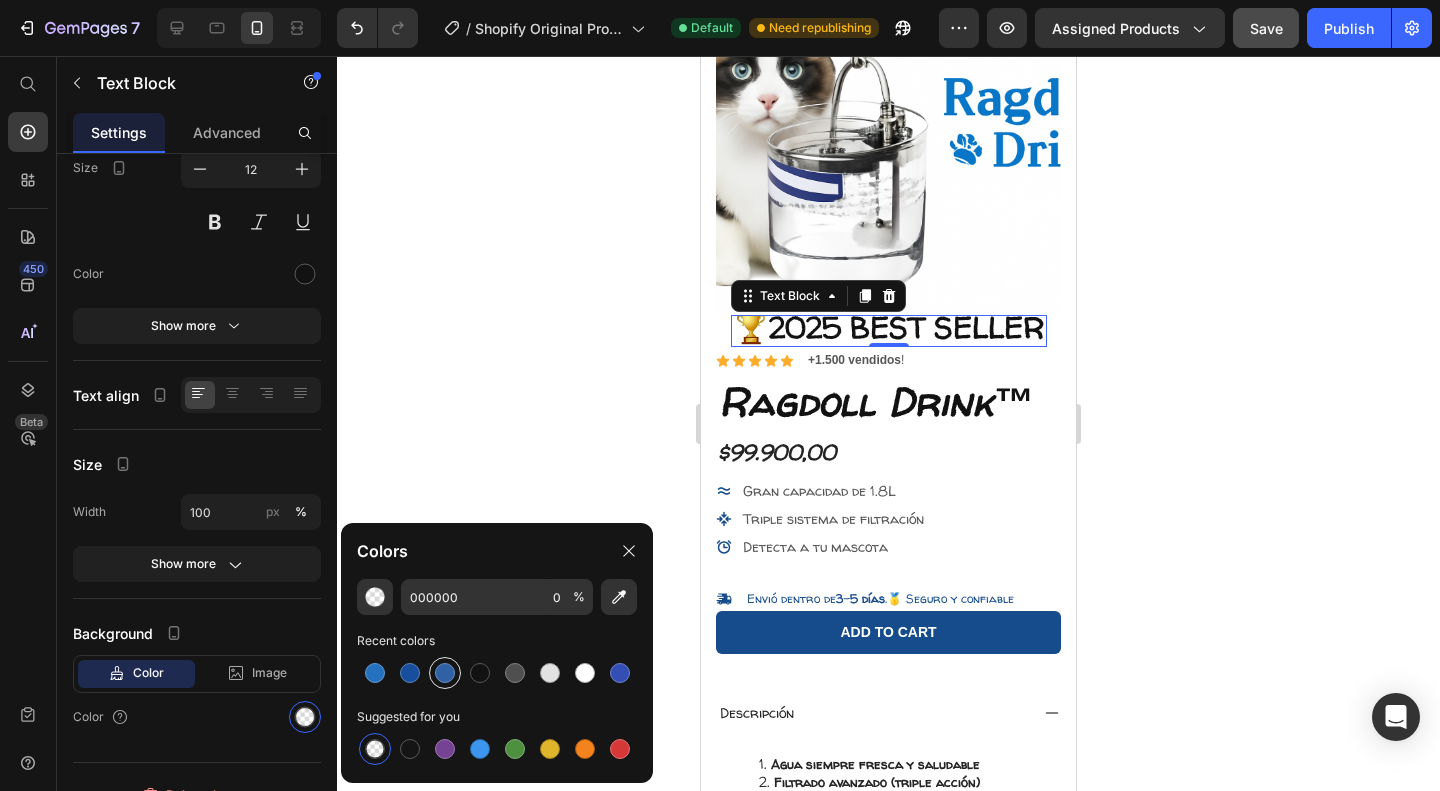 click at bounding box center (445, 673) 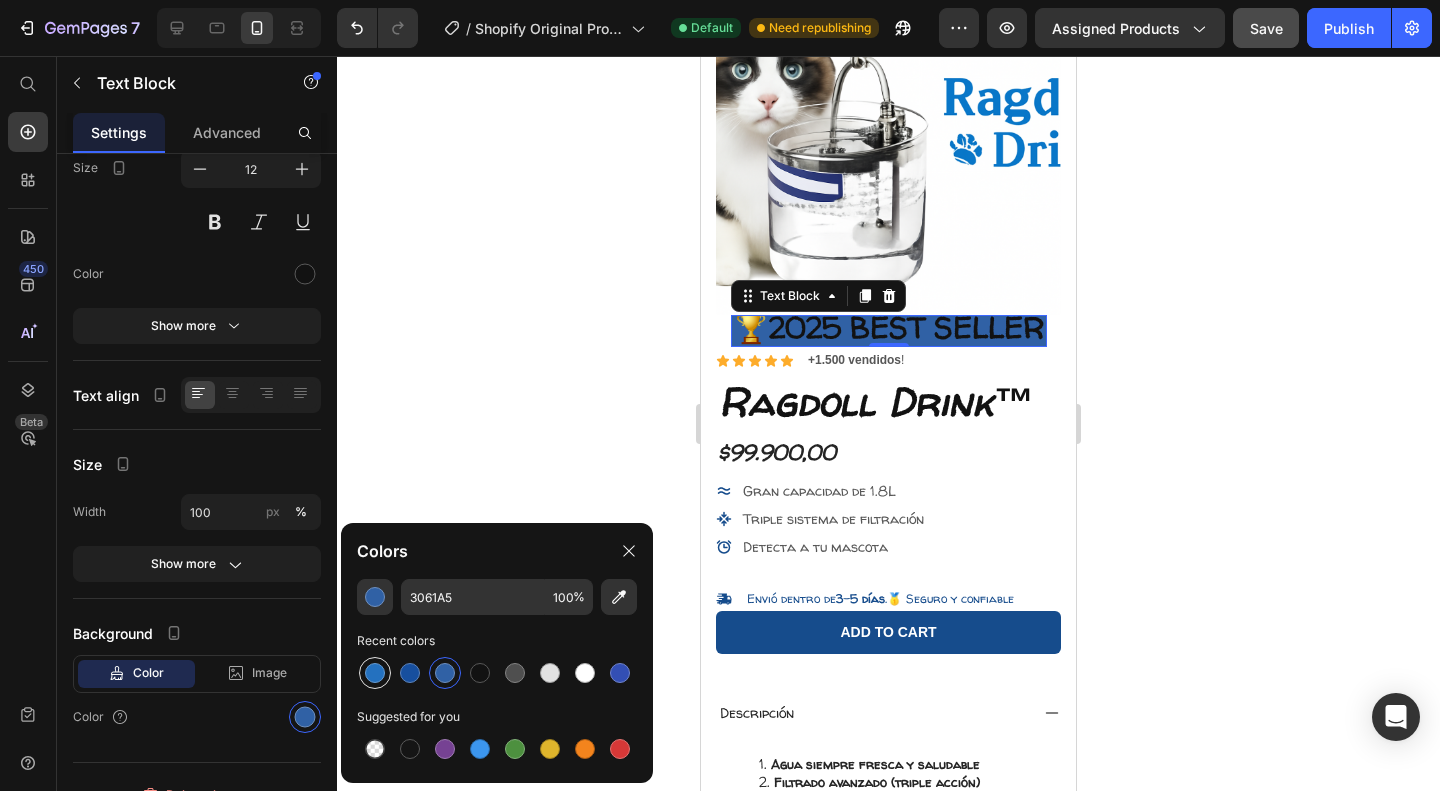 click at bounding box center (375, 673) 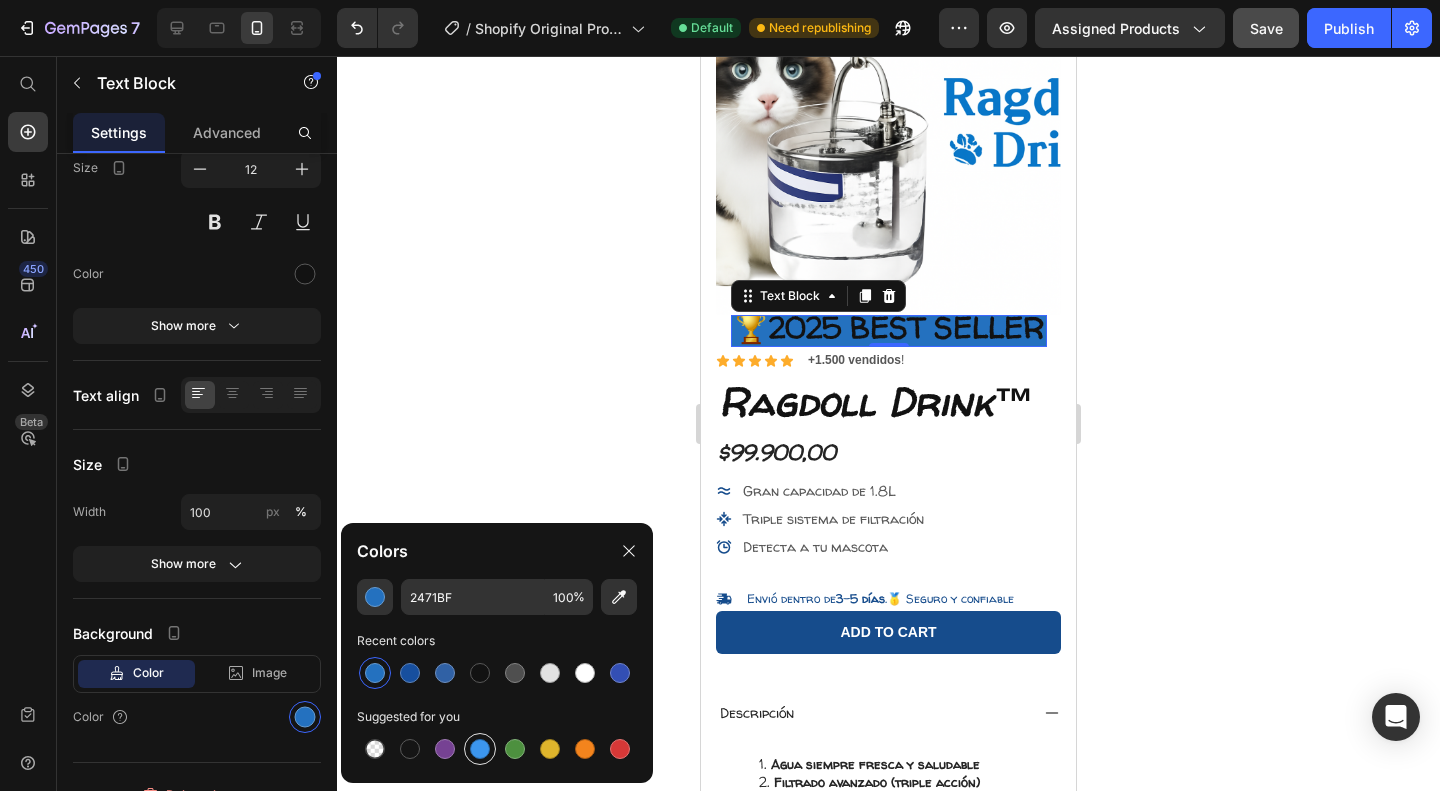 click at bounding box center [480, 749] 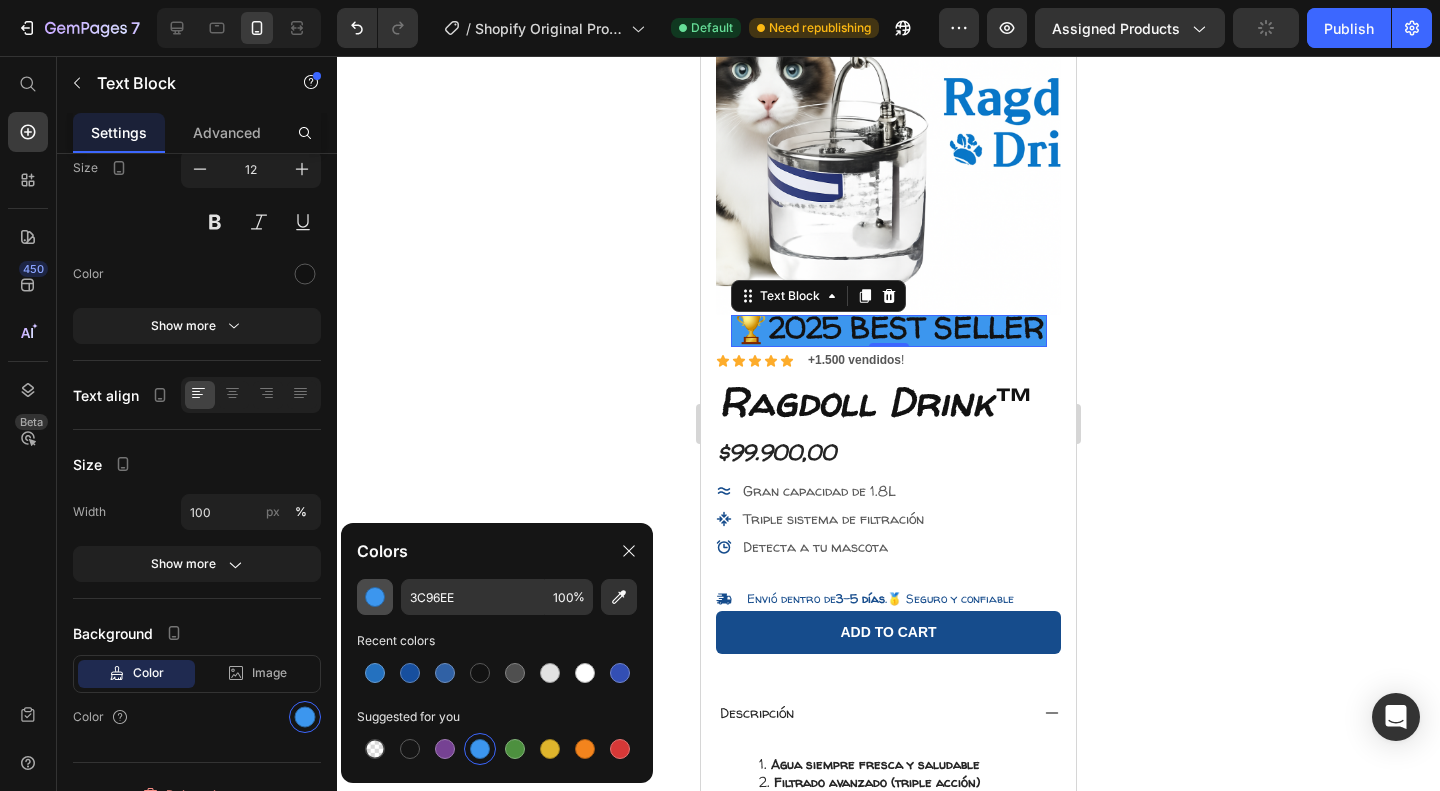 click at bounding box center (375, 597) 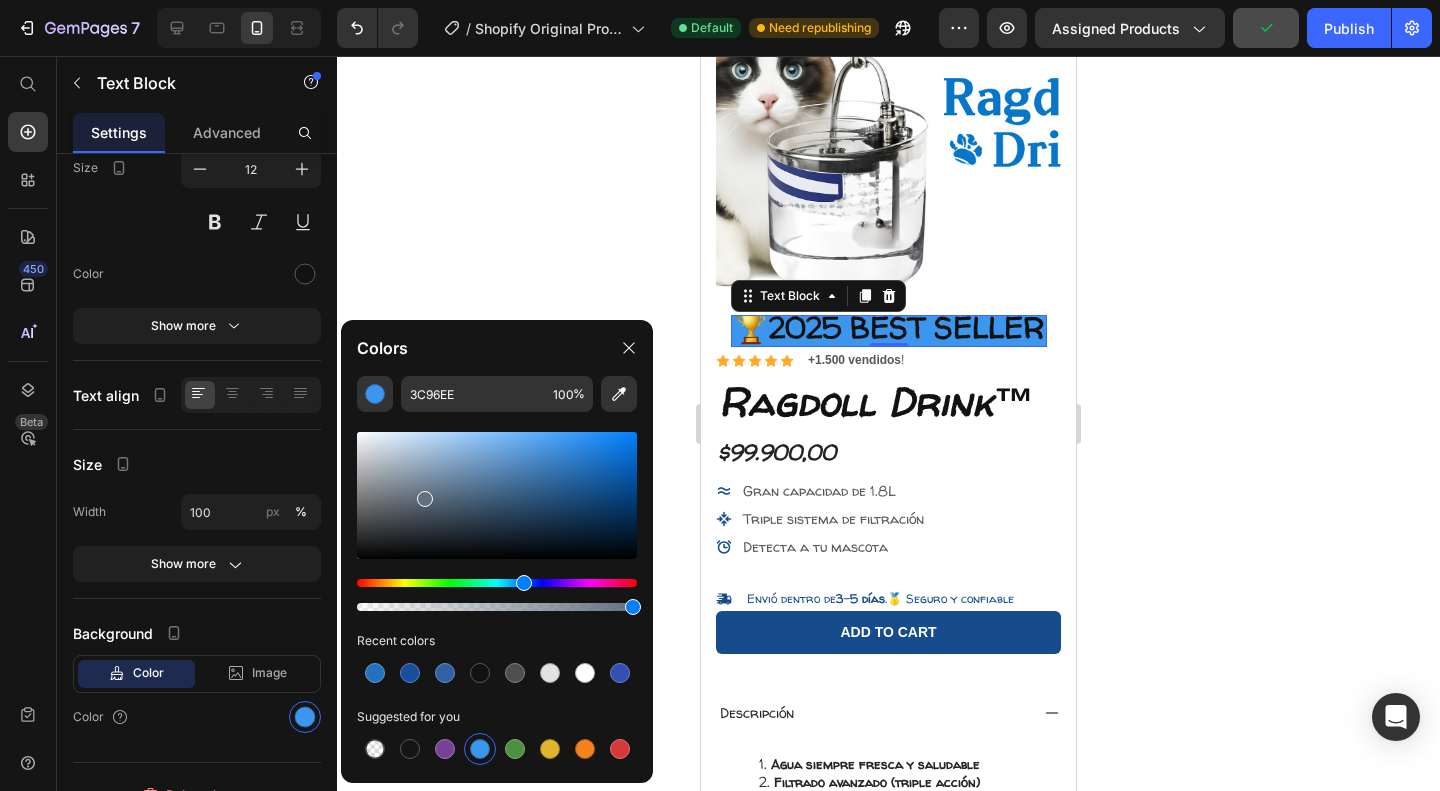 drag, startPoint x: 524, startPoint y: 536, endPoint x: 412, endPoint y: 489, distance: 121.46193 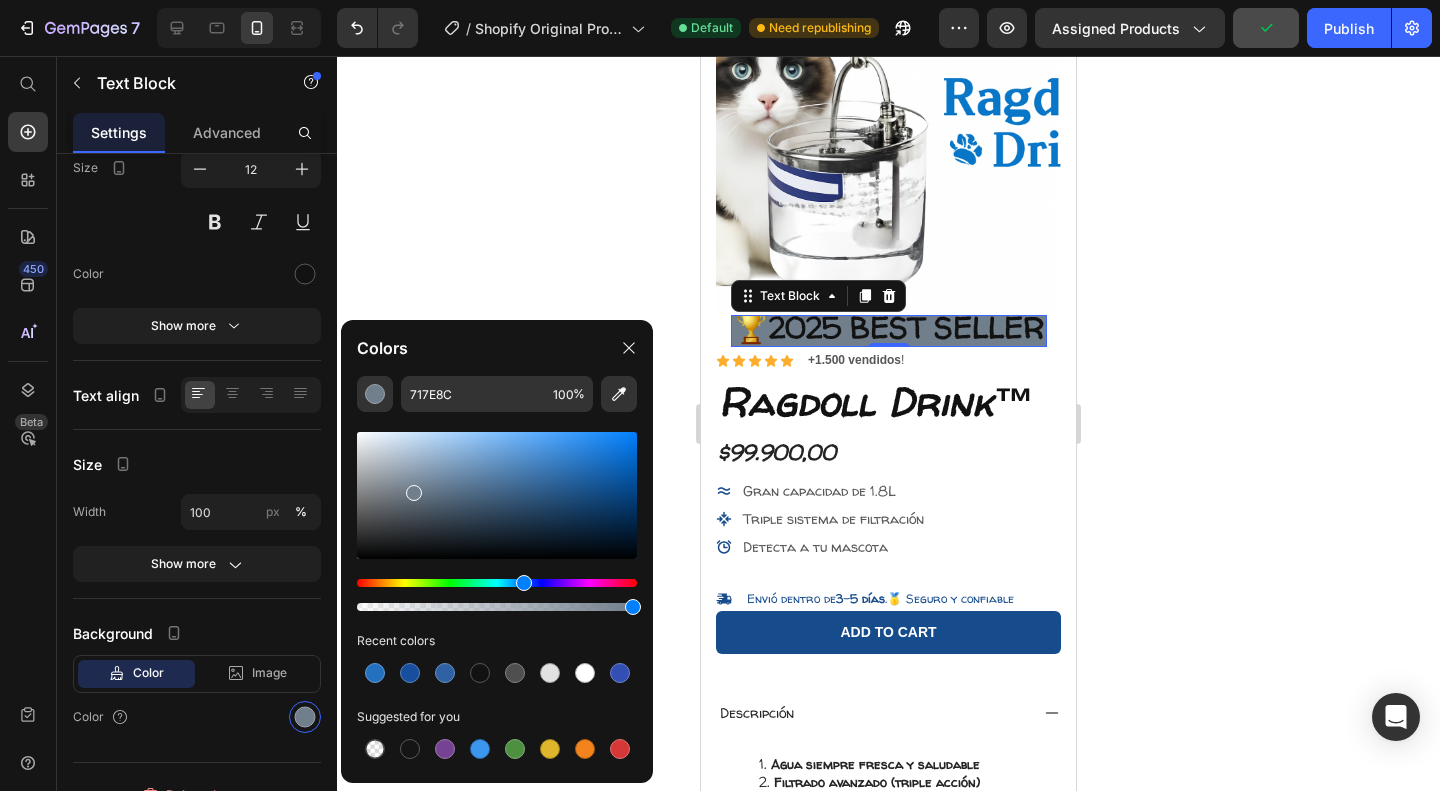 click at bounding box center [497, 495] 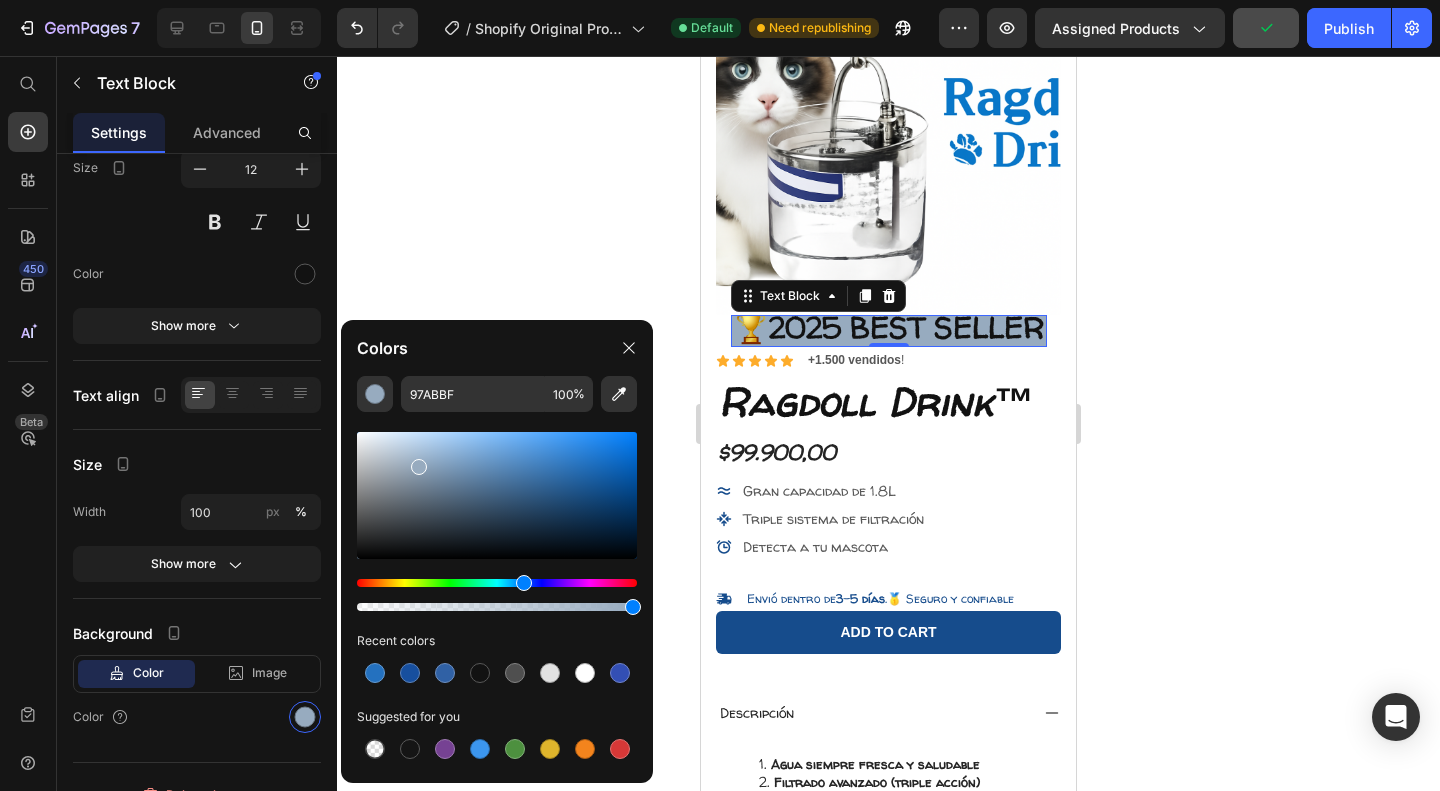 click at bounding box center [497, 495] 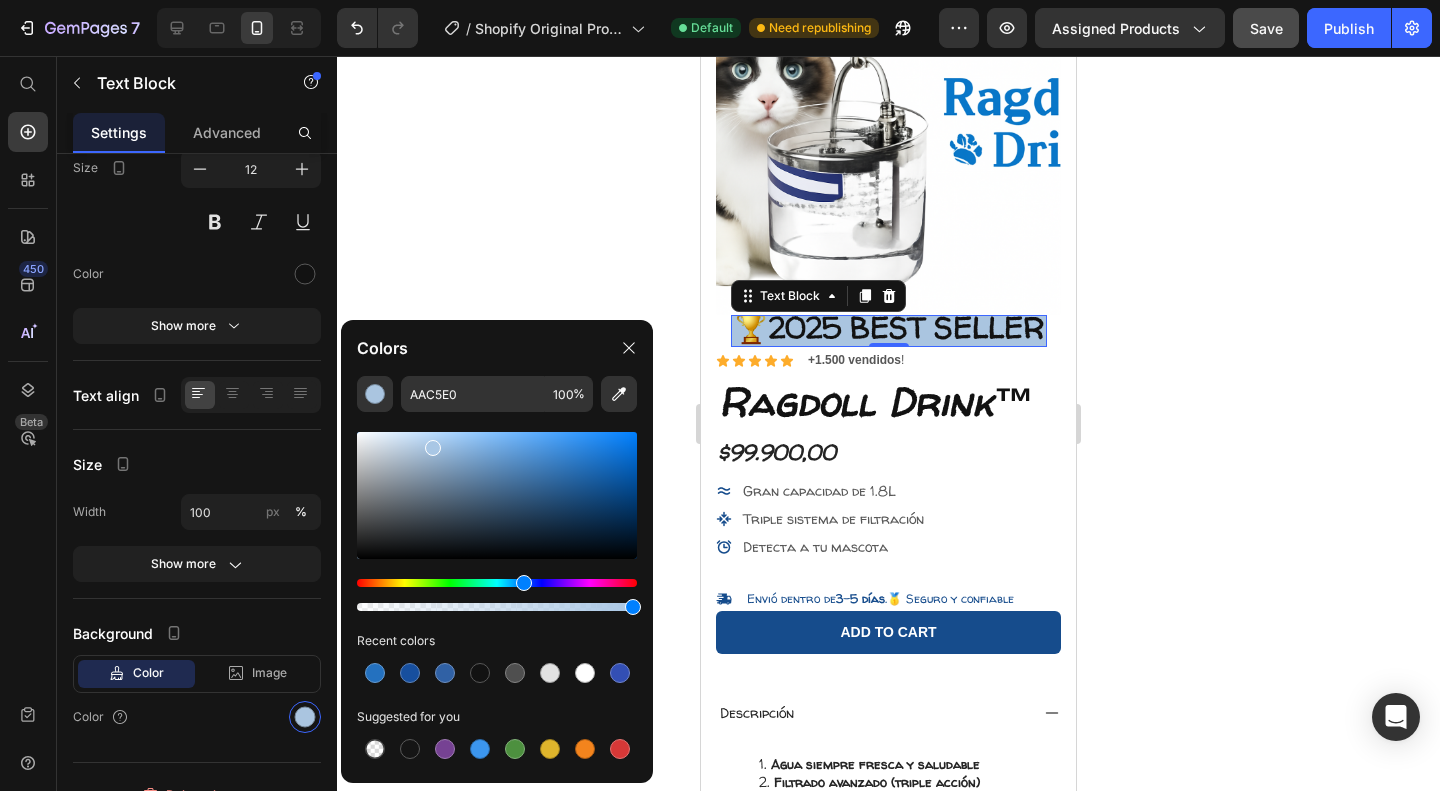 click at bounding box center [433, 448] 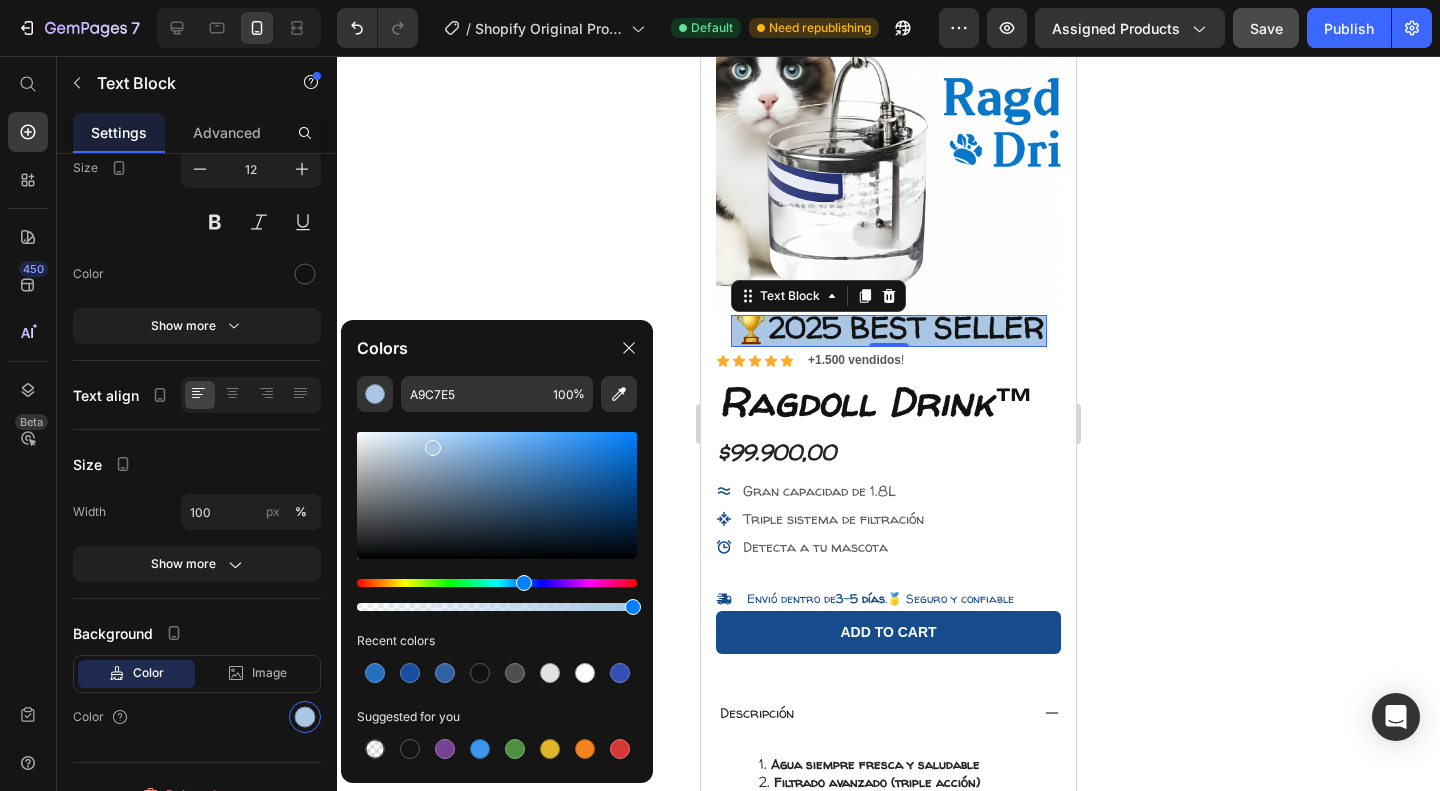 click at bounding box center [497, 521] 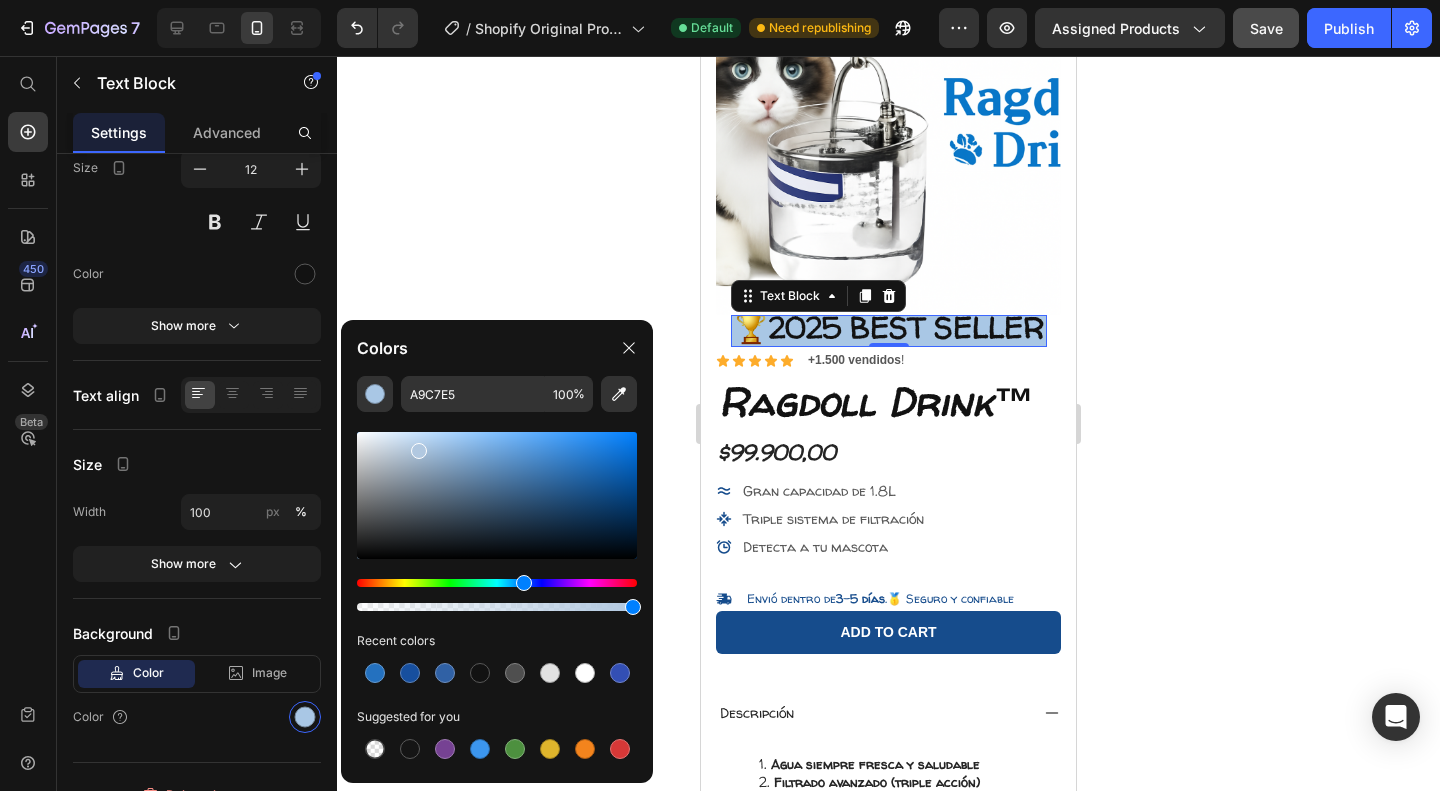 drag, startPoint x: 433, startPoint y: 450, endPoint x: 418, endPoint y: 447, distance: 15.297058 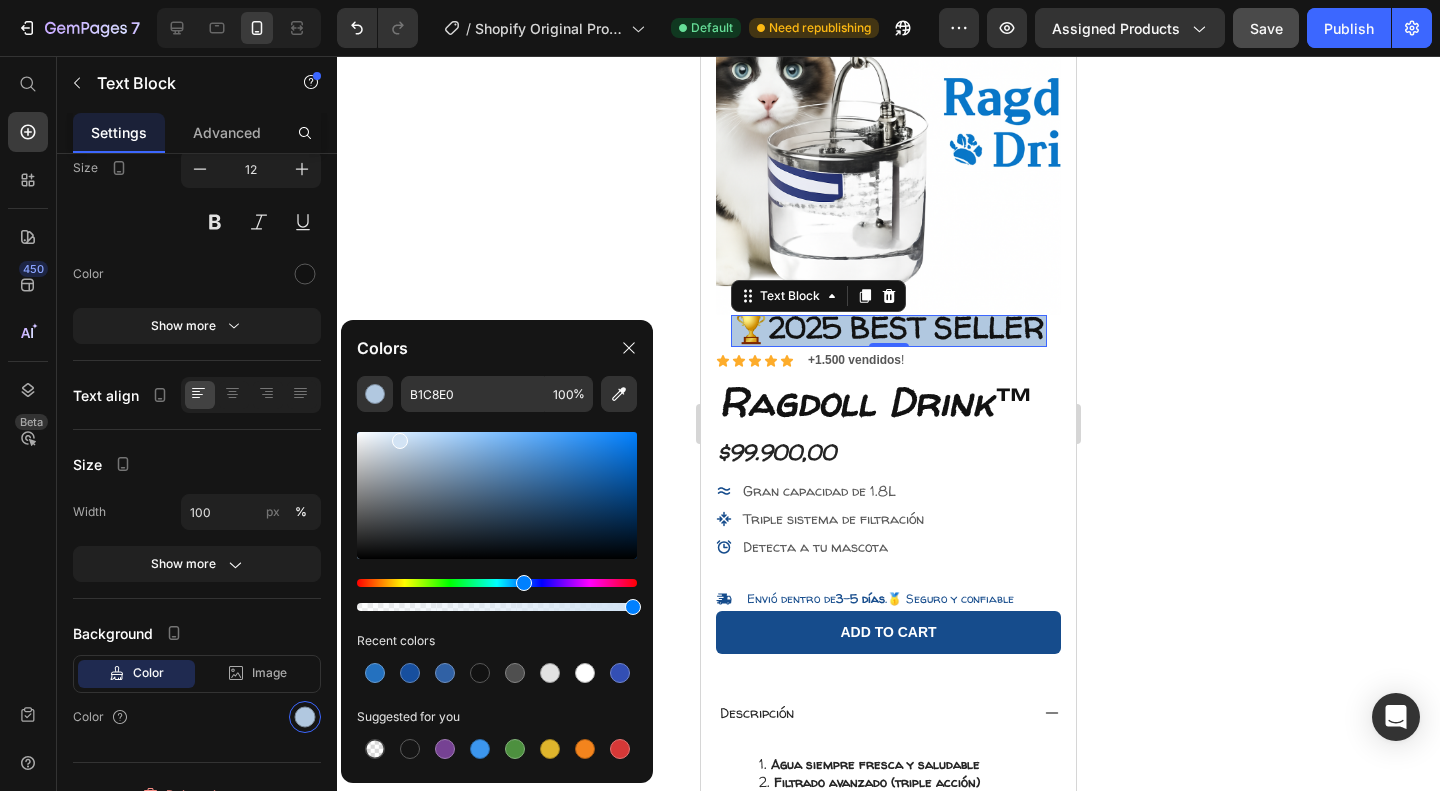drag, startPoint x: 422, startPoint y: 447, endPoint x: 398, endPoint y: 437, distance: 26 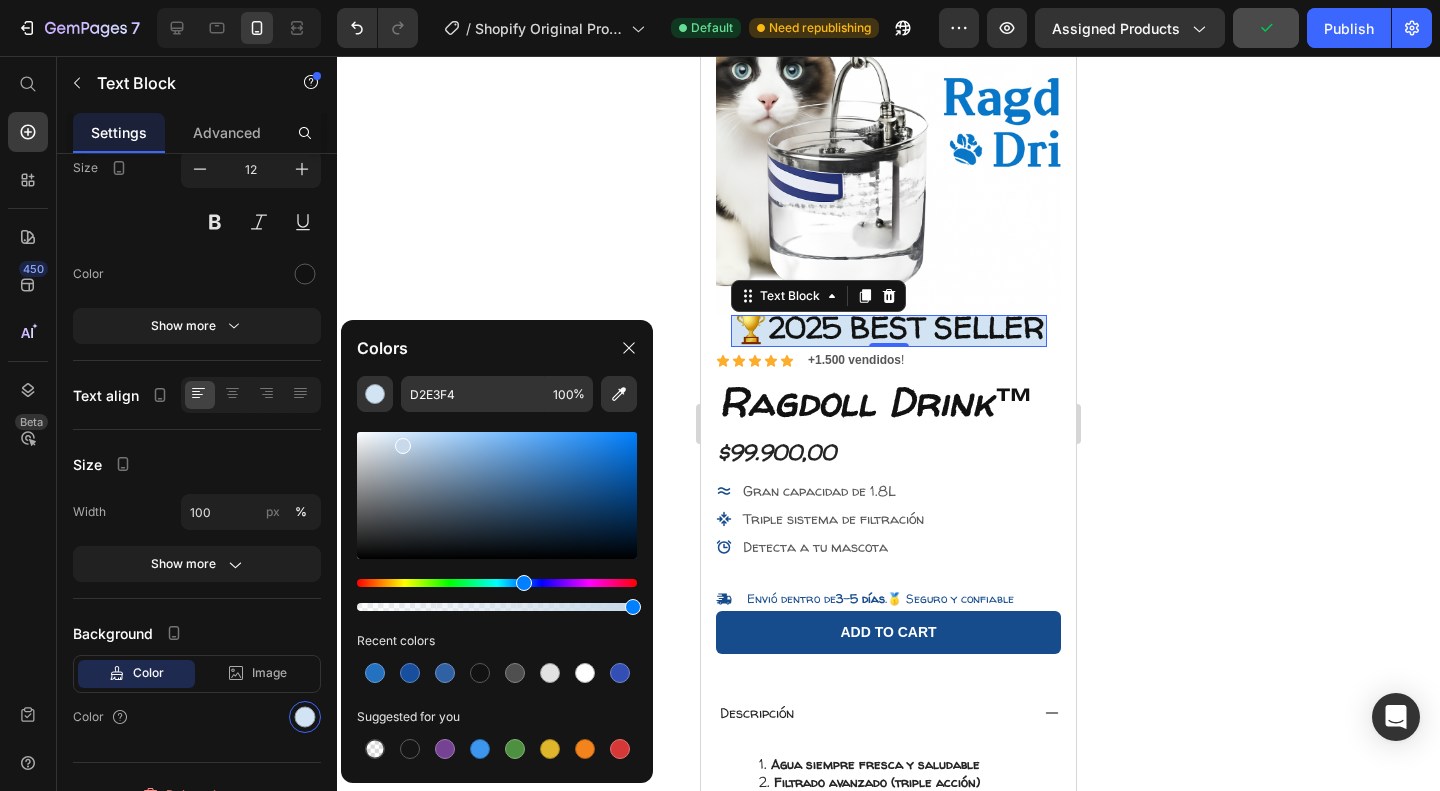 click at bounding box center [403, 446] 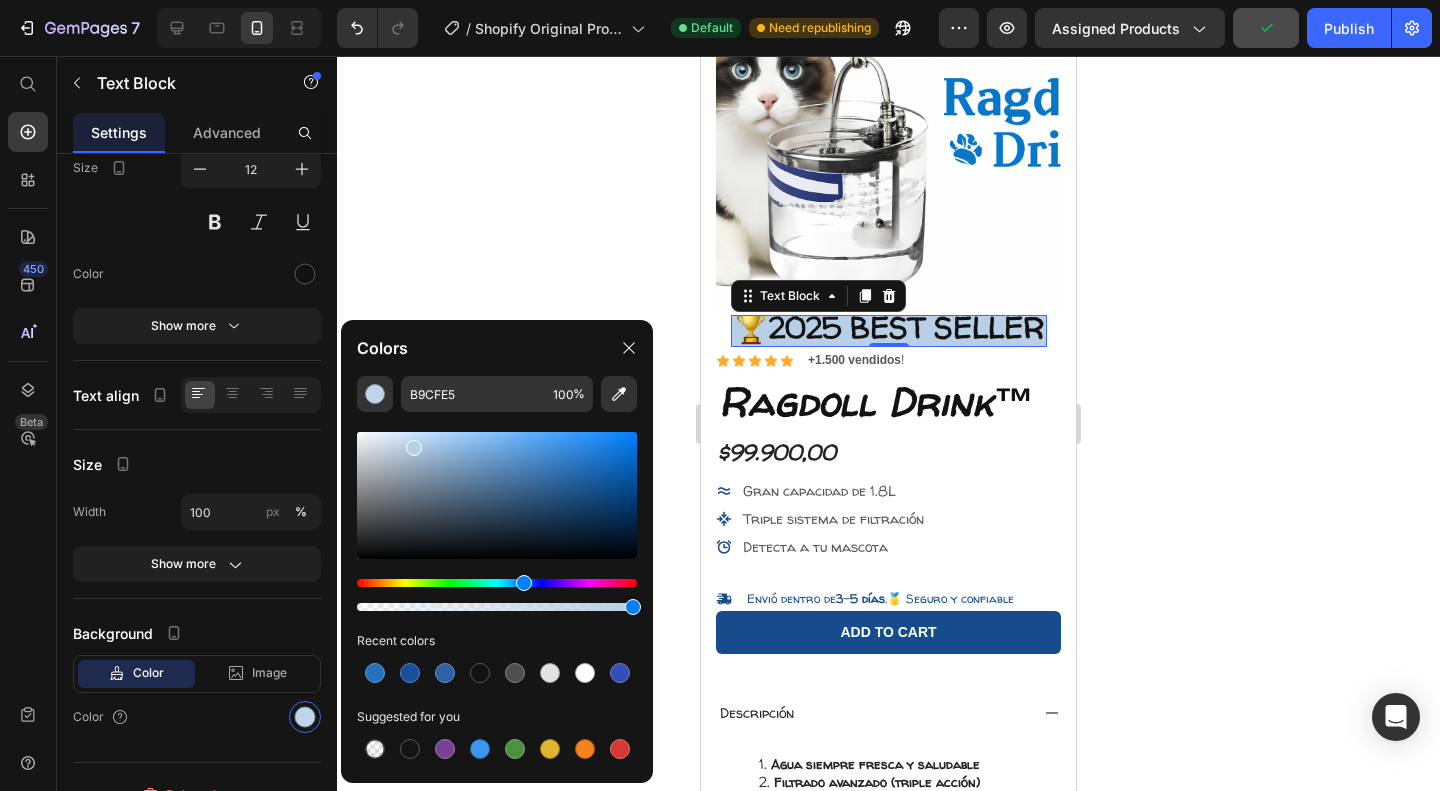 click at bounding box center [414, 448] 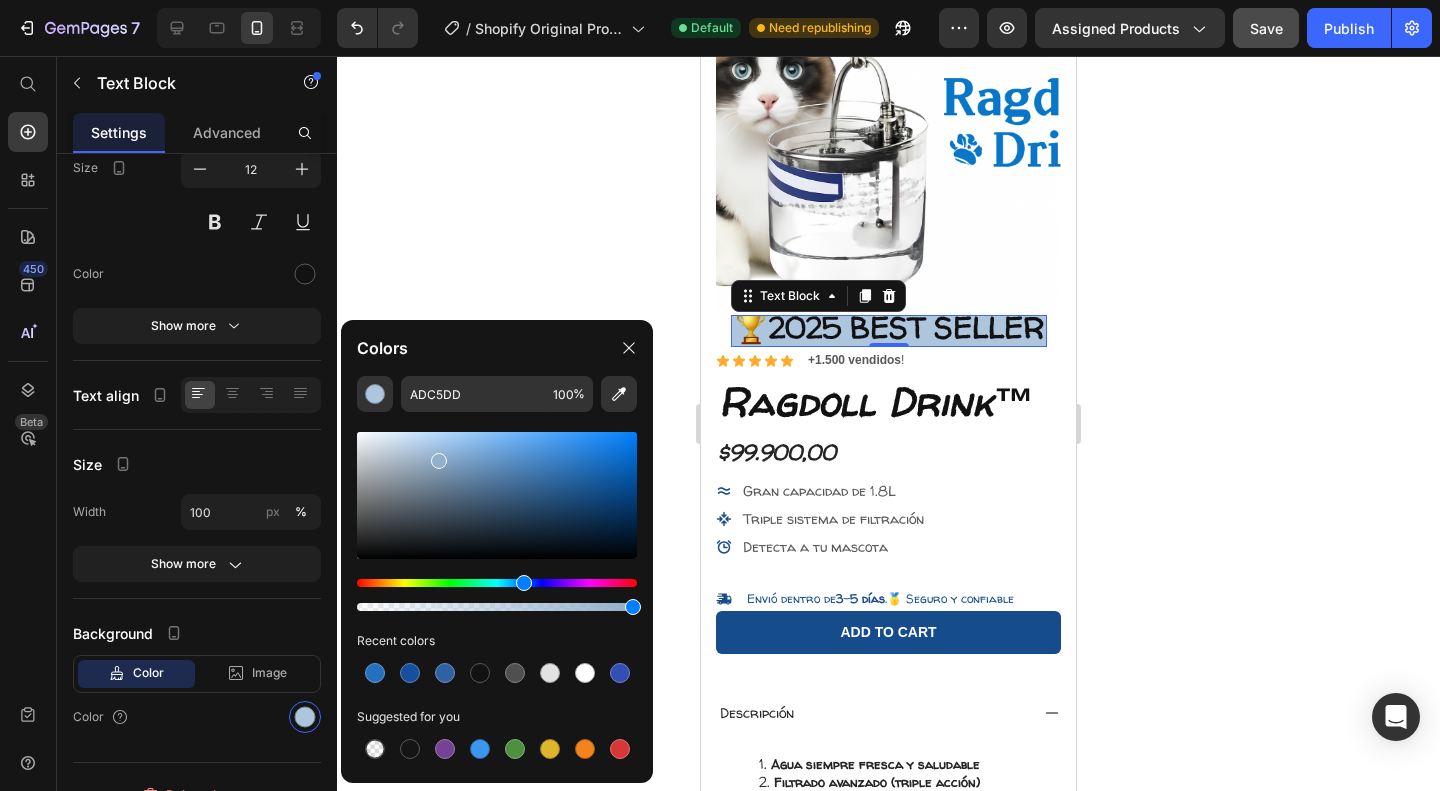 click at bounding box center [497, 495] 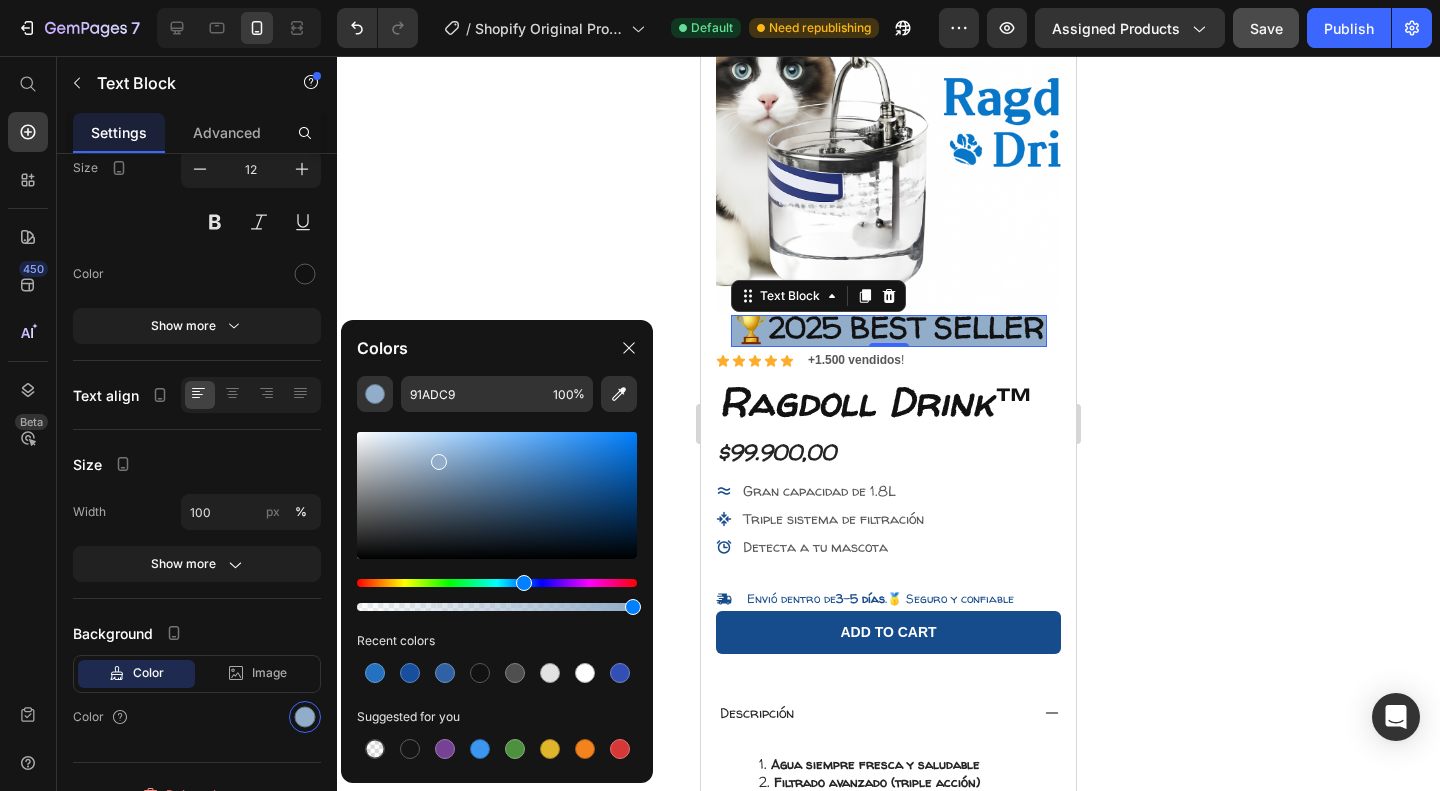 click at bounding box center (497, 495) 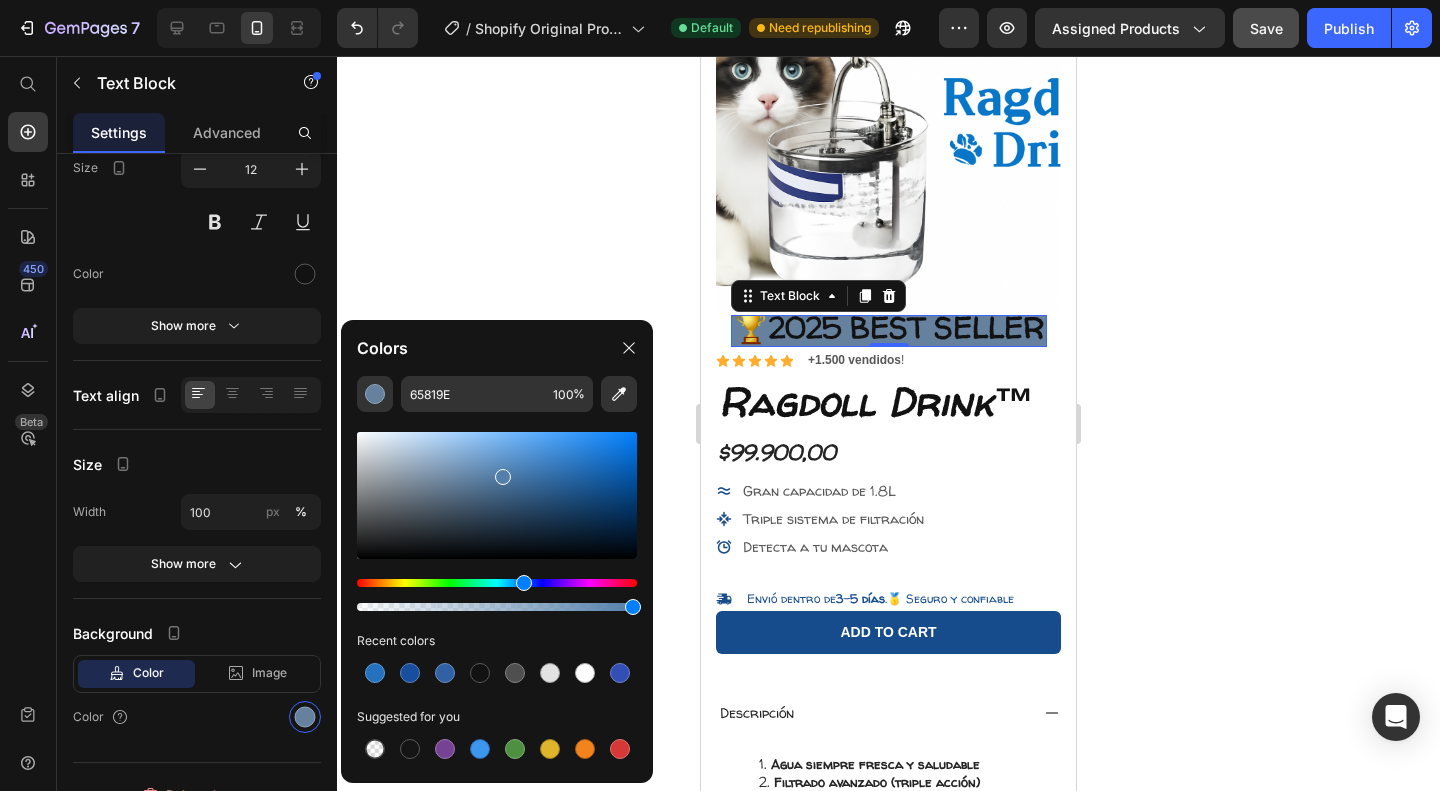 click at bounding box center [497, 495] 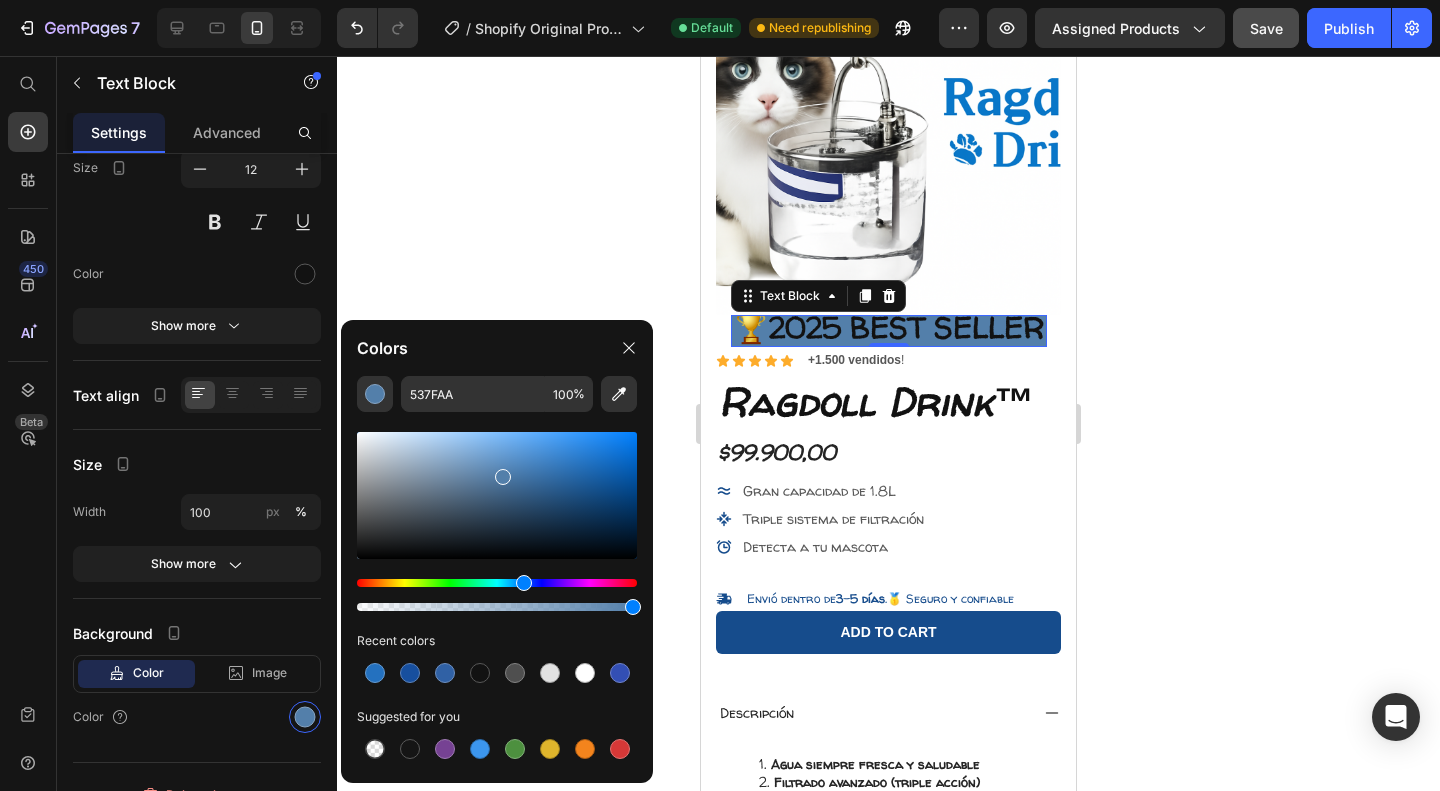 click at bounding box center (497, 495) 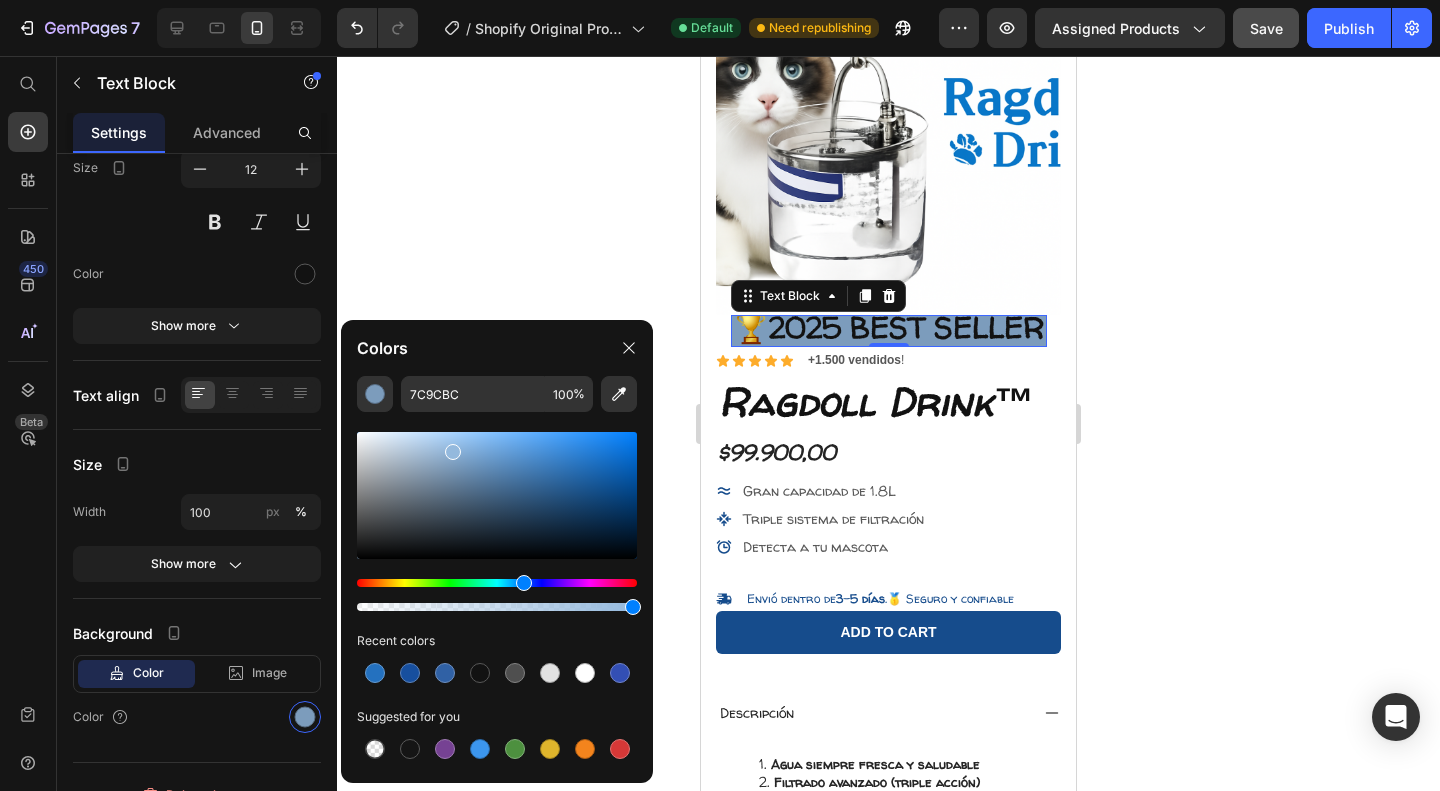 click at bounding box center (497, 495) 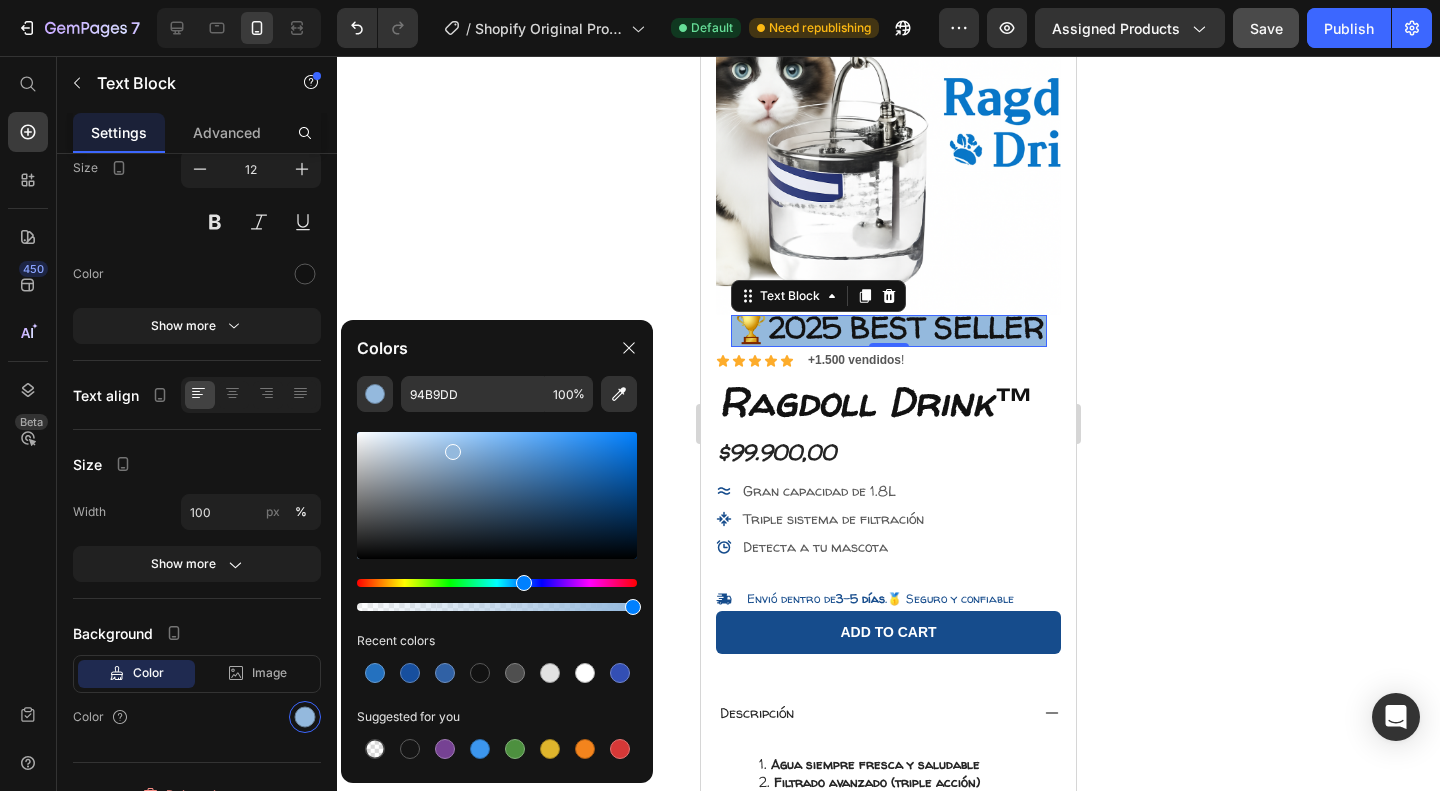 click at bounding box center [497, 495] 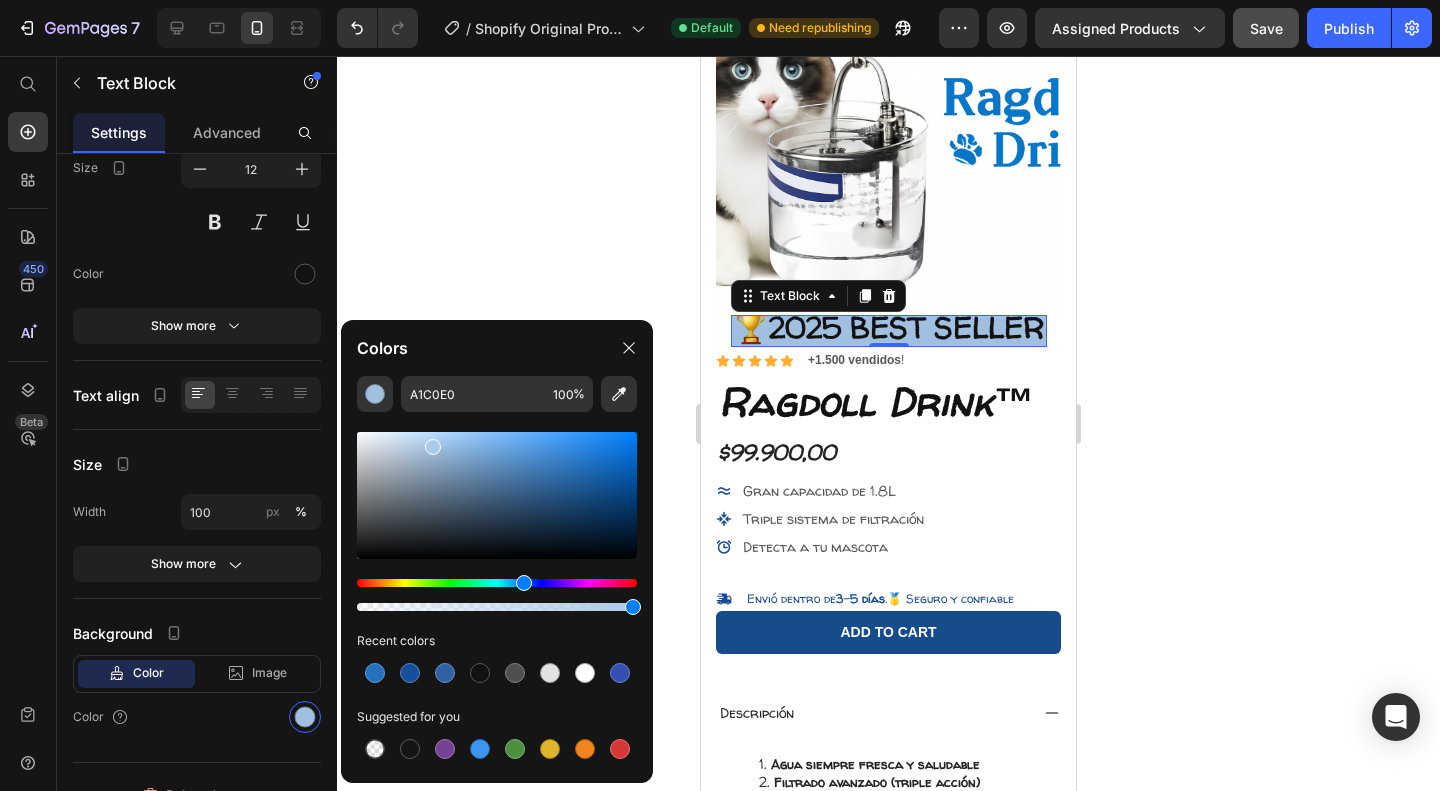 click at bounding box center [497, 495] 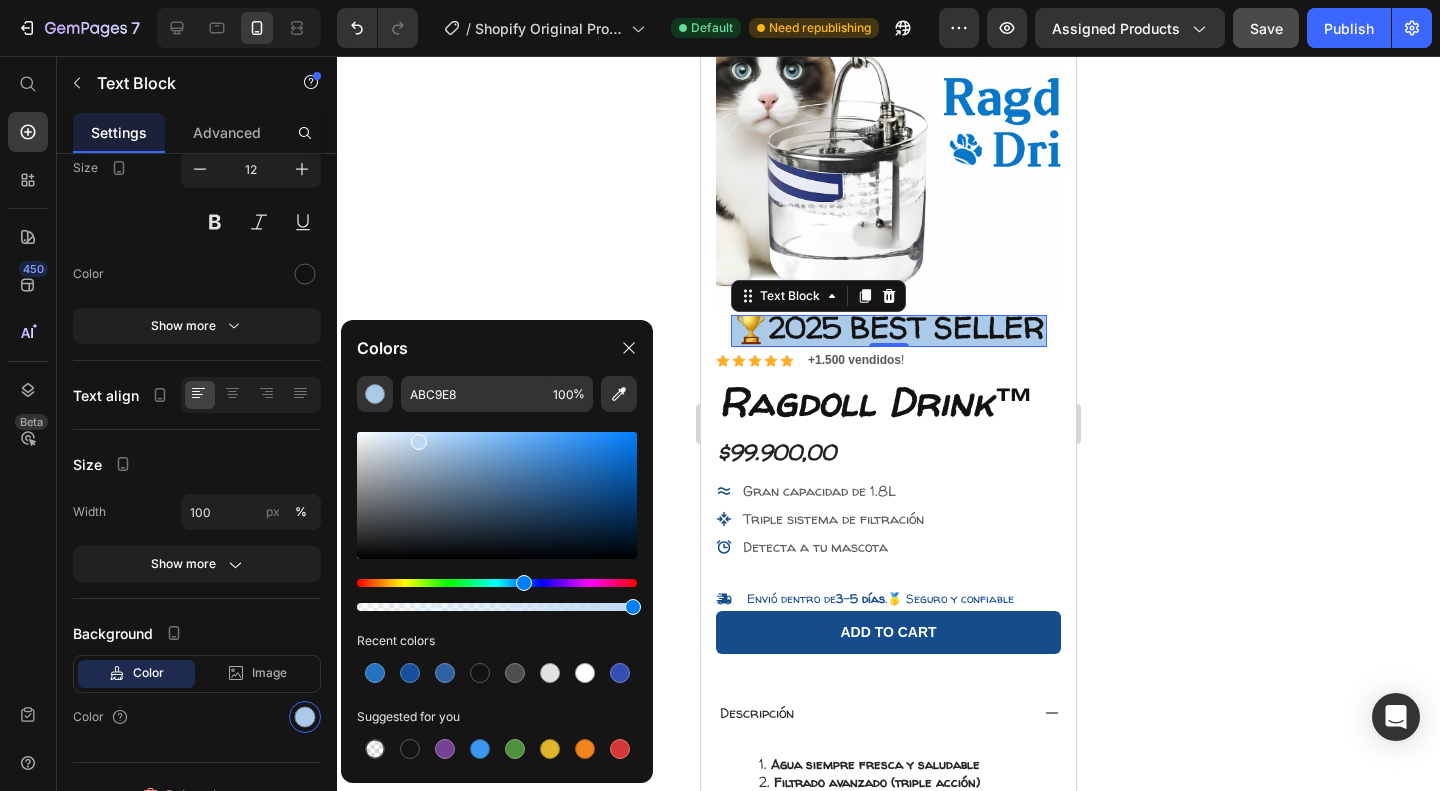 click at bounding box center (497, 495) 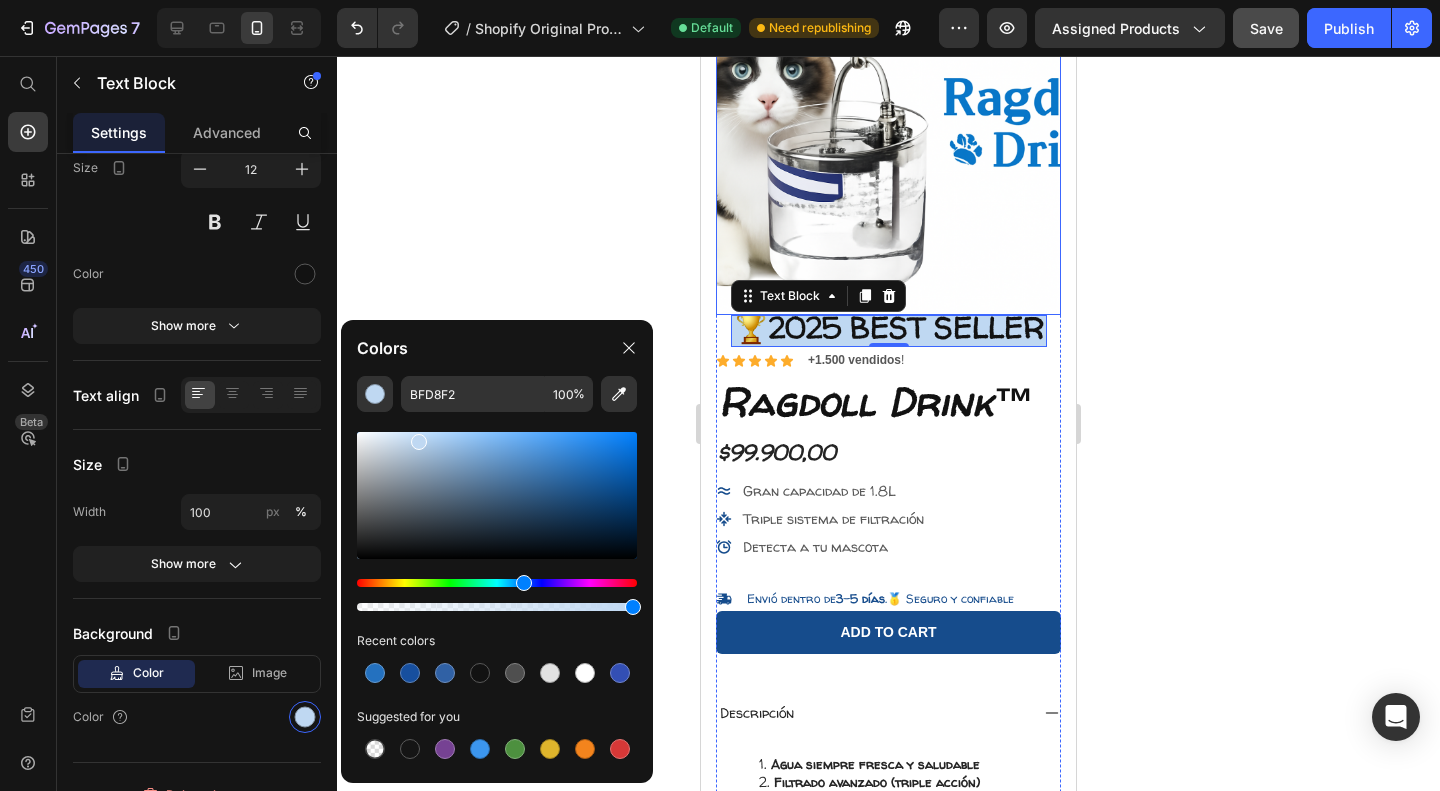 scroll, scrollTop: 0, scrollLeft: 0, axis: both 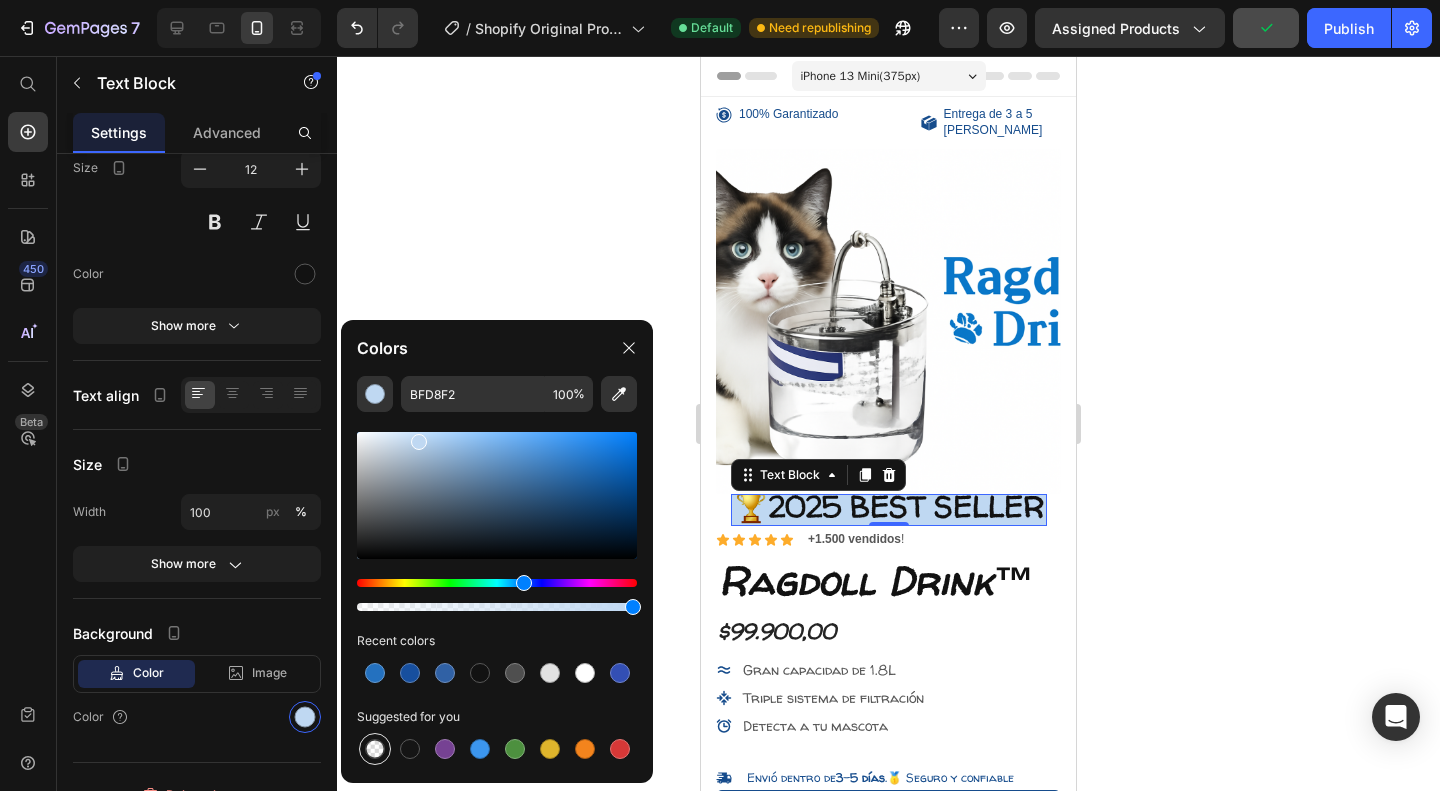 click at bounding box center [375, 749] 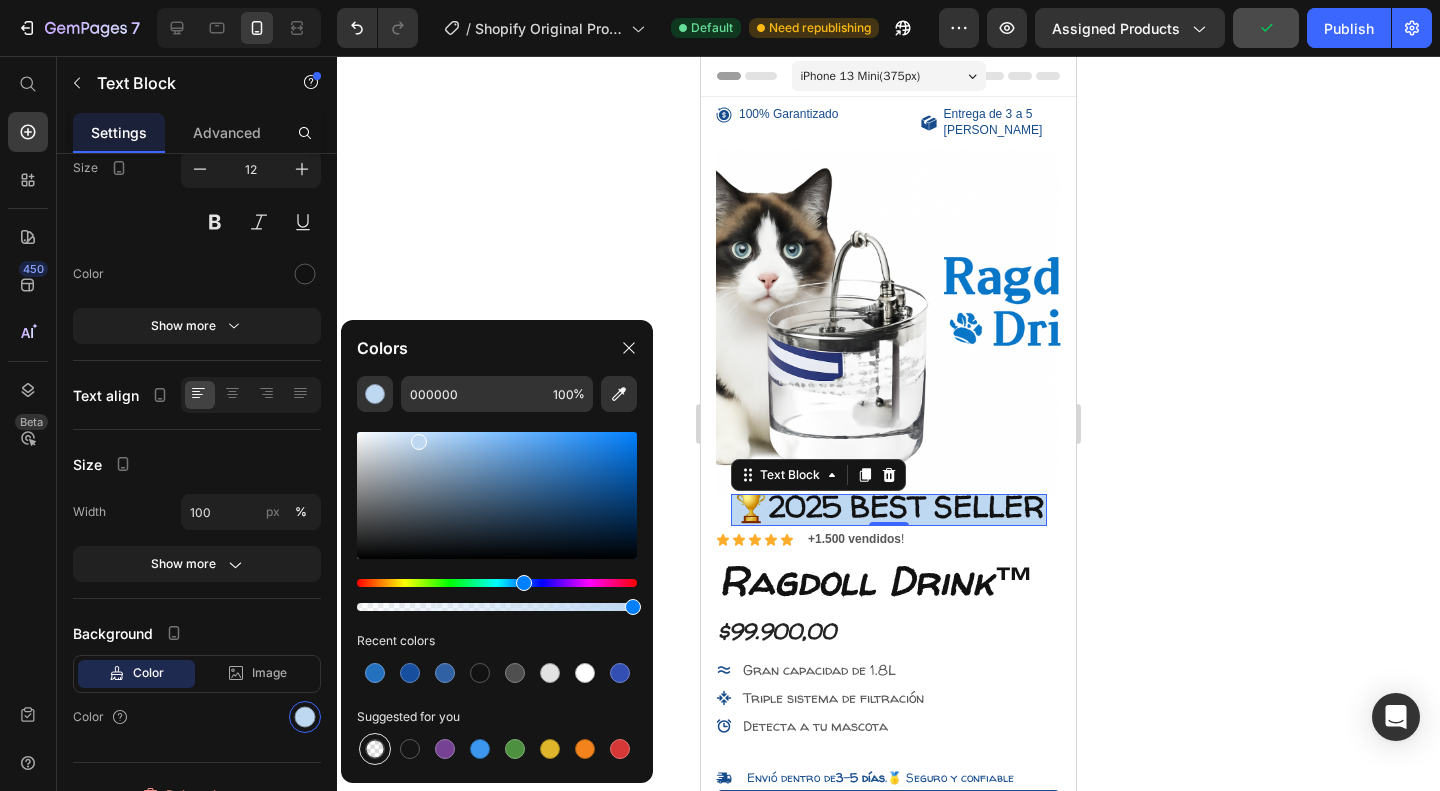 type on "0" 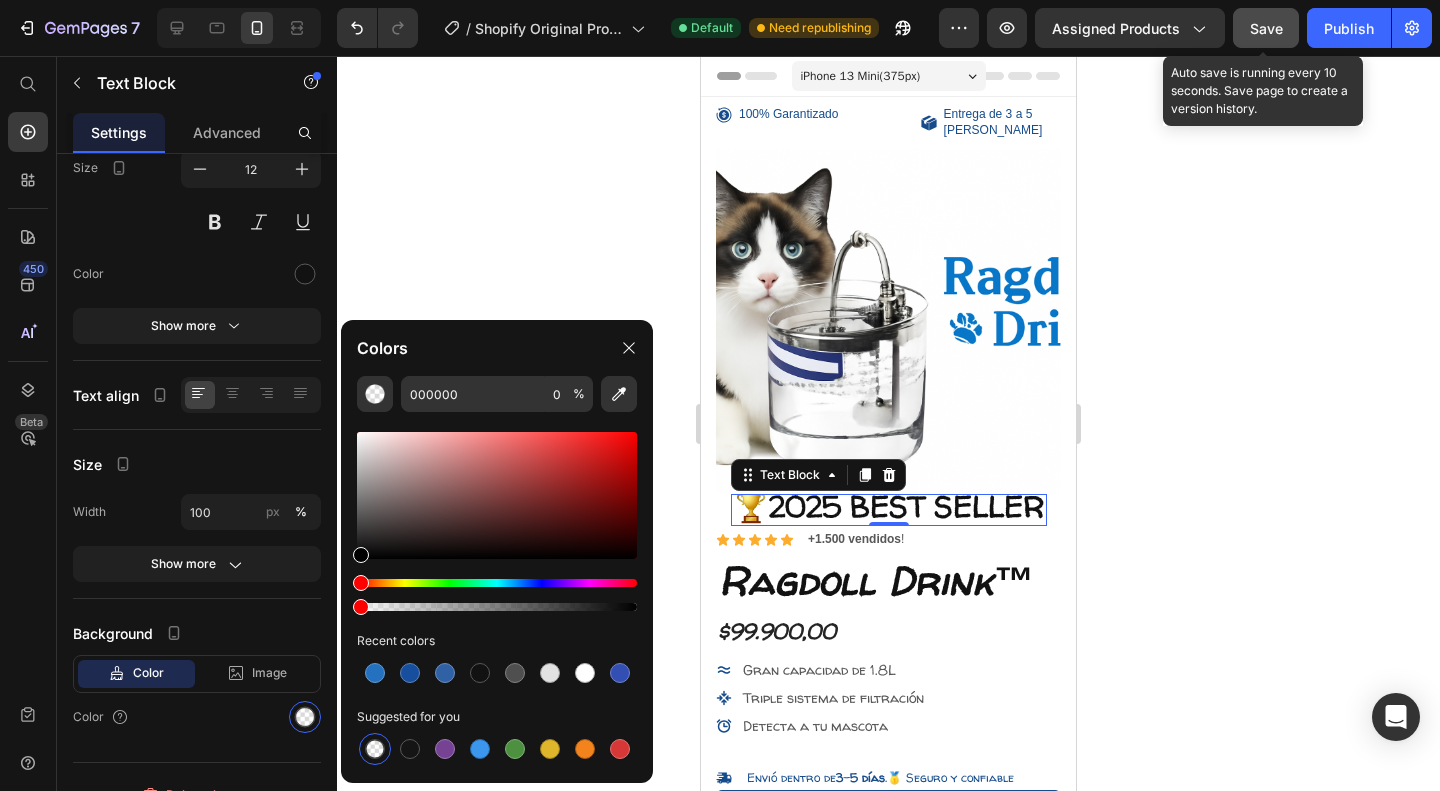 click on "Save" at bounding box center [1266, 28] 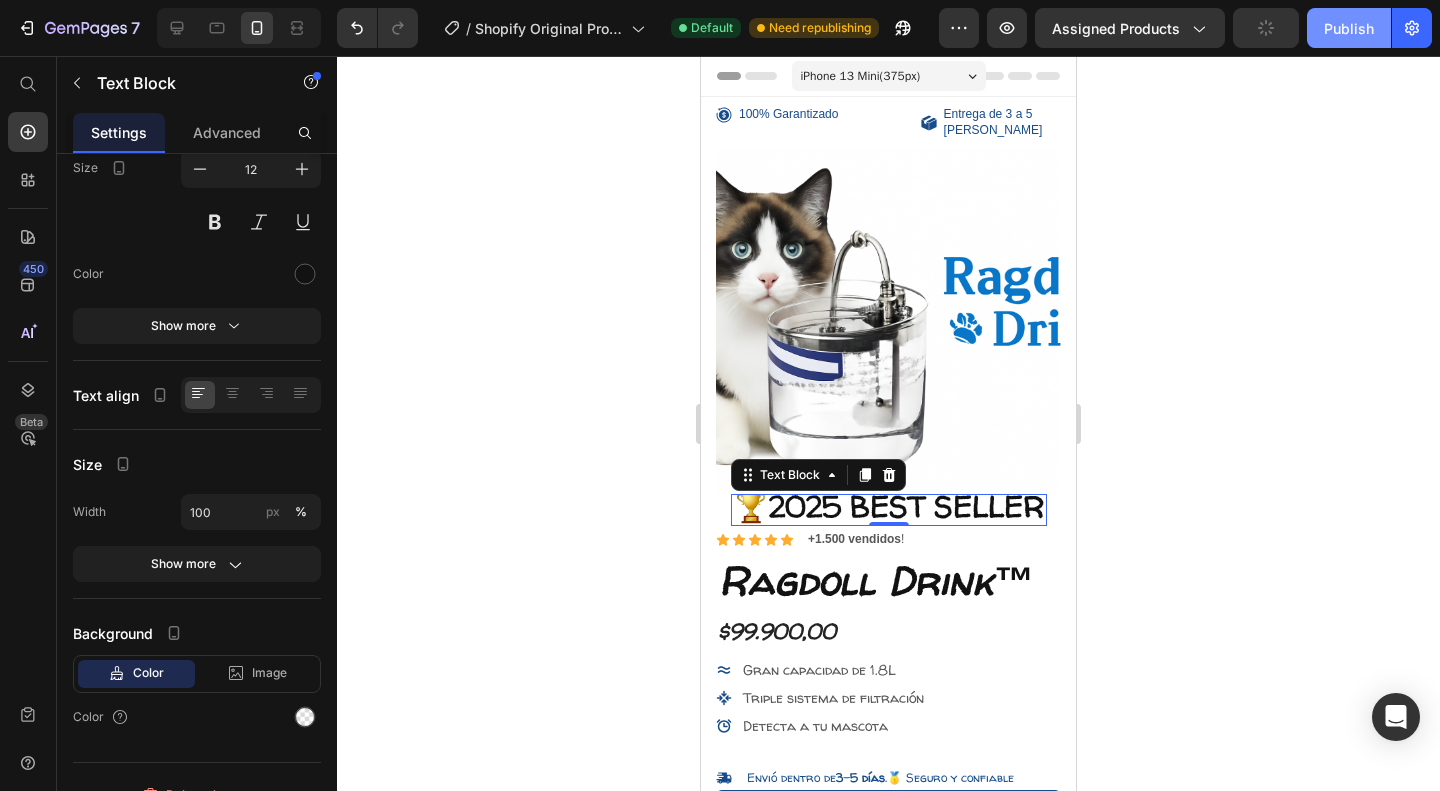 click on "Publish" at bounding box center [1349, 28] 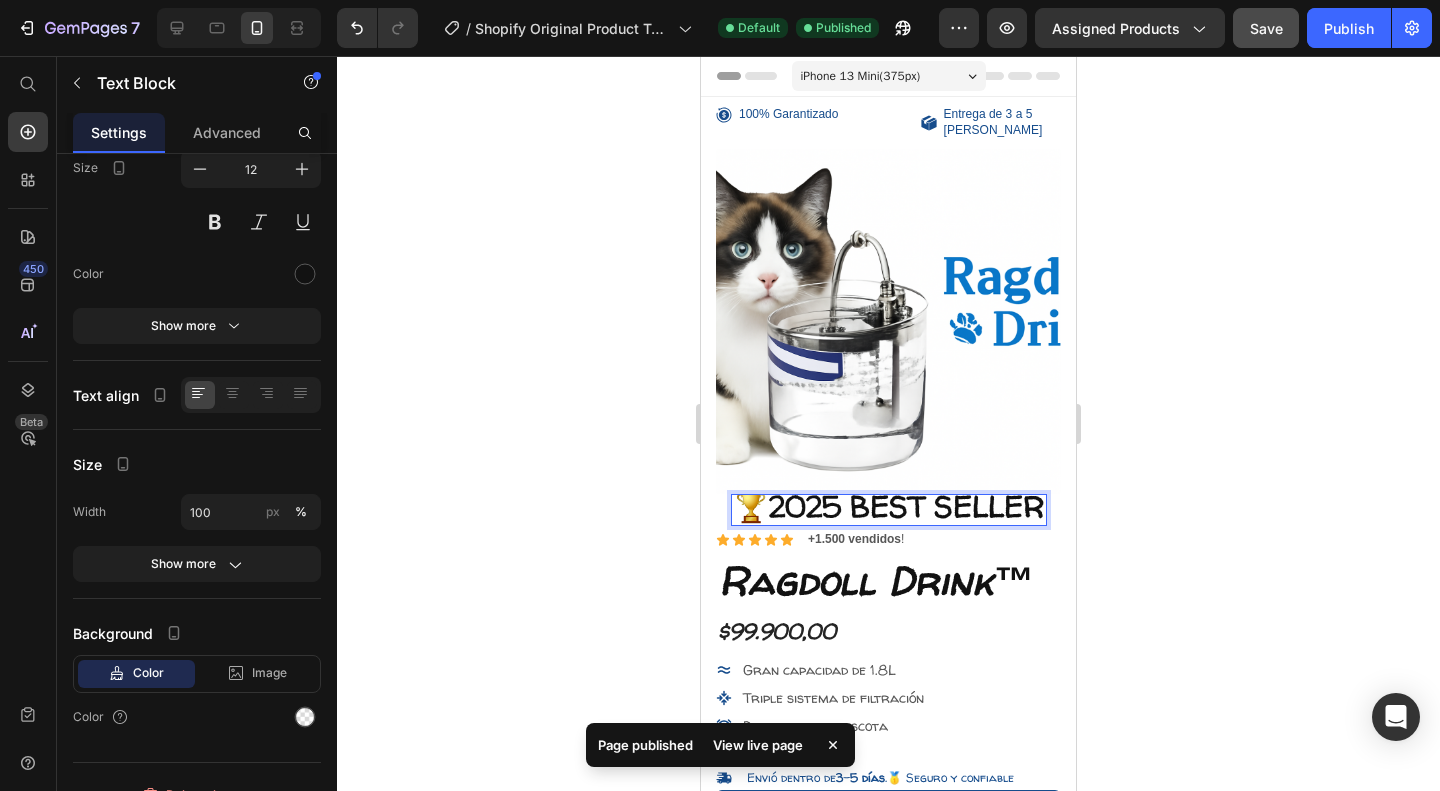 click on "🏆2025 BEST SELLER" at bounding box center [889, 506] 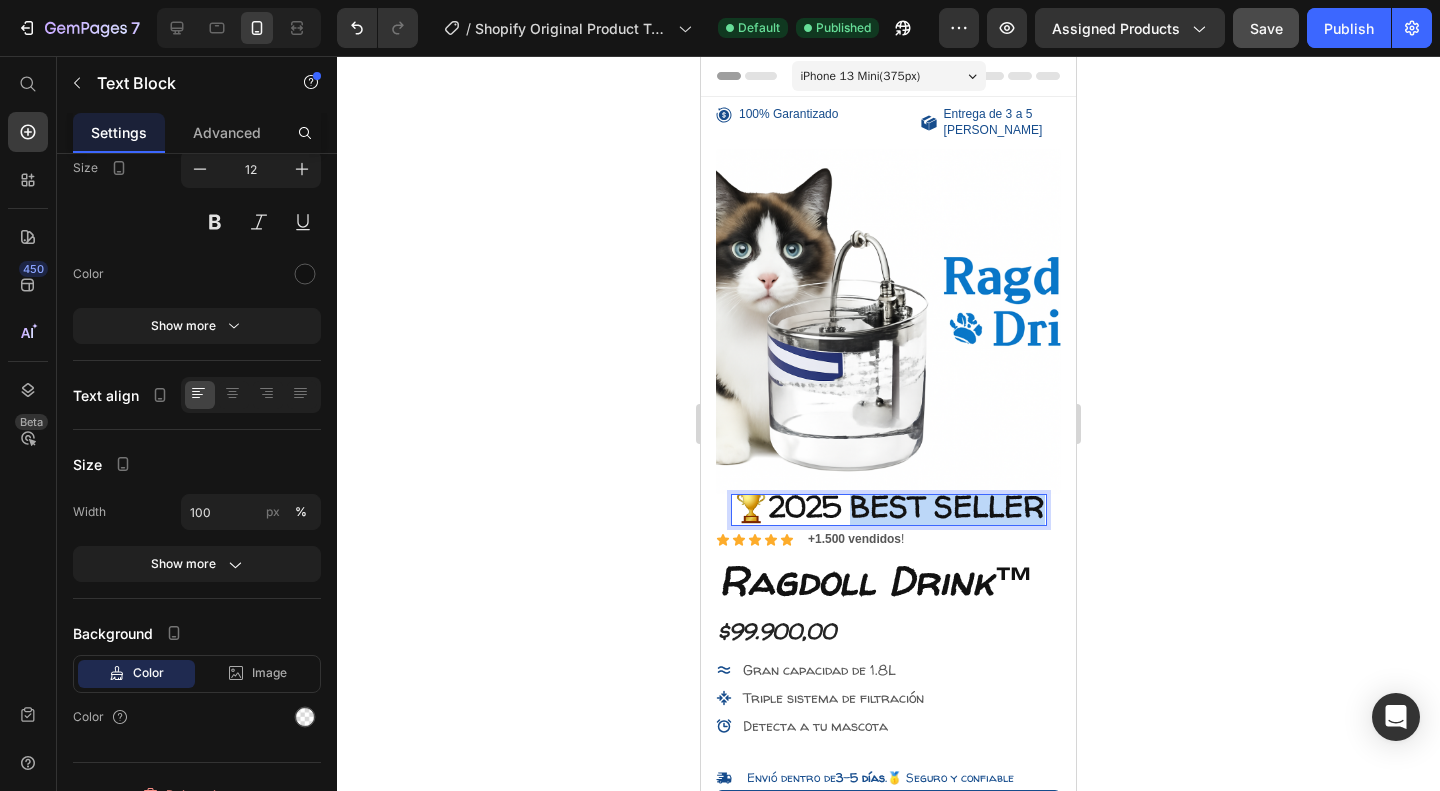 drag, startPoint x: 845, startPoint y: 493, endPoint x: 1078, endPoint y: 508, distance: 233.48233 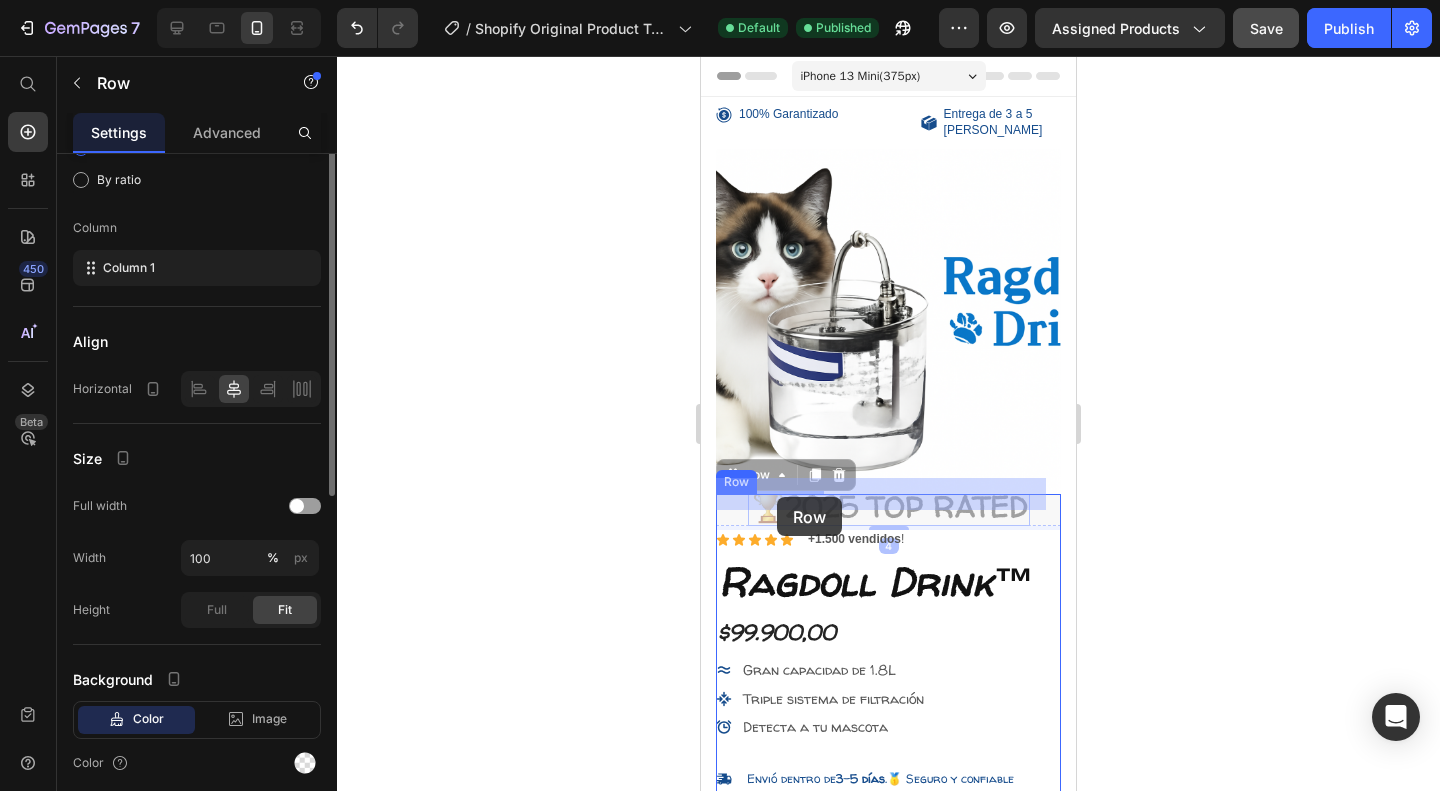 scroll, scrollTop: 0, scrollLeft: 0, axis: both 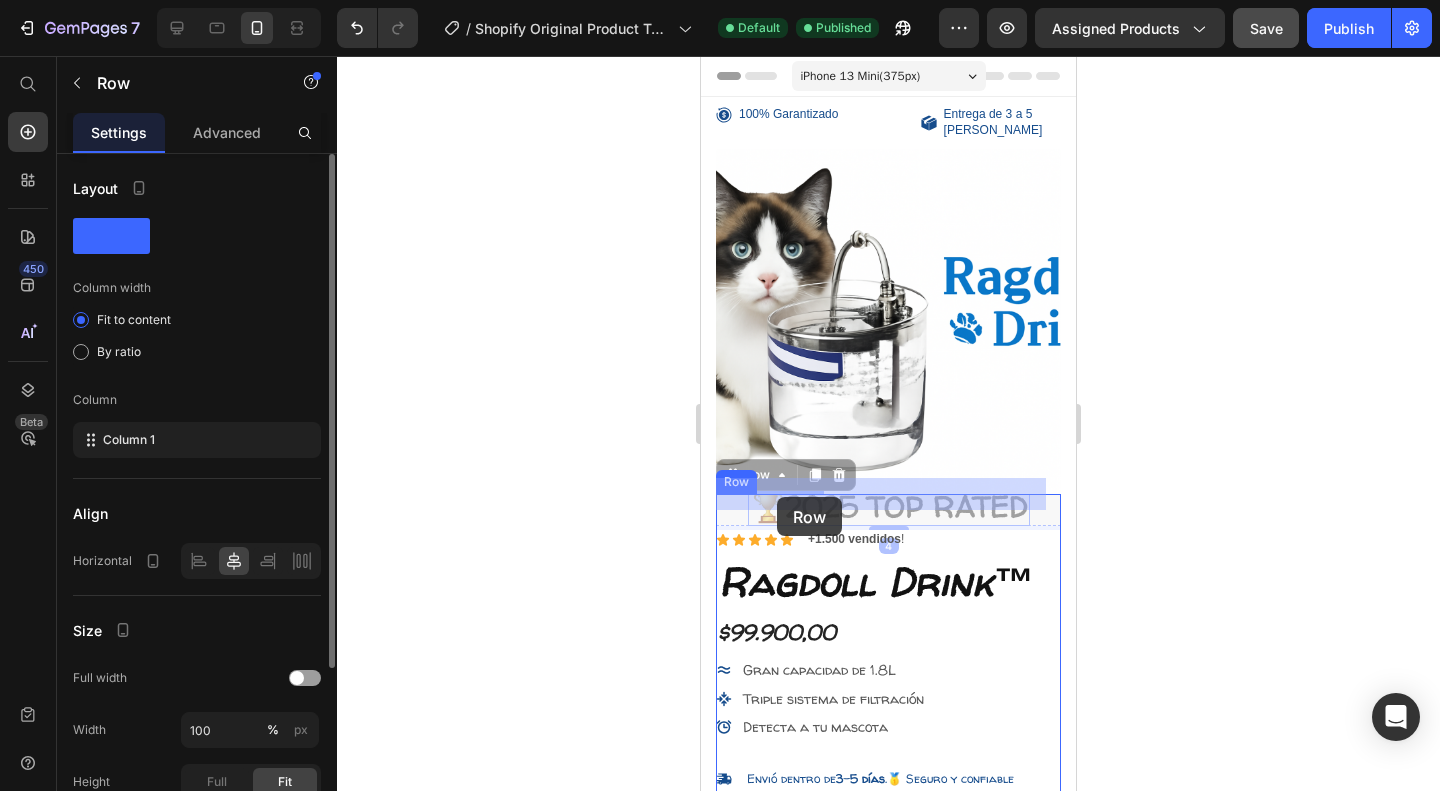 drag, startPoint x: 1025, startPoint y: 497, endPoint x: 774, endPoint y: 496, distance: 251.002 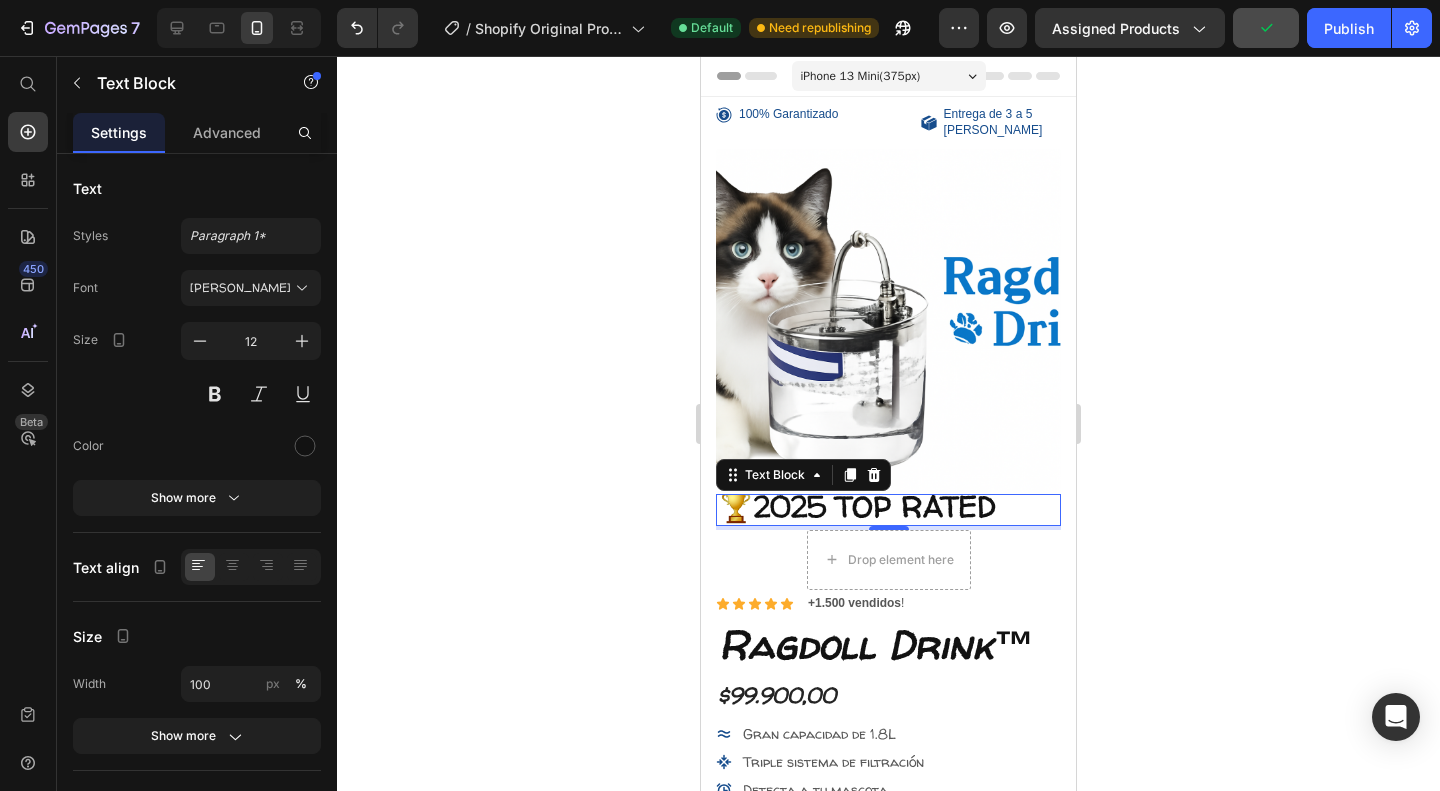 click on "🏆2025 TOP RATED" at bounding box center (857, 506) 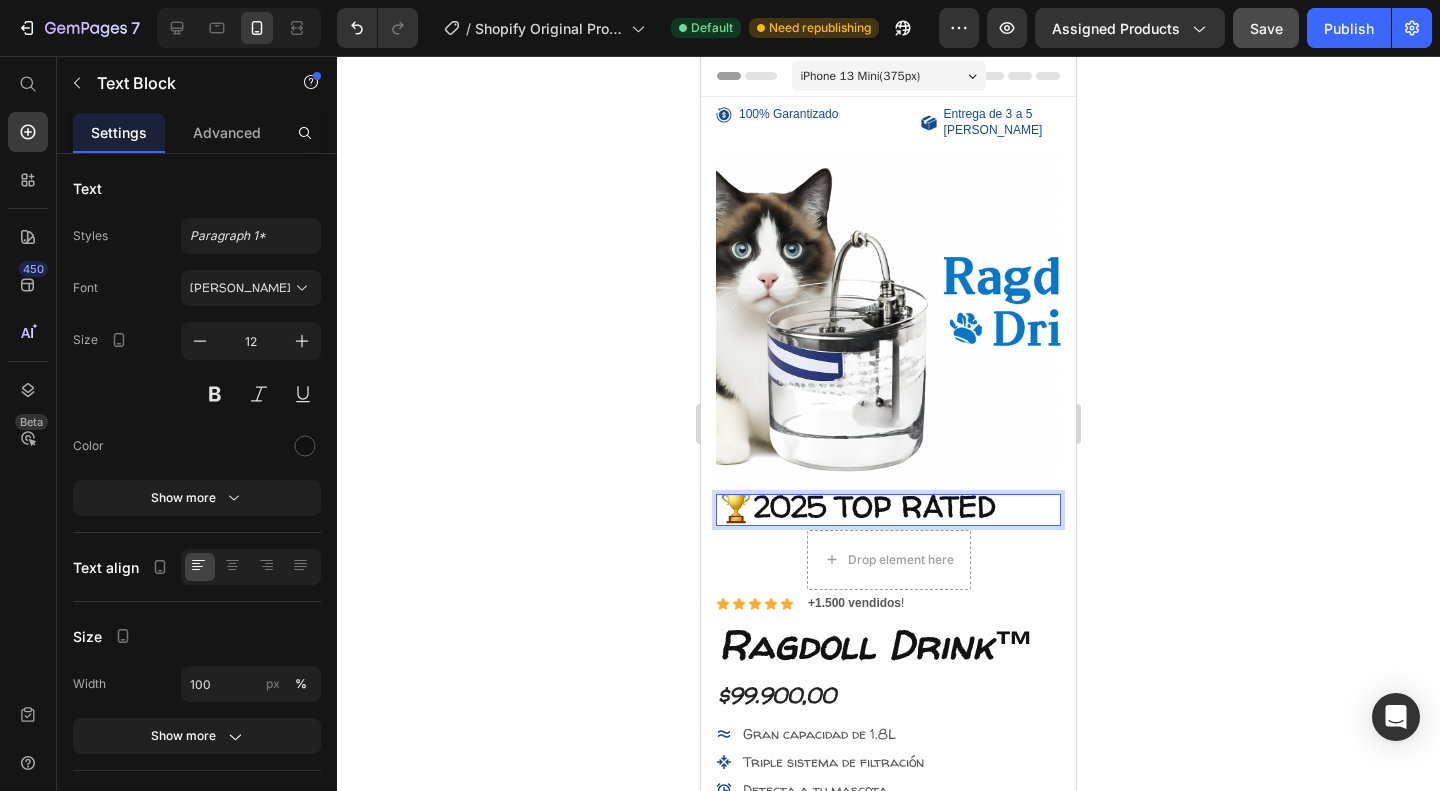 click on "🏆2025 TOP RATED" at bounding box center (888, 510) 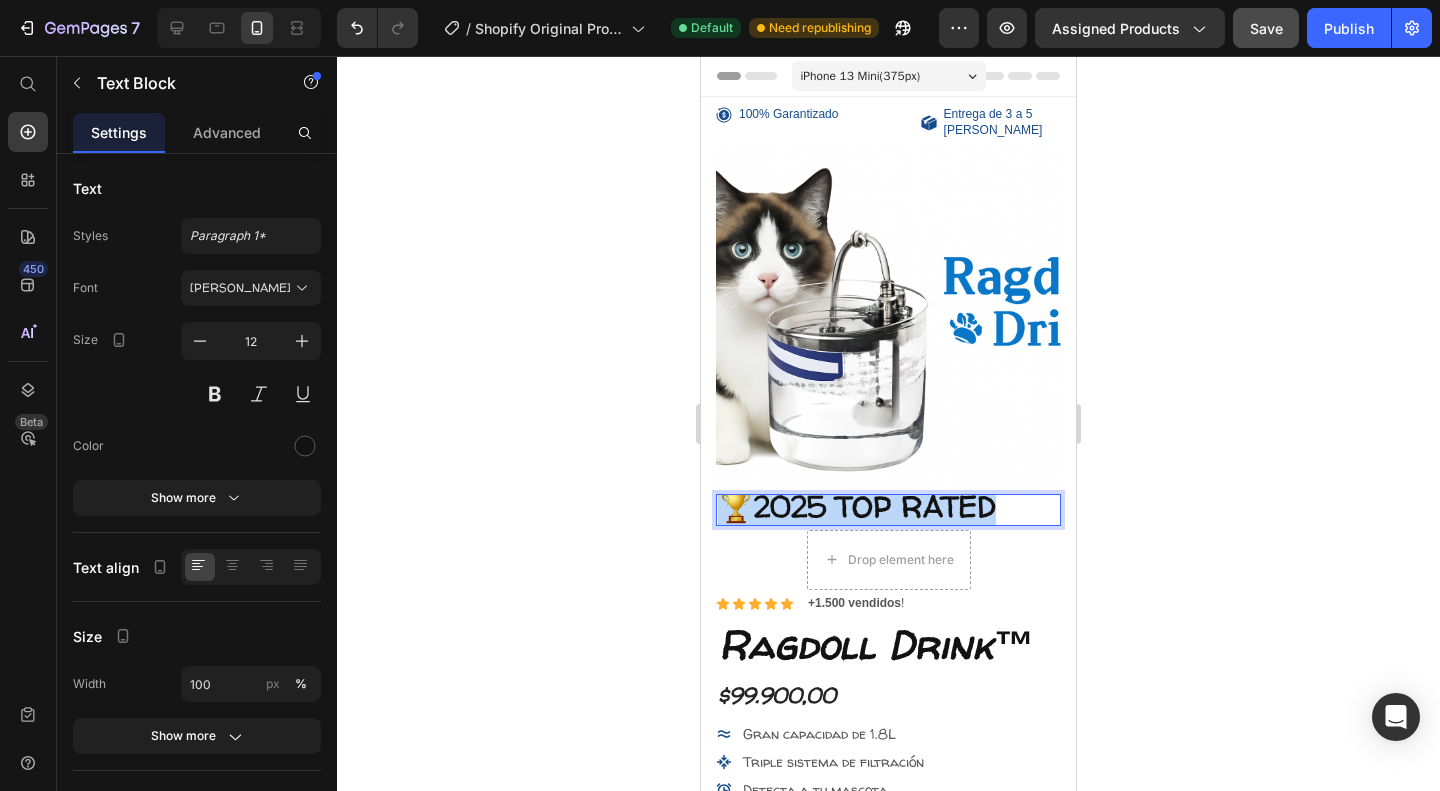 drag, startPoint x: 1003, startPoint y: 487, endPoint x: 710, endPoint y: 495, distance: 293.1092 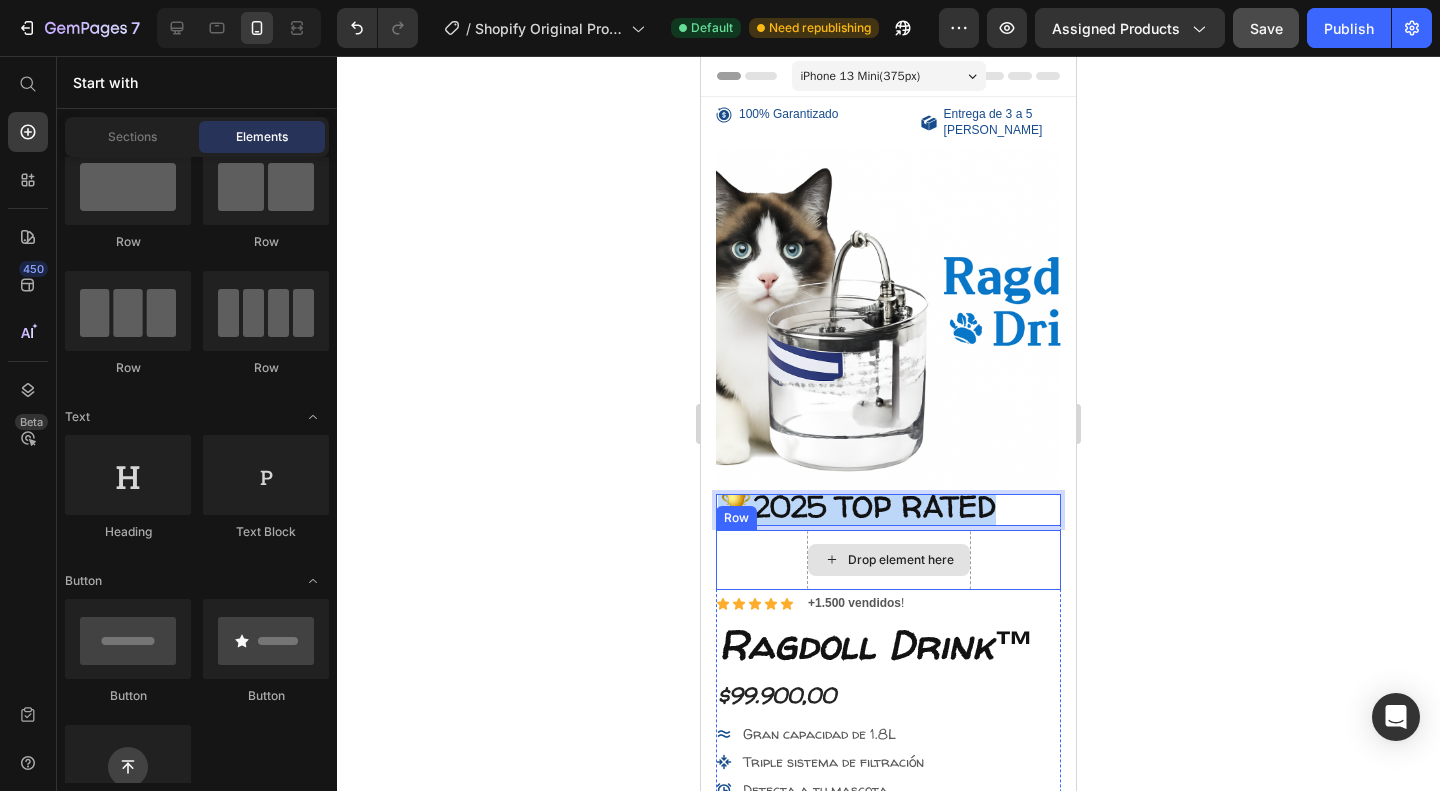 click on "Drop element here" at bounding box center (901, 560) 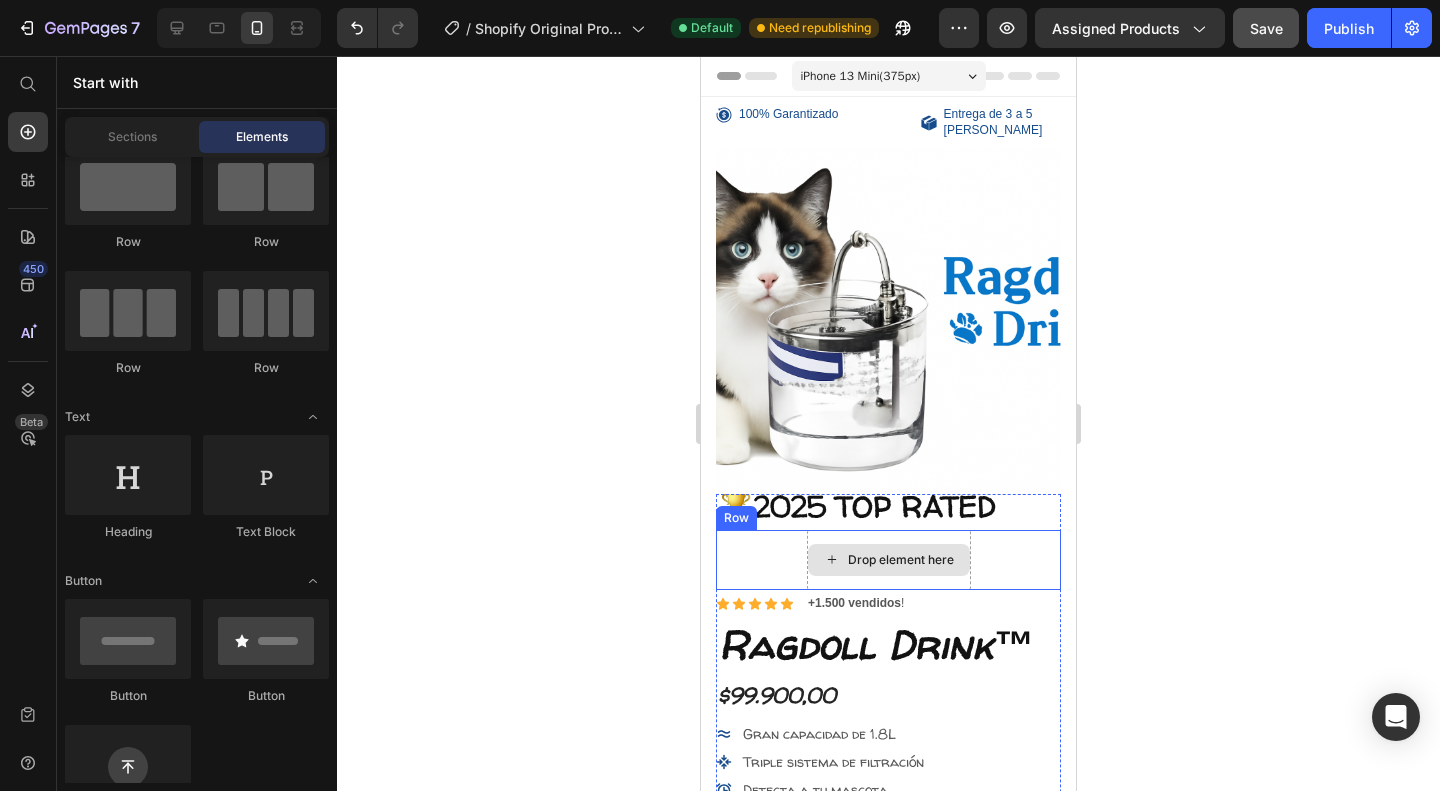 click on "Drop element here" at bounding box center [889, 560] 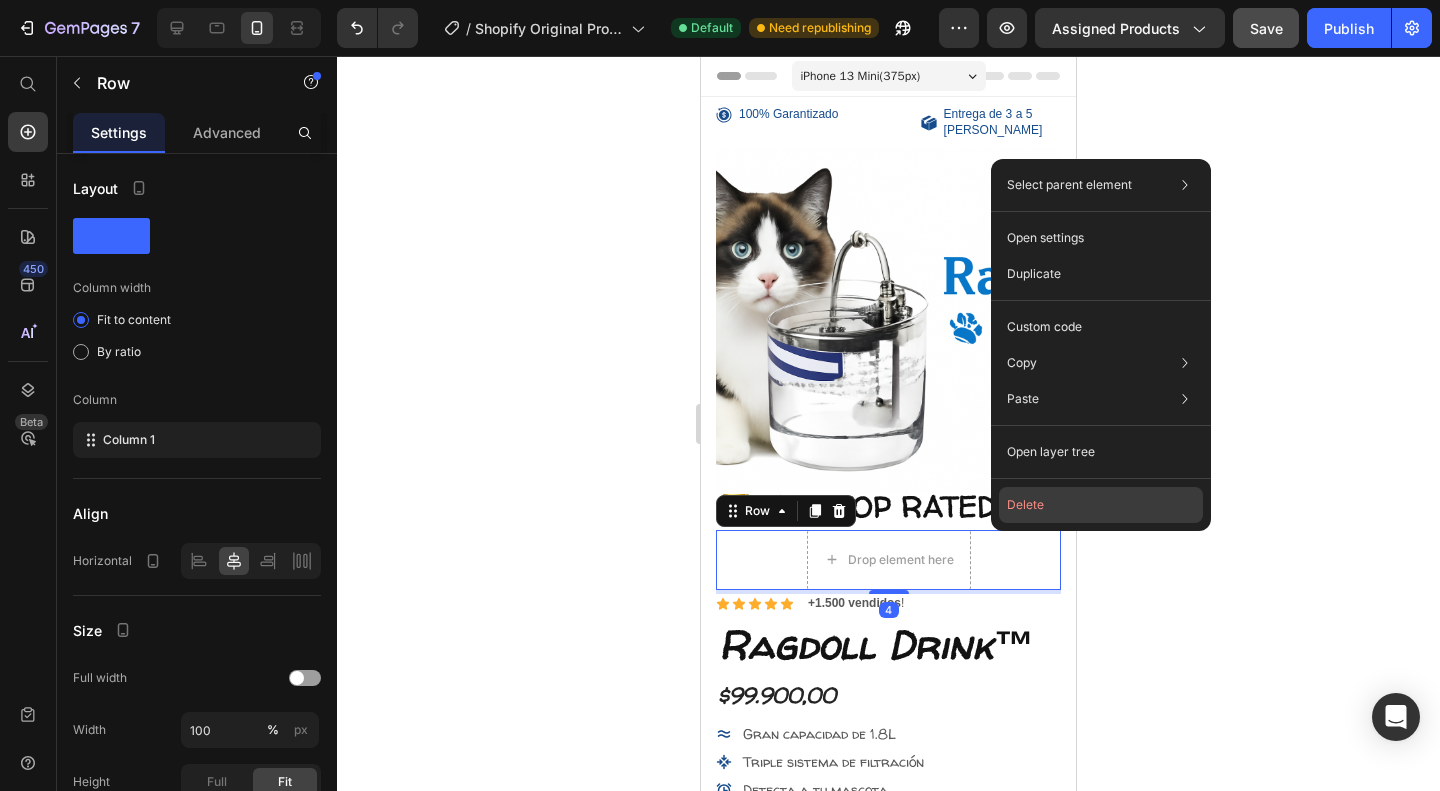 click on "Delete" 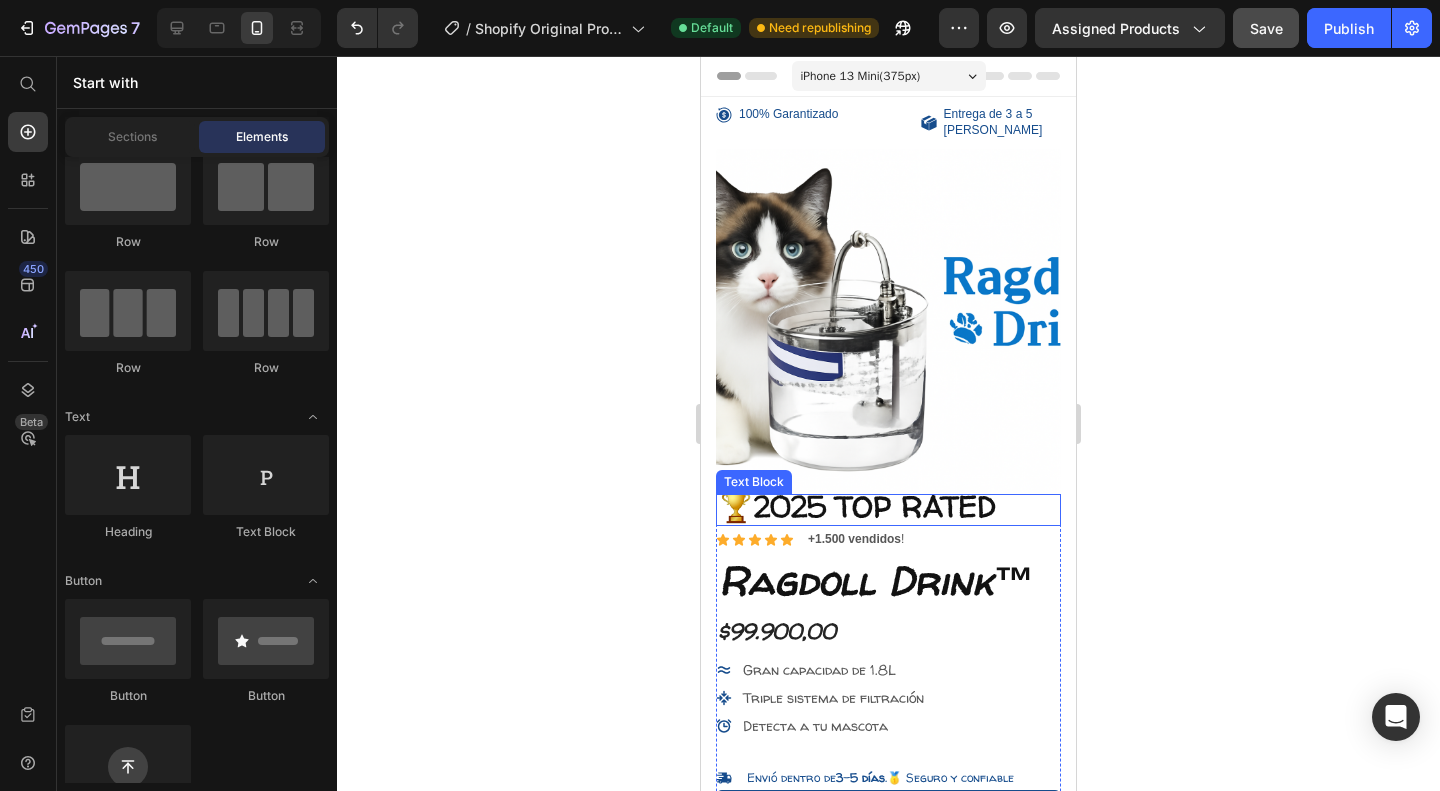 click on "🏆2025 TOP RATED" at bounding box center (857, 506) 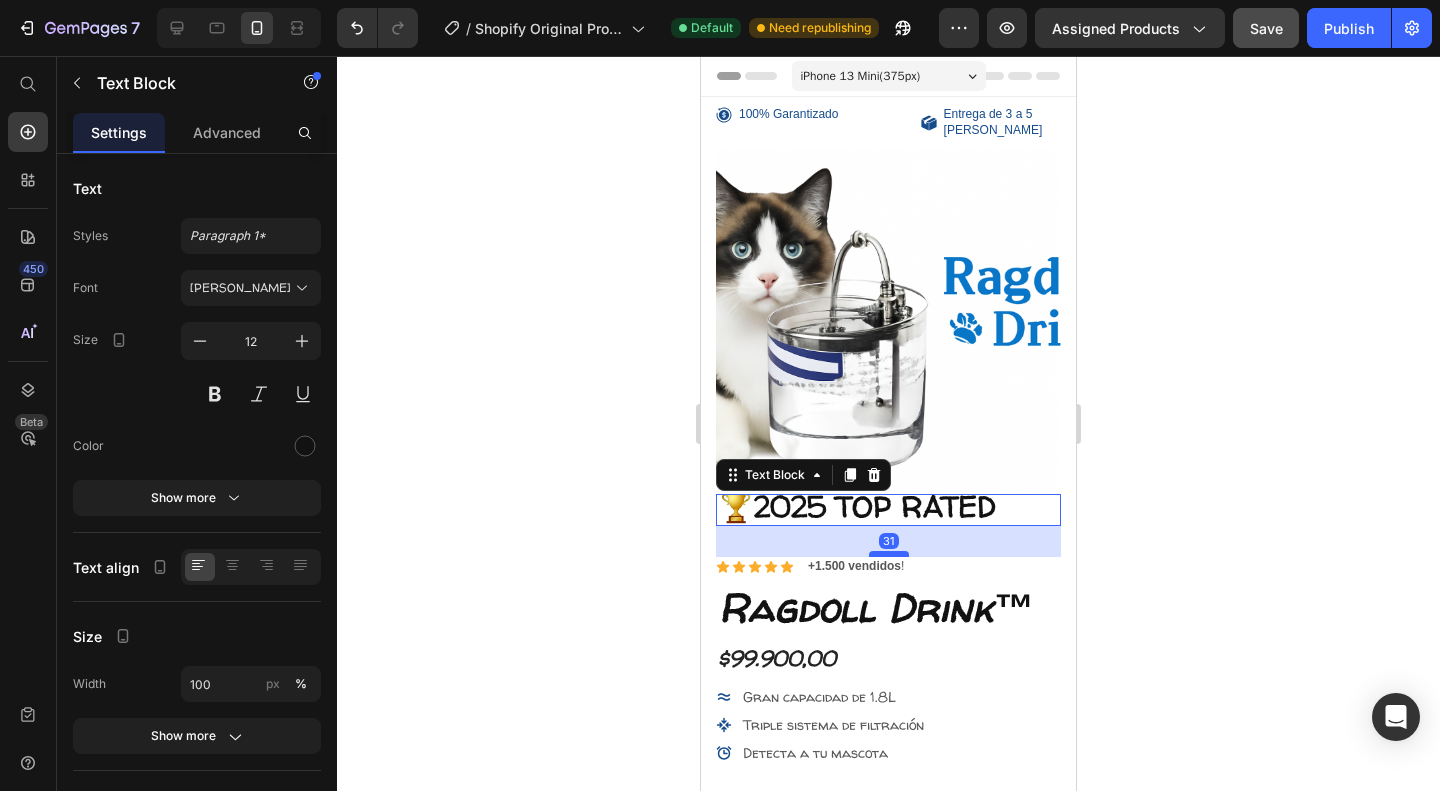 drag, startPoint x: 881, startPoint y: 511, endPoint x: 888, endPoint y: 538, distance: 27.89265 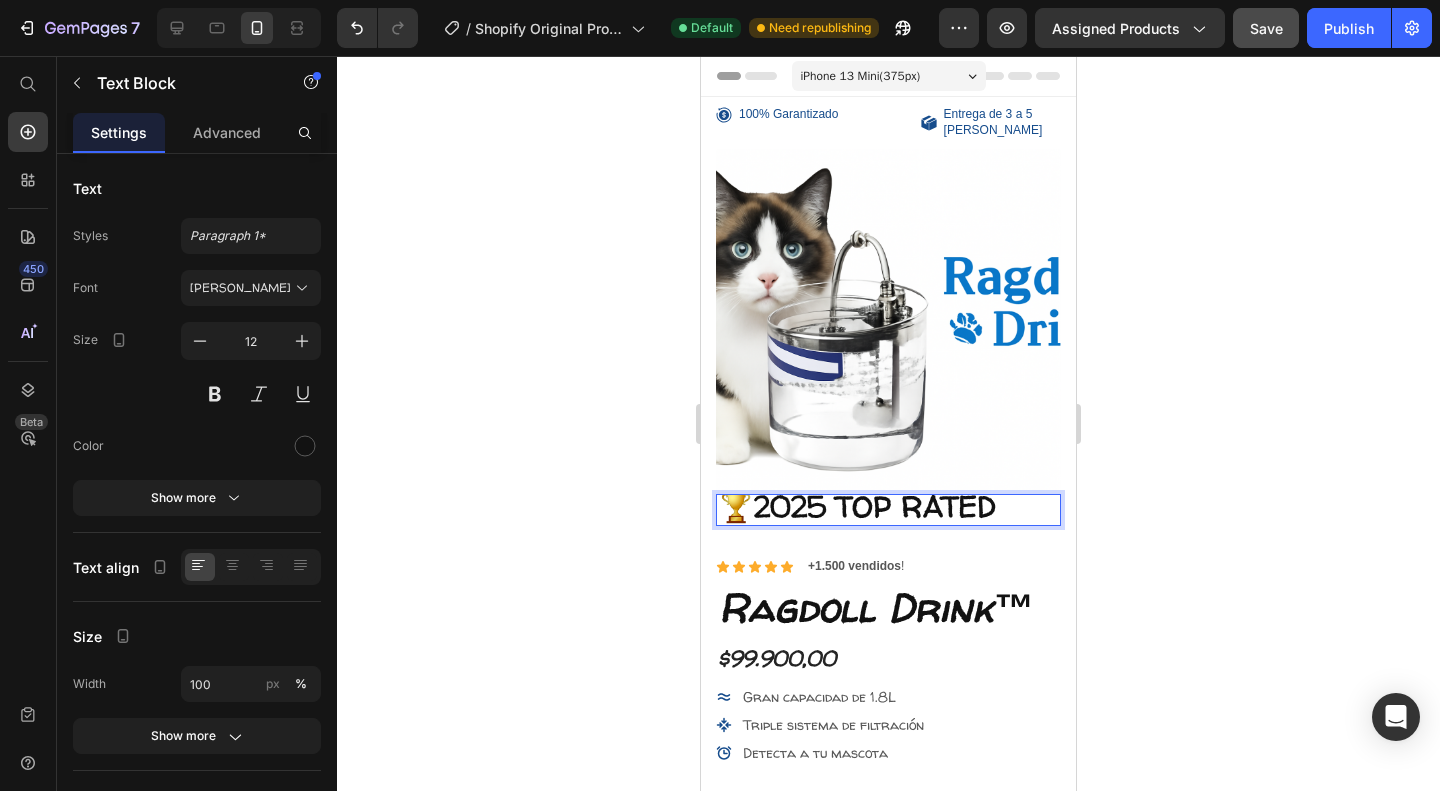 click on "🏆2025 TOP RATED" at bounding box center [888, 510] 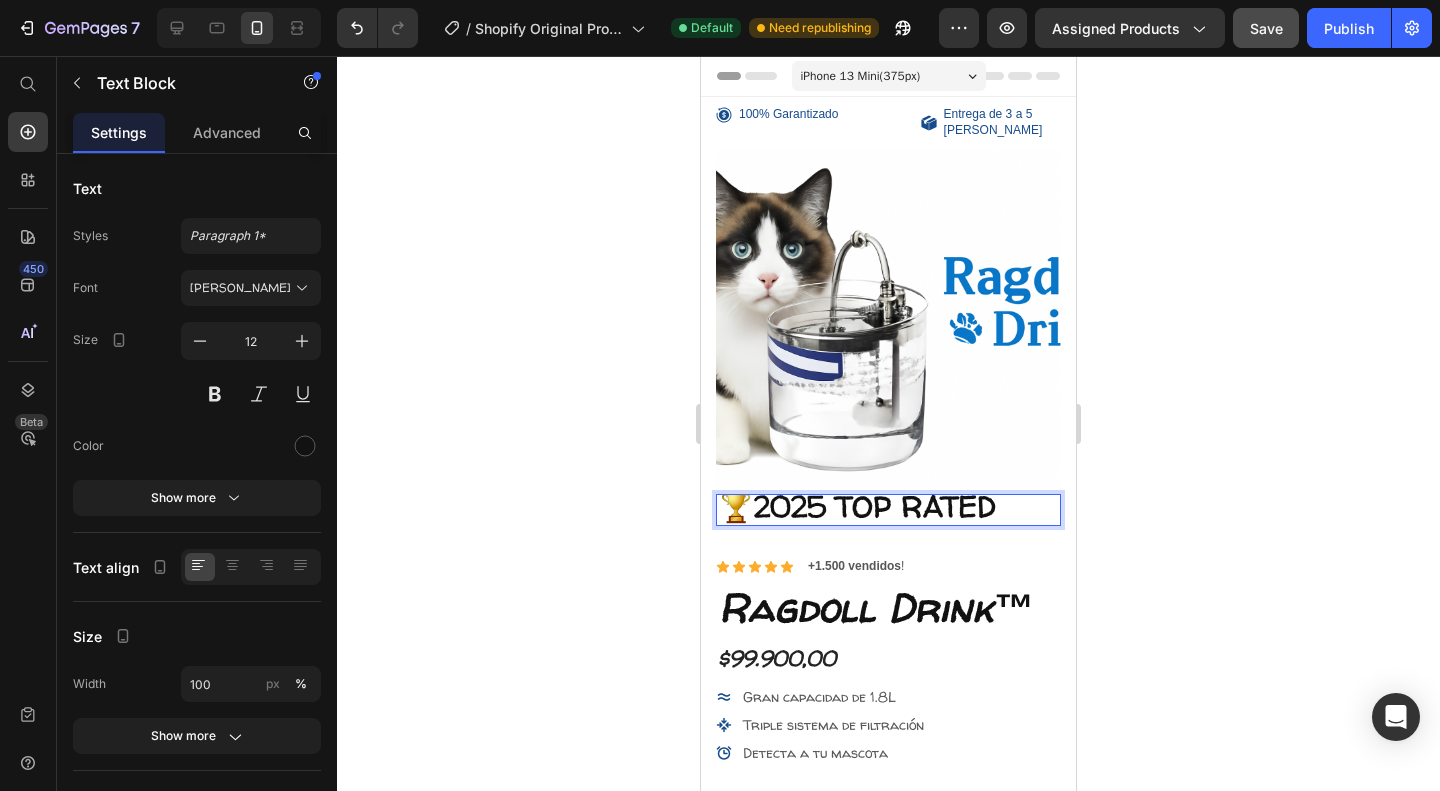 click on "🏆2025 TOP RATED" at bounding box center (857, 506) 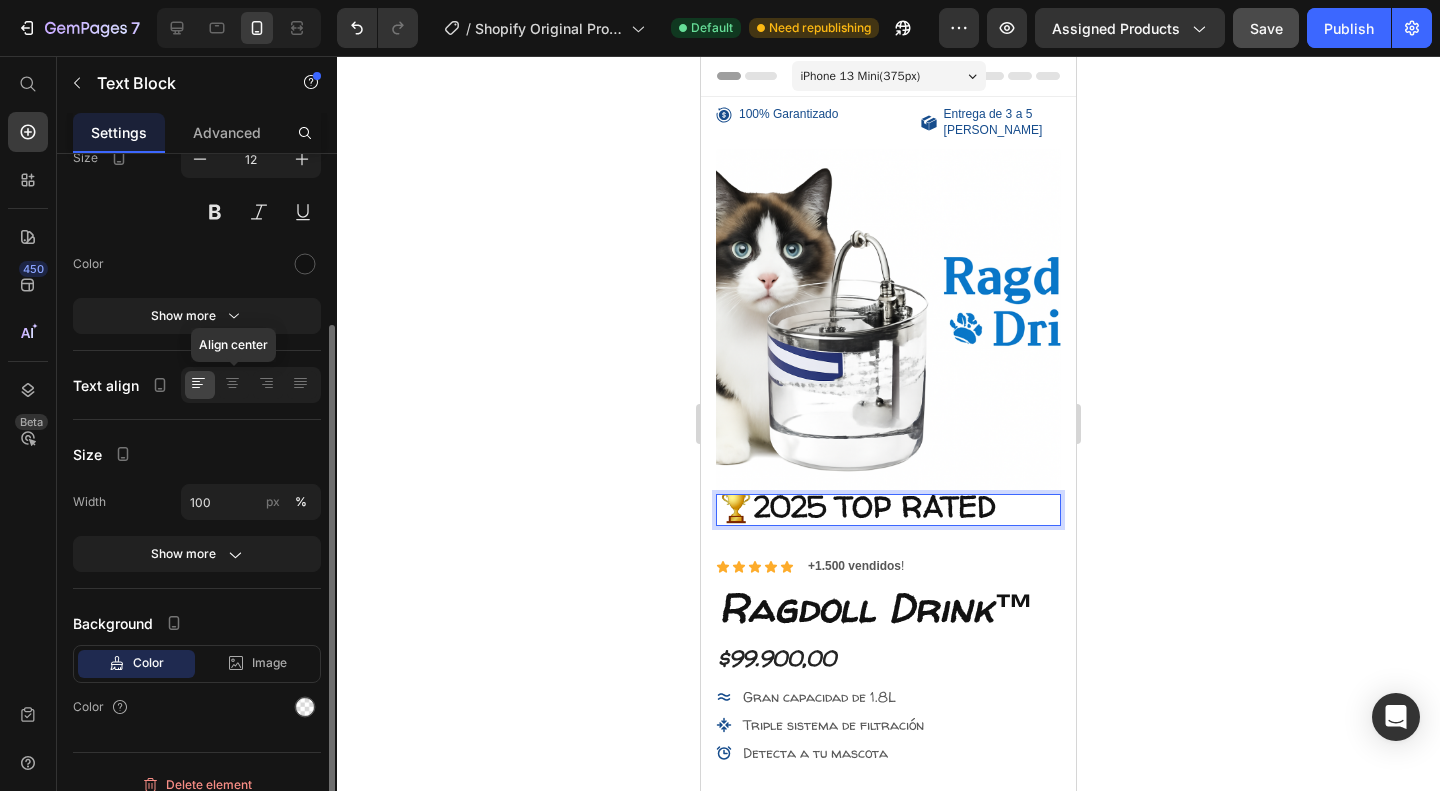 scroll, scrollTop: 198, scrollLeft: 0, axis: vertical 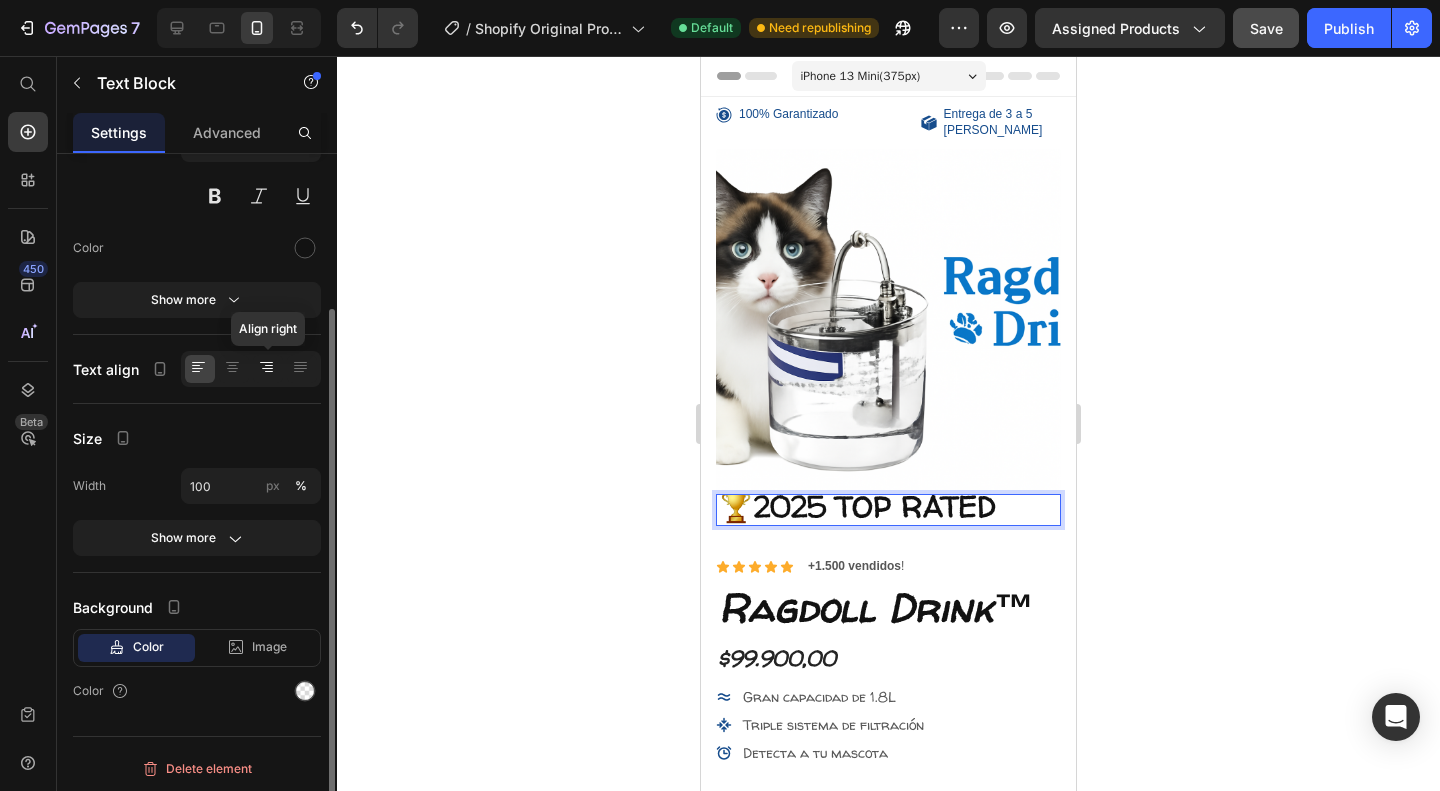 click 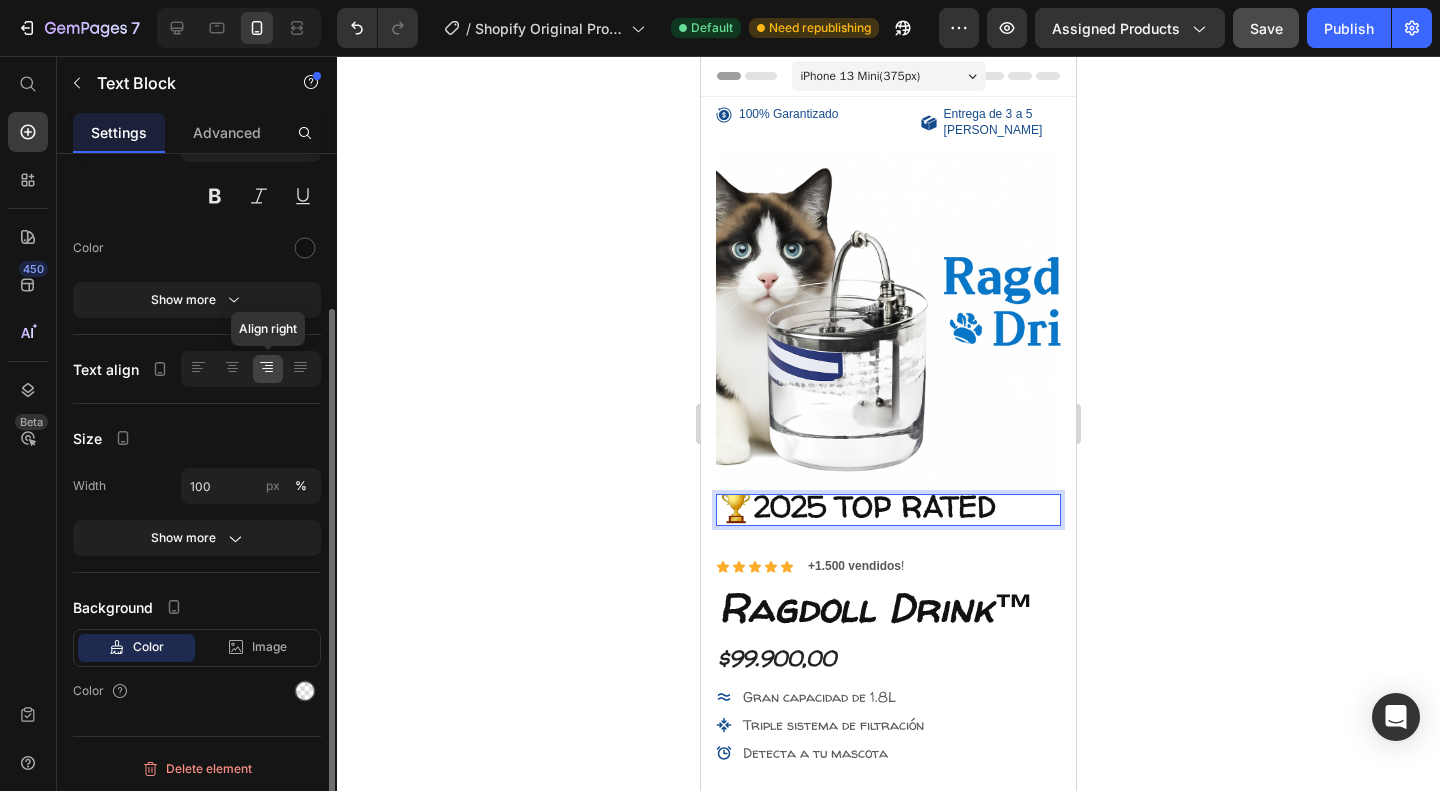 scroll, scrollTop: 198, scrollLeft: 0, axis: vertical 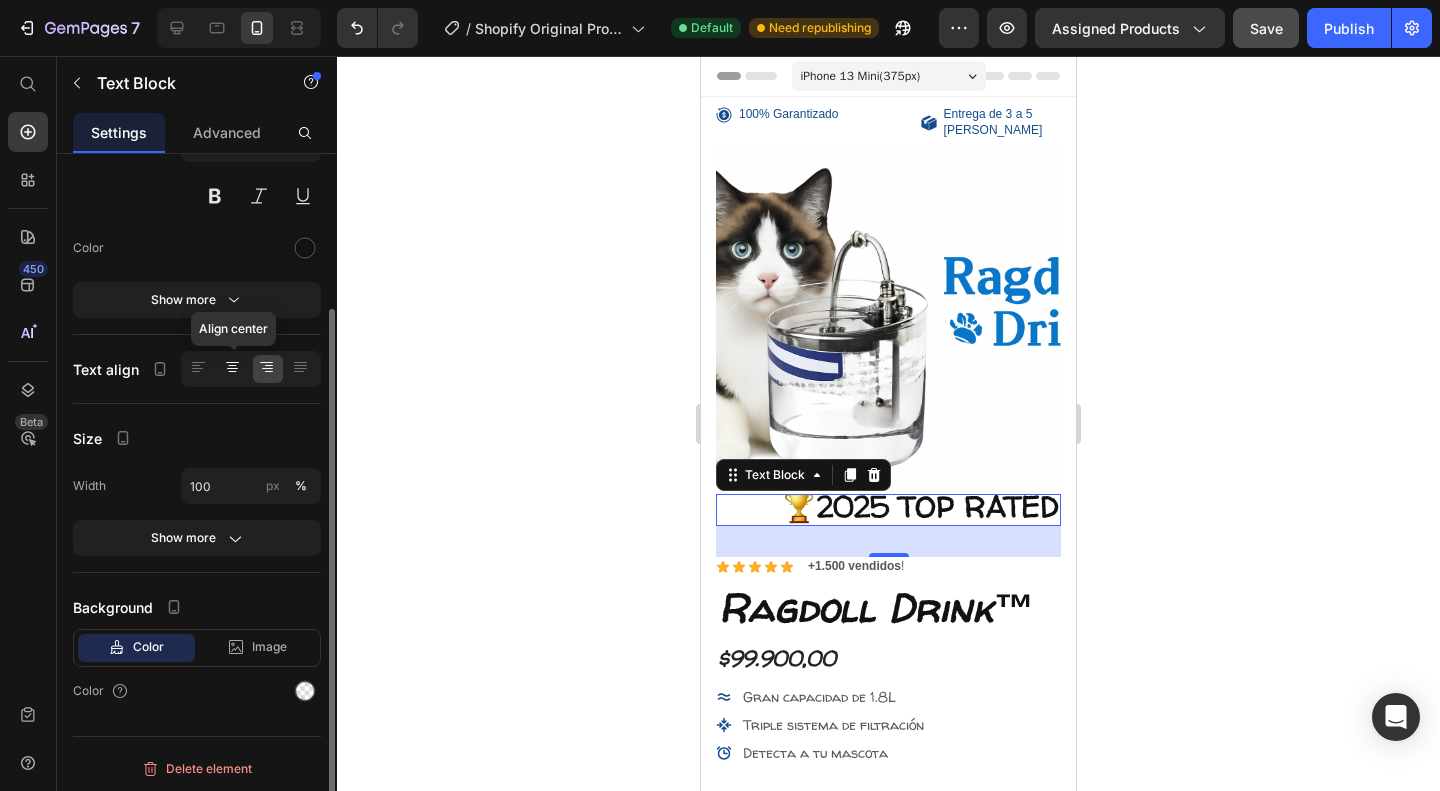 click 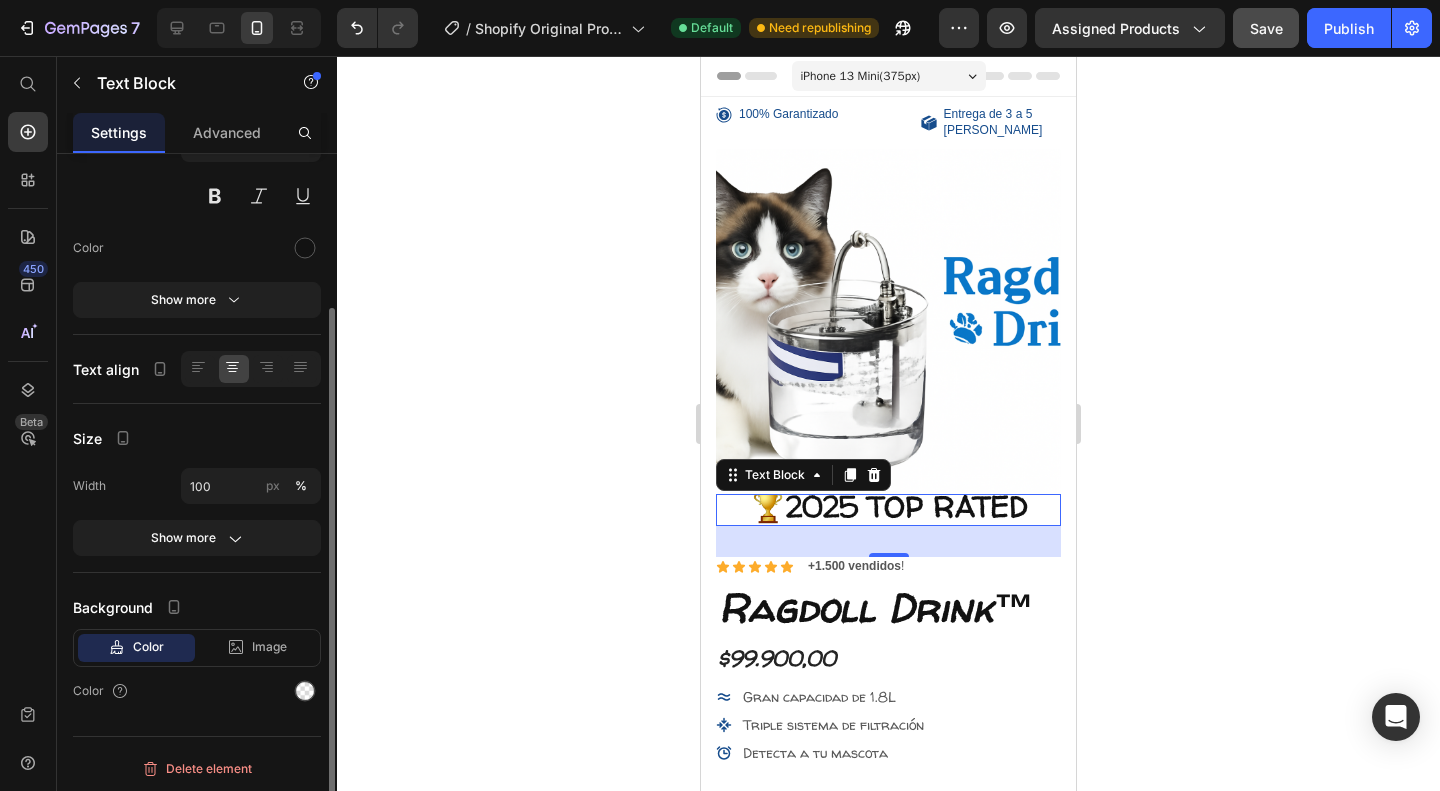 click at bounding box center (160, 369) 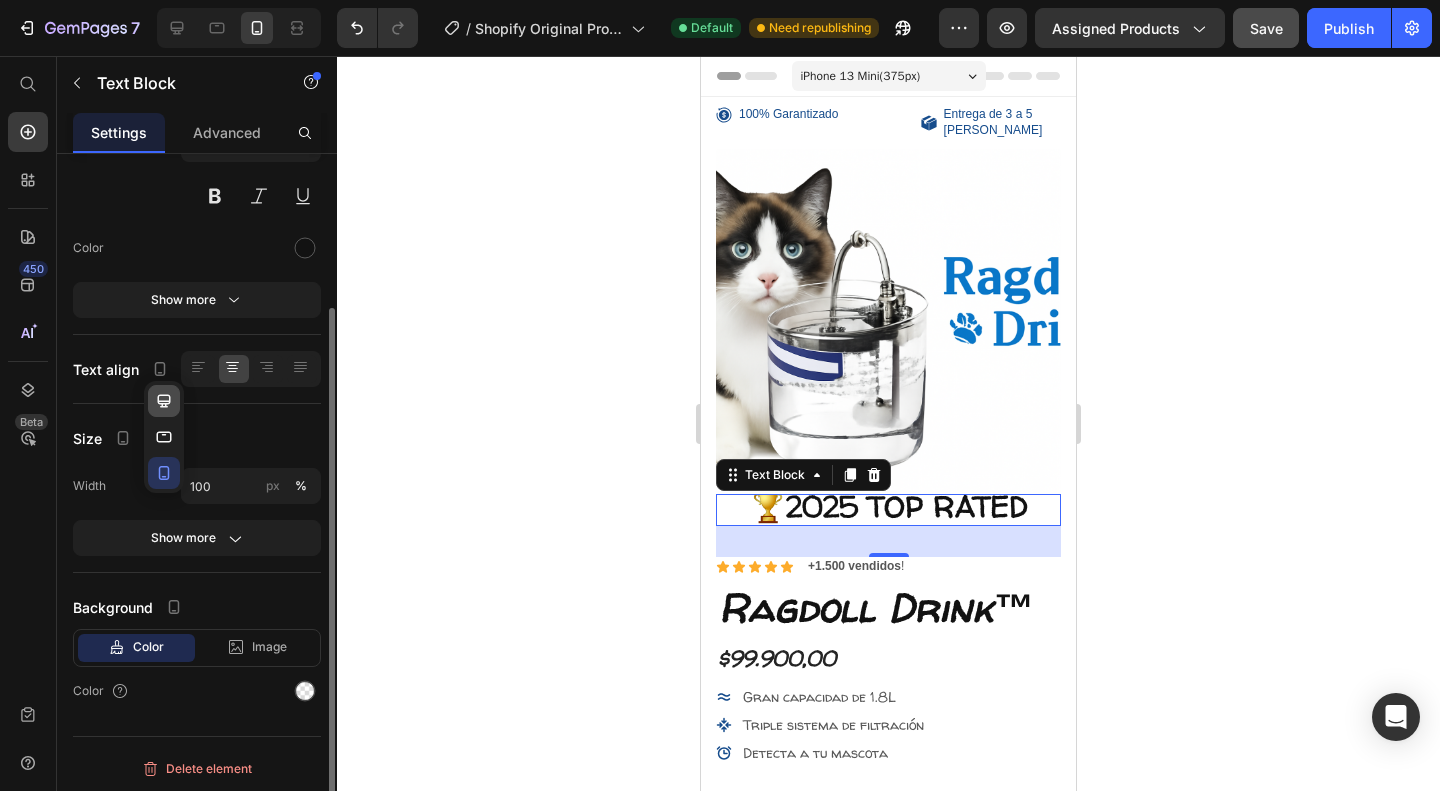 click 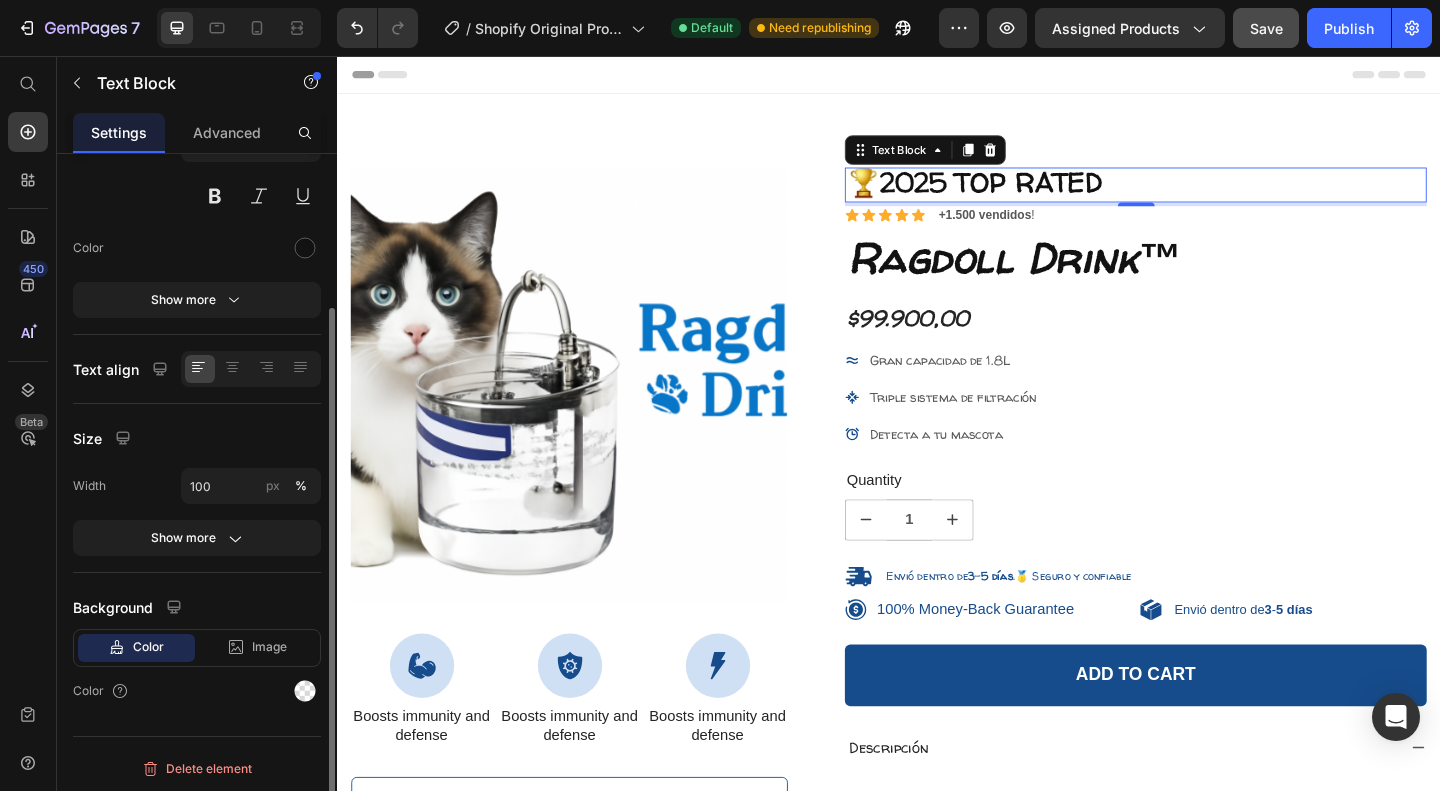 scroll, scrollTop: 50, scrollLeft: 0, axis: vertical 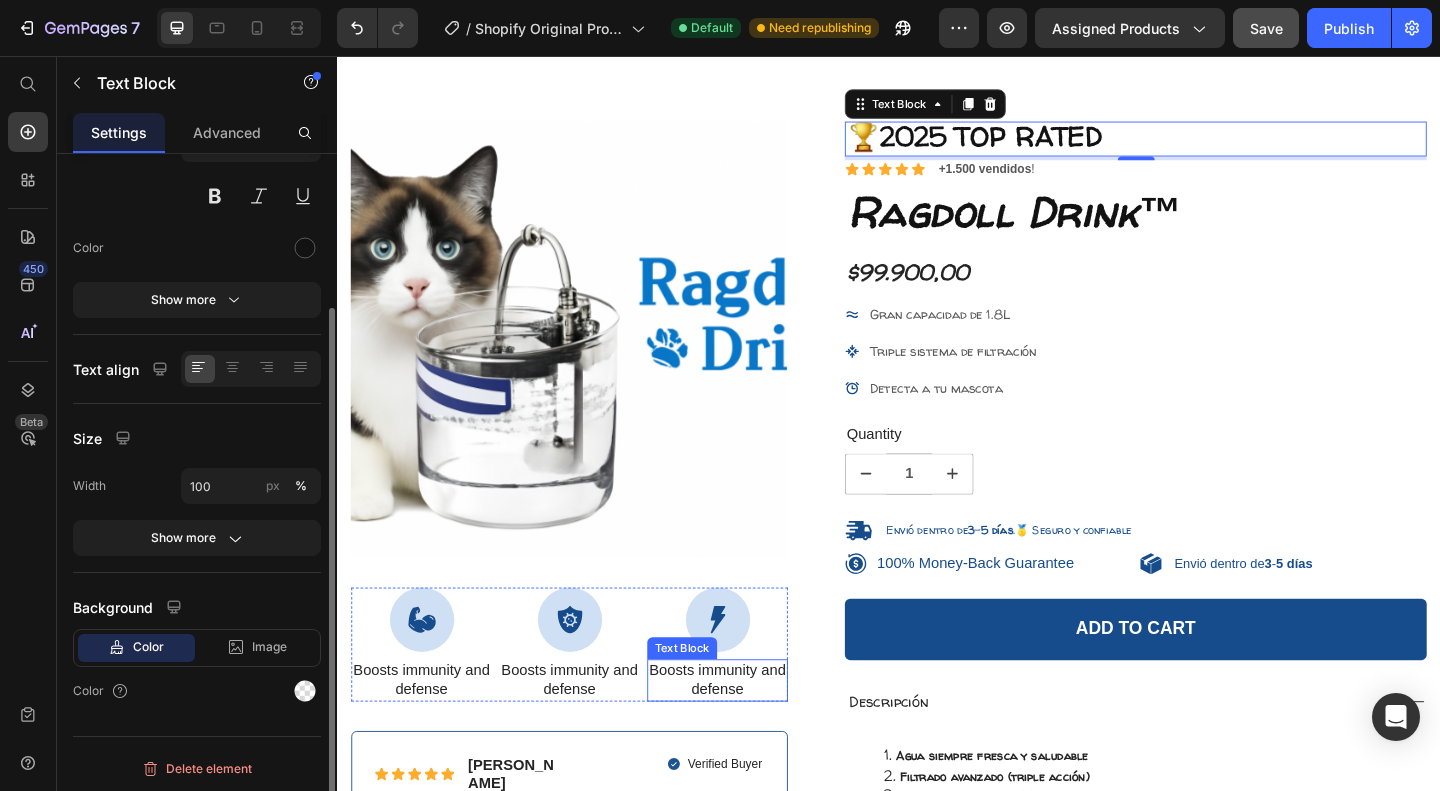 click on "Boosts immunity and defense" at bounding box center [750, 735] 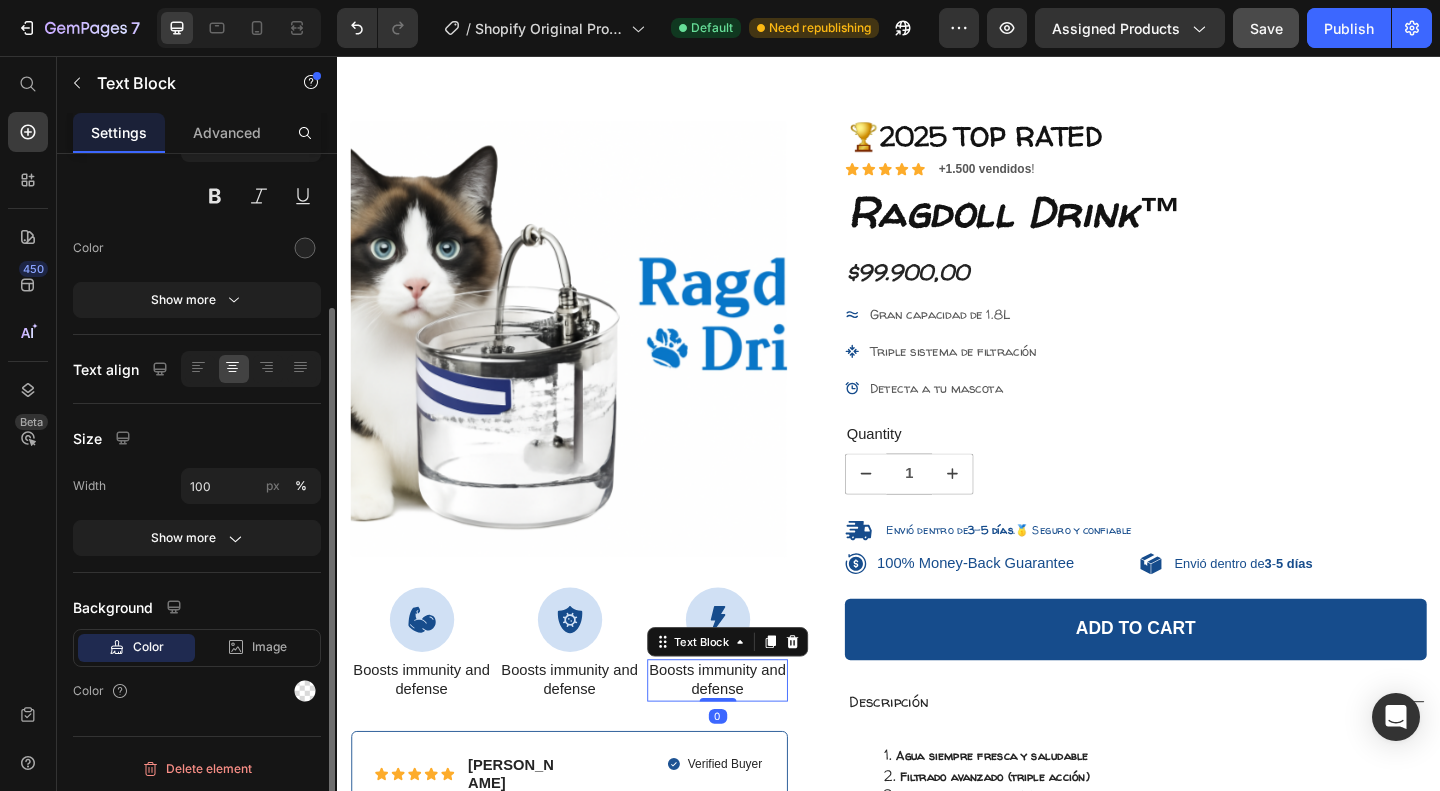 click on "Boosts immunity and defense" at bounding box center (750, 735) 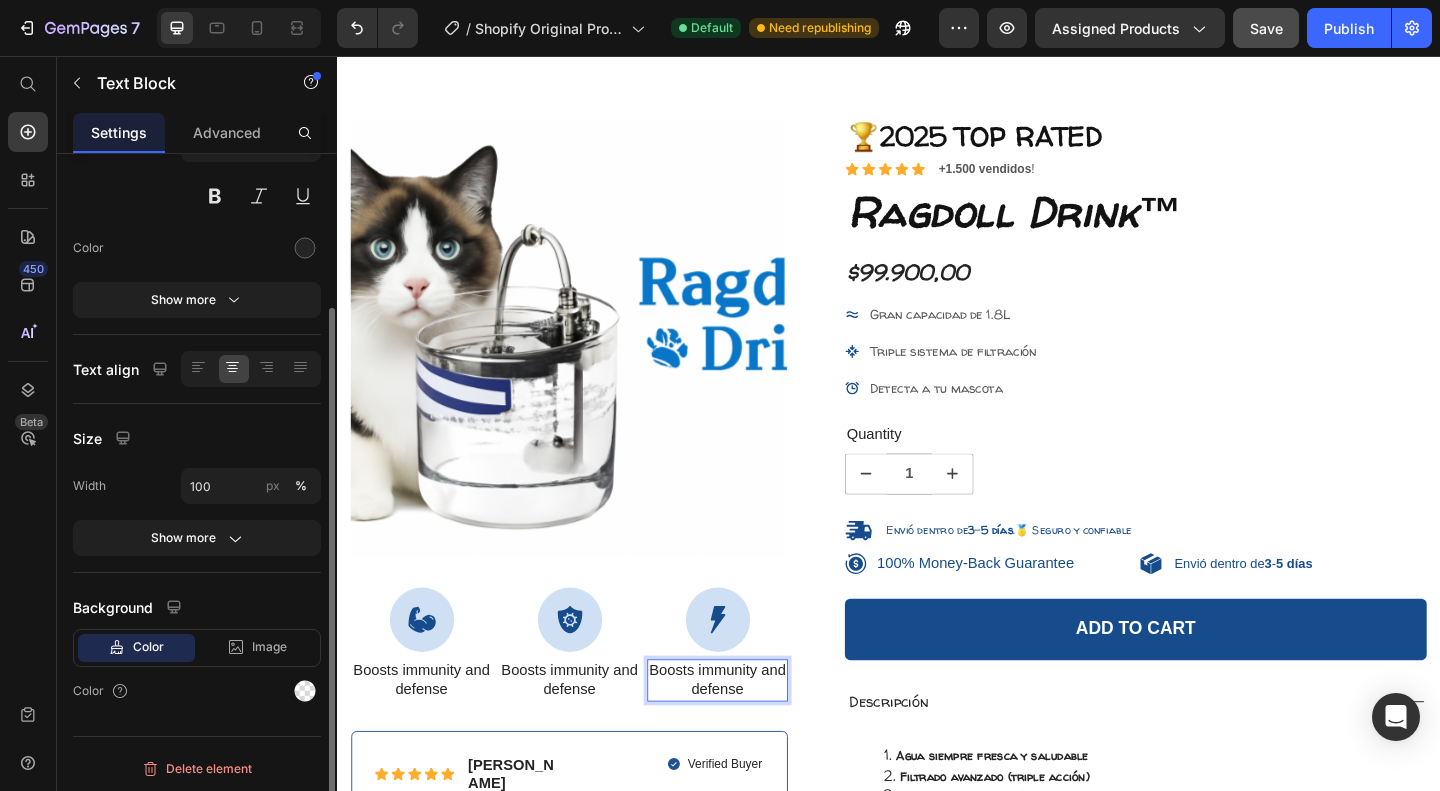 click on "Boosts immunity and defense" at bounding box center [750, 735] 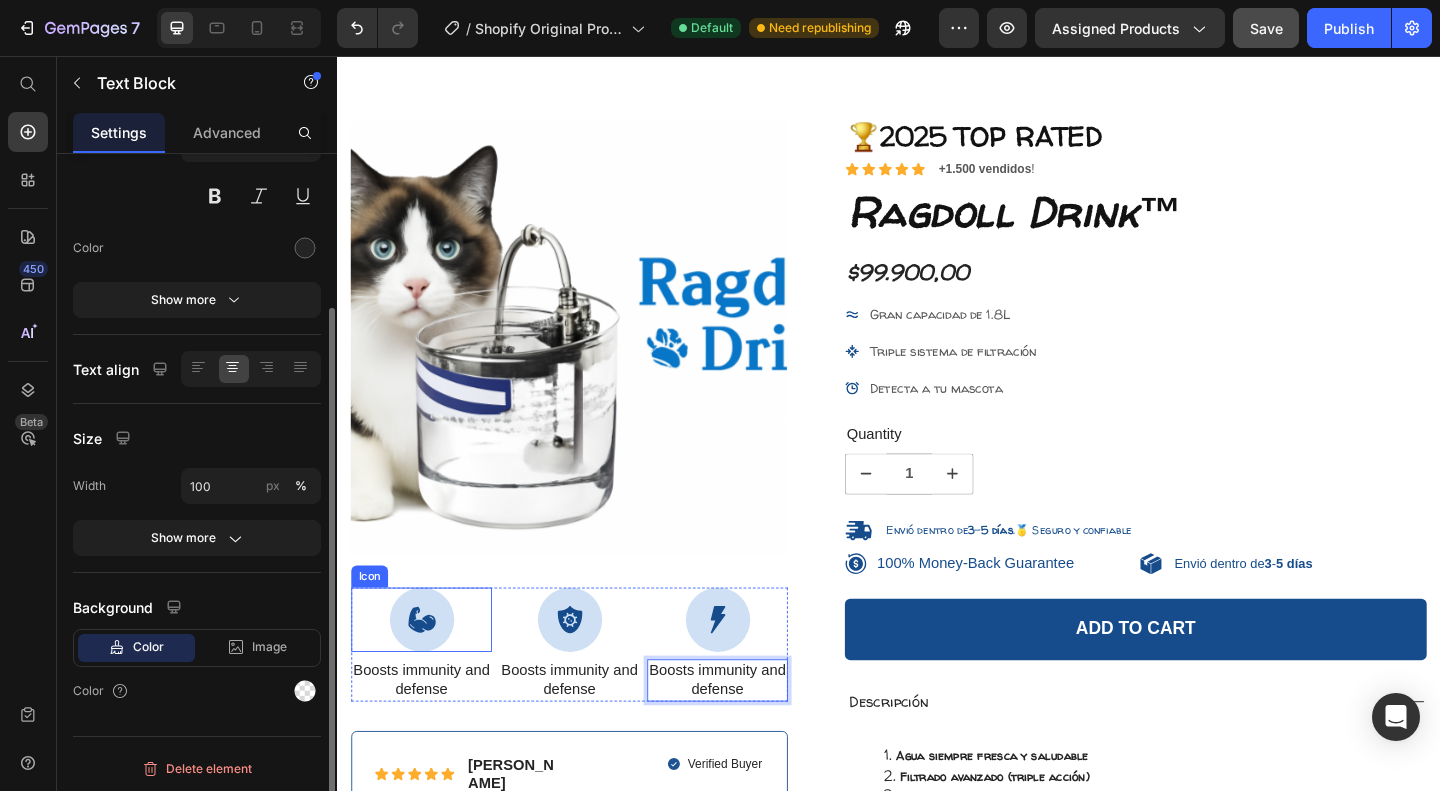 click 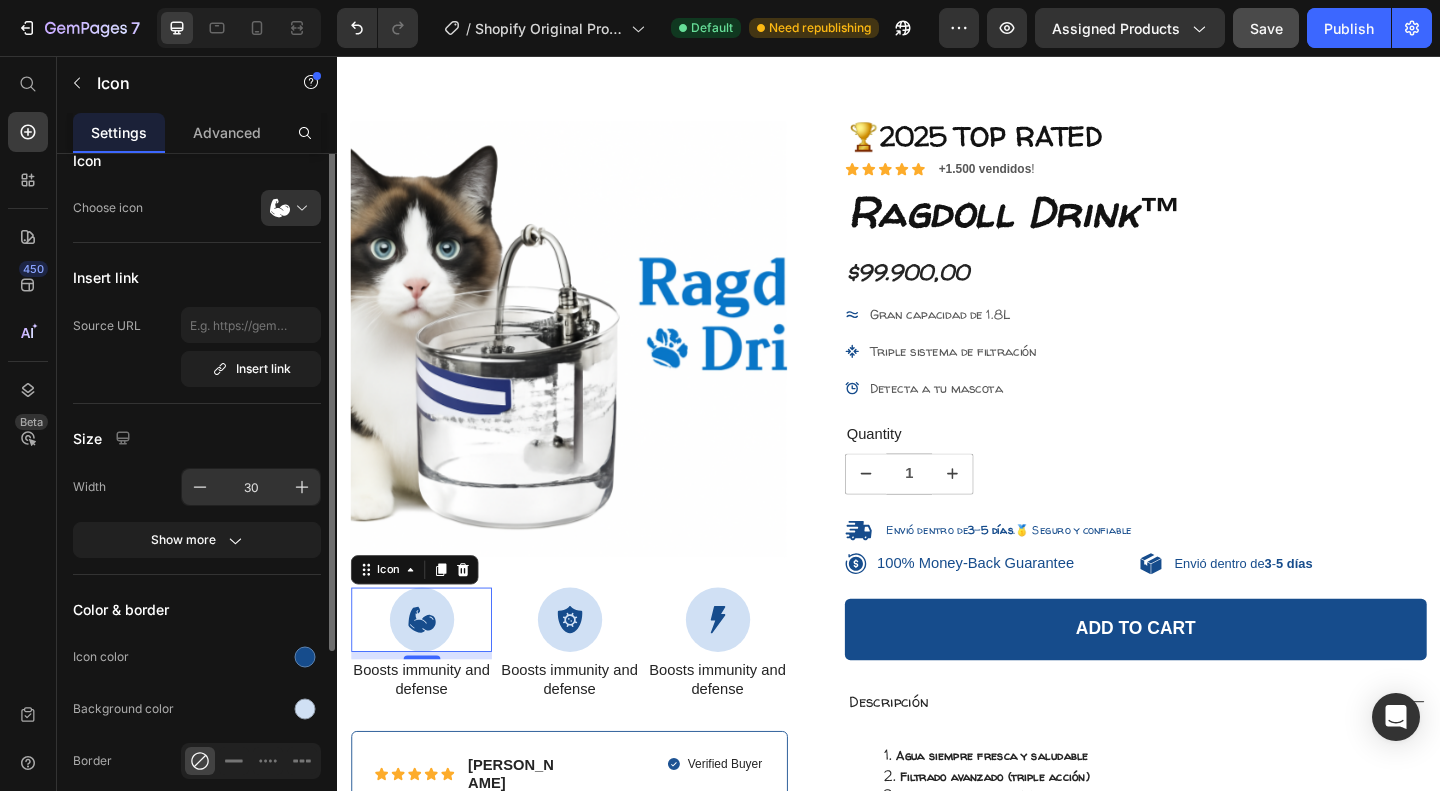 scroll, scrollTop: 0, scrollLeft: 0, axis: both 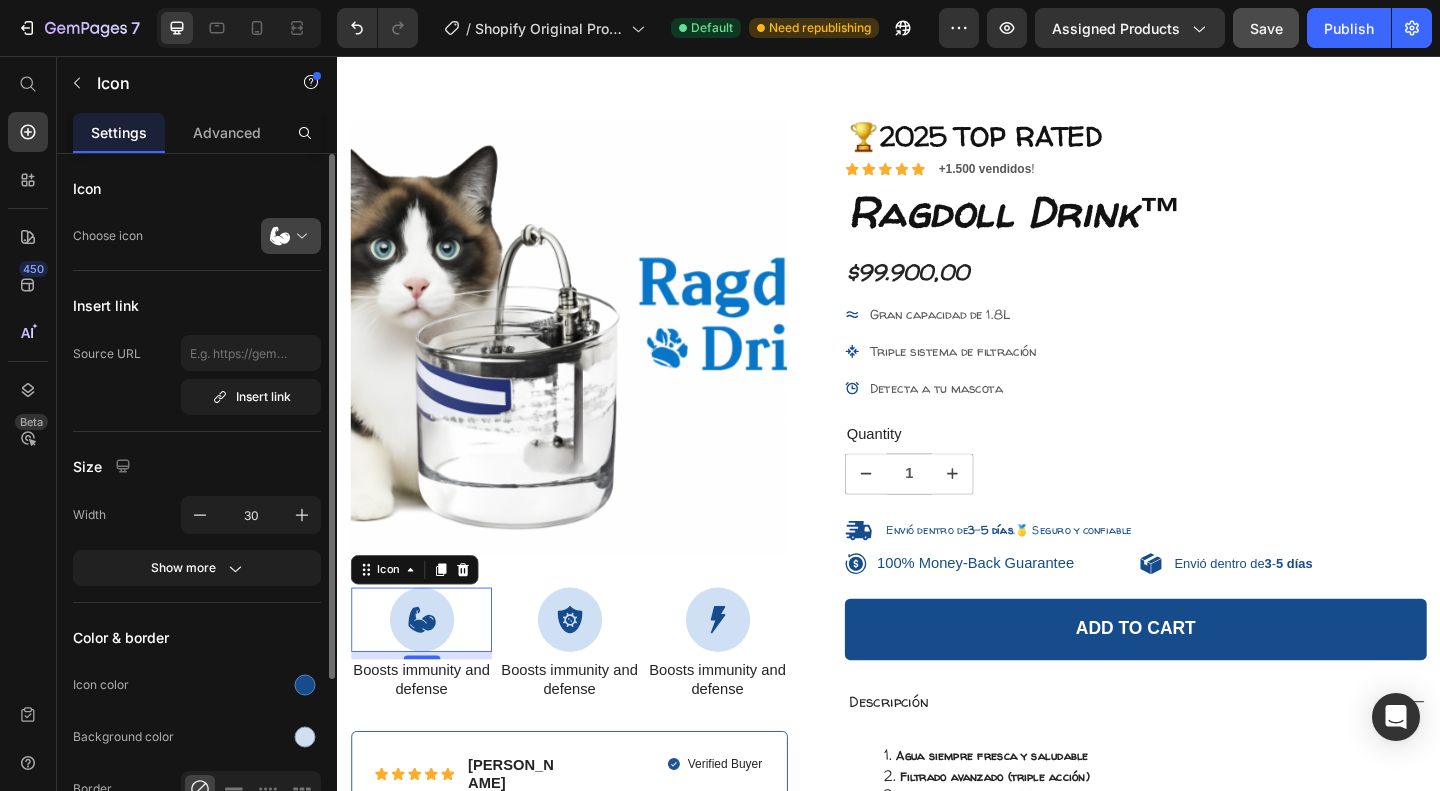 click at bounding box center [299, 236] 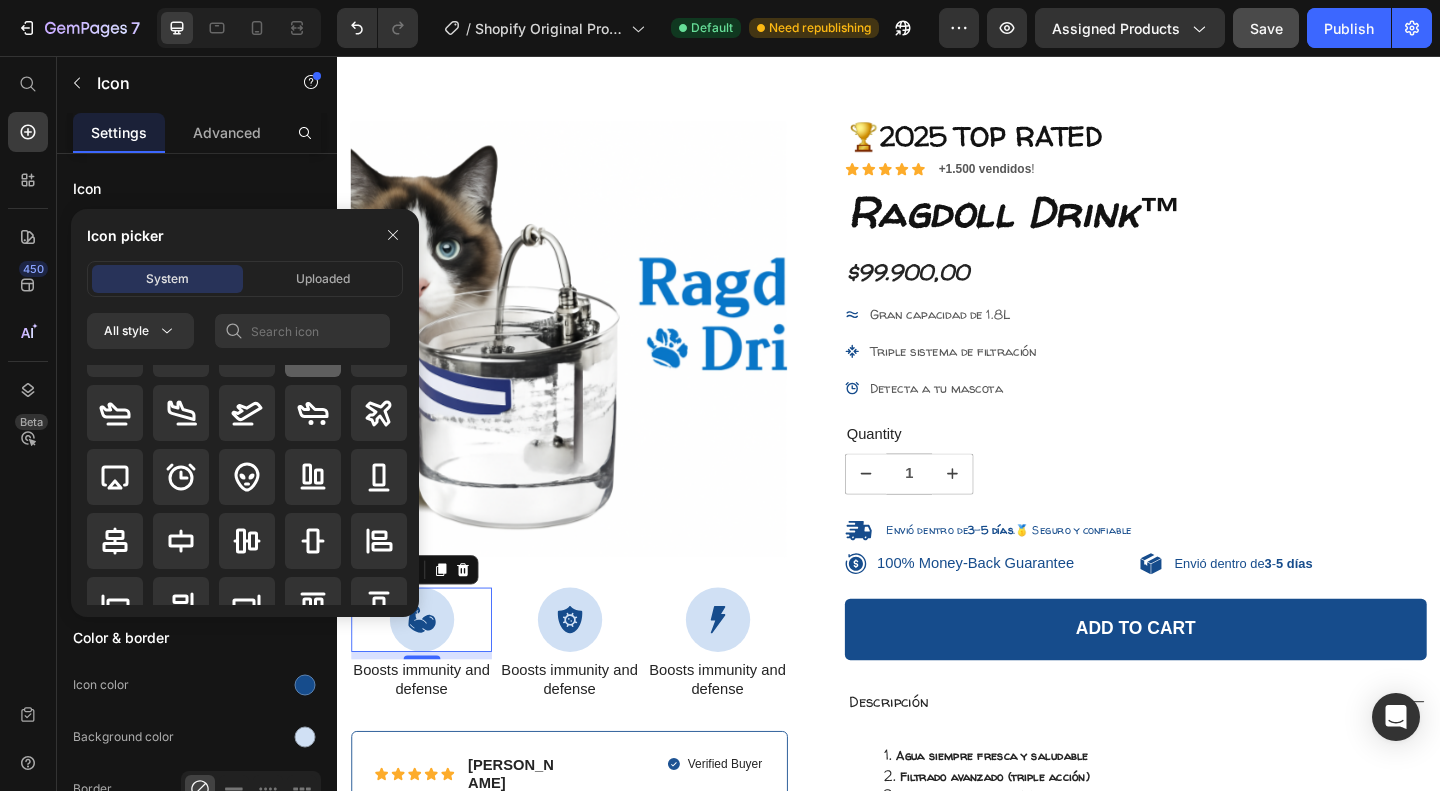 scroll, scrollTop: 0, scrollLeft: 0, axis: both 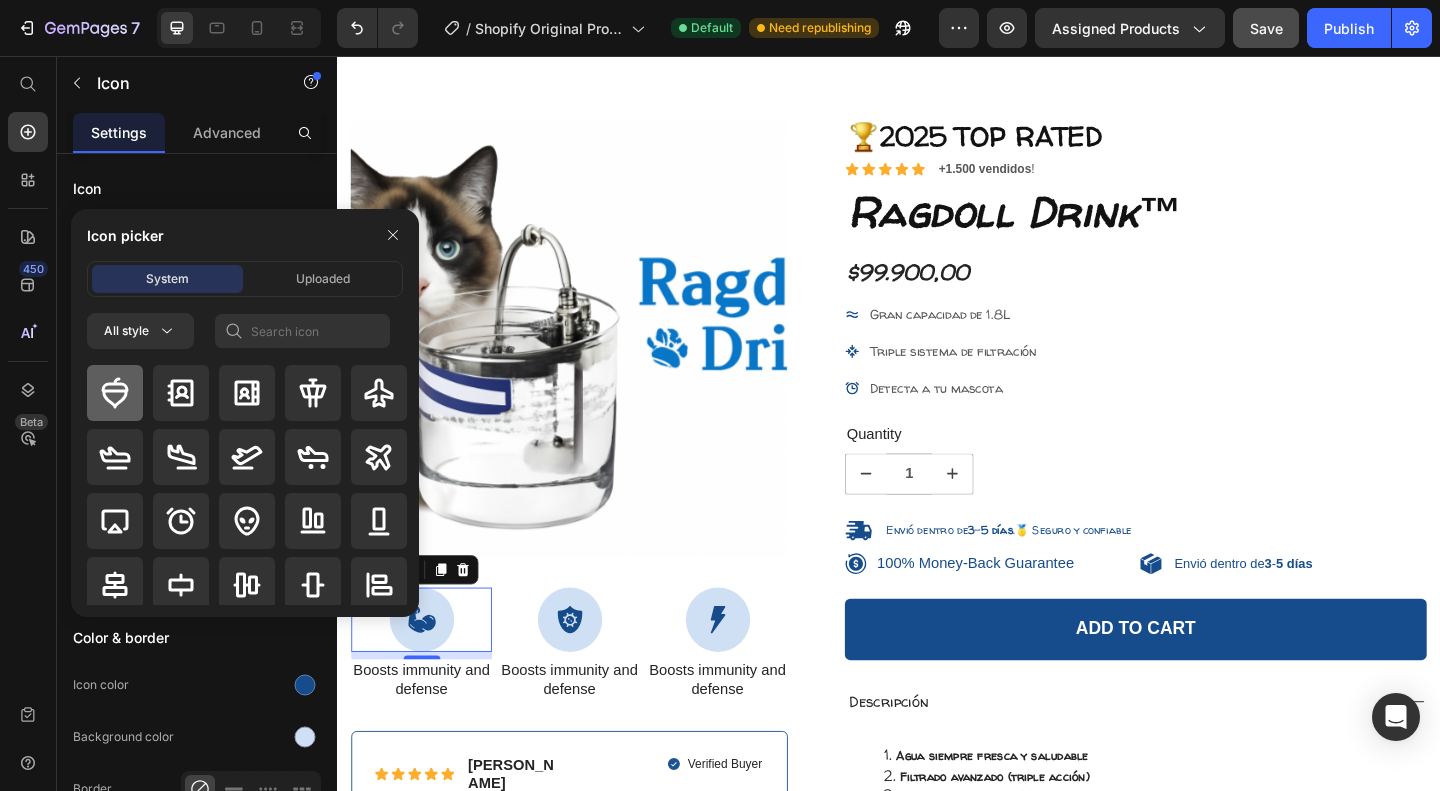 click 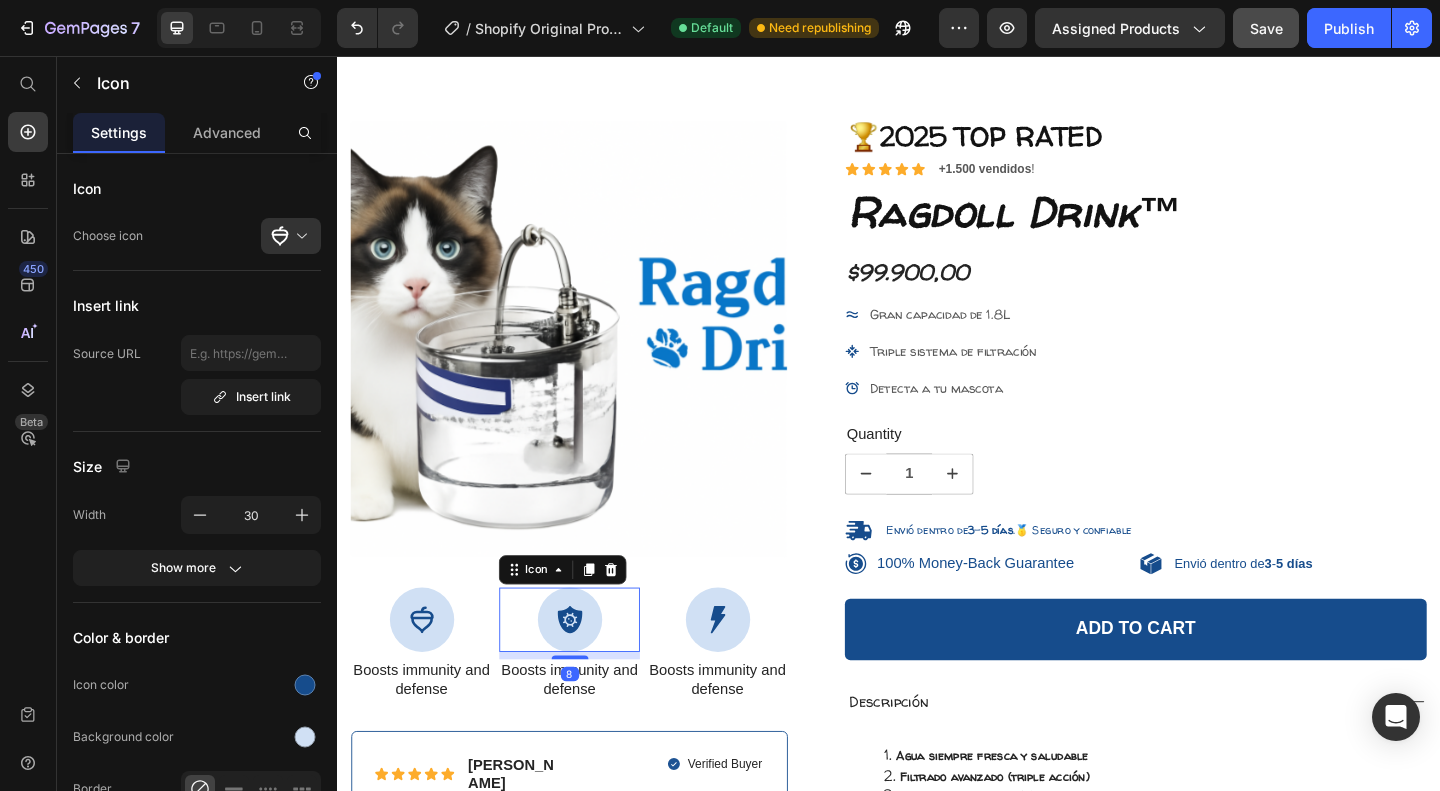 click 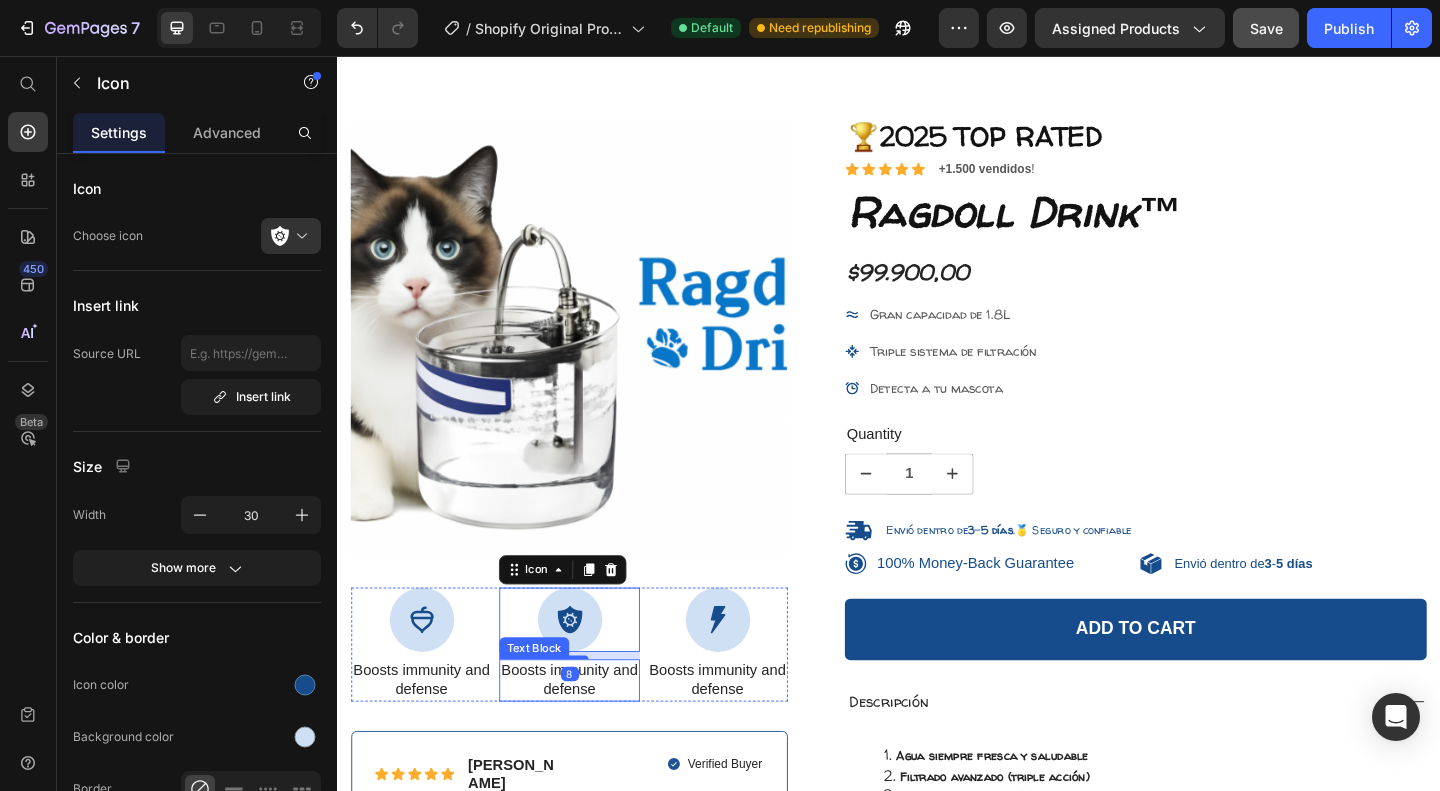 click on "Boosts immunity and defense" at bounding box center [589, 735] 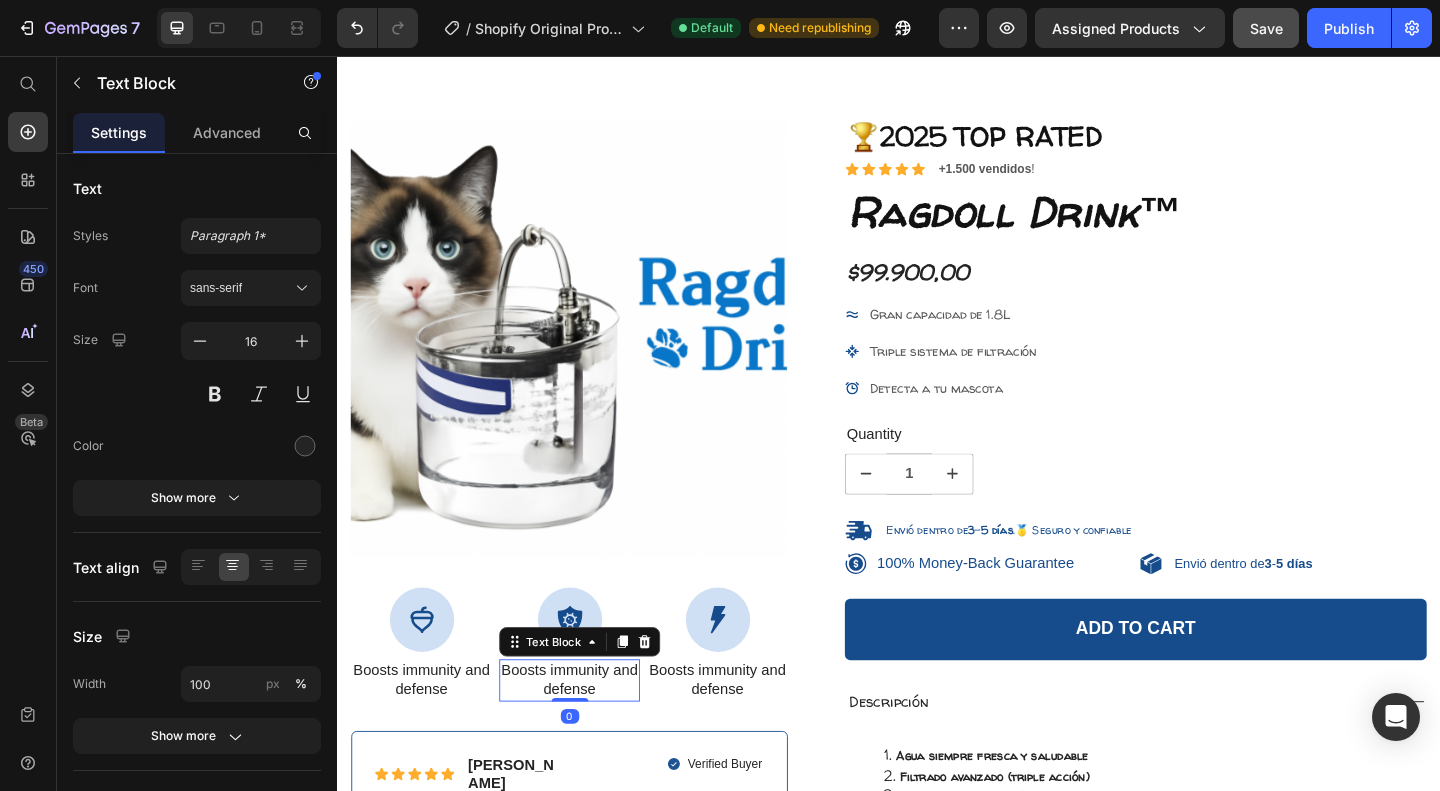 click on "Boosts immunity and defense" at bounding box center [589, 735] 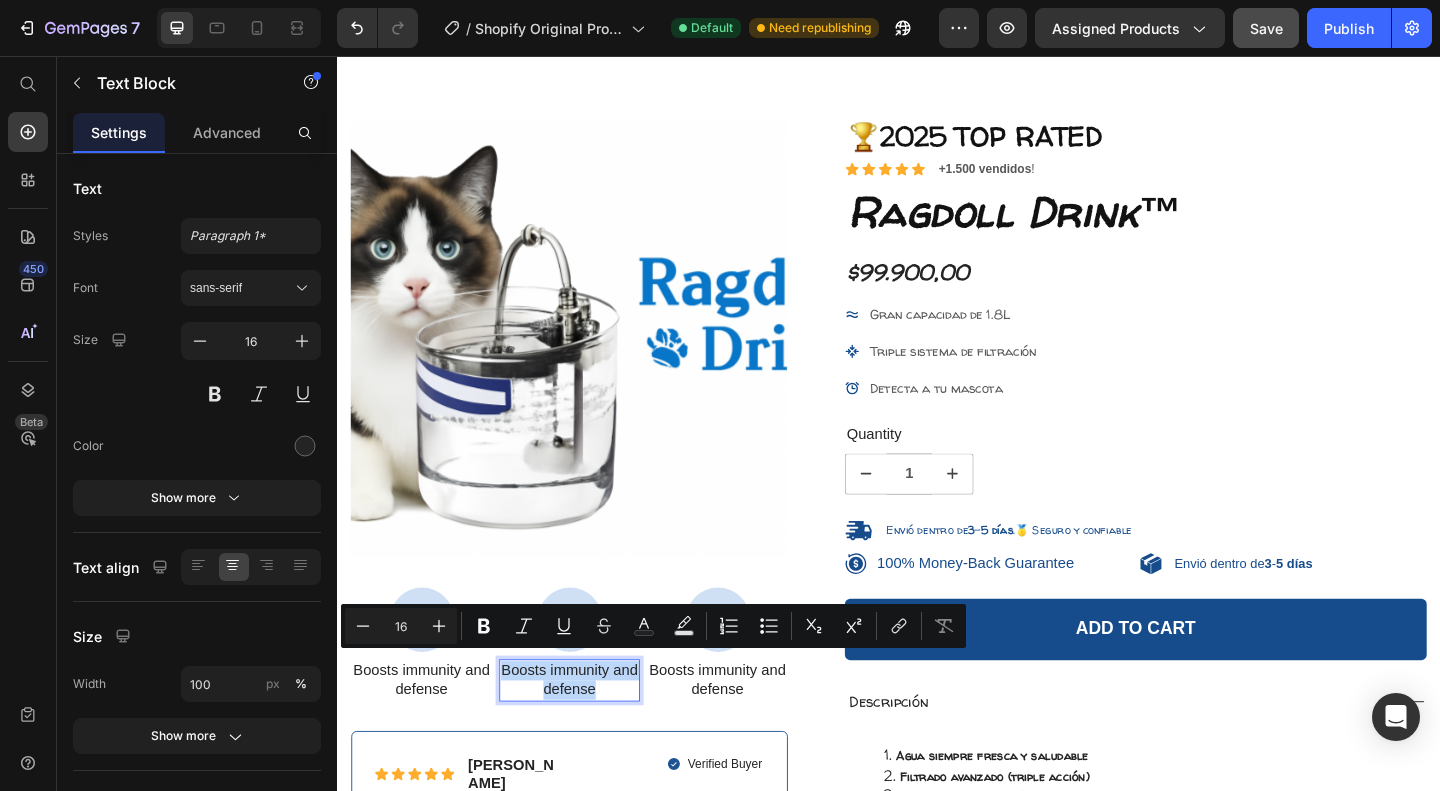 drag, startPoint x: 635, startPoint y: 737, endPoint x: 525, endPoint y: 718, distance: 111.62885 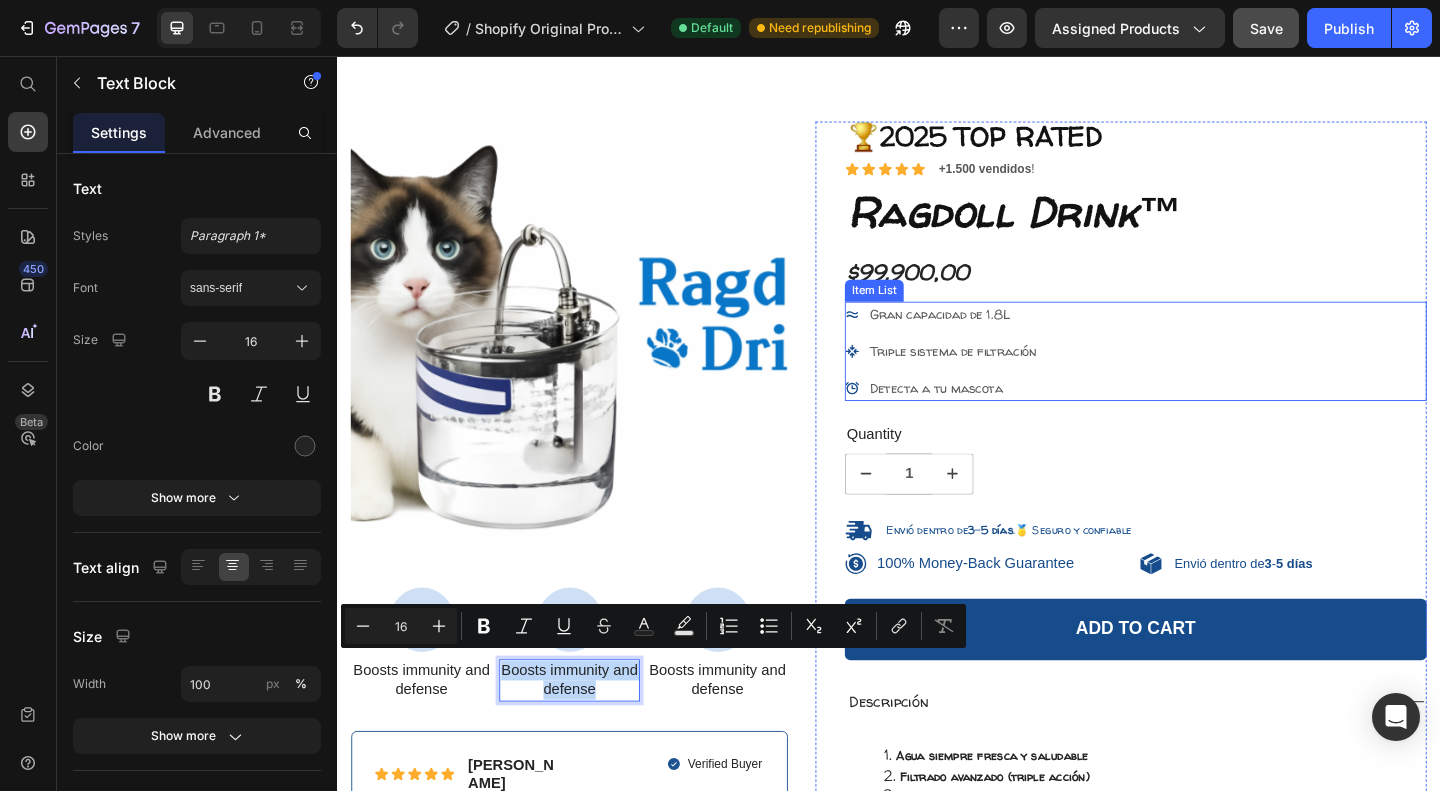 click on "Gran capacidad de 1.8L
Triple sistema de filtración
Detecta a tu mascota" at bounding box center [1205, 376] 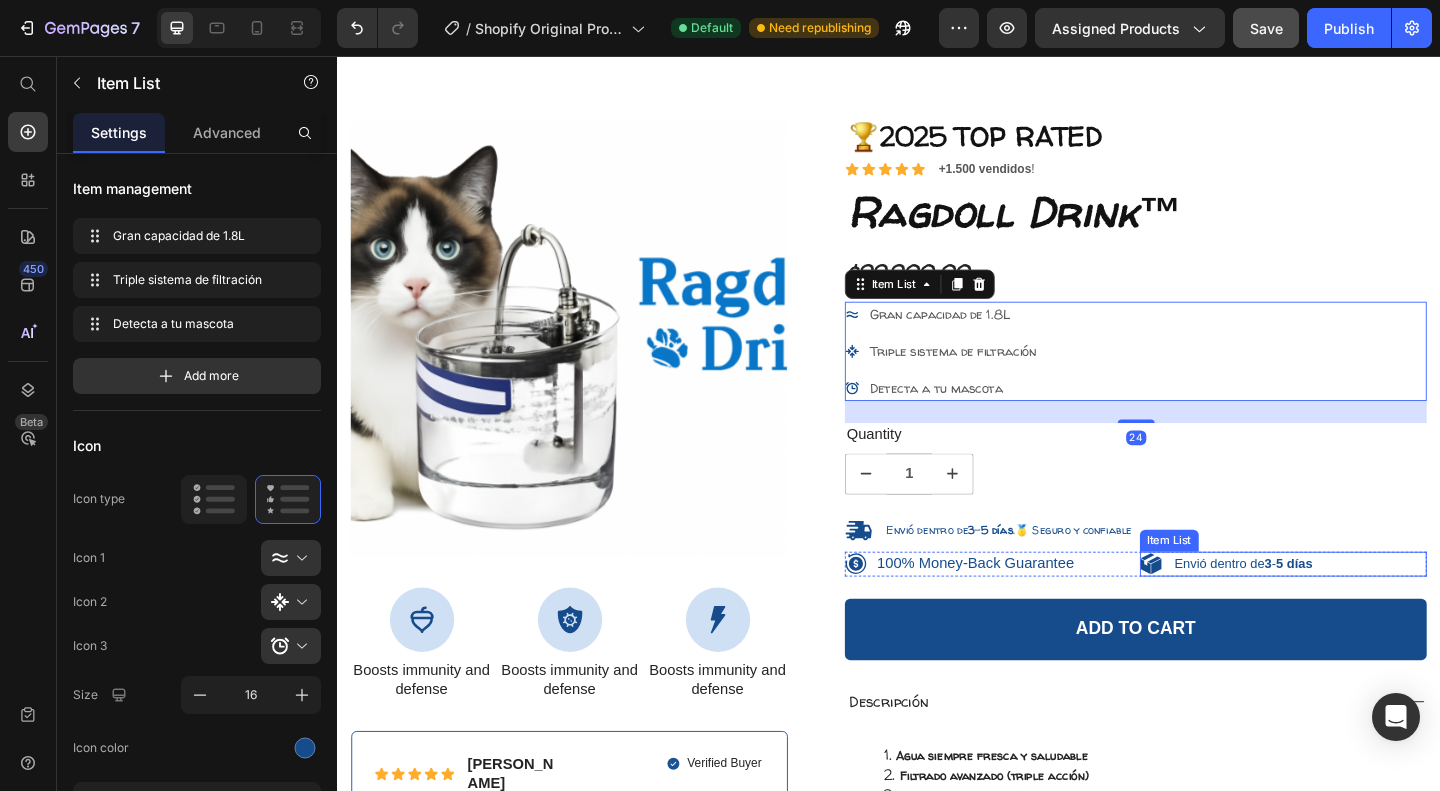 click on "Envió dentro de  3  -  5   días" at bounding box center (1323, 608) 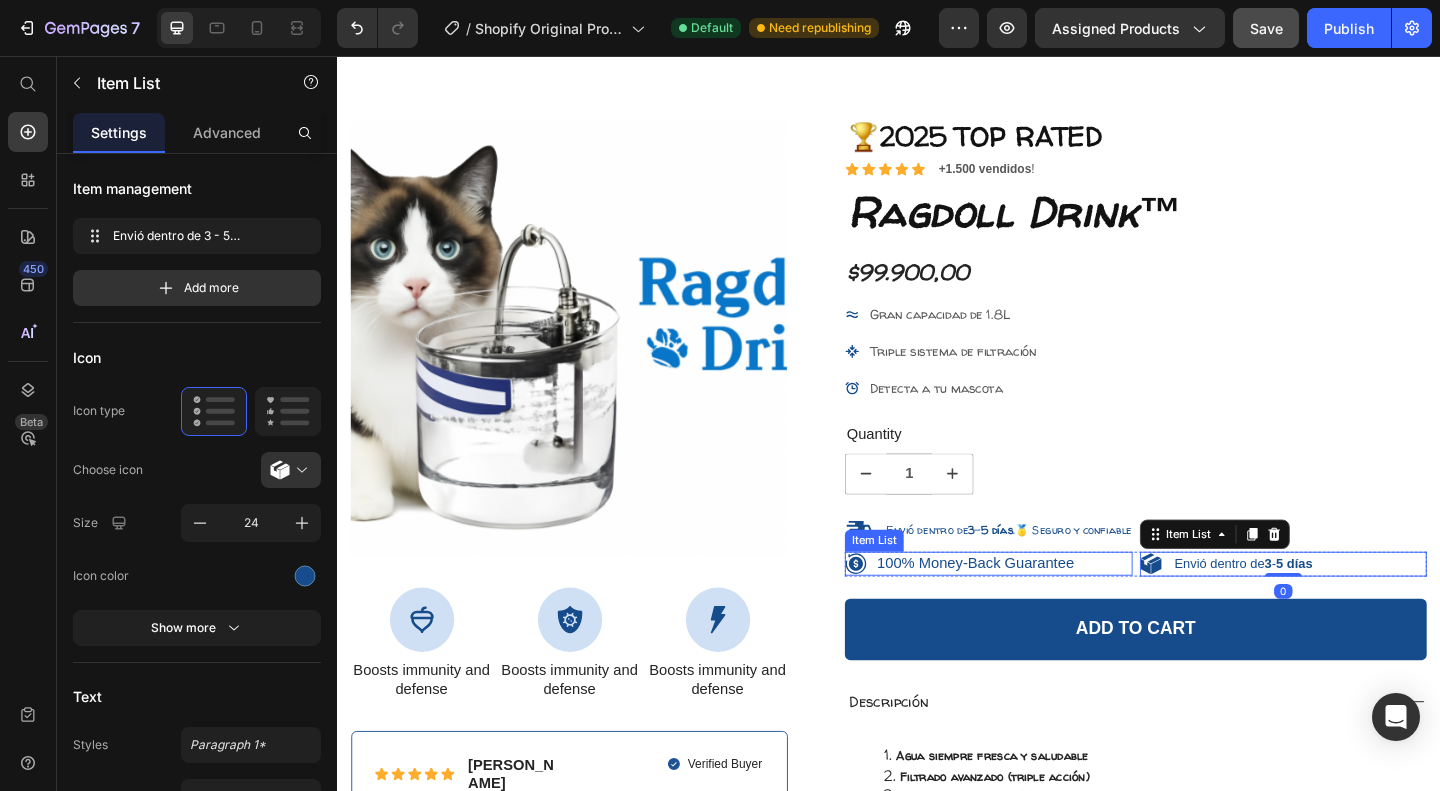 click on "100% Money-Back Guarantee" at bounding box center (1031, 608) 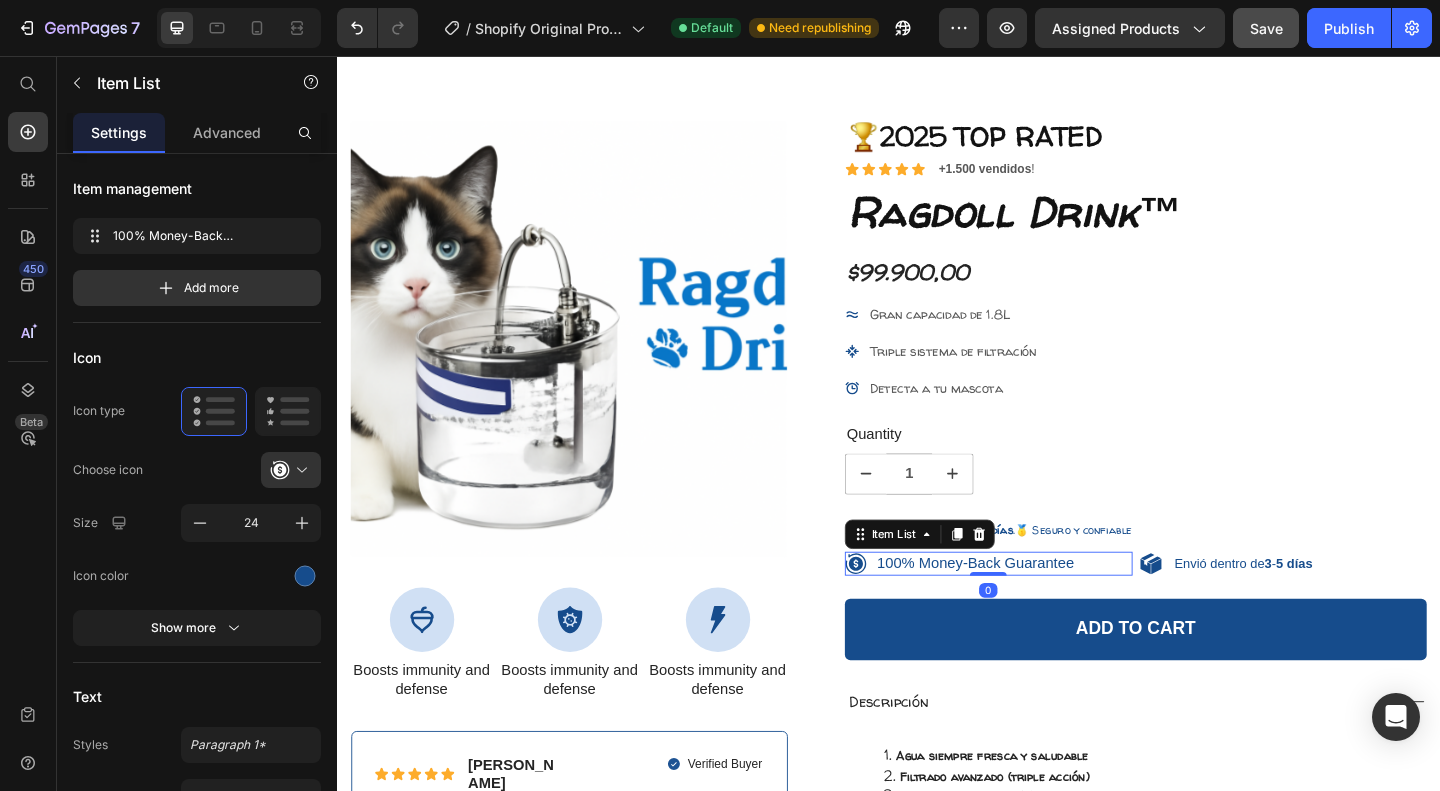 click on "100% Money-Back Guarantee" at bounding box center (1031, 608) 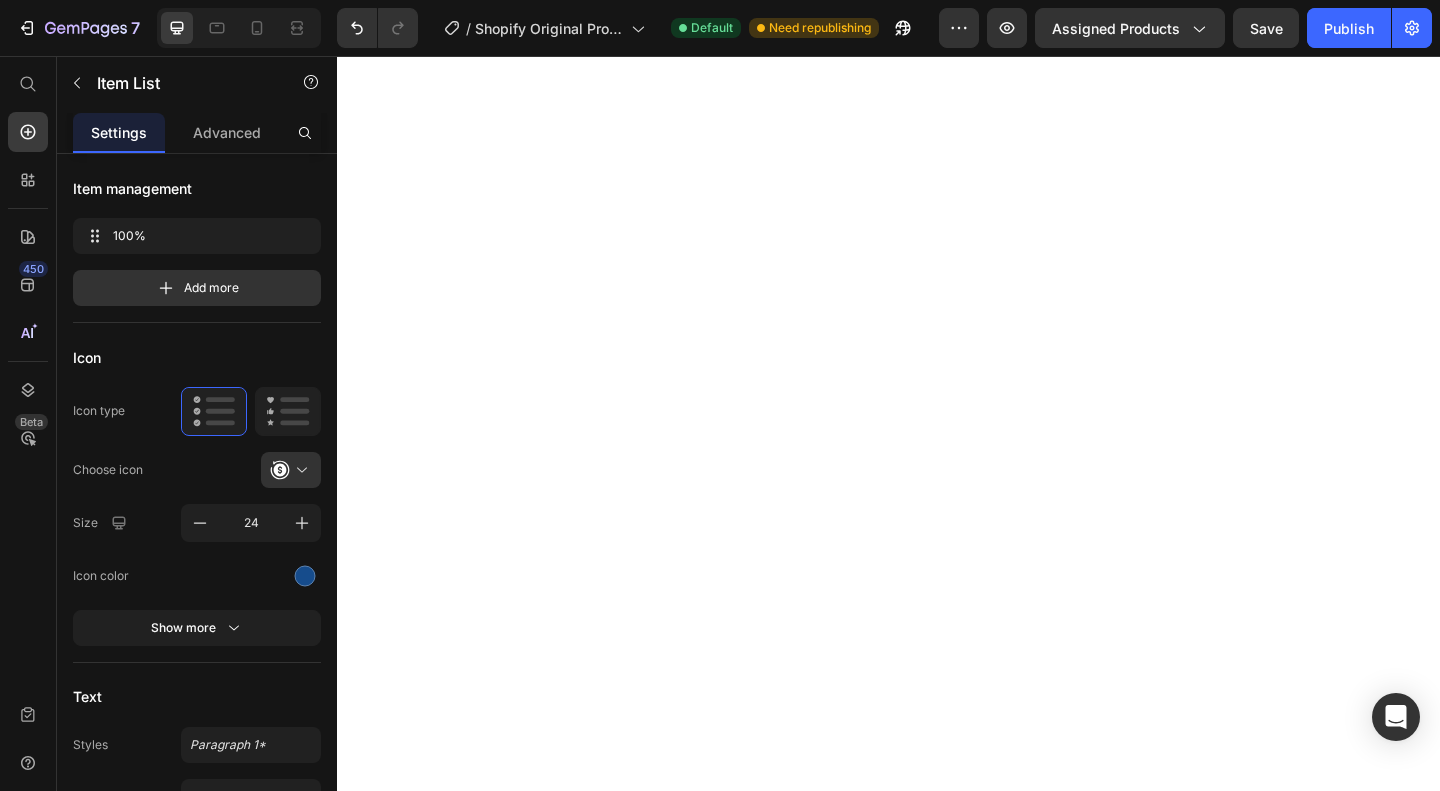 scroll, scrollTop: 0, scrollLeft: 0, axis: both 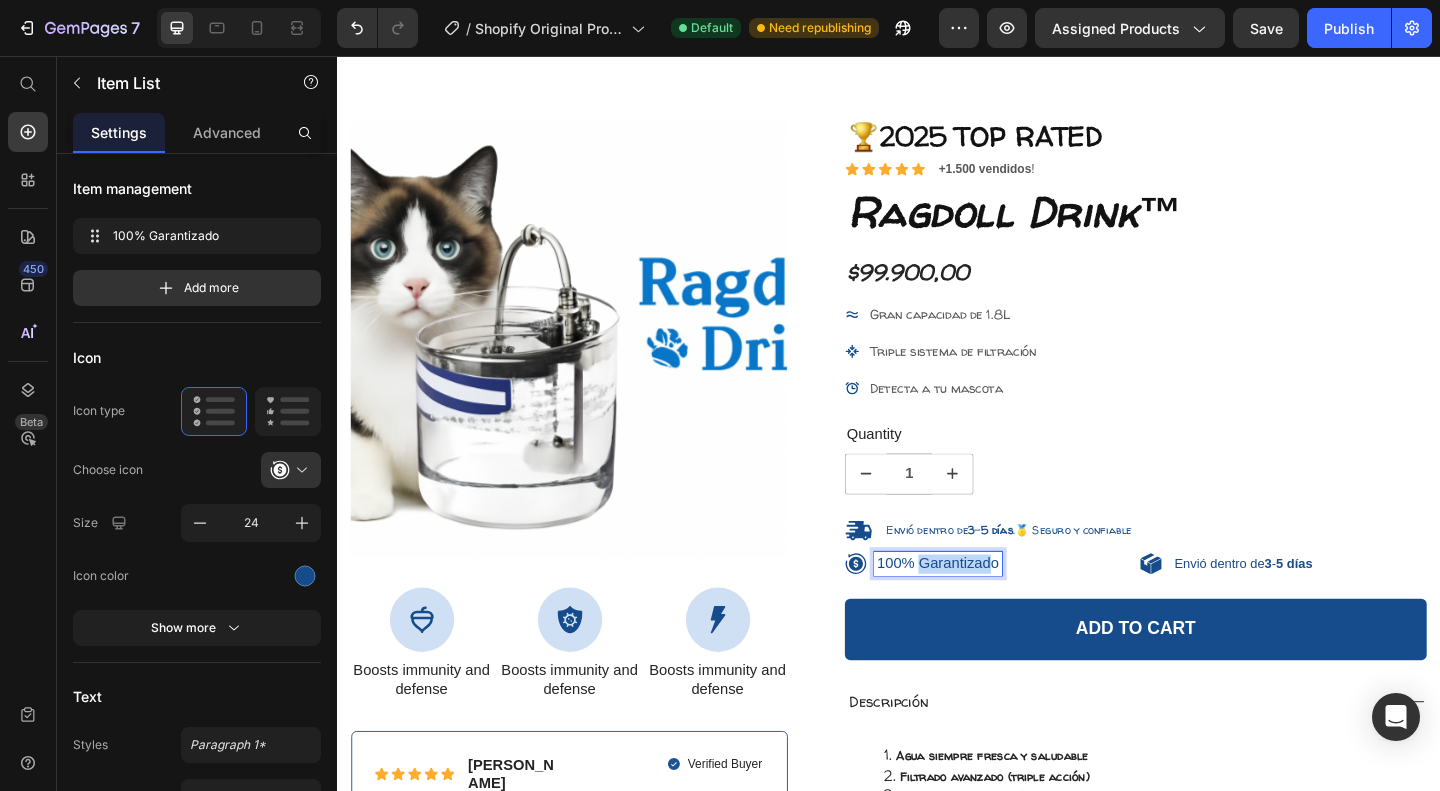 drag, startPoint x: 961, startPoint y: 604, endPoint x: 1053, endPoint y: 603, distance: 92.00543 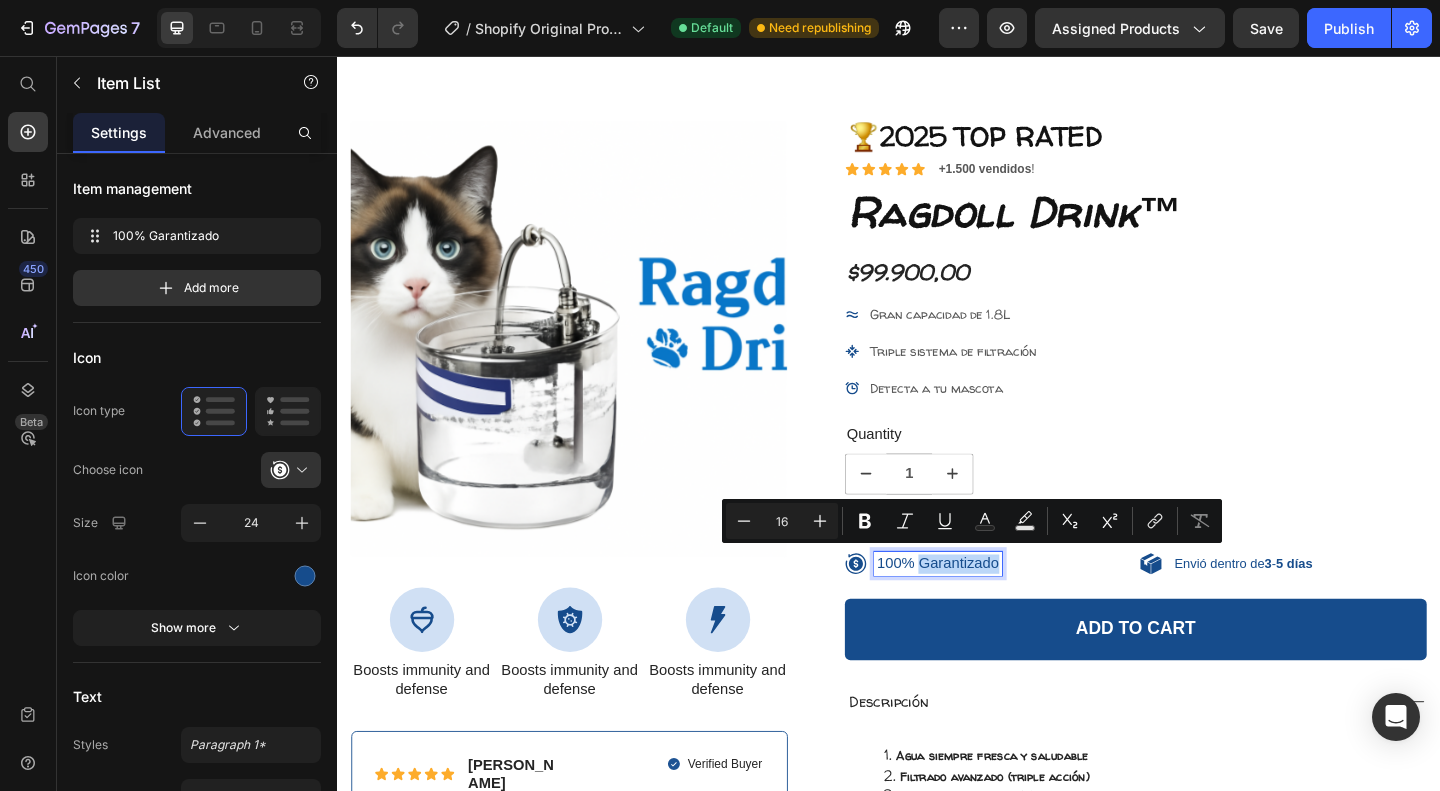 click on "100% Garantizado" at bounding box center [1045, 608] 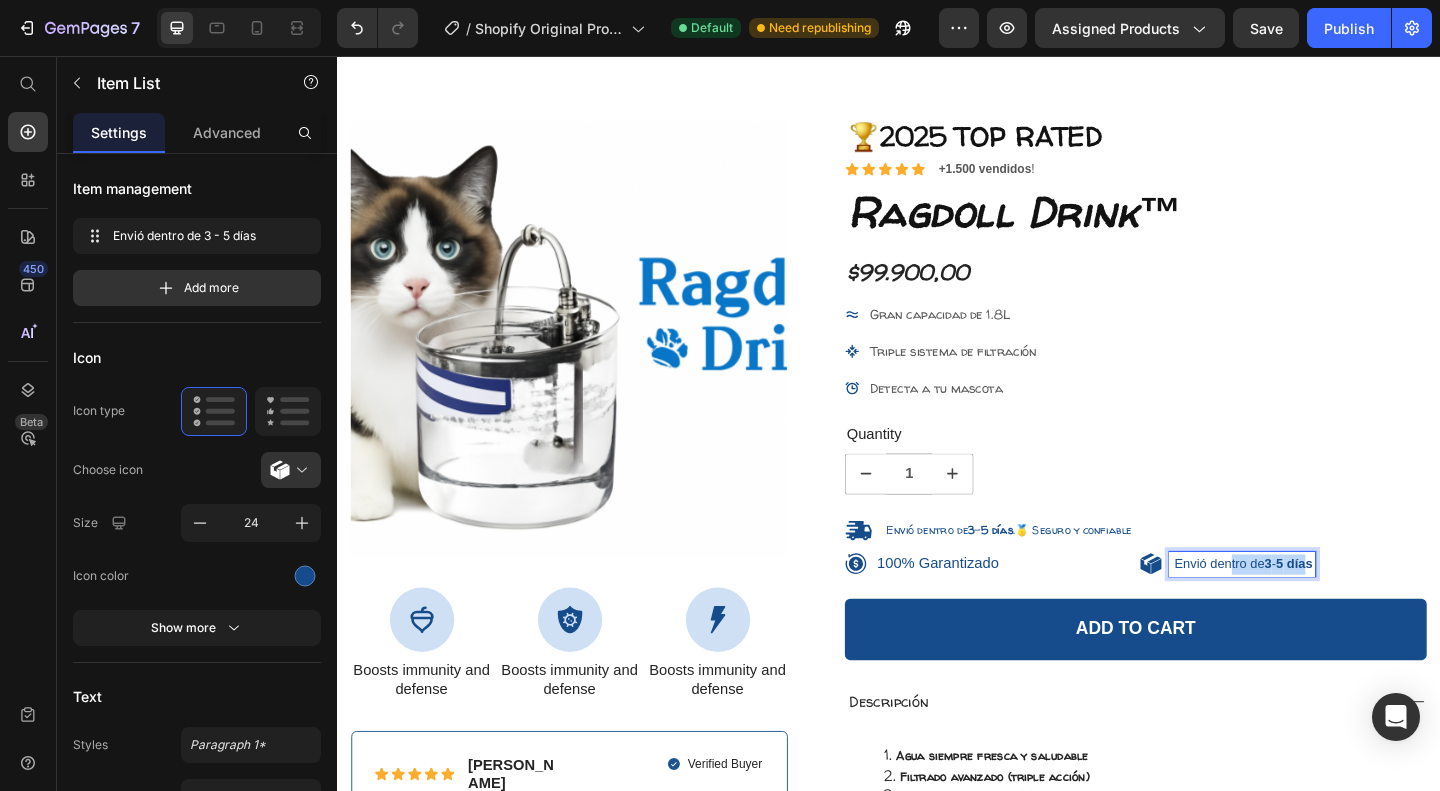 drag, startPoint x: 1393, startPoint y: 598, endPoint x: 1294, endPoint y: 599, distance: 99.00505 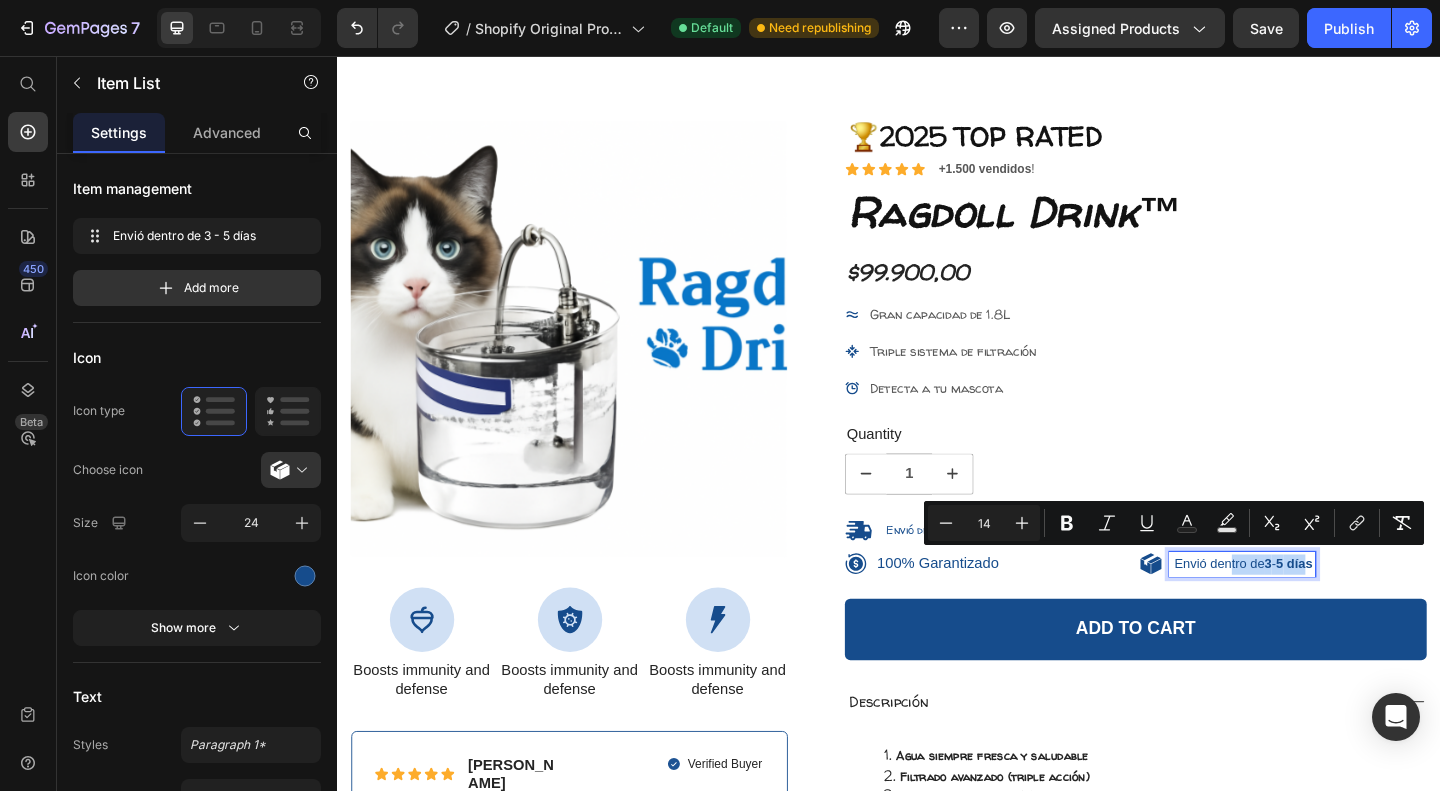 click on "Envió dentro de  3  -  5   días" at bounding box center (1321, 609) 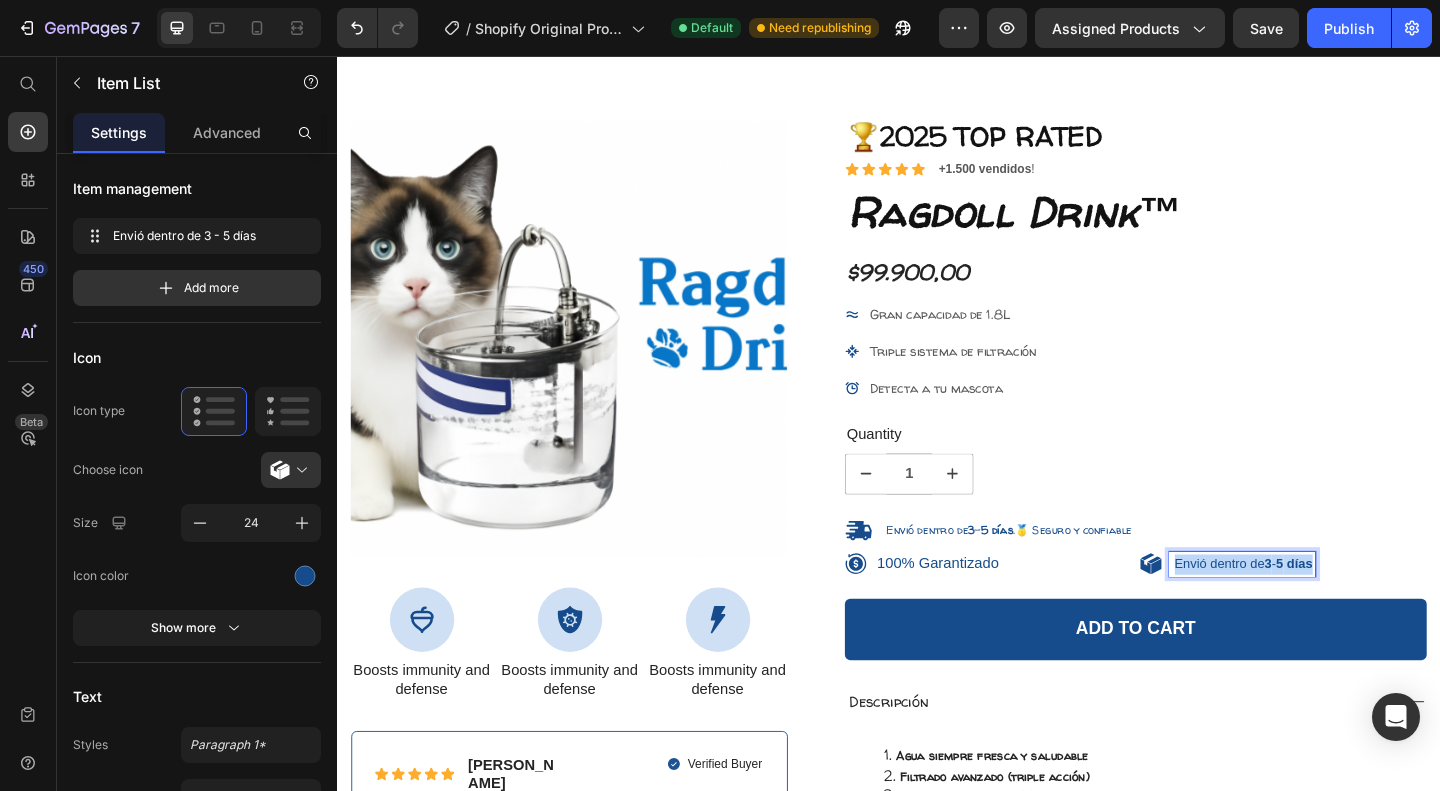 drag, startPoint x: 1398, startPoint y: 606, endPoint x: 1236, endPoint y: 609, distance: 162.02777 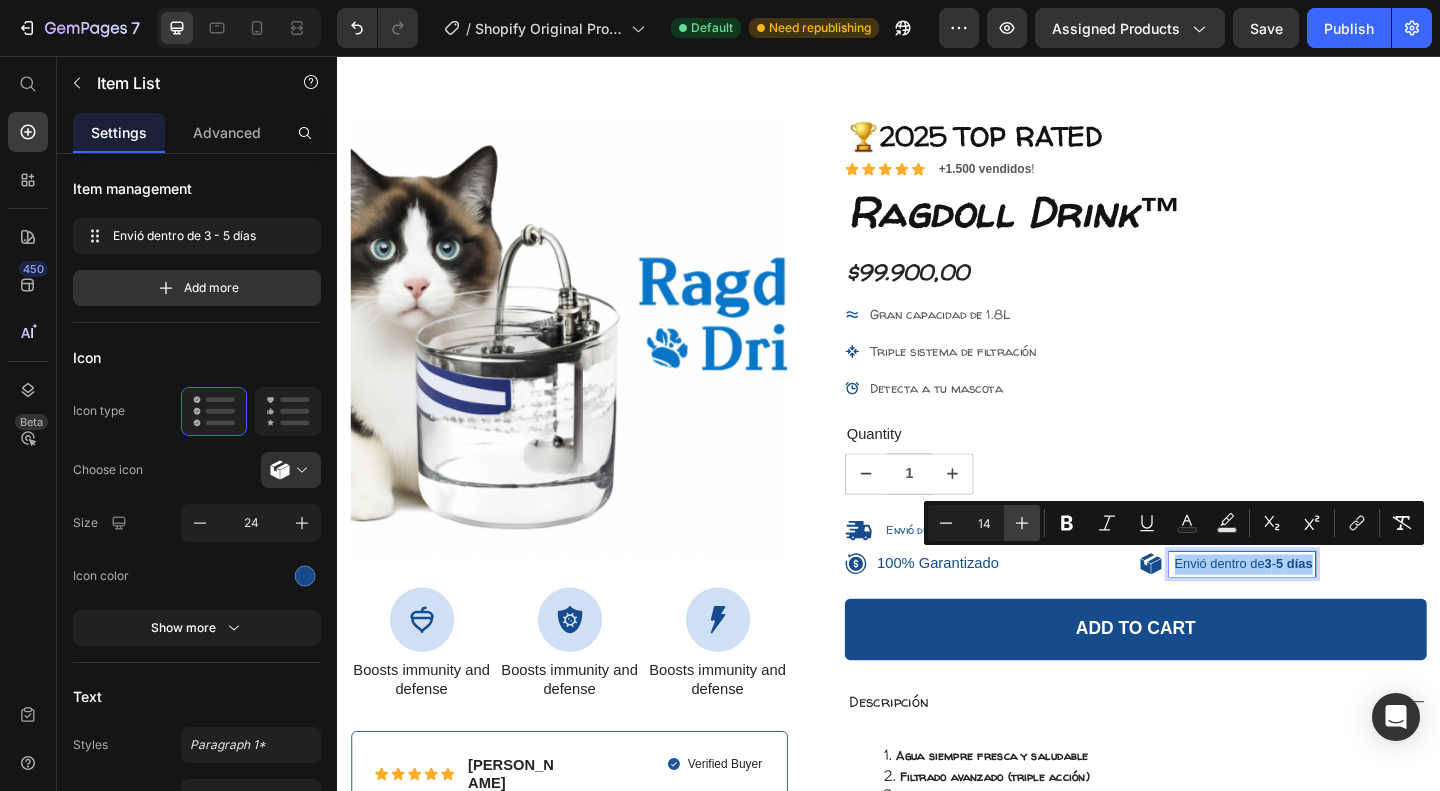 click 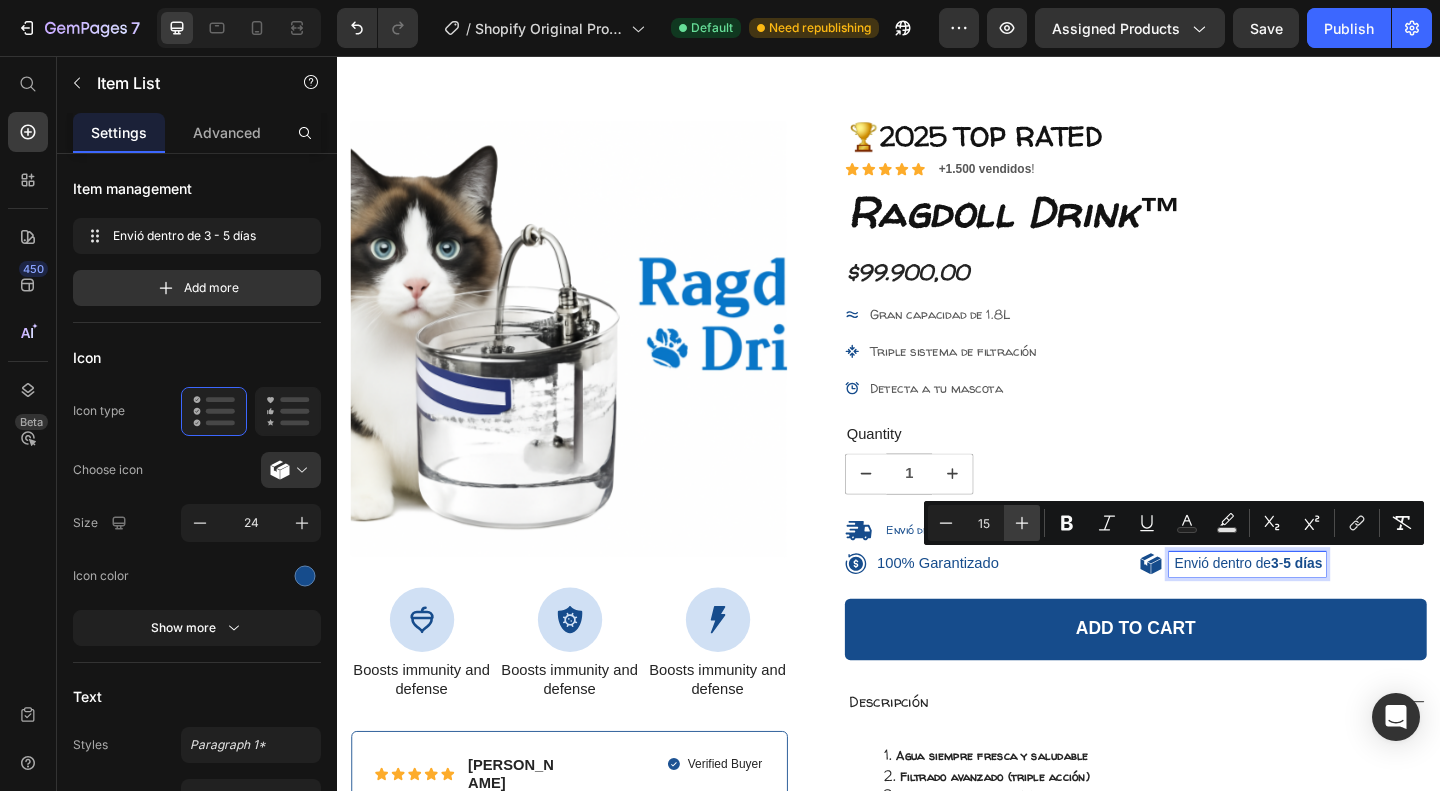 click 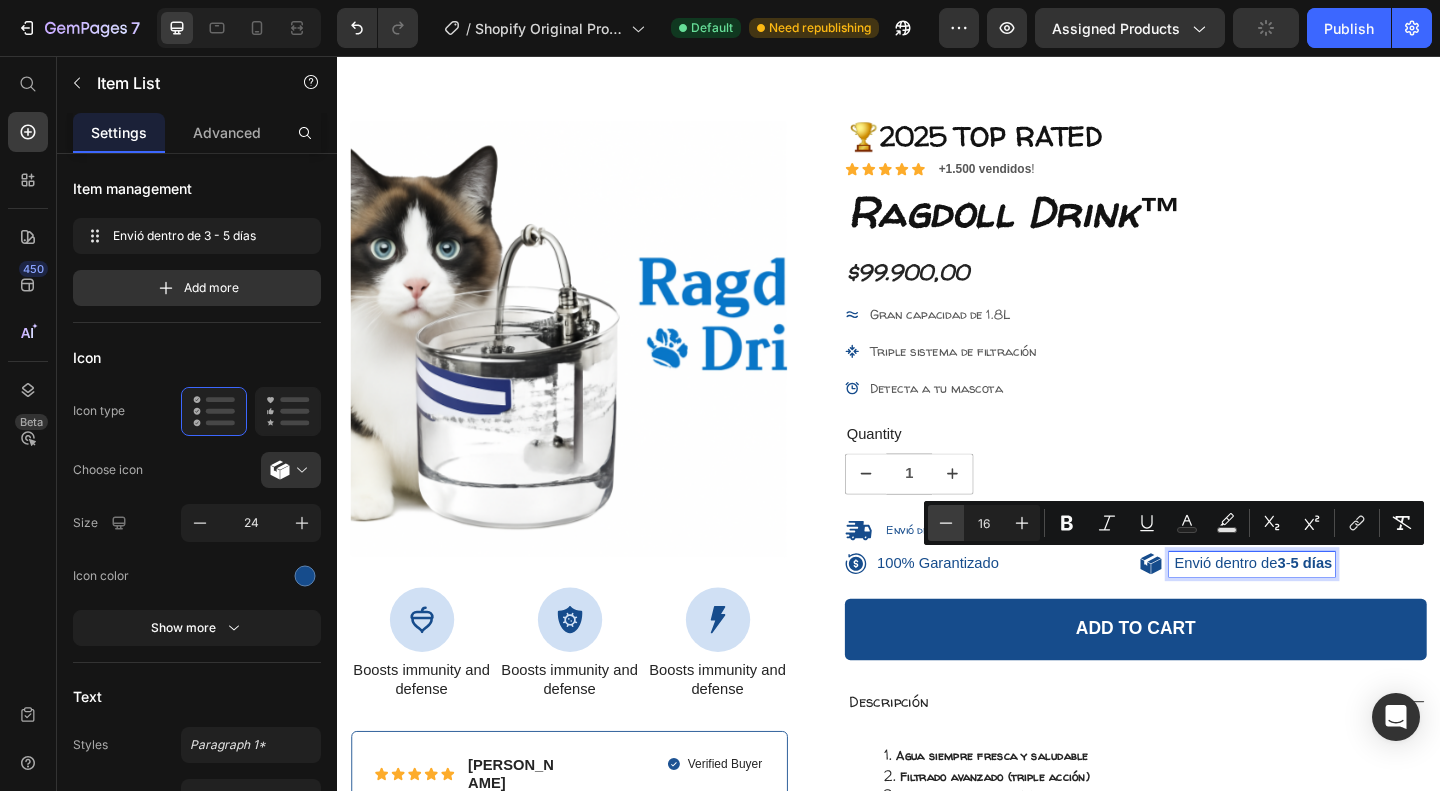 click 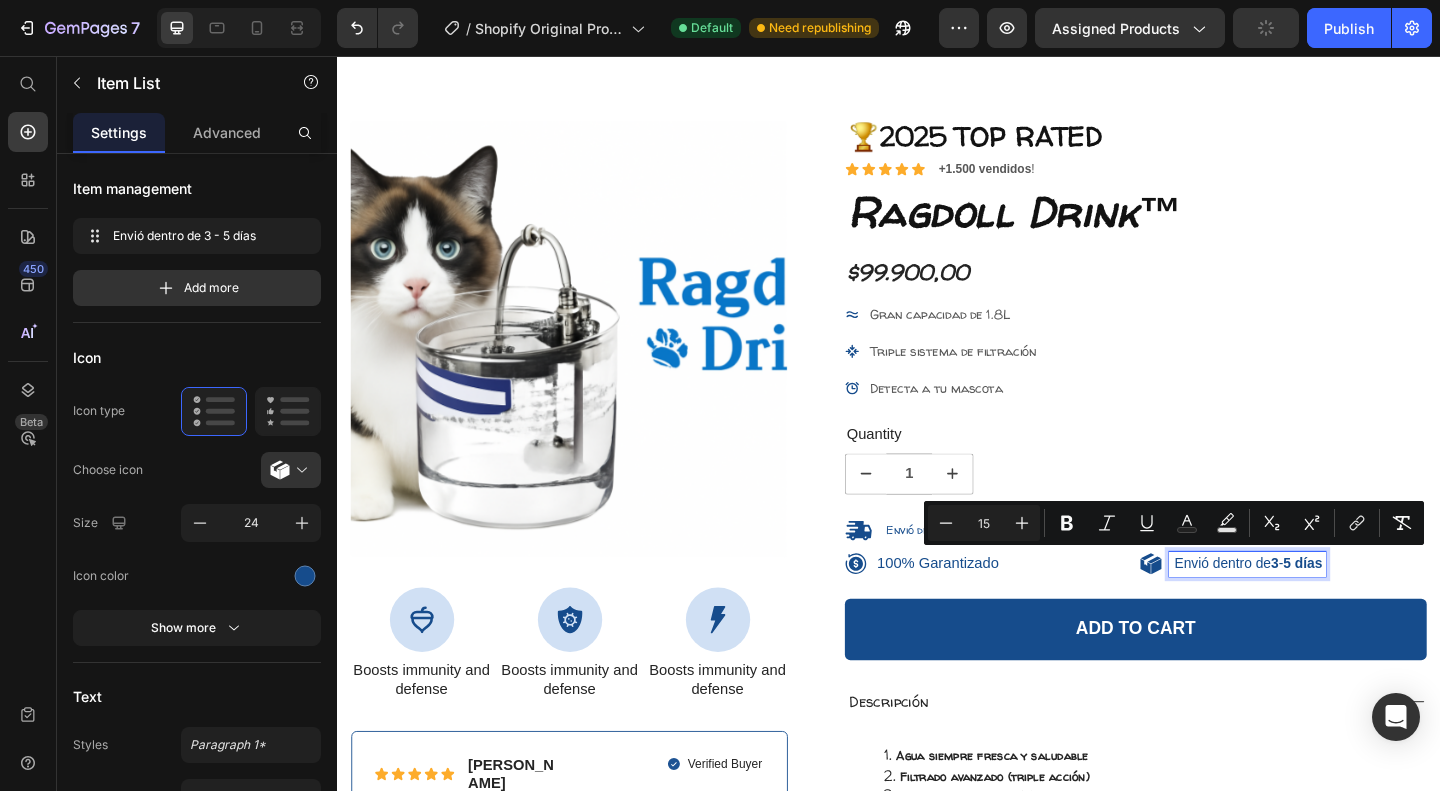 click on "Gran capacidad de 1.8L
Triple sistema de filtración
Detecta a tu mascota" at bounding box center (1205, 376) 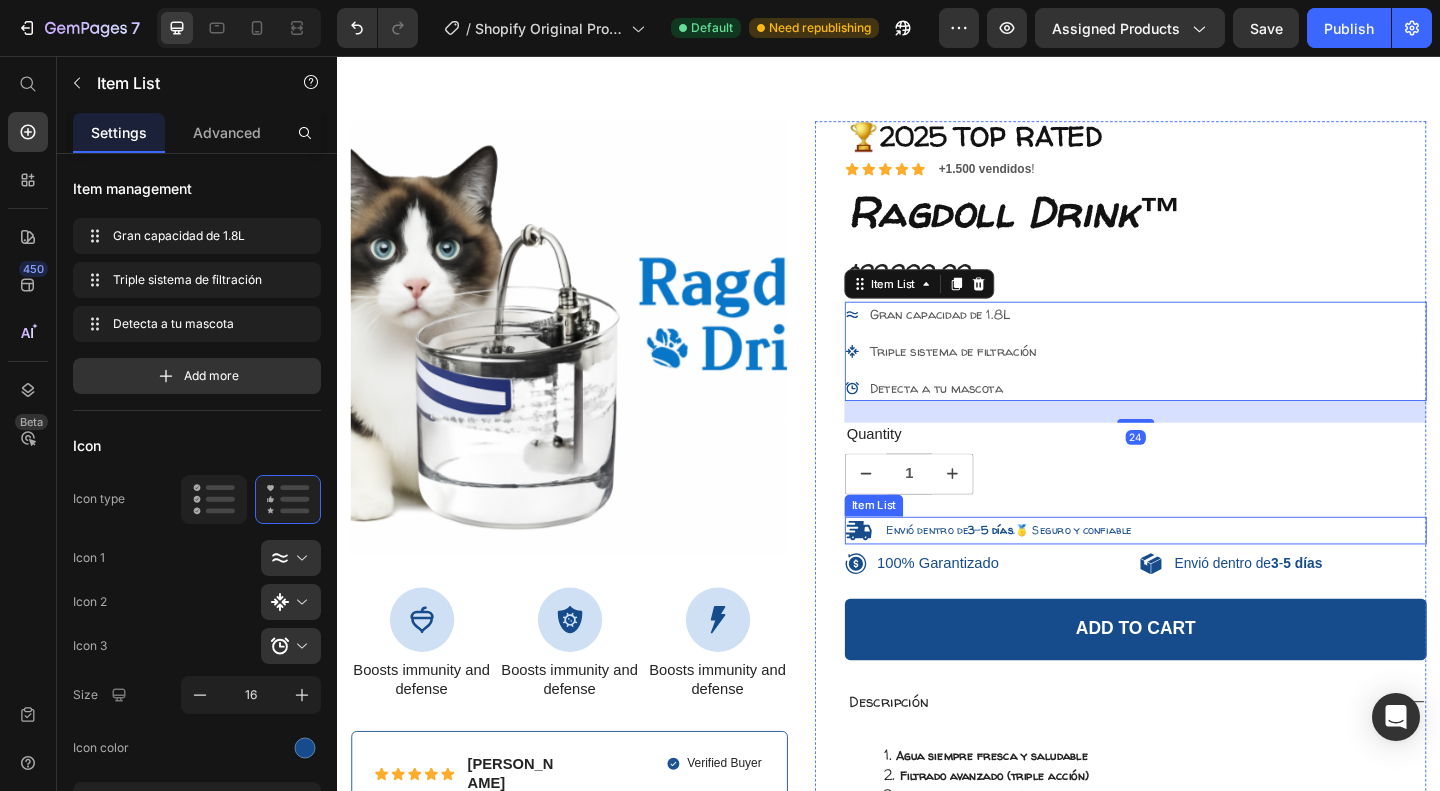 click on "Envió dentro de  3  -  5   días .🥇 Seguro y confiable" at bounding box center (1065, 571) 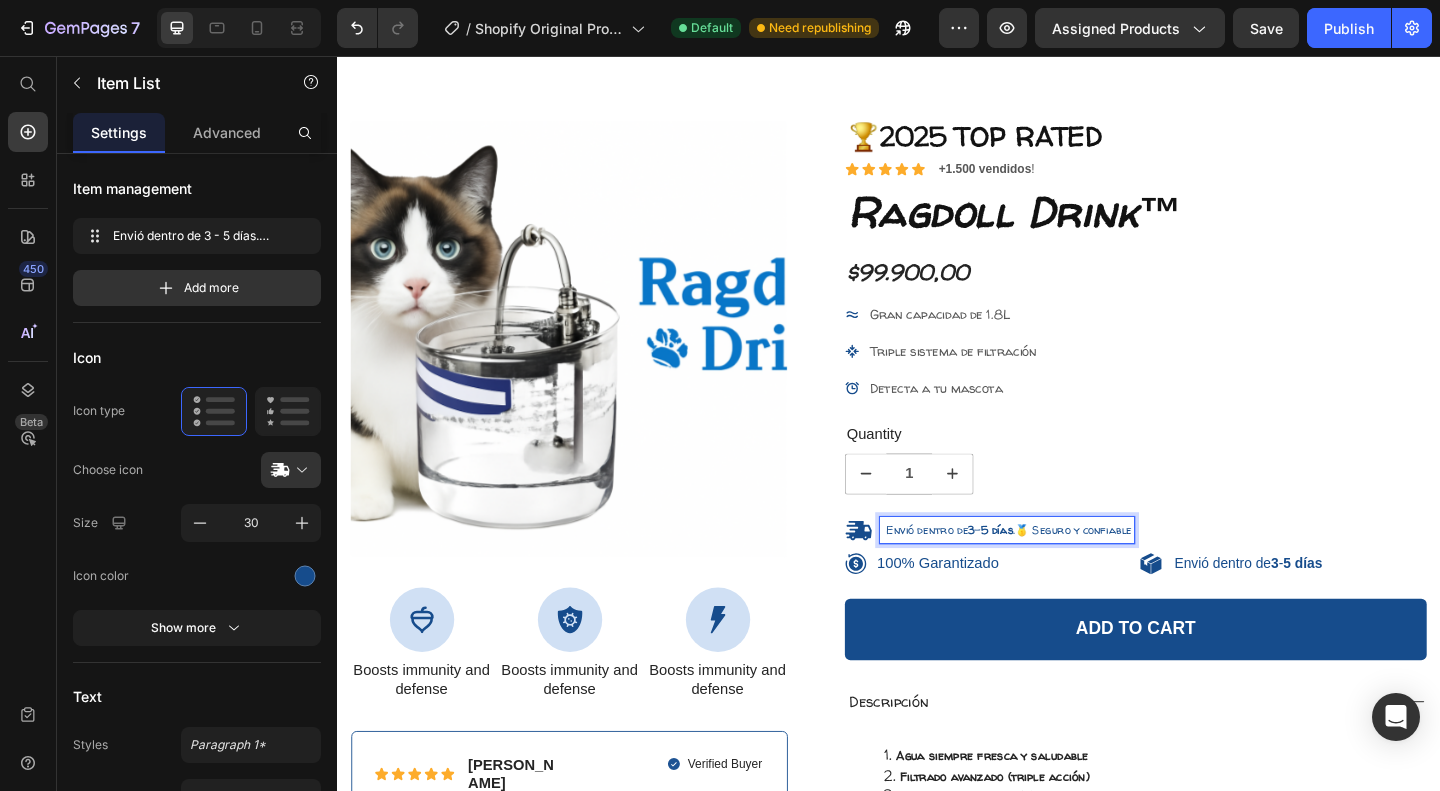 drag, startPoint x: 1204, startPoint y: 567, endPoint x: 975, endPoint y: 566, distance: 229.00218 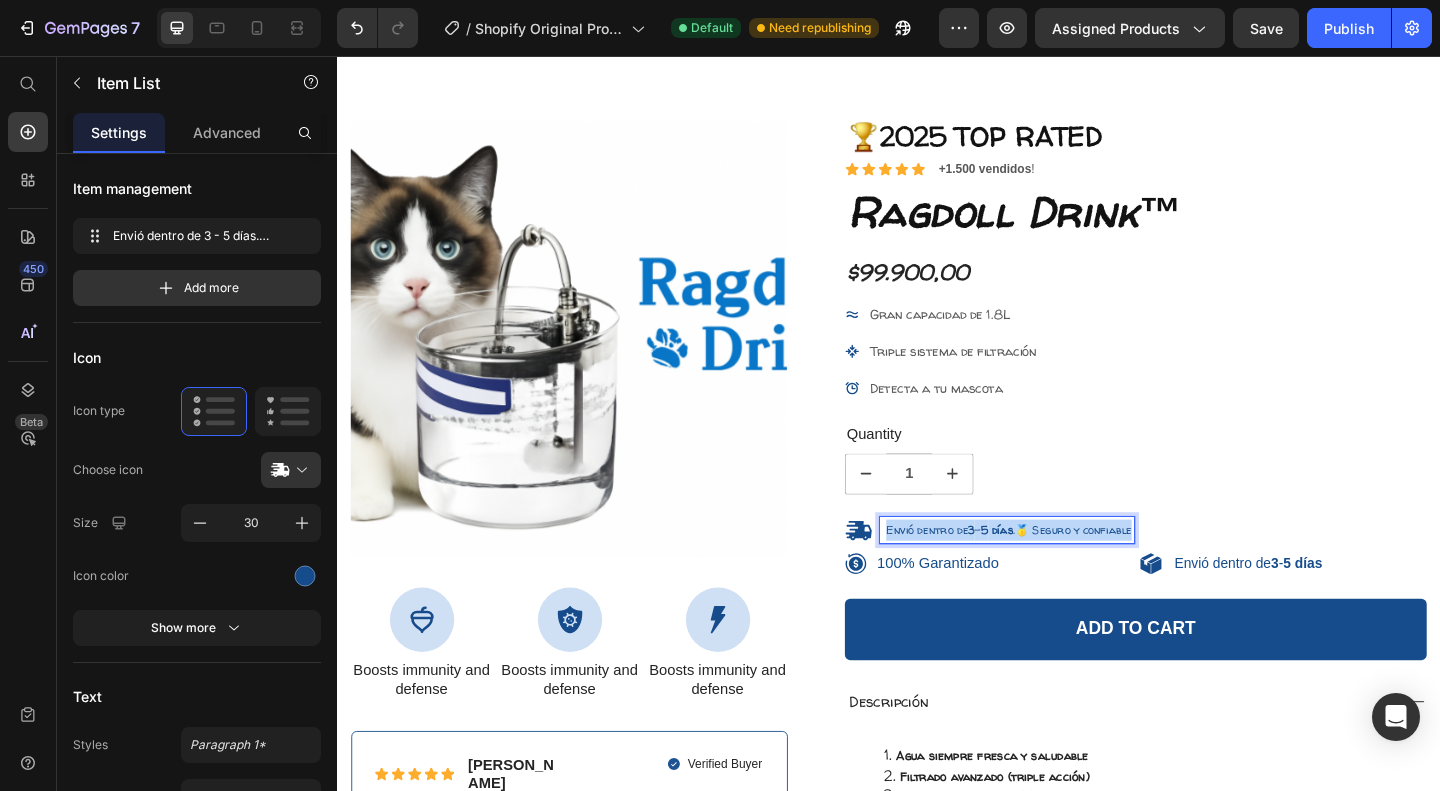 drag, startPoint x: 926, startPoint y: 567, endPoint x: 1211, endPoint y: 568, distance: 285.00174 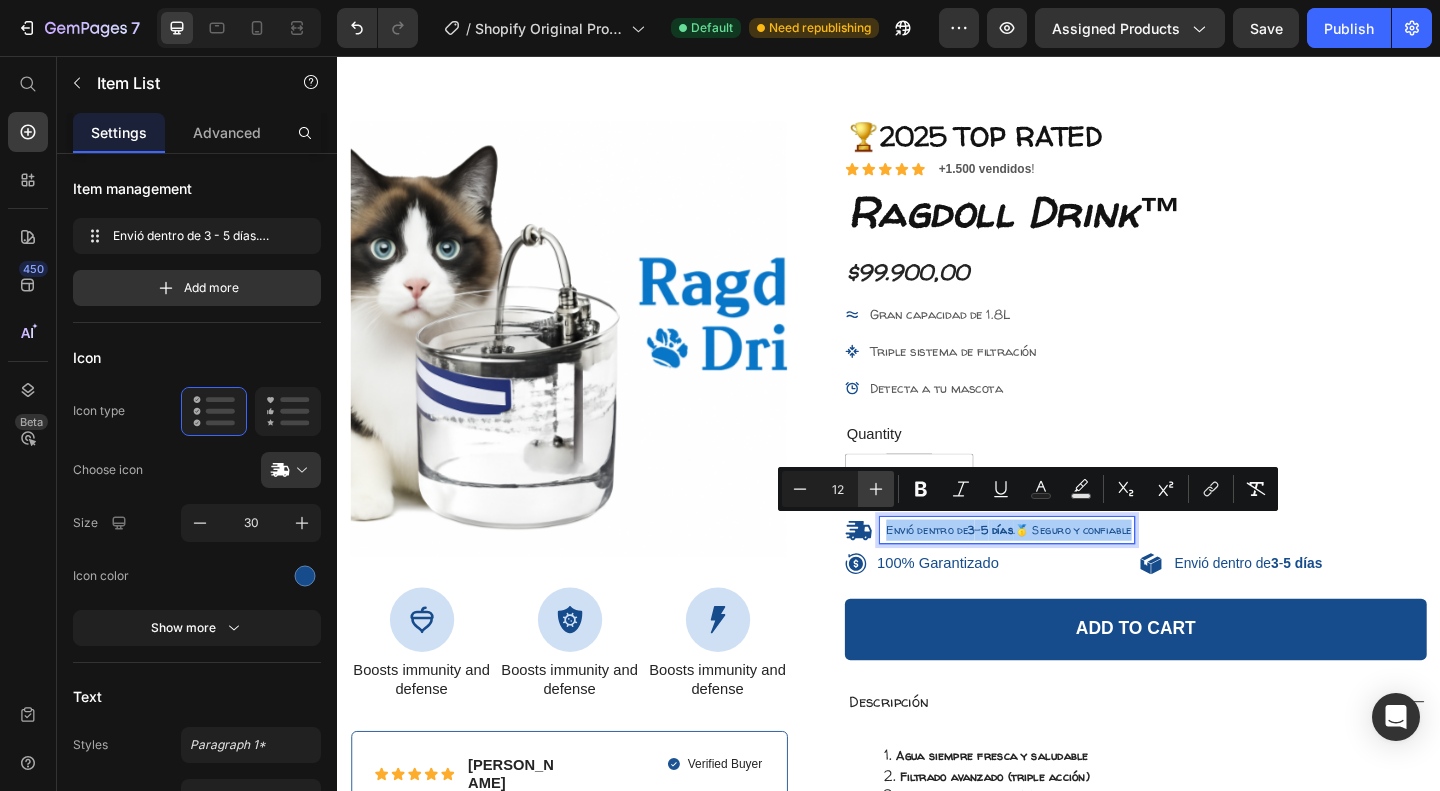click 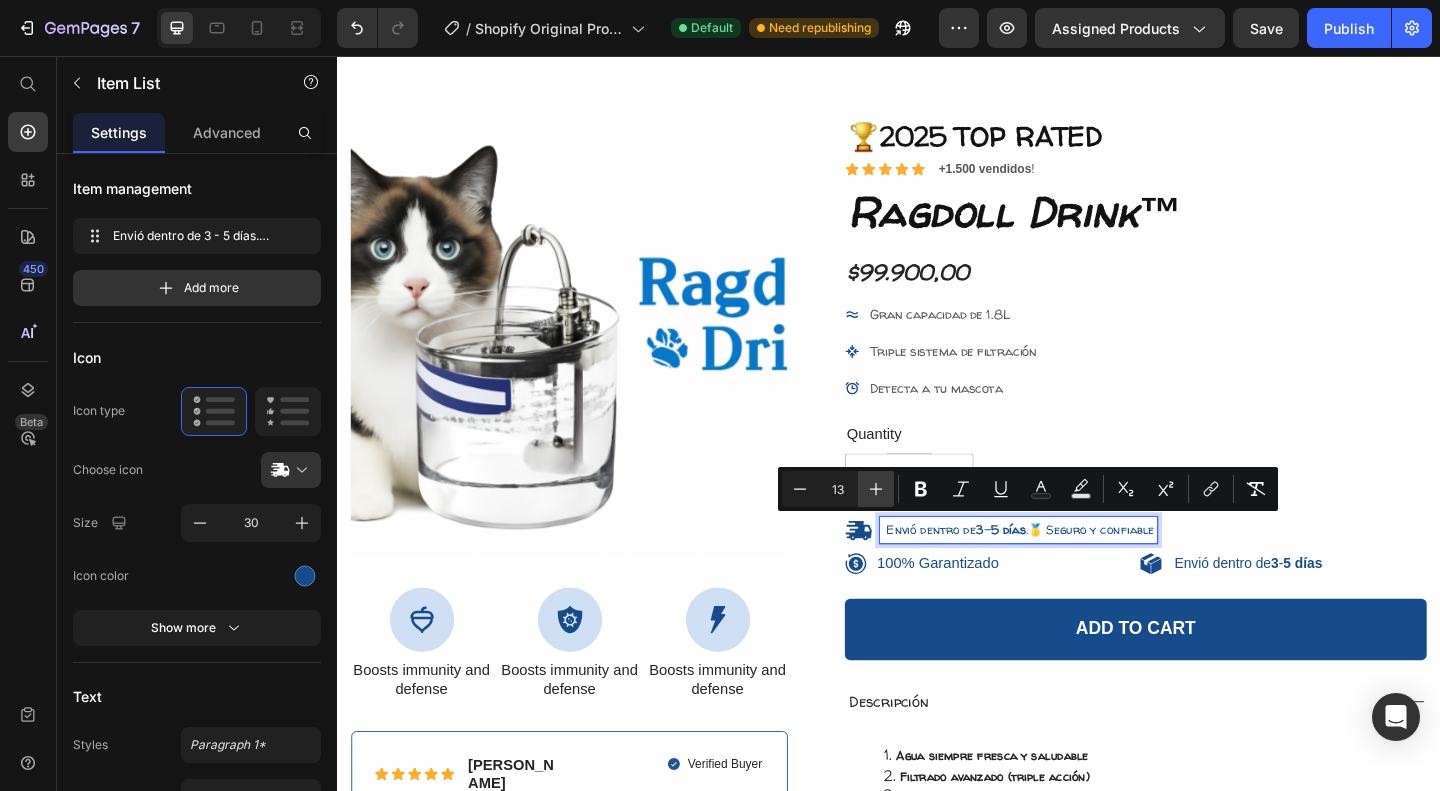 click 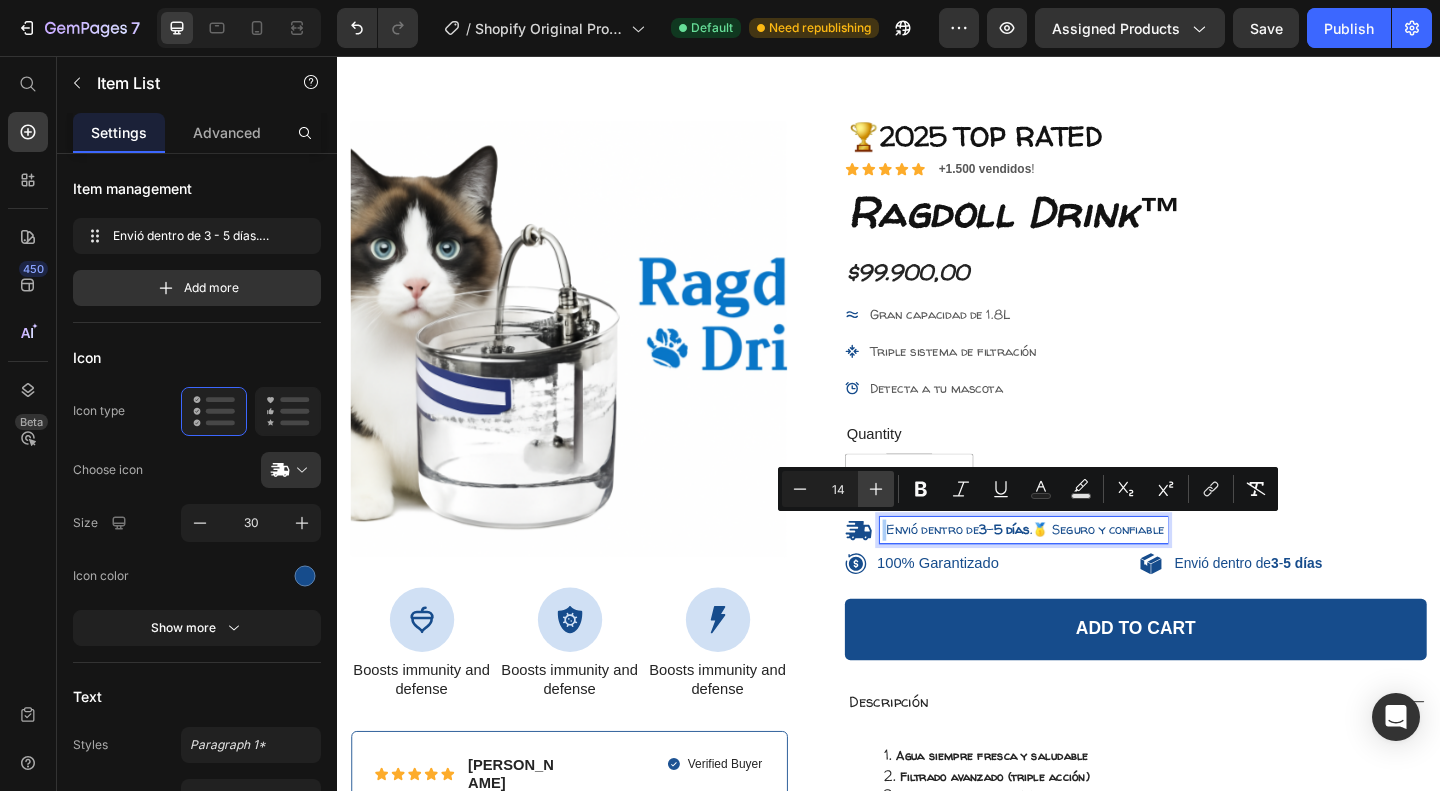 click 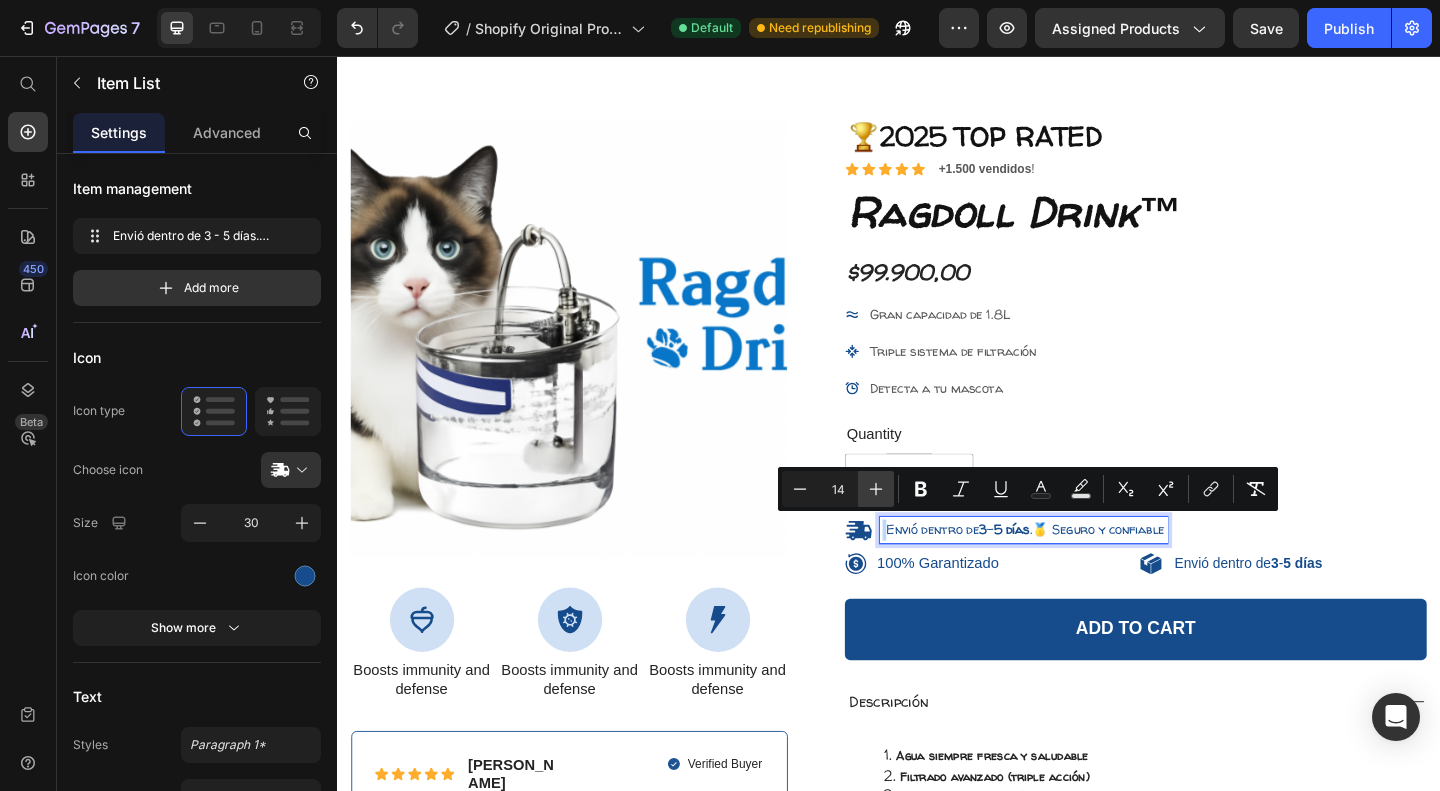 type on "15" 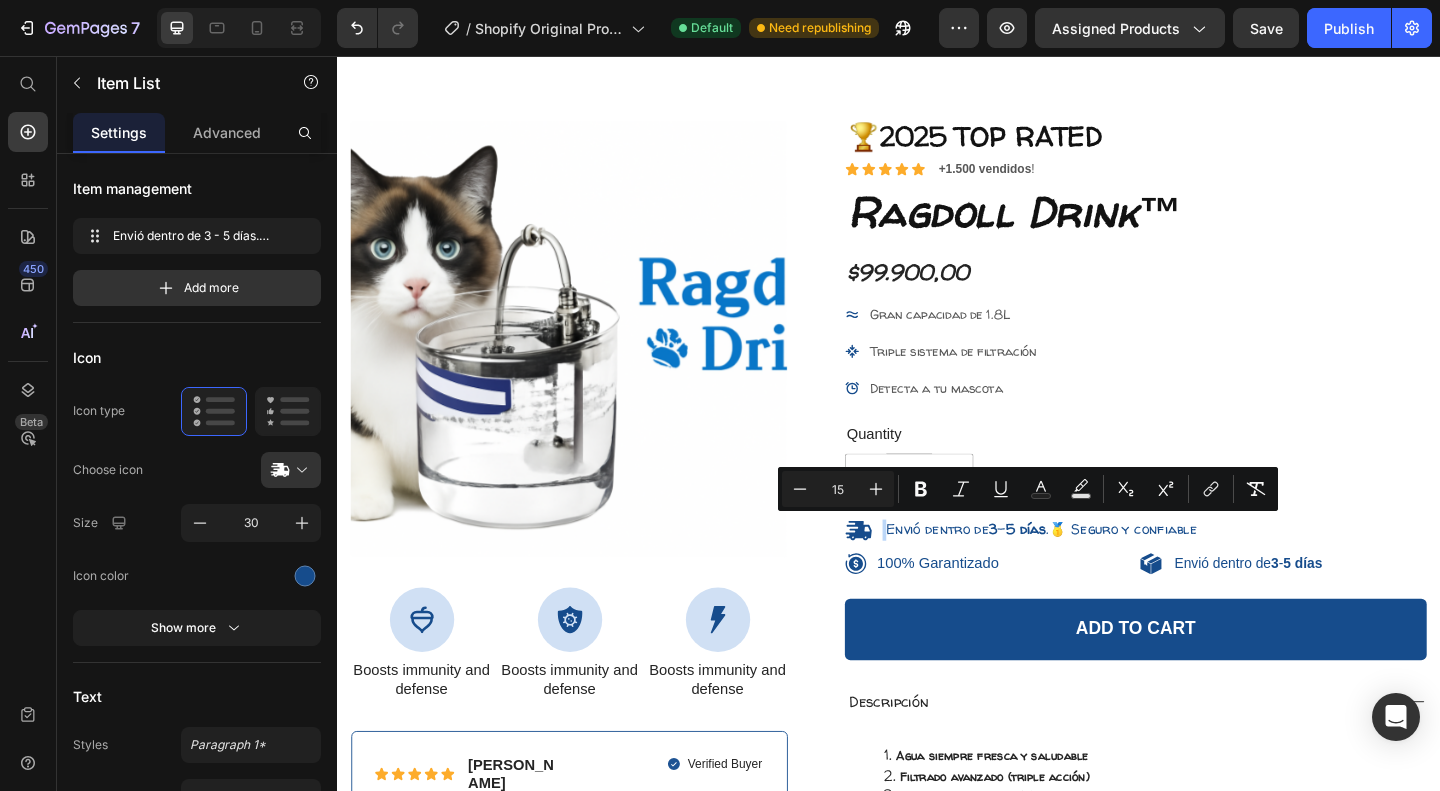 click on "Envió dentro de  3  -  5   días .🥇 Seguro y confiable" at bounding box center (1205, 572) 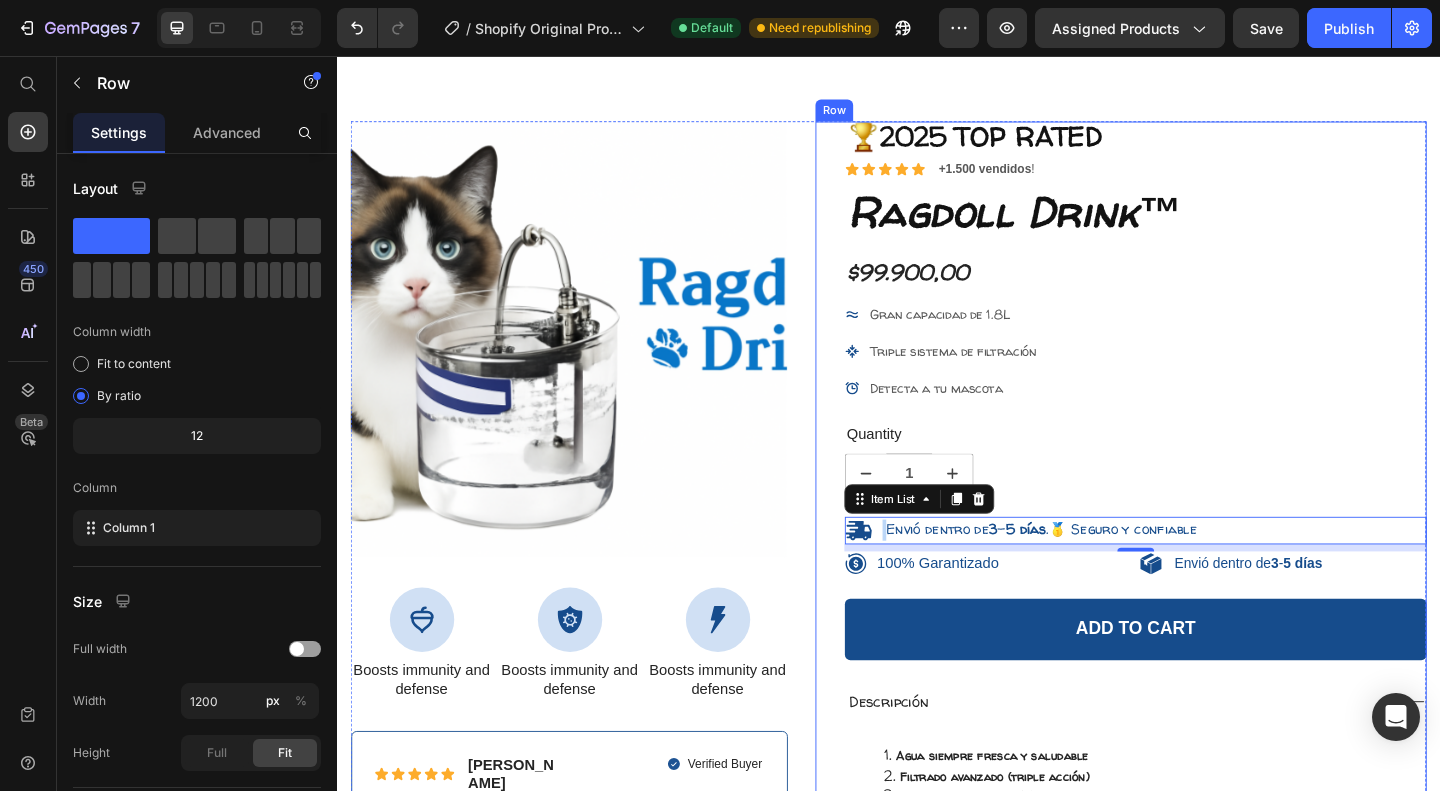 click on "🏆2025 TOP RATED Text Block Icon Icon Icon Icon Icon Icon List +1.500 vendidos ! Text Block Row Ragdoll Drink™ Product Title $99.900,00 Product Price
Gran capacidad de 1.8L
Triple sistema de filtración
Detecta a tu mascota Item List Quantity Text Block 1 Product Quantity
Envió dentro de  3  -  5   días .🥇 Seguro y confiable Item List   8
100% Garantizado Item List
Envió dentro de  3  -  5   días Item List Row Add to cart Add to Cart
Descripción Agua siempre fresca y saludable Filtrado avanzado (triple acción) Gran capacidad de 1.8 L   Uno de los principales beneficios de este tipo de fuente es que  mantiene el agua constantemente limpia y en movimiento , lo cual incentiva a la mascota a [MEDICAL_DATA] más. Text Block
Label Directions
Supplement Facts Accordion
Drop element here Hero Banner" at bounding box center (1205, 806) 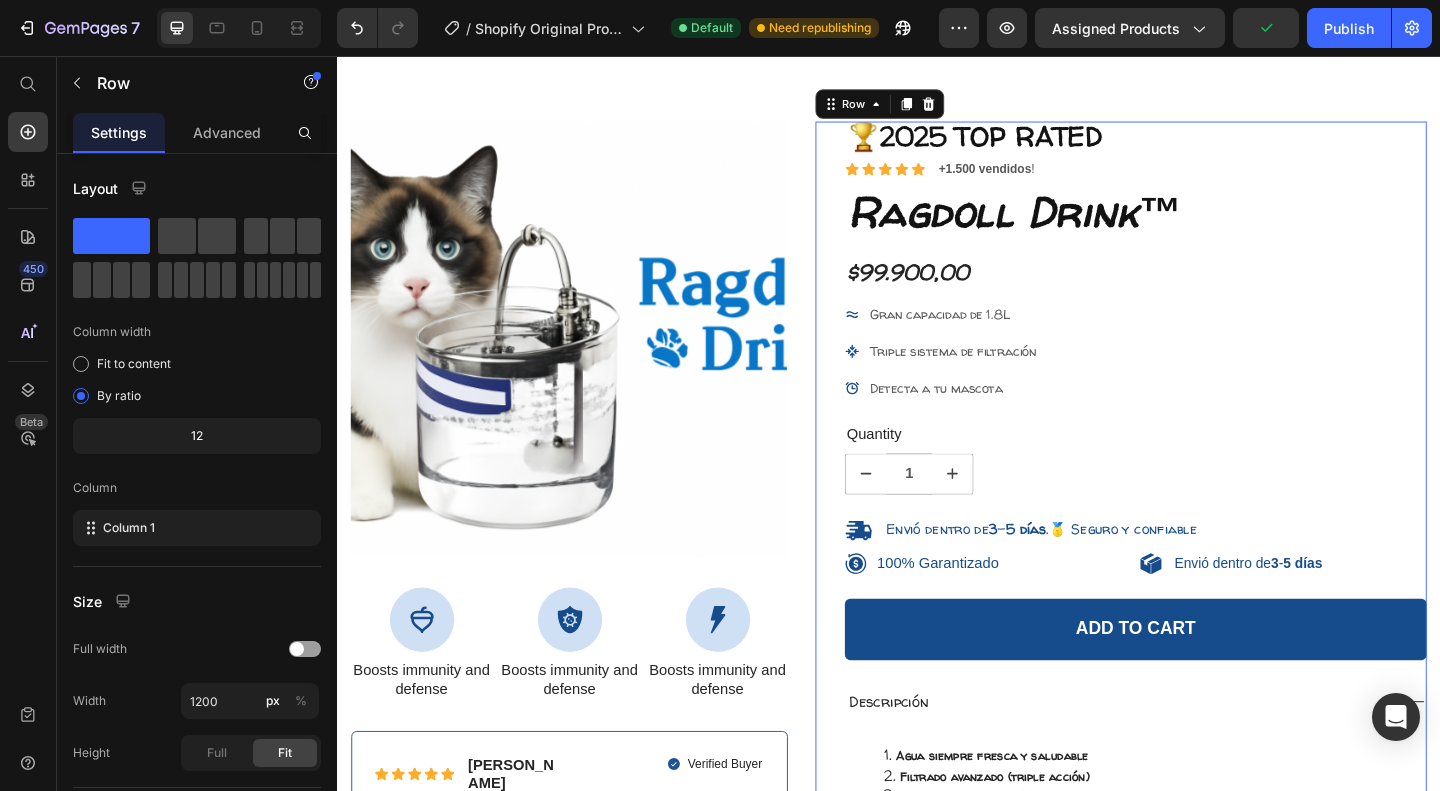 click on "100% Garantizado" at bounding box center (990, 608) 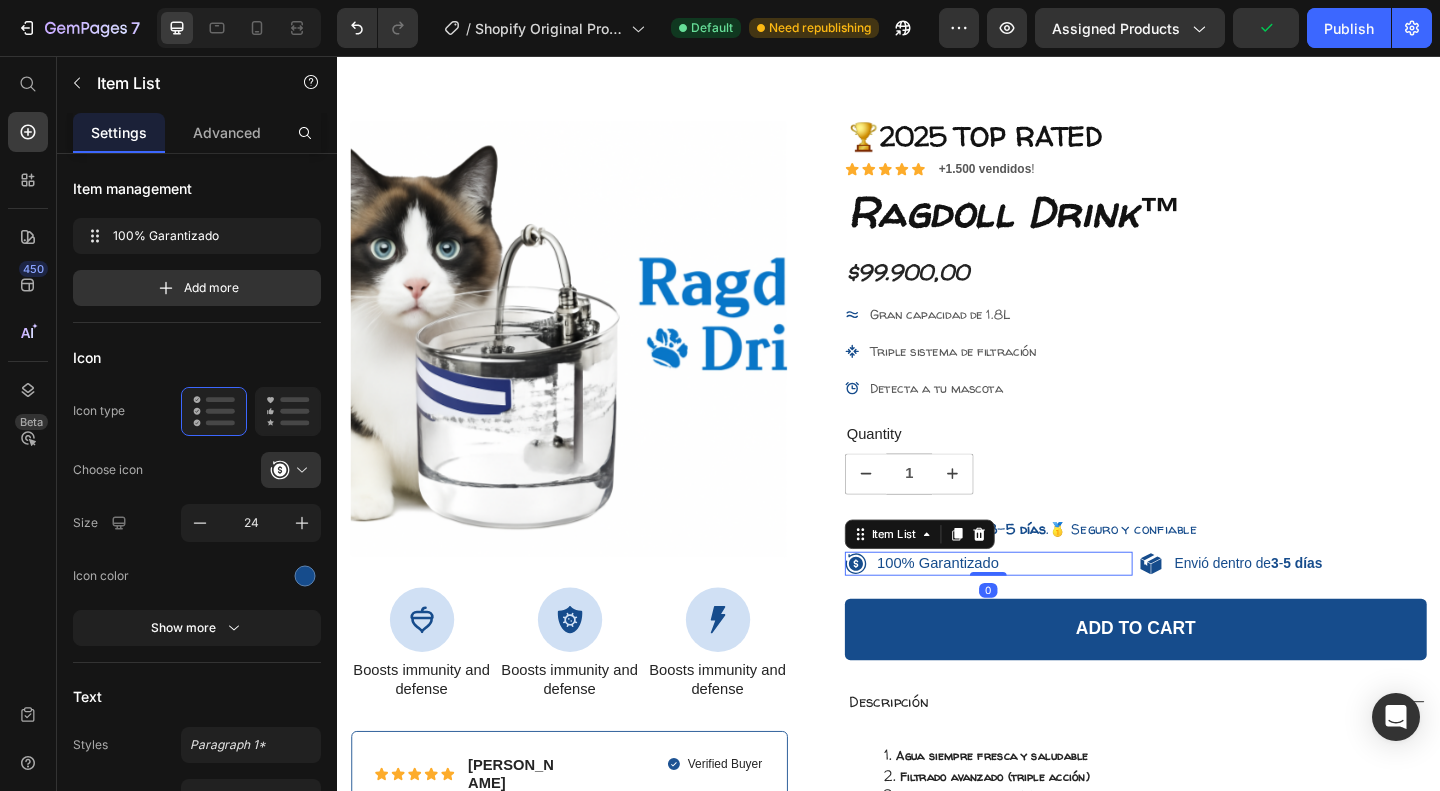 click on "Item List" at bounding box center (970, 576) 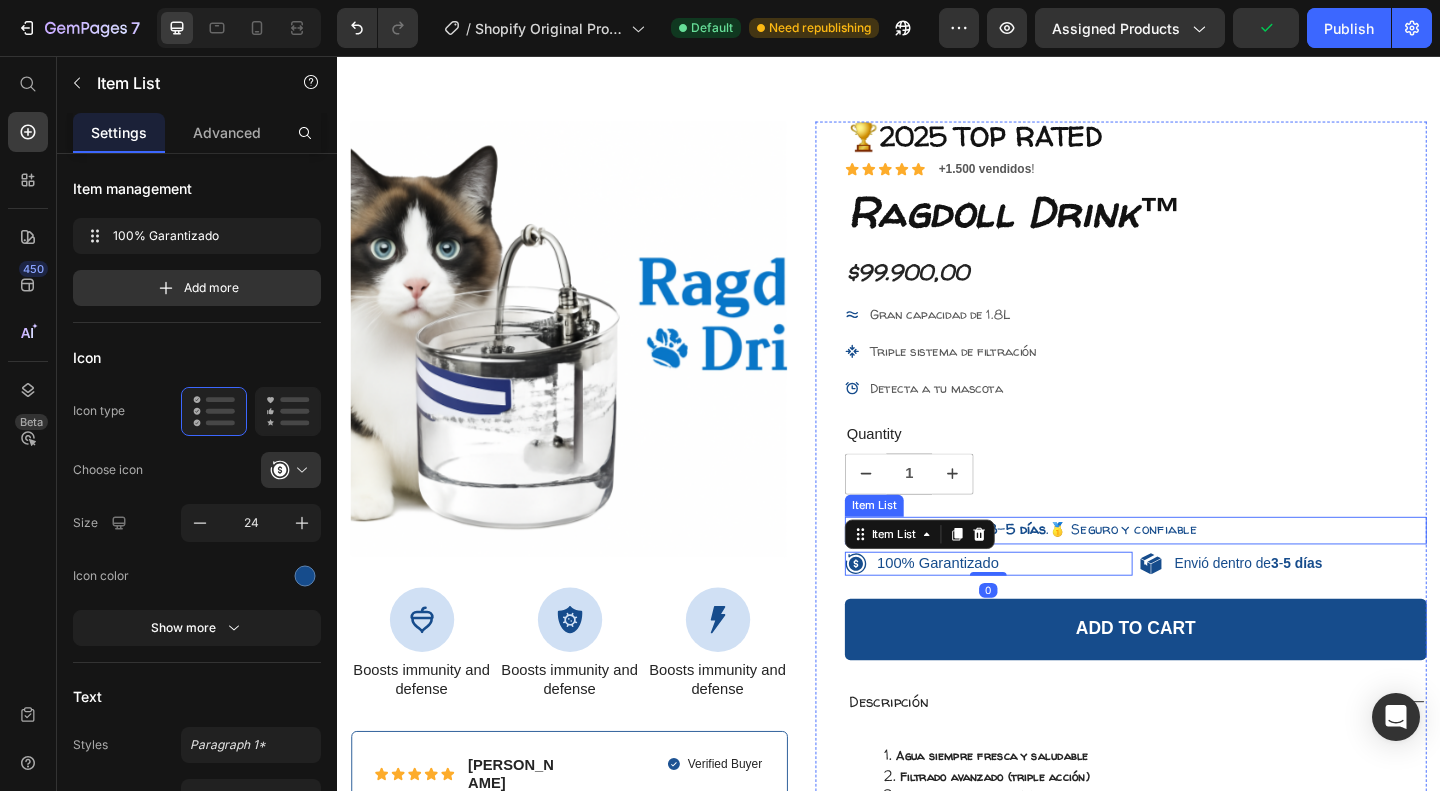 click on "Envió dentro de  3  -  5   días .🥇 Seguro y confiable" at bounding box center (1103, 570) 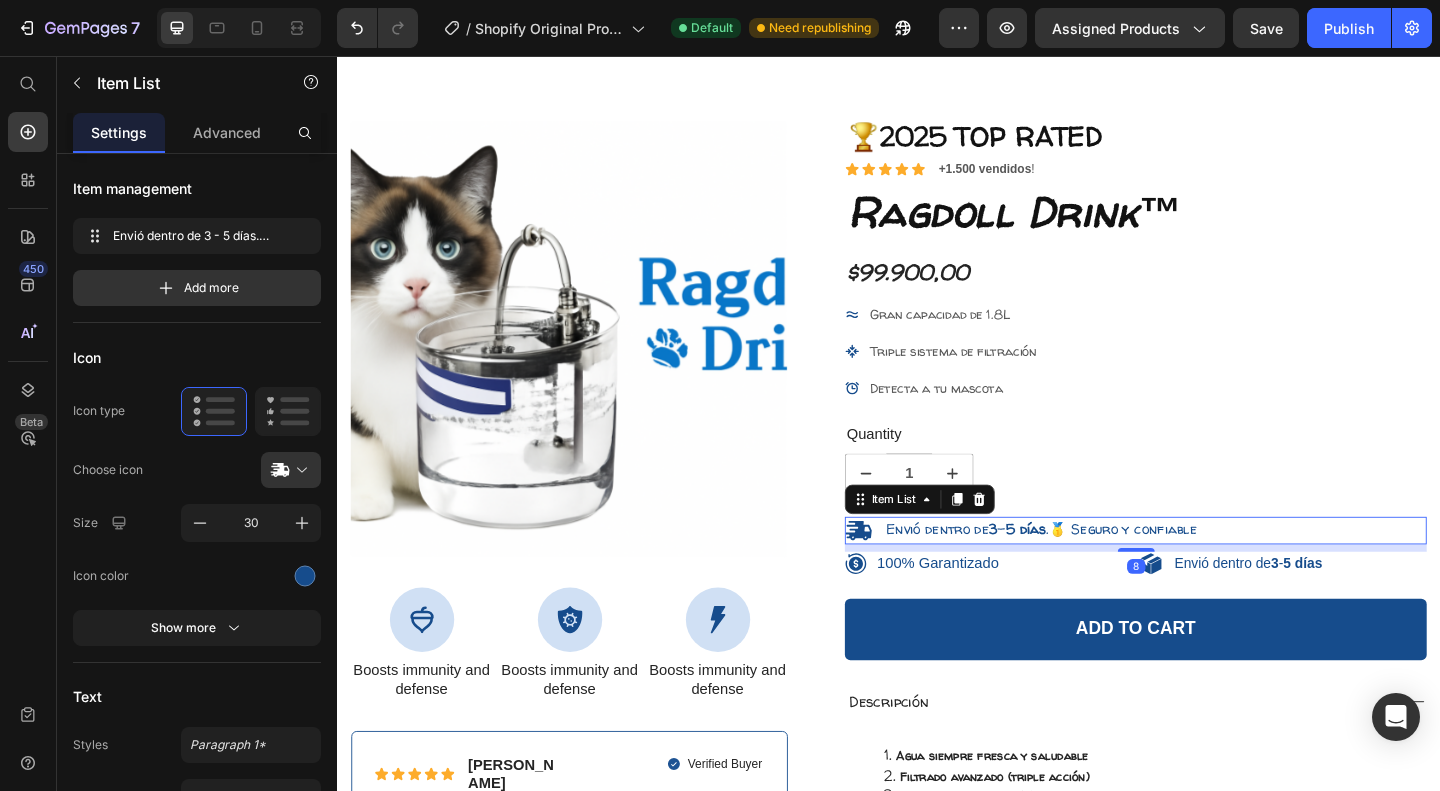 click on "100% Garantizado" at bounding box center [990, 608] 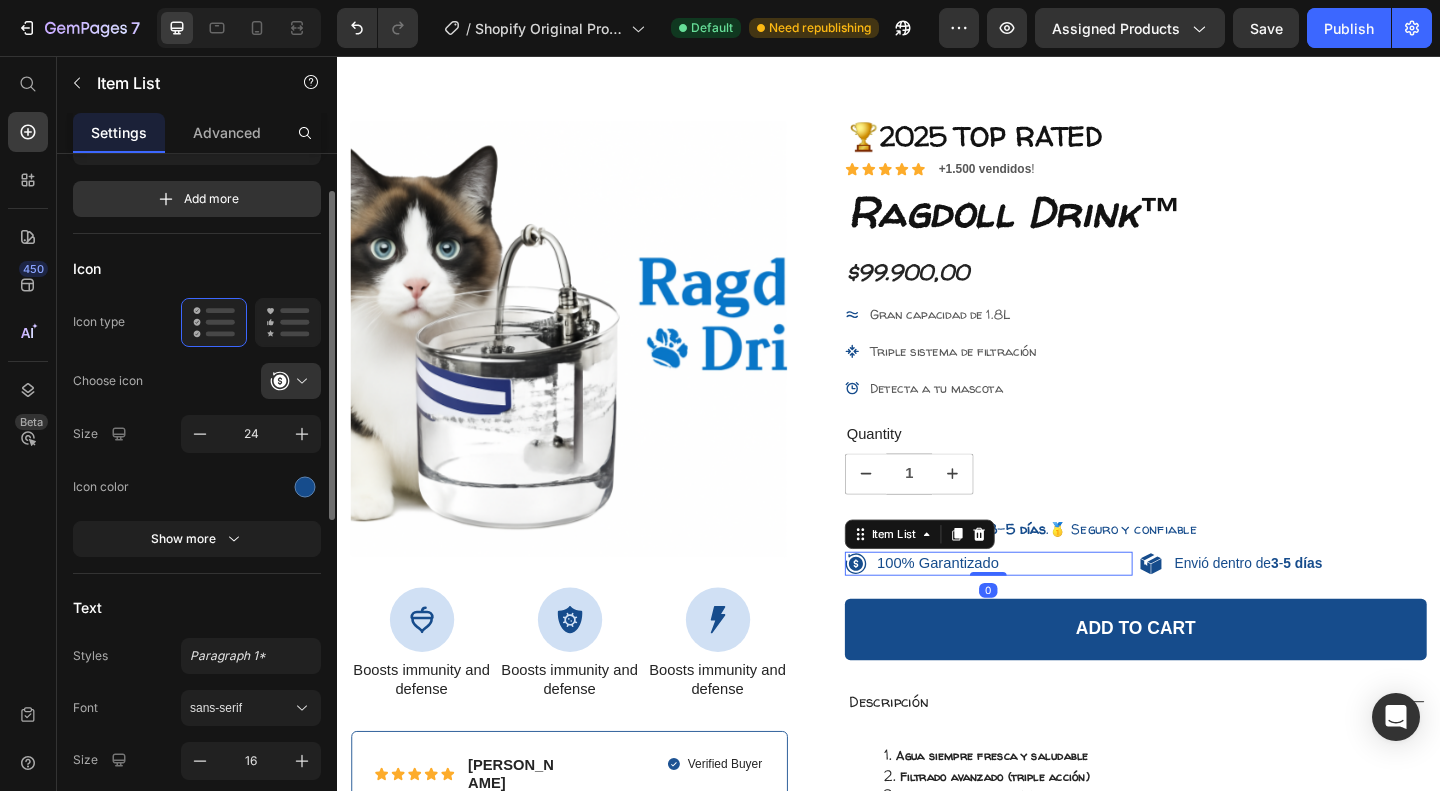 scroll, scrollTop: 90, scrollLeft: 0, axis: vertical 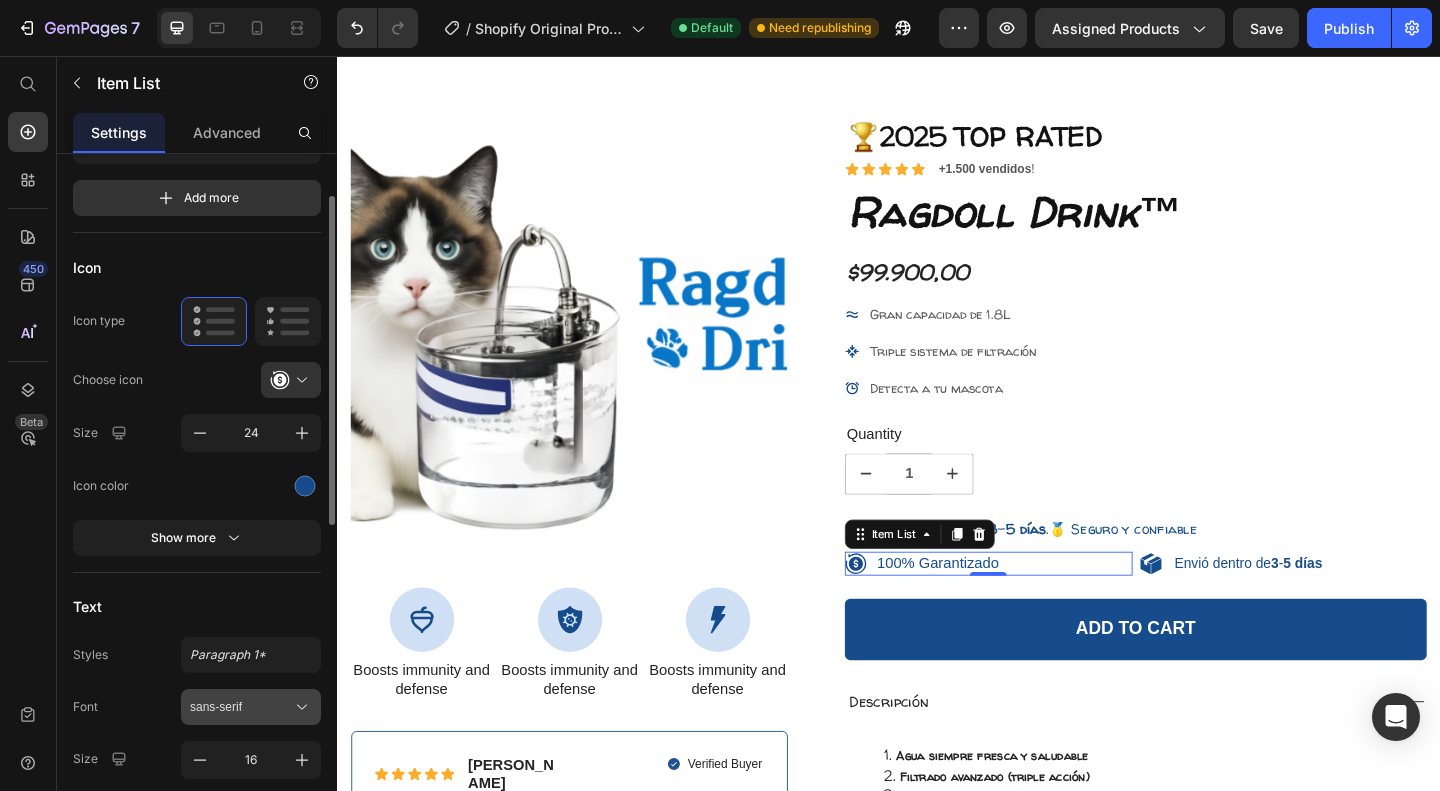click on "sans-serif" at bounding box center [241, 707] 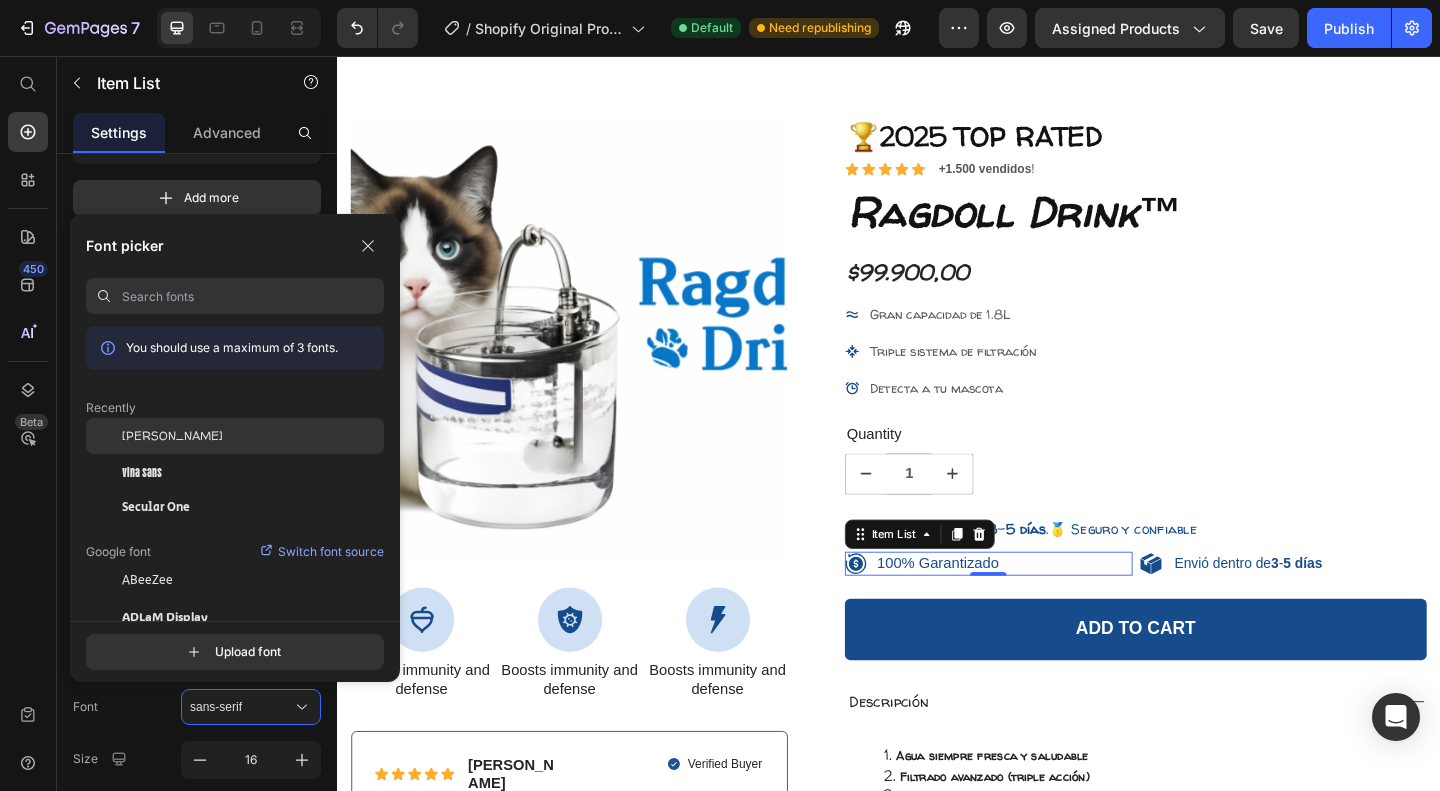 click on "[PERSON_NAME]" at bounding box center (172, 436) 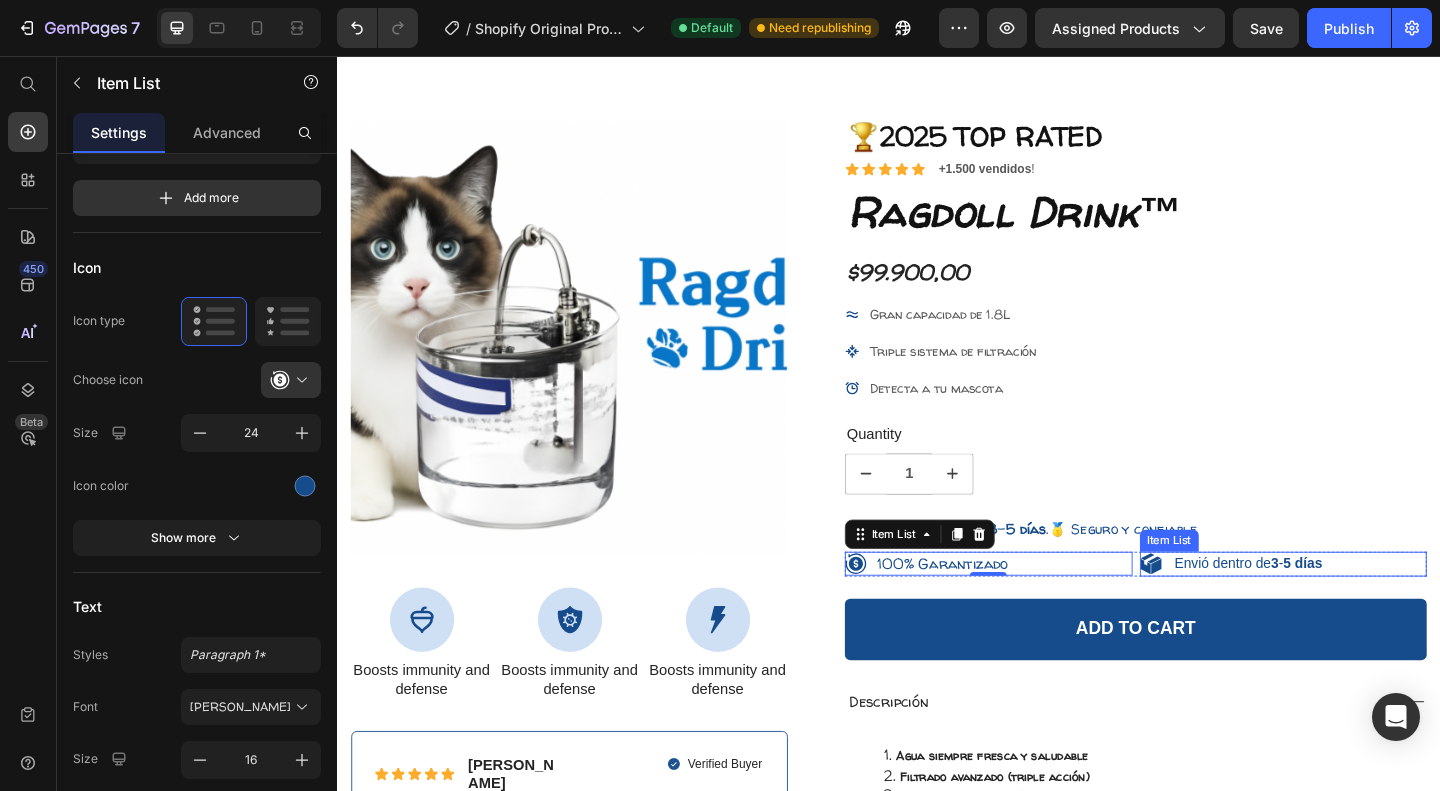 click on "Envió dentro de  3  -  5   días" at bounding box center (1328, 607) 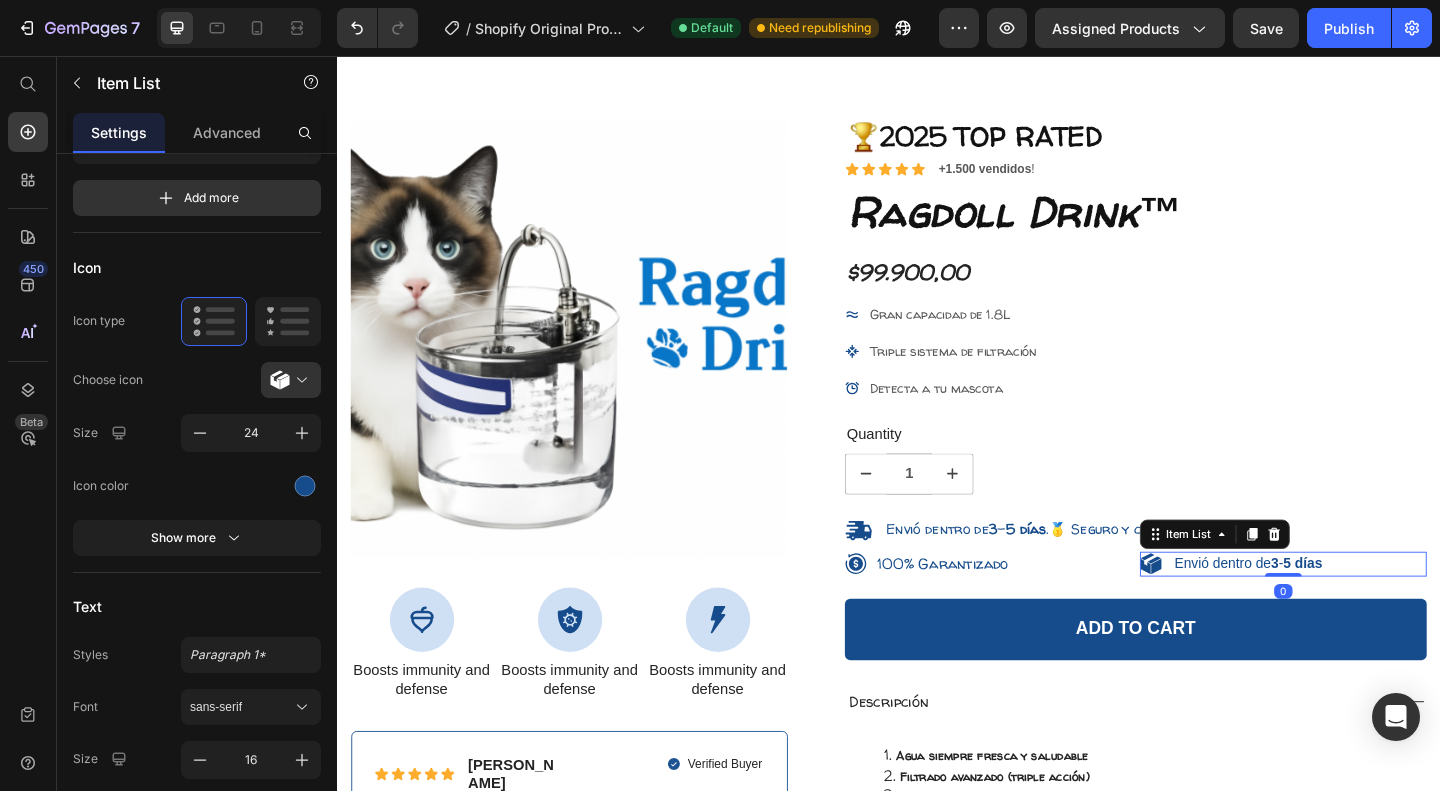scroll, scrollTop: 90, scrollLeft: 0, axis: vertical 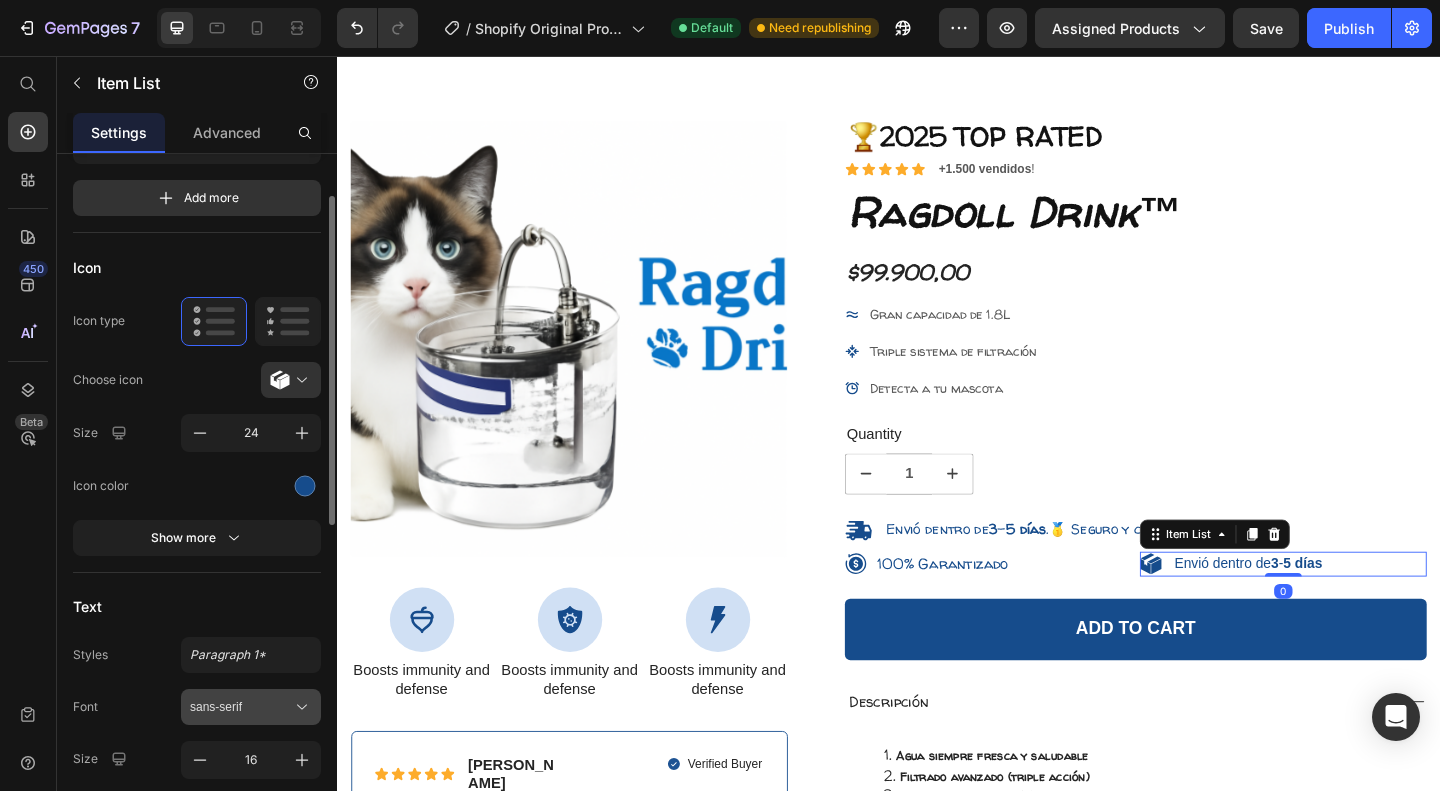 click on "sans-serif" at bounding box center (241, 707) 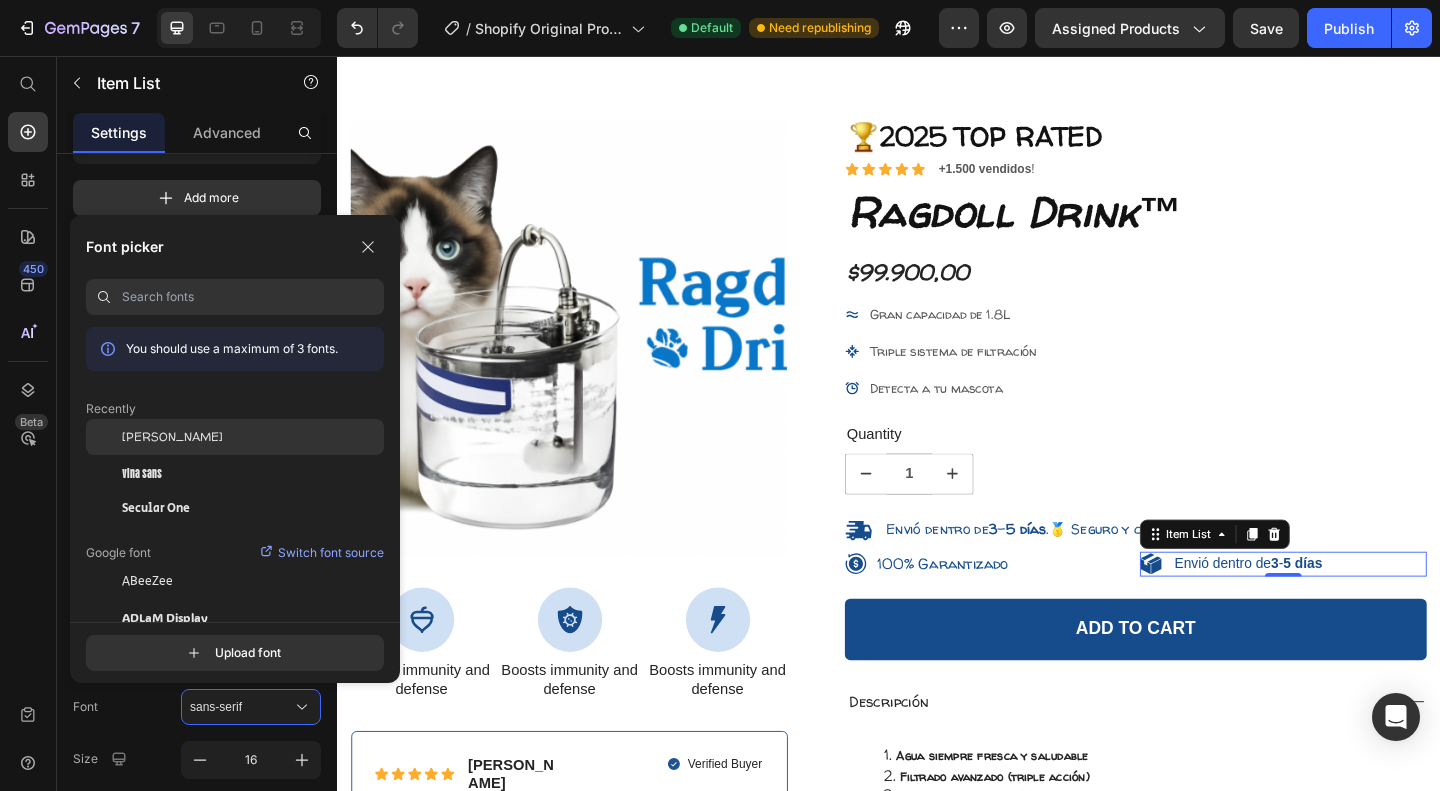 click on "[PERSON_NAME]" at bounding box center [172, 437] 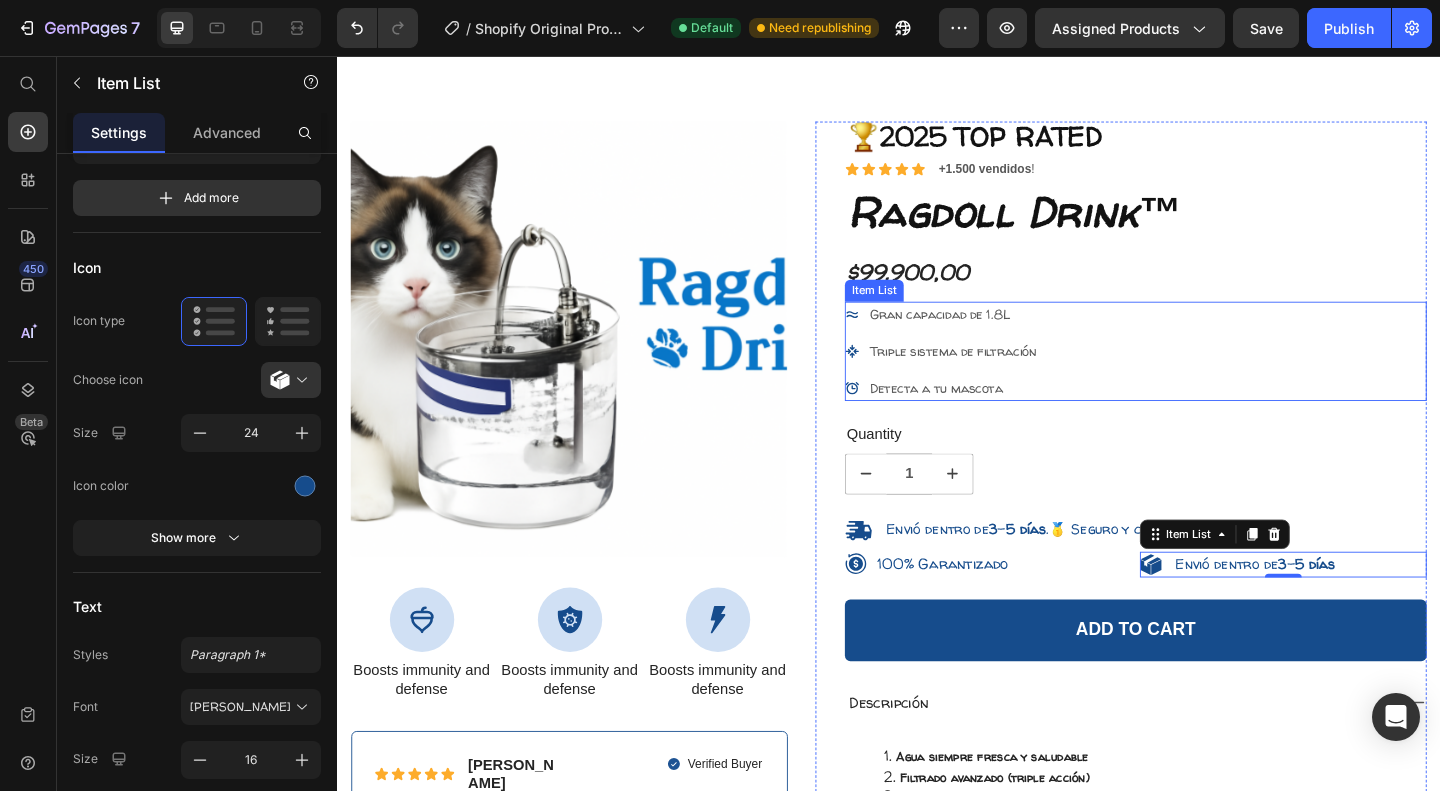 click on "Gran capacidad de 1.8L
Triple sistema de filtración
Detecta a tu mascota" at bounding box center (1205, 376) 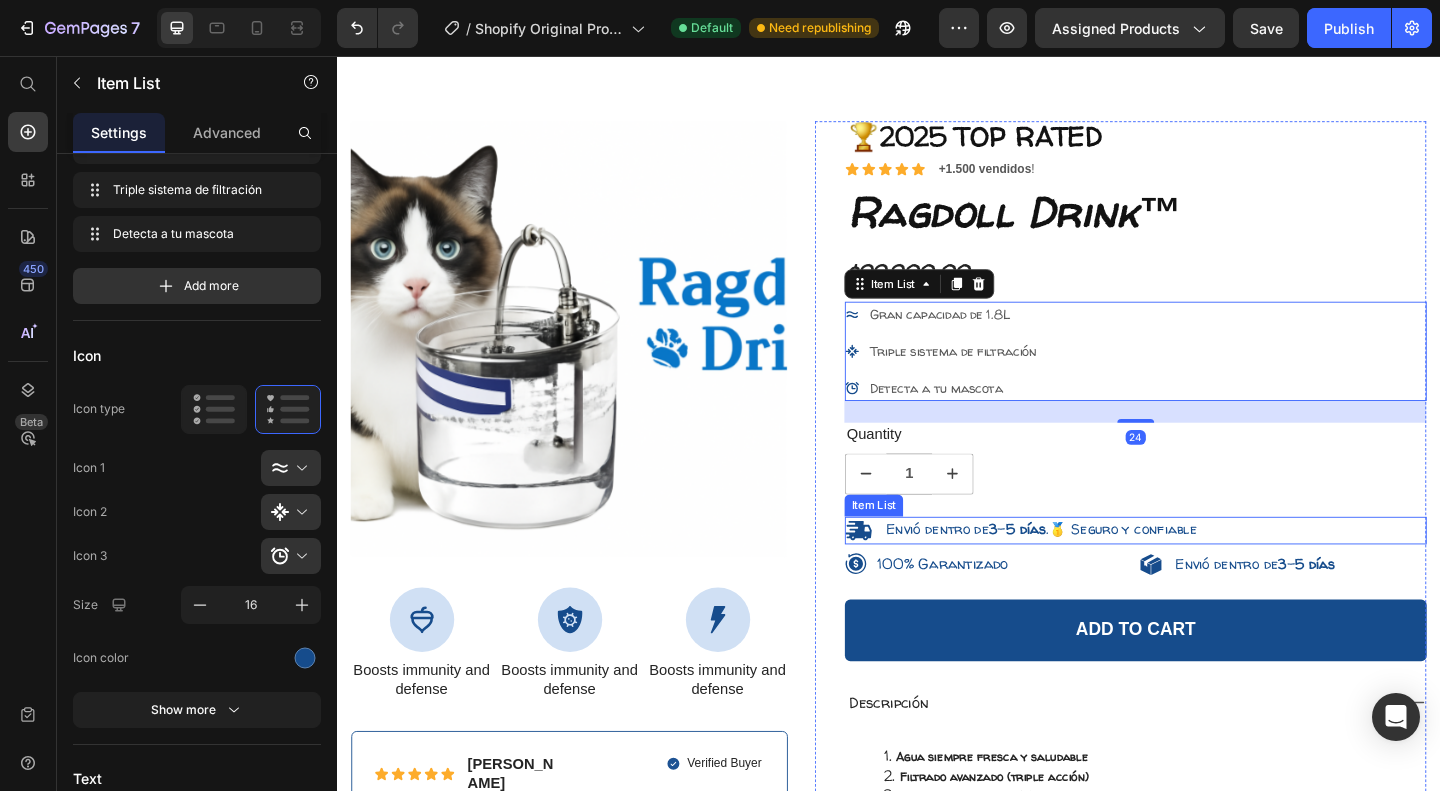 click on "Envió dentro de  3  -  5   días .🥇 Seguro y confiable" at bounding box center (1101, 571) 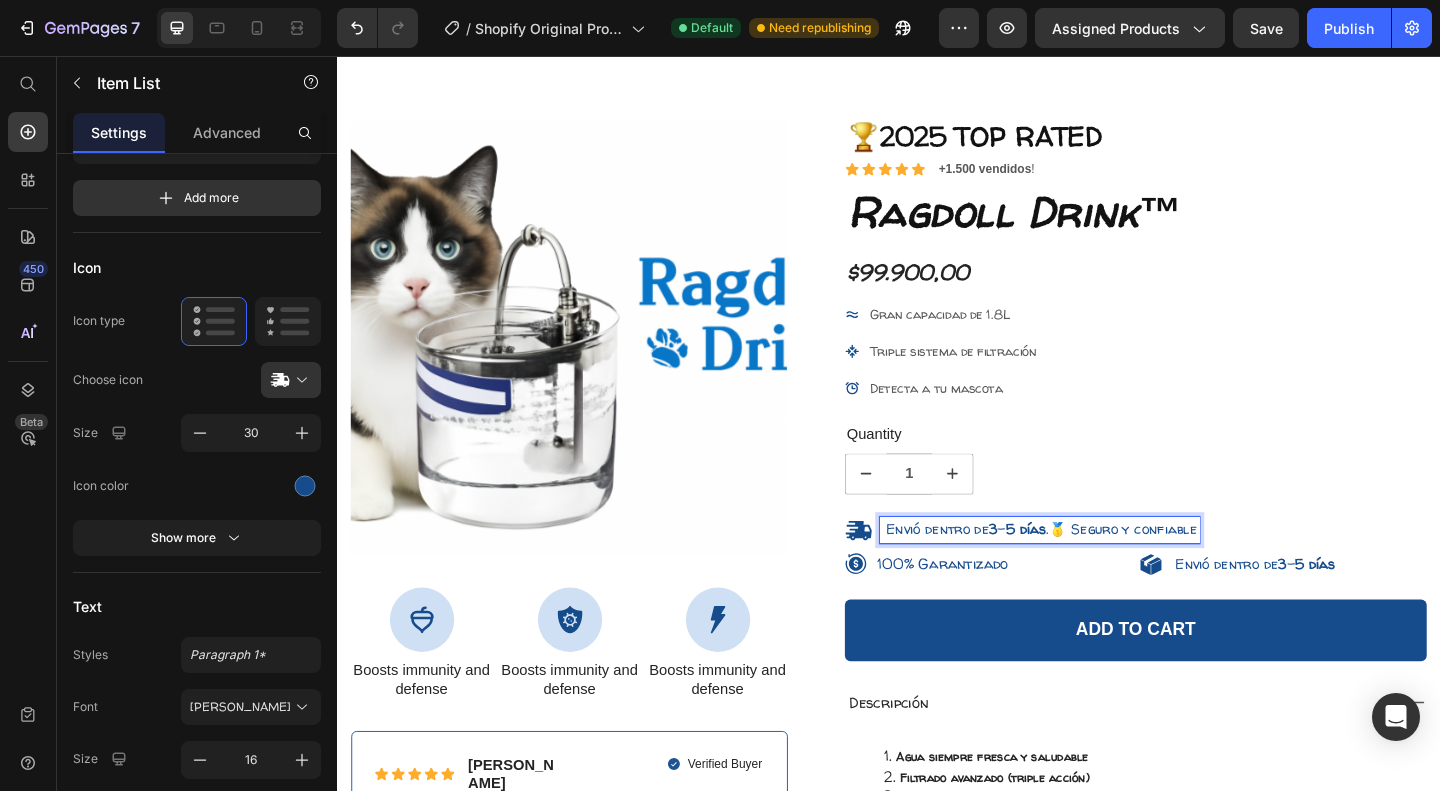 click on "Envió dentro de  3  -  5   días .🥇 Seguro y confiable" at bounding box center (1103, 570) 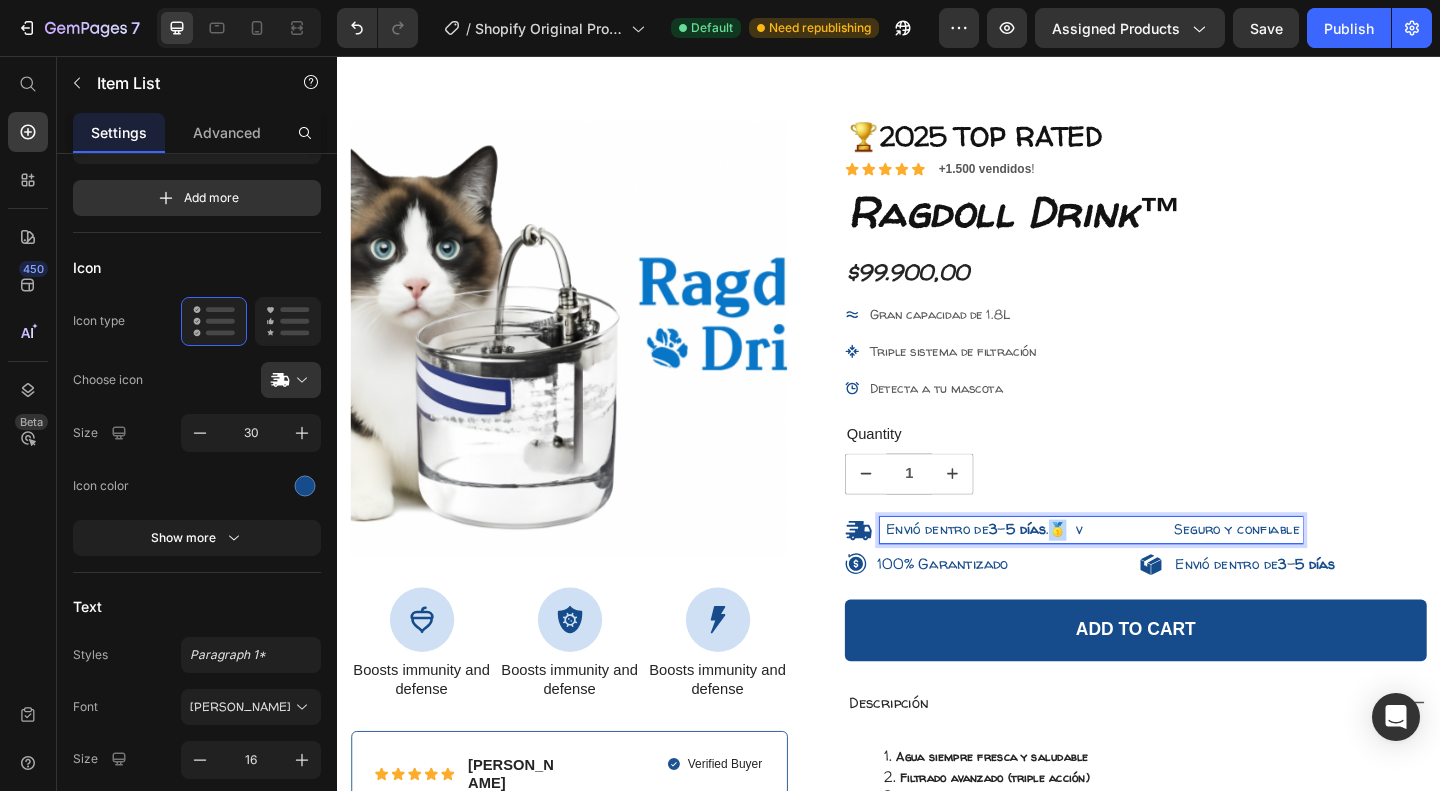 drag, startPoint x: 1133, startPoint y: 571, endPoint x: 1123, endPoint y: 569, distance: 10.198039 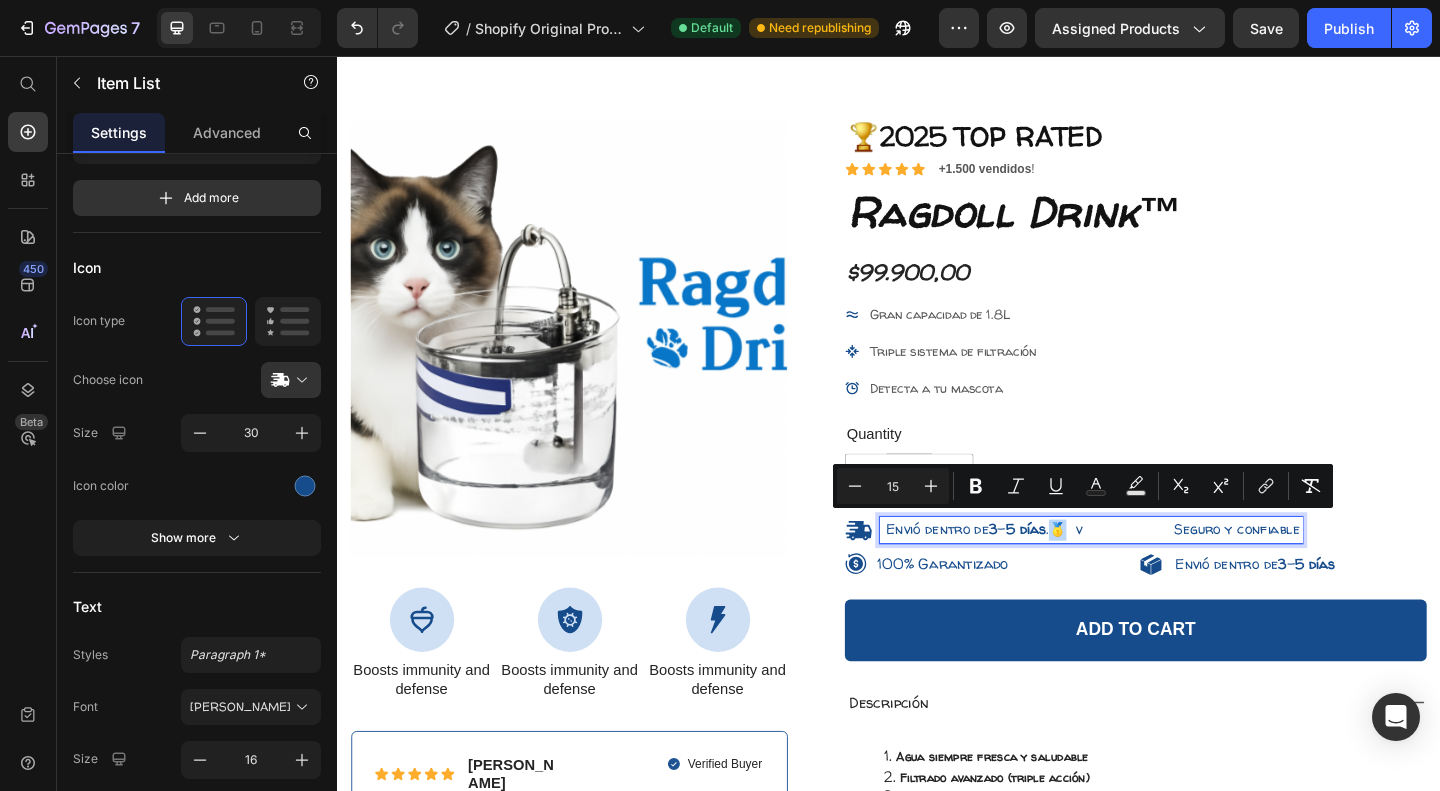 copy on "🥇" 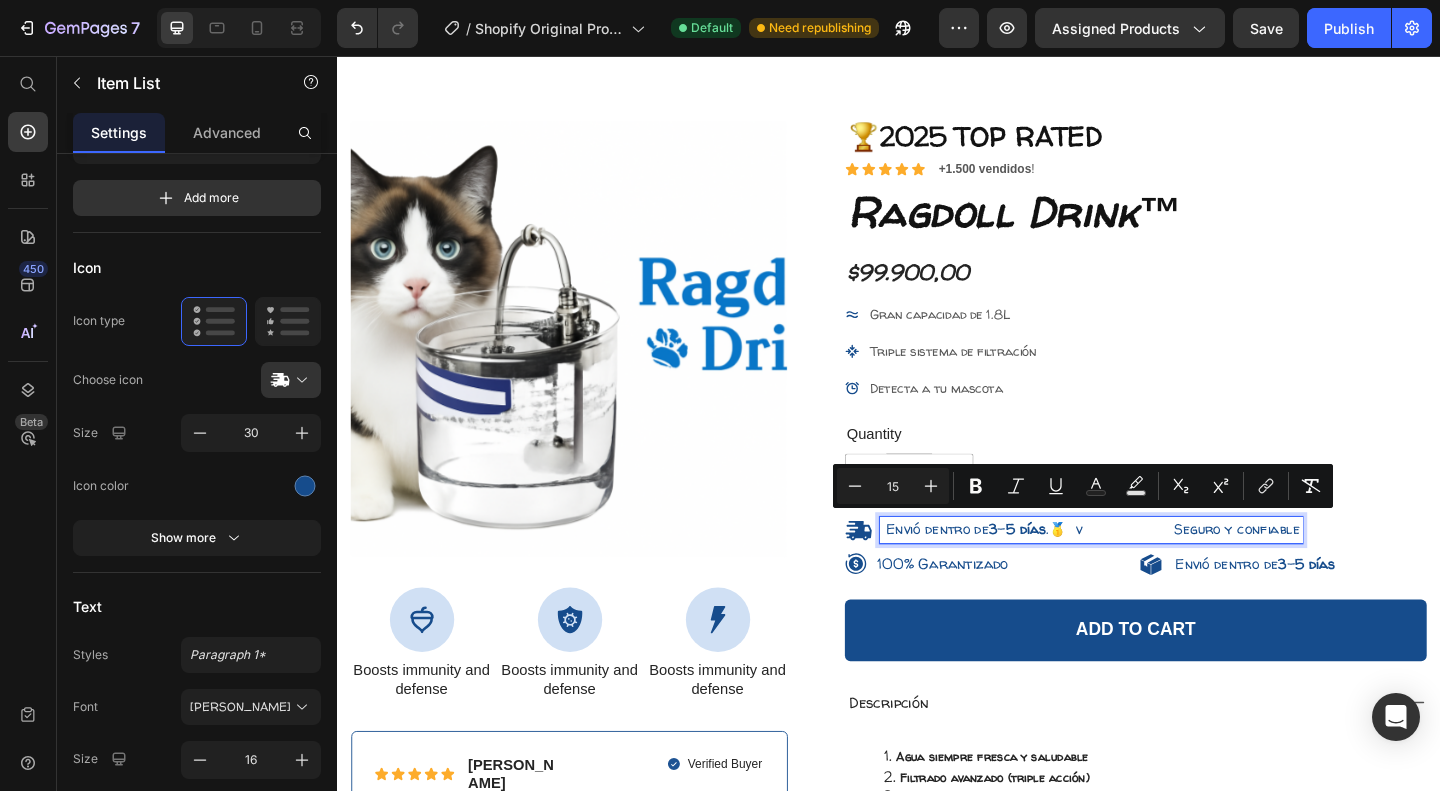 click on "Envió dentro de  3  -  5   días .🥇  v                    Seguro y confiable" at bounding box center [1159, 570] 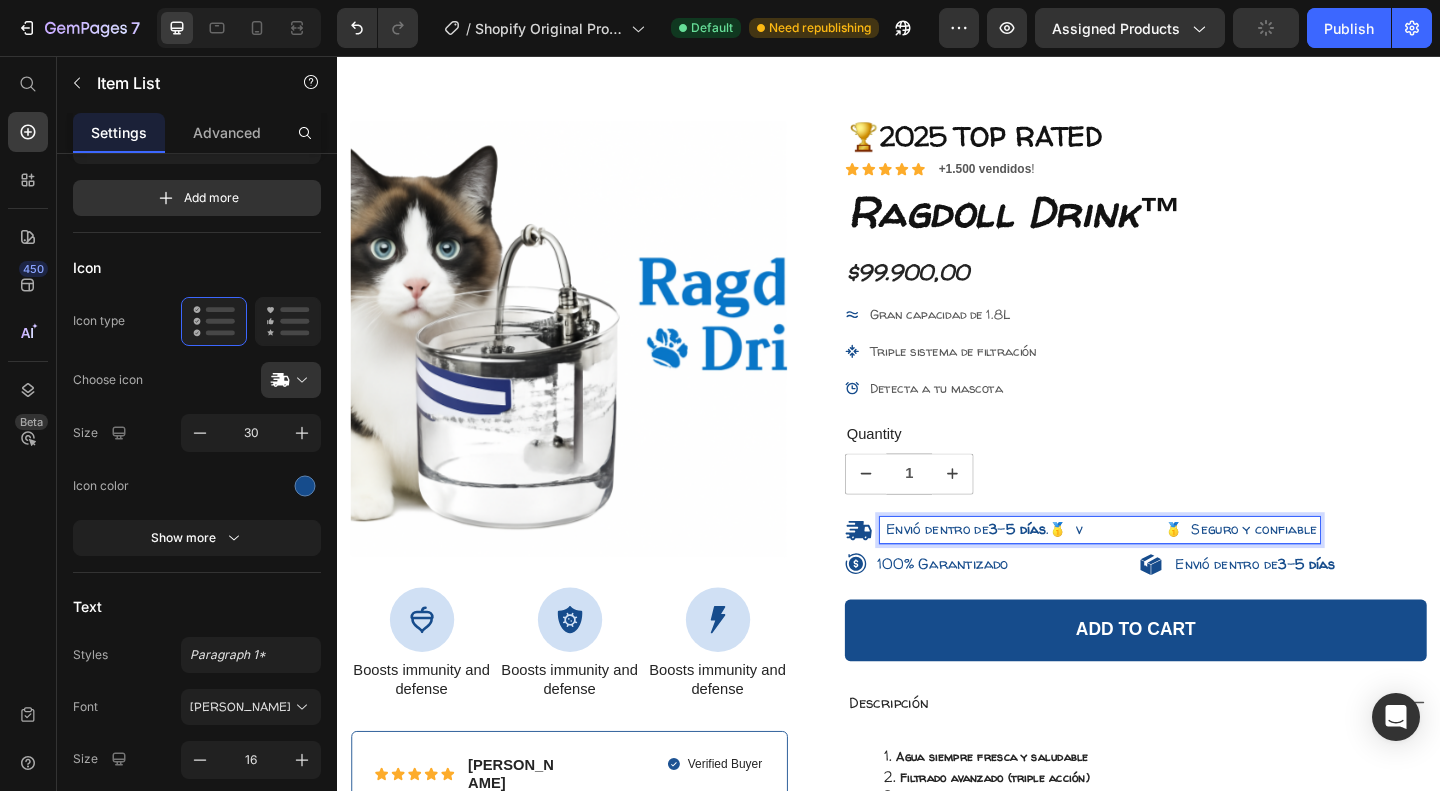 click on "Envió dentro de  3  -  5   días .🥇  v                  🥇  Seguro y confiable" at bounding box center (1168, 570) 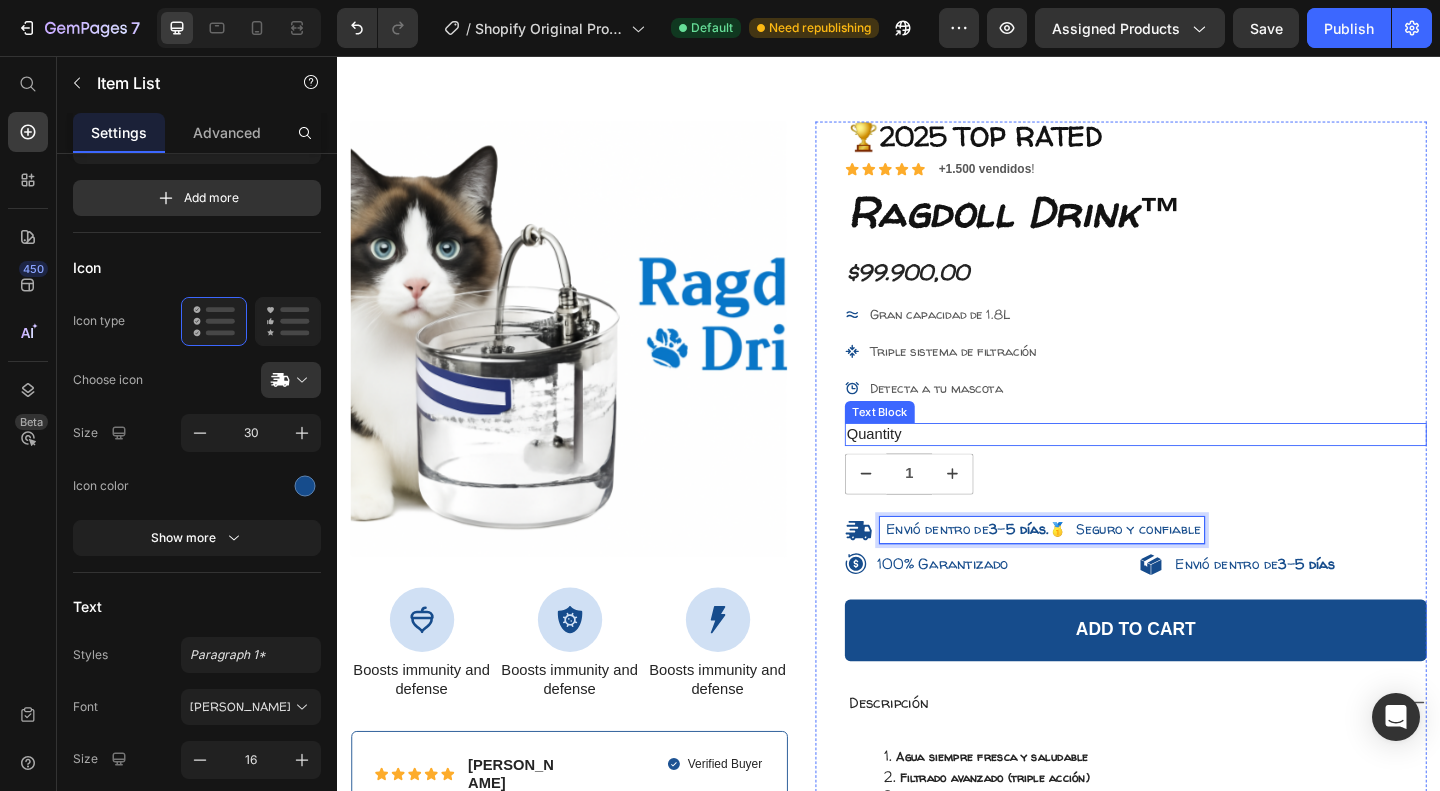 click on "🏆2025 TOP RATED Text Block Icon Icon Icon Icon Icon Icon List +1.500 vendidos ! Text Block Row Ragdoll Drink™ Product Title $99.900,00 Product Price
Gran capacidad de 1.8L
Triple sistema de filtración
Detecta a tu mascota Item List Quantity Text Block 1 Product Quantity
Envió dentro de  3  -  5   días.                        🥇  Seguro y confiable Item List   8
100% Garantizado Item List
Envió dentro de  3  -  5   días Item List Row Add to cart Add to Cart
Descripción Agua siempre fresca y saludable Filtrado avanzado (triple acción) Gran capacidad de 1.8 L   Uno de los principales beneficios de este tipo de fuente es que  mantiene el agua constantemente limpia y en movimiento , lo cual incentiva a la mascota a [MEDICAL_DATA] más. Text Block
Label Directions
Supplement Facts Accordion
Drop element here Hero Banner" at bounding box center [1205, 807] 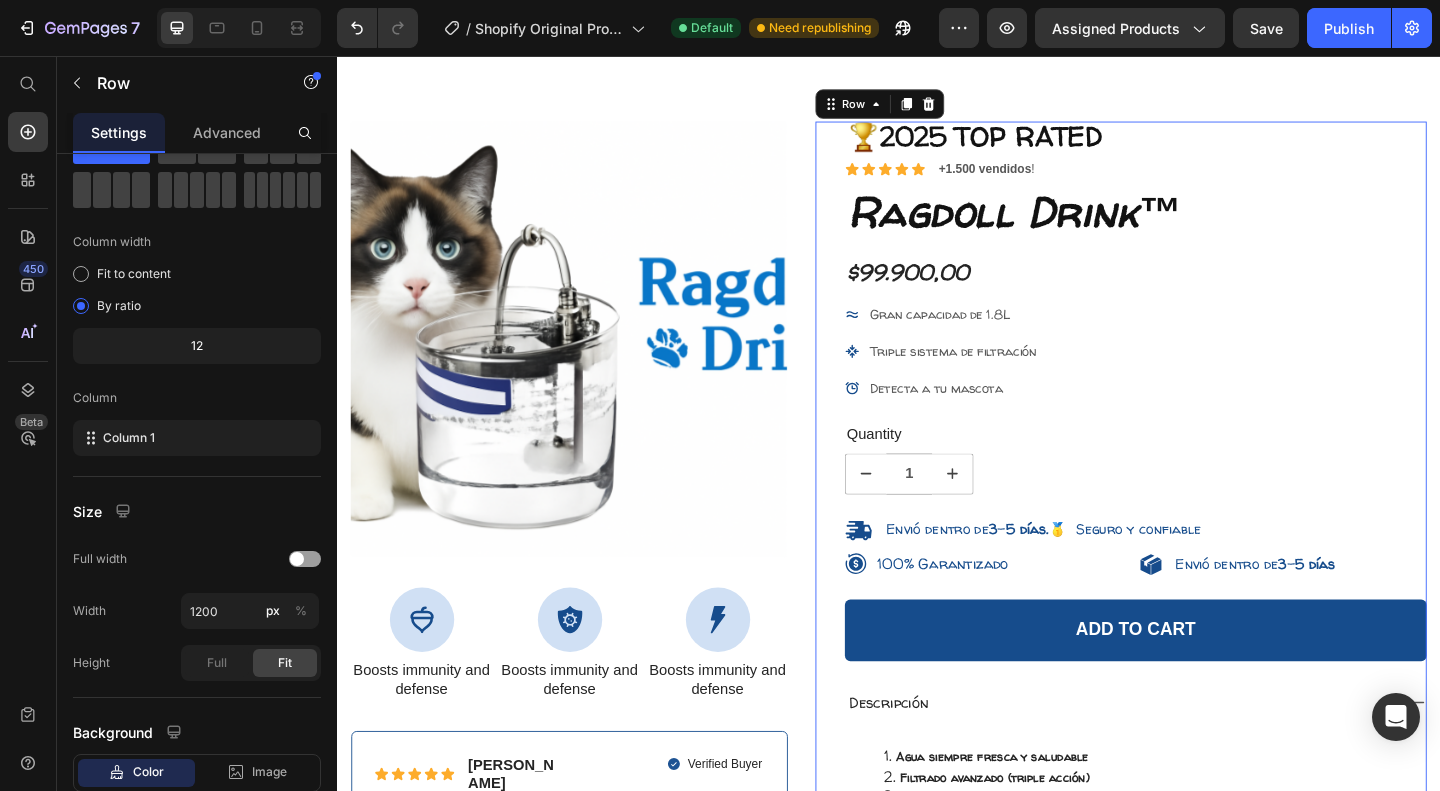 scroll, scrollTop: 0, scrollLeft: 0, axis: both 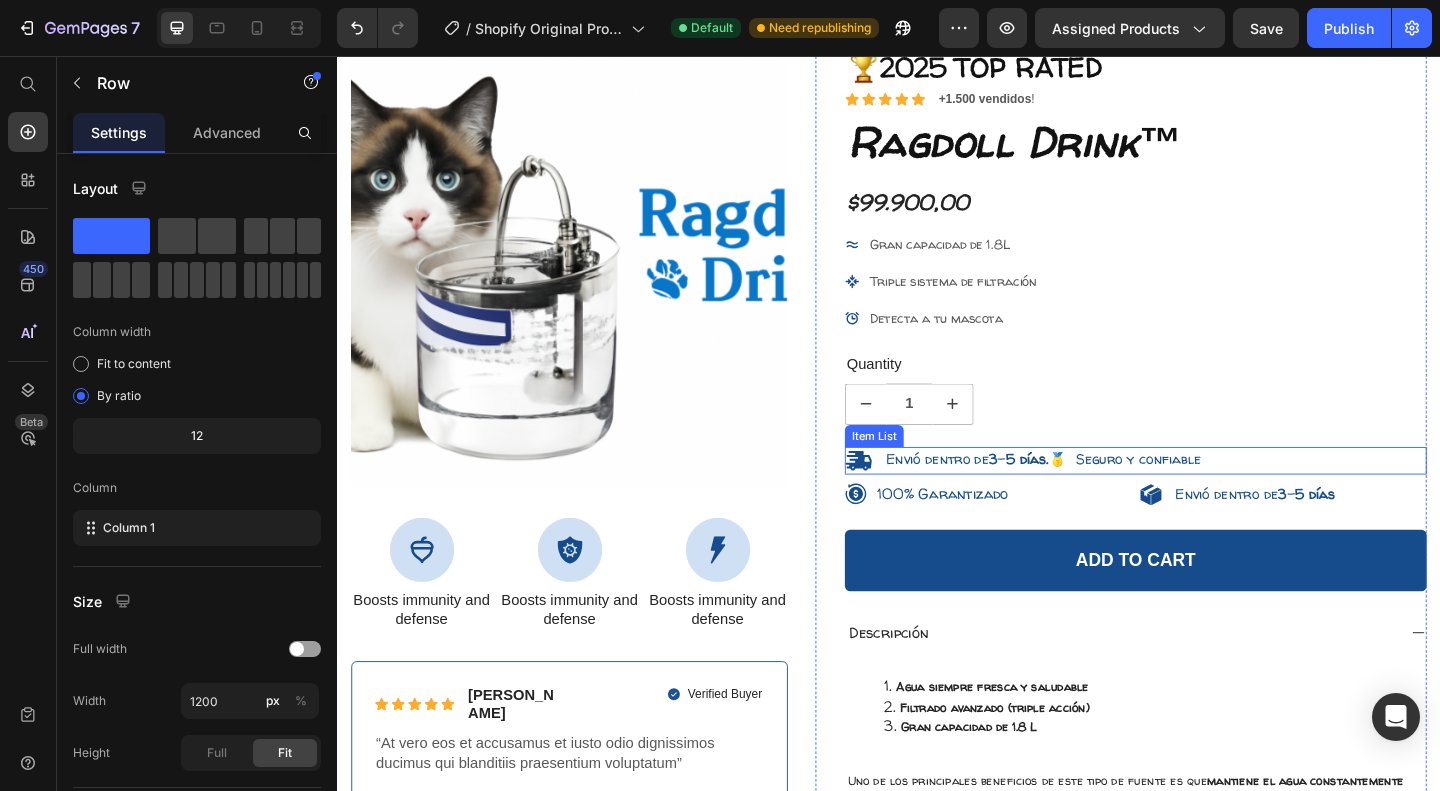 click on "Envió dentro de  3  -  5   días.                        🥇  Seguro y confiable" at bounding box center (1105, 494) 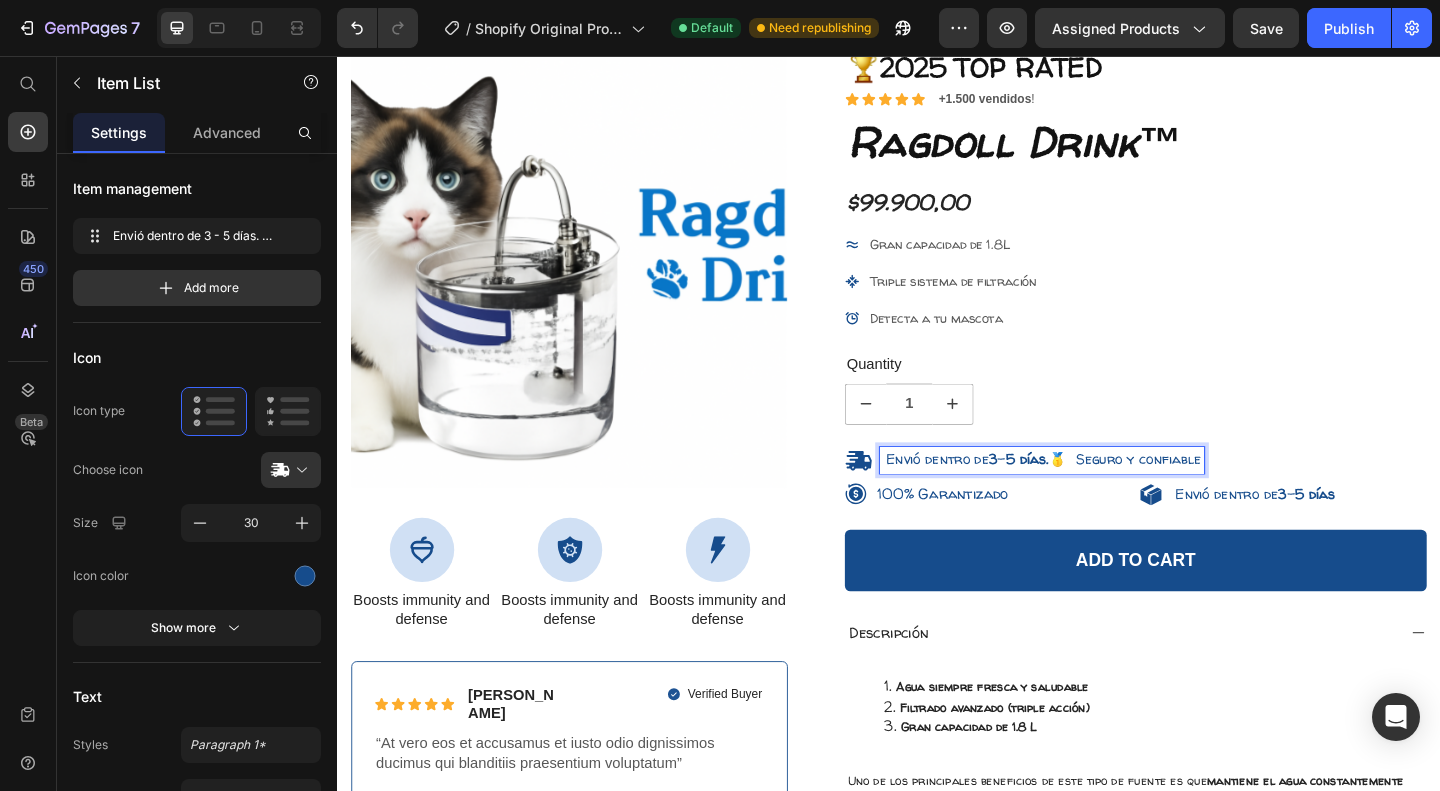 click on "Envió dentro de  3  -  5   días.                        🥇  Seguro y confiable" at bounding box center (1105, 494) 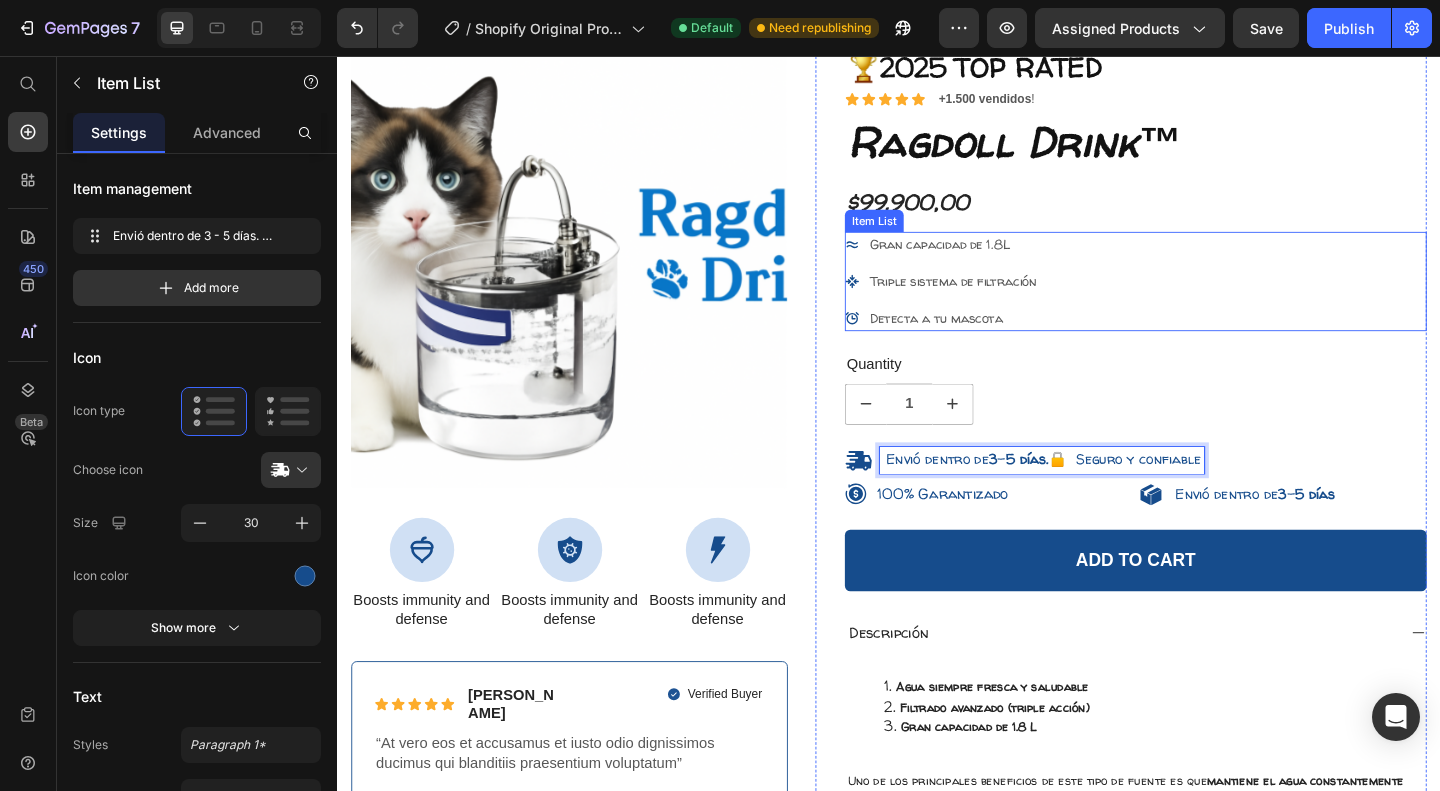 click on "Gran capacidad de 1.8L
Triple sistema de filtración
Detecta a tu mascota" at bounding box center (1205, 300) 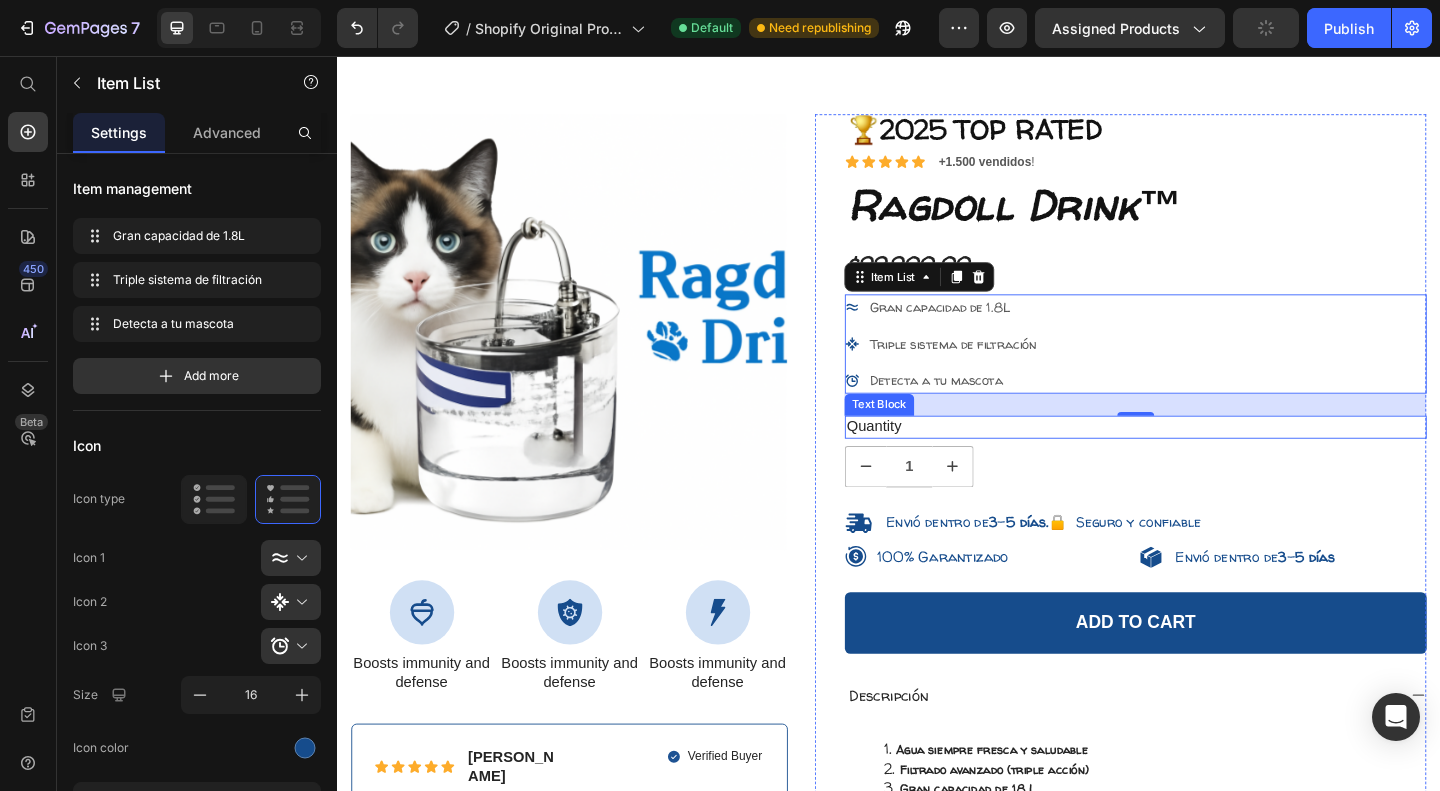 scroll, scrollTop: 0, scrollLeft: 0, axis: both 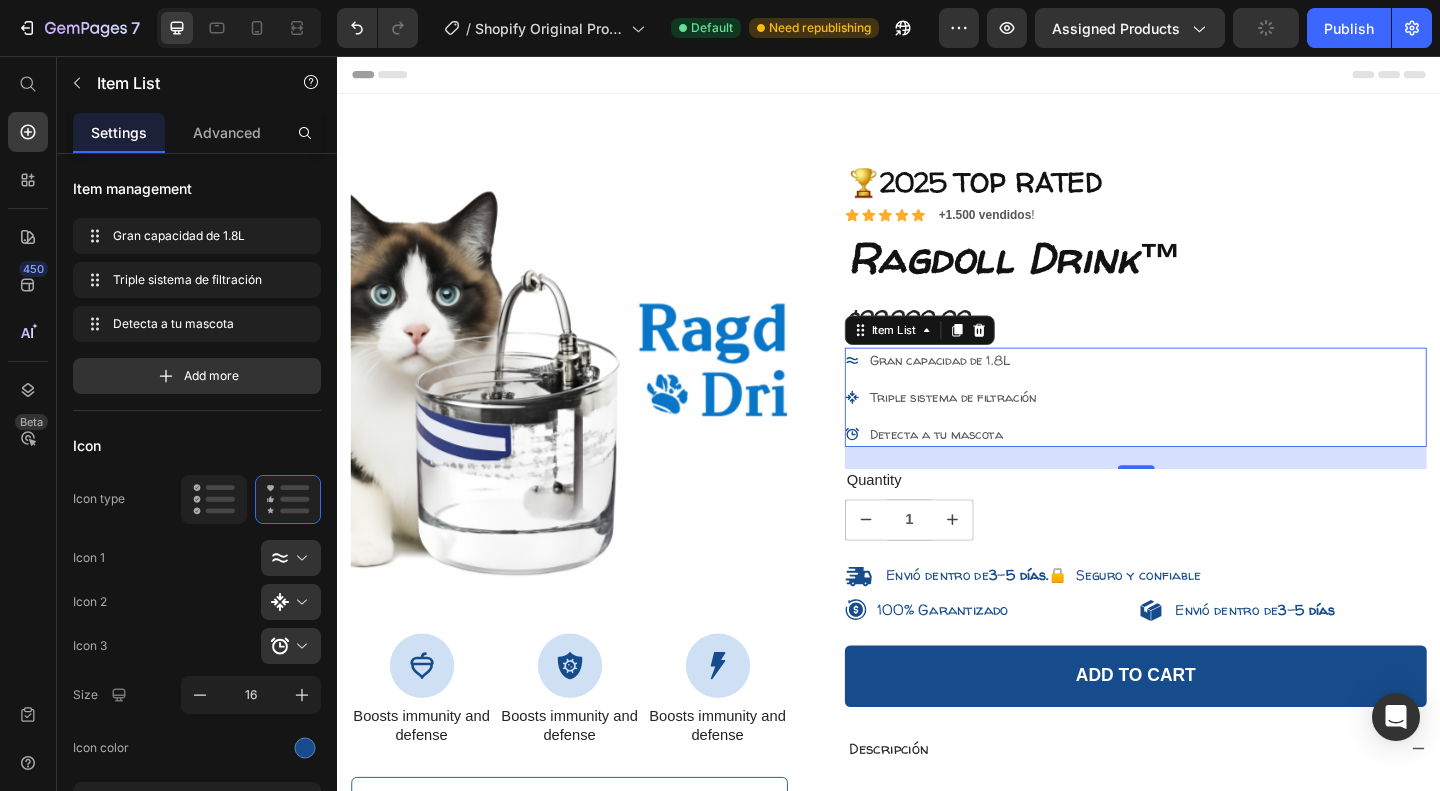 click on "Gran capacidad de 1.8L
Triple sistema de filtración
Detecta a tu mascota" at bounding box center [1205, 426] 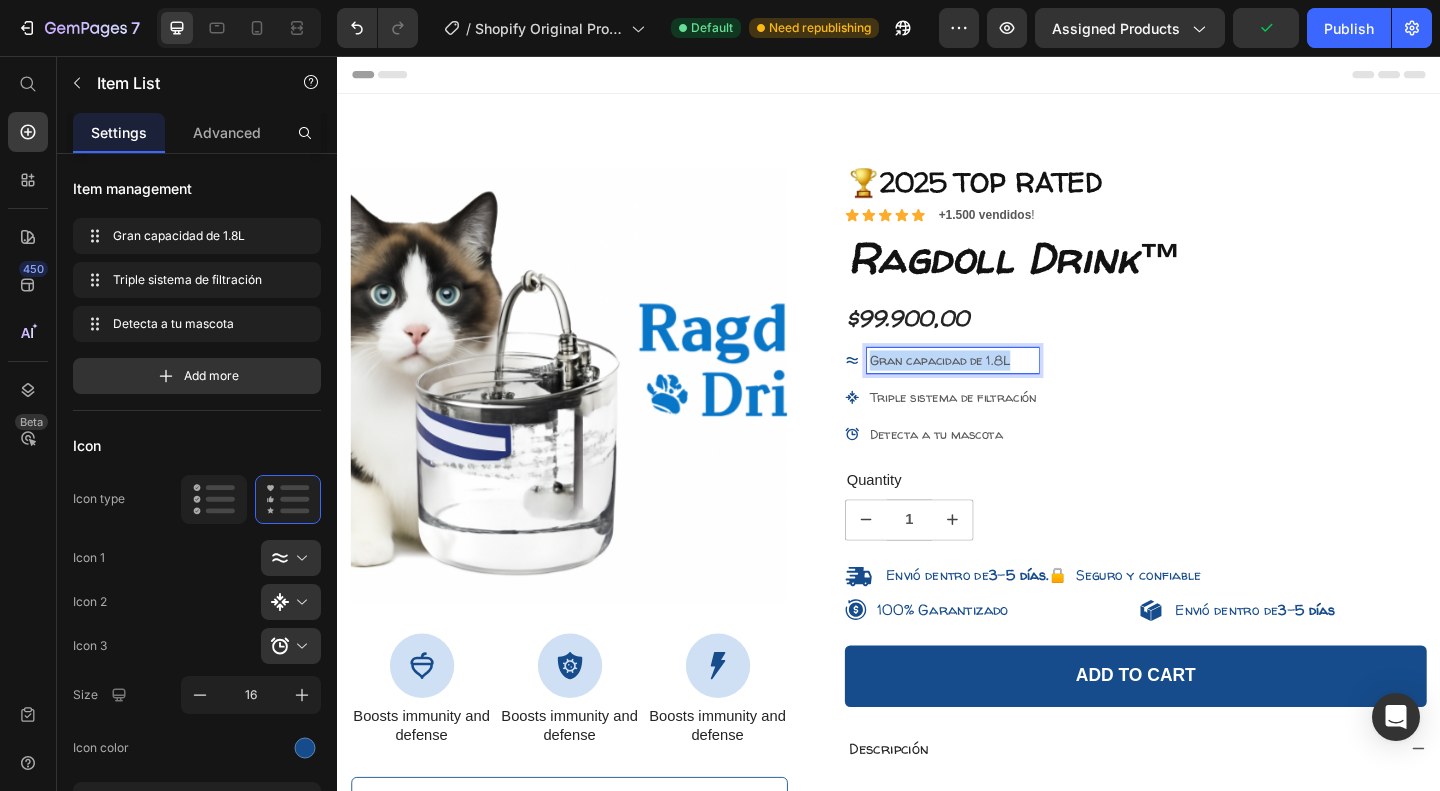 drag, startPoint x: 1072, startPoint y: 383, endPoint x: 908, endPoint y: 382, distance: 164.00305 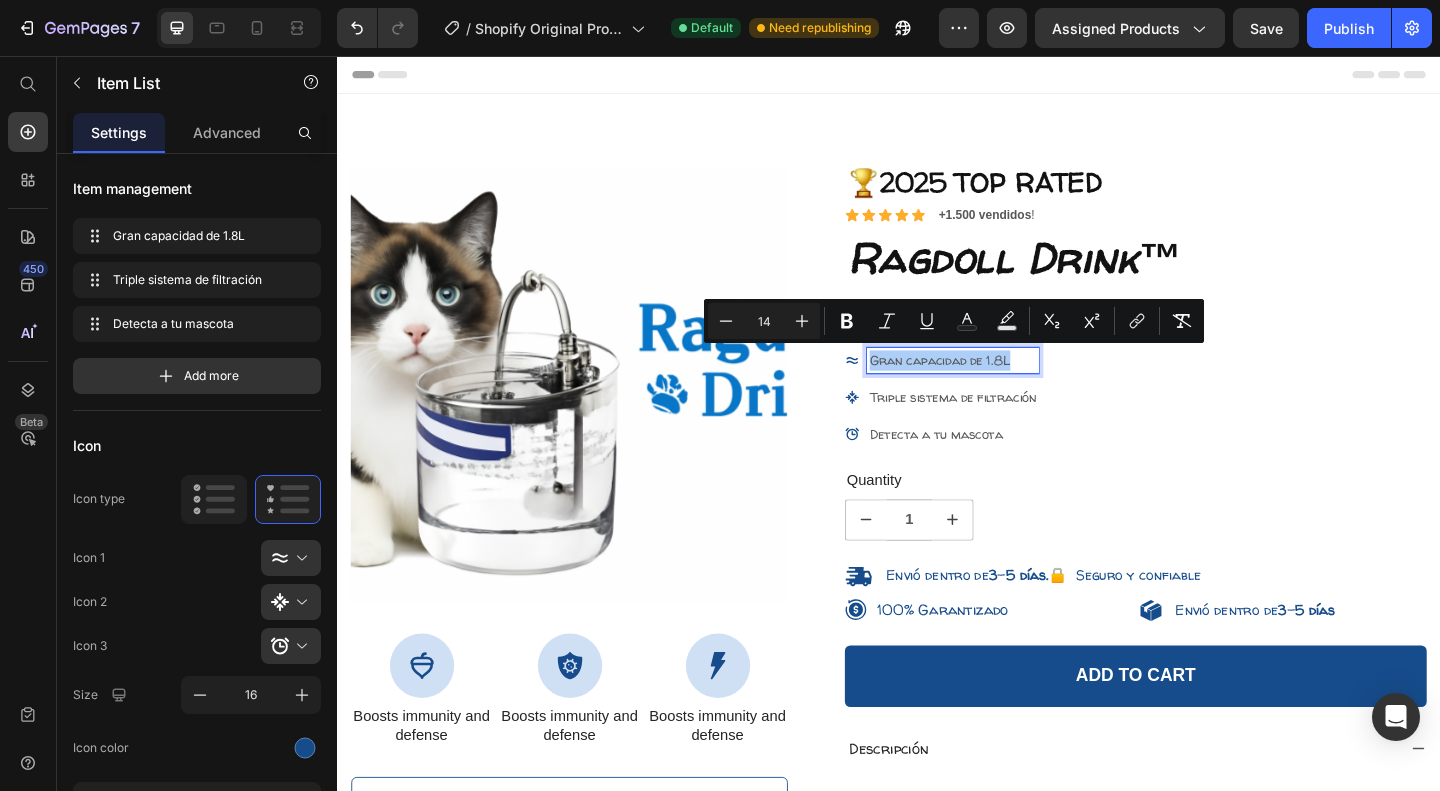 click on "14" at bounding box center [764, 321] 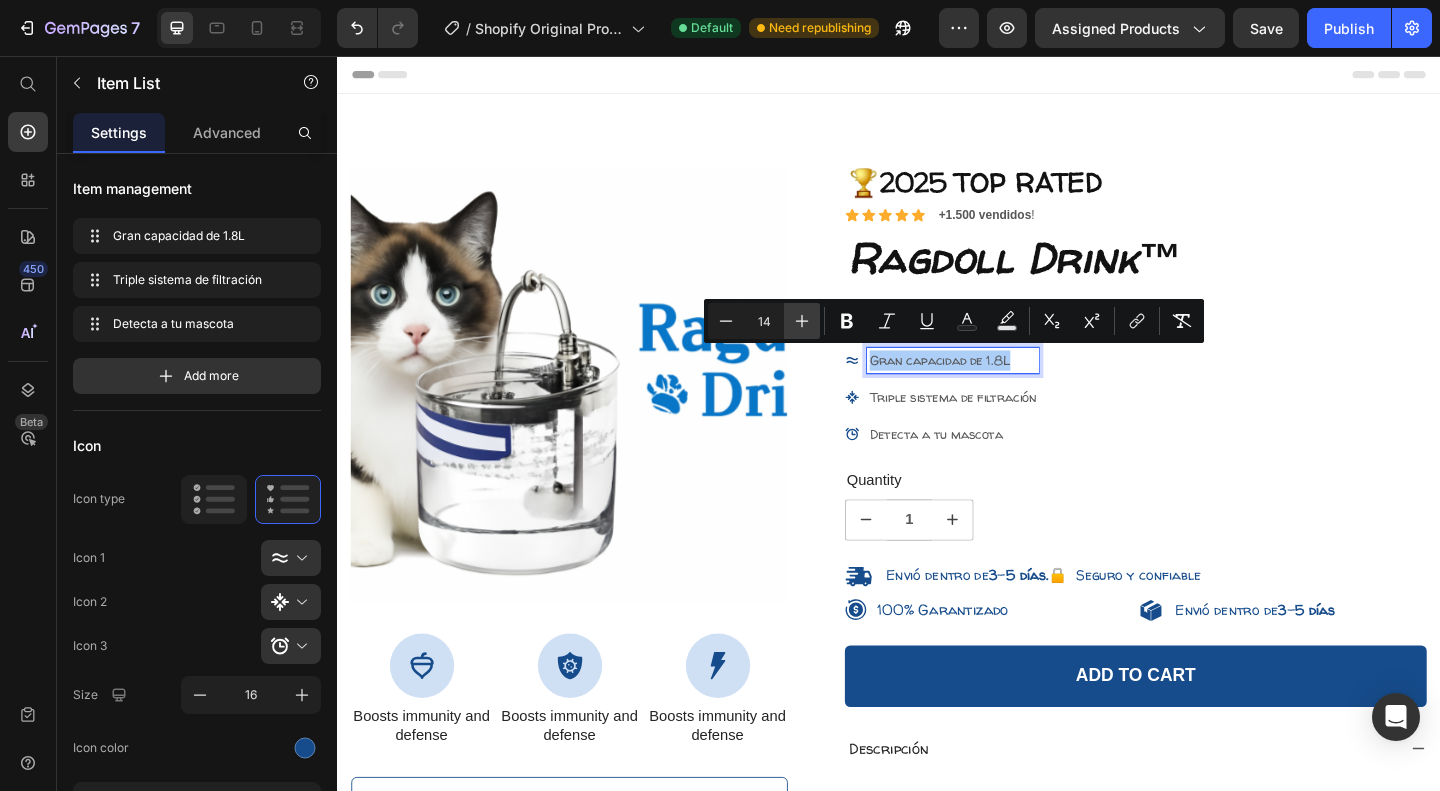 click on "Plus" at bounding box center (802, 321) 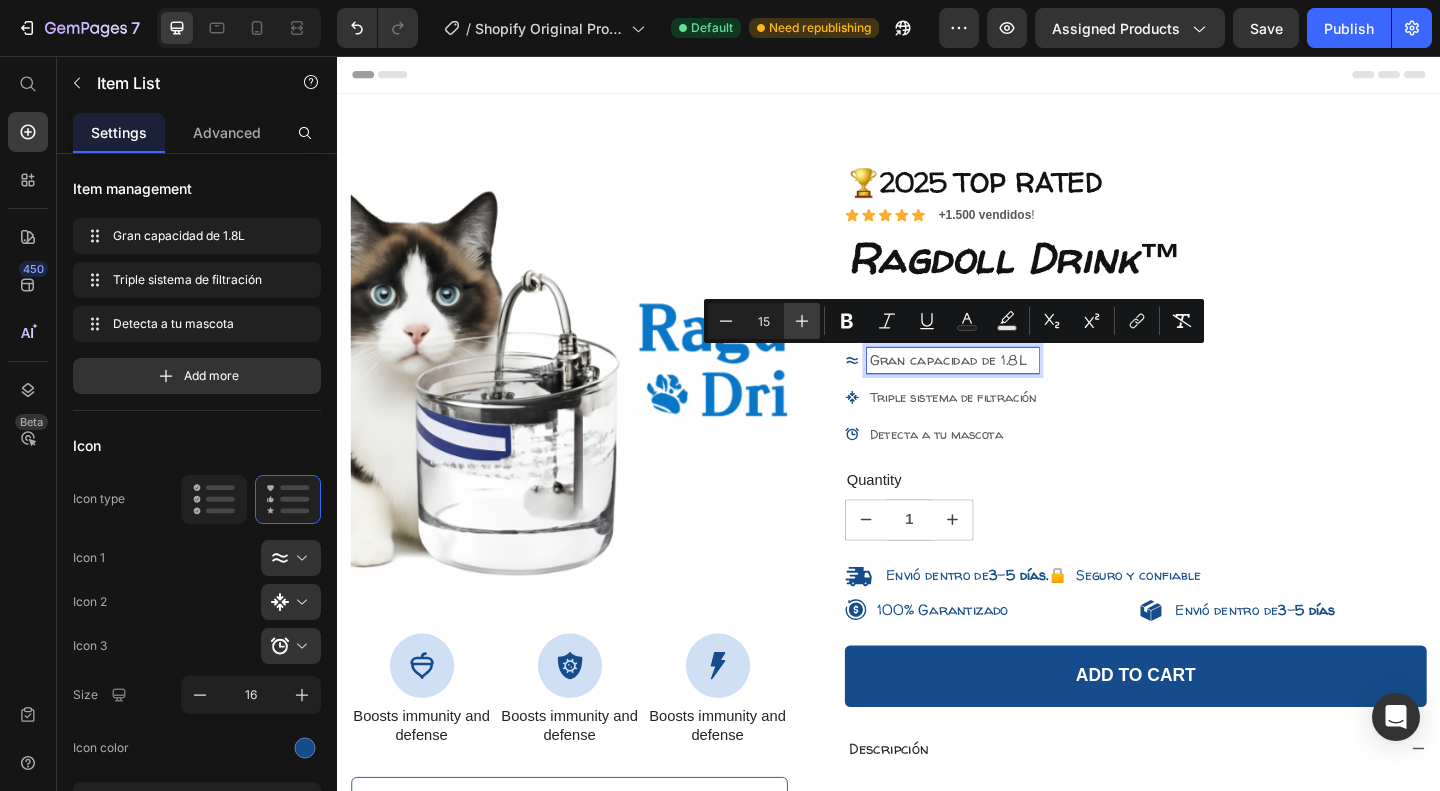 click on "Plus" at bounding box center [802, 321] 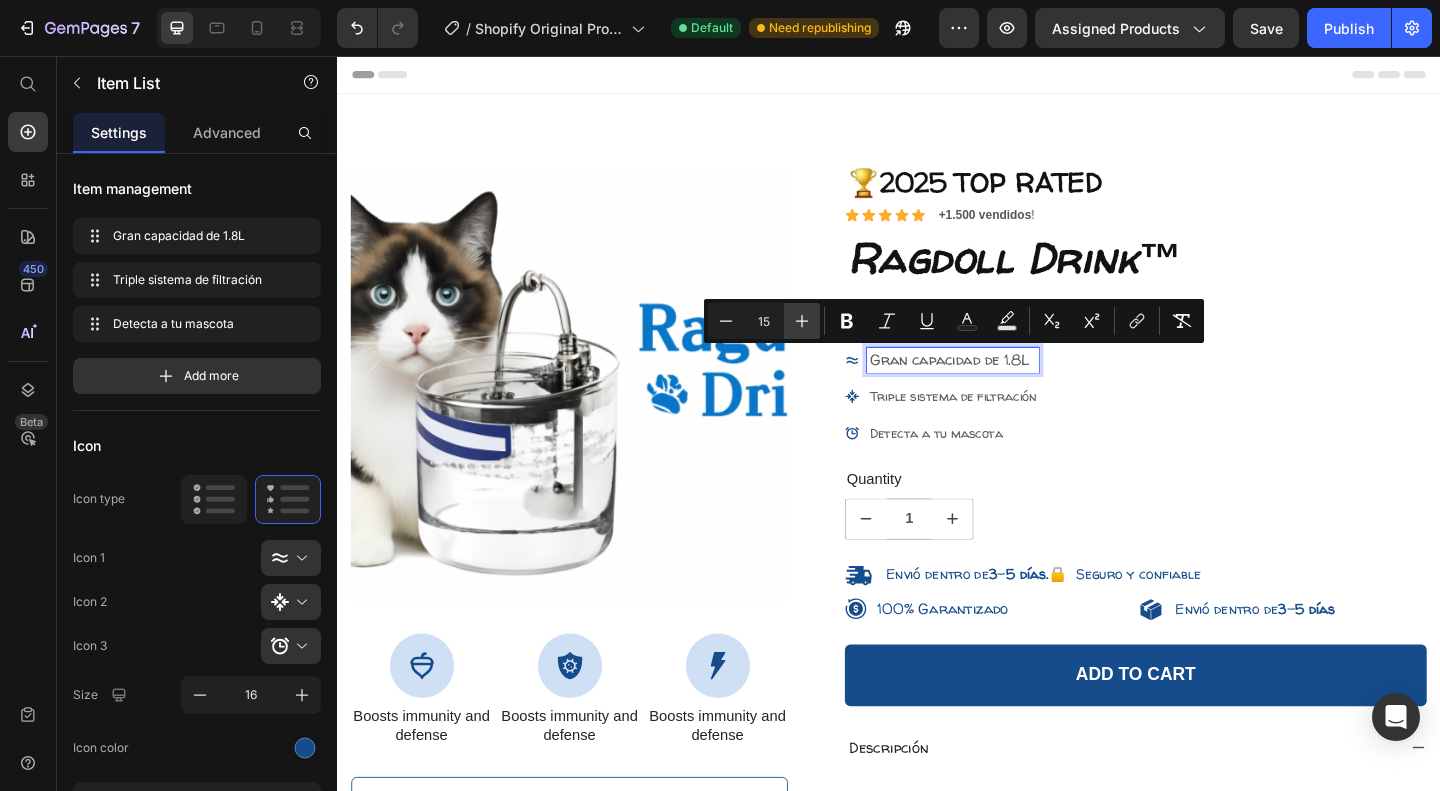 type on "16" 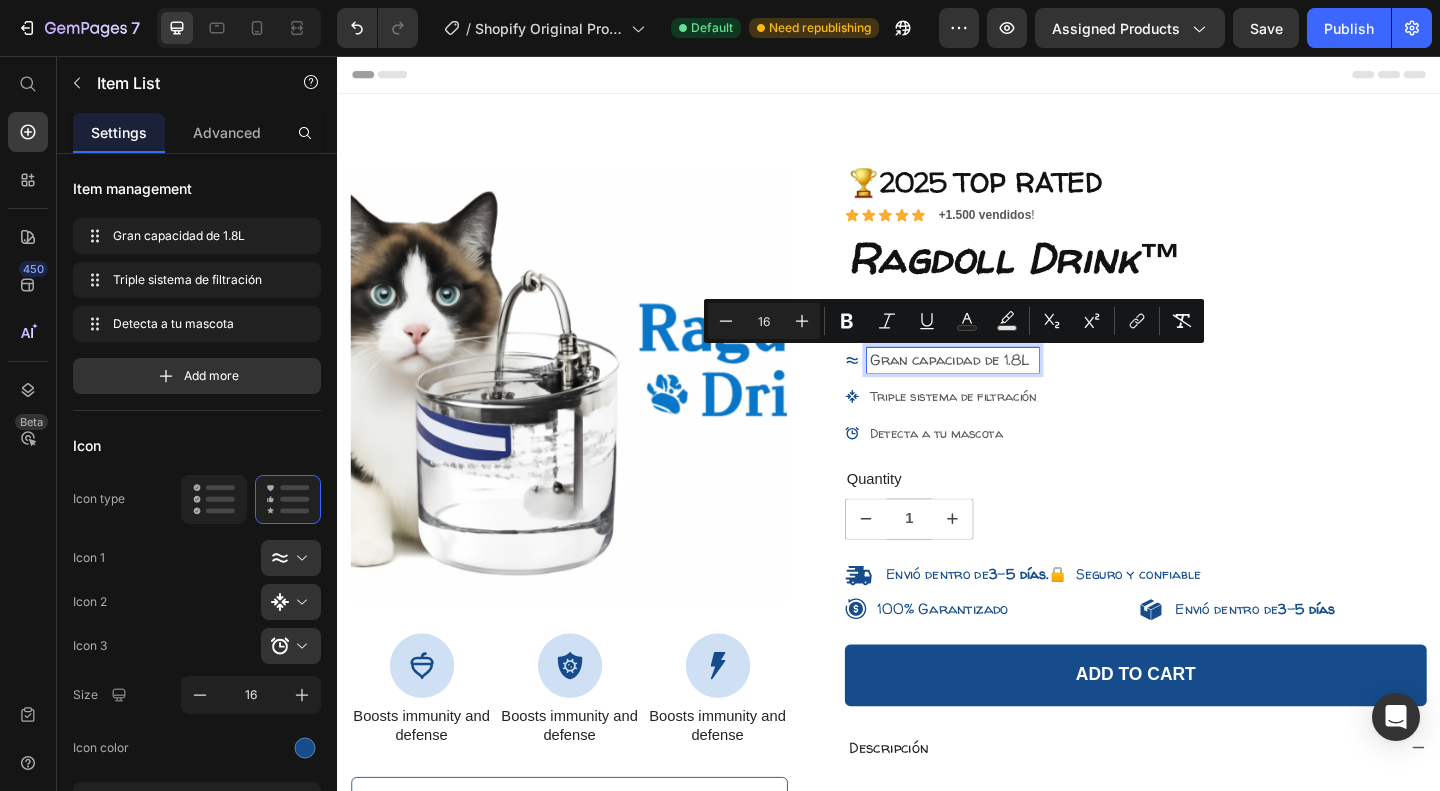 click on "Triple sistema de filtración" at bounding box center [1006, 425] 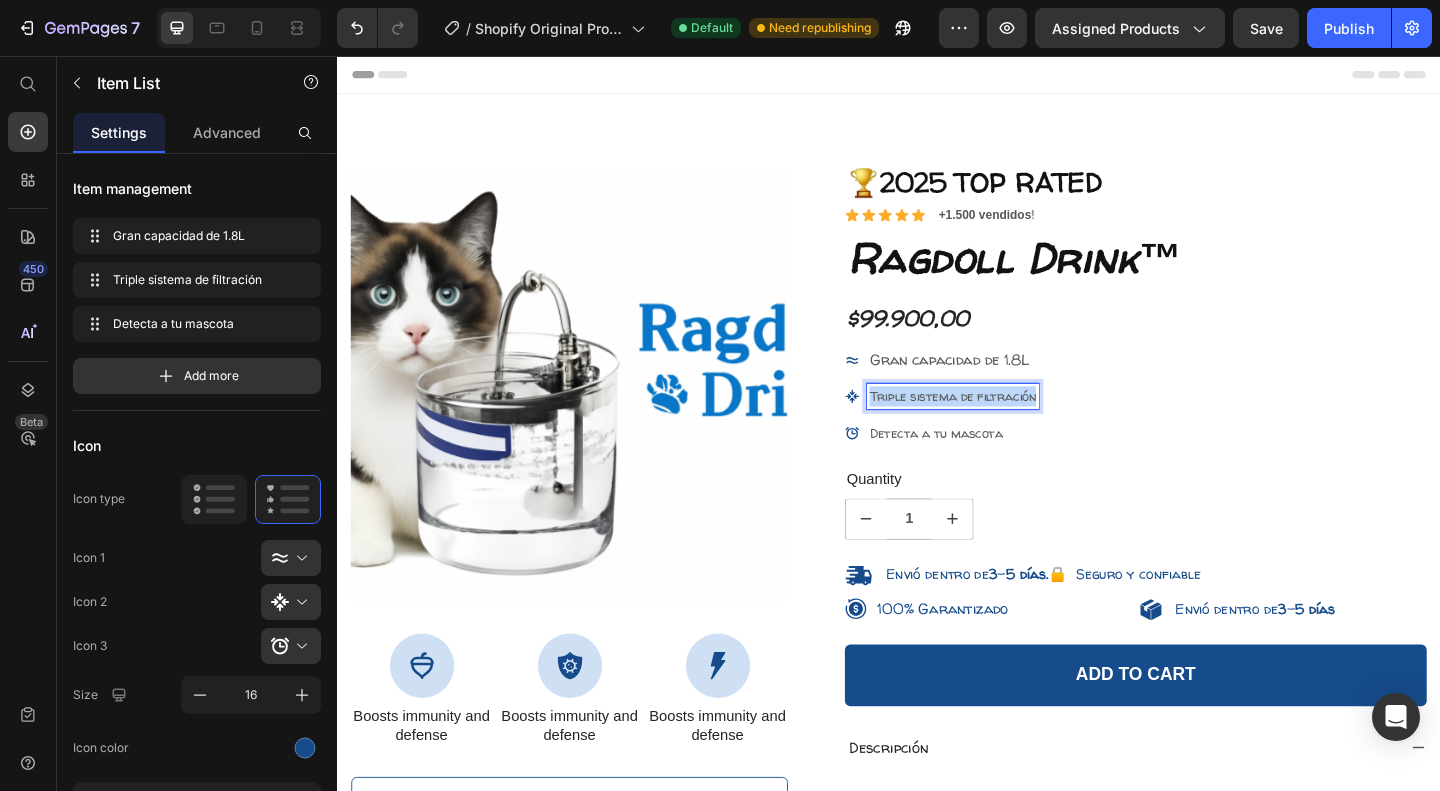 drag, startPoint x: 1096, startPoint y: 426, endPoint x: 905, endPoint y: 417, distance: 191.21193 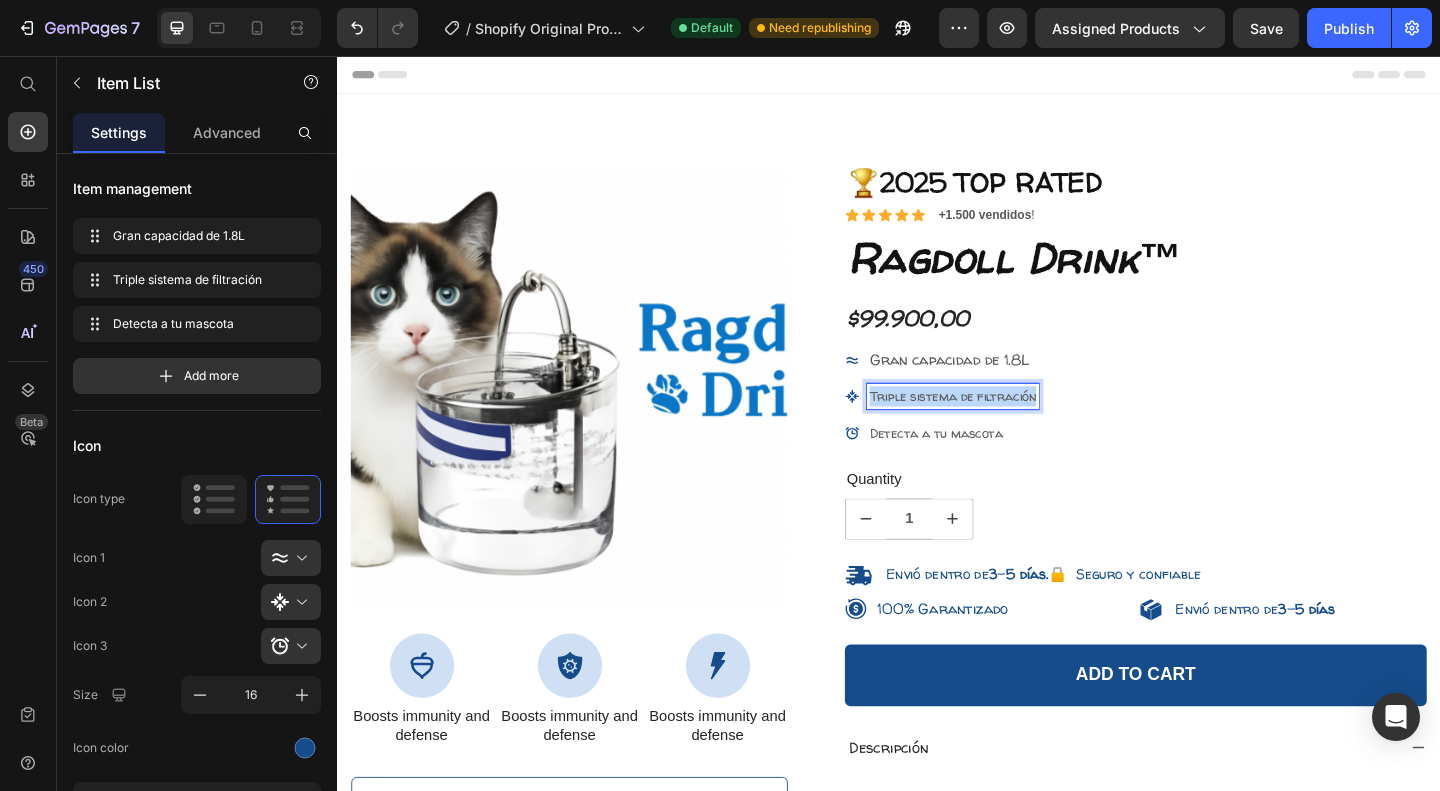 click on "Triple sistema de filtración" at bounding box center [1006, 426] 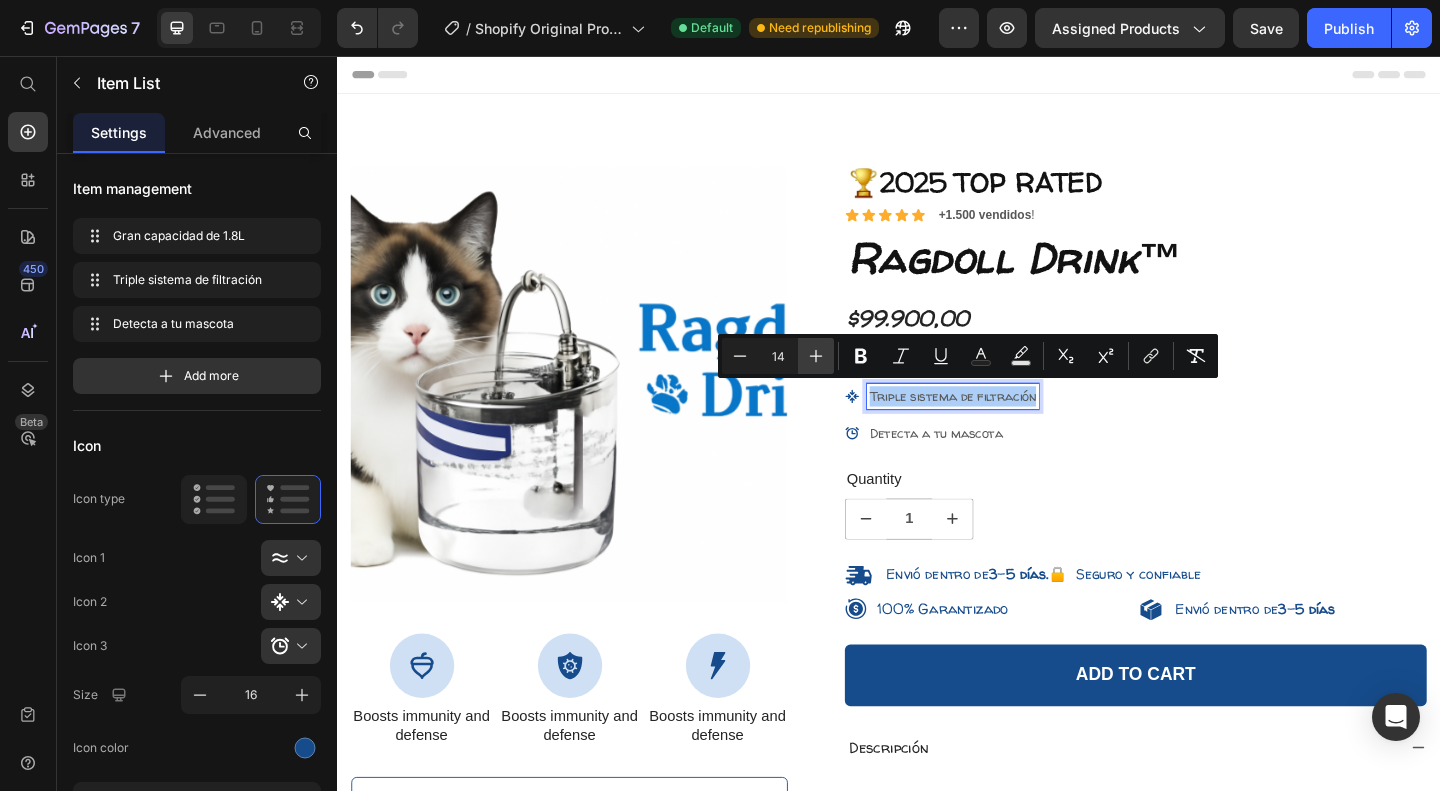 click 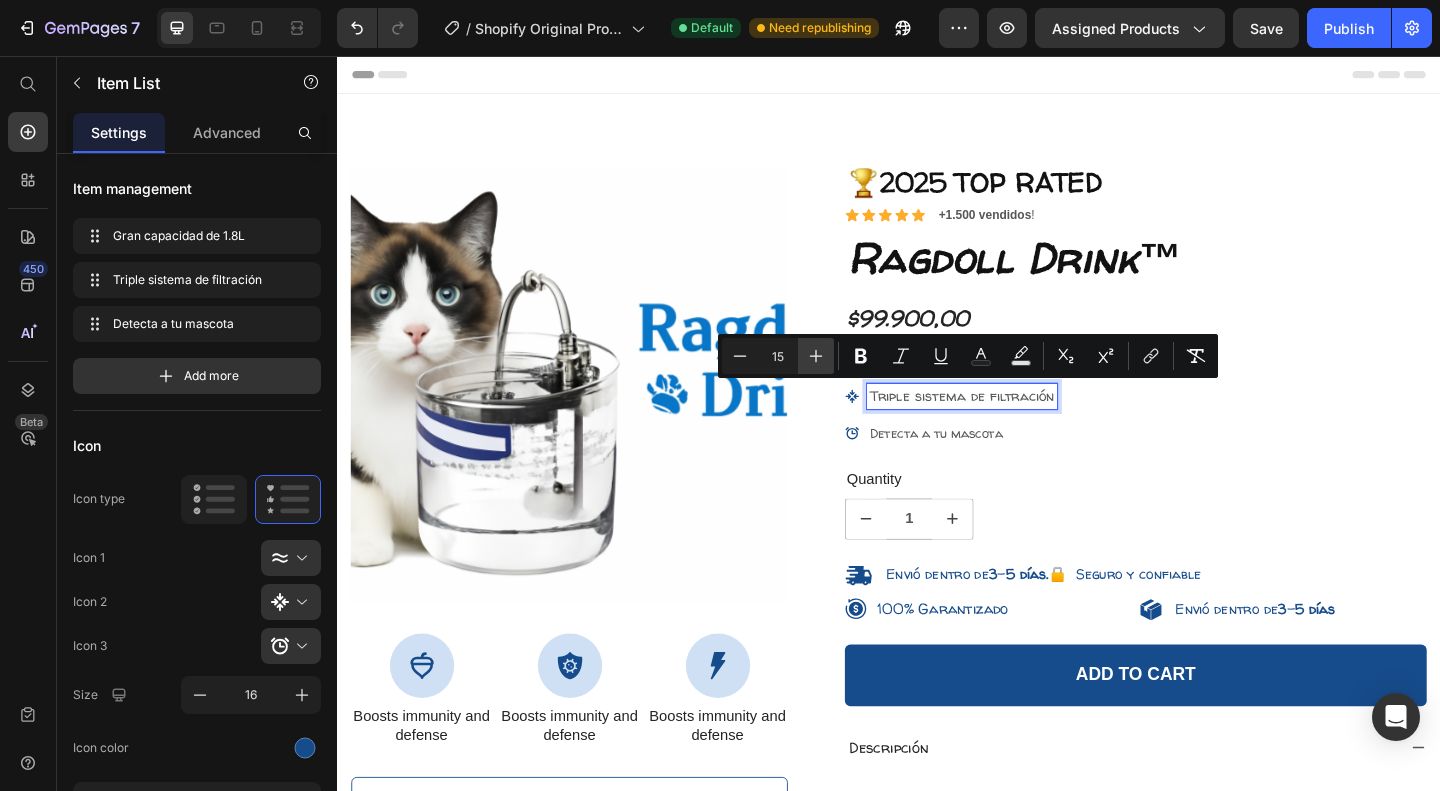 click 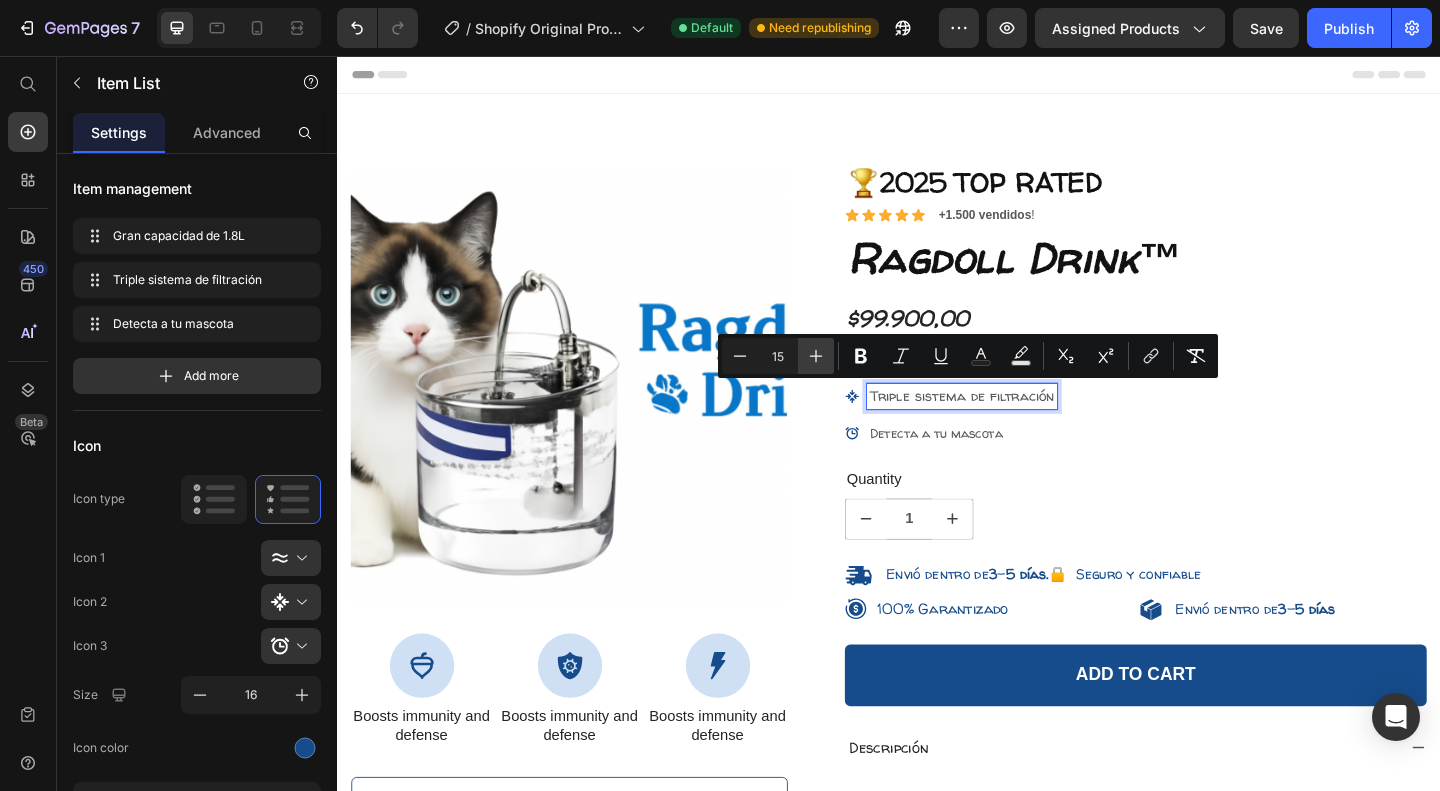 type on "16" 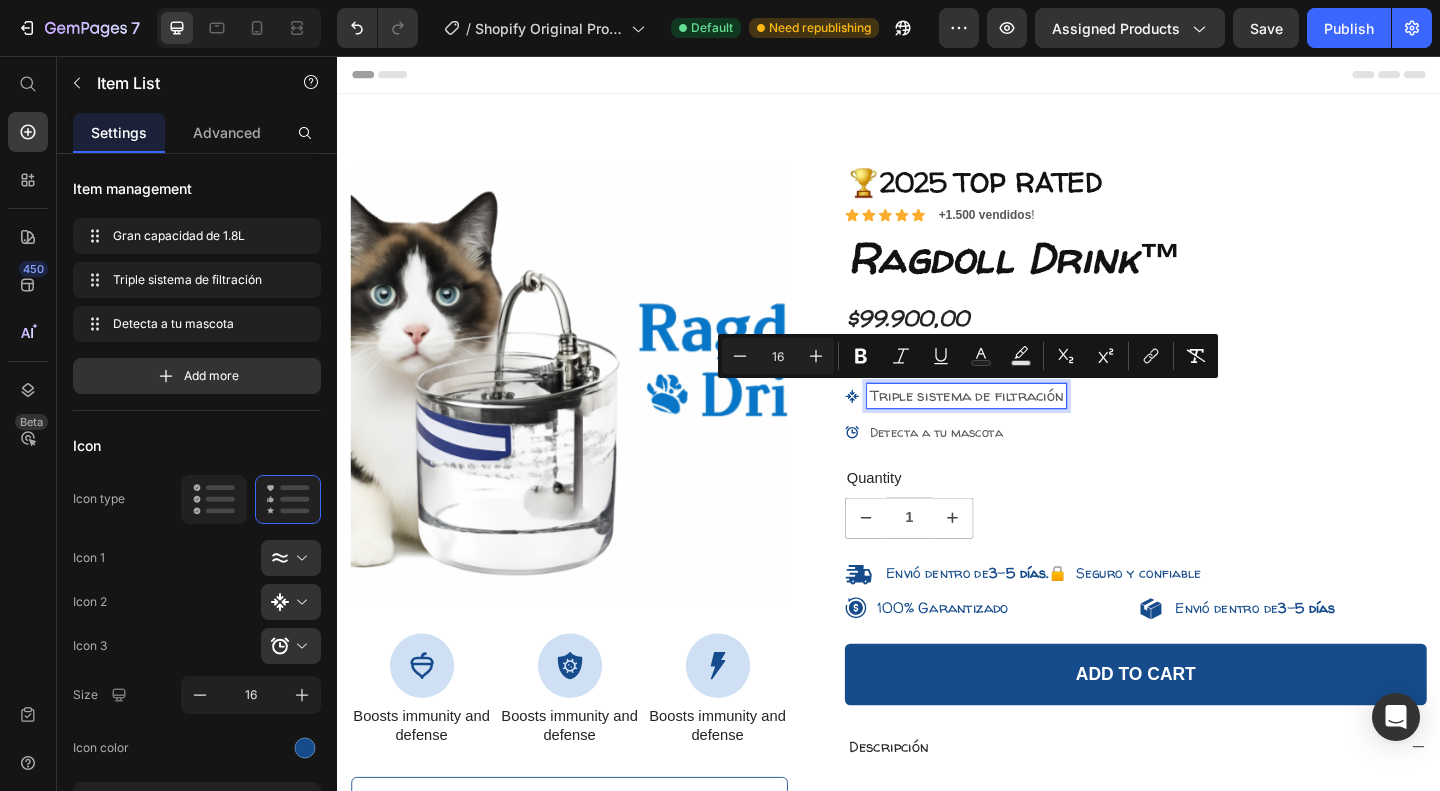 click on "Detecta a tu mascota" at bounding box center (988, 464) 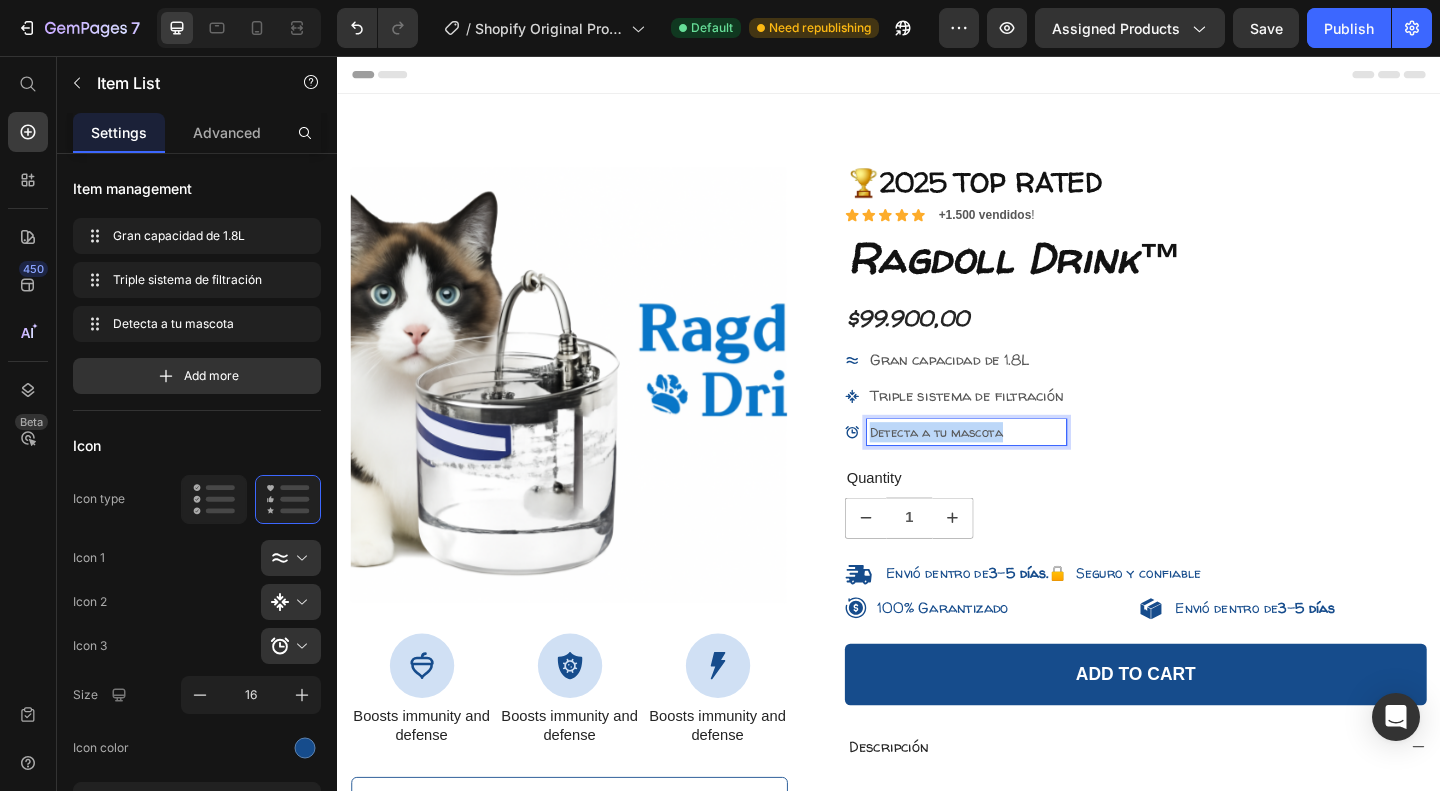 drag, startPoint x: 1072, startPoint y: 463, endPoint x: 903, endPoint y: 455, distance: 169.18924 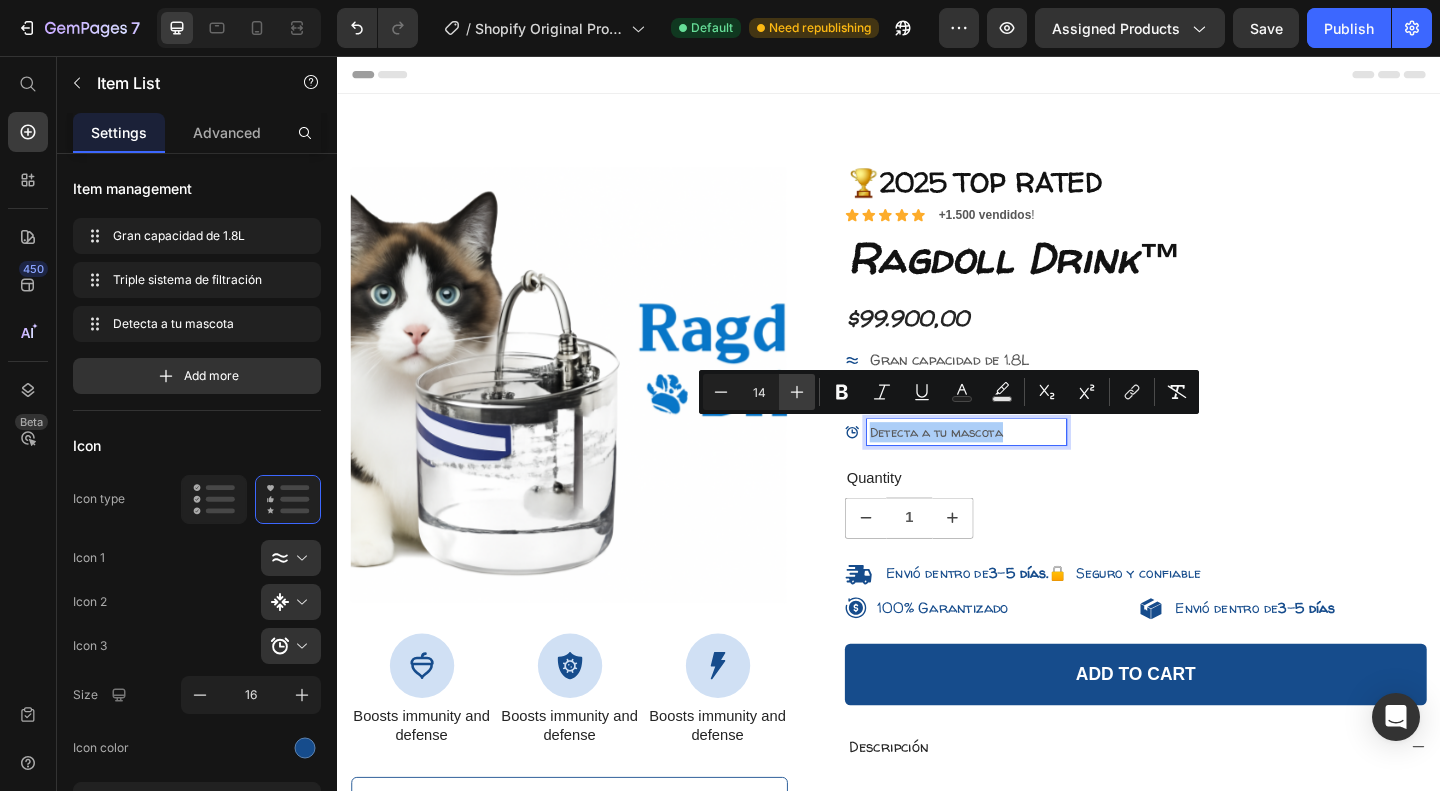 click 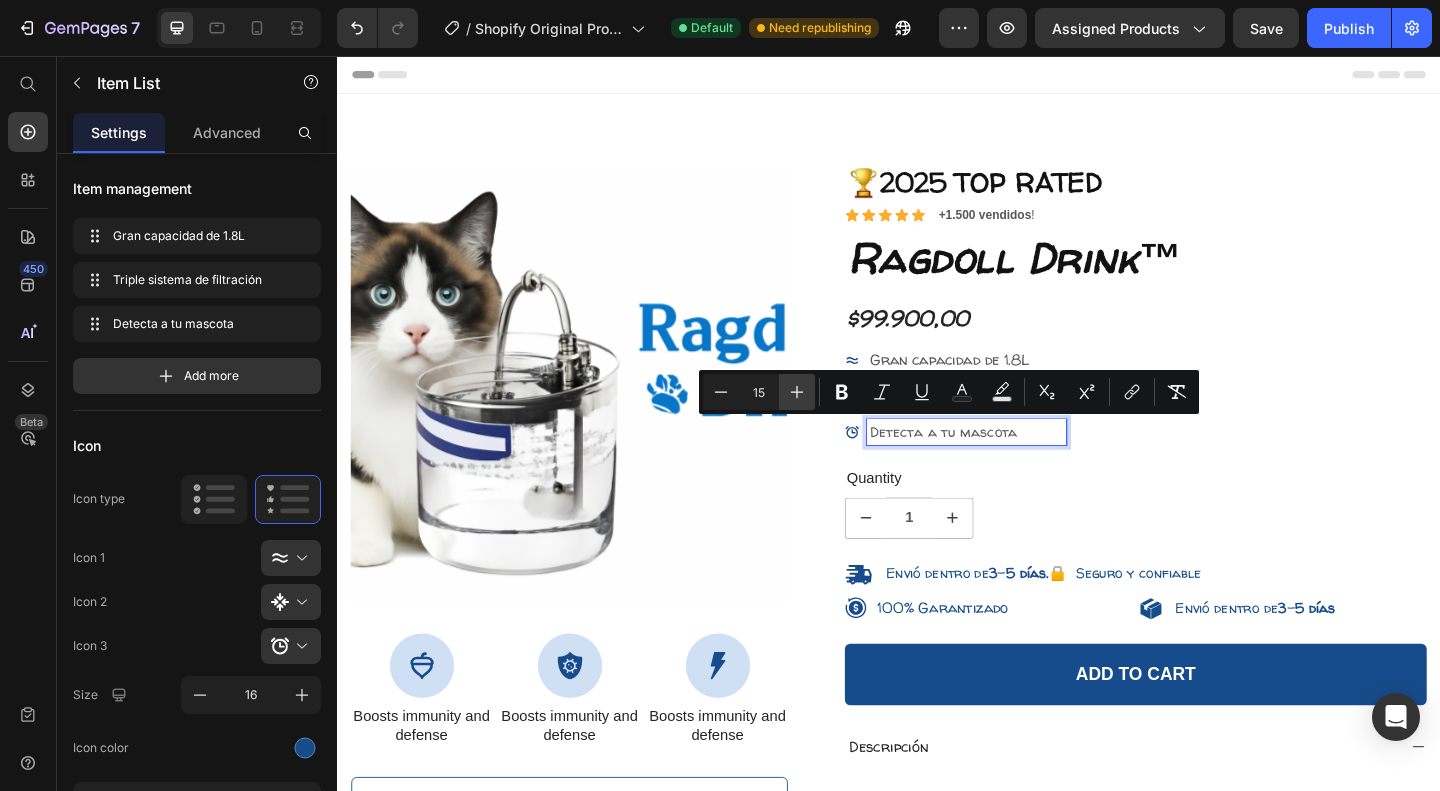 click 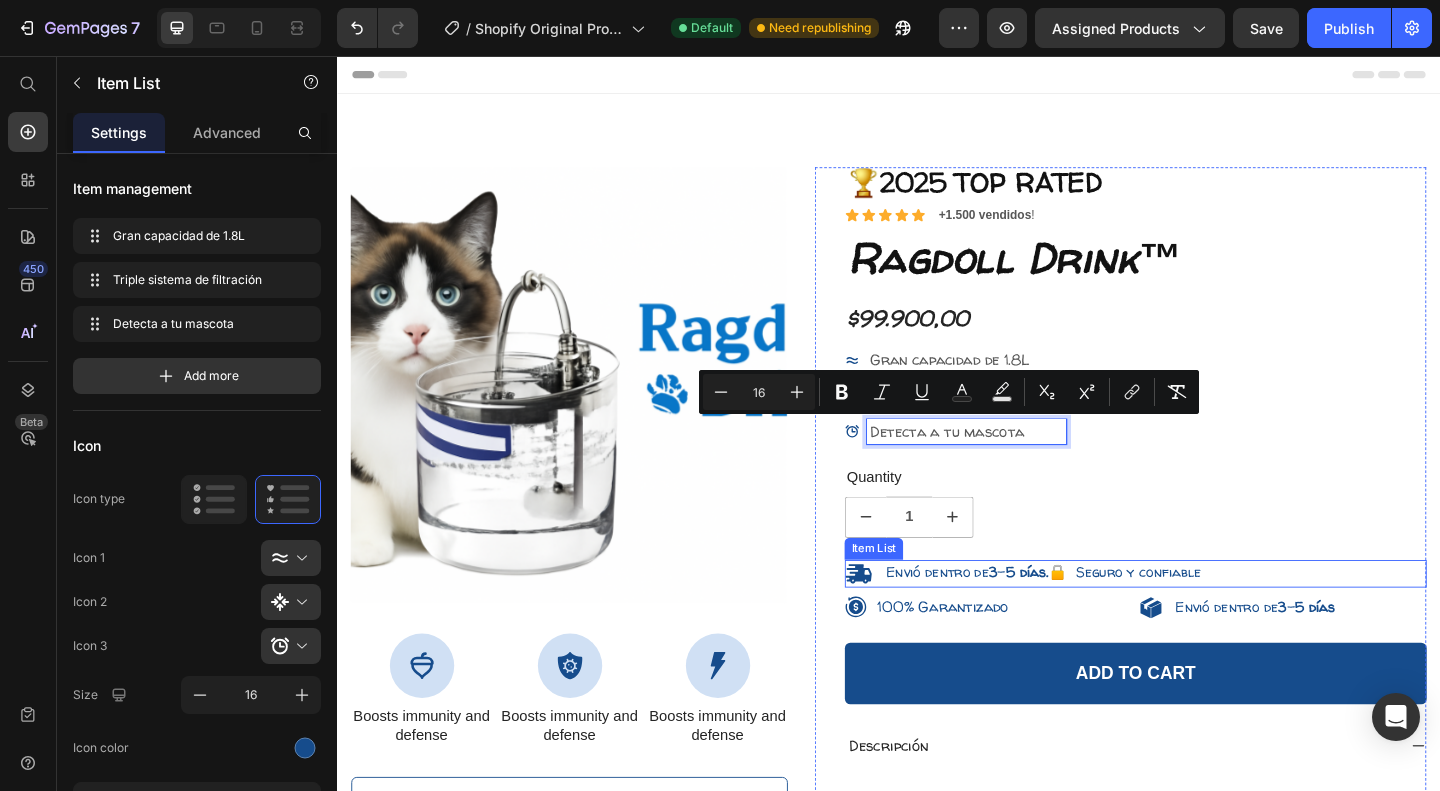 click on "Envió dentro de  3  -  5   días.                        🔒  Seguro y confiable" at bounding box center [1105, 617] 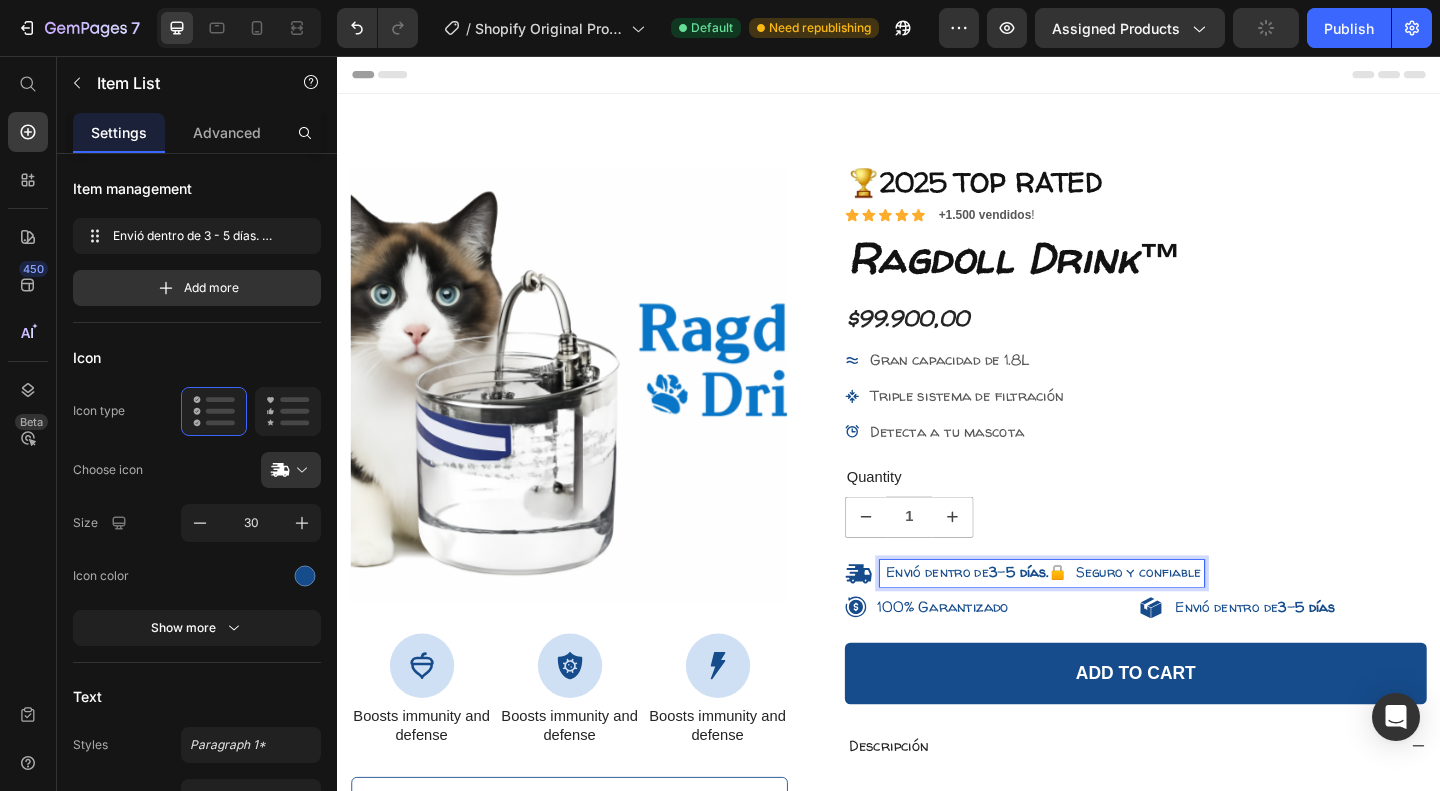 drag, startPoint x: 1249, startPoint y: 611, endPoint x: 1370, endPoint y: 617, distance: 121.14867 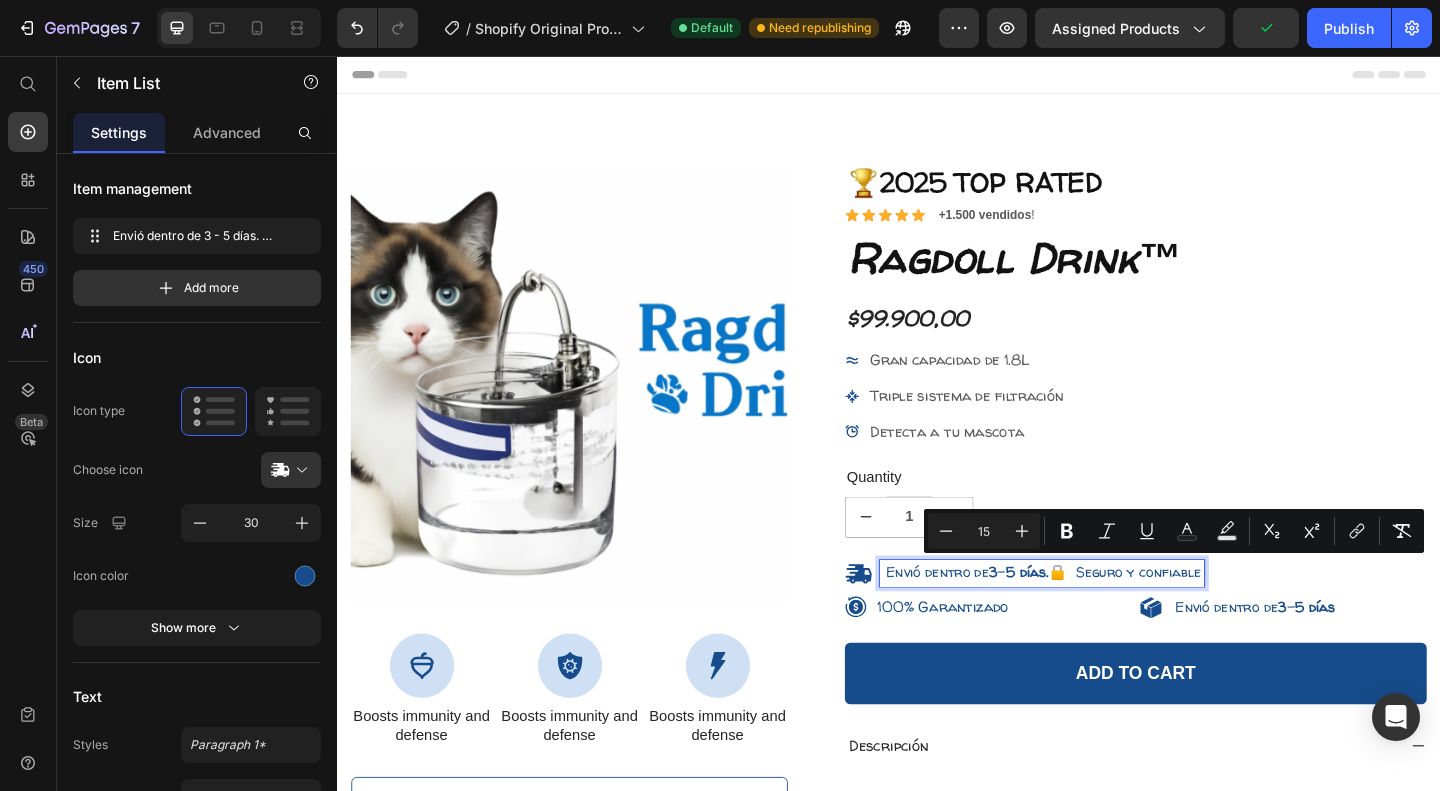 click on "Envió dentro de  3  -  5   días.                        🔒  Seguro y confiable" at bounding box center (1105, 617) 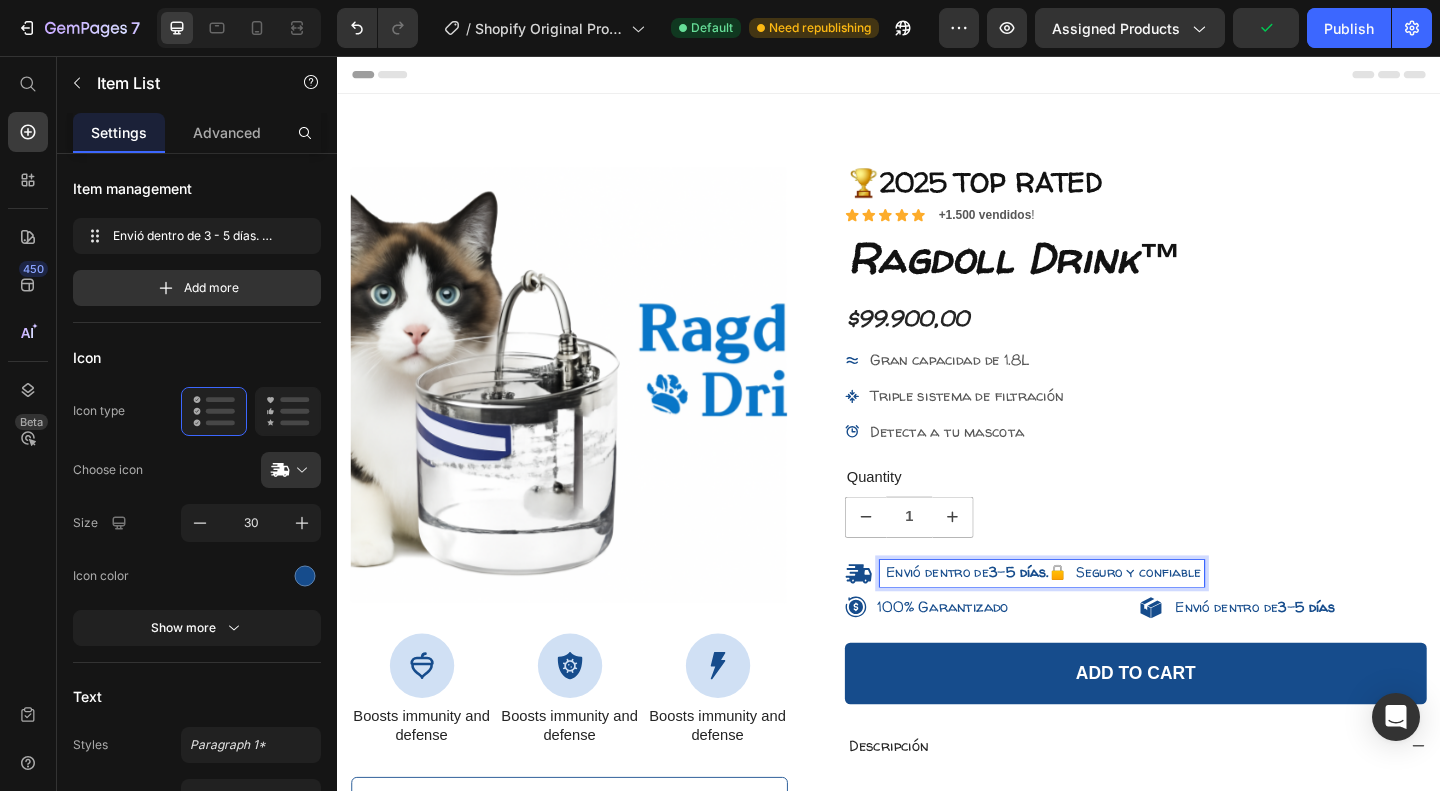 drag, startPoint x: 1222, startPoint y: 615, endPoint x: 1430, endPoint y: 603, distance: 208.34587 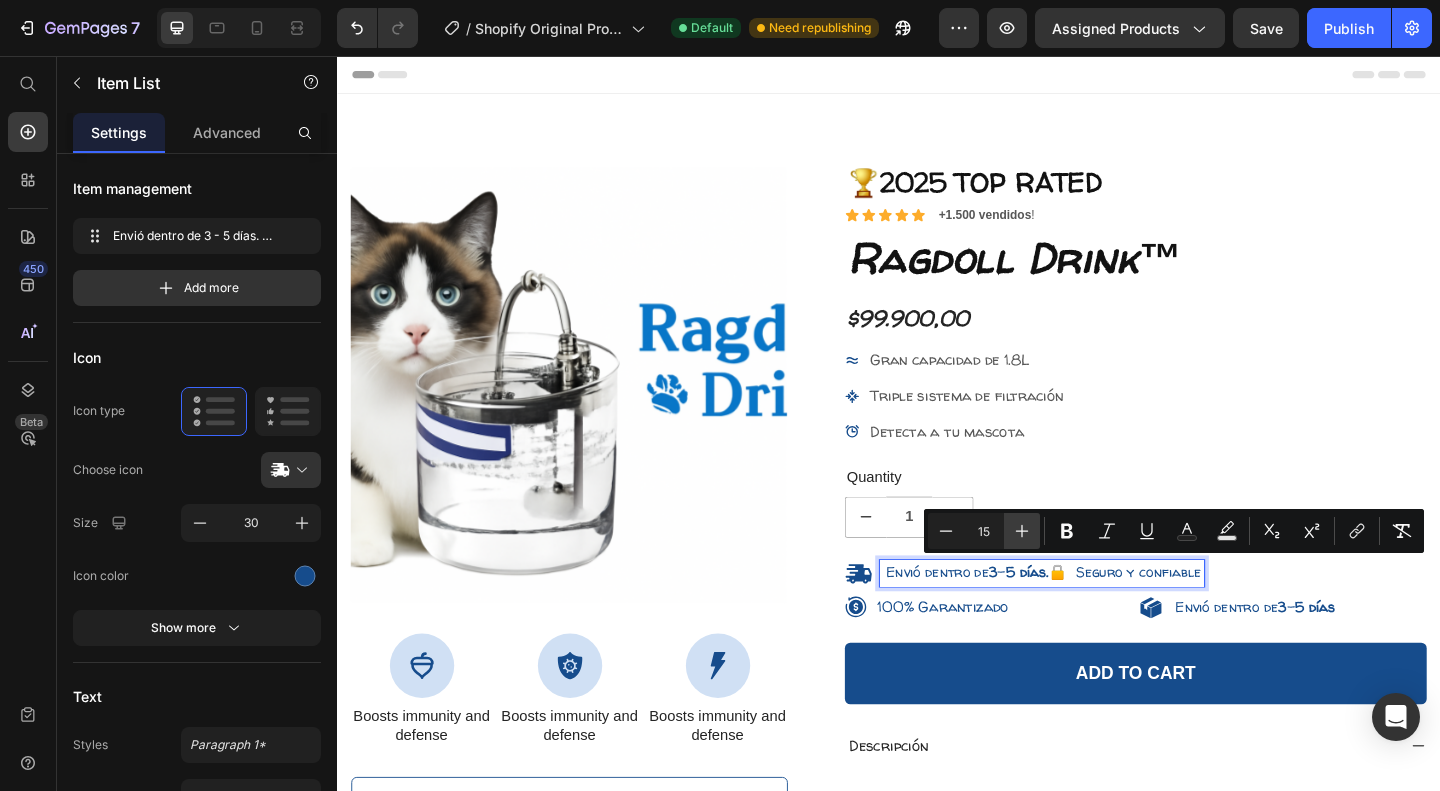click on "Plus" at bounding box center [1022, 531] 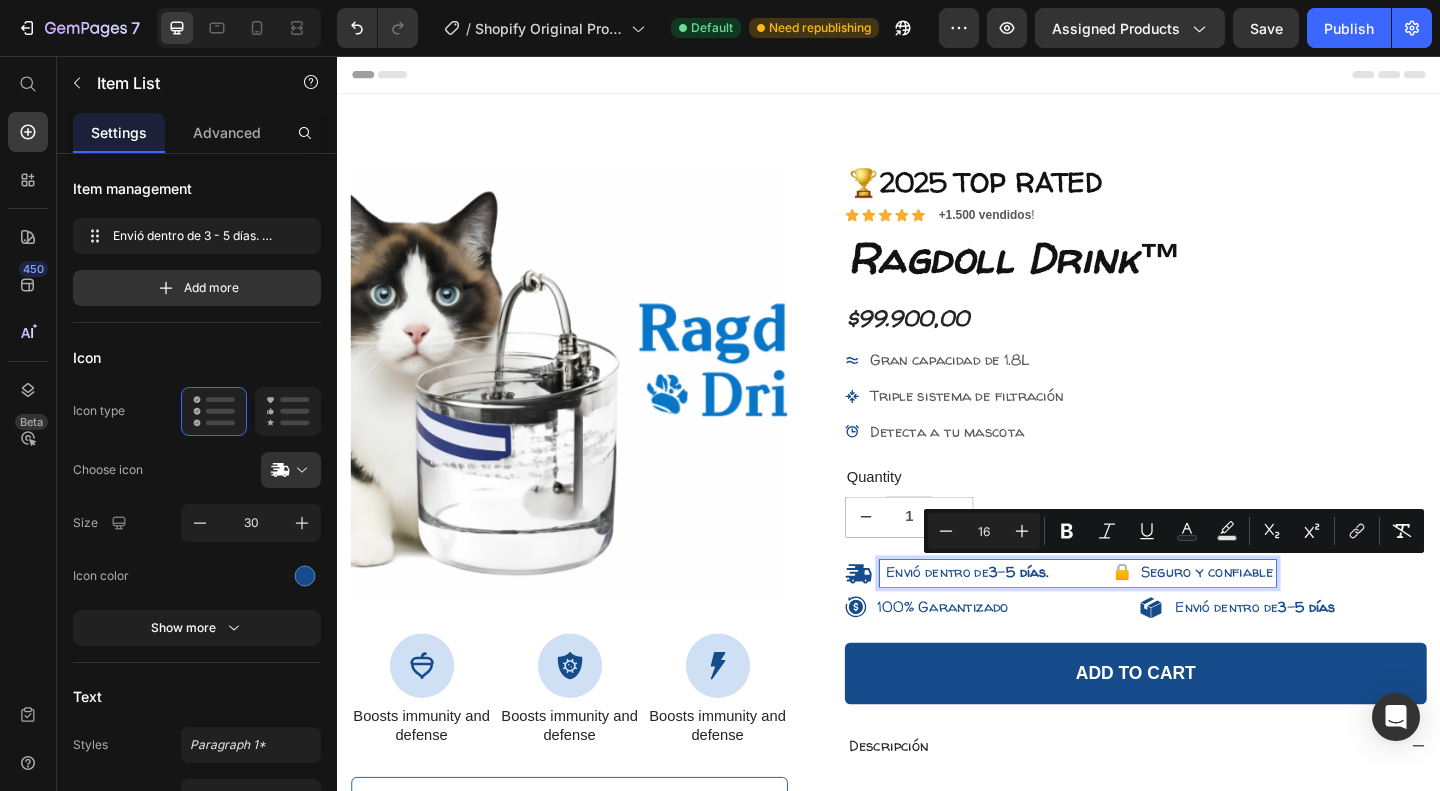 type on "15" 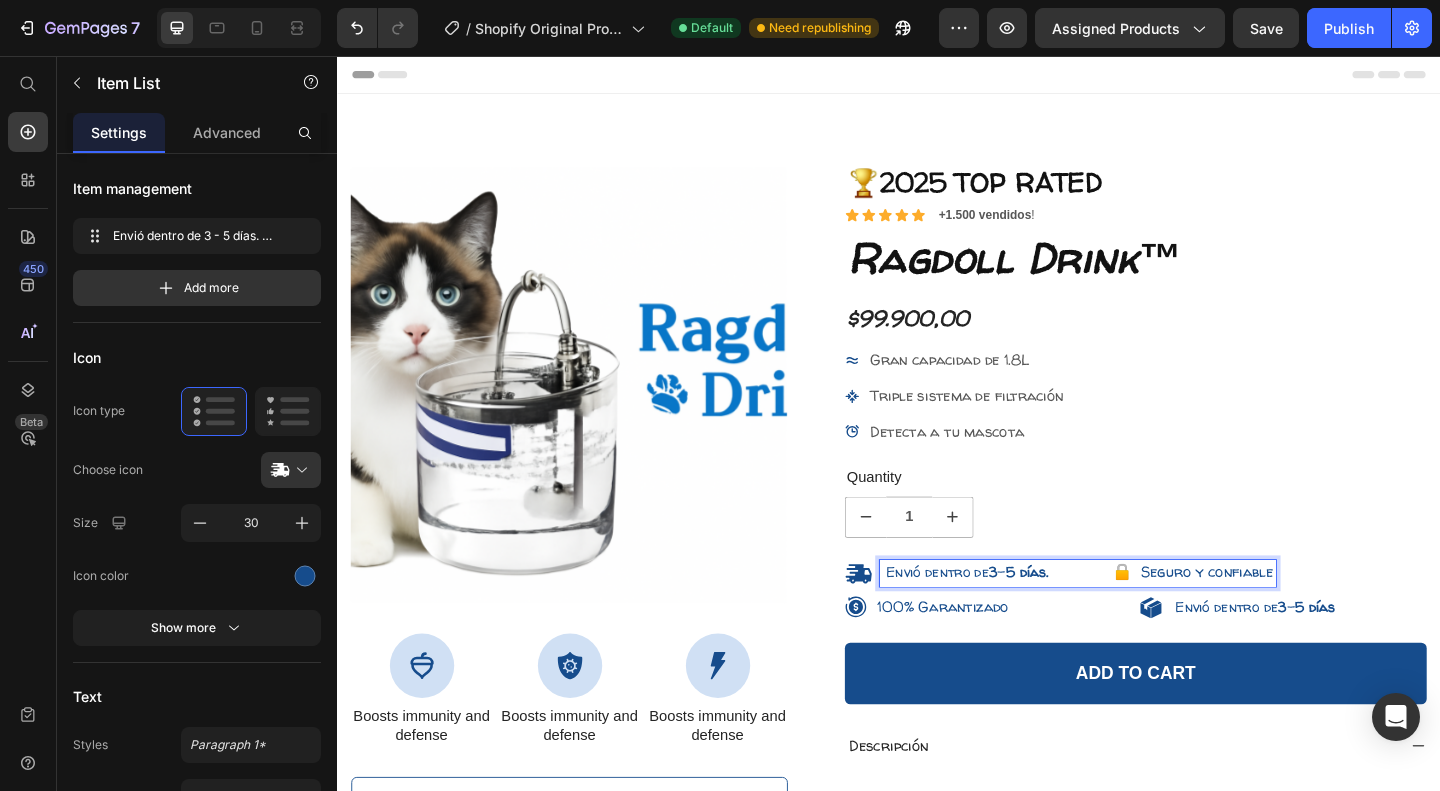 click on "días." at bounding box center [1095, 617] 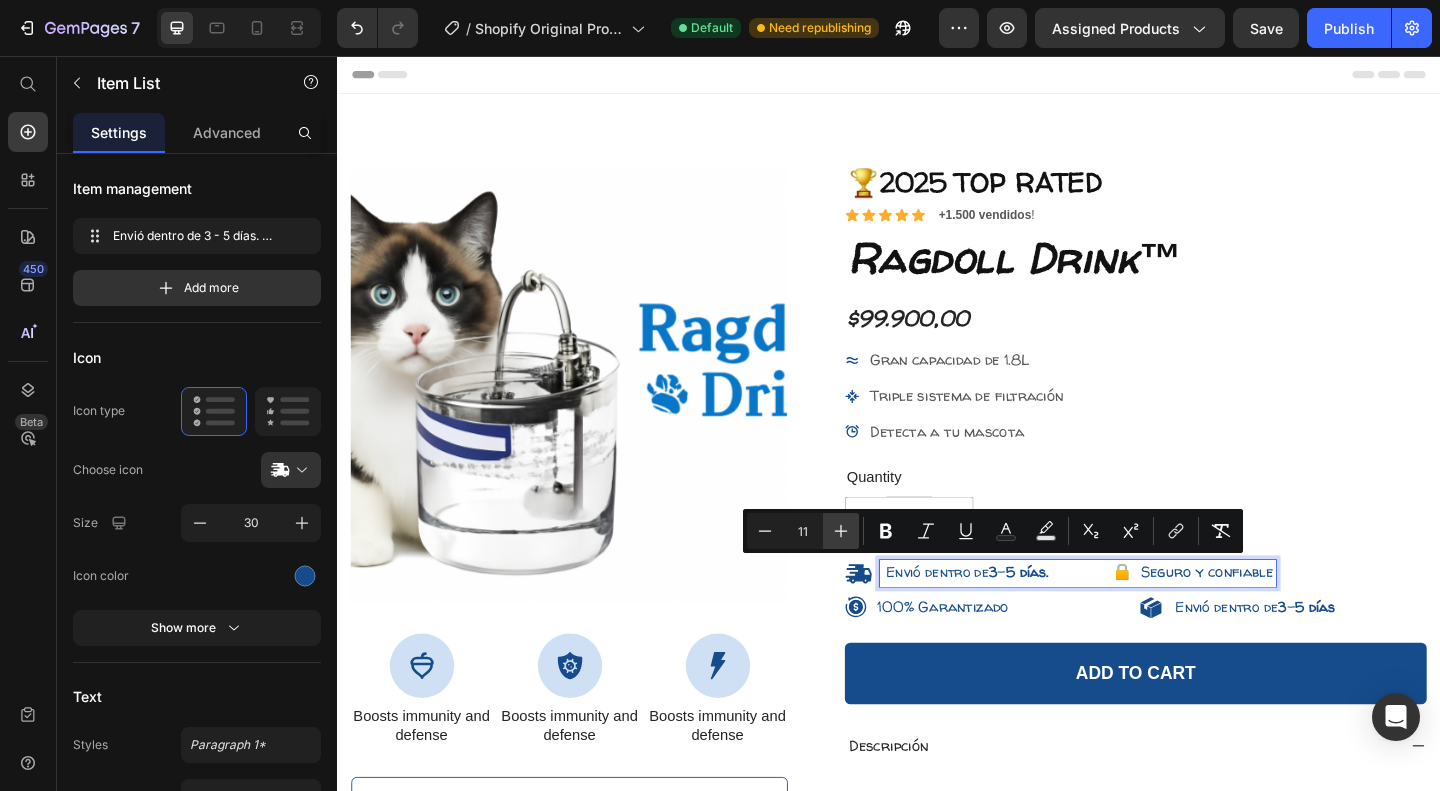 click on "Plus" at bounding box center (841, 531) 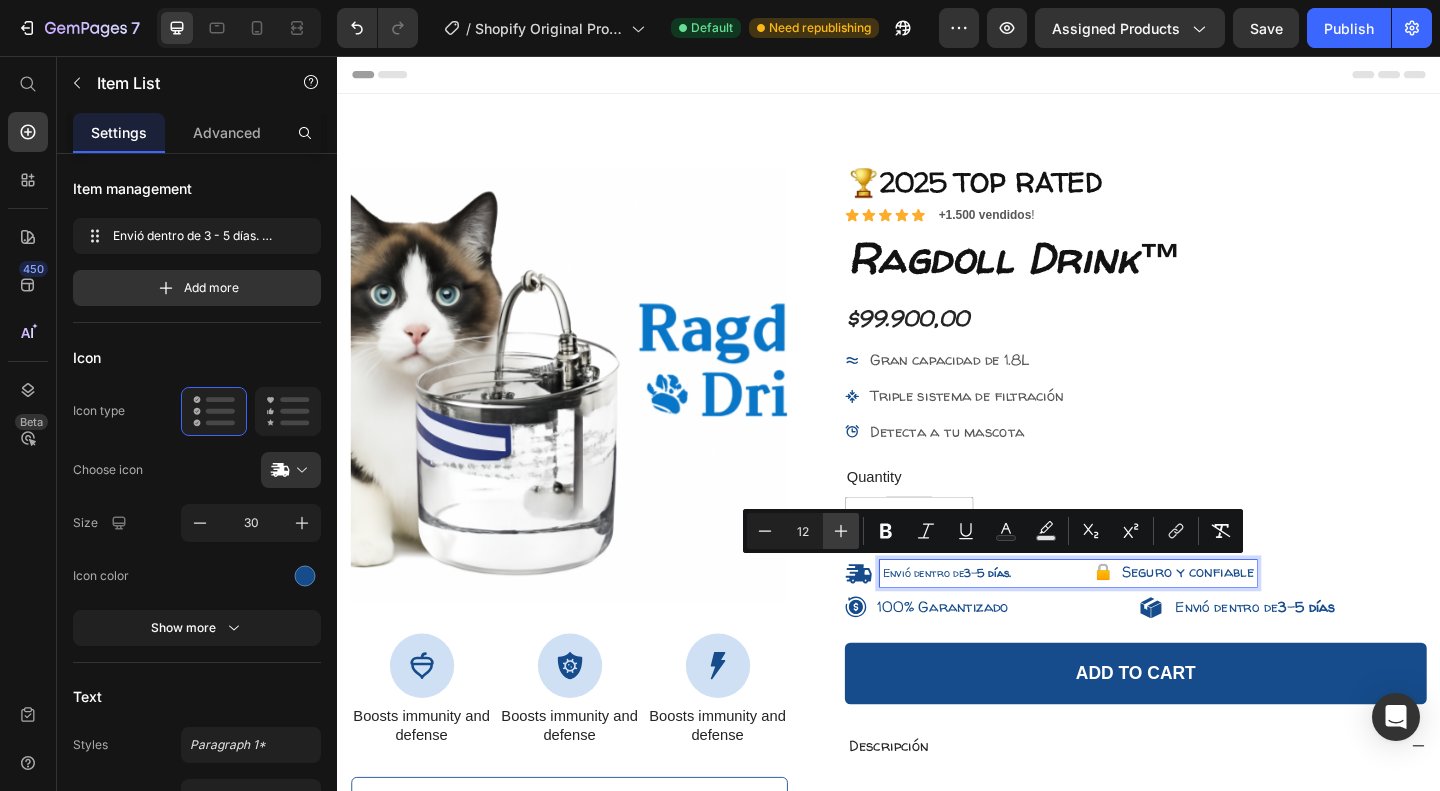 click on "Plus" at bounding box center (841, 531) 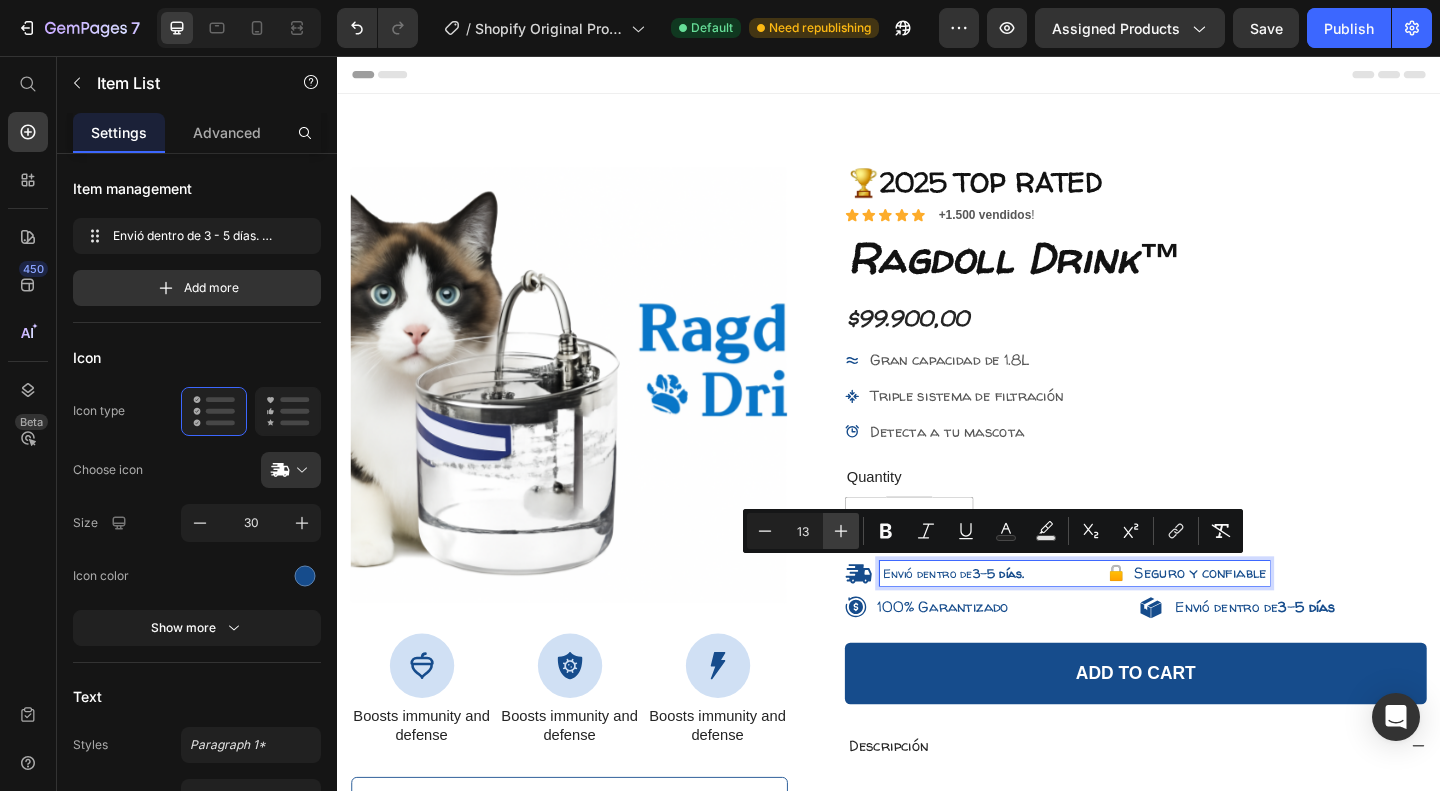 click on "Plus" at bounding box center (841, 531) 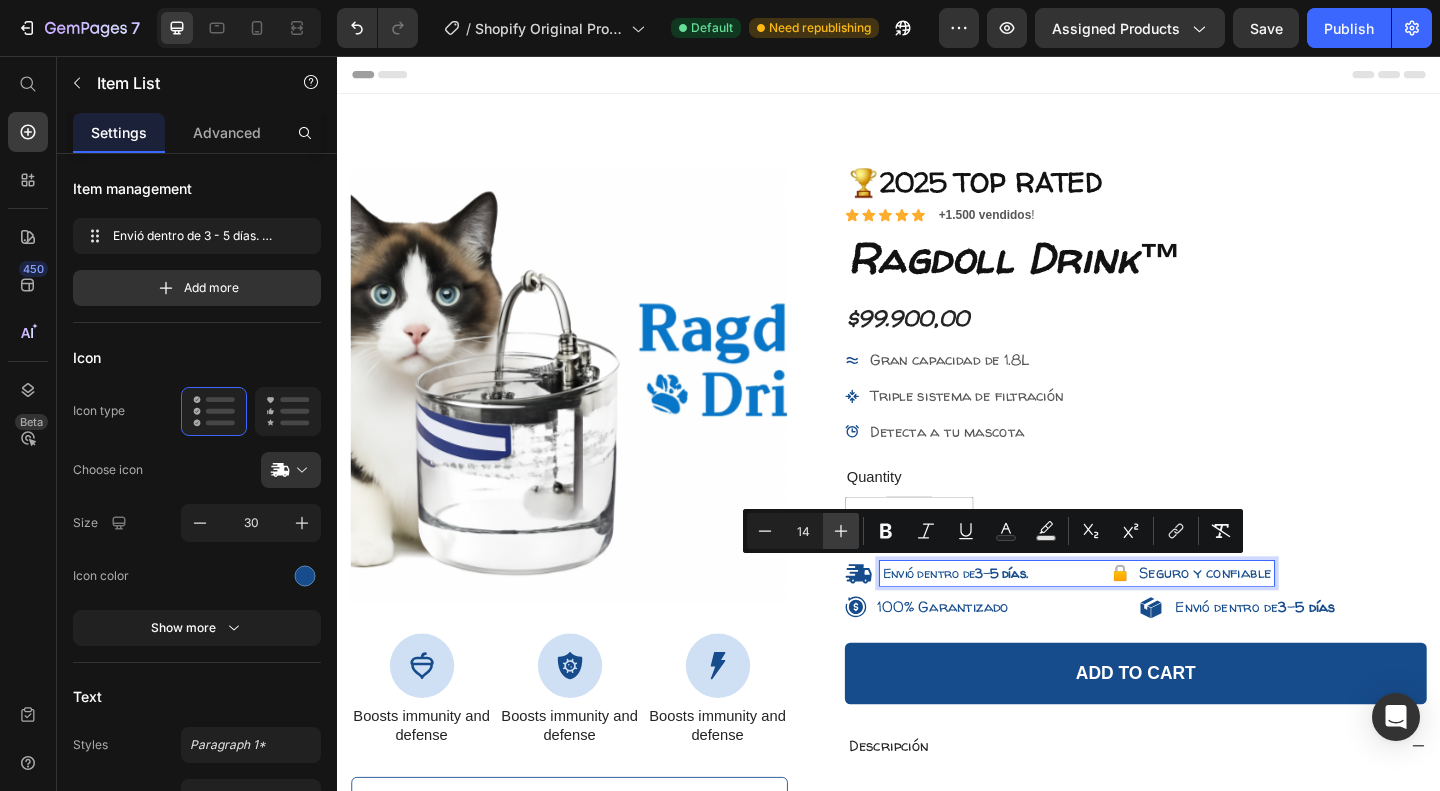 click on "Plus" at bounding box center (841, 531) 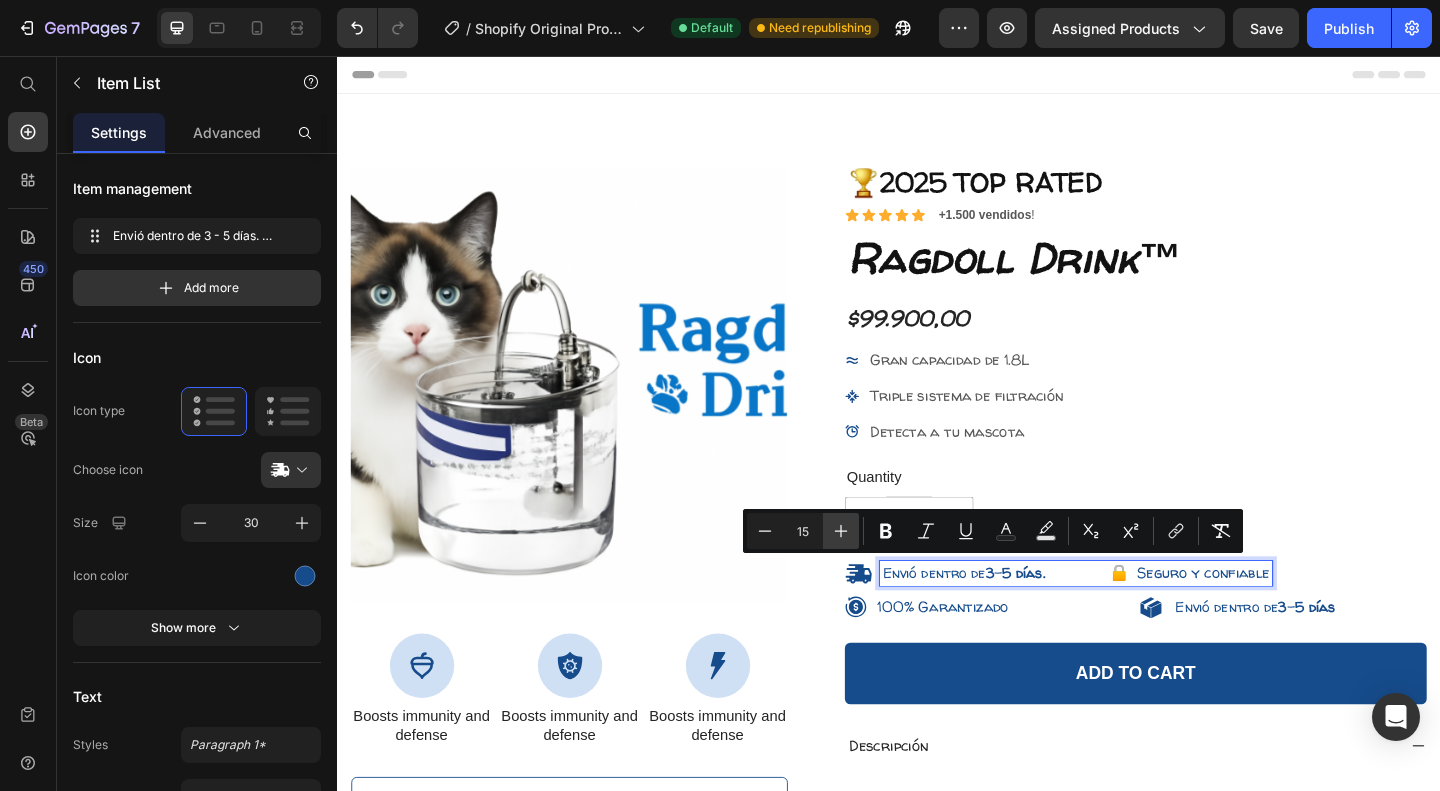 click on "Plus" at bounding box center (841, 531) 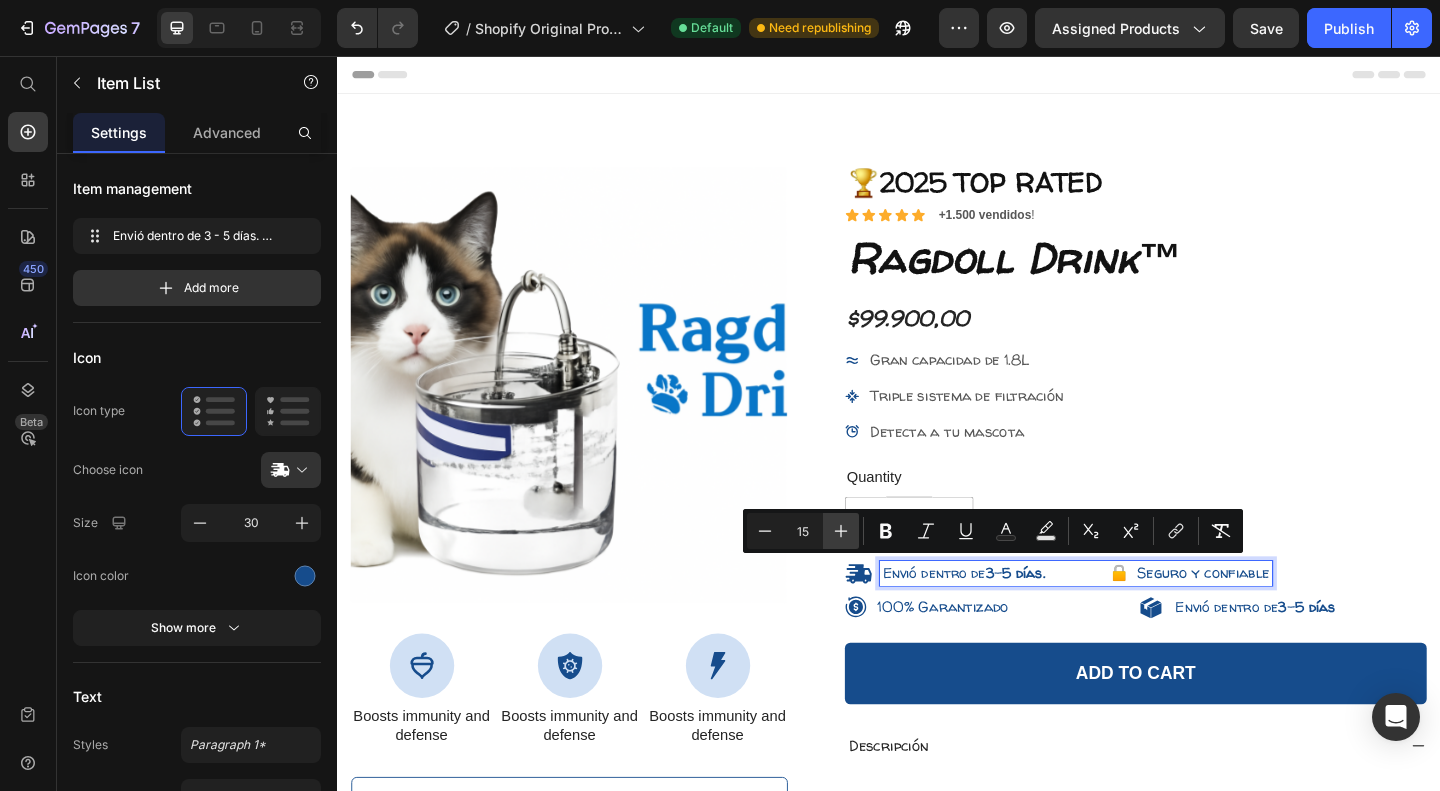 type on "16" 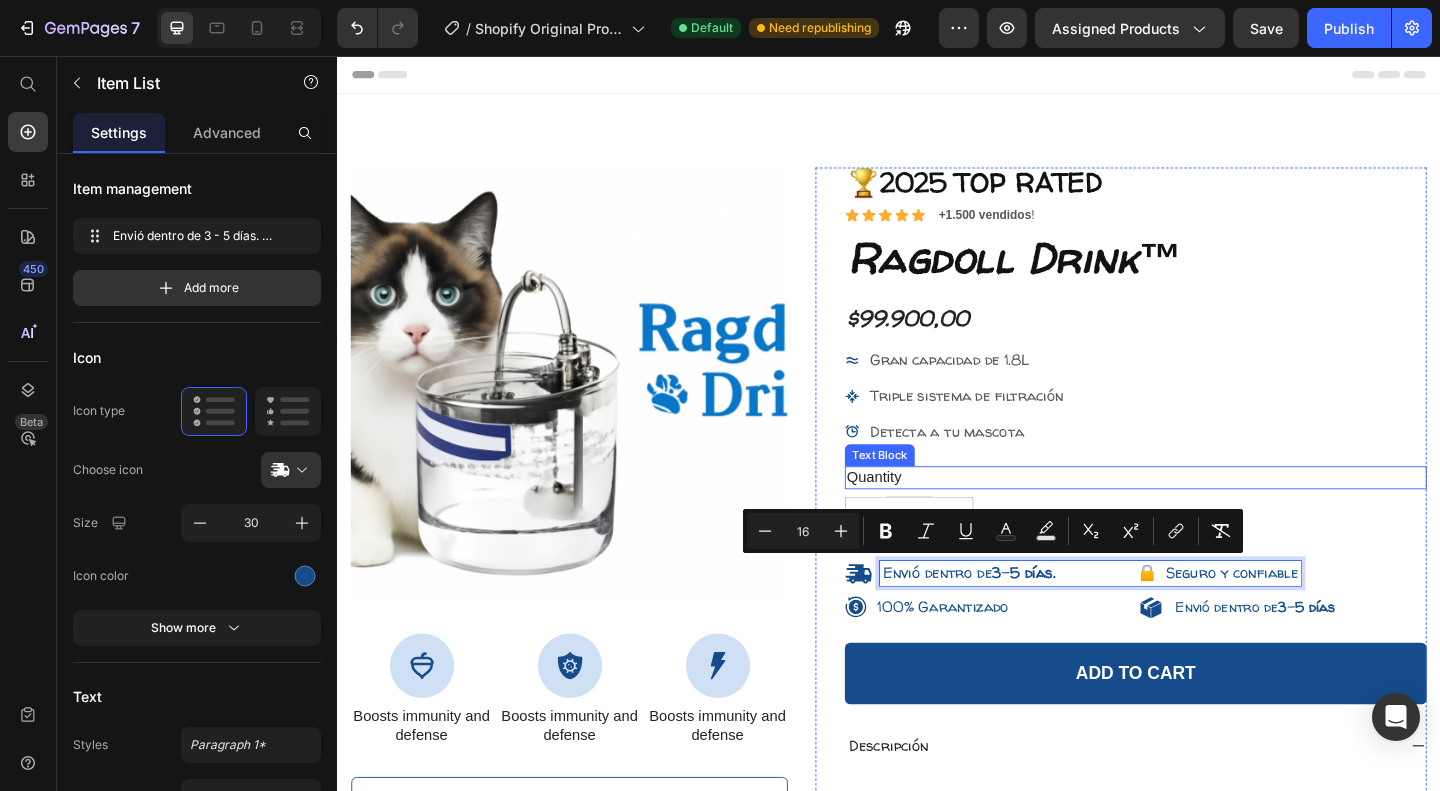 click on "🏆2025 TOP RATED Text Block Icon Icon Icon Icon Icon Icon List +1.500 vendidos ! Text Block Row Ragdoll Drink™ Product Title $99.900,00 Product Price
Gran capacidad de 1.8L
Triple sistema de filtración
Detecta a tu mascota Item List Quantity Text Block 1 Product Quantity
Envió dentro de  3  -  5   días.                          🔒  Seguro y confiable Item List   8
100% Garantizado Item List
Envió dentro de  3  -  5   días Item List Row Add to cart Add to Cart
Descripción Agua siempre fresca y saludable Filtrado avanzado (triple acción) Gran capacidad de 1.8 L   Uno de los principales beneficios de este tipo de fuente es que  mantiene el agua constantemente limpia y en movimiento , lo cual incentiva a la mascota a [MEDICAL_DATA] más. Text Block
Label Directions
Supplement Facts Accordion
Drop element here Hero Banner" at bounding box center (1205, 855) 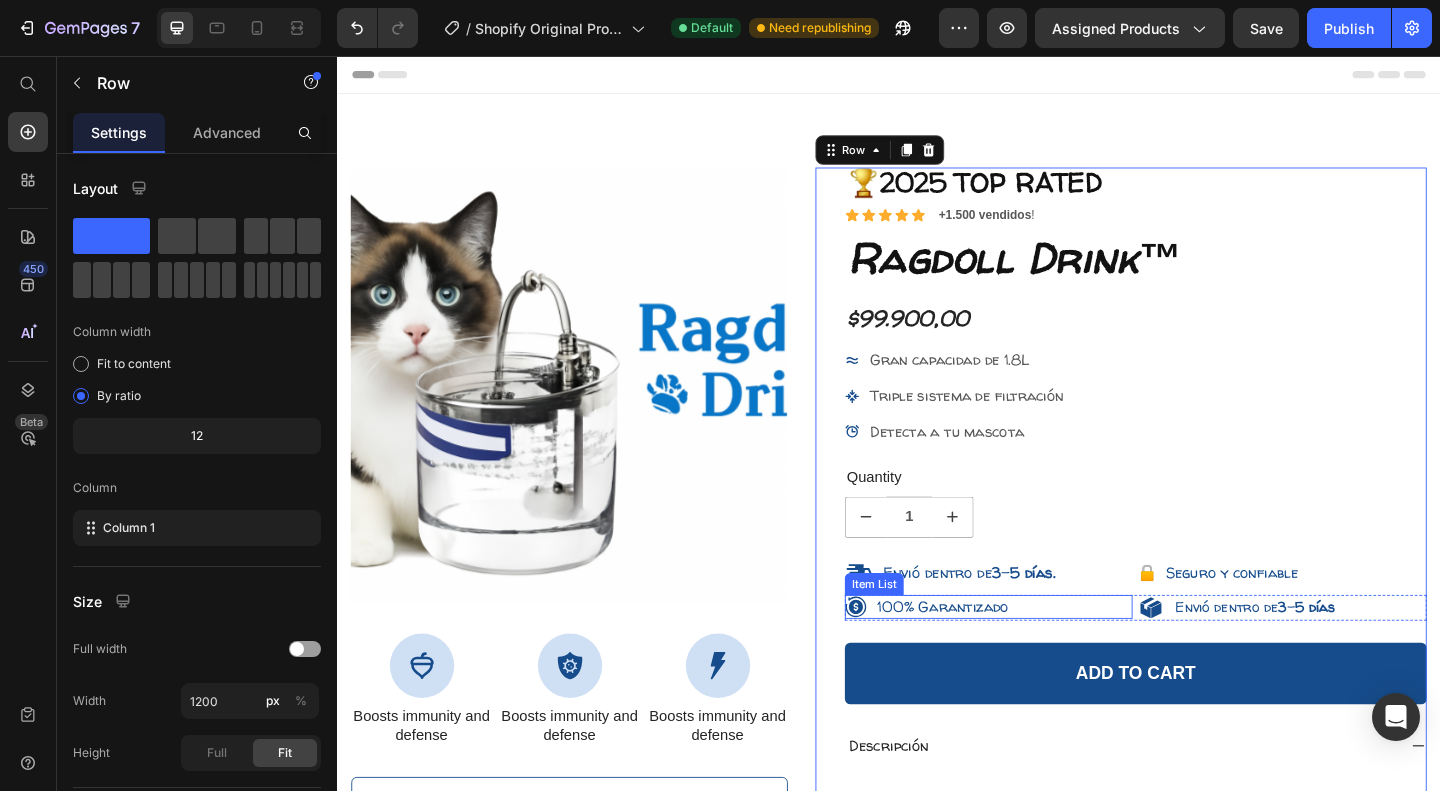 click on "100% Garantizado" at bounding box center (1045, 655) 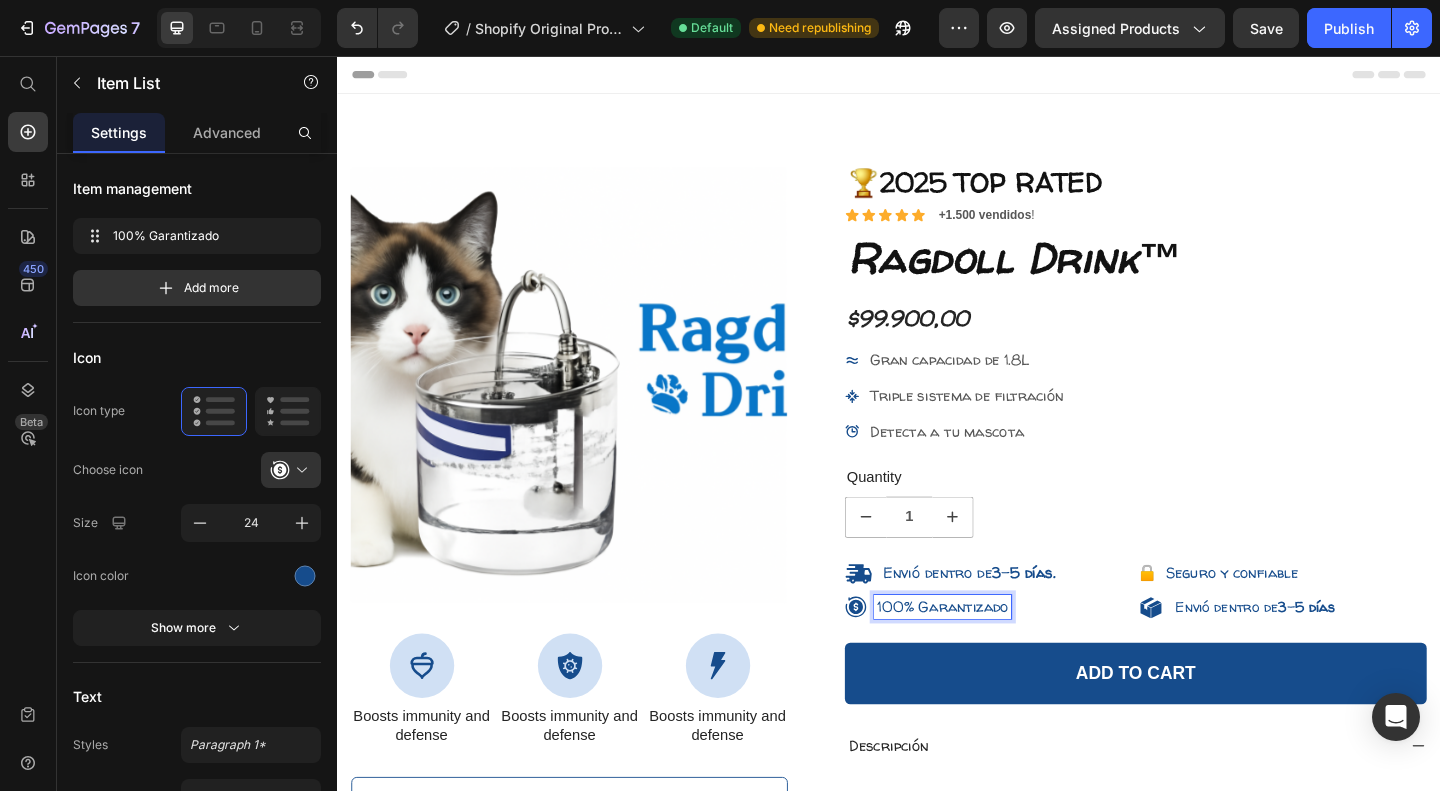 click on "100% Garantizado" at bounding box center (1045, 655) 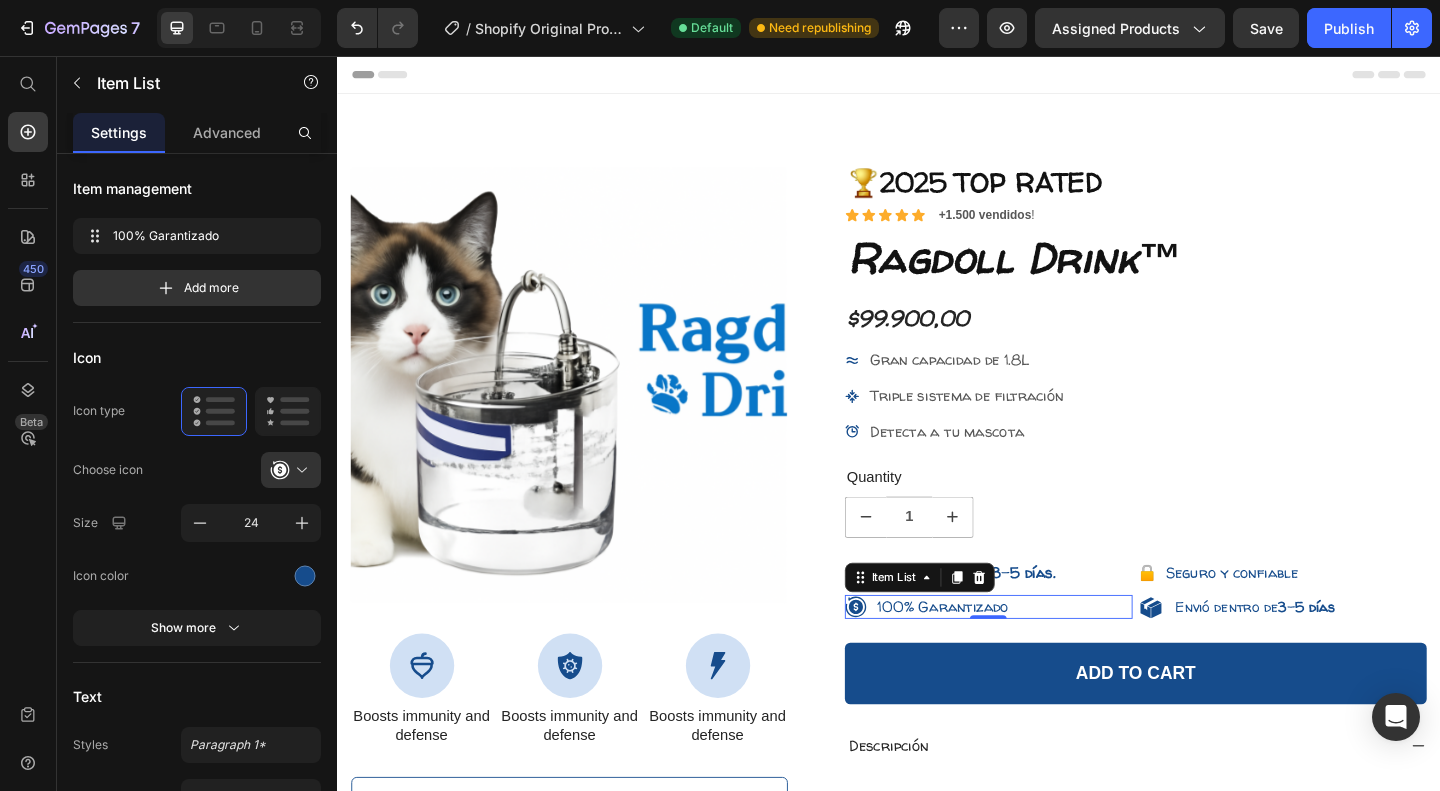 click on "100% Garantizado" at bounding box center (995, 655) 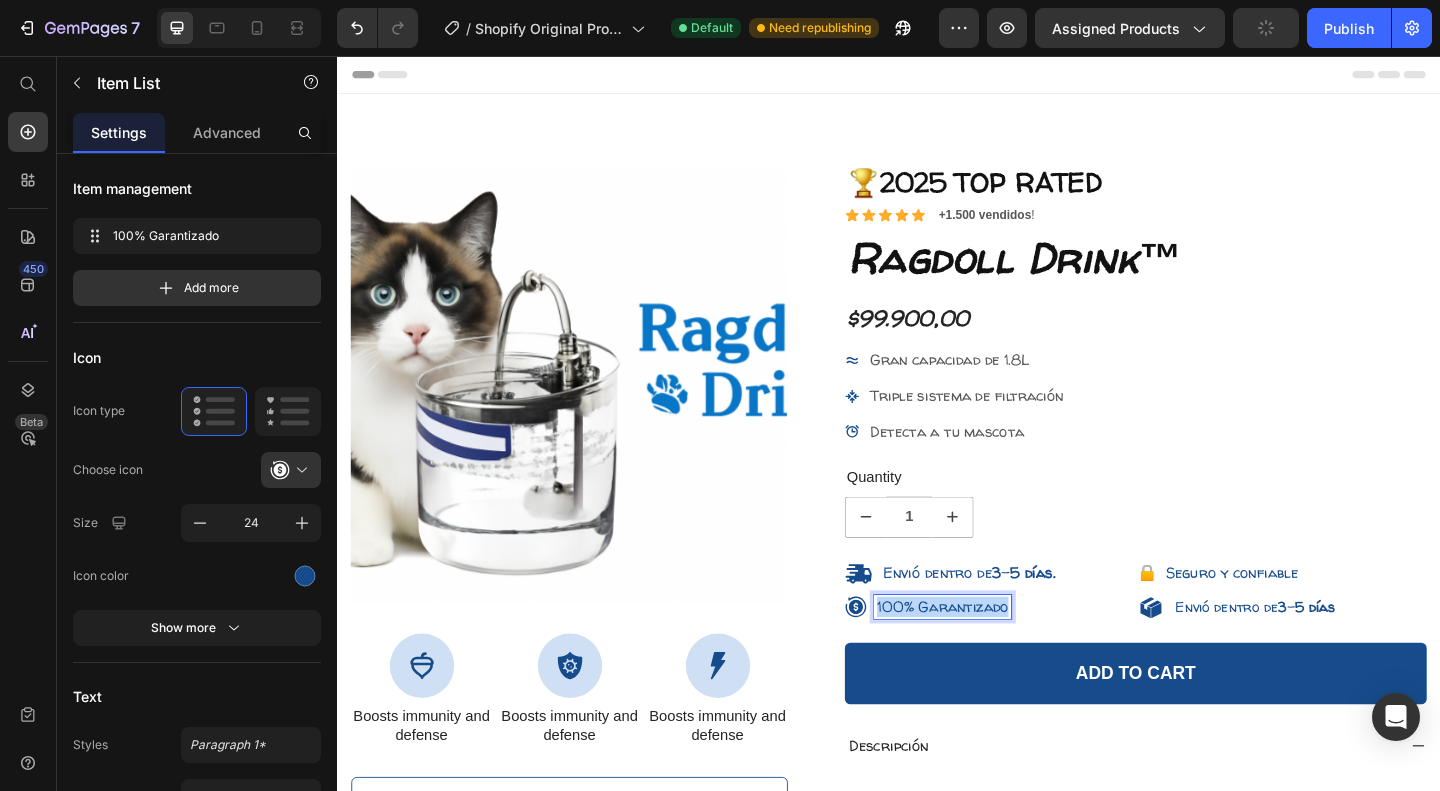 drag, startPoint x: 1061, startPoint y: 652, endPoint x: 903, endPoint y: 646, distance: 158.11388 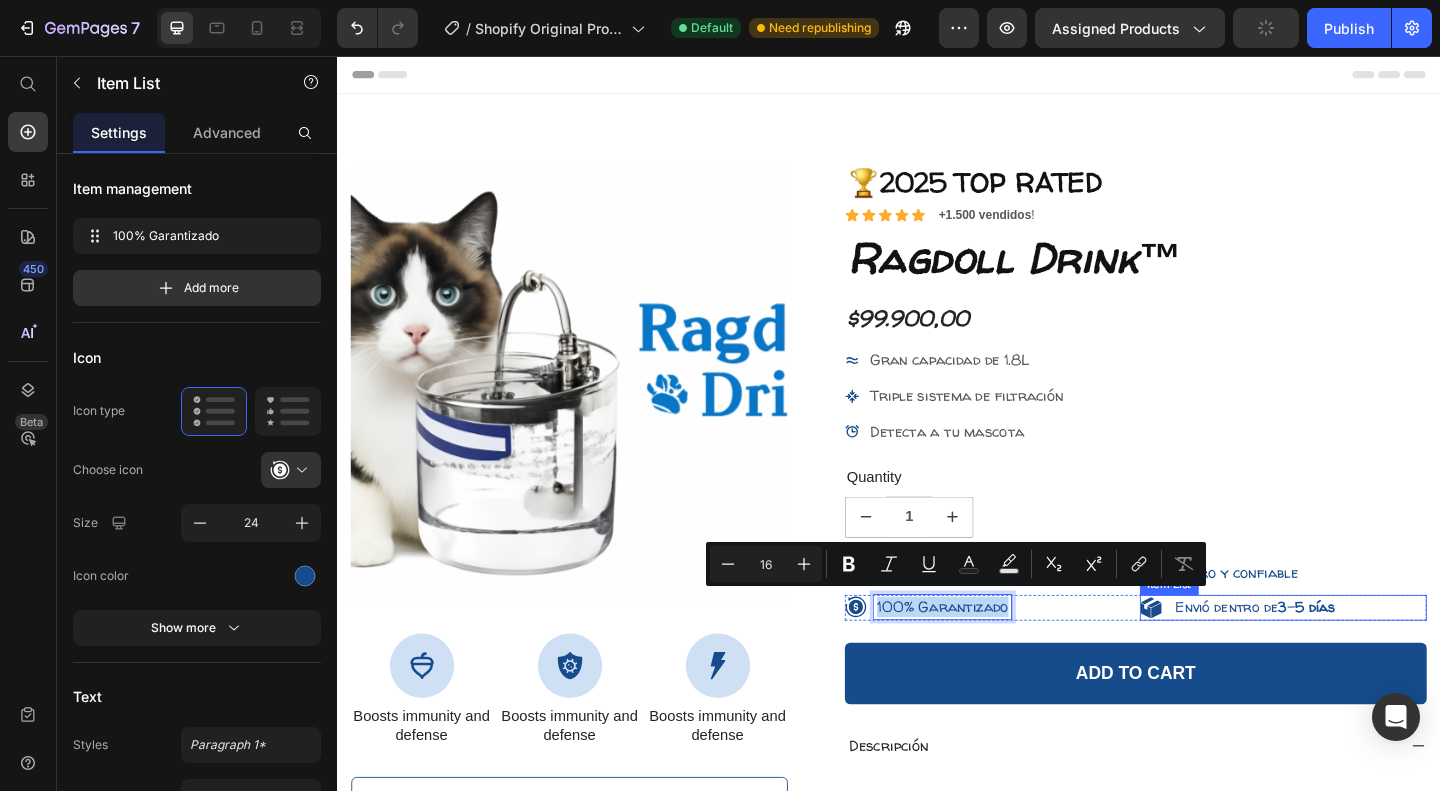 click on "Envió dentro de  3  -  5   días" at bounding box center [1336, 655] 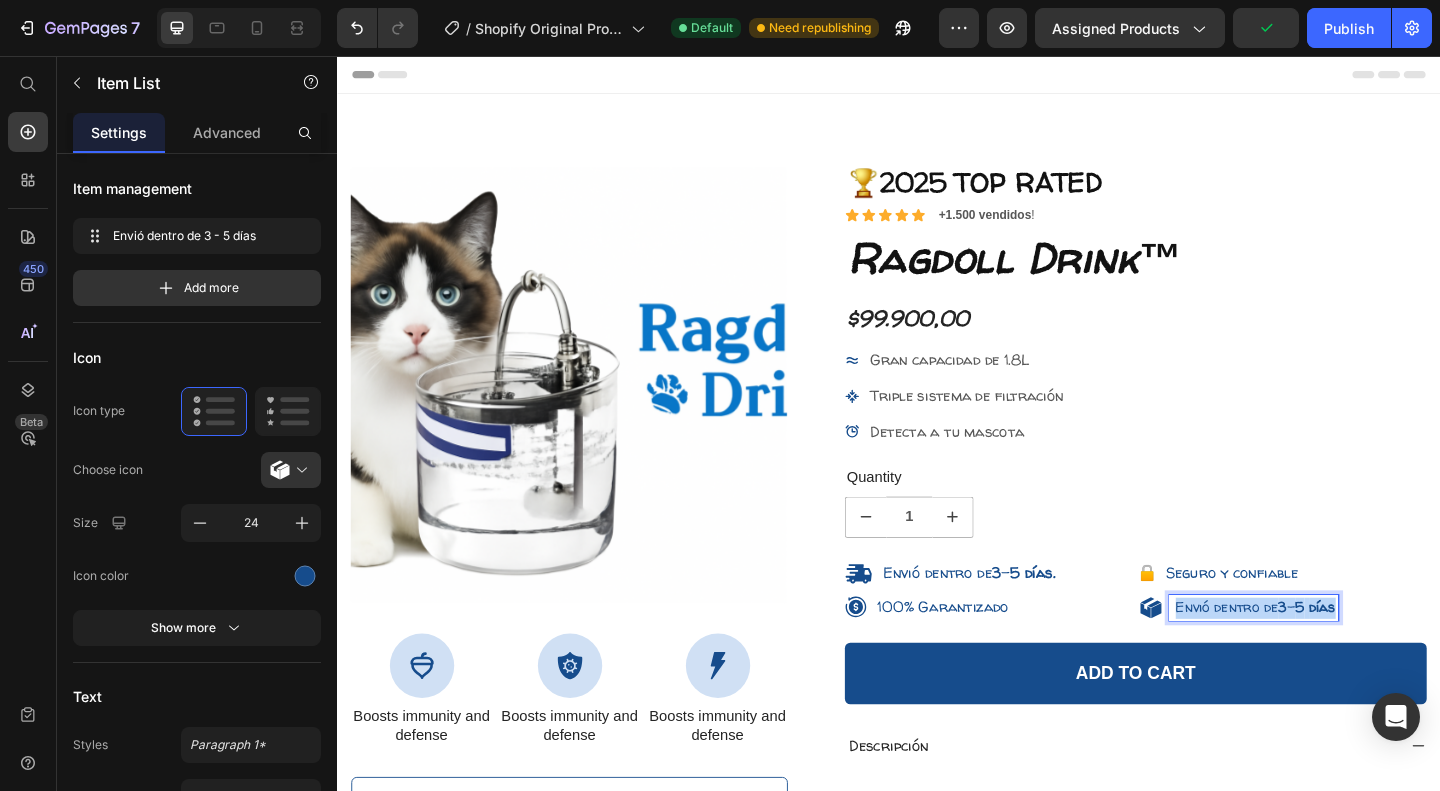drag, startPoint x: 1238, startPoint y: 655, endPoint x: 1455, endPoint y: 643, distance: 217.33154 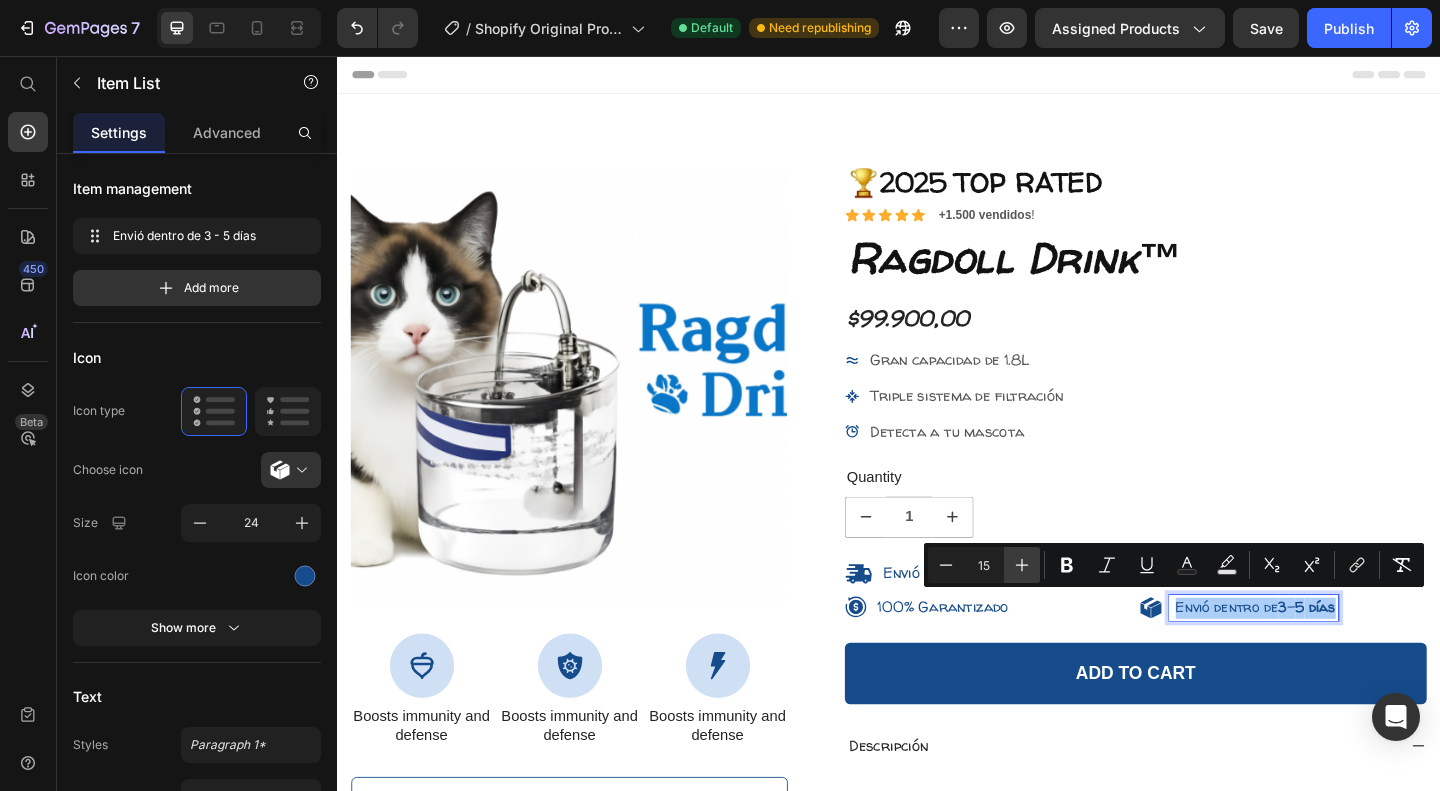 click 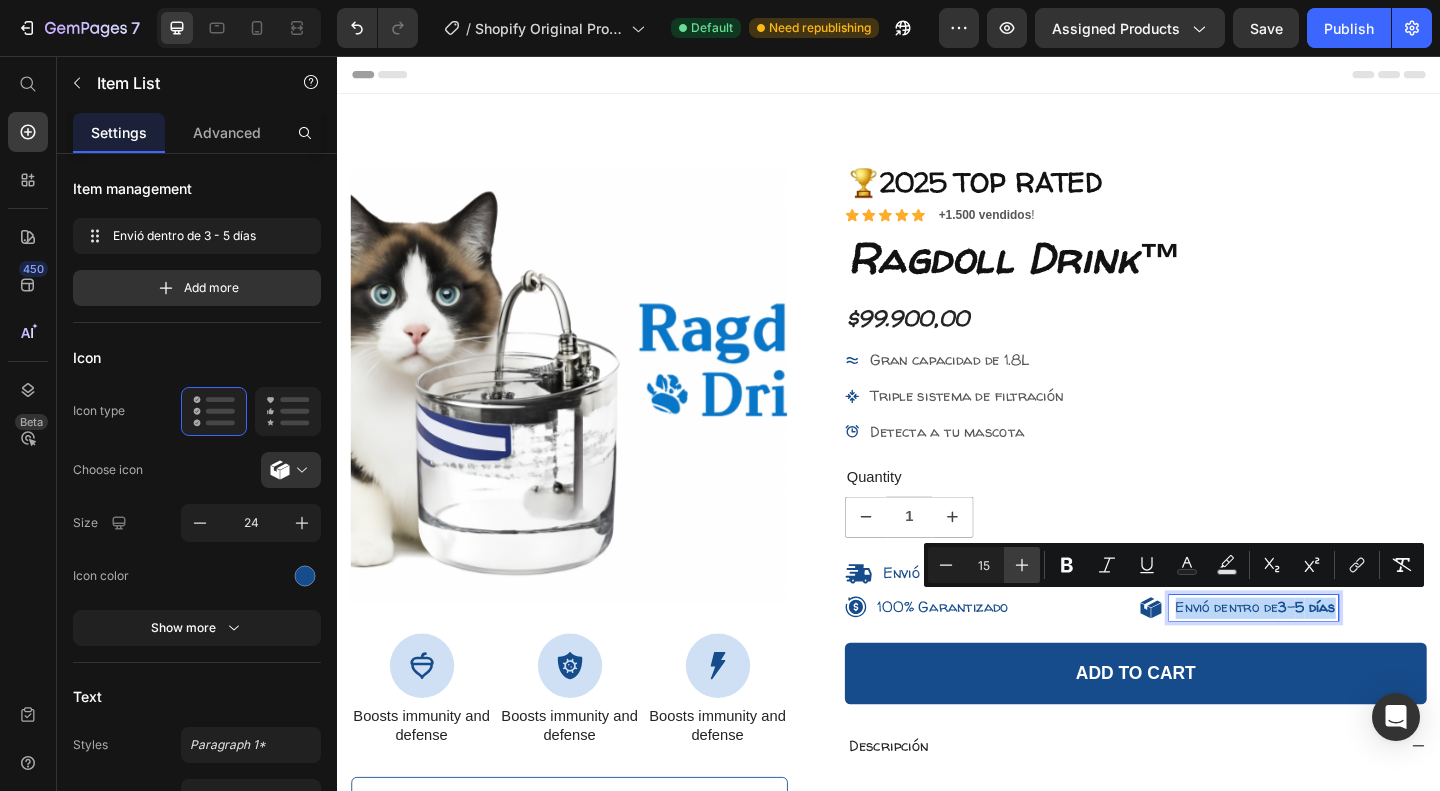 type on "16" 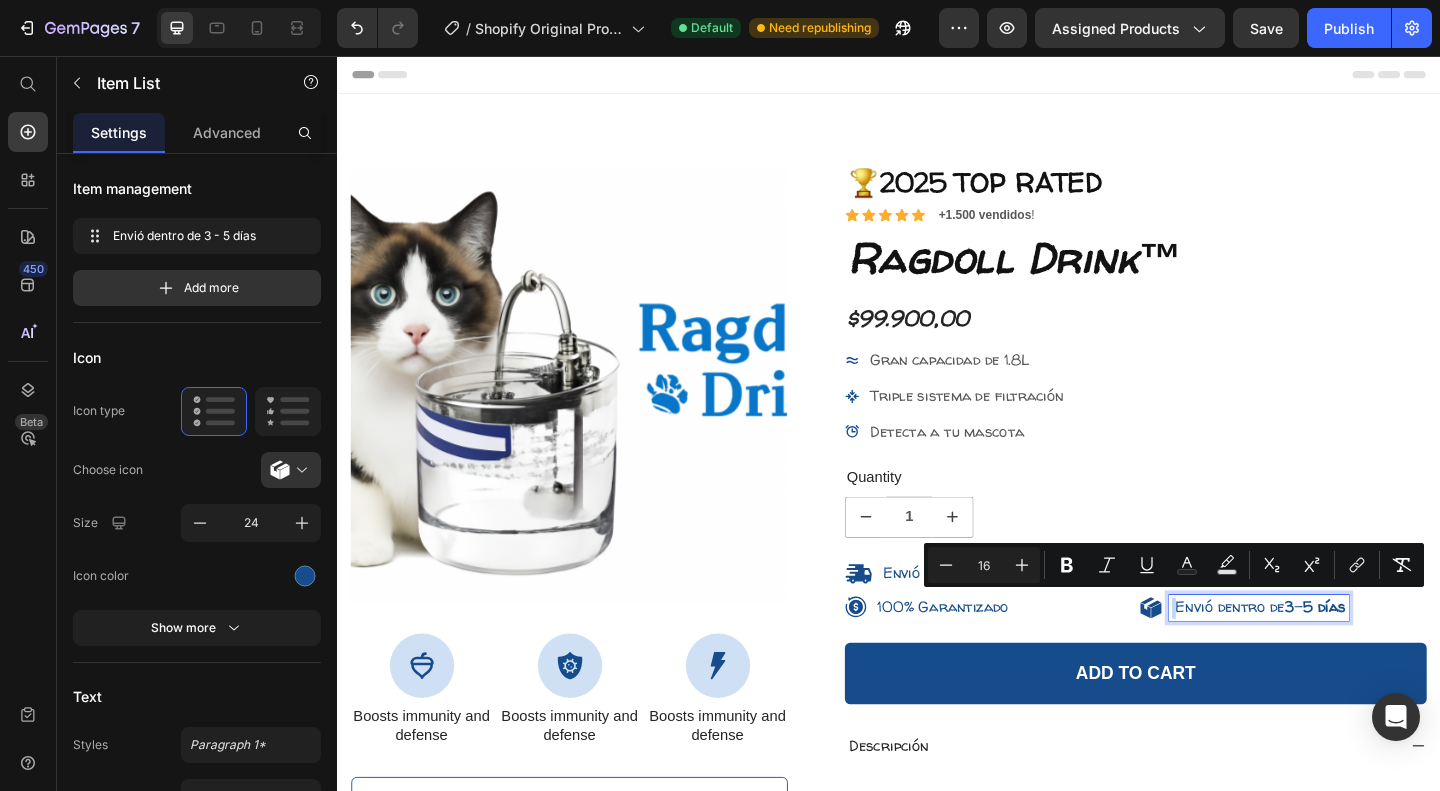 click on "🏆2025 TOP RATED Text Block Icon Icon Icon Icon Icon Icon List +1.500 vendidos ! Text Block Row Ragdoll Drink™ Product Title $99.900,00 Product Price
Gran capacidad de 1.8L
Triple sistema de filtración
Detecta a tu mascota Item List Quantity Text Block 1 Product Quantity
Envió dentro de  3  -  5   días.                          🔒  Seguro y confiable Item List
100% Garantizado Item List
Envió dentro de  3  -  5   días Item List   0 Row Add to cart Add to Cart
Descripción Agua siempre fresca y saludable Filtrado avanzado (triple acción) Gran capacidad de 1.8 L   Uno de los principales beneficios de este tipo de fuente es que  mantiene el agua constantemente limpia y en movimiento , lo cual incentiva a la mascota a [MEDICAL_DATA] más. Text Block
Label Directions
Supplement Facts Accordion
Drop element here Hero Banner" at bounding box center [1205, 855] 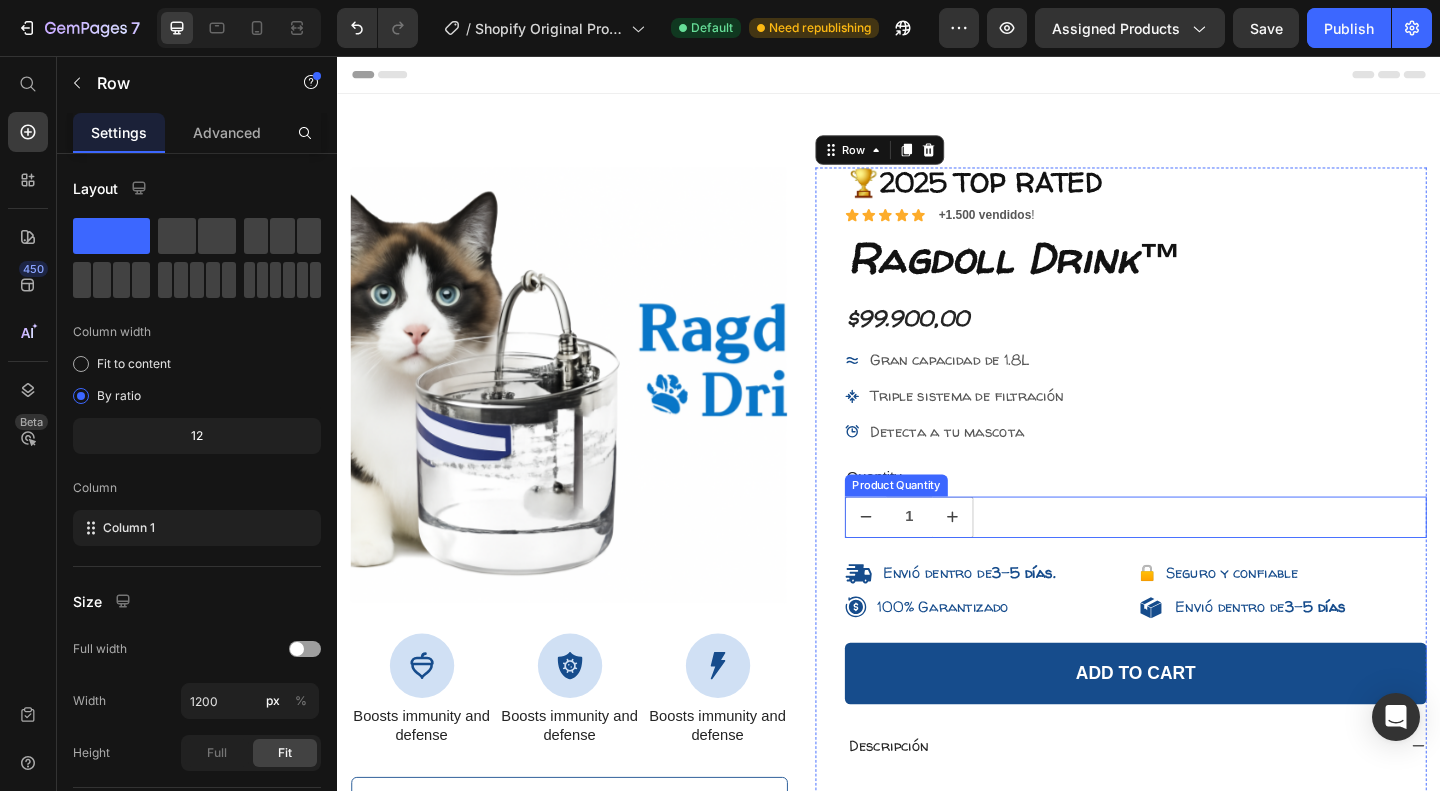 click on "1" at bounding box center [1205, 557] 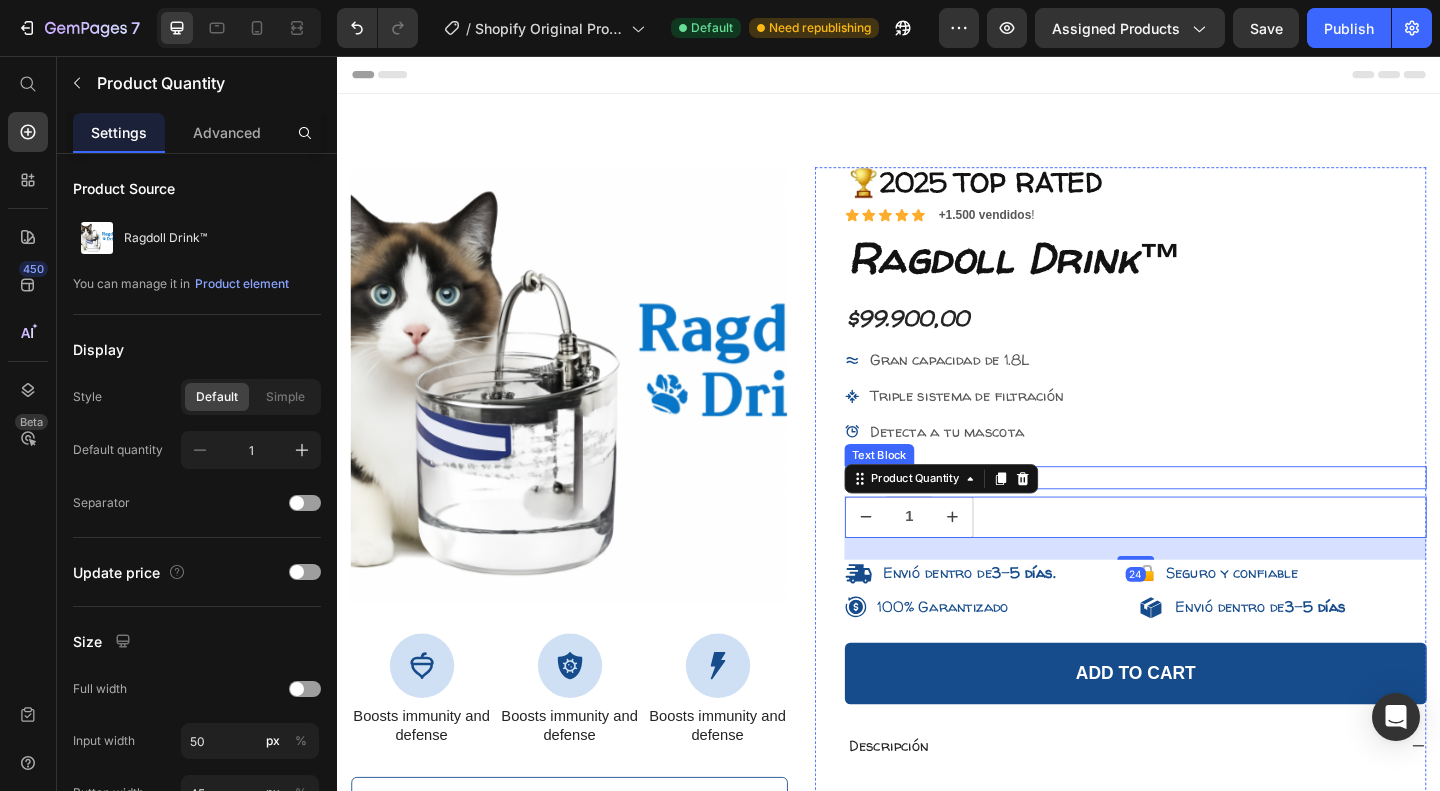 click on "Gran capacidad de 1.8L
Triple sistema de filtración
Detecta a tu mascota" at bounding box center [1205, 425] 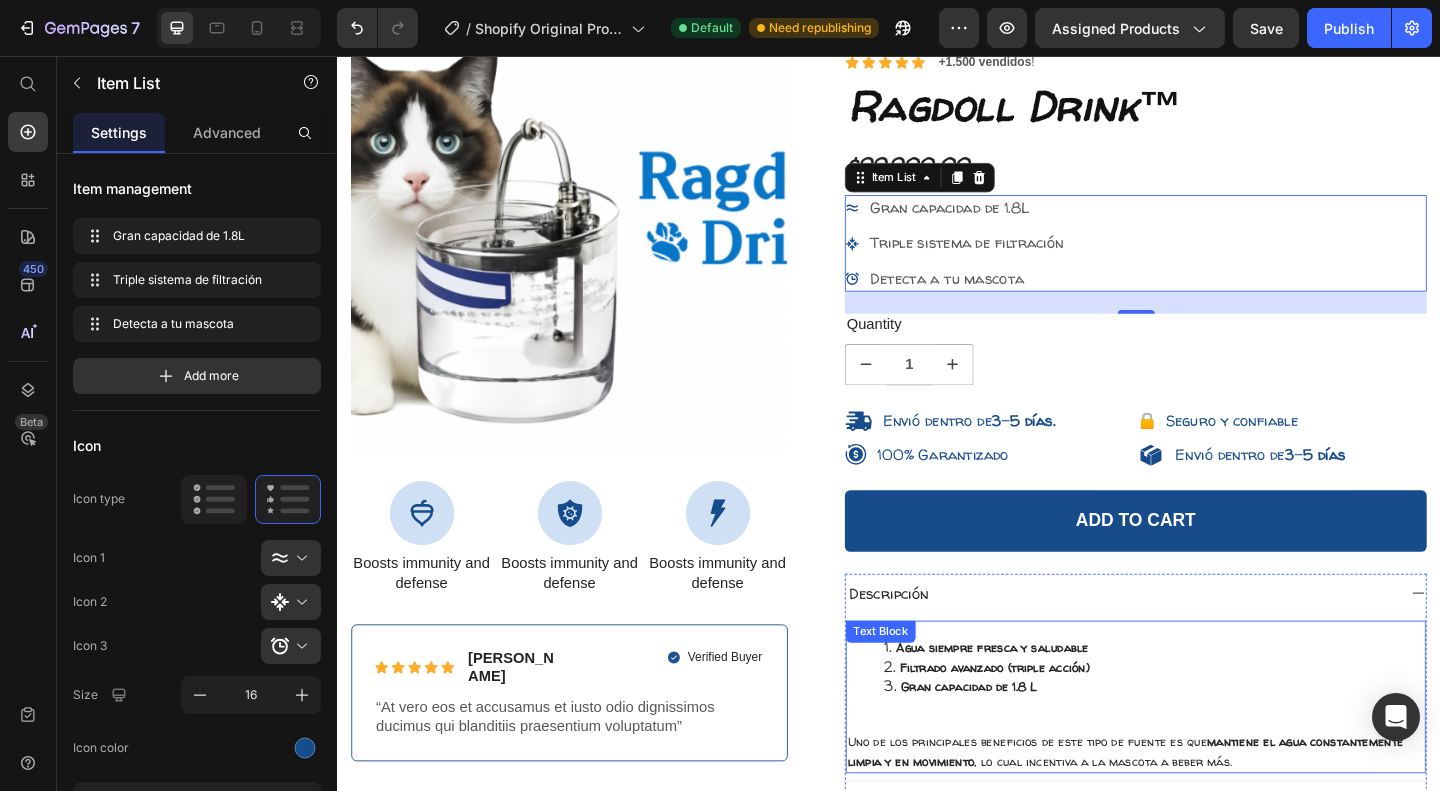 click on "Filtrado avanzado (triple acción)" at bounding box center (1052, 721) 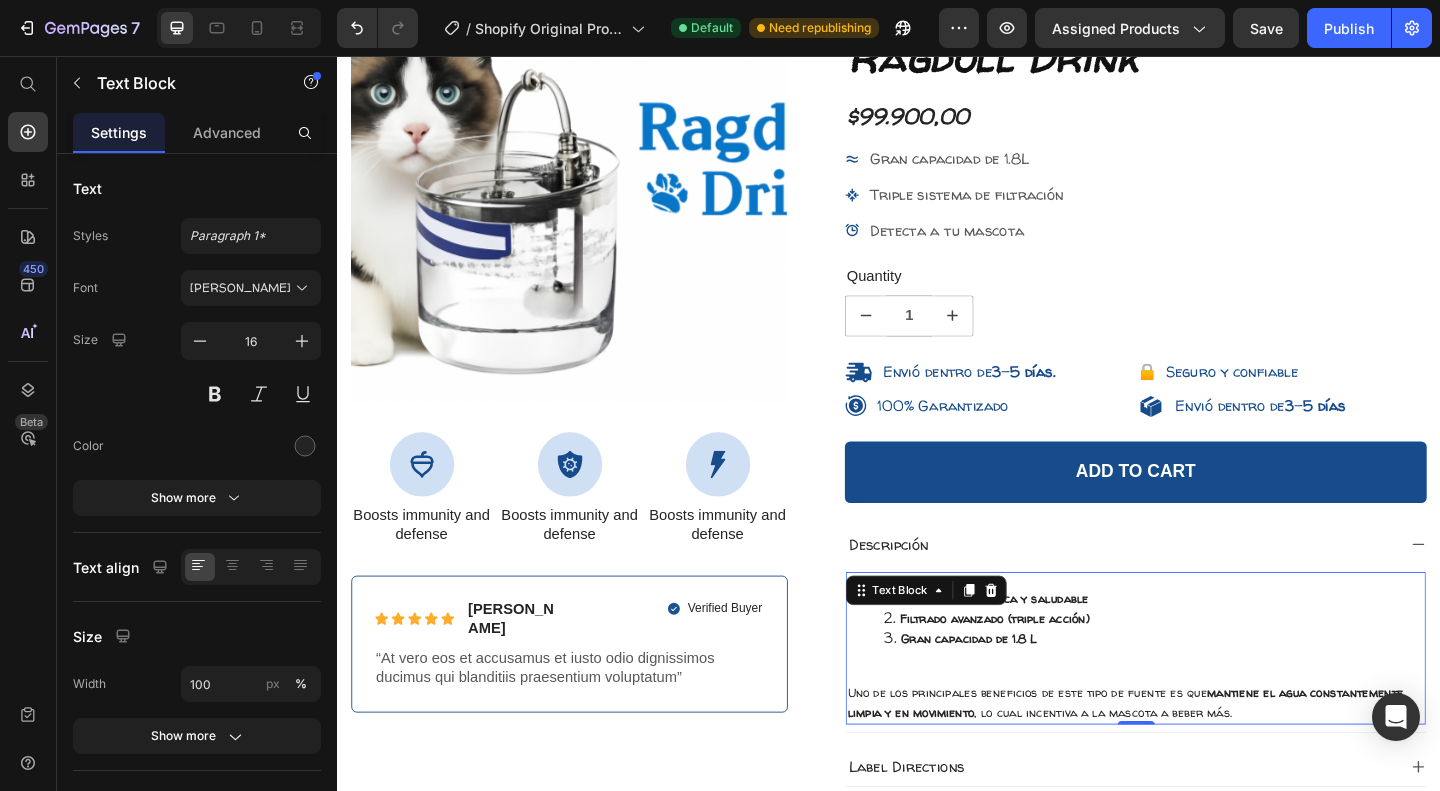scroll, scrollTop: 221, scrollLeft: 0, axis: vertical 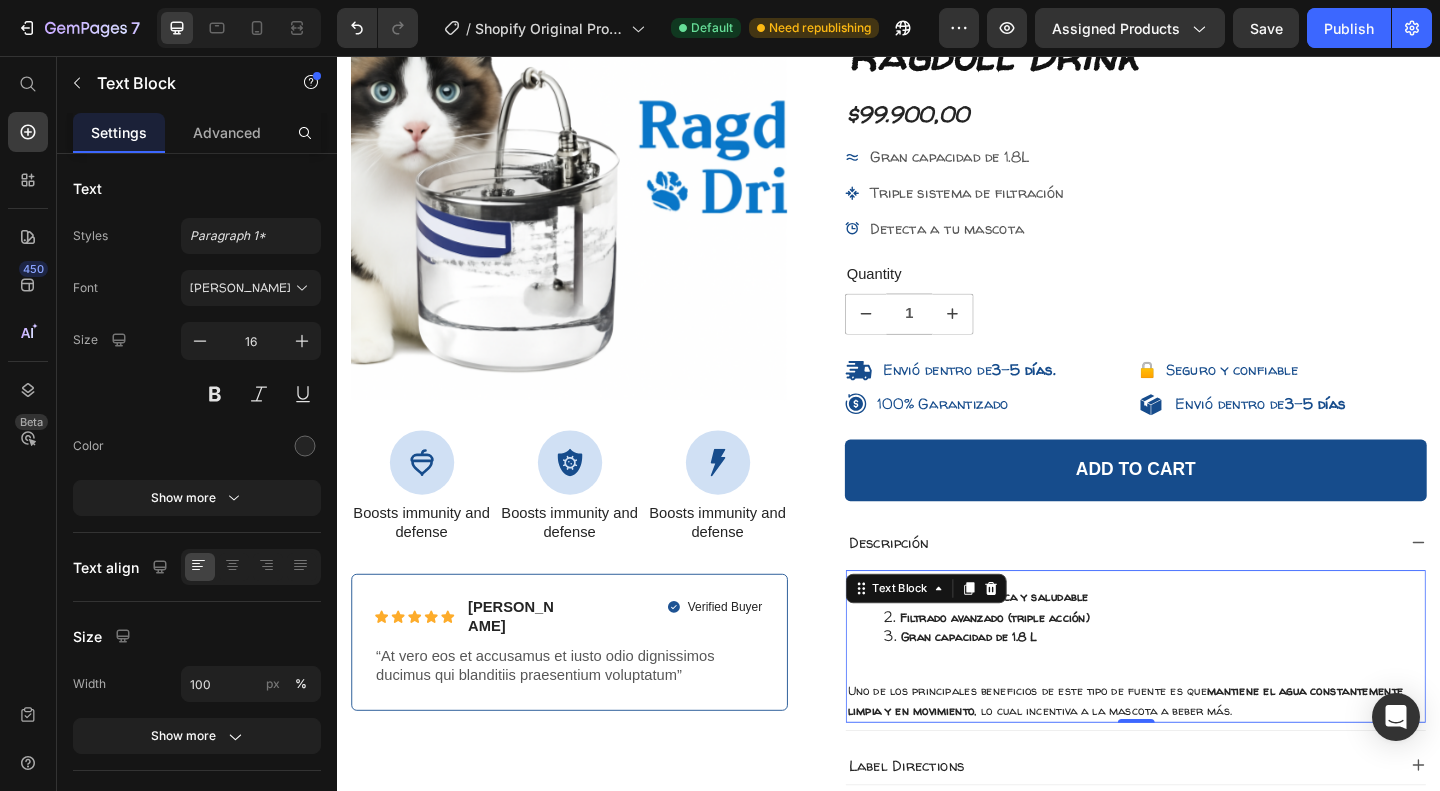 click on "Gran capacidad de 1.8 L" at bounding box center [1023, 687] 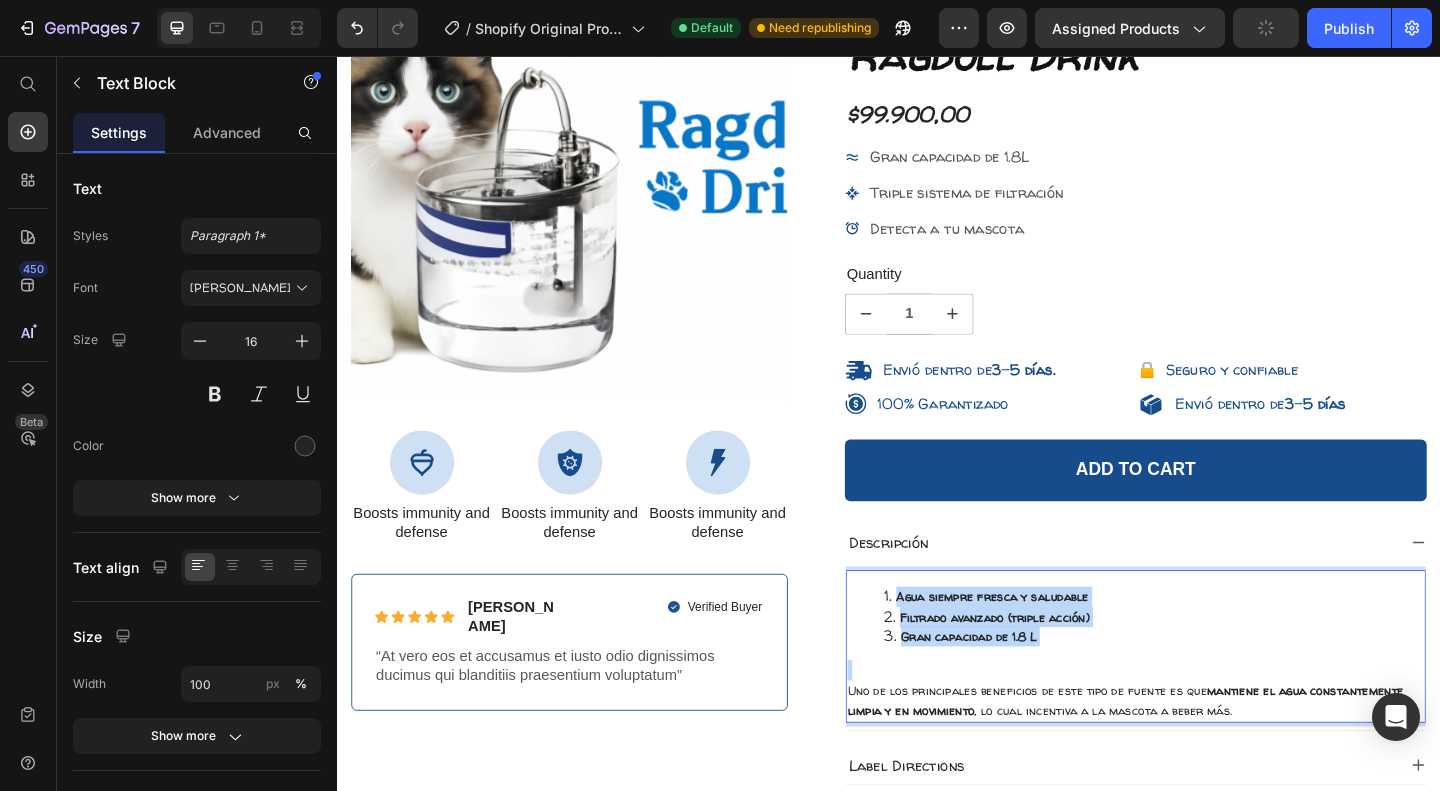 drag, startPoint x: 1114, startPoint y: 694, endPoint x: 923, endPoint y: 638, distance: 199.04019 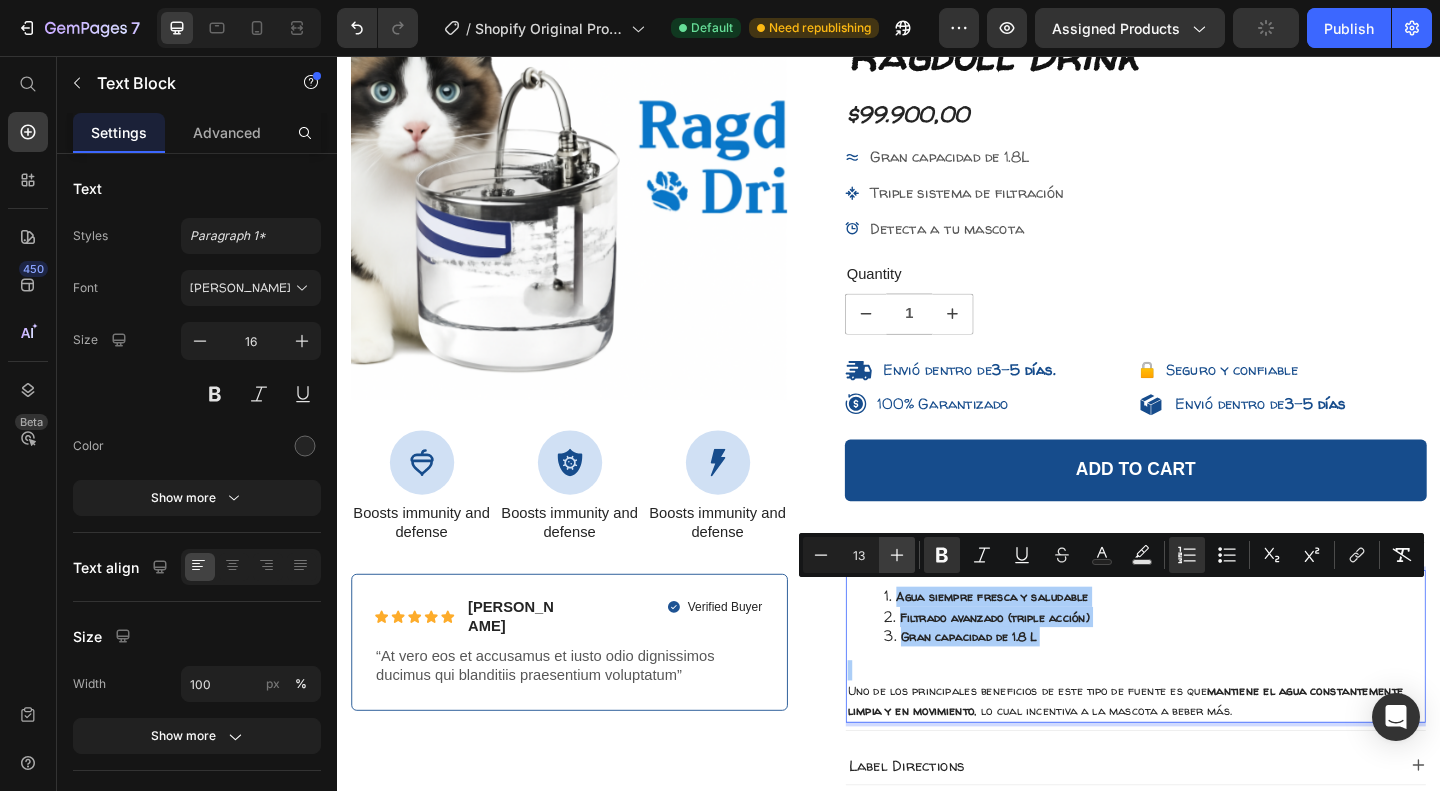 click 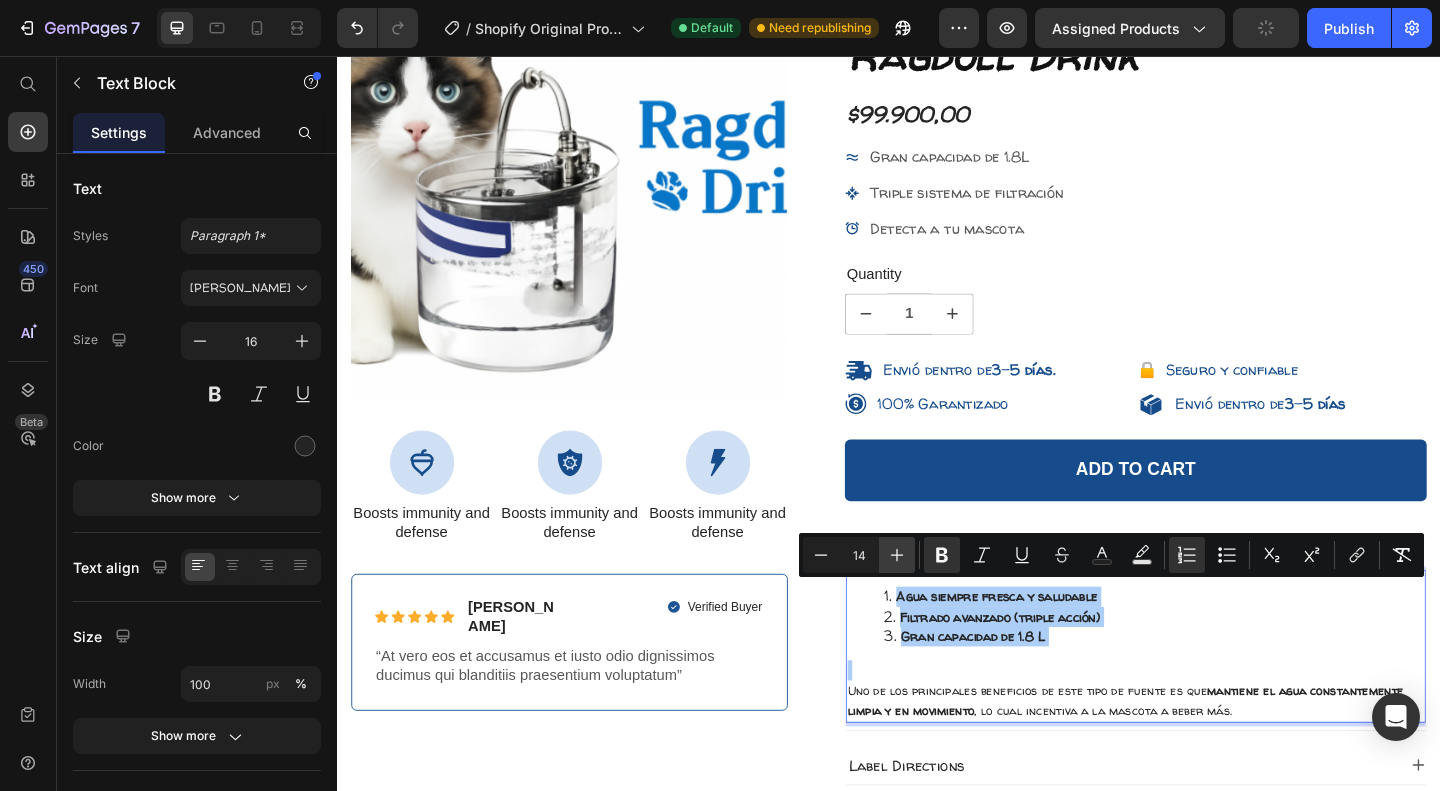 click 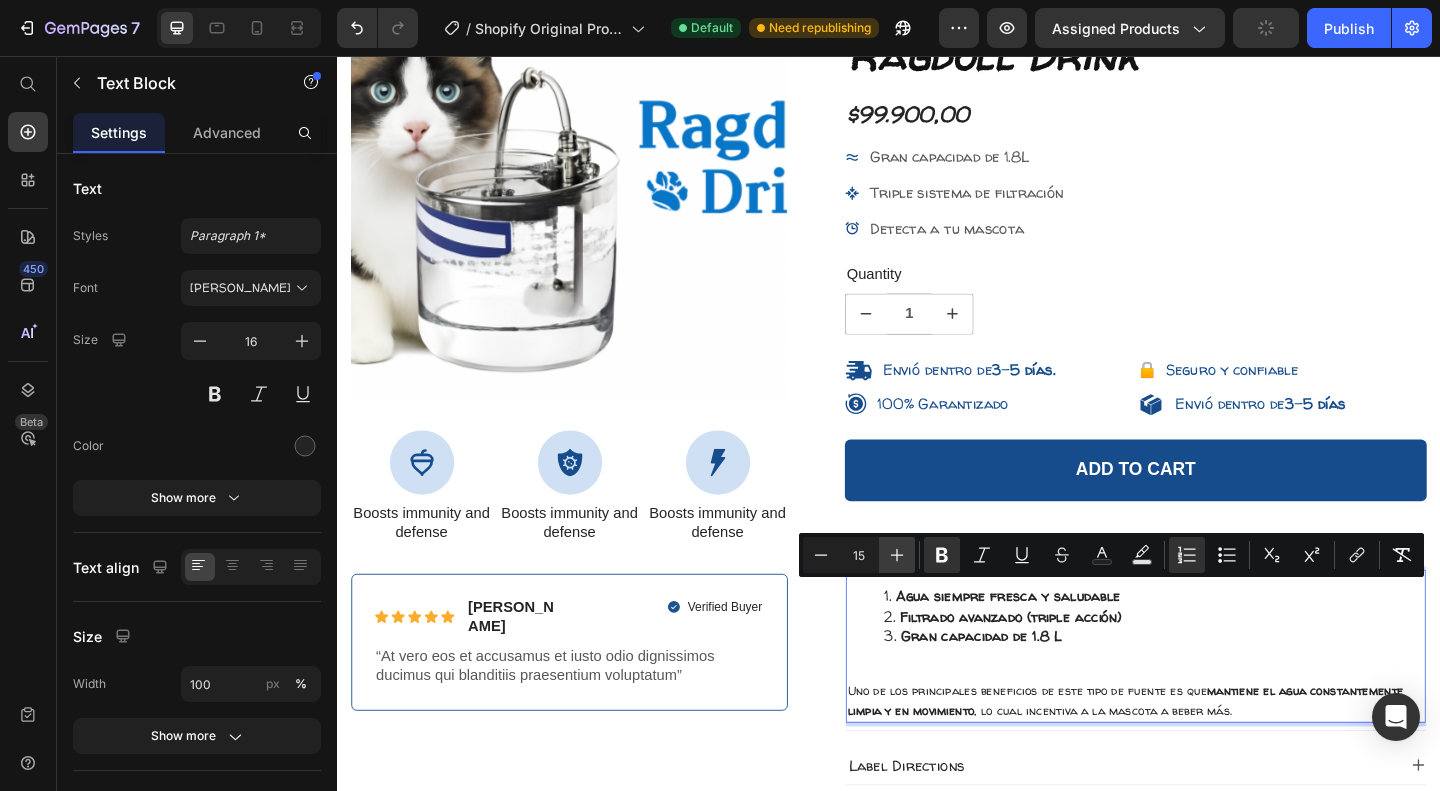 click 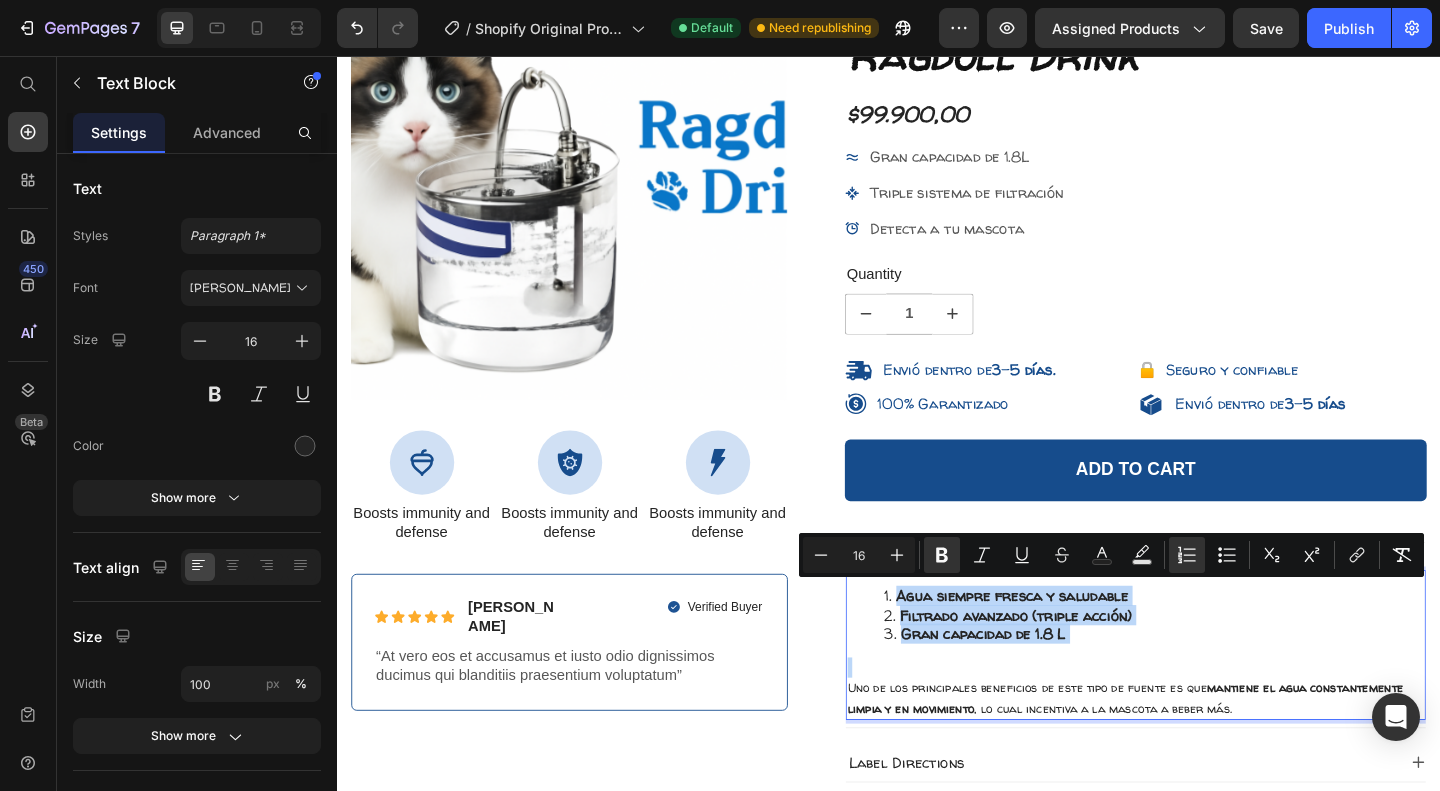 click at bounding box center [1205, 721] 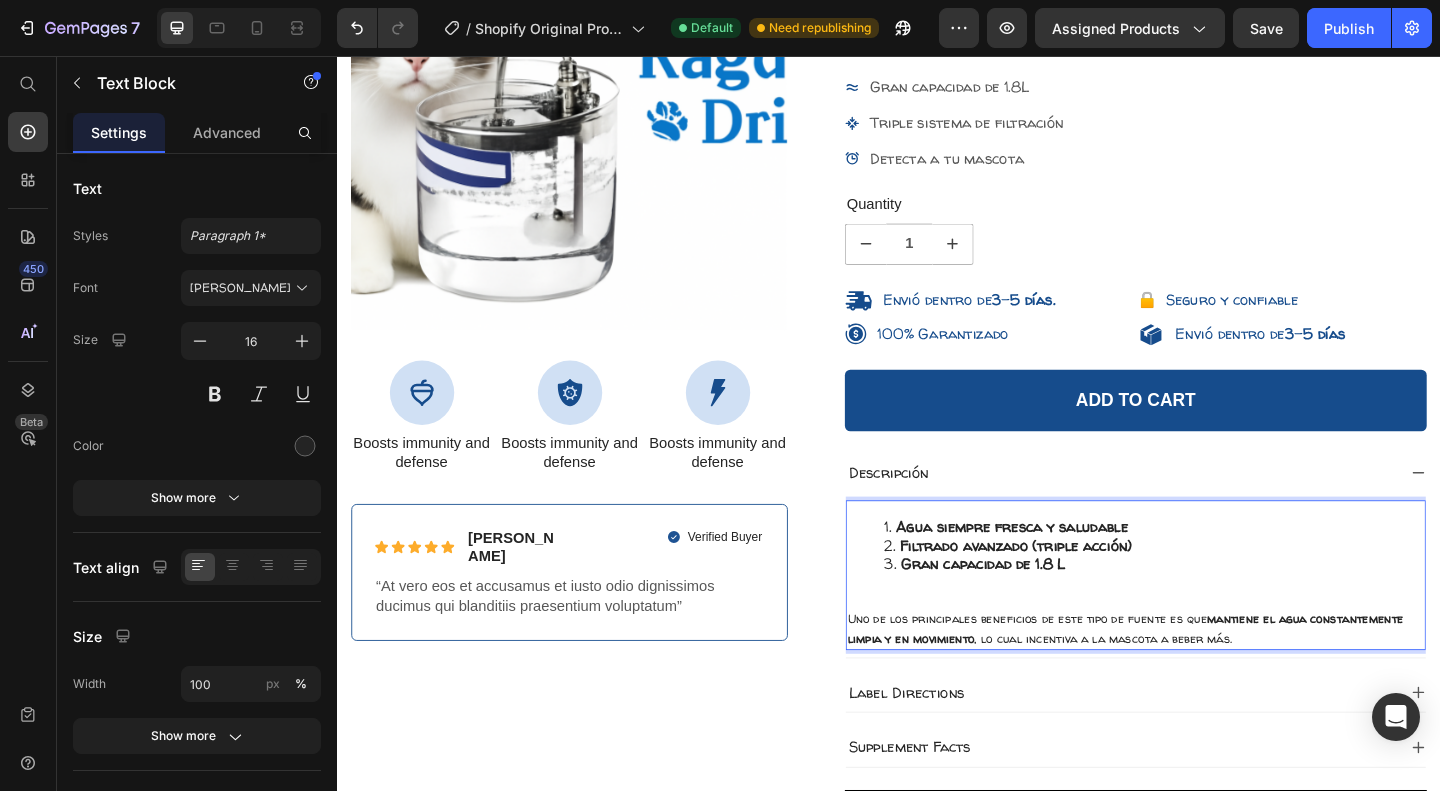 scroll, scrollTop: 298, scrollLeft: 0, axis: vertical 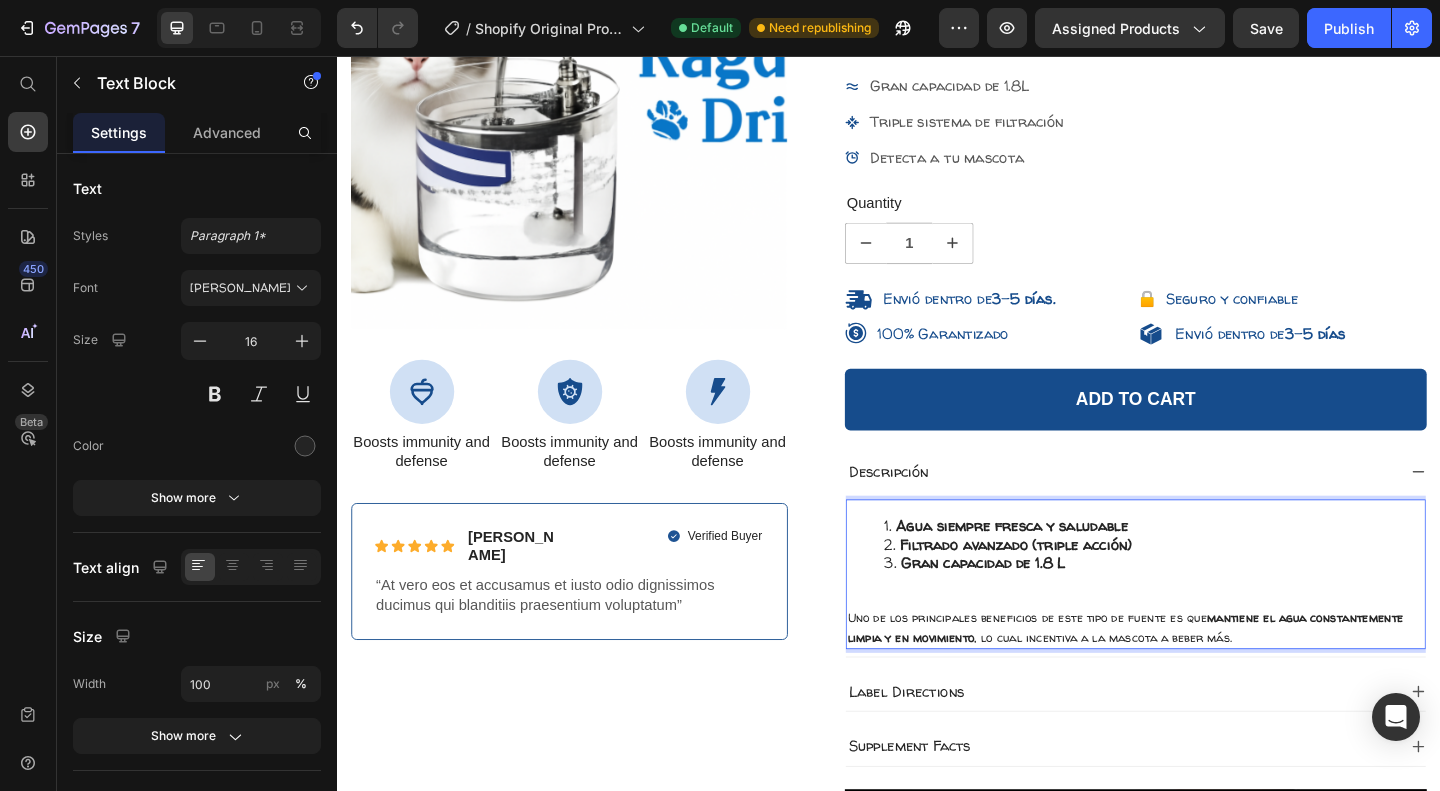 click on "Uno de los principales beneficios de este tipo de fuente es que  mantiene el agua constantemente limpia y en movimiento , lo cual incentiva a la mascota a beber más." at bounding box center (1205, 677) 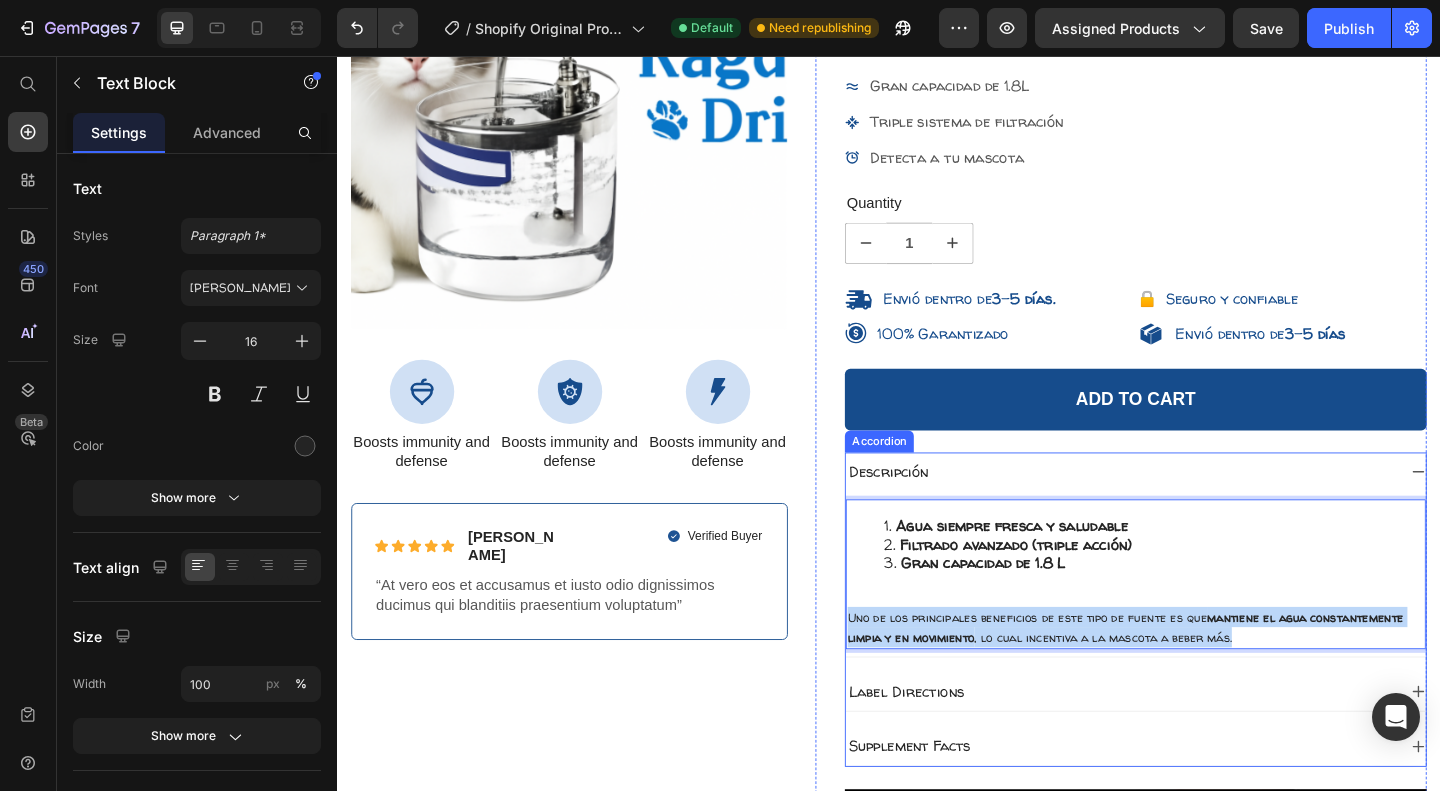drag, startPoint x: 886, startPoint y: 662, endPoint x: 1323, endPoint y: 791, distance: 455.6424 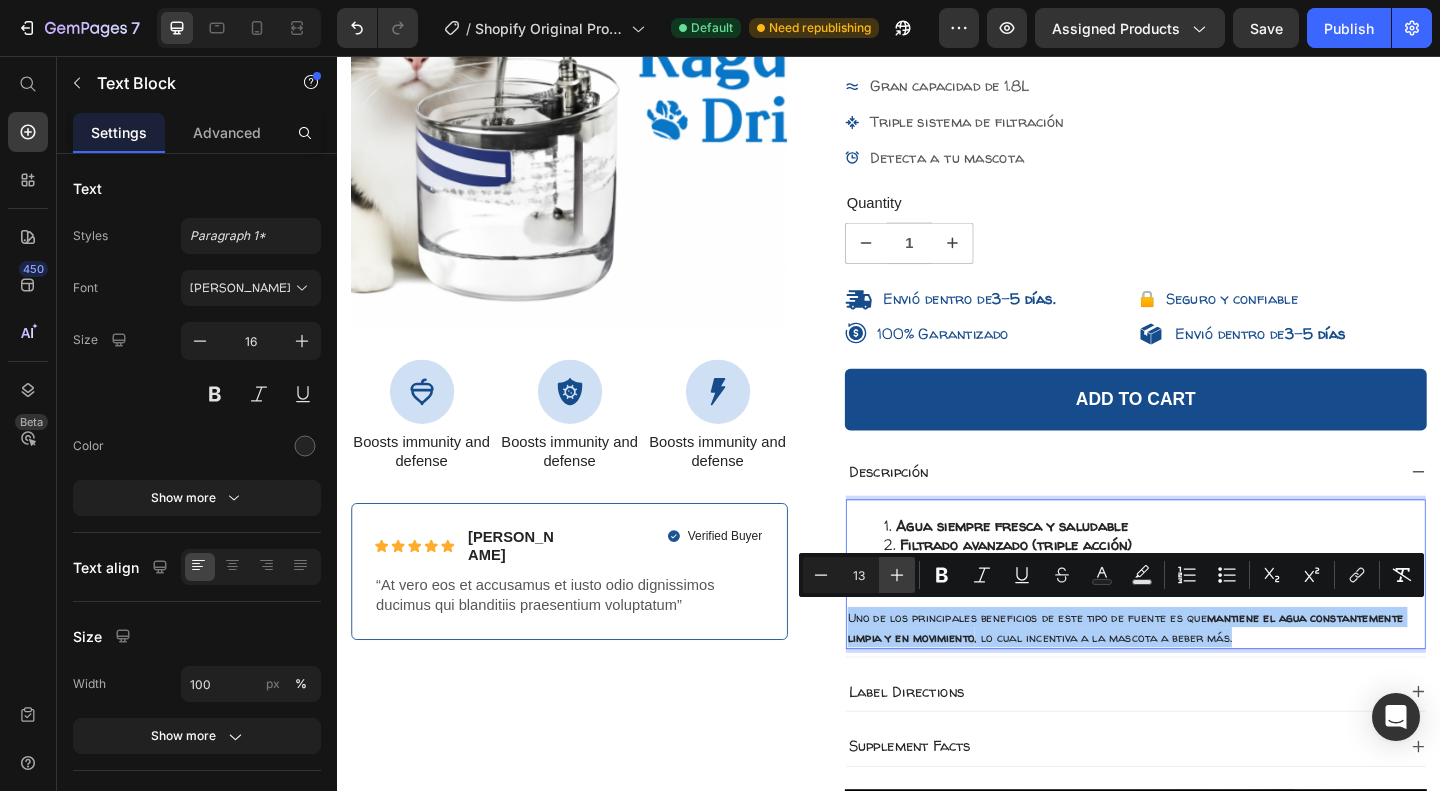 click on "Plus" at bounding box center (897, 575) 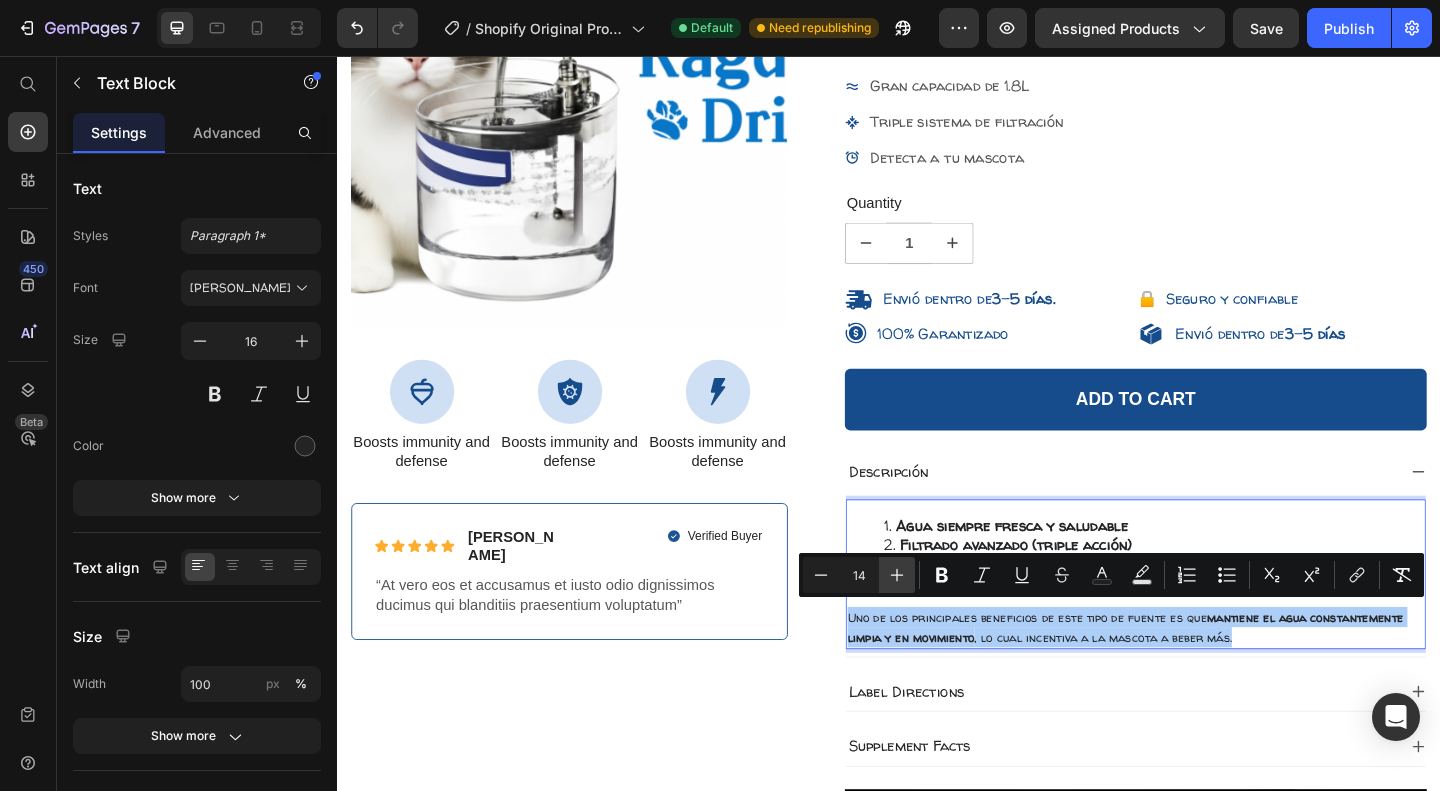 click on "Plus" at bounding box center (897, 575) 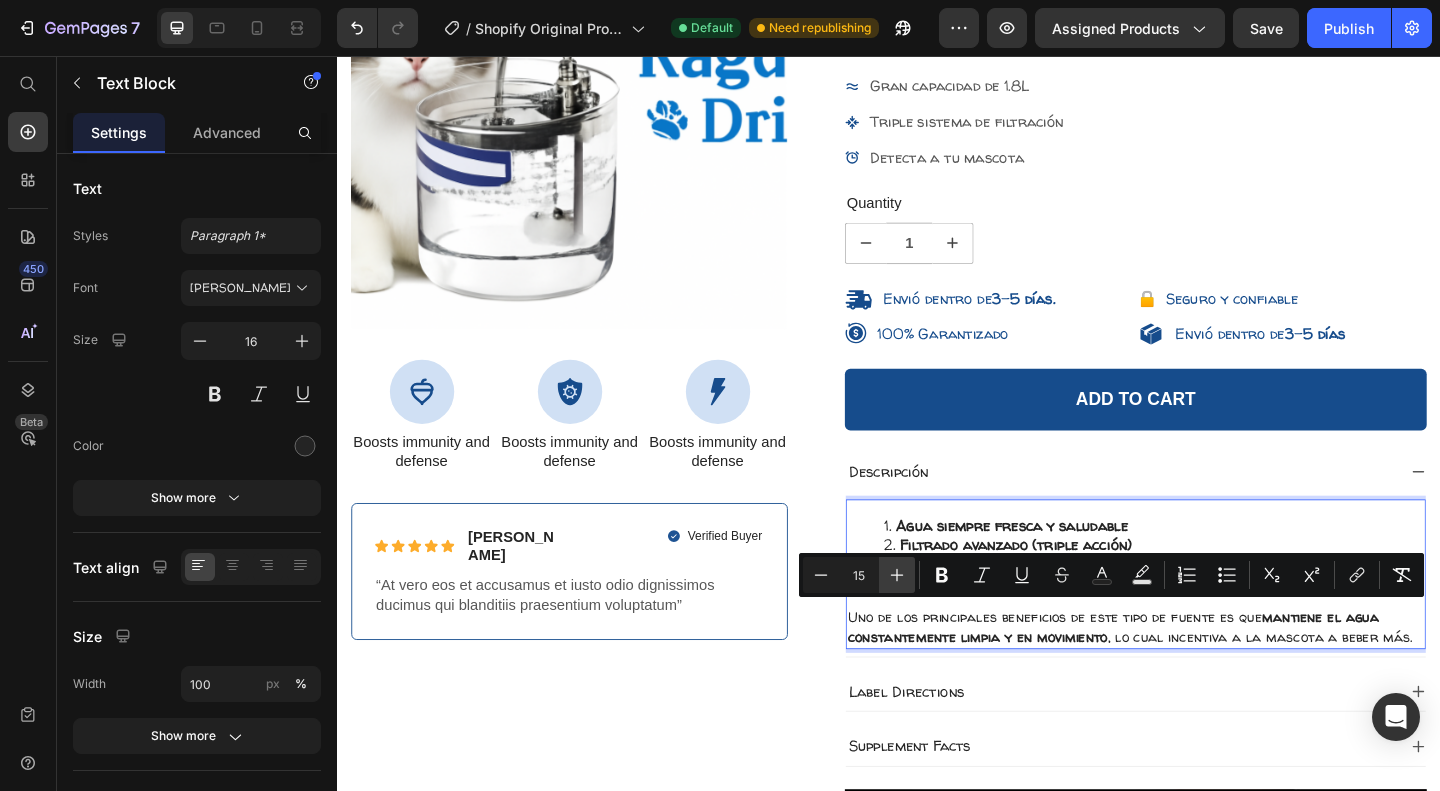 click on "Plus" at bounding box center (897, 575) 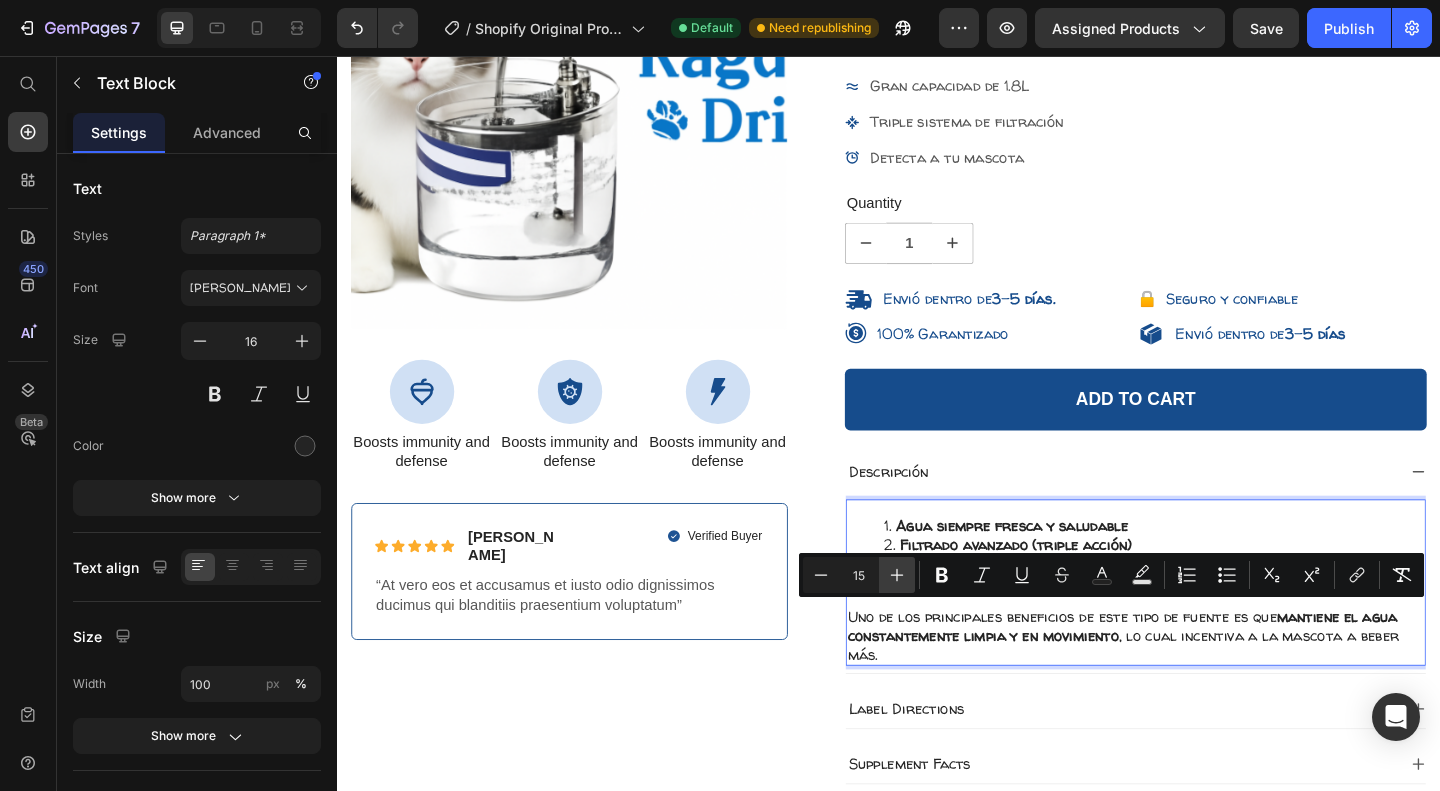 type on "16" 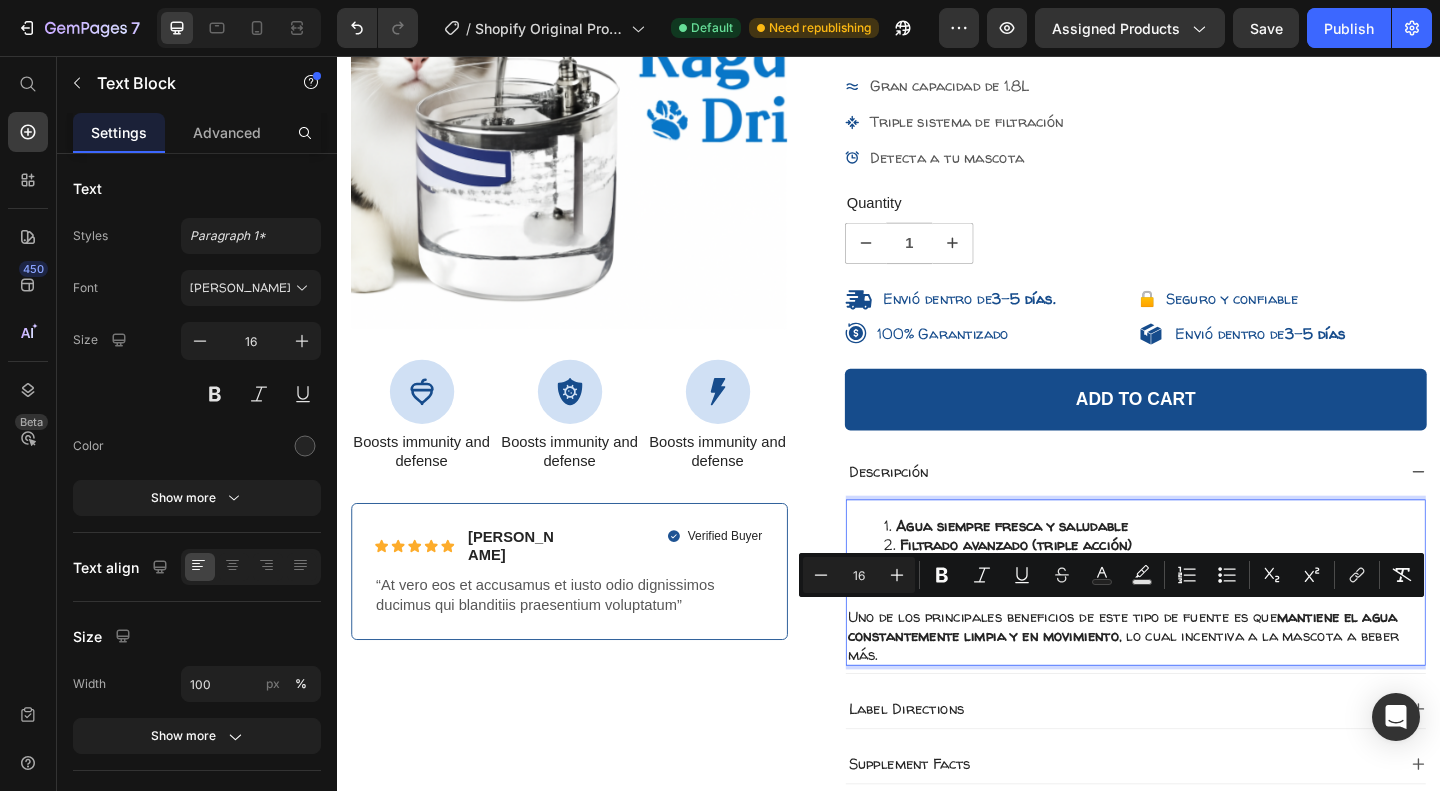 click on "Agua siempre fresca y saludable" at bounding box center (1071, 566) 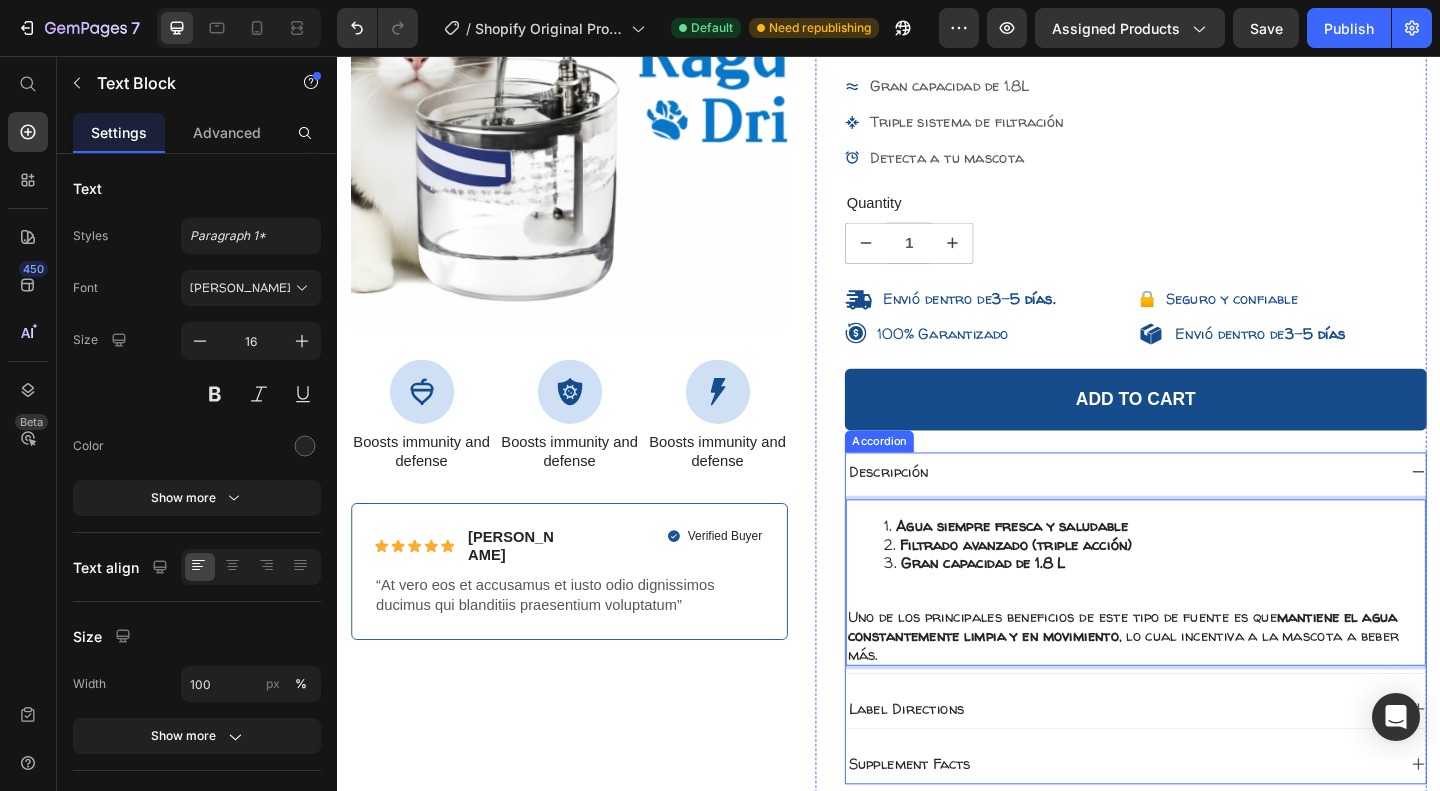 click on "Descripción" at bounding box center [936, 508] 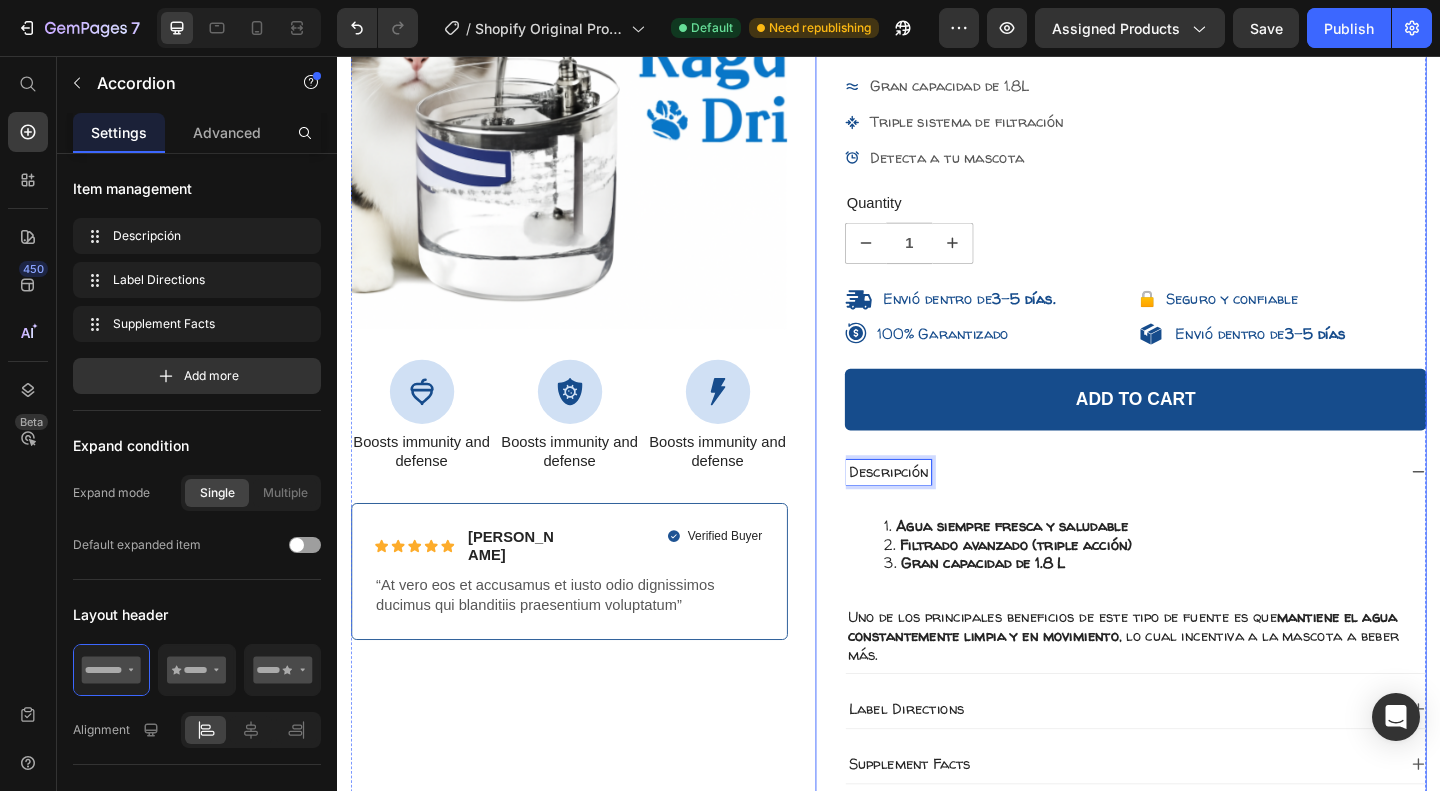 drag, startPoint x: 969, startPoint y: 506, endPoint x: 877, endPoint y: 506, distance: 92 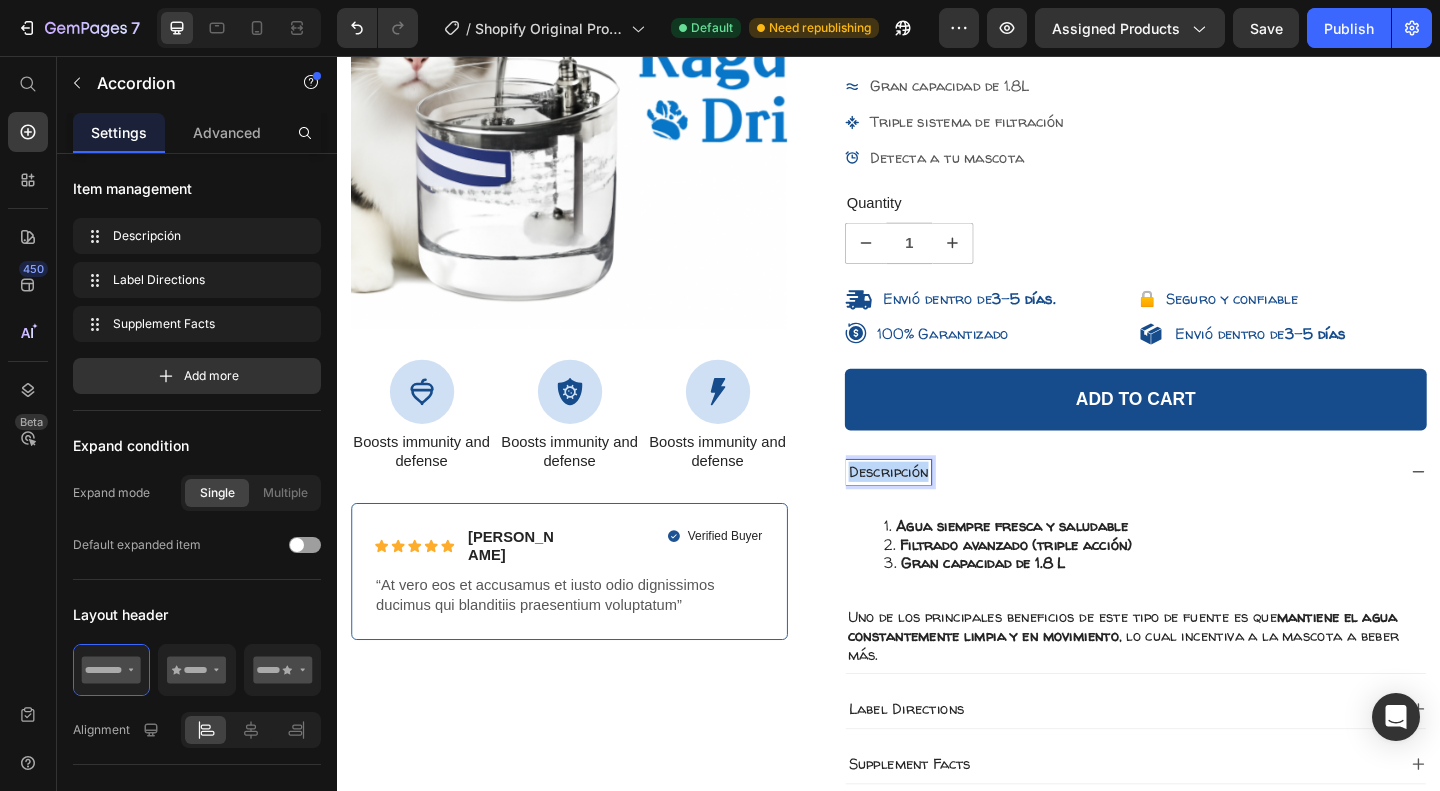 drag, startPoint x: 891, startPoint y: 508, endPoint x: 993, endPoint y: 500, distance: 102.31325 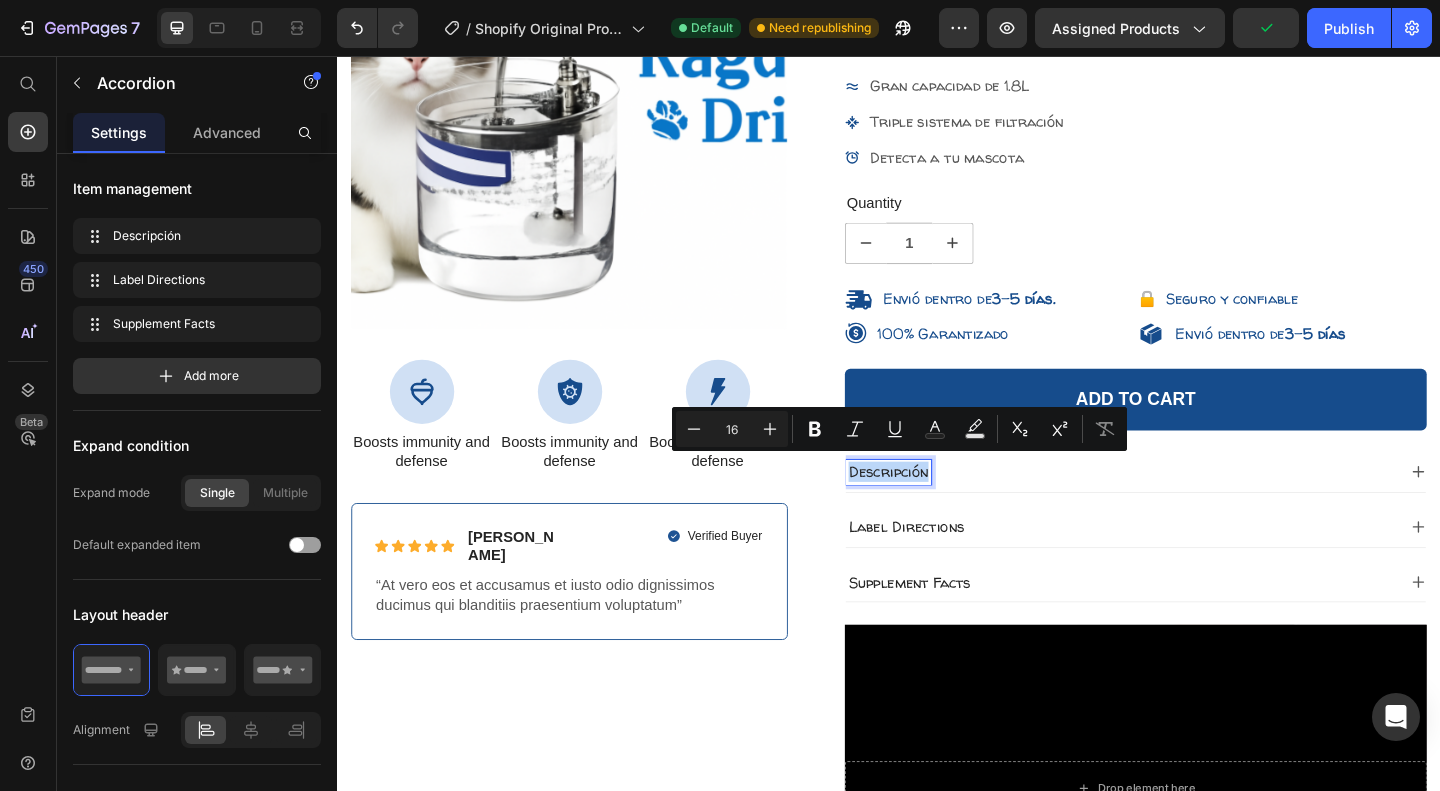 click on "Label Directions" at bounding box center (1189, 568) 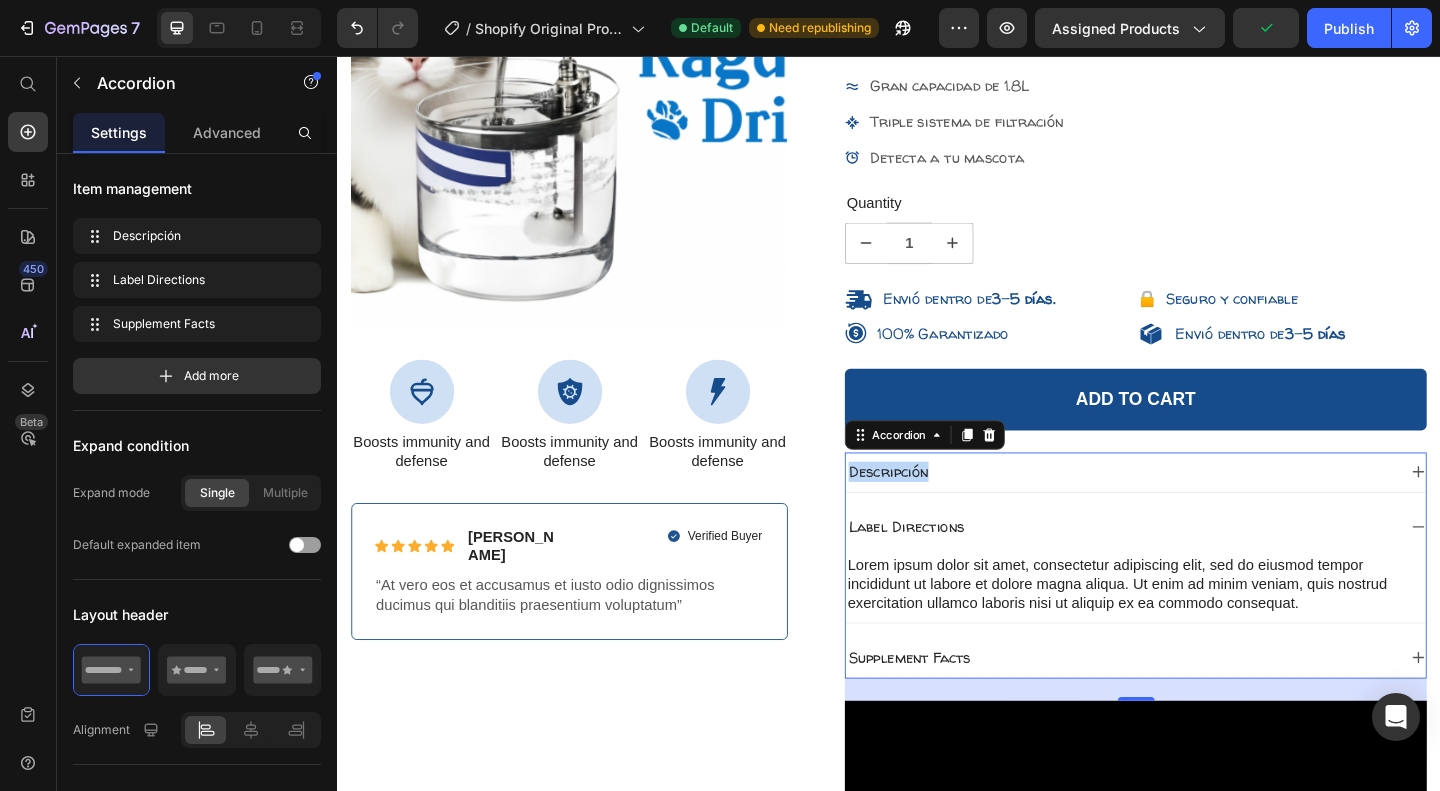 click on "Descripción" at bounding box center (1189, 508) 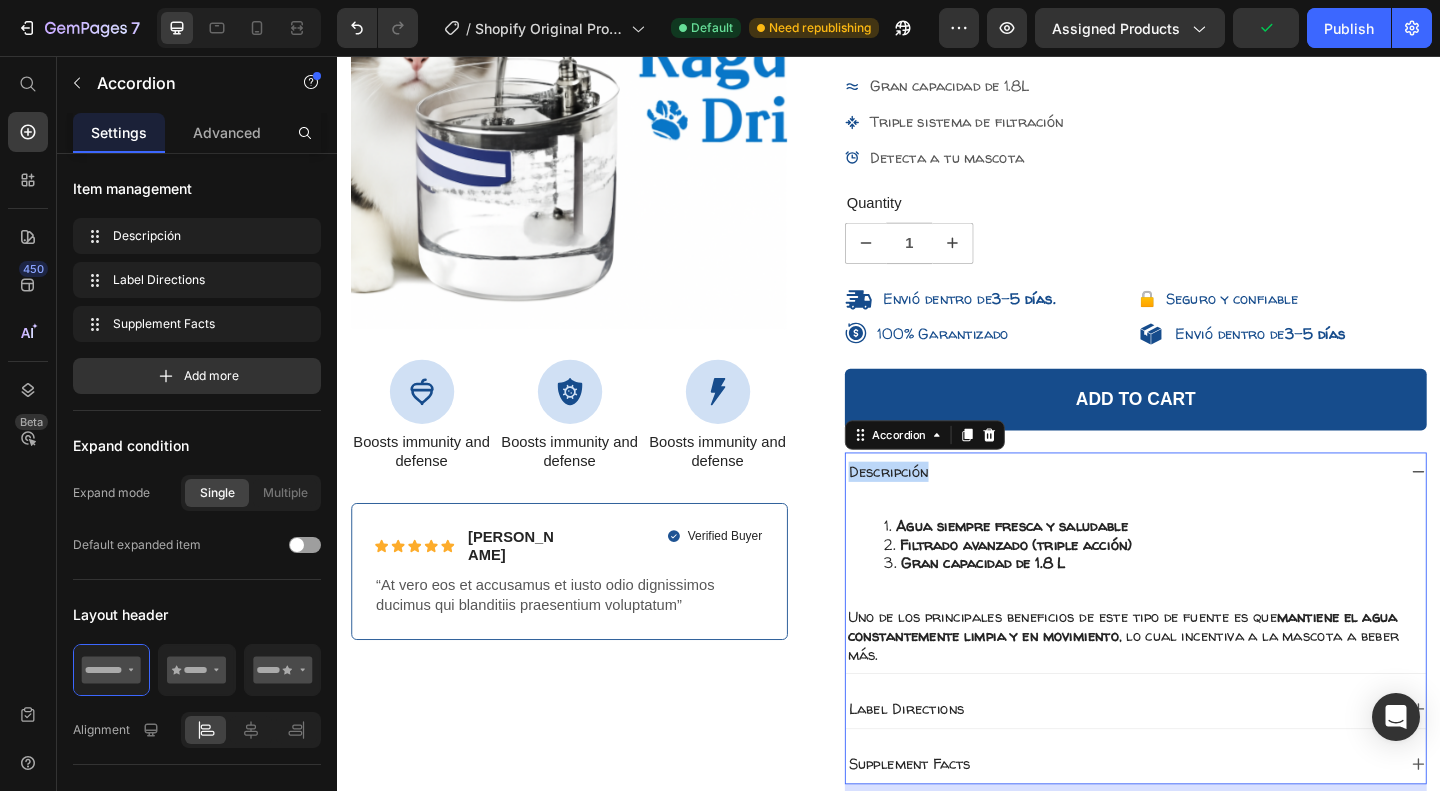 click on "Descripción" at bounding box center (1189, 508) 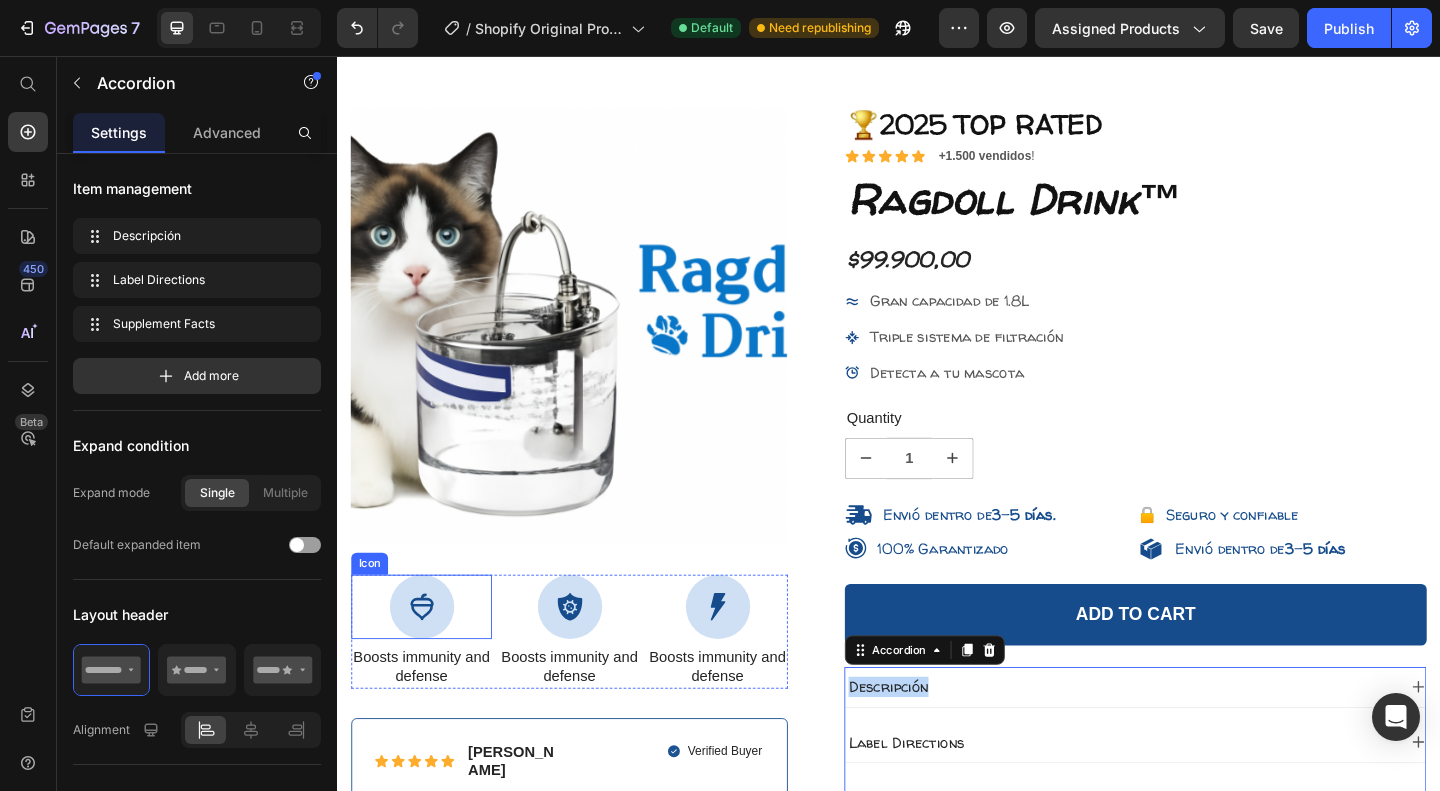scroll, scrollTop: 0, scrollLeft: 0, axis: both 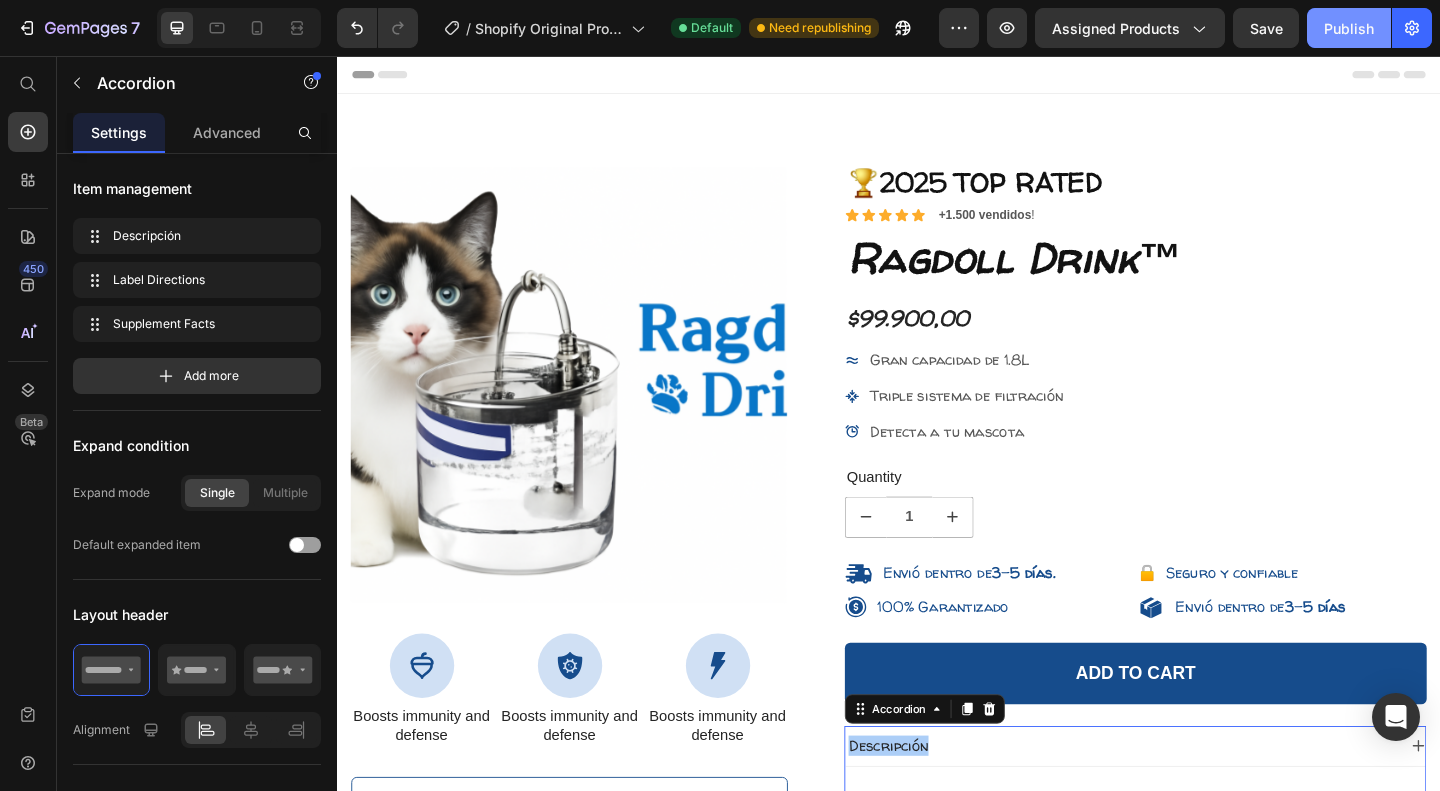click on "Publish" at bounding box center [1349, 28] 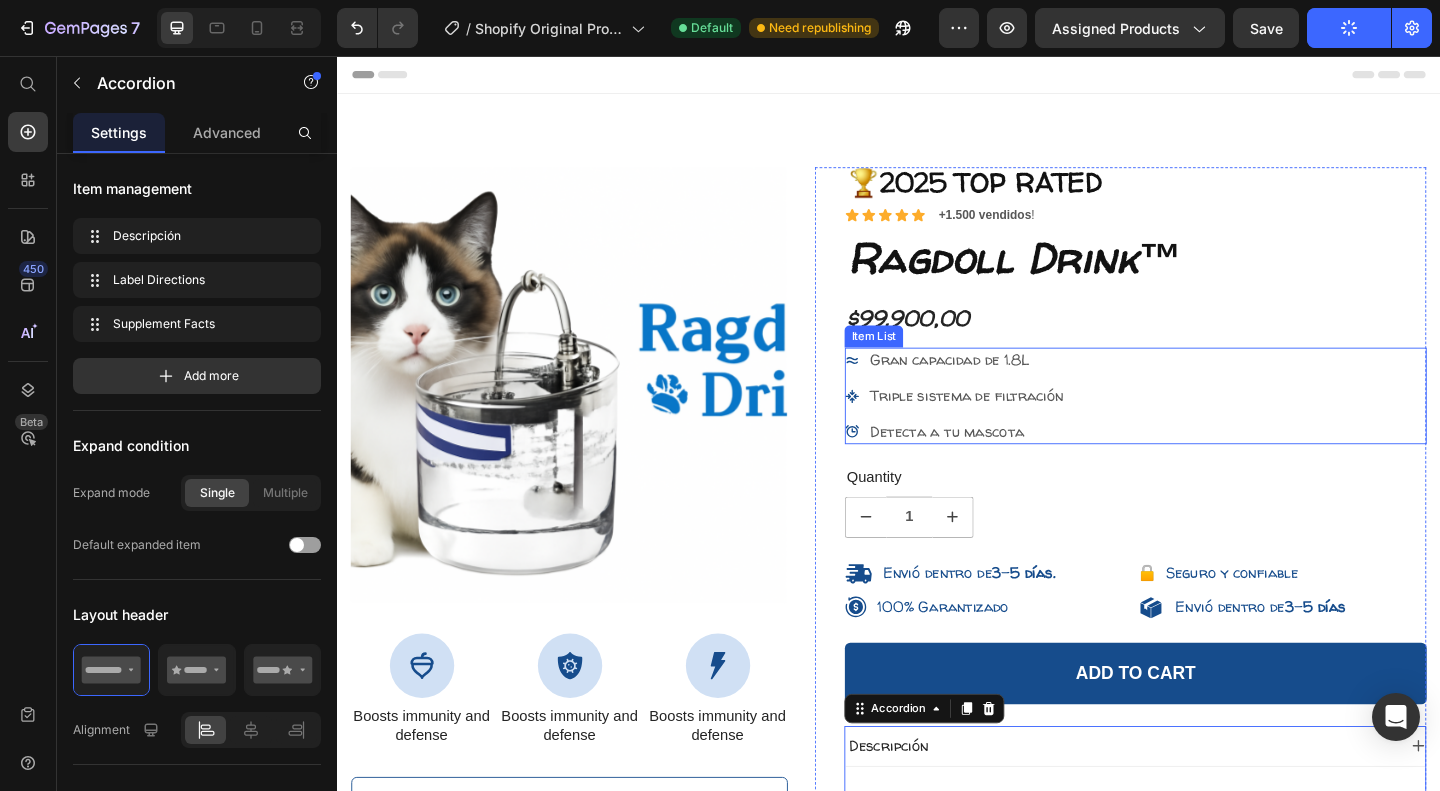 click on "Detecta a tu mascota" at bounding box center [1021, 464] 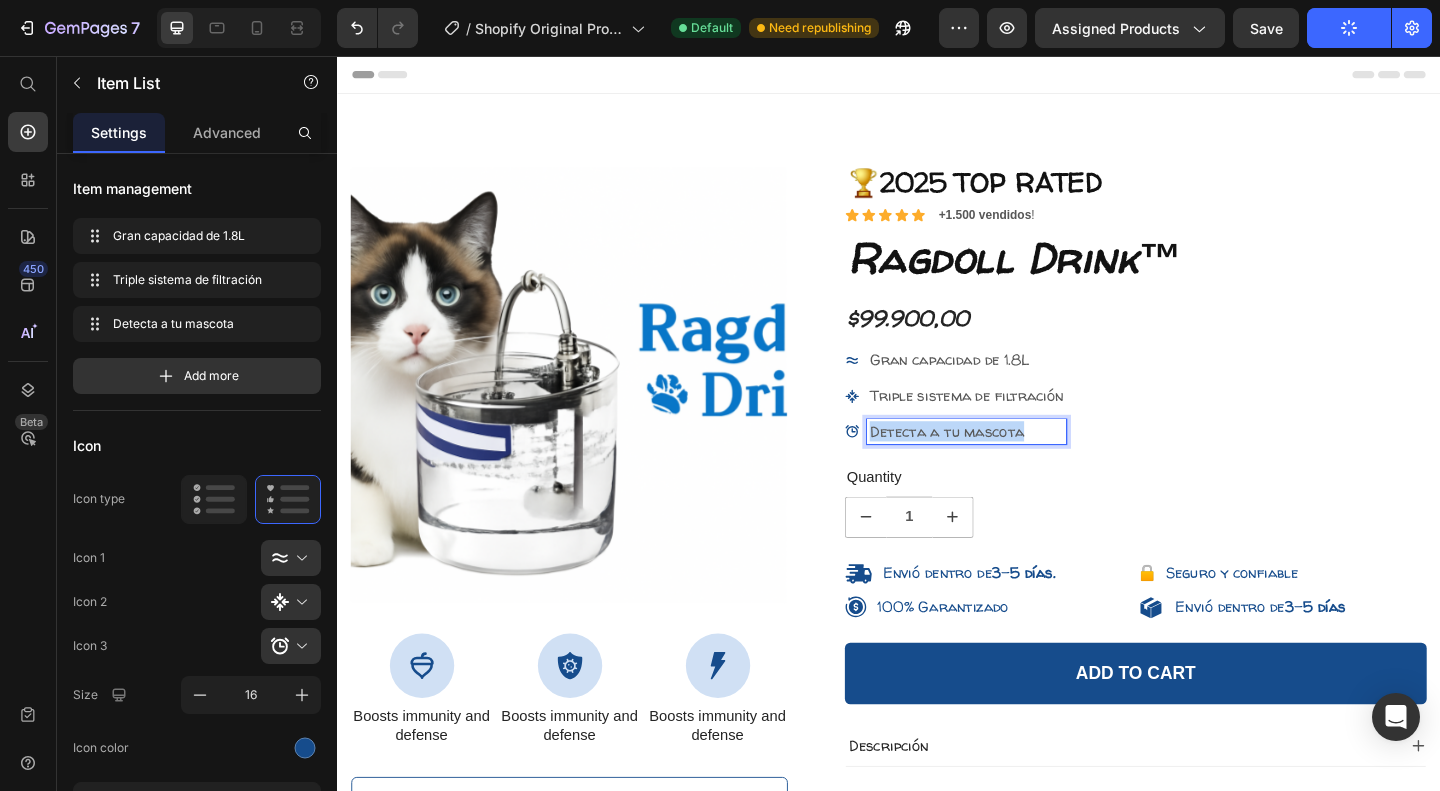 drag, startPoint x: 1088, startPoint y: 463, endPoint x: 908, endPoint y: 454, distance: 180.22485 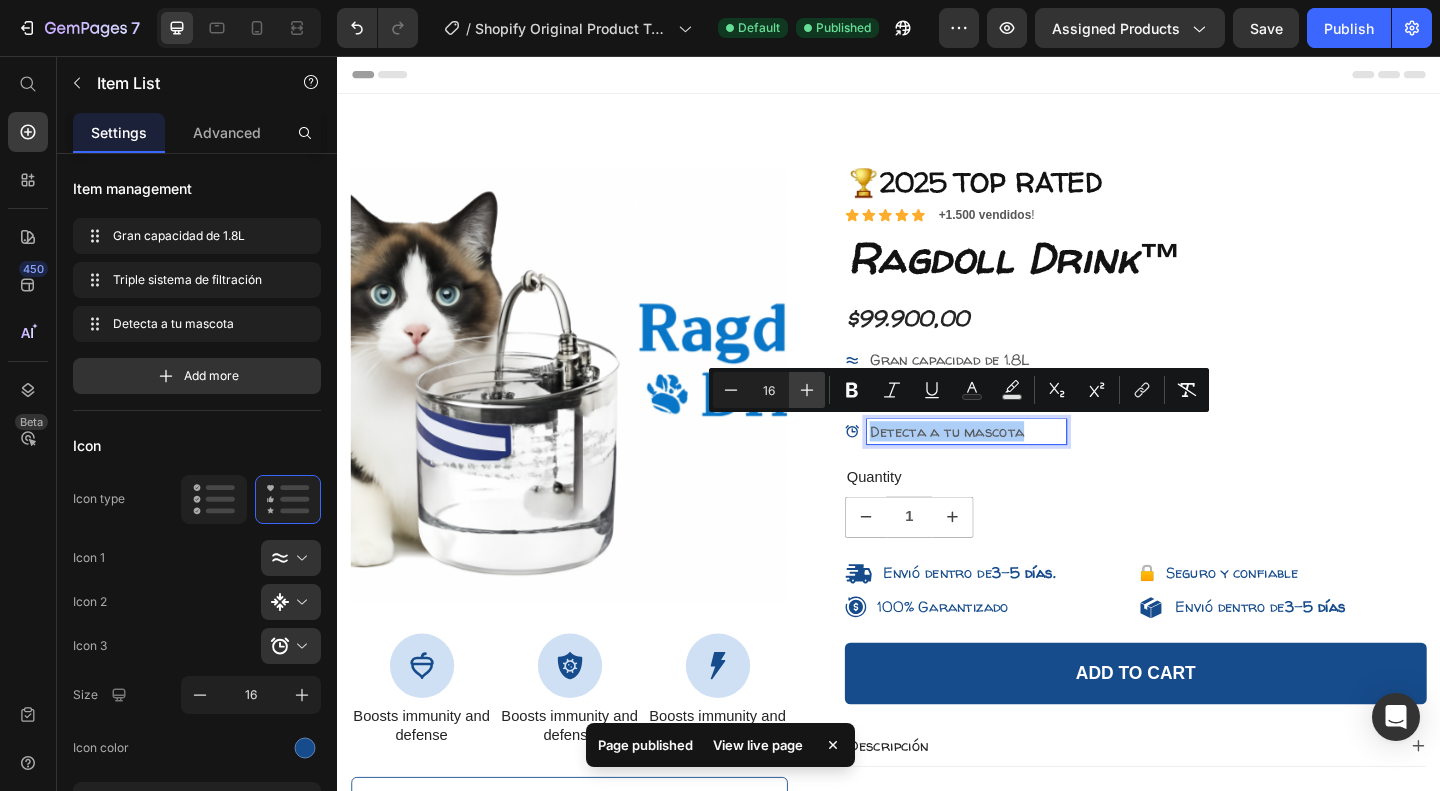 click 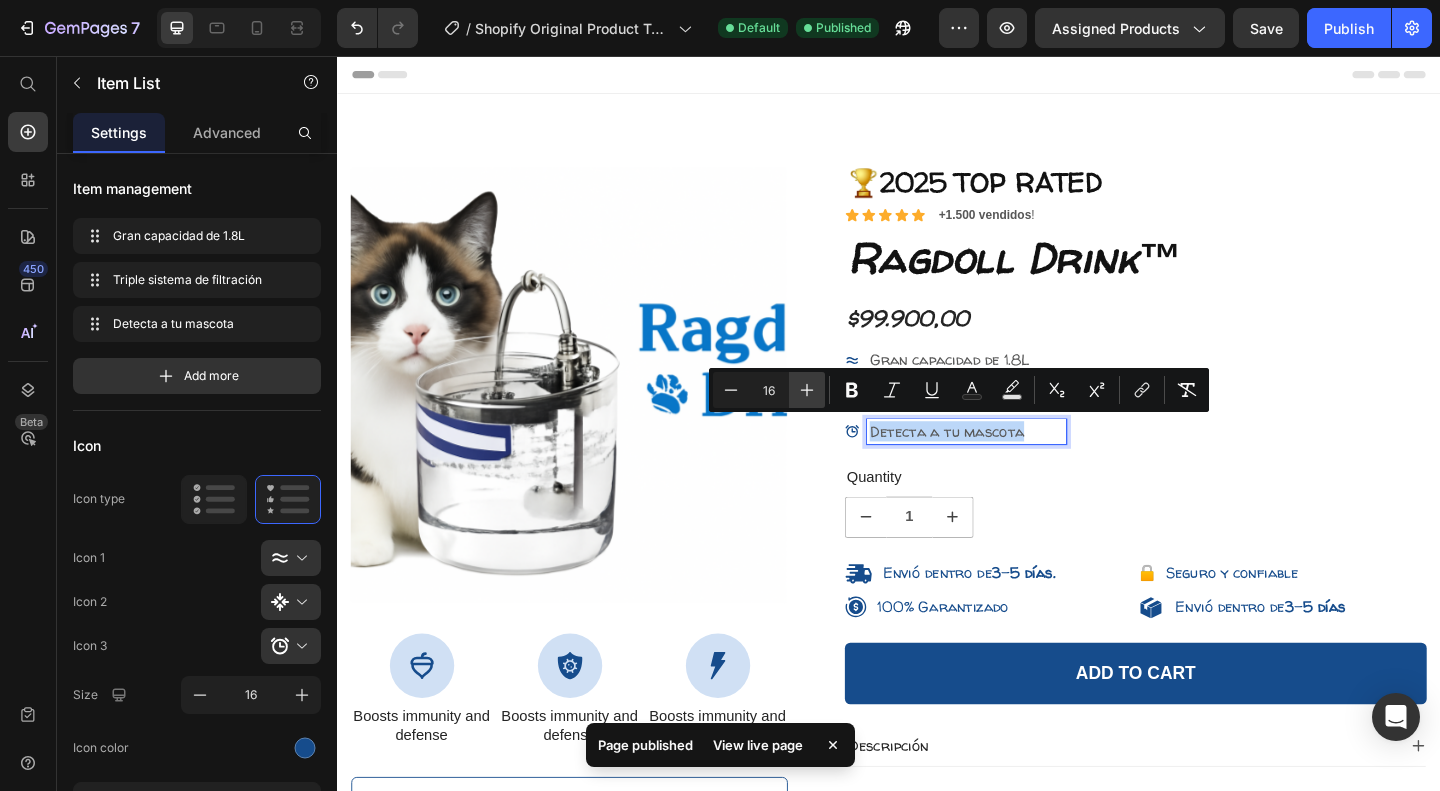 type on "17" 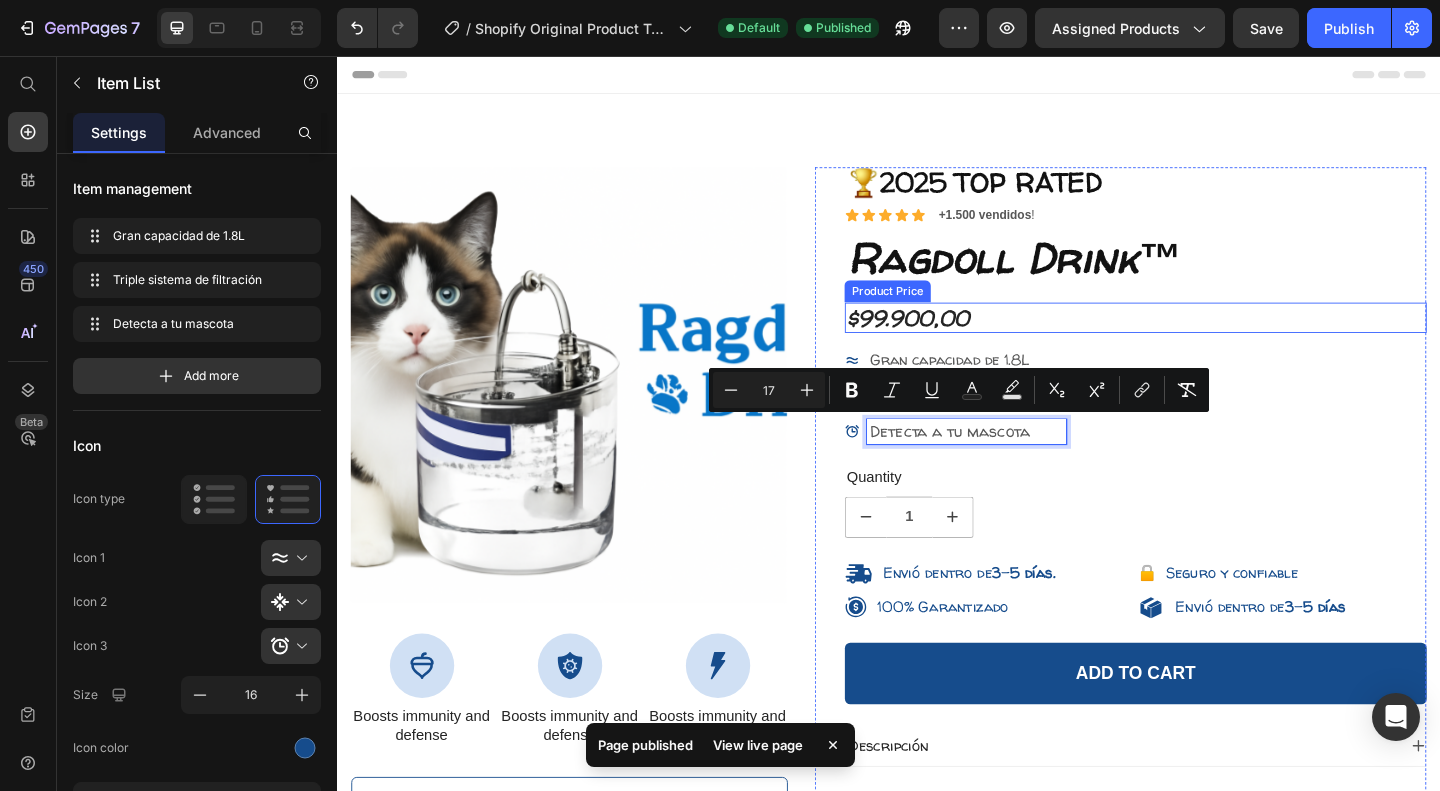 click on "$99.900,00" at bounding box center (1205, 341) 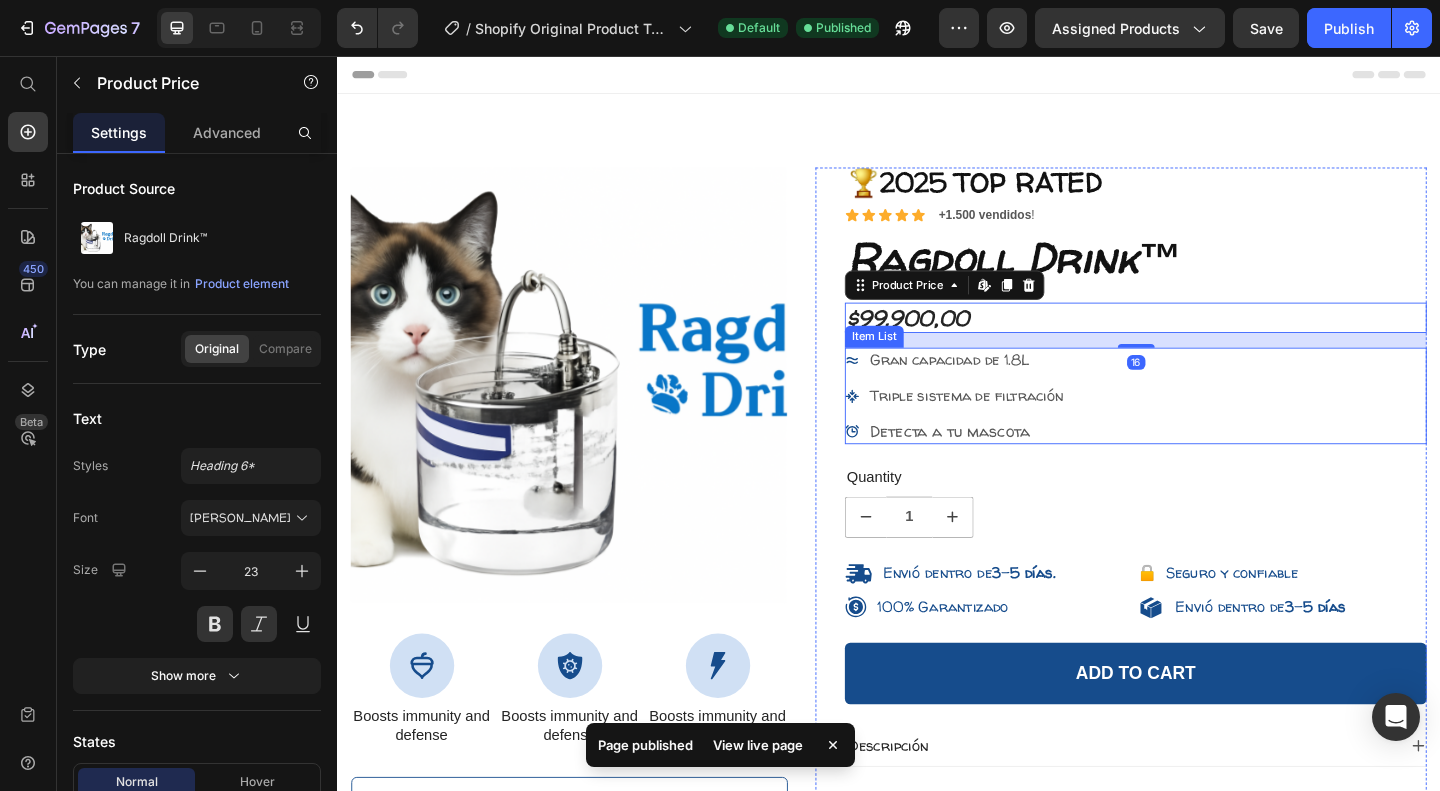 click on "Gran capacidad de 1.8L" at bounding box center (1003, 386) 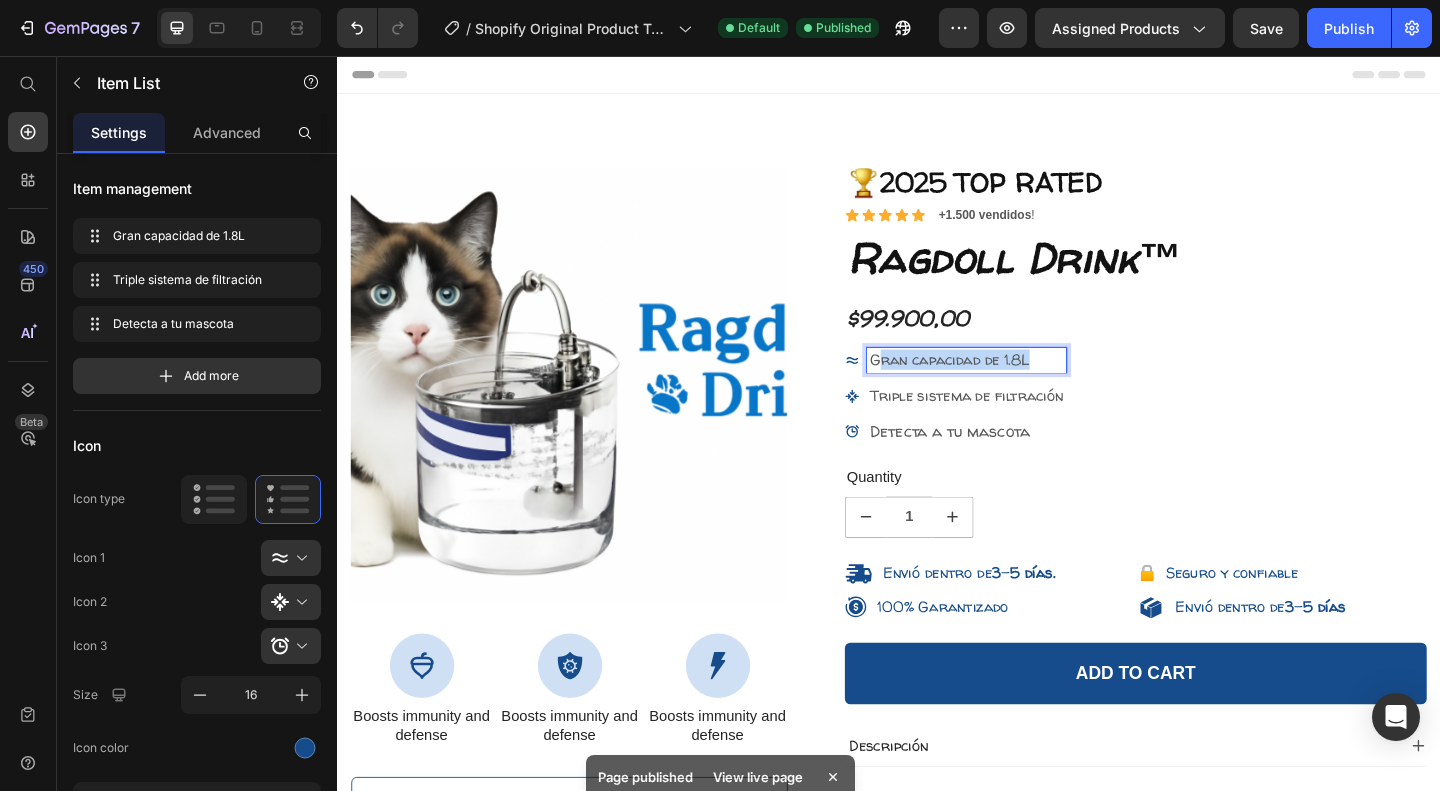 drag, startPoint x: 1100, startPoint y: 387, endPoint x: 919, endPoint y: 374, distance: 181.46625 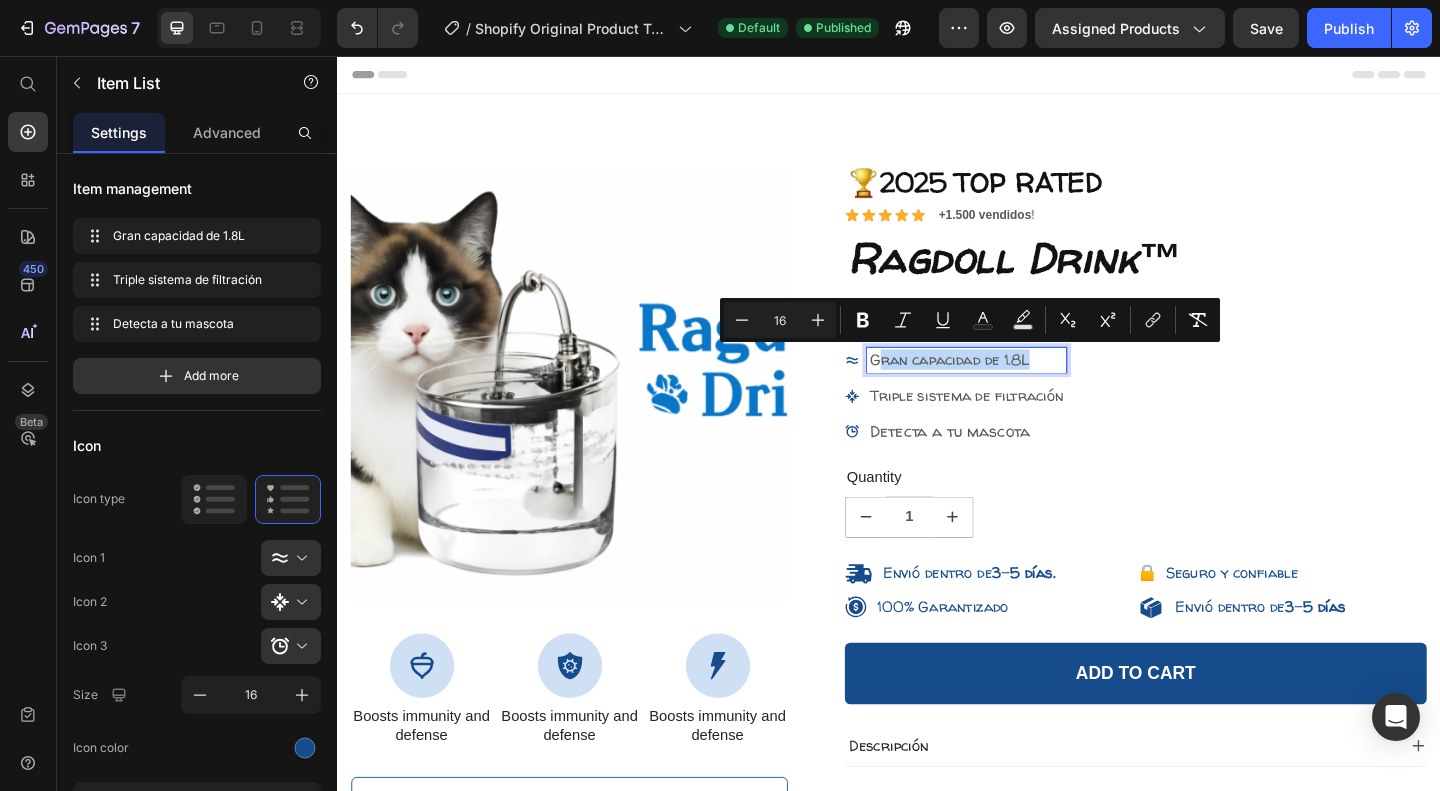 click on "Gran capacidad de 1.8L" at bounding box center (1003, 386) 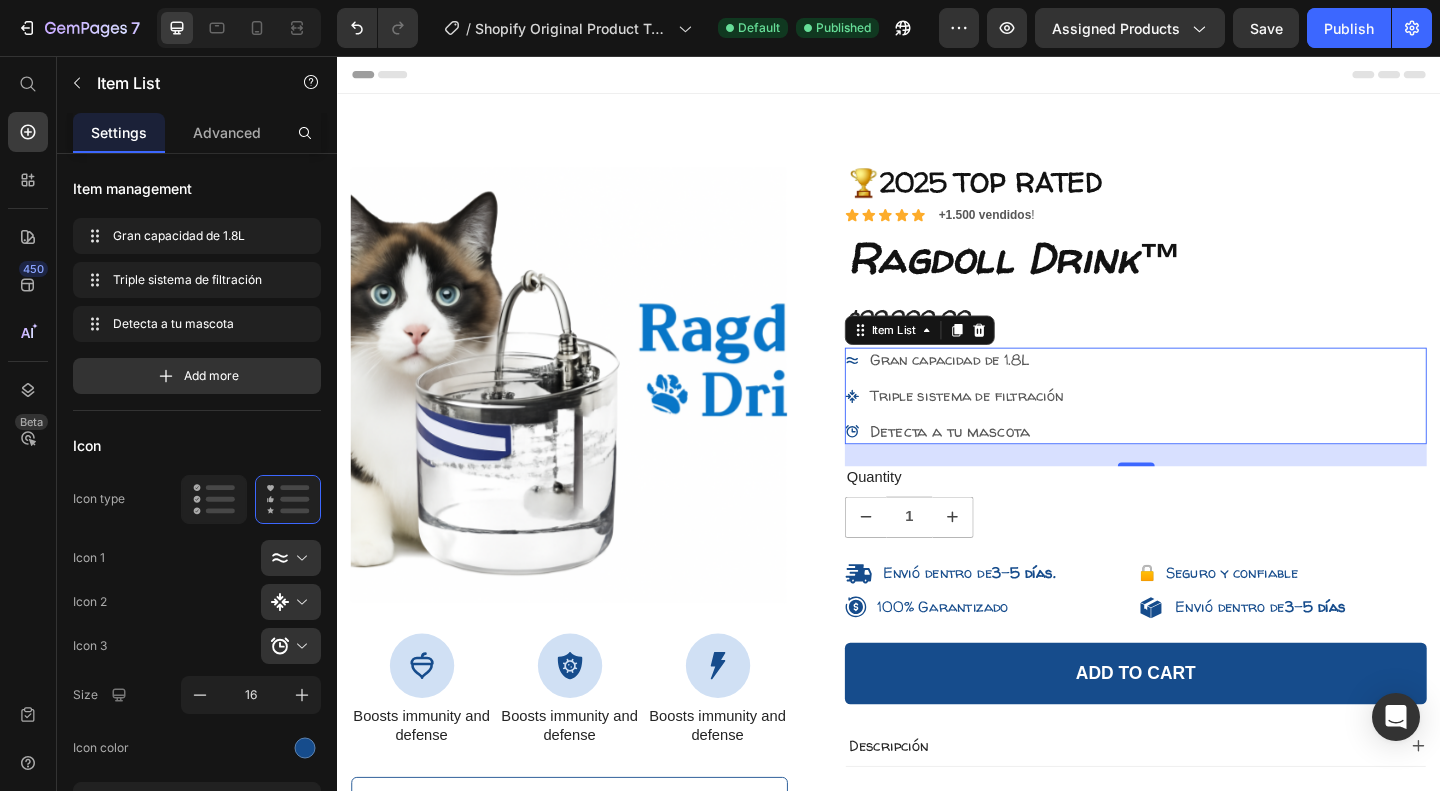 drag, startPoint x: 1123, startPoint y: 459, endPoint x: 961, endPoint y: 372, distance: 183.88312 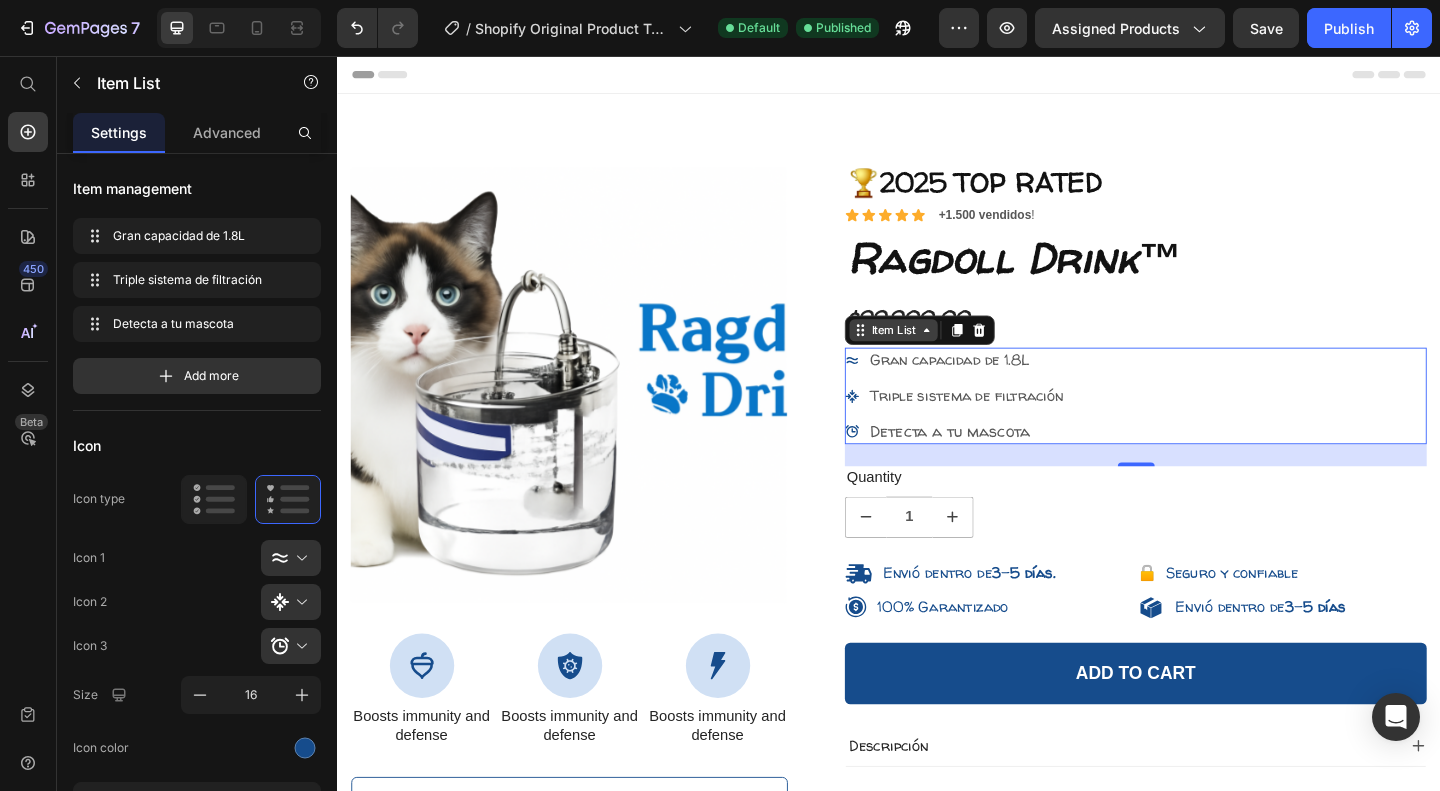 click 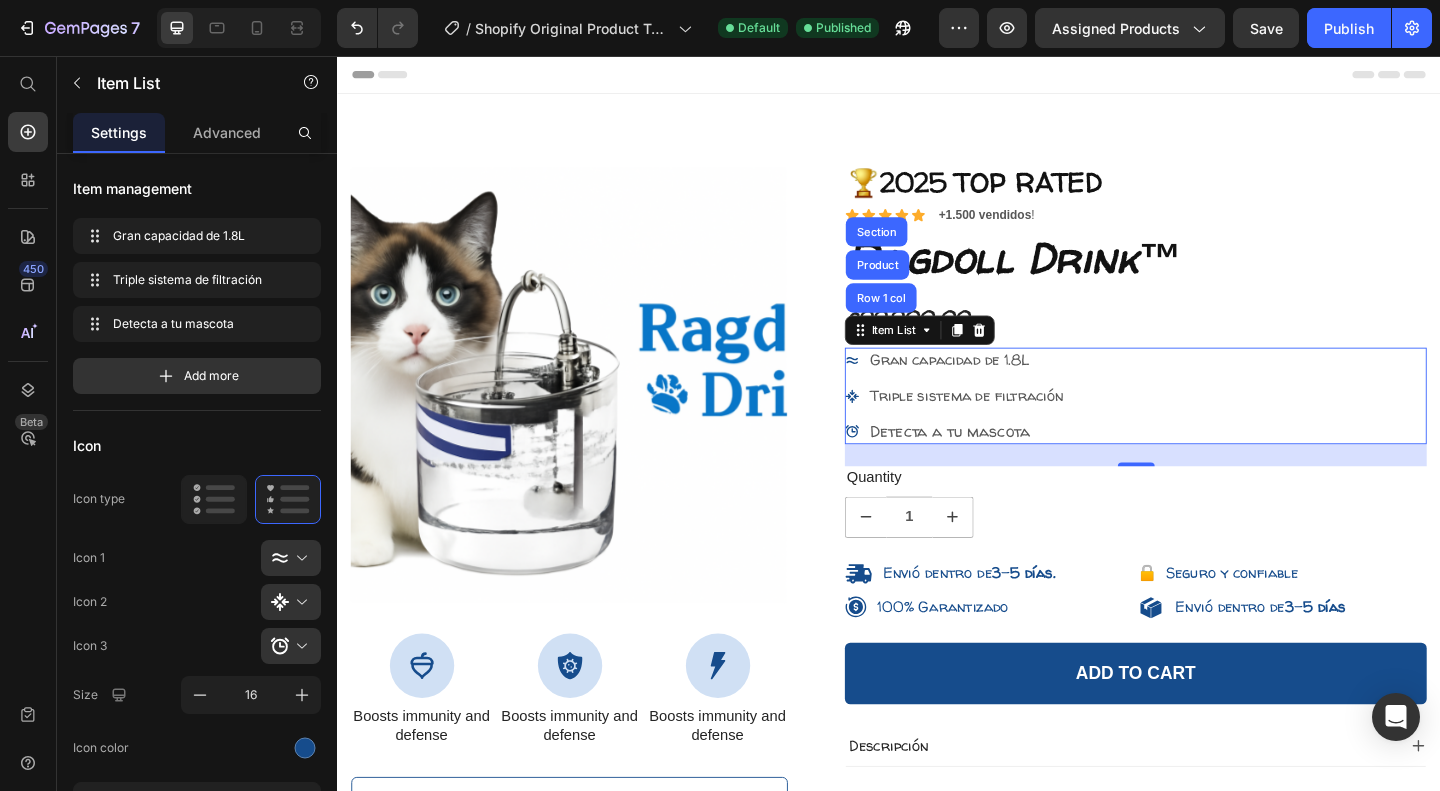 click on "Triple sistema de filtración" at bounding box center (1021, 425) 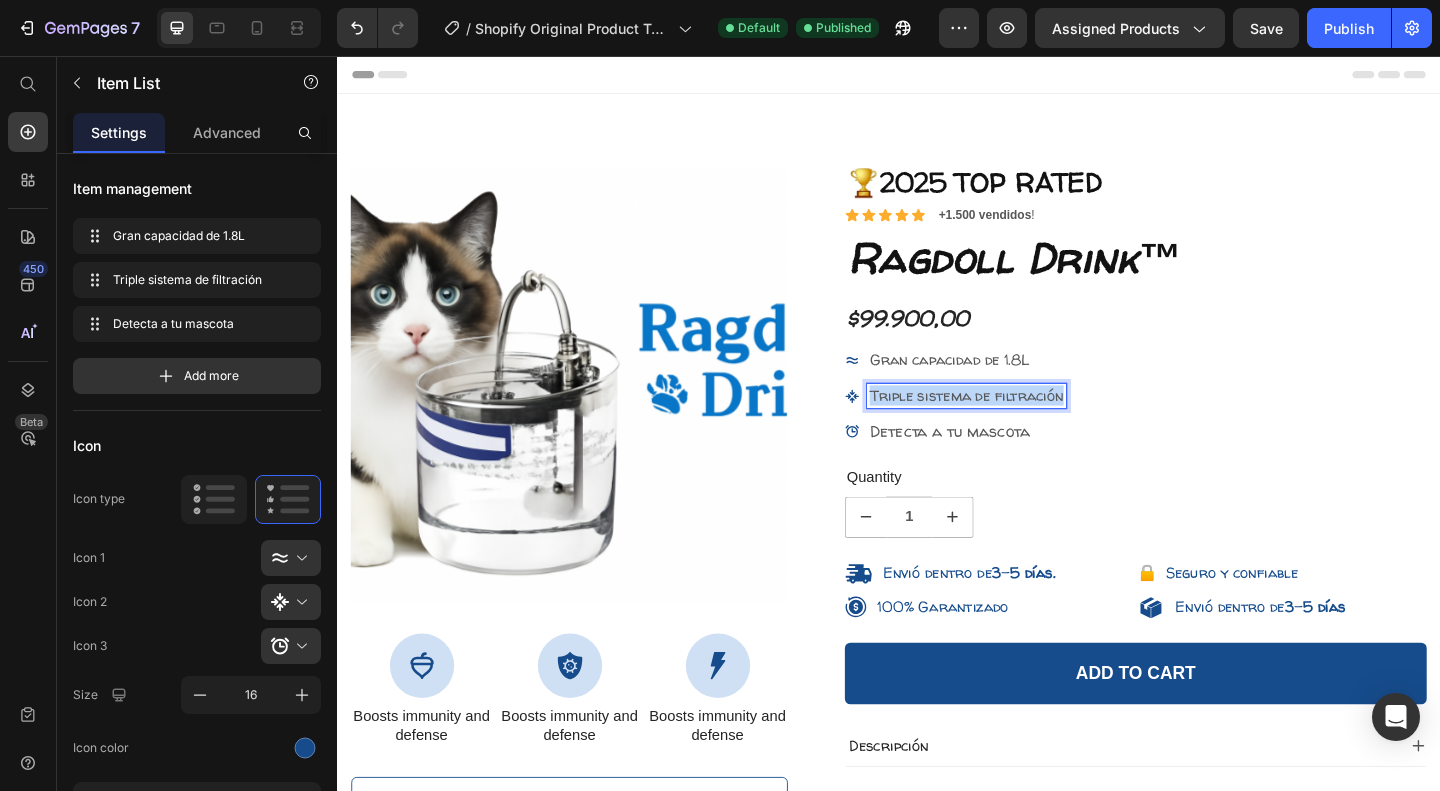 drag, startPoint x: 1119, startPoint y: 424, endPoint x: 895, endPoint y: 416, distance: 224.1428 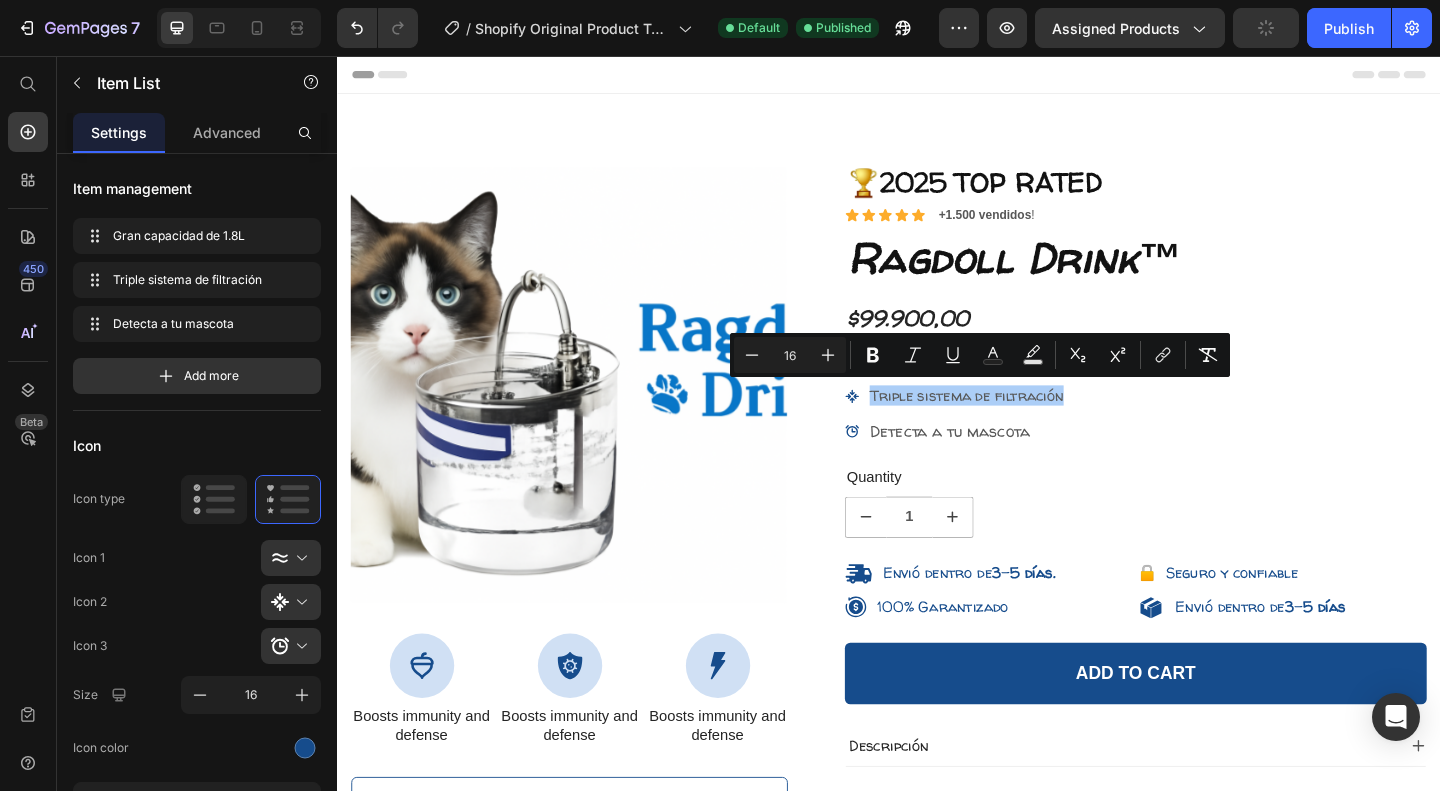 click on "Minus 16 Plus Bold Italic Underline
Text Color
Text Background Color Subscript Superscript       link Remove Format" at bounding box center [980, 355] 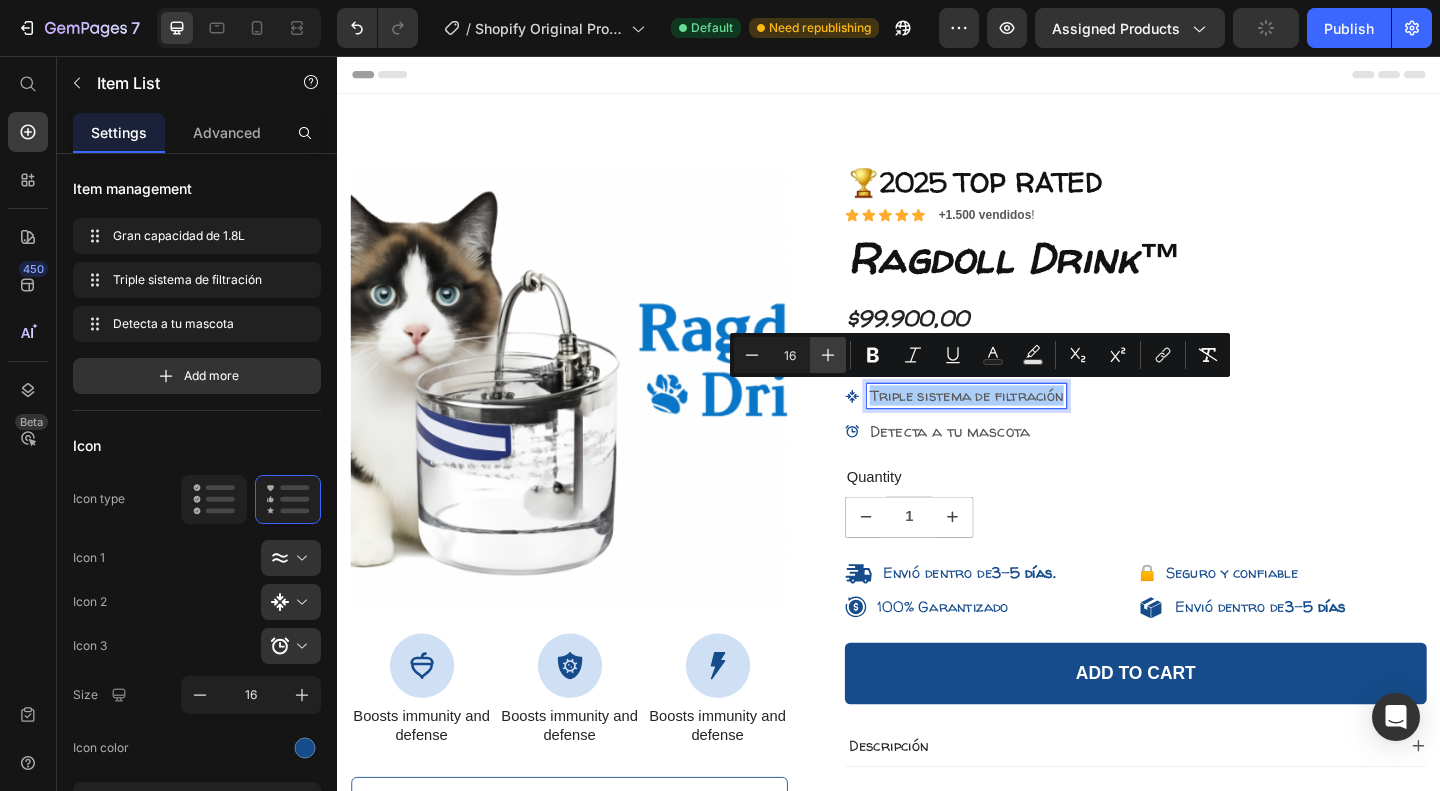 click 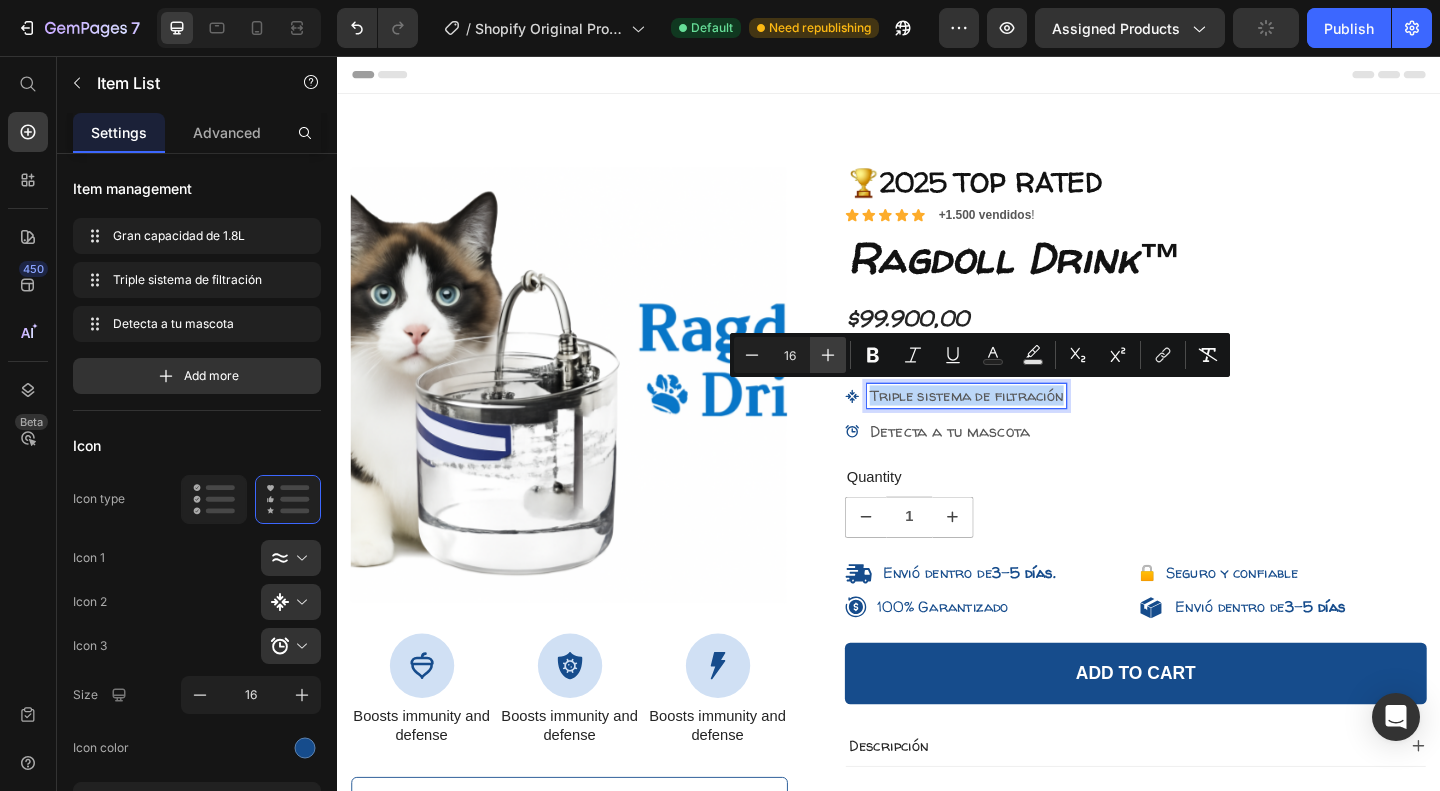 type on "17" 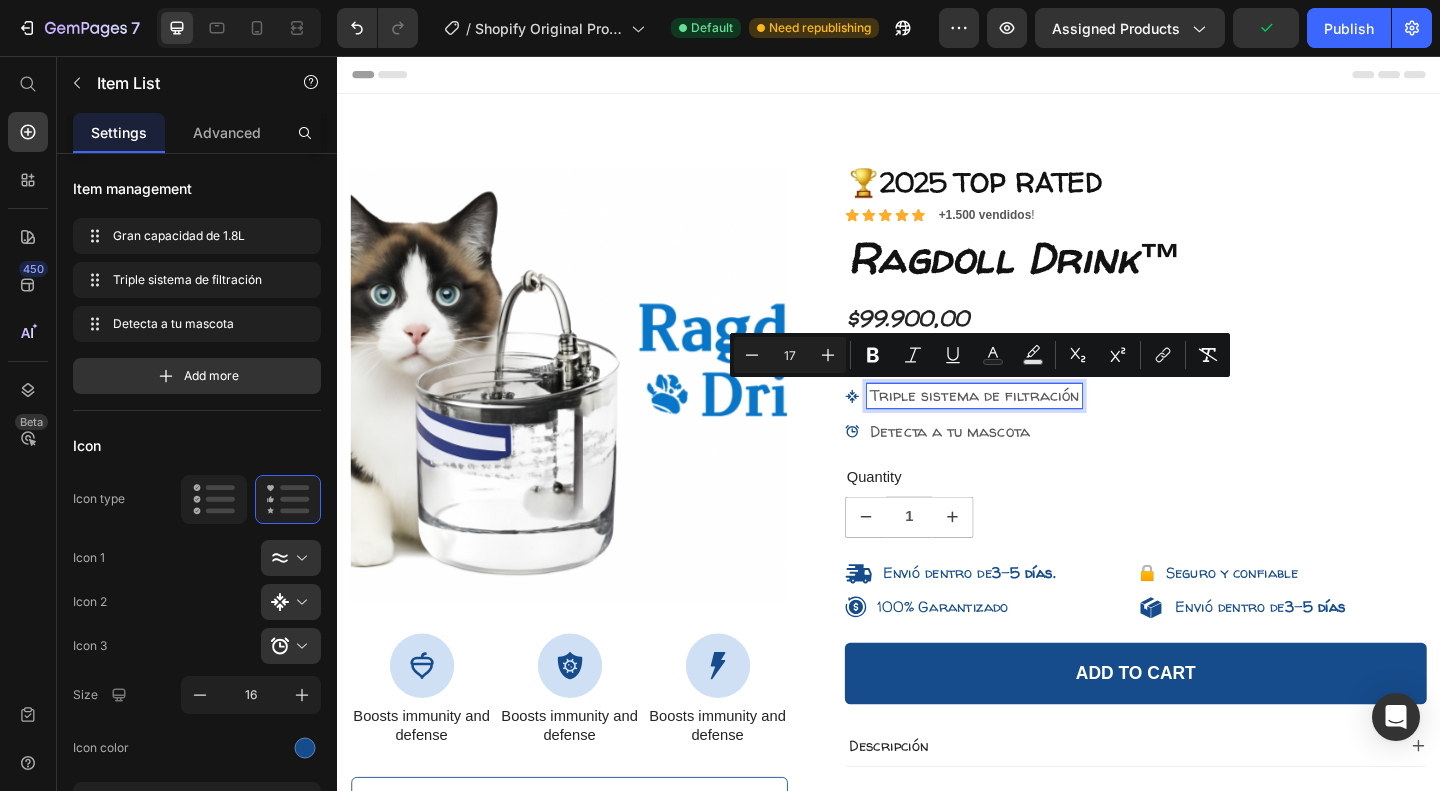 click on "🏆2025 TOP RATED Text Block Icon Icon Icon Icon Icon Icon List +1.500 vendidos ! Text Block Row Ragdoll Drink™ Product Title $99.900,00 Product Price
Gran capacidad de 1.8L
Triple sistema de filtración
Detecta a tu mascota Item List Row 1 col Product Section   24 Quantity Text Block 1 Product Quantity
Envió dentro de  3  -  5   días.                          🔒  Seguro y confiable Item List
100% Garantizado Item List
Envió dentro de  3  -  5   días Item List Row Add to cart Add to Cart
Descripción
Label Directions
Supplement Facts Accordion
Drop element here Hero Banner" at bounding box center (1205, 765) 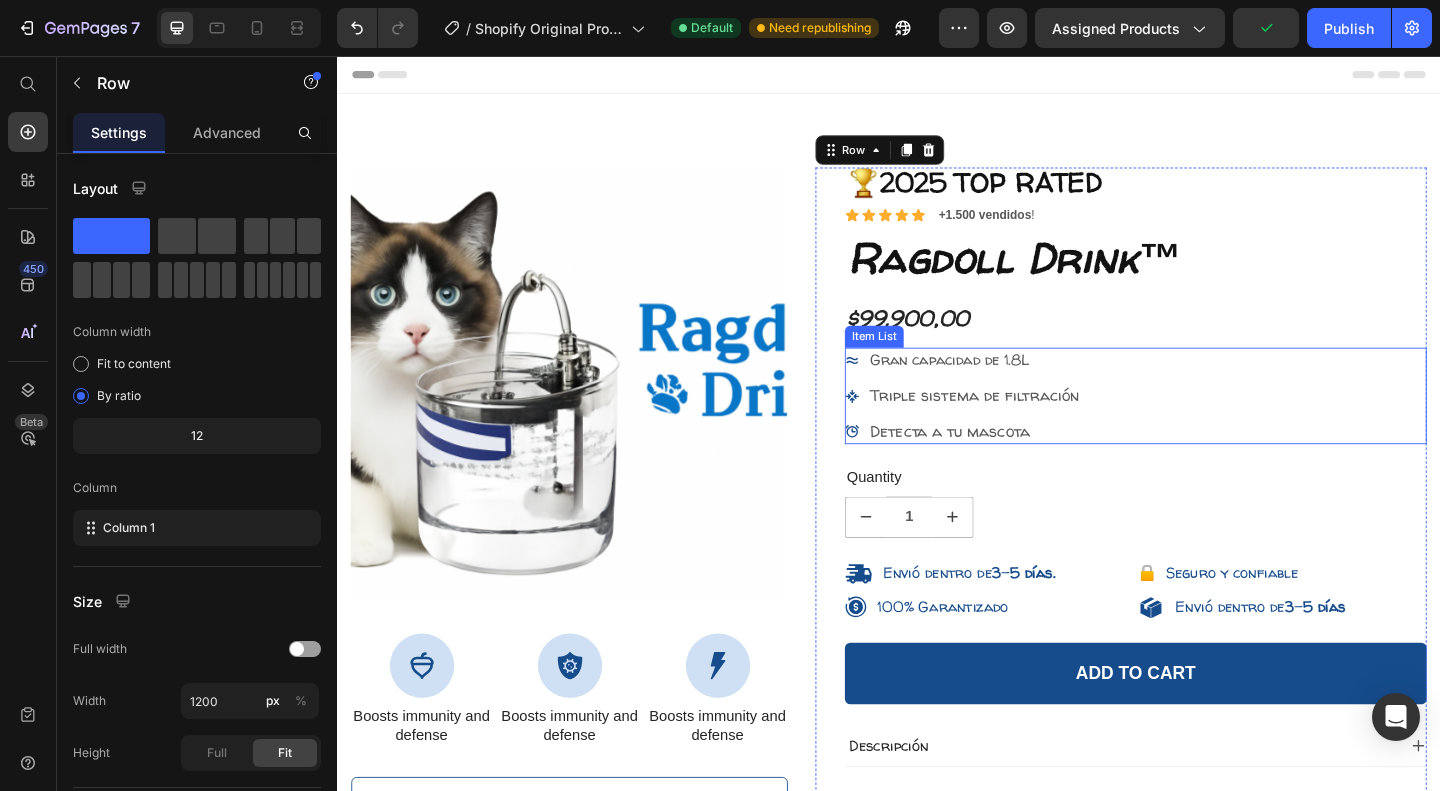 click on "Detecta a tu mascota" at bounding box center (1003, 463) 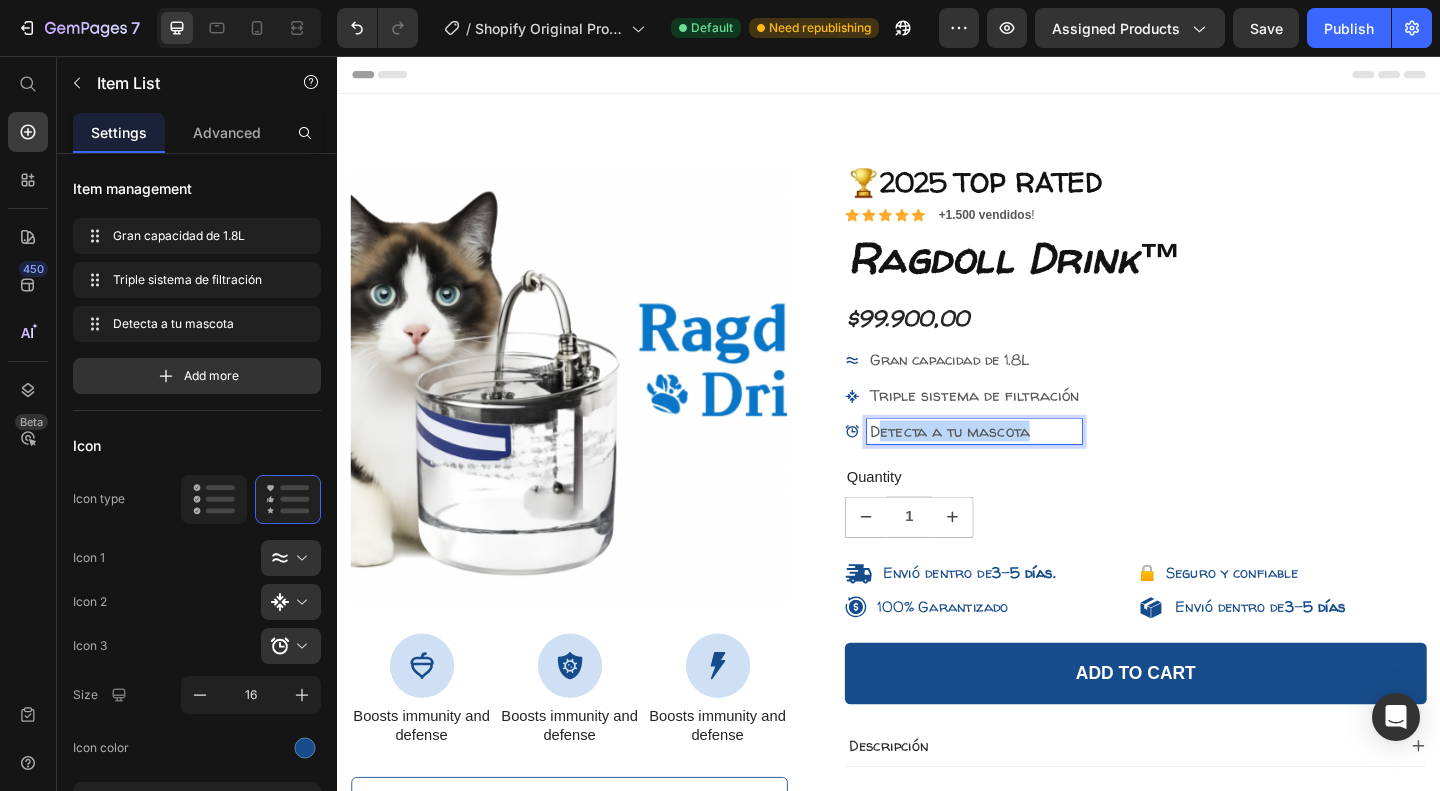 drag, startPoint x: 1088, startPoint y: 468, endPoint x: 920, endPoint y: 469, distance: 168.00298 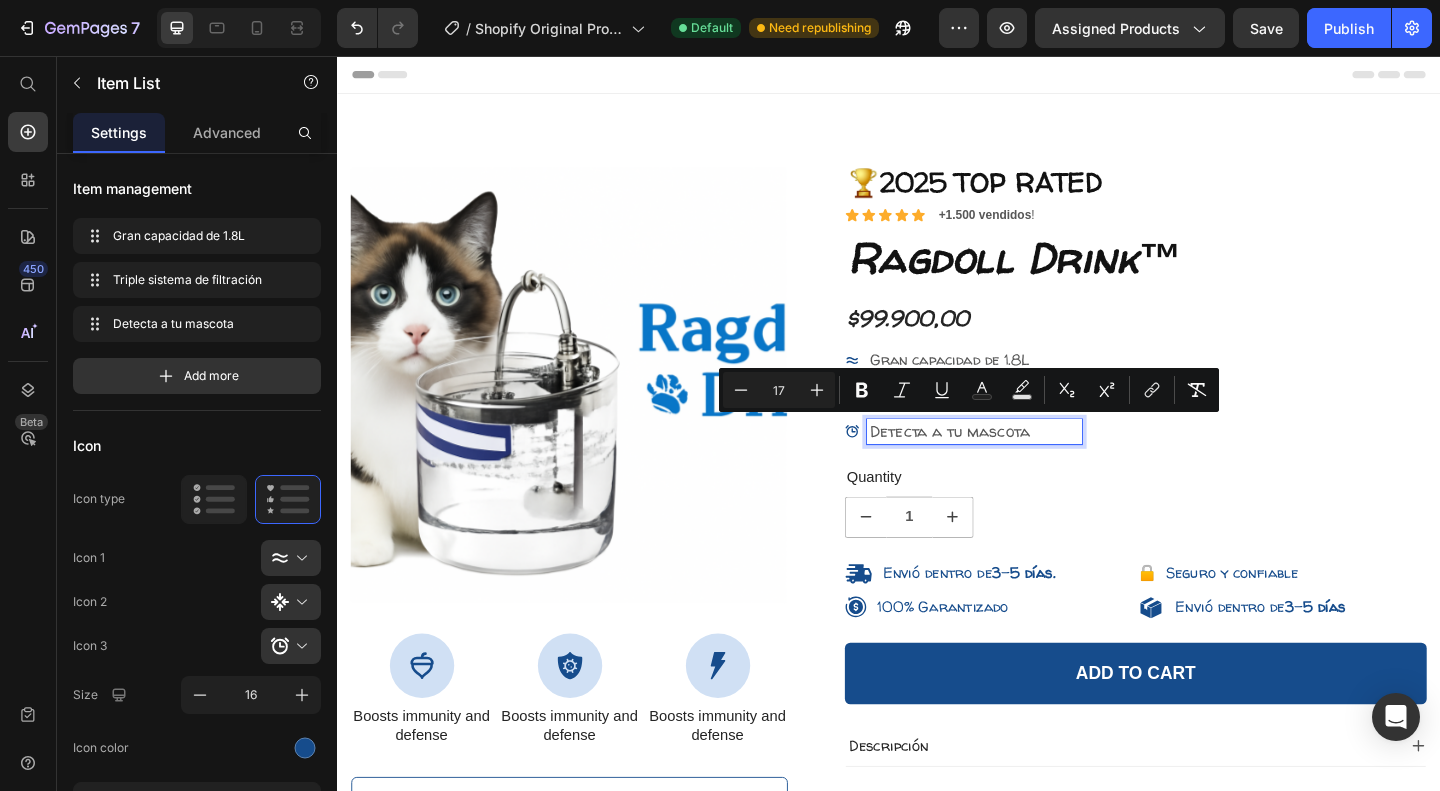 click on "Detecta a tu mascota" at bounding box center (1030, 464) 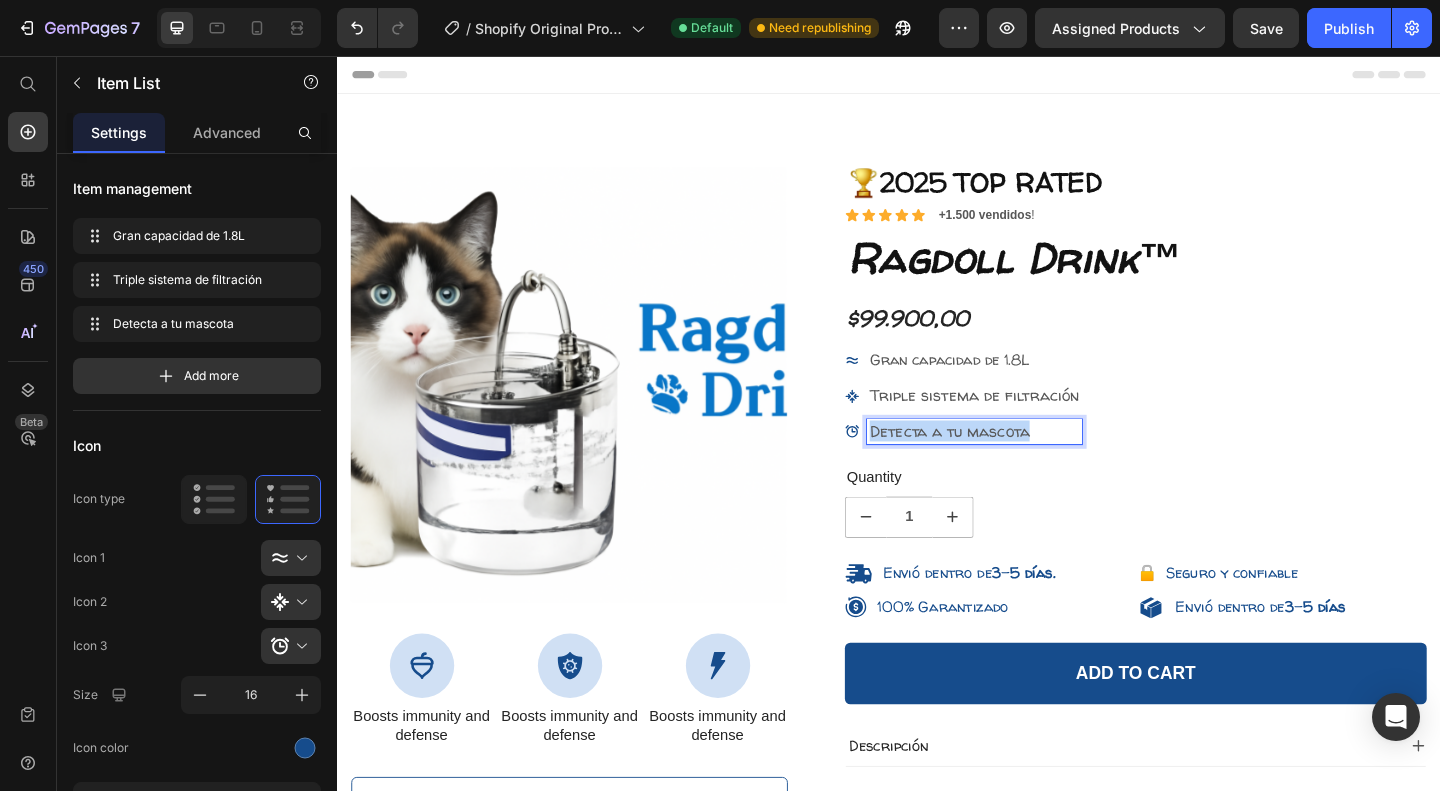 drag, startPoint x: 909, startPoint y: 461, endPoint x: 1129, endPoint y: 461, distance: 220 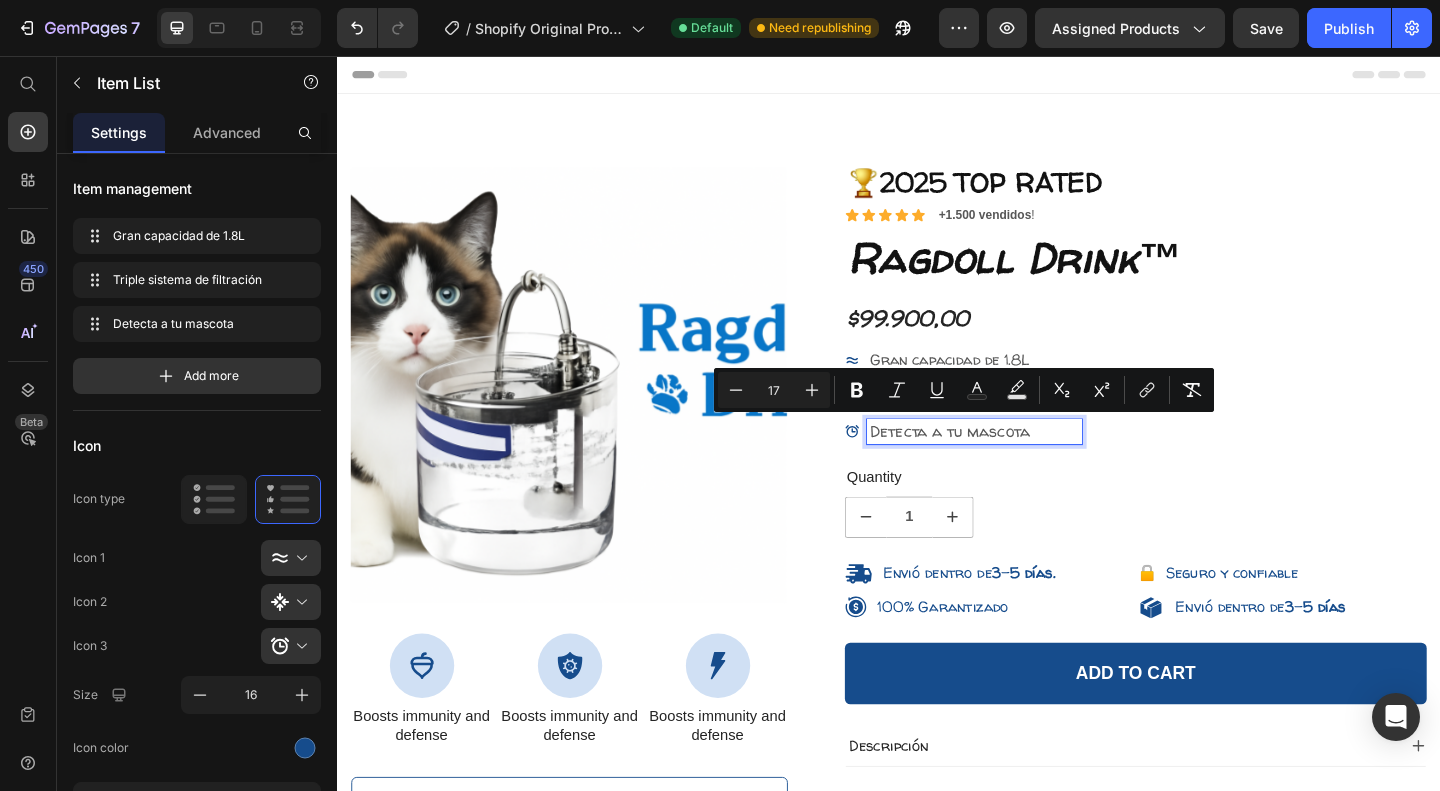 click on "Gran capacidad de 1.8L" at bounding box center (1003, 386) 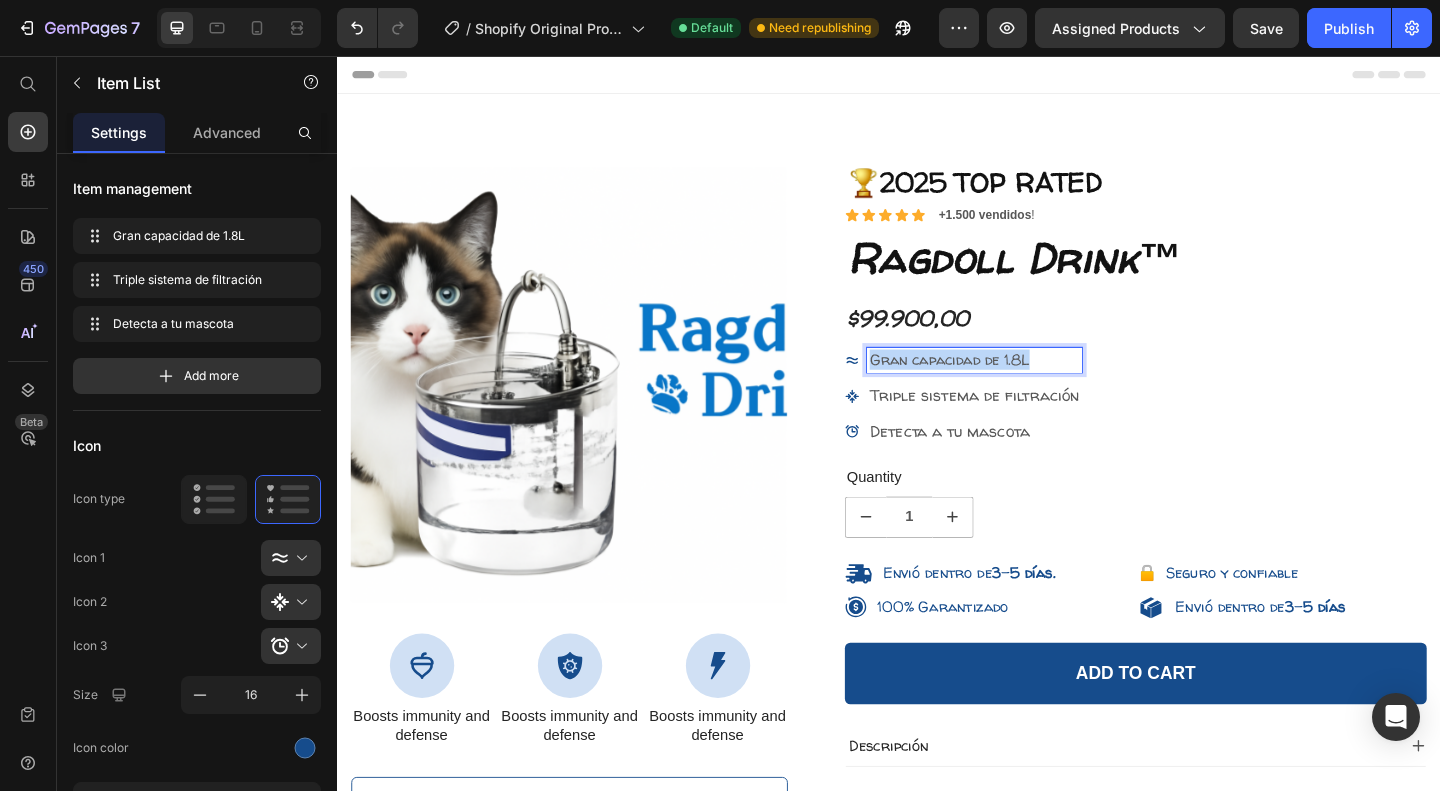 drag, startPoint x: 911, startPoint y: 381, endPoint x: 1127, endPoint y: 379, distance: 216.00926 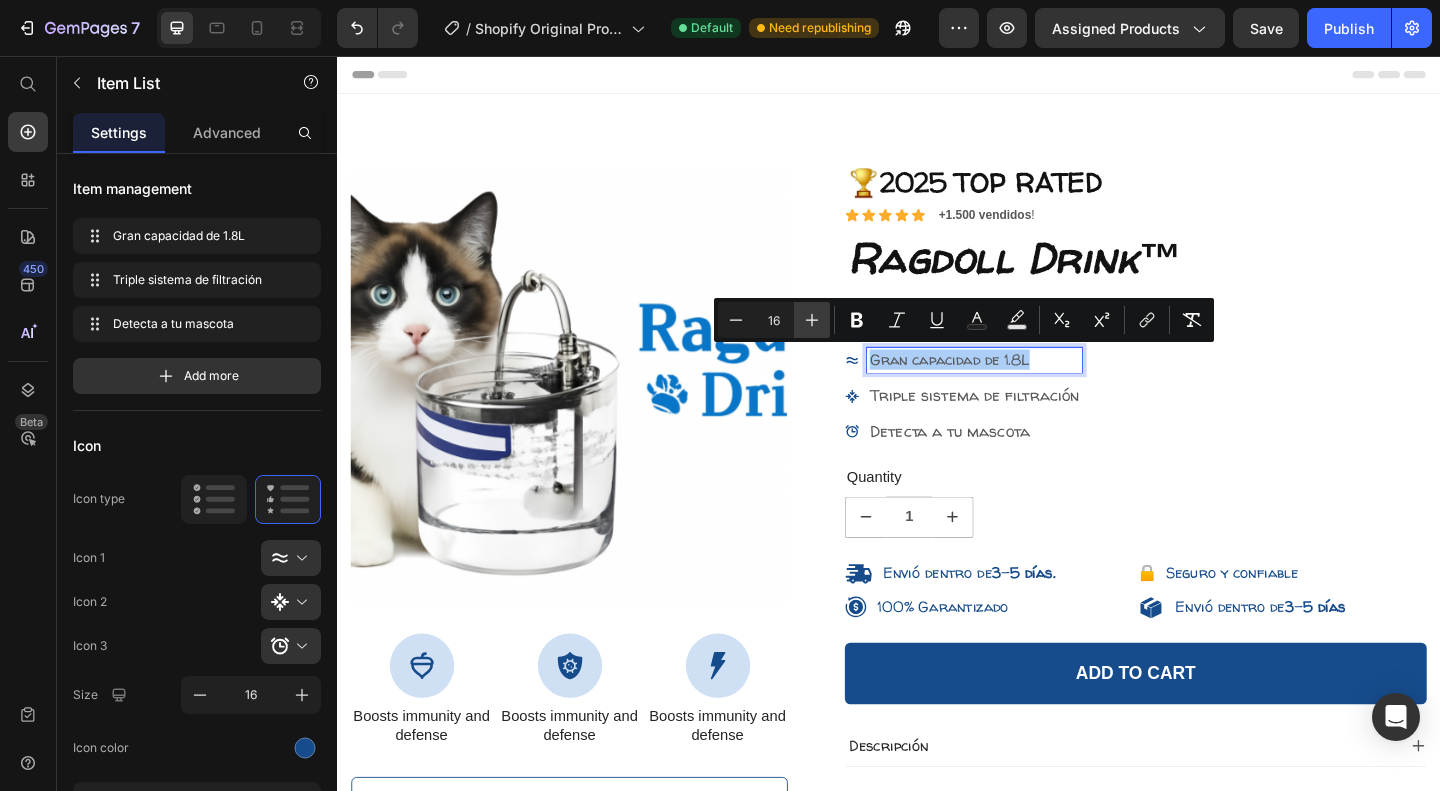 click 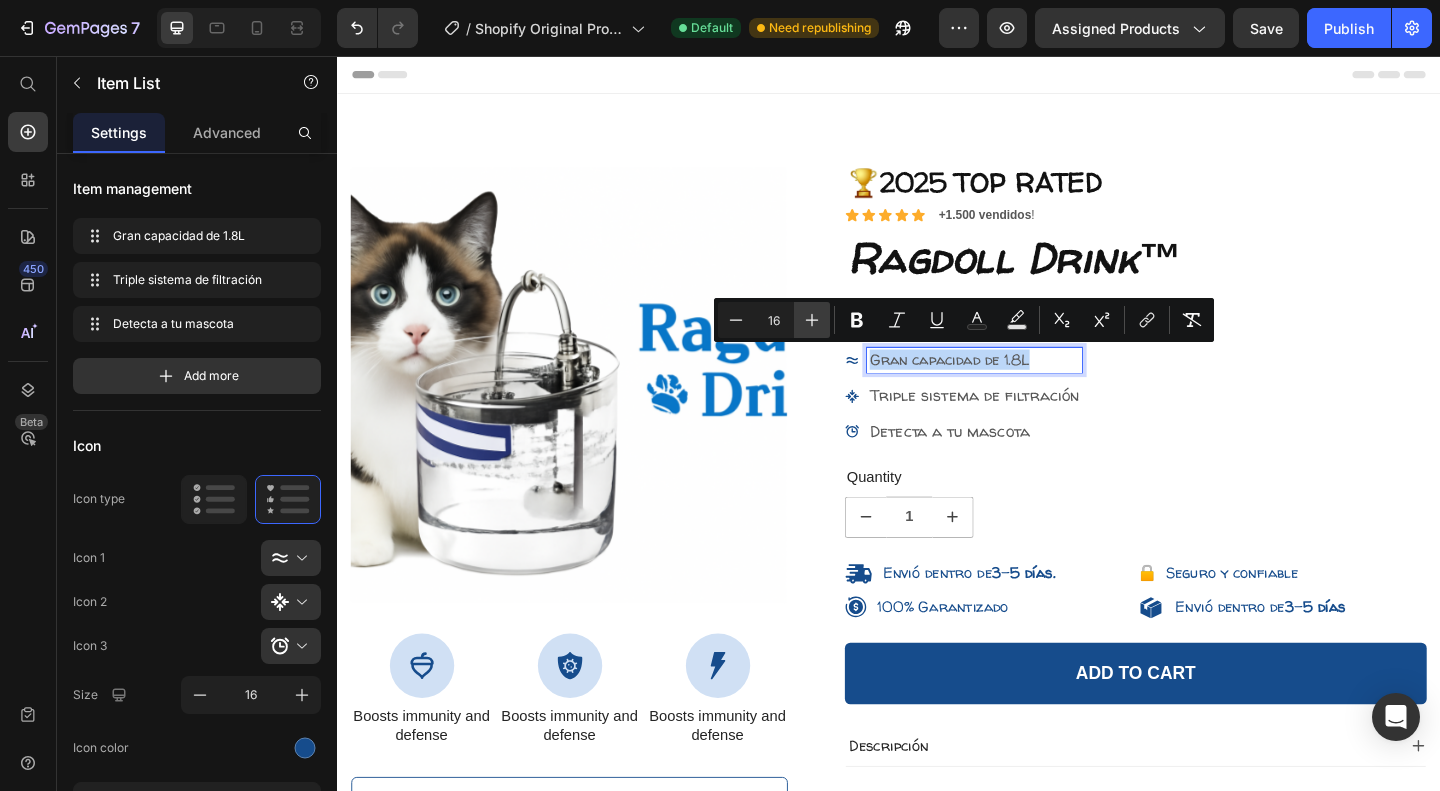type on "17" 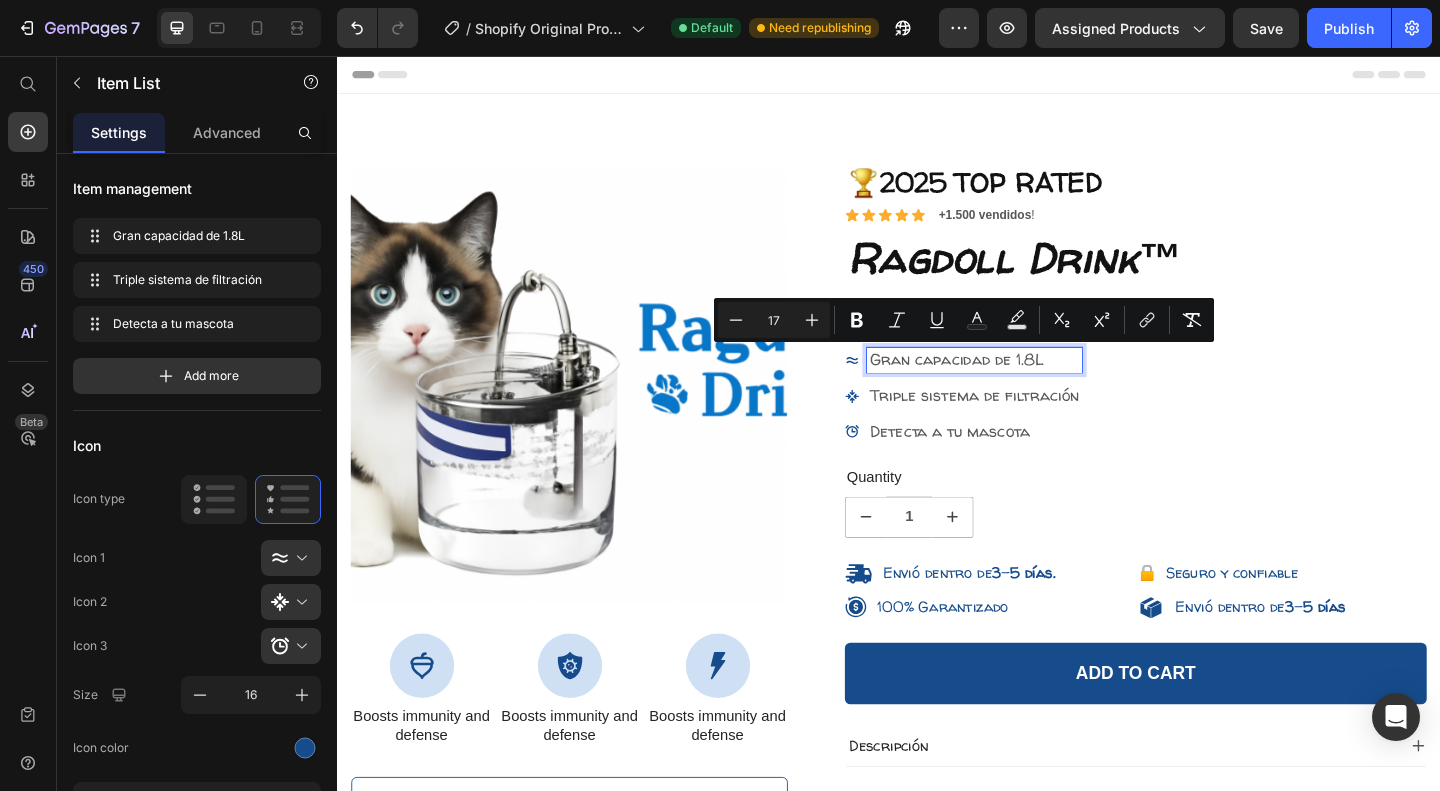 click on "Detecta a tu mascota" at bounding box center (1003, 463) 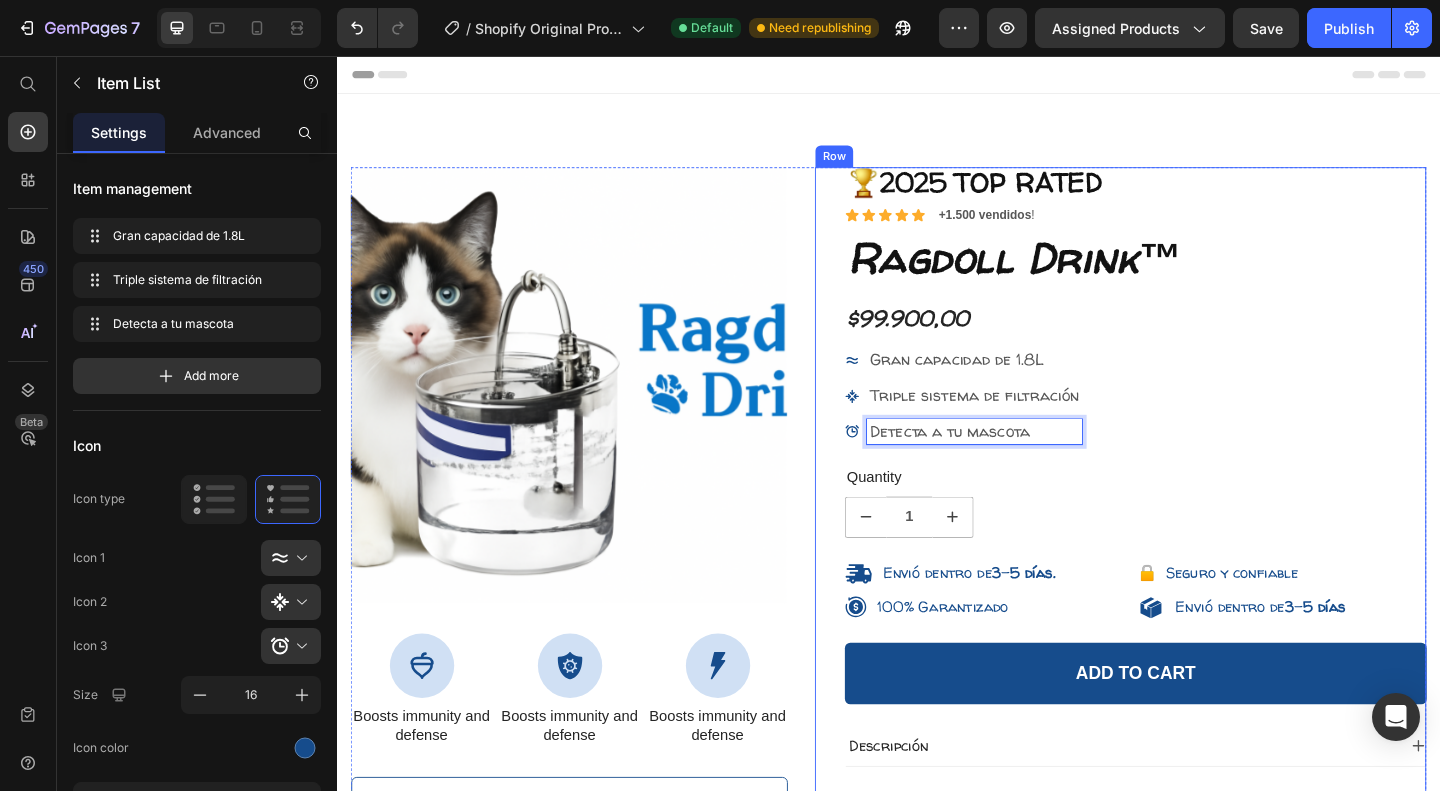 click on "🏆2025 TOP RATED Text Block Icon Icon Icon Icon Icon Icon List +1.500 vendidos ! Text Block Row Ragdoll Drink™ Product Title $99.900,00 Product Price
Gran capacidad de 1.8L
Triple sistema de filtración
Detecta a tu mascota Item List   24 Quantity Text Block 1 Product Quantity
Envió dentro de  3  -  5   días.                          🔒  Seguro y confiable Item List
100% Garantizado Item List
Envió dentro de  3  -  5   días Item List Row Add to cart Add to Cart
Descripción
Label Directions
Supplement Facts Accordion
Drop element here Hero Banner" at bounding box center (1205, 765) 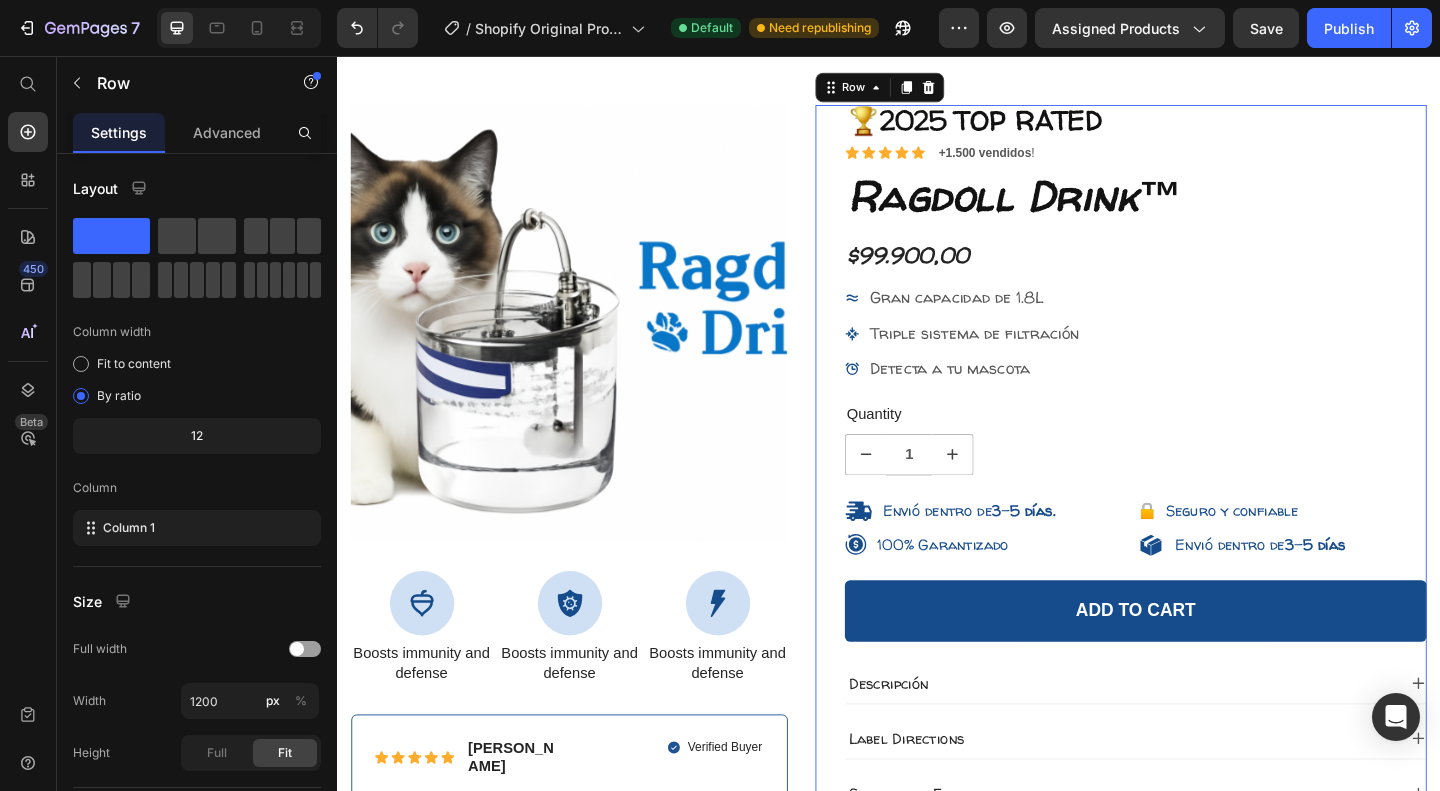 scroll, scrollTop: 73, scrollLeft: 0, axis: vertical 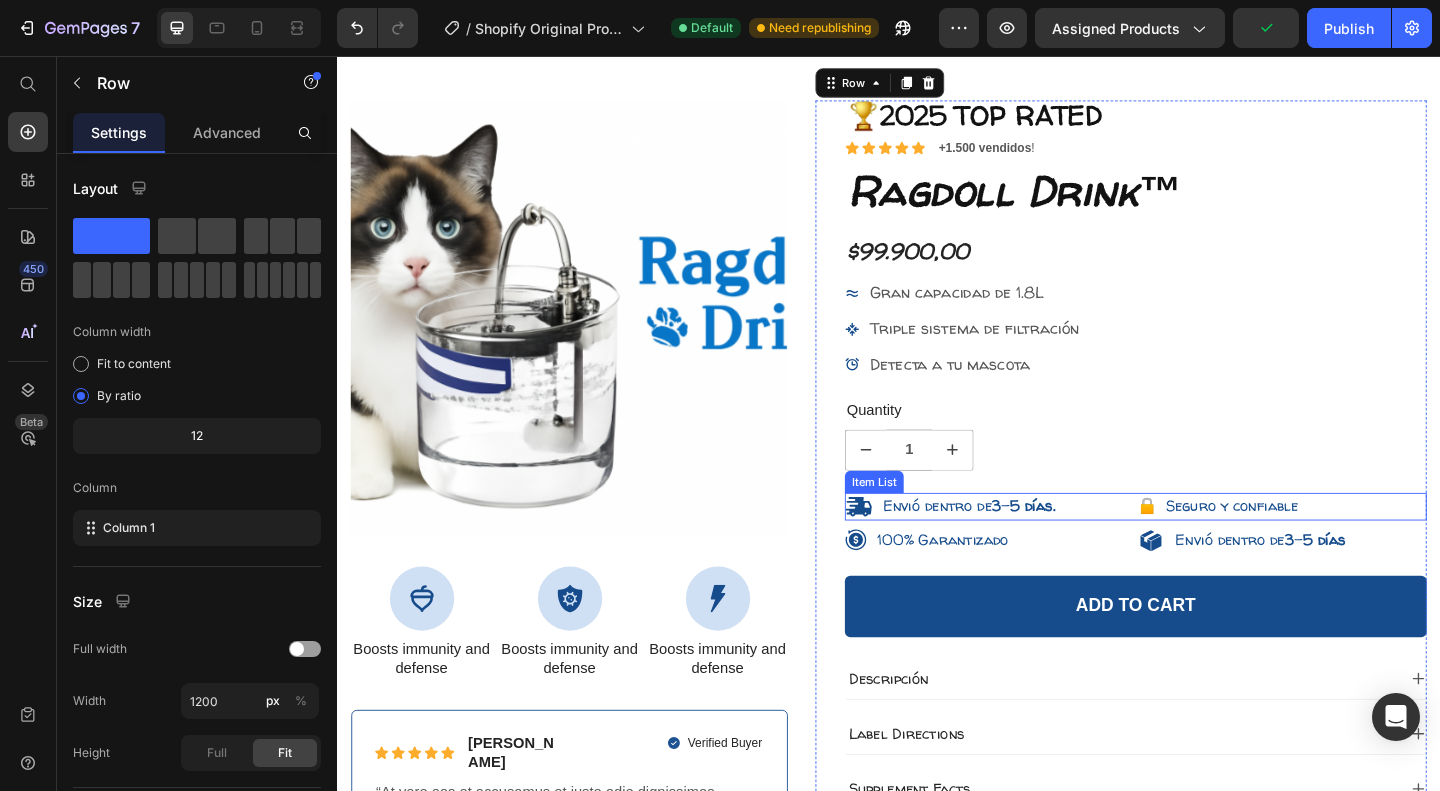 click on "Envió dentro de  3  -  5   días." at bounding box center (1024, 545) 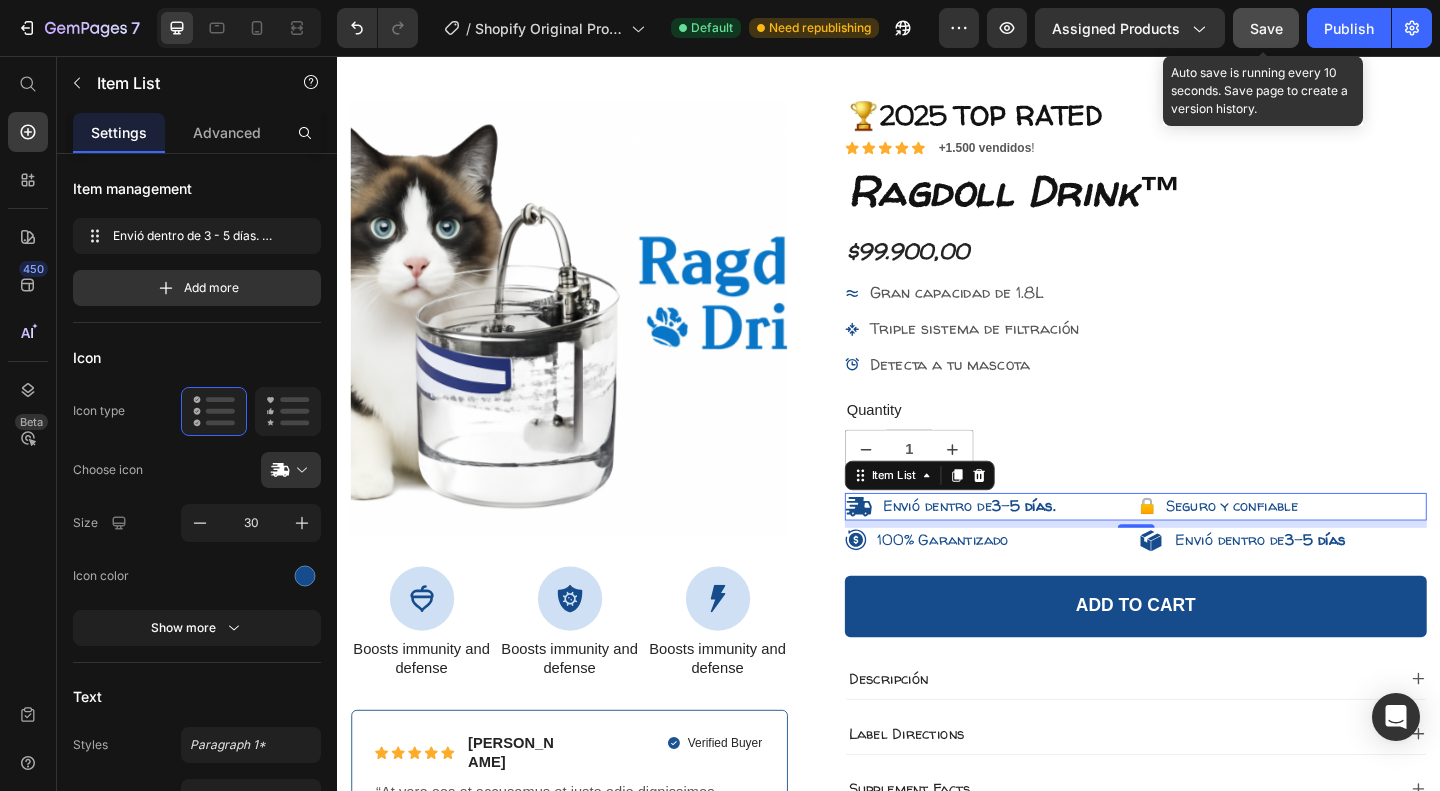 click on "Save" 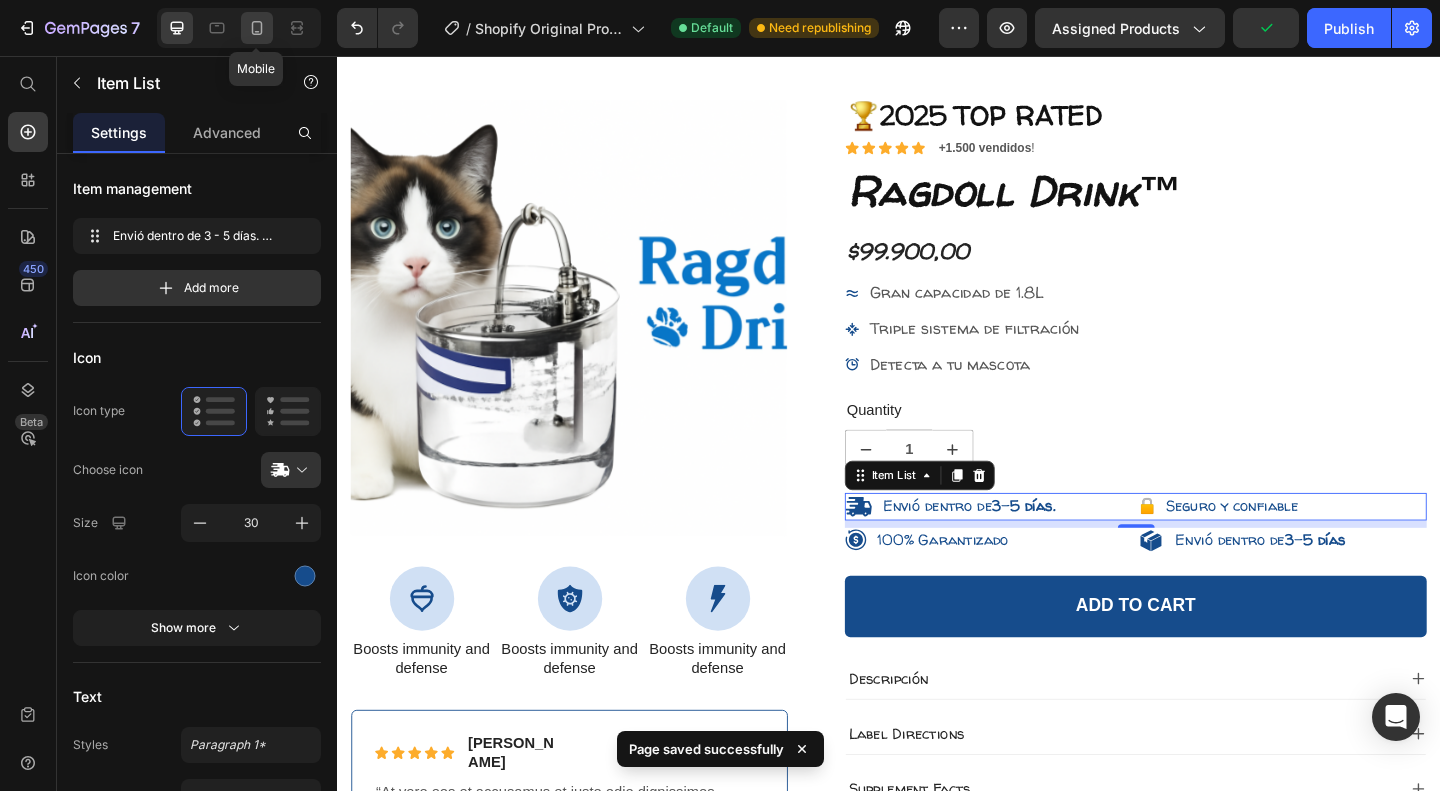 click 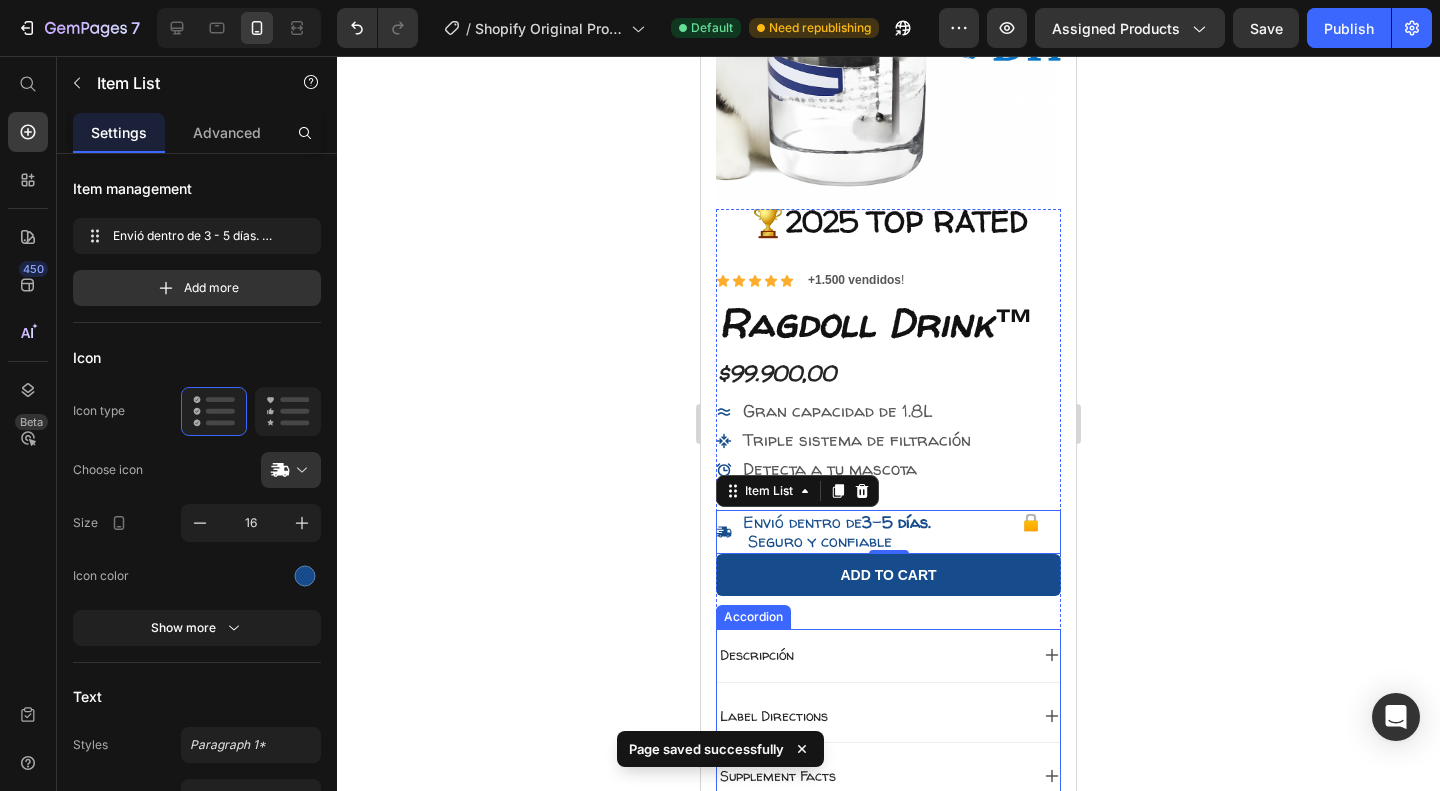 scroll, scrollTop: 264, scrollLeft: 0, axis: vertical 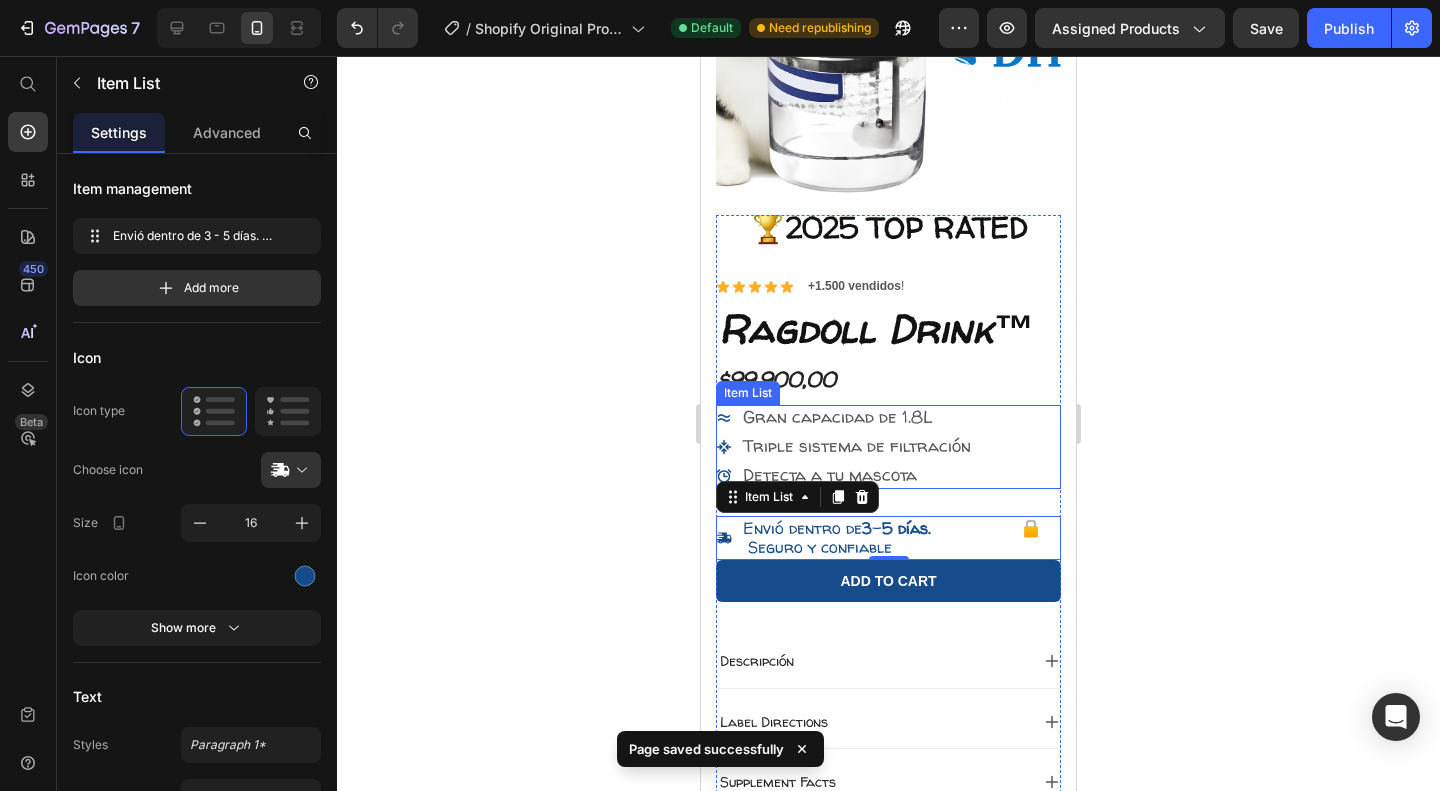 click on "Gran capacidad de 1.8L" at bounding box center [838, 416] 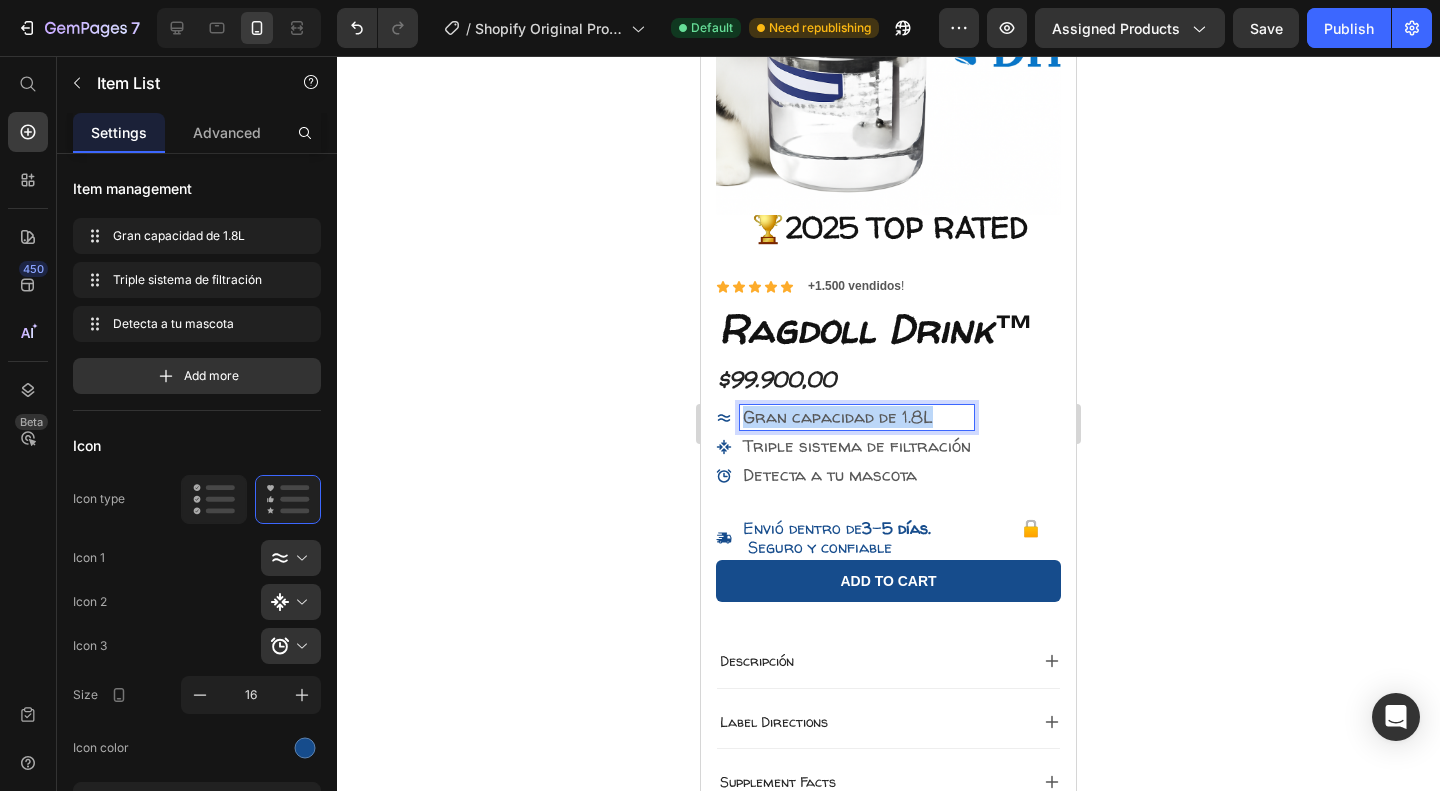 drag, startPoint x: 948, startPoint y: 419, endPoint x: 692, endPoint y: 416, distance: 256.01758 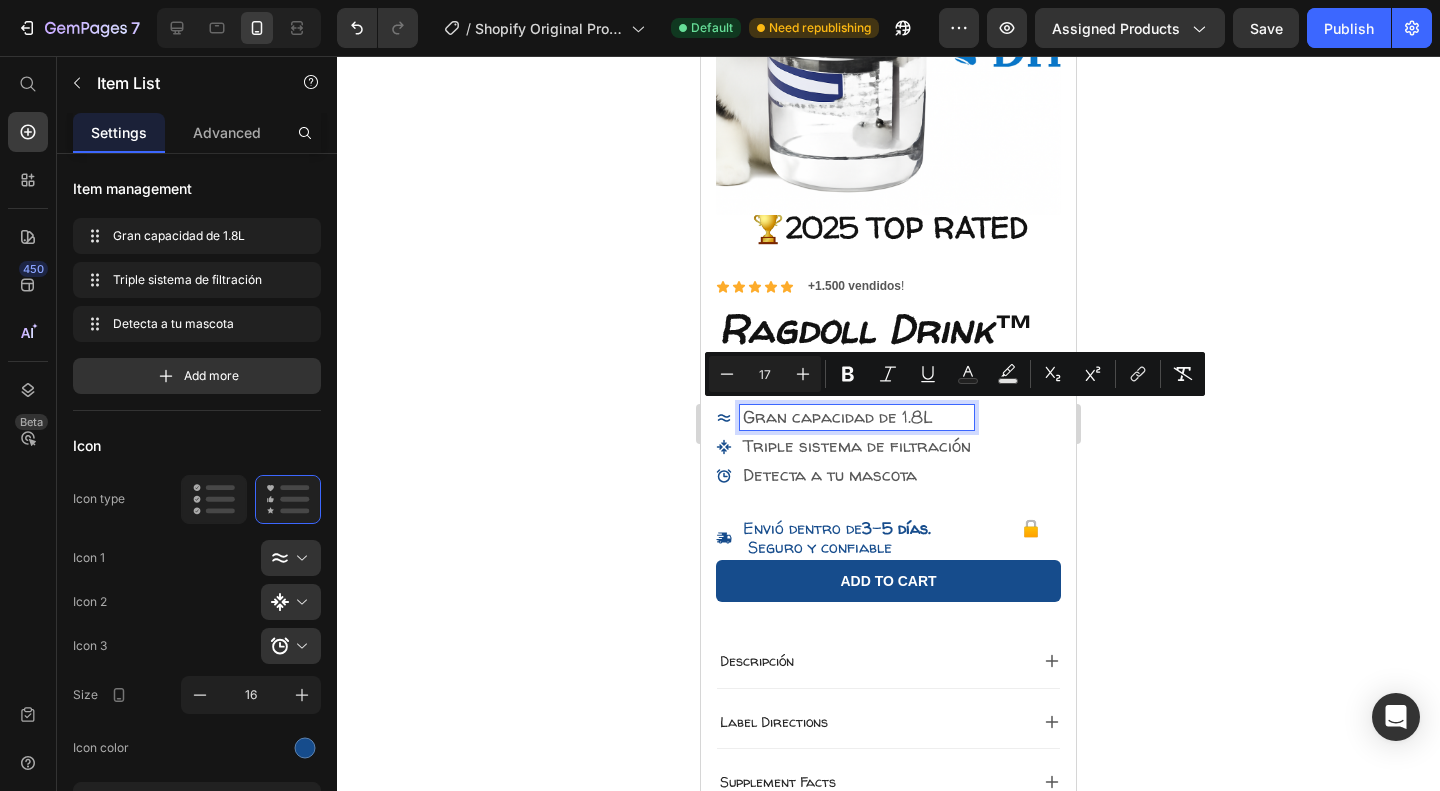 click on "Detecta a tu mascota" at bounding box center (830, 474) 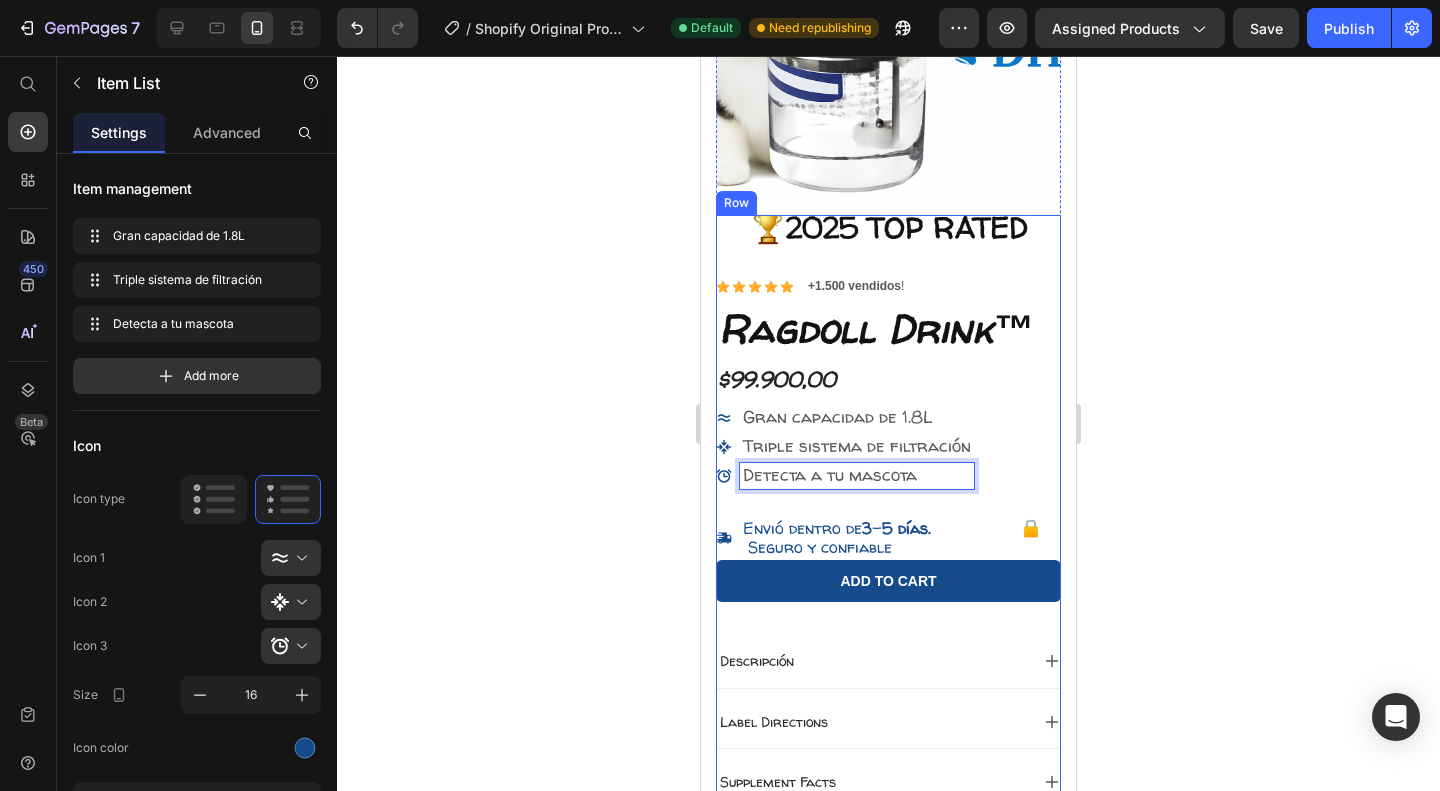 click on "🏆2025 TOP RATED Text Block Icon Icon Icon Icon Icon Icon List +1.500 vendidos ! Text Block Row Ragdoll Drink™ Product Title $99.900,00 Product Price
Gran capacidad de 1.8L
Triple sistema de filtración
Detecta a tu mascota Item List   27 Quantity Text Block 1 Product Quantity
Envió dentro de  3  -  5   días.                          🔒  Seguro y confiable Item List
100% Garantizado Item List
Envió dentro de  3  -  5   días Item List Row Add to cart Add to Cart
Descripción
Label Directions
Supplement Facts Accordion
Drop element here Hero Banner" at bounding box center (888, 774) 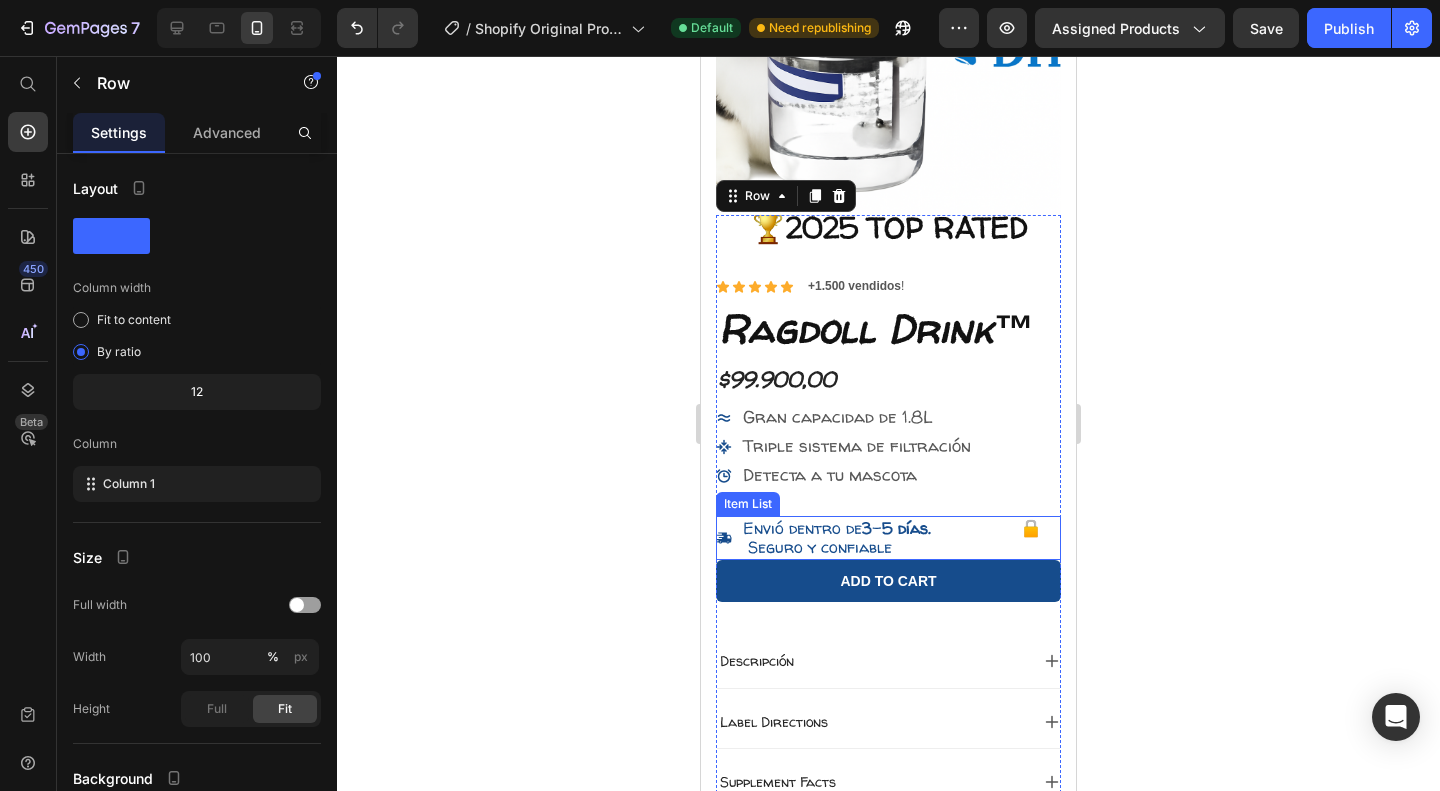 click on "🔒  Seguro y confiable" at bounding box center [892, 537] 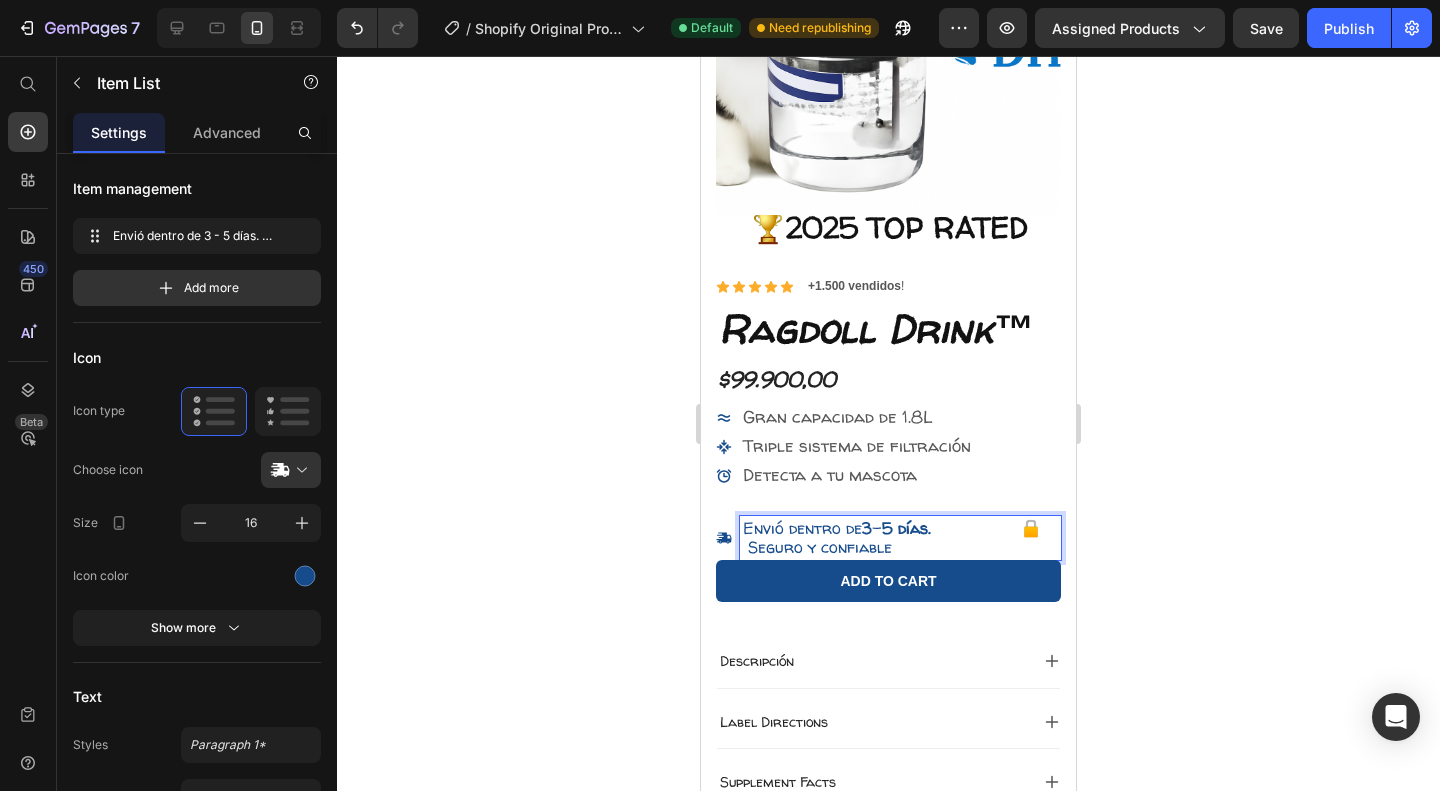 click on "🔒  Seguro y confiable" at bounding box center (892, 537) 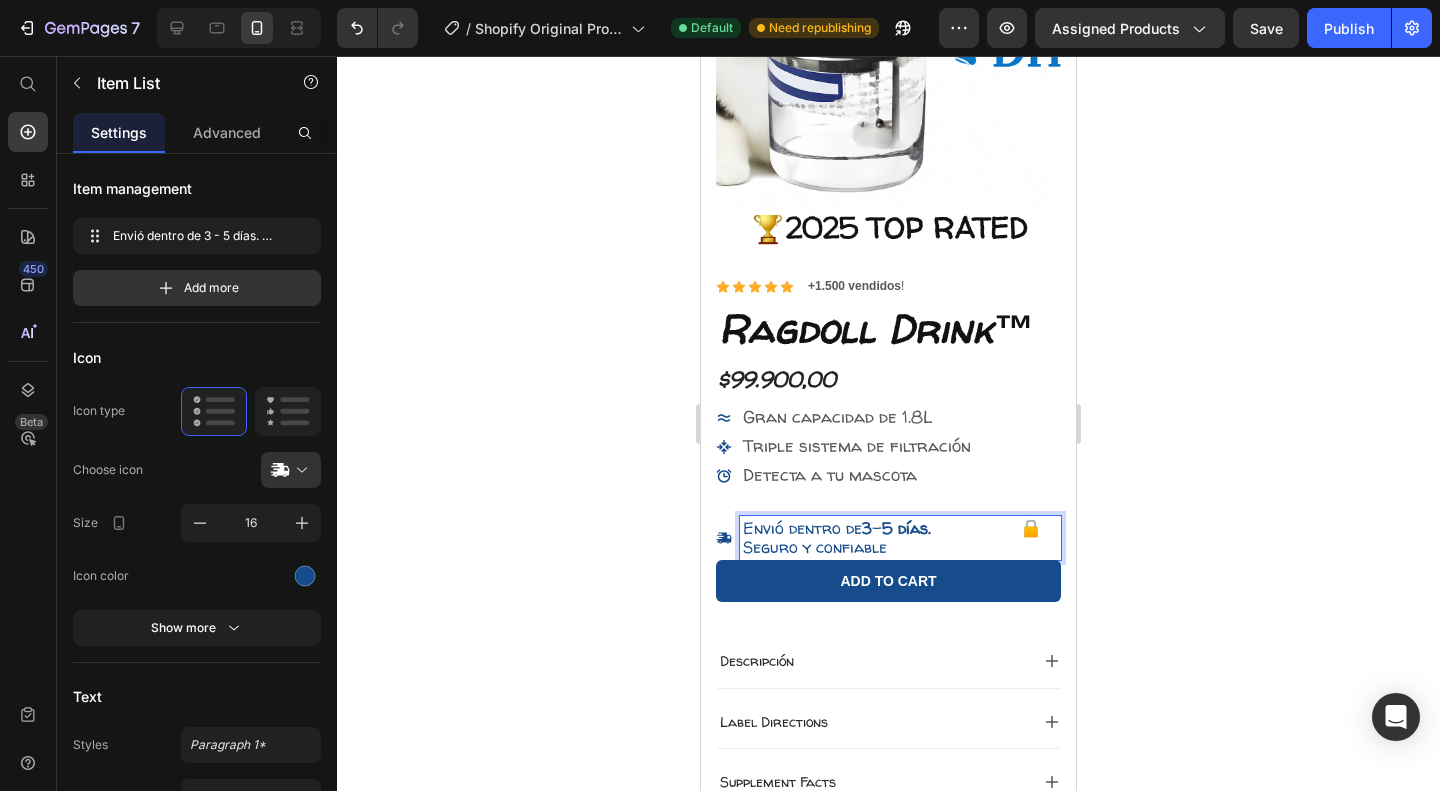 click on "🔒Seguro y confiable" at bounding box center [892, 537] 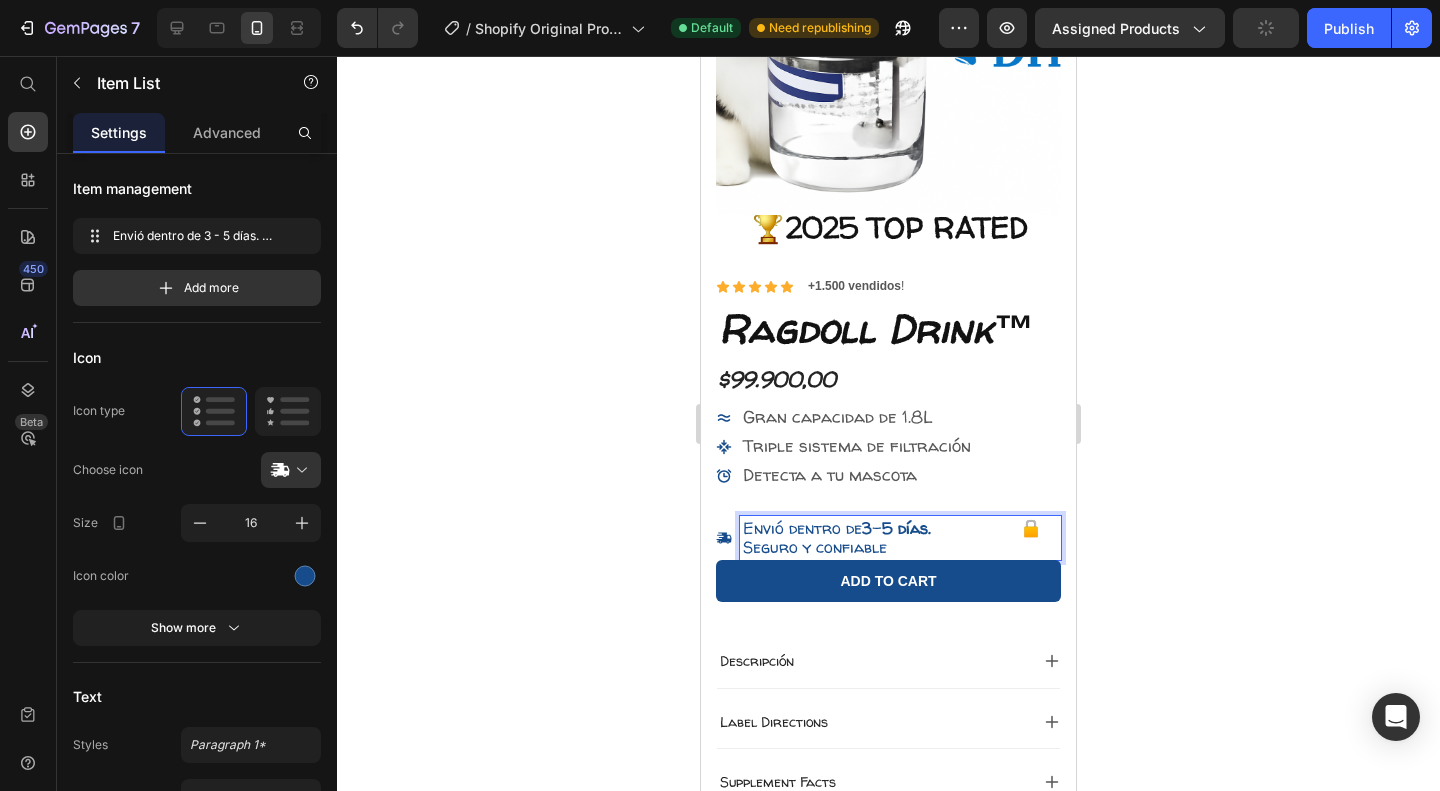 click on "🔒Seguro y confiable" at bounding box center (892, 537) 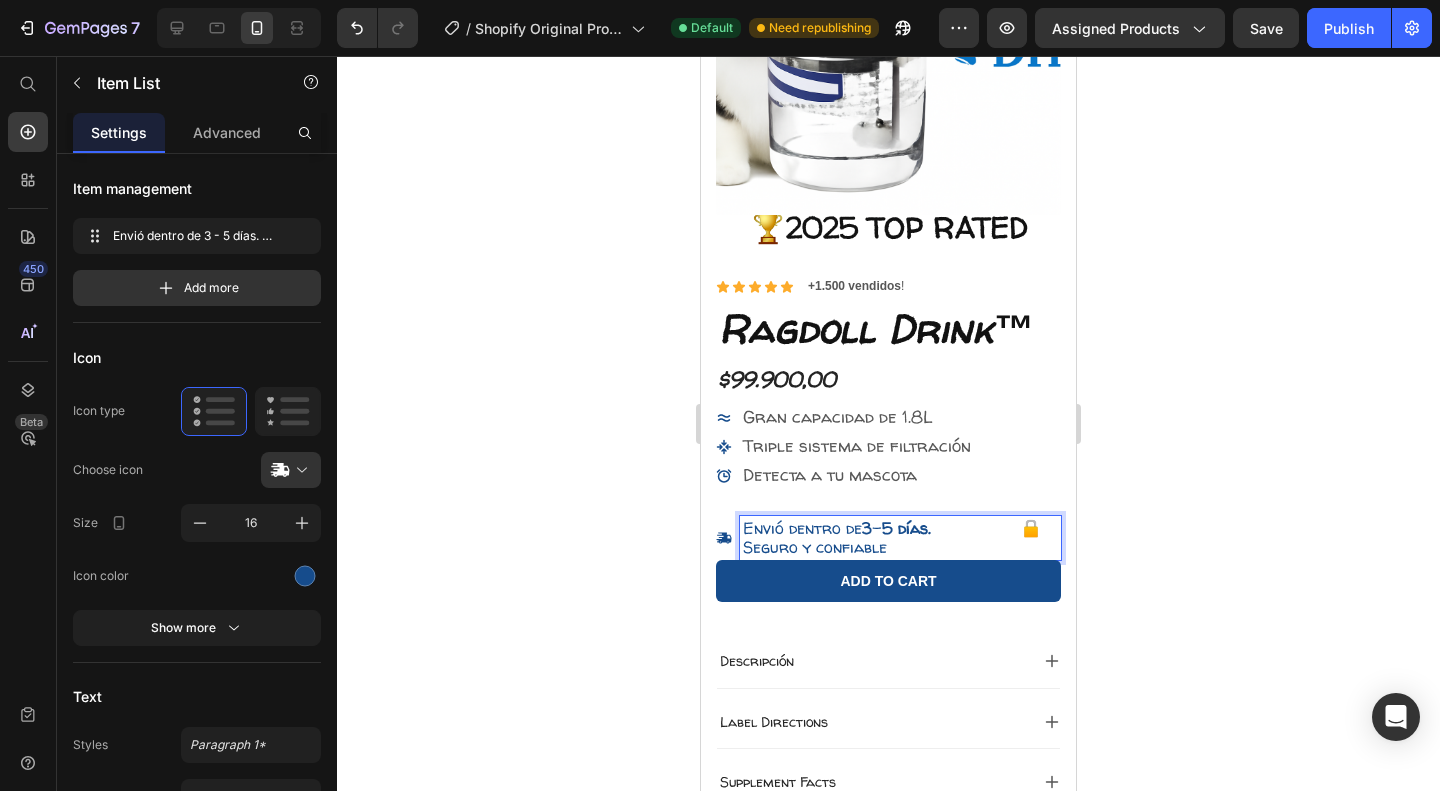 drag, startPoint x: 758, startPoint y: 547, endPoint x: 954, endPoint y: 542, distance: 196.06377 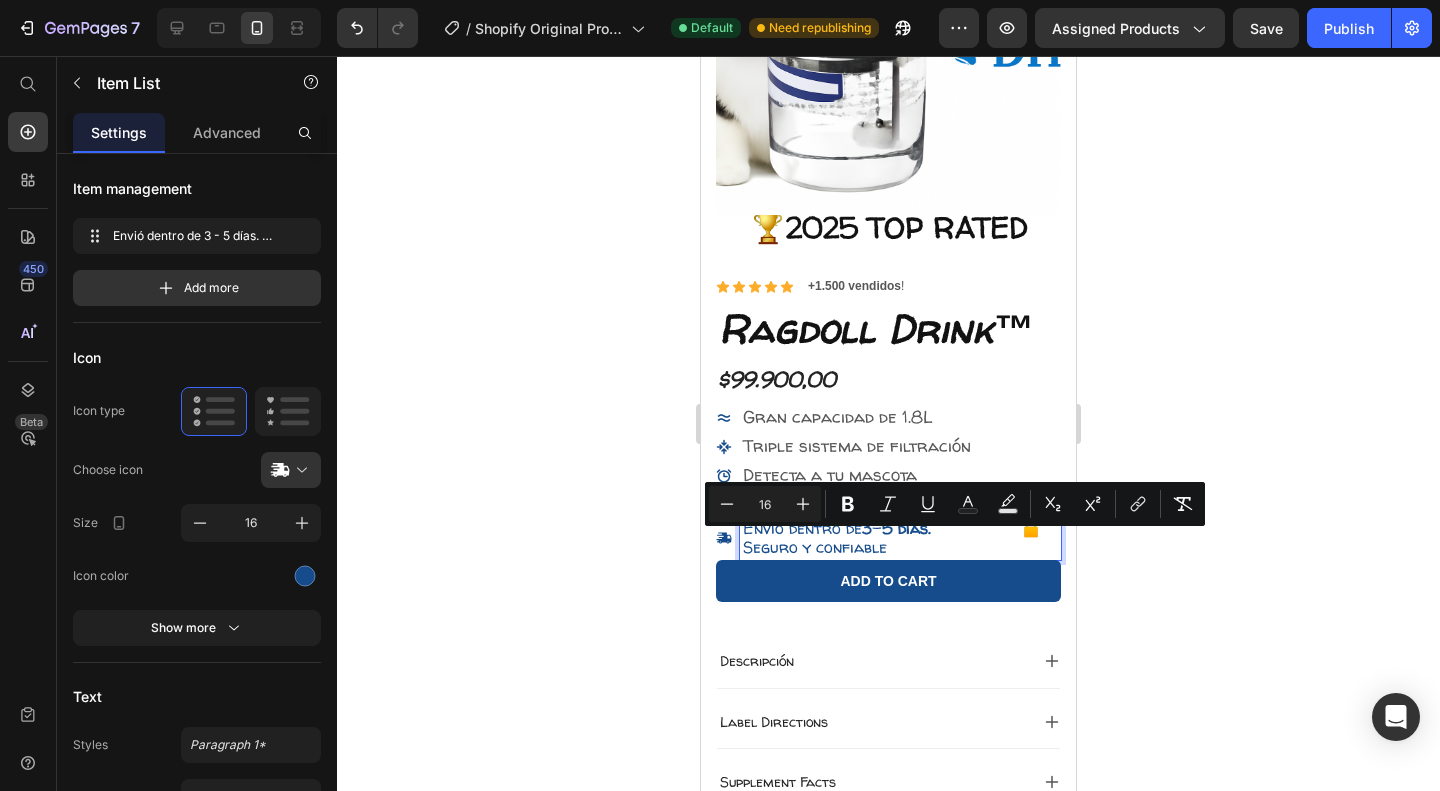 copy on "🔒Seguro y confiable" 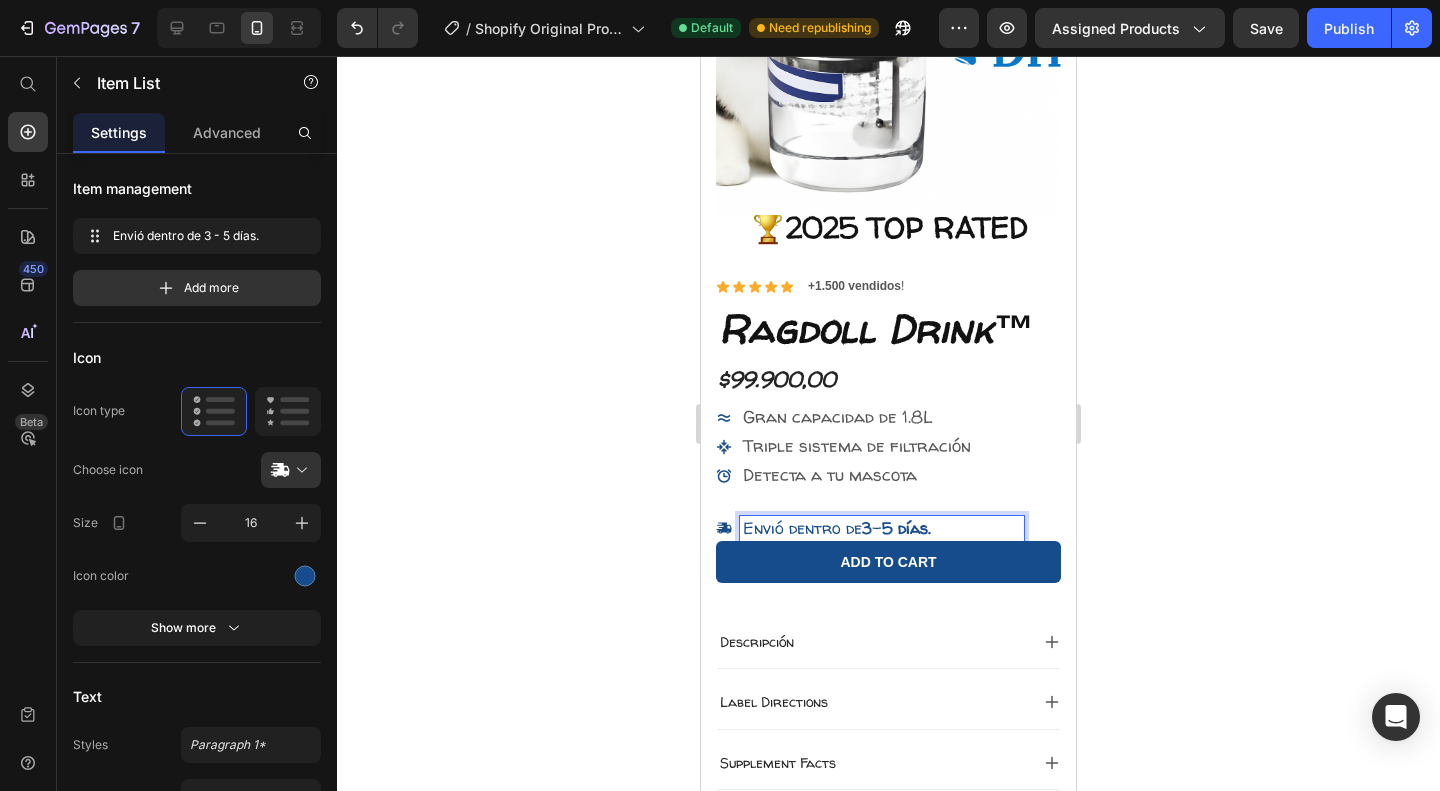 click on "días." at bounding box center (914, 528) 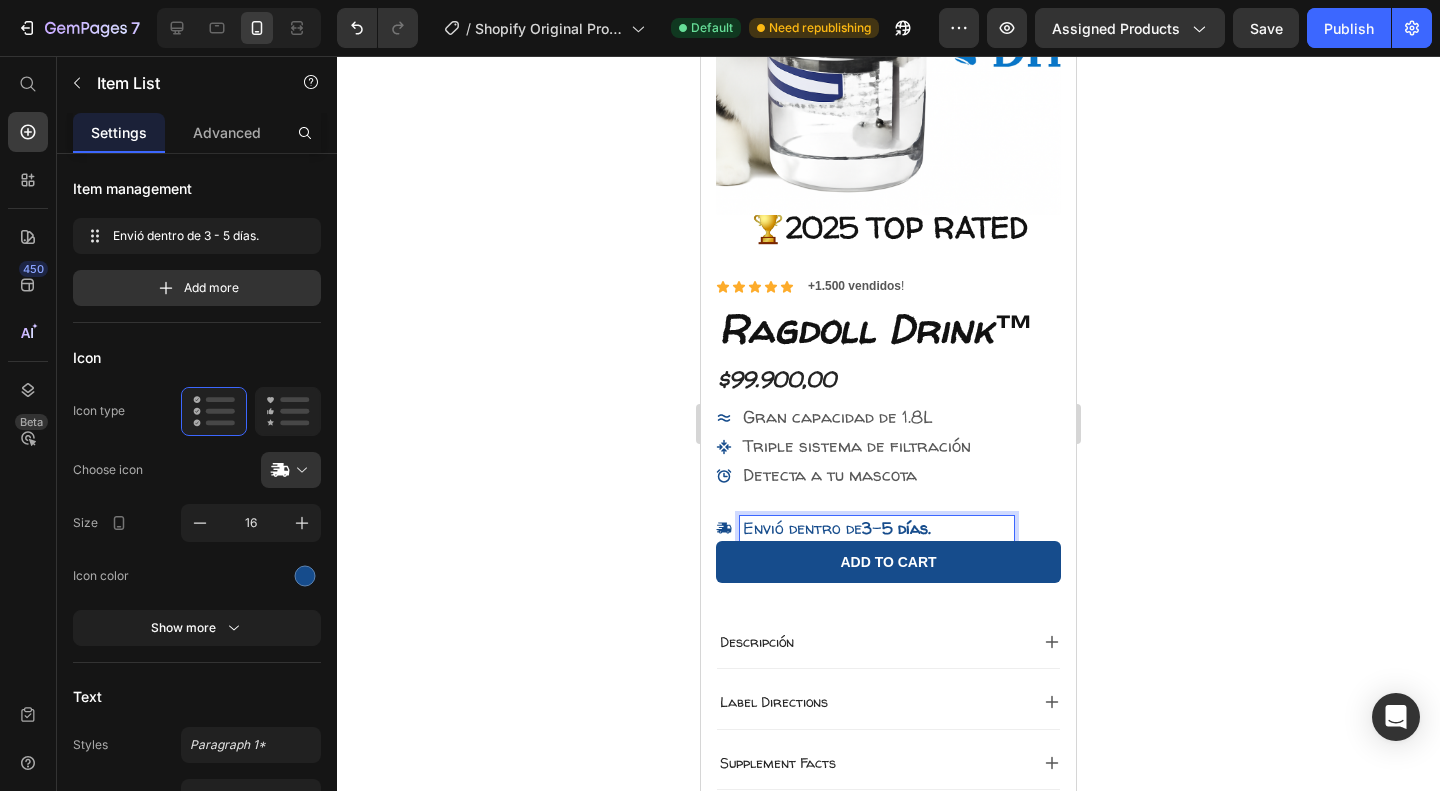 click at bounding box center (971, 528) 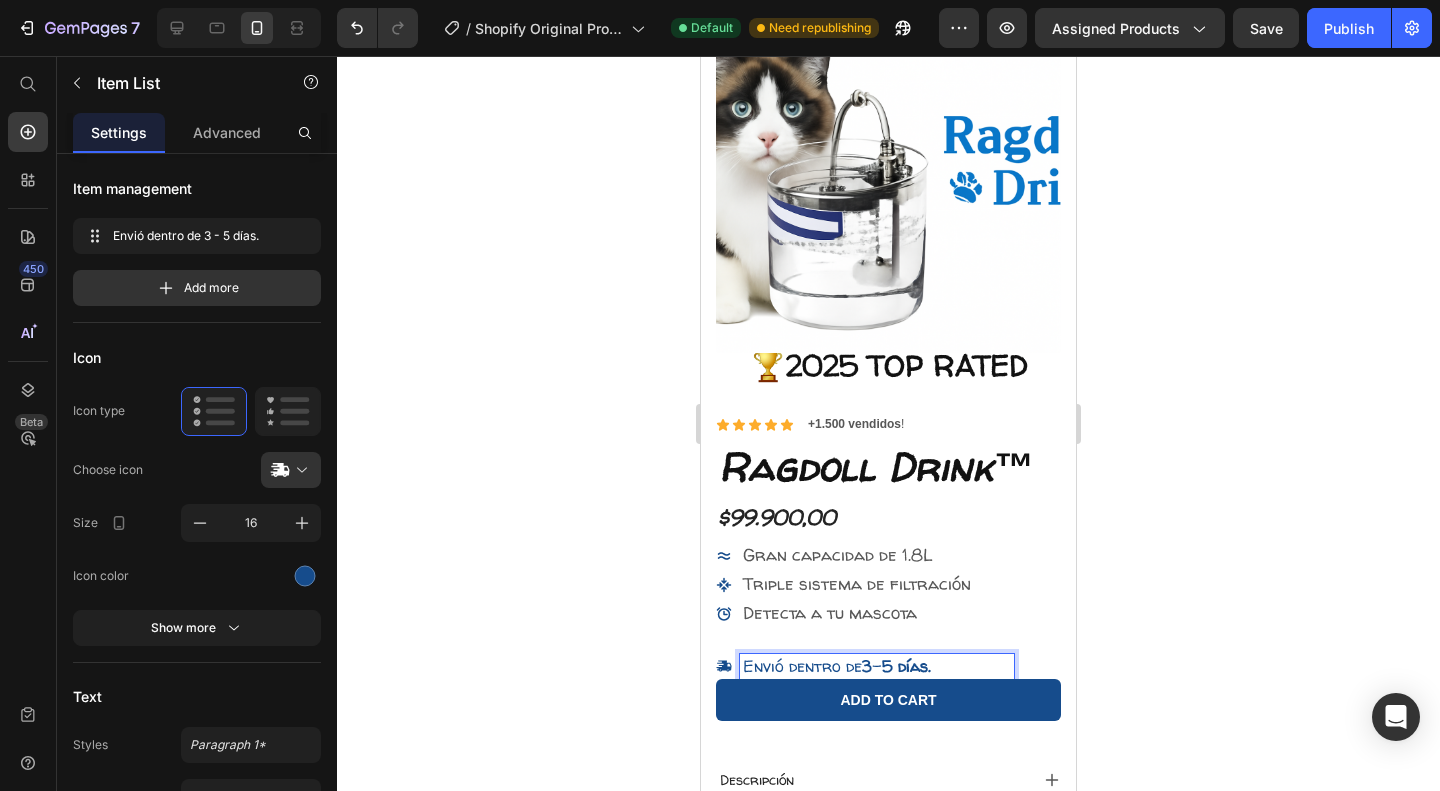 scroll, scrollTop: 124, scrollLeft: 0, axis: vertical 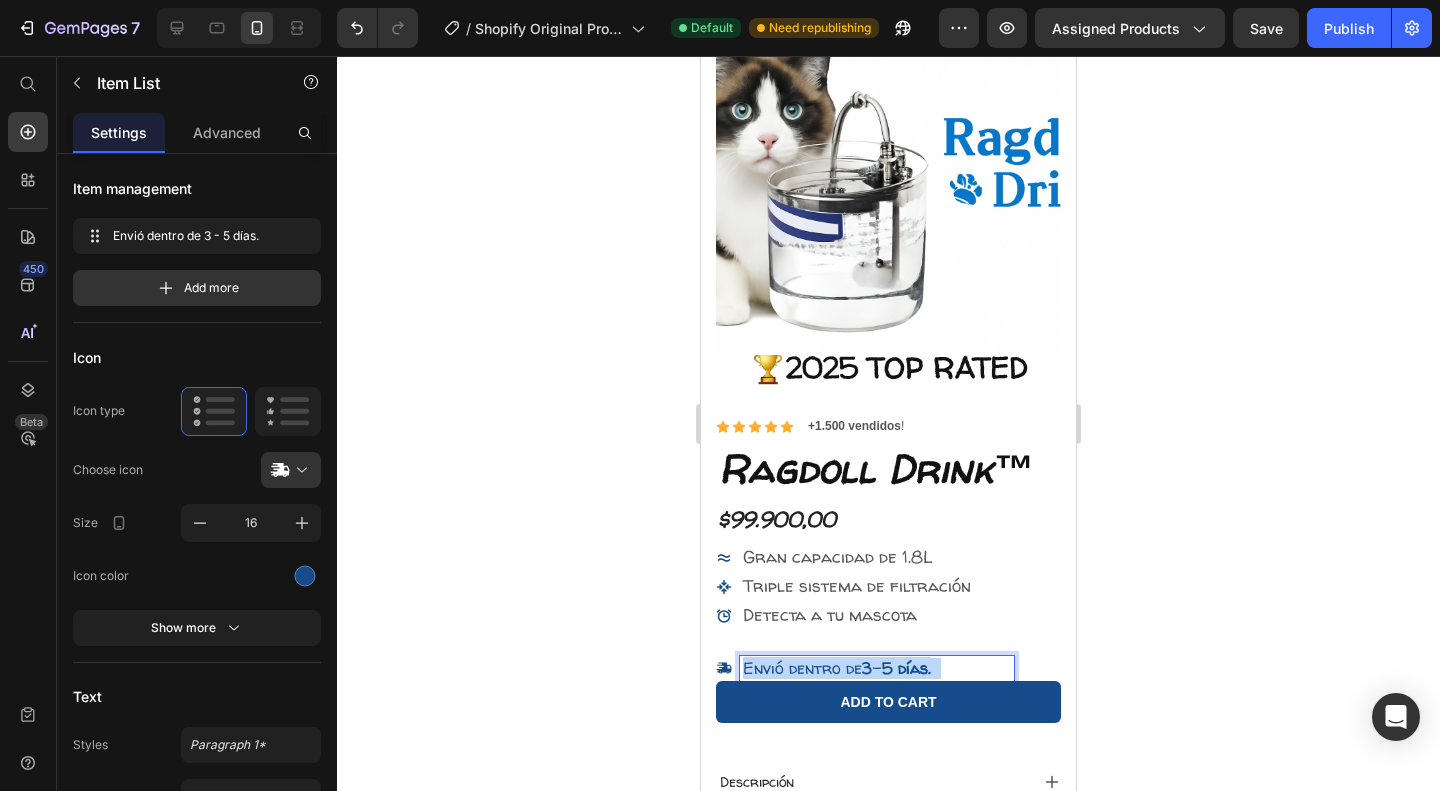 drag, startPoint x: 962, startPoint y: 670, endPoint x: 732, endPoint y: 660, distance: 230.21729 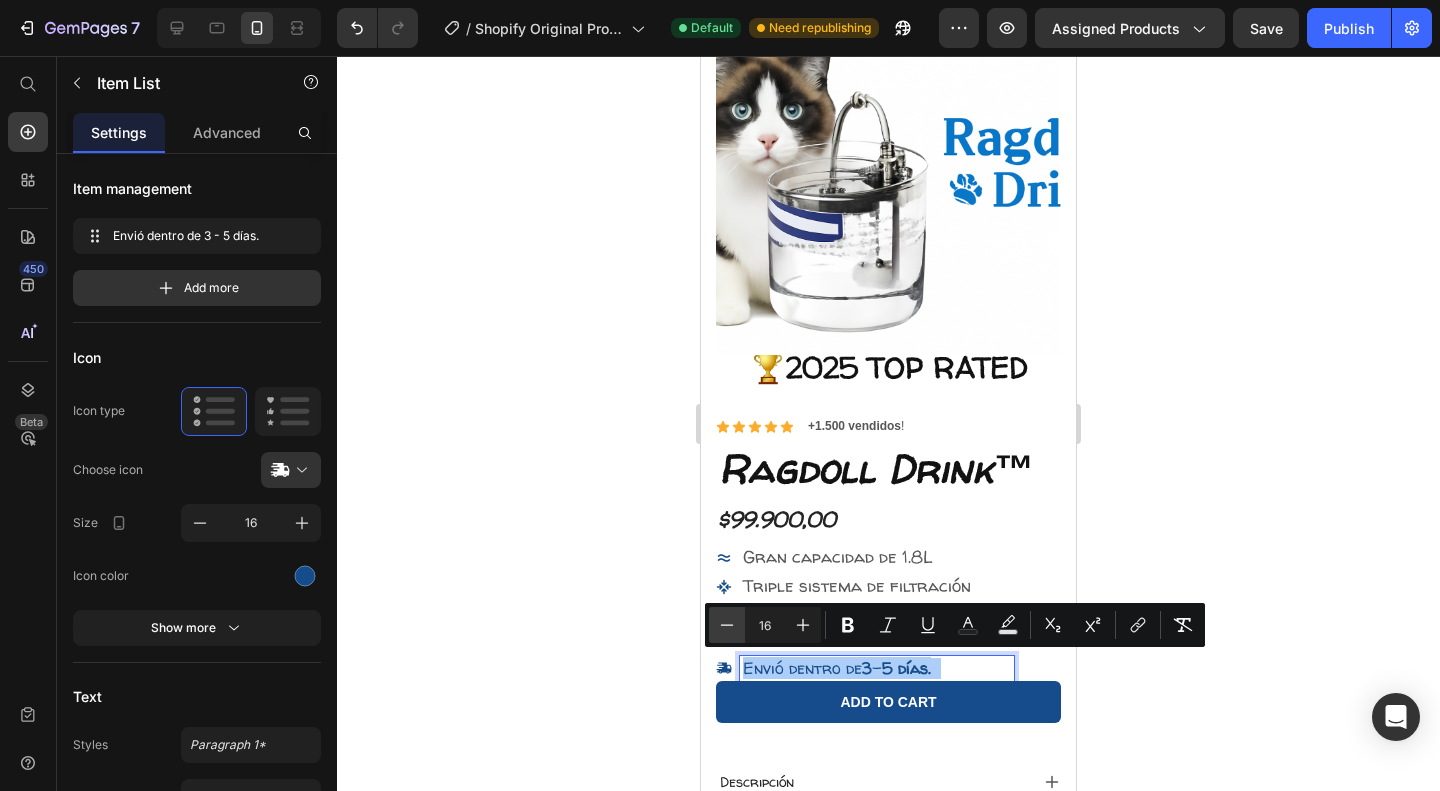 click on "Minus" at bounding box center [727, 625] 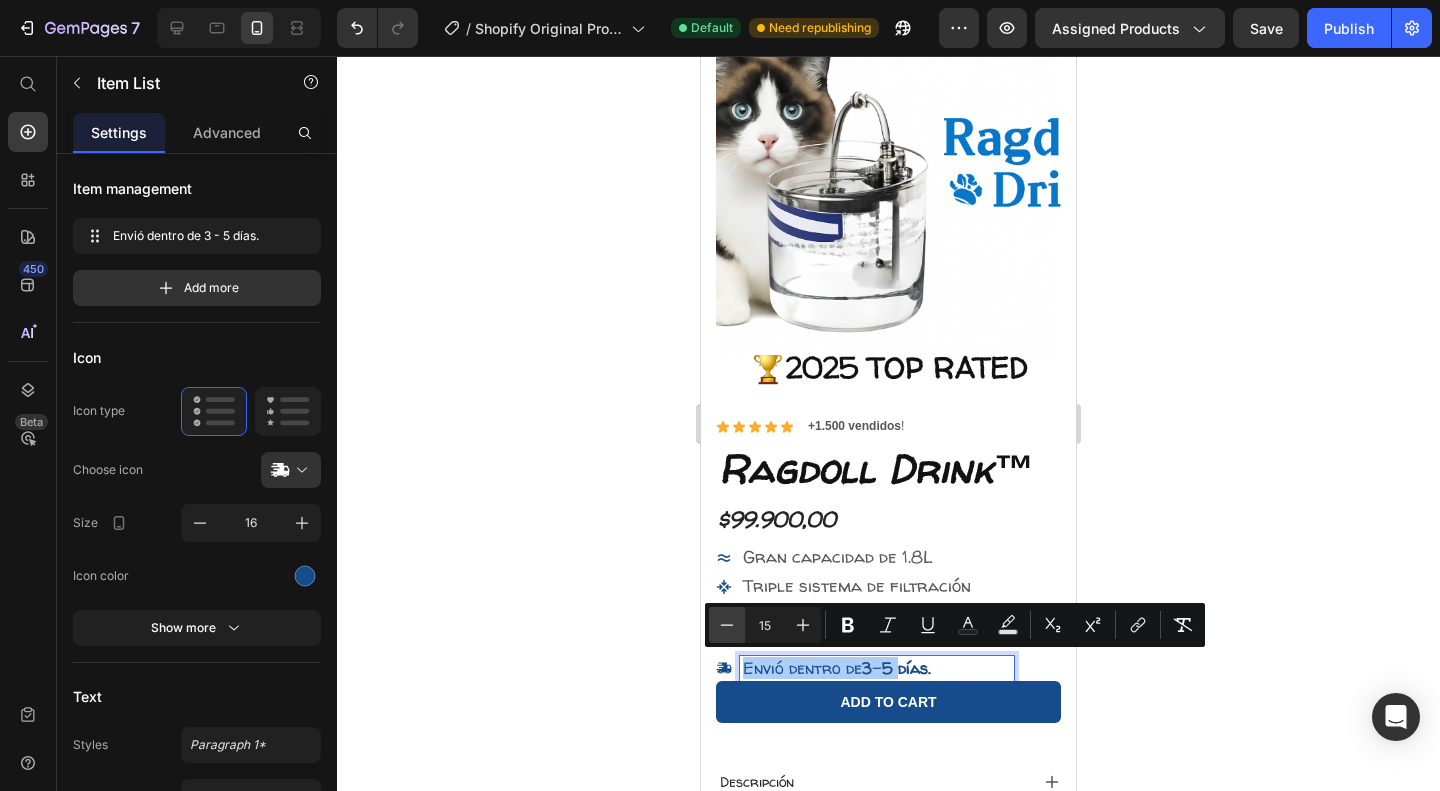 click on "Minus" at bounding box center [727, 625] 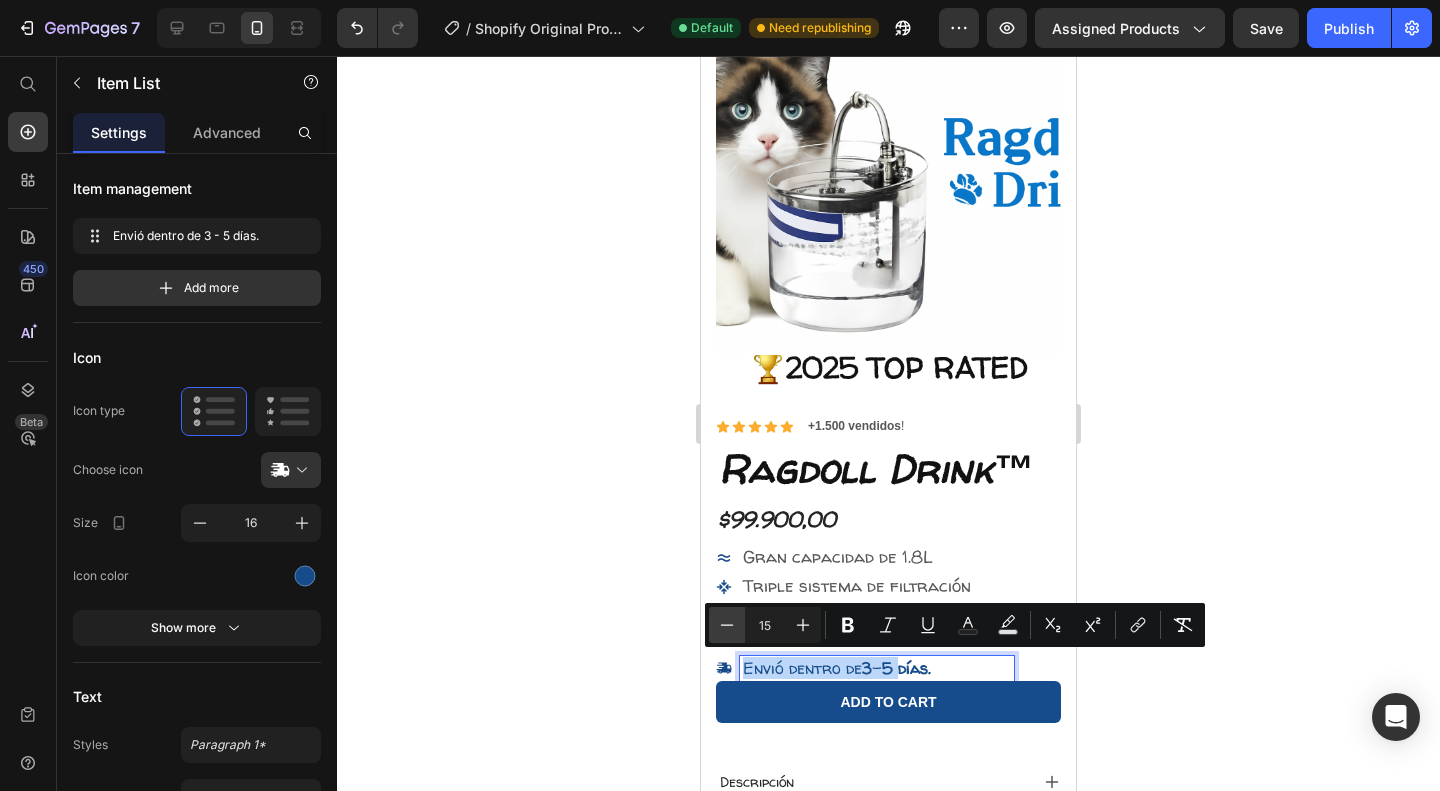 type on "14" 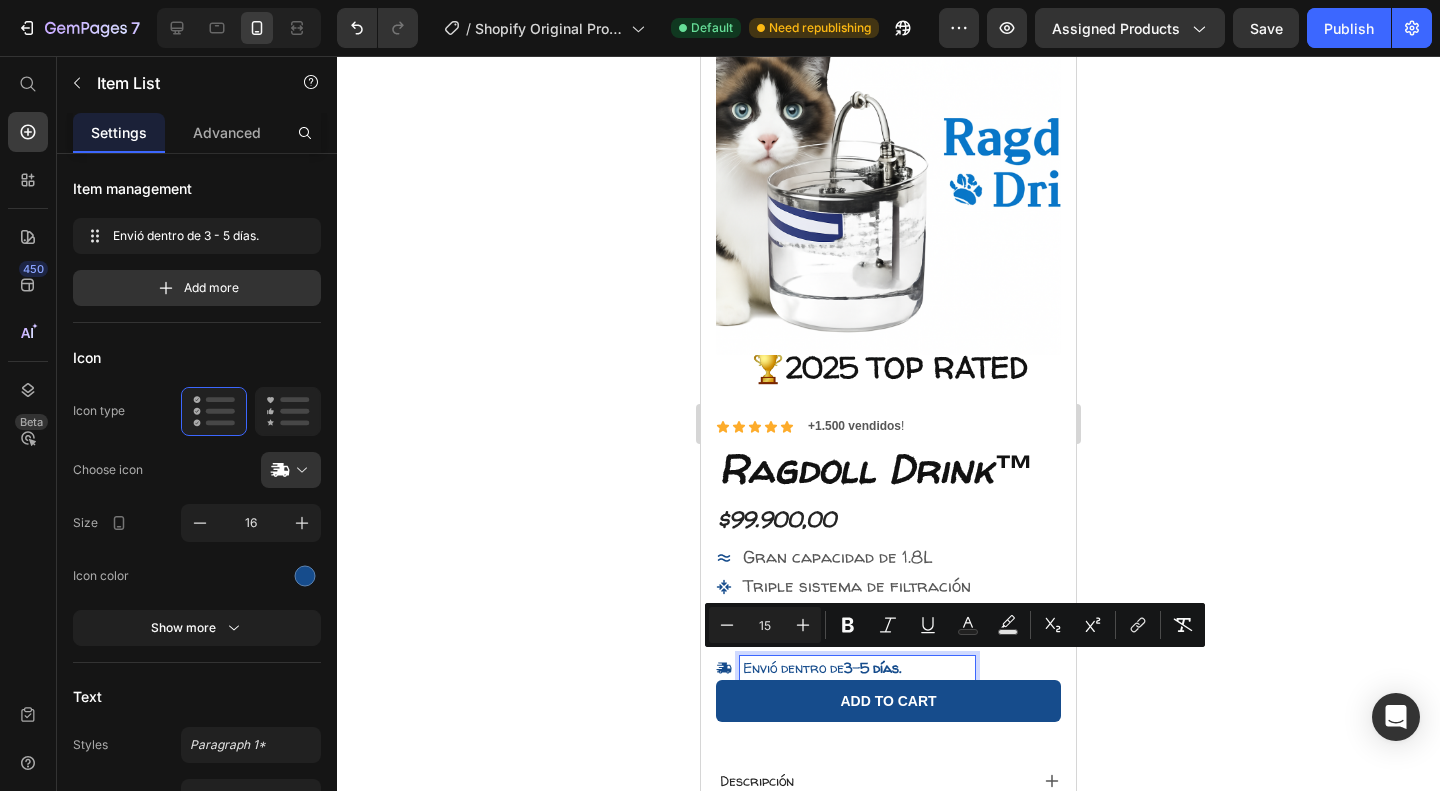 click at bounding box center (937, 667) 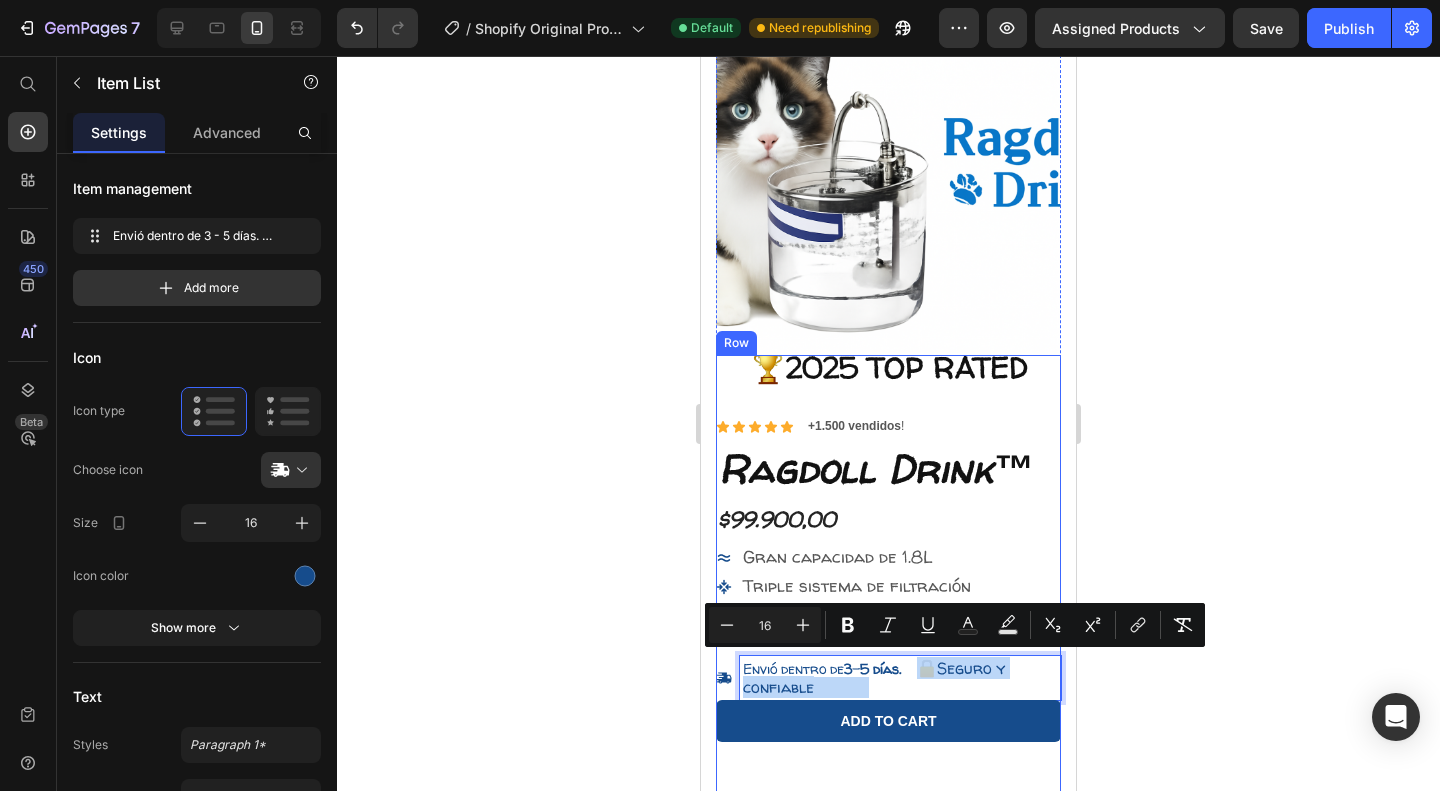 drag, startPoint x: 879, startPoint y: 692, endPoint x: 954, endPoint y: 641, distance: 90.697296 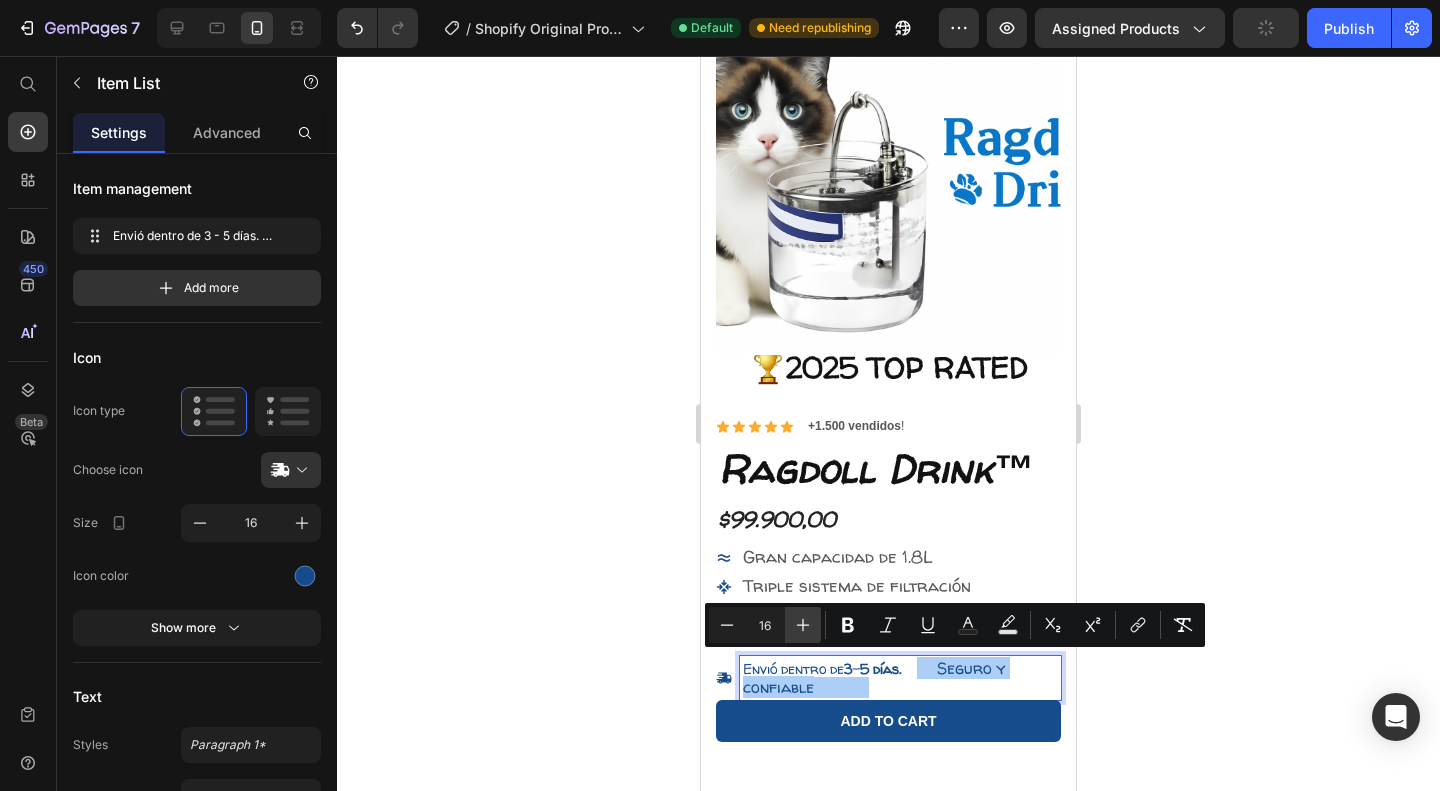click on "Plus" at bounding box center (803, 625) 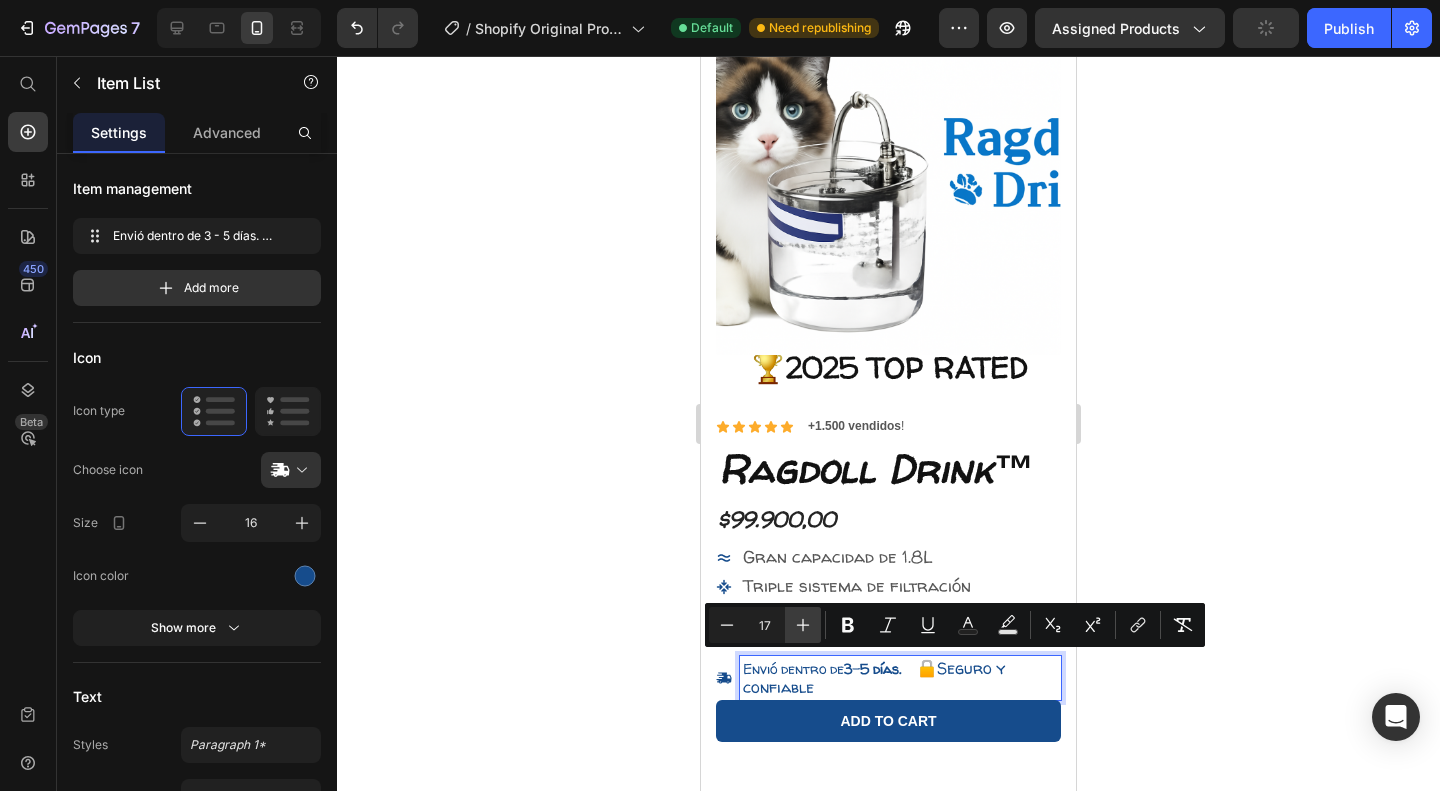 click on "Plus" at bounding box center (803, 625) 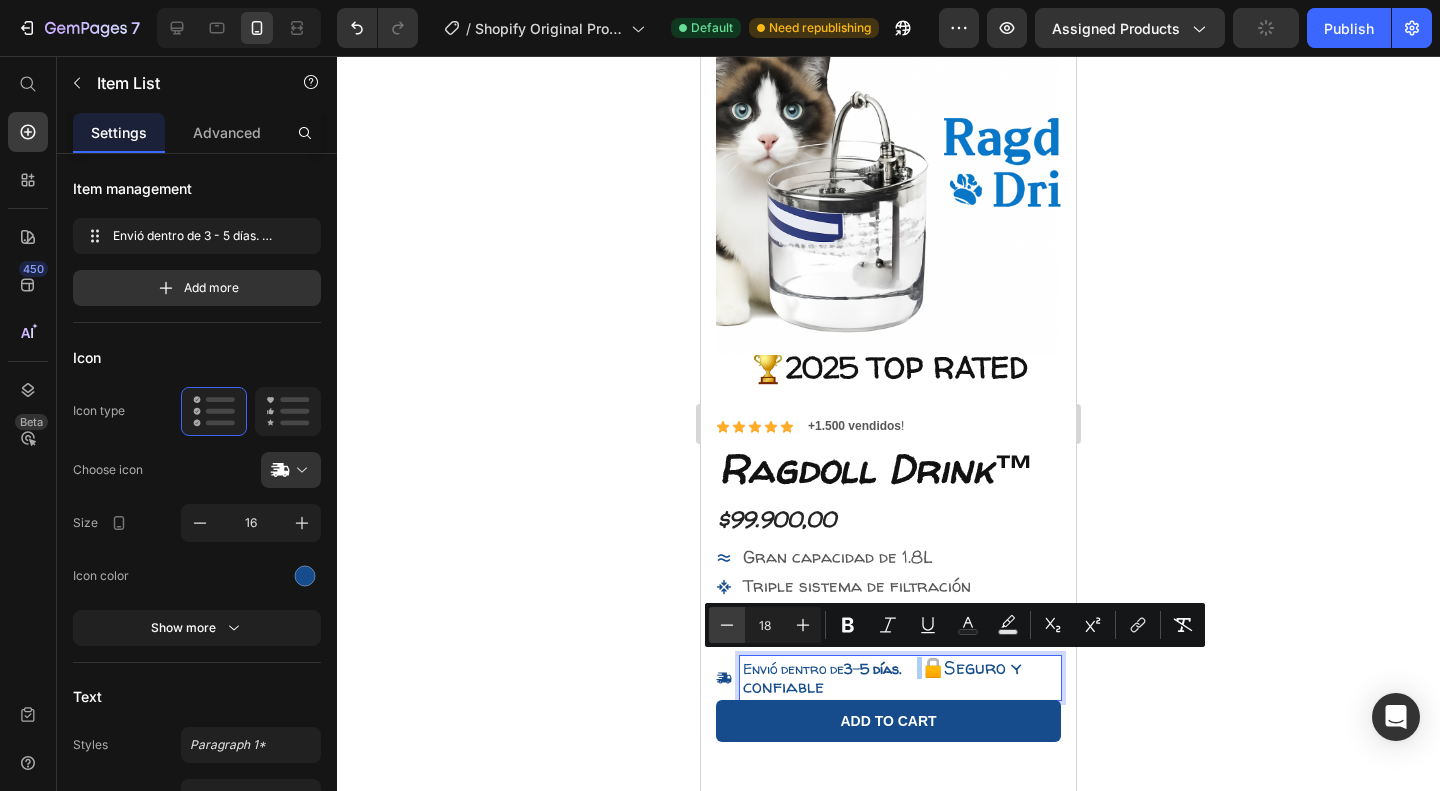 click 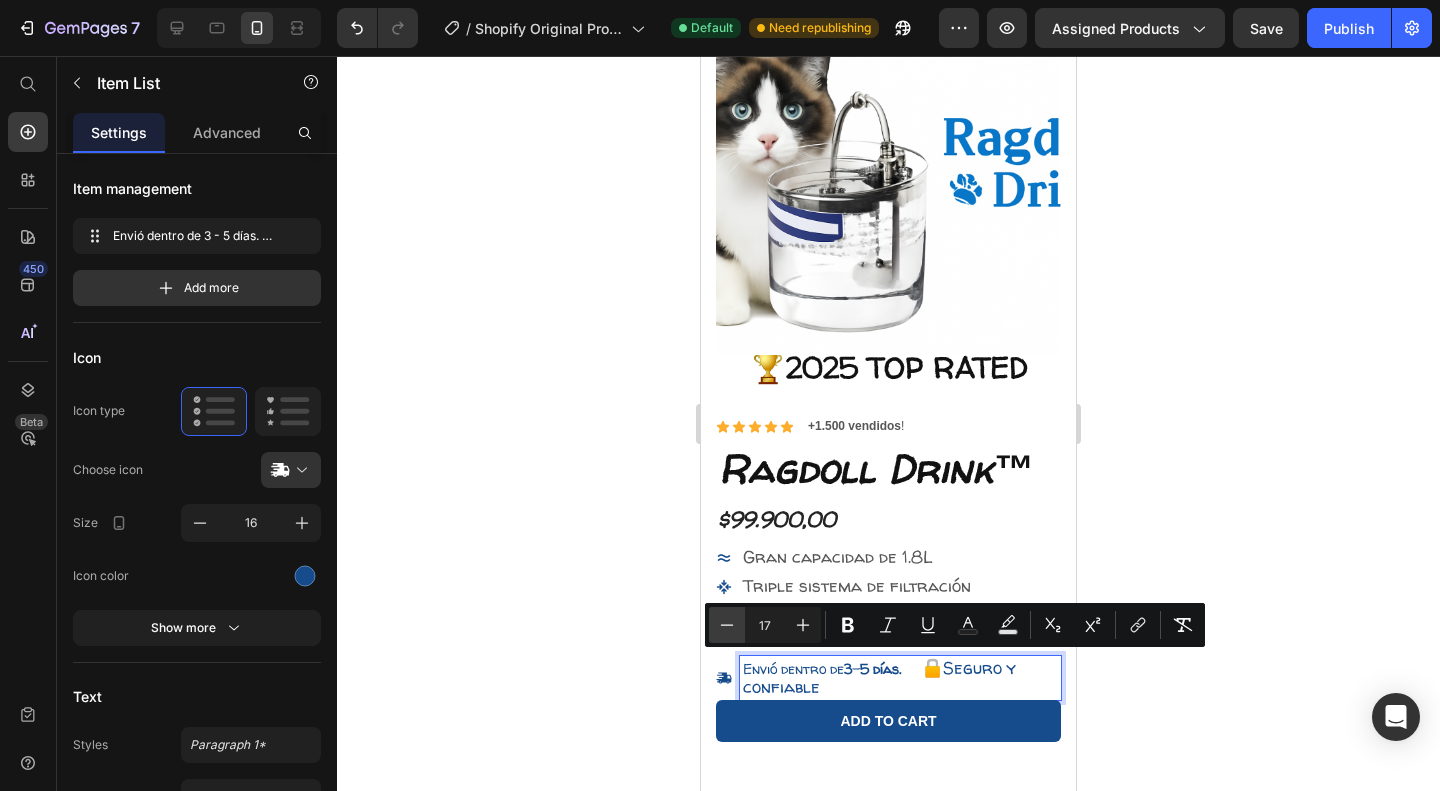 click 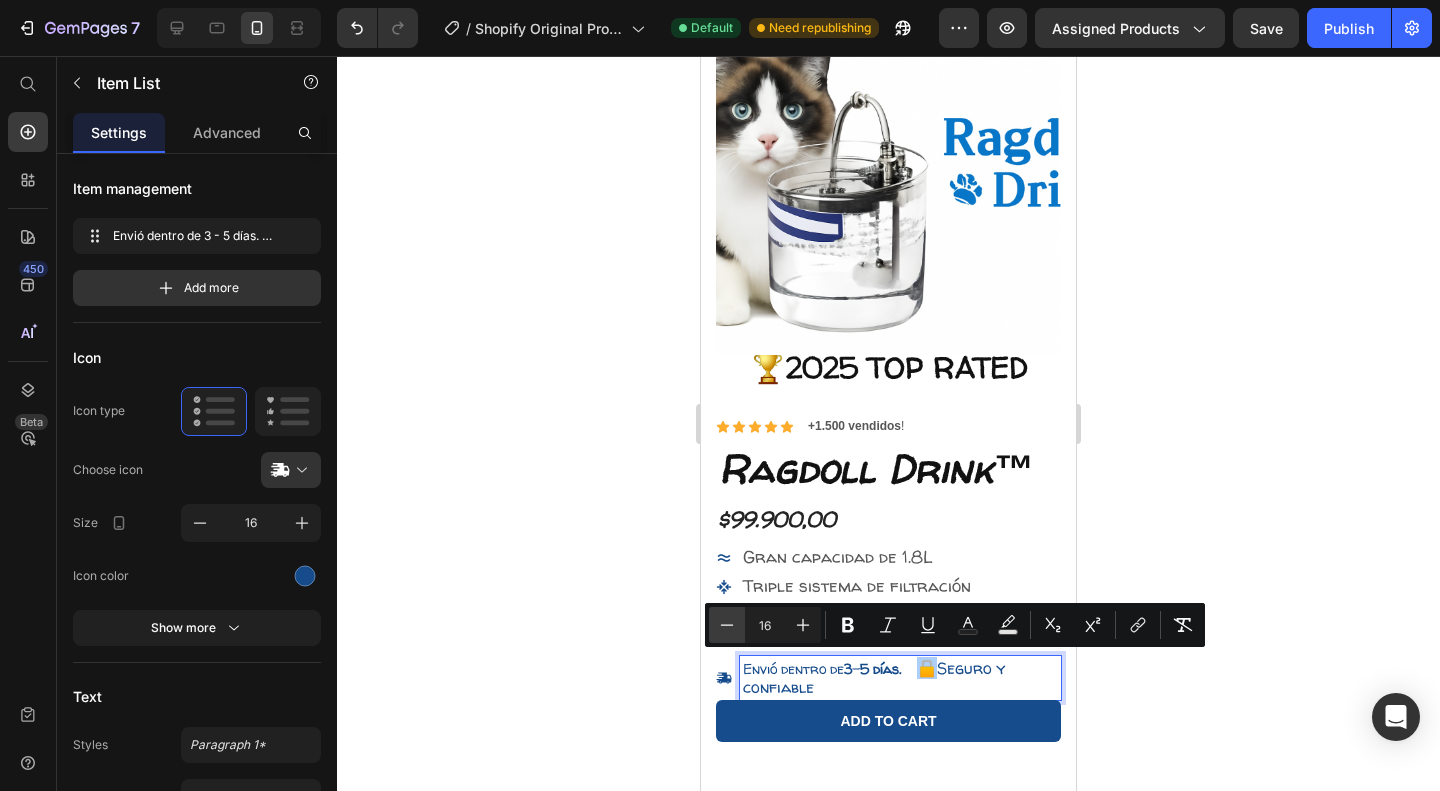 click 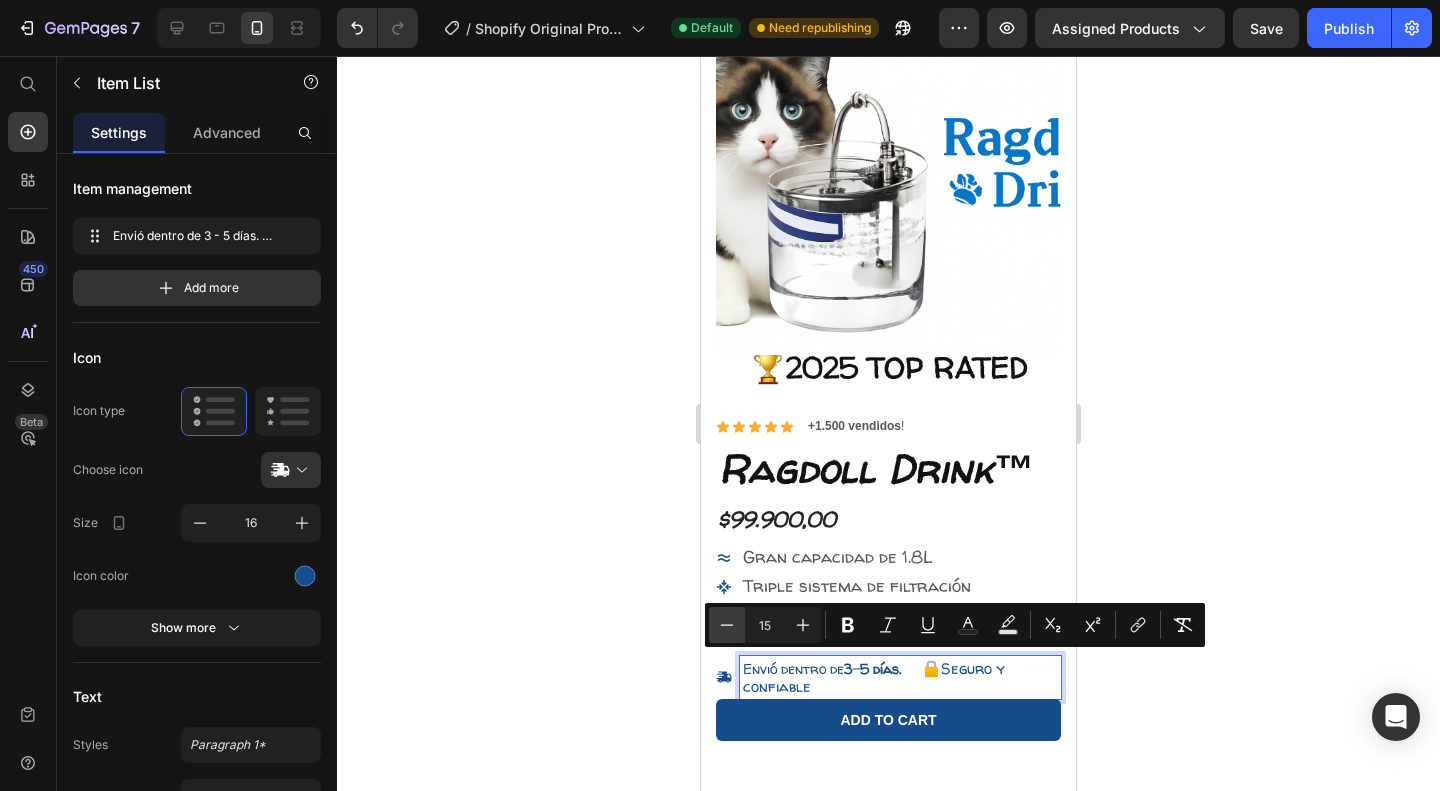 click 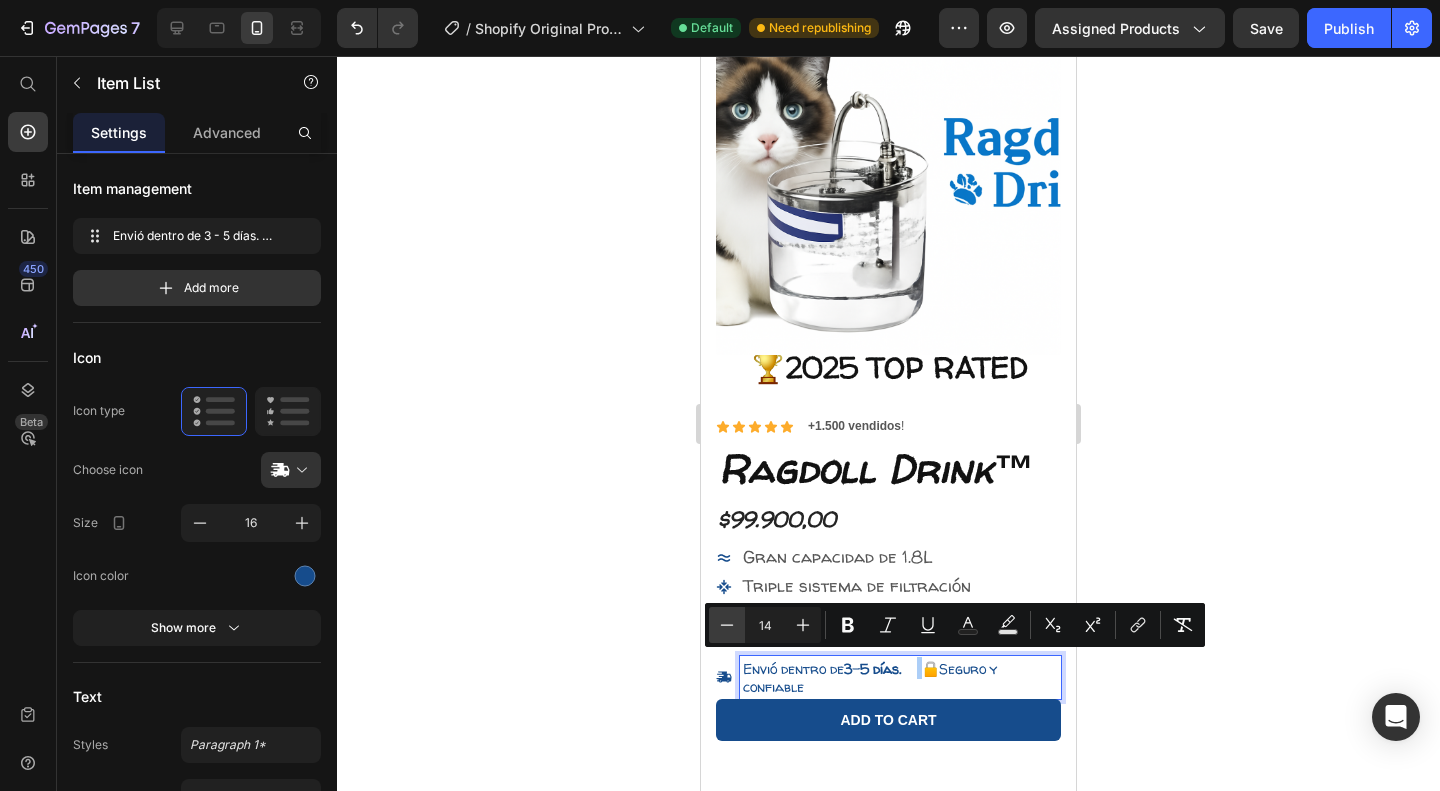 click 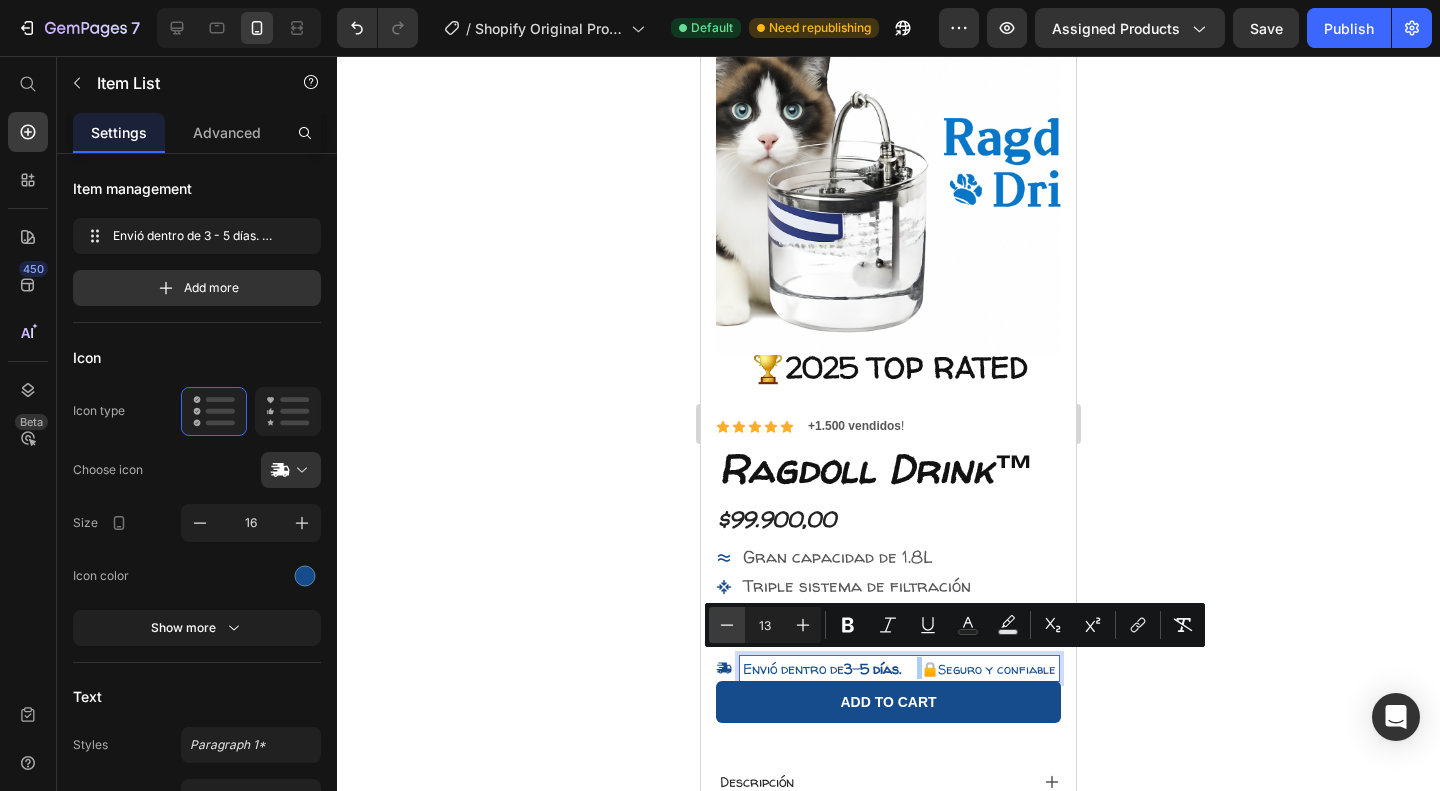 click 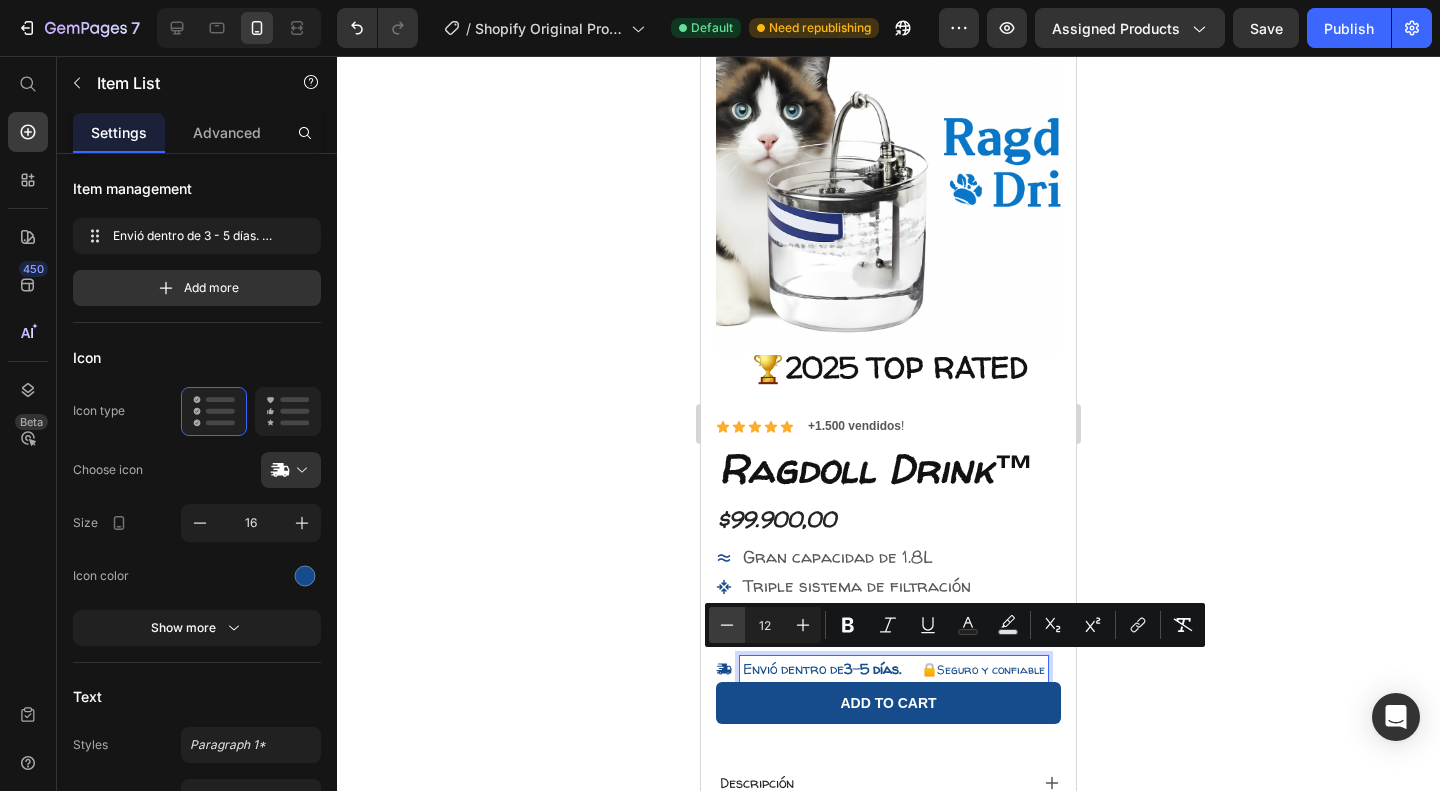 click 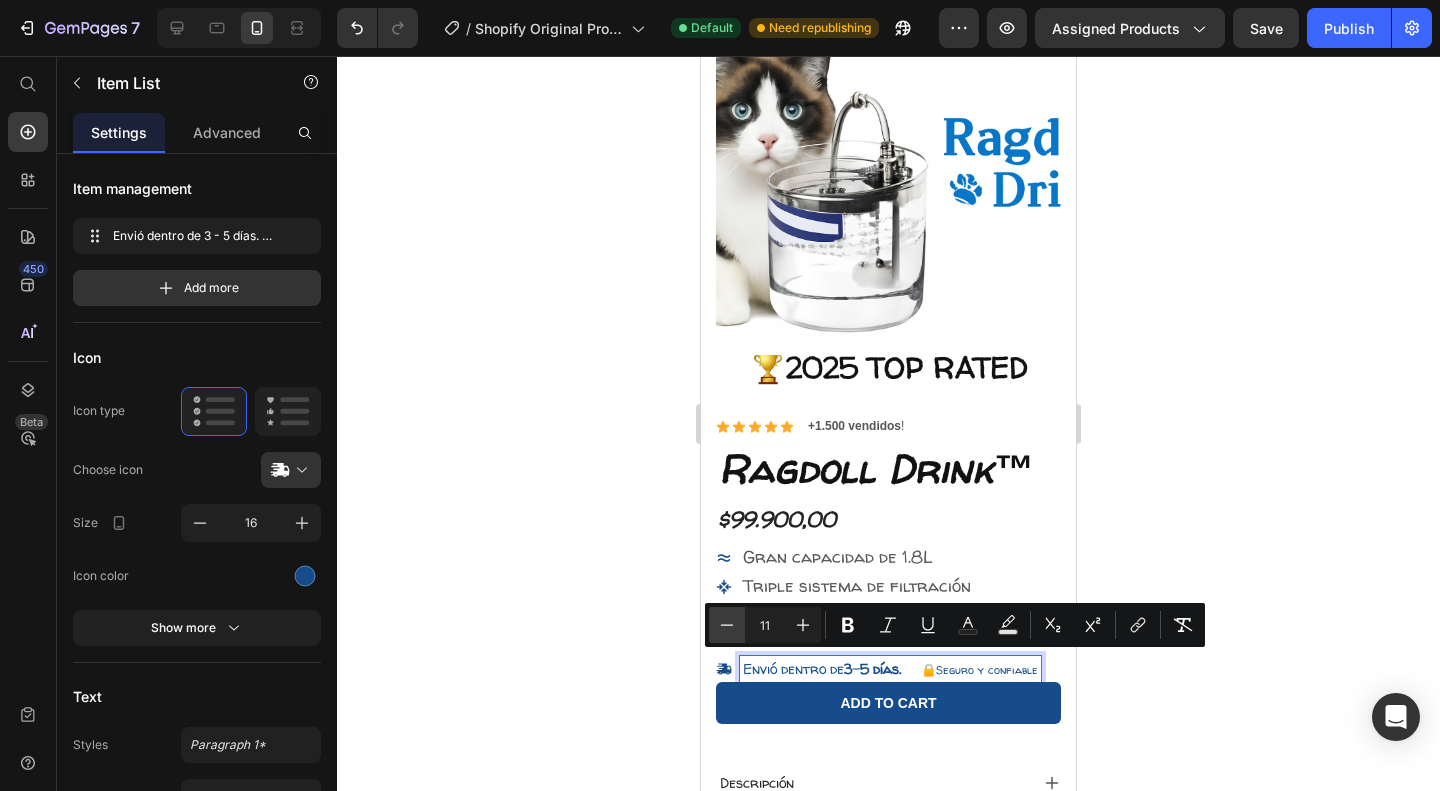 click 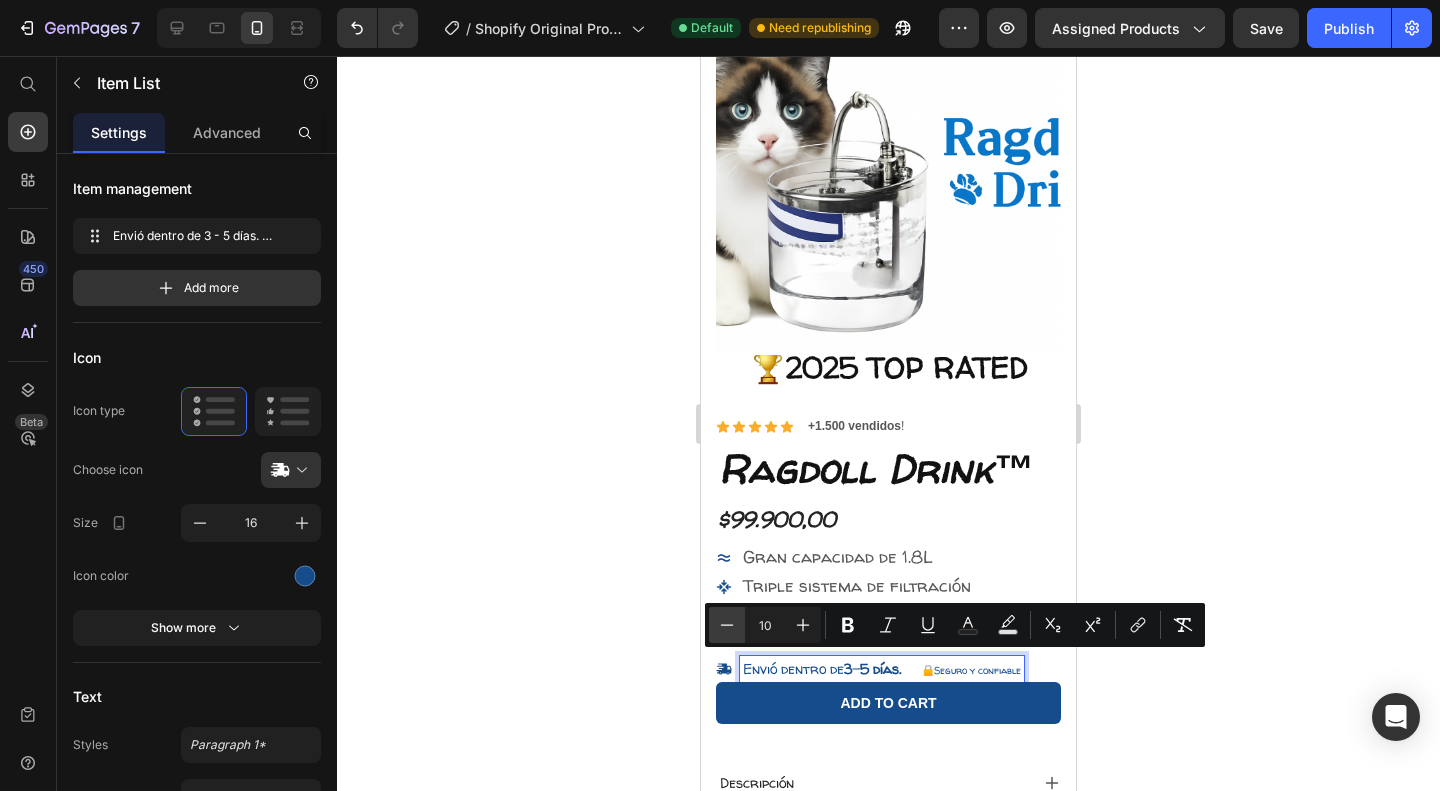 click 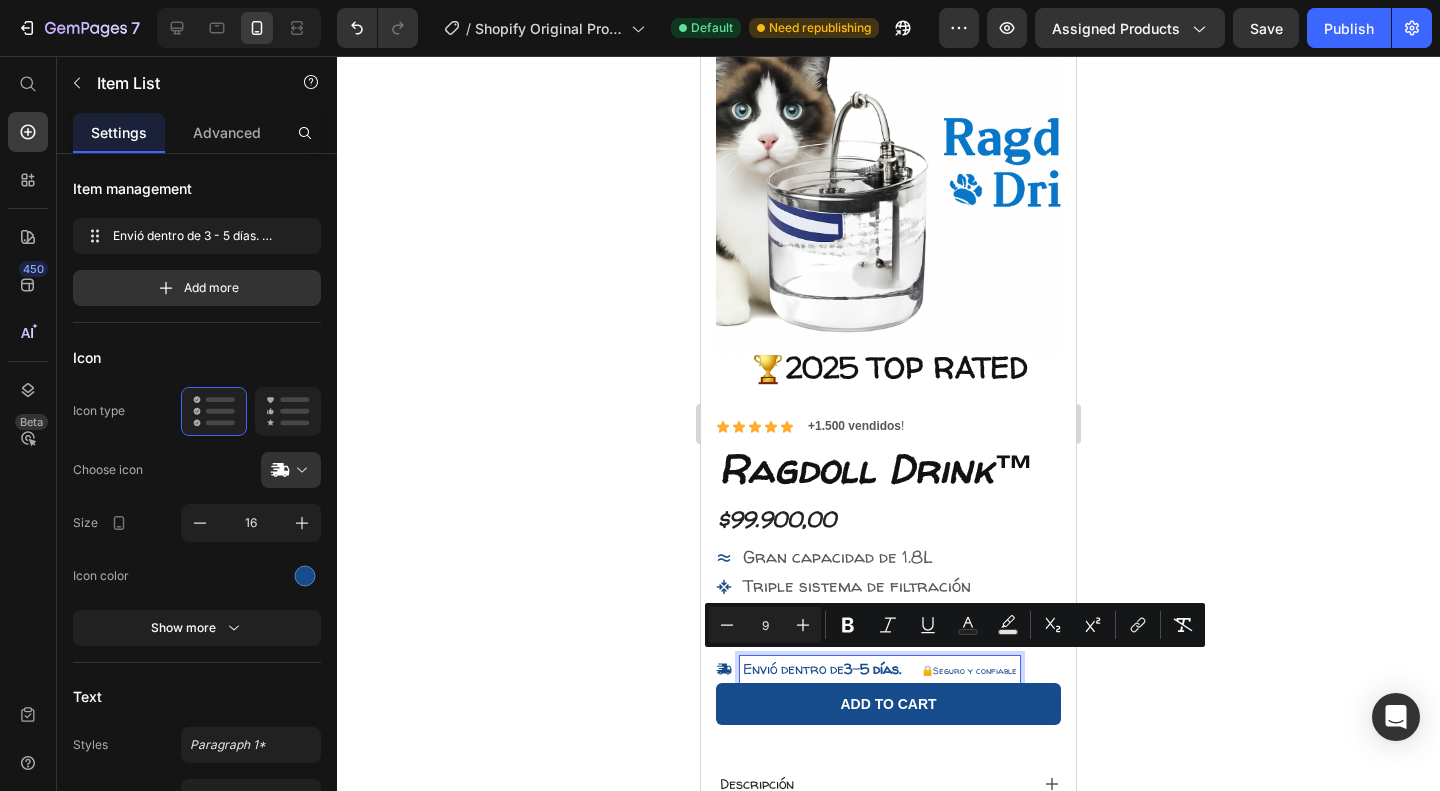 click at bounding box center (919, 668) 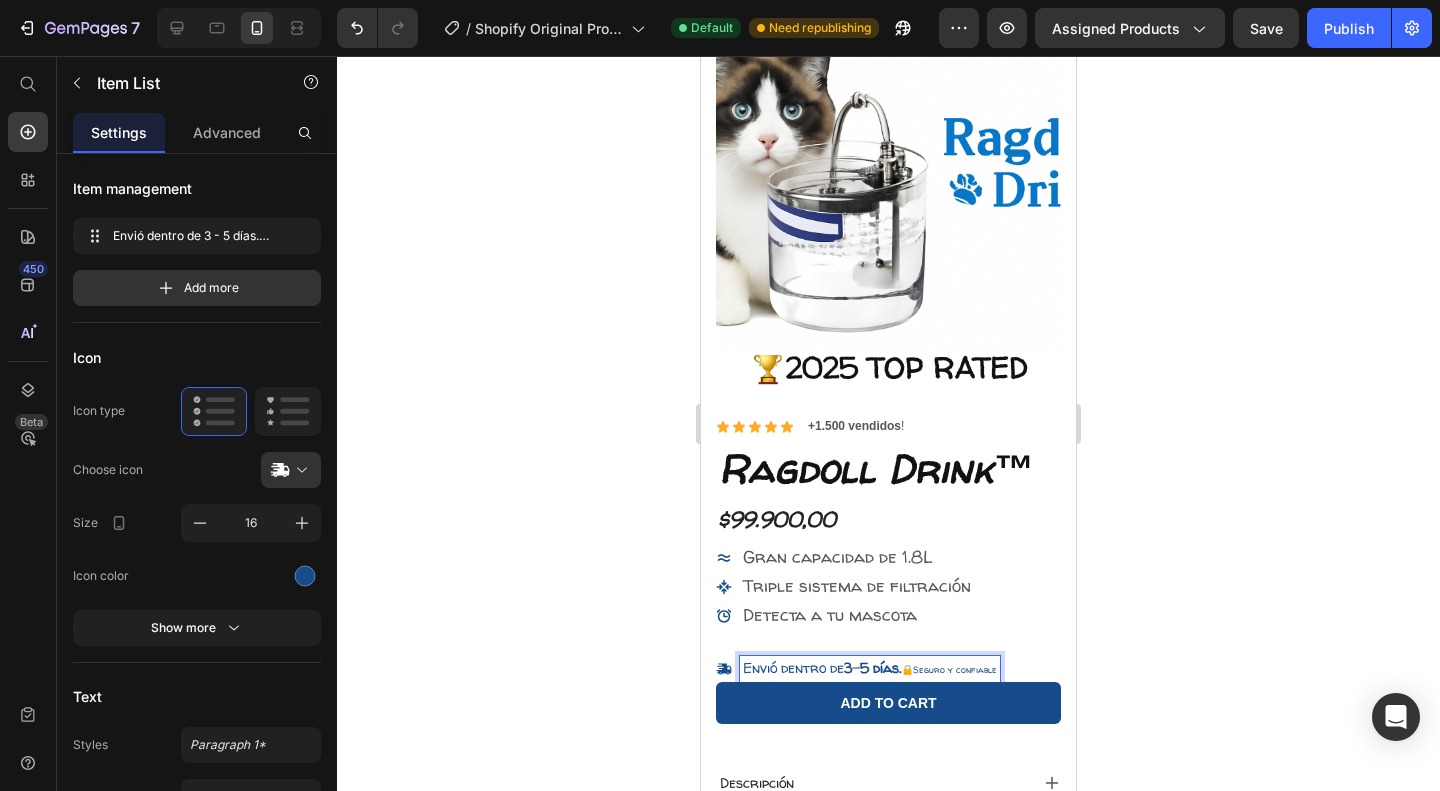 drag, startPoint x: 929, startPoint y: 665, endPoint x: 1054, endPoint y: 659, distance: 125.14392 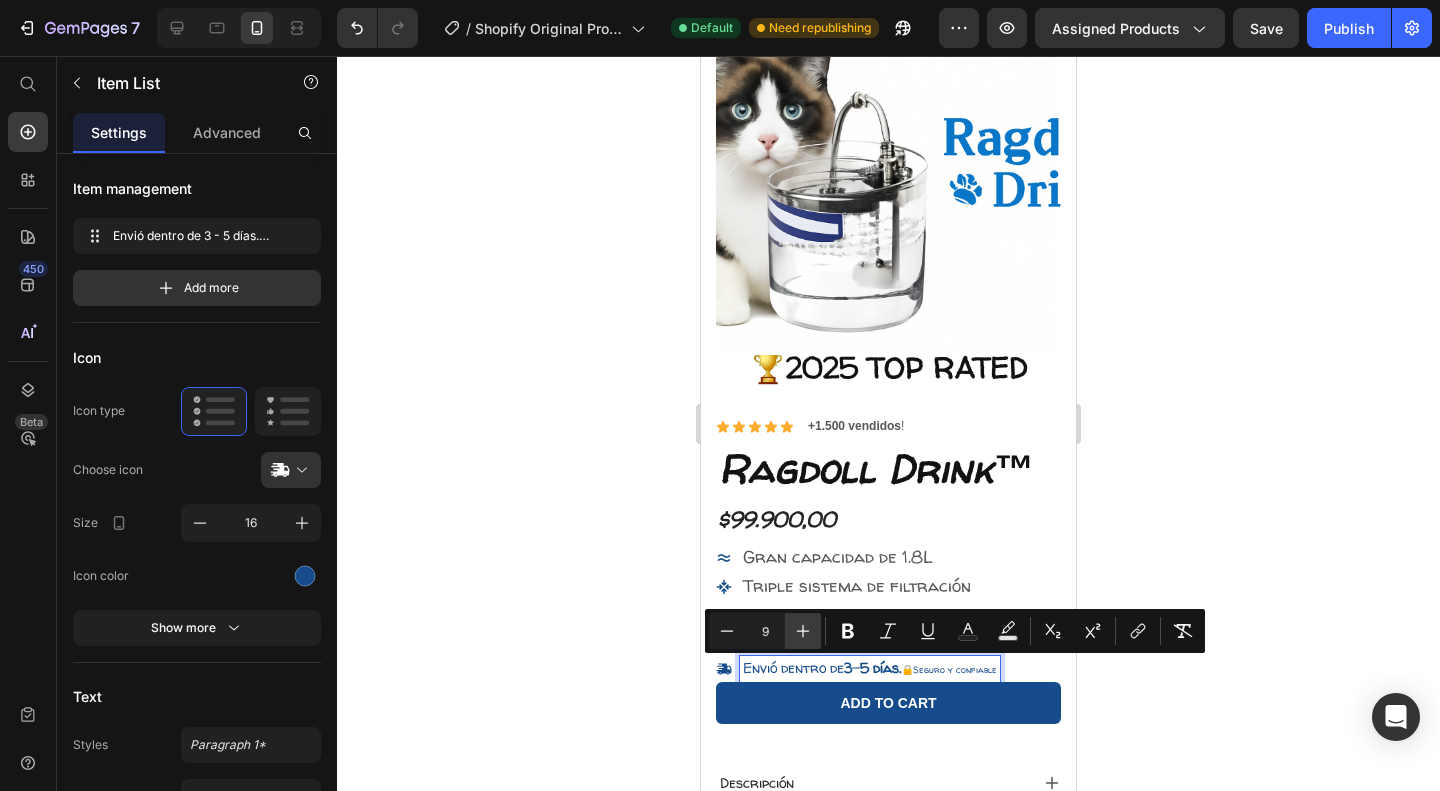 click on "Plus" at bounding box center (803, 631) 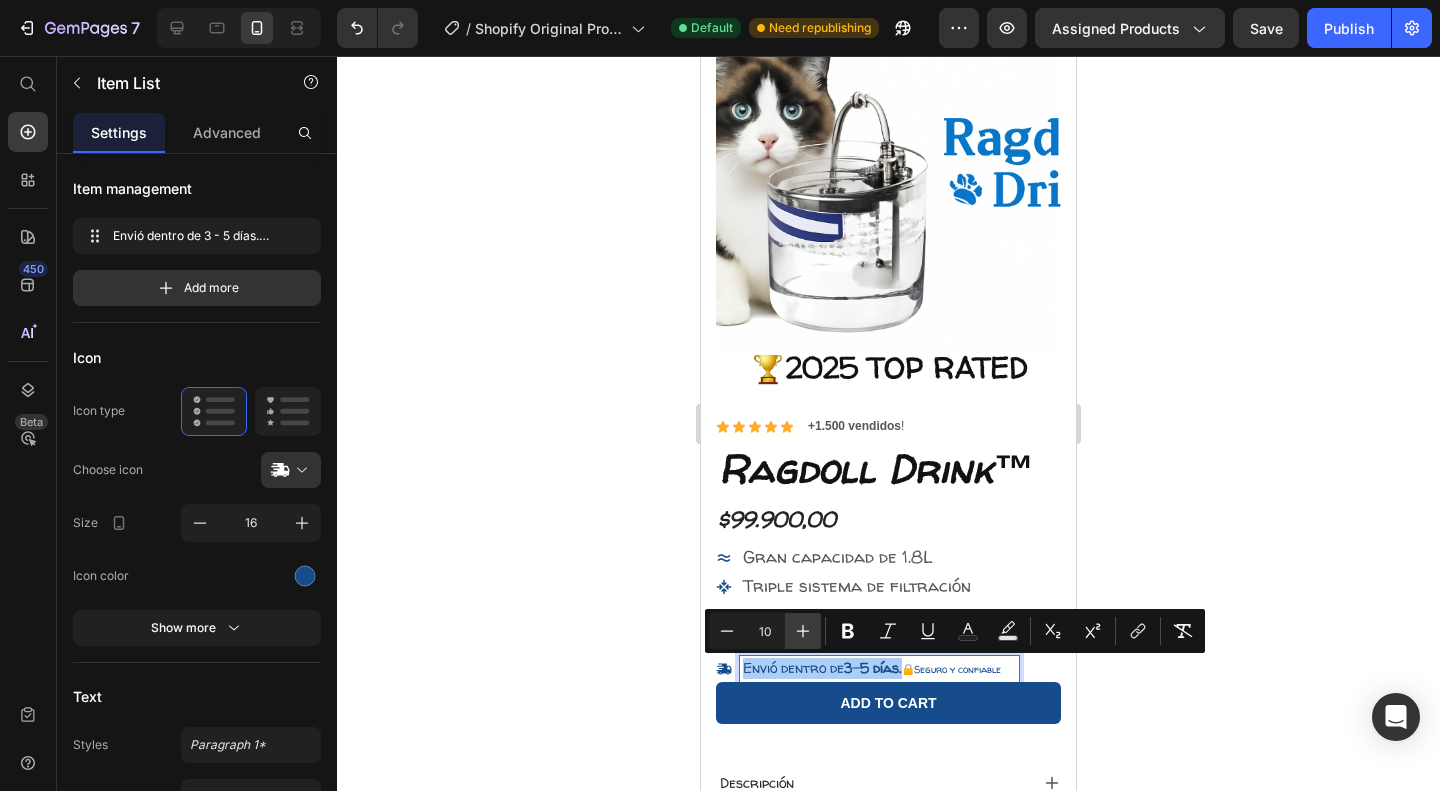 click on "Plus" at bounding box center [803, 631] 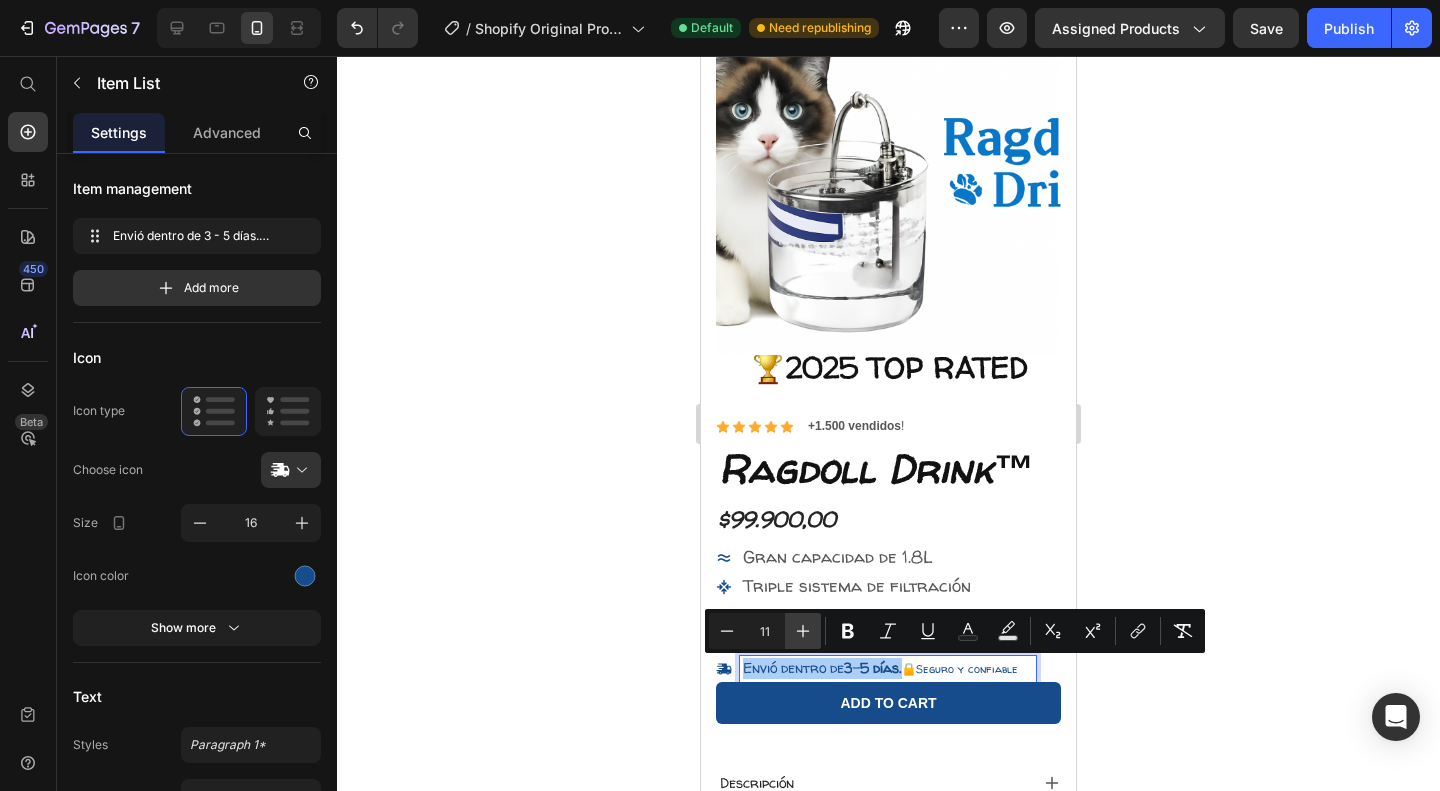 click on "Plus" at bounding box center [803, 631] 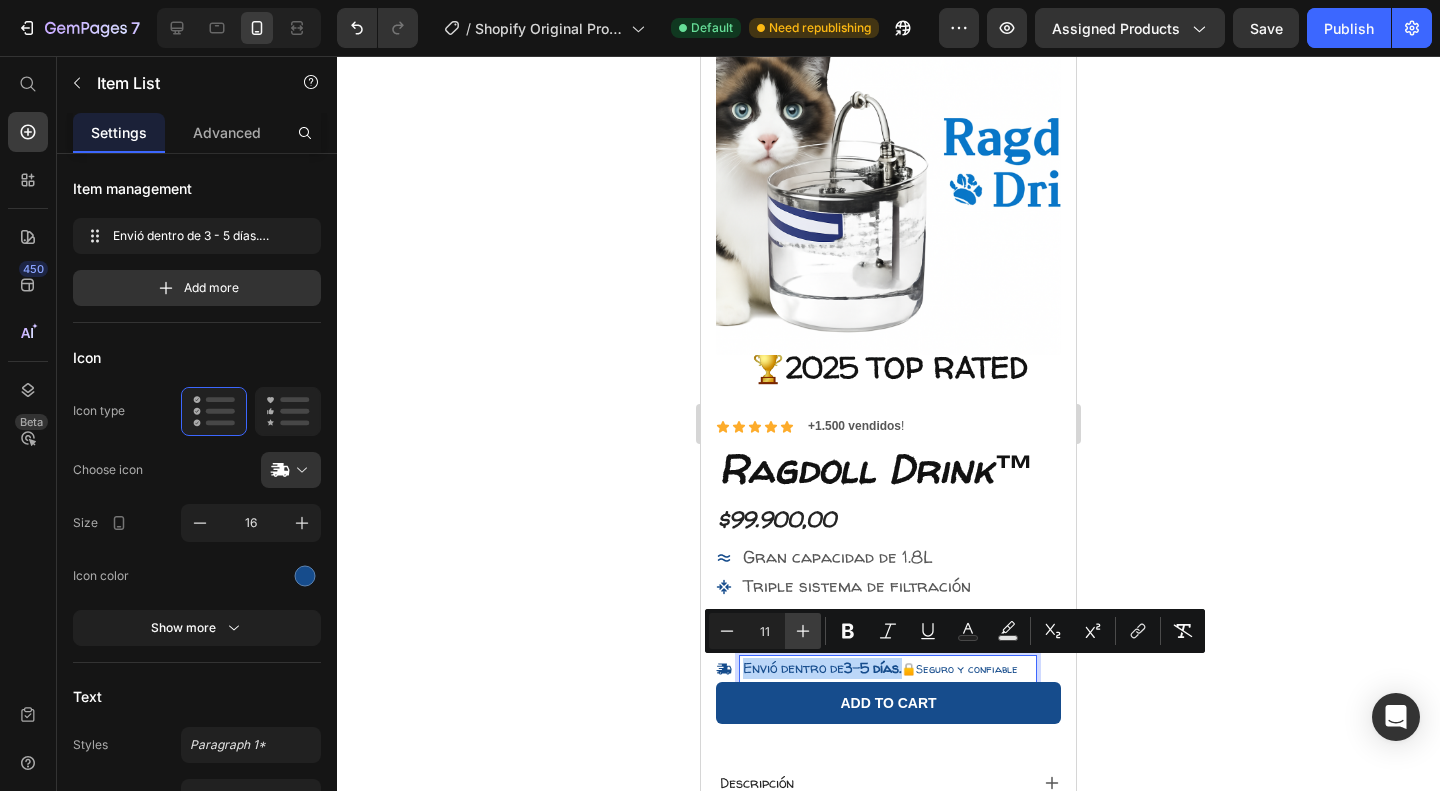 type on "12" 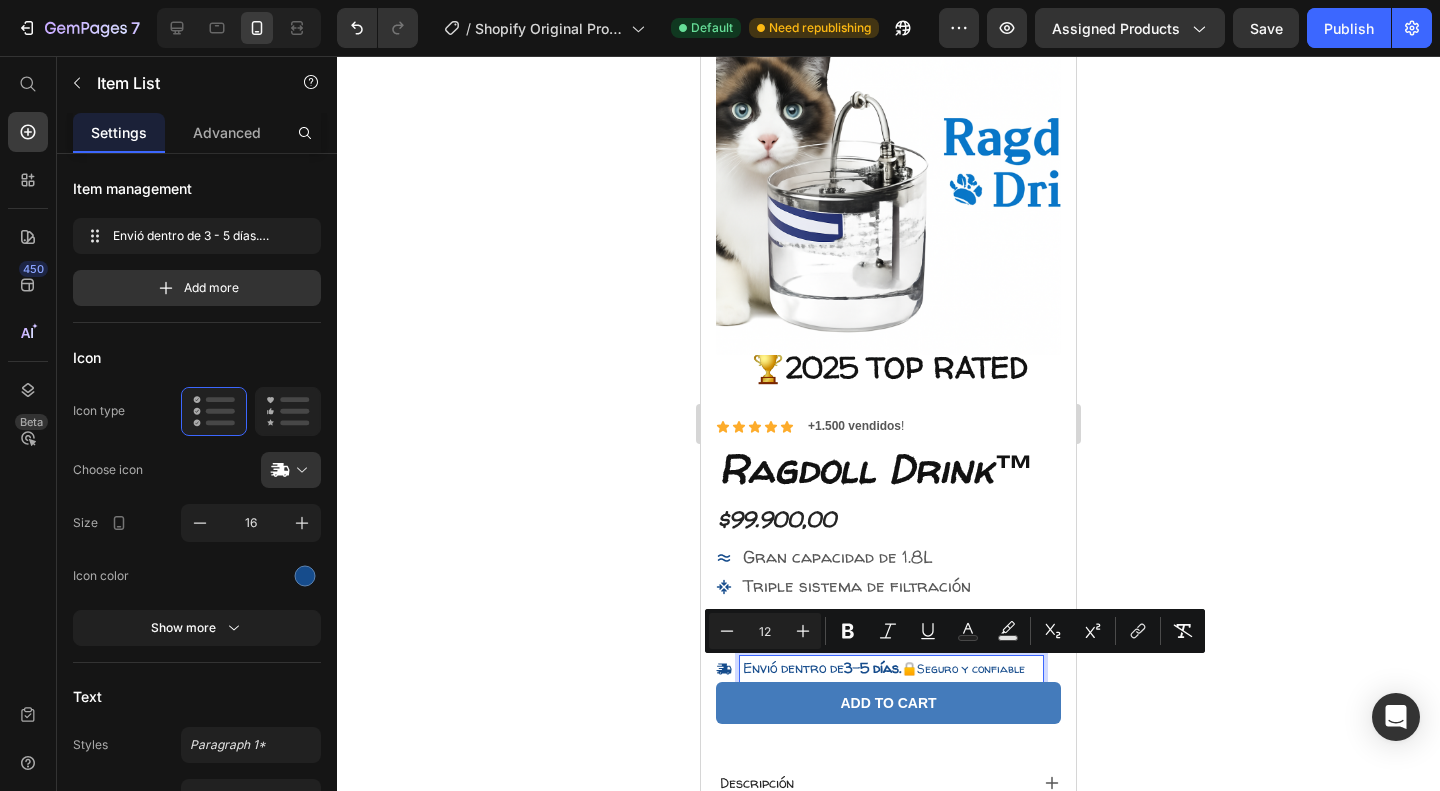 click on "Add to cart" at bounding box center (888, 703) 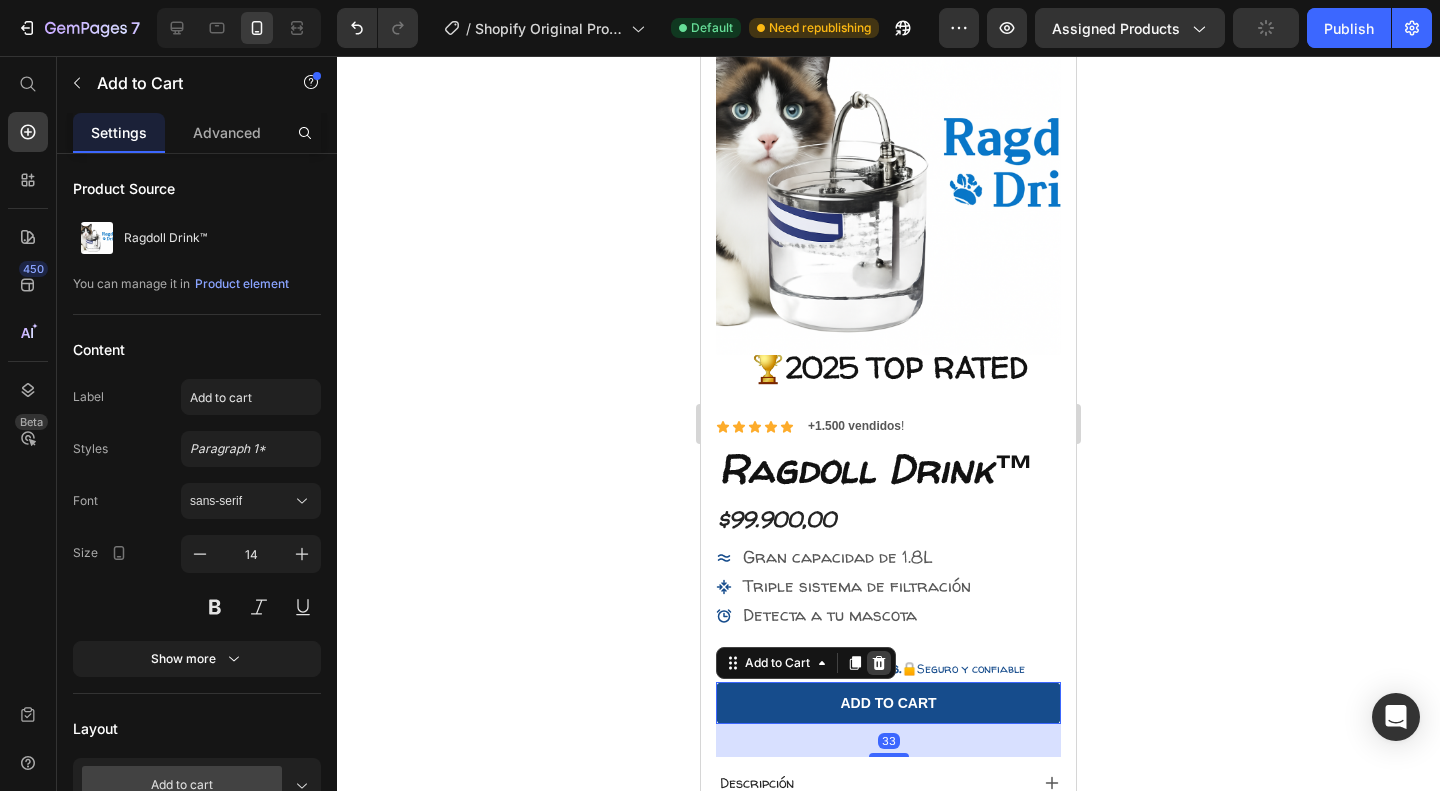 click at bounding box center (879, 663) 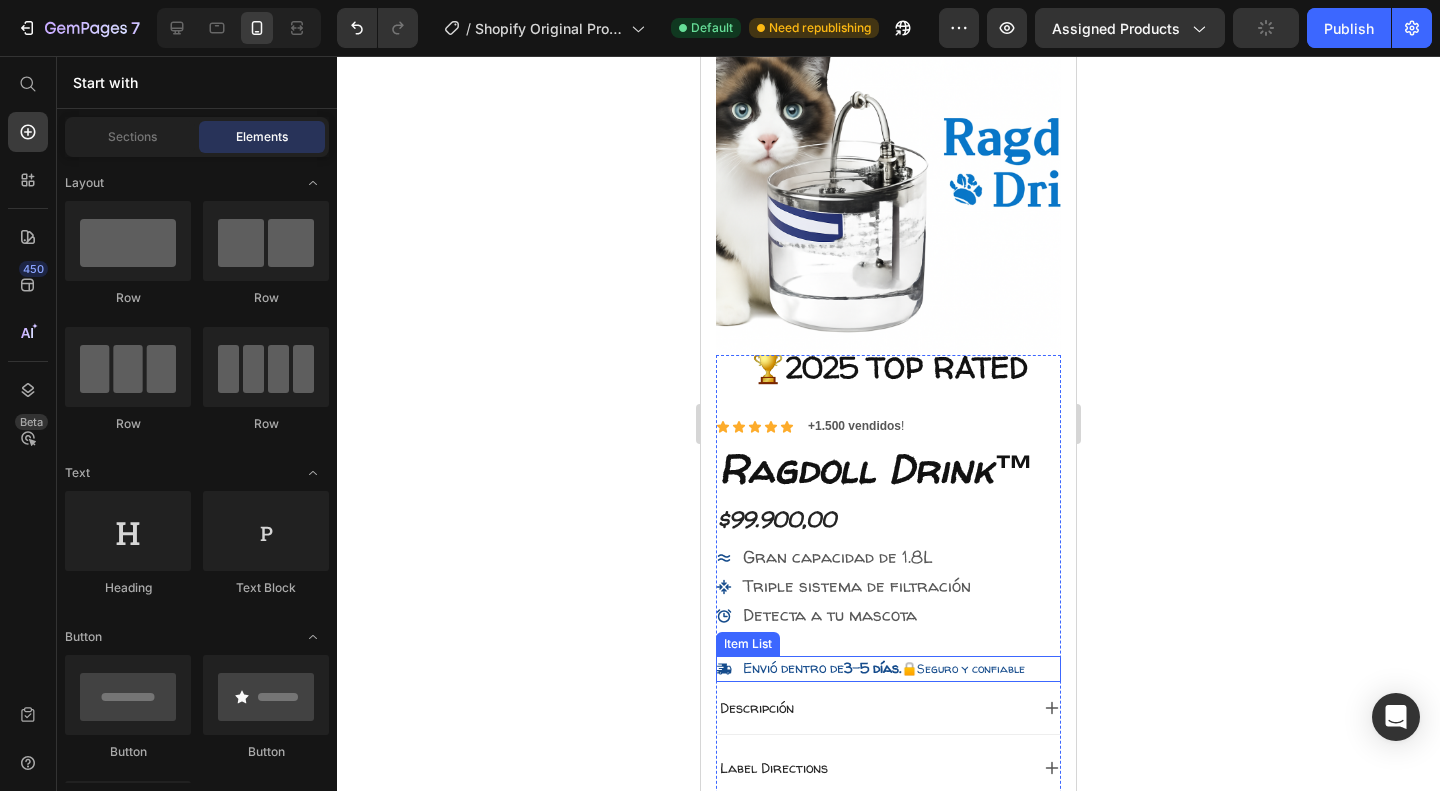 click on "Envió dentro de  3  -  5   días.   🔒Seguro y confiable" at bounding box center [891, 669] 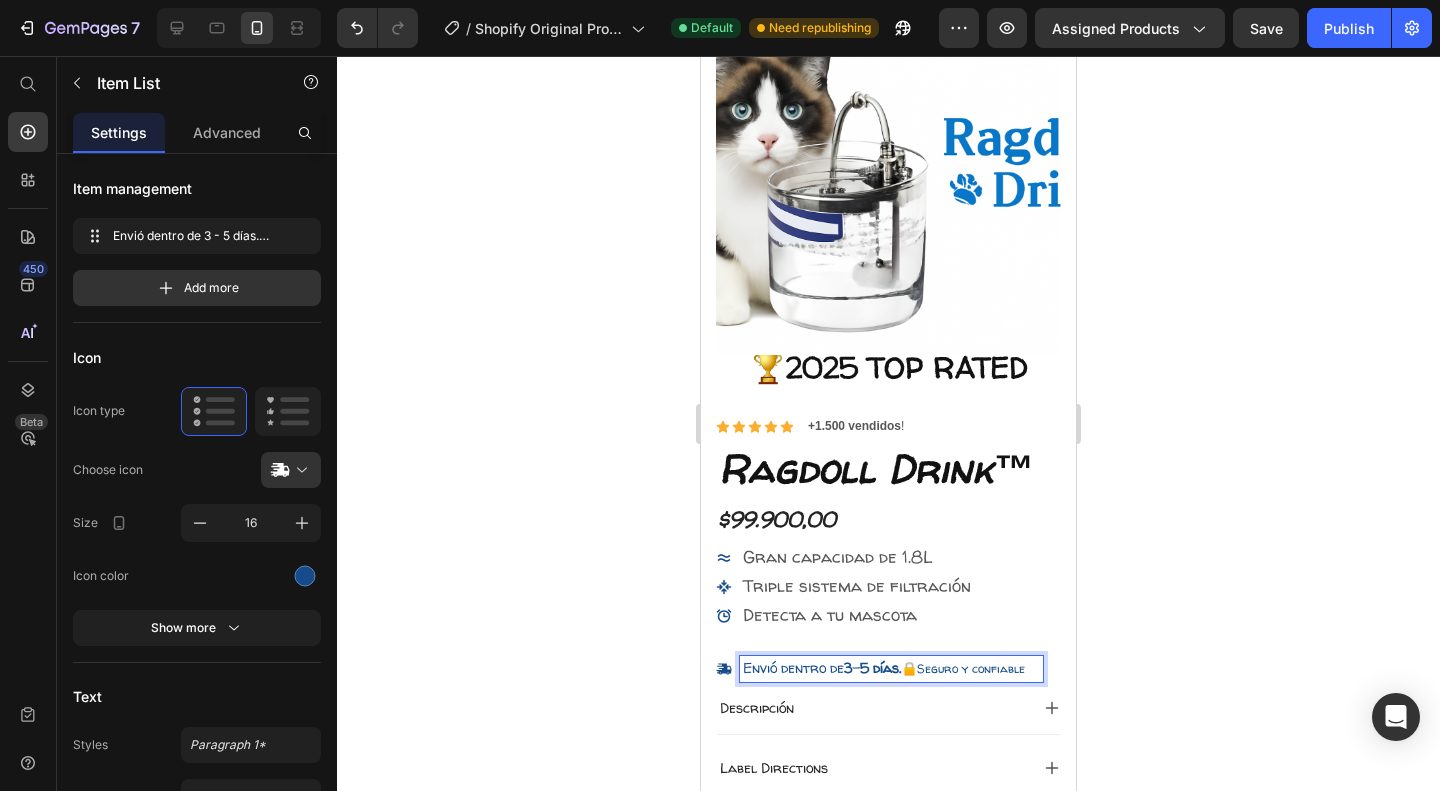 click on "Envió dentro de  3  -  5   días.   🔒Seguro y confiable" at bounding box center (891, 669) 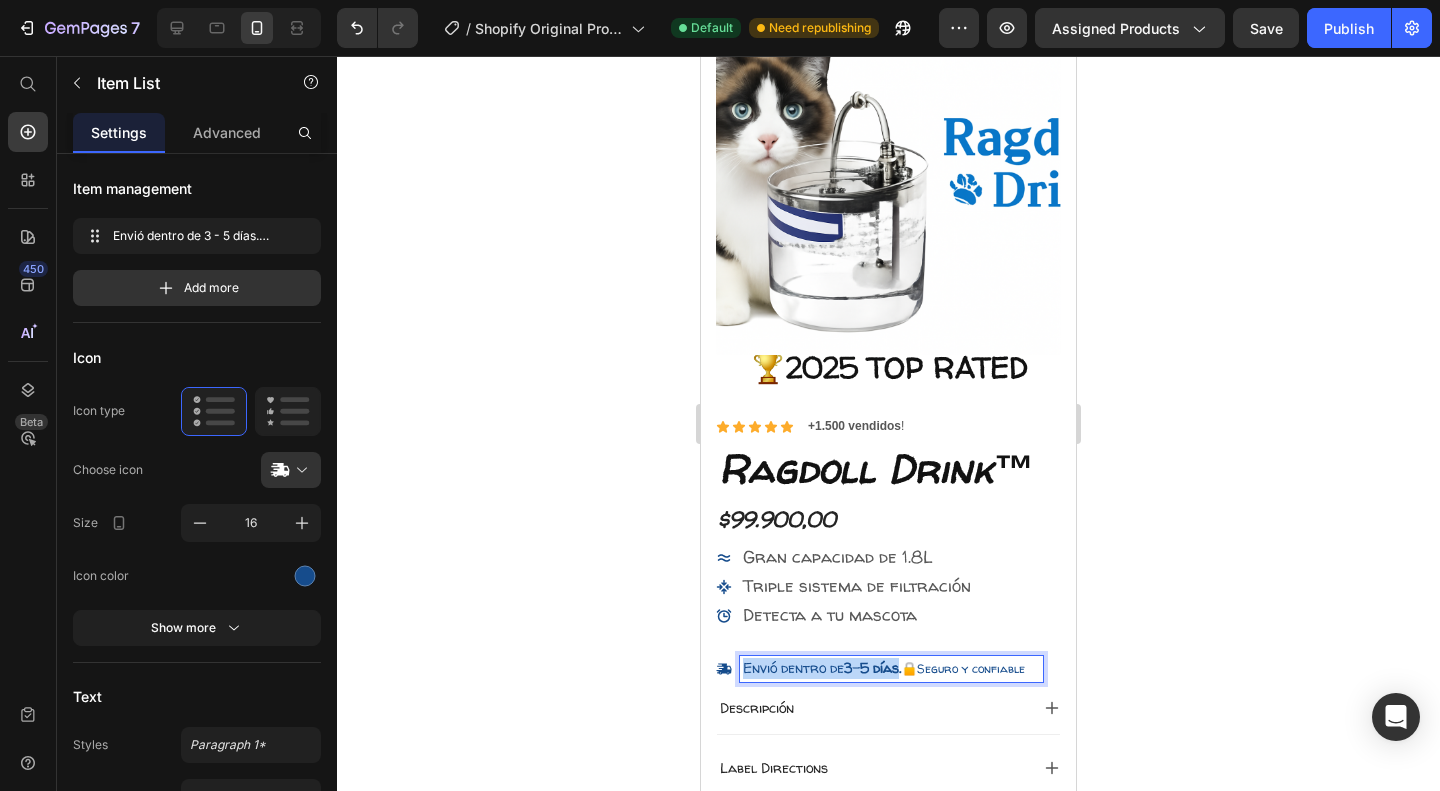 drag, startPoint x: 918, startPoint y: 669, endPoint x: 734, endPoint y: 659, distance: 184.27155 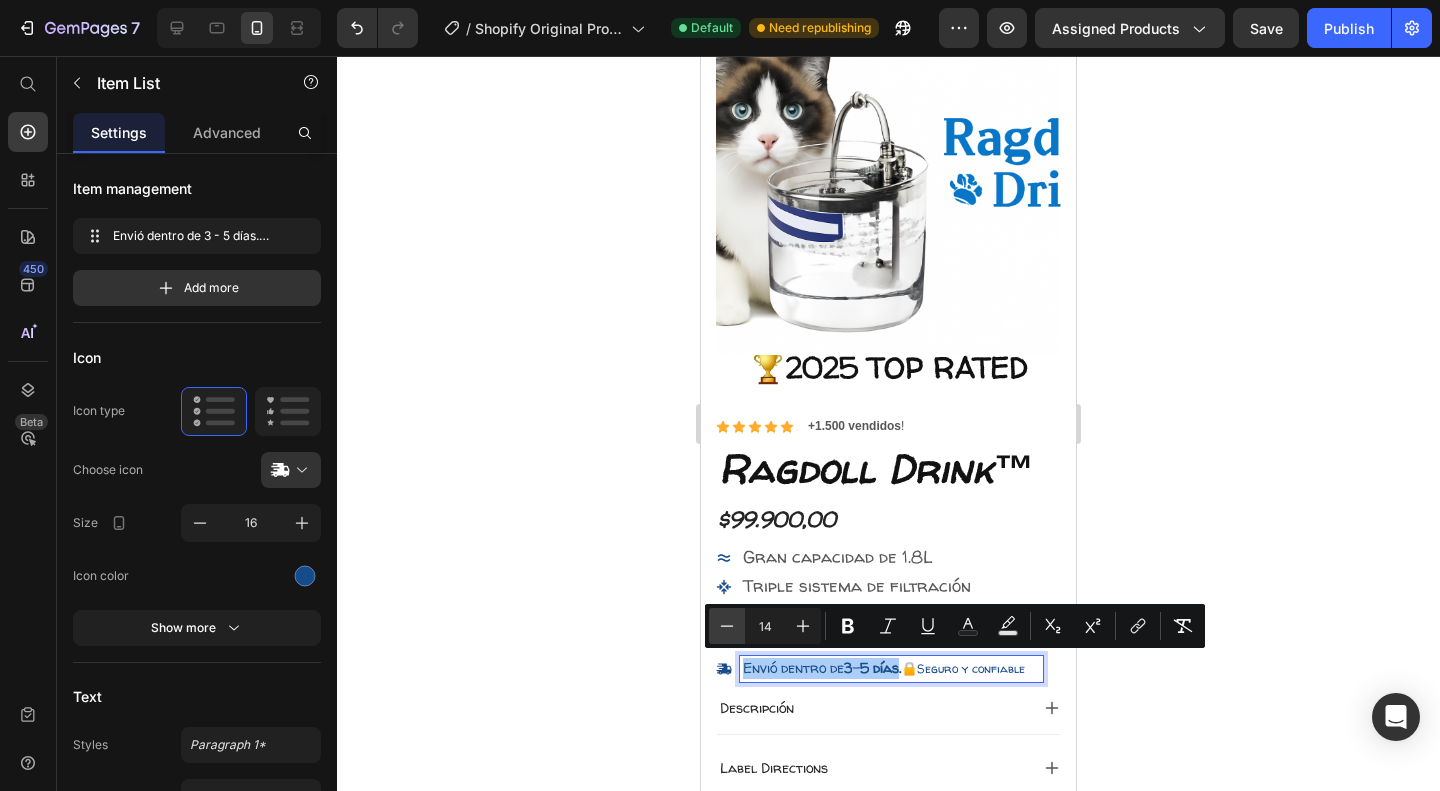 click 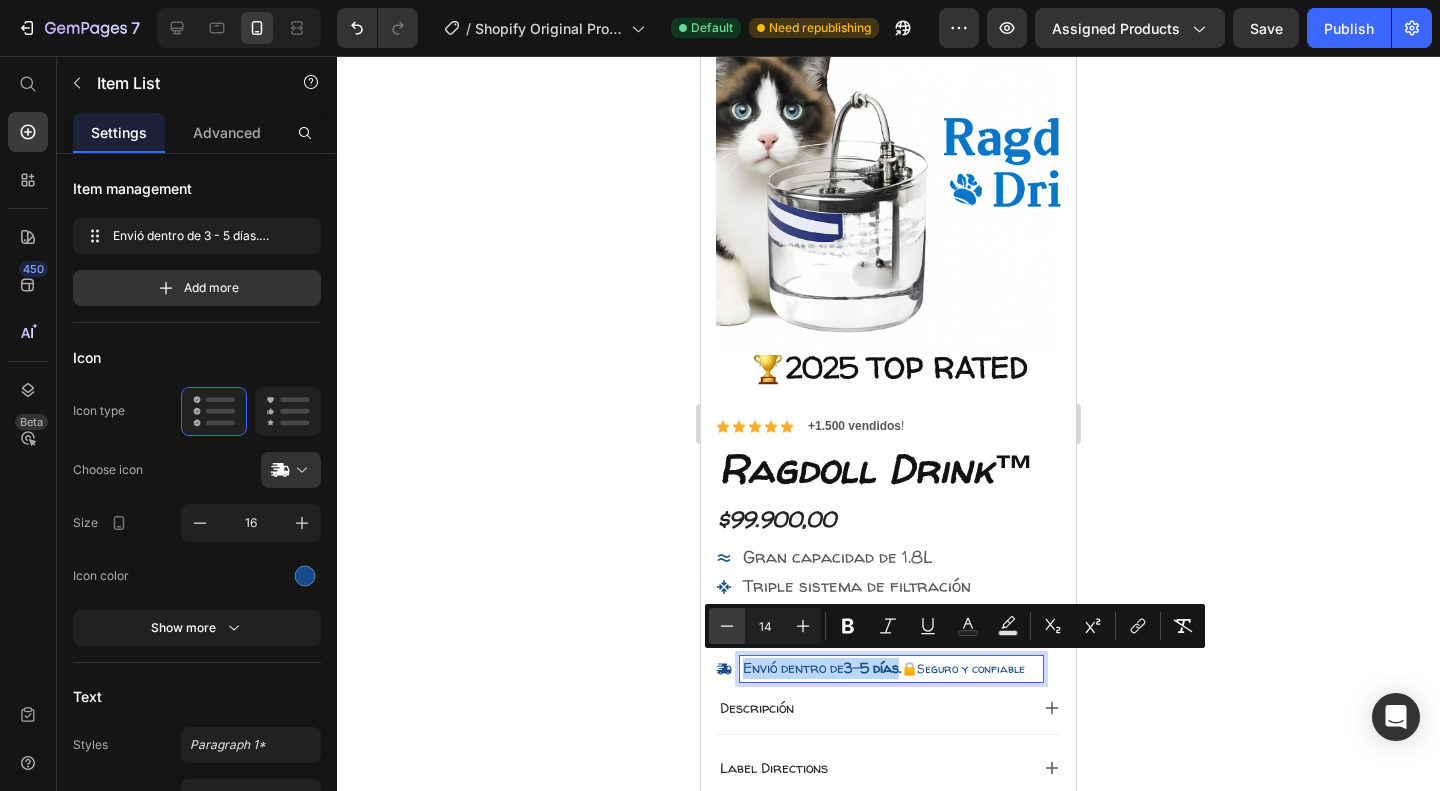 type on "13" 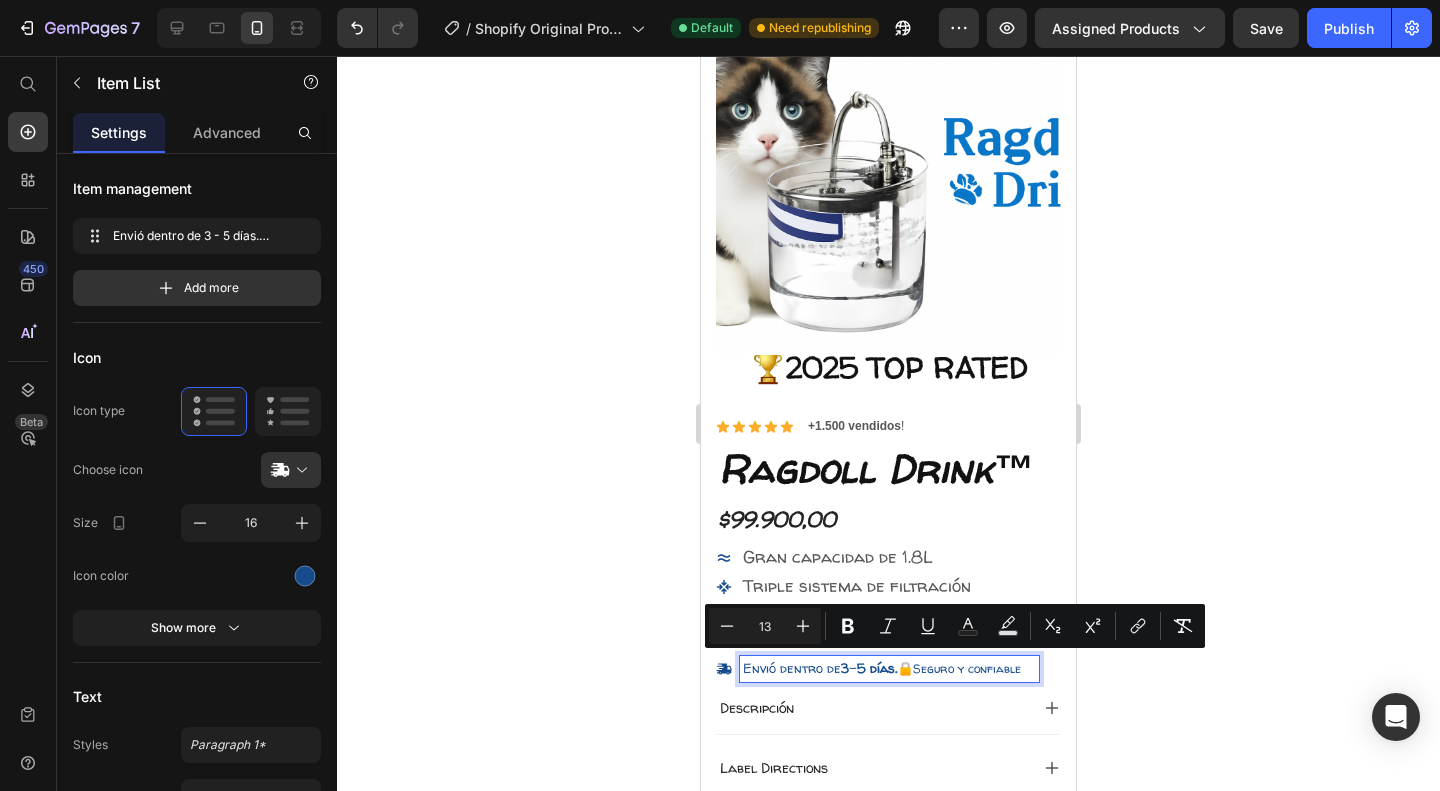 click on "Envió dentro de  3  -  5   días" at bounding box center (819, 668) 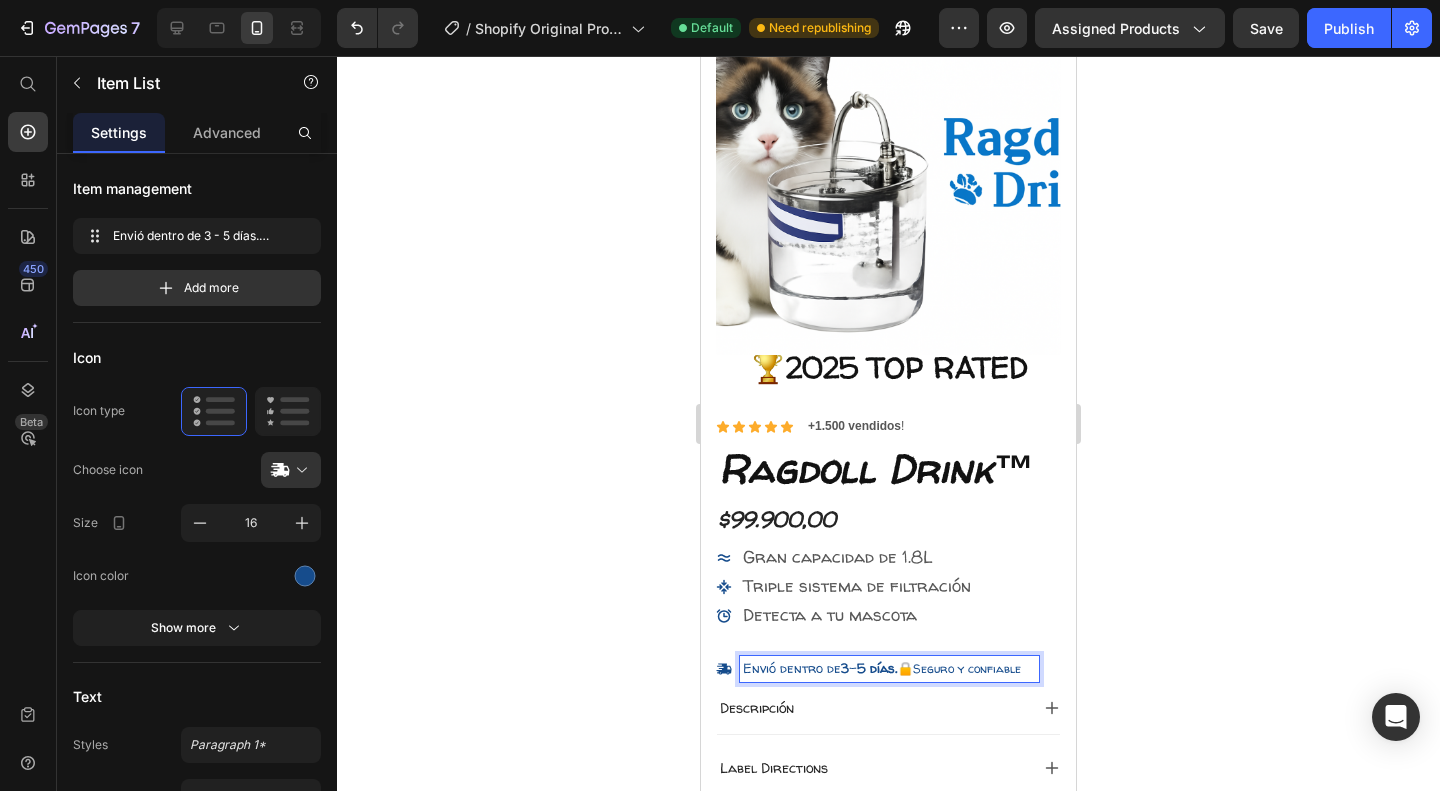 drag, startPoint x: 910, startPoint y: 667, endPoint x: 1070, endPoint y: 667, distance: 160 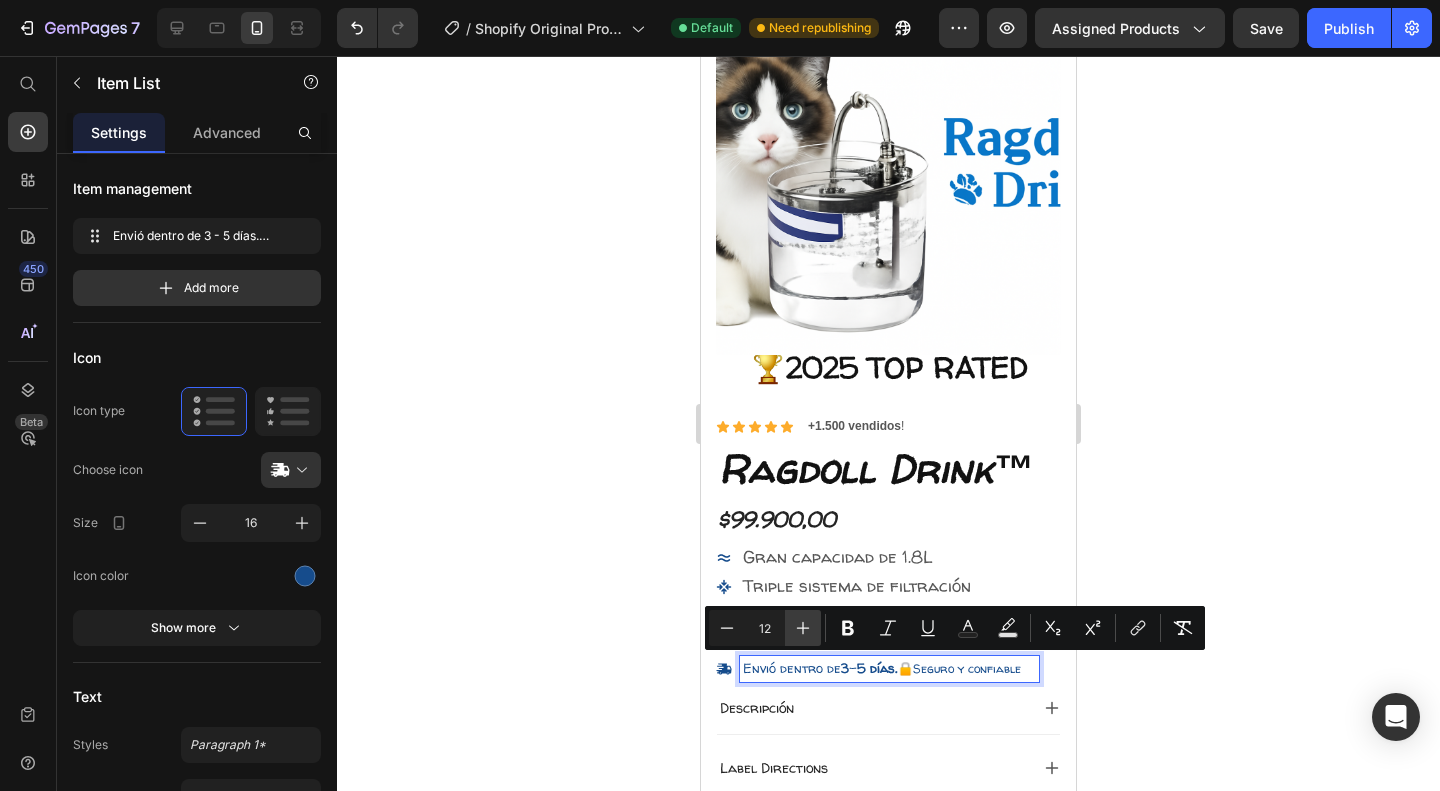 click 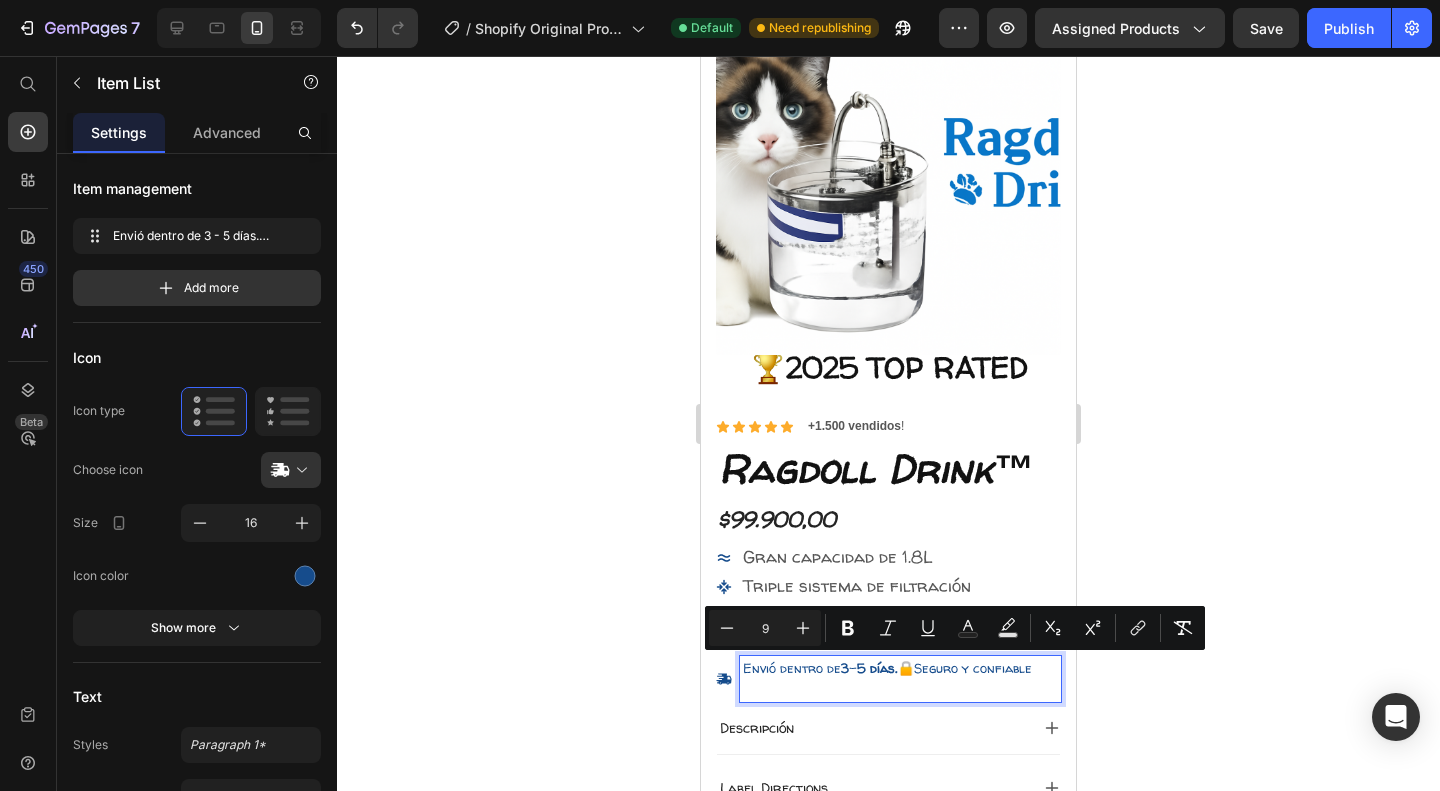 click on "Envió dentro de  3  -  5   días . 🔒Seguro y confiable" at bounding box center [900, 679] 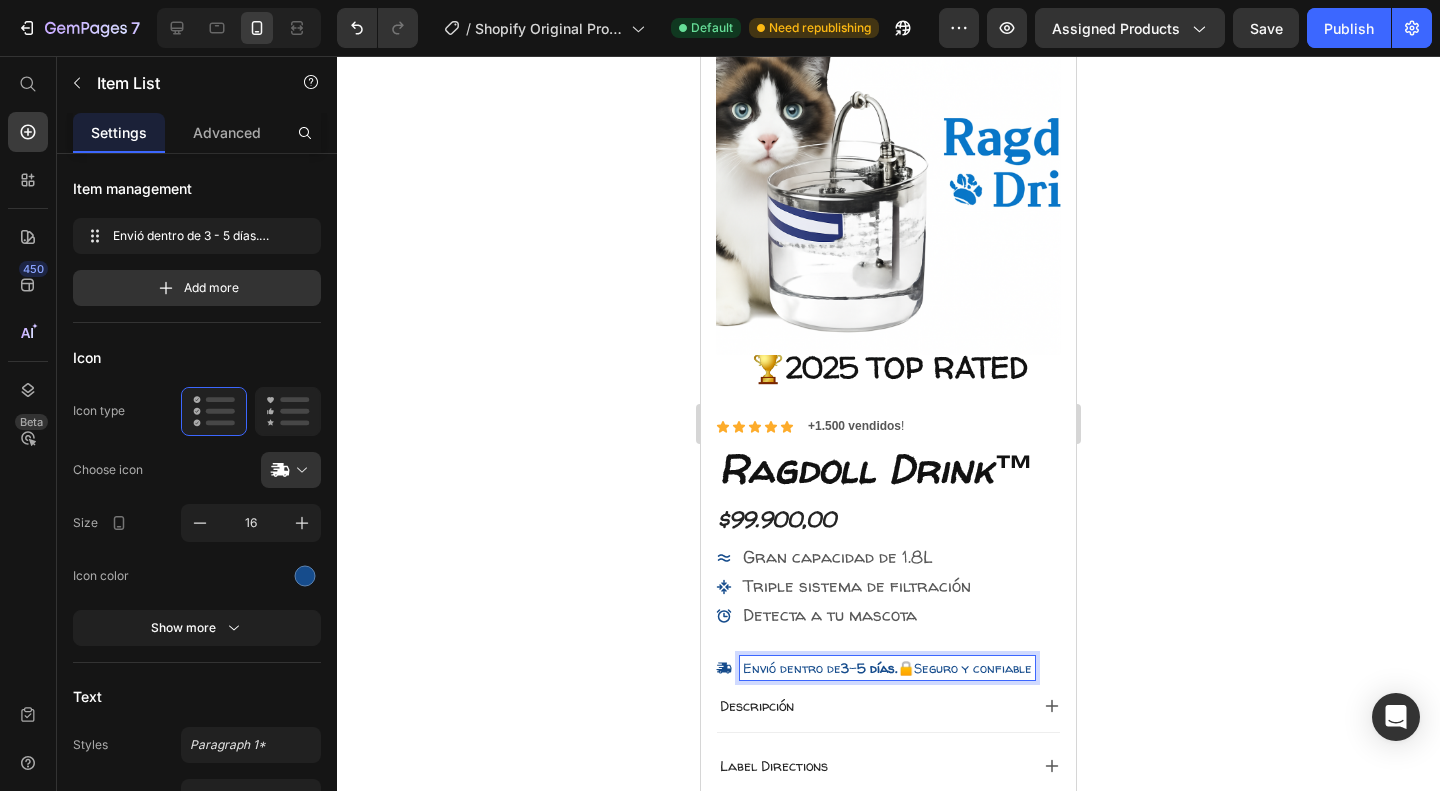 click on "Envió dentro de  3  -  5   días" at bounding box center [819, 668] 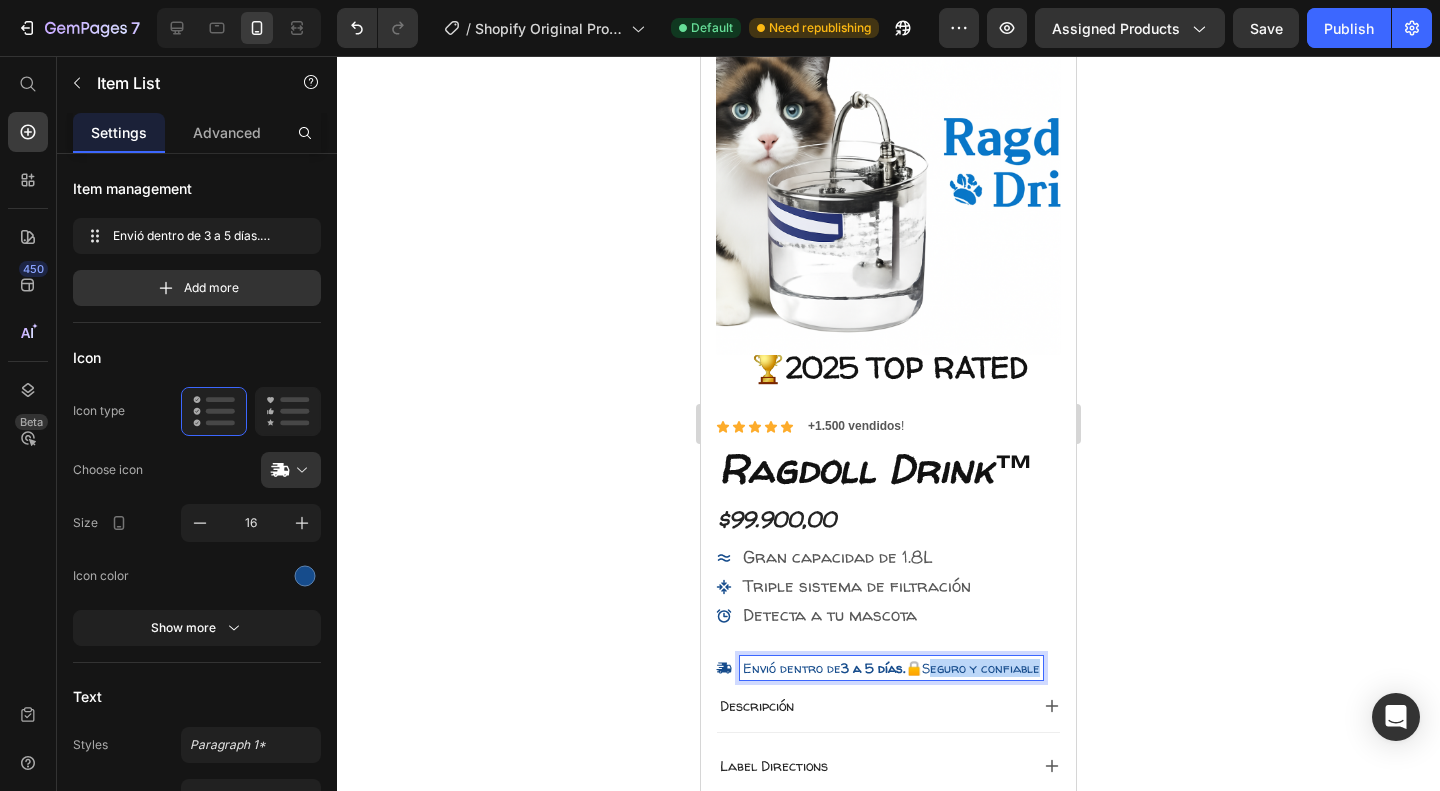 drag, startPoint x: 930, startPoint y: 670, endPoint x: 1070, endPoint y: 663, distance: 140.1749 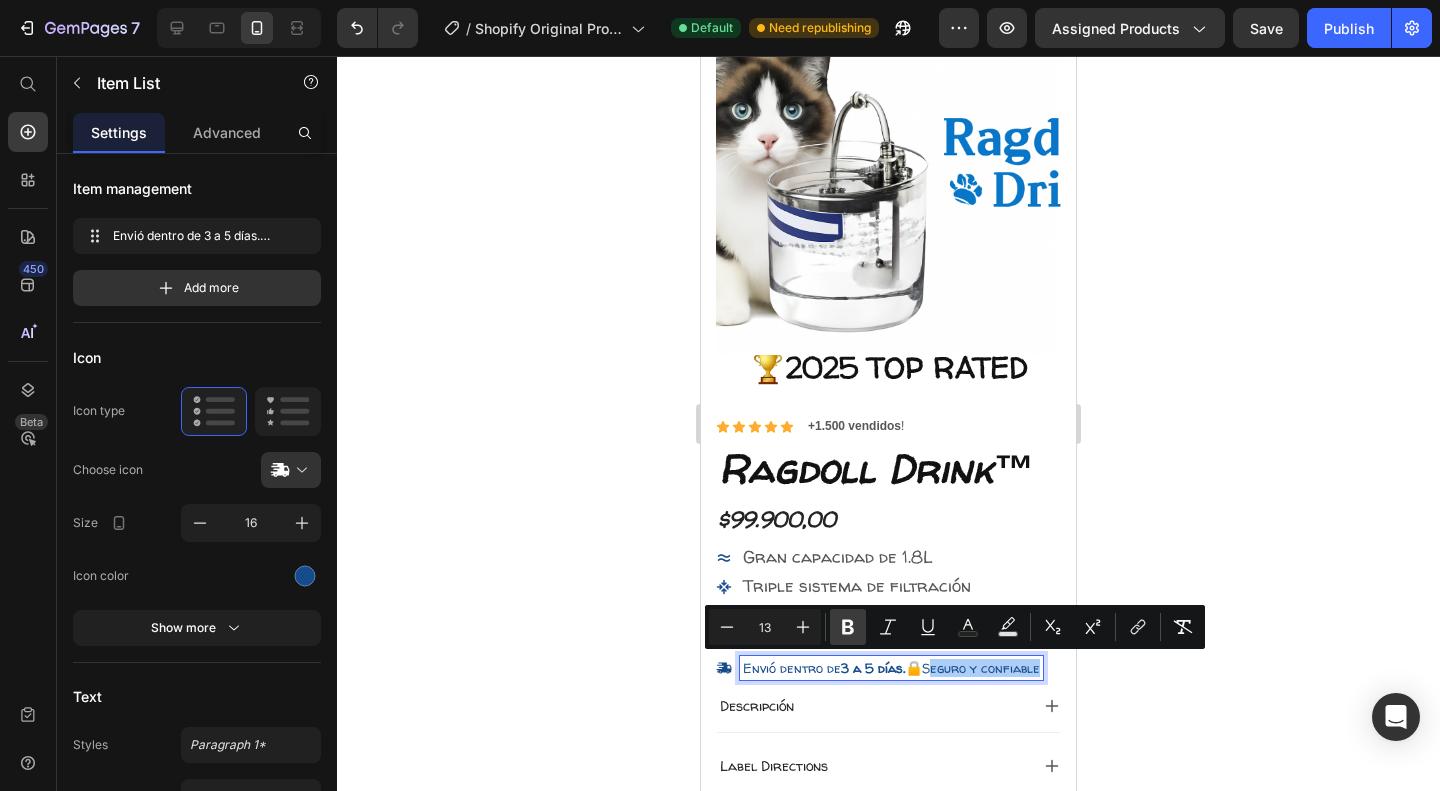 click on "Bold" at bounding box center (848, 627) 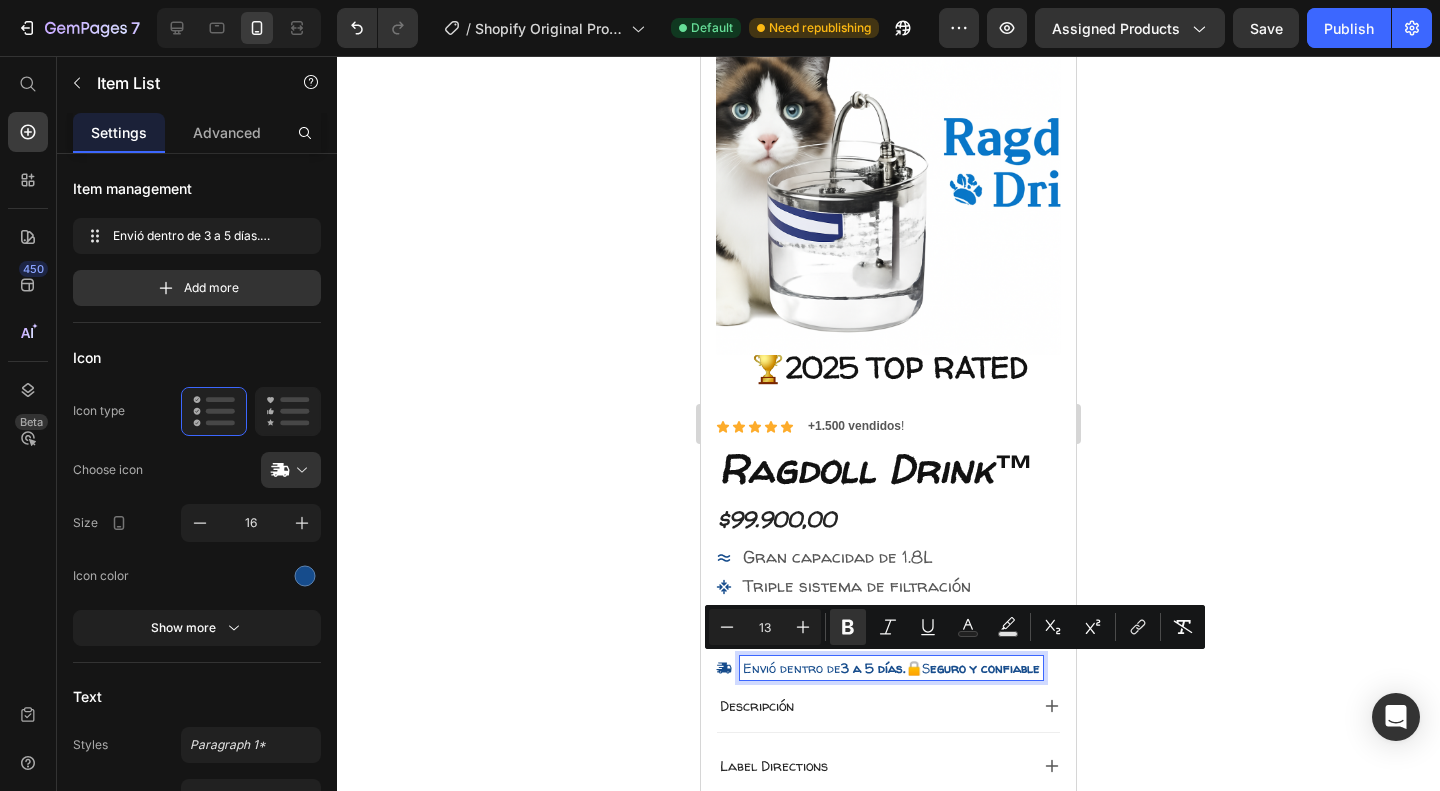 click 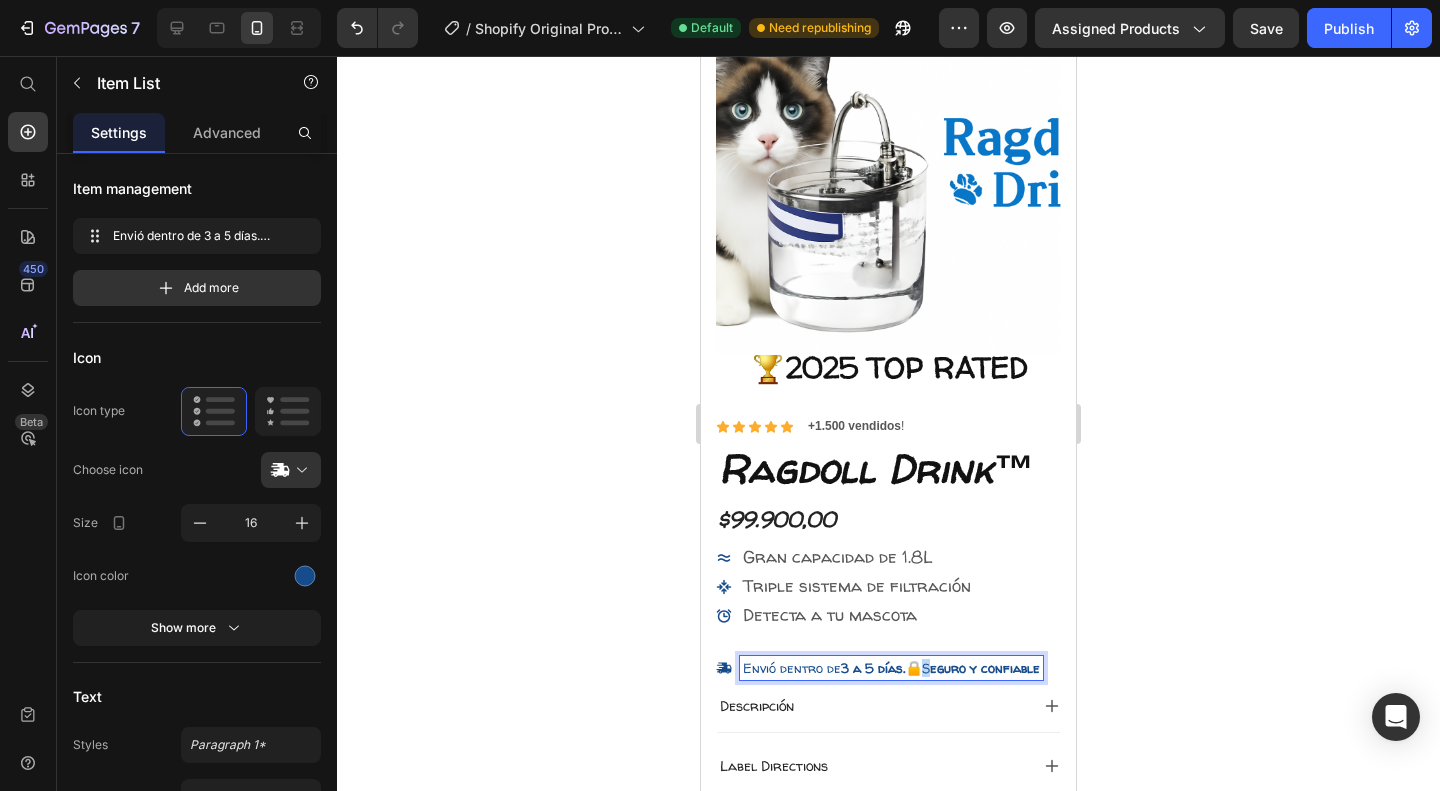 click on "🔒S eguro y confiable" at bounding box center (973, 668) 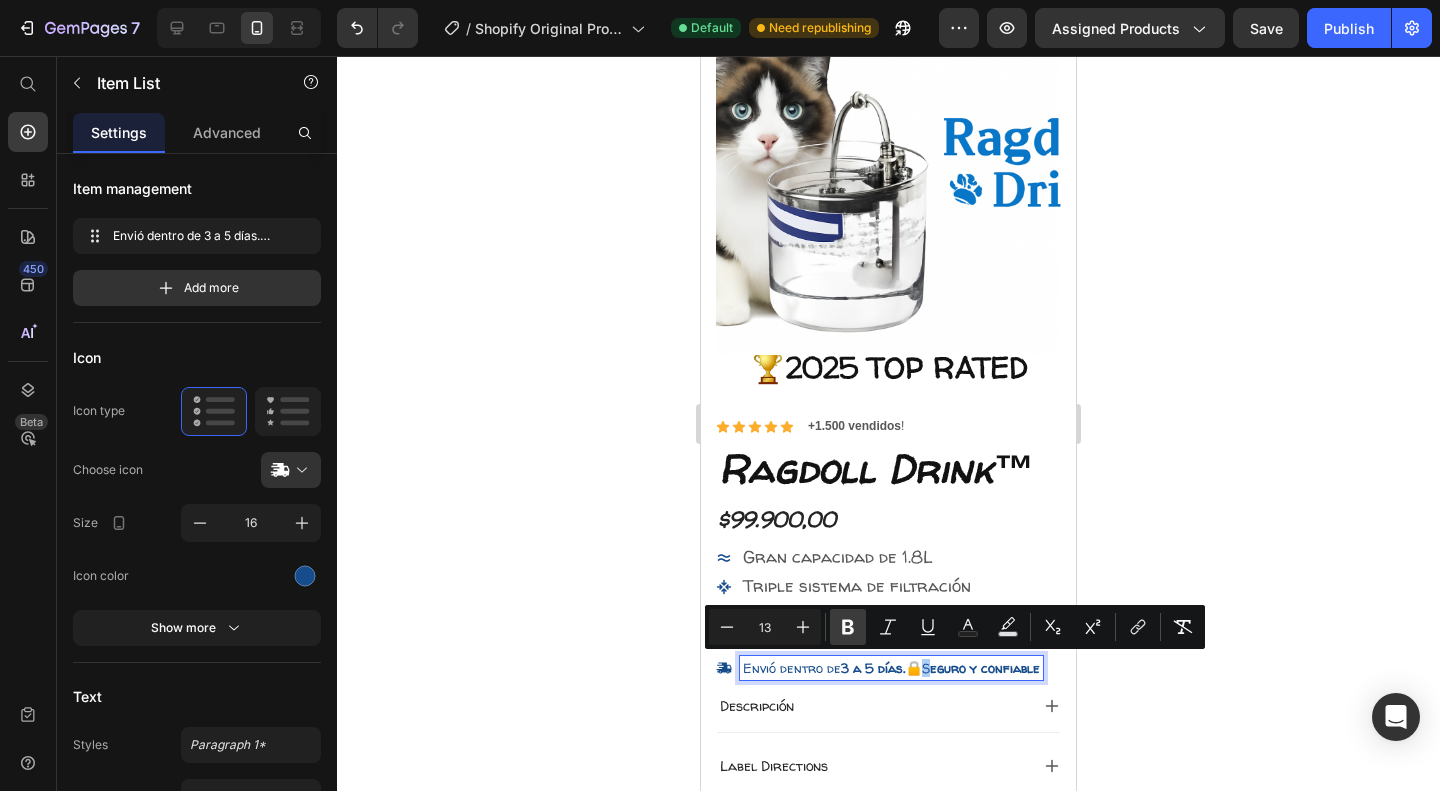 click 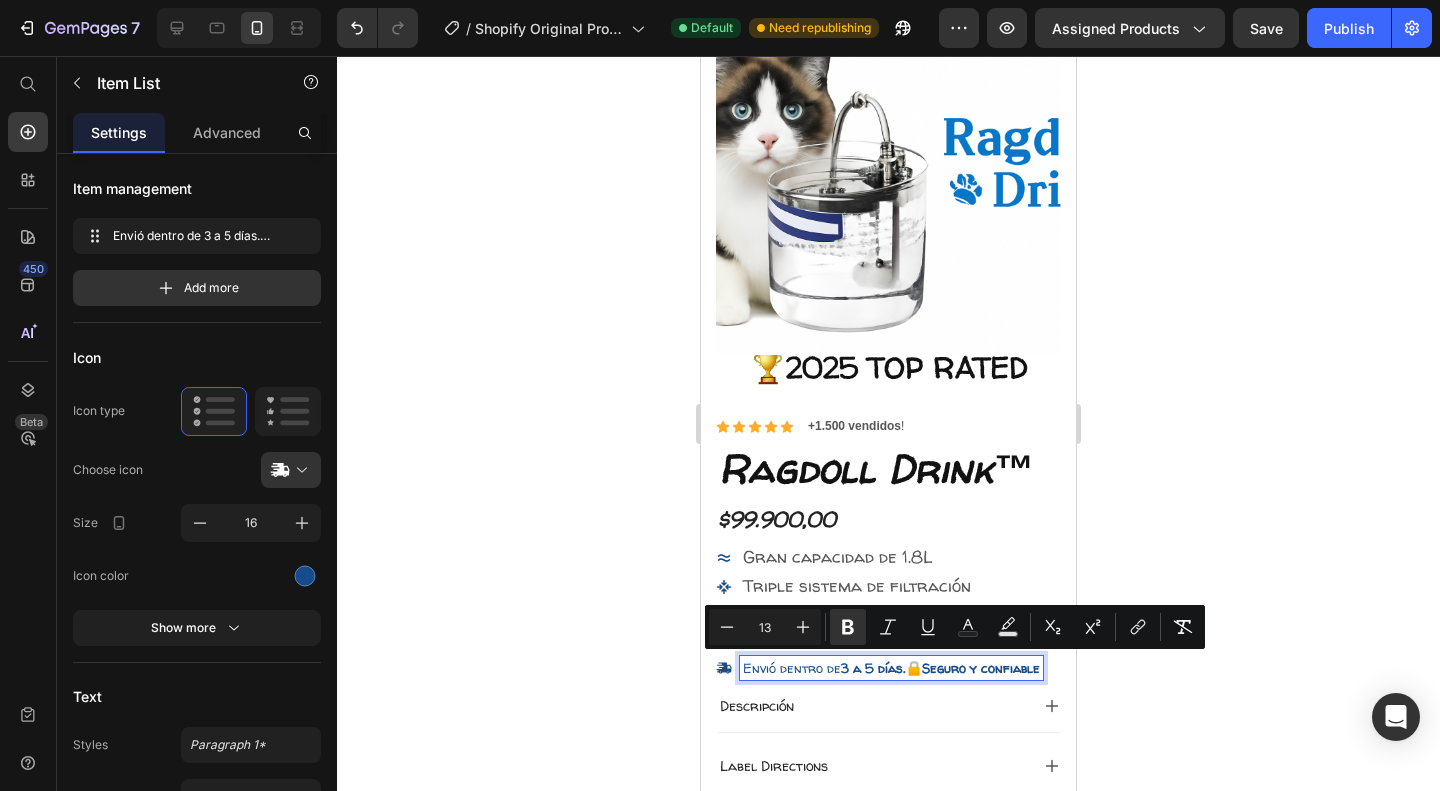 click 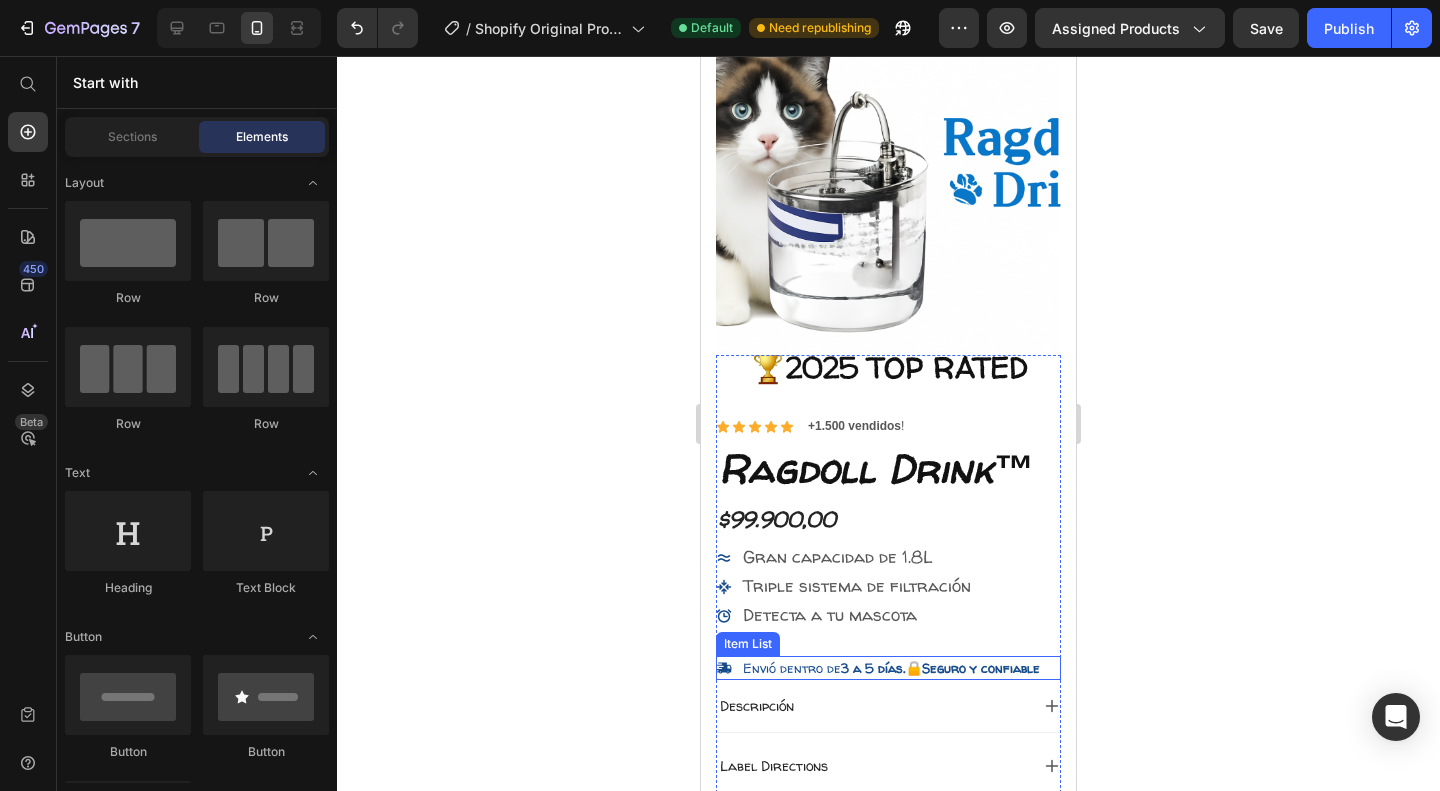 click on "Seguro y confiable" at bounding box center (981, 668) 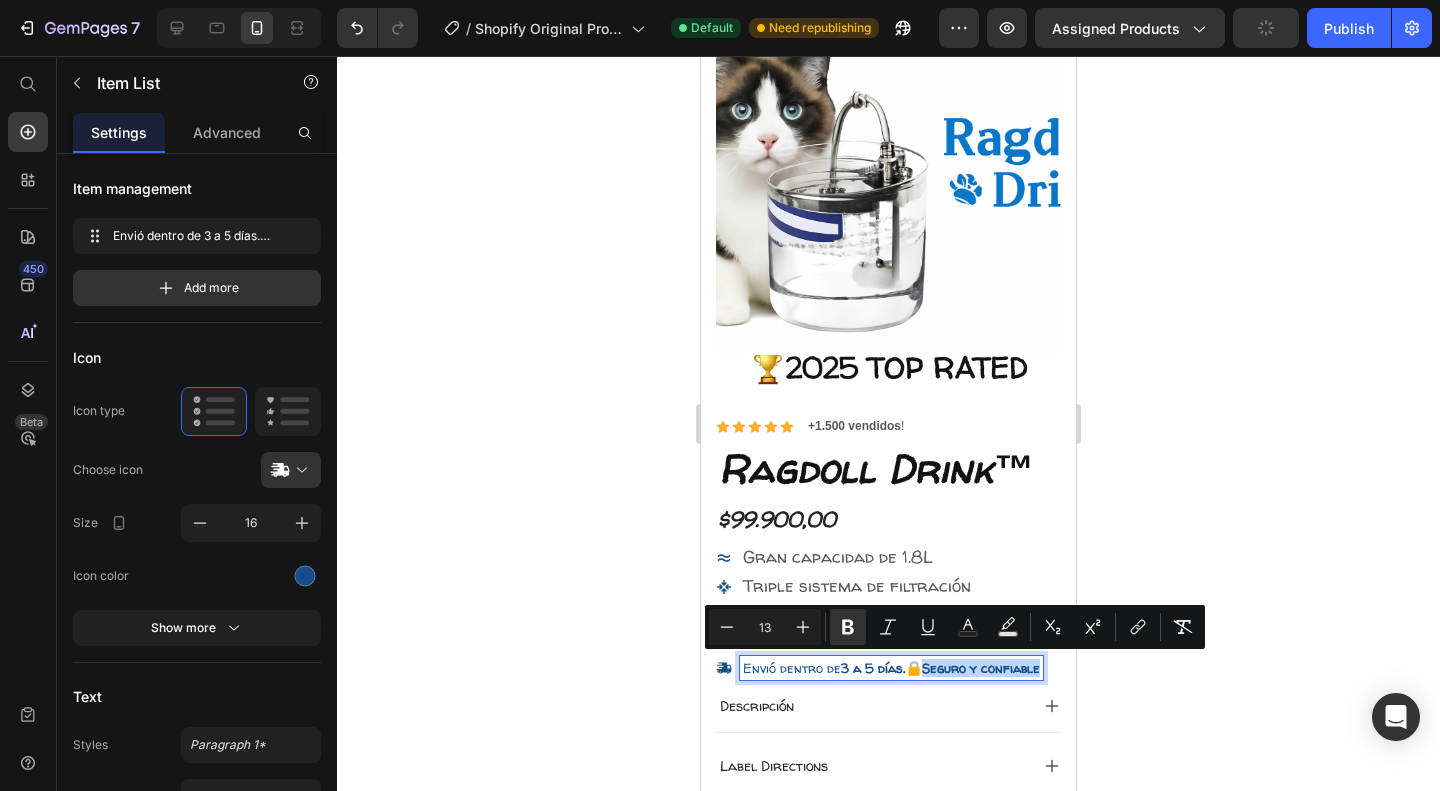 drag, startPoint x: 929, startPoint y: 669, endPoint x: 1024, endPoint y: 655, distance: 96.02604 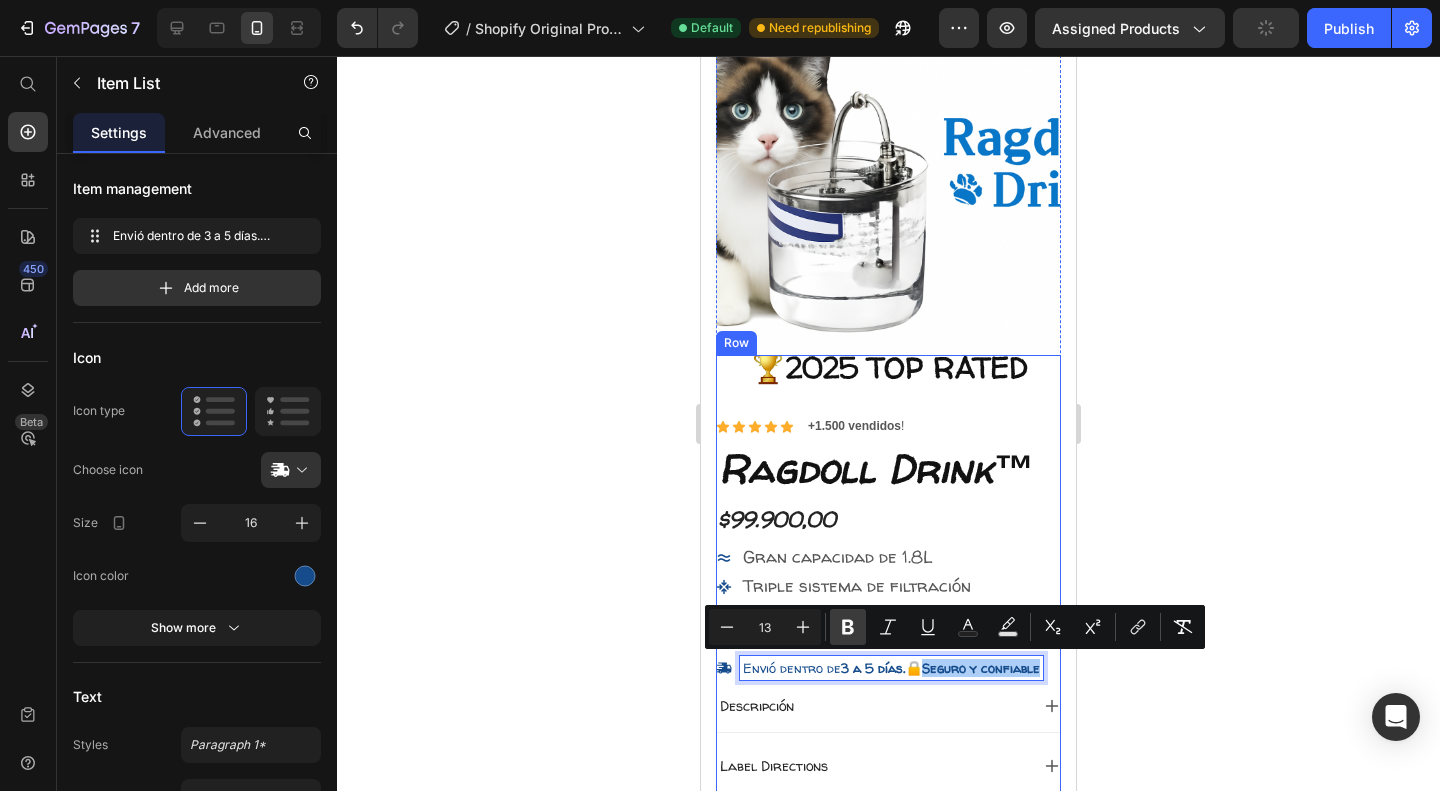 click on "Bold" at bounding box center [848, 627] 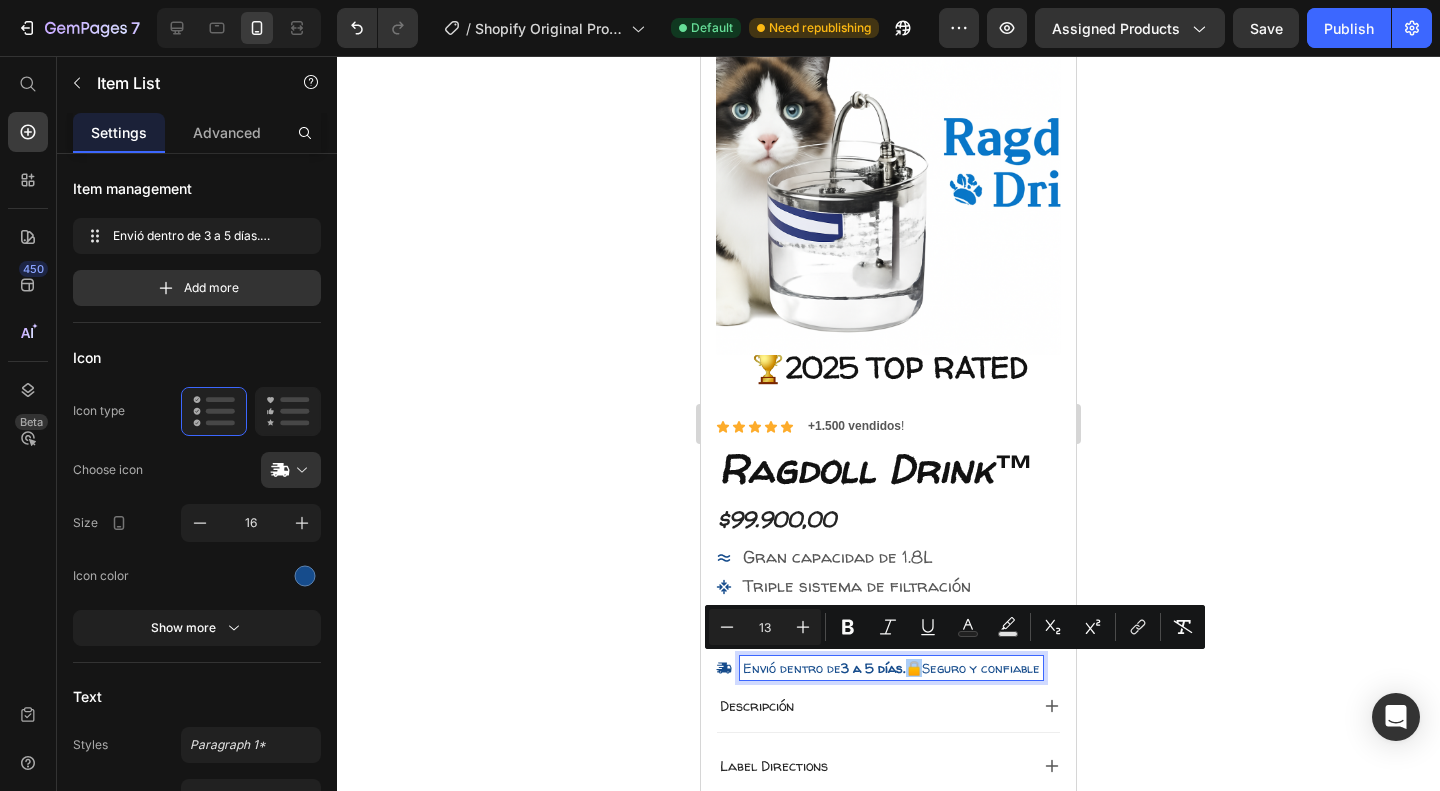 click 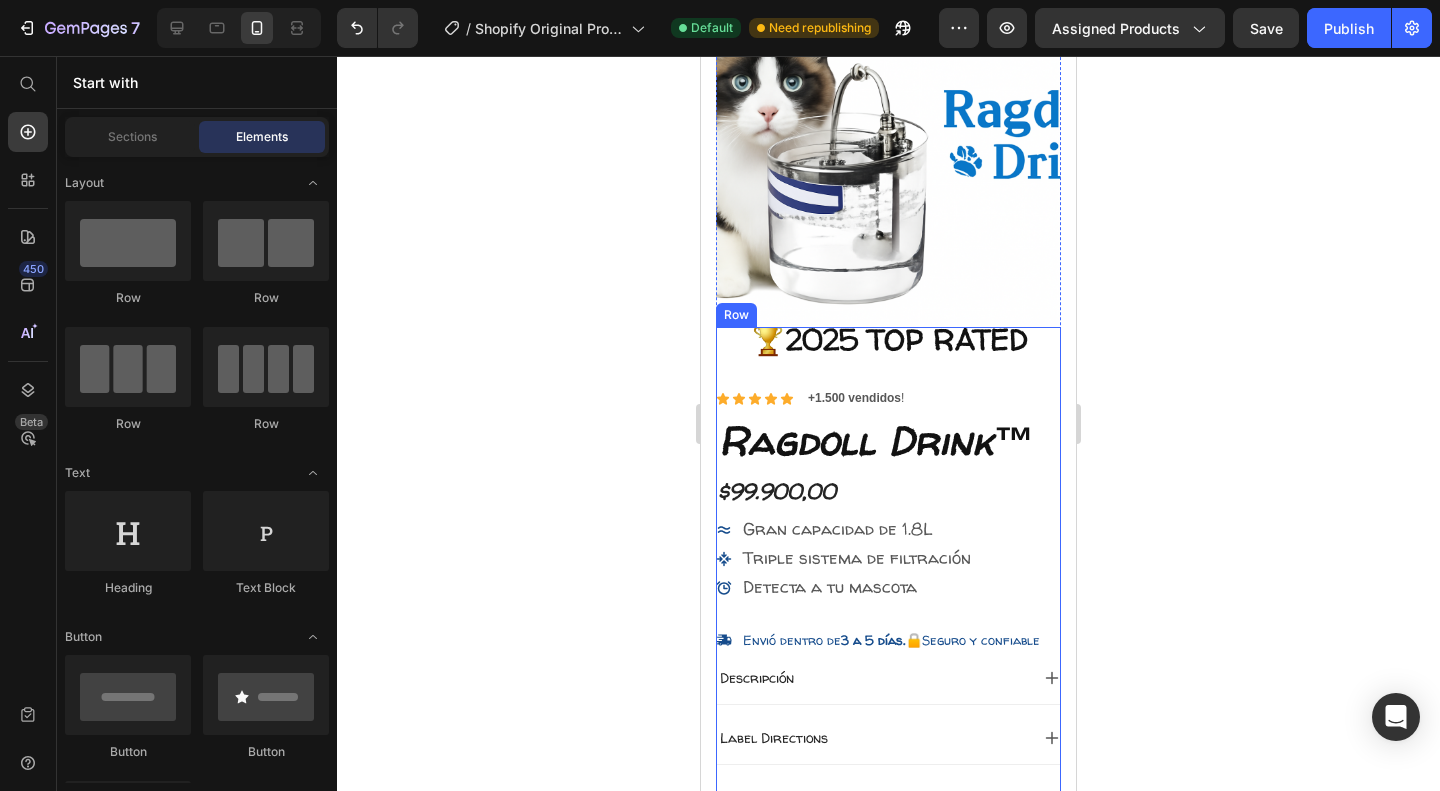 scroll, scrollTop: 154, scrollLeft: 0, axis: vertical 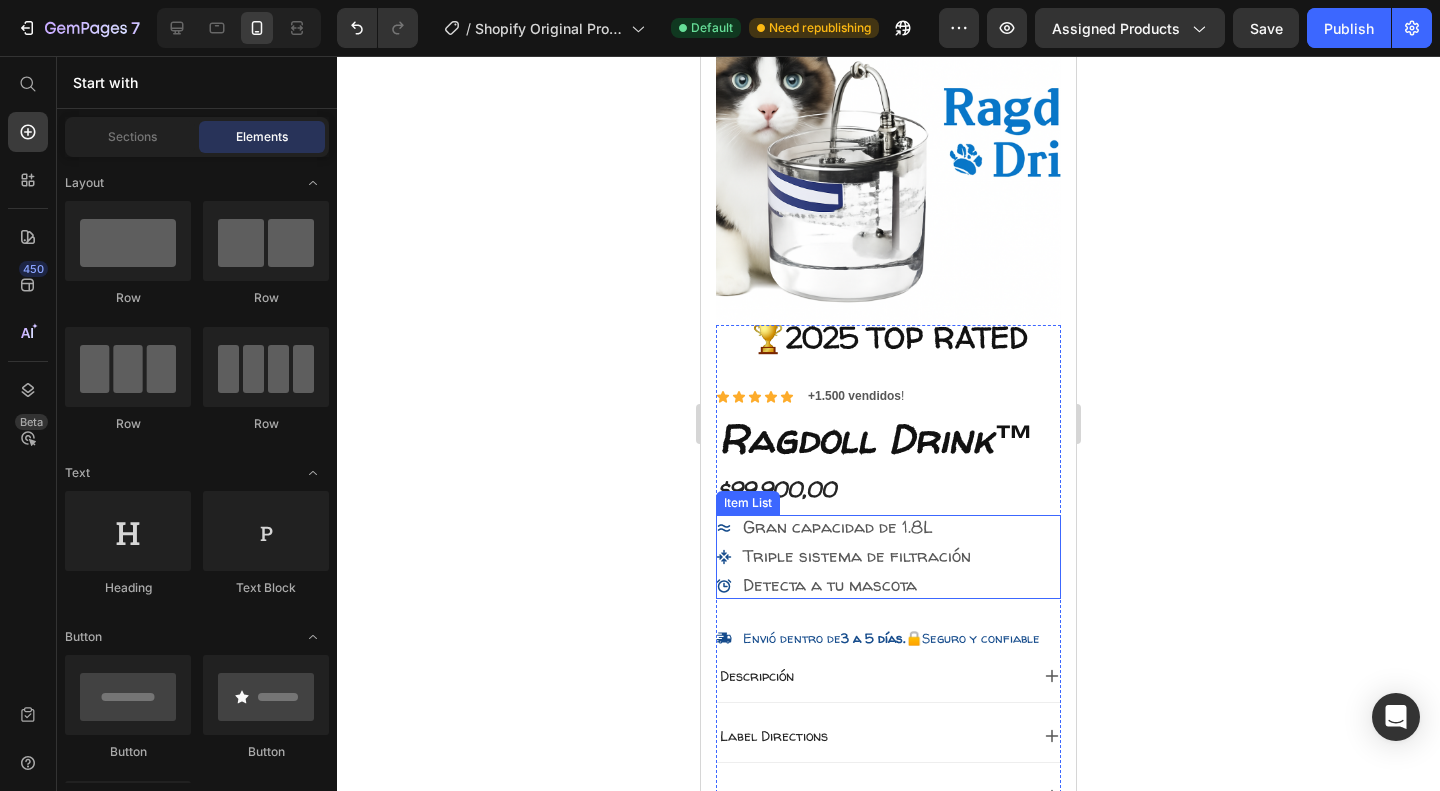click on "Gran capacidad de 1.8L" at bounding box center (838, 526) 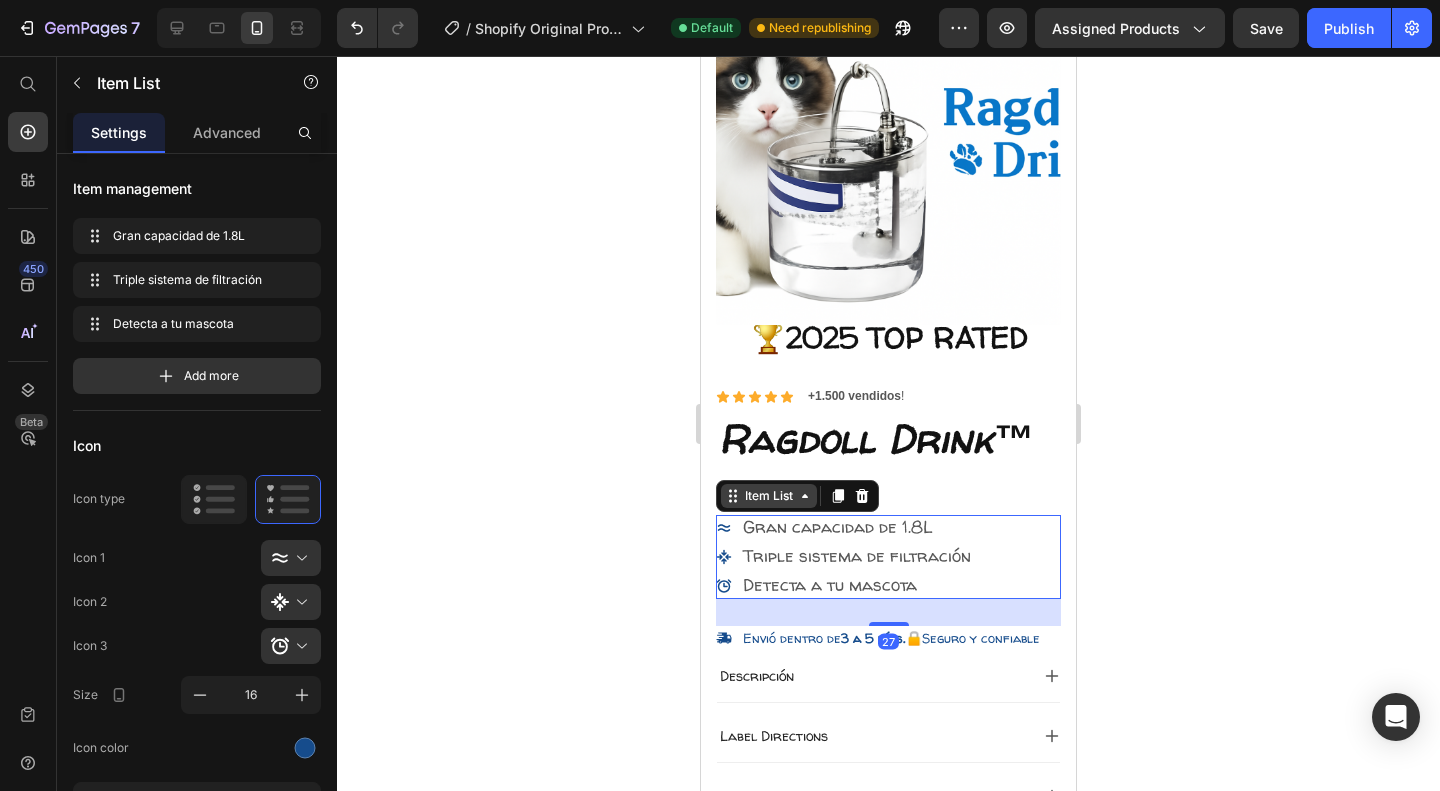 click 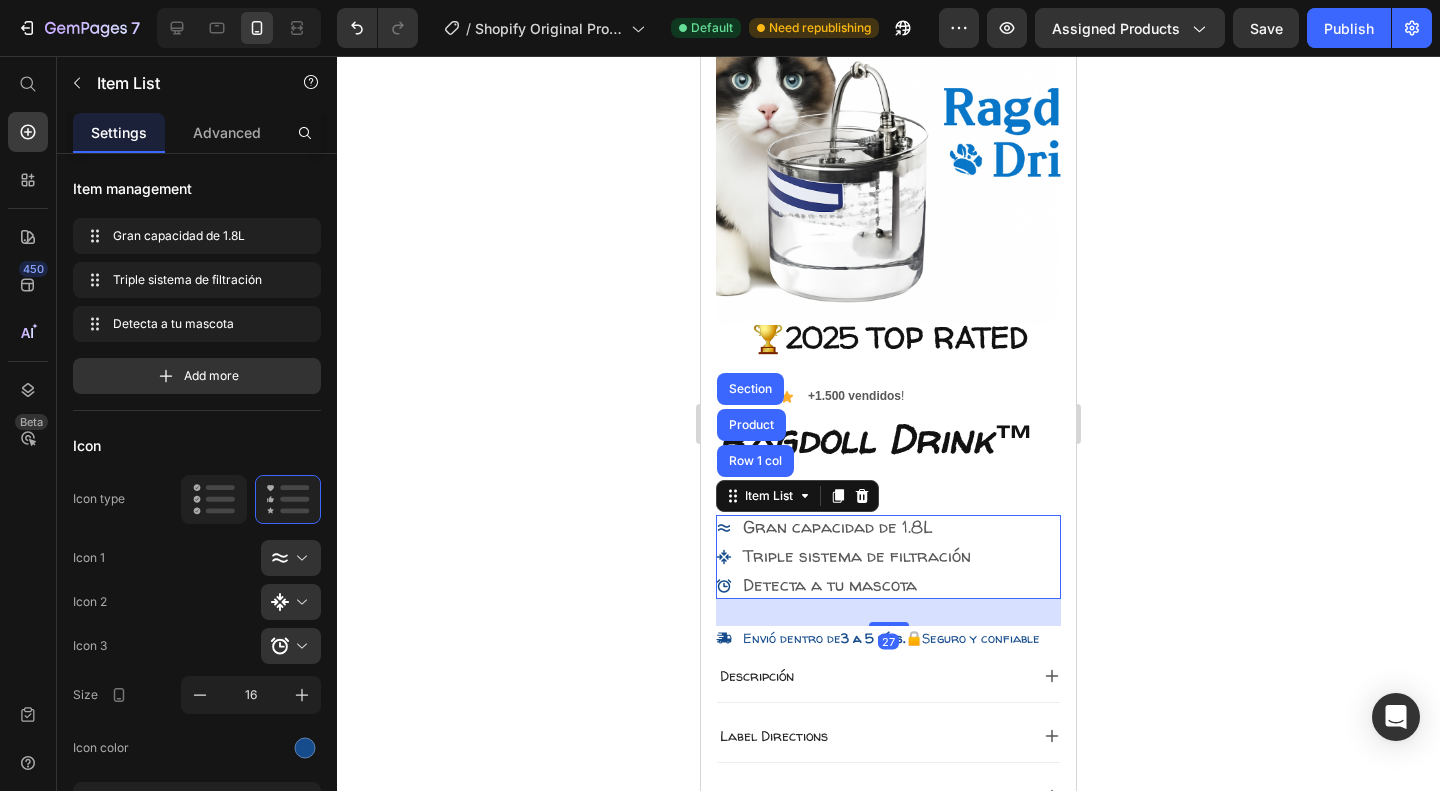click on "$99.900,00" at bounding box center (888, 489) 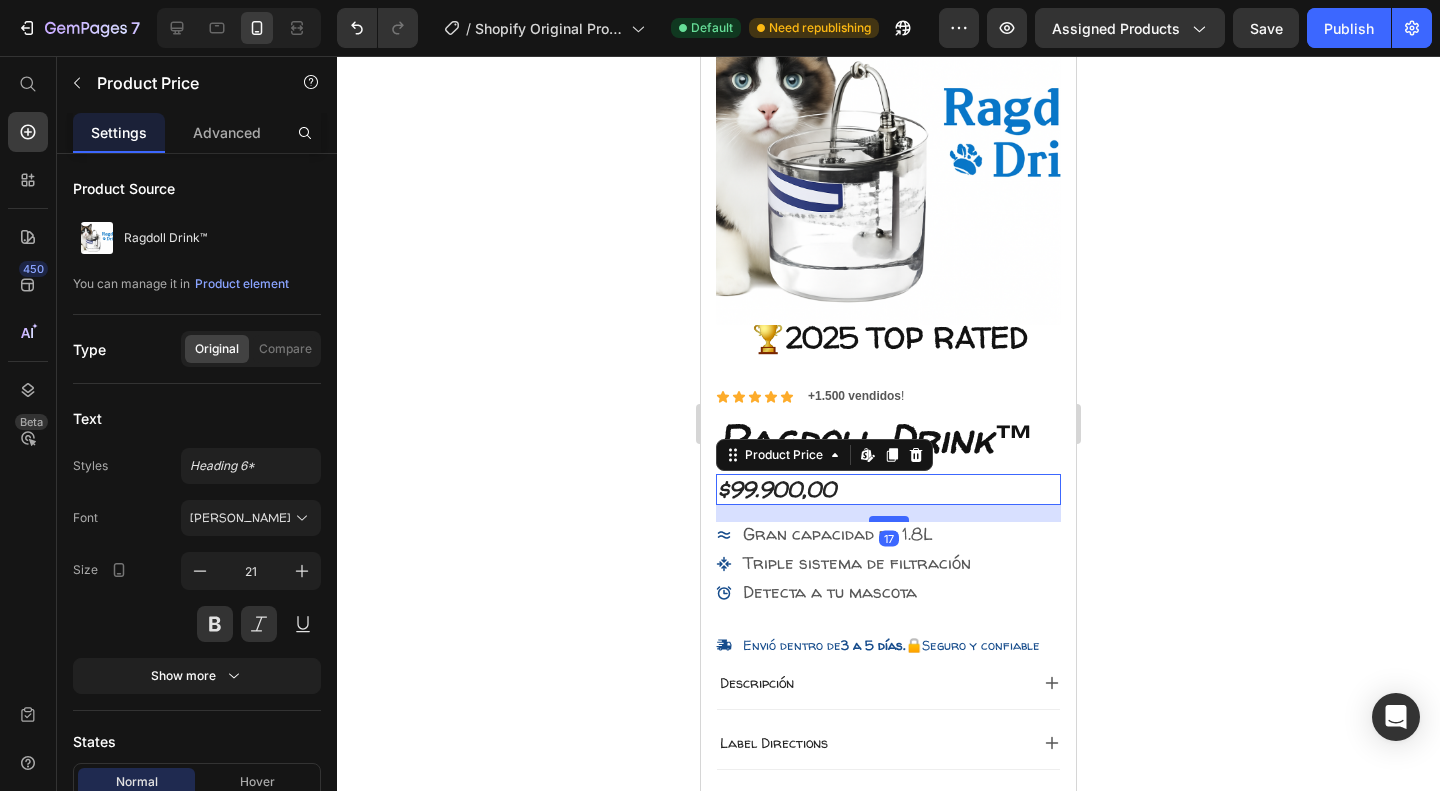 click at bounding box center (889, 519) 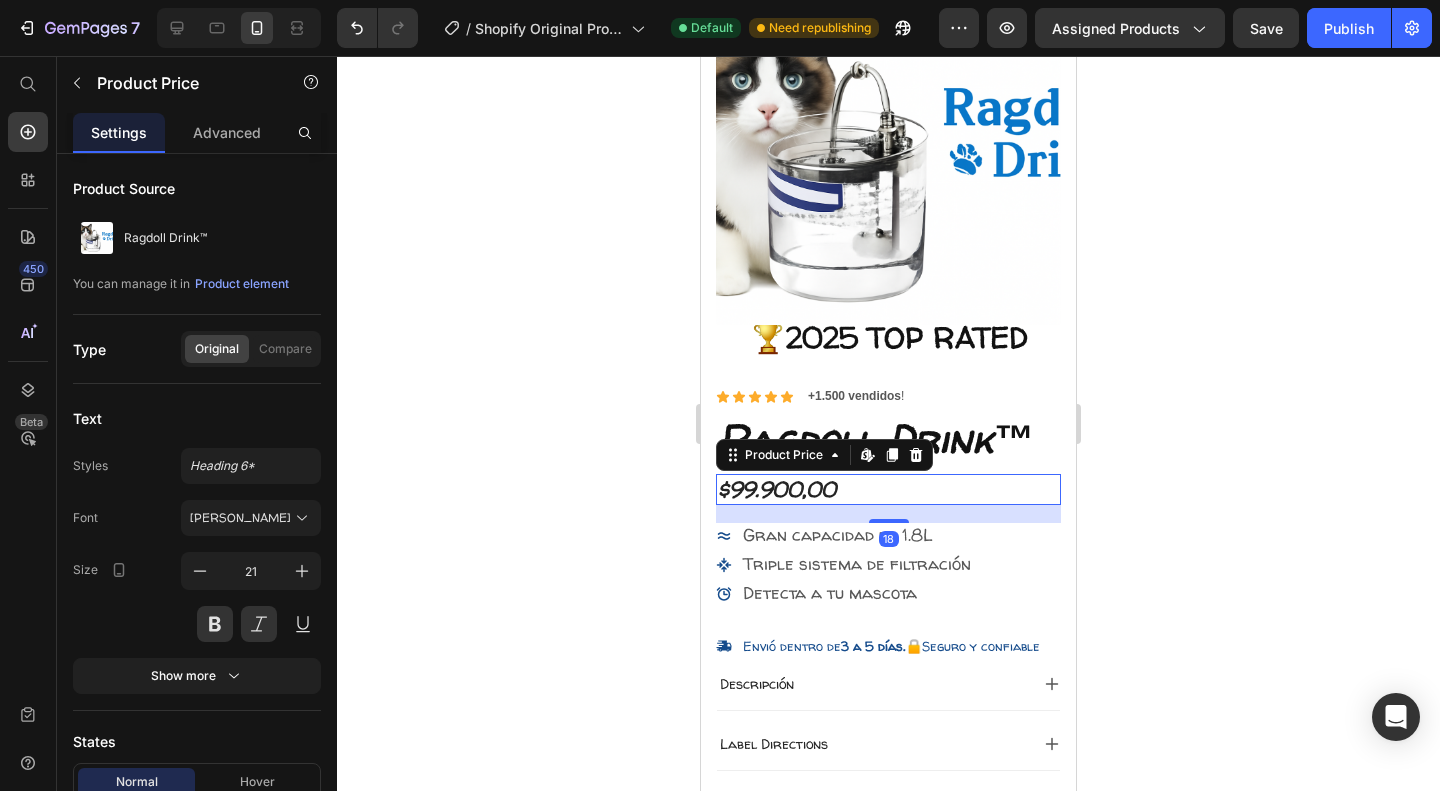 click on "Ragdoll Drink™" at bounding box center (888, 439) 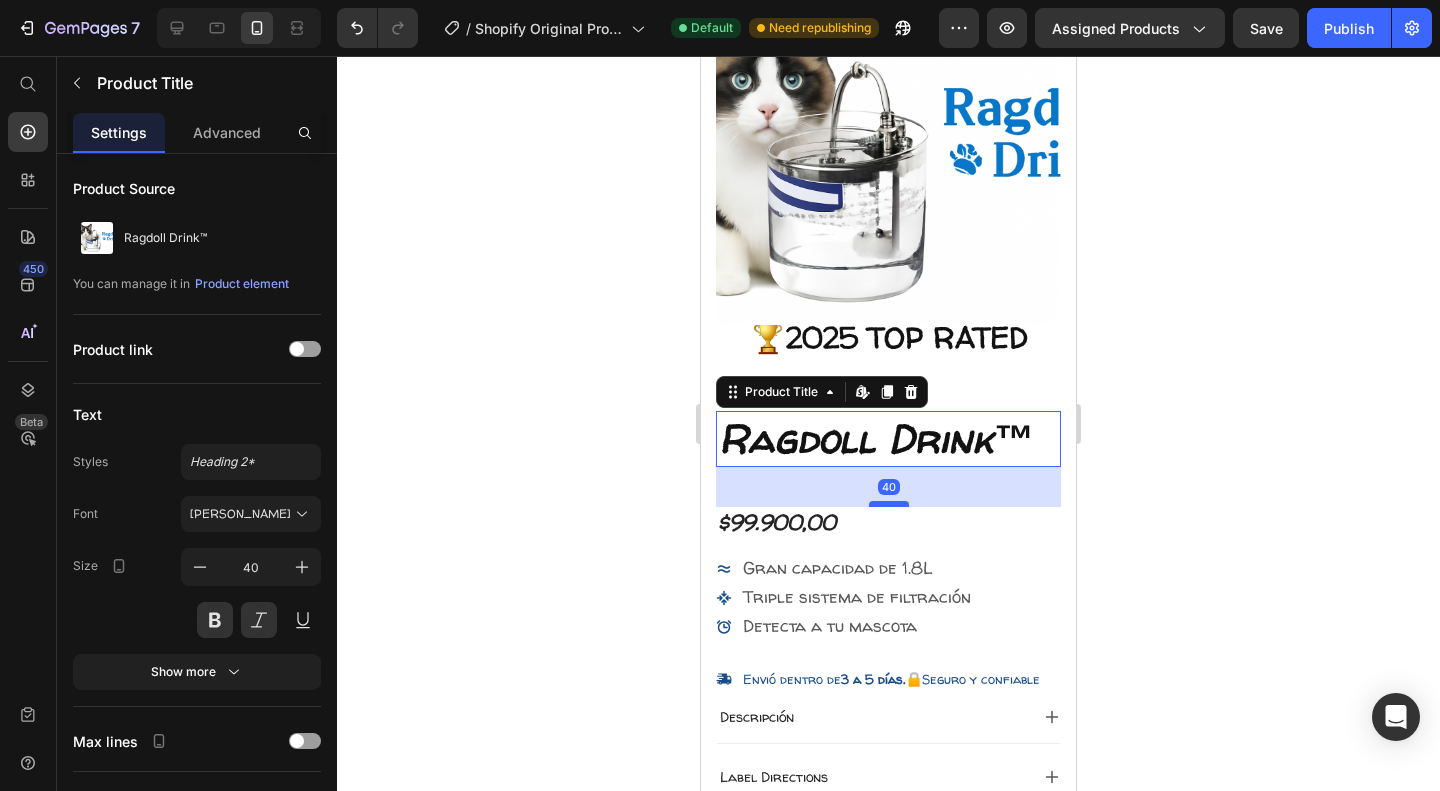 drag, startPoint x: 880, startPoint y: 469, endPoint x: 889, endPoint y: 502, distance: 34.20526 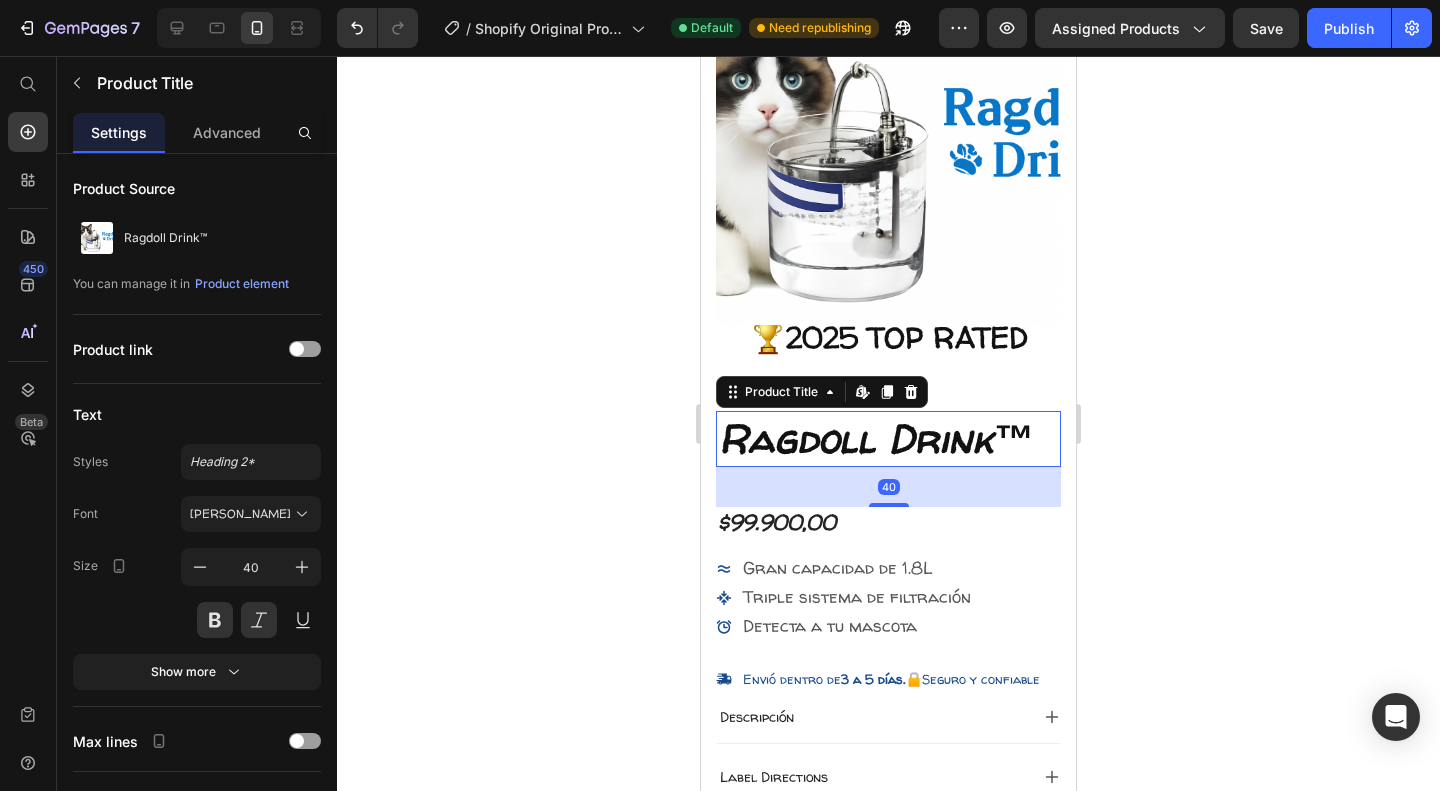 click on "40" at bounding box center (888, 487) 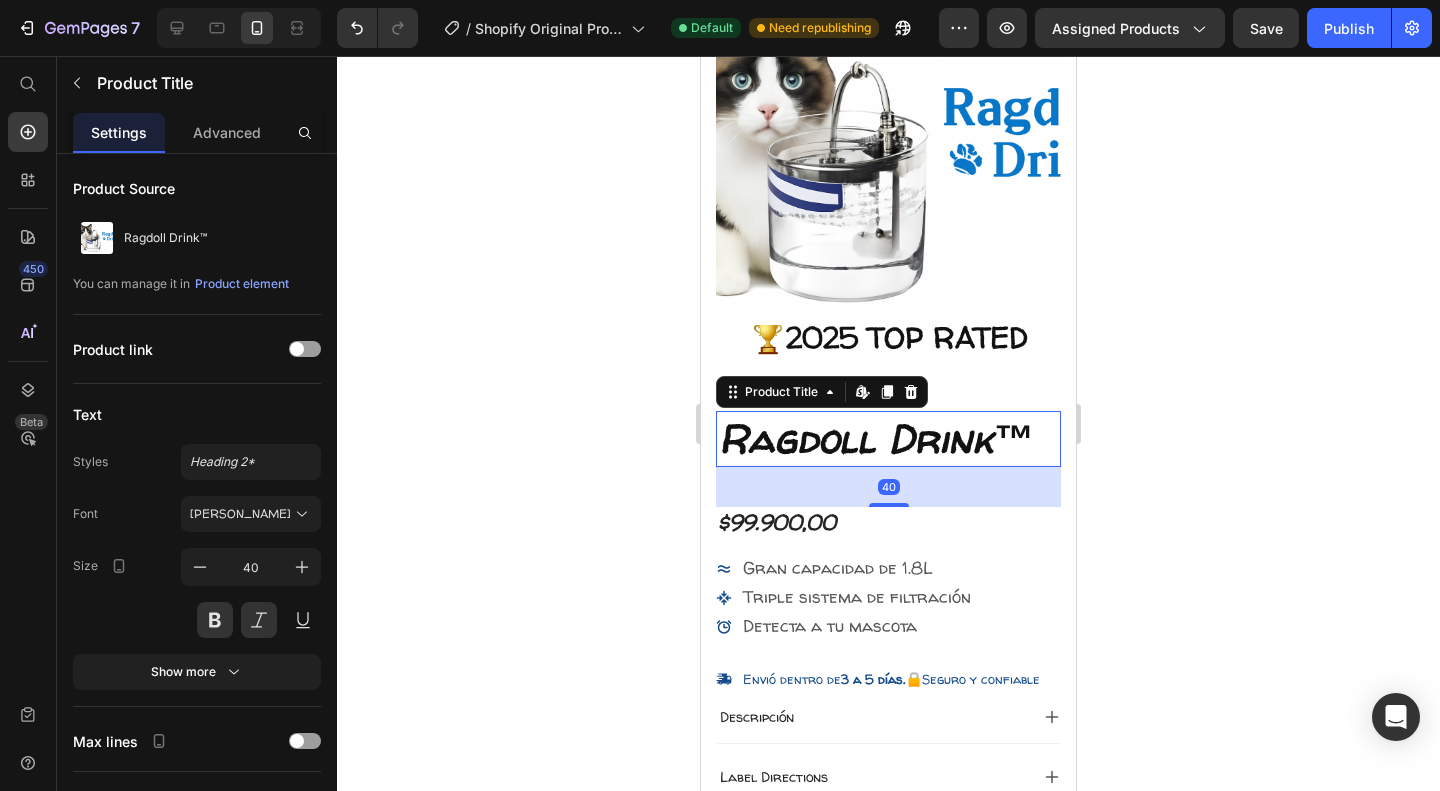 click 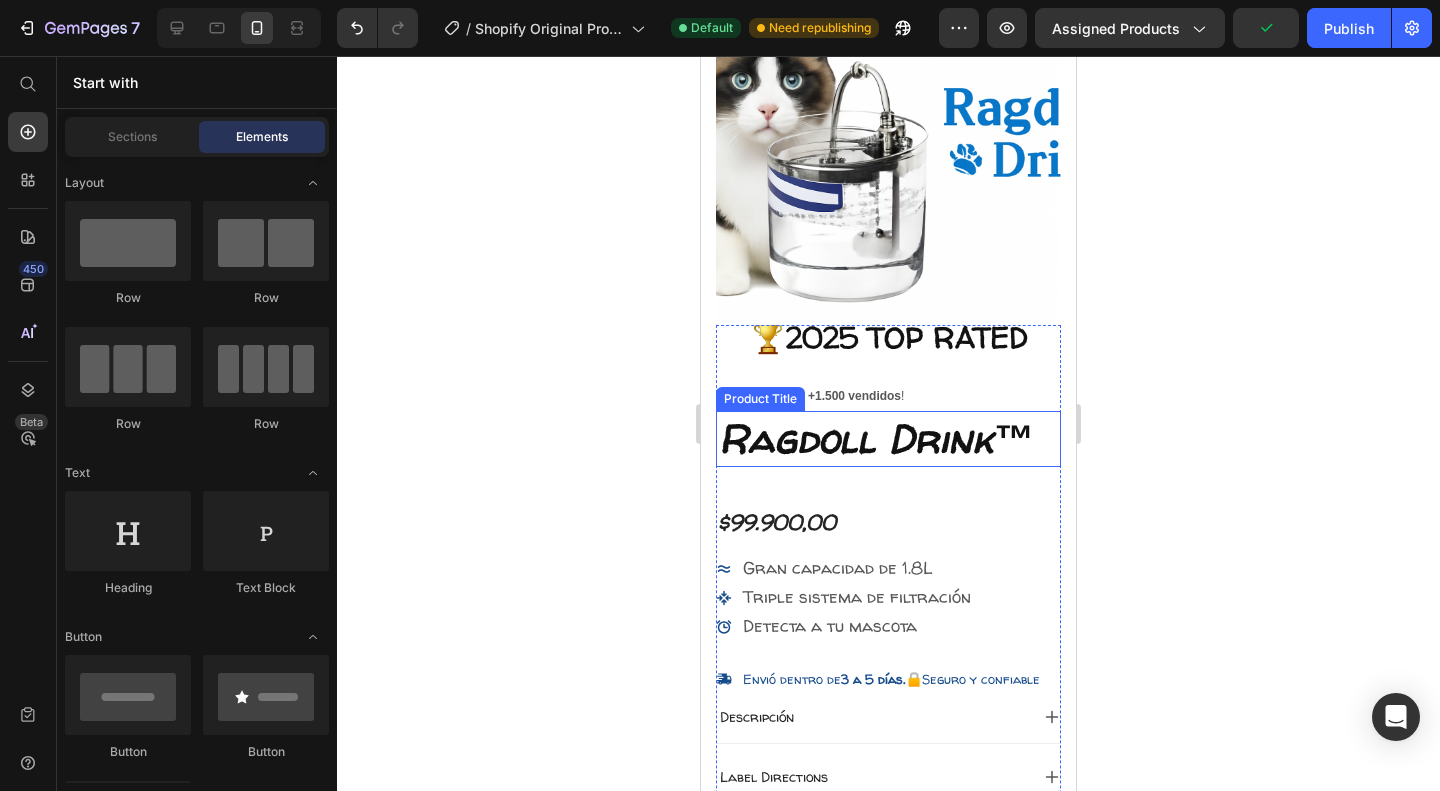 click on "Ragdoll Drink™" at bounding box center [888, 439] 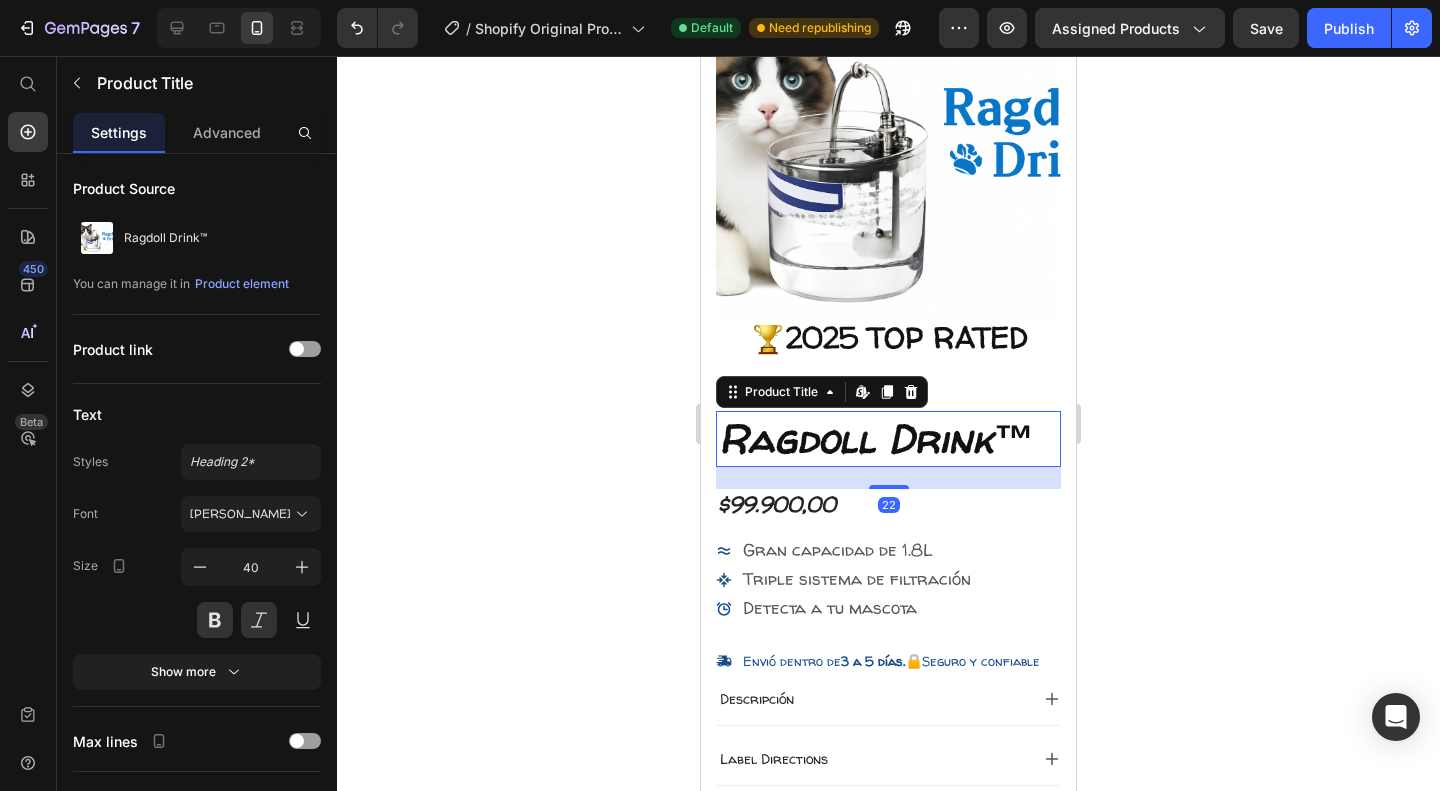drag, startPoint x: 892, startPoint y: 502, endPoint x: 912, endPoint y: 484, distance: 26.907248 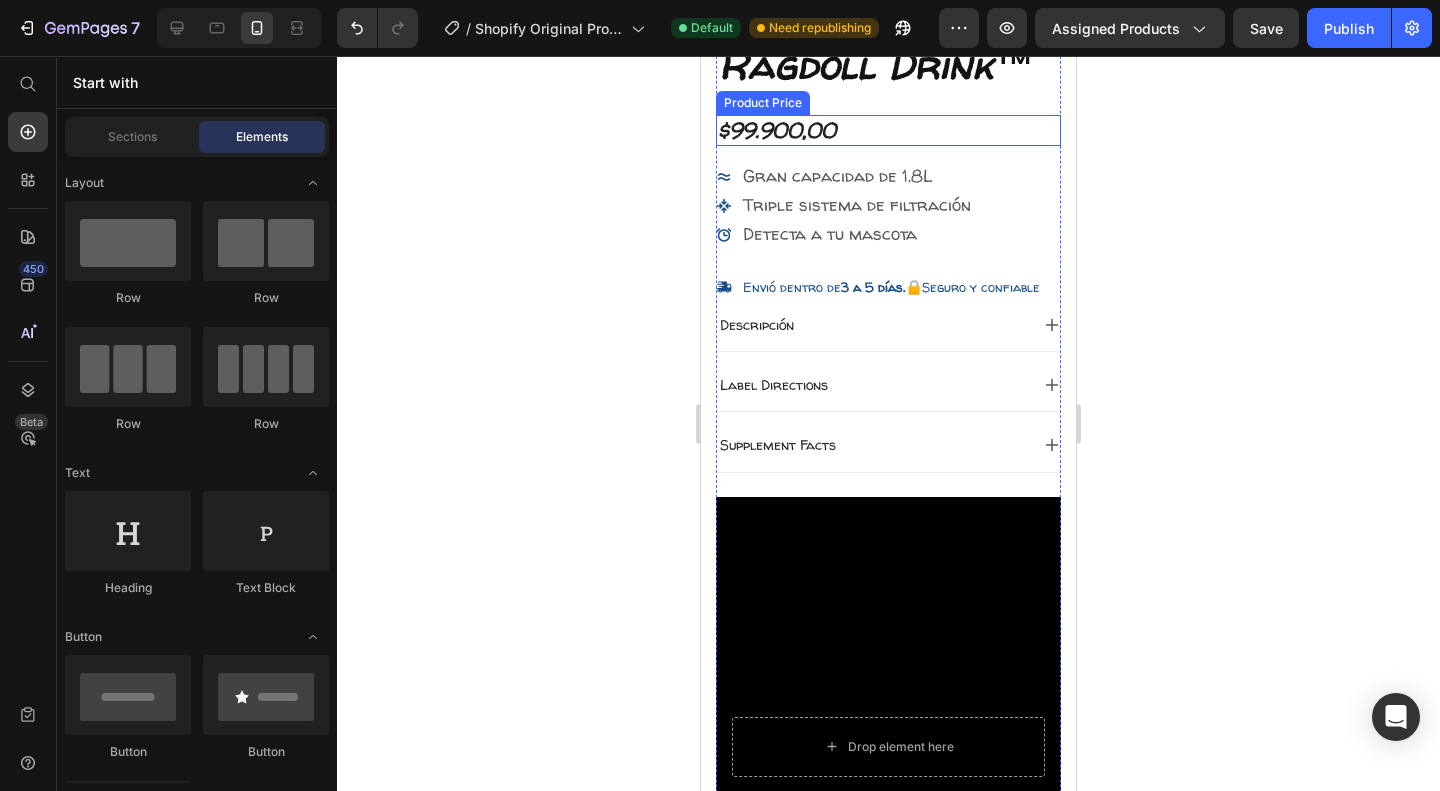 scroll, scrollTop: 528, scrollLeft: 0, axis: vertical 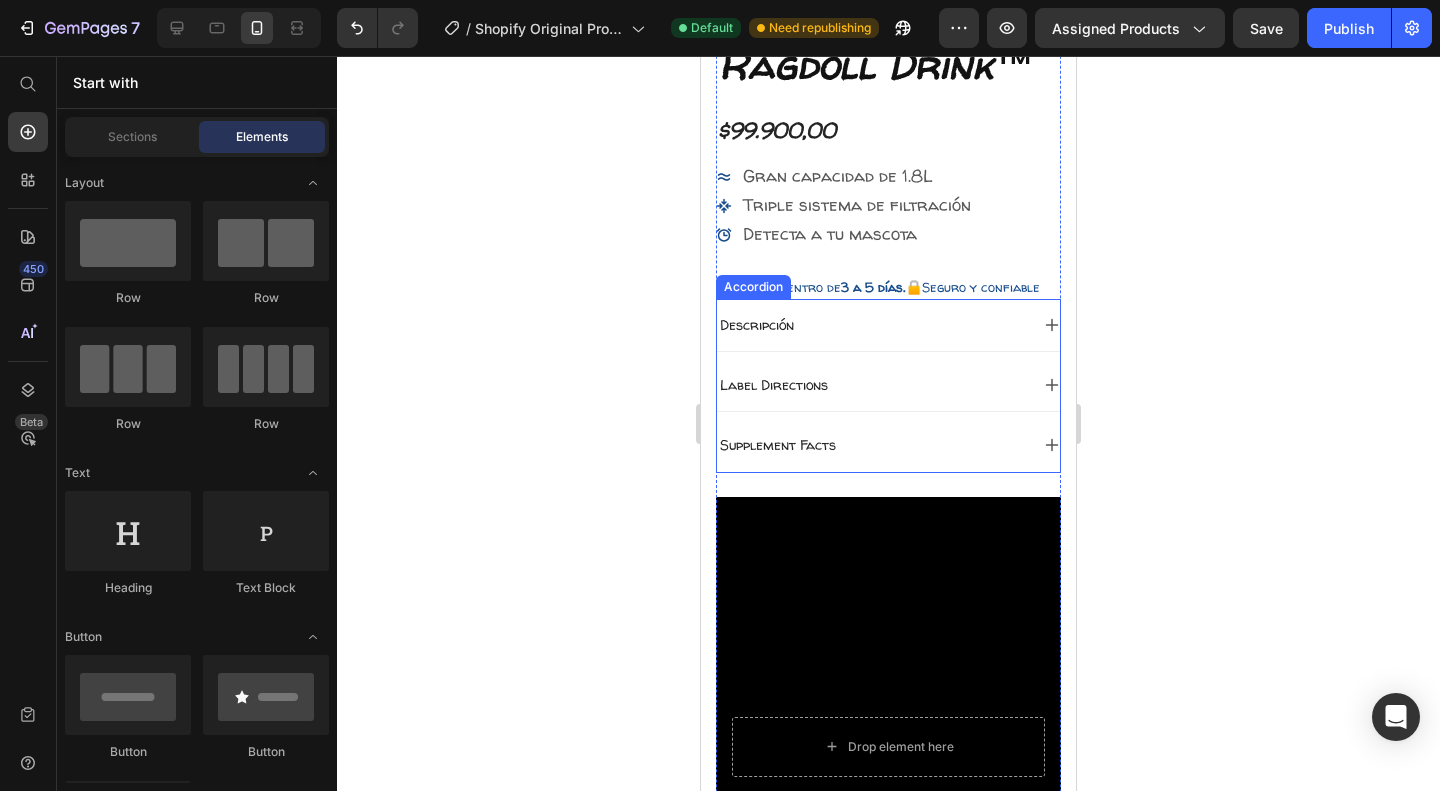 click on "Descripción" at bounding box center (757, 325) 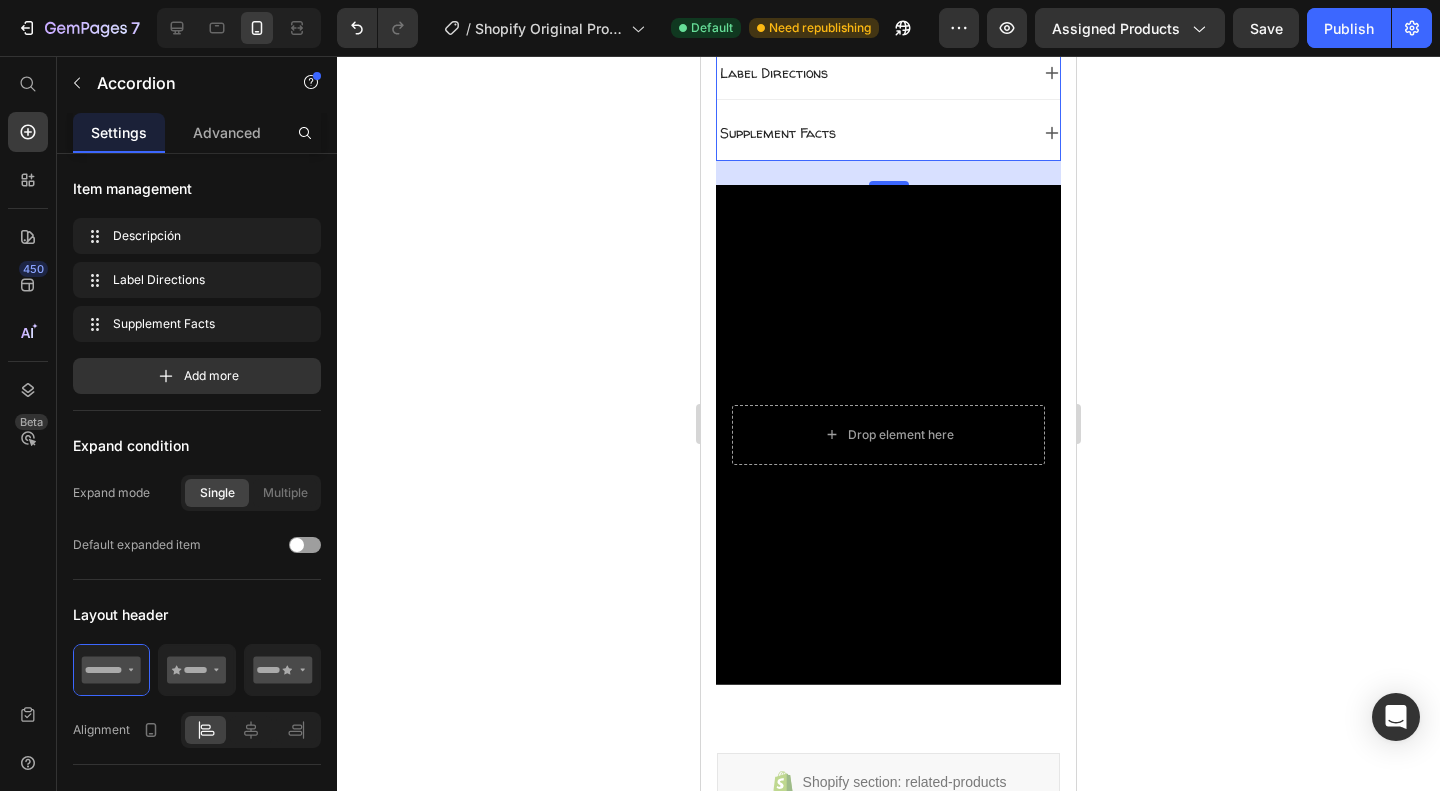 scroll, scrollTop: 622, scrollLeft: 0, axis: vertical 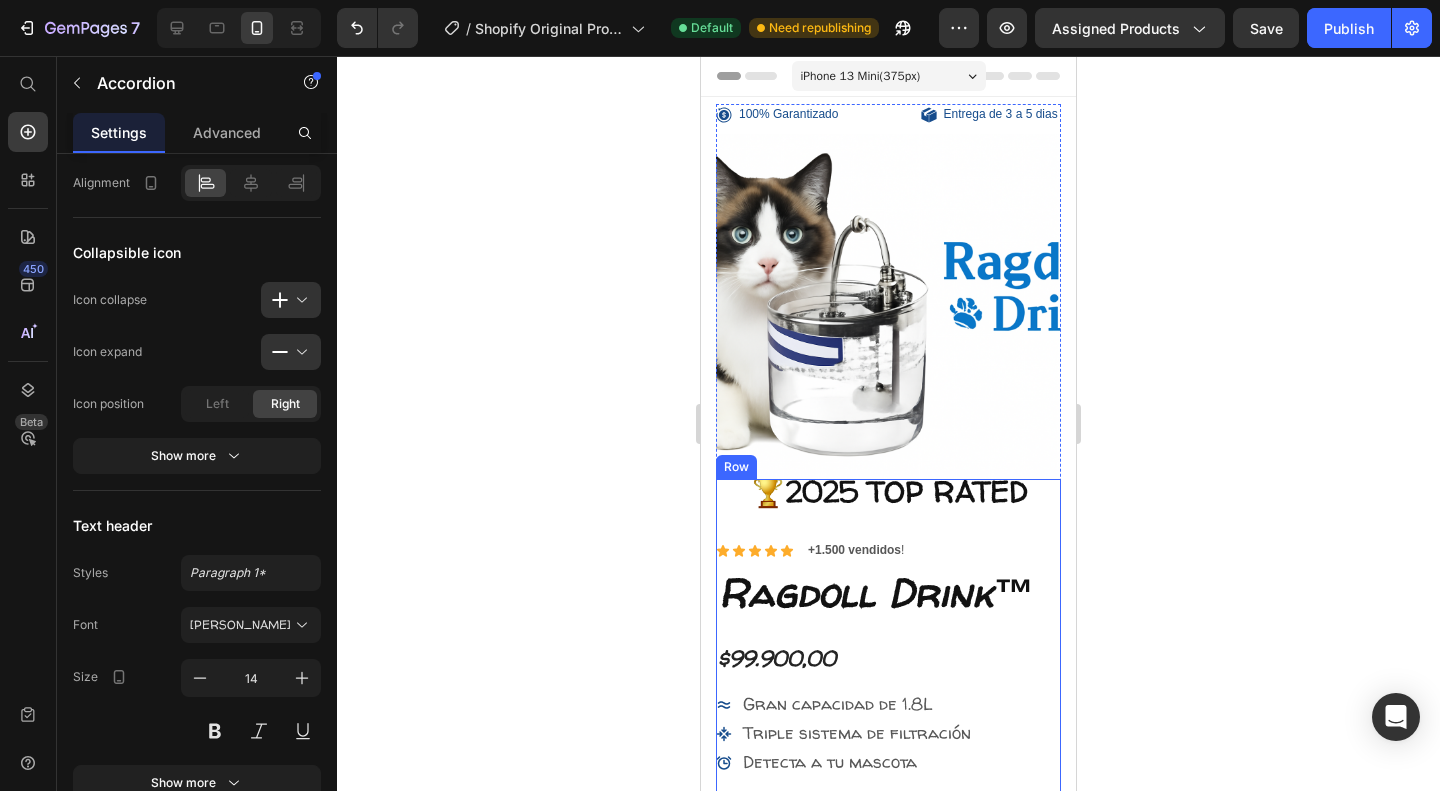 click on "🏆2025 TOP RATED" at bounding box center [889, 491] 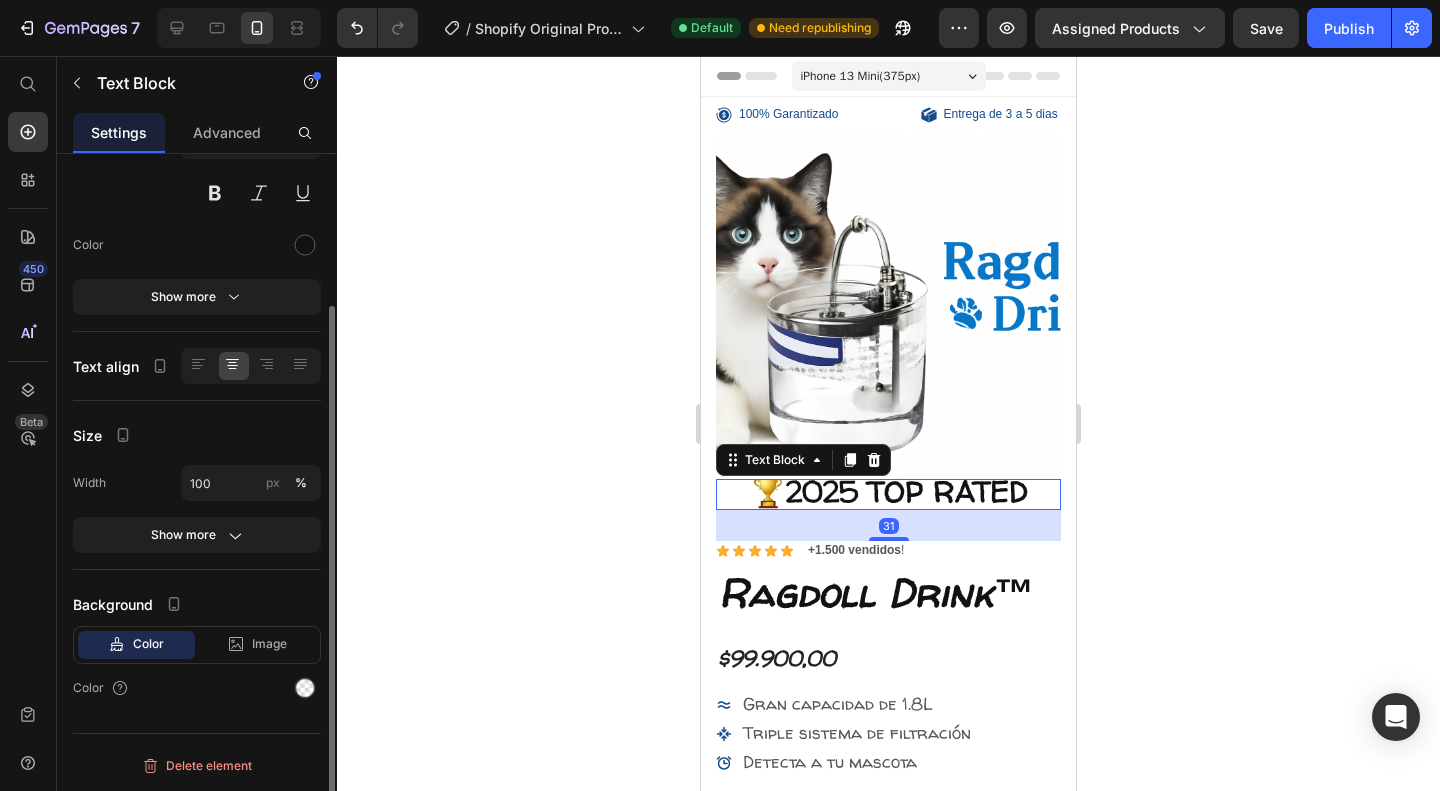 scroll, scrollTop: 0, scrollLeft: 0, axis: both 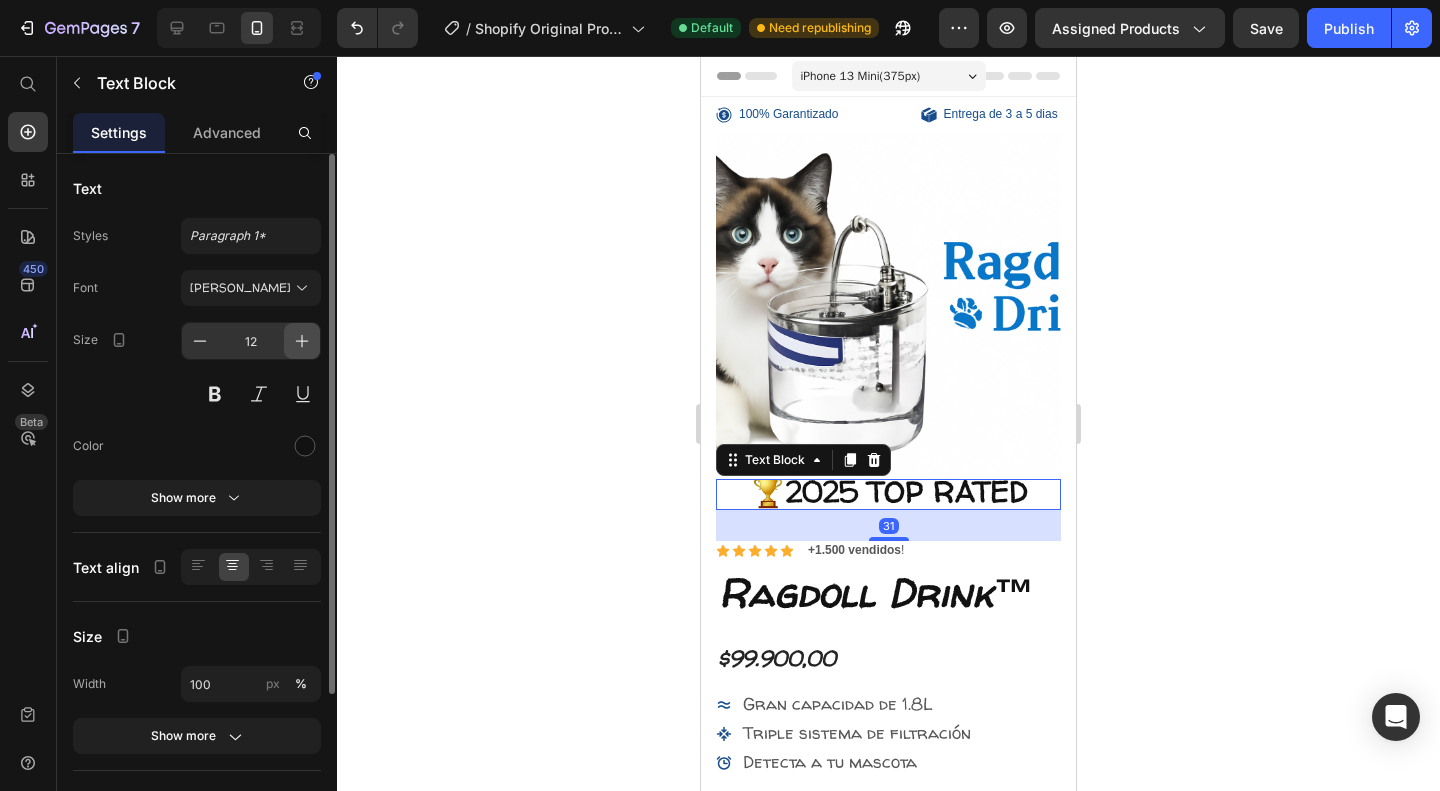 click 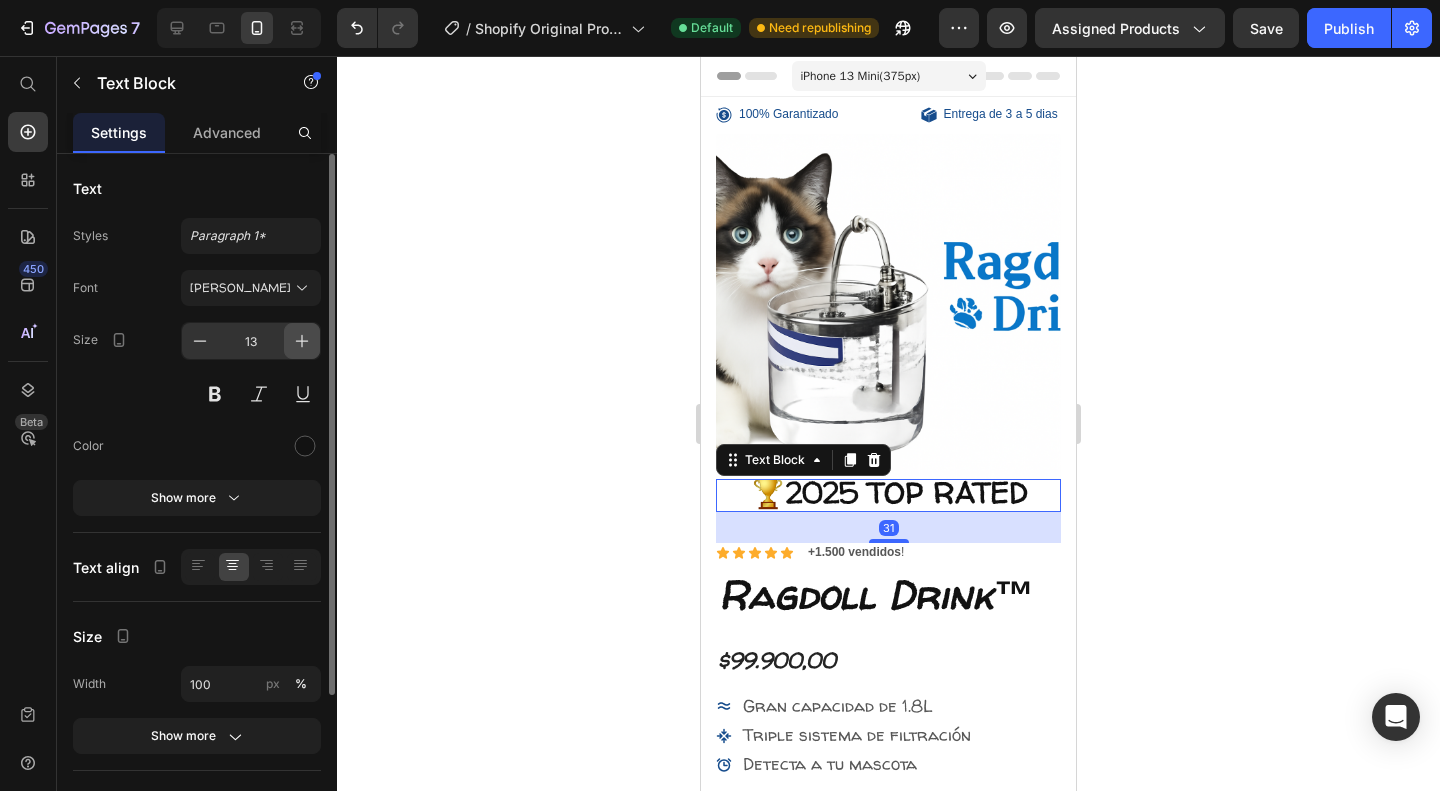 click 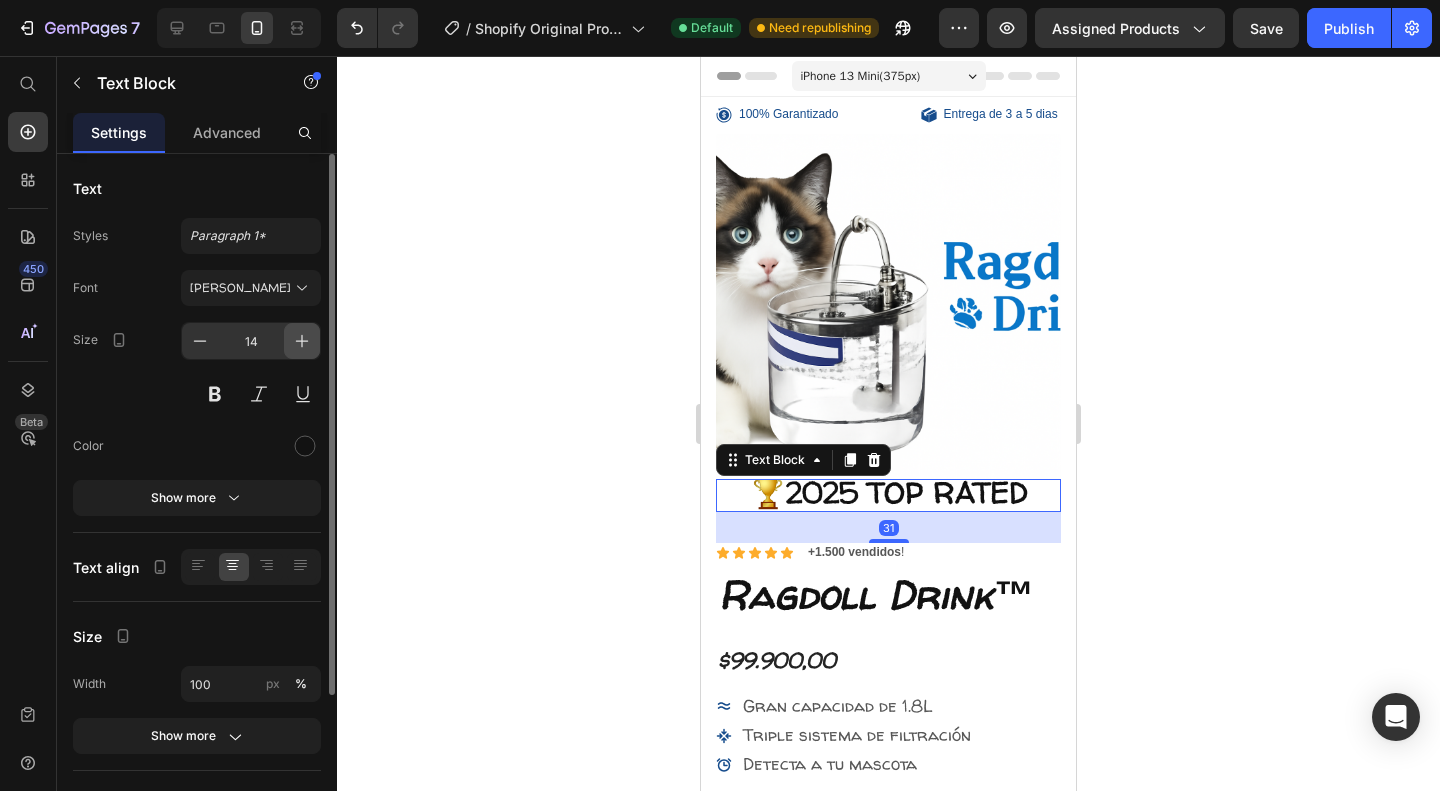 click 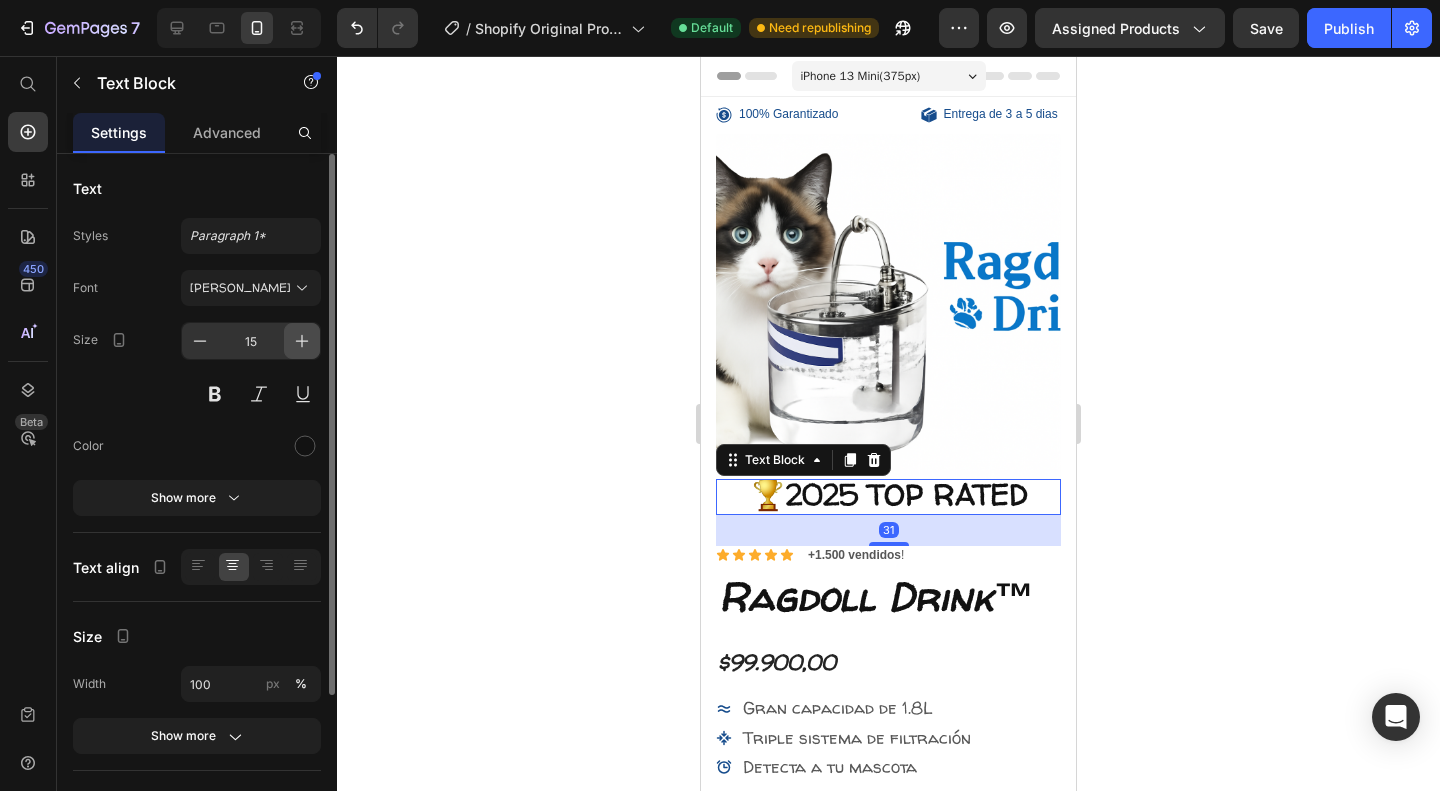 click 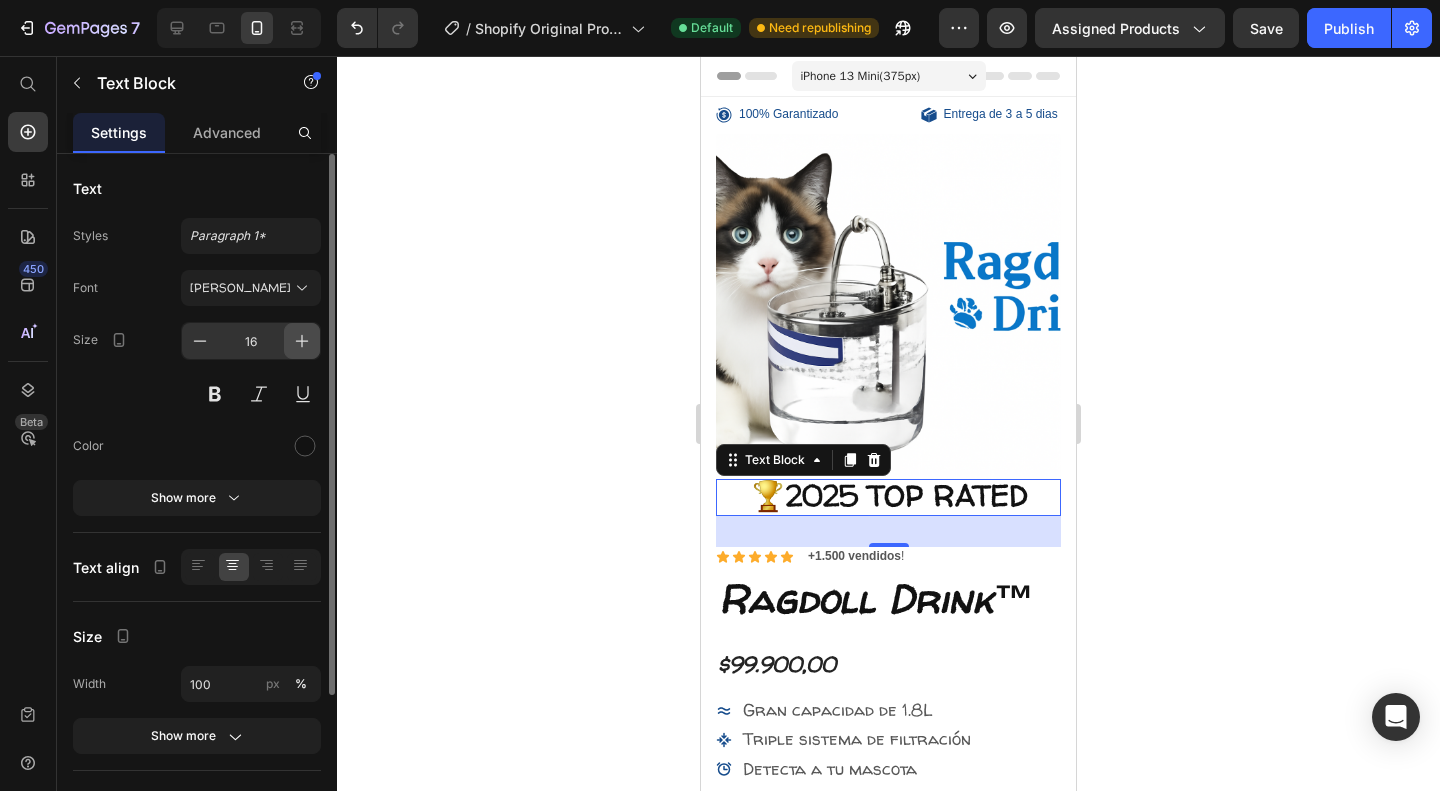 click 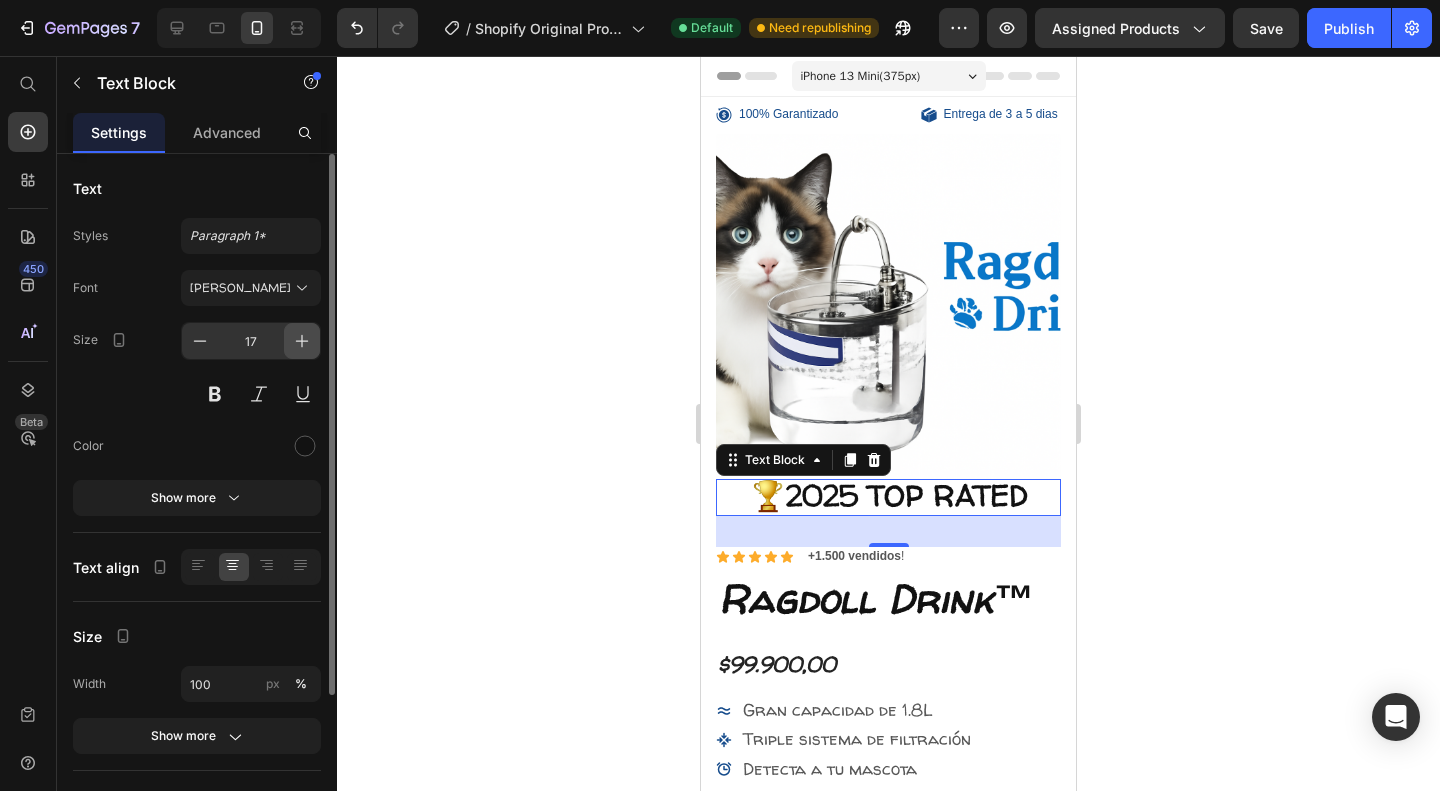 click 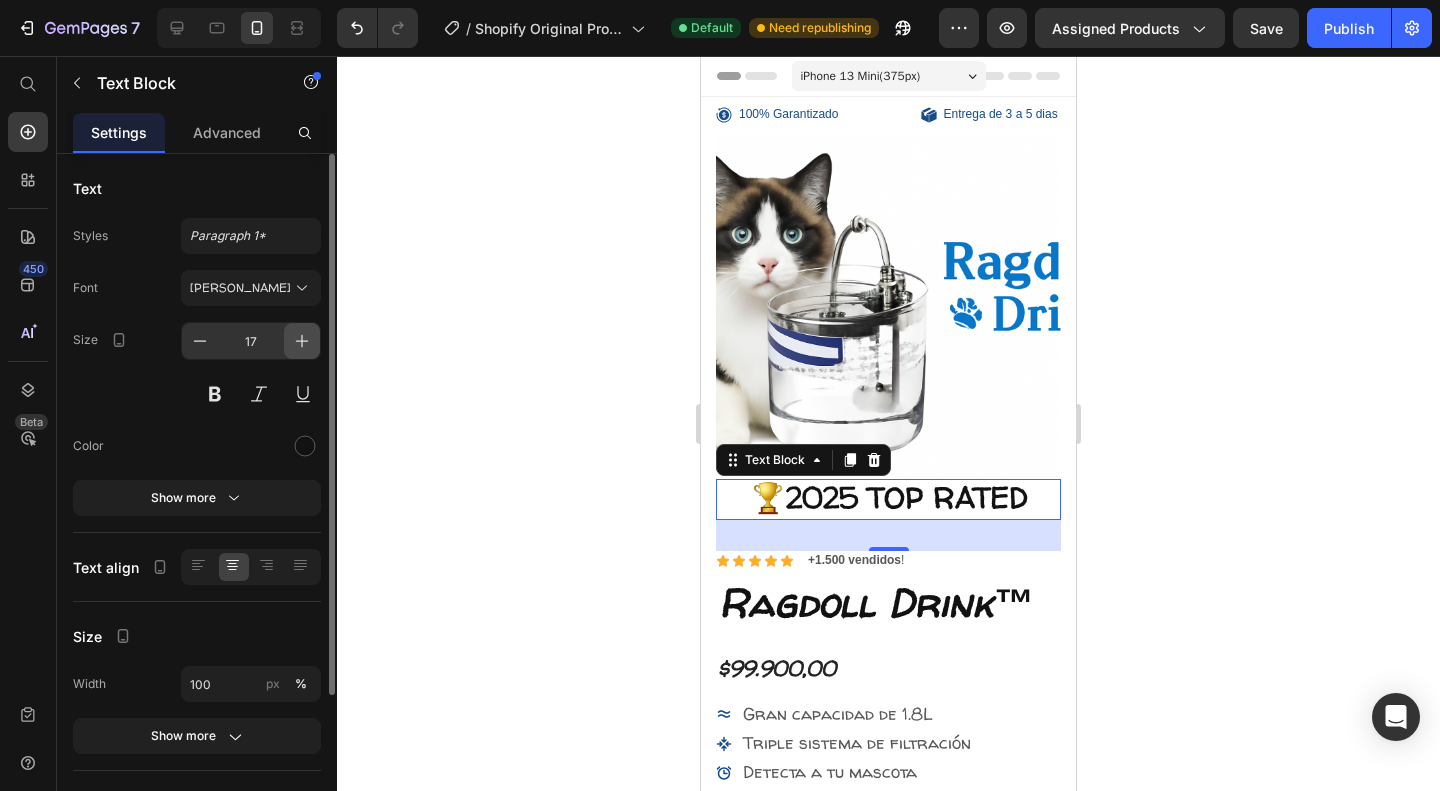 type on "18" 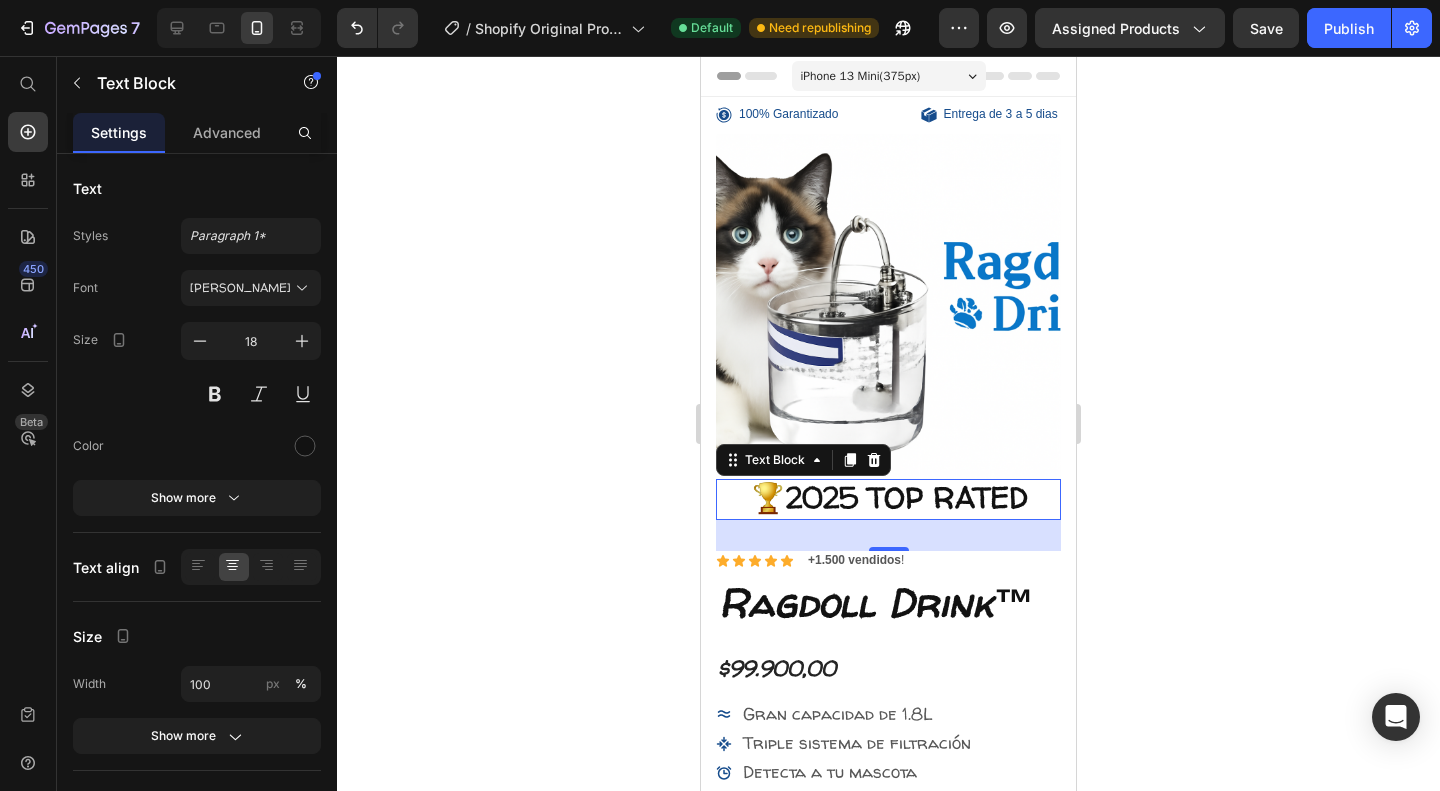 click on "31" at bounding box center [888, 535] 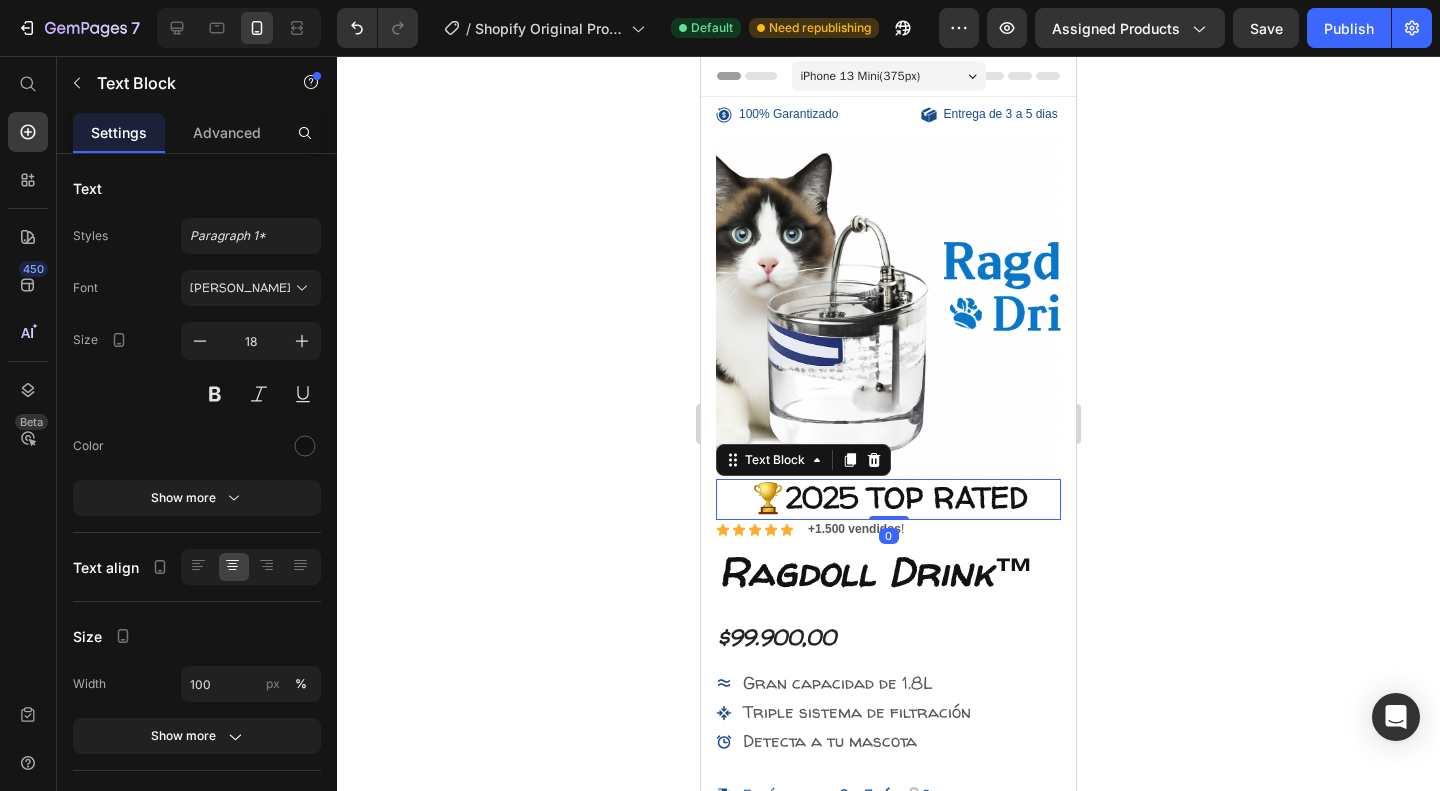 drag, startPoint x: 885, startPoint y: 548, endPoint x: 900, endPoint y: 507, distance: 43.65776 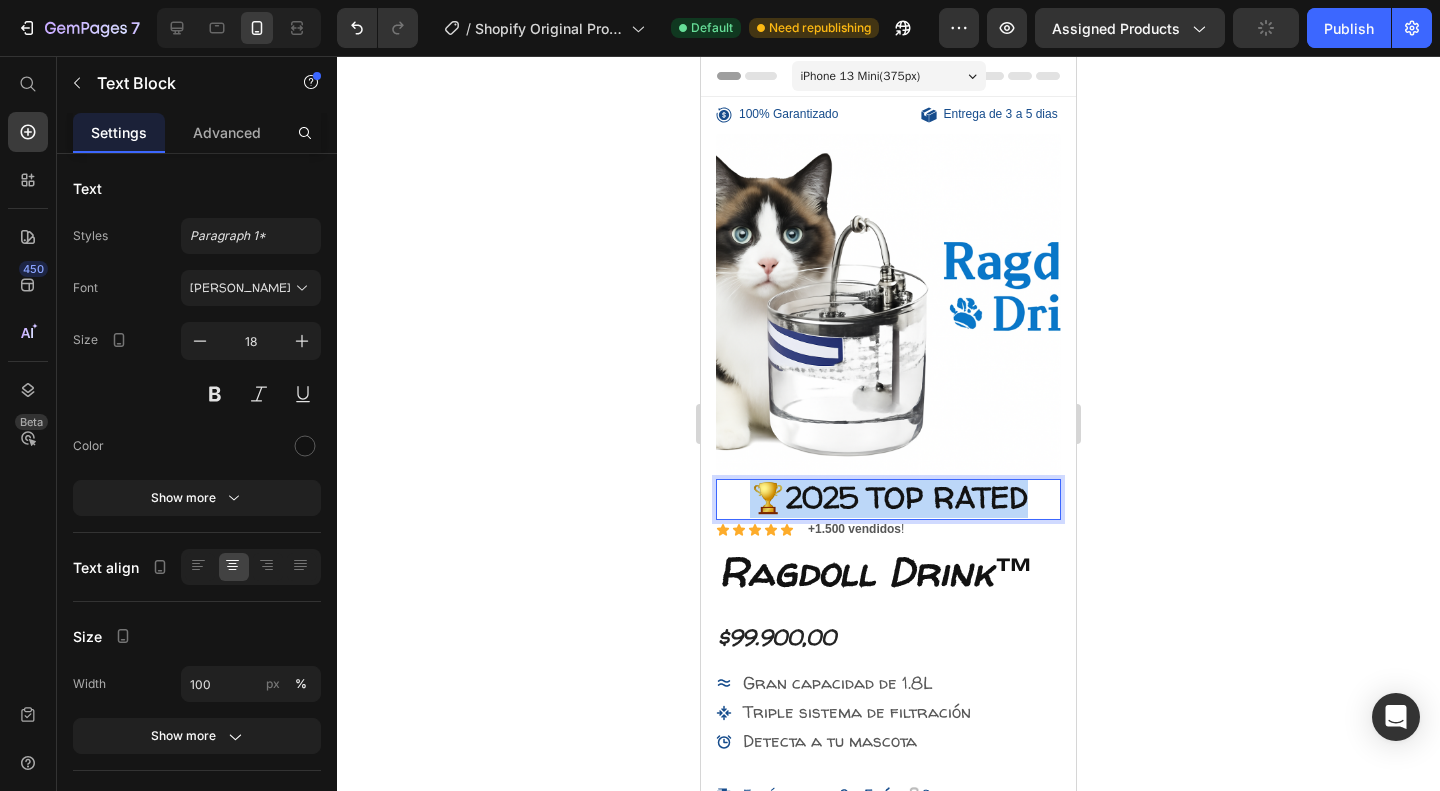 drag, startPoint x: 1029, startPoint y: 493, endPoint x: 724, endPoint y: 494, distance: 305.00165 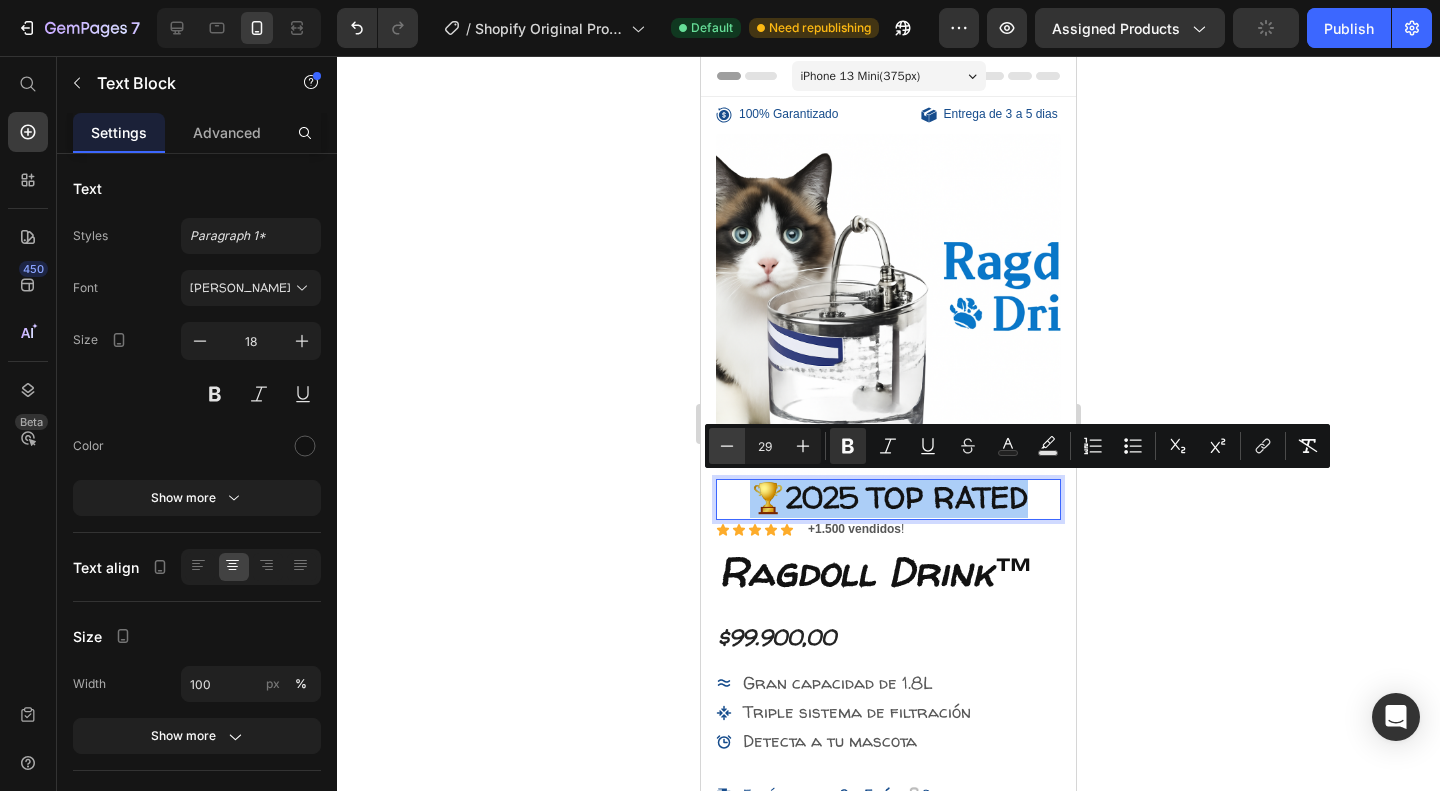 click 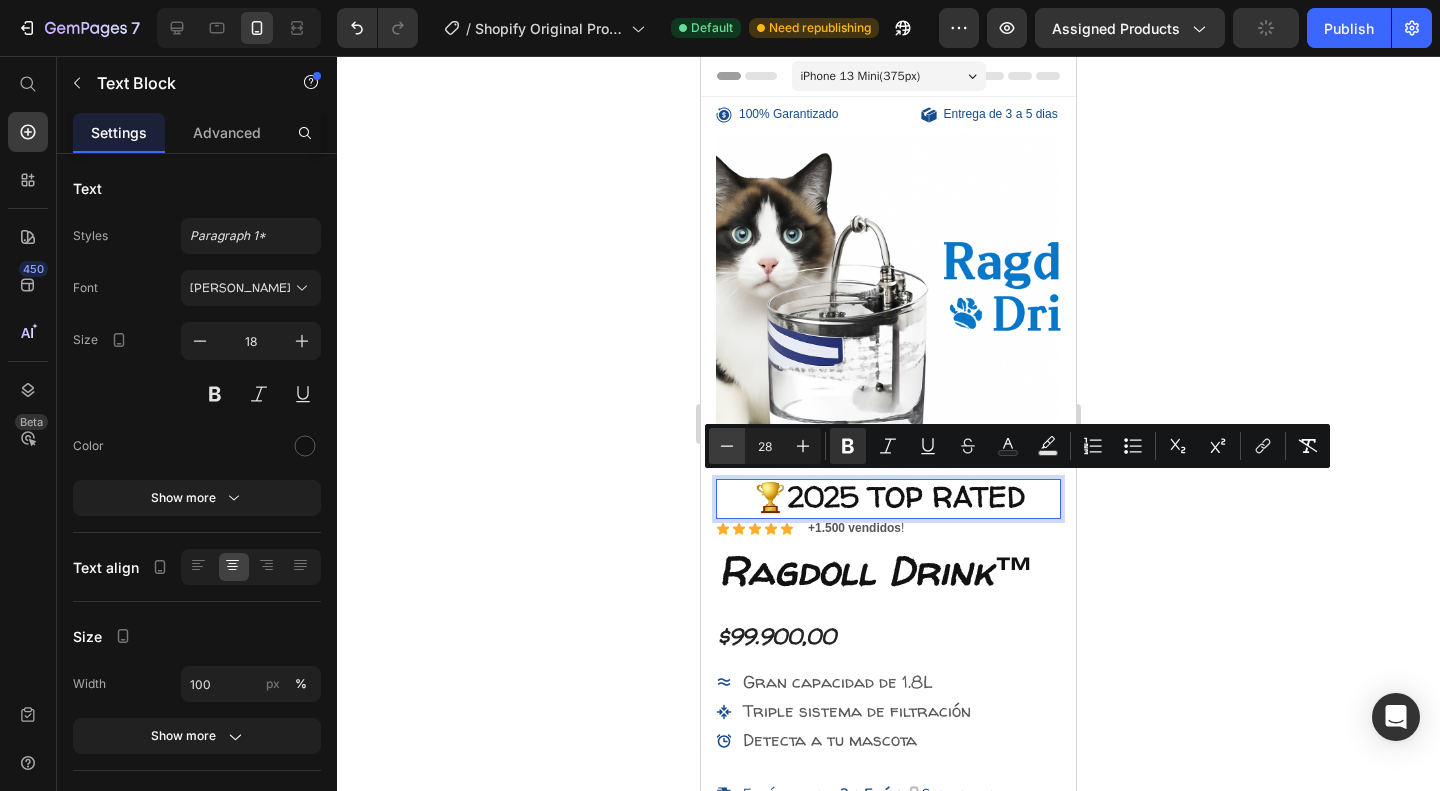 click 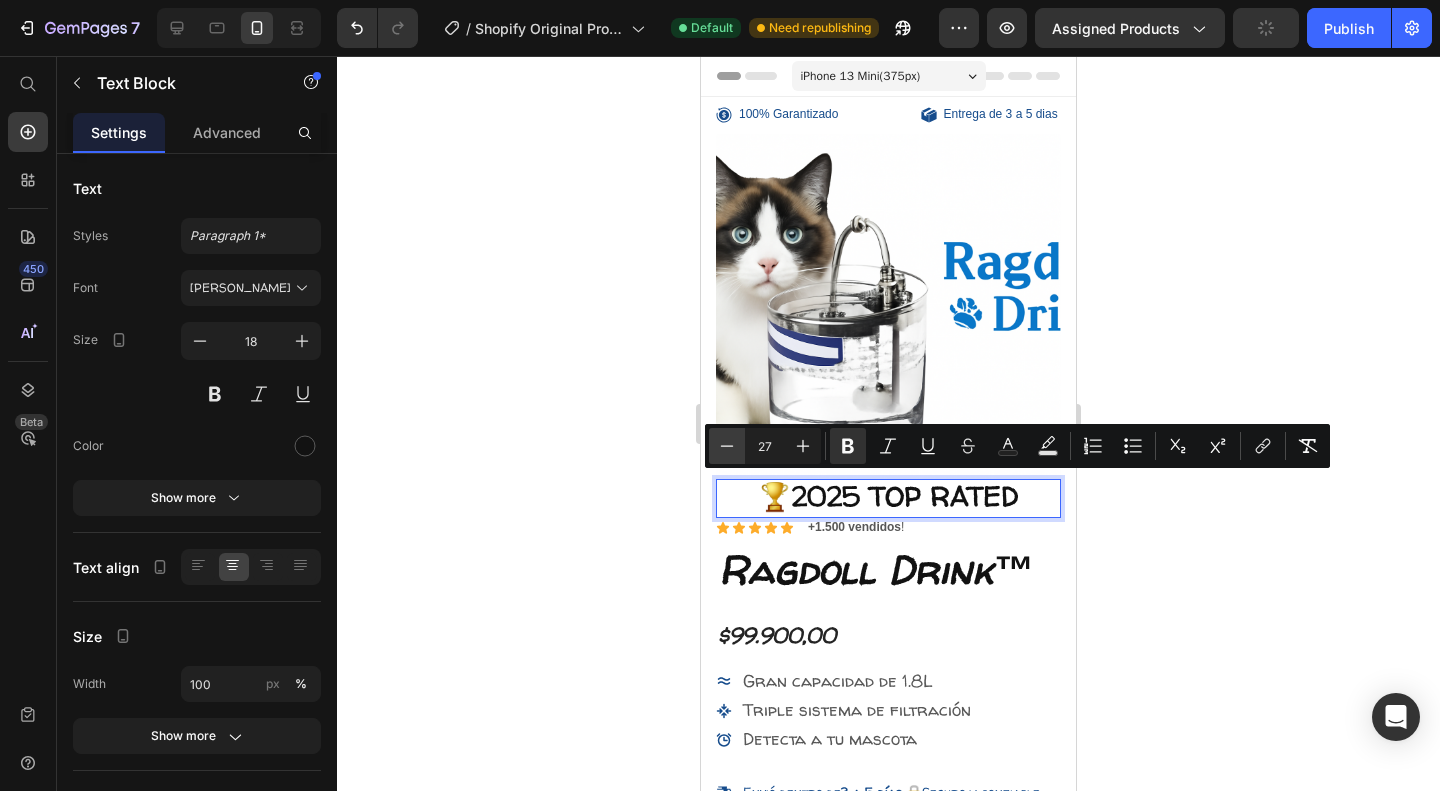 click 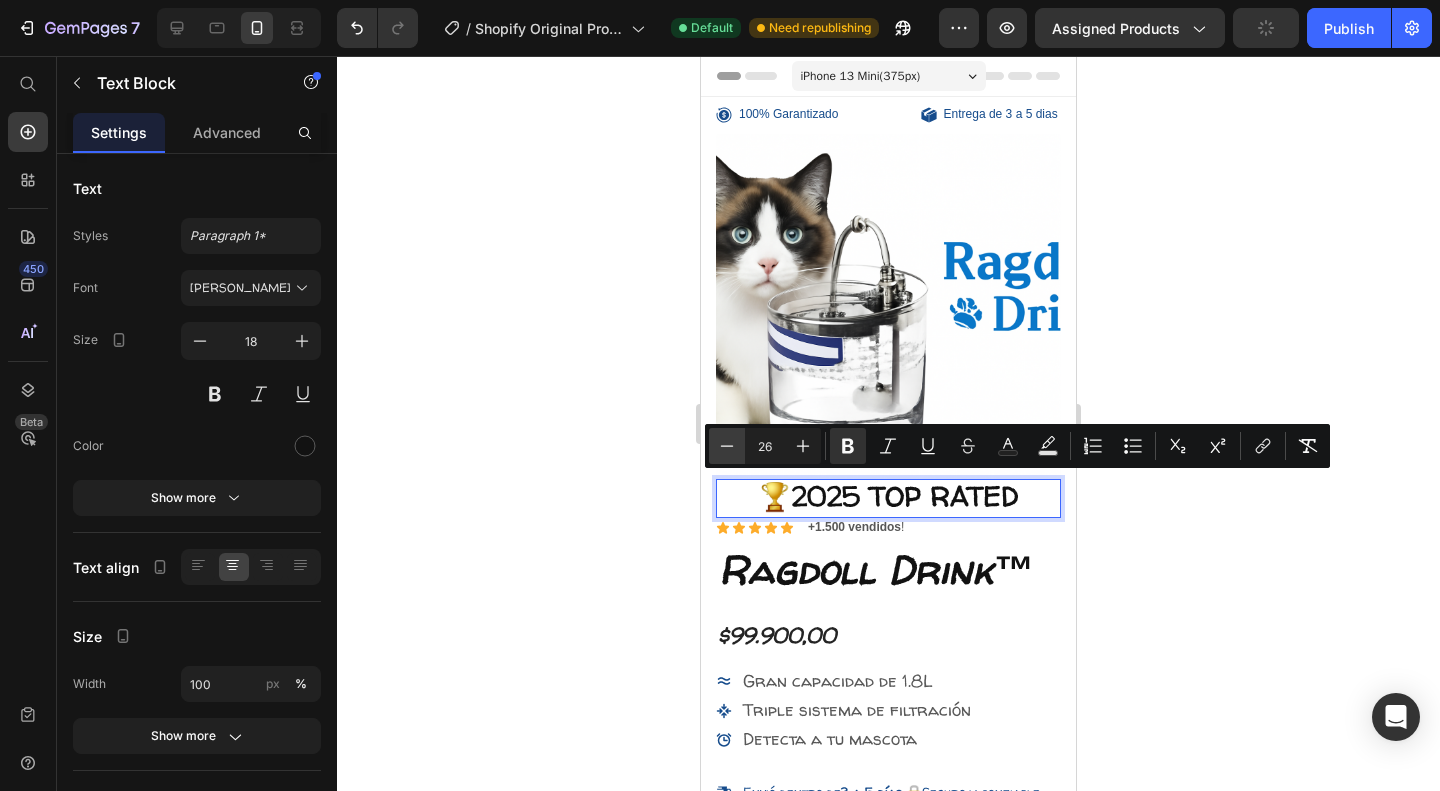 click 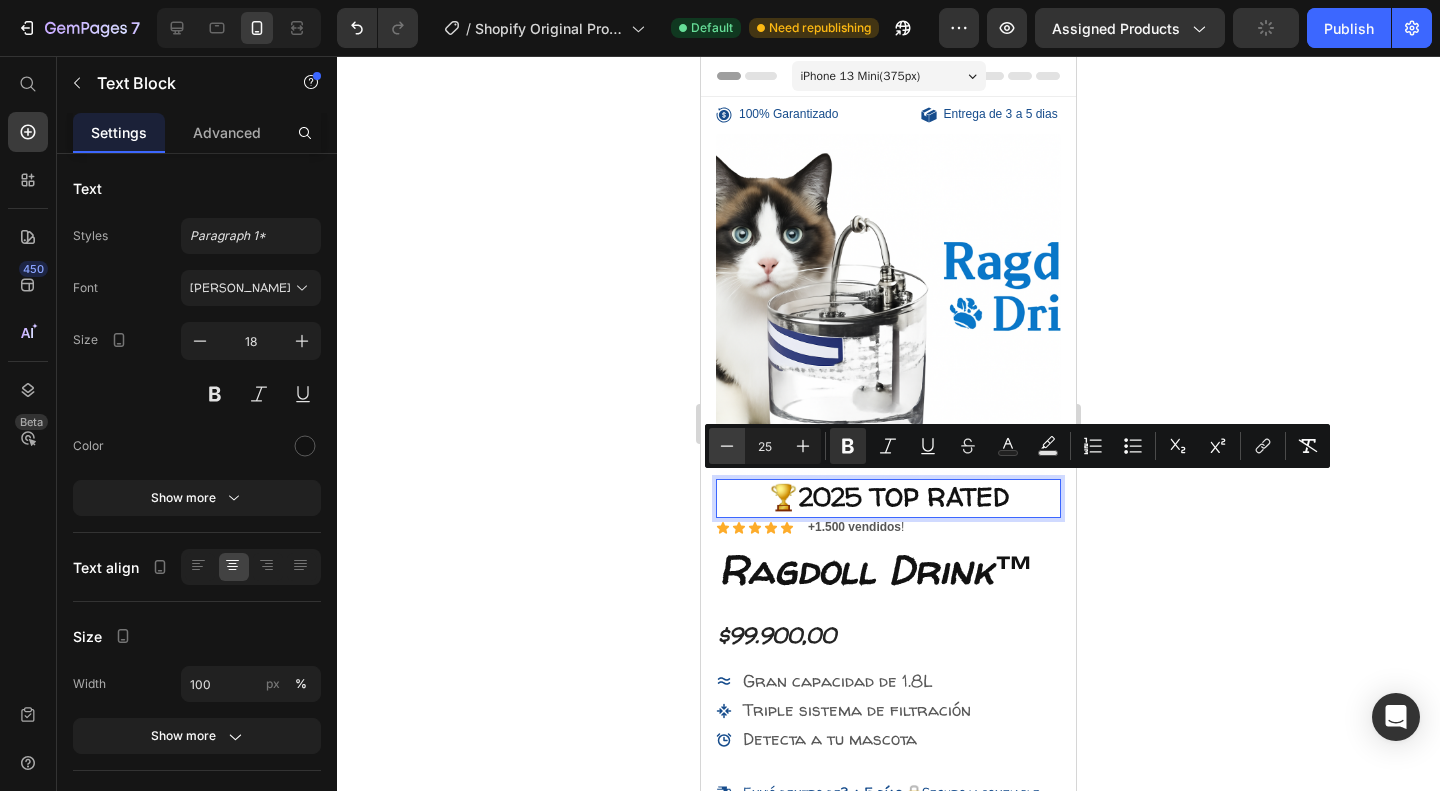 click 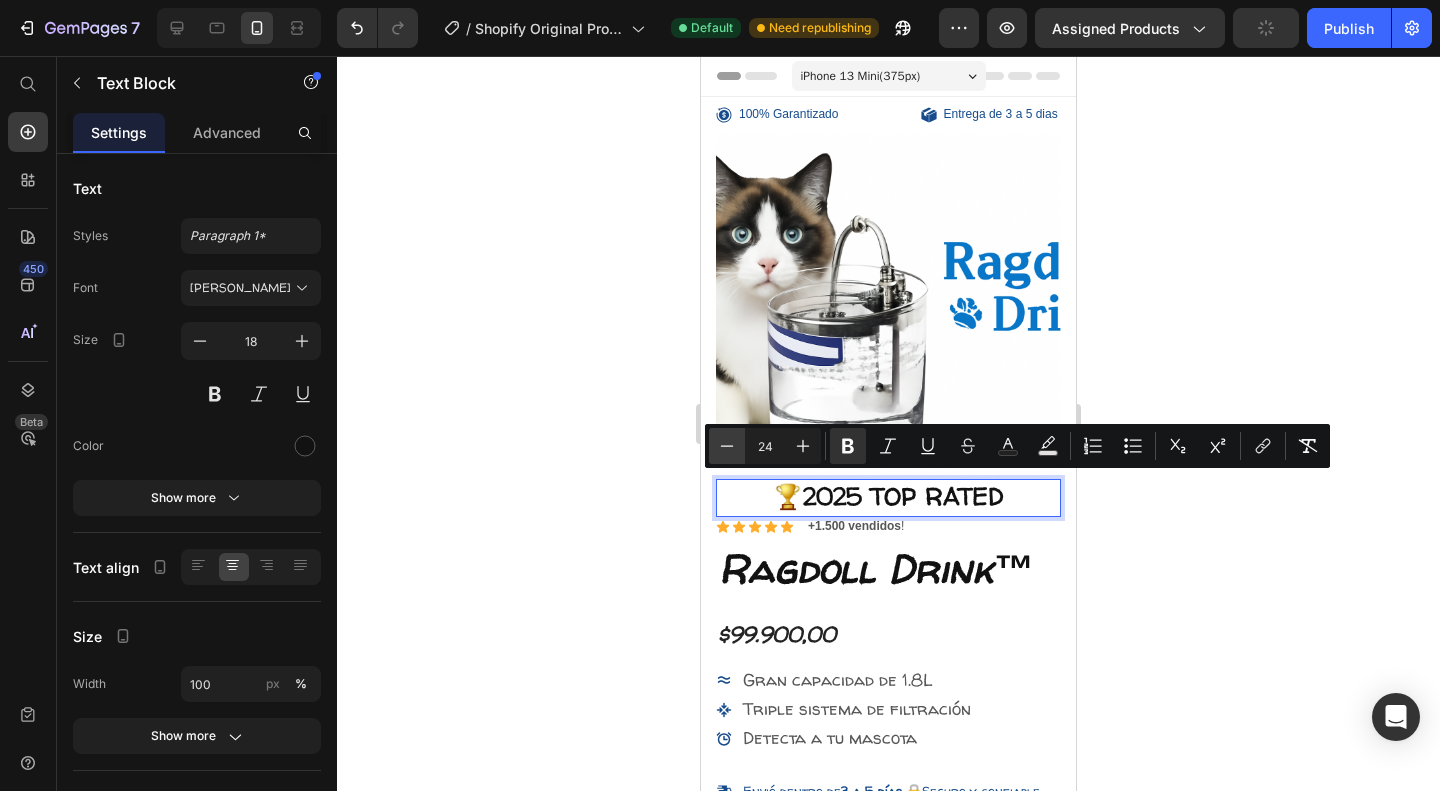click 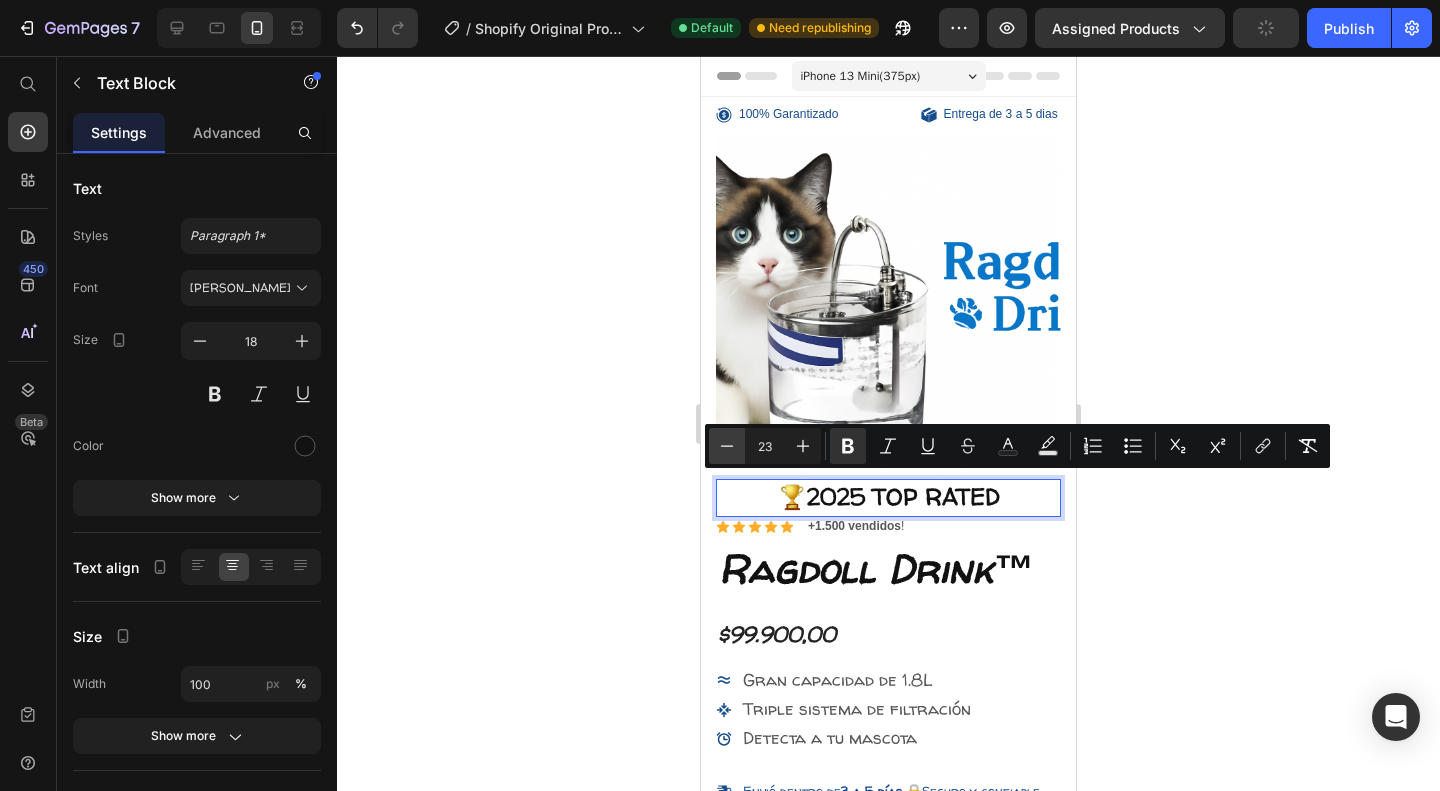 click 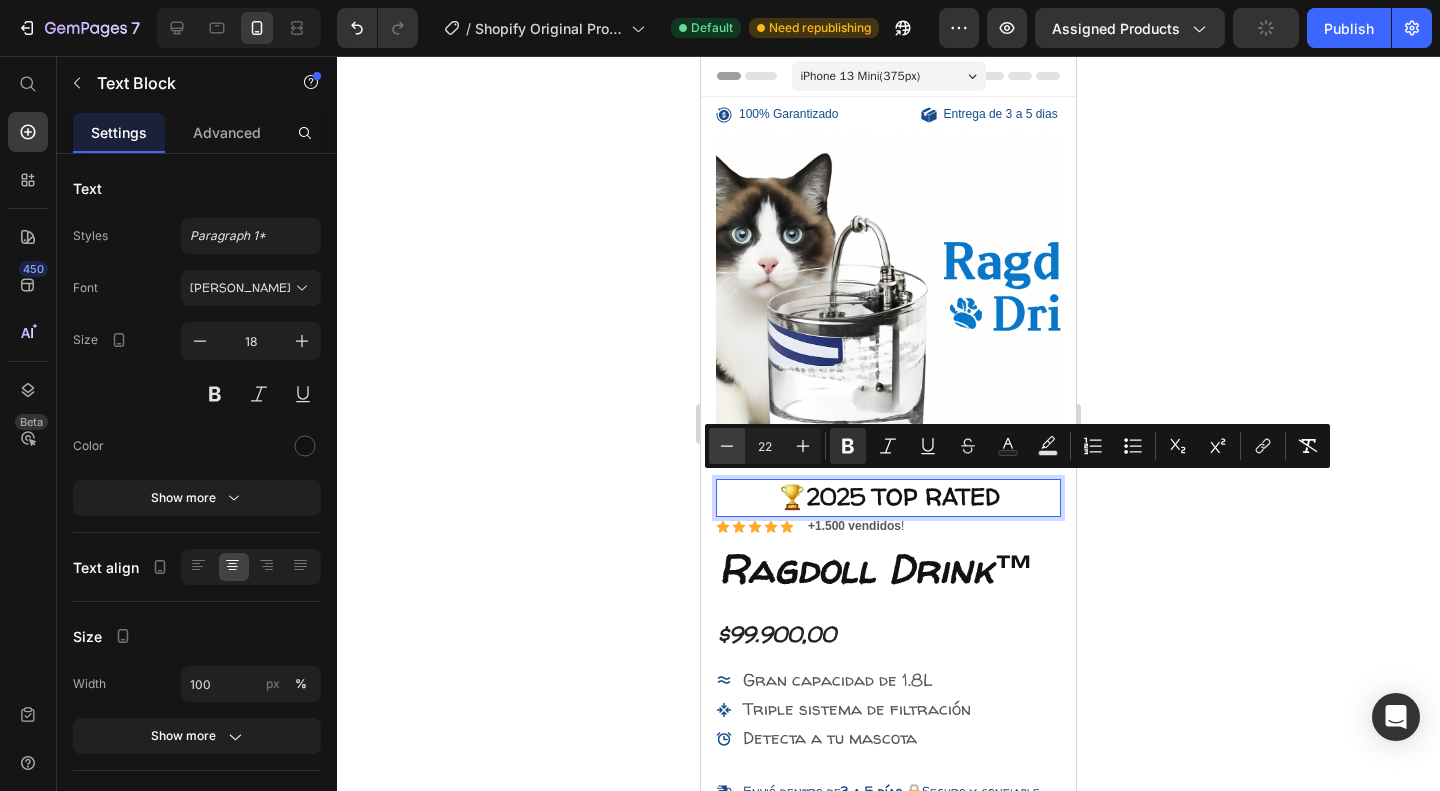 click 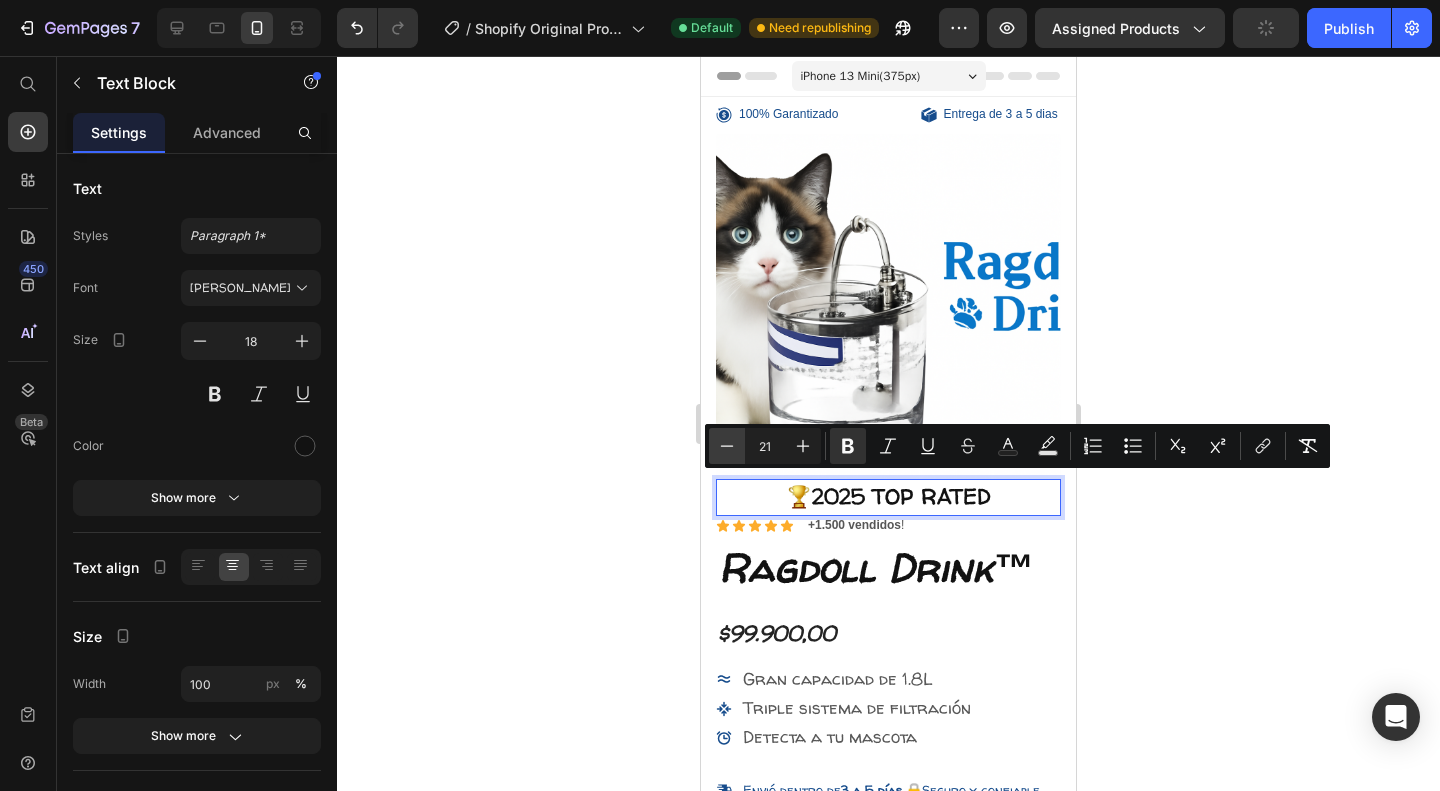 click 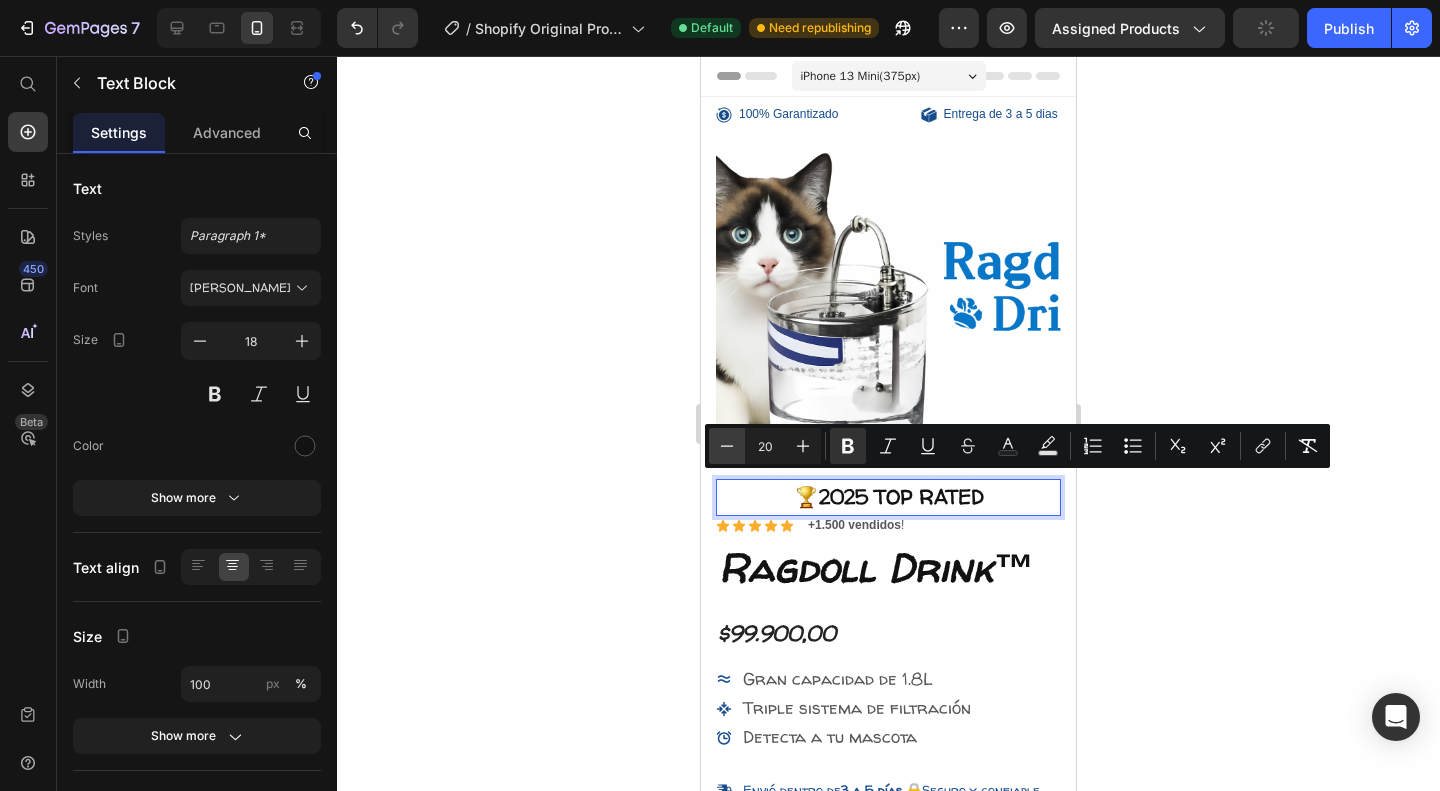 click 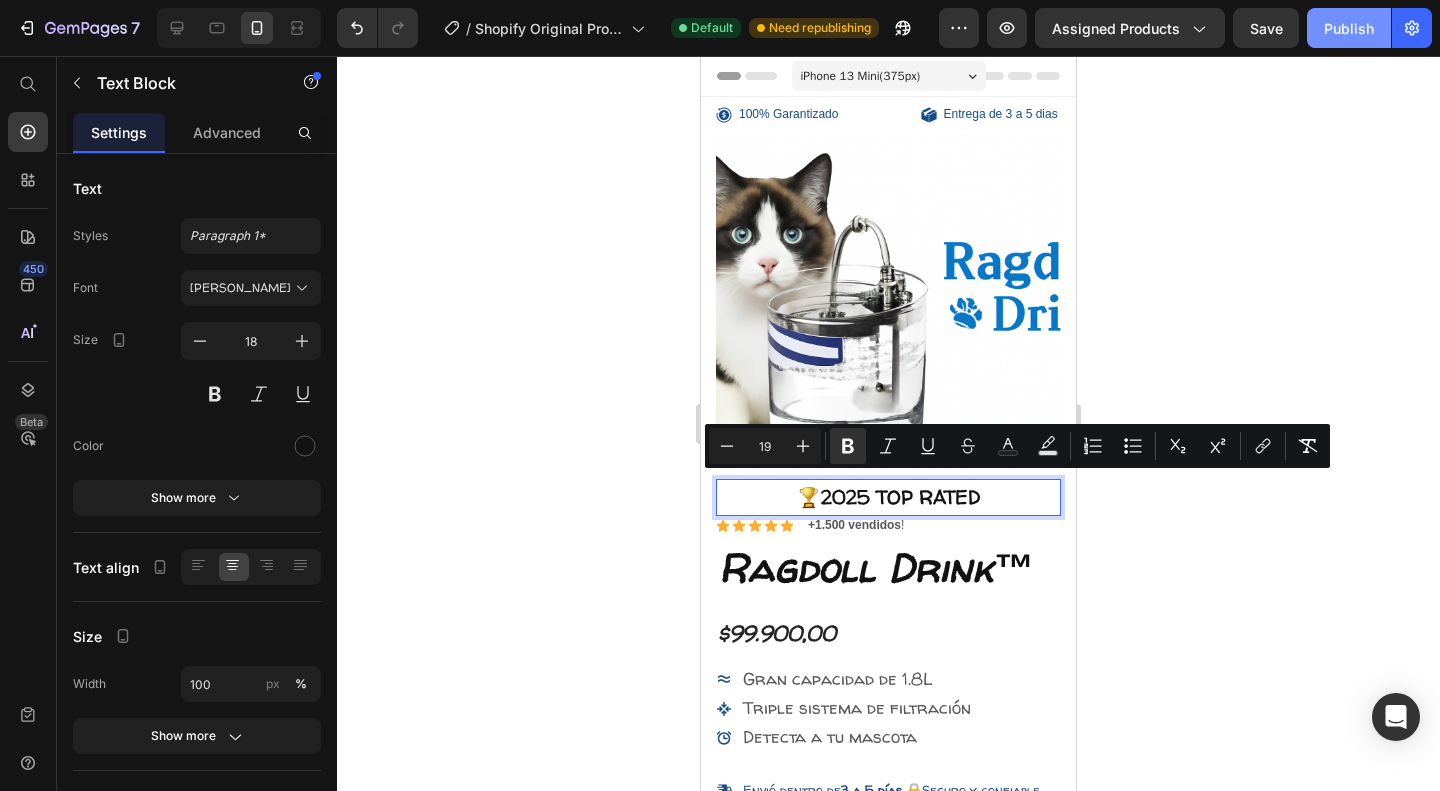 click on "Publish" 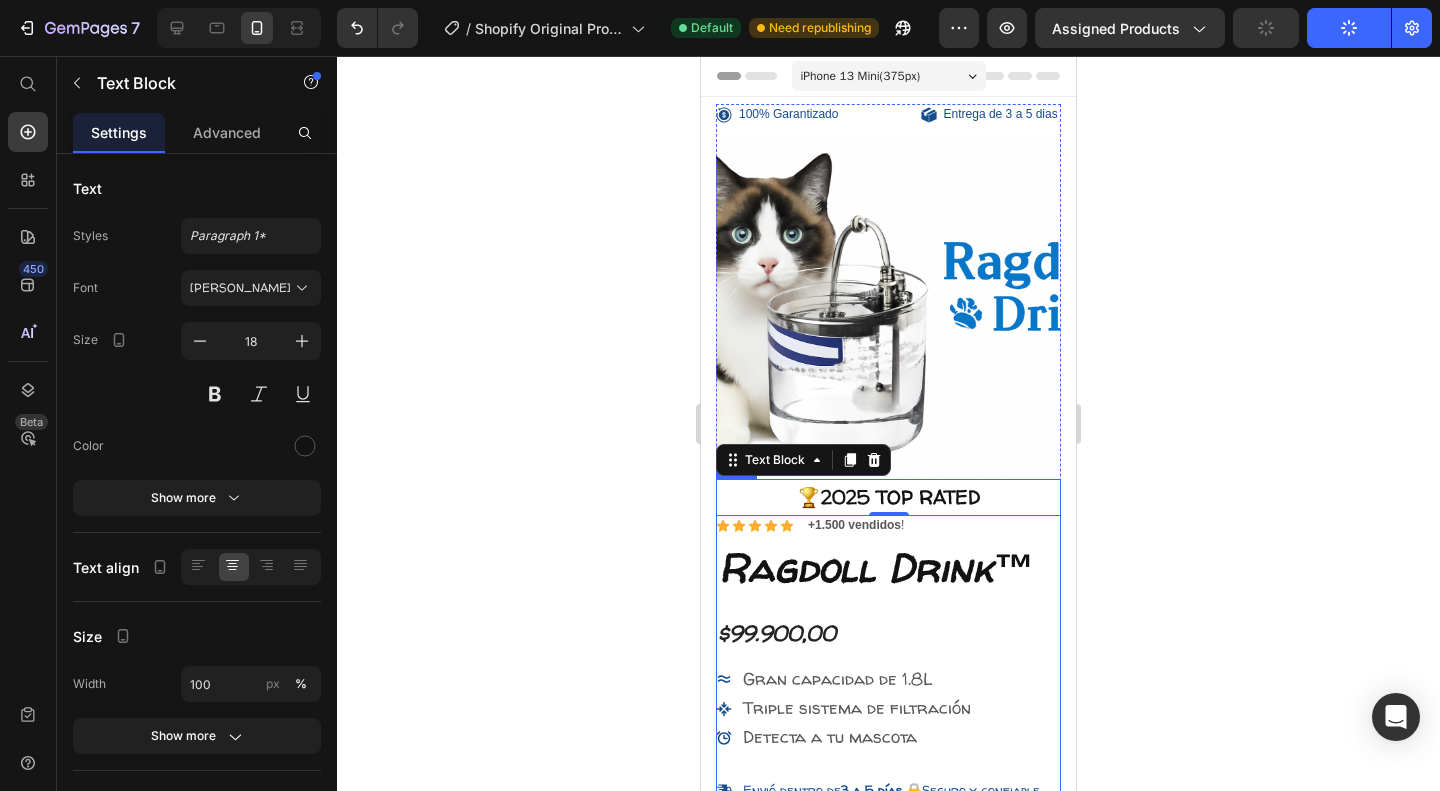 click on "Ragdoll Drink™" at bounding box center (888, 568) 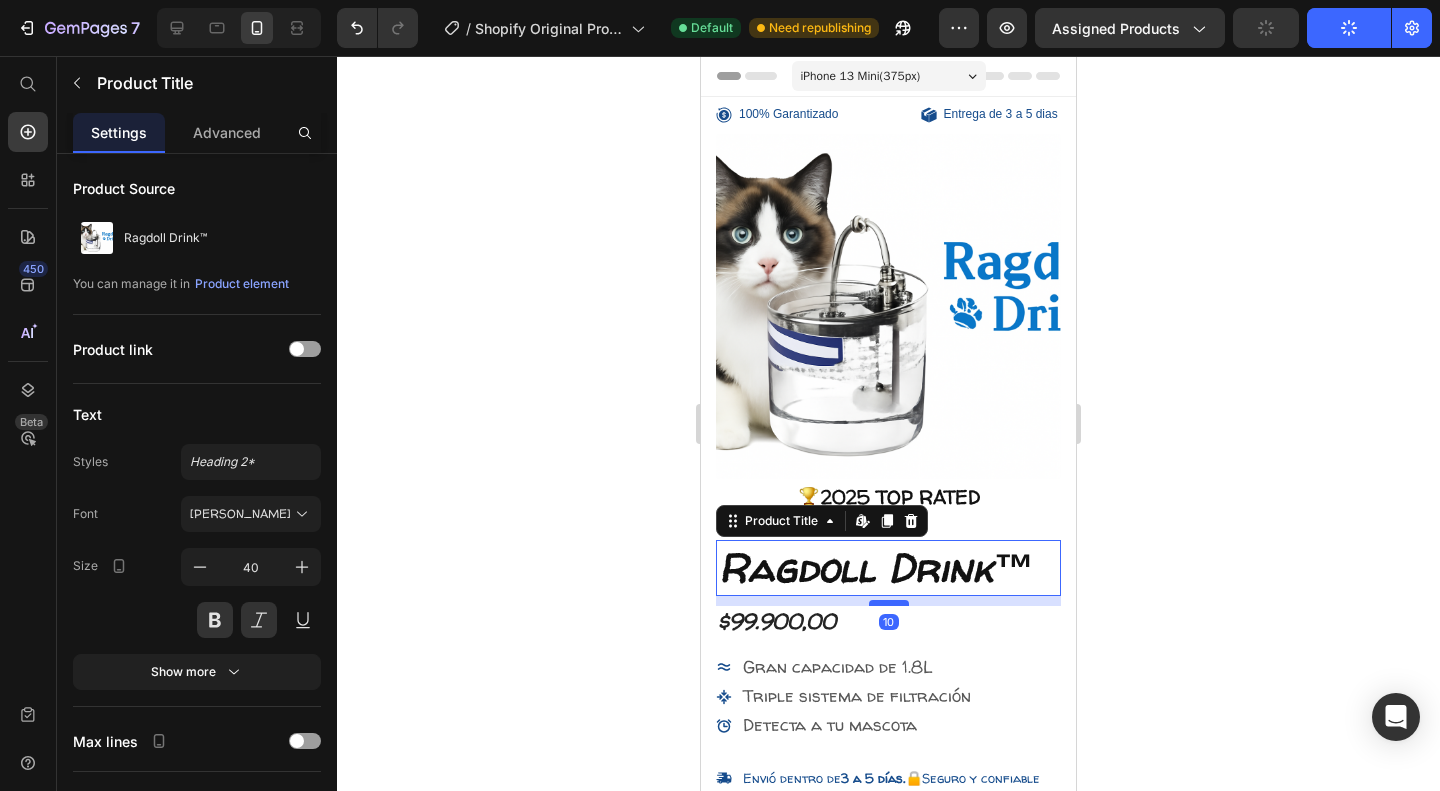 drag, startPoint x: 880, startPoint y: 615, endPoint x: 892, endPoint y: 603, distance: 16.970562 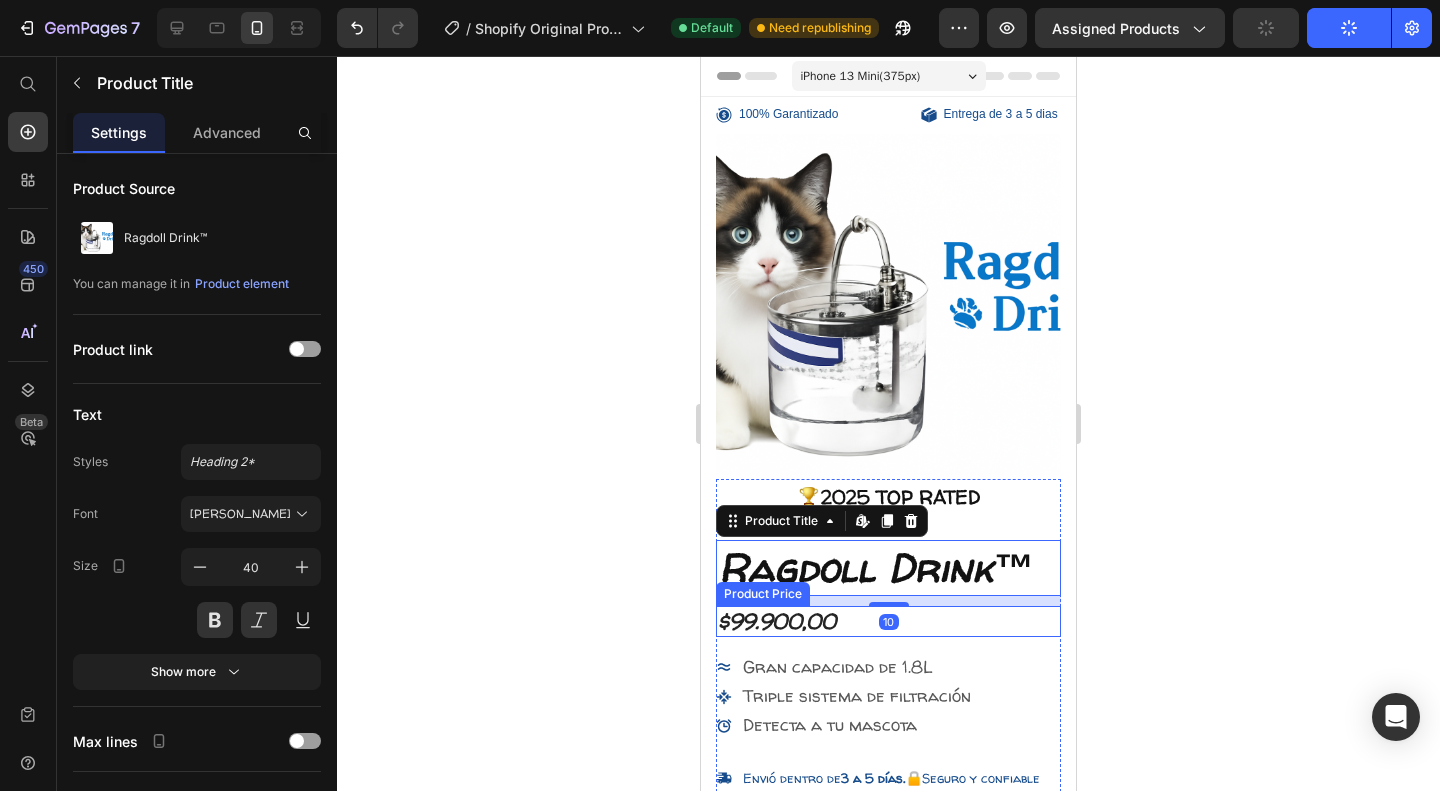 click on "$99.900,00" at bounding box center (888, 621) 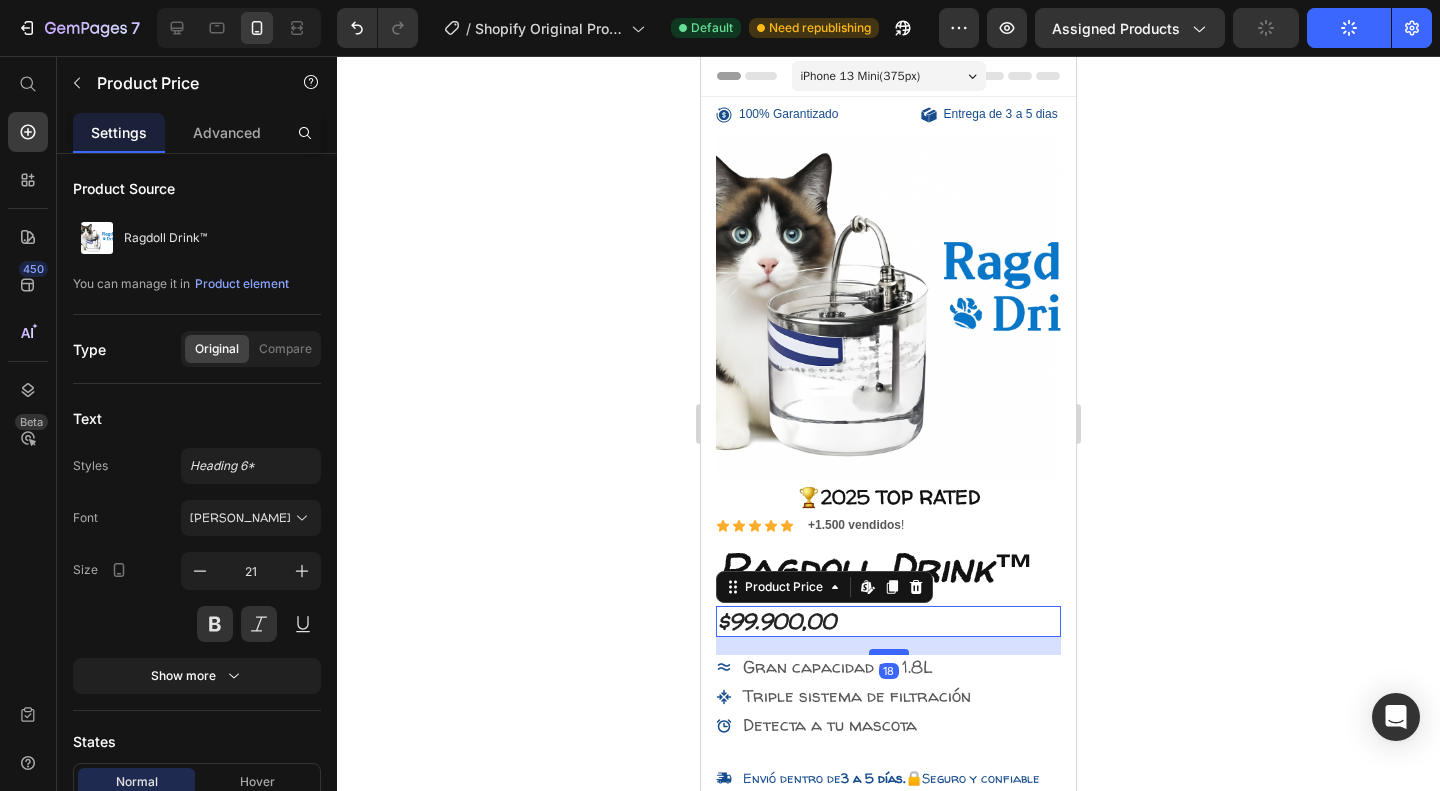 click at bounding box center [889, 652] 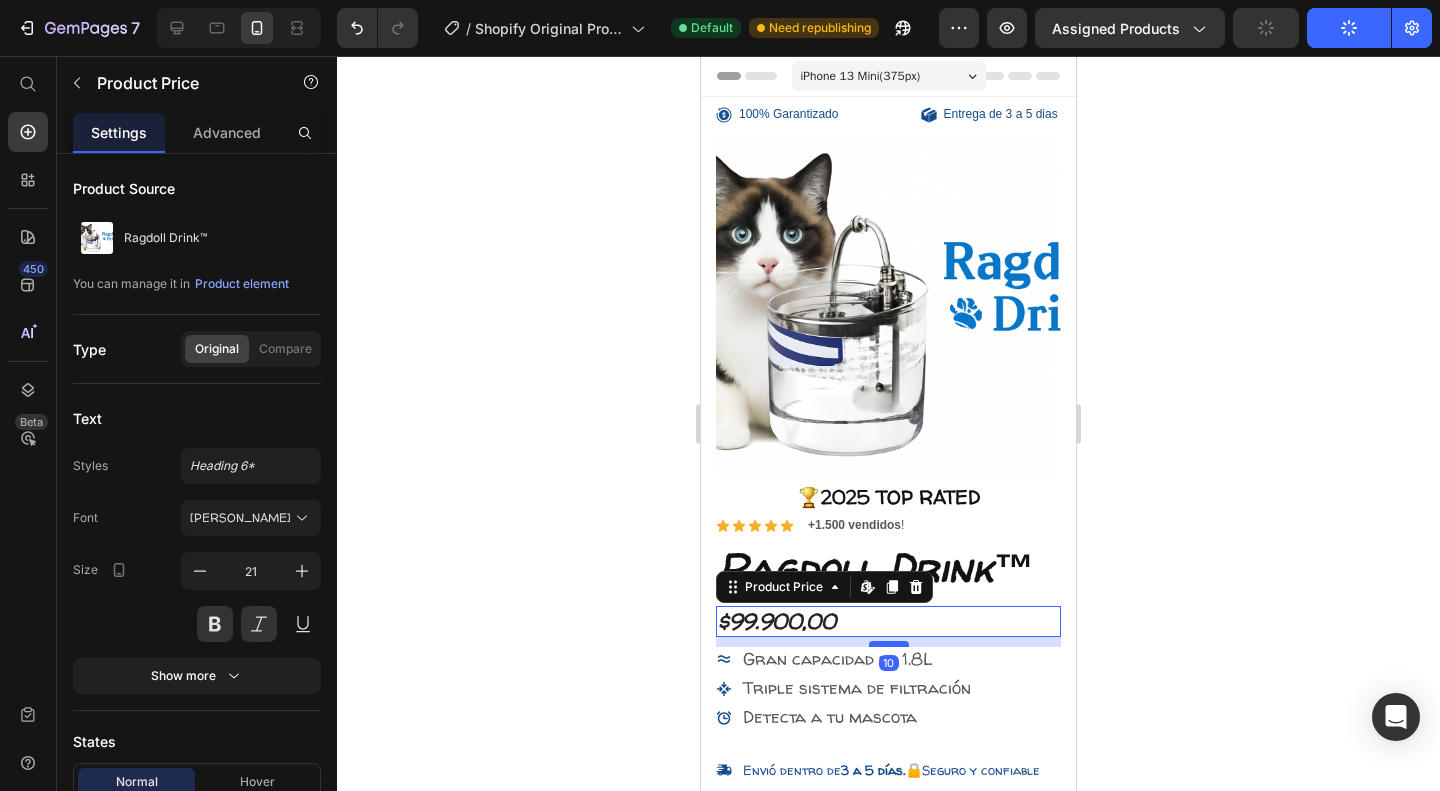 click at bounding box center (889, 644) 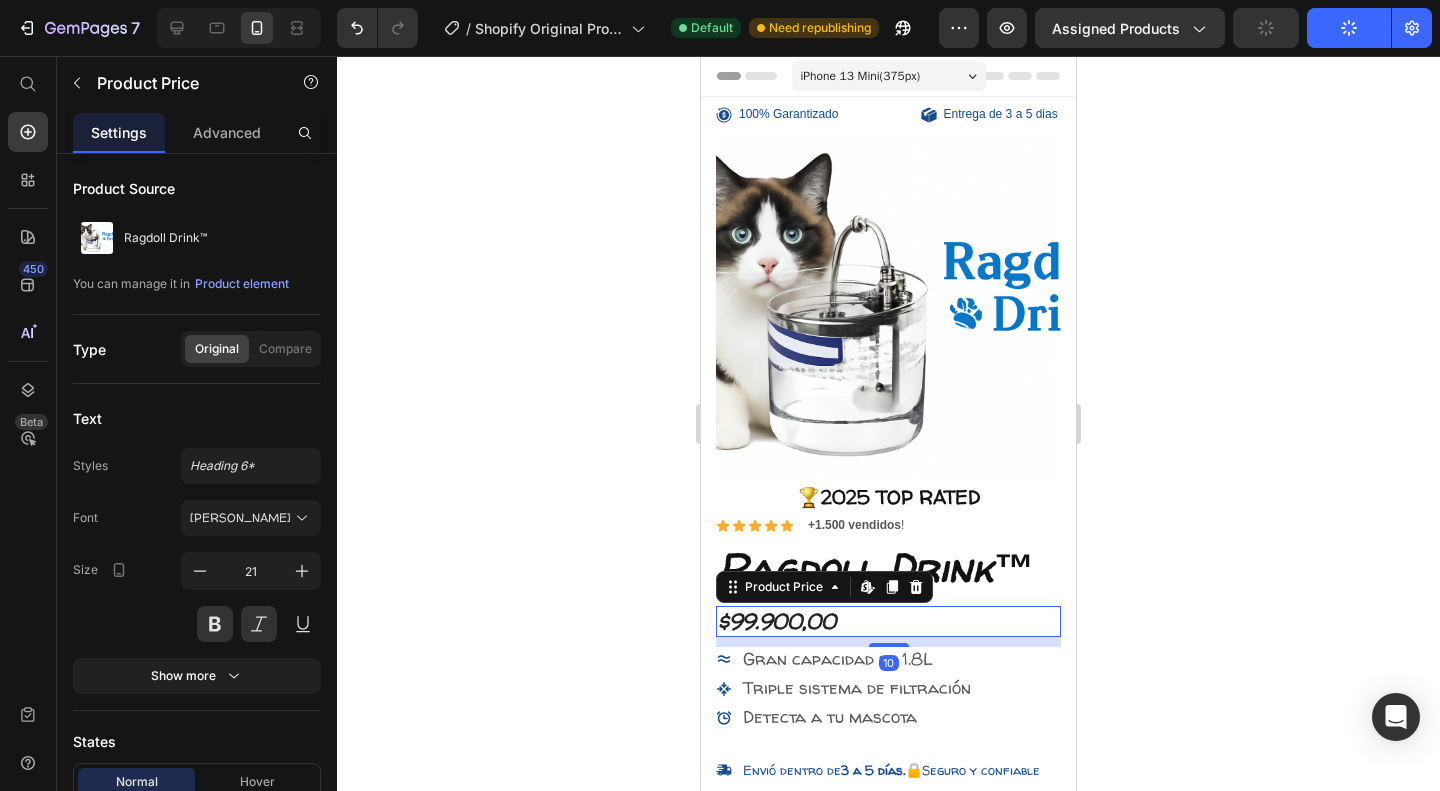 click 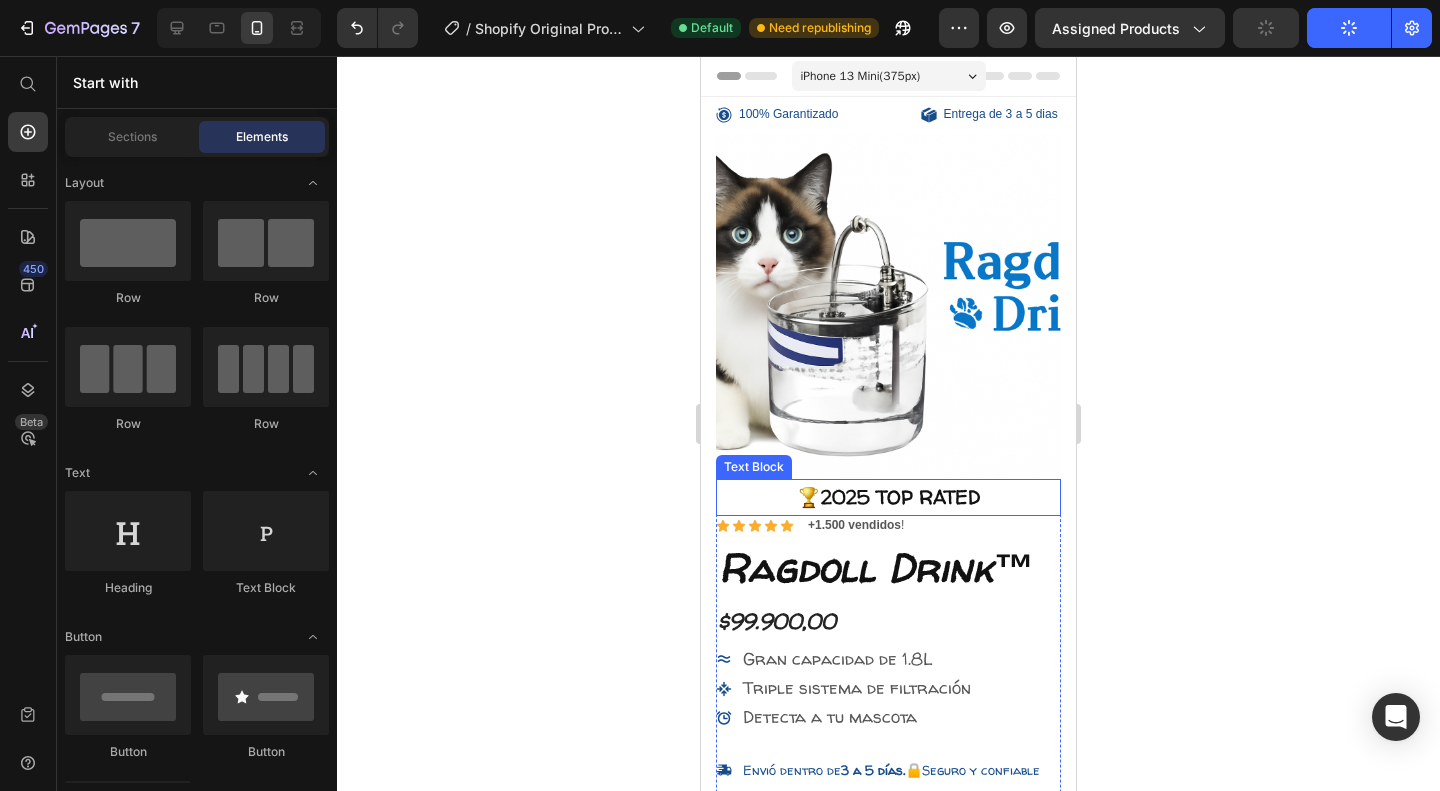 click on "🏆2025 TOP RATED" at bounding box center (889, 497) 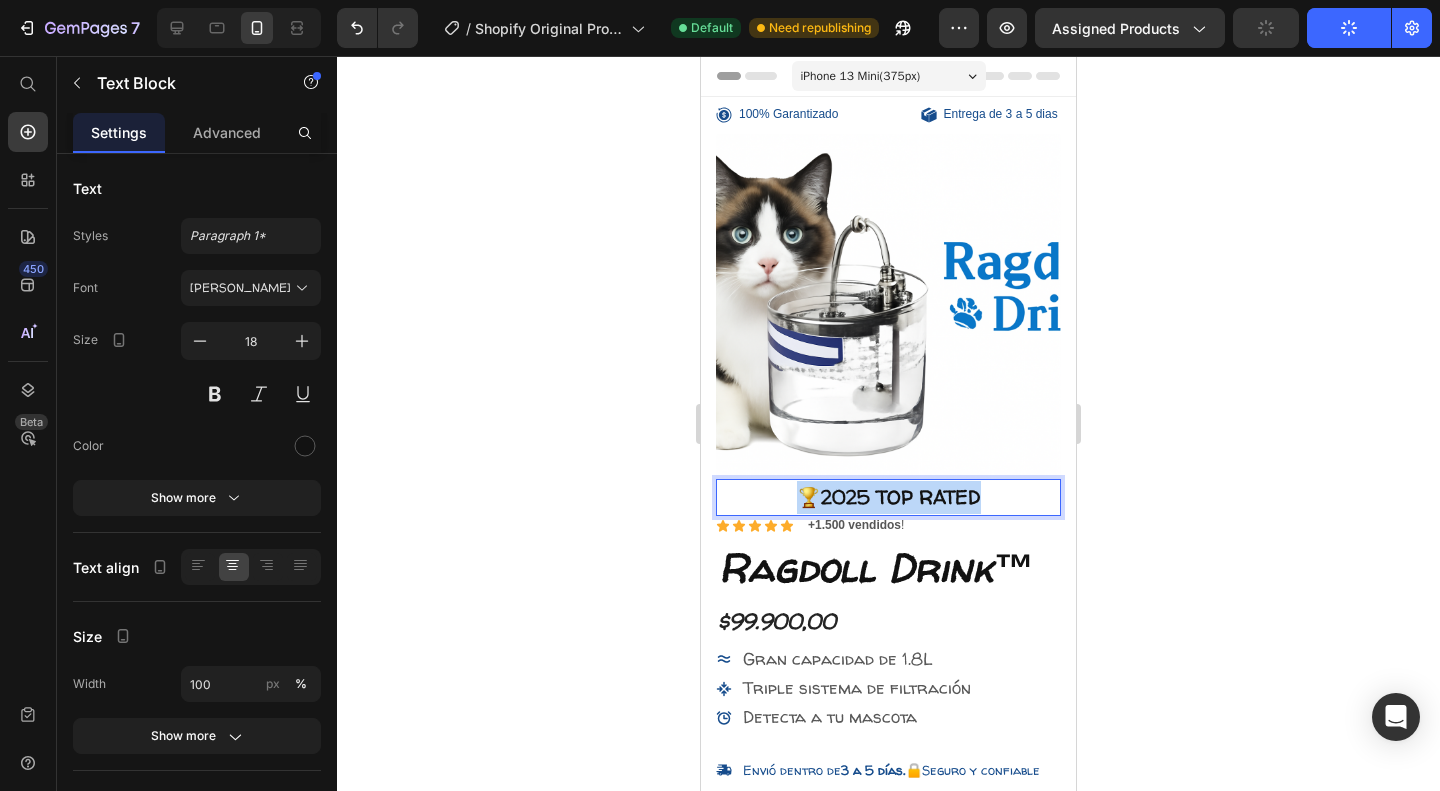 drag, startPoint x: 990, startPoint y: 495, endPoint x: 740, endPoint y: 496, distance: 250.002 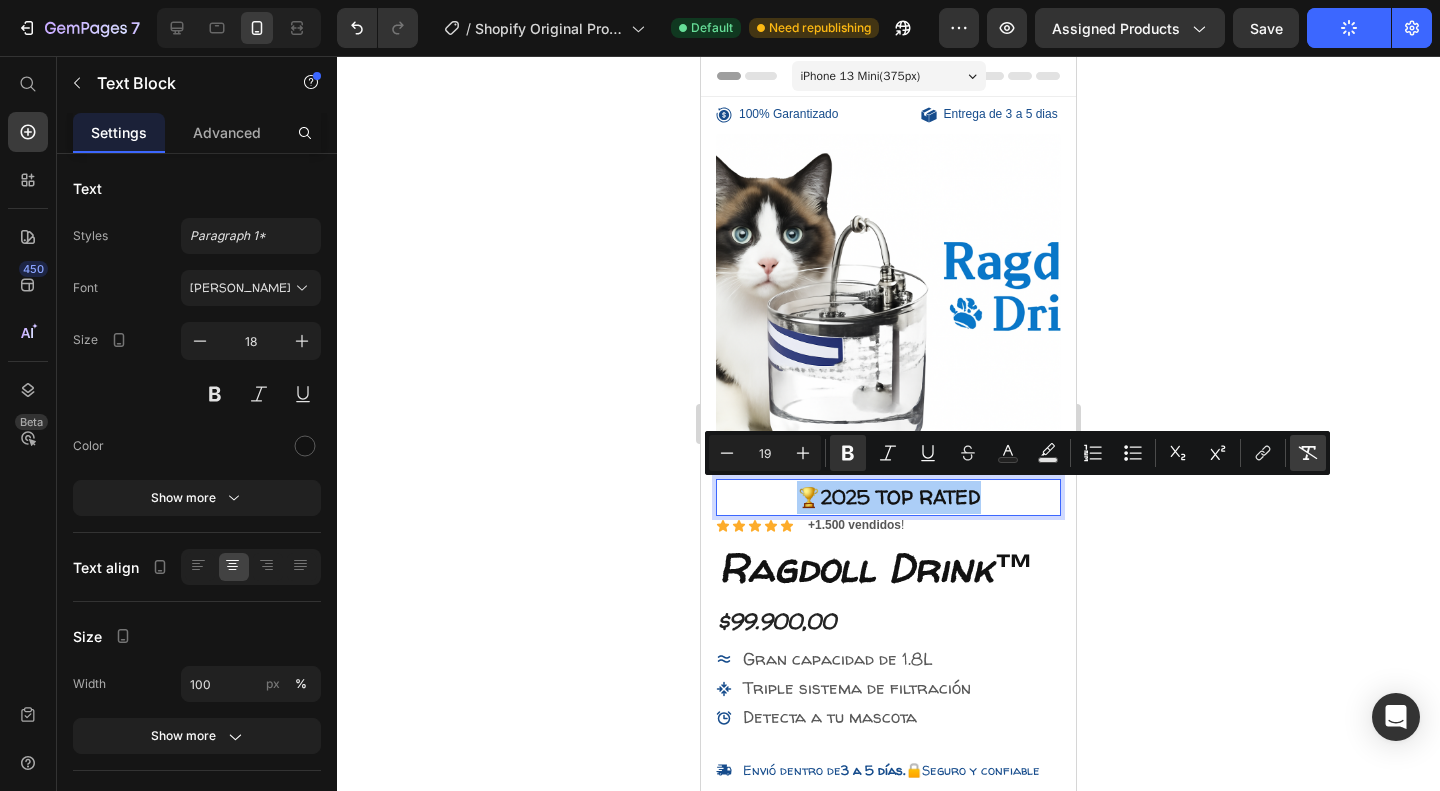click 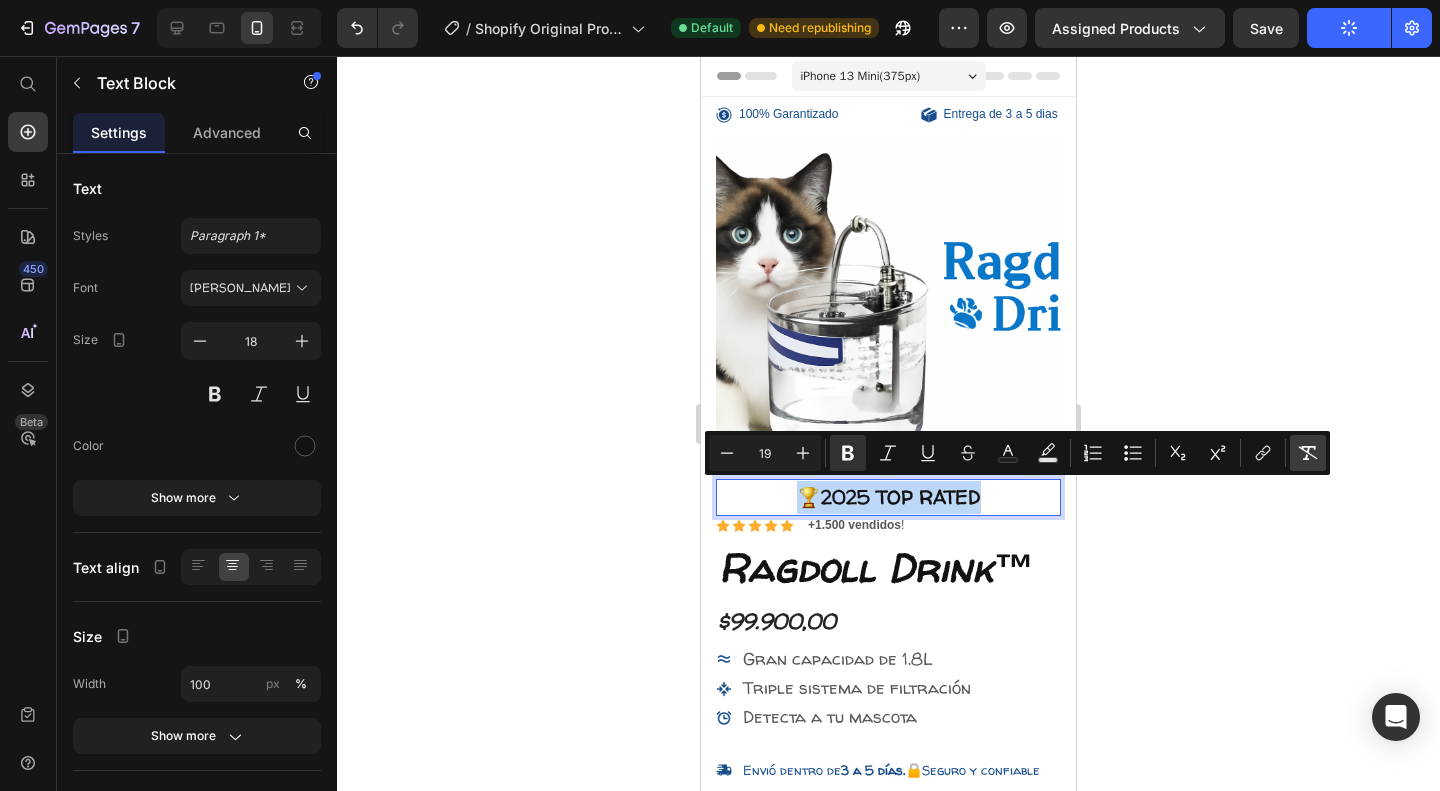 type on "18" 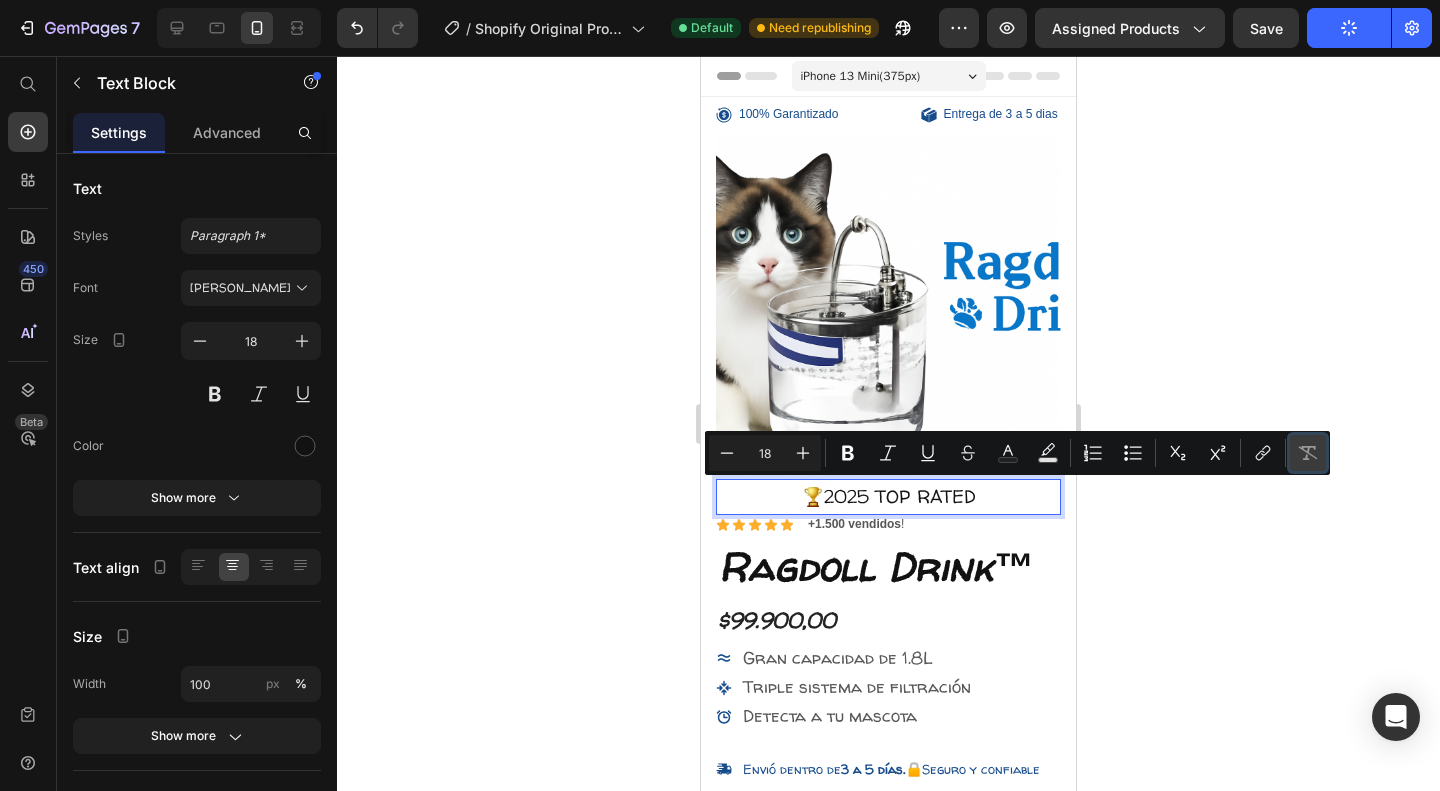 click 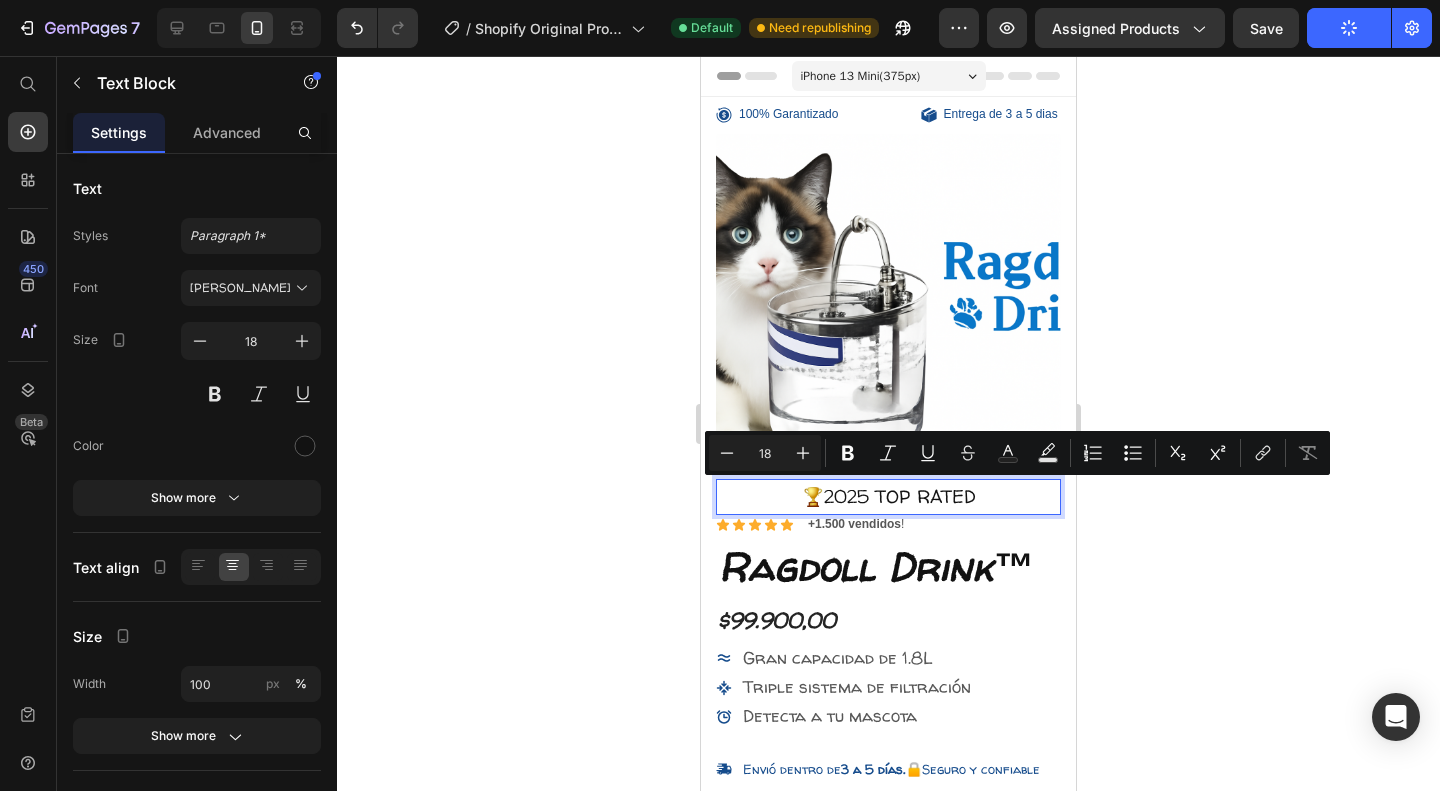 click on "🏆2025 TOP RATED" at bounding box center (888, 497) 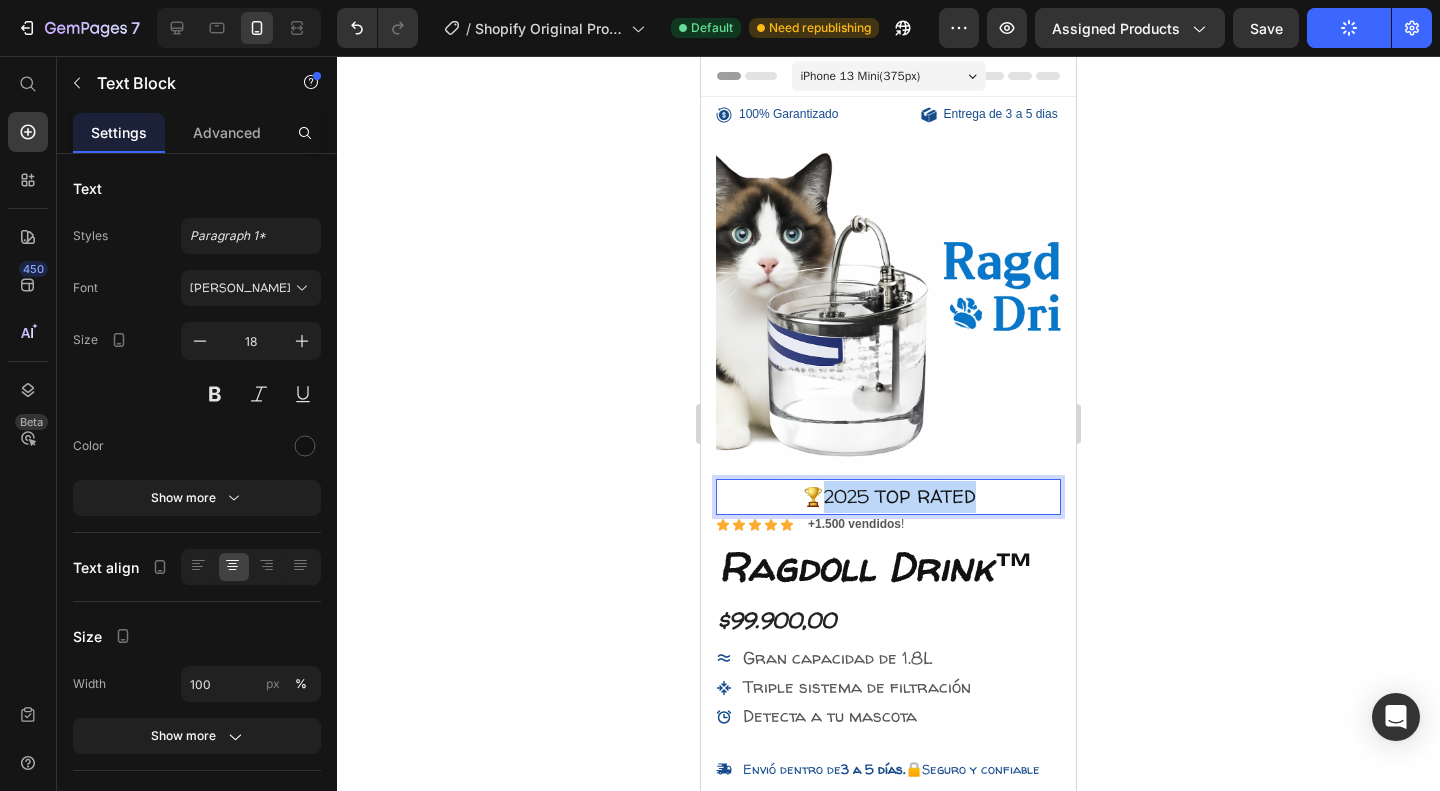 drag, startPoint x: 817, startPoint y: 495, endPoint x: 1008, endPoint y: 505, distance: 191.2616 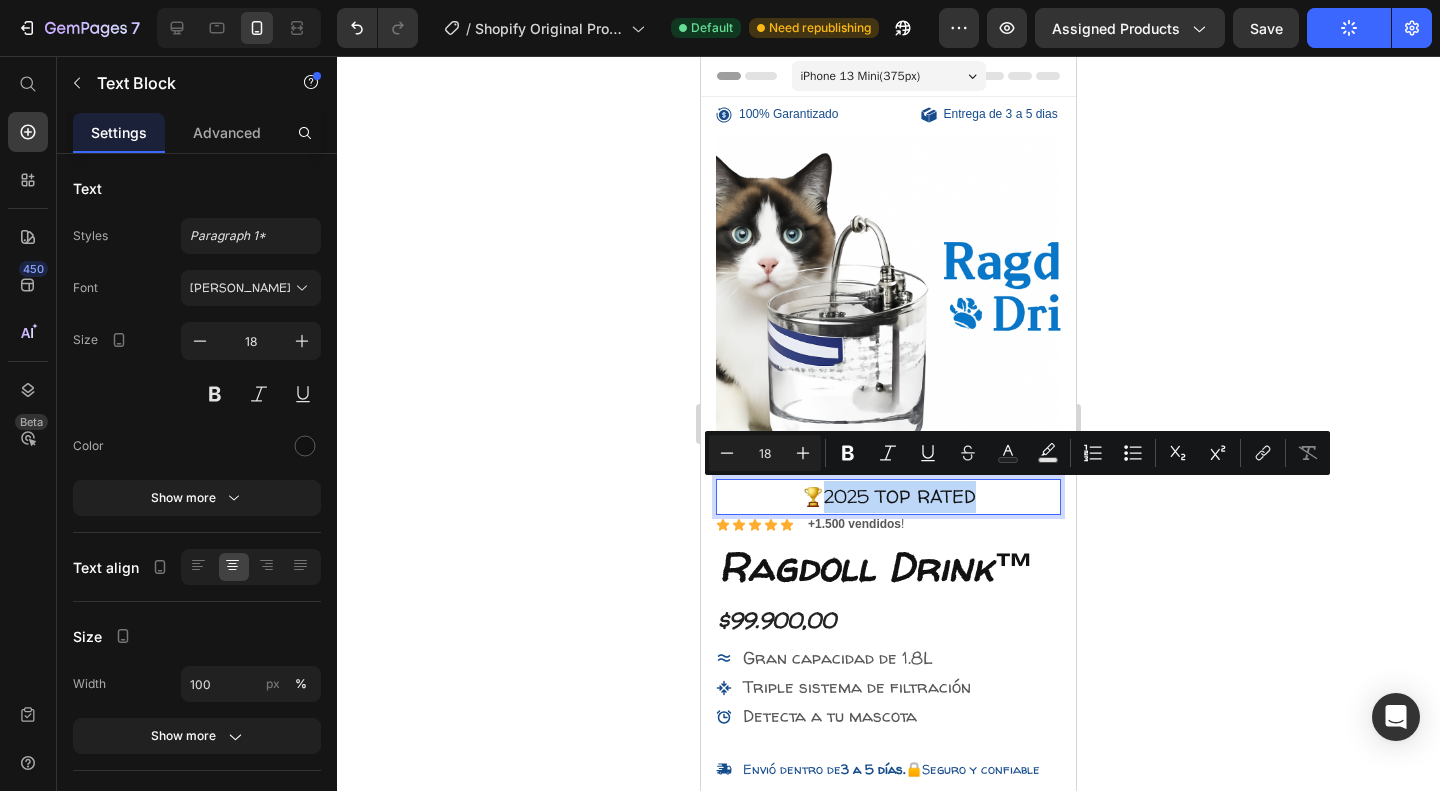 click on "🏆2025 TOP RATED" at bounding box center [888, 497] 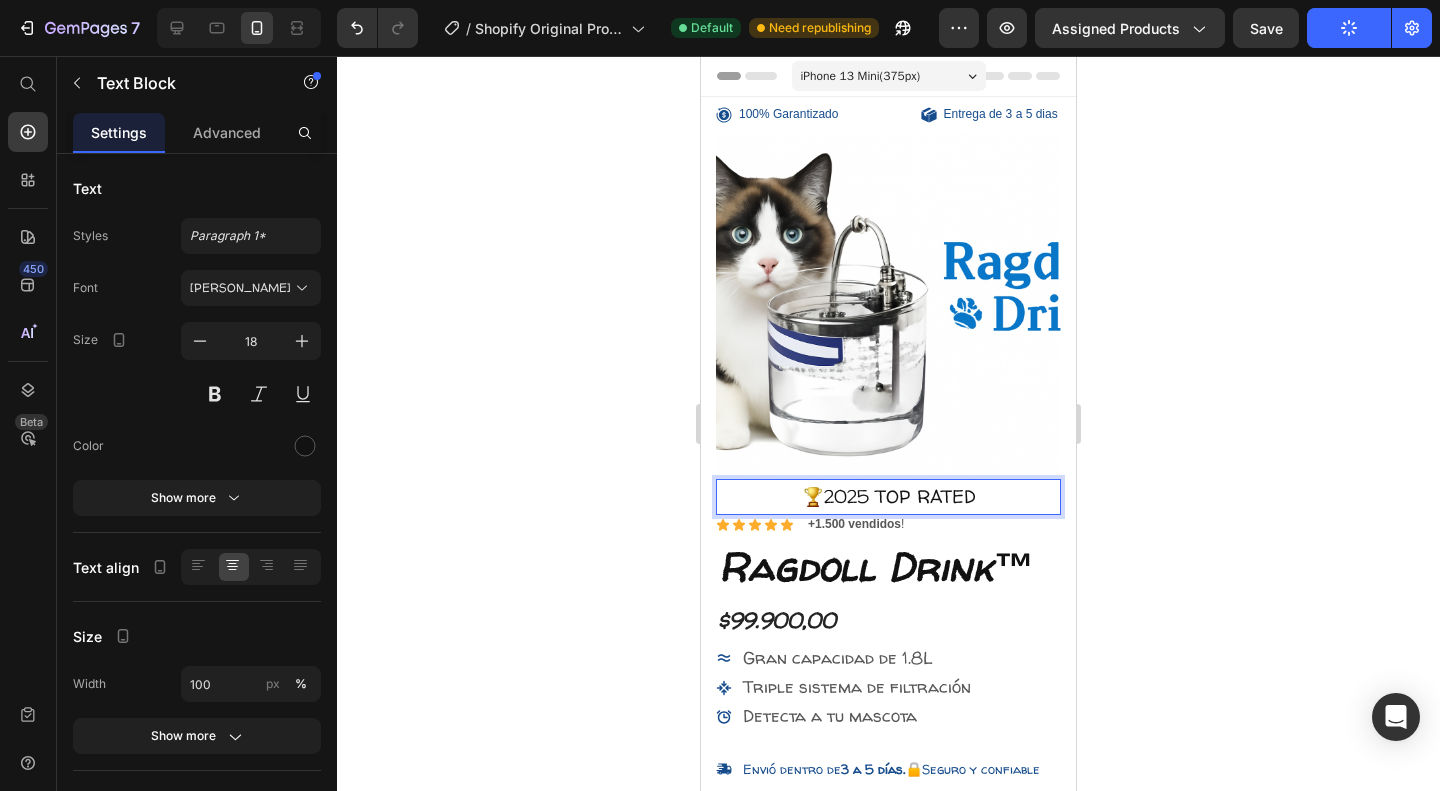 click on "🏆2025 TOP RATED" at bounding box center (888, 497) 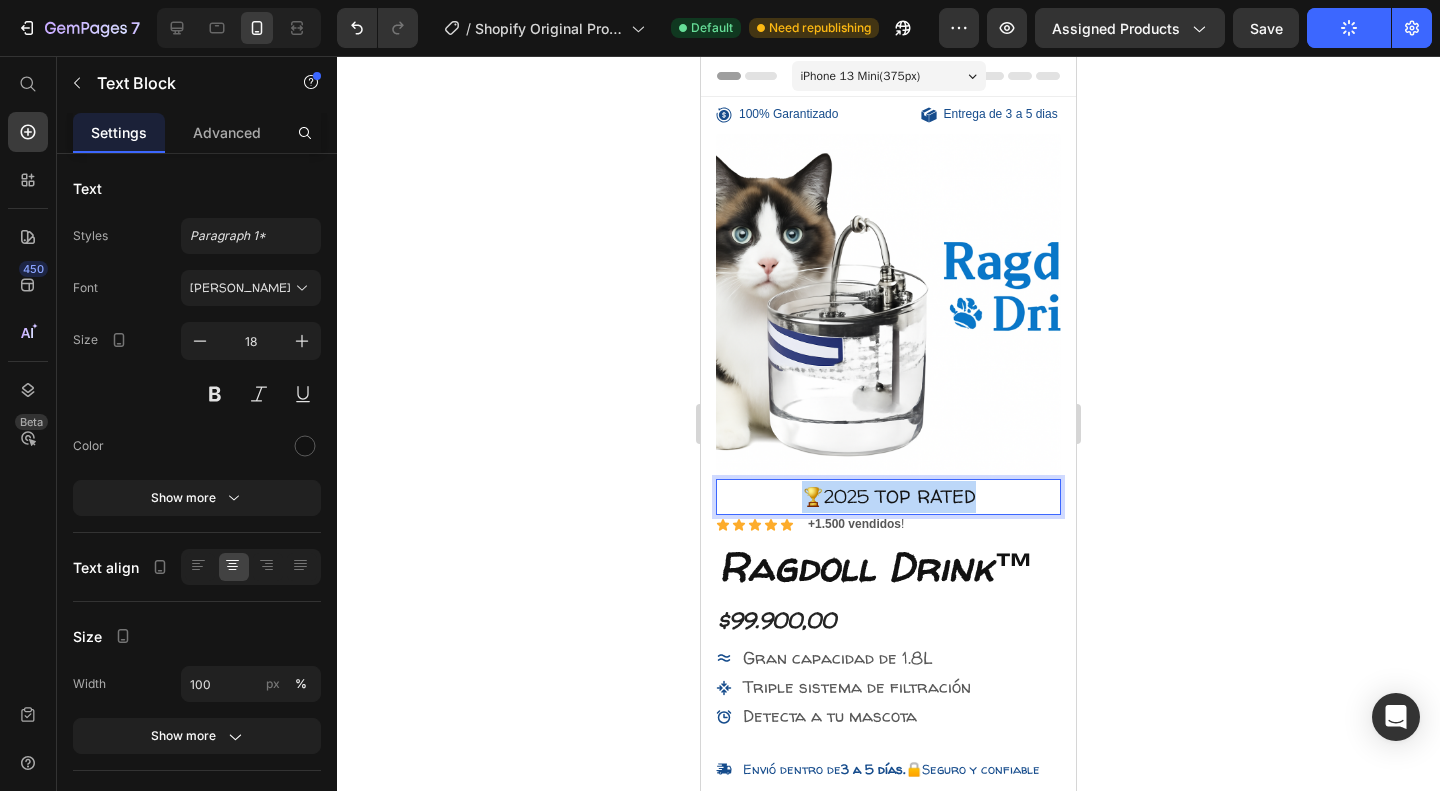 drag, startPoint x: 984, startPoint y: 491, endPoint x: 772, endPoint y: 486, distance: 212.05896 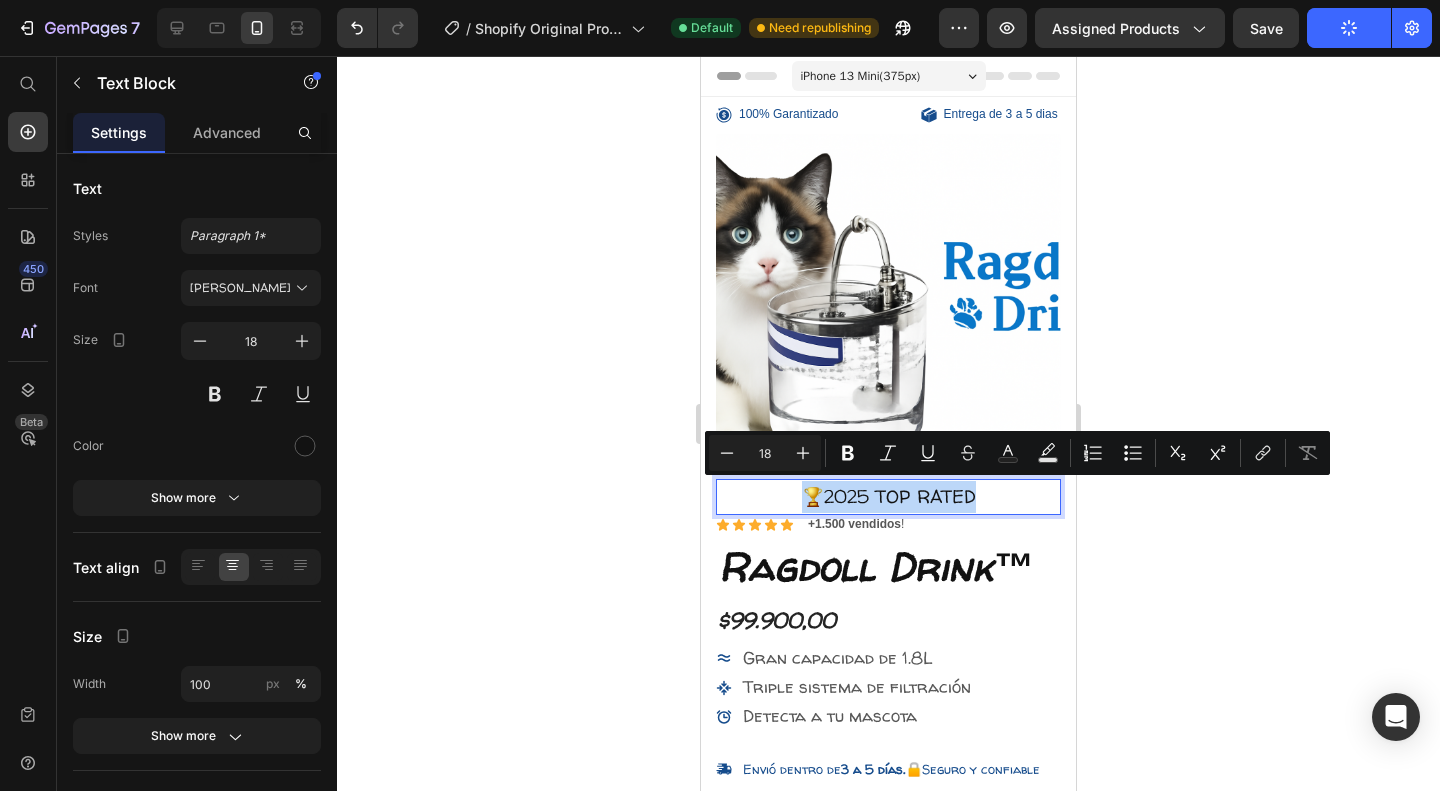 drag, startPoint x: 988, startPoint y: 493, endPoint x: 853, endPoint y: 511, distance: 136.19472 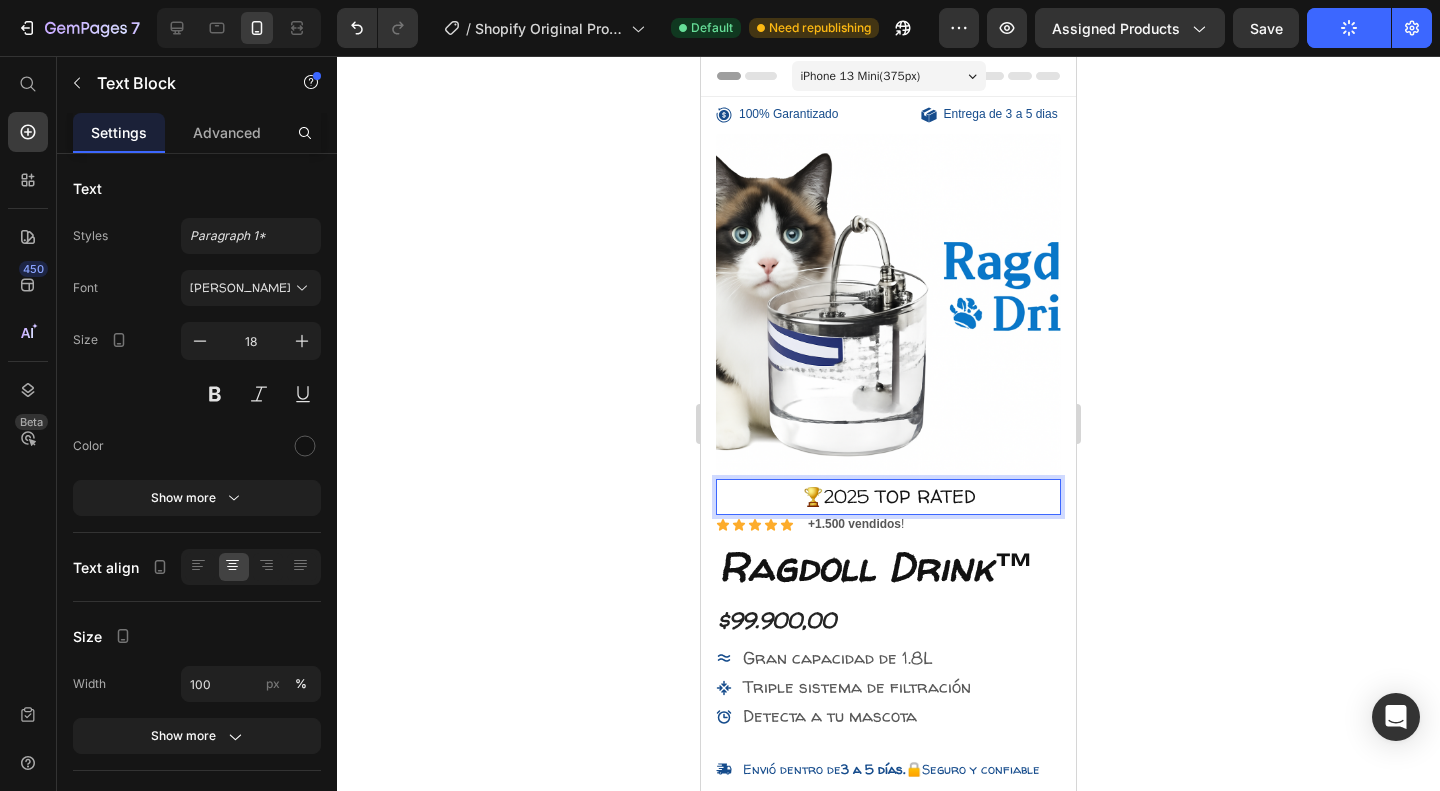 click on "🏆2025 TOP RATED" at bounding box center (888, 497) 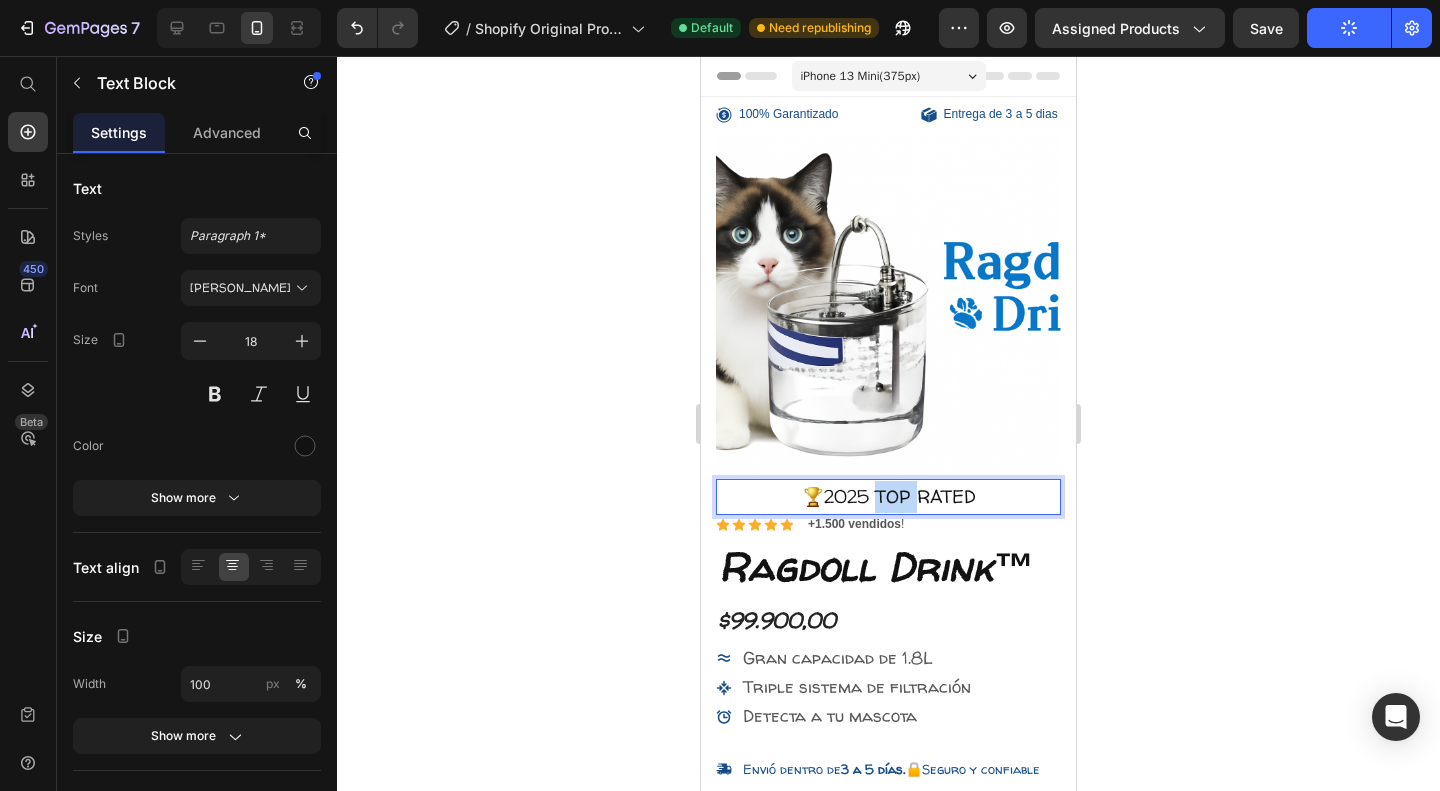 click on "🏆2025 TOP RATED" at bounding box center [888, 497] 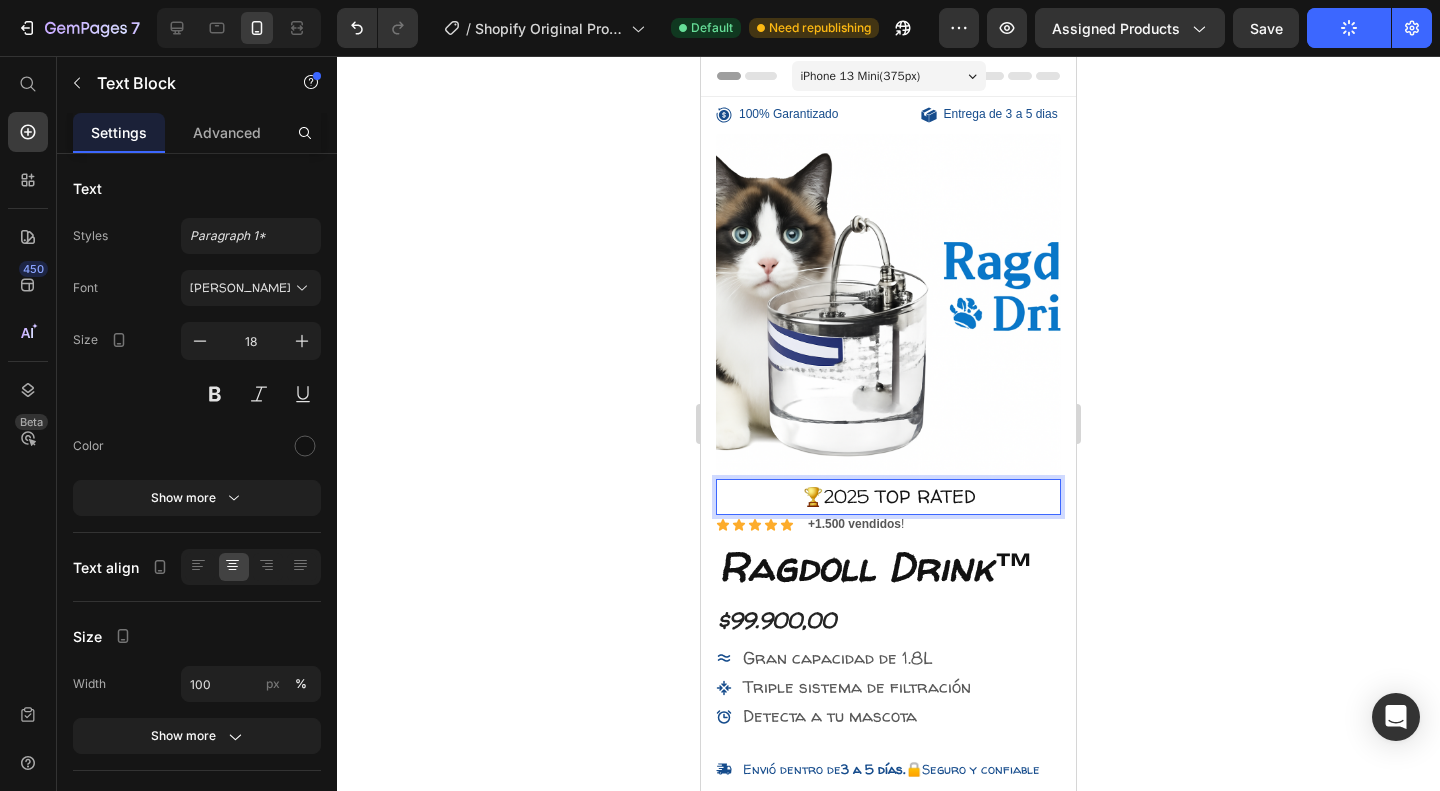 click on "🏆2025 TOP RATED" at bounding box center [888, 497] 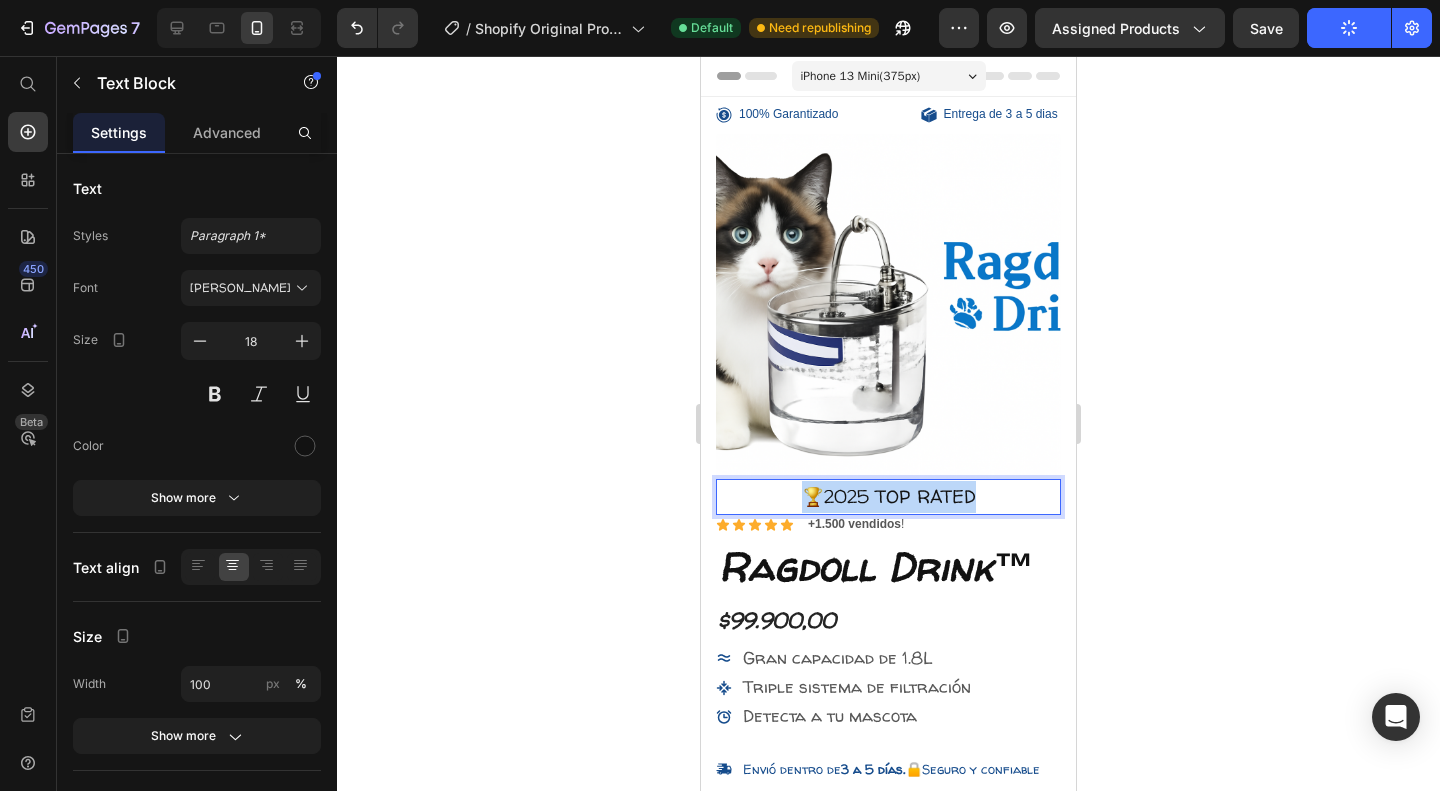 drag, startPoint x: 975, startPoint y: 493, endPoint x: 762, endPoint y: 486, distance: 213.11499 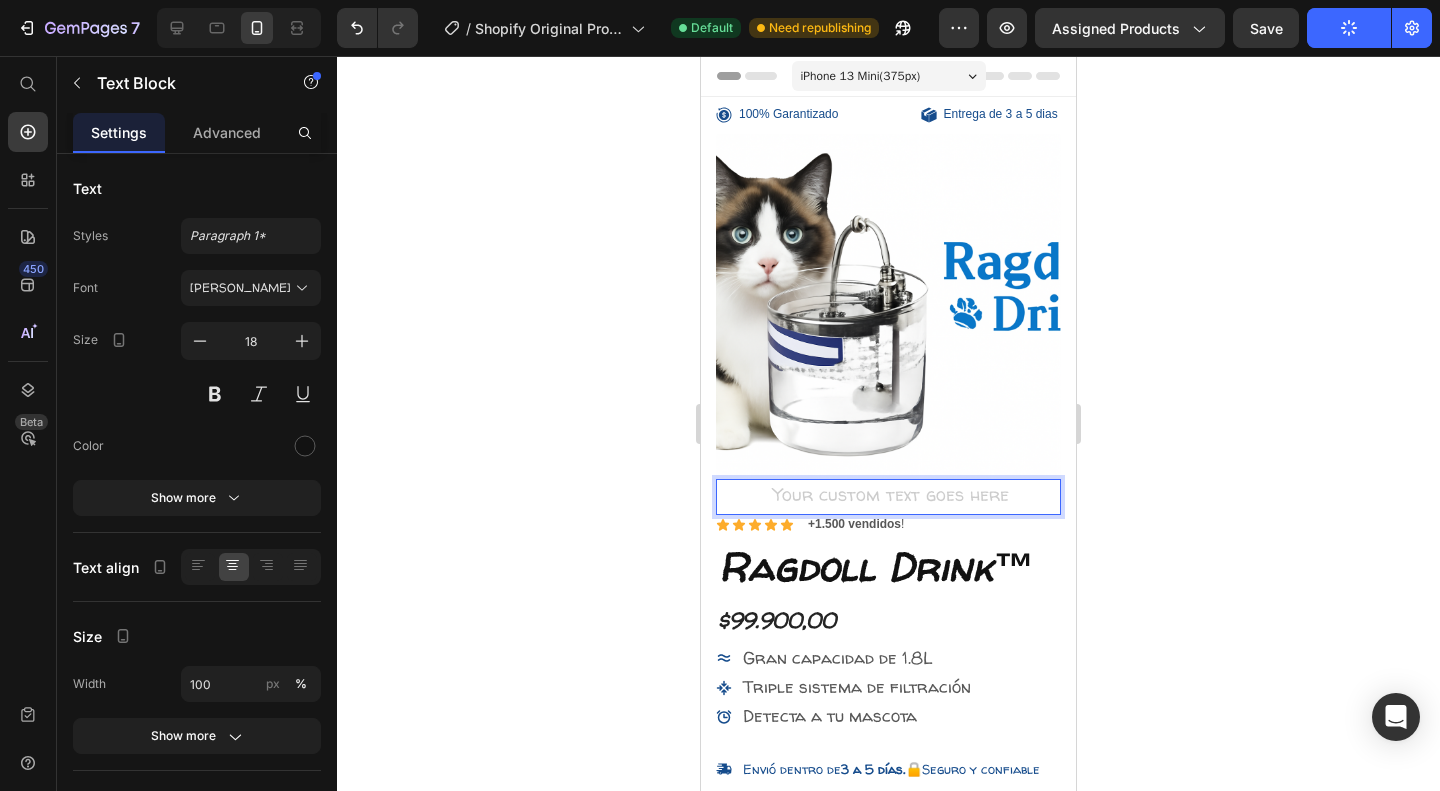 click at bounding box center (888, 497) 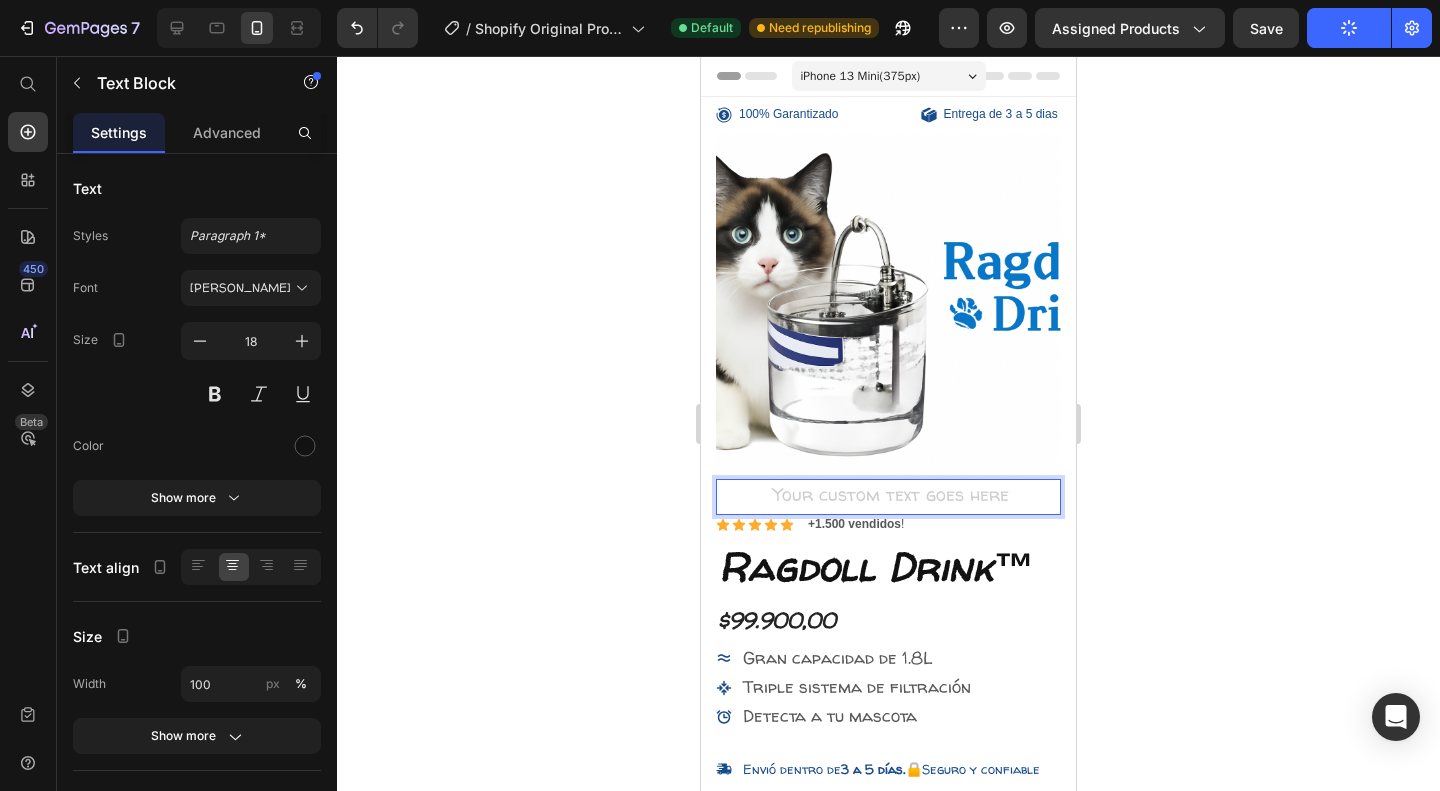 drag, startPoint x: 920, startPoint y: 493, endPoint x: 821, endPoint y: 493, distance: 99 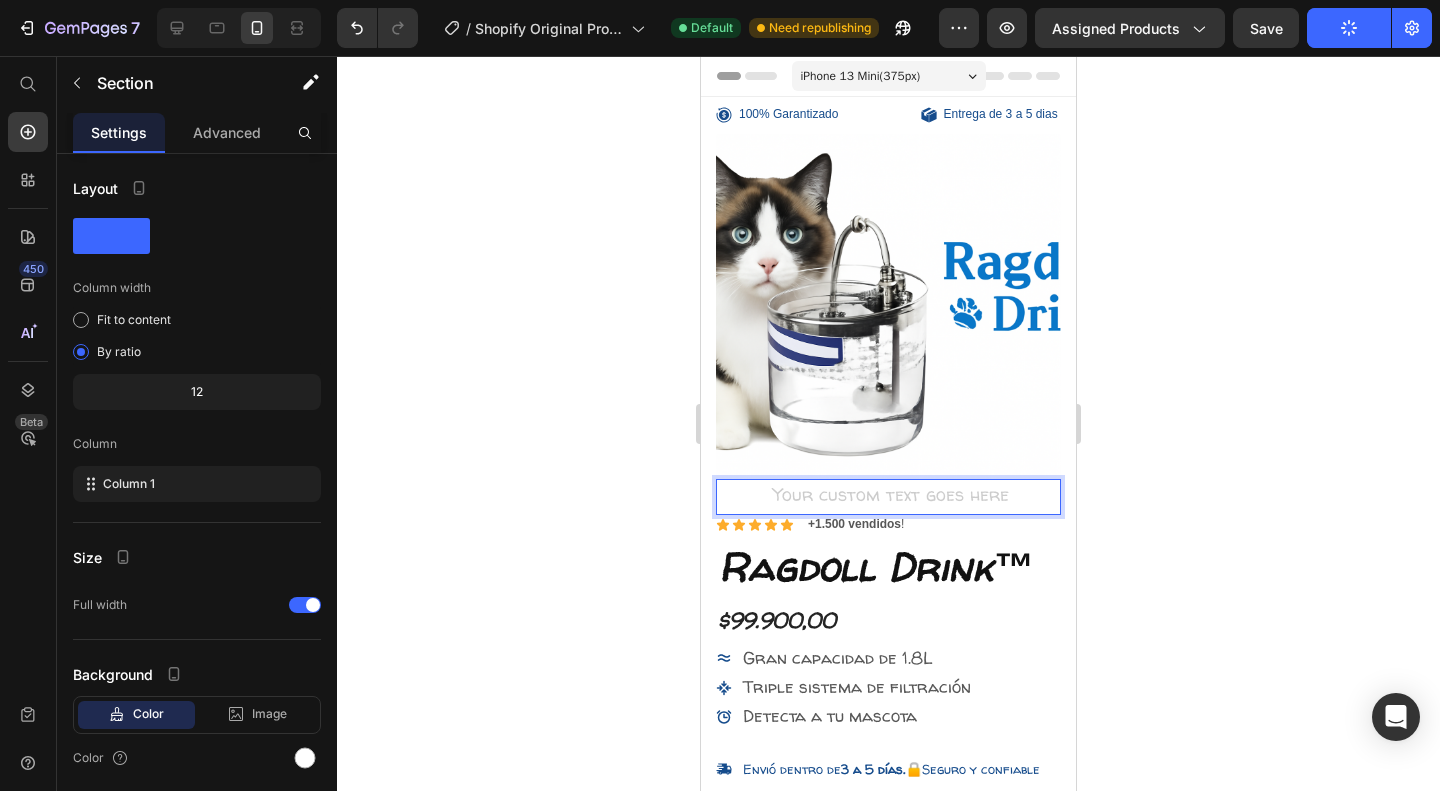 click at bounding box center [888, 497] 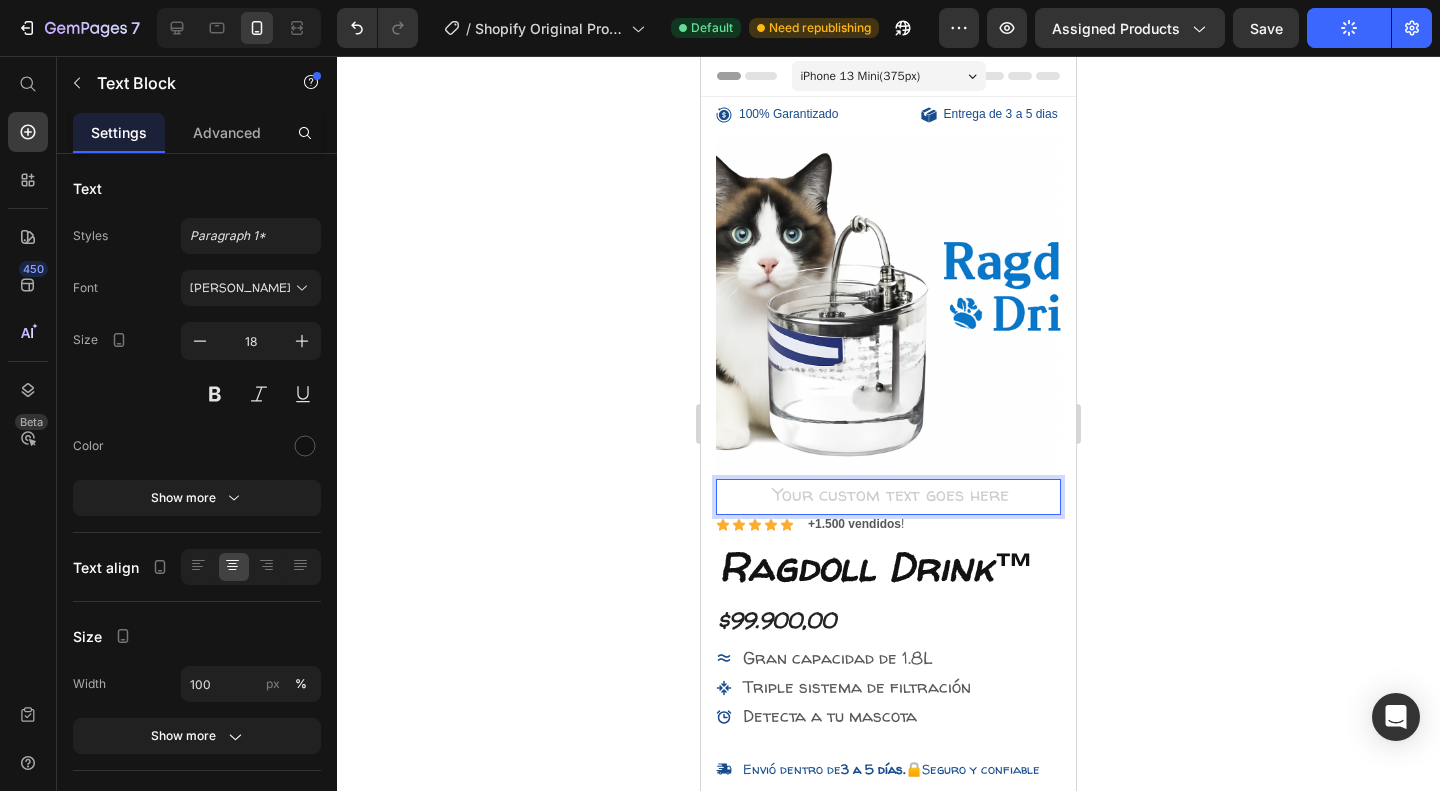 click at bounding box center (888, 497) 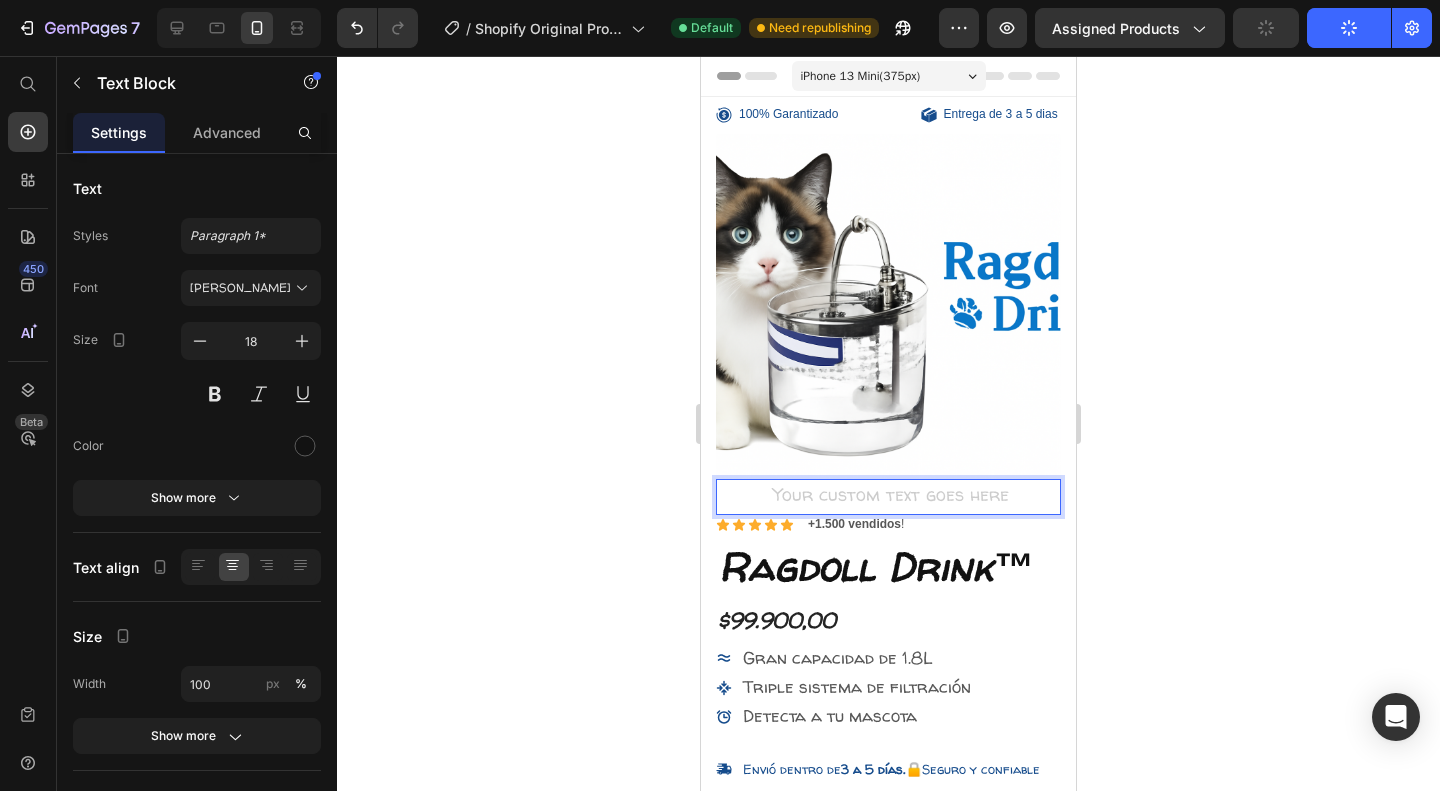 drag, startPoint x: 892, startPoint y: 497, endPoint x: 814, endPoint y: 497, distance: 78 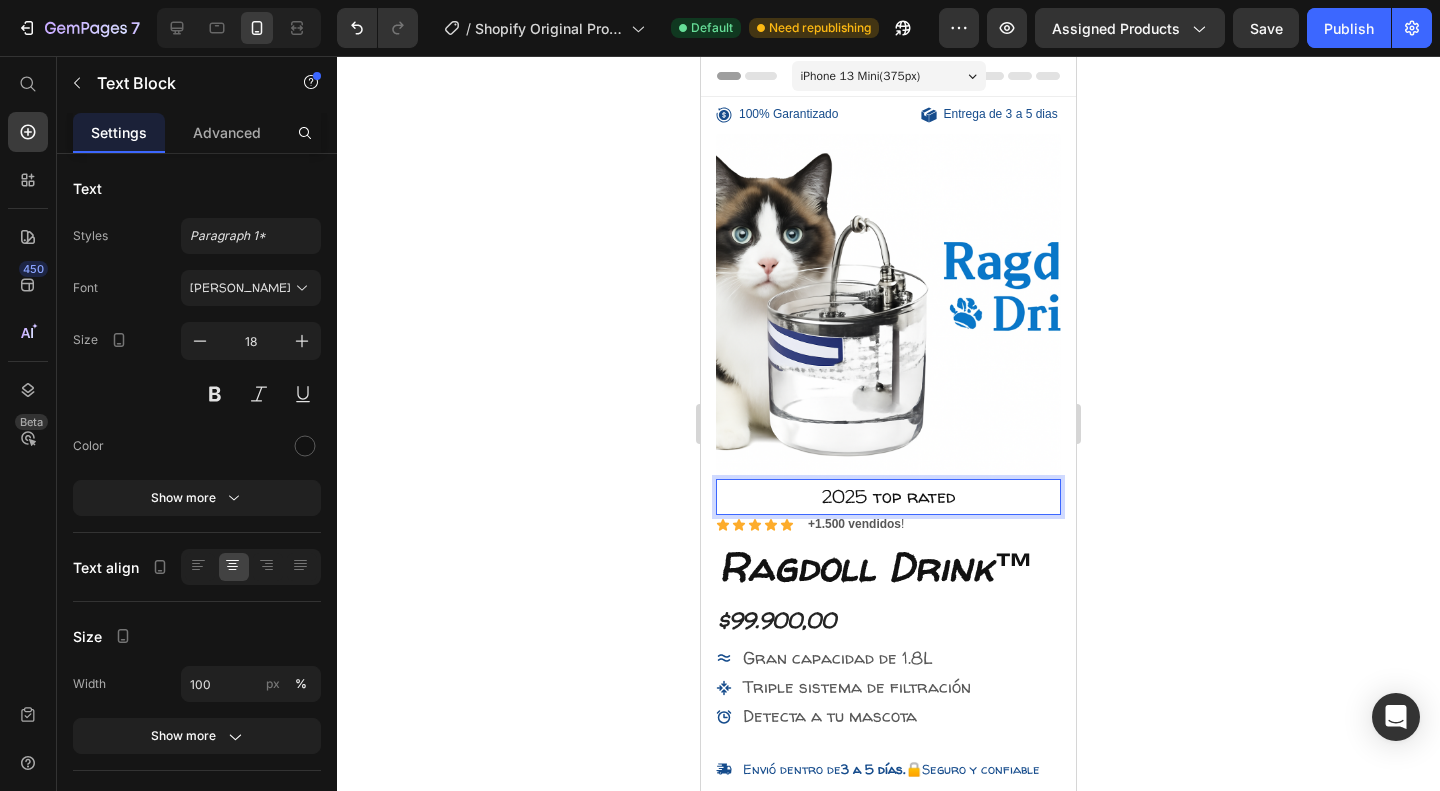 click on "2025 top rated" at bounding box center (888, 497) 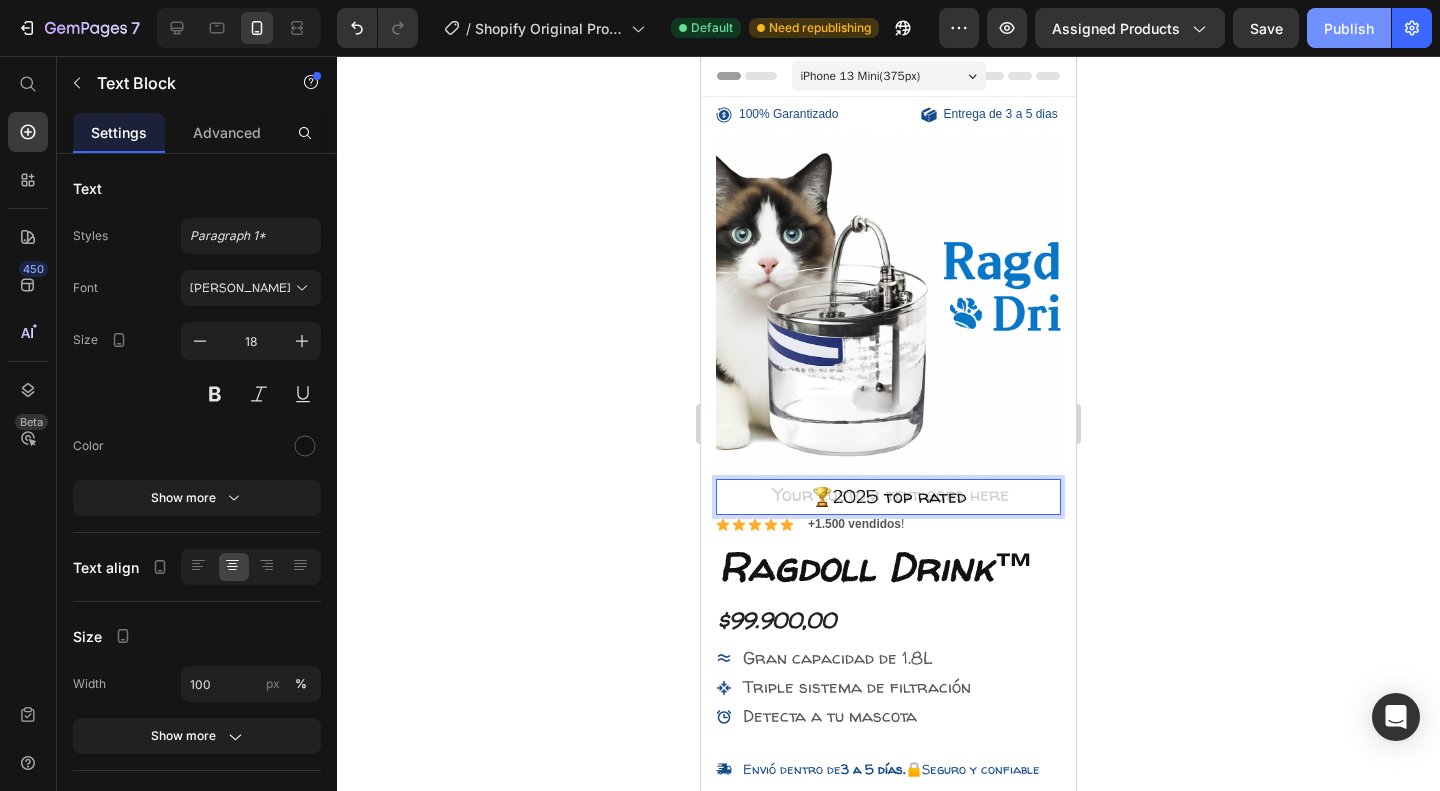 click on "Publish" at bounding box center [1349, 28] 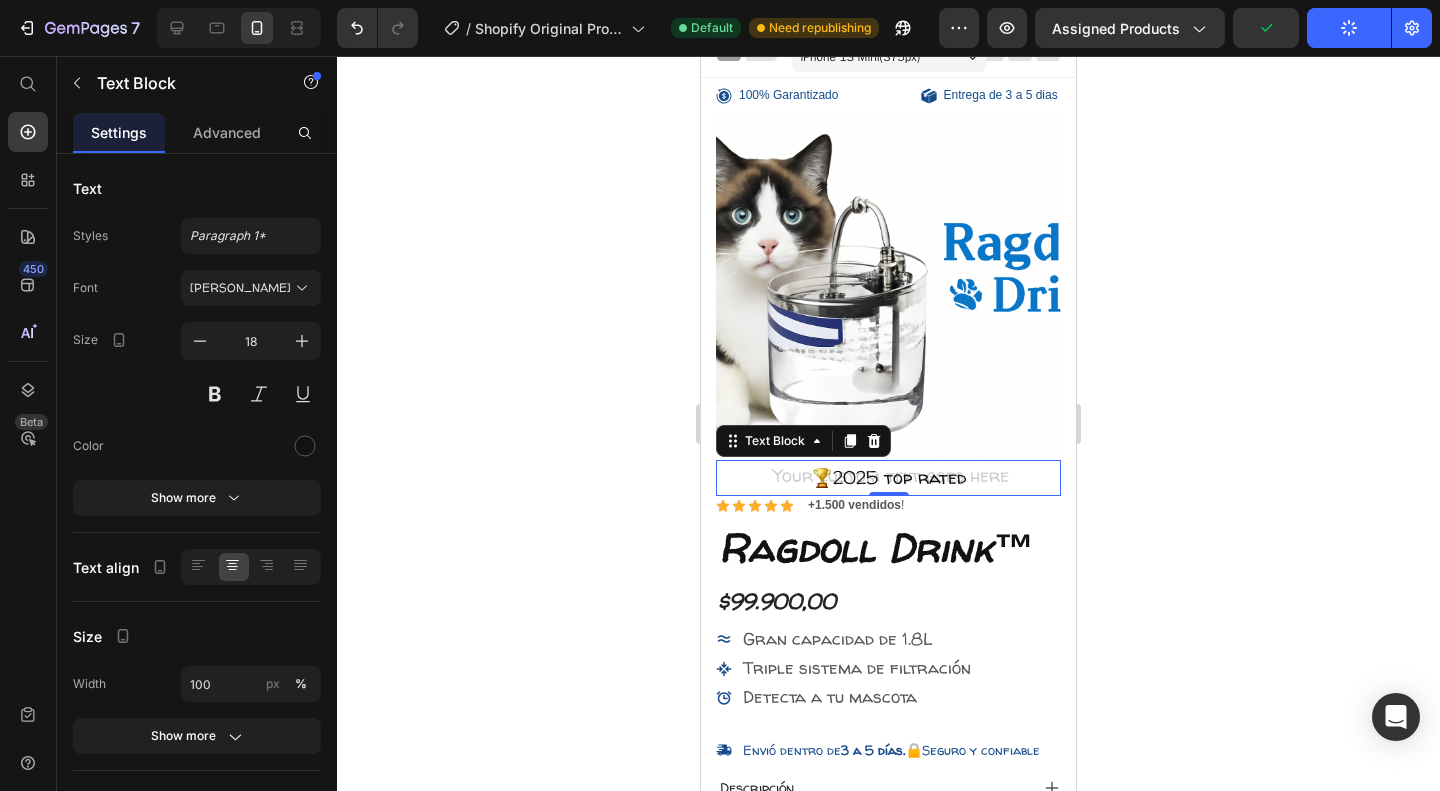 scroll, scrollTop: 22, scrollLeft: 0, axis: vertical 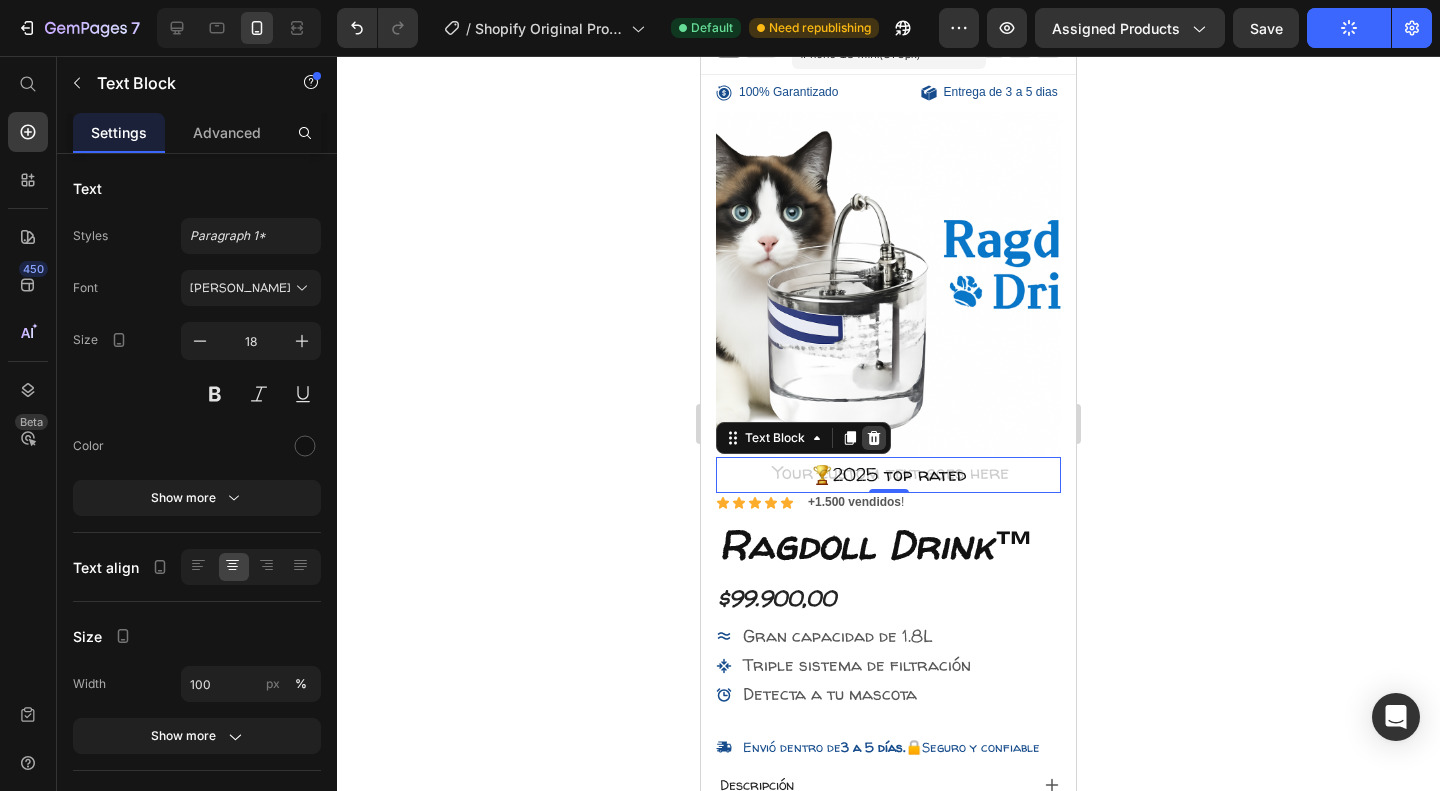 click 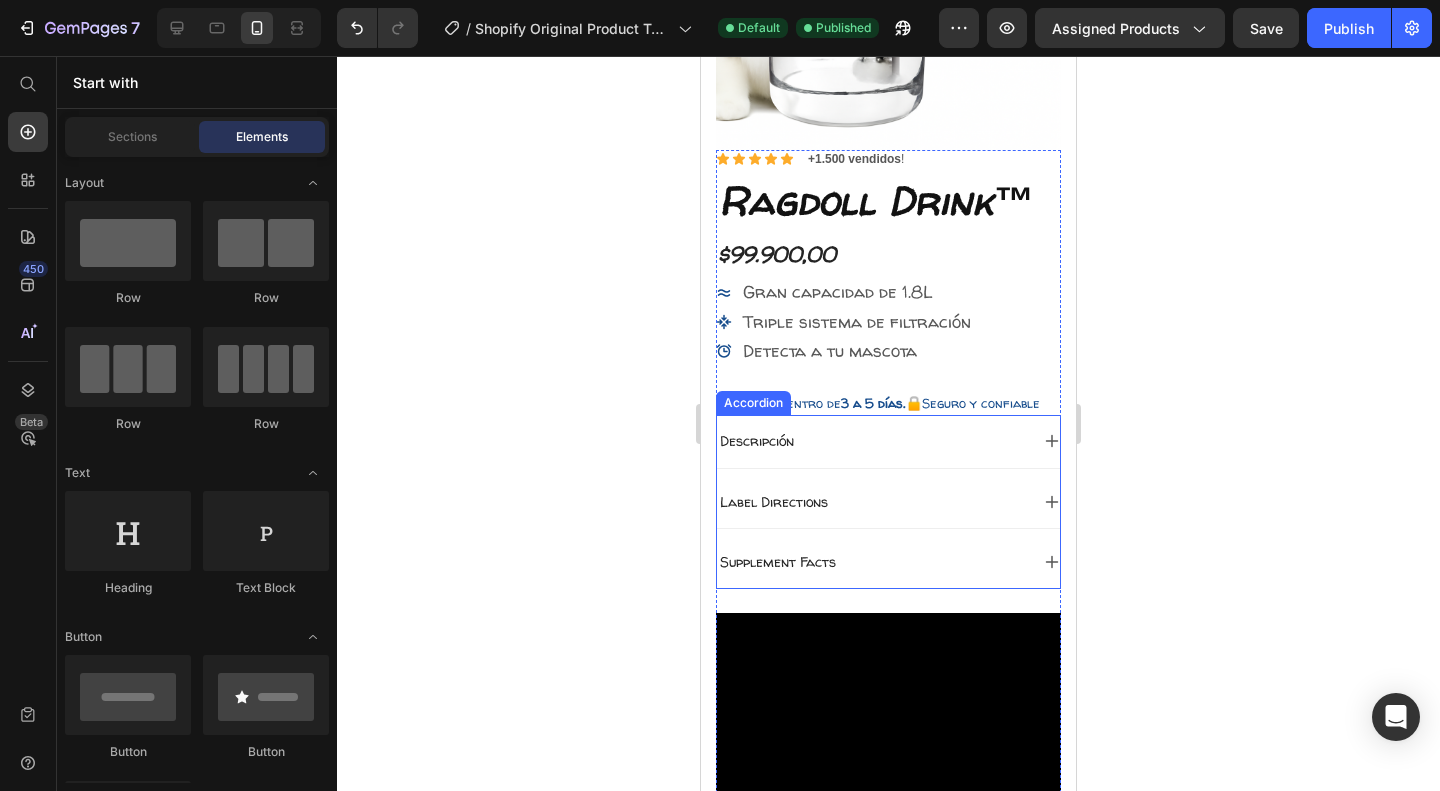 scroll, scrollTop: 328, scrollLeft: 0, axis: vertical 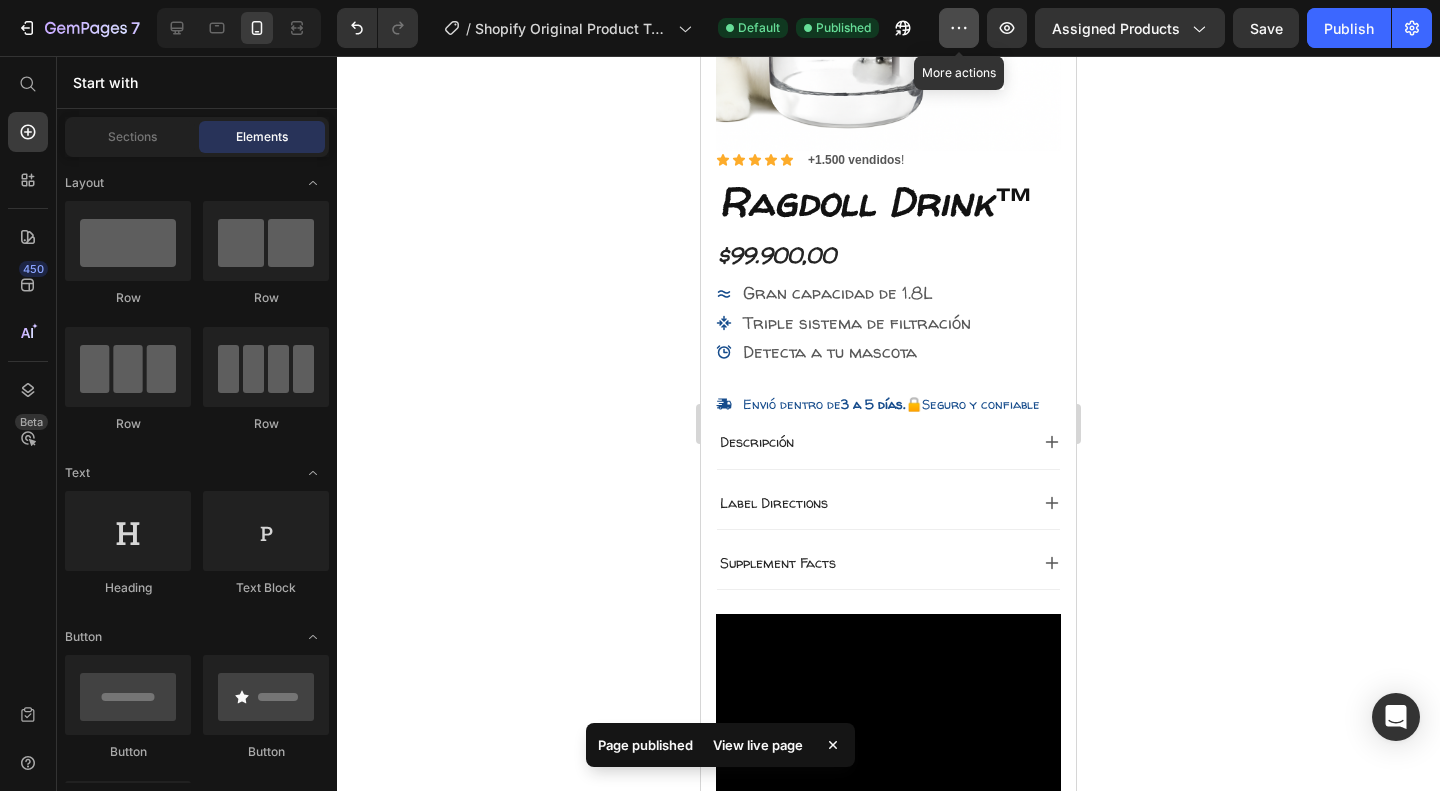 click 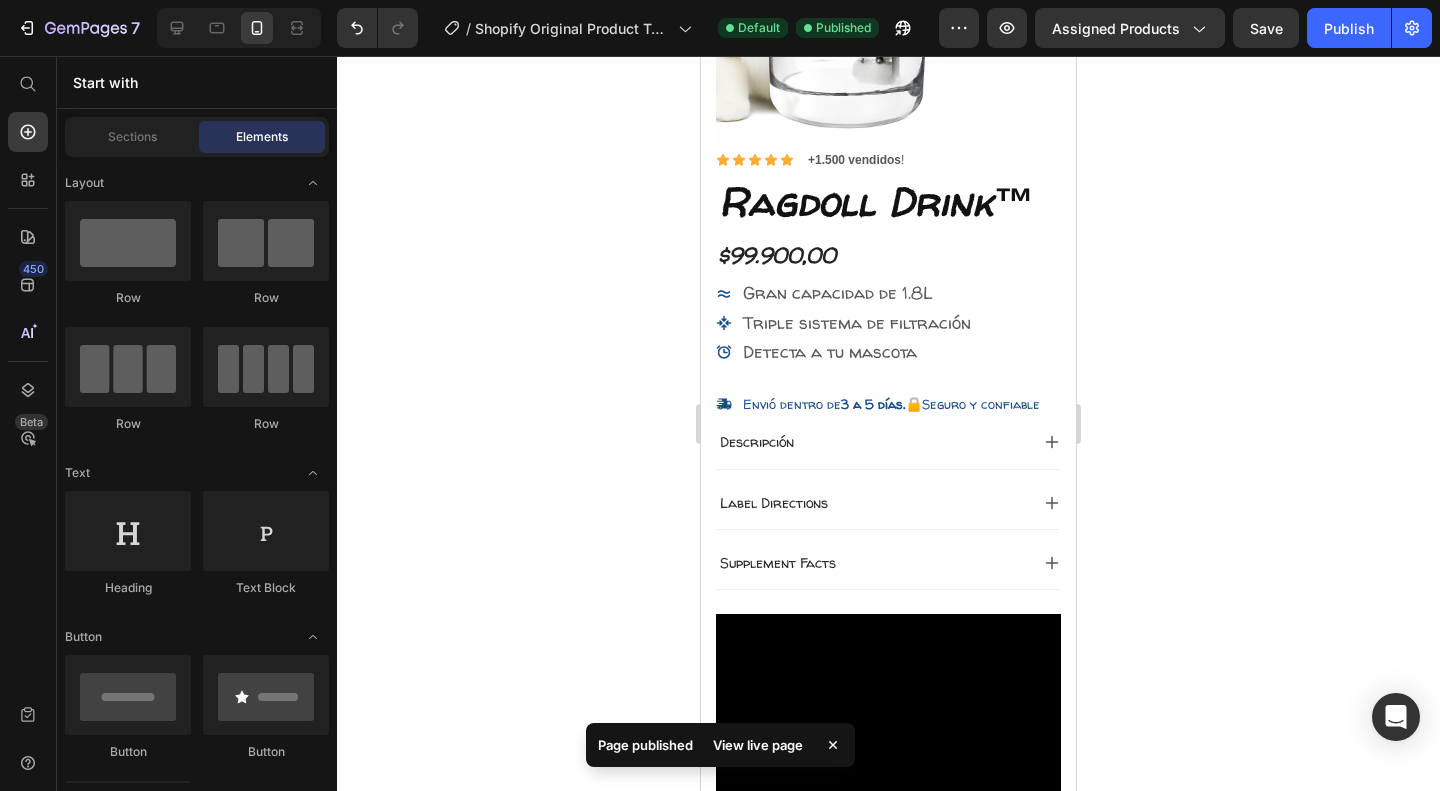 click 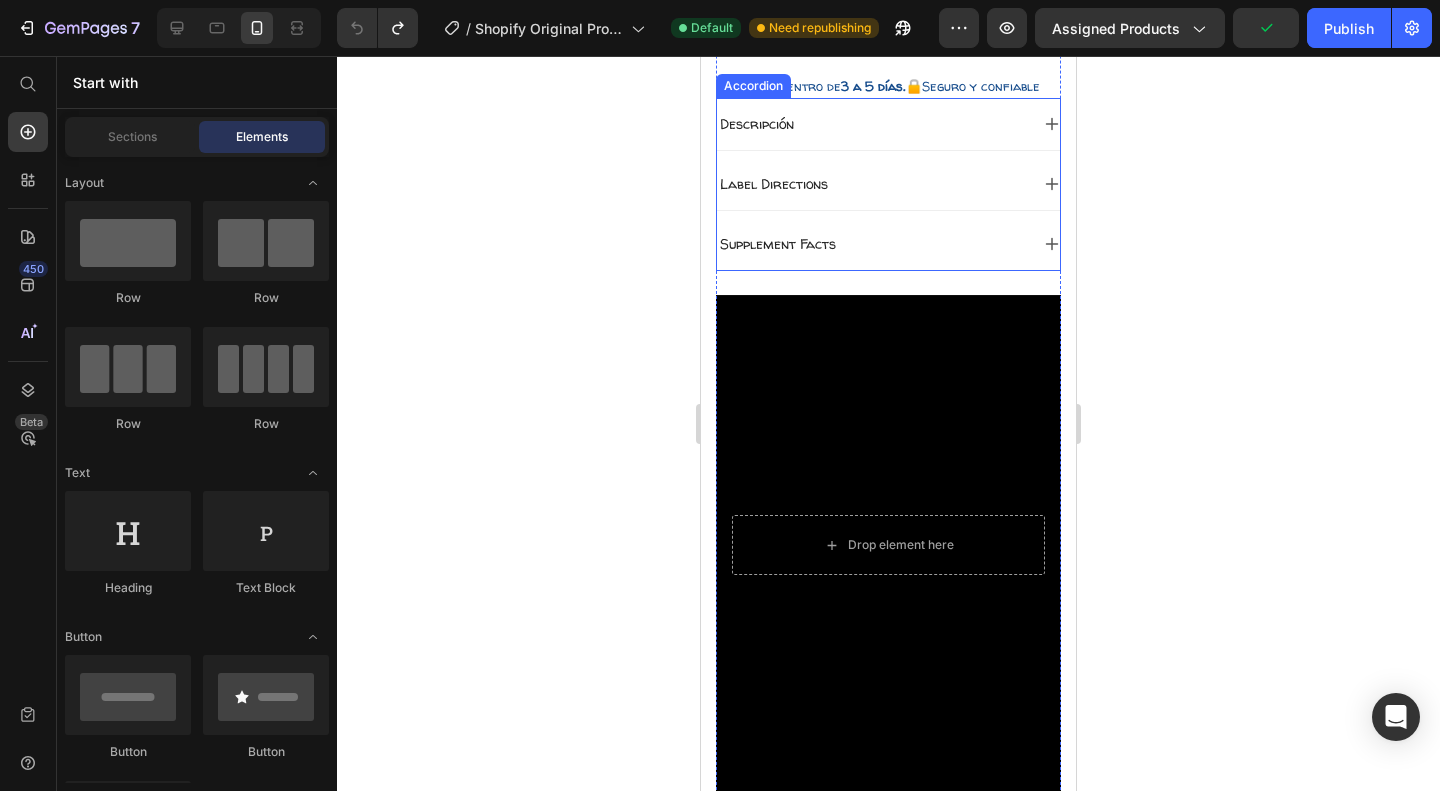scroll, scrollTop: 713, scrollLeft: 0, axis: vertical 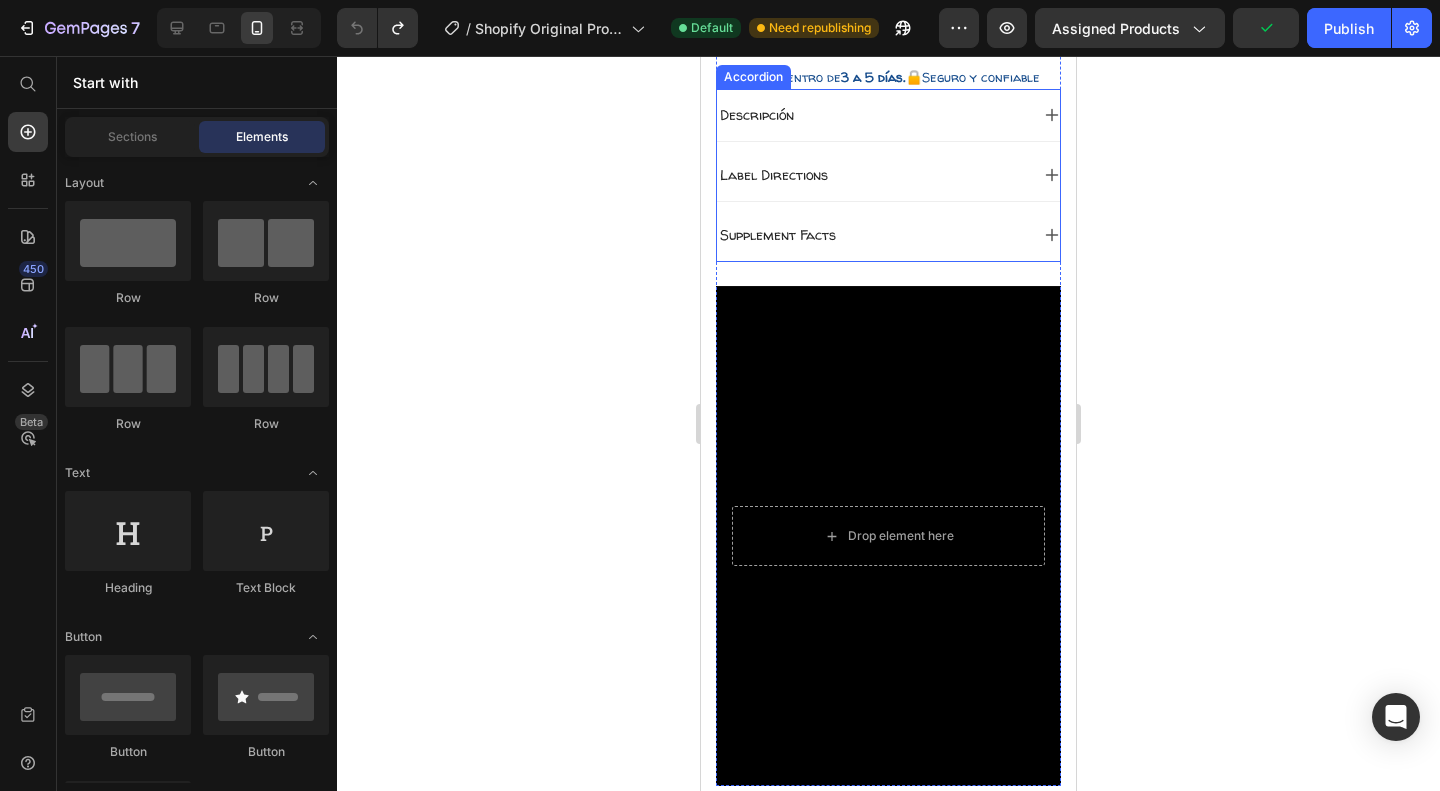 click on "Supplement Facts" at bounding box center [888, 235] 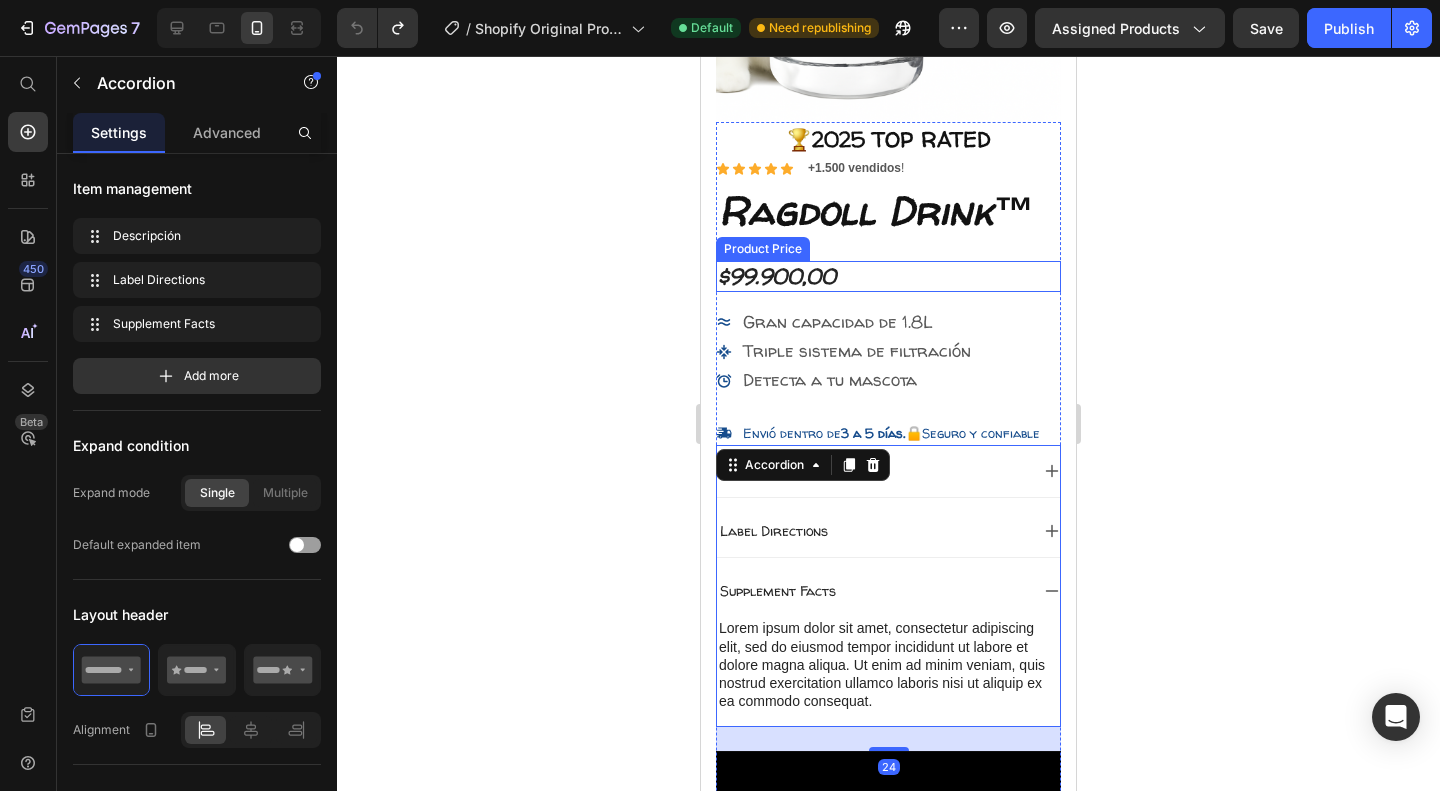 scroll, scrollTop: 352, scrollLeft: 0, axis: vertical 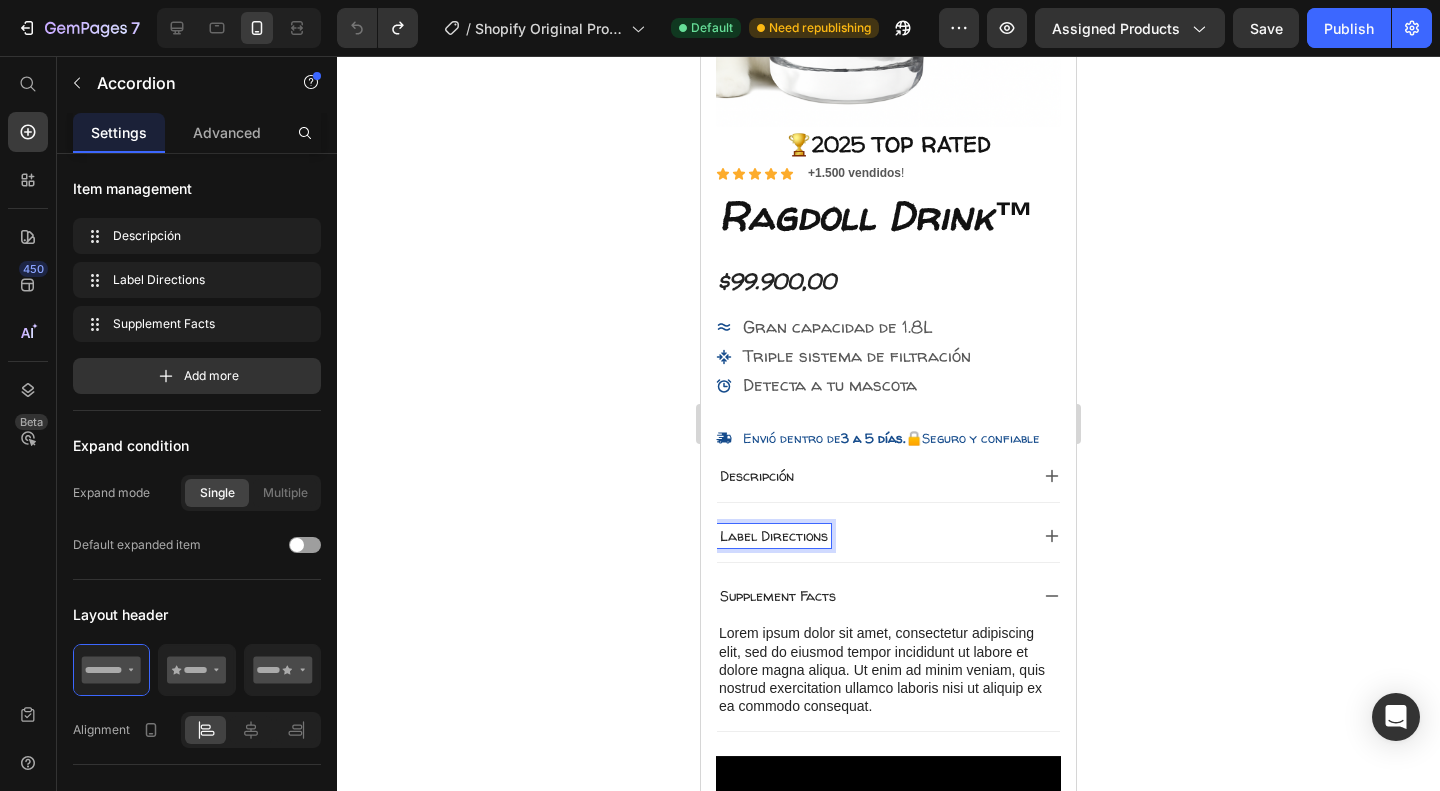 click on "Descripción" at bounding box center (888, 476) 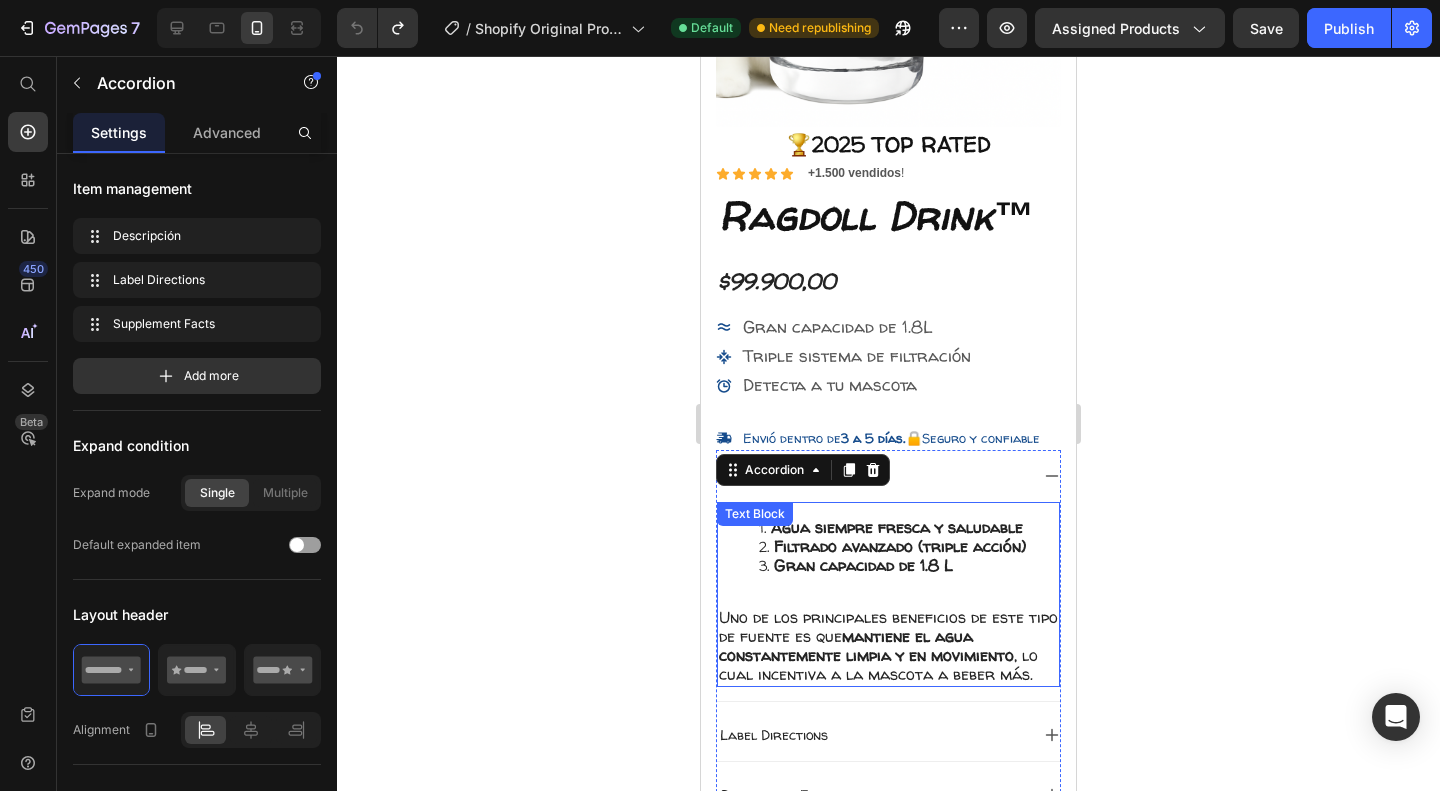 click on "Descripción" at bounding box center [888, 476] 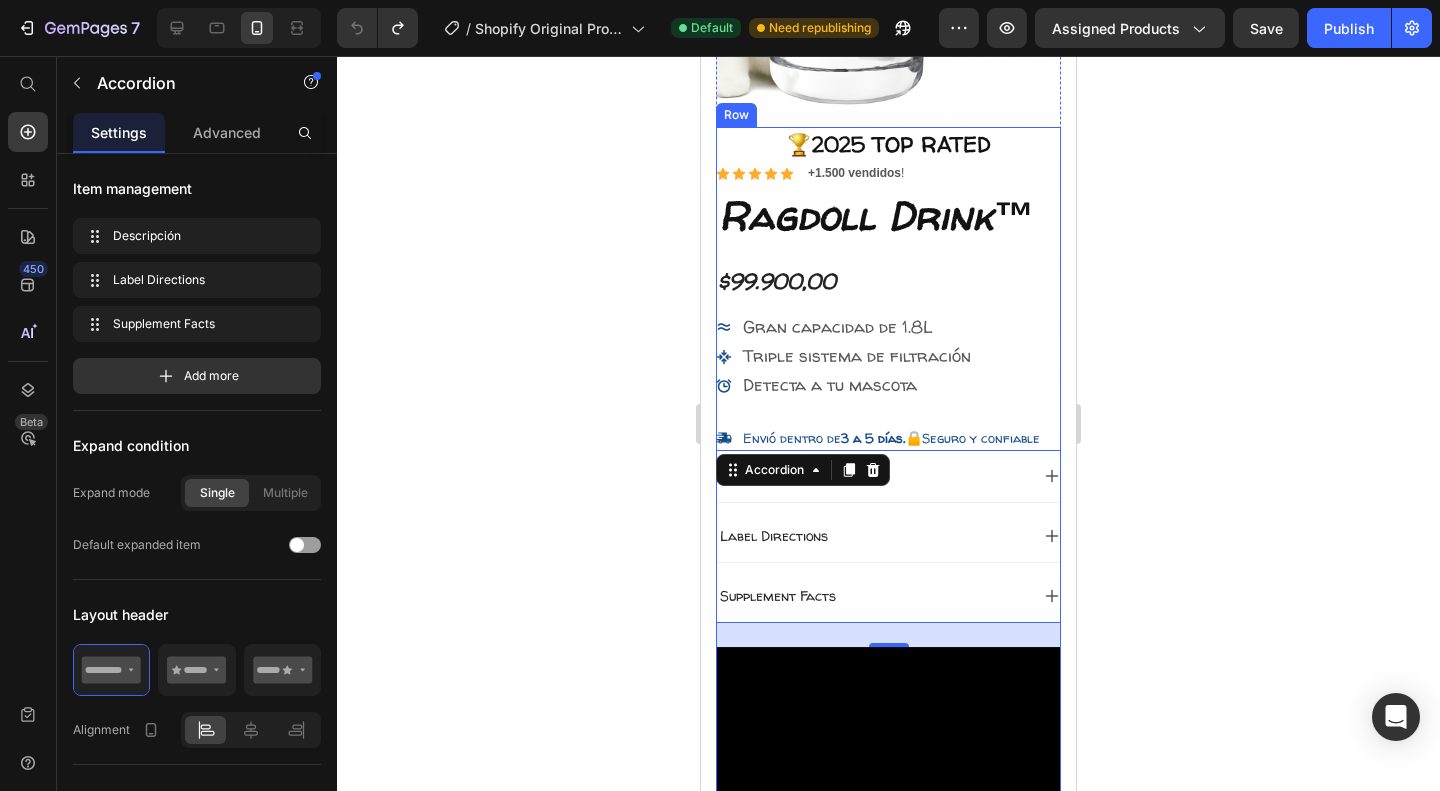 click on "Triple sistema de filtración" at bounding box center (857, 355) 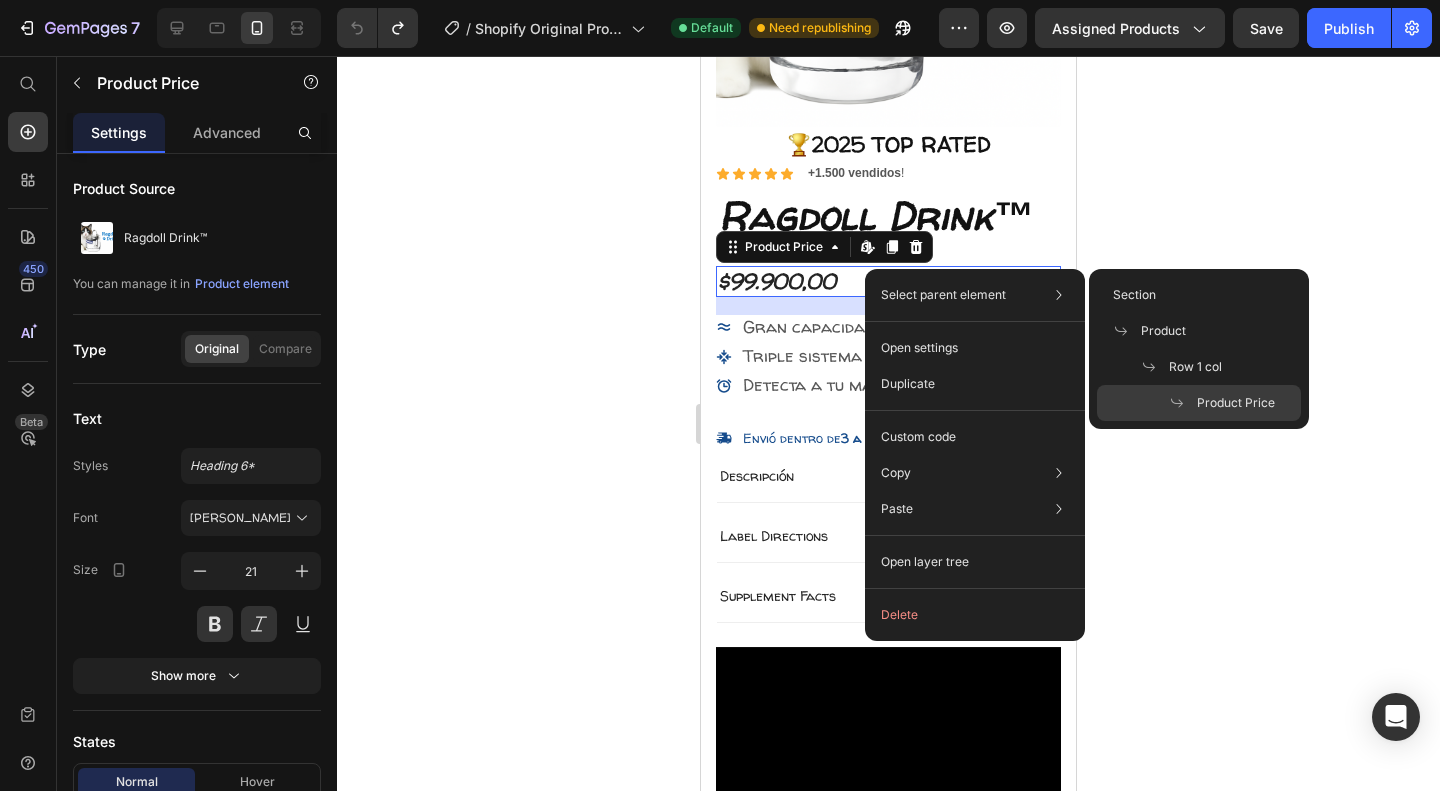 click 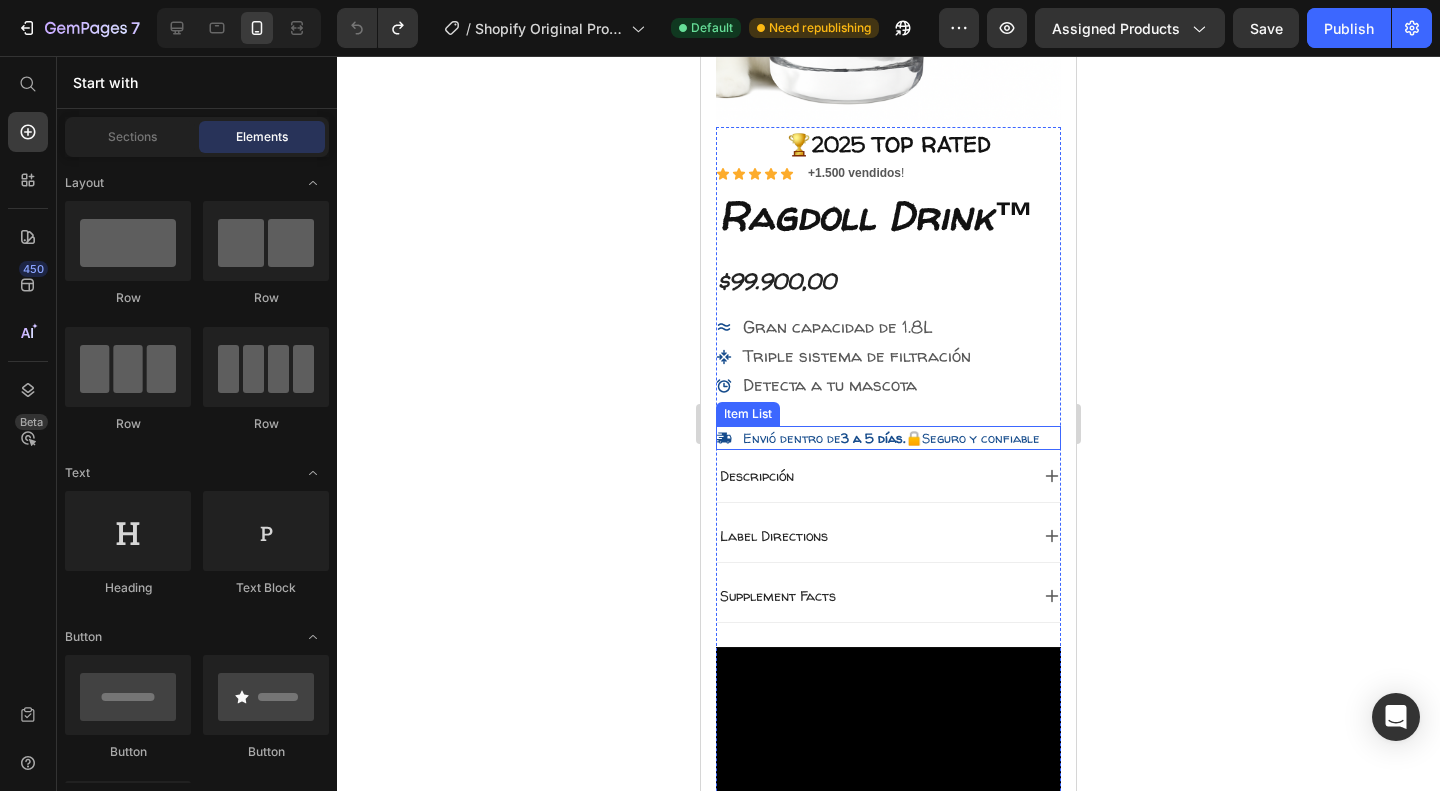 click on "días" at bounding box center [890, 438] 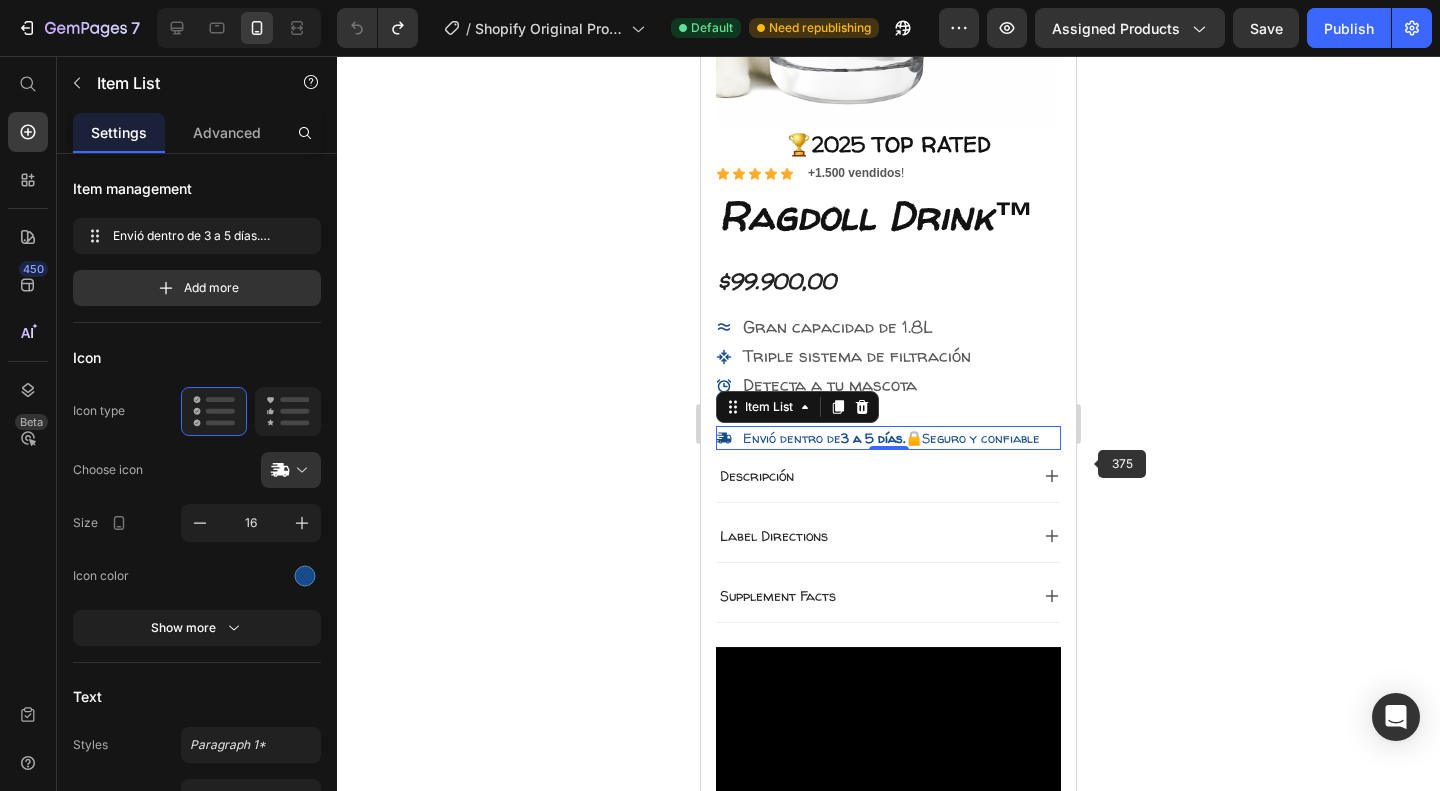 click 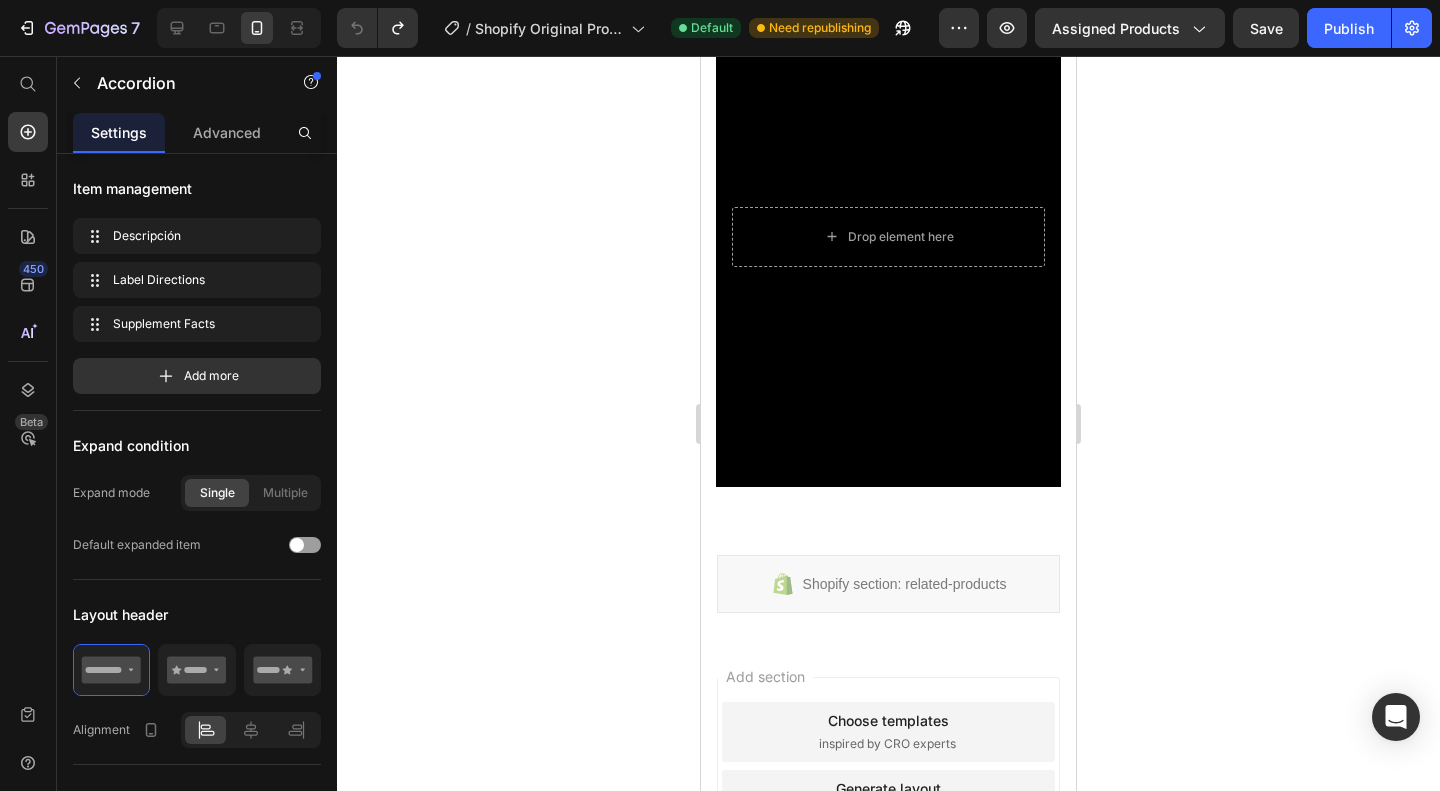 scroll, scrollTop: 1287, scrollLeft: 0, axis: vertical 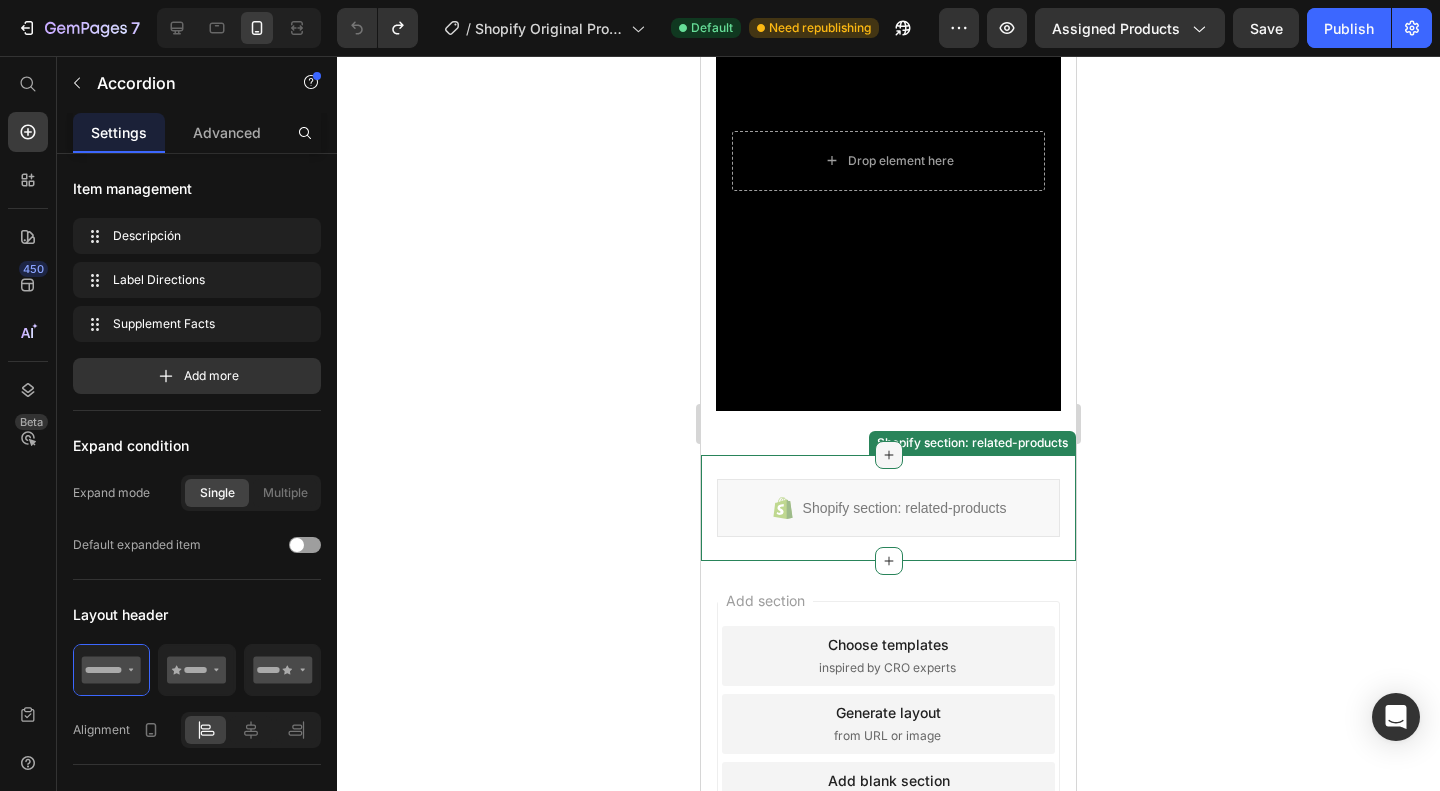 click 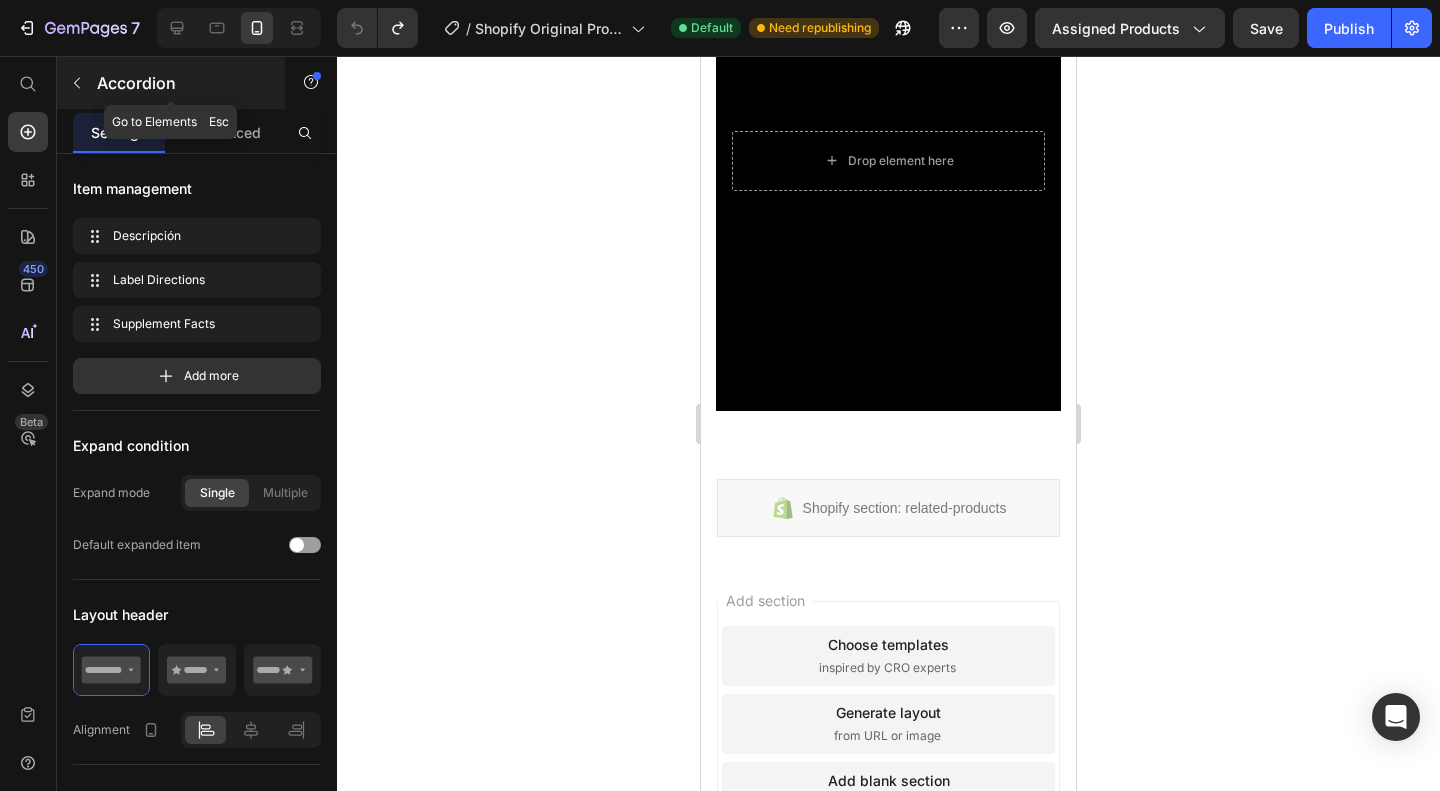 click 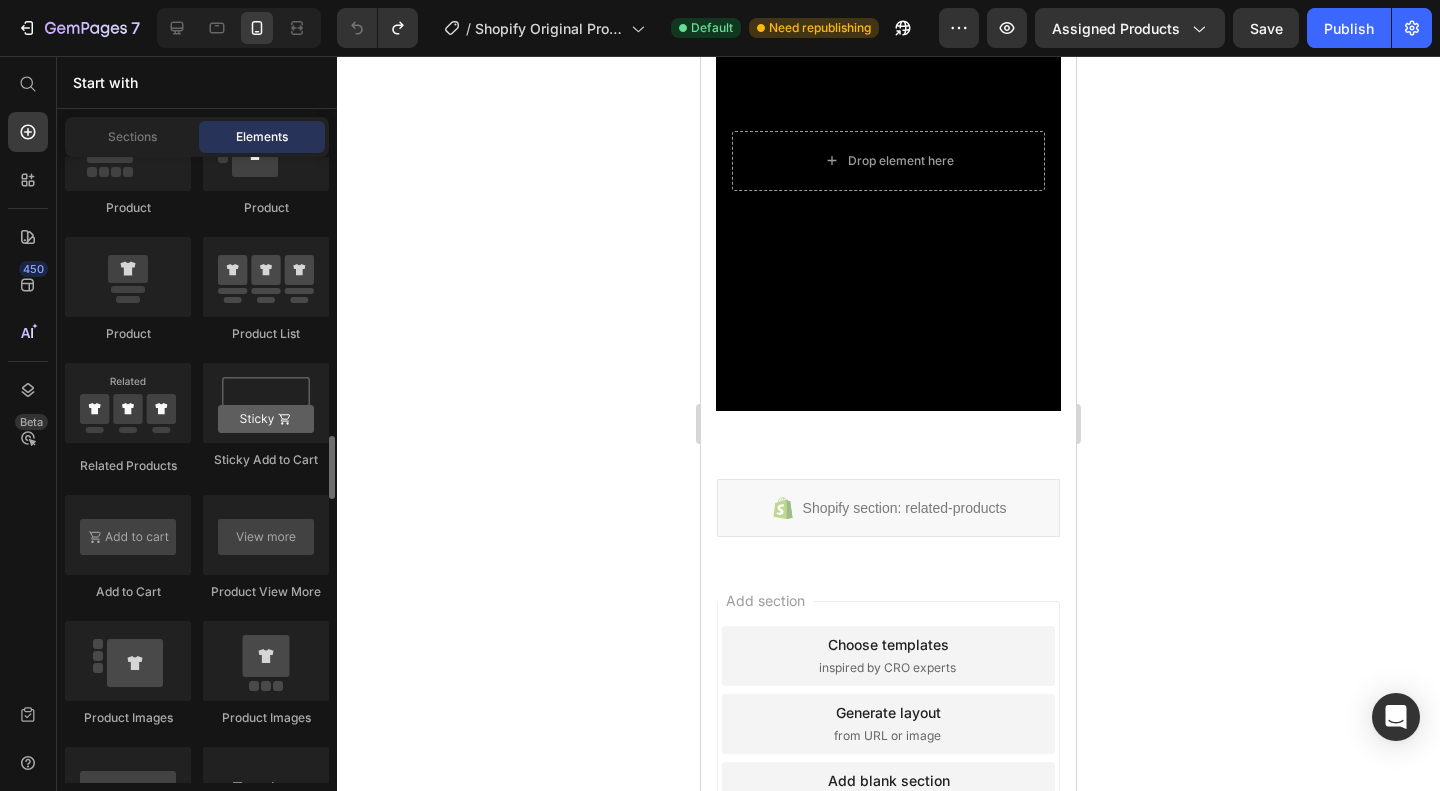 scroll, scrollTop: 2762, scrollLeft: 0, axis: vertical 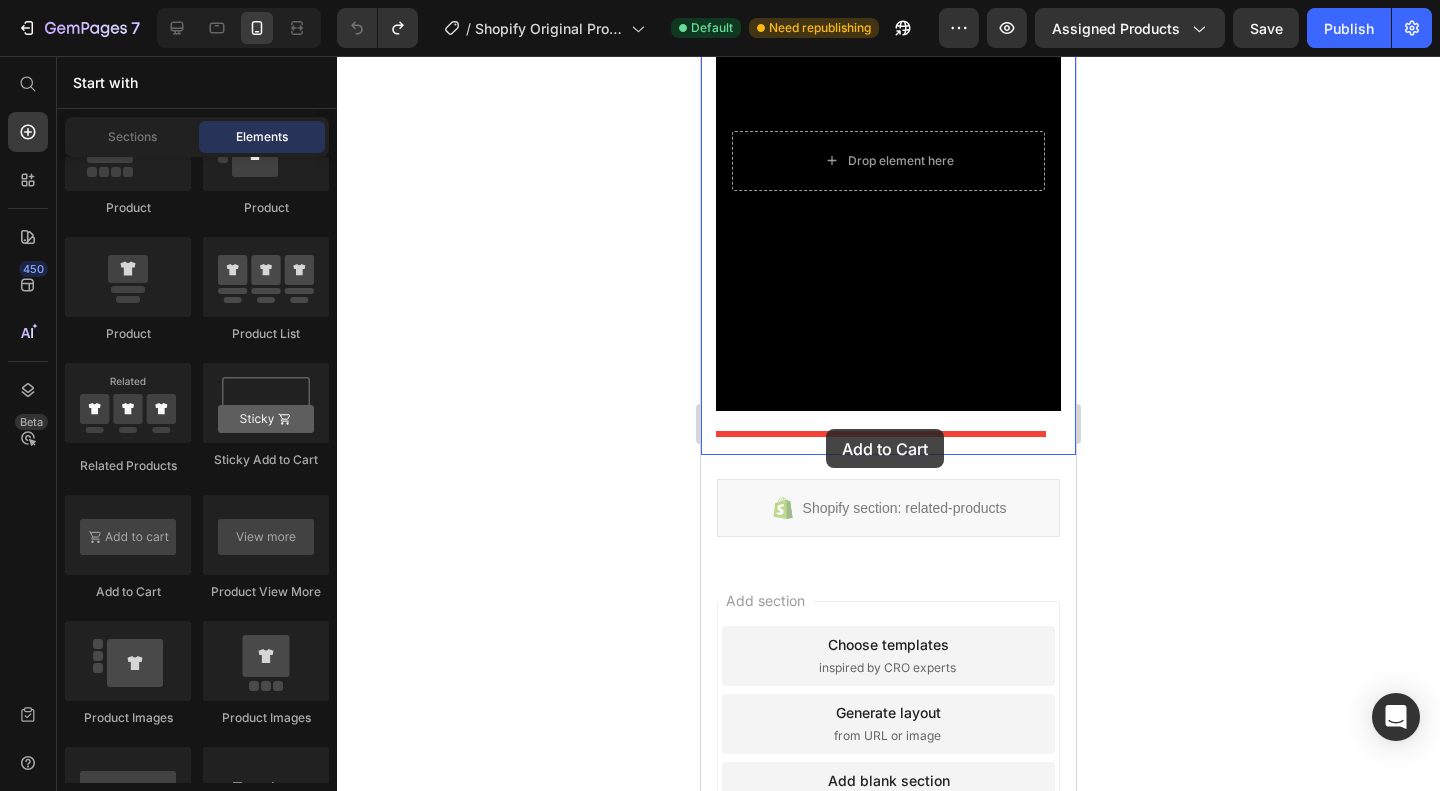 drag, startPoint x: 854, startPoint y: 610, endPoint x: 826, endPoint y: 429, distance: 183.15294 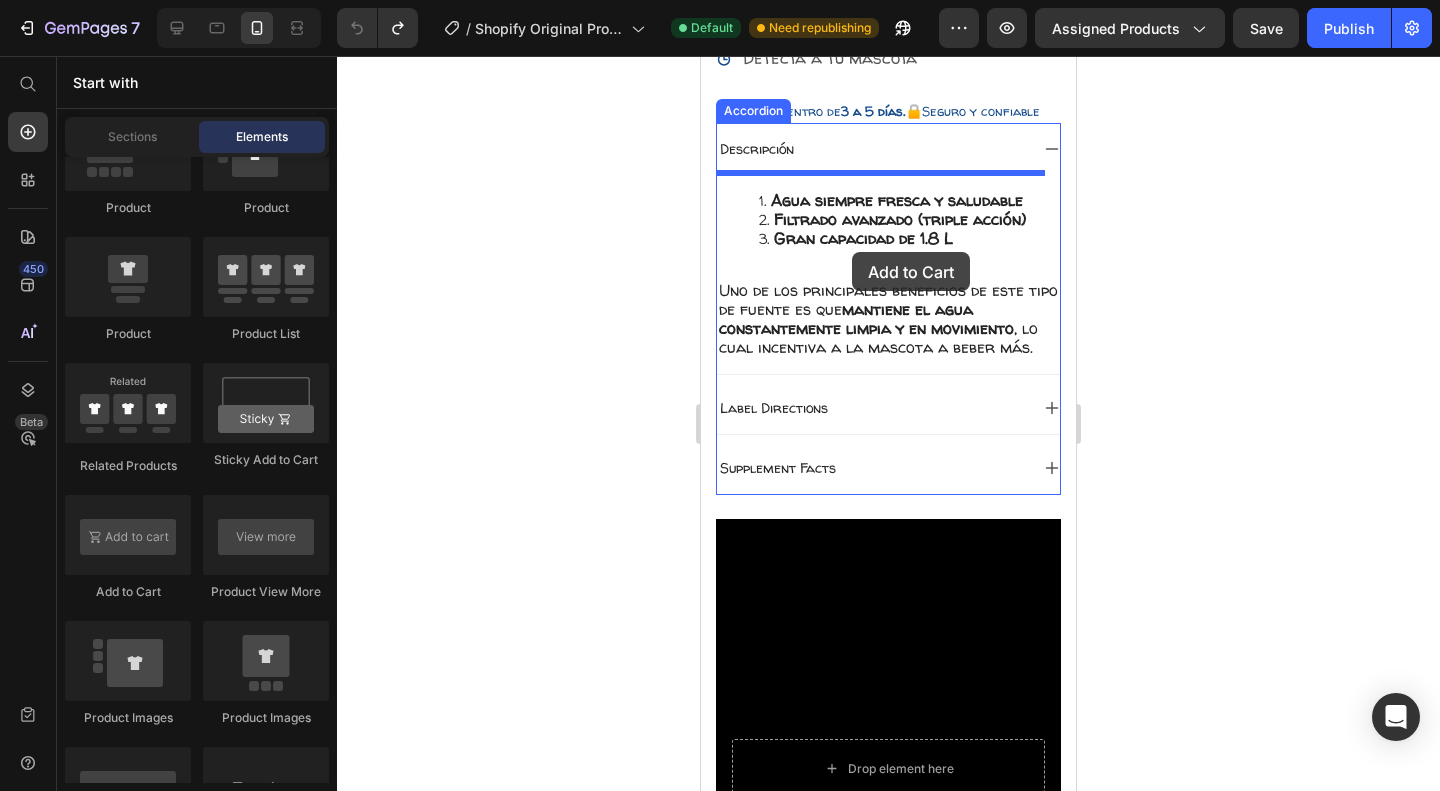 scroll, scrollTop: 663, scrollLeft: 0, axis: vertical 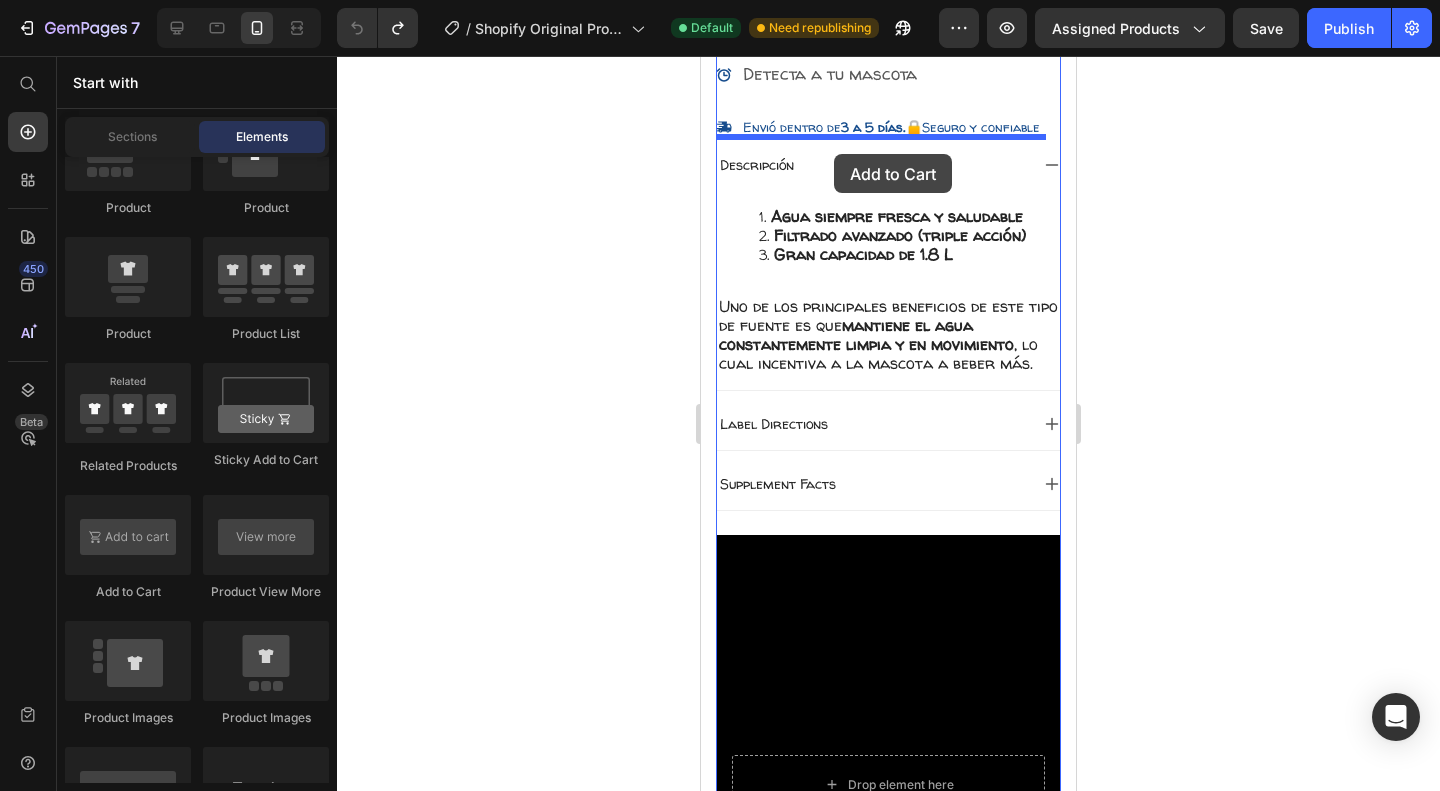 drag, startPoint x: 840, startPoint y: 609, endPoint x: 834, endPoint y: 154, distance: 455.03955 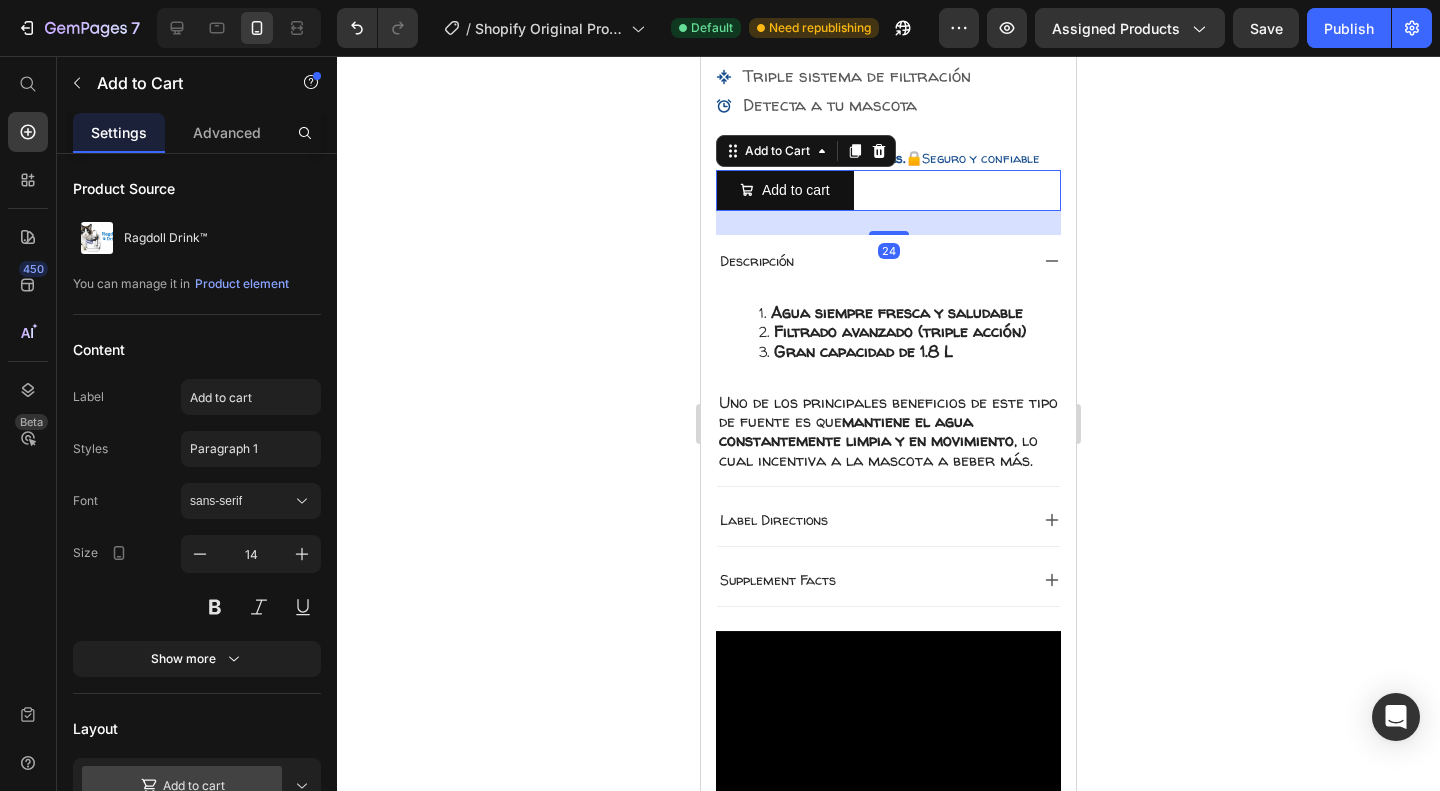 scroll, scrollTop: 629, scrollLeft: 0, axis: vertical 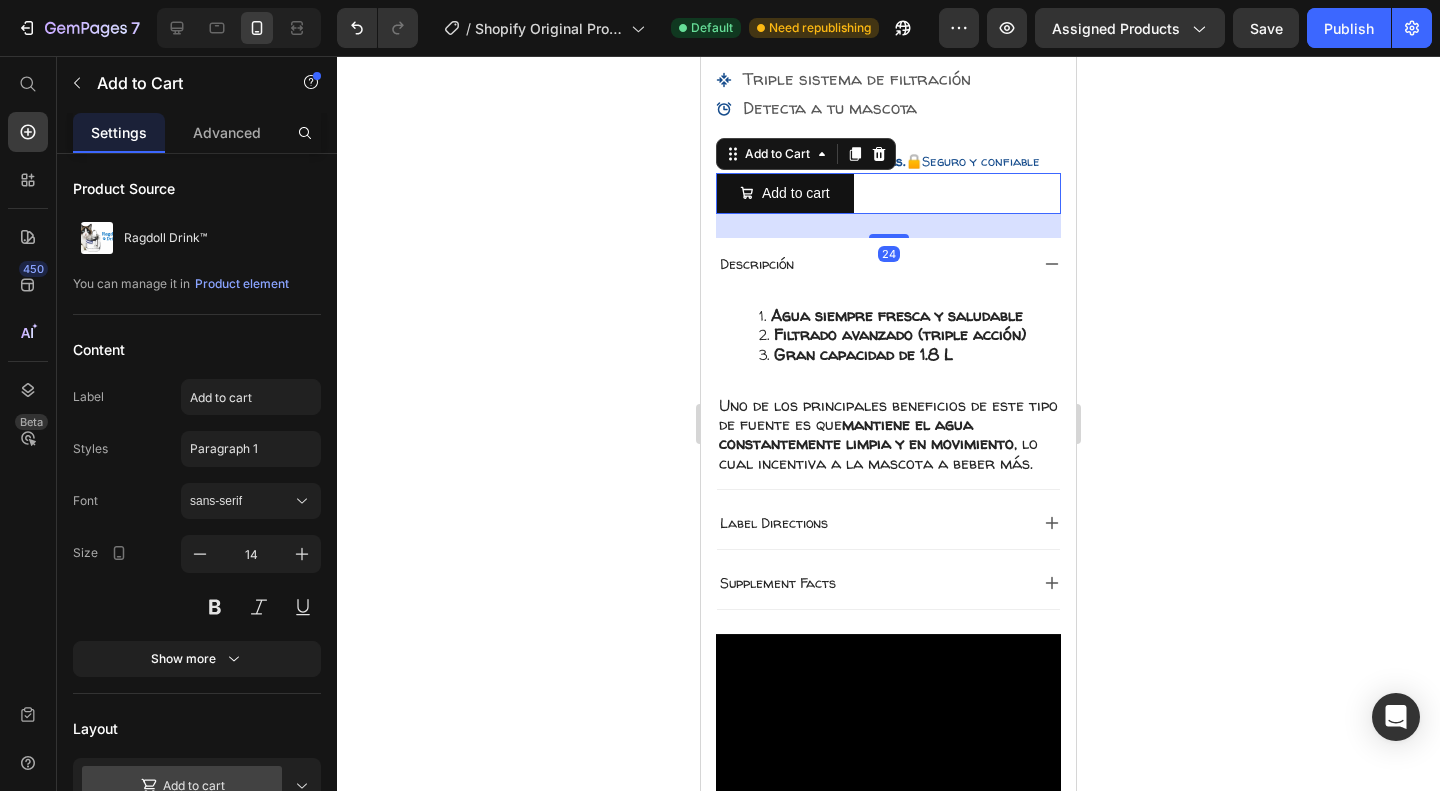 click 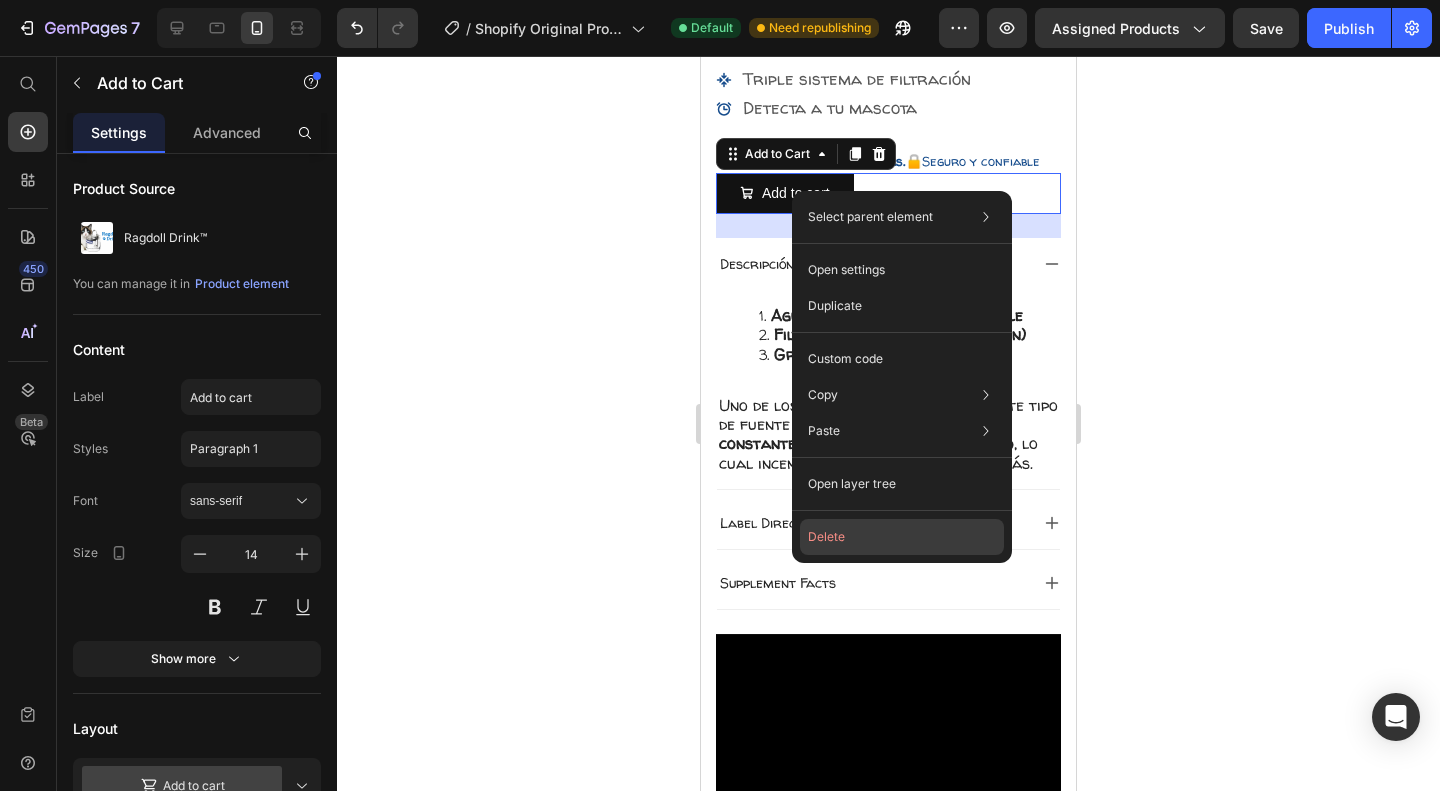click on "Delete" 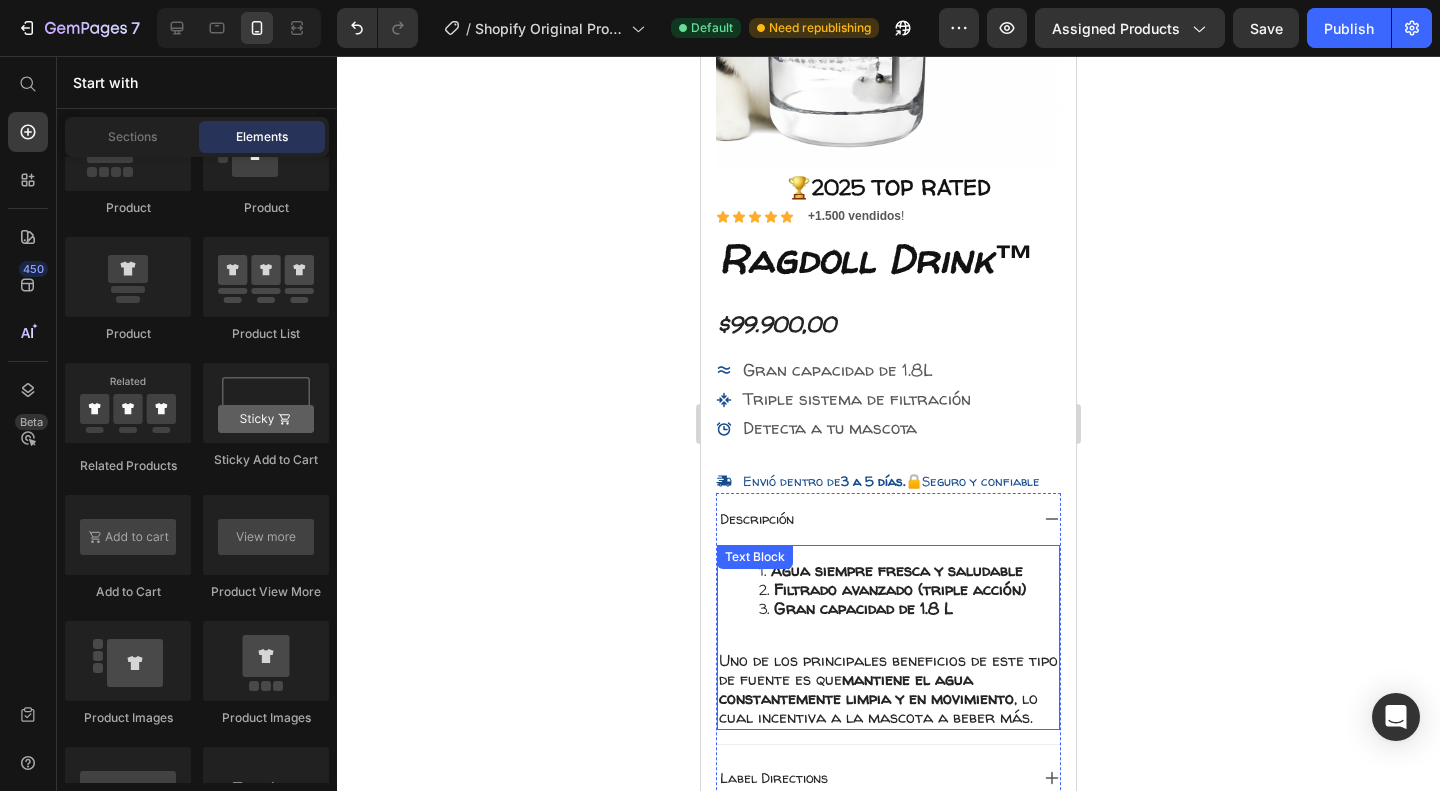 scroll, scrollTop: 306, scrollLeft: 0, axis: vertical 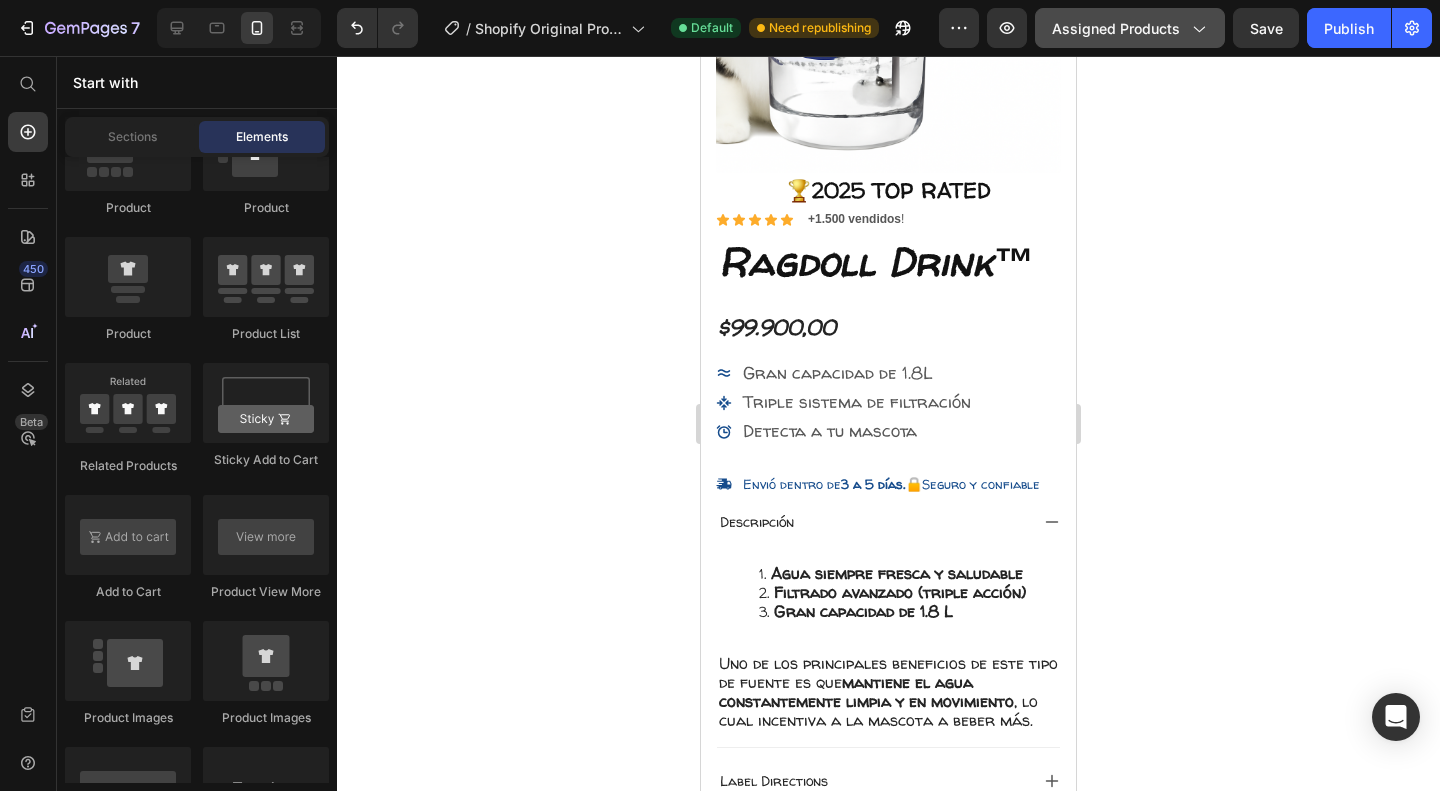 click on "Assigned Products" at bounding box center [1130, 28] 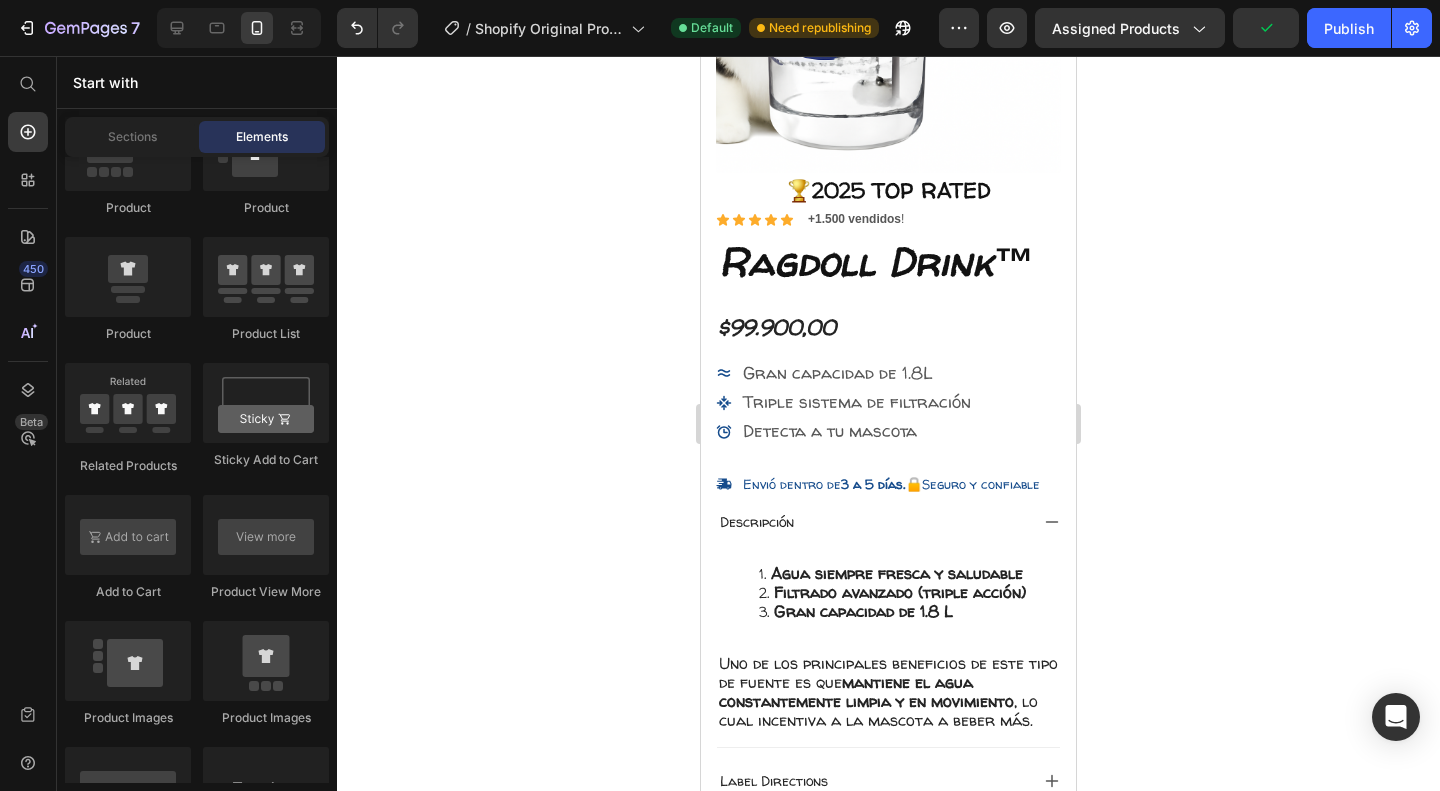 click 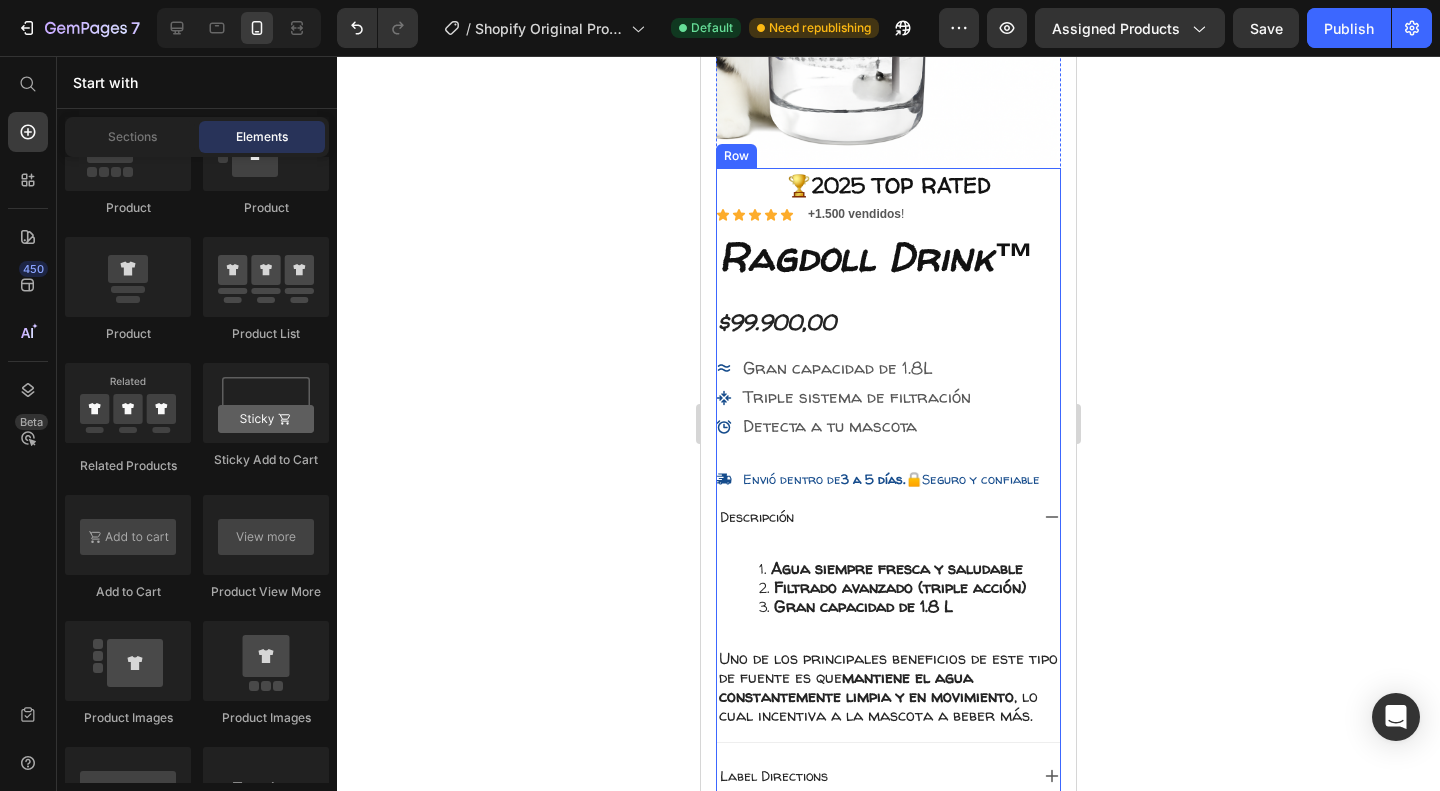 scroll, scrollTop: 313, scrollLeft: 0, axis: vertical 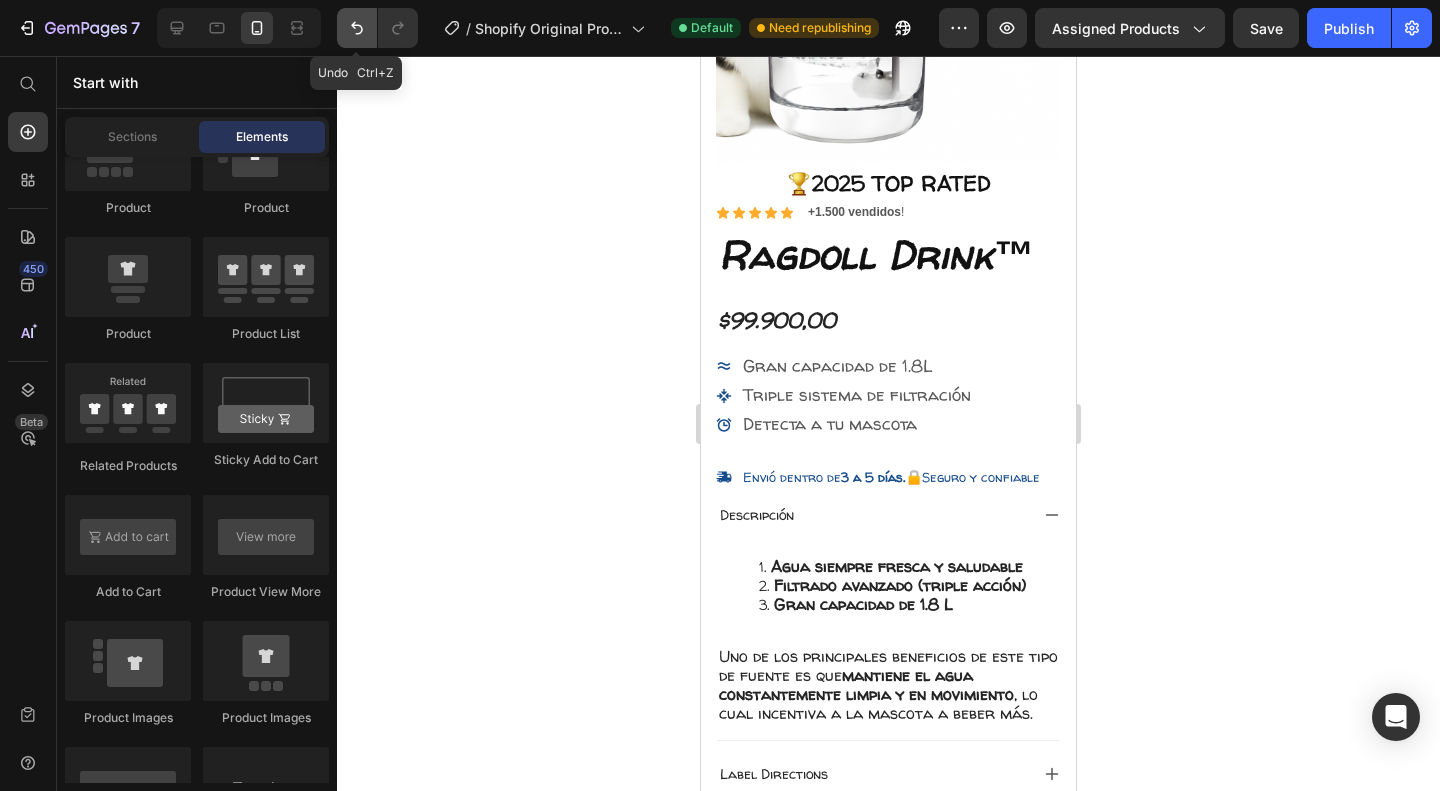click 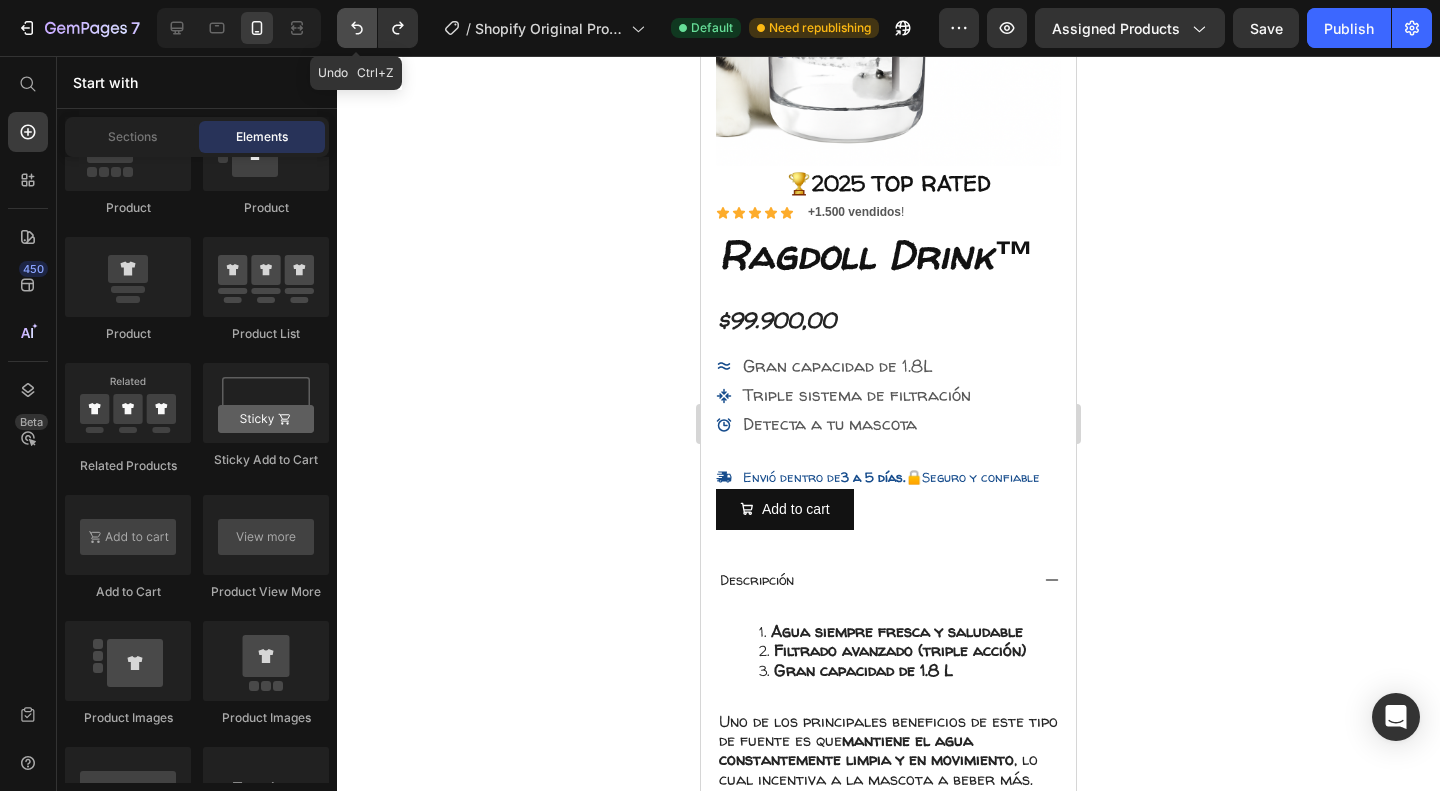 click 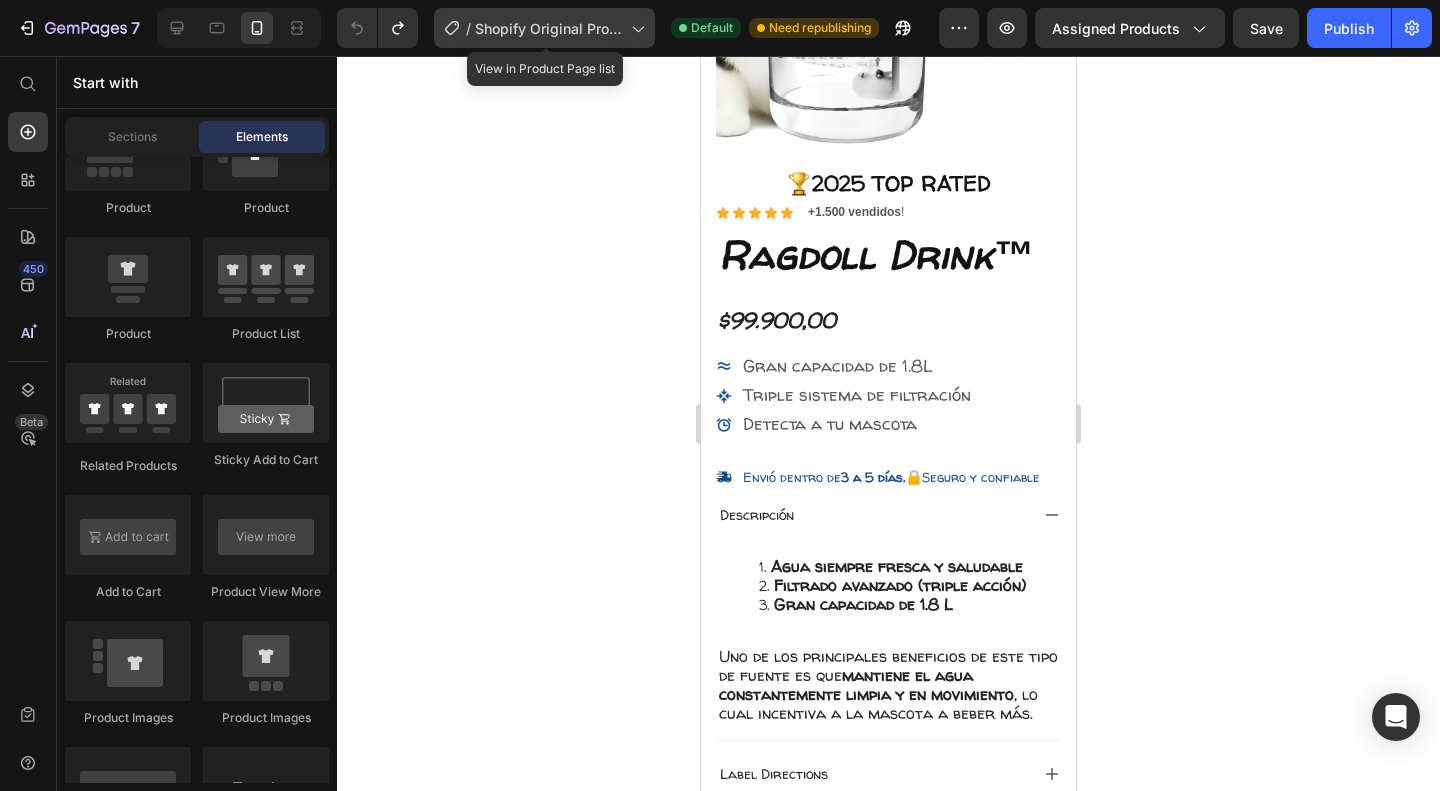 click on "Shopify Original Product Template" at bounding box center (549, 28) 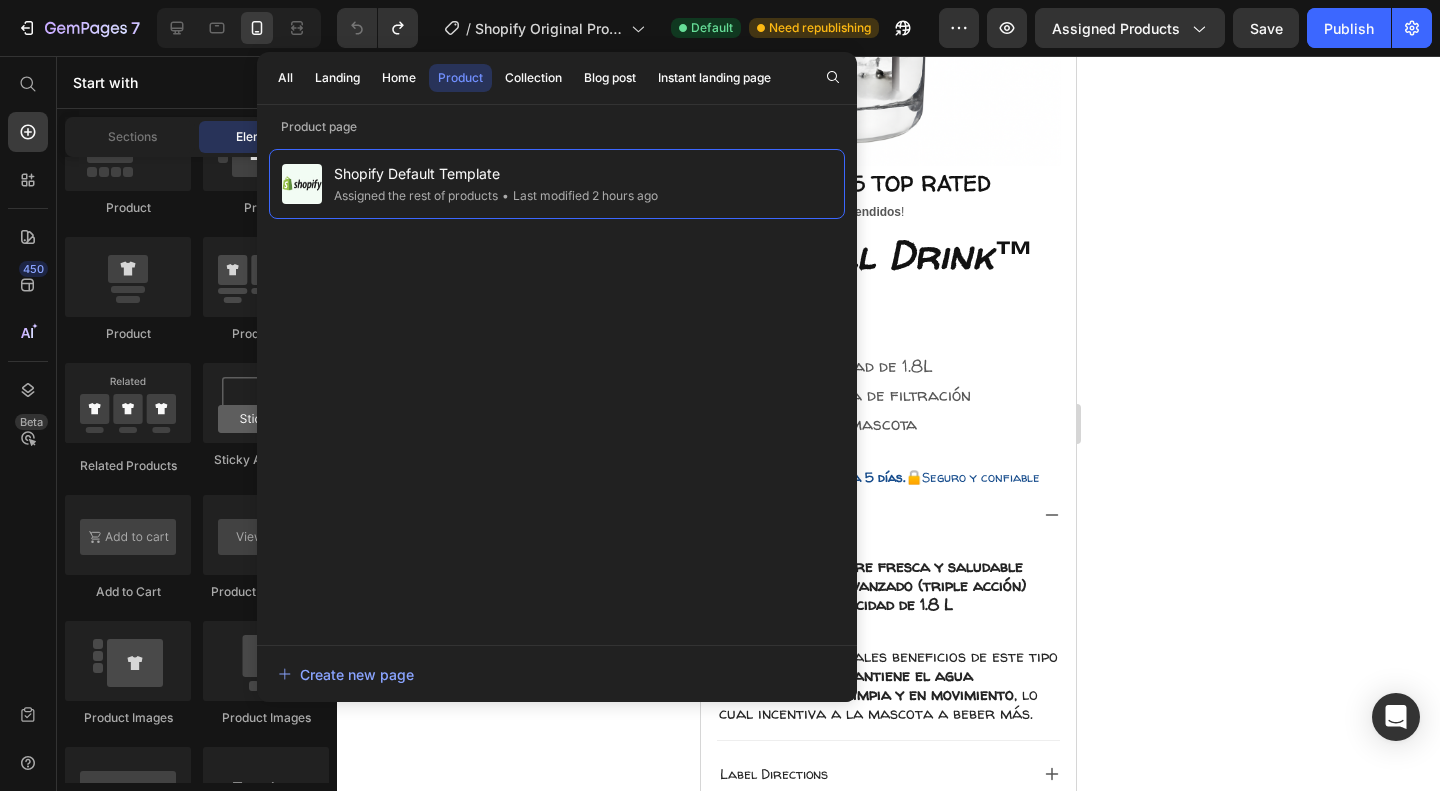 click 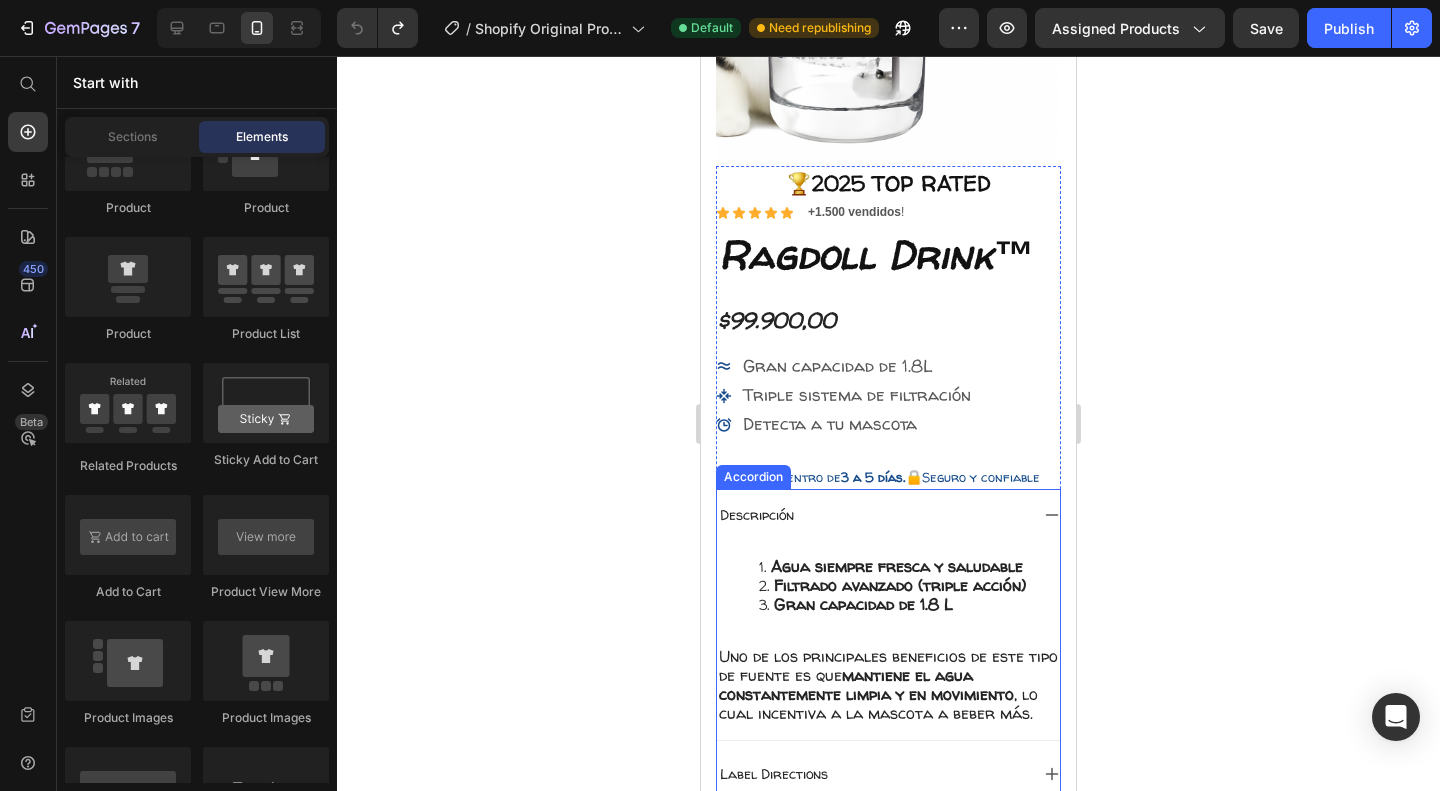 click on "Descripción" at bounding box center (888, 515) 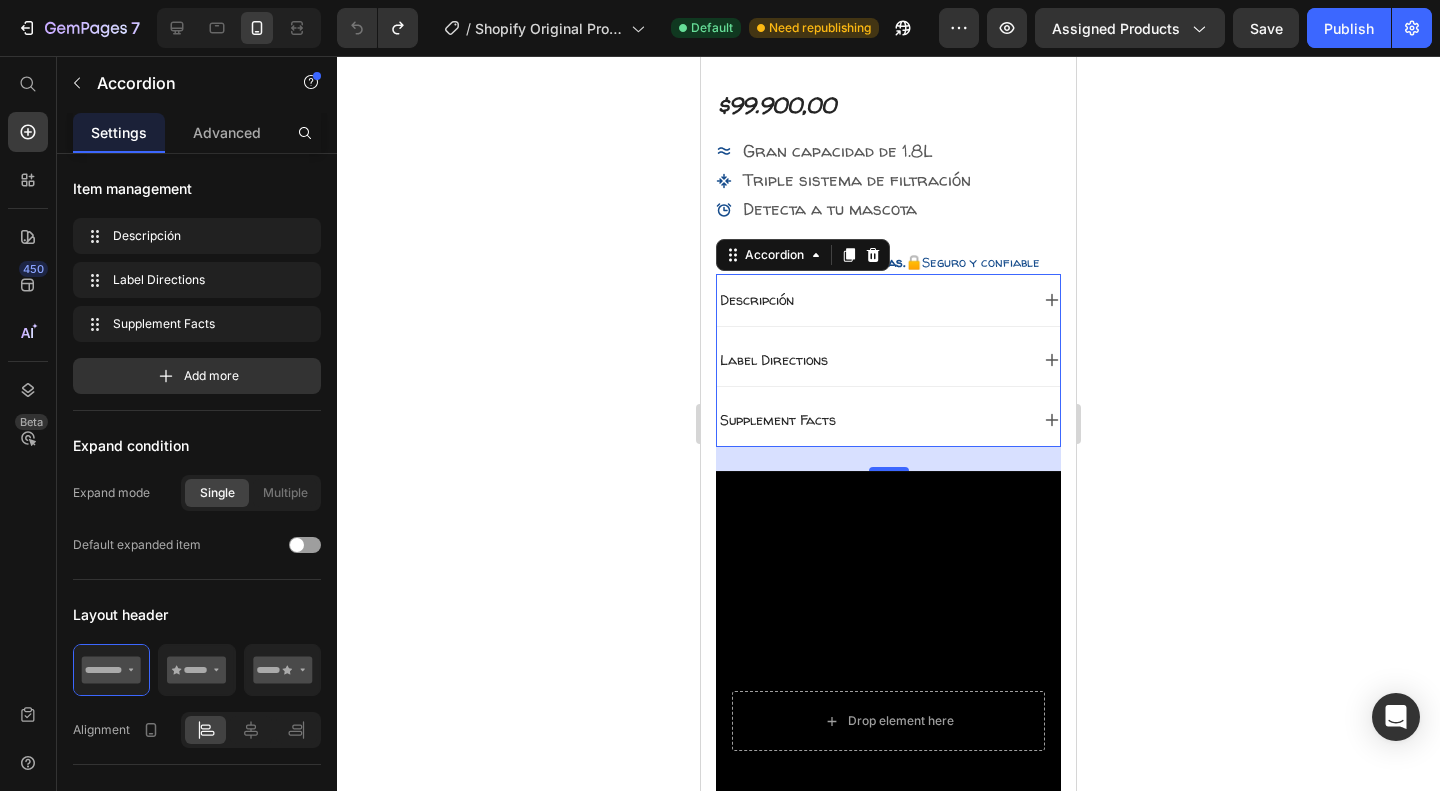 scroll, scrollTop: 524, scrollLeft: 0, axis: vertical 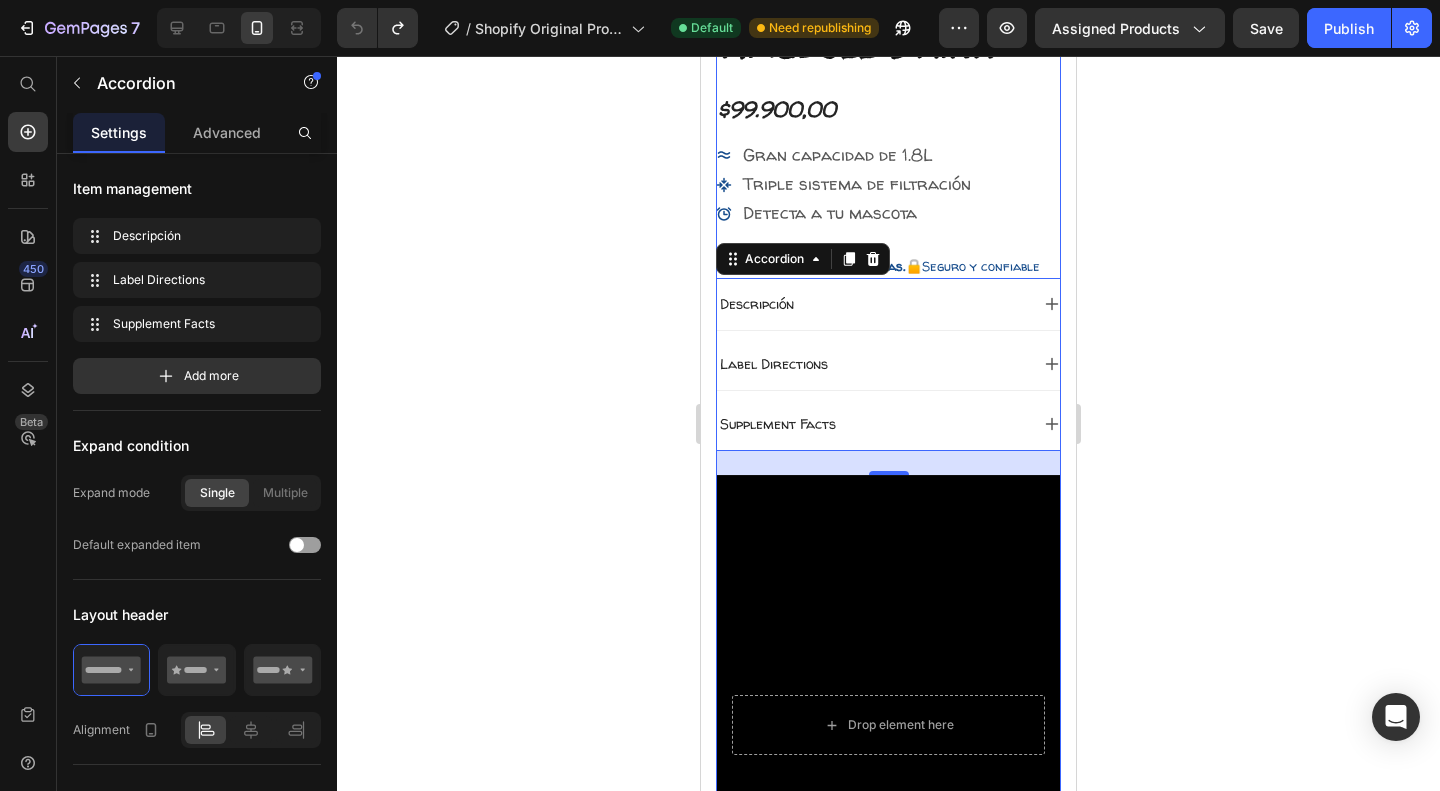 click on "🏆2025 TOP RATED Text Block Icon Icon Icon Icon Icon Icon List +1.500 vendidos ! Text Block Row Ragdoll Drink™ Product Title $99.900,00 Product Price
Gran capacidad de 1.8L
Triple sistema de filtración
Detecta a tu mascota Item List Quantity Text Block 1 Product Quantity
Envió dentro de  3 a   5   días . 🔒Seguro y confiable Item List
100% Garantizado Item List
Envió dentro de  3  -  5   días Item List Row
Descripción
Label Directions
Supplement Facts Accordion   24
Drop element here Hero Banner" at bounding box center (888, 465) 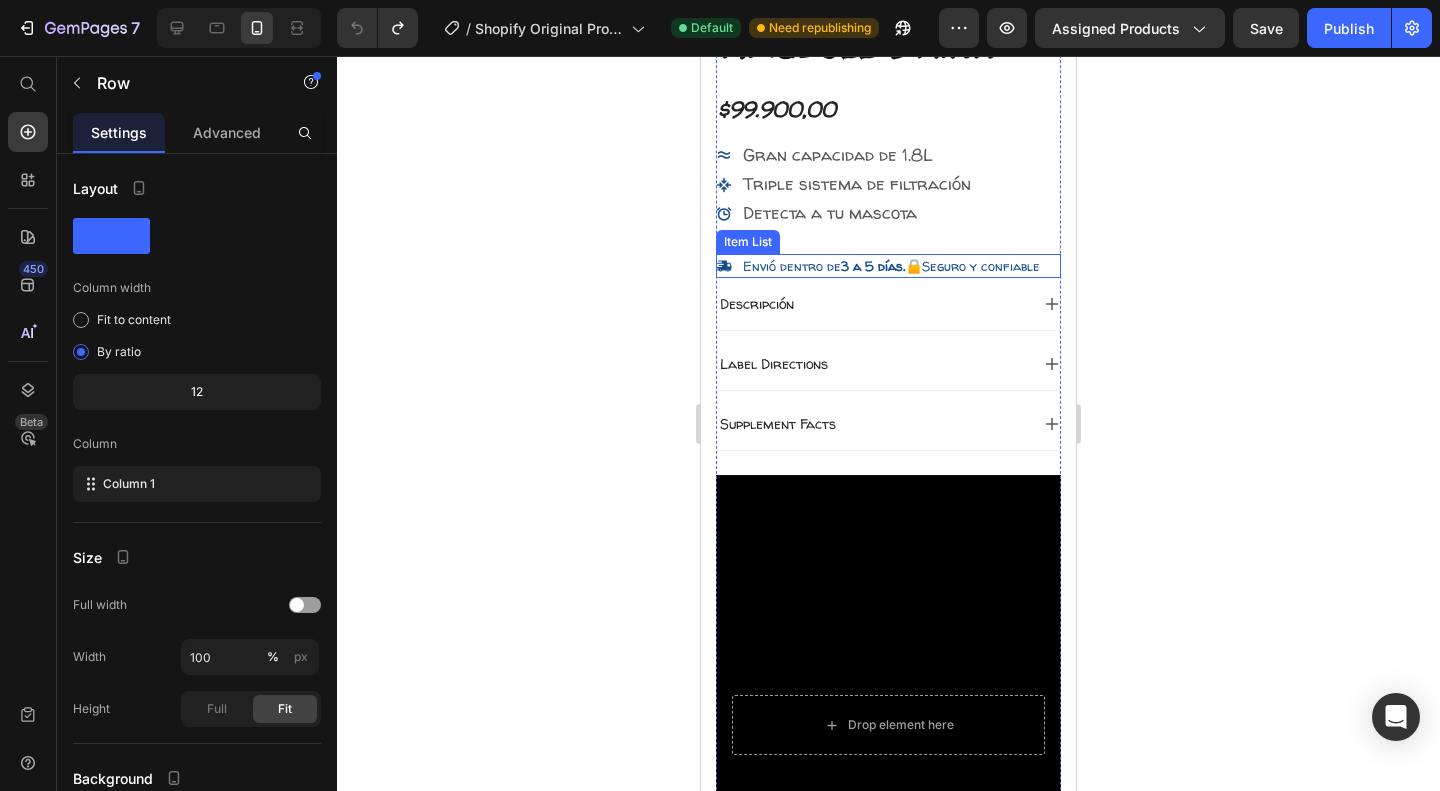 click on "🔒Seguro y confiable" at bounding box center [973, 266] 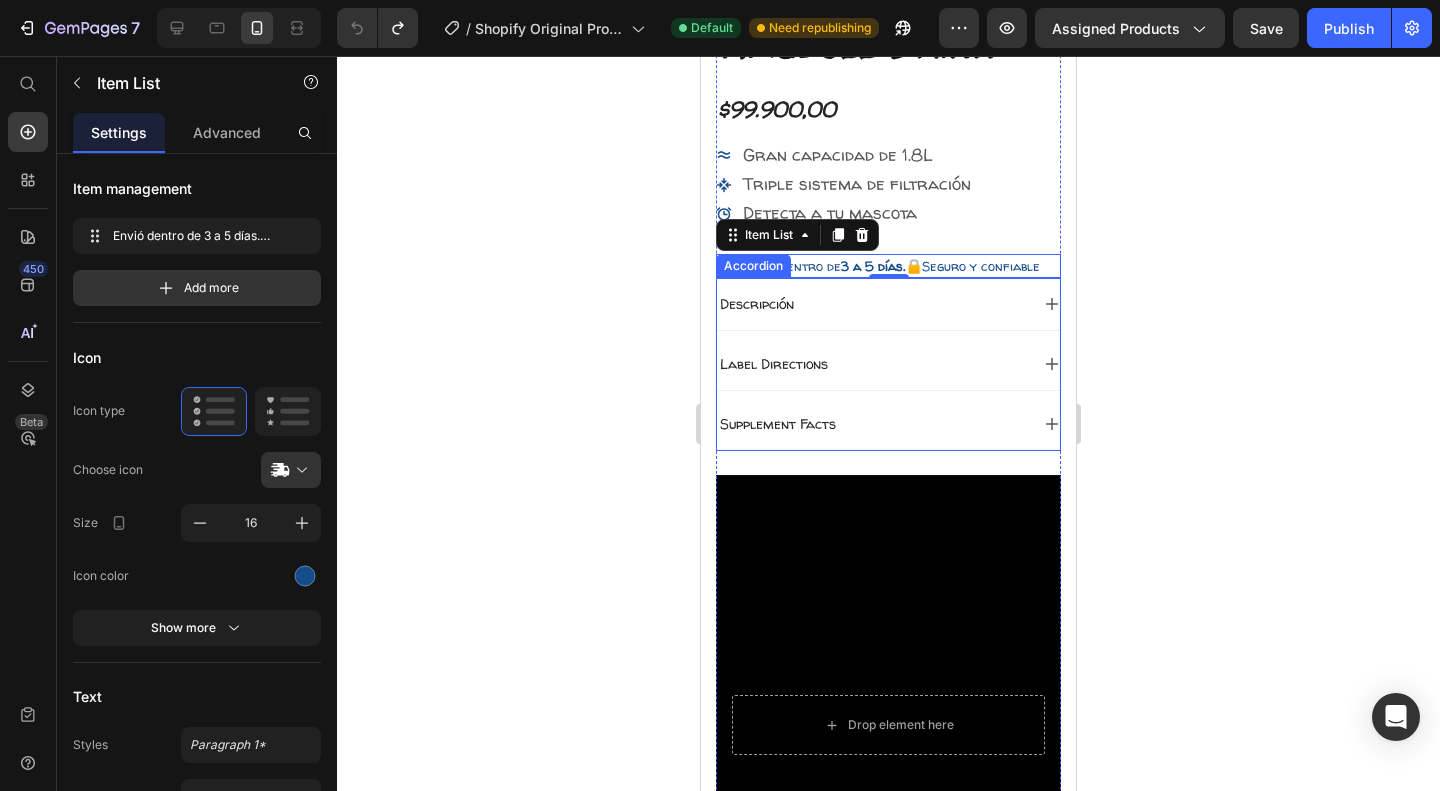 click on "Descripción" at bounding box center [757, 304] 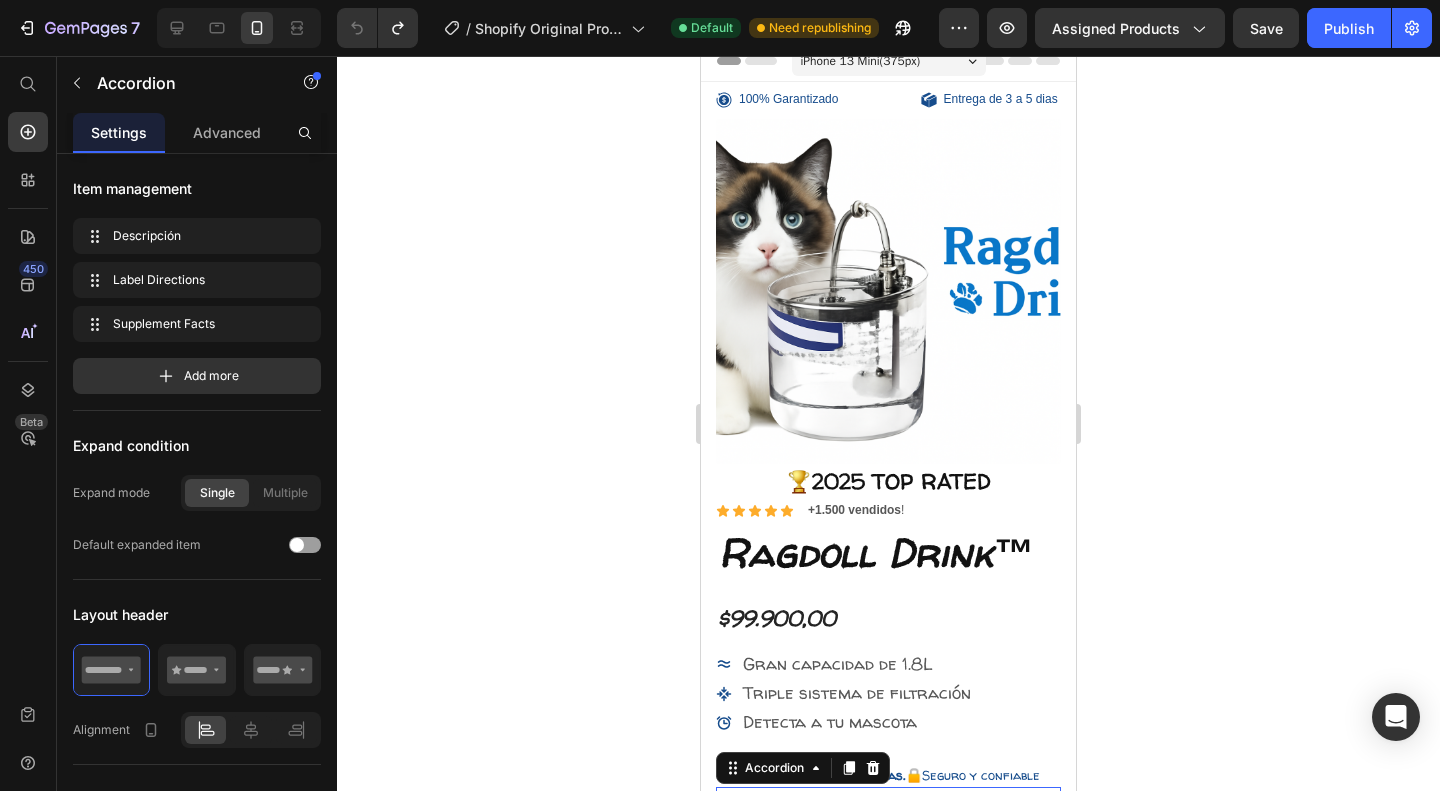 scroll, scrollTop: 0, scrollLeft: 0, axis: both 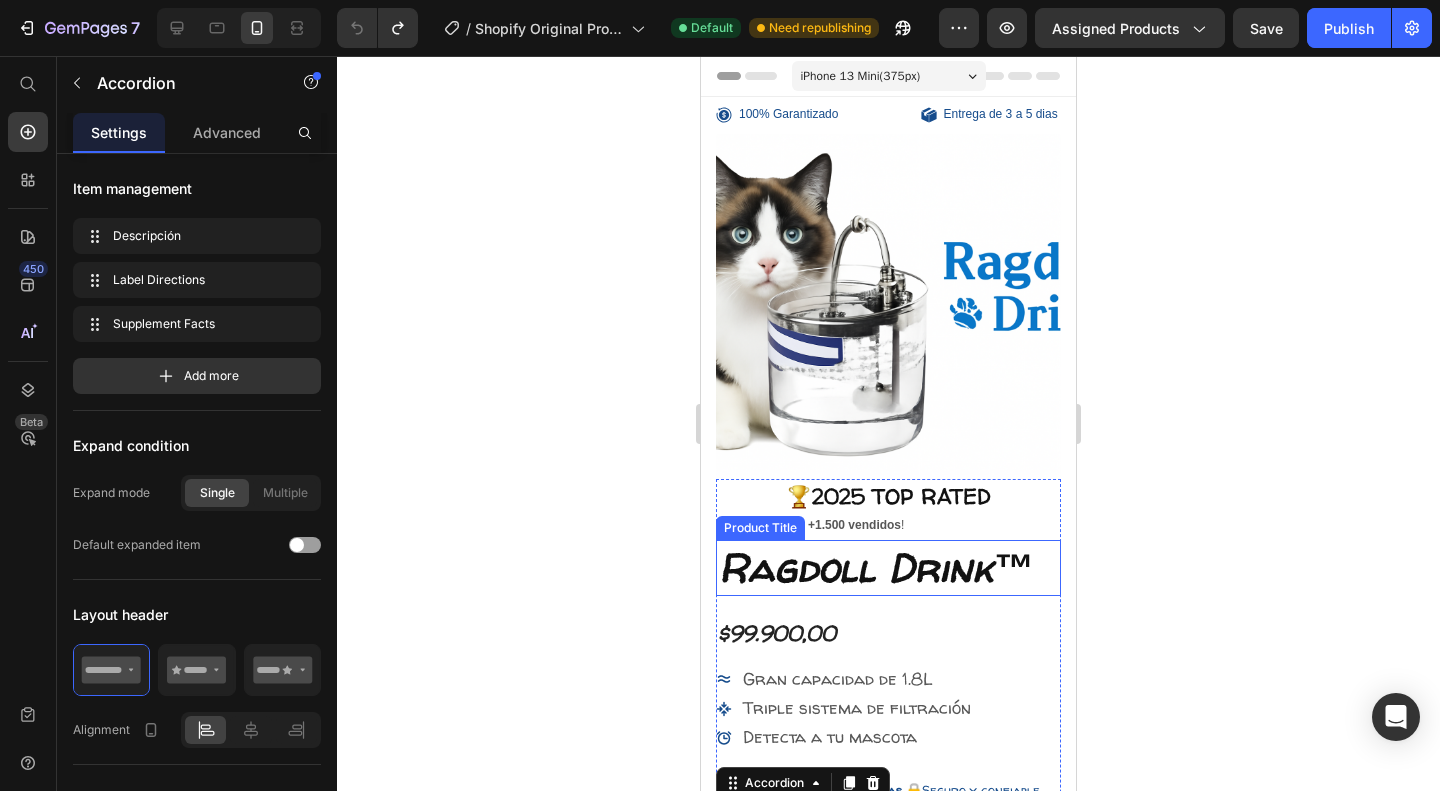 click on "🏆2025 TOP RATED" at bounding box center [888, 497] 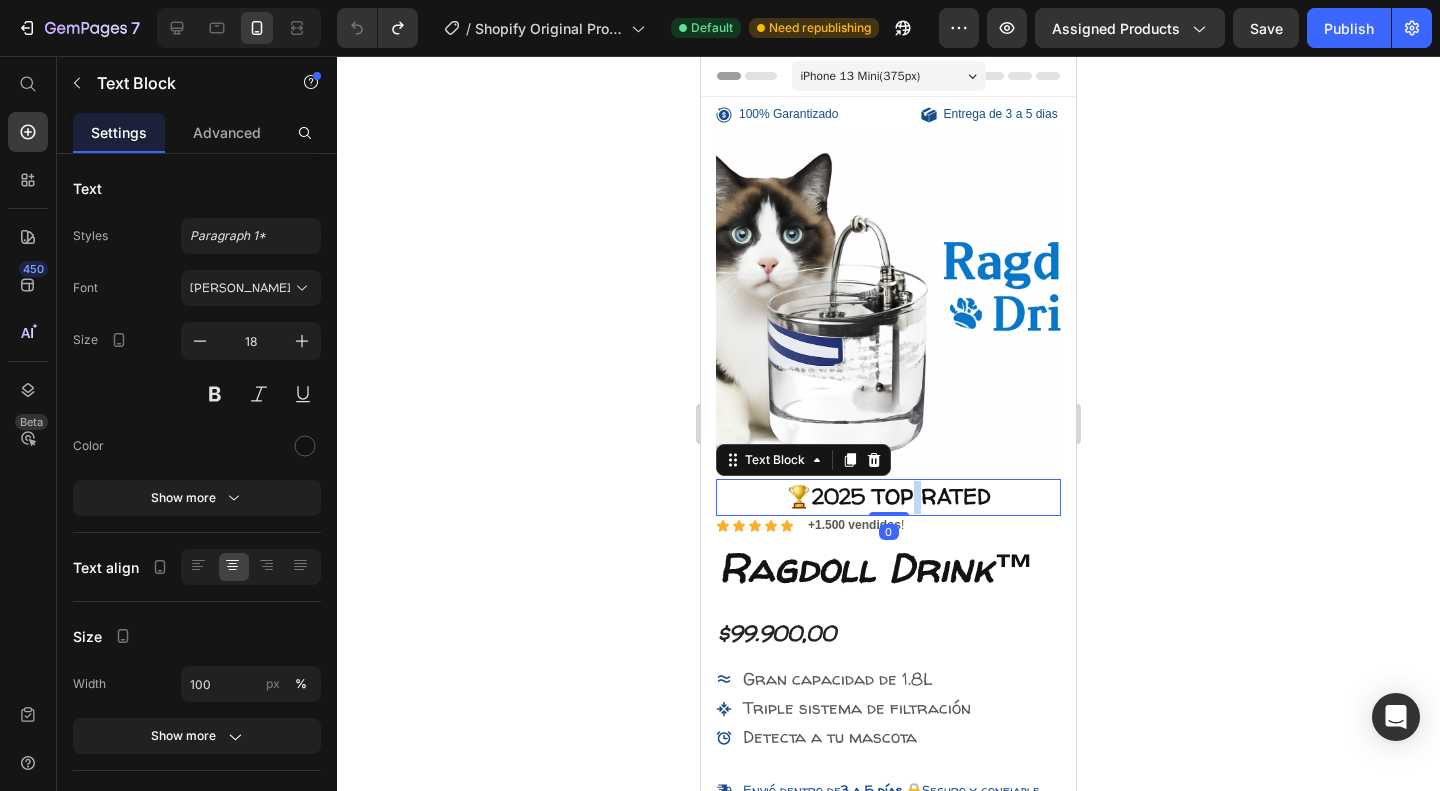 click on "🏆2025 TOP RATED" at bounding box center (888, 496) 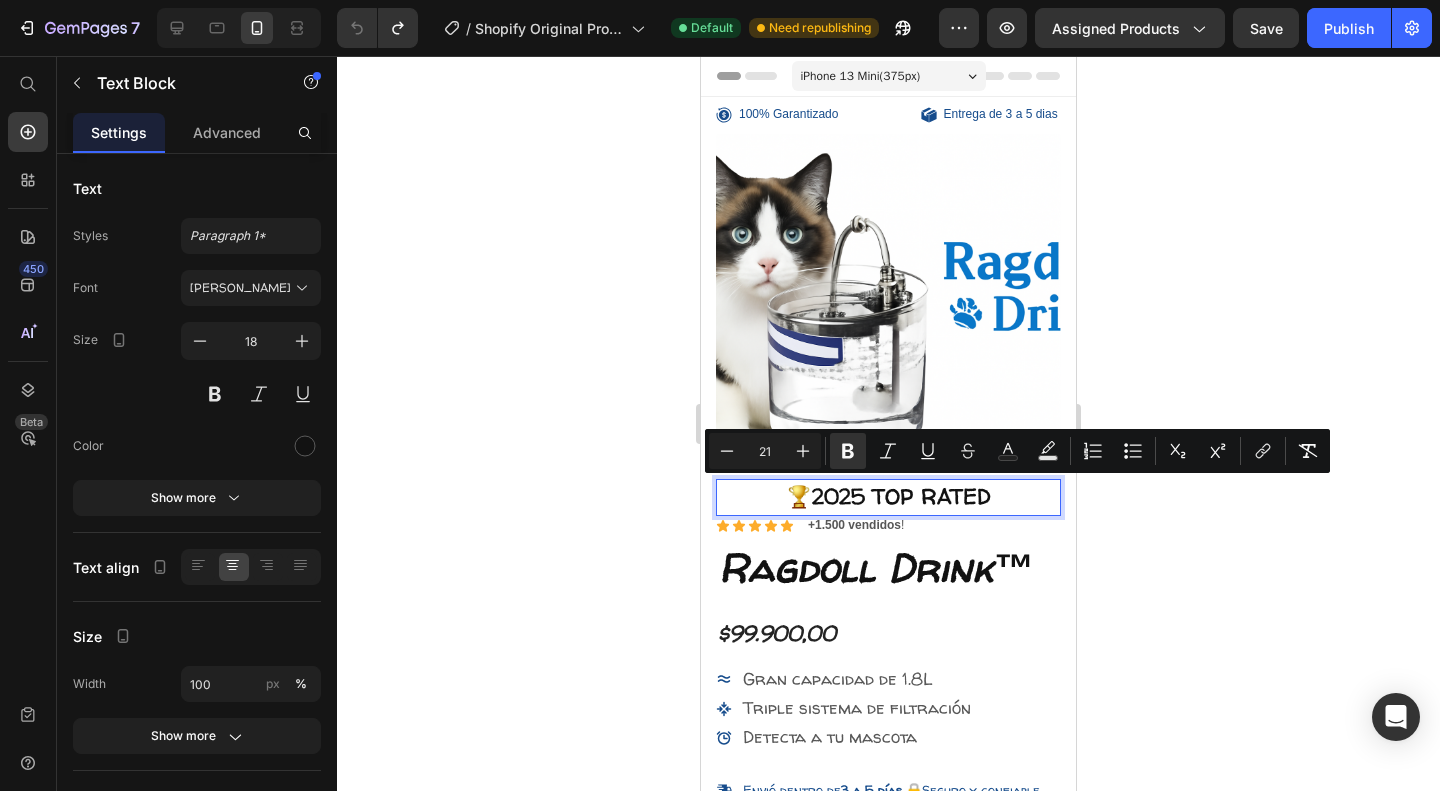 drag, startPoint x: 905, startPoint y: 497, endPoint x: 810, endPoint y: 505, distance: 95.33625 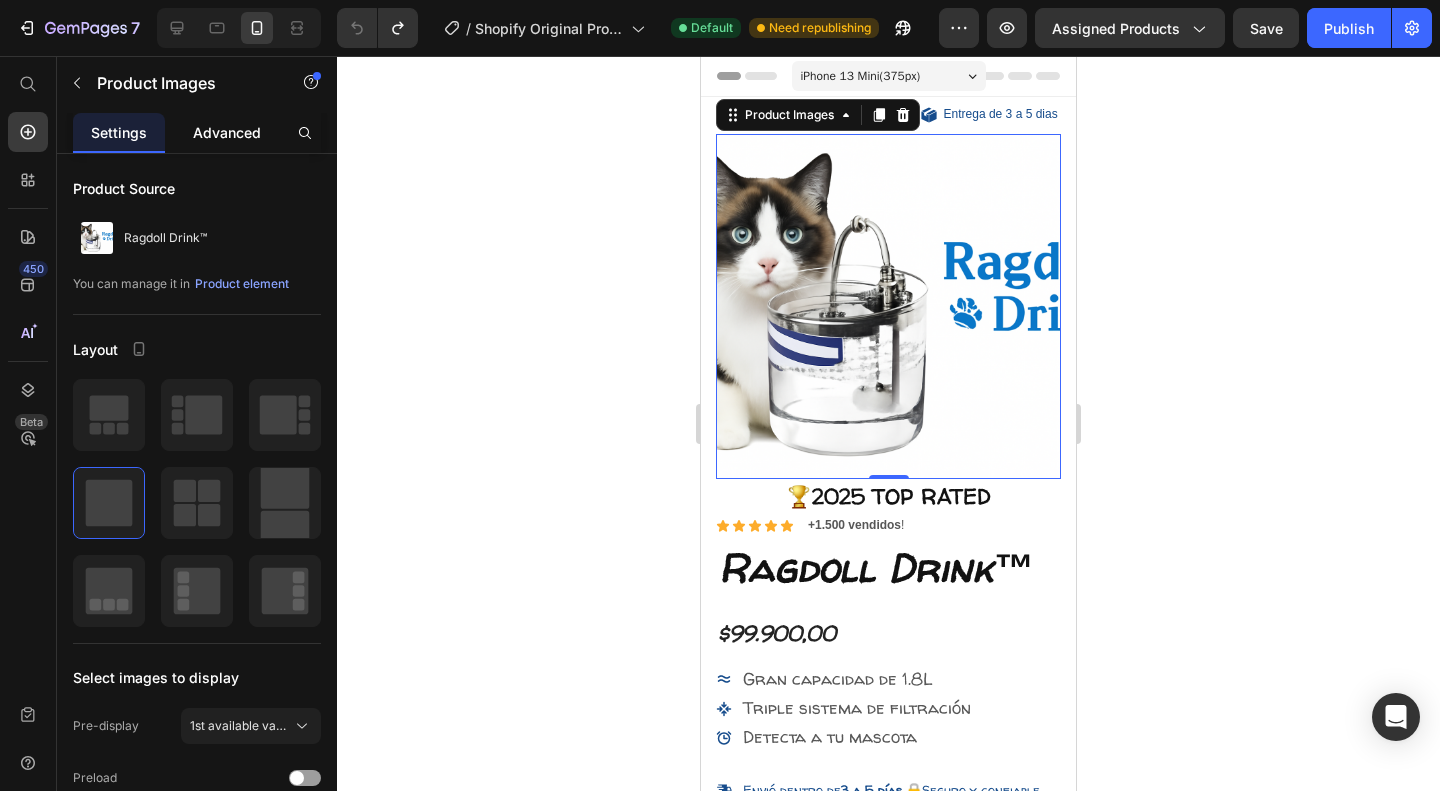 click on "Advanced" at bounding box center (227, 132) 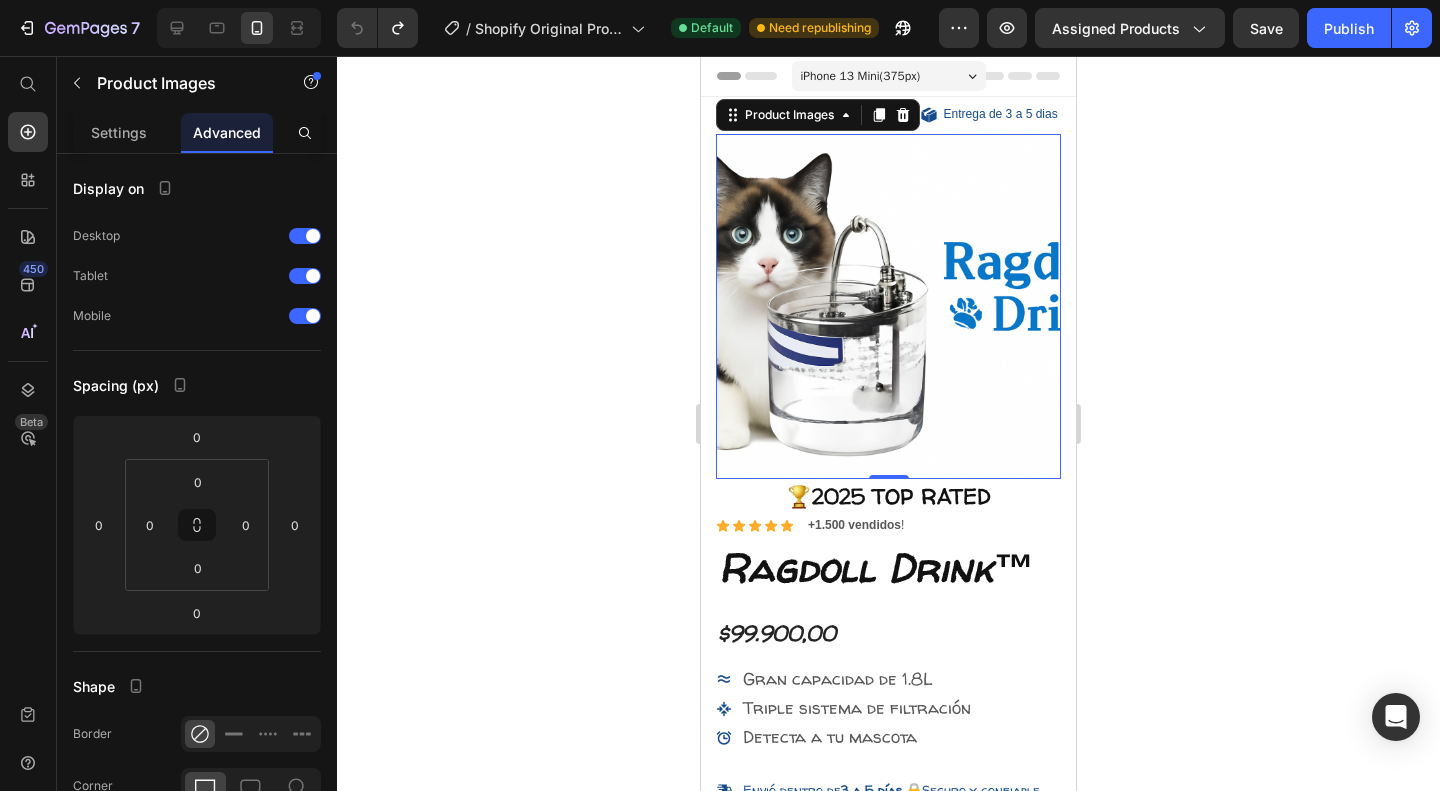 click on "Settings Advanced" at bounding box center (197, 133) 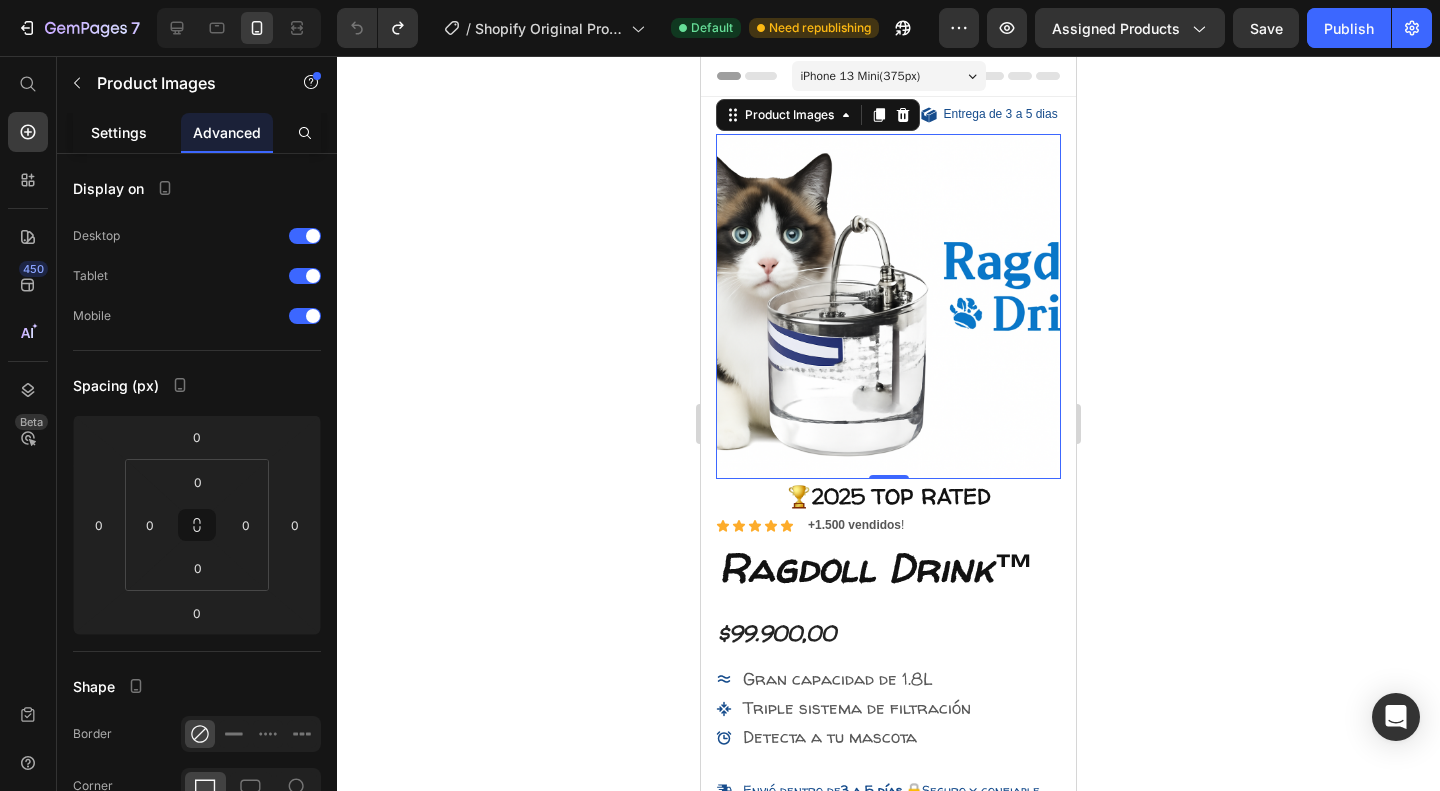 click on "Settings" at bounding box center (119, 132) 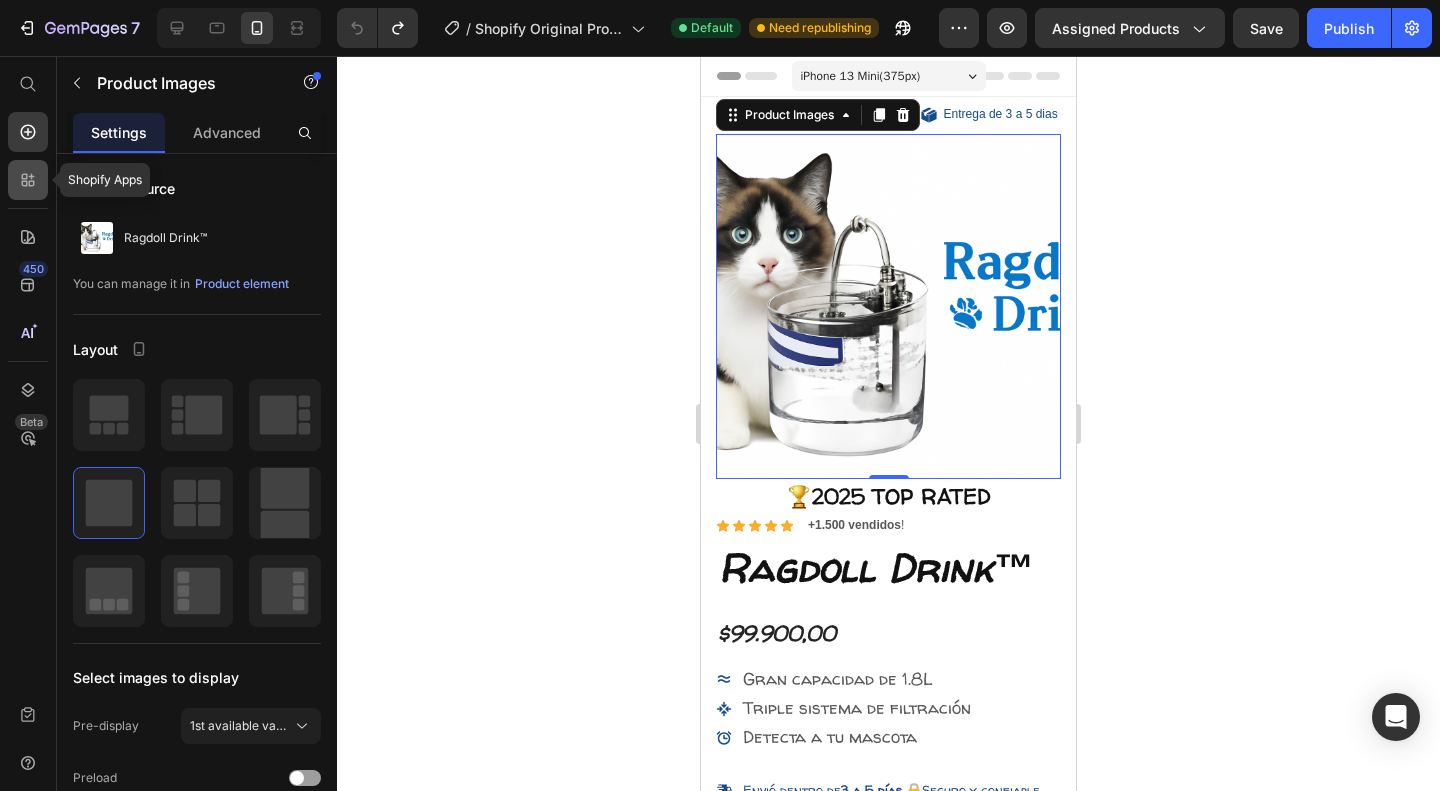 click 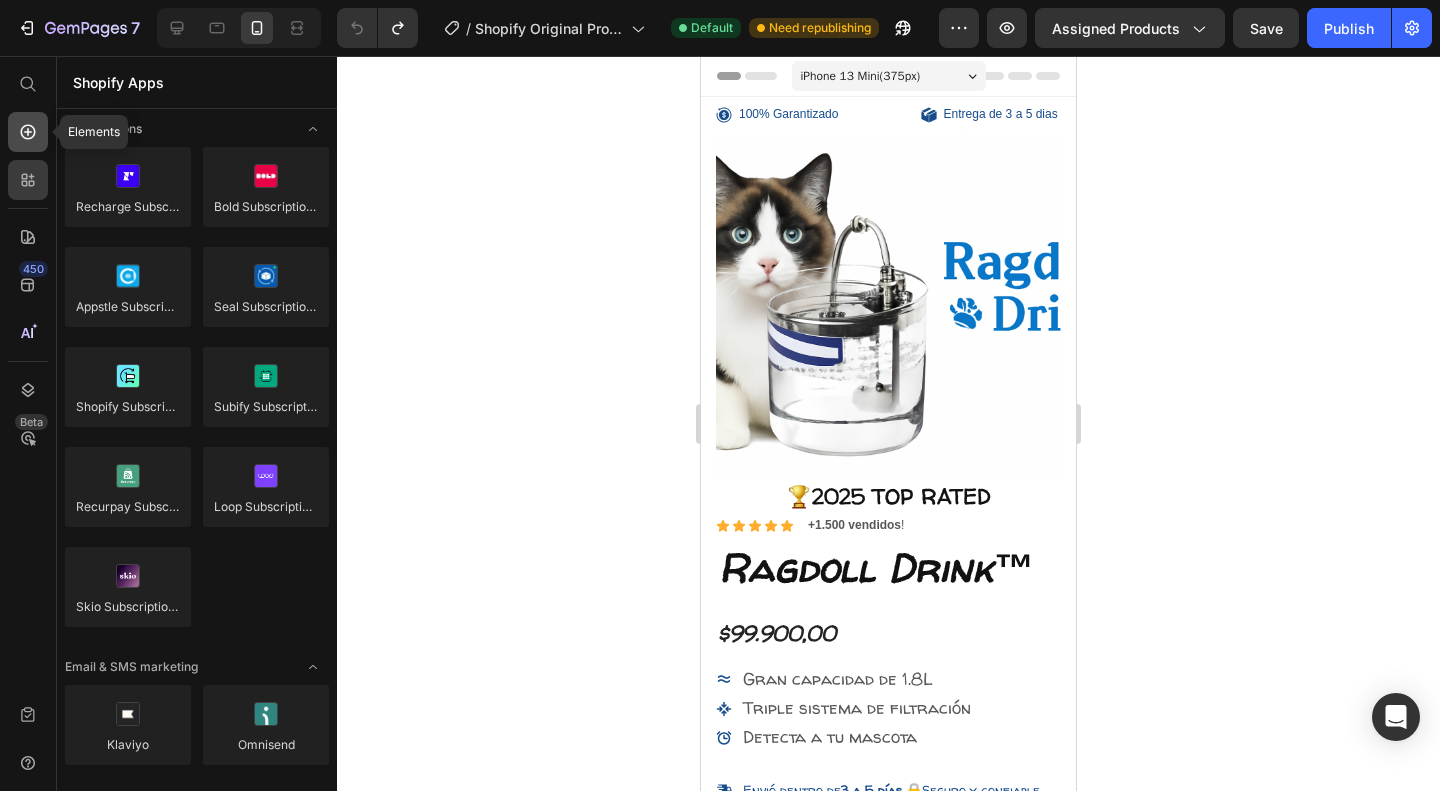 click 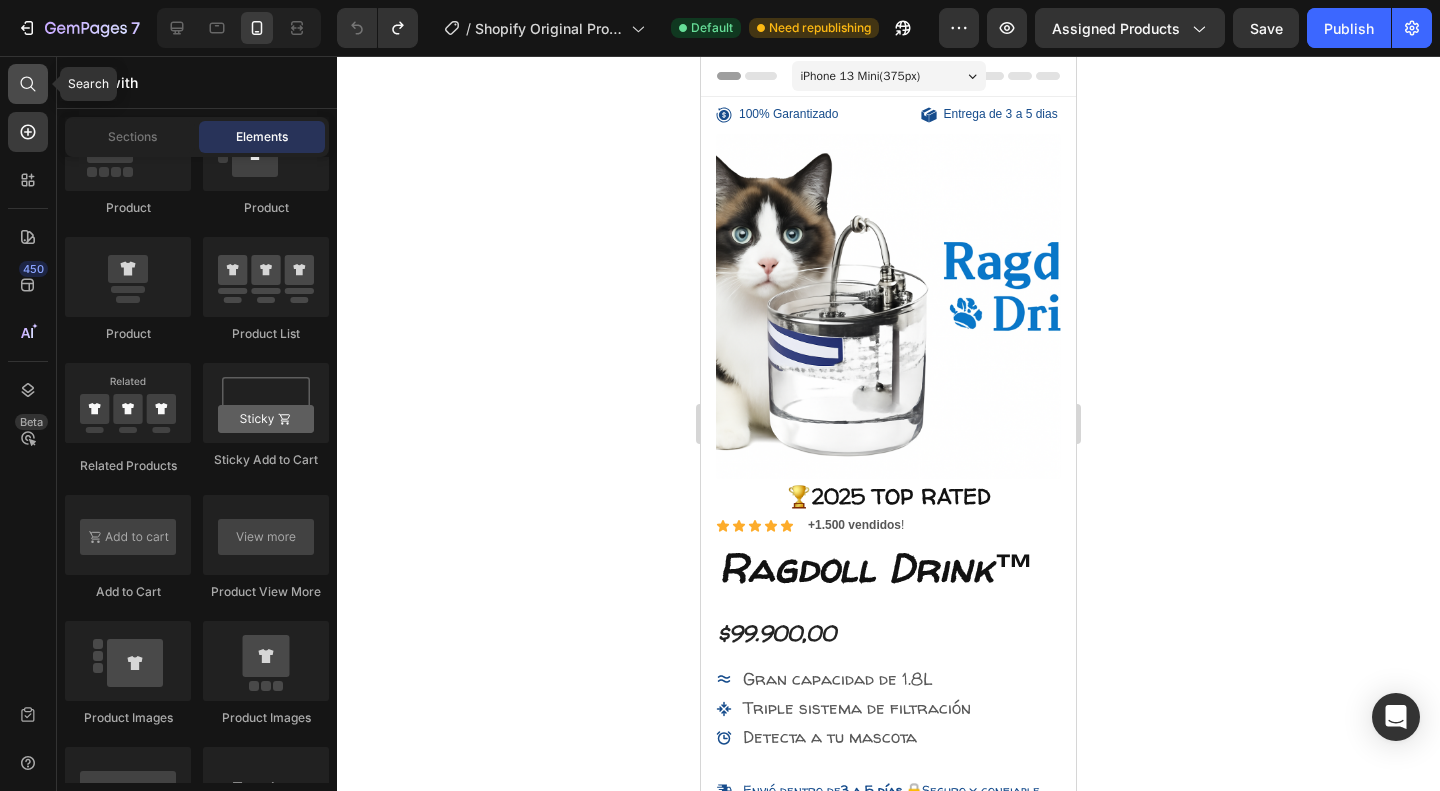 click 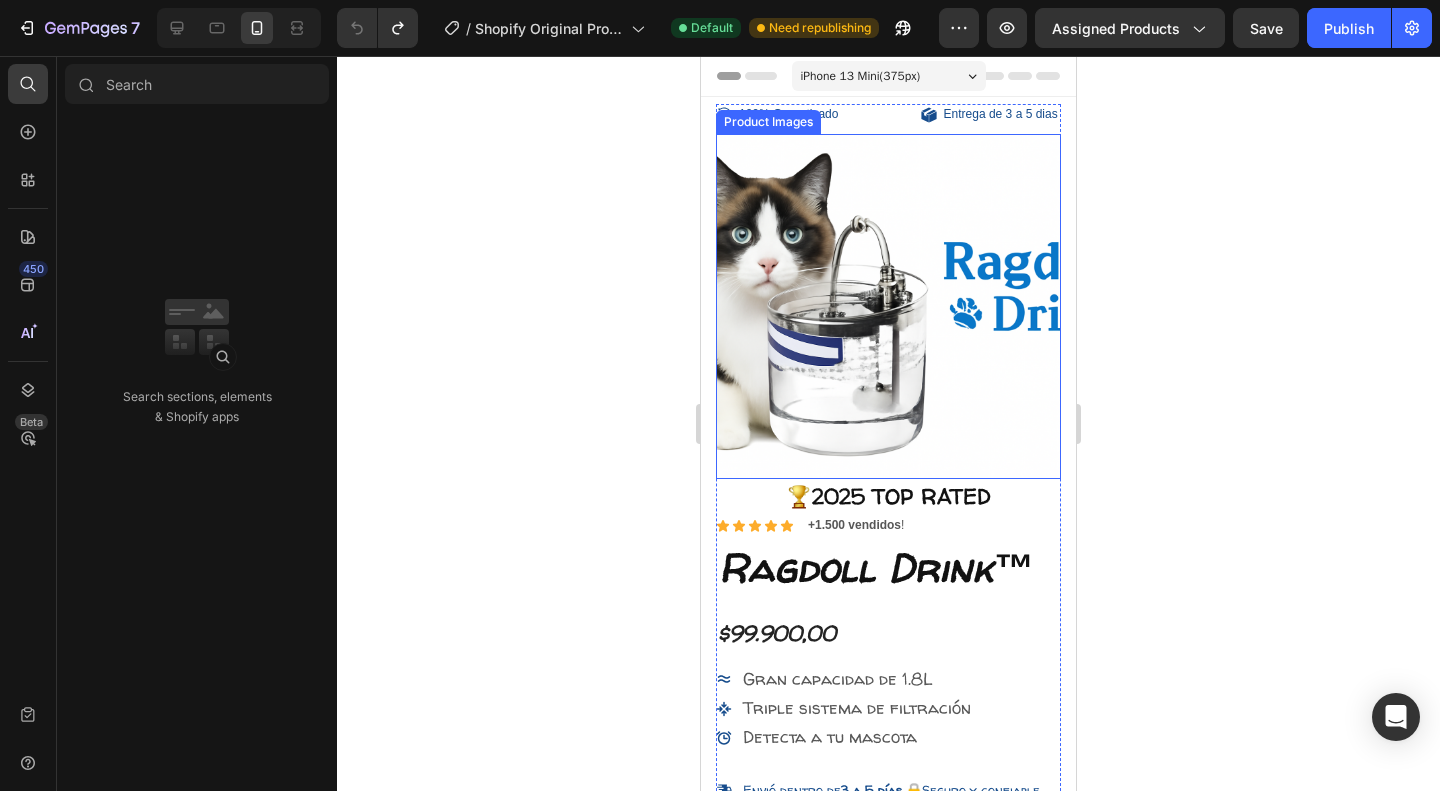 click at bounding box center [888, 306] 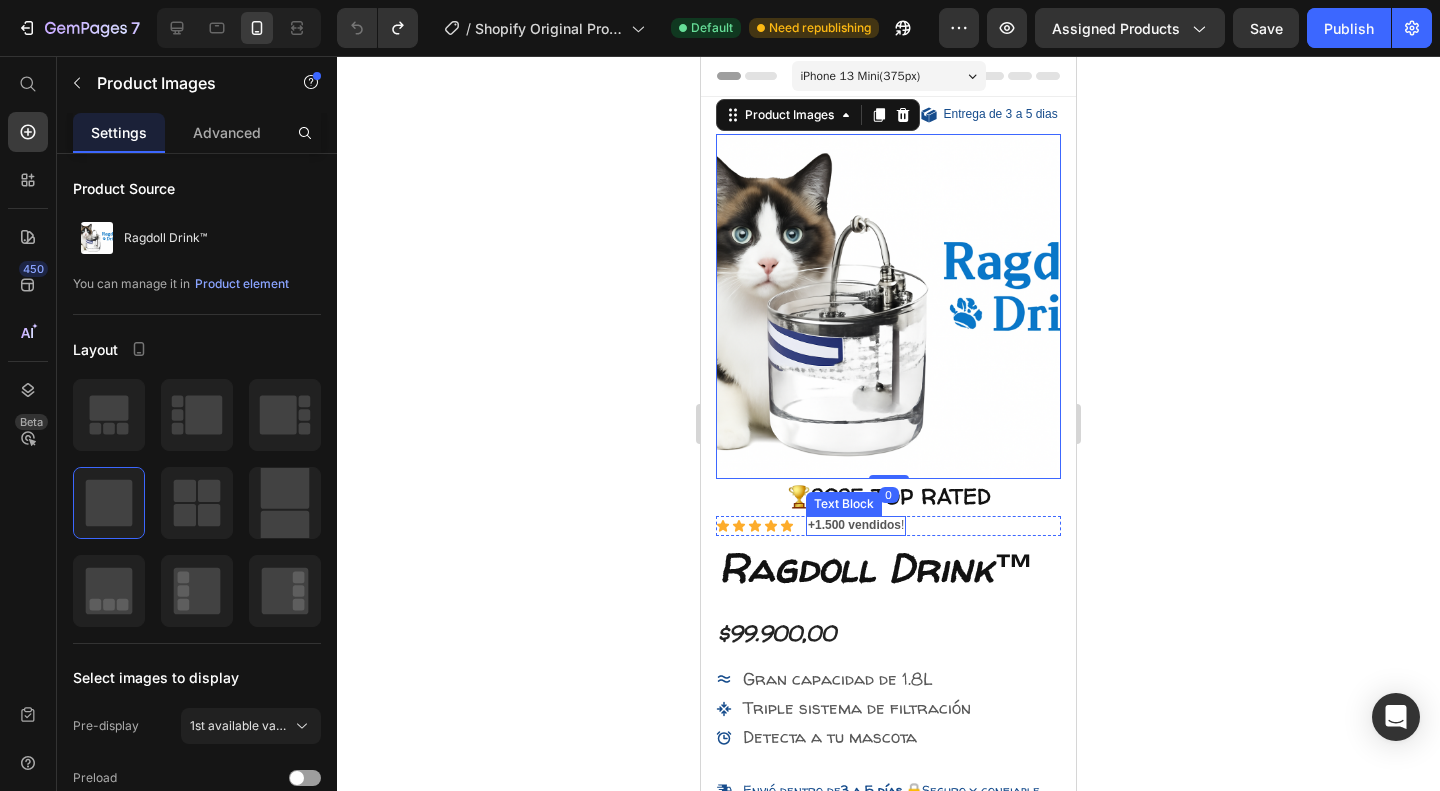 click on "+1.500 vendidos" at bounding box center [854, 525] 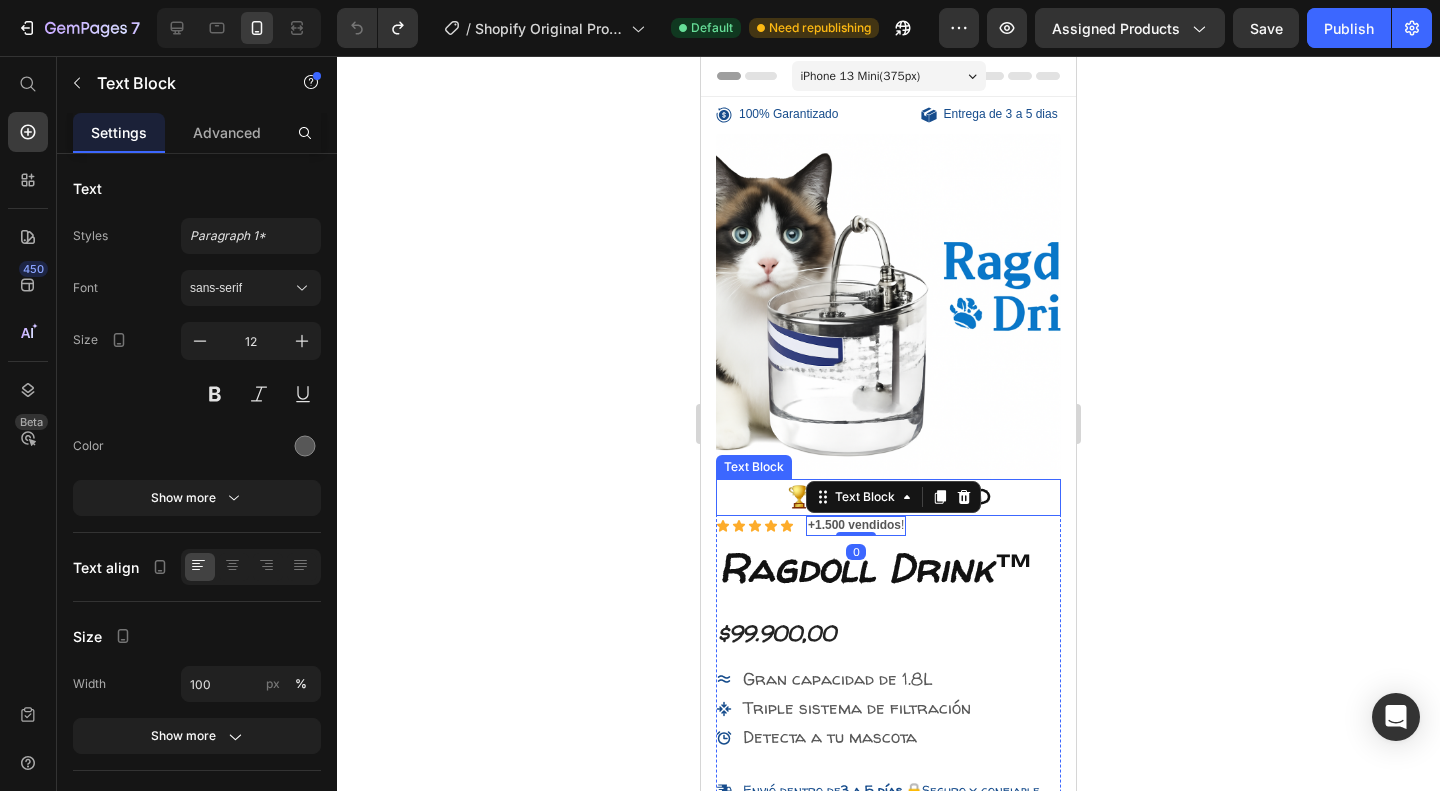 click on "Text Block" at bounding box center (893, 497) 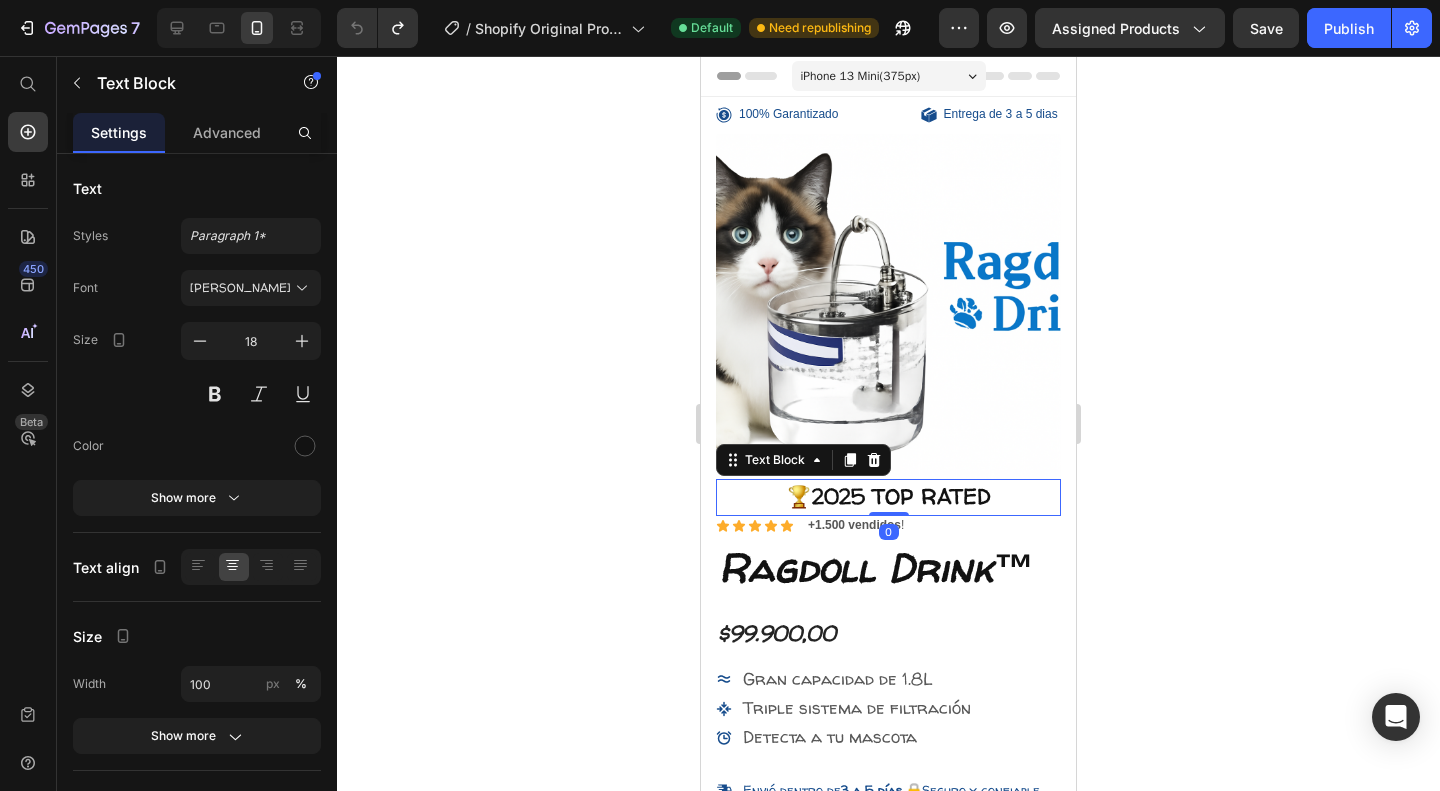 click on "🏆2025 TOP RATED" at bounding box center [888, 497] 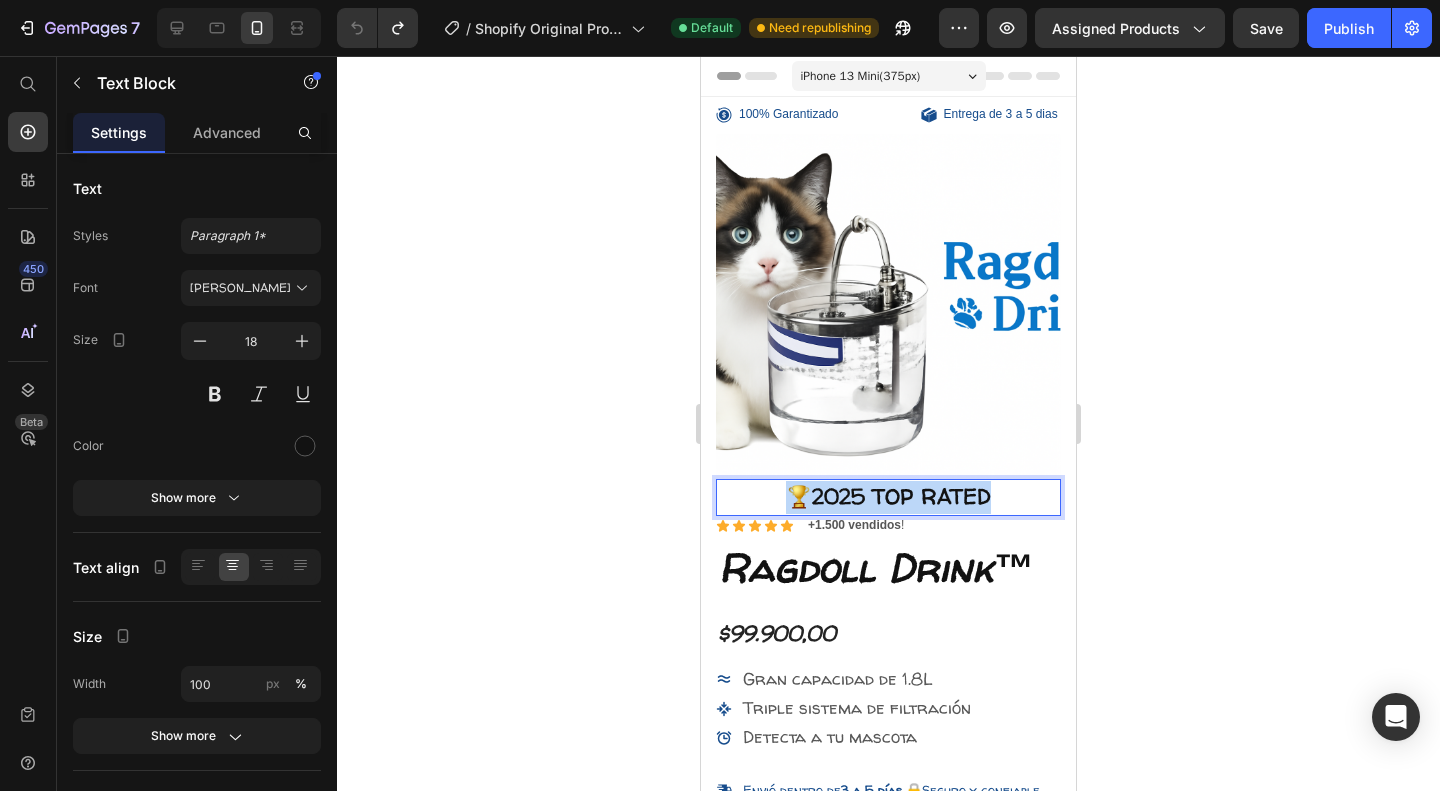 click on "🏆2025 TOP RATED" at bounding box center (888, 497) 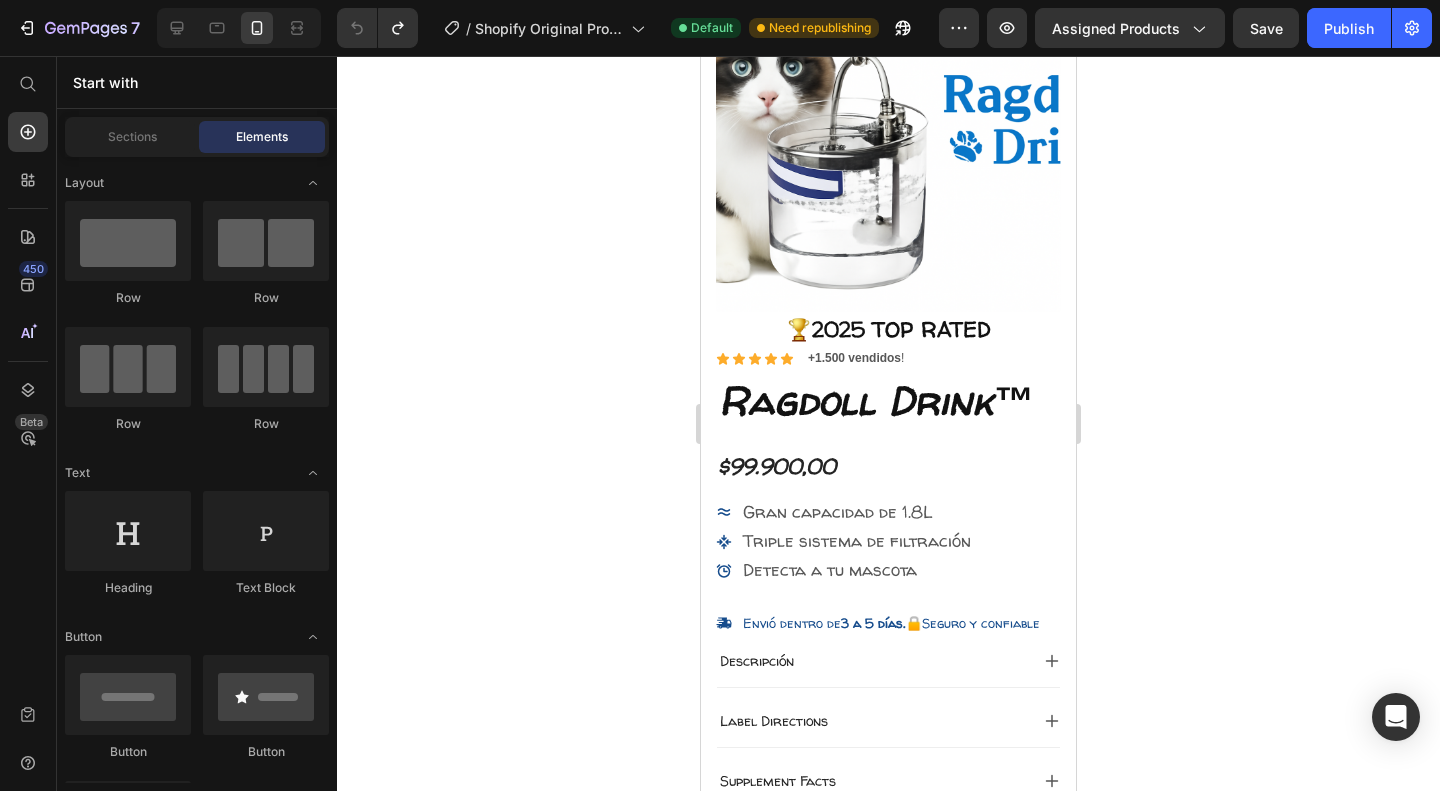 scroll, scrollTop: 2, scrollLeft: 0, axis: vertical 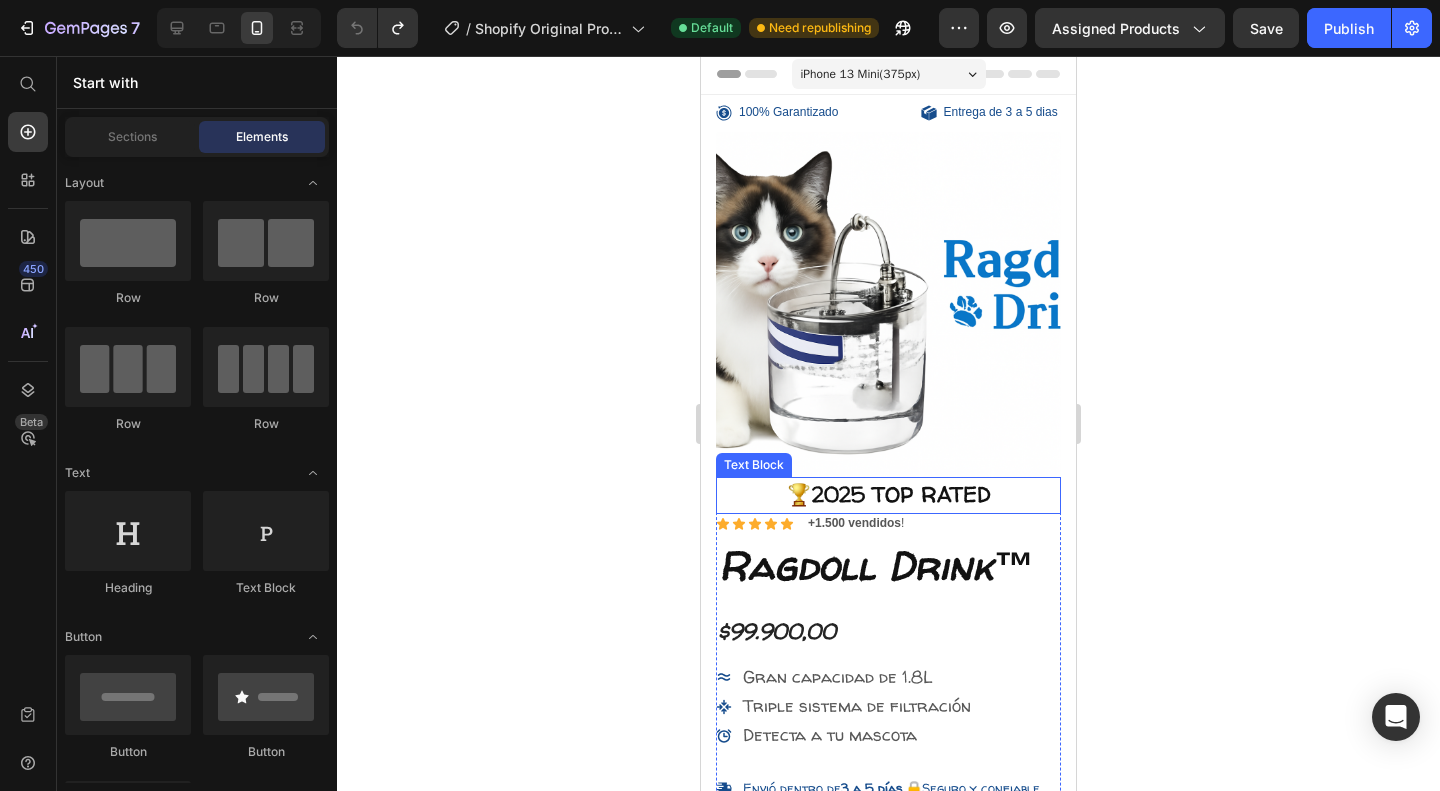 click on "🏆2025 TOP RATED" at bounding box center (888, 495) 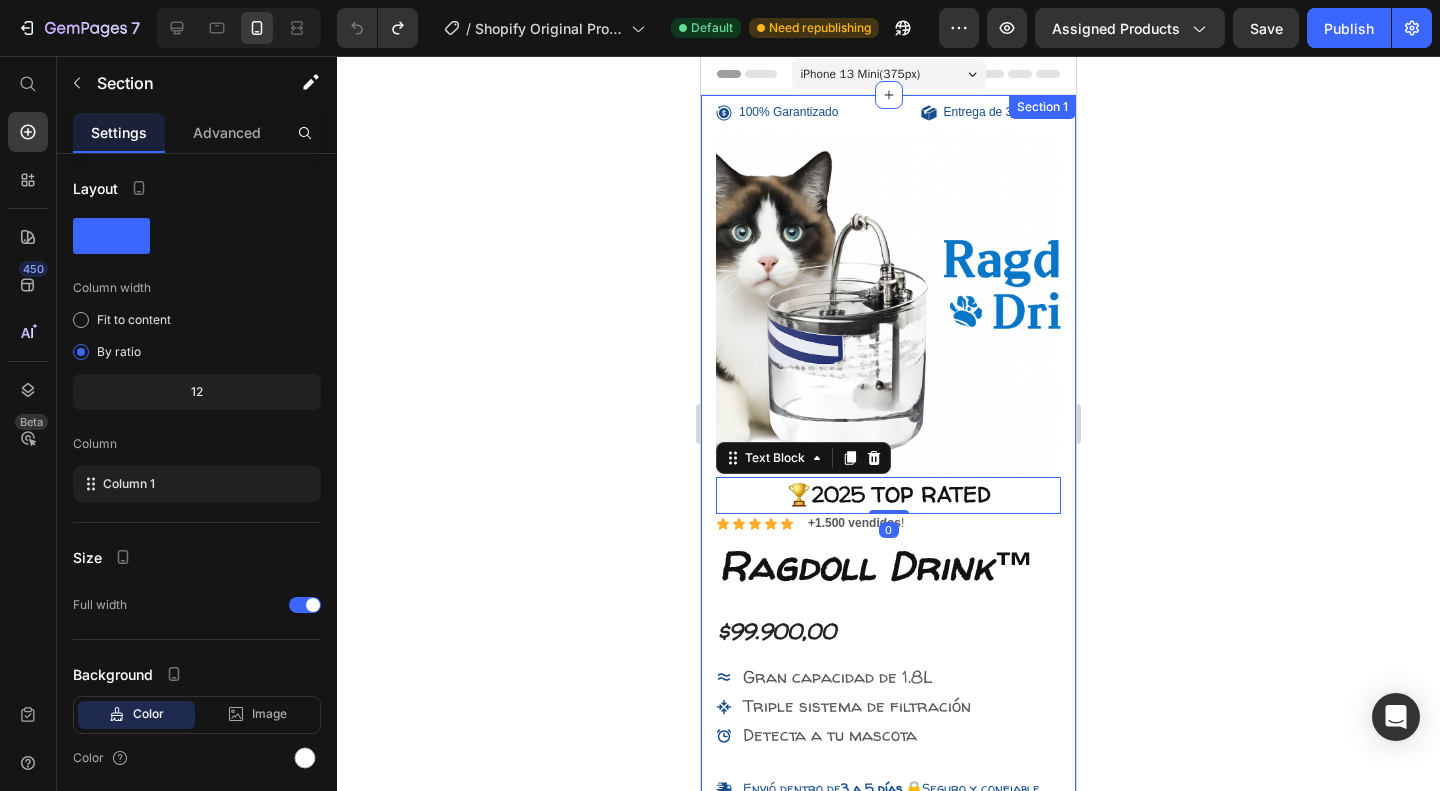 click at bounding box center (888, 304) 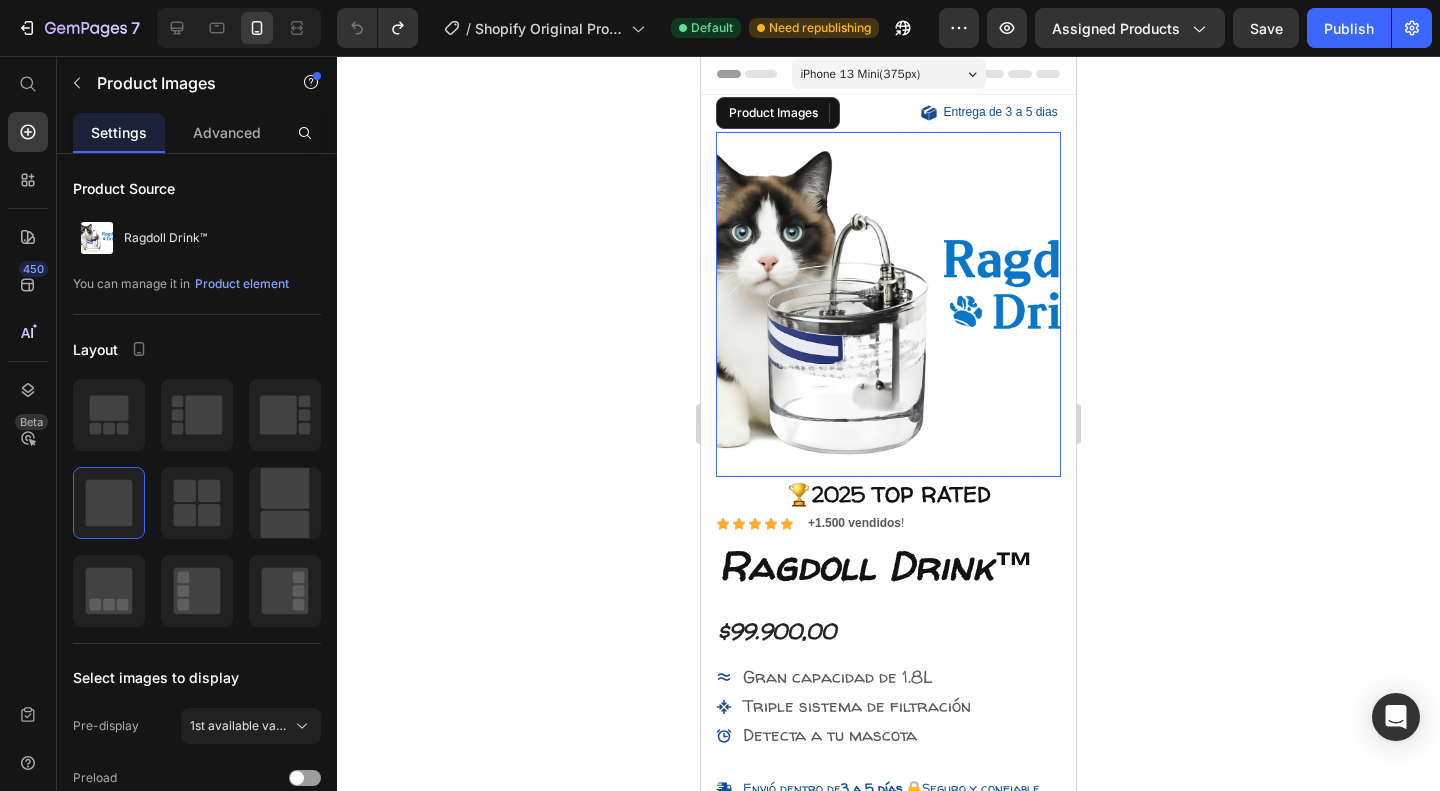 click at bounding box center (888, 304) 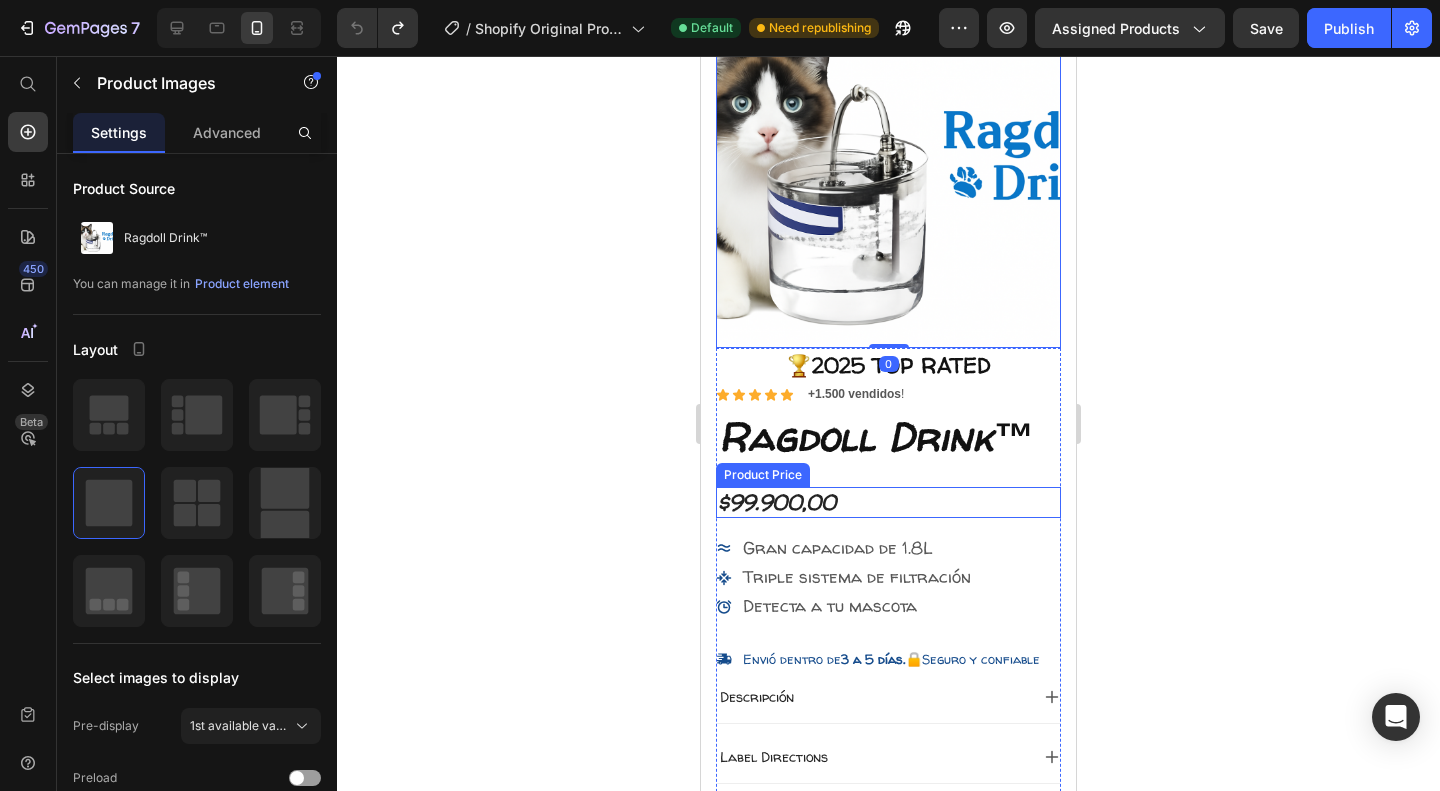 scroll, scrollTop: 136, scrollLeft: 0, axis: vertical 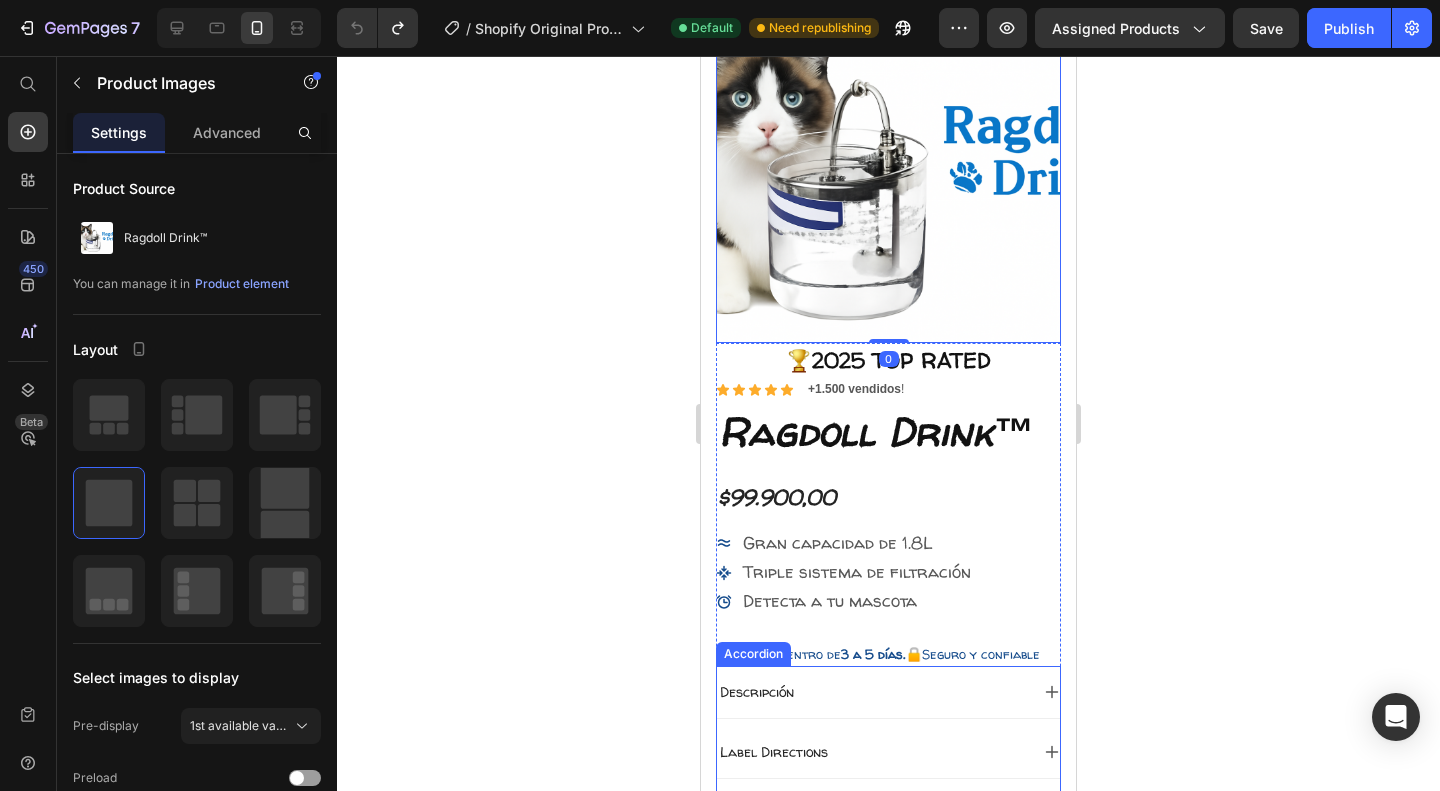 click on "Envió dentro de  3 a   5   días" at bounding box center [823, 654] 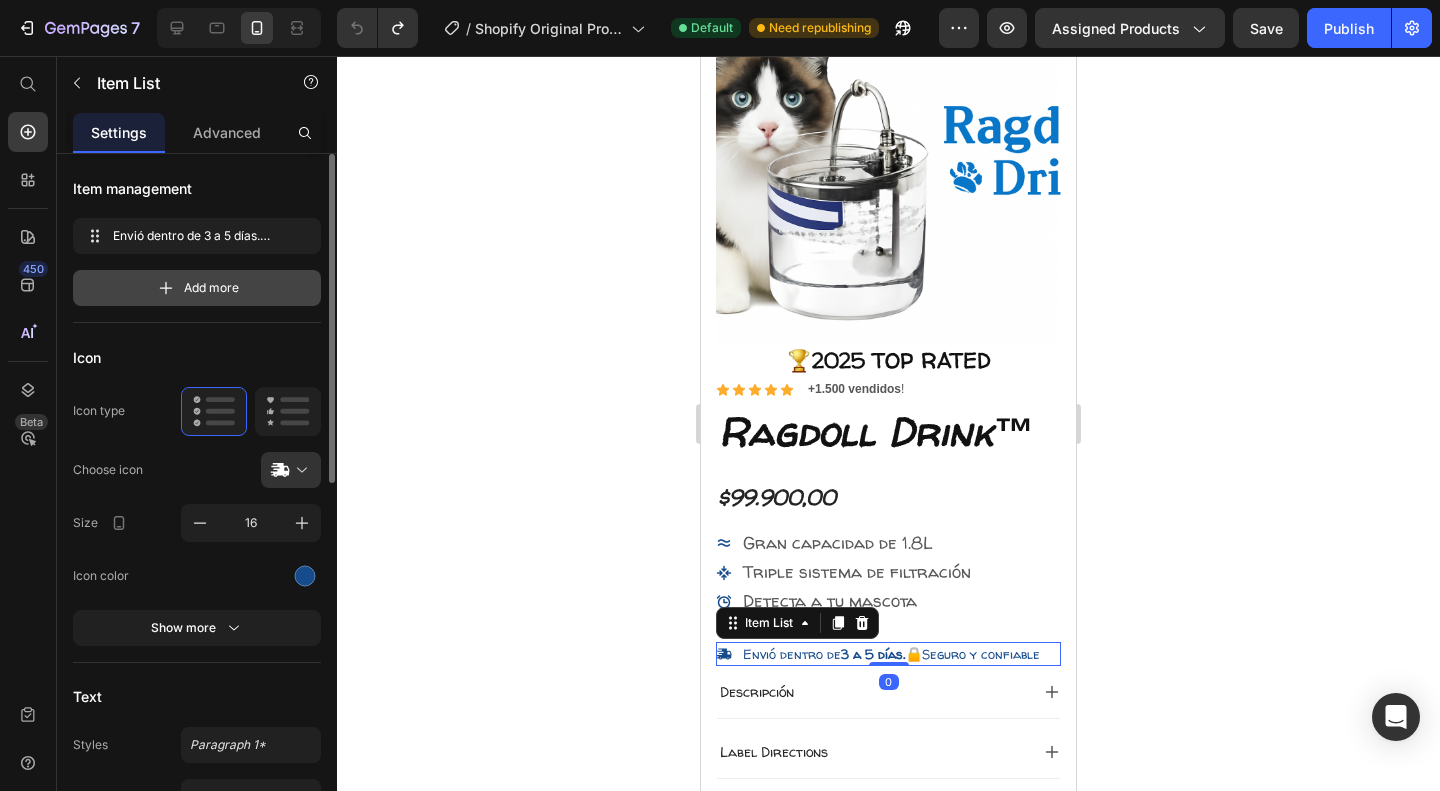 click on "Add more" at bounding box center (197, 288) 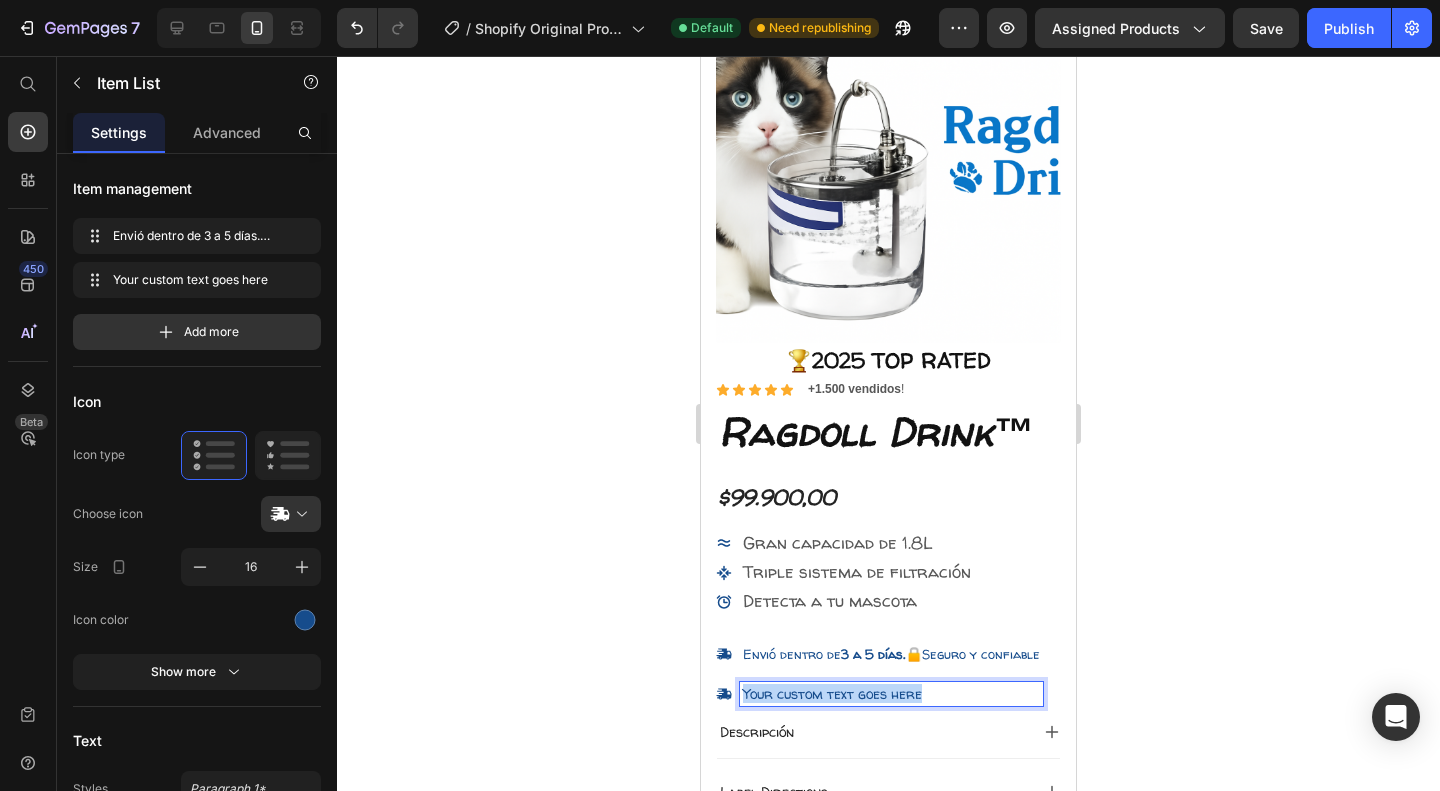 drag, startPoint x: 942, startPoint y: 689, endPoint x: 724, endPoint y: 689, distance: 218 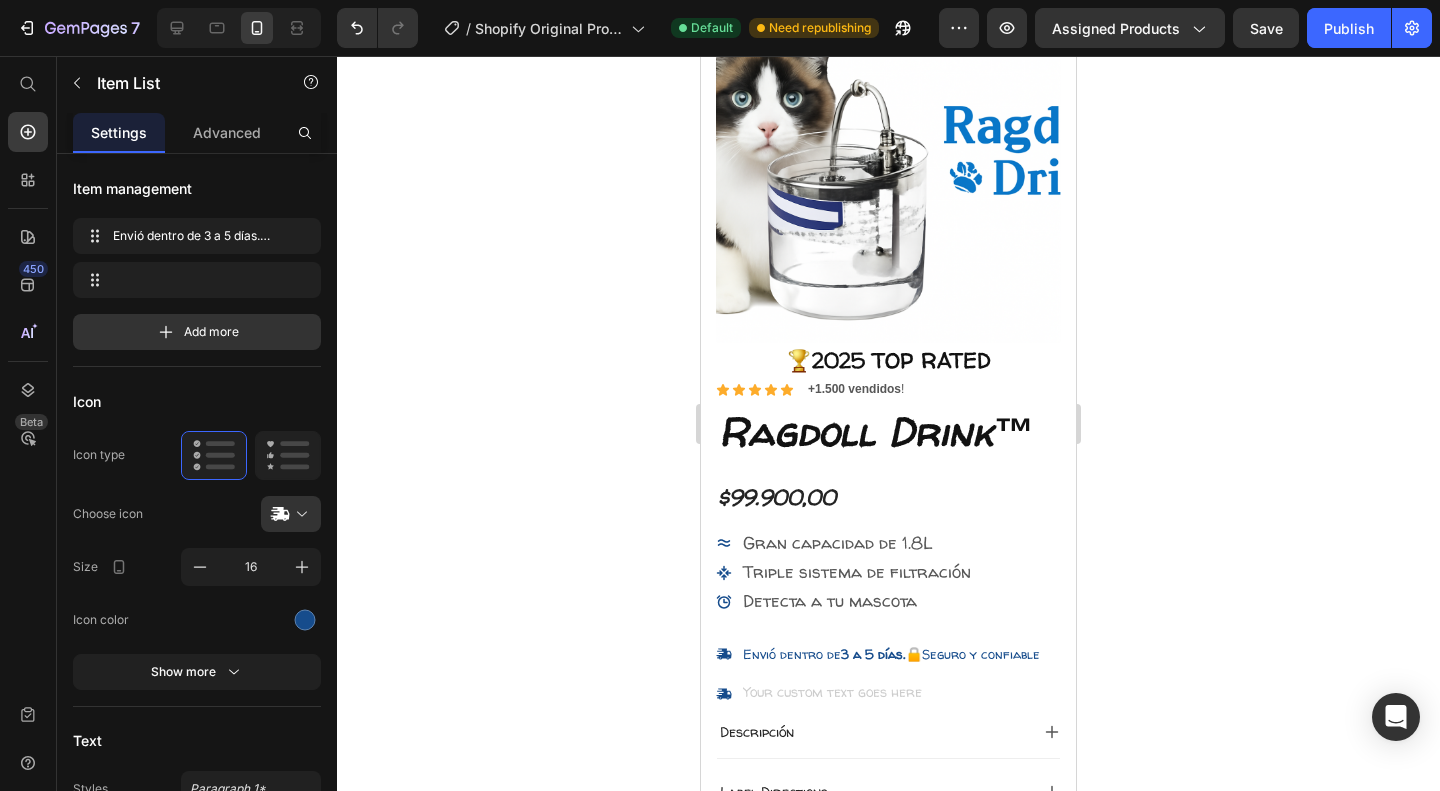 drag, startPoint x: 768, startPoint y: 689, endPoint x: 723, endPoint y: 692, distance: 45.099888 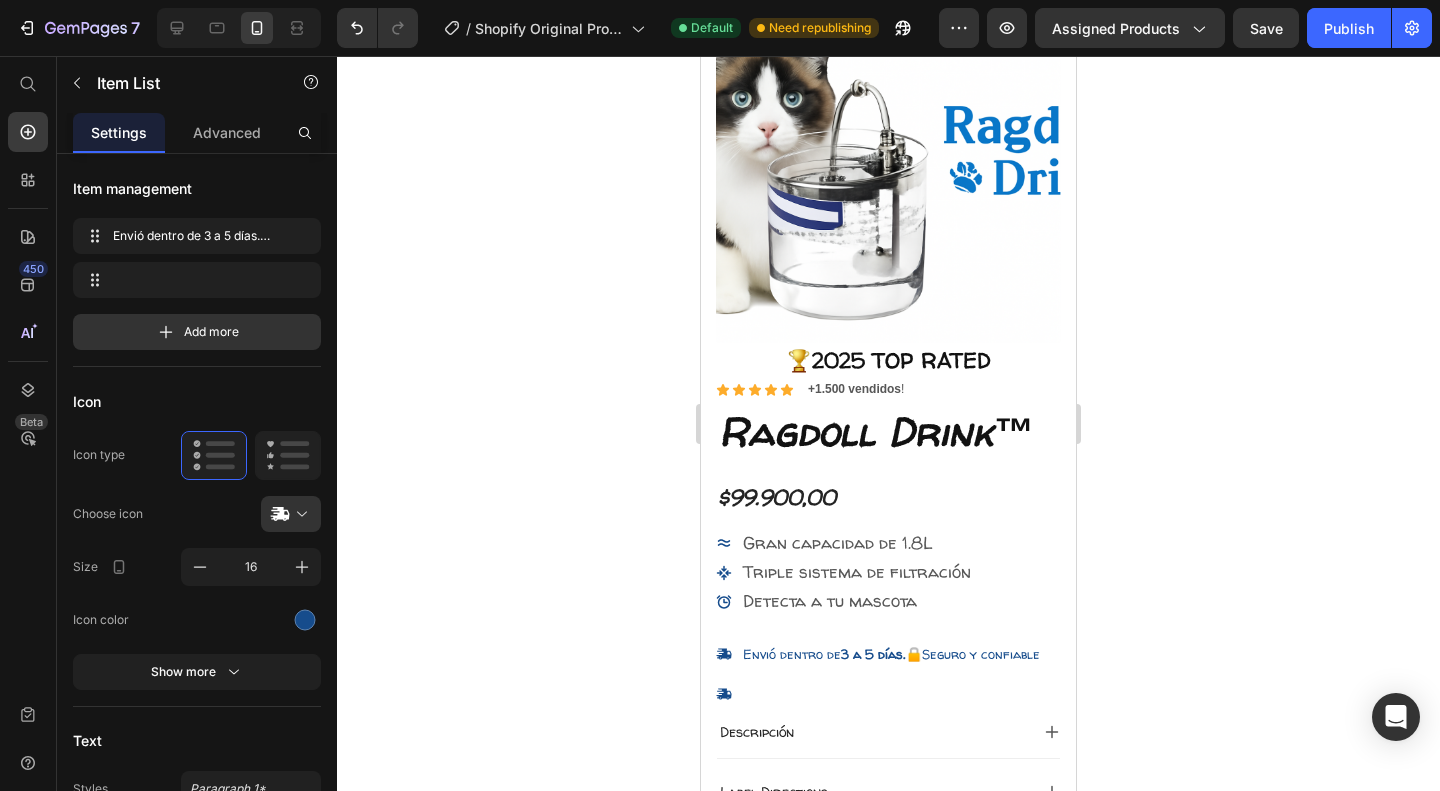click 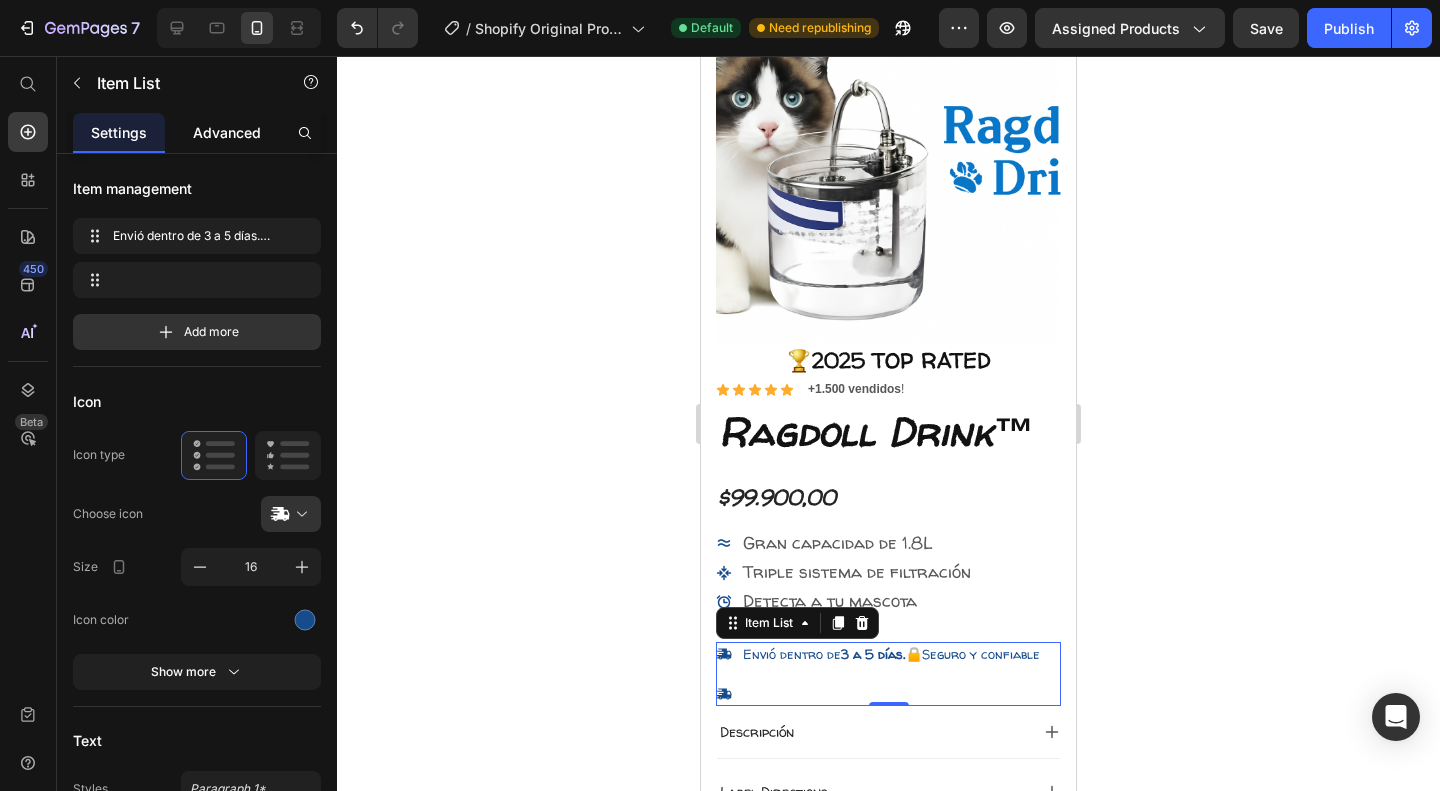click on "Advanced" at bounding box center (227, 132) 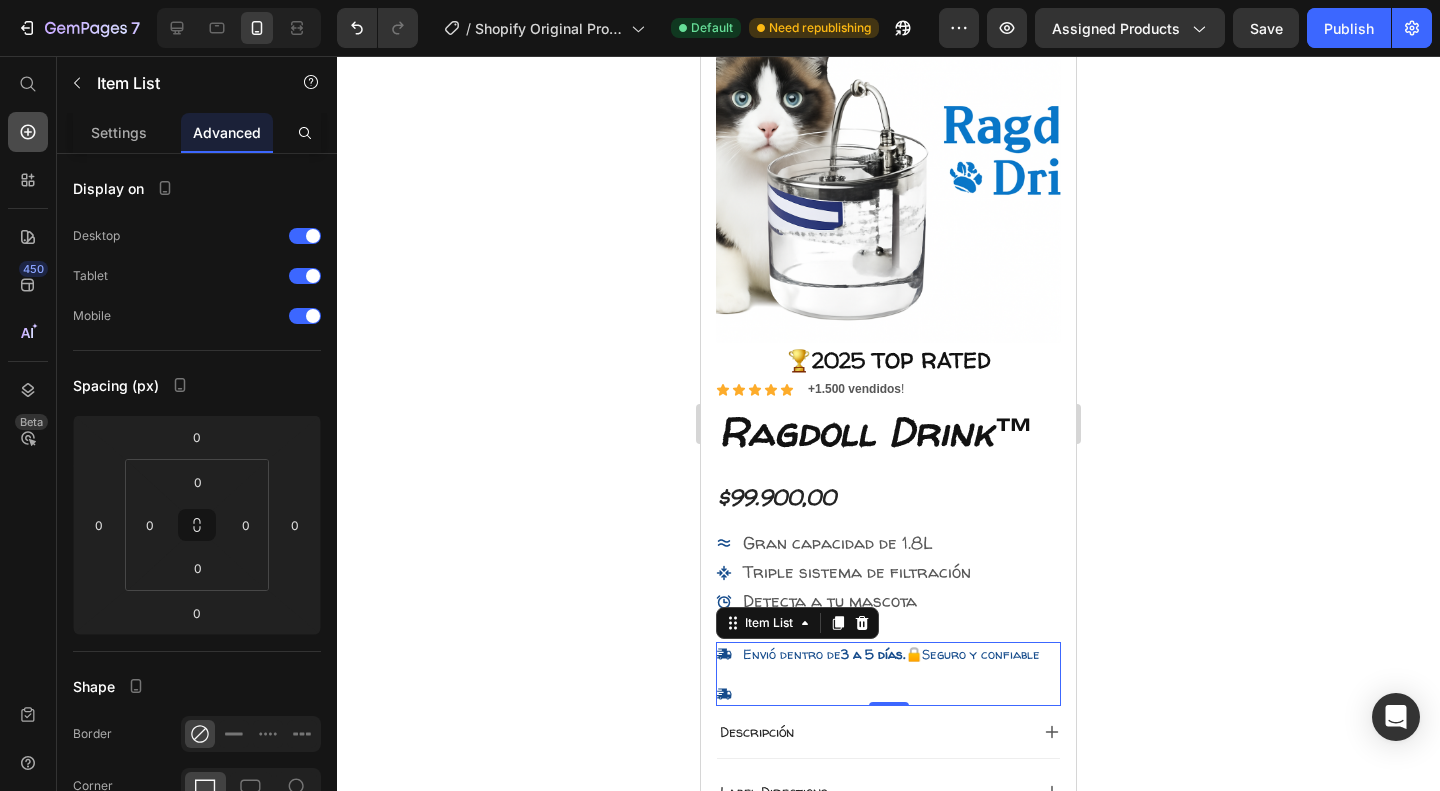 click 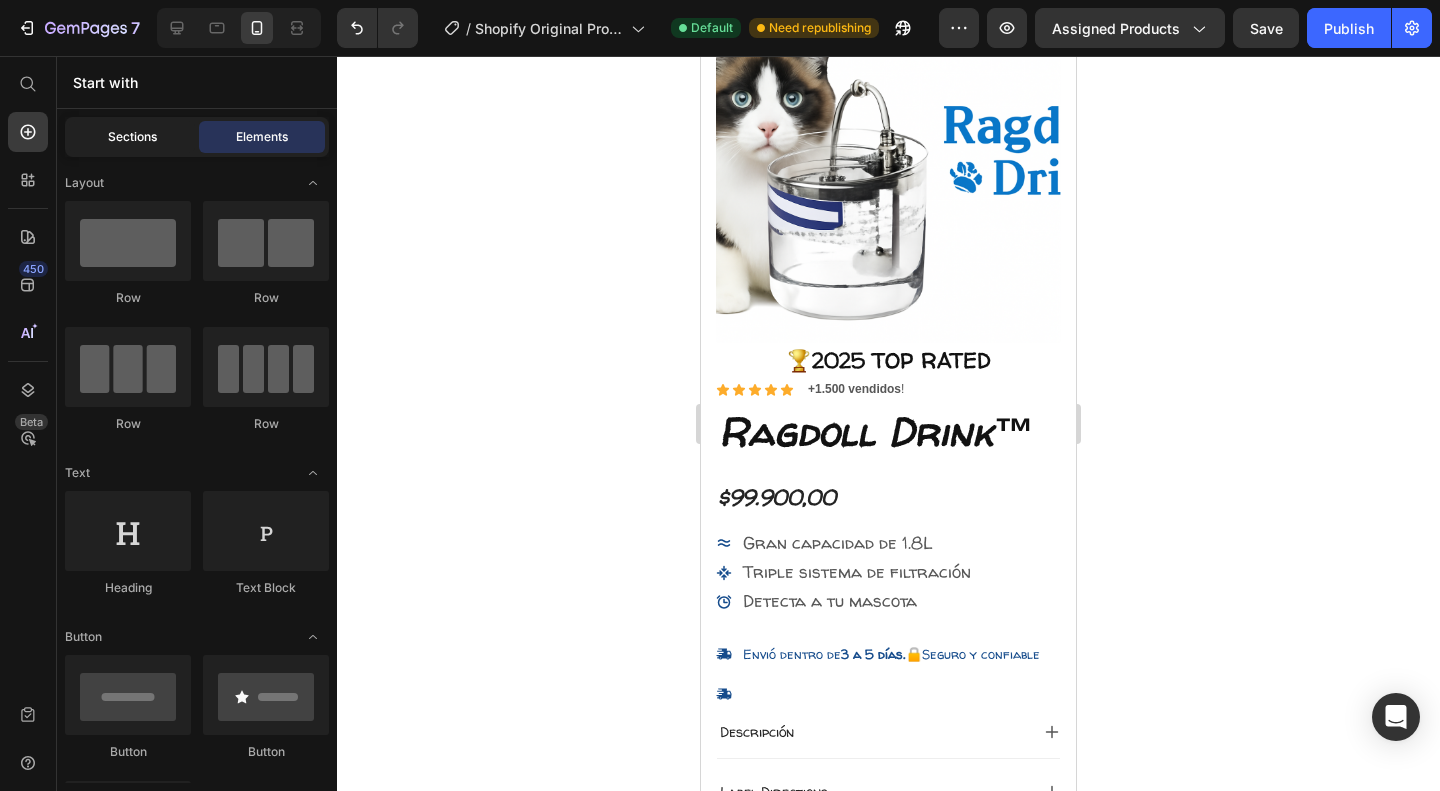 click on "Sections" at bounding box center [132, 137] 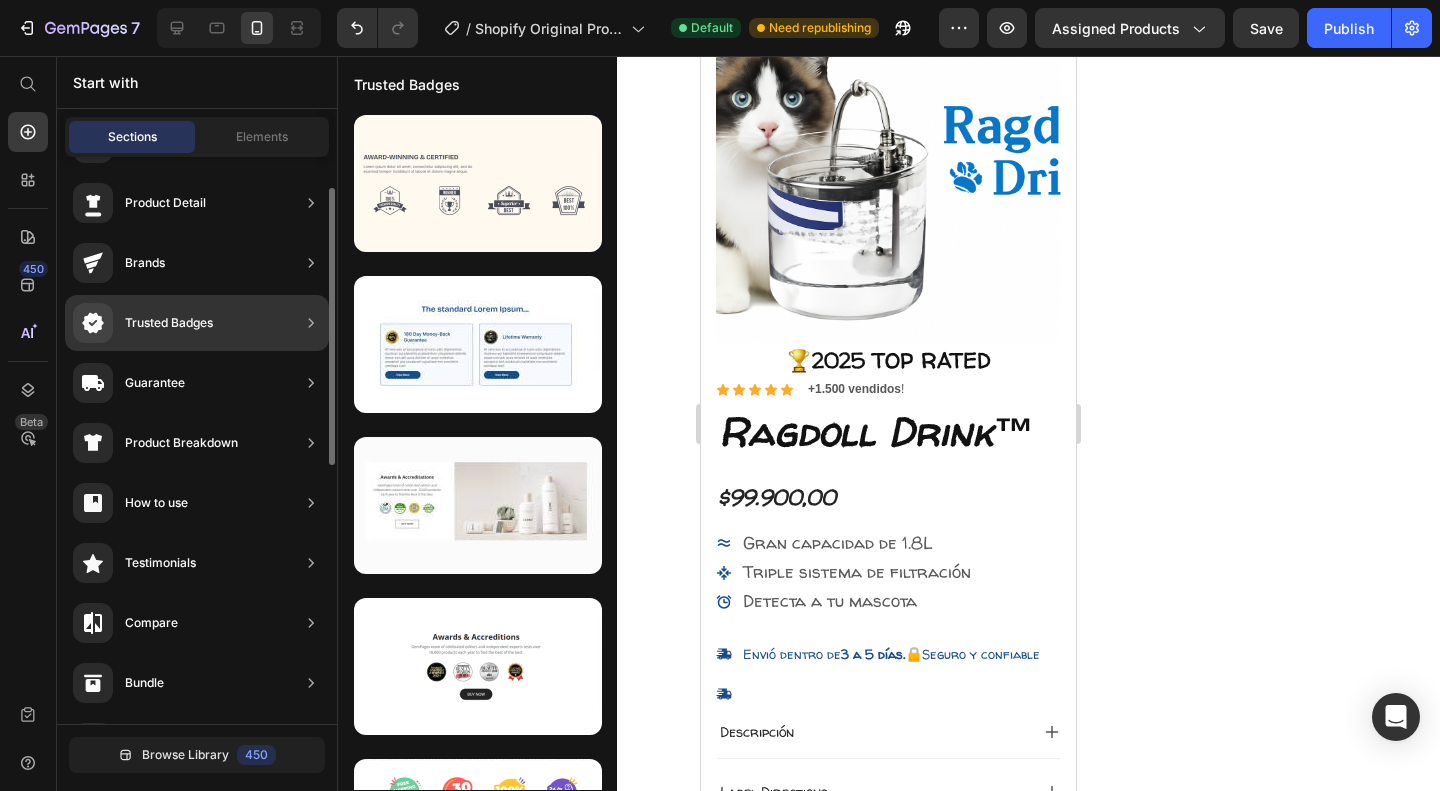 scroll, scrollTop: 60, scrollLeft: 0, axis: vertical 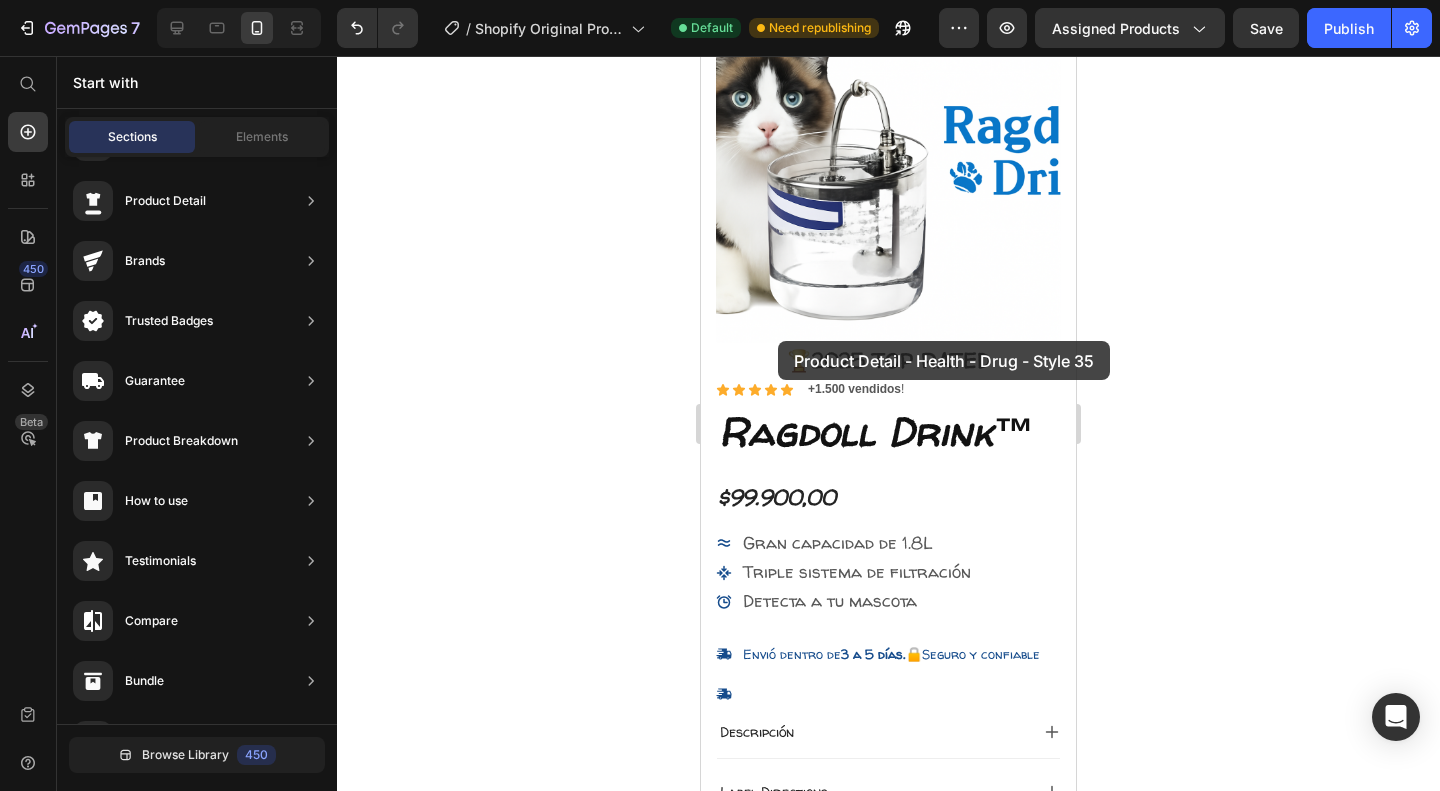 drag, startPoint x: 1221, startPoint y: 446, endPoint x: 778, endPoint y: 341, distance: 455.27353 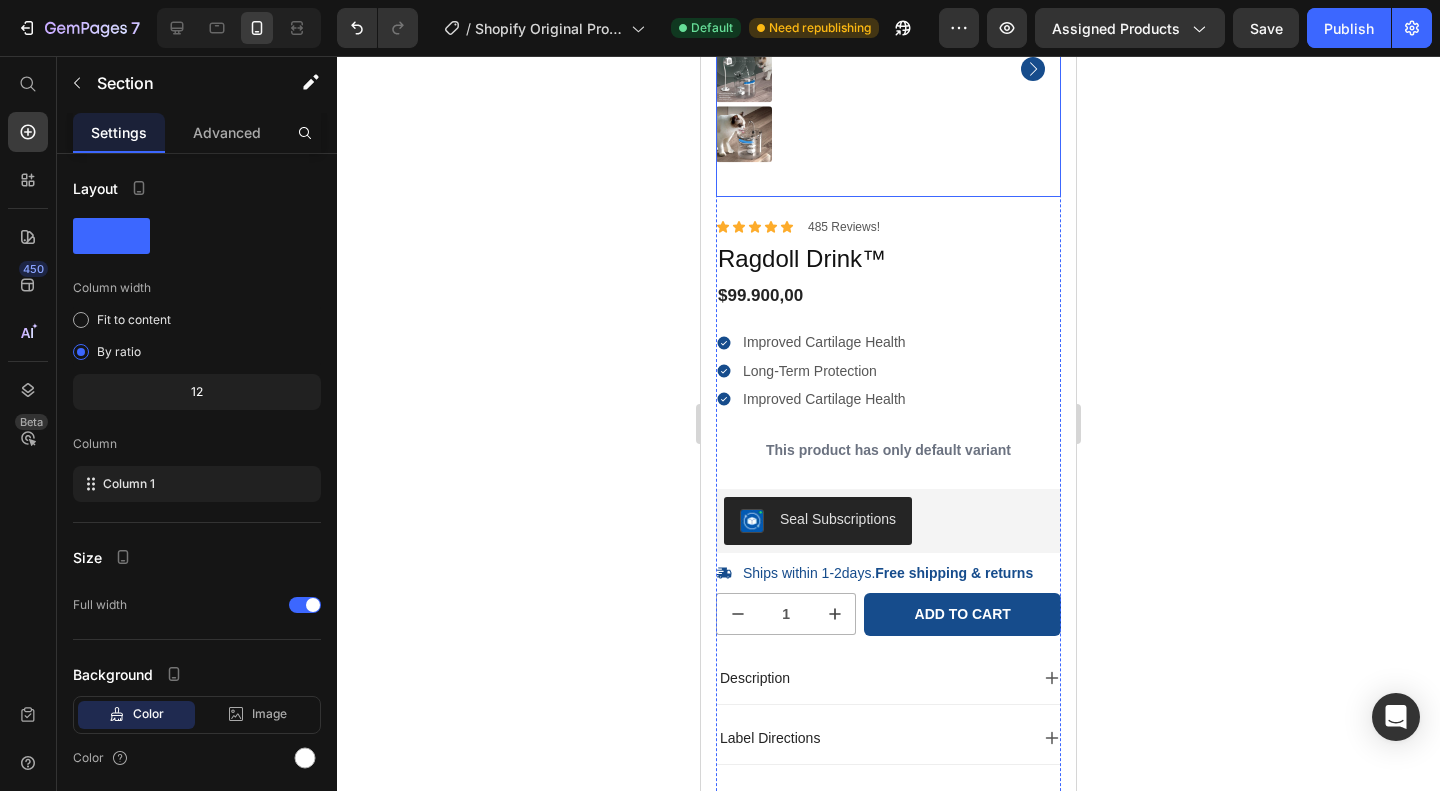 scroll, scrollTop: 239, scrollLeft: 0, axis: vertical 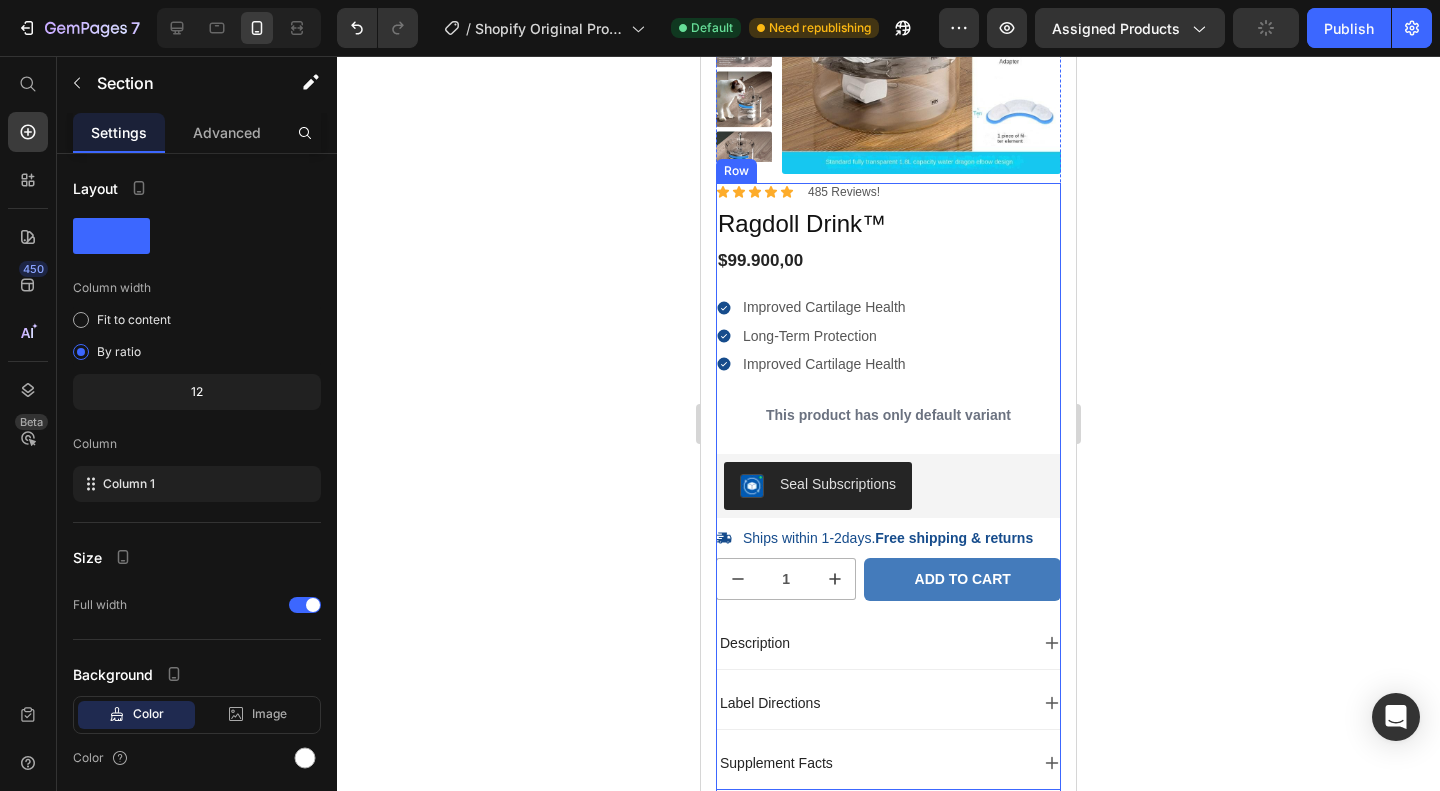 click on "Add to cart" at bounding box center (962, 579) 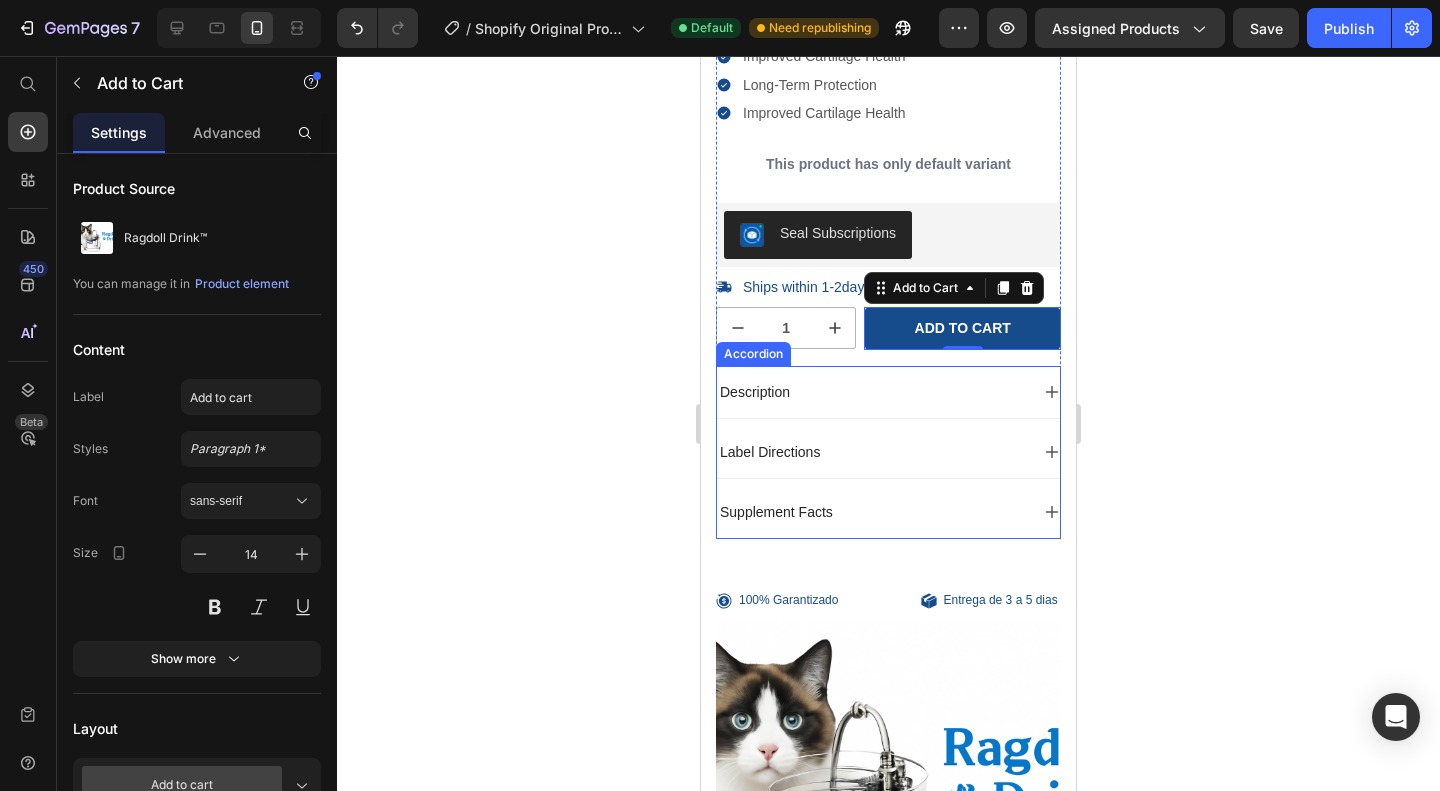 scroll, scrollTop: 491, scrollLeft: 0, axis: vertical 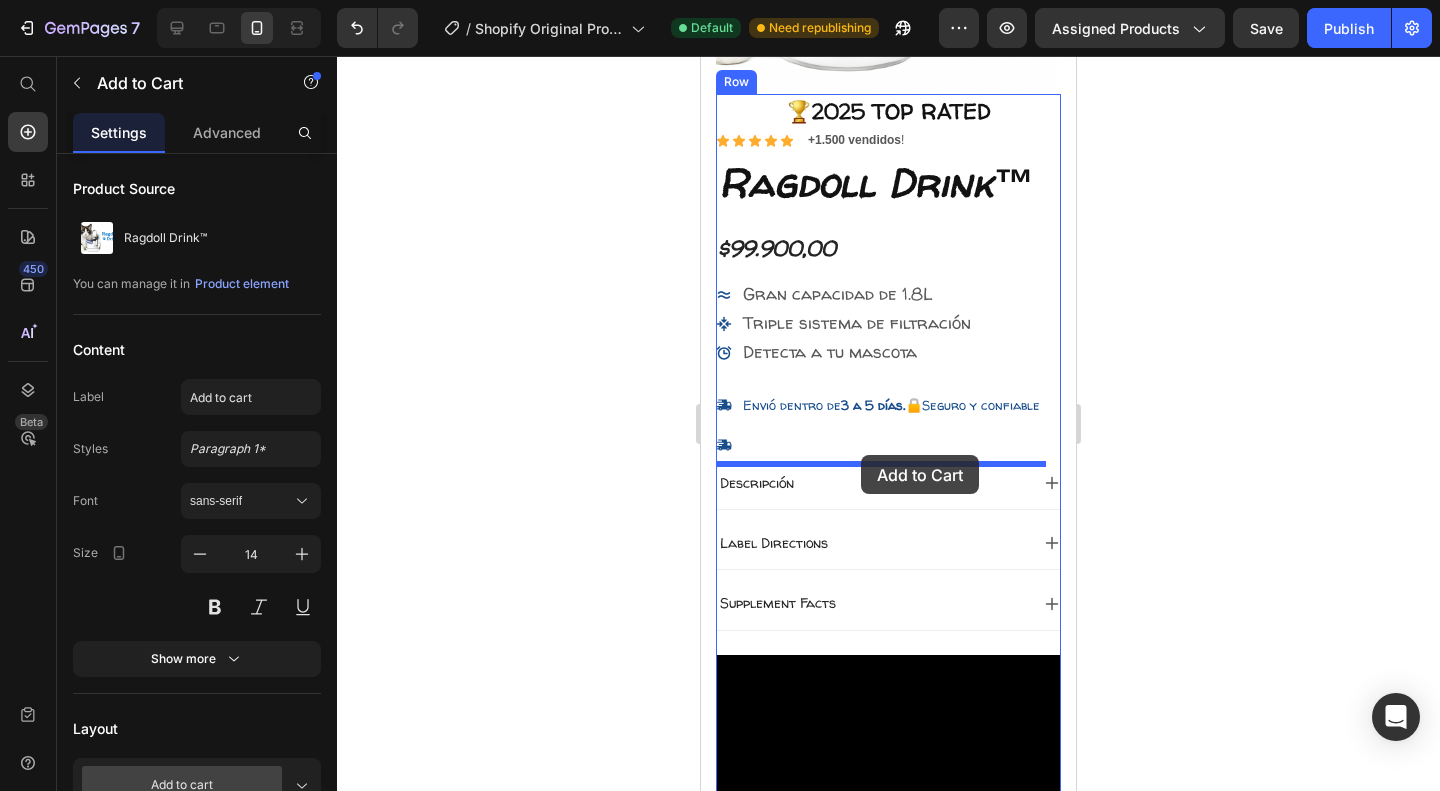 drag, startPoint x: 928, startPoint y: 327, endPoint x: 861, endPoint y: 454, distance: 143.58969 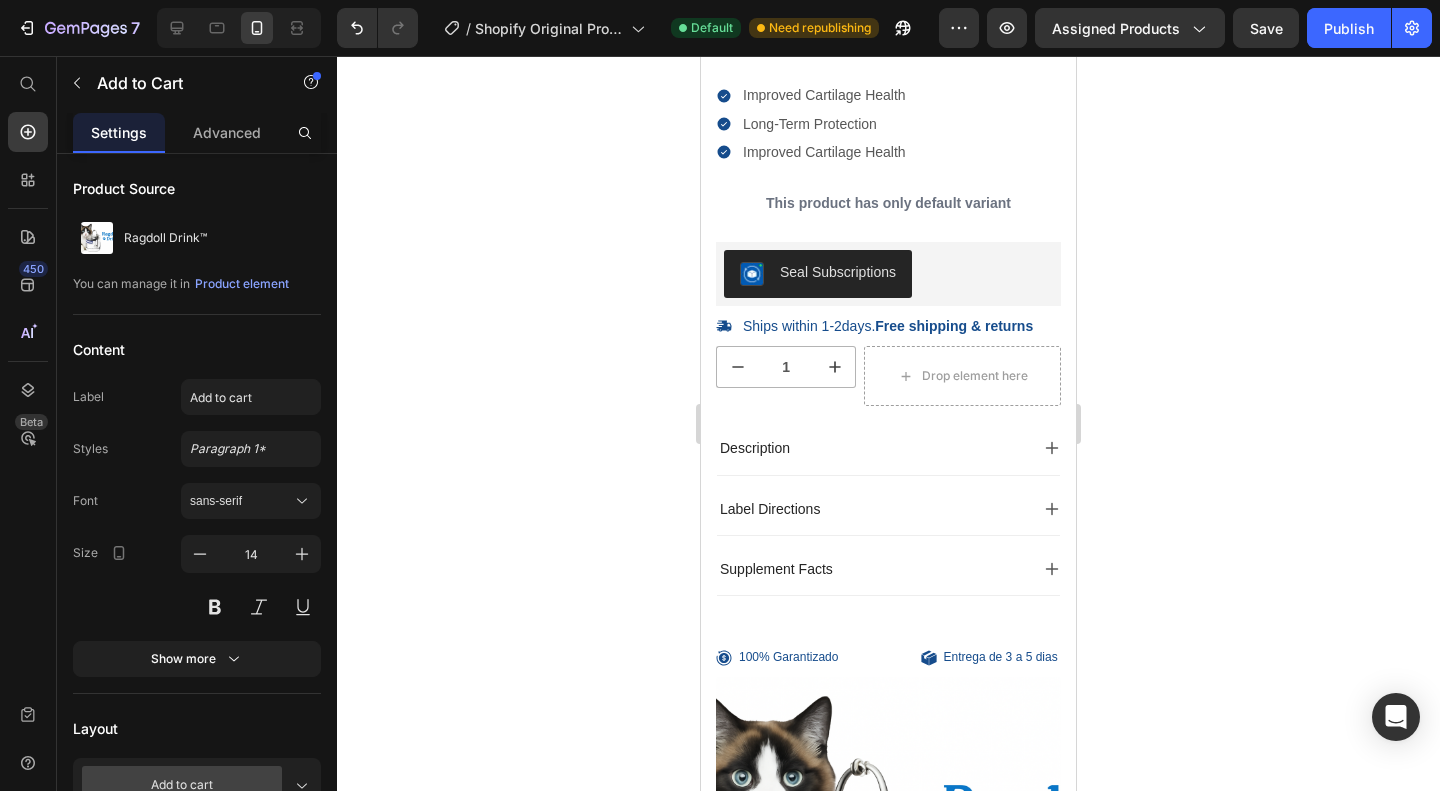 scroll, scrollTop: 0, scrollLeft: 0, axis: both 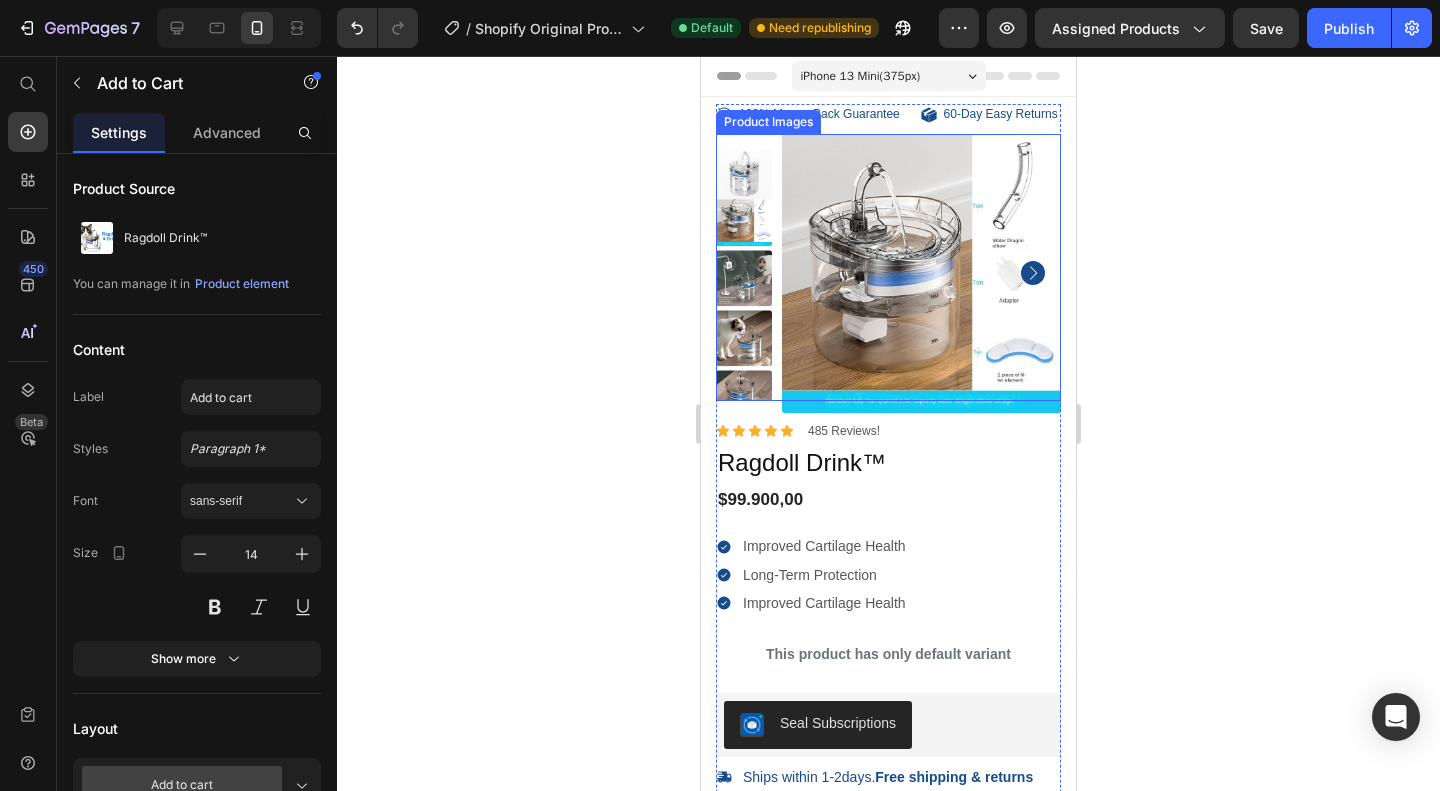 click at bounding box center [921, 273] 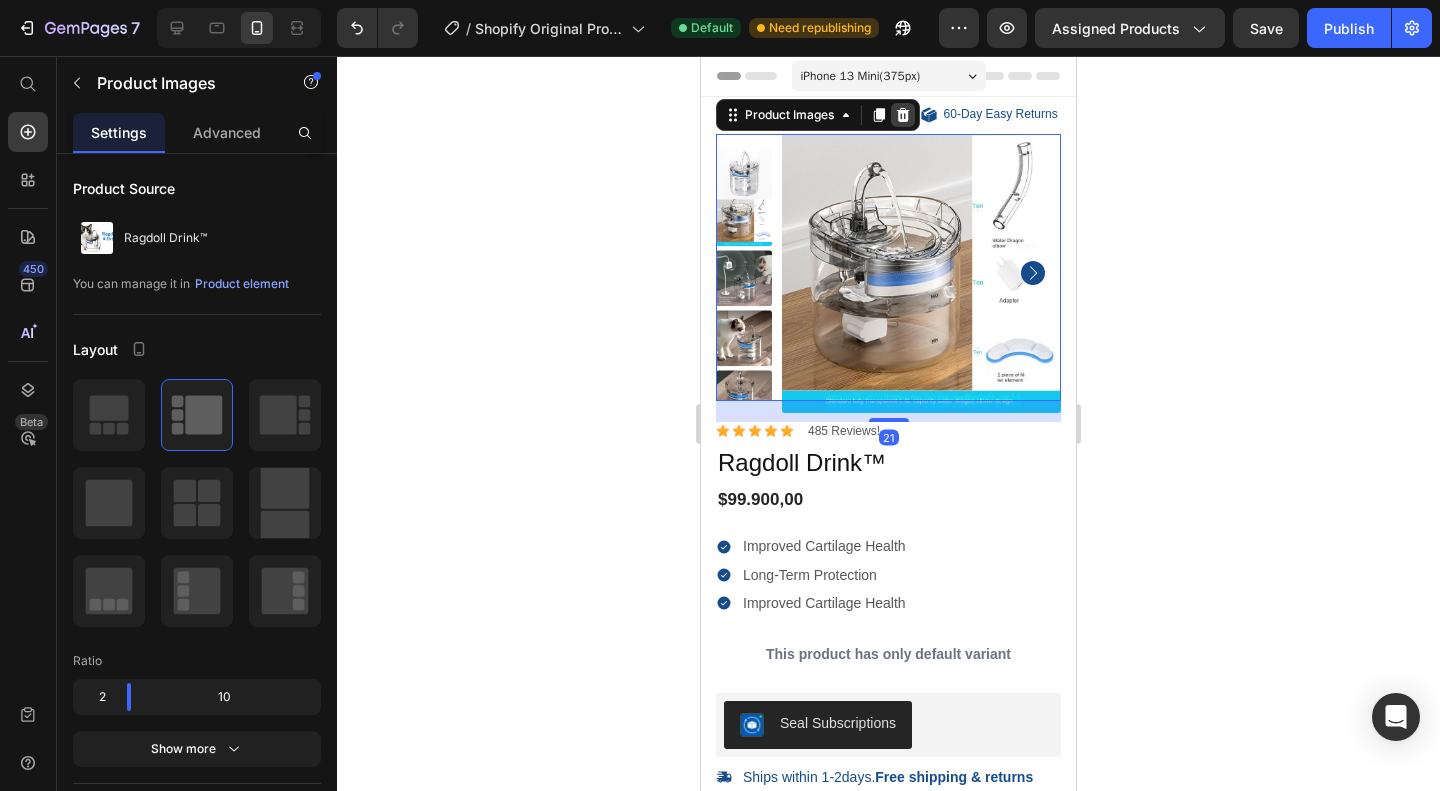 click 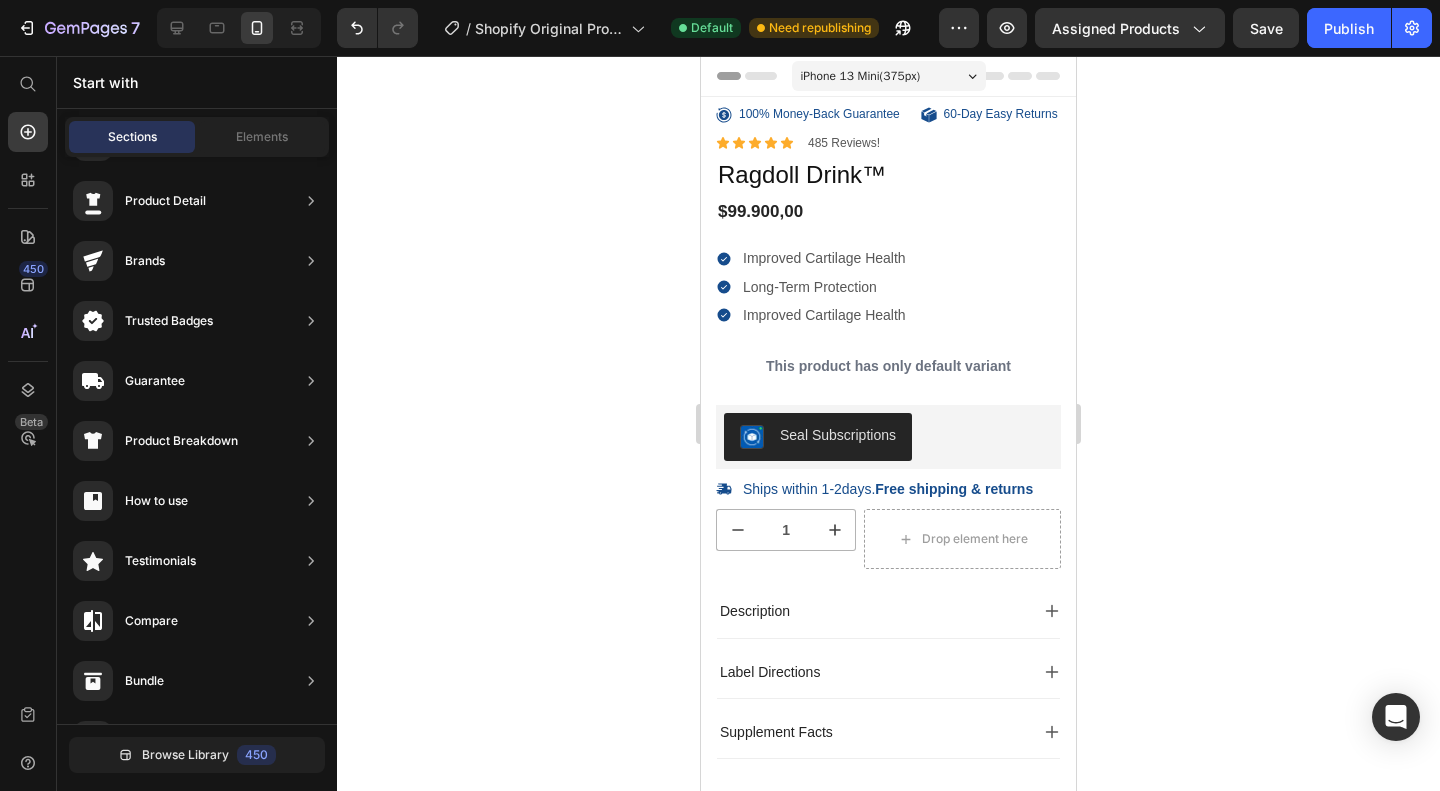 click on "100% Money-Back Guarantee Item List" at bounding box center (814, 115) 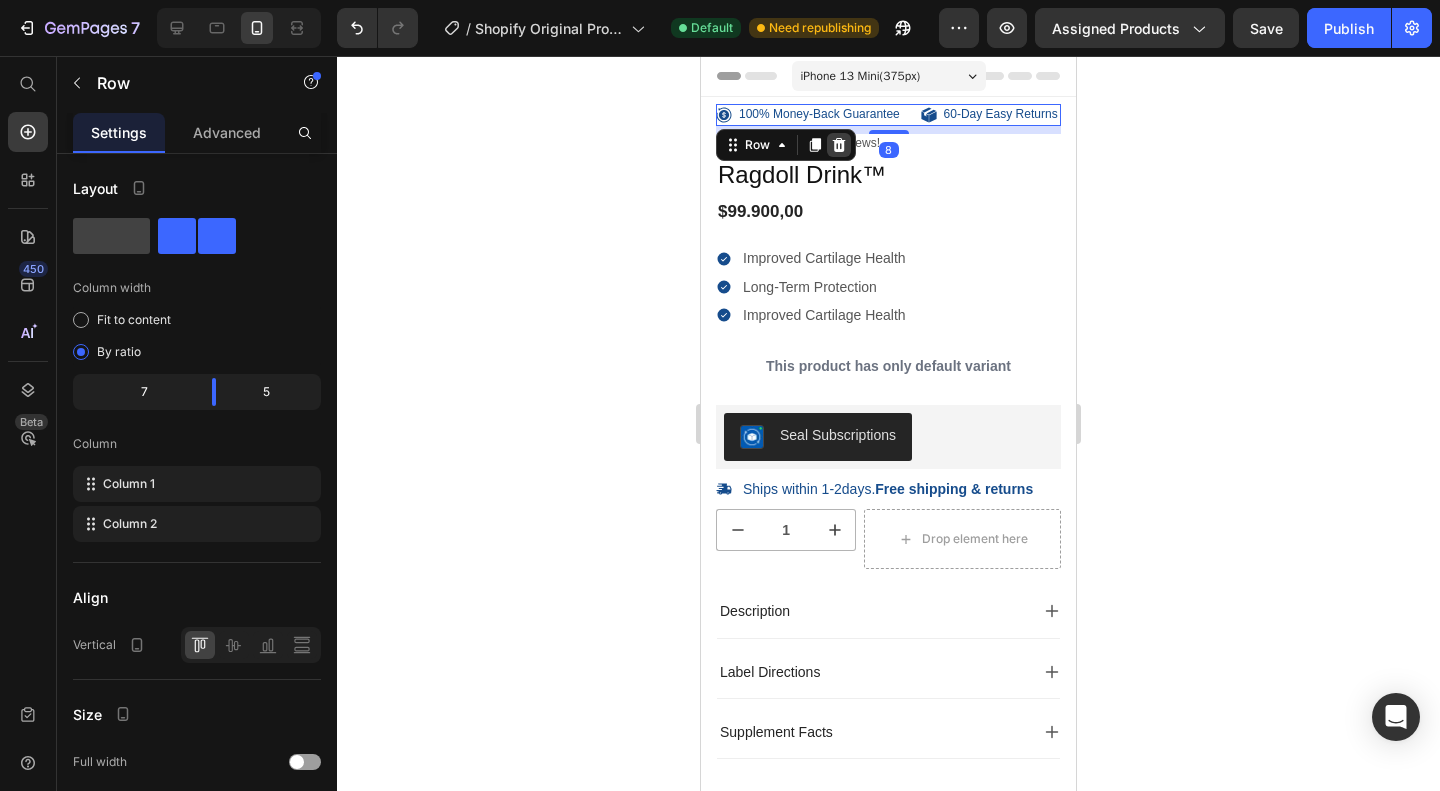 click at bounding box center [839, 145] 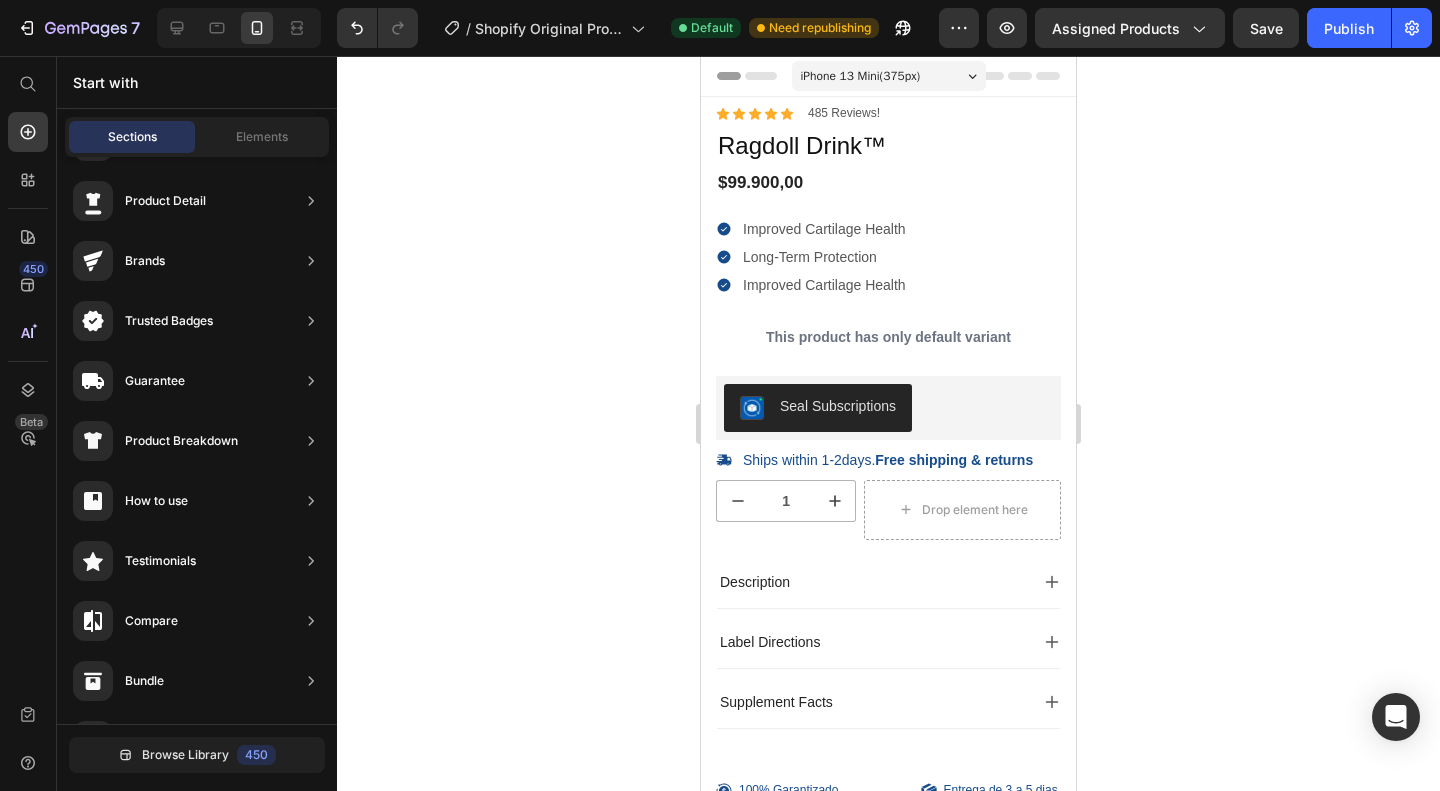 click on "Ragdoll Drink™" at bounding box center [888, 145] 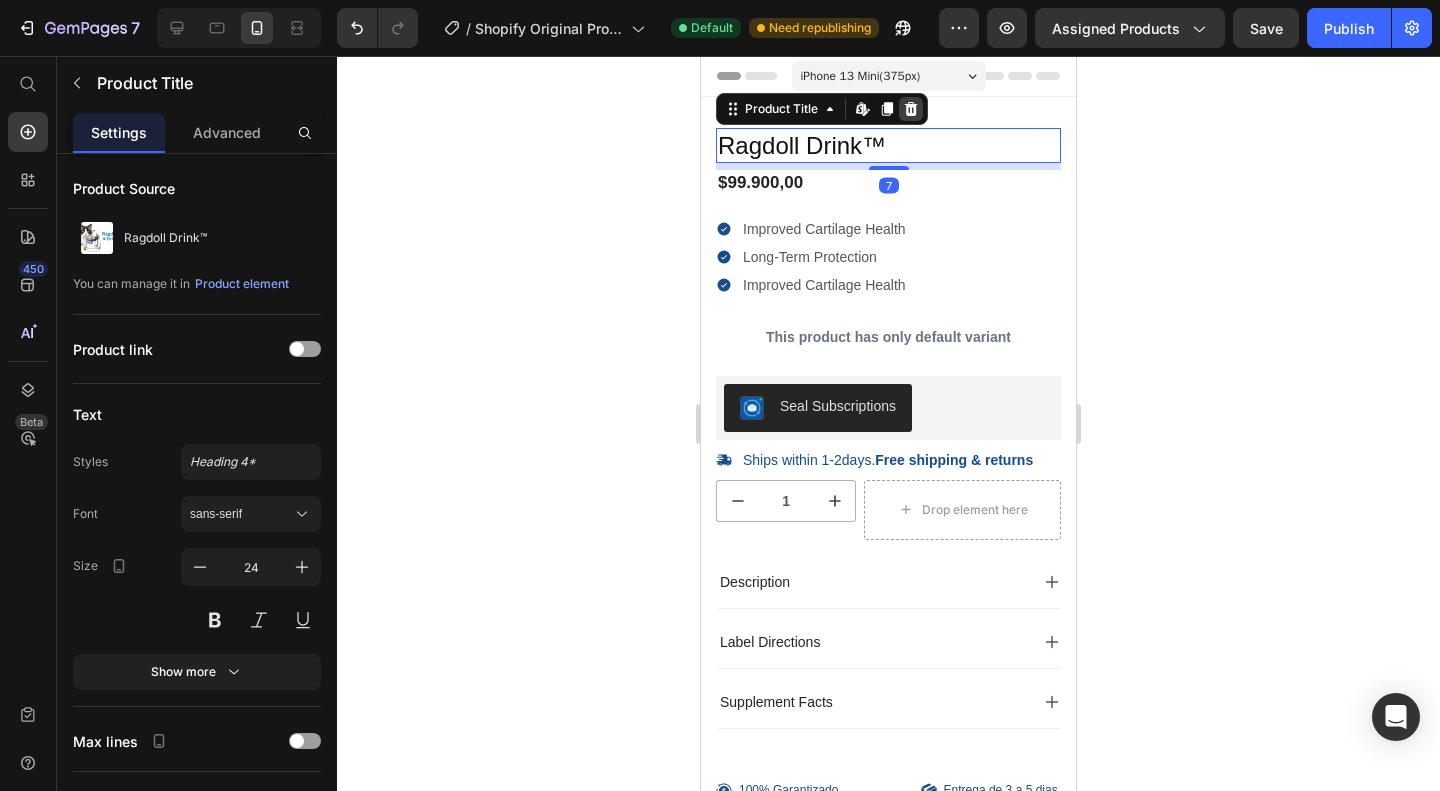 click 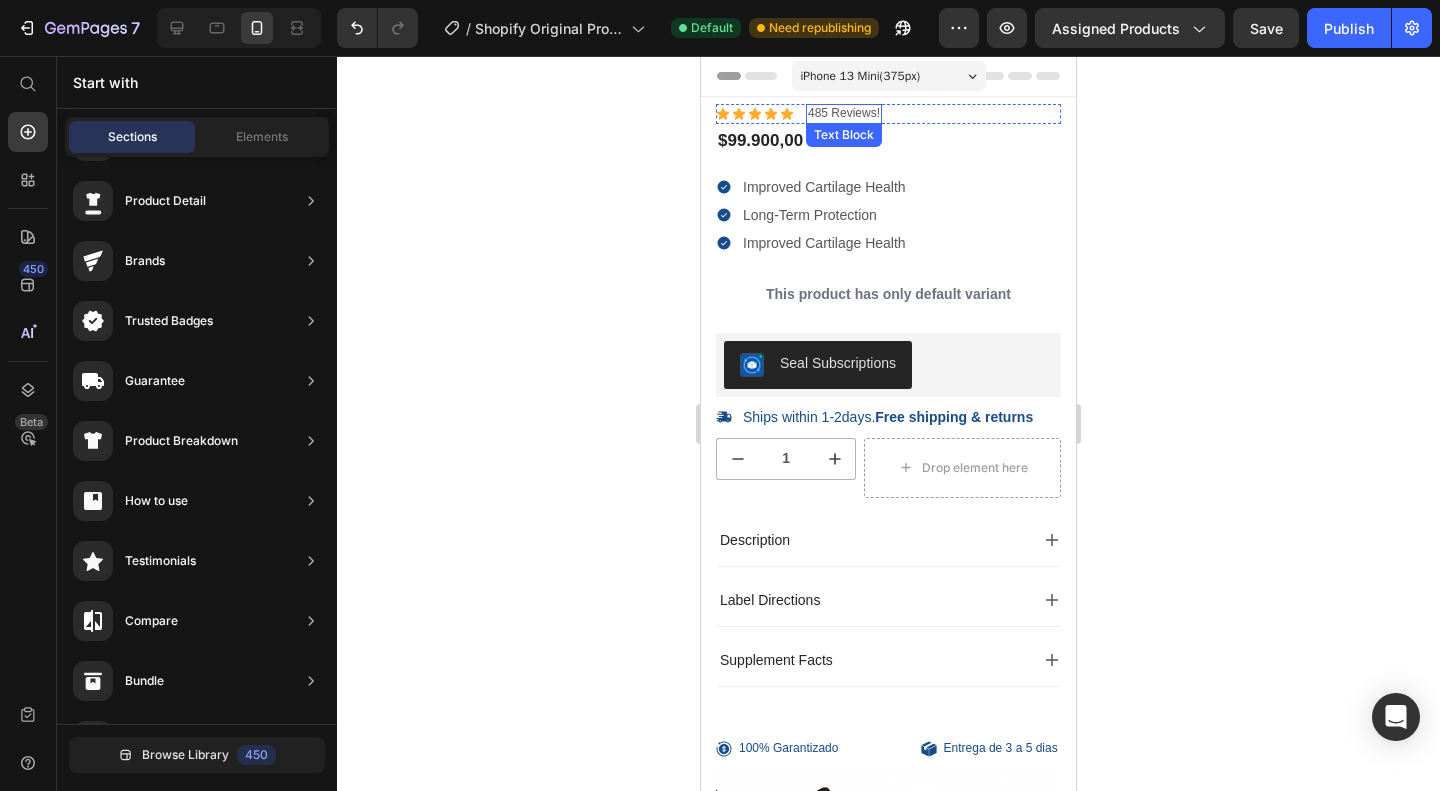 click on "485 Reviews!" at bounding box center (844, 114) 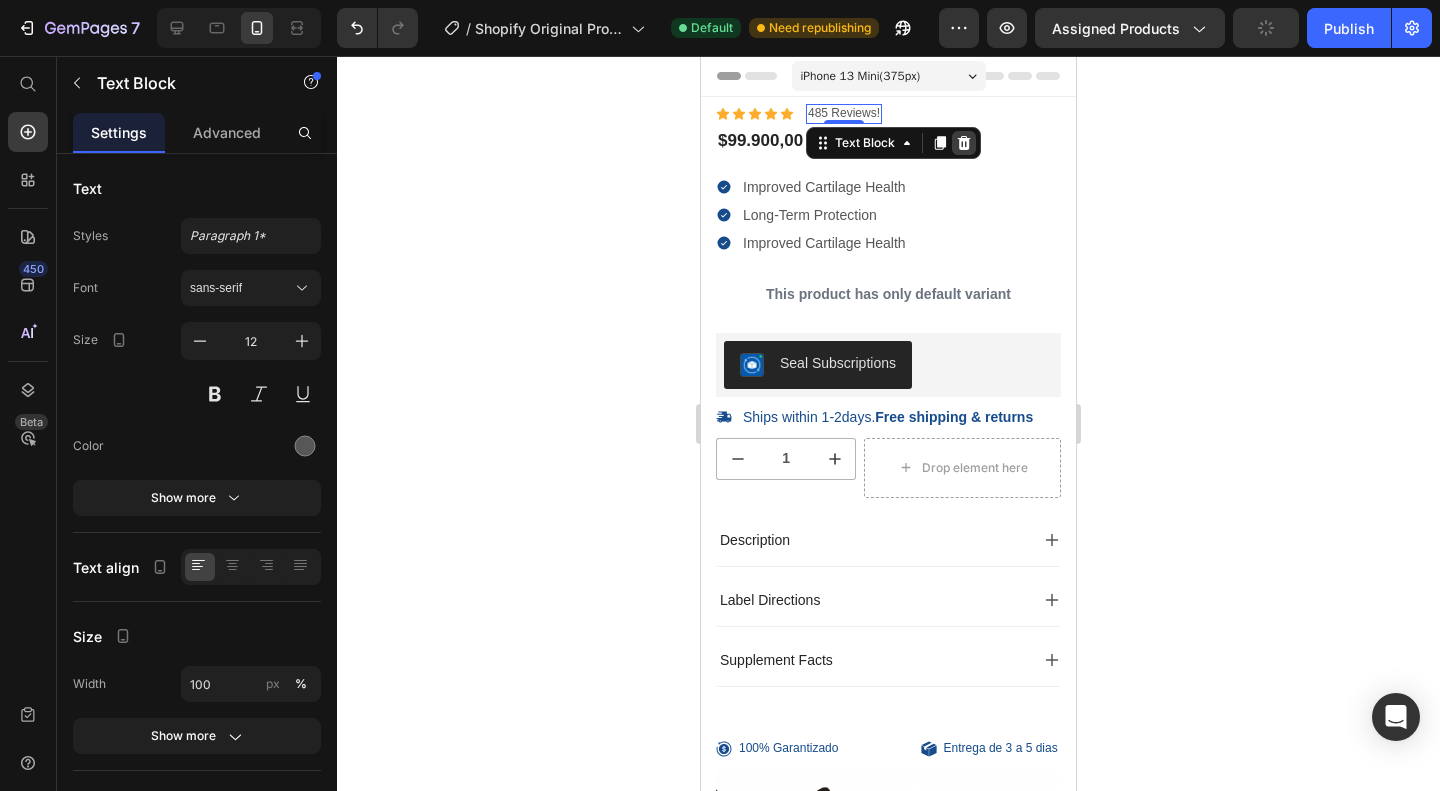 click at bounding box center (964, 143) 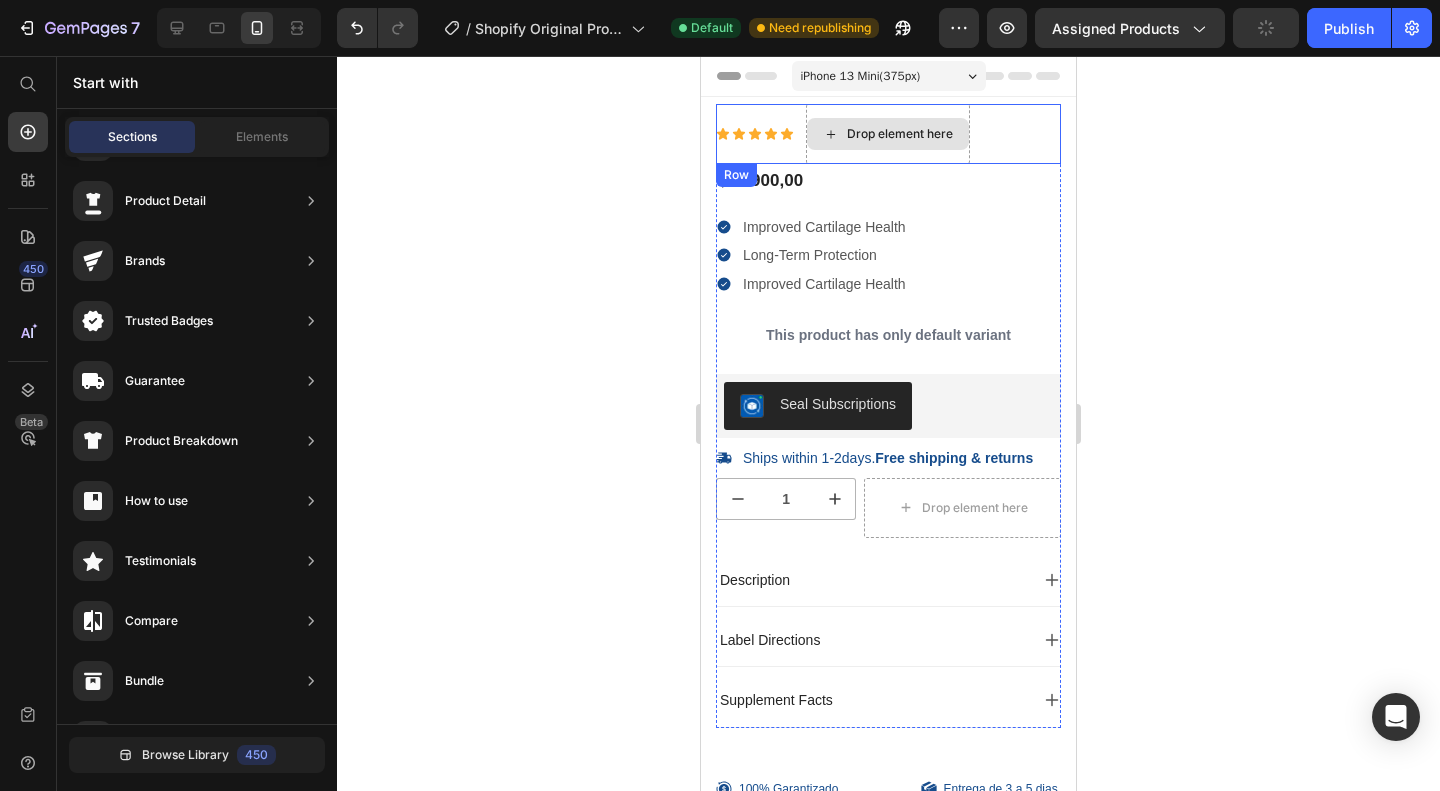 click 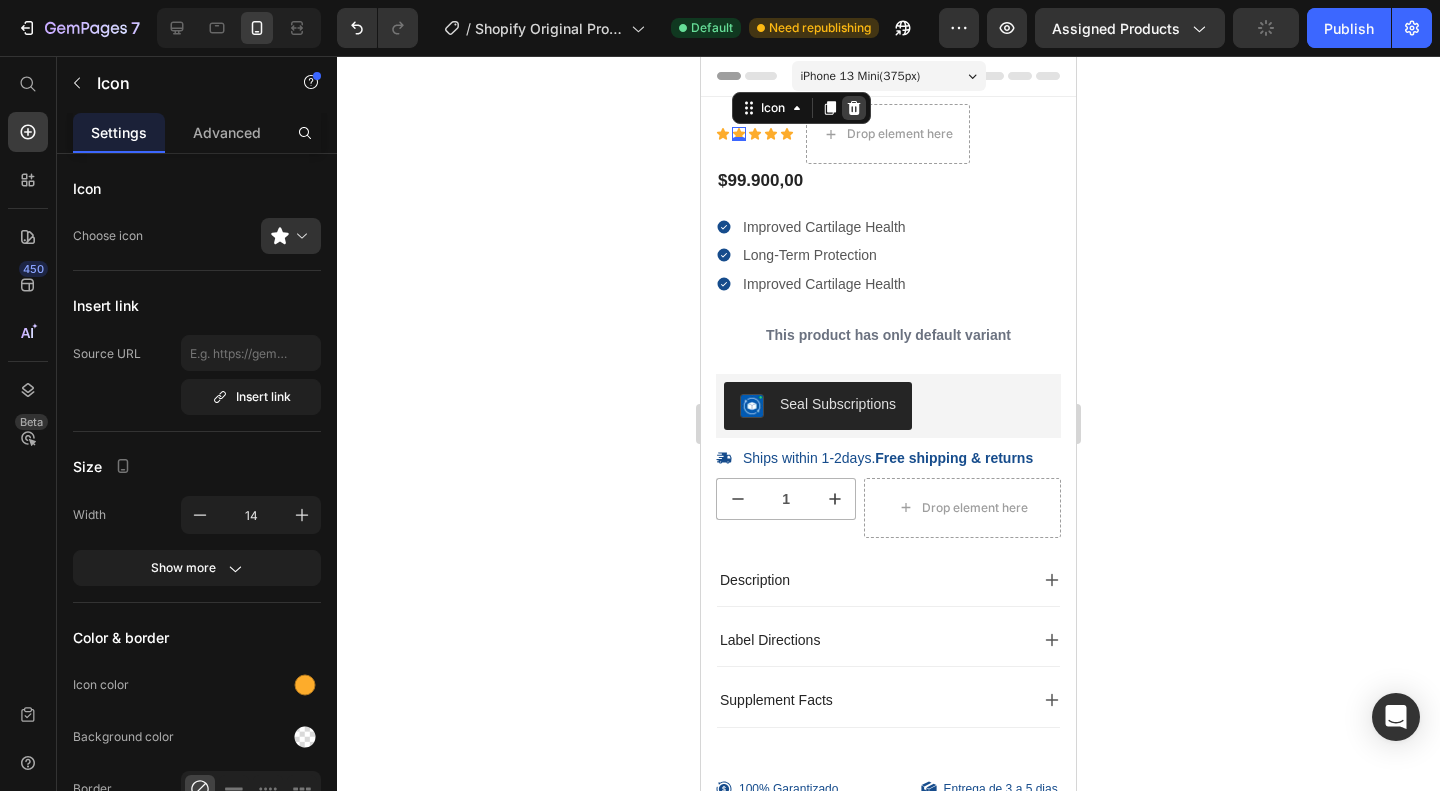 click at bounding box center (854, 108) 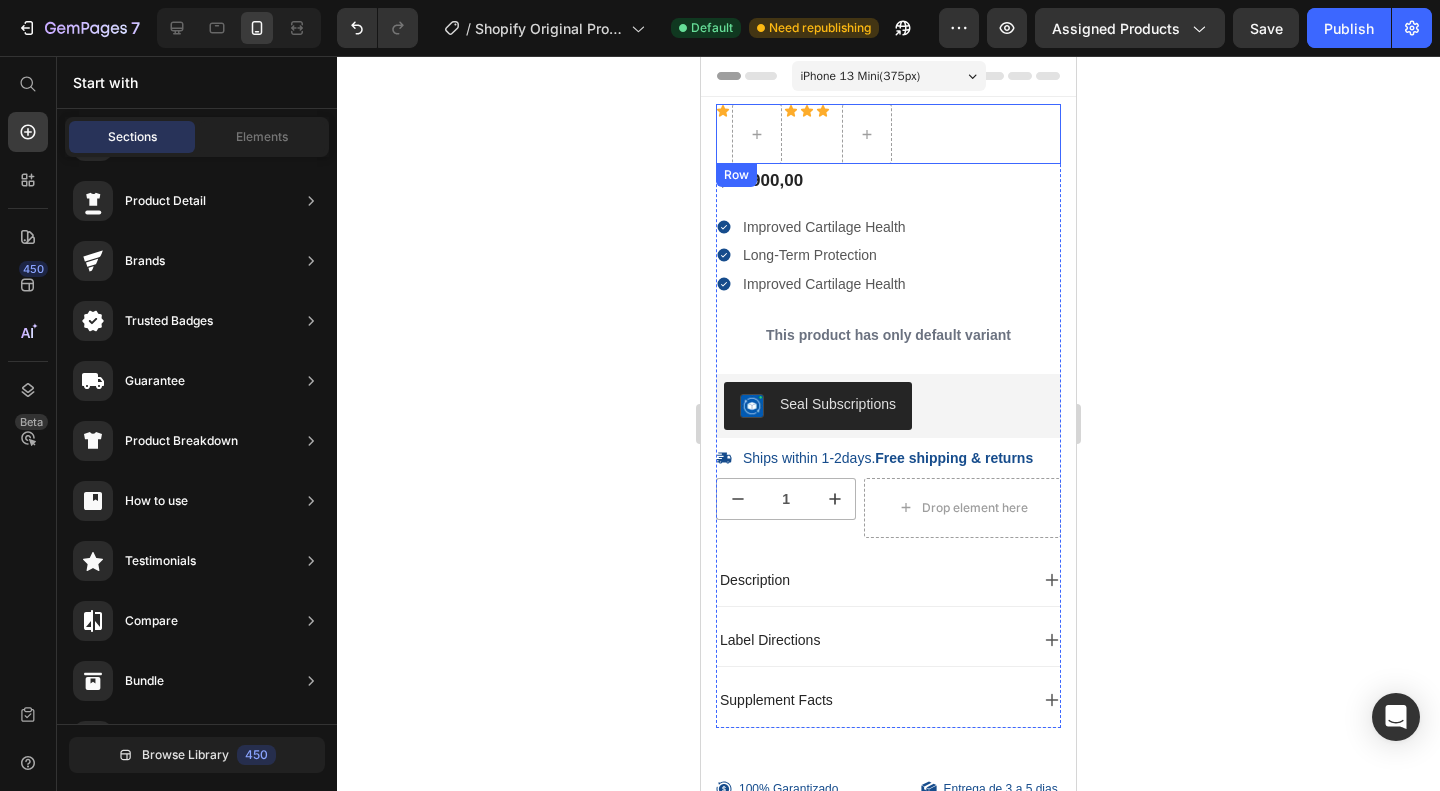 click on "Icon
Icon Icon Icon Icon List
Row" at bounding box center (888, 134) 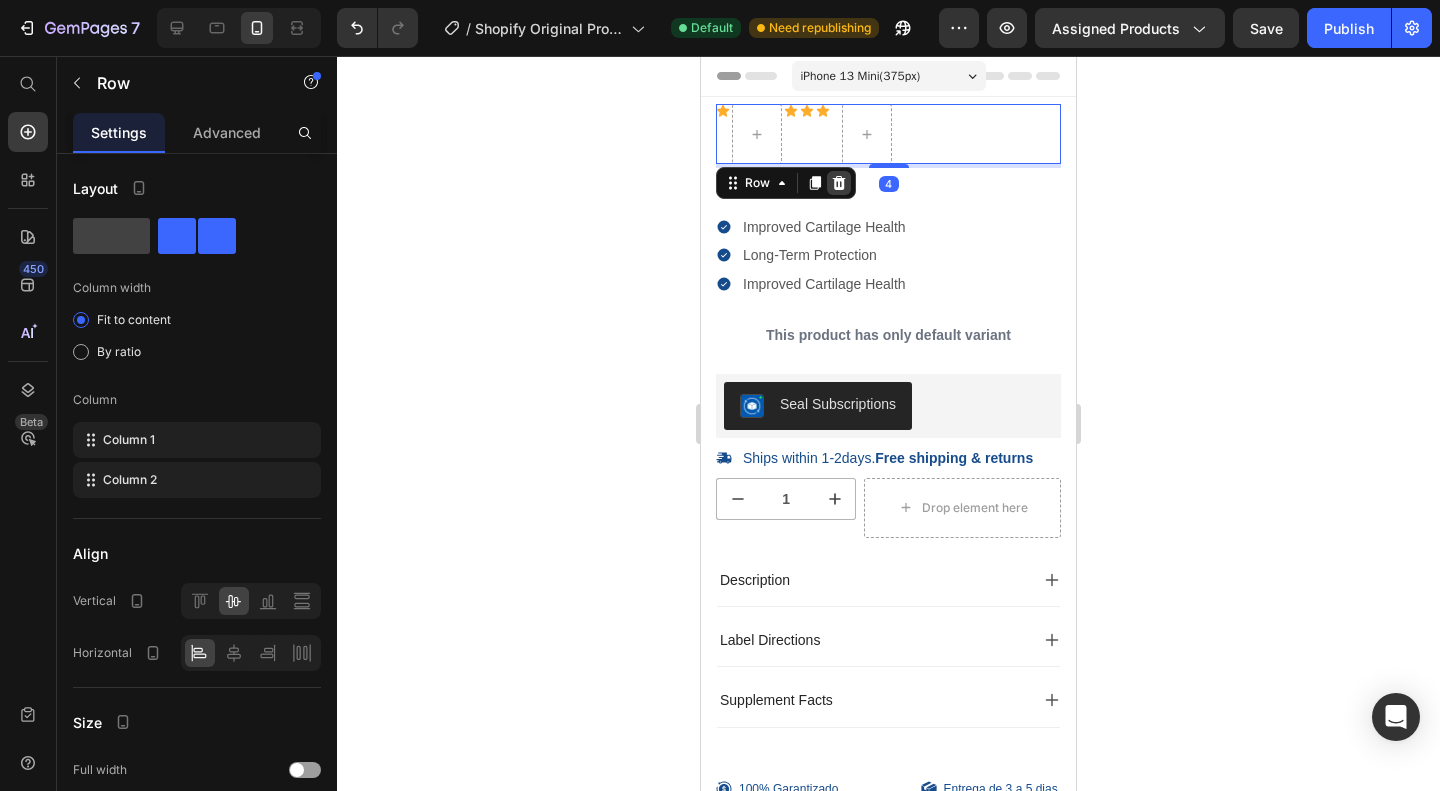 click 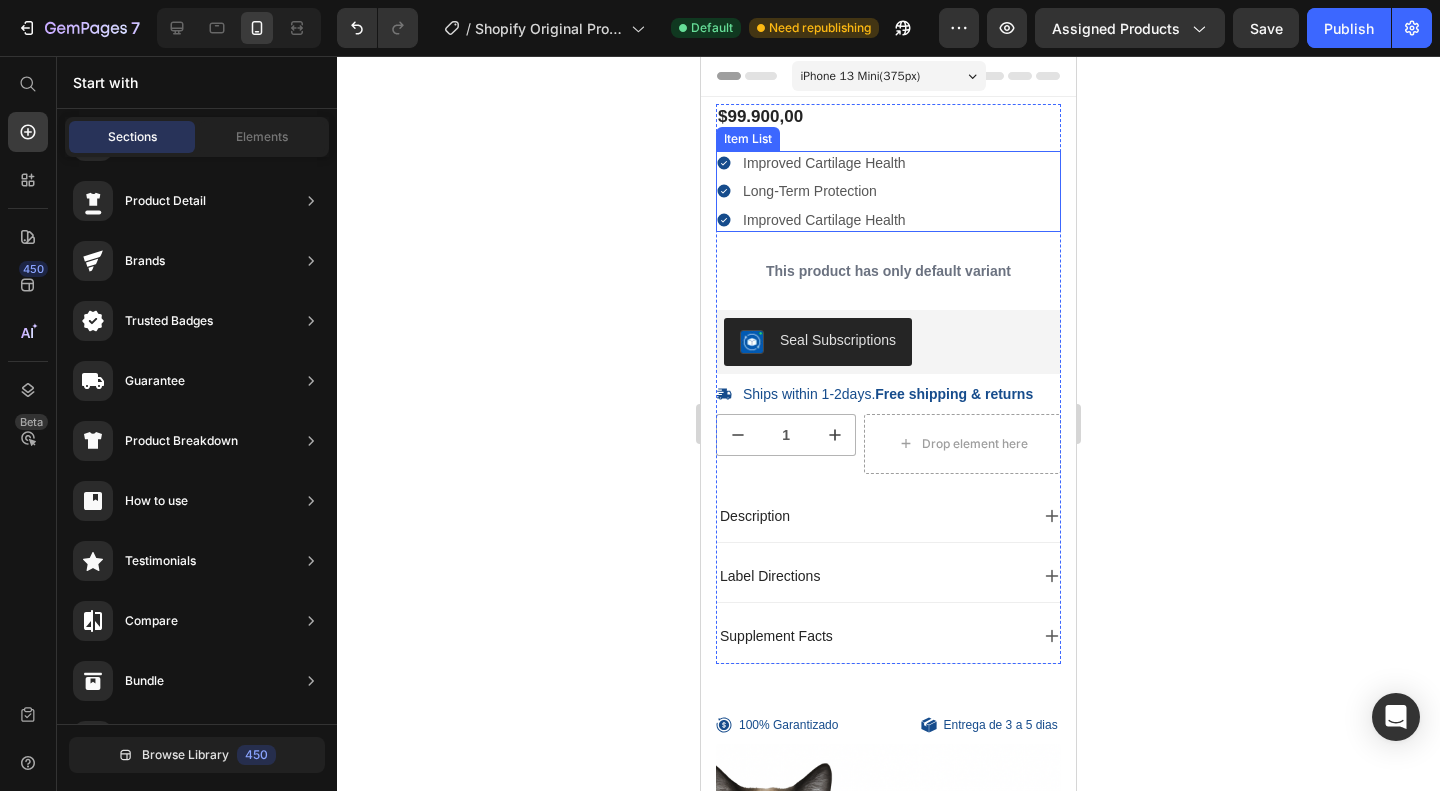 click on "Improved Cartilage Health Long-Term Protection Improved Cartilage Health" at bounding box center (888, 191) 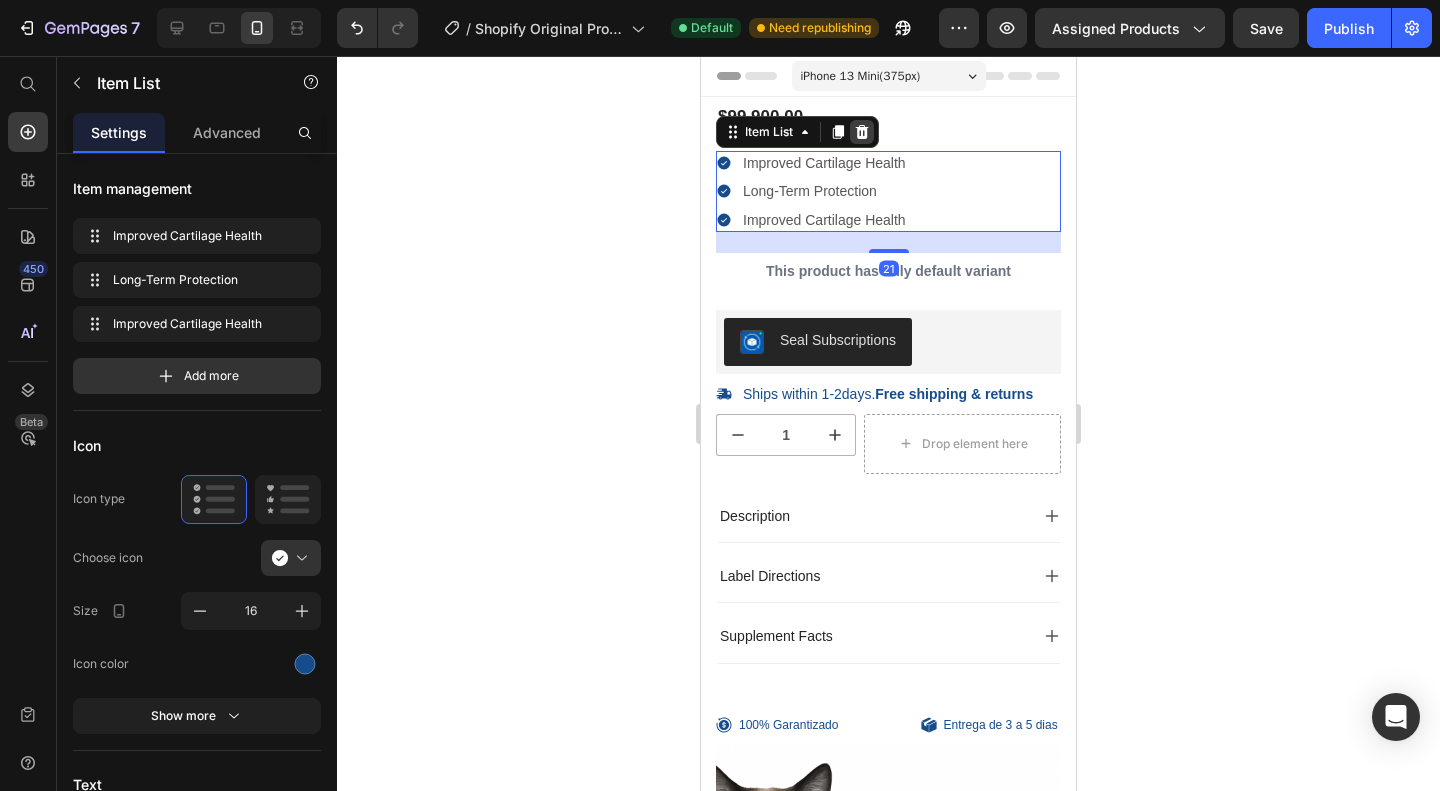 click 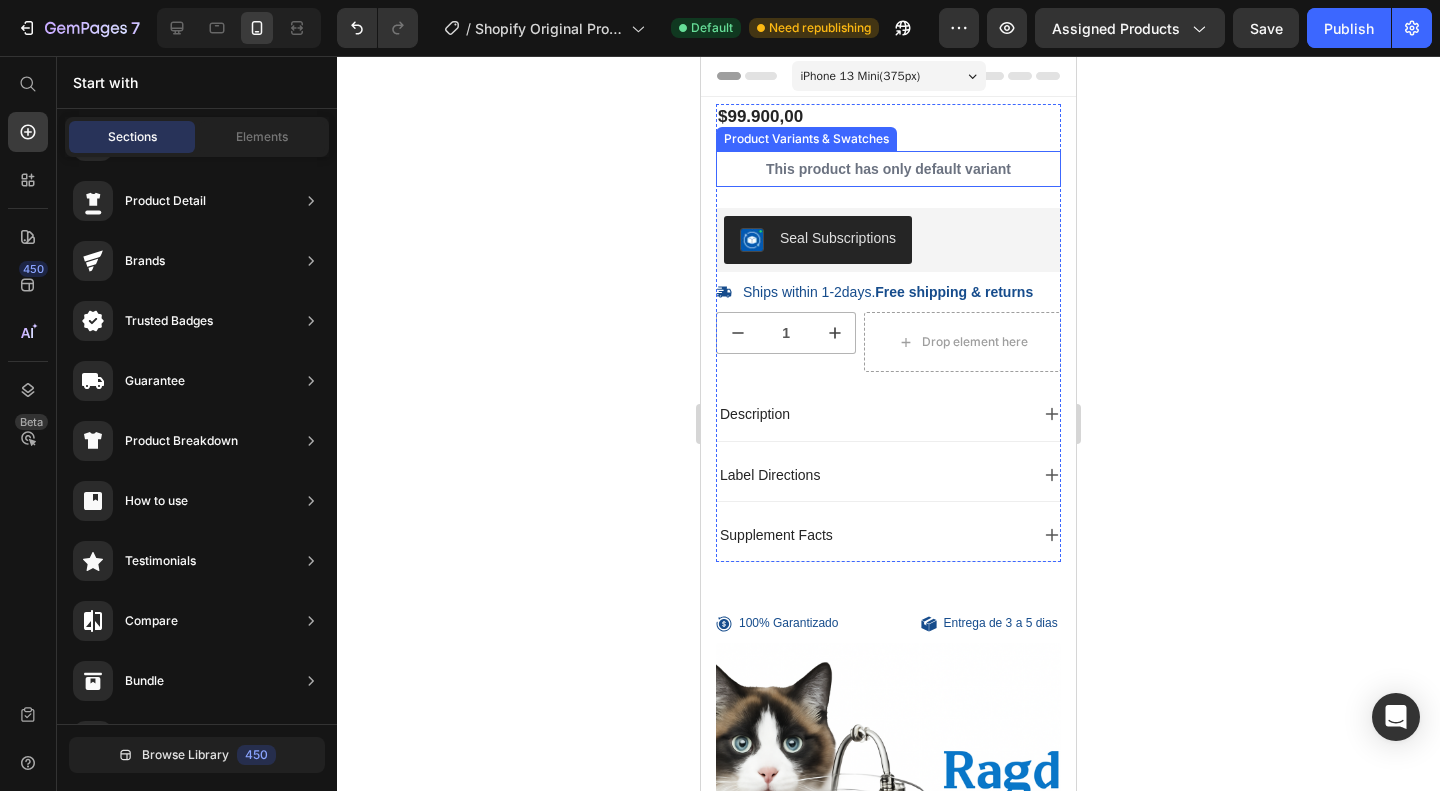 click on "This product has only default variant" at bounding box center (888, 169) 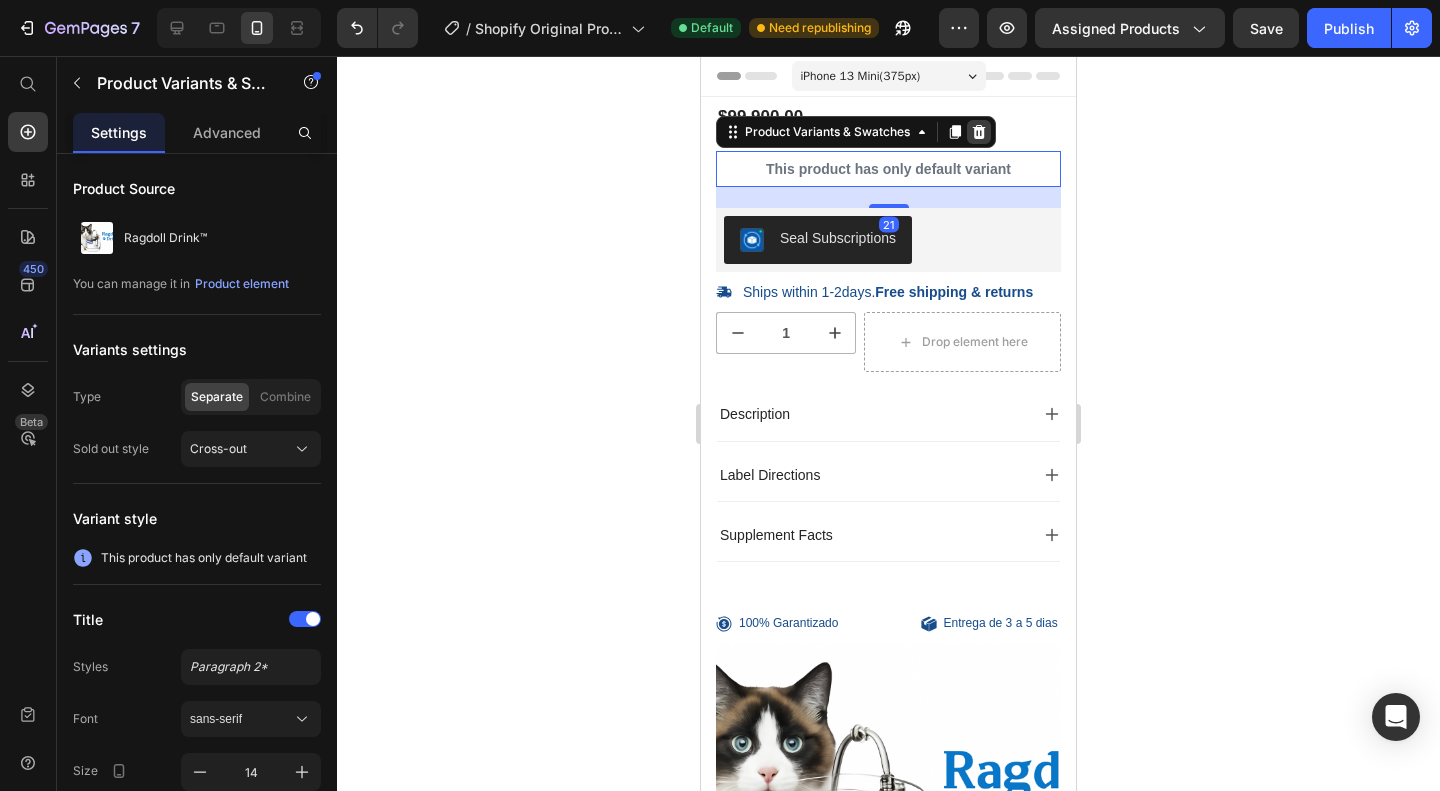 click 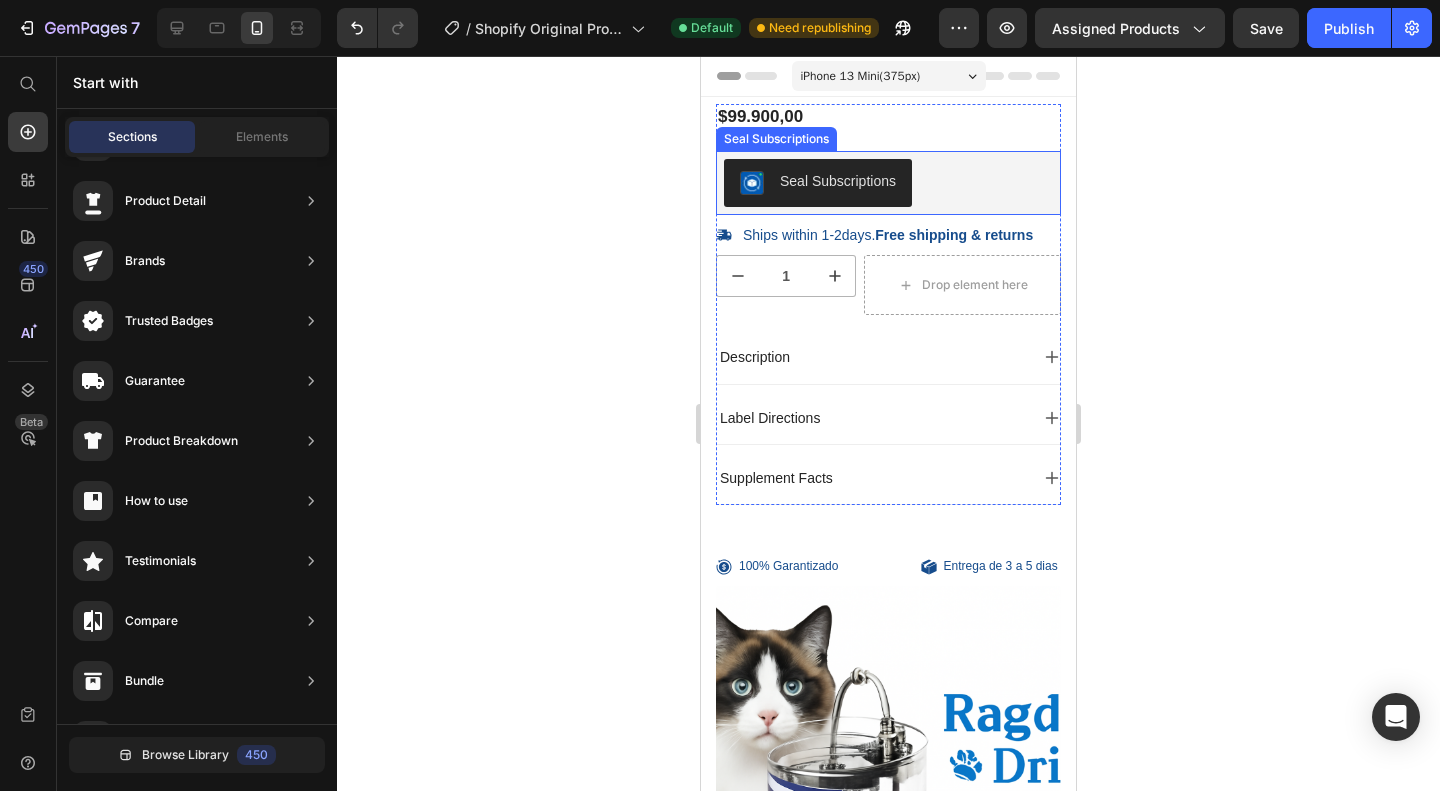 click on "Seal Subscriptions" at bounding box center [888, 183] 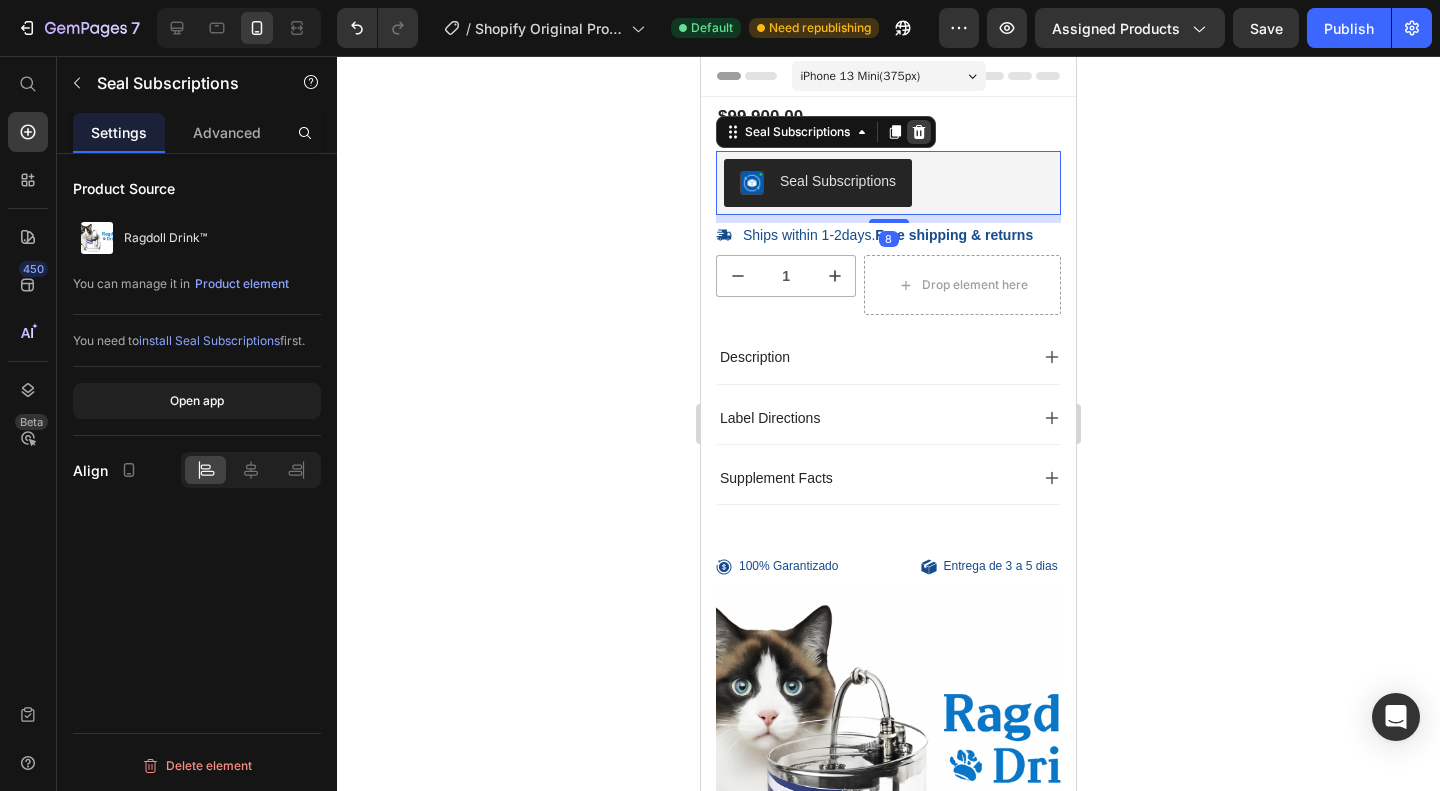 click 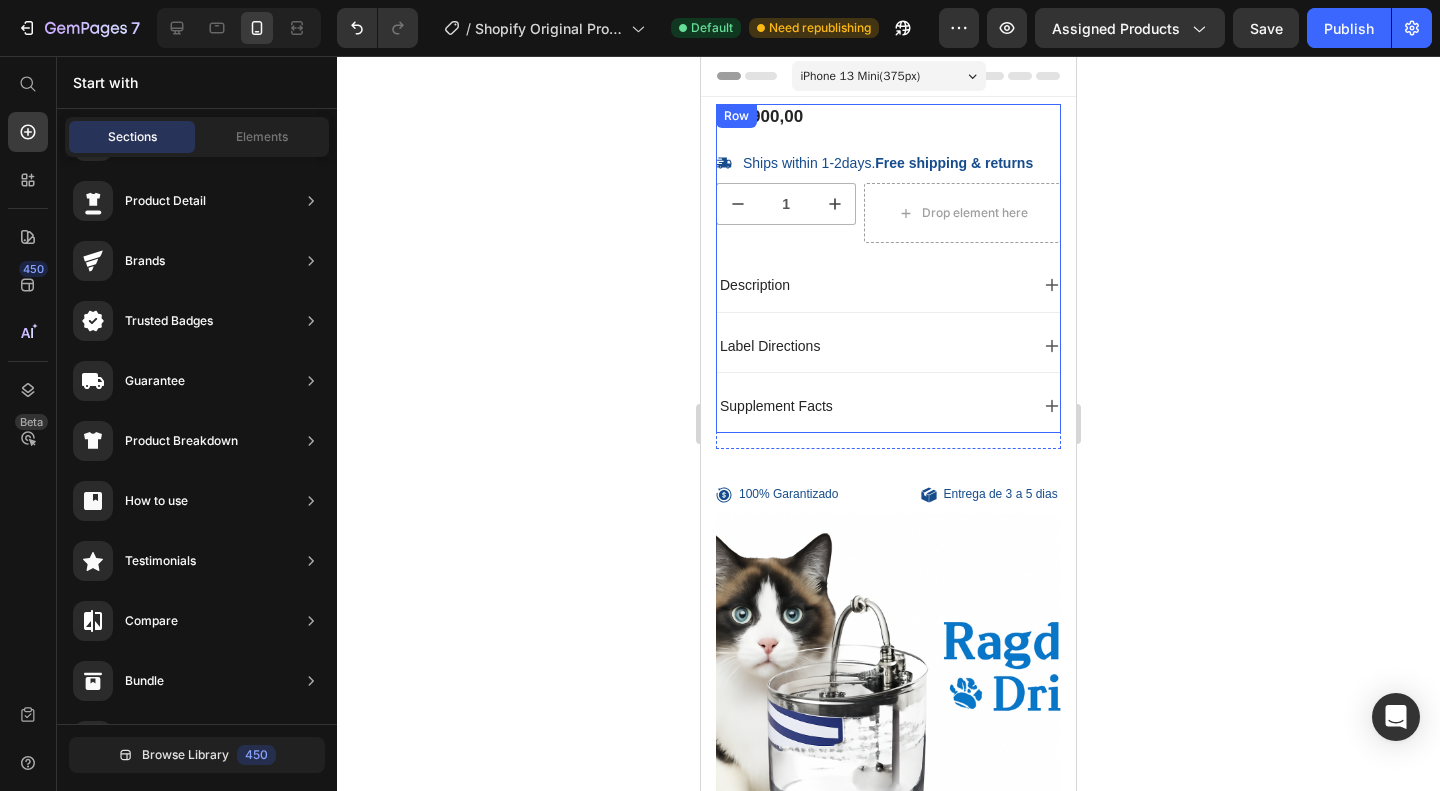 click on "Ships within 1-2days.  Free shipping & returns" at bounding box center [888, 163] 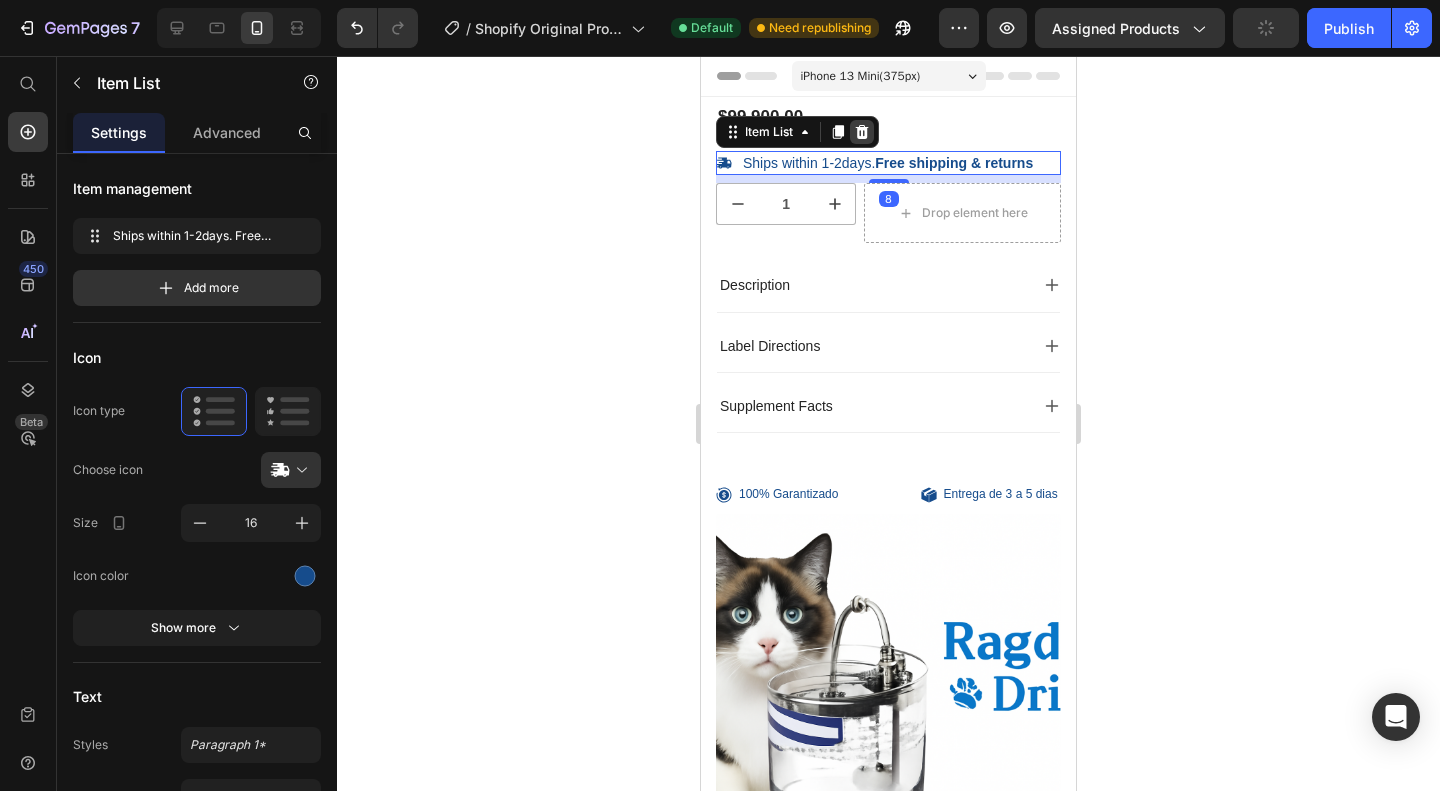 click 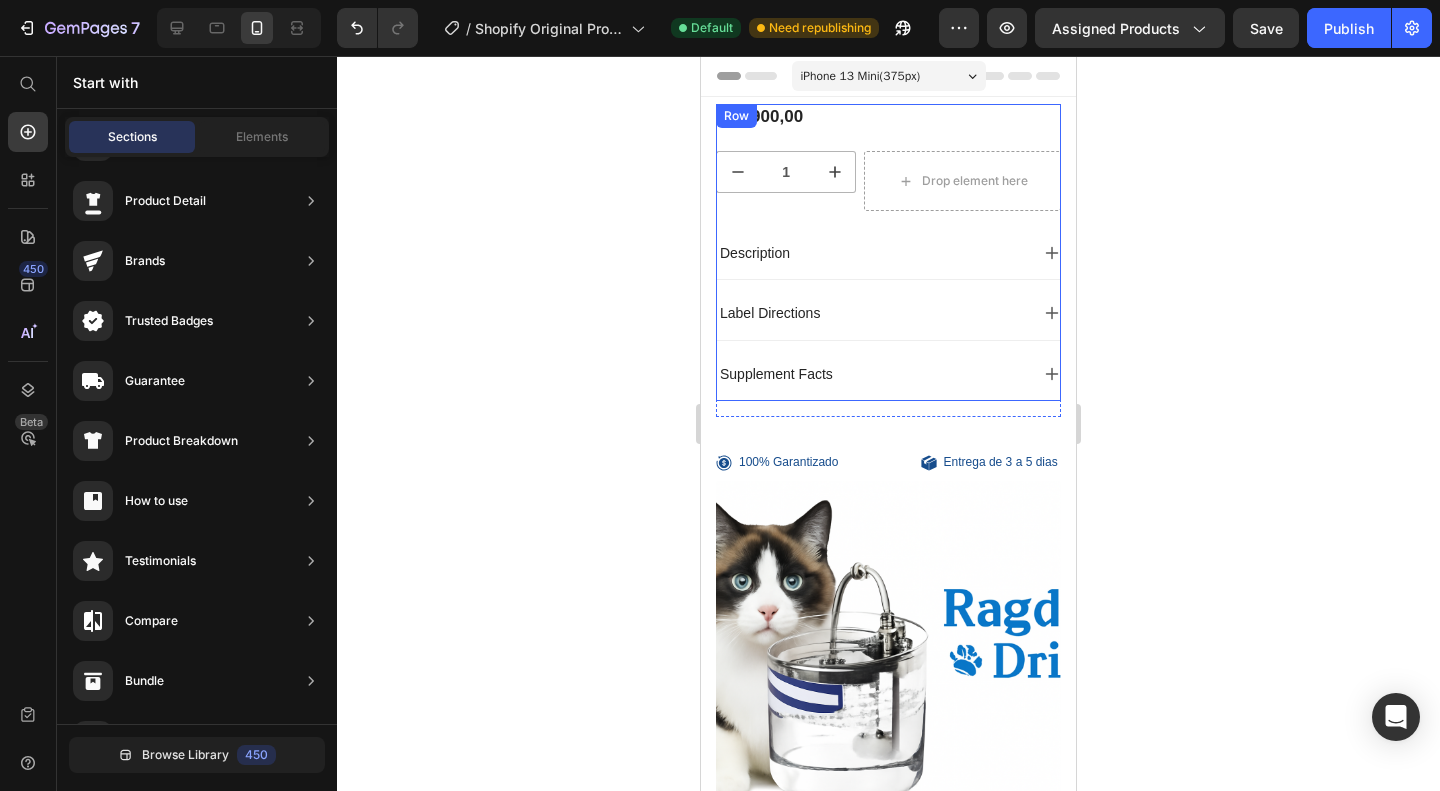 click on "Label Directions" at bounding box center (872, 313) 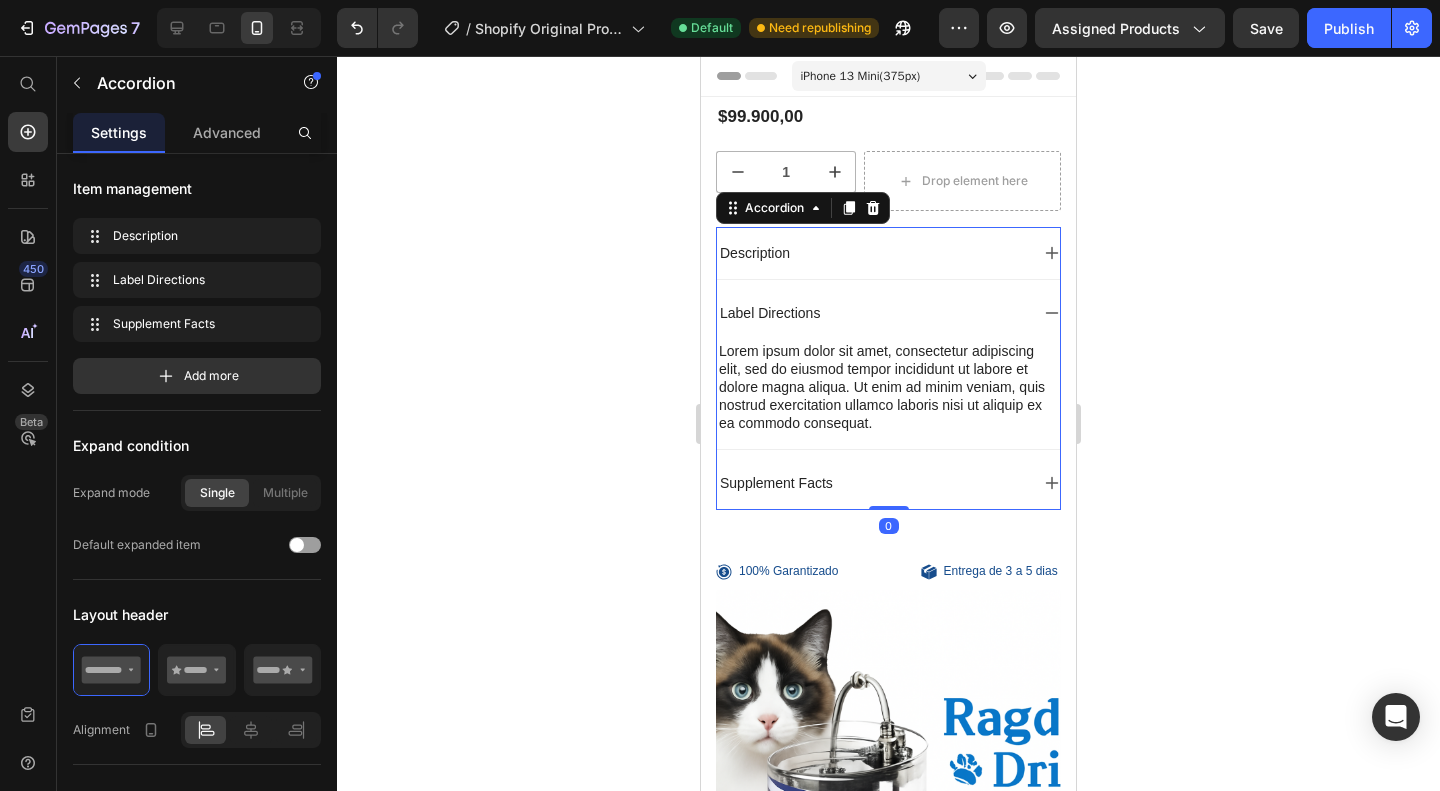 click at bounding box center [873, 208] 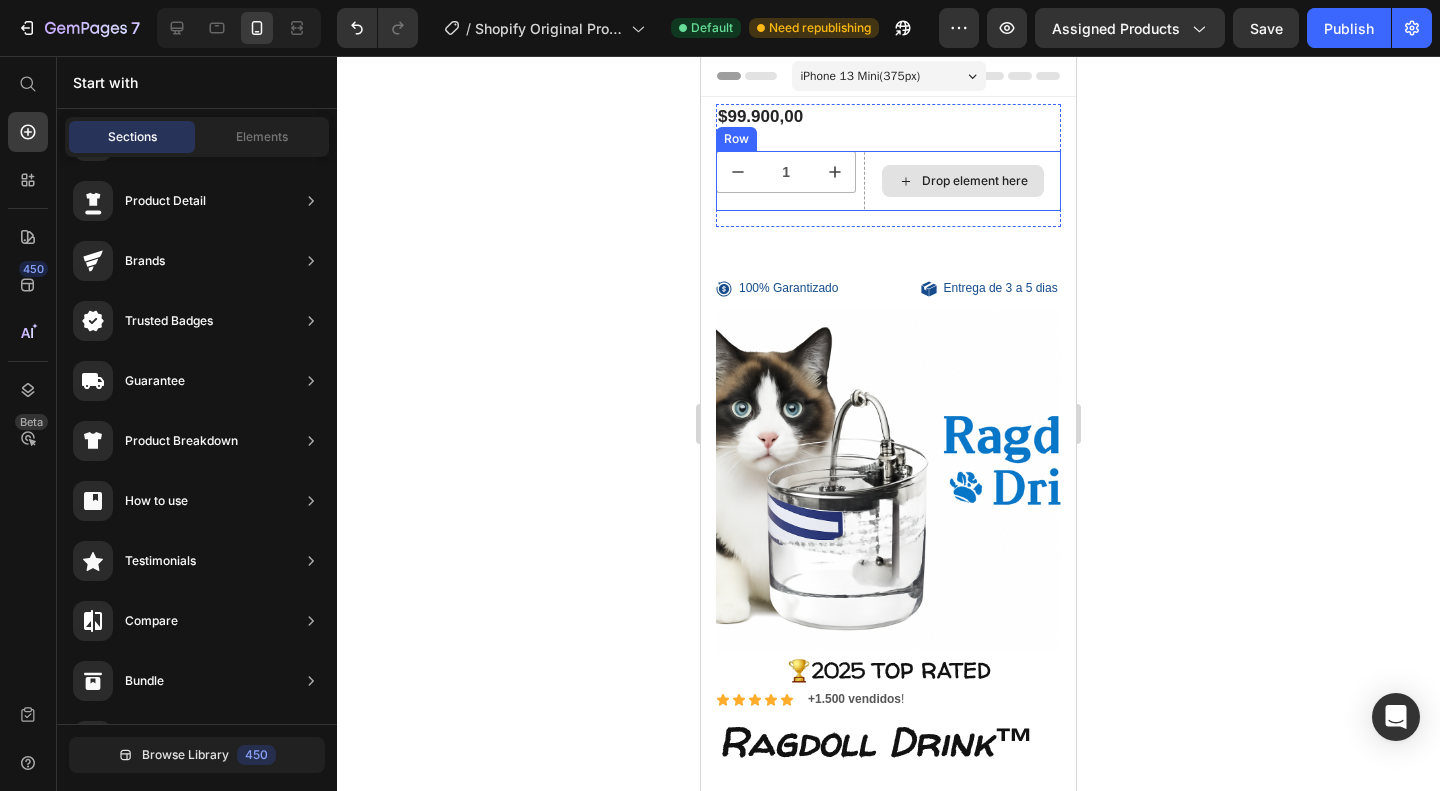 click on "Drop element here" at bounding box center (962, 181) 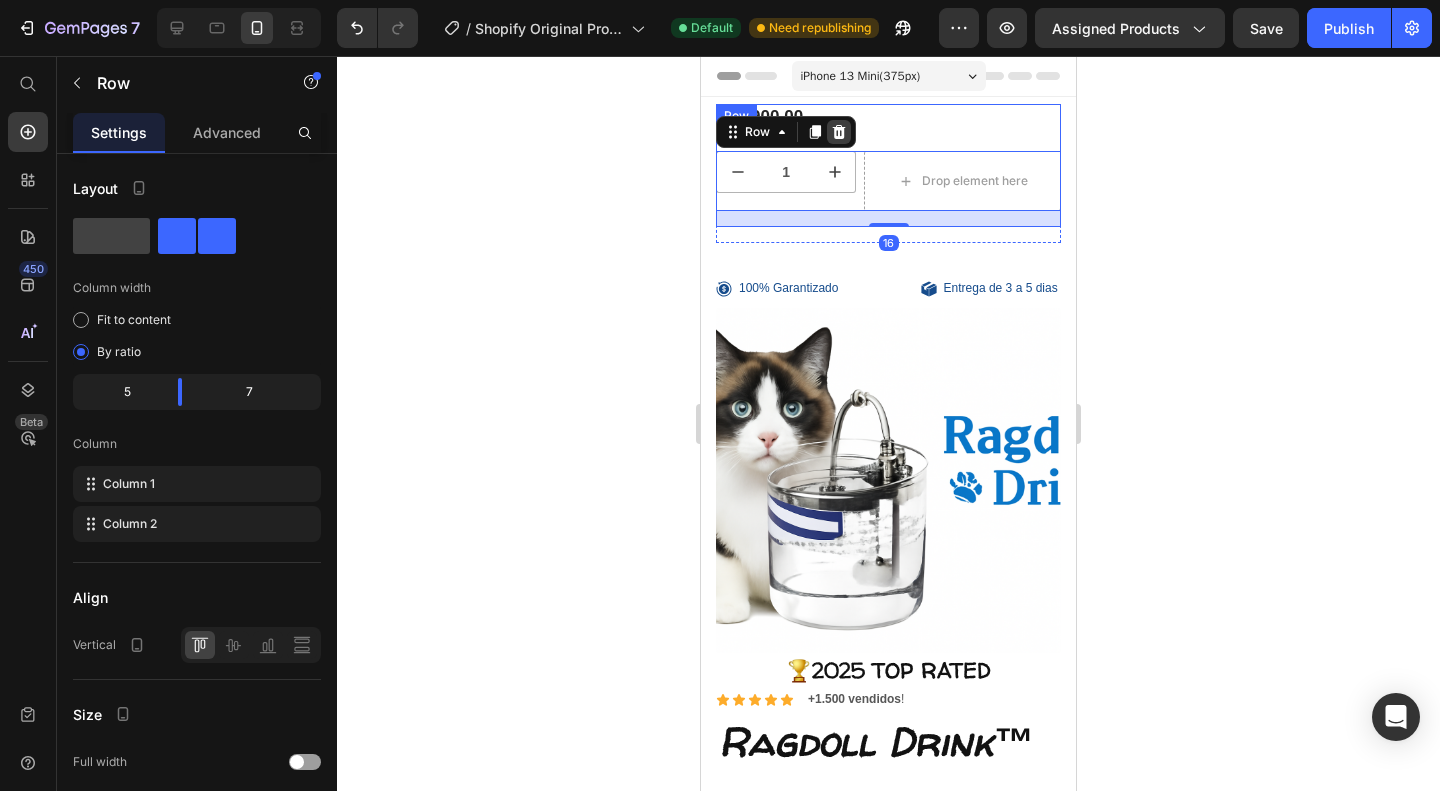 click 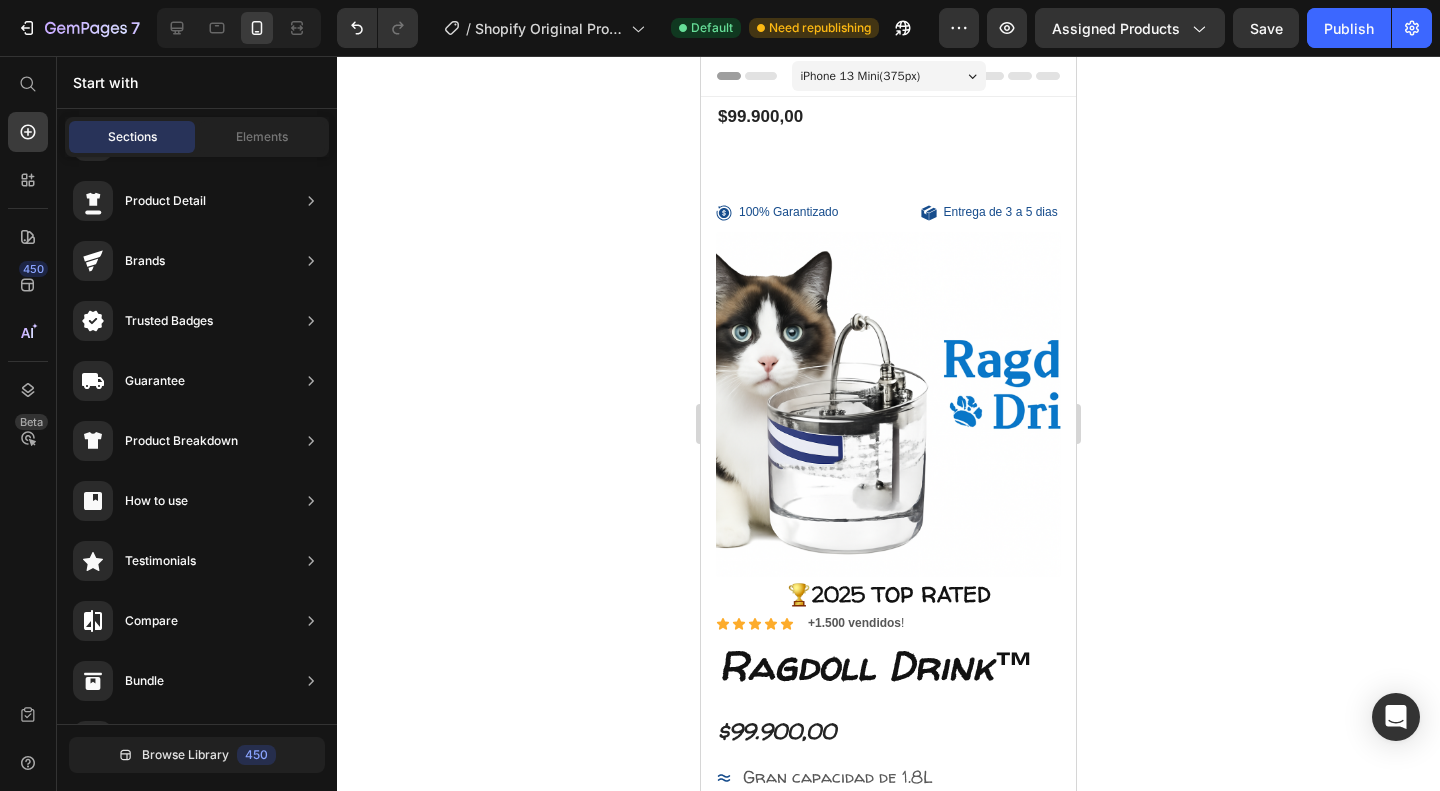 click on "$99.900,00" at bounding box center [888, 117] 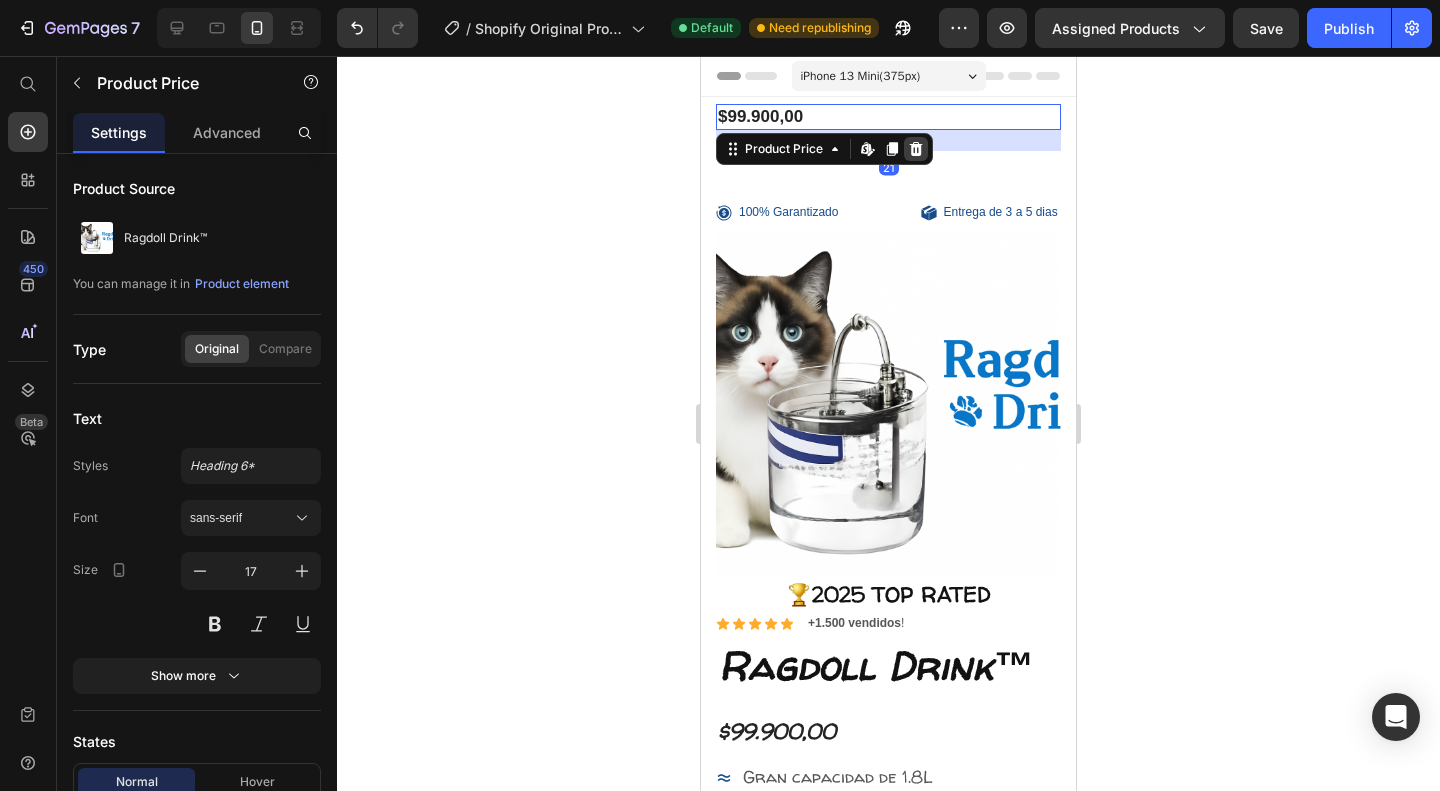 click 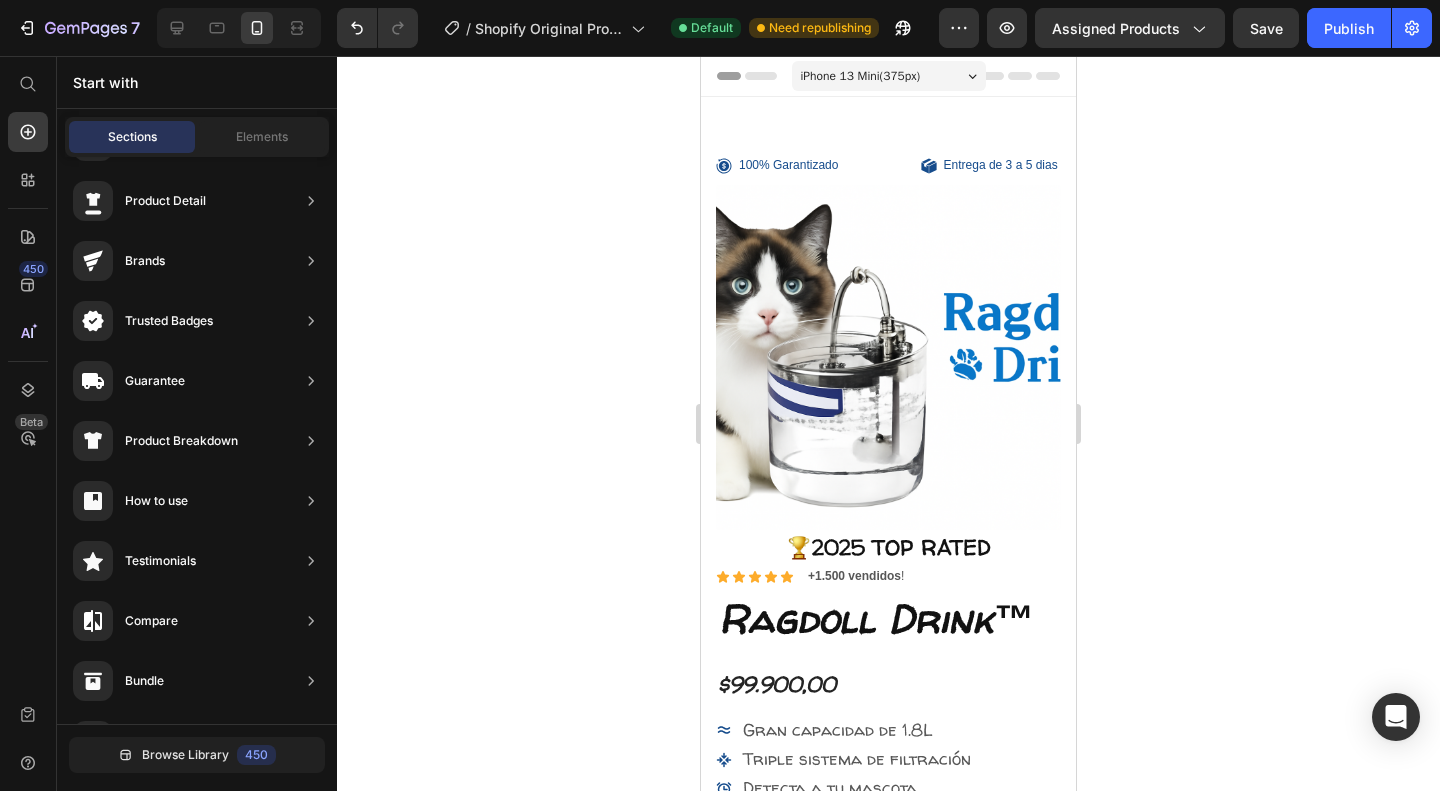 click on "Icon Boosts immunity and defense Text Block
Icon Boosts immunity and defense Text Block
Icon Boosts immunity and defense Text Block Row Icon Icon Icon Icon Icon Icon List Briana M. Text Block Row Verified Buyer Item List Row “At vero eos et accusamus et iusto odio dignissimos ducimus qui blanditiis praesentium voluptatum” Text Block Row Quantity Text Block 1 Product Quantity
100% Money-Back Guarantee Item List
60-Day Easy Returns and Exchanges Item List Row Row Product" at bounding box center (888, 119) 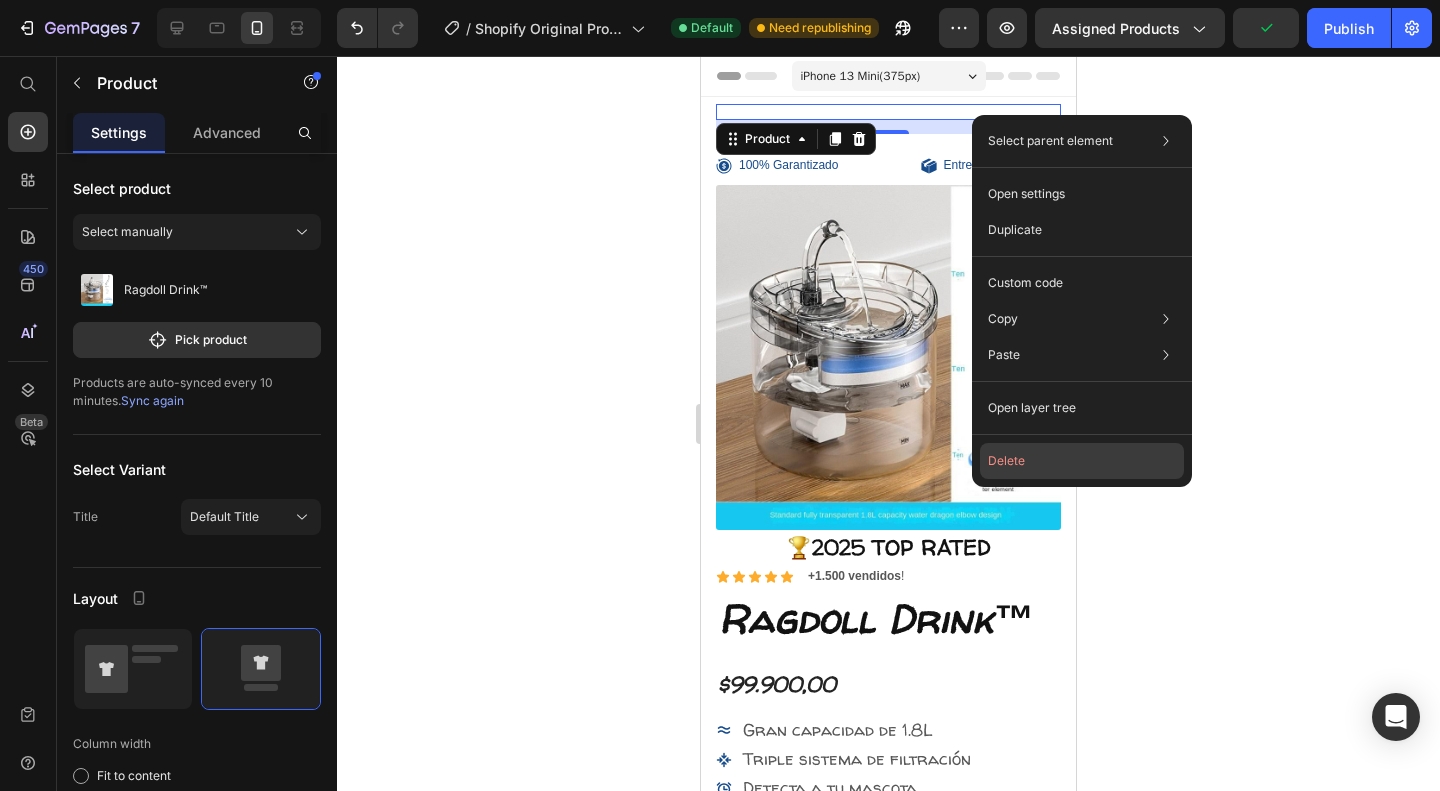 click on "Delete" 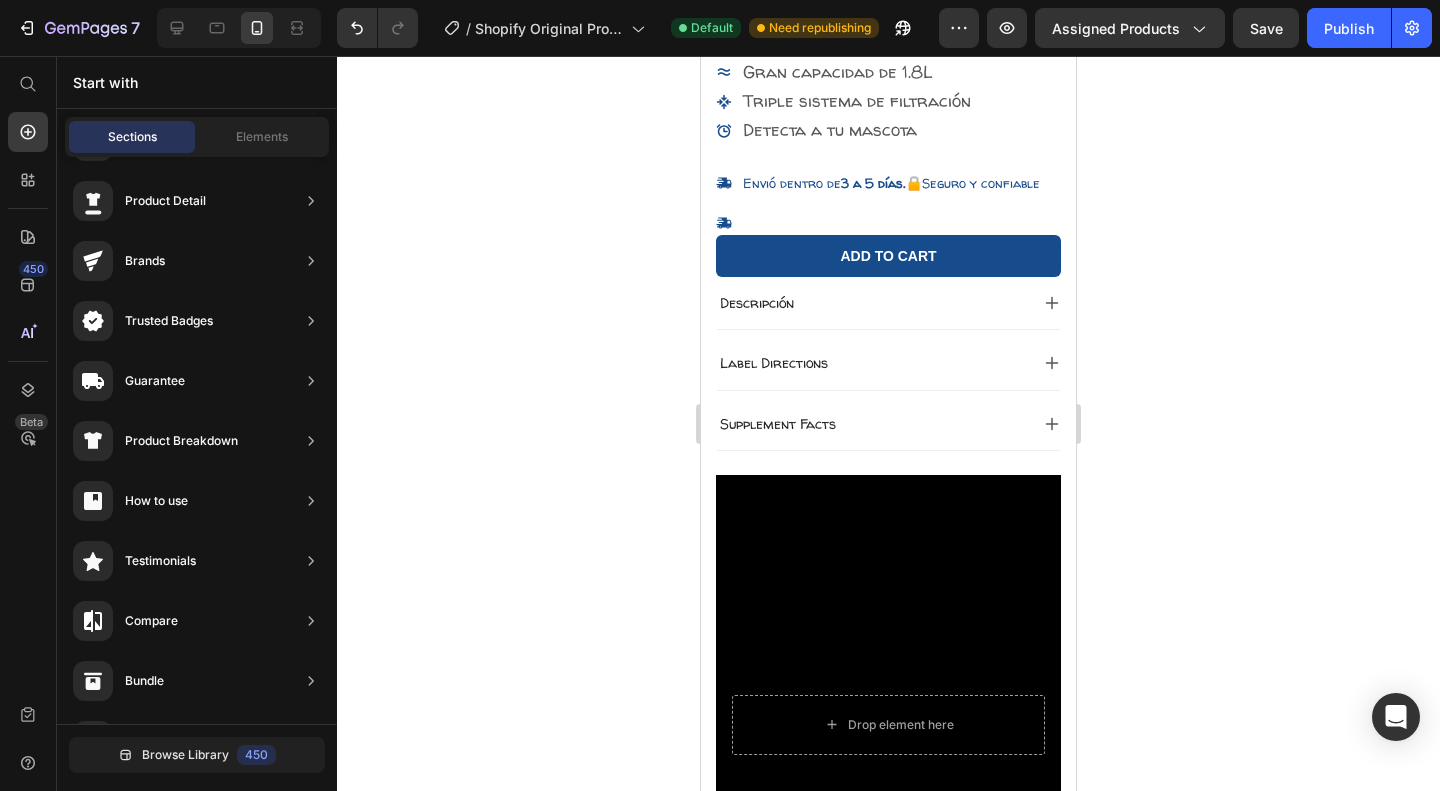 scroll, scrollTop: 0, scrollLeft: 0, axis: both 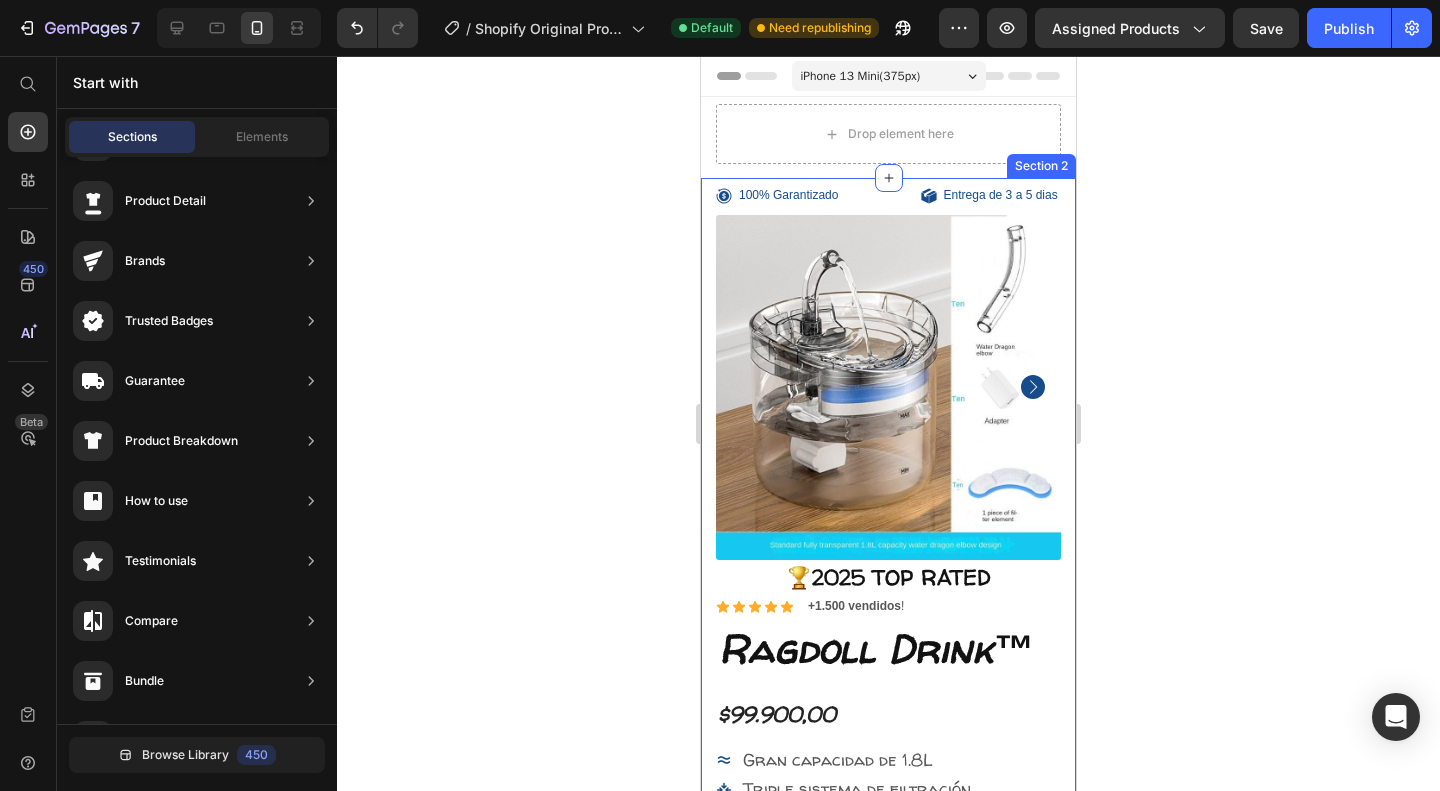 click at bounding box center [888, 387] 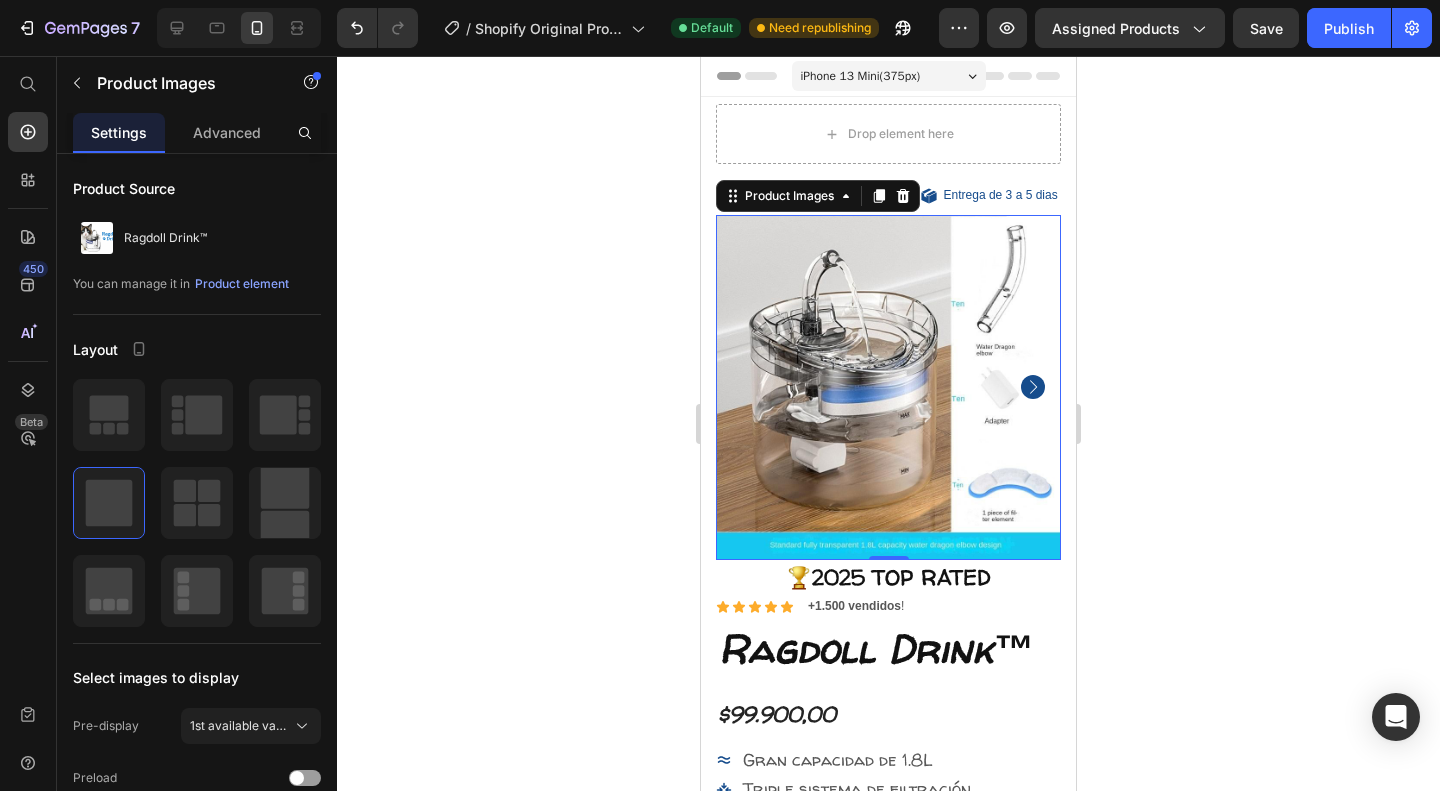 click on "iPhone 13 Mini  ( 375 px)" at bounding box center (861, 76) 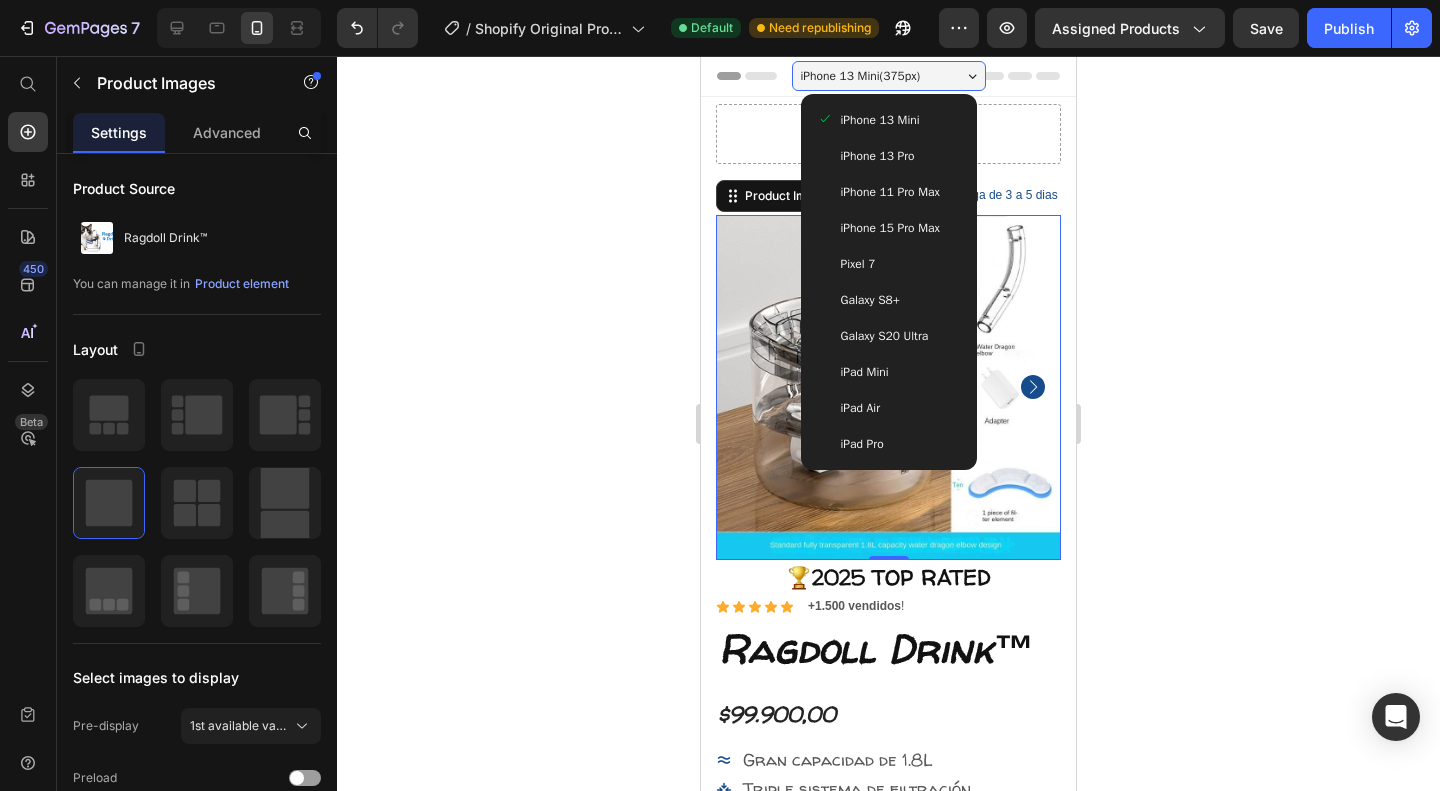 click on "Drop element here Section 1" at bounding box center [888, 137] 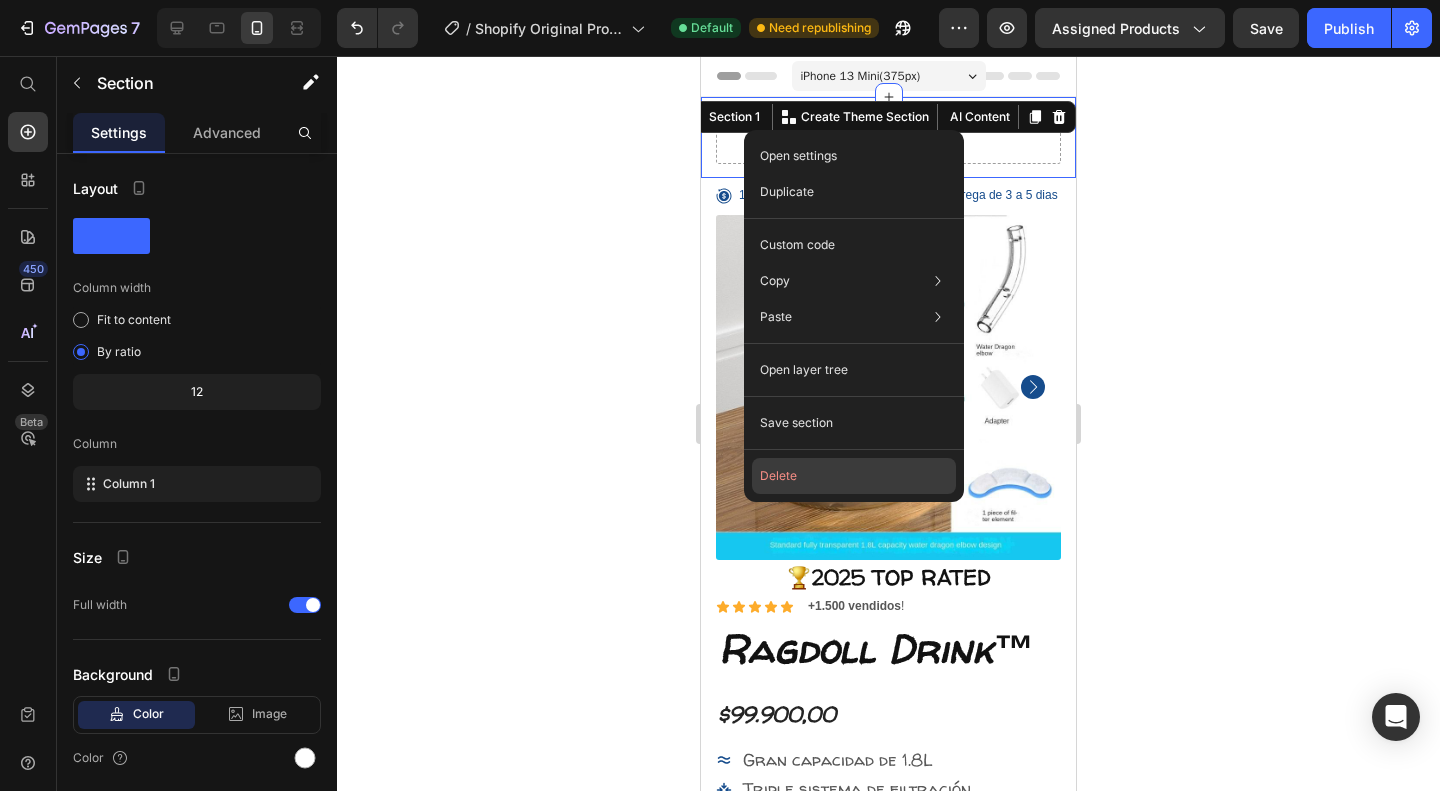 click on "Delete" 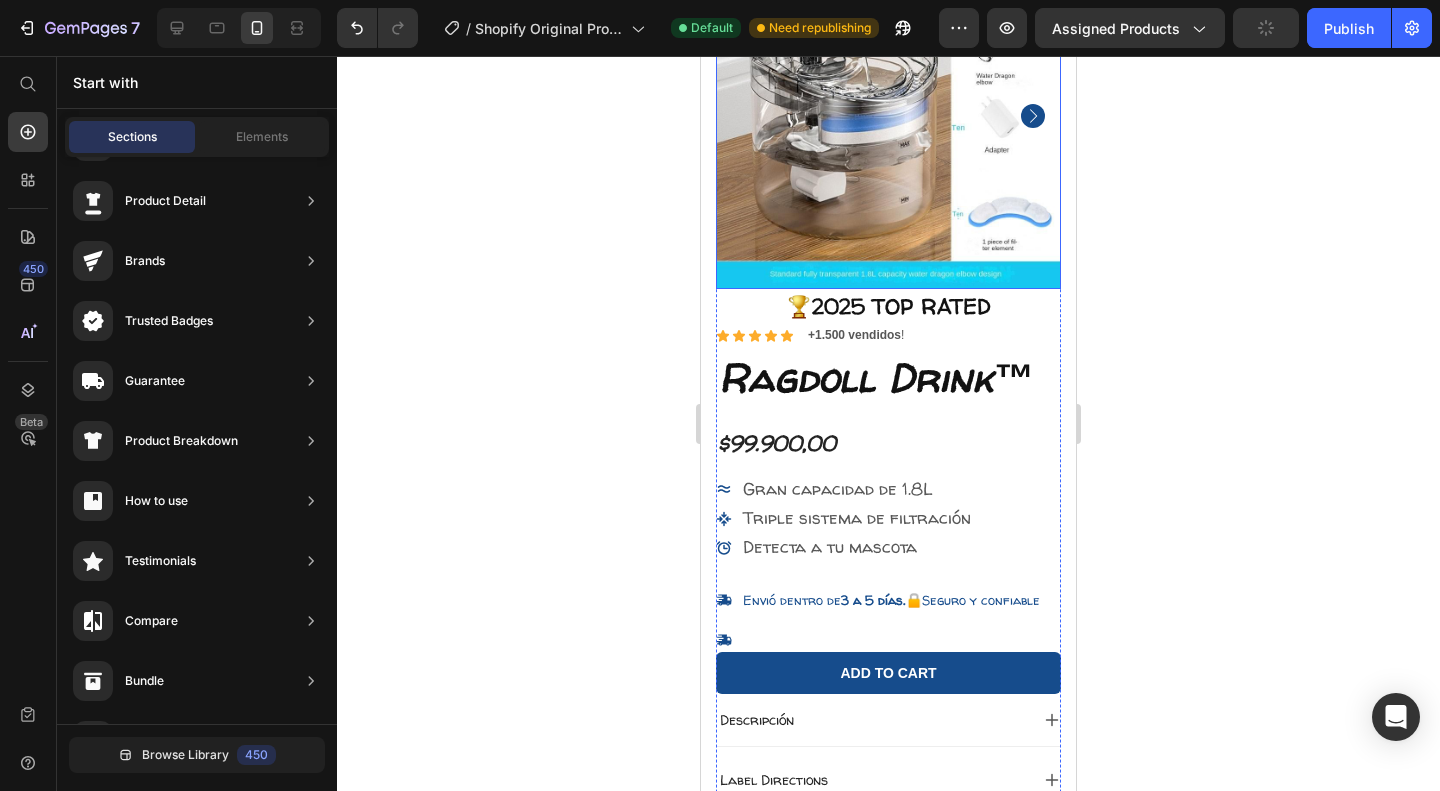 scroll, scrollTop: 0, scrollLeft: 0, axis: both 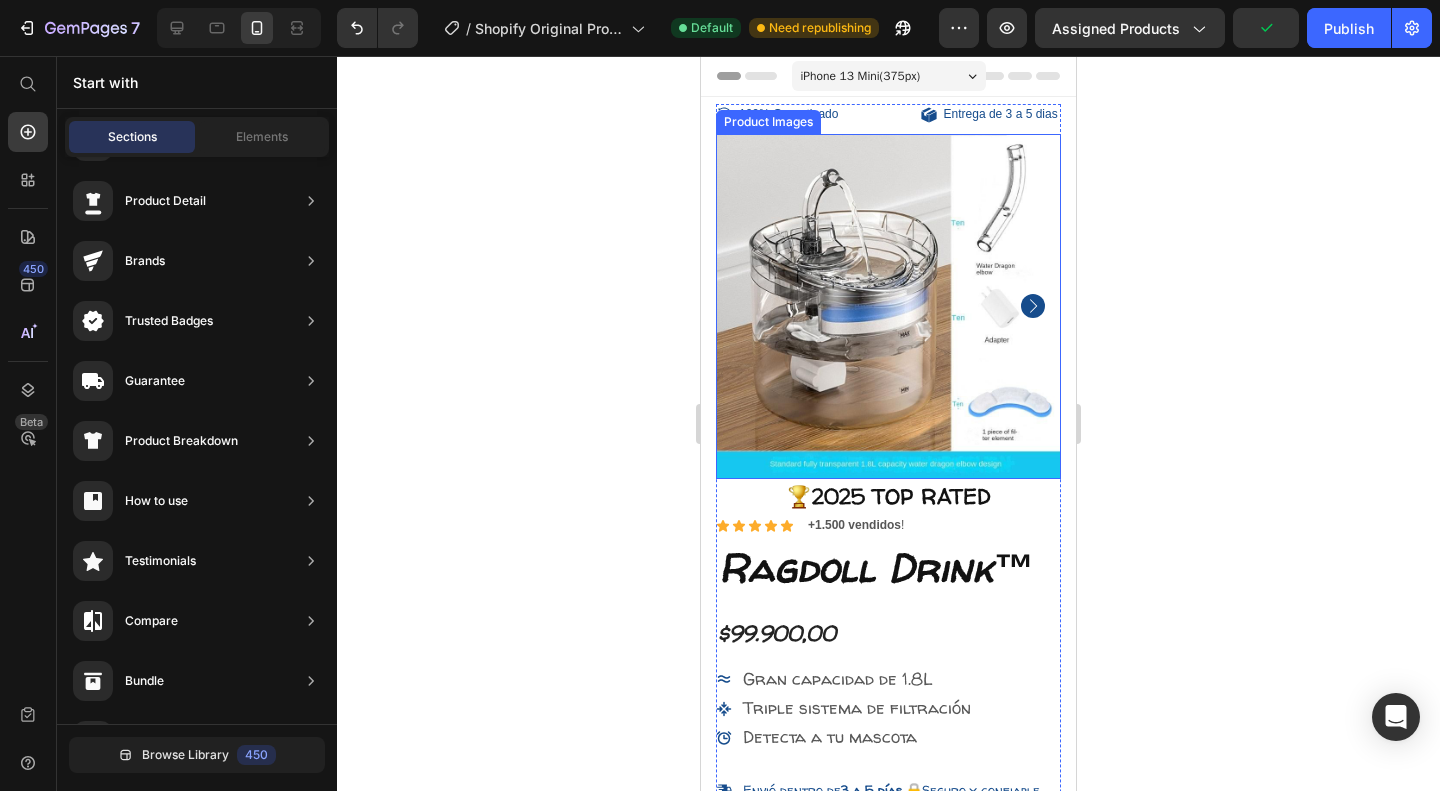 click at bounding box center (888, 306) 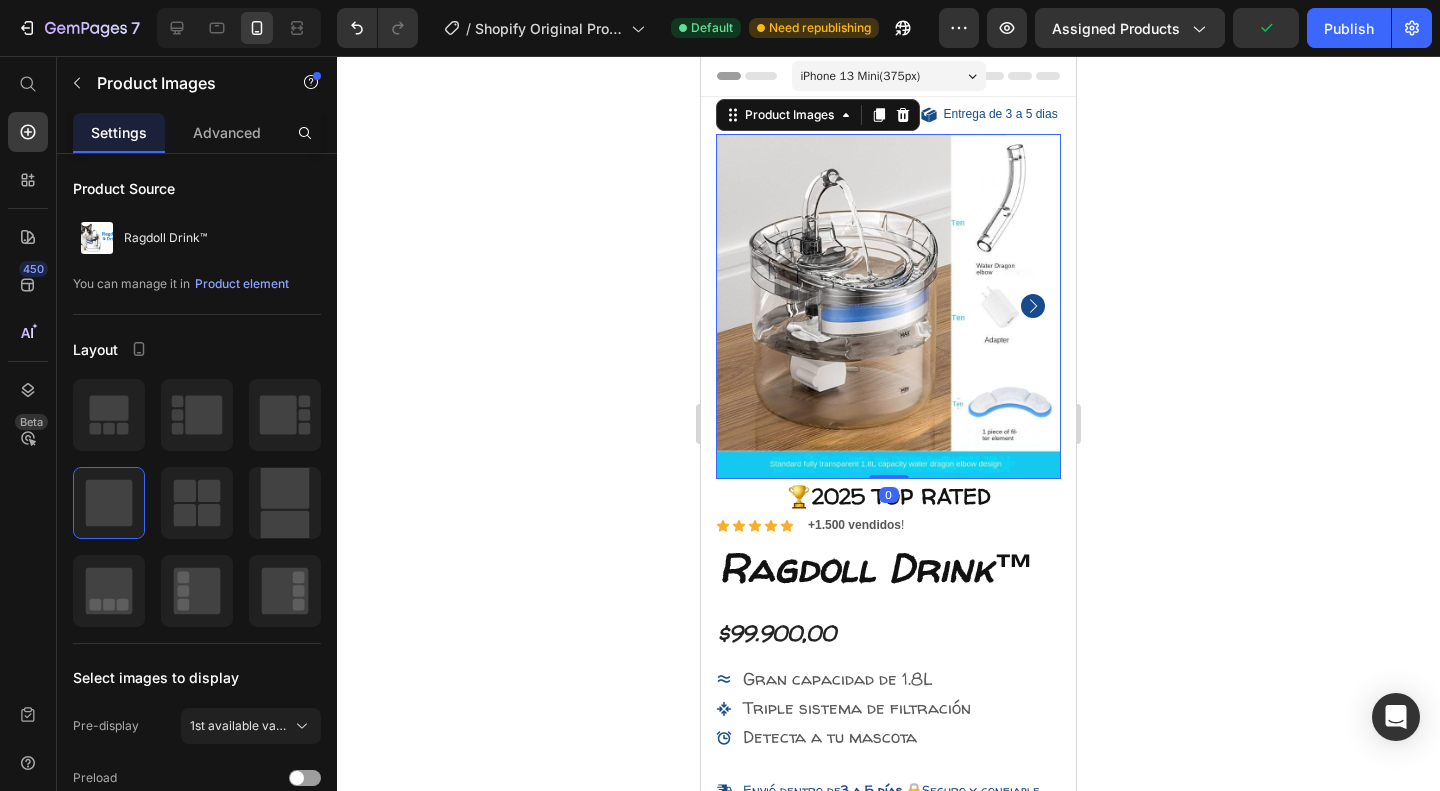 click at bounding box center (888, 306) 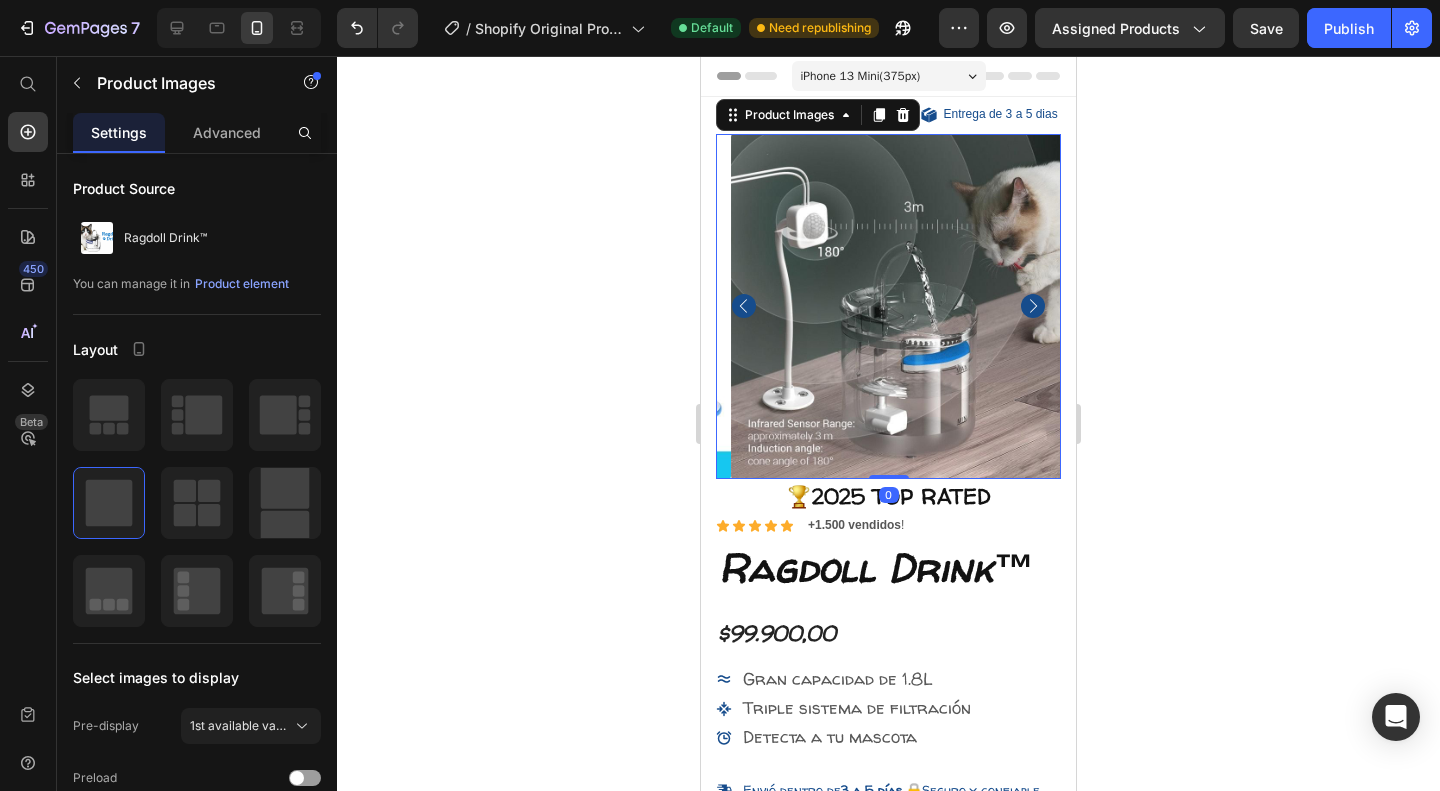 click at bounding box center [1033, 306] 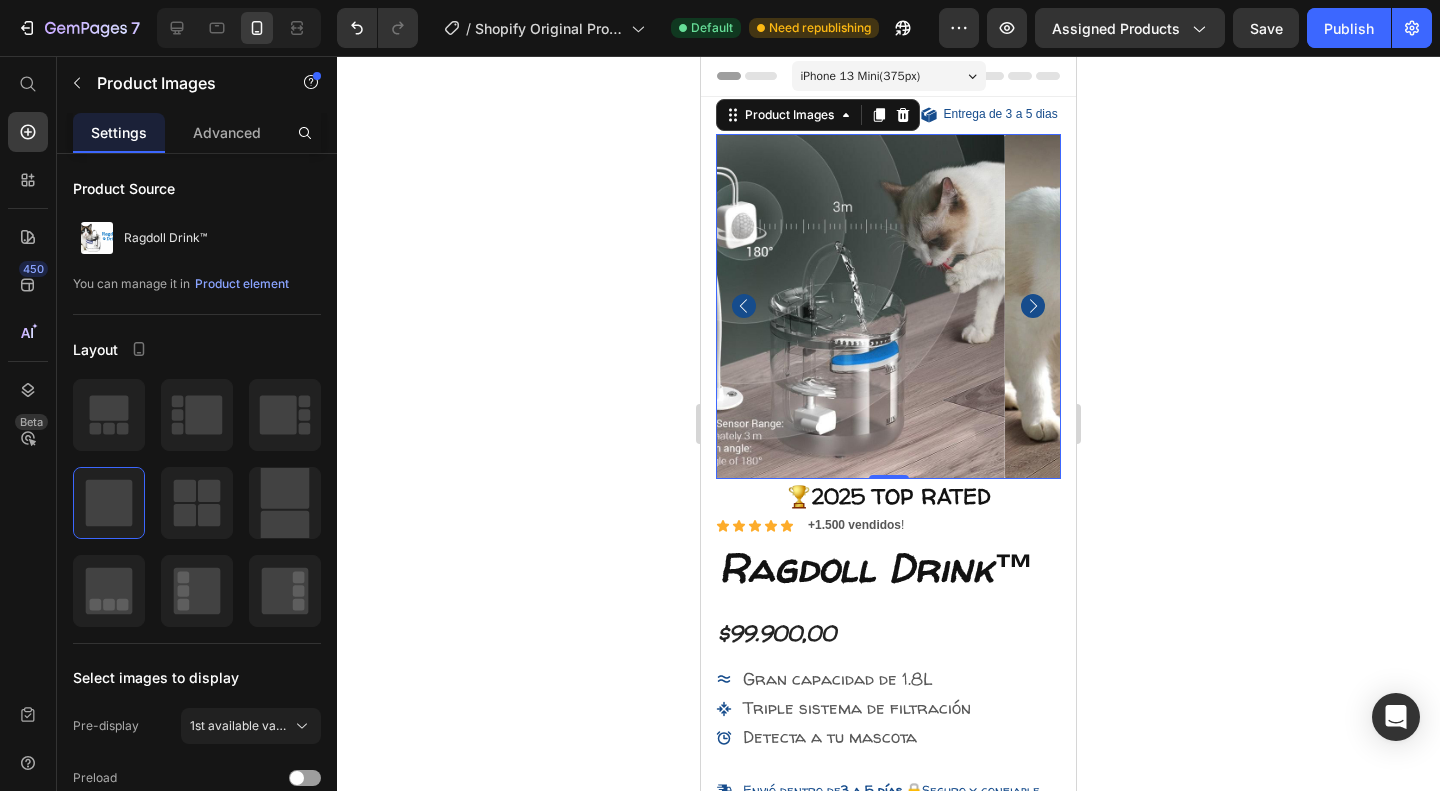 click at bounding box center (1033, 306) 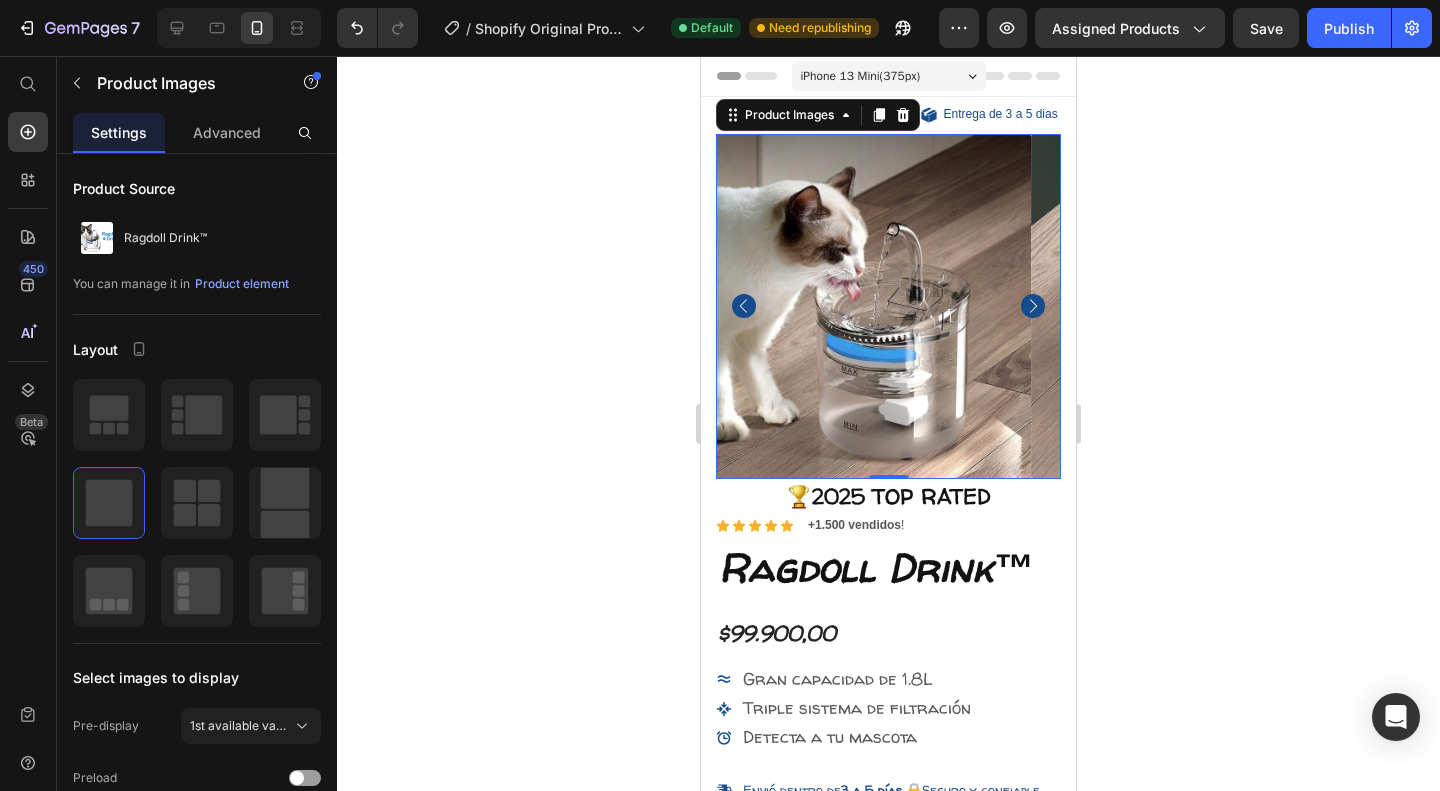 click at bounding box center [1033, 306] 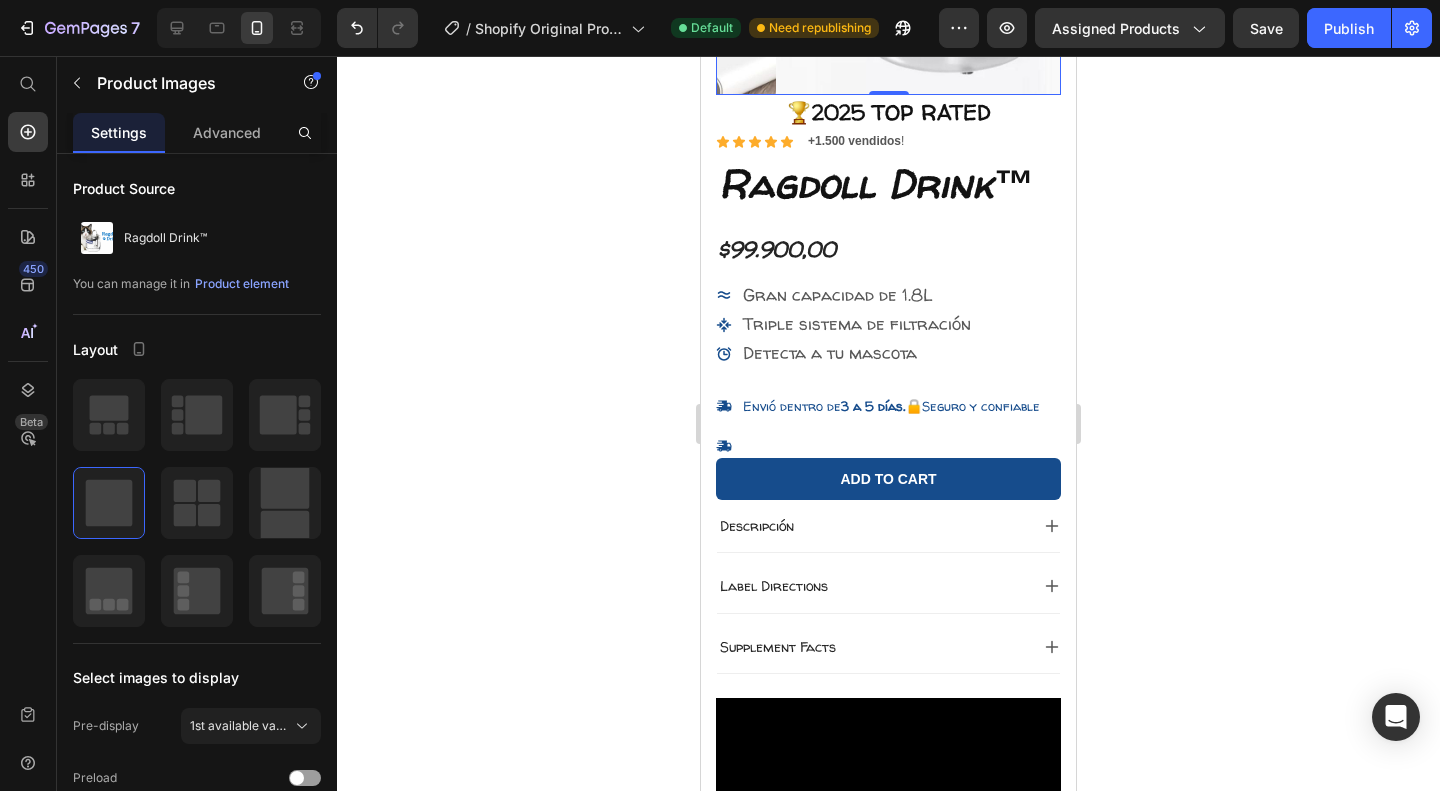 scroll, scrollTop: 385, scrollLeft: 0, axis: vertical 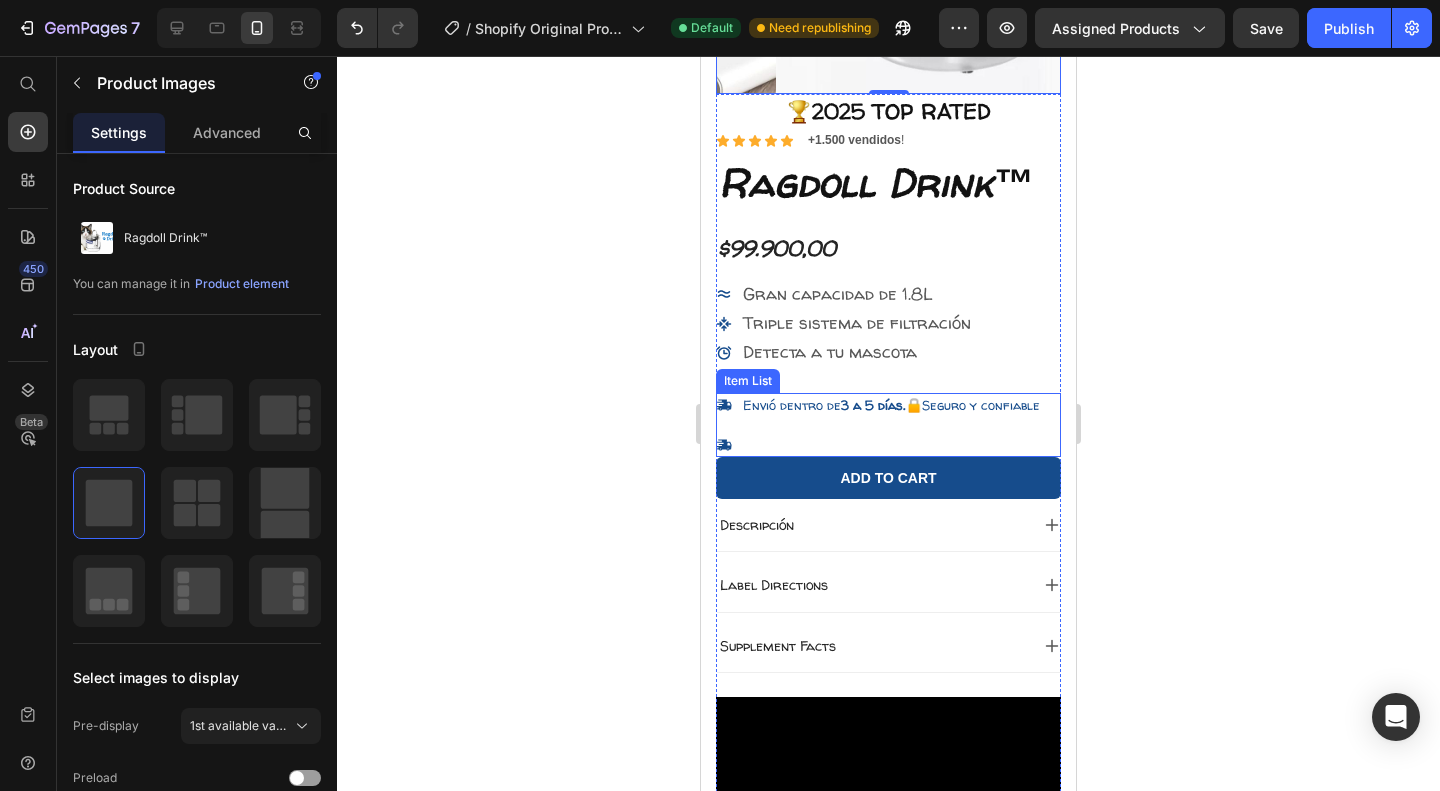 click at bounding box center (891, 445) 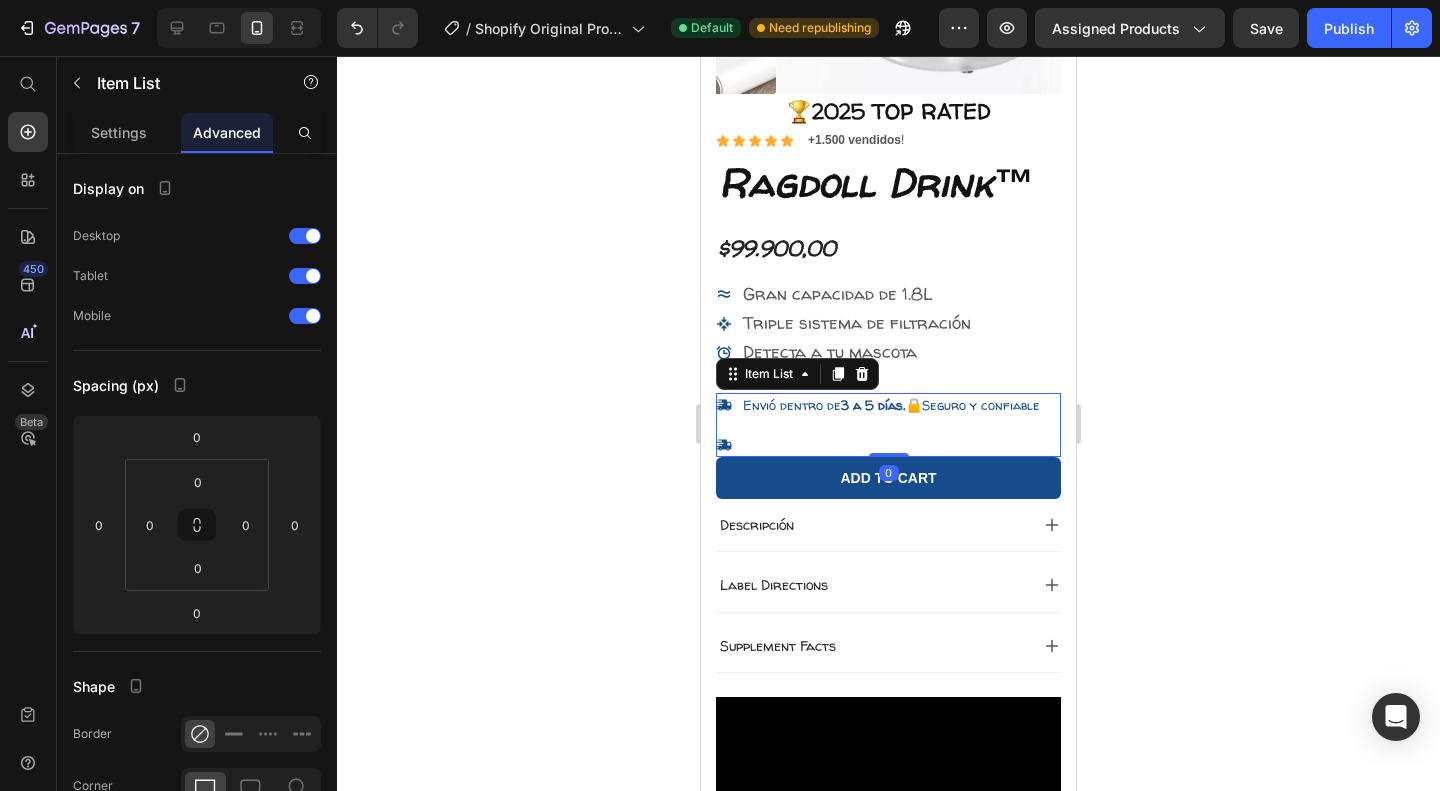 click 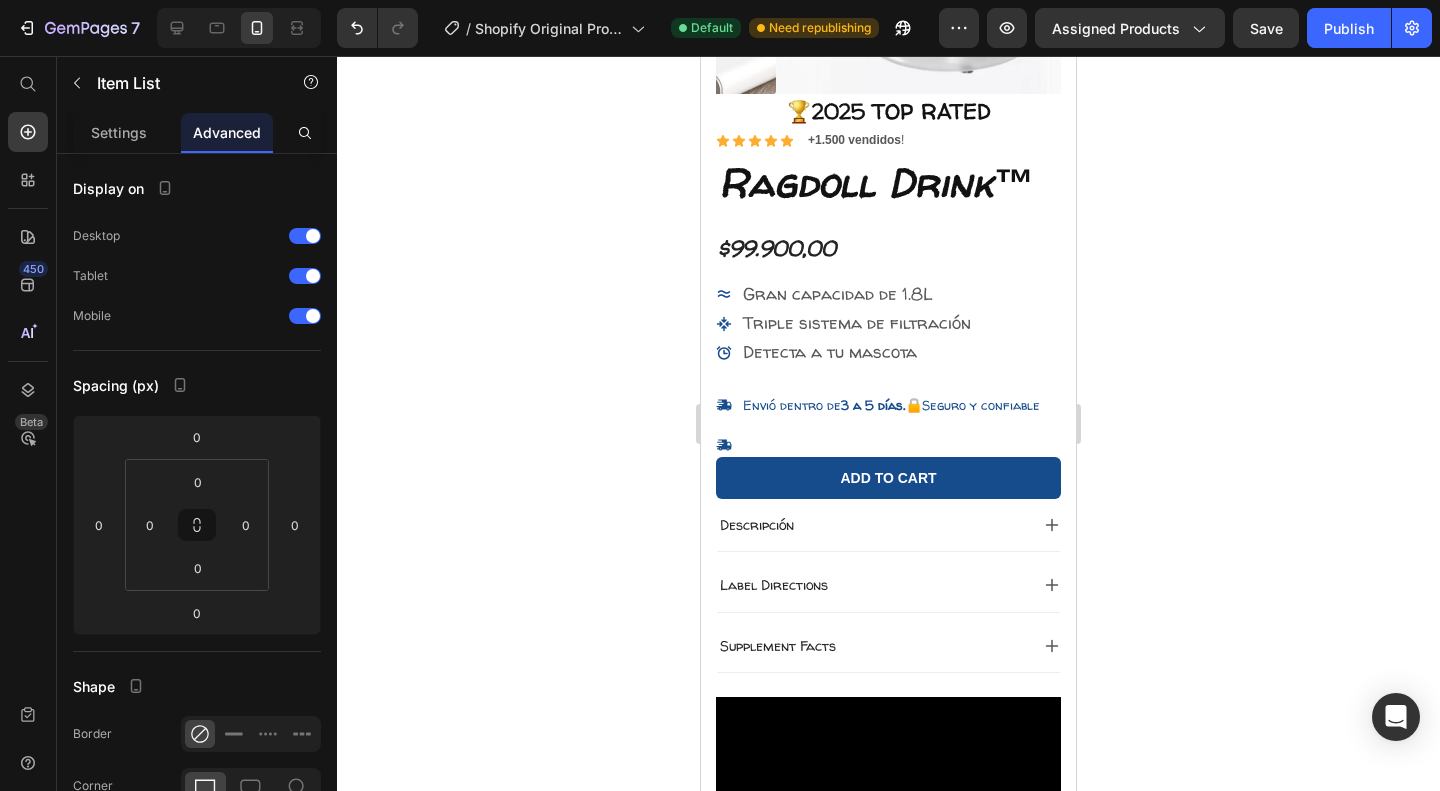 drag, startPoint x: 774, startPoint y: 440, endPoint x: 719, endPoint y: 433, distance: 55.443665 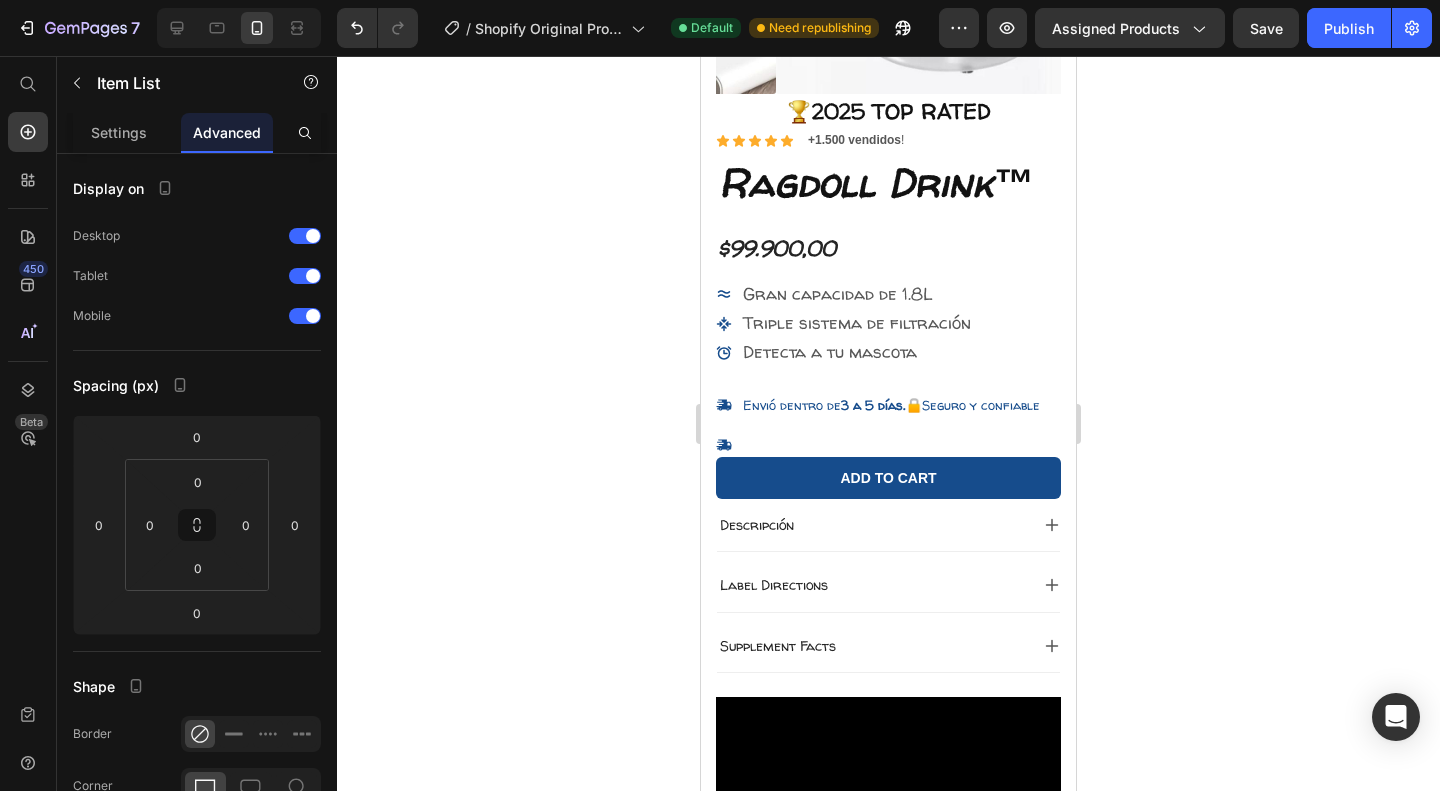 click at bounding box center [879, 445] 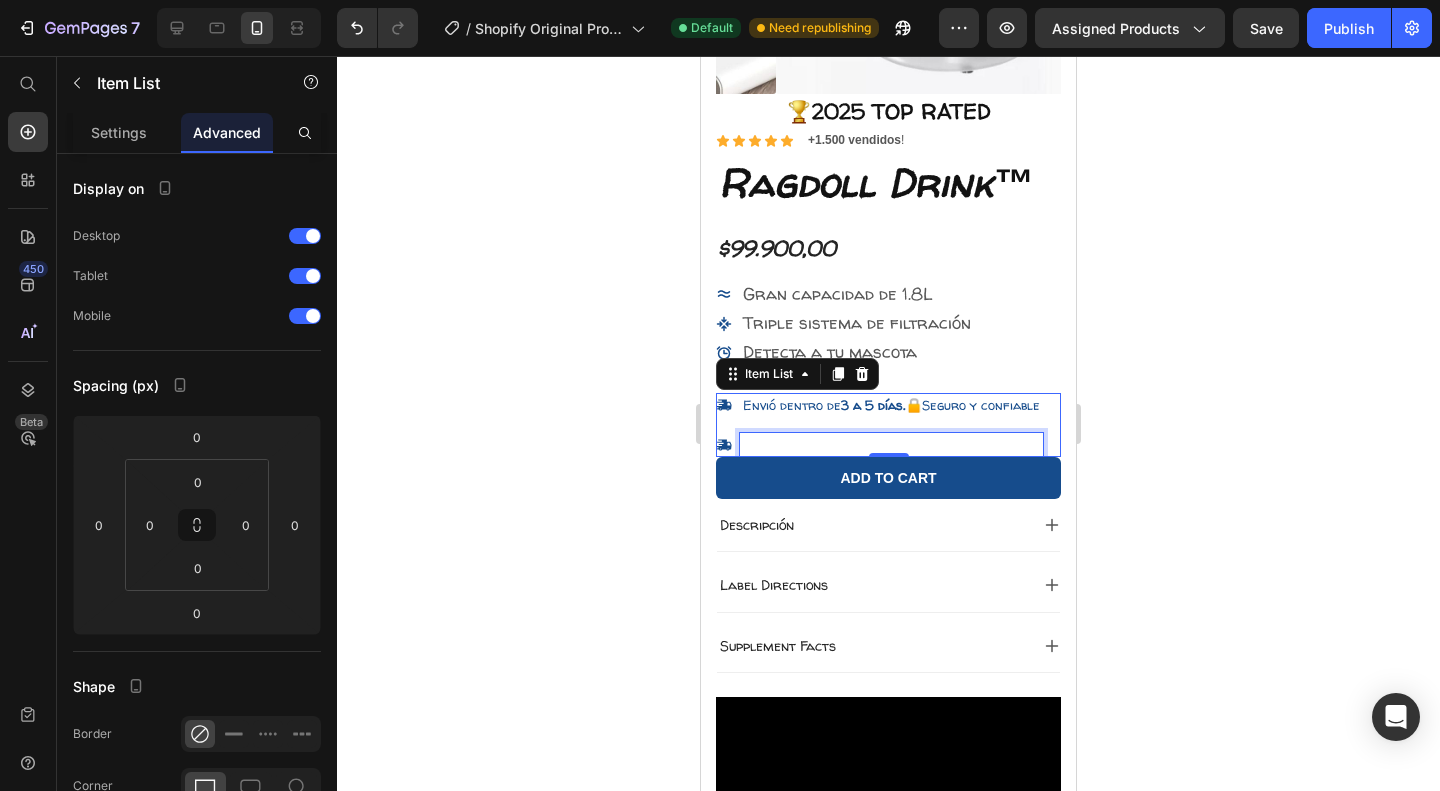 click at bounding box center [891, 445] 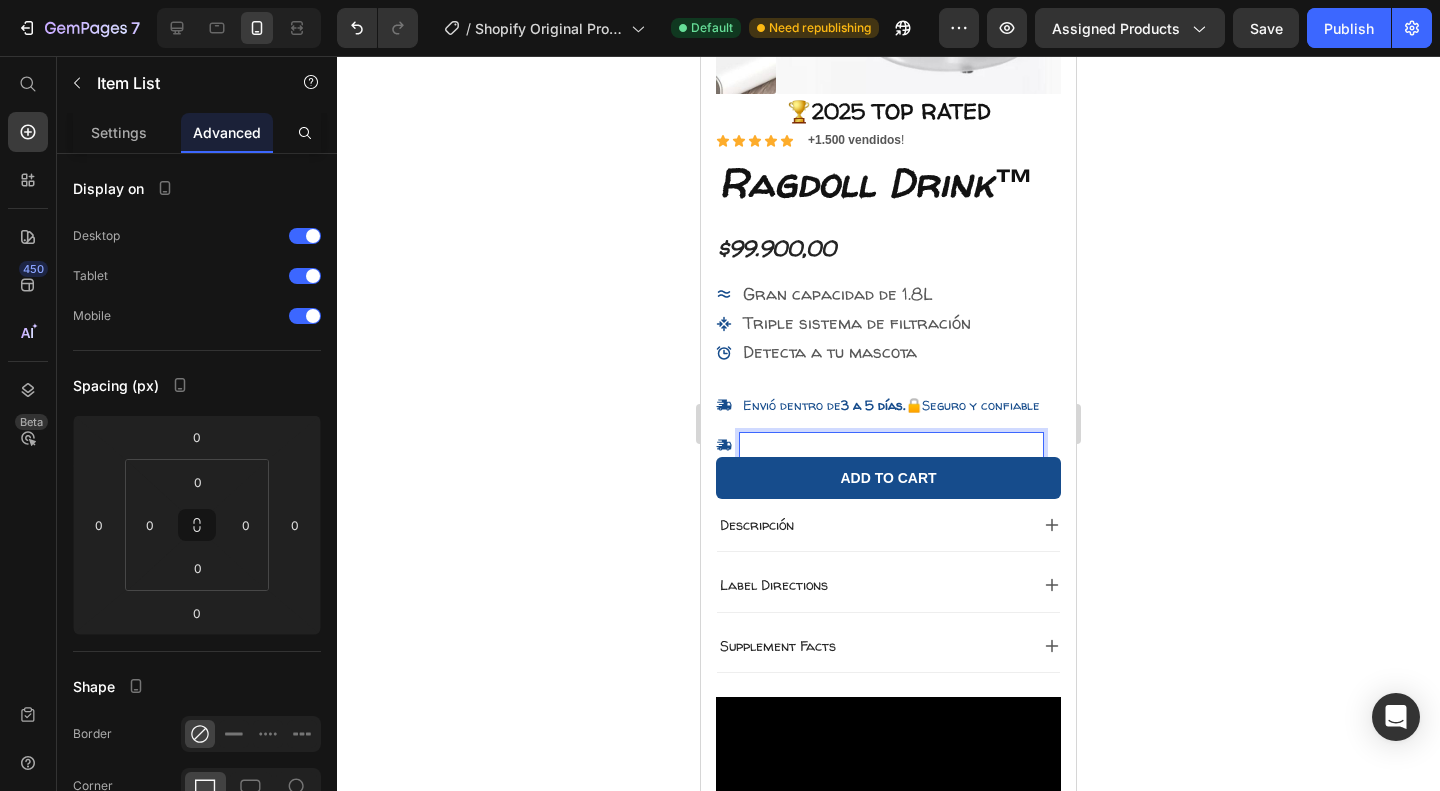 click on "Envió dentro de  3 a   5   días" at bounding box center (823, 405) 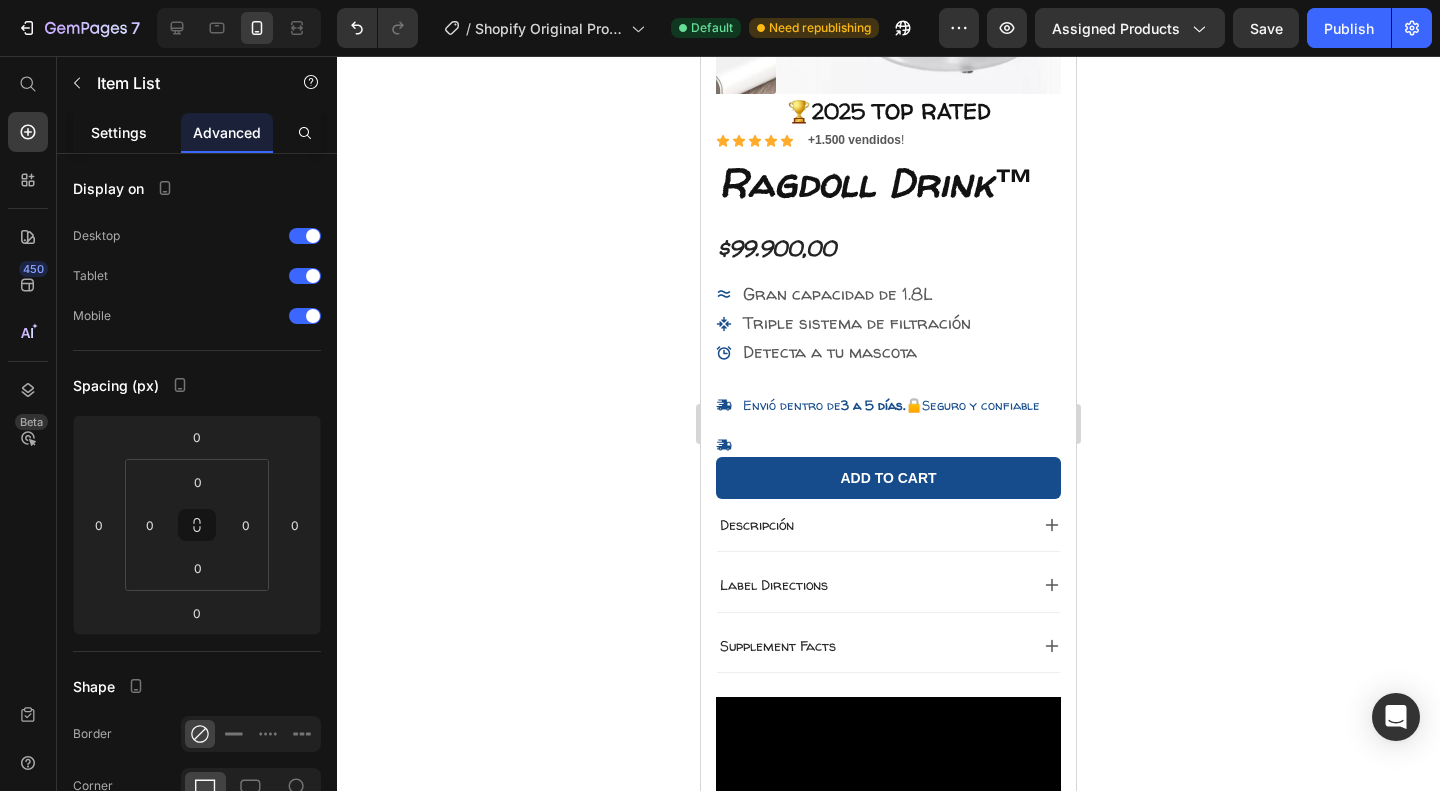 click on "Settings" 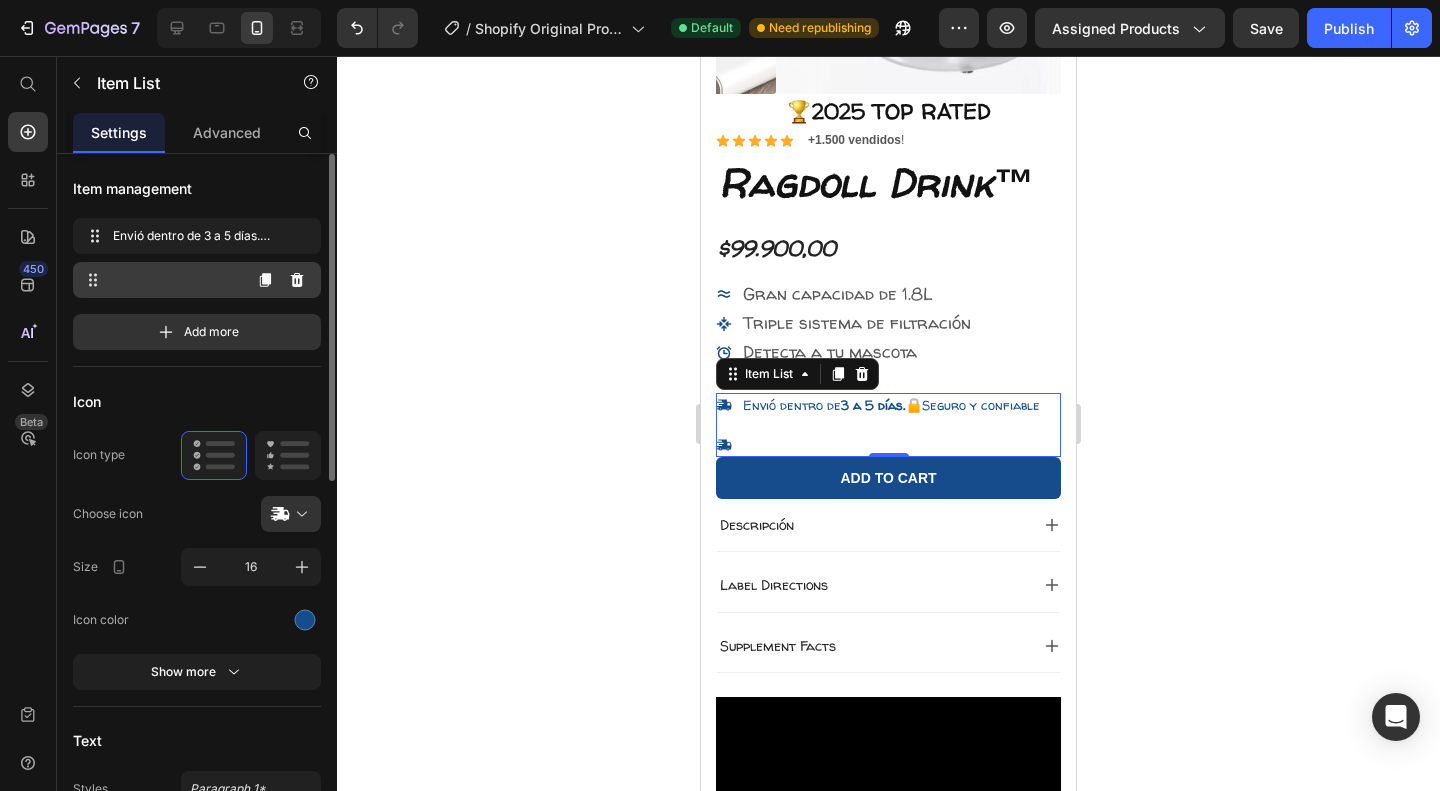 click at bounding box center [161, 280] 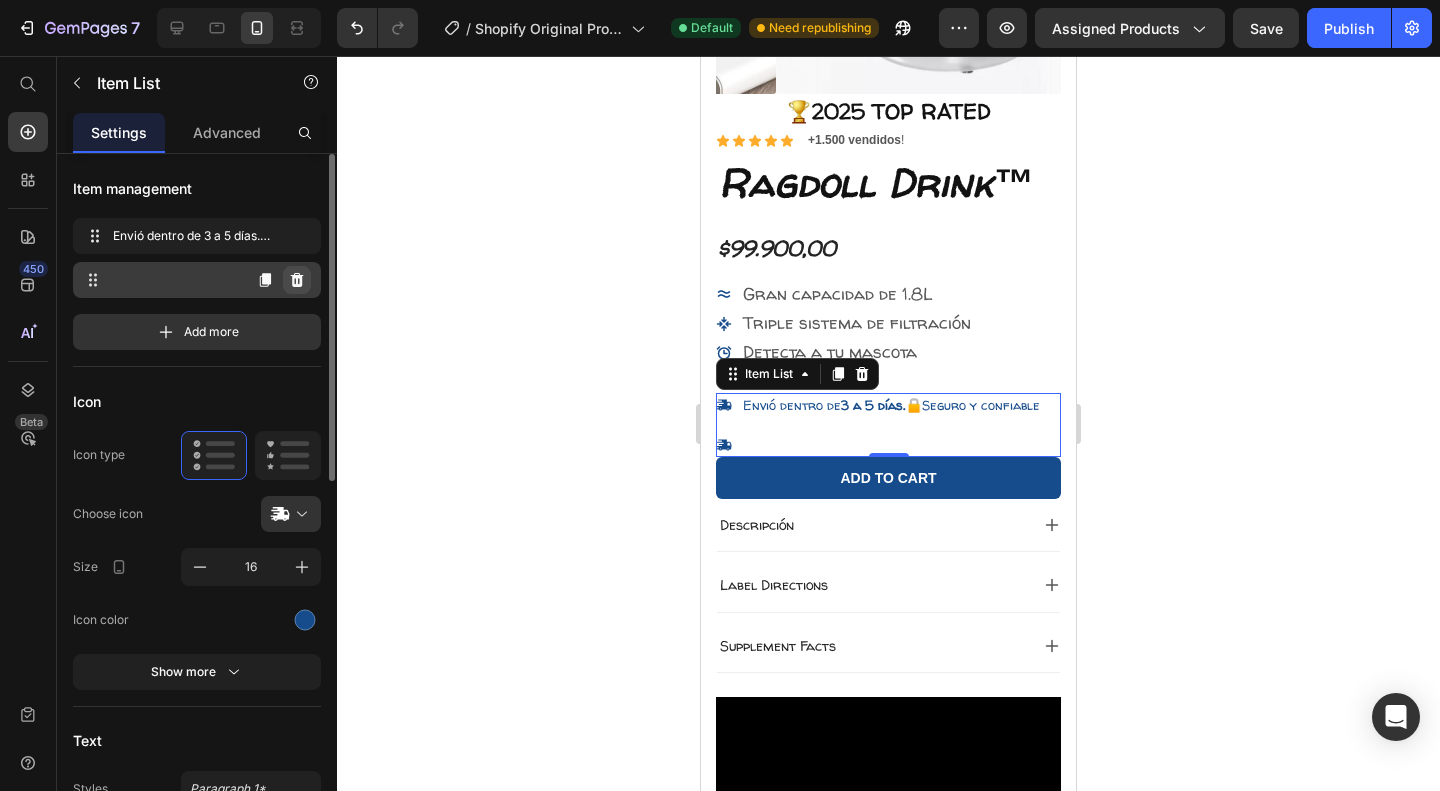 click 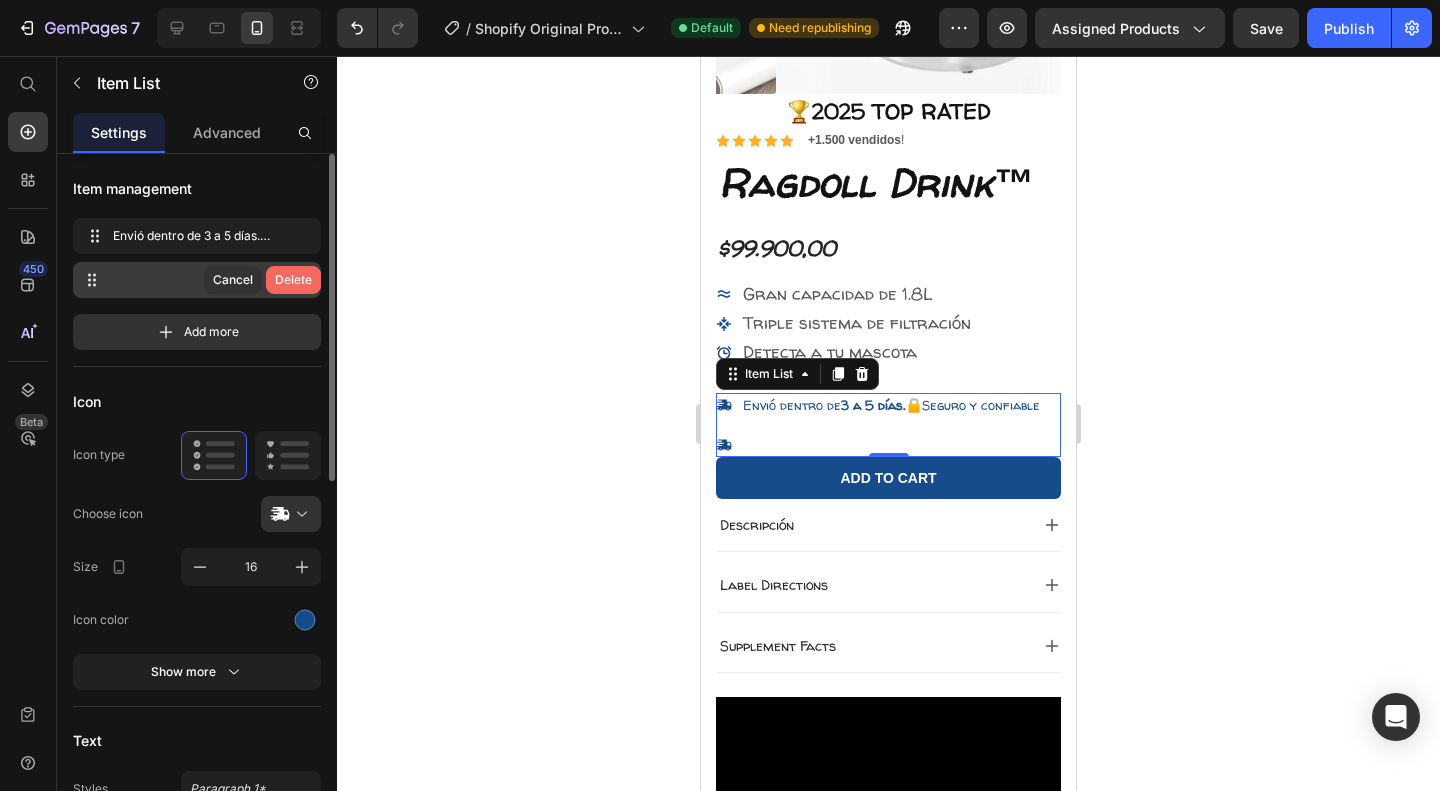 click on "Delete" at bounding box center [293, 280] 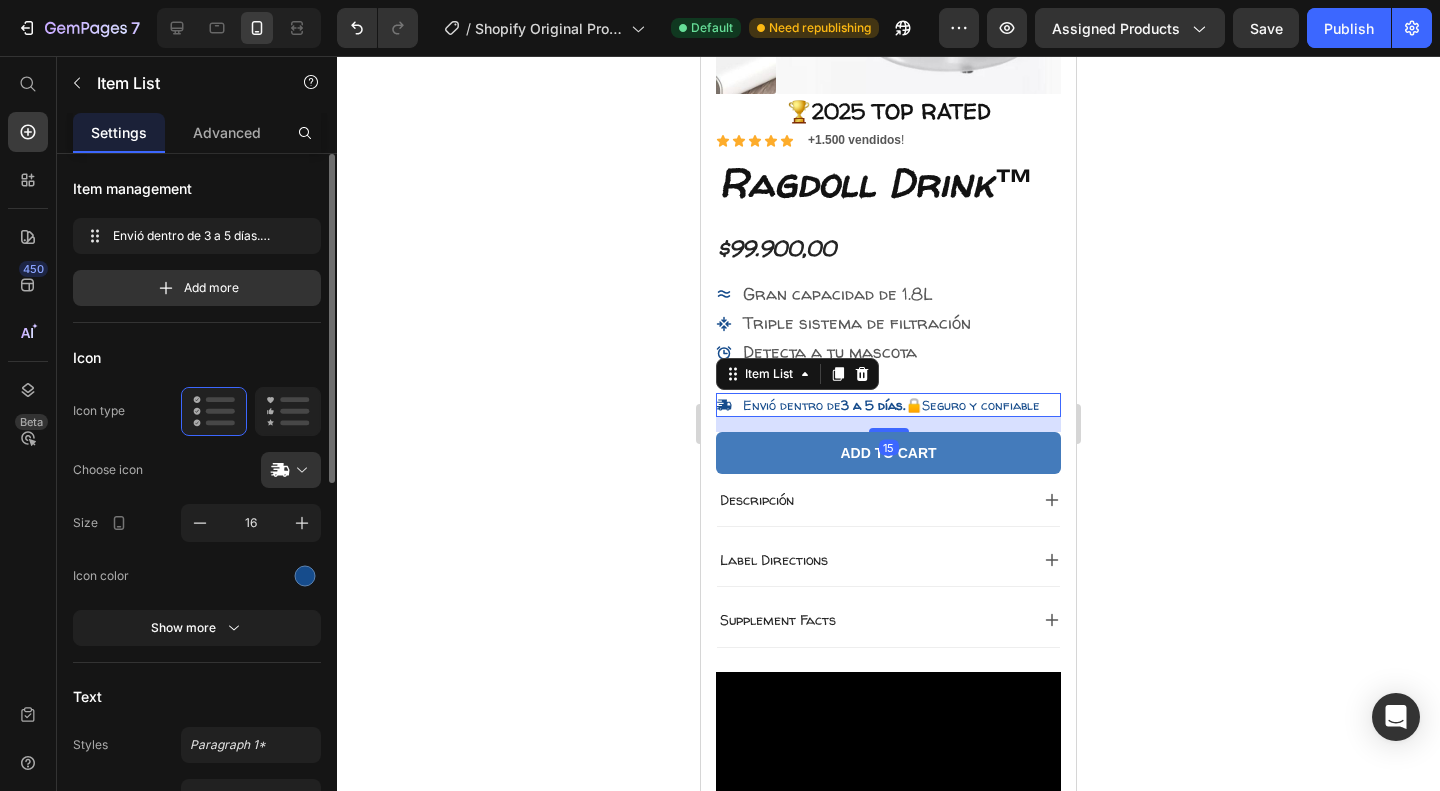 drag, startPoint x: 883, startPoint y: 413, endPoint x: 885, endPoint y: 428, distance: 15.132746 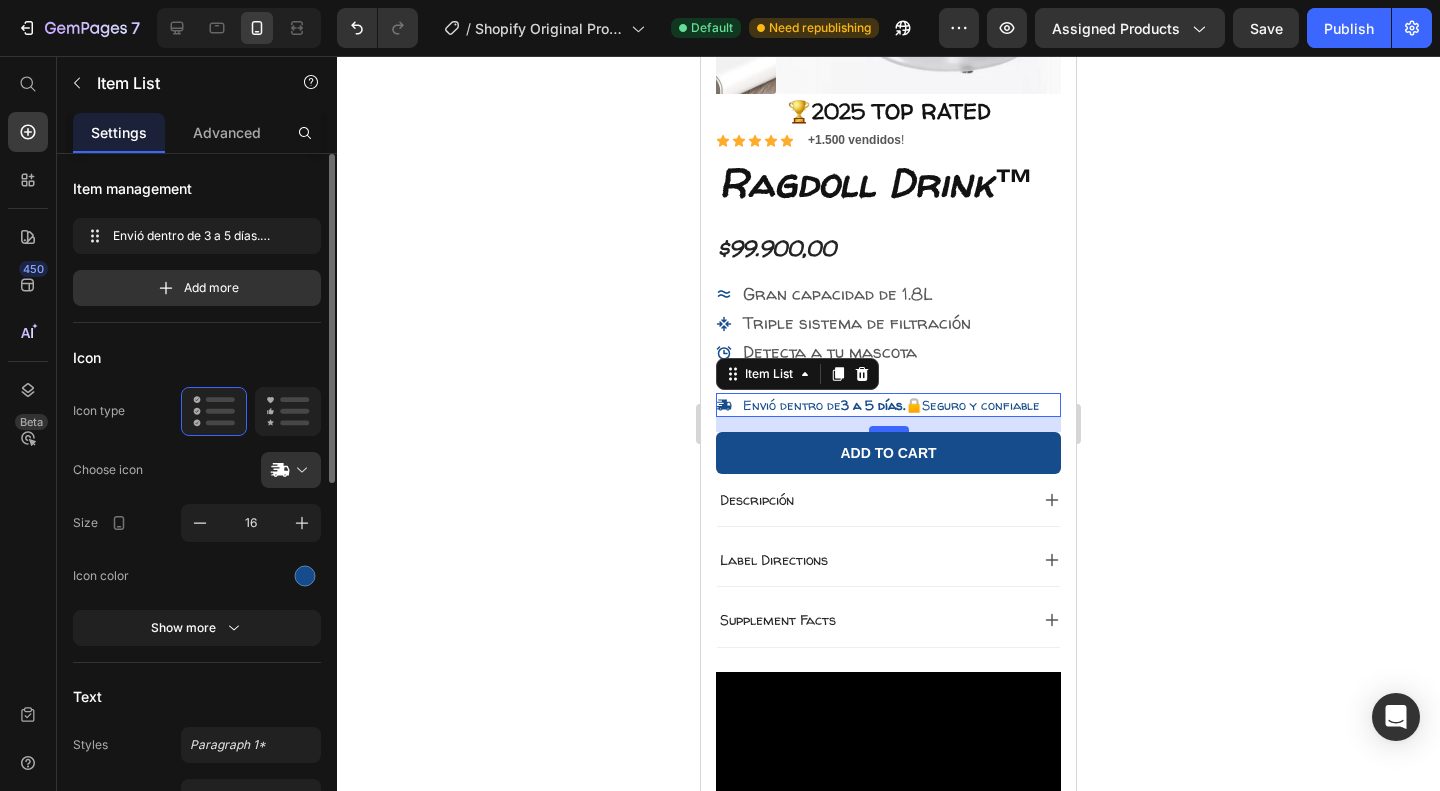 click at bounding box center (889, 429) 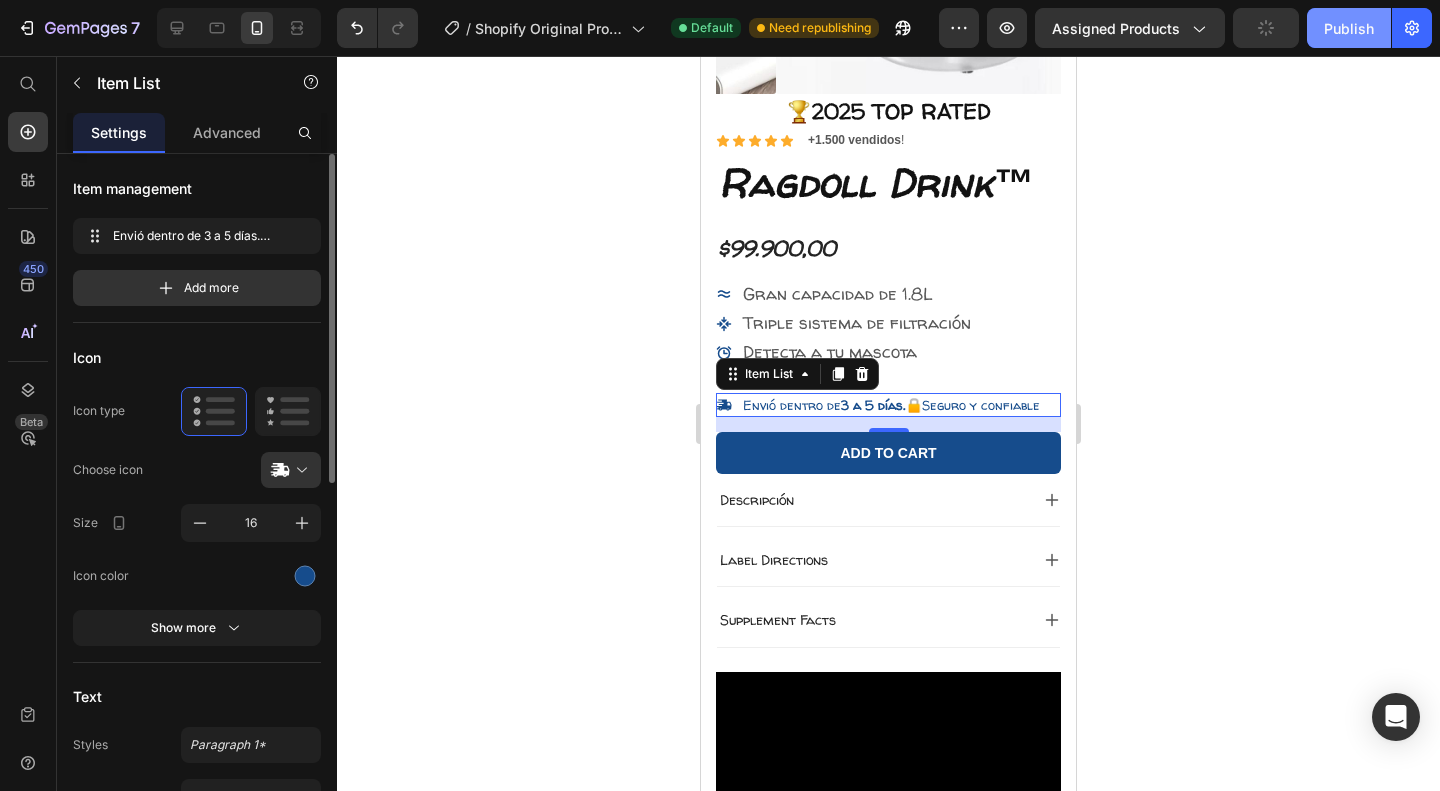 click on "Publish" 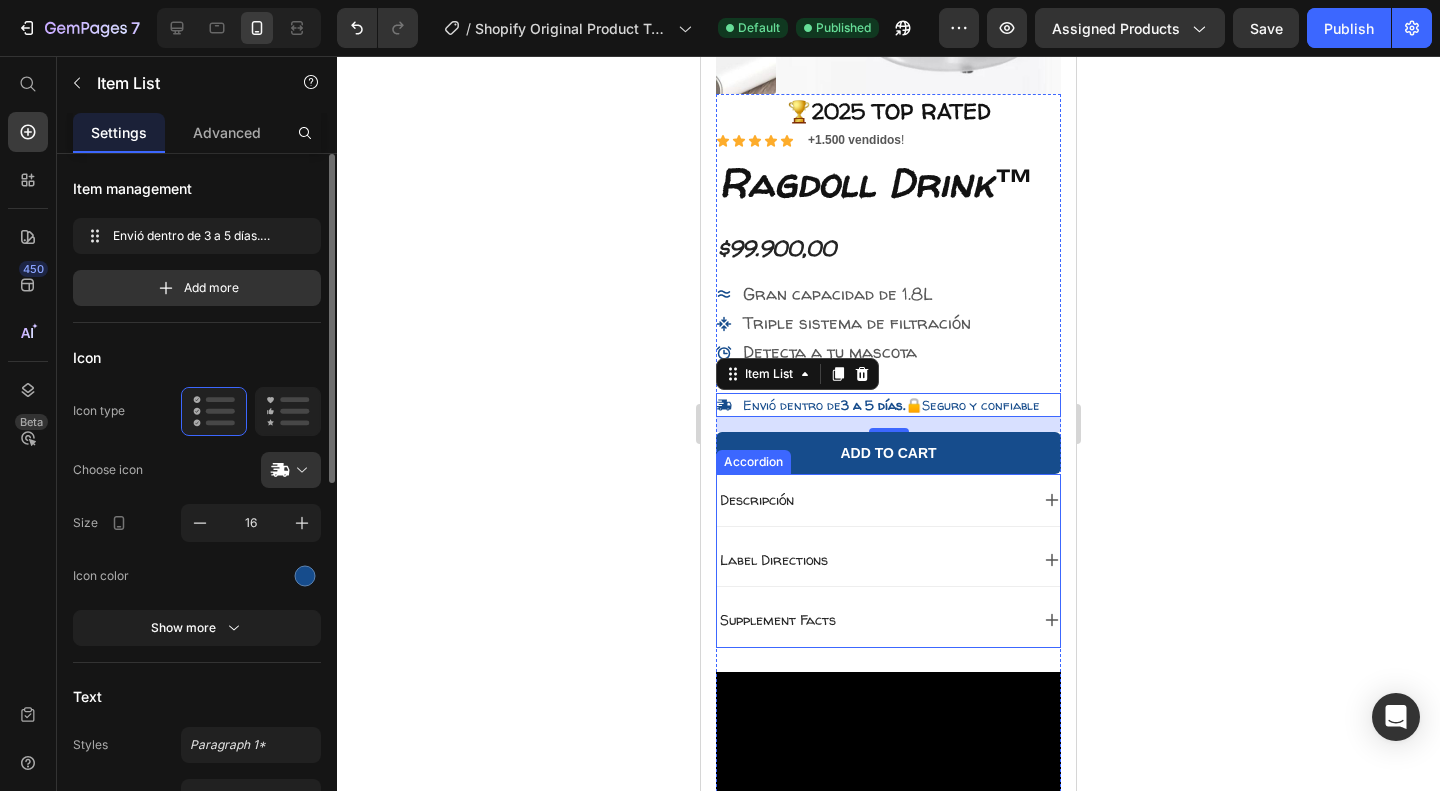 click on "Descripción" at bounding box center (757, 500) 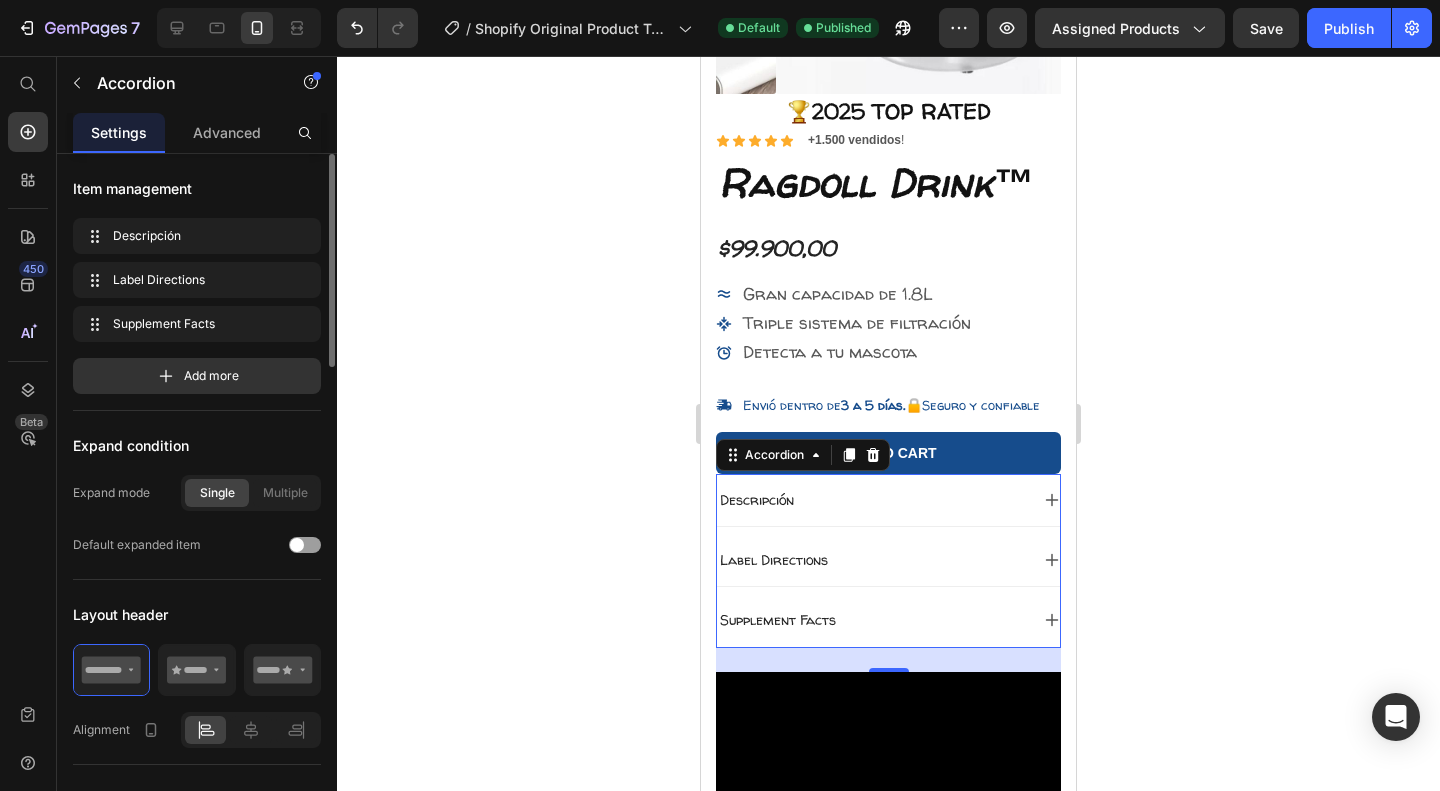 click on "Descripción" at bounding box center (888, 500) 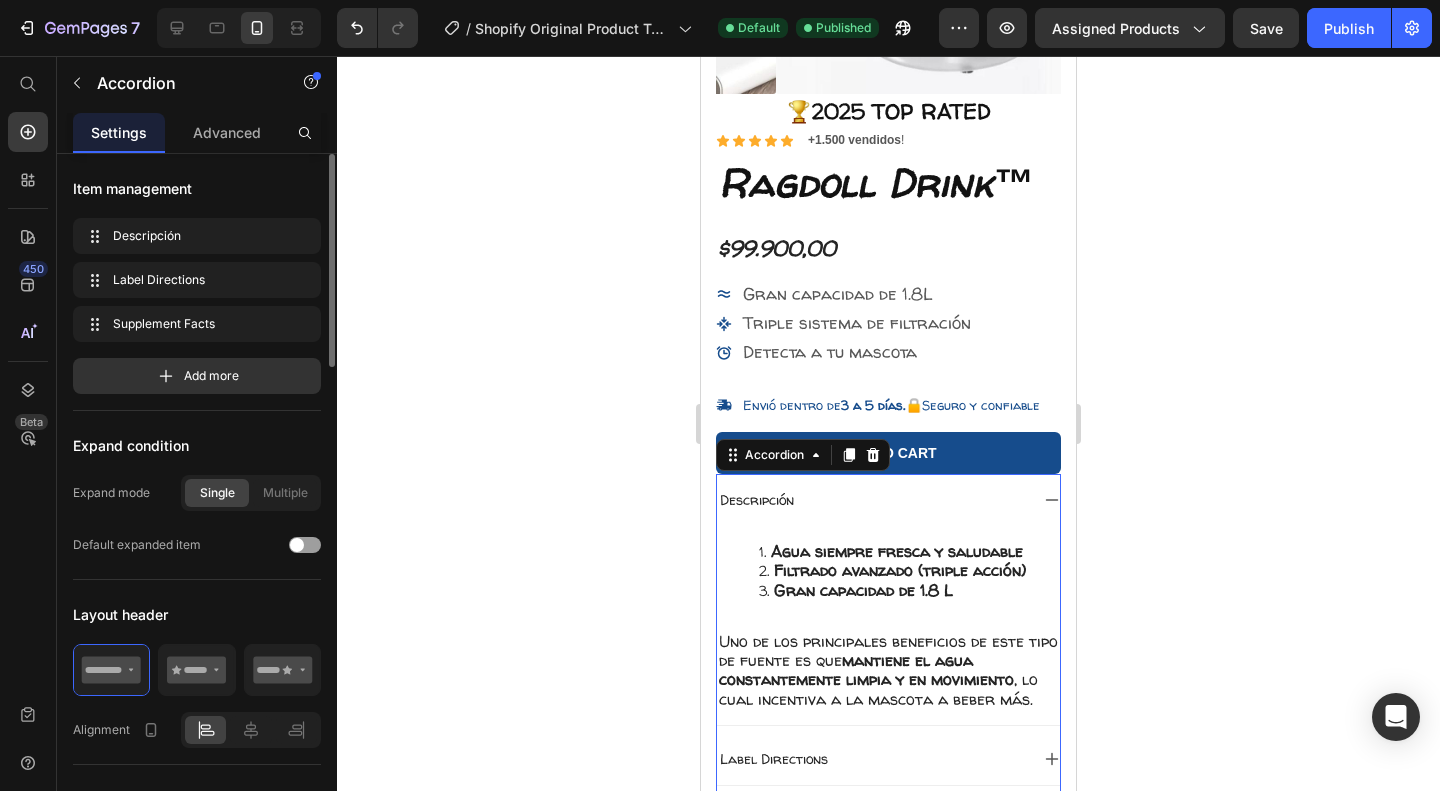 click on "Descripción" at bounding box center (872, 500) 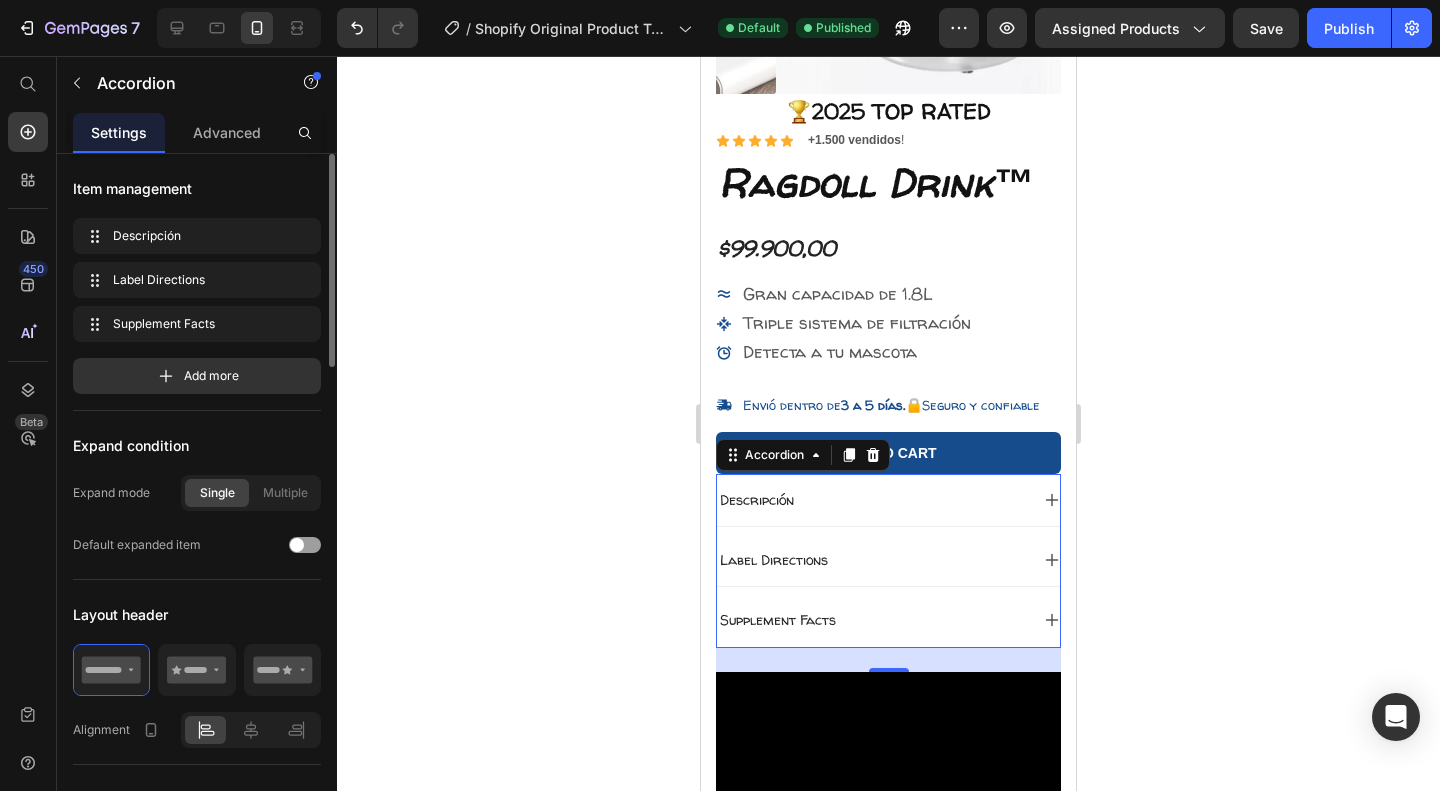 click on "Label Directions" at bounding box center (872, 560) 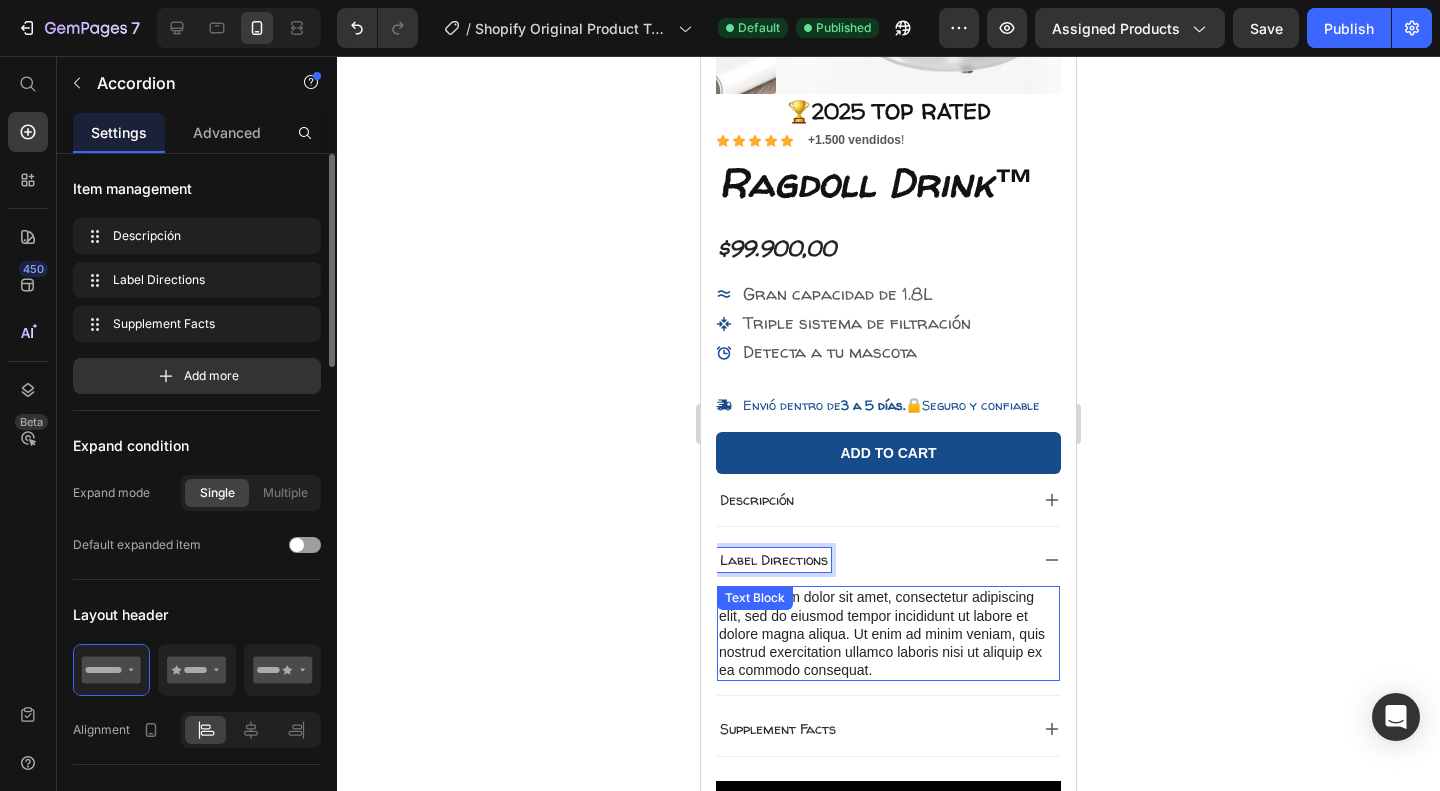 click on "Lorem ipsum dolor sit amet, consectetur adipiscing elit, sed do eiusmod tempor incididunt ut labore et dolore magna aliqua. Ut enim ad minim veniam, quis nostrud exercitation ullamco laboris nisi ut aliquip ex ea commodo consequat." at bounding box center (888, 633) 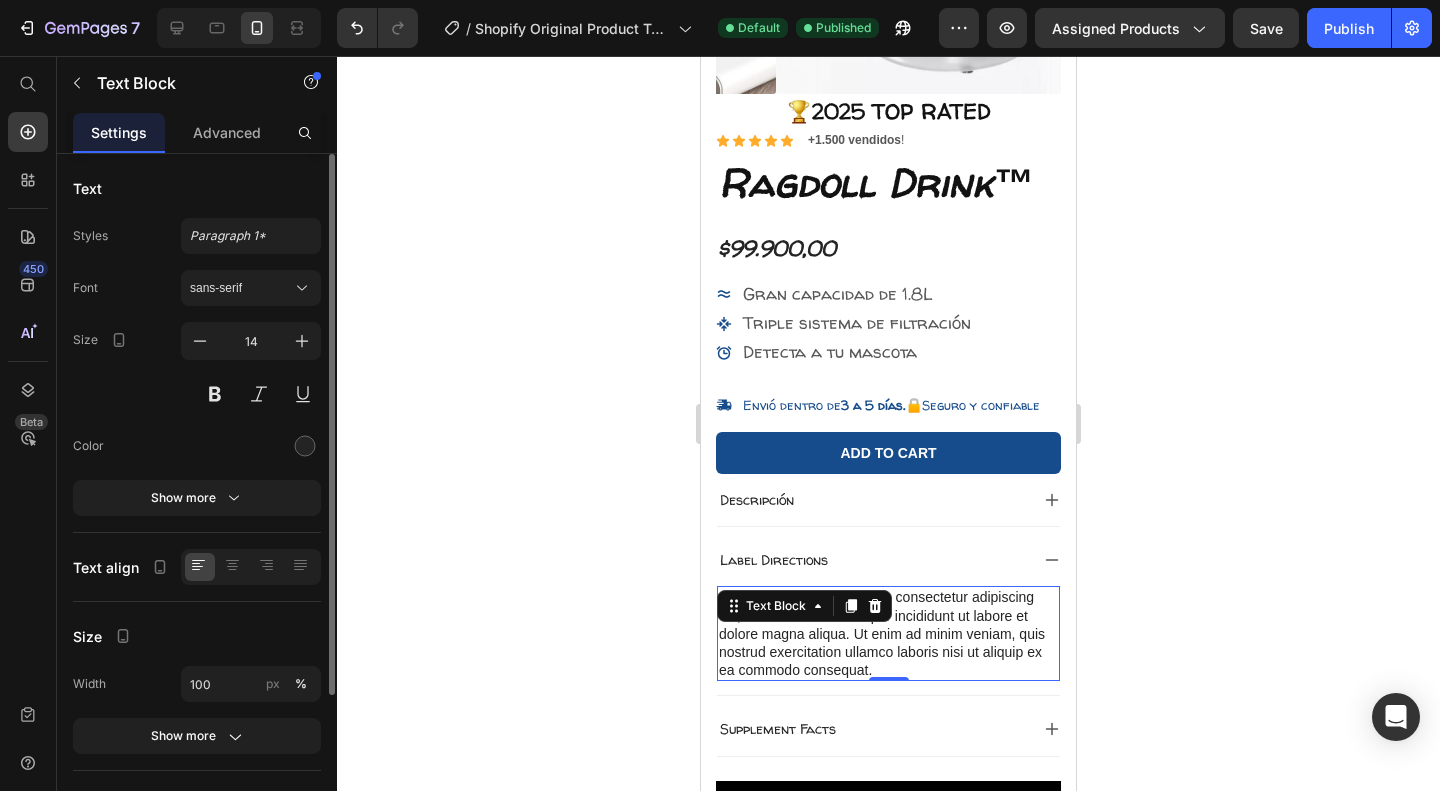 click on "Descripción" at bounding box center [872, 500] 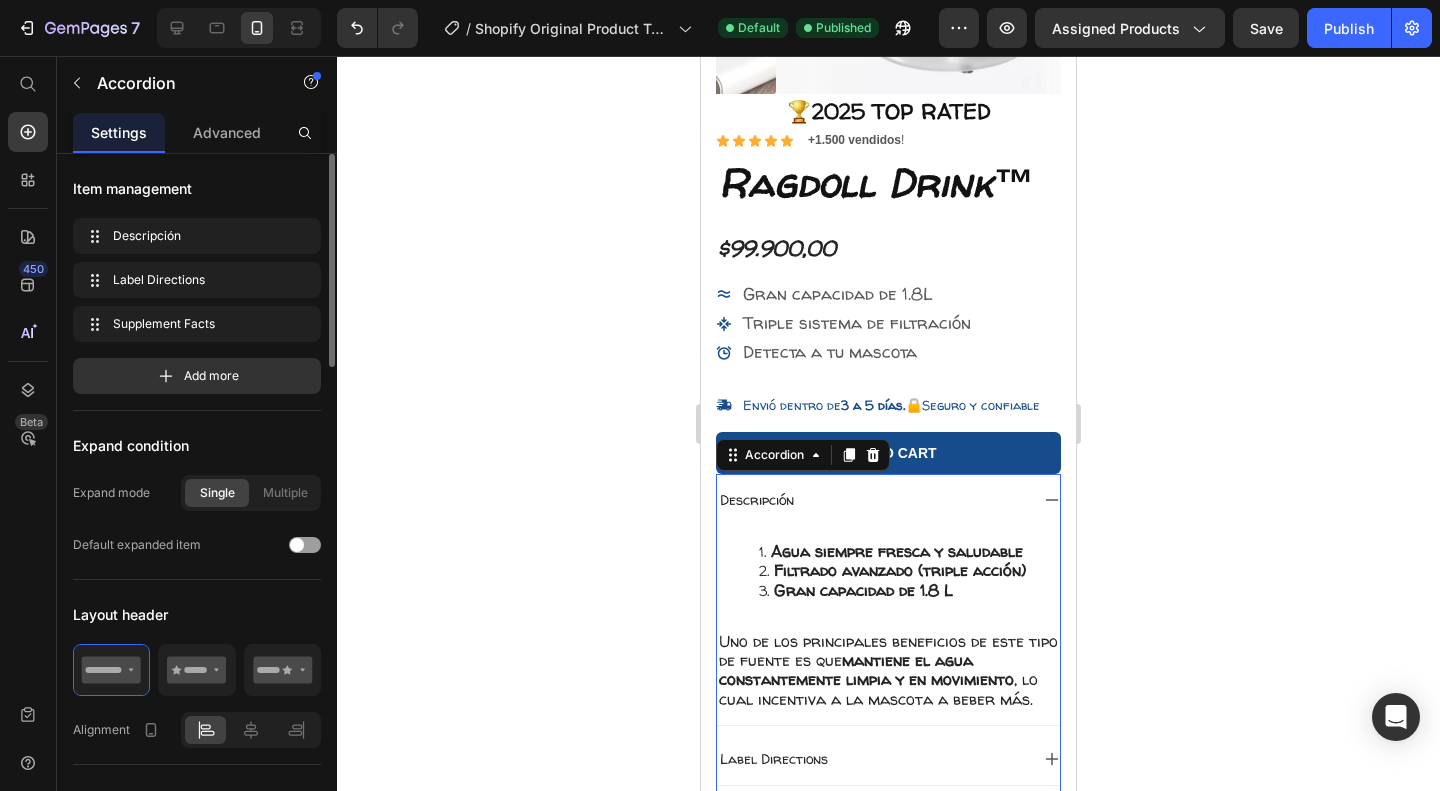 scroll, scrollTop: 484, scrollLeft: 0, axis: vertical 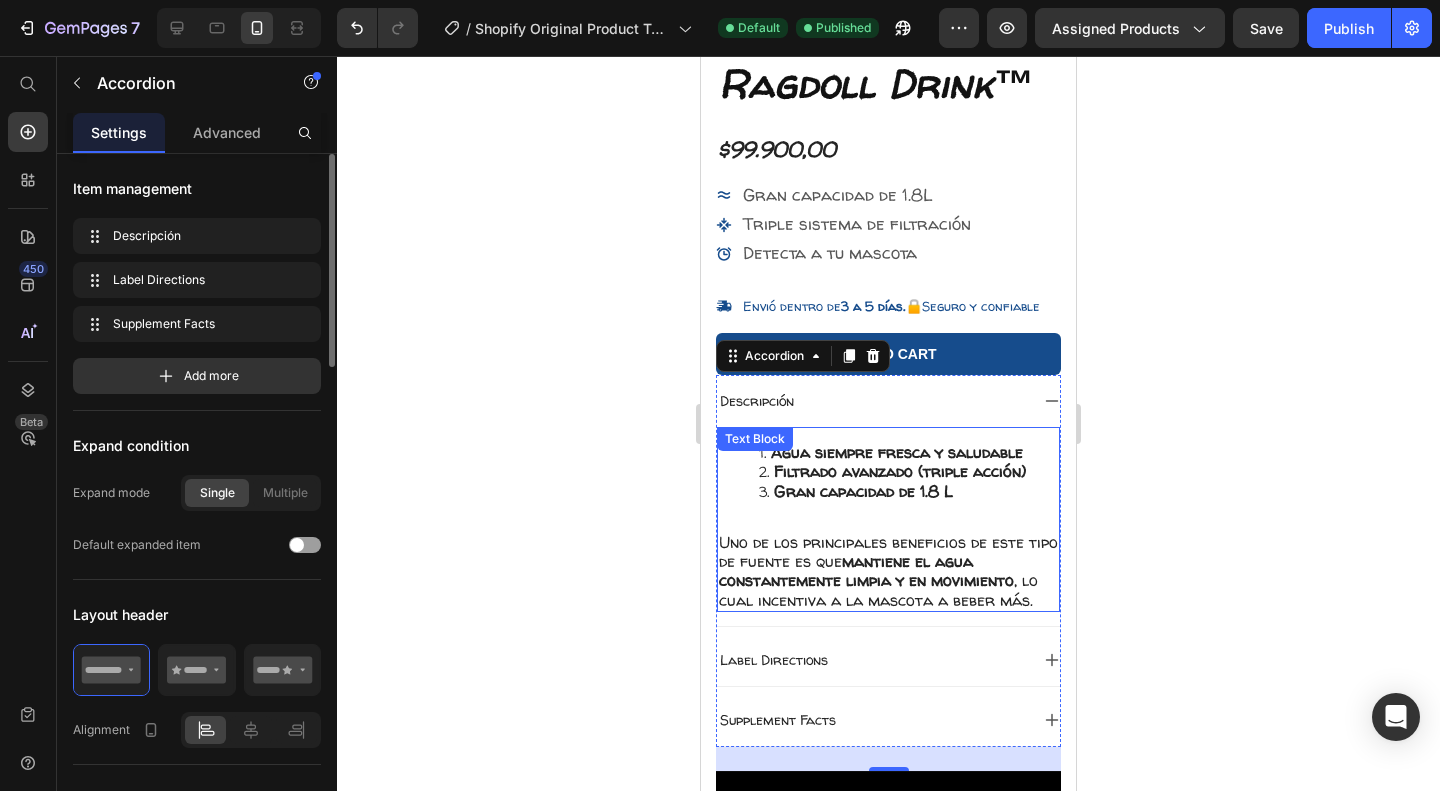 click on "Gran capacidad de 1.8 L" at bounding box center [908, 491] 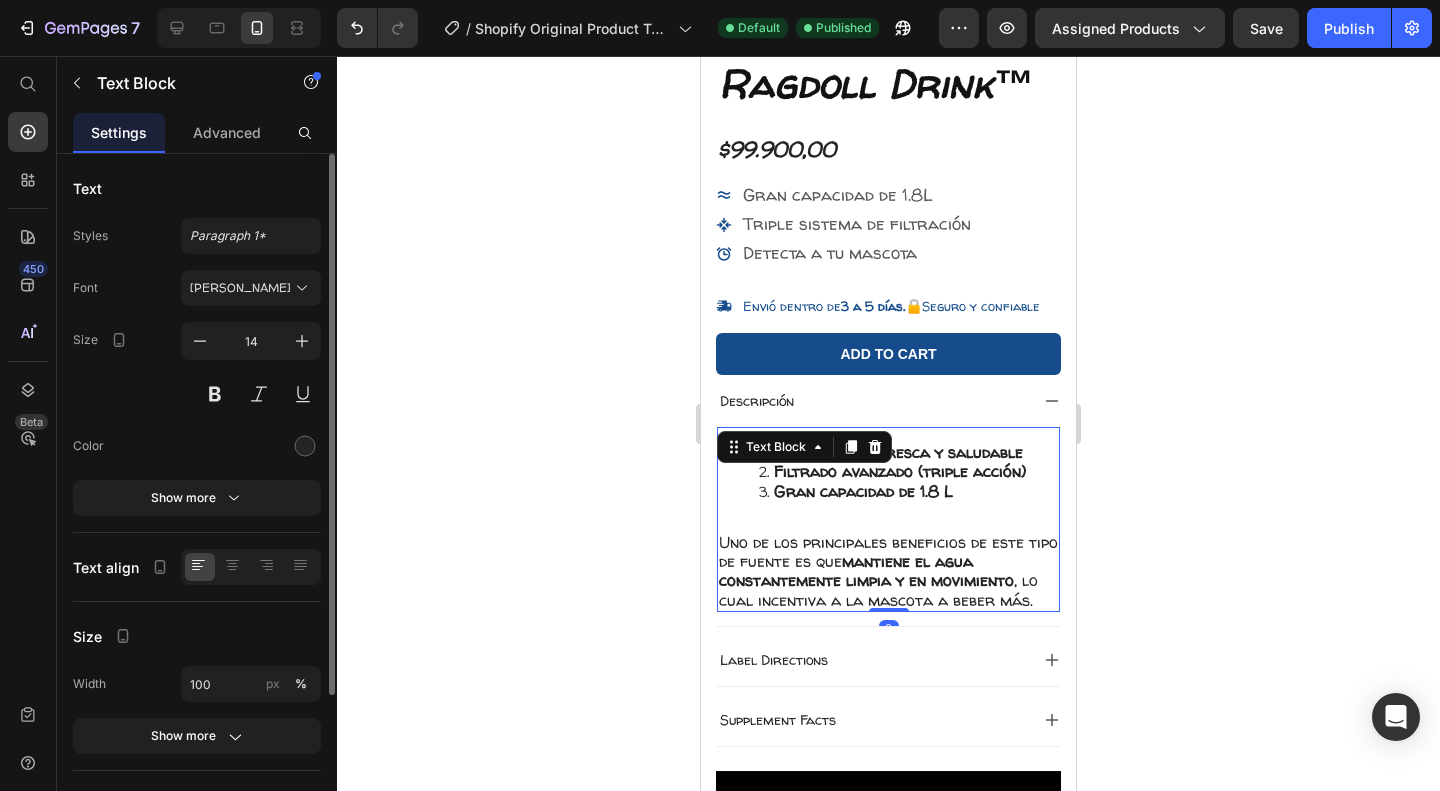 click on "Uno de los principales beneficios de este tipo de fuente es que  mantiene el agua constantemente limpia y en movimiento , lo cual incentiva a la mascota a beber más." at bounding box center (888, 571) 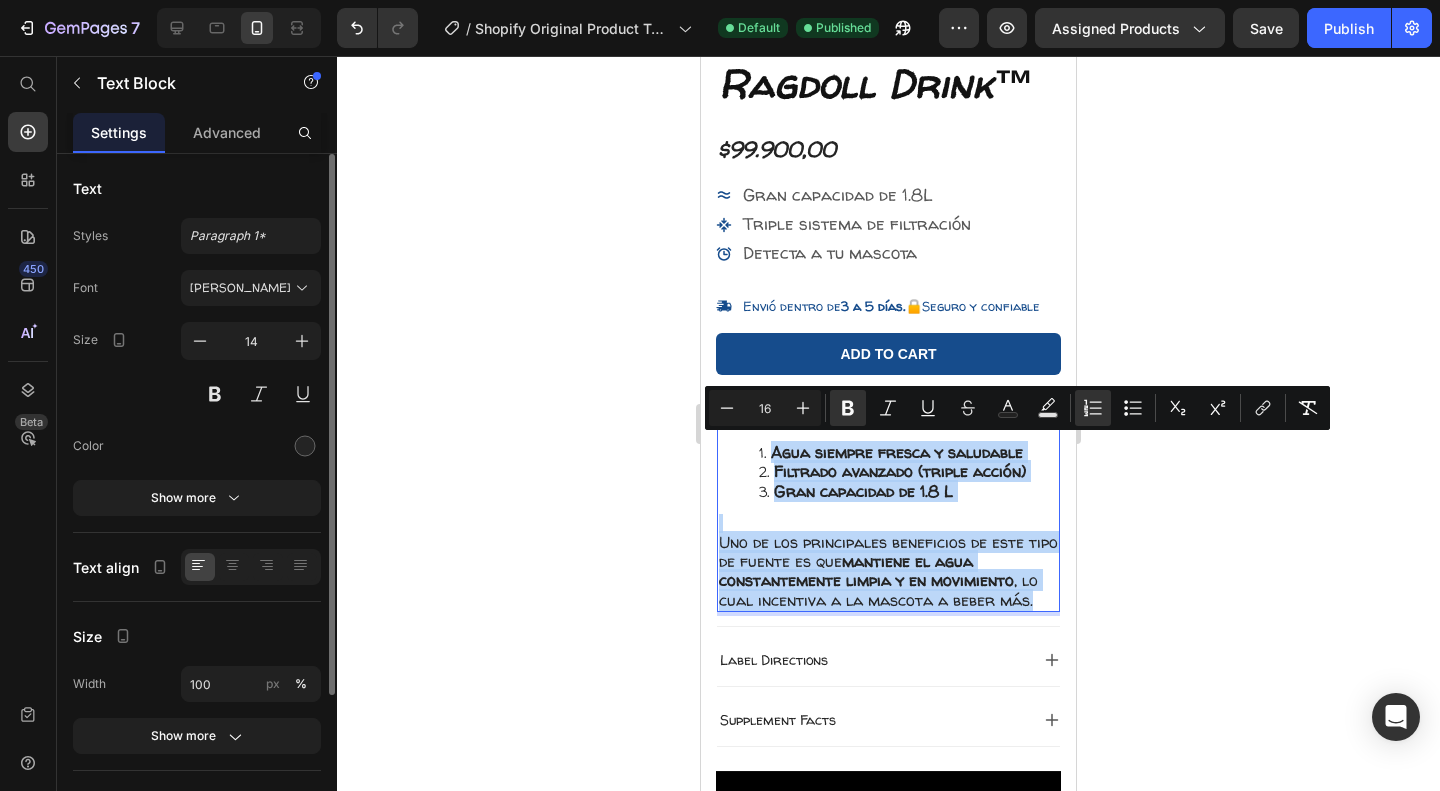 drag, startPoint x: 1035, startPoint y: 595, endPoint x: 751, endPoint y: 427, distance: 329.9697 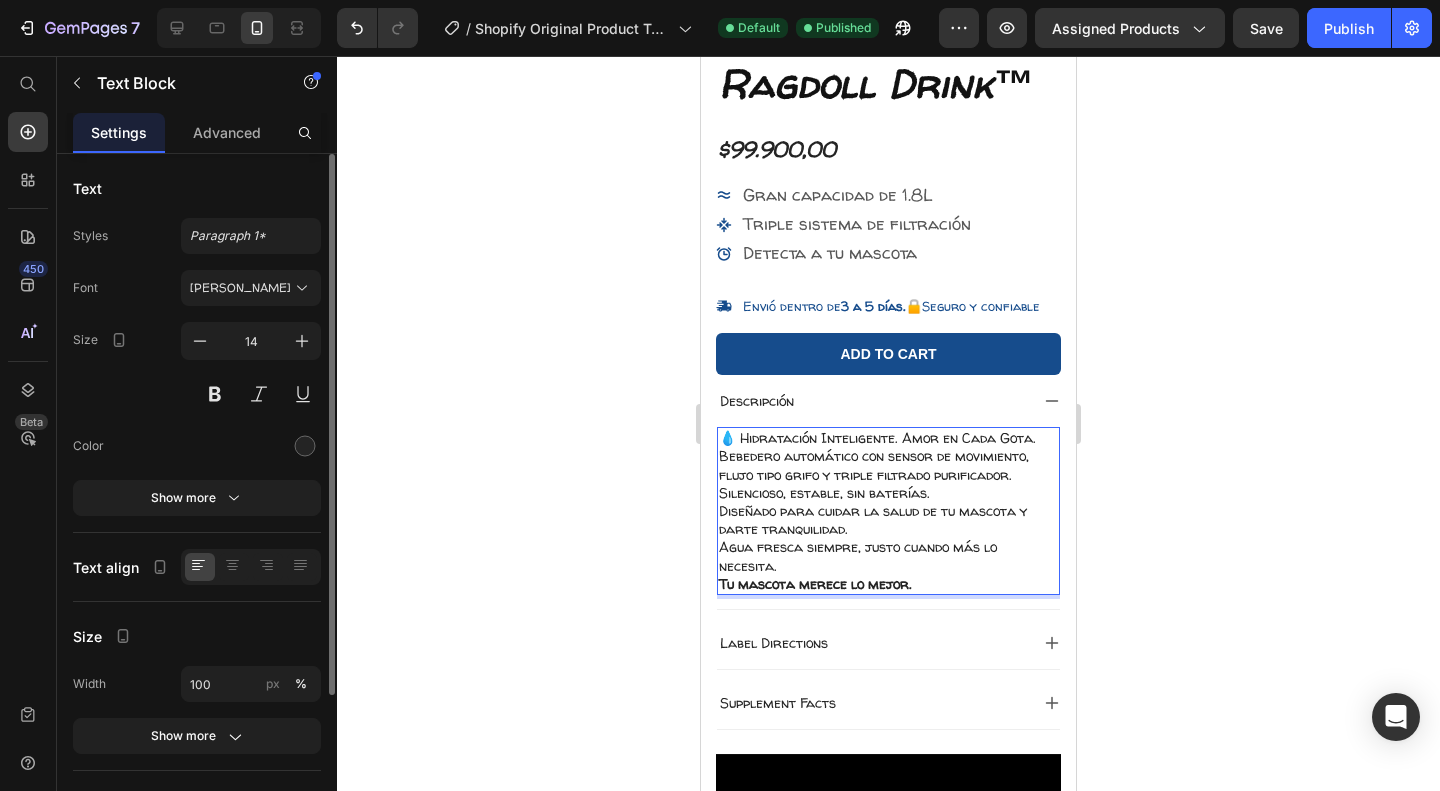 click on "Bebedero automático con sensor de movimiento, flujo tipo grifo y triple filtrado purificador. Silencioso, estable, sin baterías. Diseñado para cuidar la salud de tu mascota y darte tranquilidad. Agua fresca siempre, justo cuando más lo necesita." at bounding box center (888, 510) 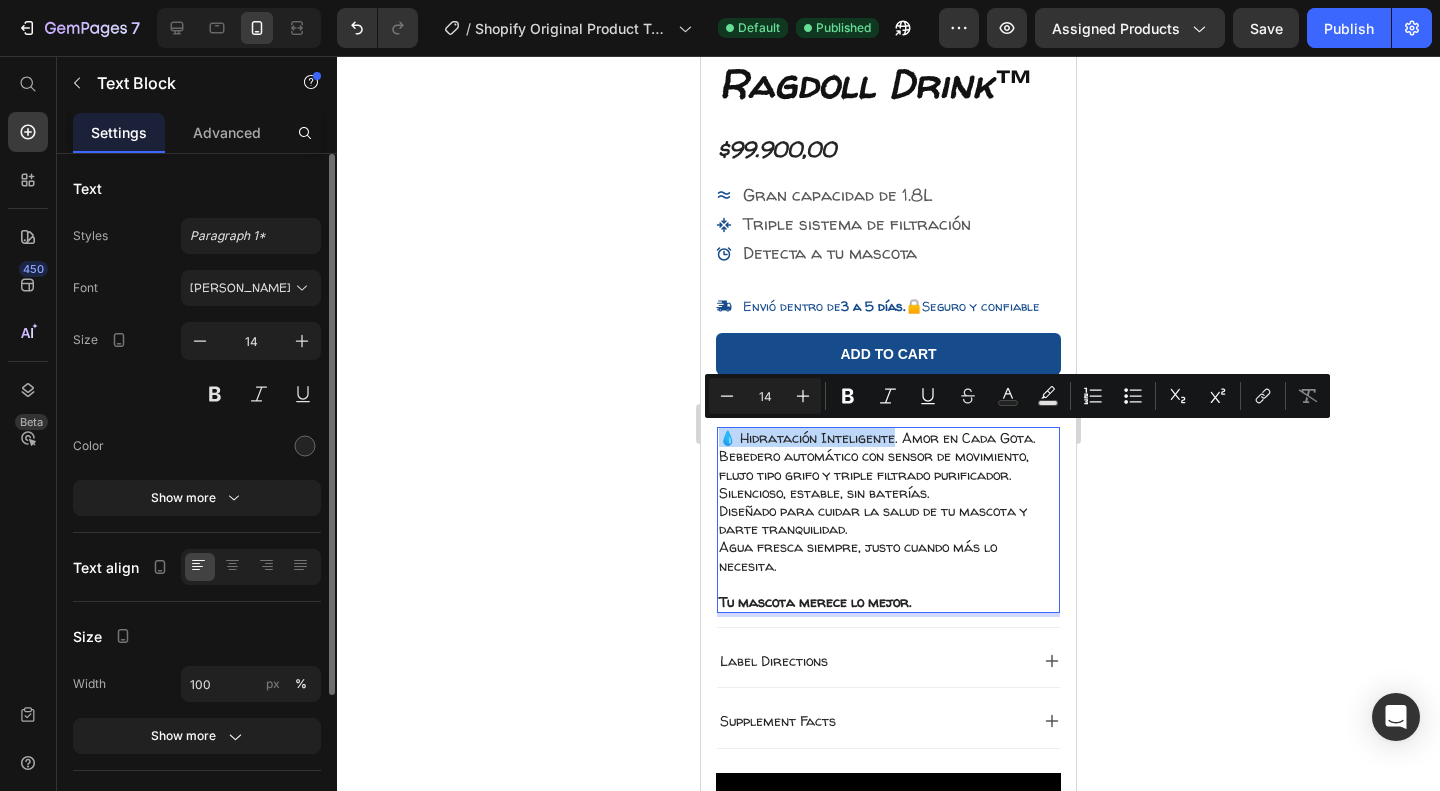 drag, startPoint x: 728, startPoint y: 433, endPoint x: 896, endPoint y: 441, distance: 168.19037 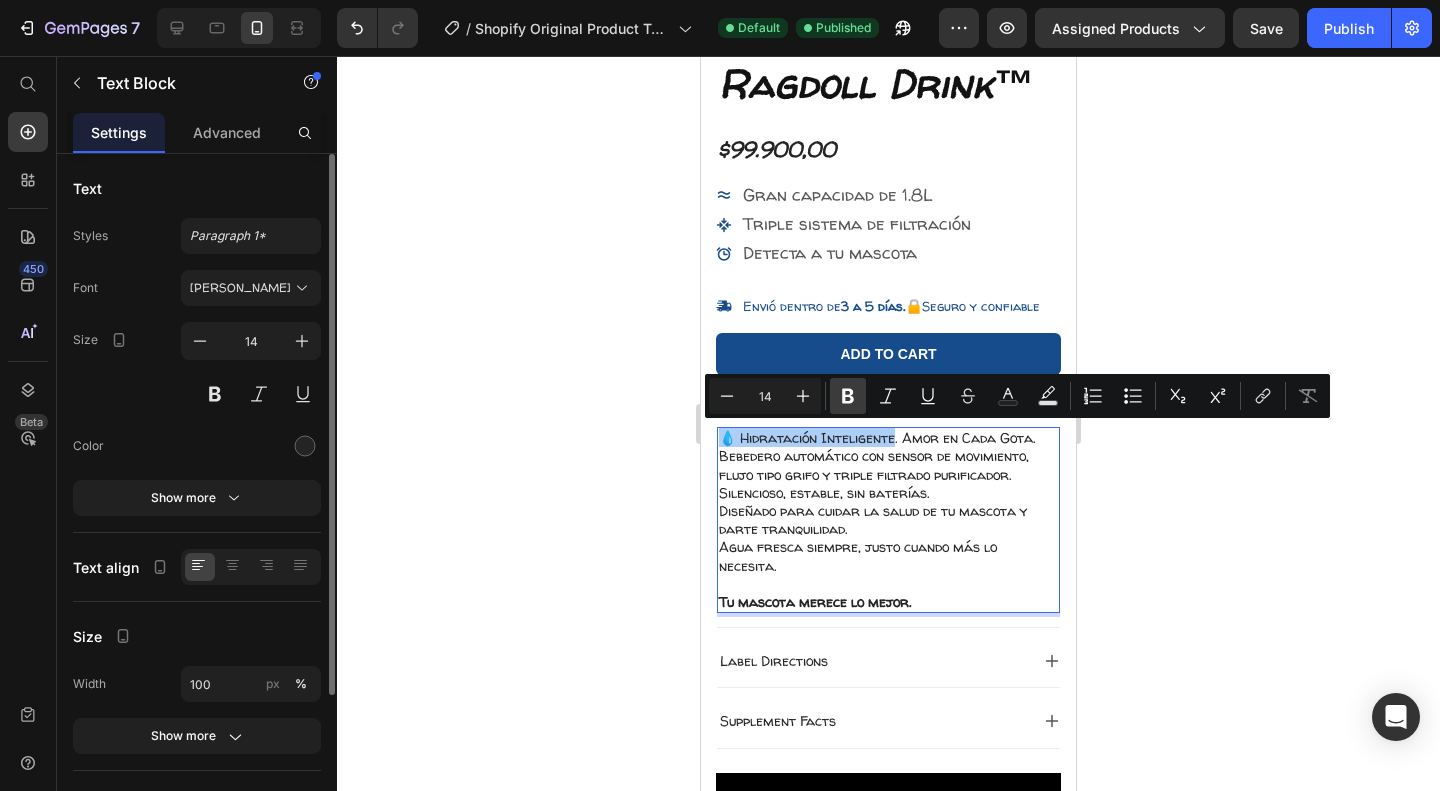 click 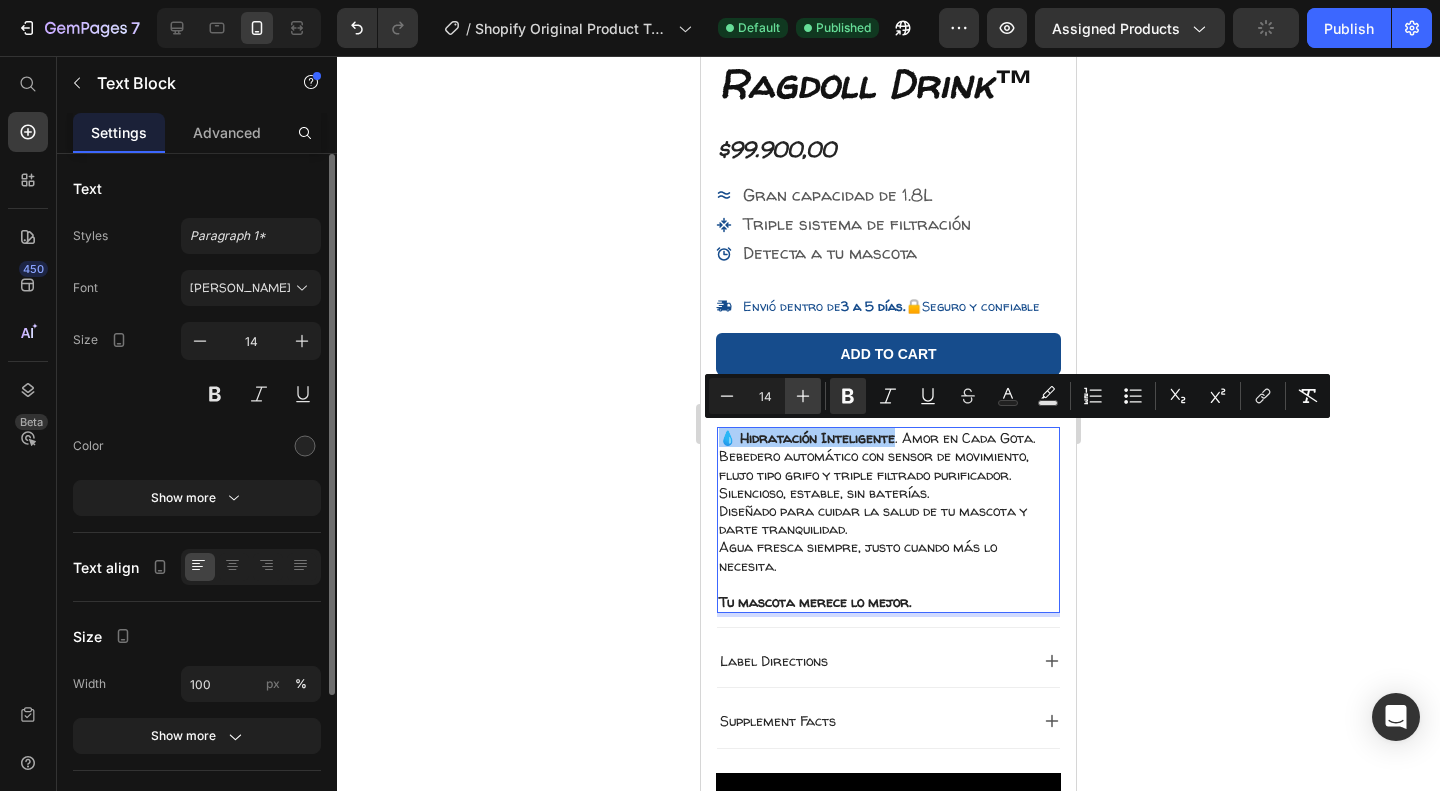 click 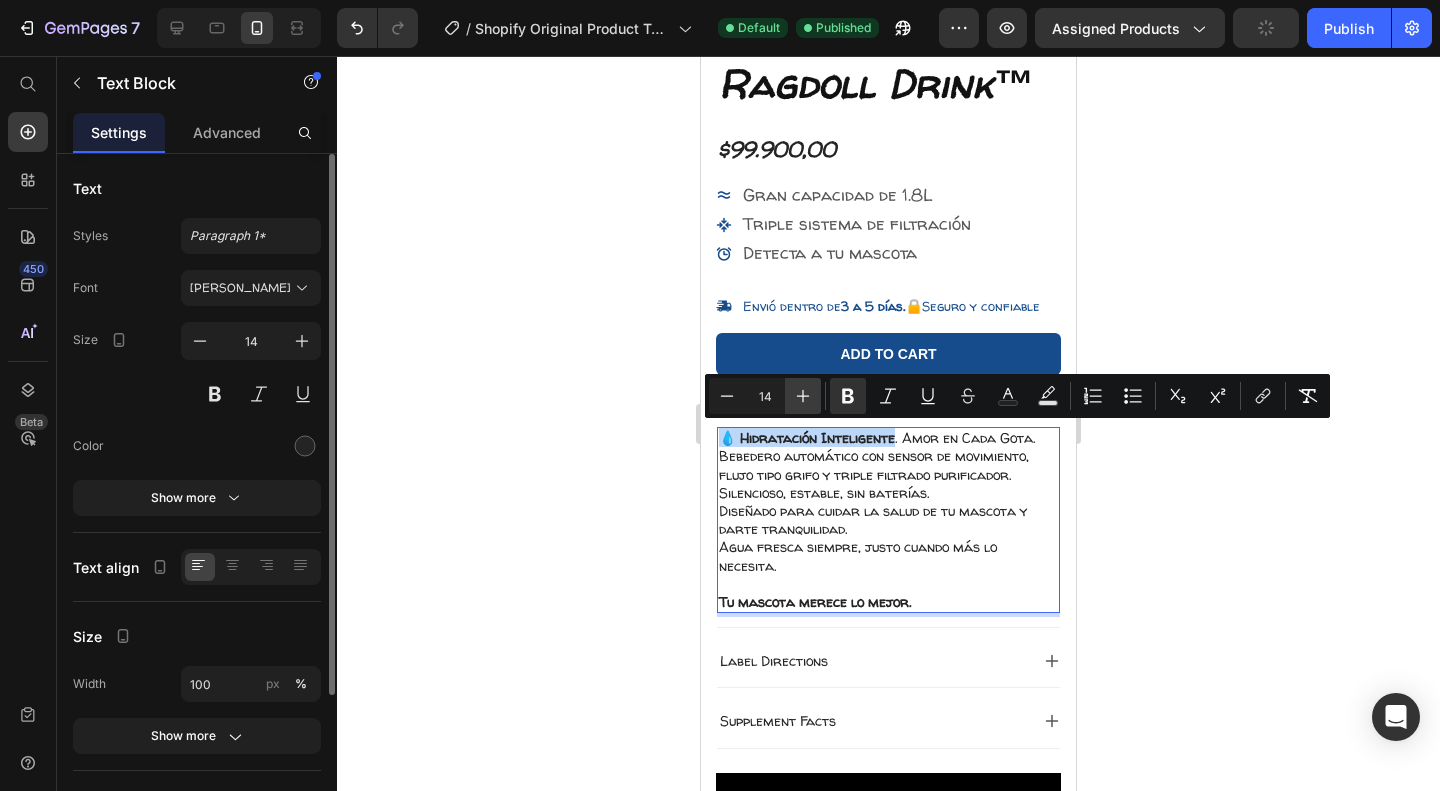 type on "15" 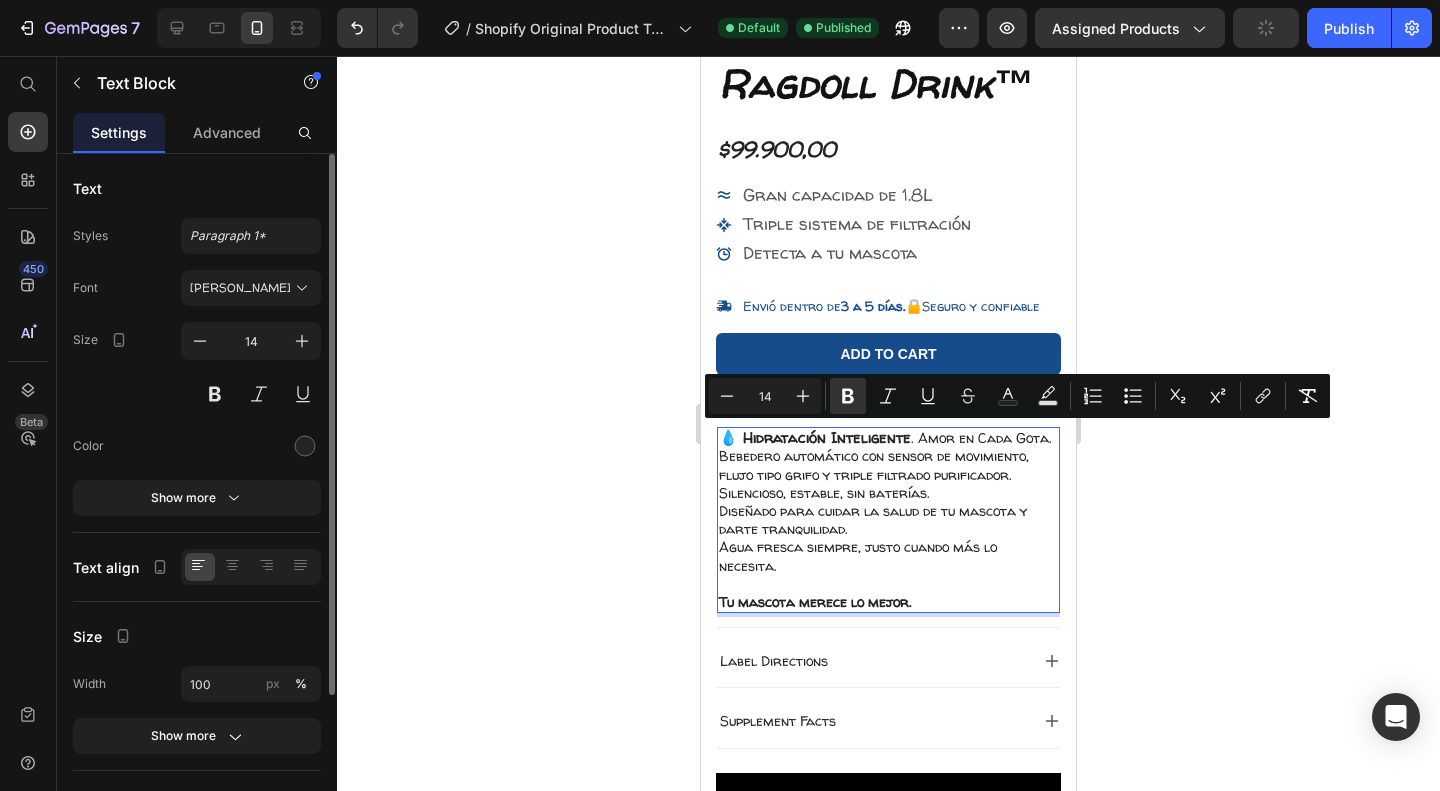 click on "💧 Hidratación Inteligente . Amor en Cada Gota." at bounding box center [888, 438] 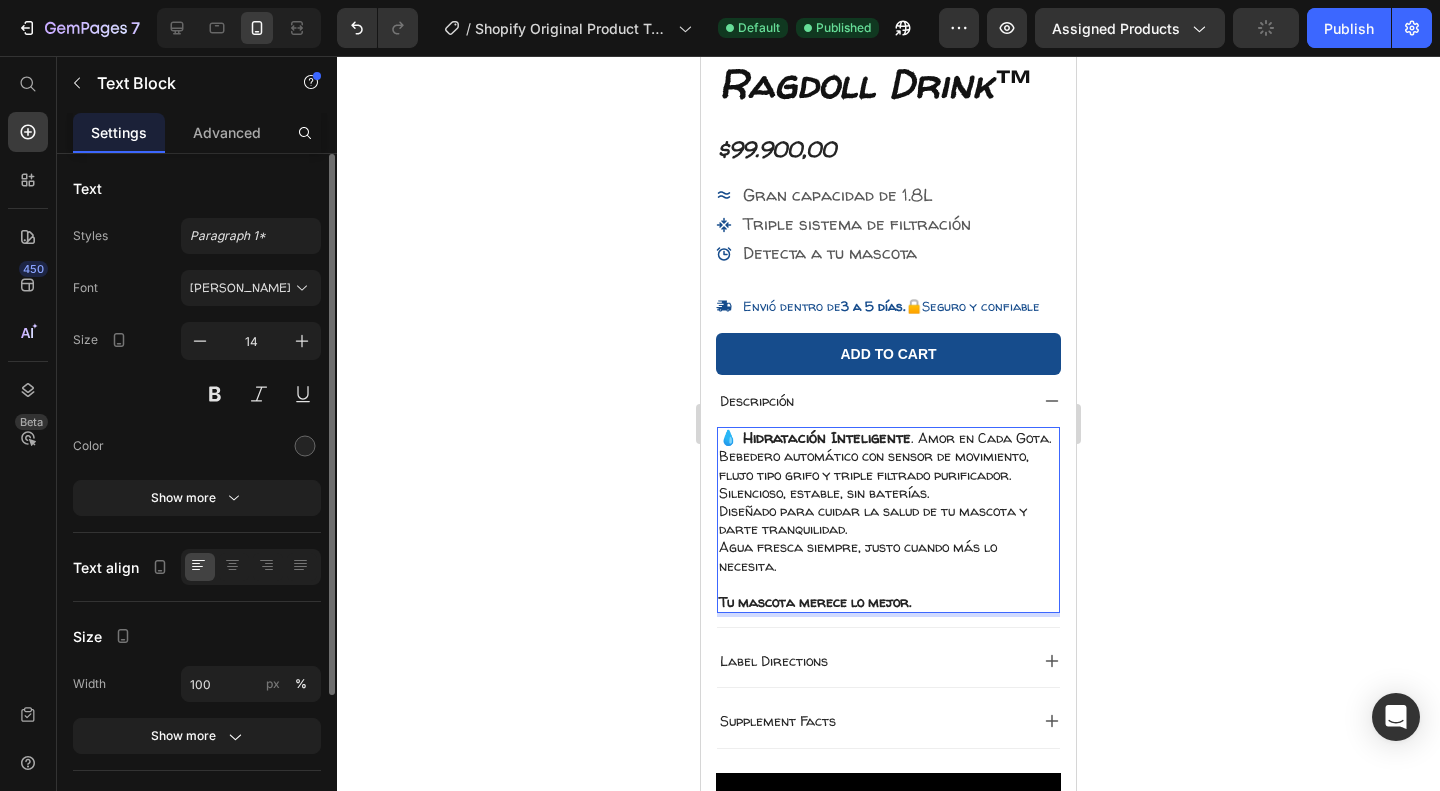 click on "💧 Hidratación Inteligente . Amor en Cada Gota." at bounding box center [888, 438] 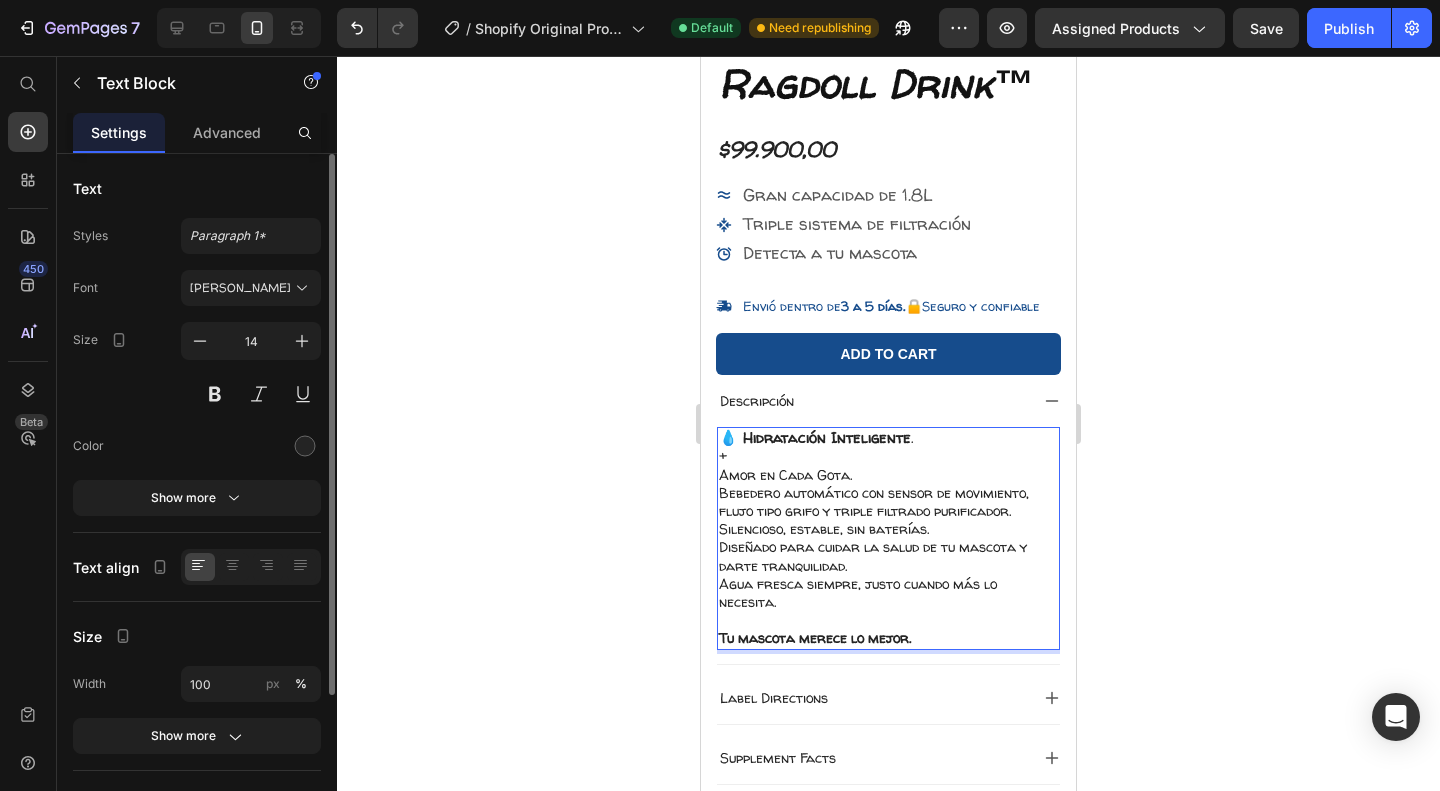 click on "+" at bounding box center [888, 456] 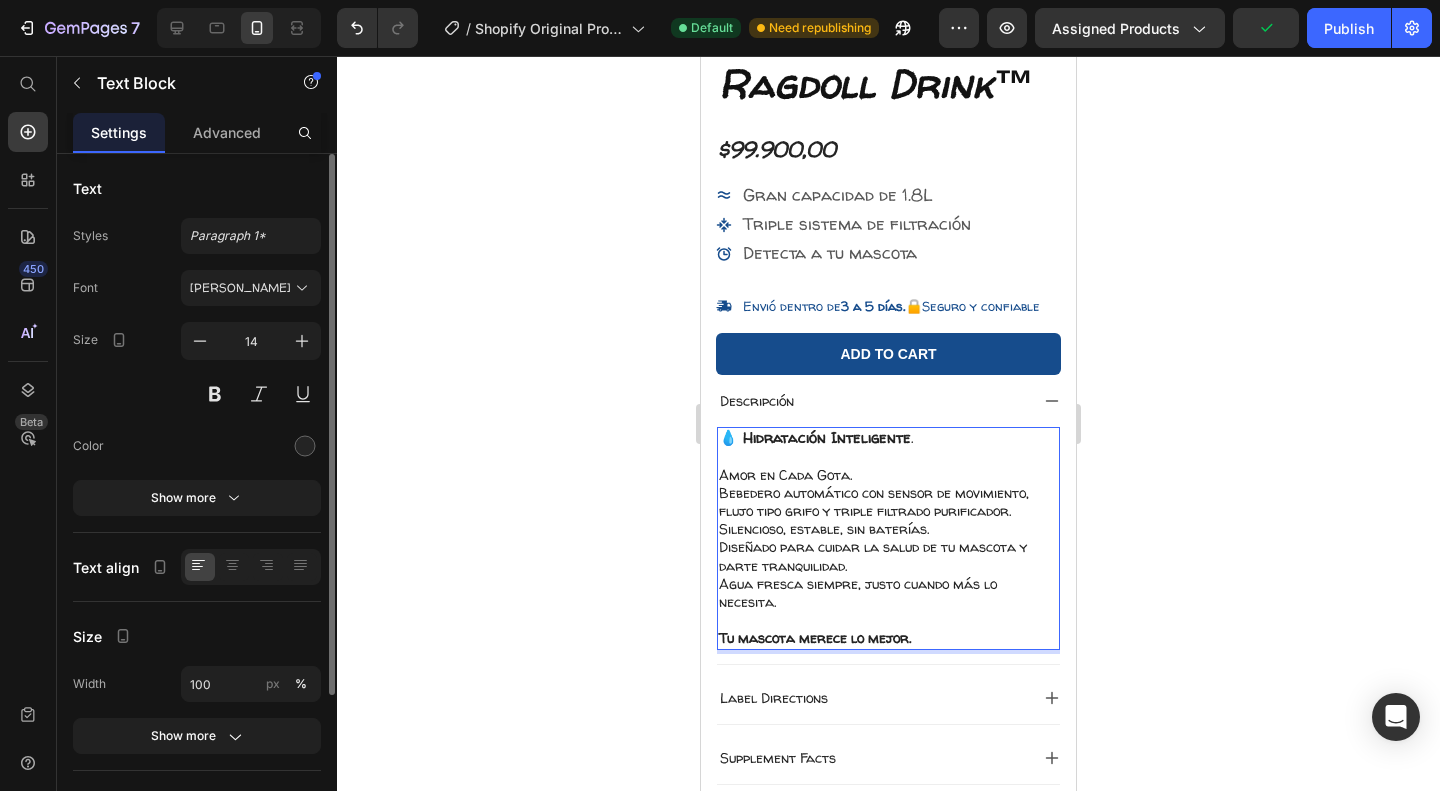 click on "Amor en Cada Gota." at bounding box center [888, 475] 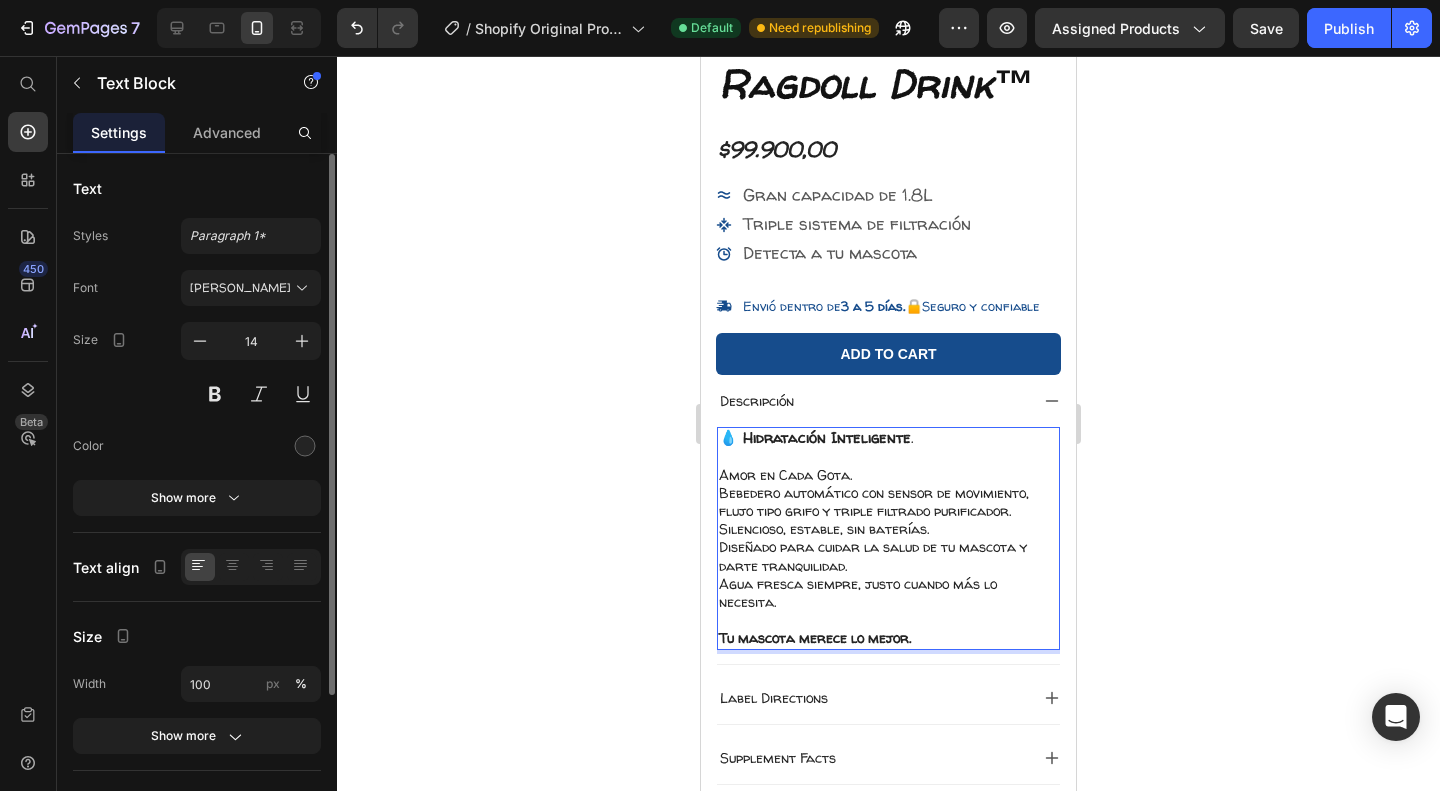 drag, startPoint x: 872, startPoint y: 479, endPoint x: 720, endPoint y: 475, distance: 152.05263 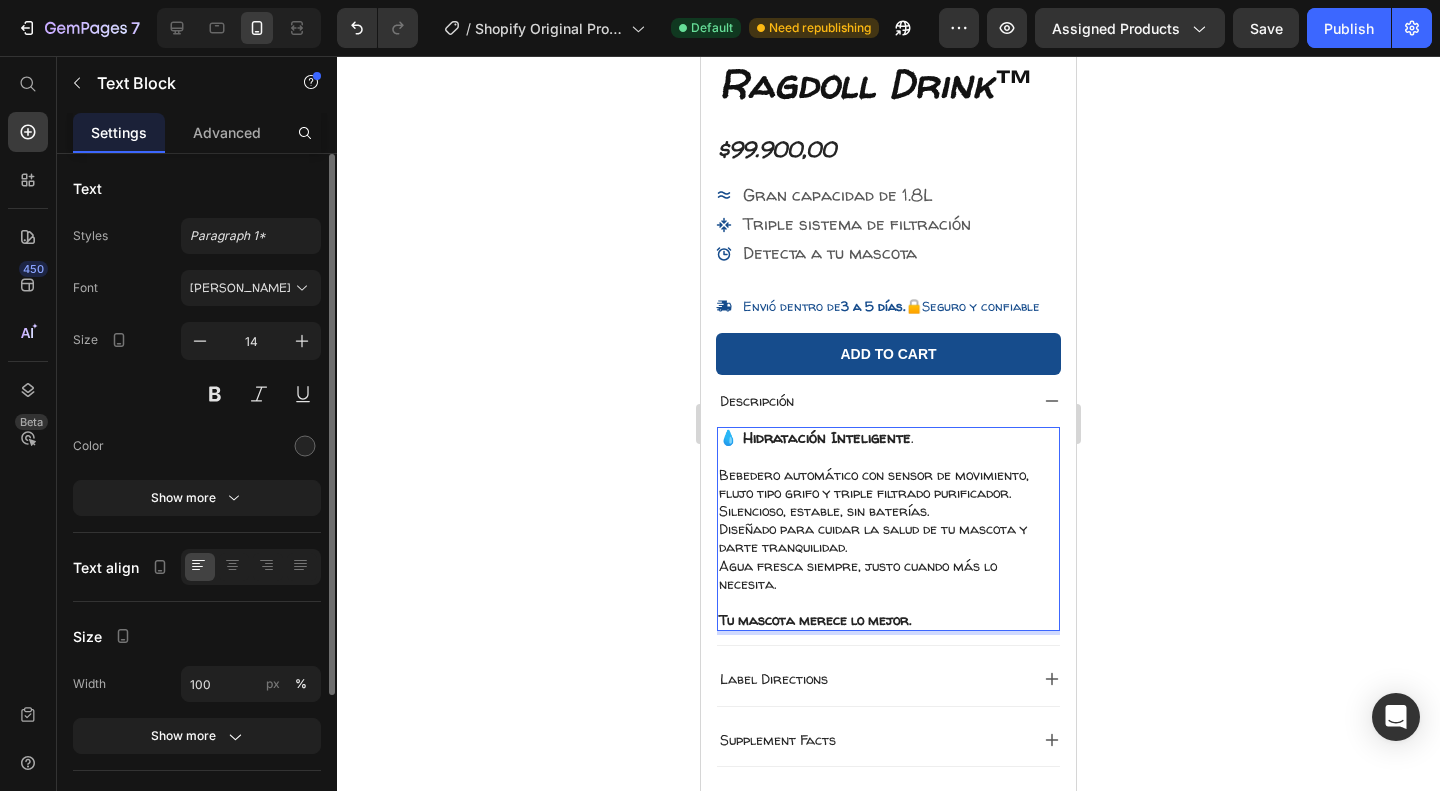 drag, startPoint x: 887, startPoint y: 439, endPoint x: 748, endPoint y: 437, distance: 139.01439 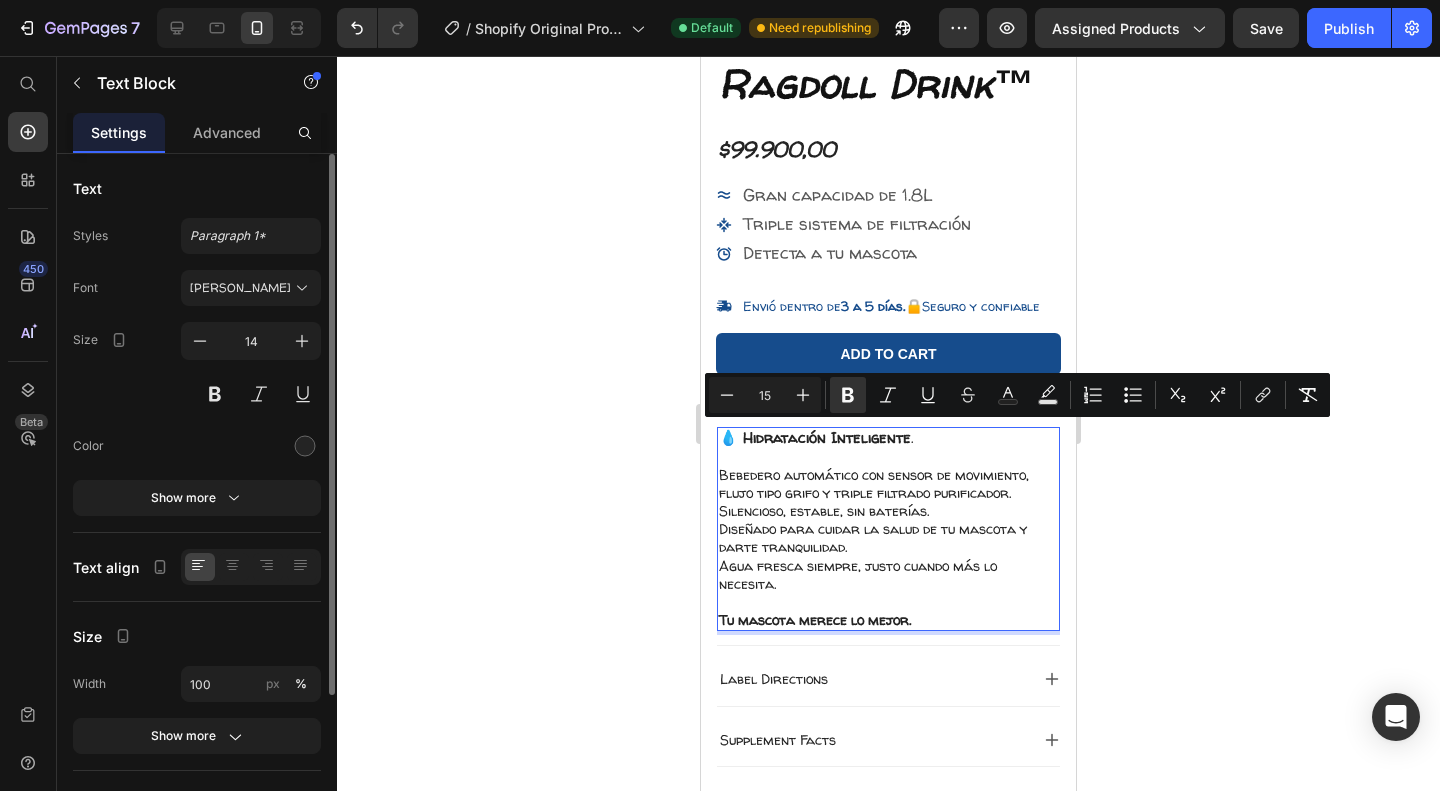click 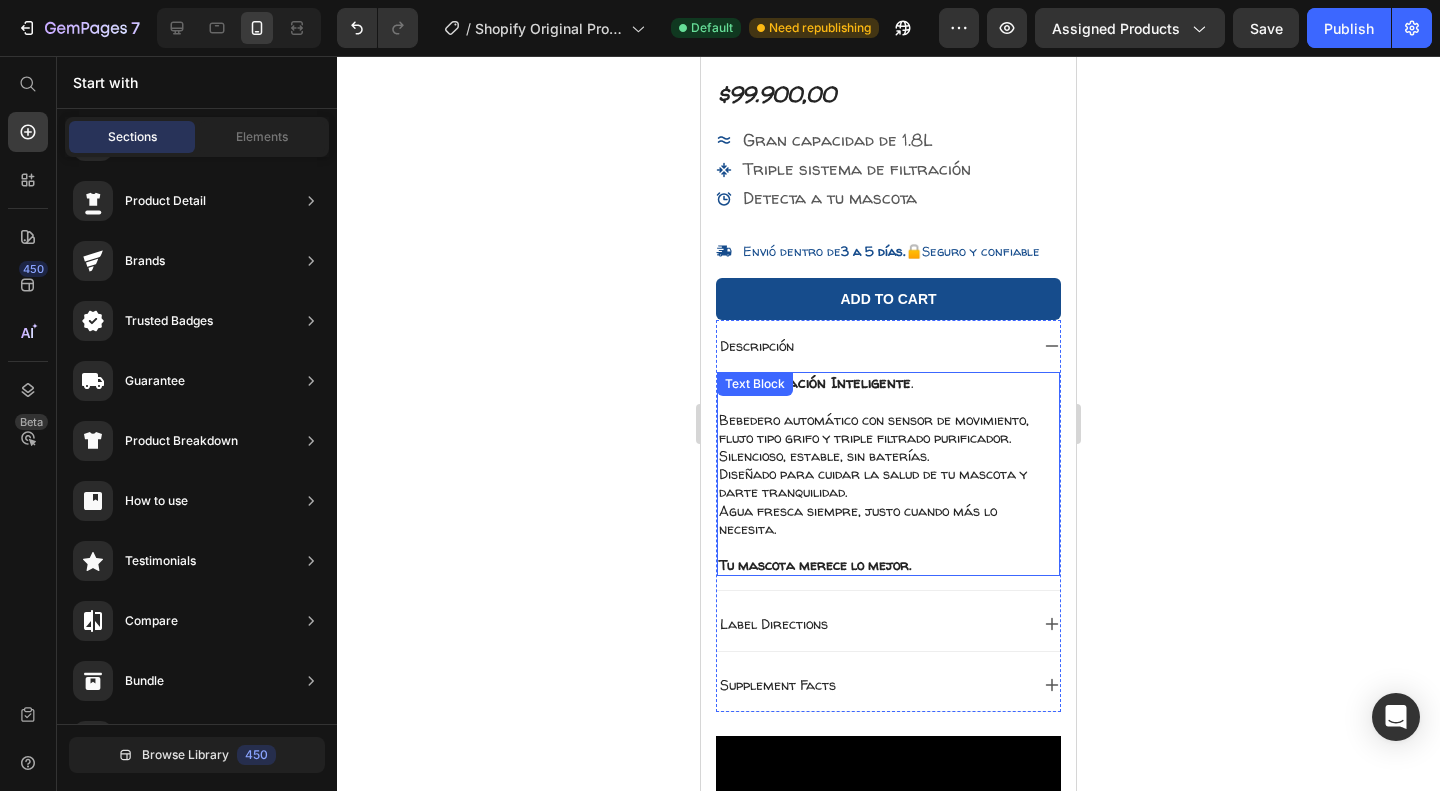 scroll, scrollTop: 548, scrollLeft: 0, axis: vertical 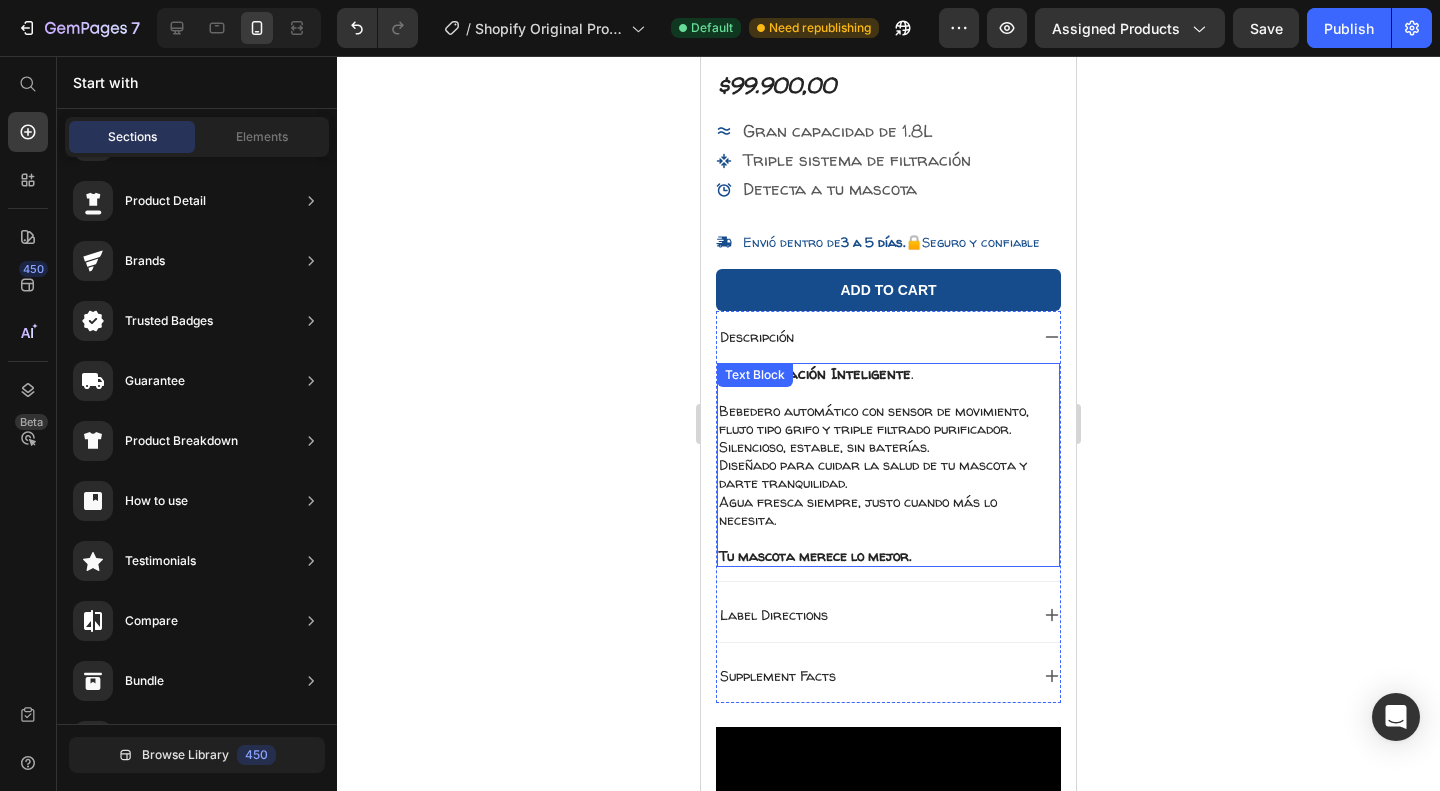click on "Tu mascota merece lo mejor." at bounding box center [815, 555] 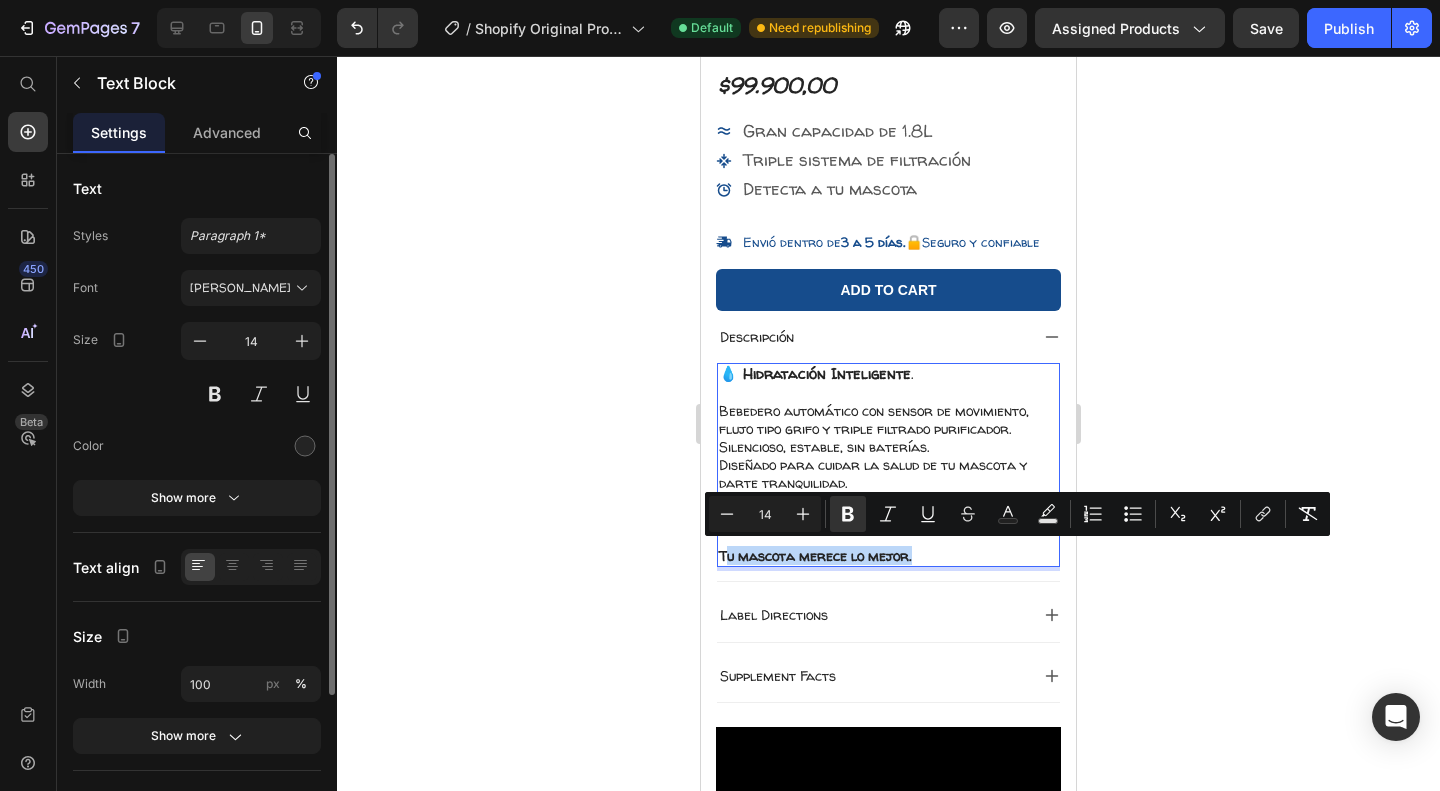 drag, startPoint x: 924, startPoint y: 555, endPoint x: 728, endPoint y: 545, distance: 196.25494 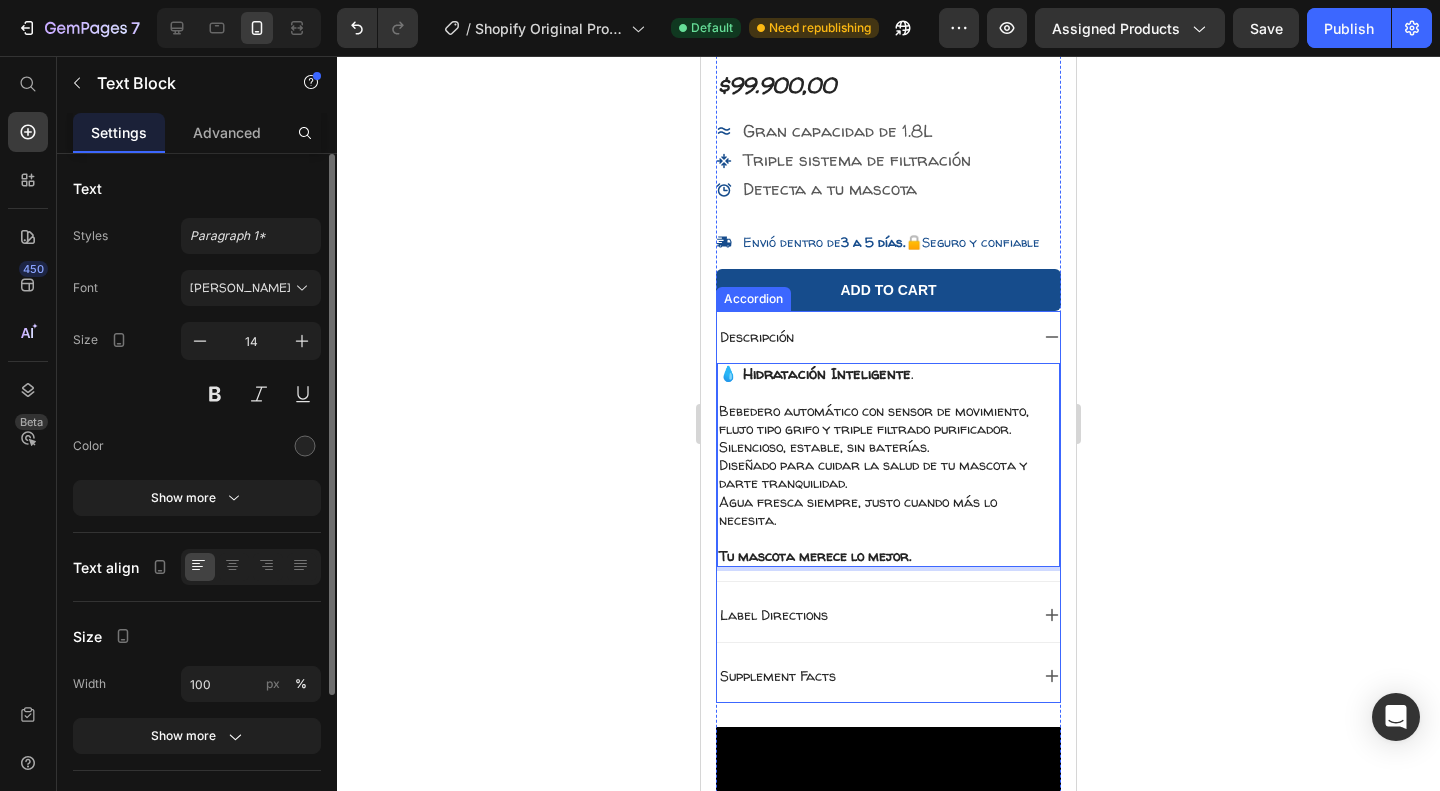 click on "Descripción" at bounding box center (872, 337) 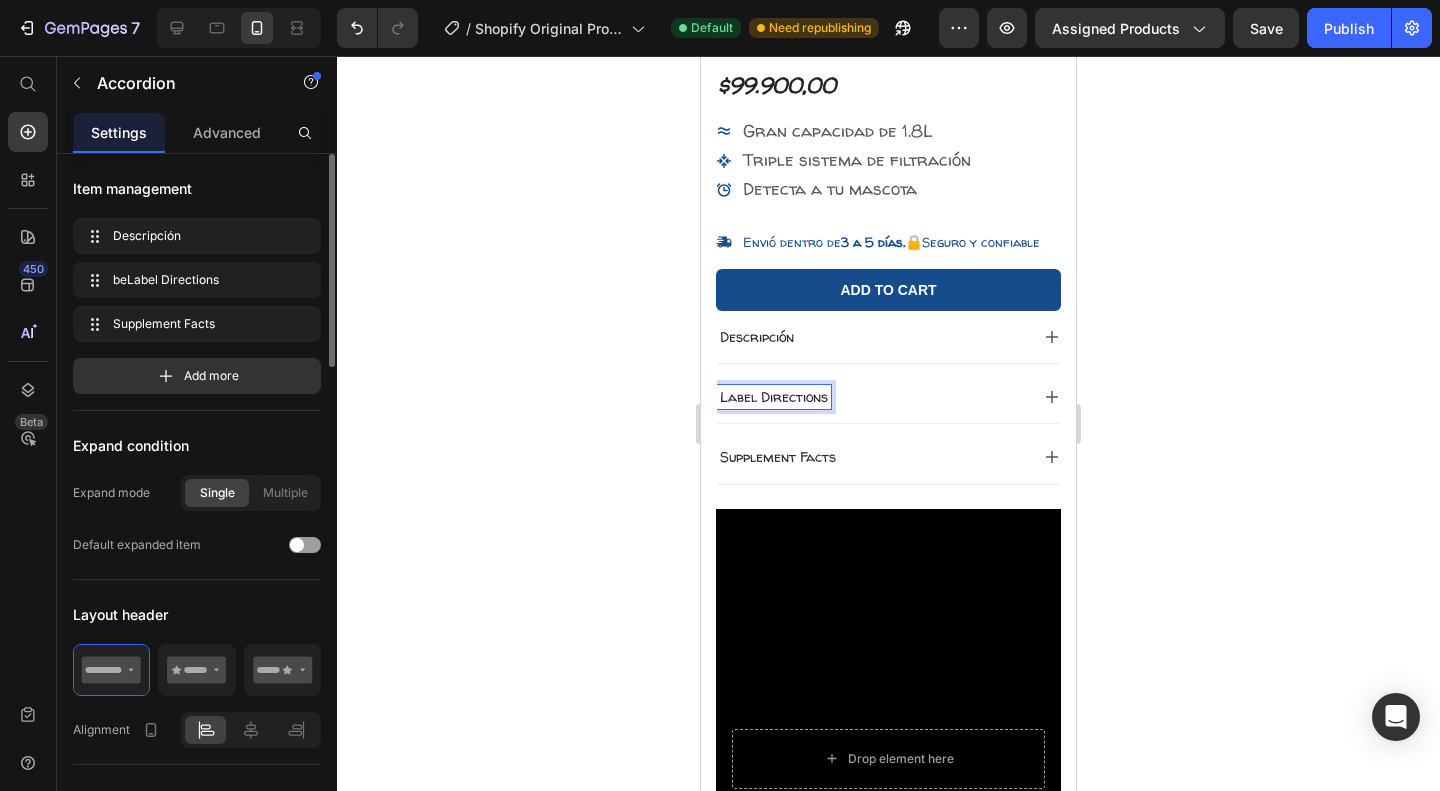 click on "Label Directions" at bounding box center [774, 397] 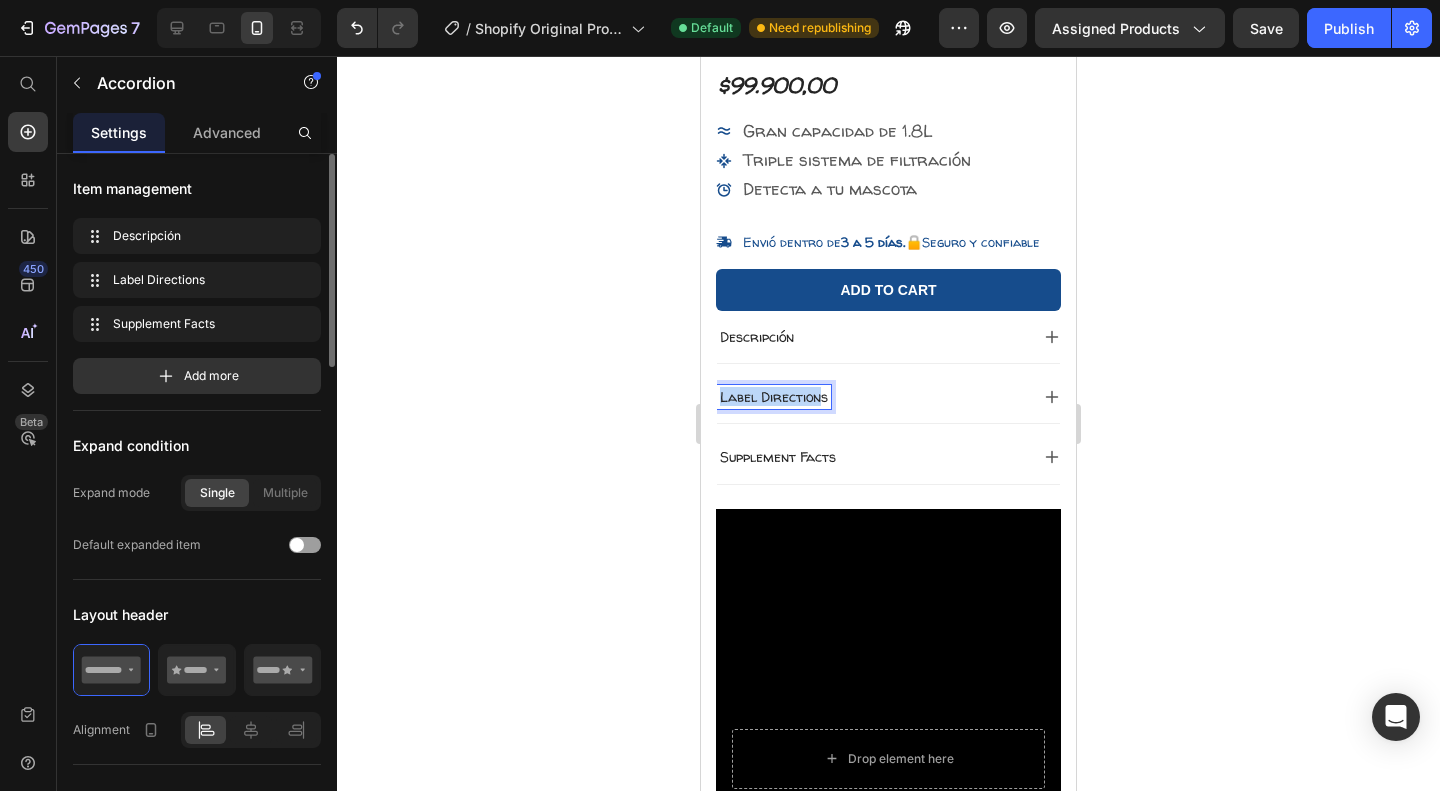 drag, startPoint x: 825, startPoint y: 395, endPoint x: 657, endPoint y: 401, distance: 168.1071 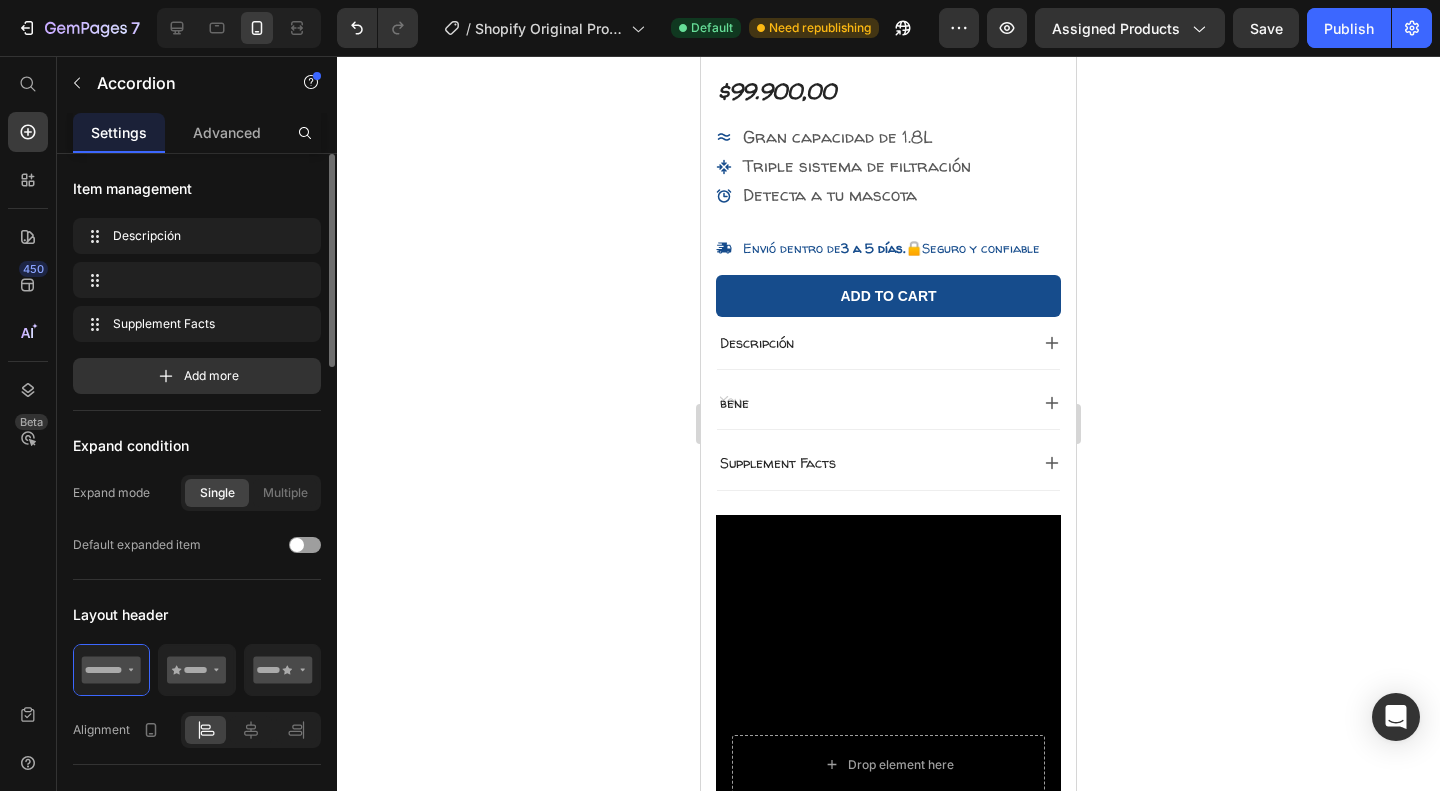scroll, scrollTop: 537, scrollLeft: 0, axis: vertical 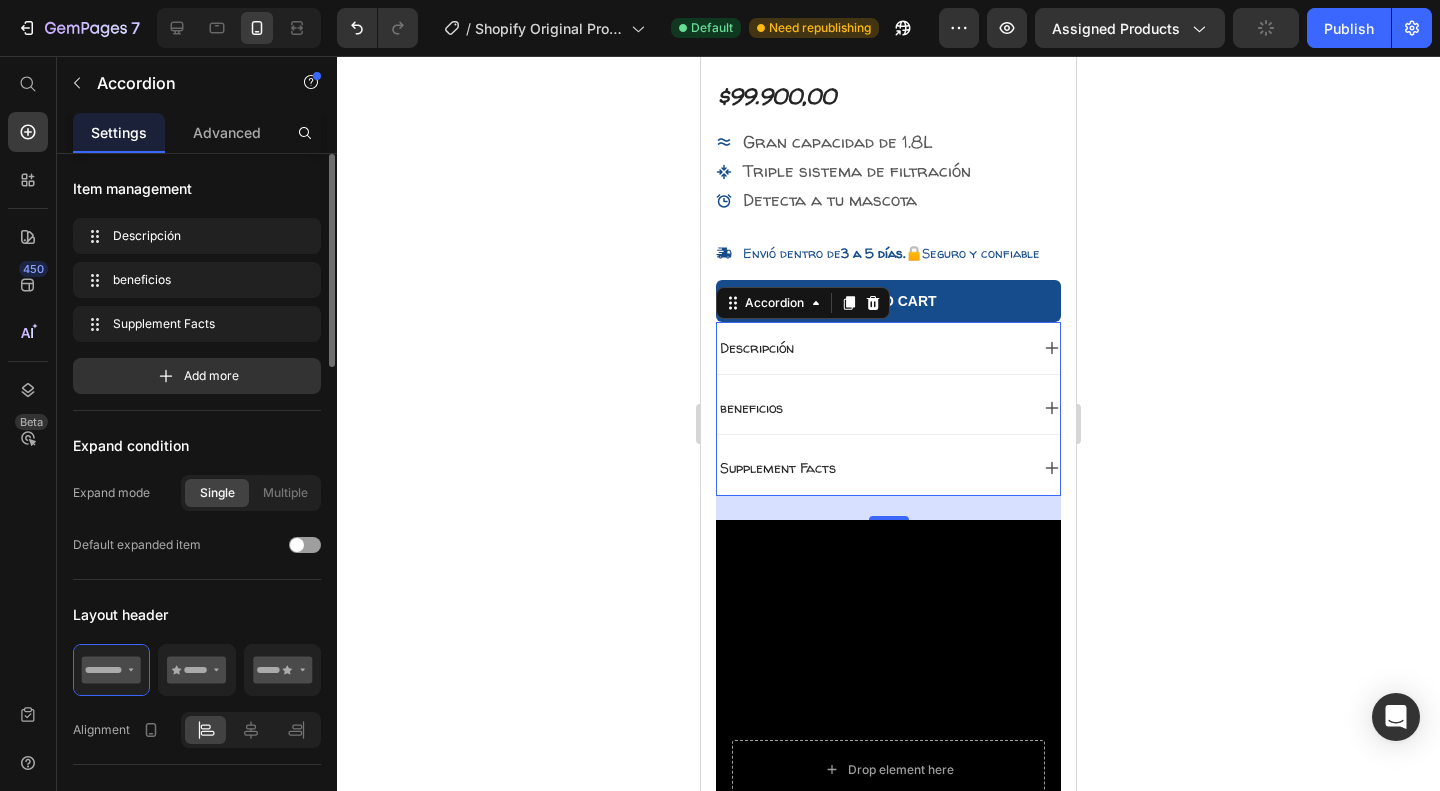 drag, startPoint x: 792, startPoint y: 401, endPoint x: 781, endPoint y: 401, distance: 11 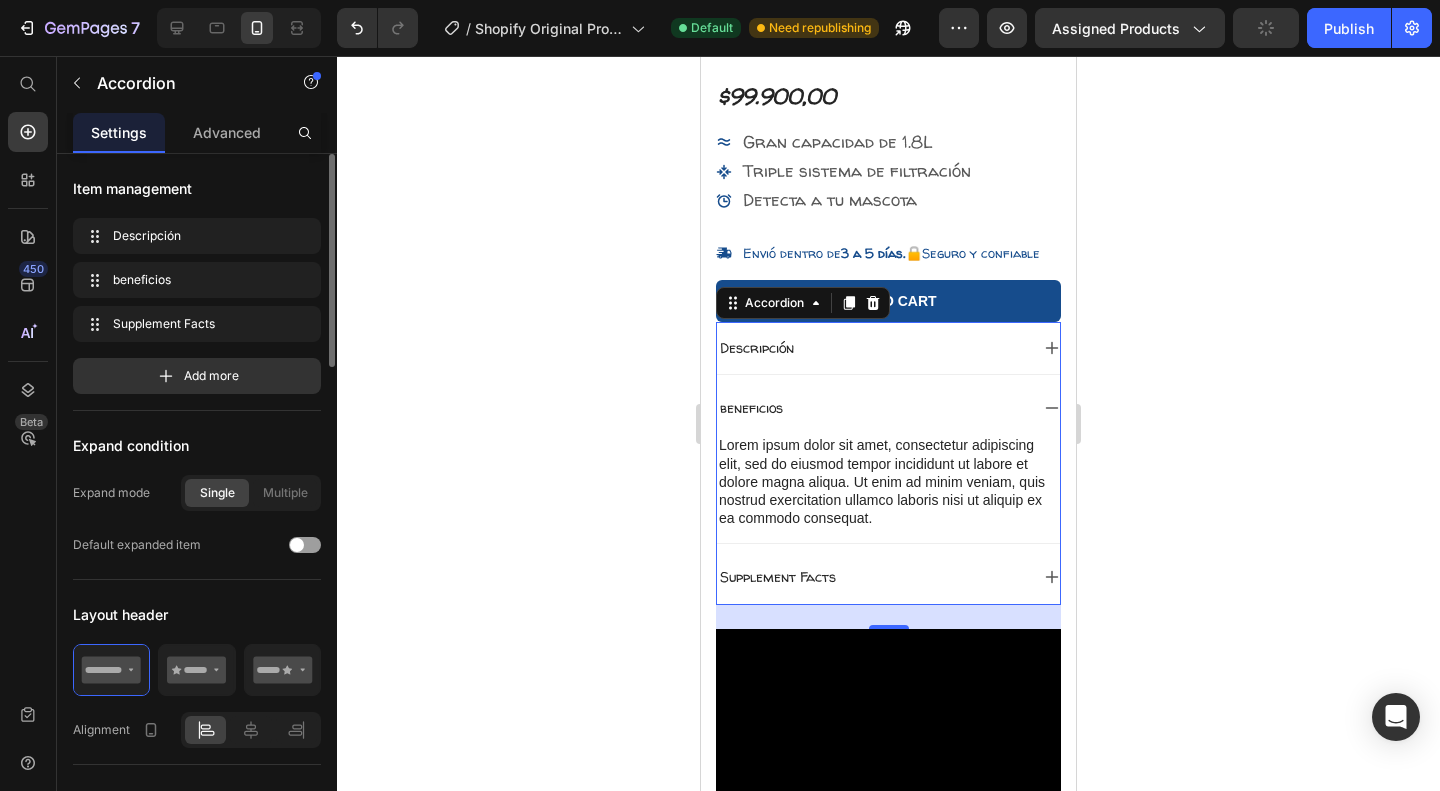 click on "beneficios" at bounding box center [751, 408] 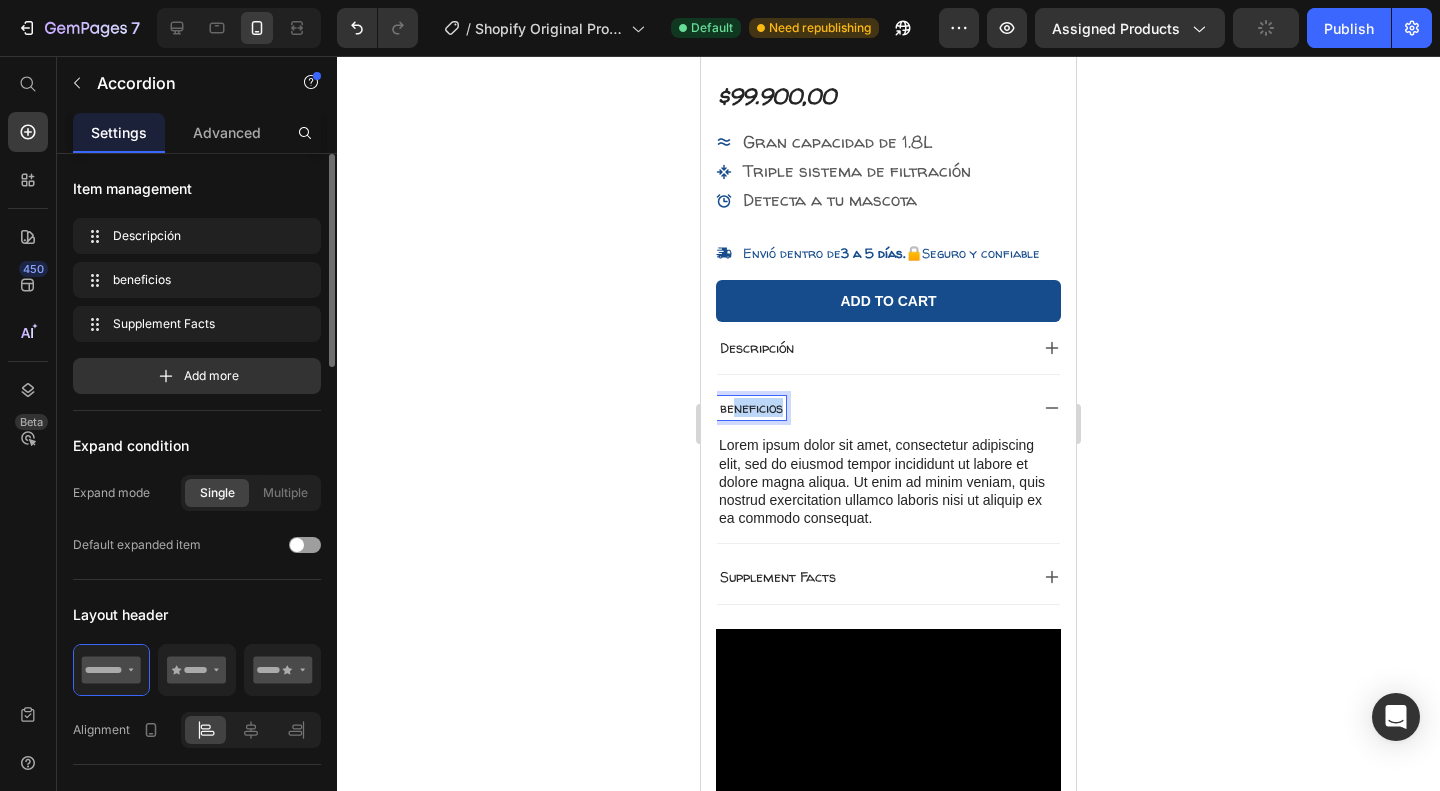 drag, startPoint x: 784, startPoint y: 404, endPoint x: 730, endPoint y: 411, distance: 54.451813 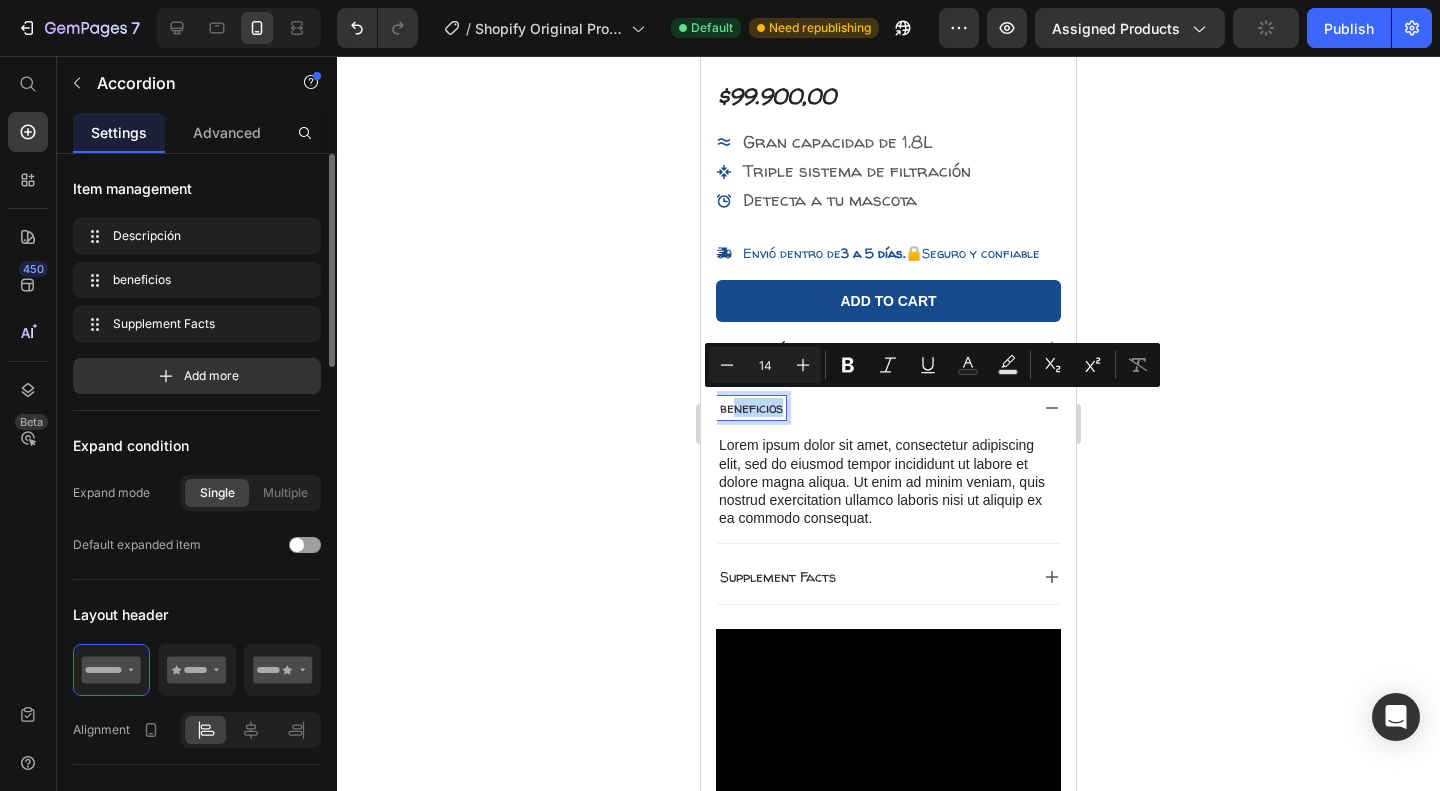 click on "beneficios" at bounding box center (751, 408) 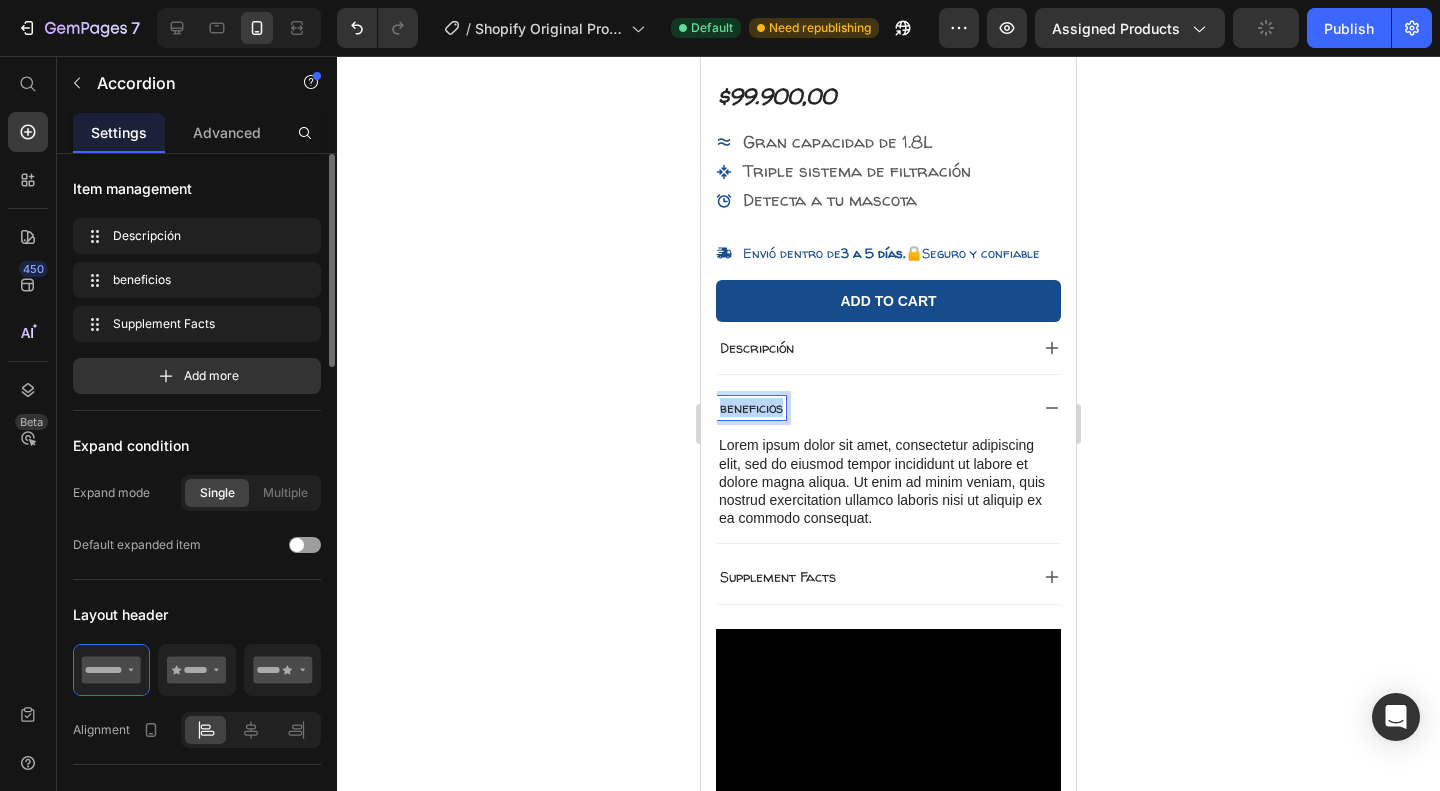drag, startPoint x: 782, startPoint y: 403, endPoint x: 696, endPoint y: 407, distance: 86.09297 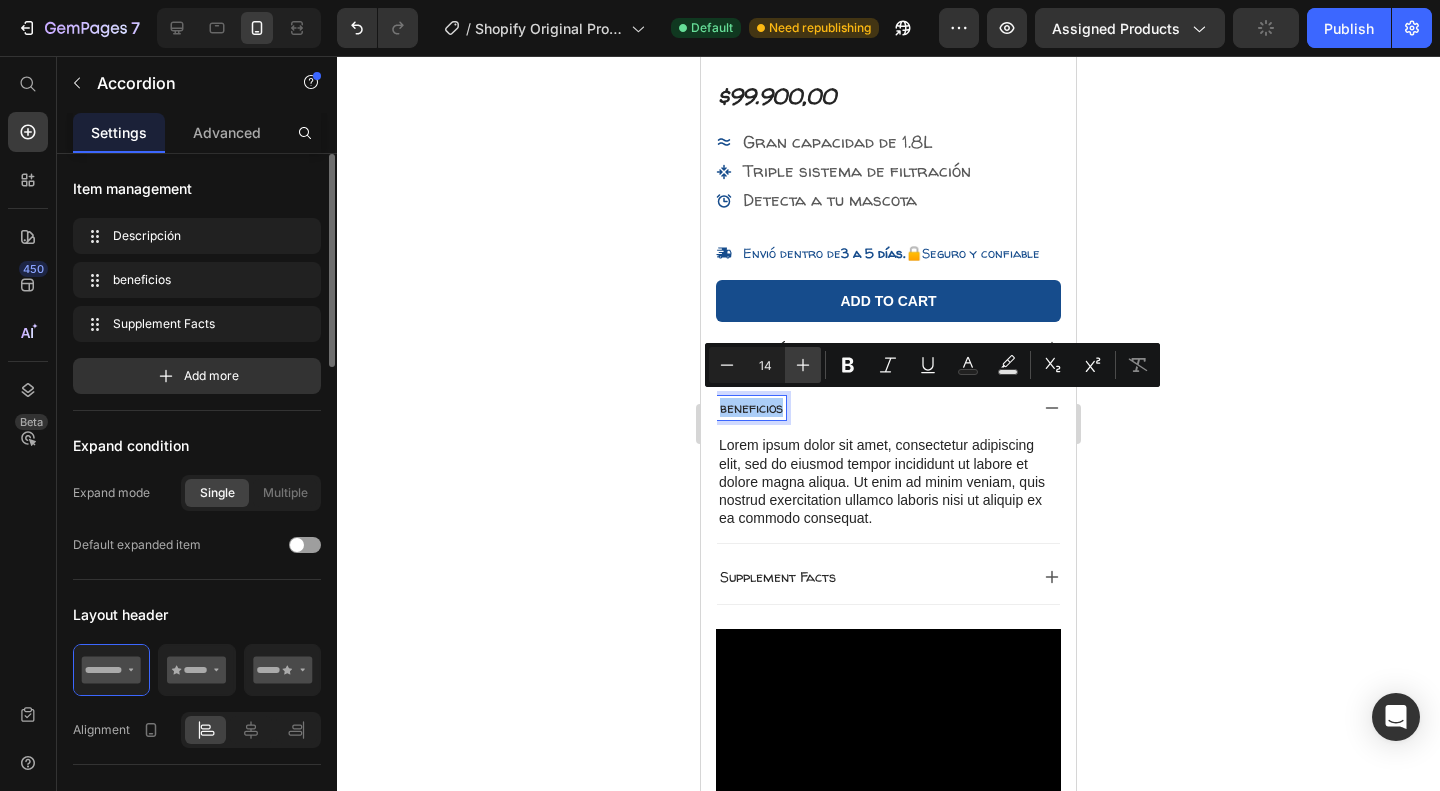click 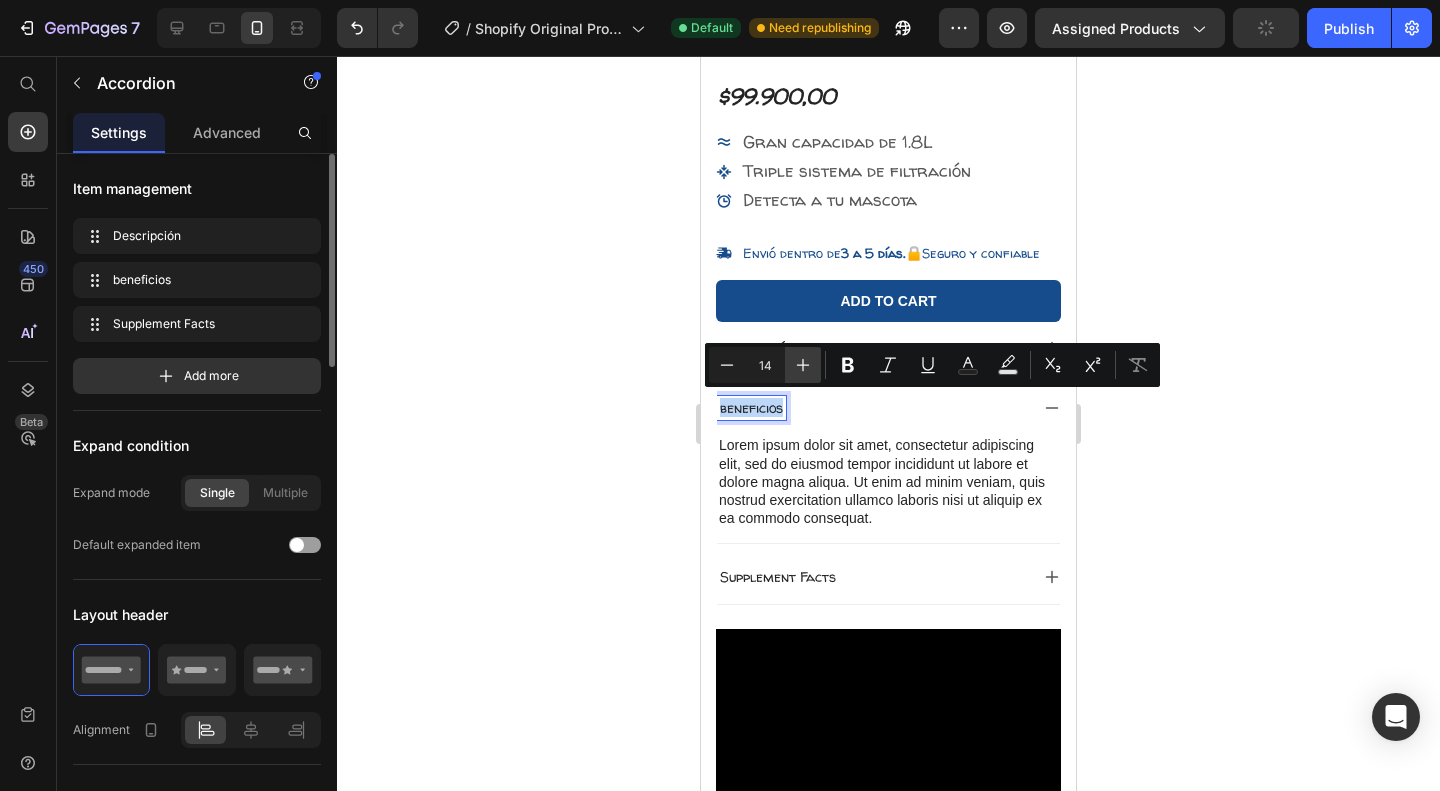 type on "15" 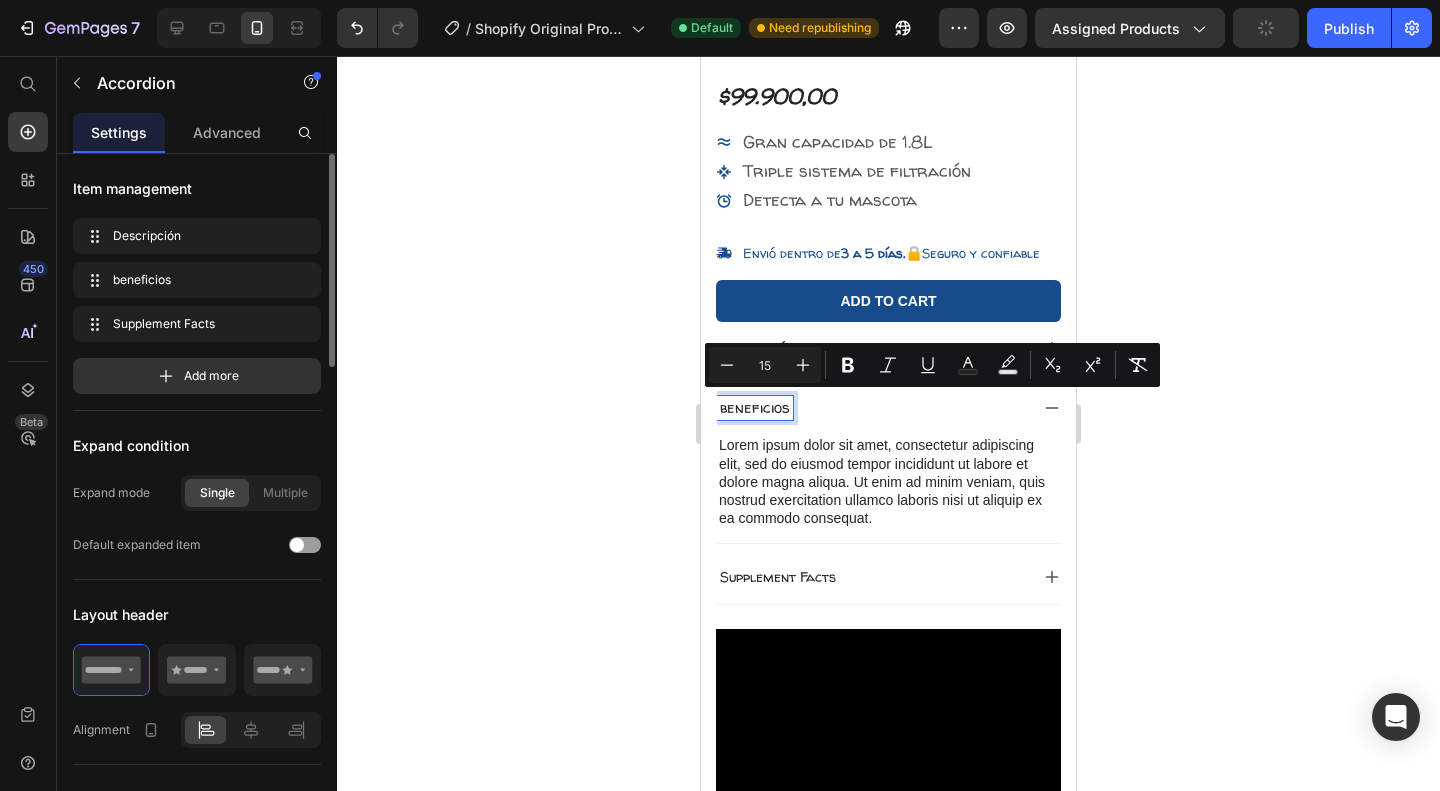 click on "Lorem ipsum dolor sit amet, consectetur adipiscing elit, sed do eiusmod tempor incididunt ut labore et dolore magna aliqua. Ut enim ad minim veniam, quis nostrud exercitation ullamco laboris nisi ut aliquip ex ea commodo consequat." at bounding box center (888, 481) 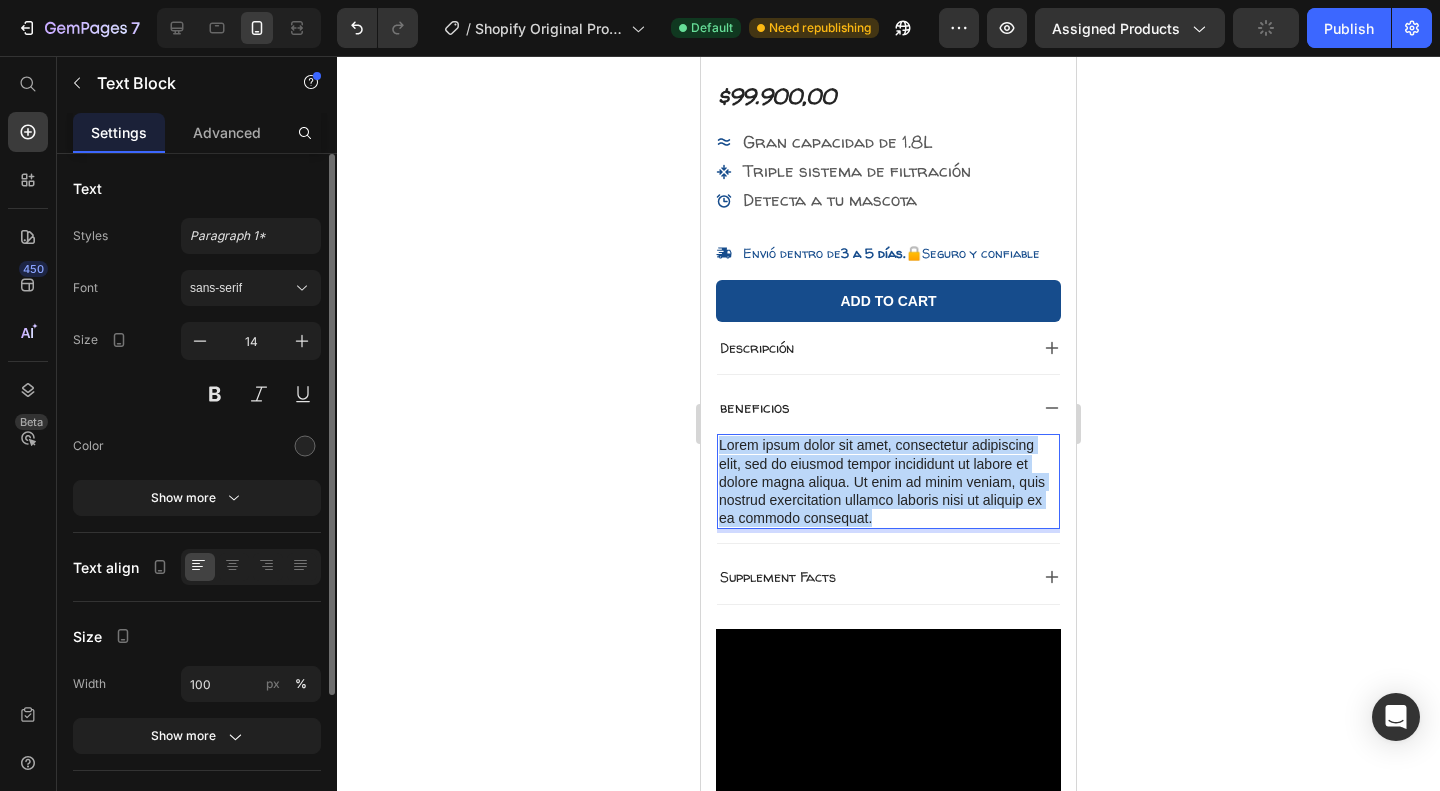 drag, startPoint x: 946, startPoint y: 514, endPoint x: 721, endPoint y: 445, distance: 235.3423 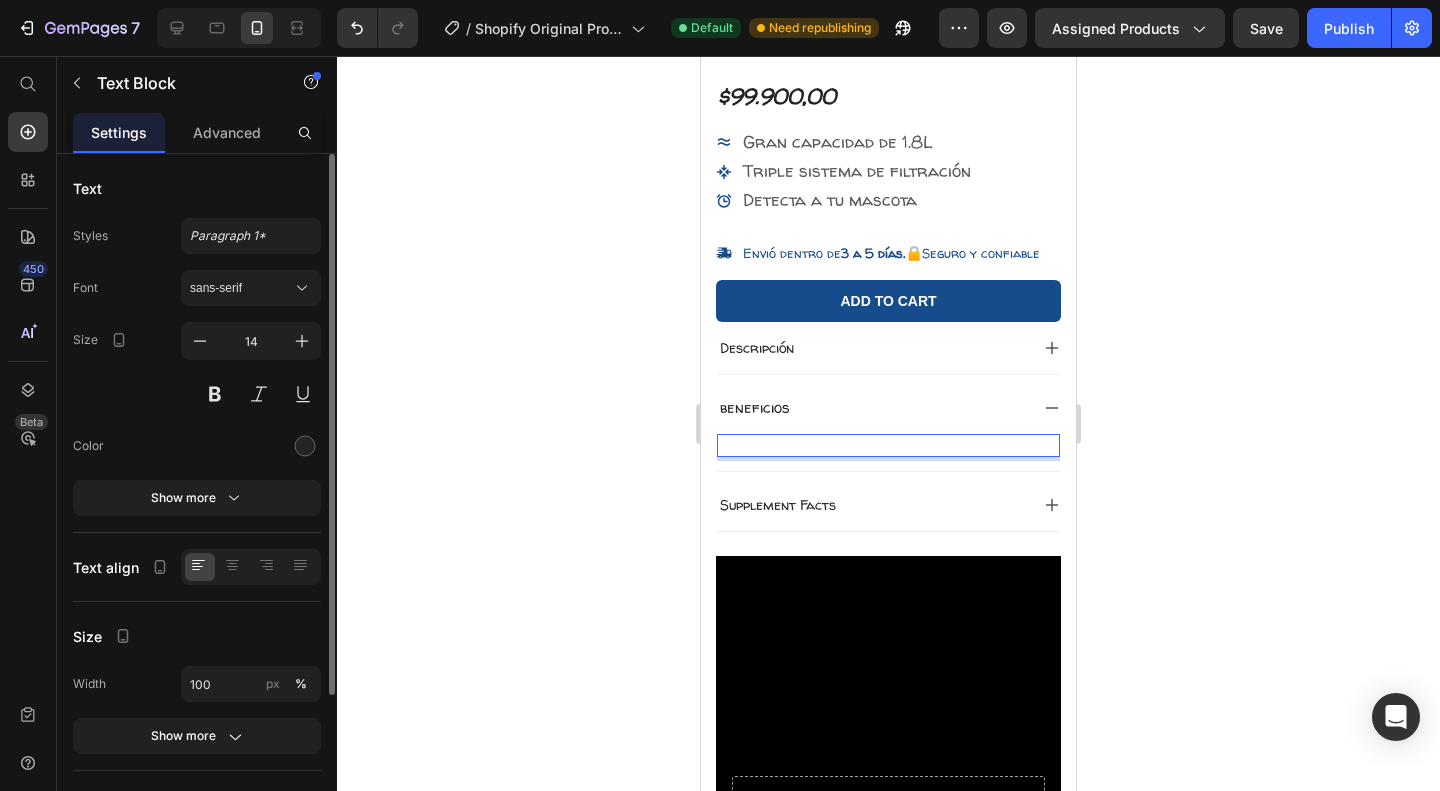 click at bounding box center [888, 445] 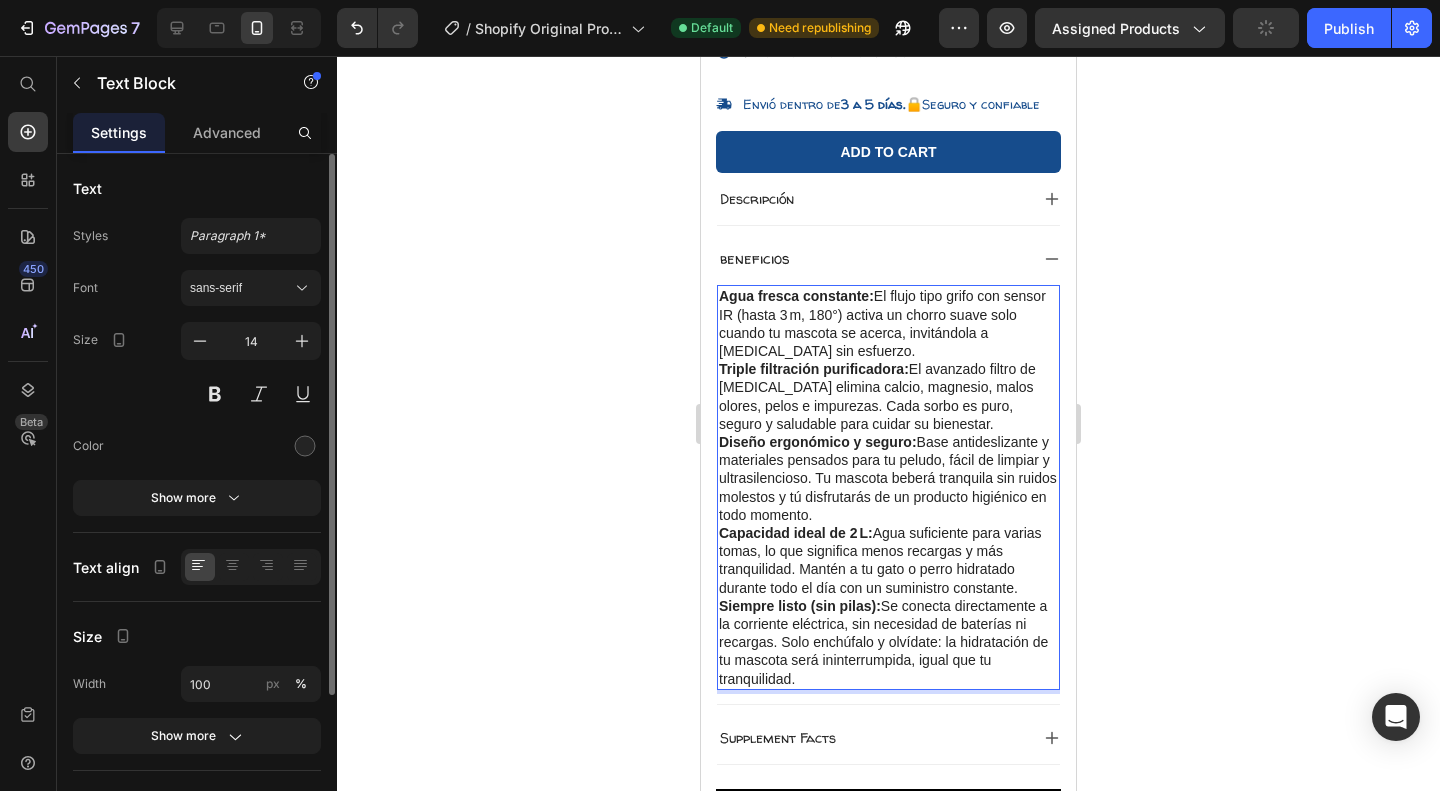 scroll, scrollTop: 702, scrollLeft: 0, axis: vertical 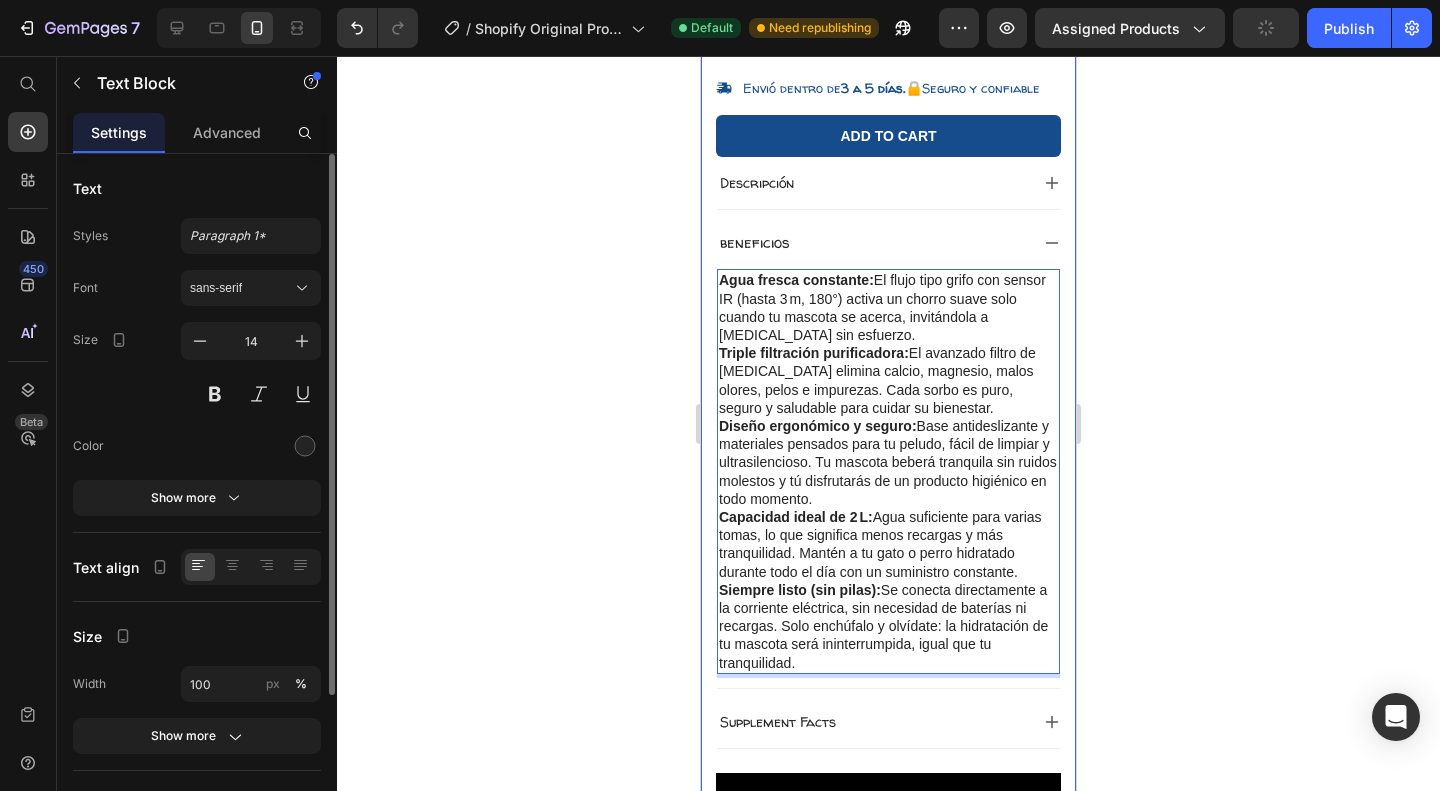 drag, startPoint x: 808, startPoint y: 671, endPoint x: 706, endPoint y: 266, distance: 417.64697 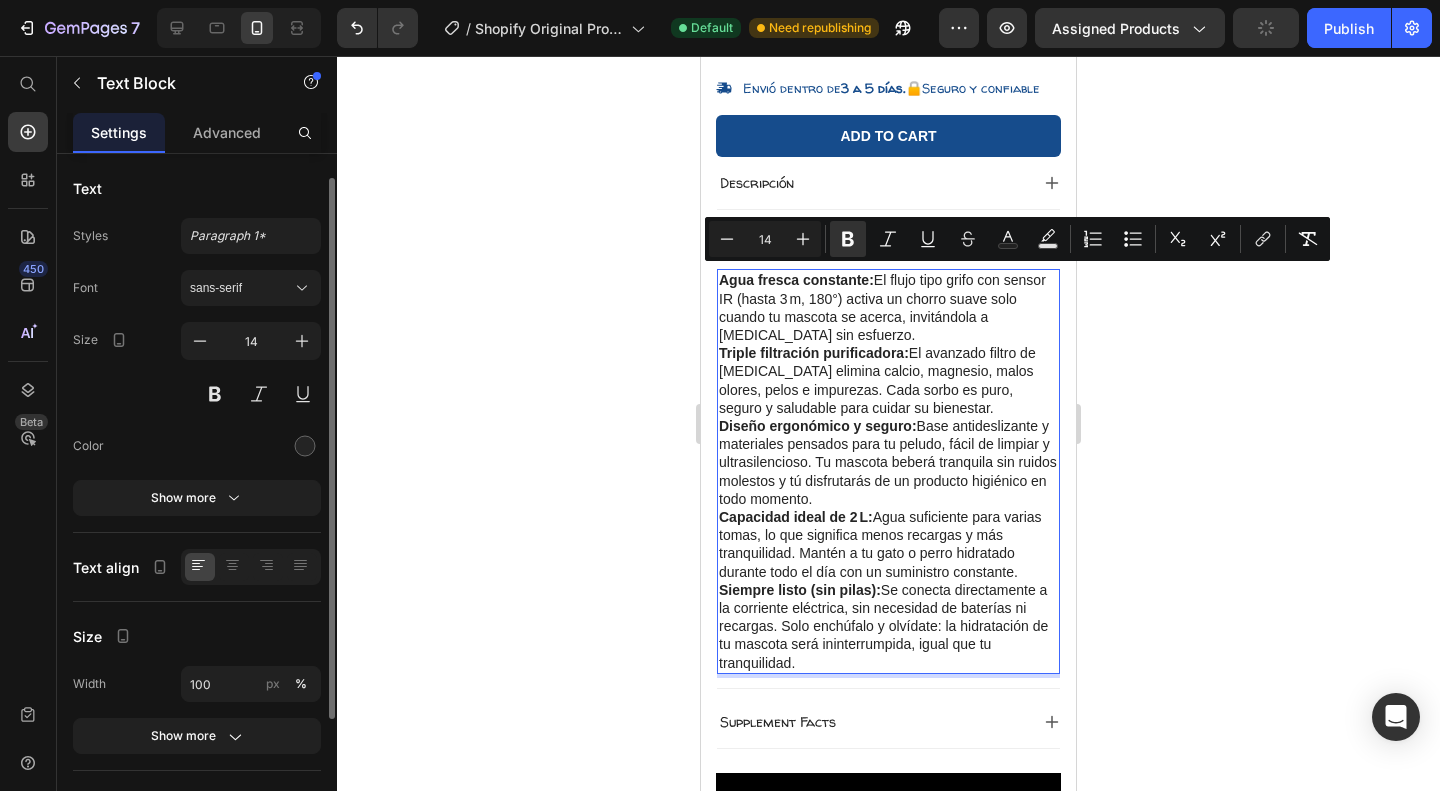 scroll, scrollTop: 48, scrollLeft: 0, axis: vertical 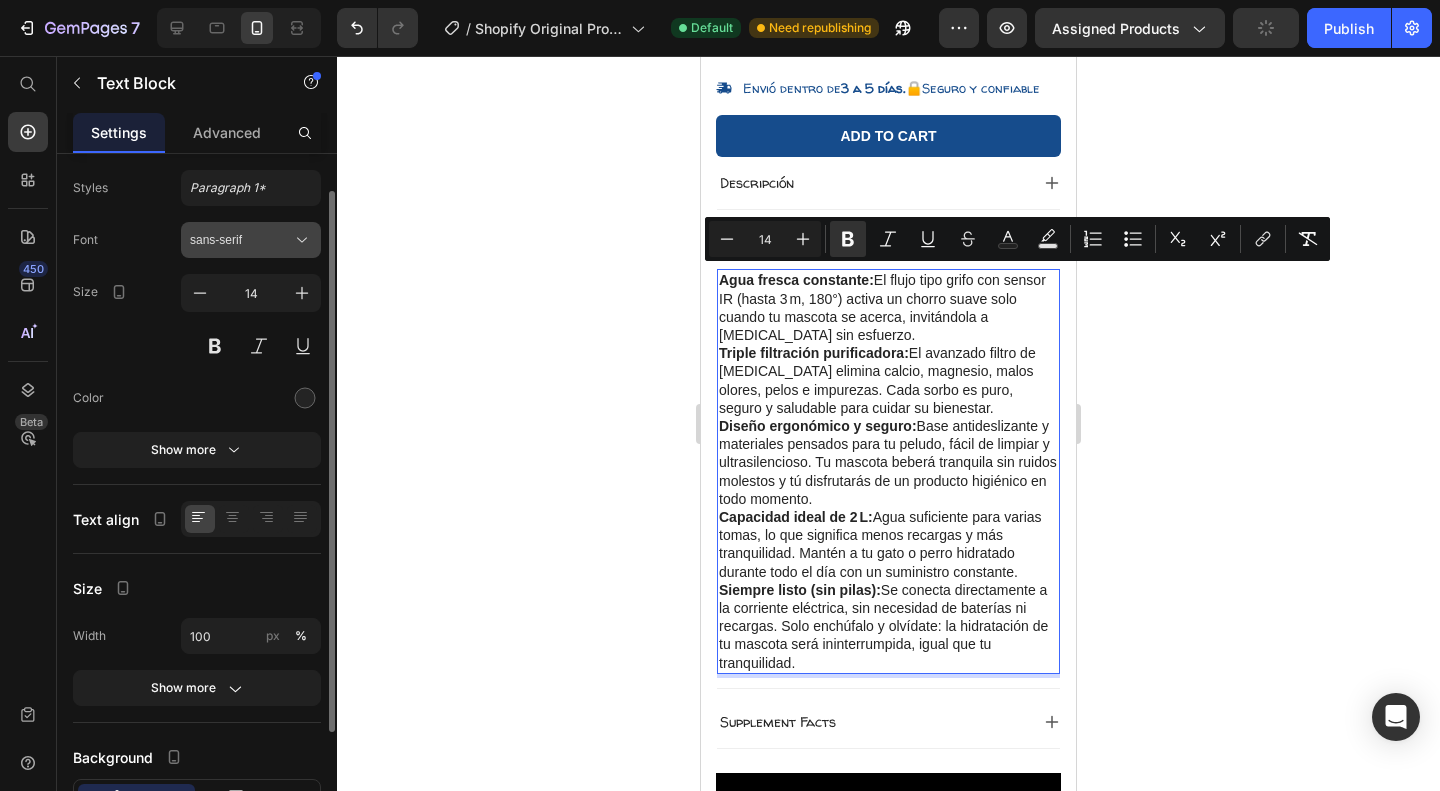 click on "sans-serif" at bounding box center (251, 240) 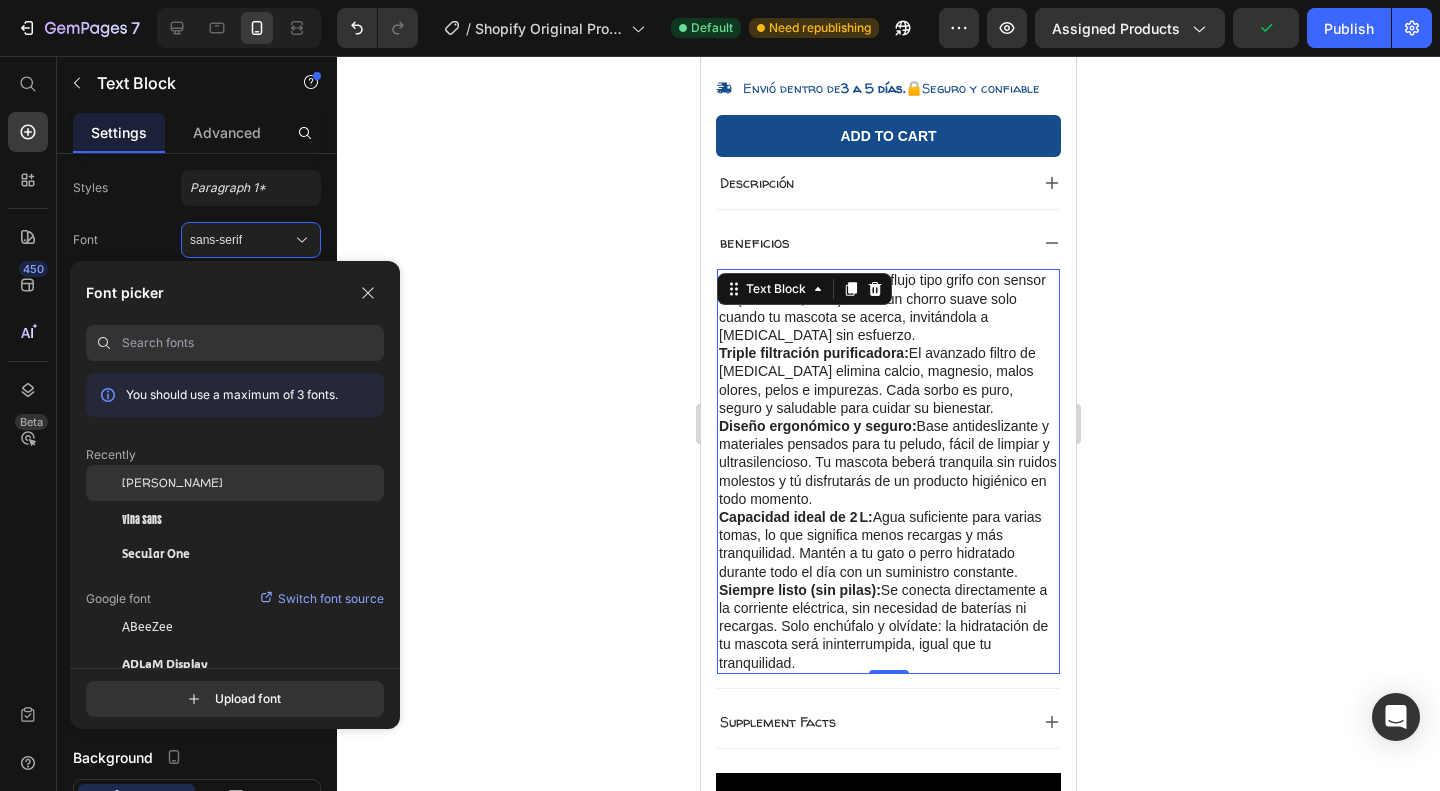 click on "[PERSON_NAME]" at bounding box center (172, 483) 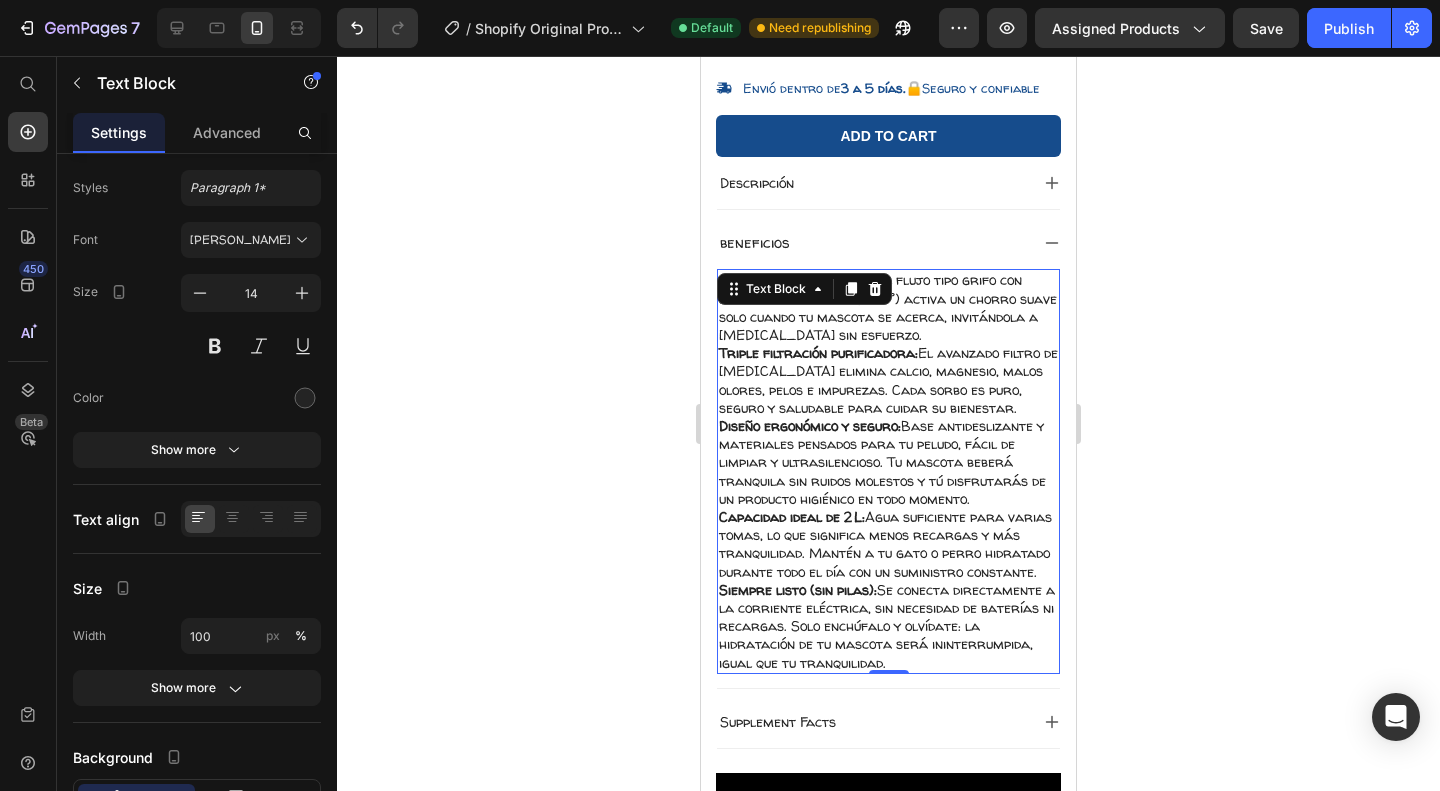 click on "Triple filtración purificadora:  El avanzado filtro de carbón activo elimina calcio, magnesio, malos olores, pelos e impurezas. Cada sorbo es puro, seguro y saludable para cuidar su bienestar." at bounding box center (888, 380) 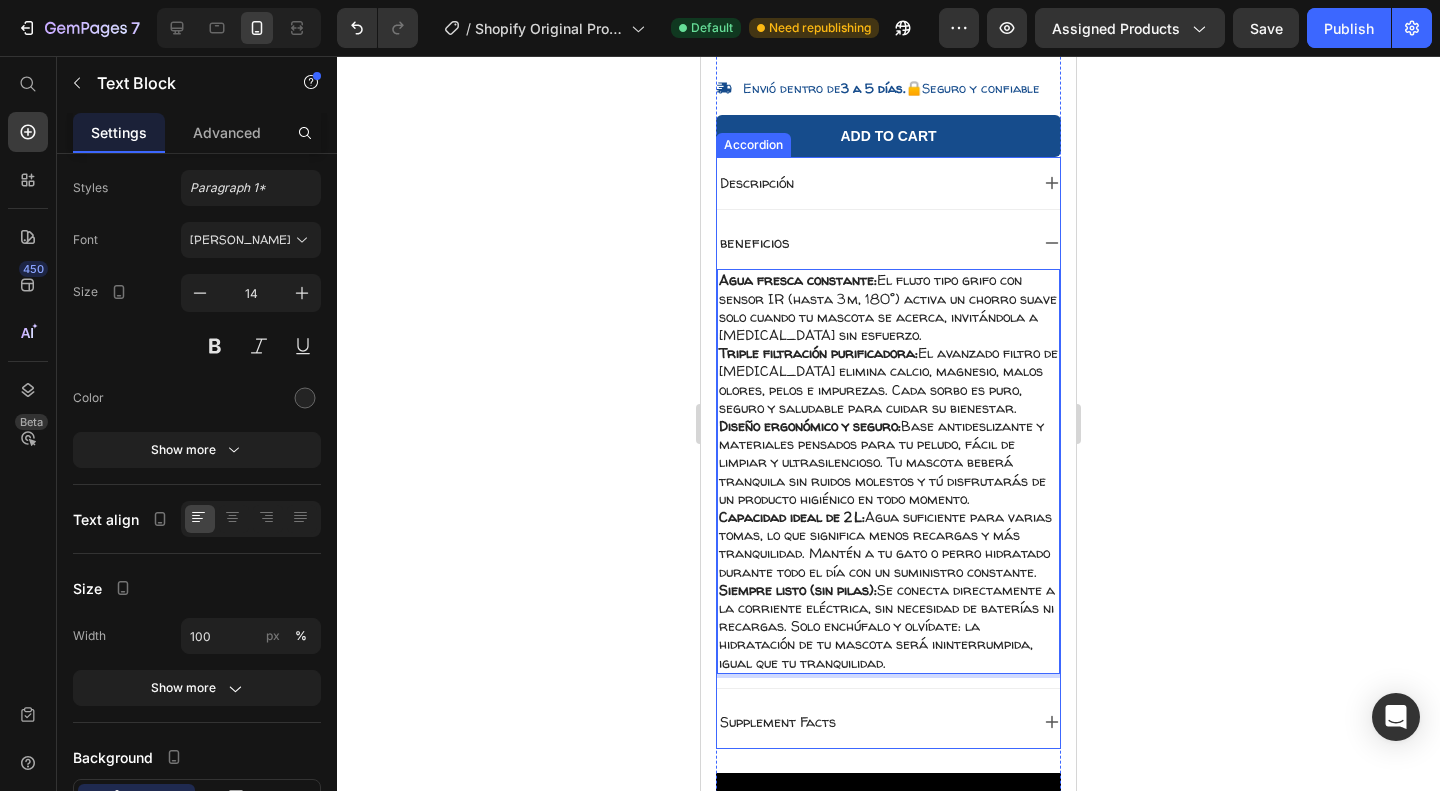 click on "Descripción" at bounding box center (872, 183) 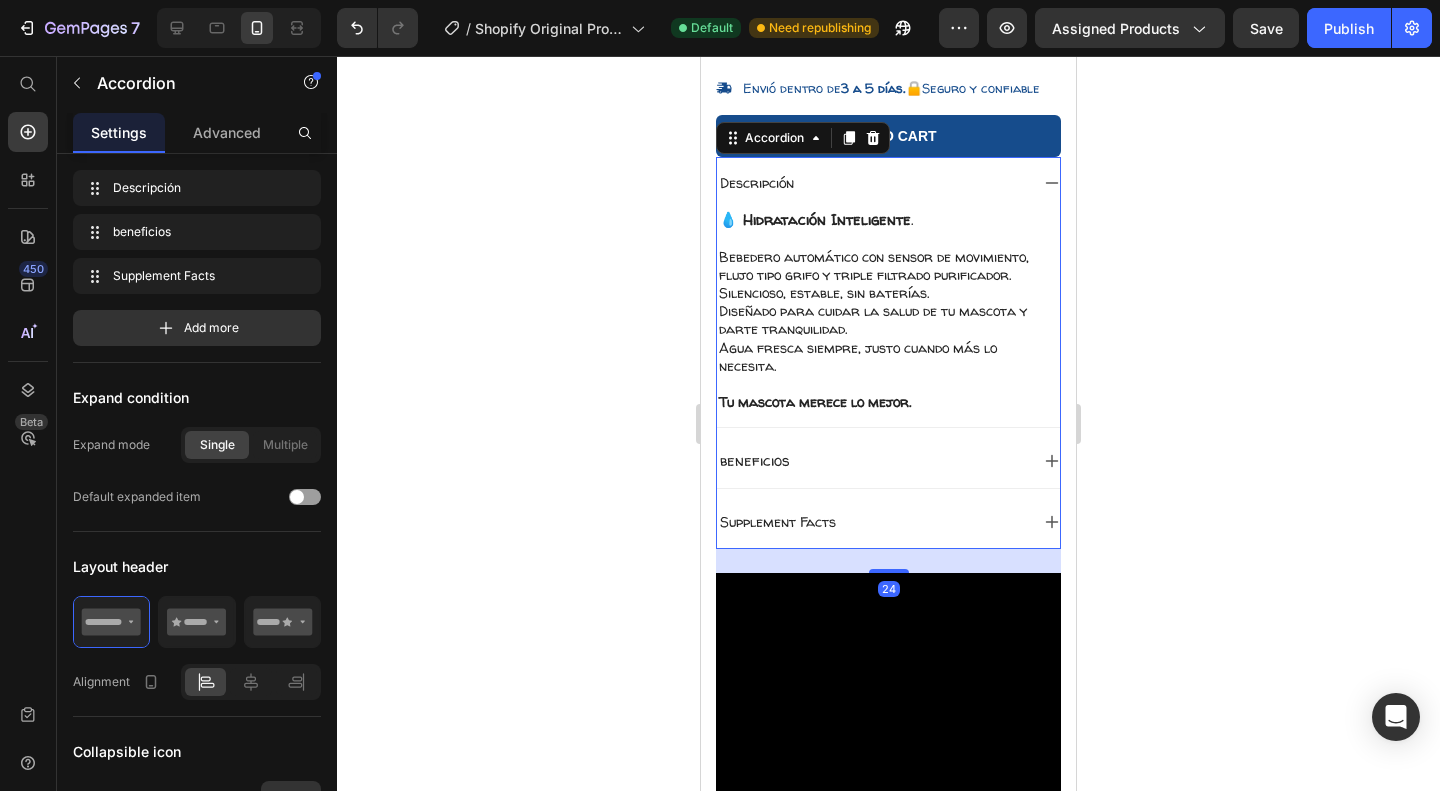 scroll, scrollTop: 0, scrollLeft: 0, axis: both 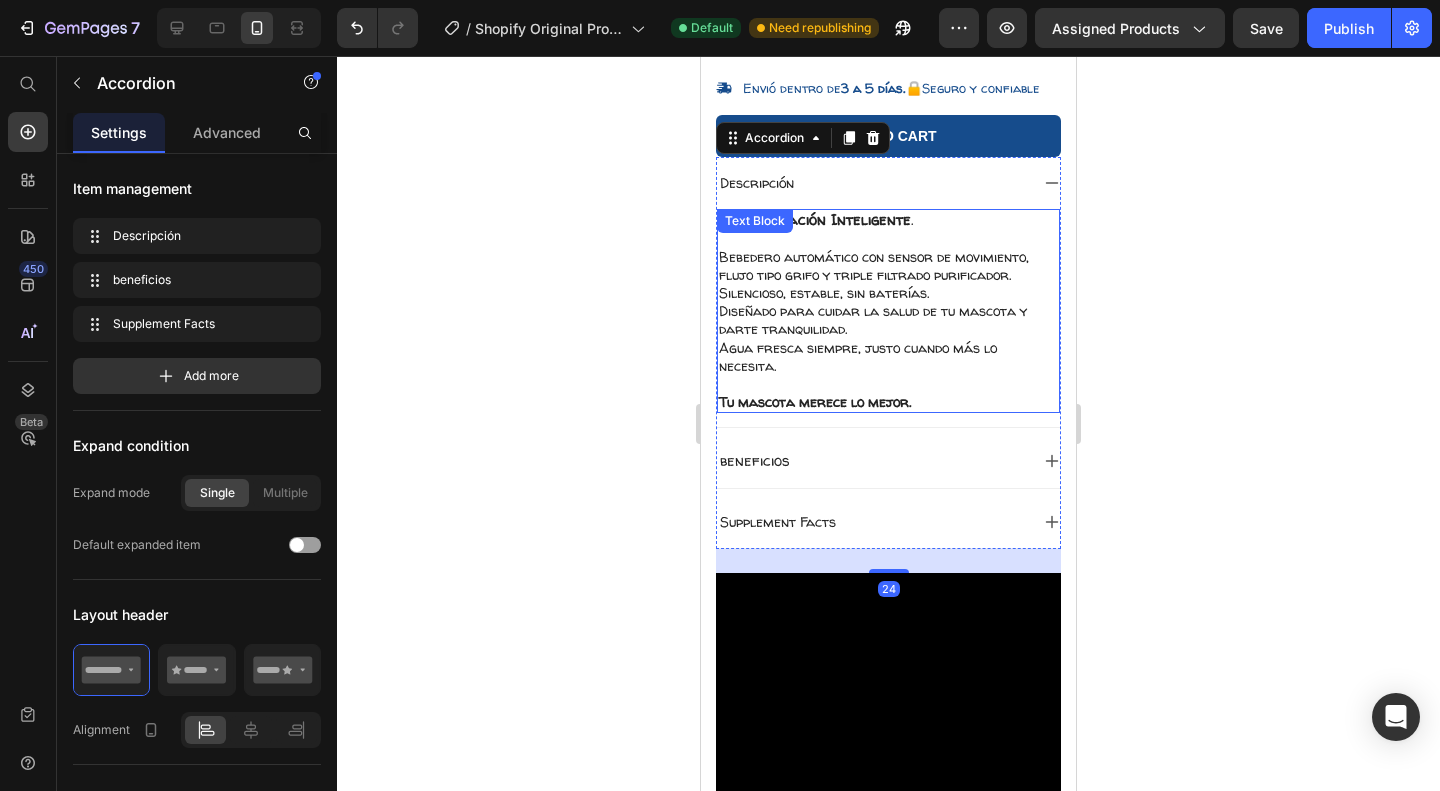 click on "Tu mascota merece lo mejor." at bounding box center [815, 401] 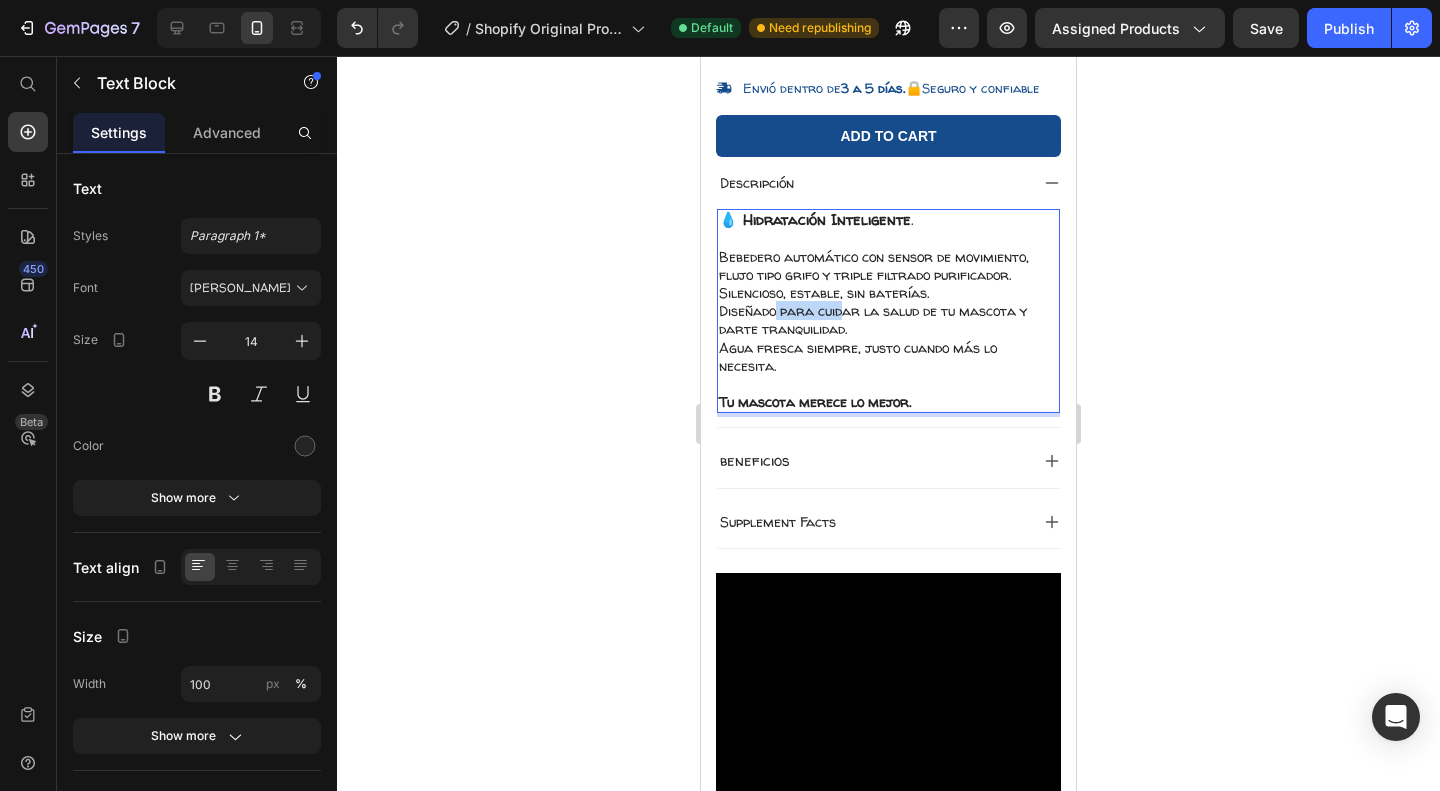 drag, startPoint x: 779, startPoint y: 306, endPoint x: 846, endPoint y: 307, distance: 67.00746 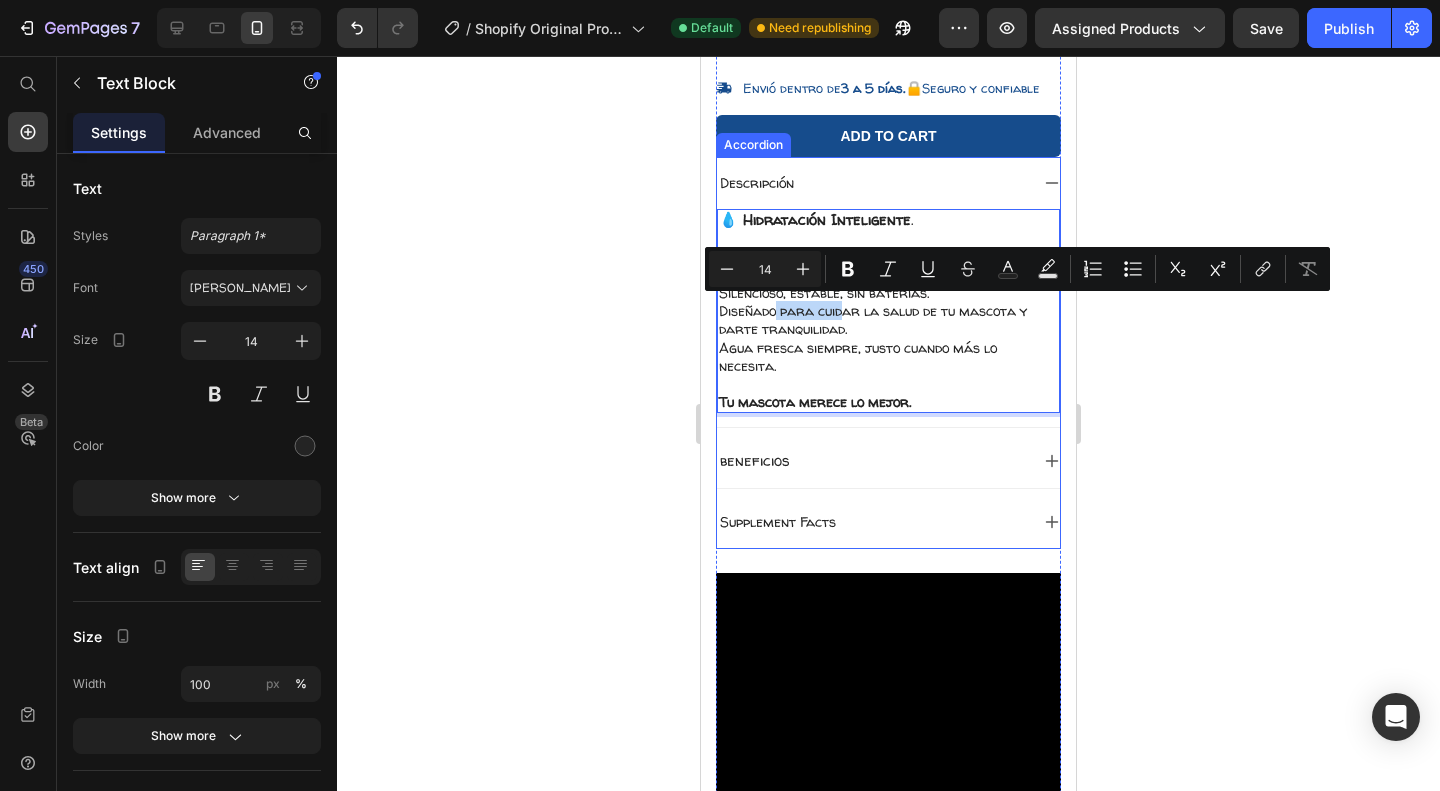 click on "beneficios" at bounding box center [755, 460] 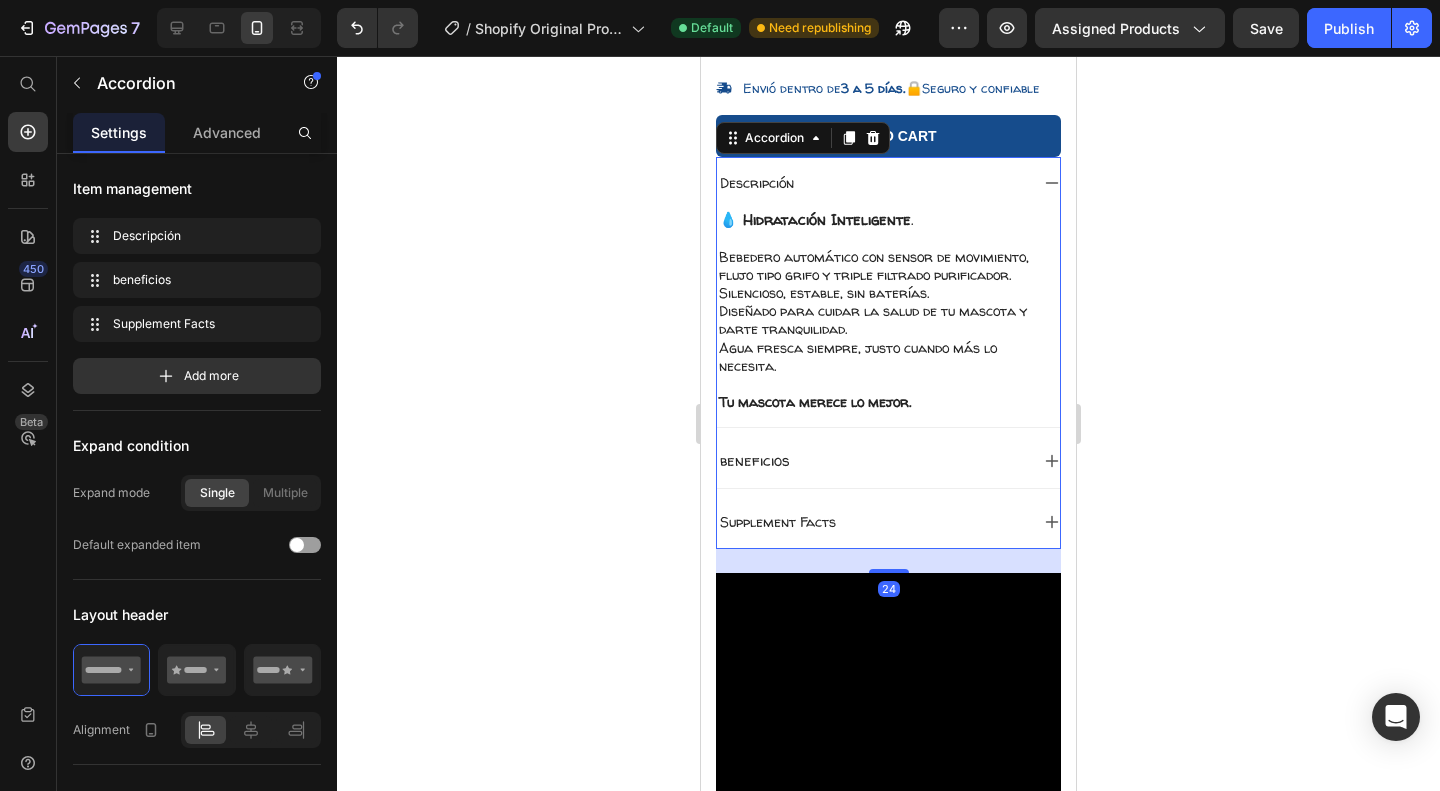 click on "beneficios" at bounding box center (872, 461) 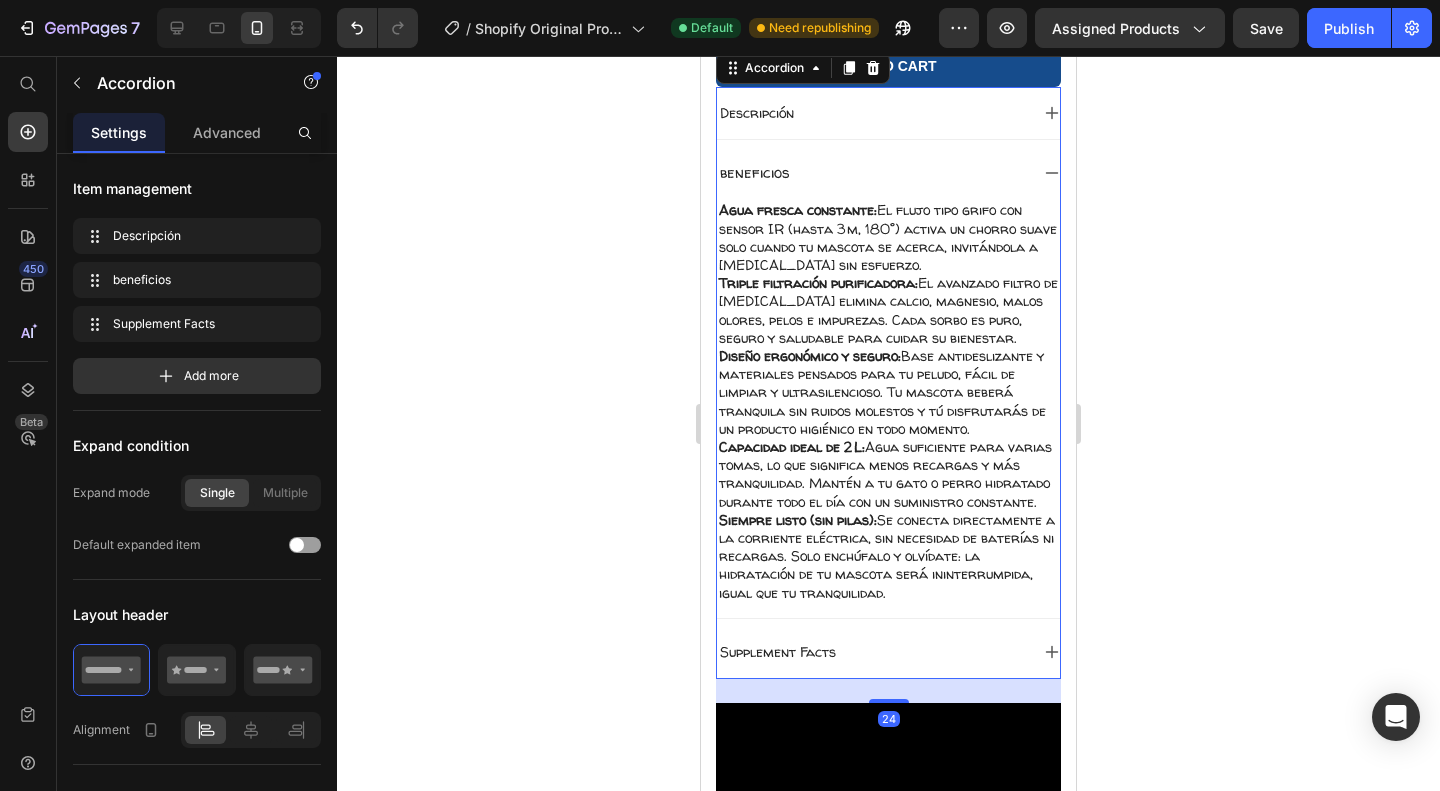 scroll, scrollTop: 794, scrollLeft: 0, axis: vertical 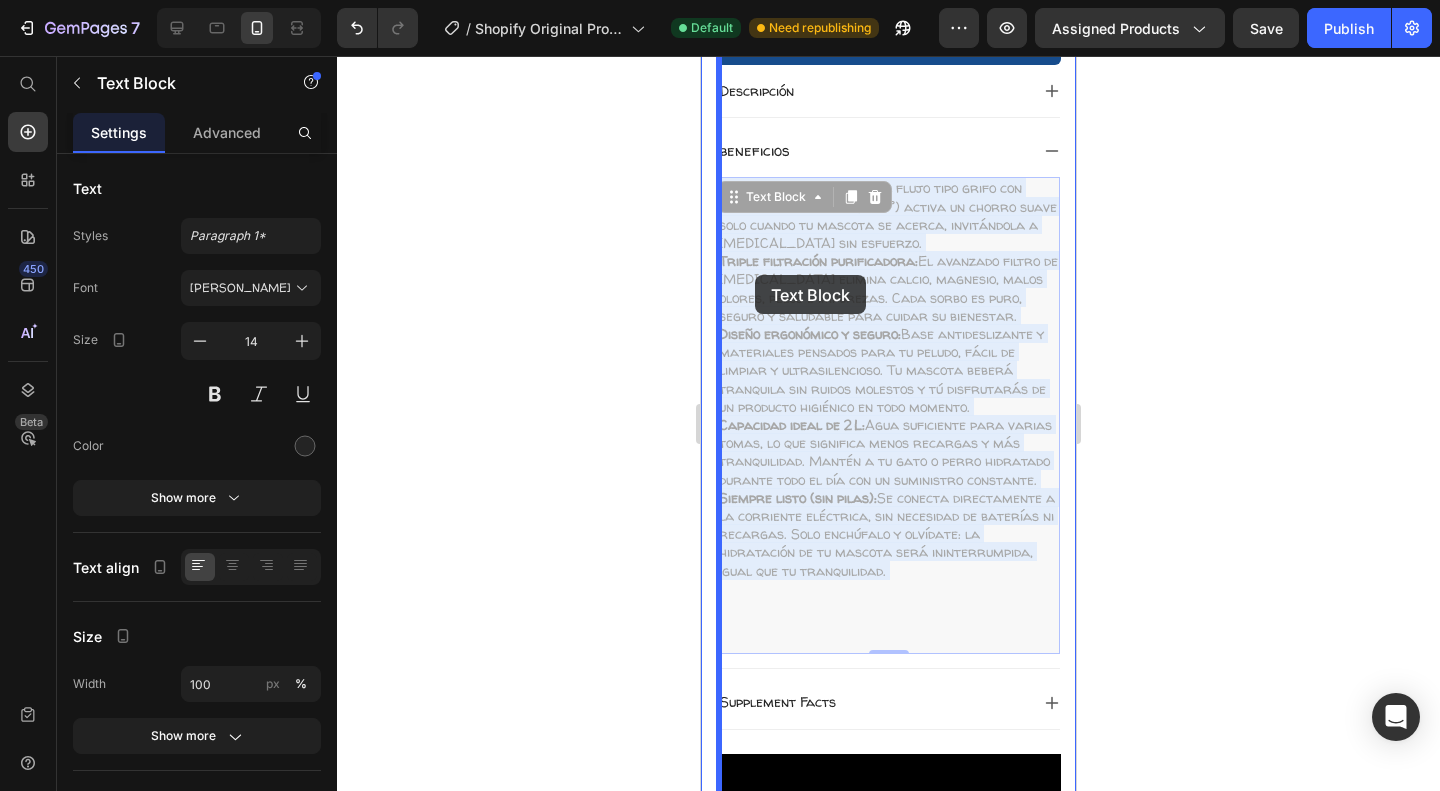 drag, startPoint x: 770, startPoint y: 491, endPoint x: 755, endPoint y: 275, distance: 216.5202 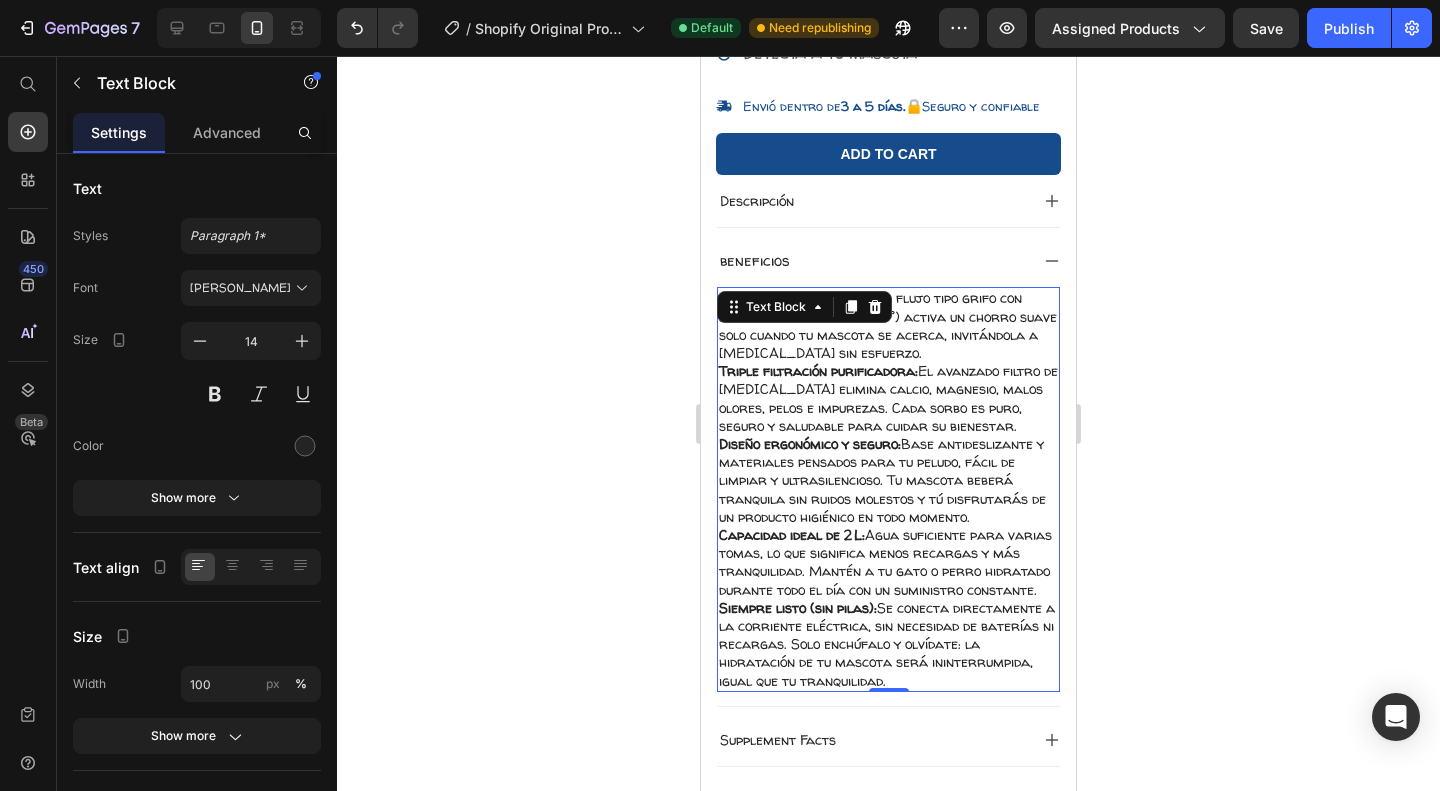 scroll, scrollTop: 682, scrollLeft: 0, axis: vertical 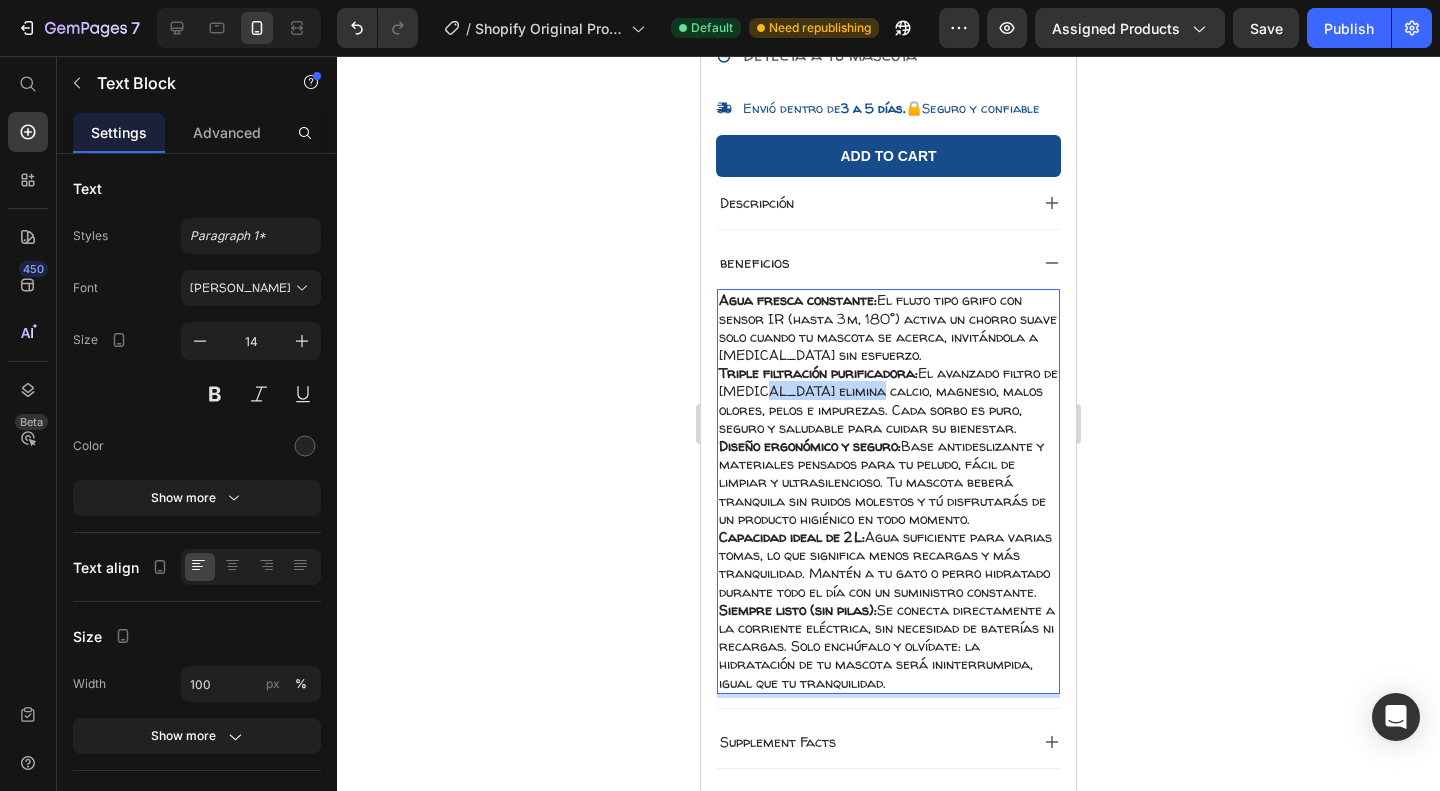 drag, startPoint x: 831, startPoint y: 374, endPoint x: 818, endPoint y: 390, distance: 20.615528 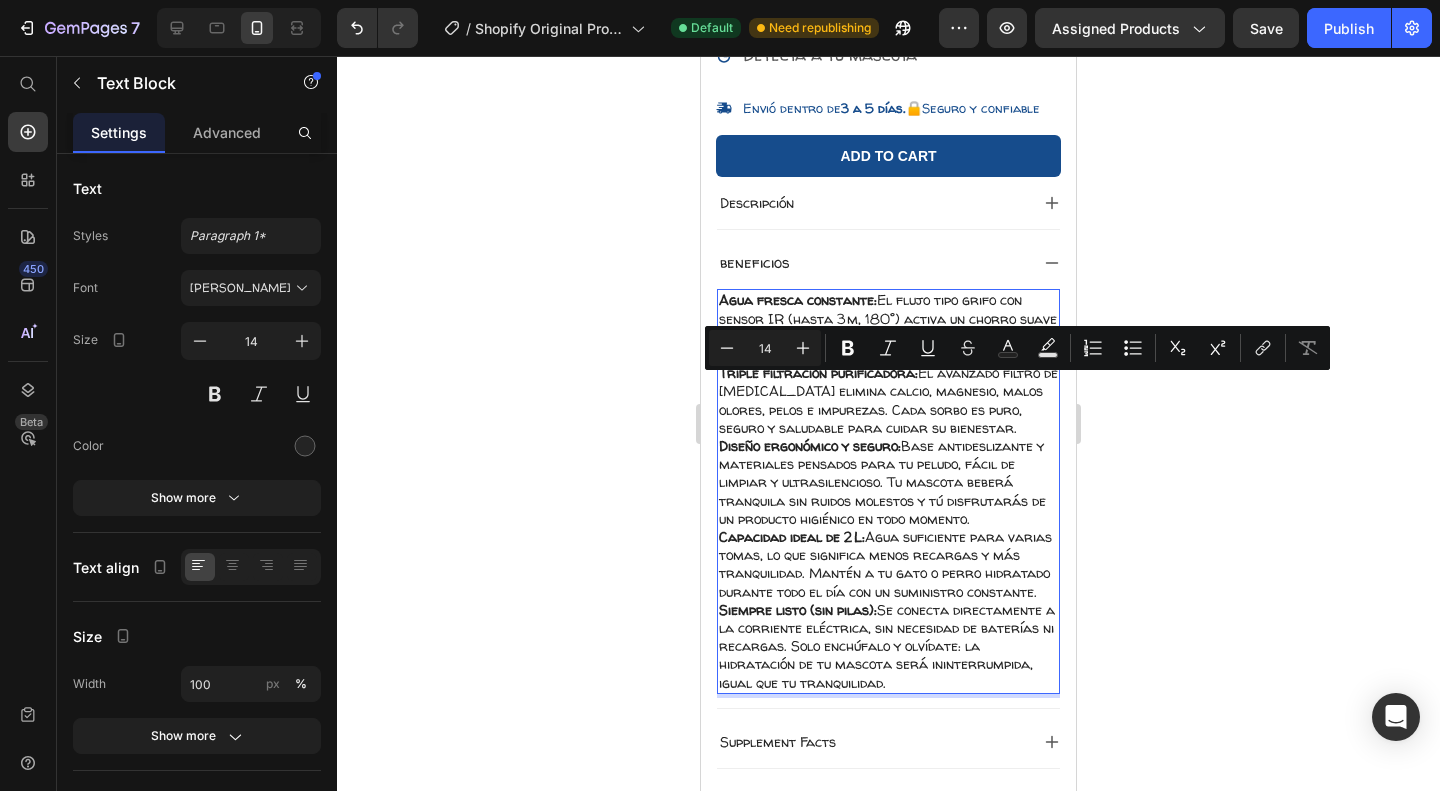 click on "Triple filtración purificadora:  El avanzado filtro de carbón activo elimina calcio, magnesio, malos olores, pelos e impurezas. Cada sorbo es puro, seguro y saludable para cuidar su bienestar." at bounding box center [888, 400] 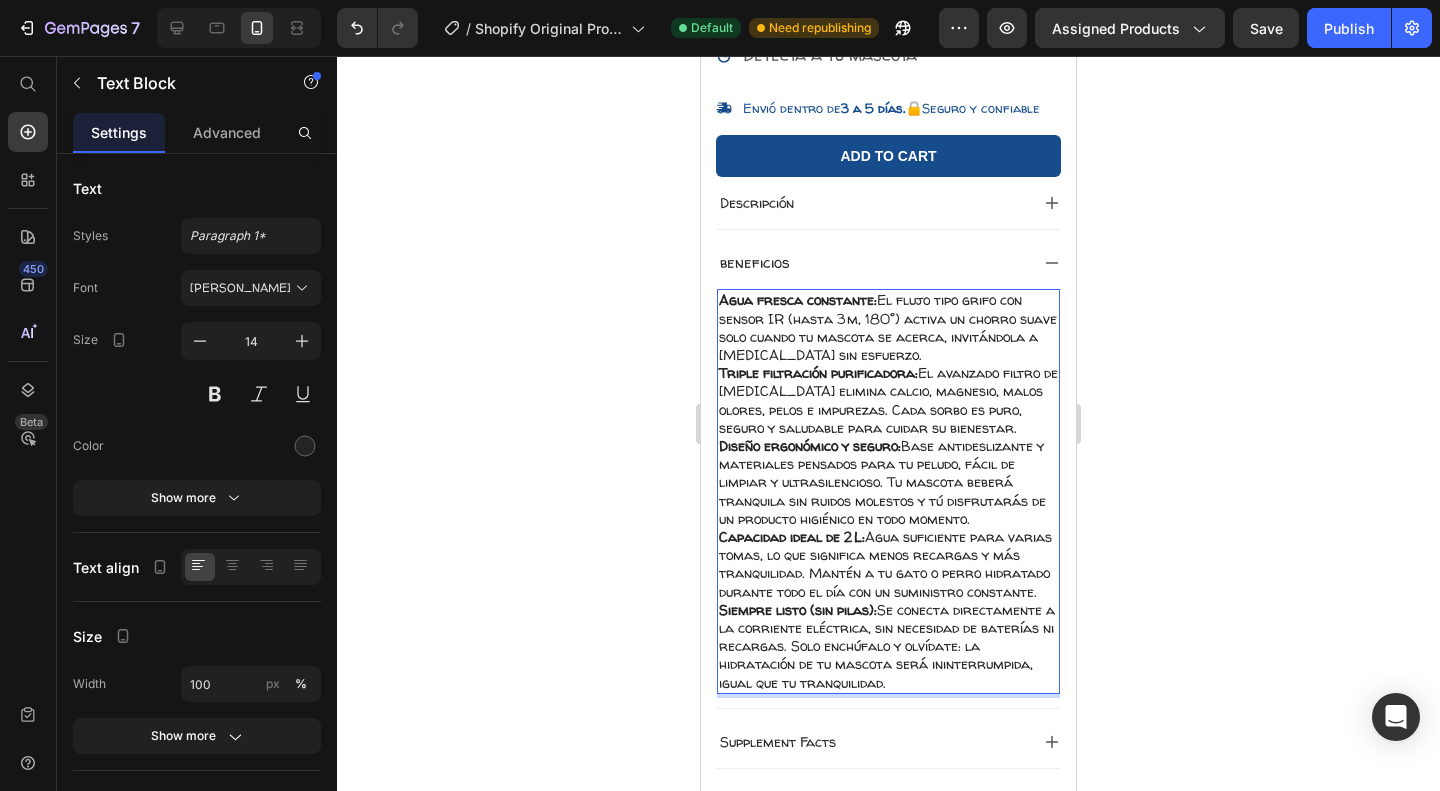 click on "Diseño ergonómico y seguro:  Base antideslizante y materiales pensados para tu peludo, fácil de limpiar y ultrasilencioso. Tu mascota beberá tranquila sin ruidos molestos y tú disfrutarás de un producto higiénico en todo momento." at bounding box center (888, 482) 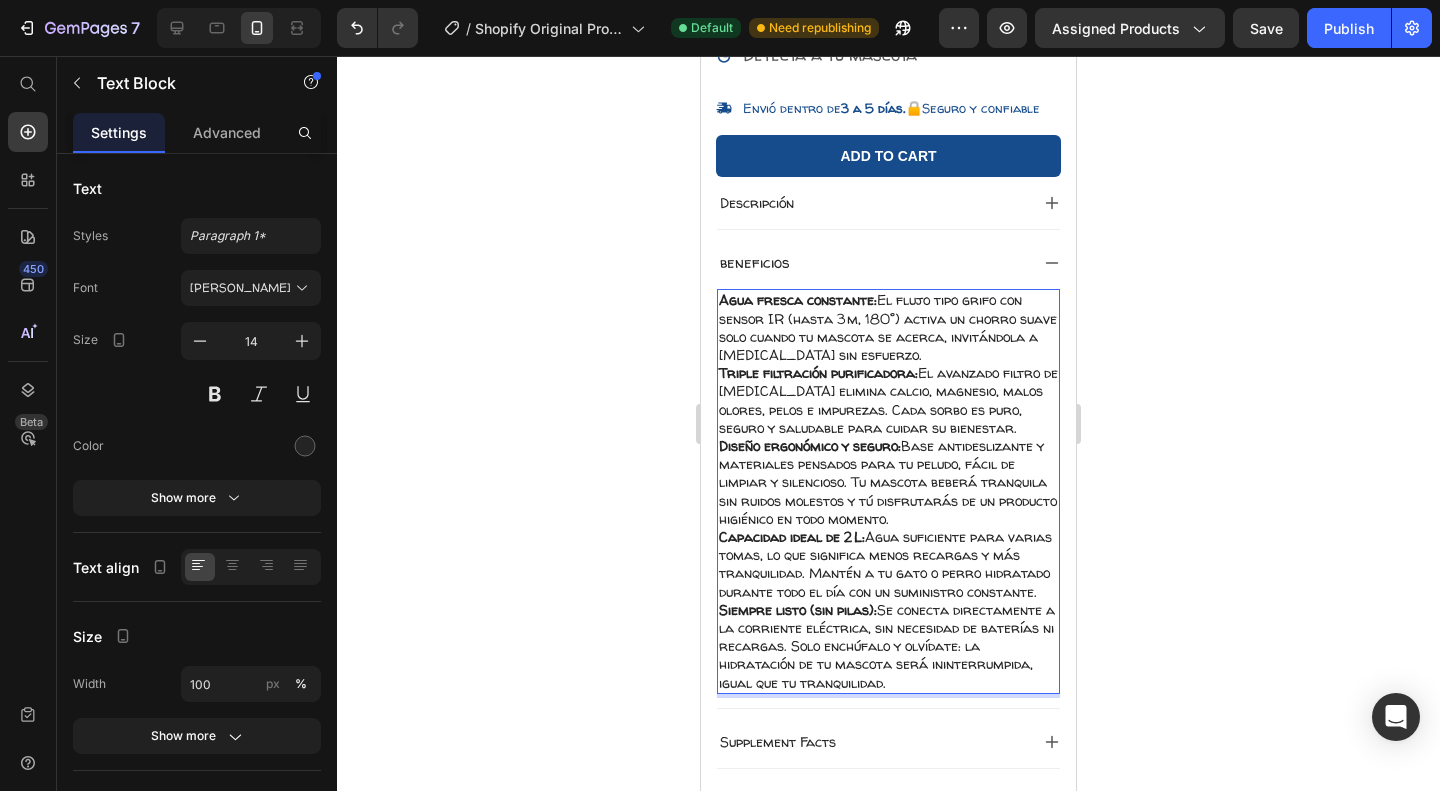 click on "Capacidad ideal de 2 L:" at bounding box center (792, 536) 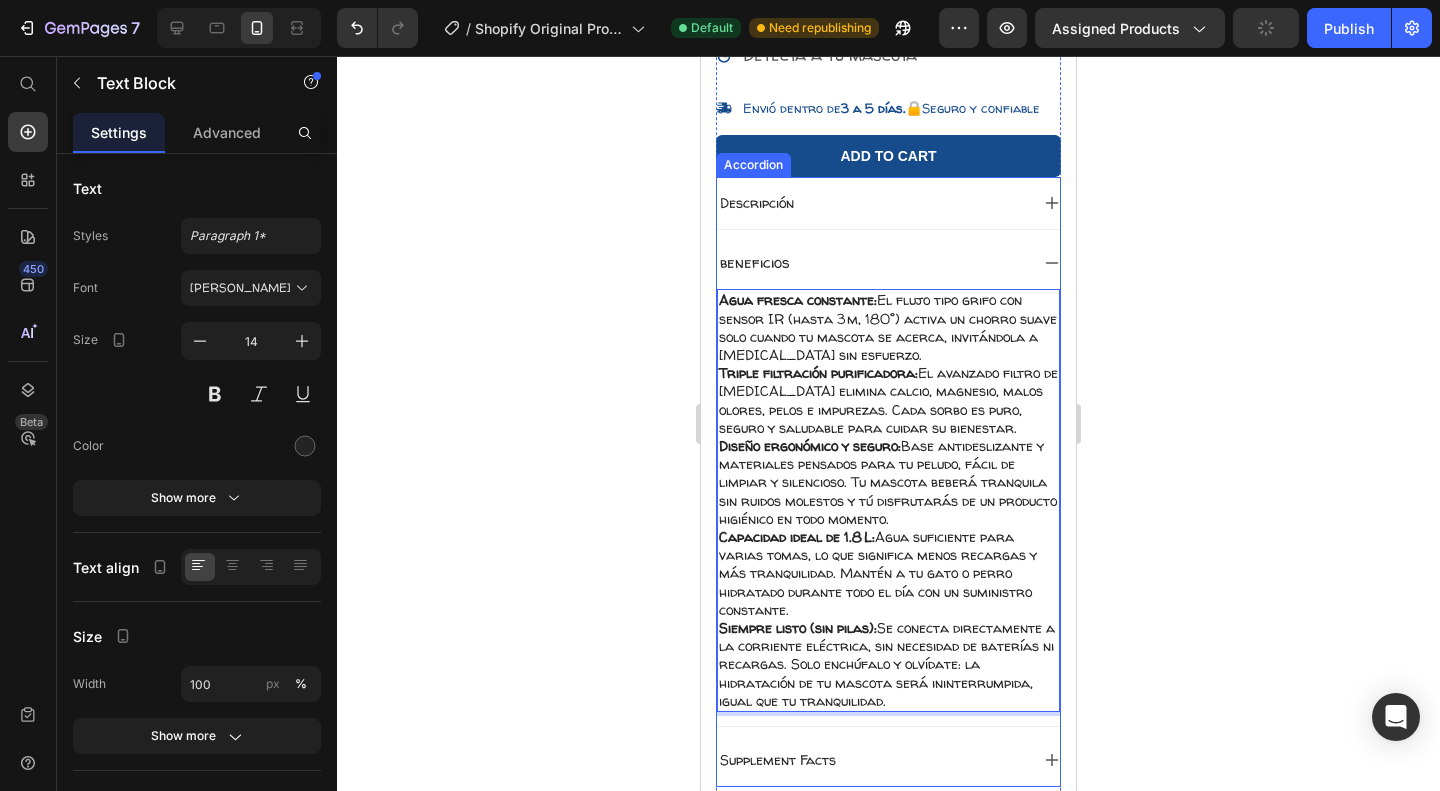 click on "beneficios" at bounding box center (872, 263) 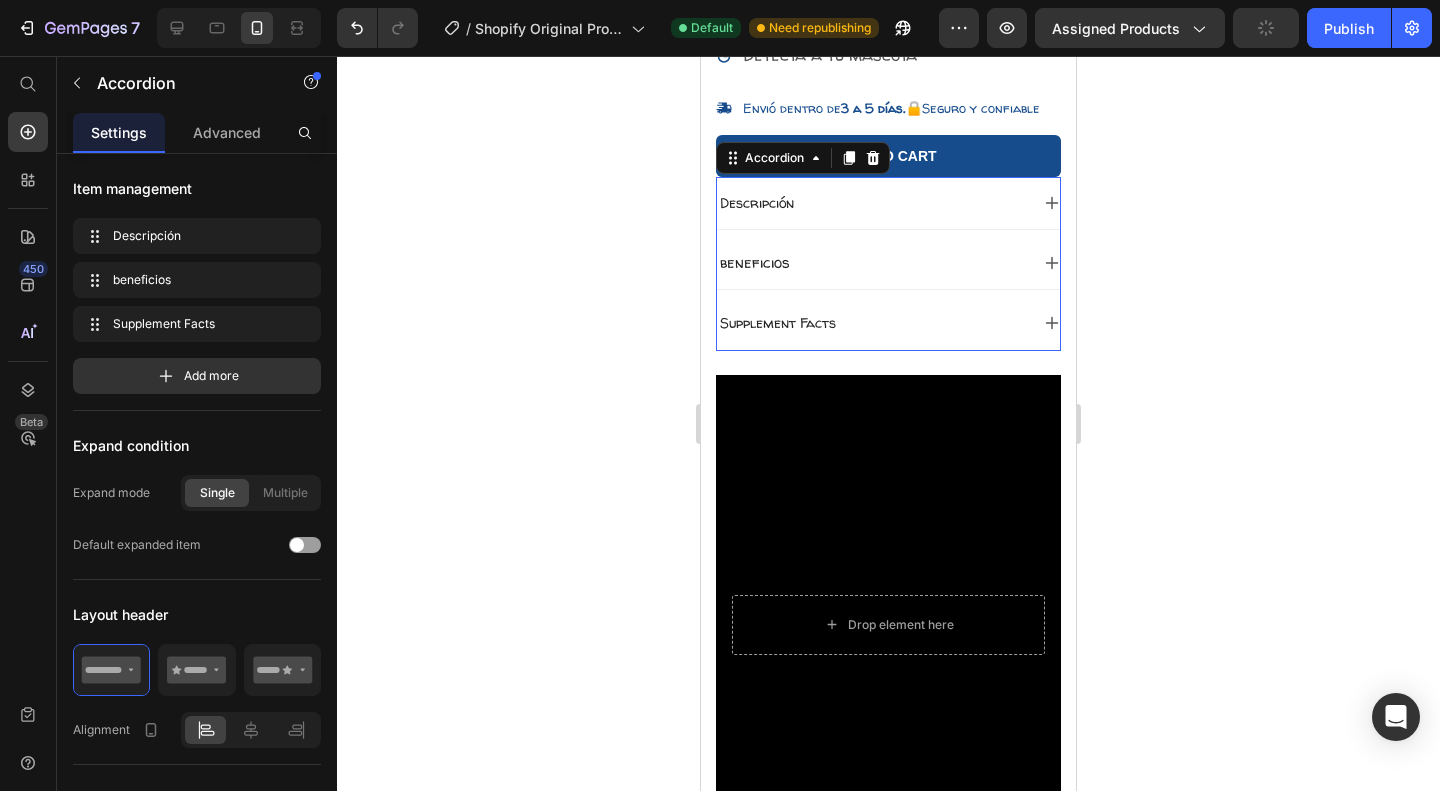 click on "beneficios" at bounding box center (872, 263) 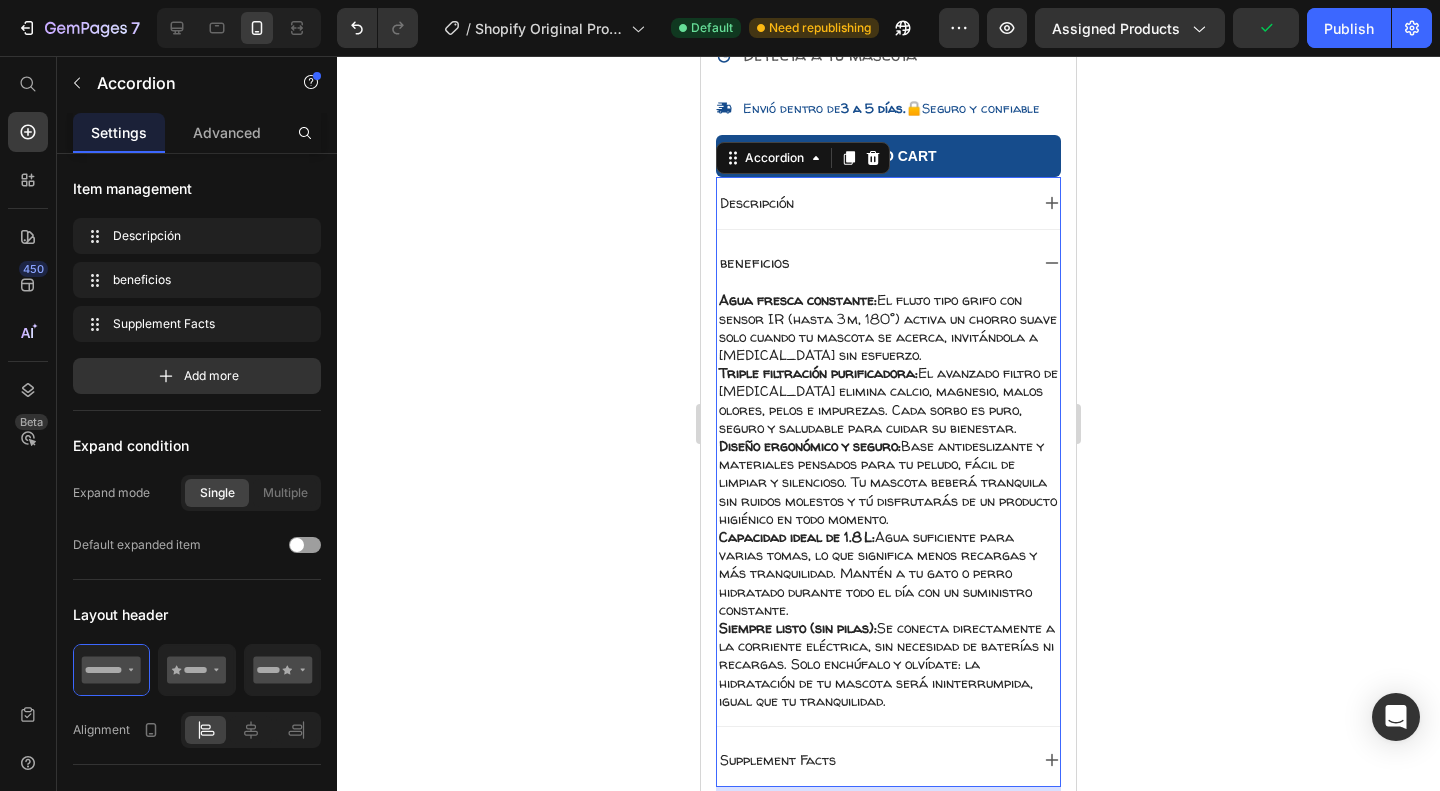 click on "beneficios" at bounding box center (872, 263) 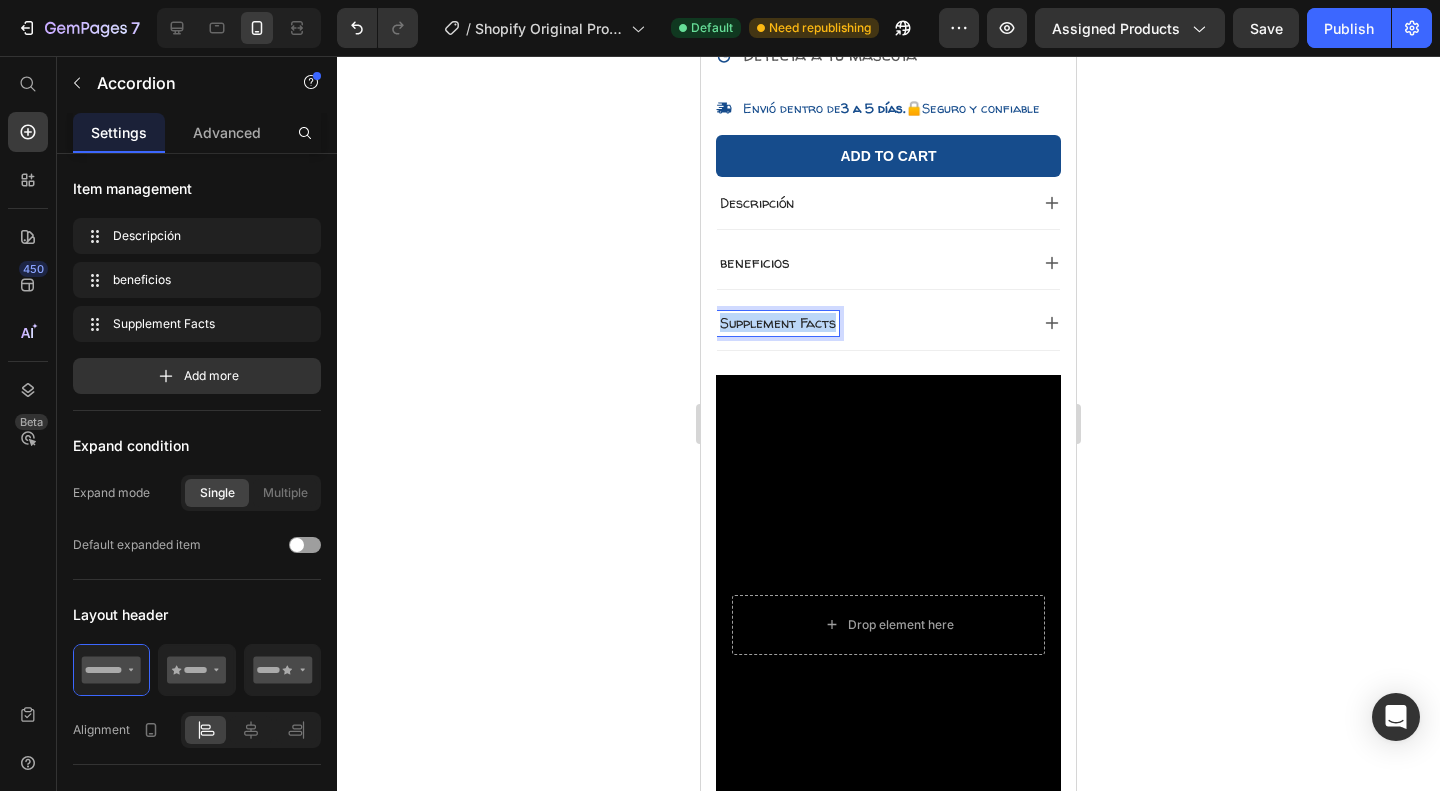 drag, startPoint x: 795, startPoint y: 320, endPoint x: 702, endPoint y: 321, distance: 93.00538 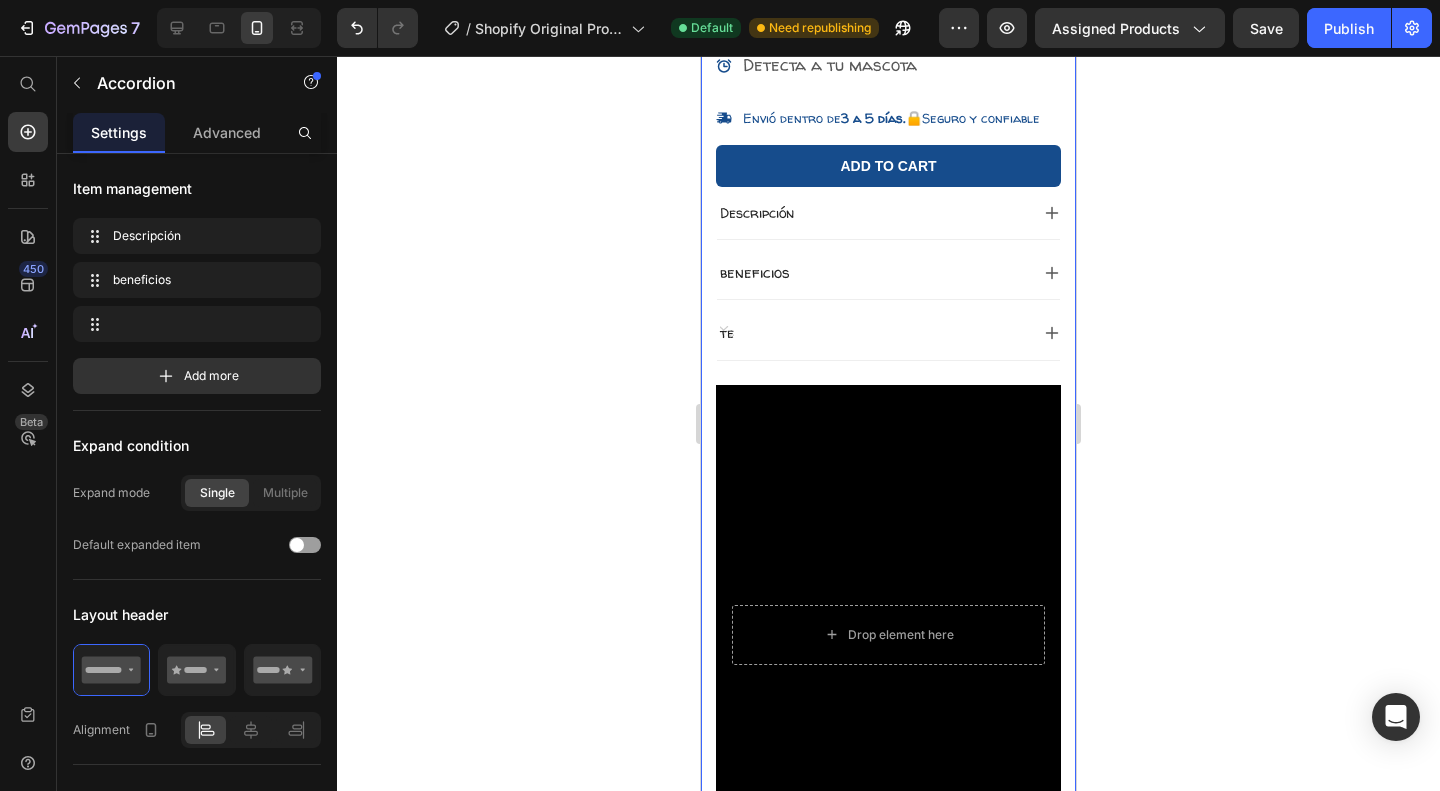 scroll, scrollTop: 666, scrollLeft: 0, axis: vertical 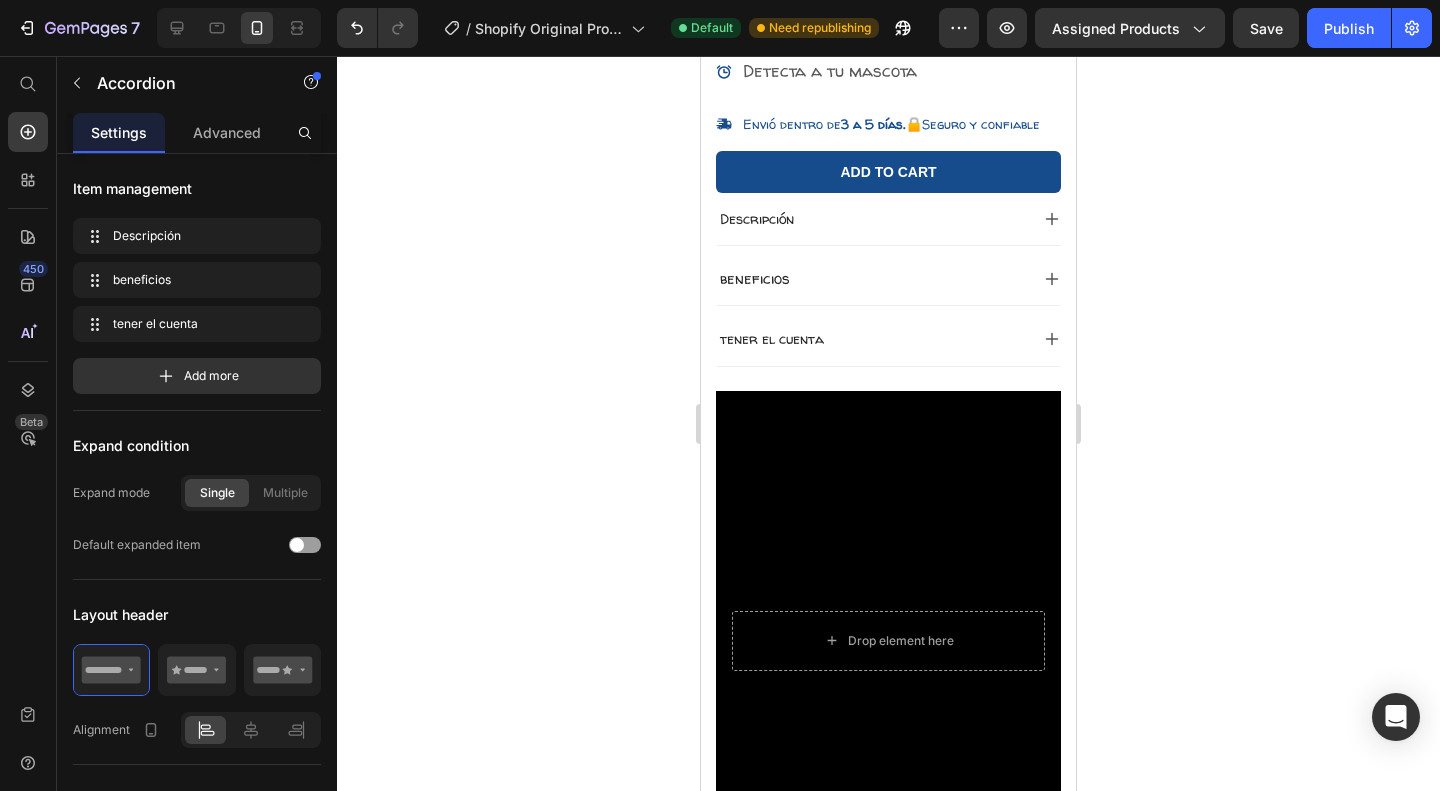 click on "tener el cuenta" at bounding box center [872, 339] 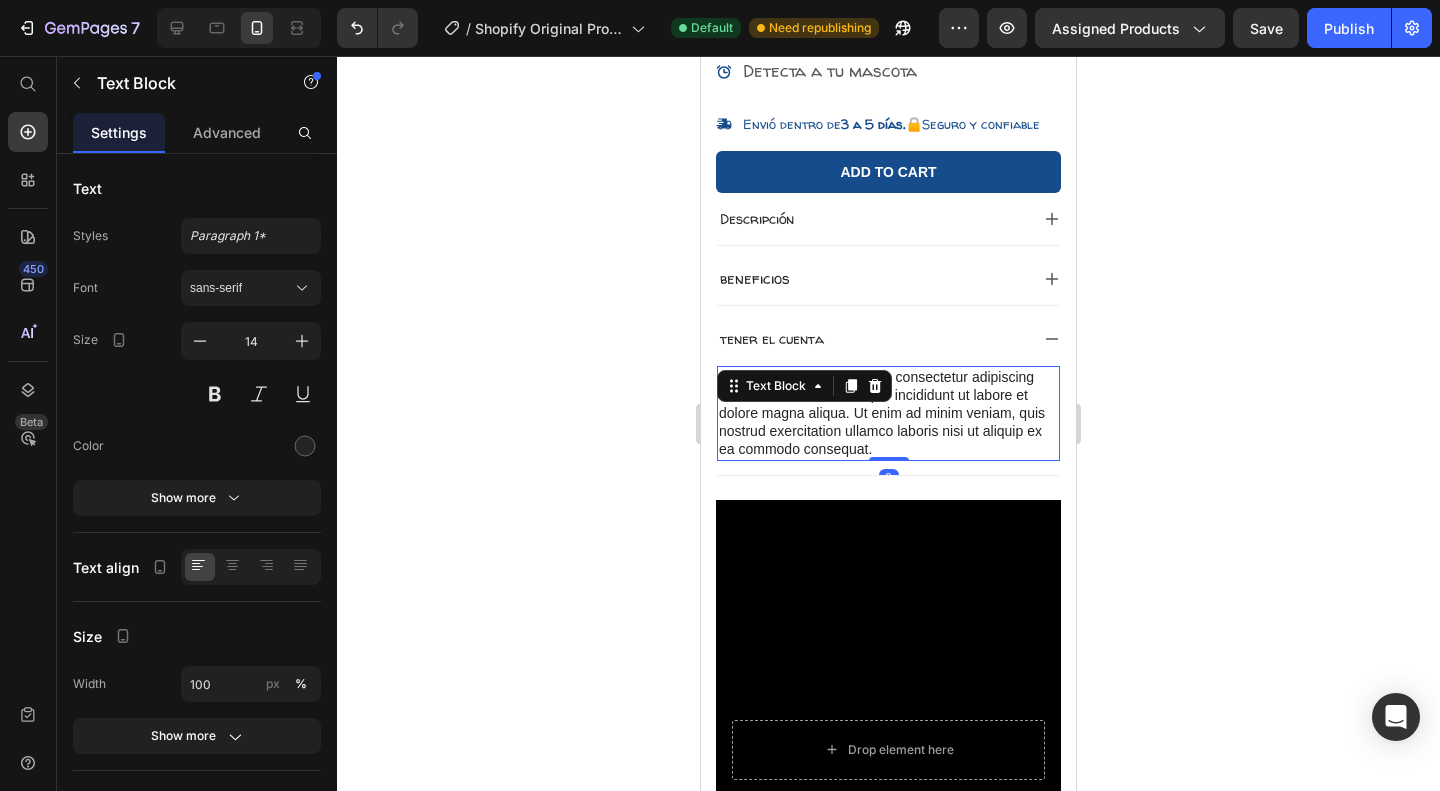 click on "Lorem ipsum dolor sit amet, consectetur adipiscing elit, sed do eiusmod tempor incididunt ut labore et dolore magna aliqua. Ut enim ad minim veniam, quis nostrud exercitation ullamco laboris nisi ut aliquip ex ea commodo consequat." at bounding box center (888, 413) 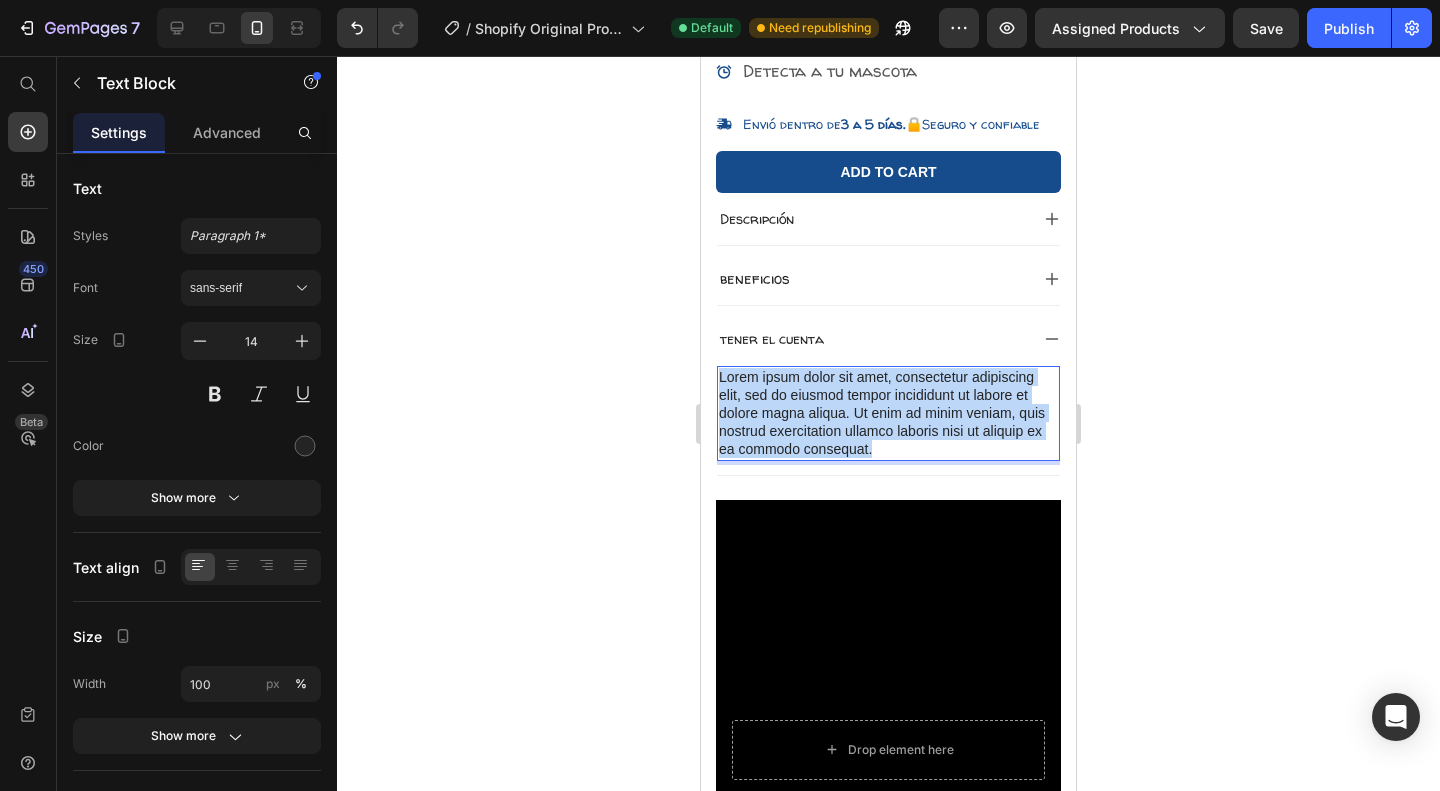 drag, startPoint x: 942, startPoint y: 449, endPoint x: 1379, endPoint y: 409, distance: 438.82684 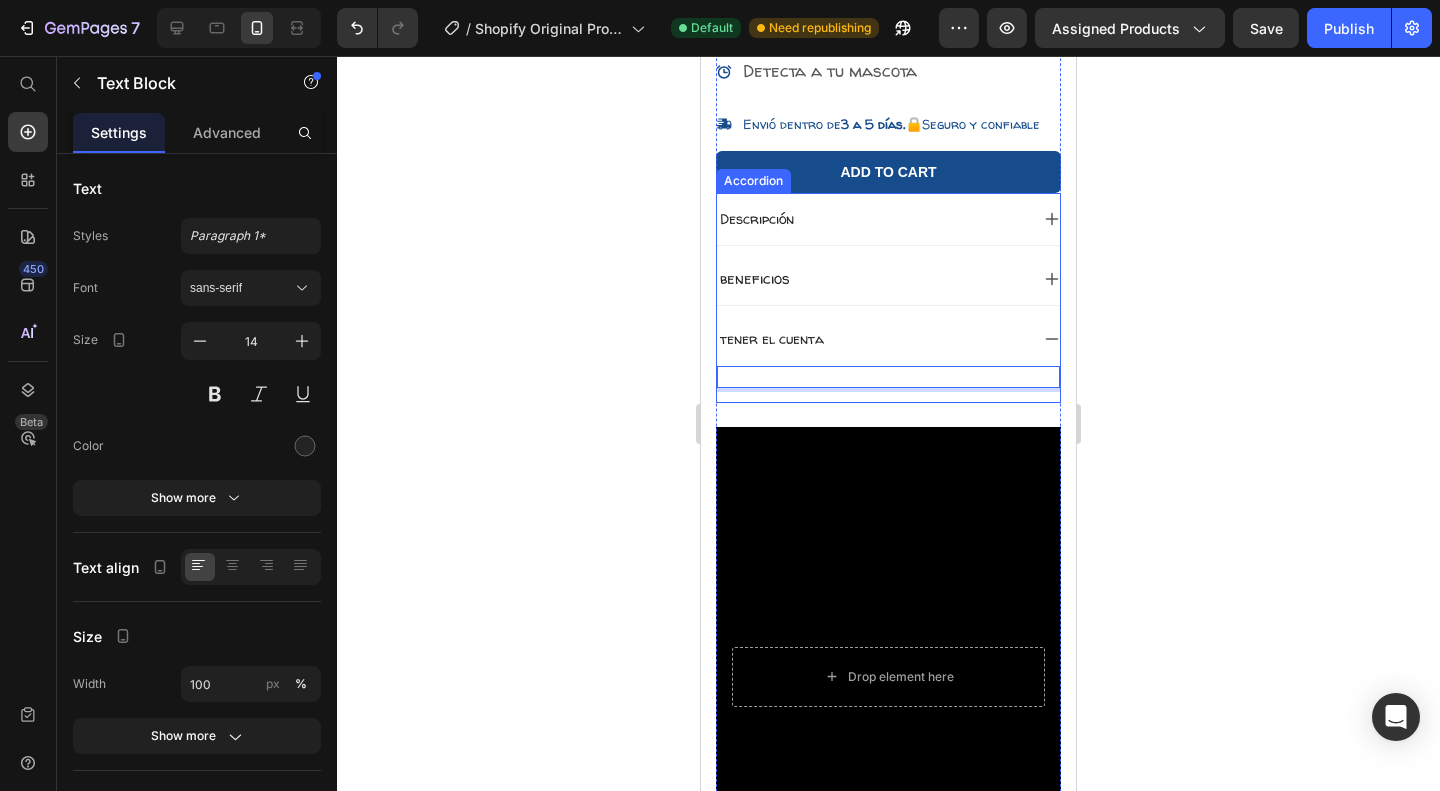 click on "tener el cuenta" at bounding box center [772, 339] 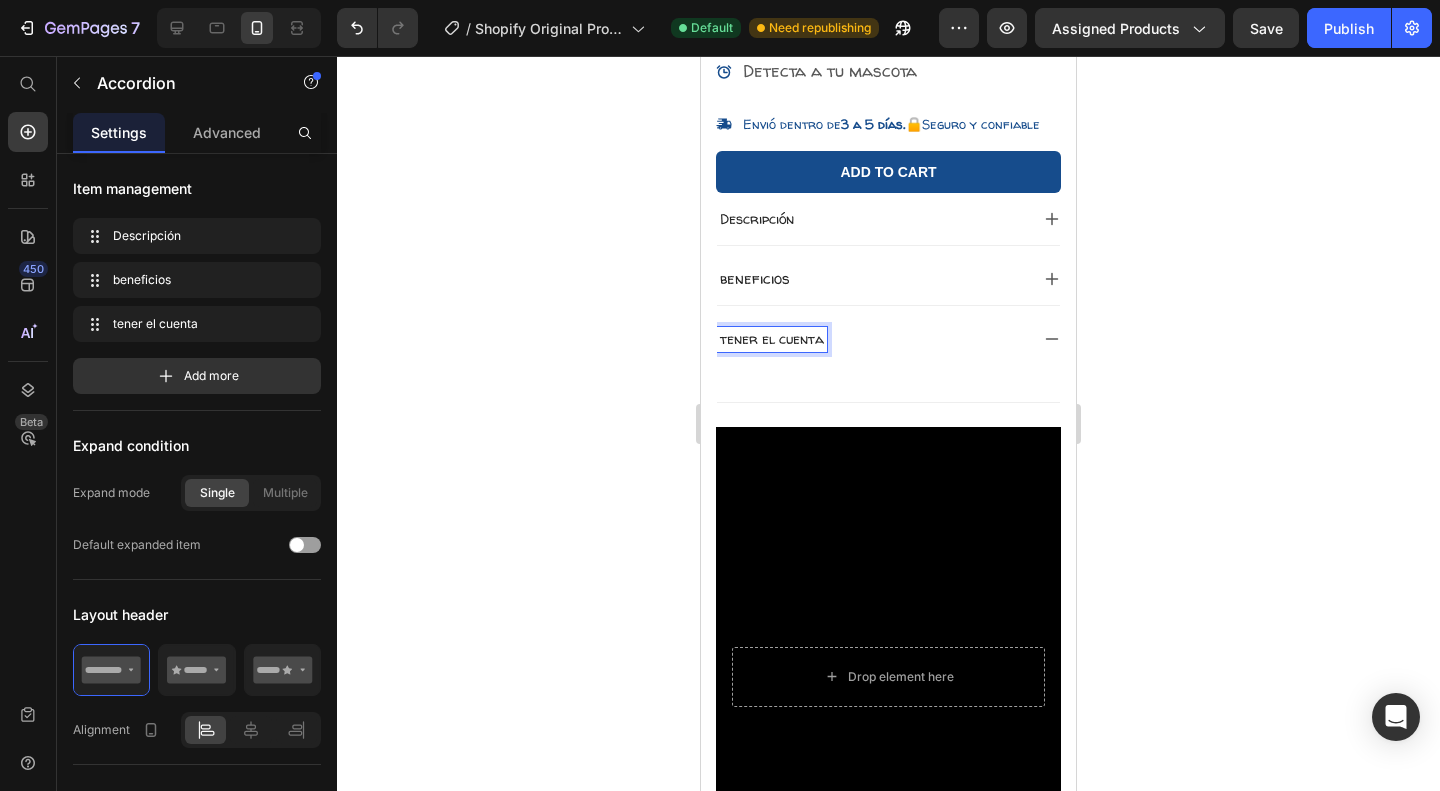 click on "tener el cuenta" at bounding box center (772, 339) 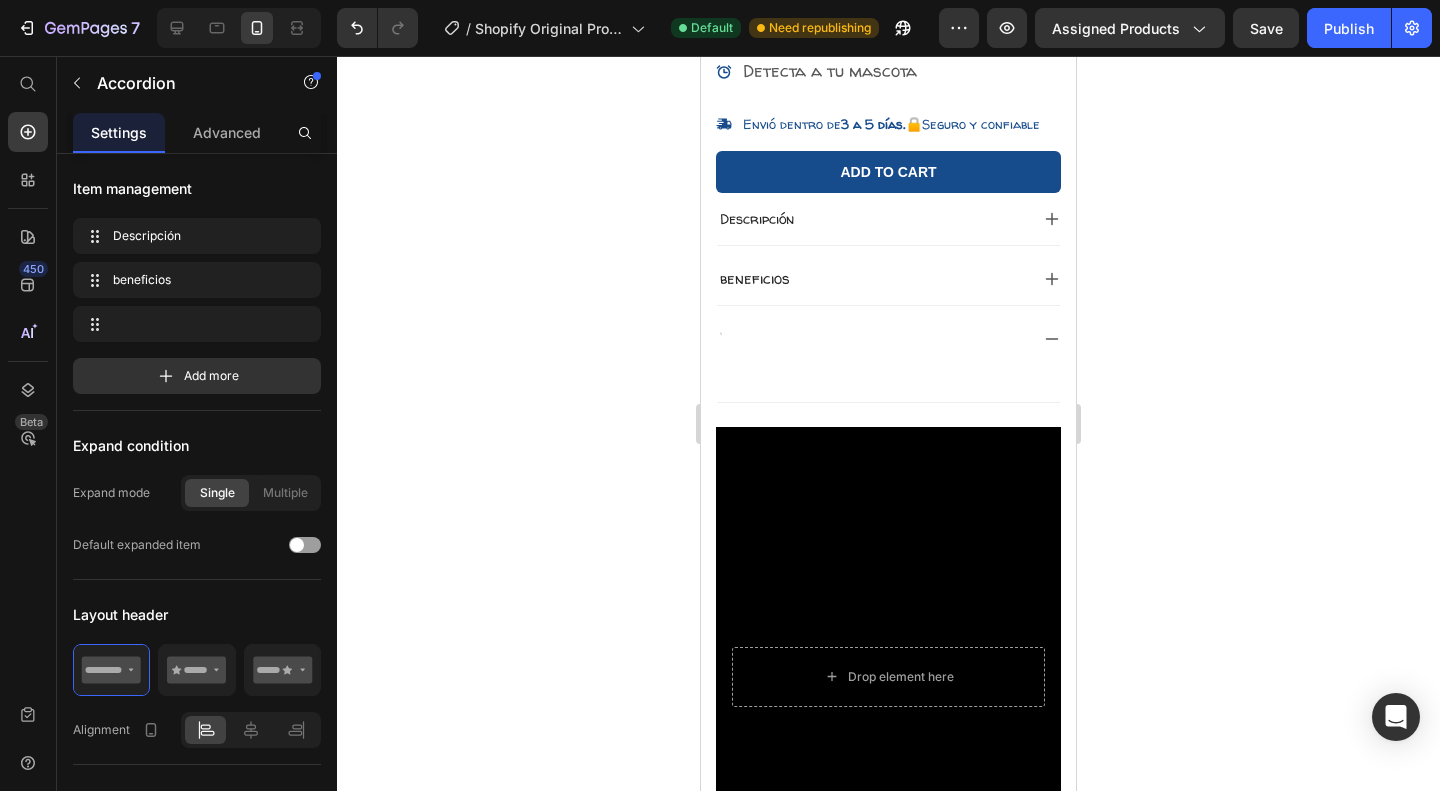 scroll, scrollTop: 661, scrollLeft: 0, axis: vertical 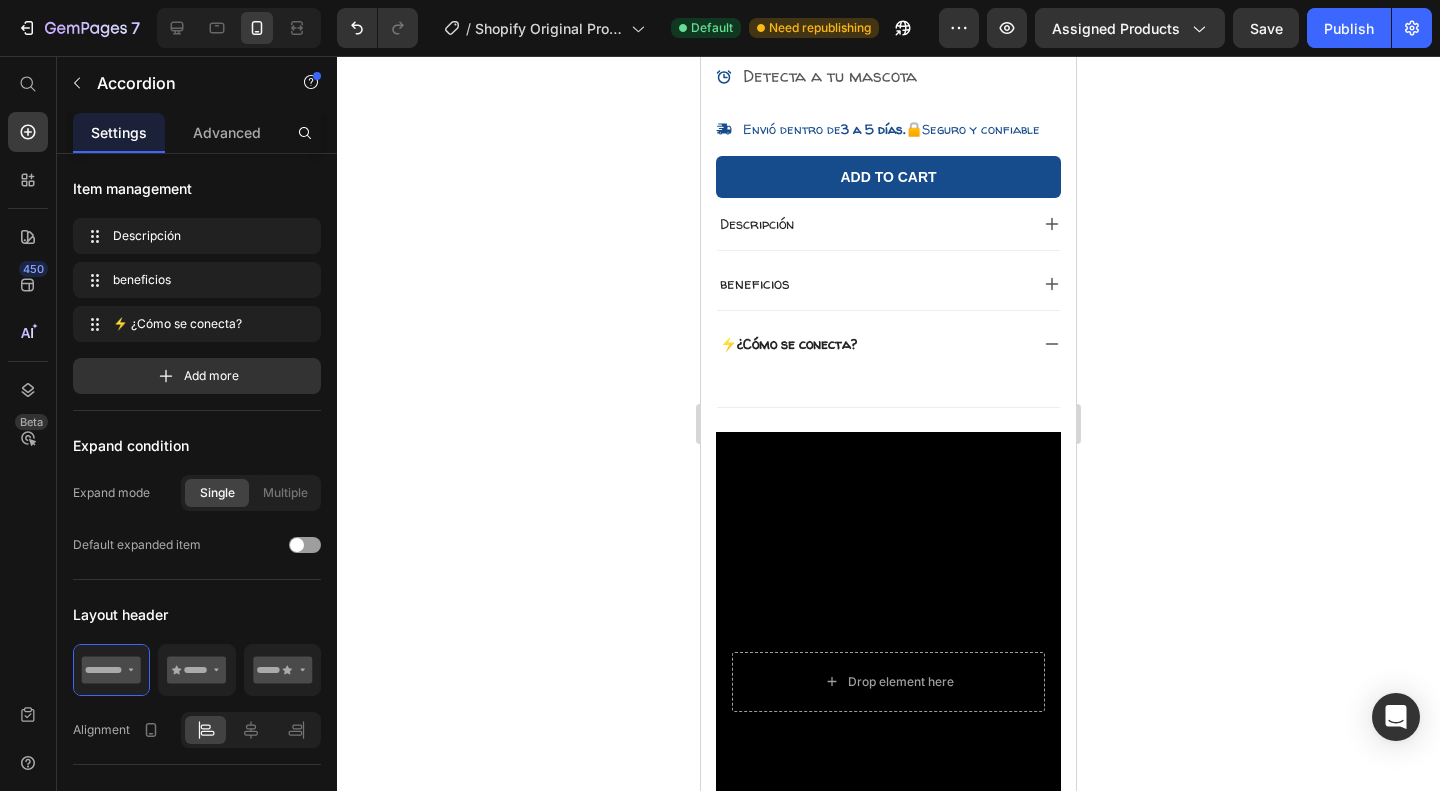 click on "⚡  ¿Cómo se conecta?" at bounding box center [788, 344] 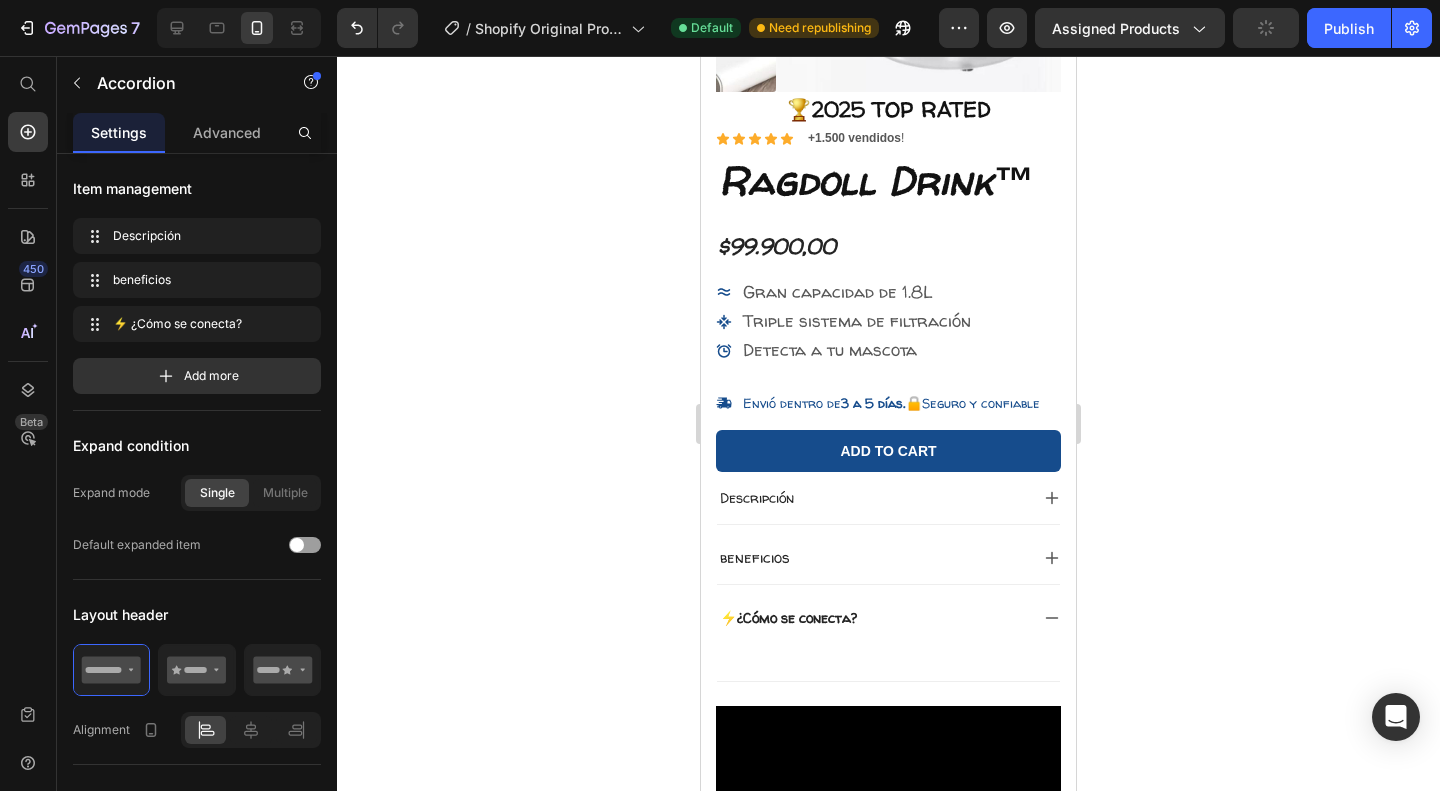 scroll, scrollTop: 401, scrollLeft: 0, axis: vertical 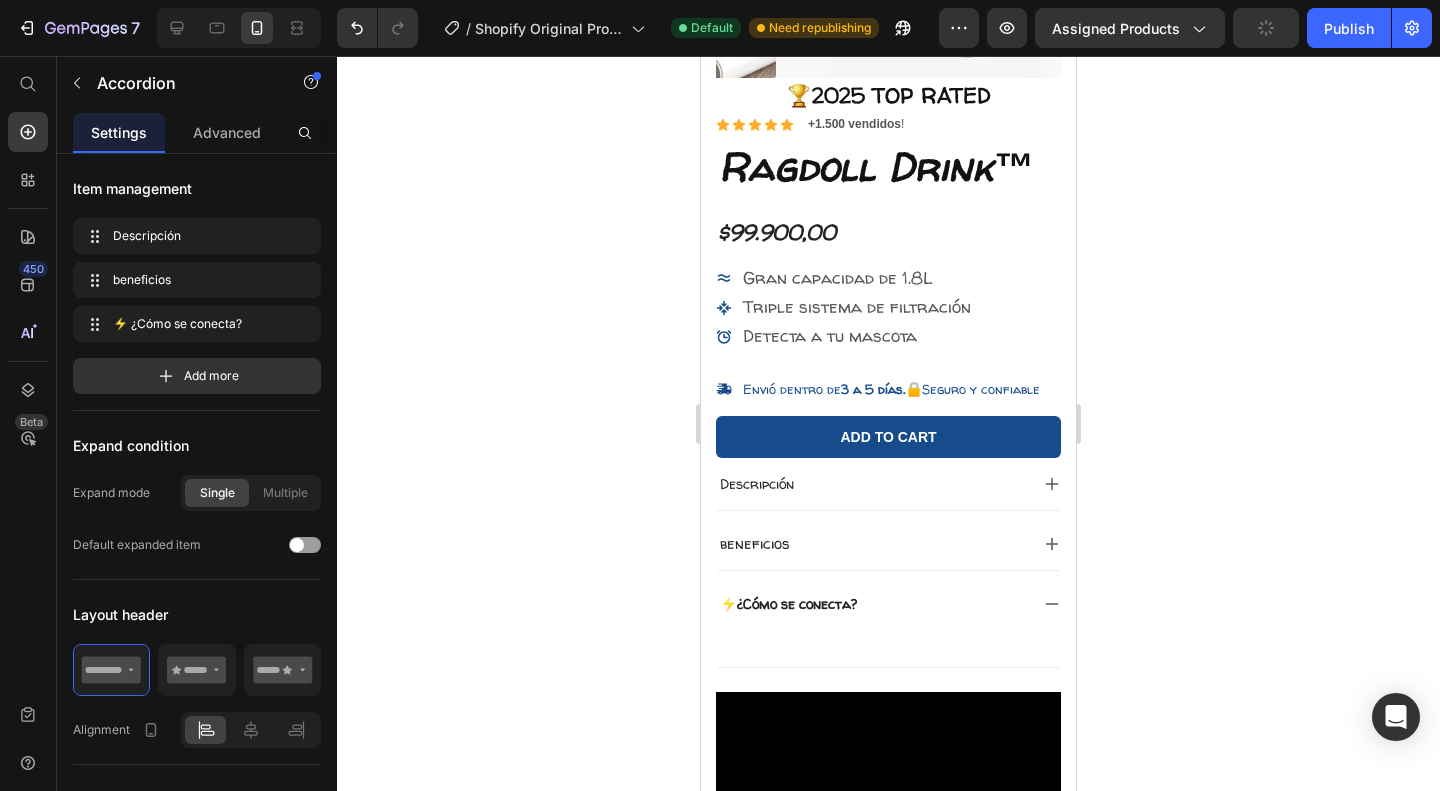 click on "beneficios" at bounding box center [755, 543] 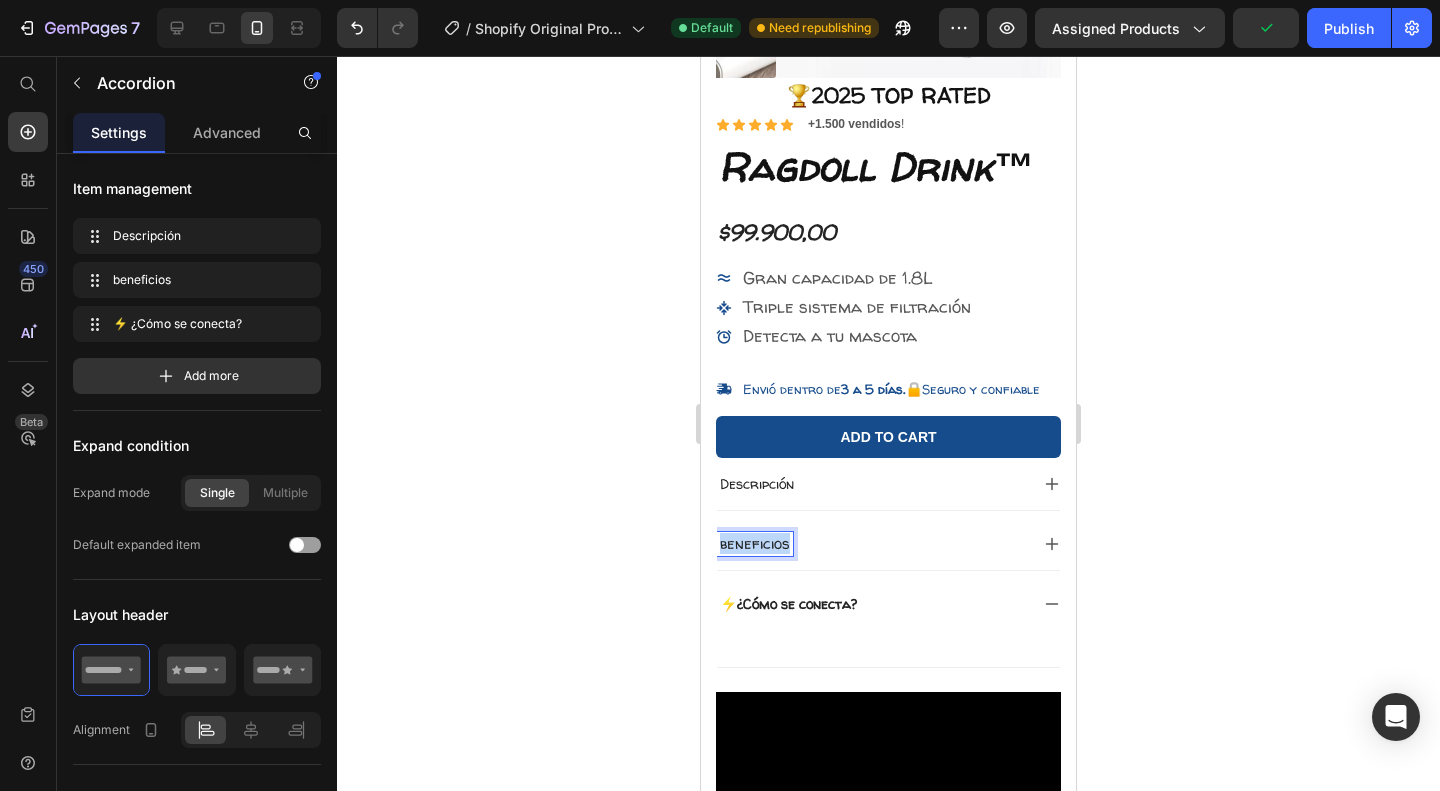 drag, startPoint x: 788, startPoint y: 543, endPoint x: 720, endPoint y: 539, distance: 68.117546 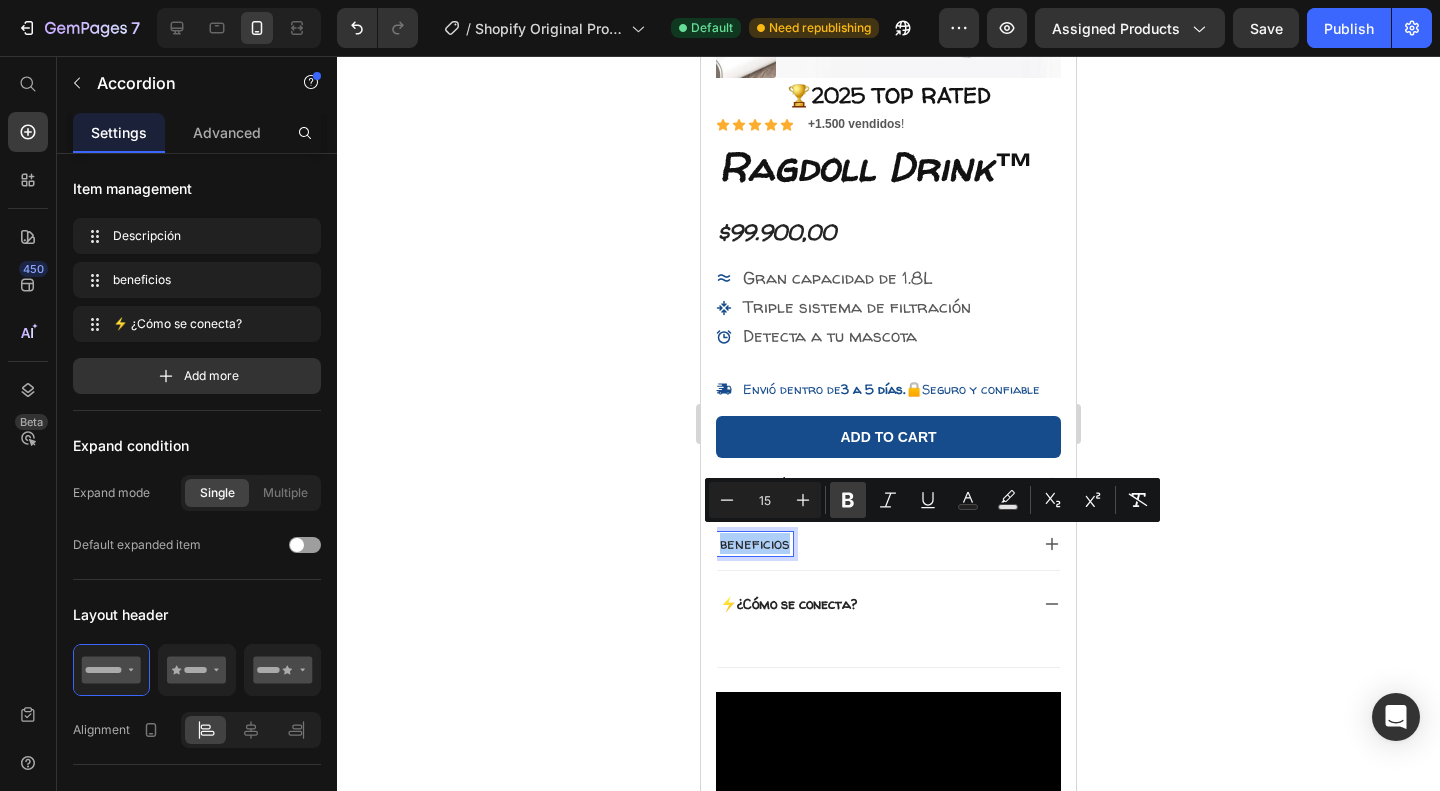 drag, startPoint x: 844, startPoint y: 508, endPoint x: 101, endPoint y: 497, distance: 743.0814 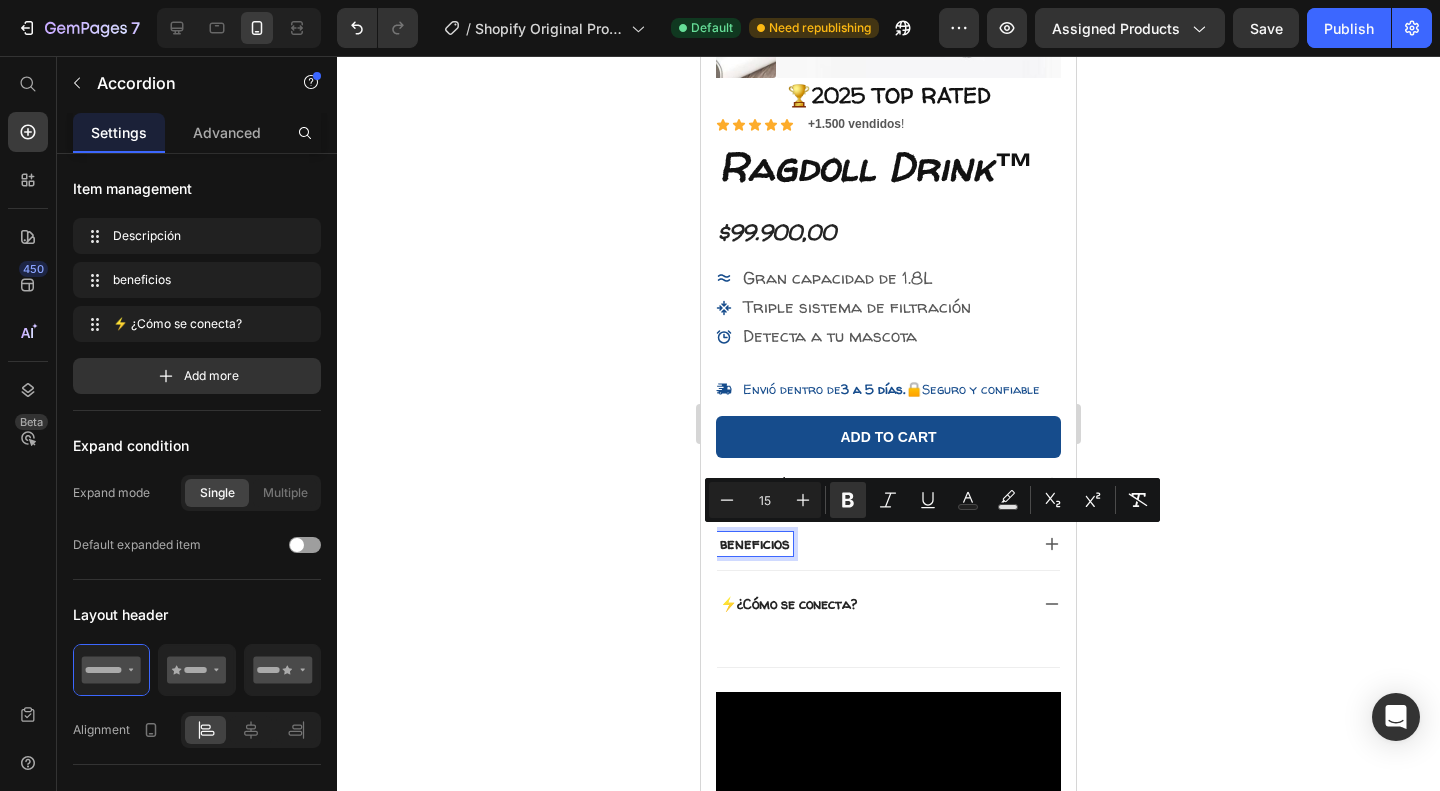 click on "beneficios" at bounding box center [755, 543] 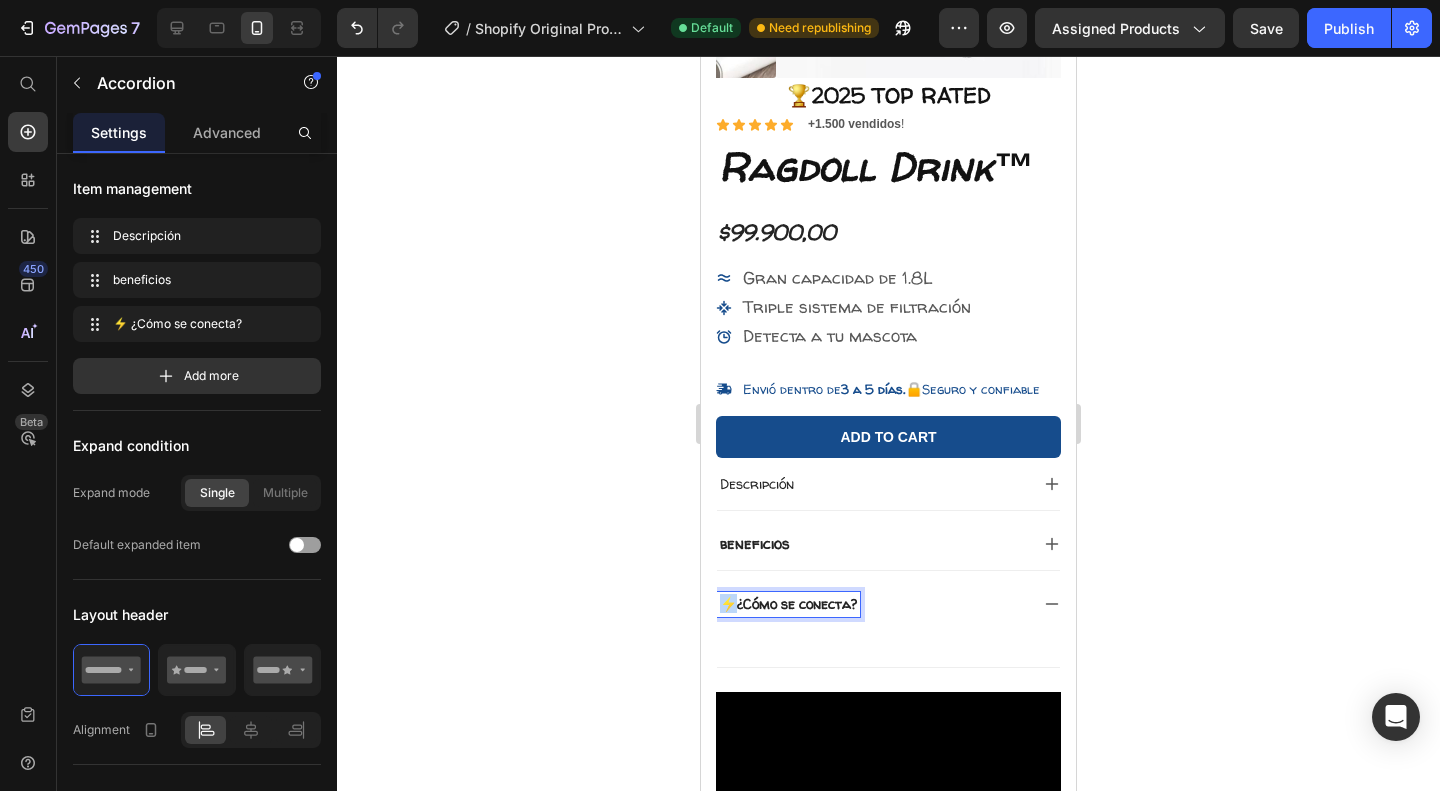 drag, startPoint x: 740, startPoint y: 599, endPoint x: 722, endPoint y: 601, distance: 18.110771 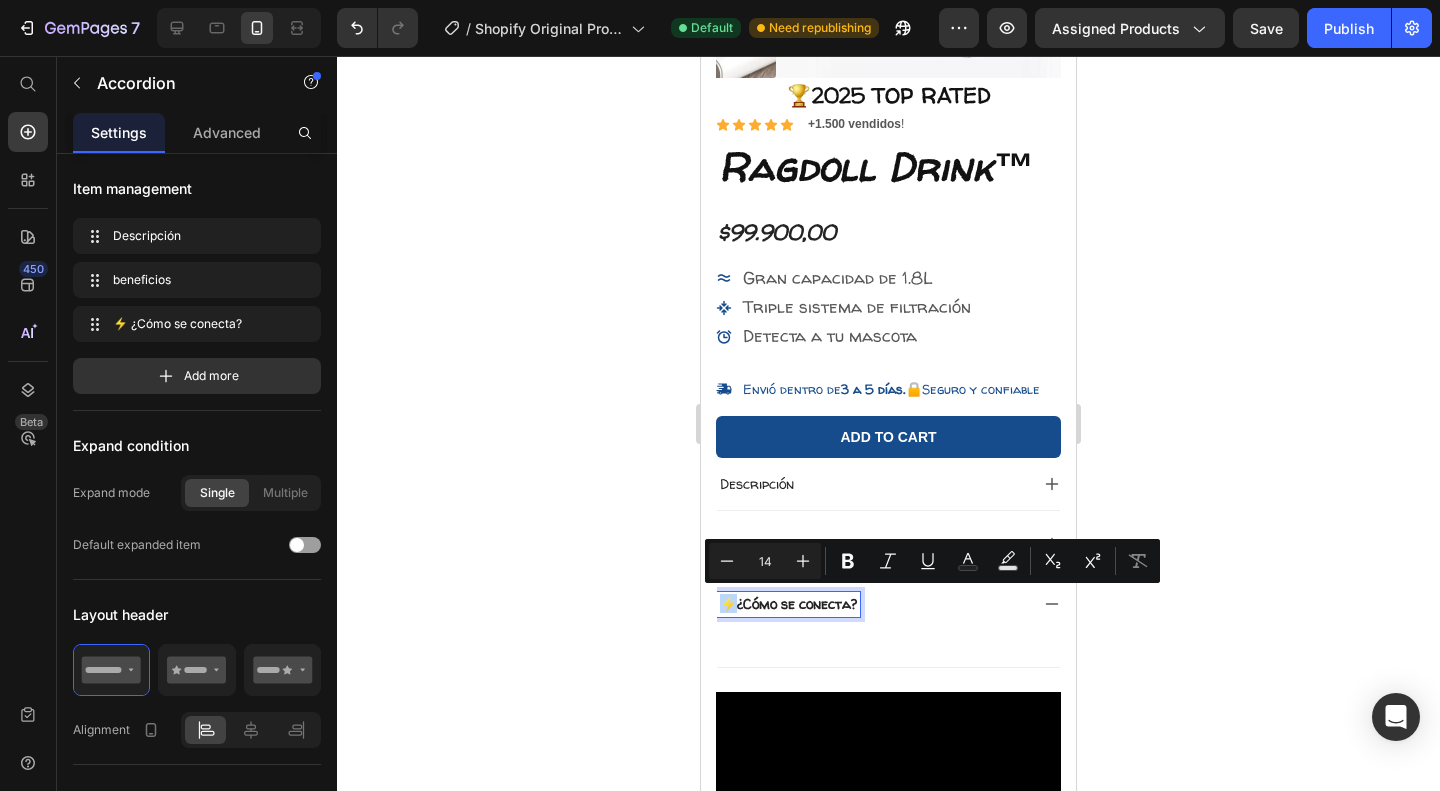 click on "Descripción" at bounding box center [757, 484] 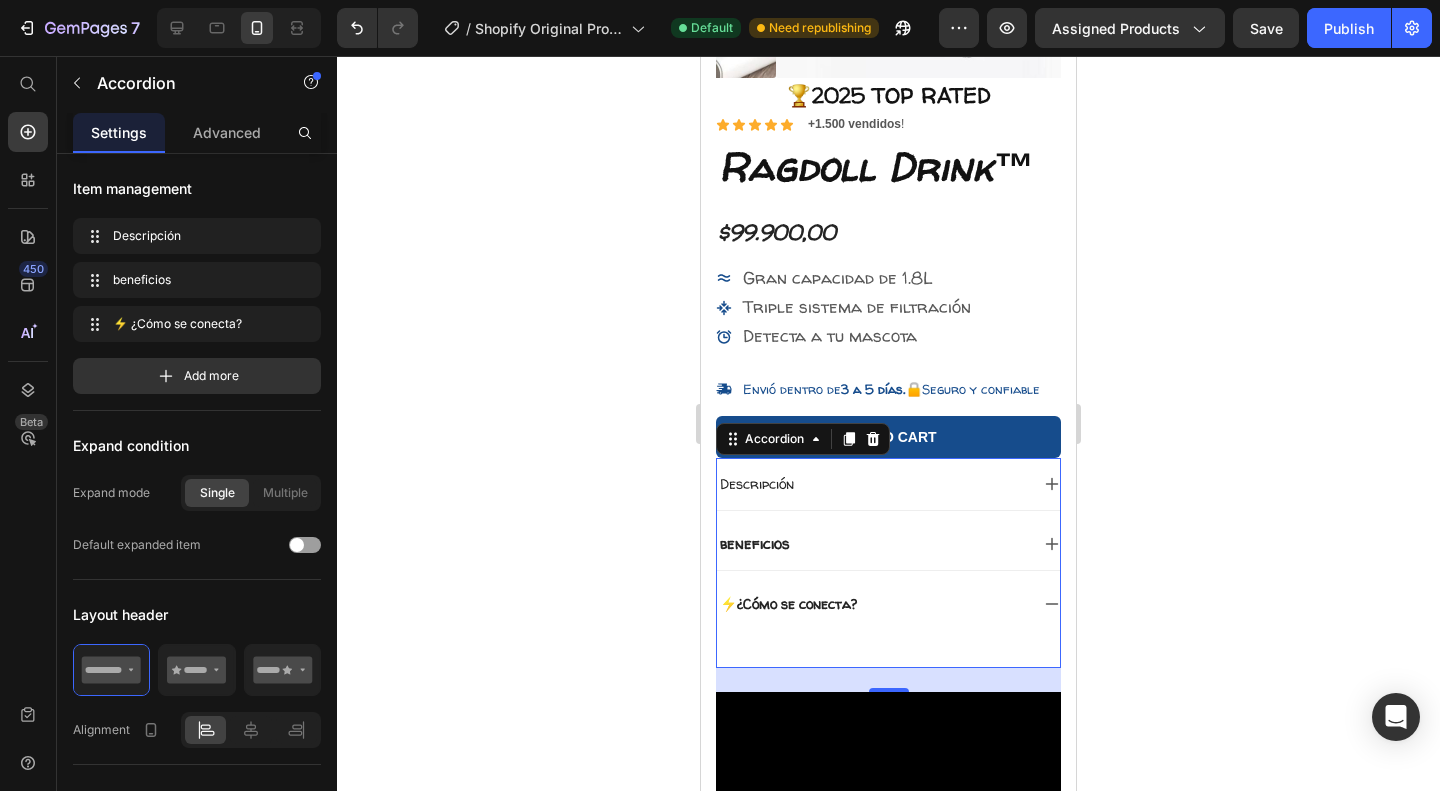drag, startPoint x: 798, startPoint y: 483, endPoint x: 773, endPoint y: 483, distance: 25 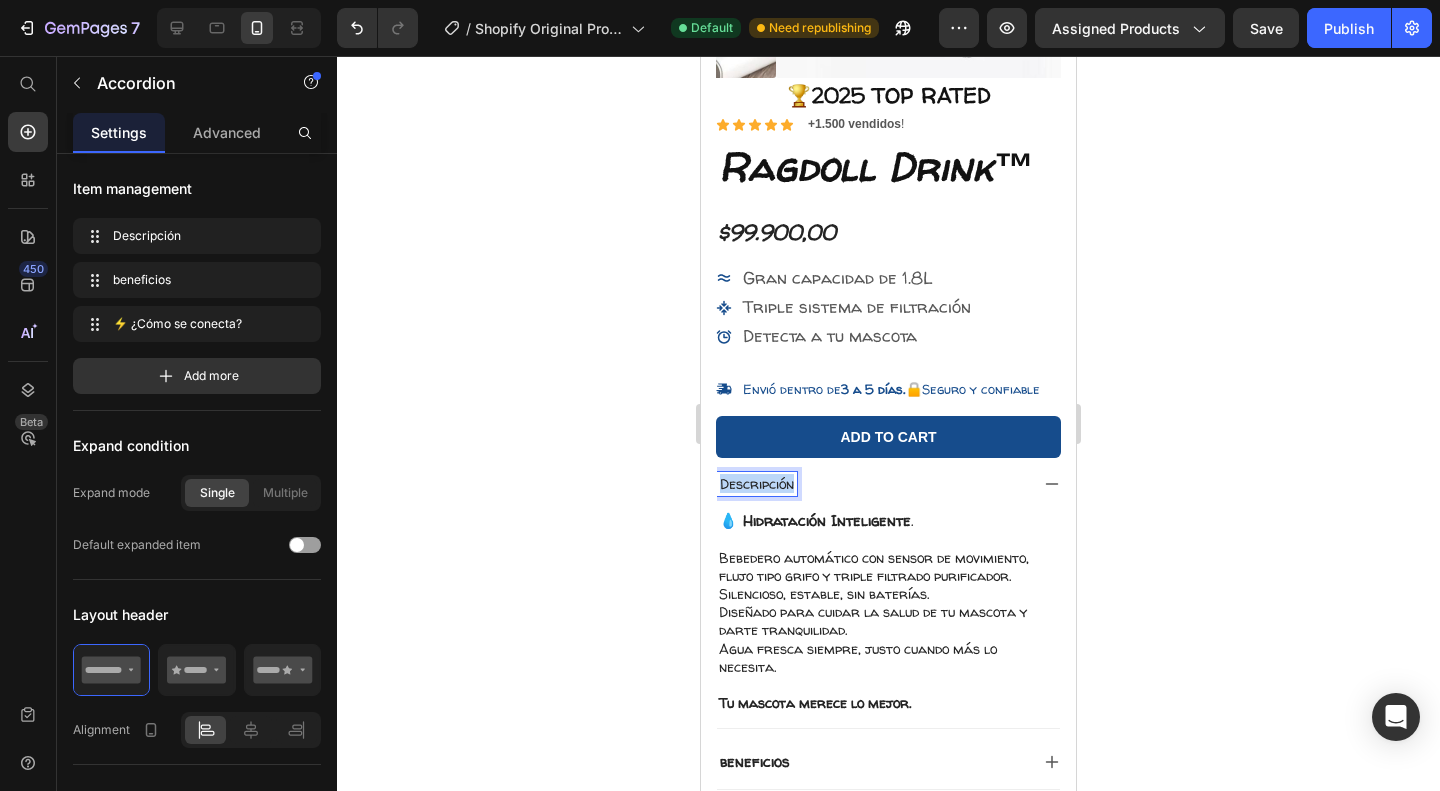 drag, startPoint x: 722, startPoint y: 485, endPoint x: 799, endPoint y: 478, distance: 77.31753 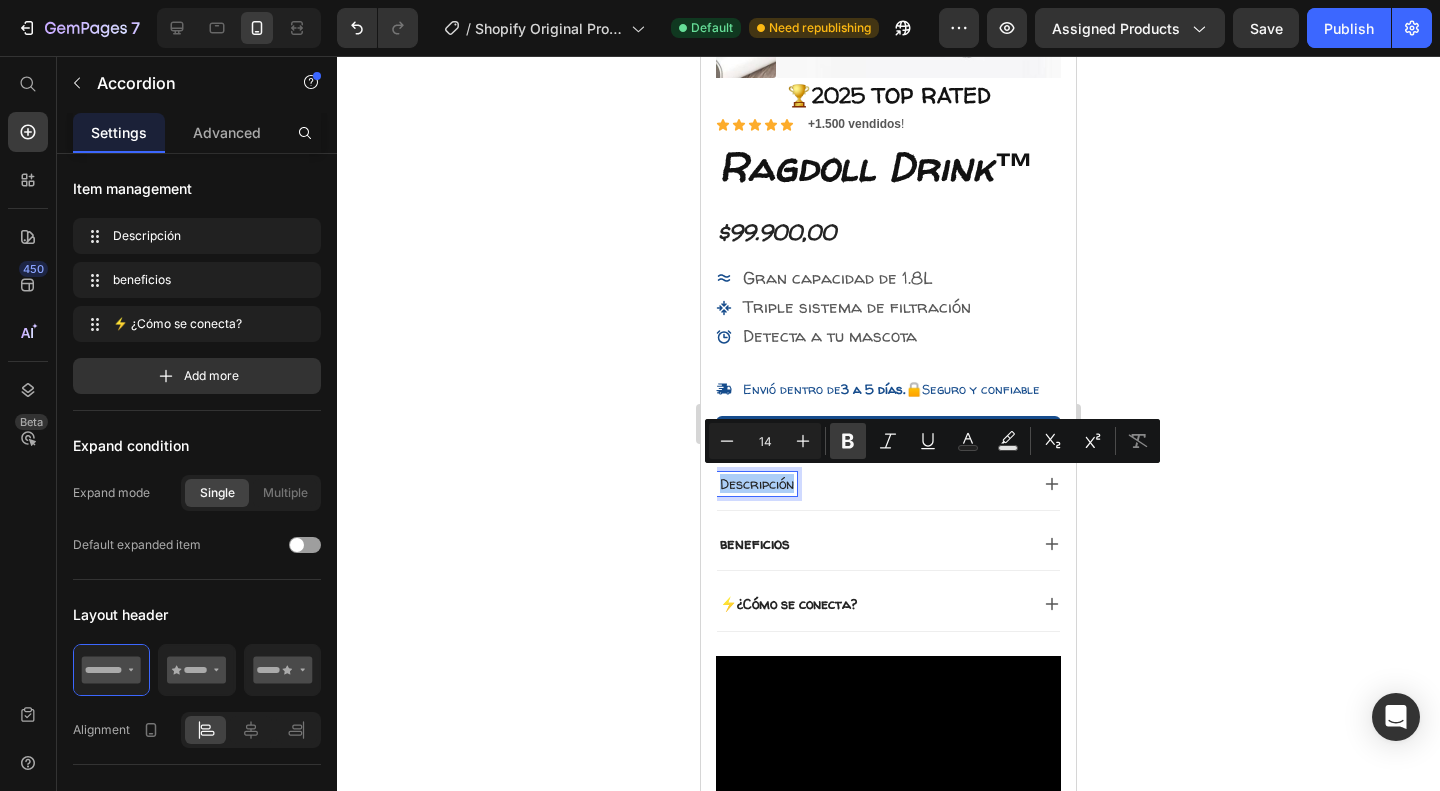 click 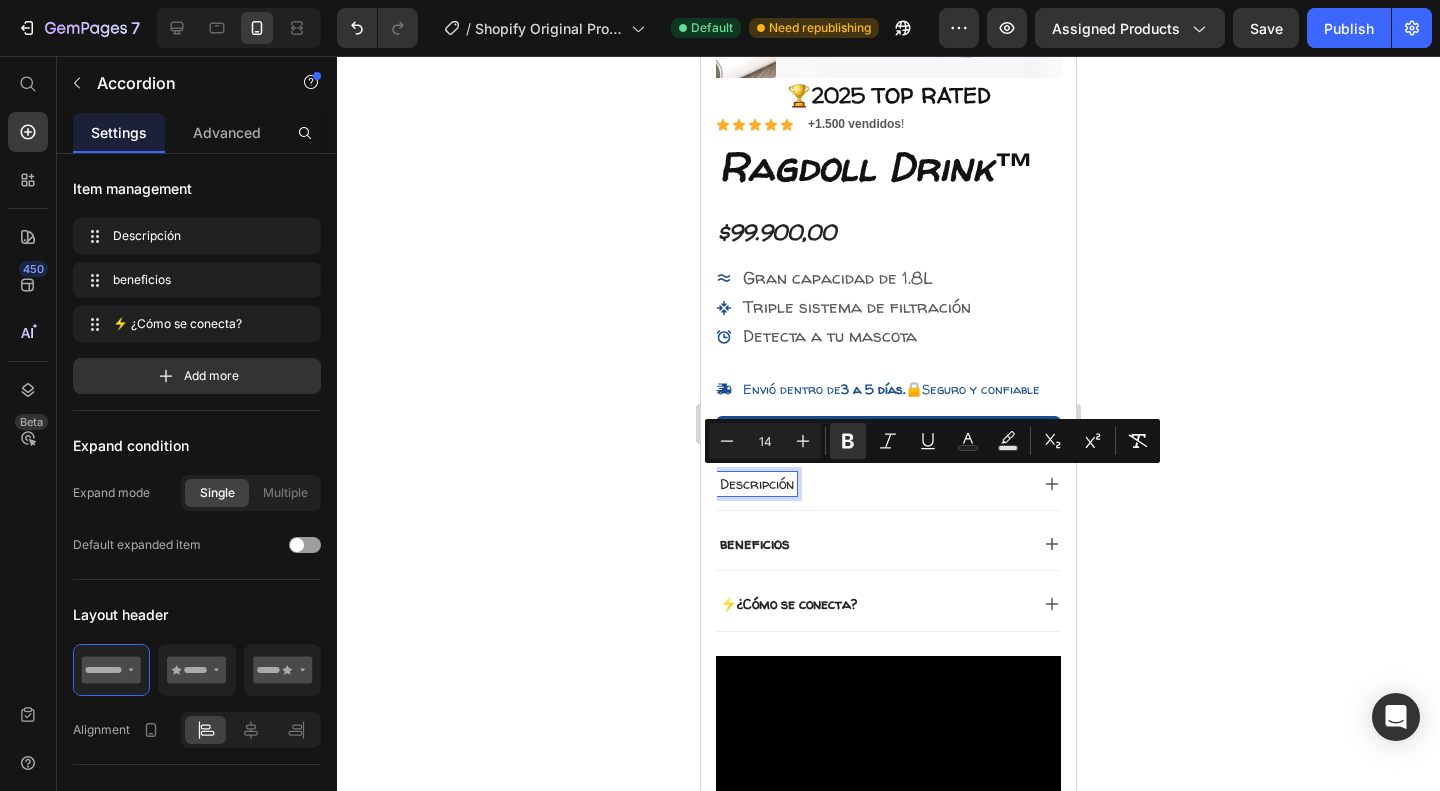 click on "beneficios" at bounding box center (872, 544) 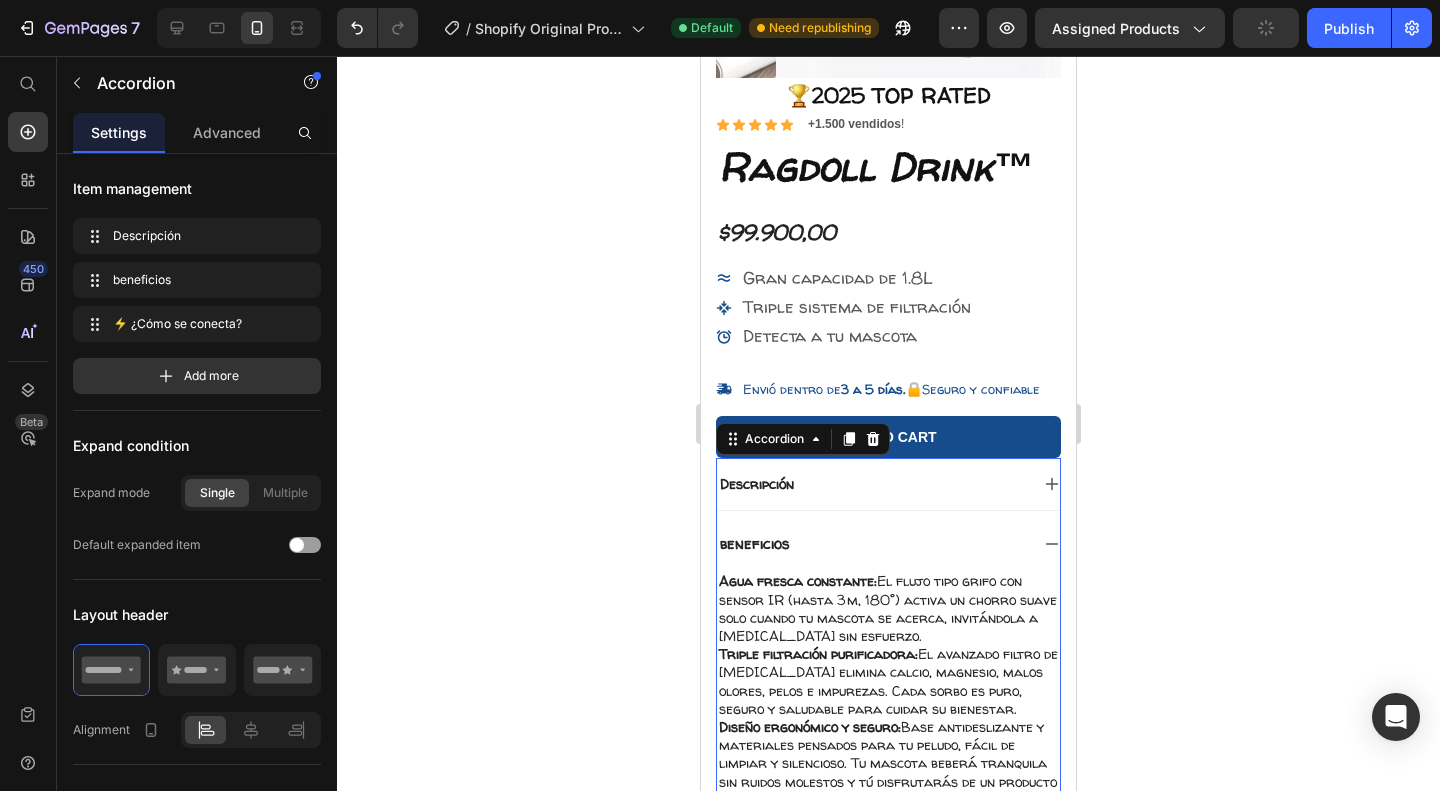 click on "beneficios" at bounding box center [872, 544] 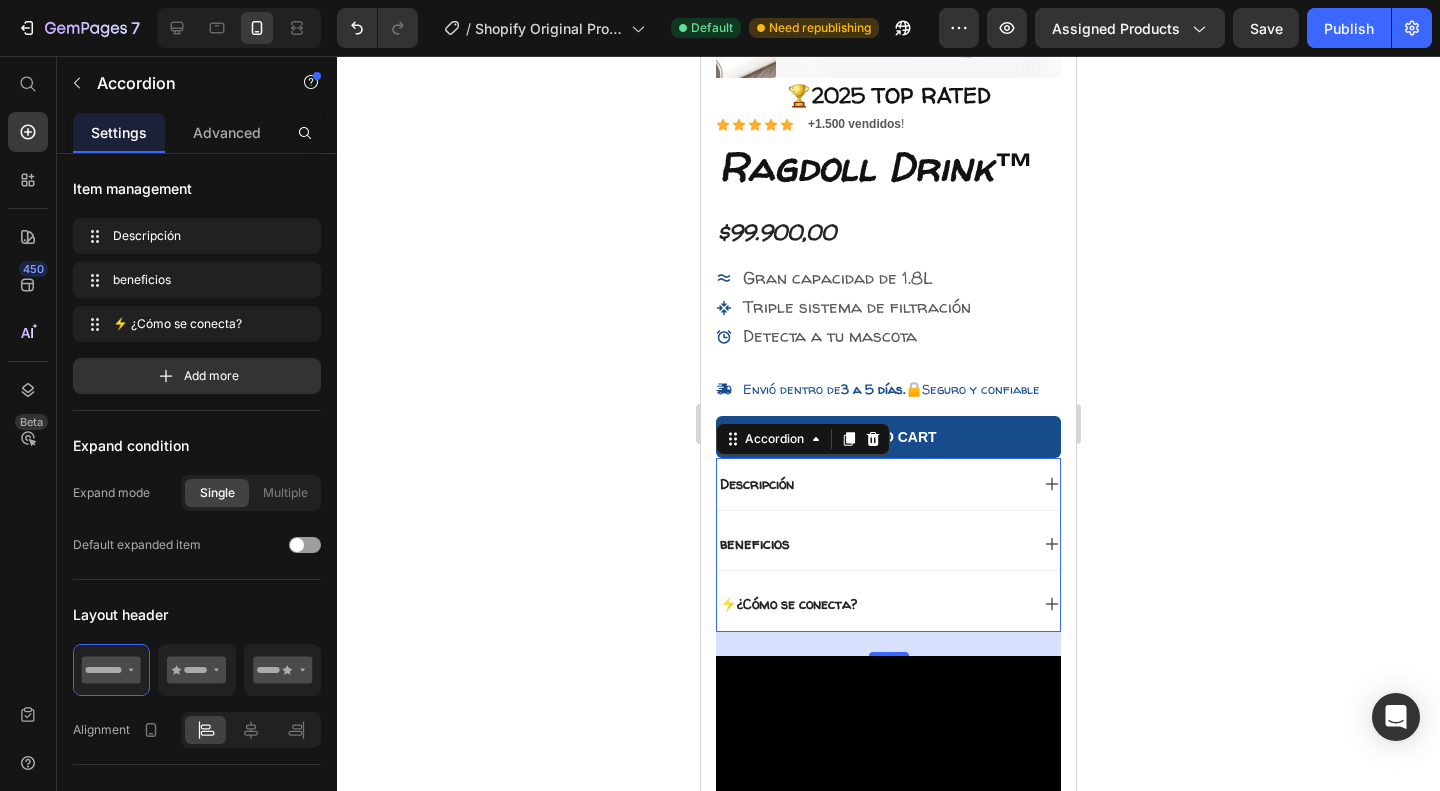 click on "Descripción" at bounding box center (757, 483) 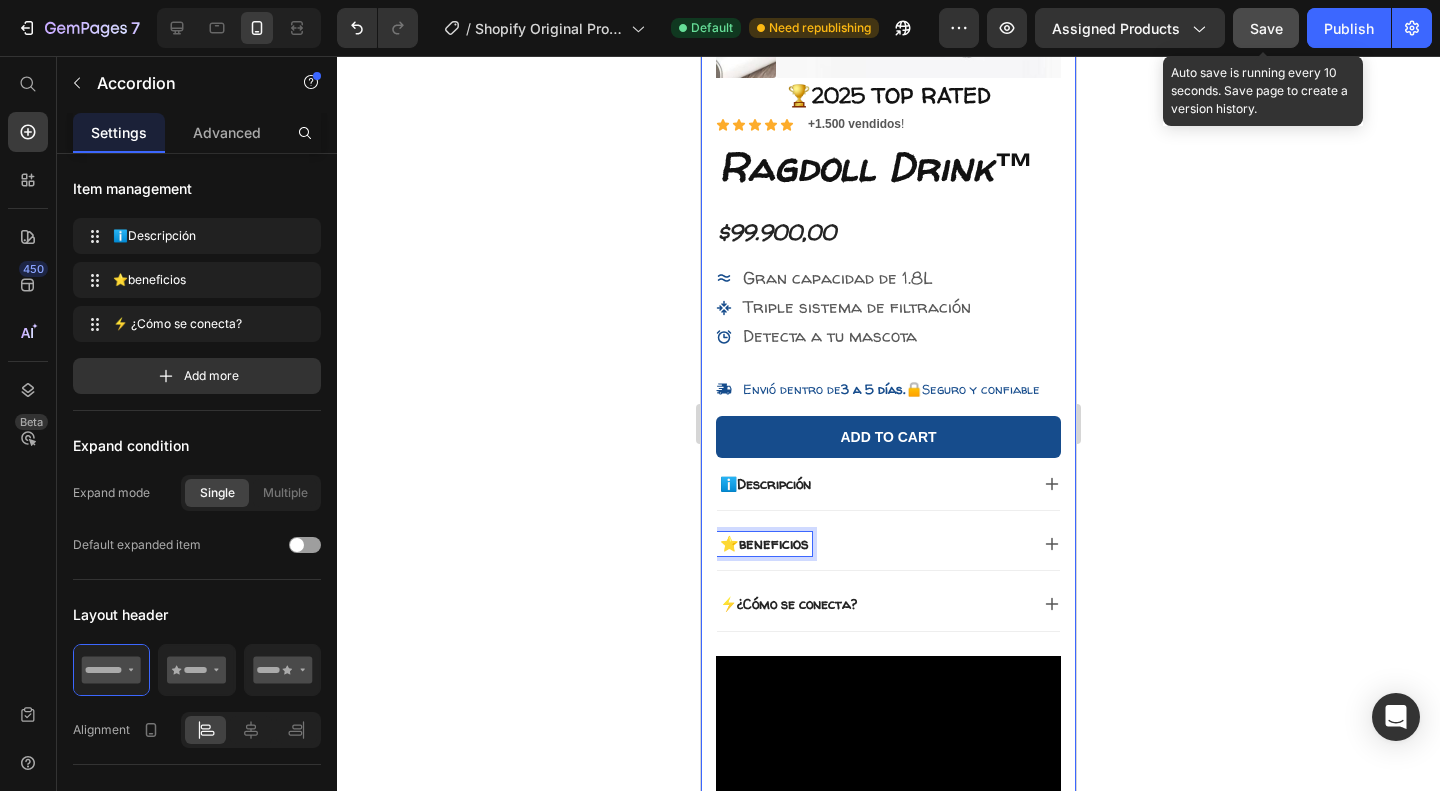 click on "Save" 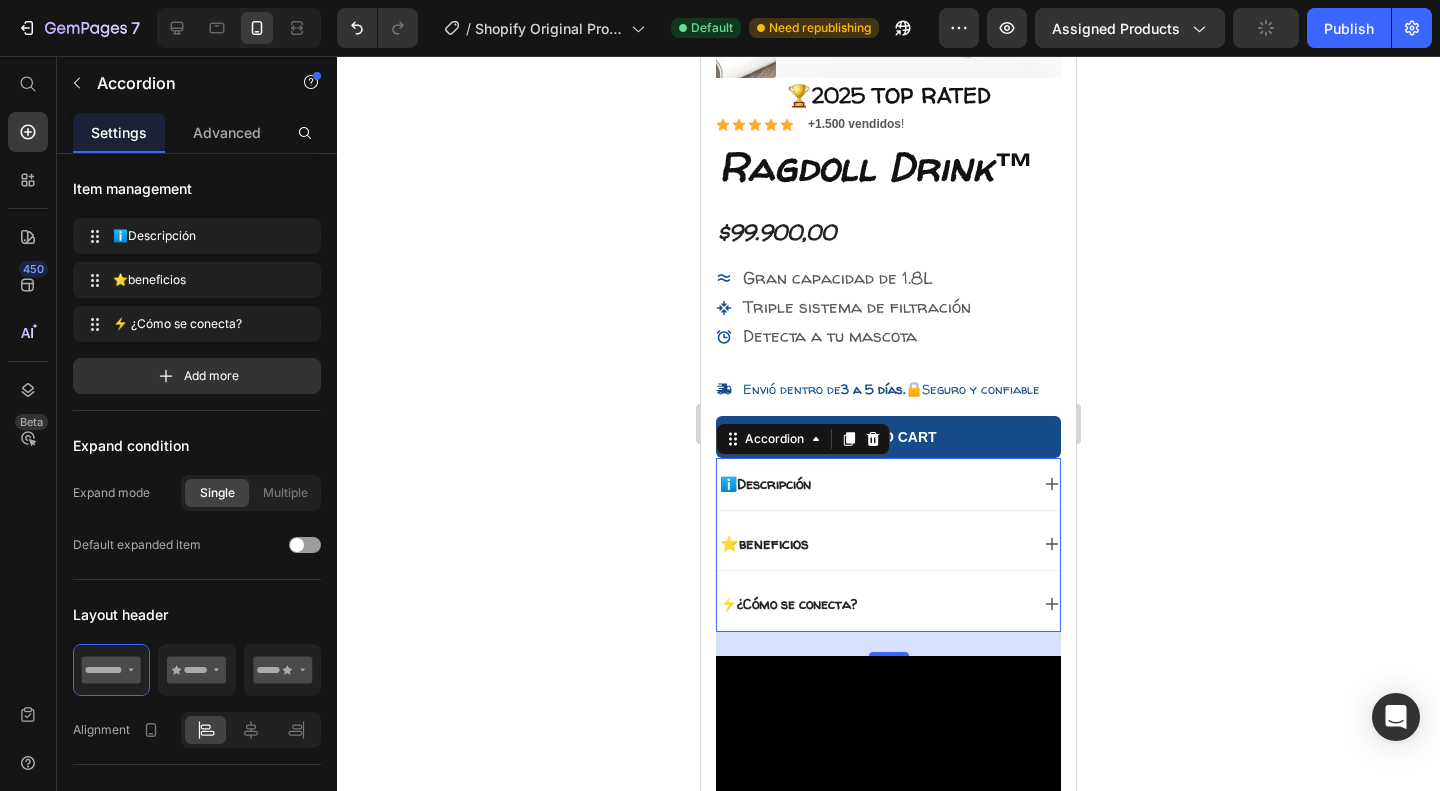 click on "¿Cómo se conecta?" at bounding box center [797, 603] 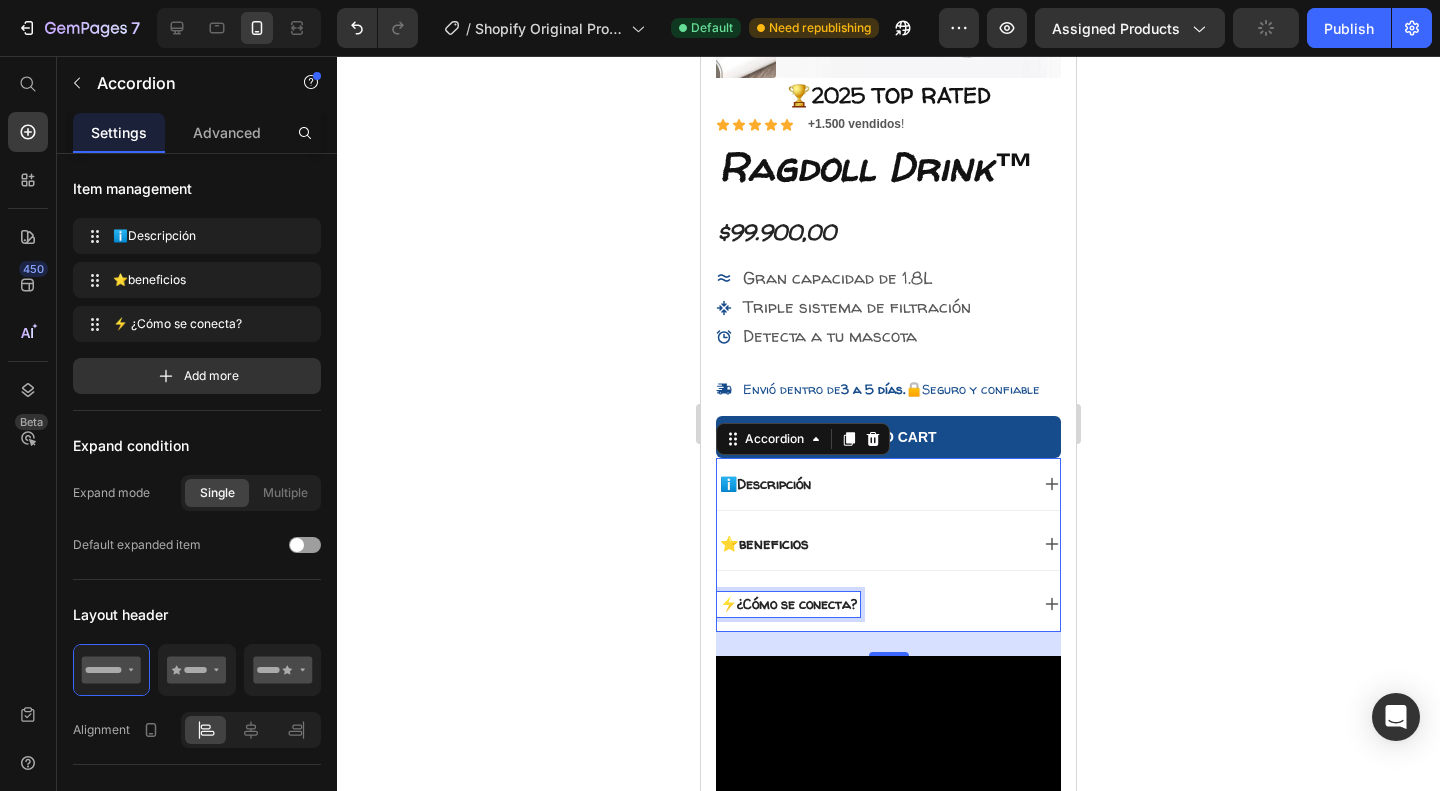 click on "⚡  ¿Cómo se conecta?" at bounding box center [888, 604] 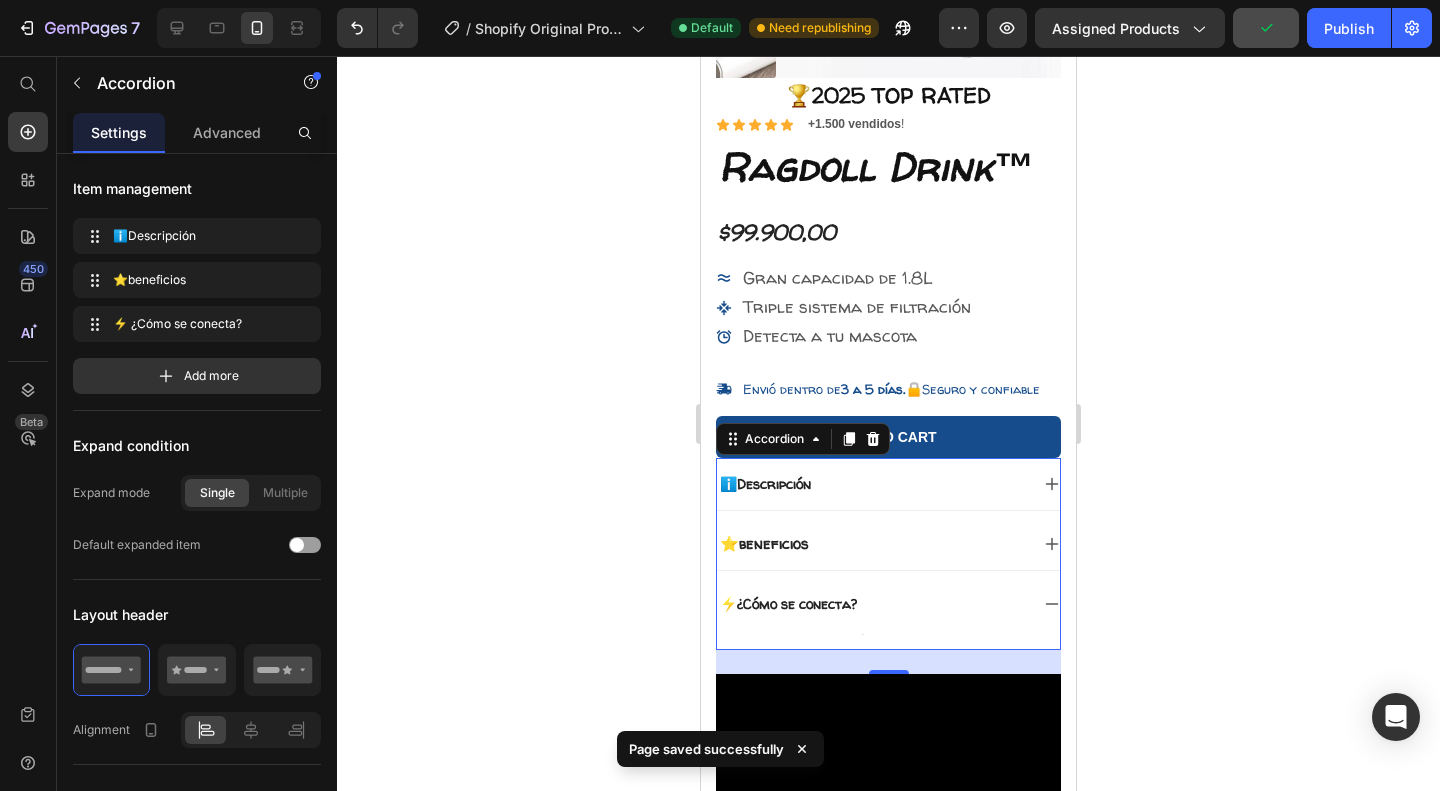 click on "⚡  ¿Cómo se conecta?" at bounding box center [872, 604] 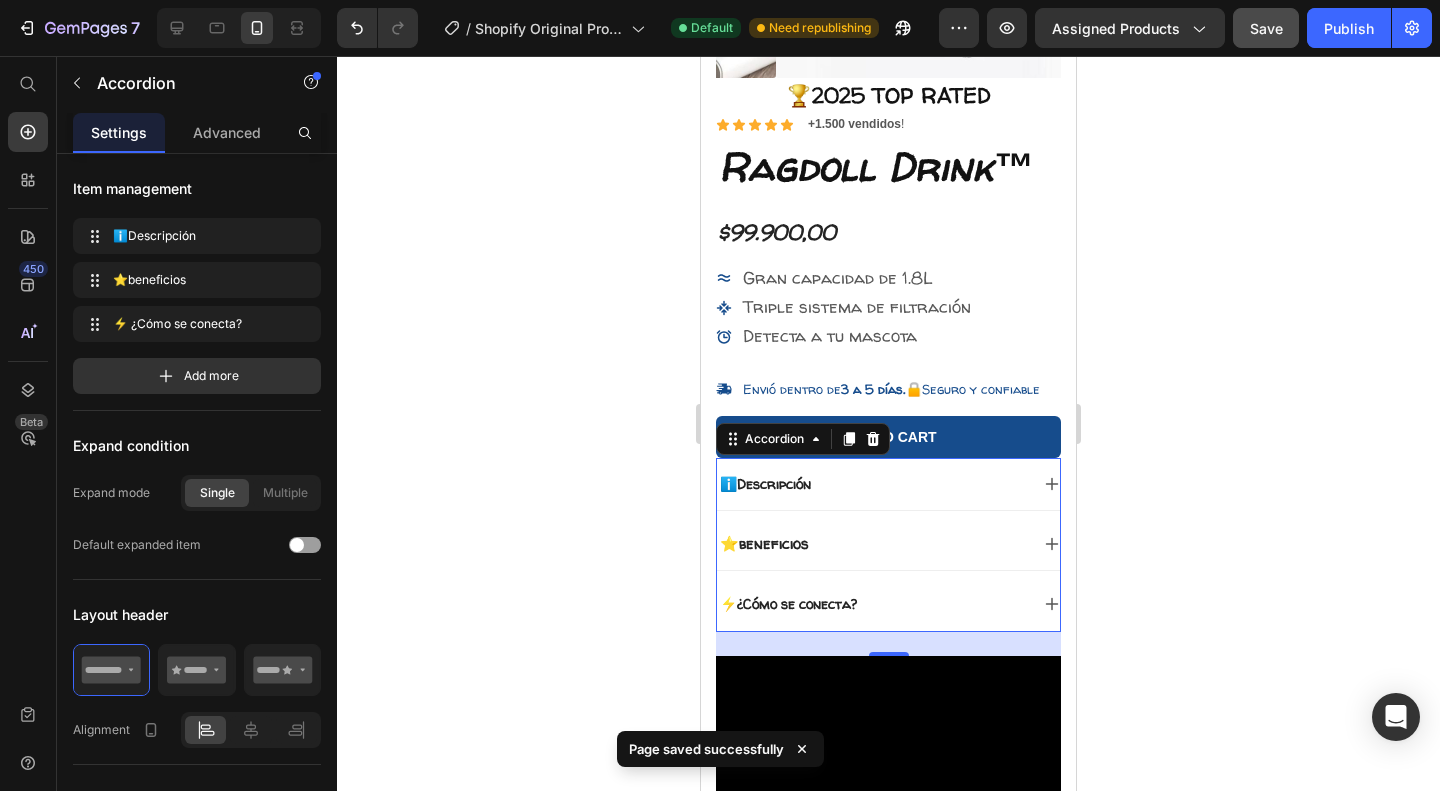 click on "⚡  ¿Cómo se conecta?" at bounding box center [872, 604] 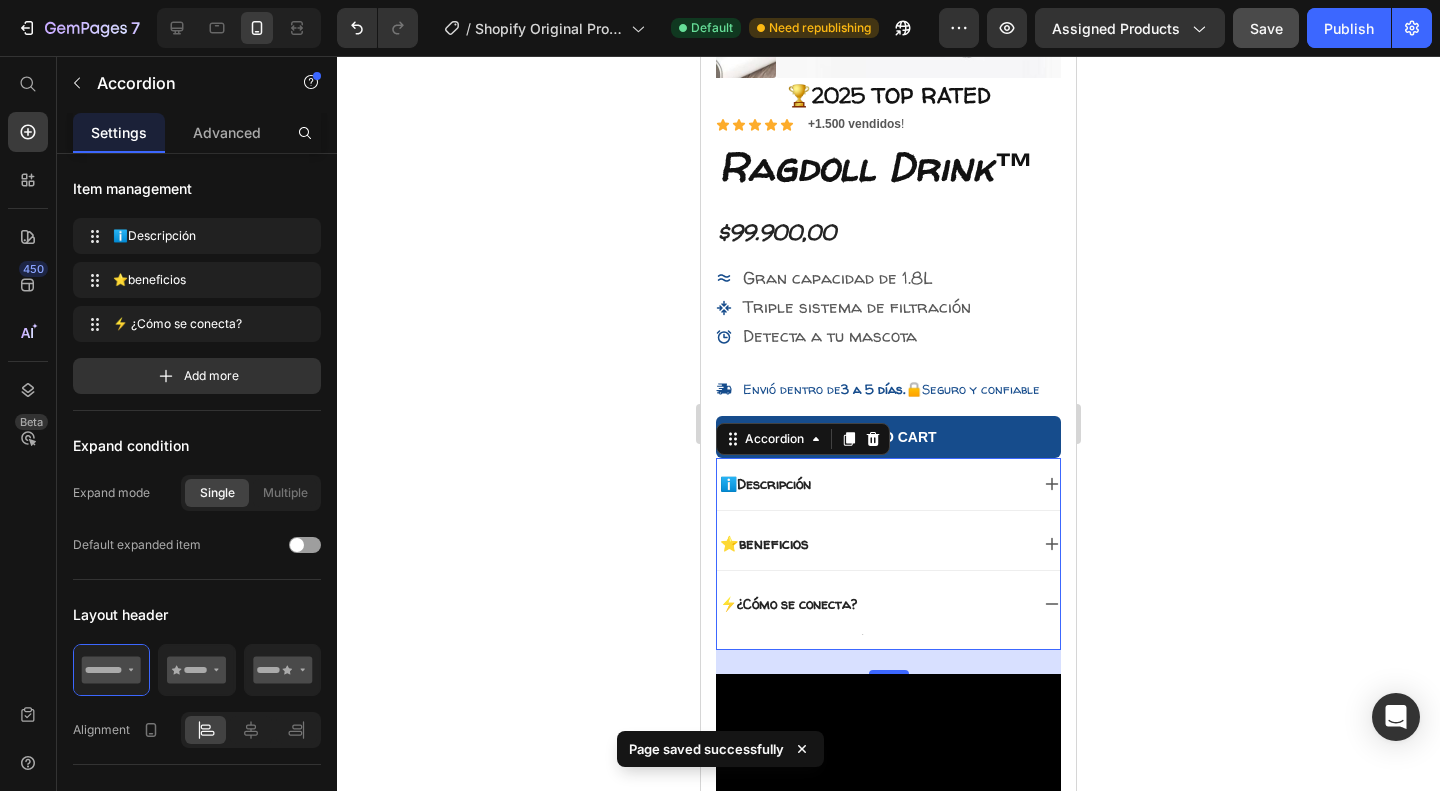 click on "Text Block" at bounding box center [888, 640] 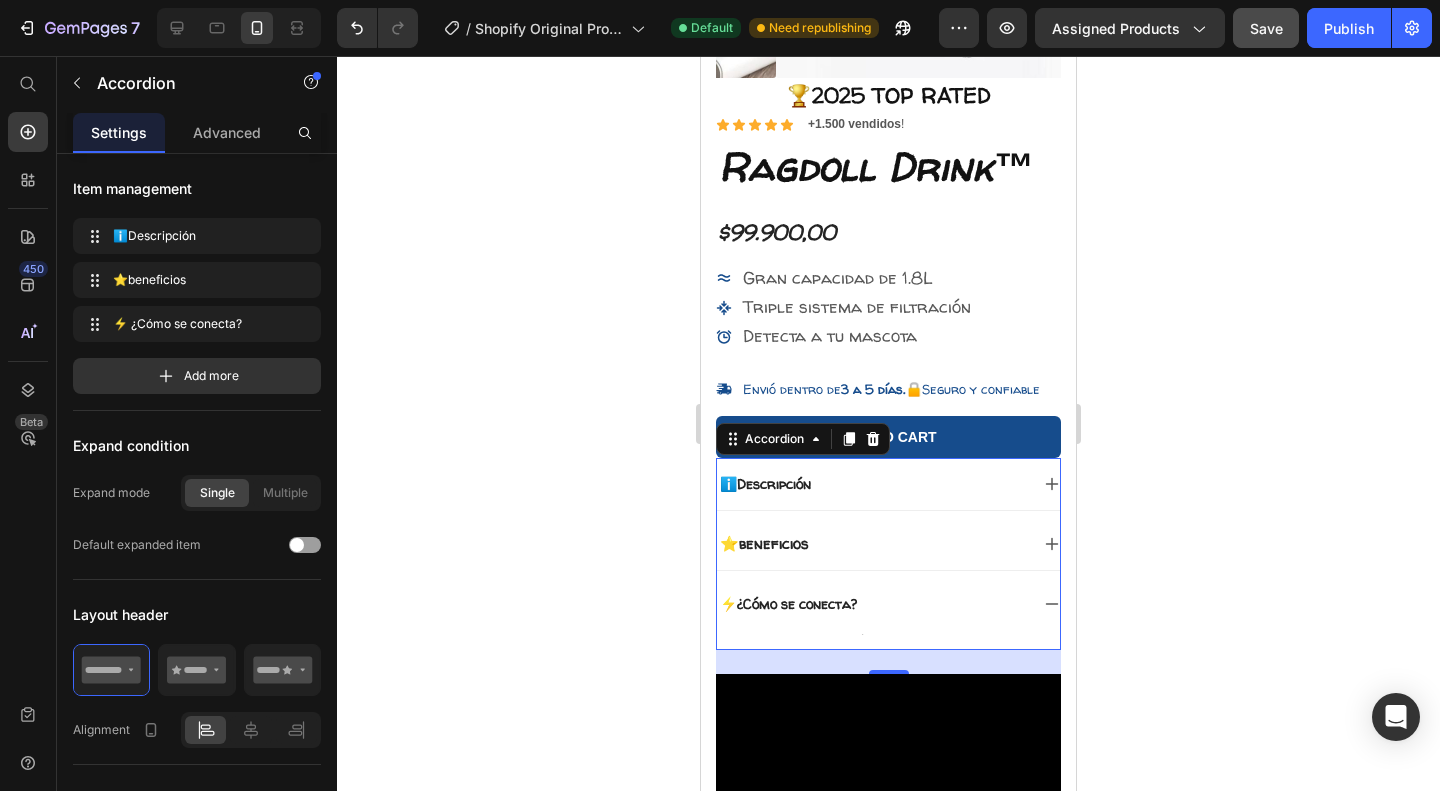 click on "Text Block" at bounding box center (888, 640) 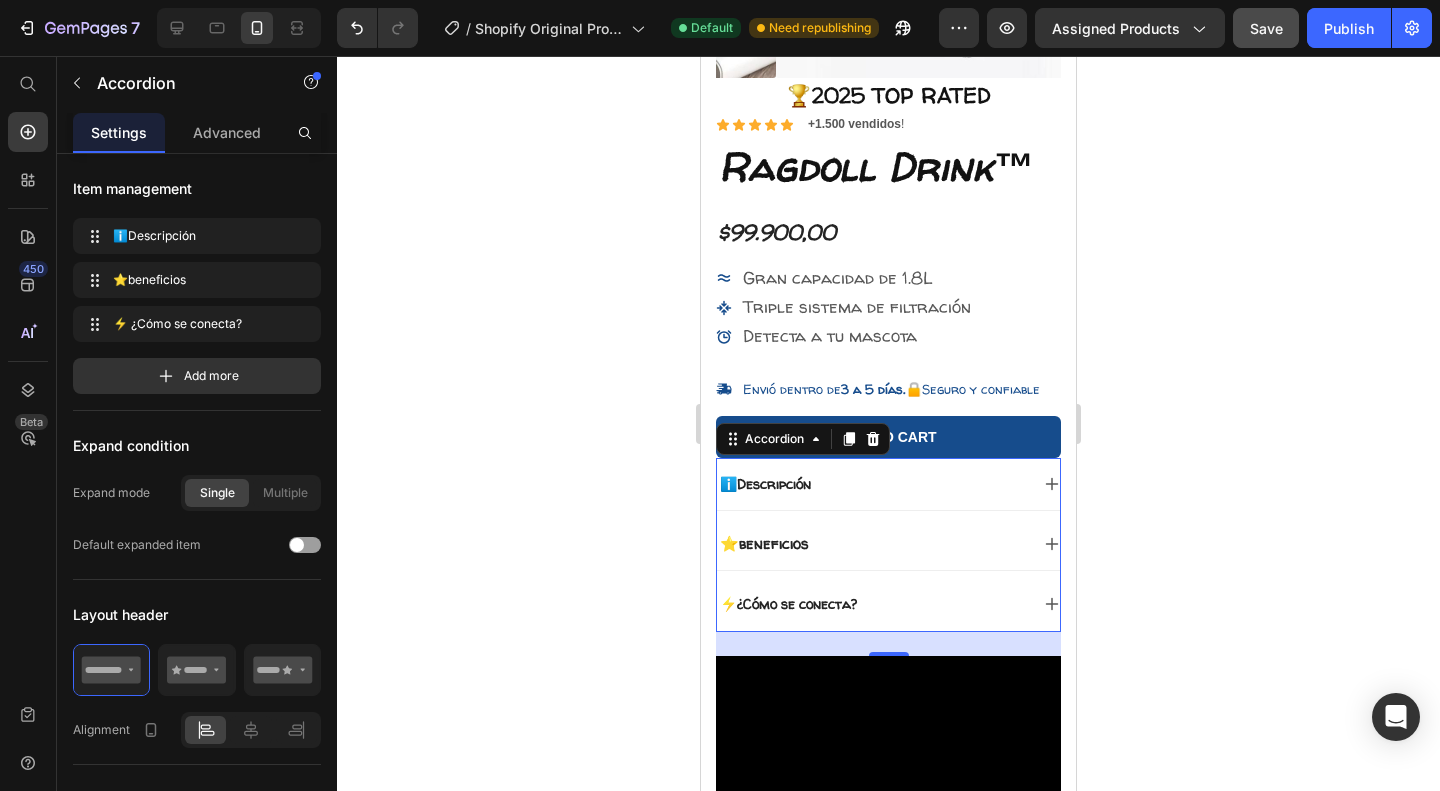 click on "⚡  ¿Cómo se conecta?" at bounding box center (888, 604) 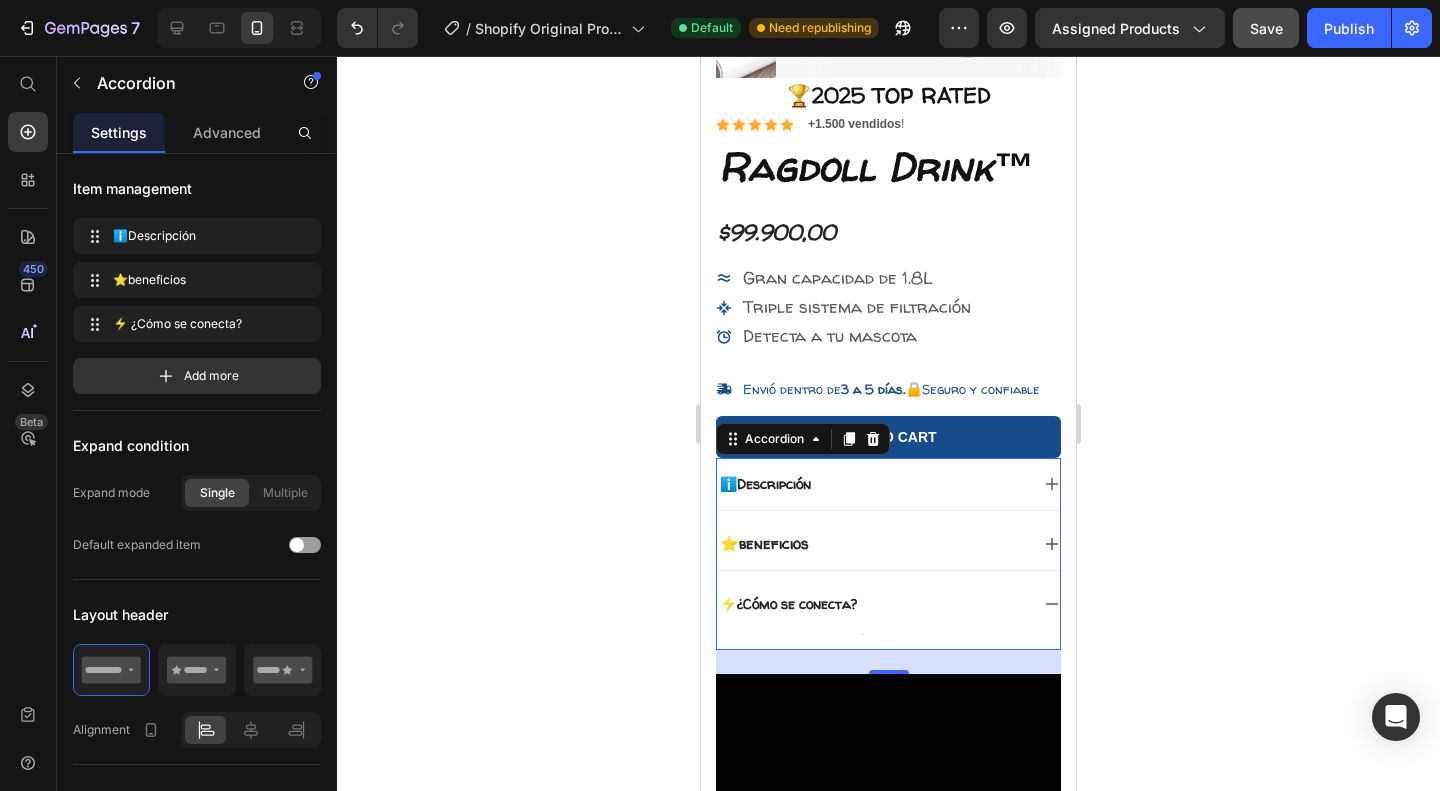 click at bounding box center [888, 633] 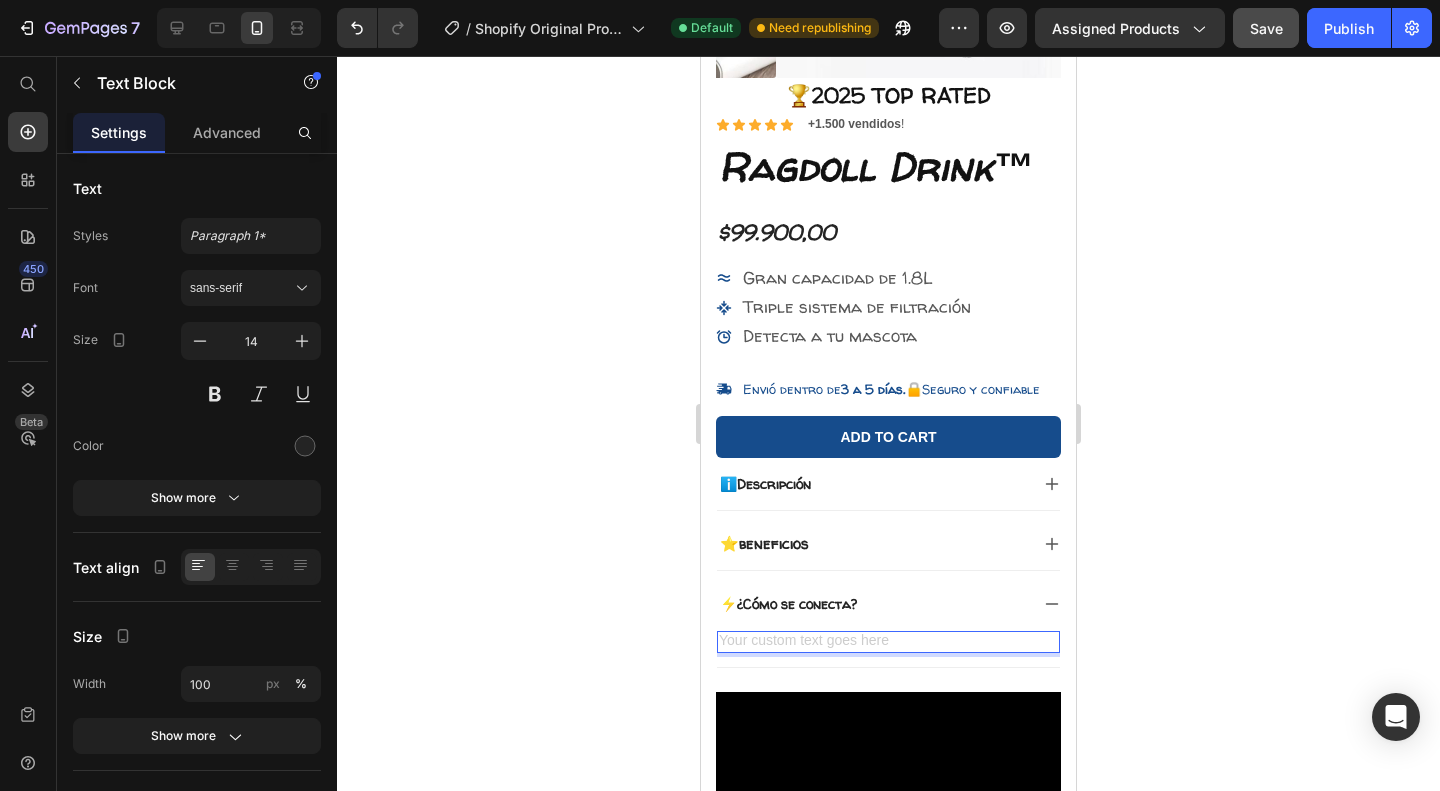 click at bounding box center (888, 642) 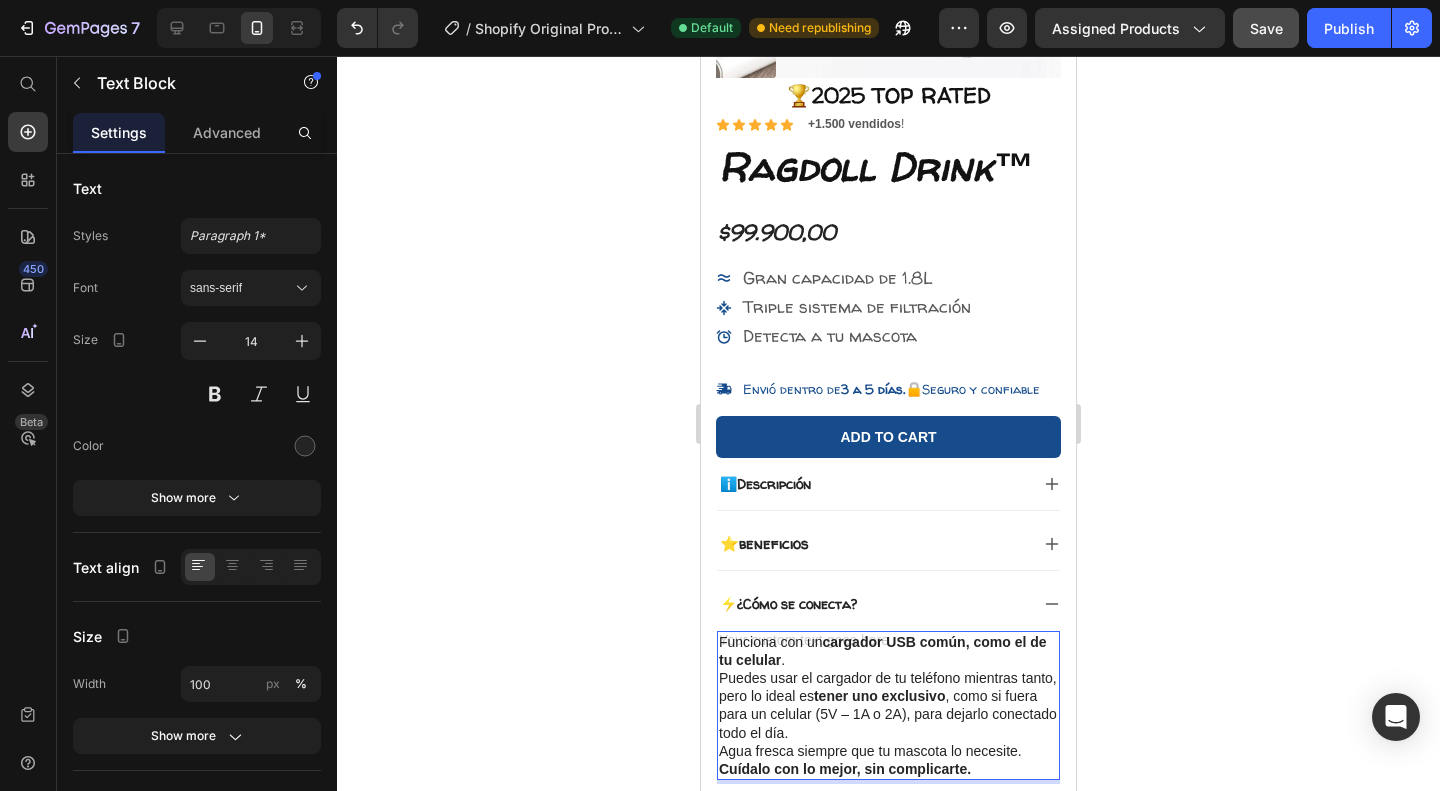 scroll, scrollTop: 402, scrollLeft: 0, axis: vertical 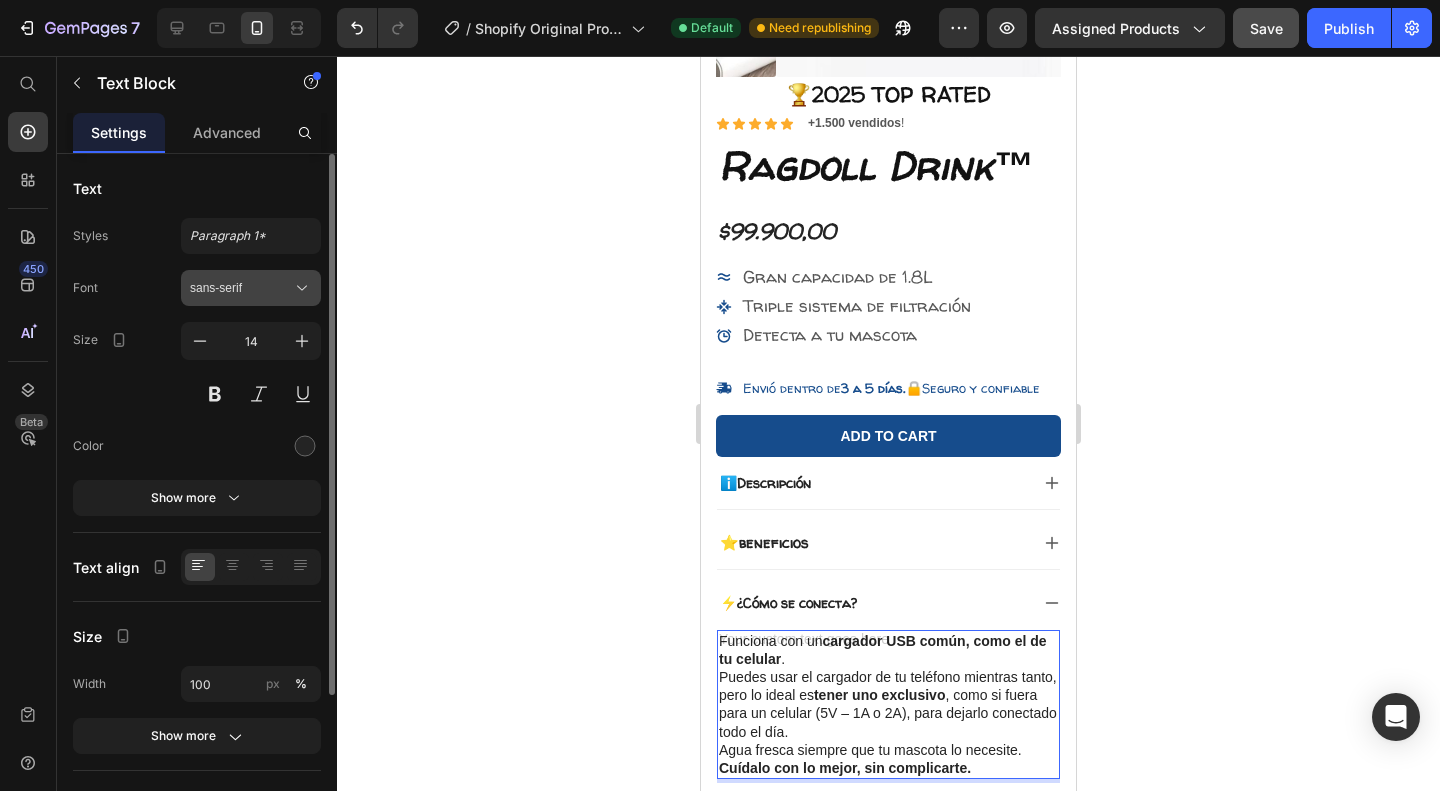 click on "sans-serif" at bounding box center (241, 288) 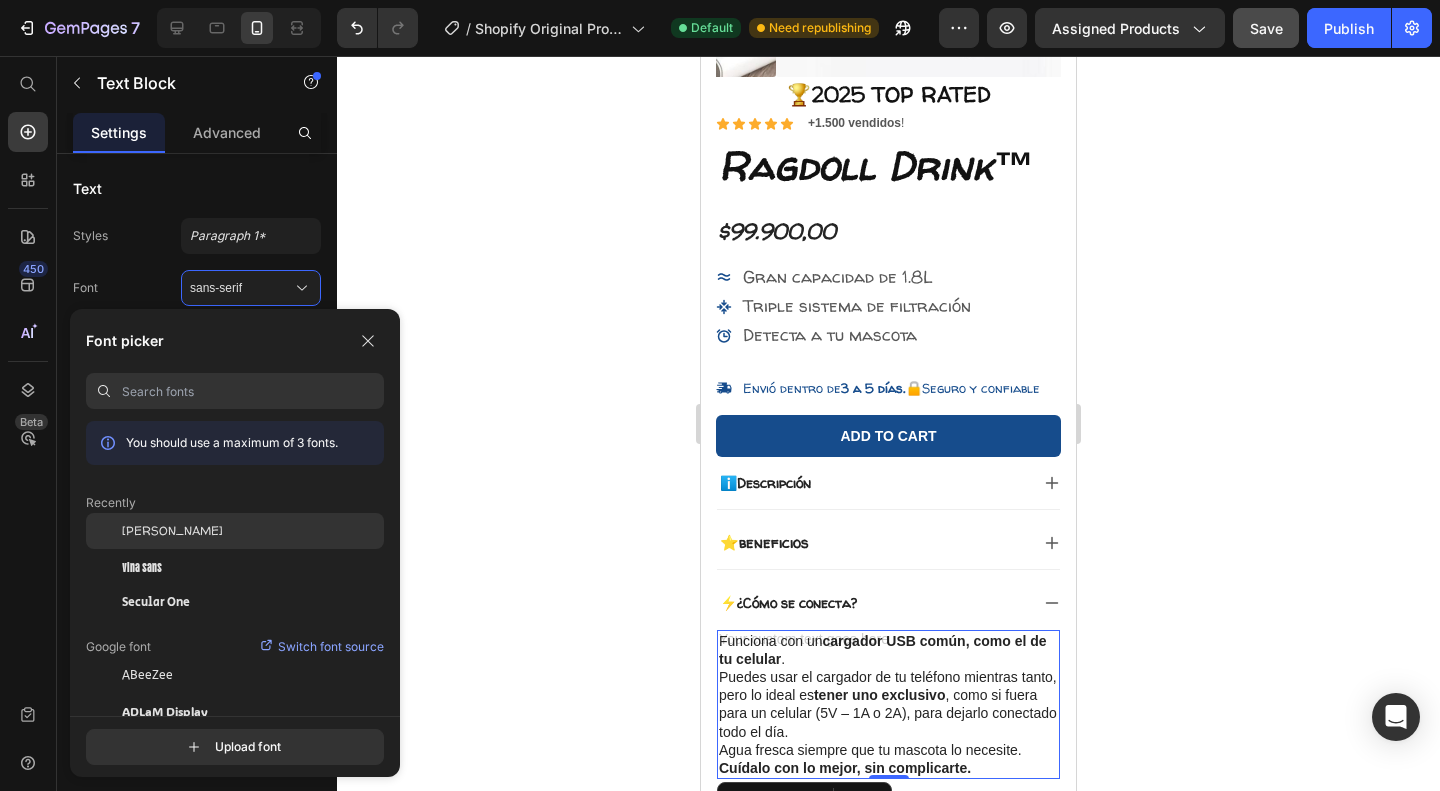 click on "[PERSON_NAME]" at bounding box center [172, 531] 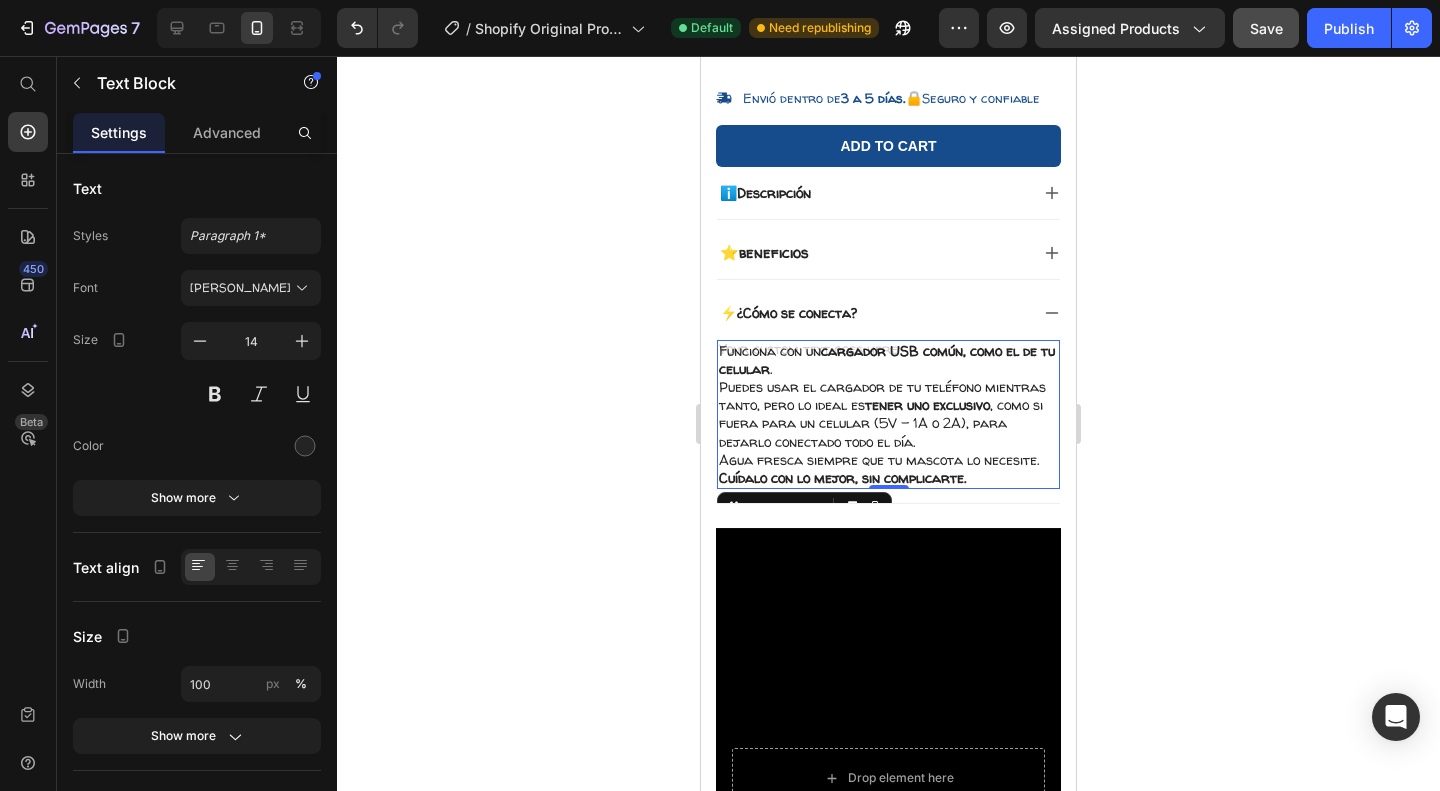 scroll, scrollTop: 702, scrollLeft: 0, axis: vertical 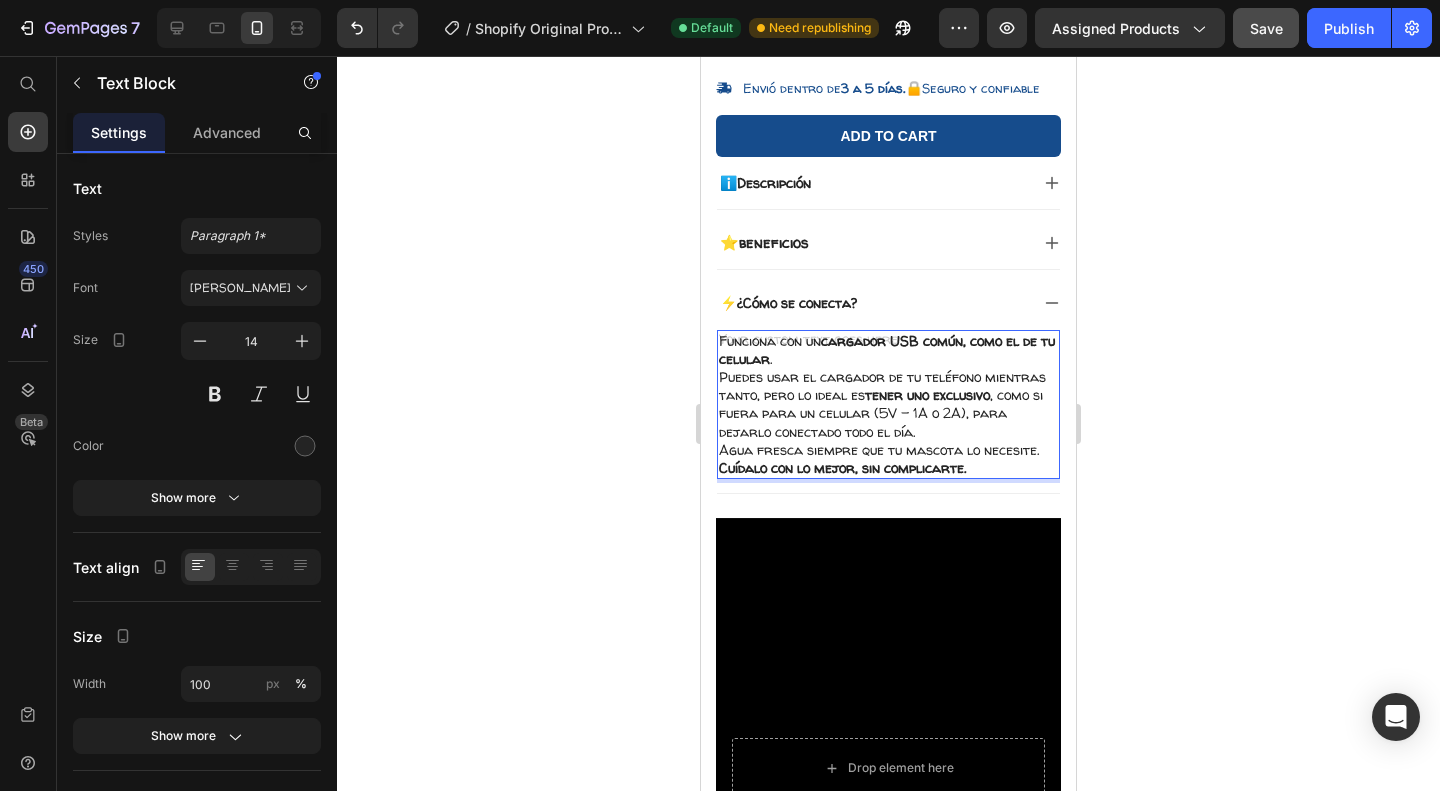 click on "Agua fresca siempre que tu mascota lo necesite. Cuídalo con lo mejor, sin complicarte." at bounding box center (888, 459) 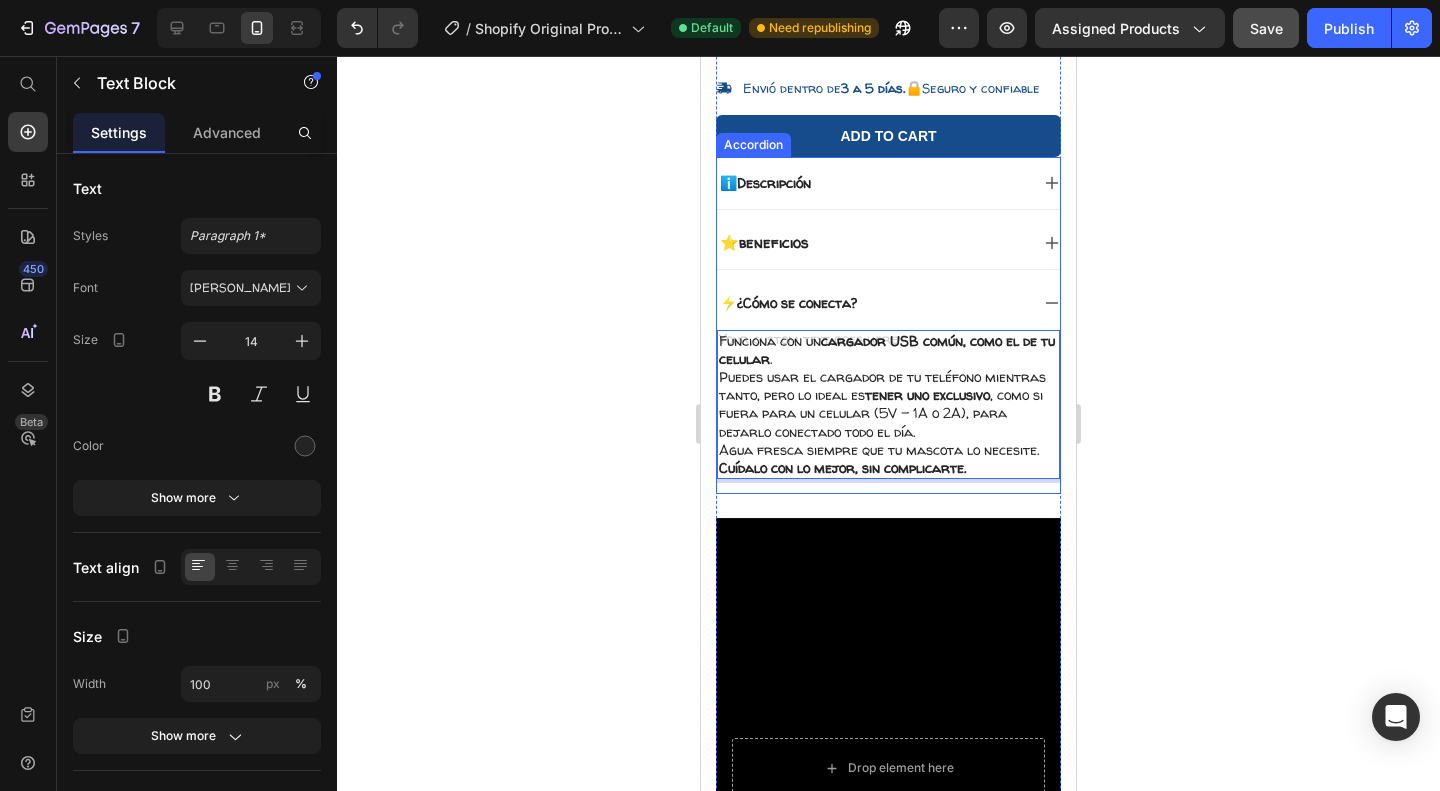 click on "⚡  ¿Cómo se conecta?" at bounding box center [872, 303] 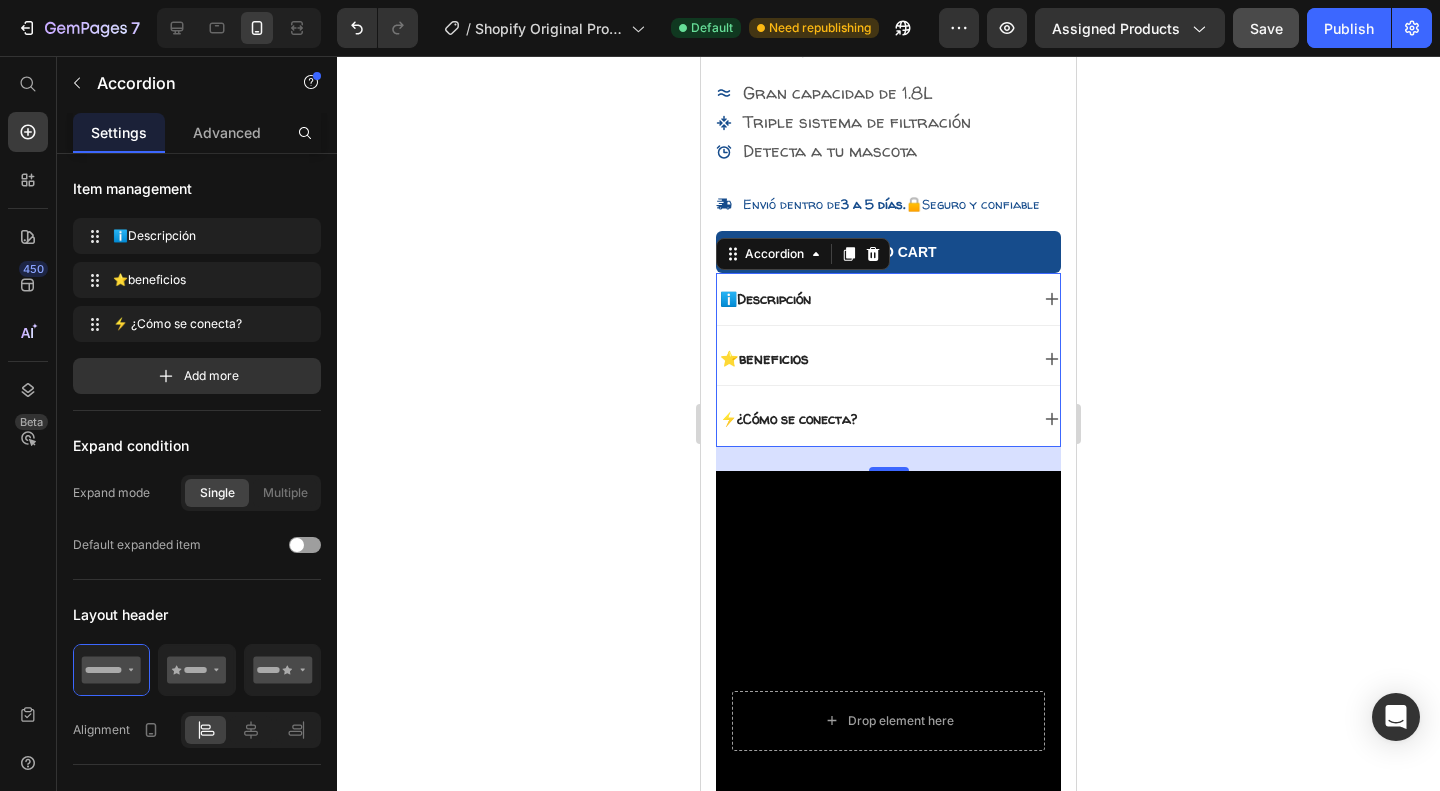 scroll, scrollTop: 592, scrollLeft: 0, axis: vertical 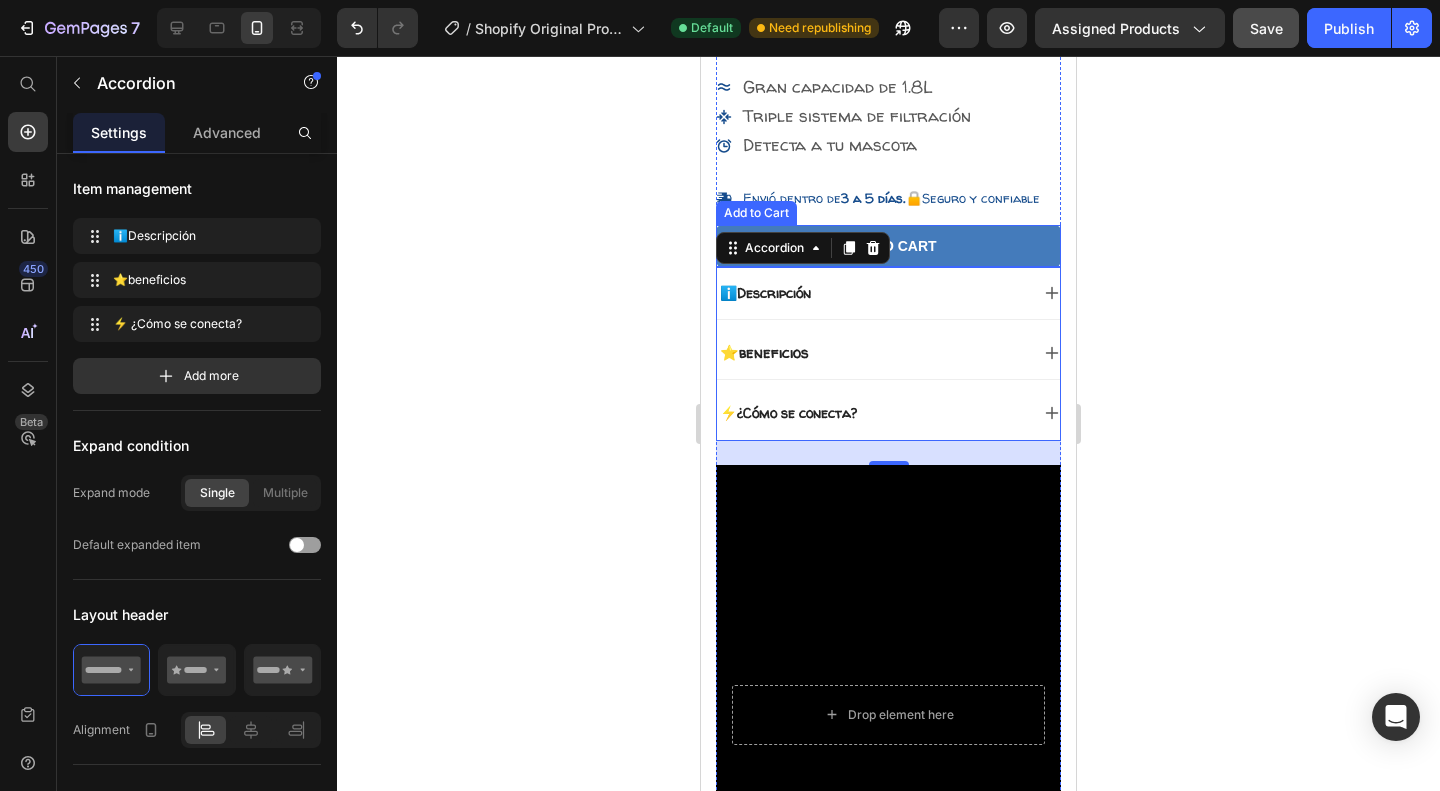 click on "Add to cart" at bounding box center [888, 246] 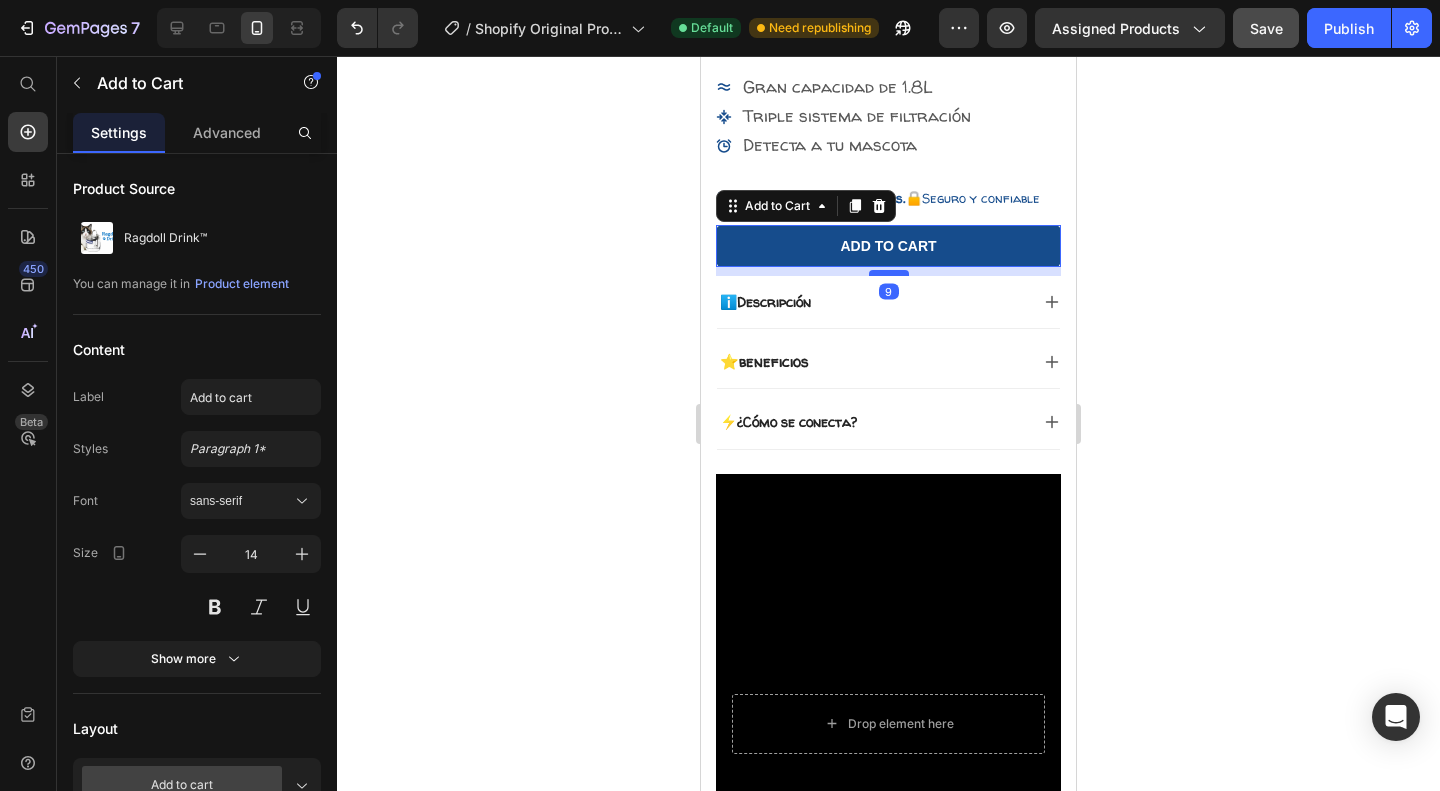 click at bounding box center [889, 273] 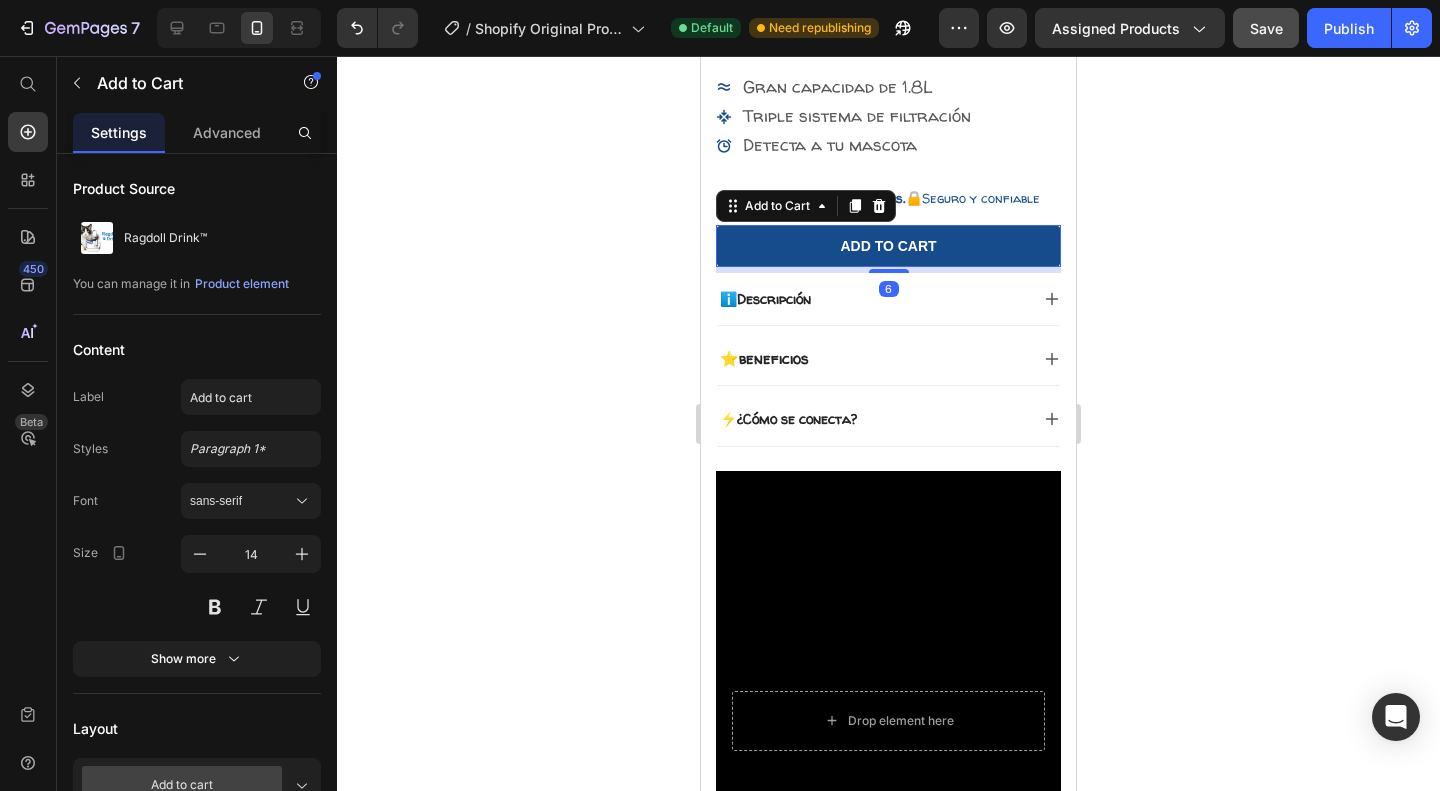 click 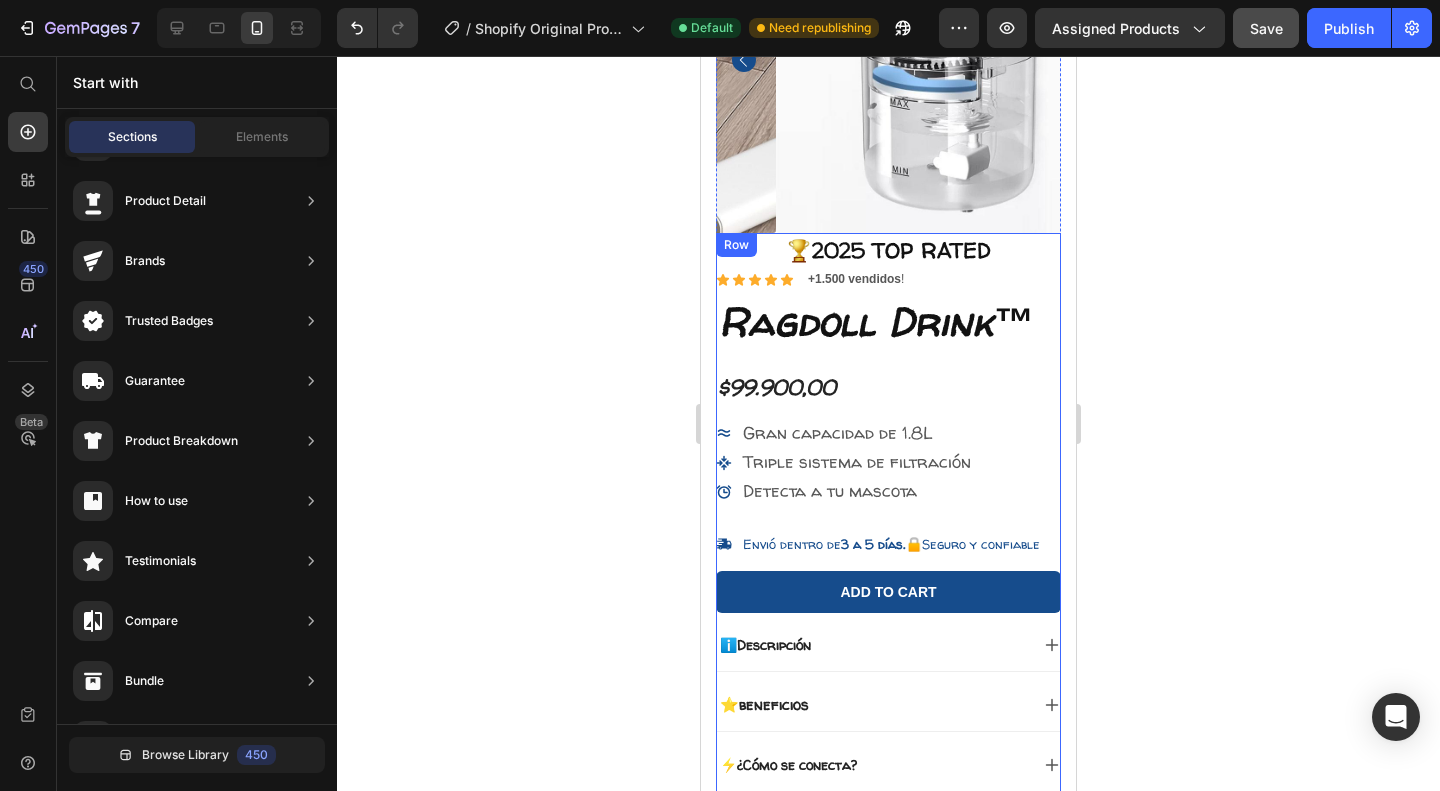 scroll, scrollTop: 0, scrollLeft: 0, axis: both 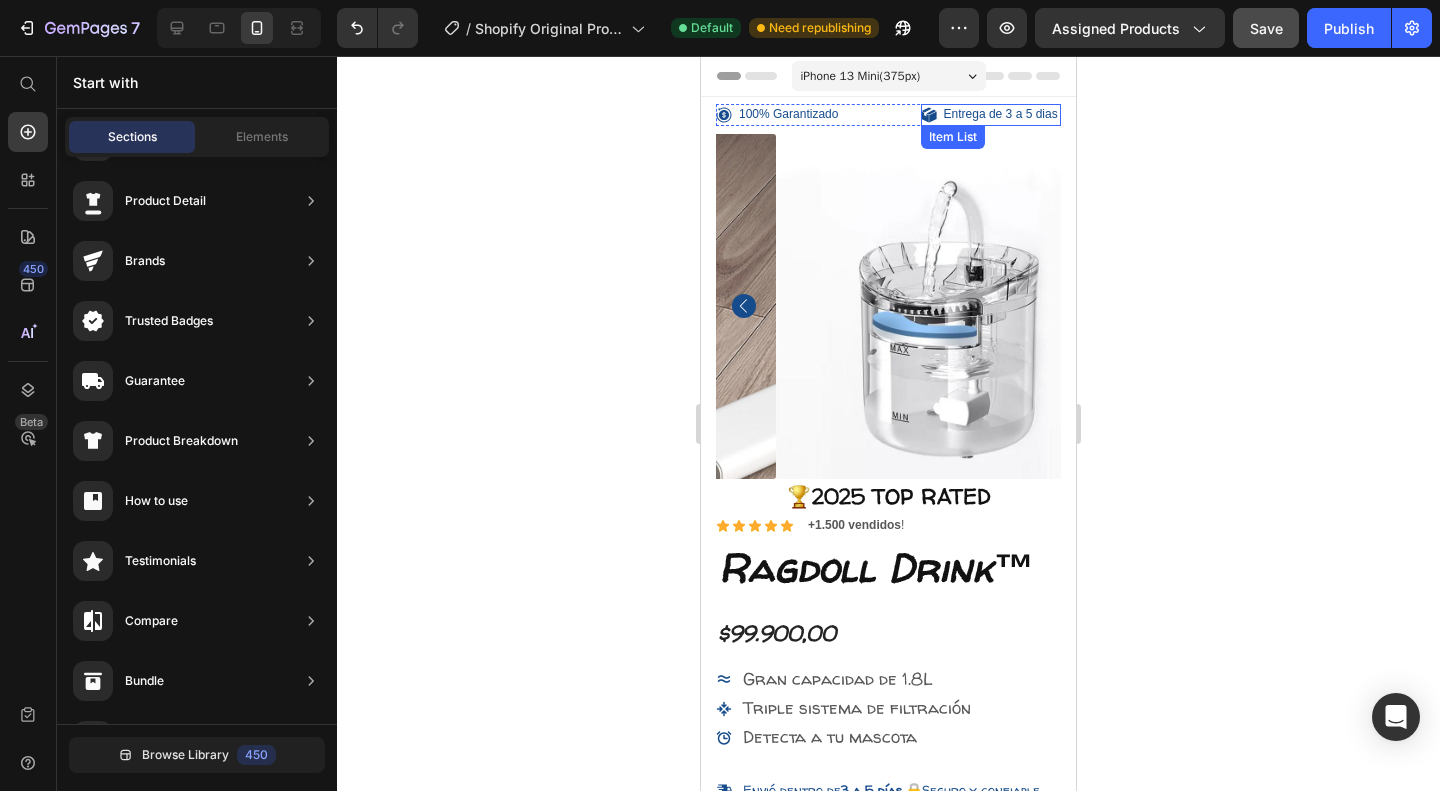 click on "Entrega de 3 a 5 dias" at bounding box center (1001, 115) 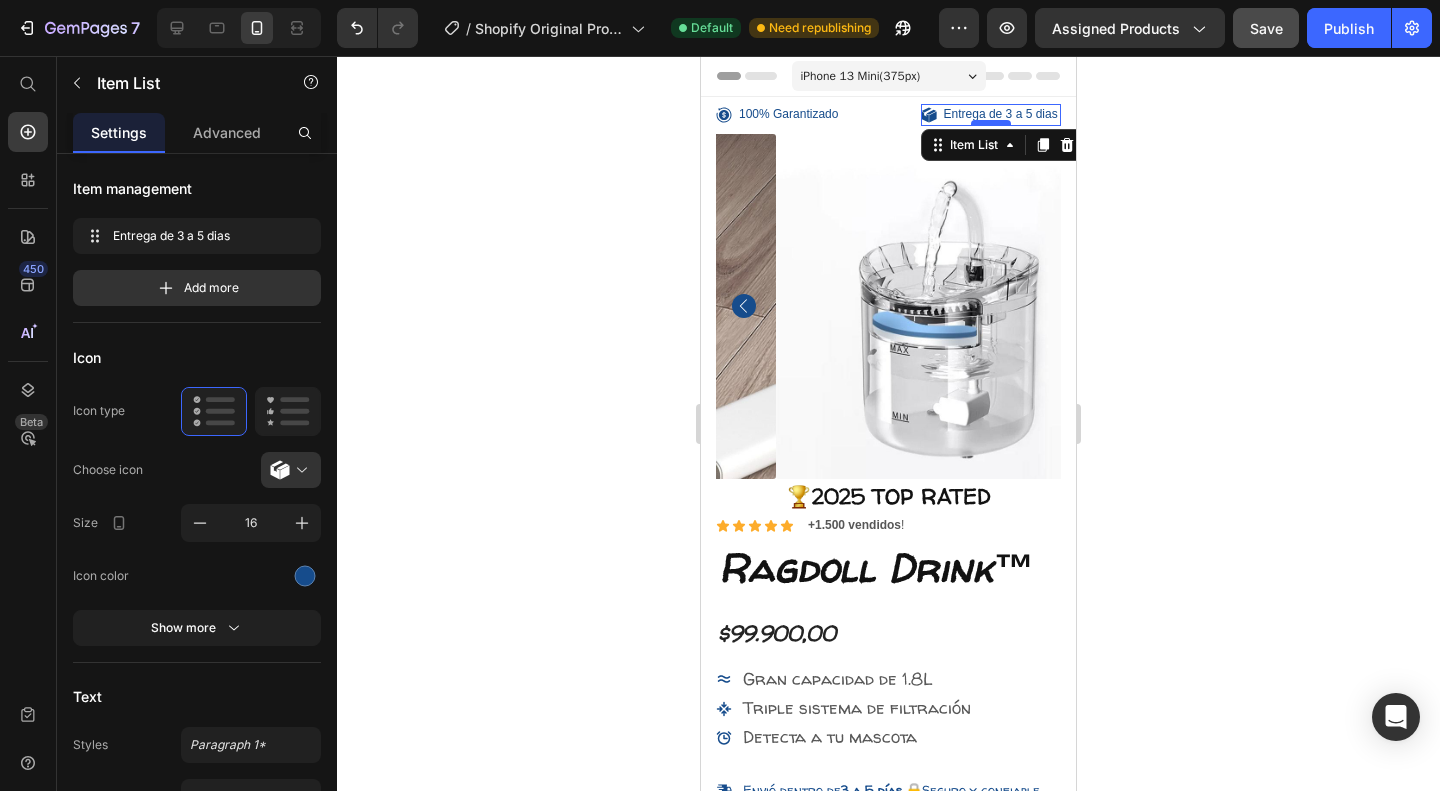 click at bounding box center (991, 123) 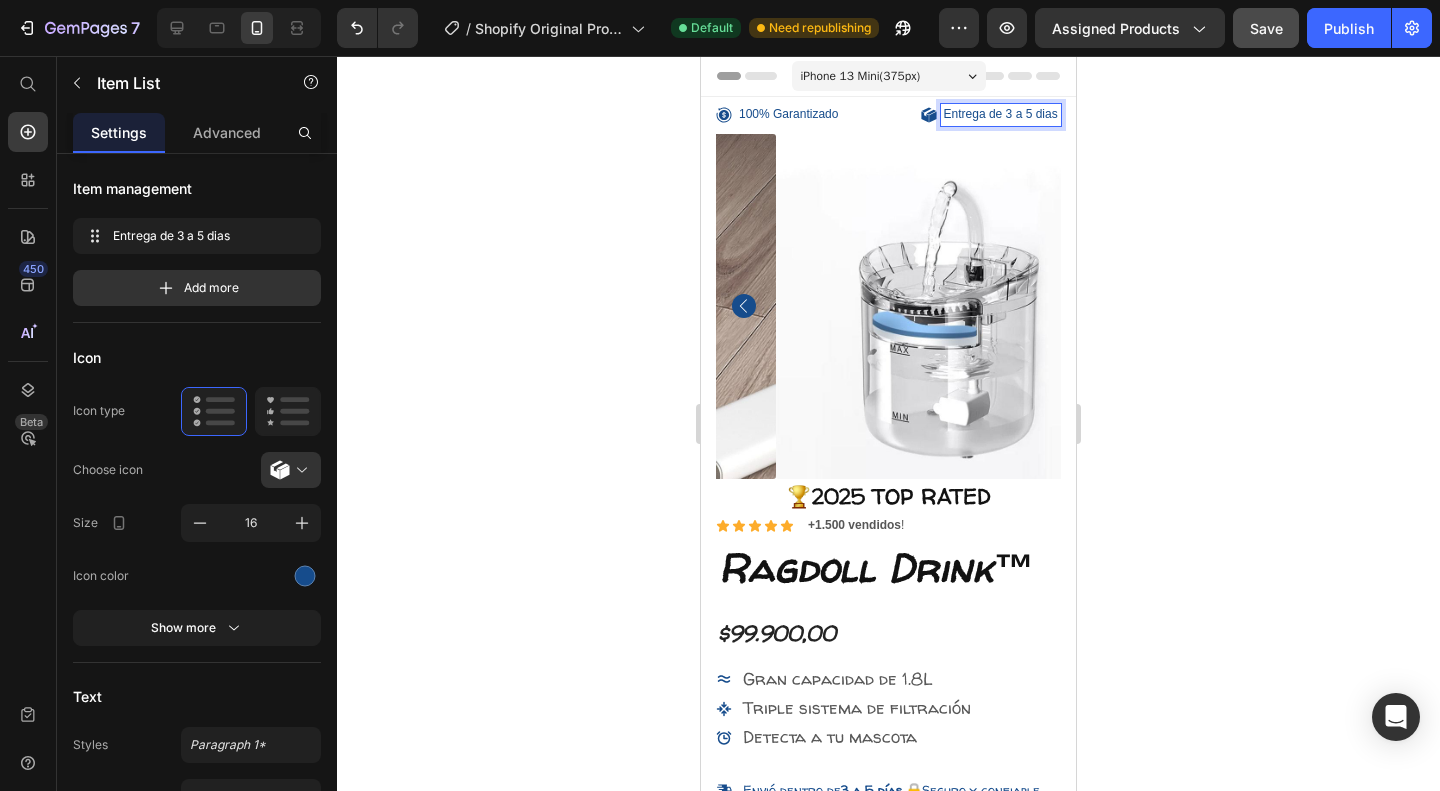 click on "Entrega de 3 a 5 dias" at bounding box center [1001, 115] 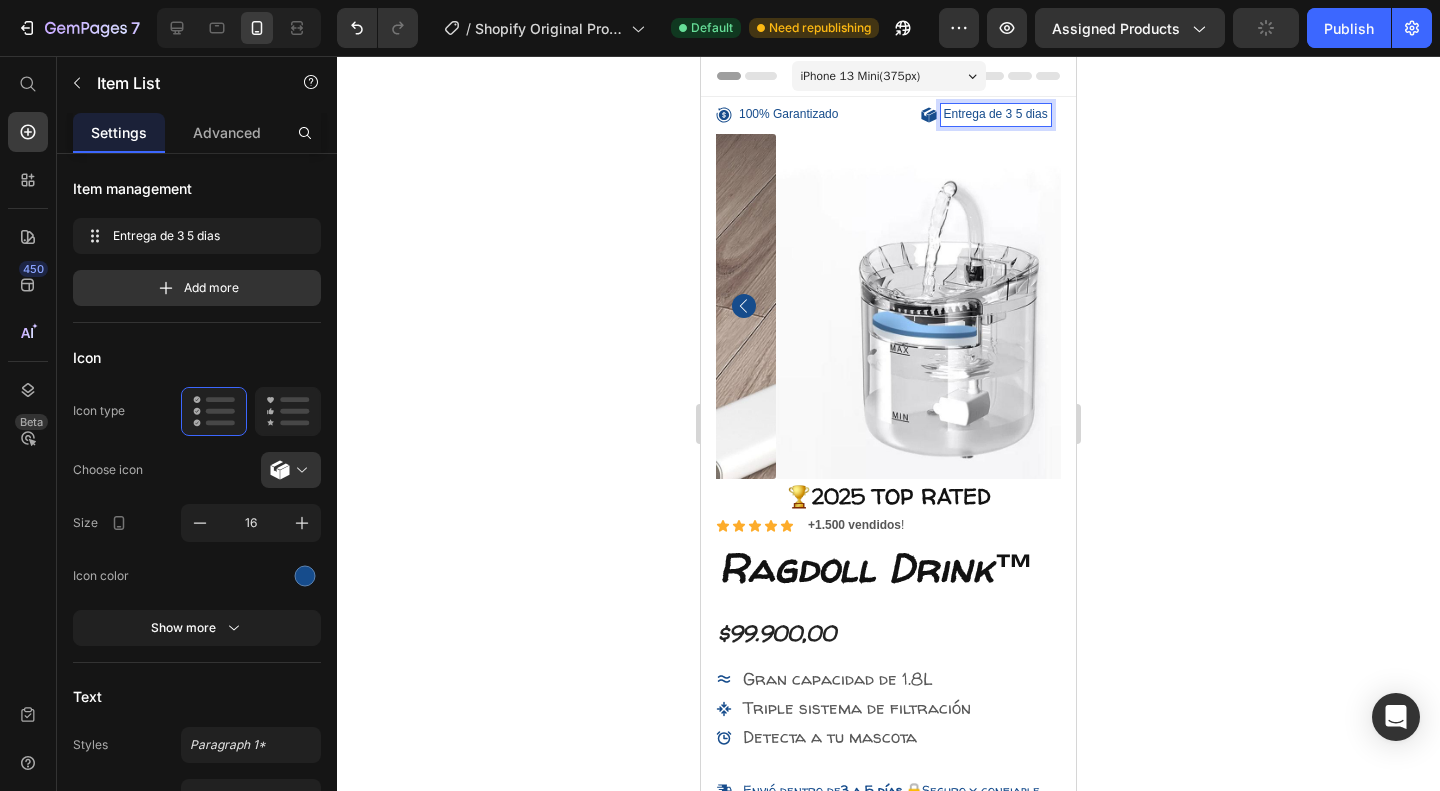 click on "Entrega de 3 5 dias" at bounding box center [996, 115] 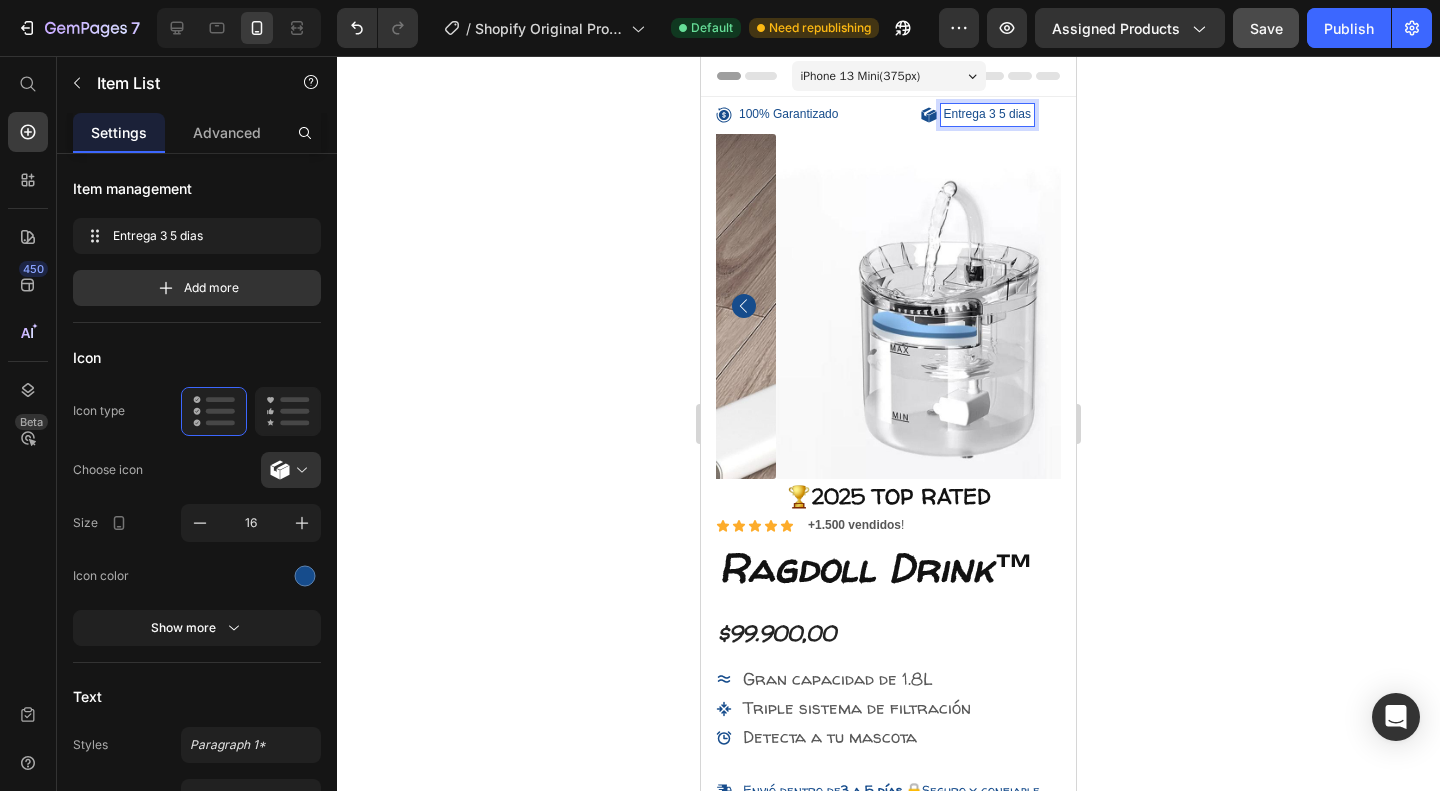 click on "Entrega 3 5 dias" at bounding box center [987, 115] 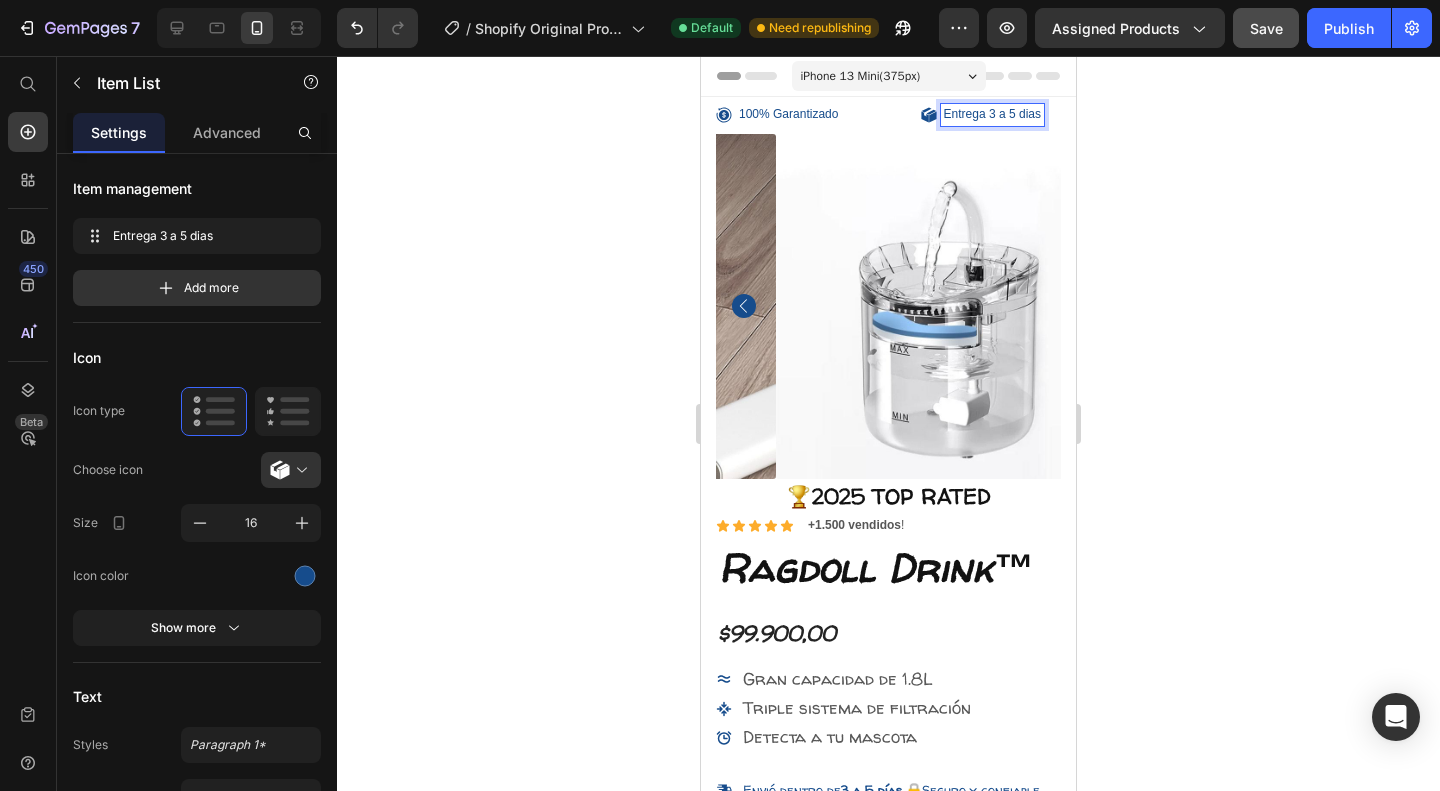 drag, startPoint x: 978, startPoint y: 115, endPoint x: 1059, endPoint y: 114, distance: 81.00617 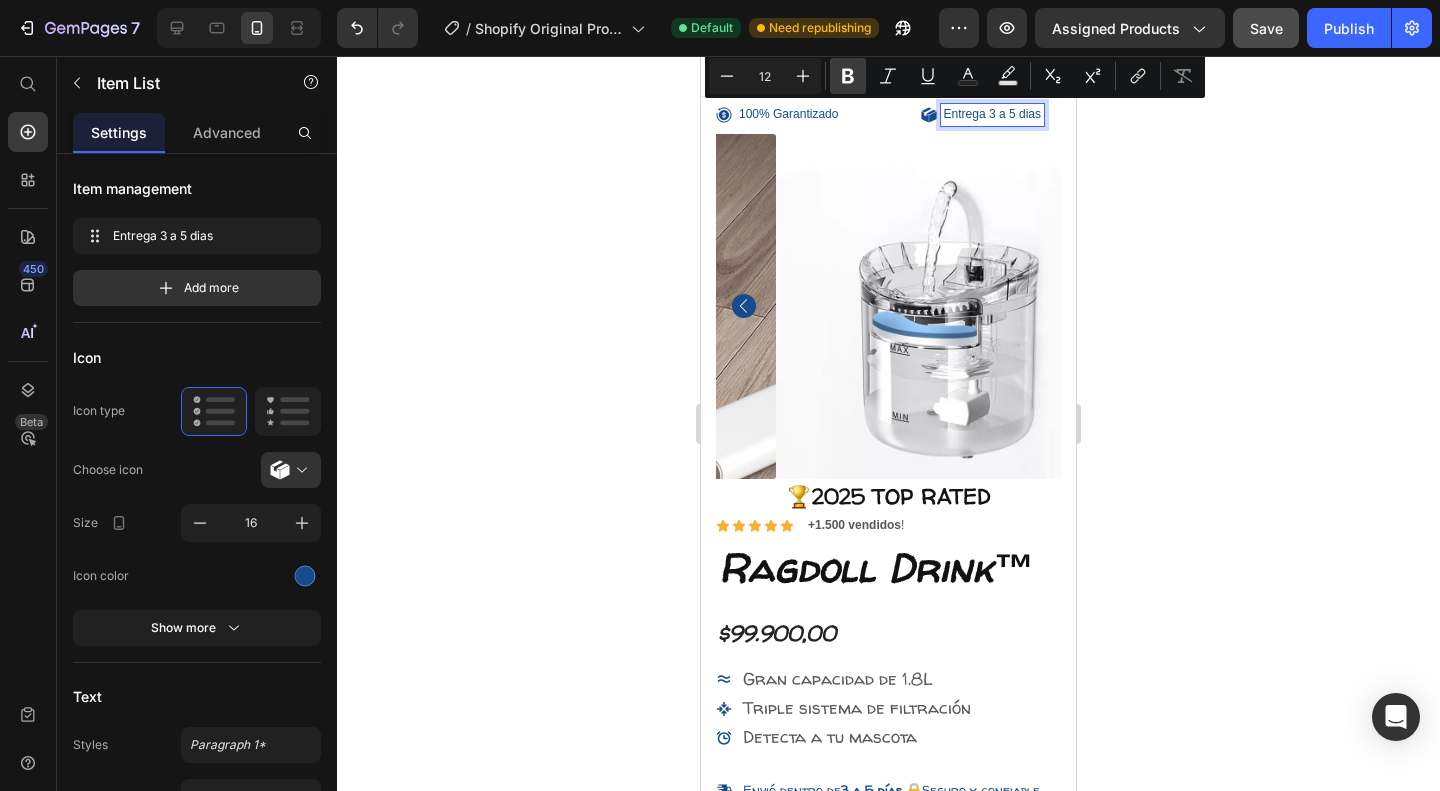 click 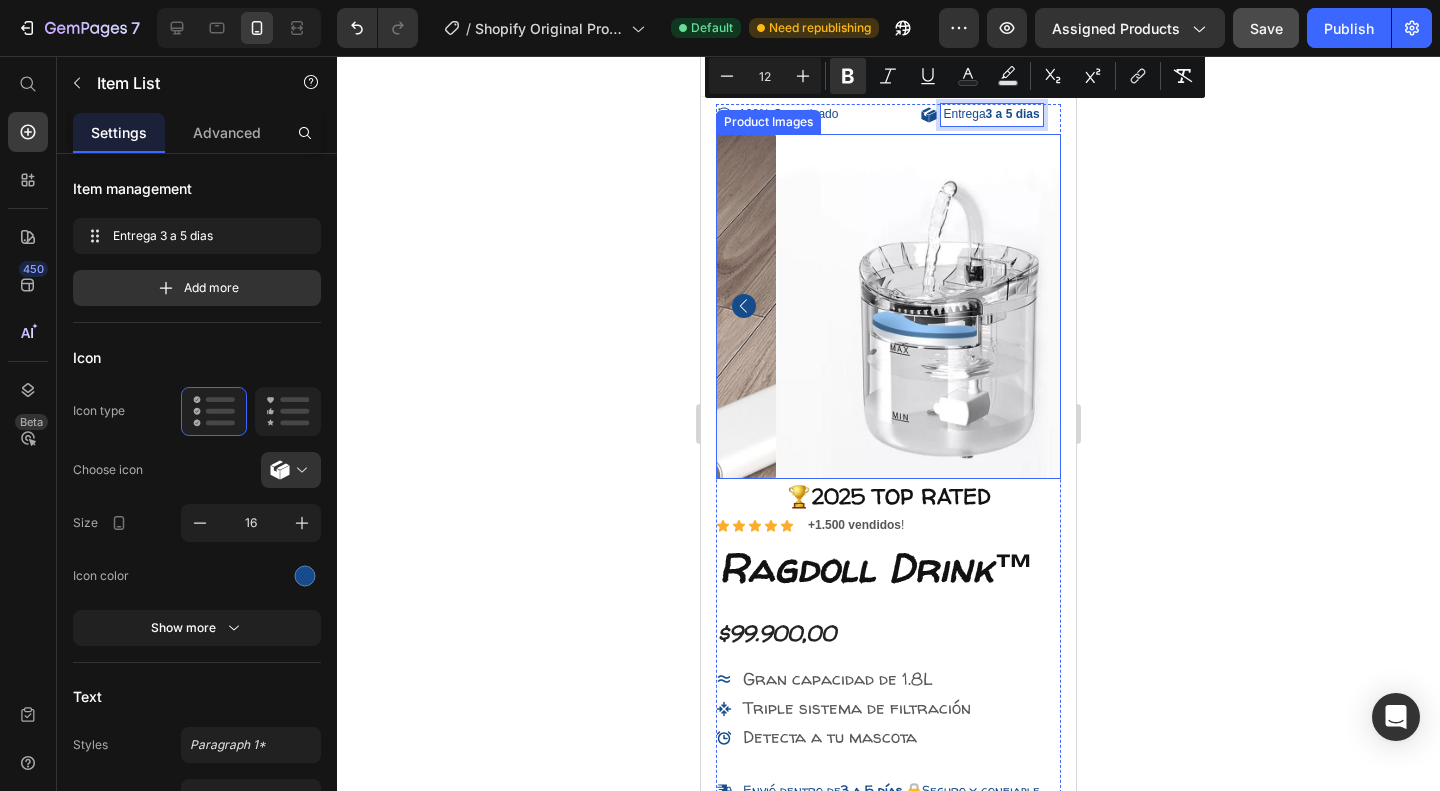 click at bounding box center [948, 306] 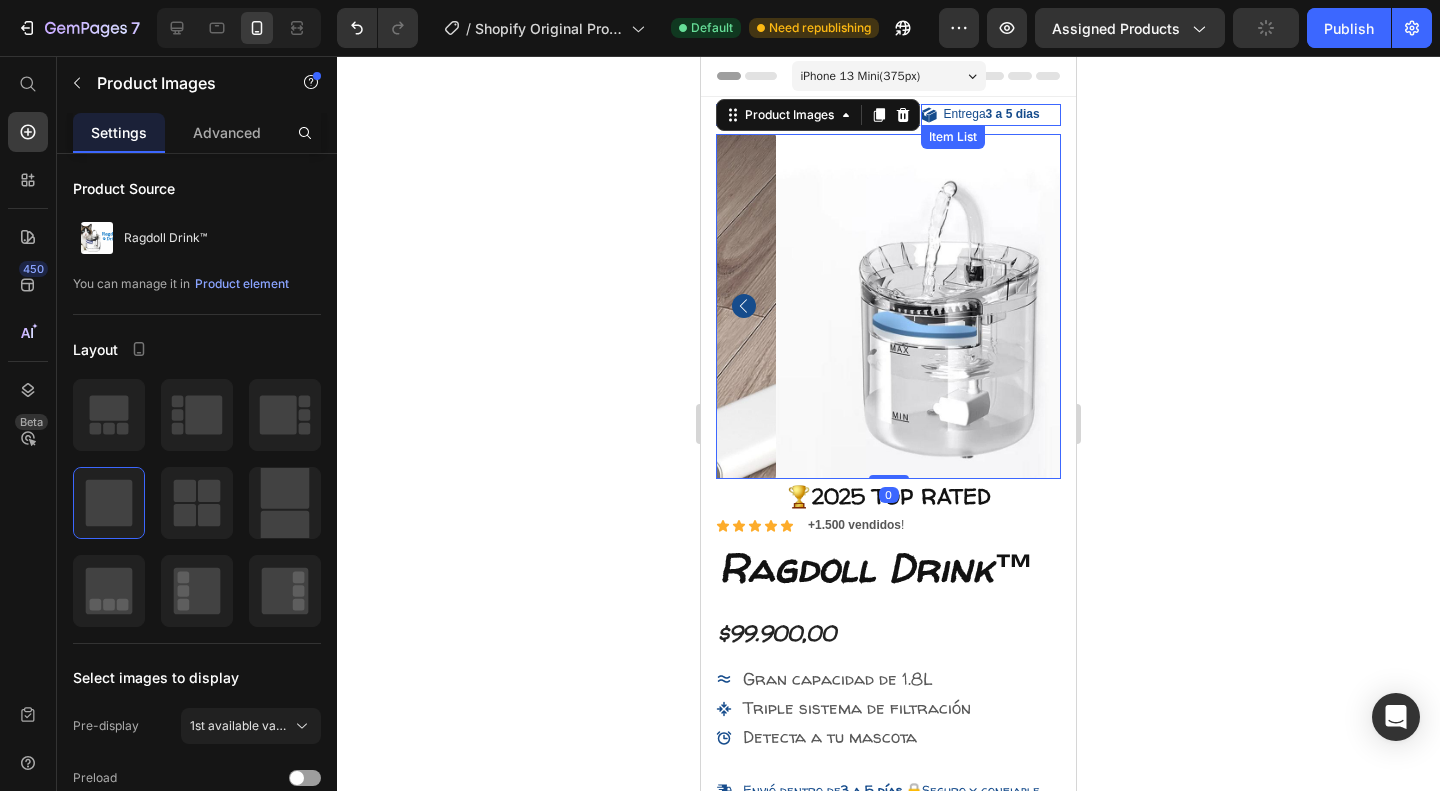 click on "Entrega  3 a 5 dias" at bounding box center [992, 115] 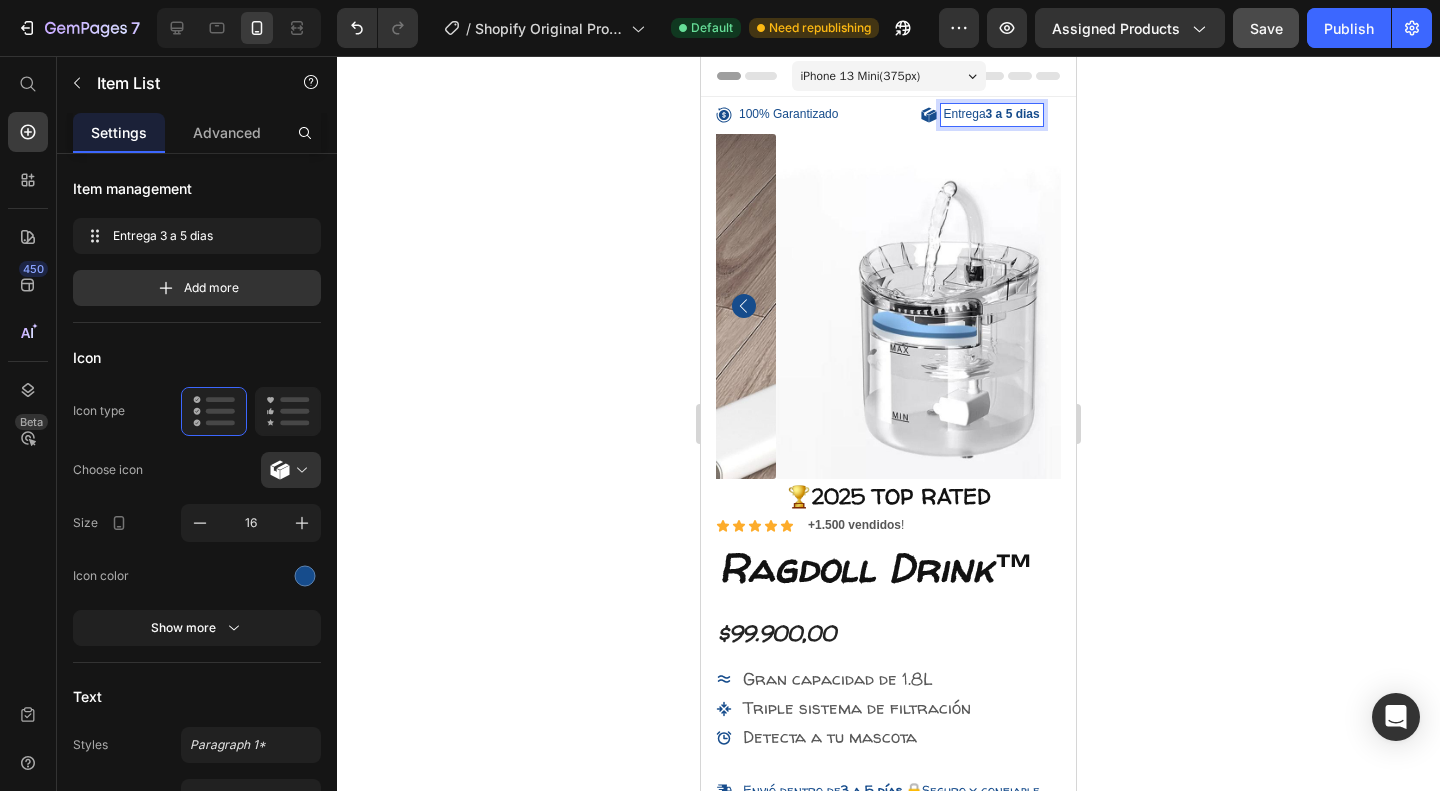 drag, startPoint x: 936, startPoint y: 113, endPoint x: 978, endPoint y: 113, distance: 42 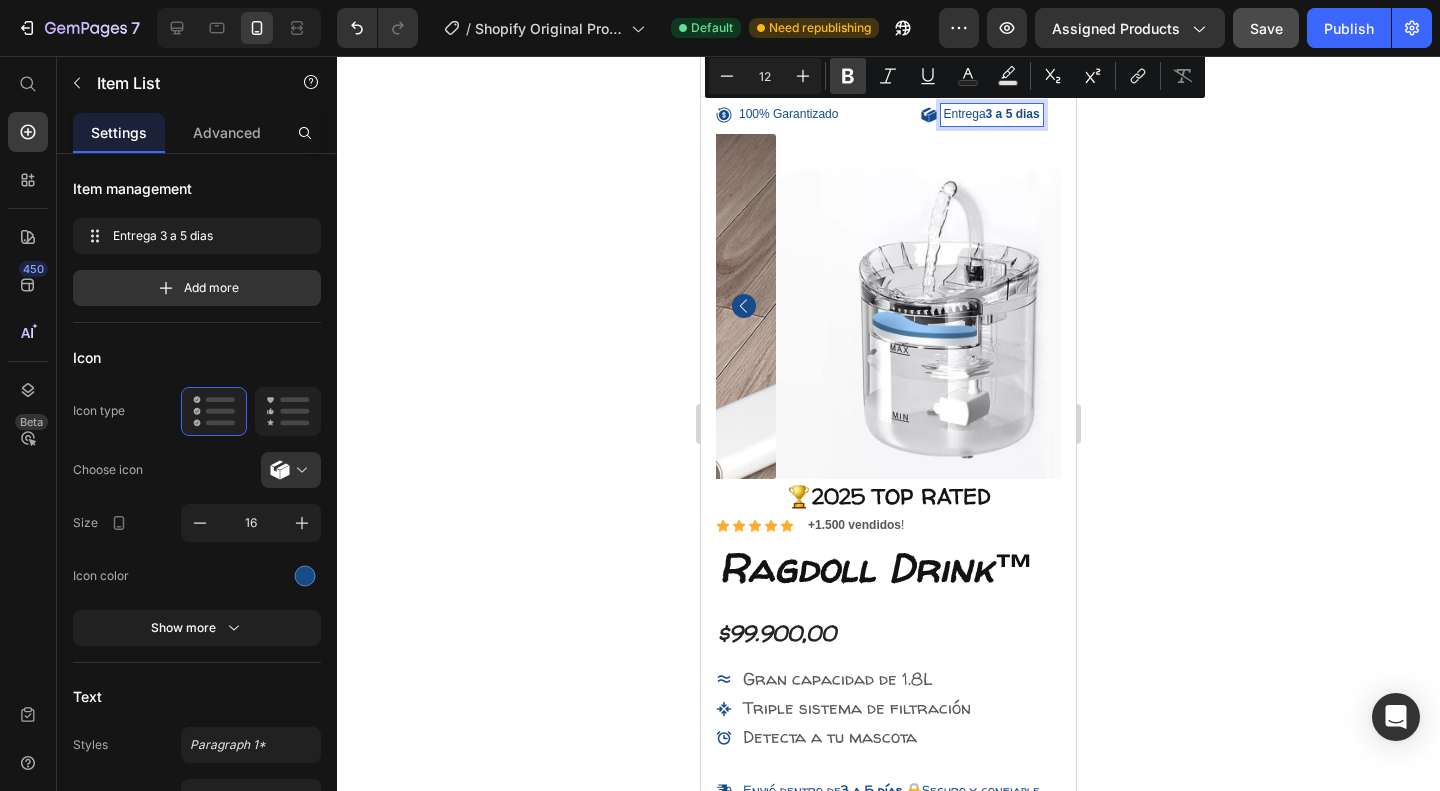 click 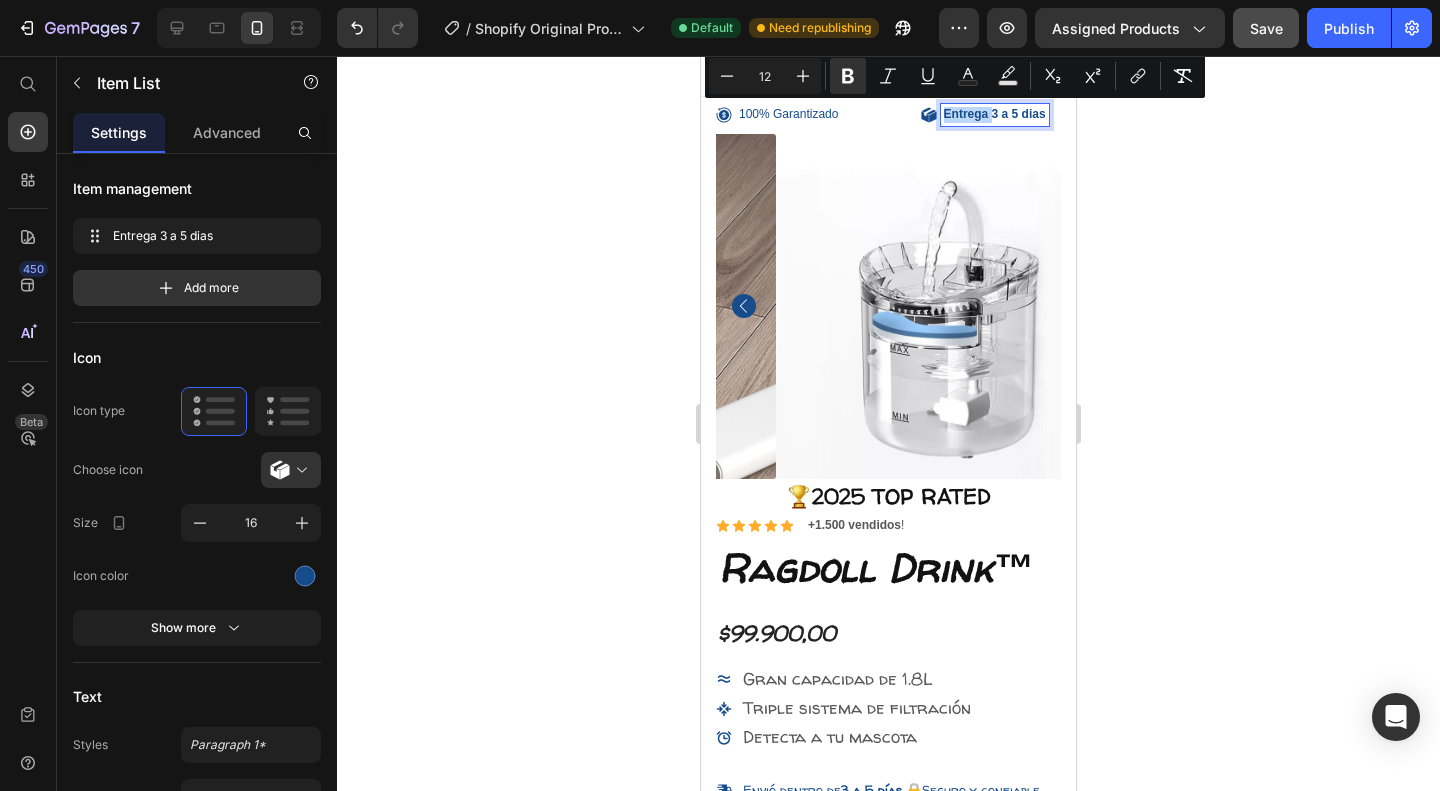 click on "100% Garantizado" at bounding box center (814, 115) 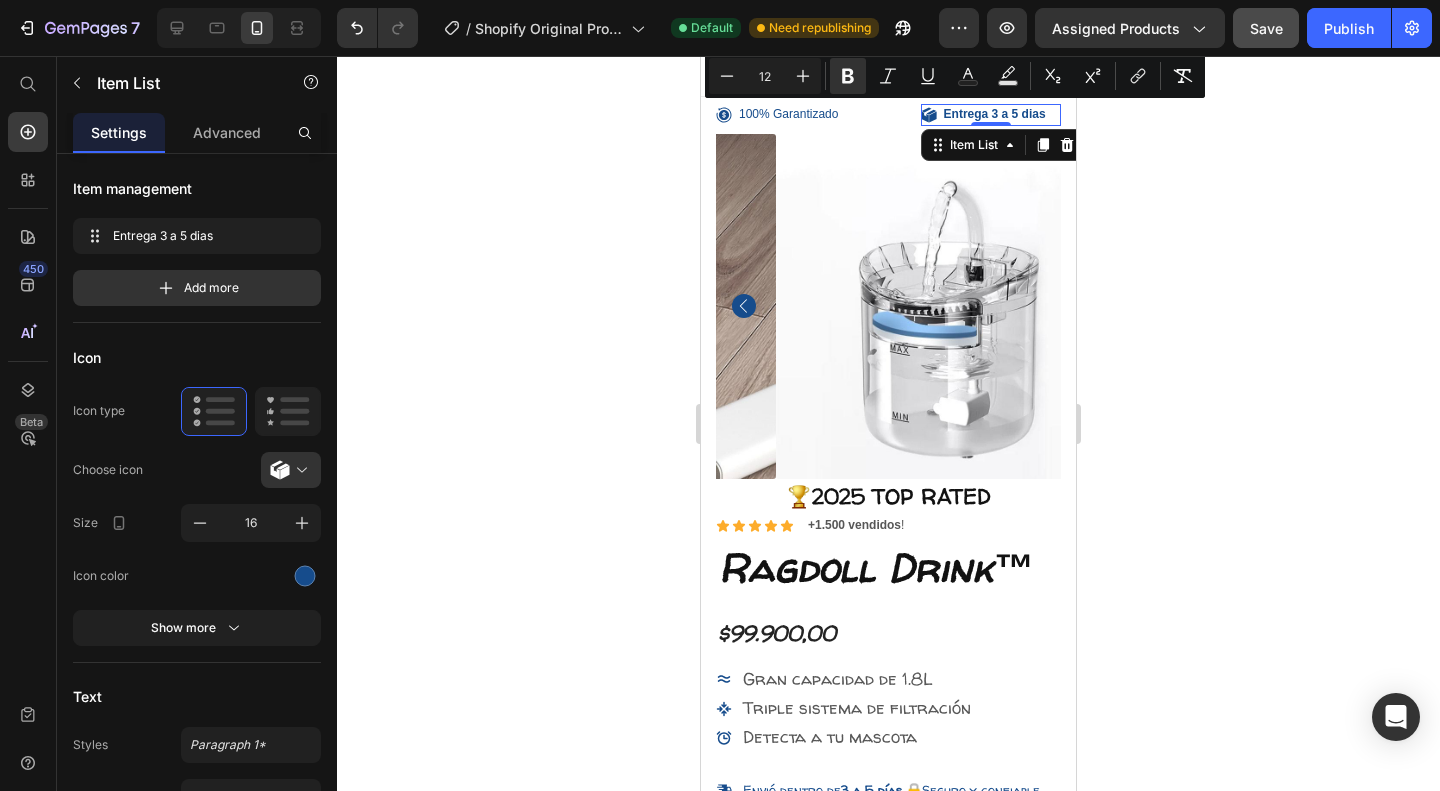 click 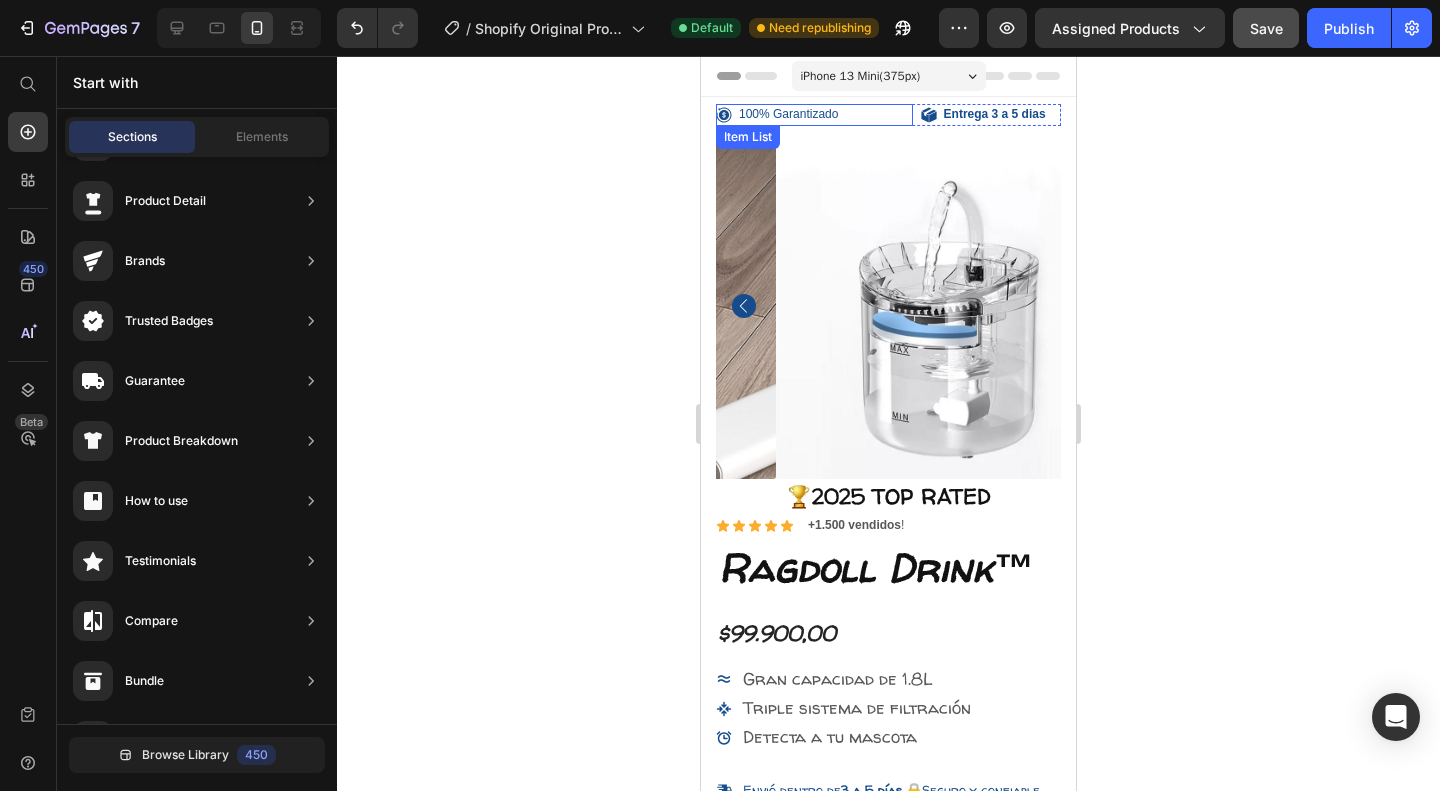 click on "100% Garantizado" at bounding box center [788, 115] 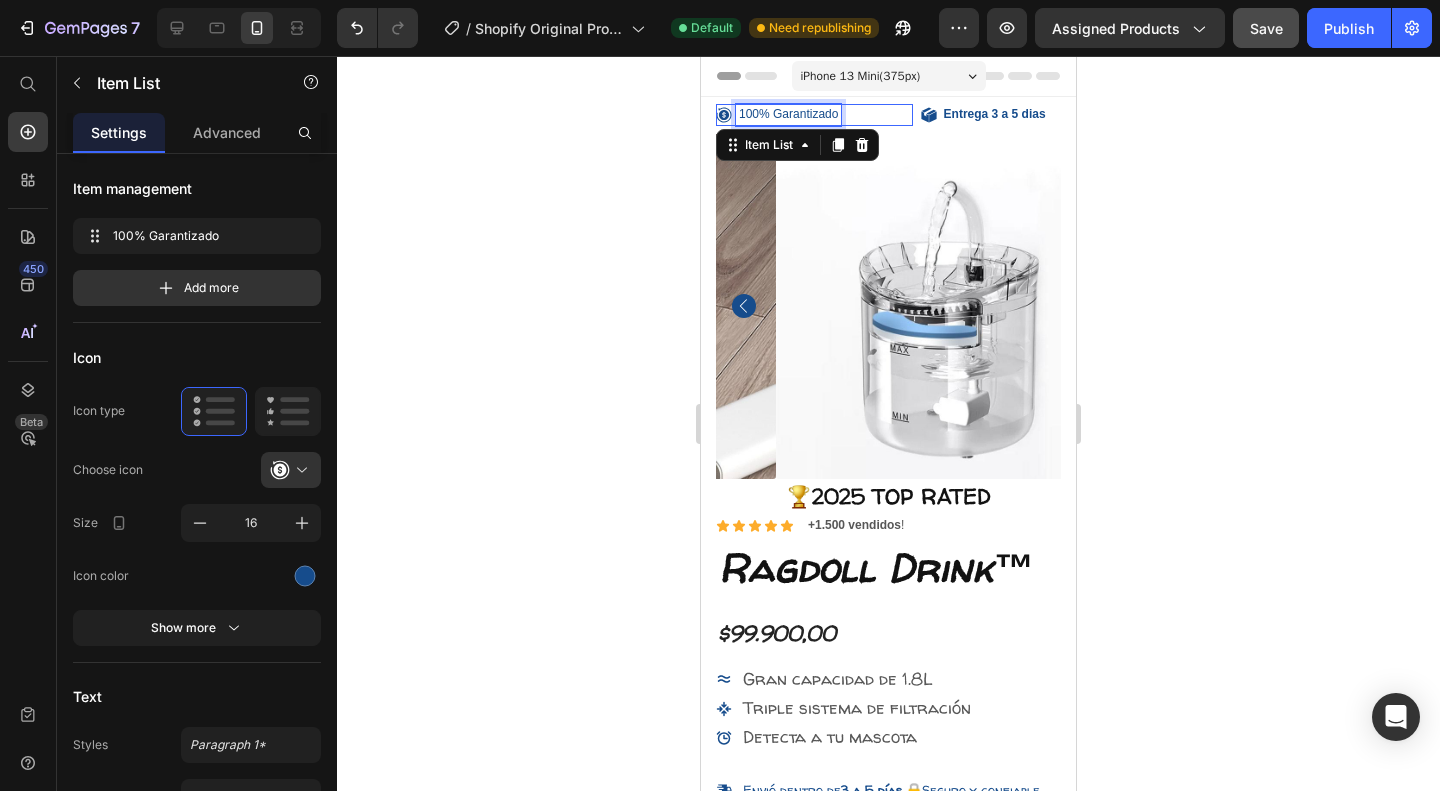 drag, startPoint x: 836, startPoint y: 117, endPoint x: 718, endPoint y: 111, distance: 118.15244 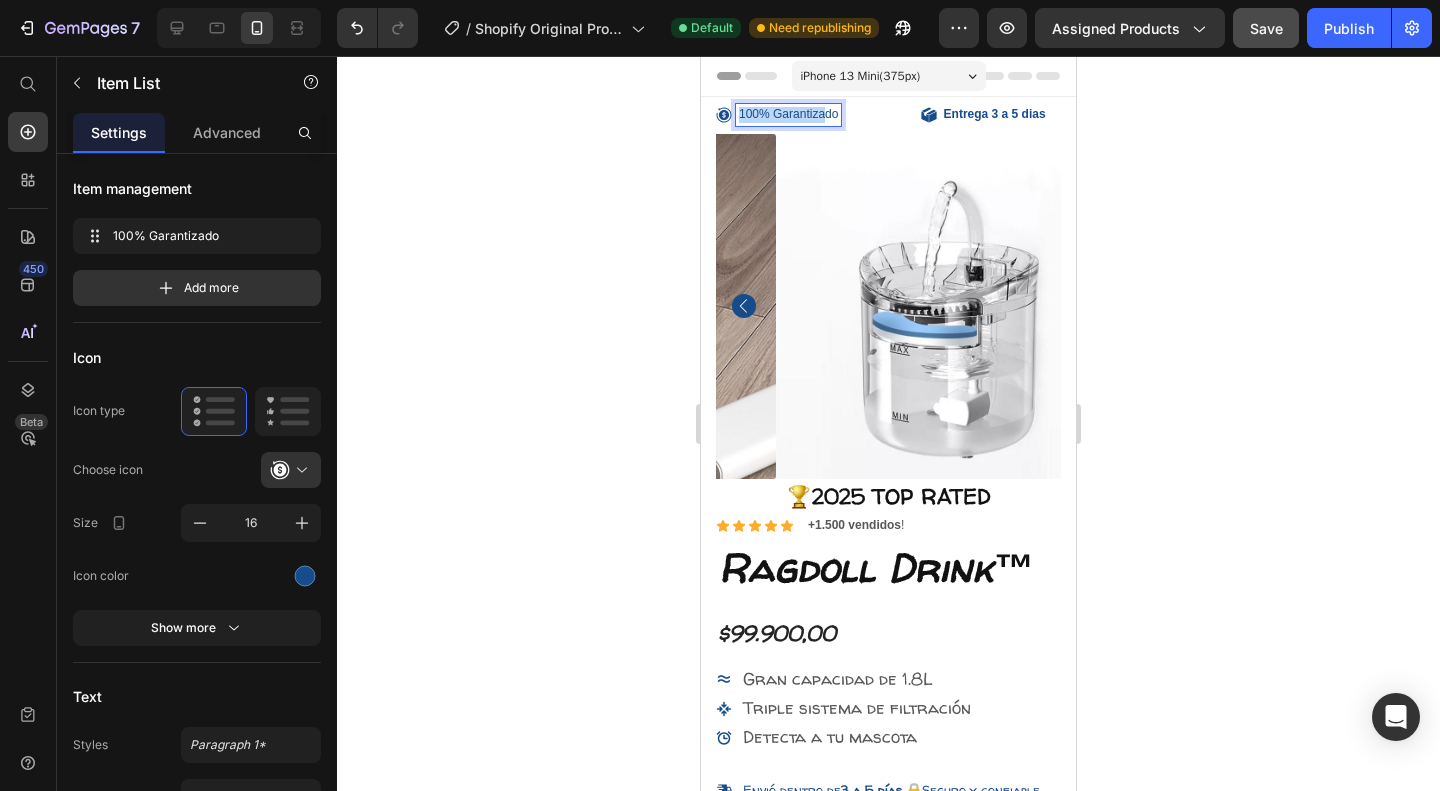 drag, startPoint x: 738, startPoint y: 115, endPoint x: 856, endPoint y: 111, distance: 118.06778 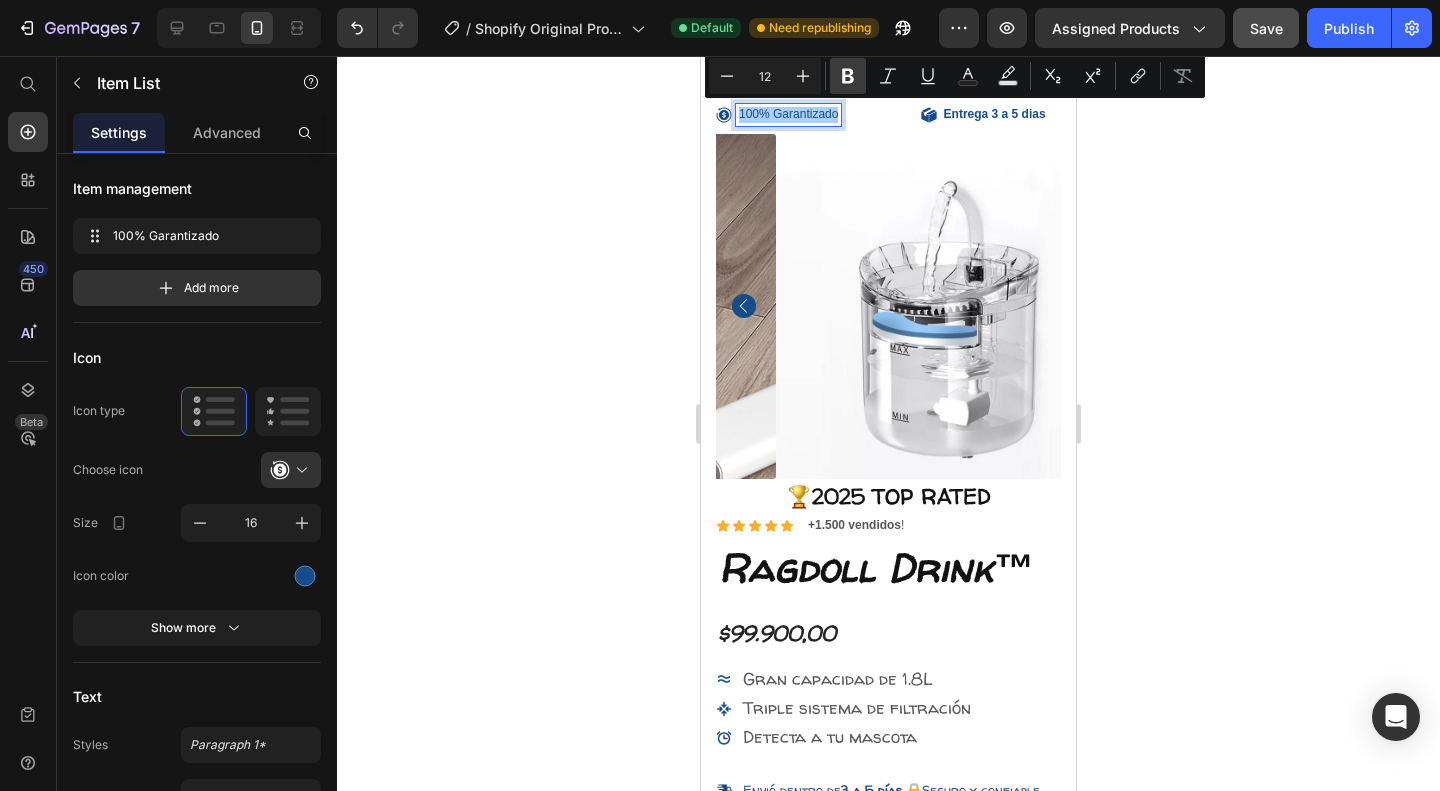 click 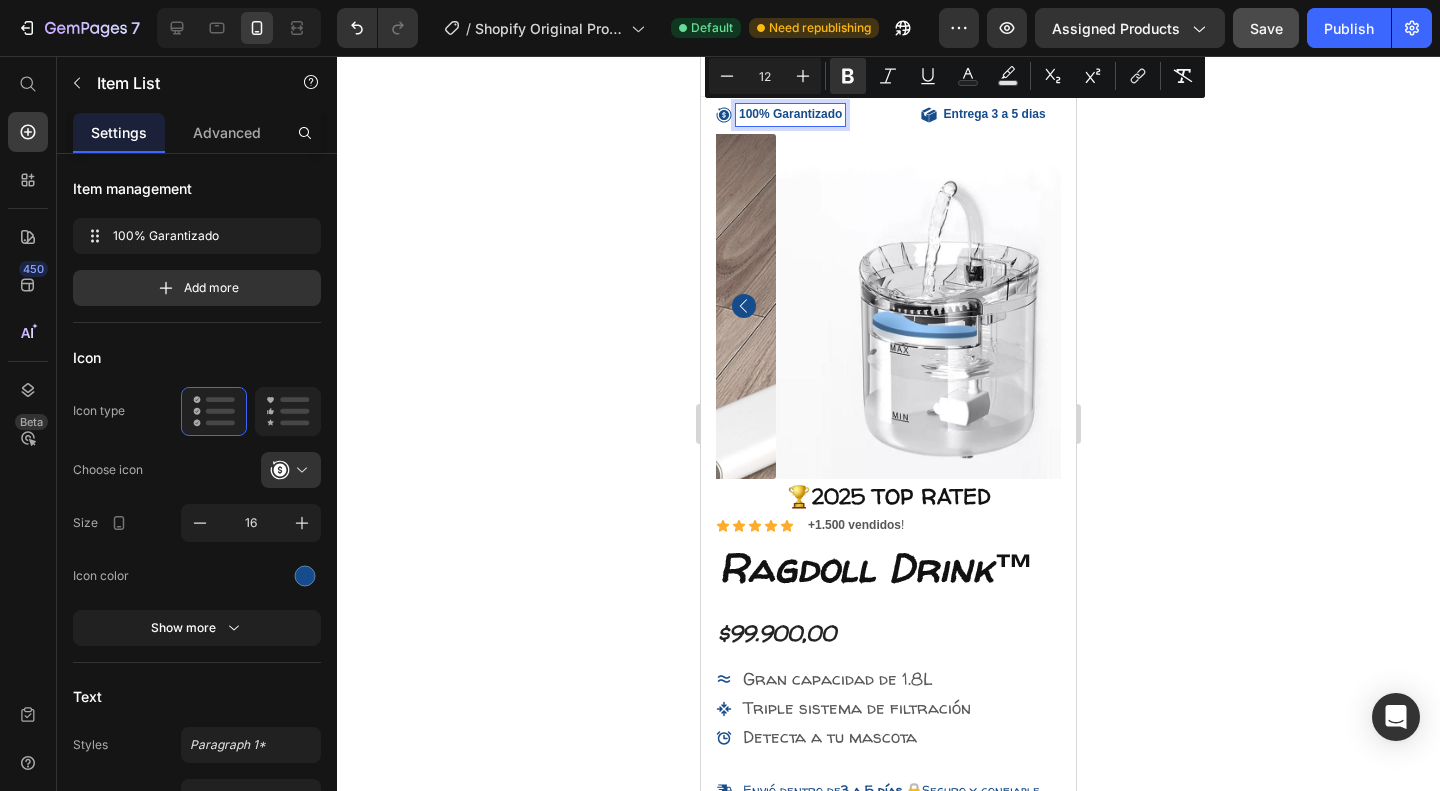 click 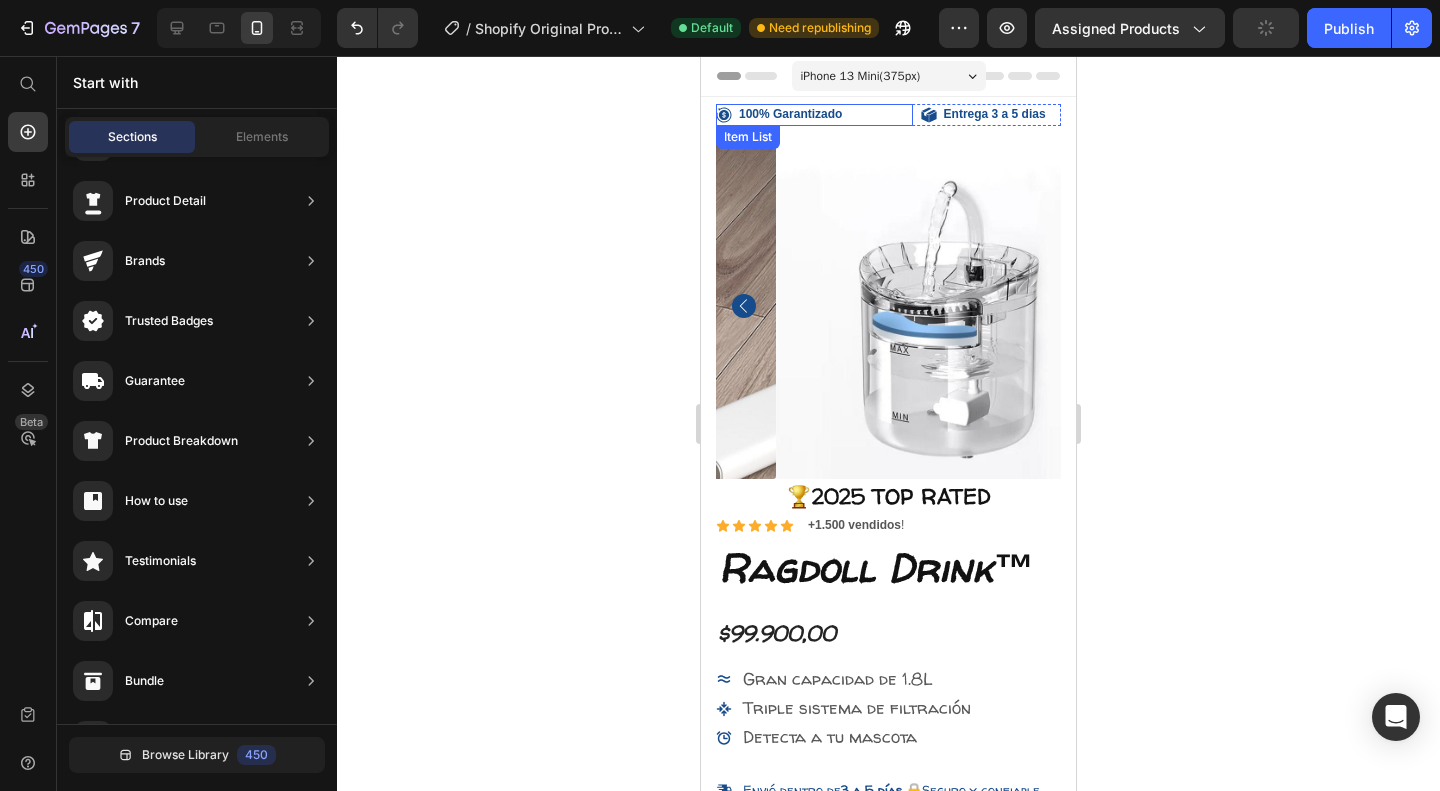 click on "100% Garantizado" at bounding box center (790, 114) 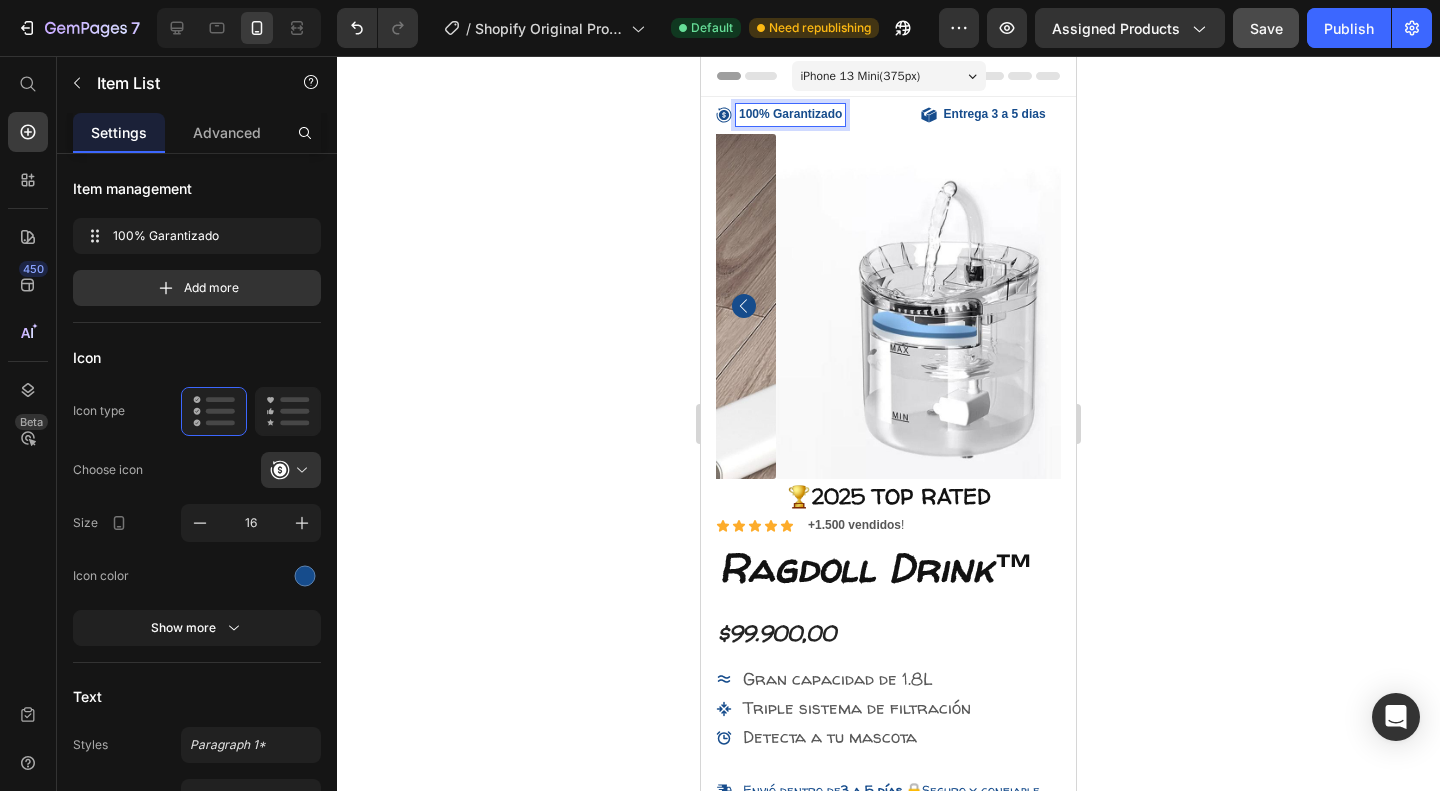drag, startPoint x: 776, startPoint y: 115, endPoint x: 818, endPoint y: 111, distance: 42.190044 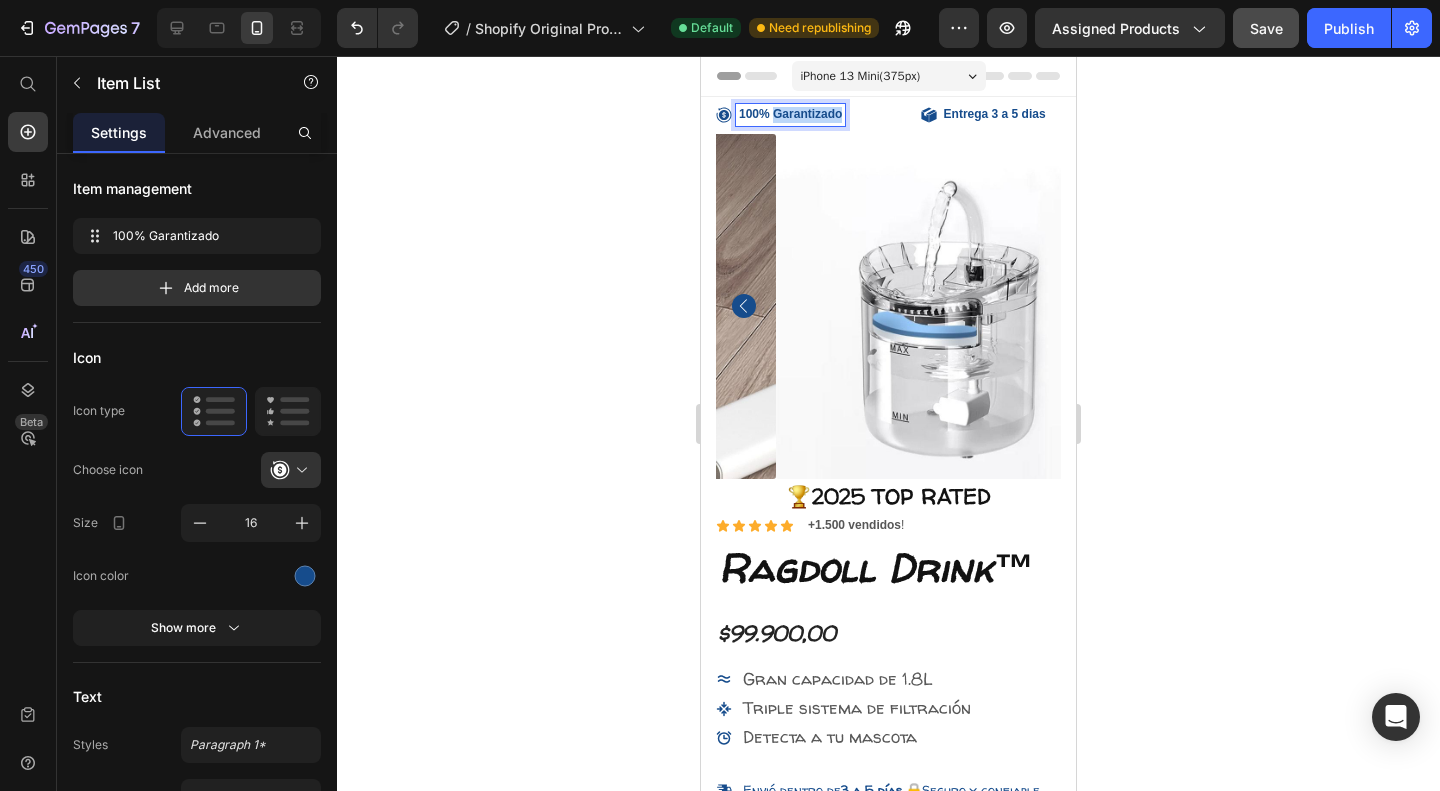 drag, startPoint x: 842, startPoint y: 115, endPoint x: 774, endPoint y: 119, distance: 68.117546 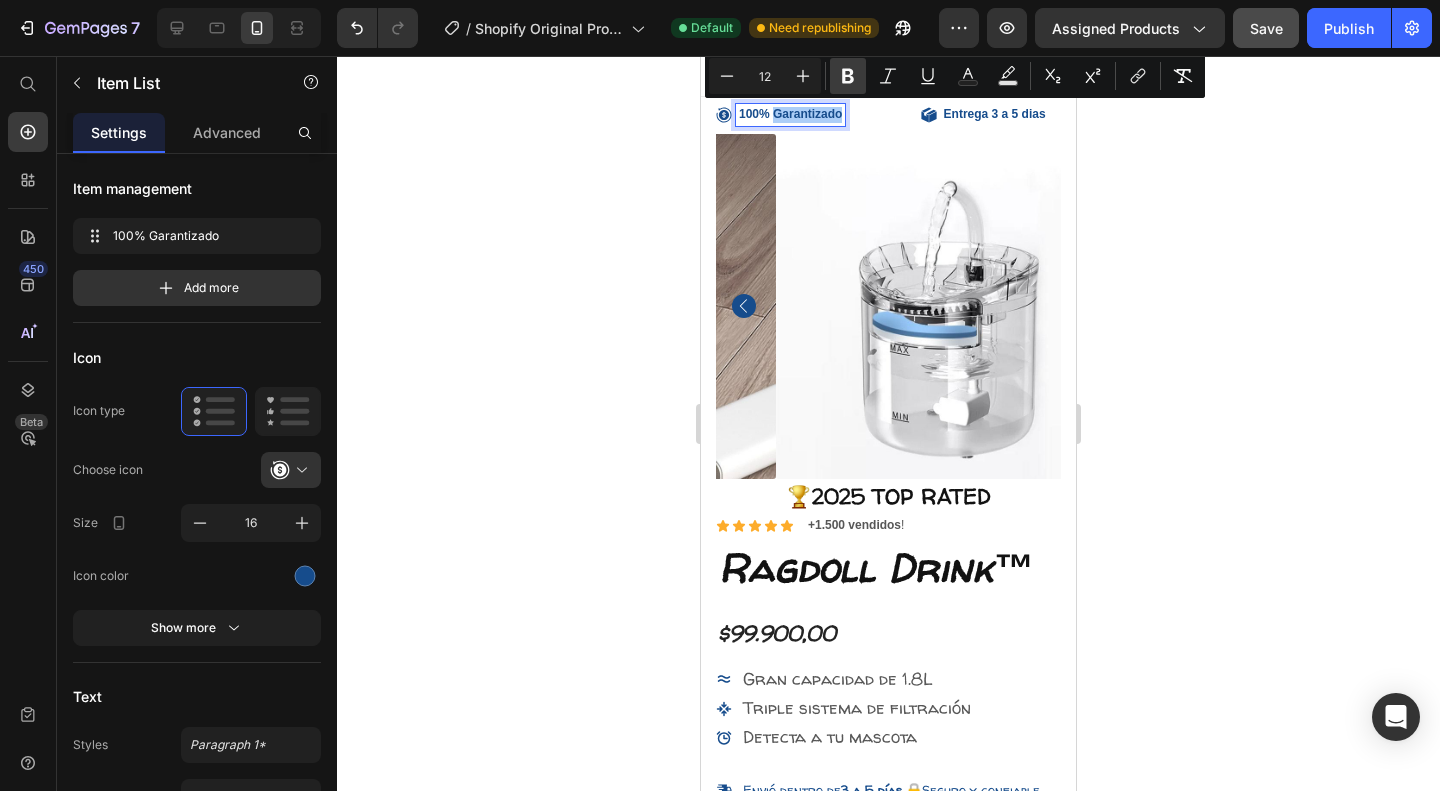 click 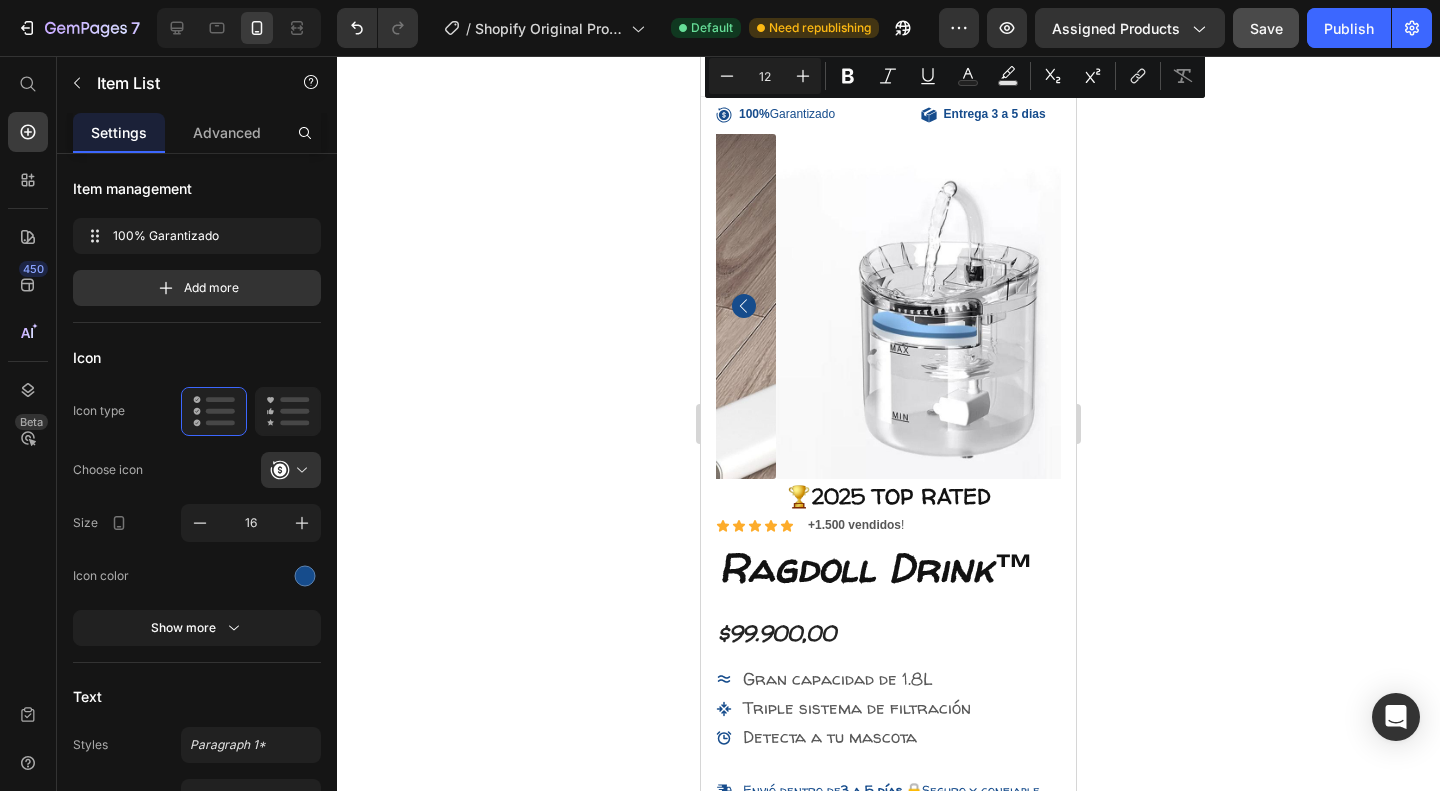 click 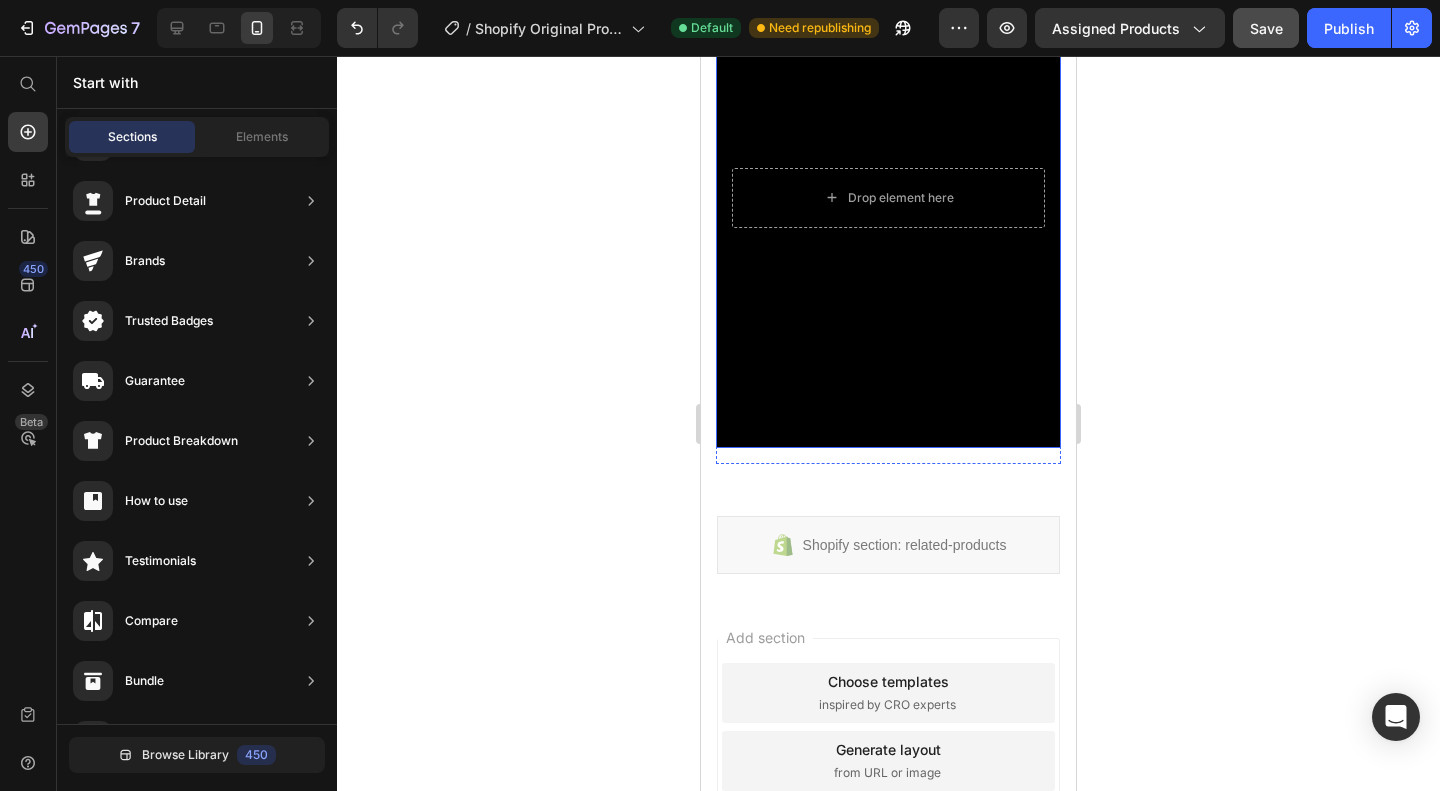 scroll, scrollTop: 1116, scrollLeft: 0, axis: vertical 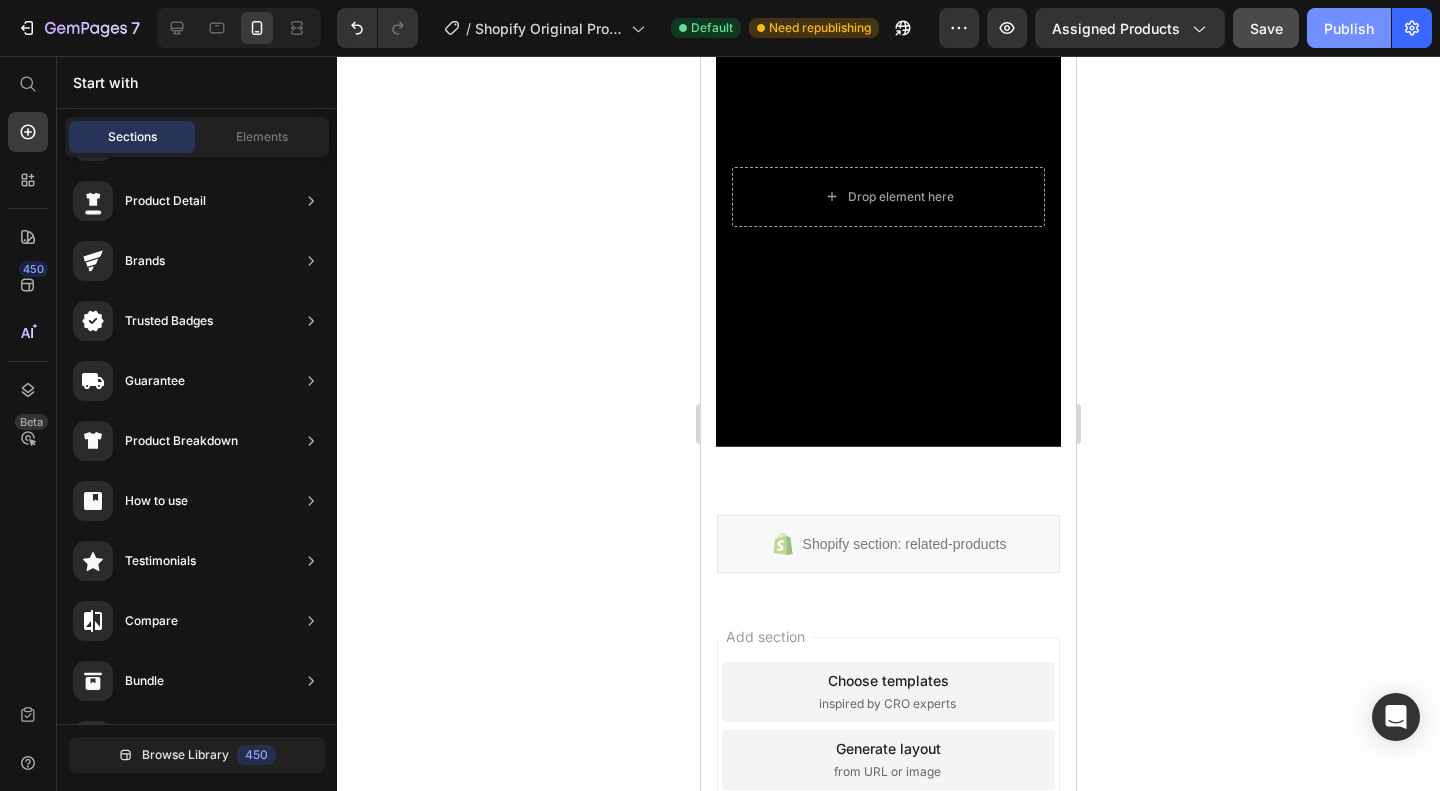click on "Publish" at bounding box center (1349, 28) 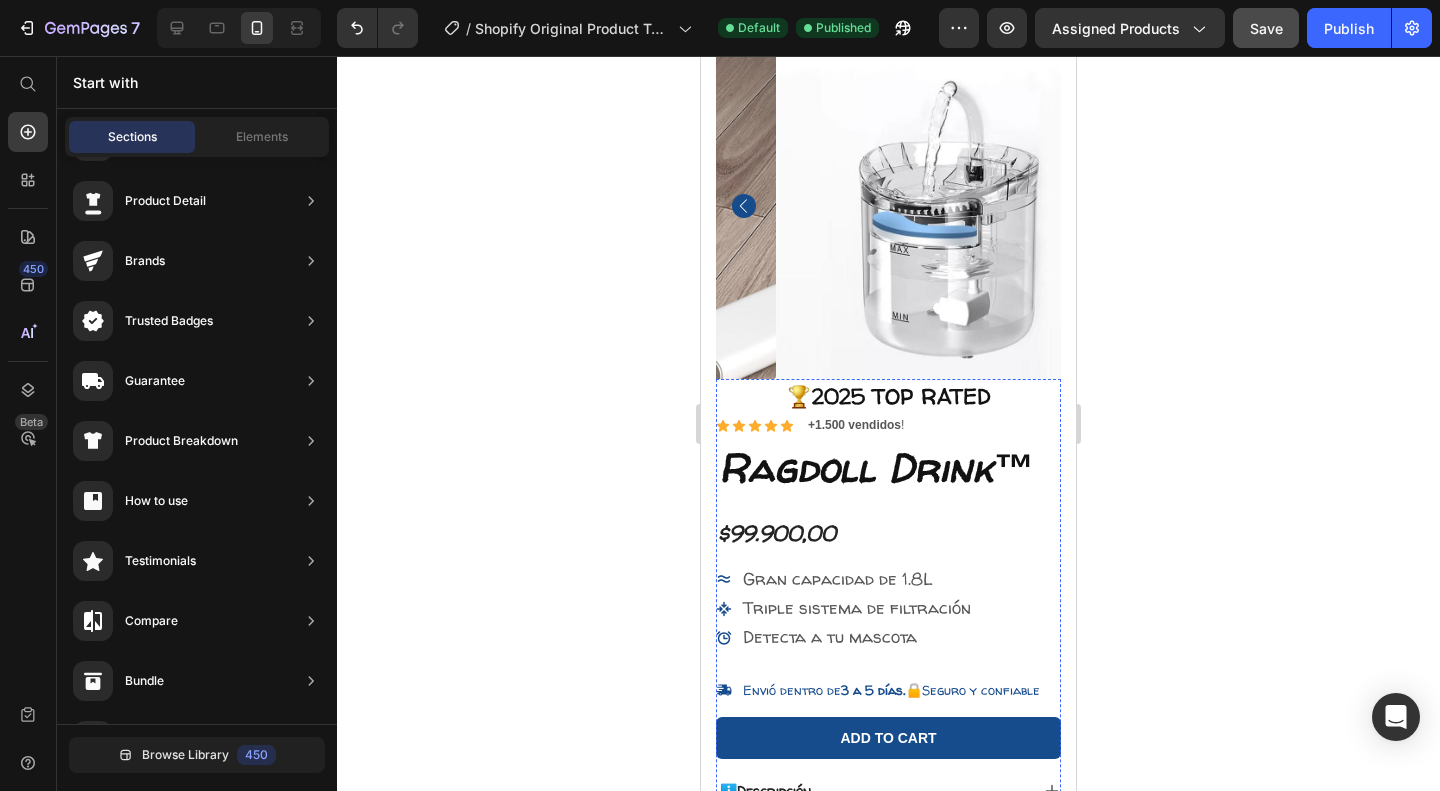 scroll, scrollTop: 98, scrollLeft: 0, axis: vertical 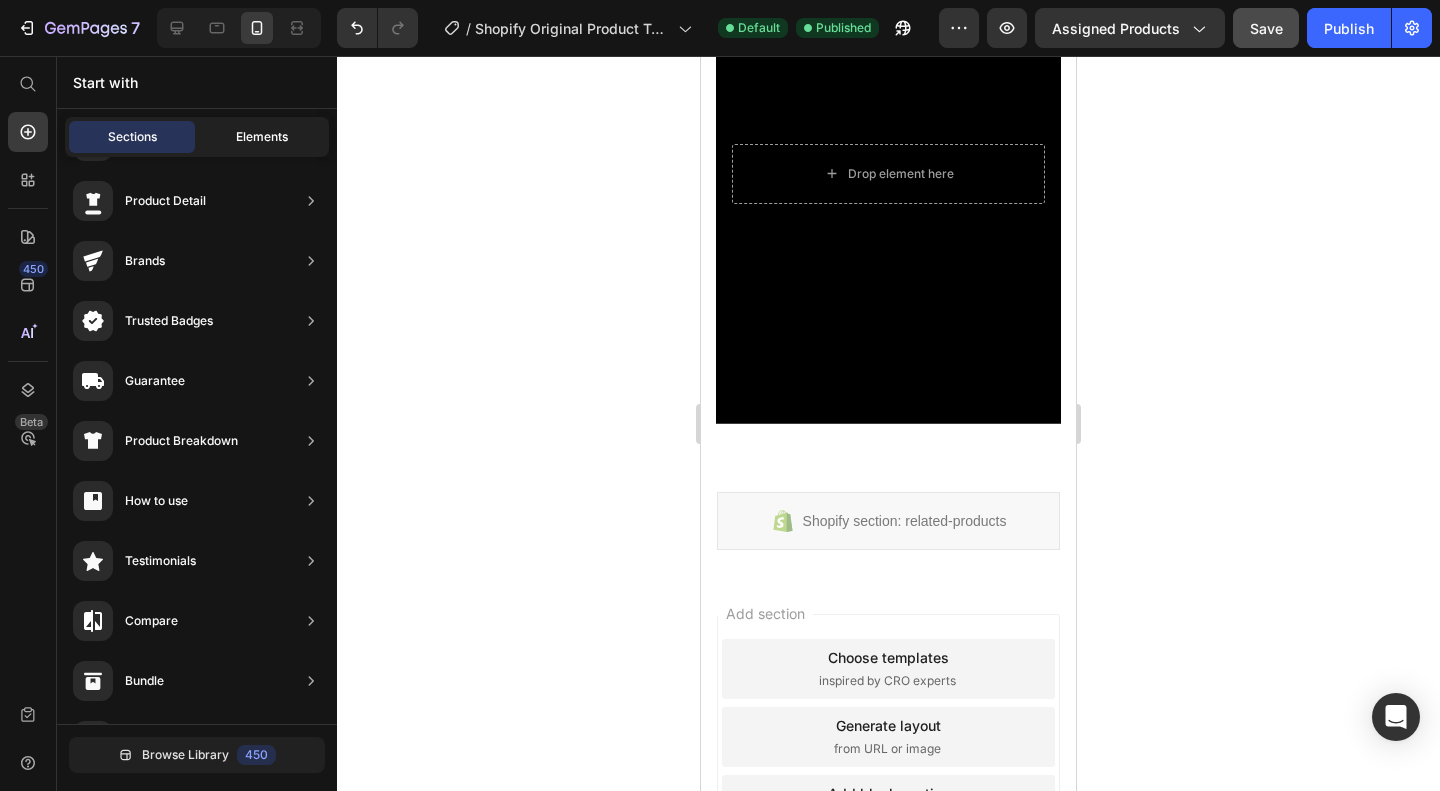 click on "Elements" at bounding box center (262, 137) 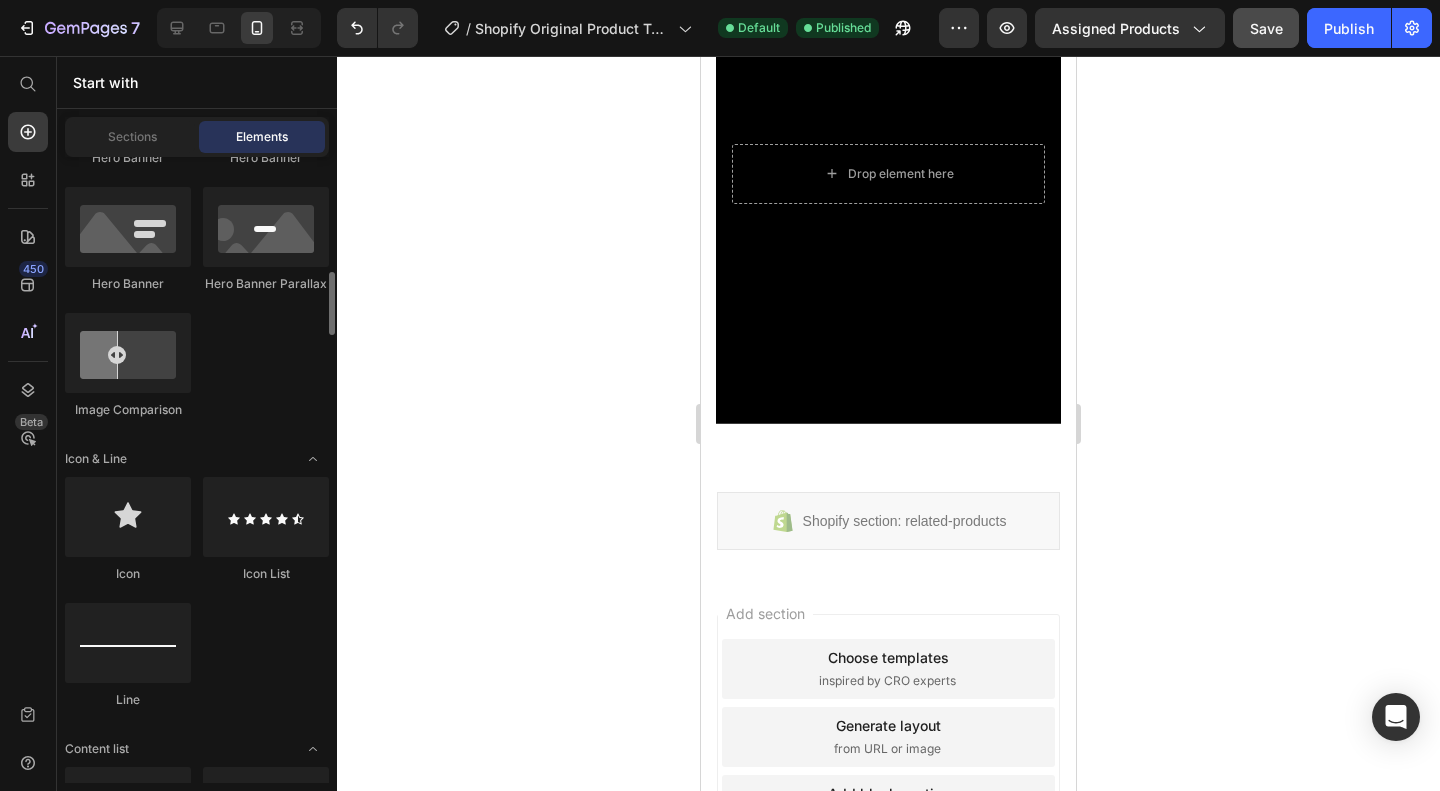 scroll, scrollTop: 1137, scrollLeft: 0, axis: vertical 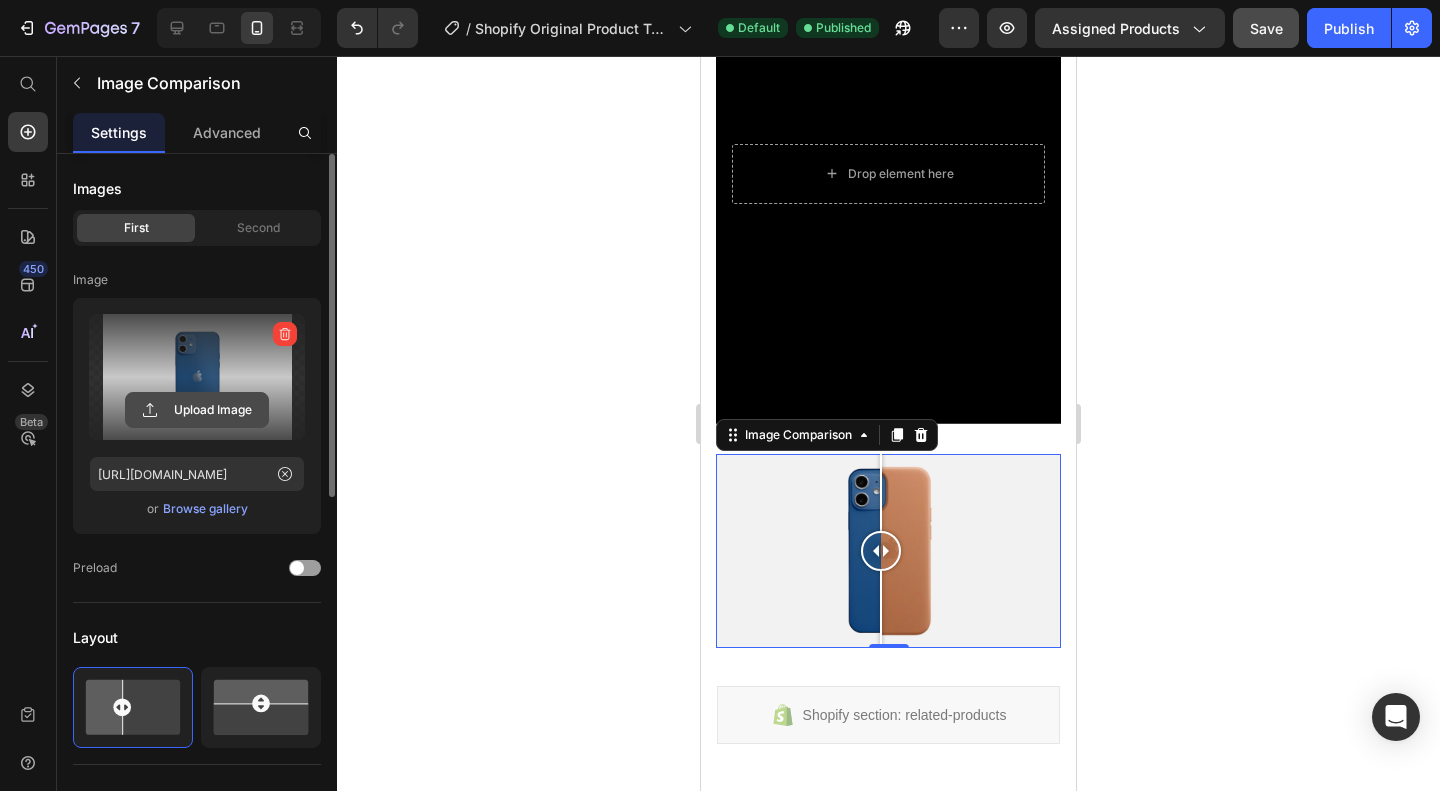 click 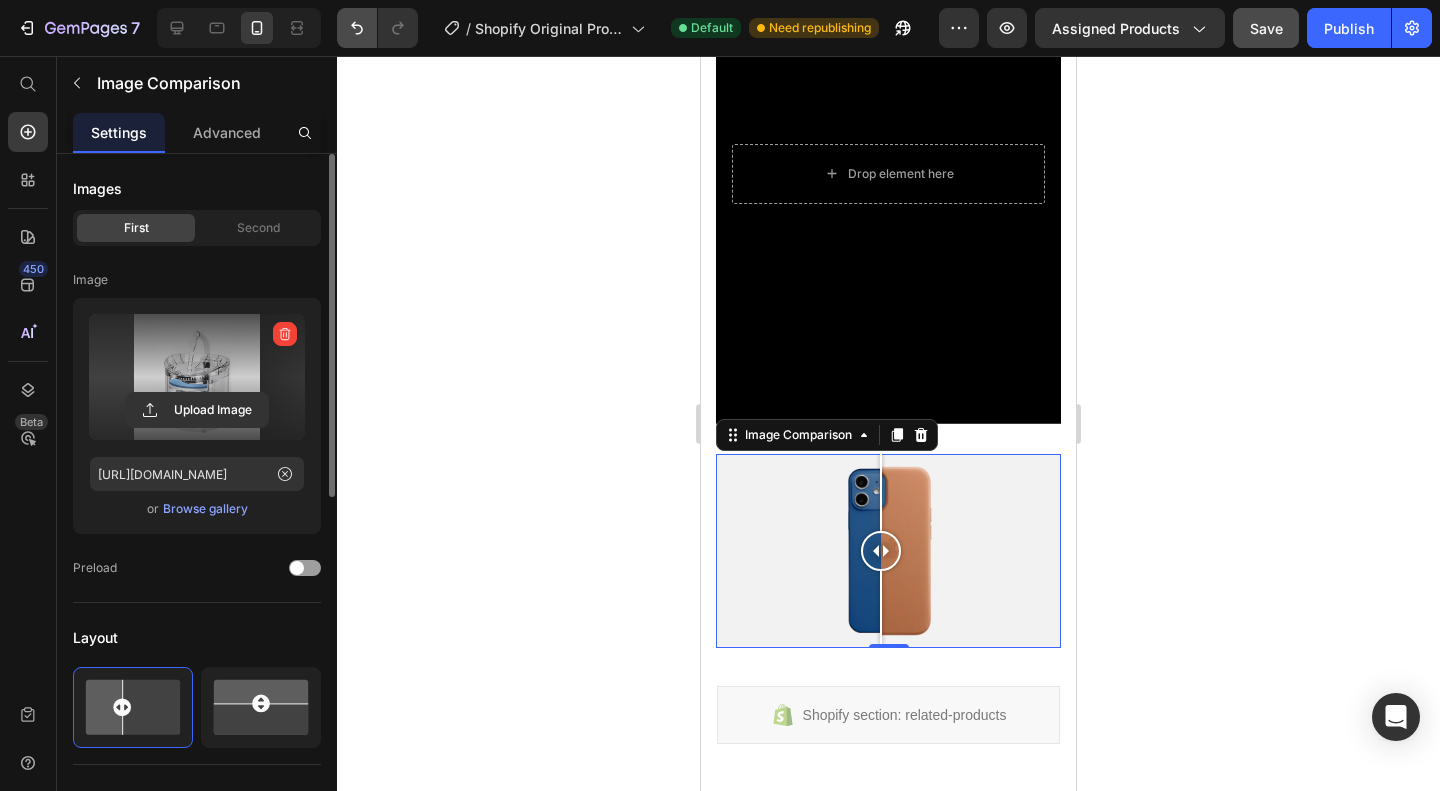 type on "https://cdn.shopify.com/s/files/1/0942/6590/1335/files/gempages_574596721380688671-00e9a4c9-2e36-40ae-a89a-ea9ecf813d9c.jpg" 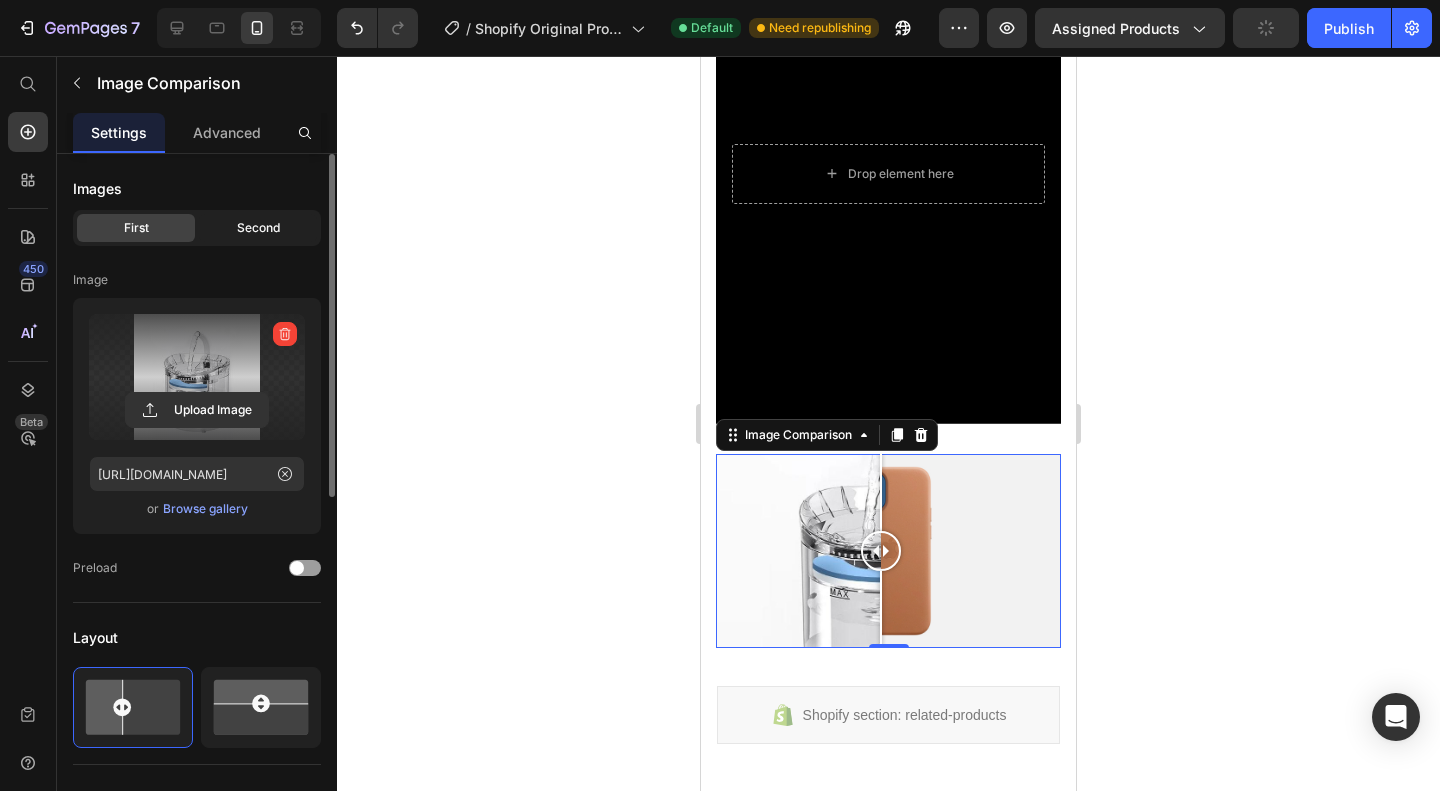 click on "Second" 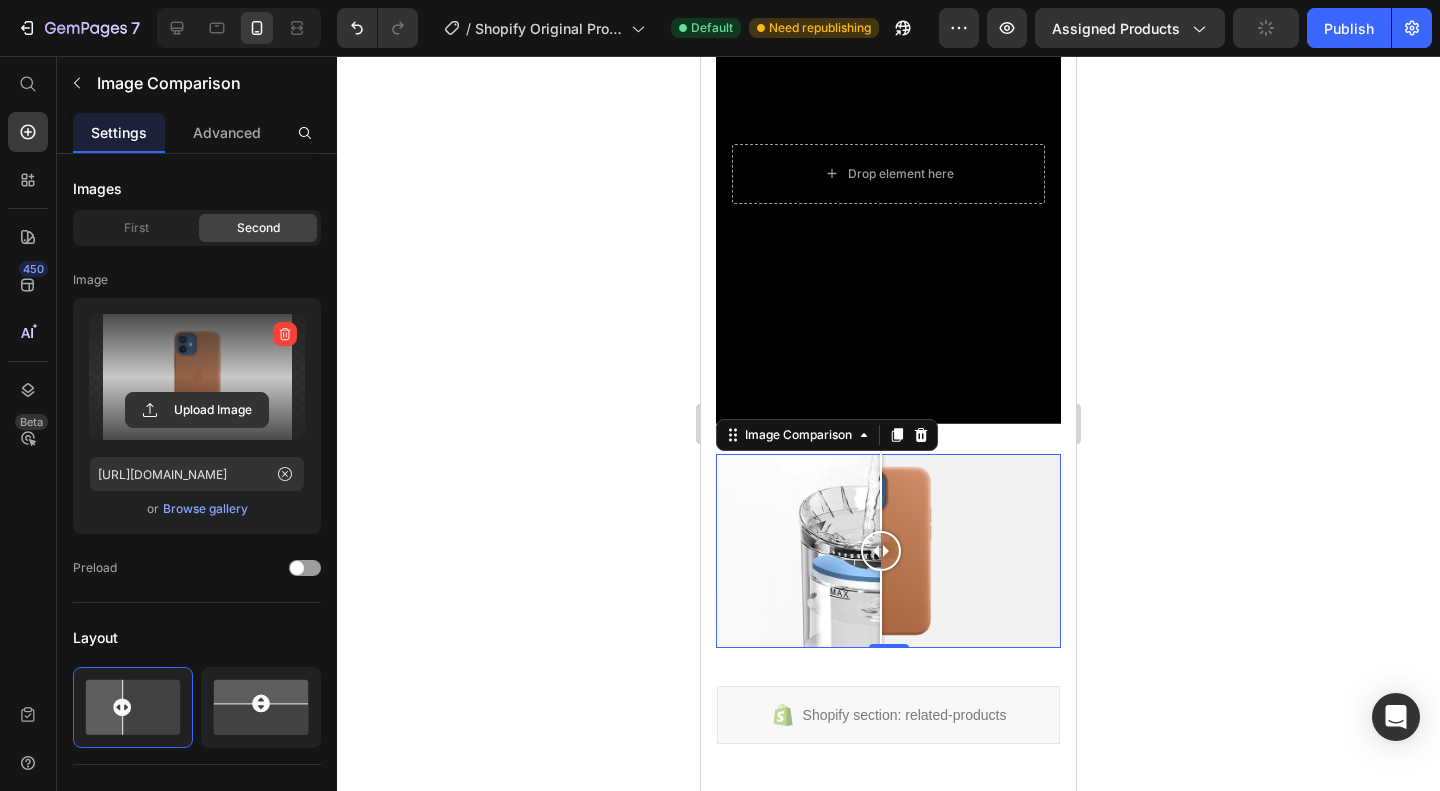 click at bounding box center [197, 377] 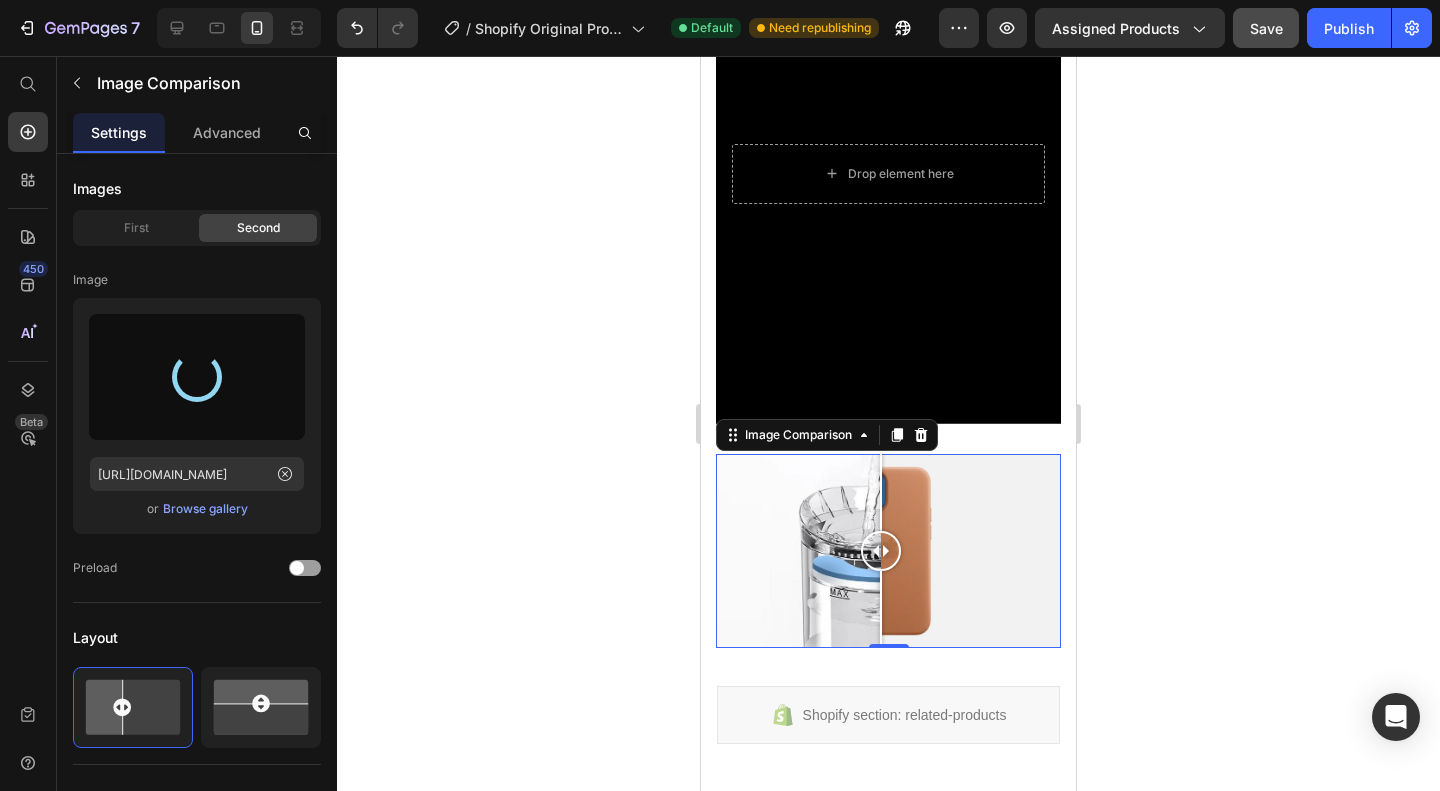 type on "https://cdn.shopify.com/s/files/1/0942/6590/1335/files/gempages_574596721380688671-e67a8745-bcda-443e-ba1e-74d6bfd313fe.png" 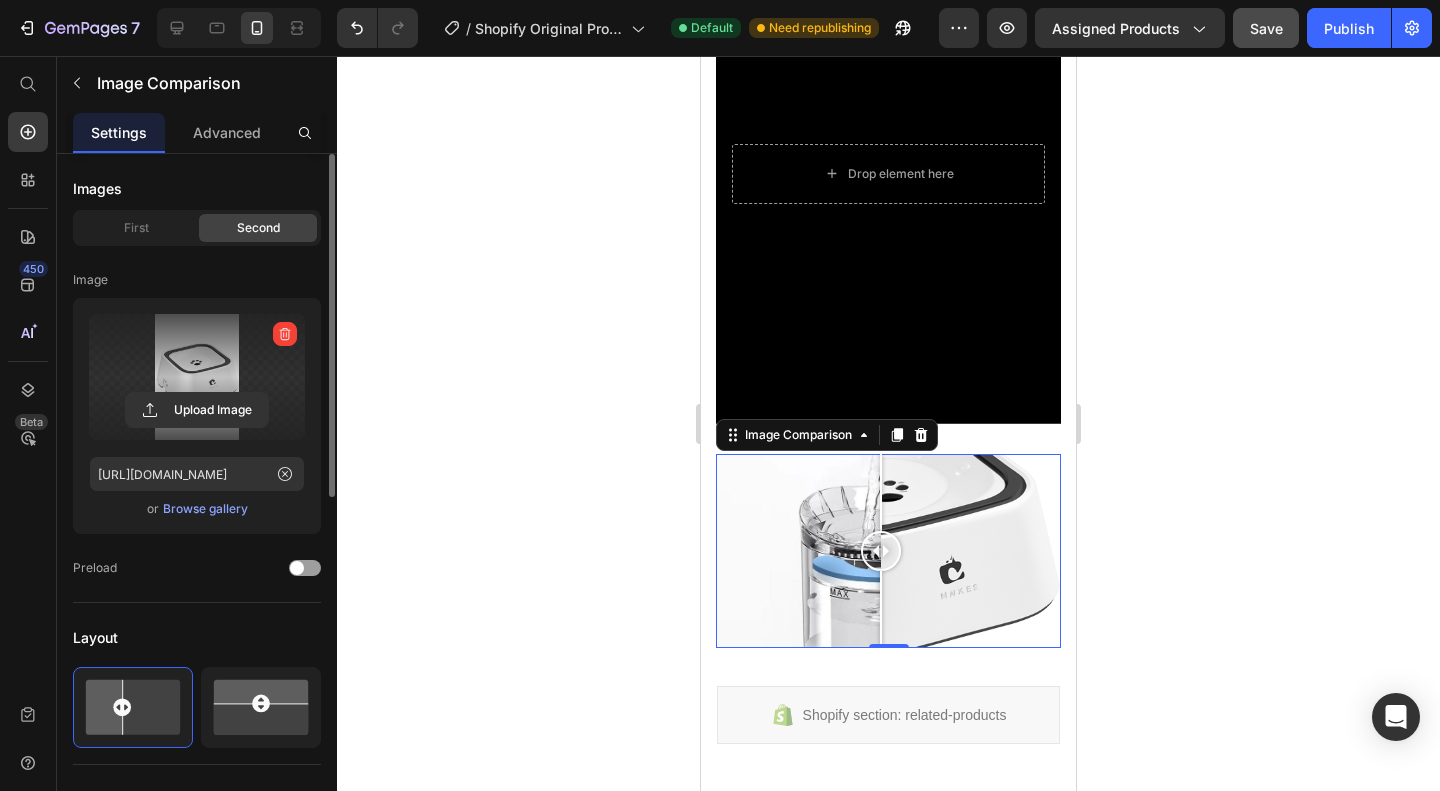 click on "First Second" 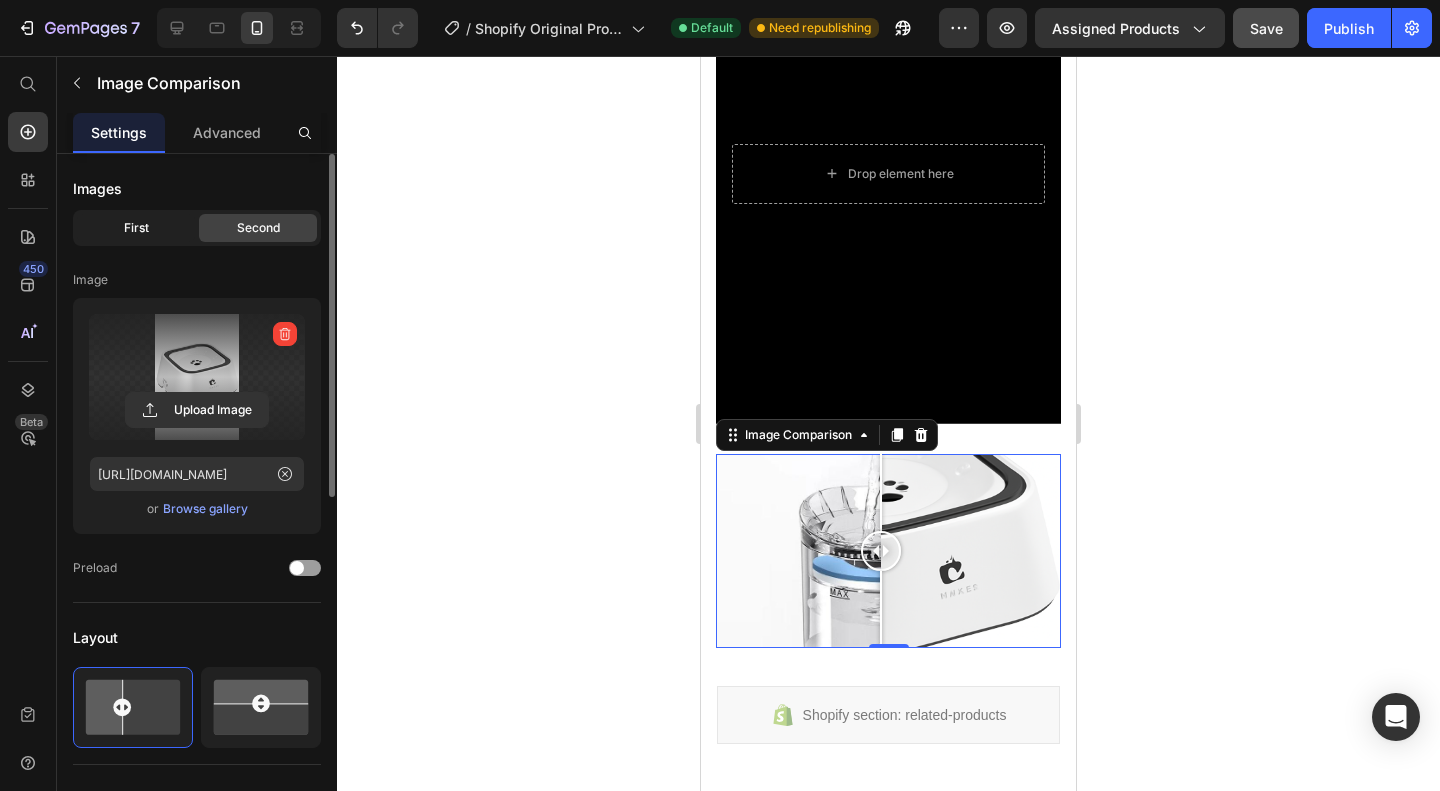 click on "First" 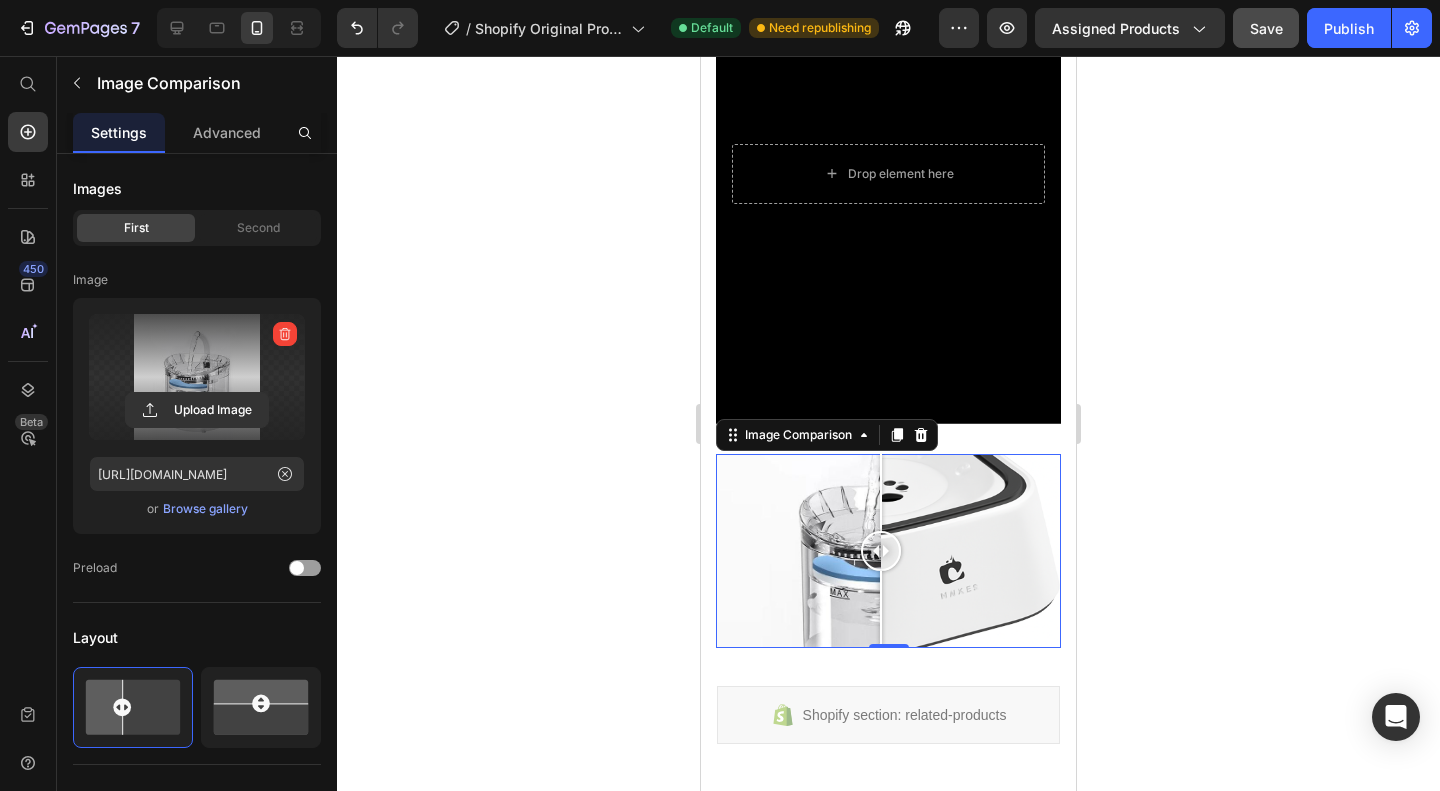click at bounding box center (197, 377) 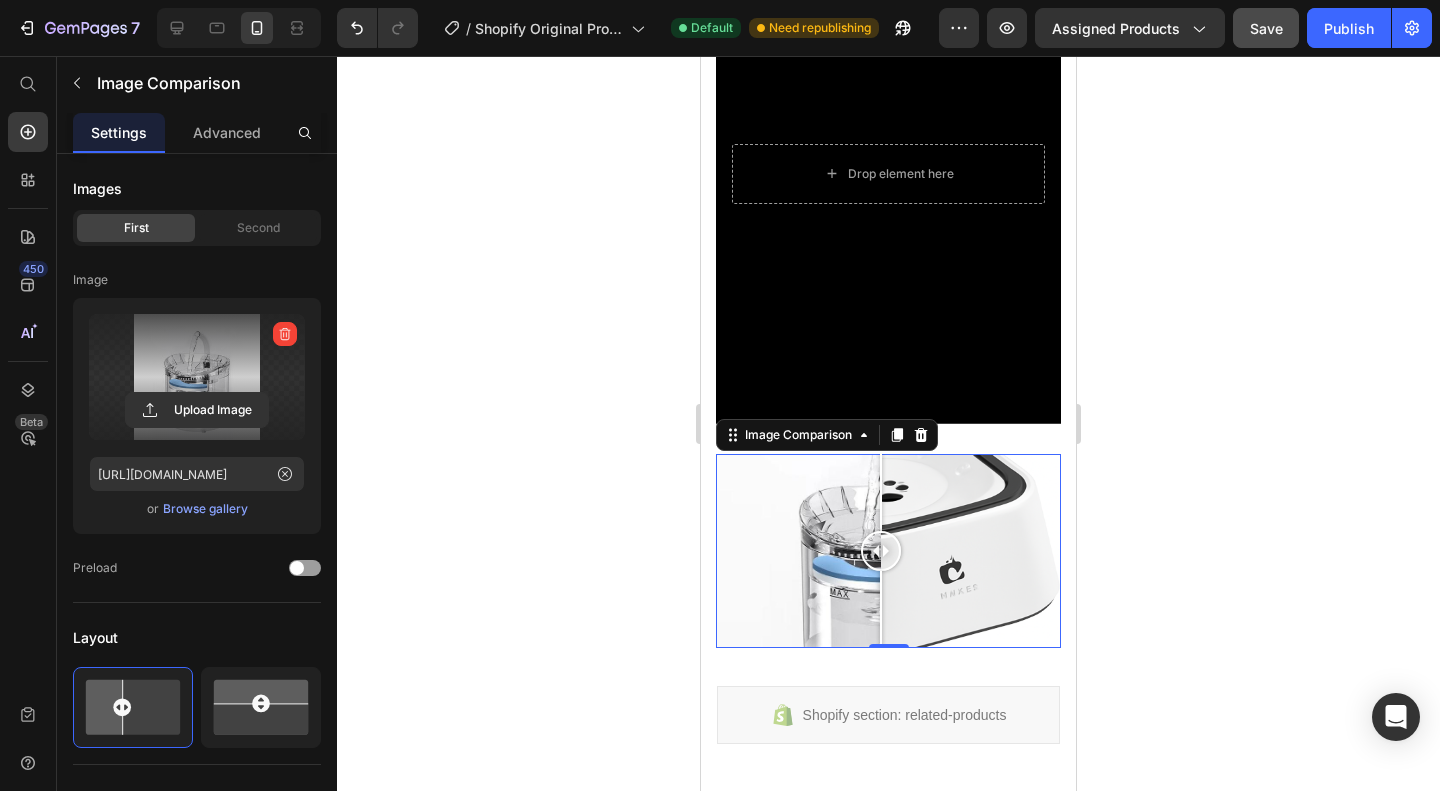 click 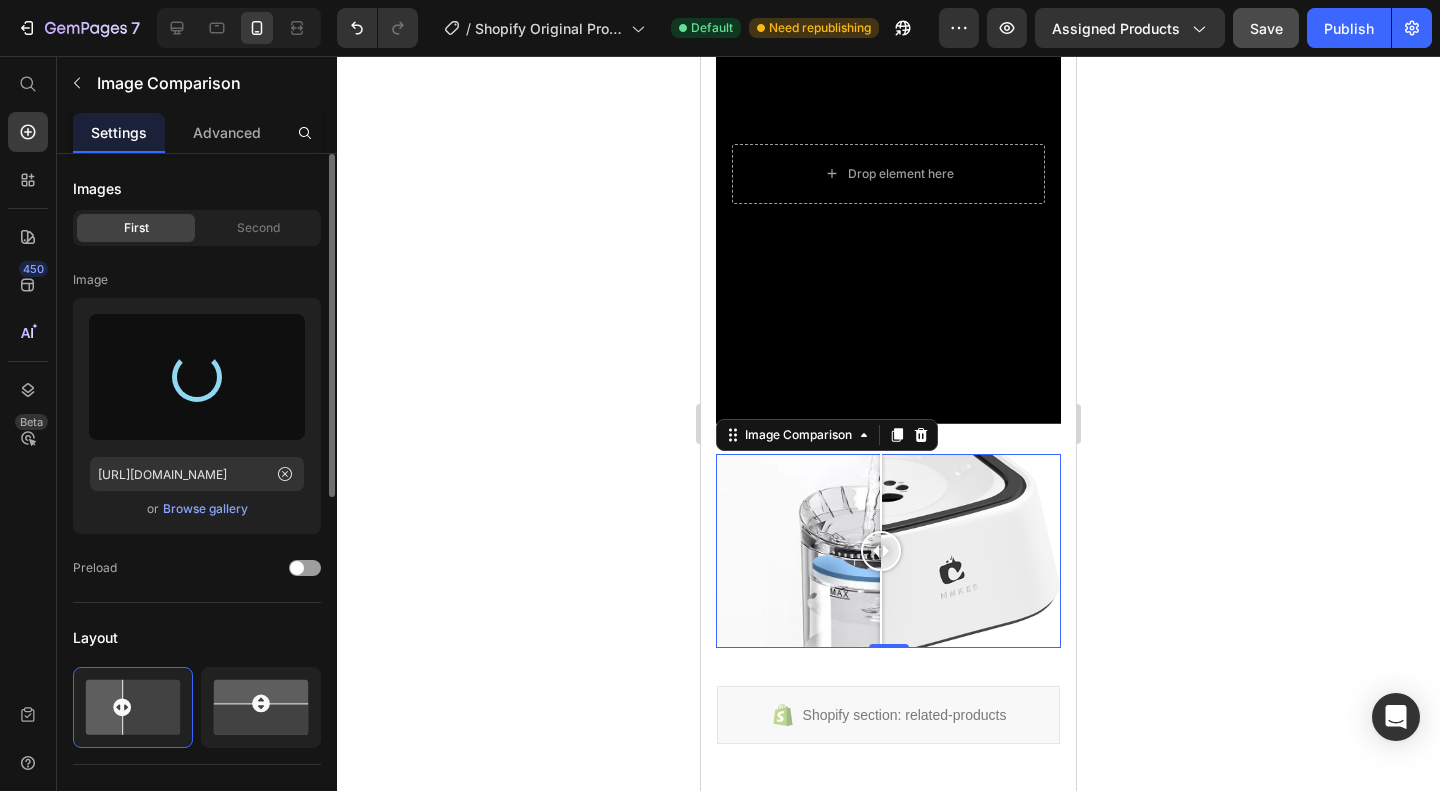 drag, startPoint x: 250, startPoint y: 223, endPoint x: 162, endPoint y: 249, distance: 91.76056 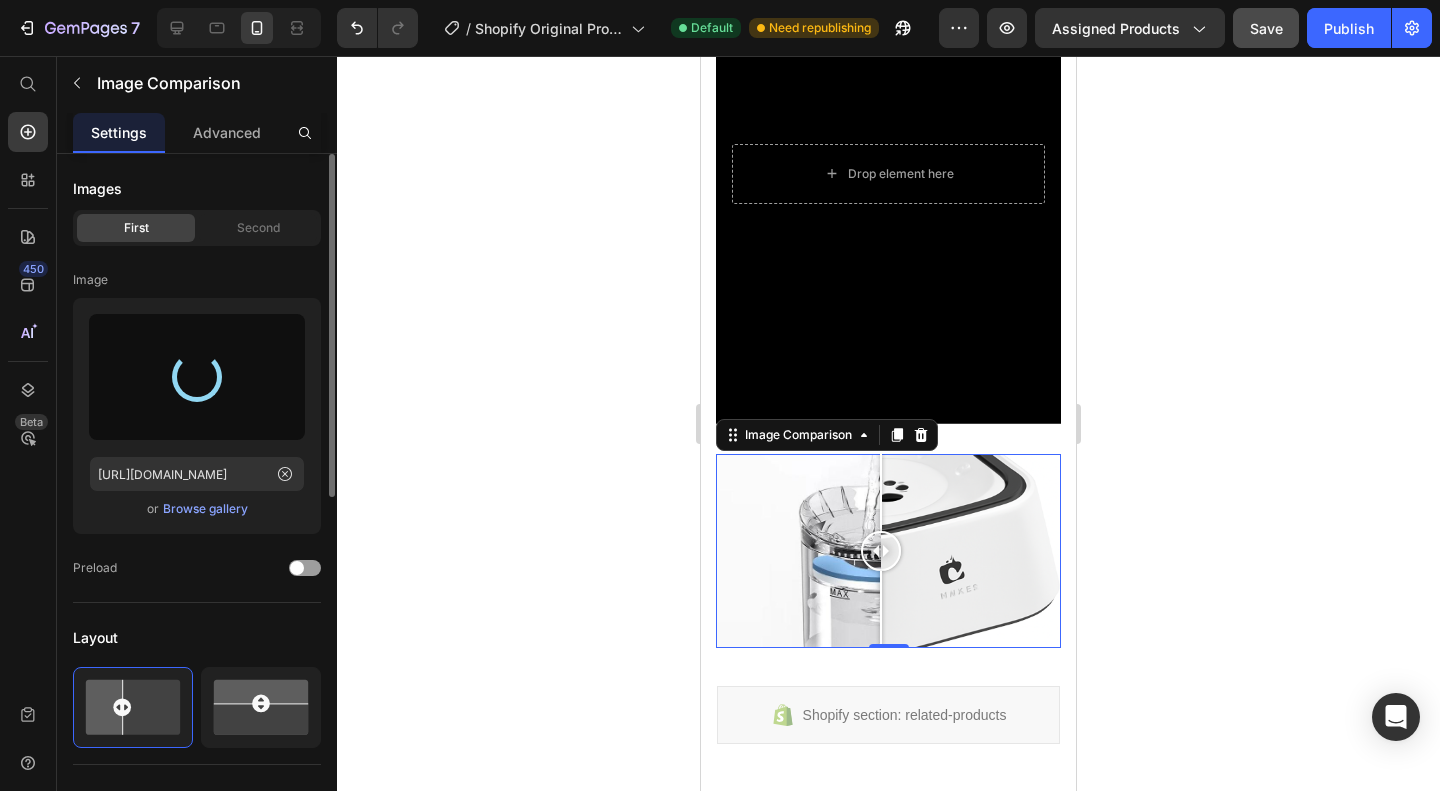 click on "Images First Second Image https://cdn.shopify.com/s/files/1/0942/6590/1335/files/gempages_574596721380688671-00e9a4c9-2e36-40ae-a89a-ea9ecf813d9c.jpg  or   Browse gallery  Preload" 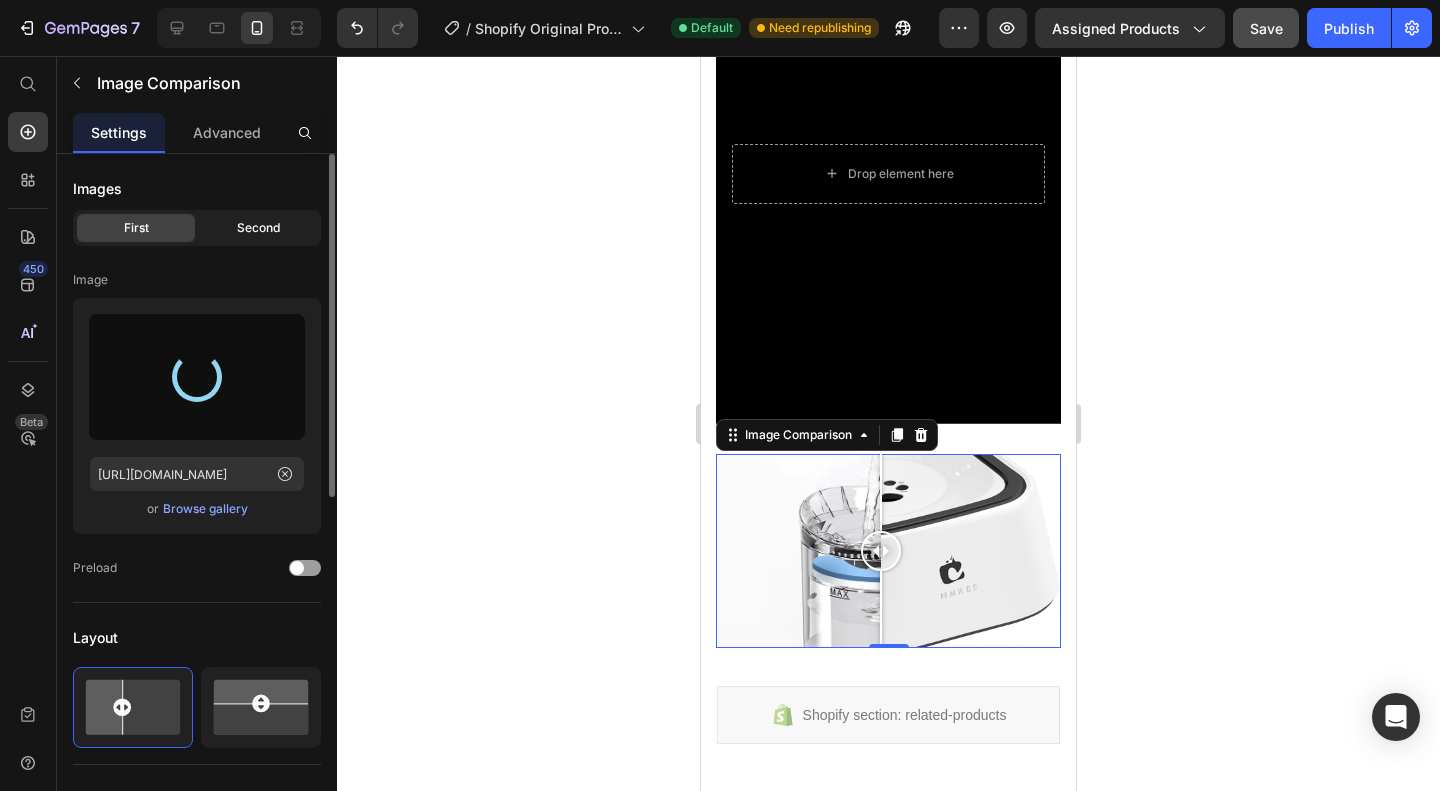 type on "https://cdn.shopify.com/s/files/1/0942/6590/1335/files/gempages_574596721380688671-544876c0-1924-4fc0-8265-ae1d8463928c.jpg" 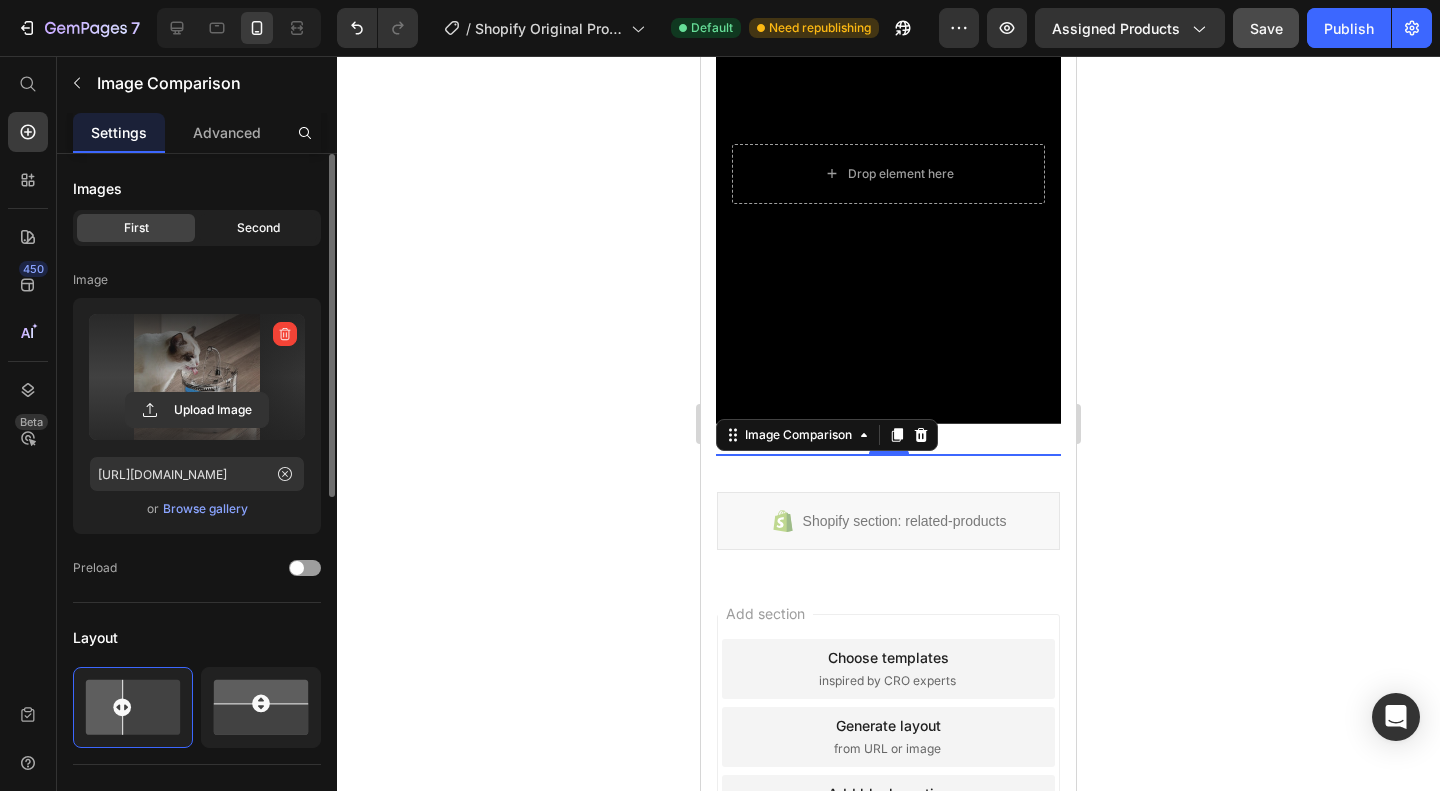 click on "Second" 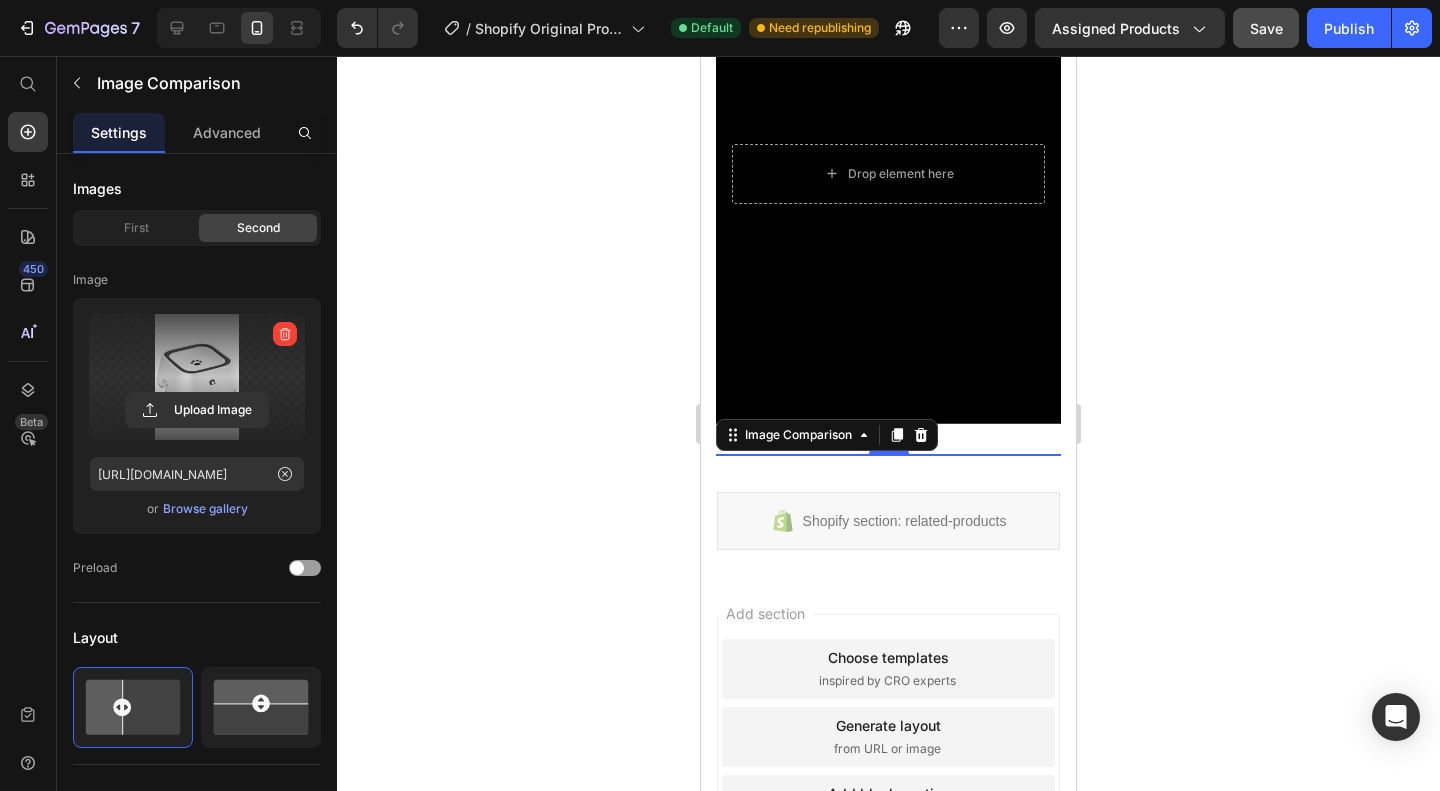 click at bounding box center (197, 377) 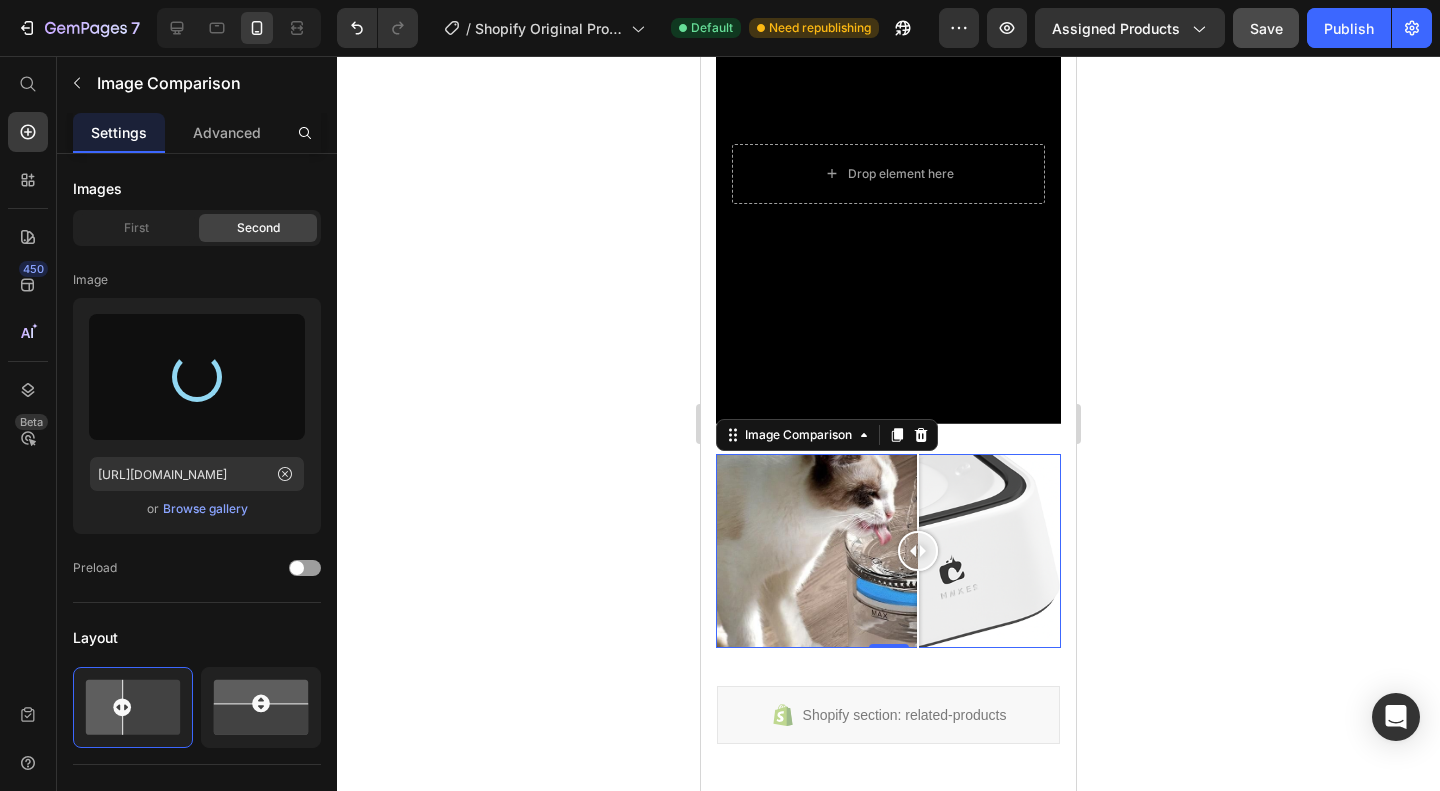drag, startPoint x: 879, startPoint y: 527, endPoint x: 730, endPoint y: 518, distance: 149.27156 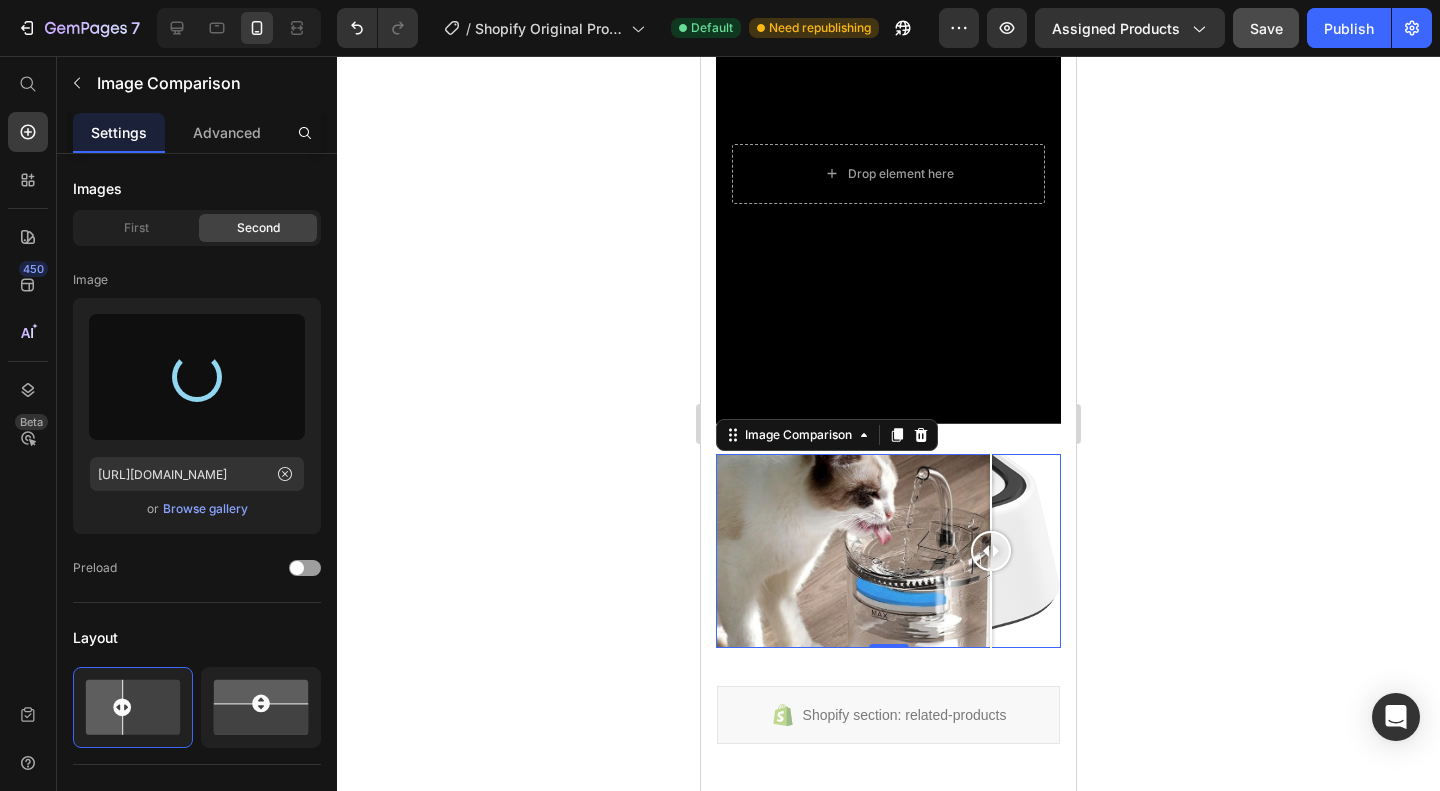 drag, startPoint x: 740, startPoint y: 518, endPoint x: 1030, endPoint y: 513, distance: 290.0431 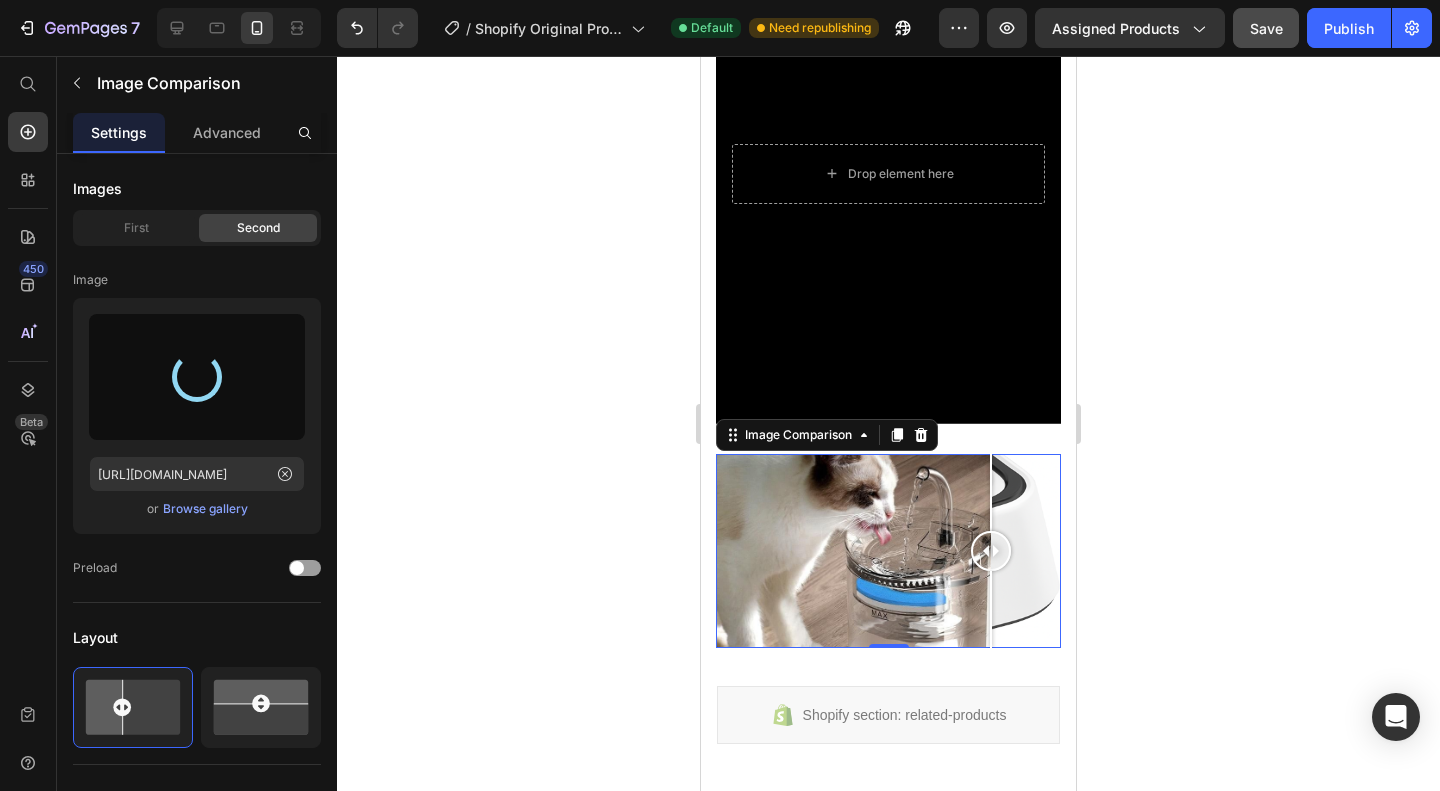 click at bounding box center [991, 551] 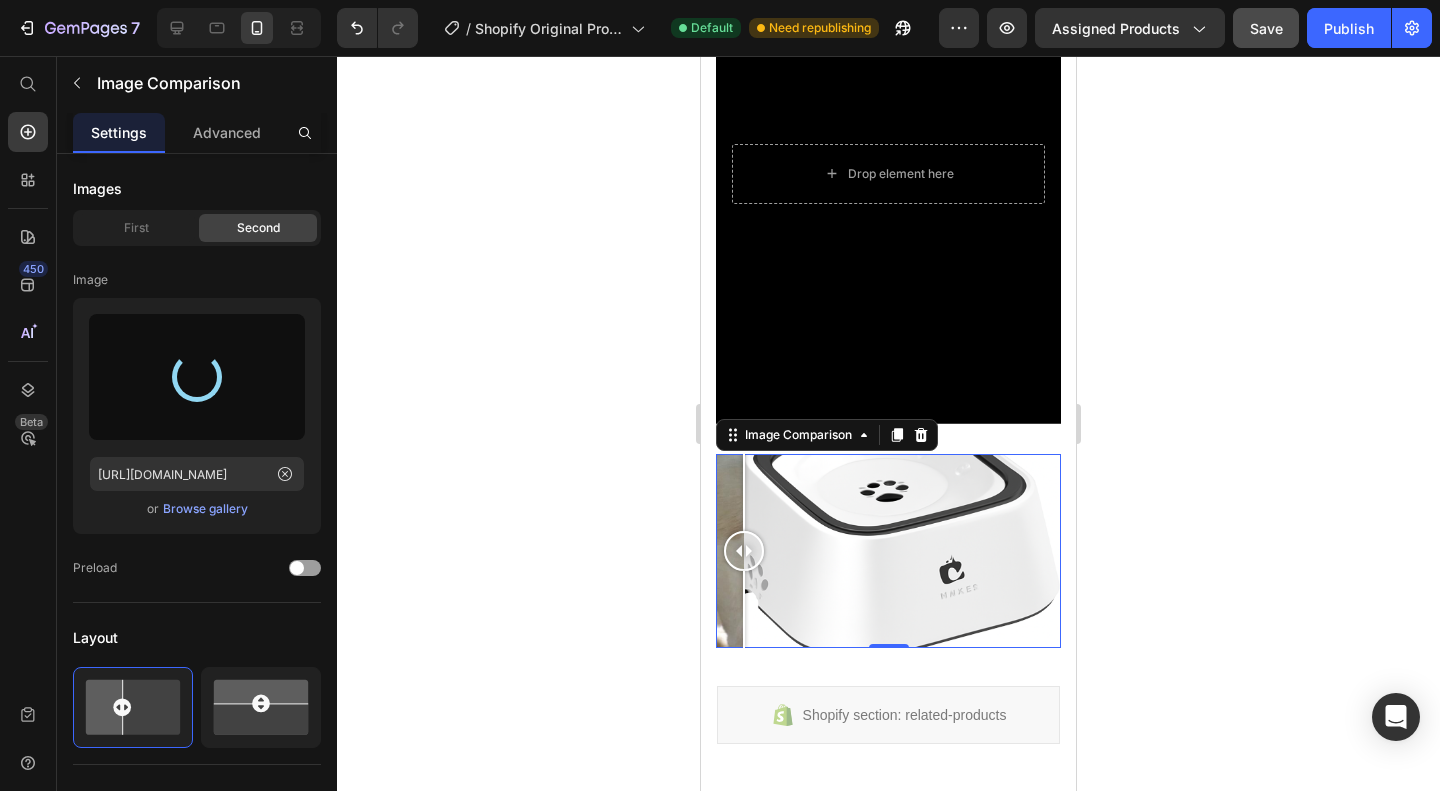 drag, startPoint x: 1020, startPoint y: 518, endPoint x: 732, endPoint y: 522, distance: 288.02777 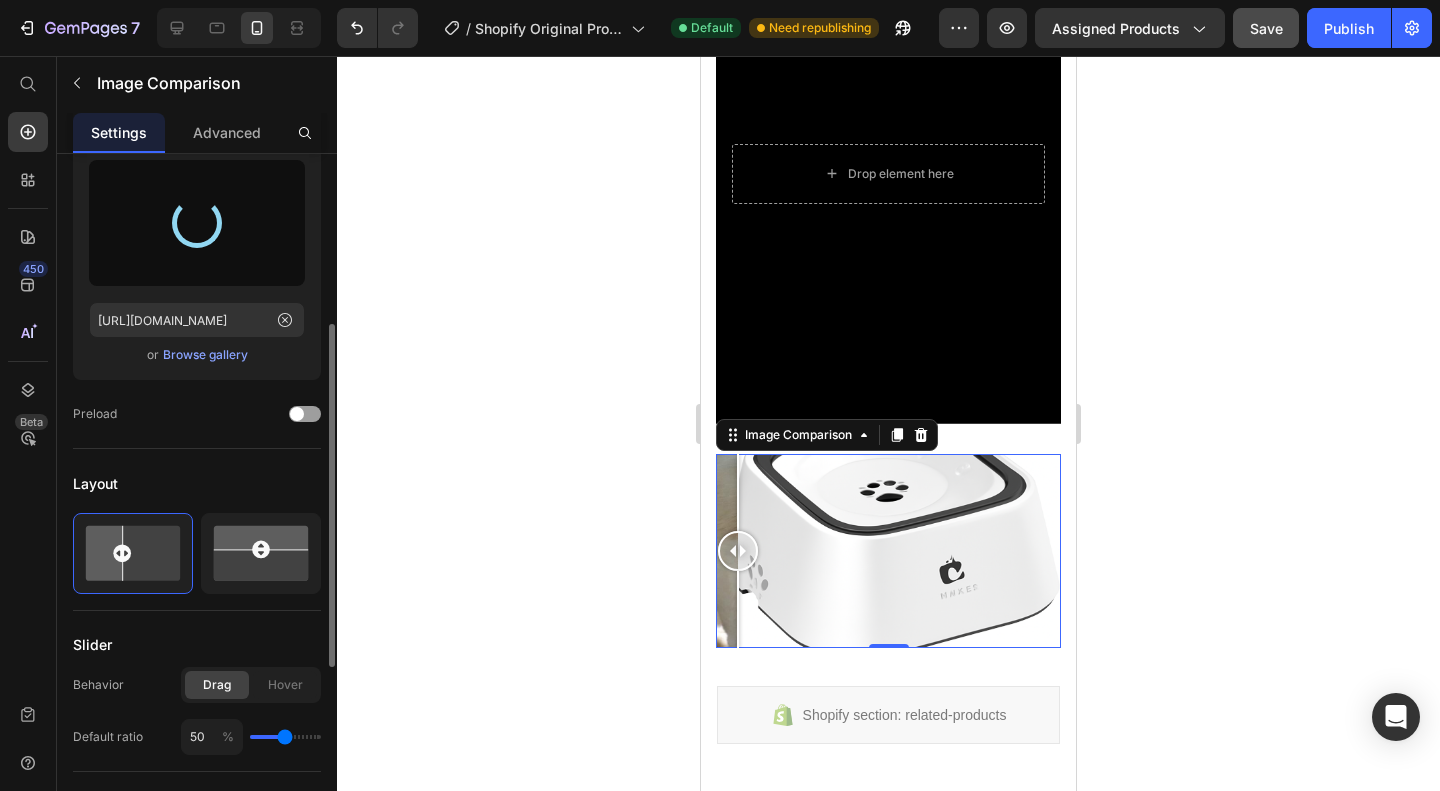 scroll, scrollTop: 225, scrollLeft: 0, axis: vertical 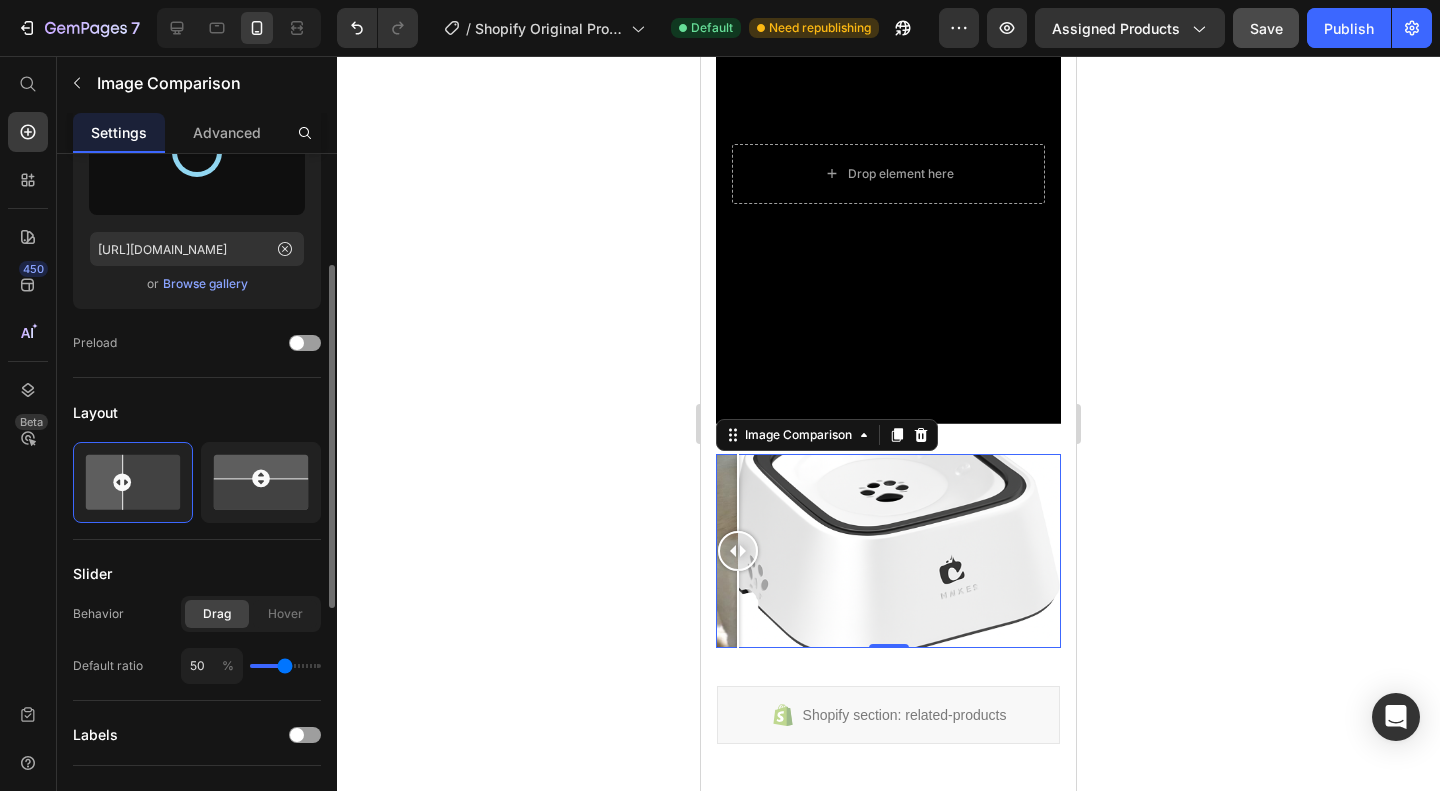 click at bounding box center [285, 666] 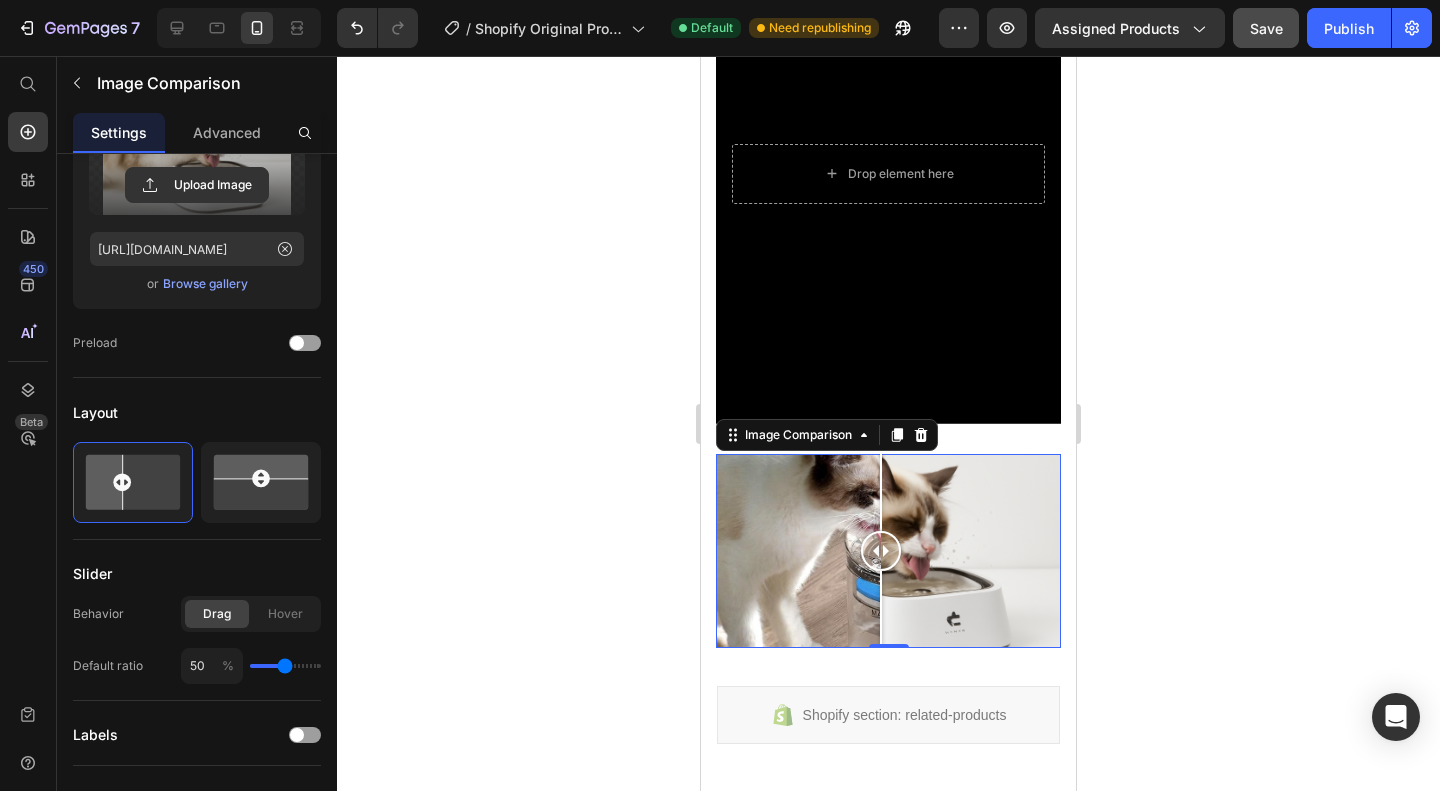 drag, startPoint x: 884, startPoint y: 526, endPoint x: 881, endPoint y: 549, distance: 23.194826 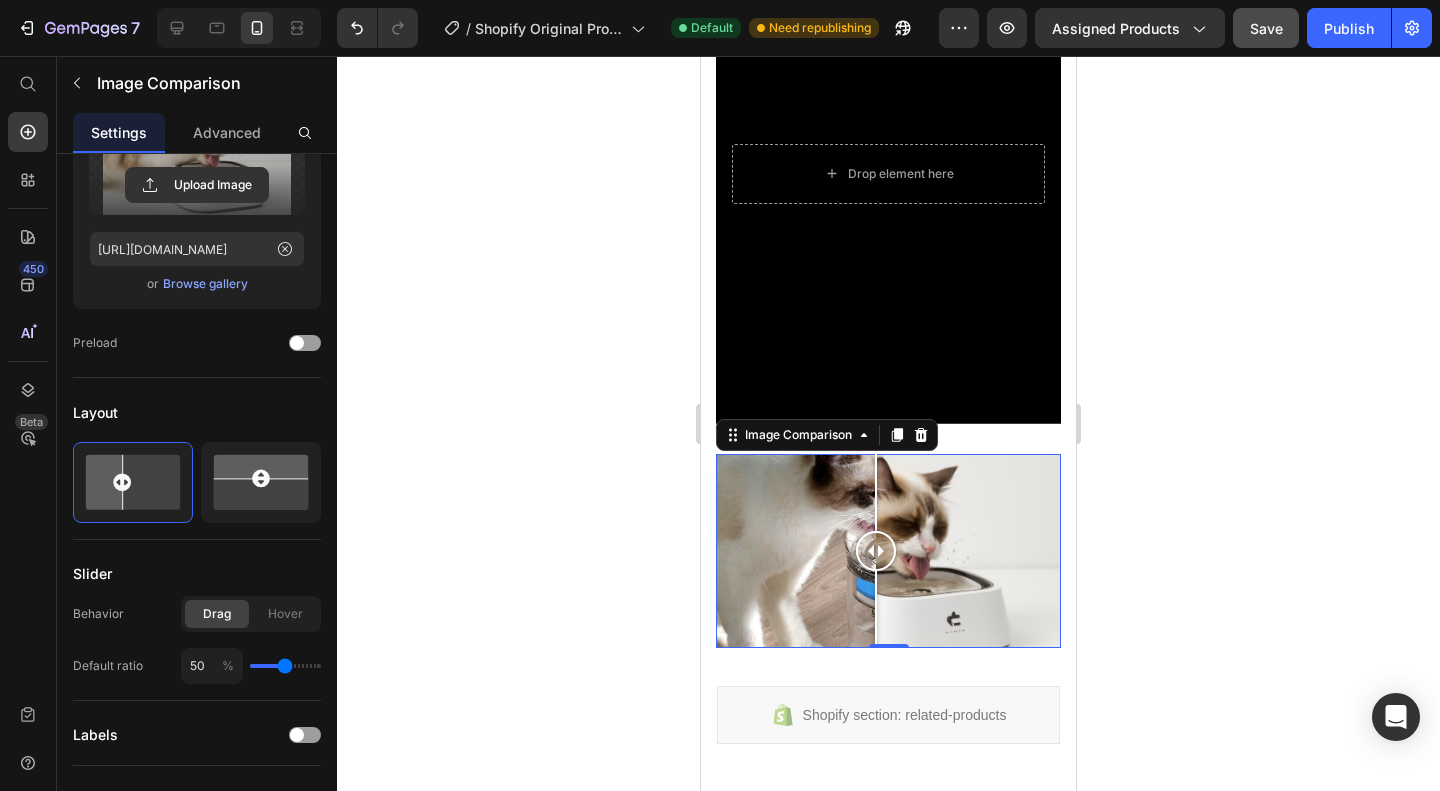 drag, startPoint x: 872, startPoint y: 517, endPoint x: 876, endPoint y: 537, distance: 20.396078 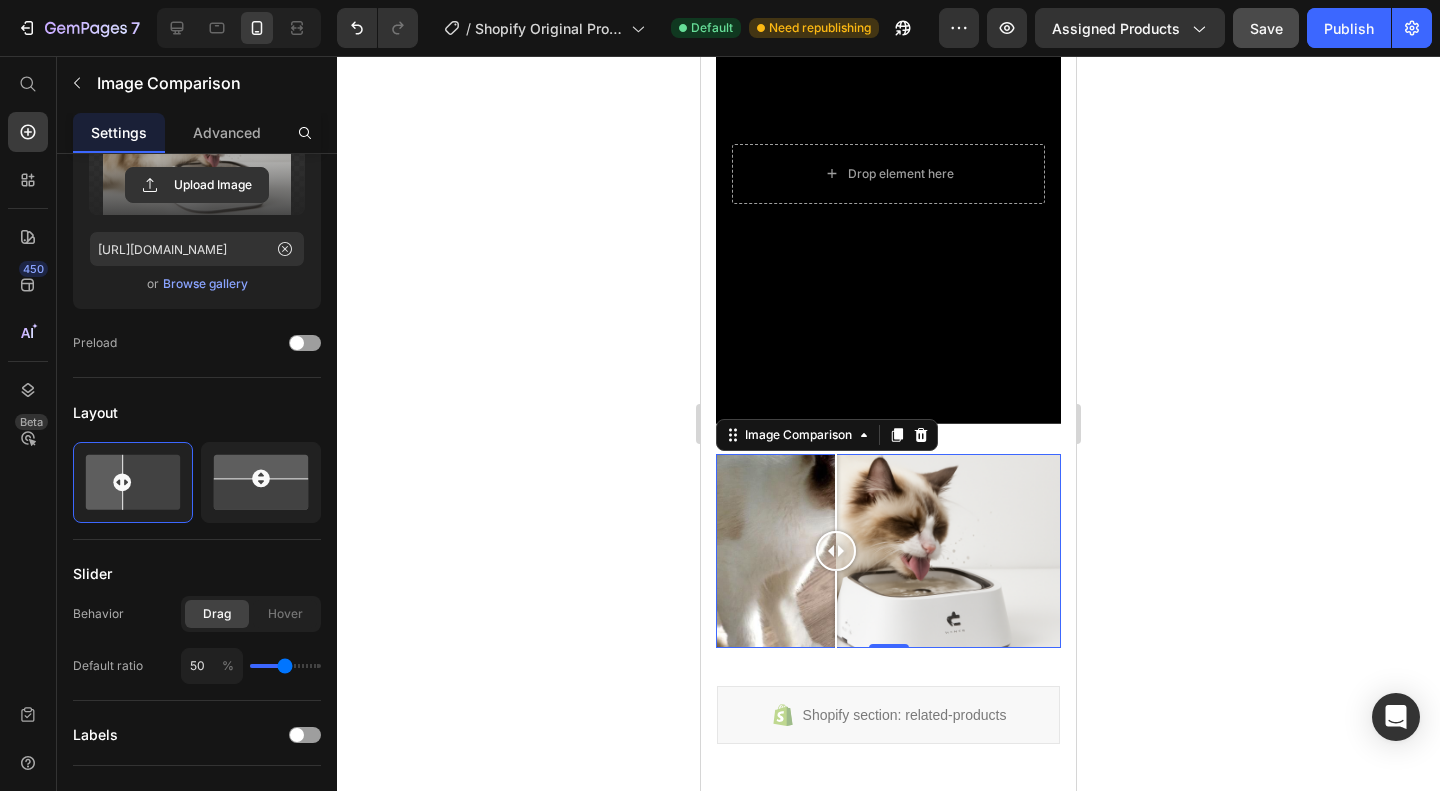 drag, startPoint x: 876, startPoint y: 537, endPoint x: 836, endPoint y: 535, distance: 40.04997 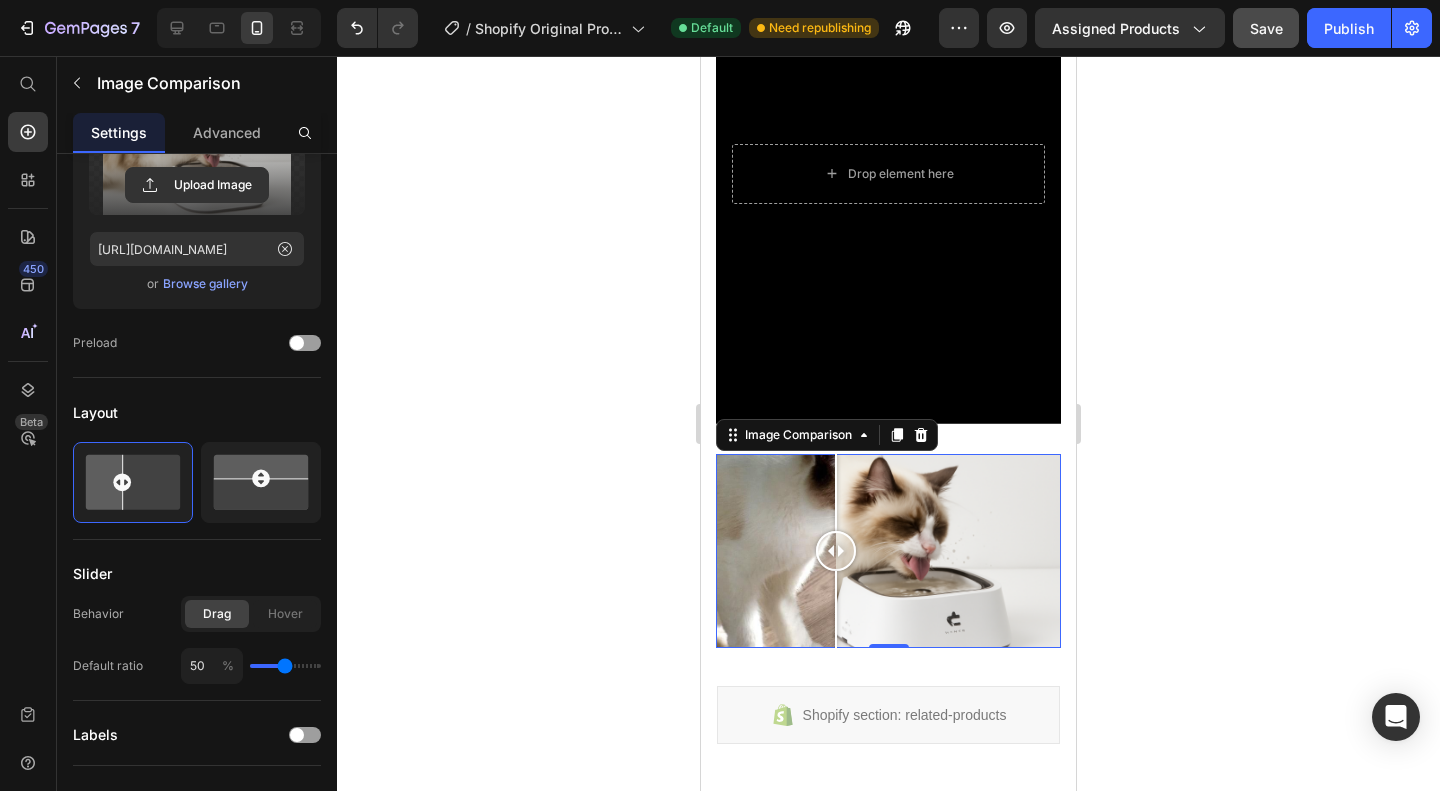 click at bounding box center (836, 551) 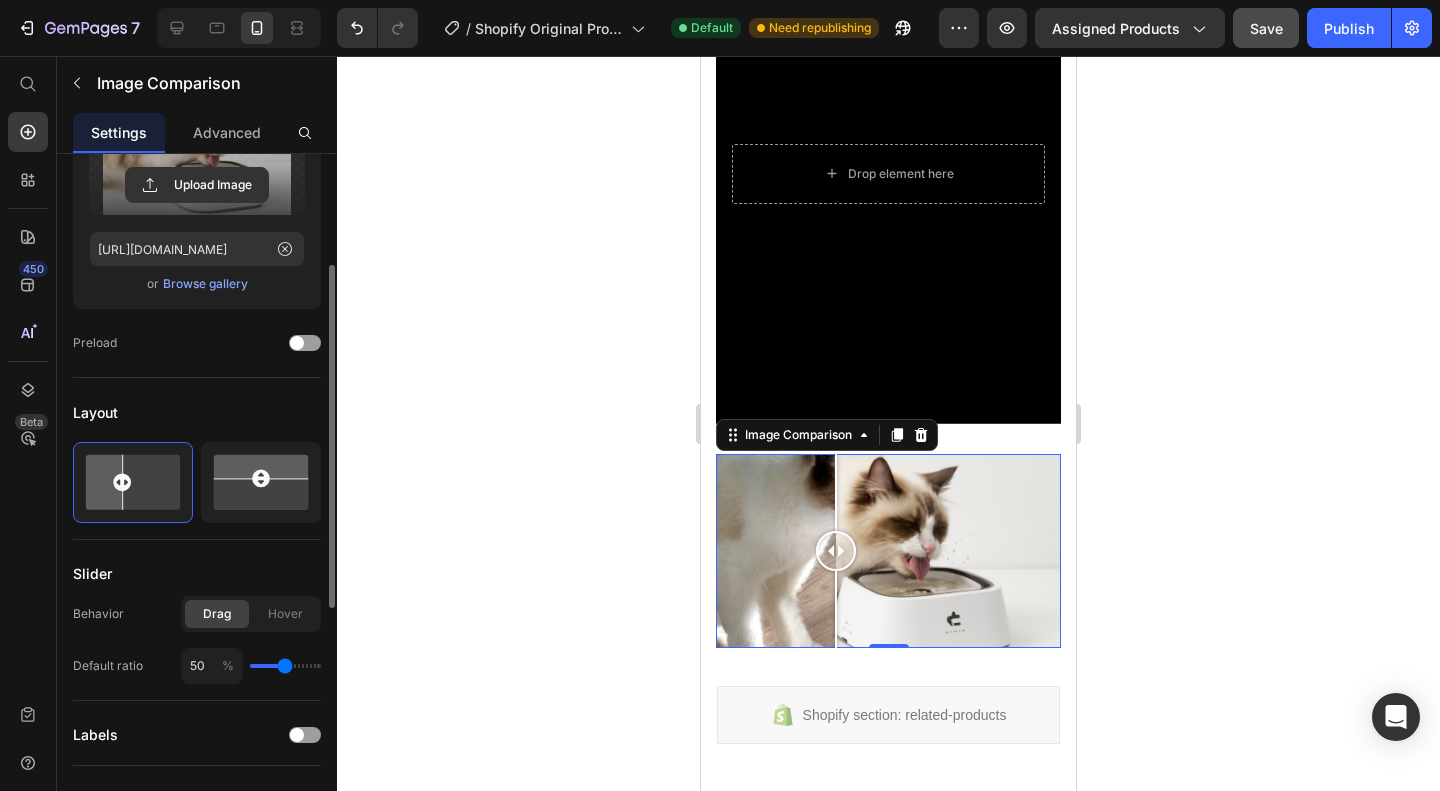 type on "60" 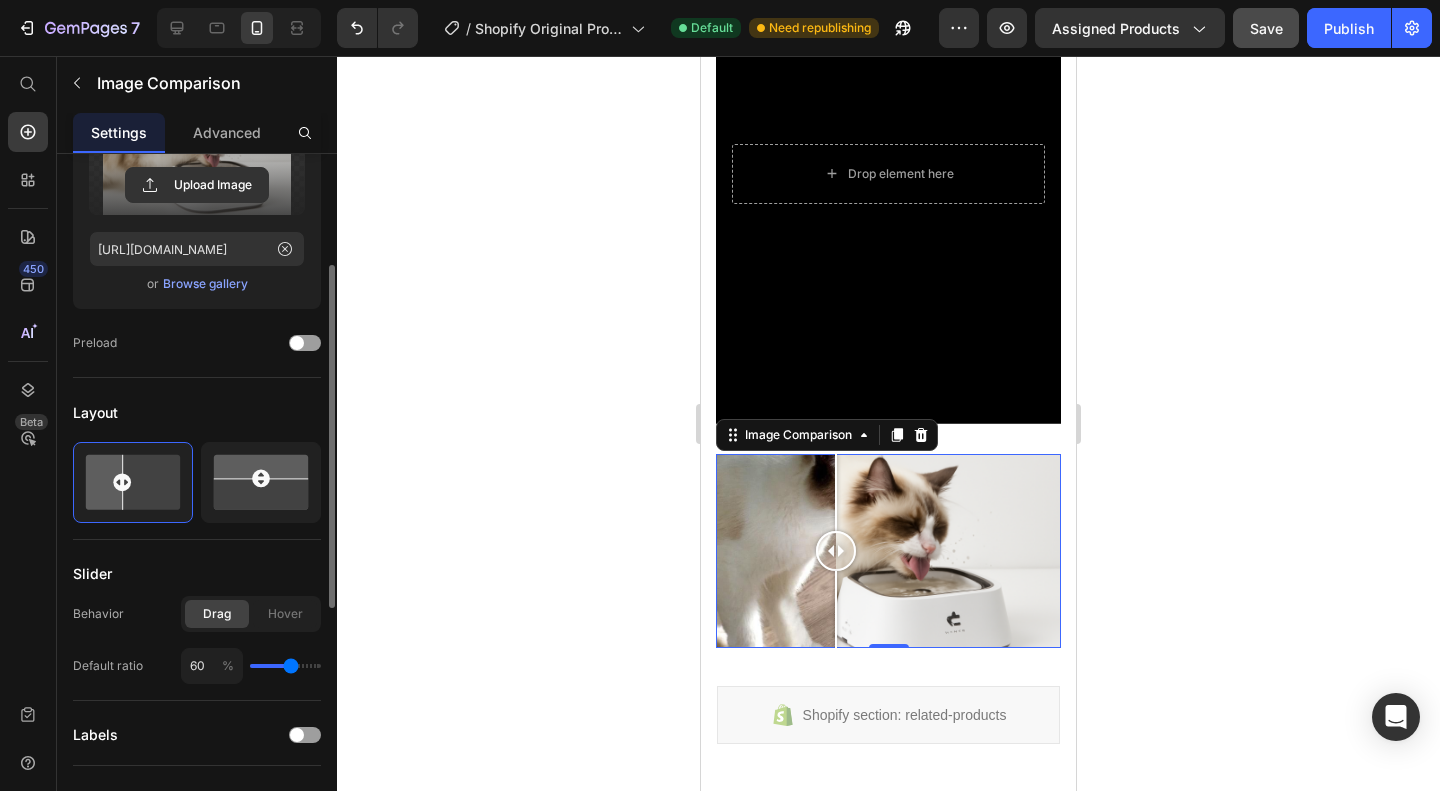 type on "68" 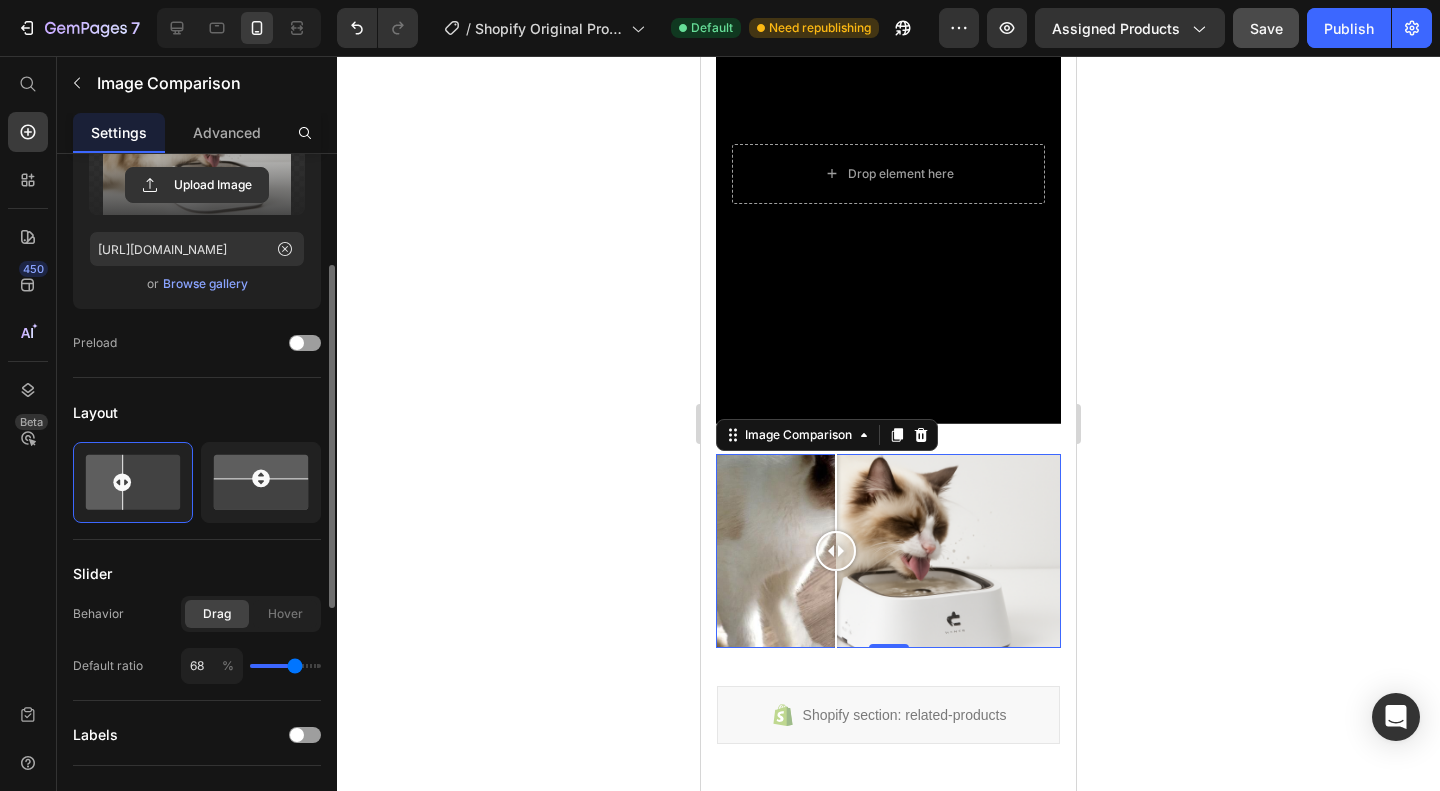 type on "79" 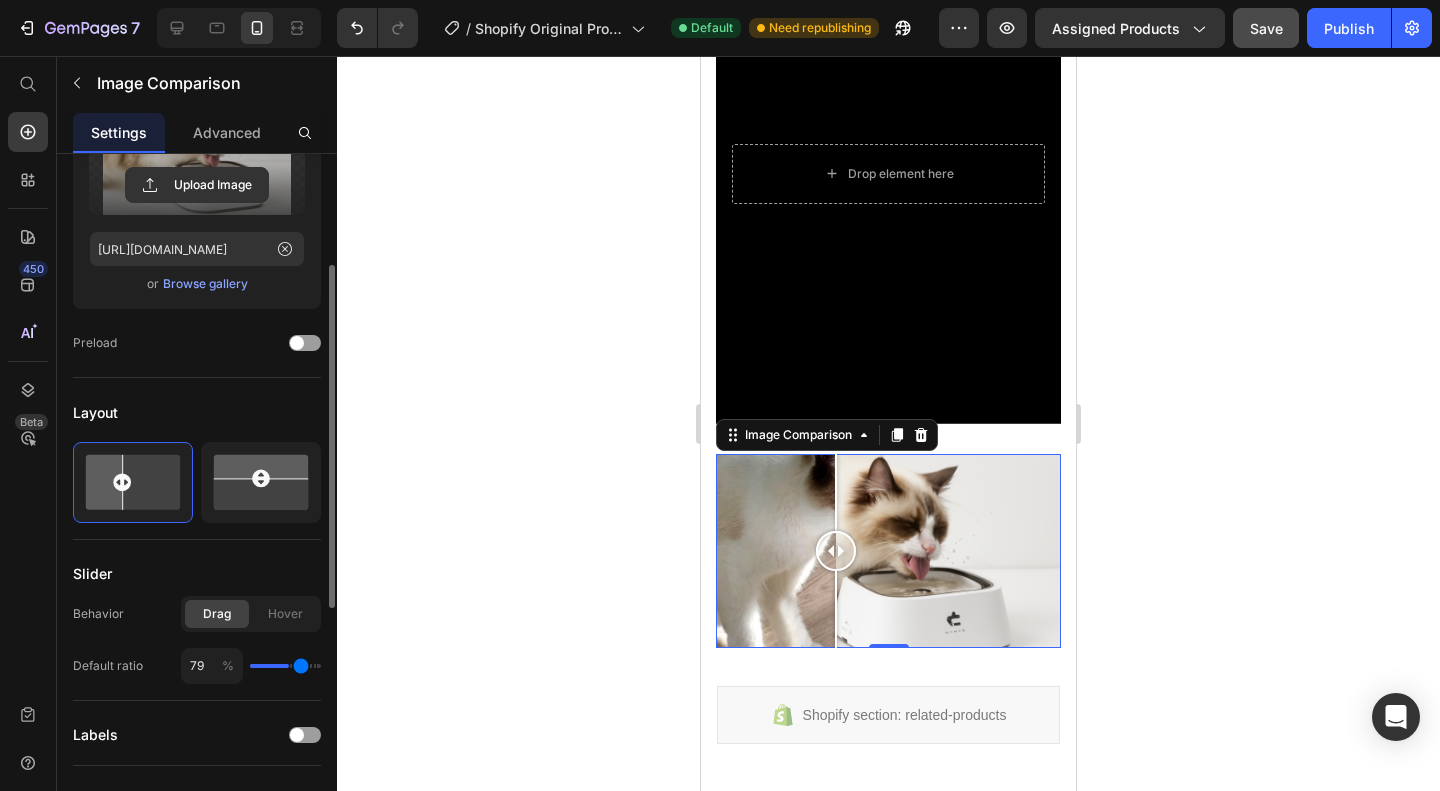 type on "85" 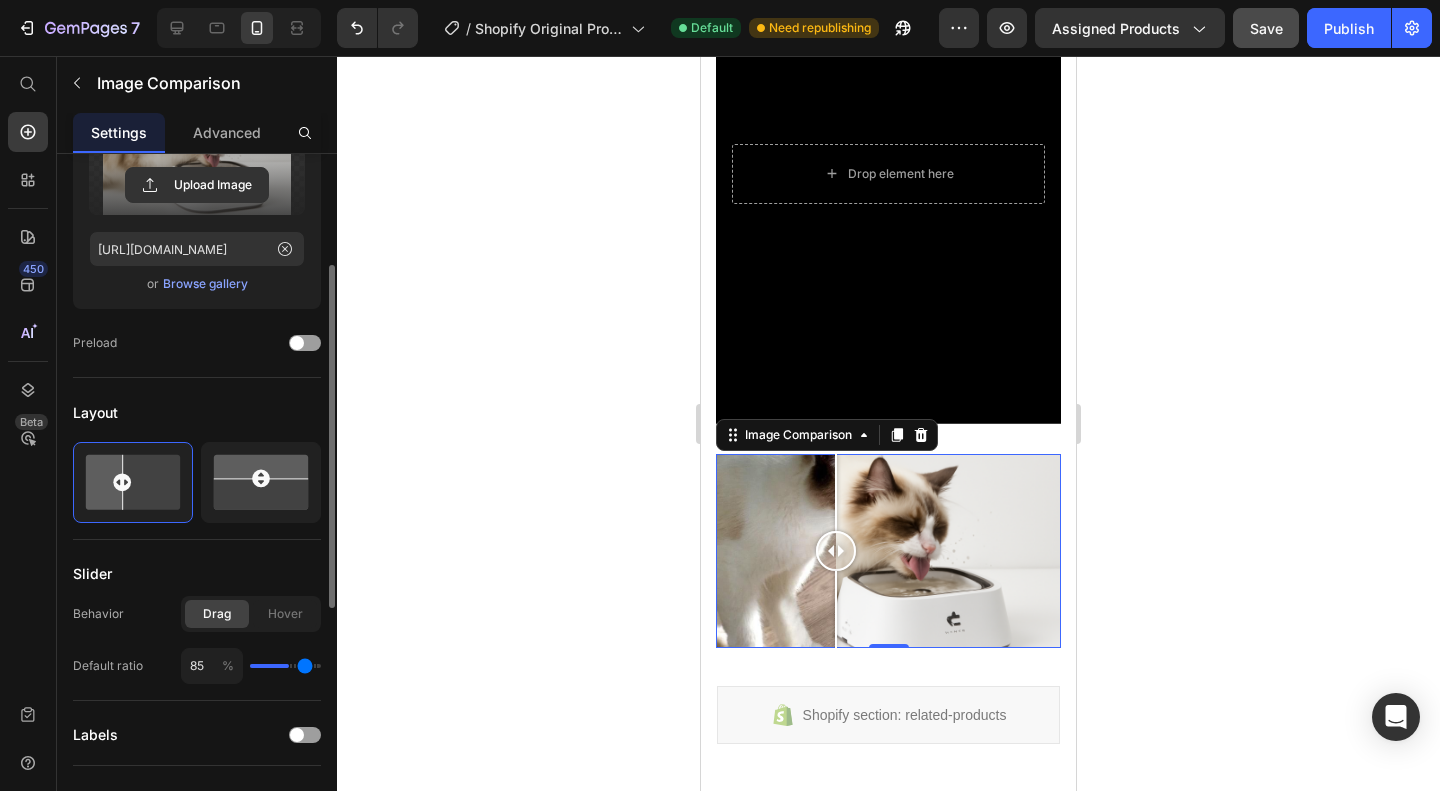 type on "93" 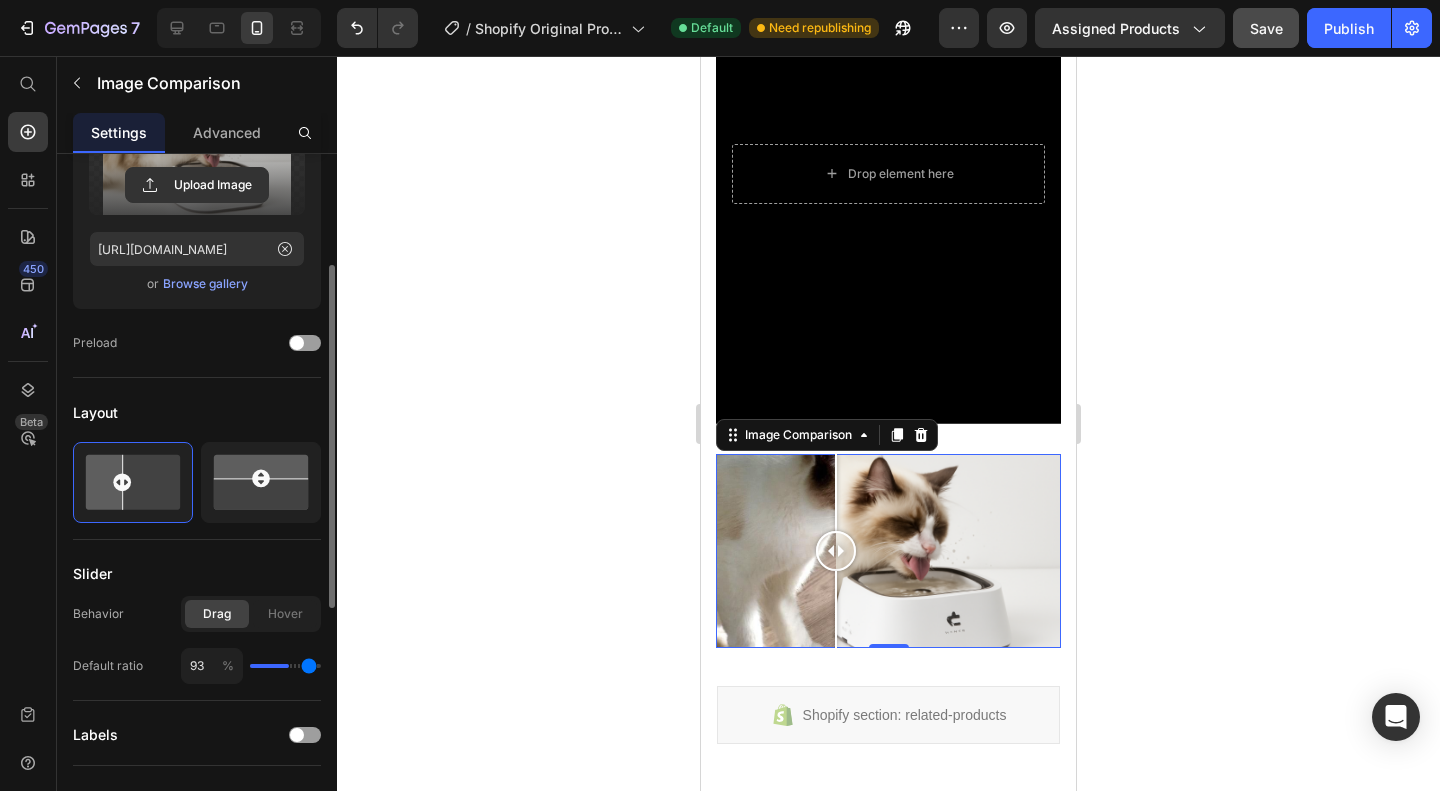 type on "98" 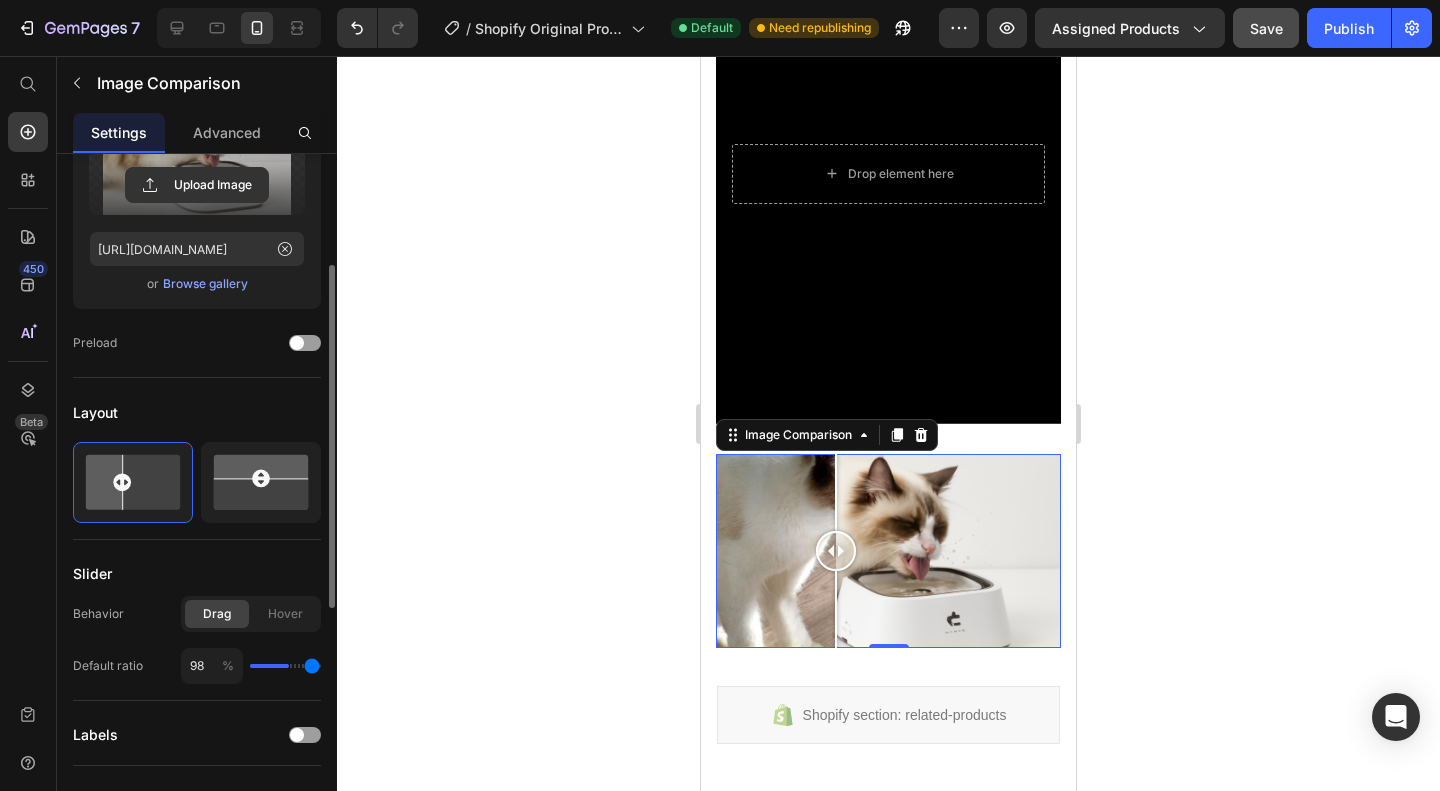 type on "100" 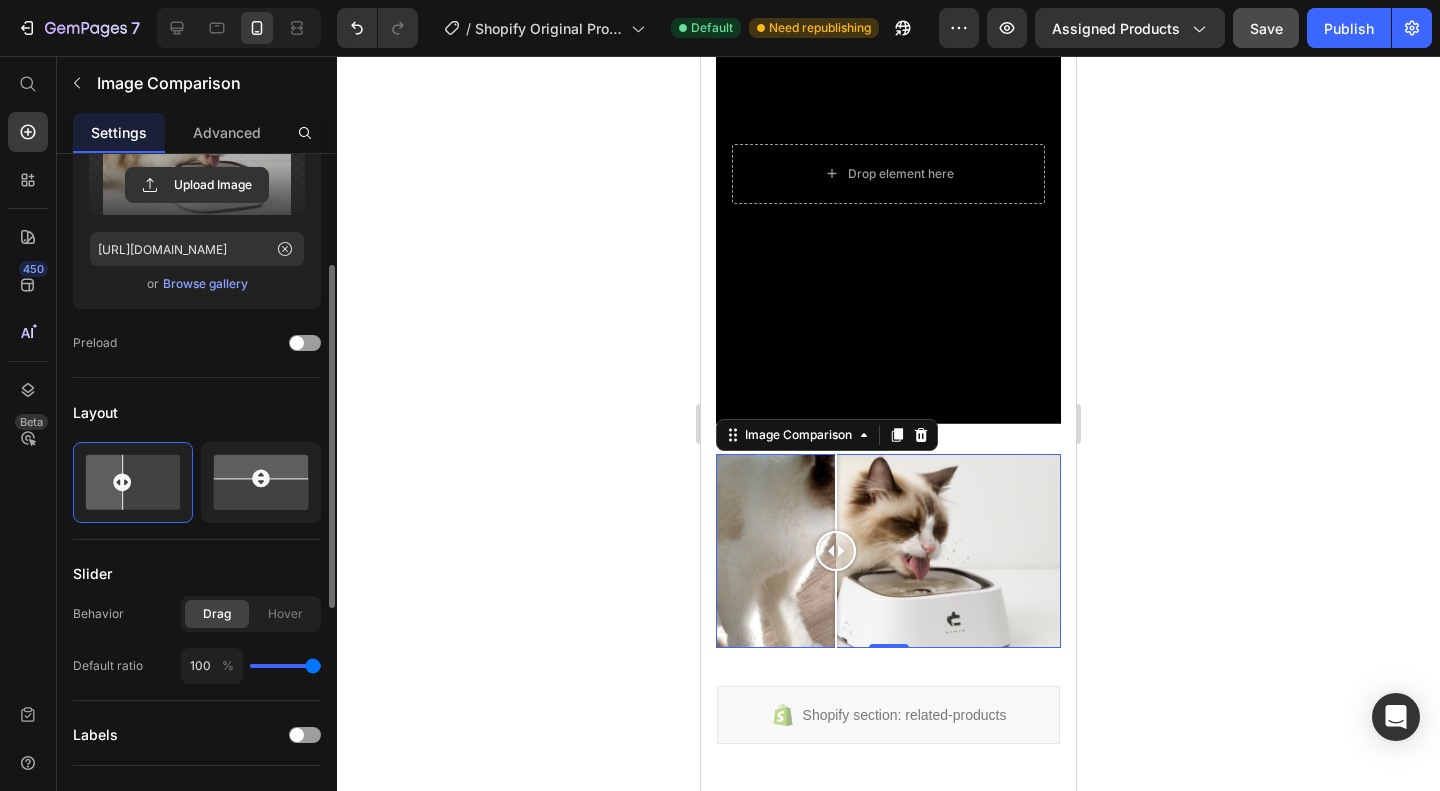 drag, startPoint x: 284, startPoint y: 659, endPoint x: 315, endPoint y: 662, distance: 31.144823 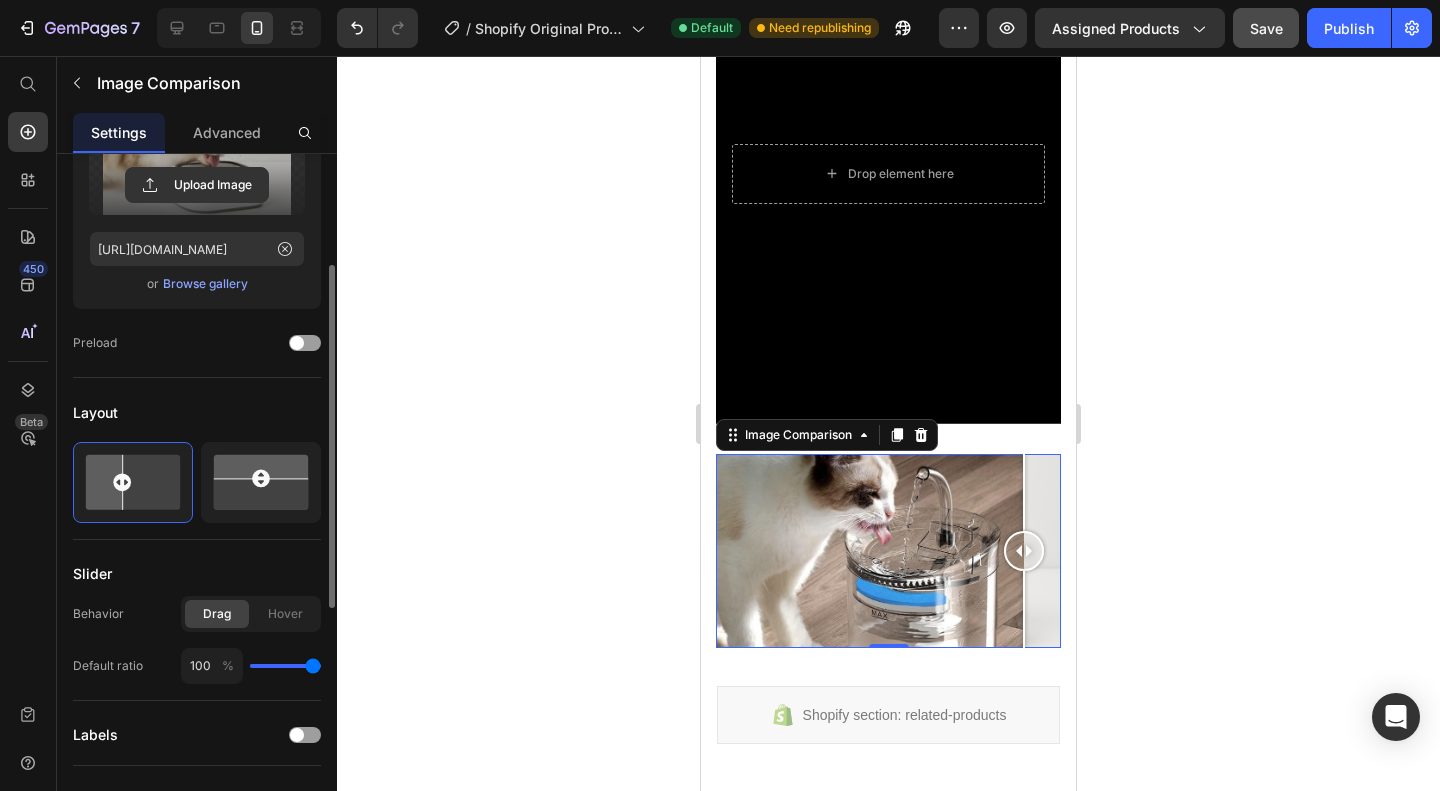type on "89" 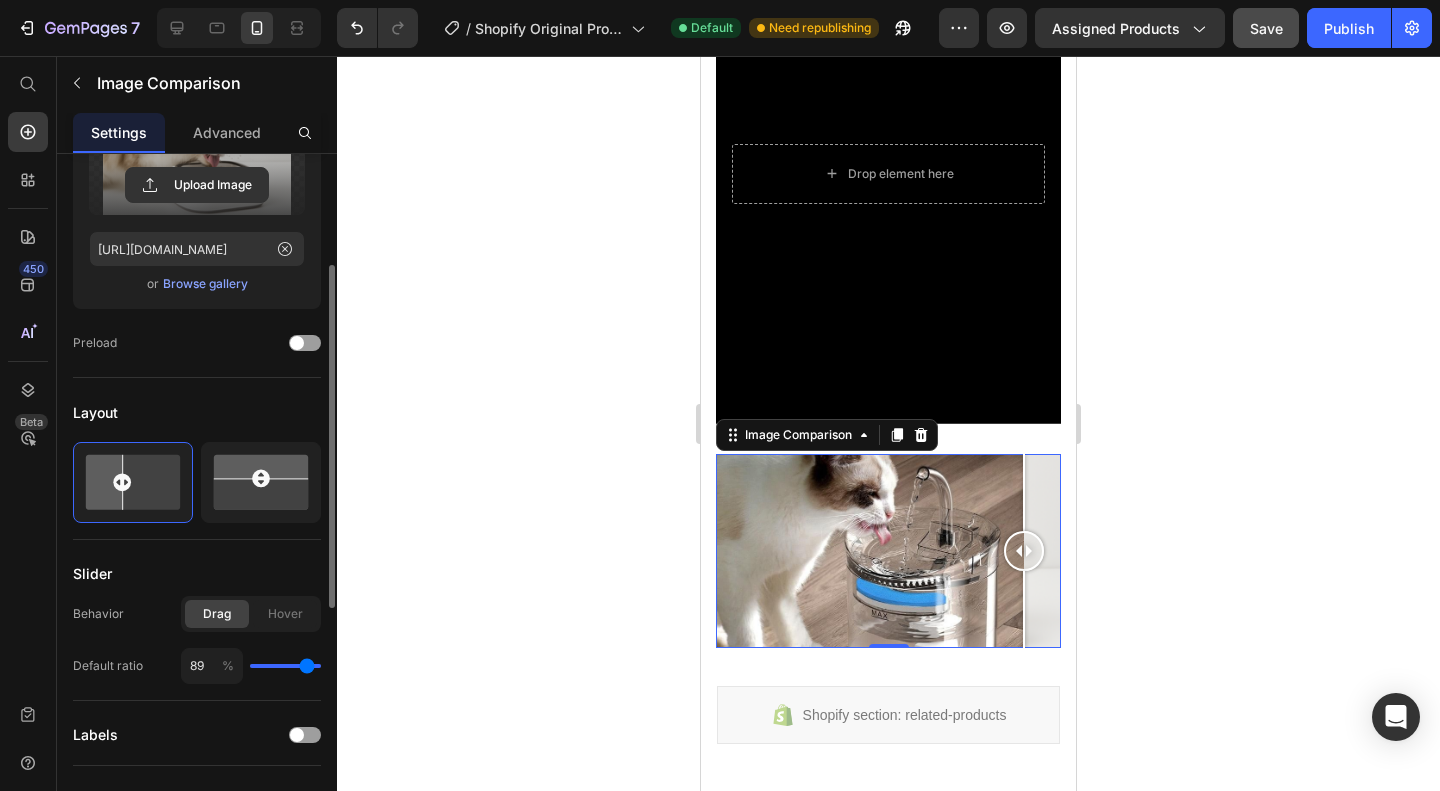 type on "80" 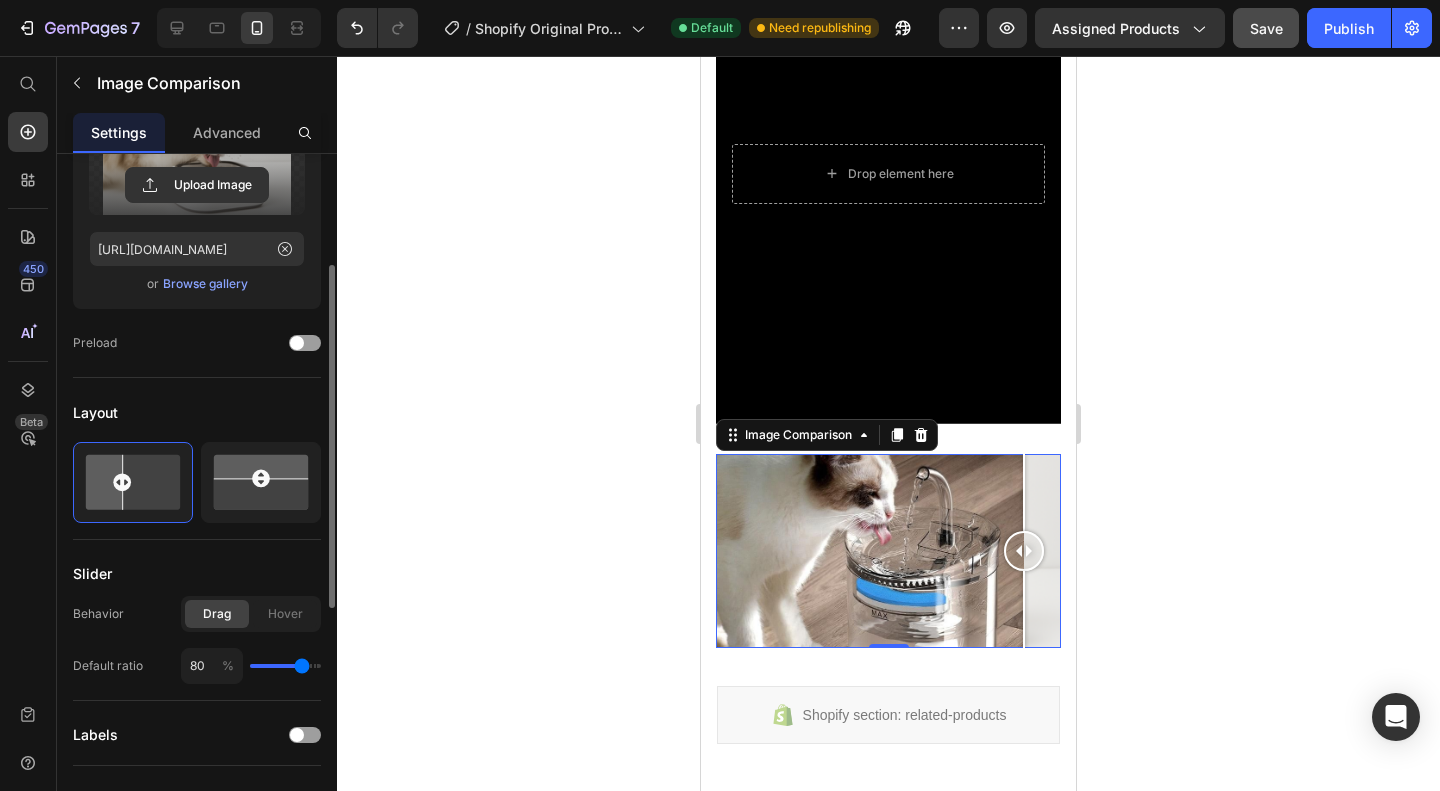 type on "79" 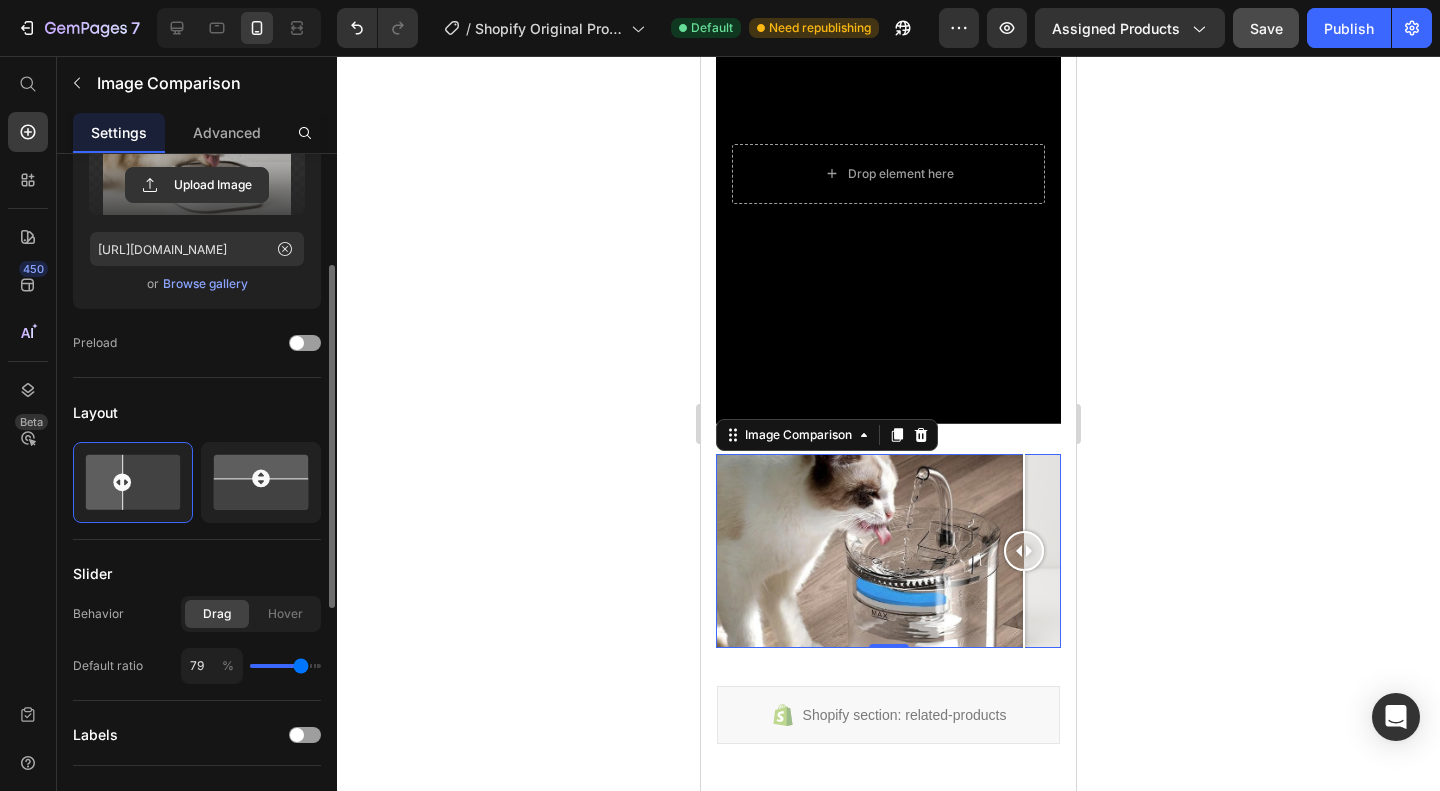 type on "78" 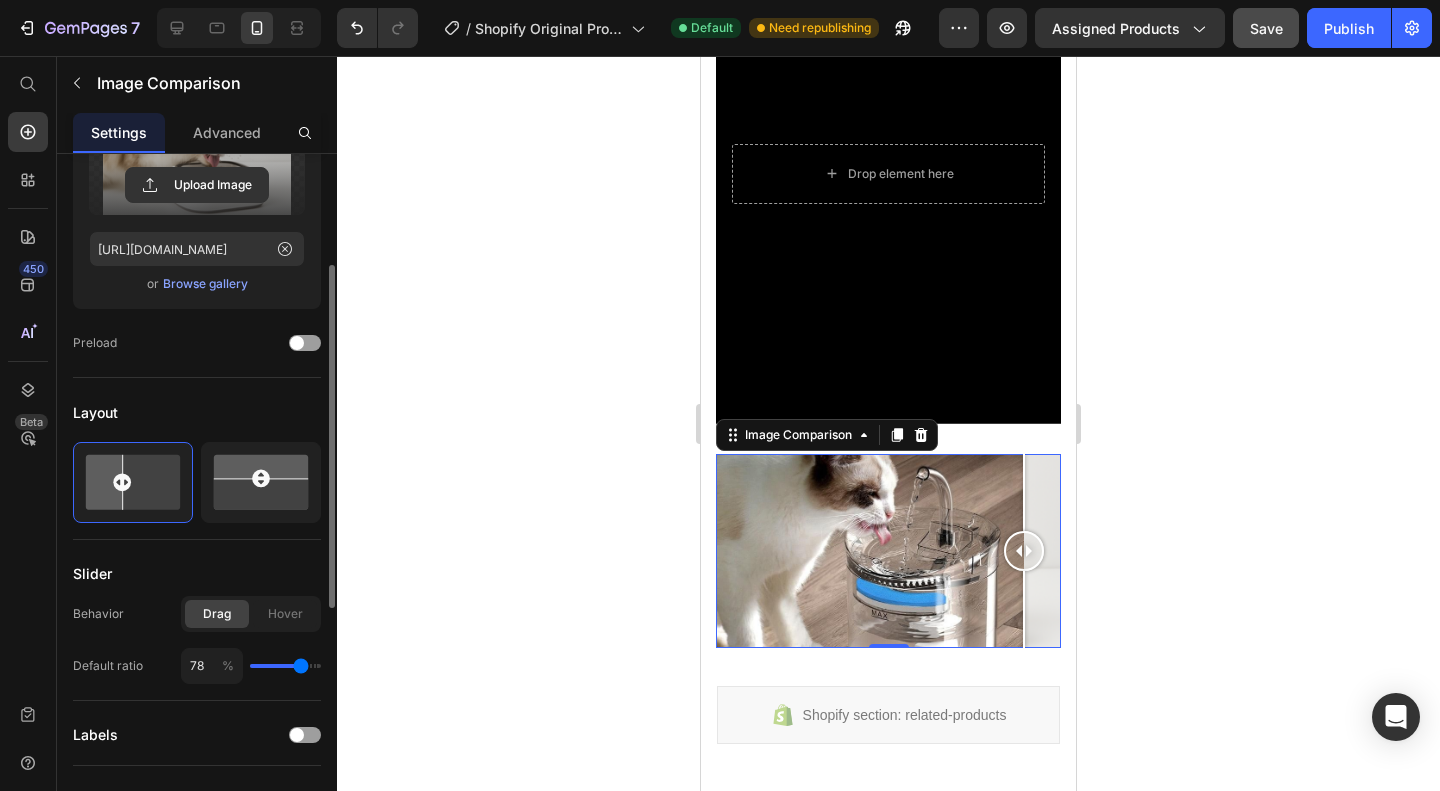type on "77" 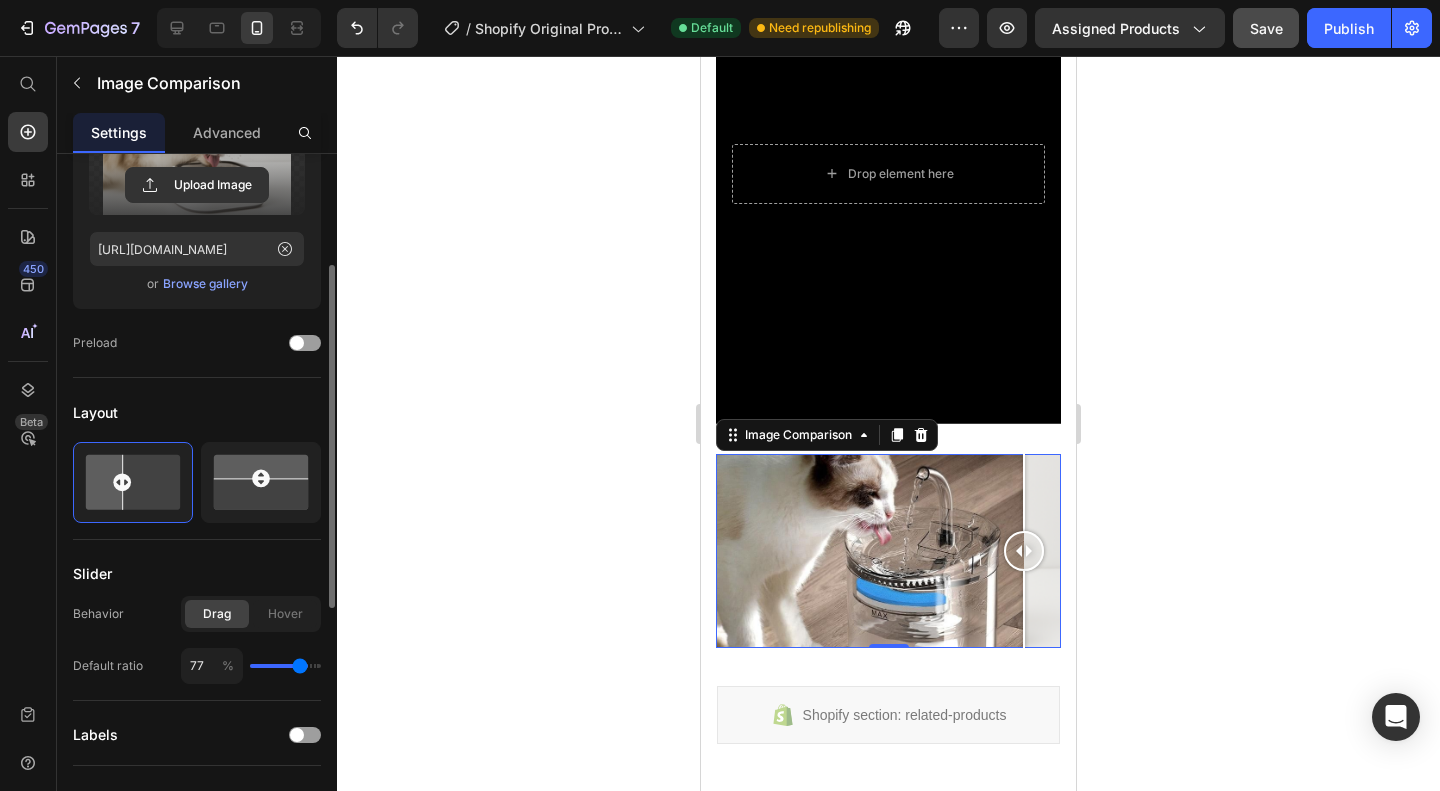 type on "75" 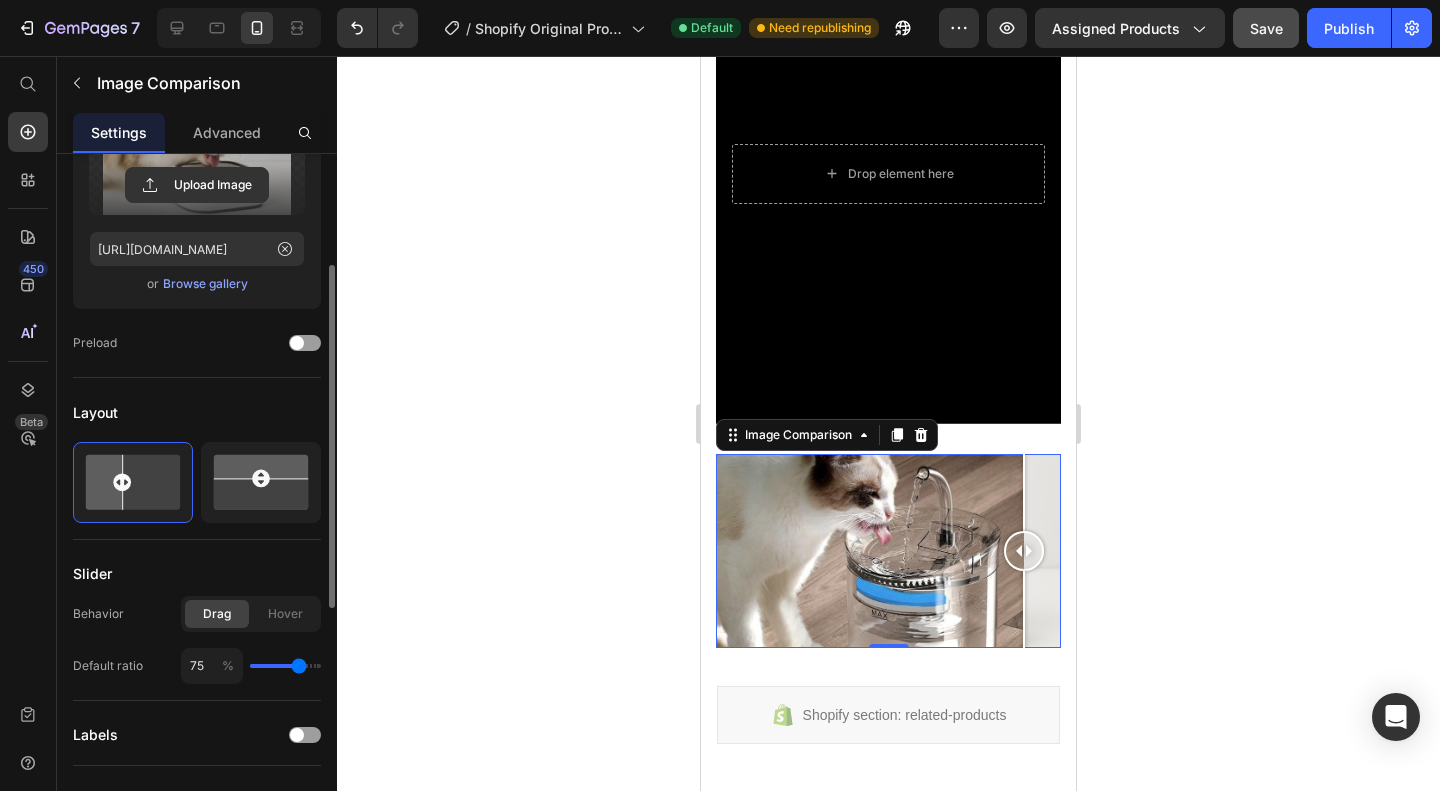 type on "73" 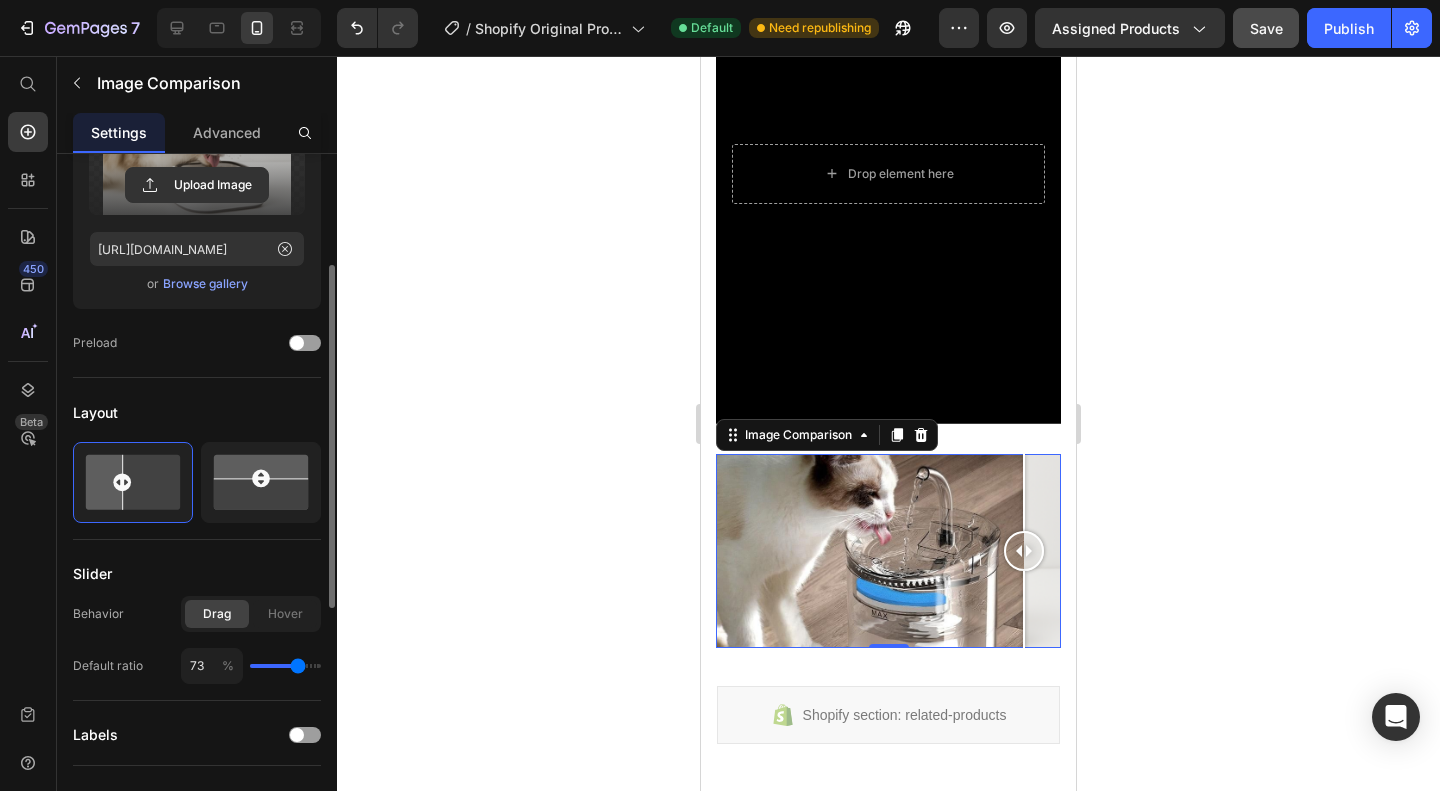 type on "72" 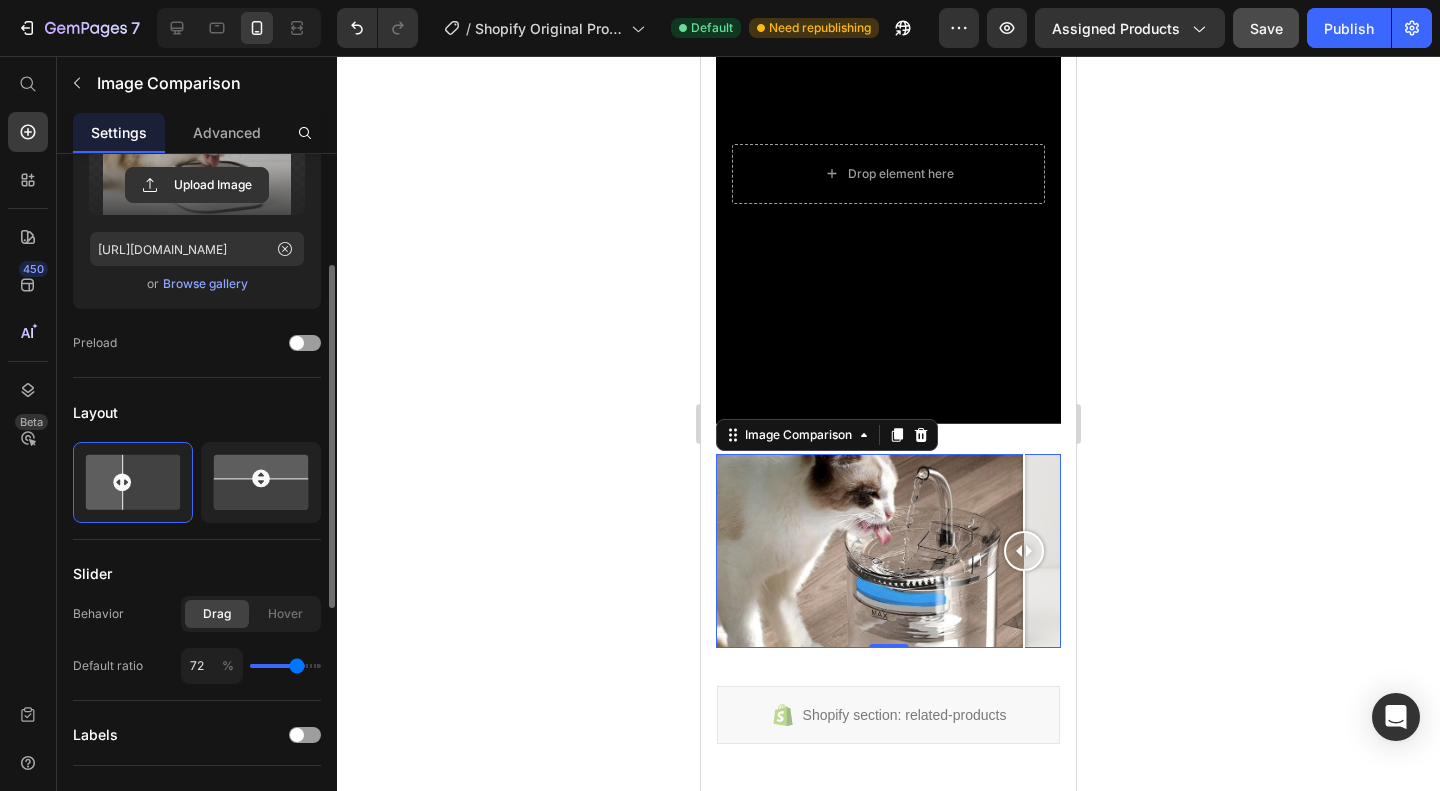 type on "71" 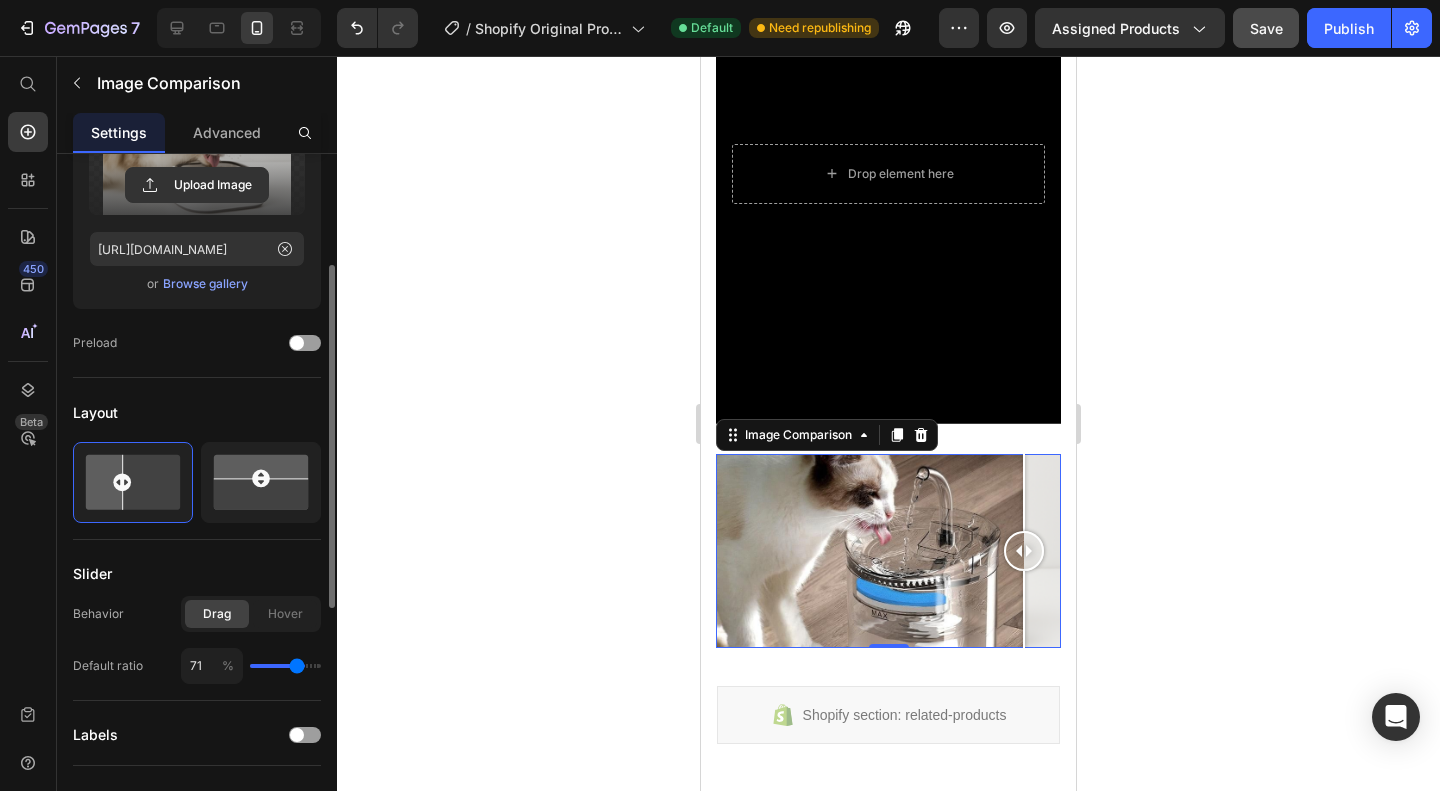 type on "69" 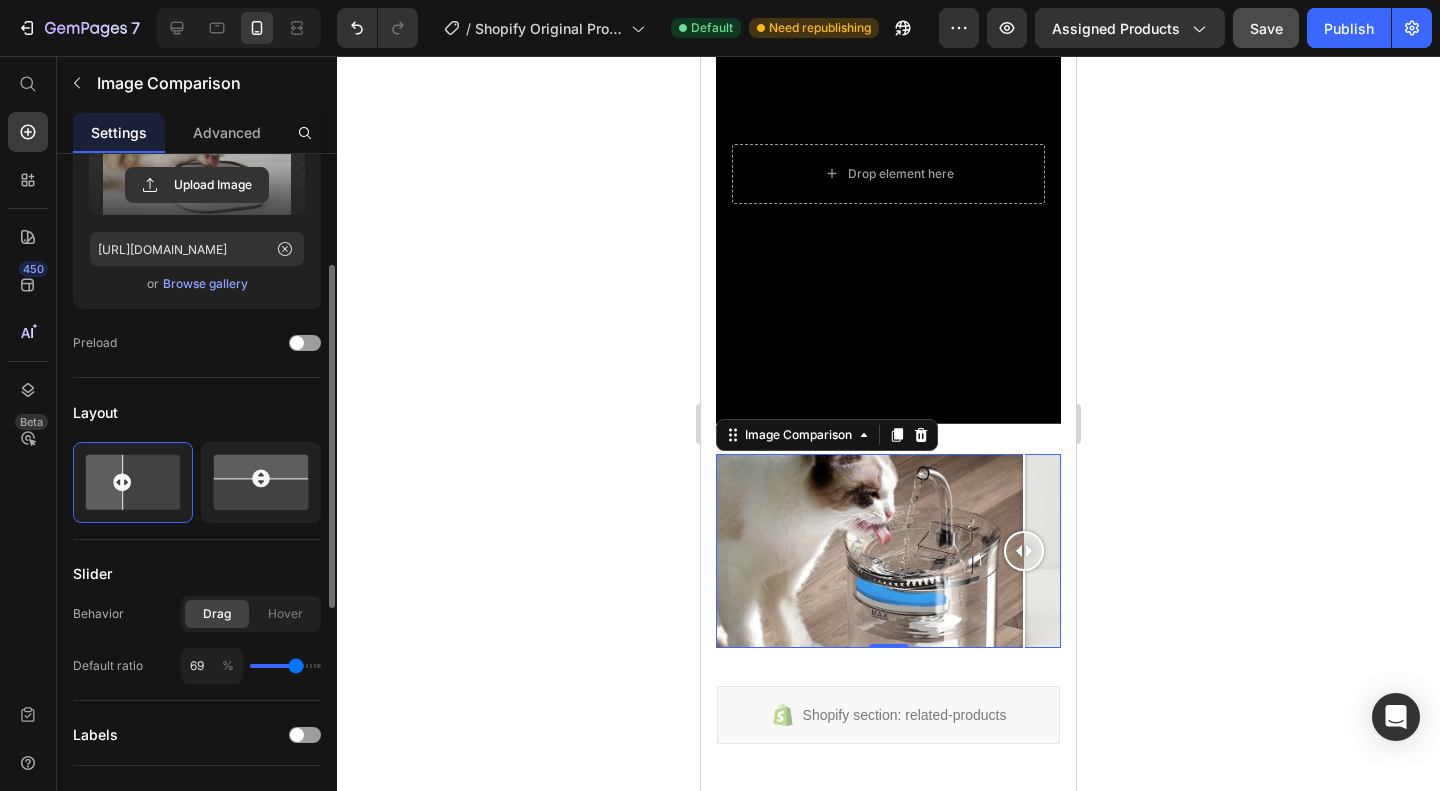 drag, startPoint x: 308, startPoint y: 661, endPoint x: 296, endPoint y: 663, distance: 12.165525 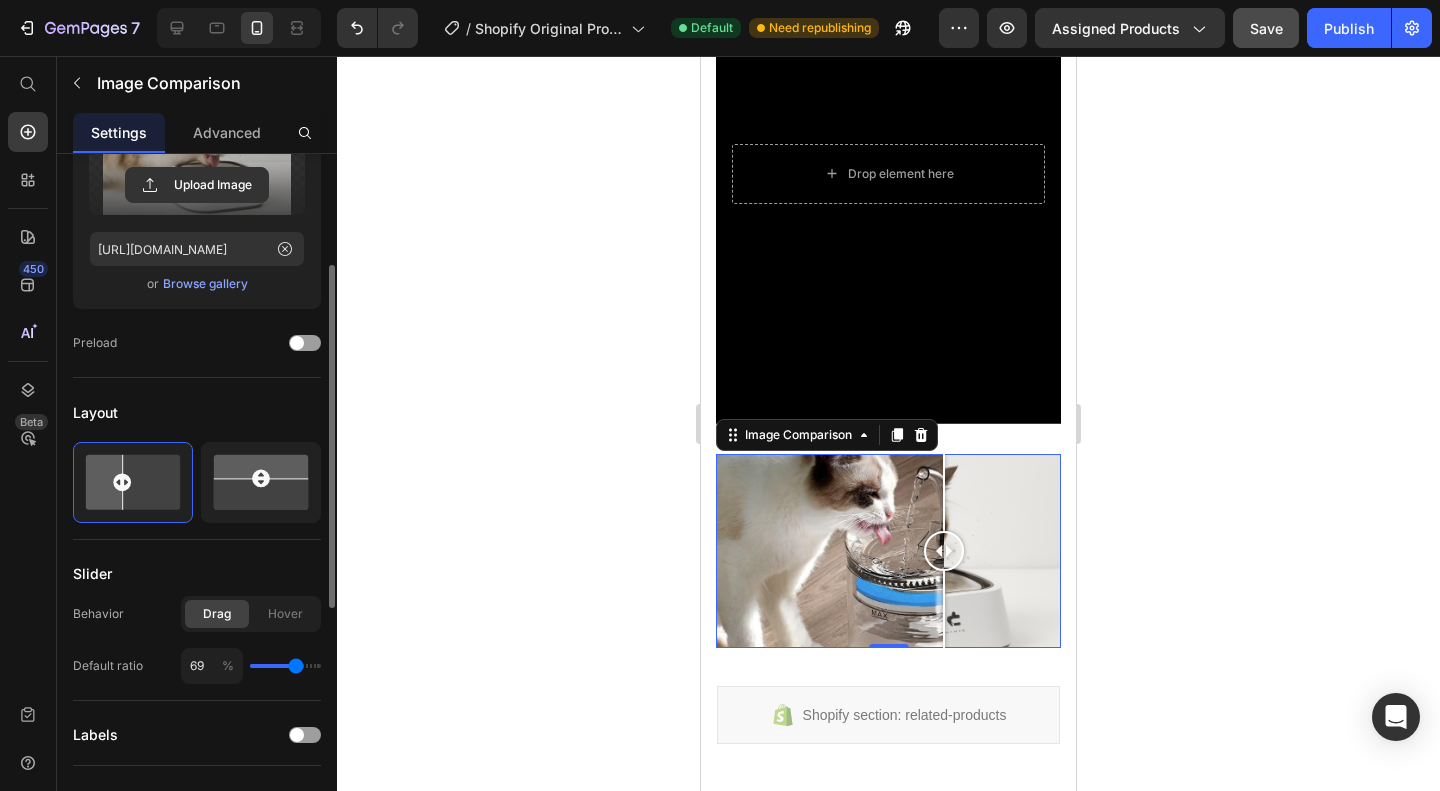 type on "66" 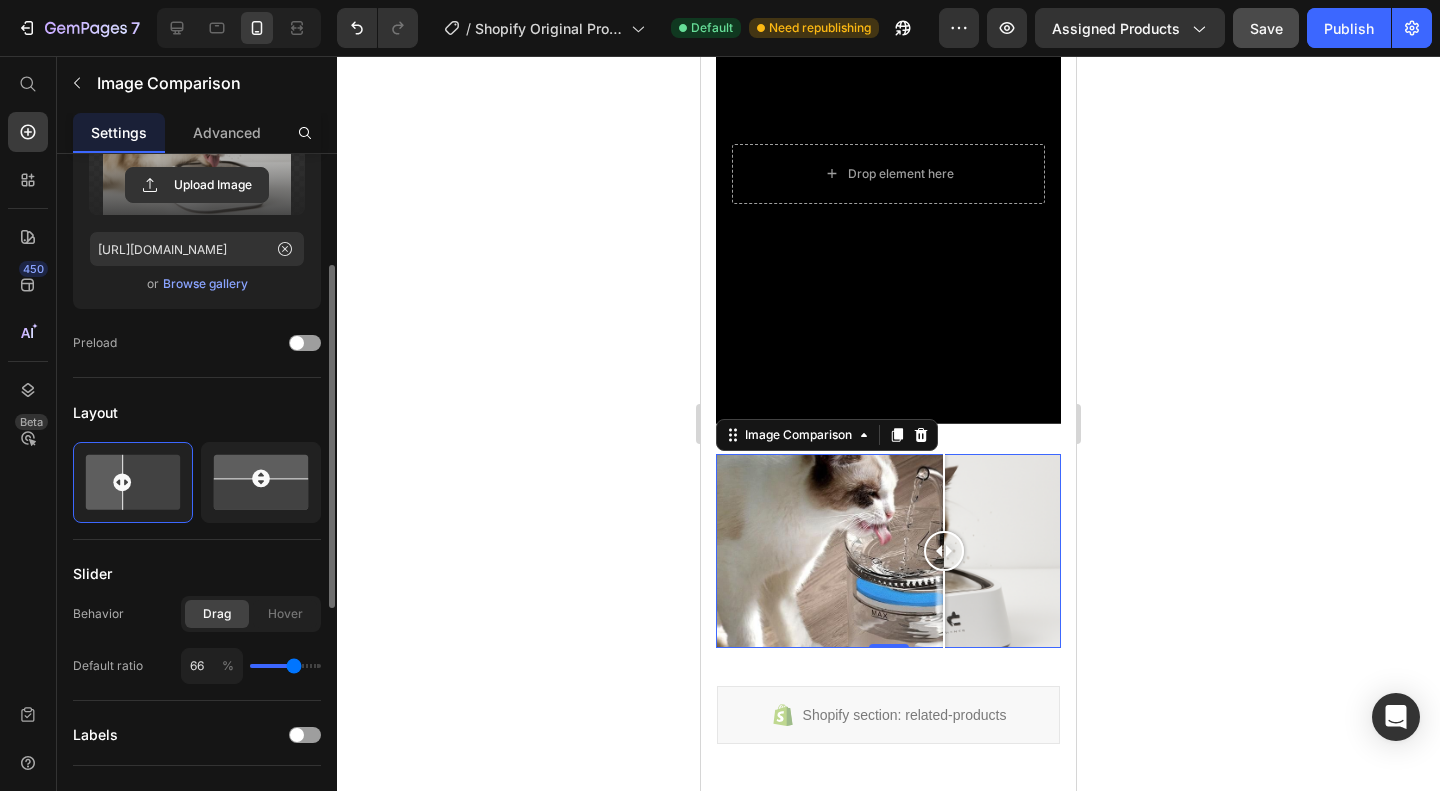 type on "65" 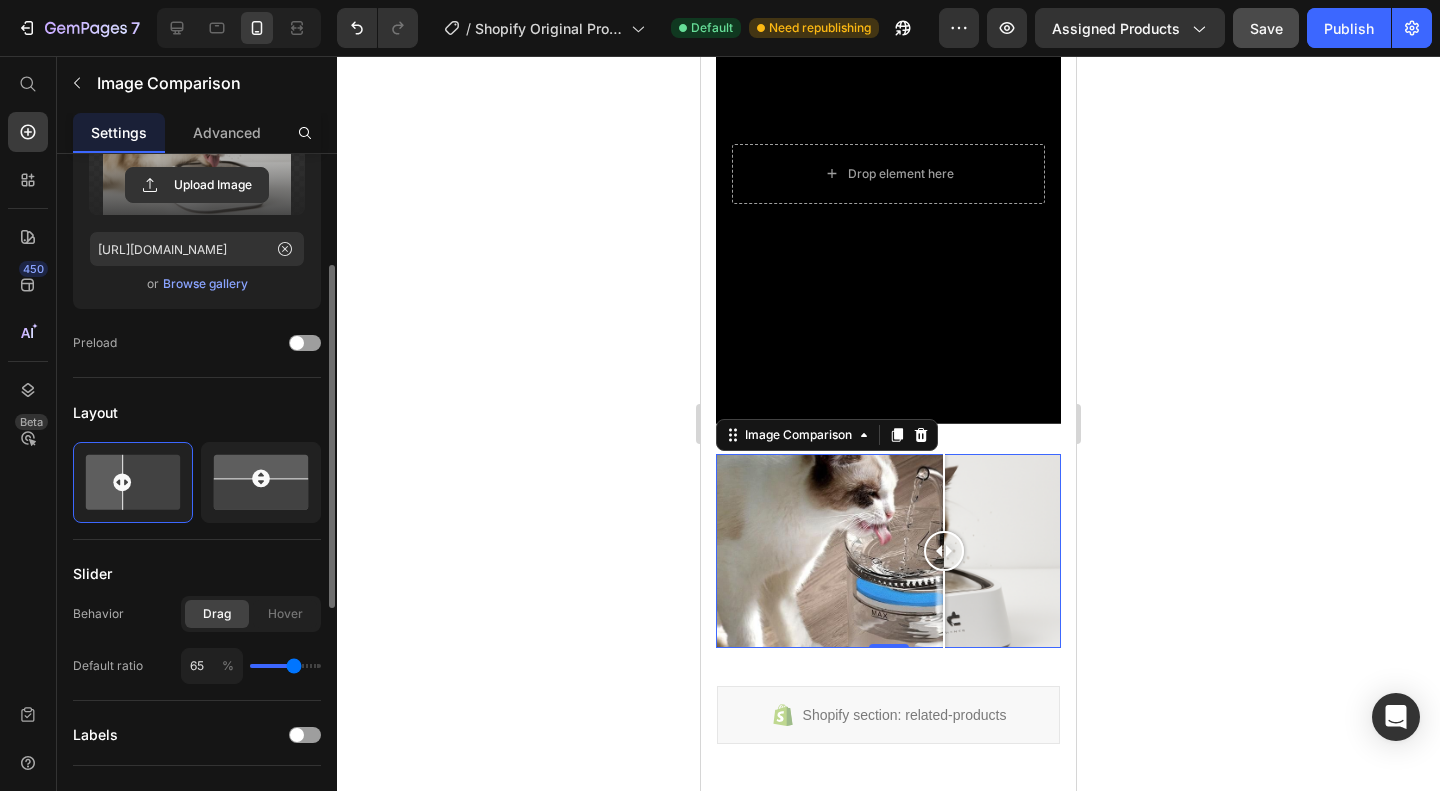 type on "63" 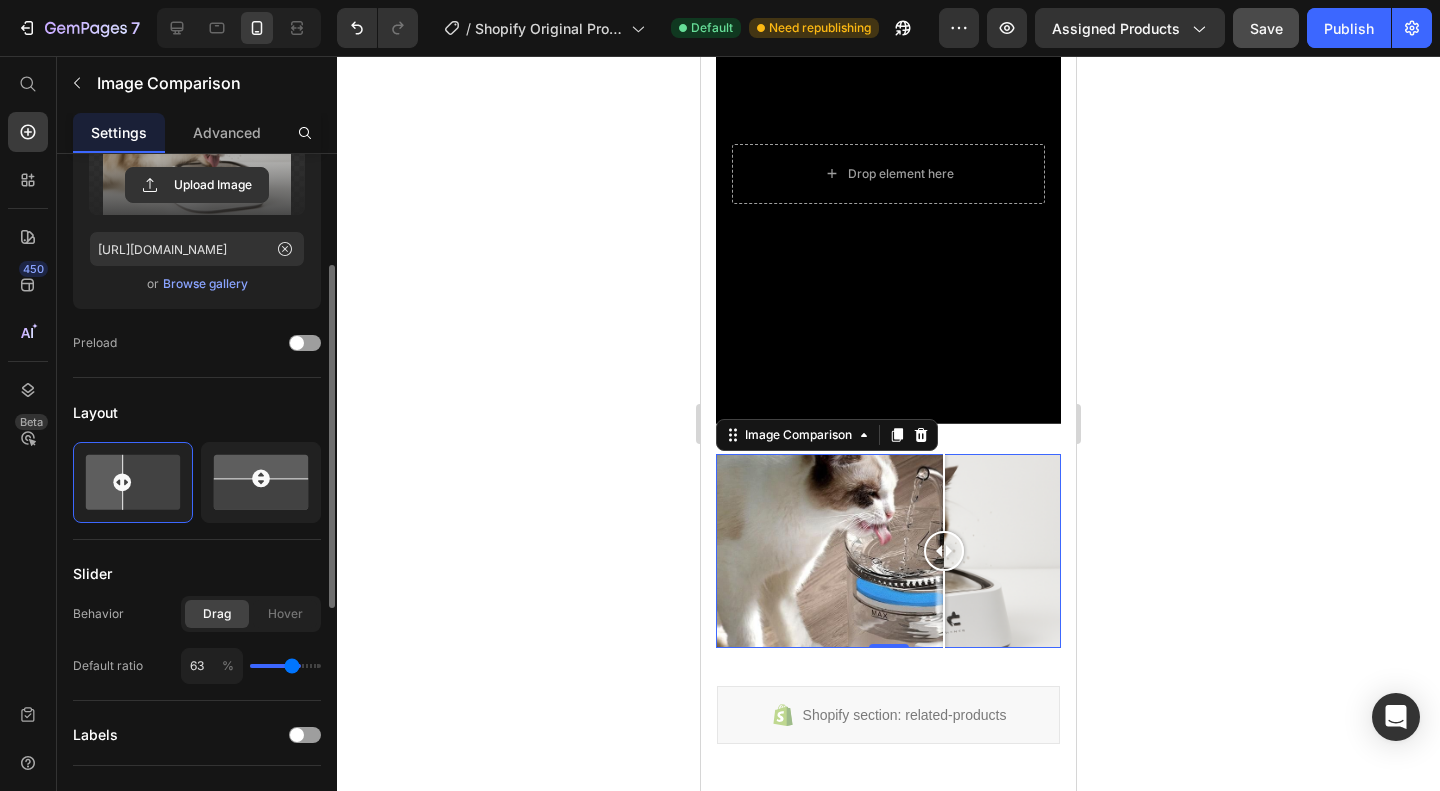 type on "62" 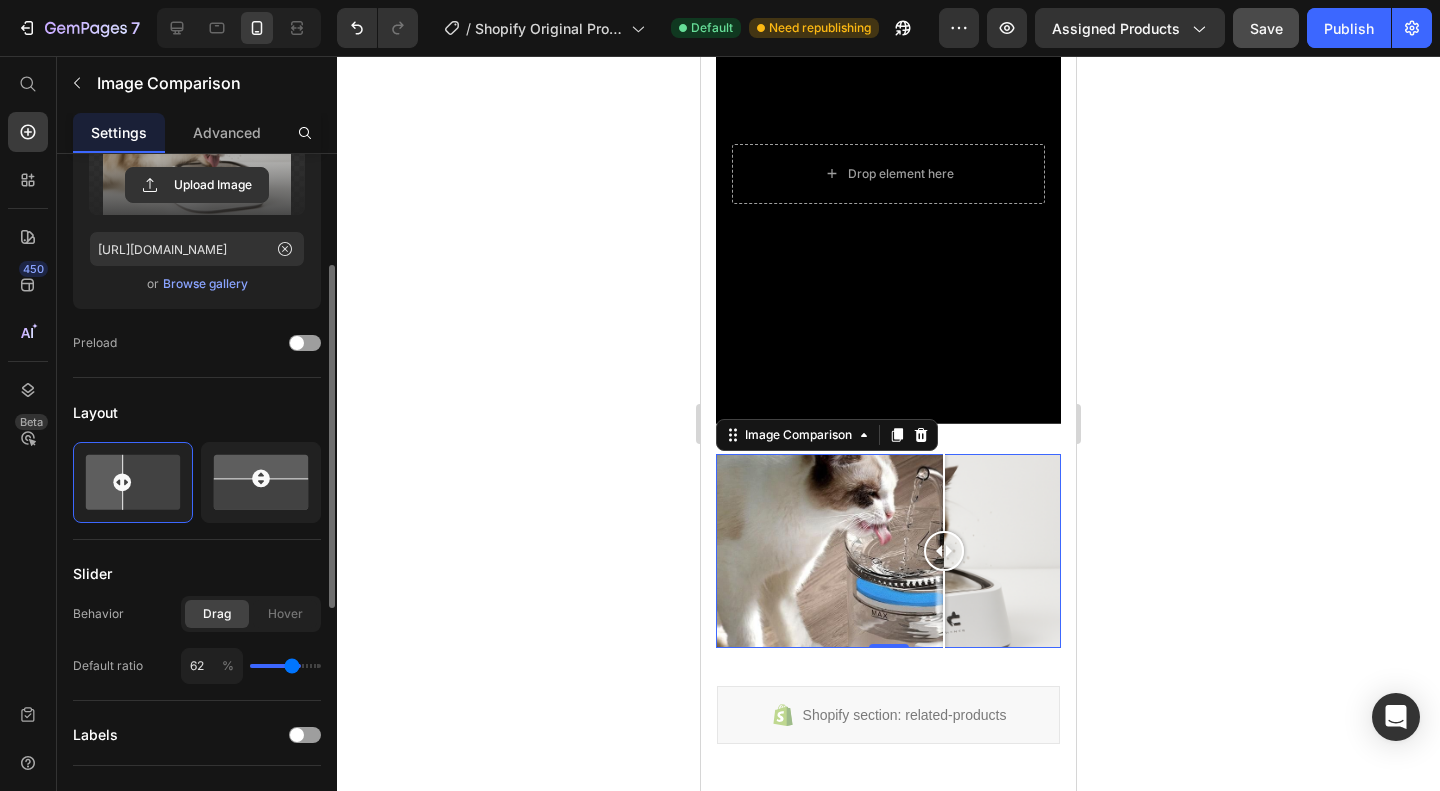 type on "61" 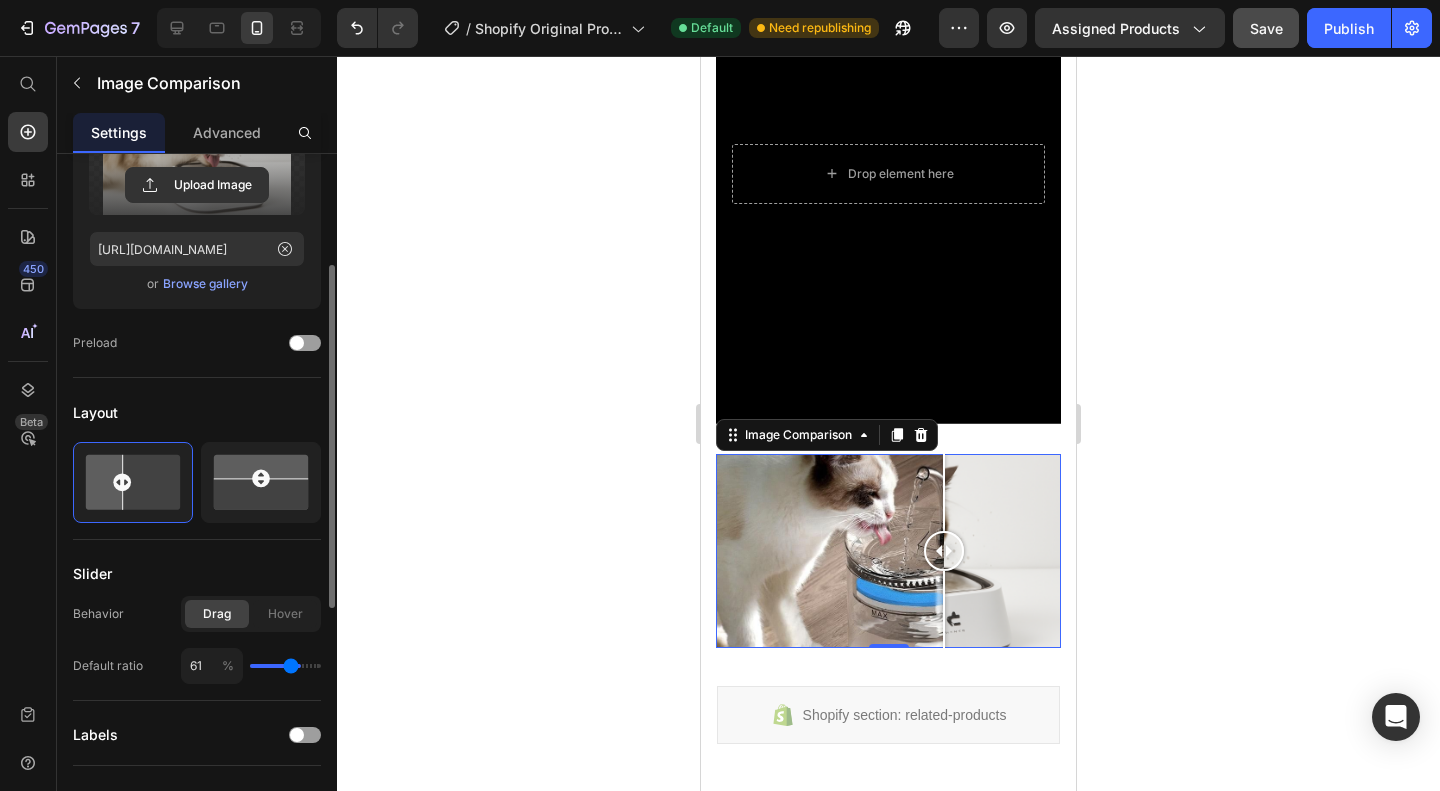 type on "60" 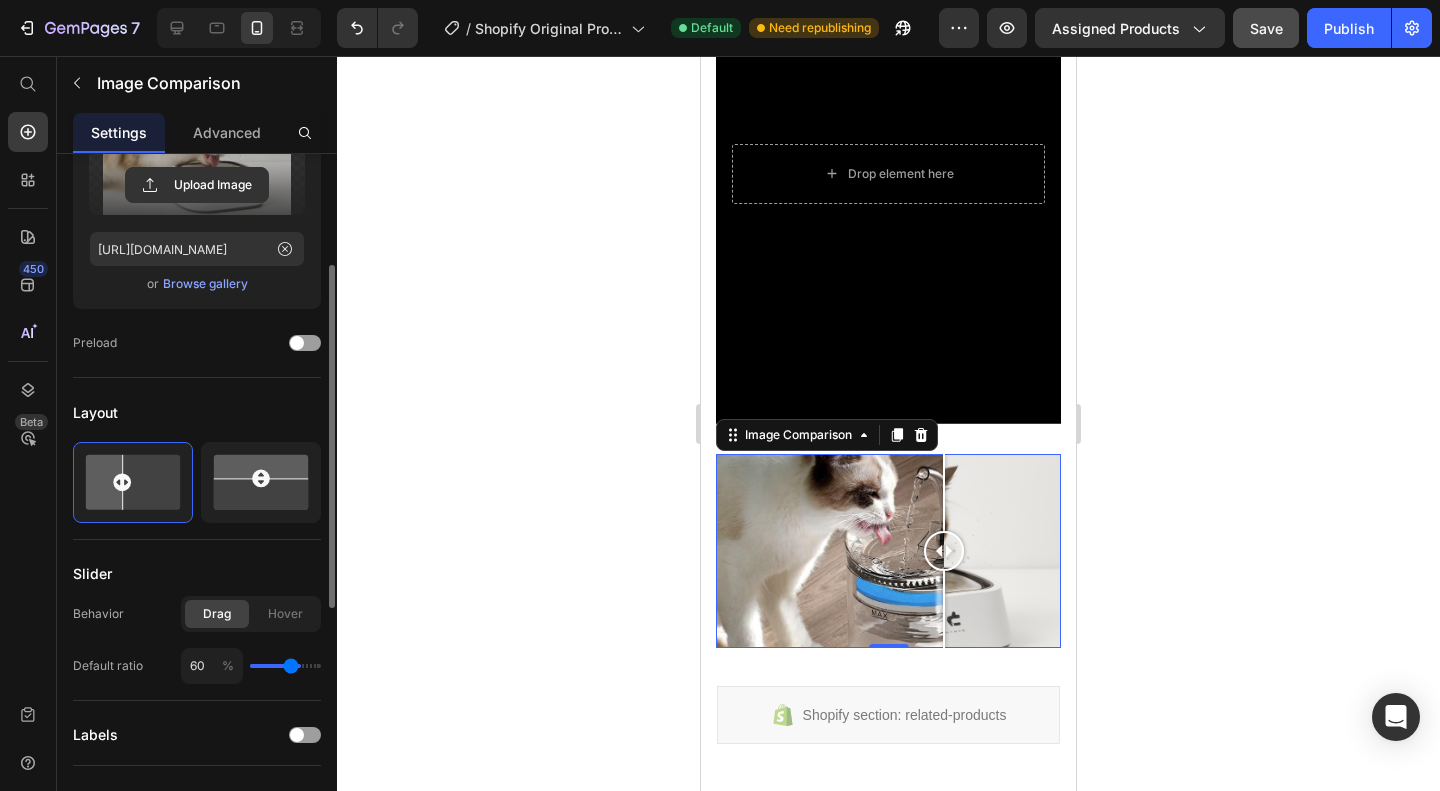type on "59" 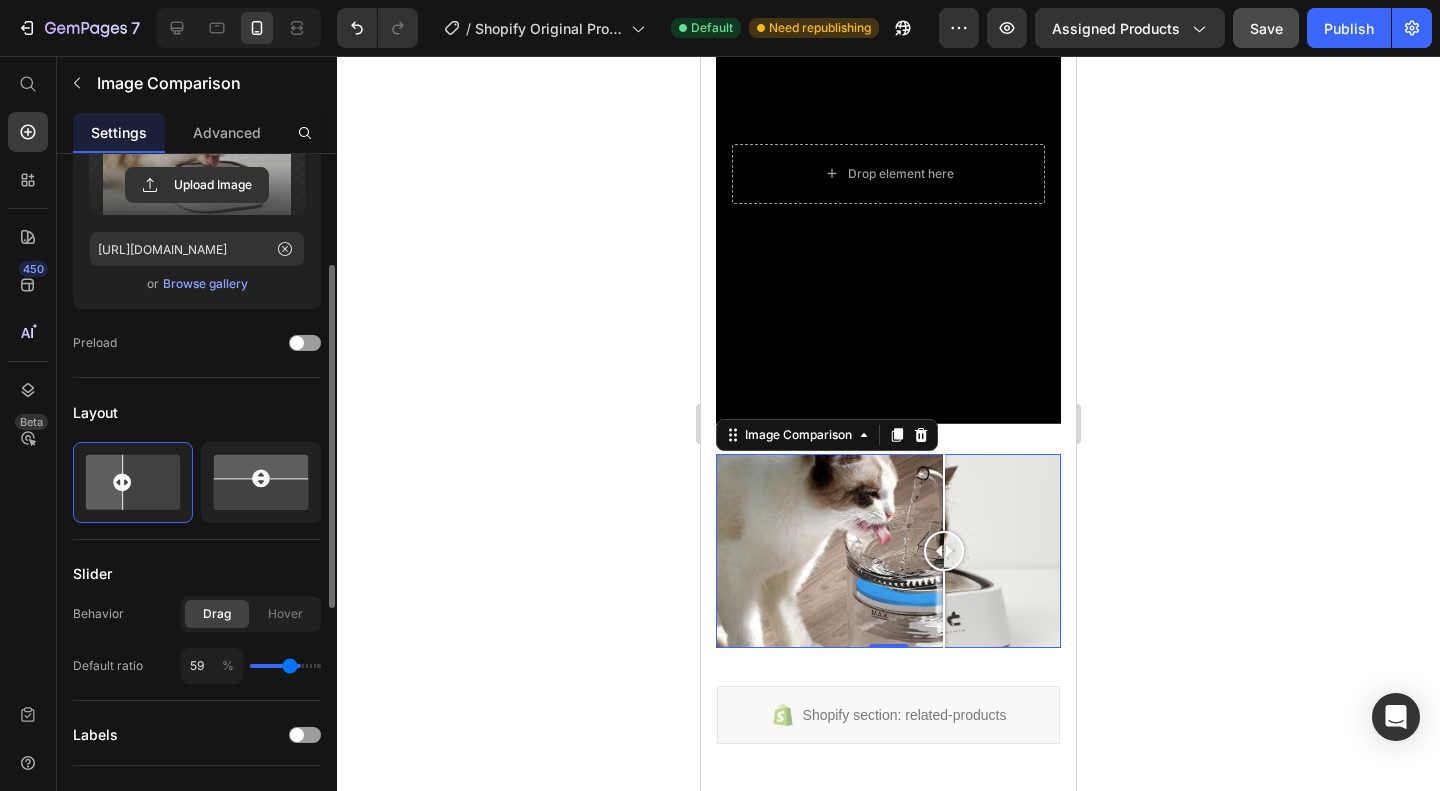 type on "54" 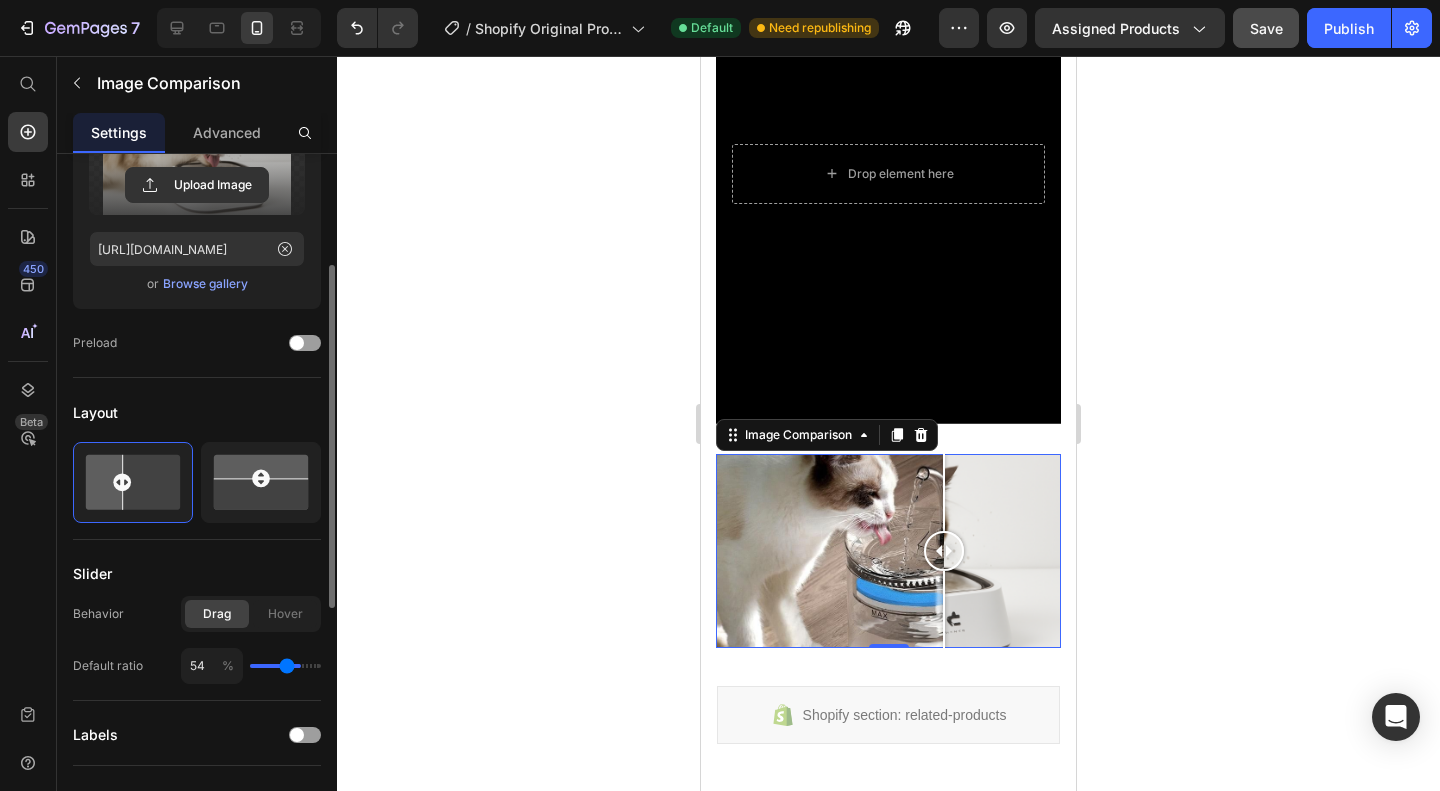 type on "53" 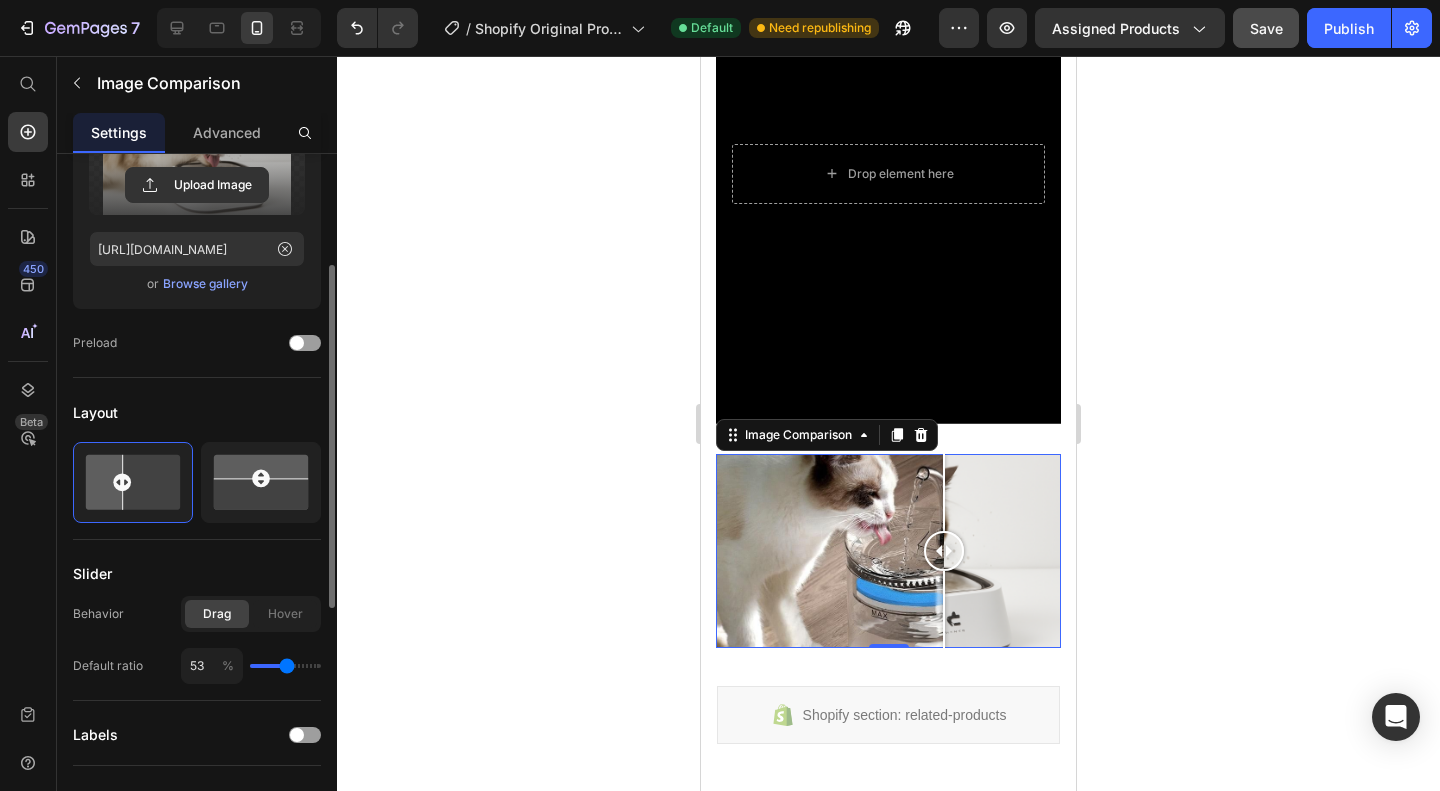 type on "51" 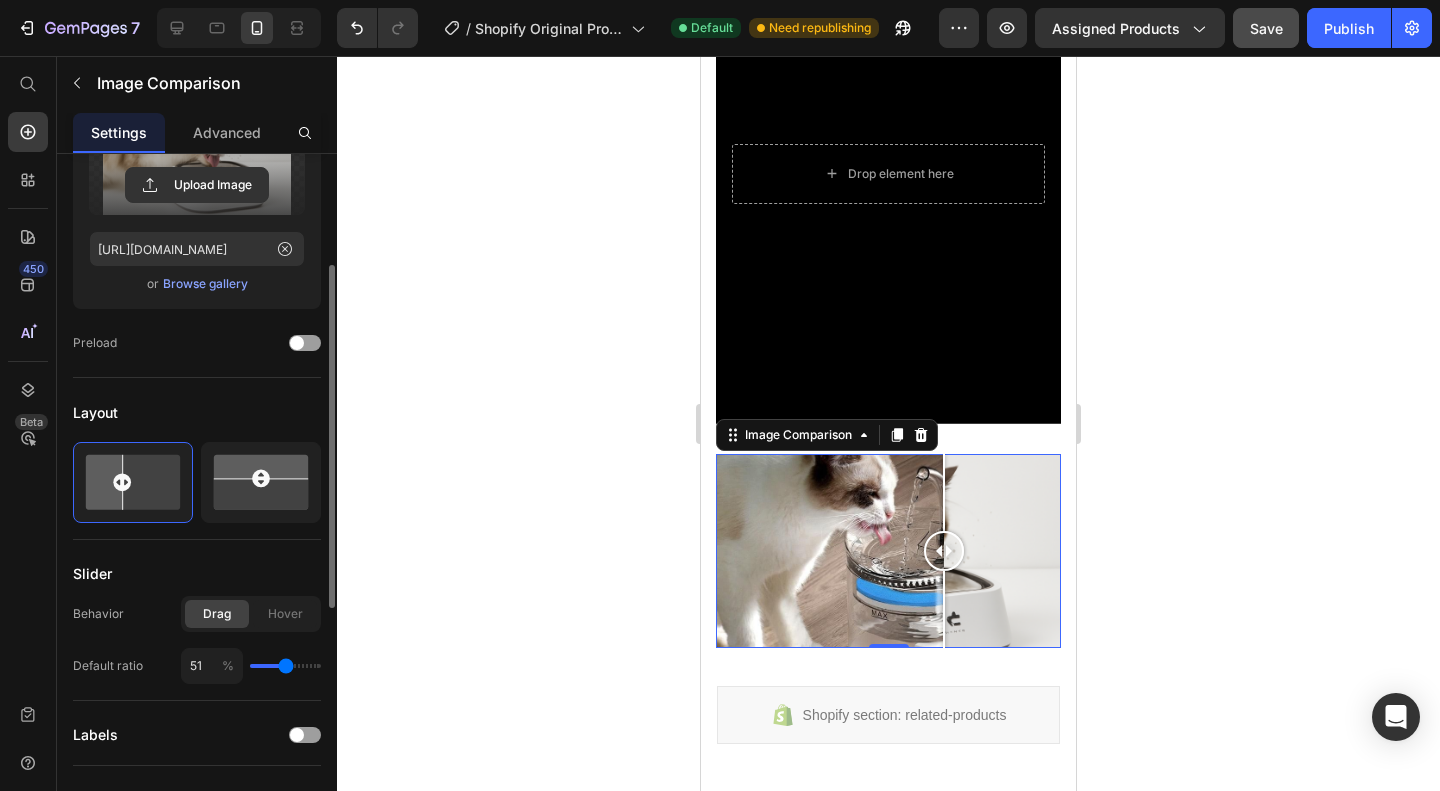 type on "50" 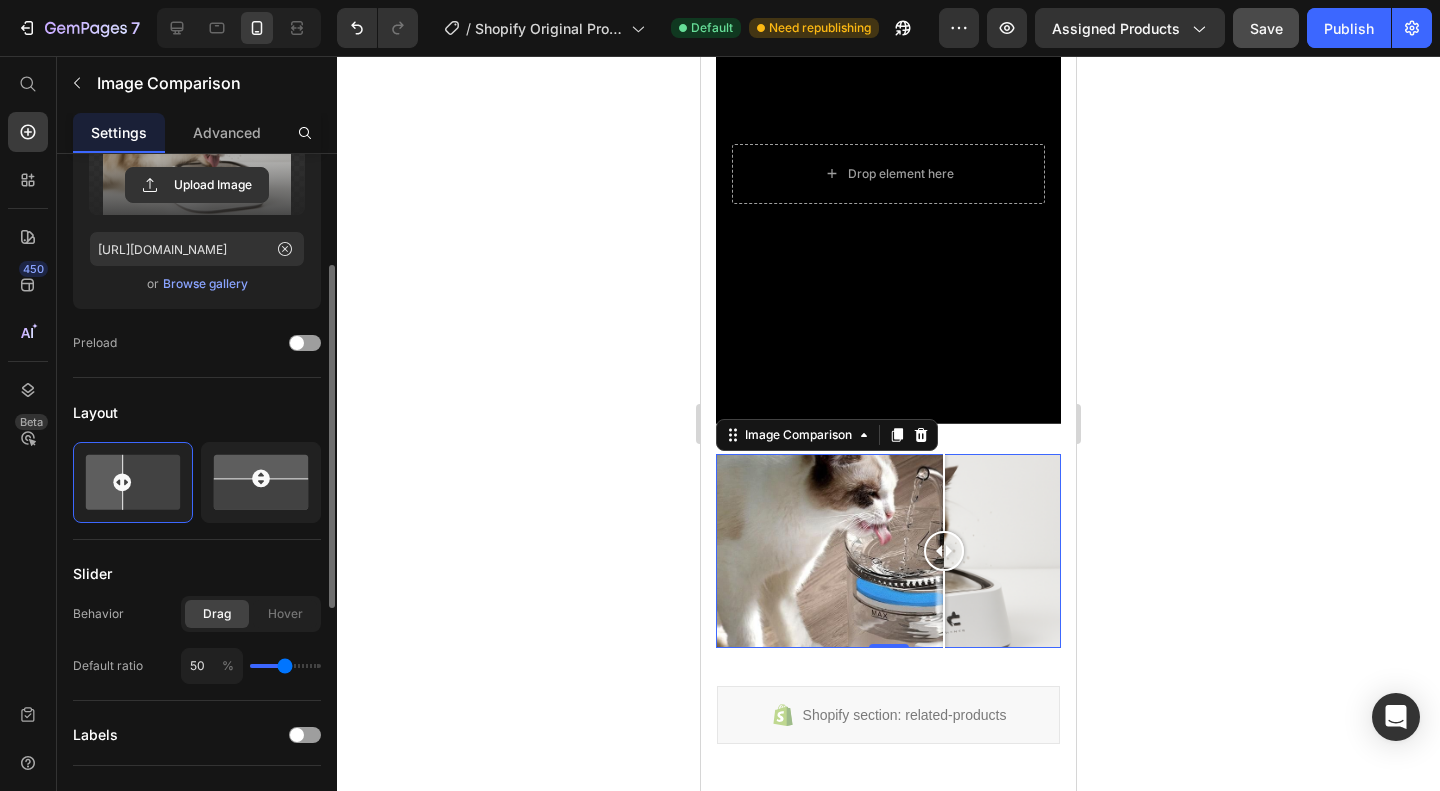 type on "49" 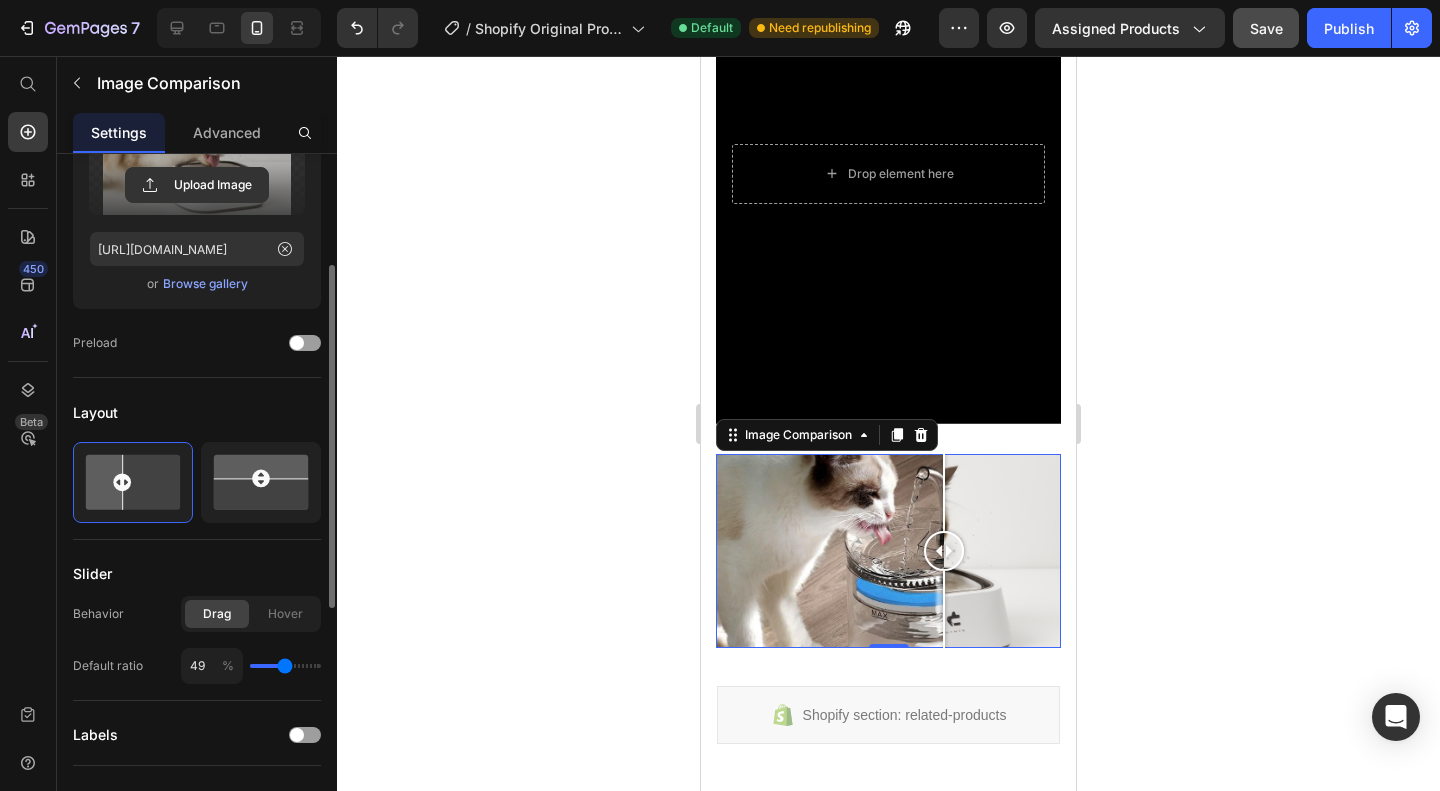 type on "45" 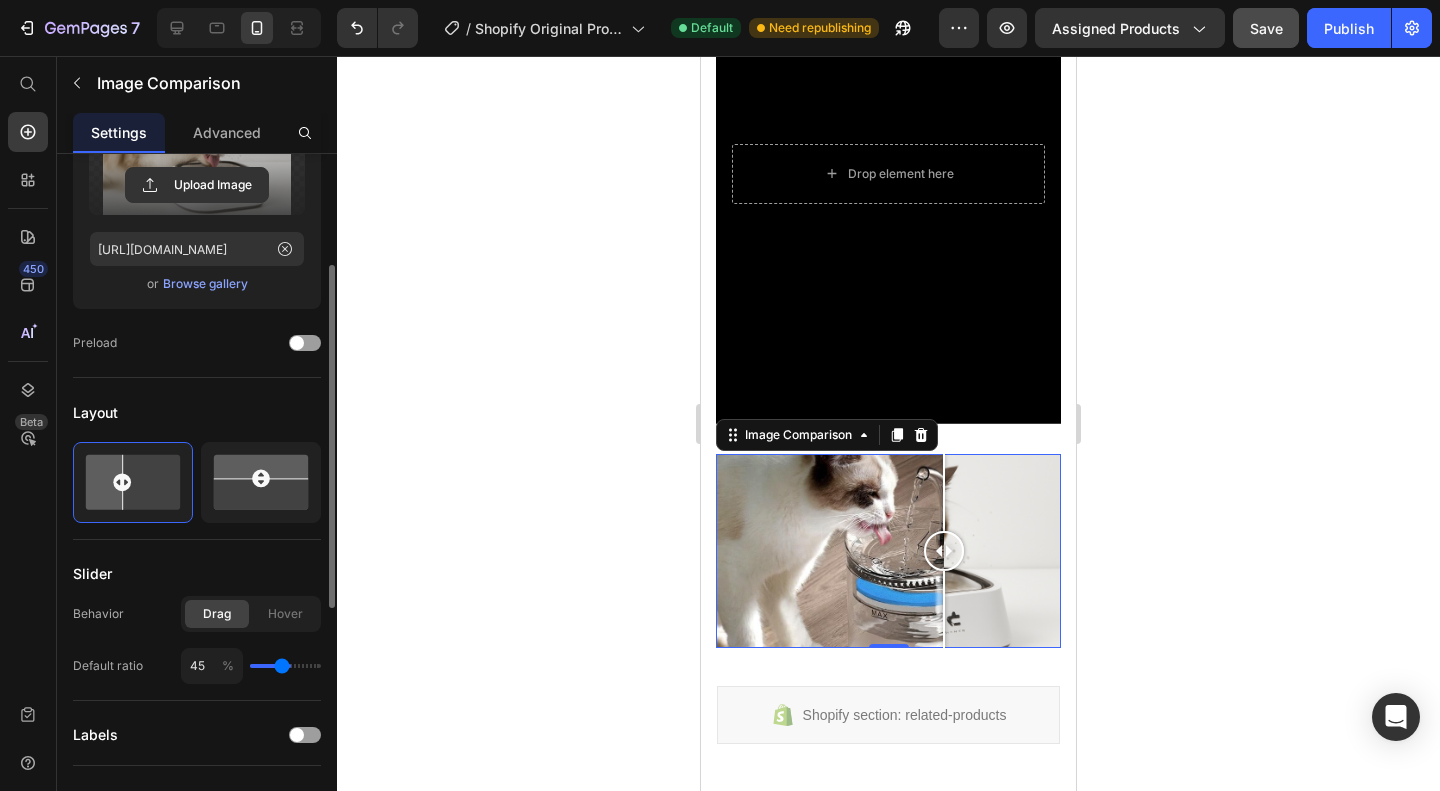 type on "41" 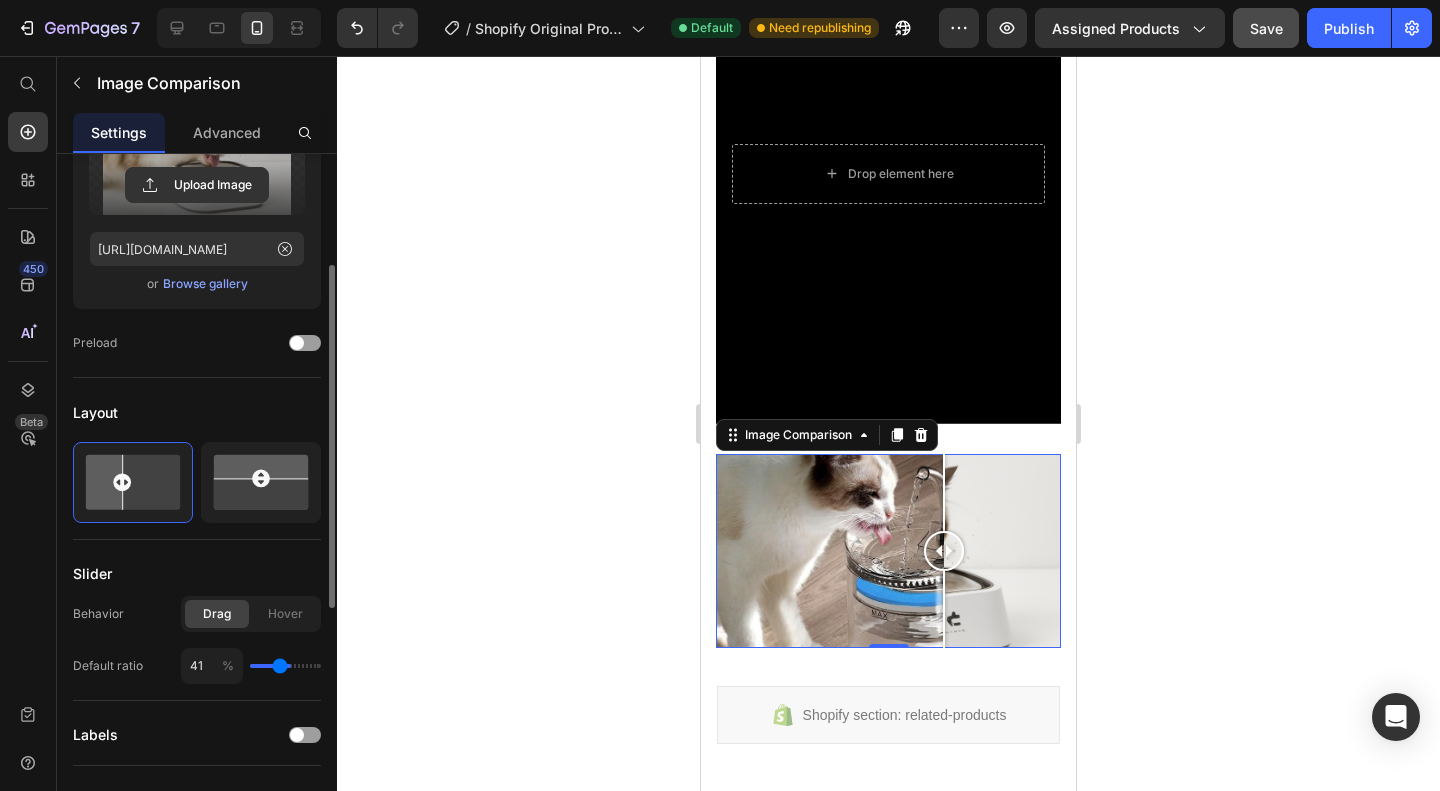 type on "39" 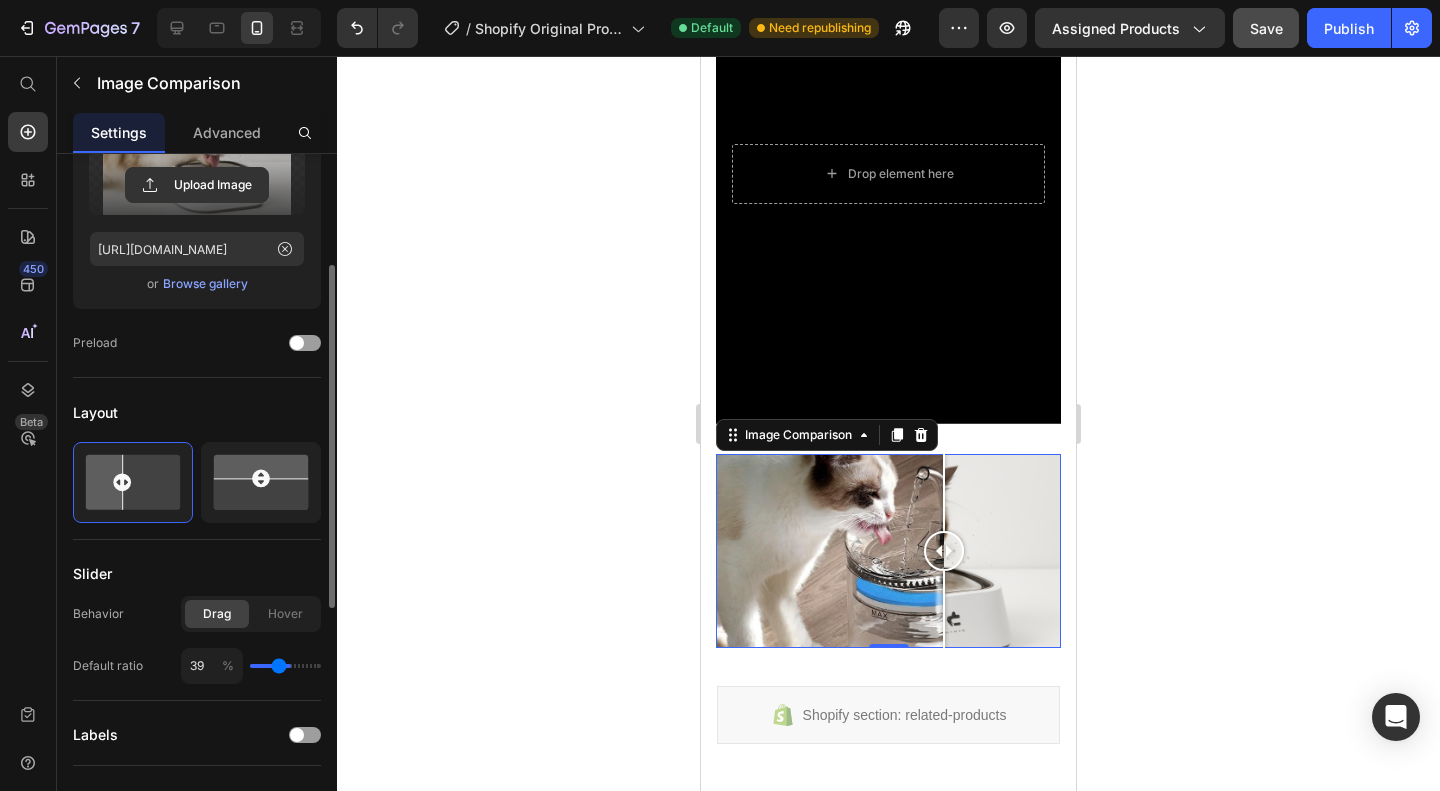 type on "38" 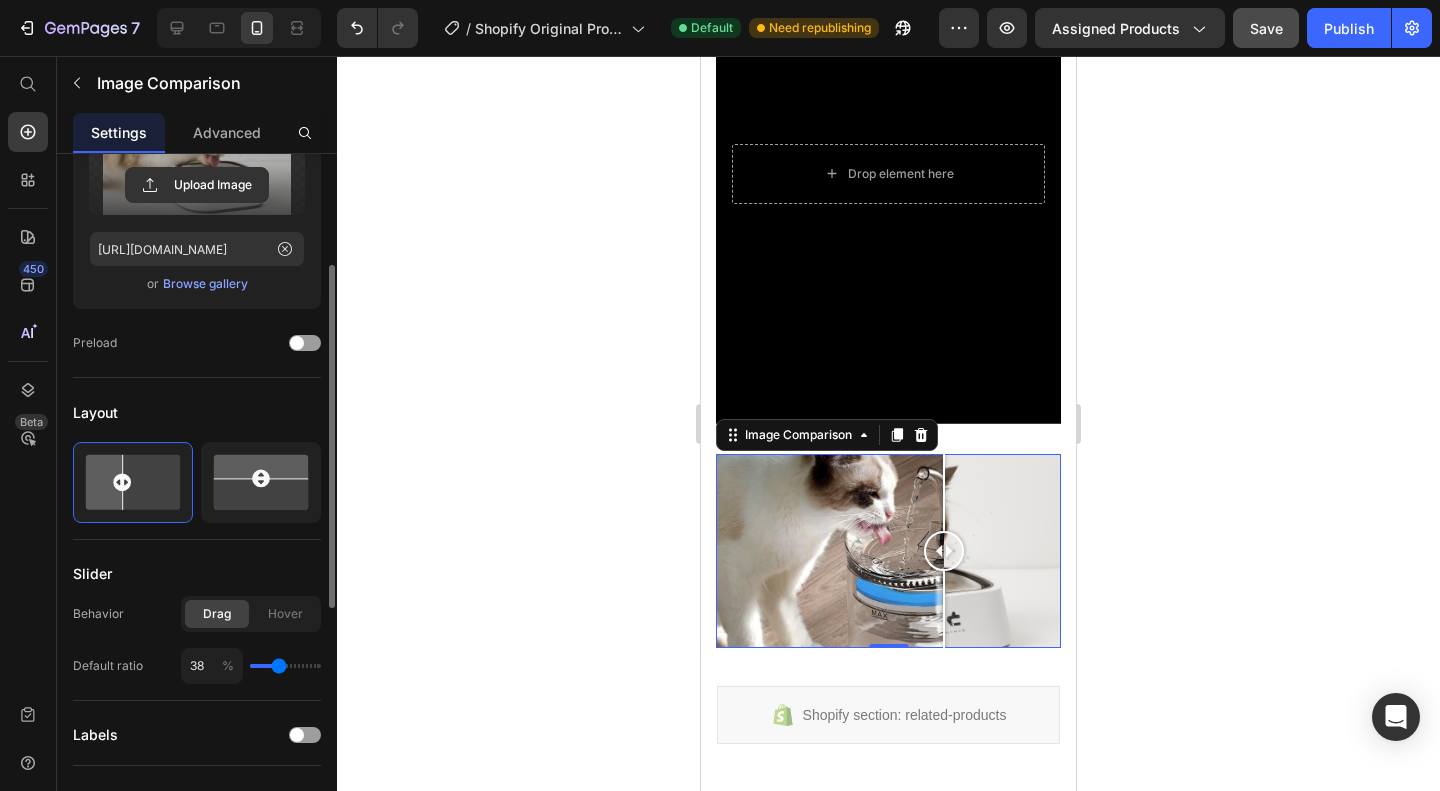 type on "37" 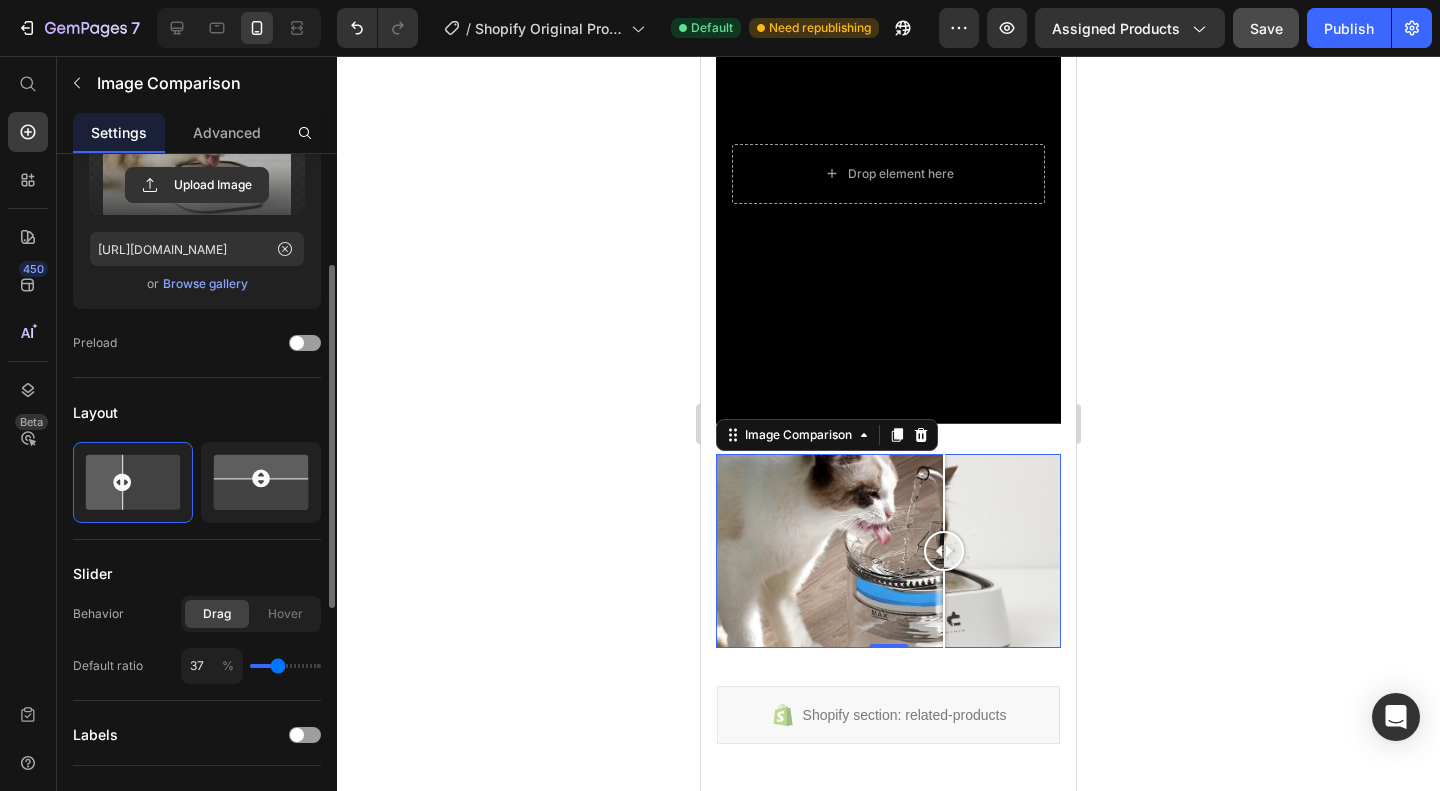 type on "36" 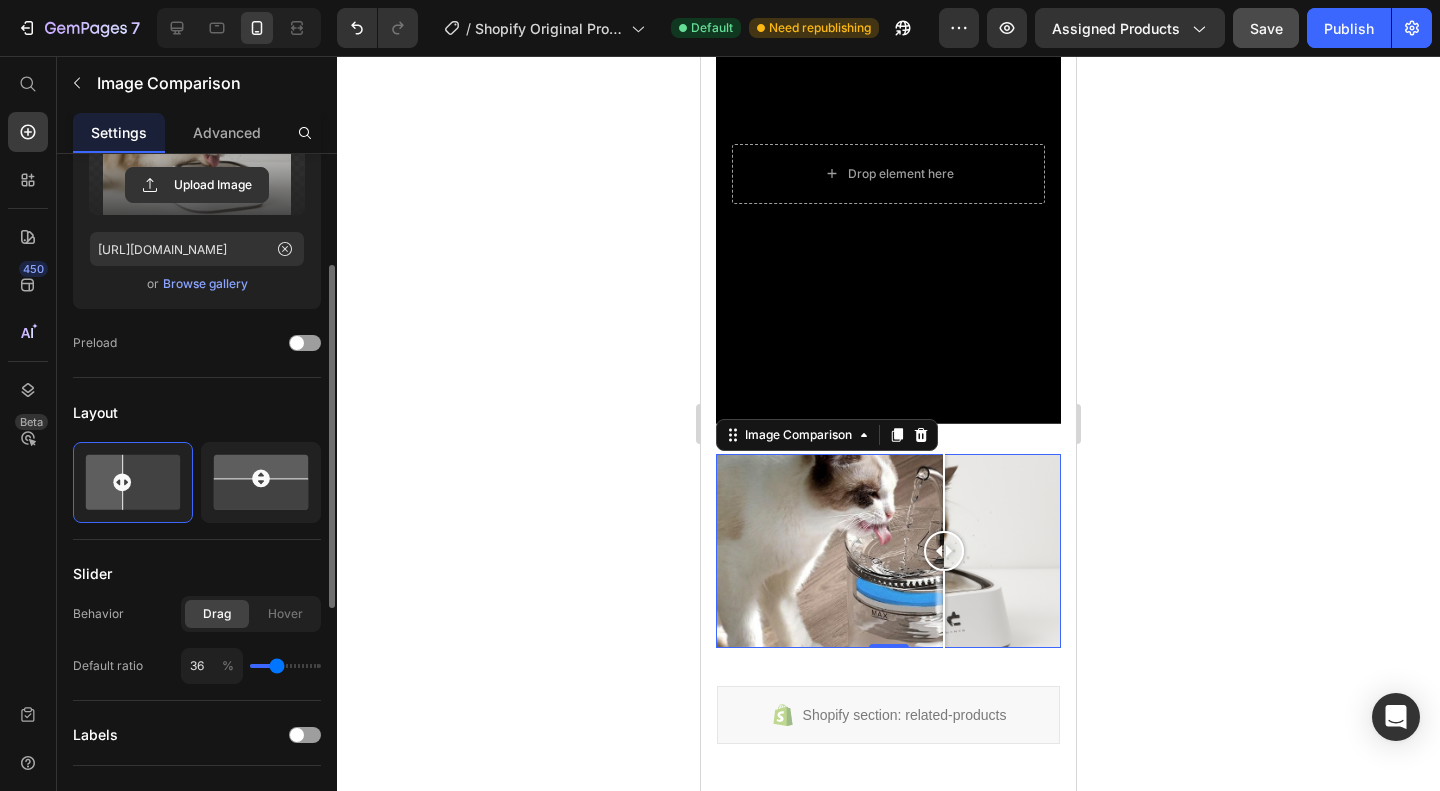 type on "33" 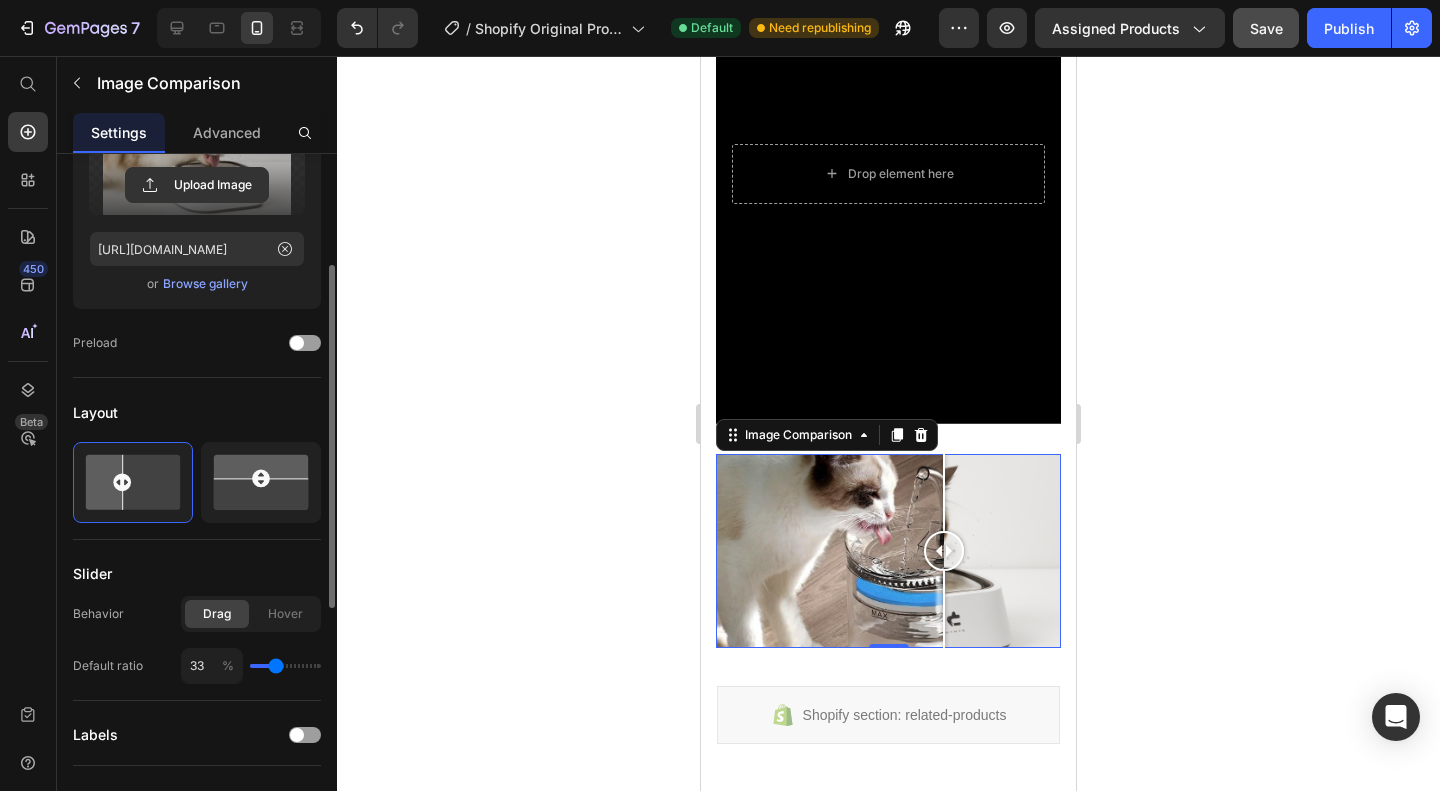 type on "32" 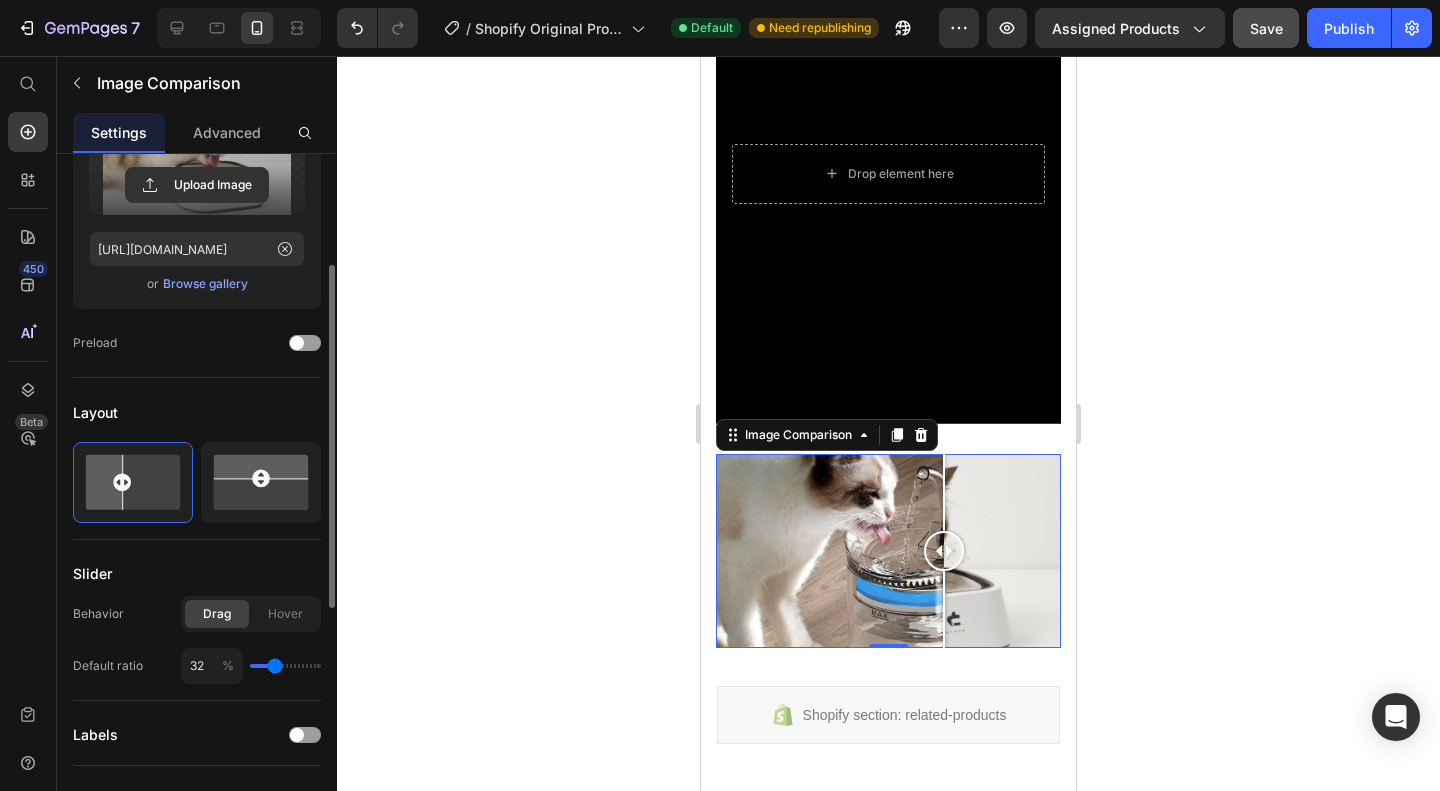 drag, startPoint x: 296, startPoint y: 663, endPoint x: 275, endPoint y: 663, distance: 21 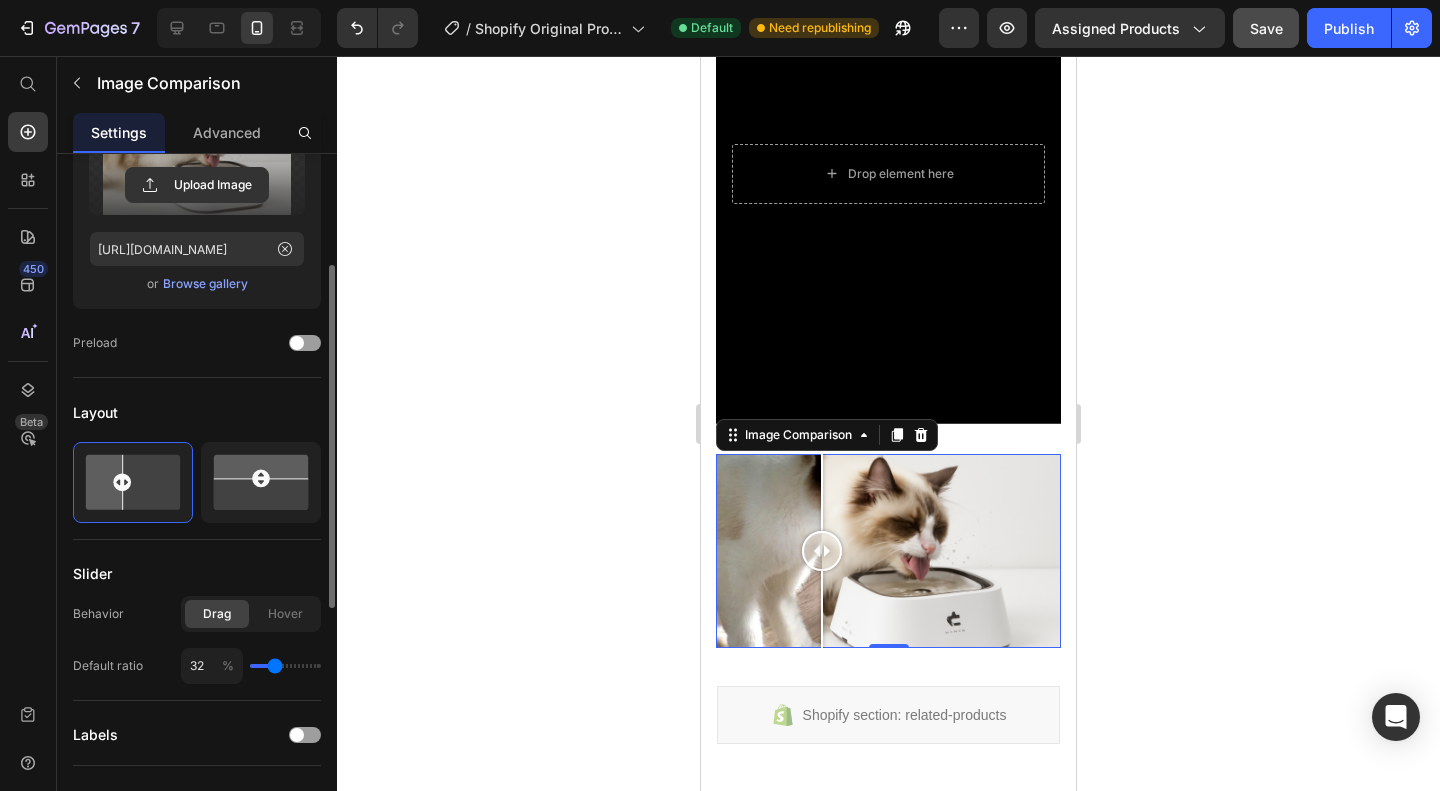 click at bounding box center (285, 666) 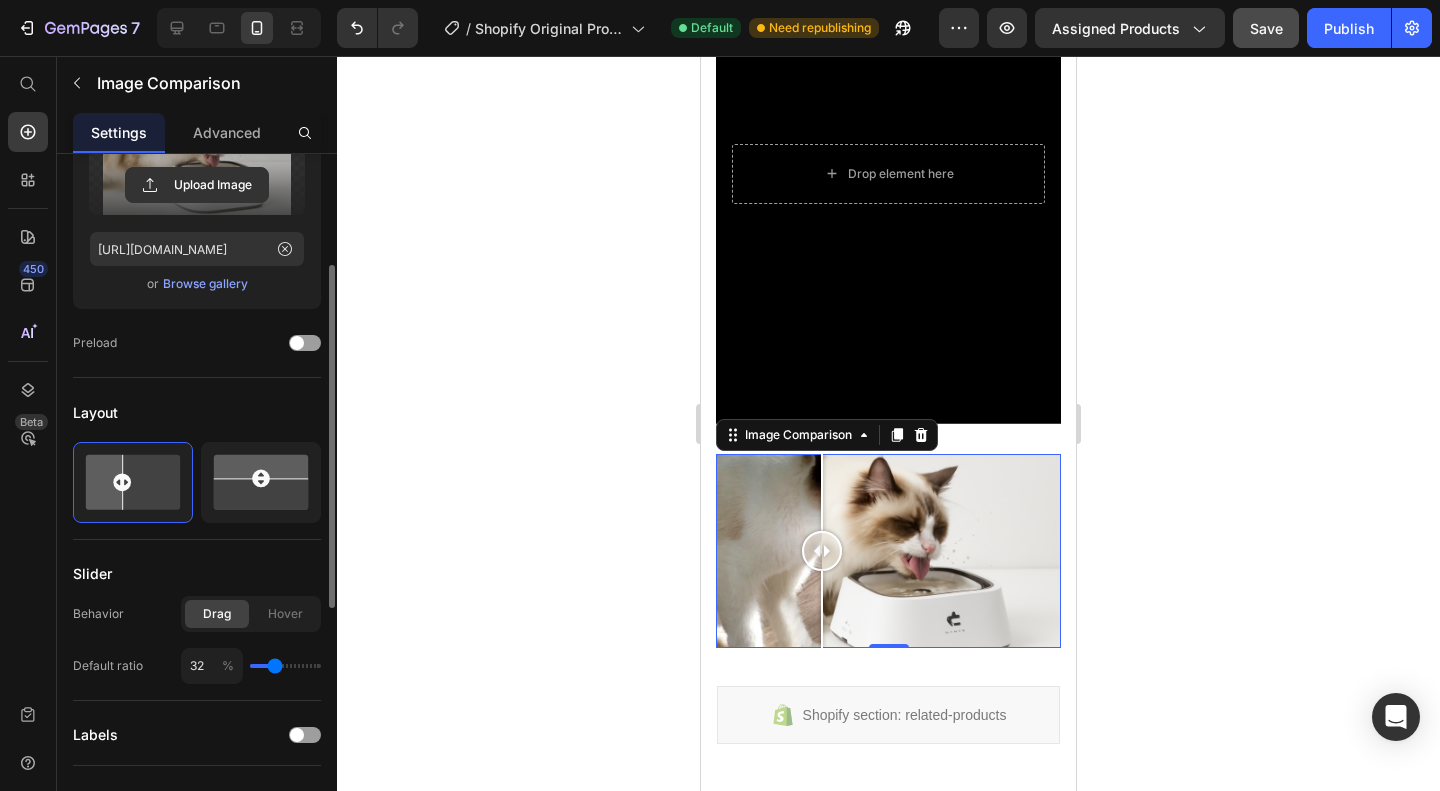 type on "37" 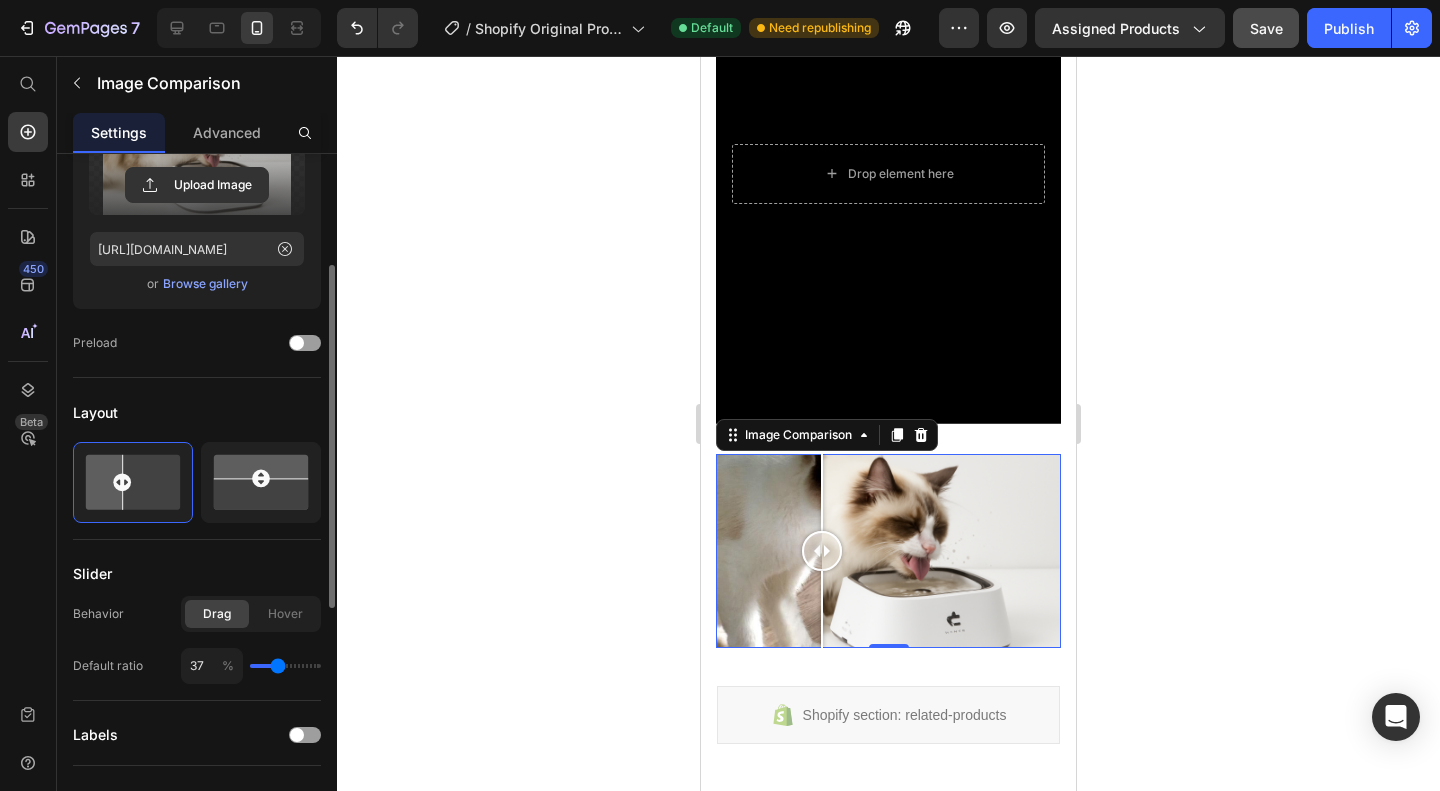 type on "41" 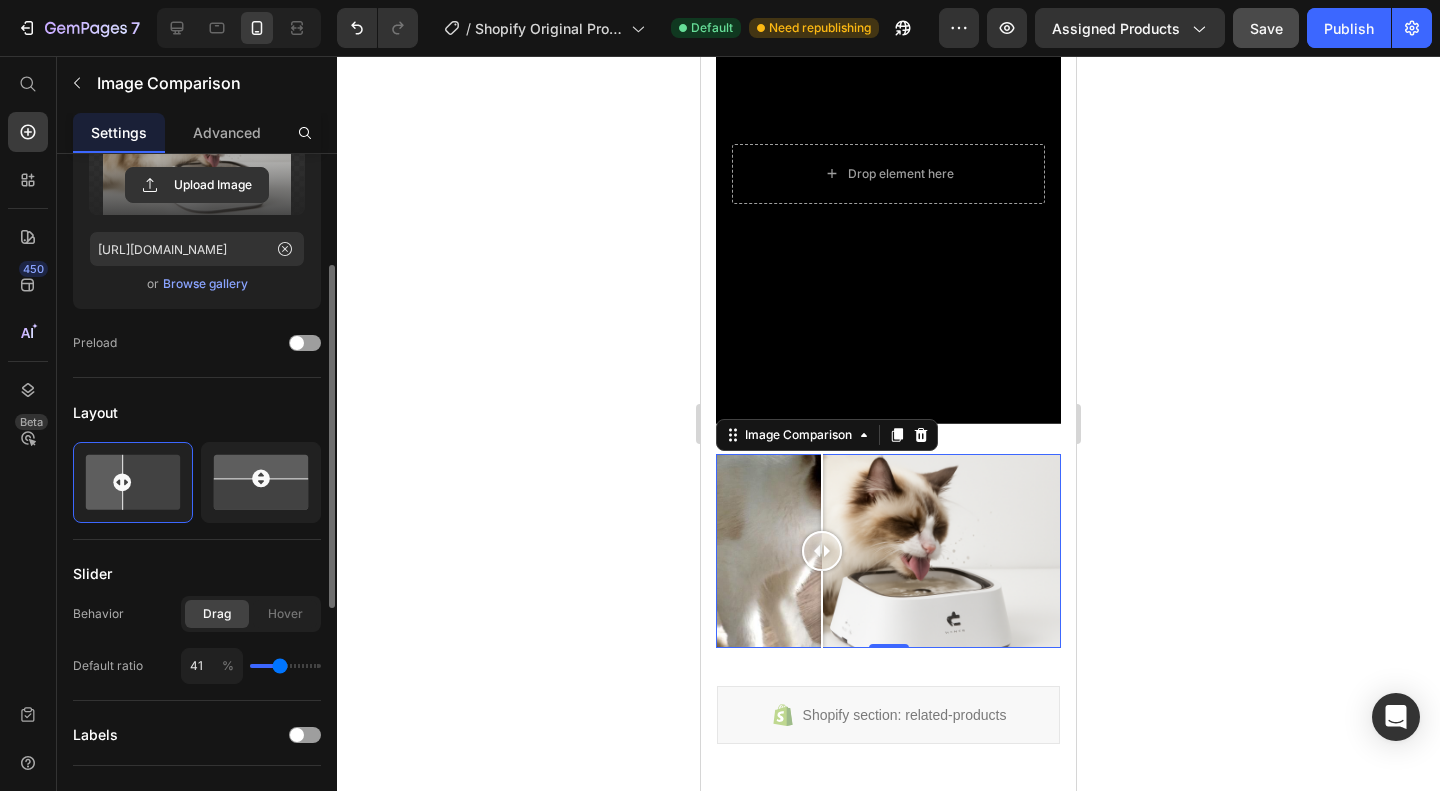 type on "42" 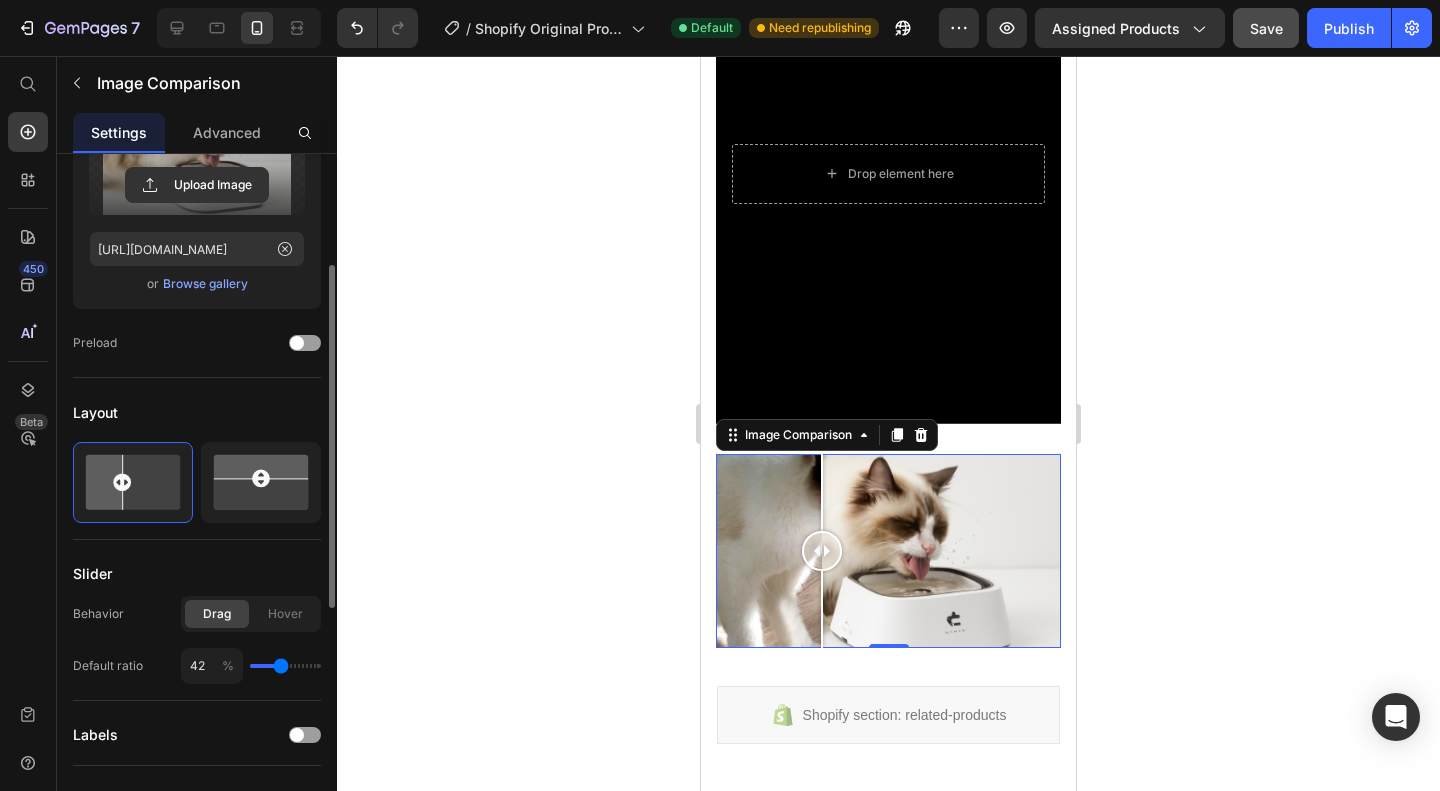type on "43" 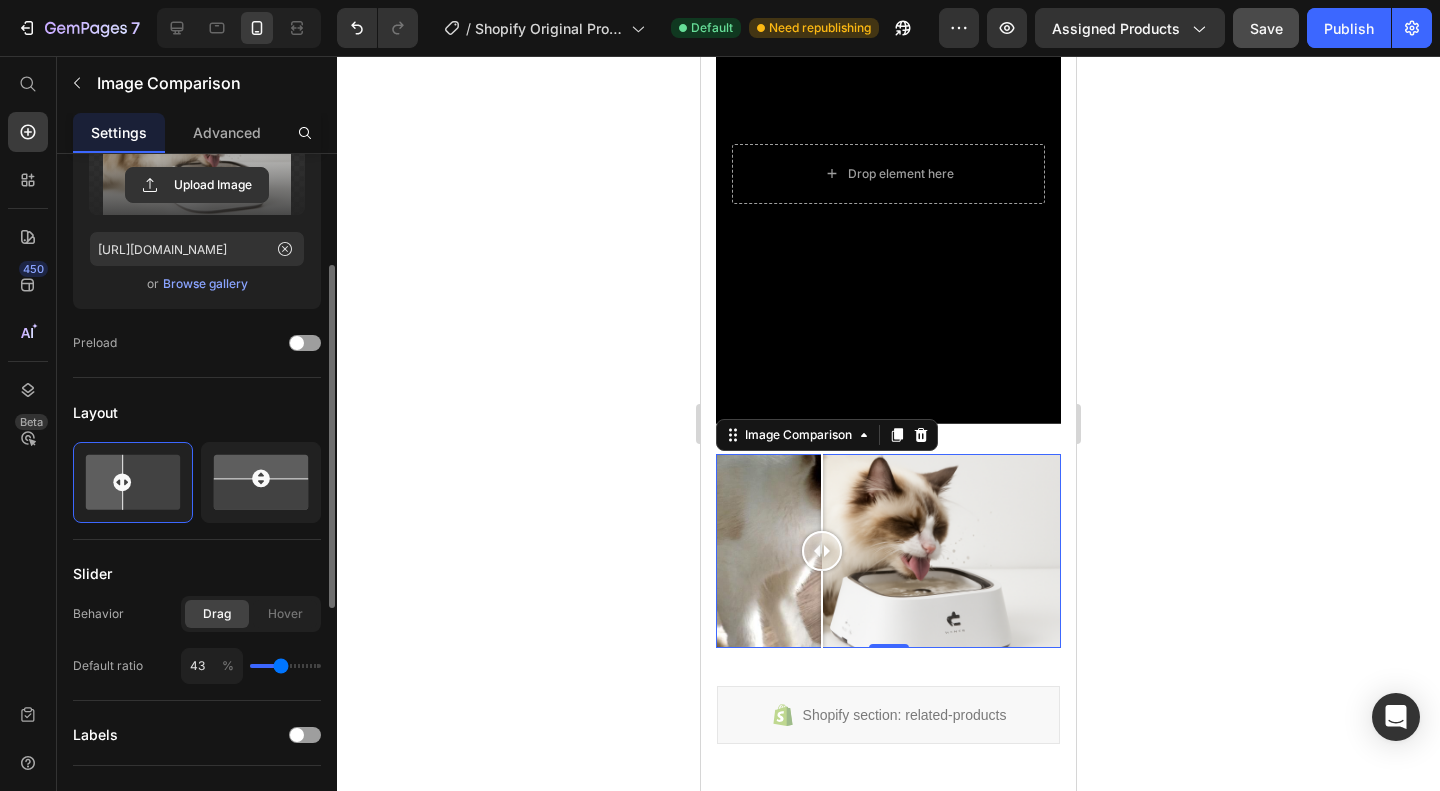 type on "43" 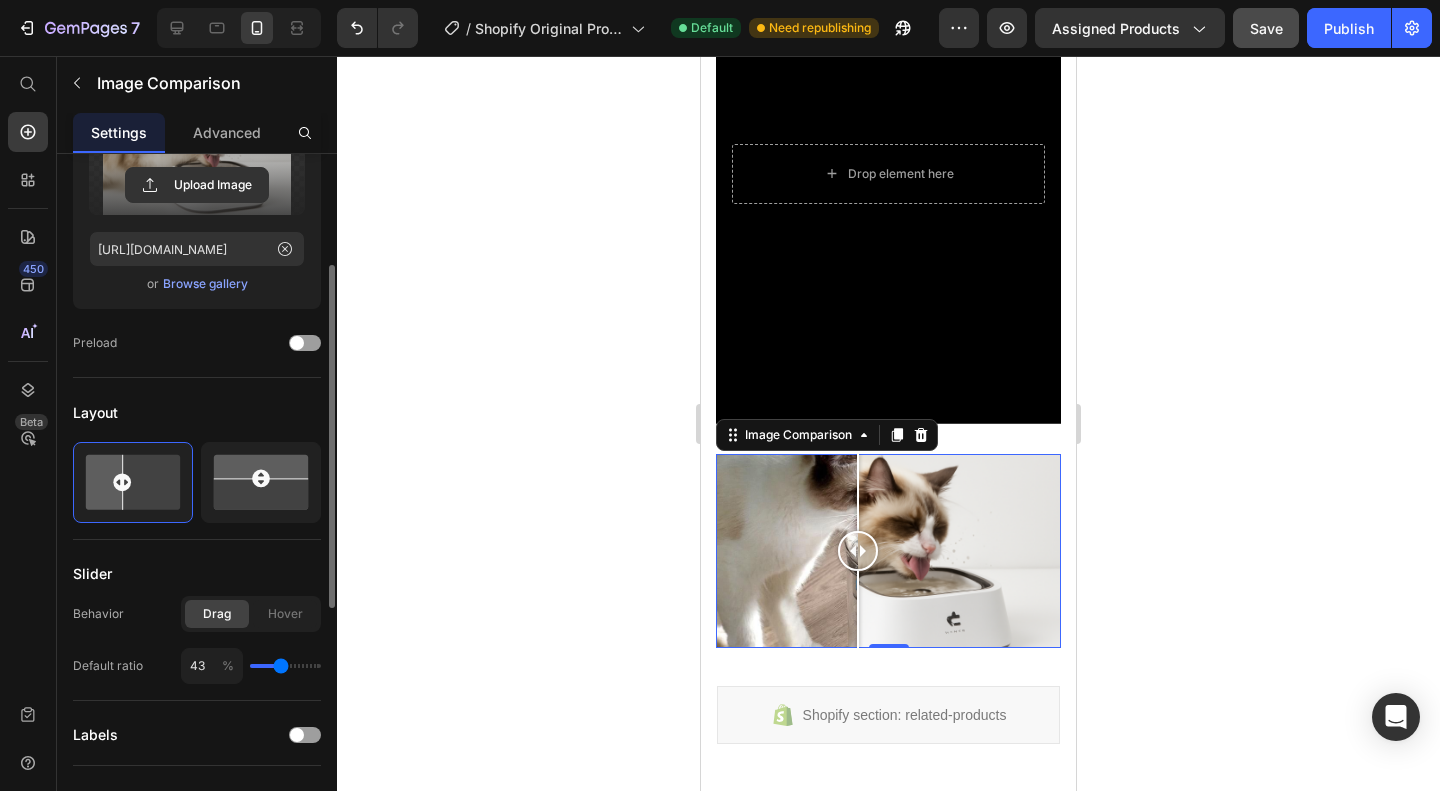 type on "42" 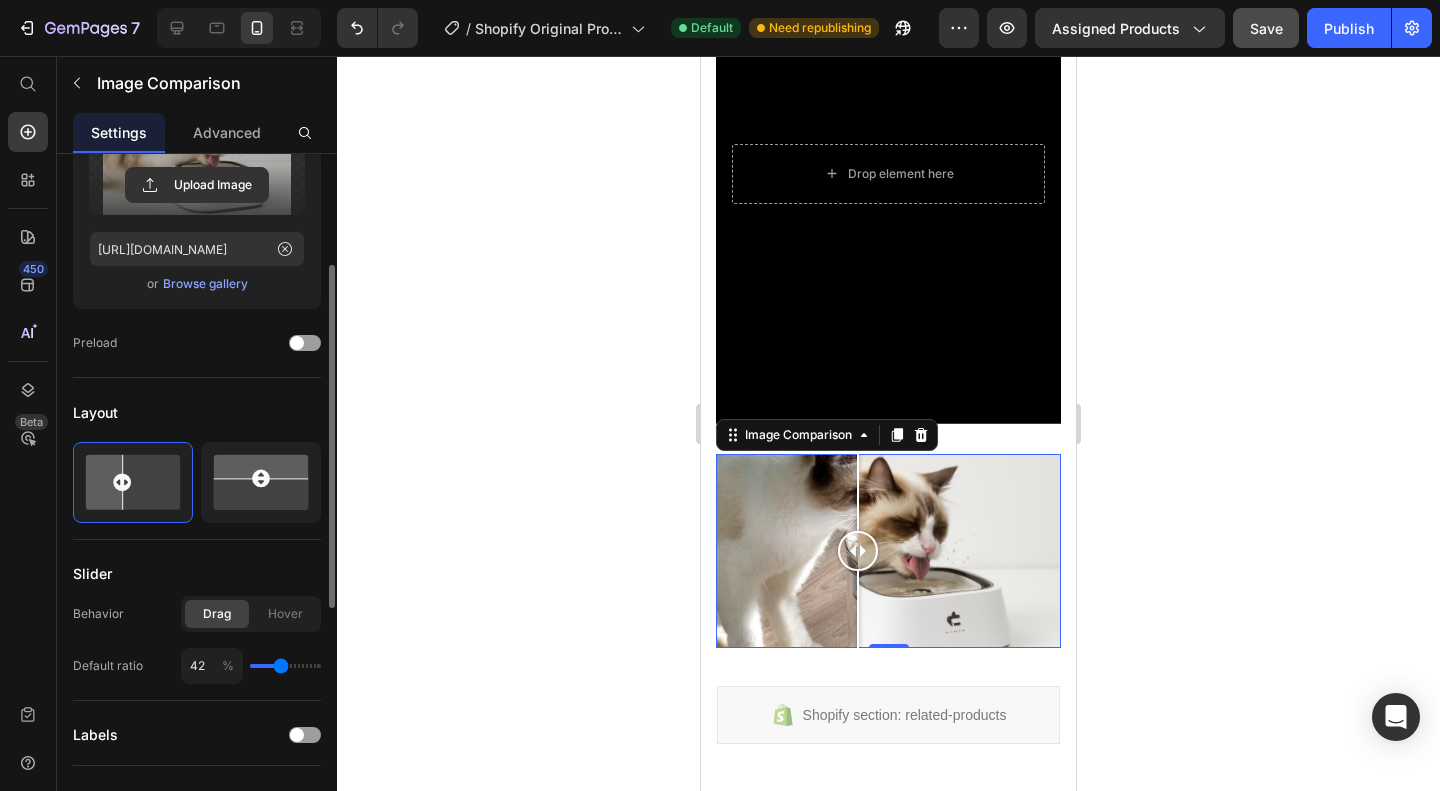 type on "41" 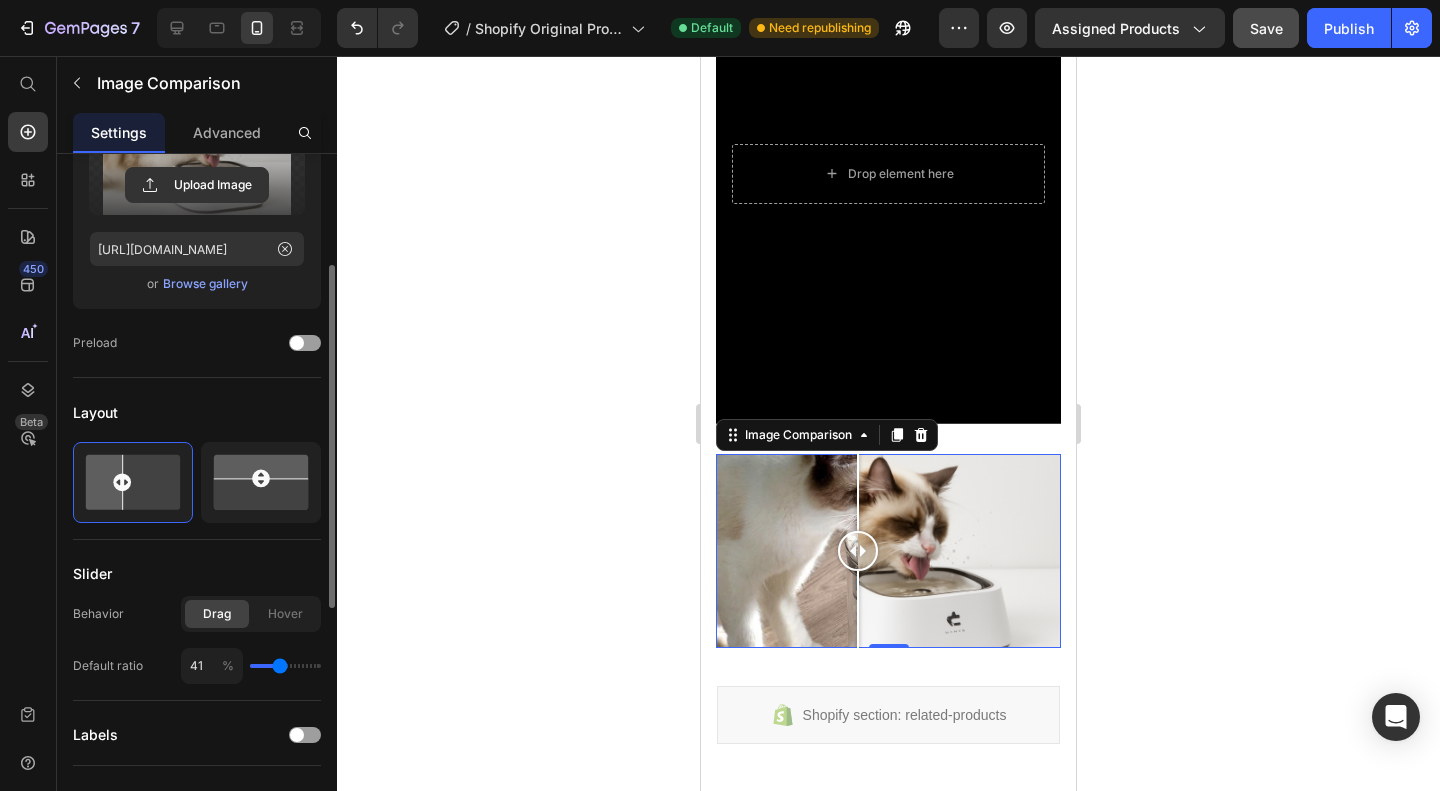 type on "39" 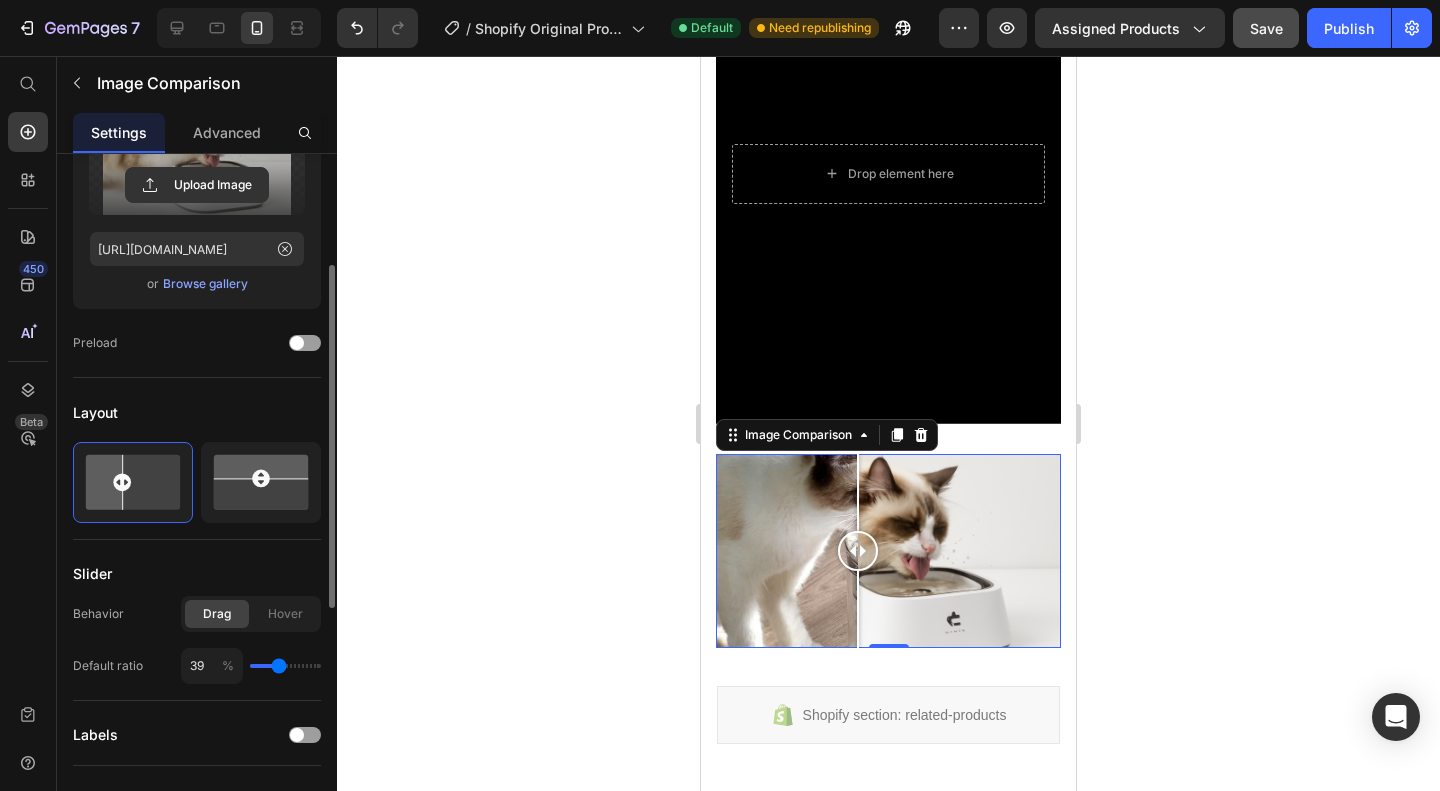 type on "39" 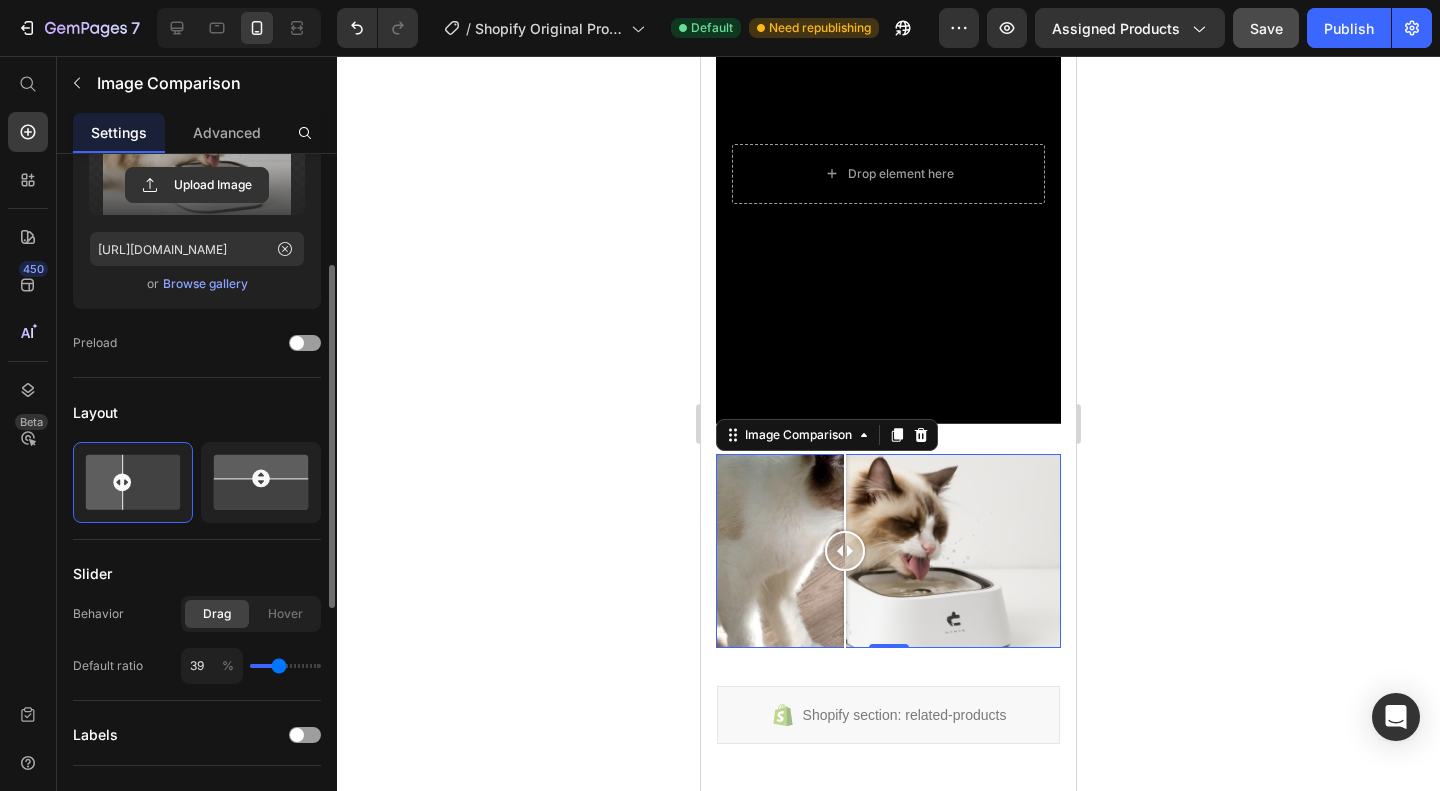 click at bounding box center (285, 666) 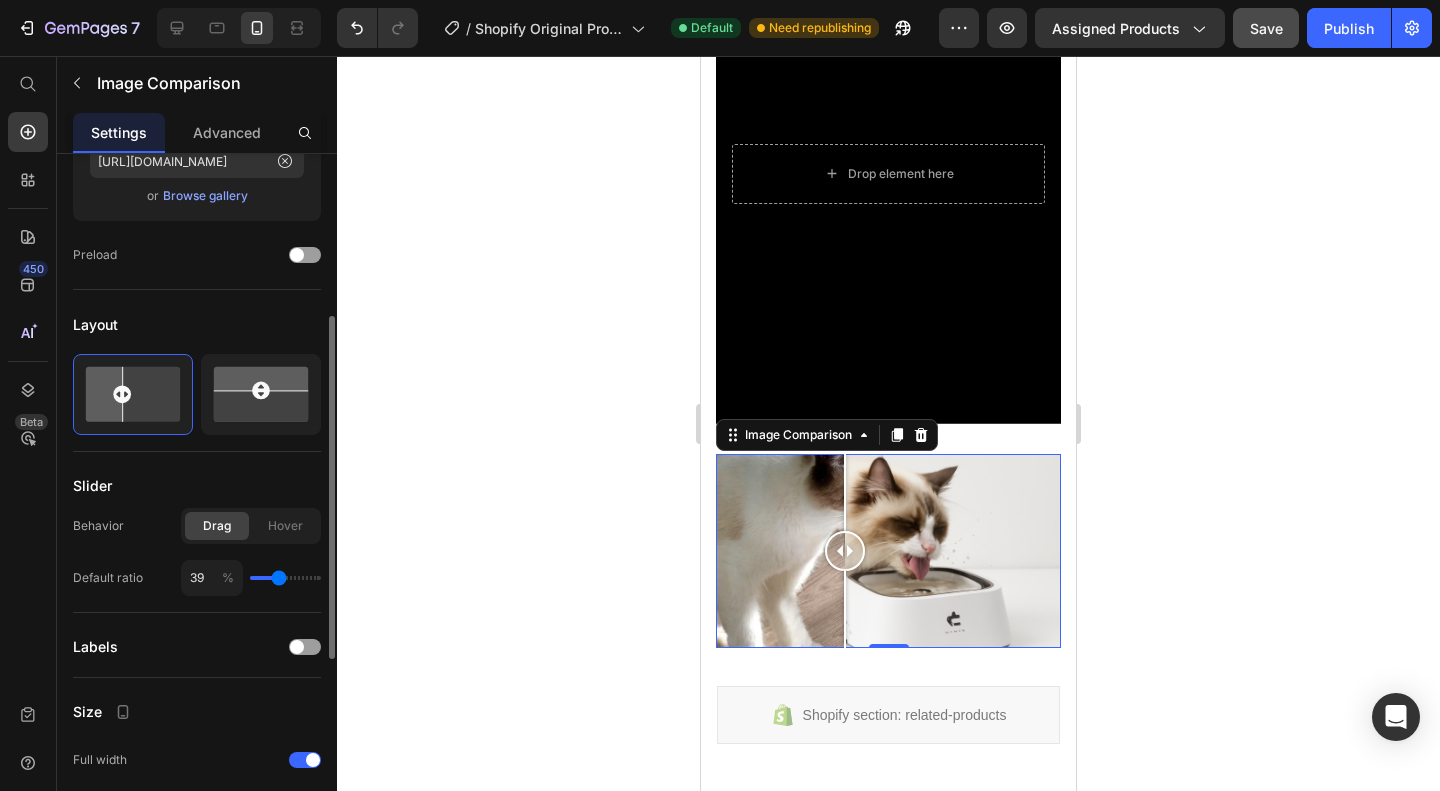 scroll, scrollTop: 318, scrollLeft: 0, axis: vertical 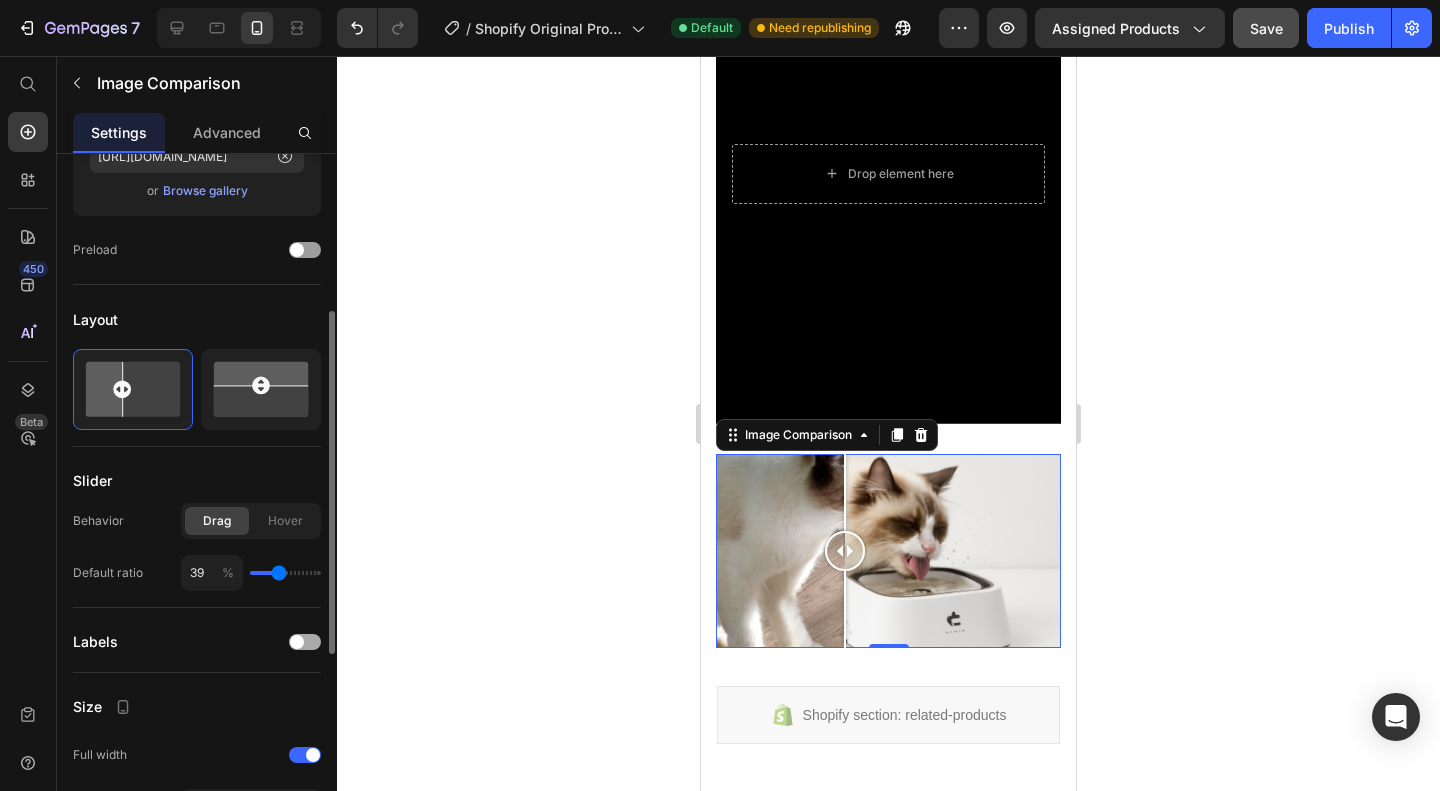click on "Labels" 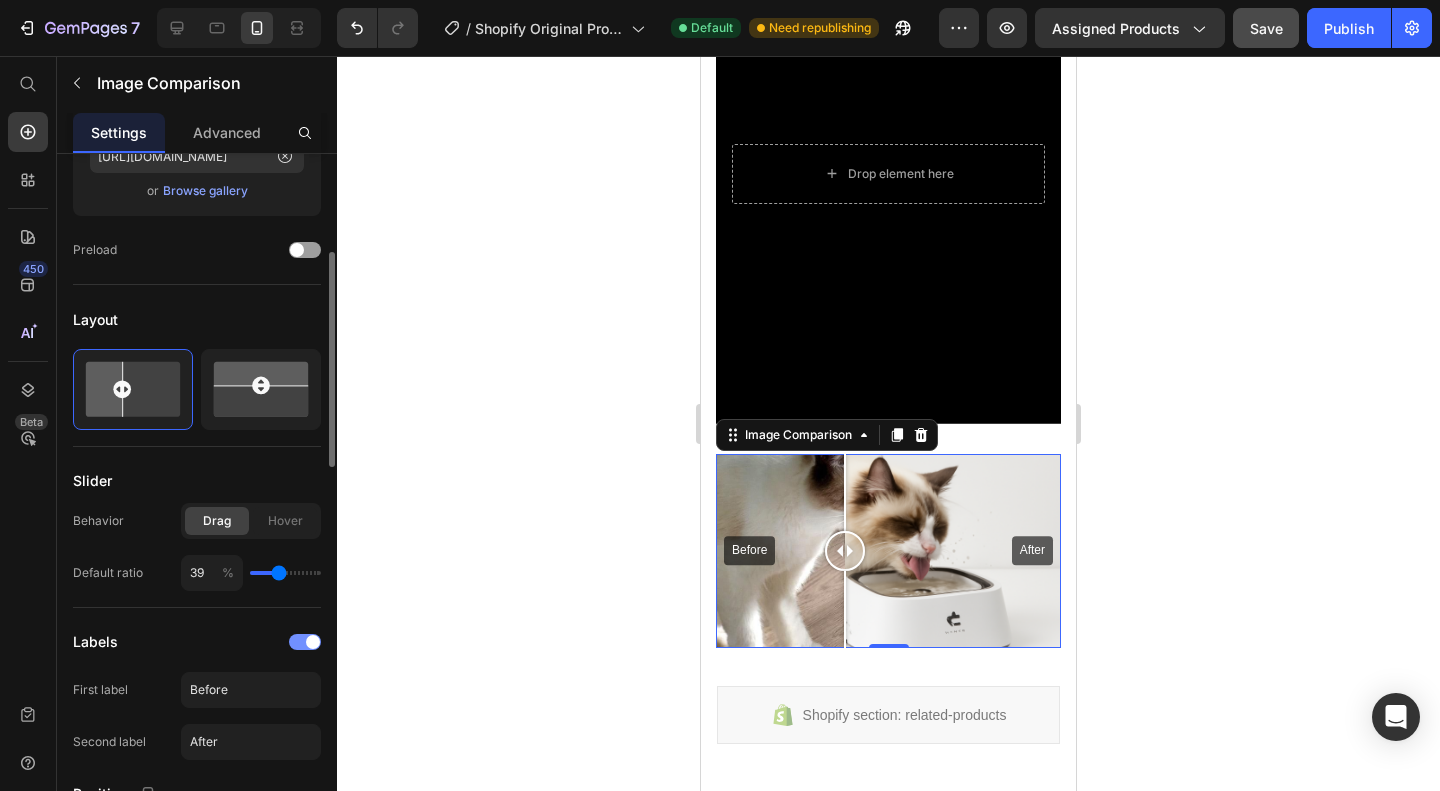 click at bounding box center [313, 642] 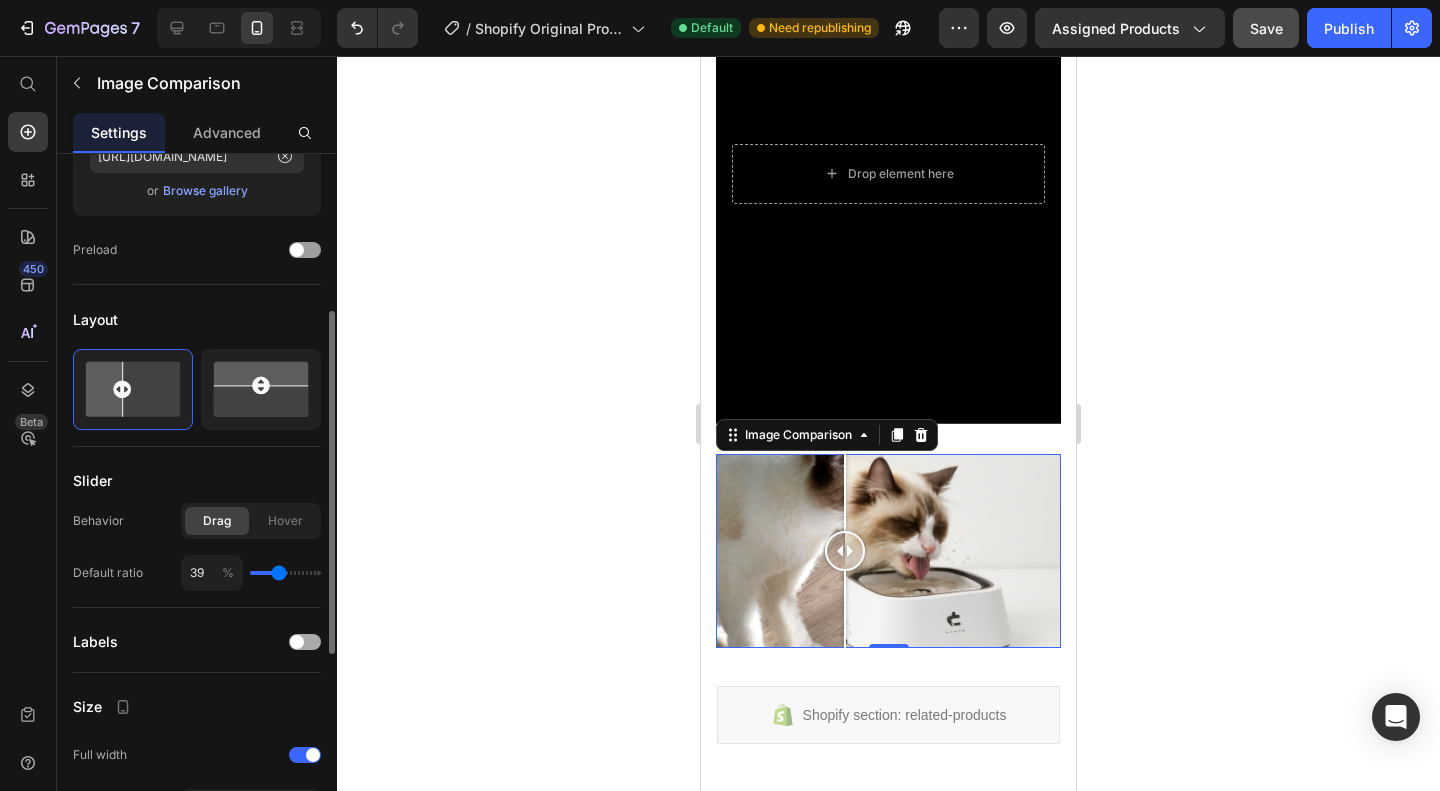 click at bounding box center [305, 642] 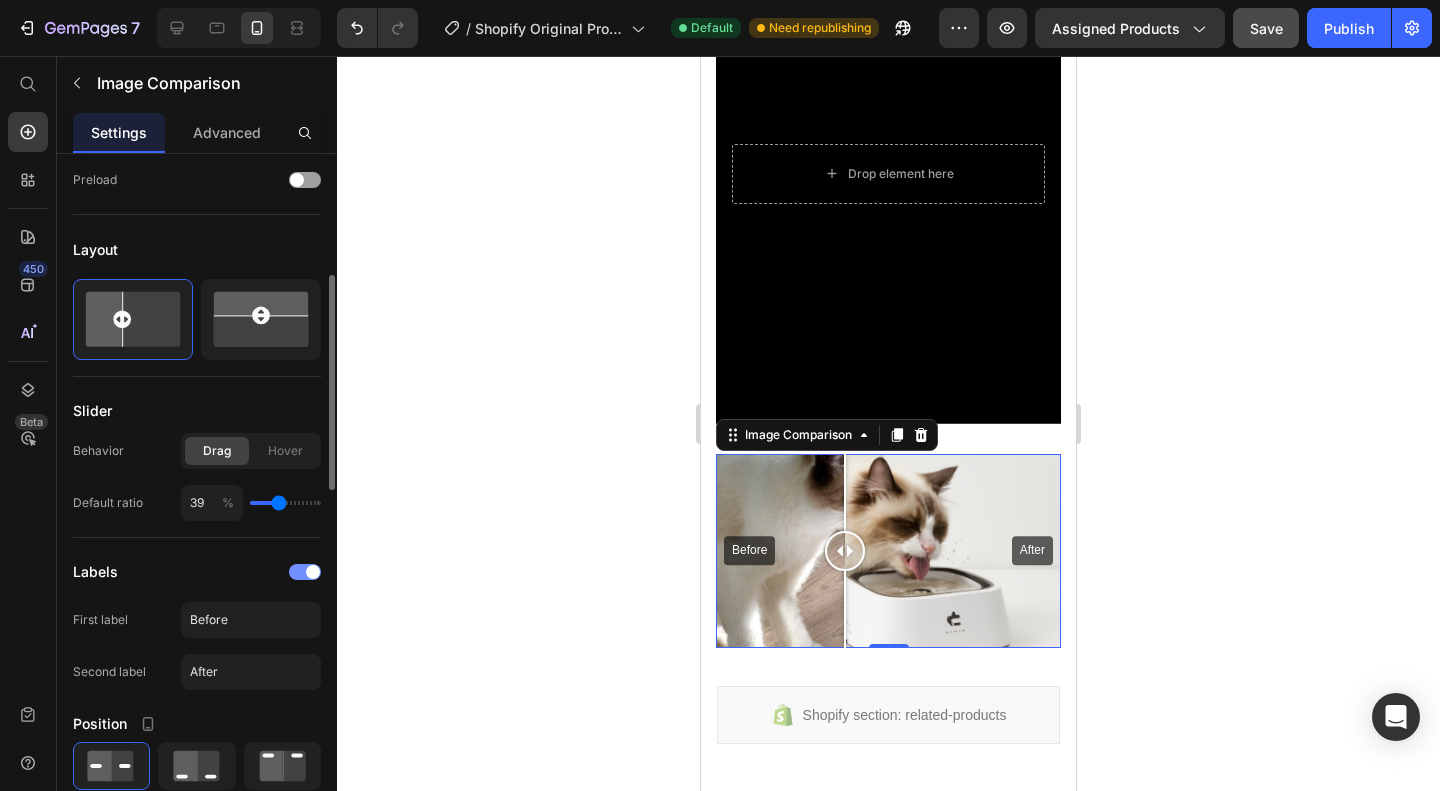 scroll, scrollTop: 389, scrollLeft: 0, axis: vertical 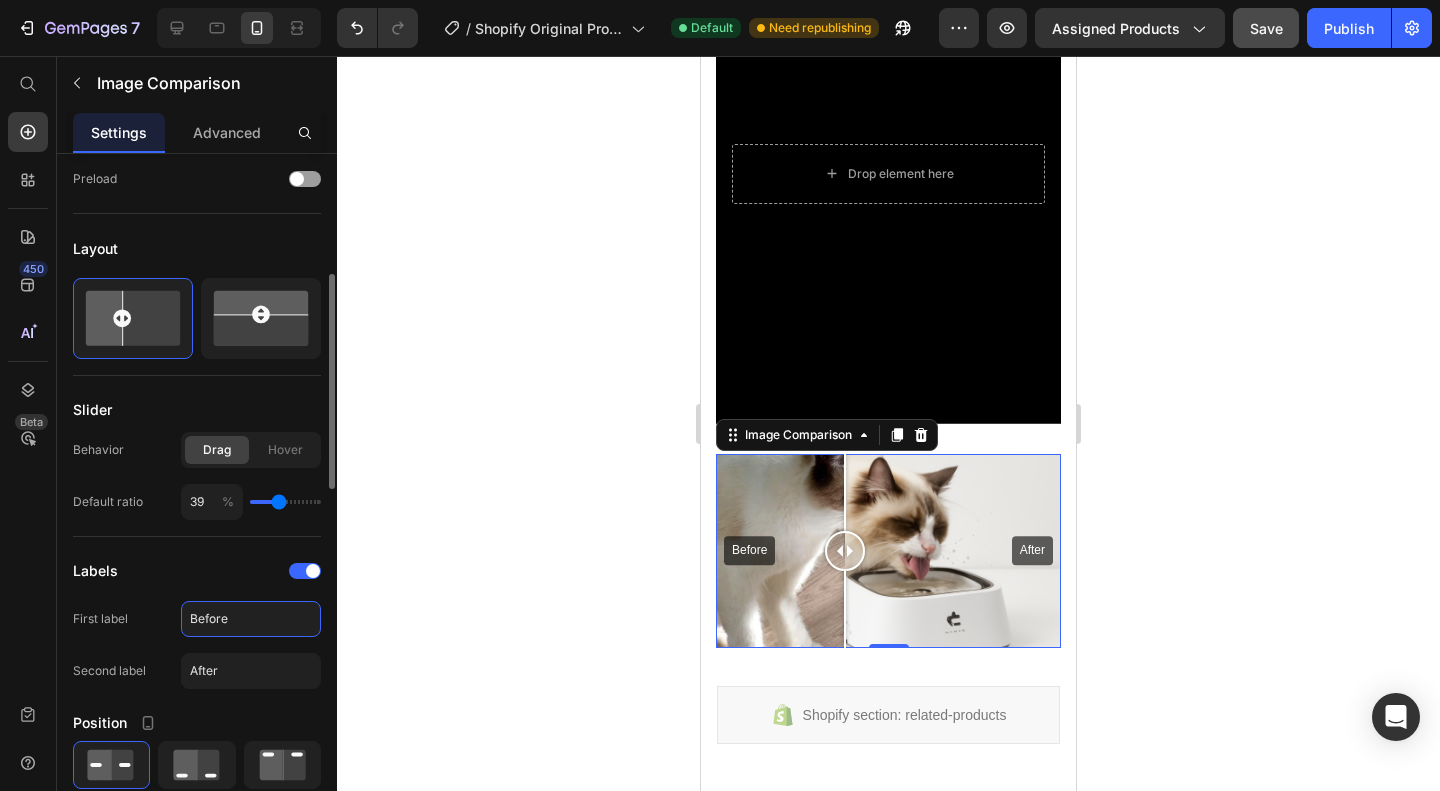 click on "Before" 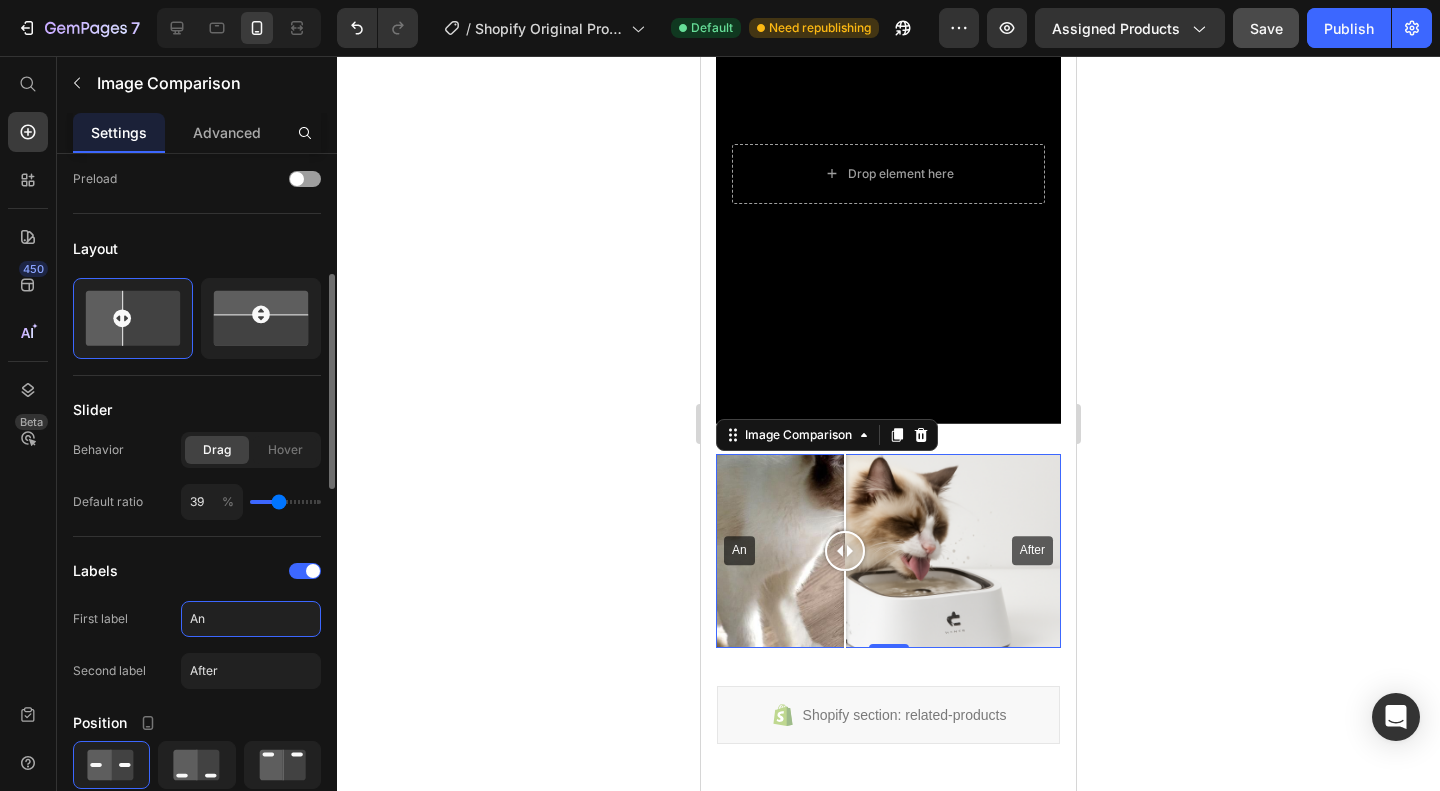 type on "A" 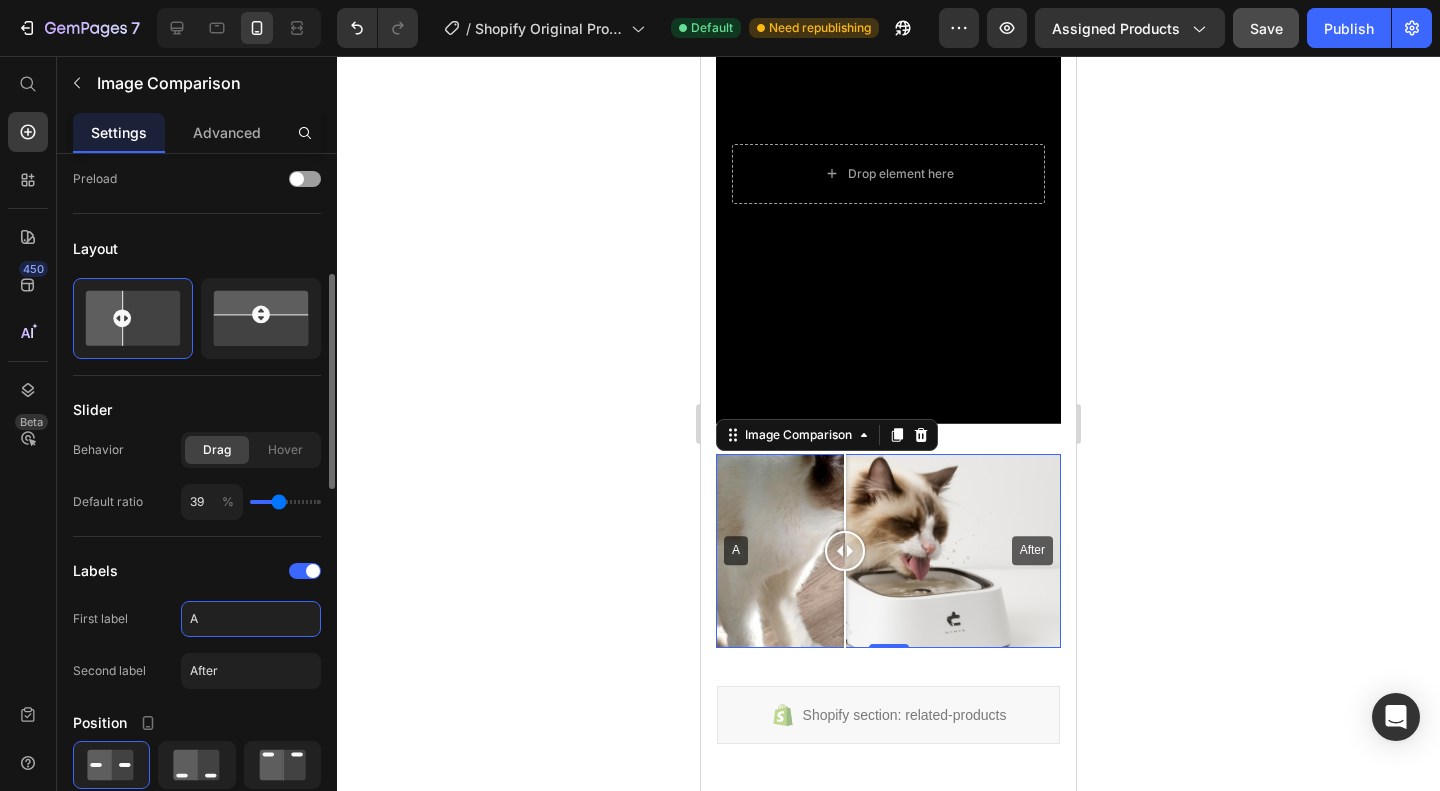 type 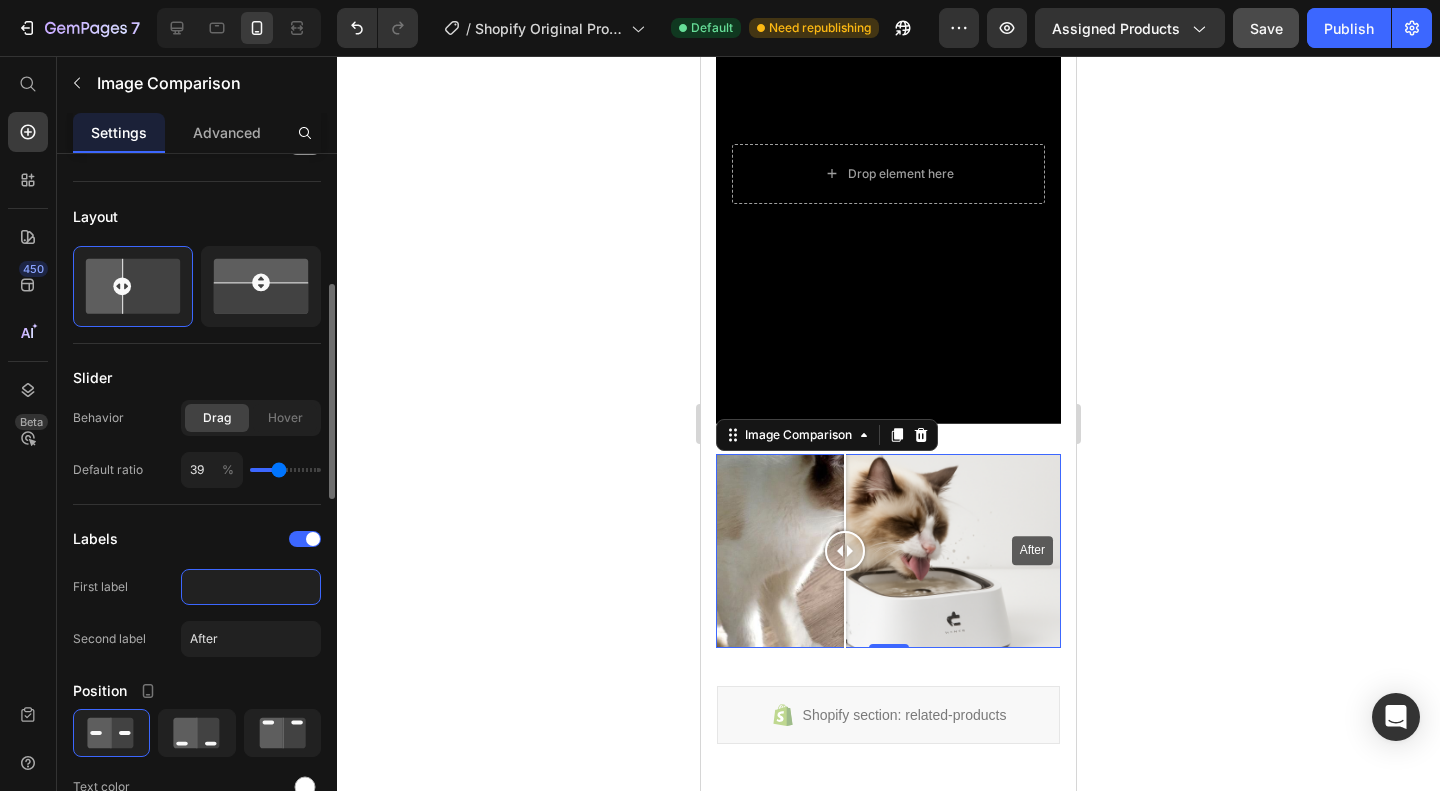 scroll, scrollTop: 432, scrollLeft: 0, axis: vertical 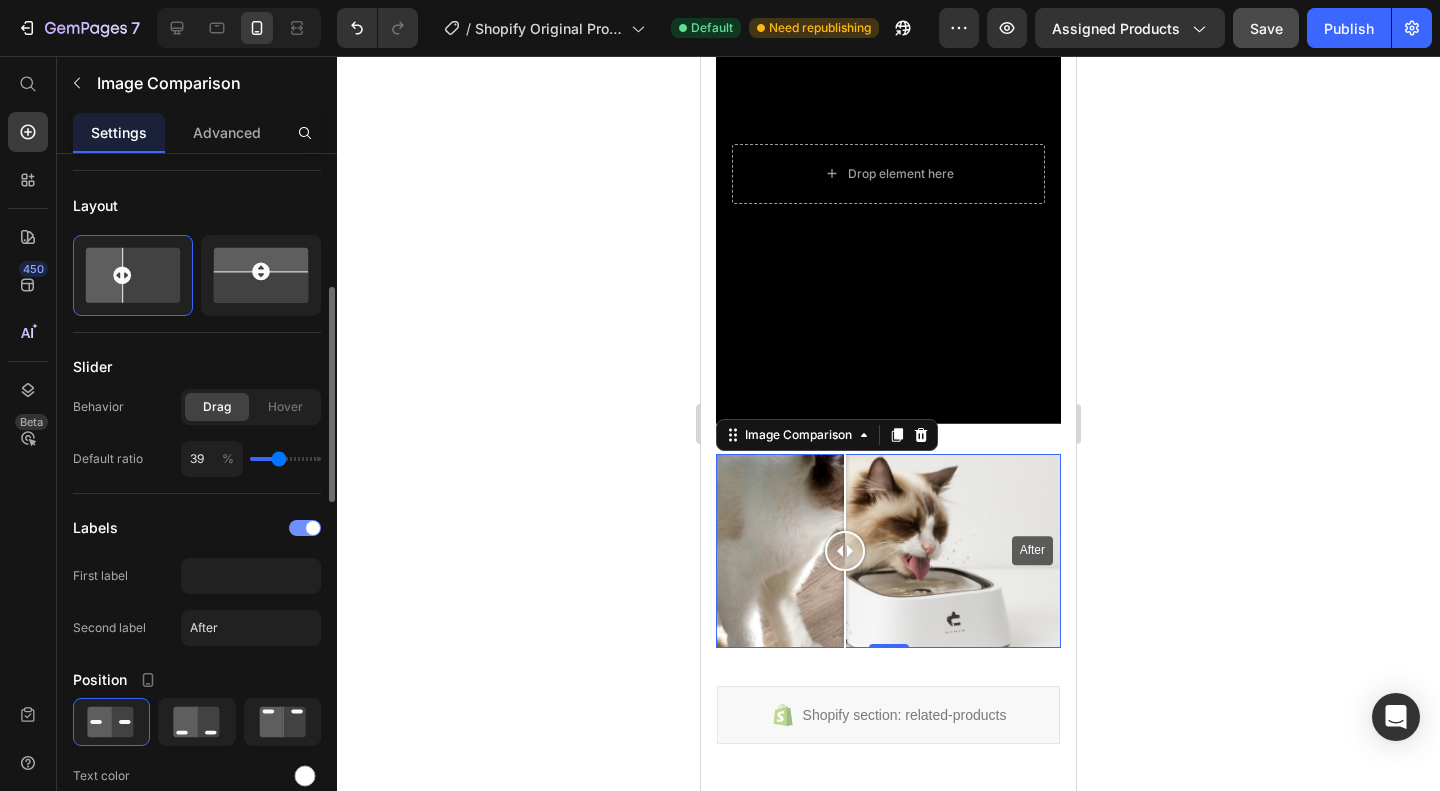 click at bounding box center [305, 528] 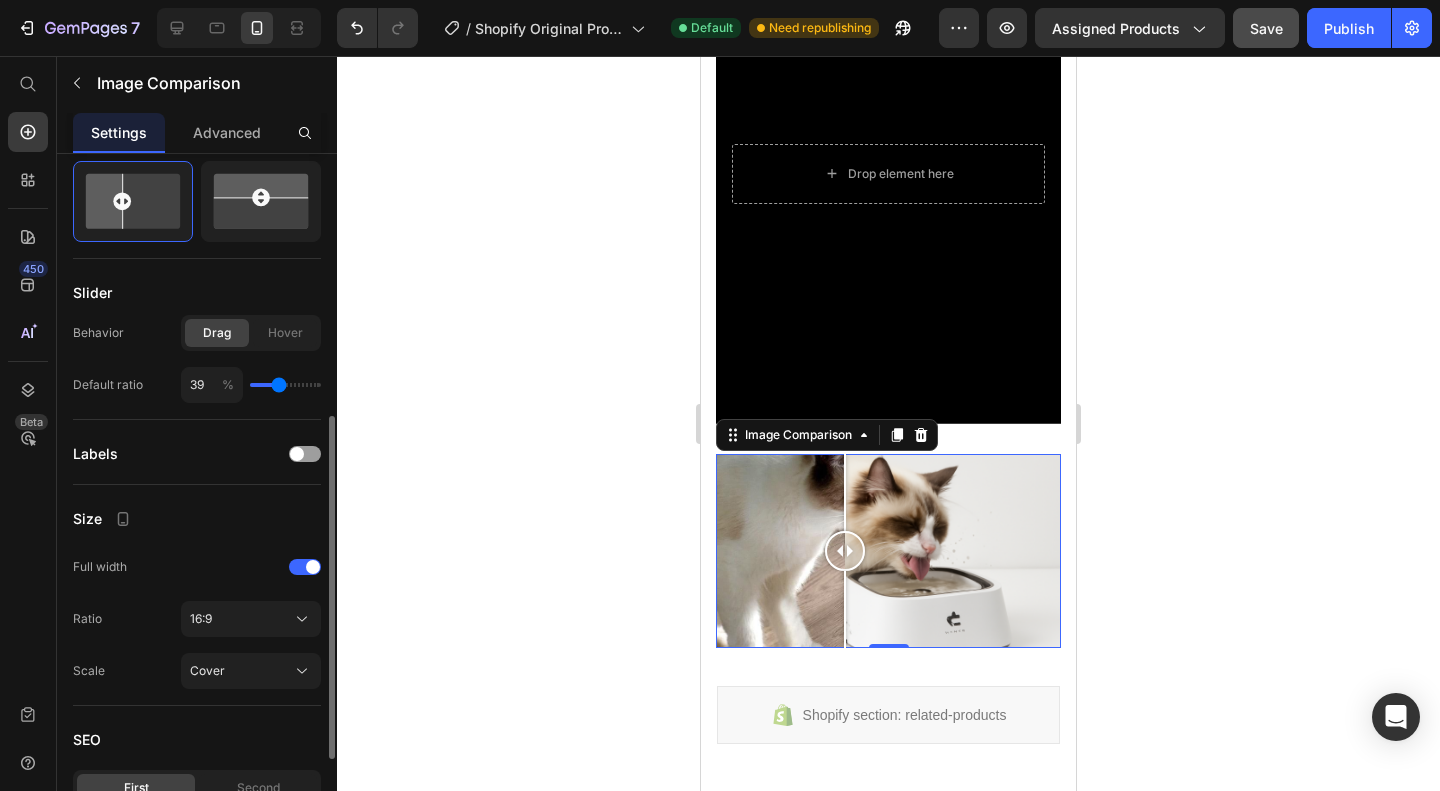 scroll, scrollTop: 514, scrollLeft: 0, axis: vertical 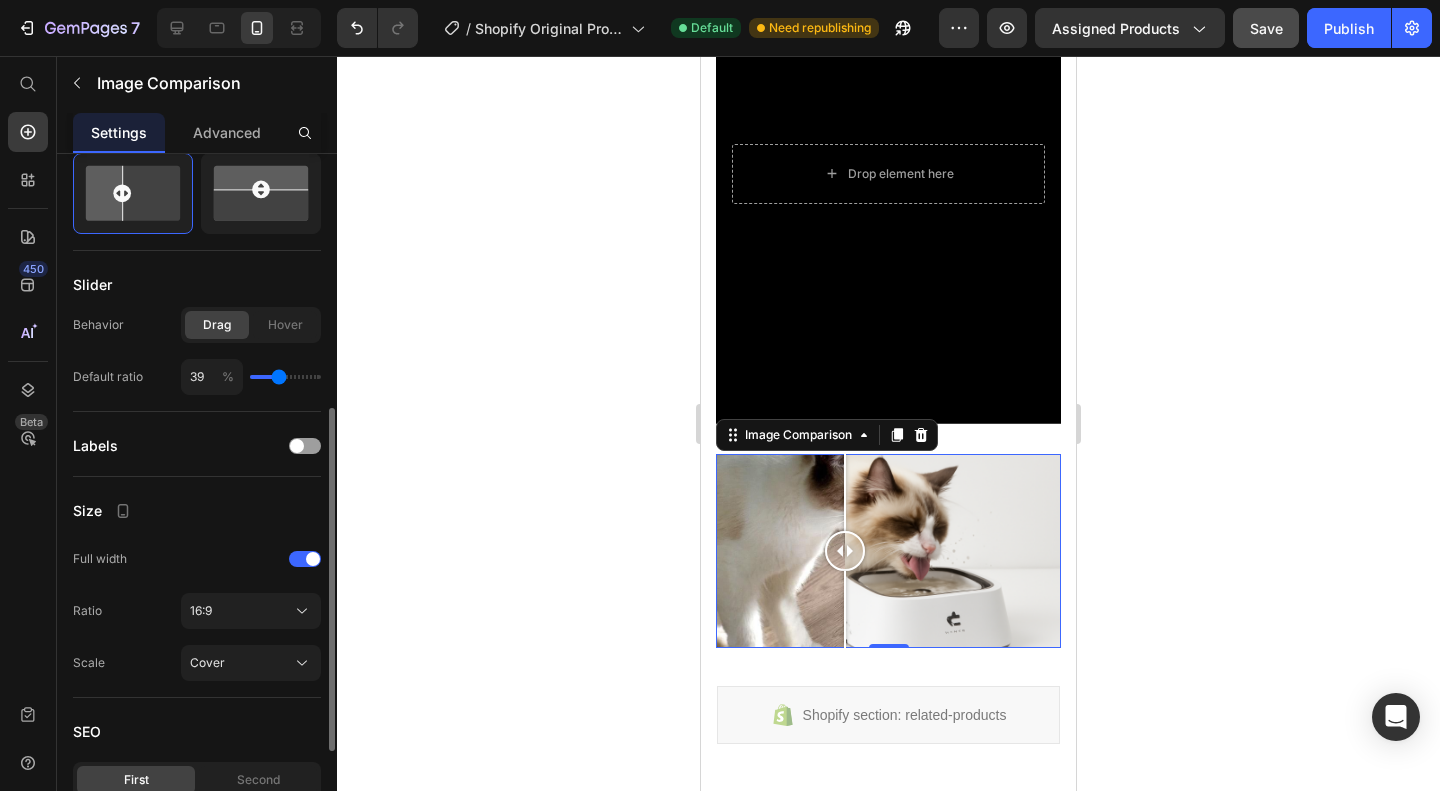 click on "16:9" at bounding box center (251, 611) 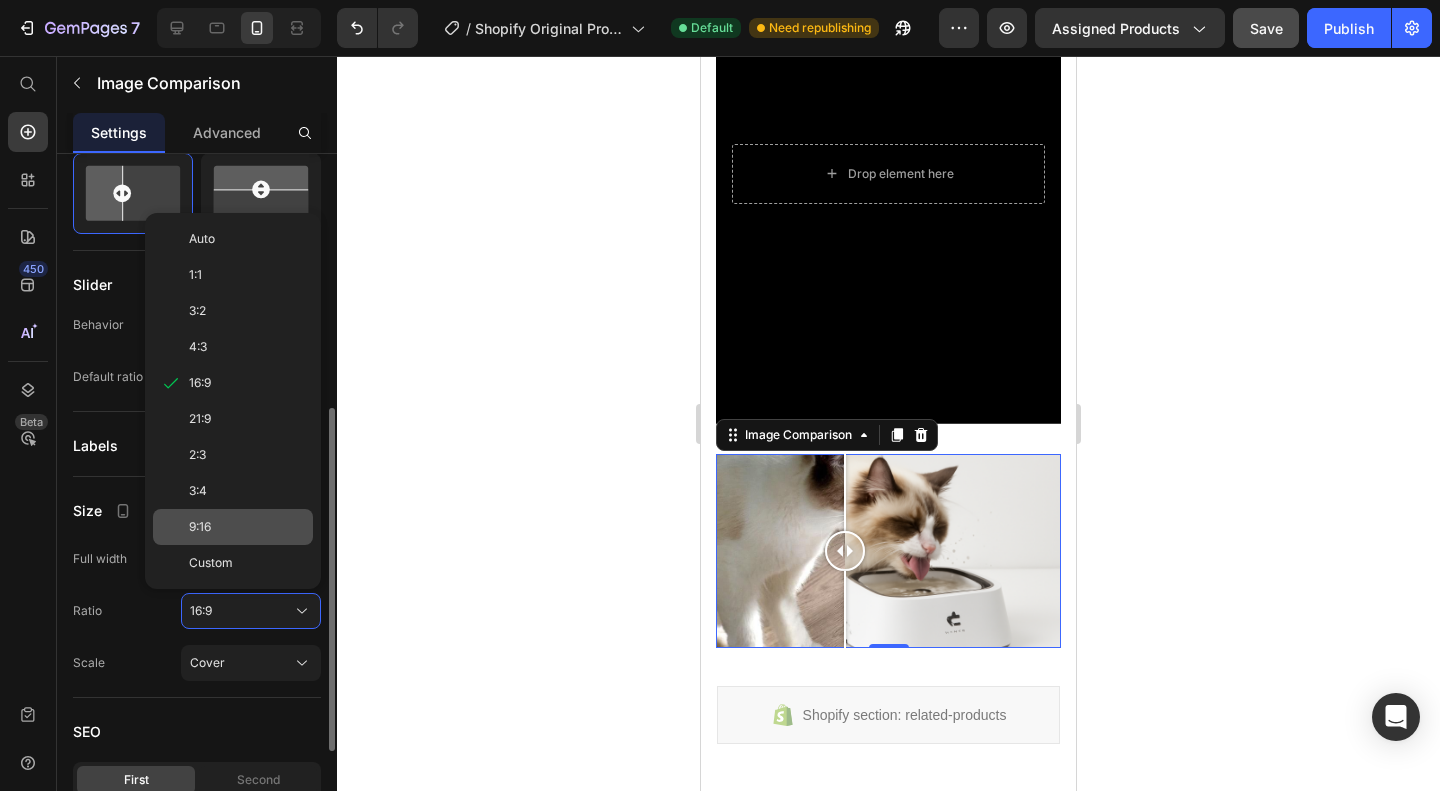 click on "9:16" 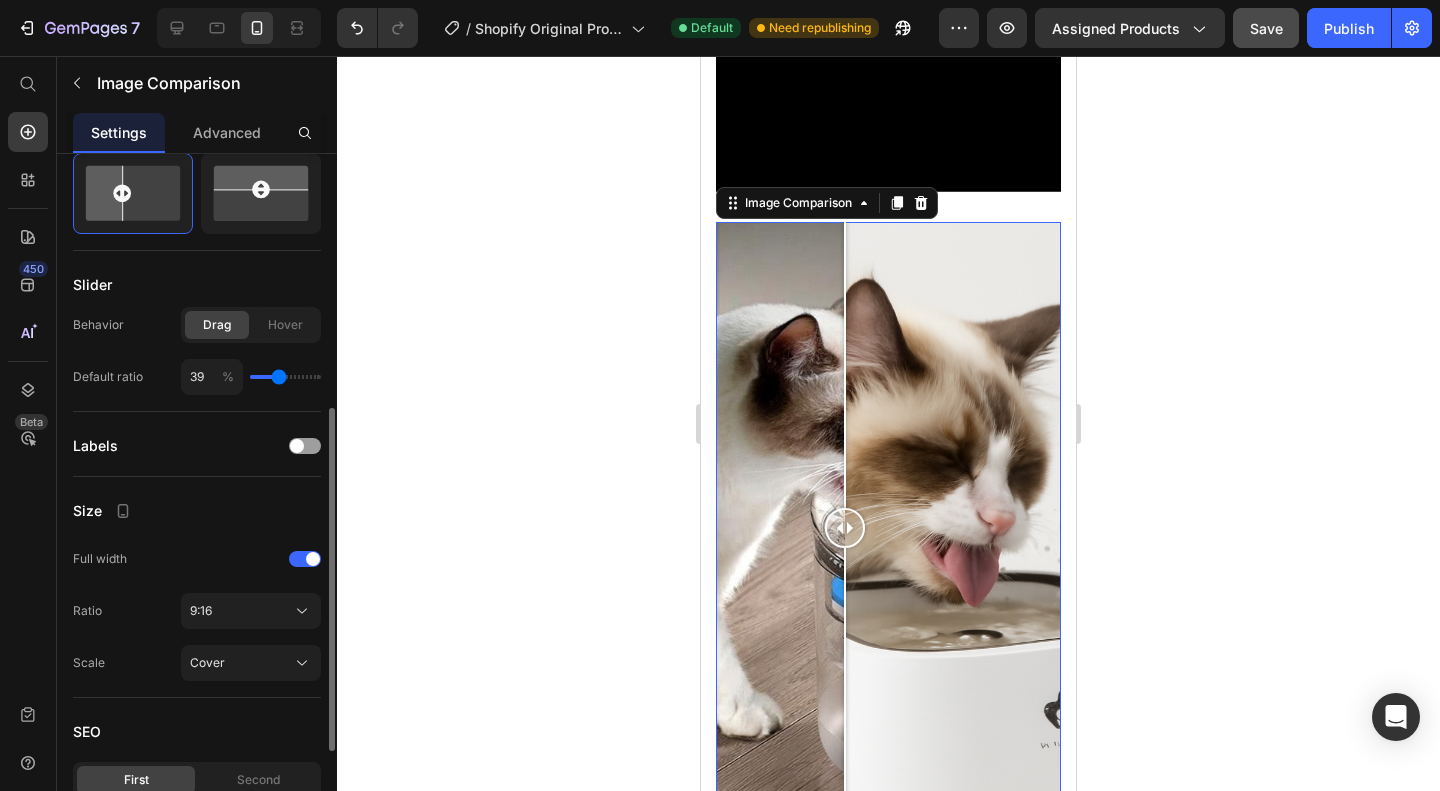 scroll, scrollTop: 1373, scrollLeft: 0, axis: vertical 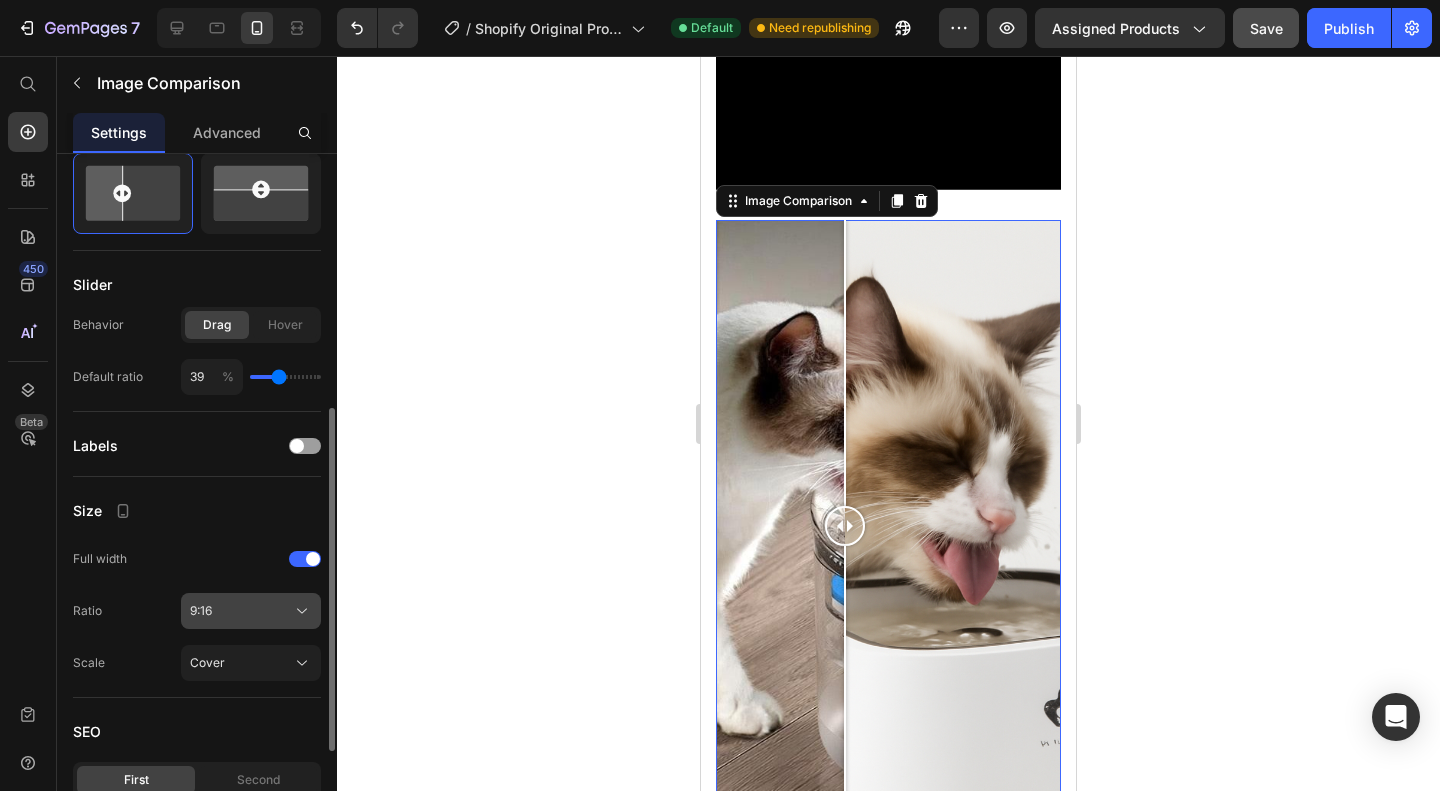 click on "9:16" 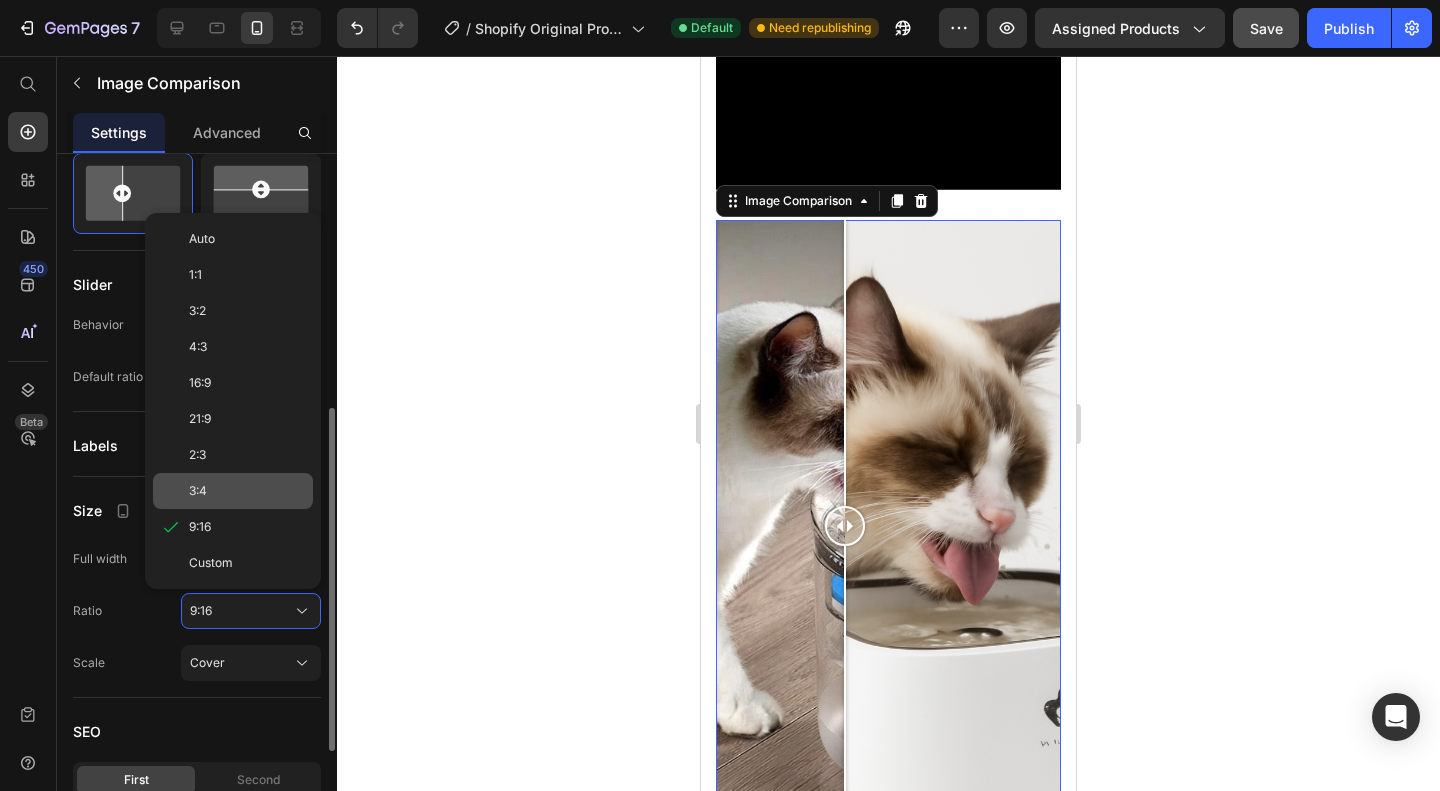 click on "3:4" at bounding box center [247, 491] 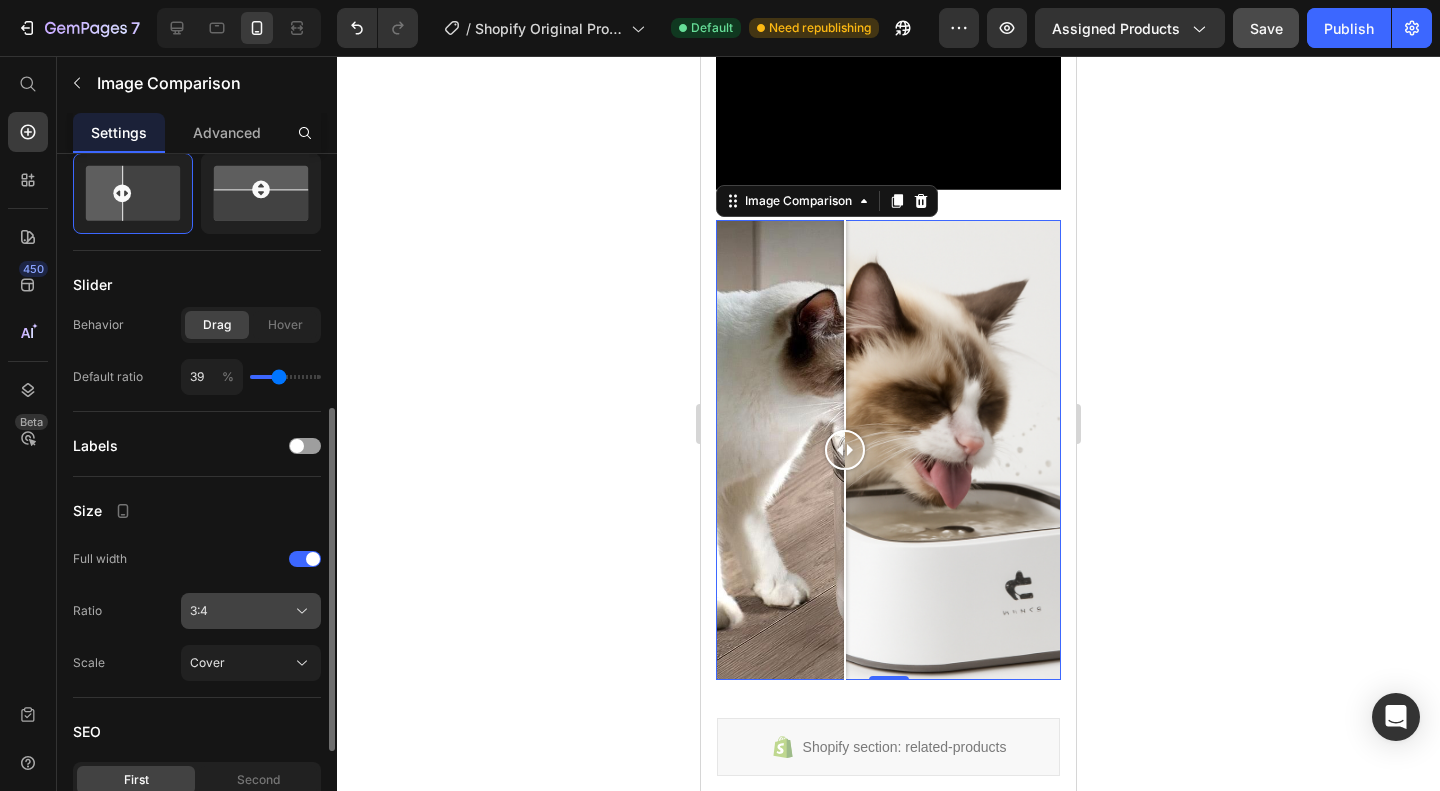 click on "3:4" at bounding box center [251, 611] 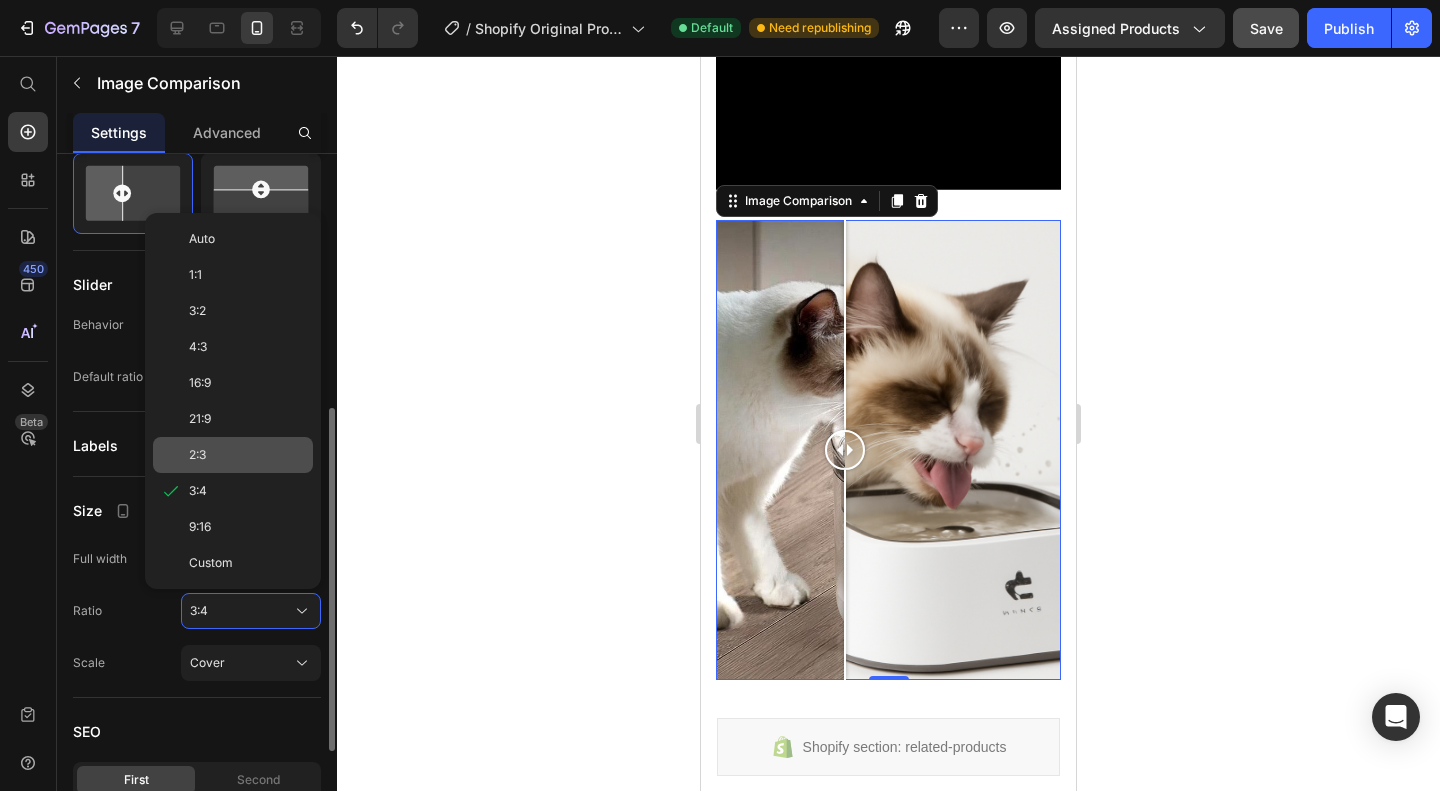 click on "2:3" at bounding box center [247, 455] 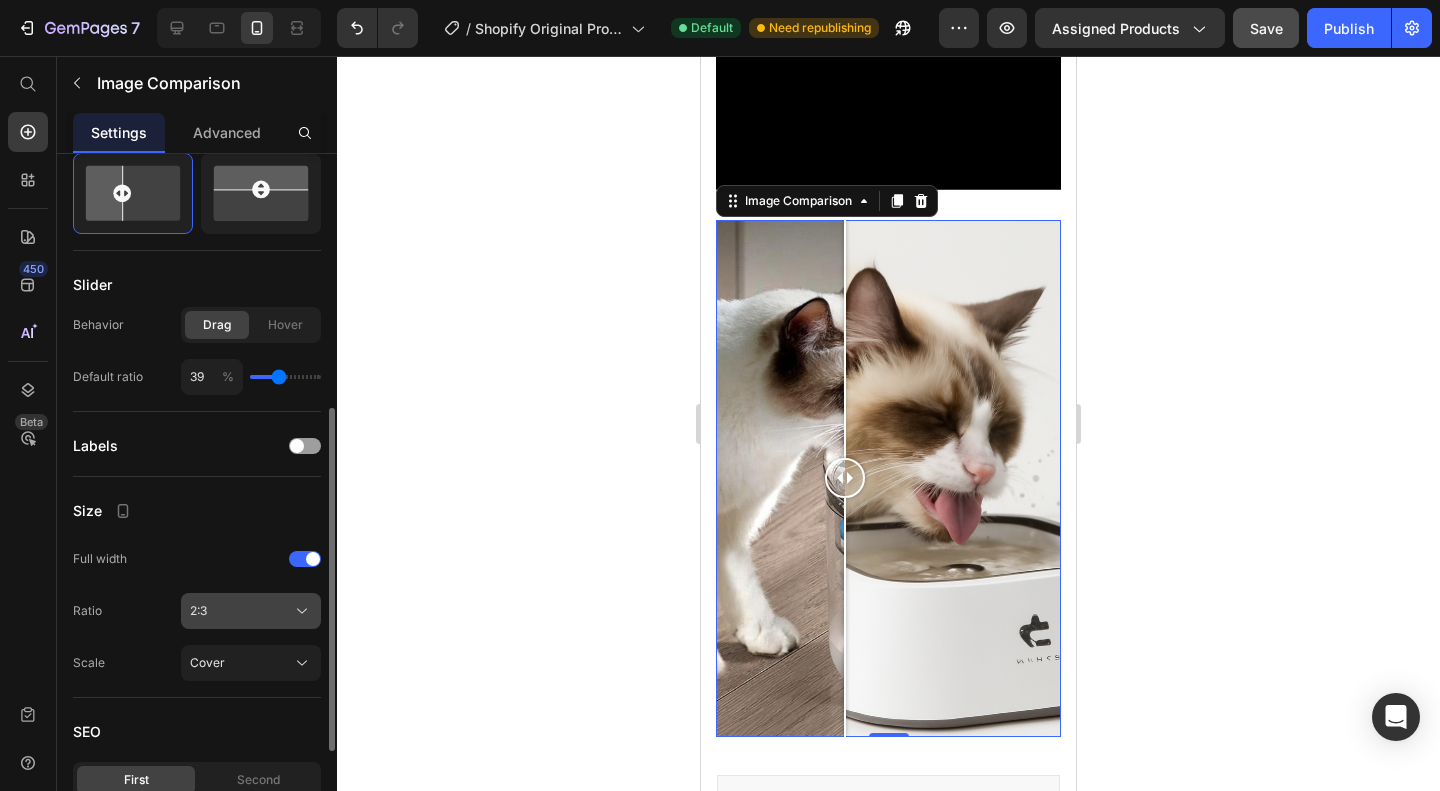 click on "2:3" 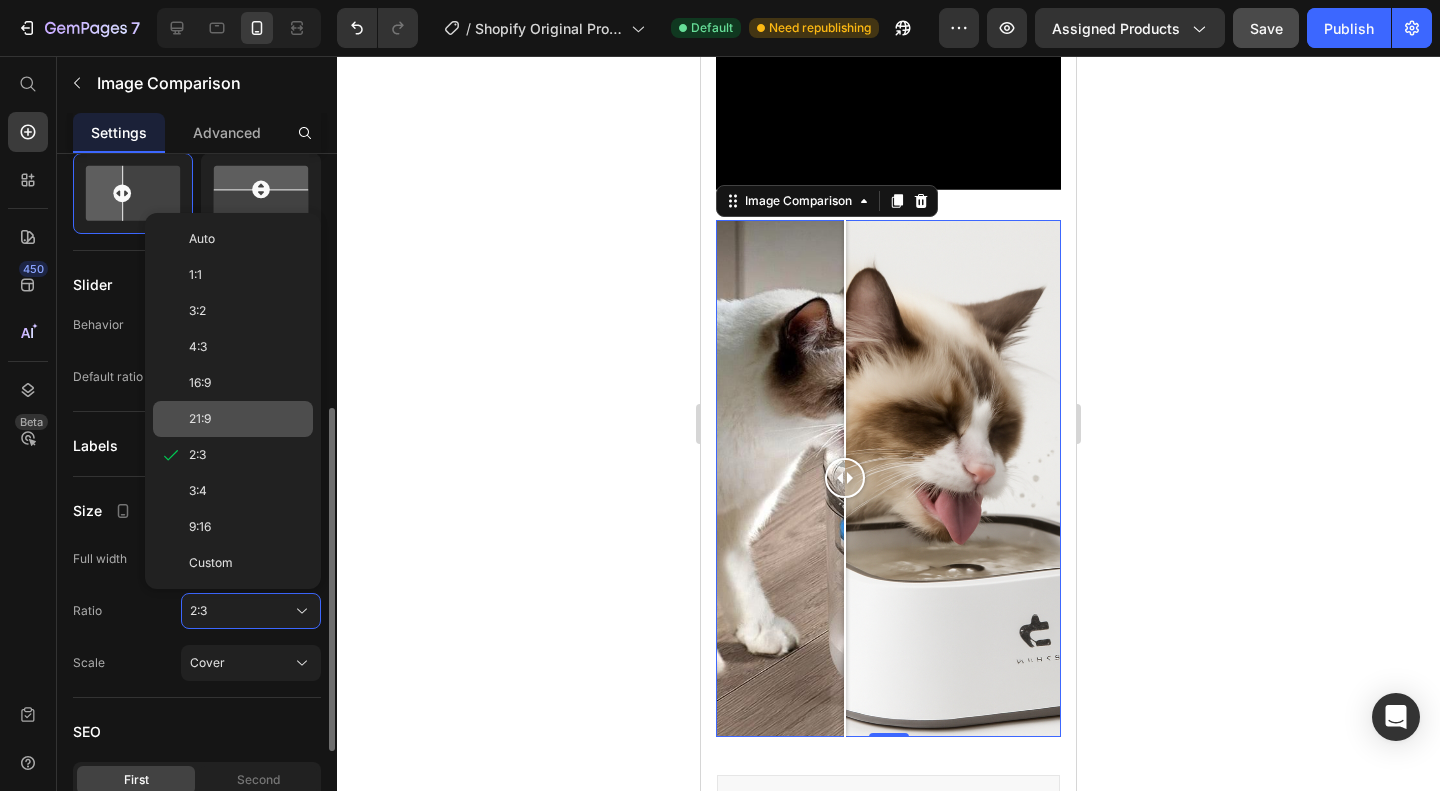 click on "21:9" at bounding box center [247, 419] 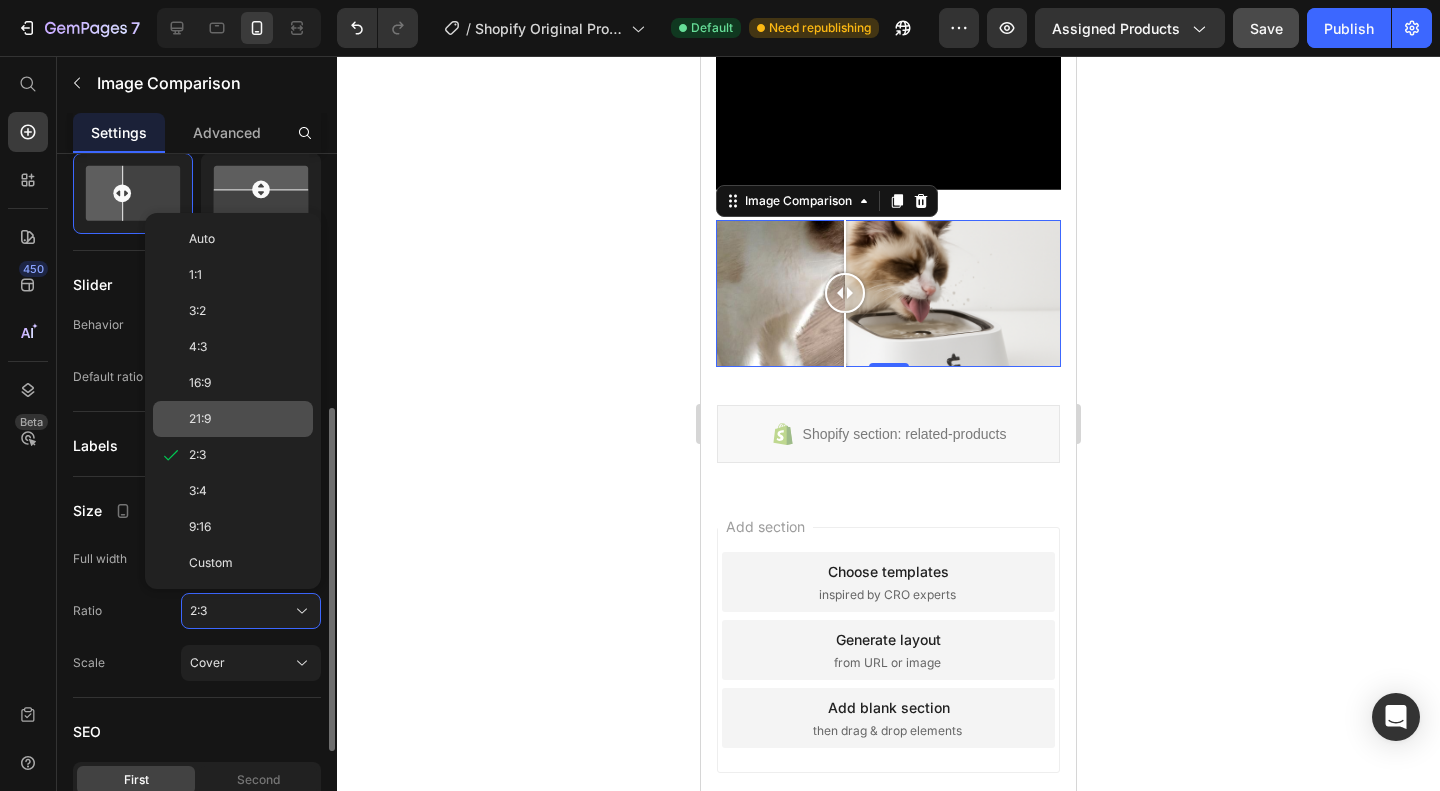 scroll, scrollTop: 1280, scrollLeft: 0, axis: vertical 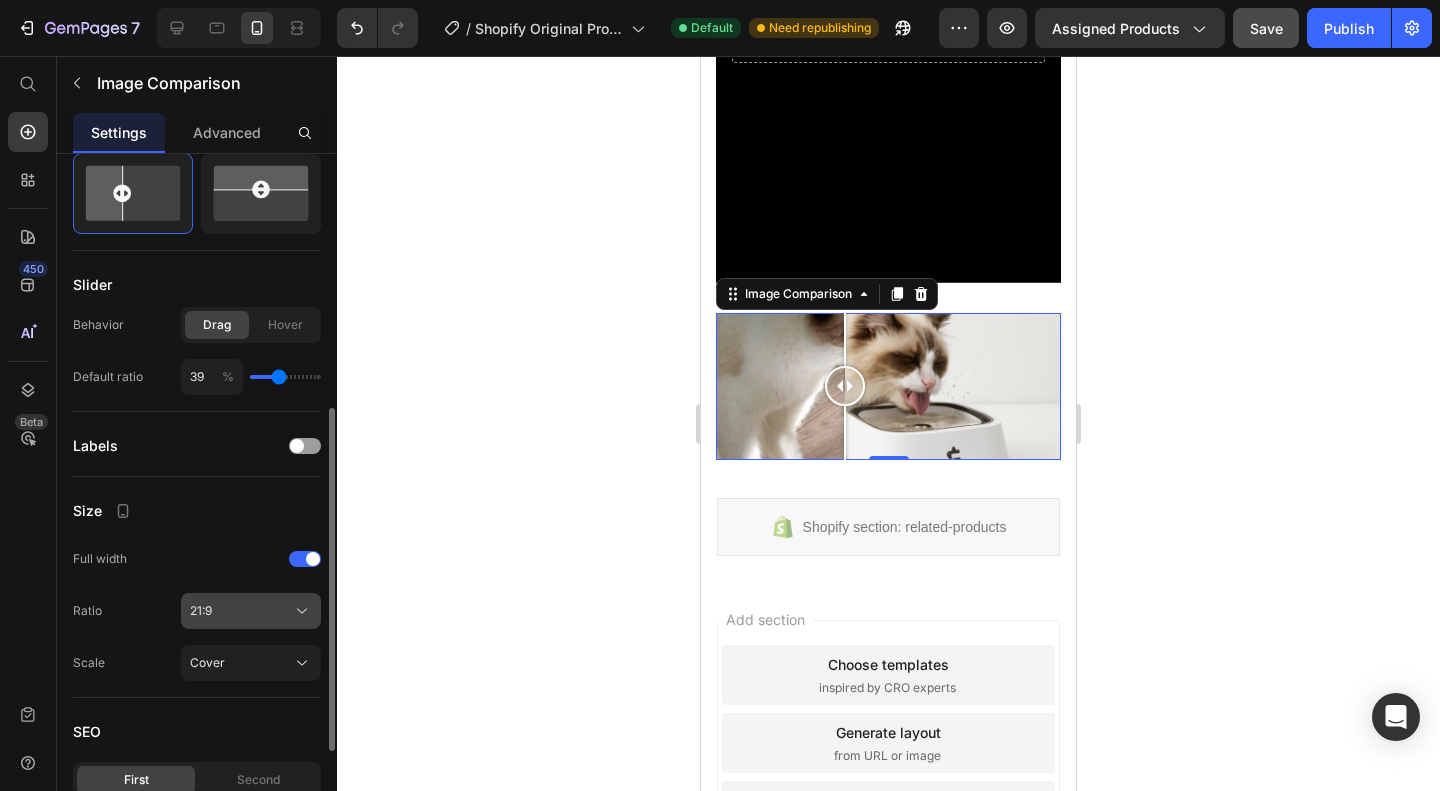 click on "21:9" 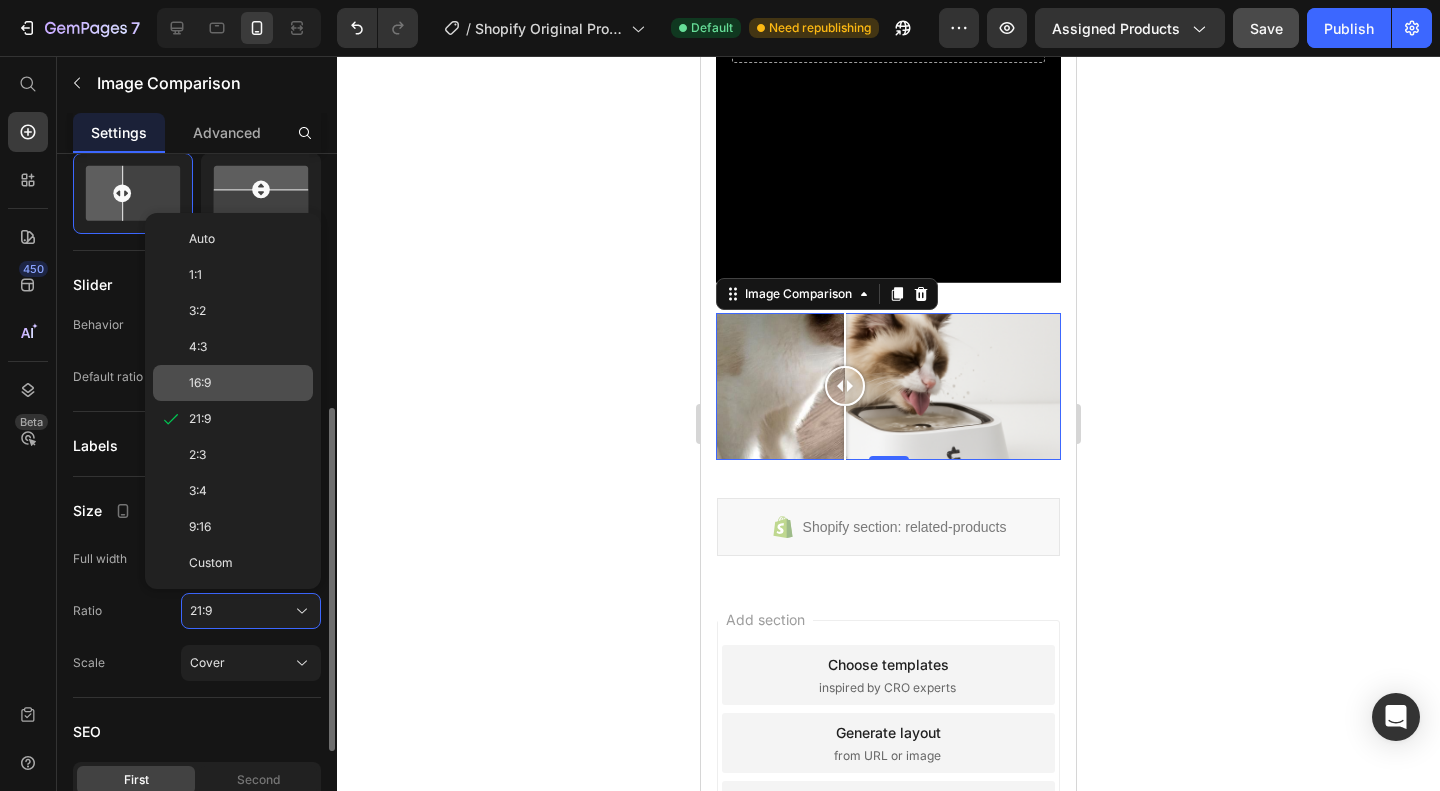 click on "16:9" at bounding box center (247, 383) 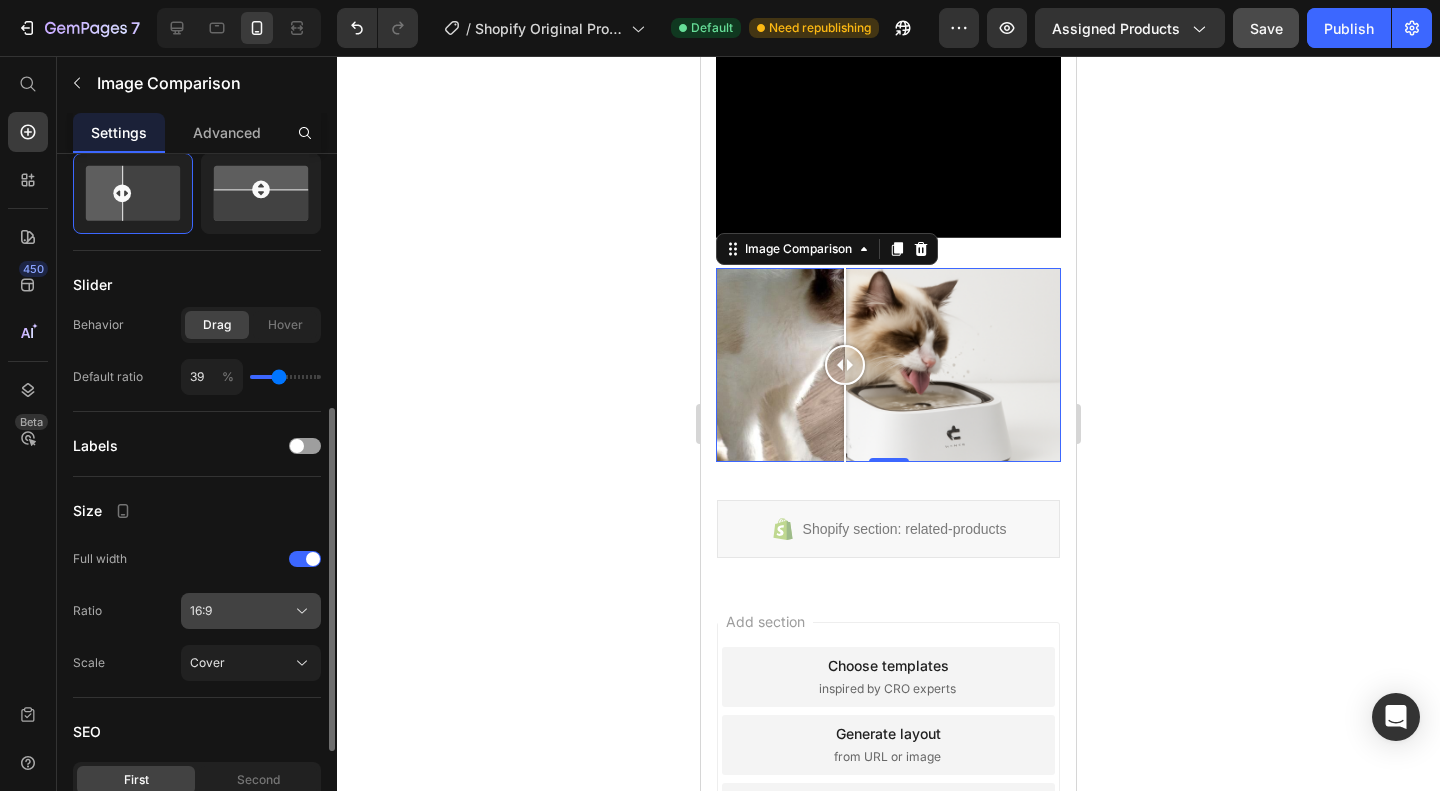 click on "16:9" at bounding box center [251, 611] 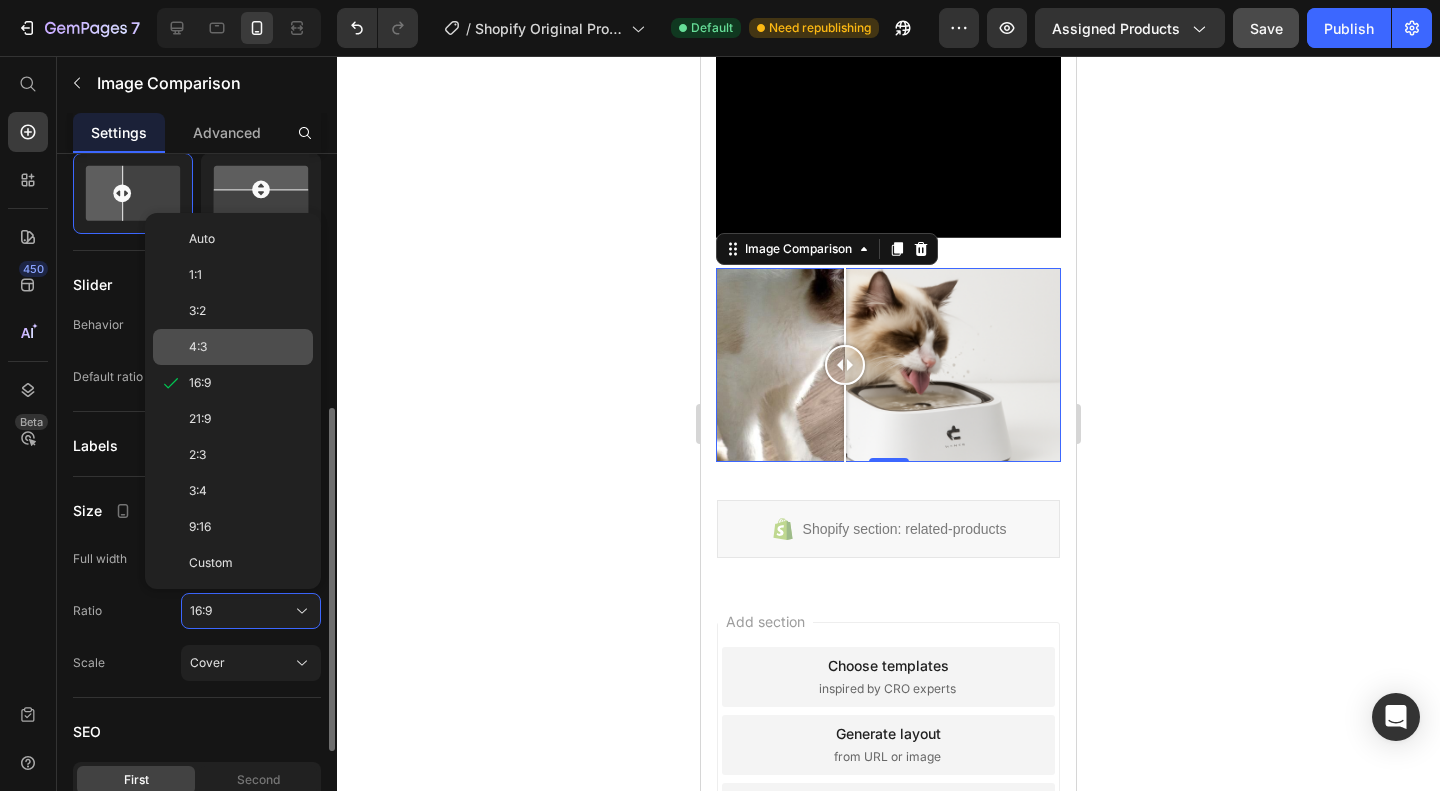click on "4:3" at bounding box center (247, 347) 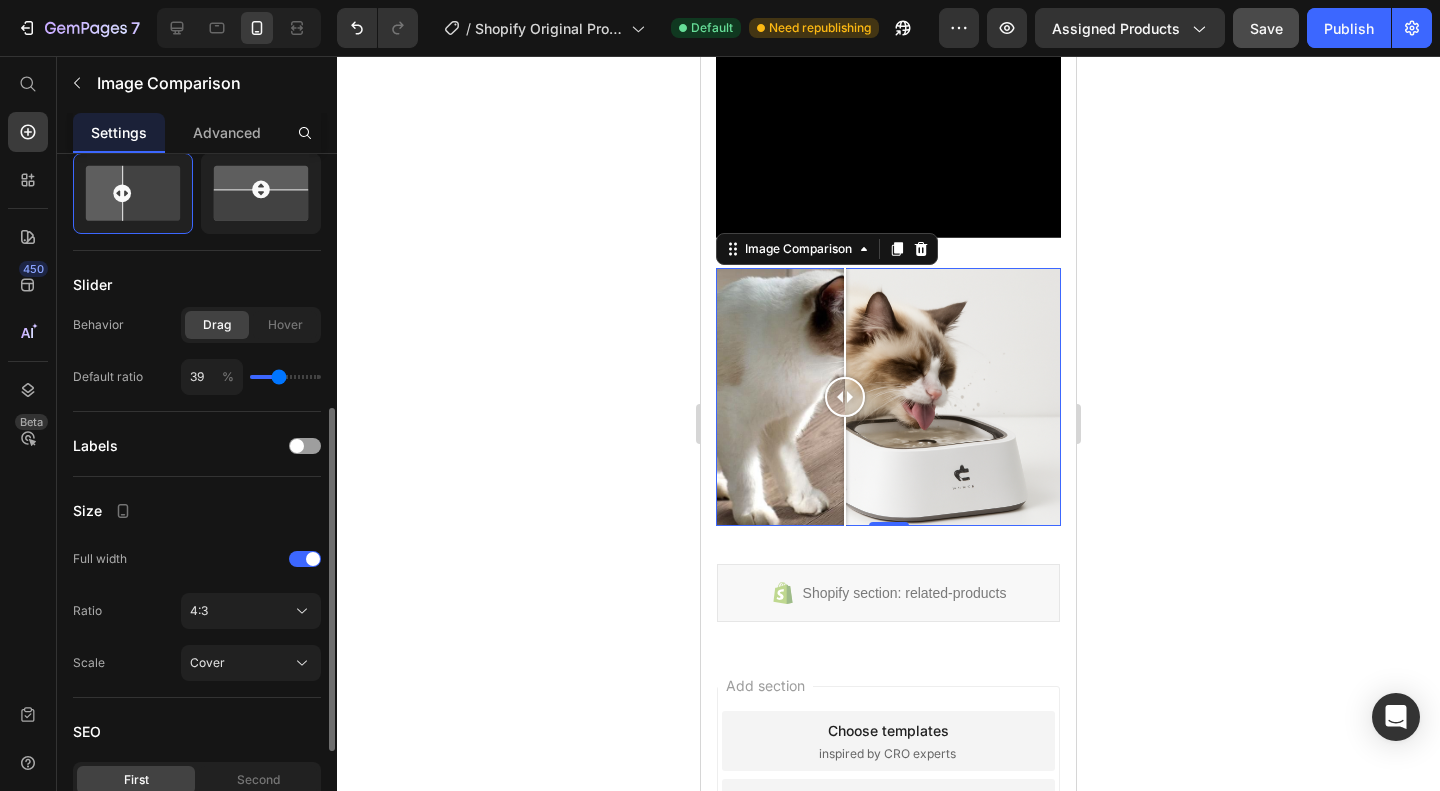 scroll, scrollTop: 1373, scrollLeft: 0, axis: vertical 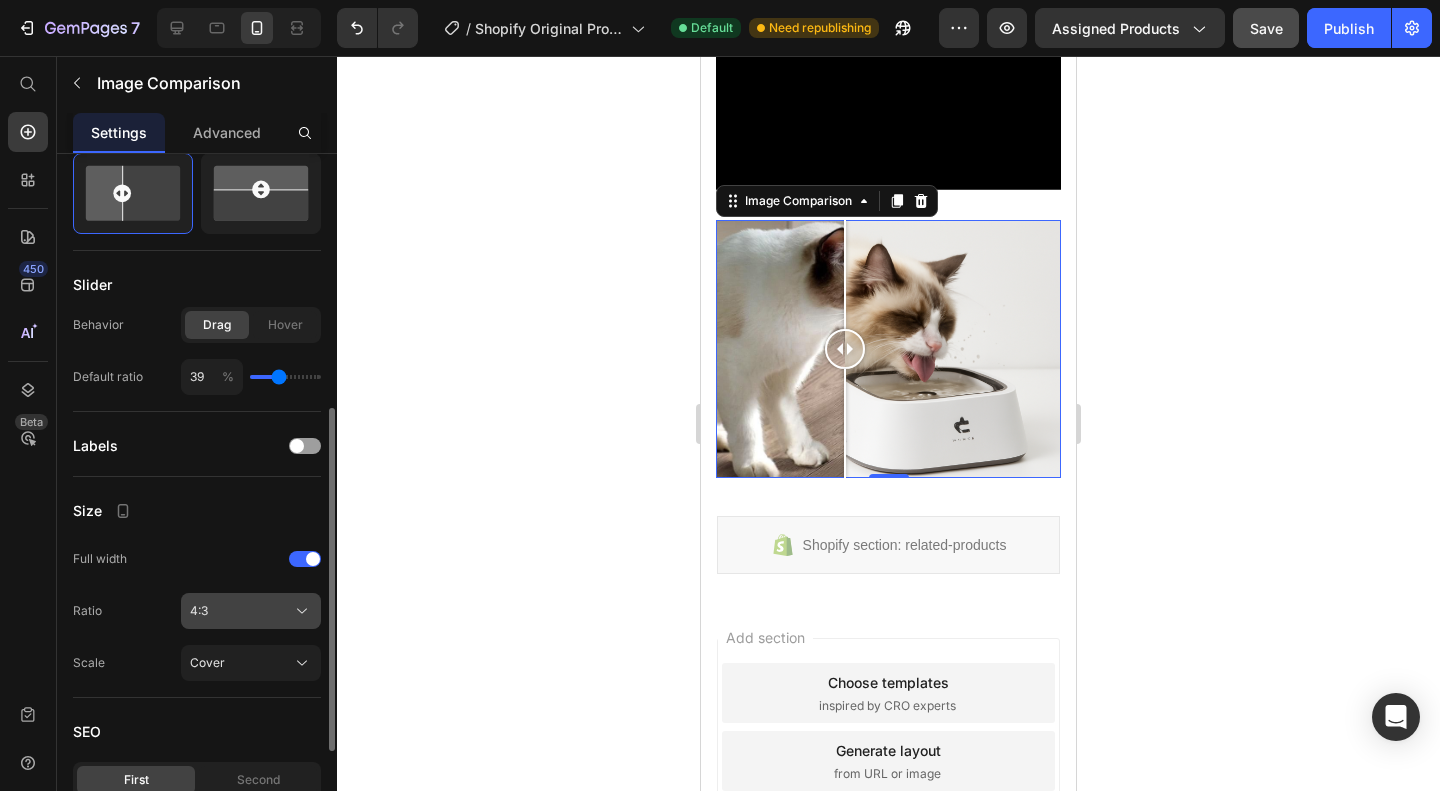 click on "4:3" 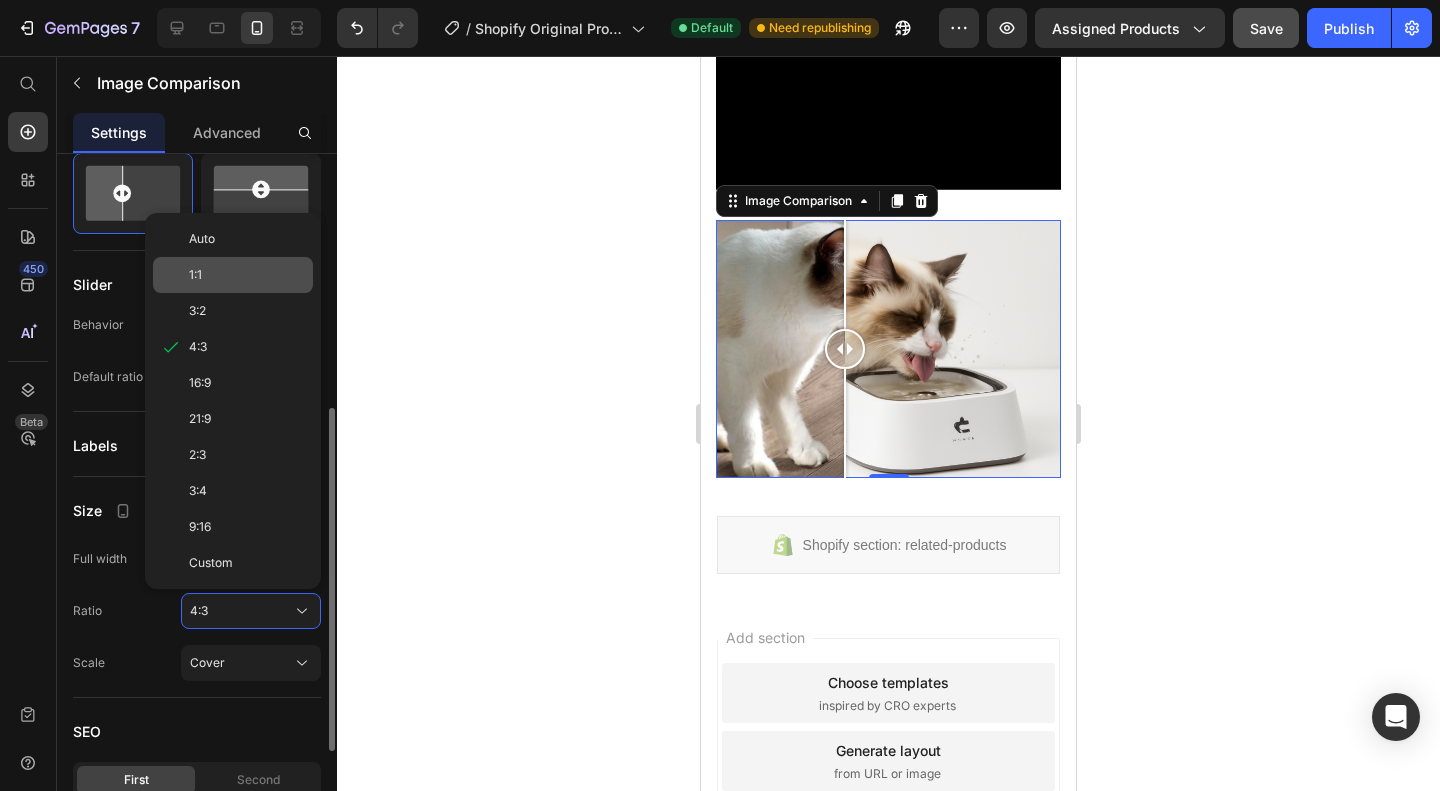 click on "1:1" at bounding box center (247, 275) 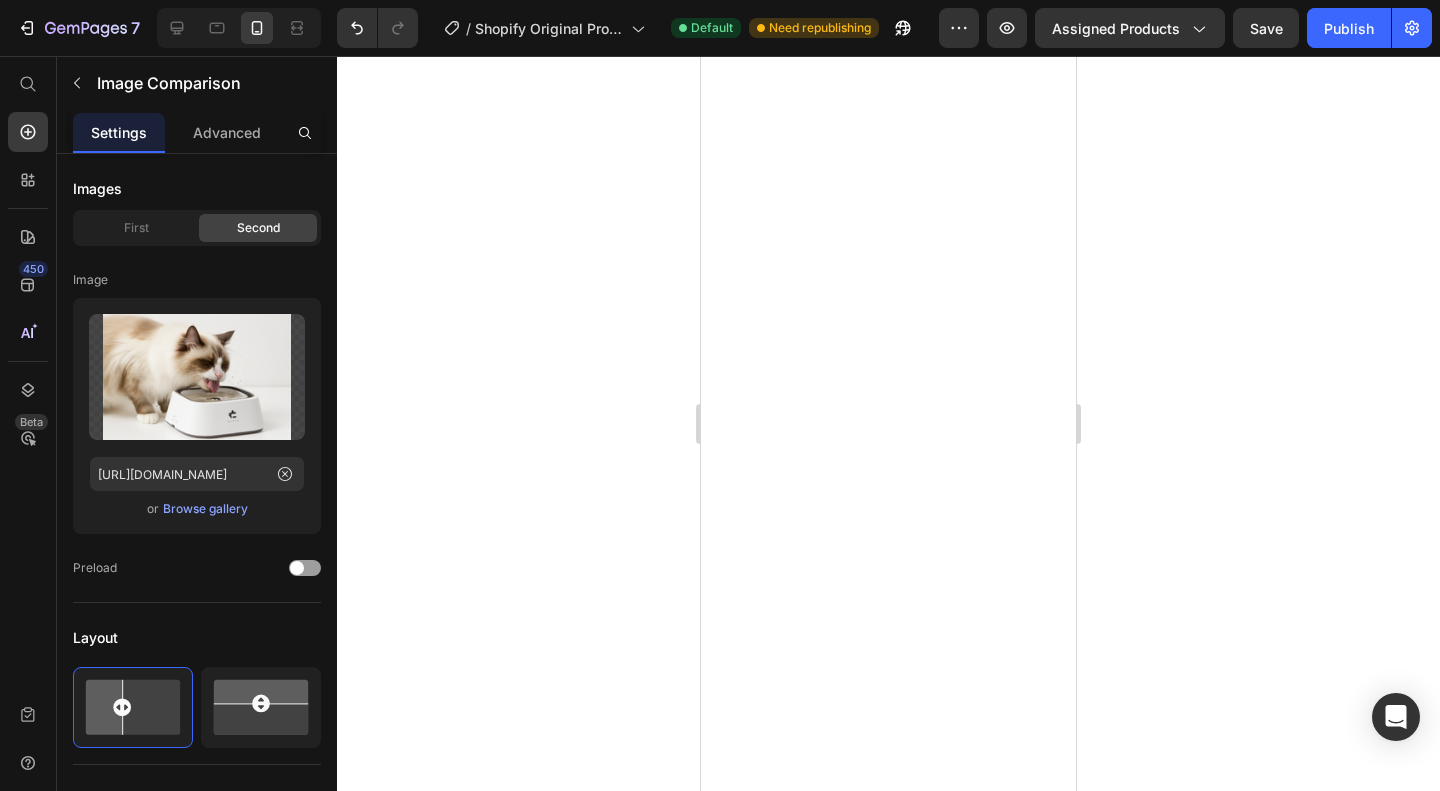 scroll, scrollTop: 0, scrollLeft: 0, axis: both 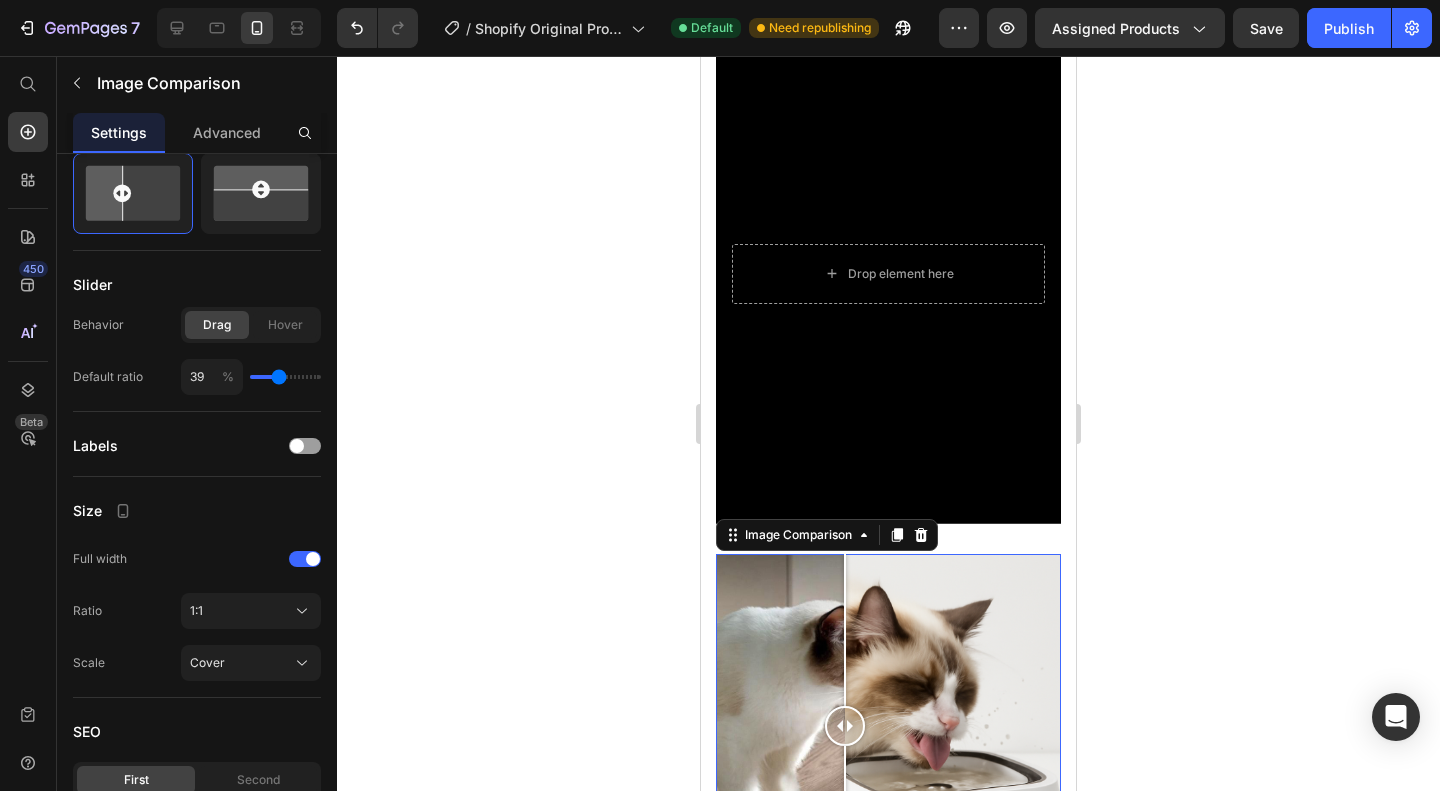 click at bounding box center (888, 274) 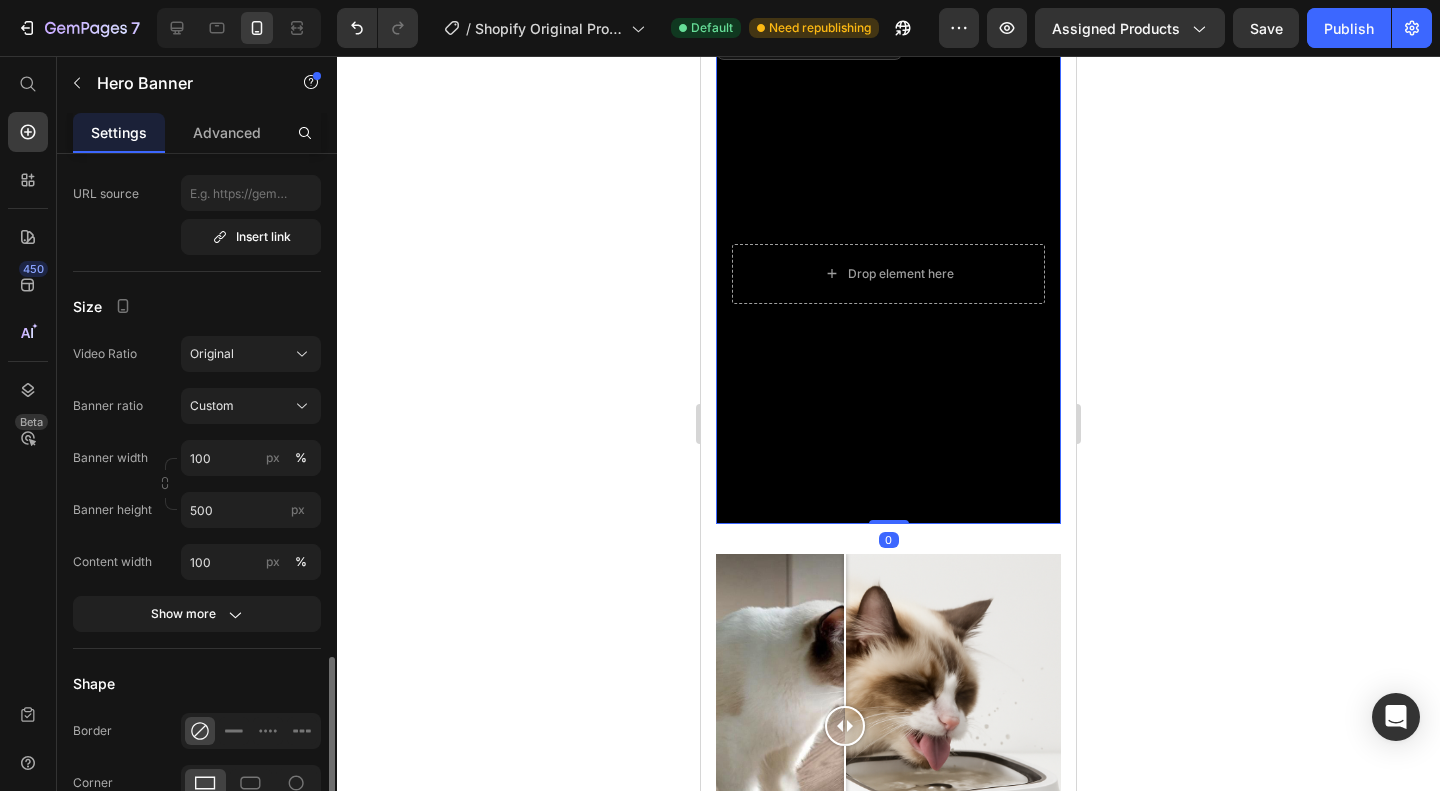 scroll, scrollTop: 734, scrollLeft: 0, axis: vertical 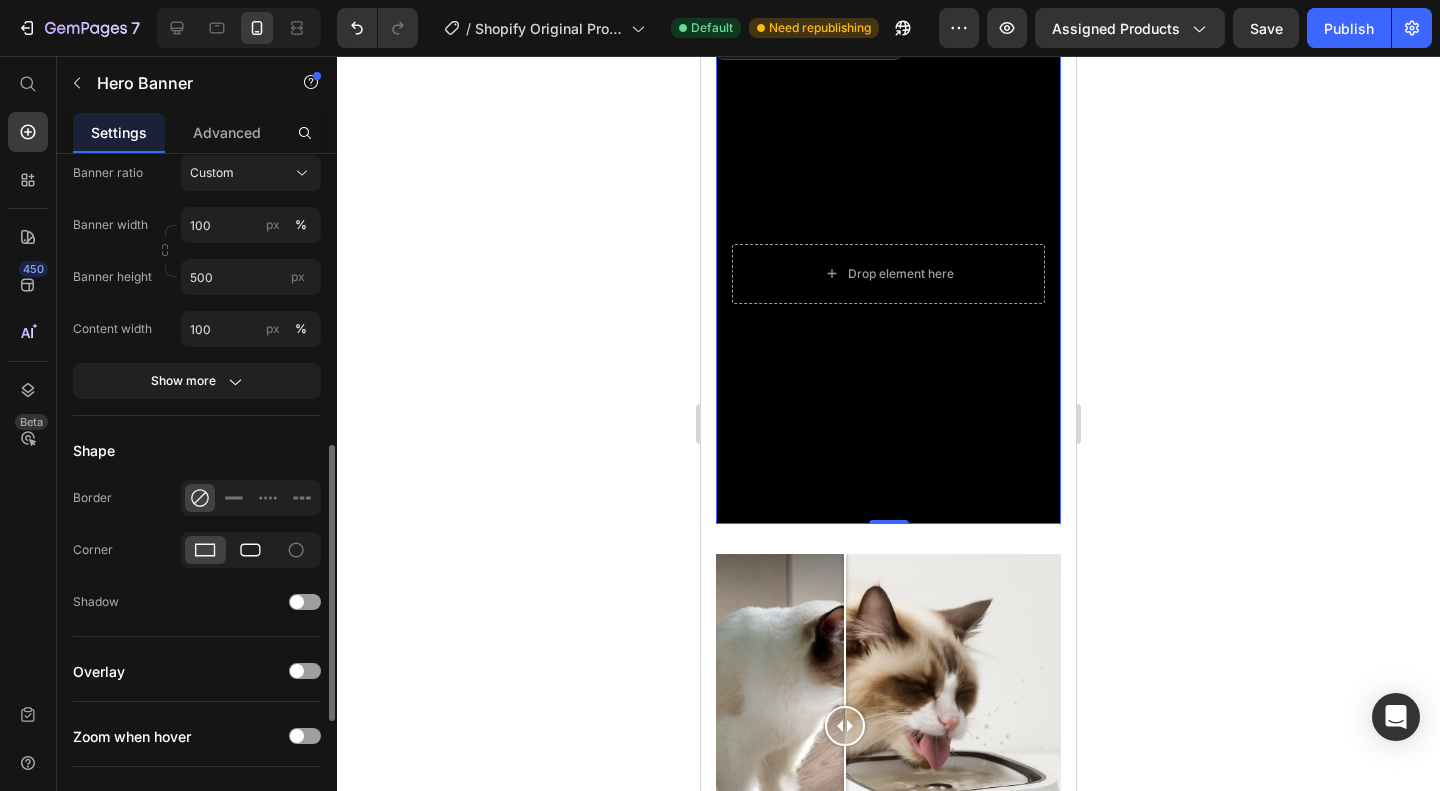 click 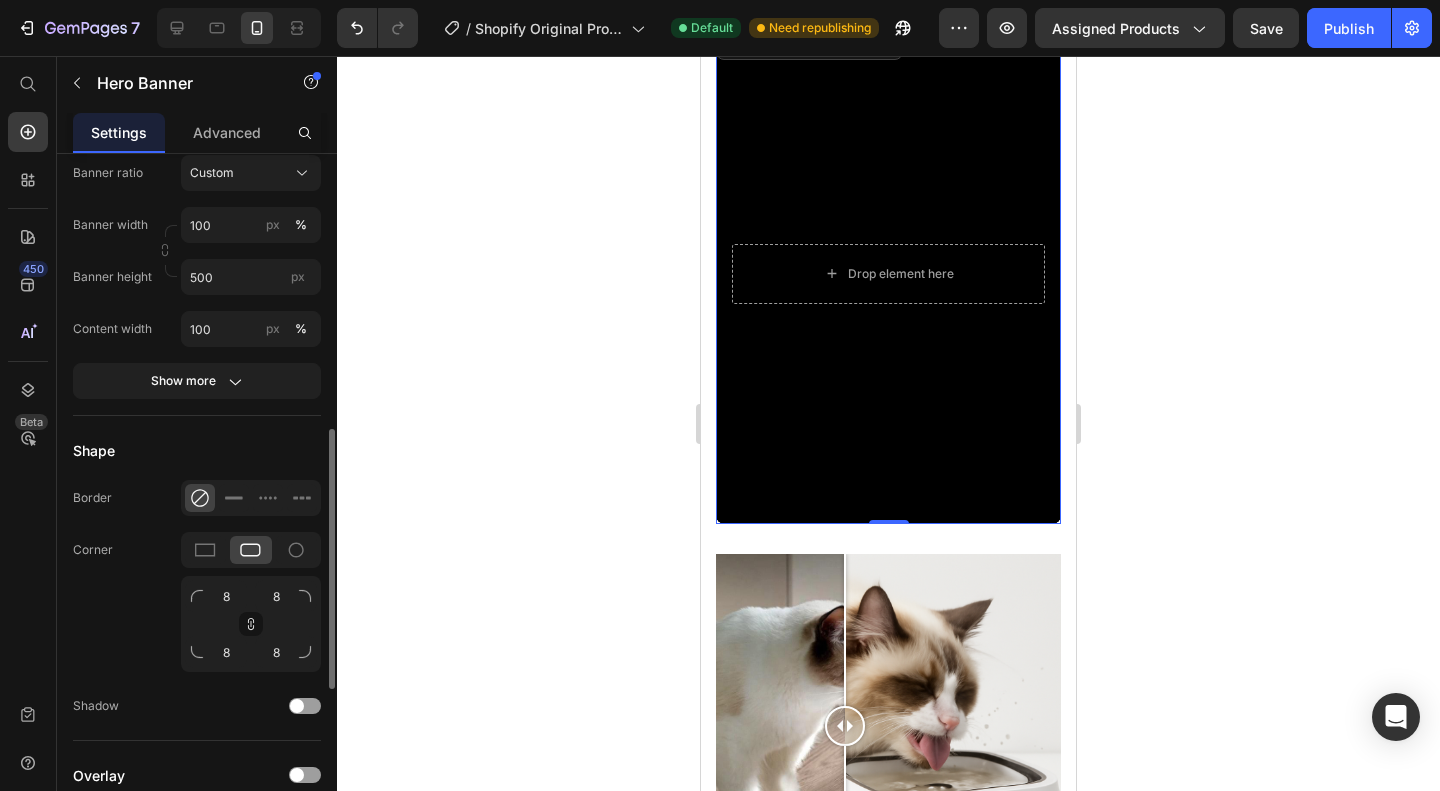 click 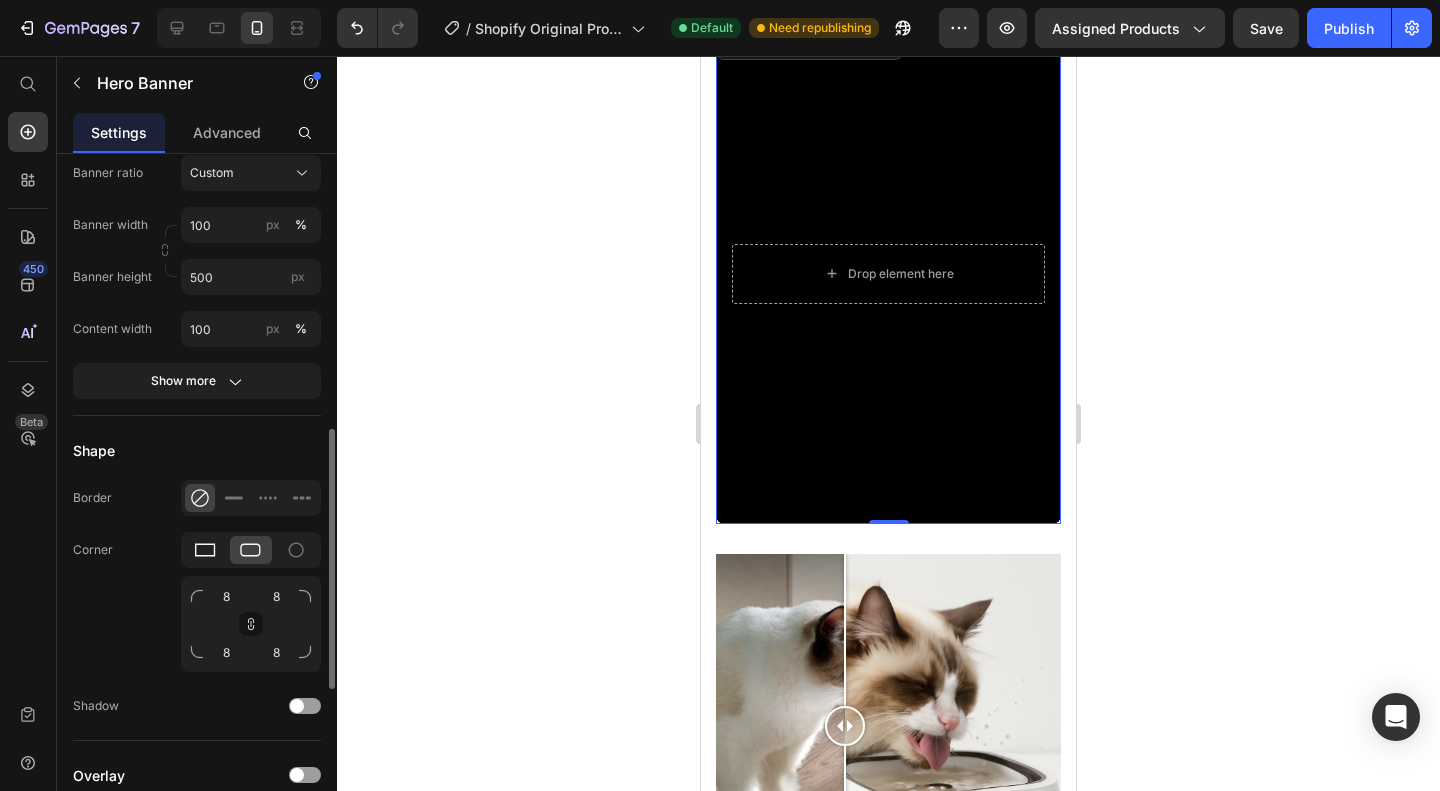 click 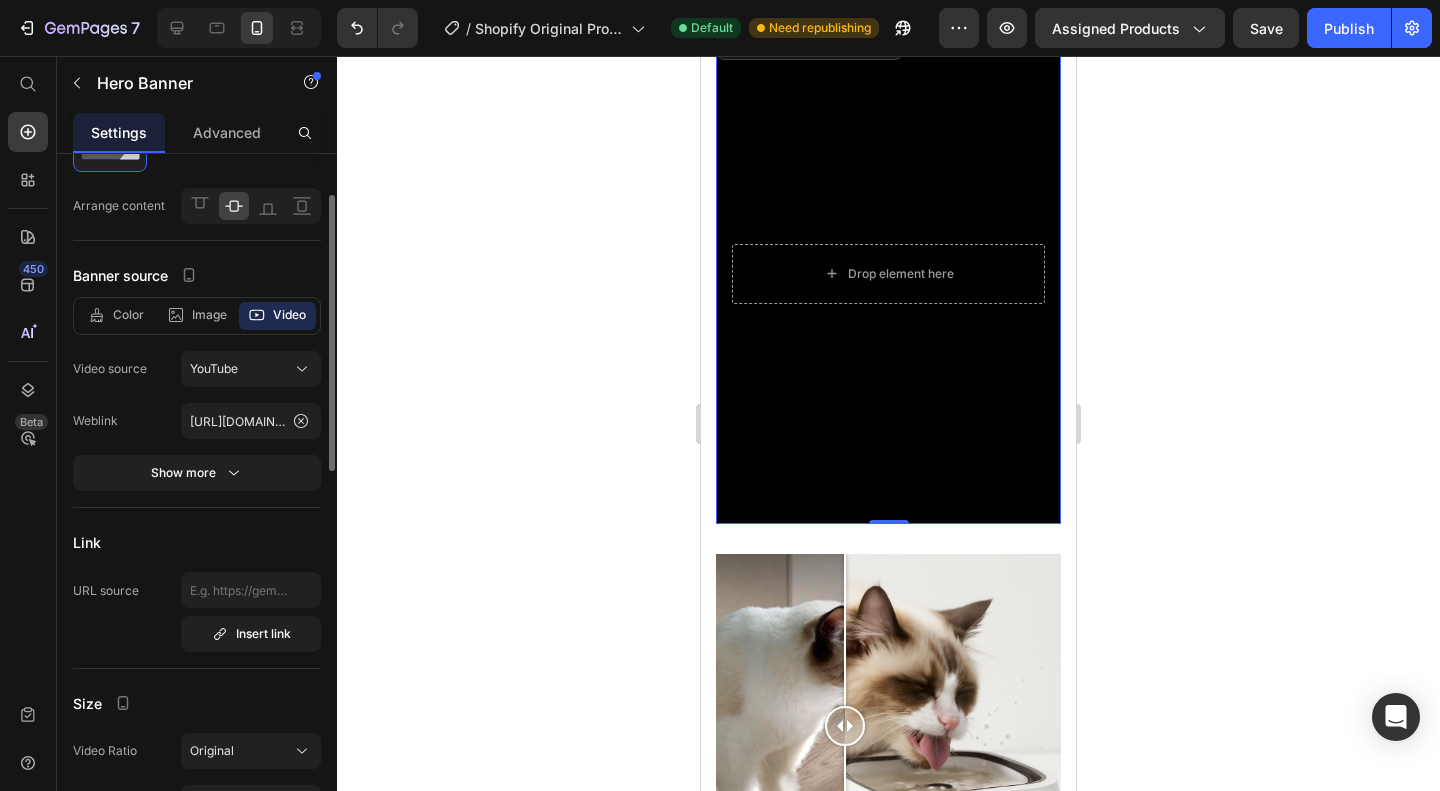 scroll, scrollTop: 104, scrollLeft: 0, axis: vertical 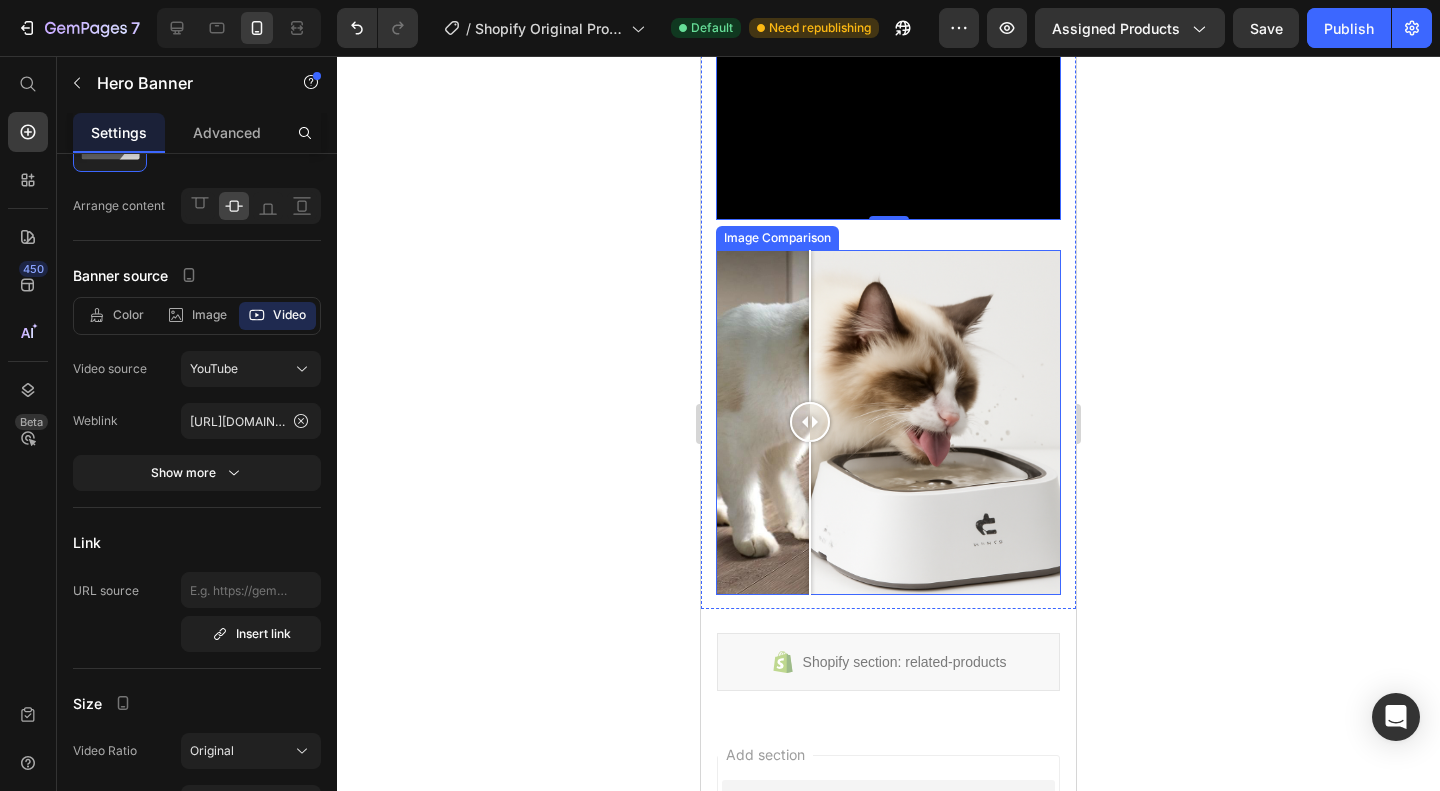 drag, startPoint x: 846, startPoint y: 403, endPoint x: 785, endPoint y: 427, distance: 65.551506 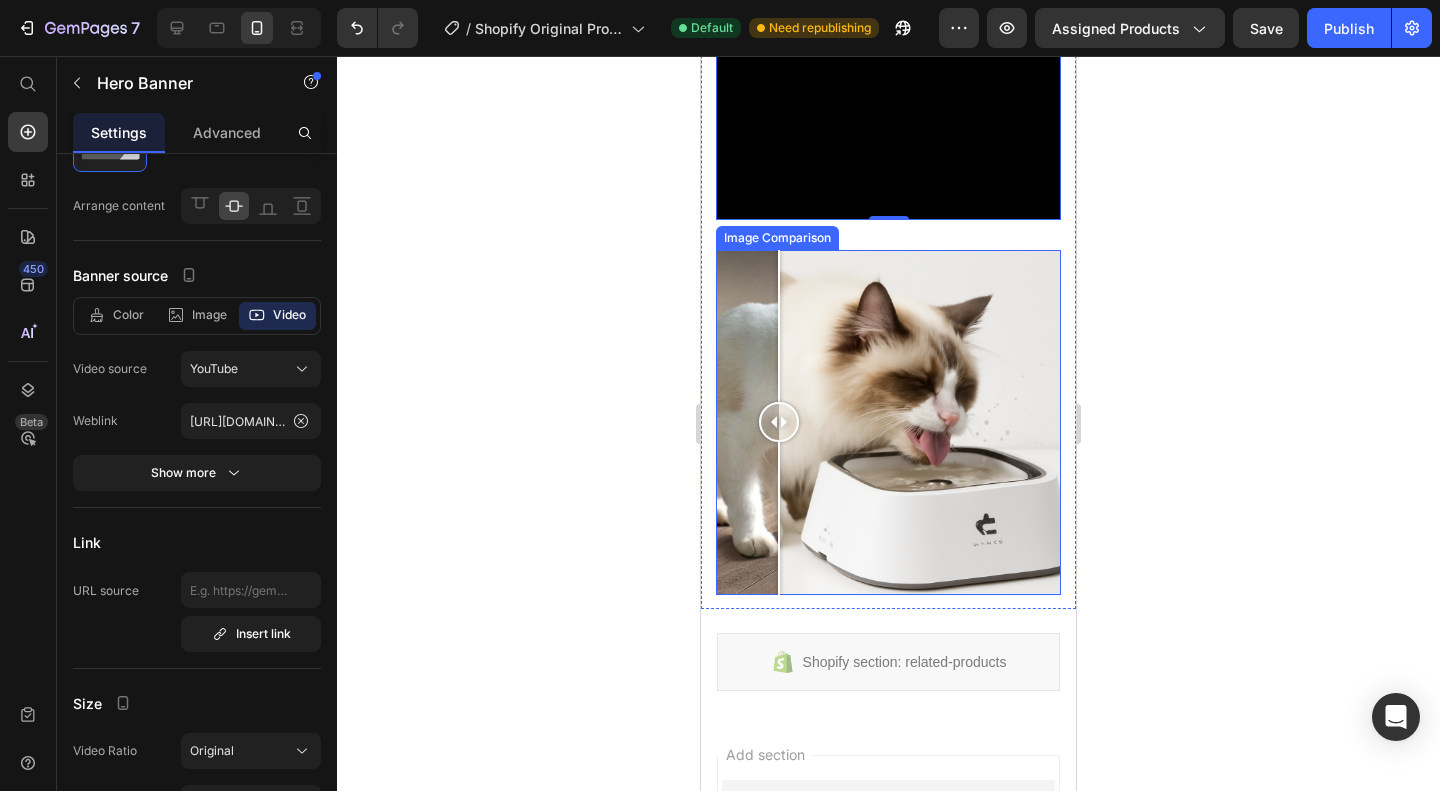 click at bounding box center [888, 422] 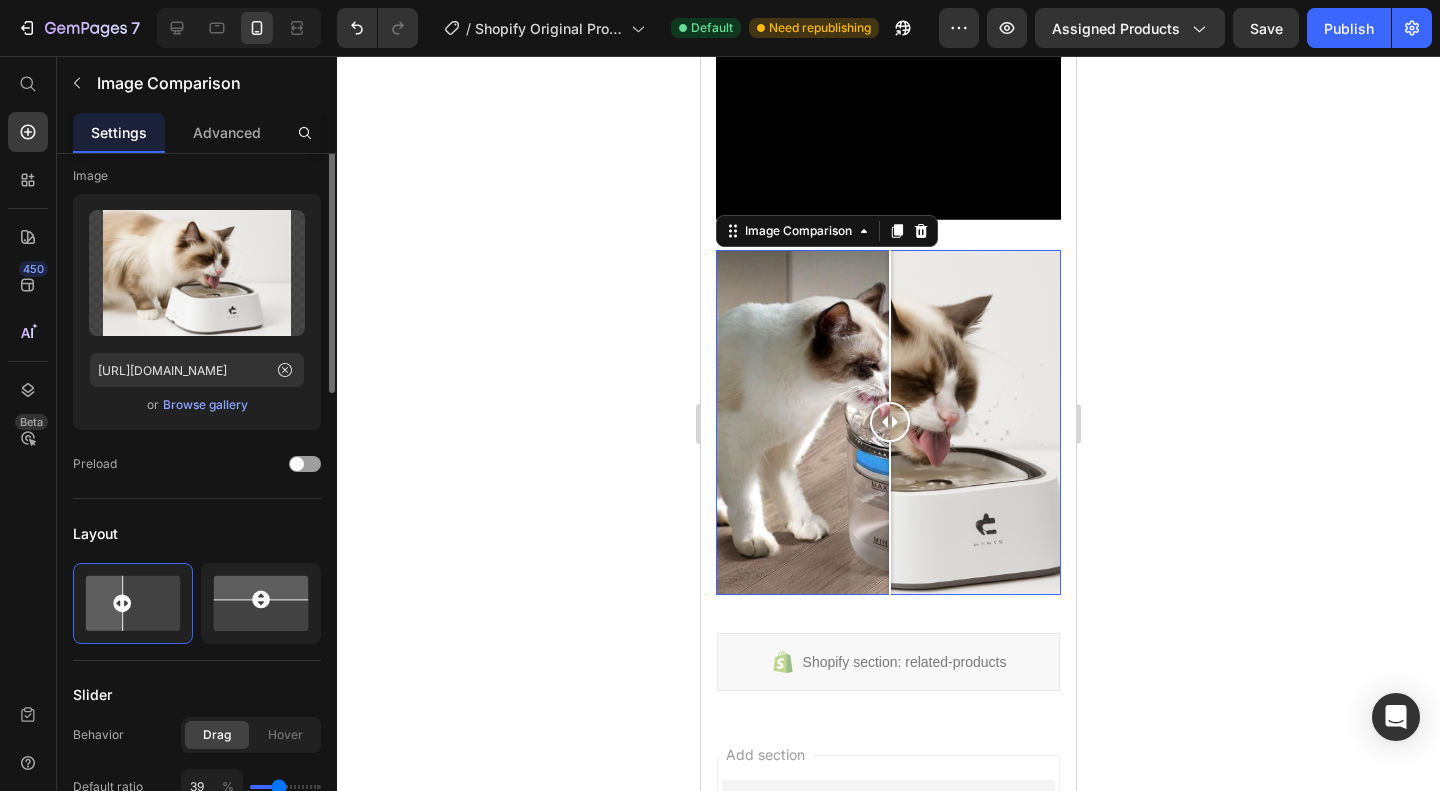 scroll, scrollTop: 0, scrollLeft: 0, axis: both 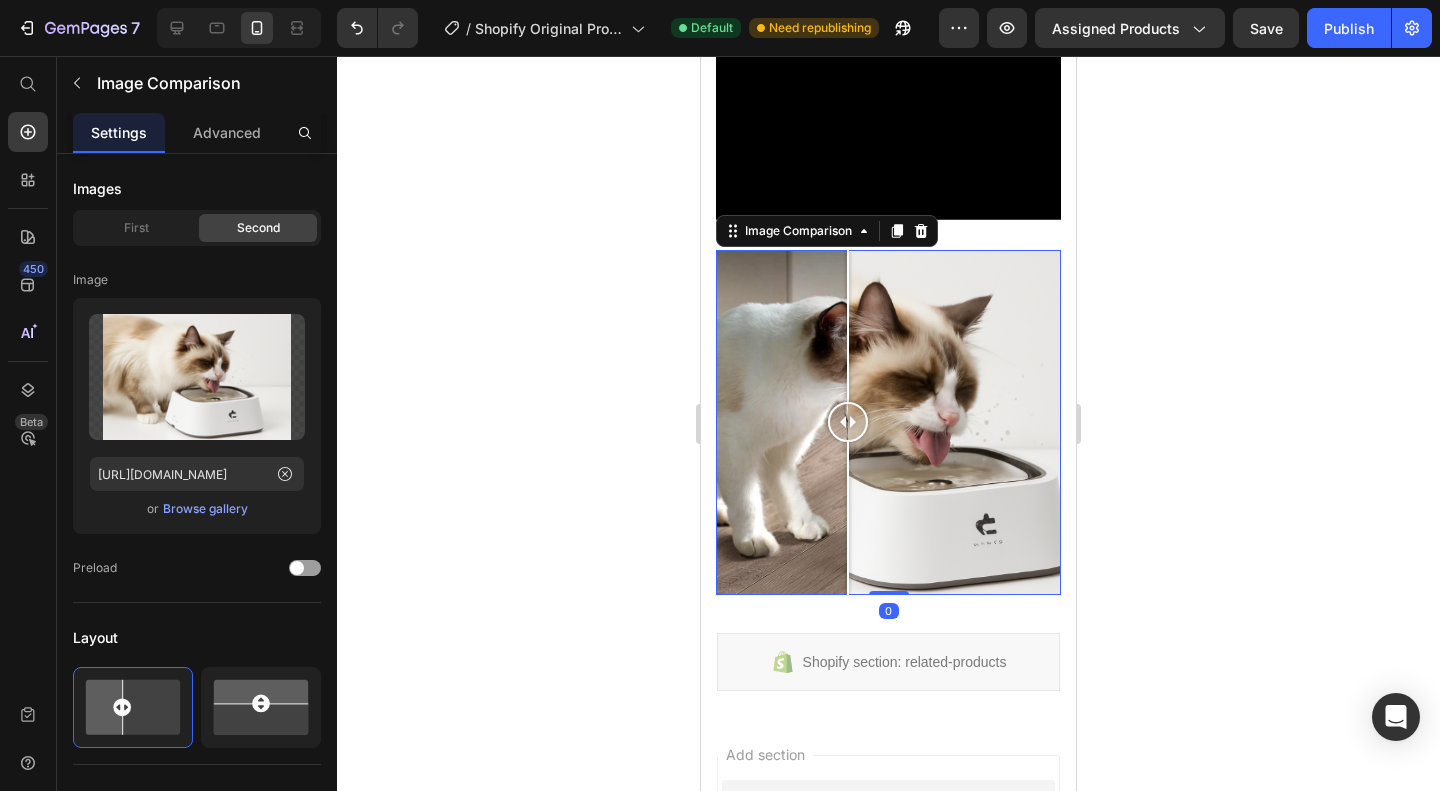 drag, startPoint x: 893, startPoint y: 445, endPoint x: 848, endPoint y: 432, distance: 46.840153 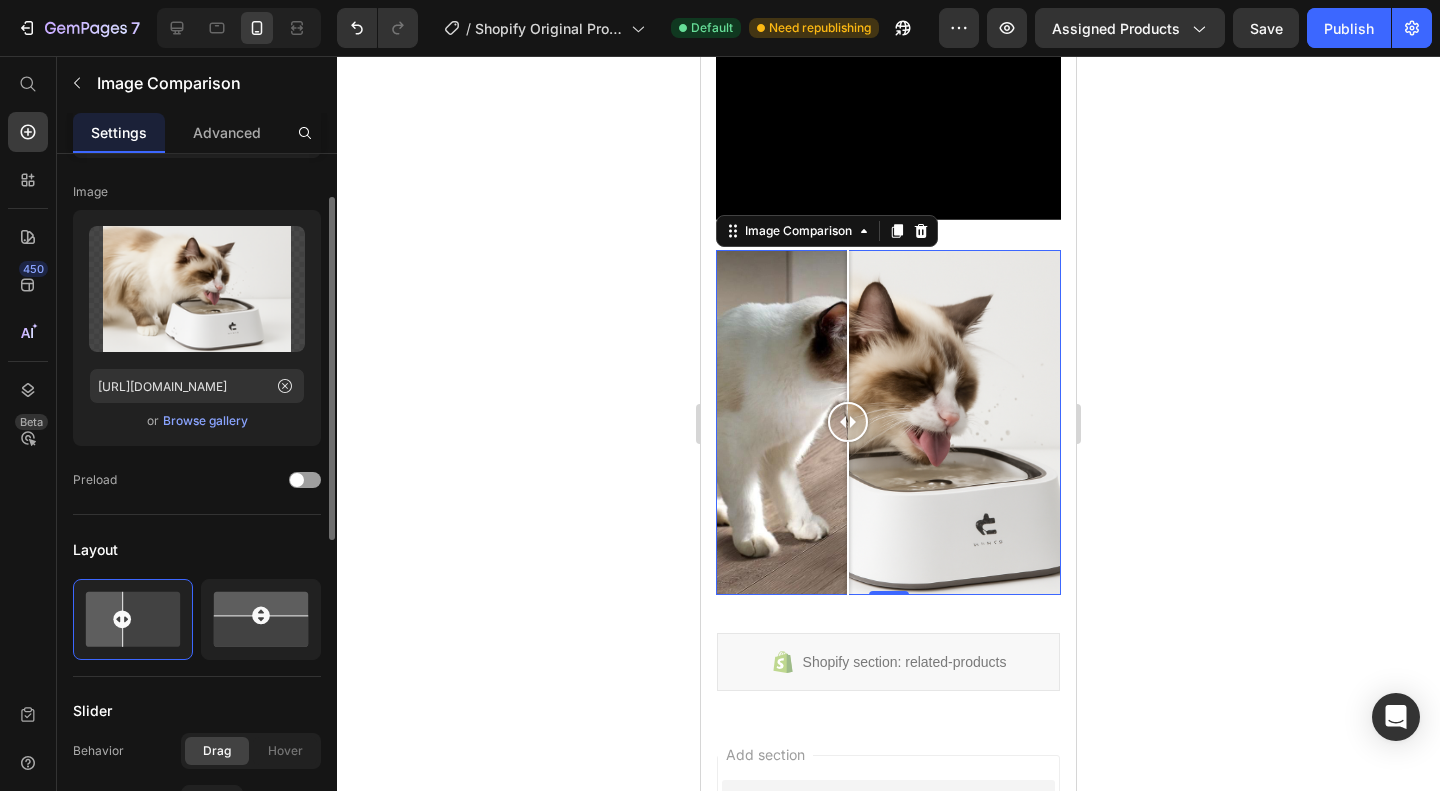 scroll, scrollTop: 0, scrollLeft: 0, axis: both 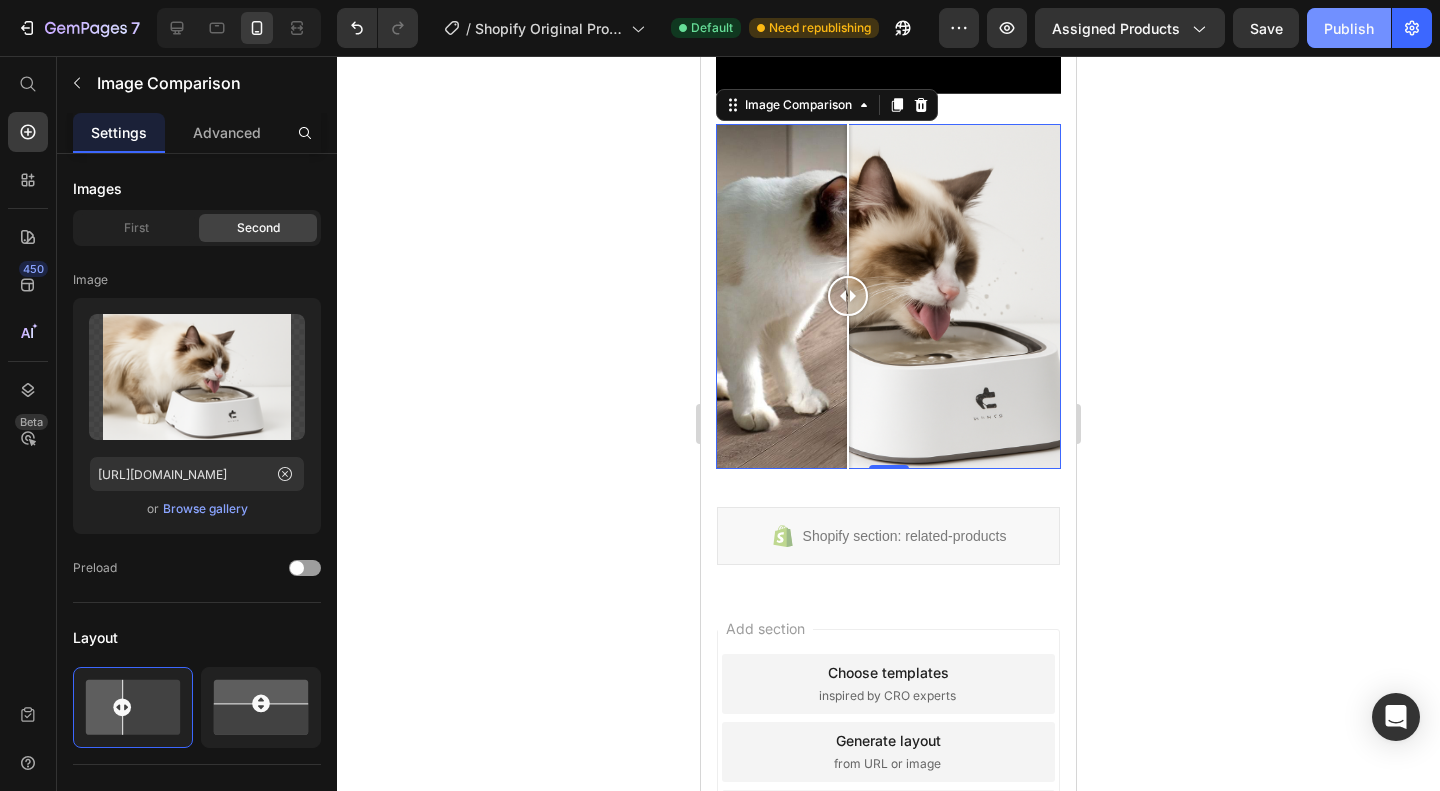 click on "Publish" at bounding box center (1349, 28) 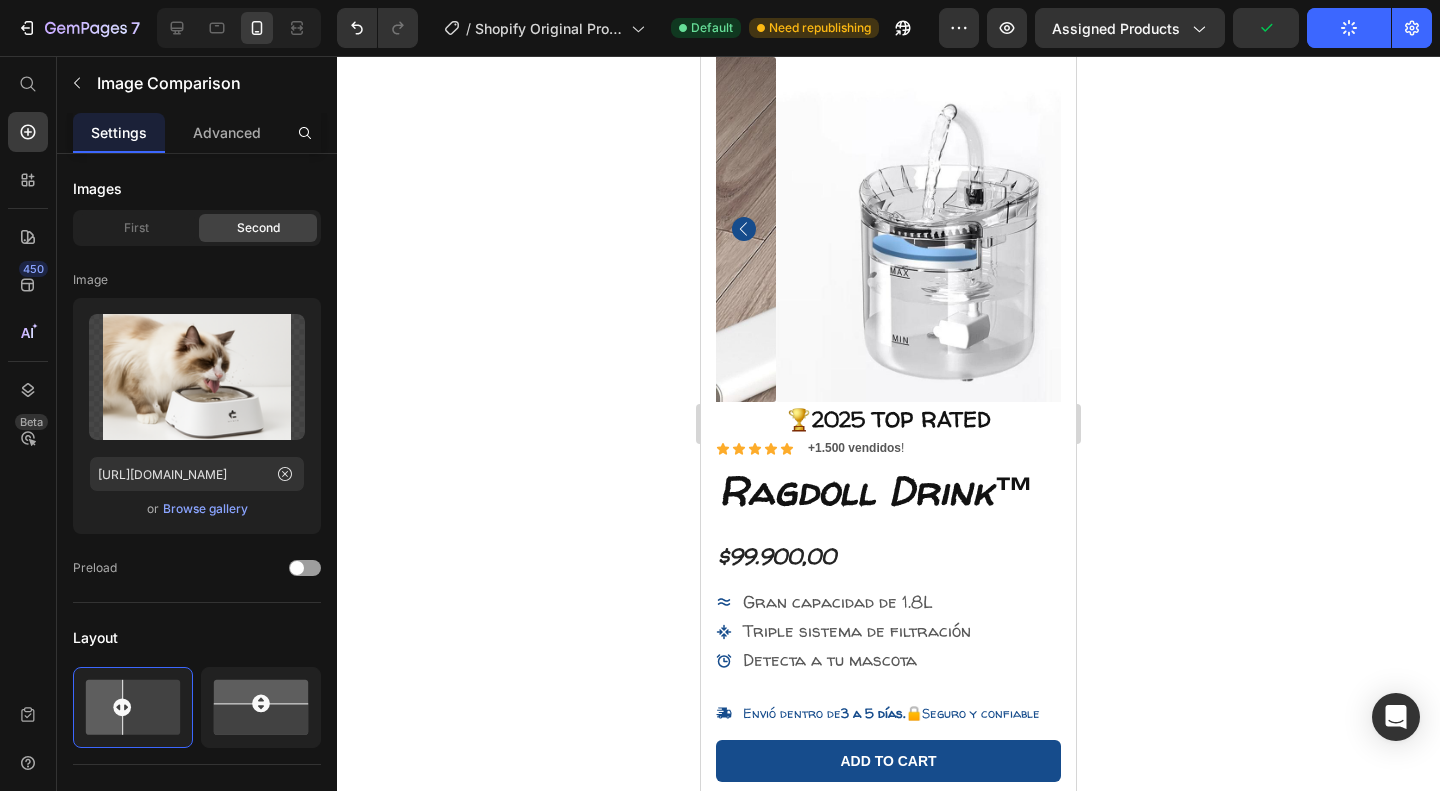 scroll, scrollTop: 0, scrollLeft: 0, axis: both 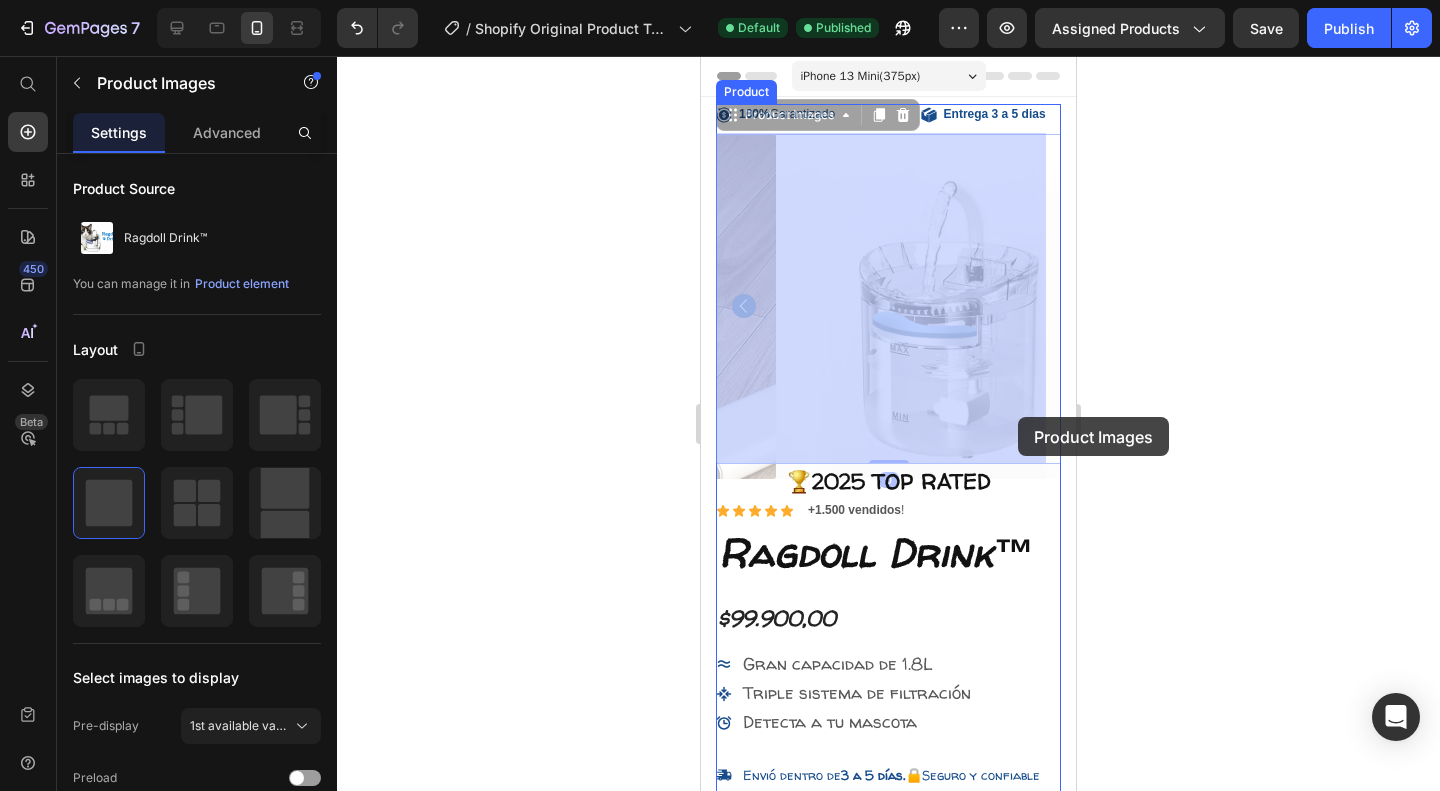 drag, startPoint x: 1002, startPoint y: 292, endPoint x: 1014, endPoint y: 447, distance: 155.46382 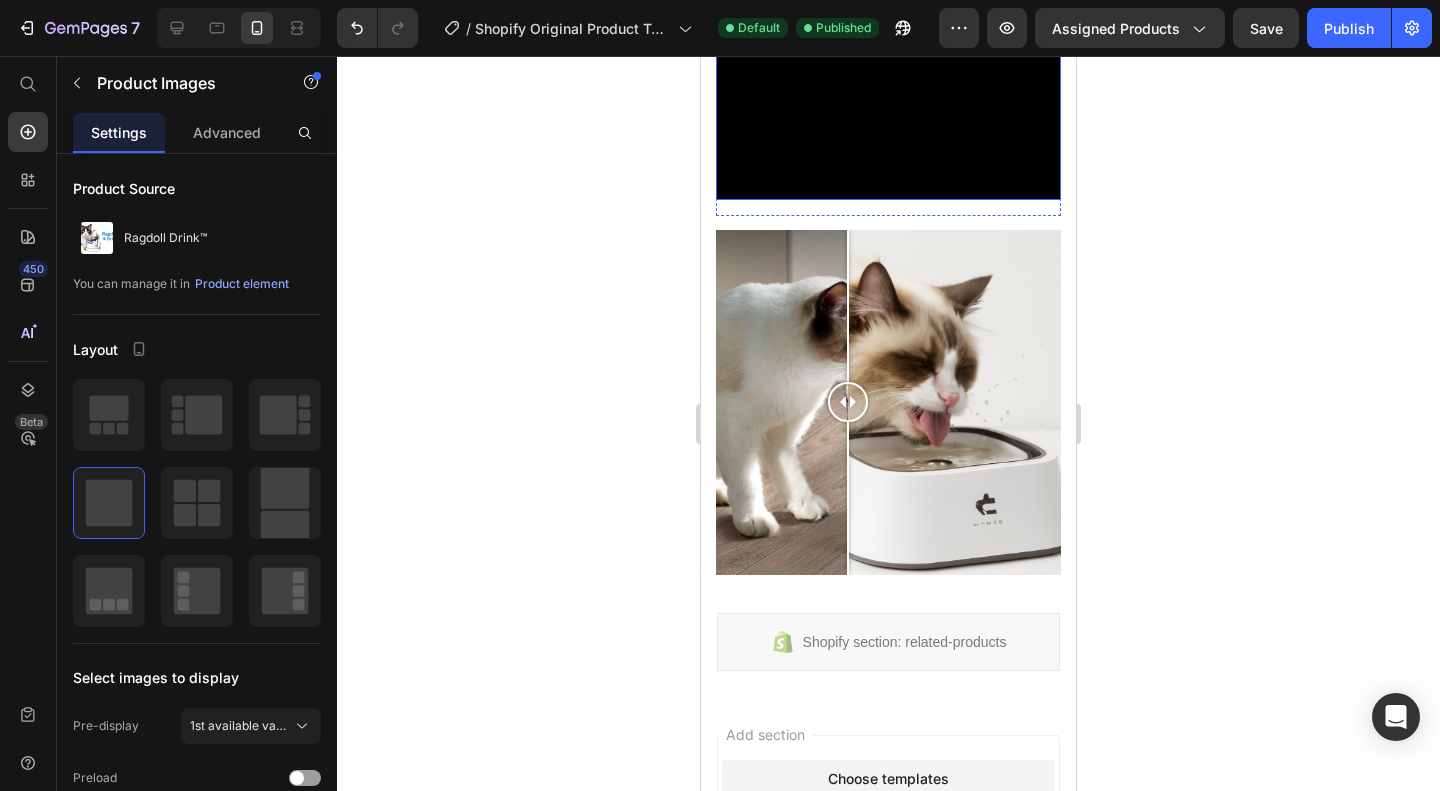 scroll, scrollTop: 1365, scrollLeft: 0, axis: vertical 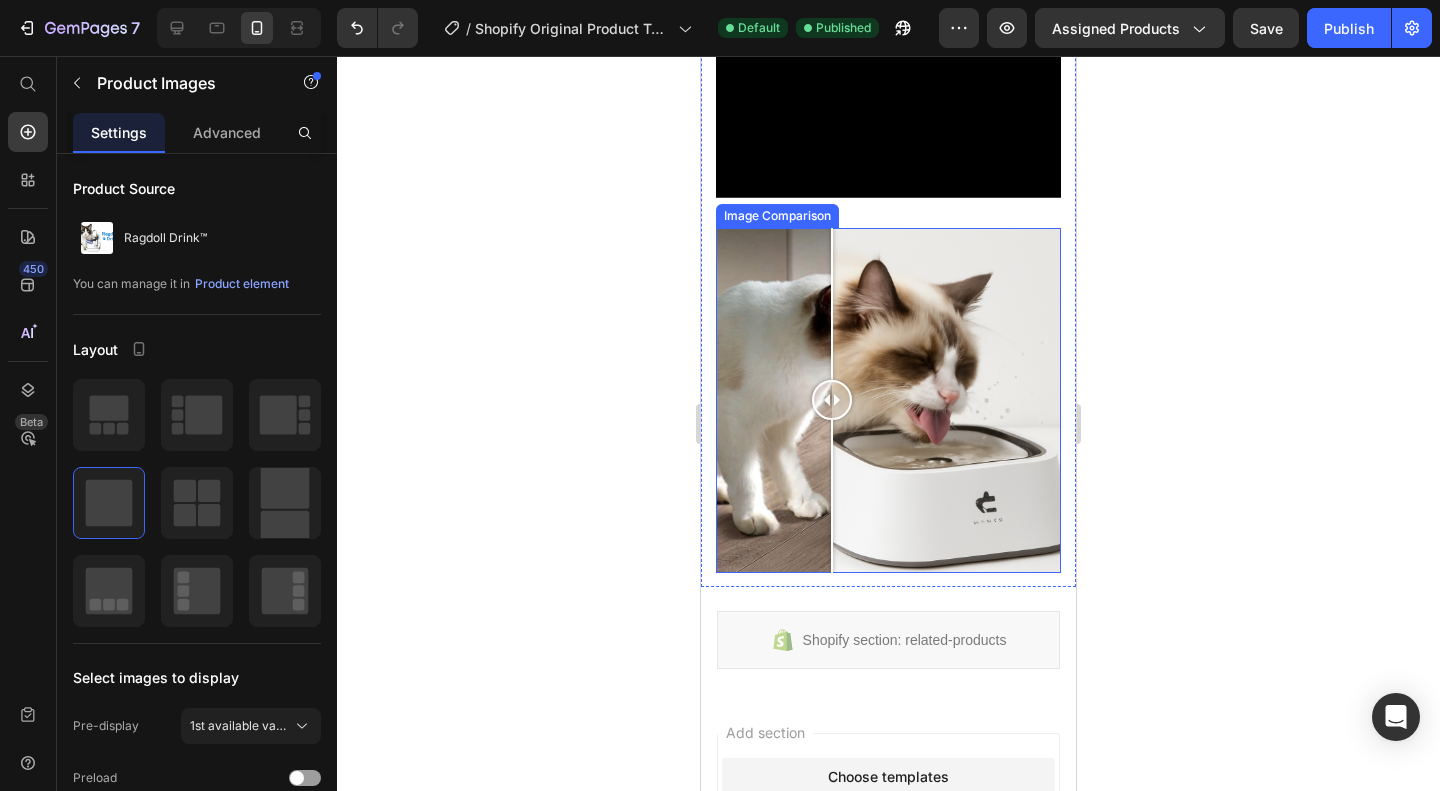 drag, startPoint x: 845, startPoint y: 393, endPoint x: 830, endPoint y: 375, distance: 23.43075 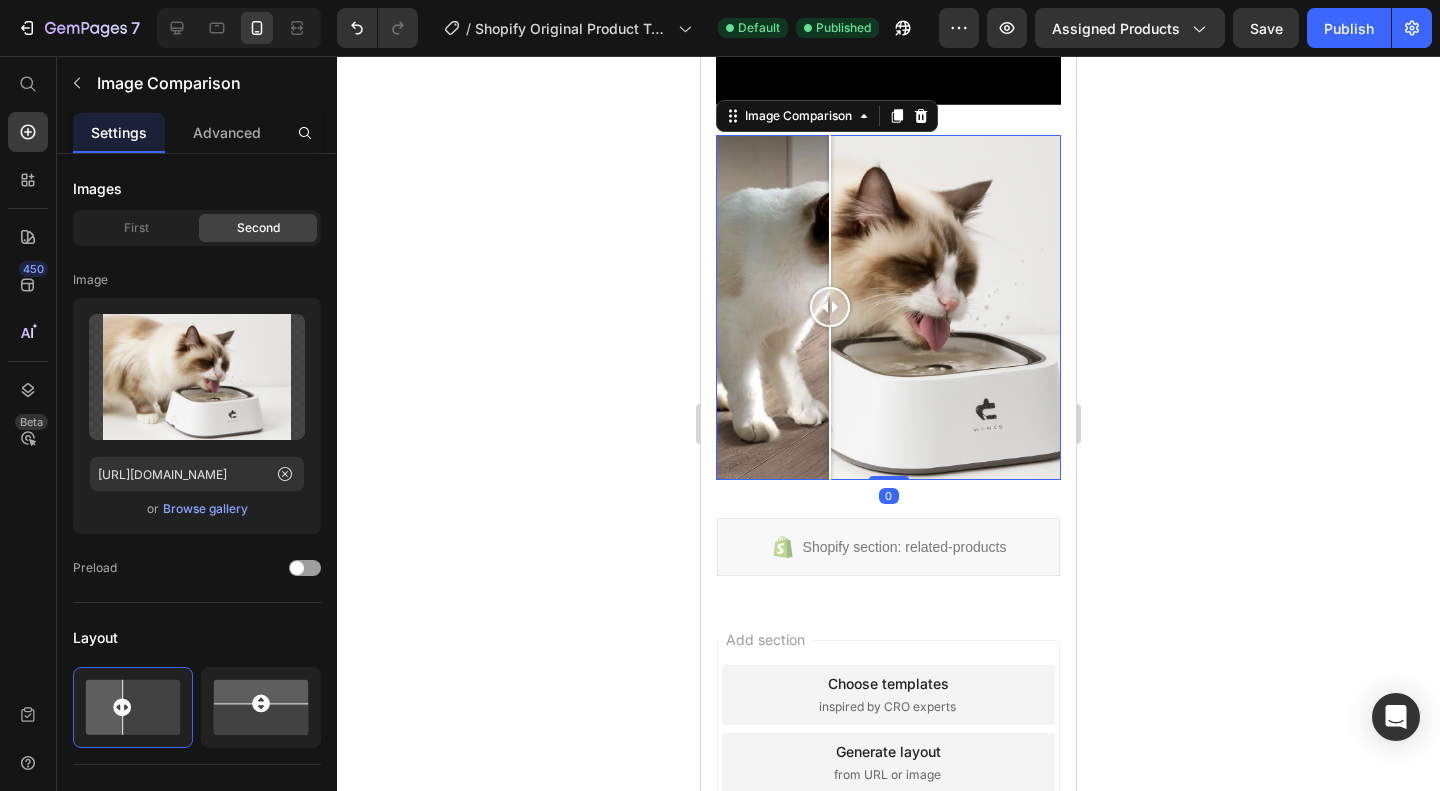 scroll, scrollTop: 1459, scrollLeft: 0, axis: vertical 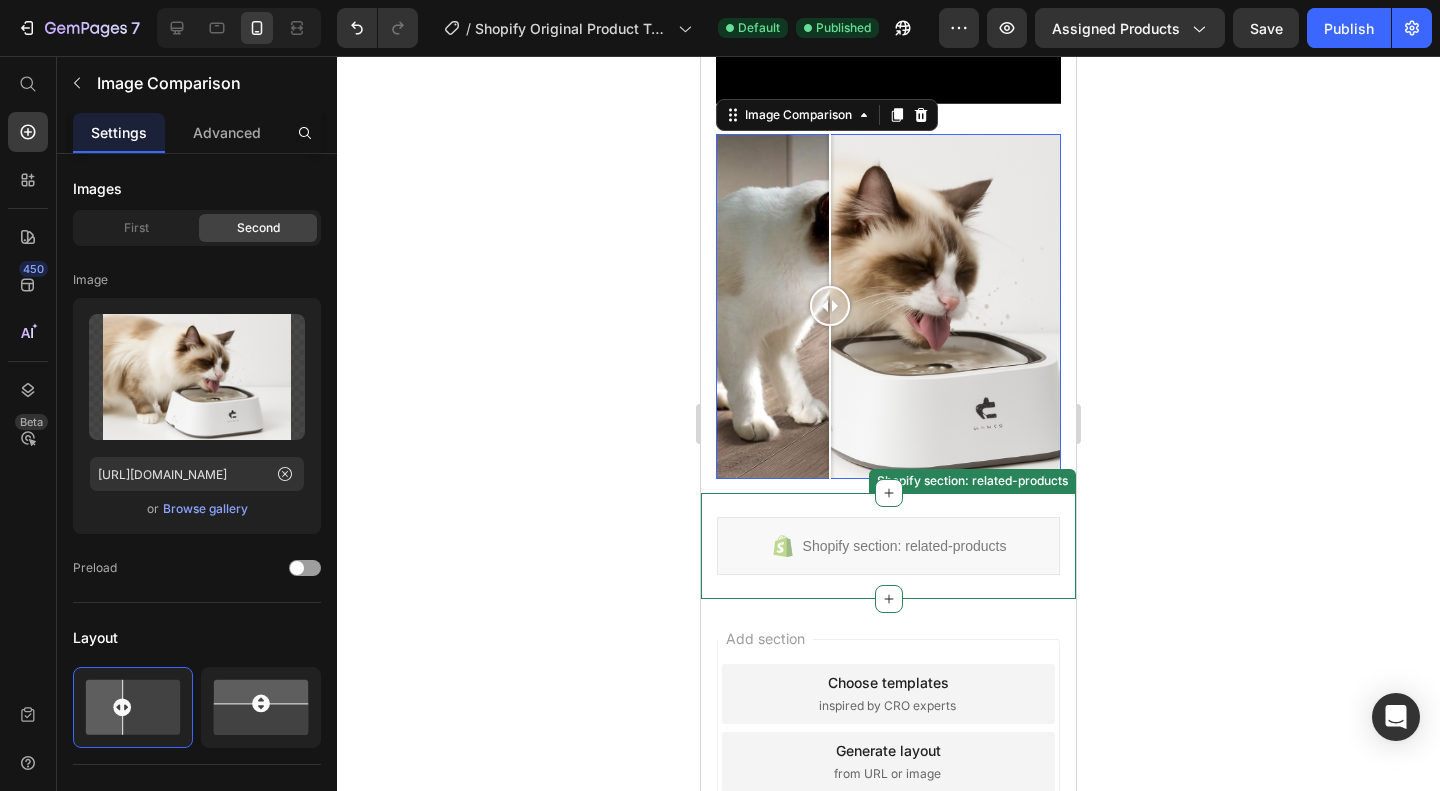 click on "Shopify section: related-products" at bounding box center [905, 546] 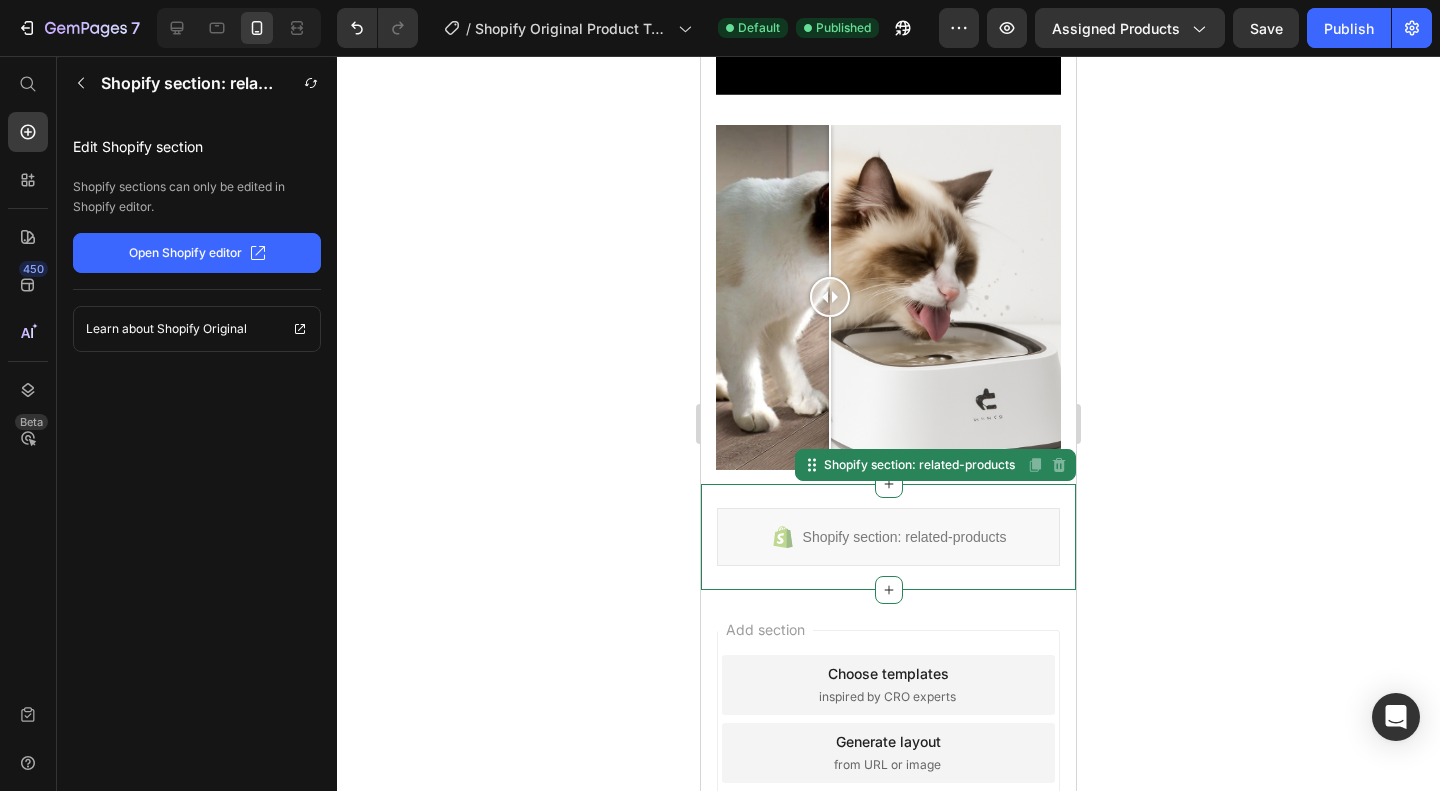 scroll, scrollTop: 1469, scrollLeft: 0, axis: vertical 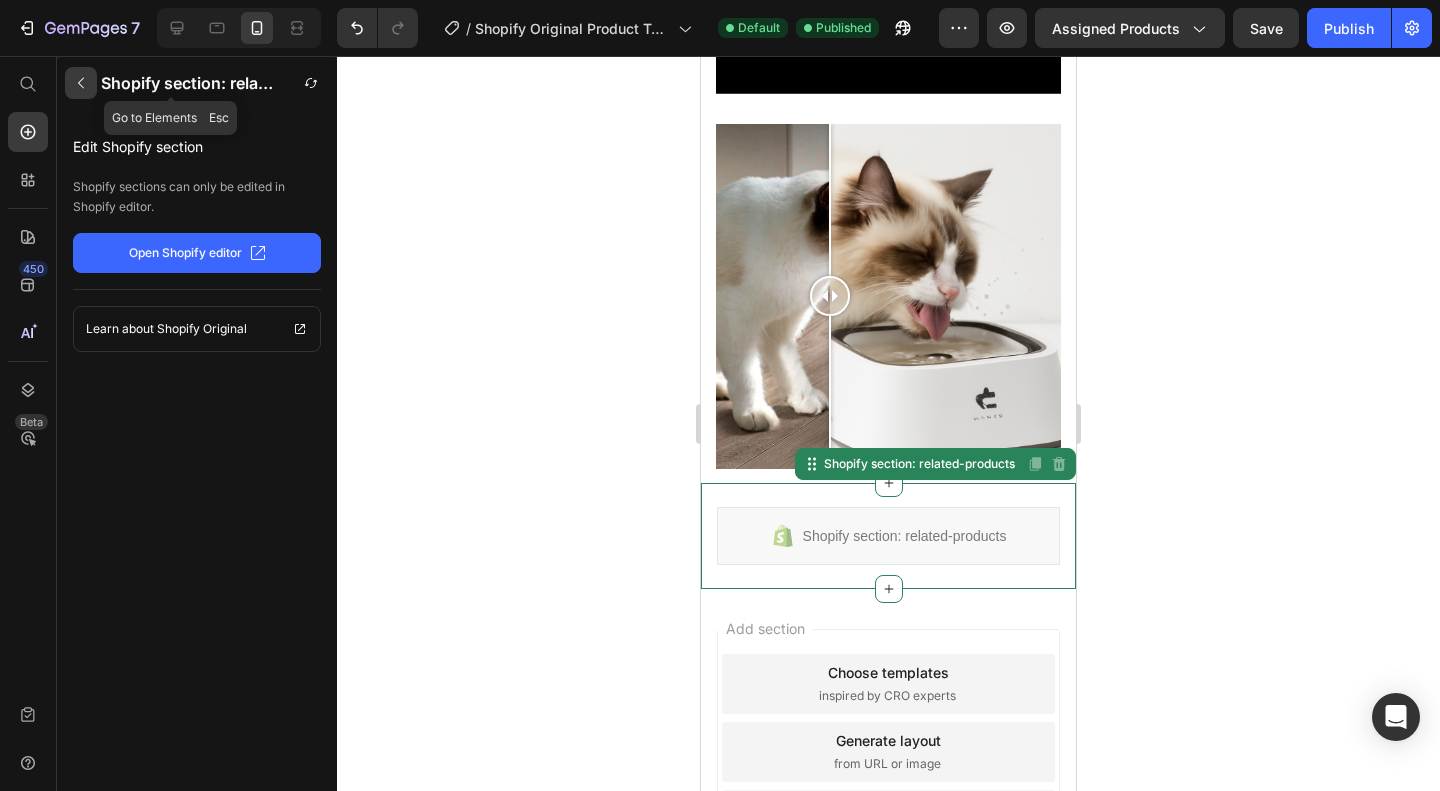 click at bounding box center (81, 83) 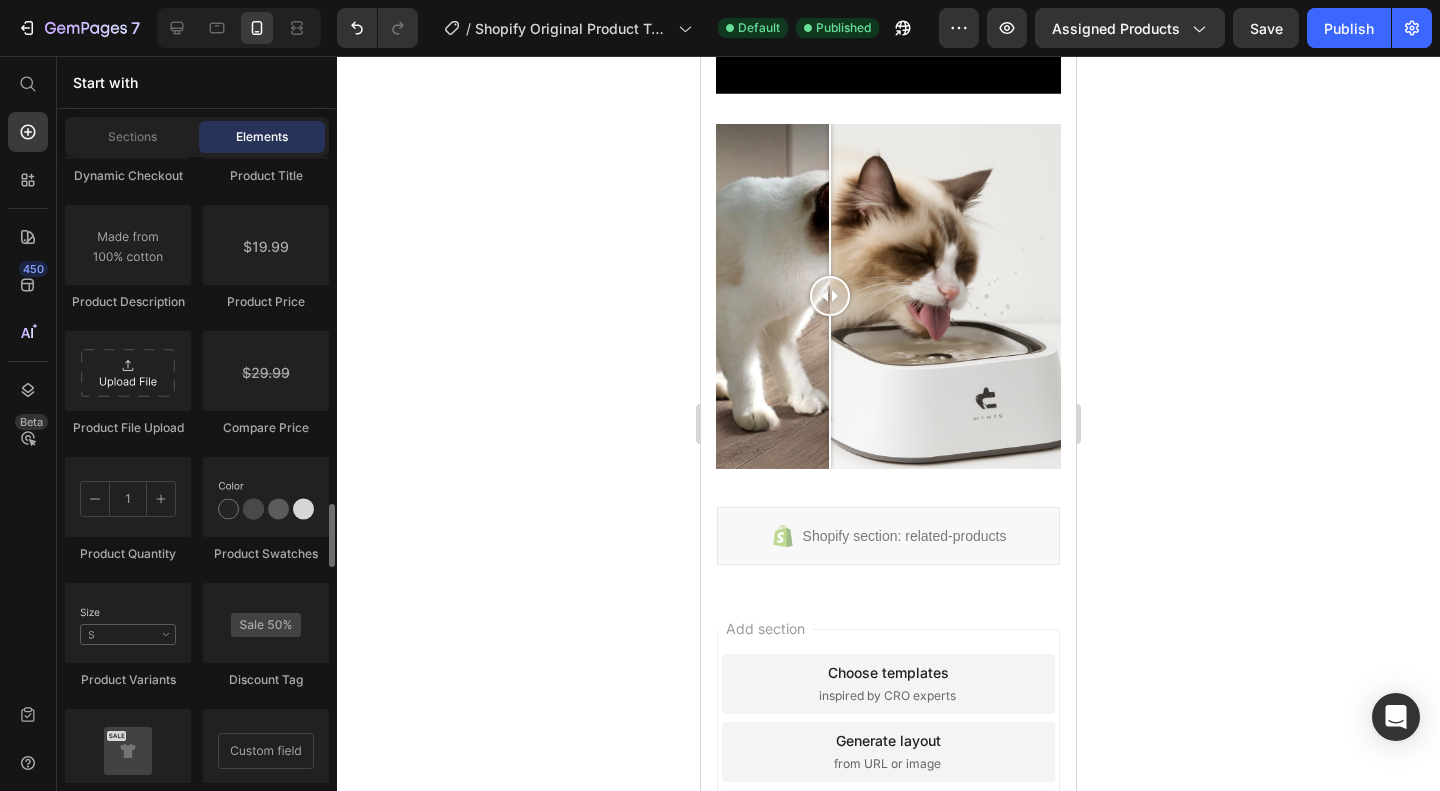 scroll, scrollTop: 3432, scrollLeft: 0, axis: vertical 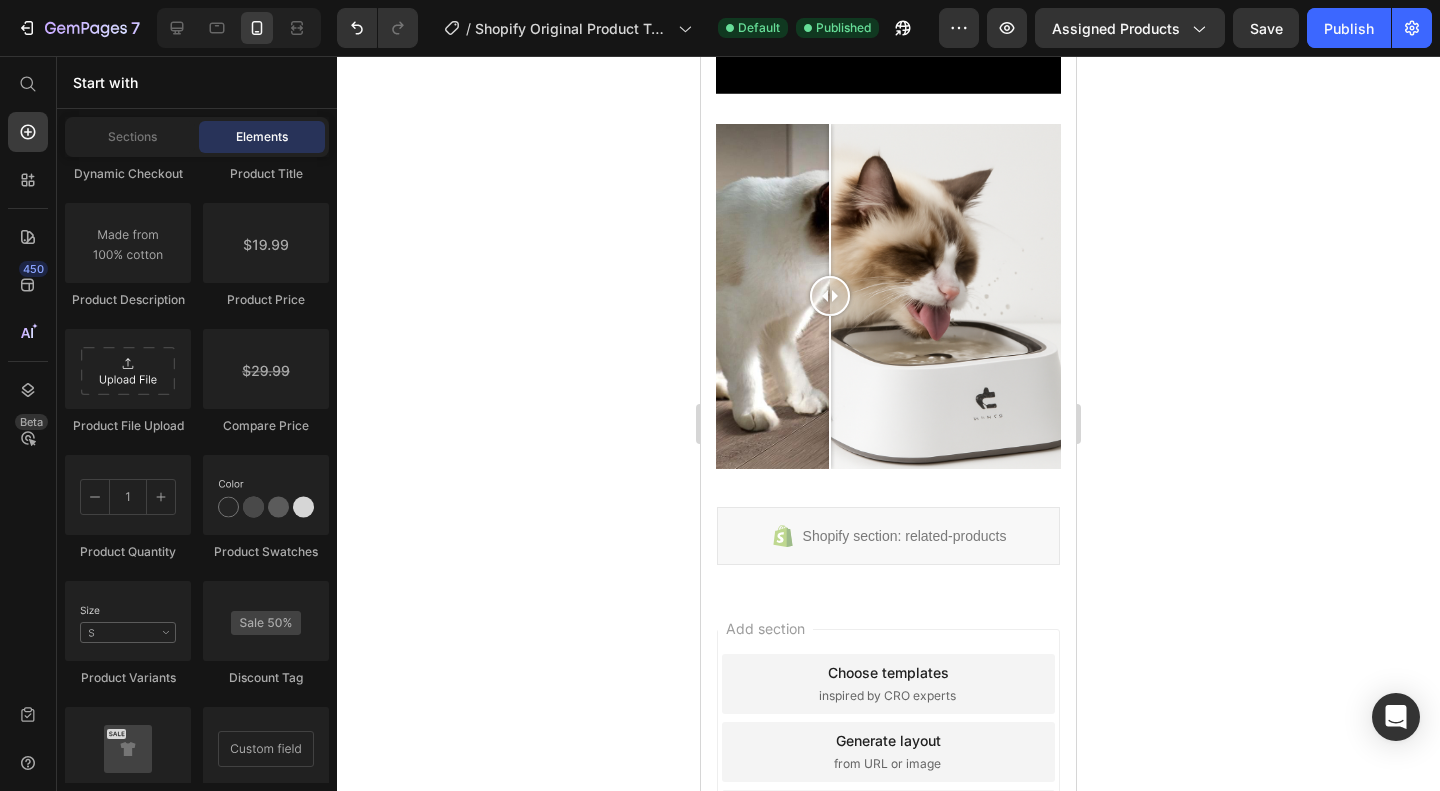 click on "Sections Elements" at bounding box center (197, 137) 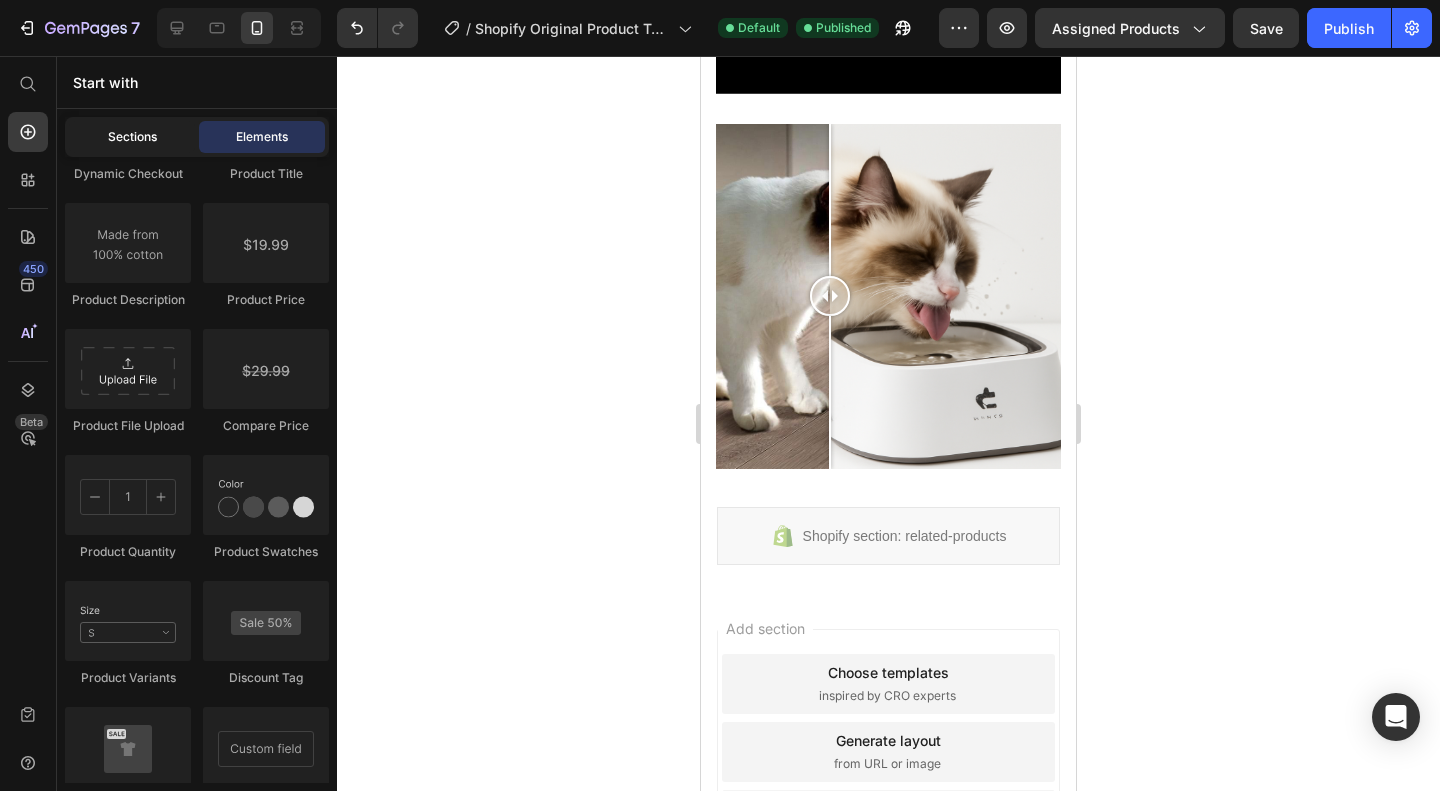 click on "Sections" at bounding box center (132, 137) 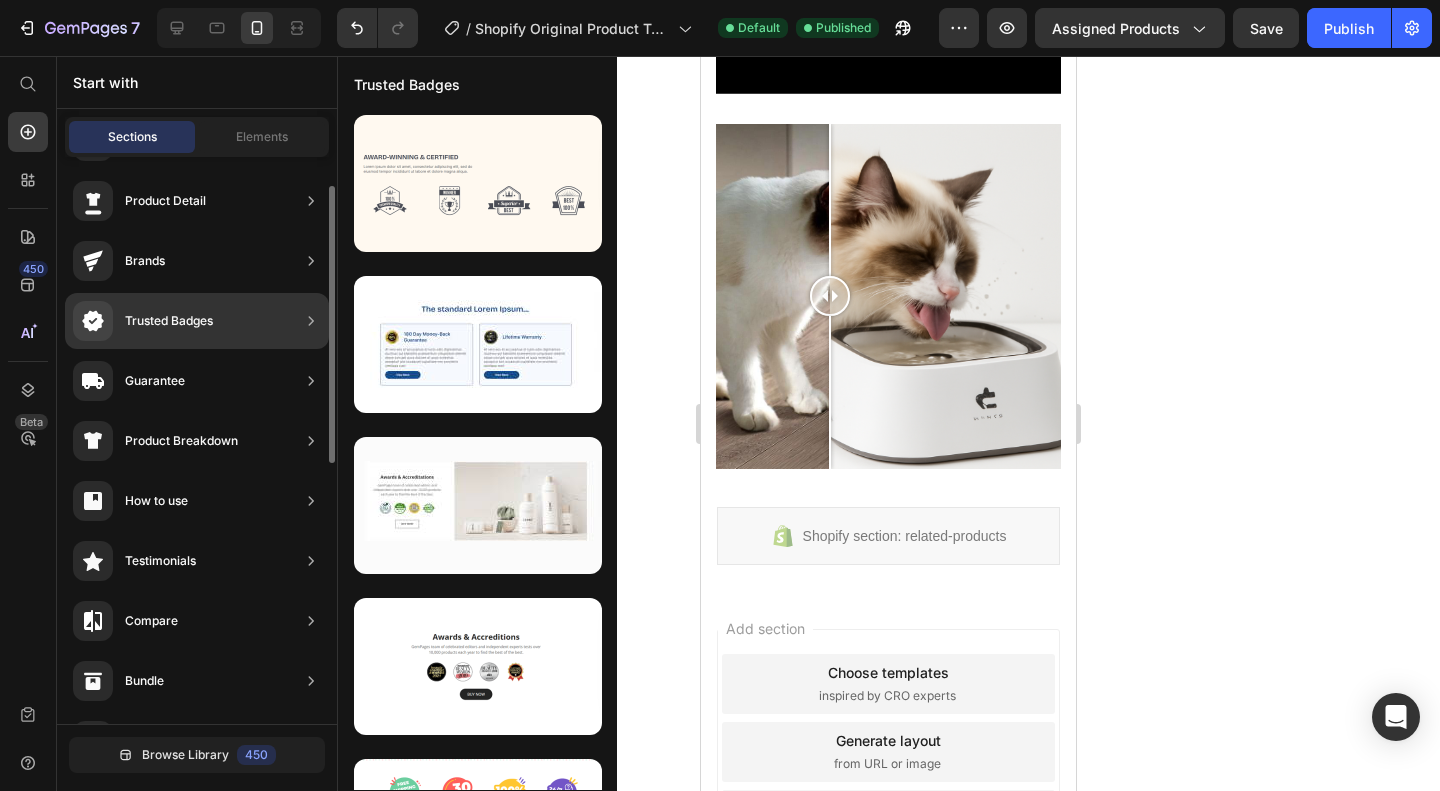 scroll, scrollTop: 0, scrollLeft: 0, axis: both 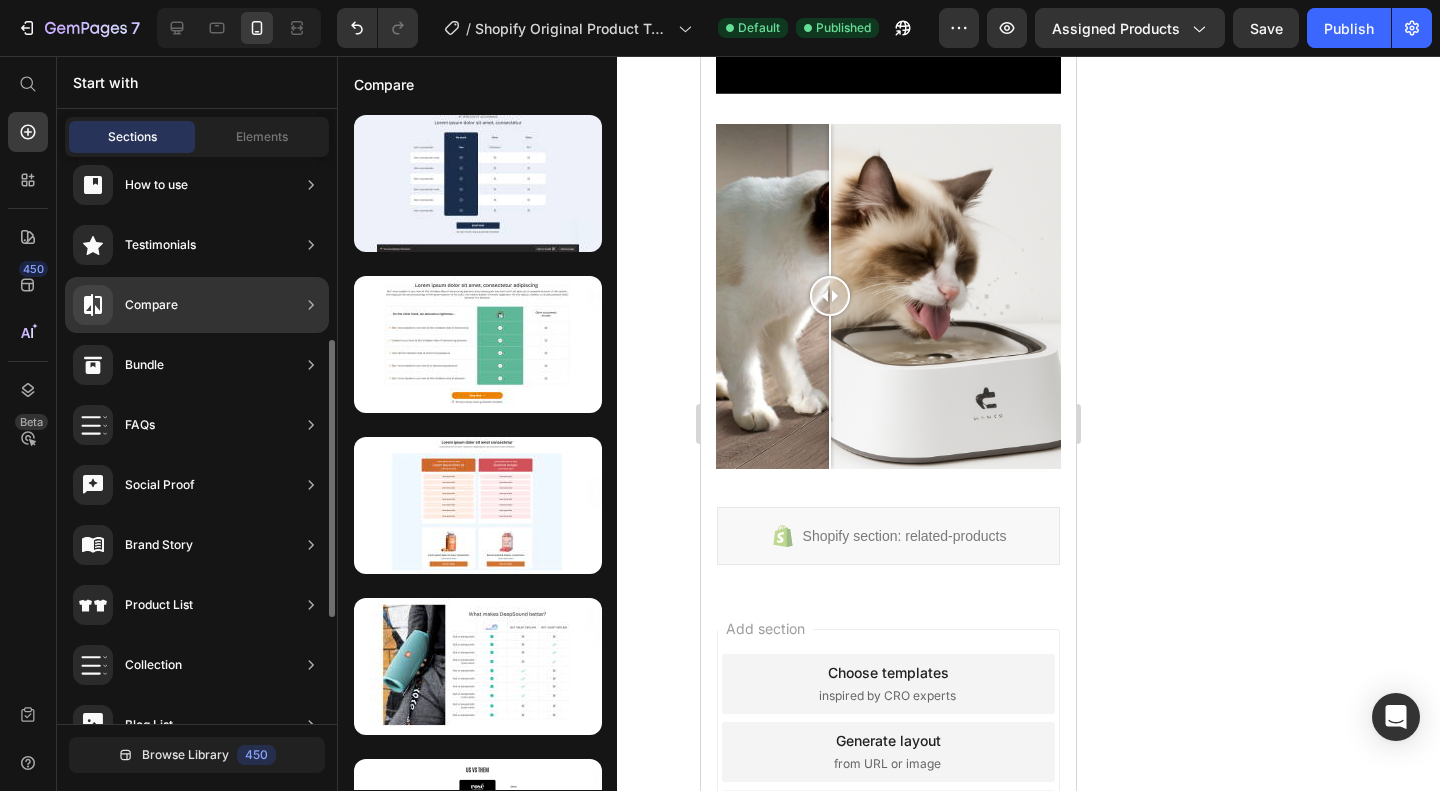 click on "Compare" 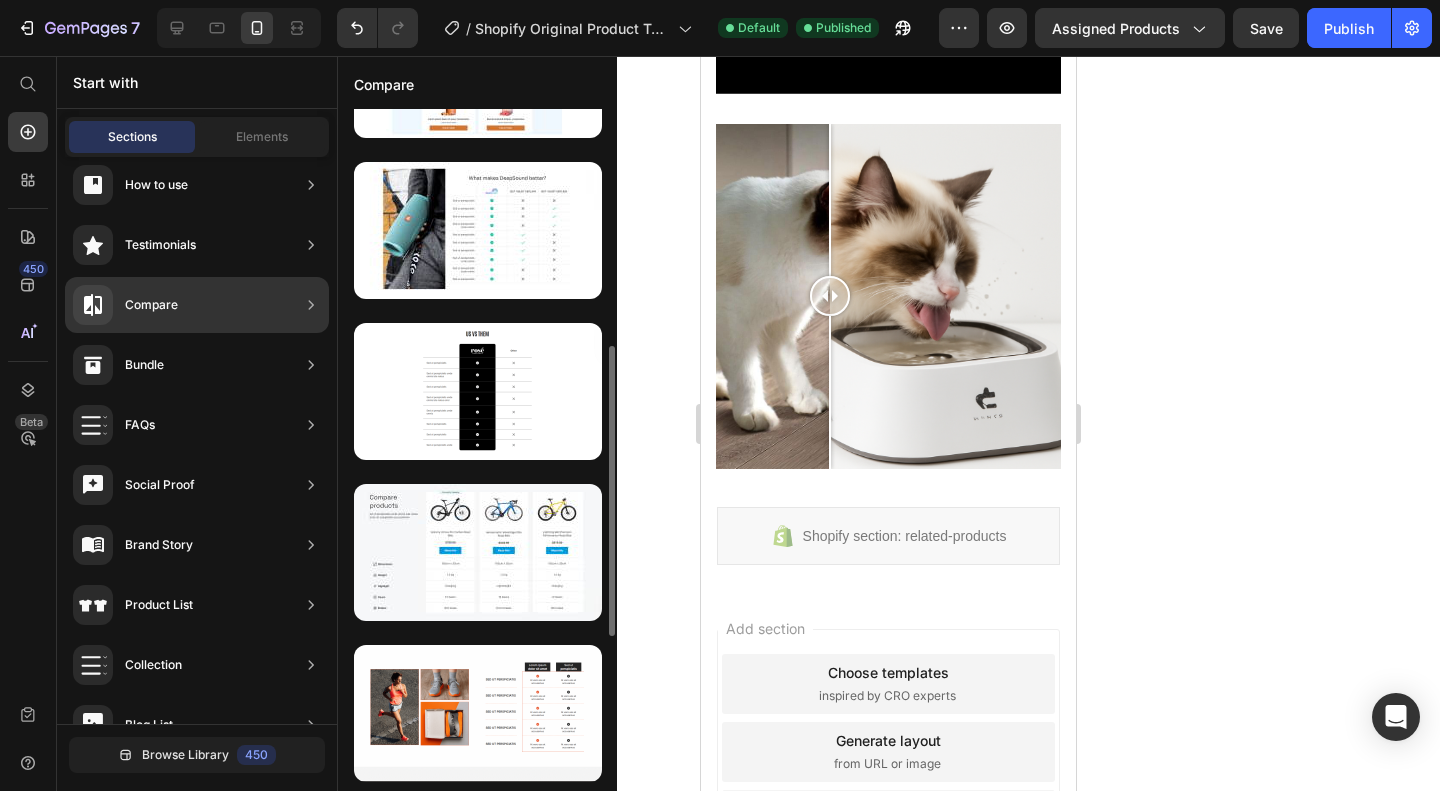 scroll, scrollTop: 485, scrollLeft: 0, axis: vertical 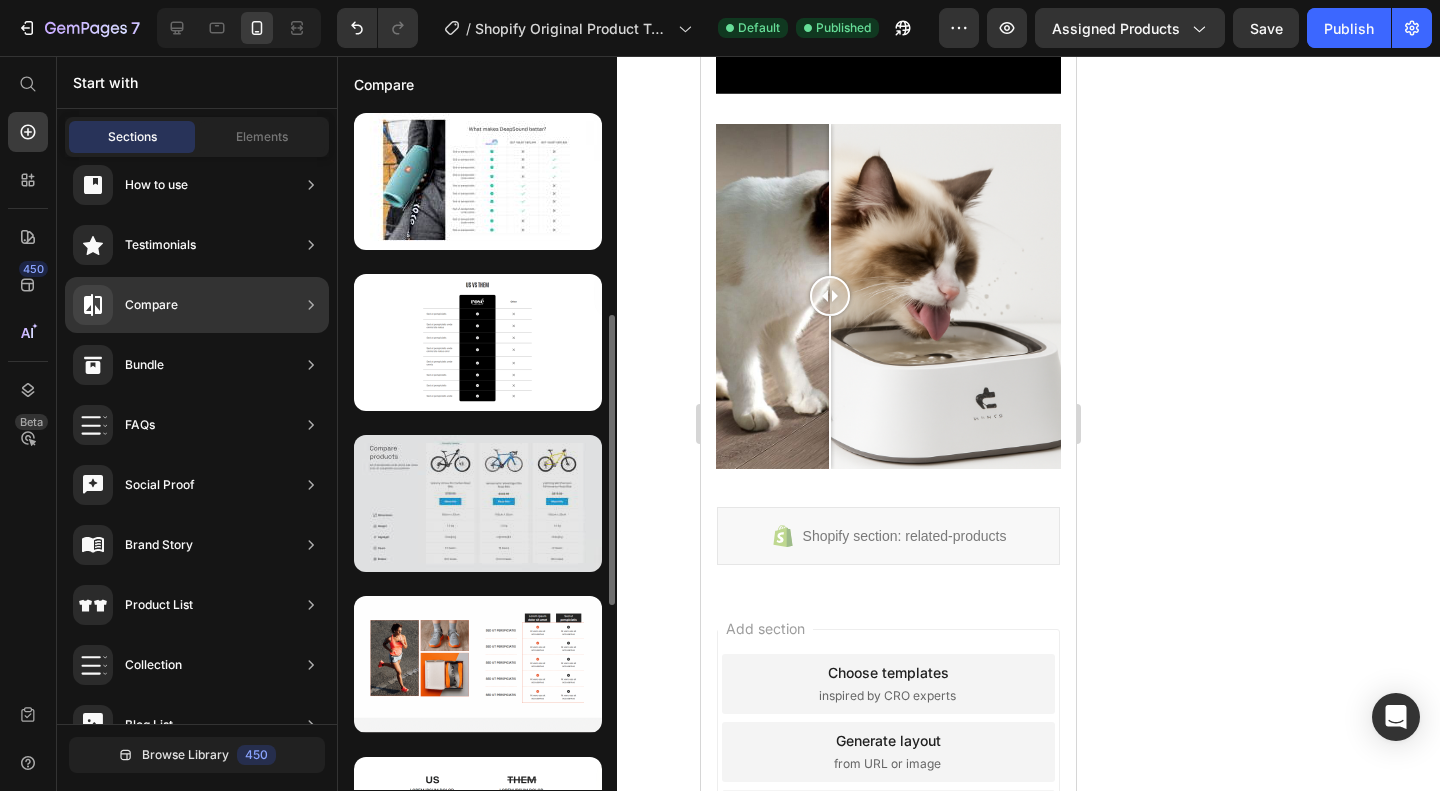 click at bounding box center (478, 503) 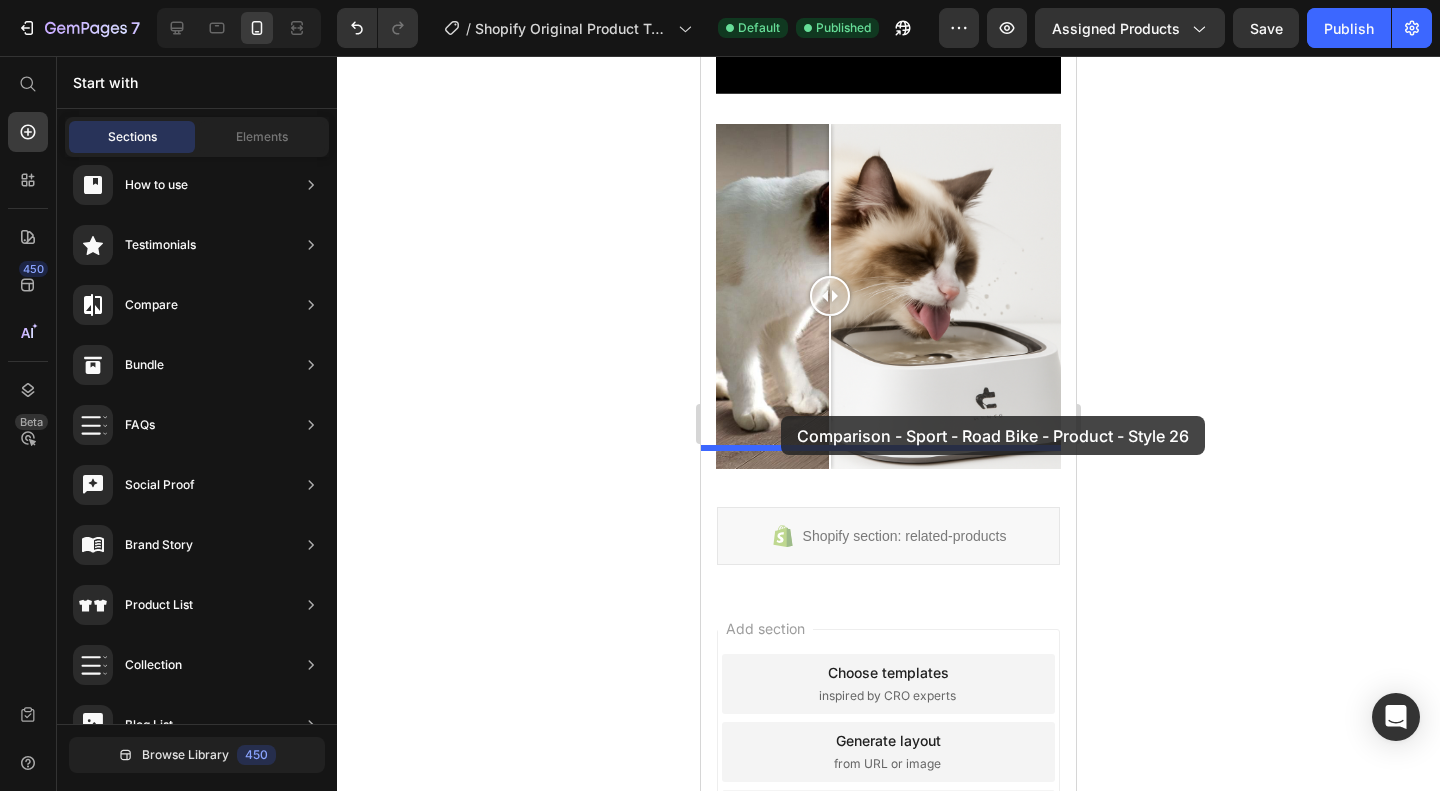 drag, startPoint x: 1163, startPoint y: 552, endPoint x: 781, endPoint y: 416, distance: 405.48737 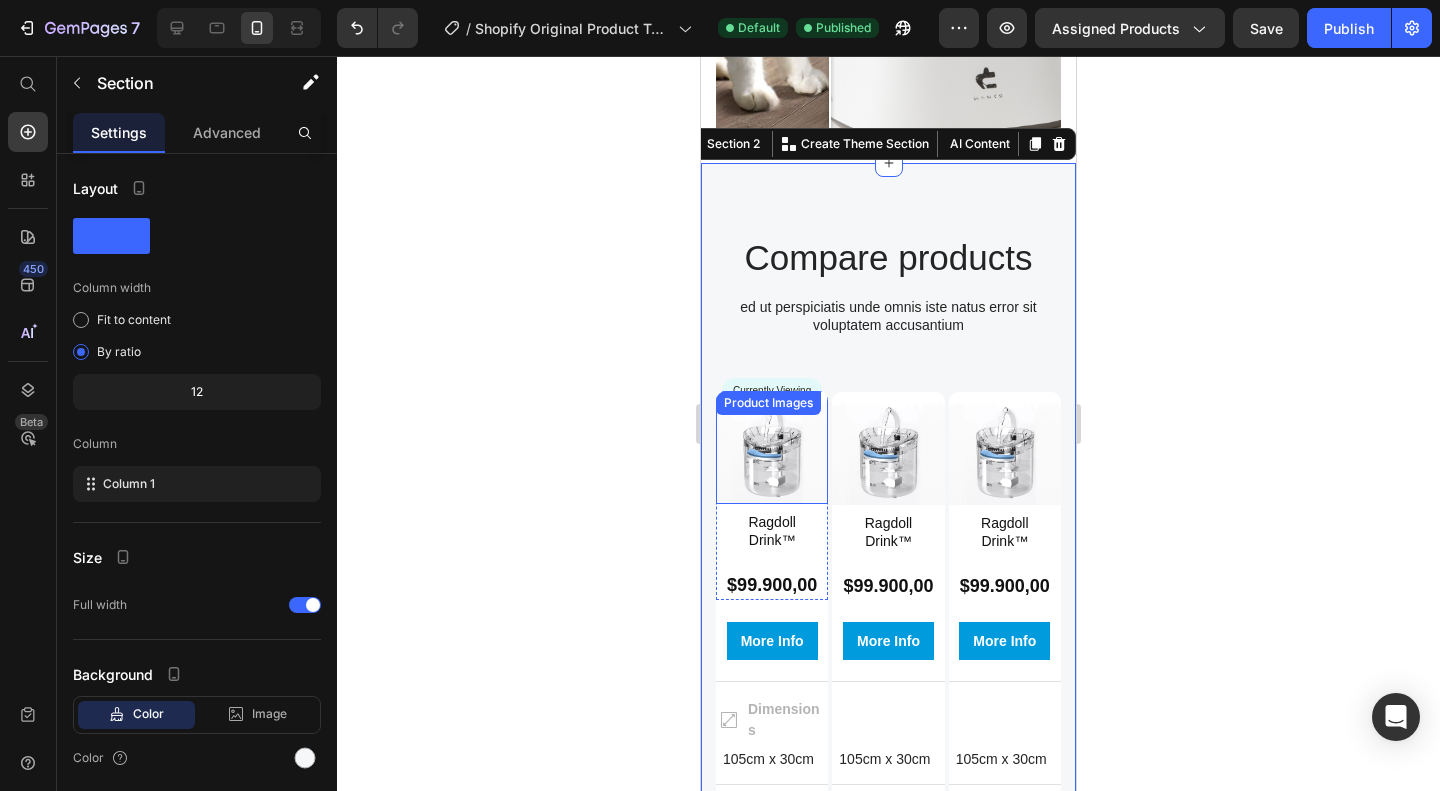 scroll, scrollTop: 1790, scrollLeft: 0, axis: vertical 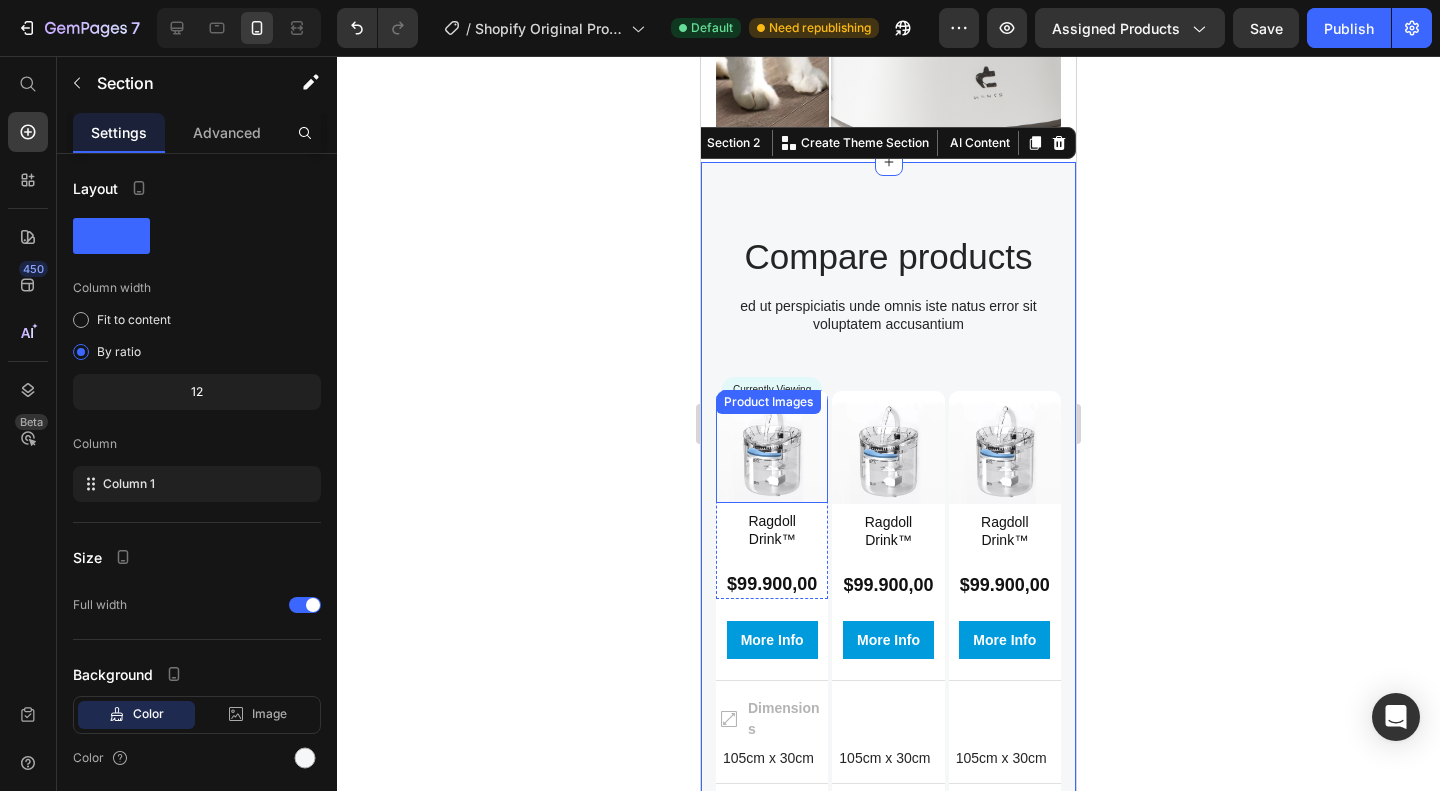 click at bounding box center [772, 446] 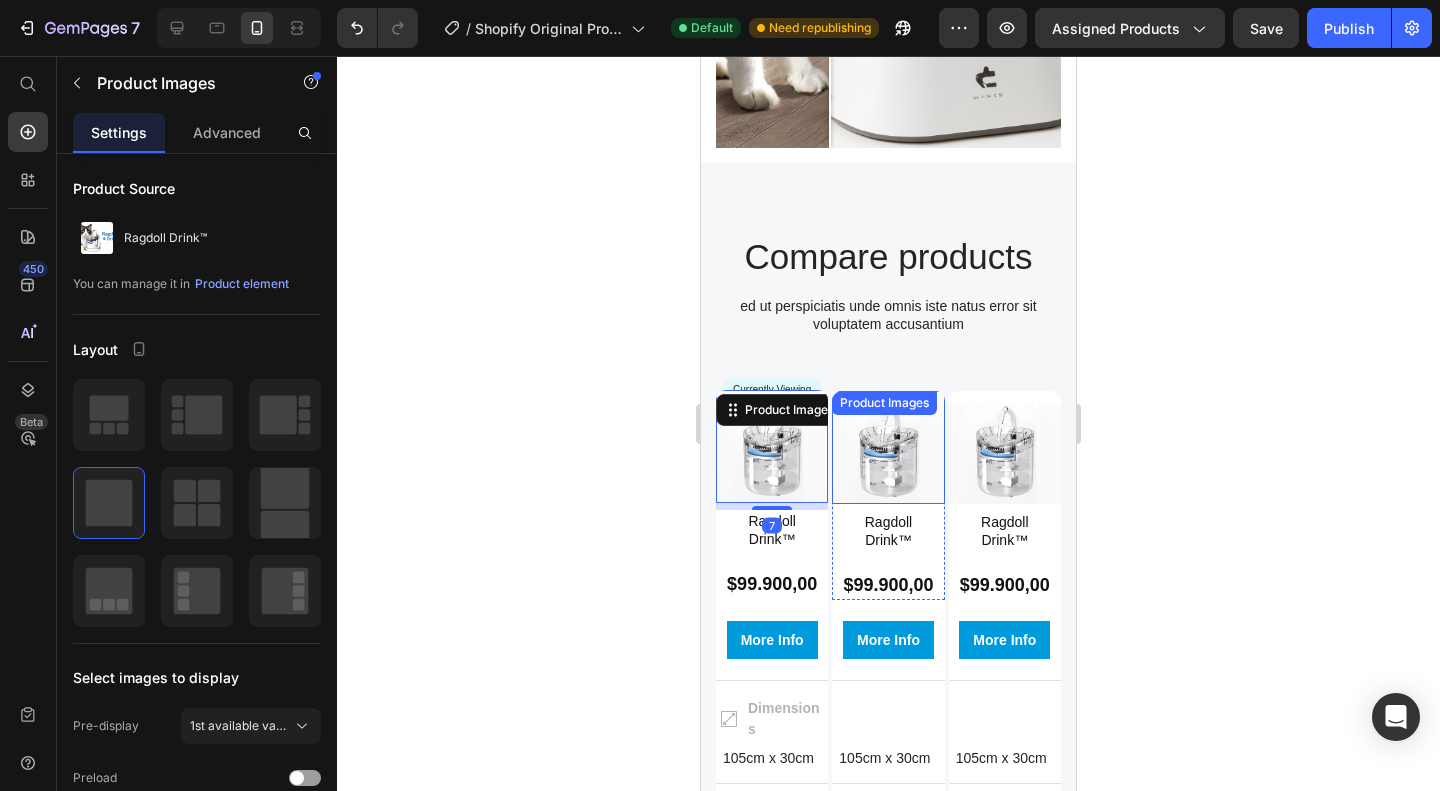 click at bounding box center [888, 447] 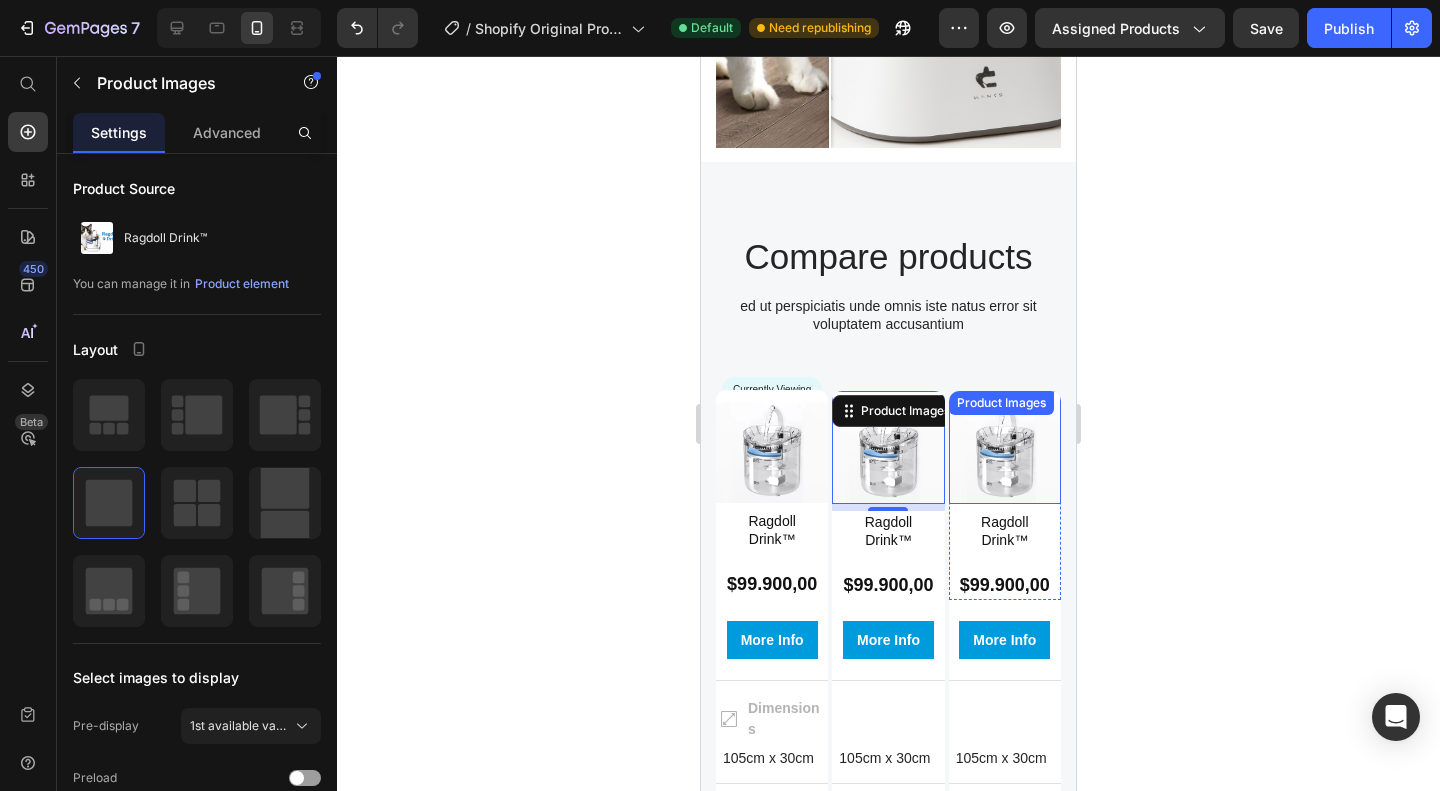 click at bounding box center (1005, 447) 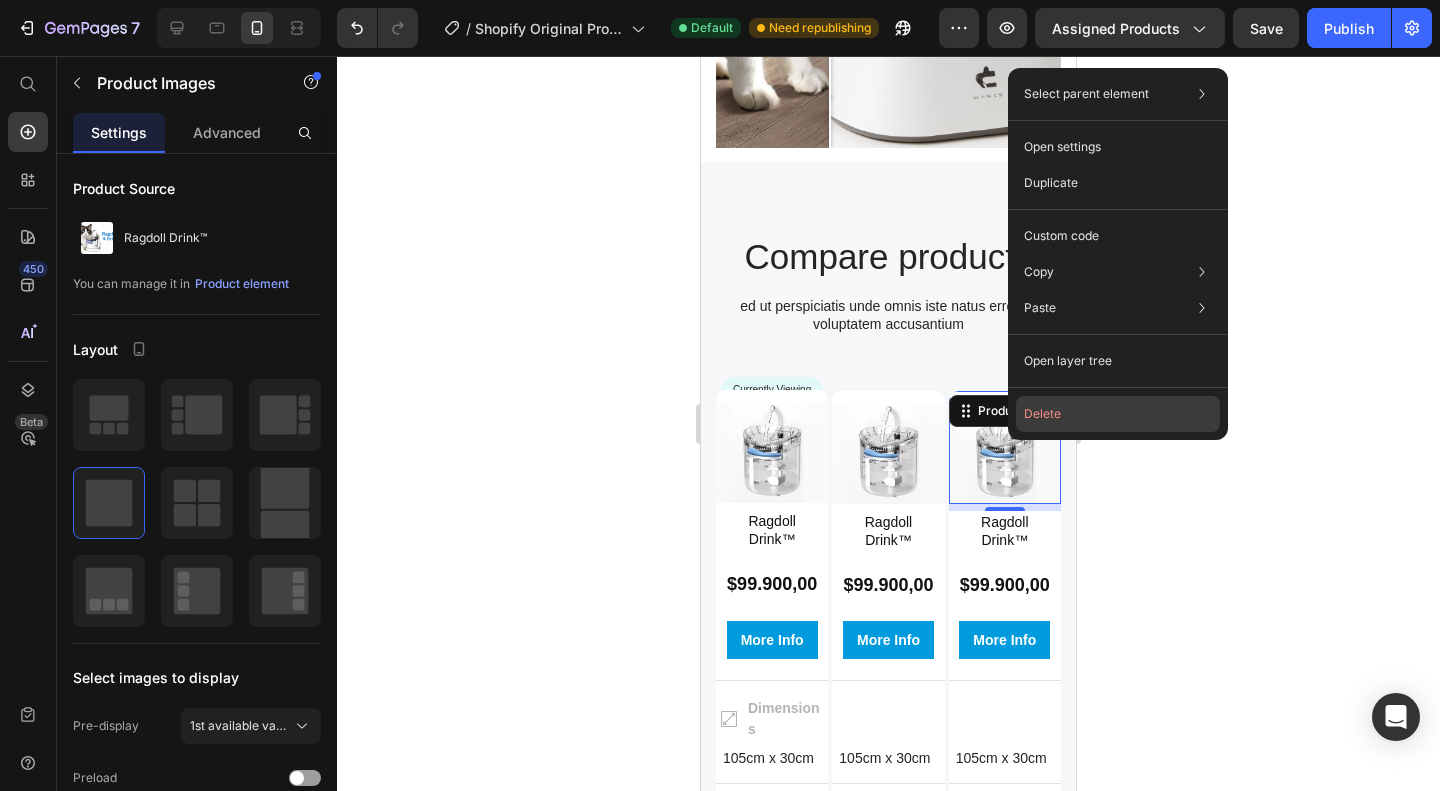 click on "Delete" 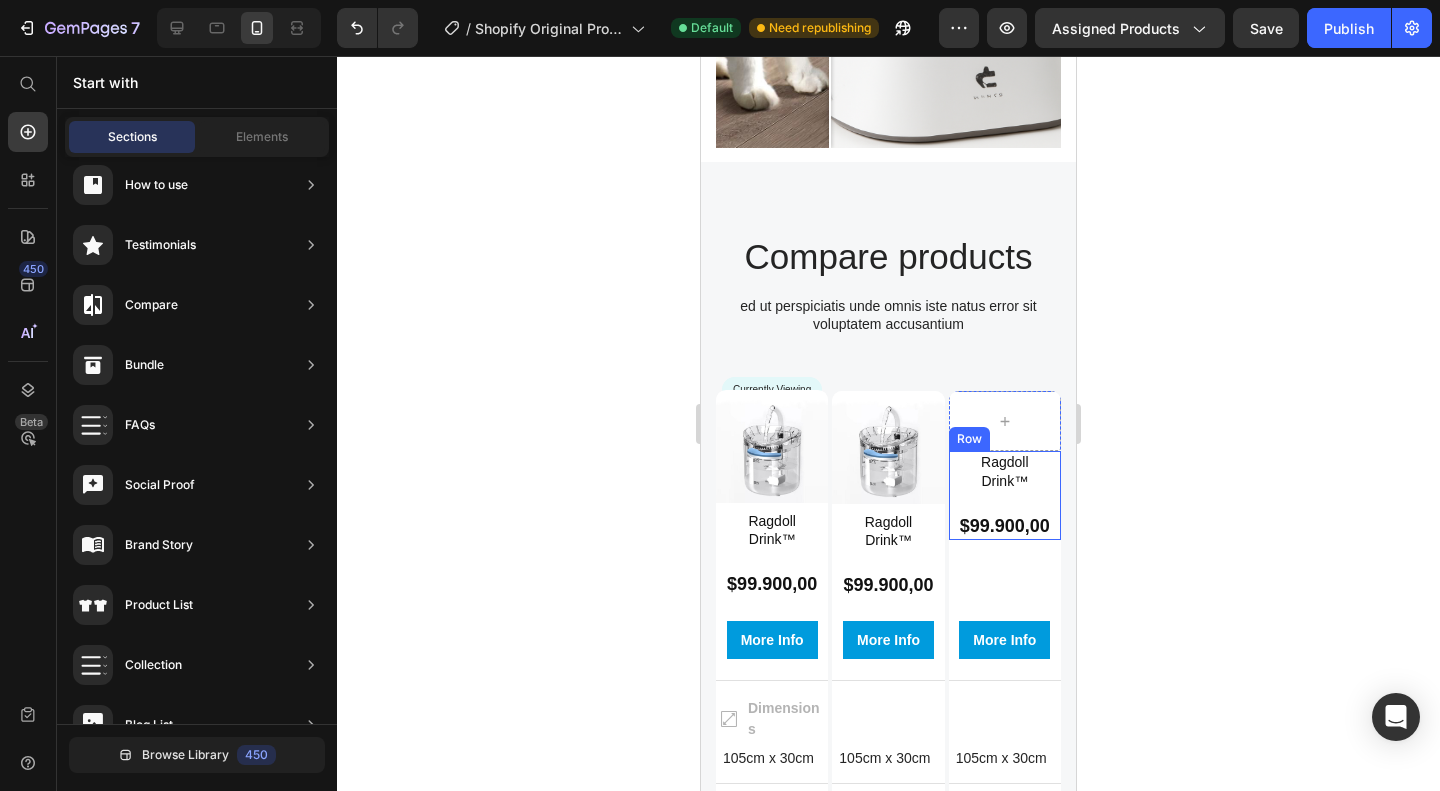click on "Ragdoll Drink™ Product Title $99.900,00 Product Price" at bounding box center [1005, 495] 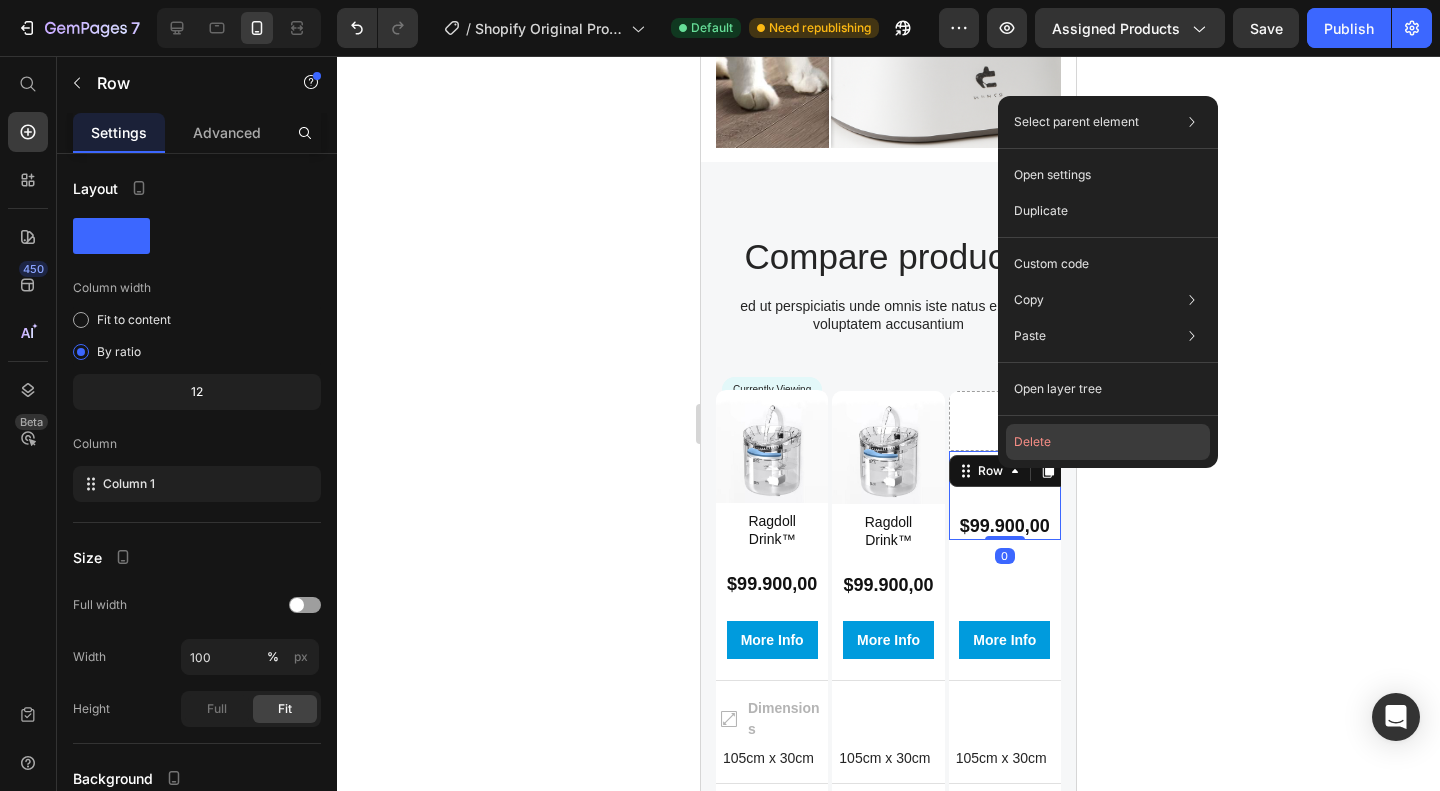 click on "Delete" 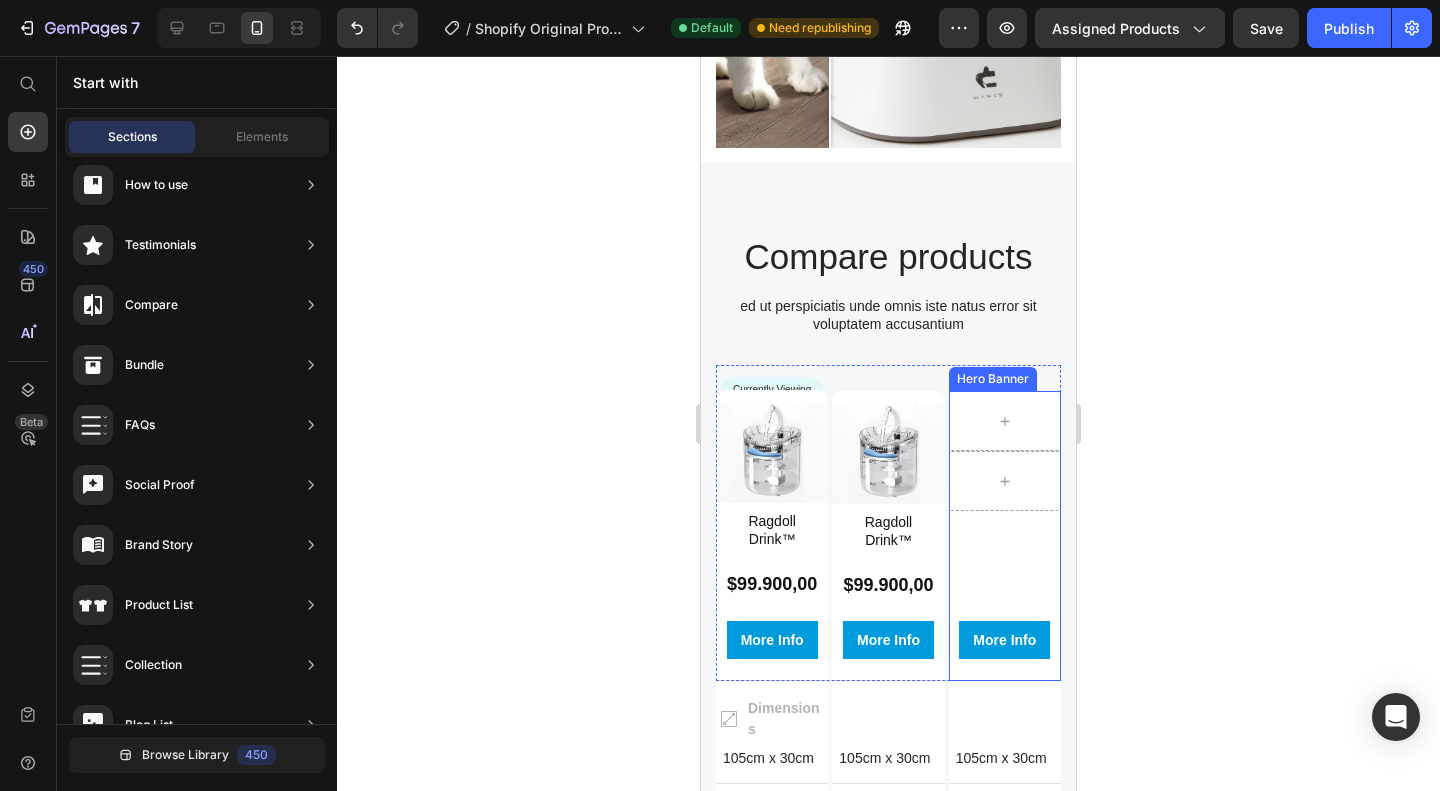 click on "Product More Info Button" at bounding box center (1005, 524) 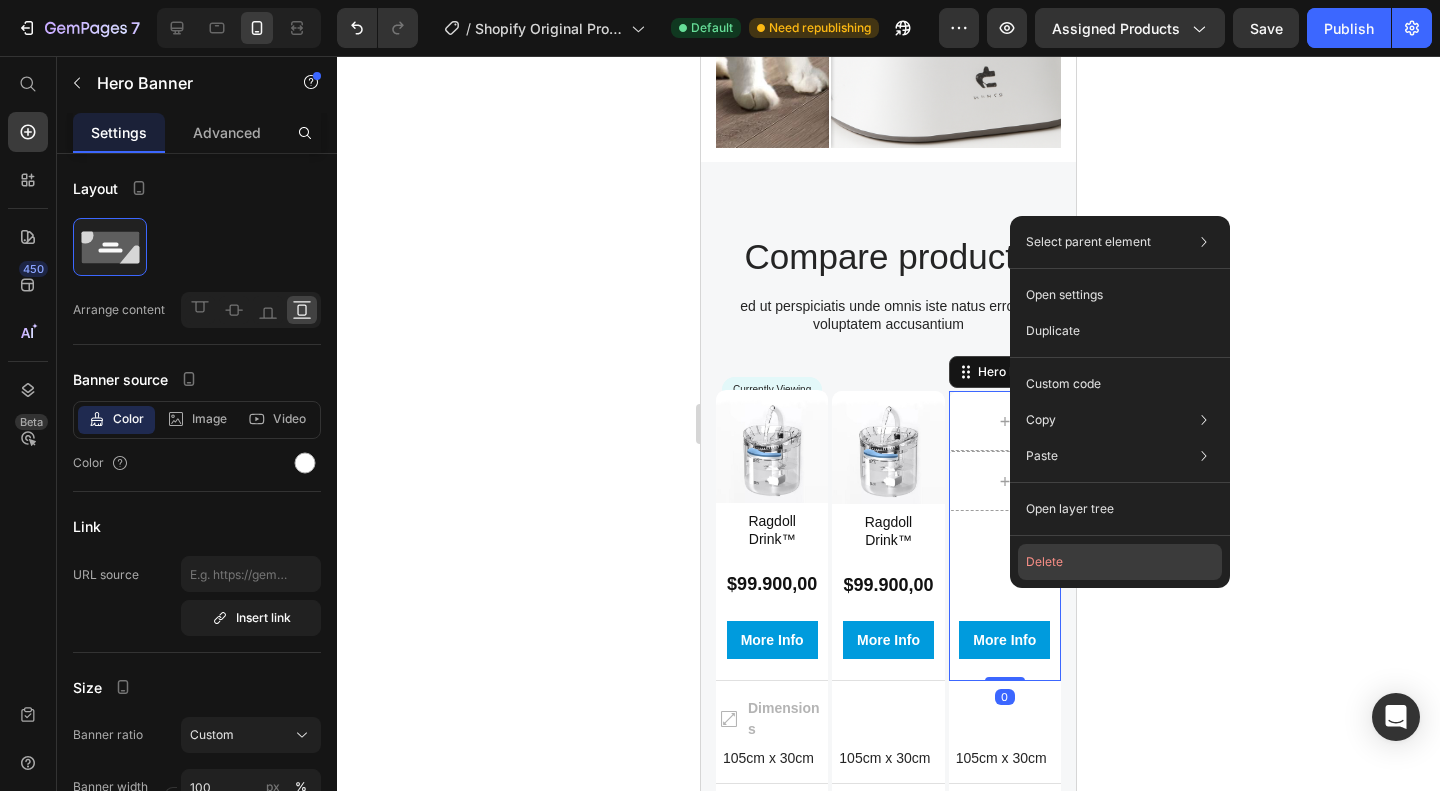 click on "Delete" 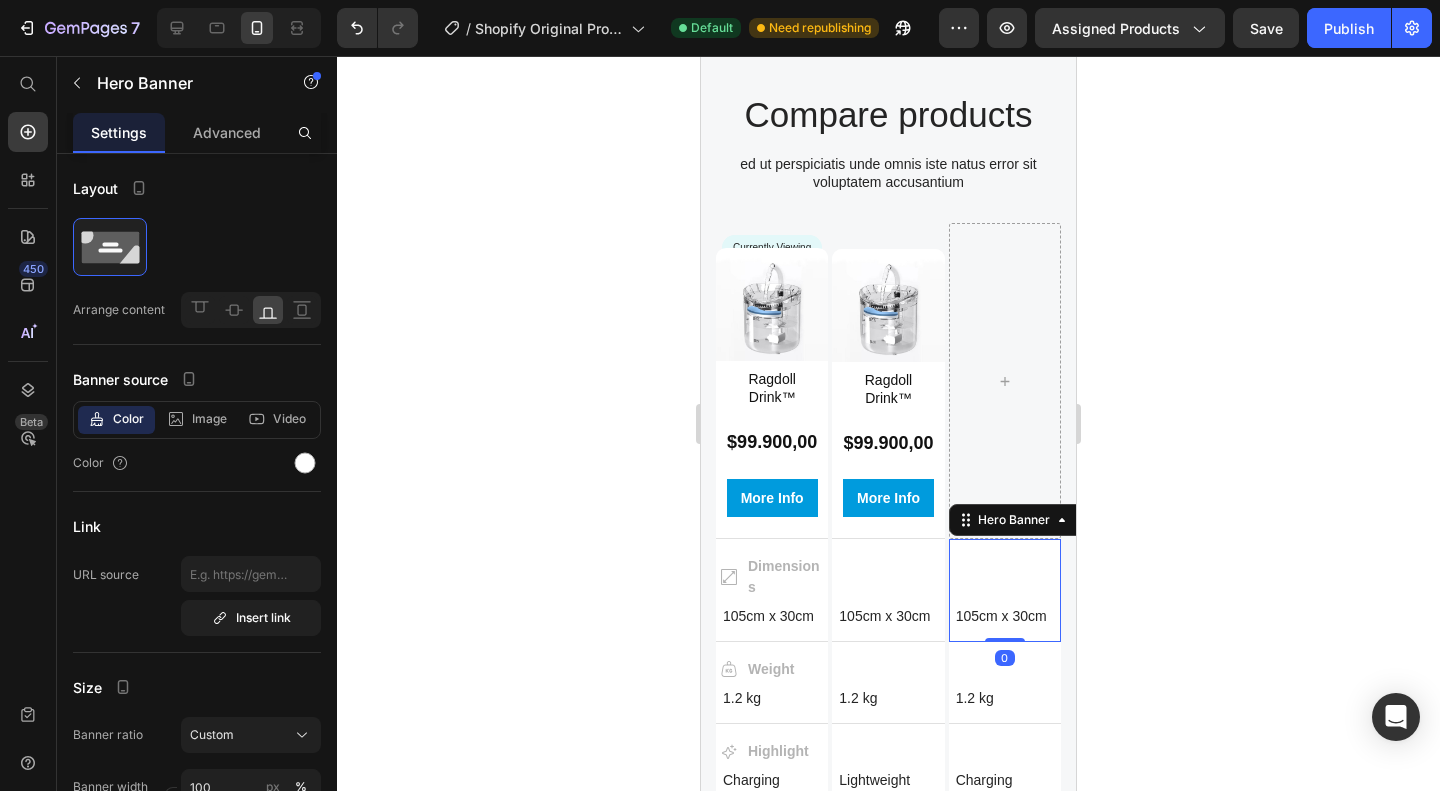 scroll, scrollTop: 1972, scrollLeft: 0, axis: vertical 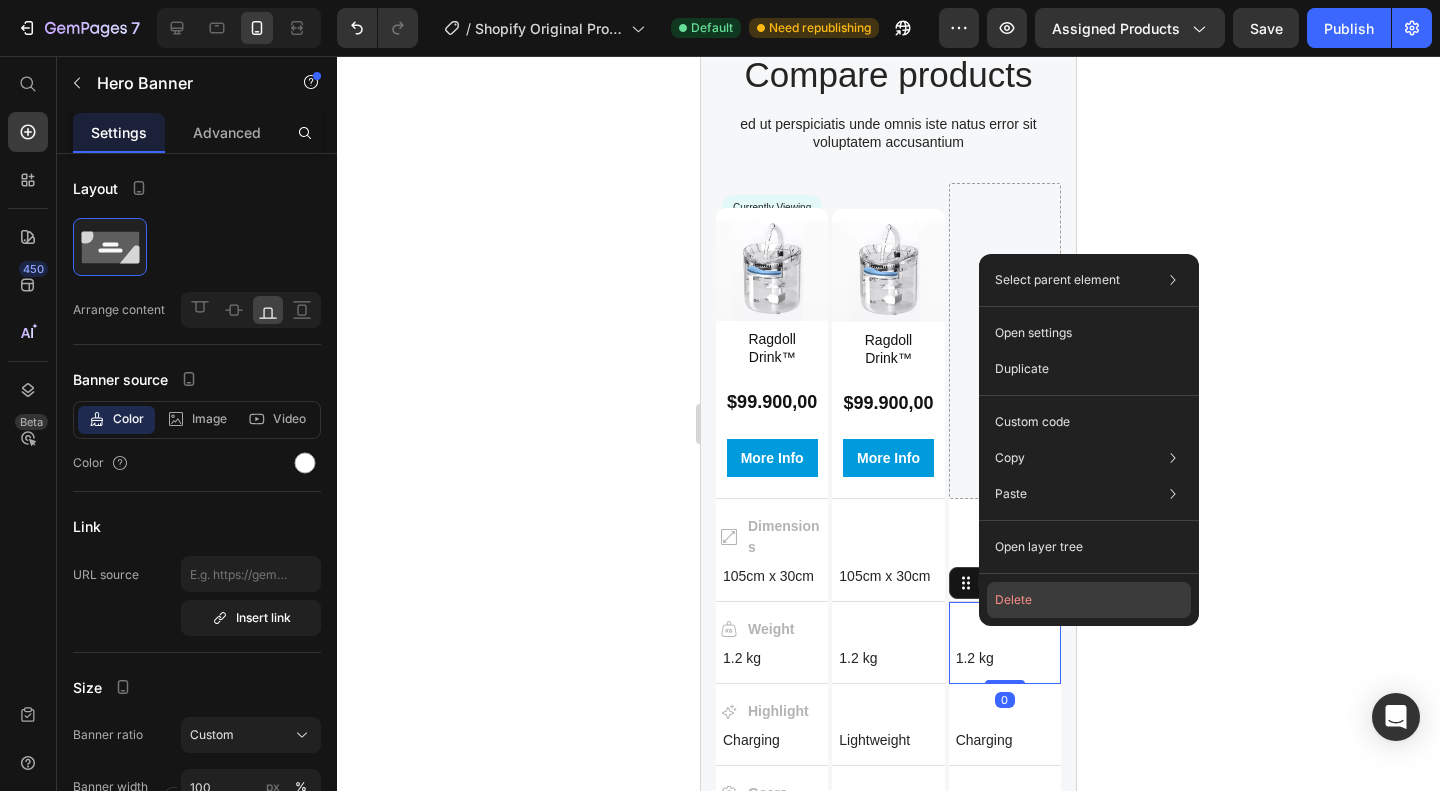 click on "Delete" 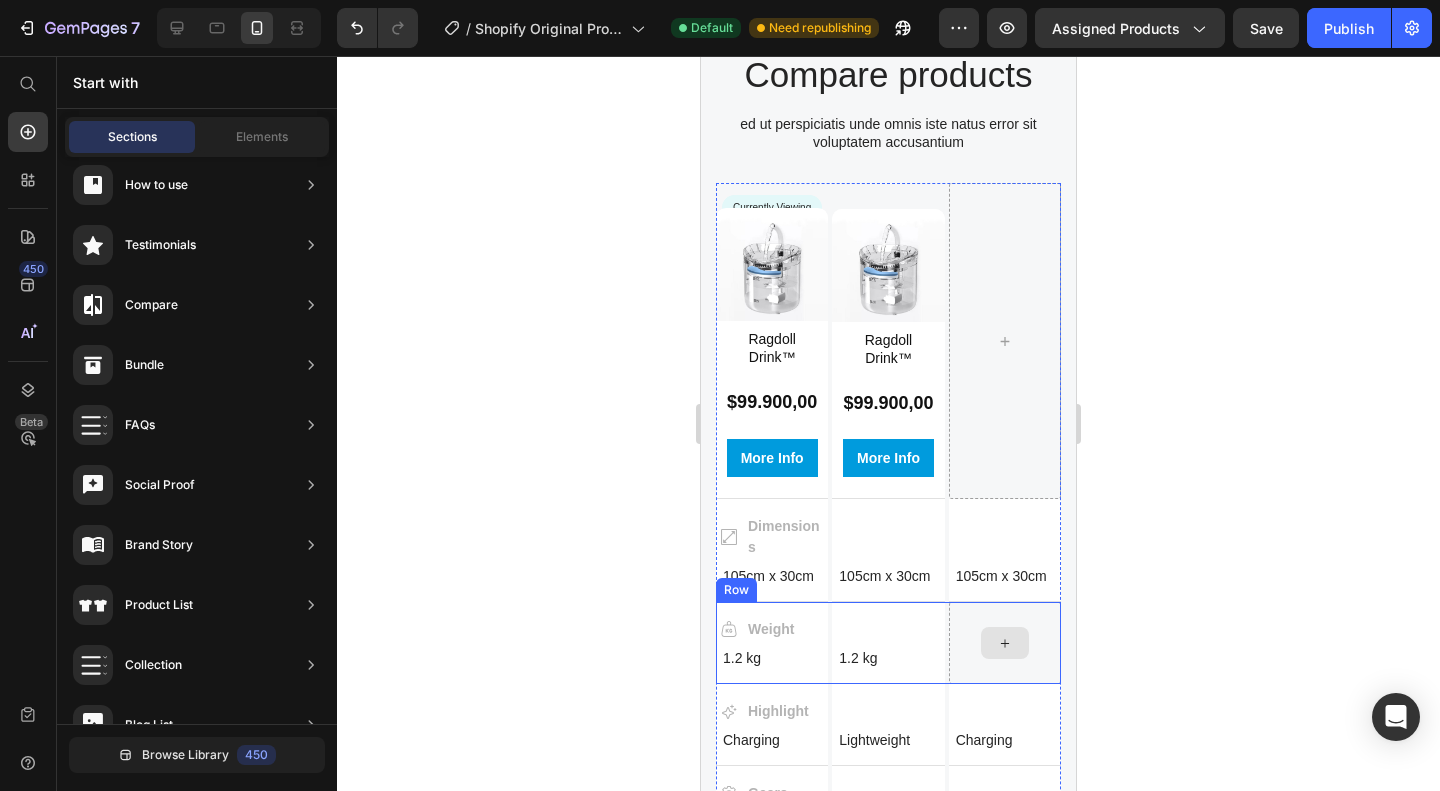 click on "105cm x 30cm" at bounding box center (1005, 576) 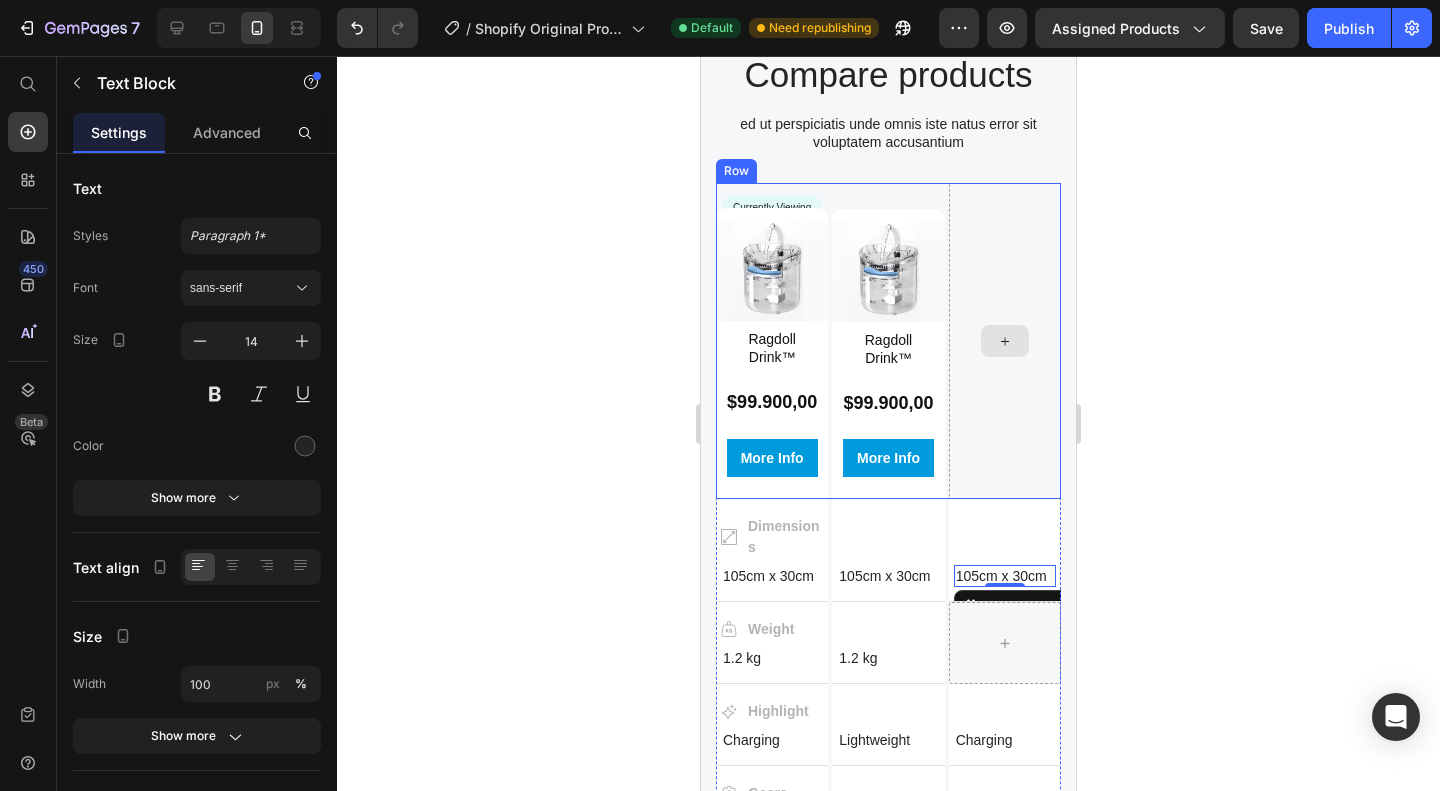 click at bounding box center (1005, 340) 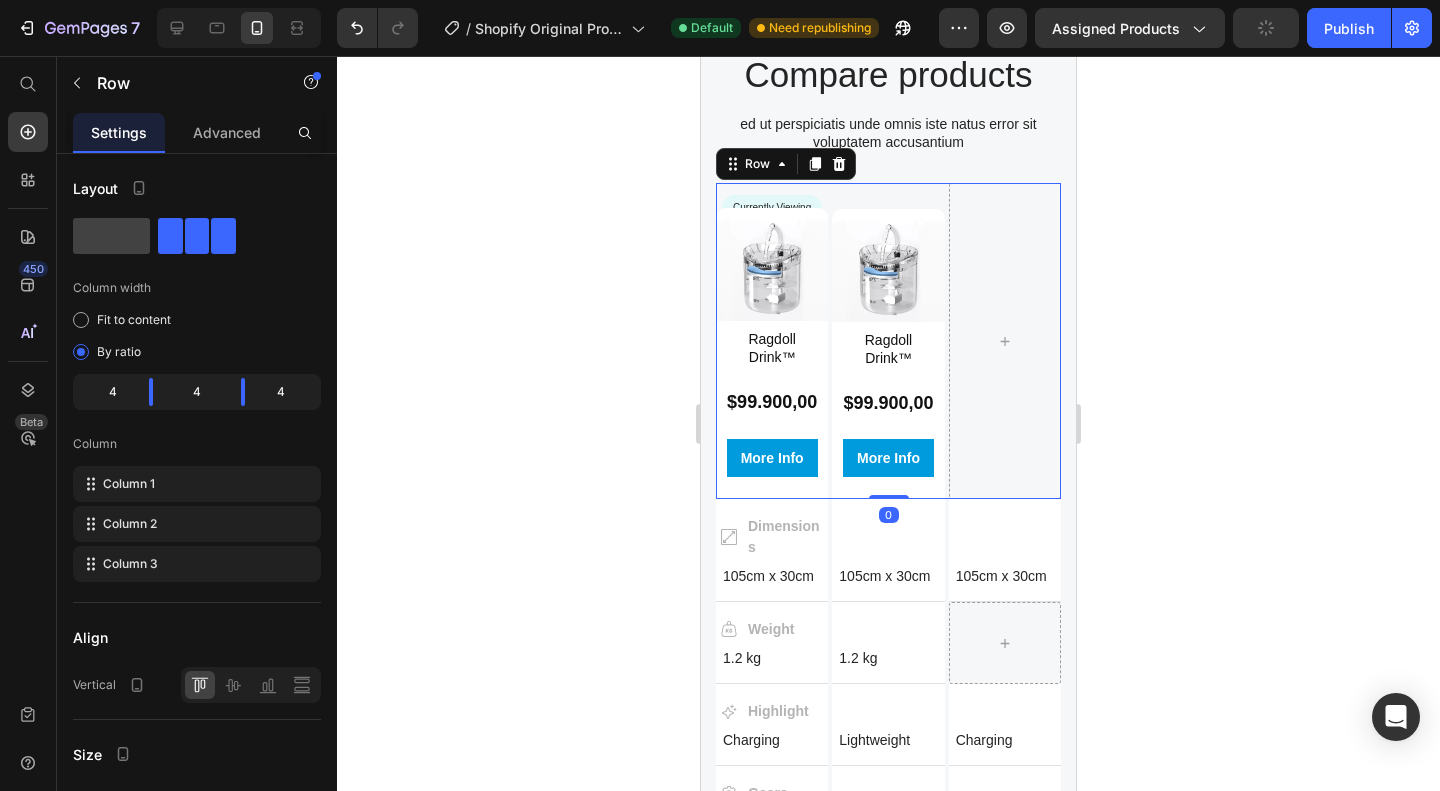 click 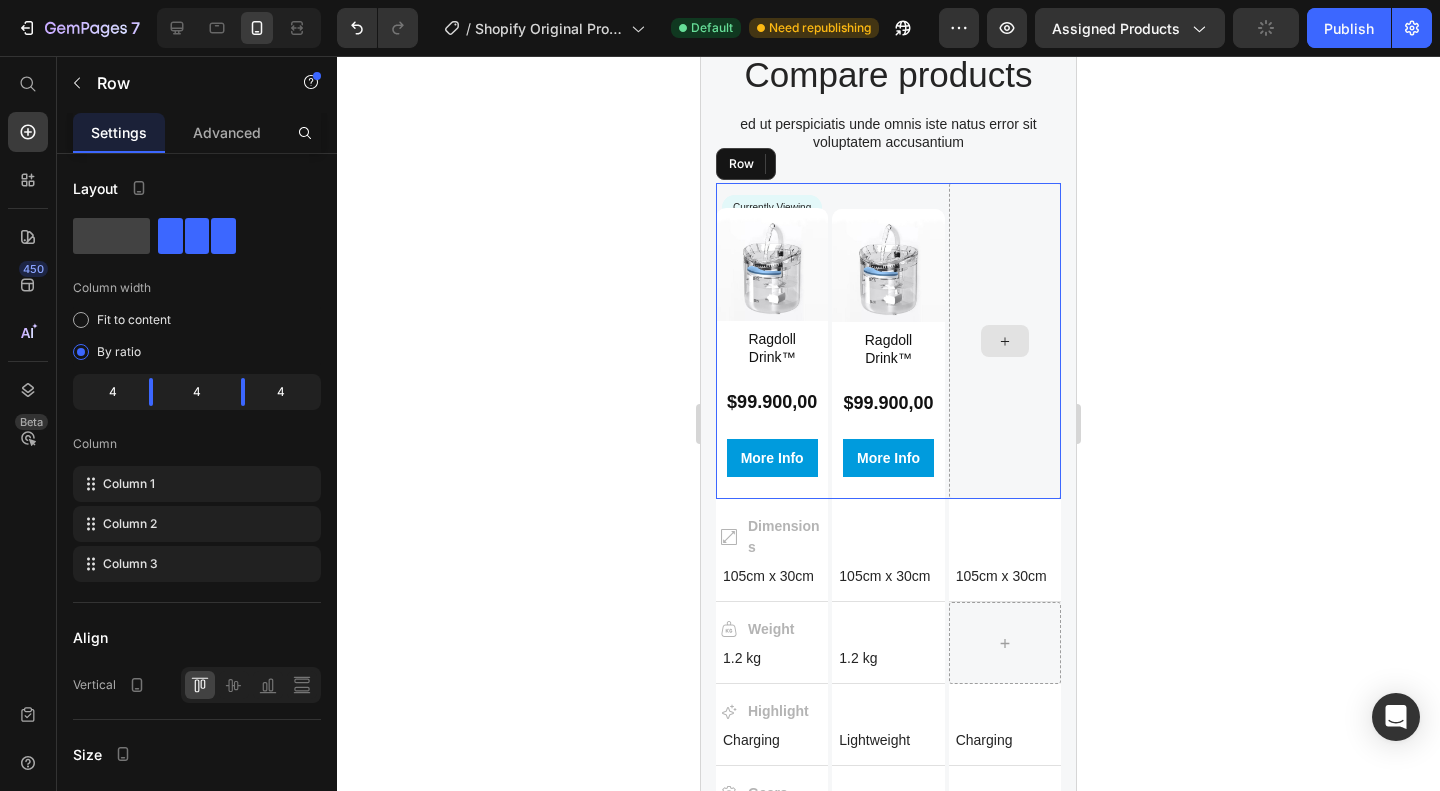 click on "Currently Viewing Text Block Row Product Images Ragdoll Drink™ Product Title $99.900,00 Product Price Row Product More Info Button Hero Banner Product Images Ragdoll Drink™ Product Title $99.900,00 Product Price Row Product More Info Button Hero Banner
Row" at bounding box center (888, 340) 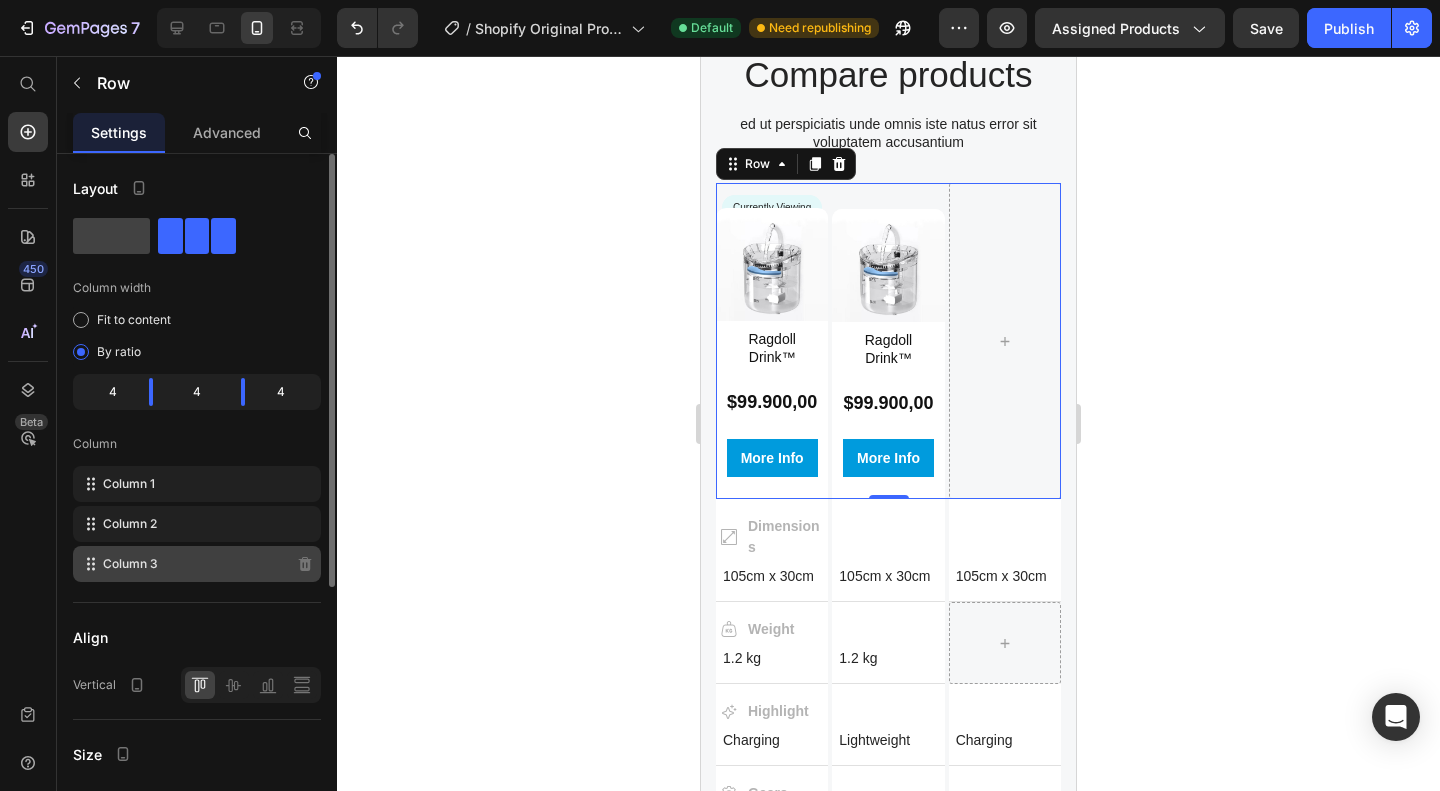 click on "Column 3" 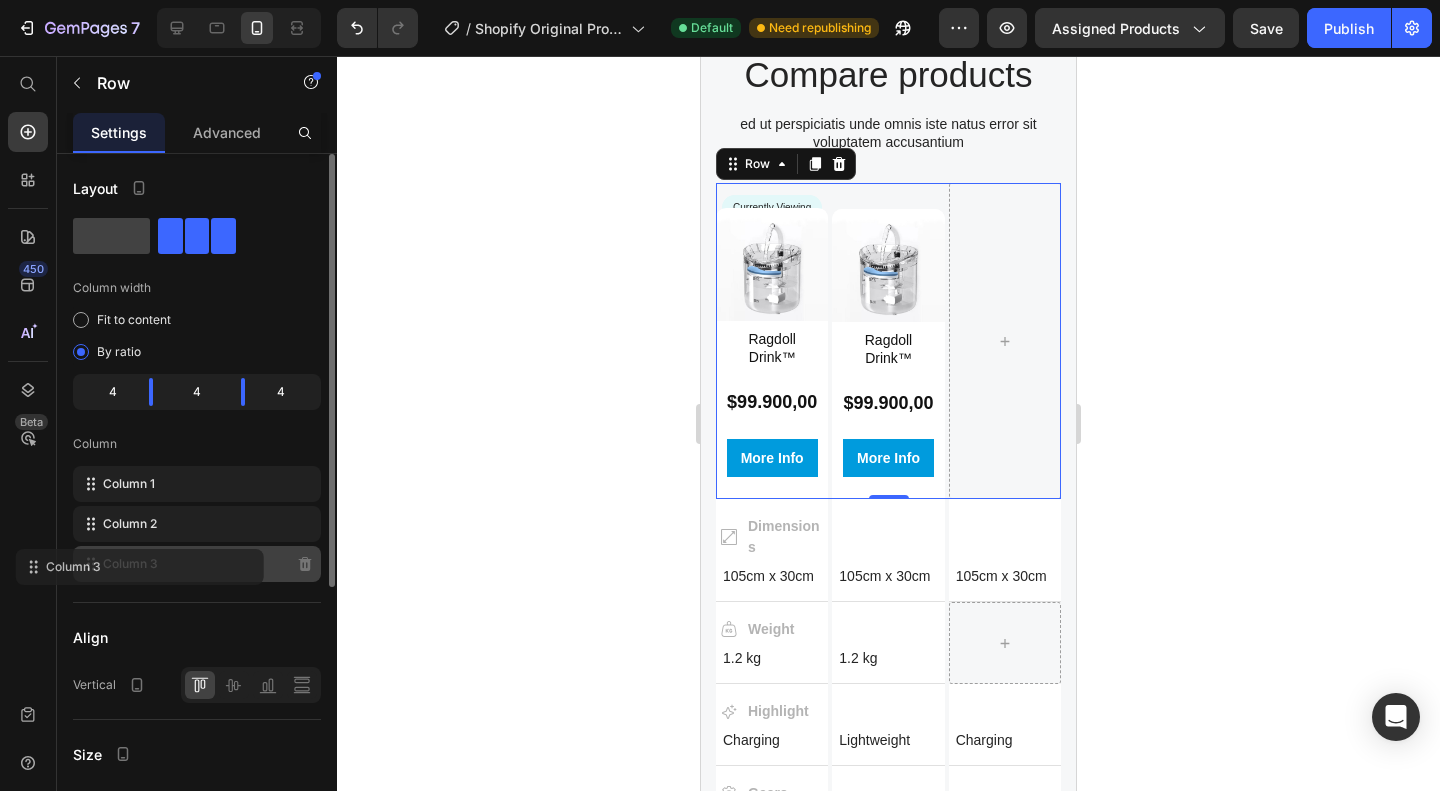click on "Column 3" 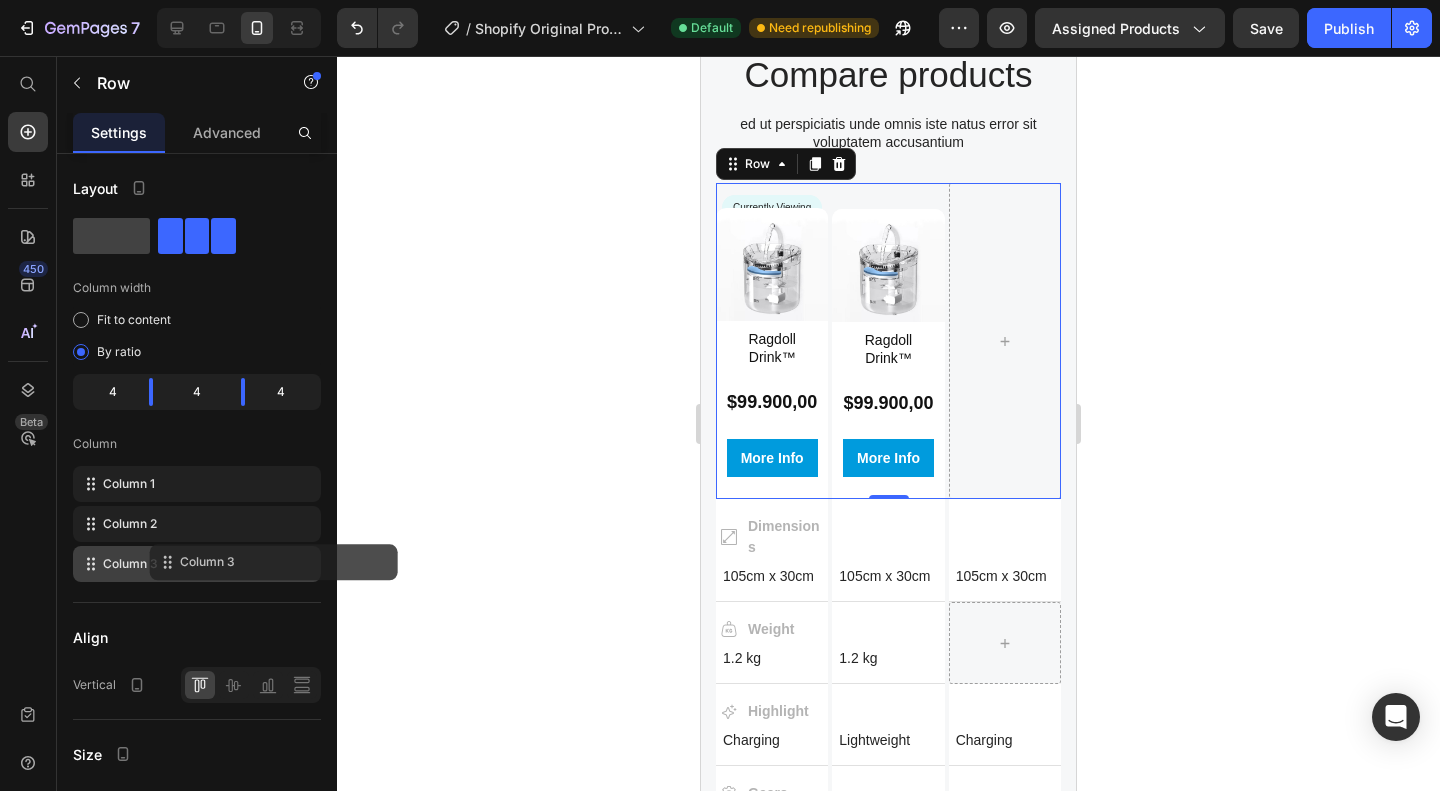 drag, startPoint x: 243, startPoint y: 571, endPoint x: 470, endPoint y: 558, distance: 227.37195 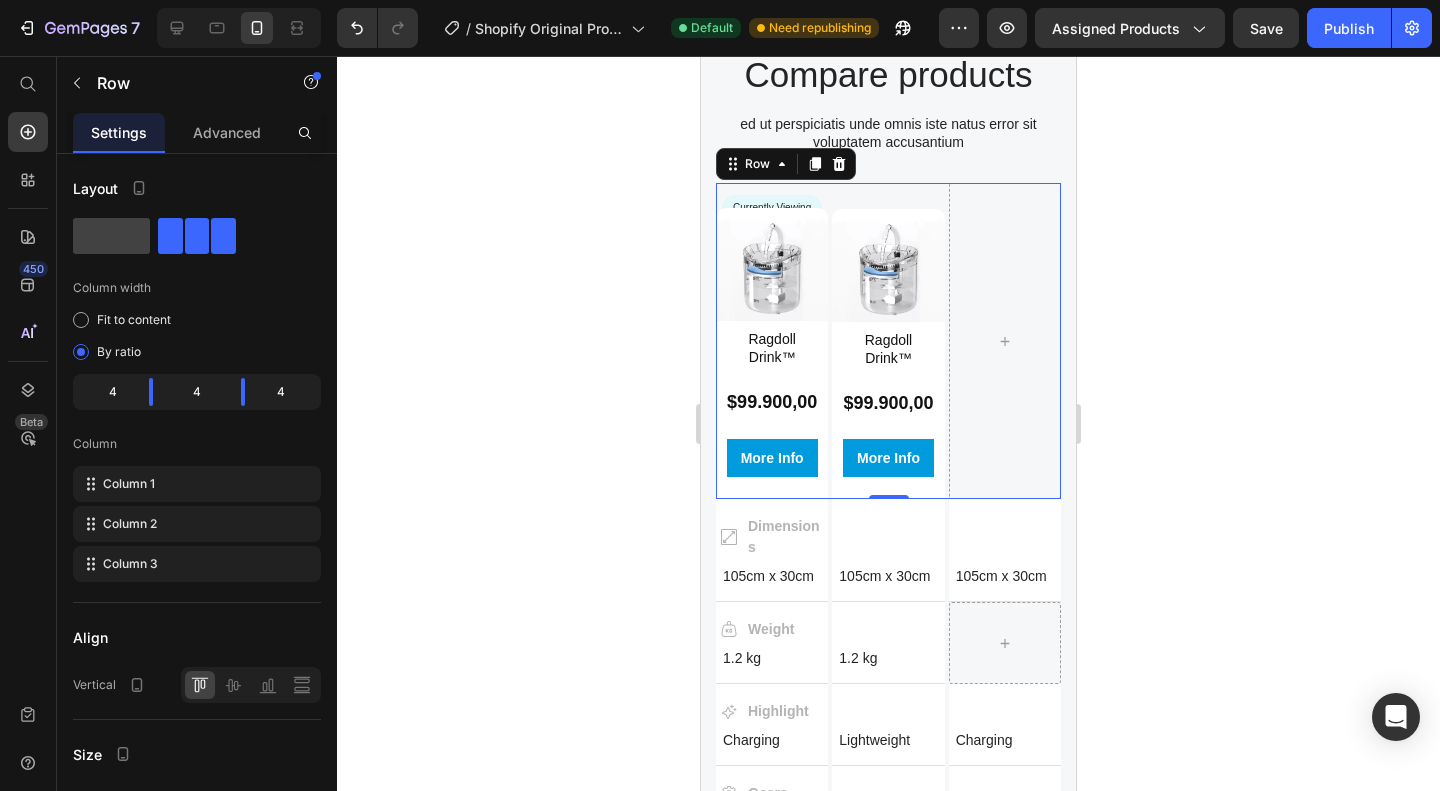 drag, startPoint x: 193, startPoint y: 561, endPoint x: 564, endPoint y: 492, distance: 377.3619 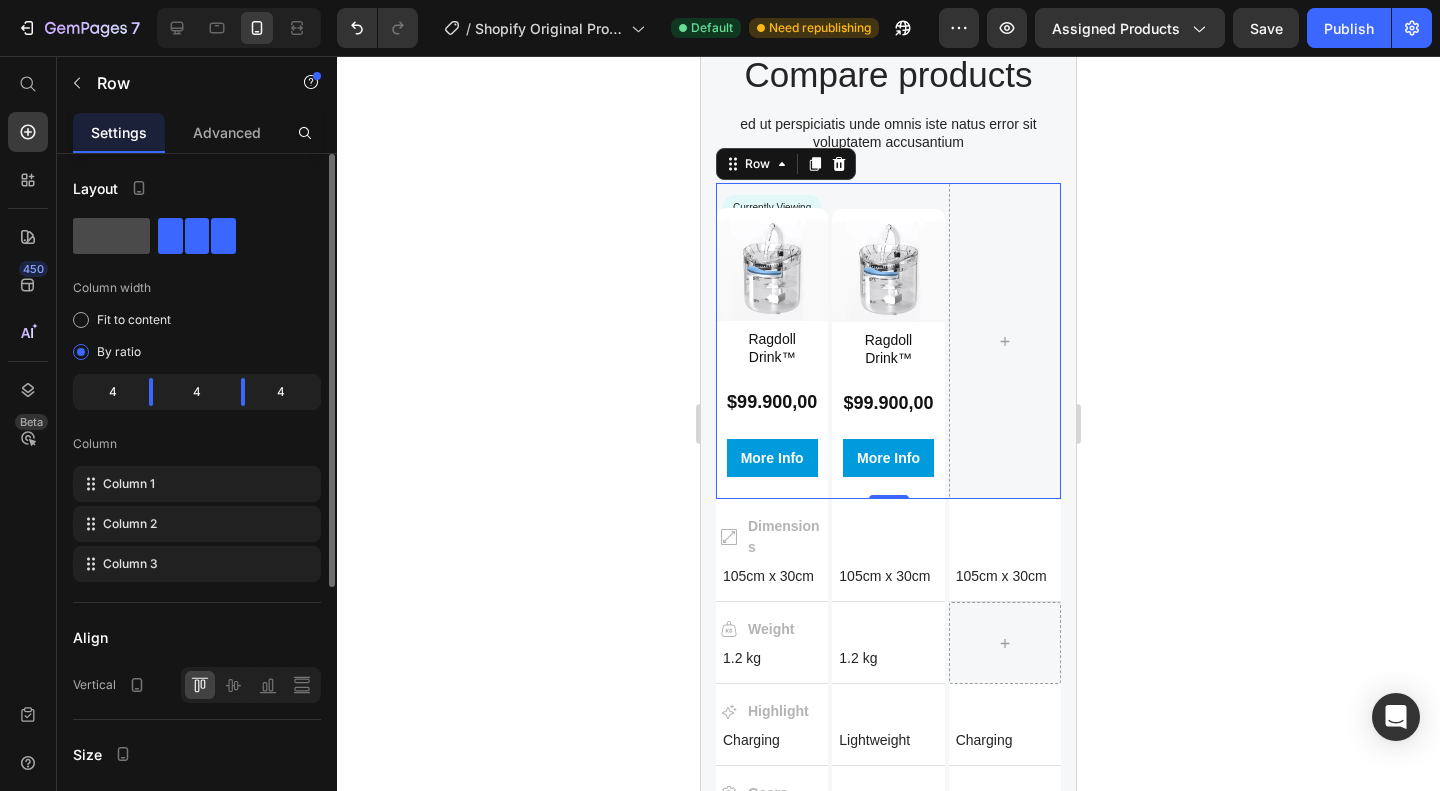 click 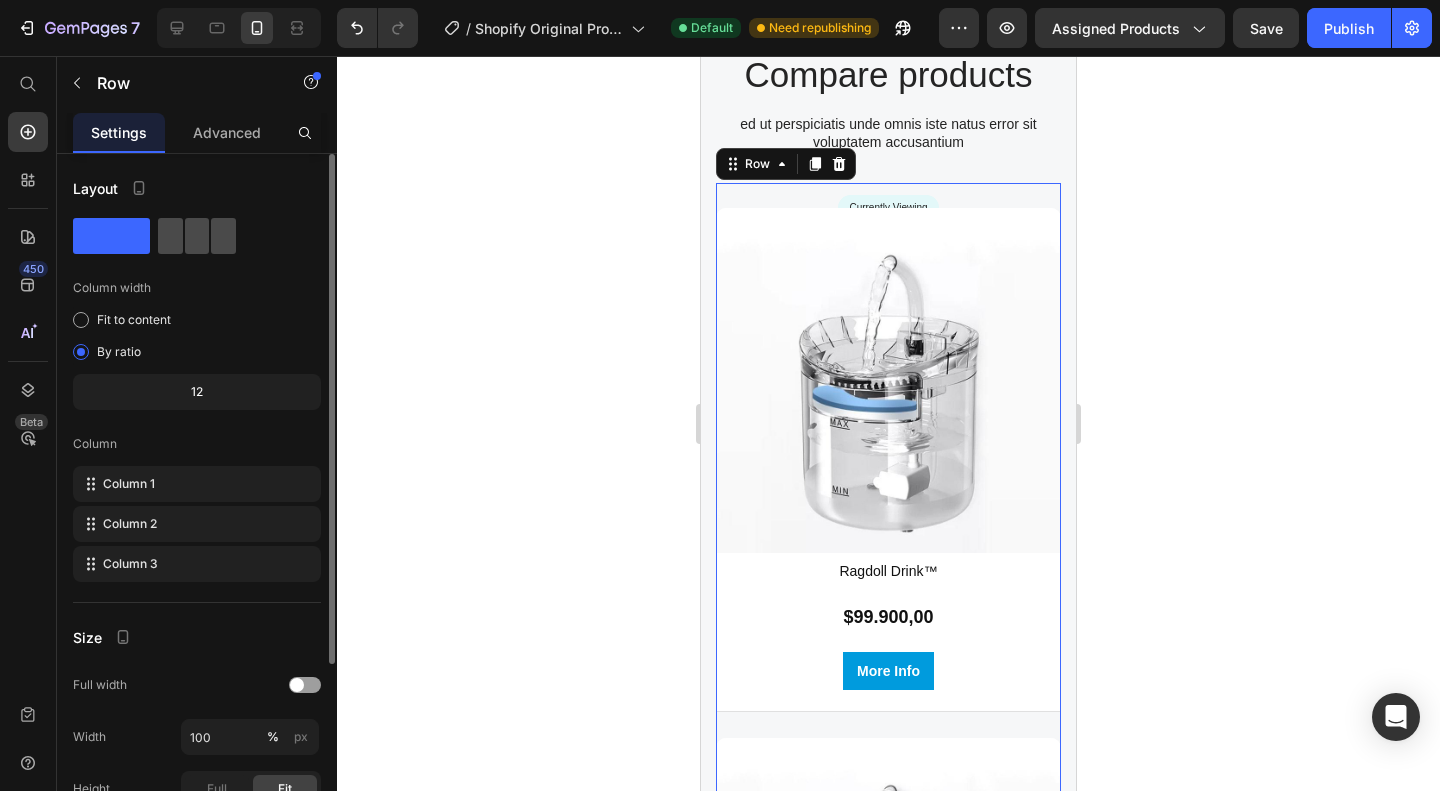 click 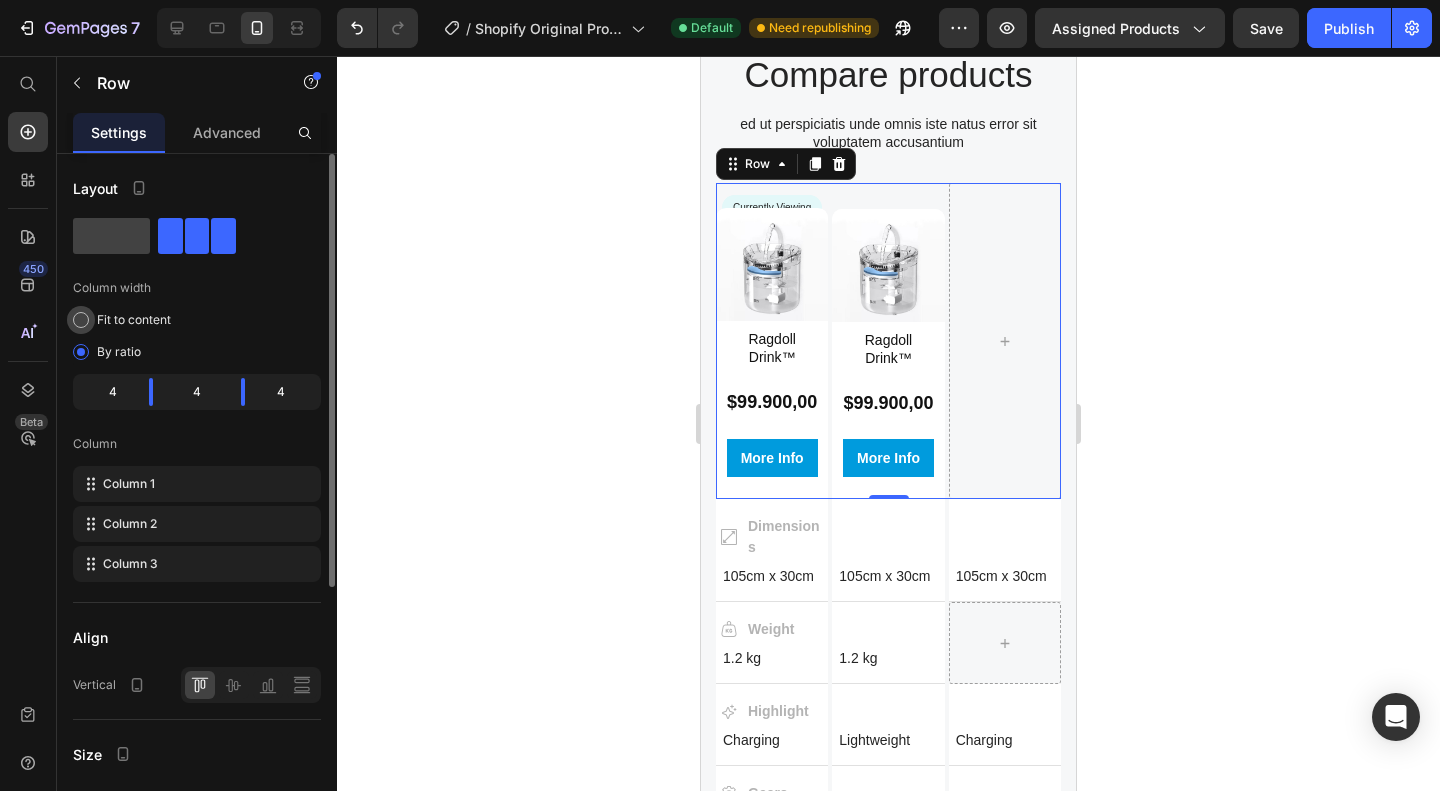 click on "Fit to content" at bounding box center [134, 320] 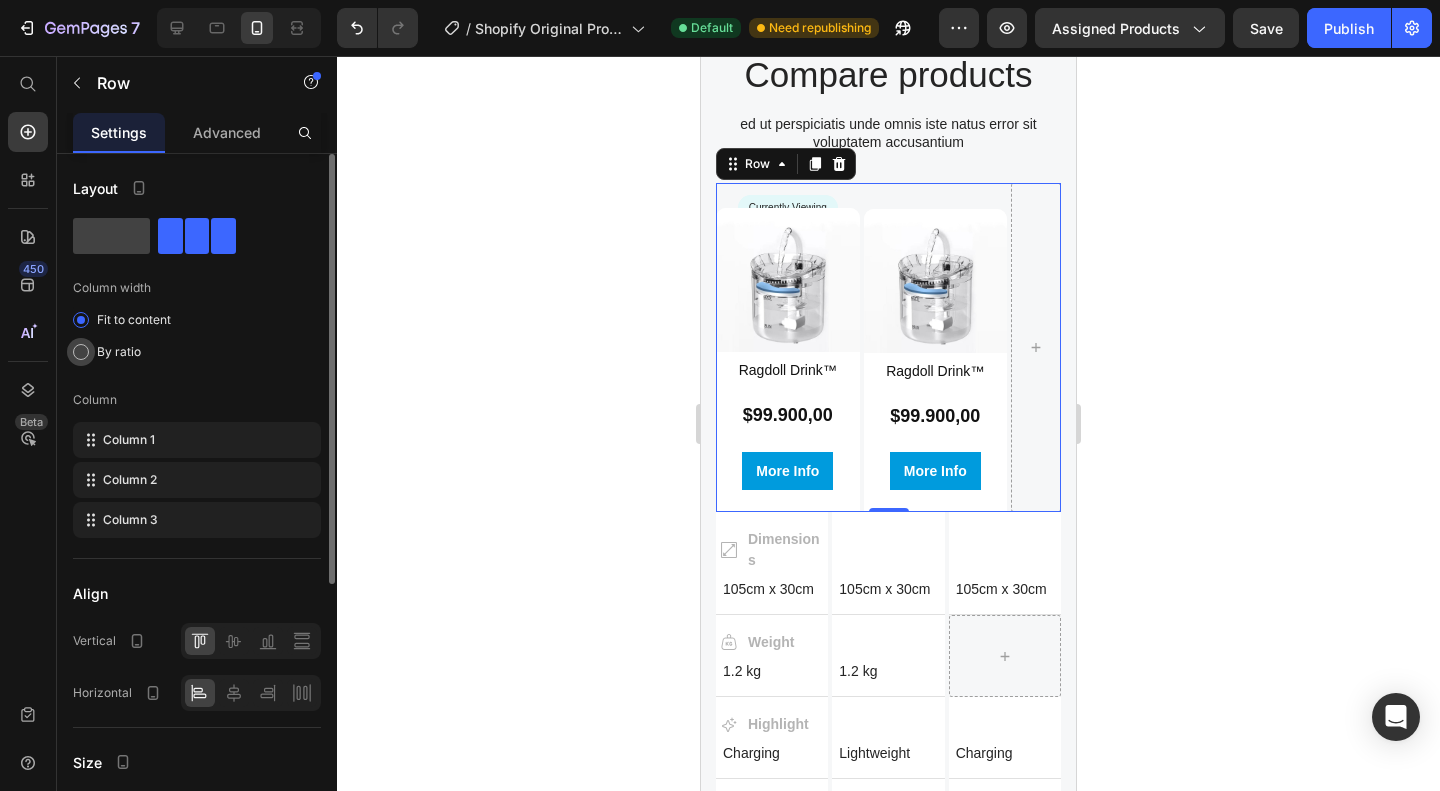 click on "By ratio" at bounding box center [119, 352] 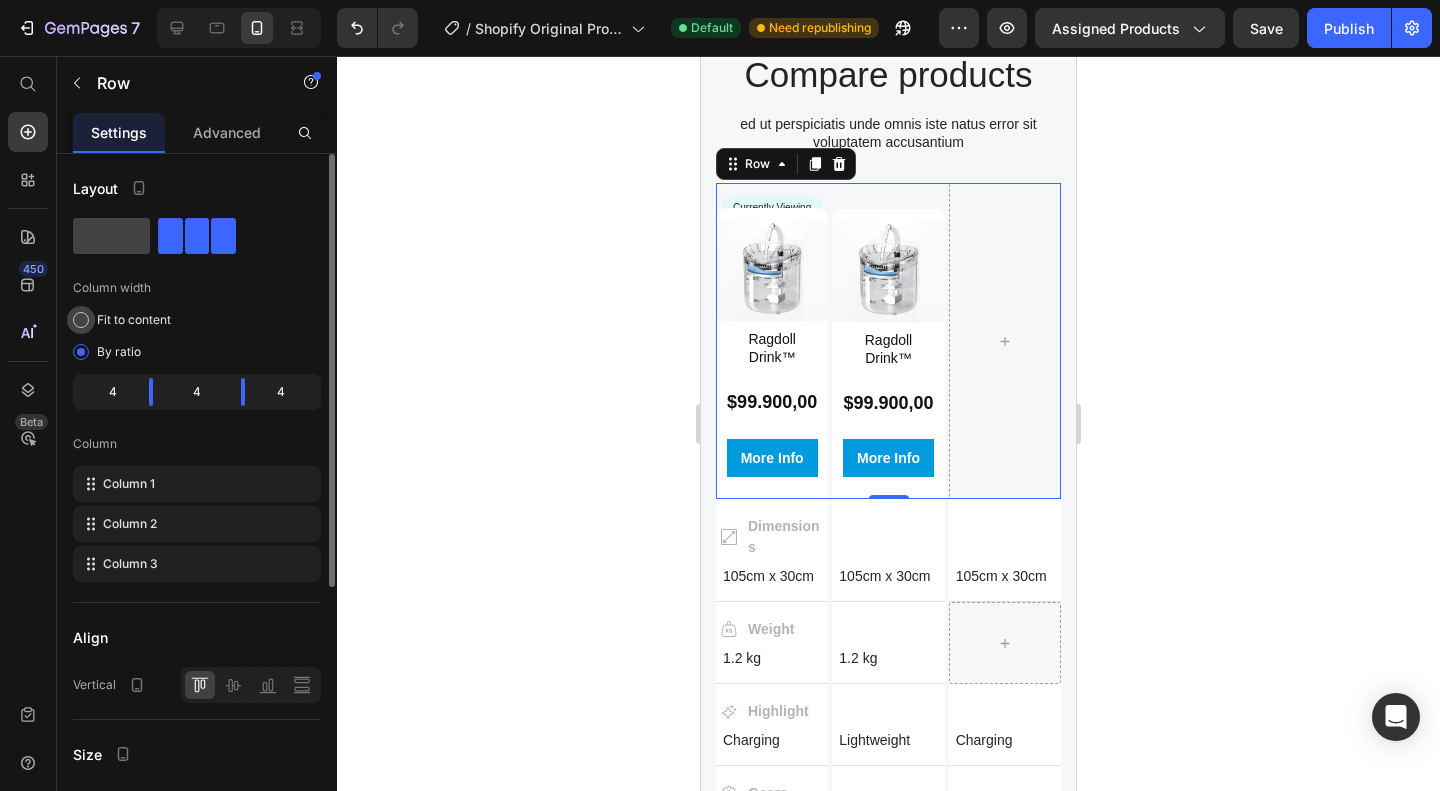 click on "Fit to content" at bounding box center [134, 320] 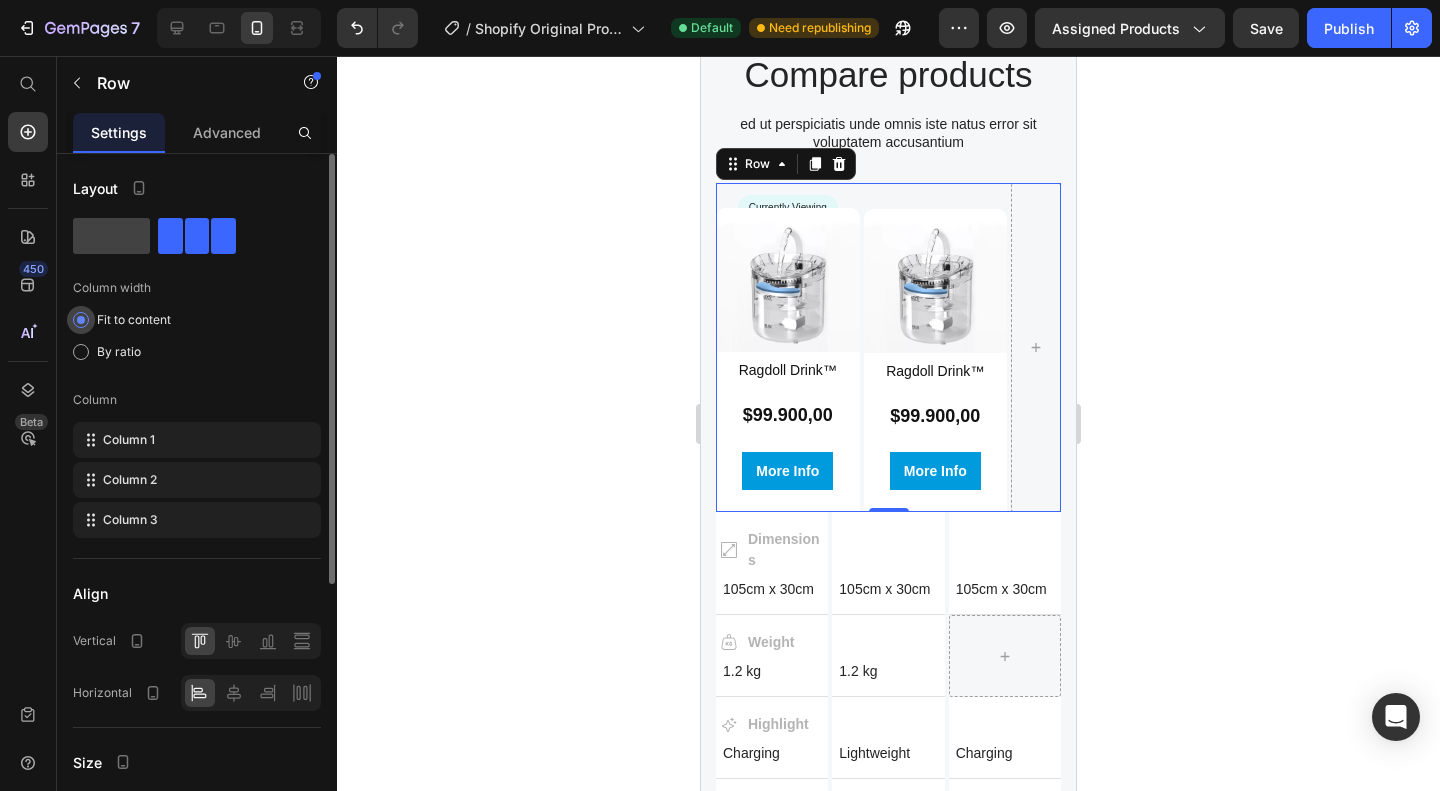 click on "Fit to content" at bounding box center (134, 320) 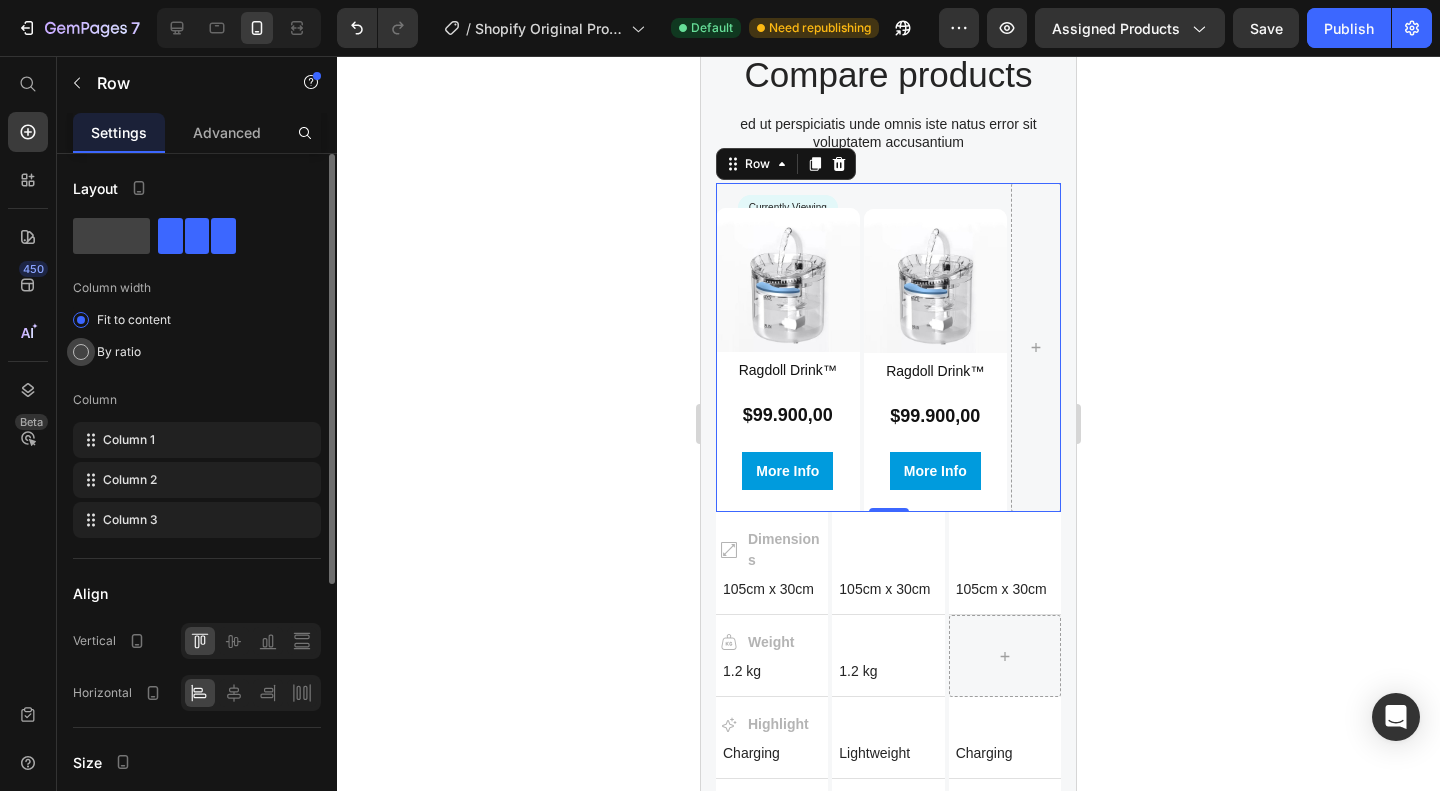 click on "By ratio" at bounding box center (119, 352) 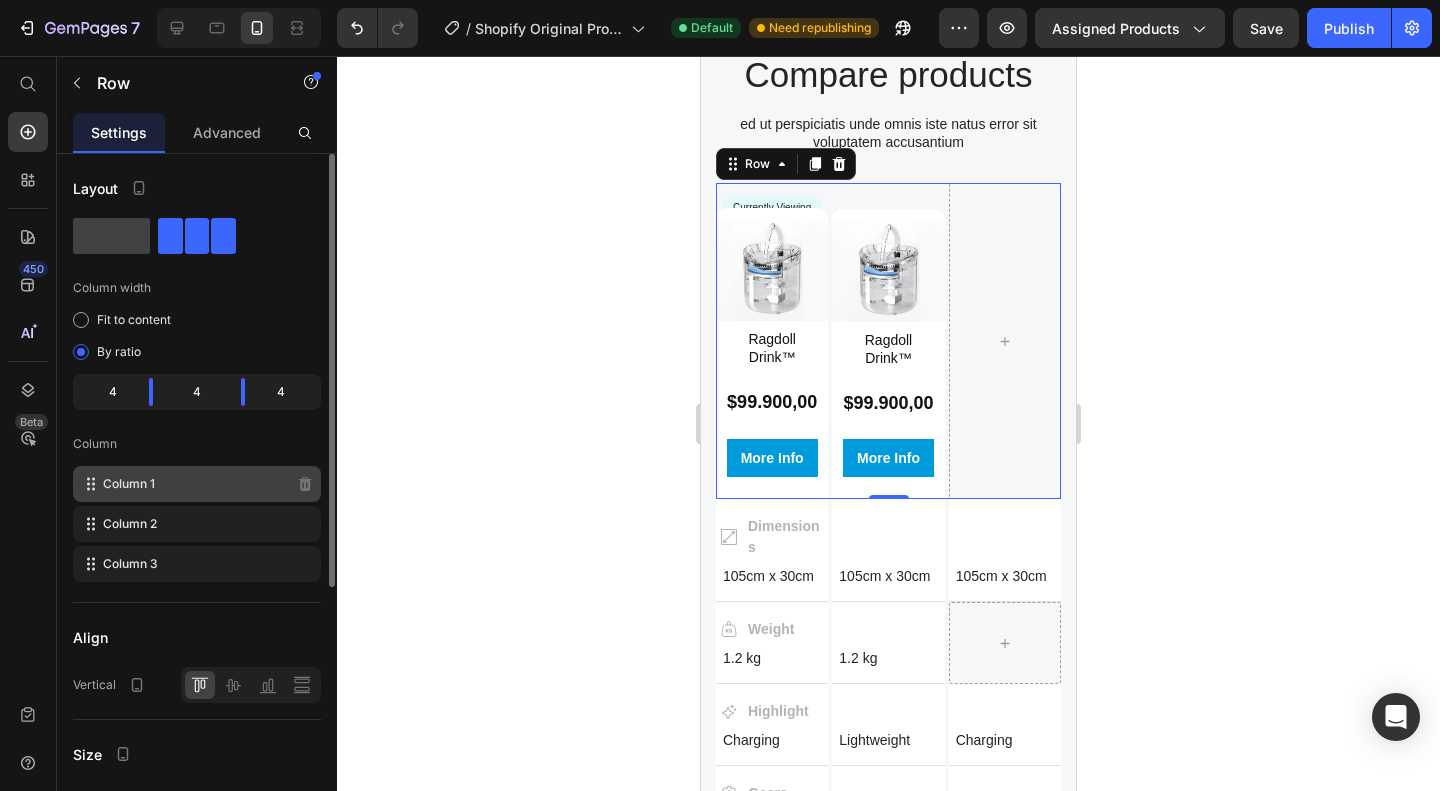 click on "Column 1" 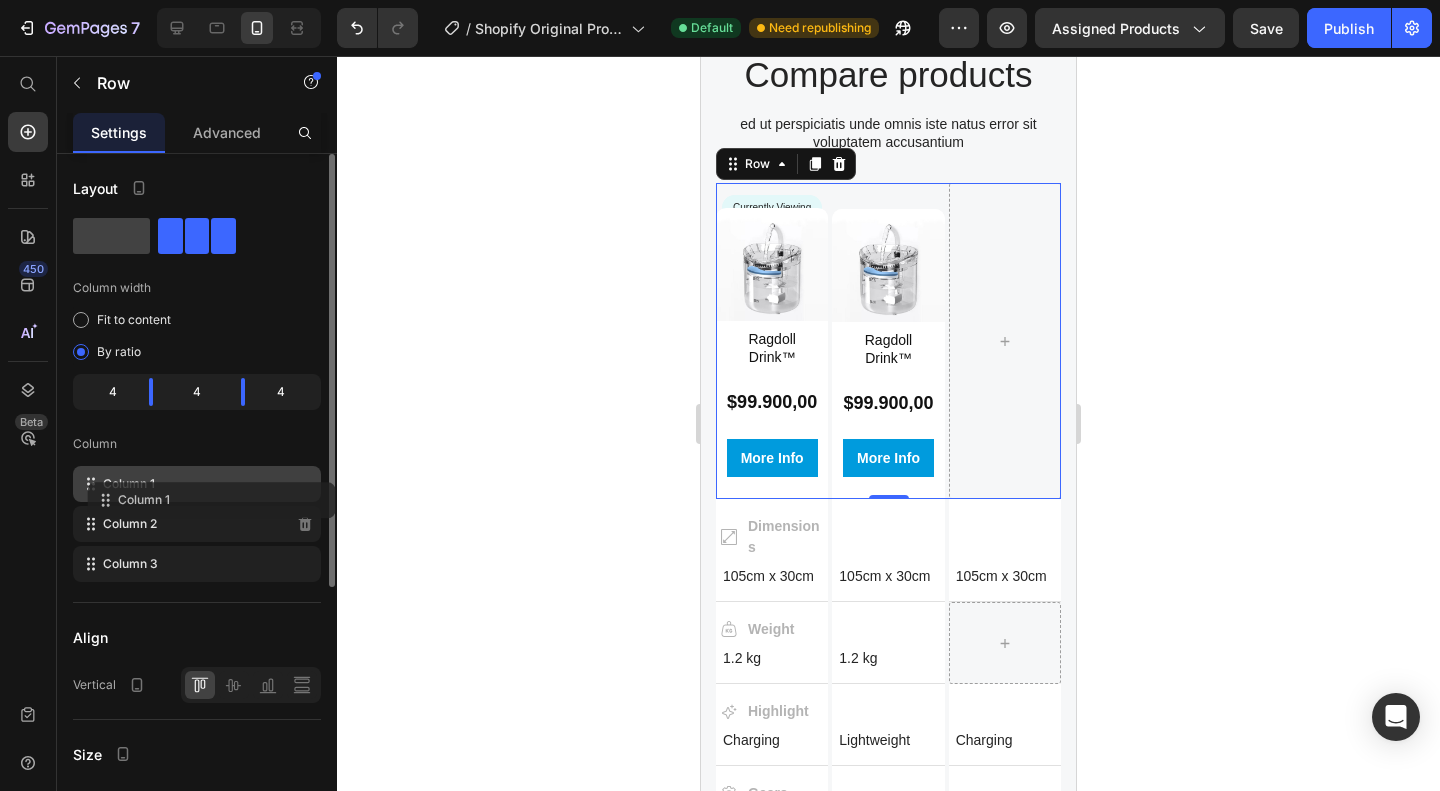 type 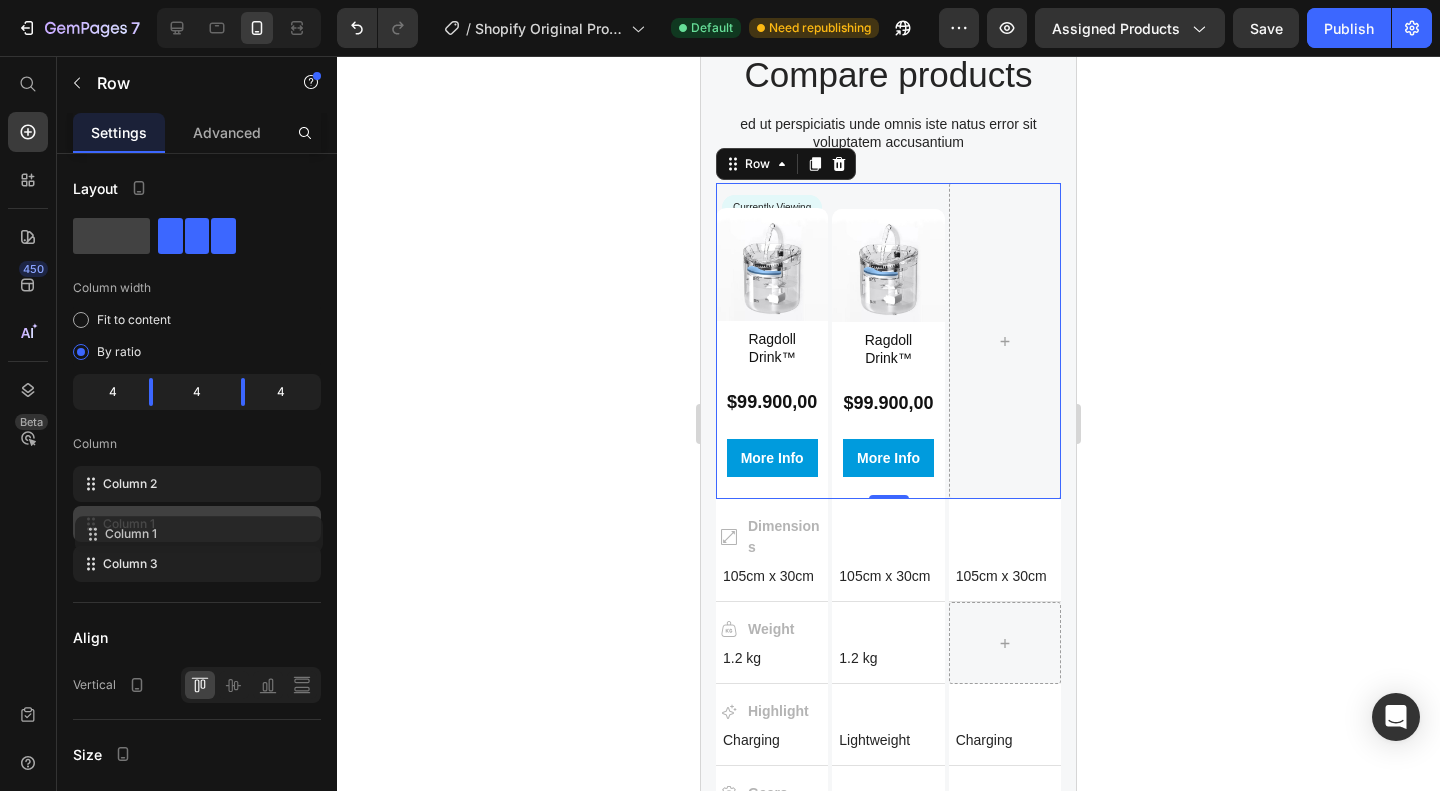 drag, startPoint x: 276, startPoint y: 483, endPoint x: 278, endPoint y: 531, distance: 48.04165 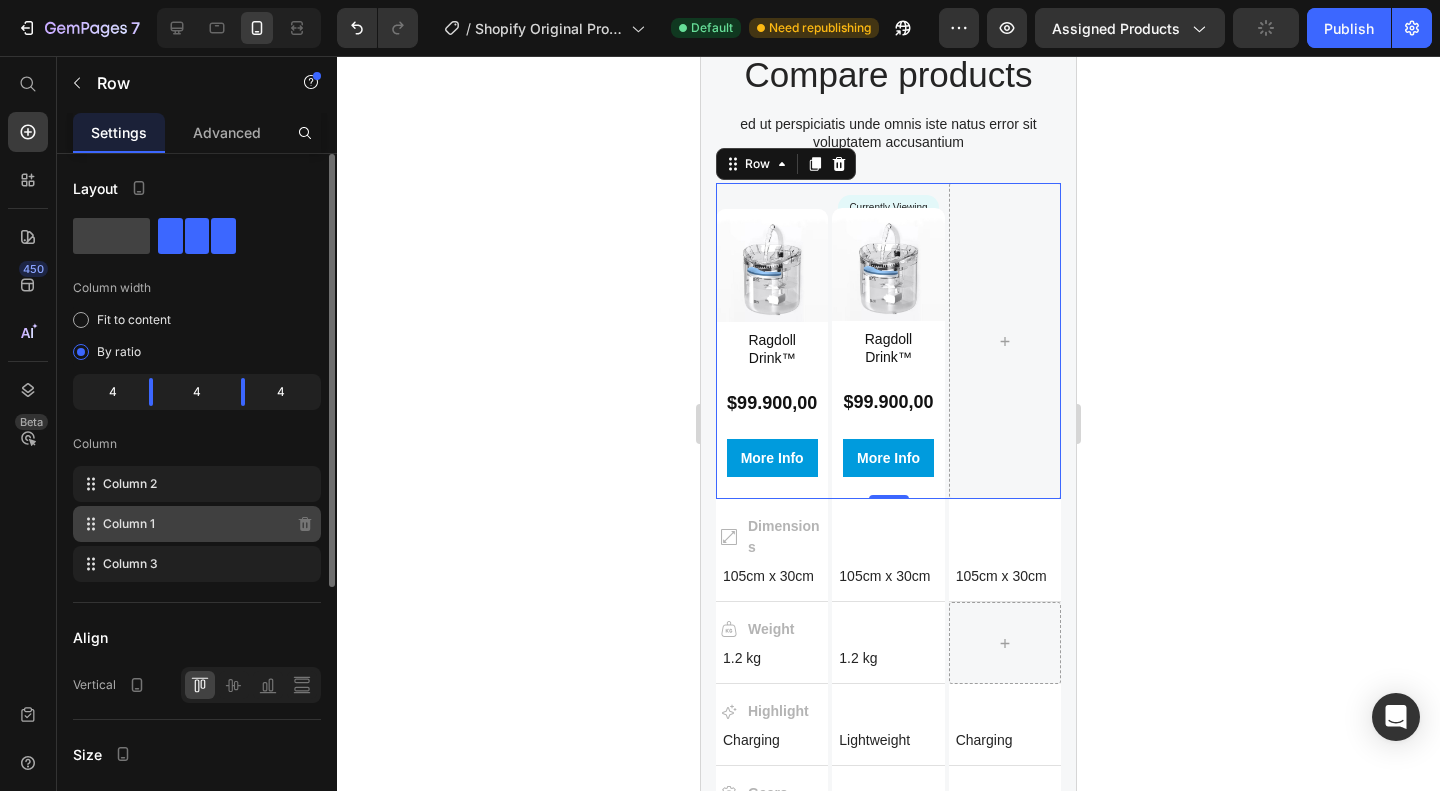 drag, startPoint x: 206, startPoint y: 566, endPoint x: 208, endPoint y: 535, distance: 31.06445 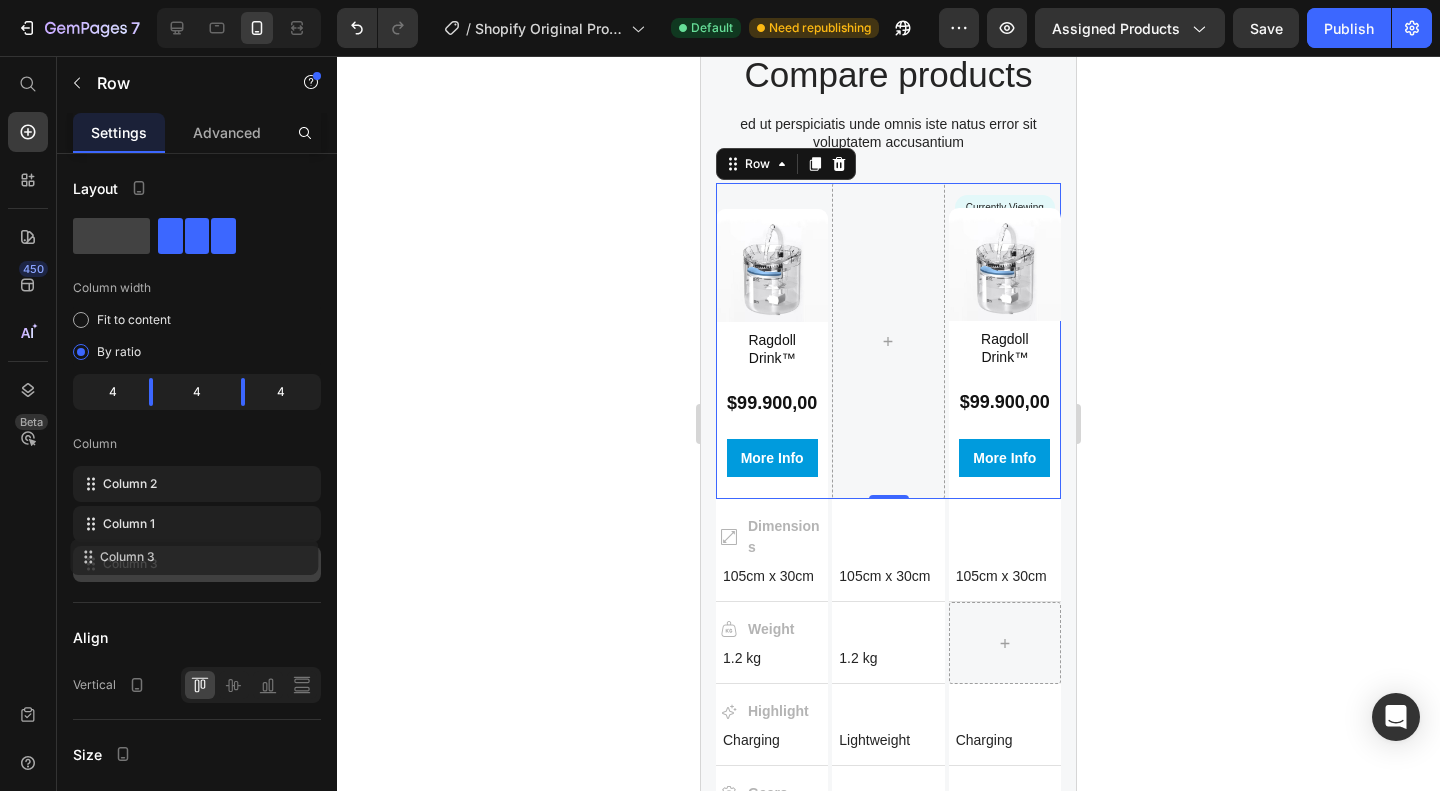 drag, startPoint x: 208, startPoint y: 535, endPoint x: 206, endPoint y: 565, distance: 30.066593 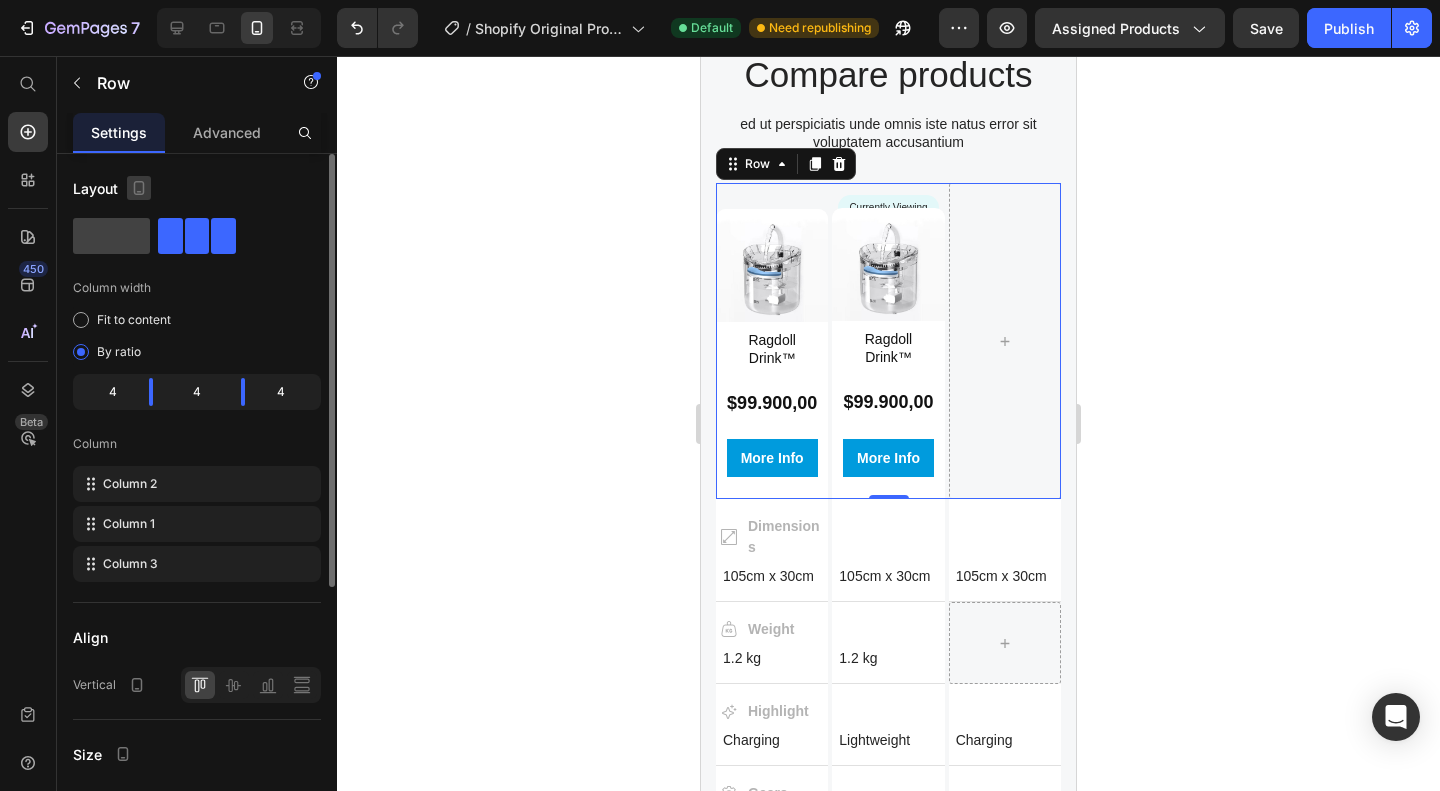 click 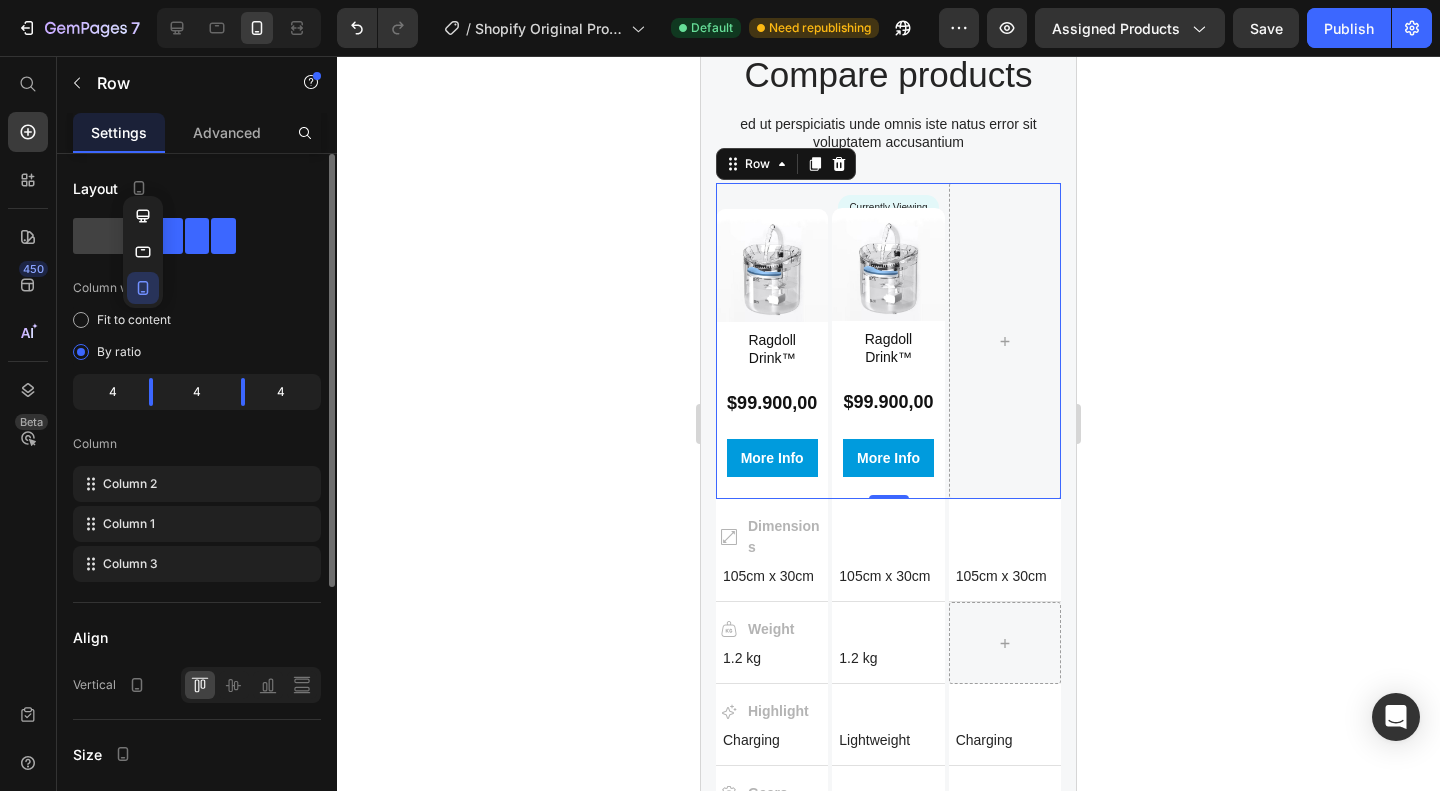 click 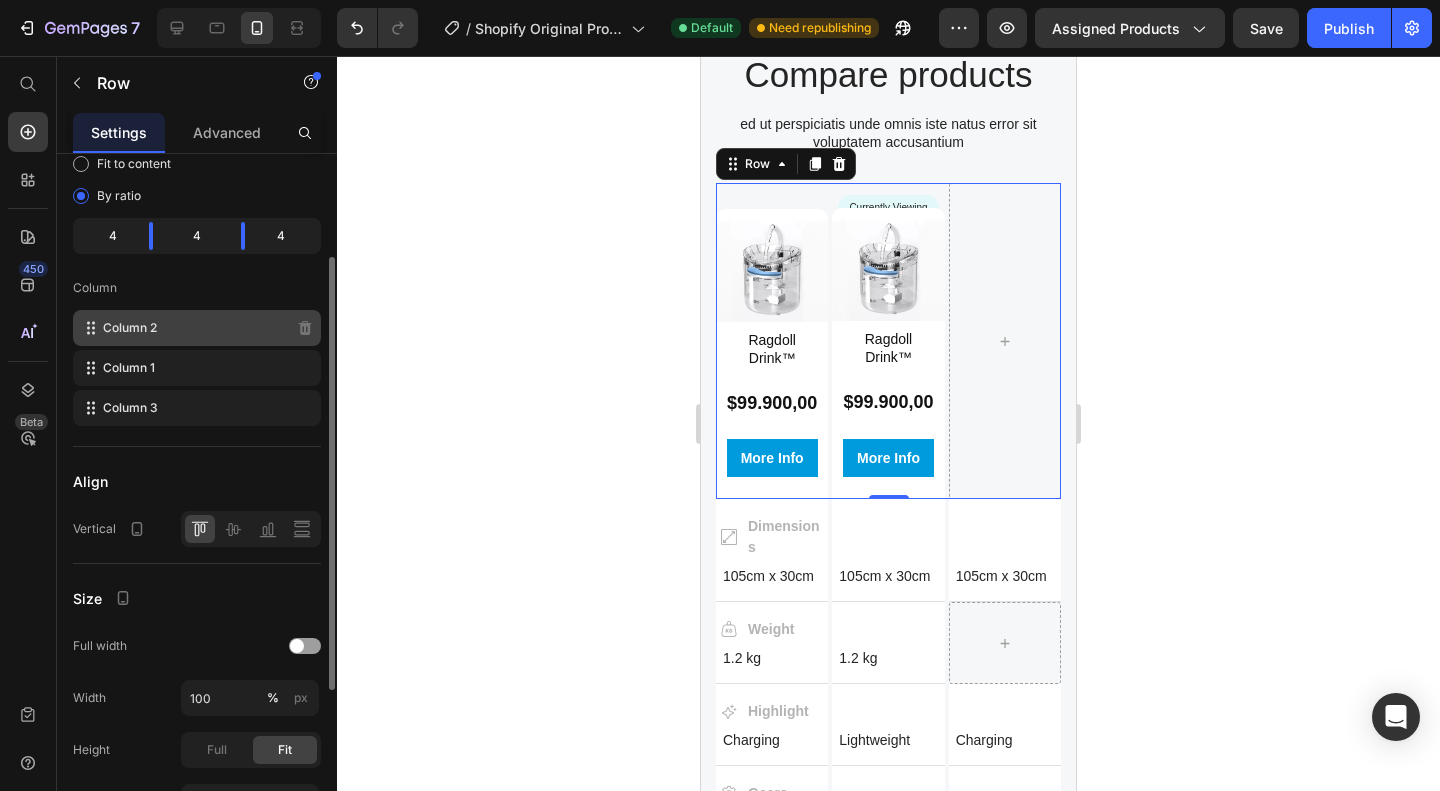 scroll, scrollTop: 162, scrollLeft: 0, axis: vertical 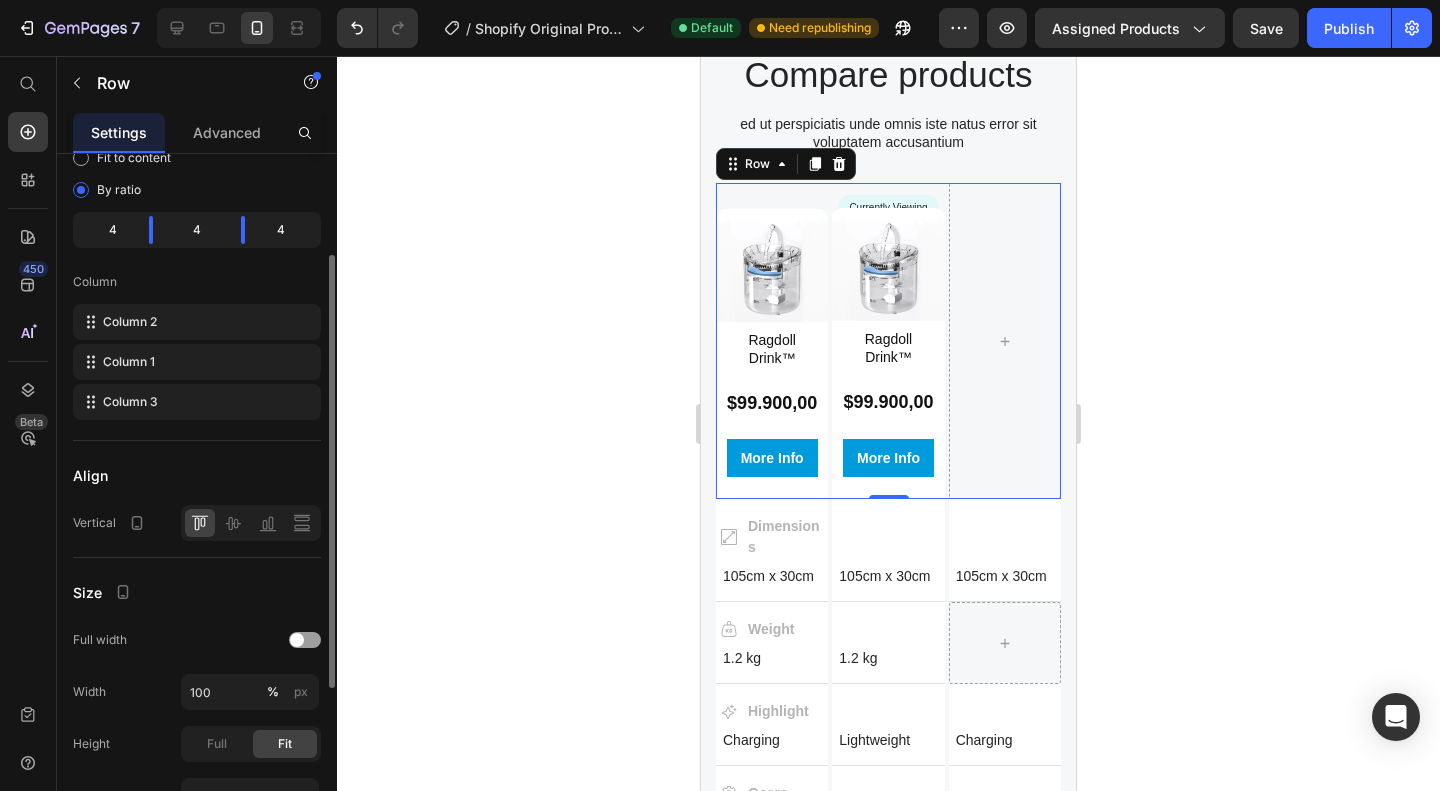 click on "4" 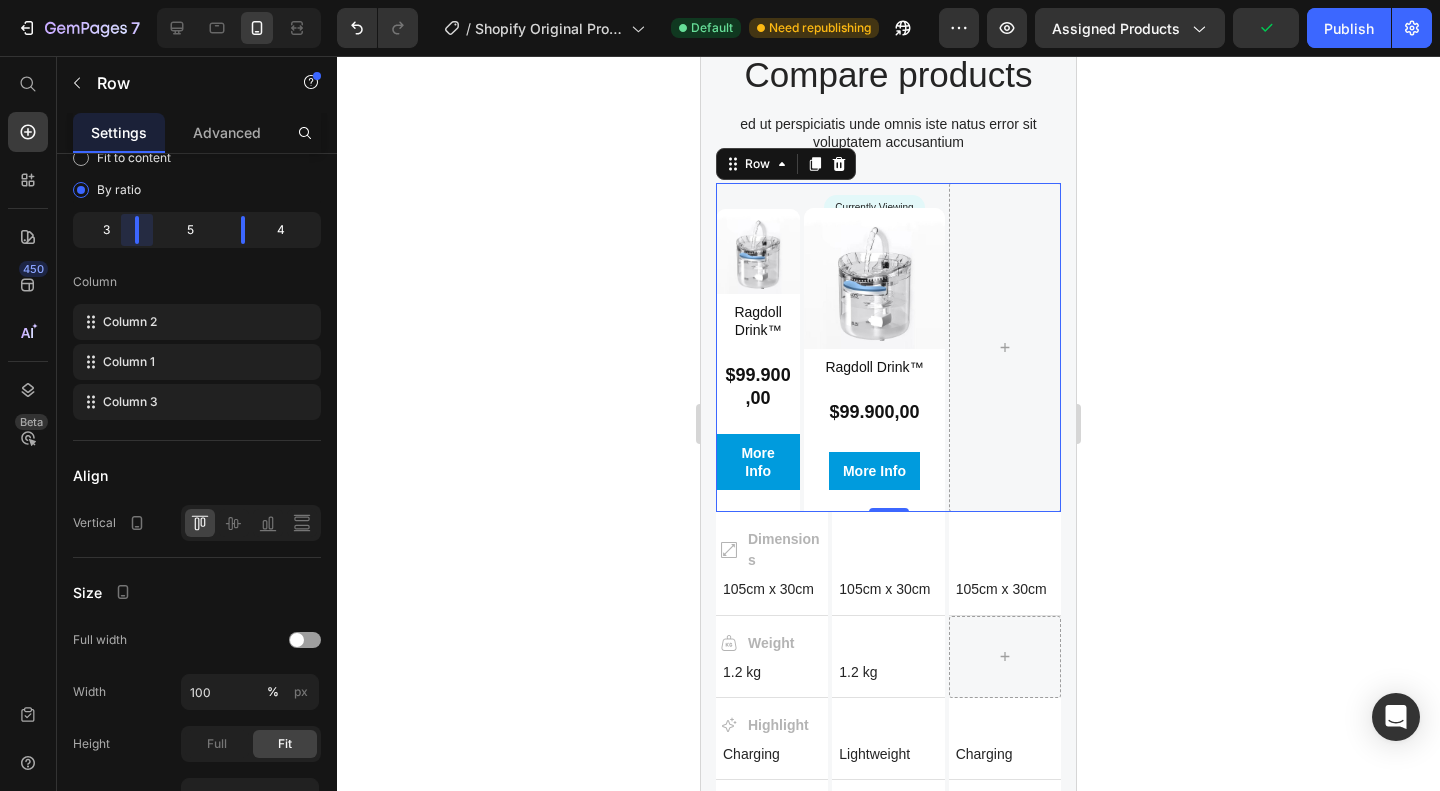 drag, startPoint x: 148, startPoint y: 233, endPoint x: 130, endPoint y: 234, distance: 18.027756 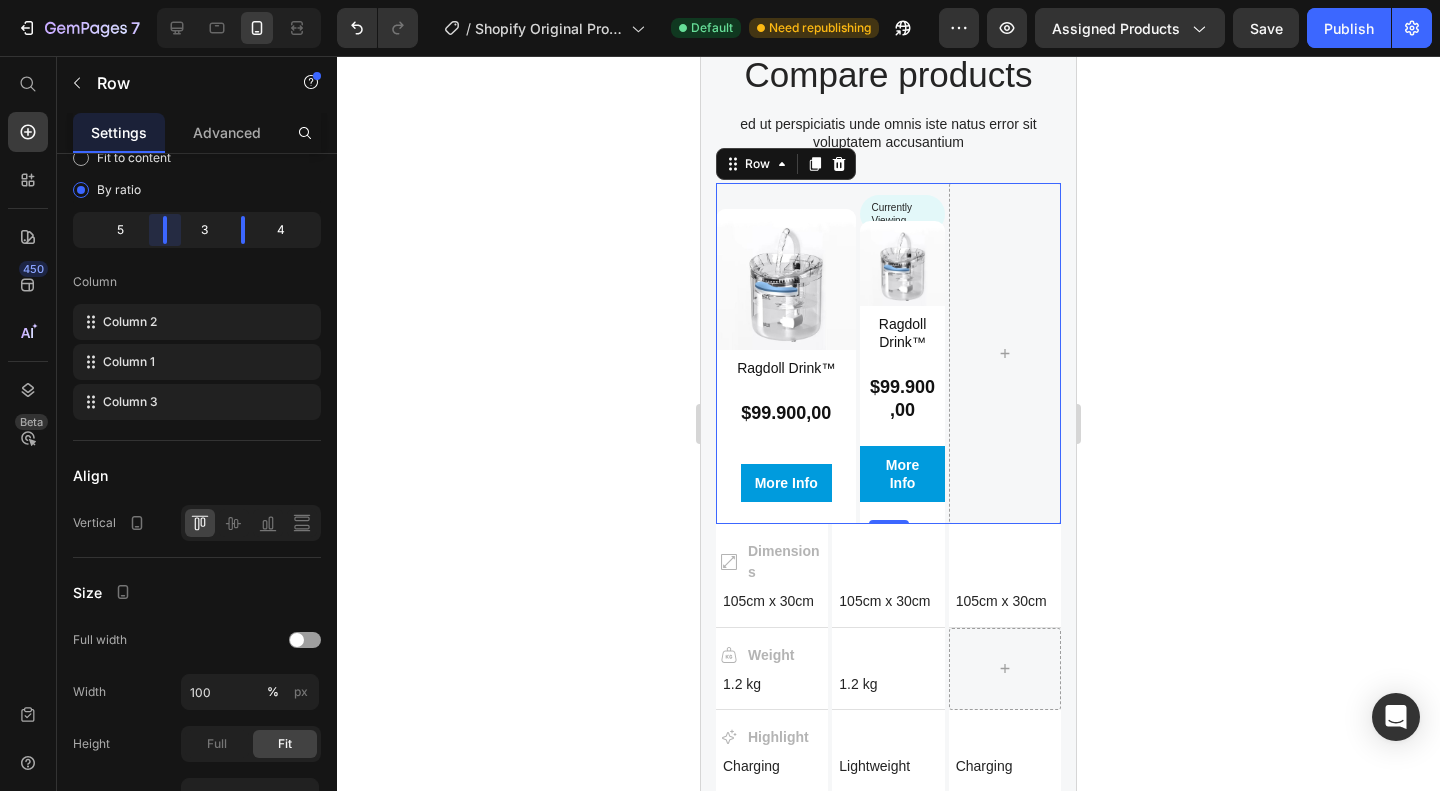 drag, startPoint x: 136, startPoint y: 233, endPoint x: 180, endPoint y: 236, distance: 44.102154 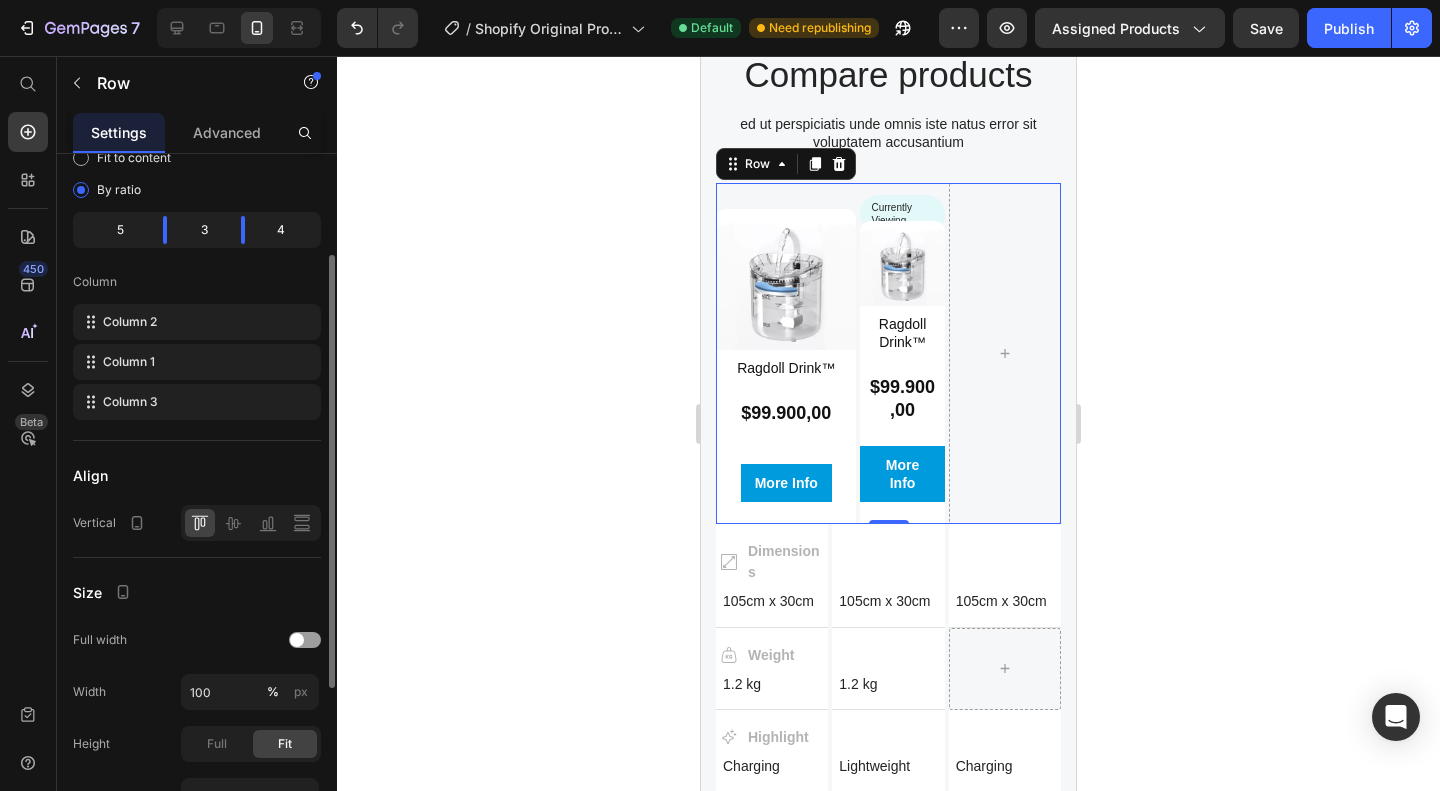 click on "3" 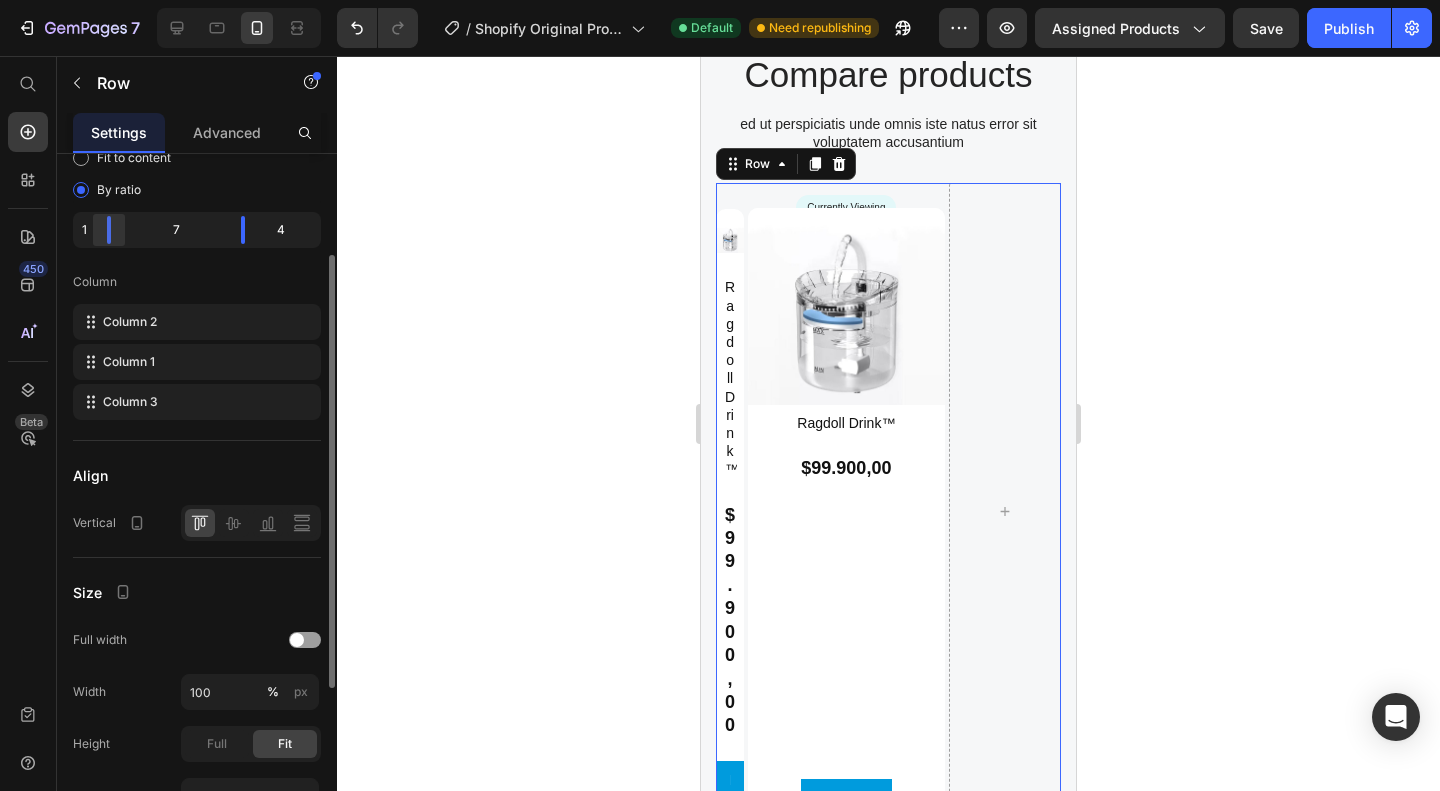 drag, startPoint x: 166, startPoint y: 235, endPoint x: 110, endPoint y: 238, distance: 56.0803 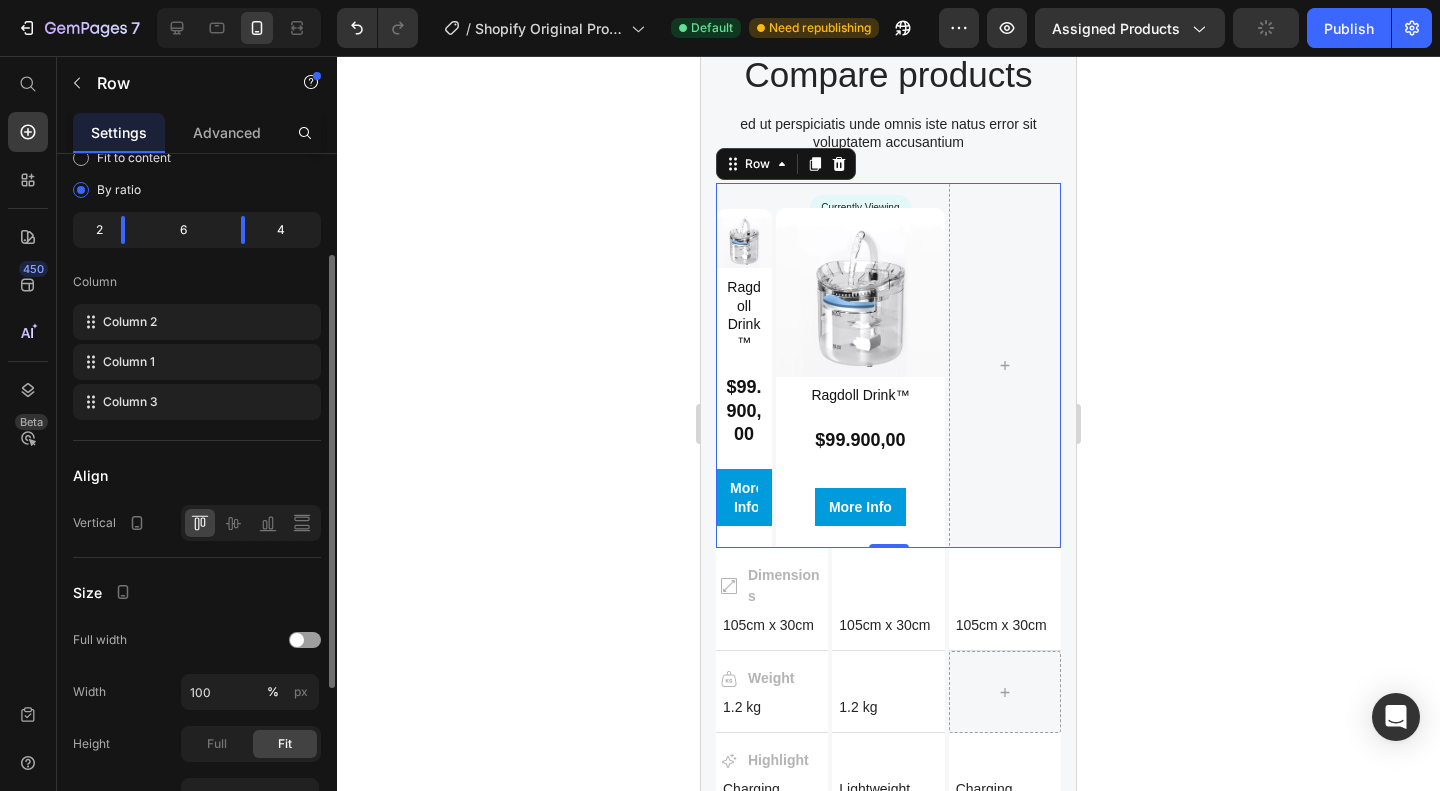 click on "2" 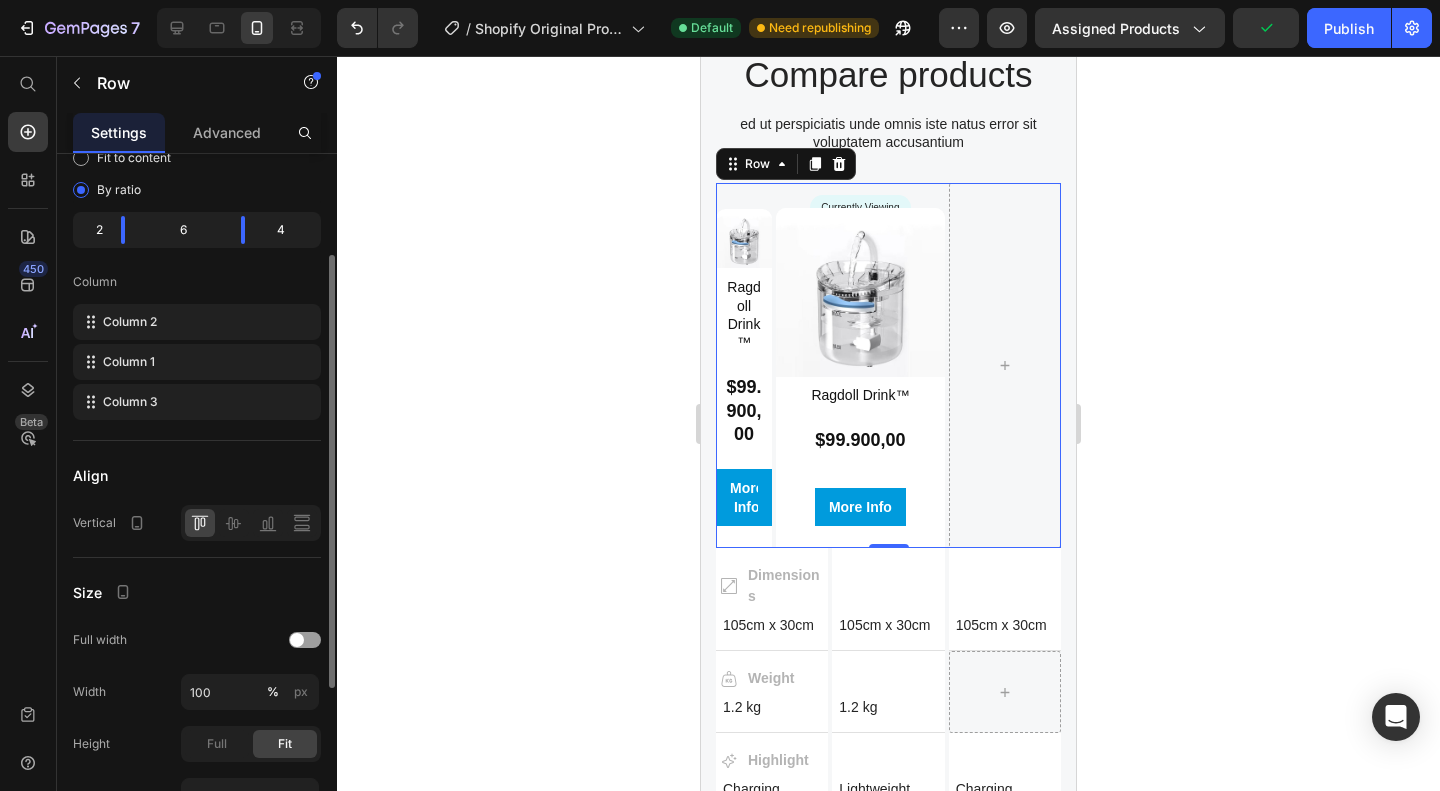drag, startPoint x: 177, startPoint y: 222, endPoint x: 184, endPoint y: 282, distance: 60.40695 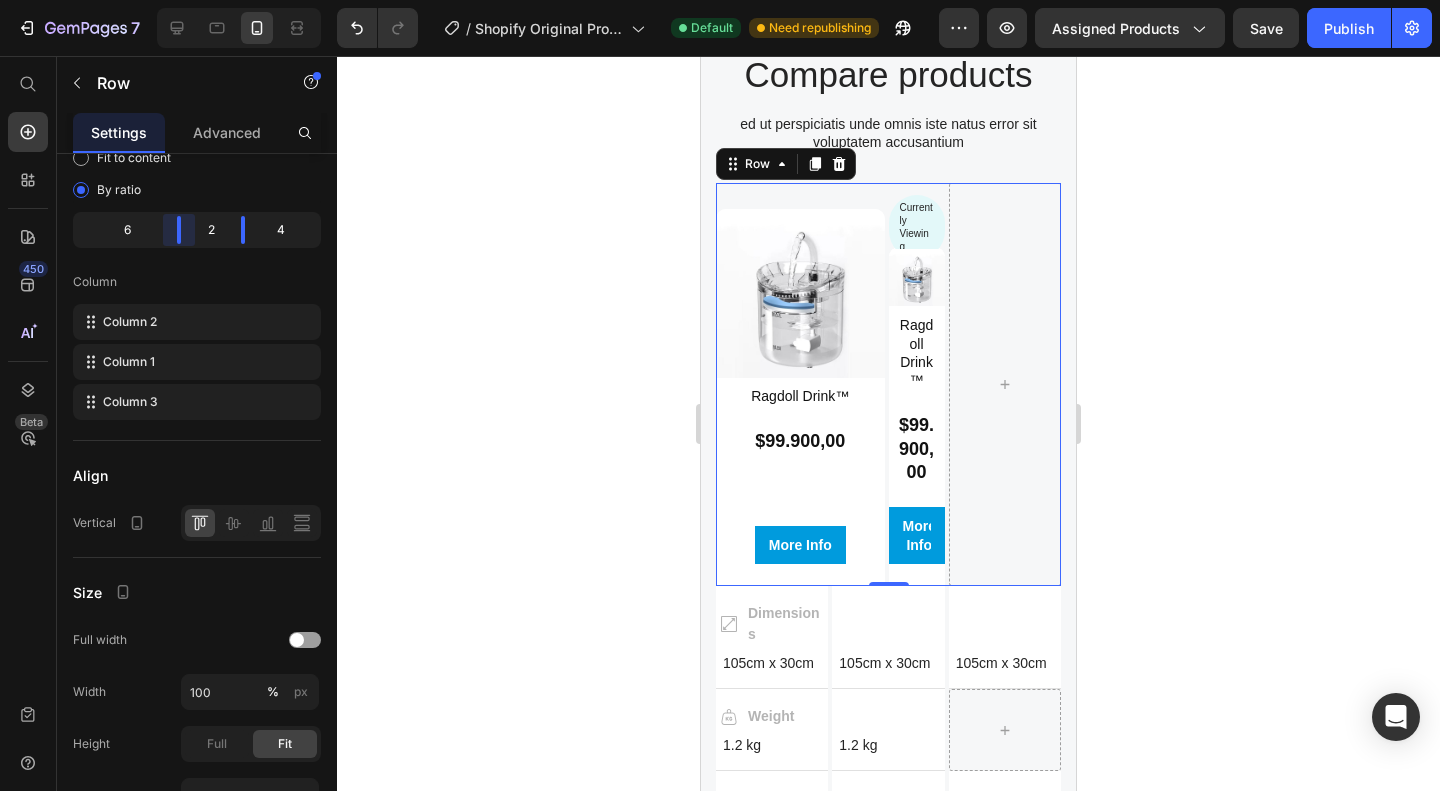 drag, startPoint x: 120, startPoint y: 236, endPoint x: 203, endPoint y: 227, distance: 83.48653 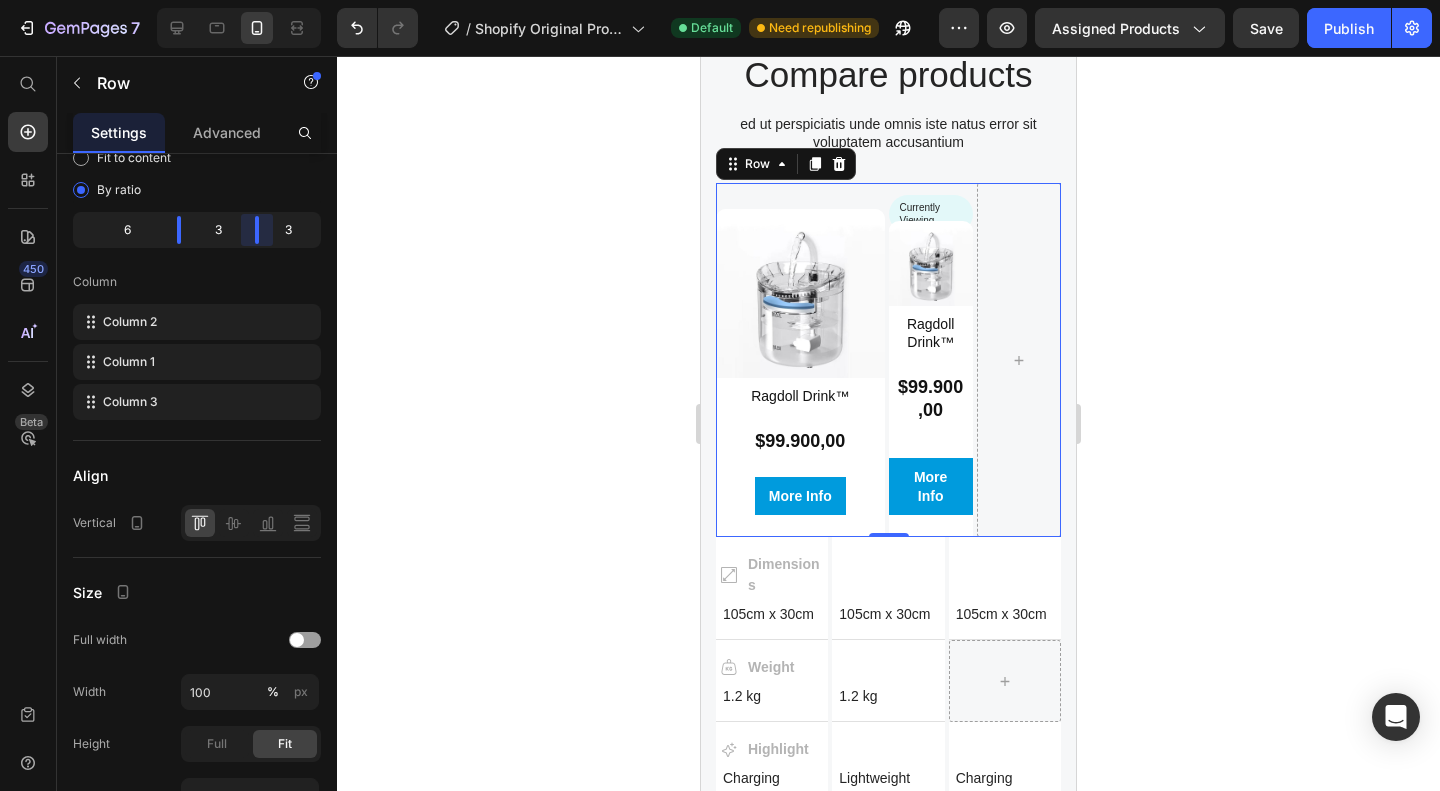 drag, startPoint x: 234, startPoint y: 227, endPoint x: 360, endPoint y: 223, distance: 126.06348 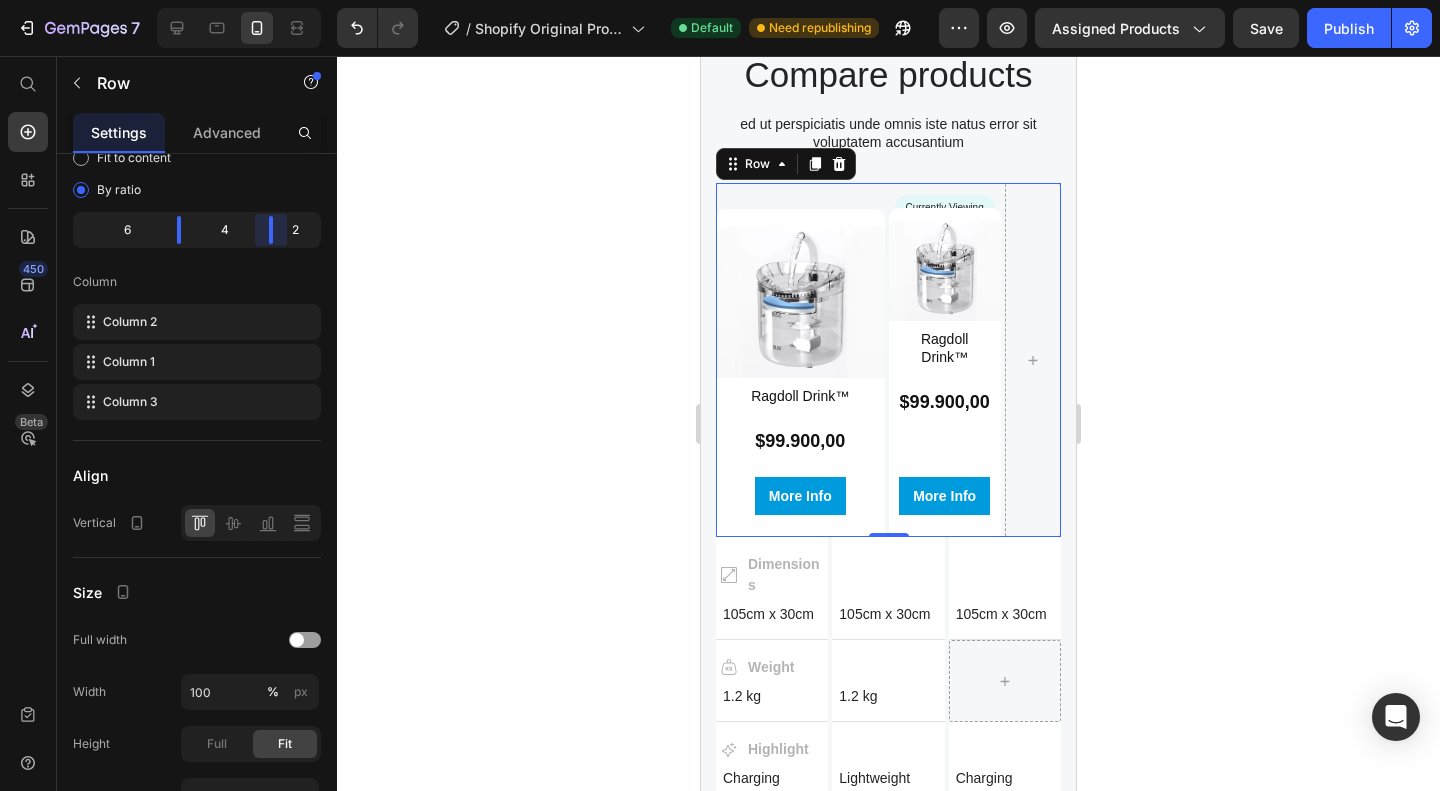 drag, startPoint x: 258, startPoint y: 227, endPoint x: 399, endPoint y: 227, distance: 141 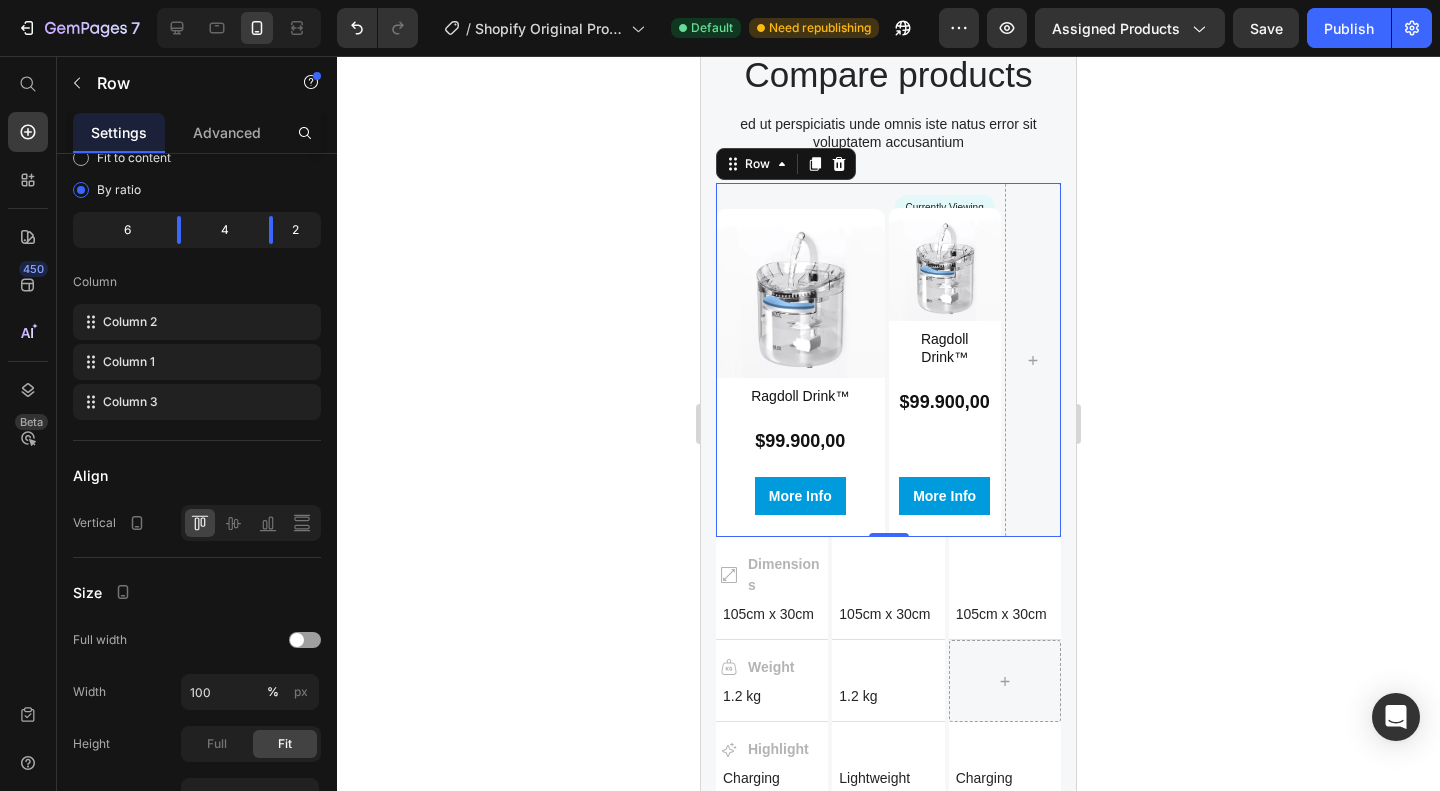 drag, startPoint x: 264, startPoint y: 225, endPoint x: 347, endPoint y: 227, distance: 83.02409 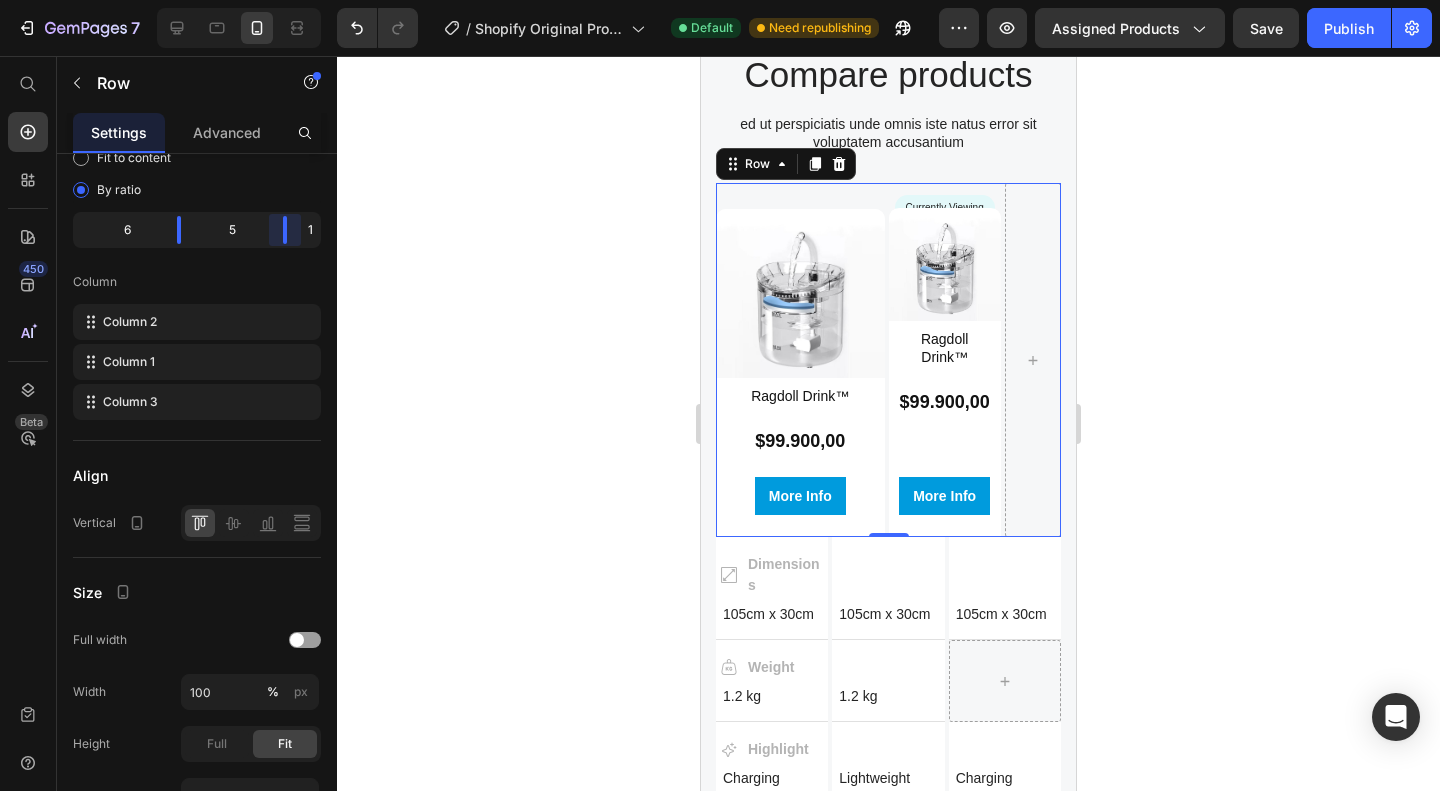 drag, startPoint x: 279, startPoint y: 225, endPoint x: 409, endPoint y: 224, distance: 130.00385 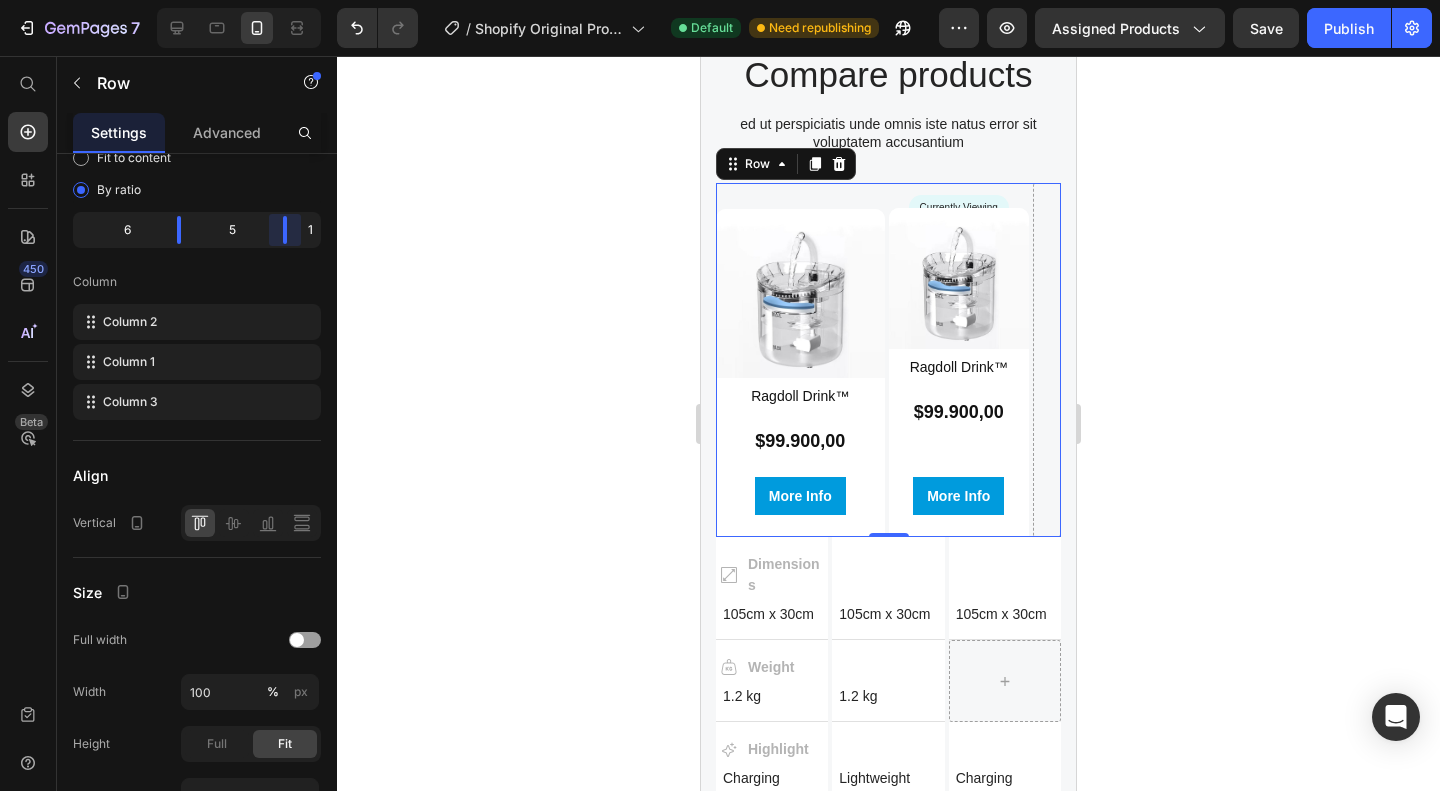 drag, startPoint x: 271, startPoint y: 234, endPoint x: 406, endPoint y: 229, distance: 135.09256 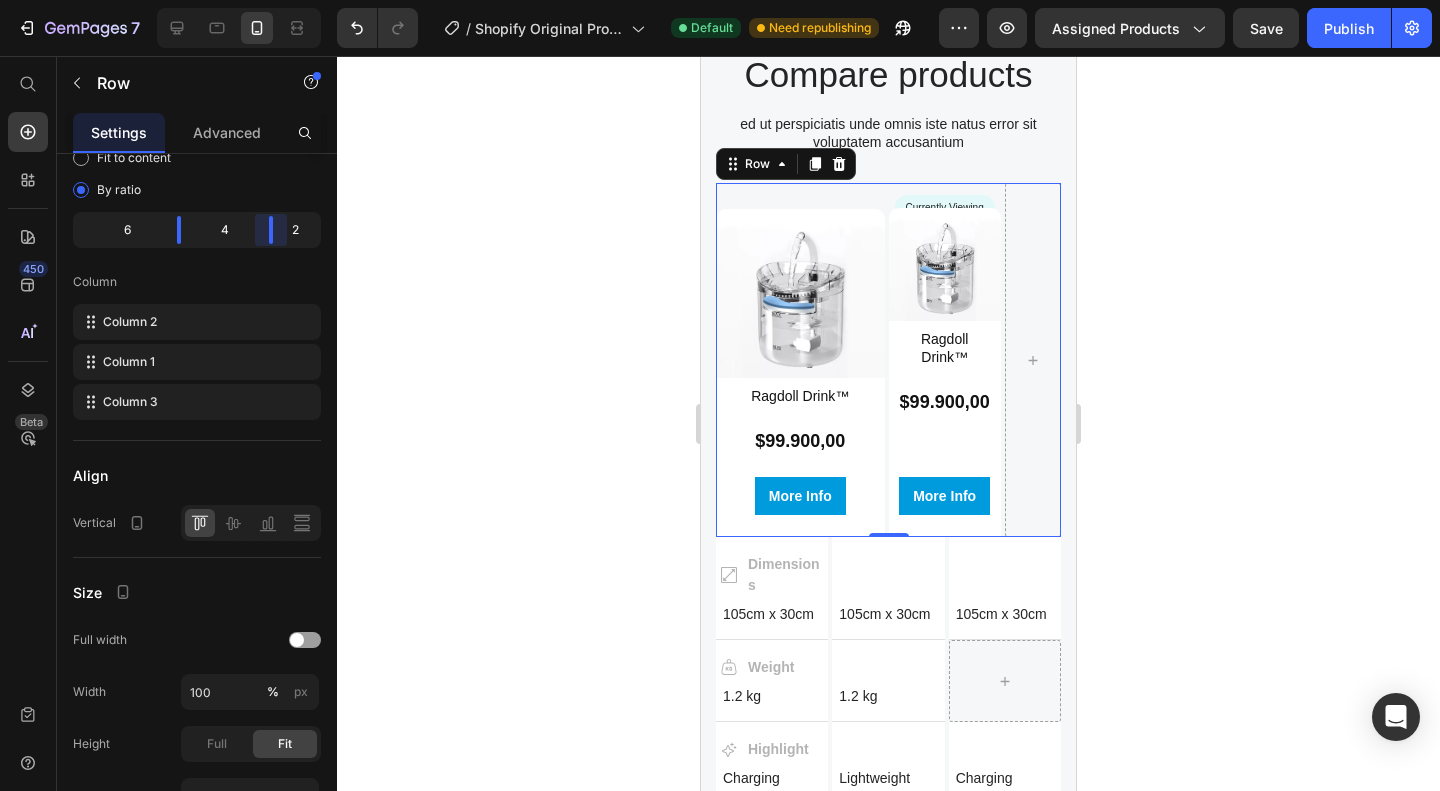 drag, startPoint x: 283, startPoint y: 229, endPoint x: 435, endPoint y: 229, distance: 152 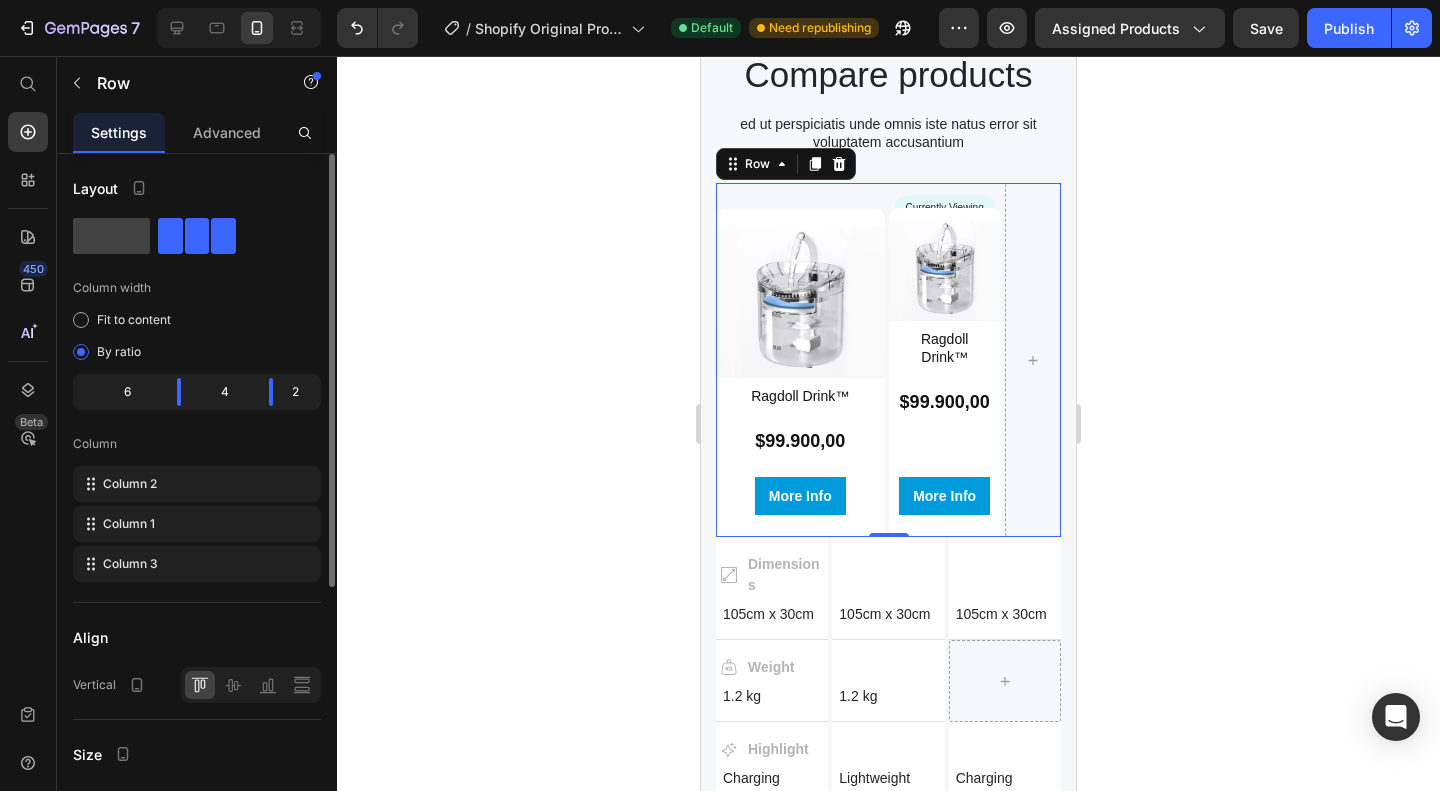 scroll, scrollTop: 420, scrollLeft: 0, axis: vertical 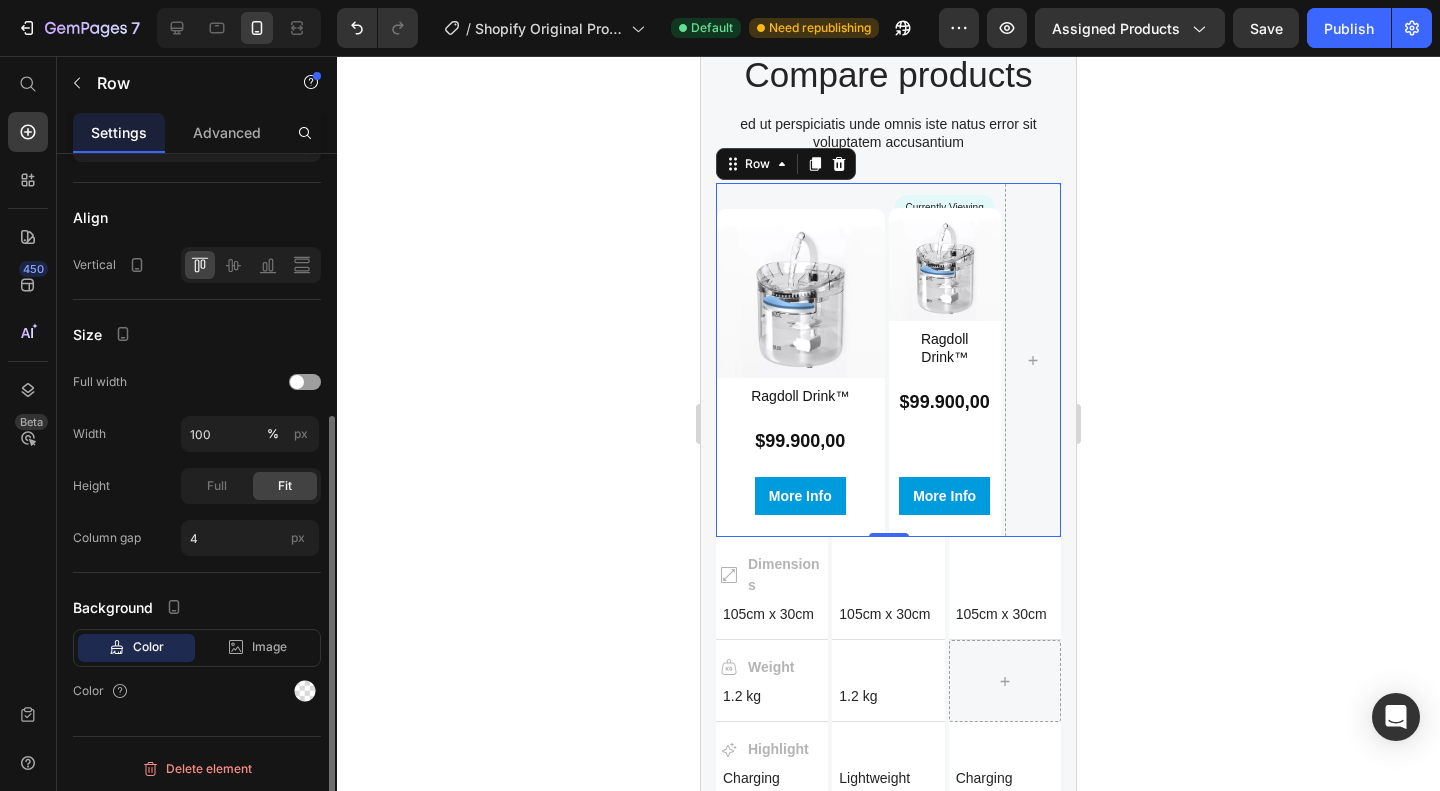 click on "Delete element" at bounding box center (197, 760) 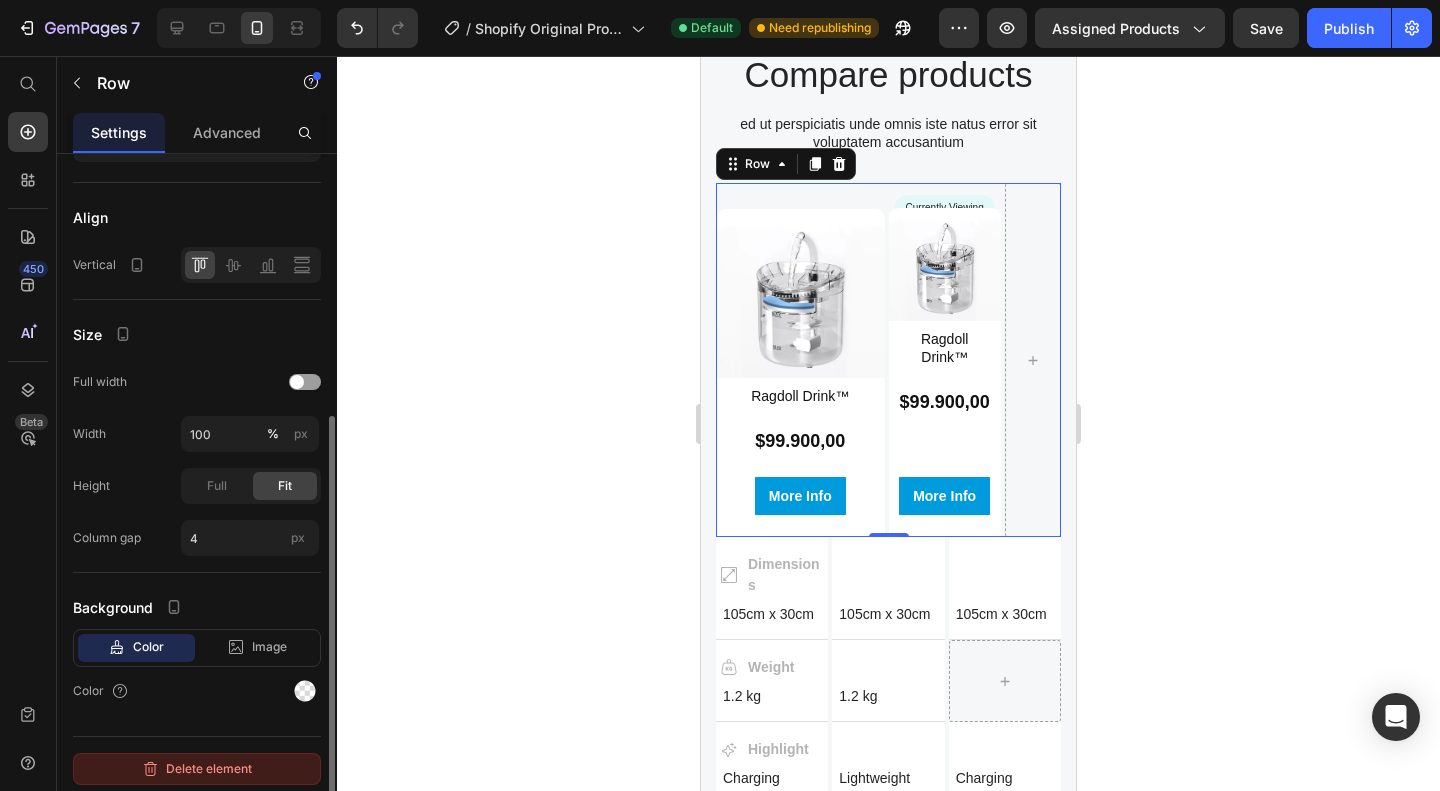 click on "Delete element" at bounding box center (197, 769) 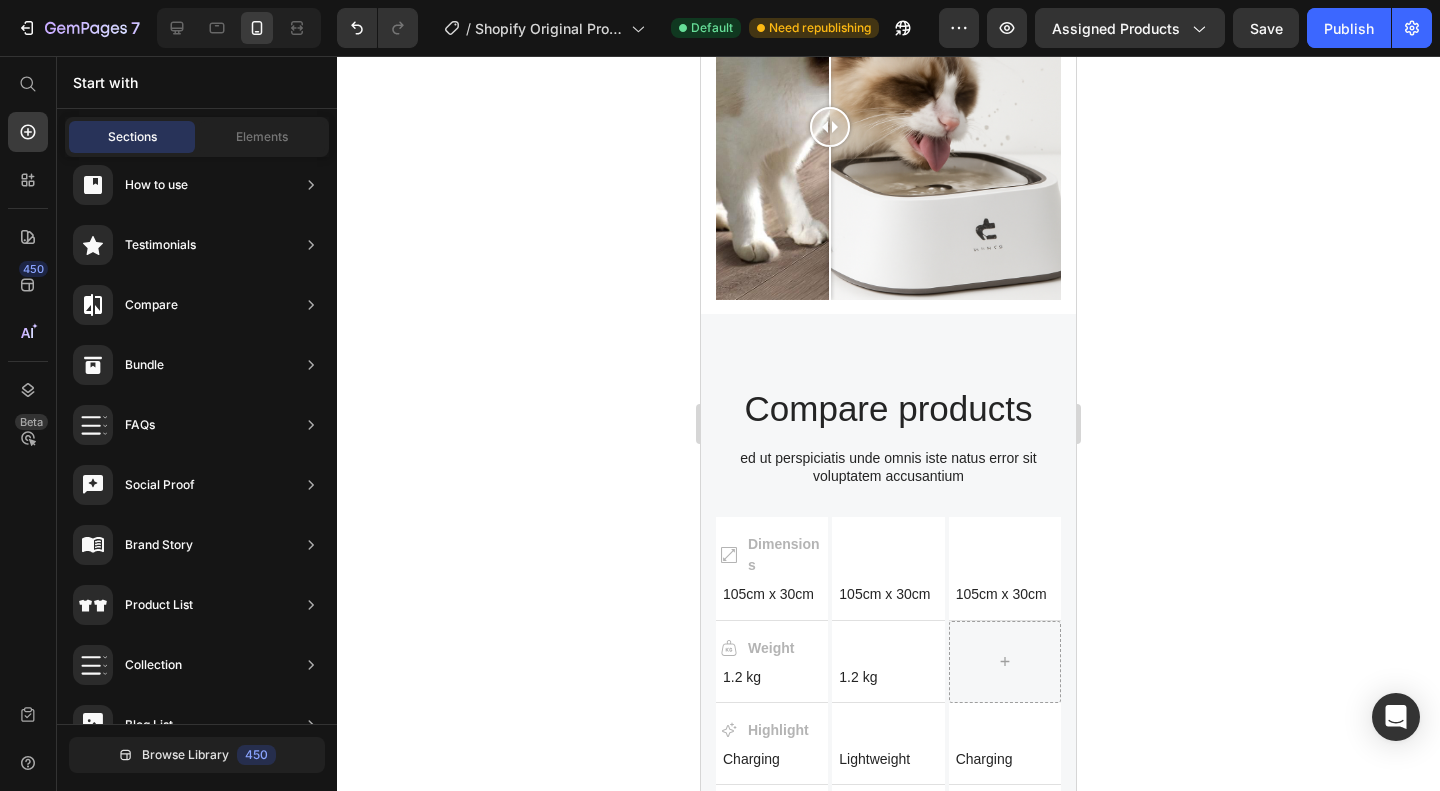 scroll, scrollTop: 1636, scrollLeft: 0, axis: vertical 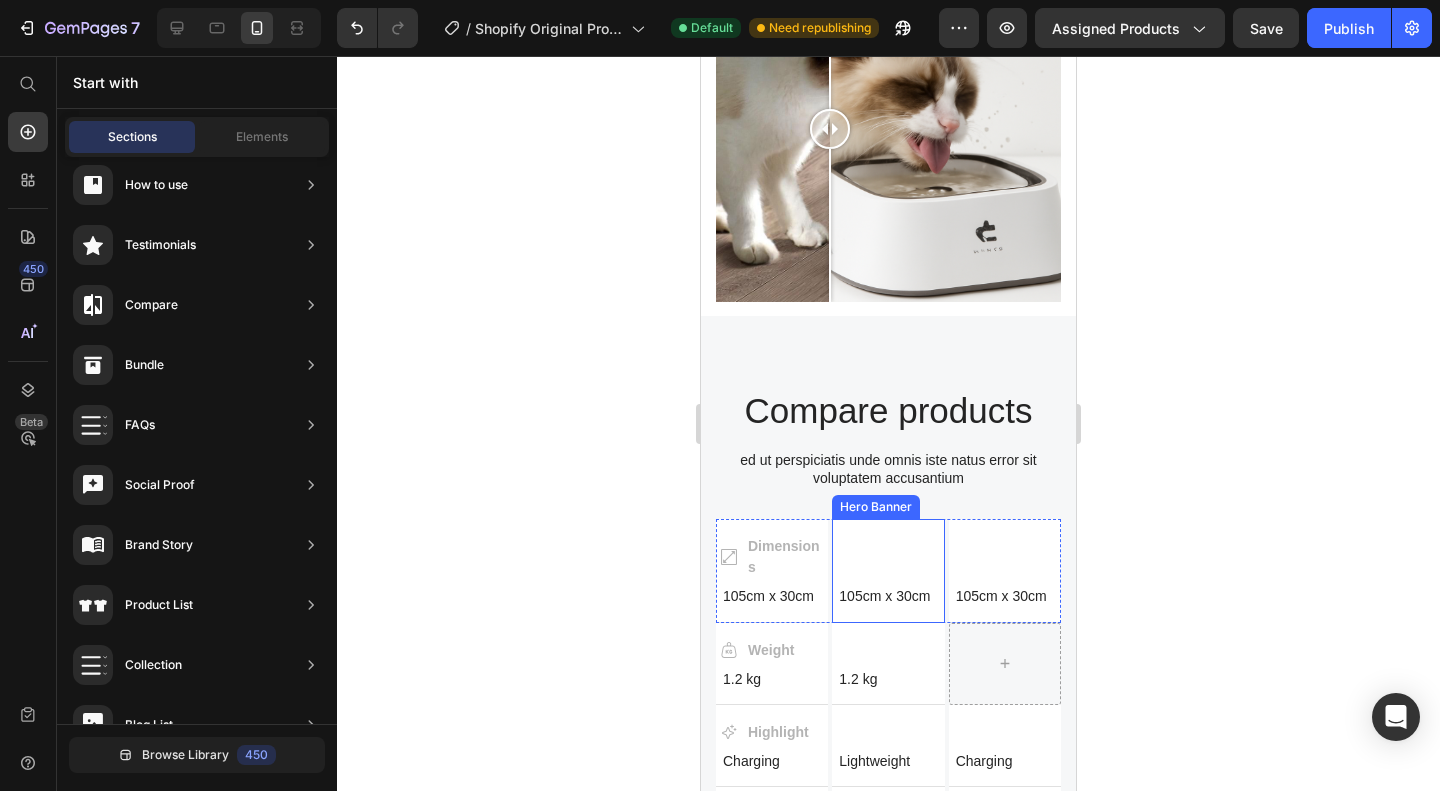 click at bounding box center [888, 570] 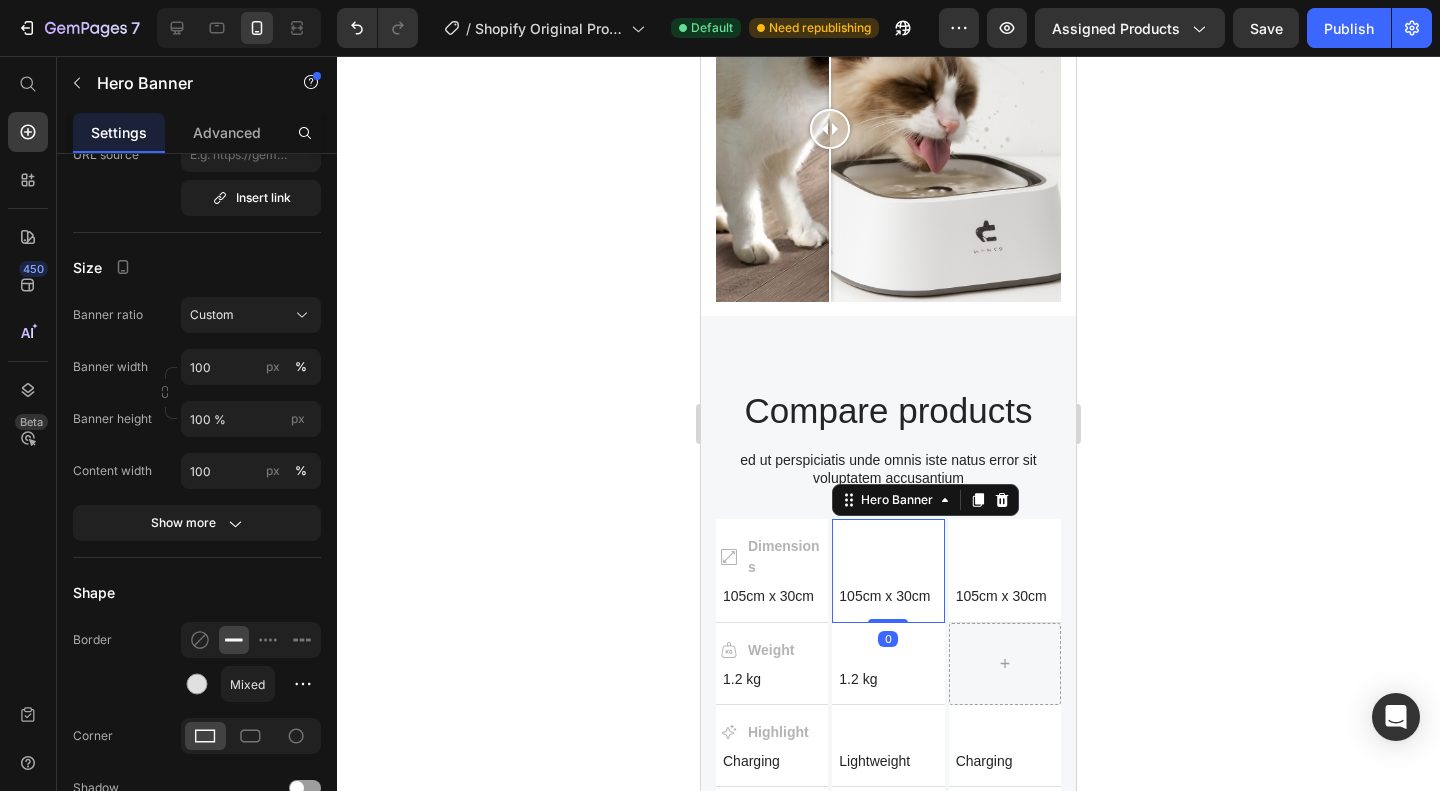 scroll, scrollTop: 0, scrollLeft: 0, axis: both 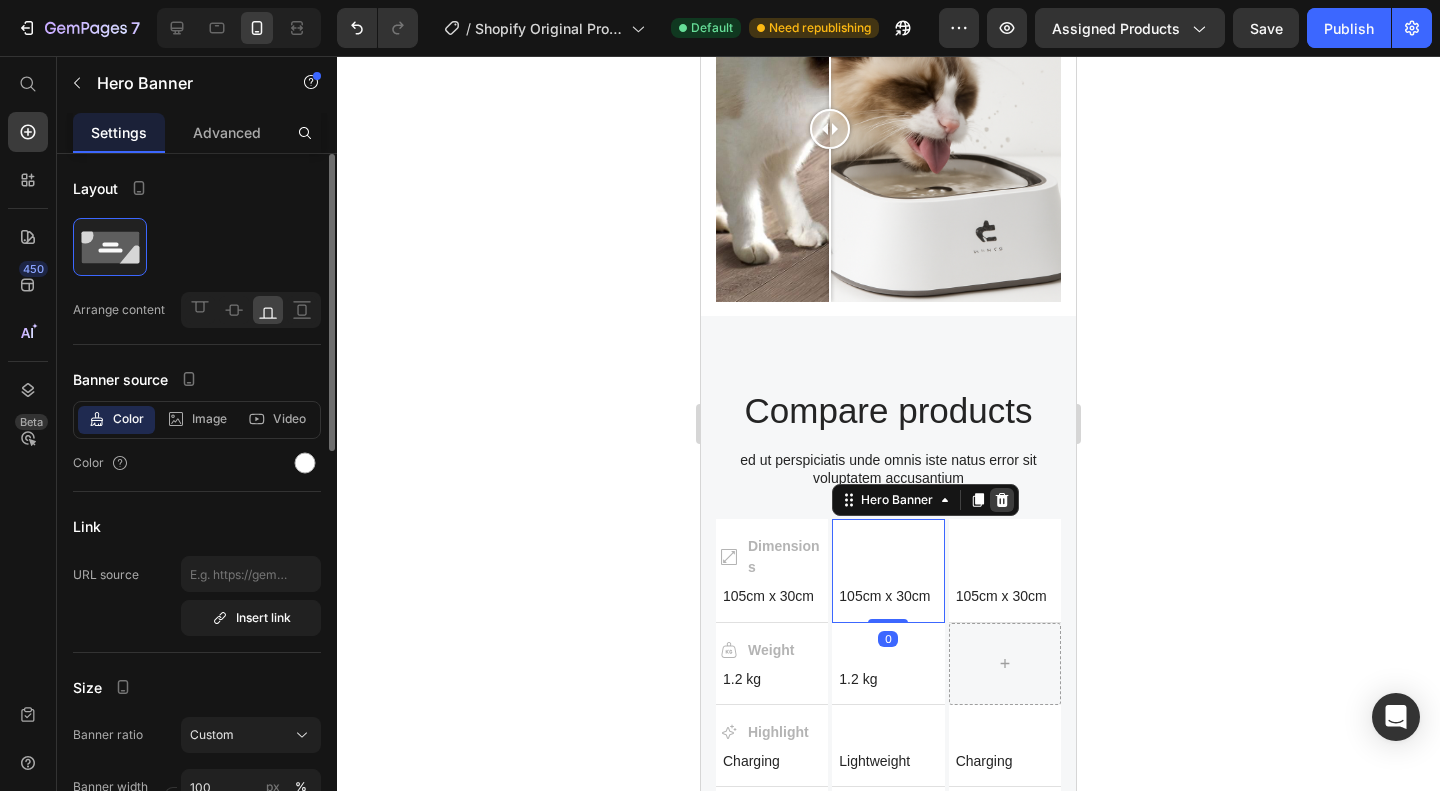 click 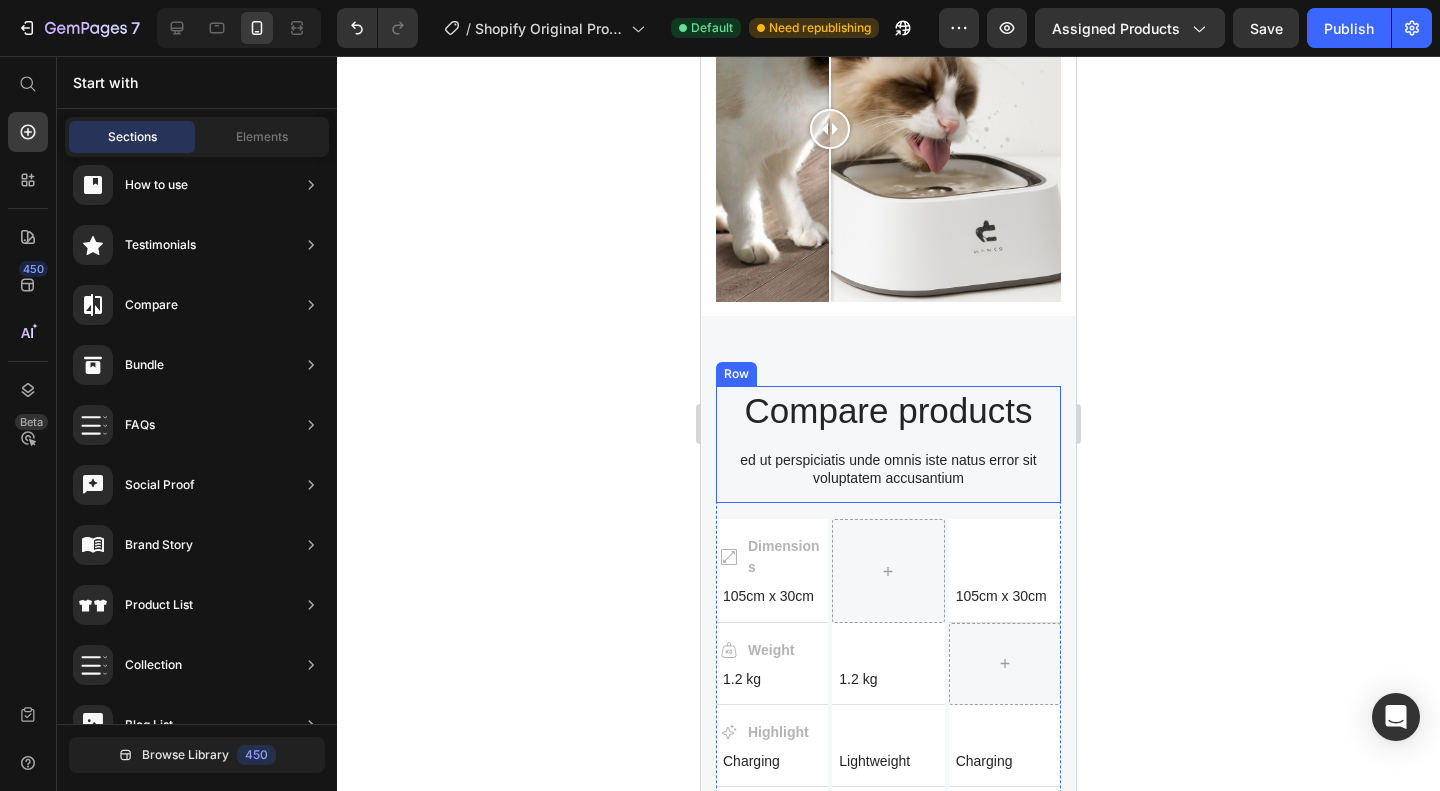 click on "ed ut perspiciatis unde omnis iste natus error sit voluptatem accusantium" at bounding box center [888, 469] 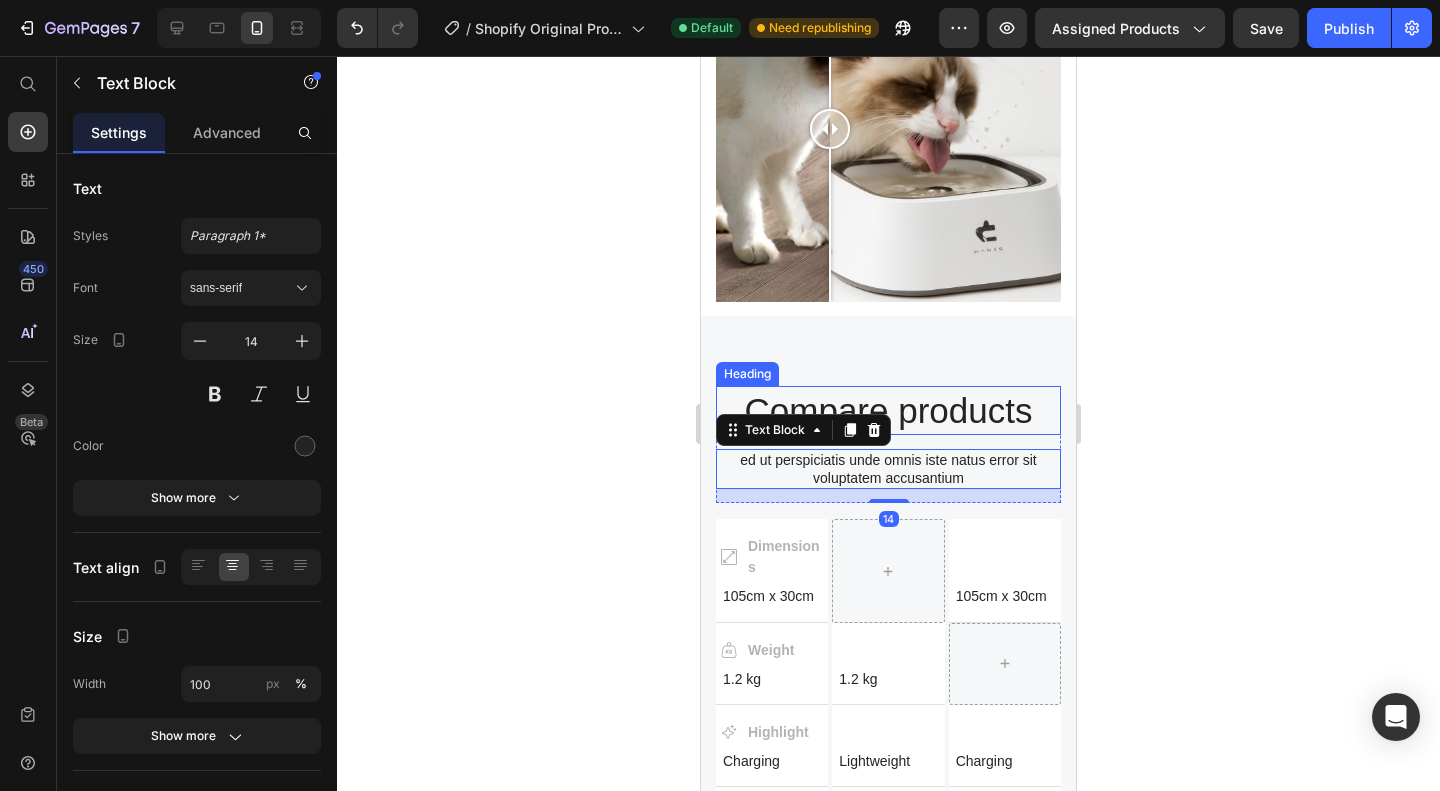 click on "Compare products" at bounding box center [888, 411] 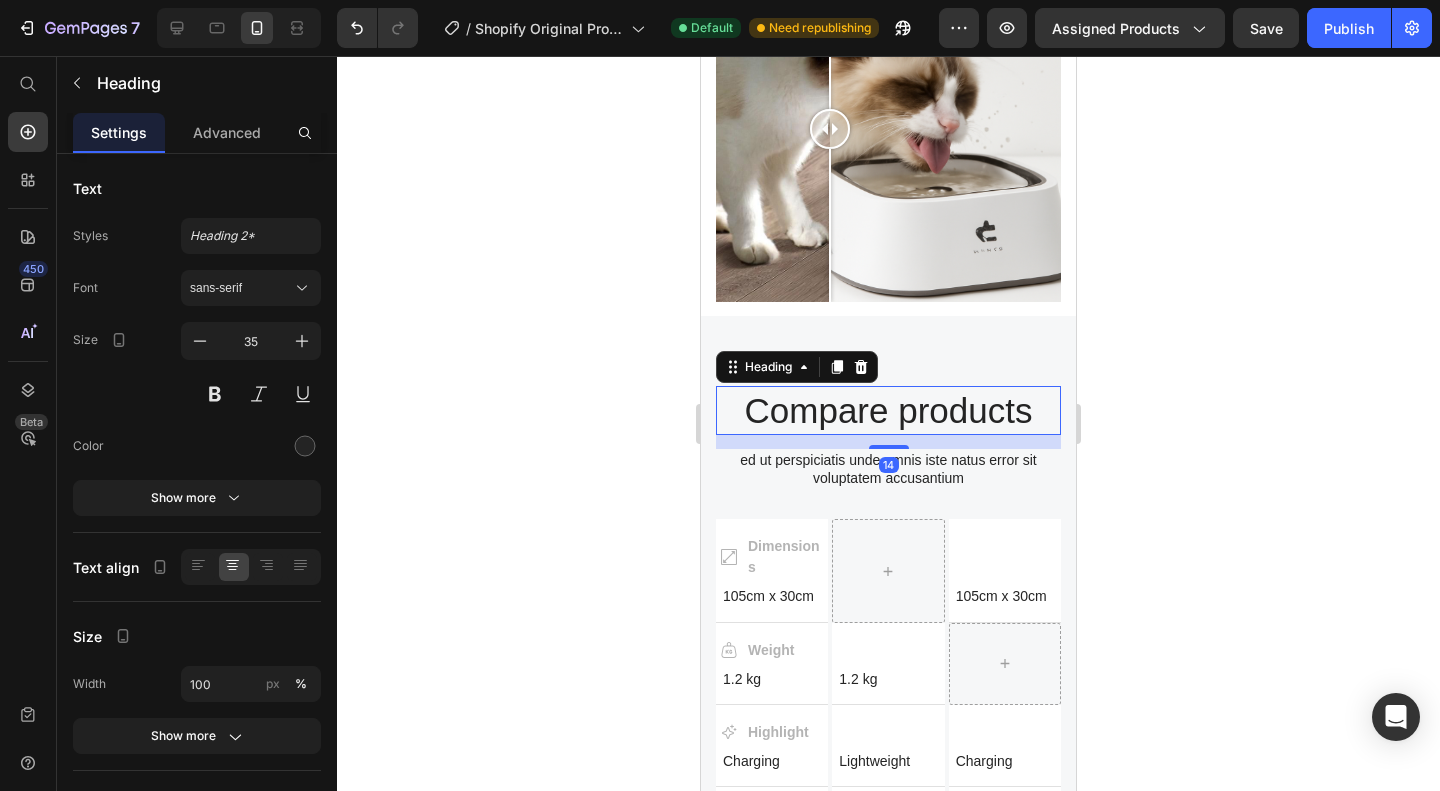 click on "Compare products Heading   14 ed ut perspiciatis unde omnis iste natus error sit voluptatem accusantium  Text Block Row
Dimensions
Weight
Highlight
Gears
Brakes Item List
Dimensions Item List 105cm x 30cm Text Block Hero Banner
105cm x 30cm Text Block Hero Banner Row
Weight Item List 1.2 kg Text Block Hero Banner 1.2 kg Text Block Hero Banner
Row
Highlight Item List Charging Text Block Hero Banner Lightweight Text Block Hero Banner Charging Text Block Hero Banner Row
Gears Item List 12 Gears Text Block Hero Banner 10 Gears Text Block Hero Banner 12 Gears Text Block Hero Banner Row
Brakes Item List Rim brake Text Block Hero Banner Drum brakes Text Block Hero Banner Rim brake Text Block Hero Banner Row Row Row Section 2" at bounding box center (888, 676) 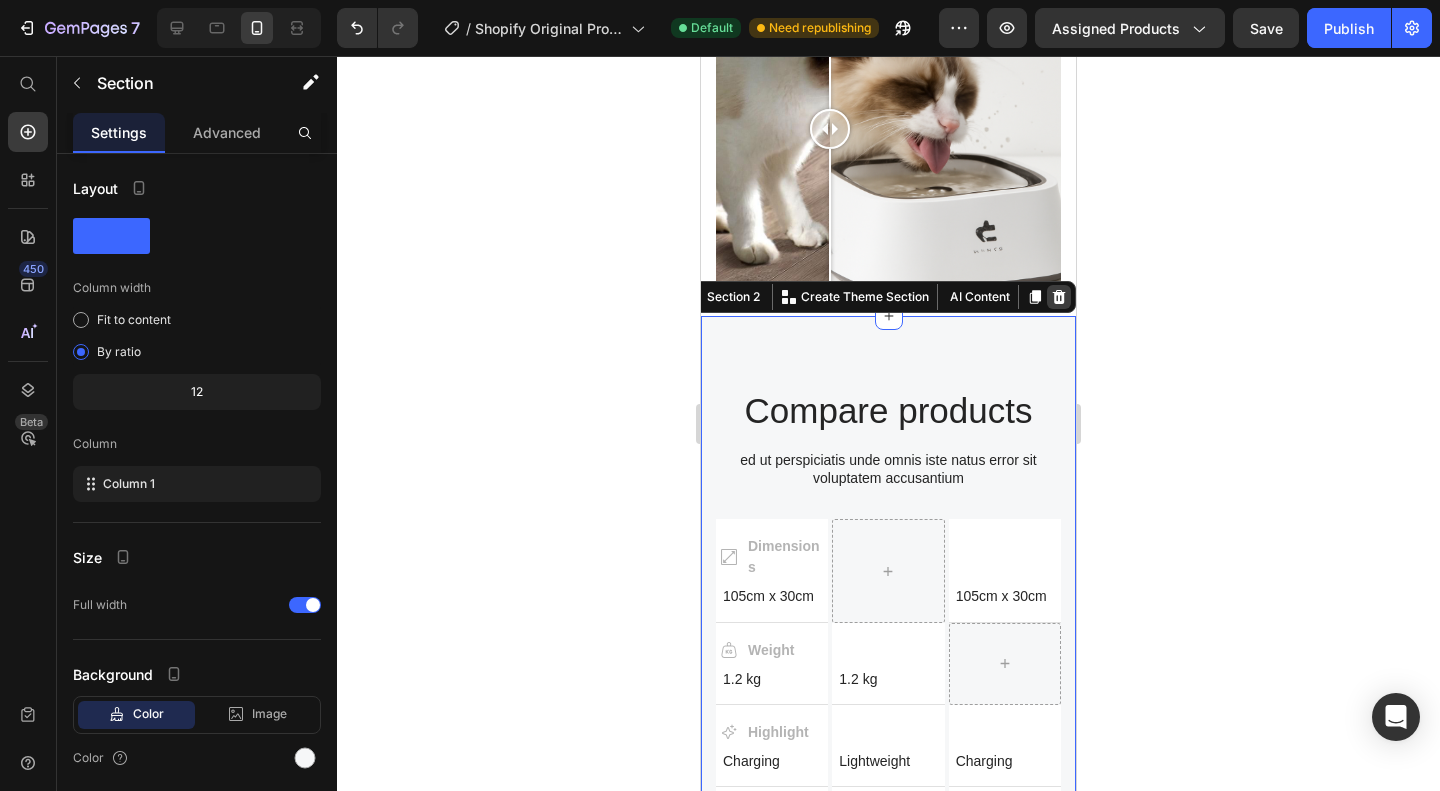 click 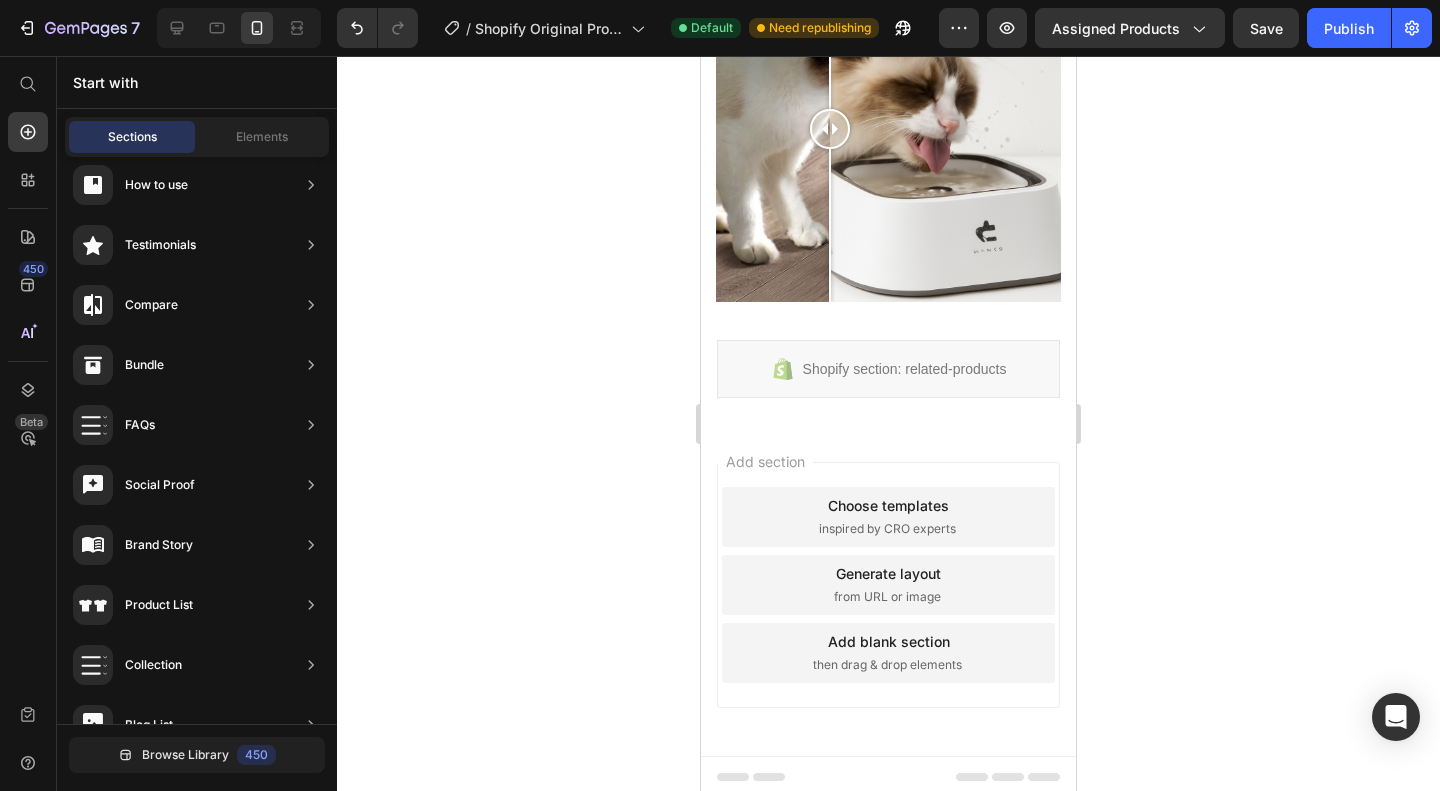 scroll, scrollTop: 1469, scrollLeft: 0, axis: vertical 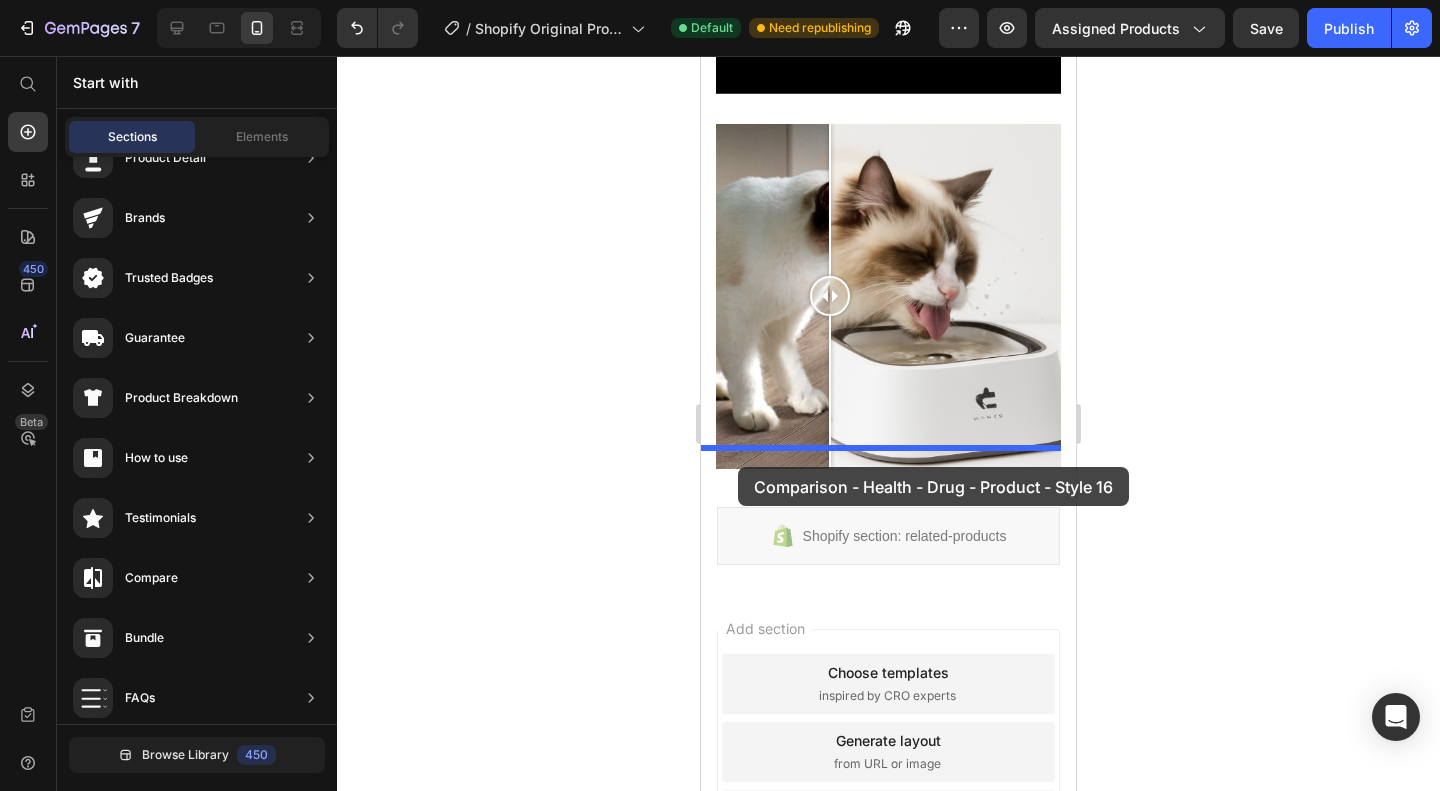 drag, startPoint x: 1193, startPoint y: 423, endPoint x: 738, endPoint y: 467, distance: 457.12253 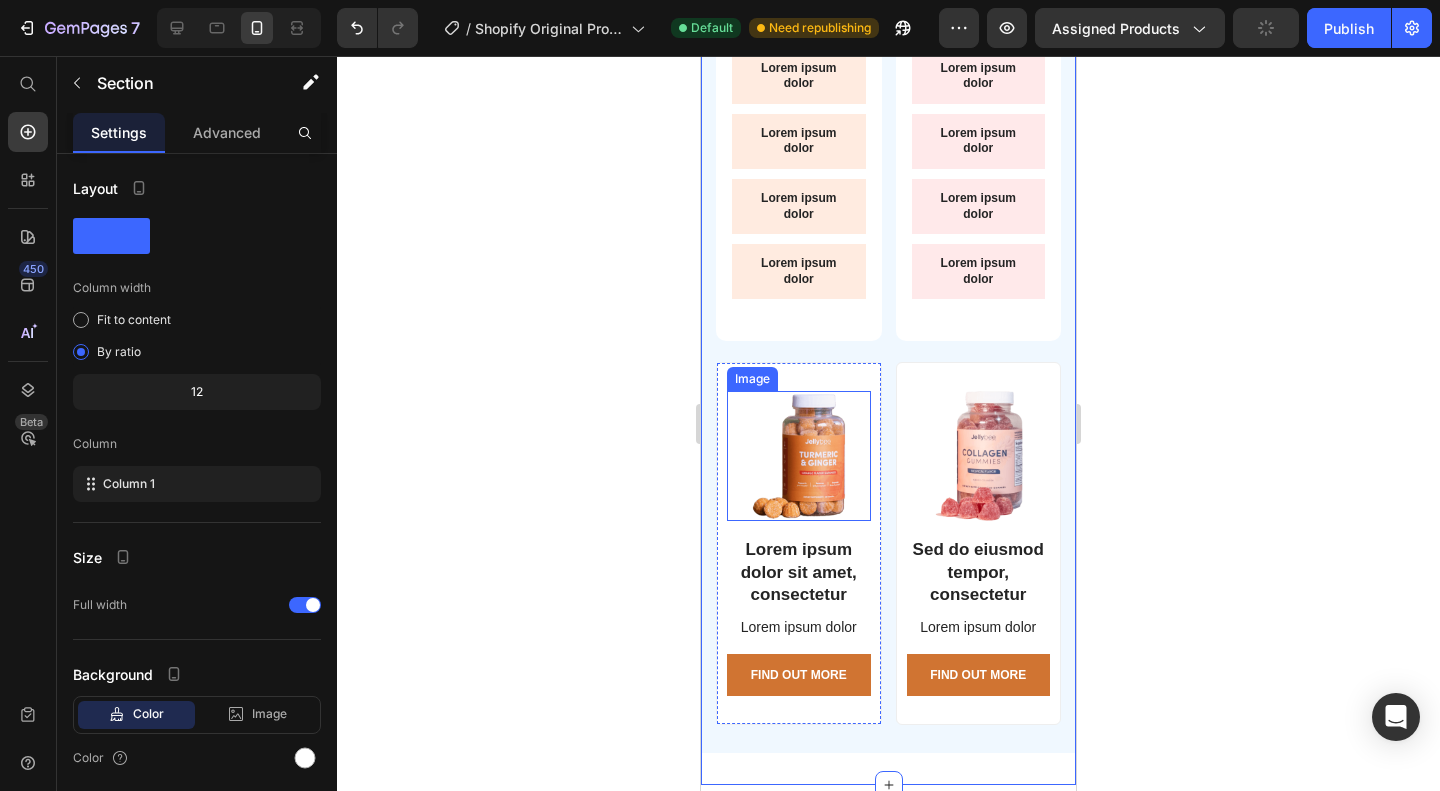 scroll, scrollTop: 2546, scrollLeft: 0, axis: vertical 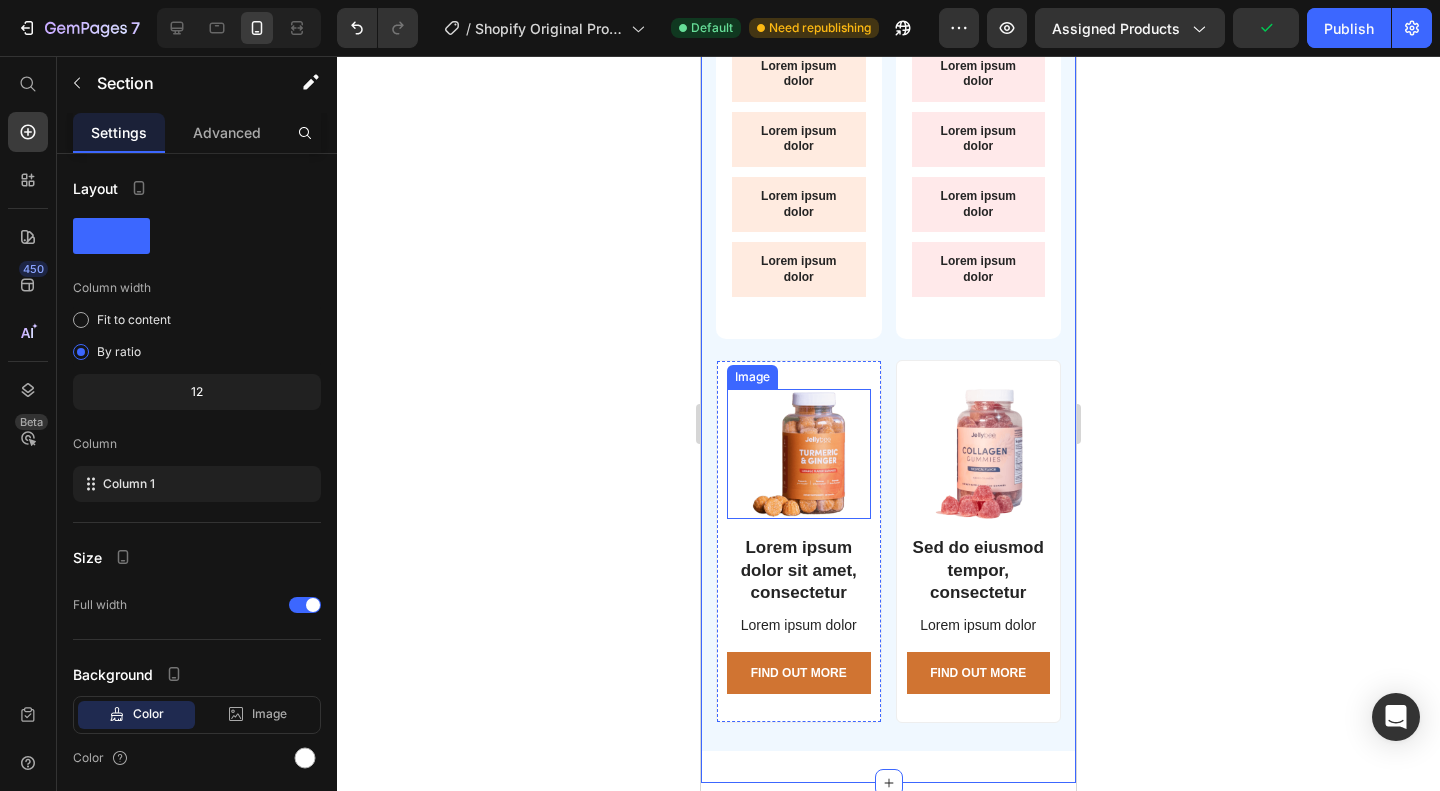 click on "Lorem ipsum dolor" at bounding box center (799, 269) 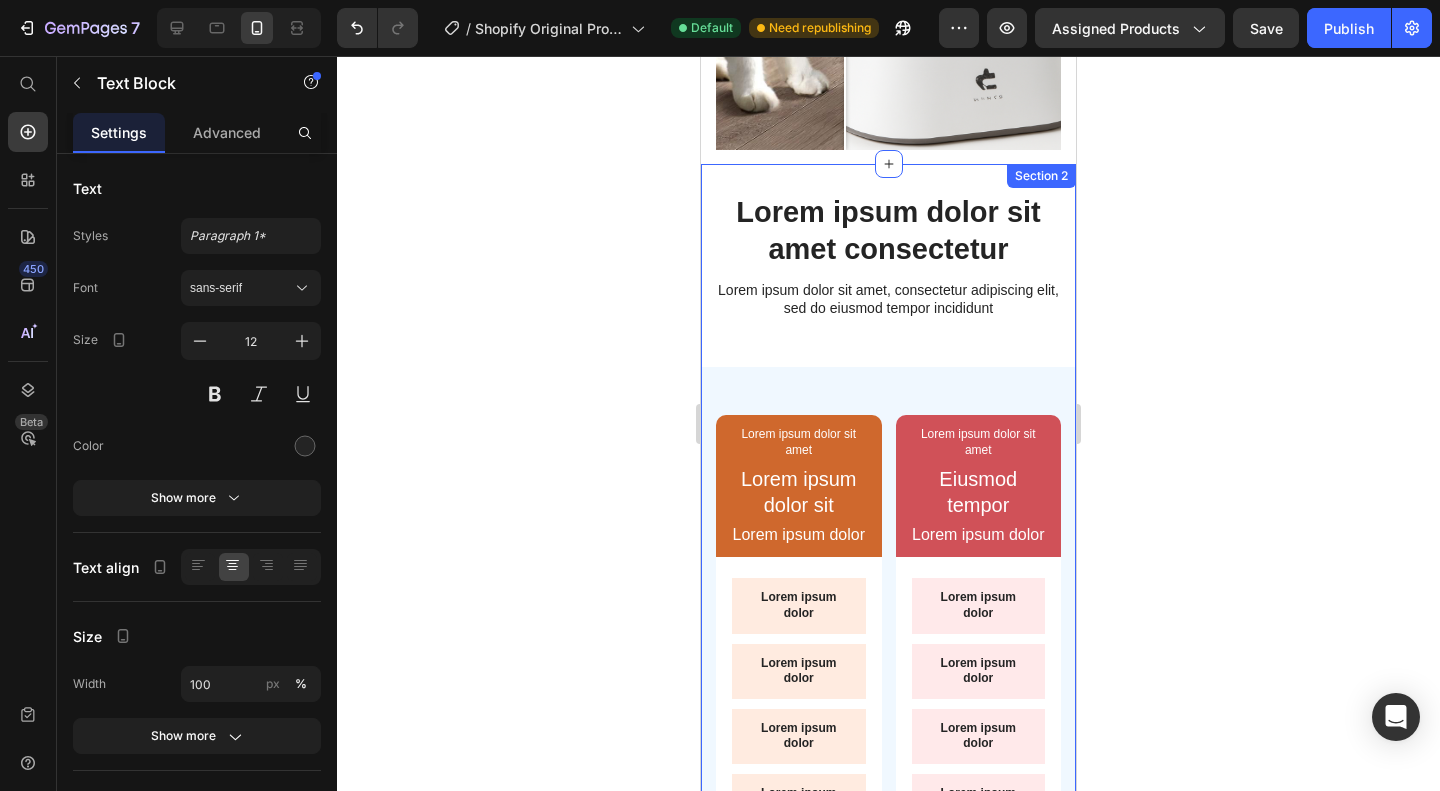 scroll, scrollTop: 1798, scrollLeft: 0, axis: vertical 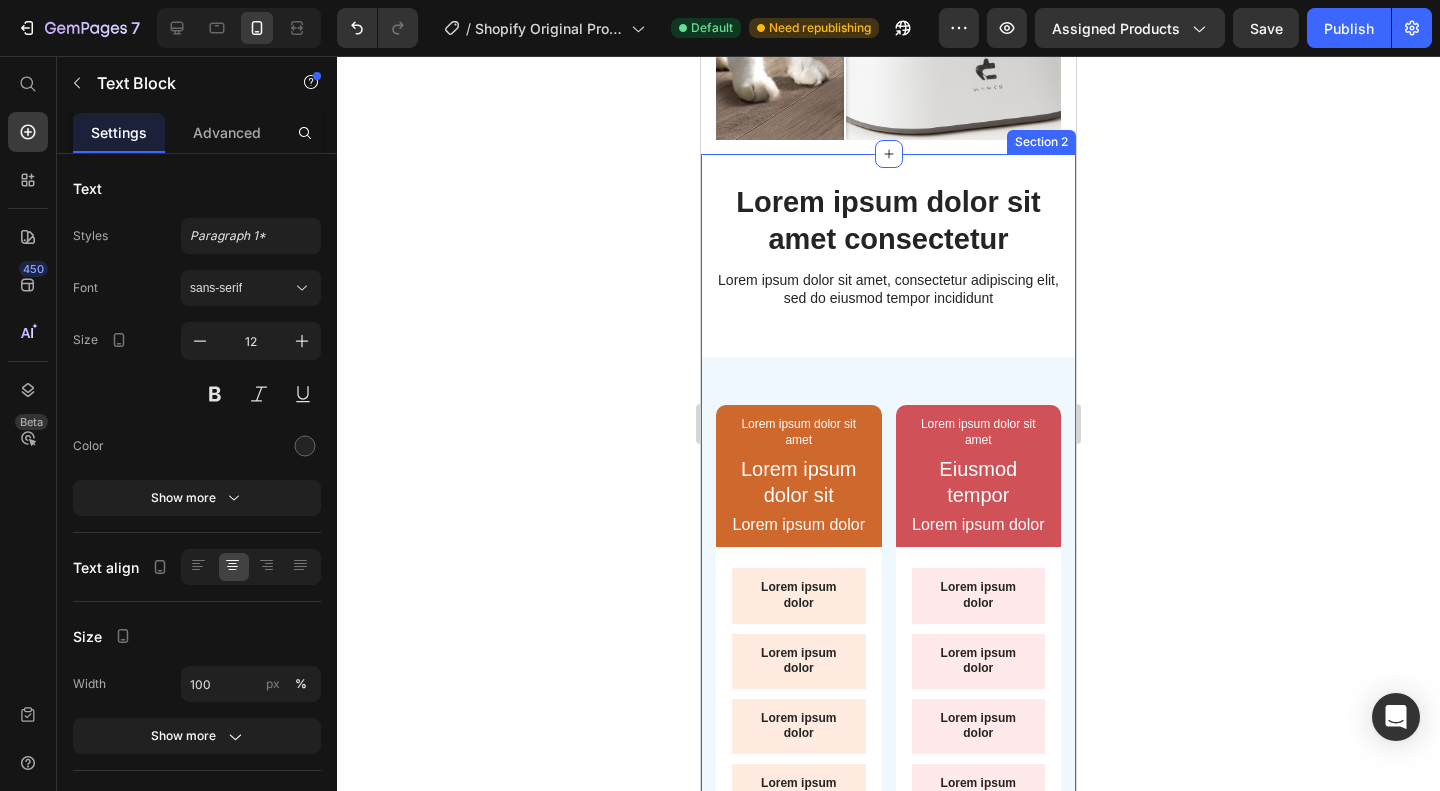 click on "Lorem ipsum dolor sit amet consectetur Heading Lorem ipsum dolor sit amet, consectetur adipiscing elit, sed do eiusmod tempor incididunt  Text Block Row Lorem ipsum dolor sit amet Text Block Lorem ipsum dolor sit Text Block Lorem ipsum dolor Text Block Row Lorem ipsum dolor Text Block Lorem ipsum dolor Text Block Lorem ipsum dolor Text Block Lorem ipsum dolor Text Block Lorem ipsum dolor Text Block Lorem ipsum dolor Text Block Lorem ipsum dolor Text Block Lorem ipsum dolor Text Block   14 Row Image Lorem ipsum dolor sit amet, consectetur Text Block Lorem ipsum dolor Text Block Find Out More Button Row Lorem ipsum dolor sit amet Text Block Eiusmod tempor Text Block Lorem ipsum dolor Text Block Row Lorem ipsum dolor Text Block Lorem ipsum dolor Text Block Lorem ipsum dolor Text Block Lorem ipsum dolor Text Block Lorem ipsum dolor Text Block Lorem ipsum dolor Text Block Lorem ipsum dolor Text Block Lorem ipsum dolor Text Block Row Image Sed do eiusmod tempor, consectetur Text Block Lorem ipsum dolor Text Block" at bounding box center [888, 860] 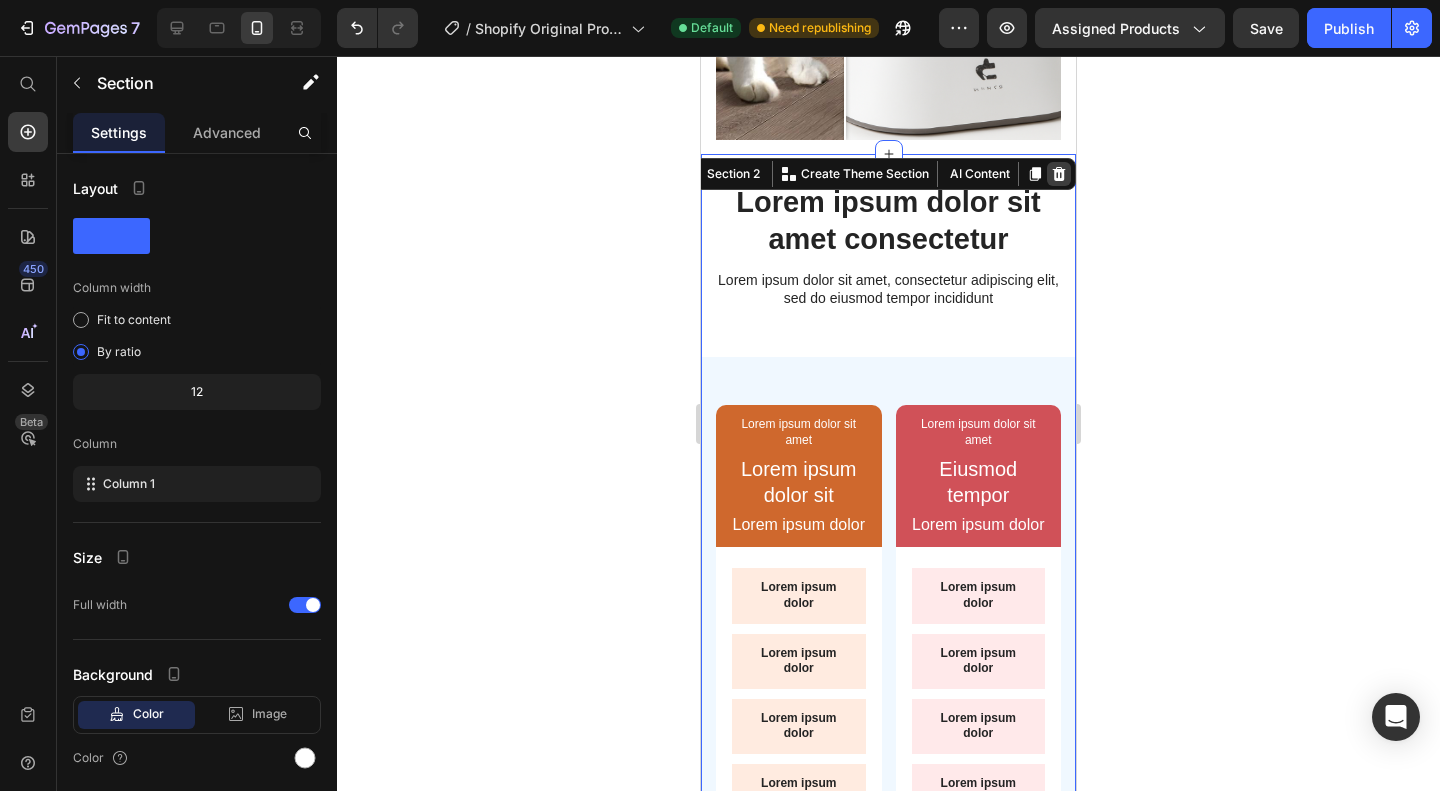 click 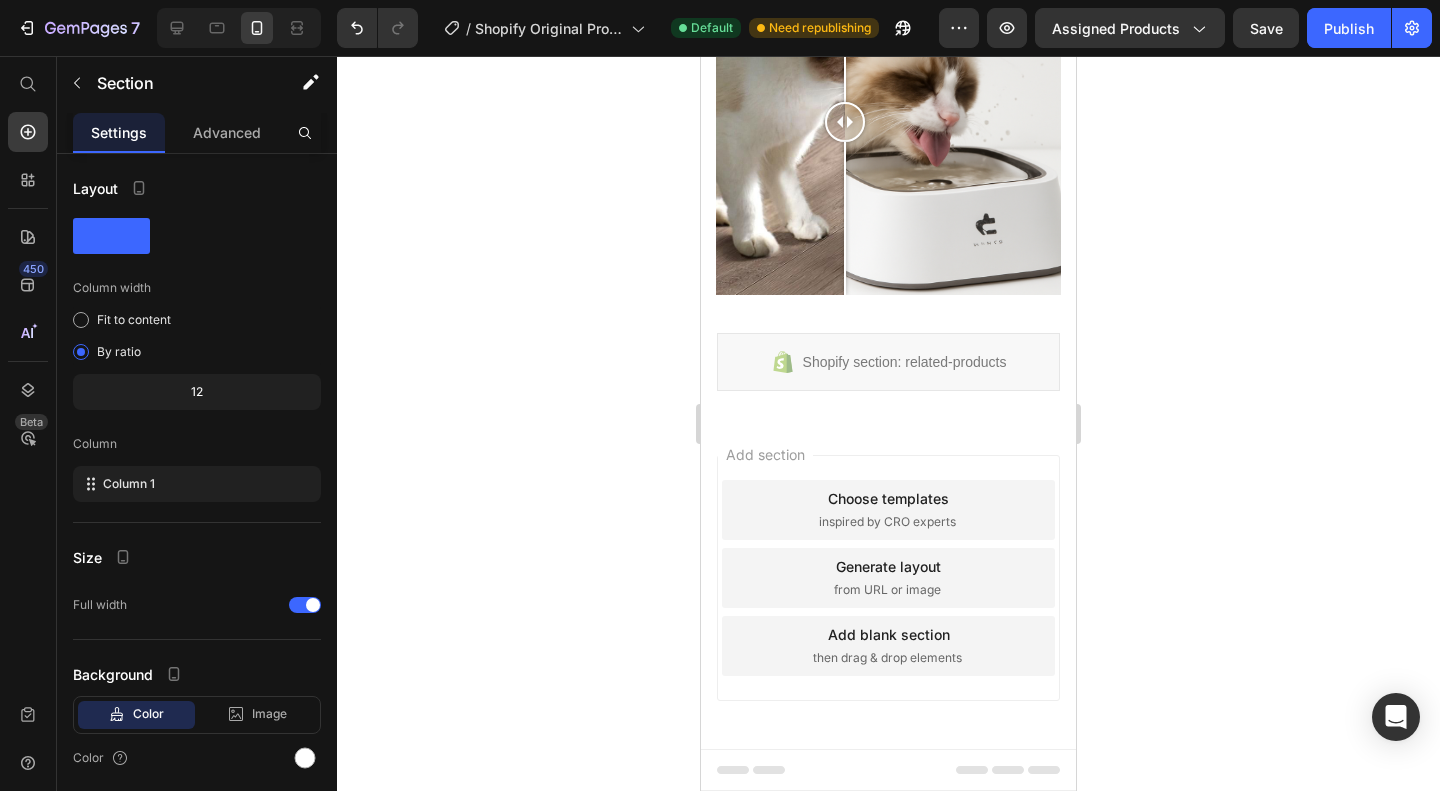 scroll, scrollTop: 1469, scrollLeft: 0, axis: vertical 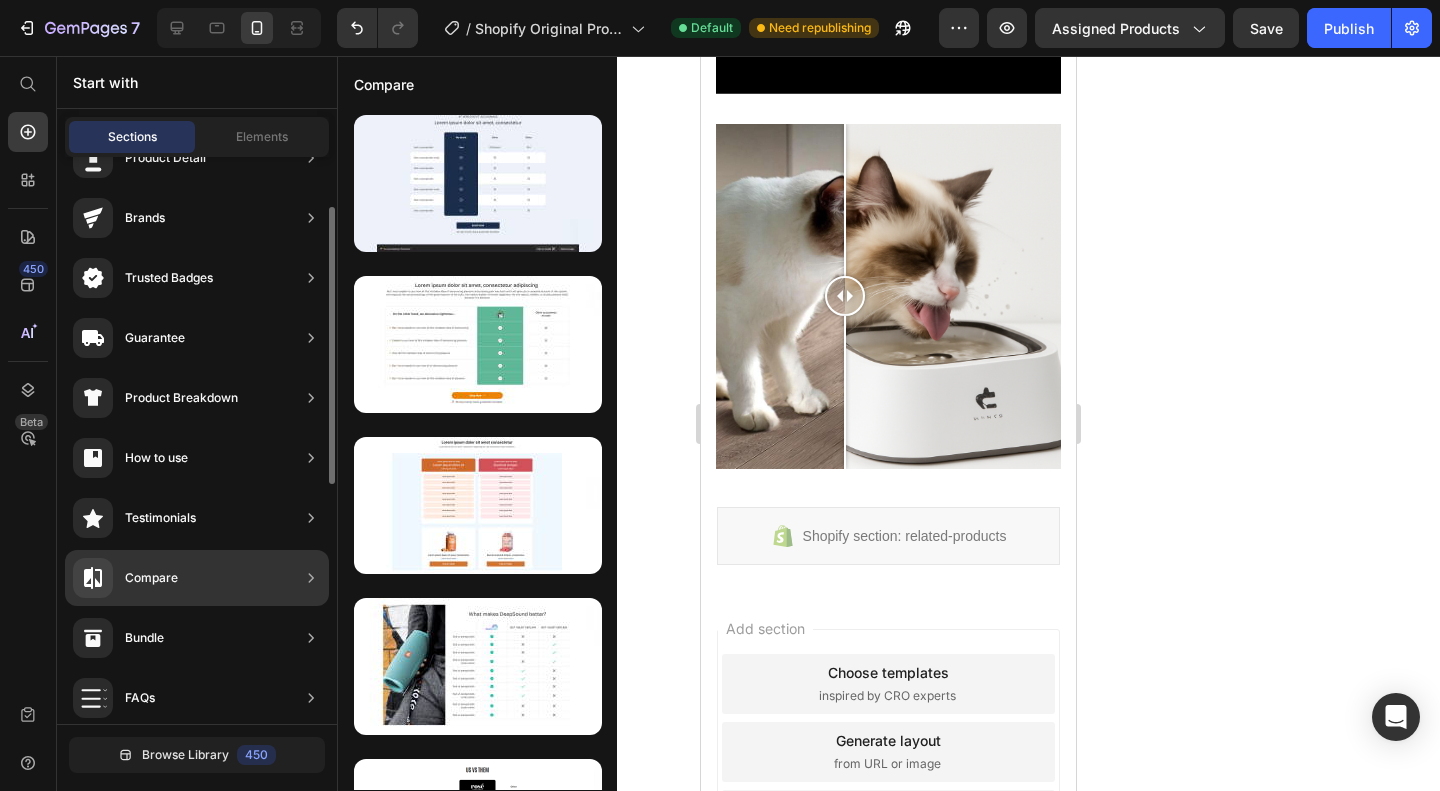 click on "Compare" 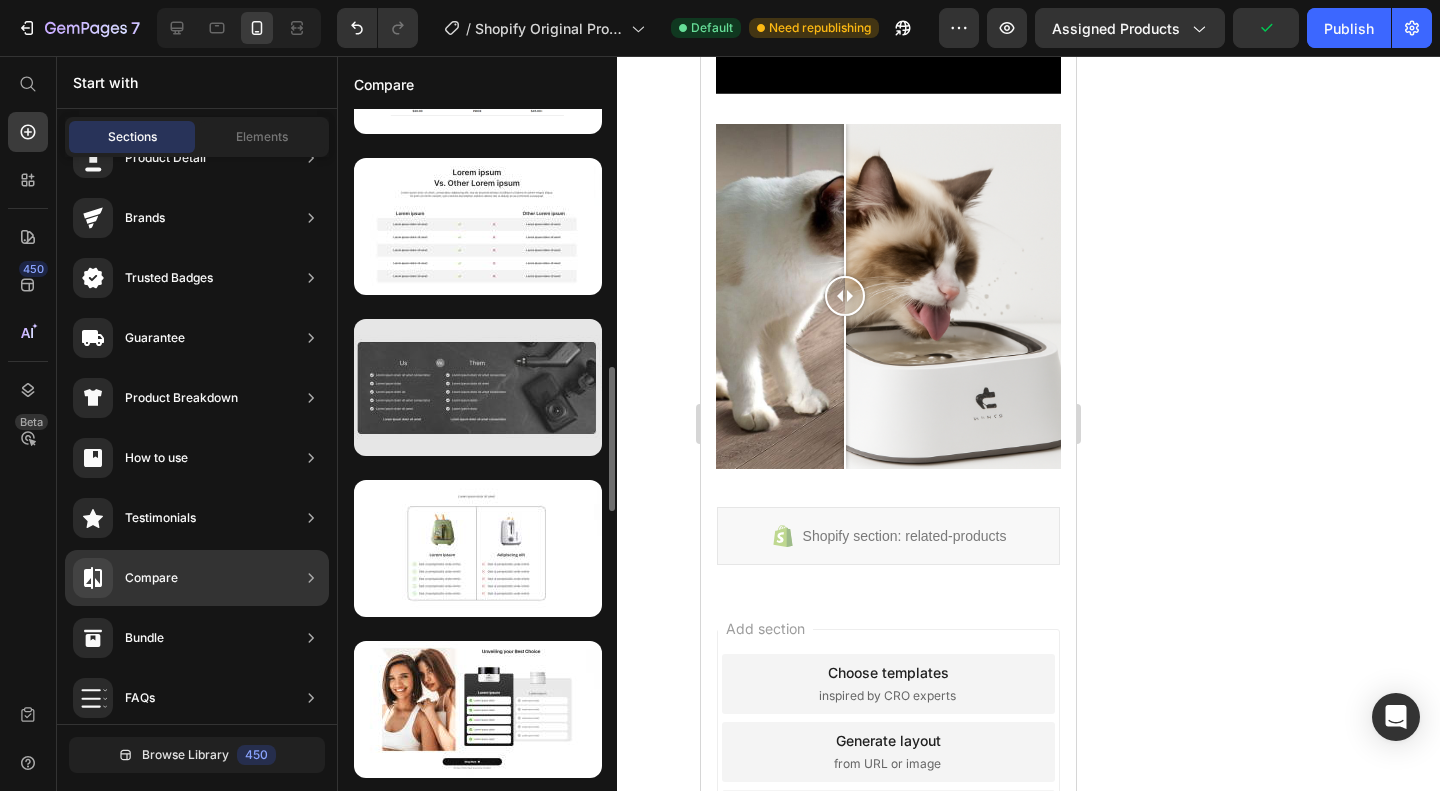scroll, scrollTop: 1246, scrollLeft: 0, axis: vertical 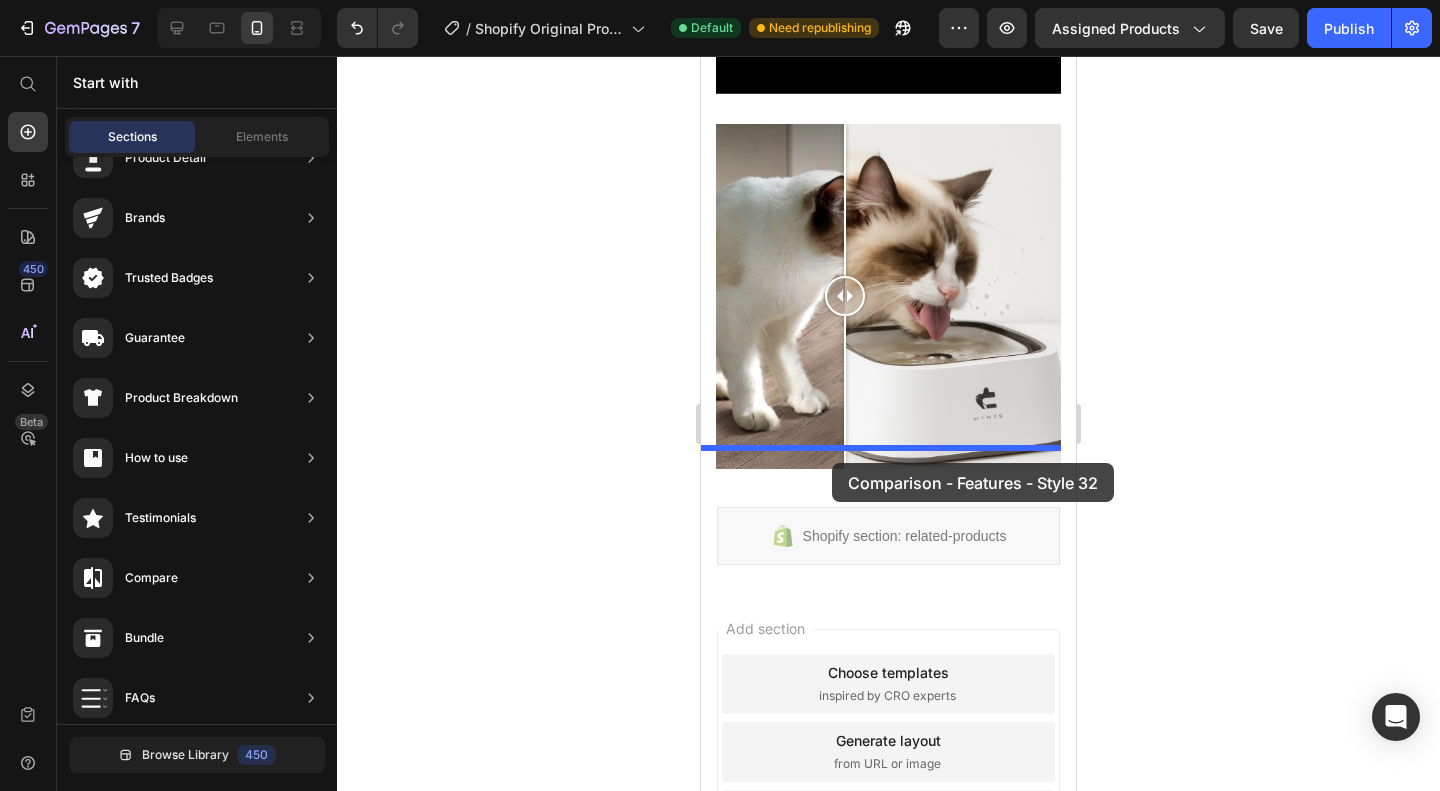 drag, startPoint x: 1138, startPoint y: 596, endPoint x: 832, endPoint y: 463, distance: 333.65402 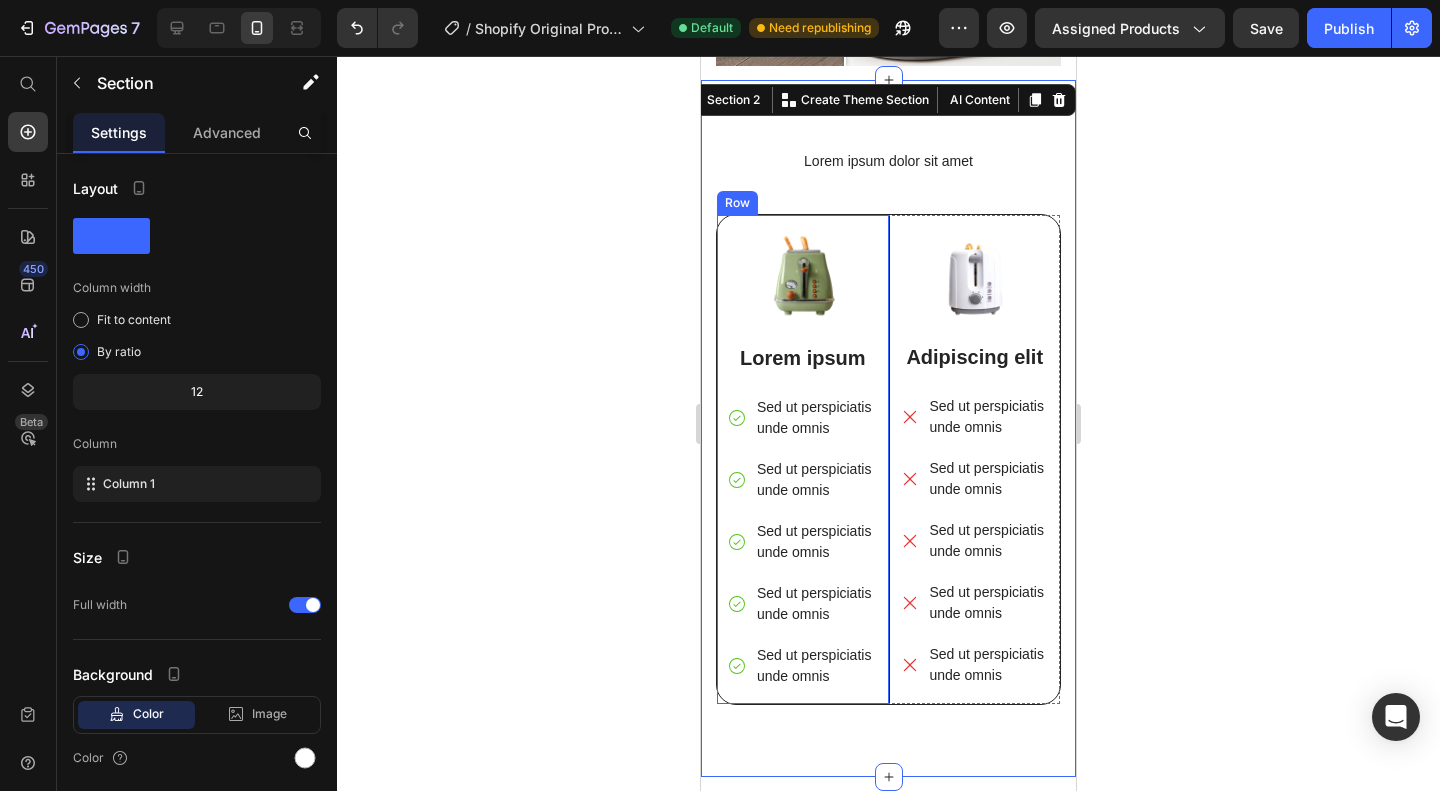scroll, scrollTop: 1870, scrollLeft: 0, axis: vertical 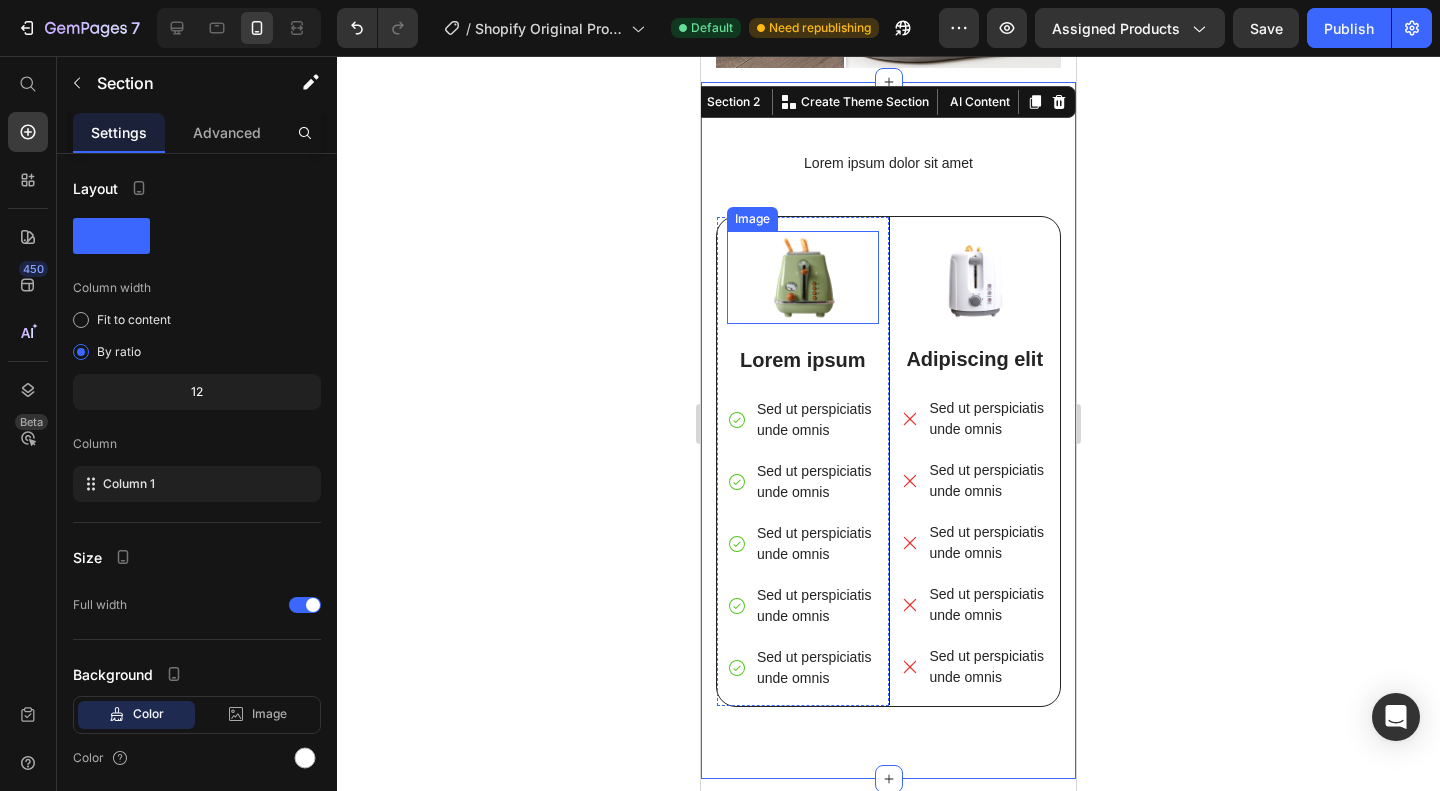 click at bounding box center [803, 277] 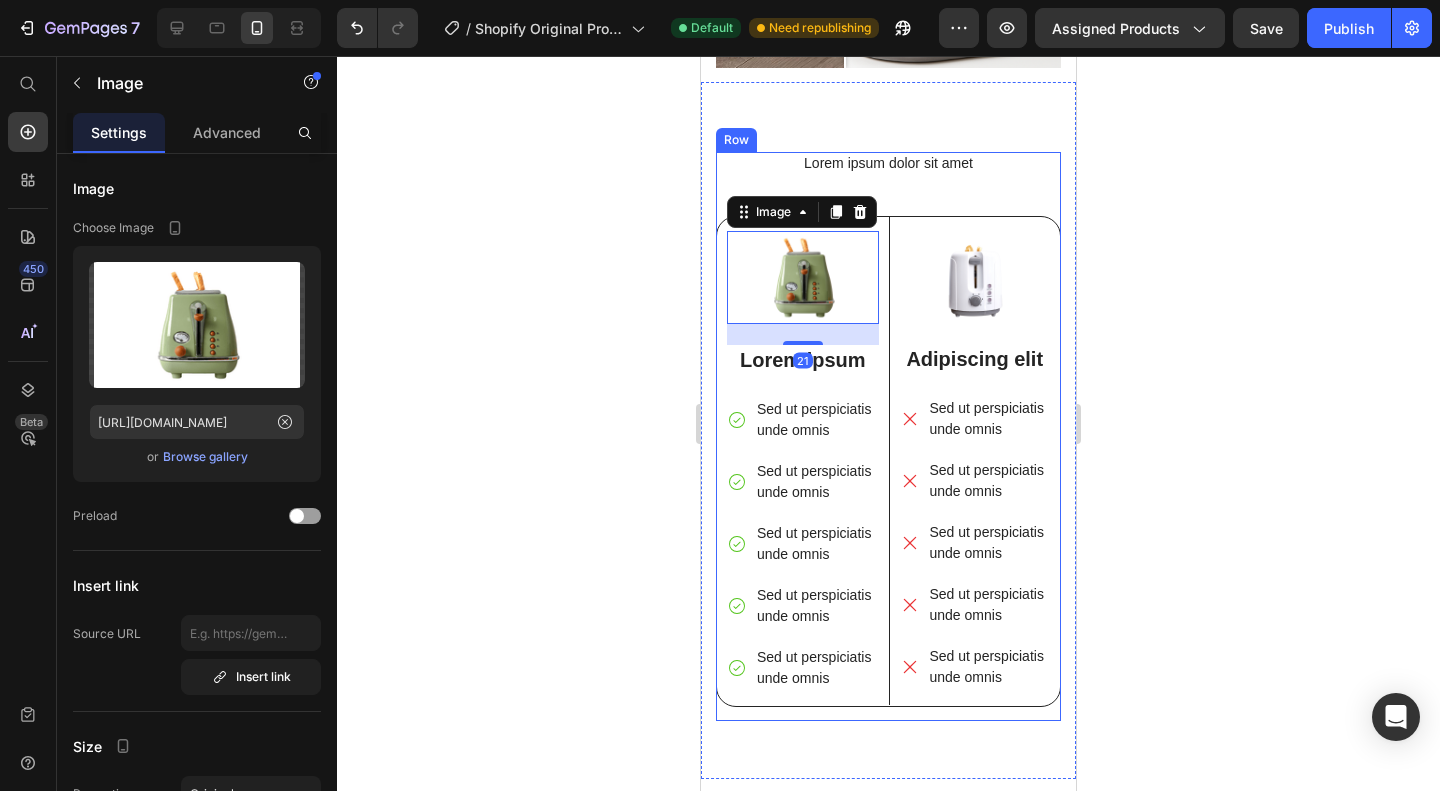 click on "Lorem ipsum dolor sit amet Heading Image   21 Lorem ipsum Text Block
Sed ut perspiciatis unde omnis
Sed ut perspiciatis unde omnis
Sed ut perspiciatis unde omnis
Sed ut perspiciatis unde omnis
Sed ut perspiciatis unde omnis Item List Row Image Adipiscing elit Text Block
Sed ut perspiciatis unde omnis
Sed ut perspiciatis unde omnis
Sed ut perspiciatis unde omnis
Sed ut perspiciatis unde omnis
Sed ut perspiciatis unde omnis Item List Row Row" at bounding box center [888, 436] 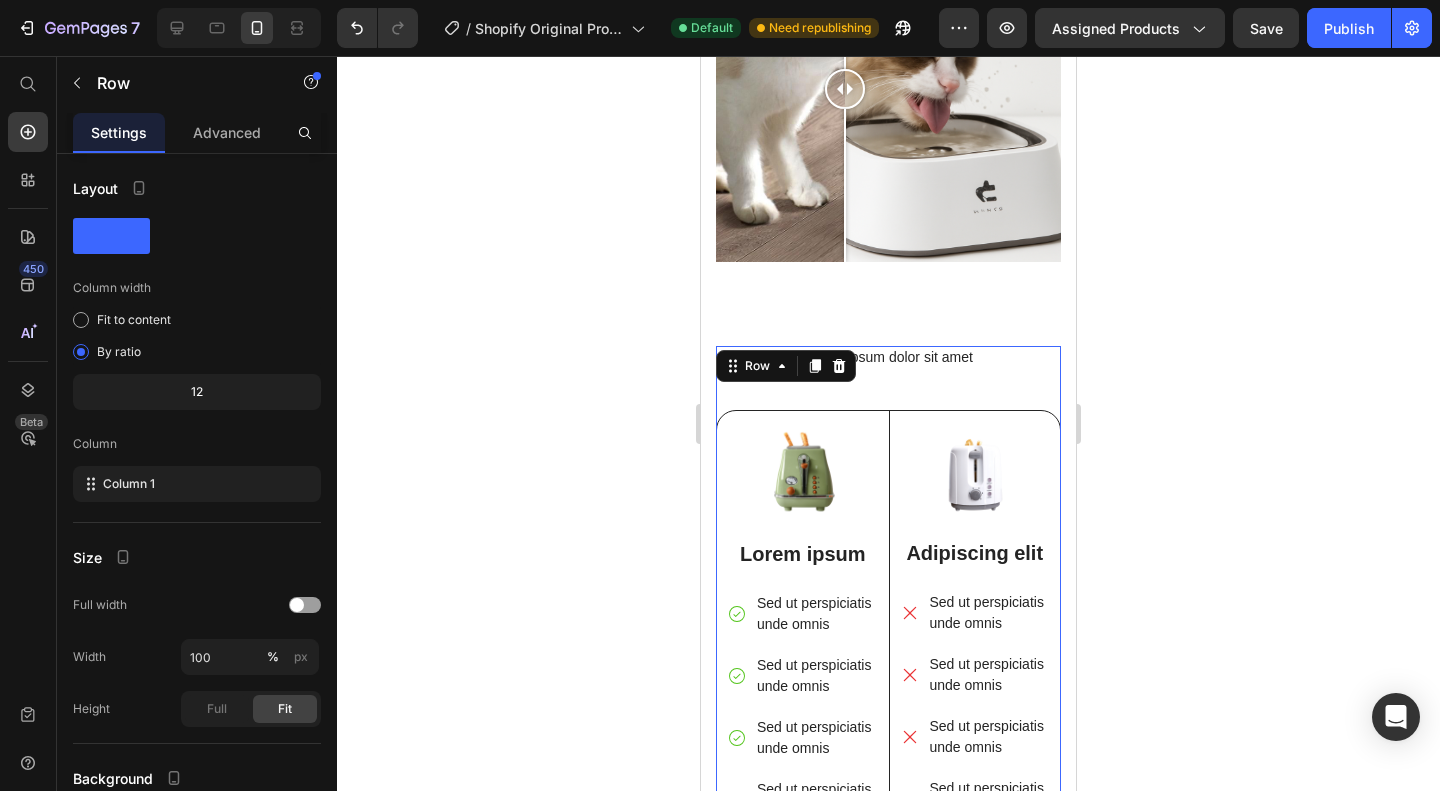 scroll, scrollTop: 1672, scrollLeft: 0, axis: vertical 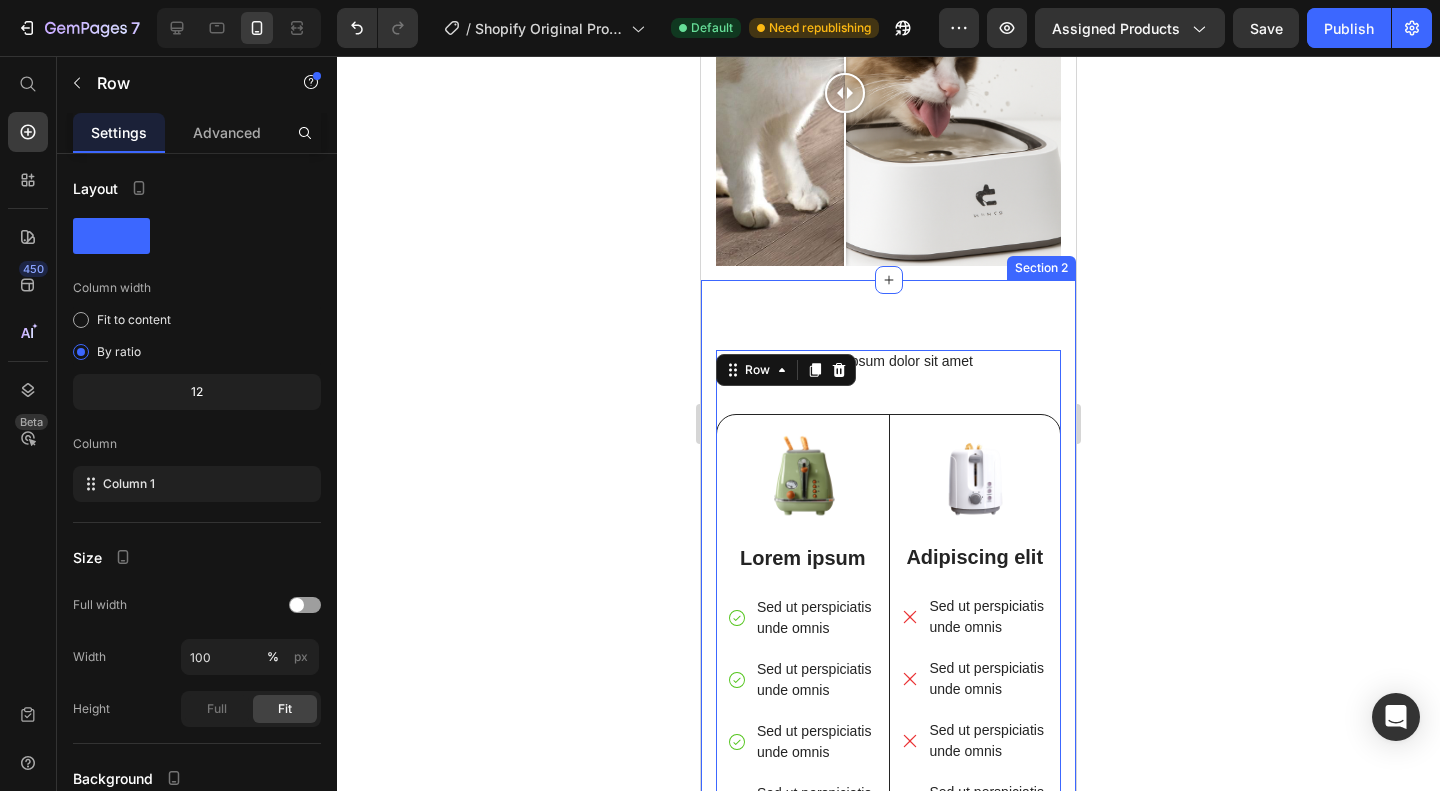 click on "Lorem ipsum dolor sit amet Heading Image Lorem ipsum Text Block
Sed ut perspiciatis unde omnis
Sed ut perspiciatis unde omnis
Sed ut perspiciatis unde omnis
Sed ut perspiciatis unde omnis
Sed ut perspiciatis unde omnis Item List Row Image Adipiscing elit Text Block
Sed ut perspiciatis unde omnis
Sed ut perspiciatis unde omnis
Sed ut perspiciatis unde omnis
Sed ut perspiciatis unde omnis
Sed ut perspiciatis unde omnis Item List Row Row Row   16 Section 2" at bounding box center [888, 628] 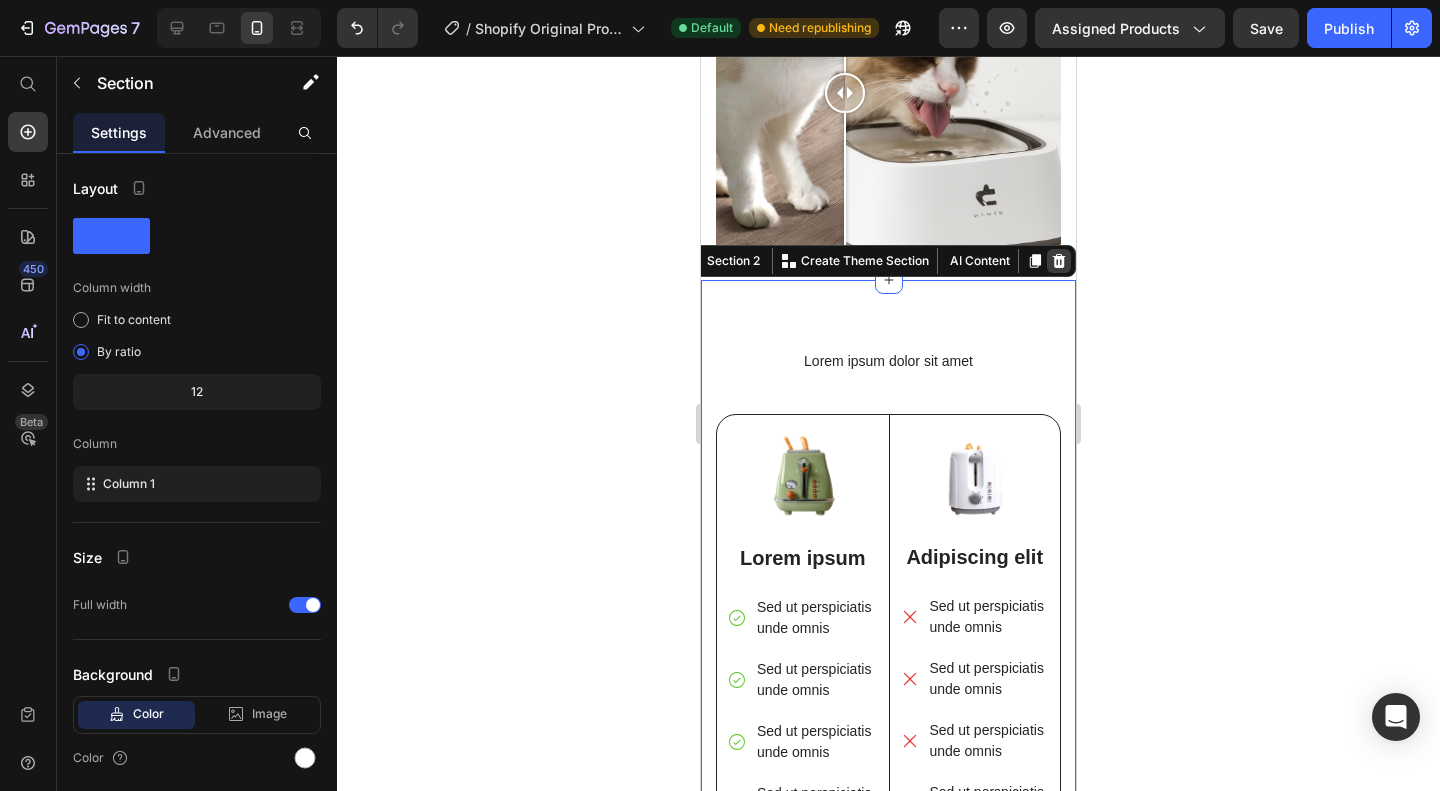 click at bounding box center [1059, 261] 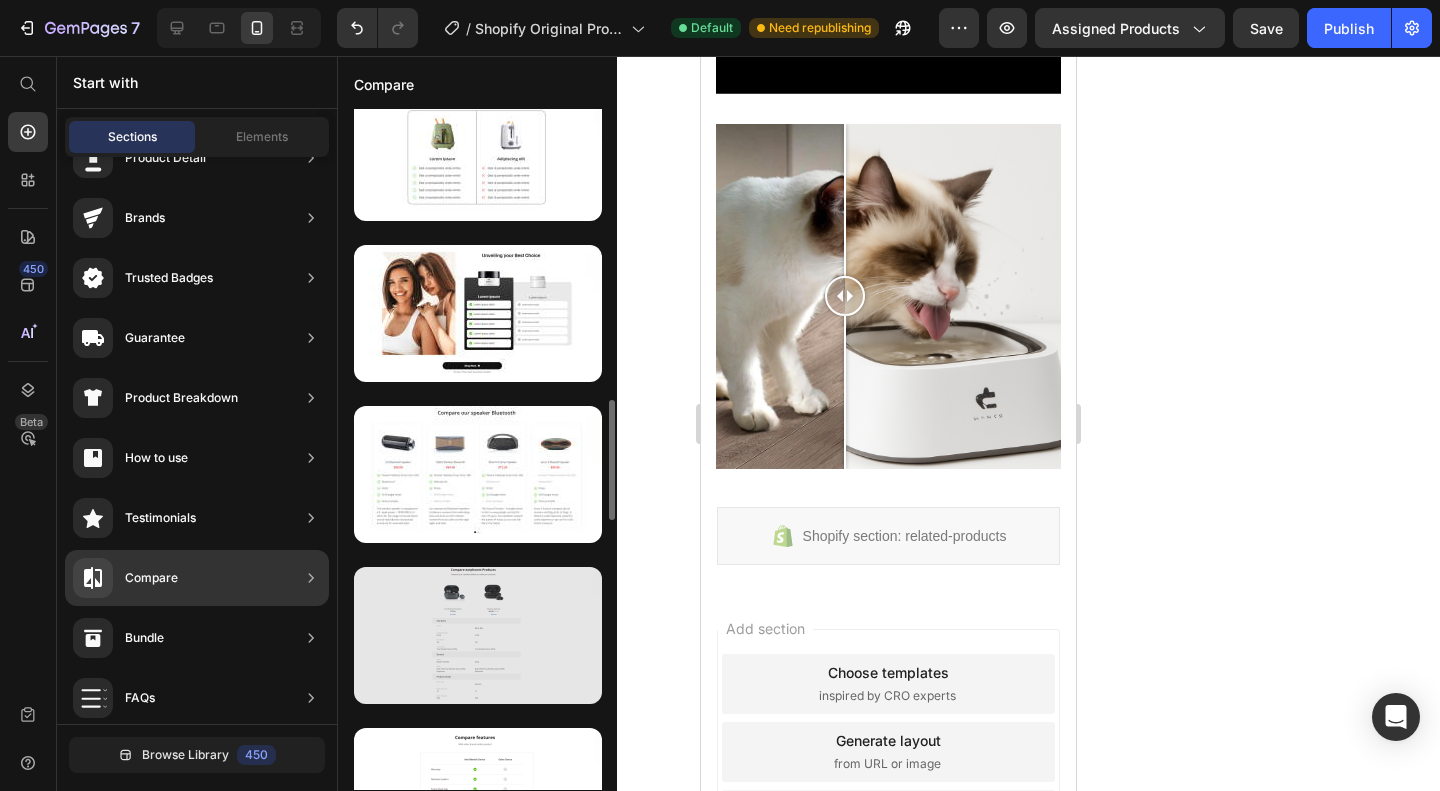 scroll, scrollTop: 1640, scrollLeft: 0, axis: vertical 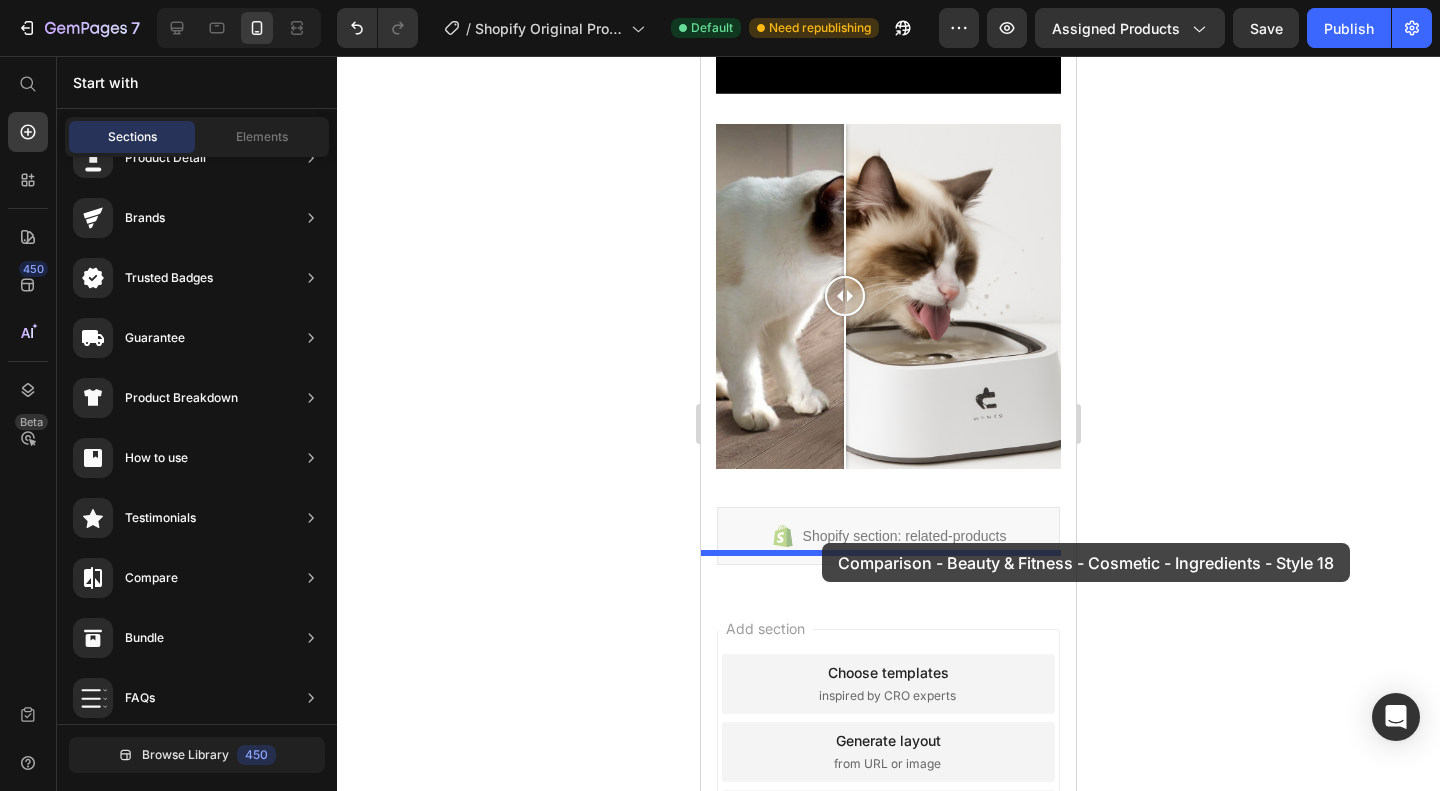 drag, startPoint x: 1188, startPoint y: 377, endPoint x: 822, endPoint y: 543, distance: 401.88556 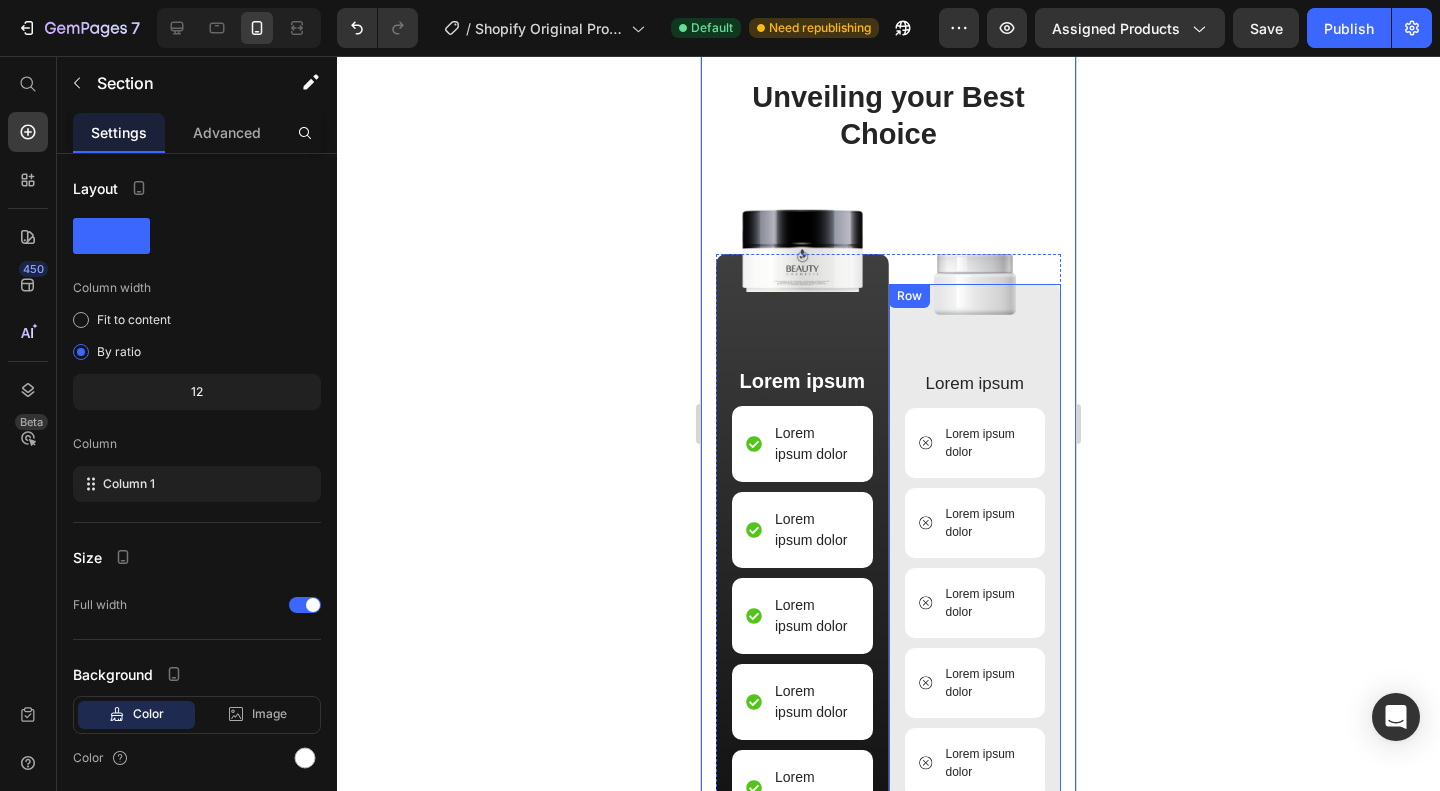 scroll, scrollTop: 2022, scrollLeft: 0, axis: vertical 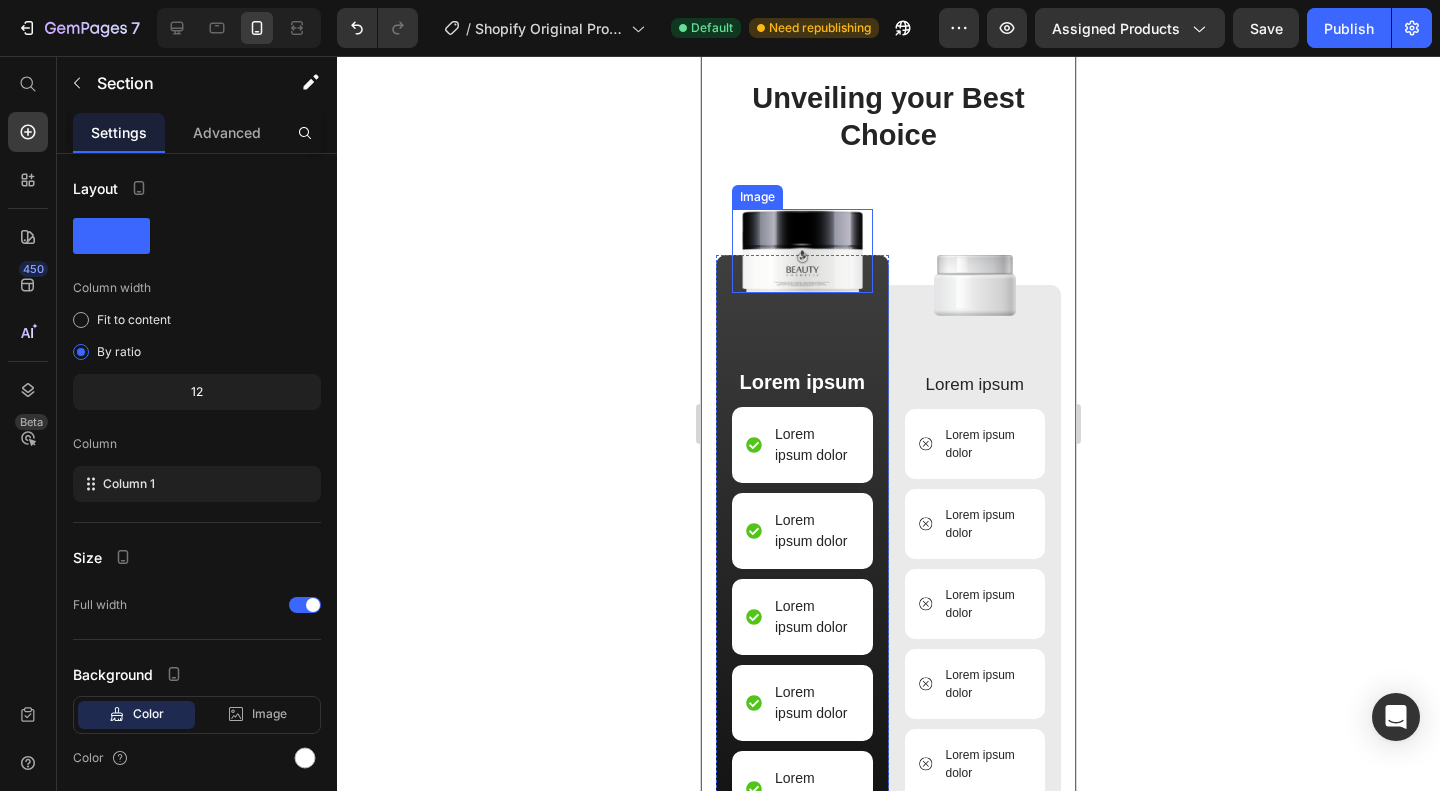 click at bounding box center [802, 251] 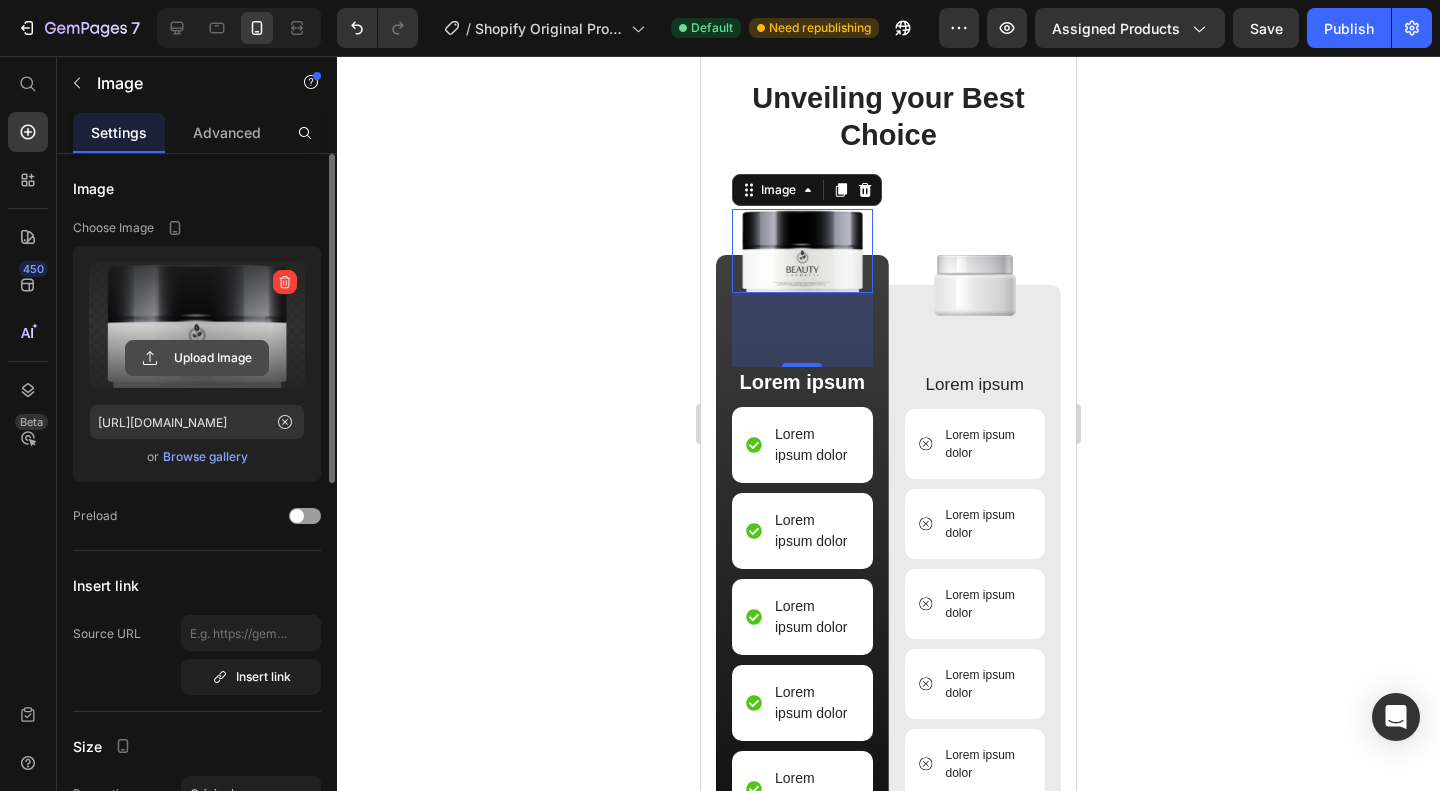 click 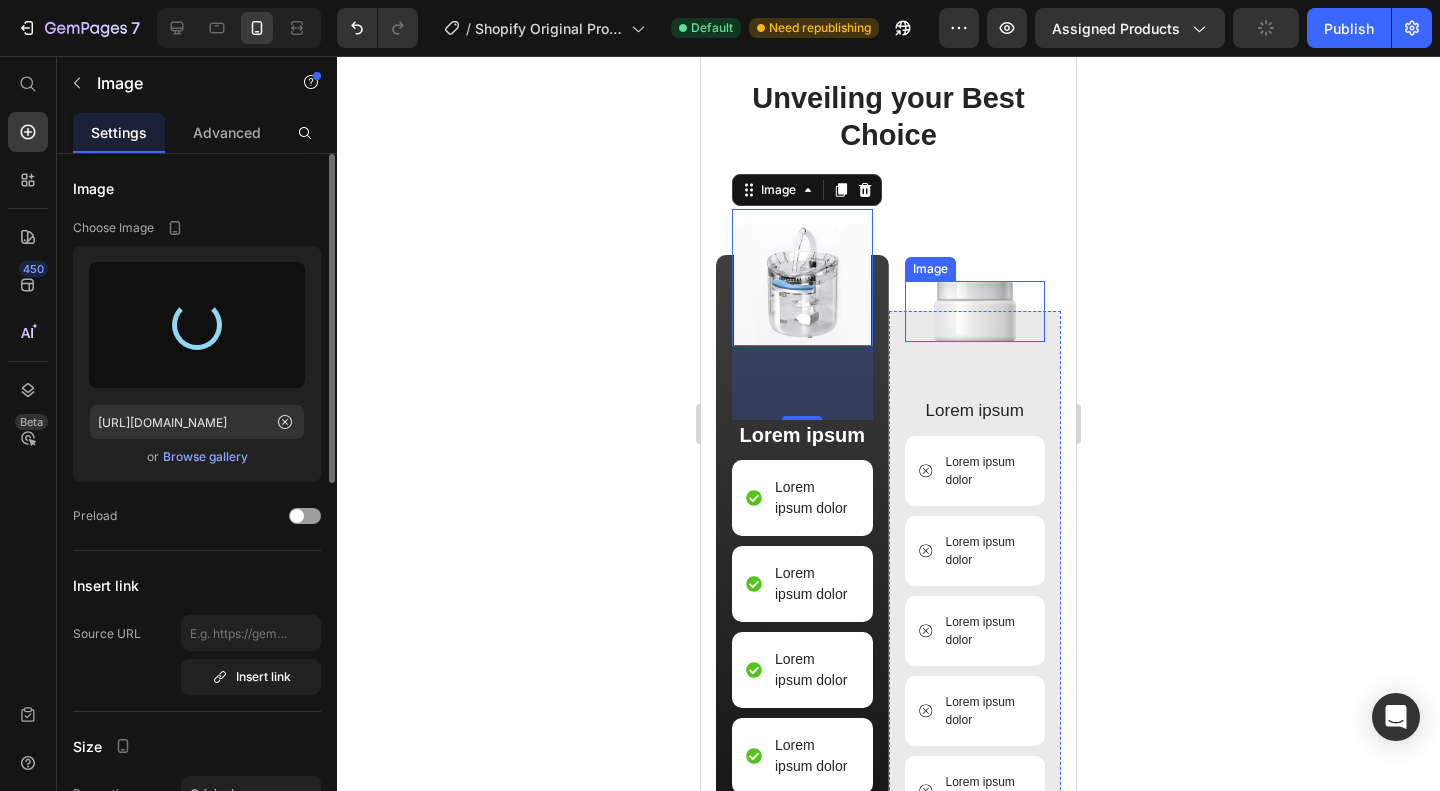 type on "[URL][DOMAIN_NAME]" 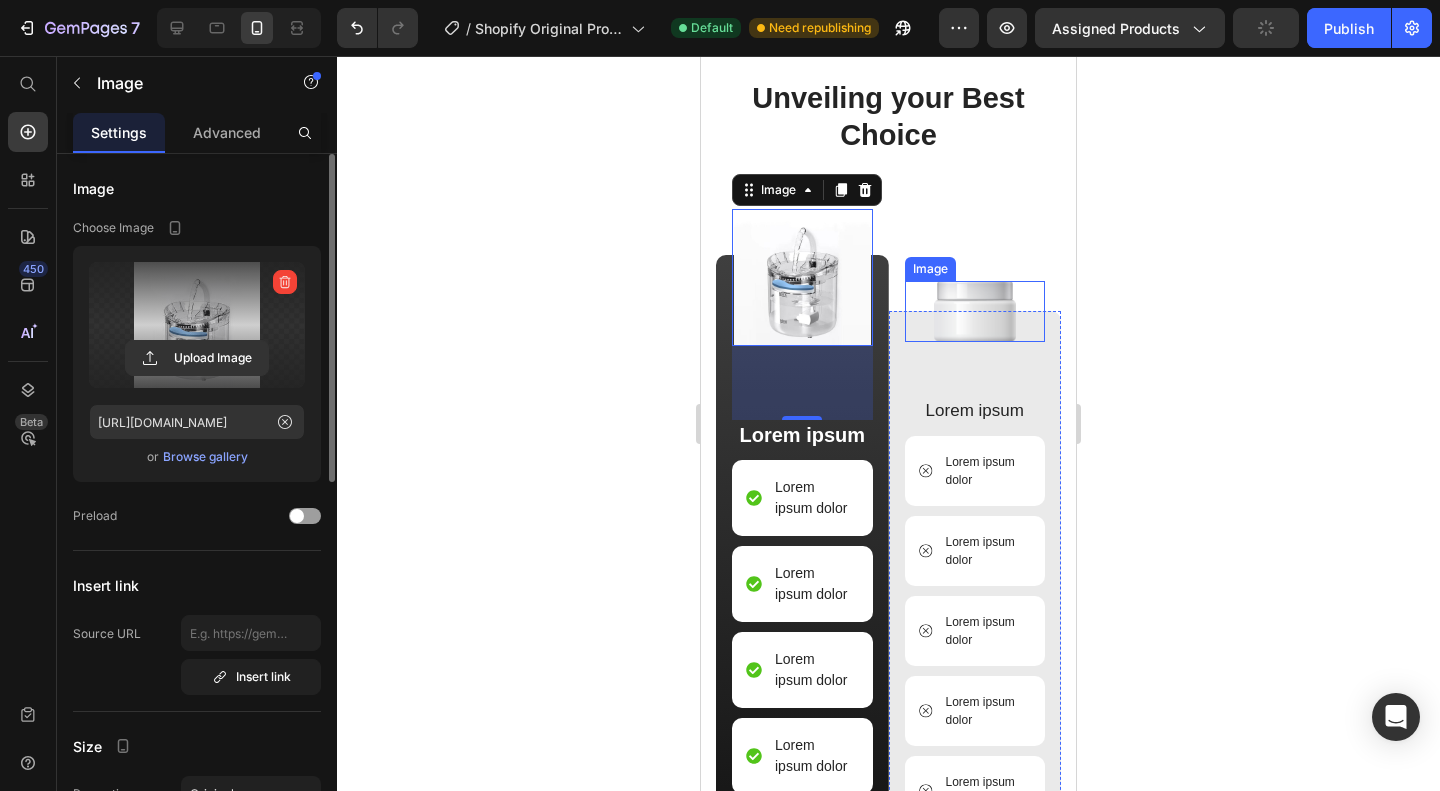 click at bounding box center [975, 311] 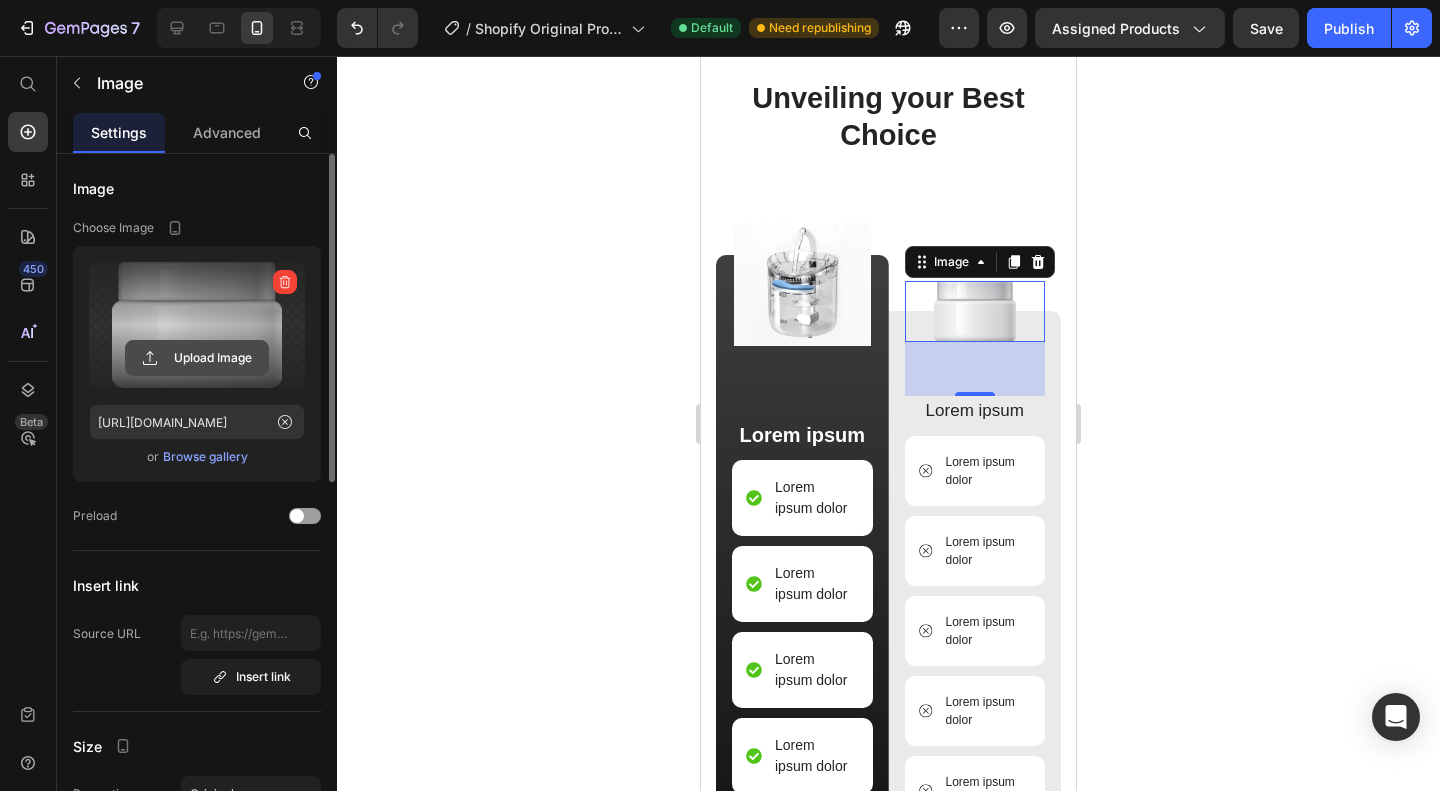 click 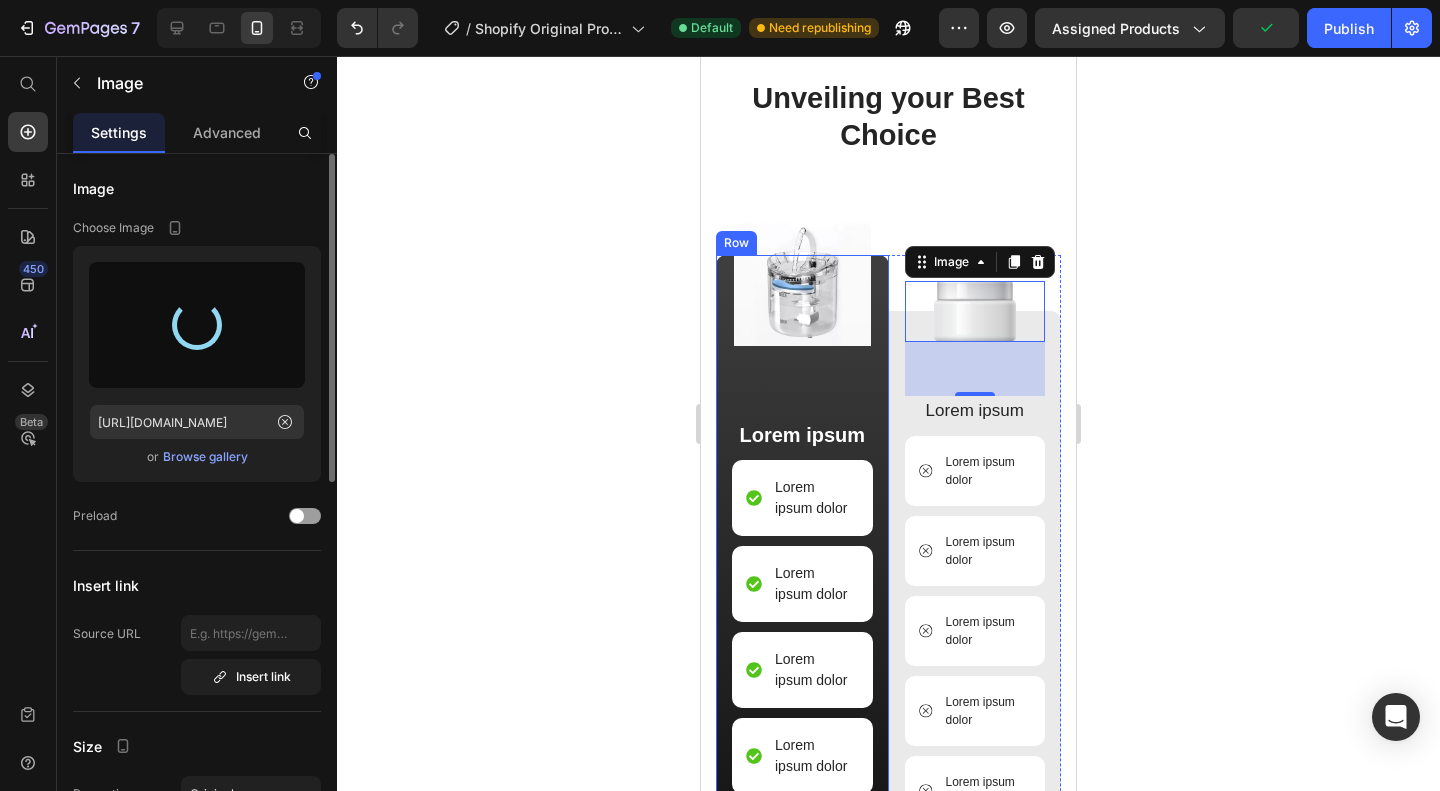 type on "[URL][DOMAIN_NAME]" 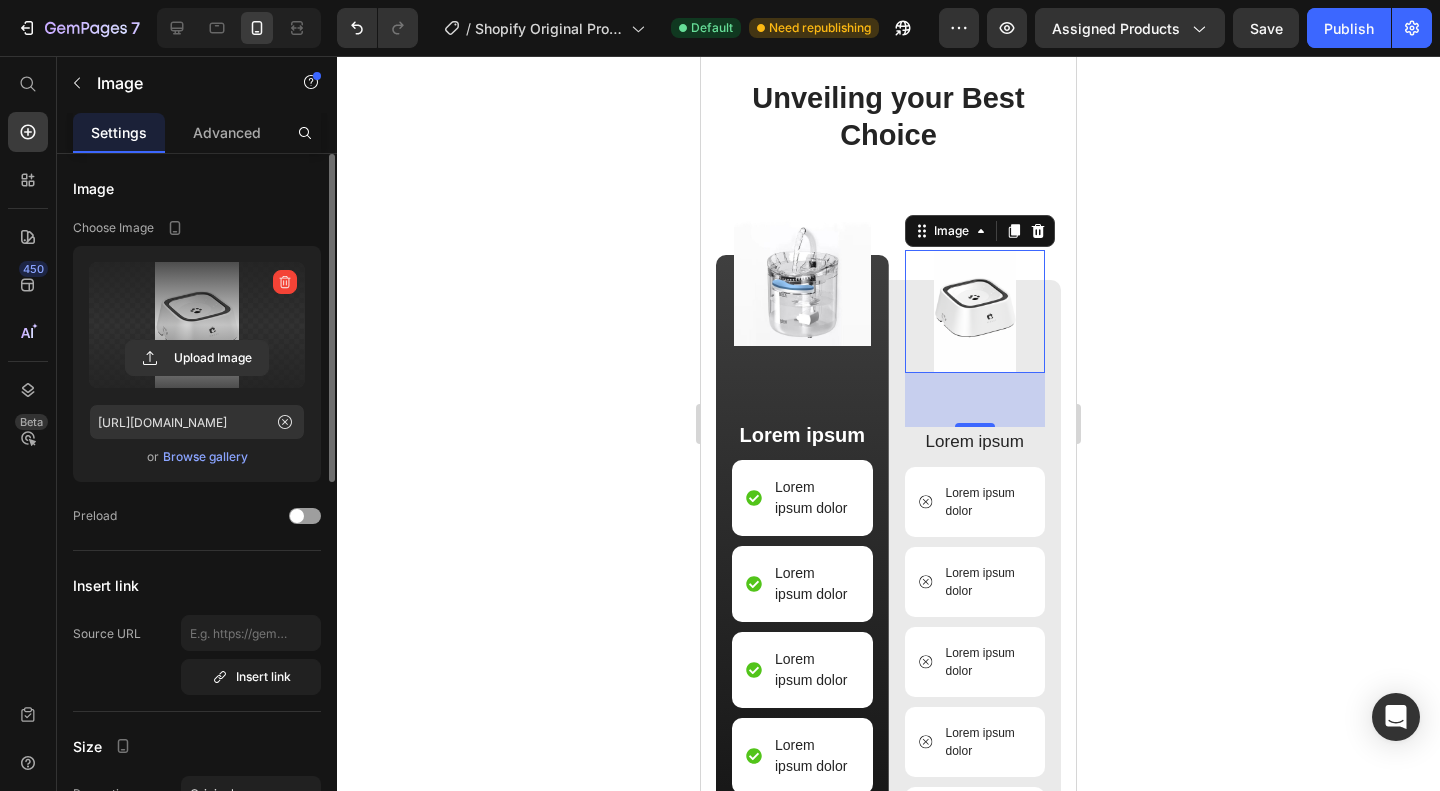 click 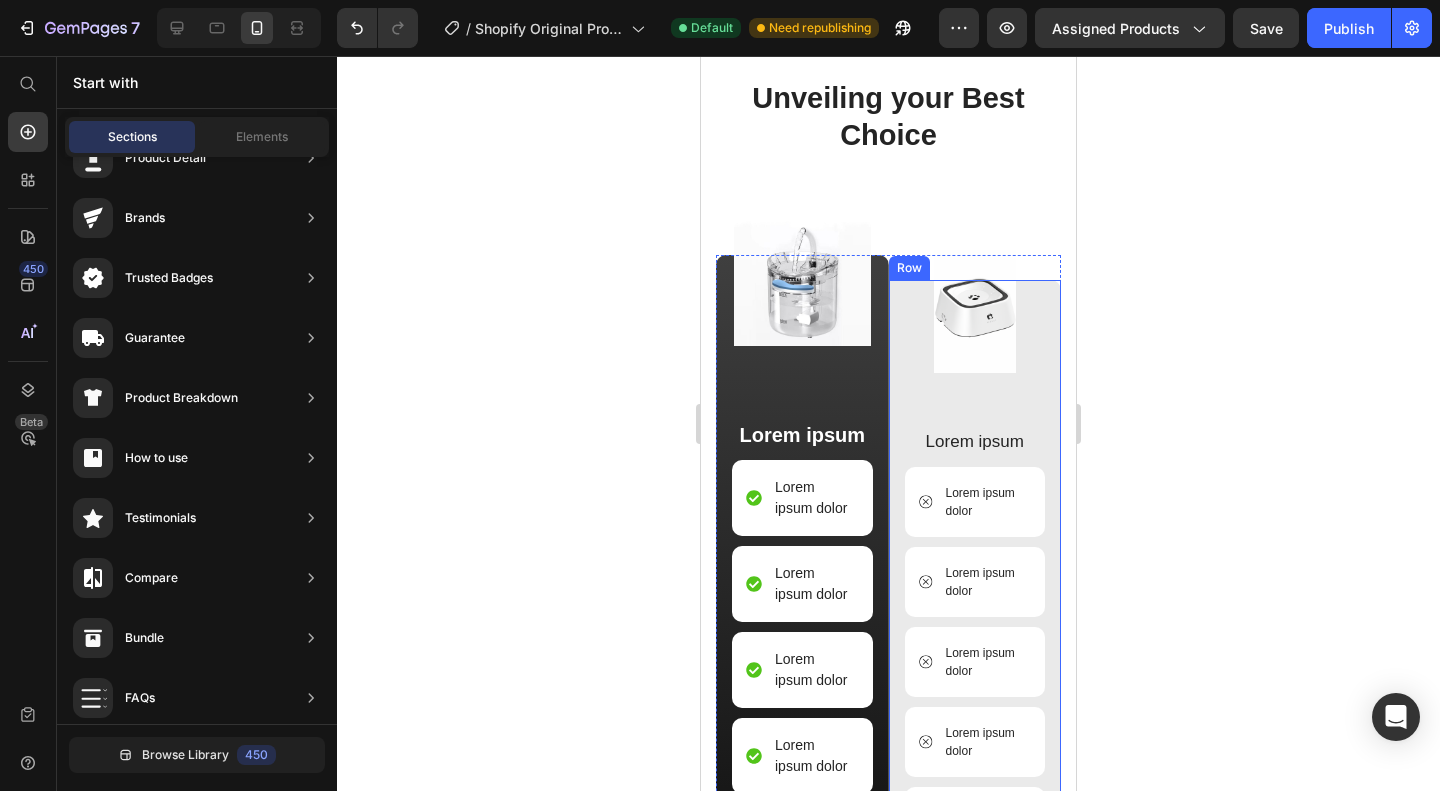 click on "Image Lorem ipsum Text Block
Lorem ipsum dolor Item List
Lorem ipsum dolor Item List
Lorem ipsum dolor Item List
Lorem ipsum dolor Item List
Lorem ipsum dolor Item List Row" at bounding box center (975, 575) 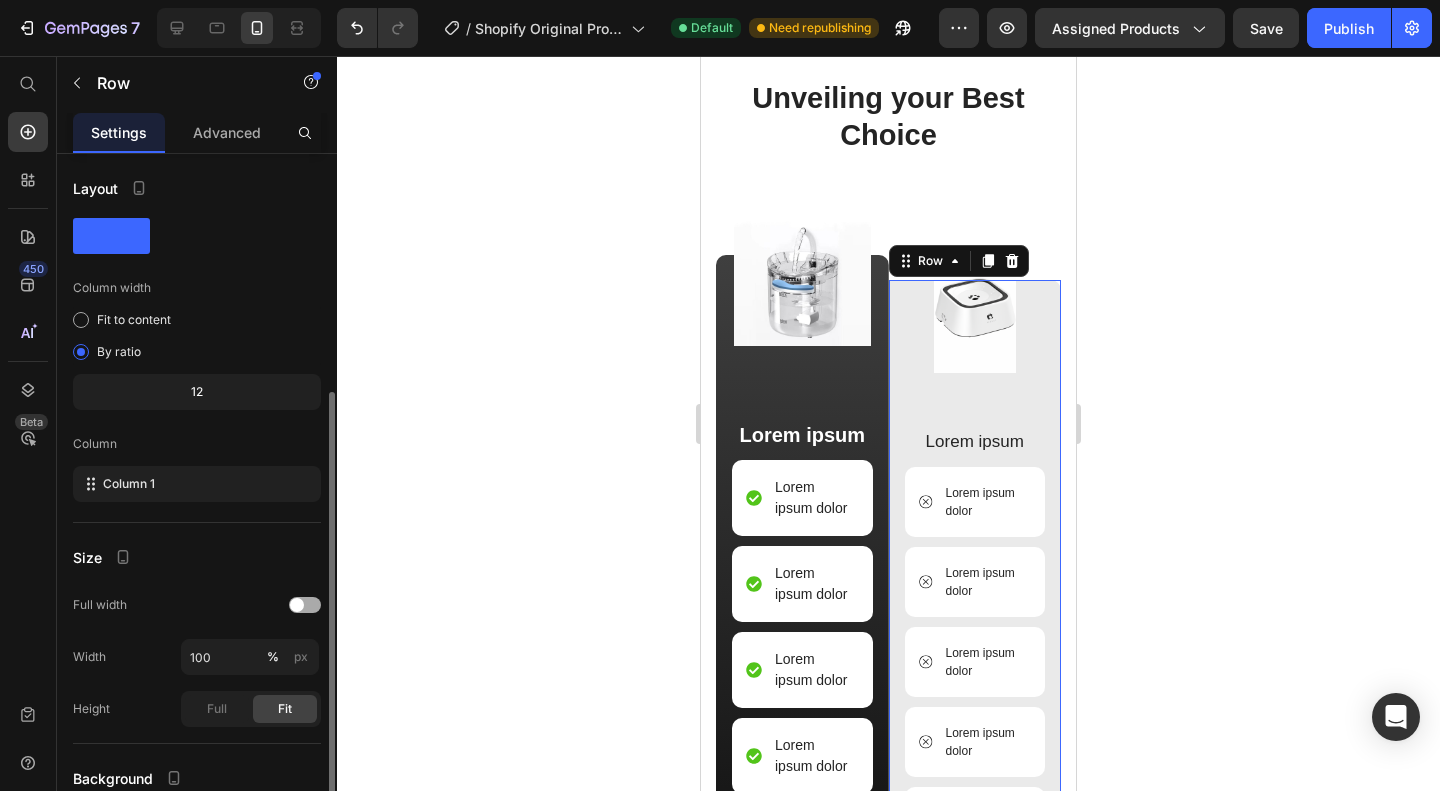 scroll, scrollTop: 172, scrollLeft: 0, axis: vertical 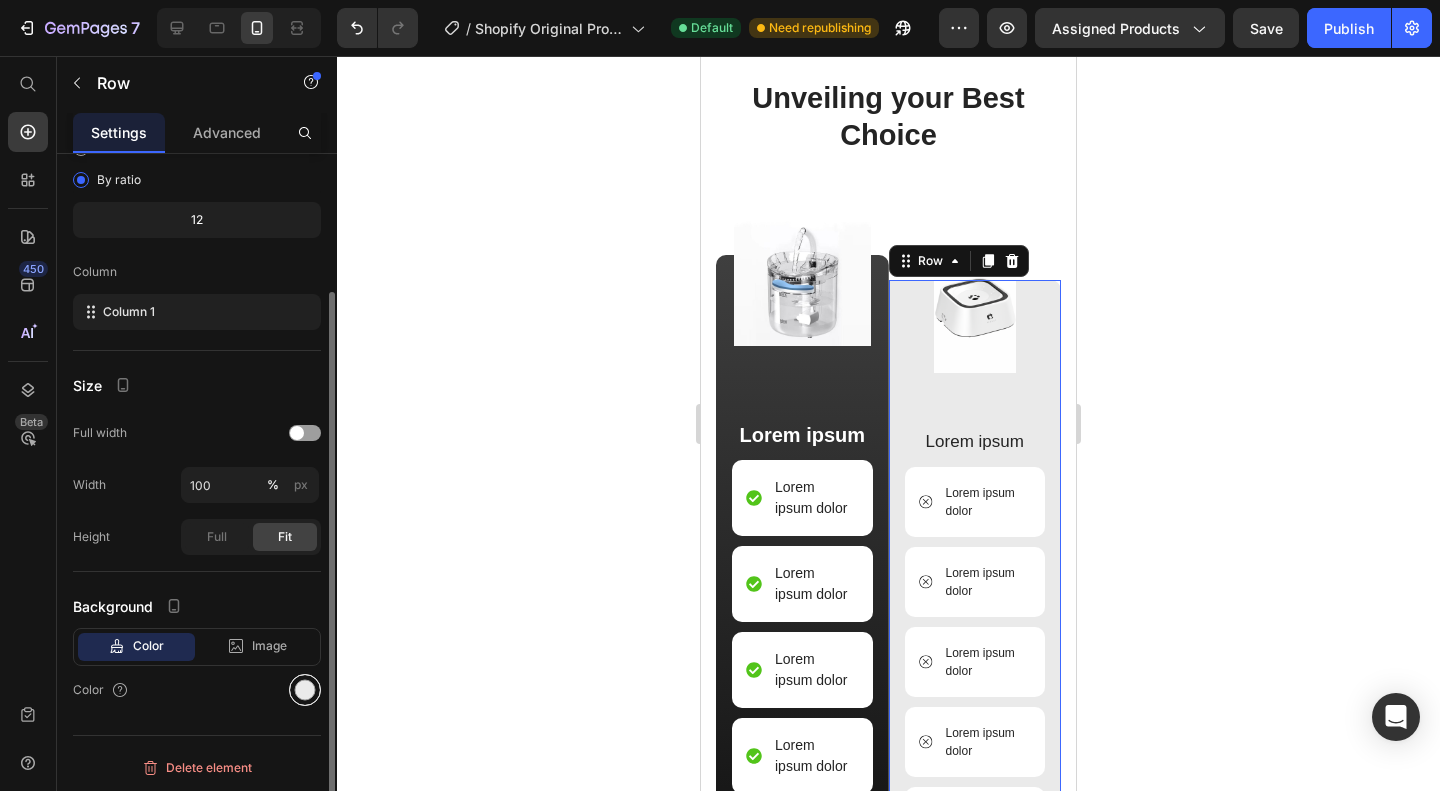 click at bounding box center [305, 690] 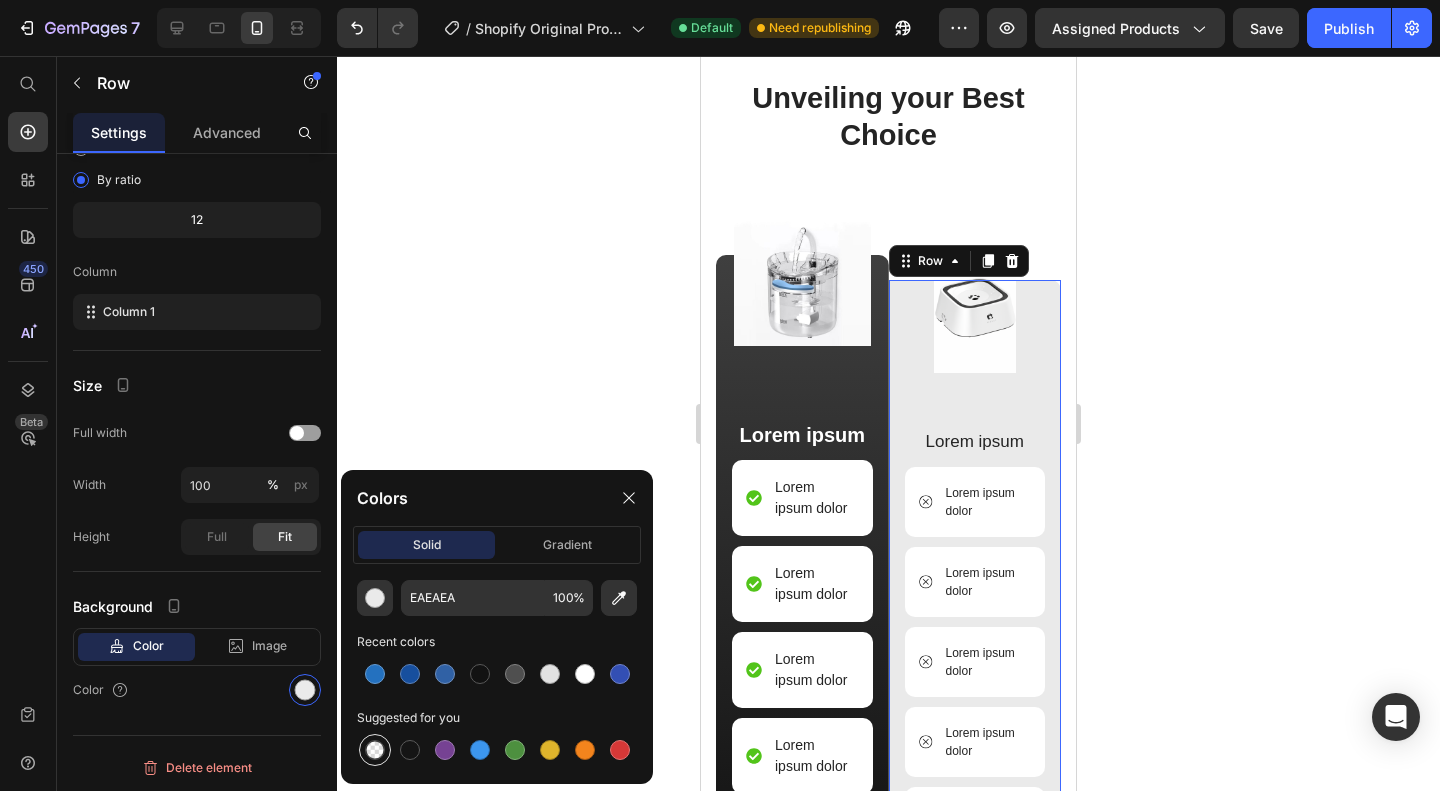 click at bounding box center (375, 750) 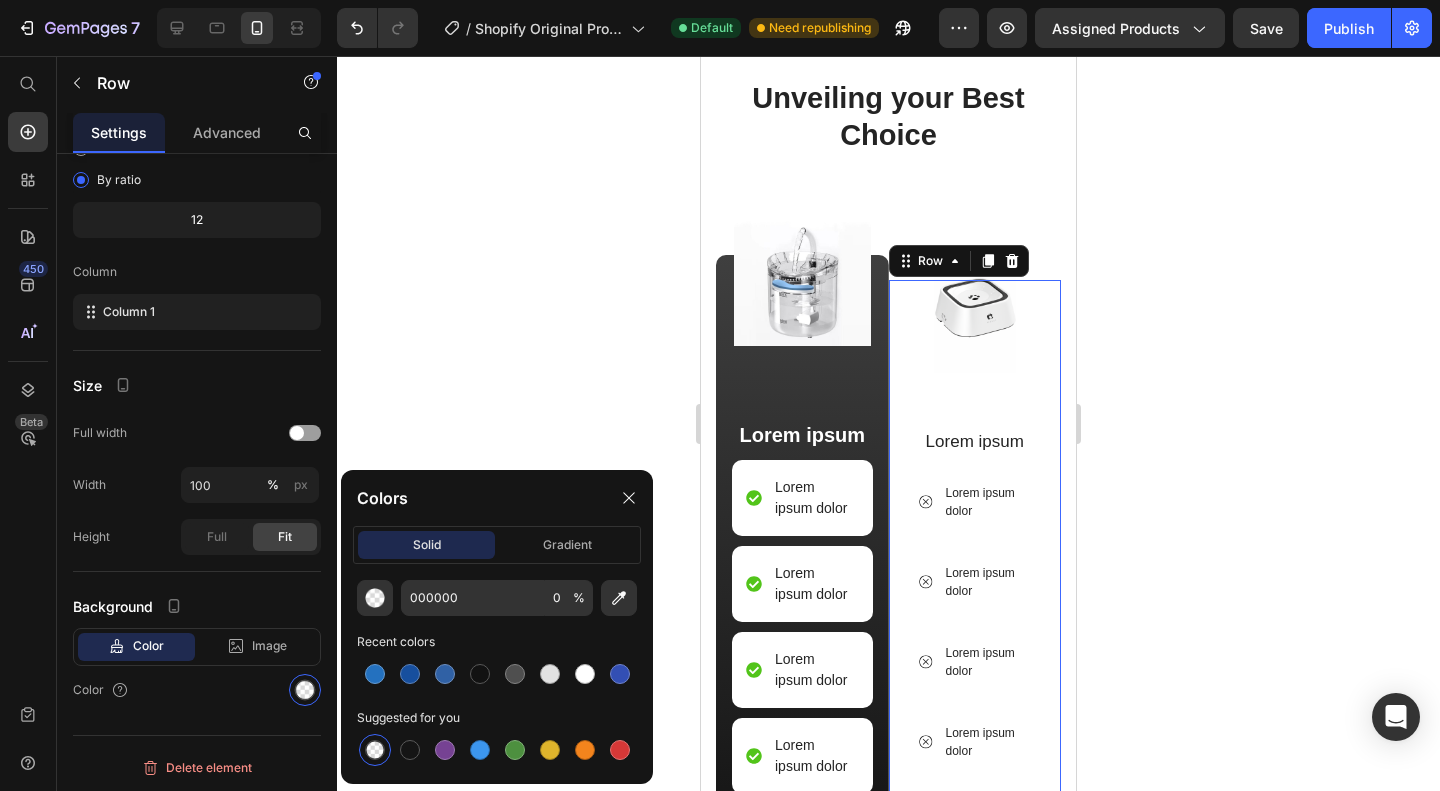 scroll, scrollTop: 172, scrollLeft: 0, axis: vertical 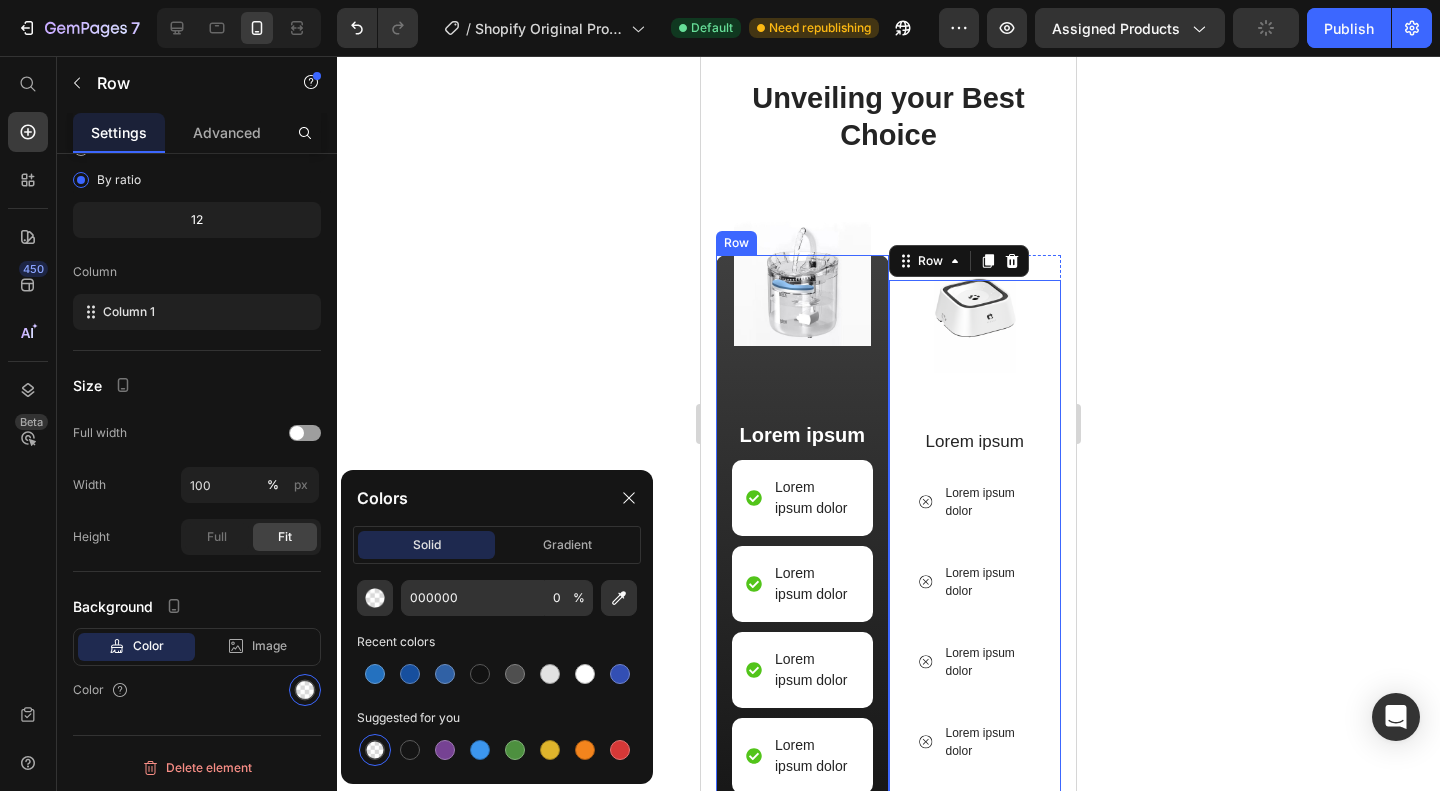click on "Image Lorem ipsum Text Block Lorem ipsum dolor Item List Lorem ipsum dolor Item List Lorem ipsum dolor Item List Lorem ipsum dolor Item List Lorem ipsum dolor Item List" at bounding box center [802, 575] 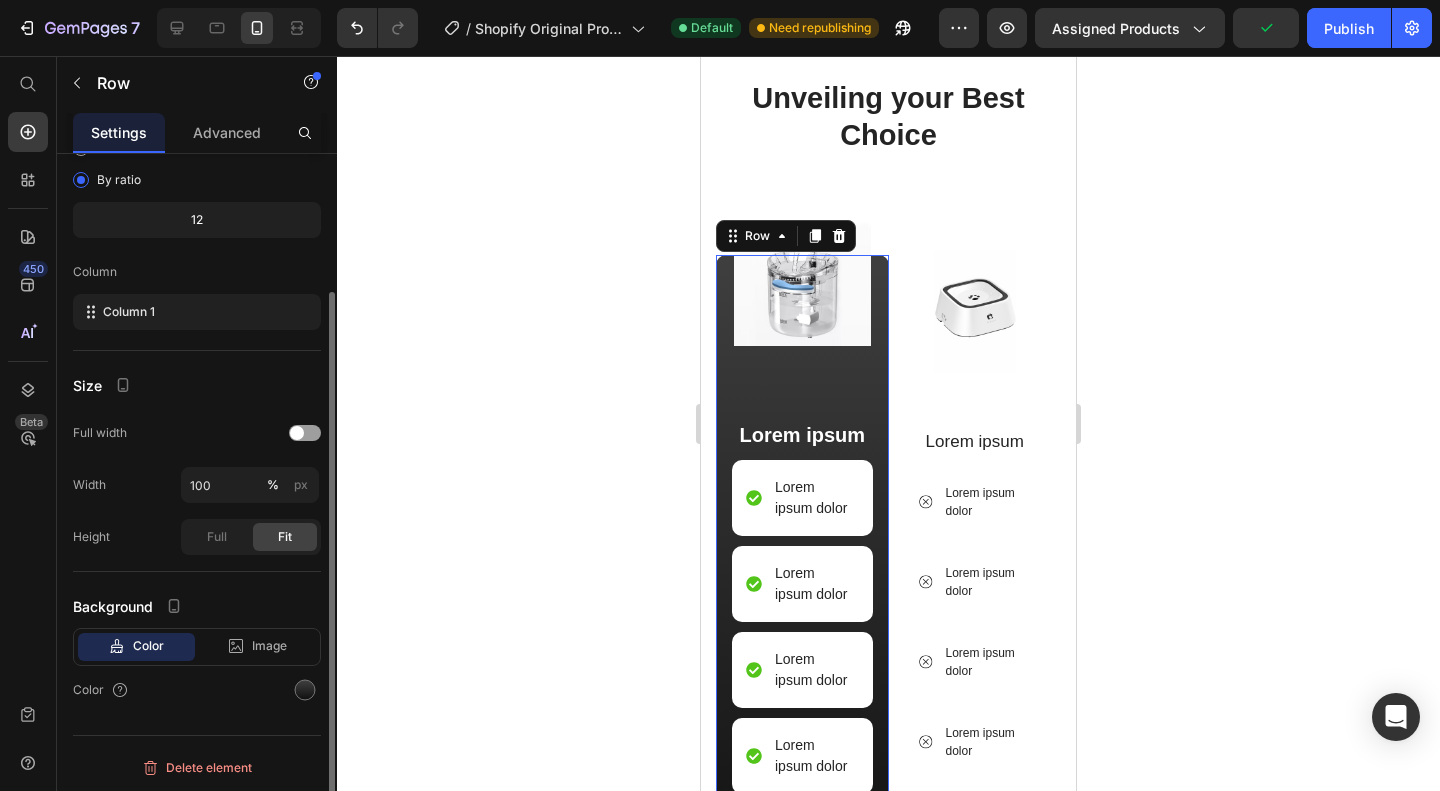 scroll, scrollTop: 172, scrollLeft: 0, axis: vertical 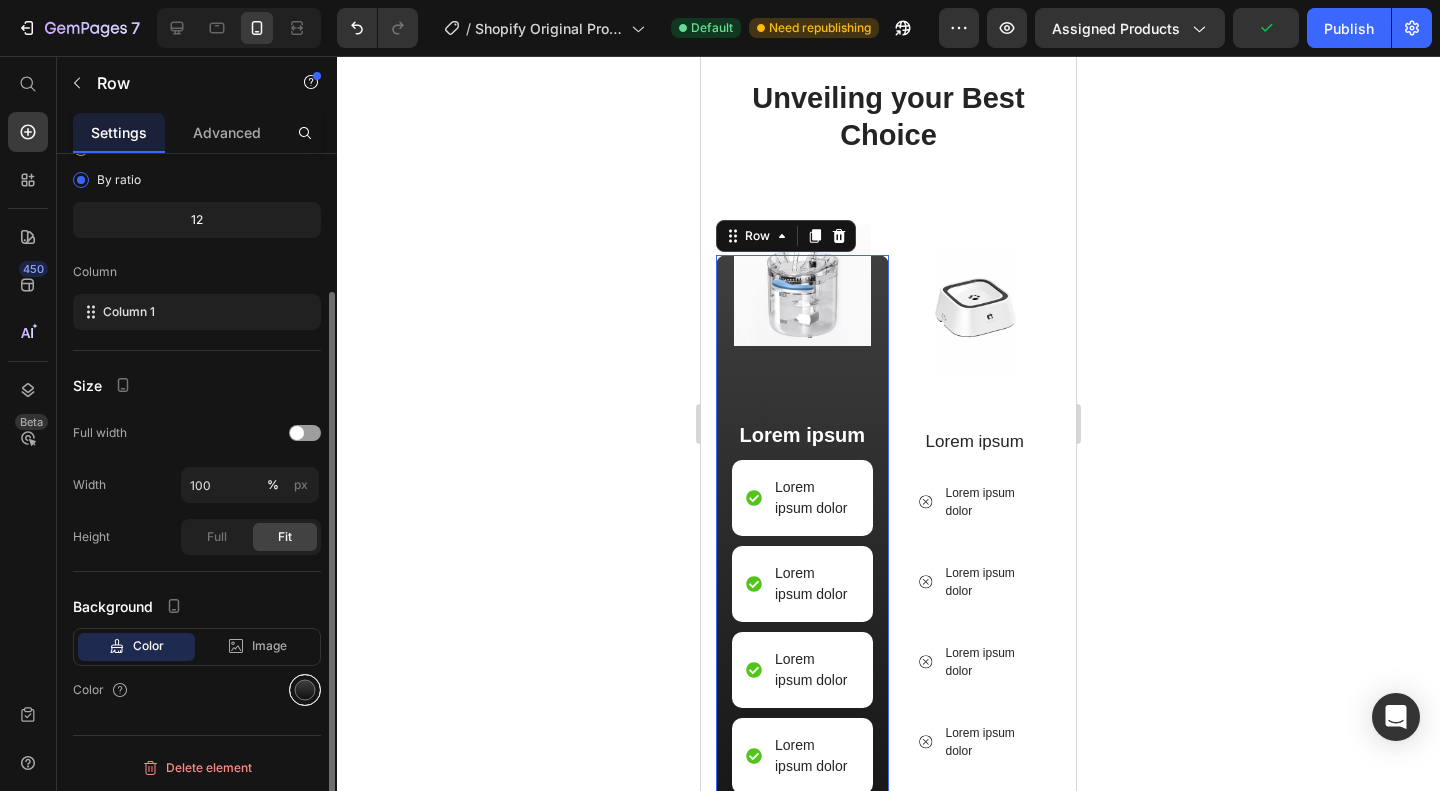 click at bounding box center (305, 690) 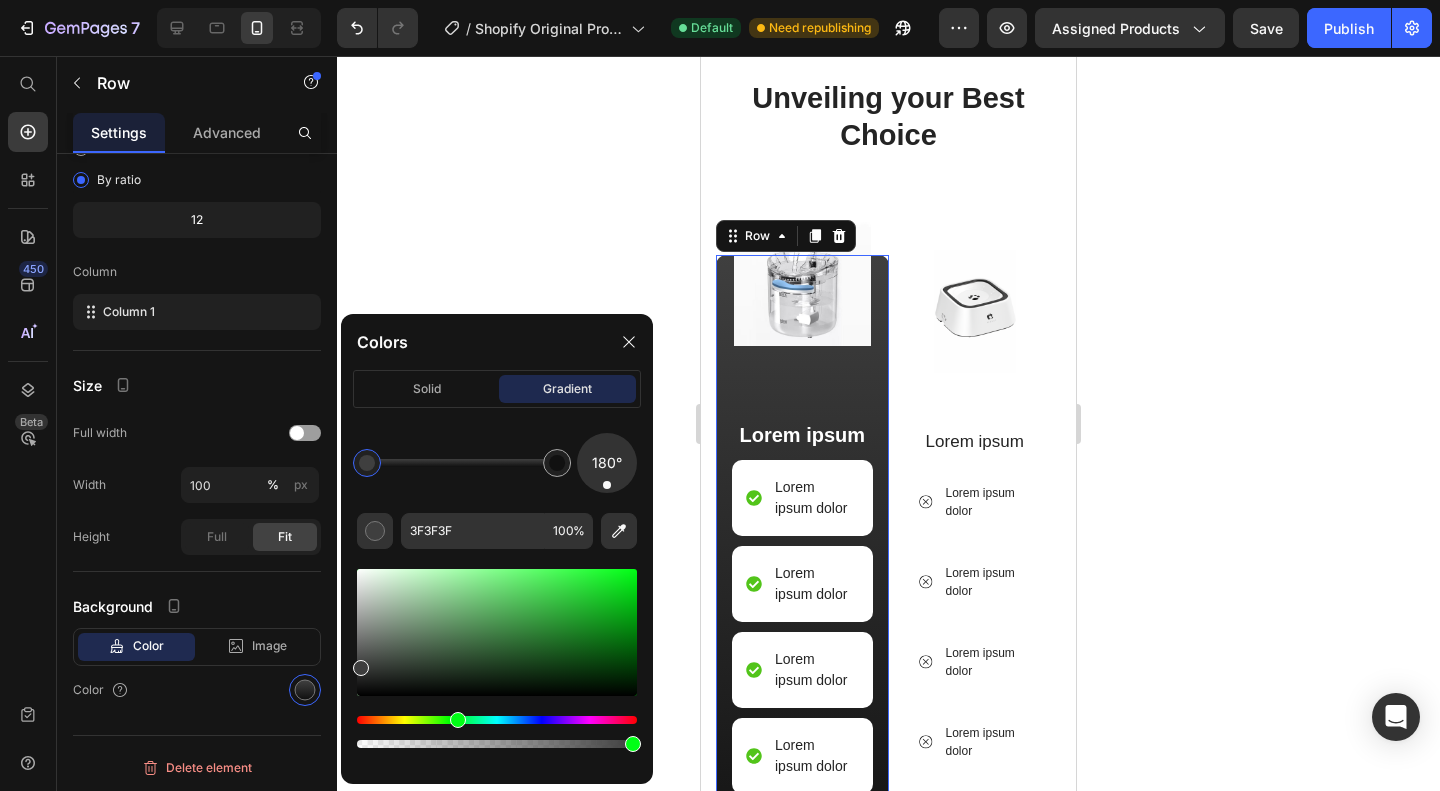 drag, startPoint x: 358, startPoint y: 722, endPoint x: 472, endPoint y: 719, distance: 114.03947 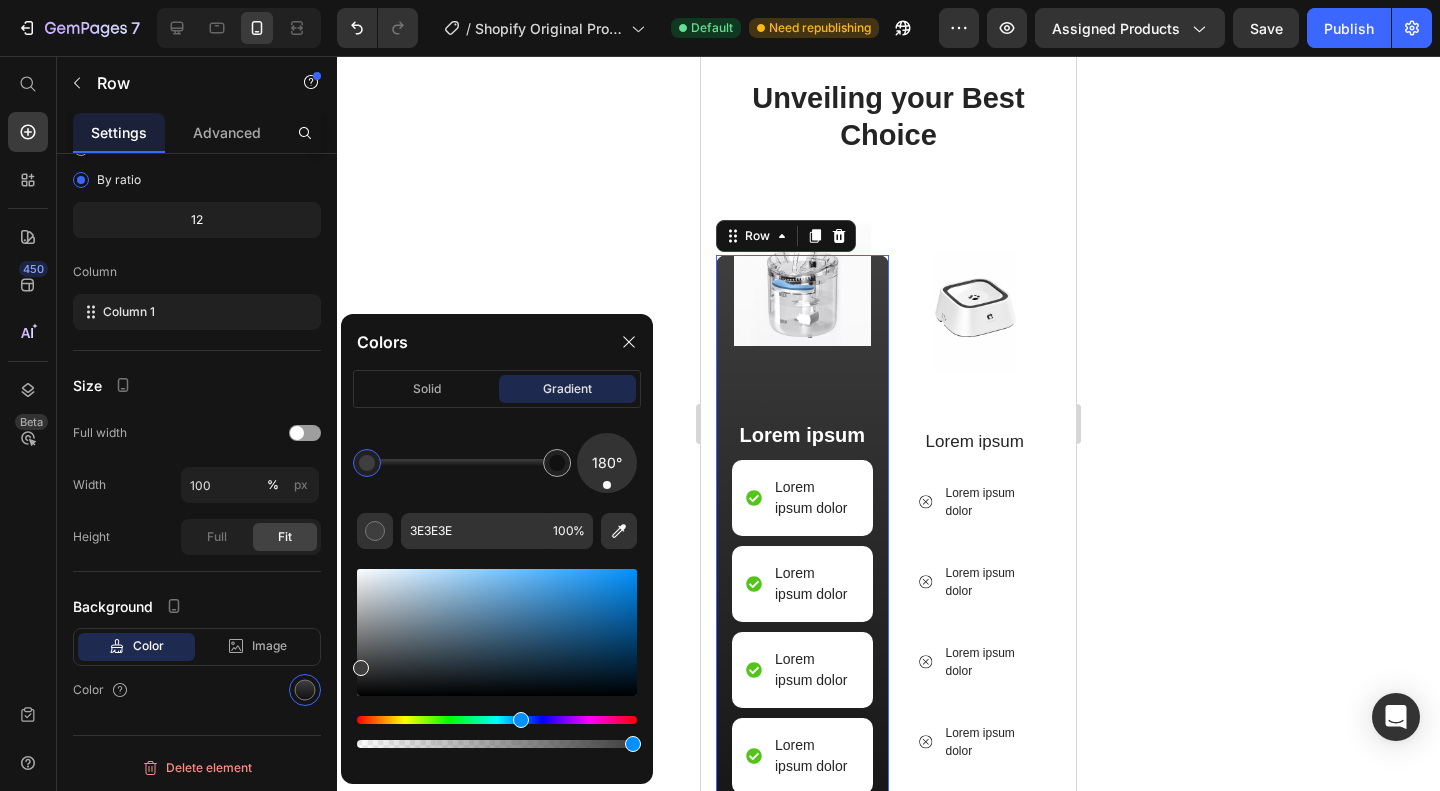 drag, startPoint x: 472, startPoint y: 719, endPoint x: 522, endPoint y: 719, distance: 50 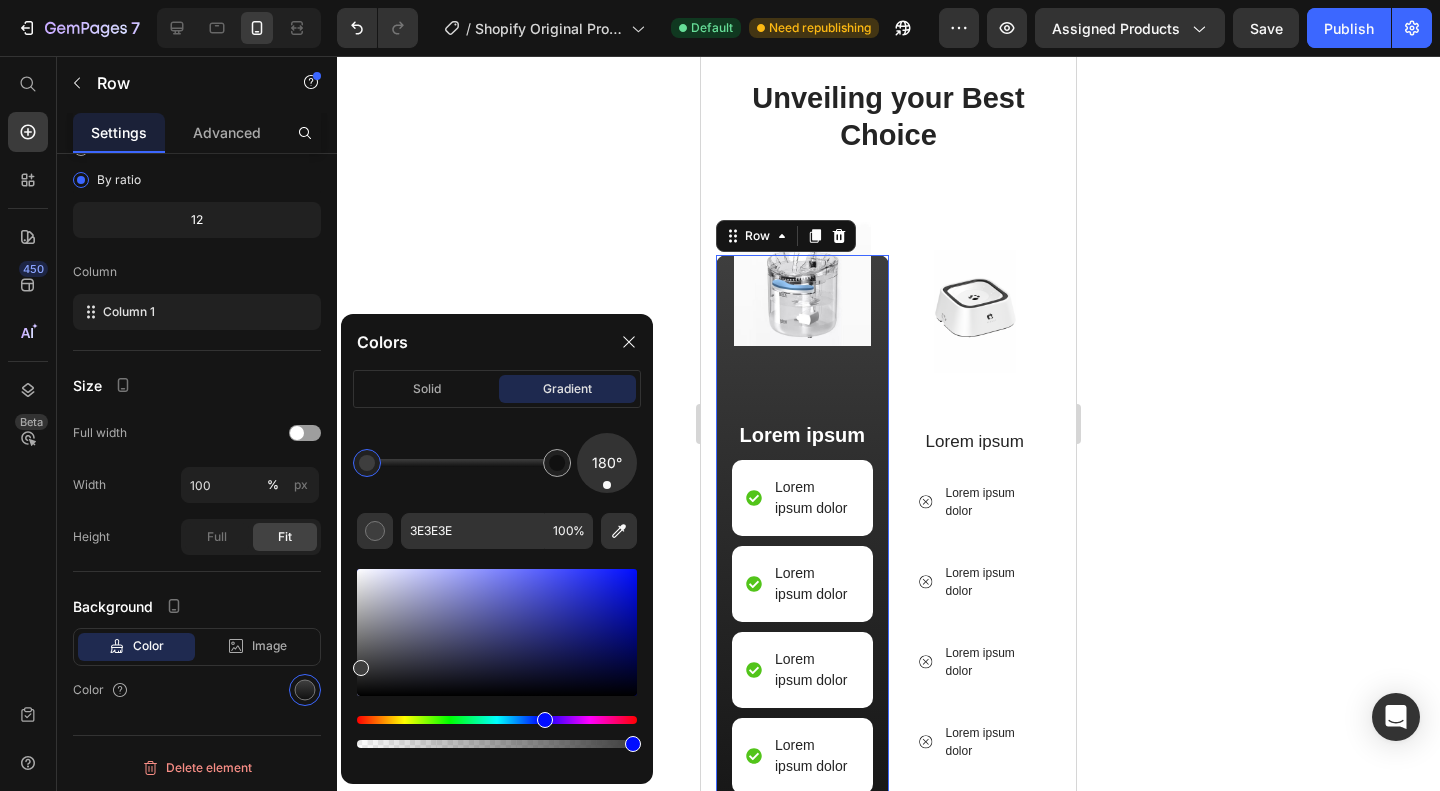 drag, startPoint x: 522, startPoint y: 719, endPoint x: 544, endPoint y: 715, distance: 22.36068 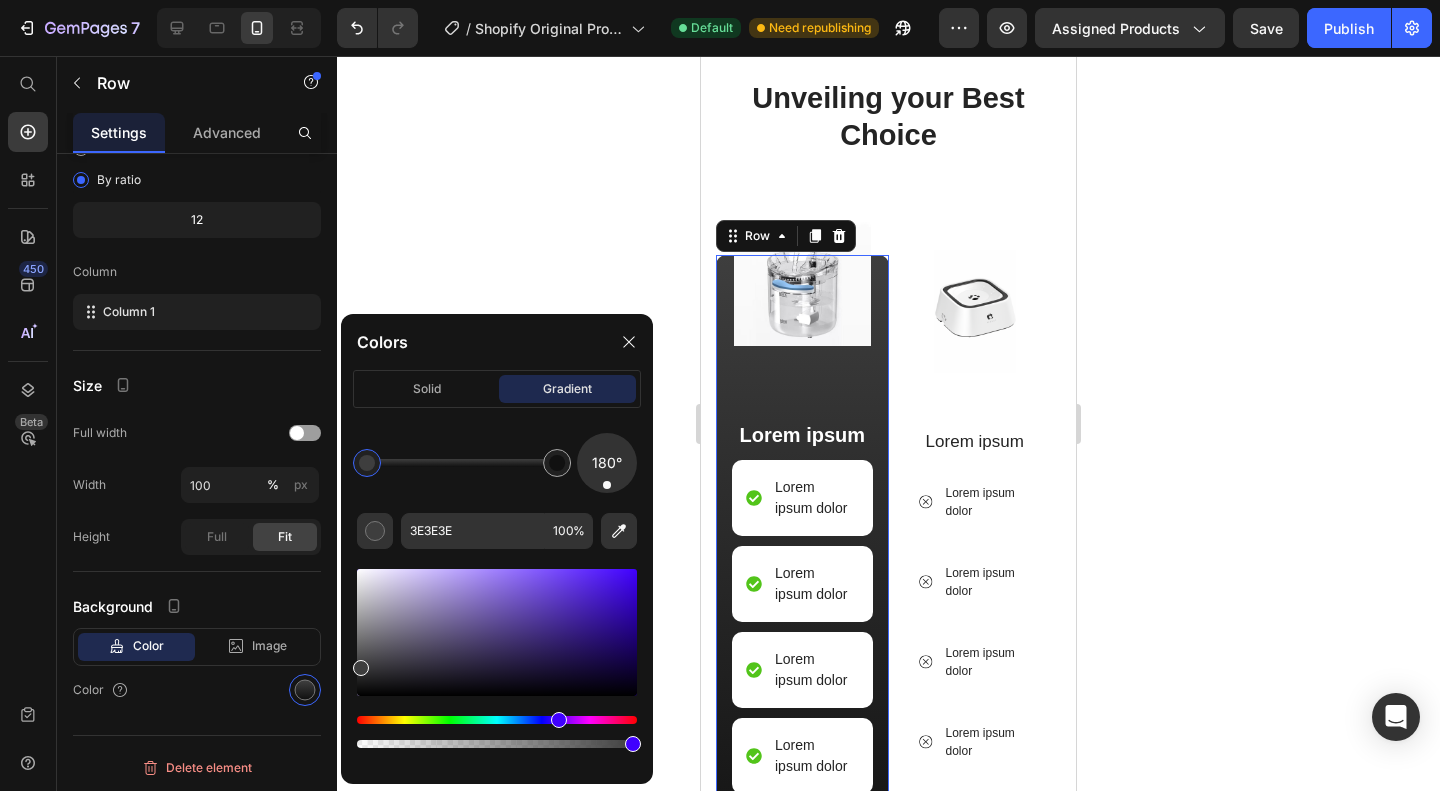 click at bounding box center (497, 720) 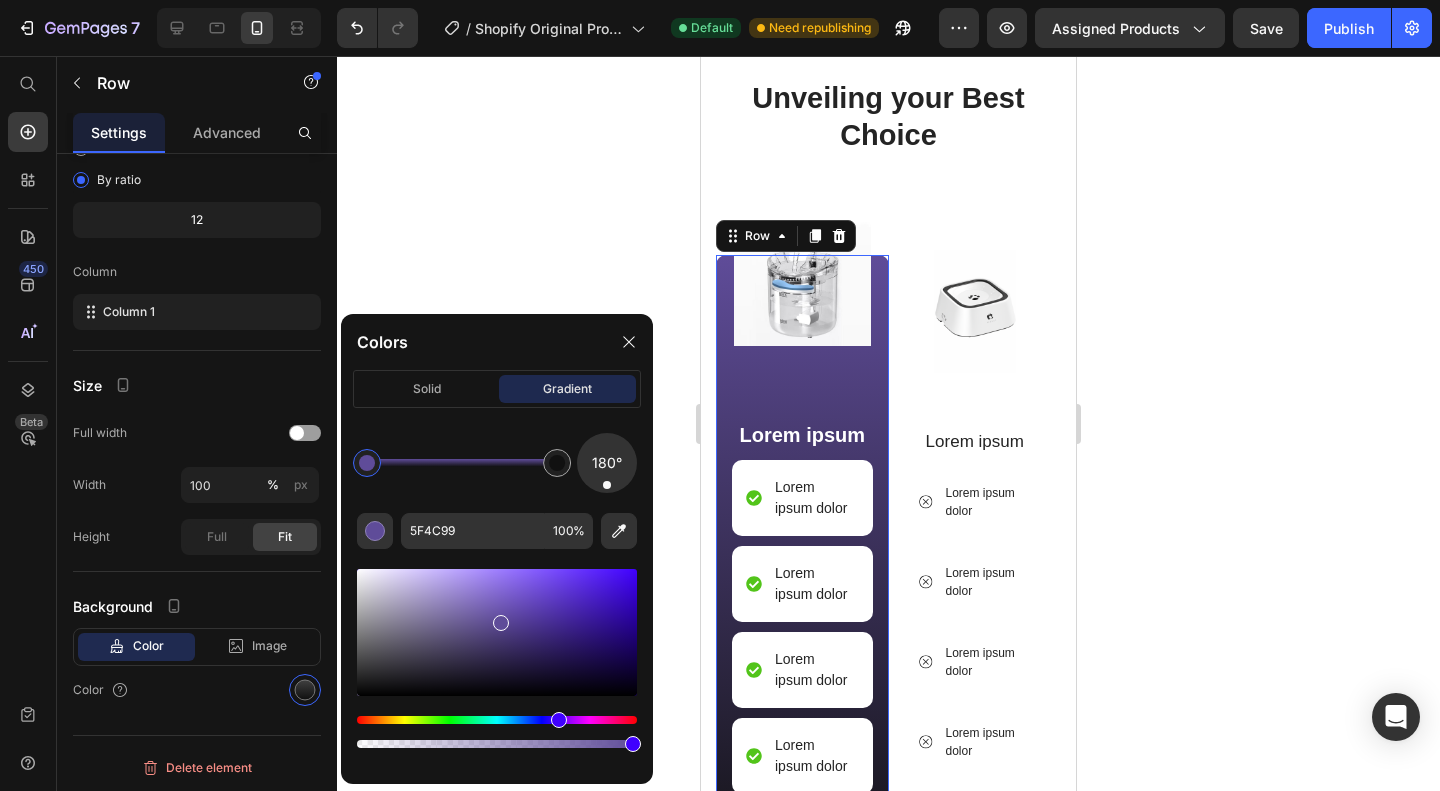 click at bounding box center [497, 632] 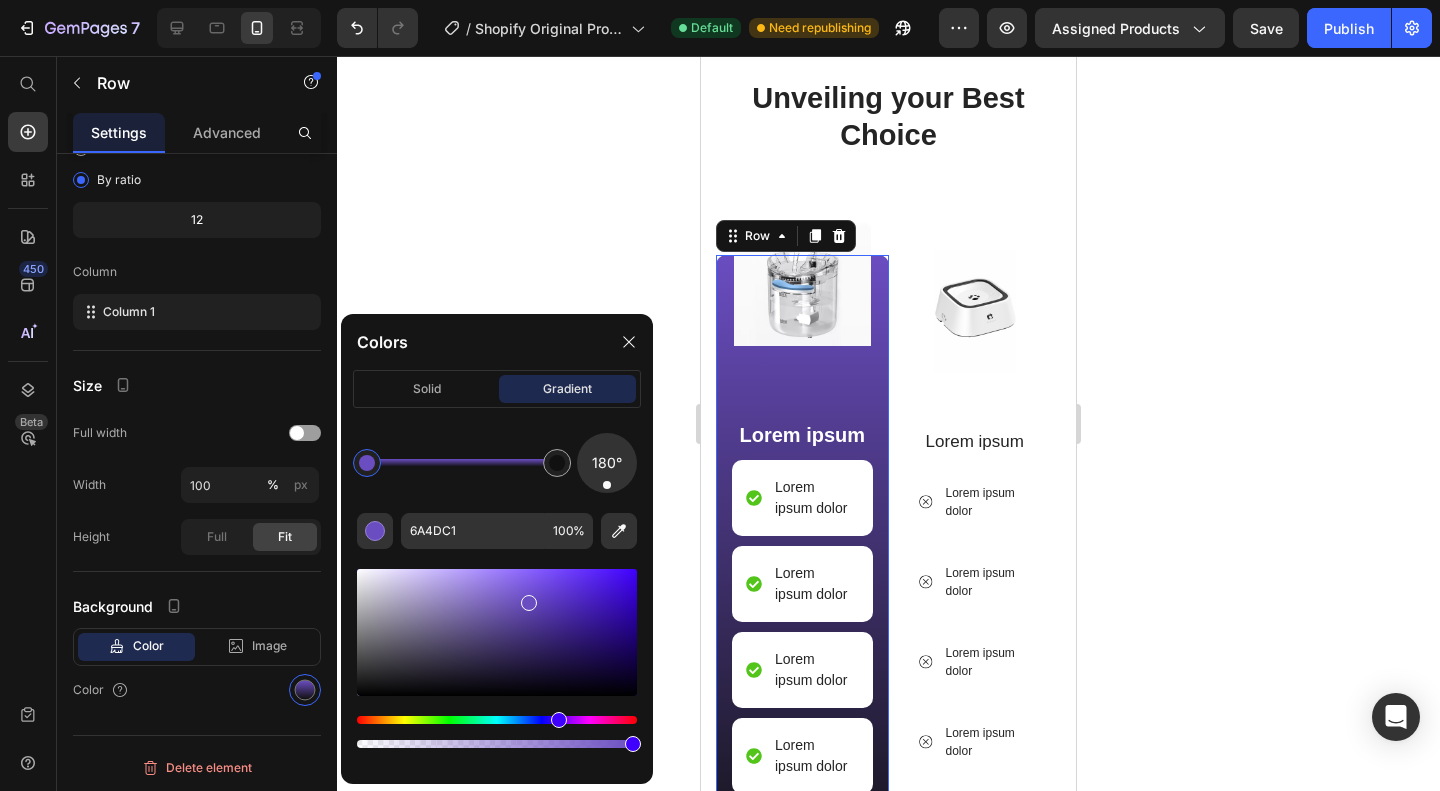 click at bounding box center [529, 603] 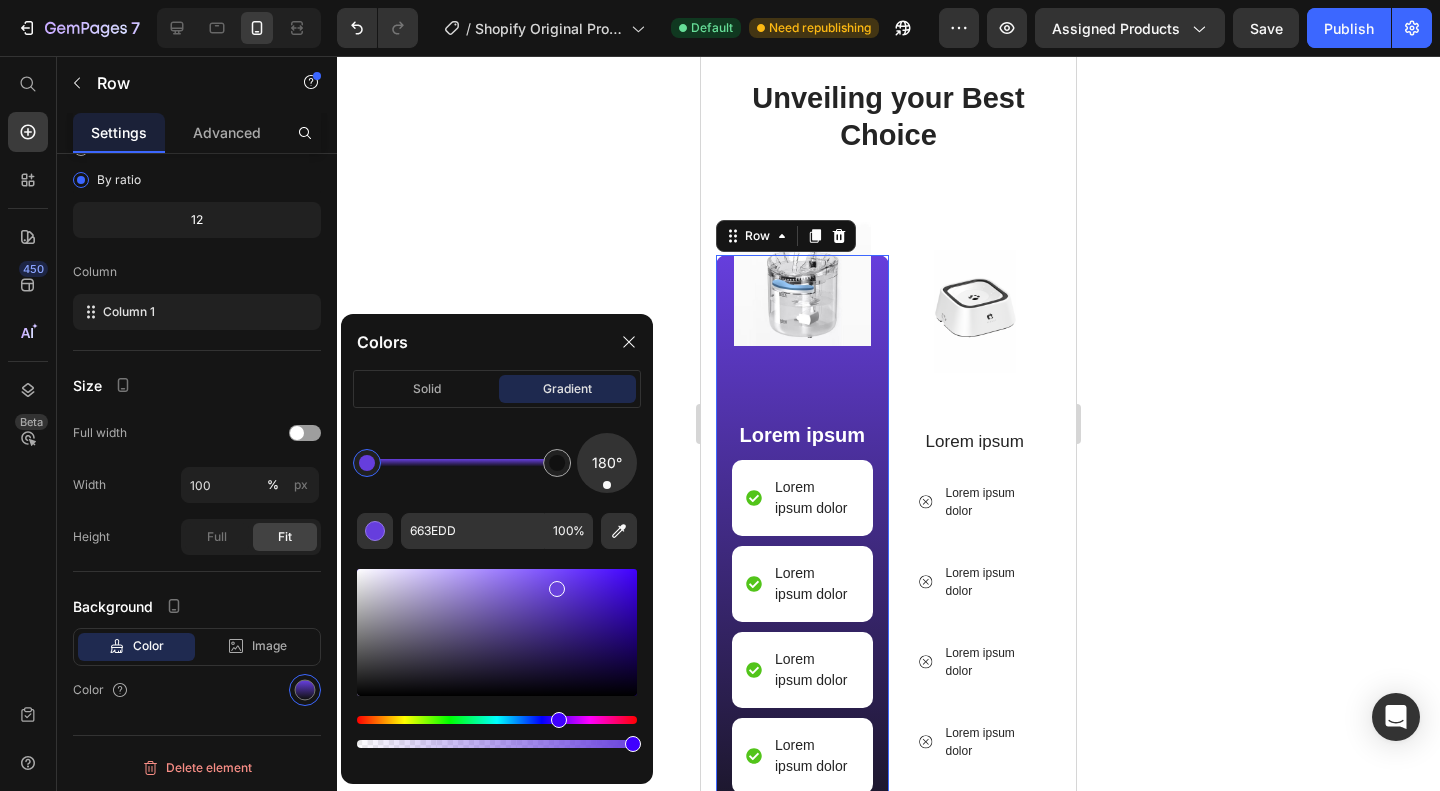 drag, startPoint x: 555, startPoint y: 584, endPoint x: 512, endPoint y: 577, distance: 43.56604 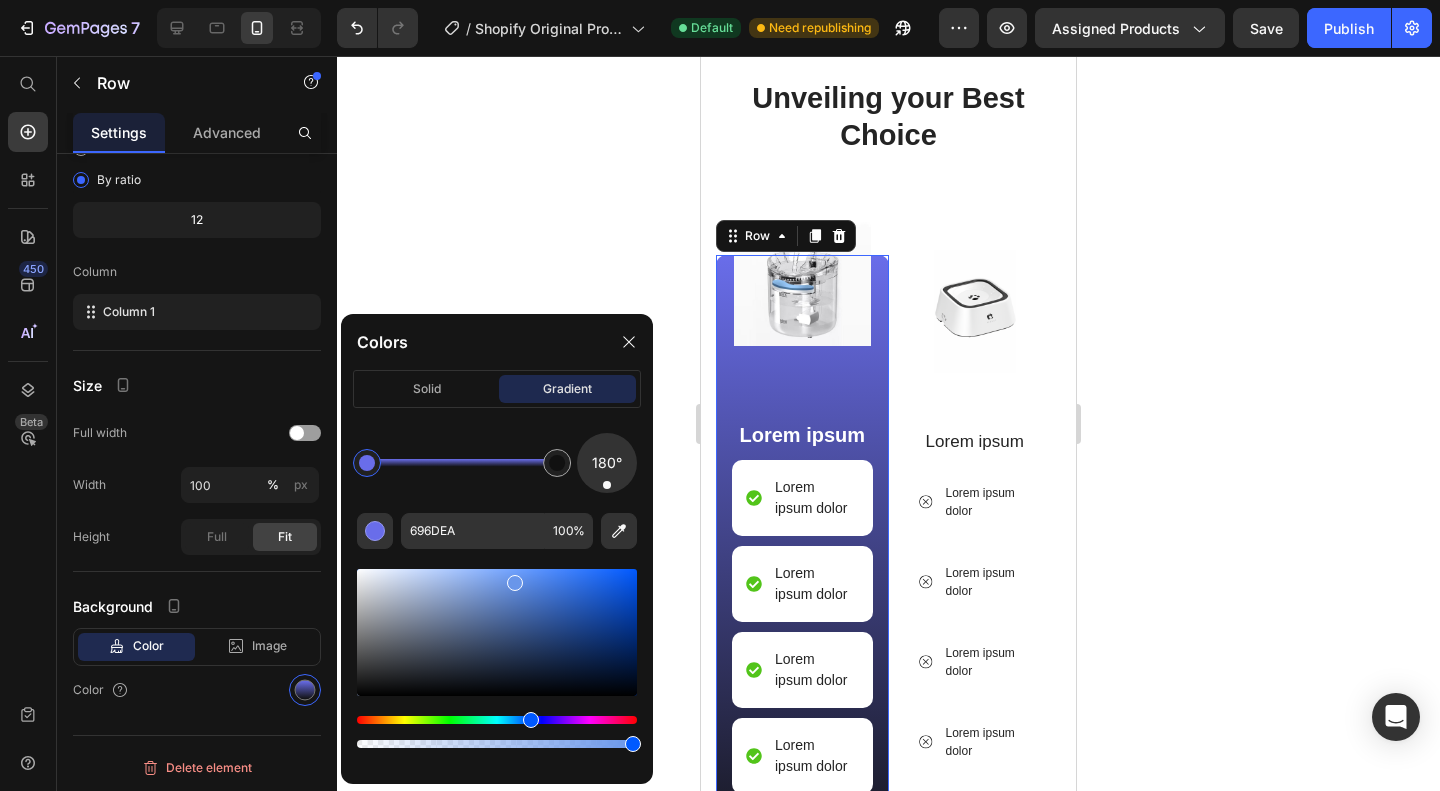 drag, startPoint x: 543, startPoint y: 719, endPoint x: 529, endPoint y: 721, distance: 14.142136 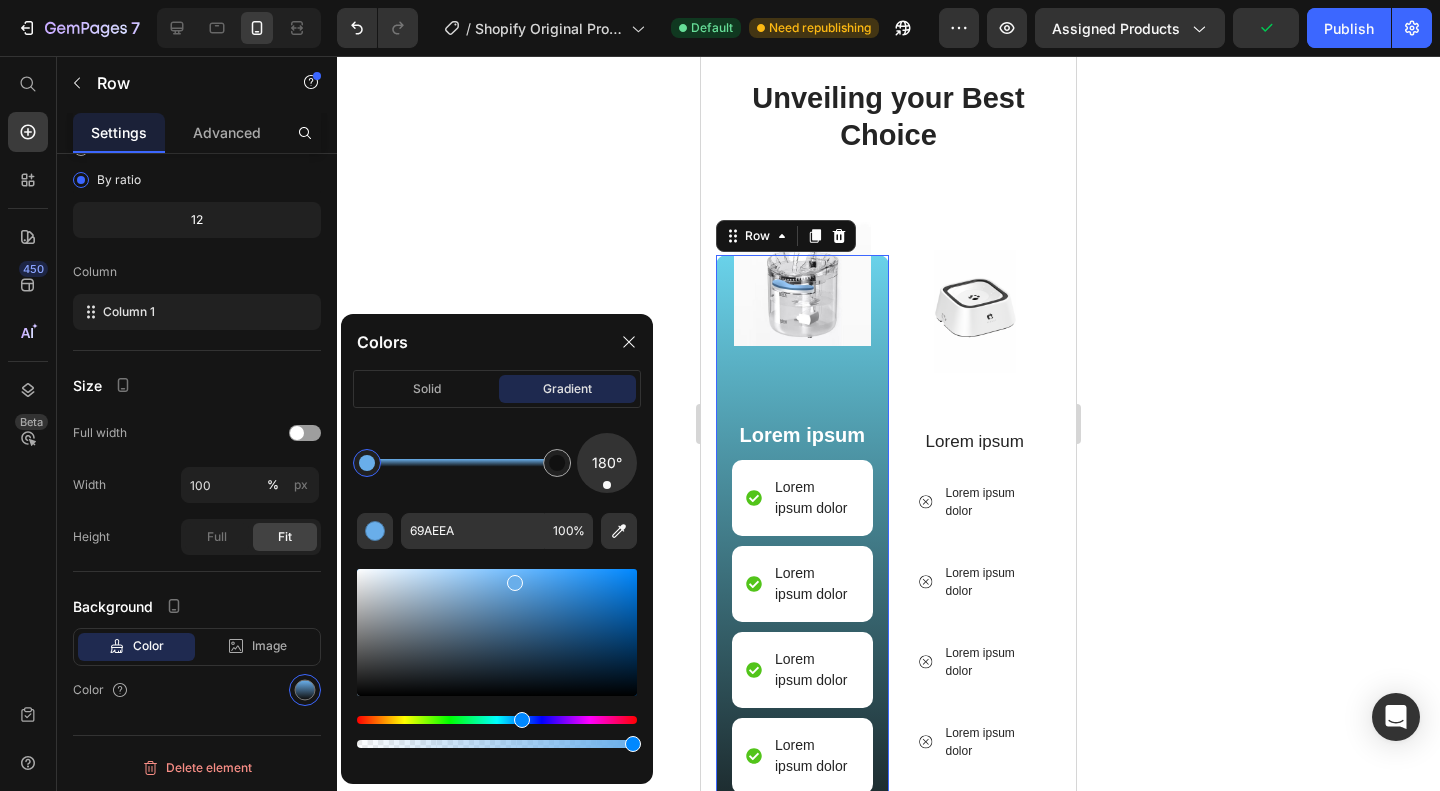 click at bounding box center (522, 720) 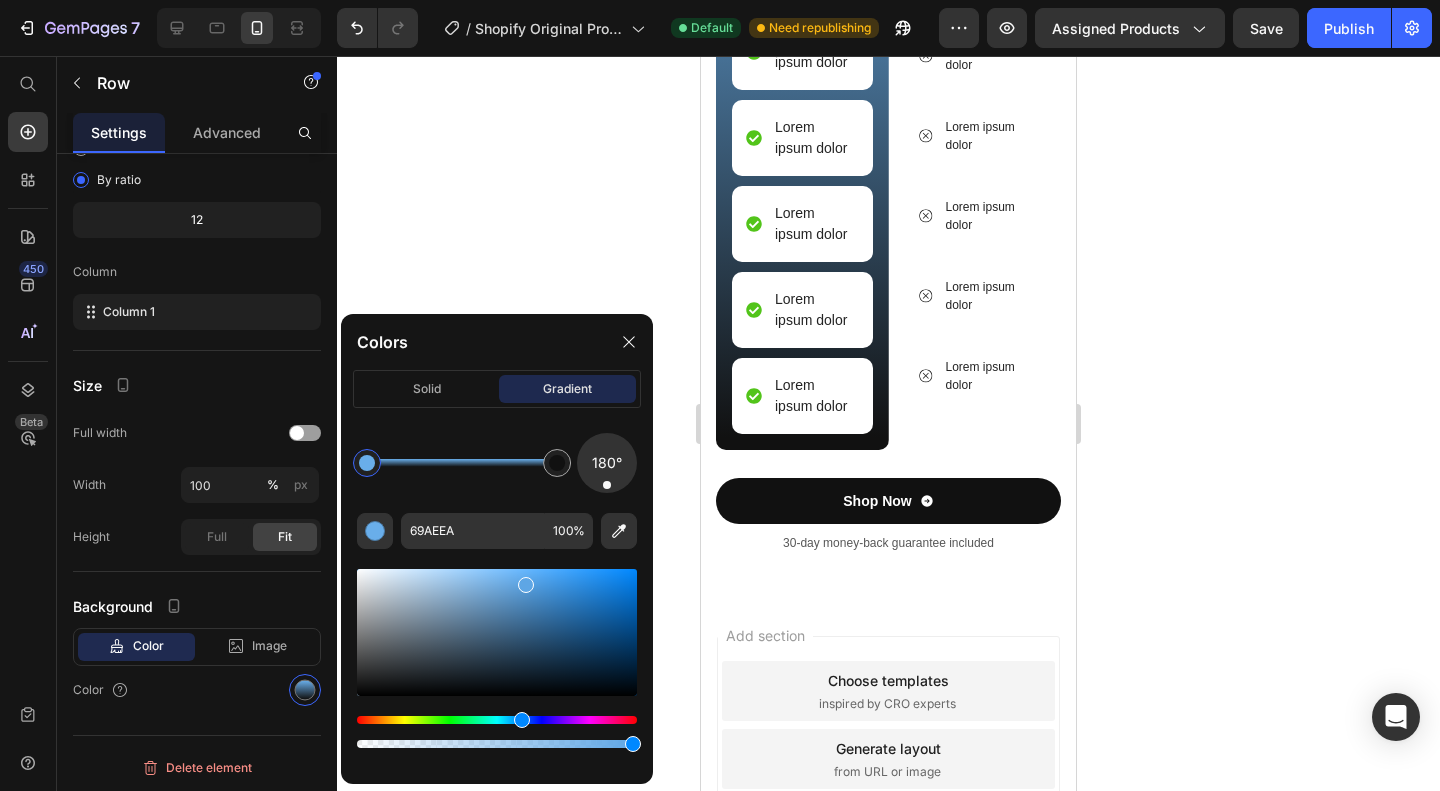 scroll, scrollTop: 1944, scrollLeft: 0, axis: vertical 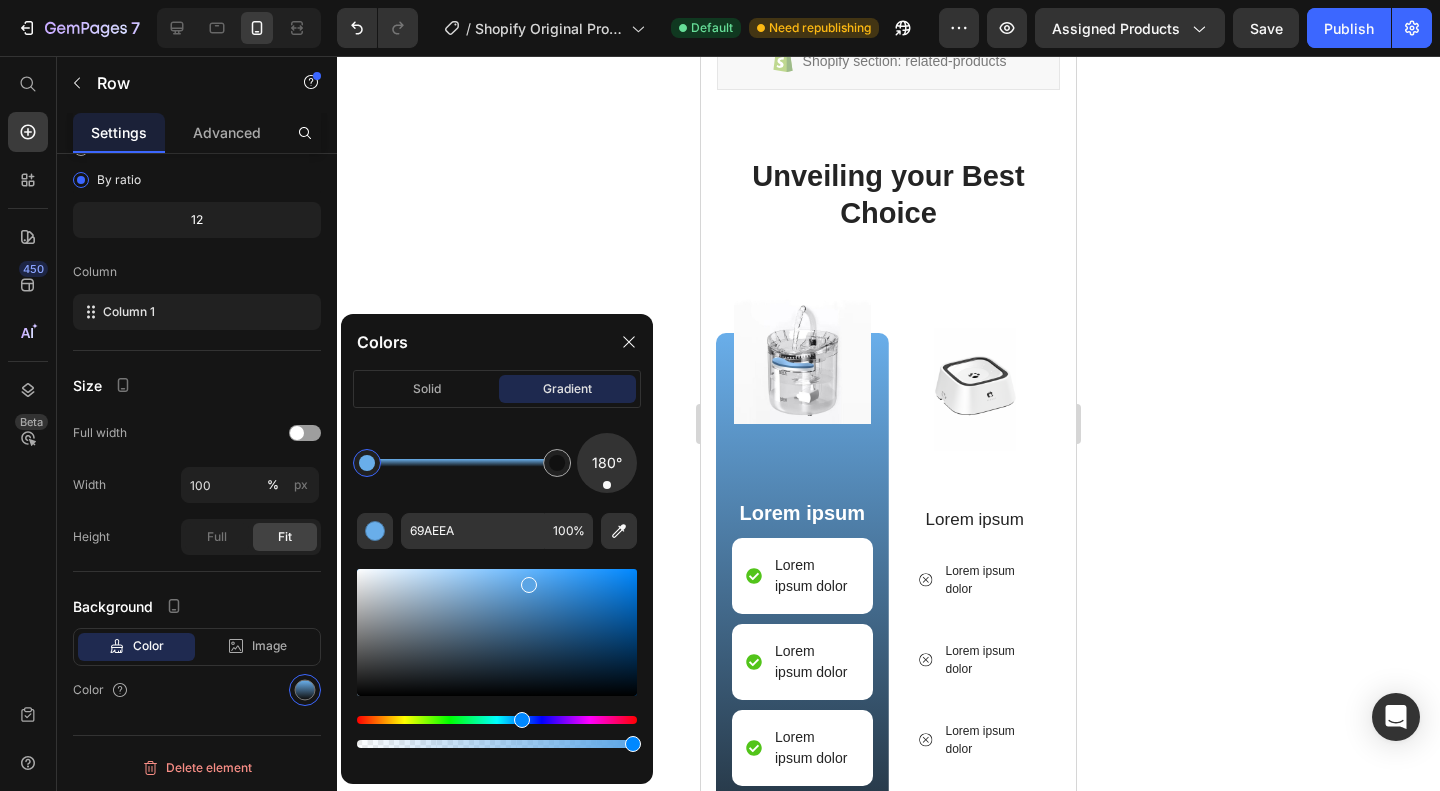 click at bounding box center (529, 585) 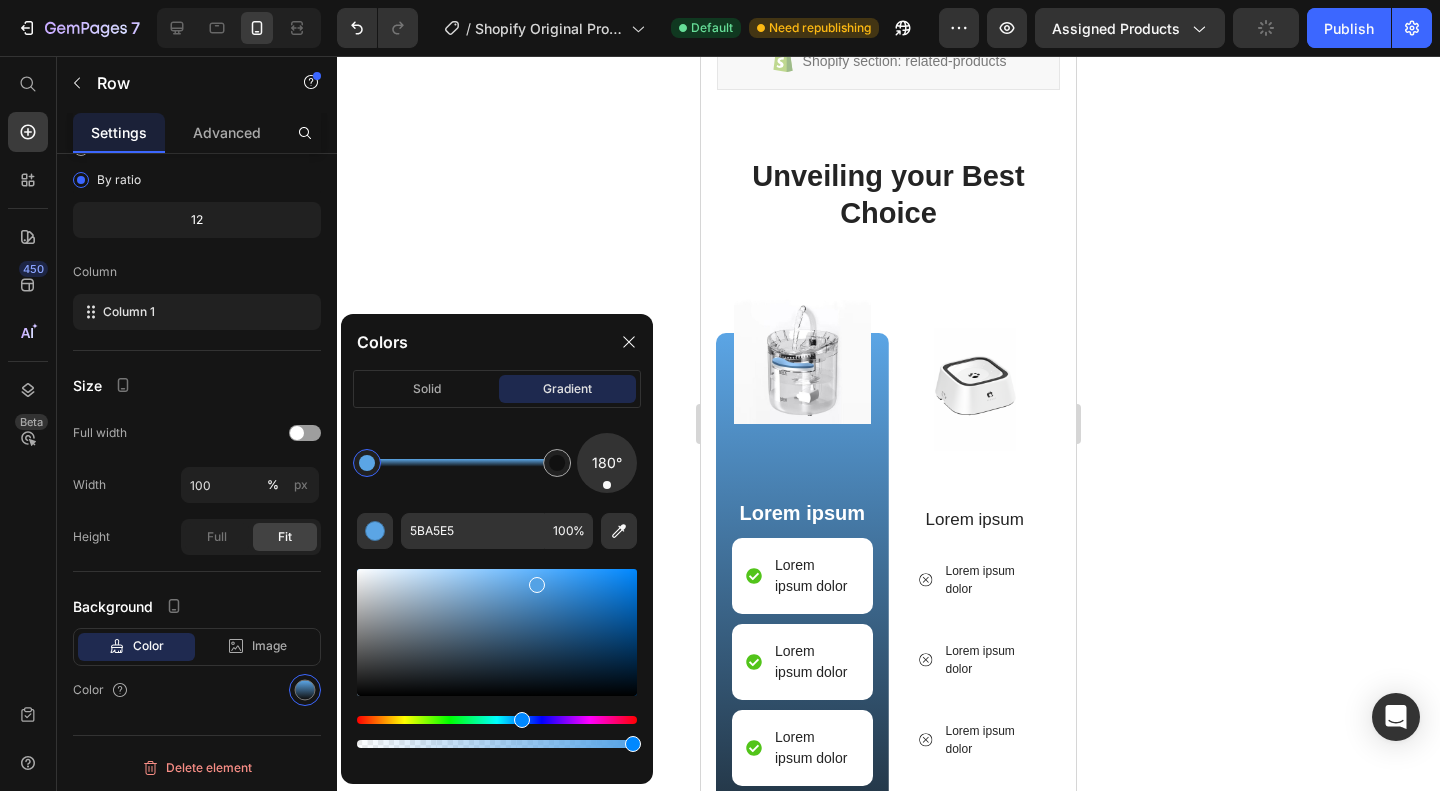 click at bounding box center (537, 585) 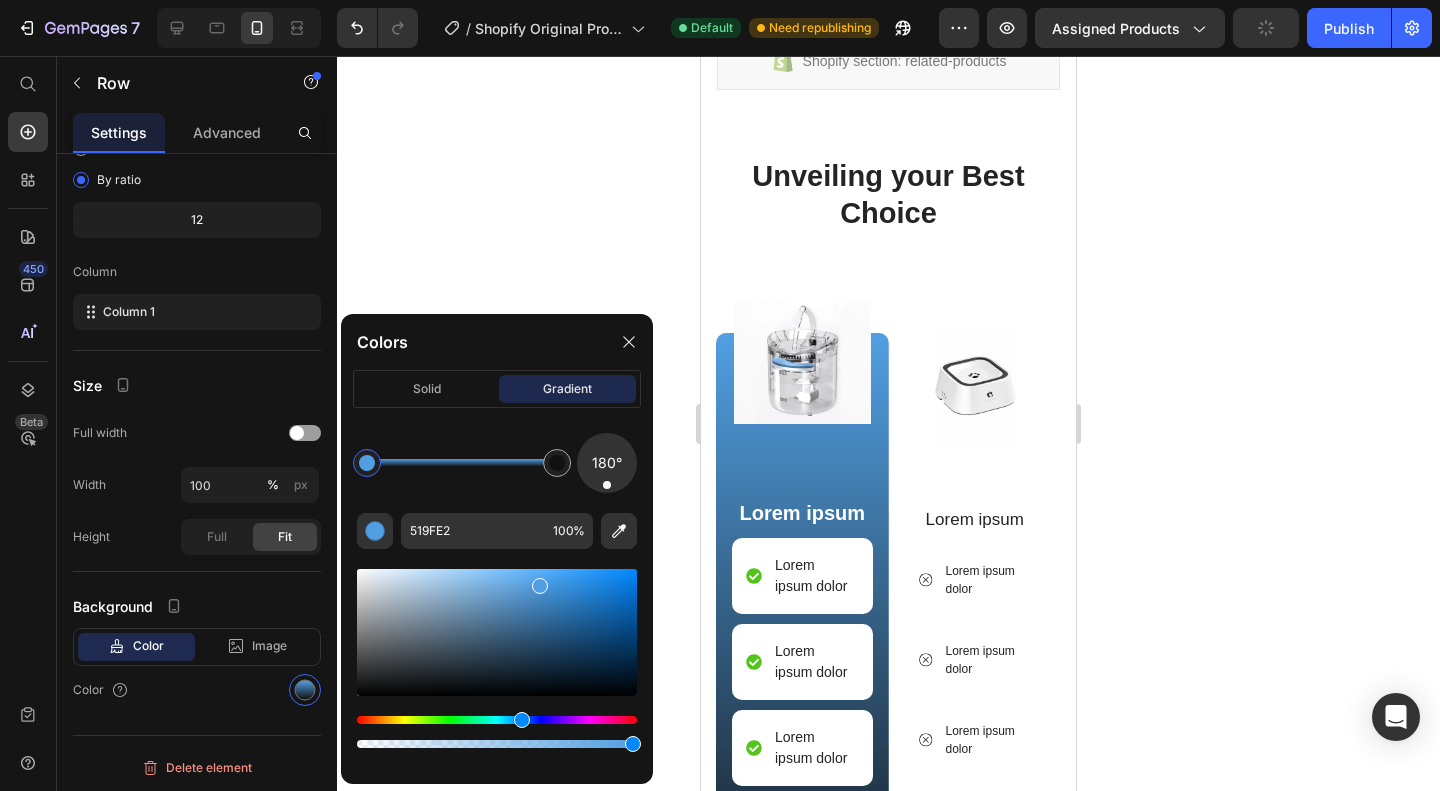 click at bounding box center (497, 632) 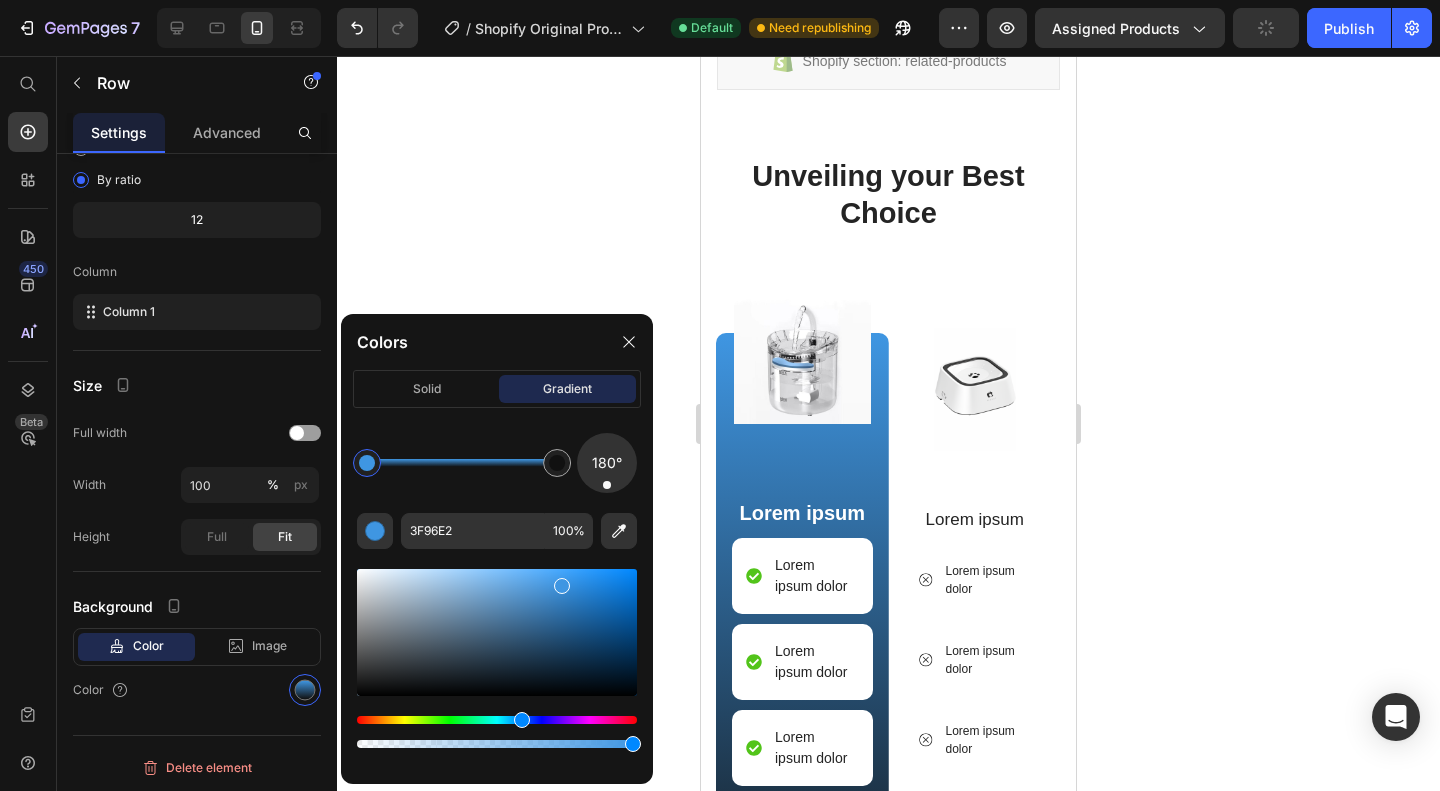 click at bounding box center [497, 632] 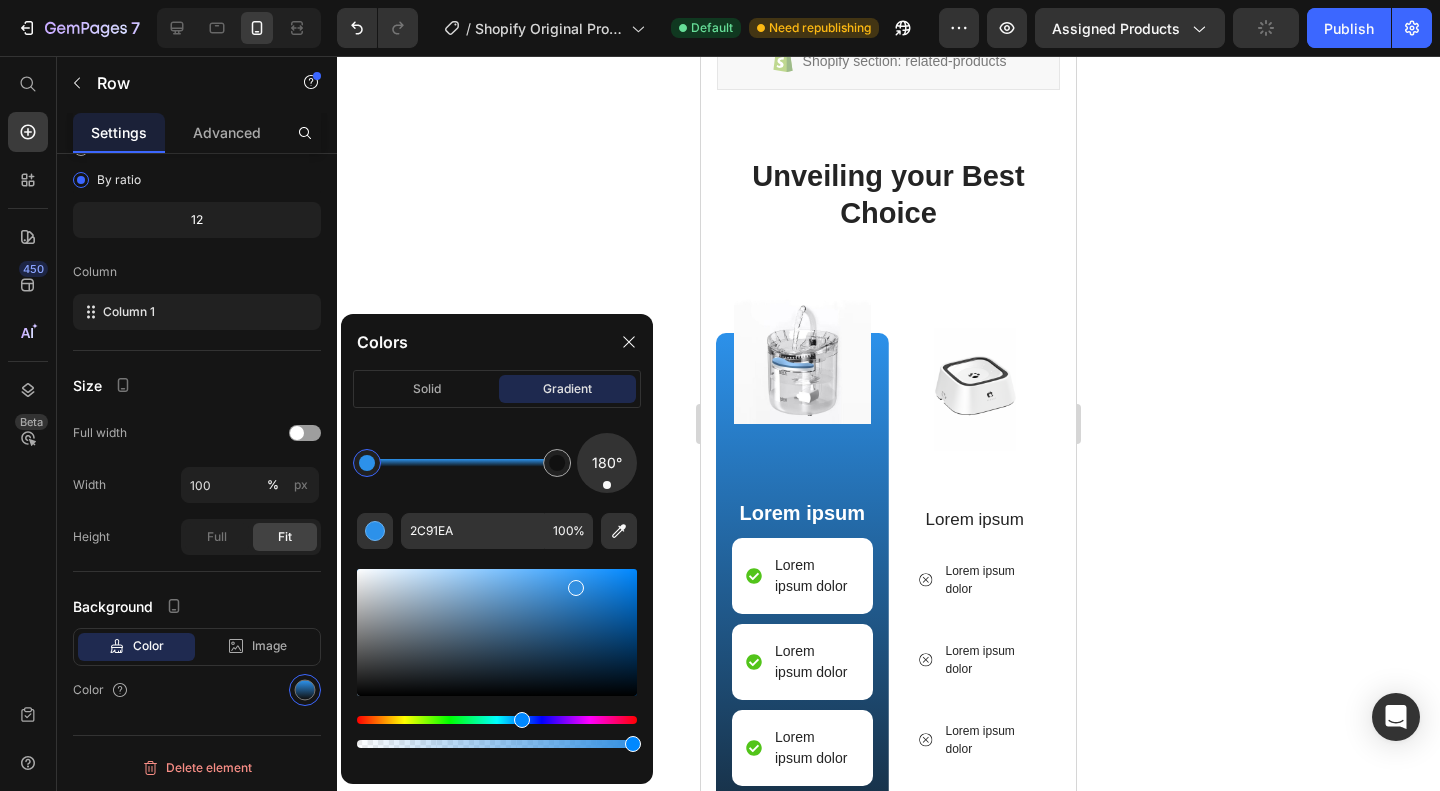 click at bounding box center (497, 632) 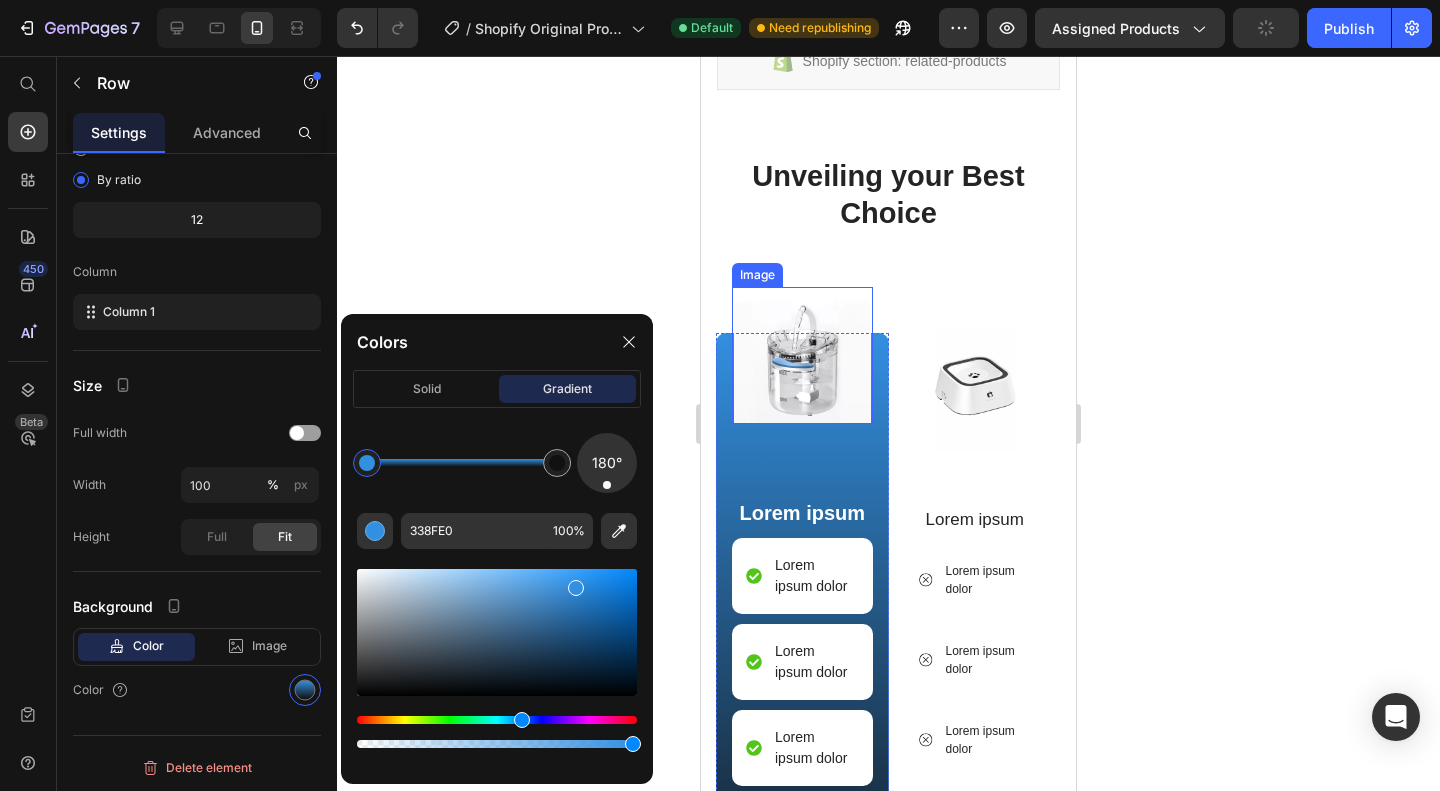 click at bounding box center [802, 355] 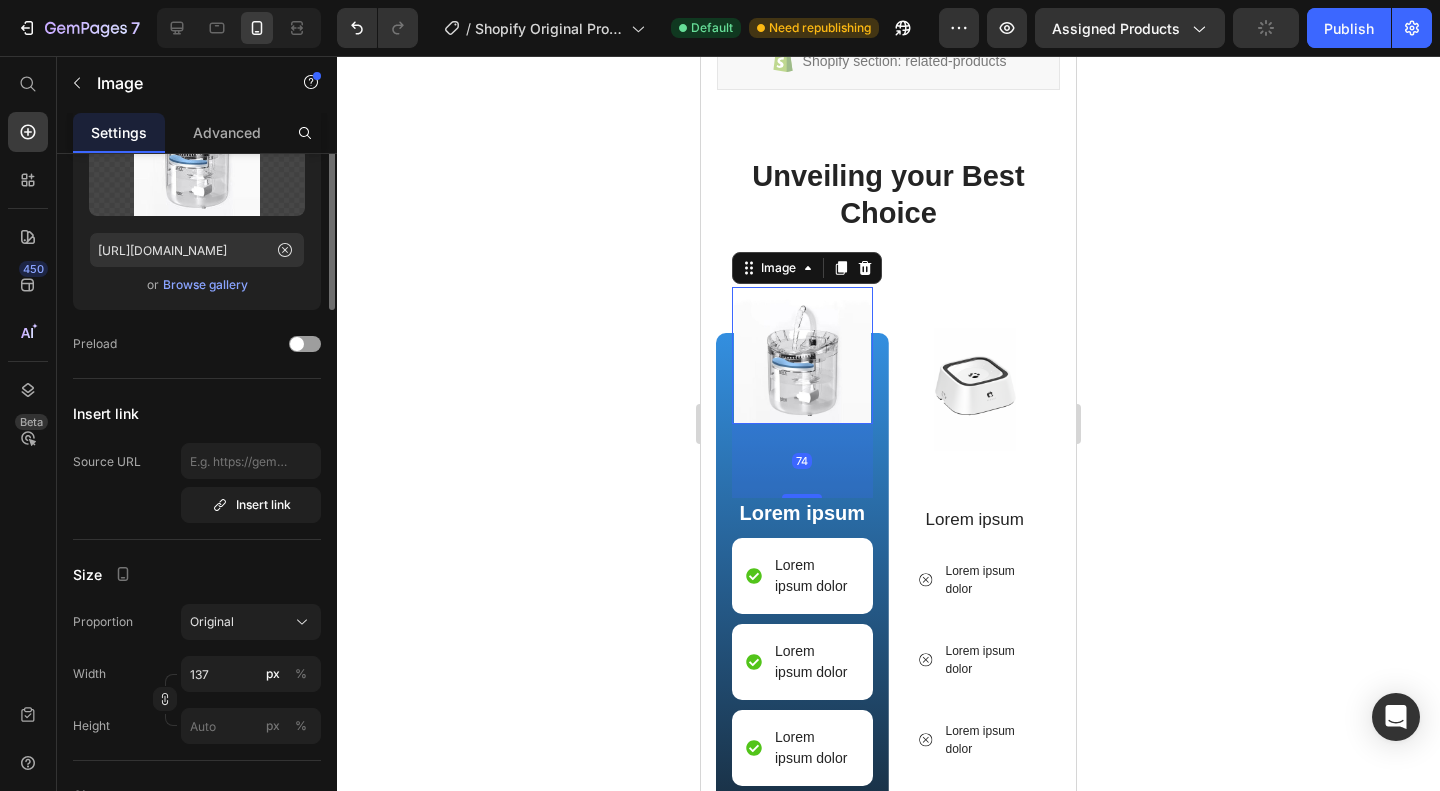 scroll, scrollTop: 0, scrollLeft: 0, axis: both 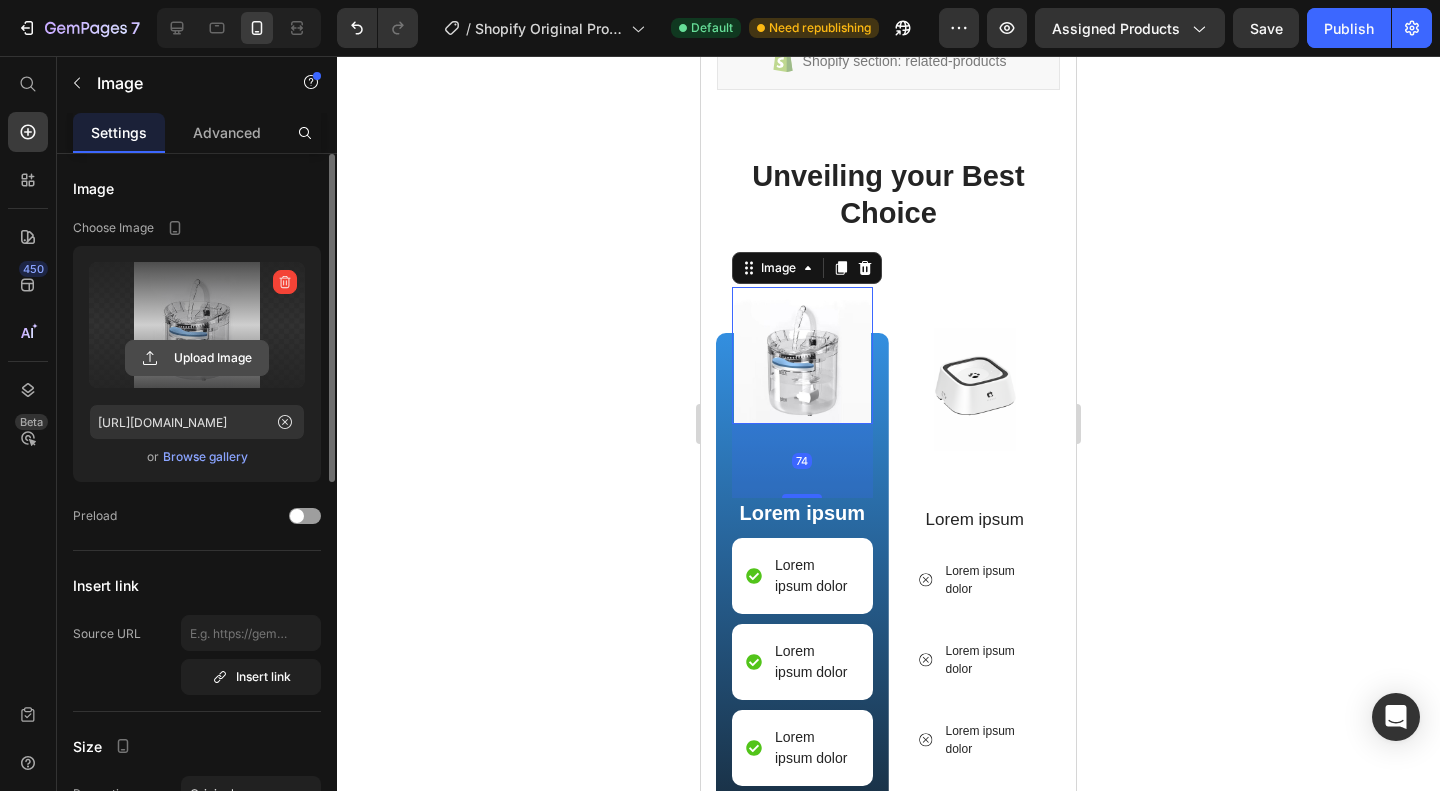 click 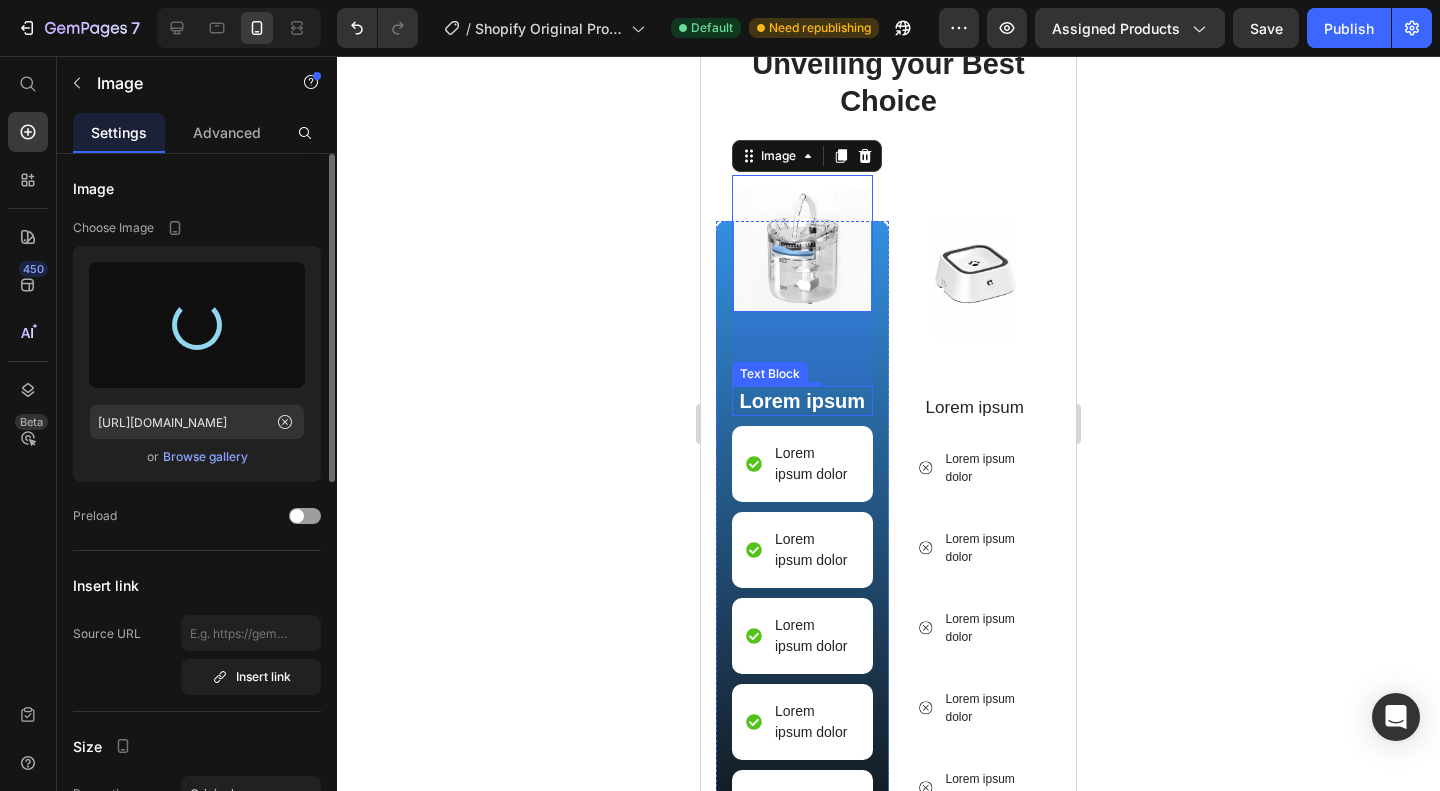 scroll, scrollTop: 2050, scrollLeft: 0, axis: vertical 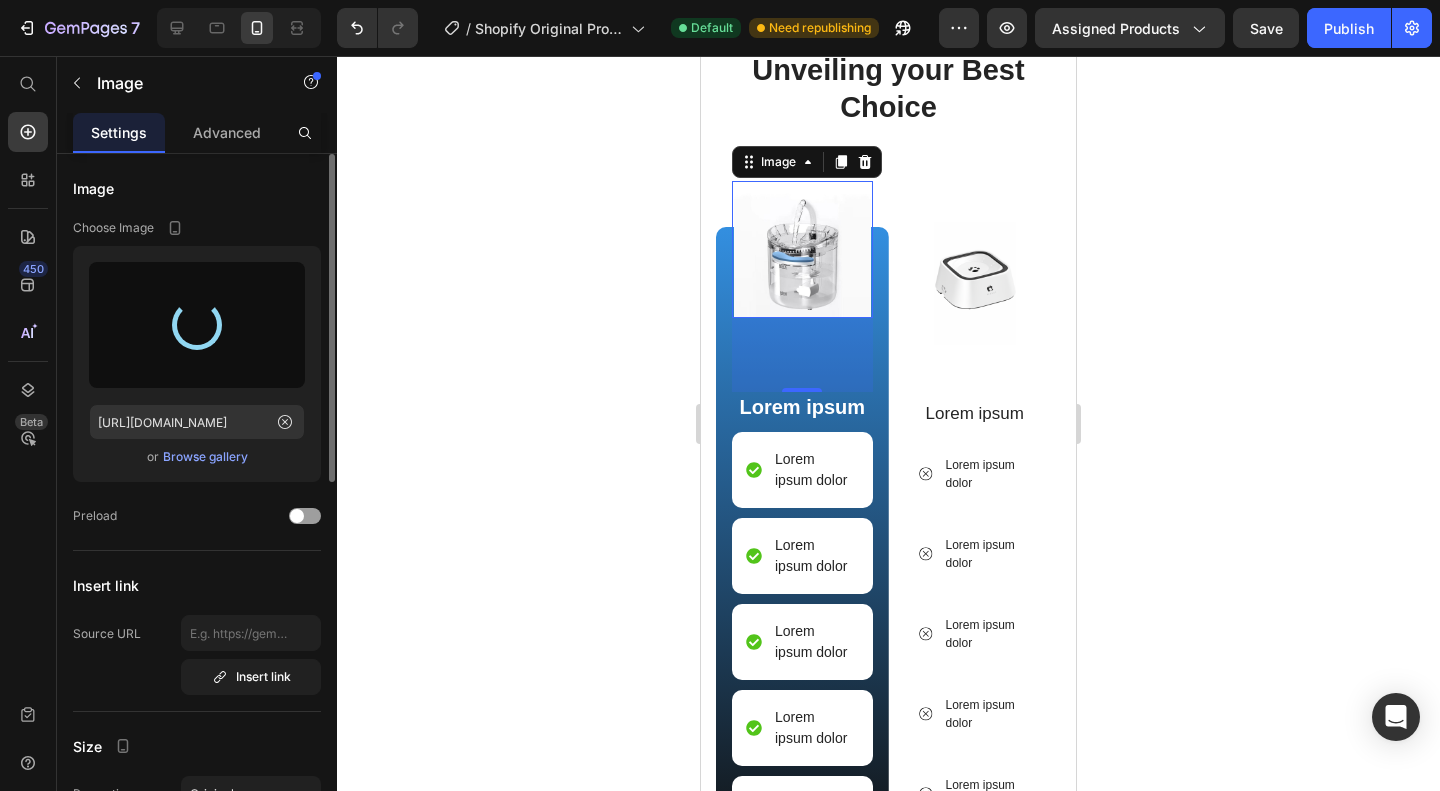 click 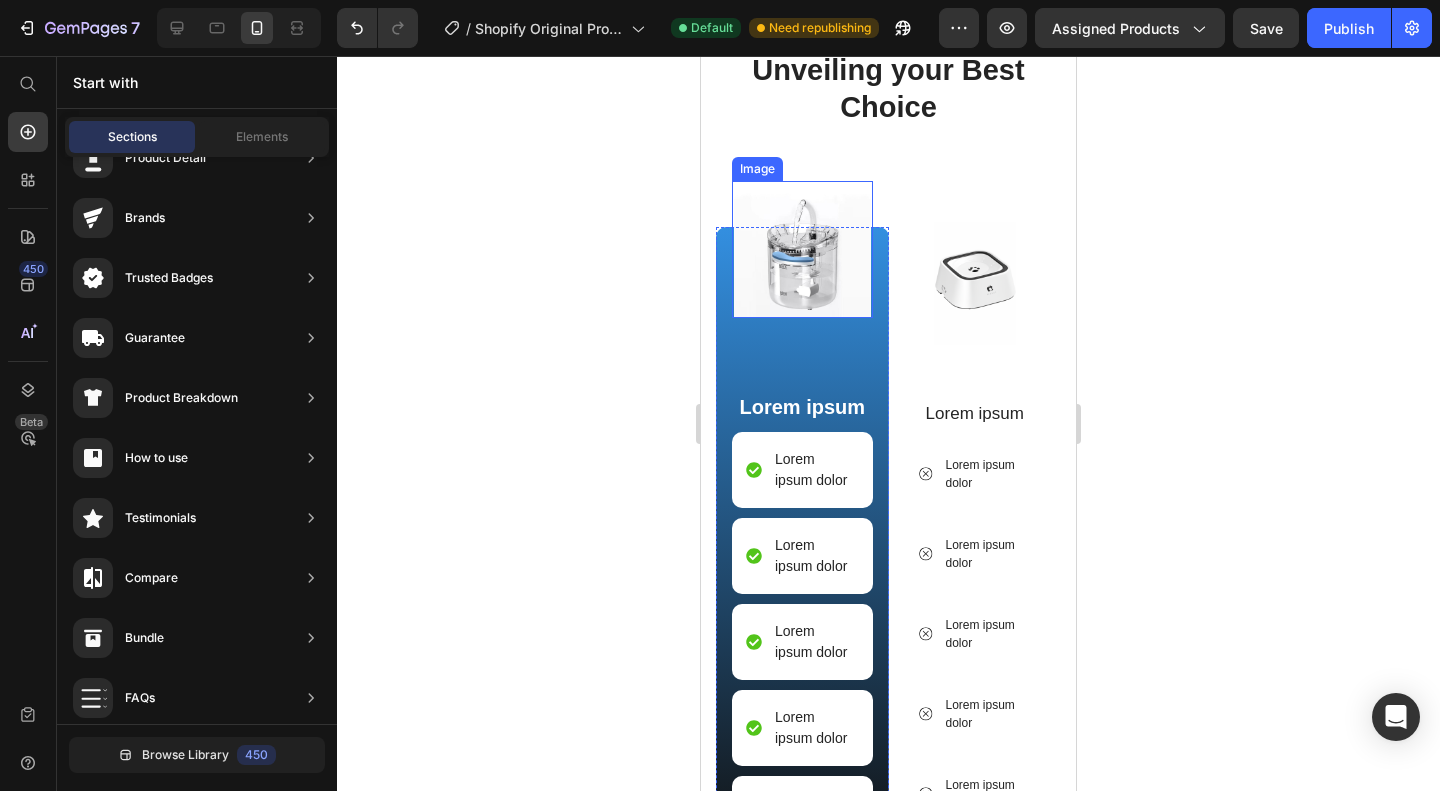 click at bounding box center (802, 249) 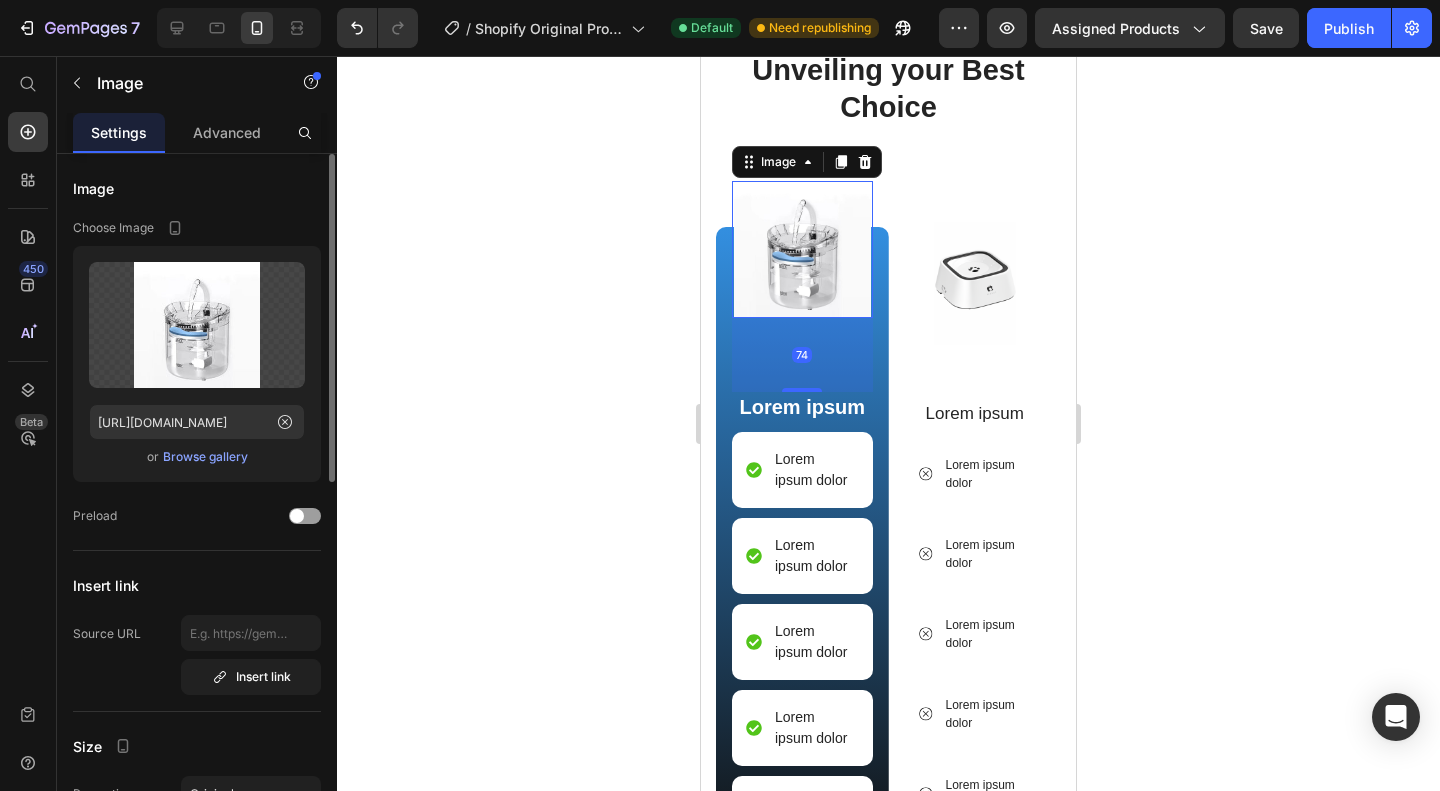 click on "74" at bounding box center [802, 355] 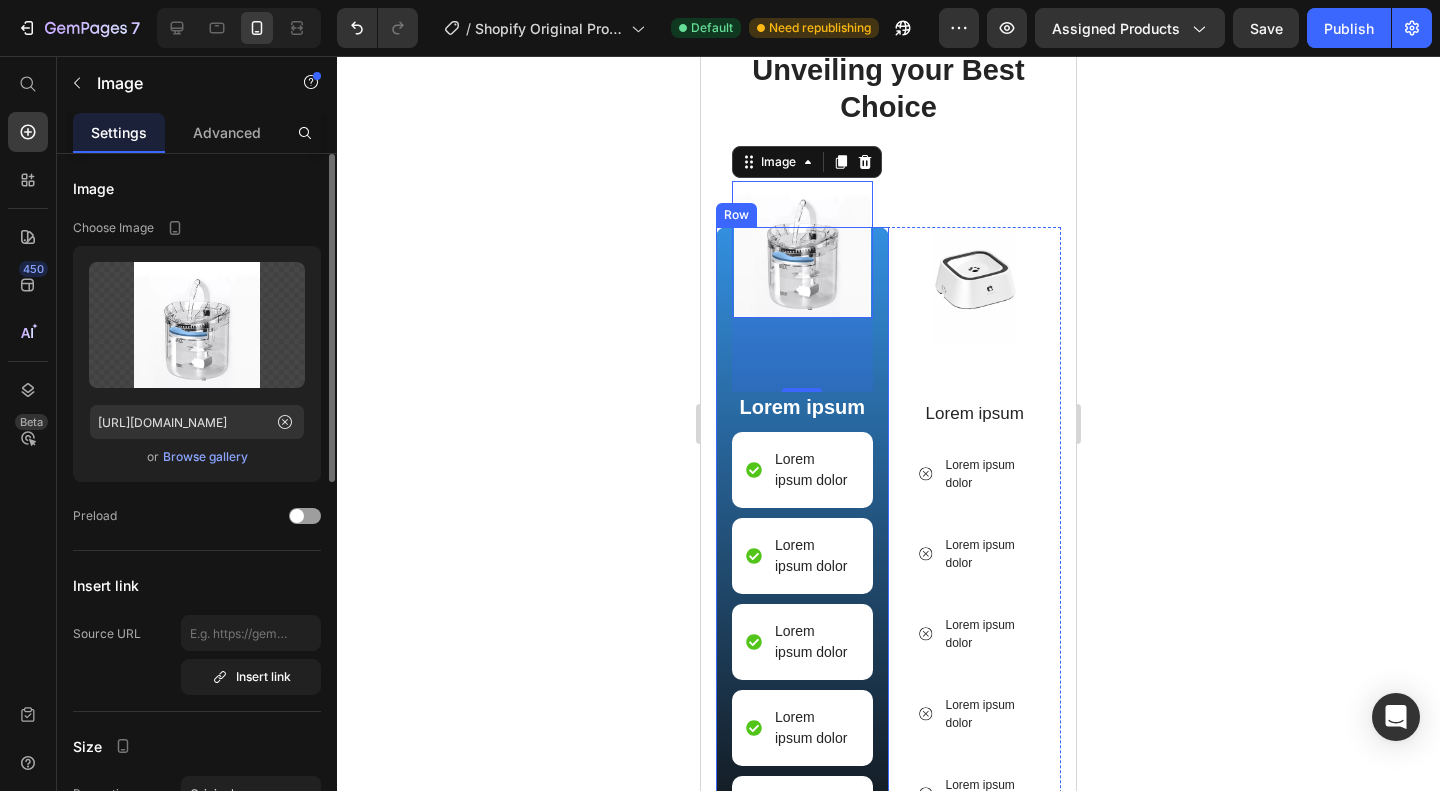 click on "Image   74 Lorem ipsum Text Block Lorem ipsum dolor Item List Lorem ipsum dolor Item List Lorem ipsum dolor Item List Lorem ipsum dolor Item List Lorem ipsum dolor Item List Row" at bounding box center [802, 547] 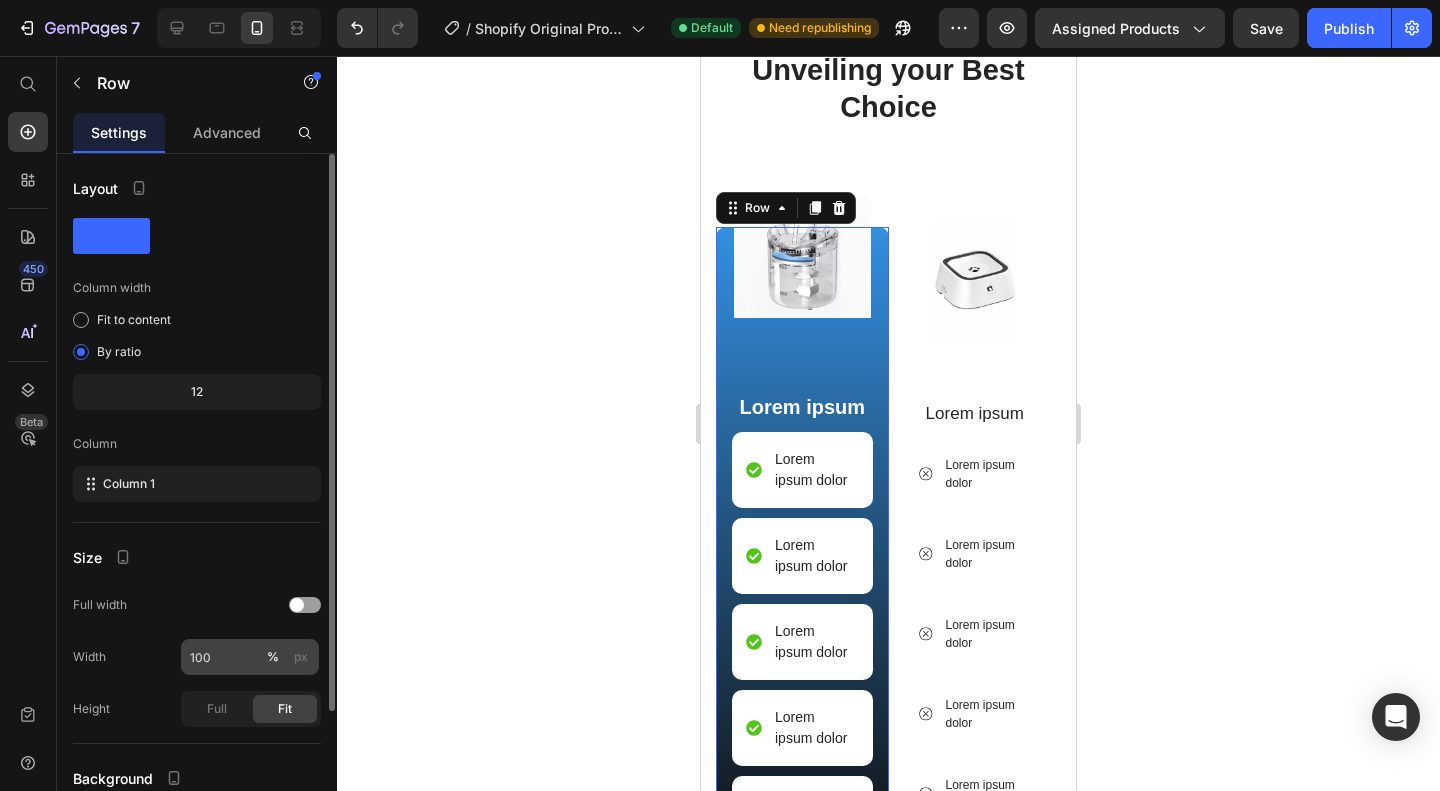 scroll, scrollTop: 172, scrollLeft: 0, axis: vertical 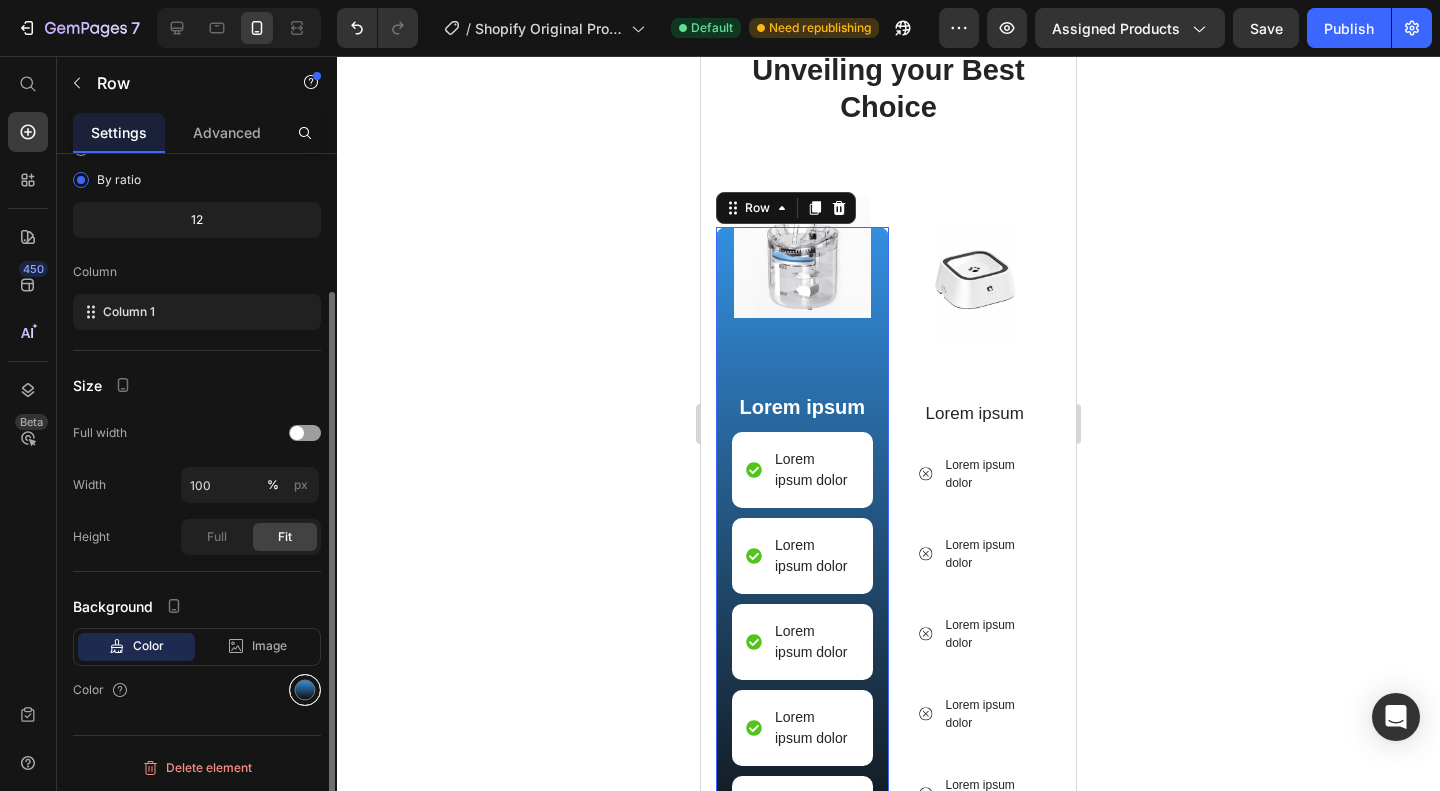 click at bounding box center [305, 690] 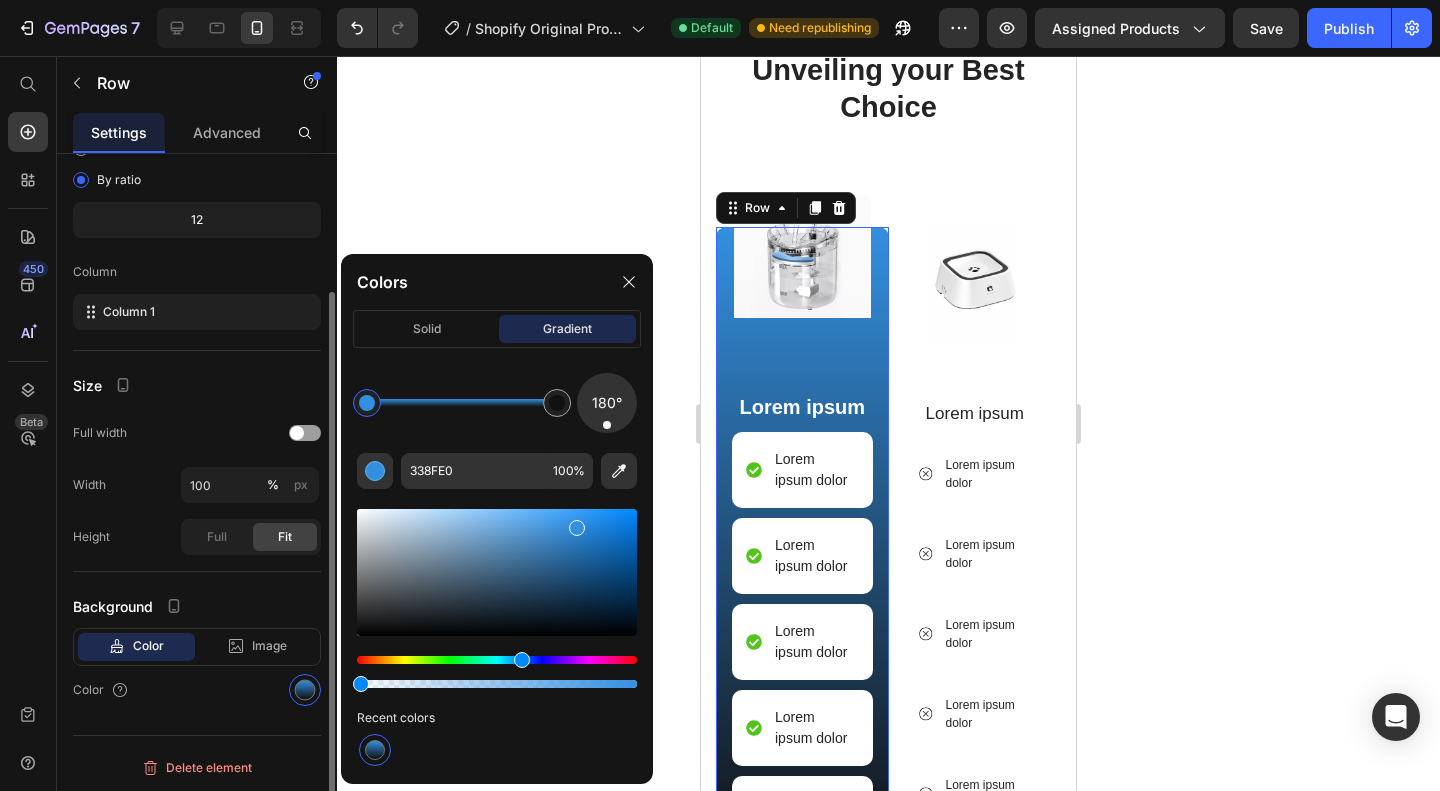 drag, startPoint x: 623, startPoint y: 683, endPoint x: 240, endPoint y: 675, distance: 383.08353 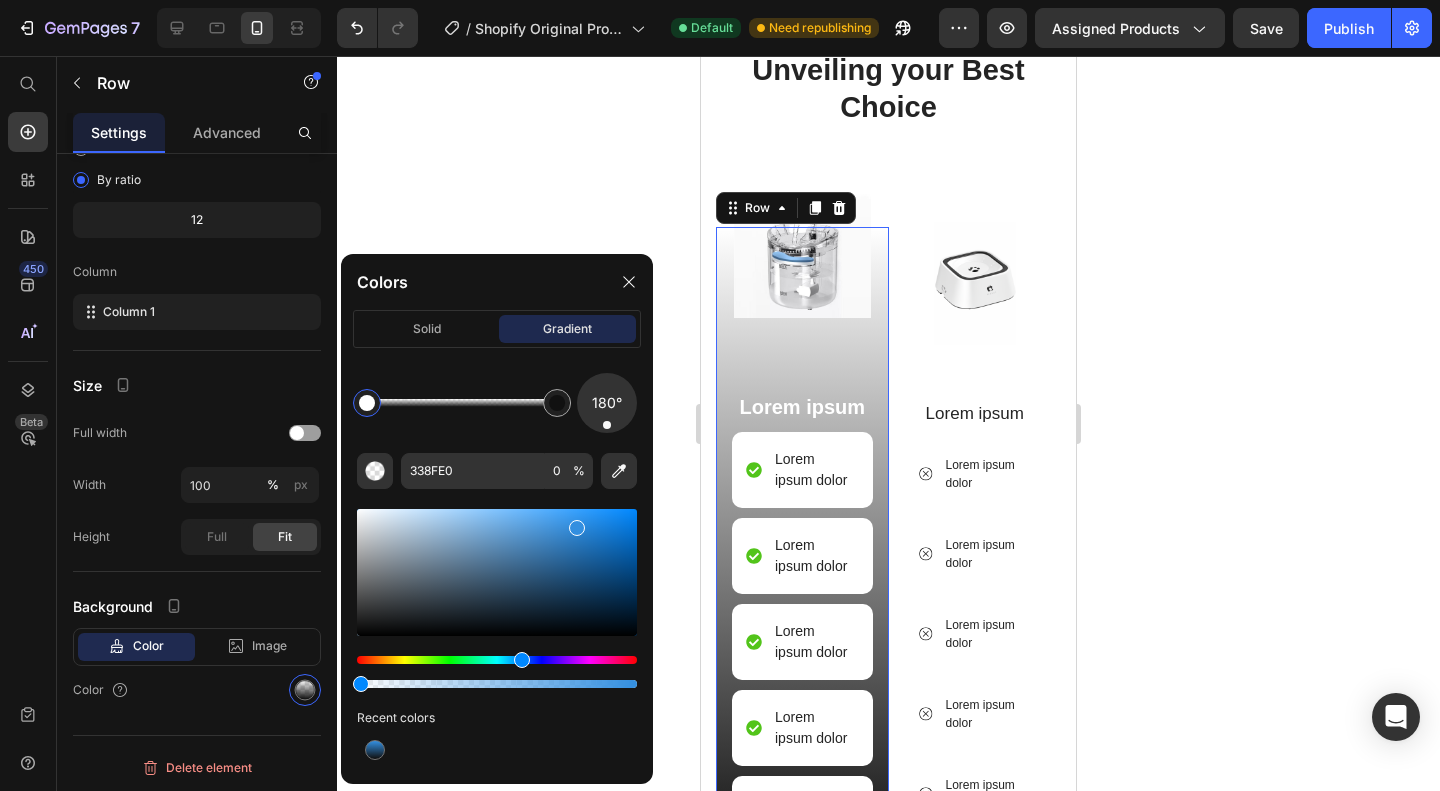 scroll, scrollTop: 172, scrollLeft: 0, axis: vertical 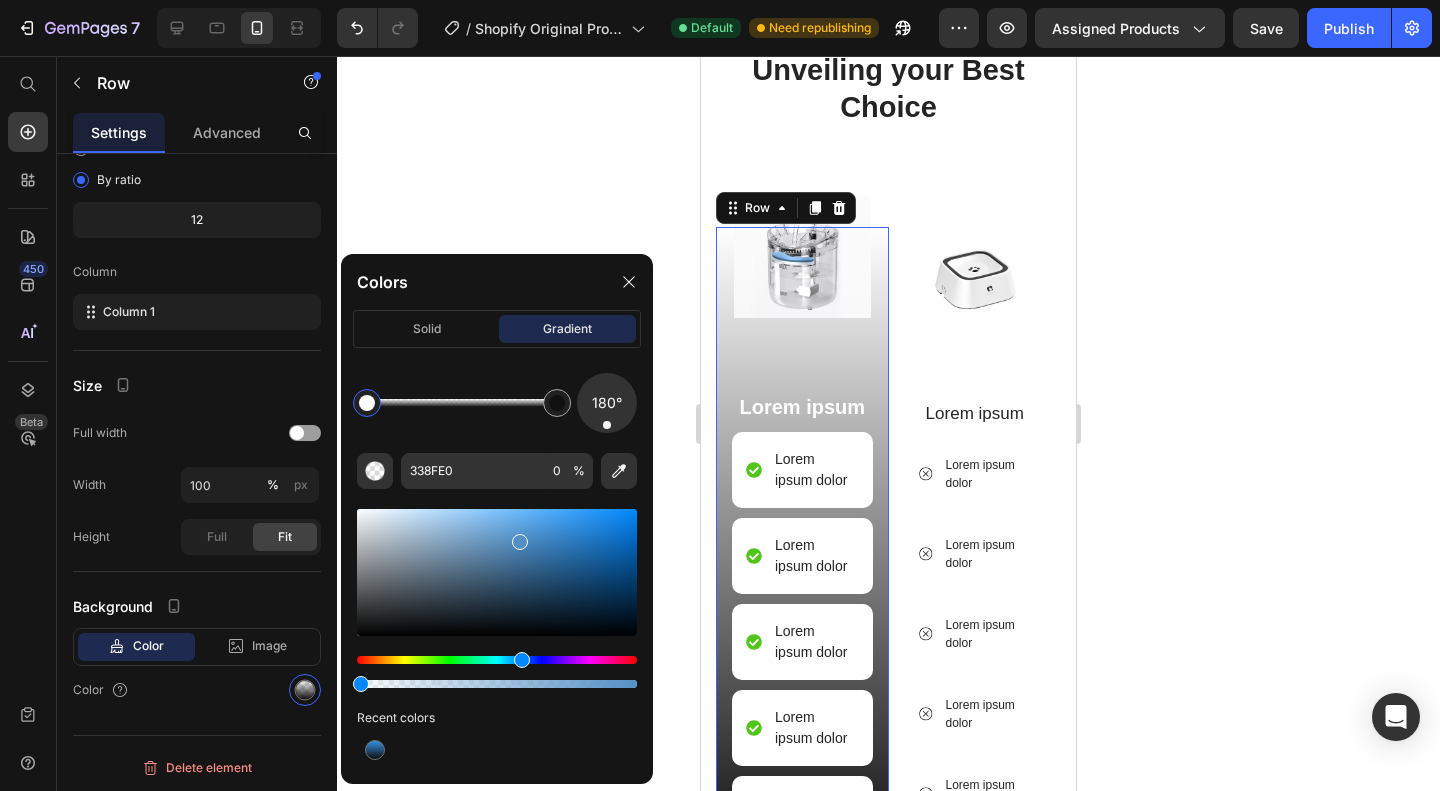 drag, startPoint x: 570, startPoint y: 531, endPoint x: 518, endPoint y: 537, distance: 52.34501 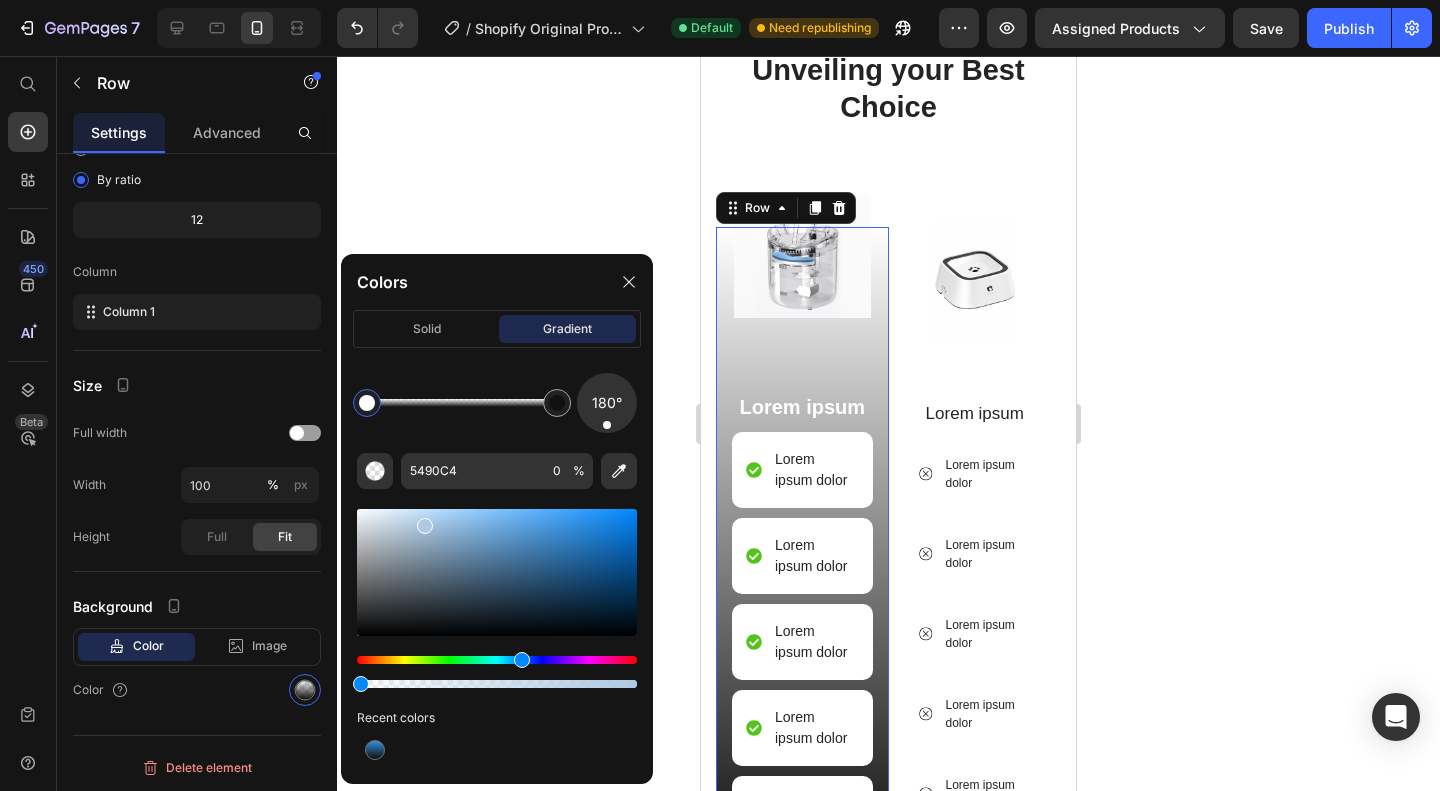 drag, startPoint x: 472, startPoint y: 533, endPoint x: 411, endPoint y: 519, distance: 62.58594 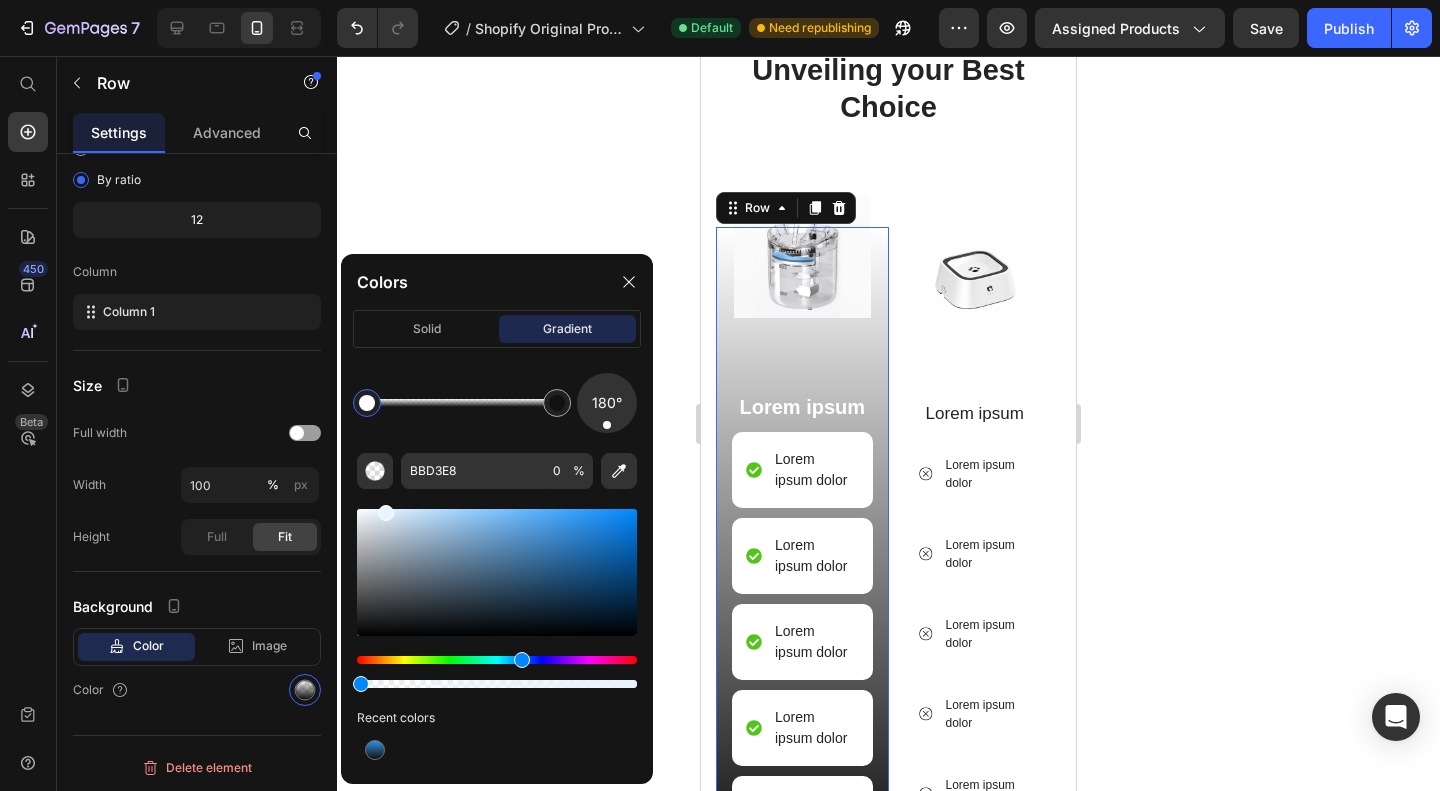 drag, startPoint x: 411, startPoint y: 519, endPoint x: 376, endPoint y: 490, distance: 45.453274 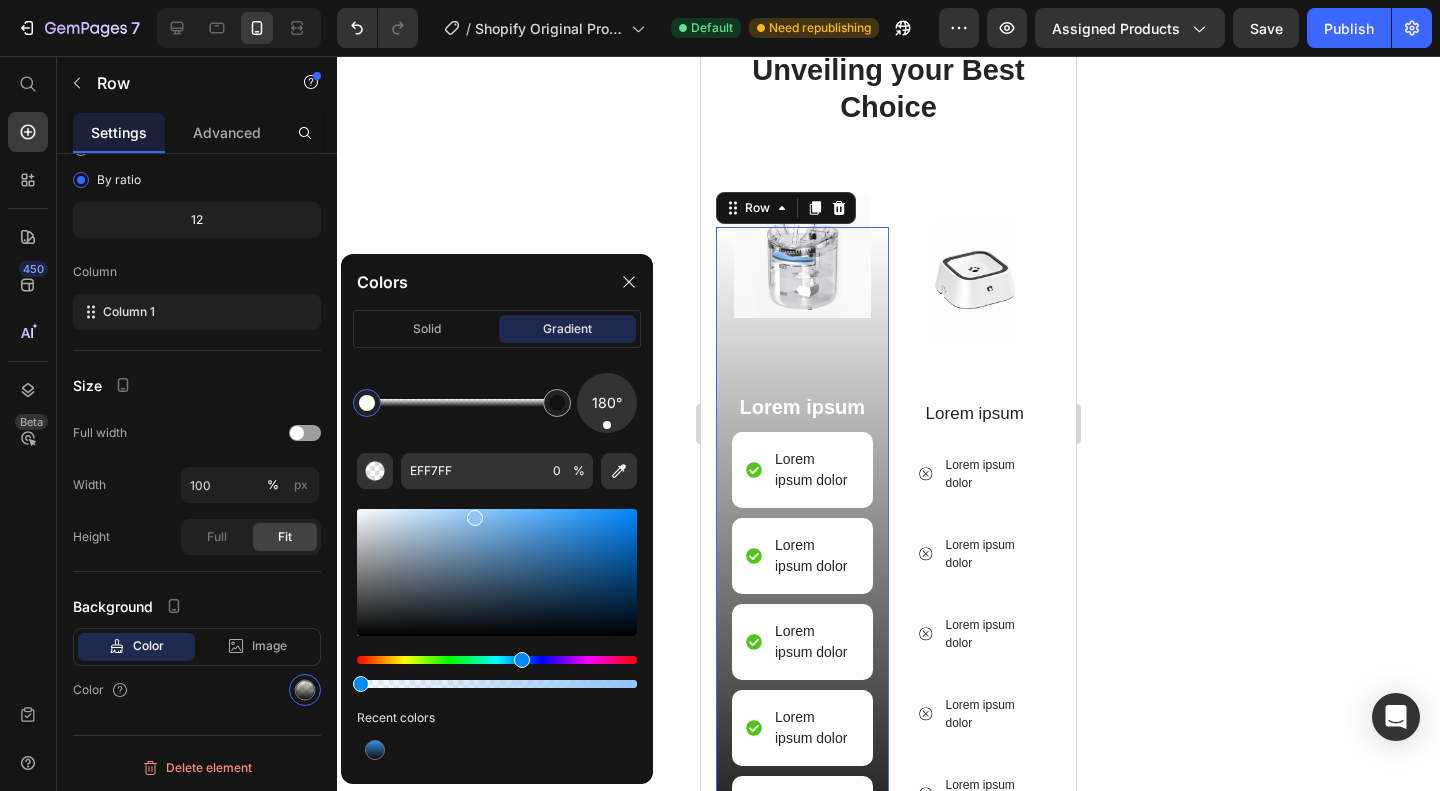 drag, startPoint x: 374, startPoint y: 513, endPoint x: 484, endPoint y: 511, distance: 110.01818 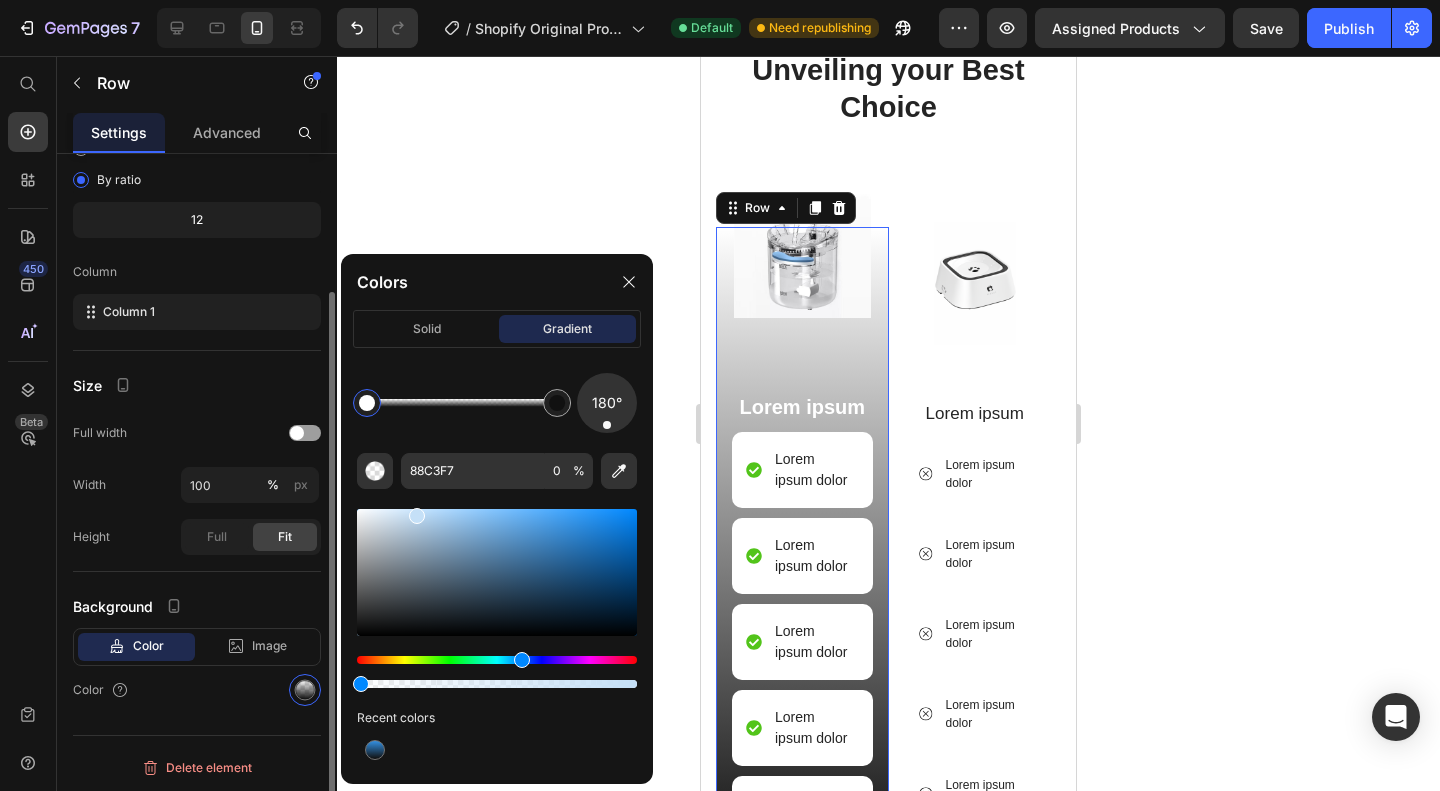 drag, startPoint x: 414, startPoint y: 511, endPoint x: 259, endPoint y: 462, distance: 162.56076 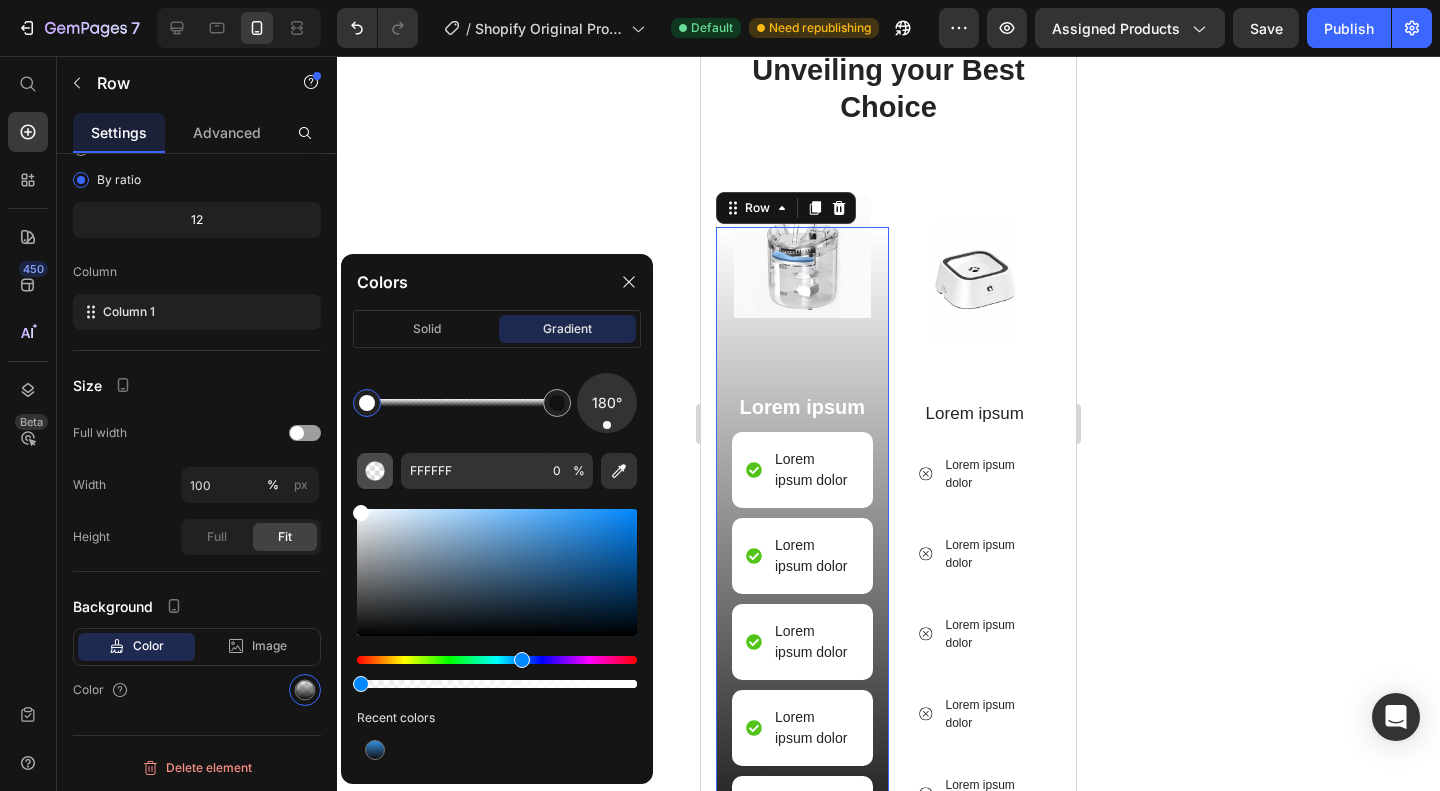 click at bounding box center (375, 471) 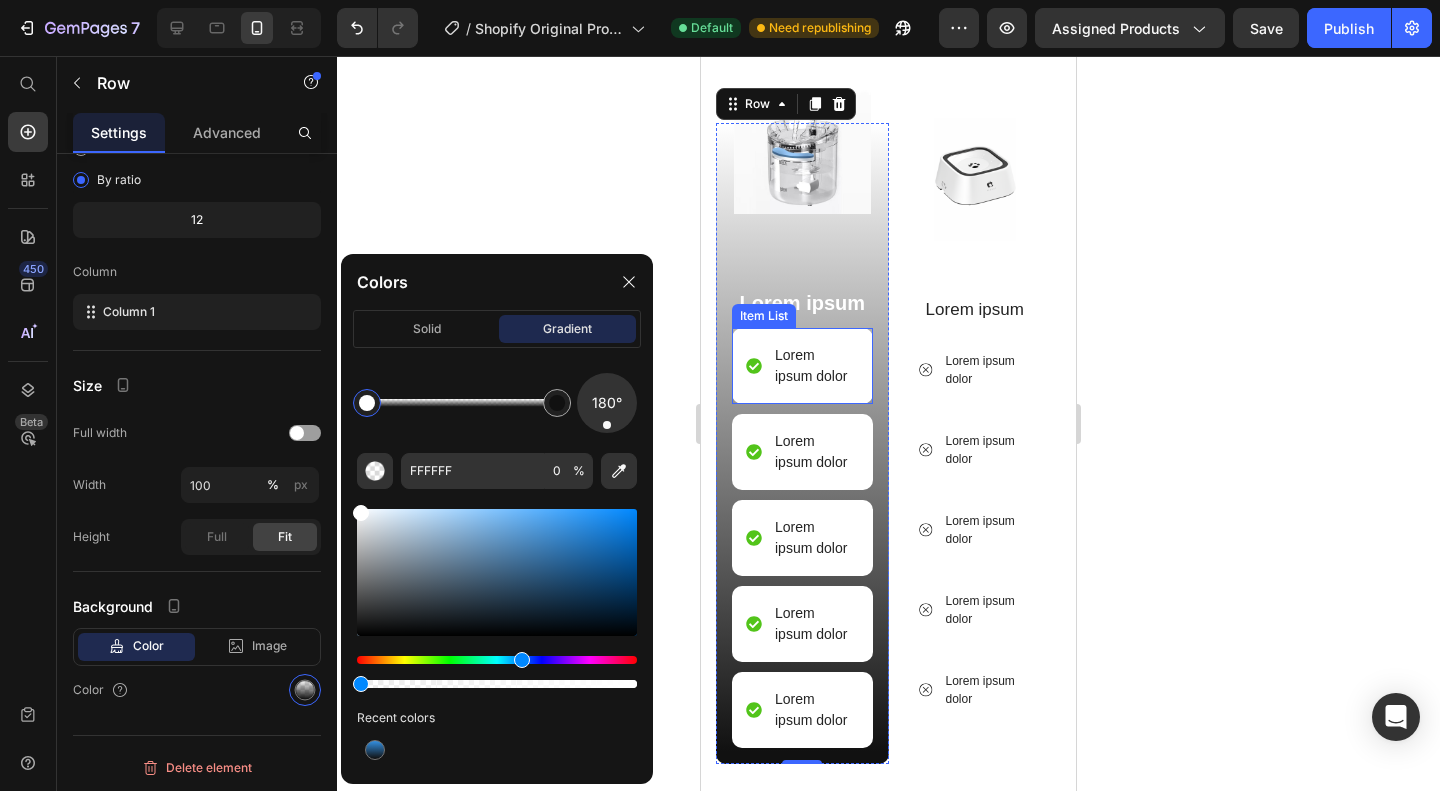scroll, scrollTop: 2156, scrollLeft: 0, axis: vertical 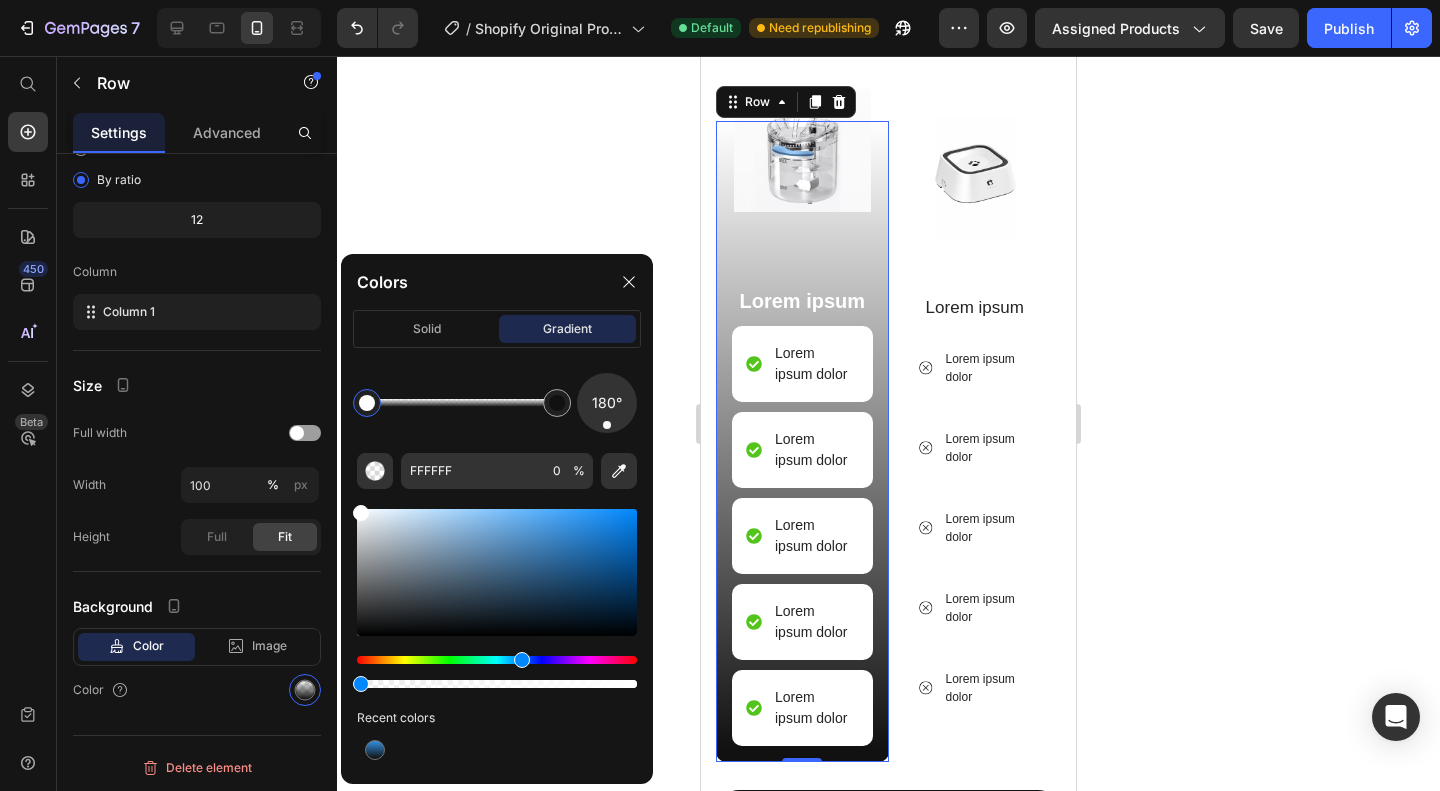 click at bounding box center [497, 572] 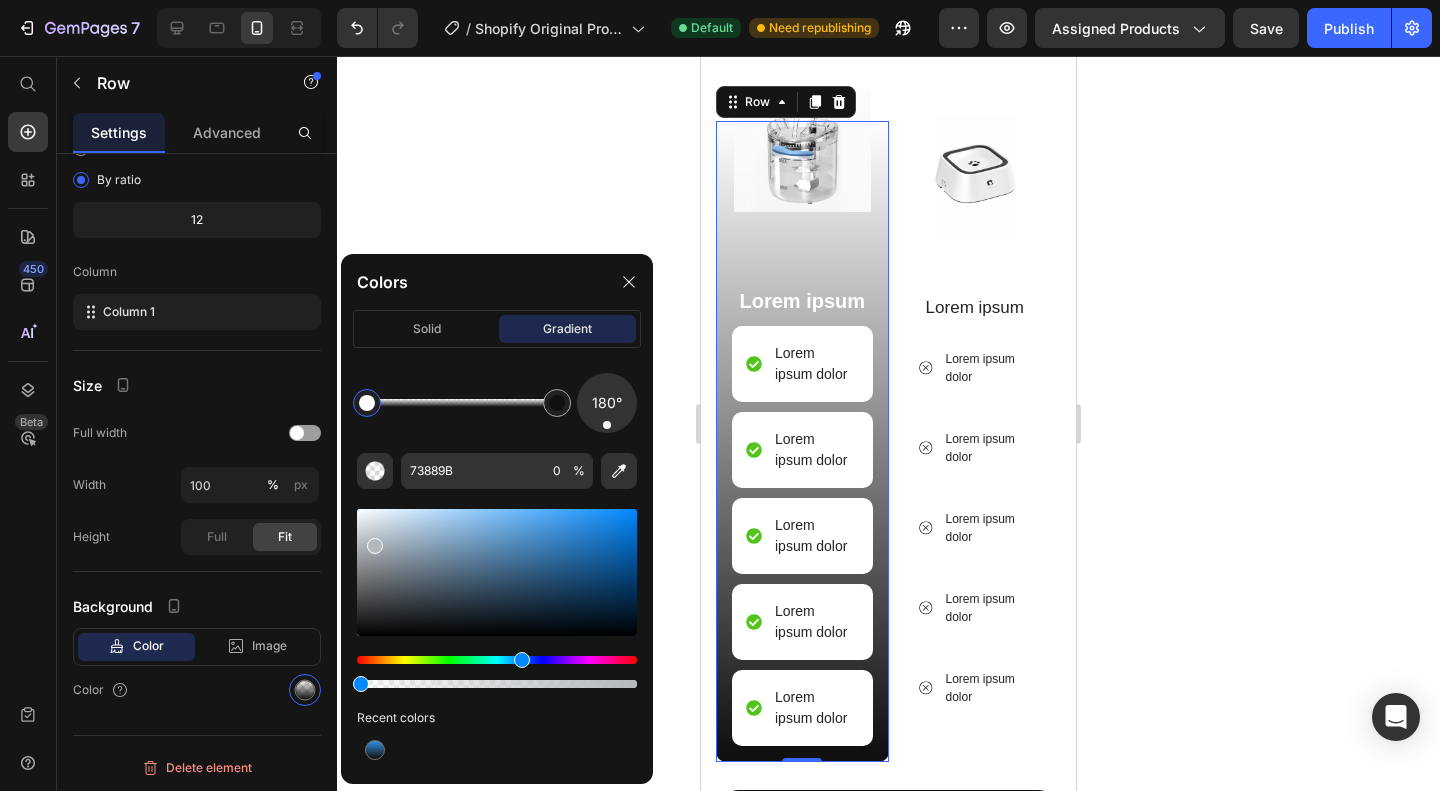 click at bounding box center [497, 572] 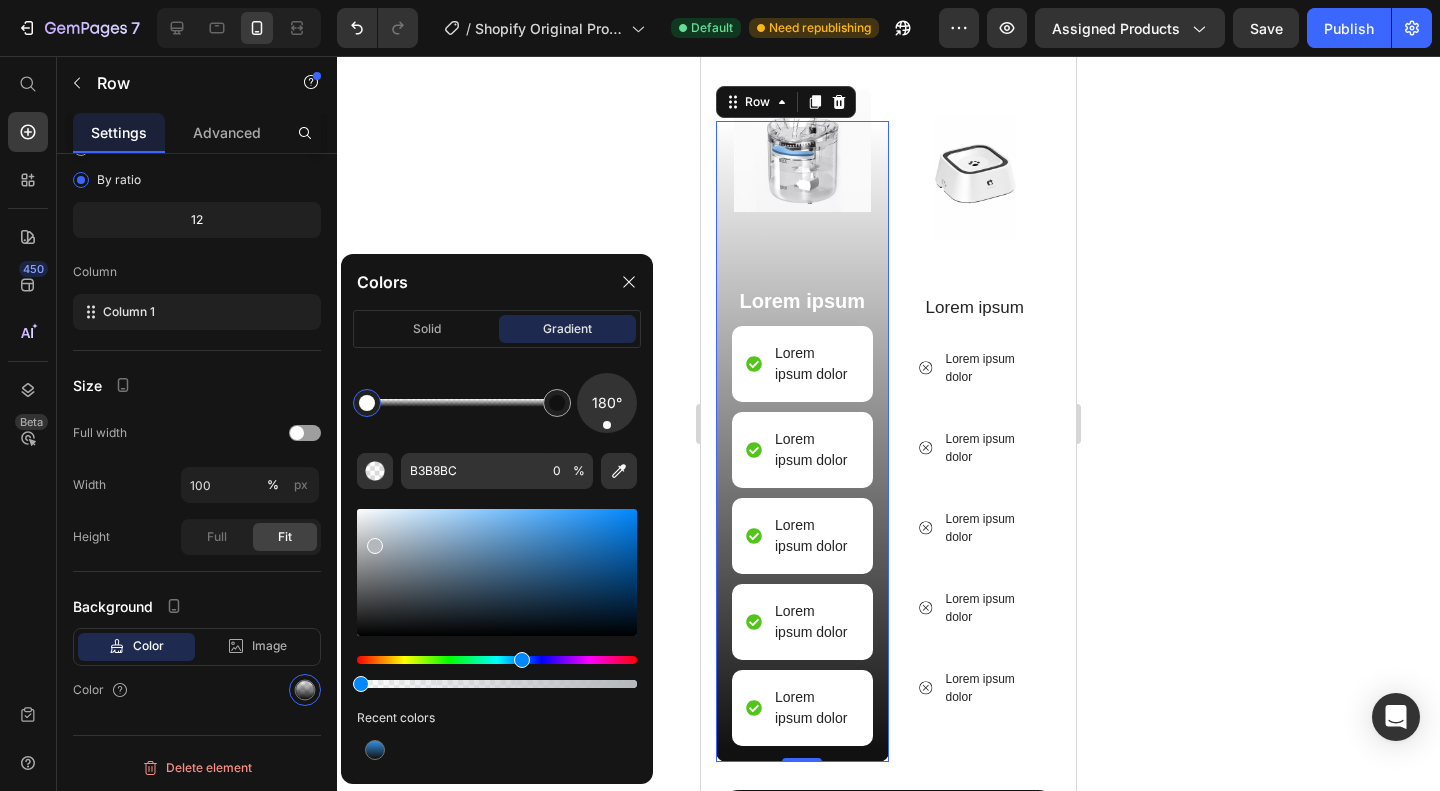 click at bounding box center [497, 572] 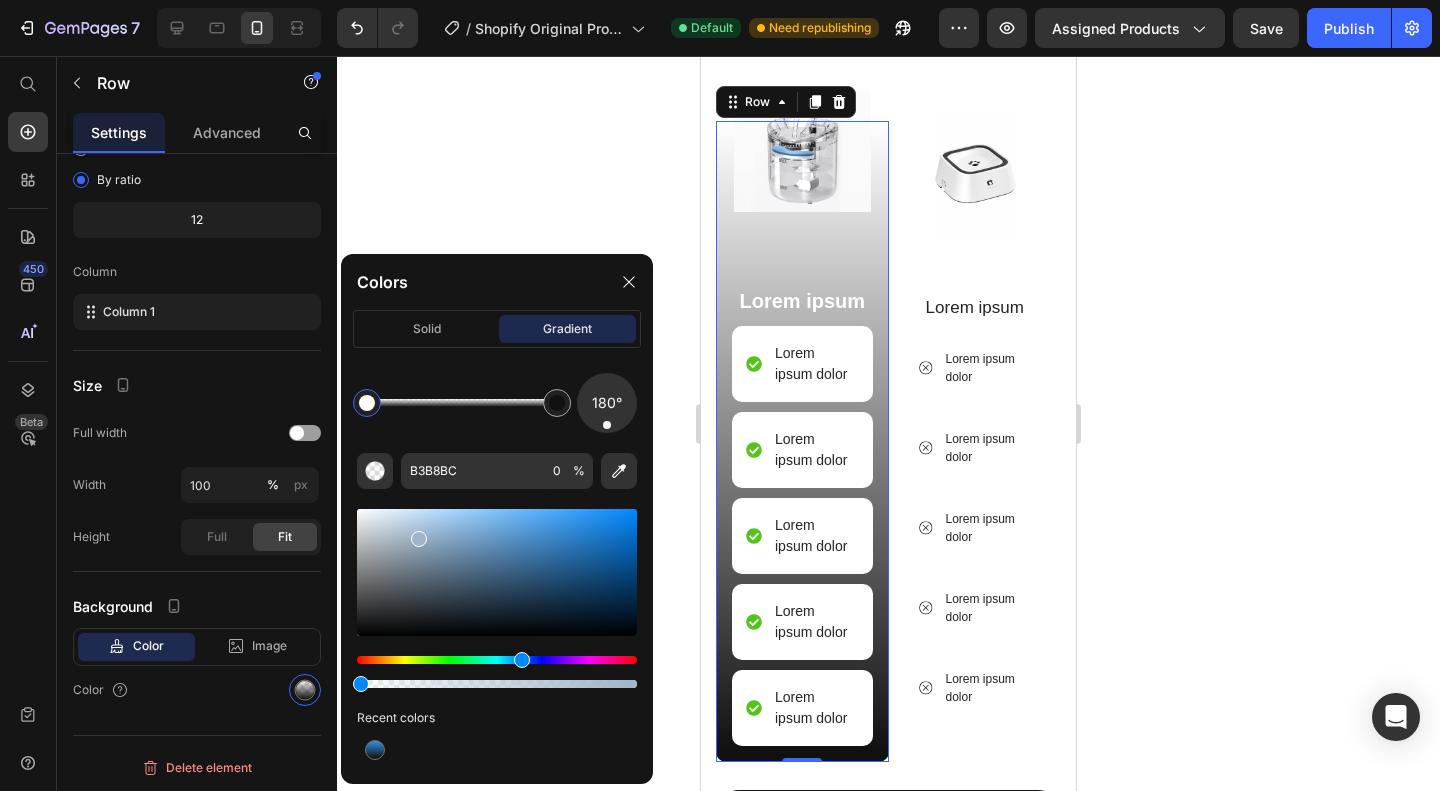 type on "9FB5C9" 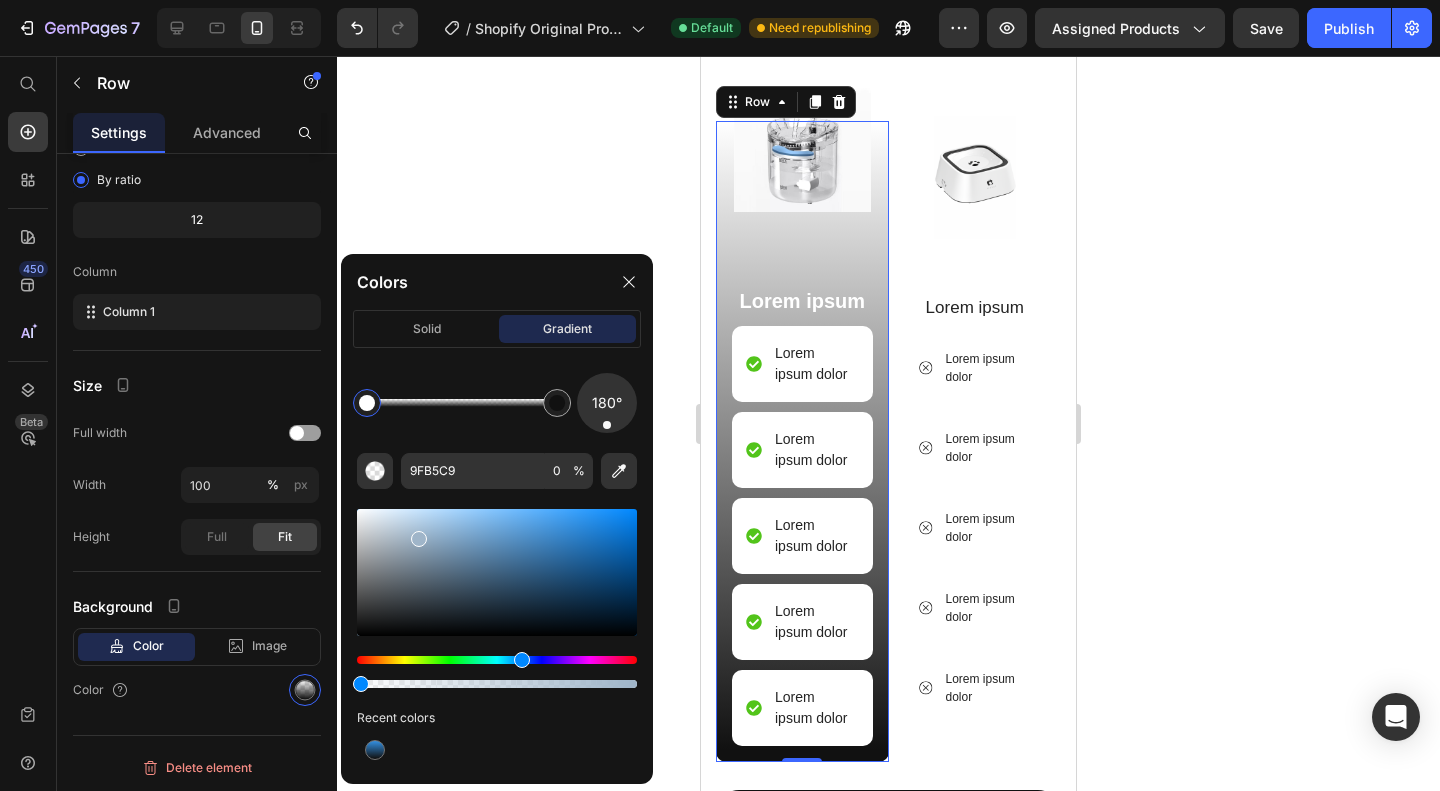 click at bounding box center (802, 143) 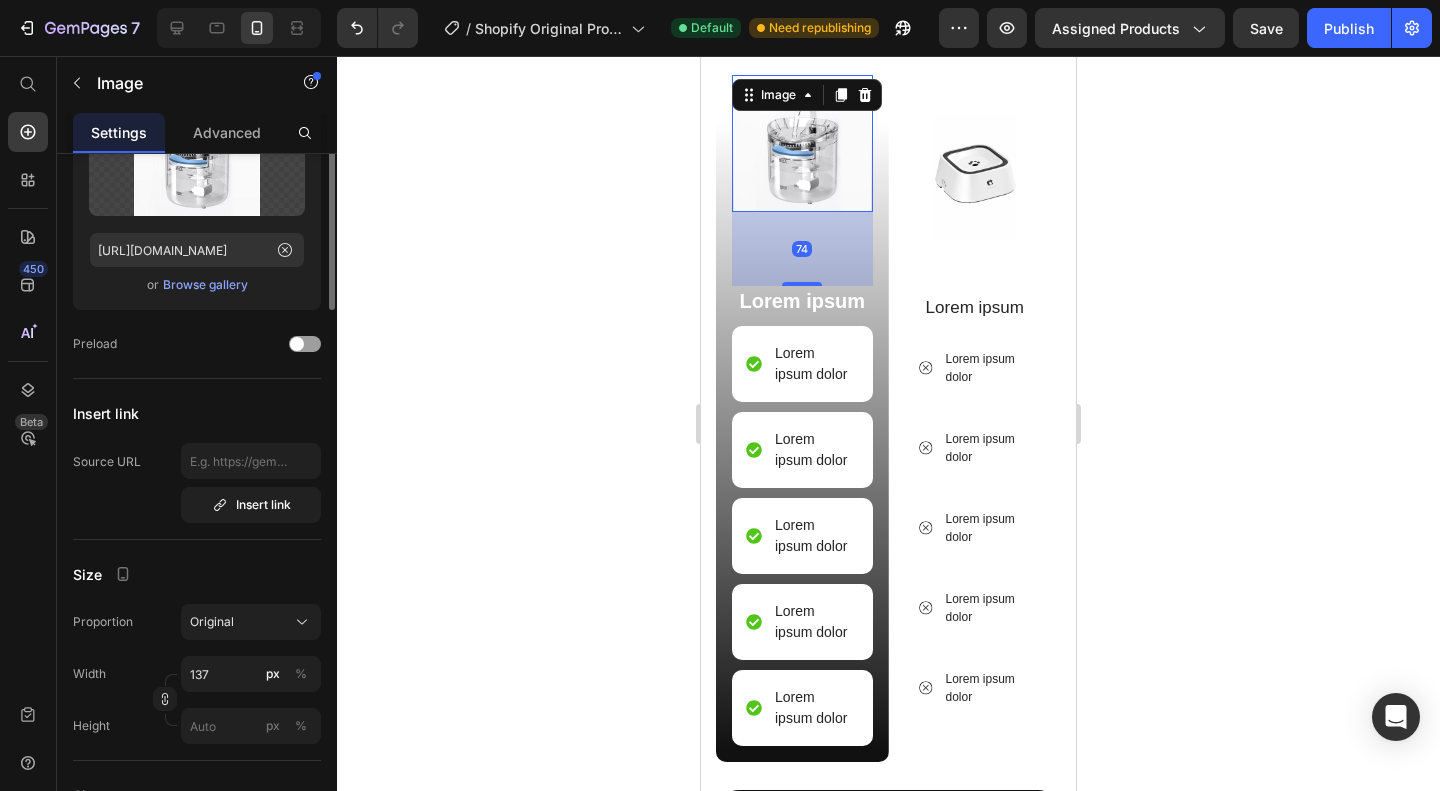 scroll, scrollTop: 0, scrollLeft: 0, axis: both 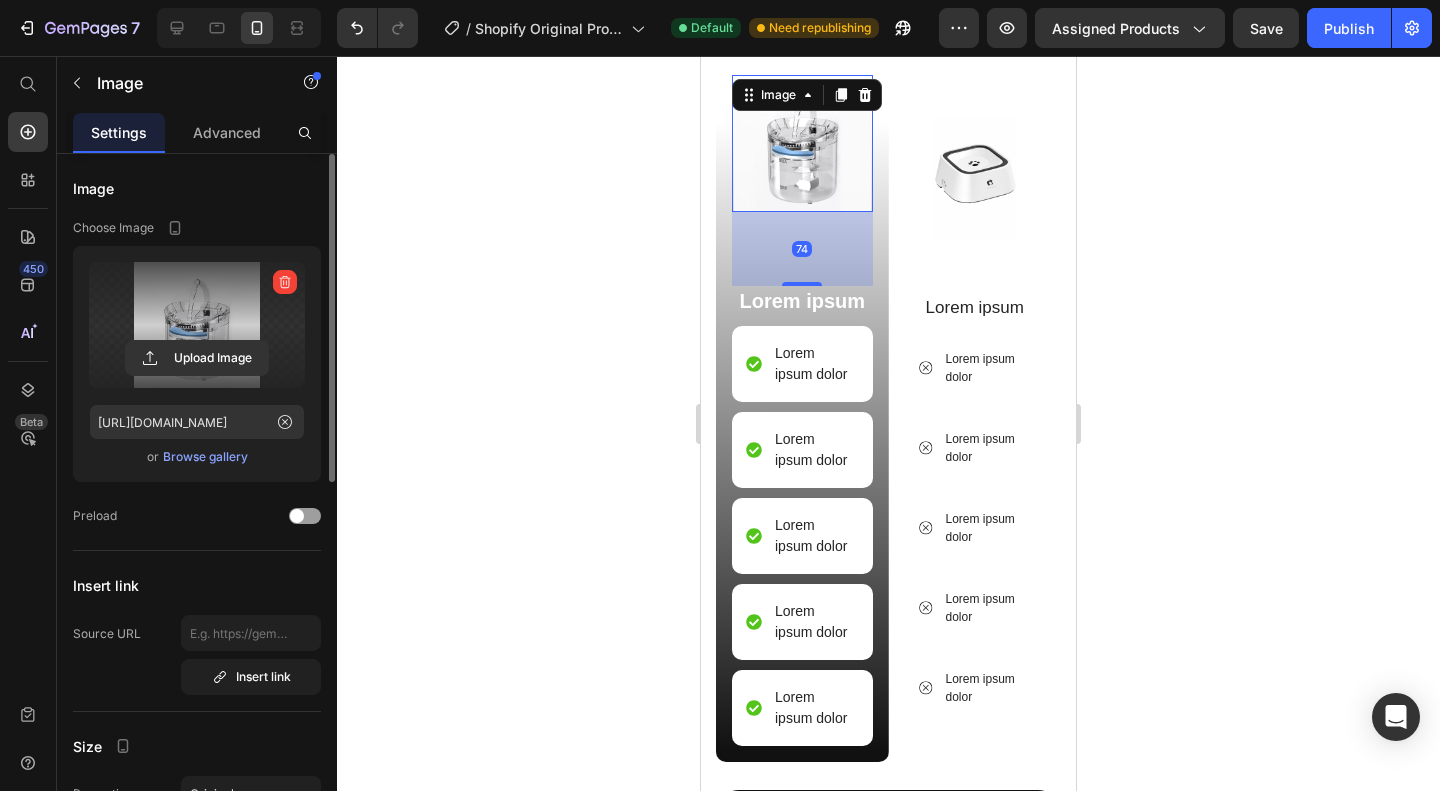 click at bounding box center [197, 325] 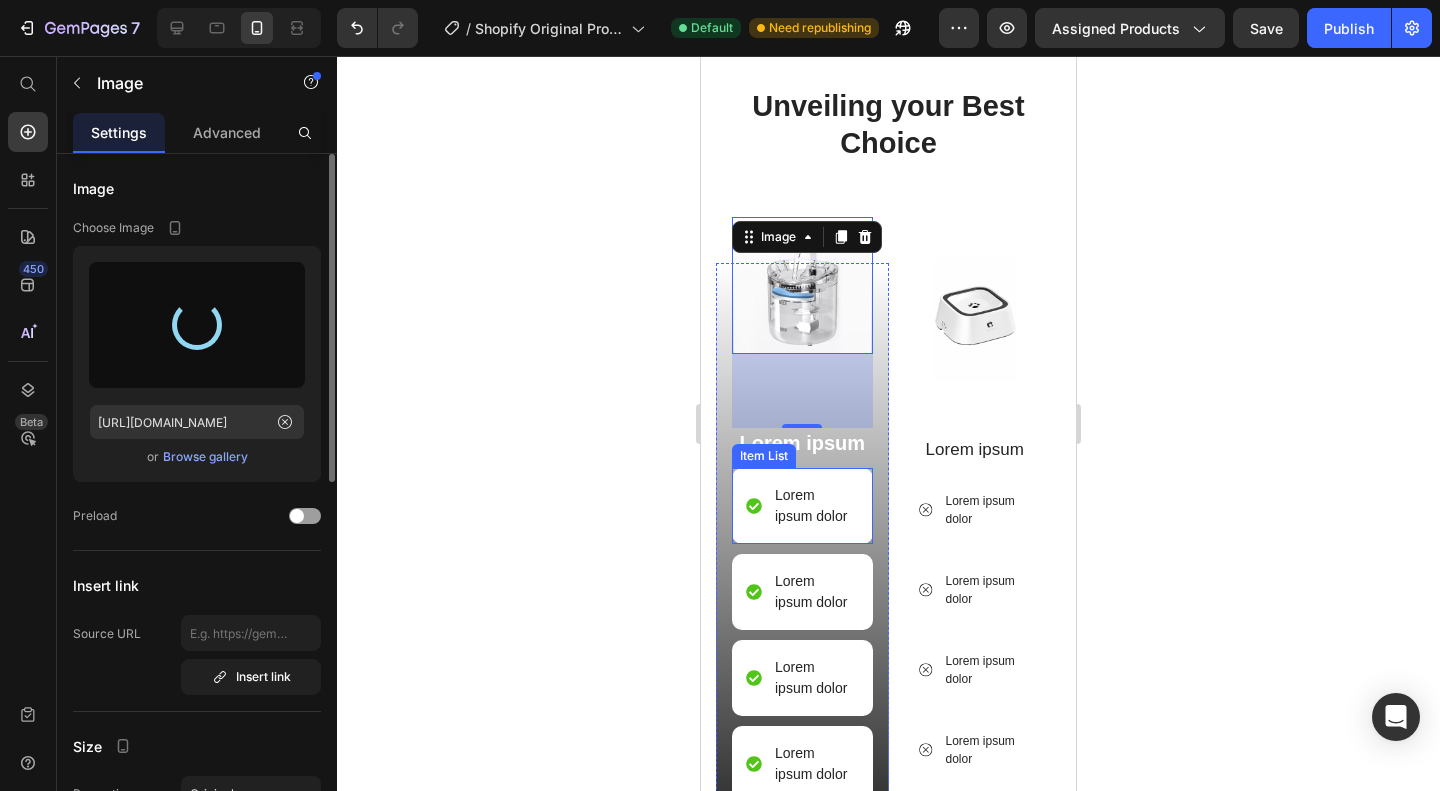 scroll, scrollTop: 2006, scrollLeft: 0, axis: vertical 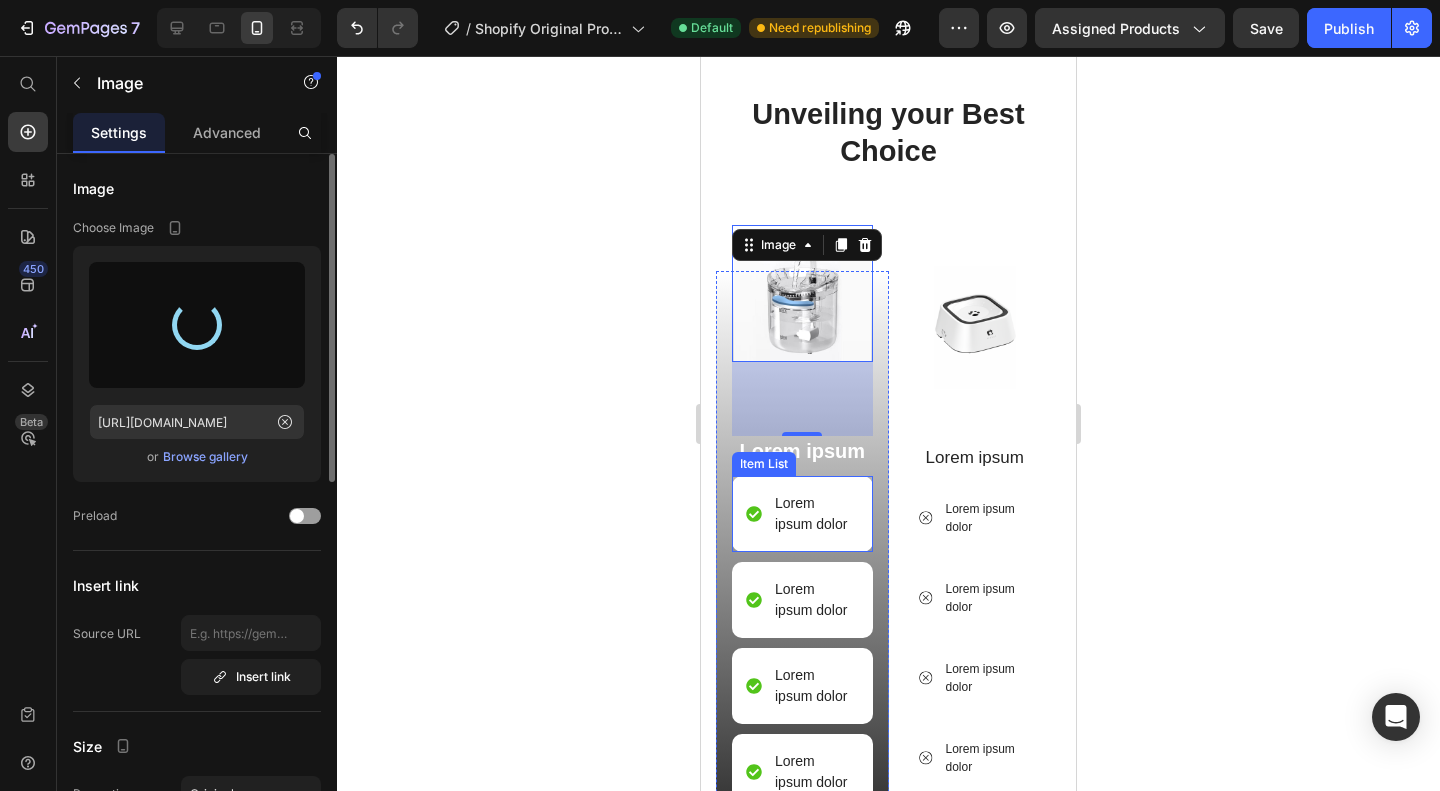 click on "Image   74 Lorem ipsum Text Block Lorem ipsum dolor Item List Lorem ipsum dolor Item List Lorem ipsum dolor Item List Lorem ipsum dolor Item List Lorem ipsum dolor Item List Row" at bounding box center (802, 591) 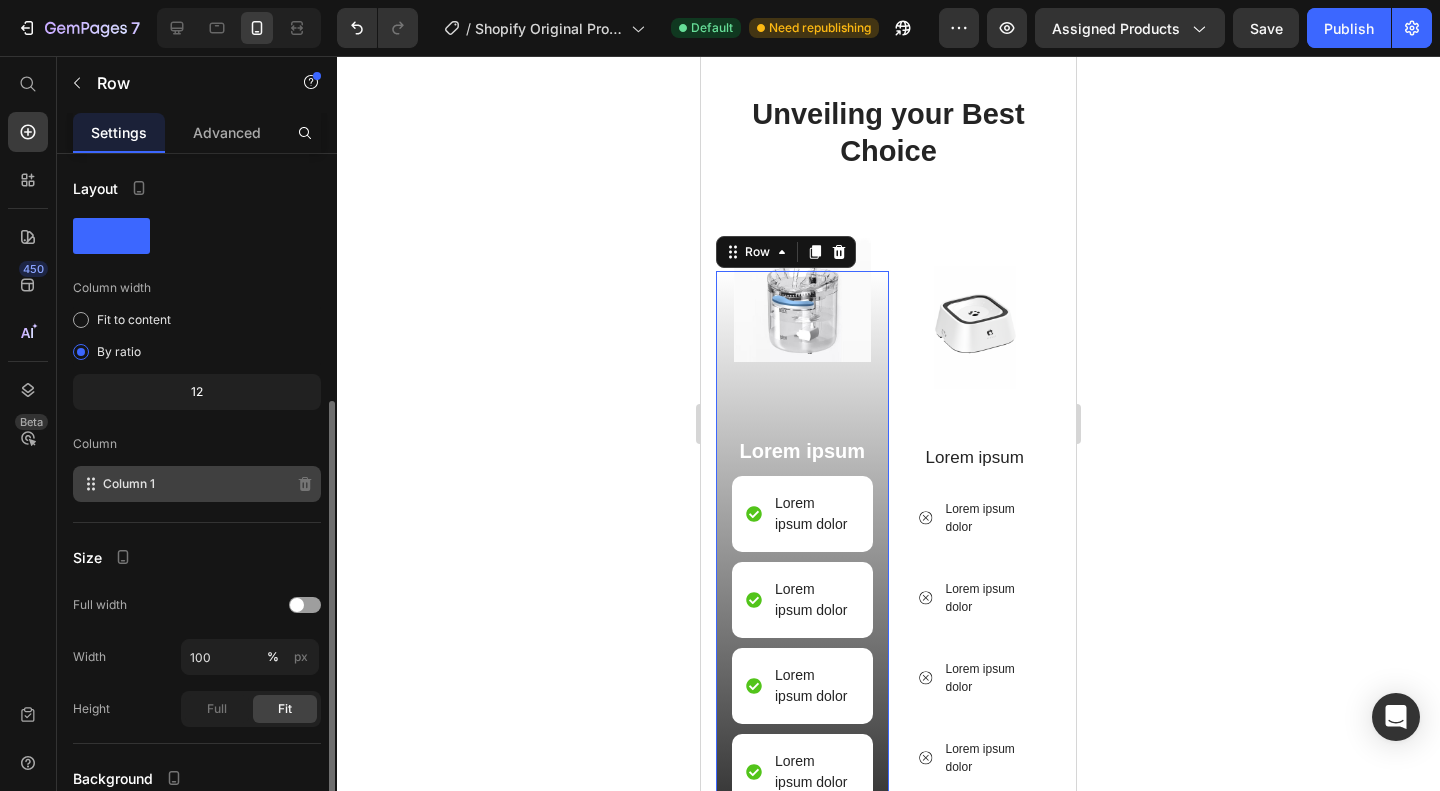 scroll, scrollTop: 172, scrollLeft: 0, axis: vertical 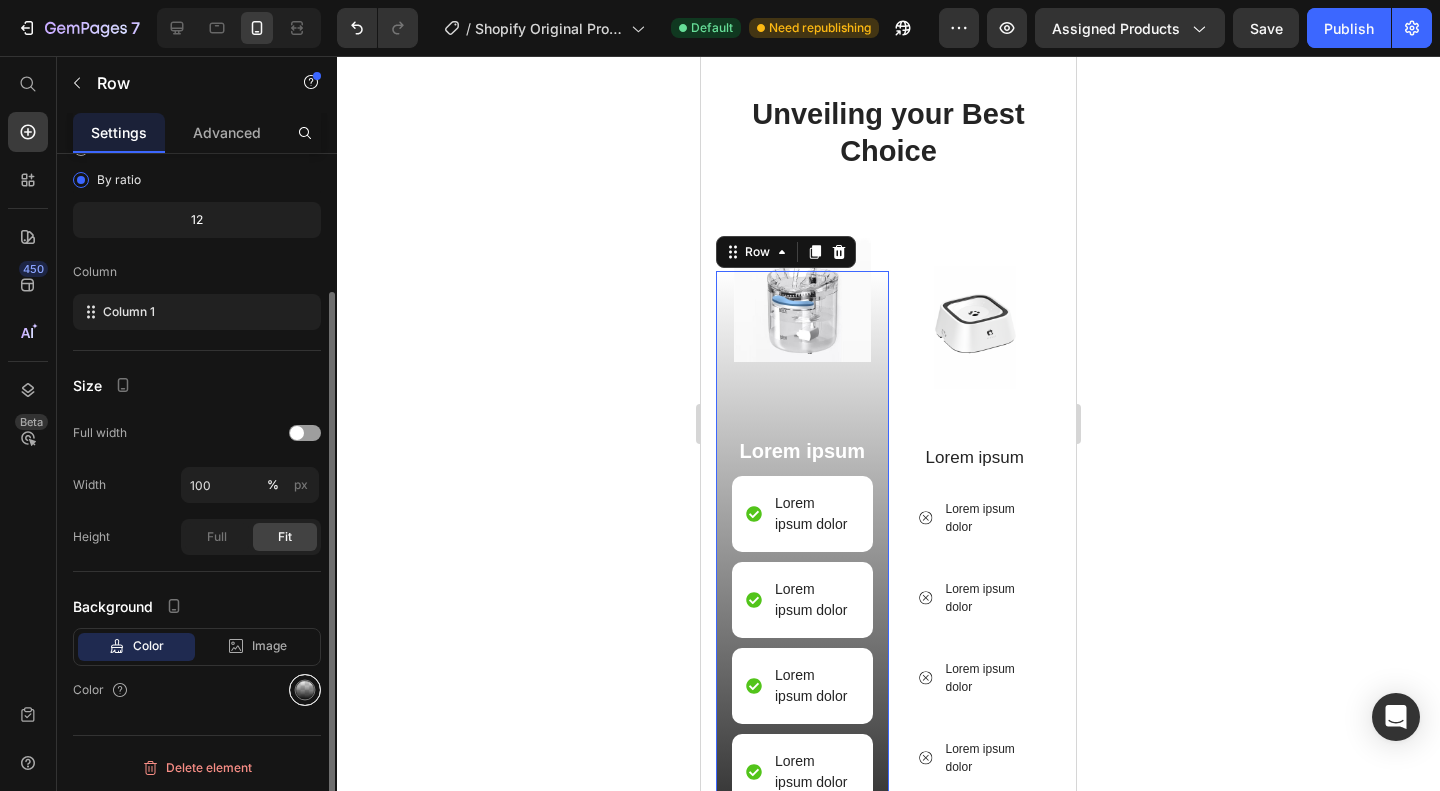 click at bounding box center (305, 690) 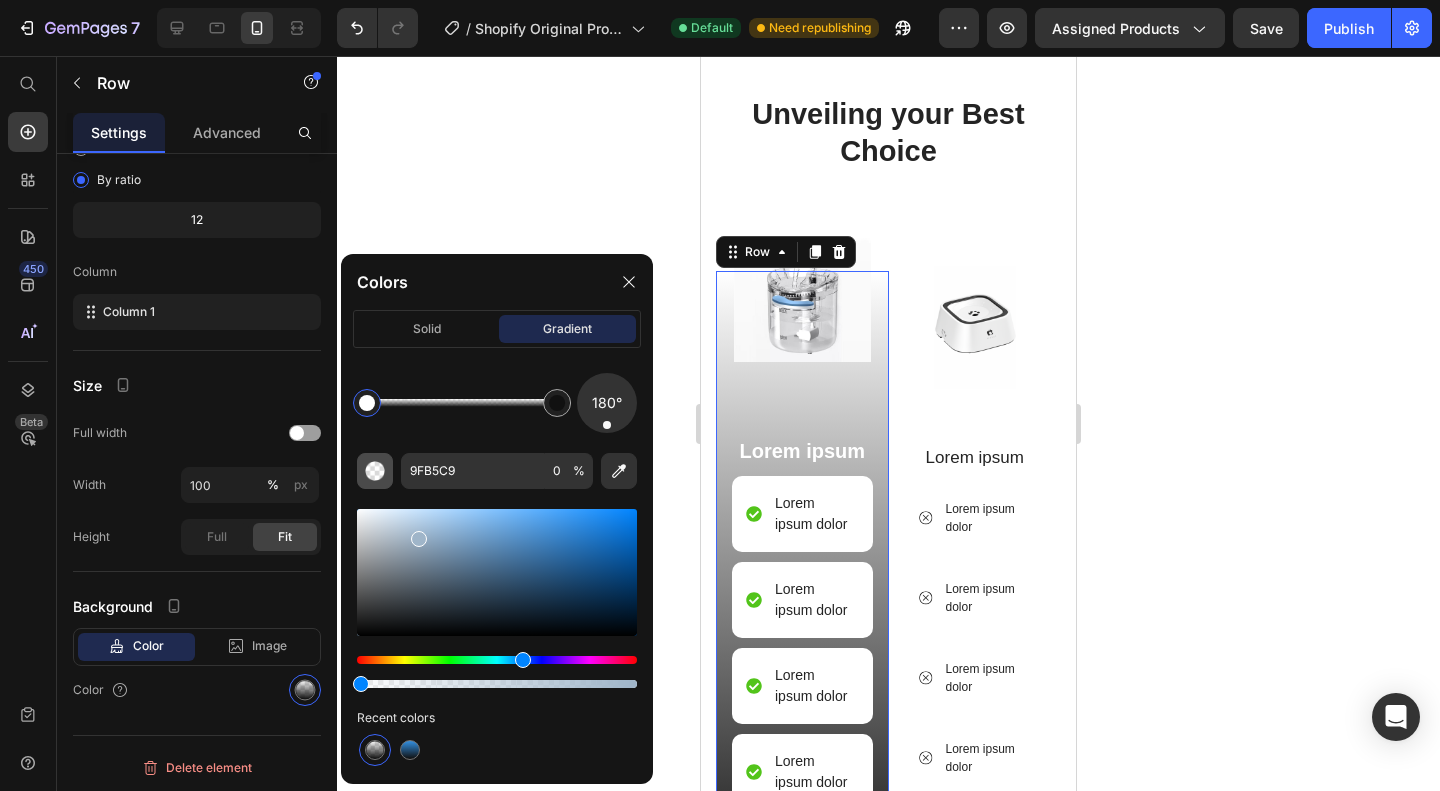 click at bounding box center (375, 471) 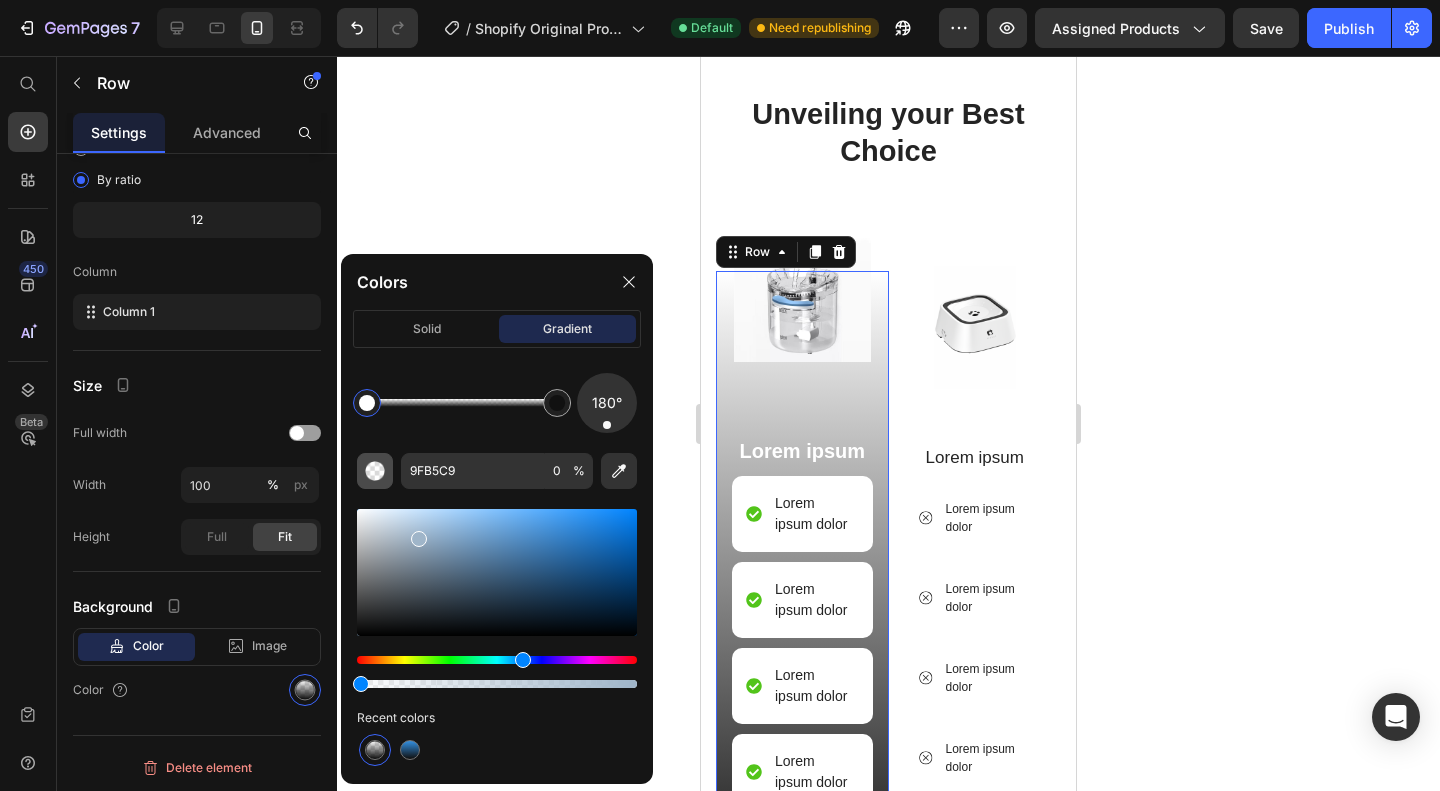 click at bounding box center [375, 471] 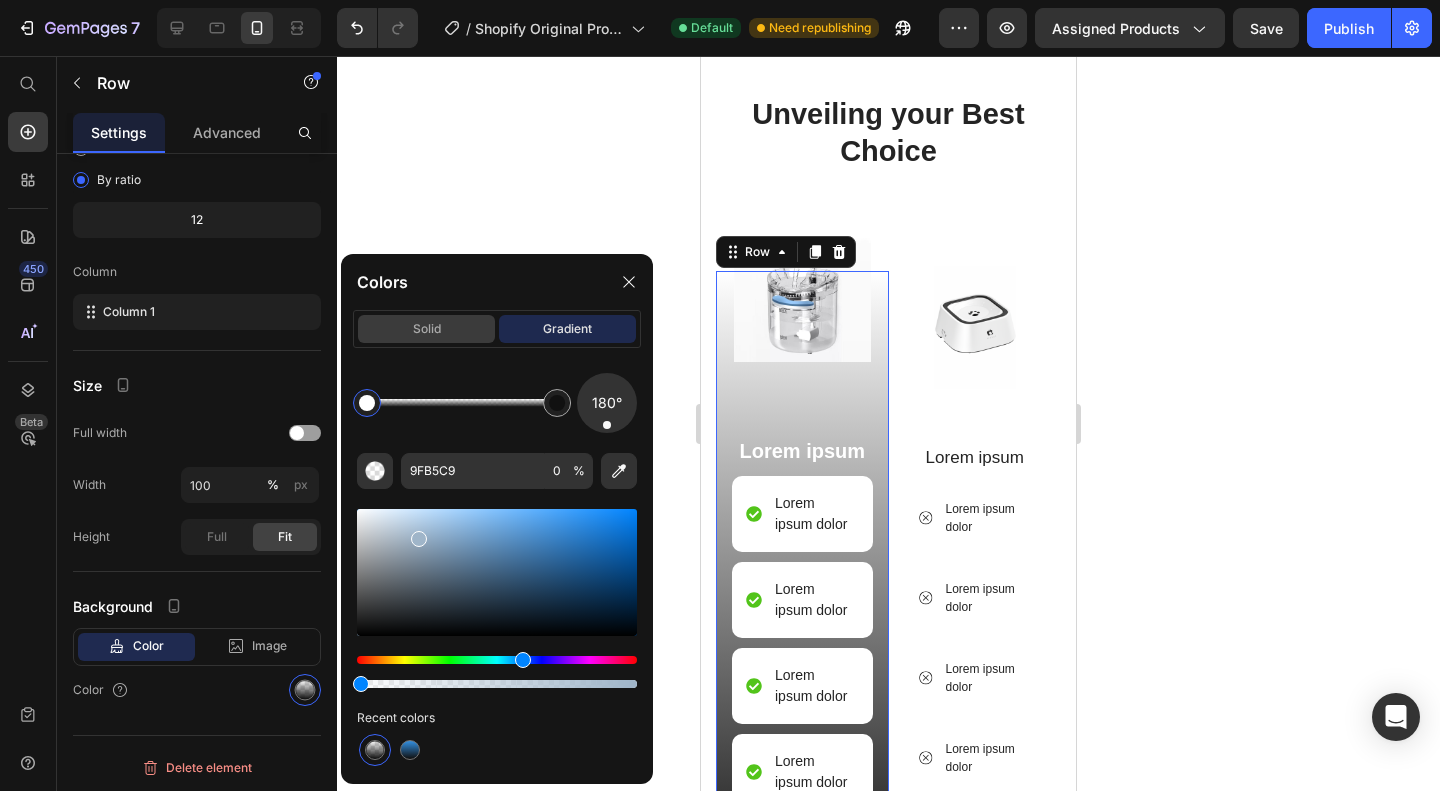 click on "solid" 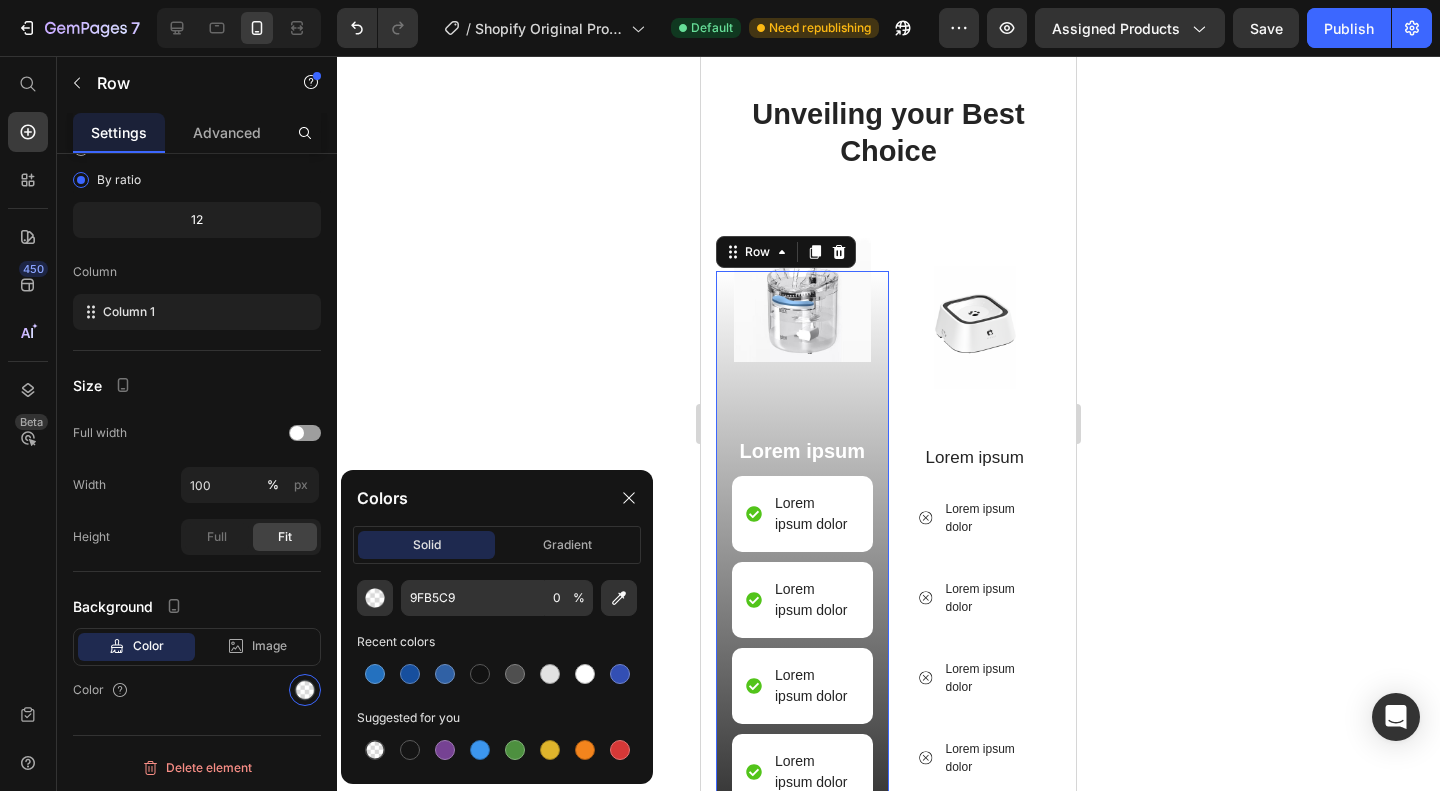 scroll, scrollTop: 172, scrollLeft: 0, axis: vertical 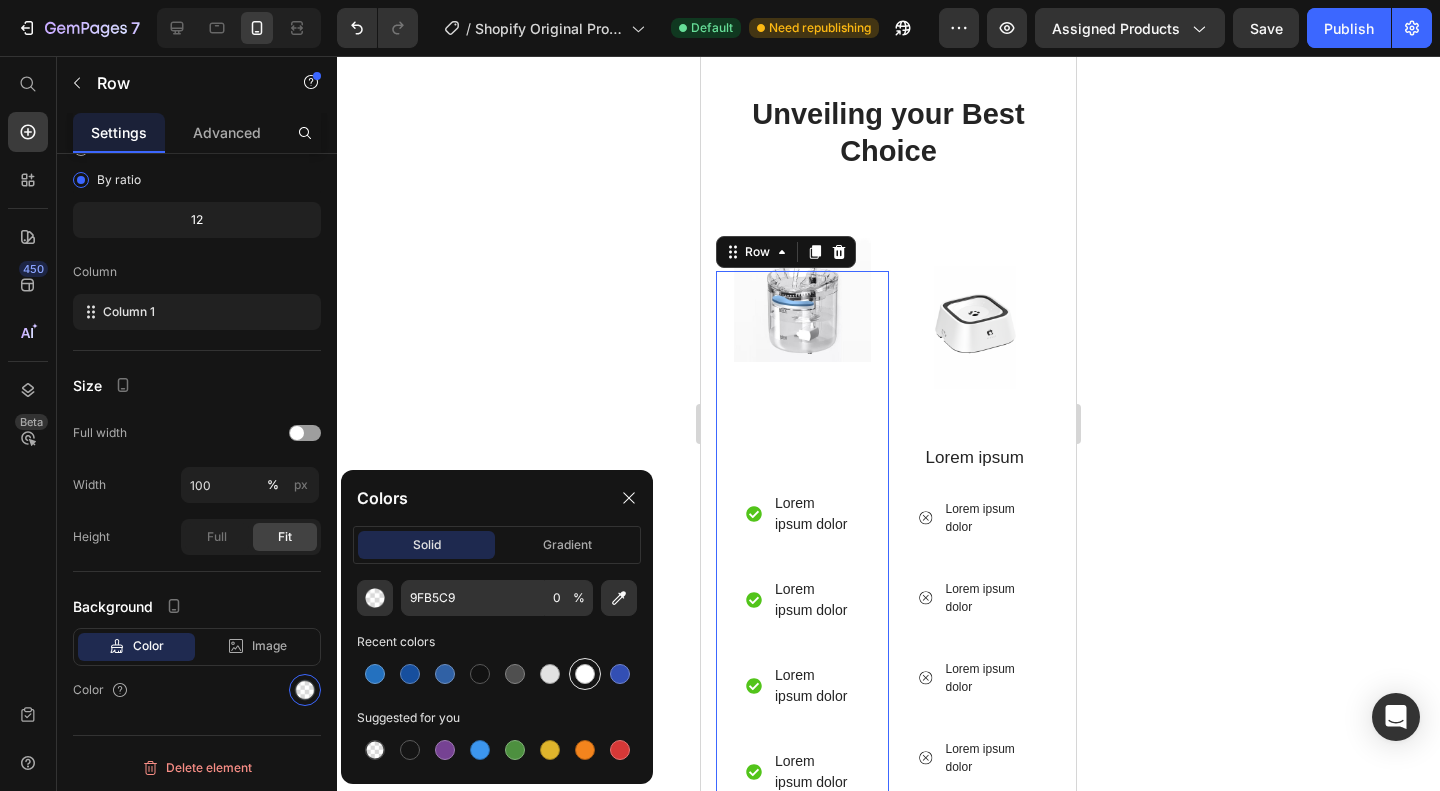 click at bounding box center [585, 674] 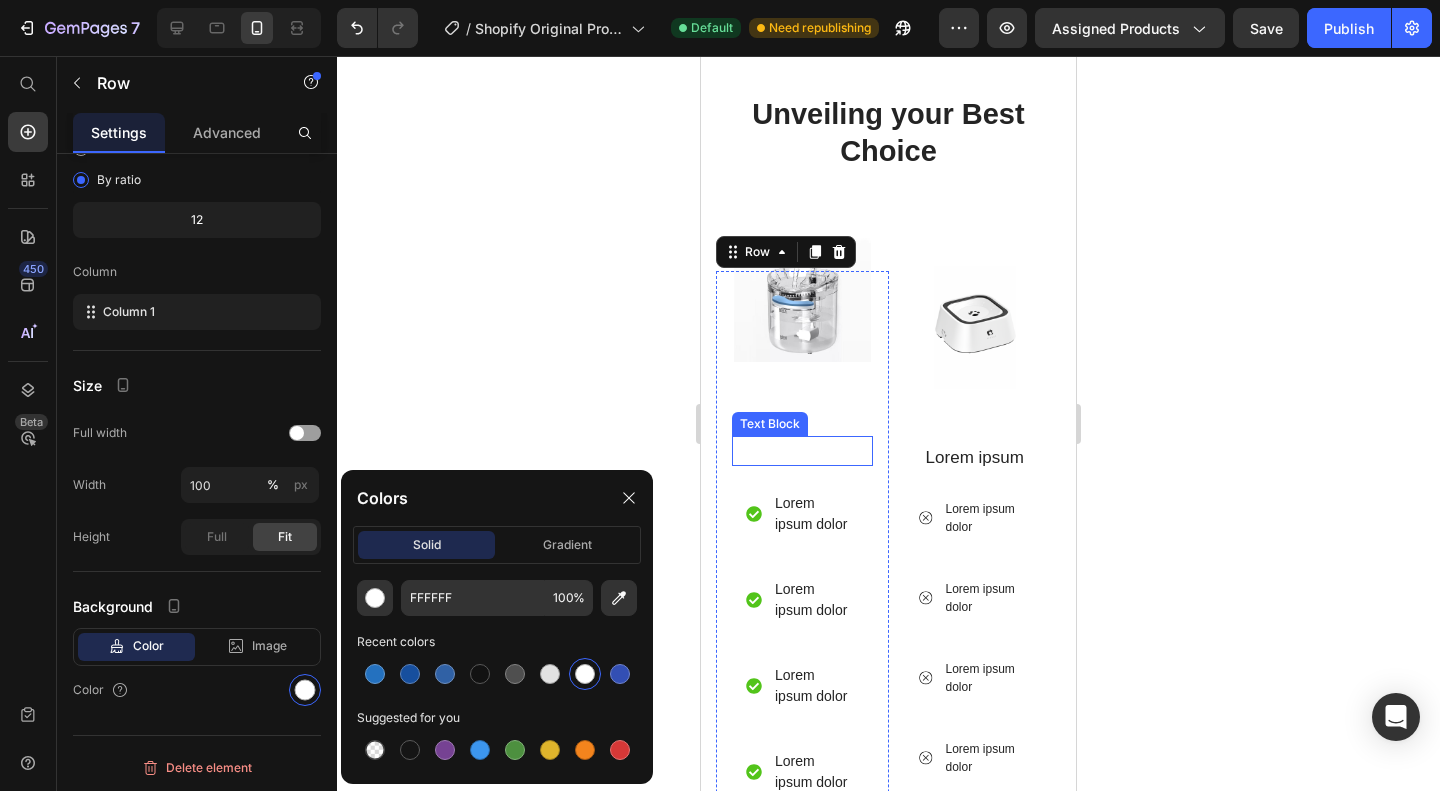 click on "Lorem ipsum" at bounding box center [802, 451] 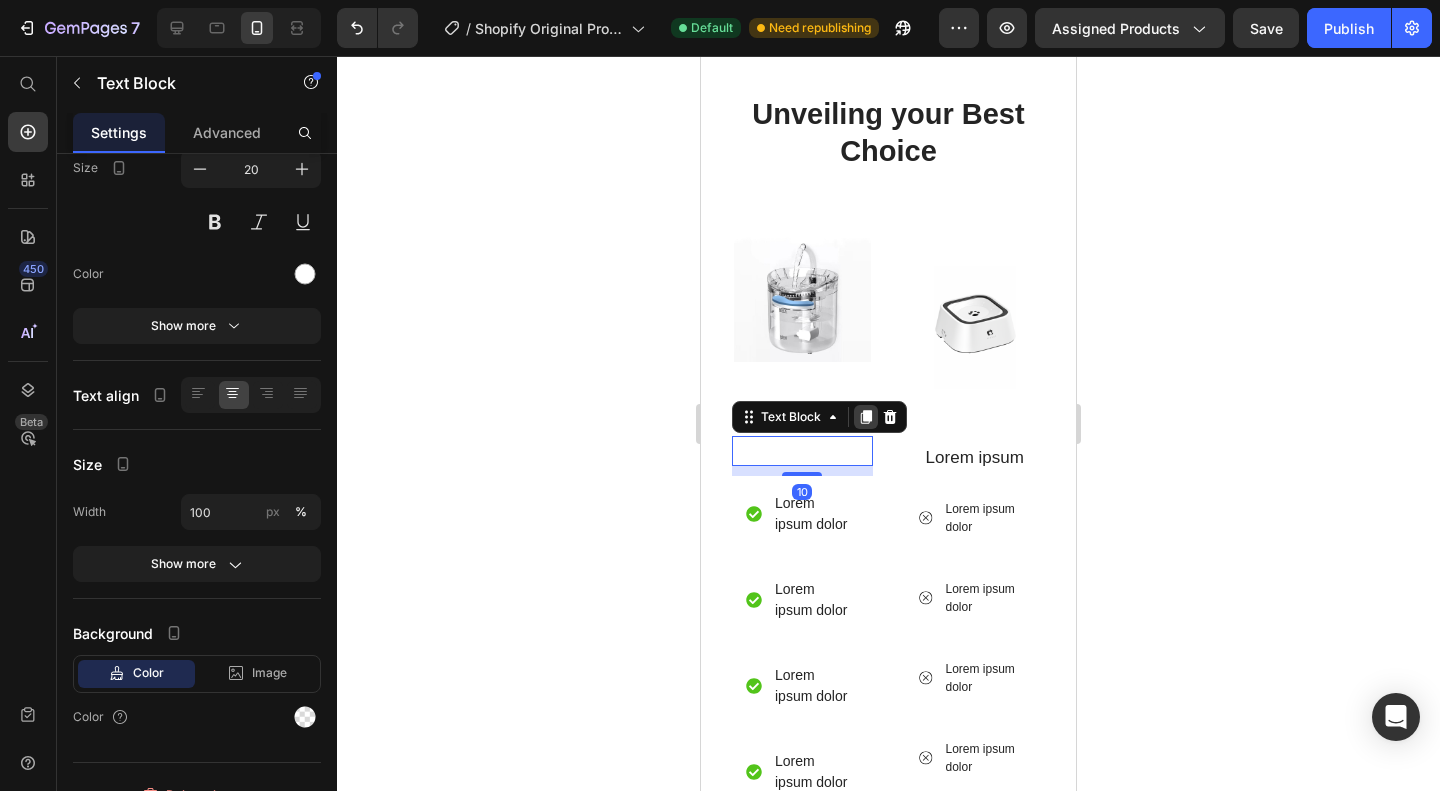scroll, scrollTop: 0, scrollLeft: 0, axis: both 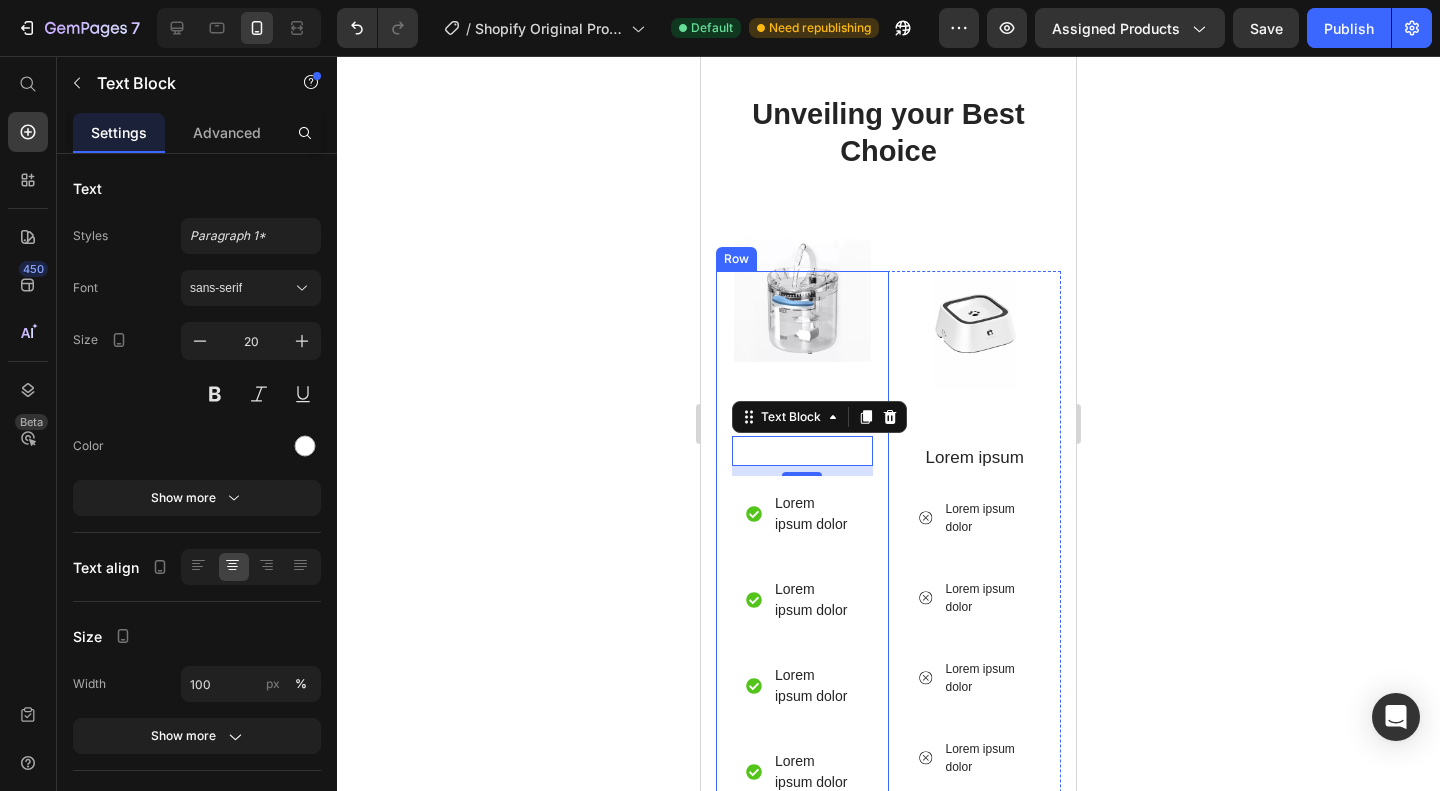 click at bounding box center (802, 293) 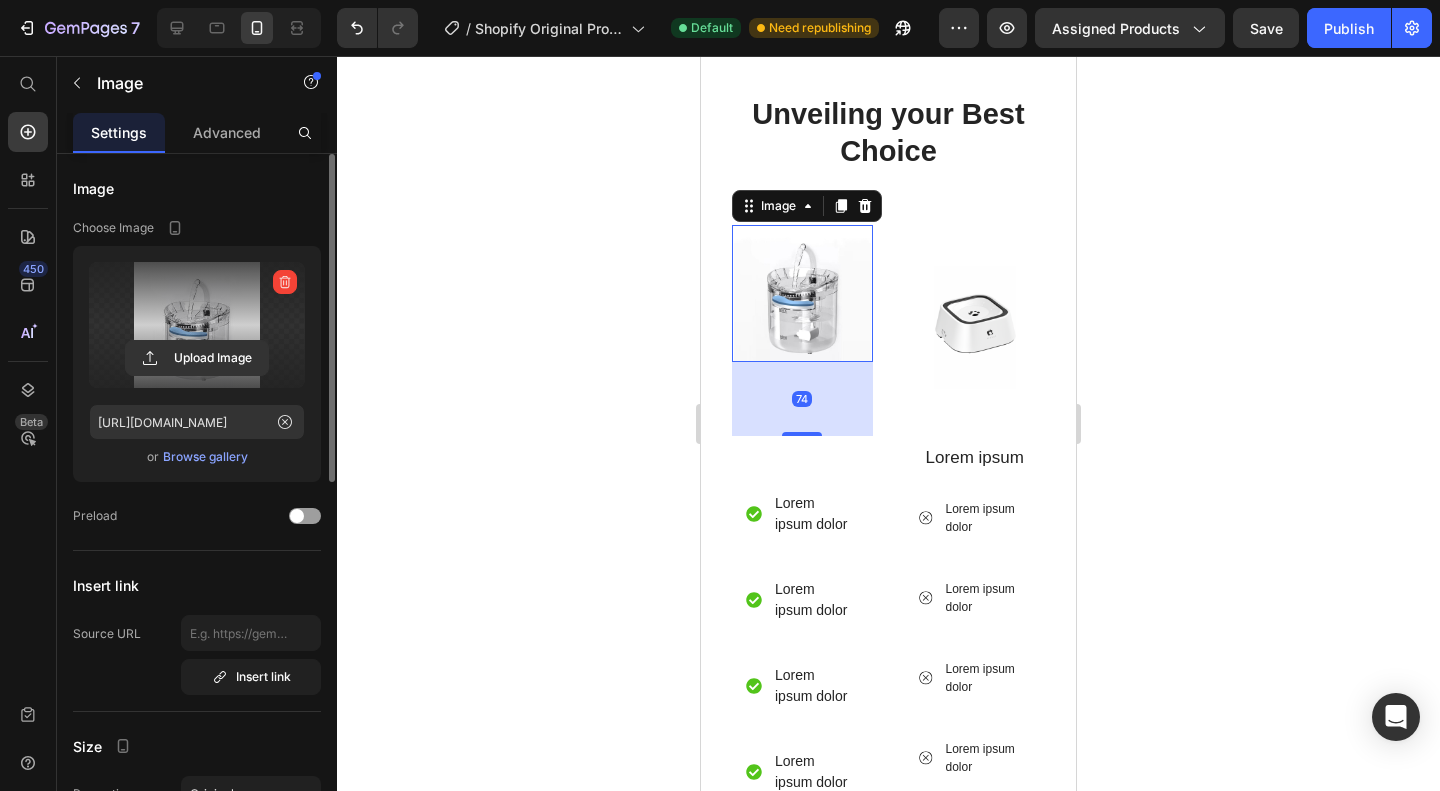 click at bounding box center [197, 325] 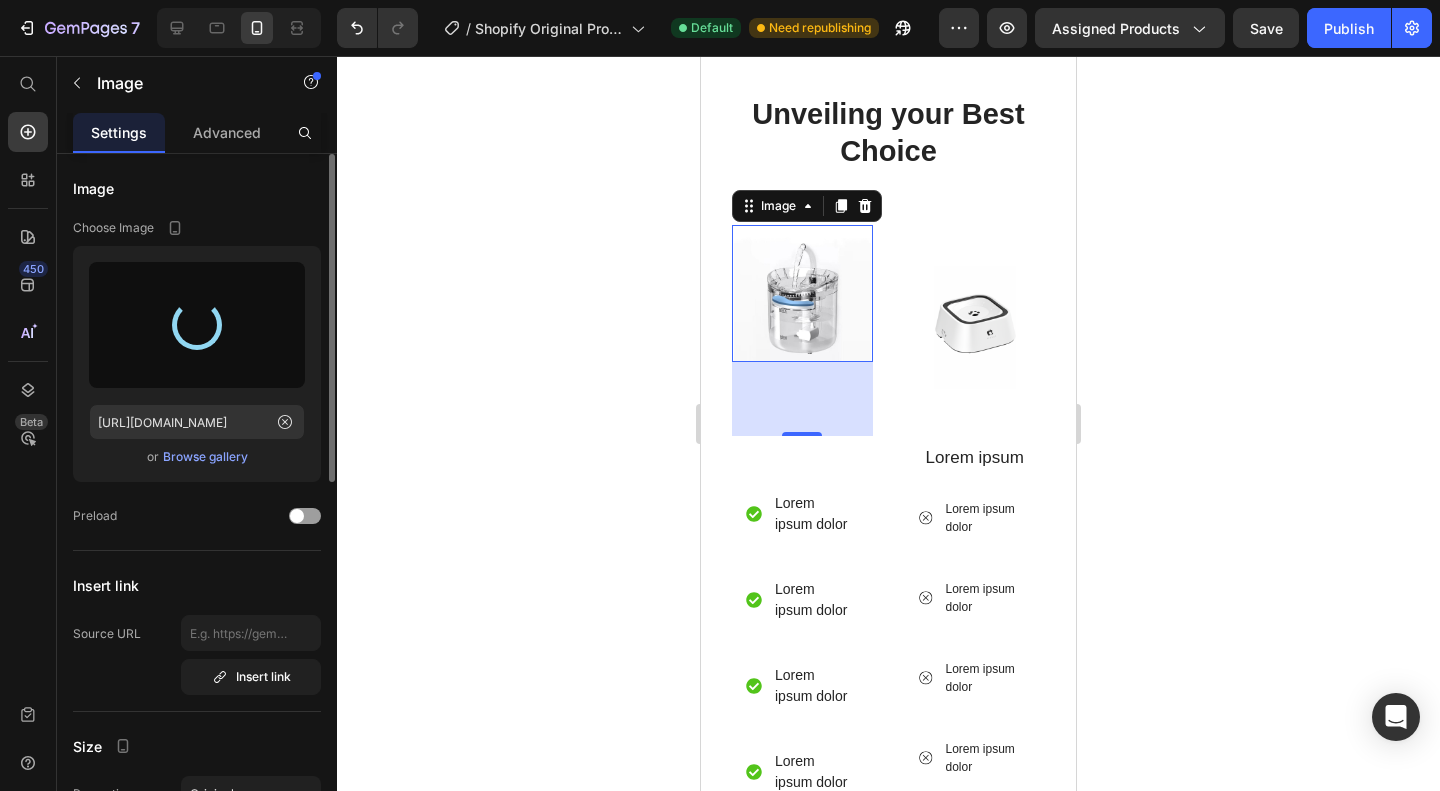 type on "https://cdn.shopify.com/s/files/1/0942/6590/1335/files/gempages_574596721380688671-8f0fbec6-64e3-4f5e-982d-3c3dfae2402d.png" 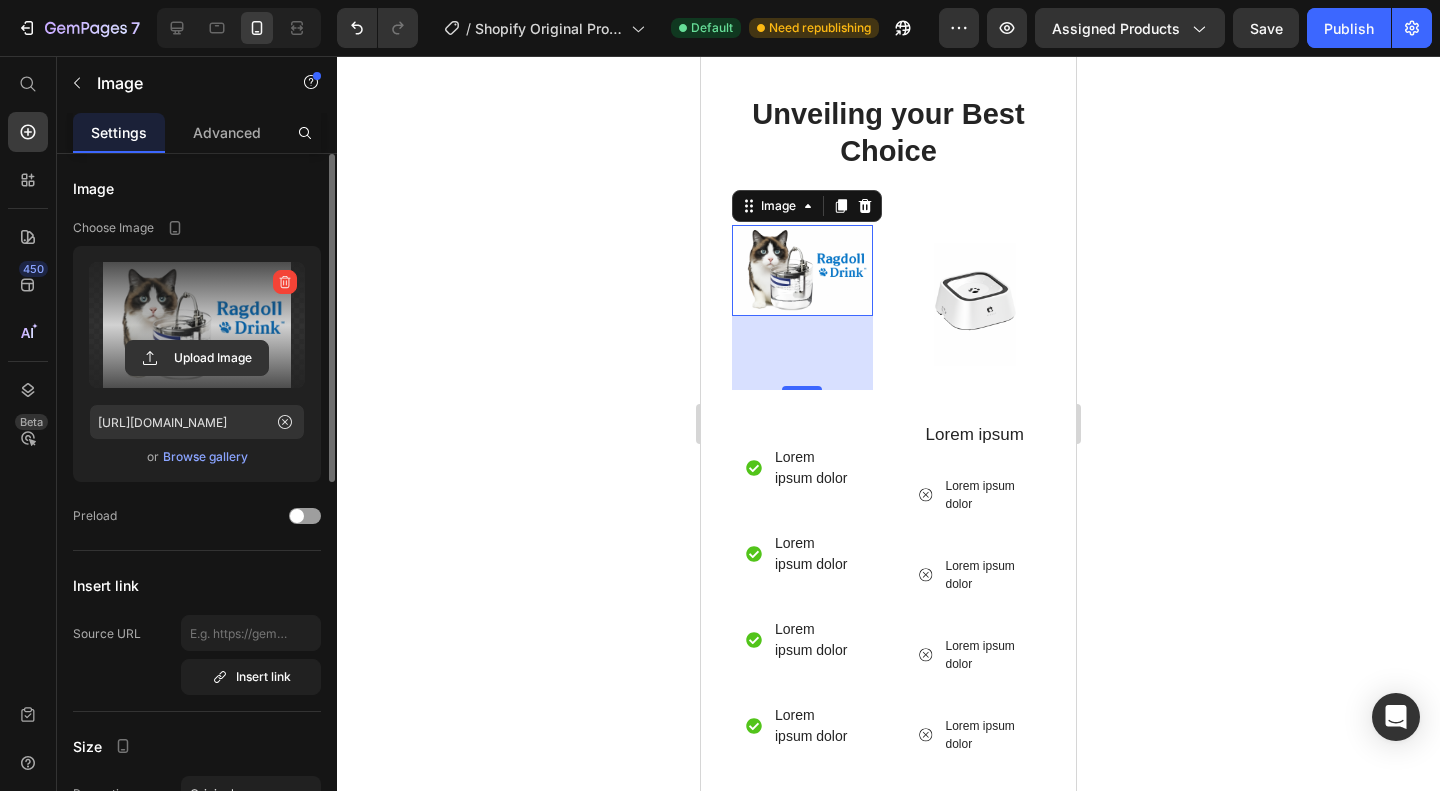 click 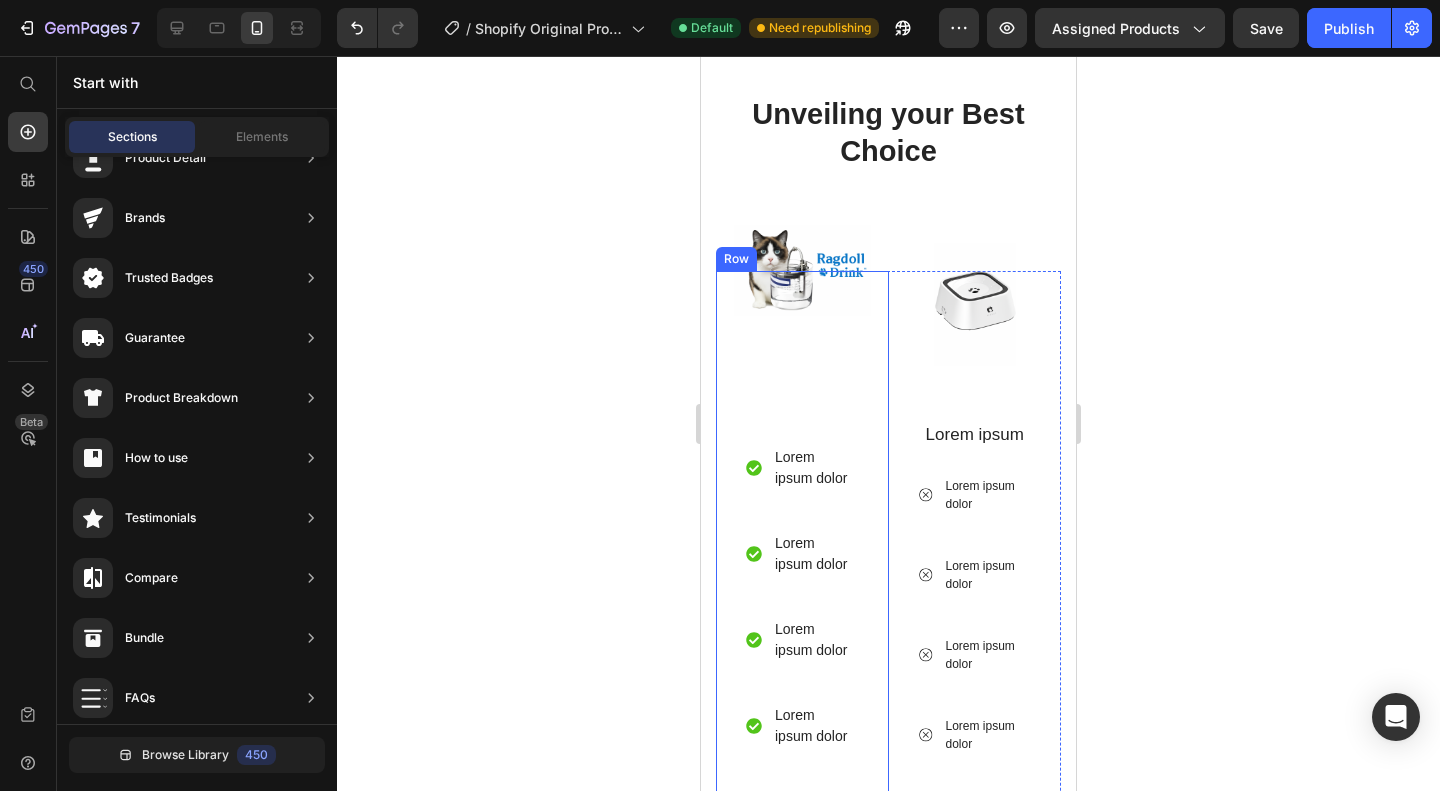click at bounding box center (802, 270) 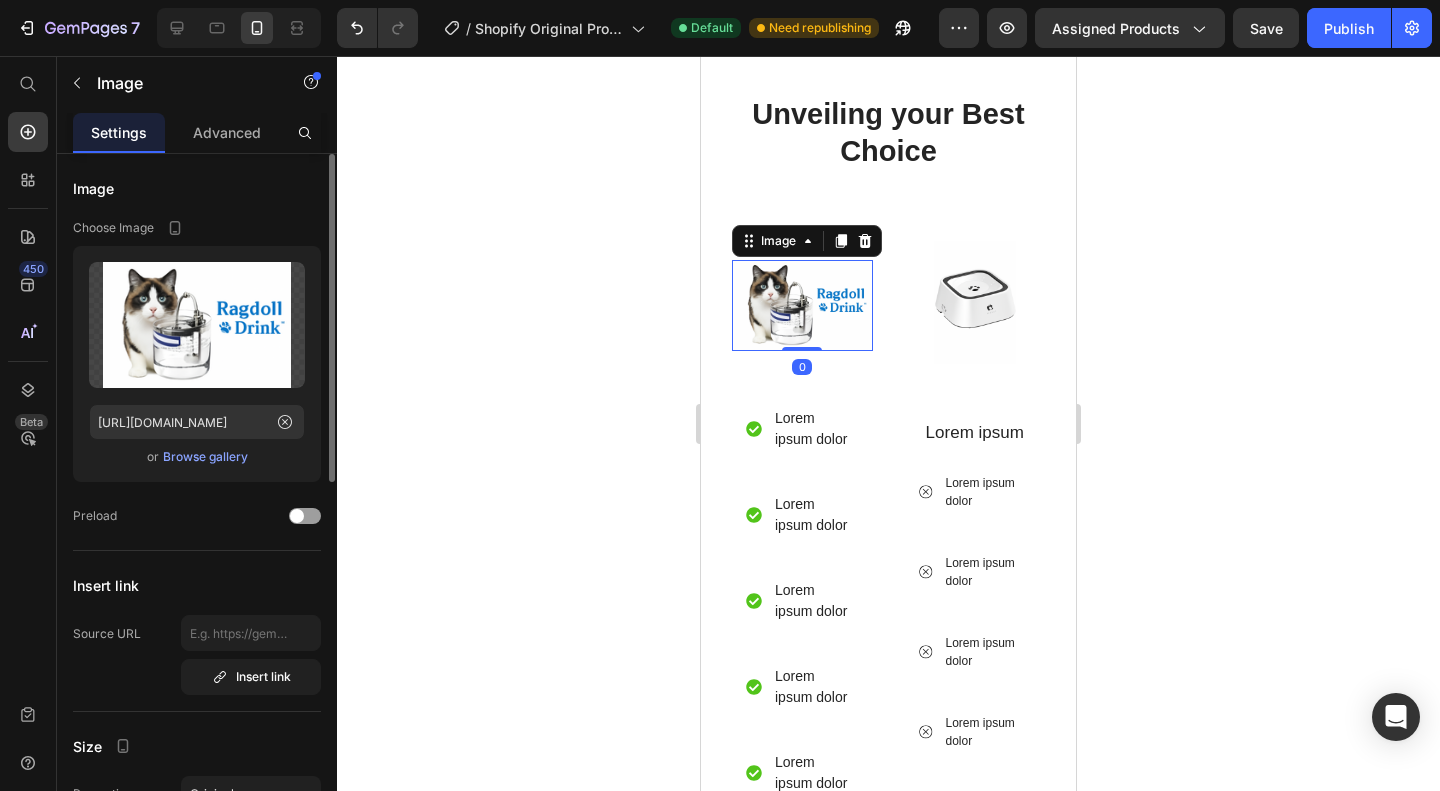 drag, startPoint x: 808, startPoint y: 351, endPoint x: 805, endPoint y: 266, distance: 85.052925 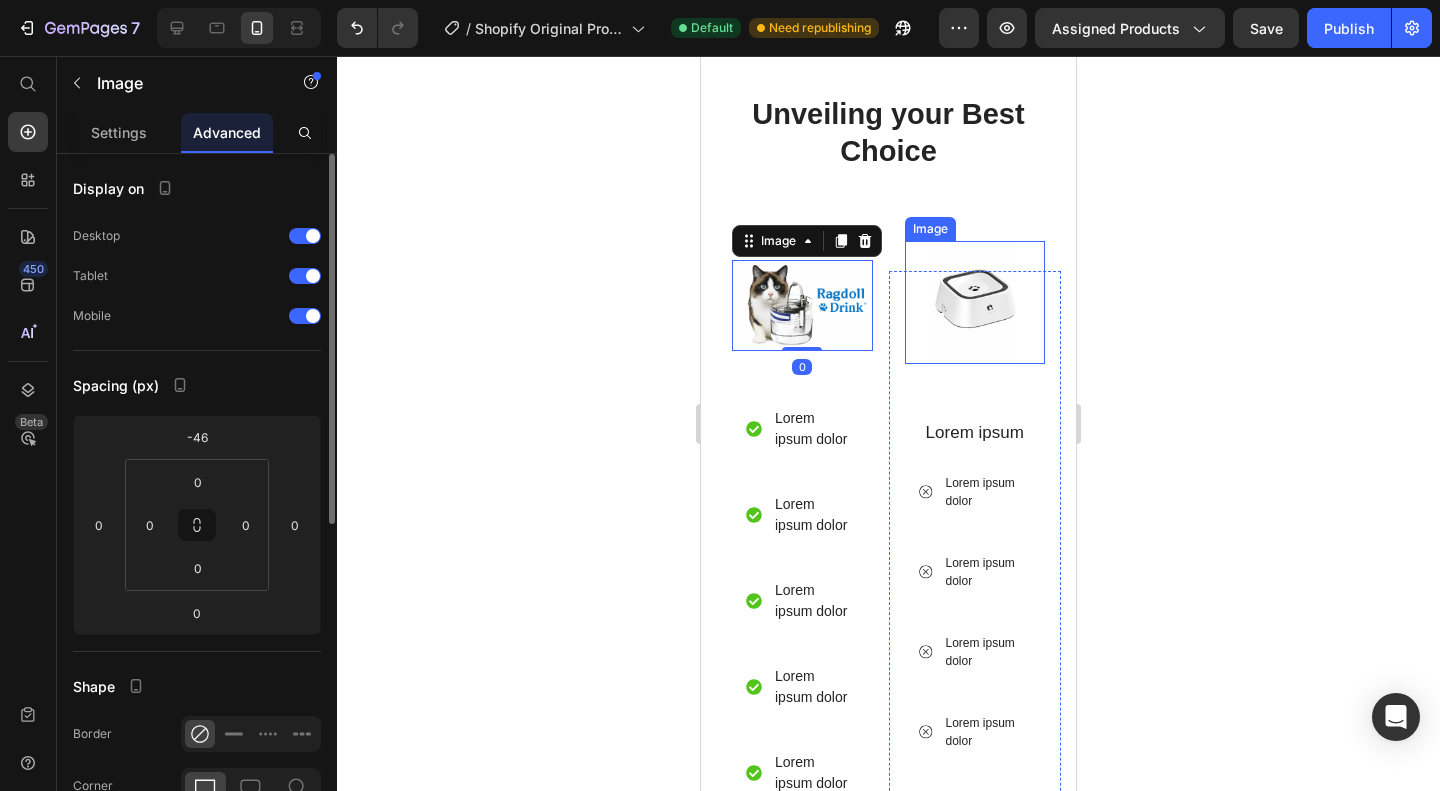 click at bounding box center (975, 302) 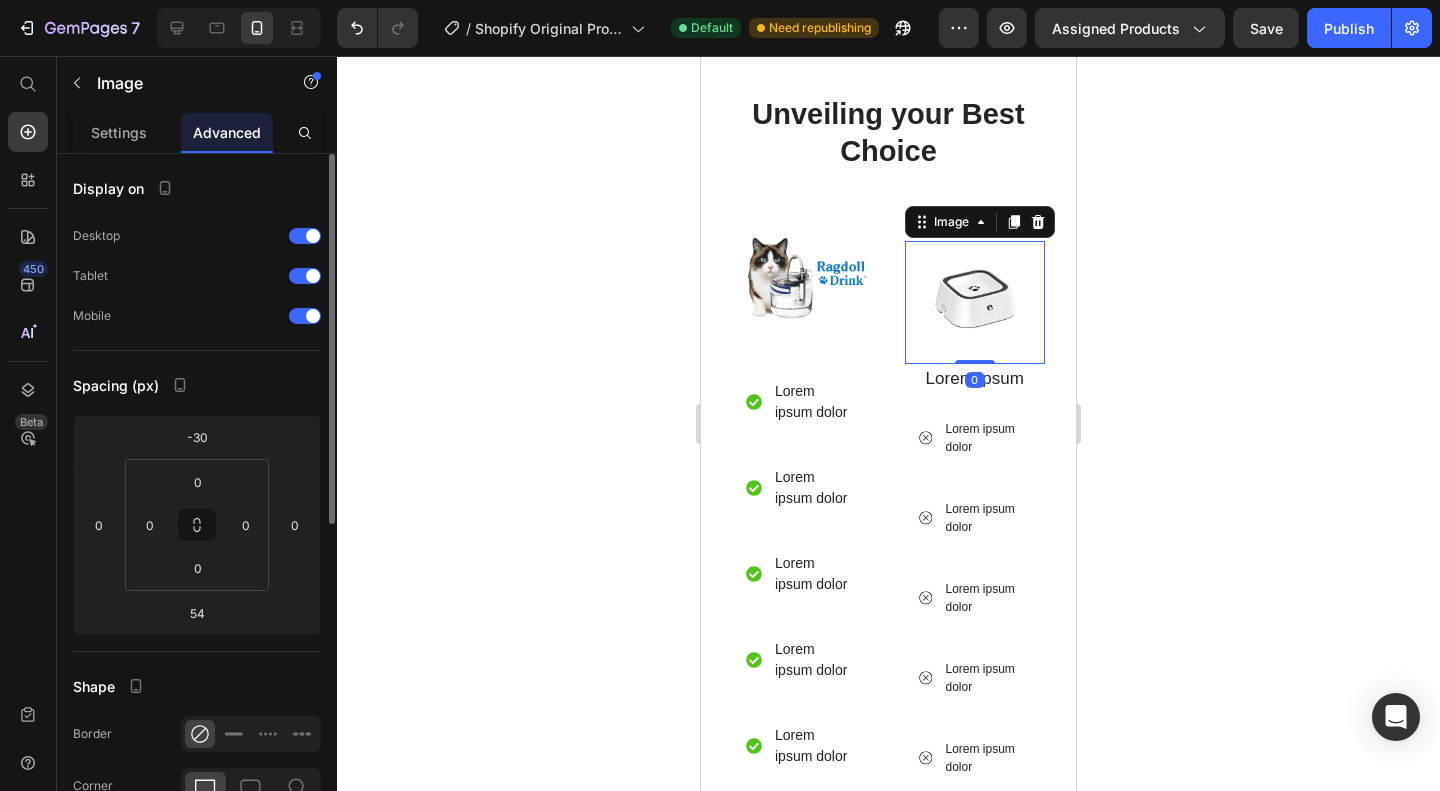 drag, startPoint x: 968, startPoint y: 380, endPoint x: 972, endPoint y: 297, distance: 83.09633 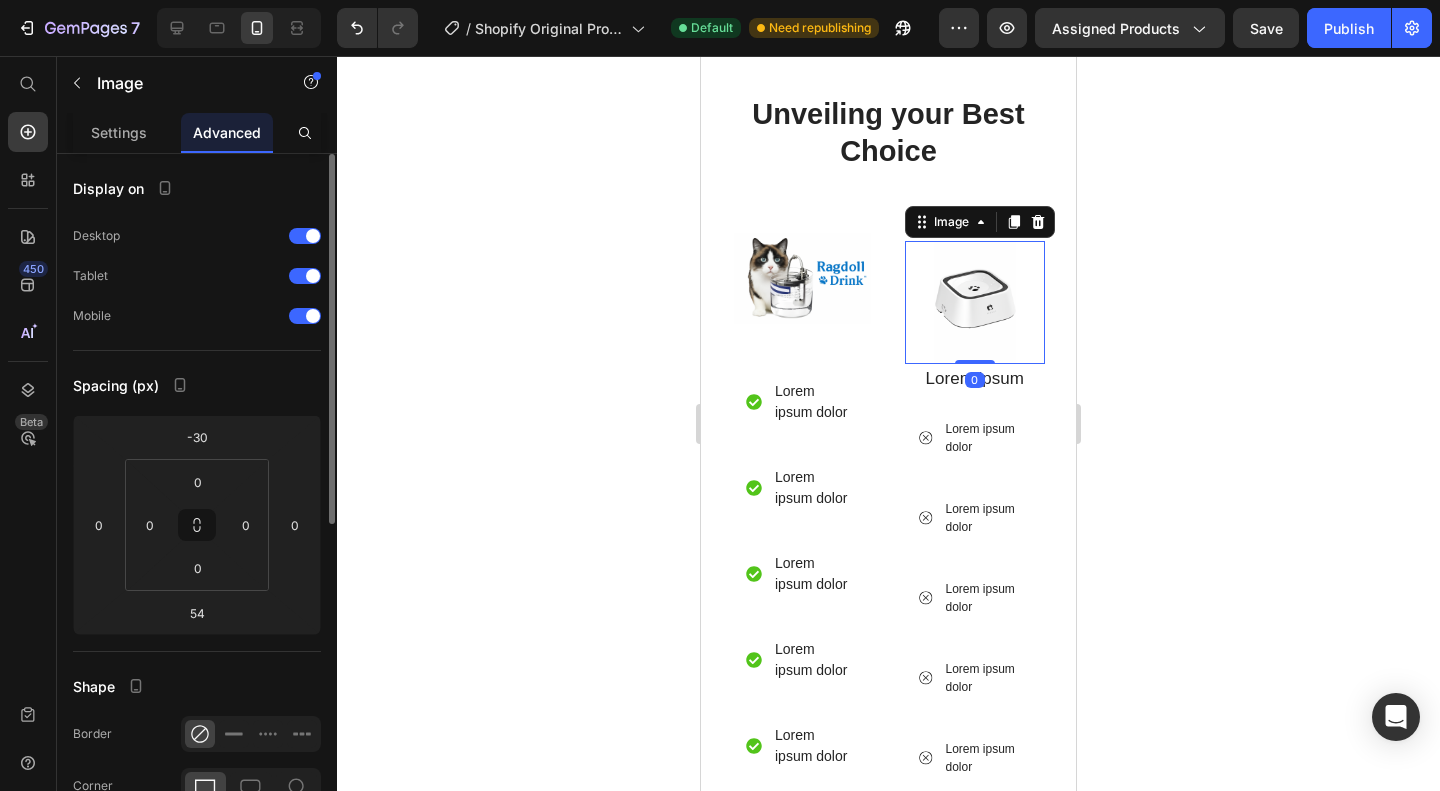 click on "Image   0" at bounding box center (975, 302) 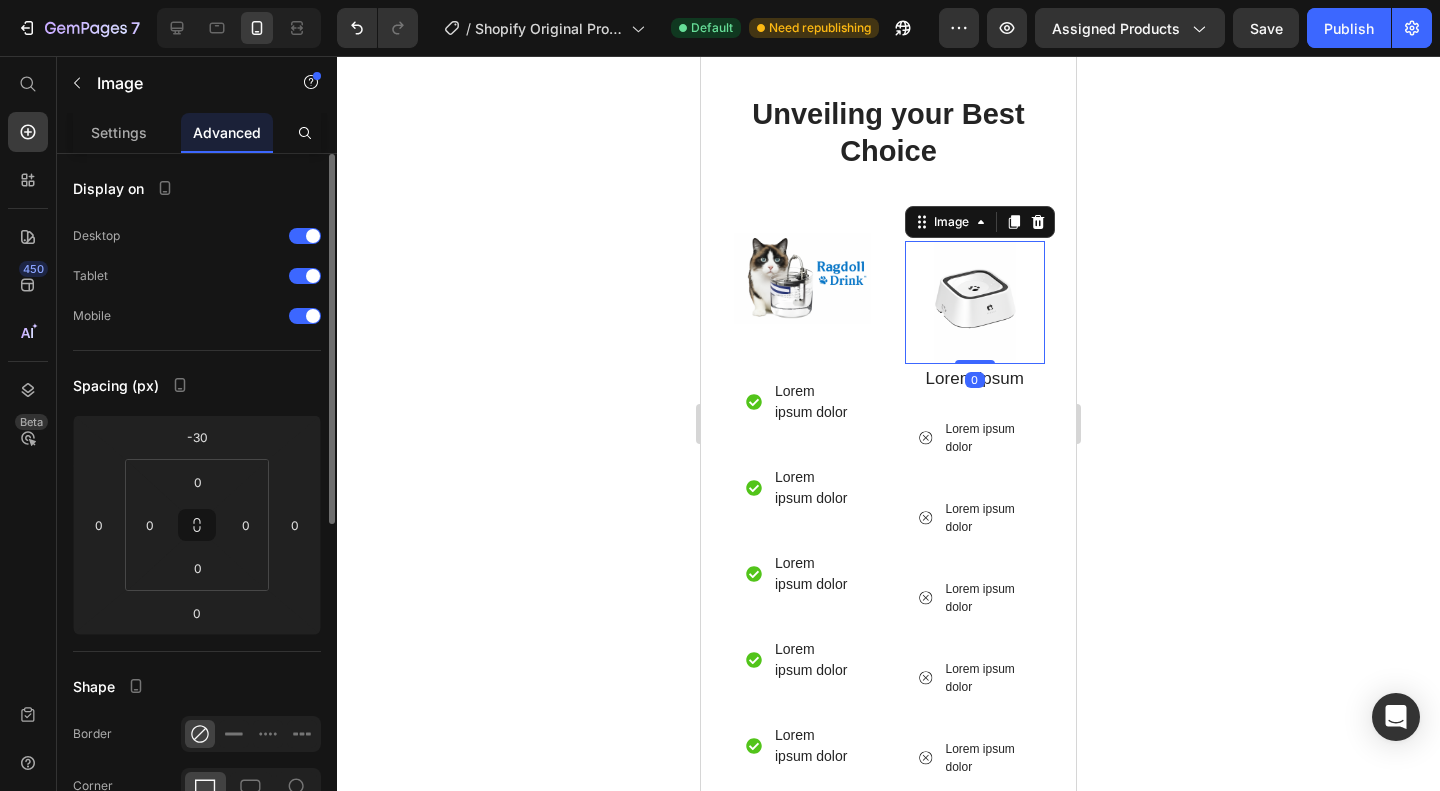 drag, startPoint x: 978, startPoint y: 327, endPoint x: 958, endPoint y: 279, distance: 52 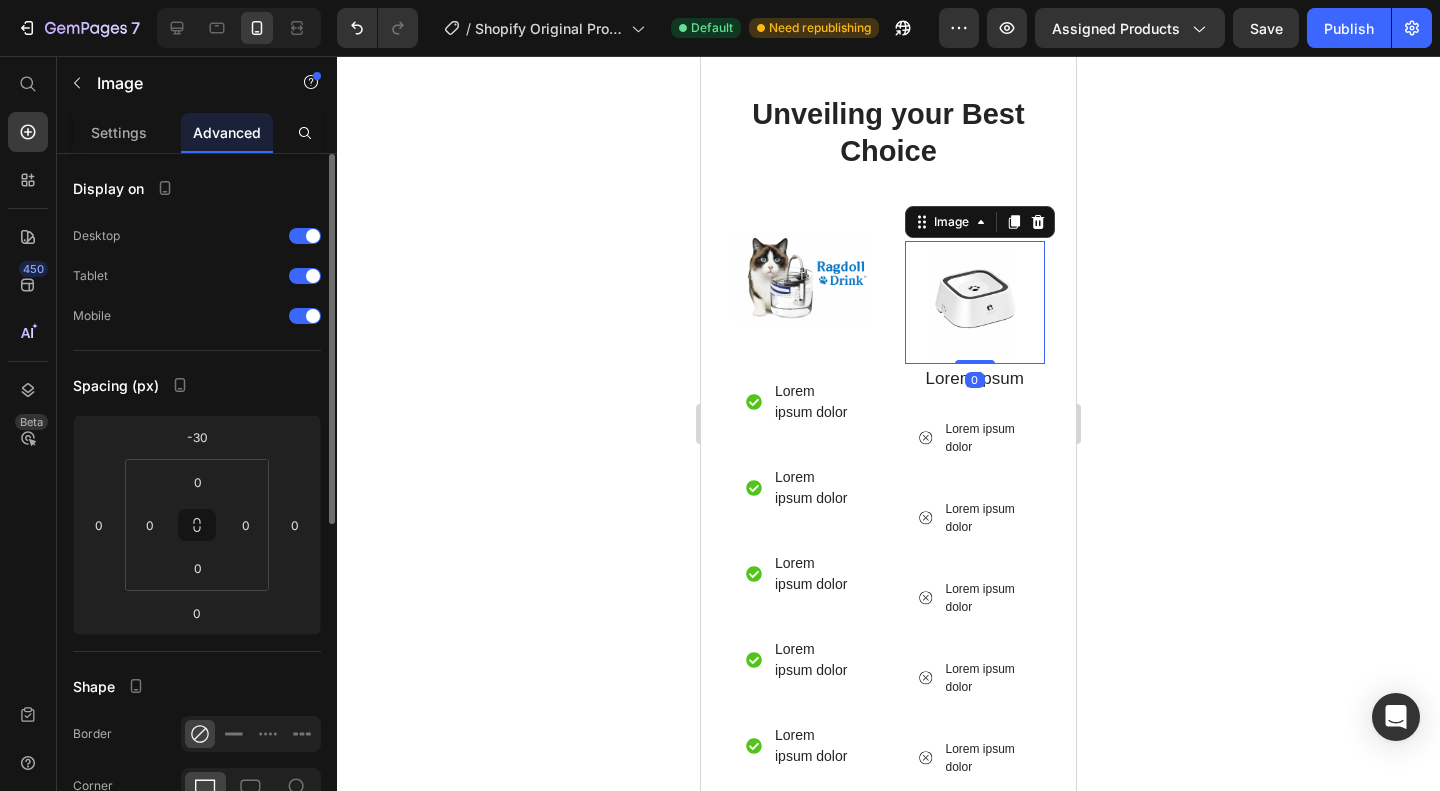 click on "Image   0" at bounding box center (975, 302) 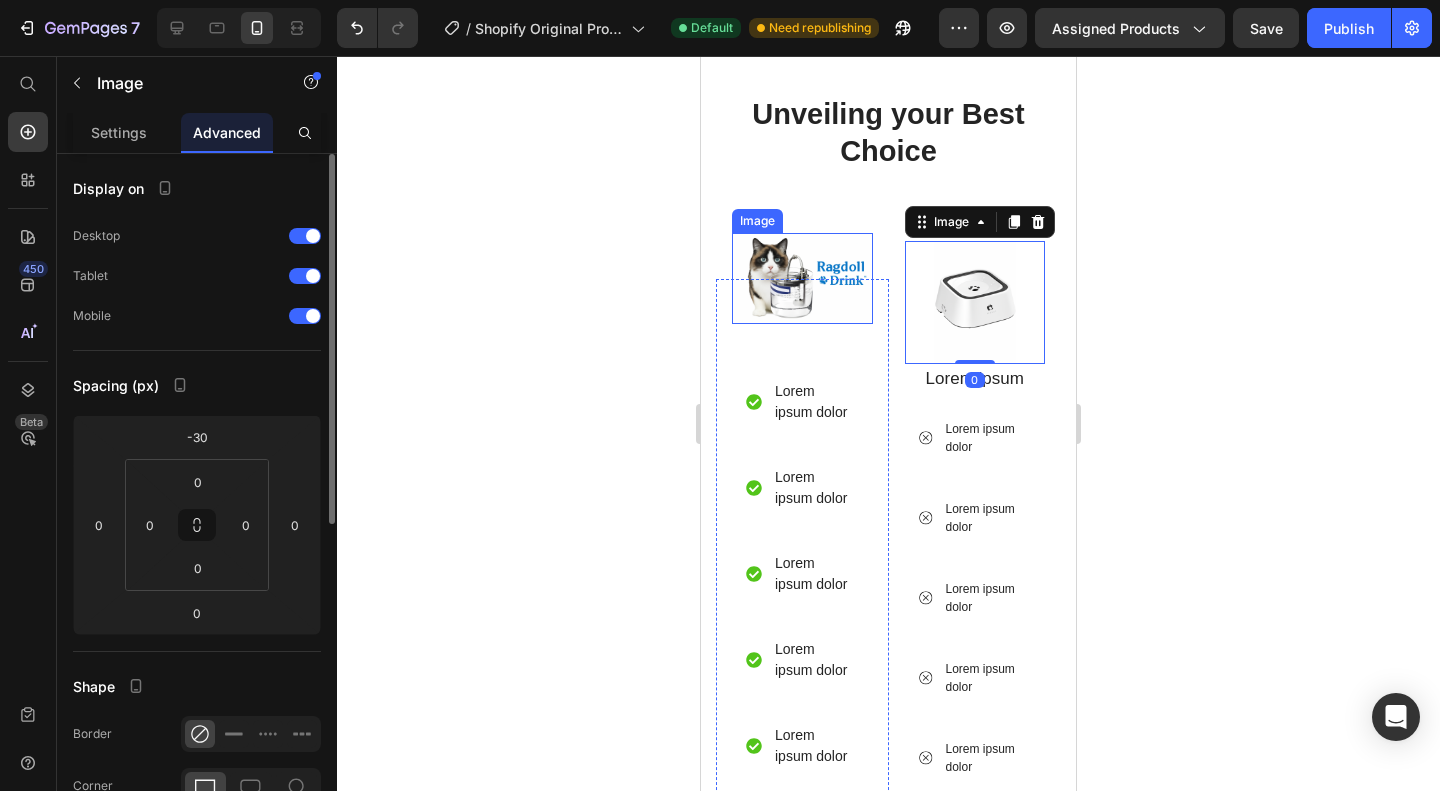 click at bounding box center (802, 278) 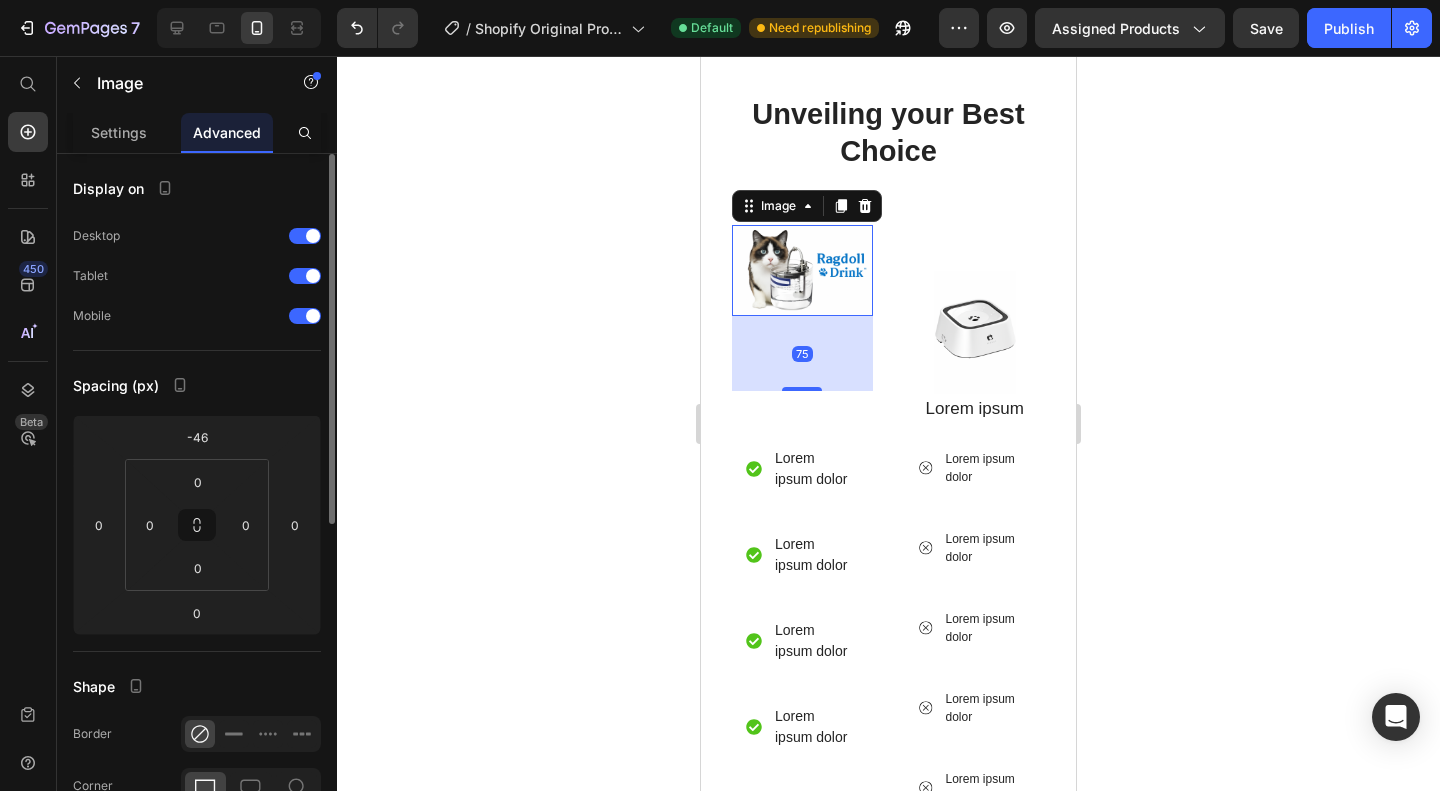 drag, startPoint x: 806, startPoint y: 284, endPoint x: 828, endPoint y: 359, distance: 78.160095 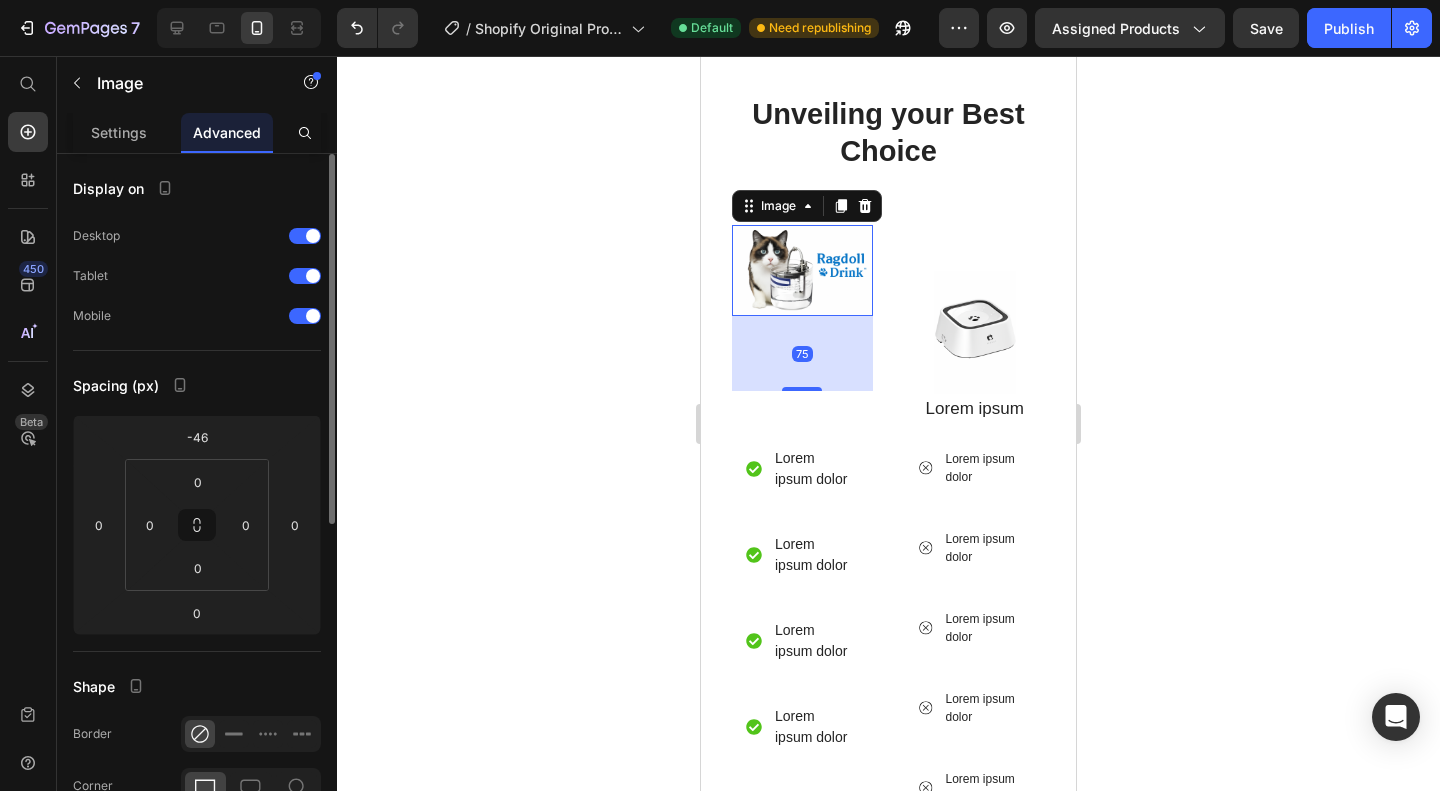click on "Image   75 Lorem ipsum Text Block Lorem ipsum dolor Item List Lorem ipsum dolor Item List Lorem ipsum dolor Item List Lorem ipsum dolor Item List Lorem ipsum dolor Item List" at bounding box center (802, 569) 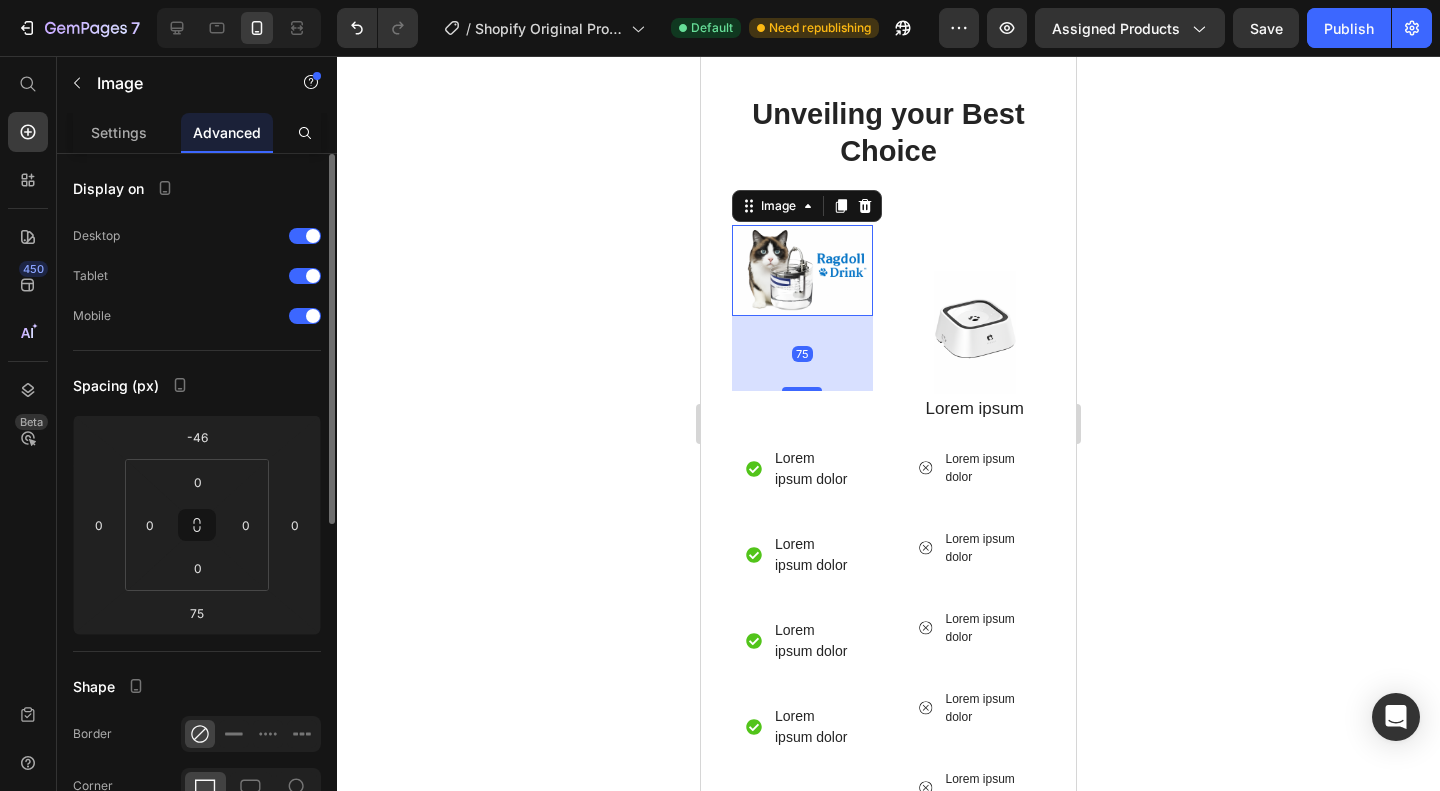 click at bounding box center (975, 332) 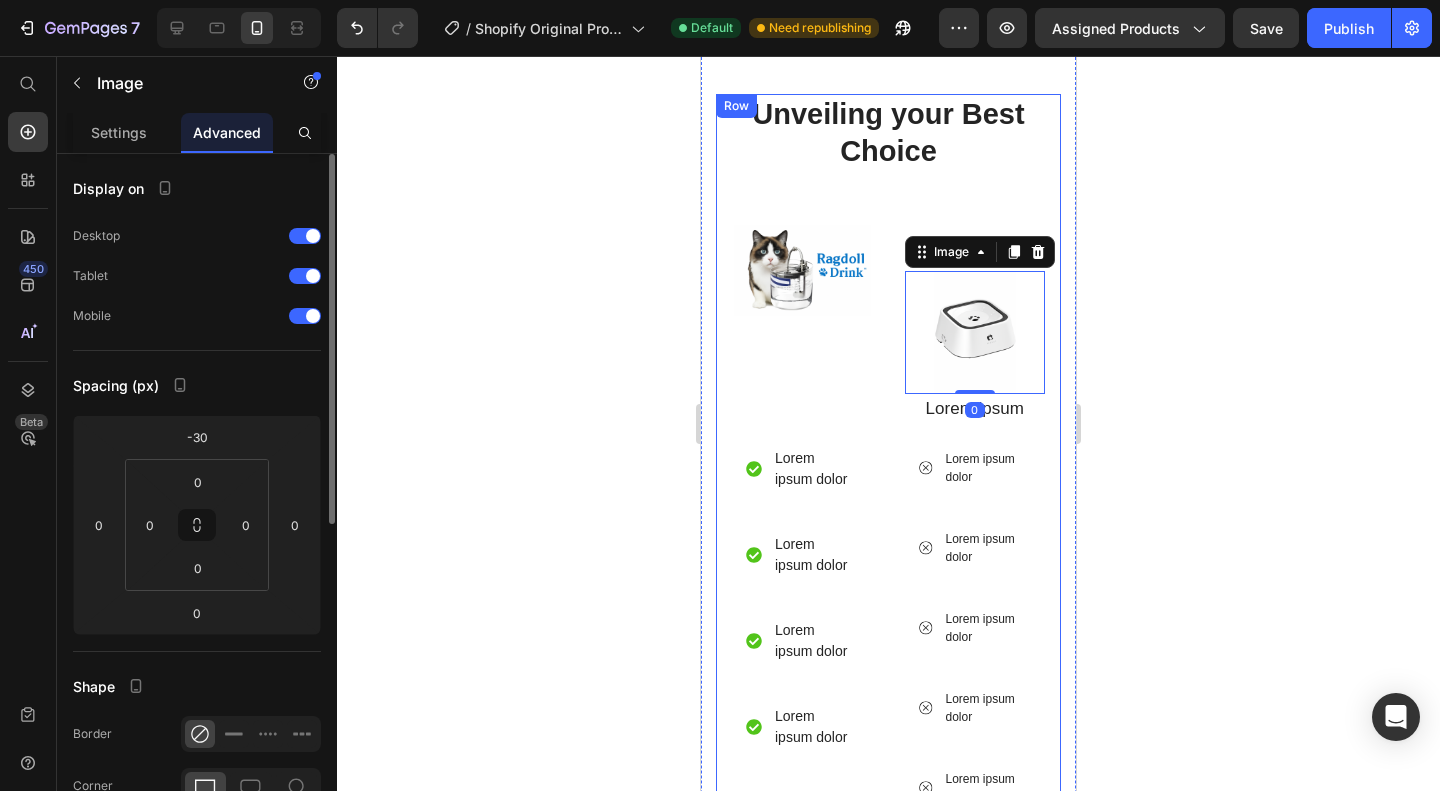 click on "Unveiling your Best Choice Heading Image Lorem ipsum Text Block Lorem ipsum dolor Item List Lorem ipsum dolor Item List Lorem ipsum dolor Item List Lorem ipsum dolor Item List Lorem ipsum dolor Item List Row Image   0 Lorem ipsum Text Block
Lorem ipsum dolor Item List
Lorem ipsum dolor Item List
Lorem ipsum dolor Item List
Lorem ipsum dolor Item List
Lorem ipsum dolor Item List Row Row" at bounding box center [888, 488] 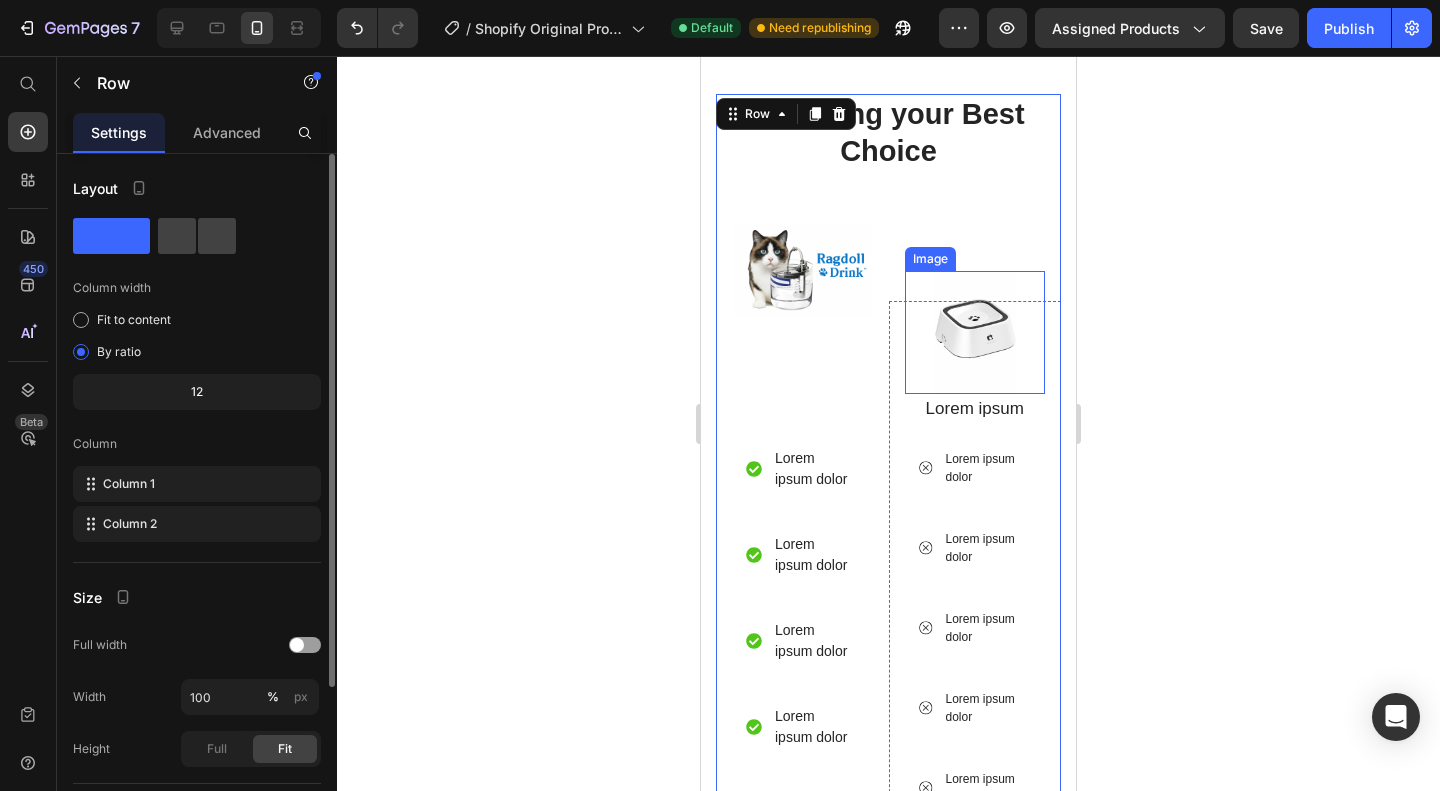 click at bounding box center [975, 332] 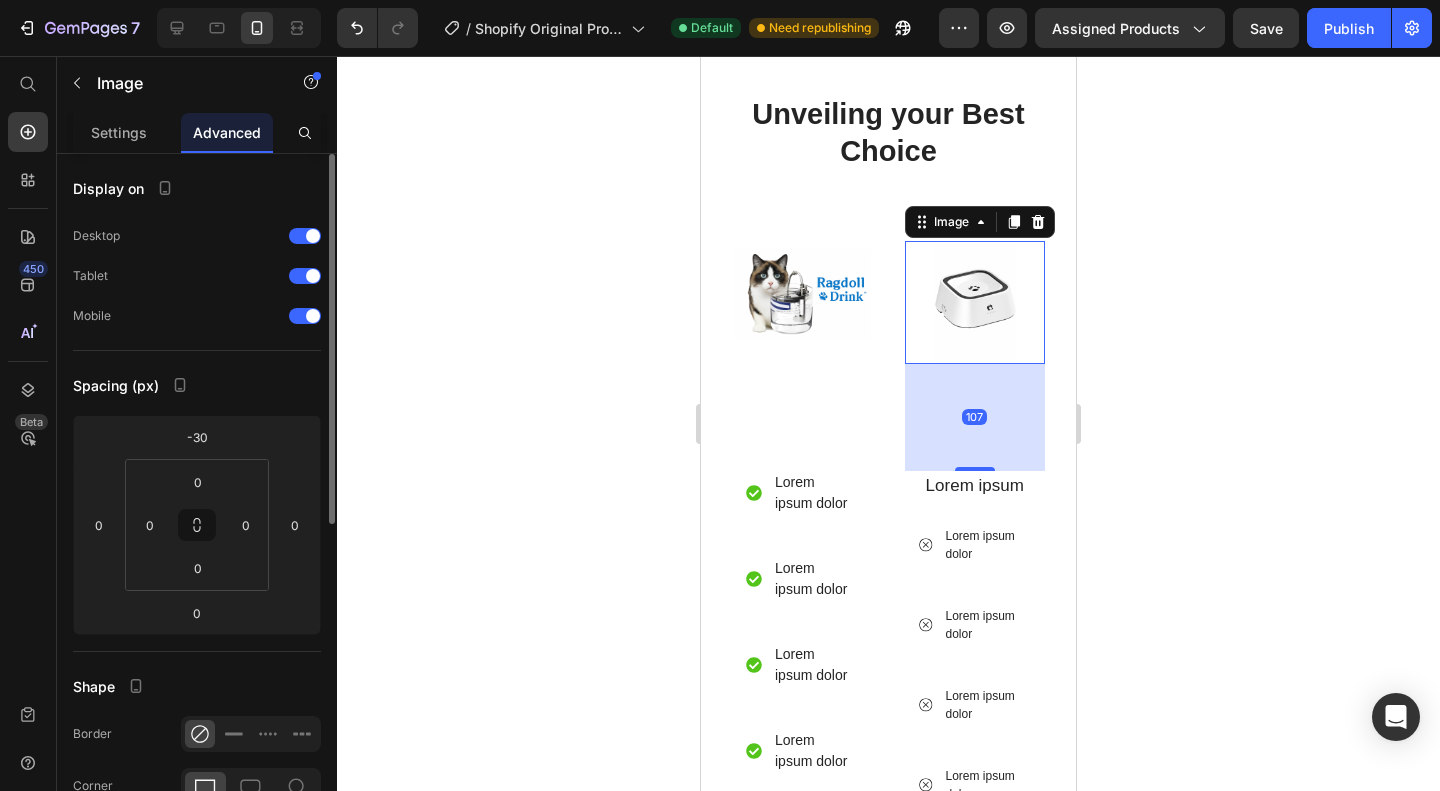 drag, startPoint x: 982, startPoint y: 353, endPoint x: 1015, endPoint y: 460, distance: 111.97321 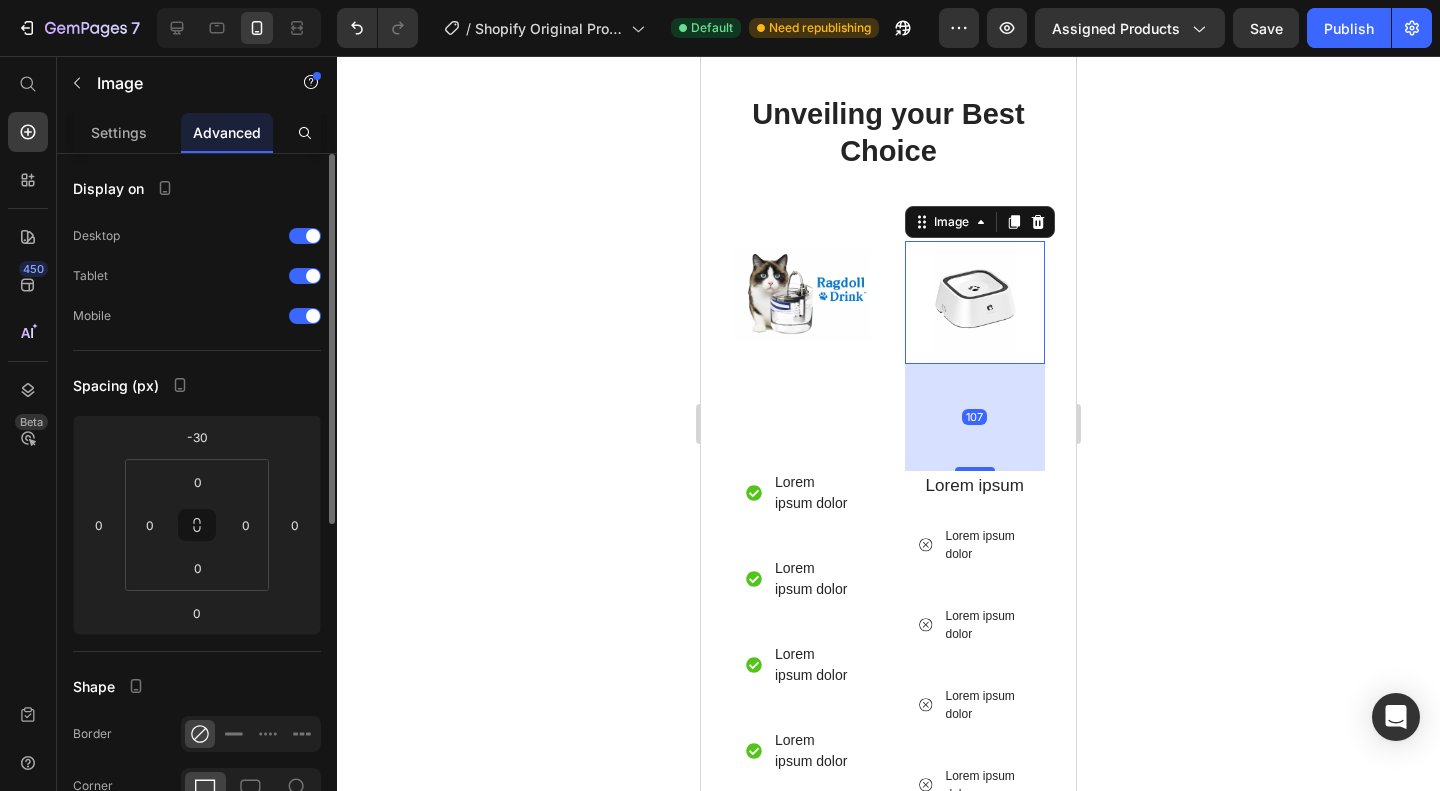 click on "Image   107 Lorem ipsum Text Block
Lorem ipsum dolor Item List
Lorem ipsum dolor Item List
Lorem ipsum dolor Item List
Lorem ipsum dolor Item List
Lorem ipsum dolor Item List" at bounding box center (975, 593) 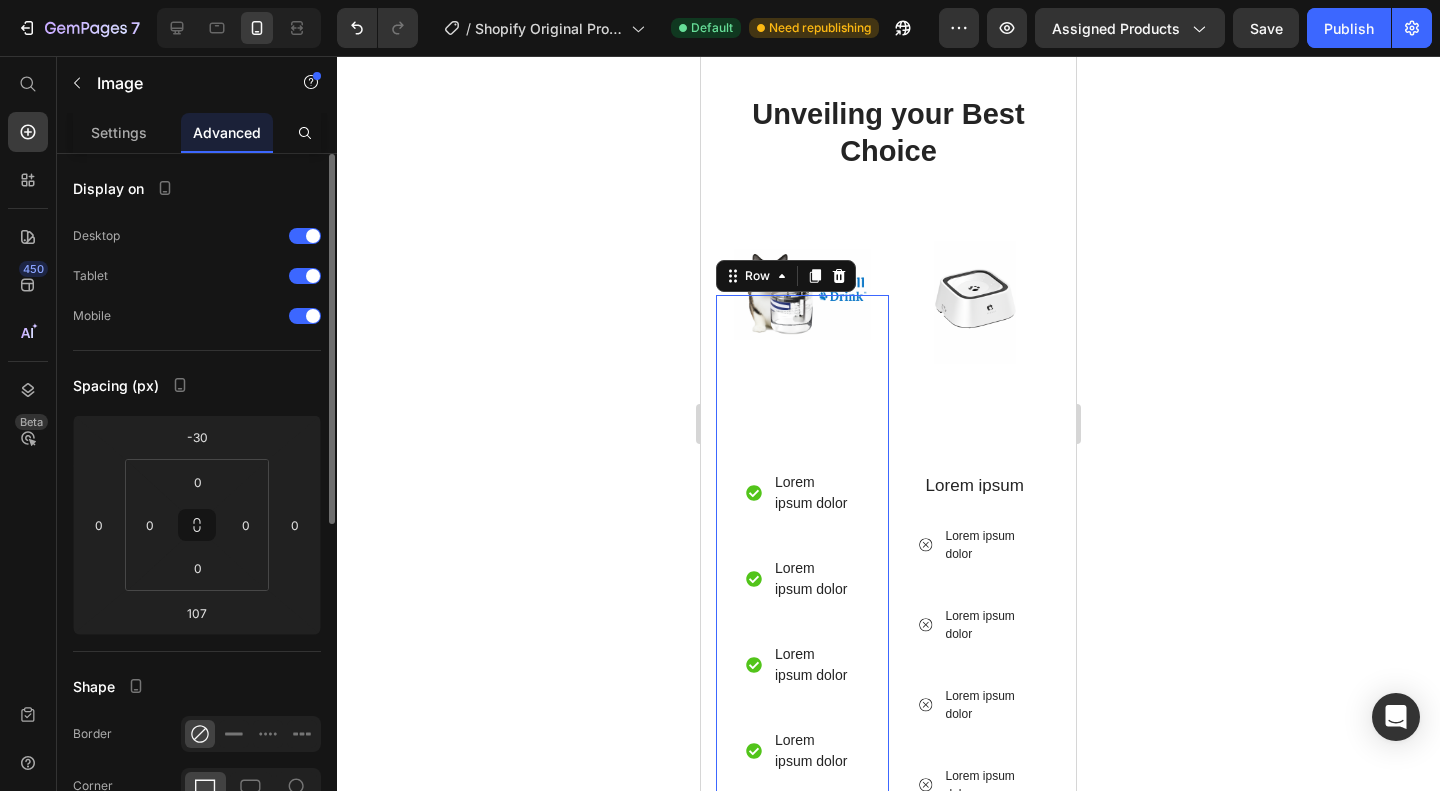 click on "Image Lorem ipsum Text Block Lorem ipsum dolor Item List Lorem ipsum dolor Item List Lorem ipsum dolor Item List Lorem ipsum dolor Item List Lorem ipsum dolor Item List" at bounding box center (802, 593) 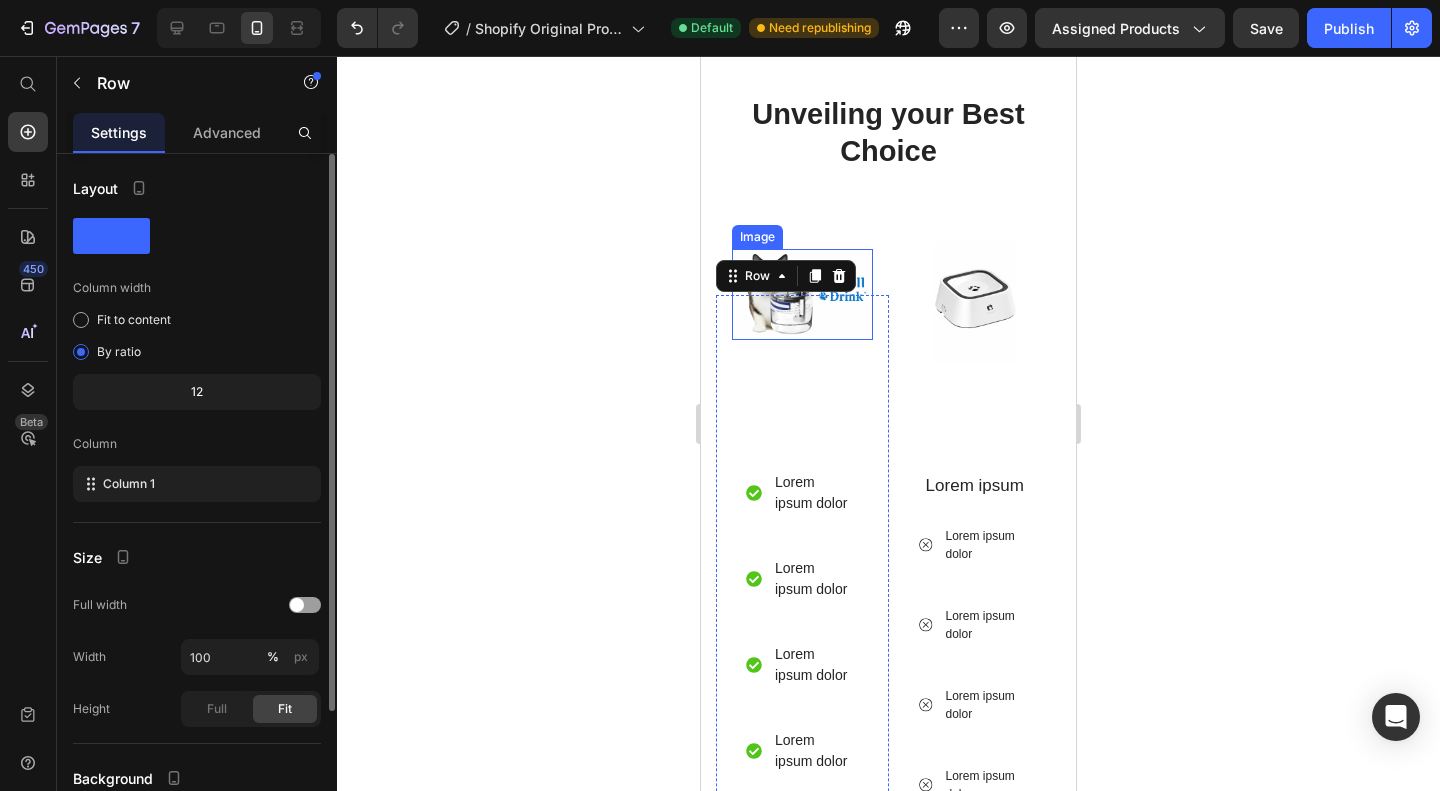click at bounding box center [802, 294] 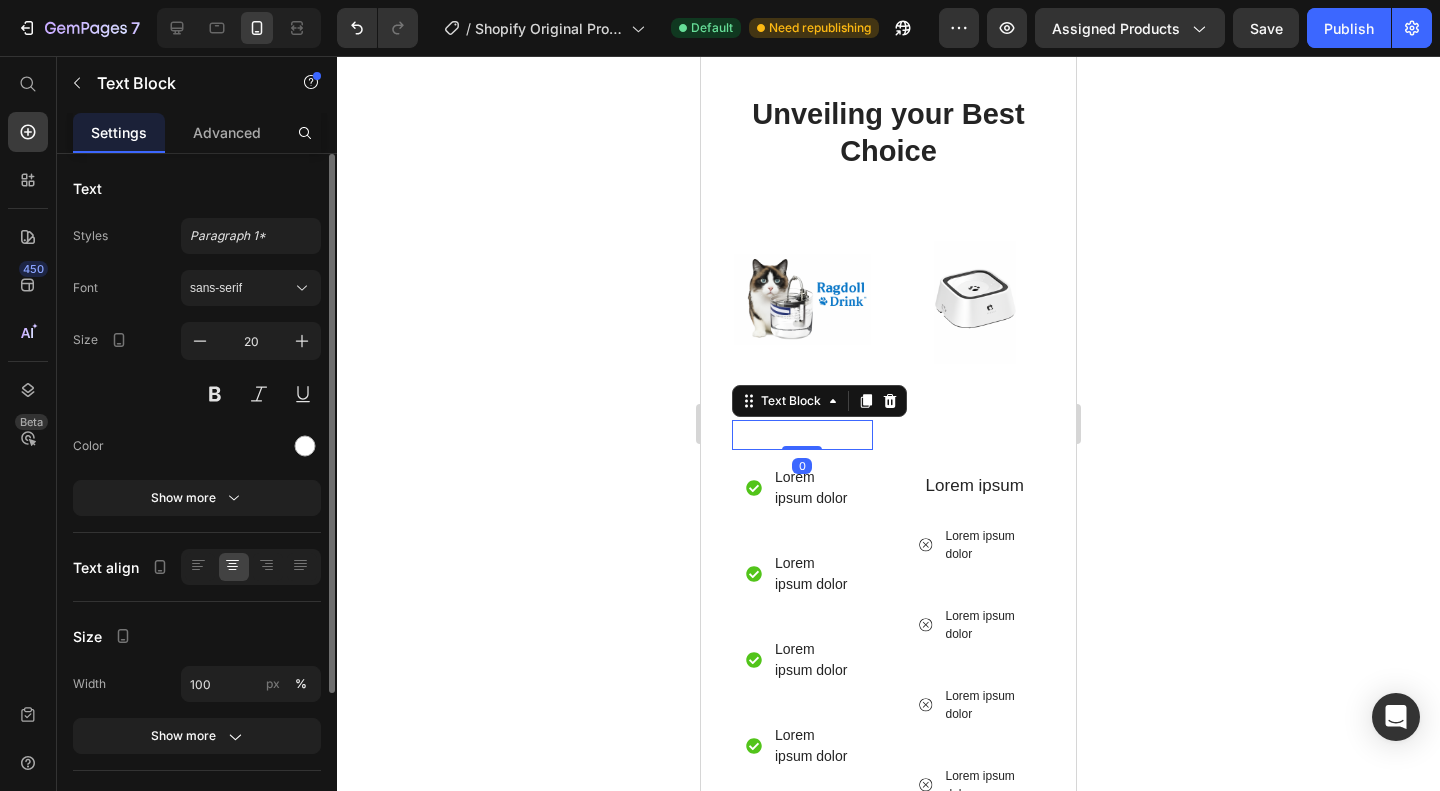 drag, startPoint x: 808, startPoint y: 415, endPoint x: 823, endPoint y: 347, distance: 69.63476 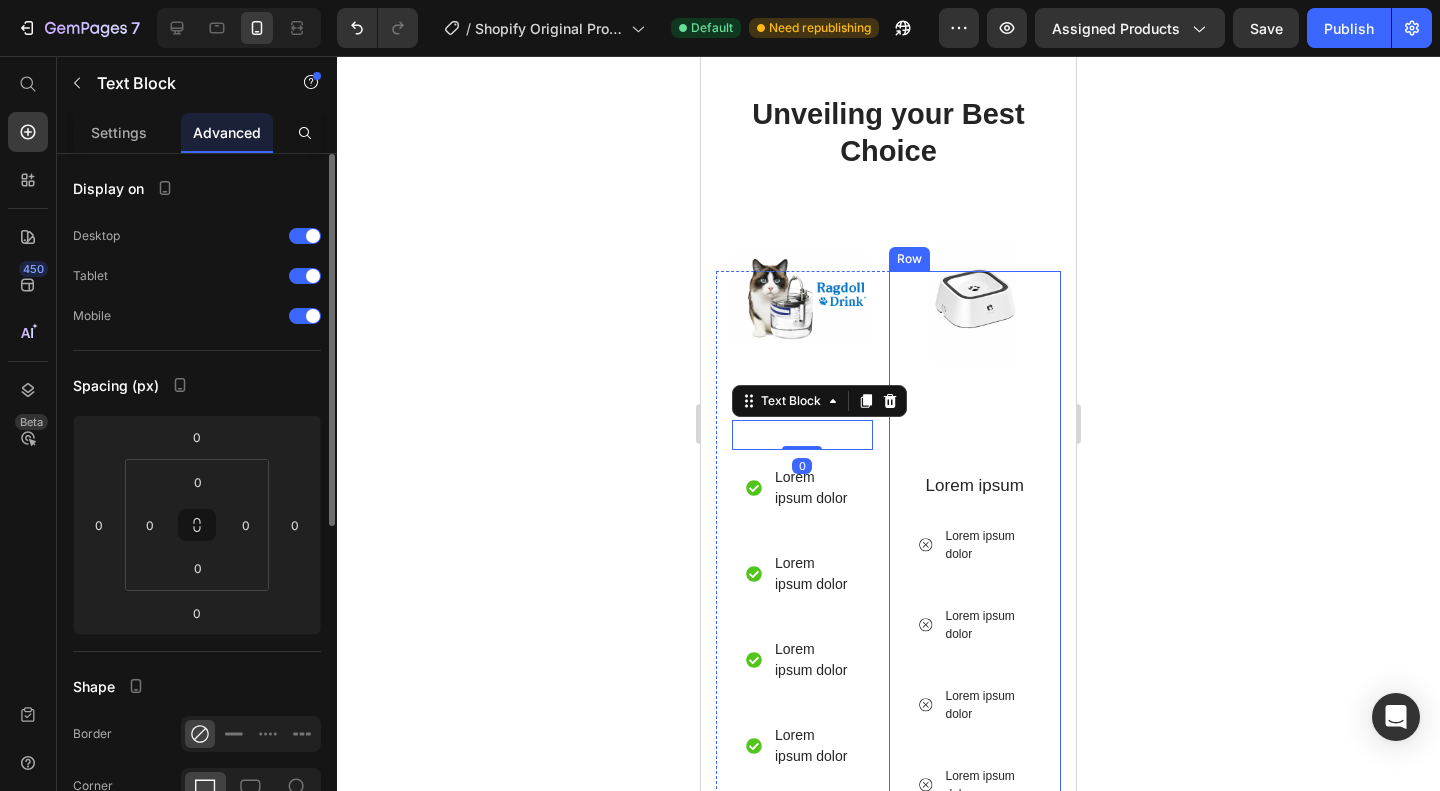 click at bounding box center (975, 302) 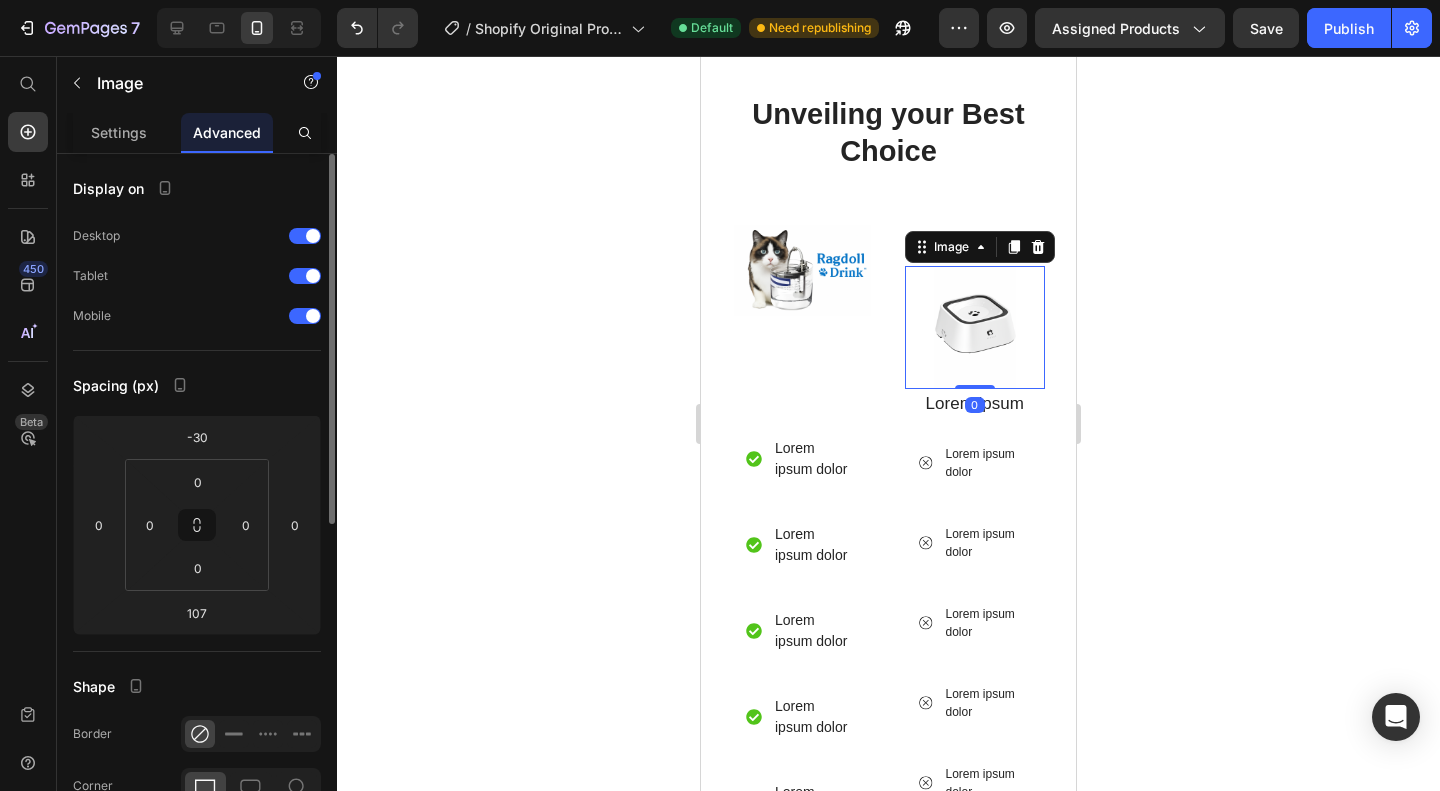 drag, startPoint x: 972, startPoint y: 431, endPoint x: 959, endPoint y: 315, distance: 116.72617 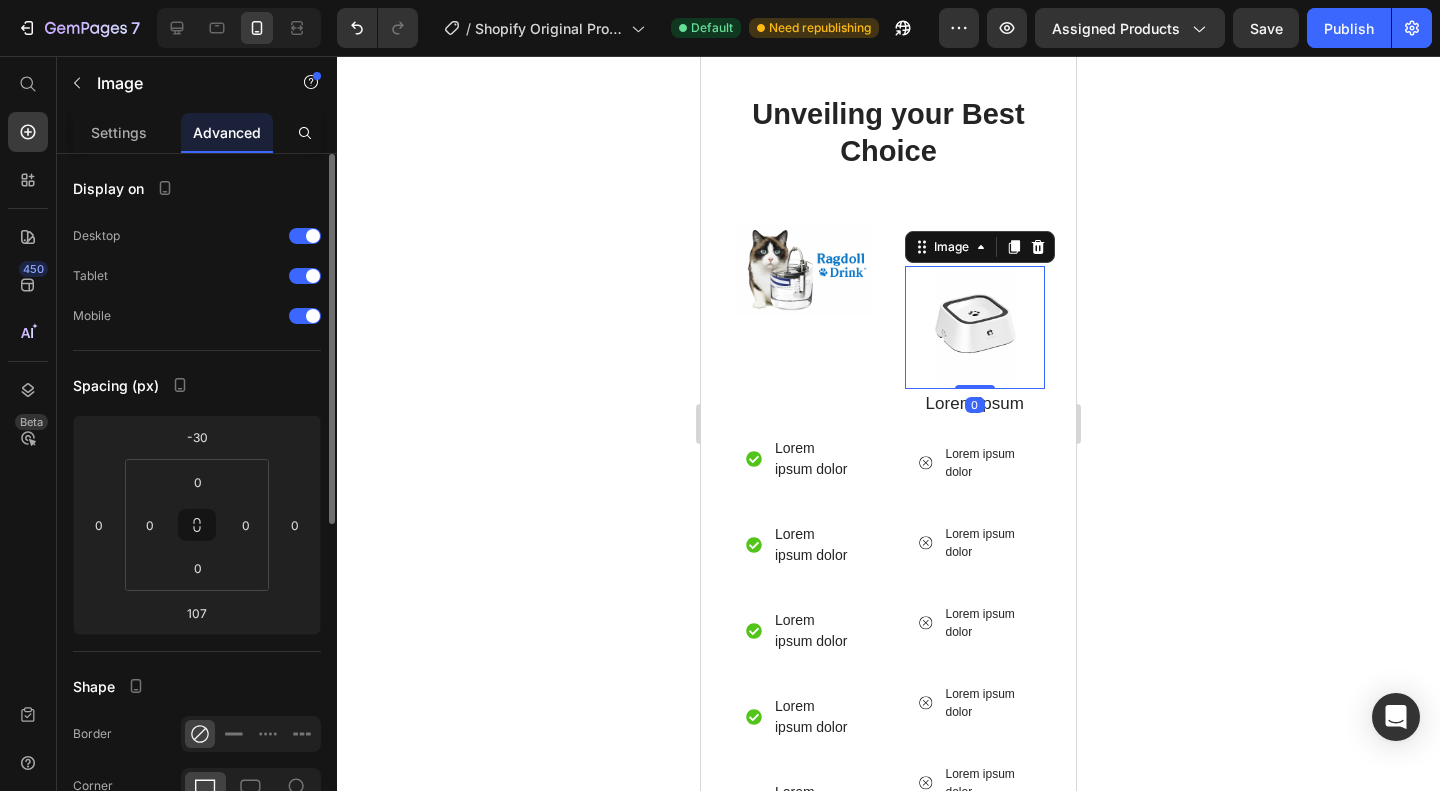 click on "Image   0" at bounding box center (975, 327) 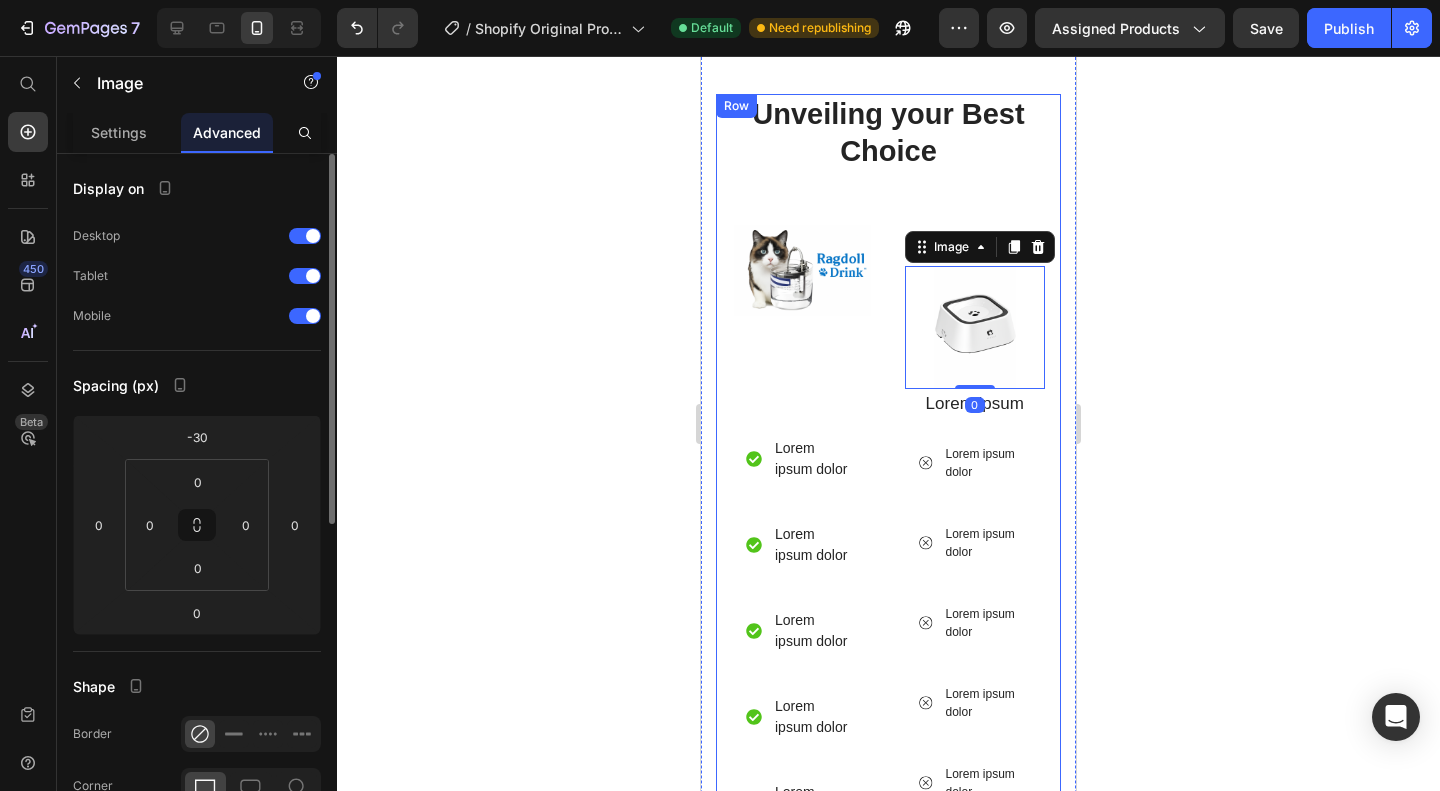 click at bounding box center [802, 270] 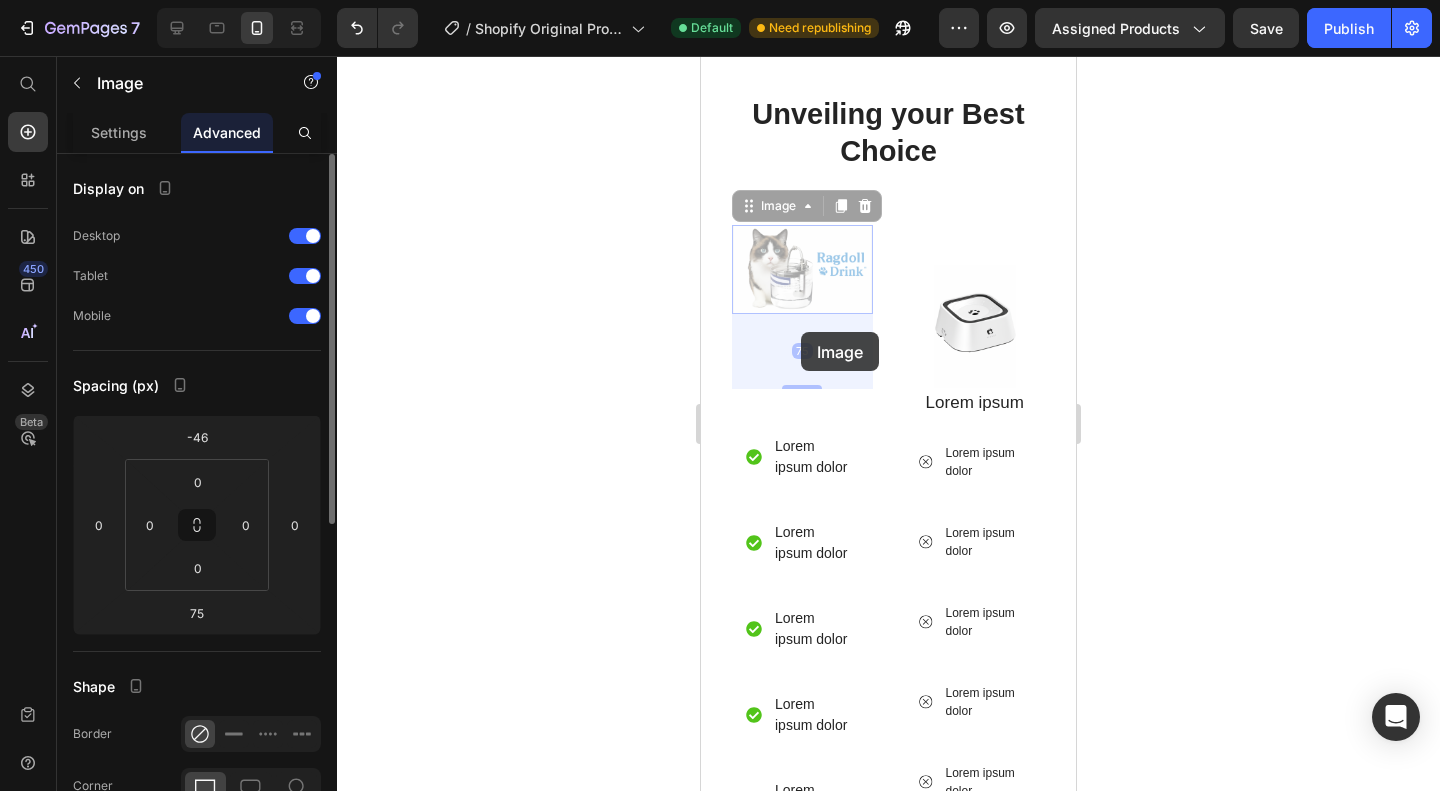 drag, startPoint x: 798, startPoint y: 253, endPoint x: 800, endPoint y: 310, distance: 57.035076 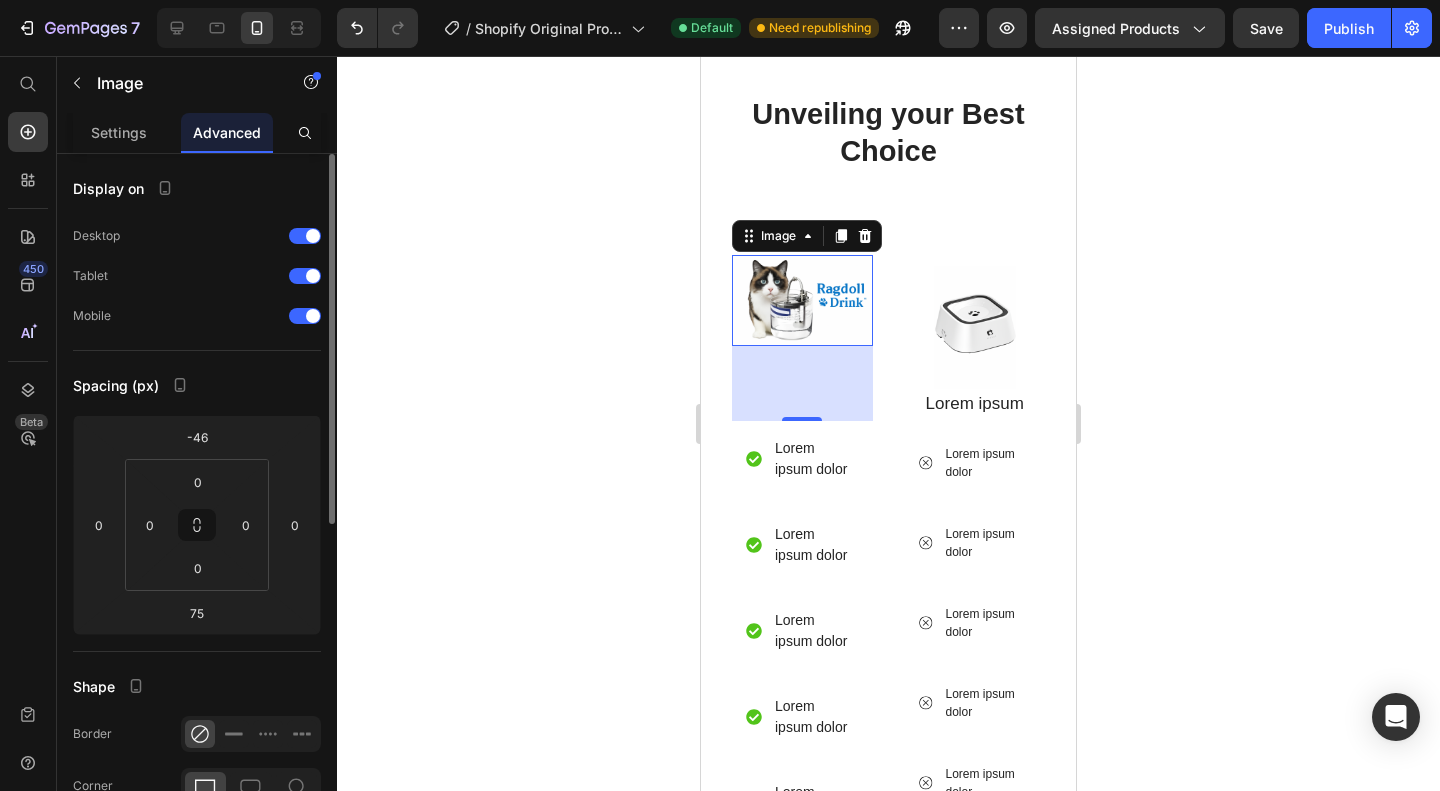 click on "75" at bounding box center (802, 383) 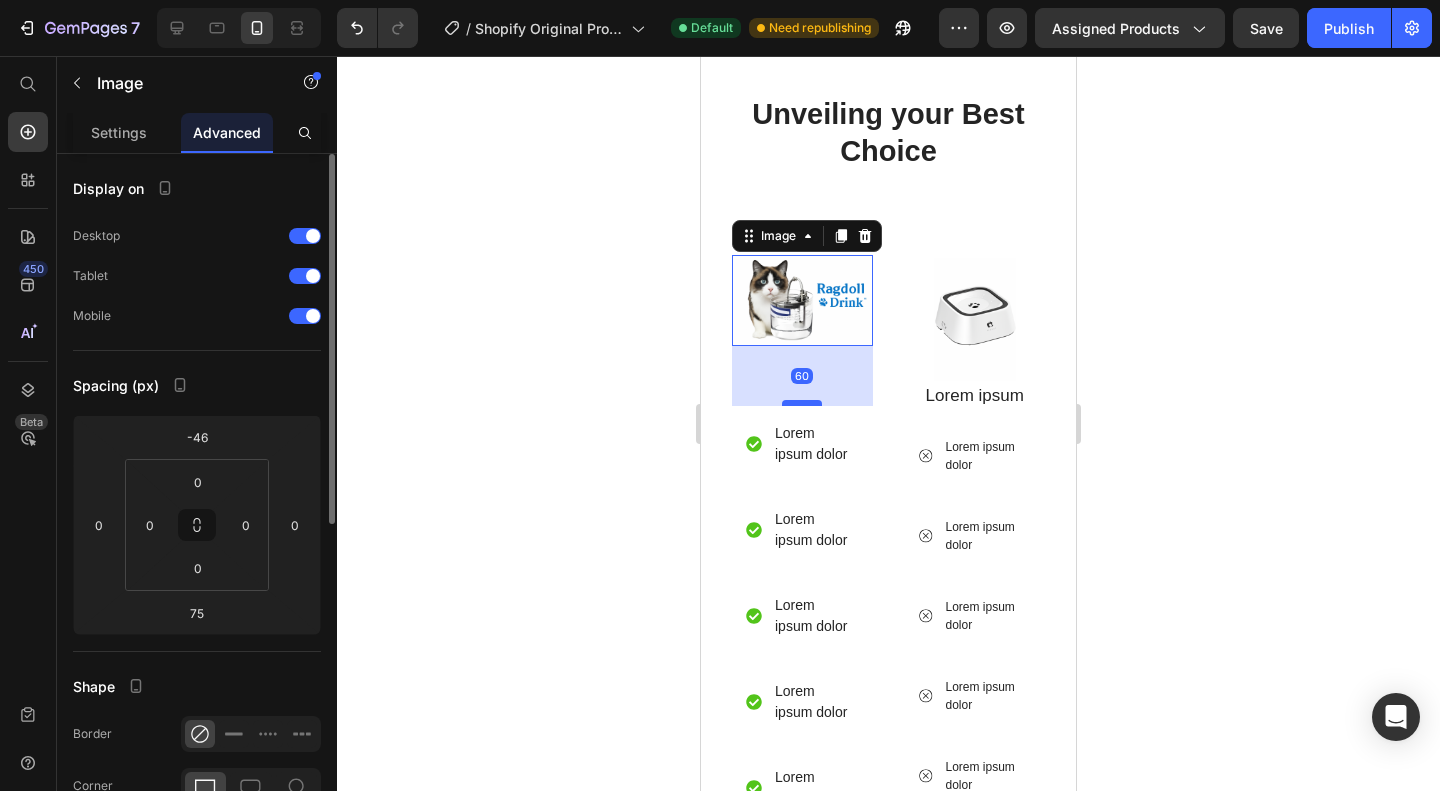 drag, startPoint x: 812, startPoint y: 381, endPoint x: 810, endPoint y: 366, distance: 15.132746 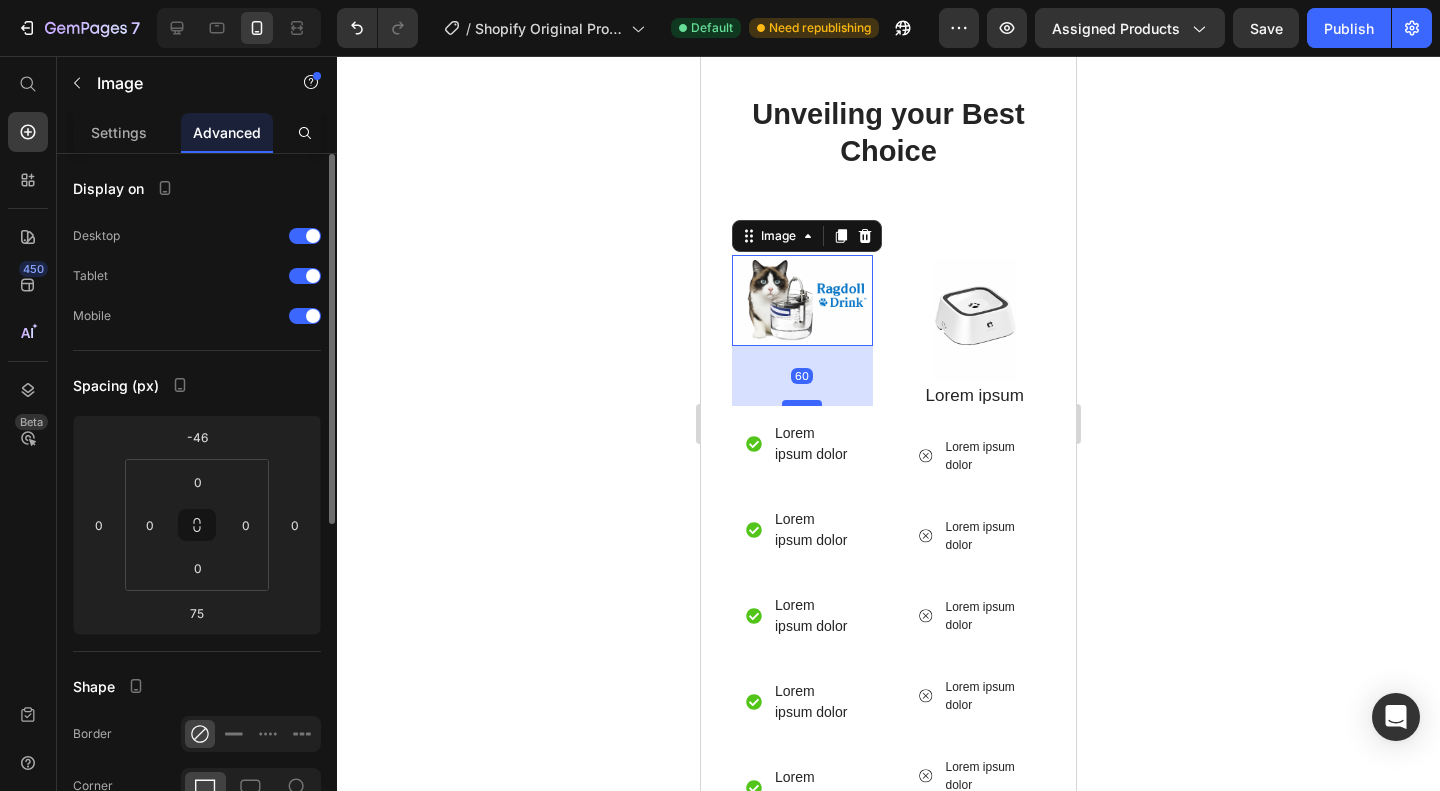 click at bounding box center (802, 403) 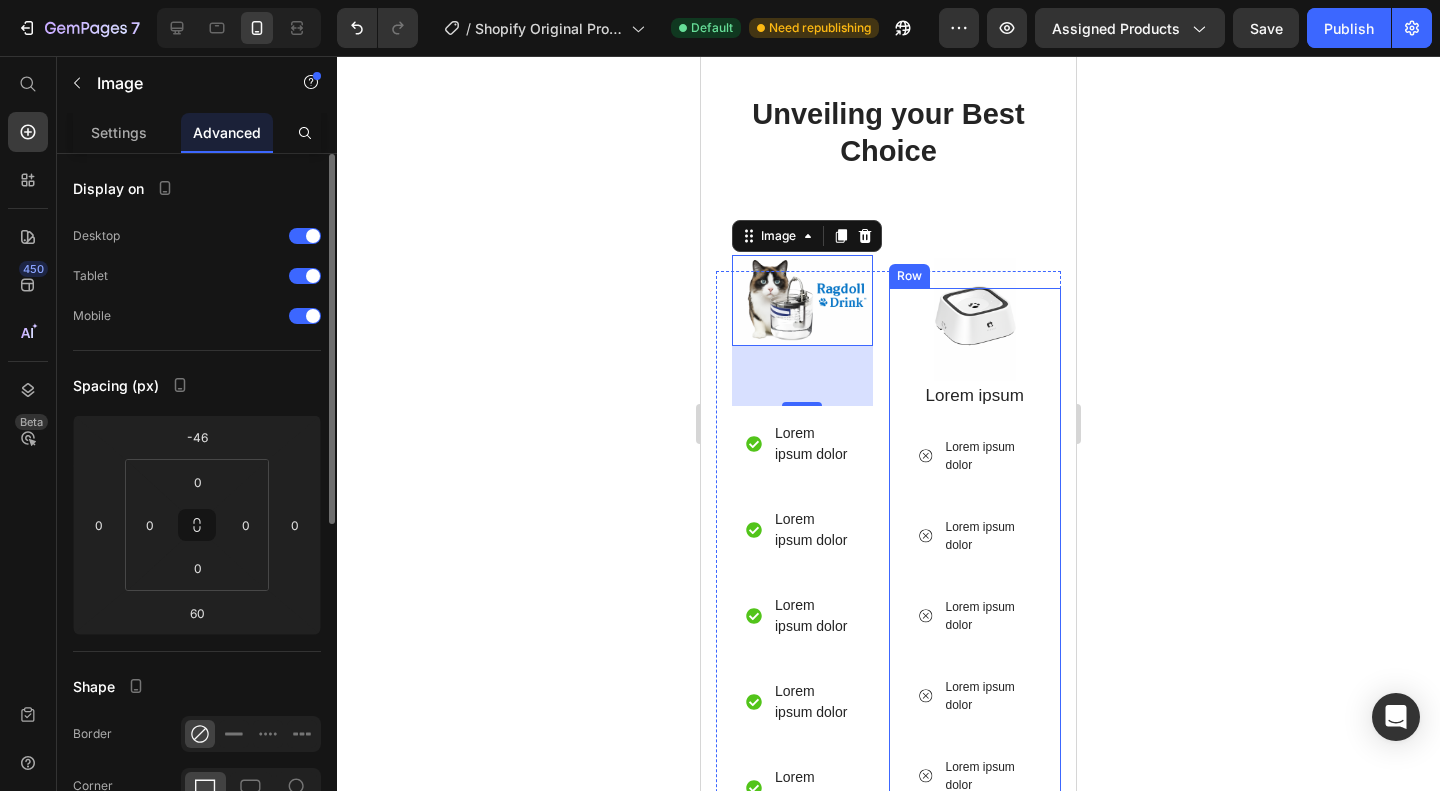 click 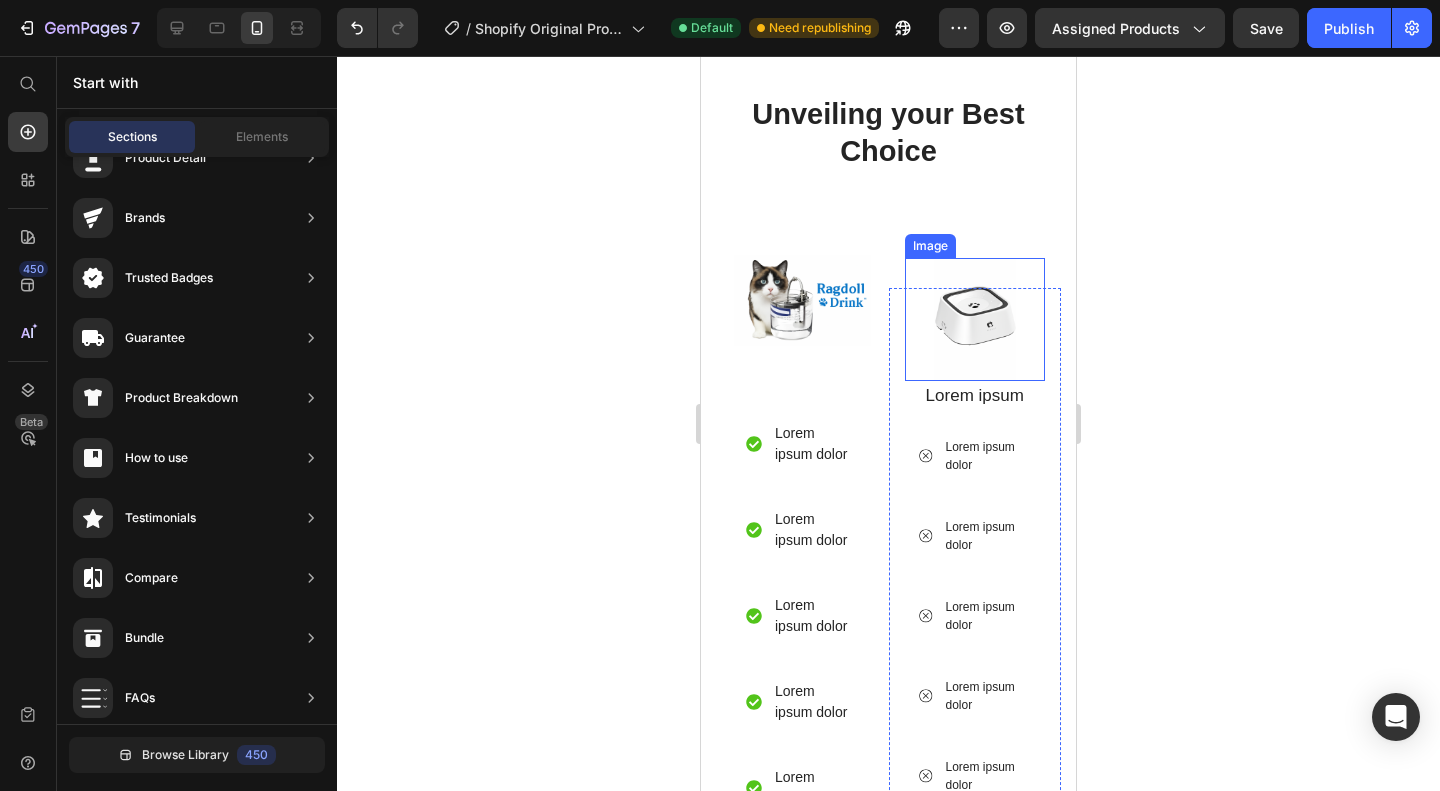 click at bounding box center [975, 319] 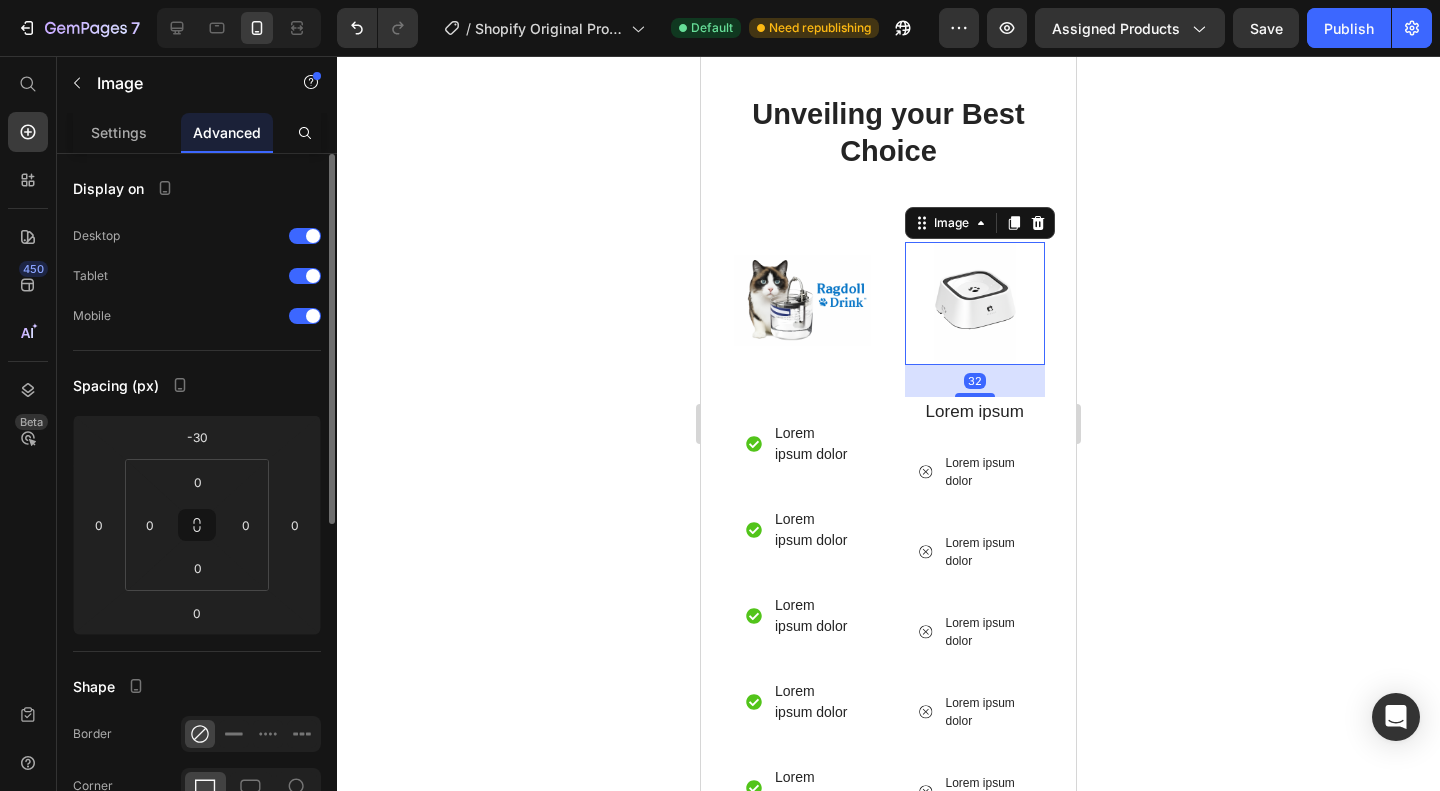 drag, startPoint x: 971, startPoint y: 341, endPoint x: 984, endPoint y: 373, distance: 34.539833 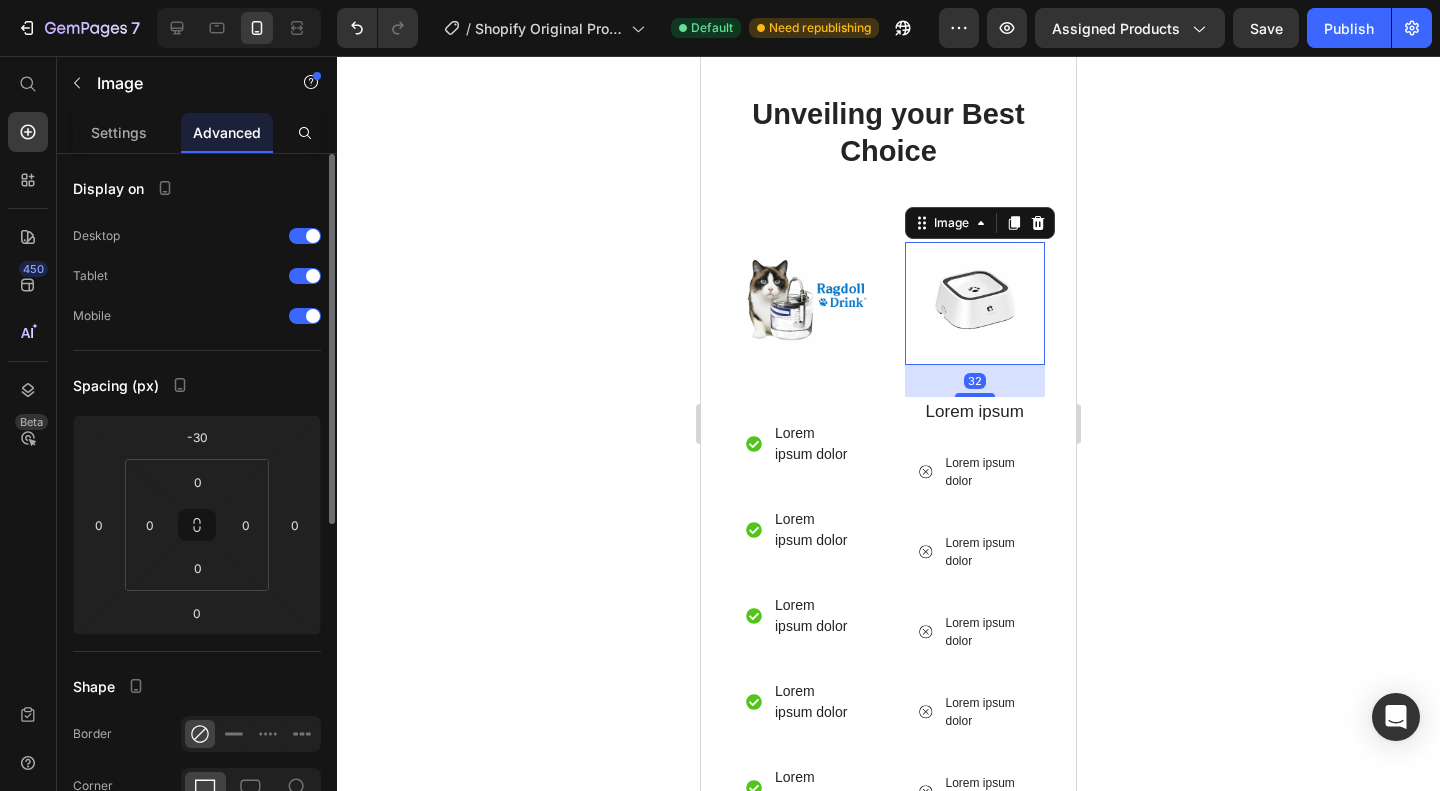 click on "Image   32 Lorem ipsum Text Block
Lorem ipsum dolor Item List
Lorem ipsum dolor Item List
Lorem ipsum dolor Item List
Lorem ipsum dolor Item List
Lorem ipsum dolor Item List" at bounding box center [975, 556] 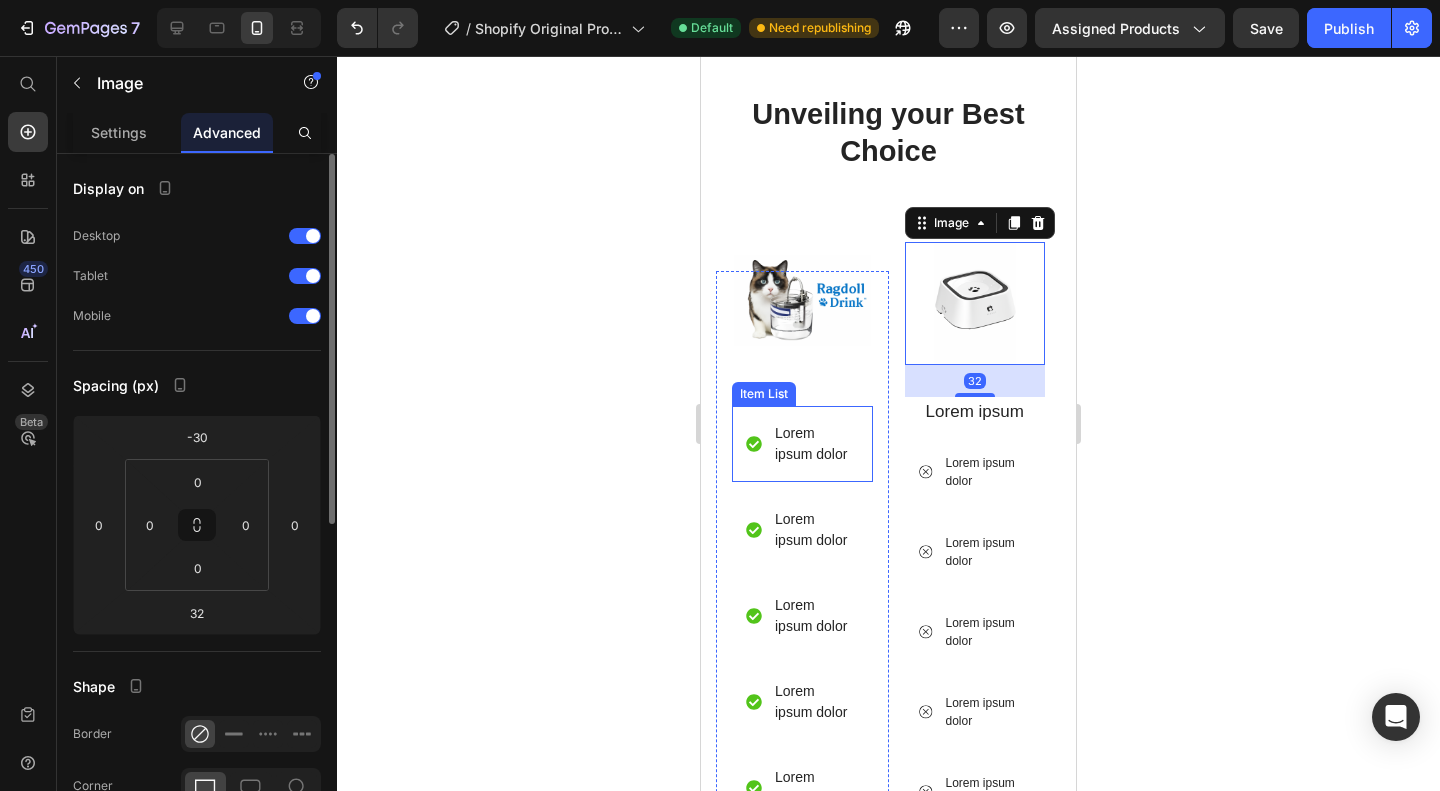 click on "Lorem ipsum dolor" at bounding box center (802, 444) 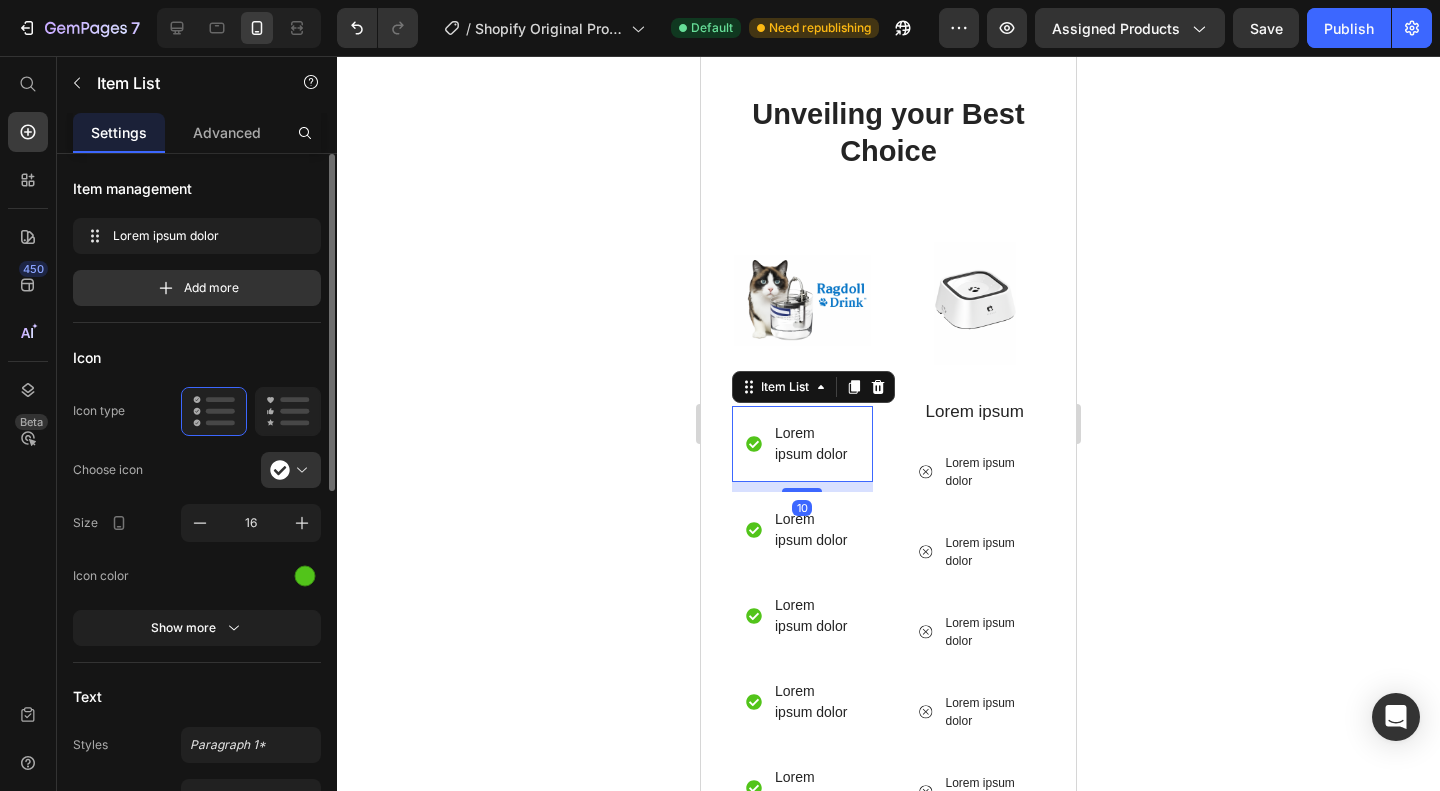 click 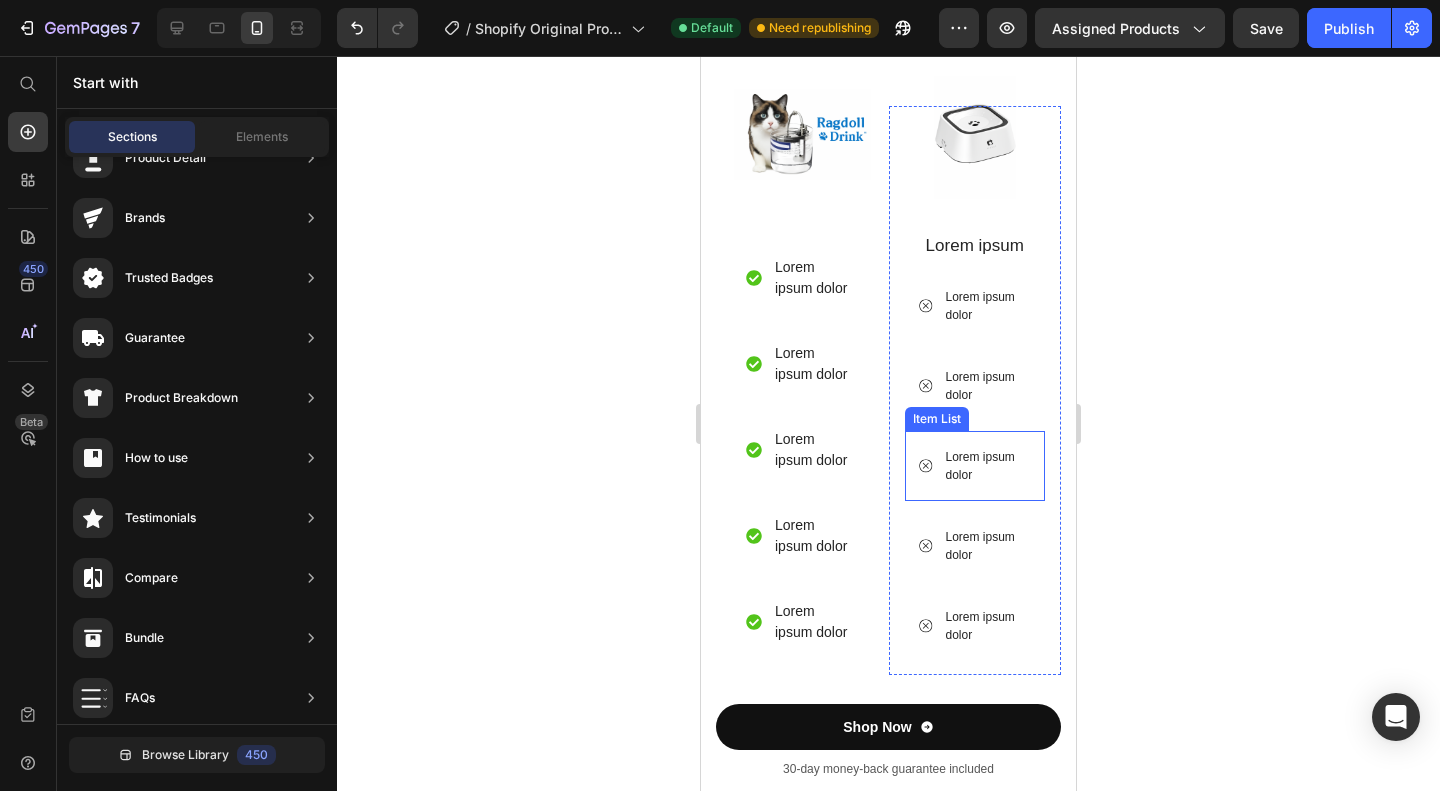 scroll, scrollTop: 2170, scrollLeft: 0, axis: vertical 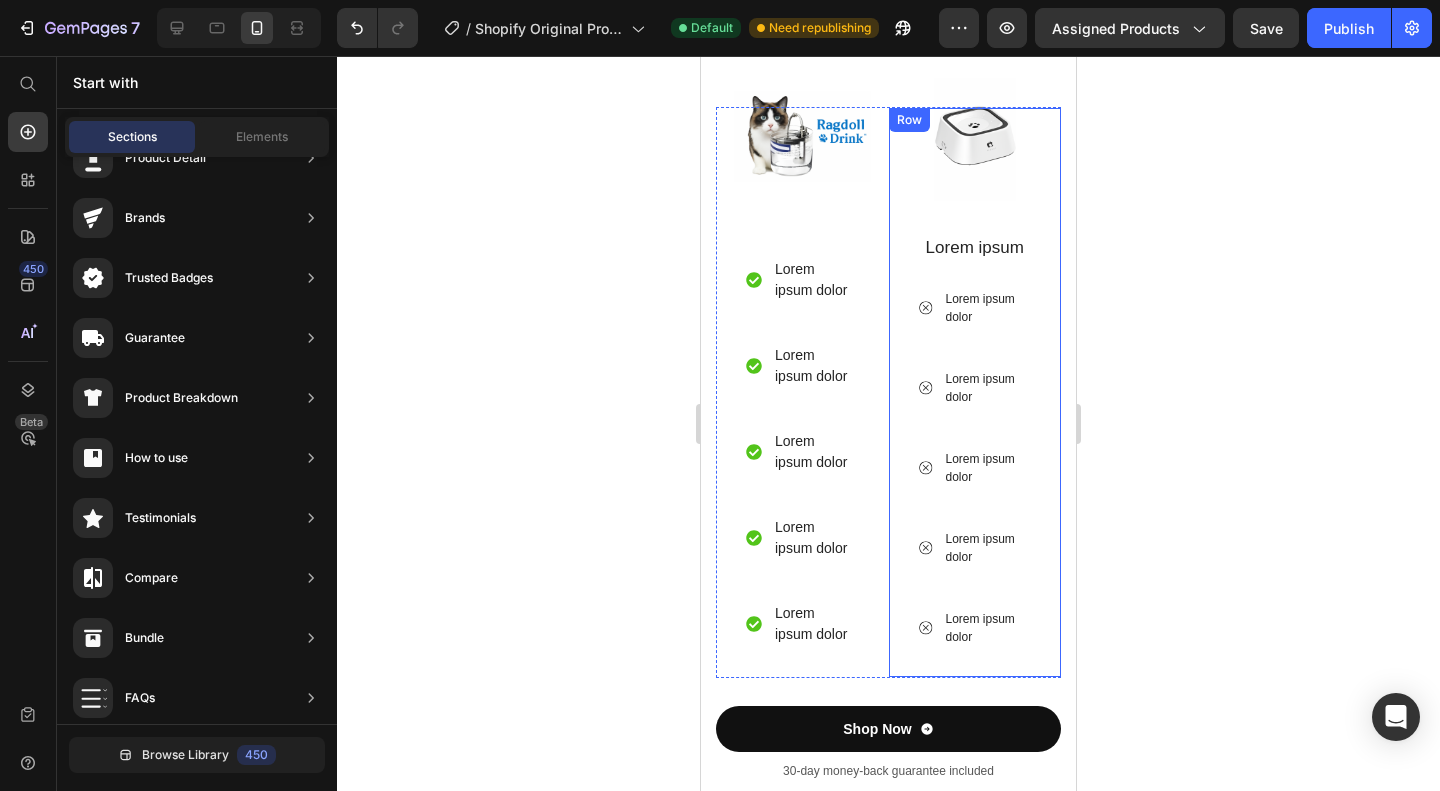 click on "Image Lorem ipsum Text Block
Lorem ipsum dolor Item List
Lorem ipsum dolor Item List
Lorem ipsum dolor Item List
Lorem ipsum dolor Item List
Lorem ipsum dolor Item List" at bounding box center (975, 392) 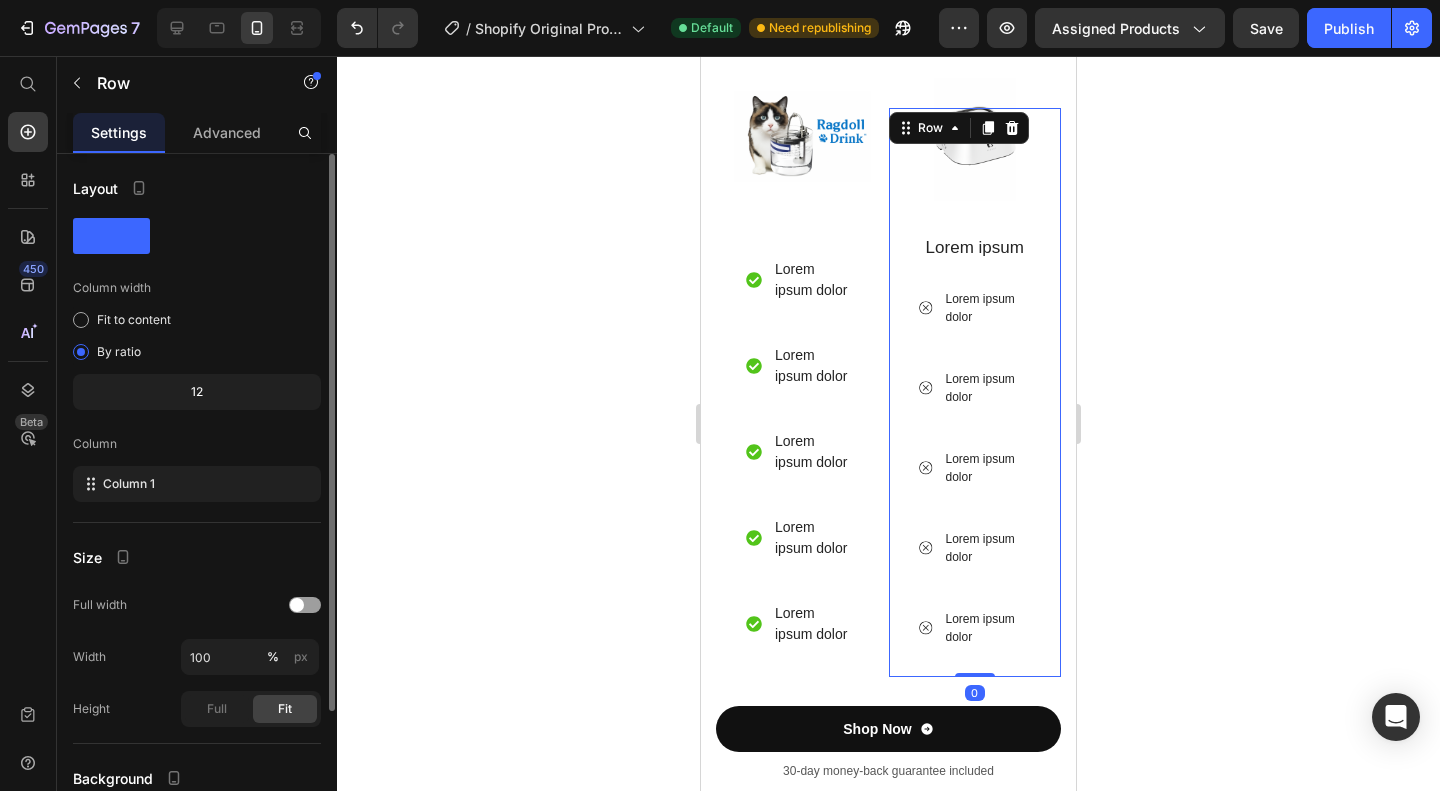click on "Lorem ipsum" at bounding box center (975, 248) 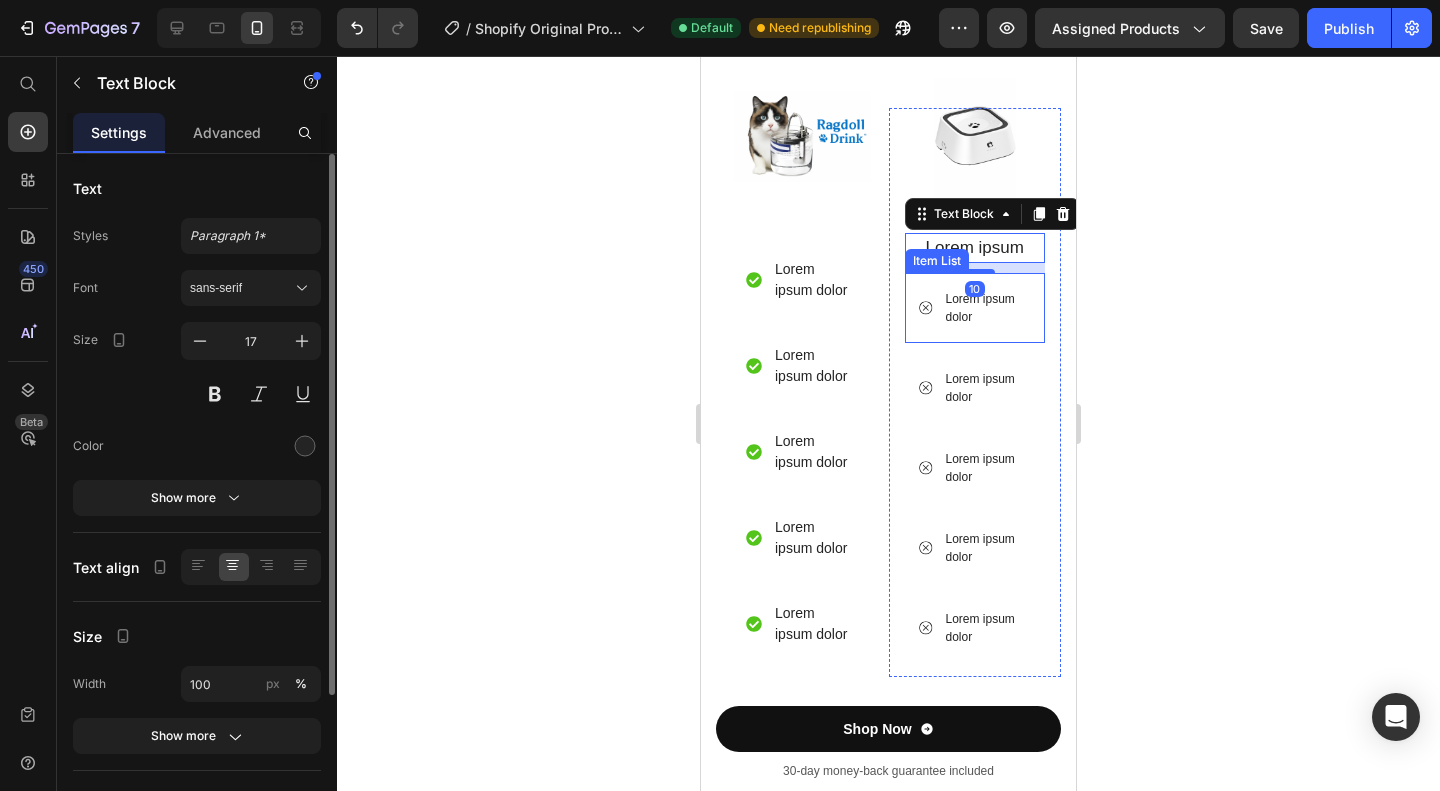 click on "Lorem ipsum dolor" at bounding box center (987, 308) 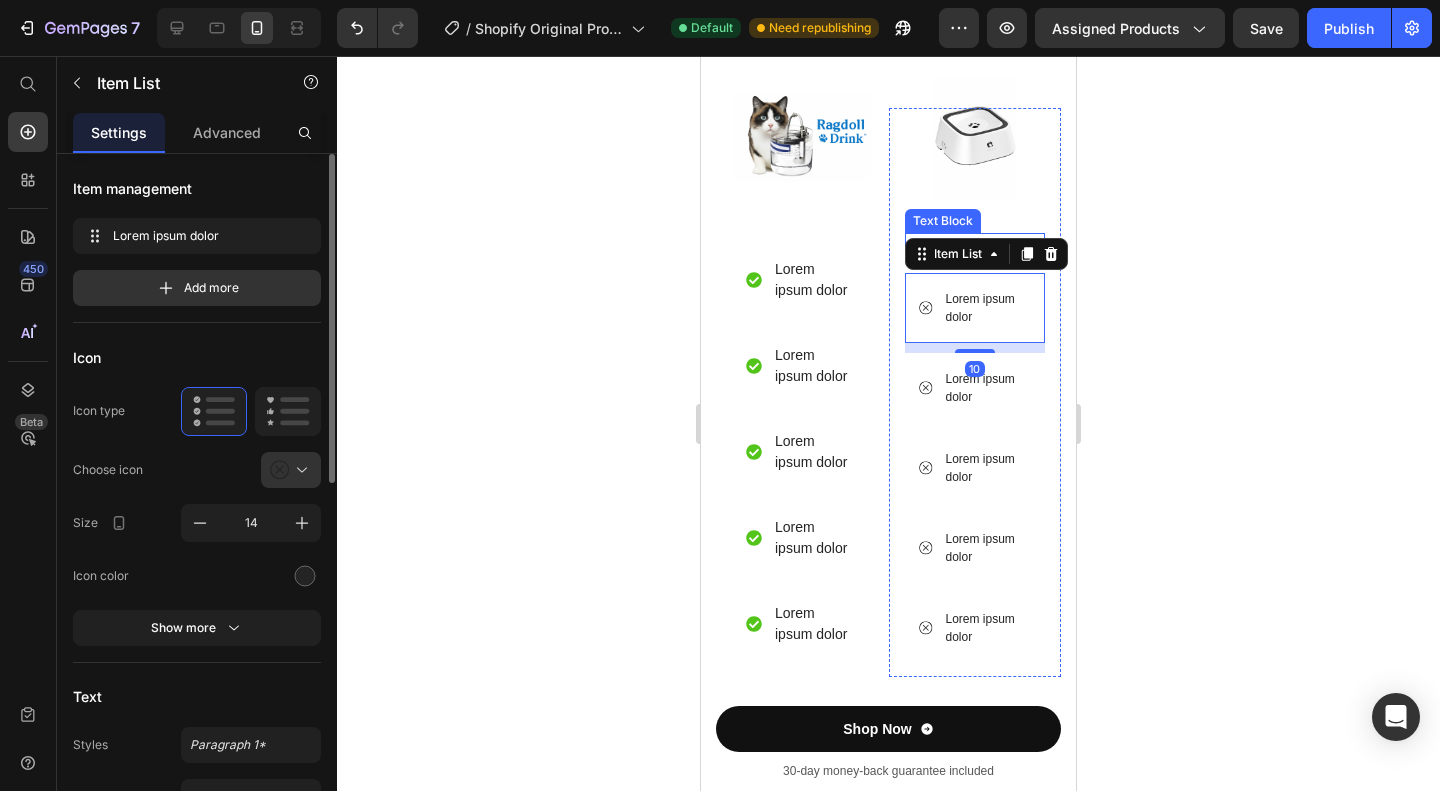 click on "Text Block" at bounding box center (943, 221) 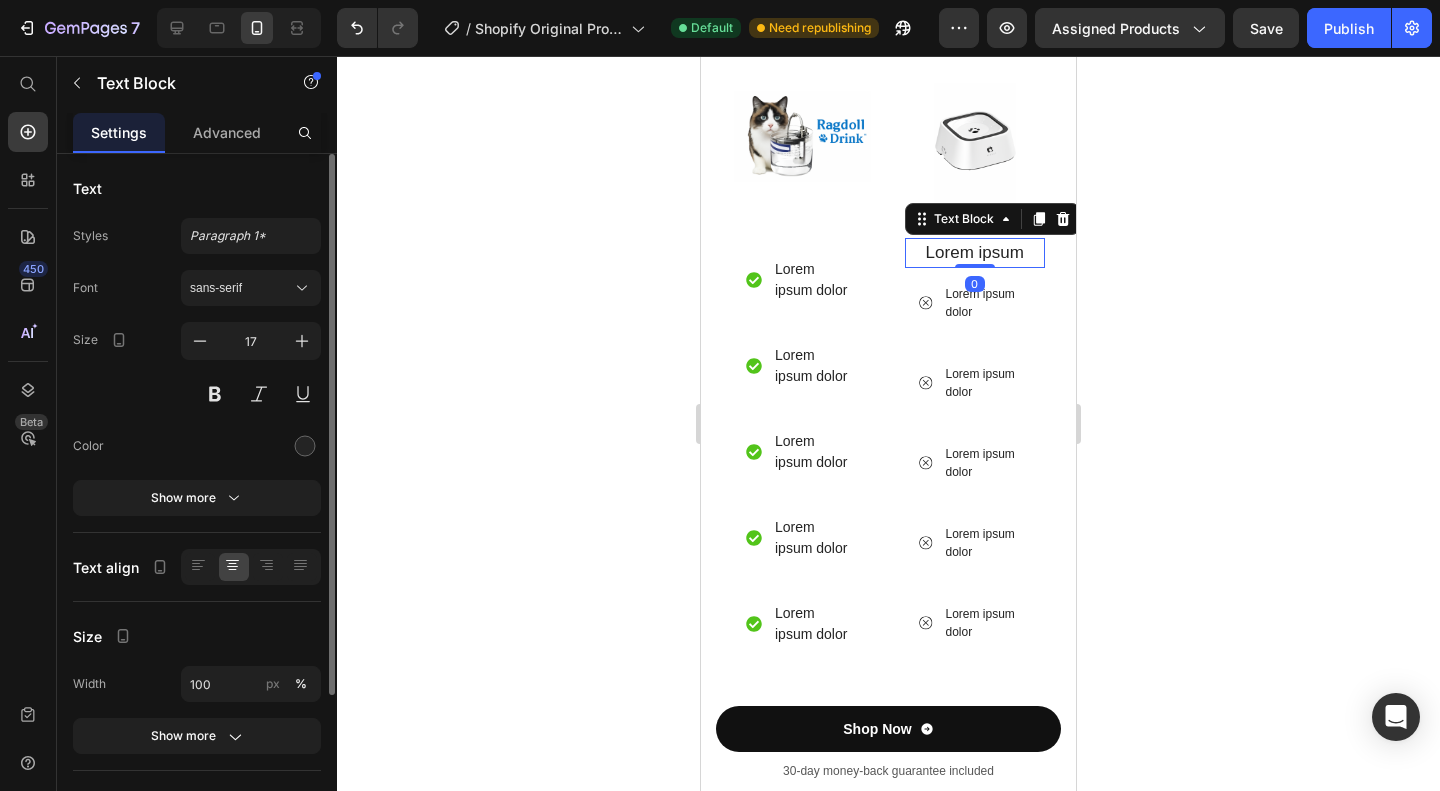 drag, startPoint x: 966, startPoint y: 234, endPoint x: 968, endPoint y: 203, distance: 31.06445 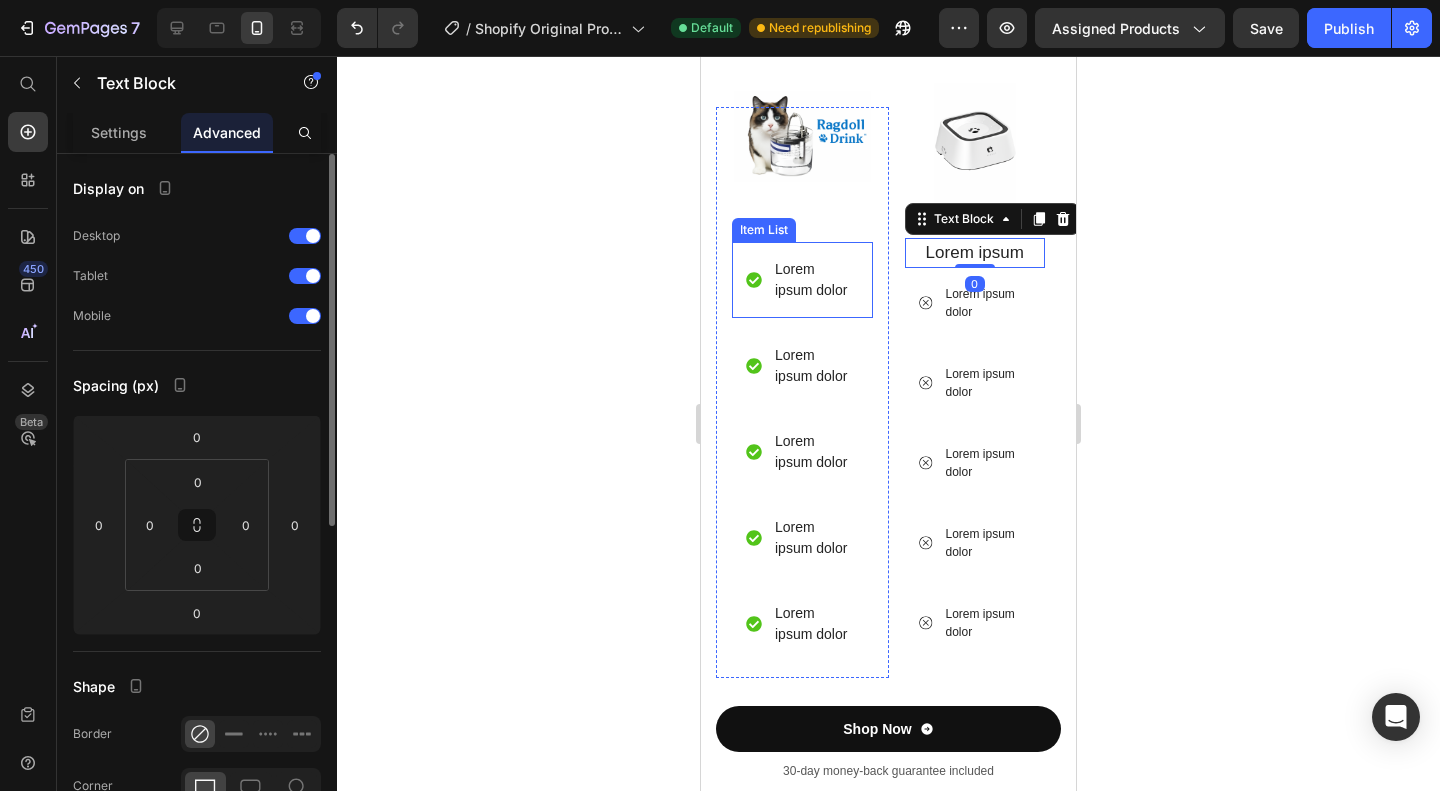click on "Lorem ipsum dolor" at bounding box center (815, 280) 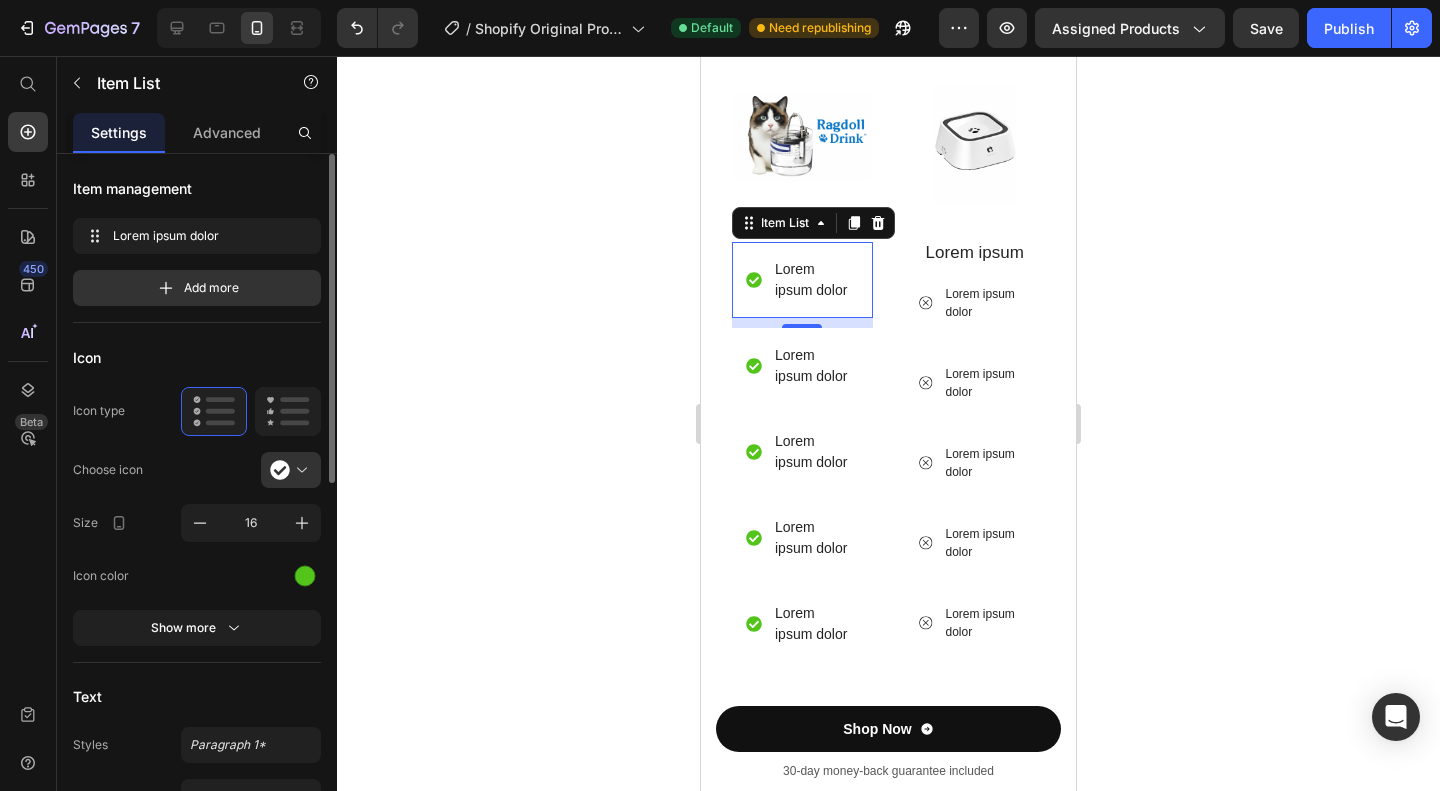 click on "Lorem ipsum dolor" at bounding box center [815, 280] 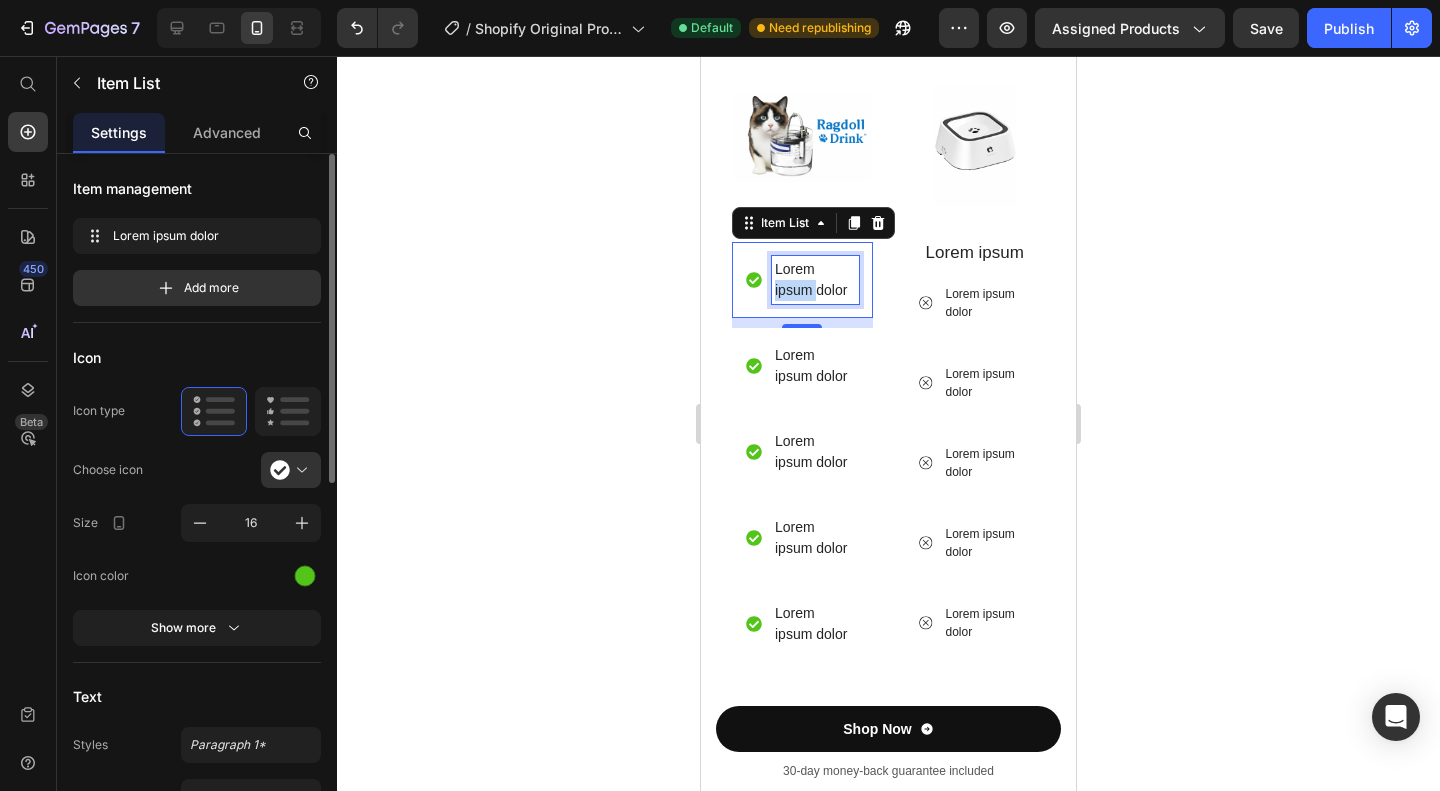 click on "Lorem ipsum dolor" at bounding box center [815, 280] 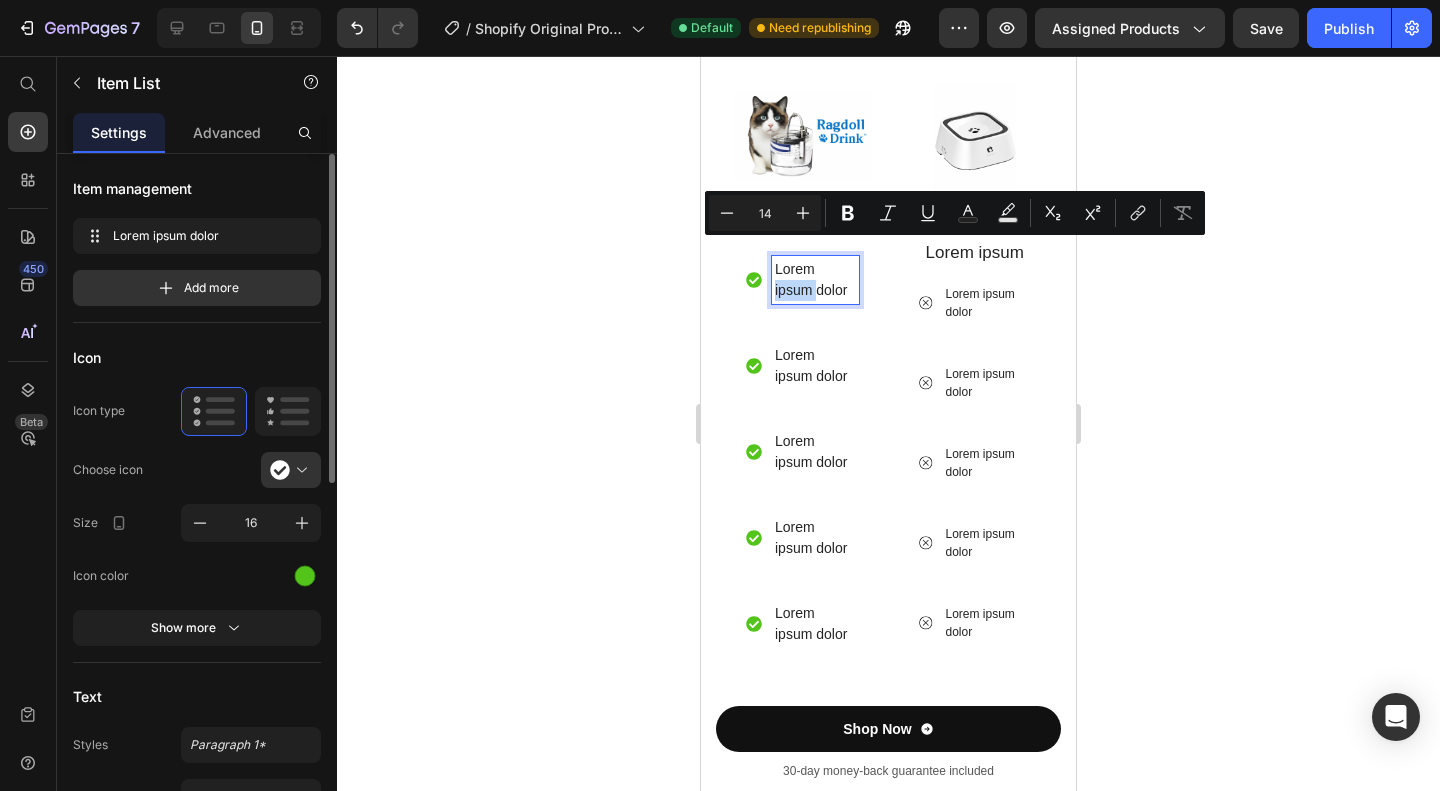 click on "Lorem ipsum dolor" at bounding box center (815, 280) 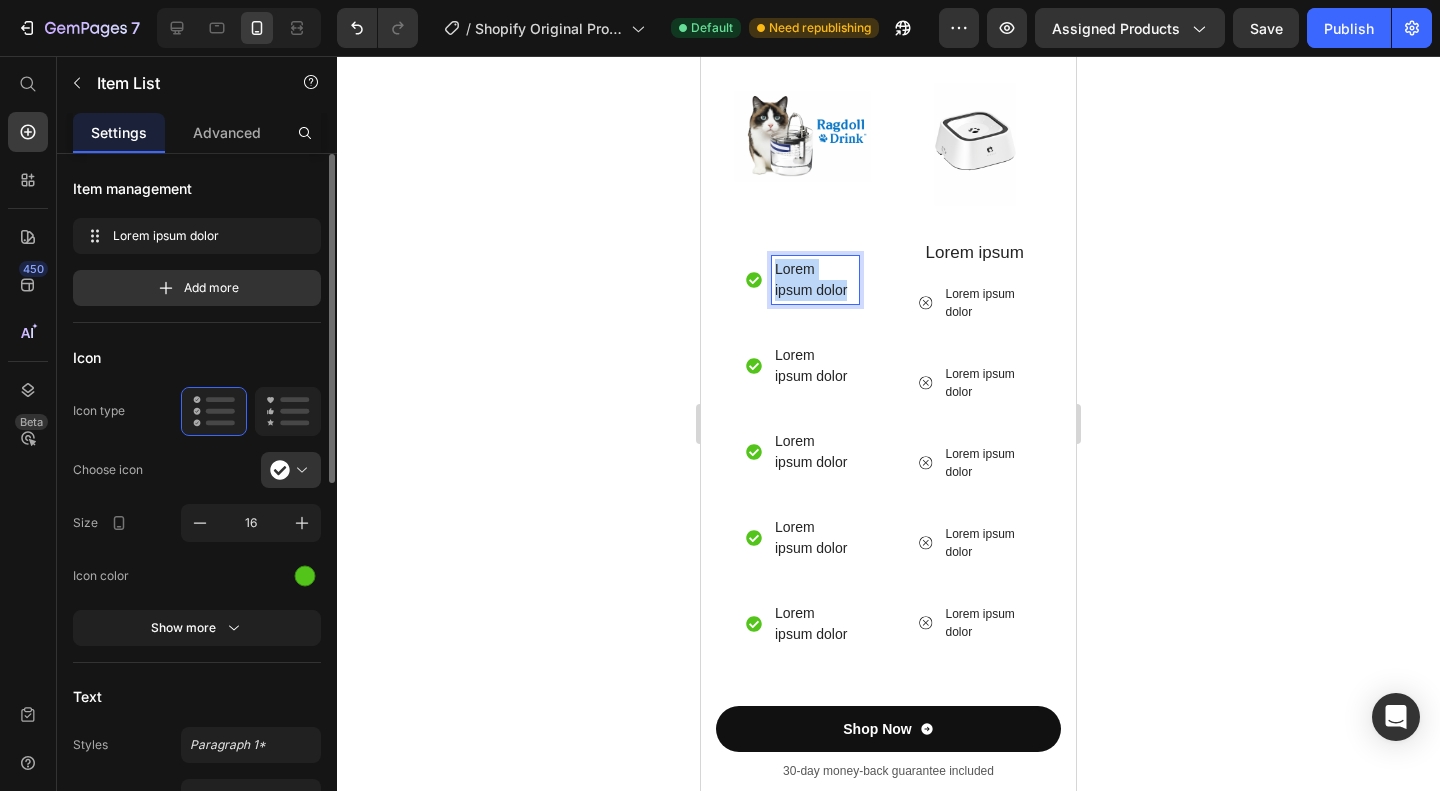 drag, startPoint x: 848, startPoint y: 253, endPoint x: 762, endPoint y: 229, distance: 89.28606 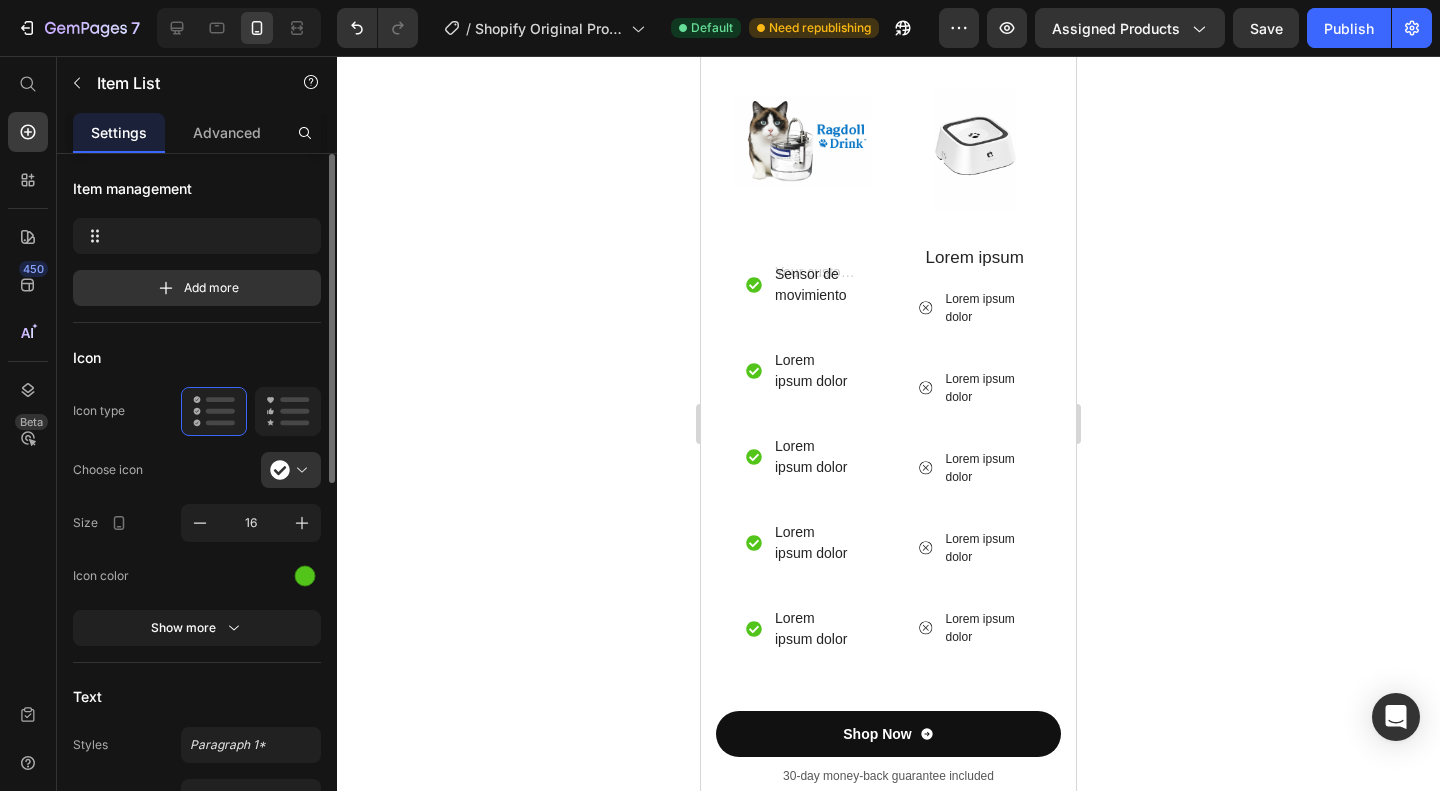 scroll, scrollTop: 2160, scrollLeft: 0, axis: vertical 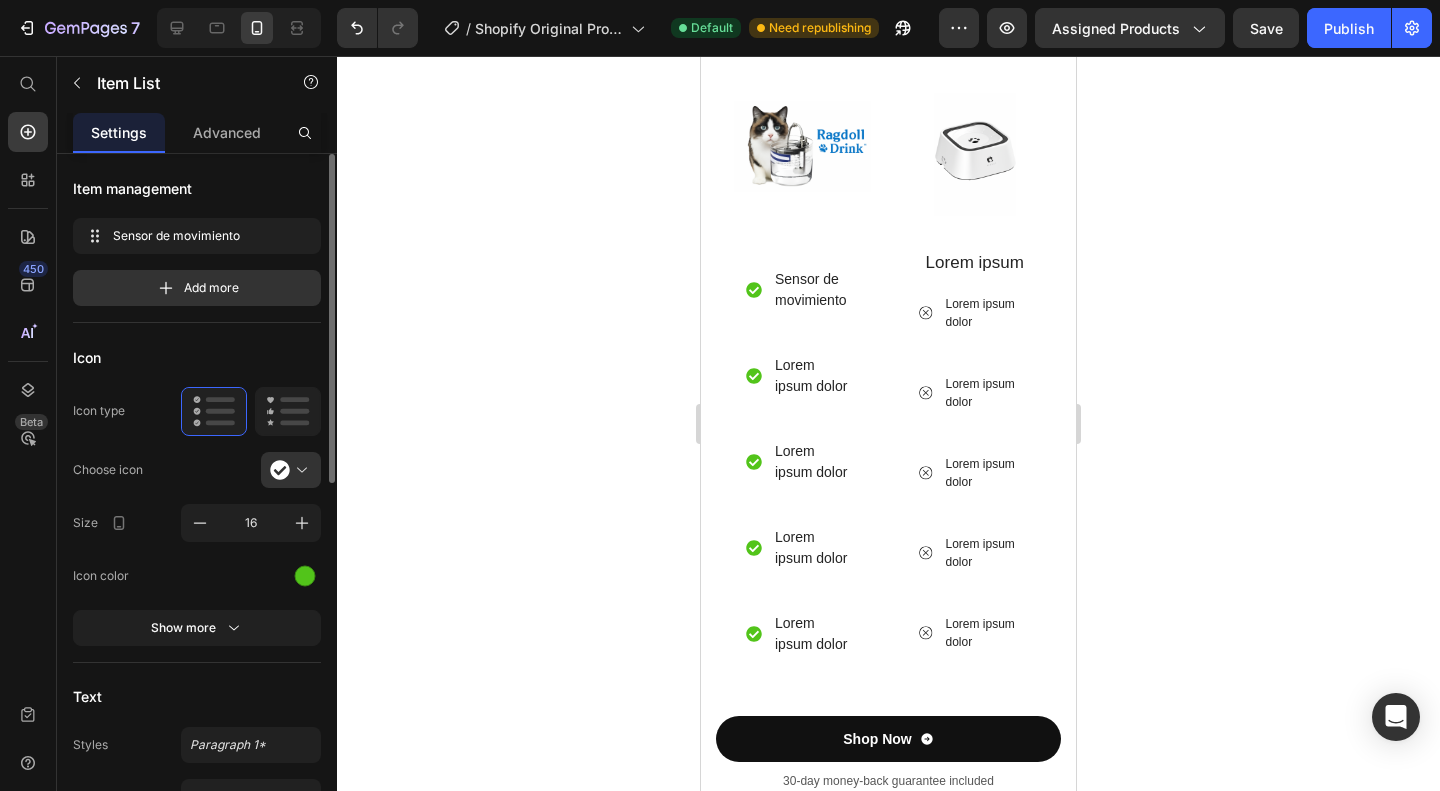 click on "Sensor de movimiento" at bounding box center (815, 290) 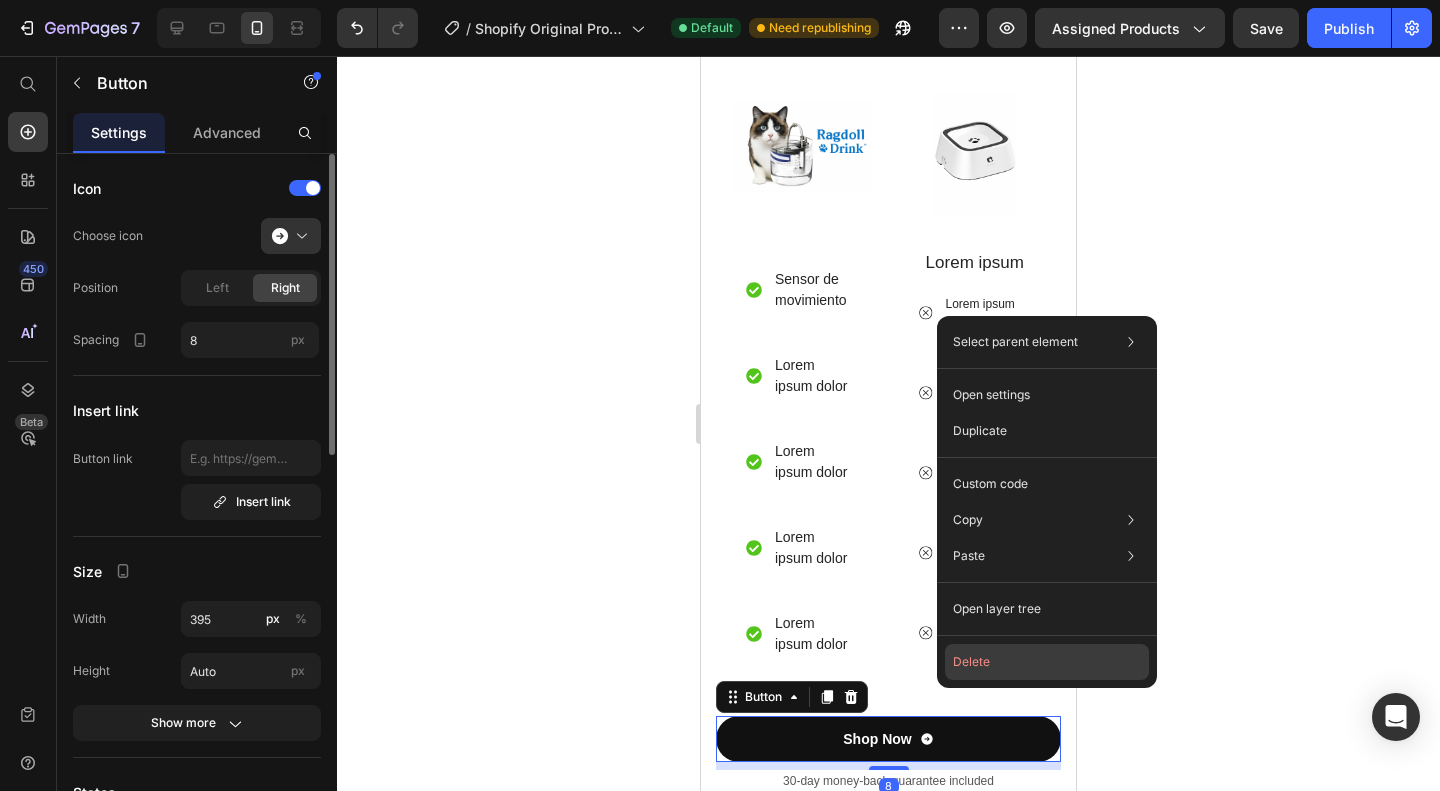 click on "Delete" 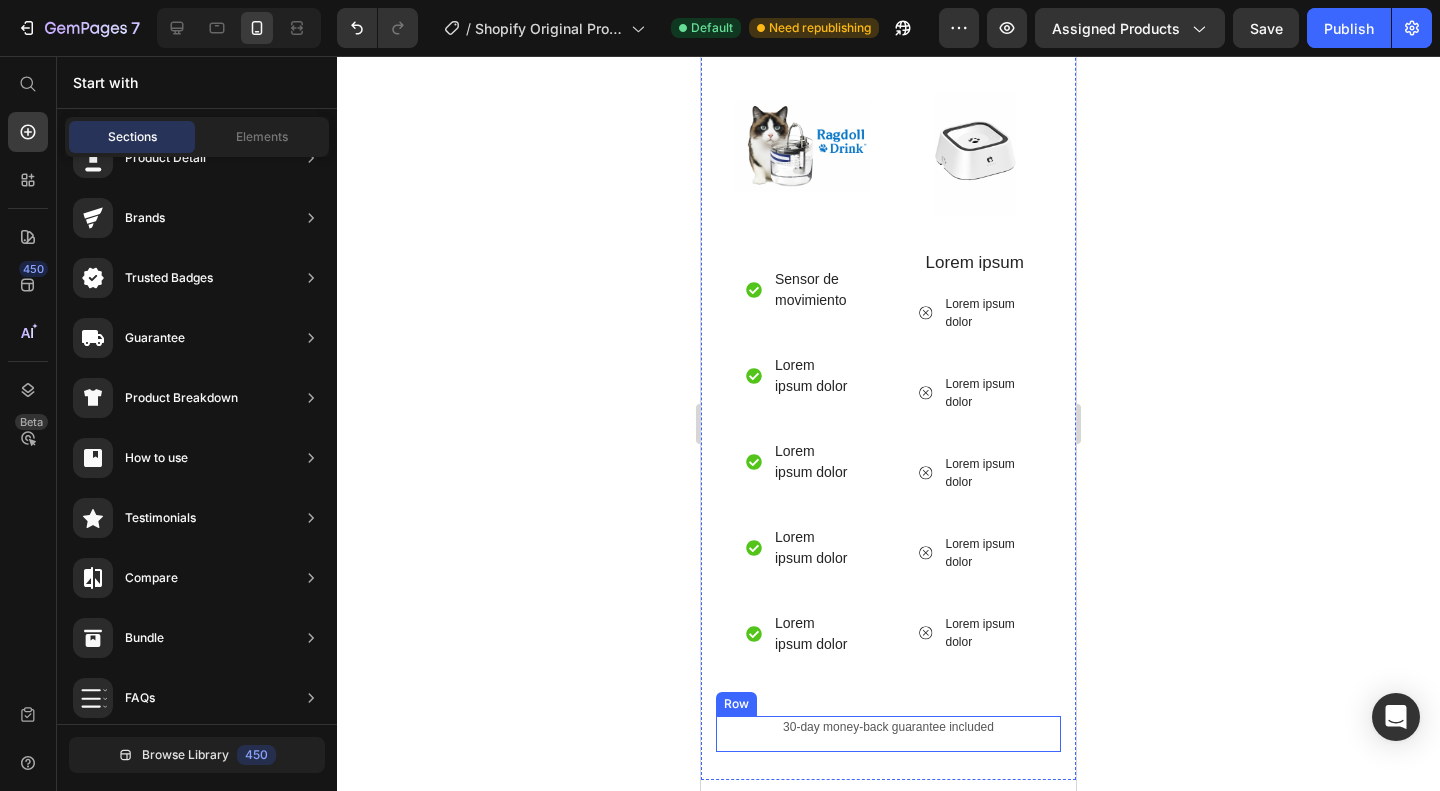 click on "30-day money-back guarantee included" at bounding box center [888, 727] 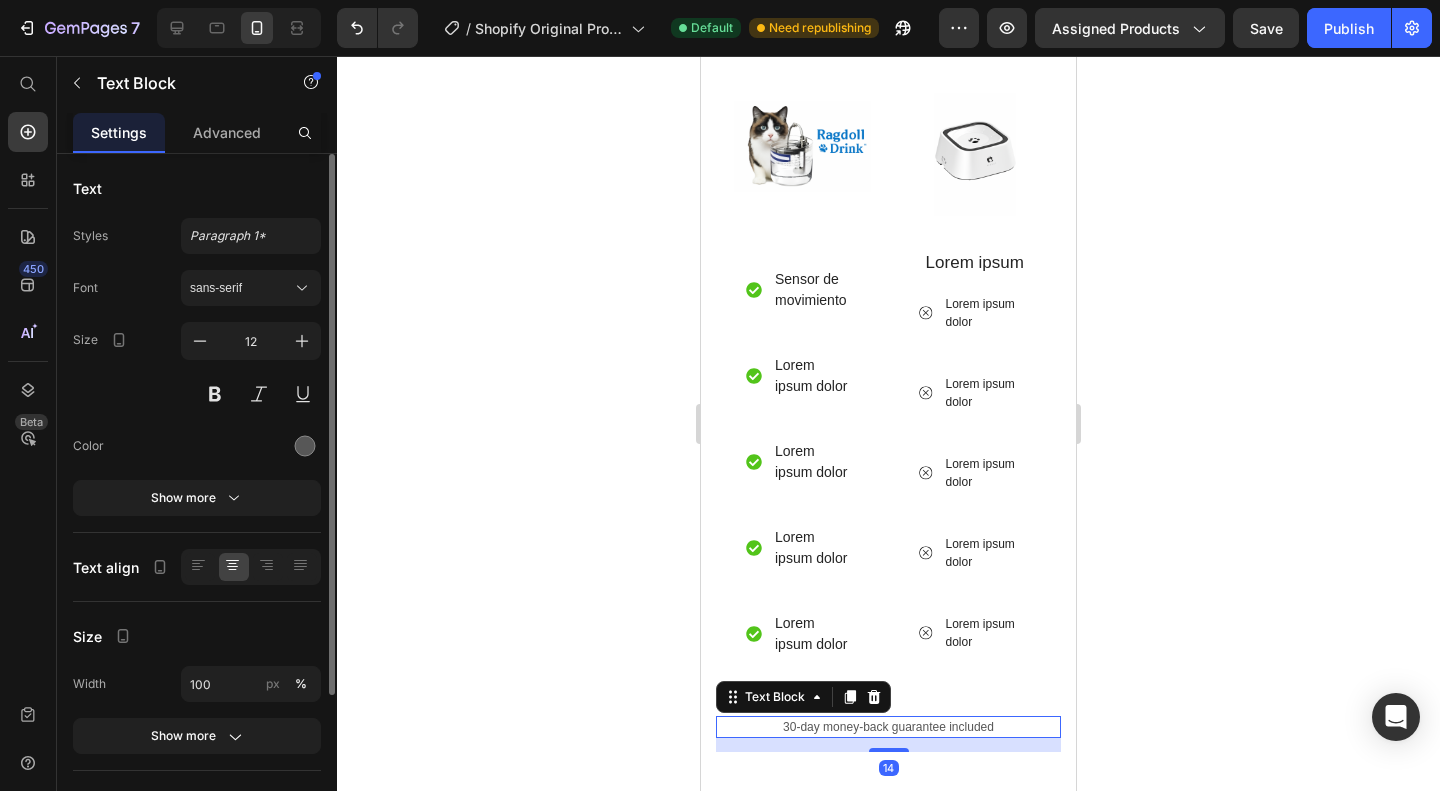 click 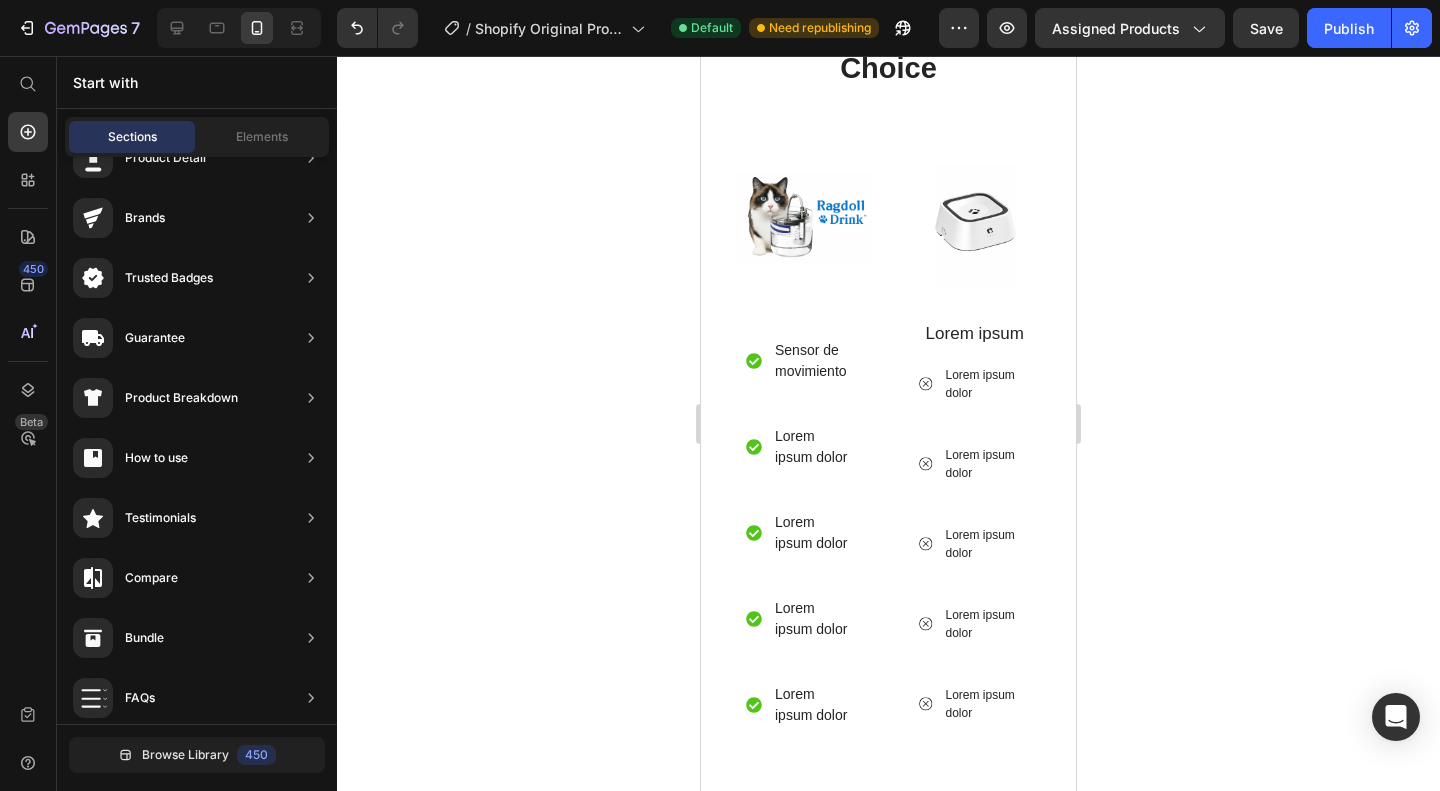 scroll, scrollTop: 2015, scrollLeft: 0, axis: vertical 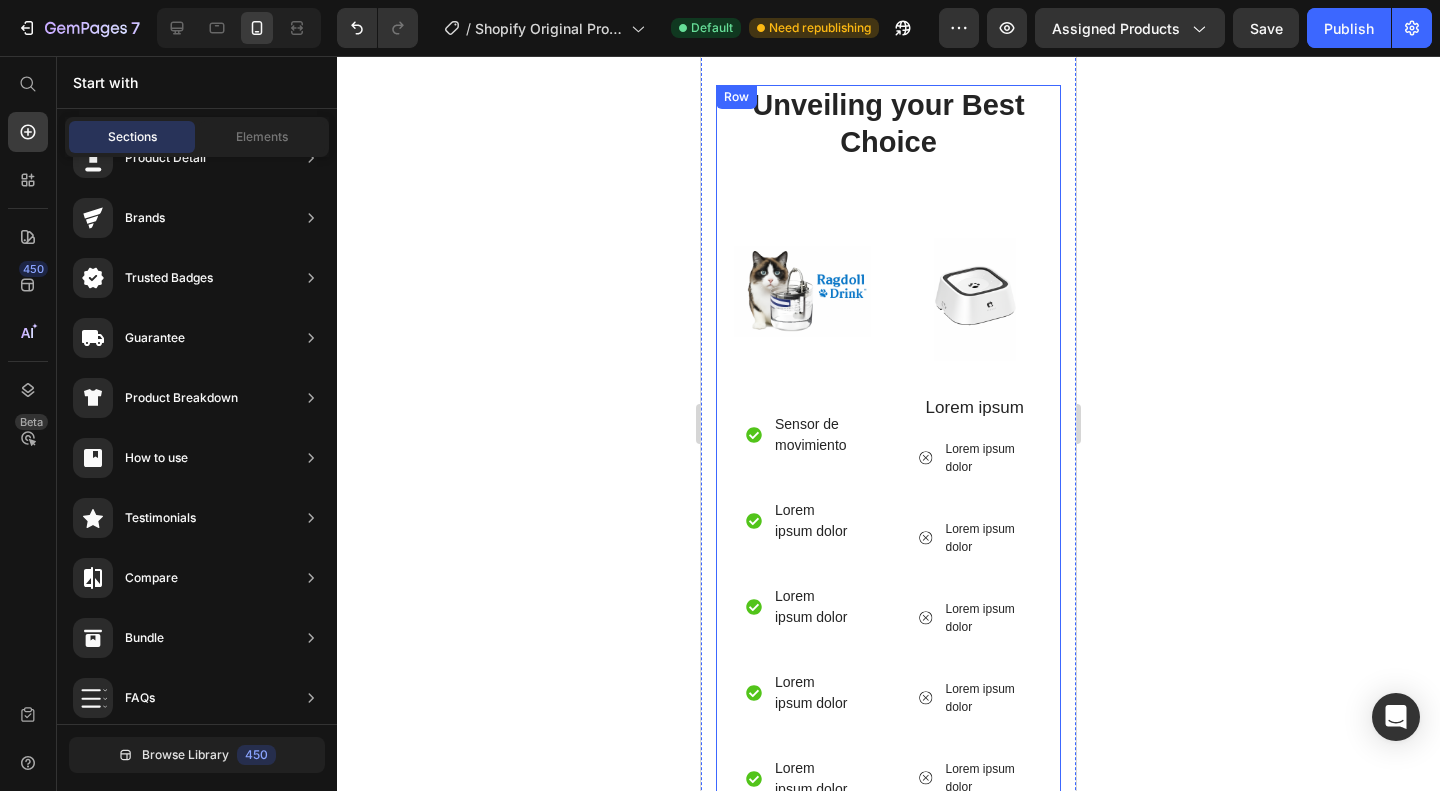 click on "Unveiling your Best Choice Heading Lorem ipsum Text Block Image Sensor de movimiento Item List Lorem ipsum dolor Item List Lorem ipsum dolor Item List Lorem ipsum dolor Item List Lorem ipsum dolor Item List Row Image Lorem ipsum Text Block
Lorem ipsum dolor Item List
Lorem ipsum dolor Item List
Lorem ipsum dolor Item List
Lorem ipsum dolor Item List
Lorem ipsum dolor Item List Row Row" at bounding box center [888, 466] 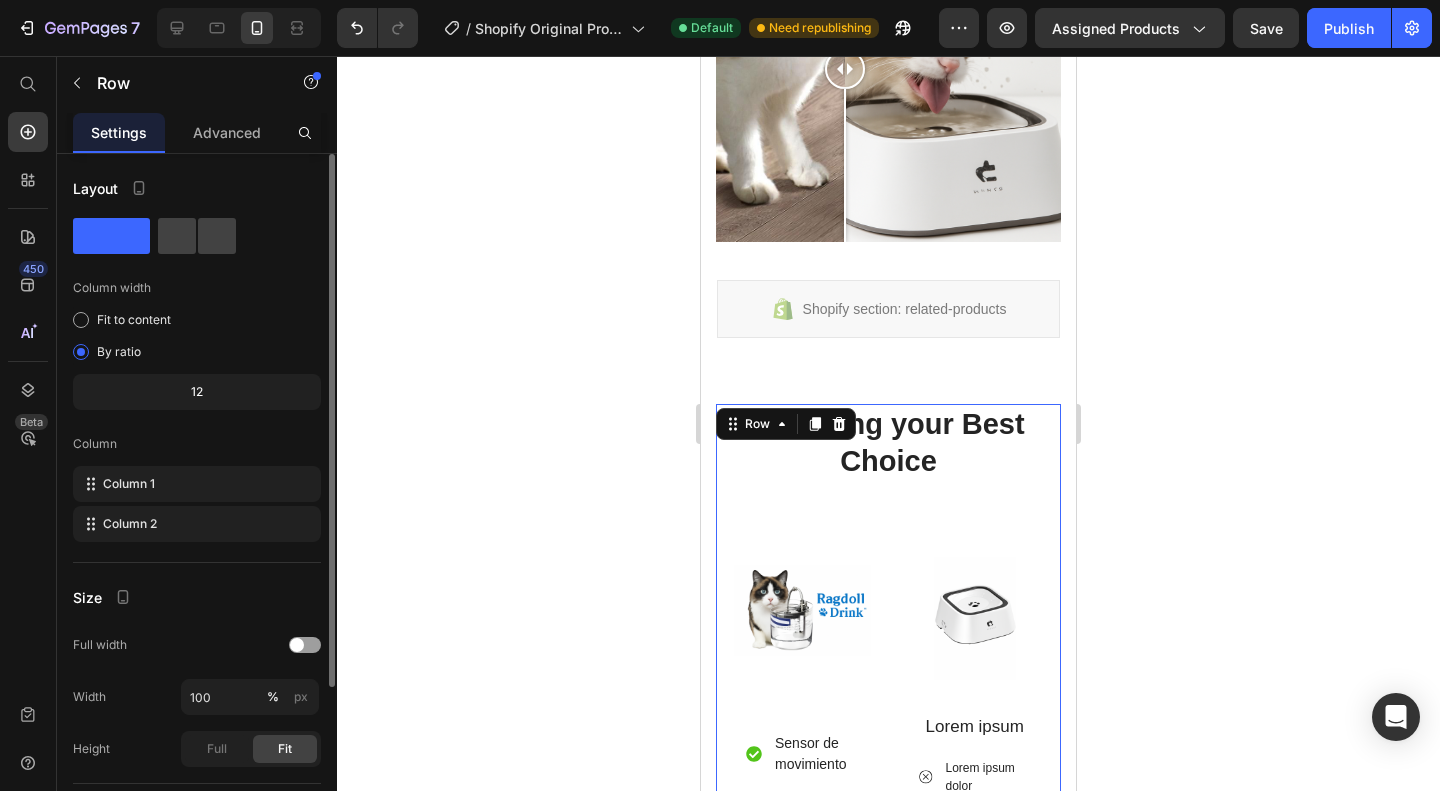 scroll, scrollTop: 1673, scrollLeft: 0, axis: vertical 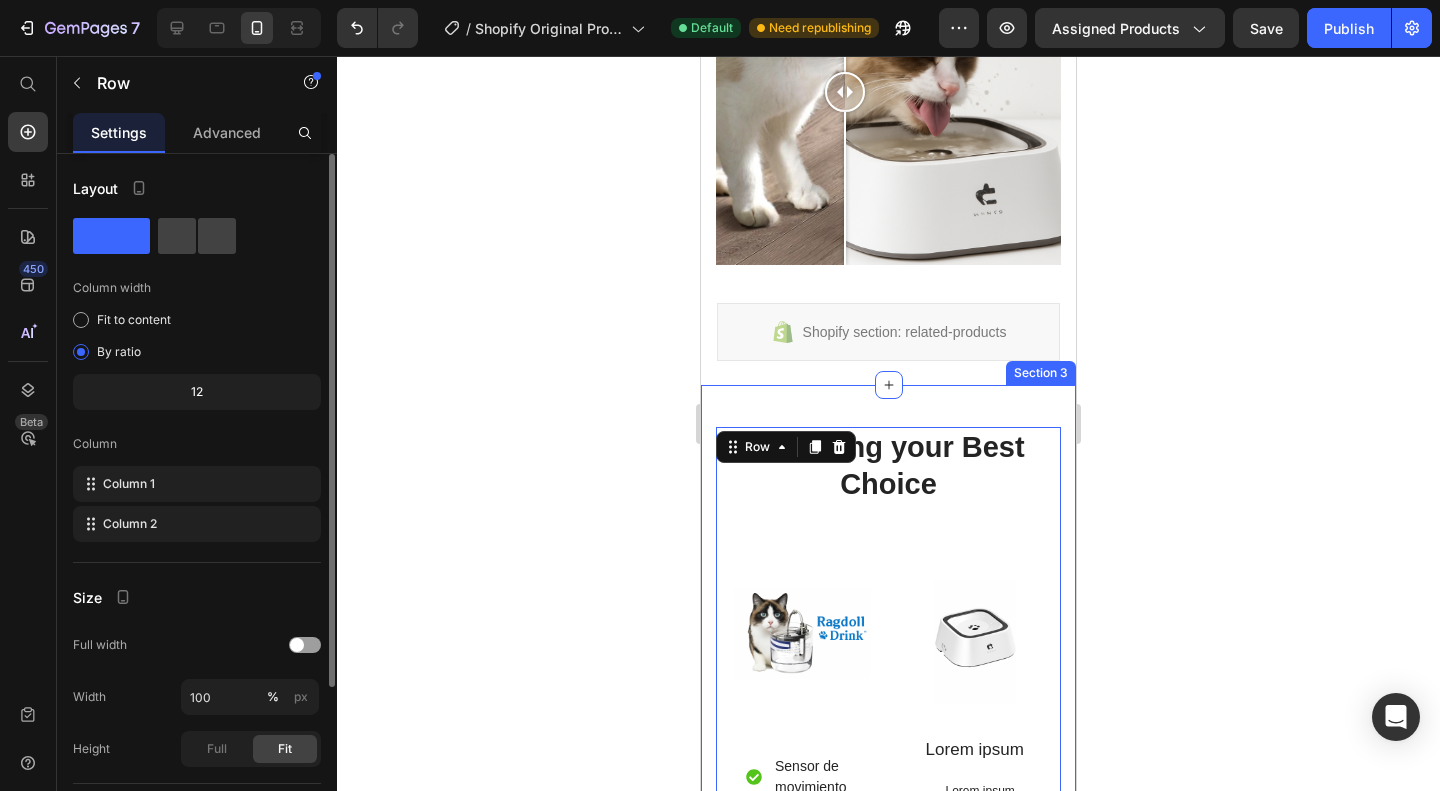 click on "Image Unveiling your Best Choice Heading Lorem ipsum Text Block Image Sensor de movimiento Item List Lorem ipsum dolor Item List Lorem ipsum dolor Item List Lorem ipsum dolor Item List Lorem ipsum dolor Item List Row Image Lorem ipsum Text Block
Lorem ipsum dolor Item List
Lorem ipsum dolor Item List
Lorem ipsum dolor Item List
Lorem ipsum dolor Item List
Lorem ipsum dolor Item List Row Row Row   14 30-day money-back guarantee included  Text Block Row Section 3" at bounding box center (888, 826) 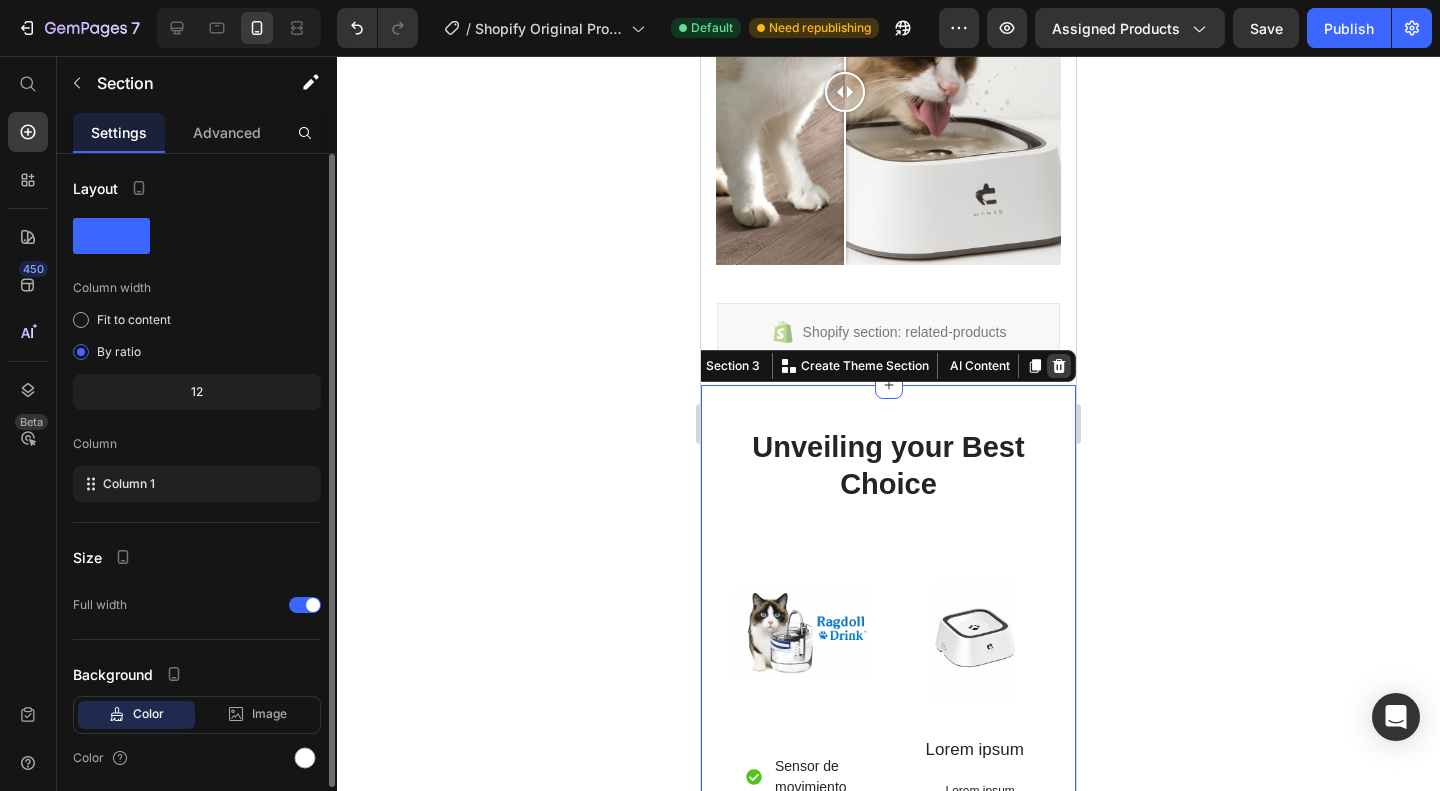 click 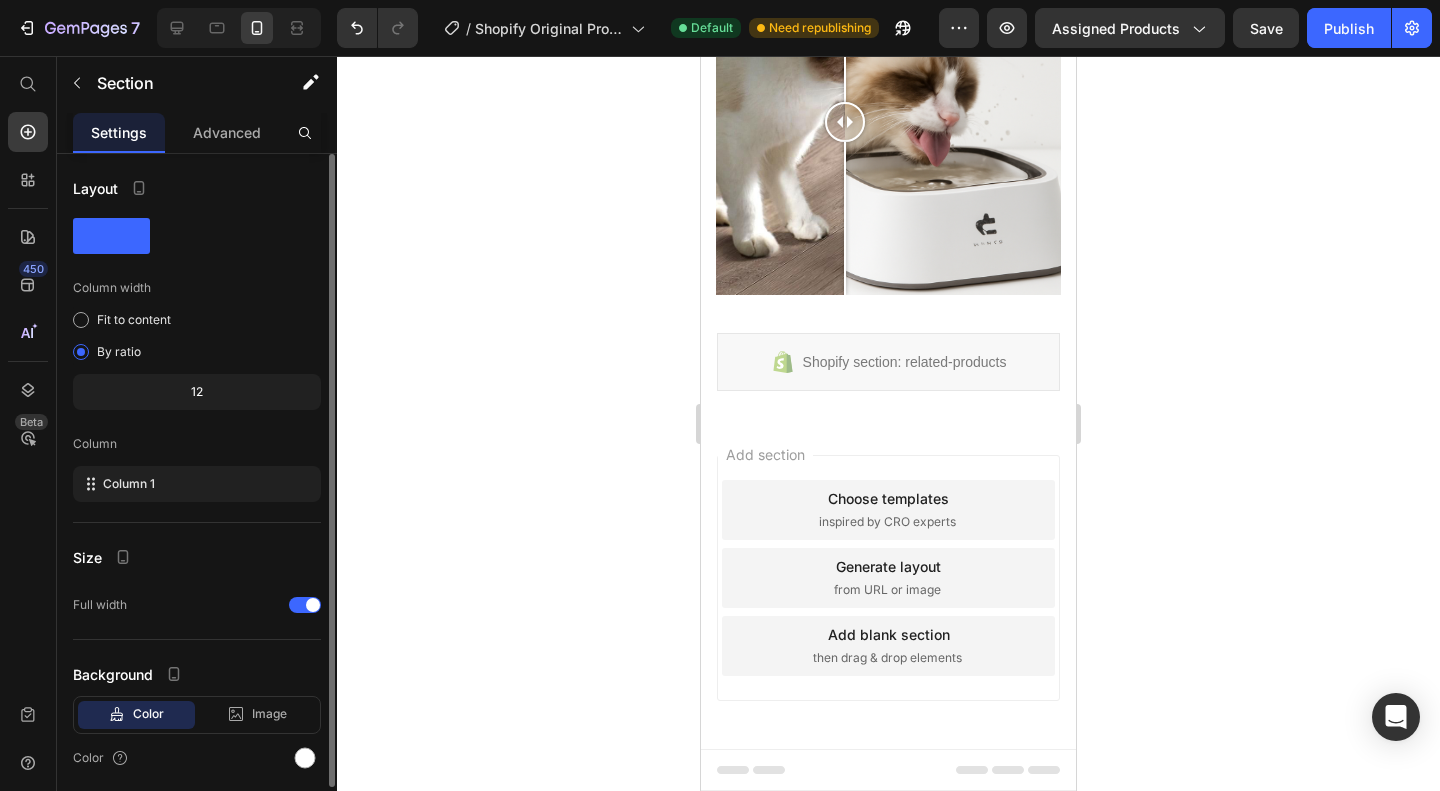 scroll, scrollTop: 1469, scrollLeft: 0, axis: vertical 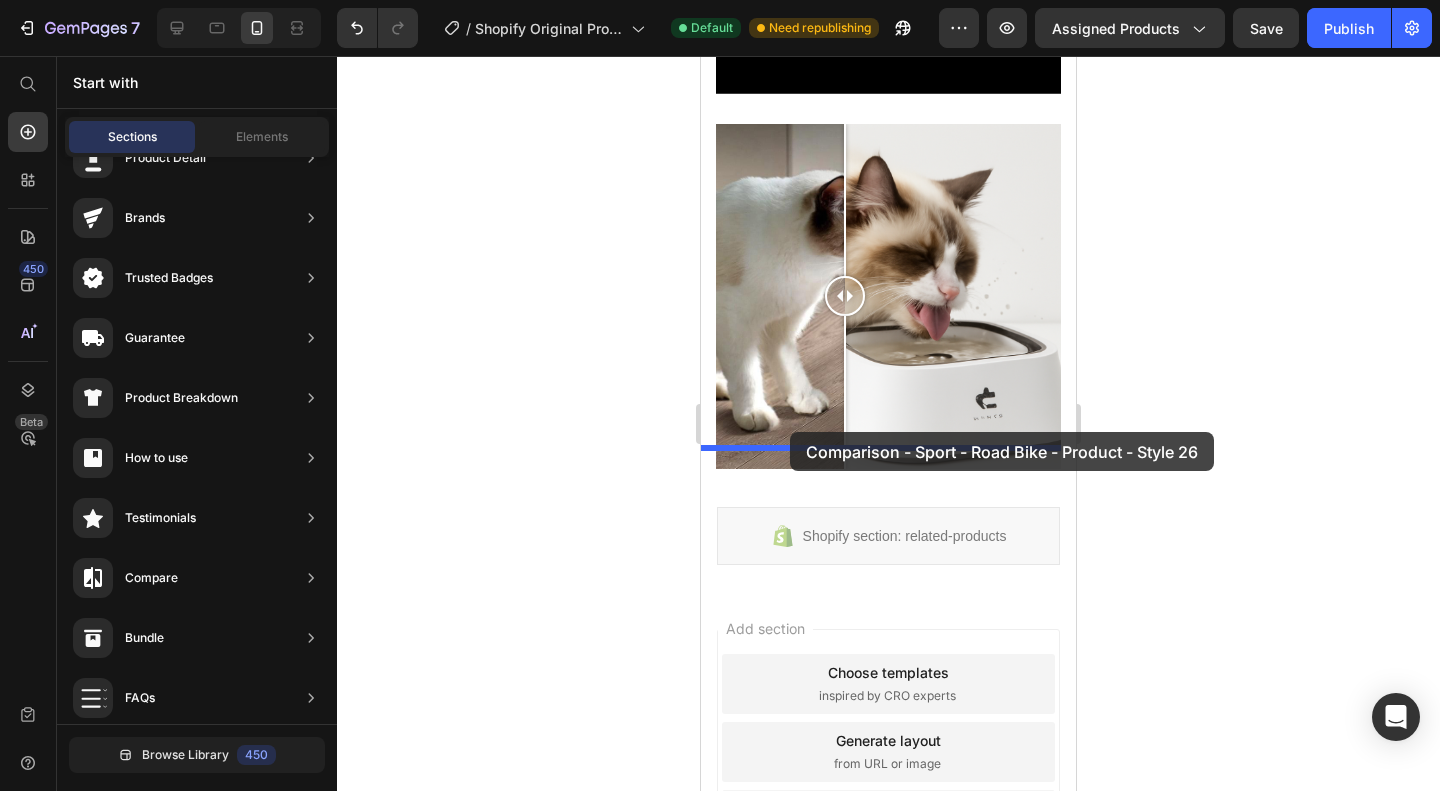 drag, startPoint x: 1158, startPoint y: 593, endPoint x: 790, endPoint y: 432, distance: 401.67773 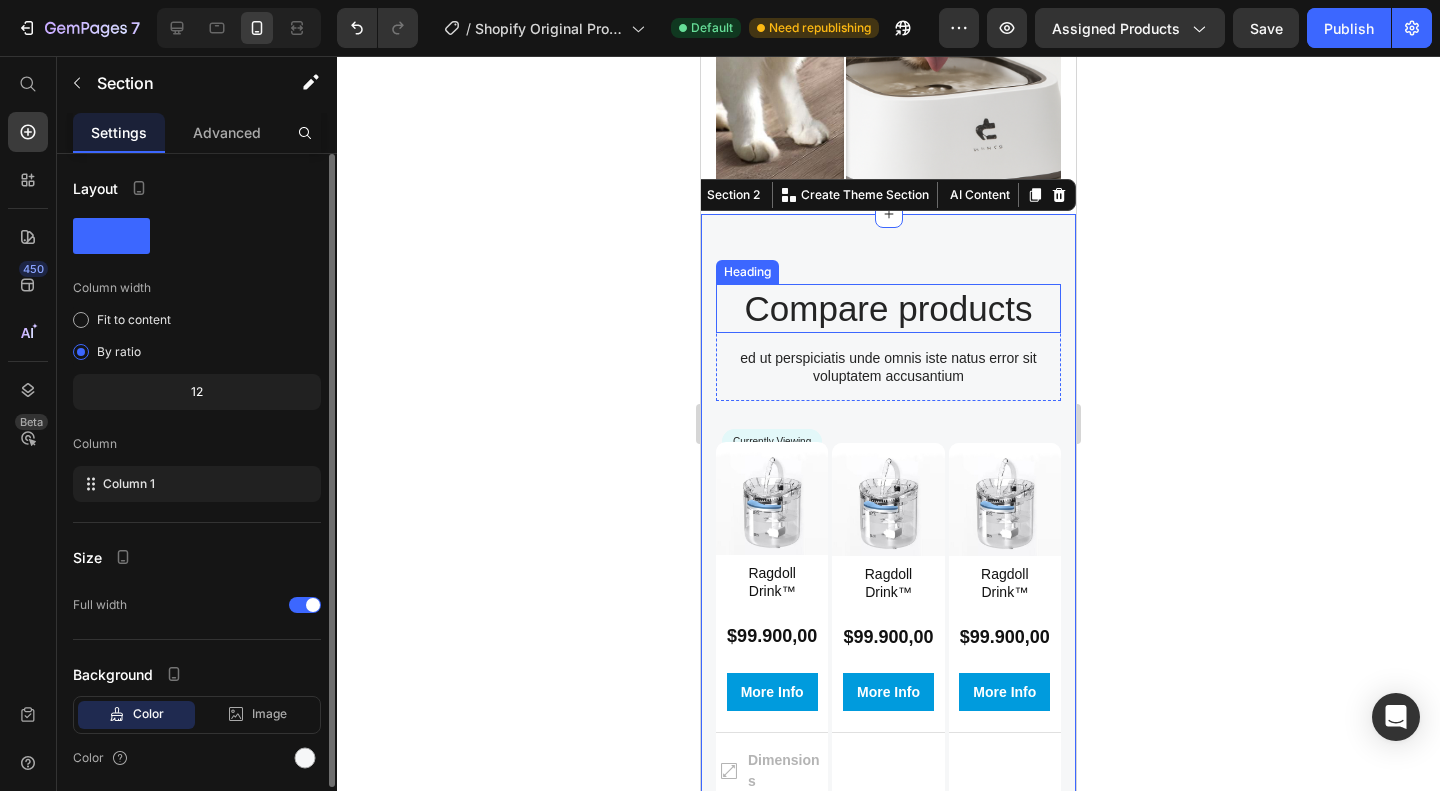 scroll, scrollTop: 1726, scrollLeft: 0, axis: vertical 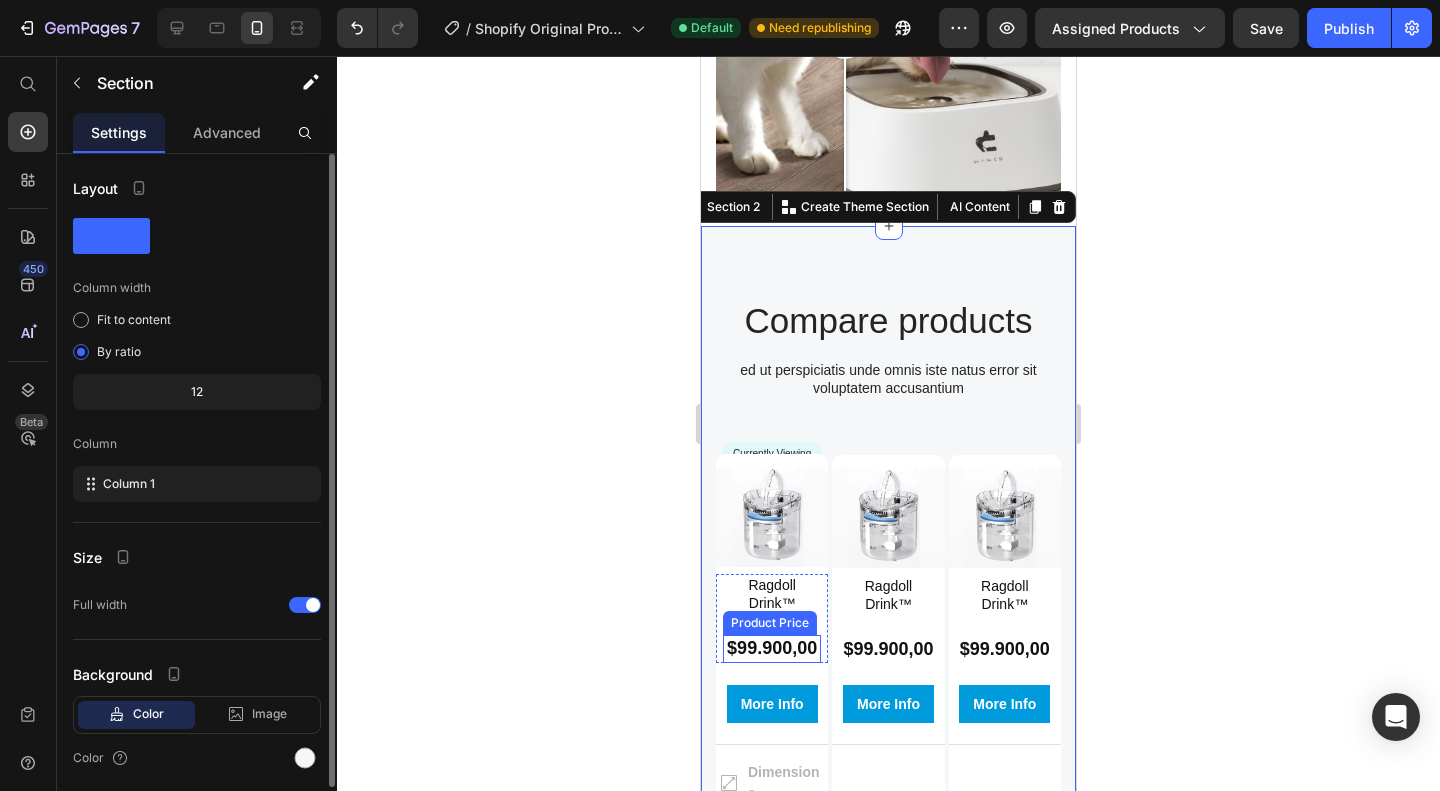 click on "$99.900,00" at bounding box center [772, 648] 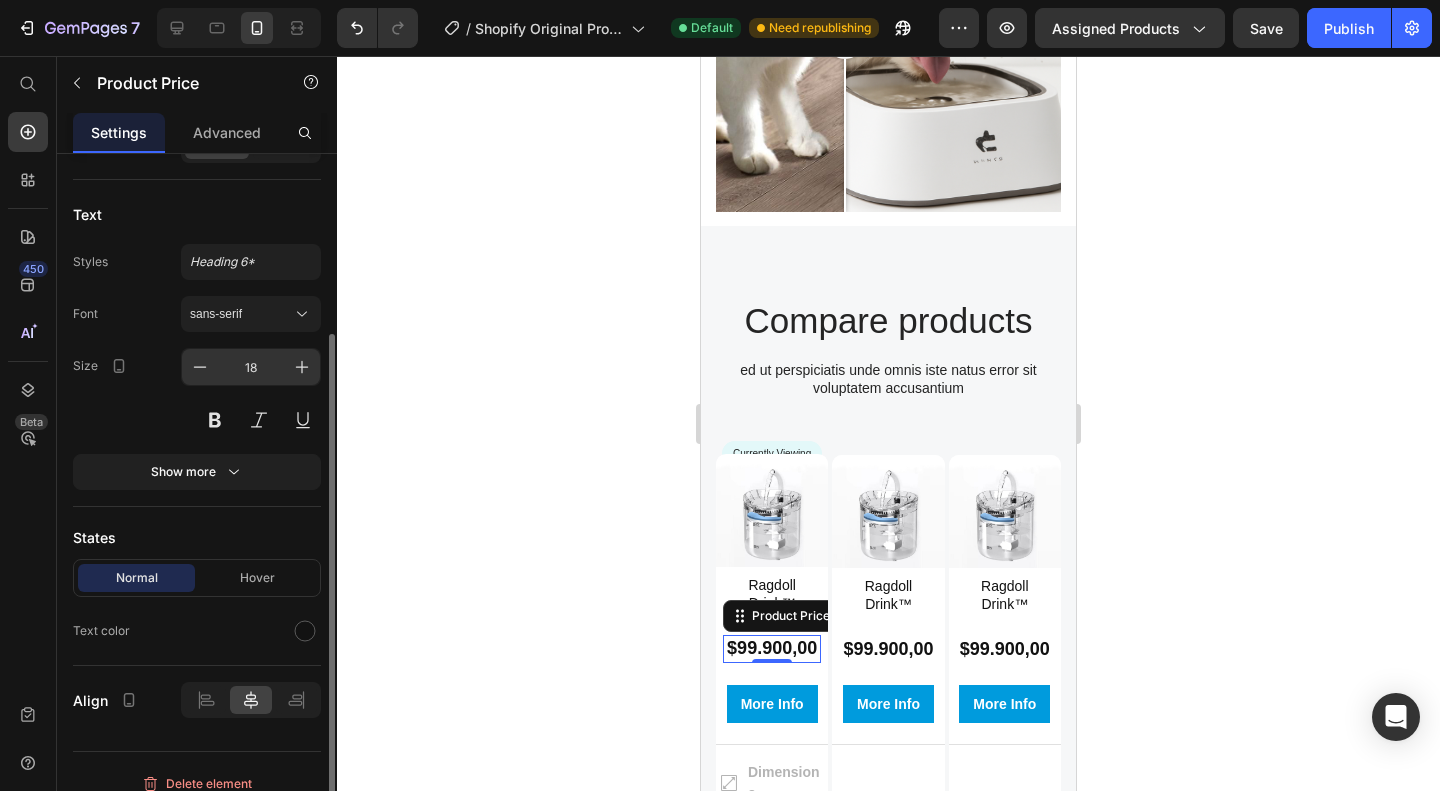 scroll, scrollTop: 218, scrollLeft: 0, axis: vertical 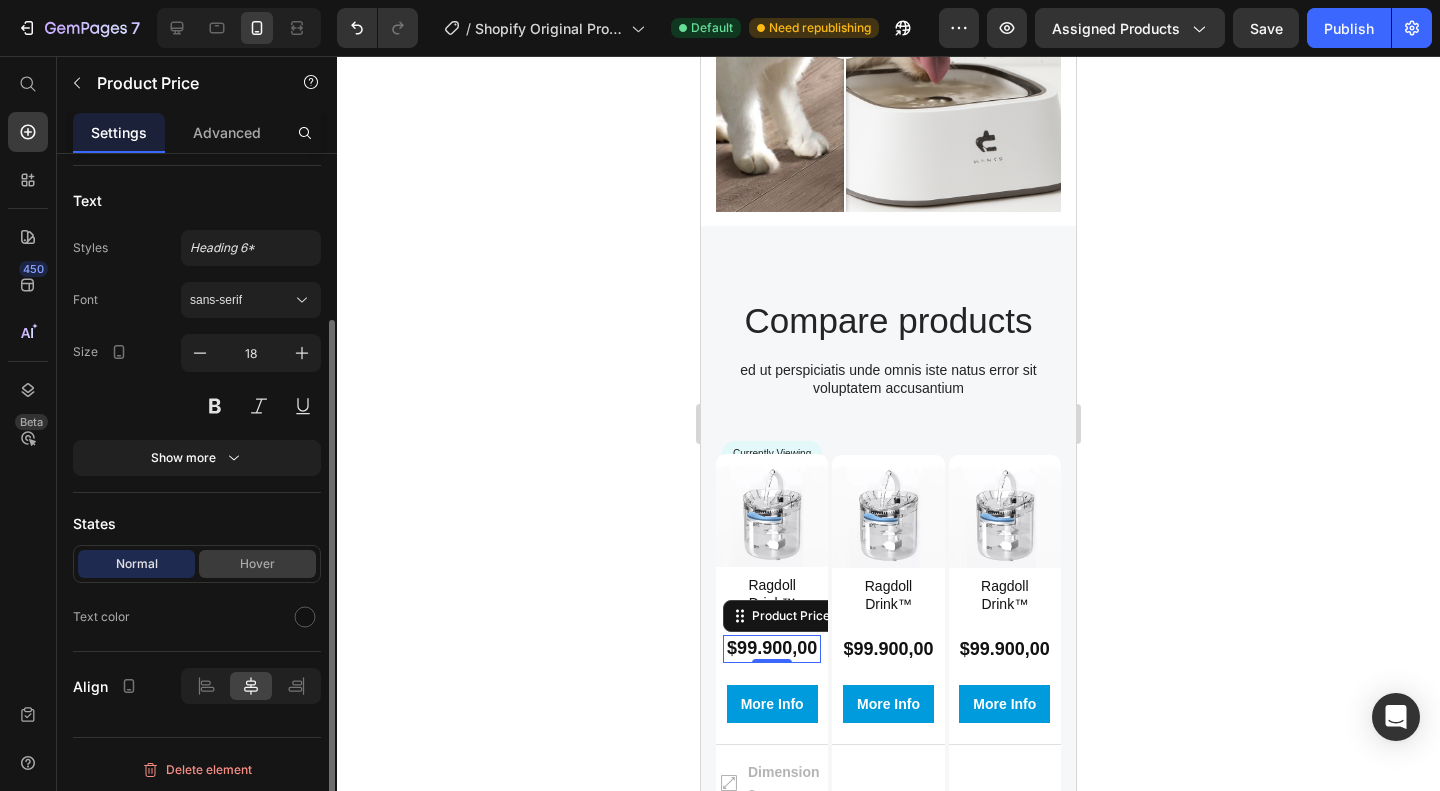 click on "Hover" at bounding box center [257, 564] 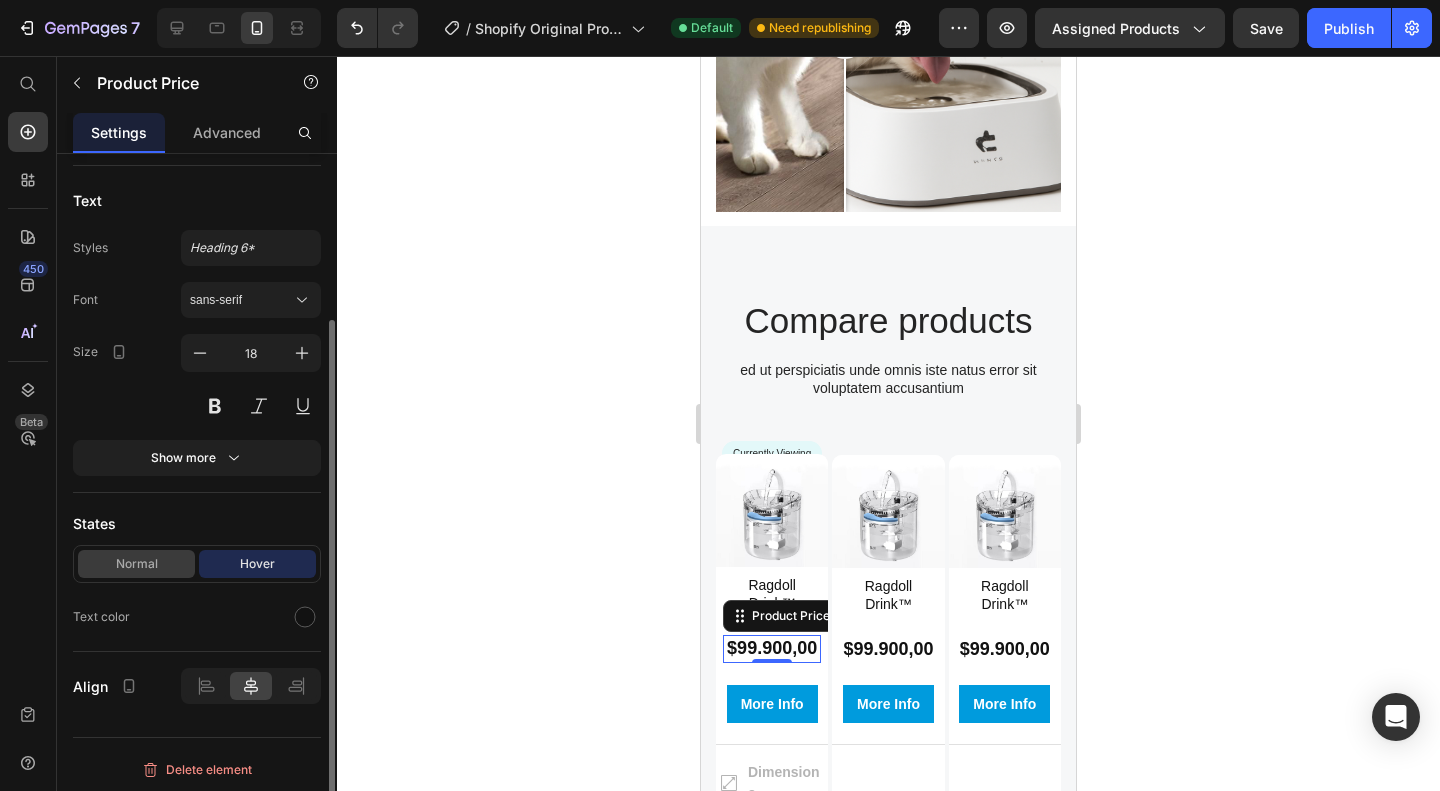 click on "Normal" at bounding box center (136, 564) 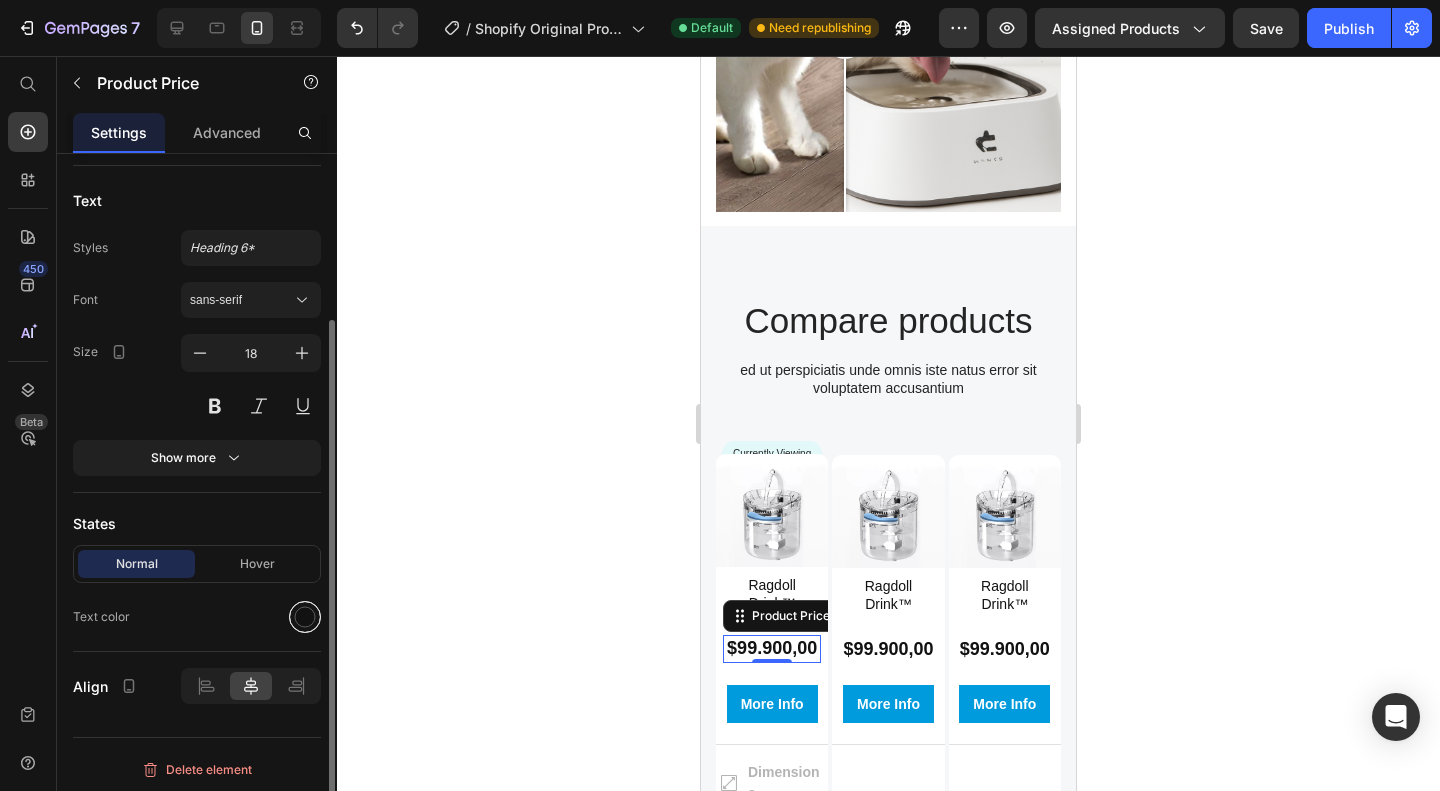 click at bounding box center [305, 617] 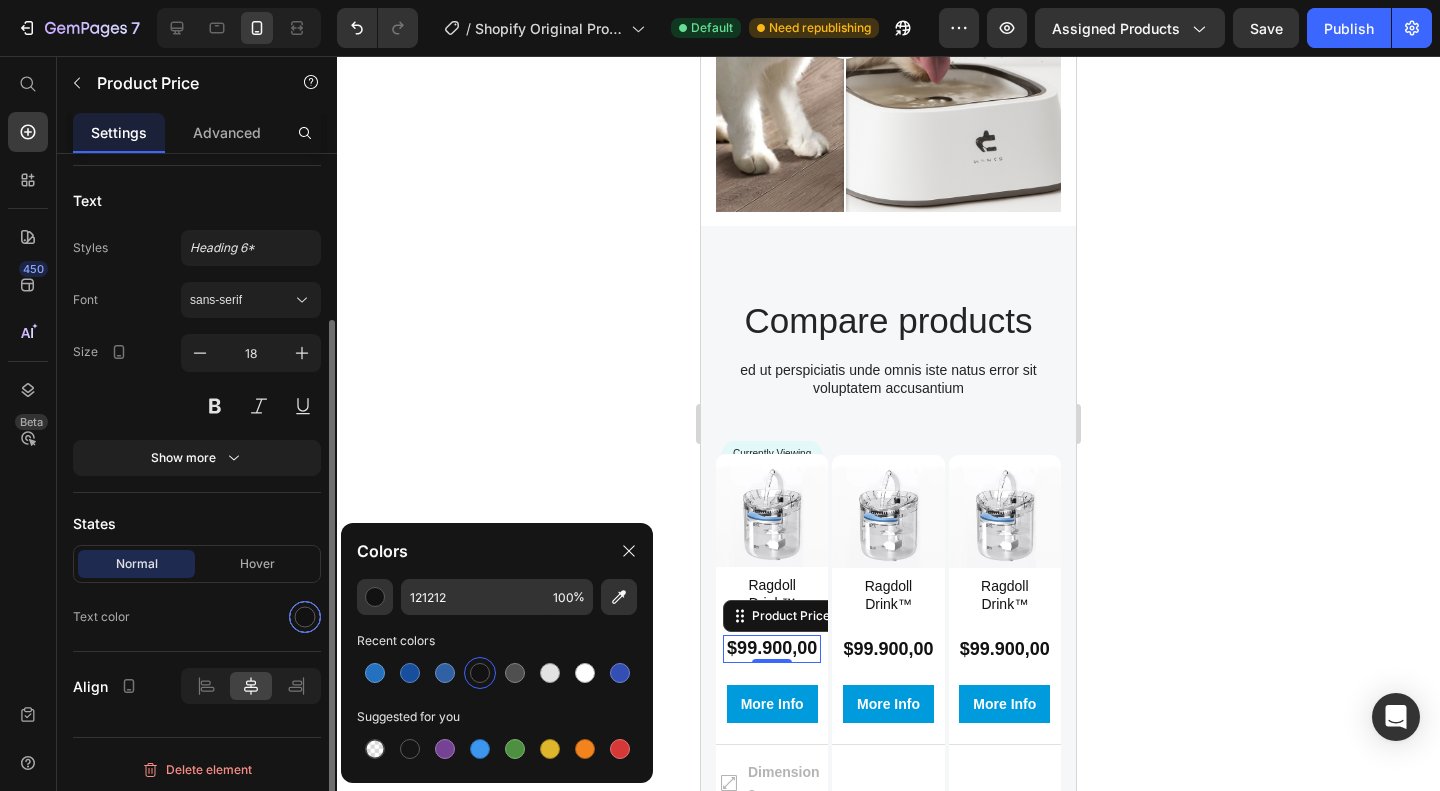 click at bounding box center (305, 617) 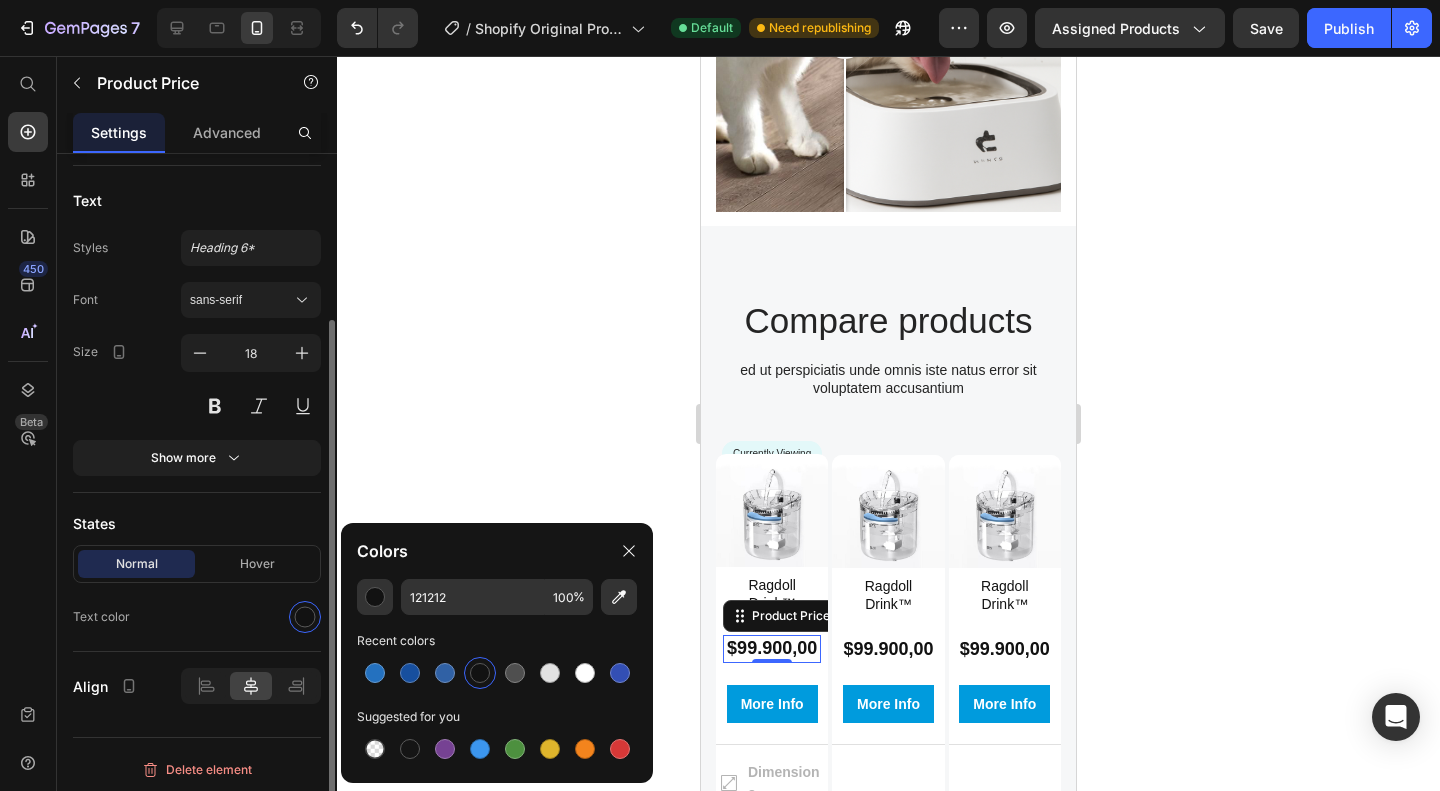 click on "Text color" 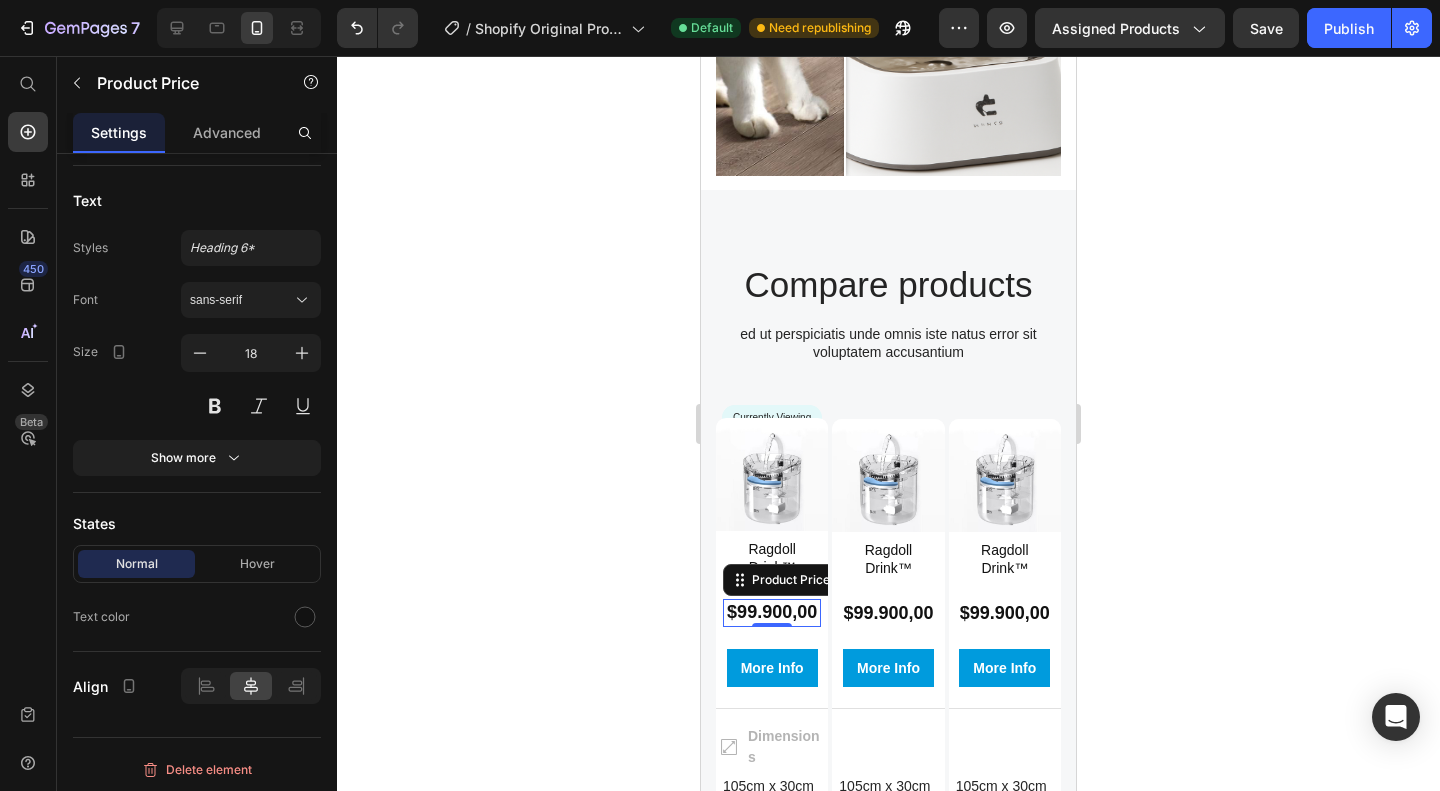 scroll, scrollTop: 1762, scrollLeft: 0, axis: vertical 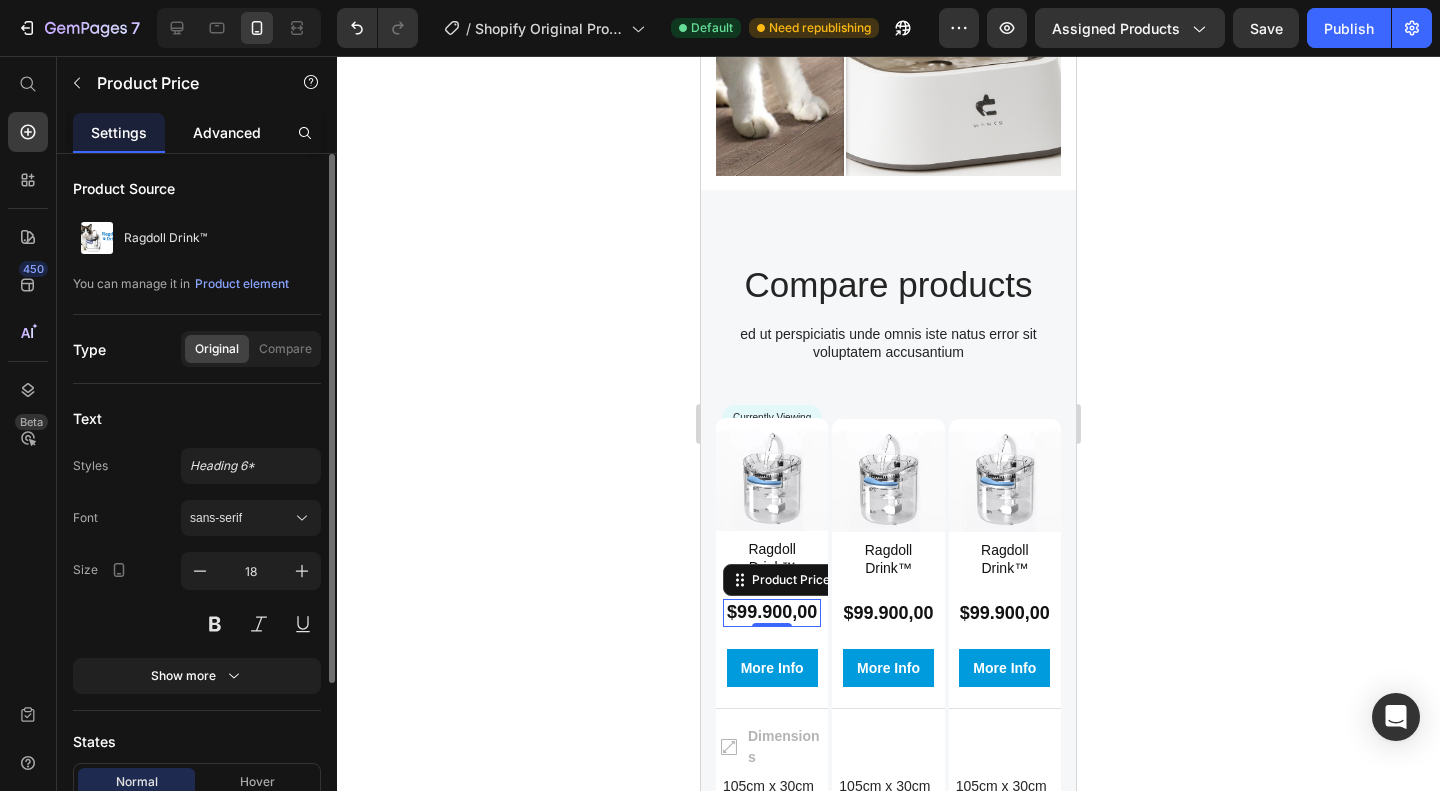 click on "Advanced" 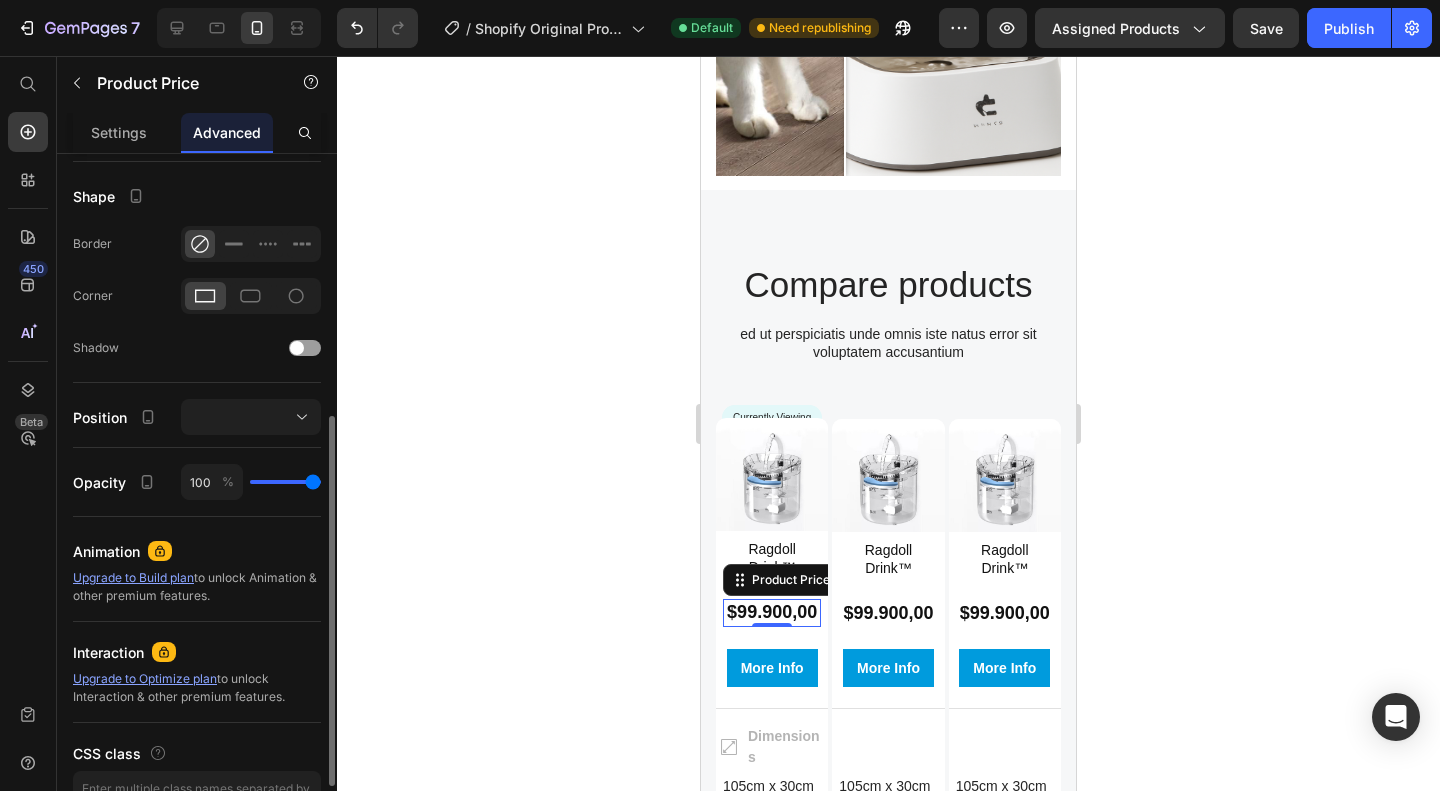 scroll, scrollTop: 493, scrollLeft: 0, axis: vertical 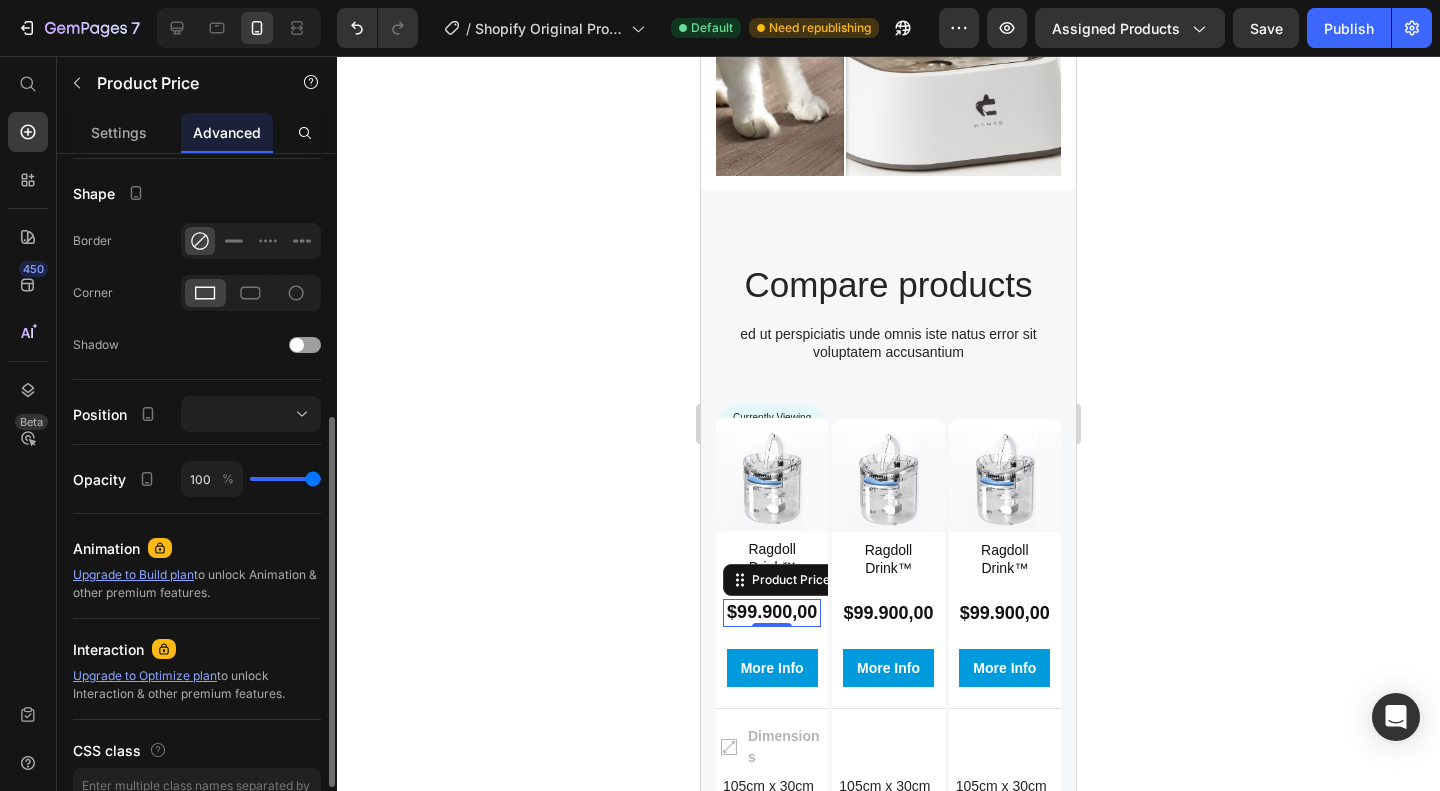 type on "91" 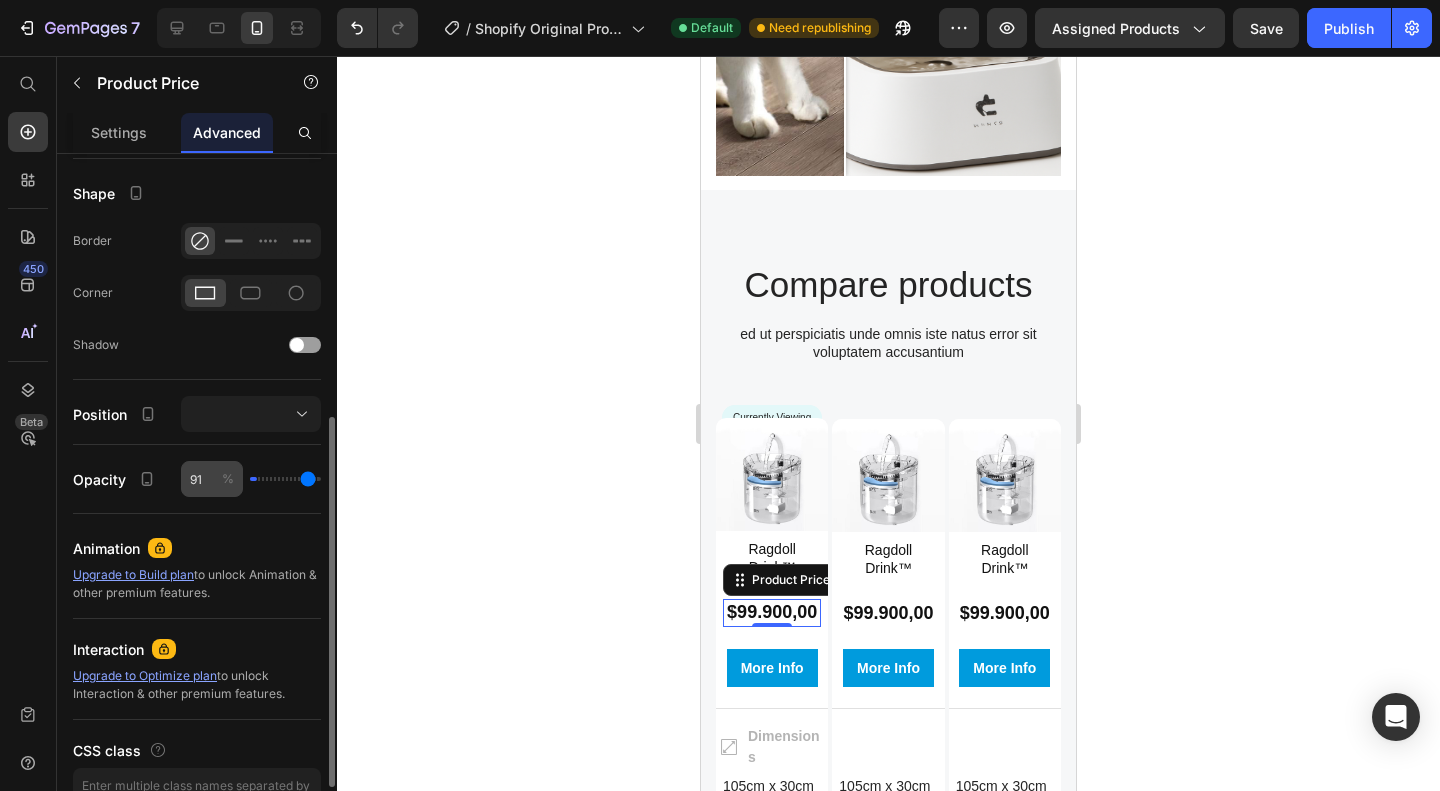 type on "0" 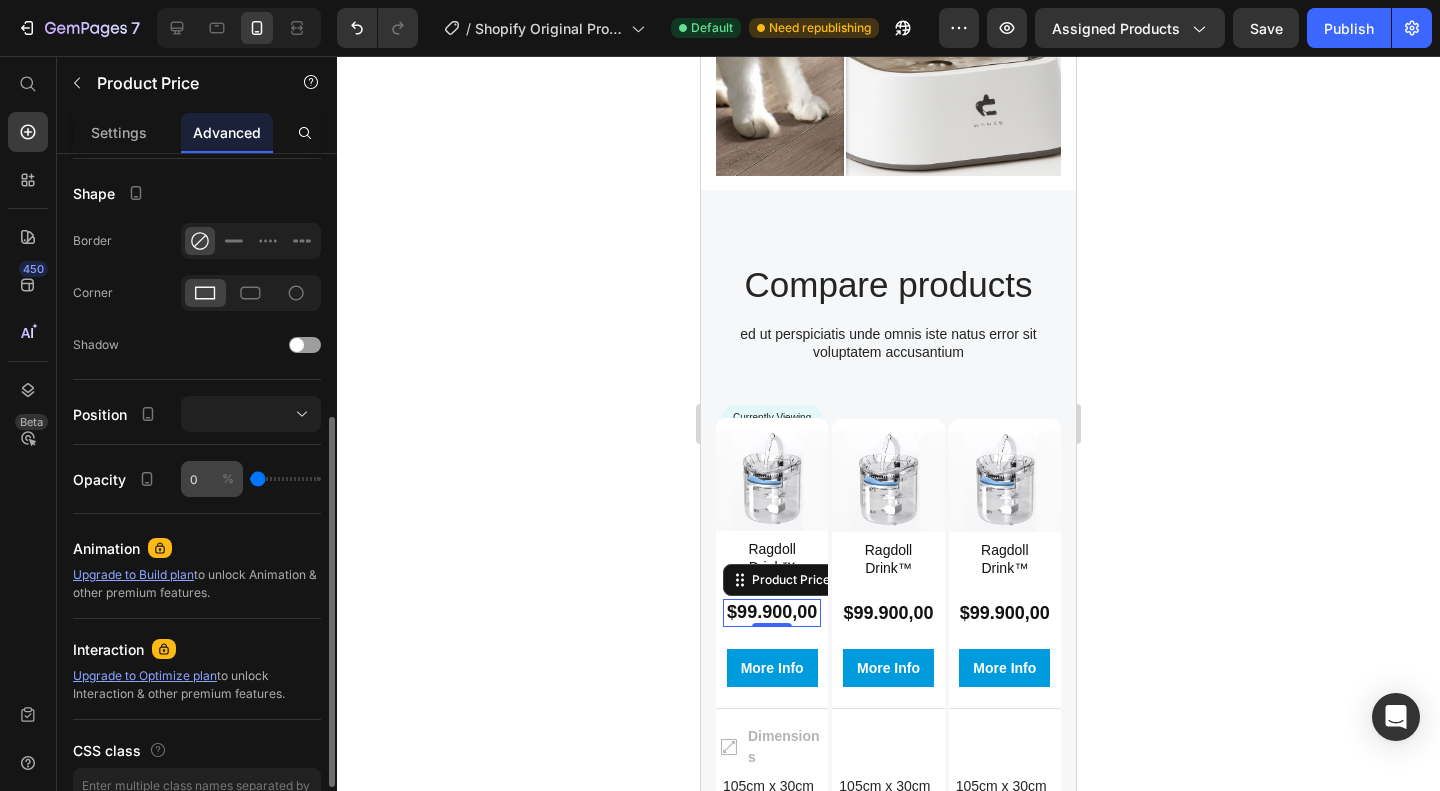 drag, startPoint x: 311, startPoint y: 477, endPoint x: 198, endPoint y: 463, distance: 113.86395 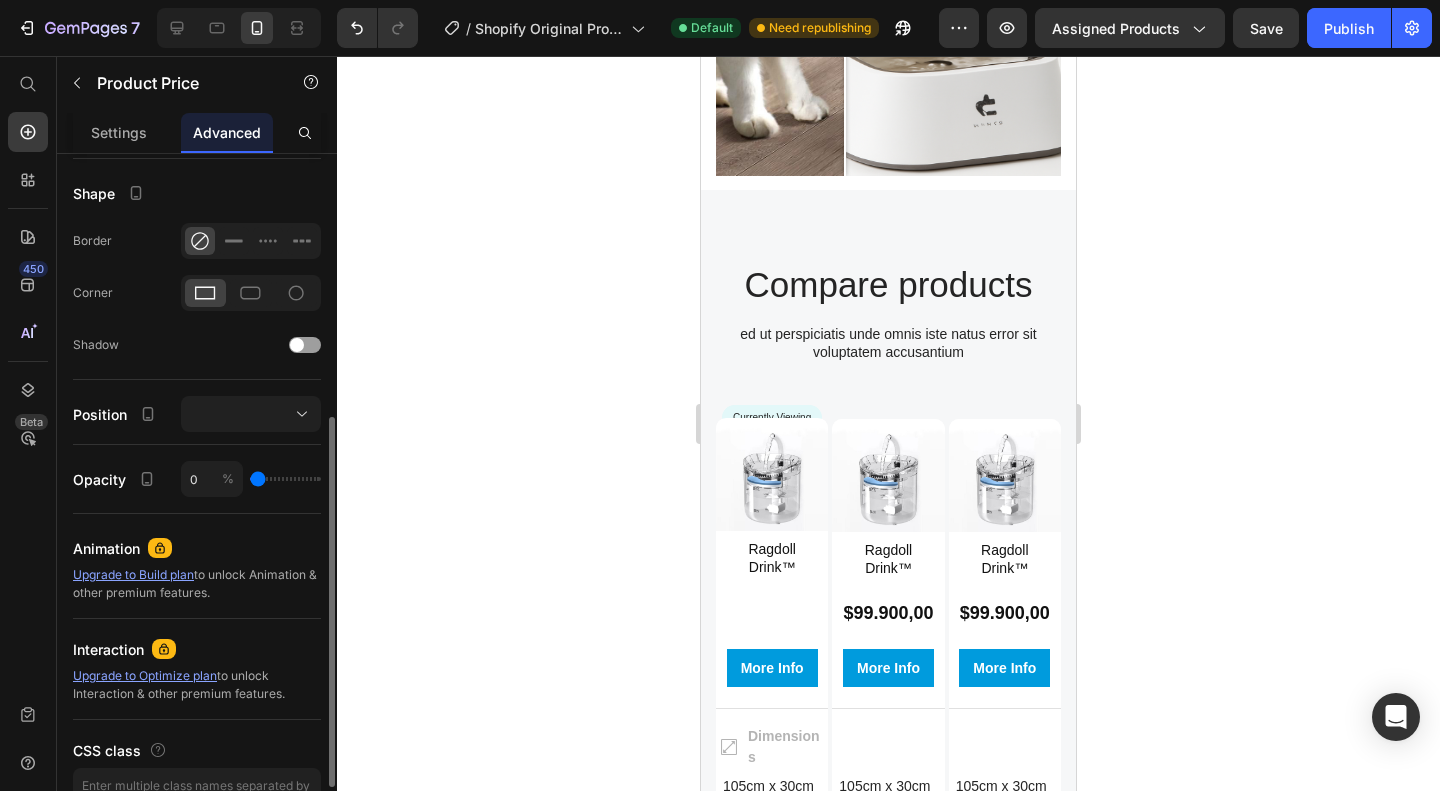 type on "27" 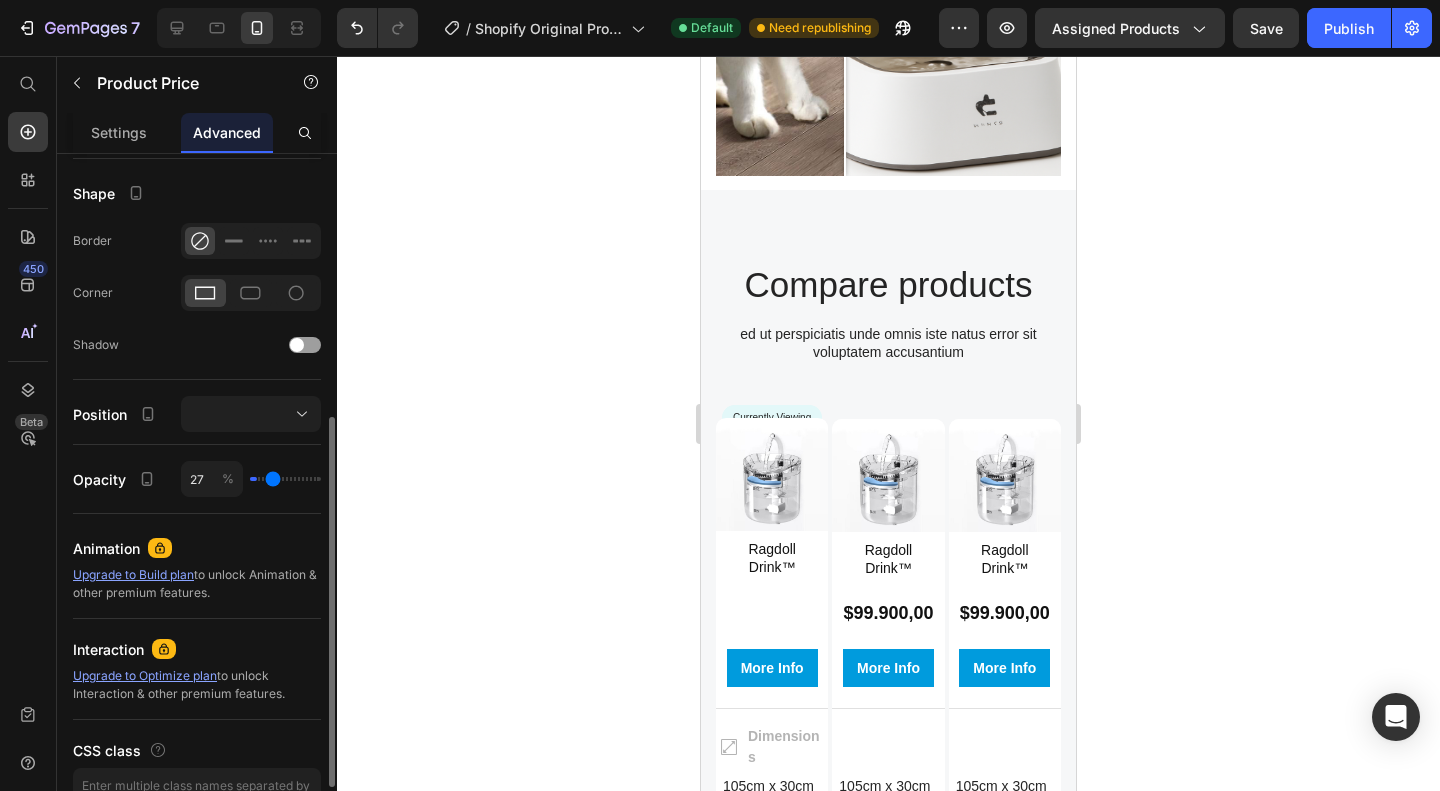 type on "72" 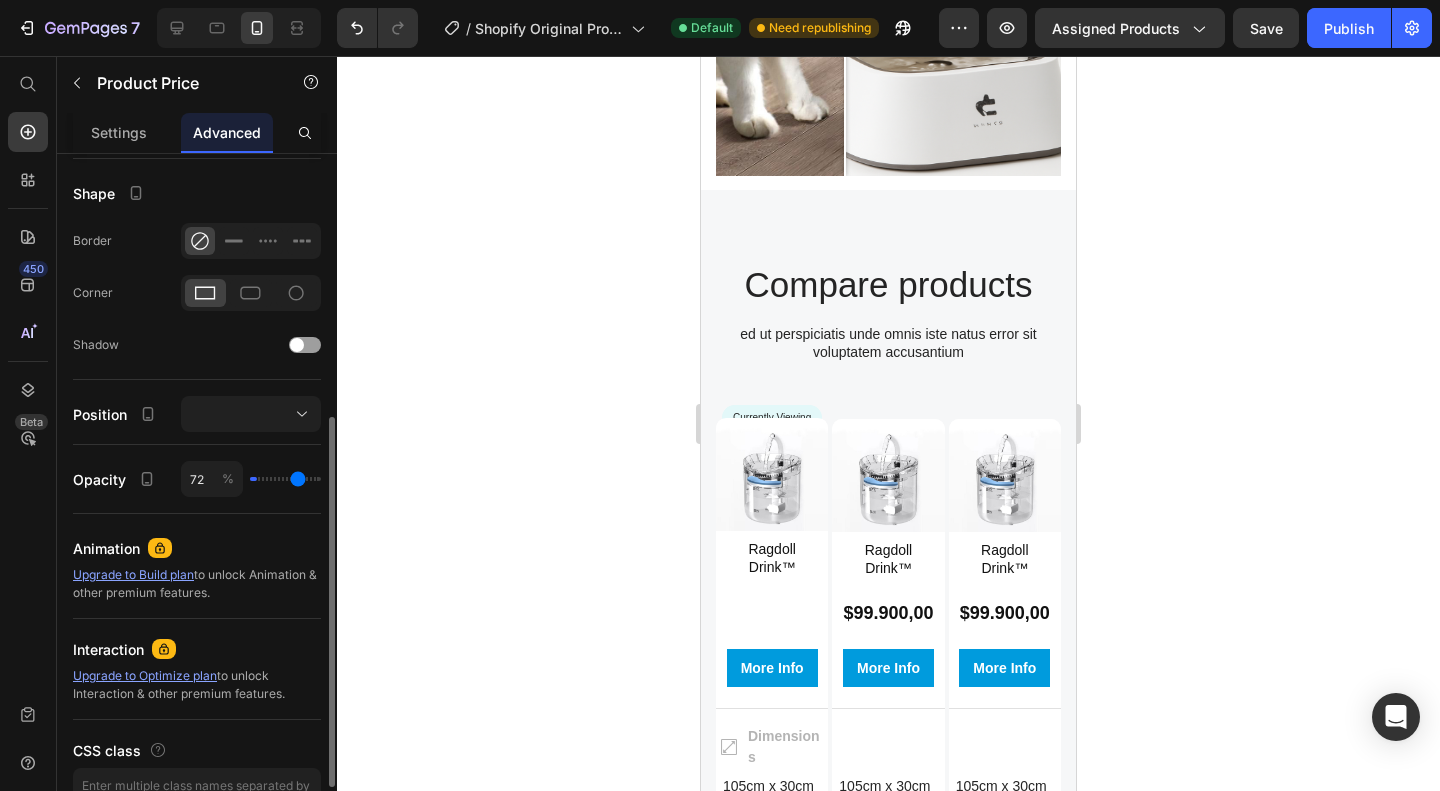 type on "100" 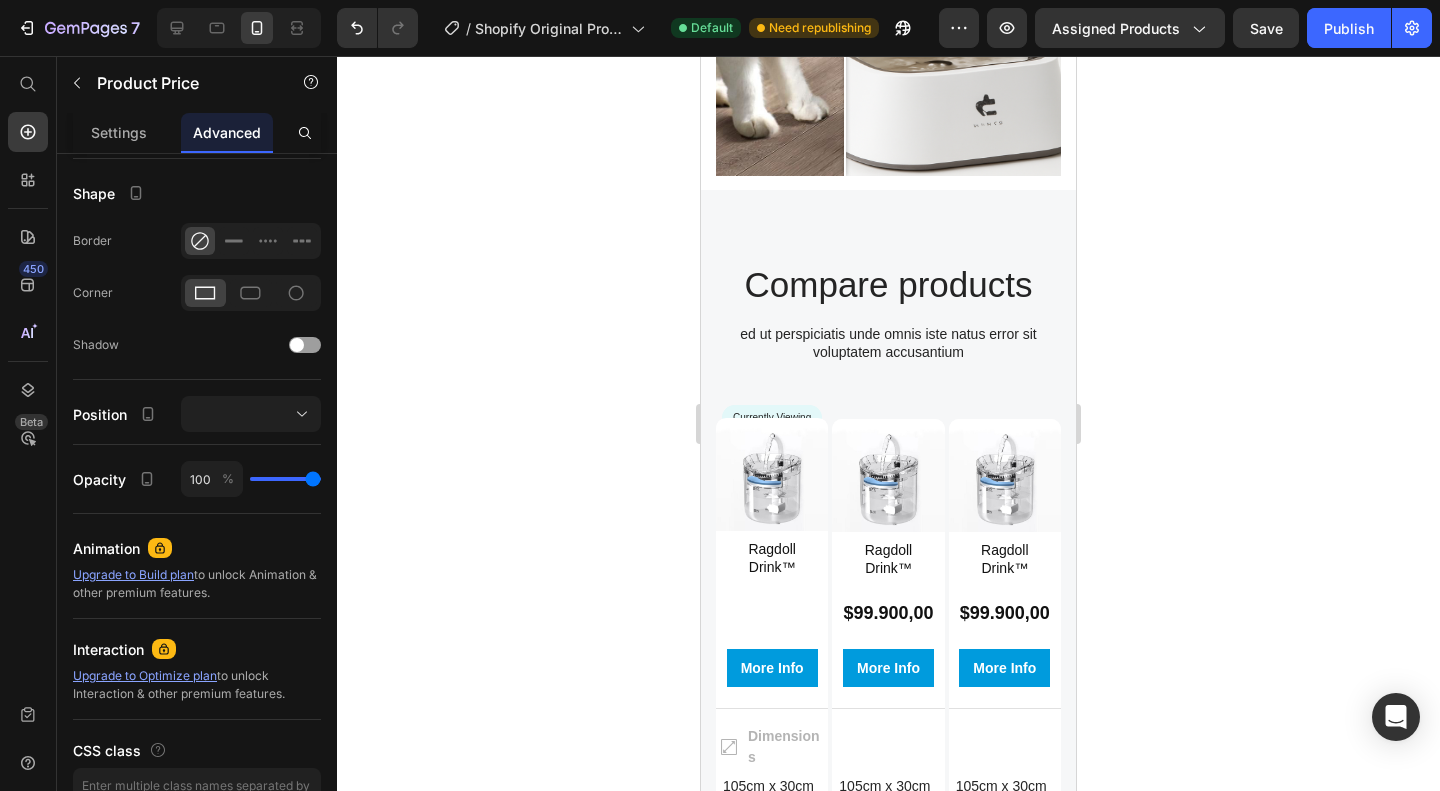 drag, startPoint x: 258, startPoint y: 477, endPoint x: 370, endPoint y: 463, distance: 112.871605 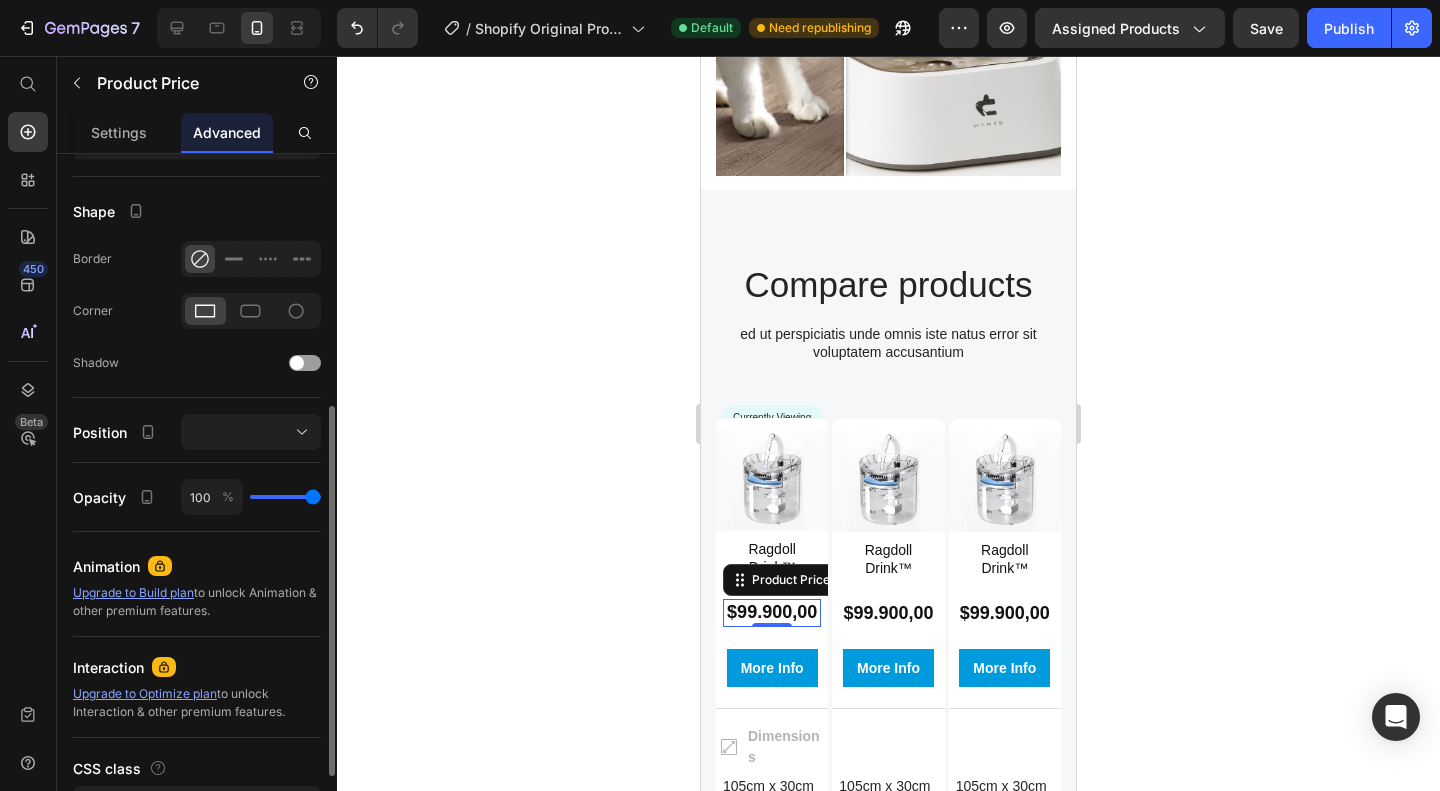scroll, scrollTop: 474, scrollLeft: 0, axis: vertical 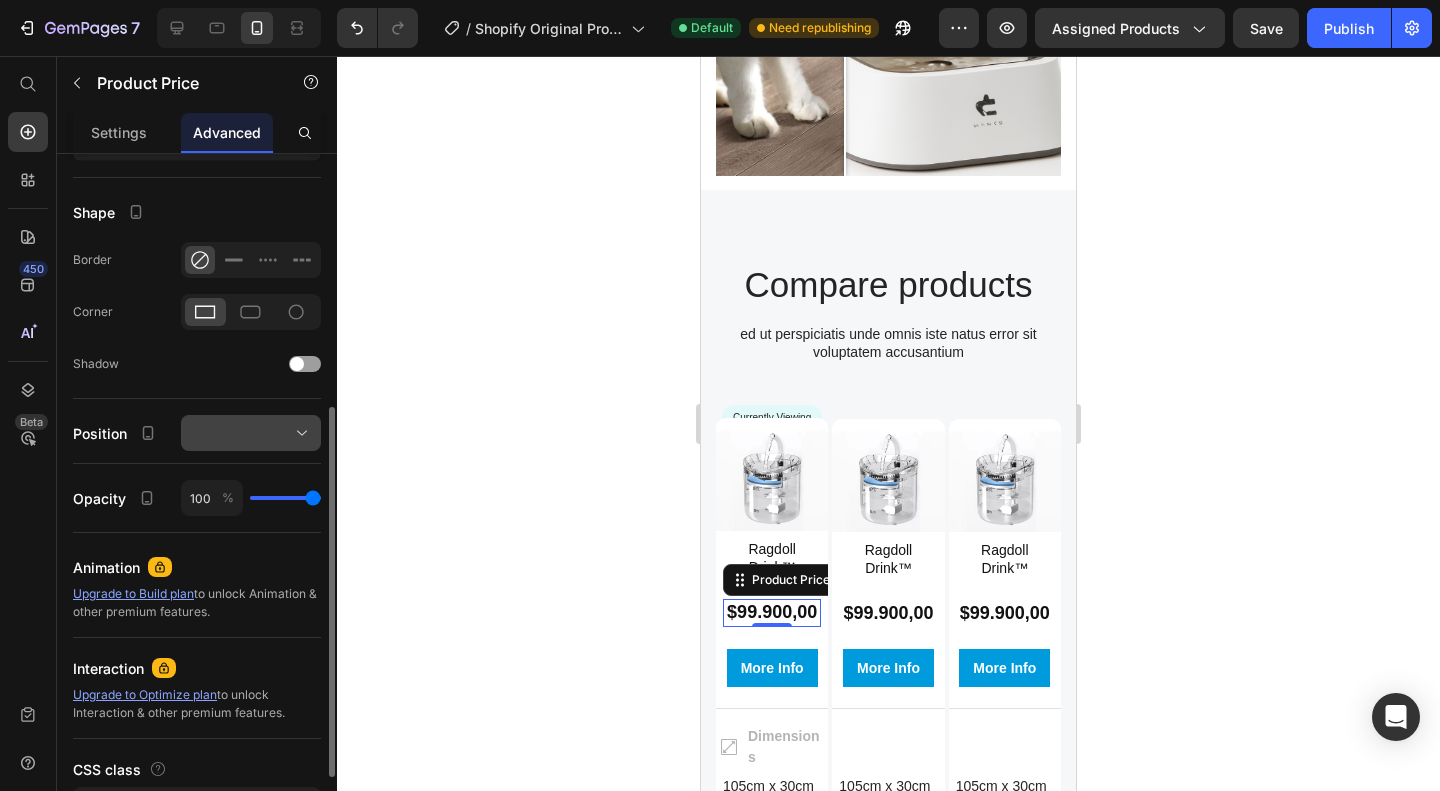 click at bounding box center [251, 433] 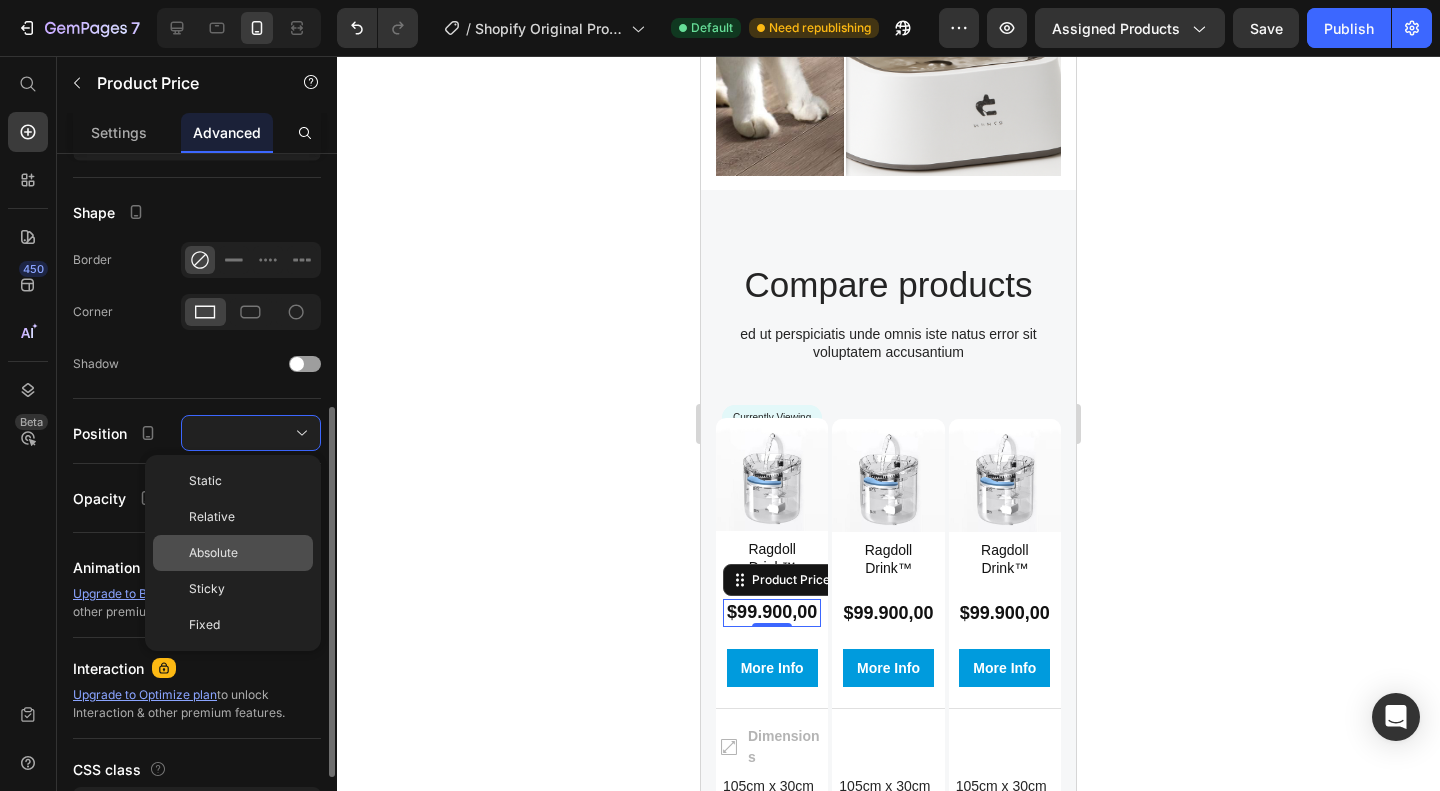 click on "Absolute" 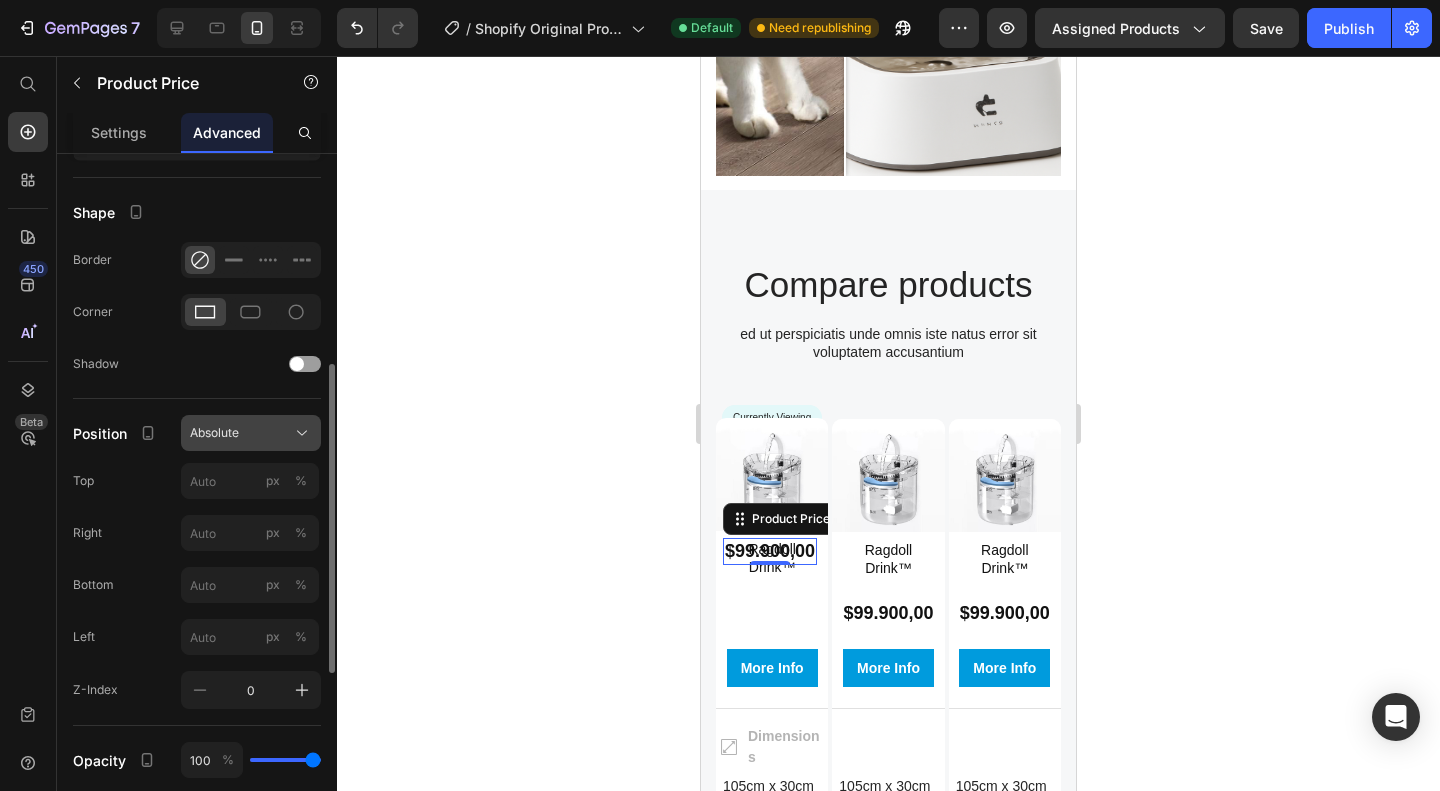 click on "Absolute" 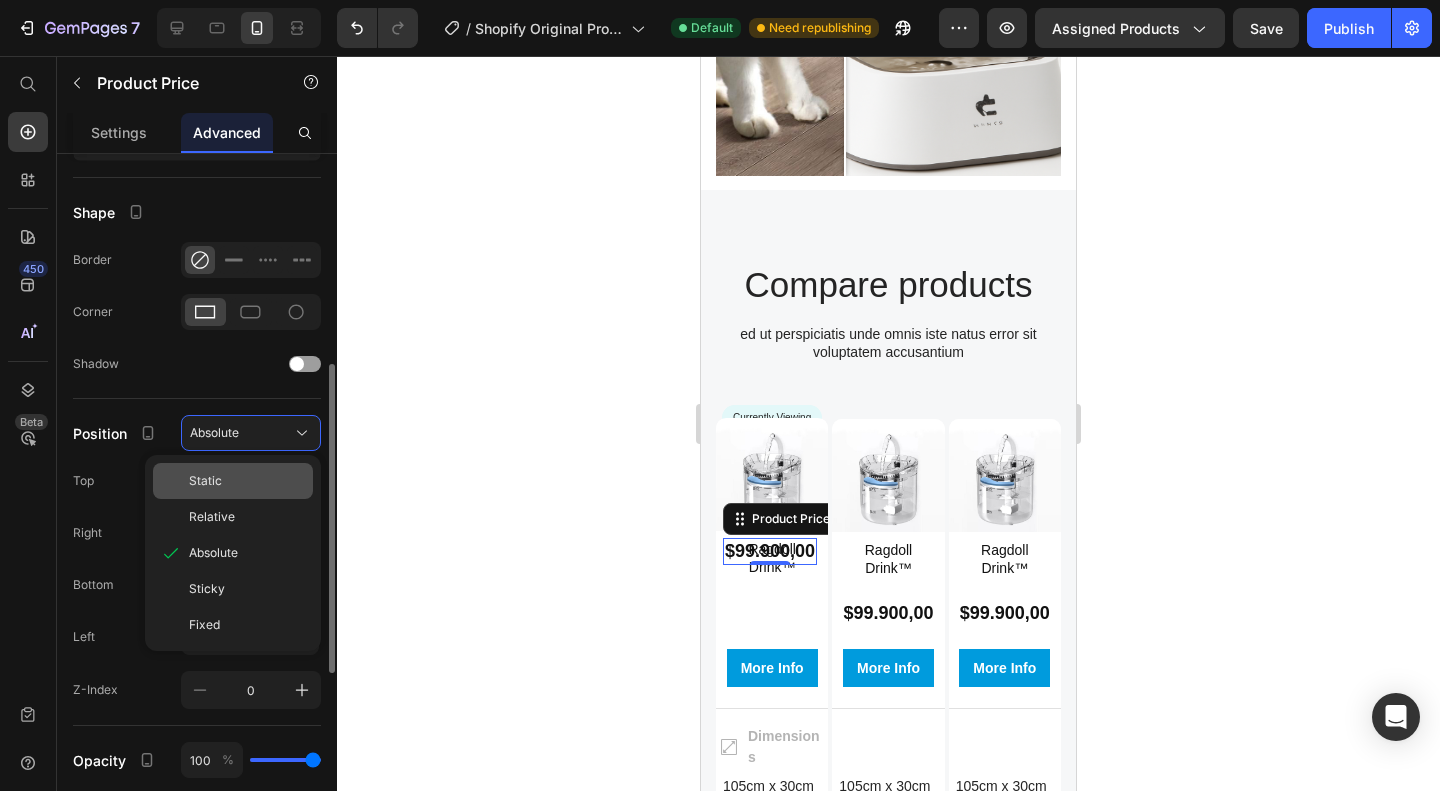 click on "Static" at bounding box center [247, 481] 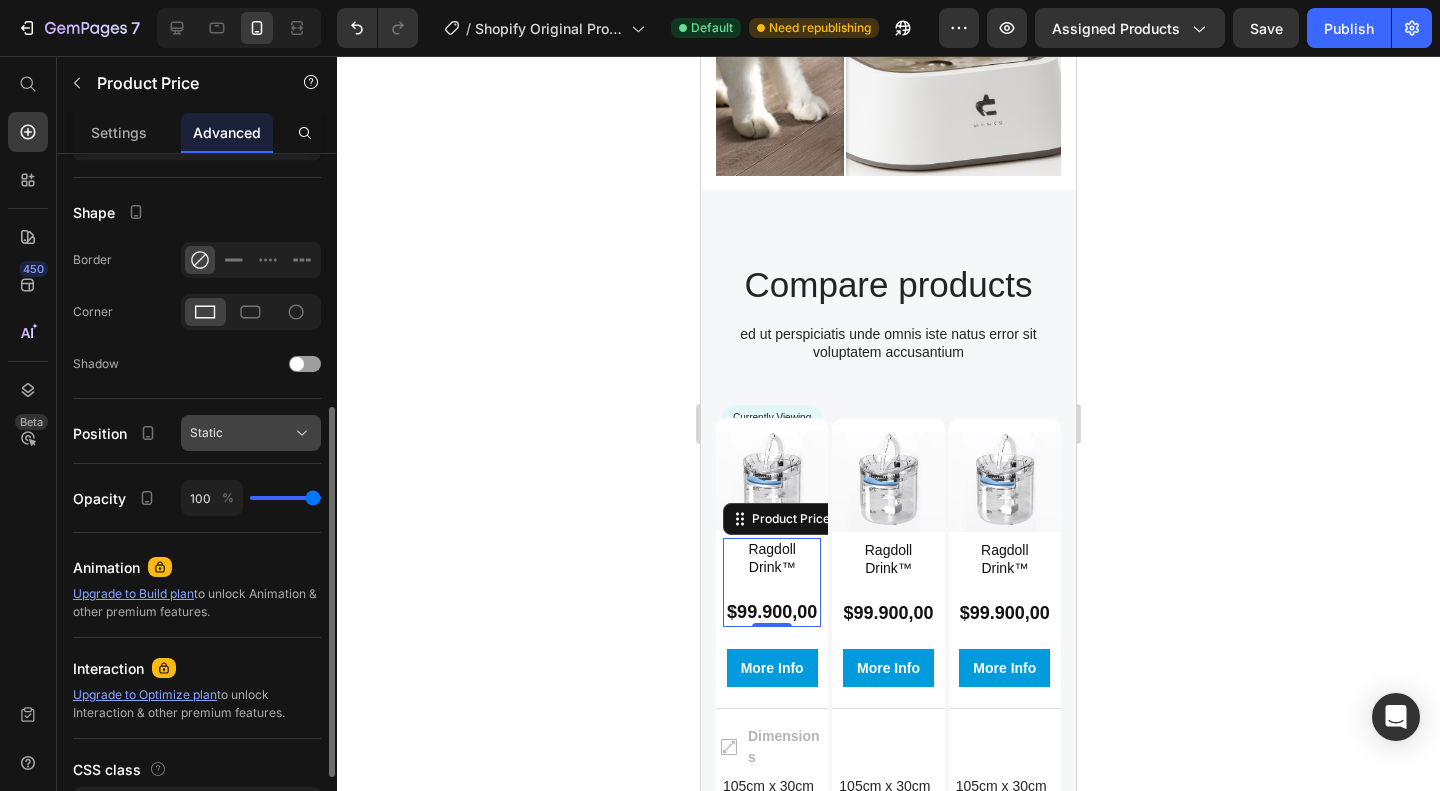click on "Static" at bounding box center (251, 433) 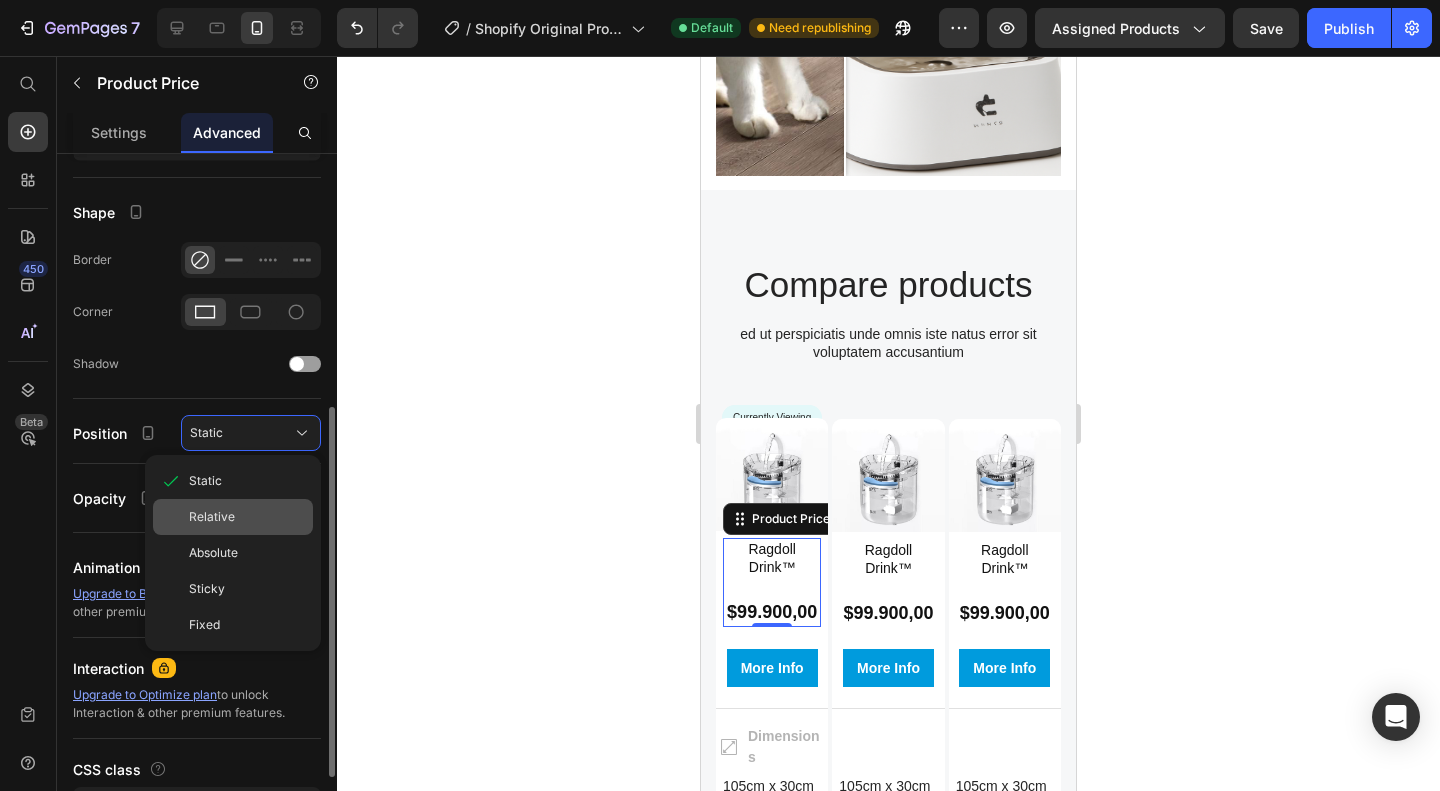 click on "Relative" at bounding box center [247, 517] 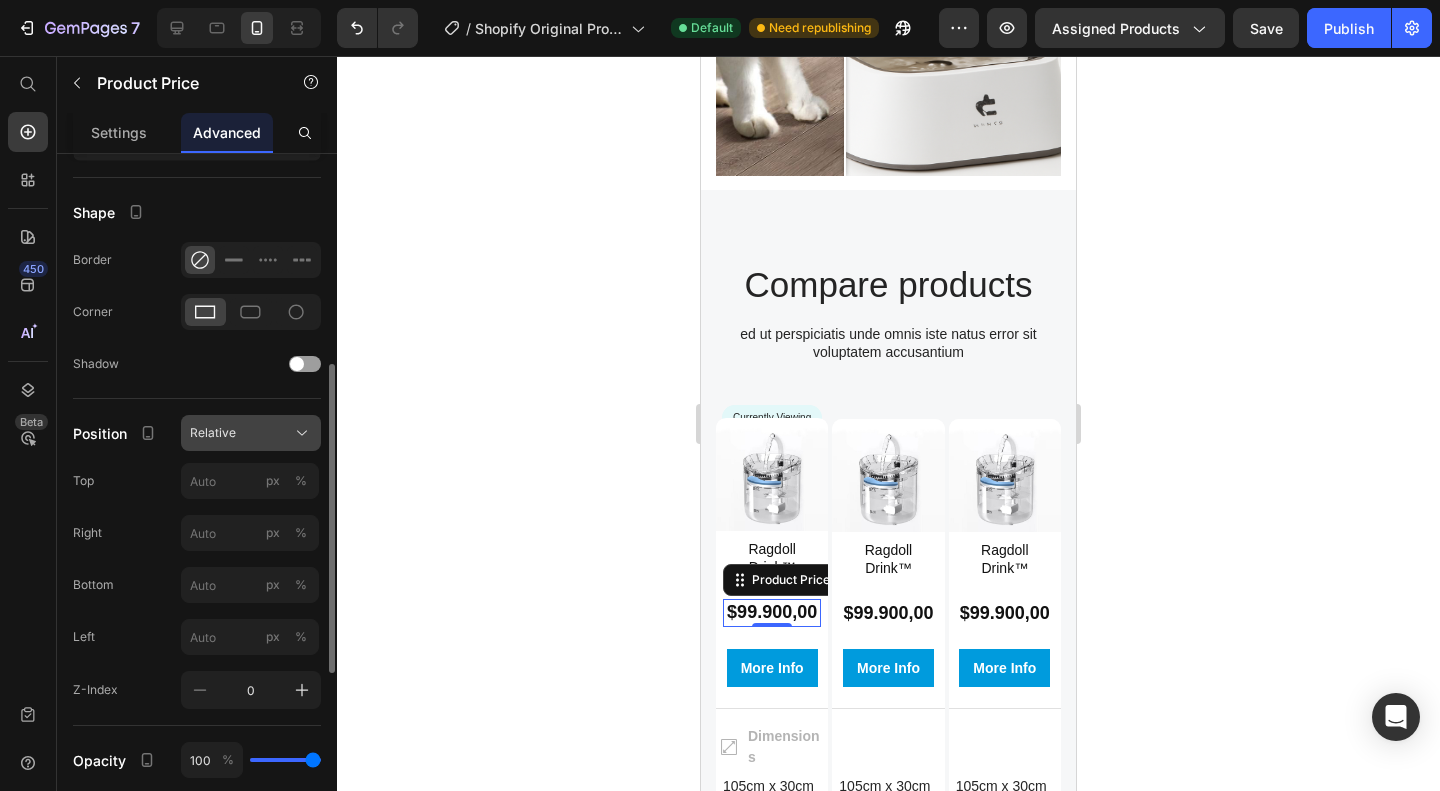 click on "Relative" 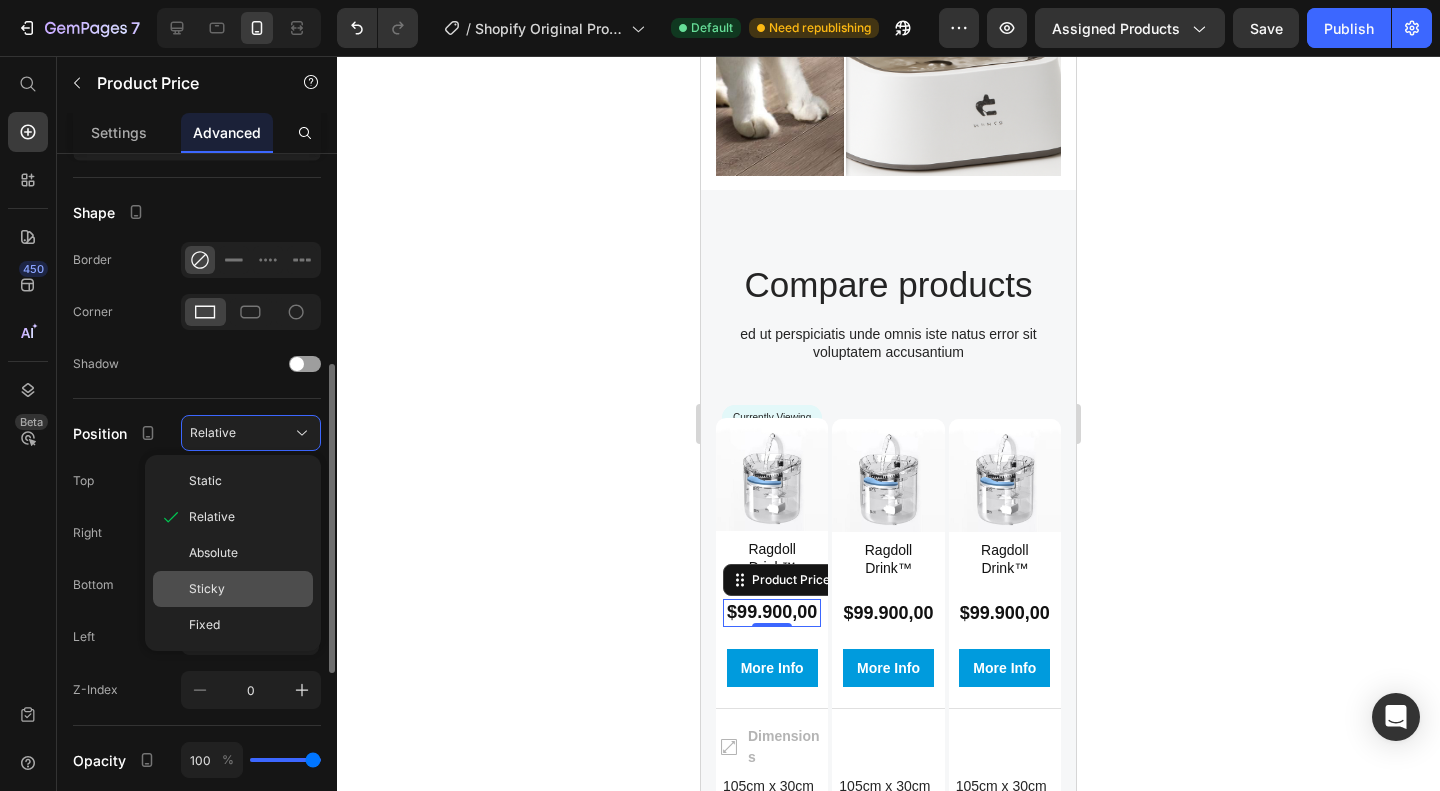 click on "Sticky" 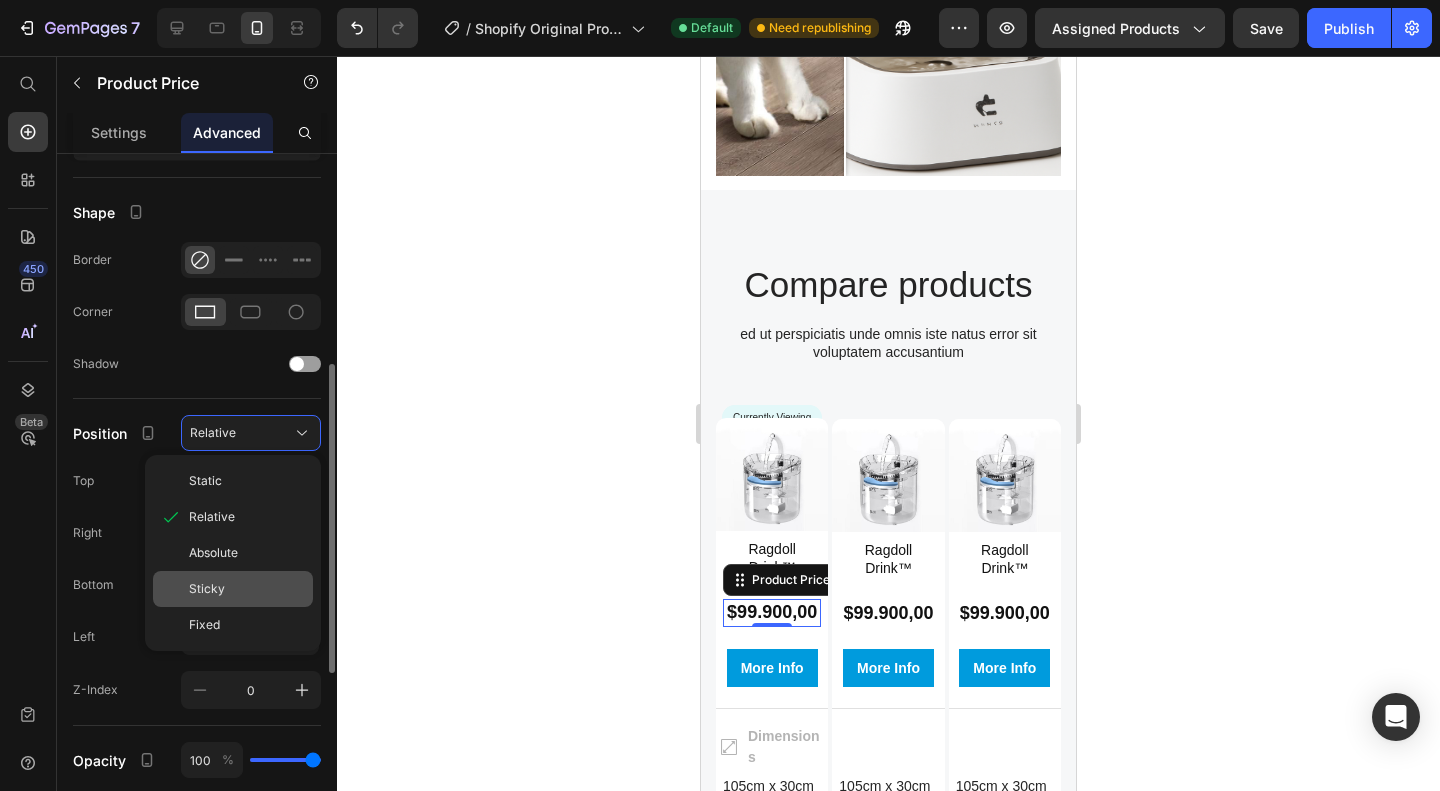 type on "0" 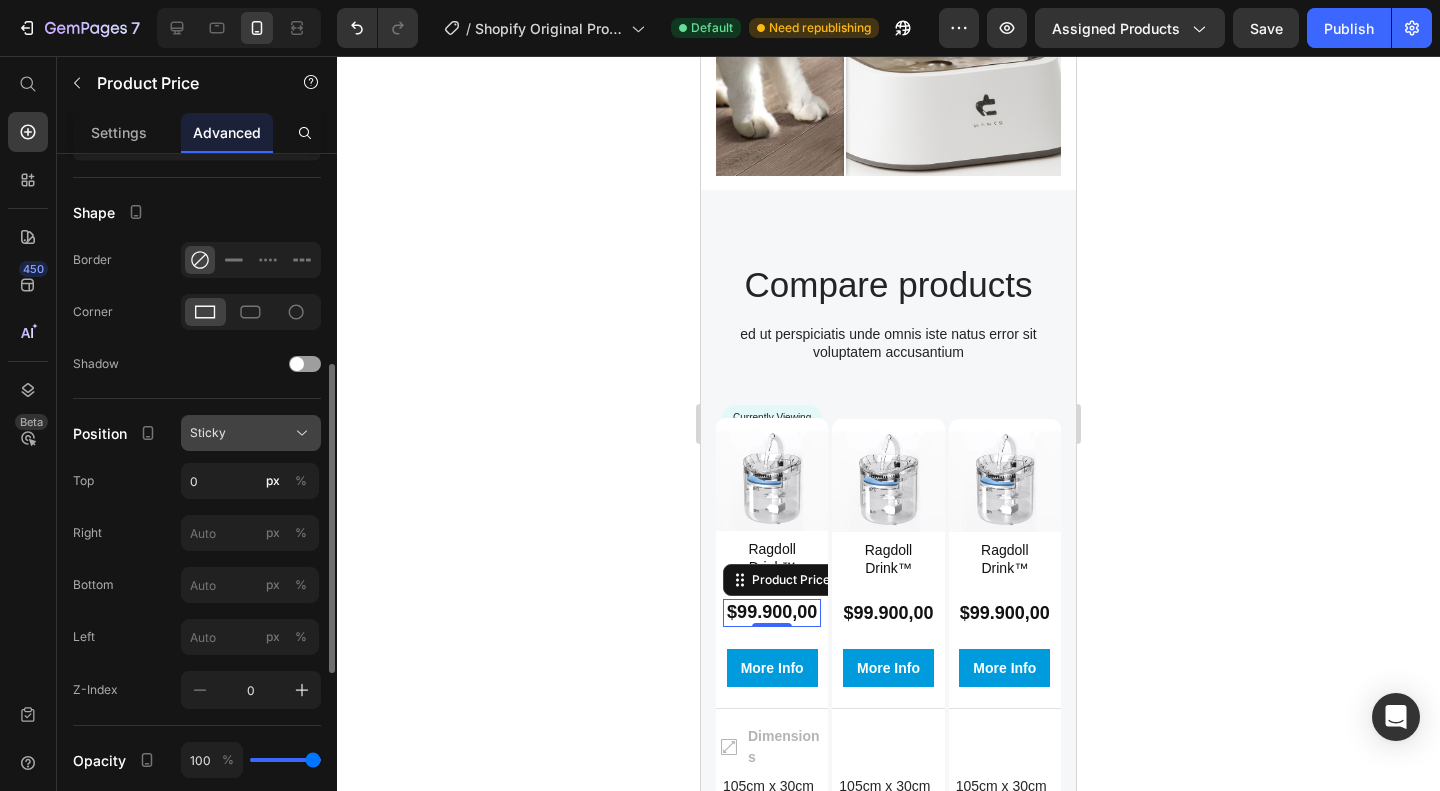 click on "Sticky" at bounding box center (251, 433) 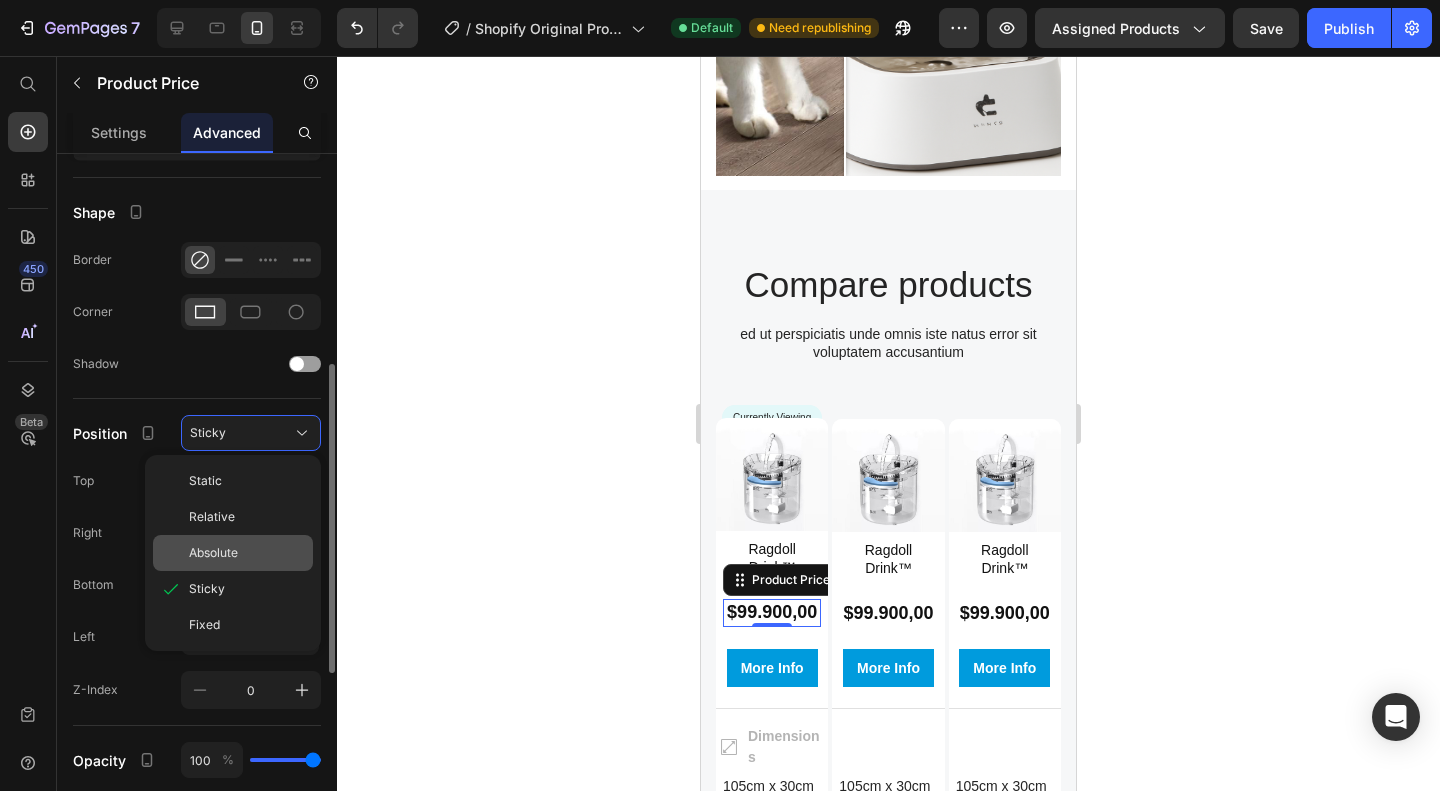 click on "Absolute" at bounding box center (247, 553) 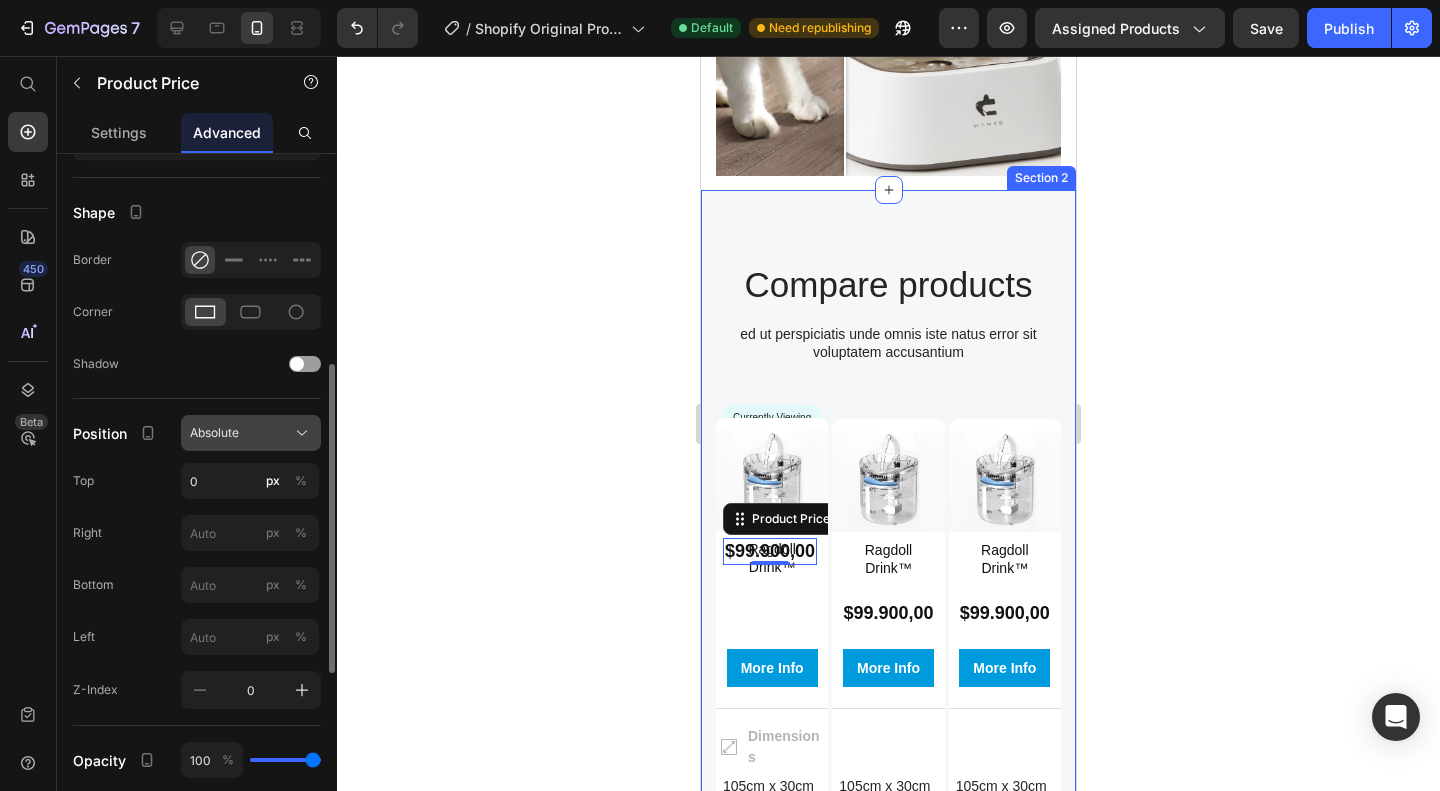 click on "Absolute" 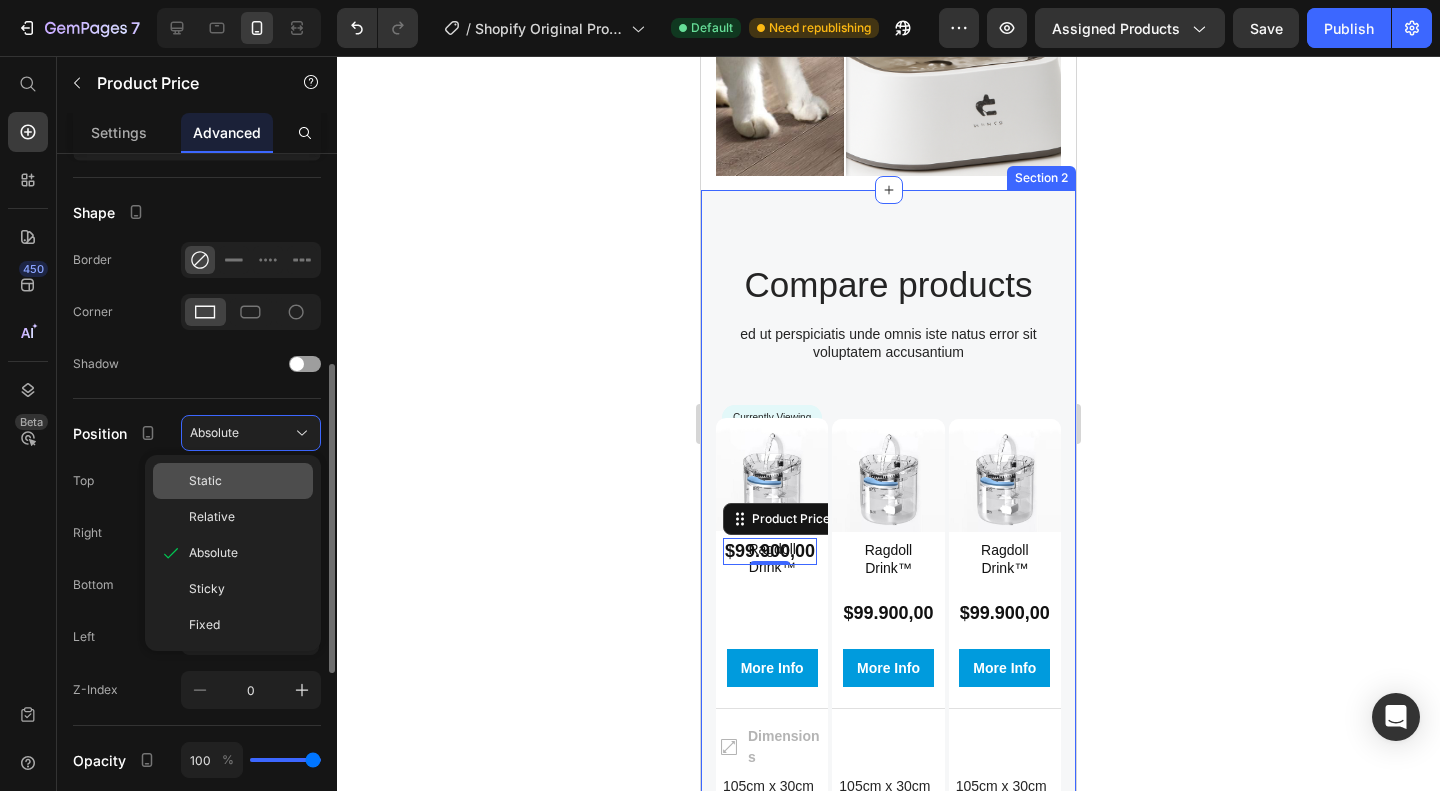 click on "Static" 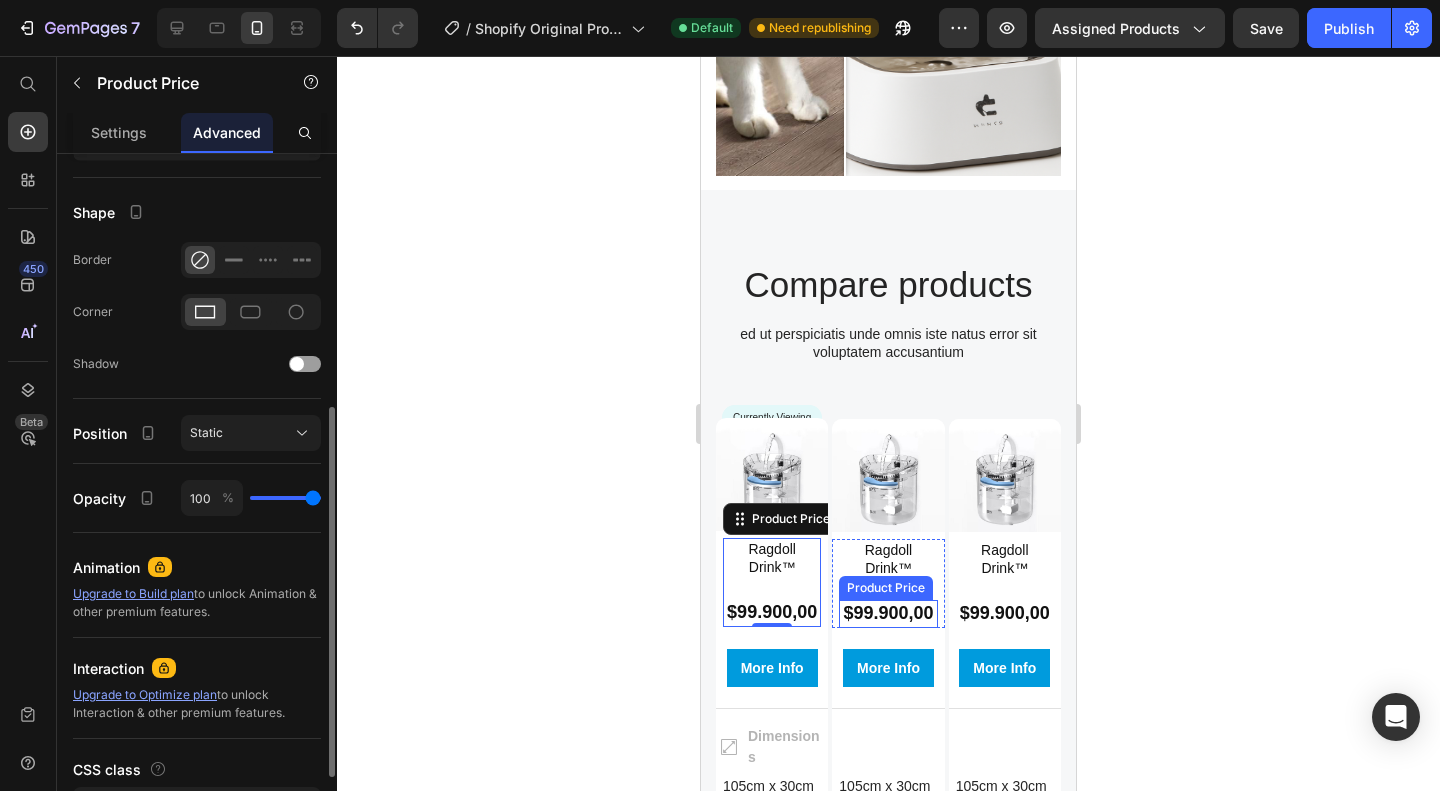click on "$99.900,00" at bounding box center [888, 613] 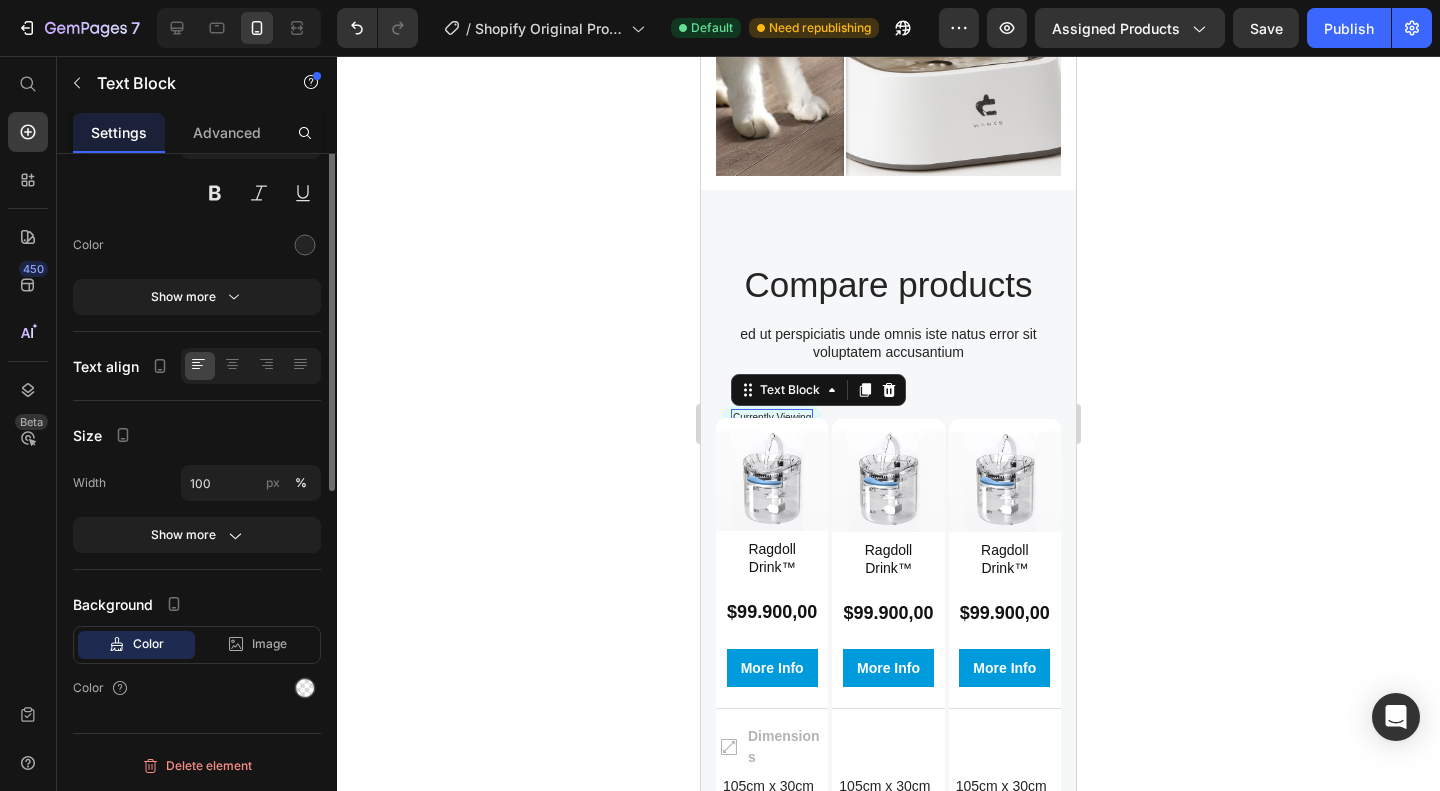 scroll, scrollTop: 0, scrollLeft: 0, axis: both 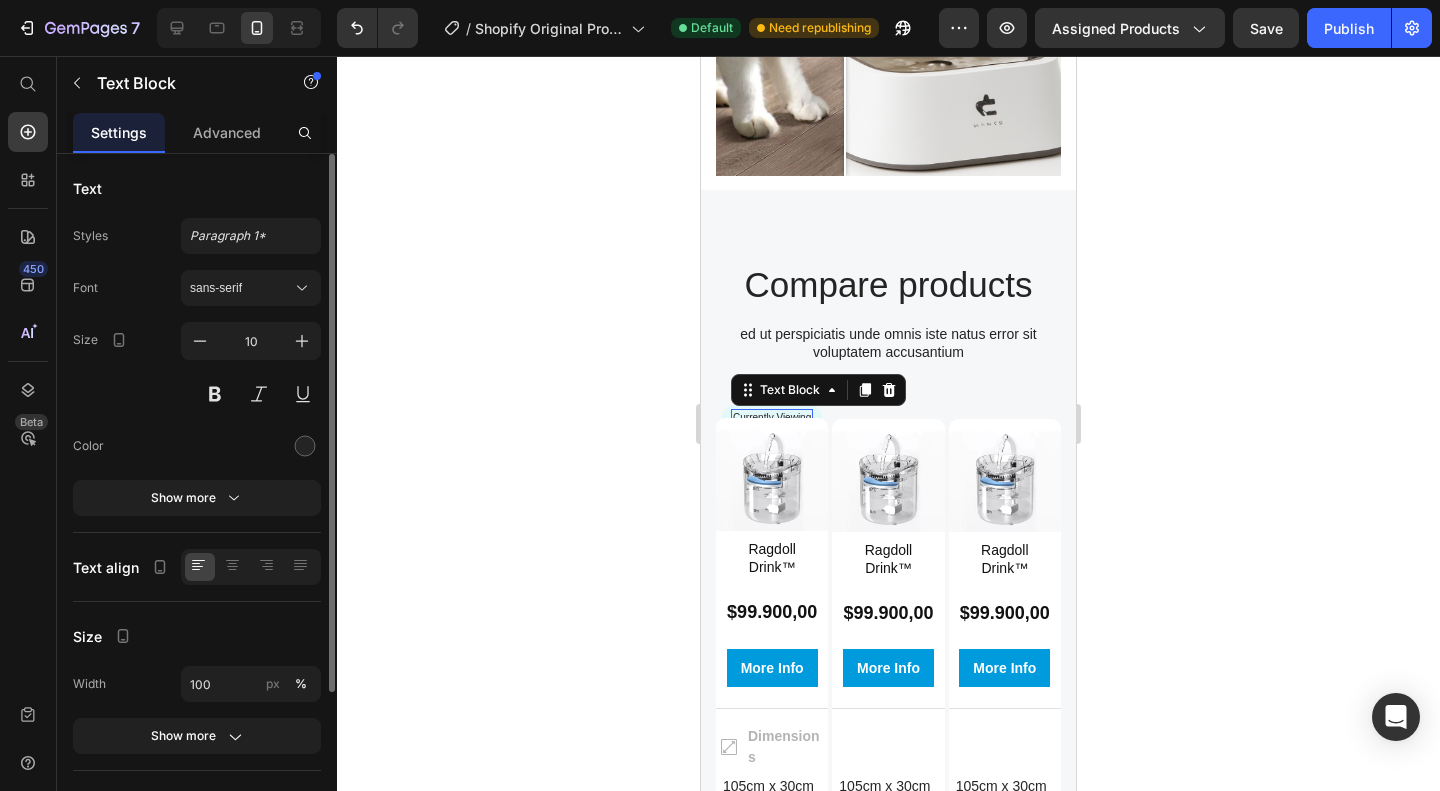 drag, startPoint x: 778, startPoint y: 359, endPoint x: 764, endPoint y: 342, distance: 22.022715 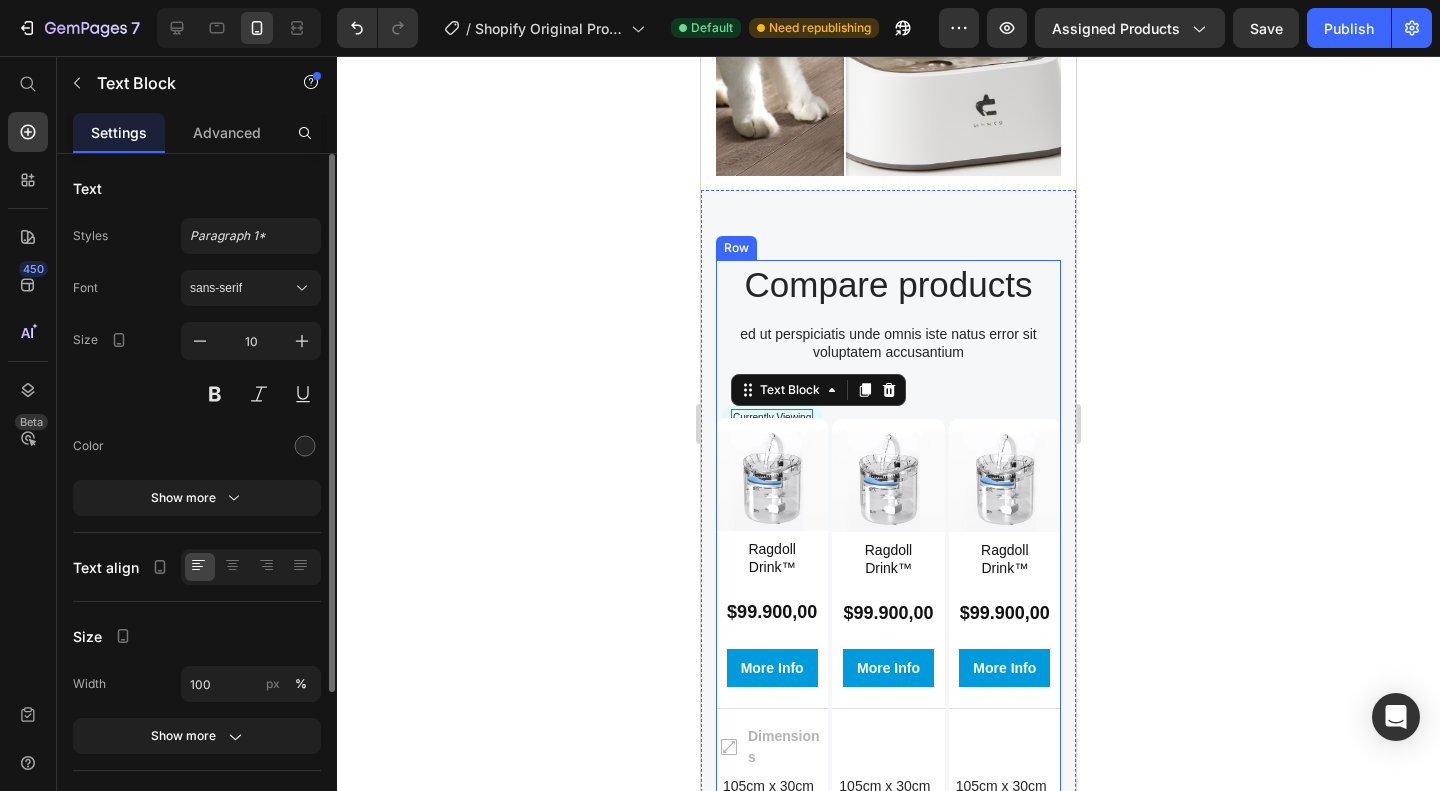 click on "Compare products Heading ed ut perspiciatis unde omnis iste natus error sit voluptatem accusantium  Text Block Row
Dimensions
Weight
Highlight
Gears
Brakes Item List" at bounding box center (888, 327) 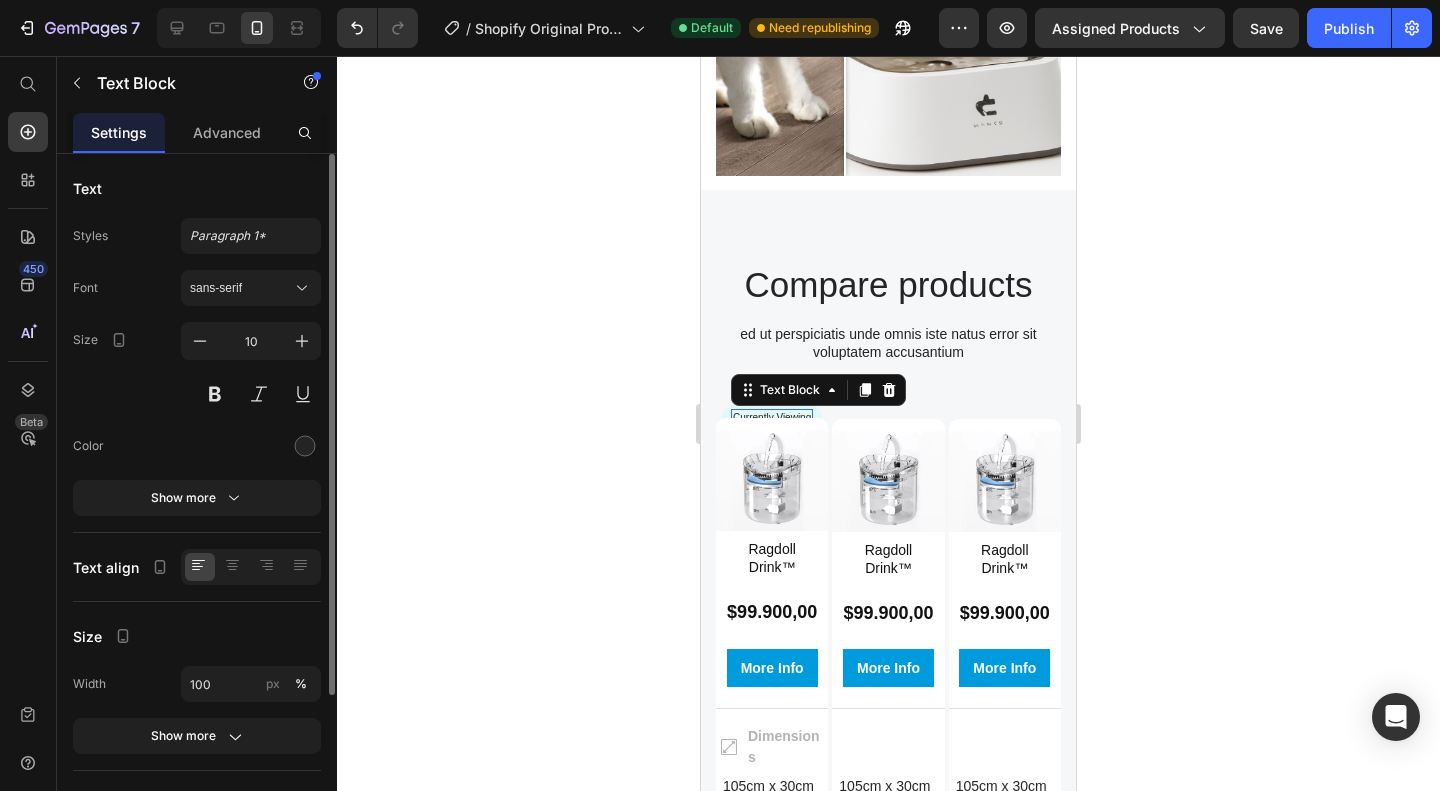 drag, startPoint x: 783, startPoint y: 367, endPoint x: 752, endPoint y: 385, distance: 35.846897 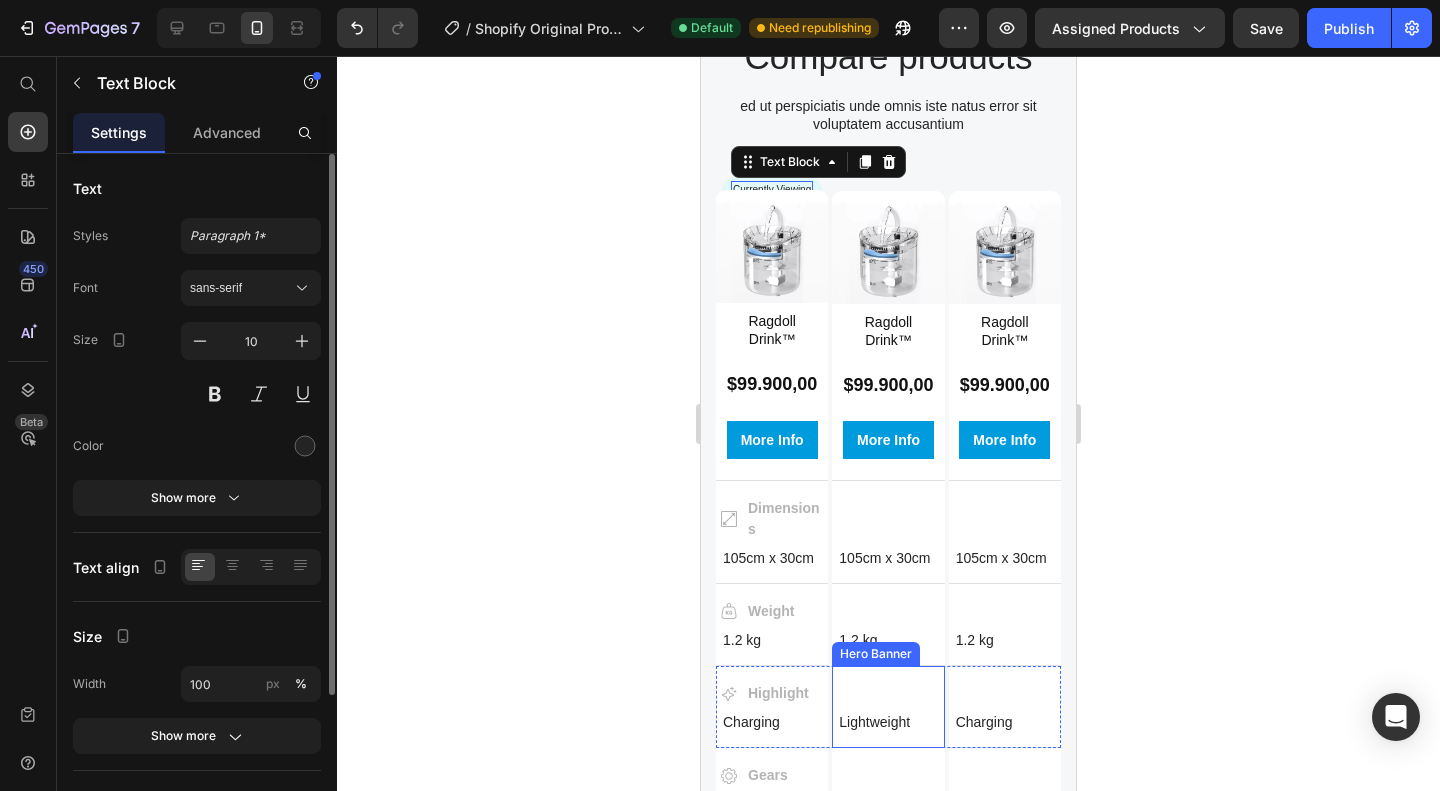 scroll, scrollTop: 2134, scrollLeft: 0, axis: vertical 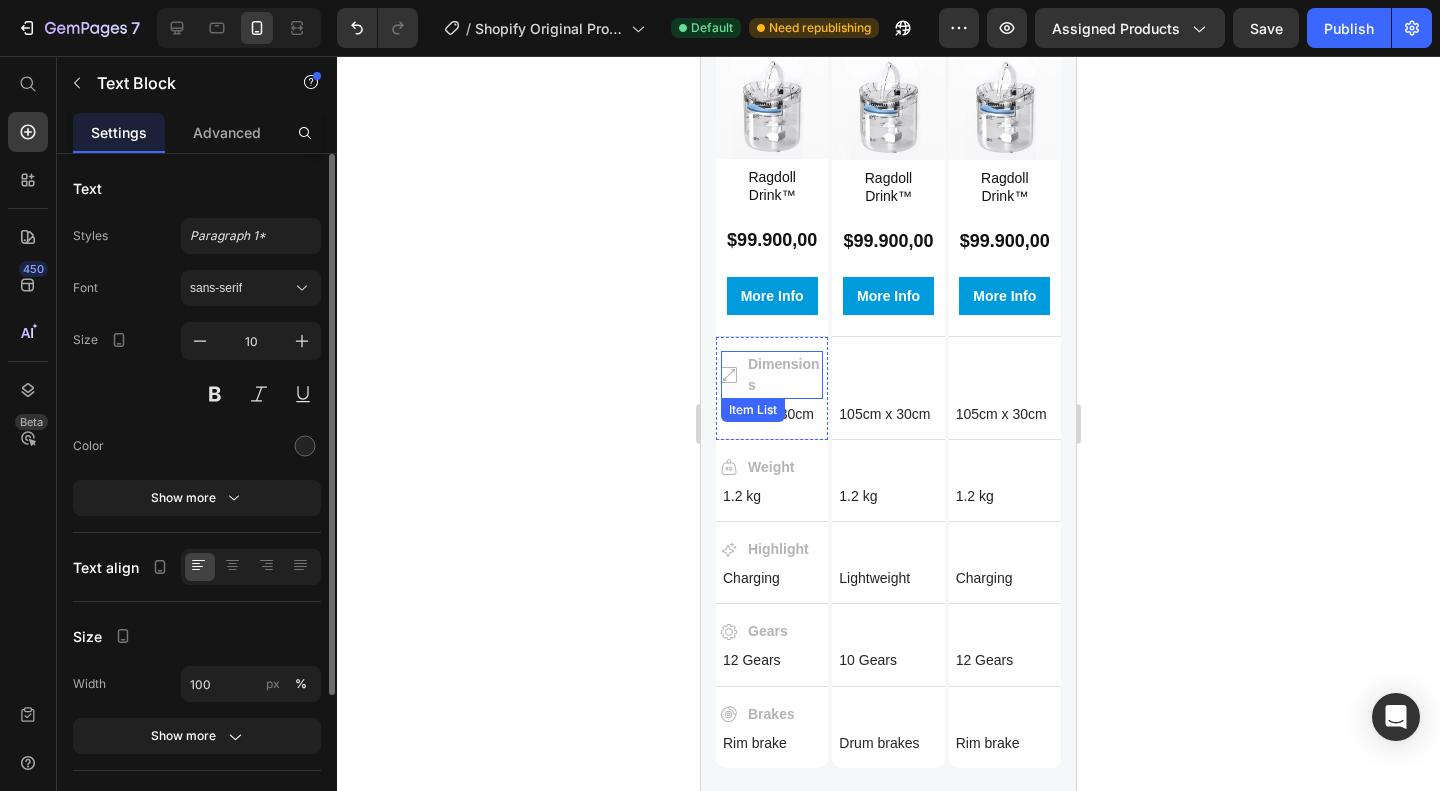 click on "Dimensions" at bounding box center [784, 375] 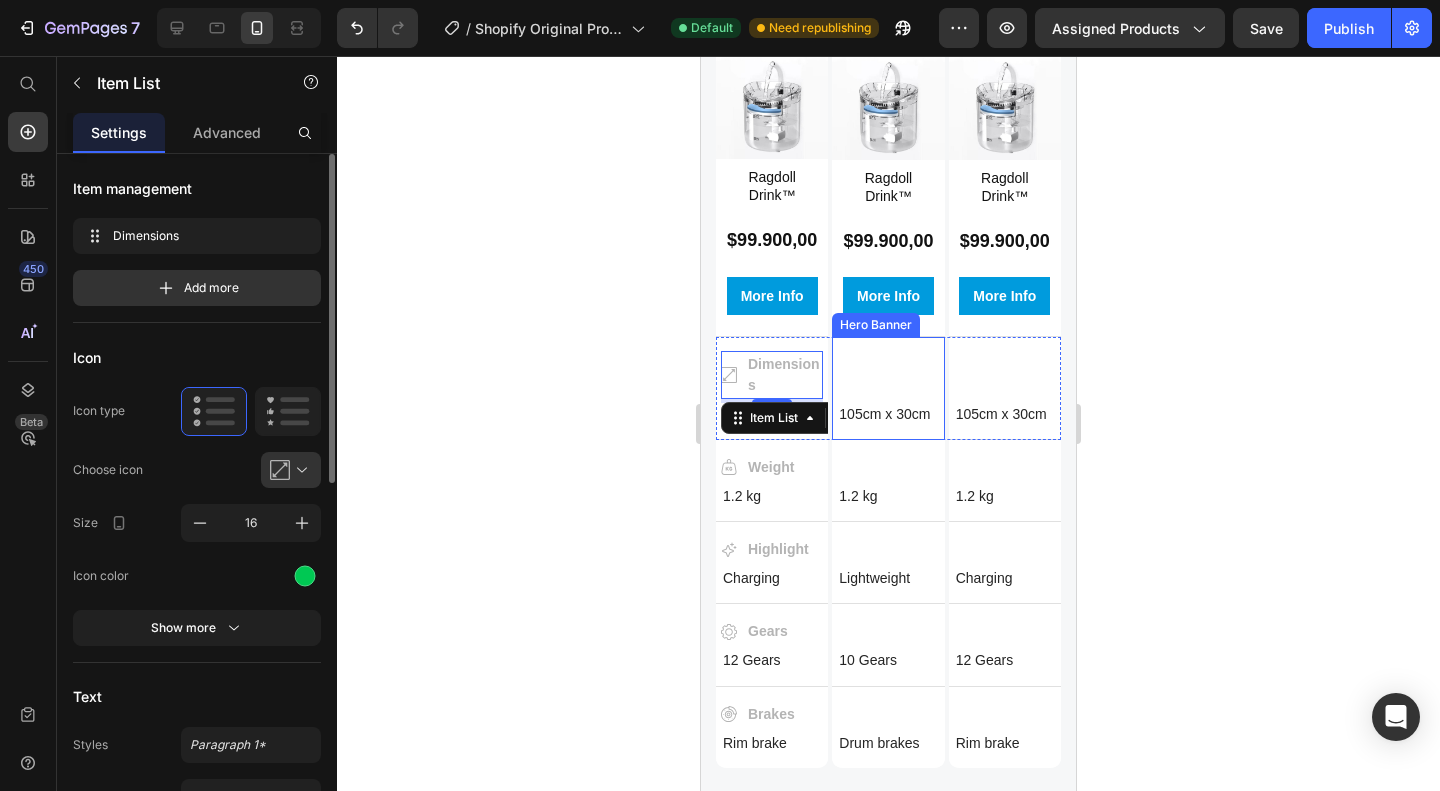 click on "105cm x 30cm Text Block" at bounding box center (888, 414) 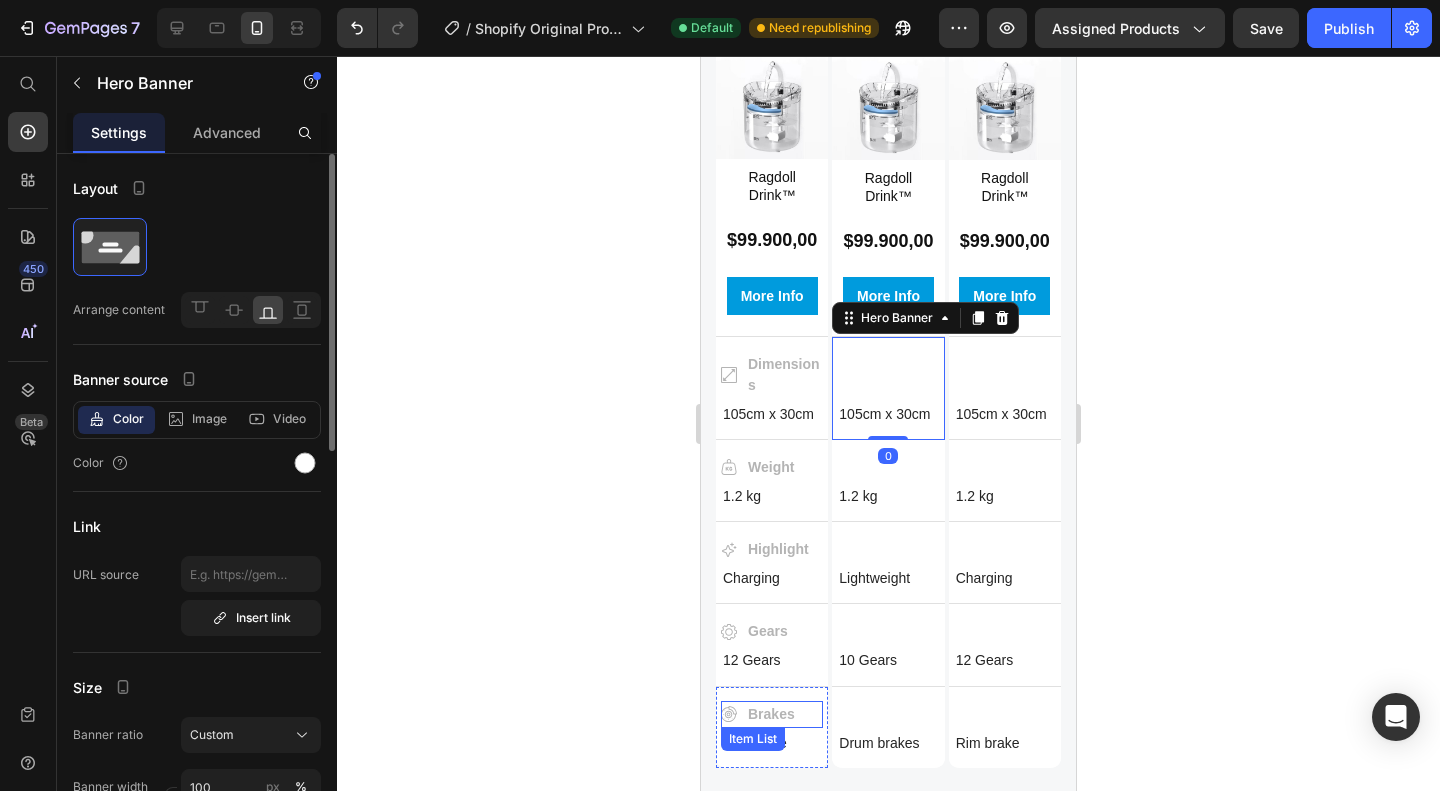 click on "Brakes" at bounding box center (771, 714) 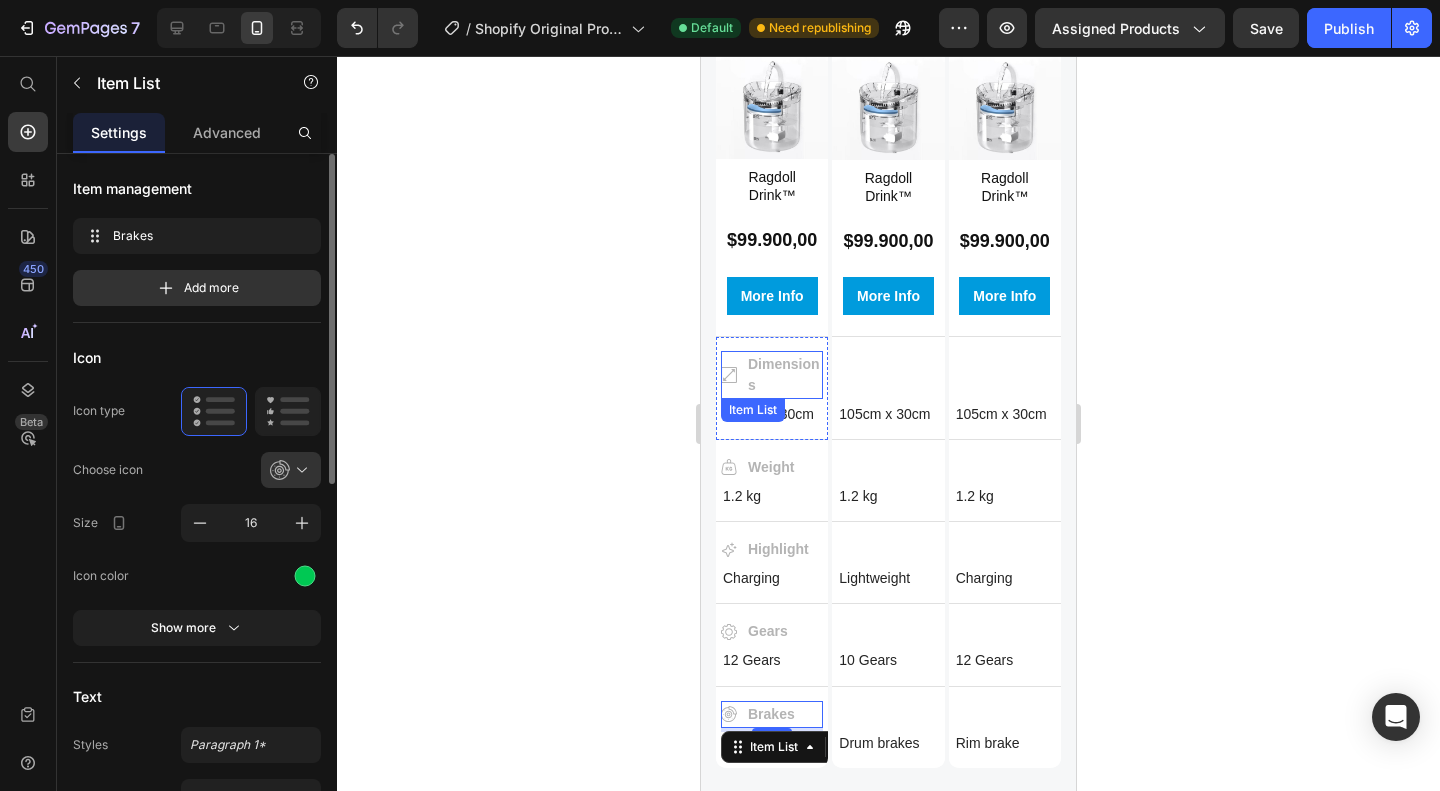 click on "Dimensions" at bounding box center (784, 375) 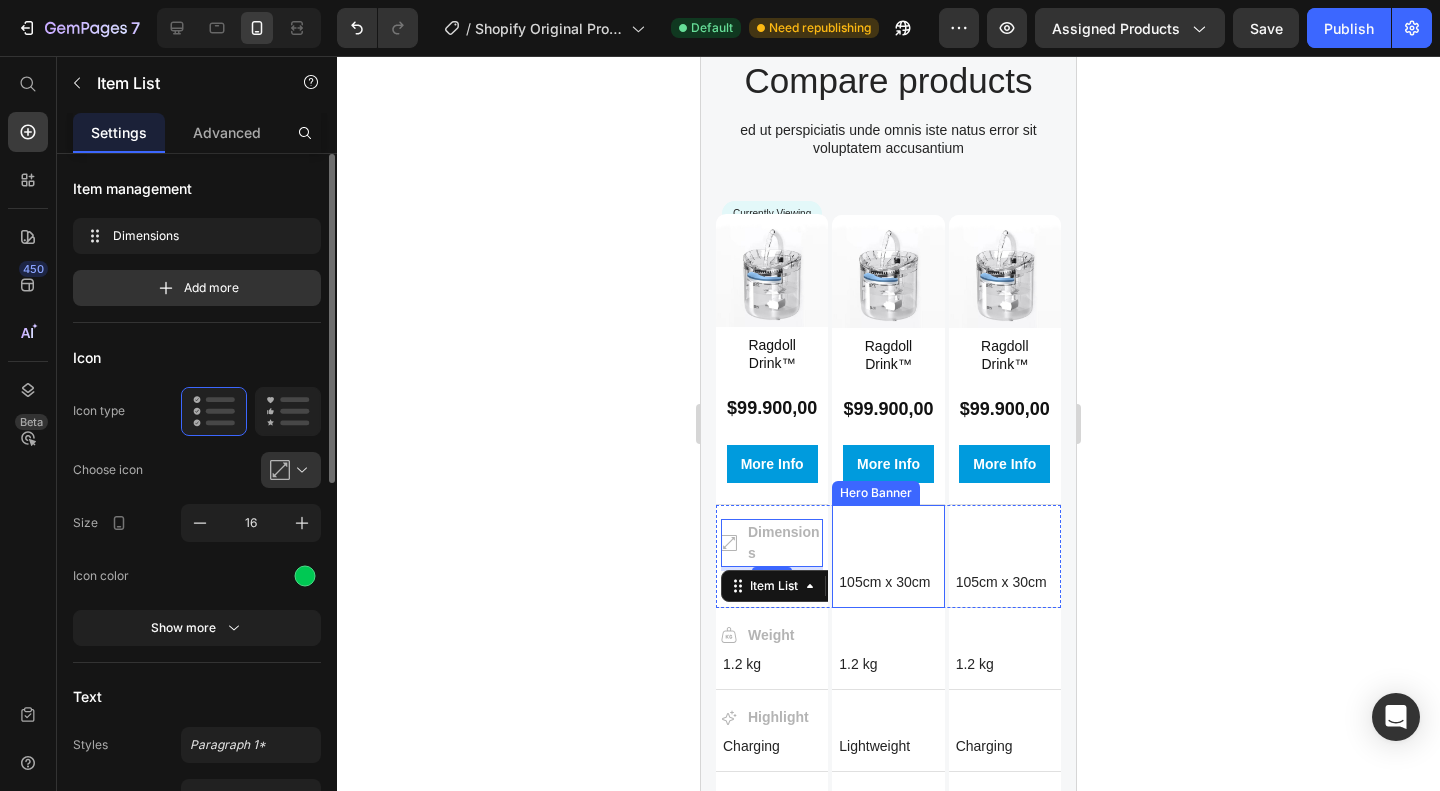 scroll, scrollTop: 1966, scrollLeft: 0, axis: vertical 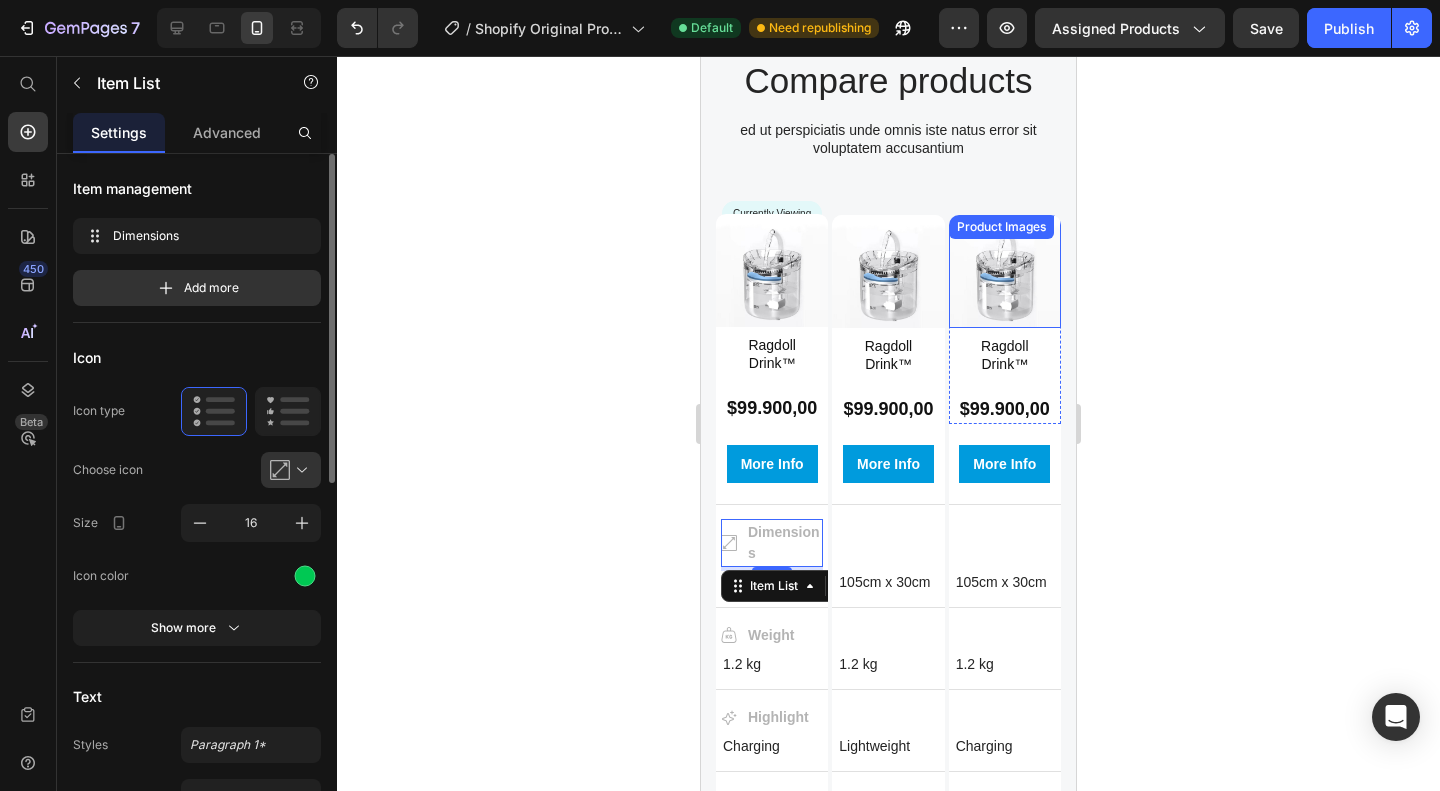 click at bounding box center (1005, 271) 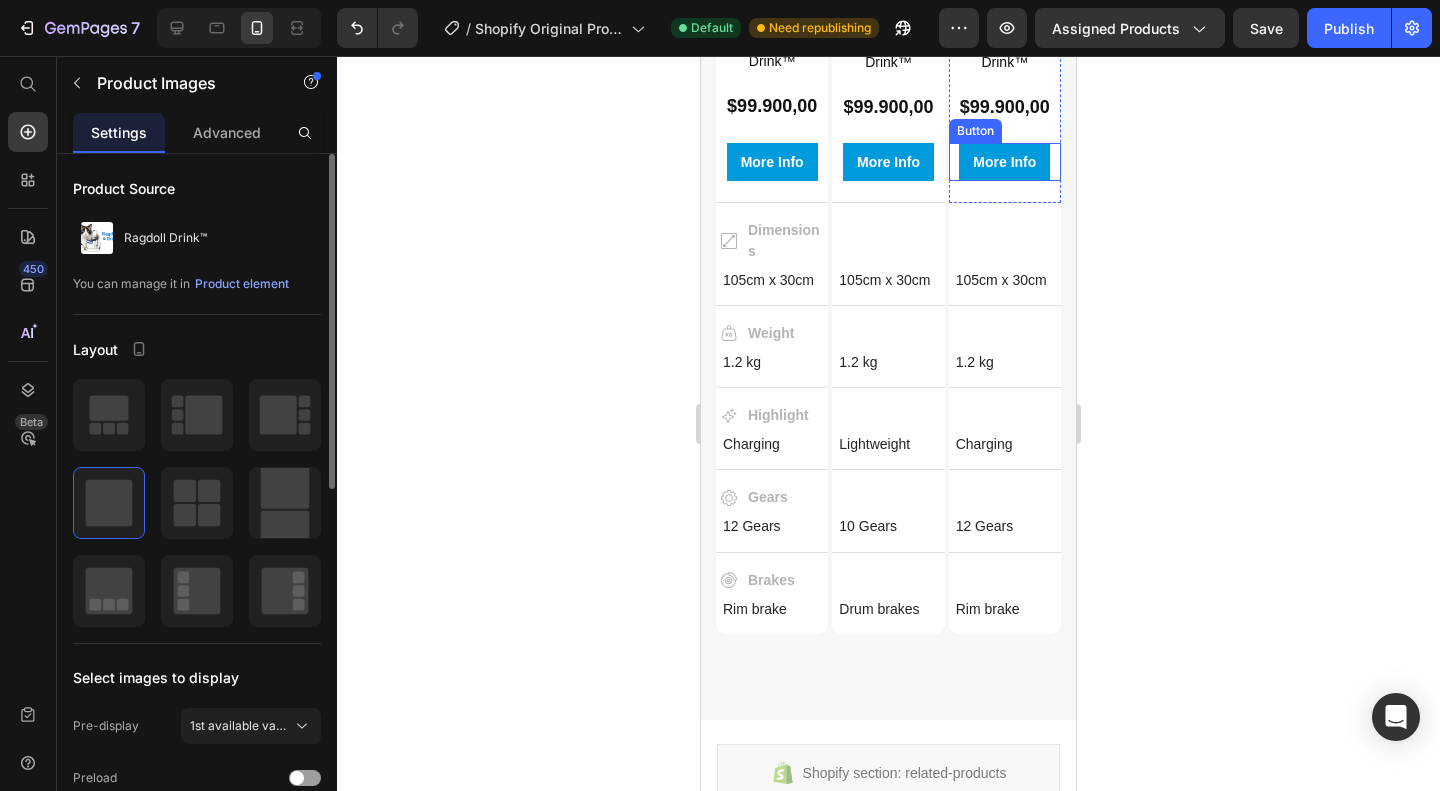 scroll, scrollTop: 2270, scrollLeft: 0, axis: vertical 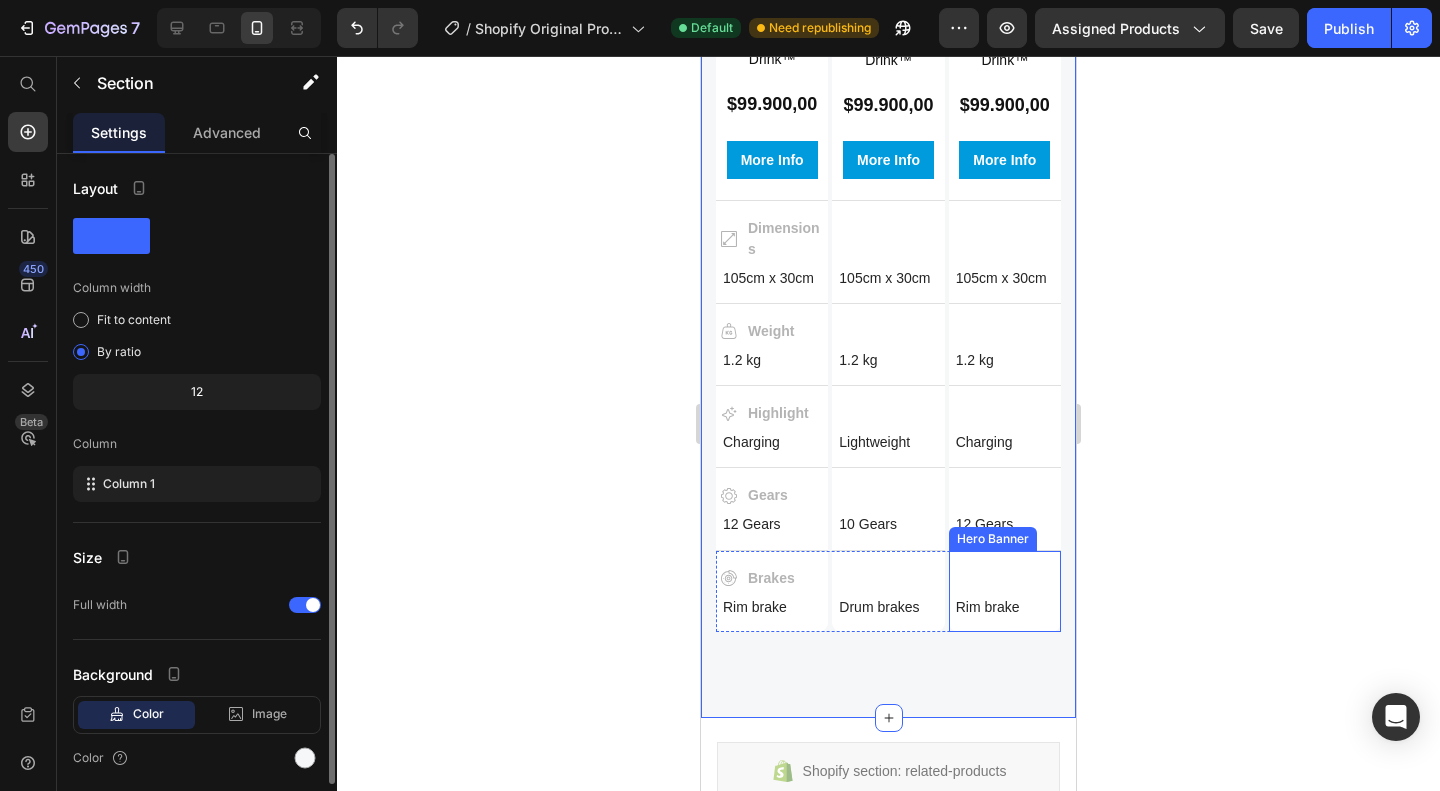 click 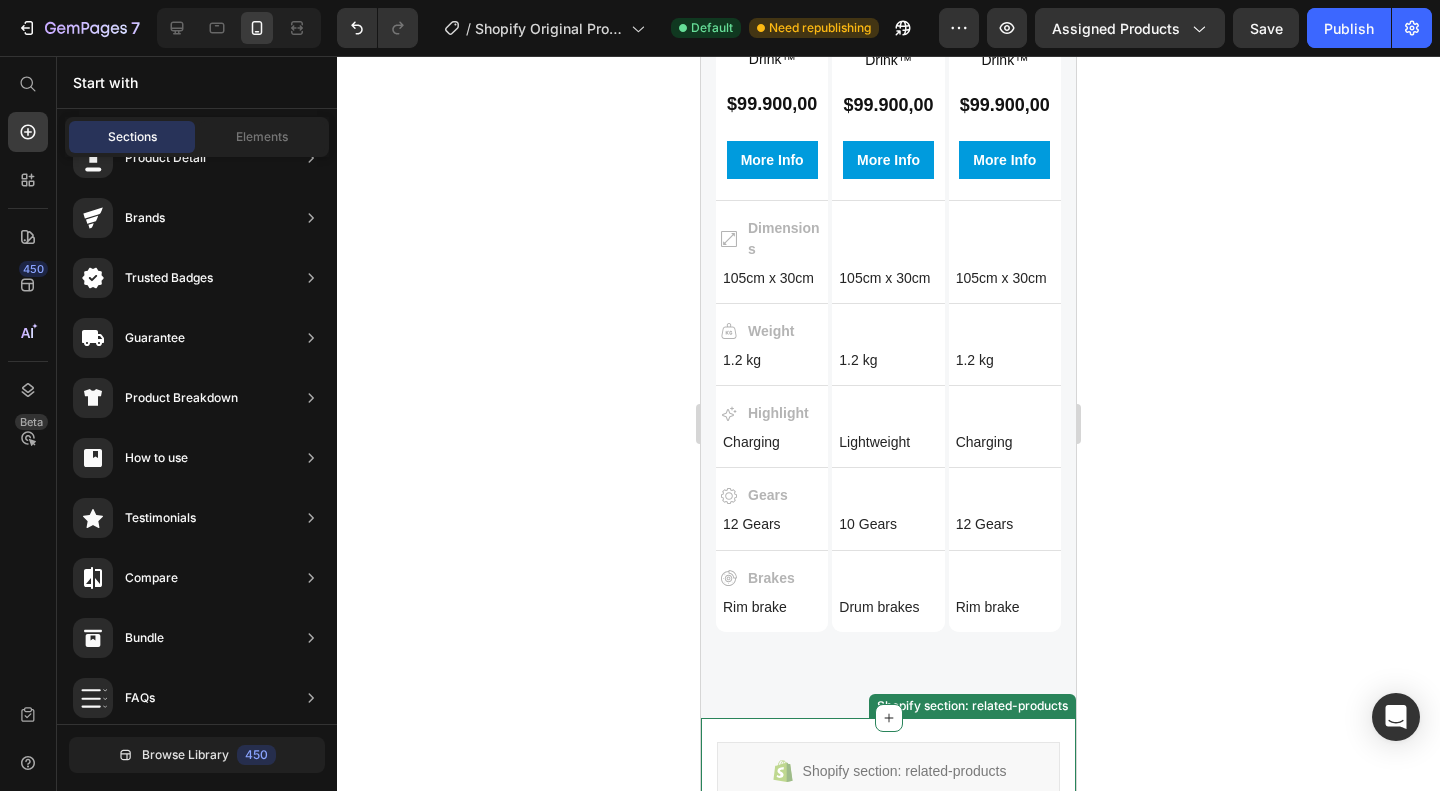 click on "Drum brakes Text Block" at bounding box center [888, 607] 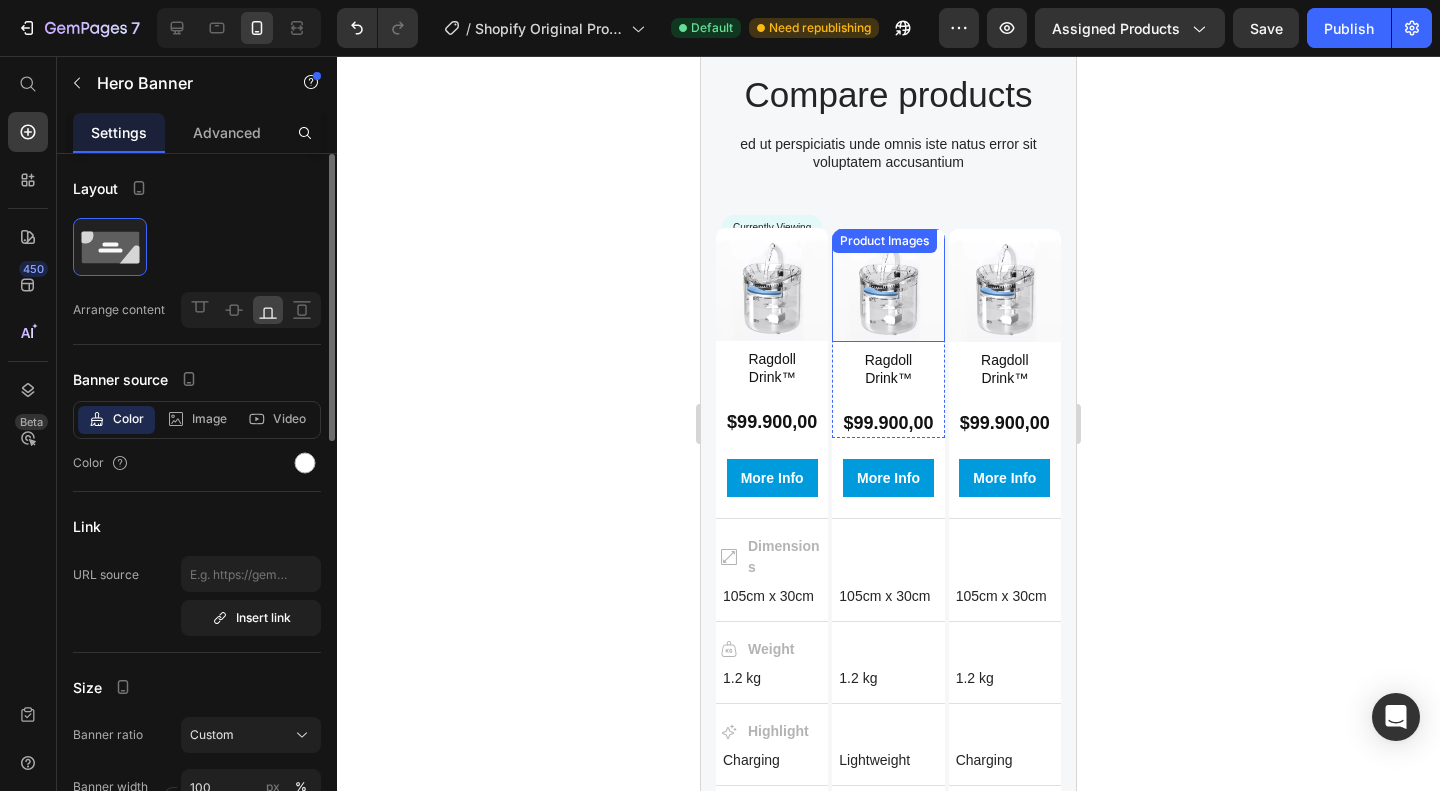 scroll, scrollTop: 1955, scrollLeft: 0, axis: vertical 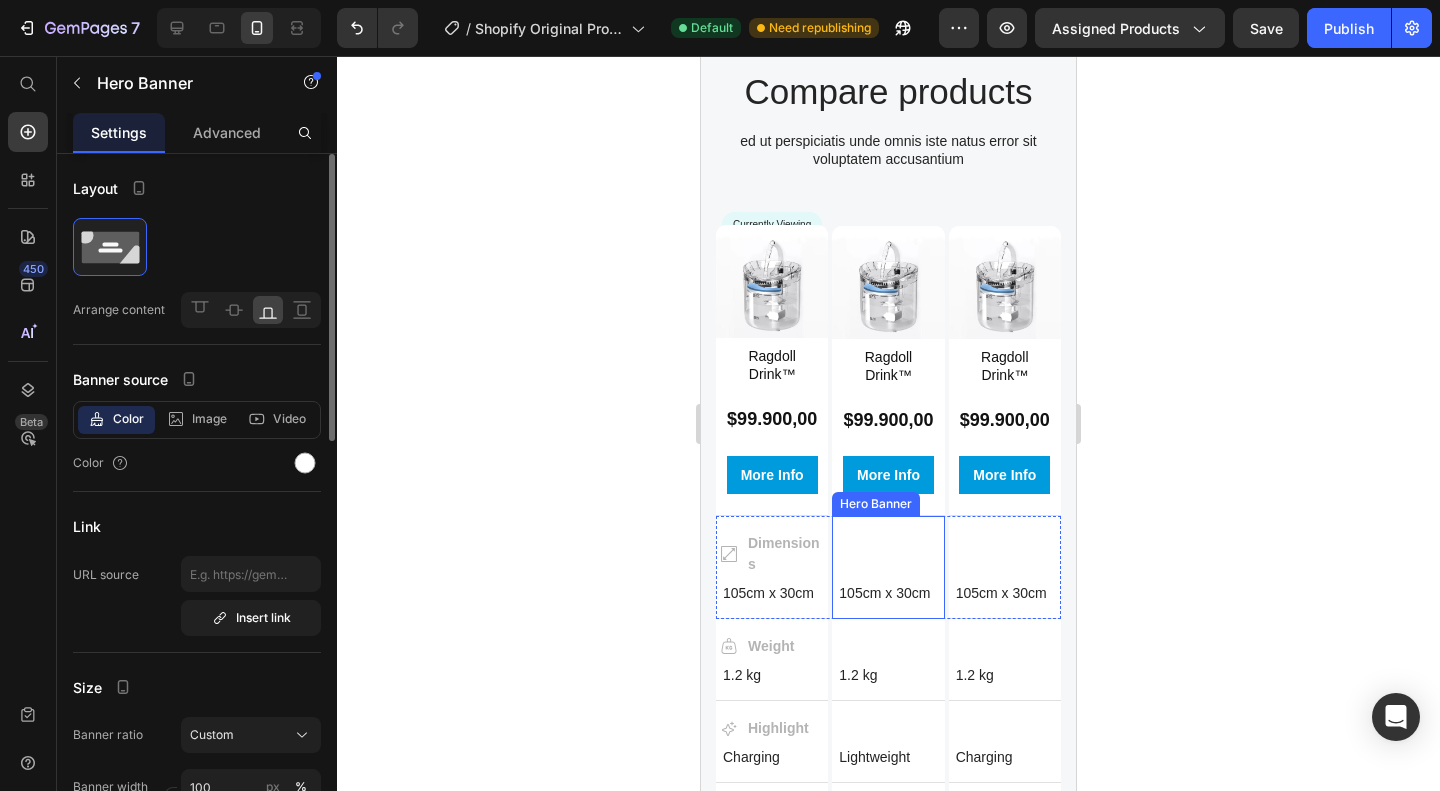 click on "105cm x 30cm Text Block" at bounding box center (888, 593) 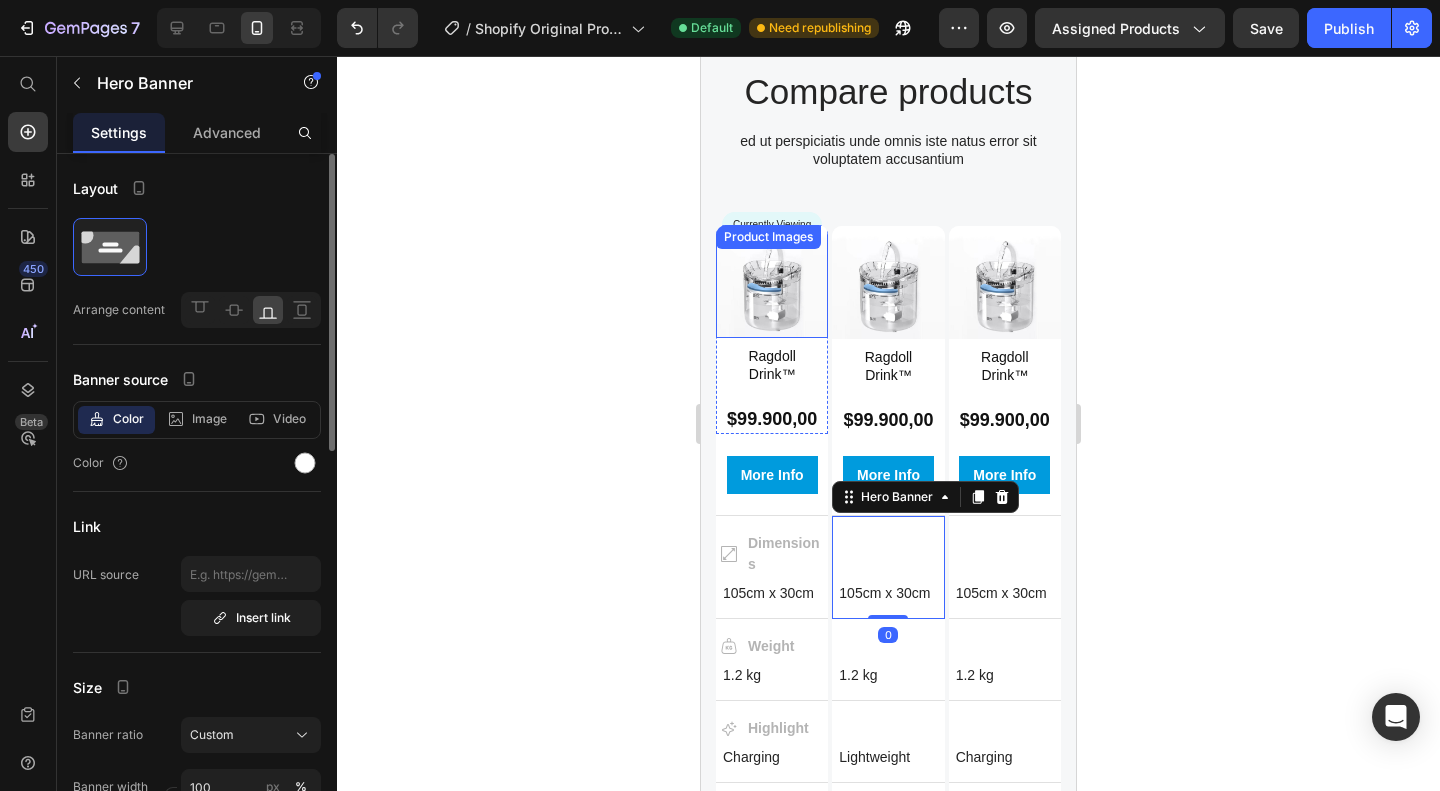 click at bounding box center [772, 281] 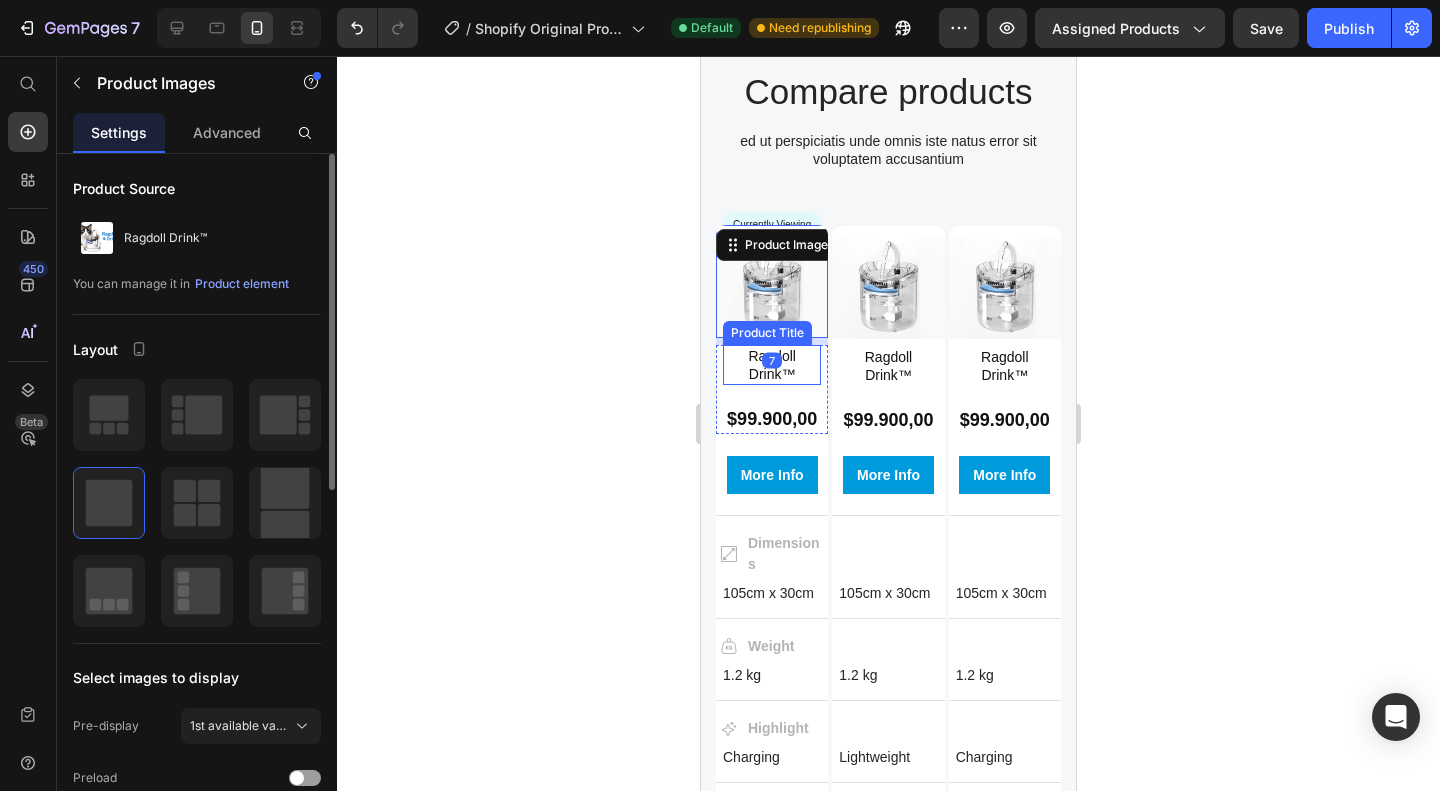 click on "Ragdoll Drink™" at bounding box center [772, 365] 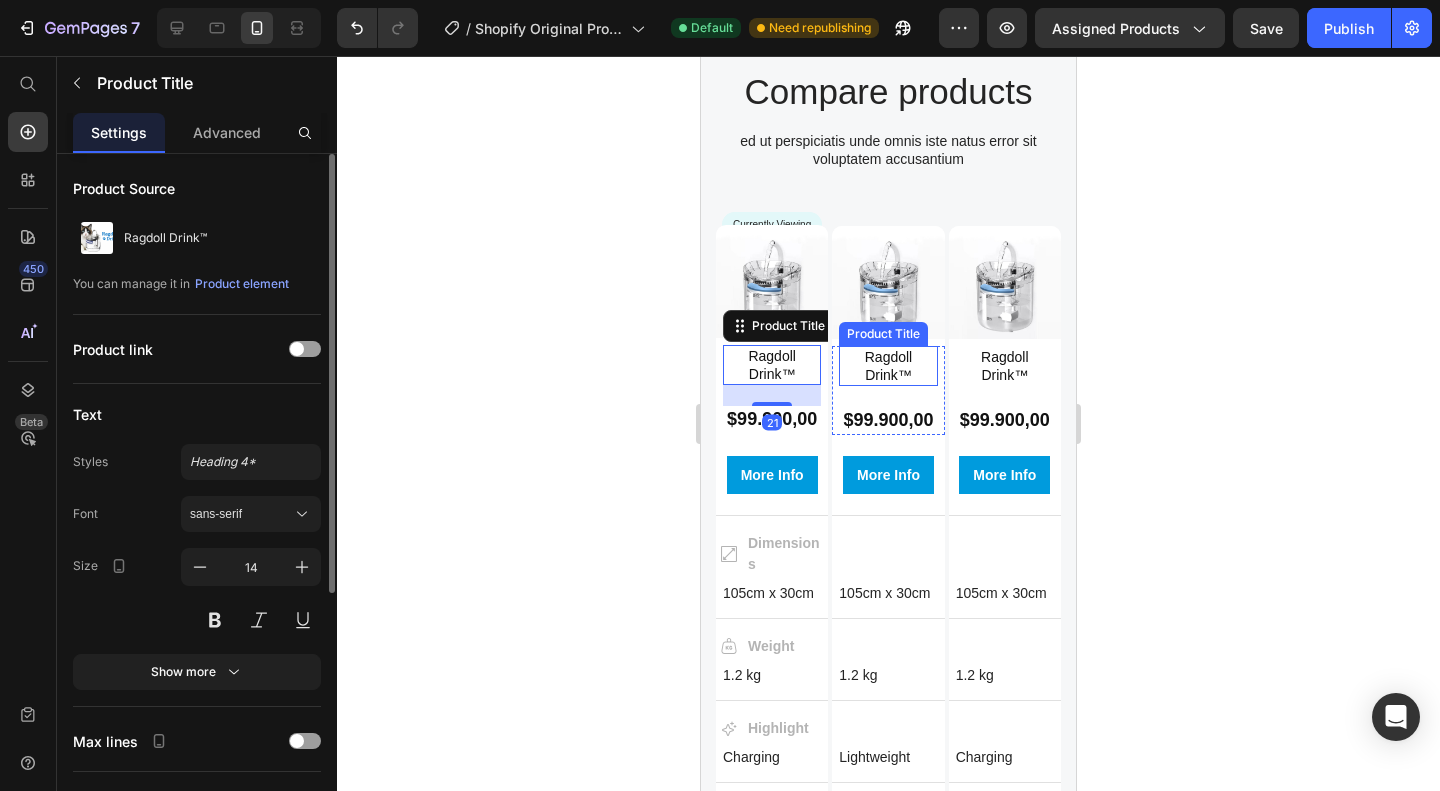 click on "Ragdoll Drink™" at bounding box center (888, 366) 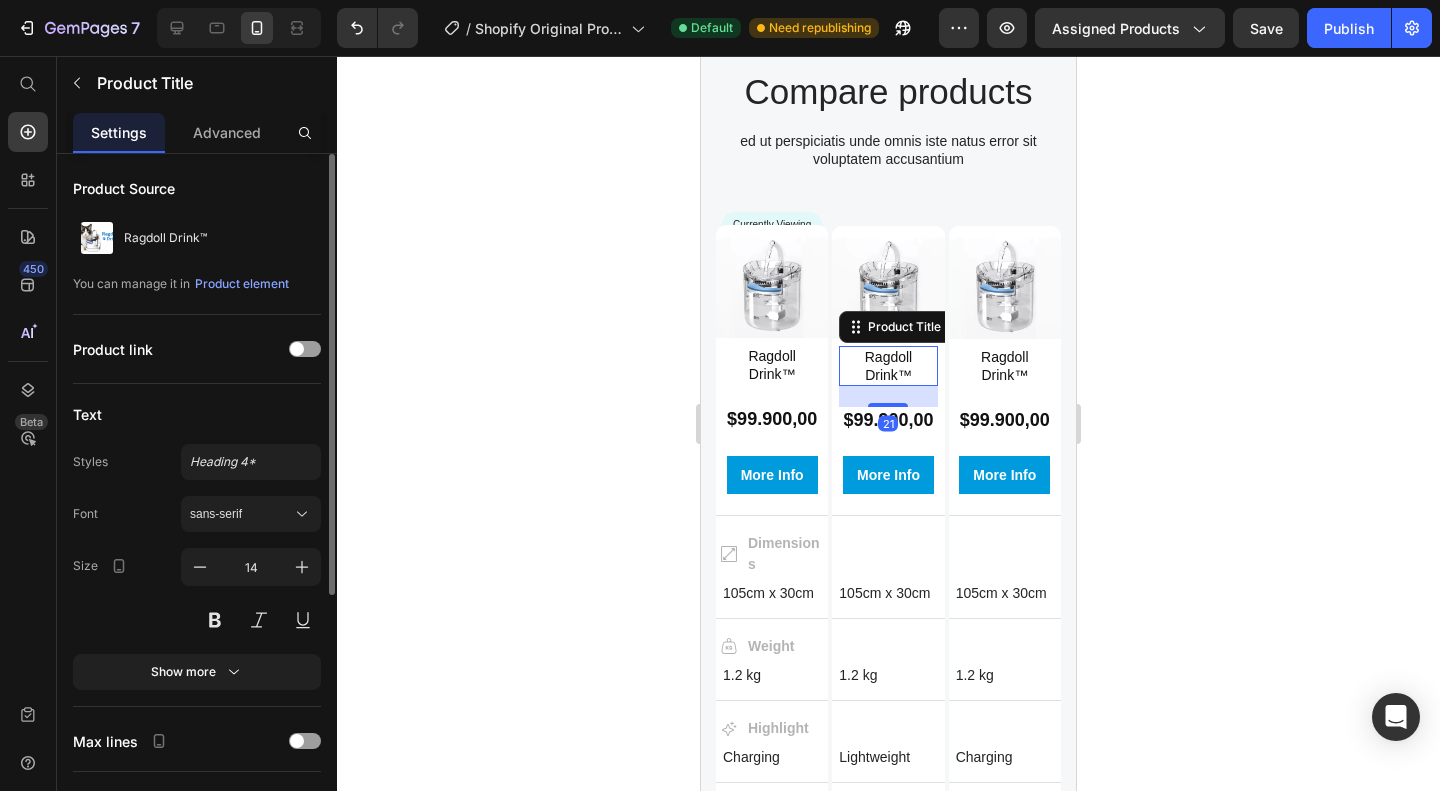 click at bounding box center [888, 282] 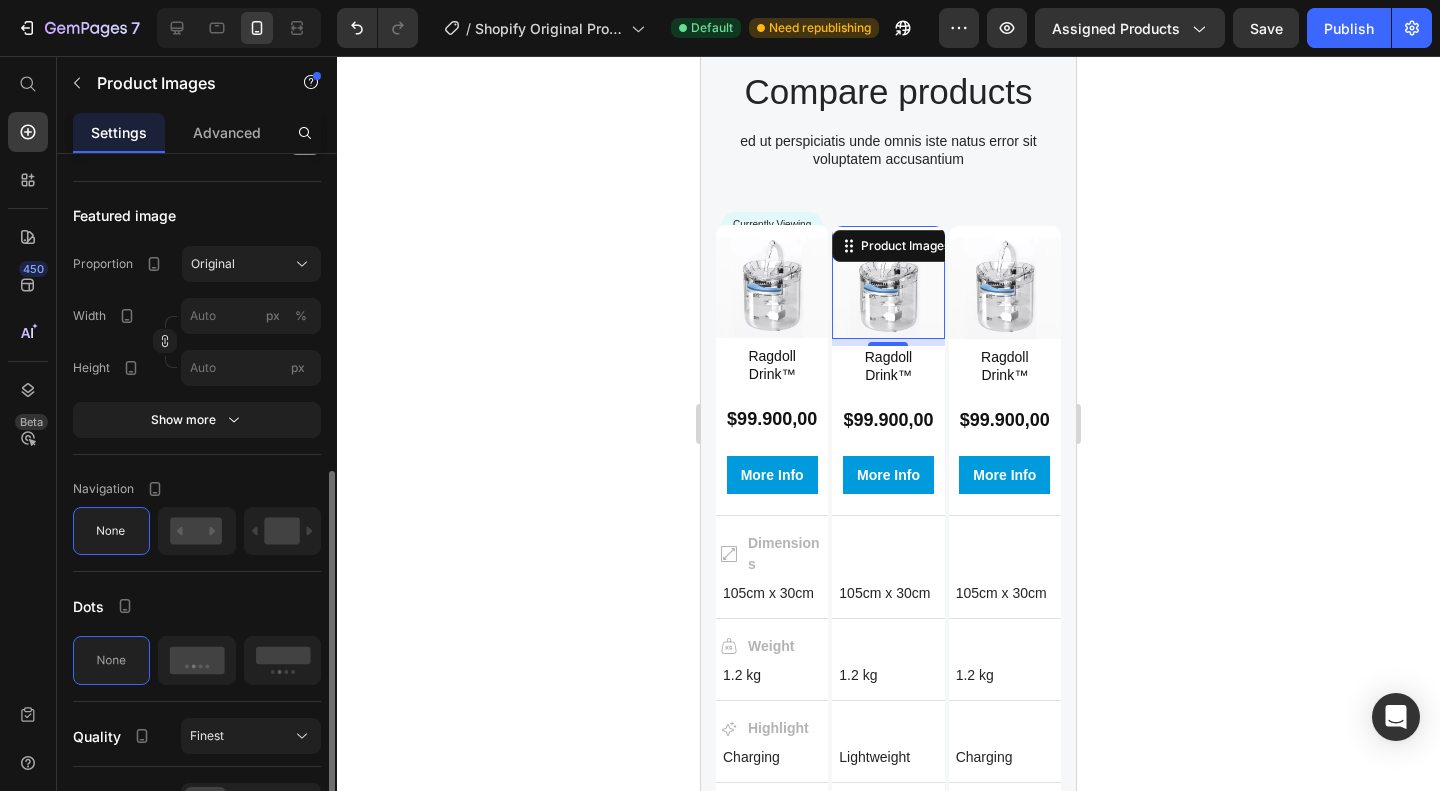 scroll, scrollTop: 746, scrollLeft: 0, axis: vertical 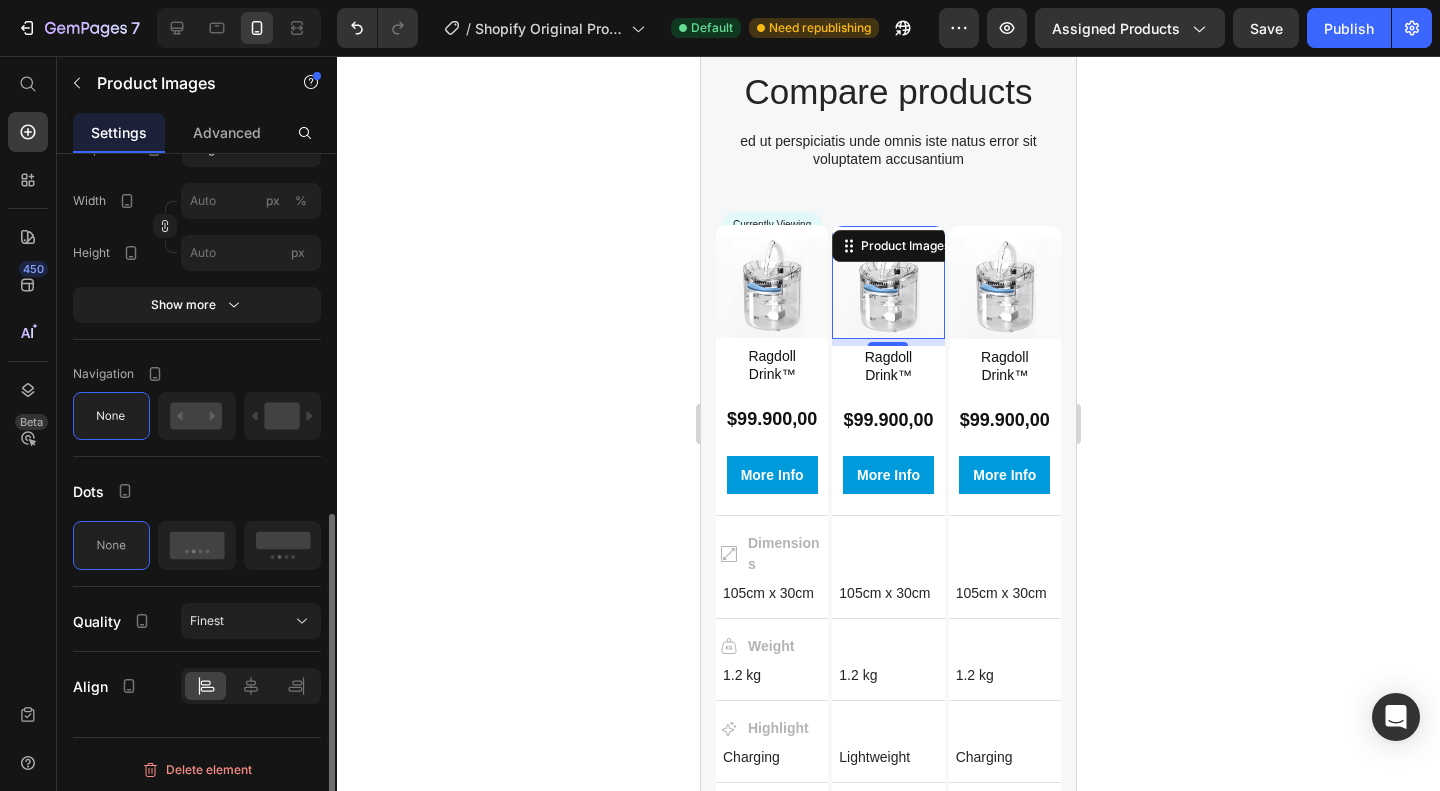 click at bounding box center [888, 282] 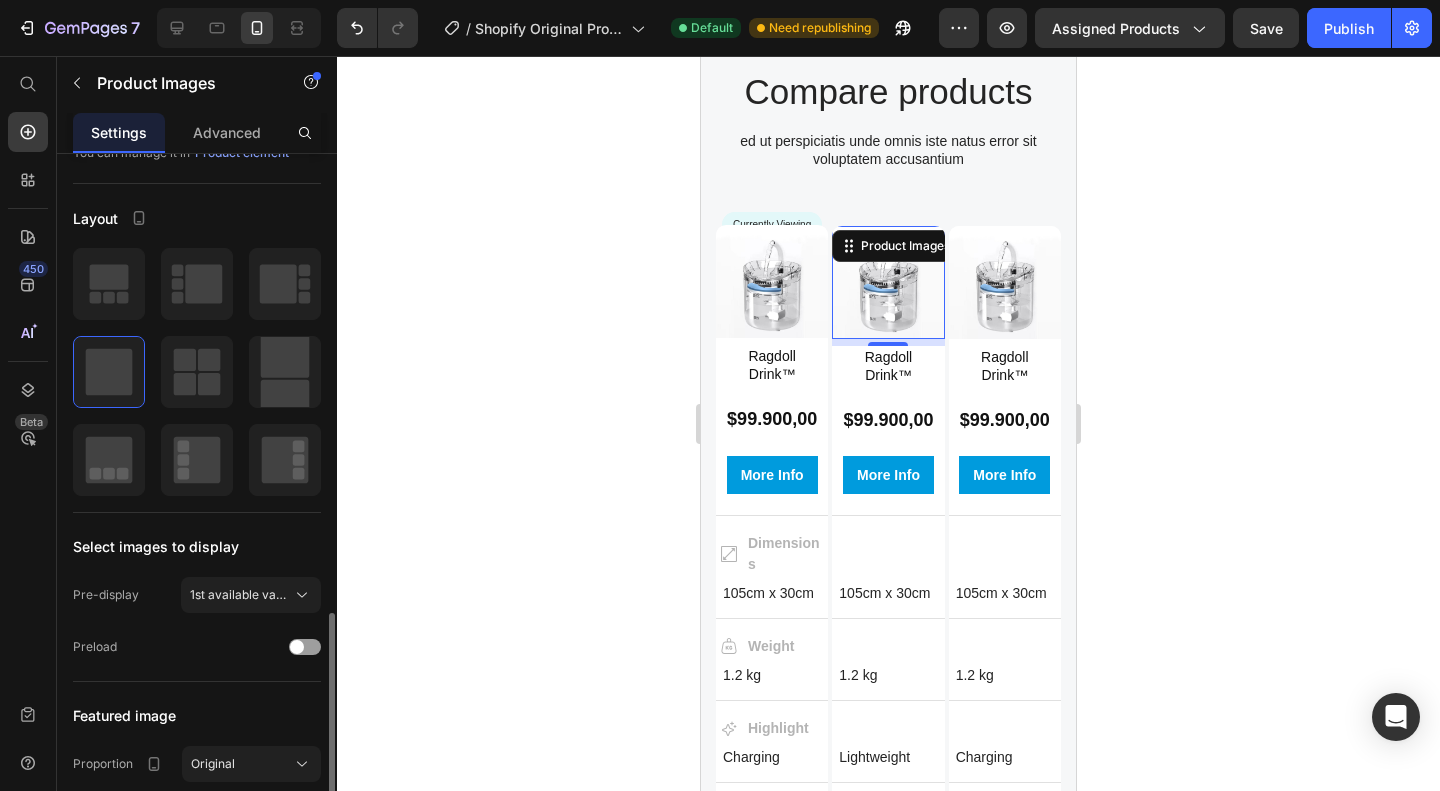scroll, scrollTop: 0, scrollLeft: 0, axis: both 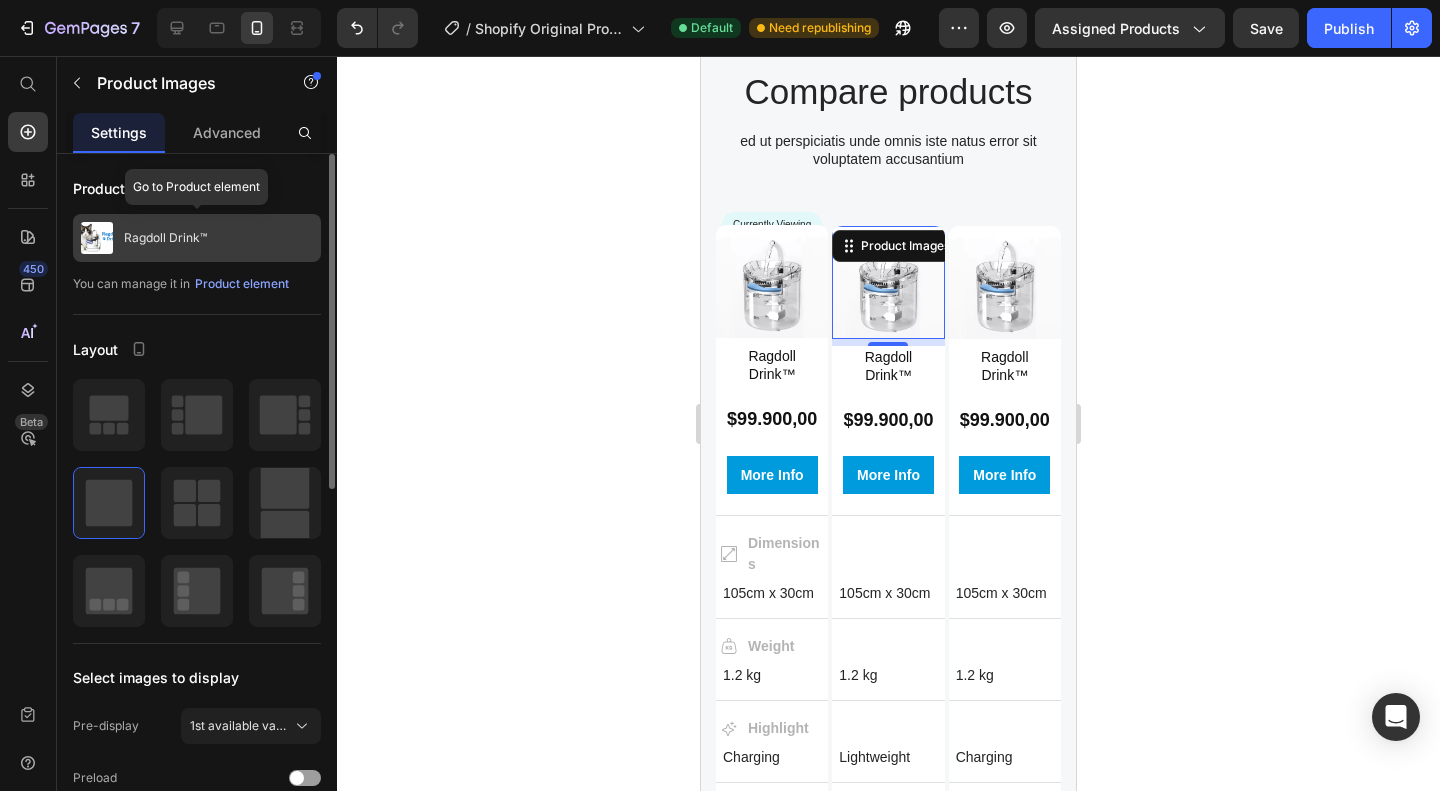 click on "Ragdoll Drink™" at bounding box center (197, 238) 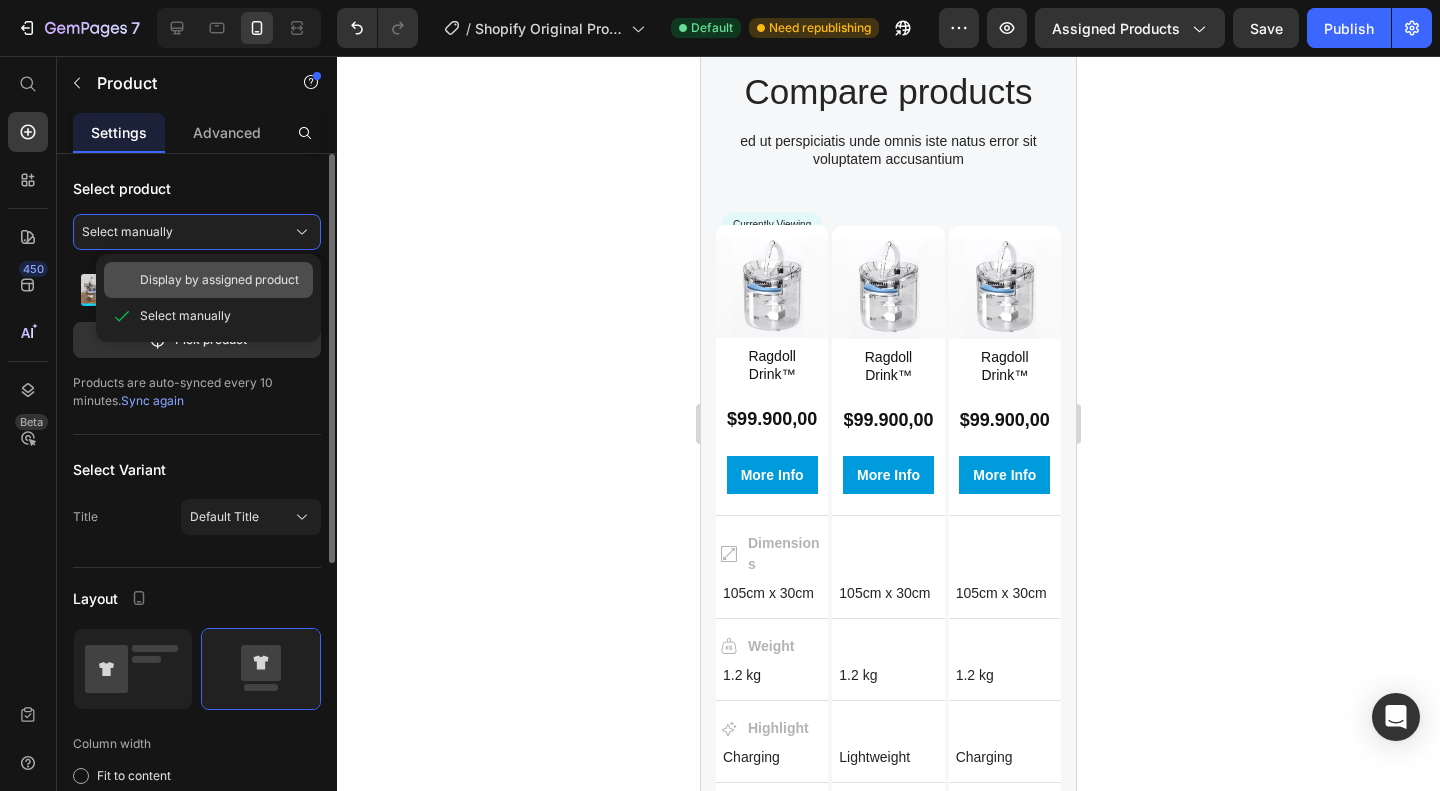 click on "Display by assigned product" 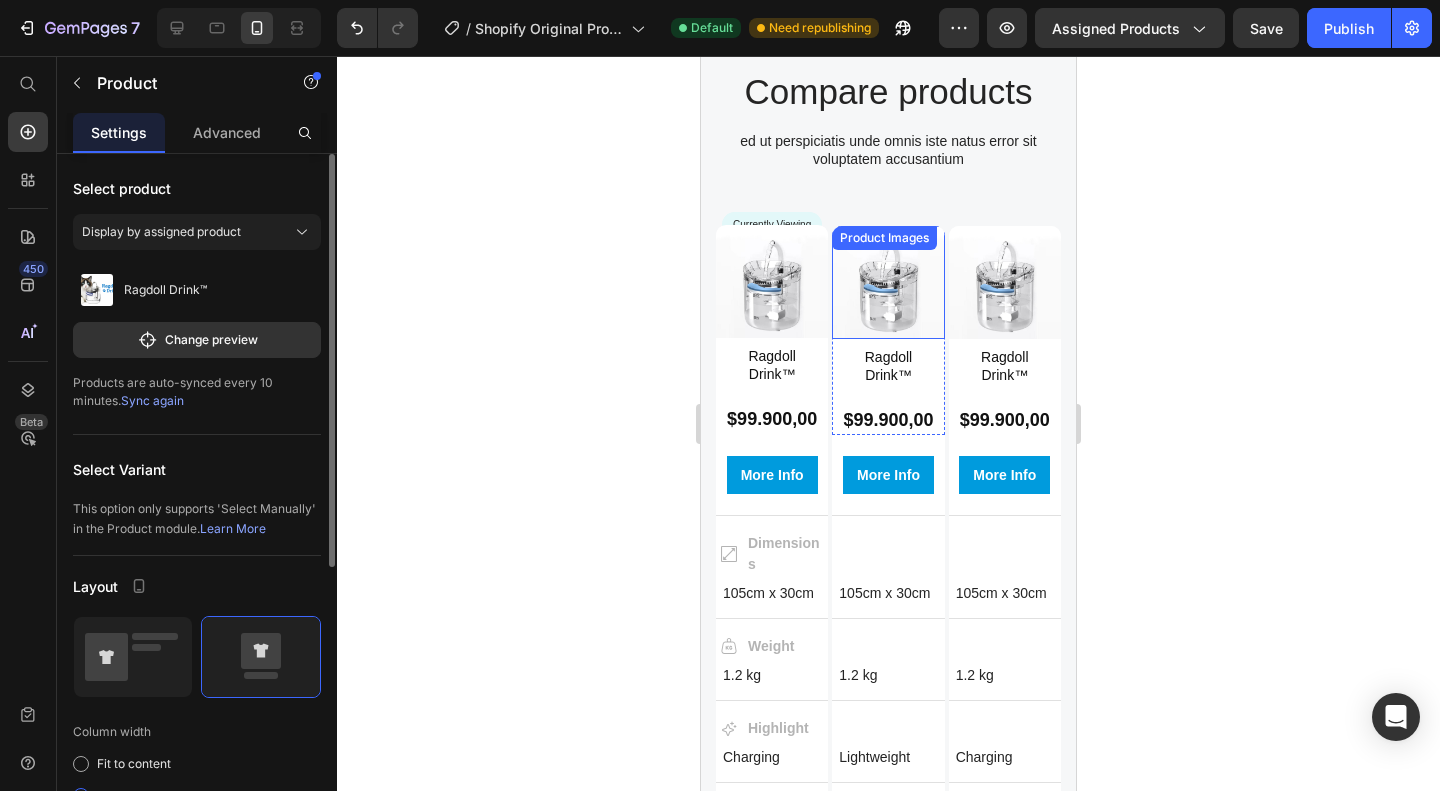 click at bounding box center (888, 282) 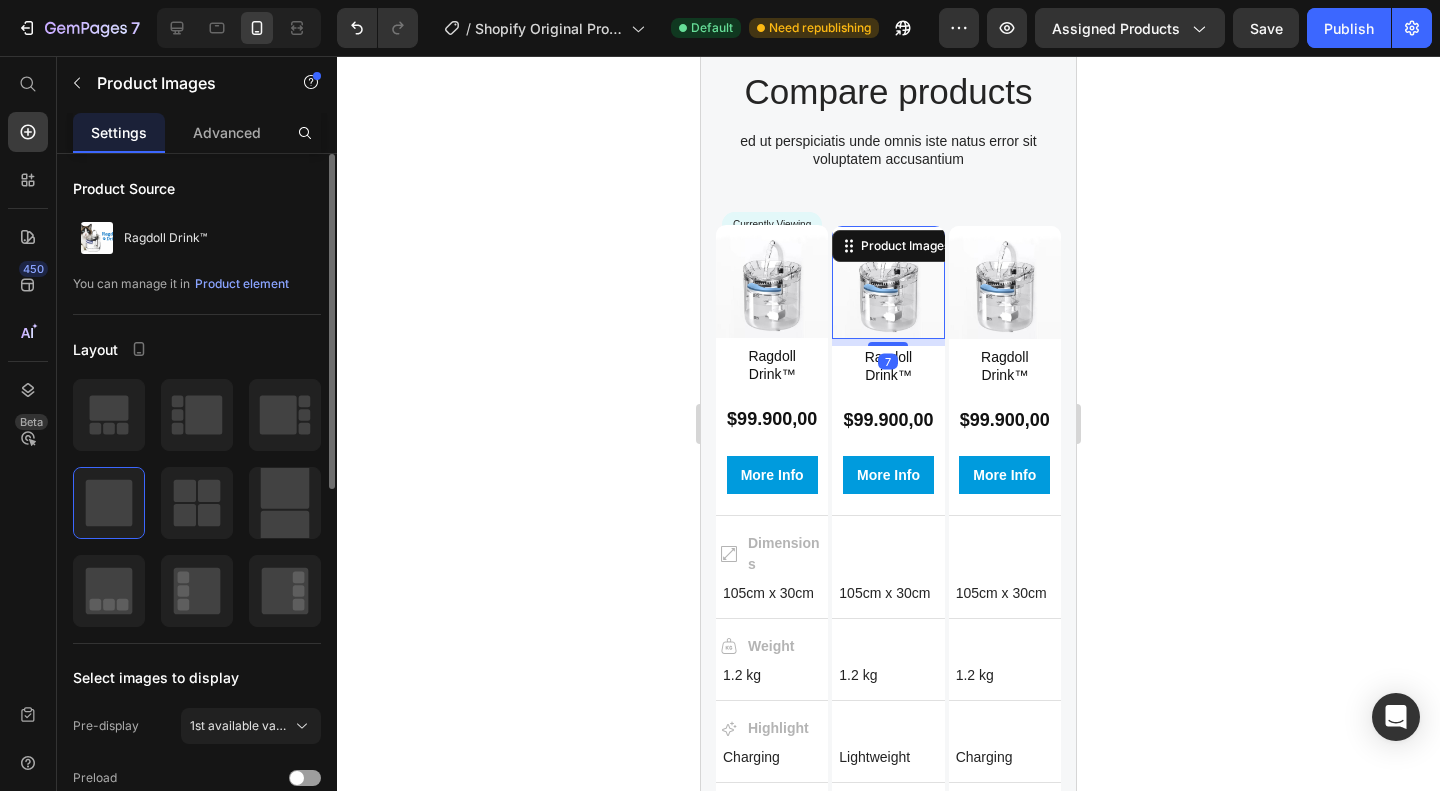click at bounding box center (888, 282) 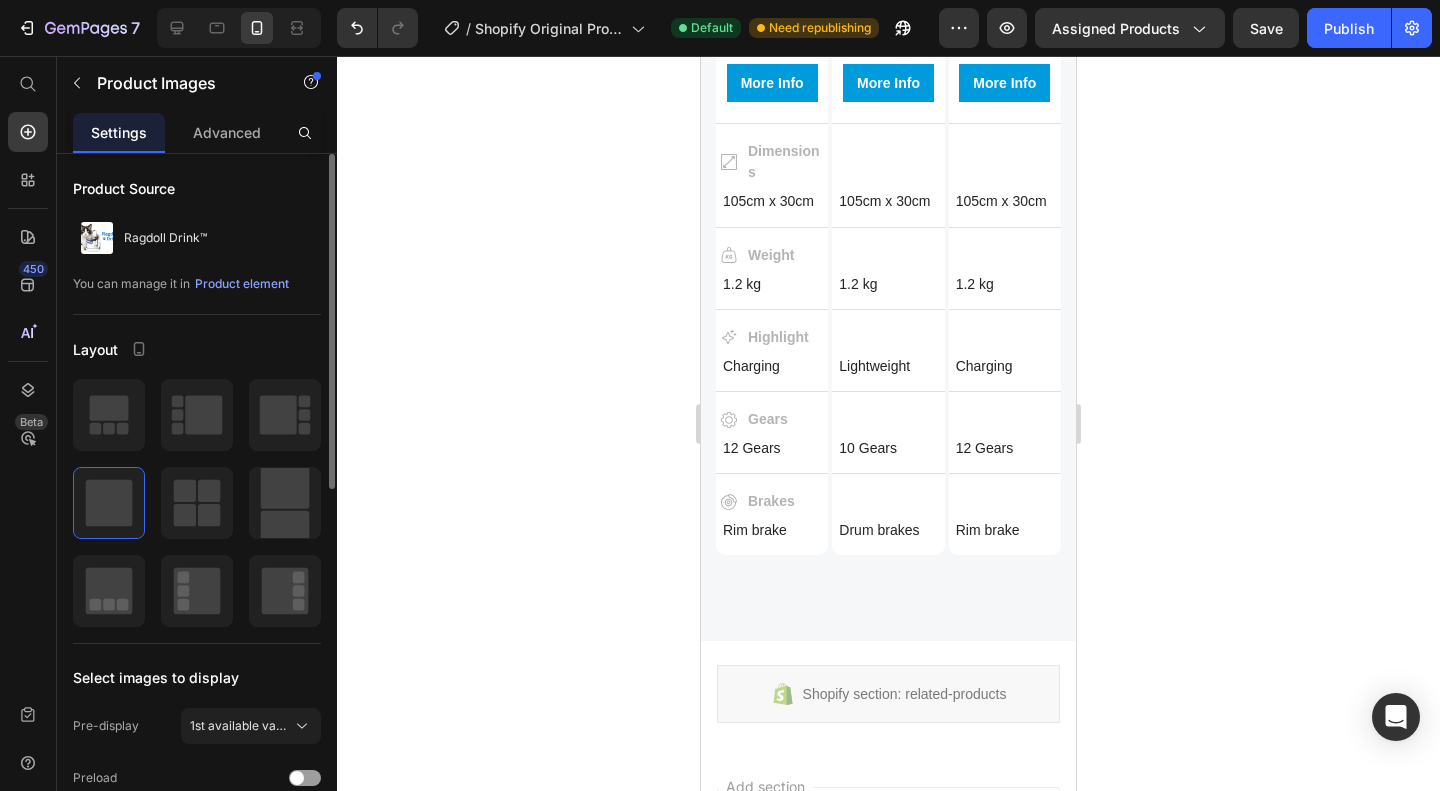 scroll, scrollTop: 2390, scrollLeft: 0, axis: vertical 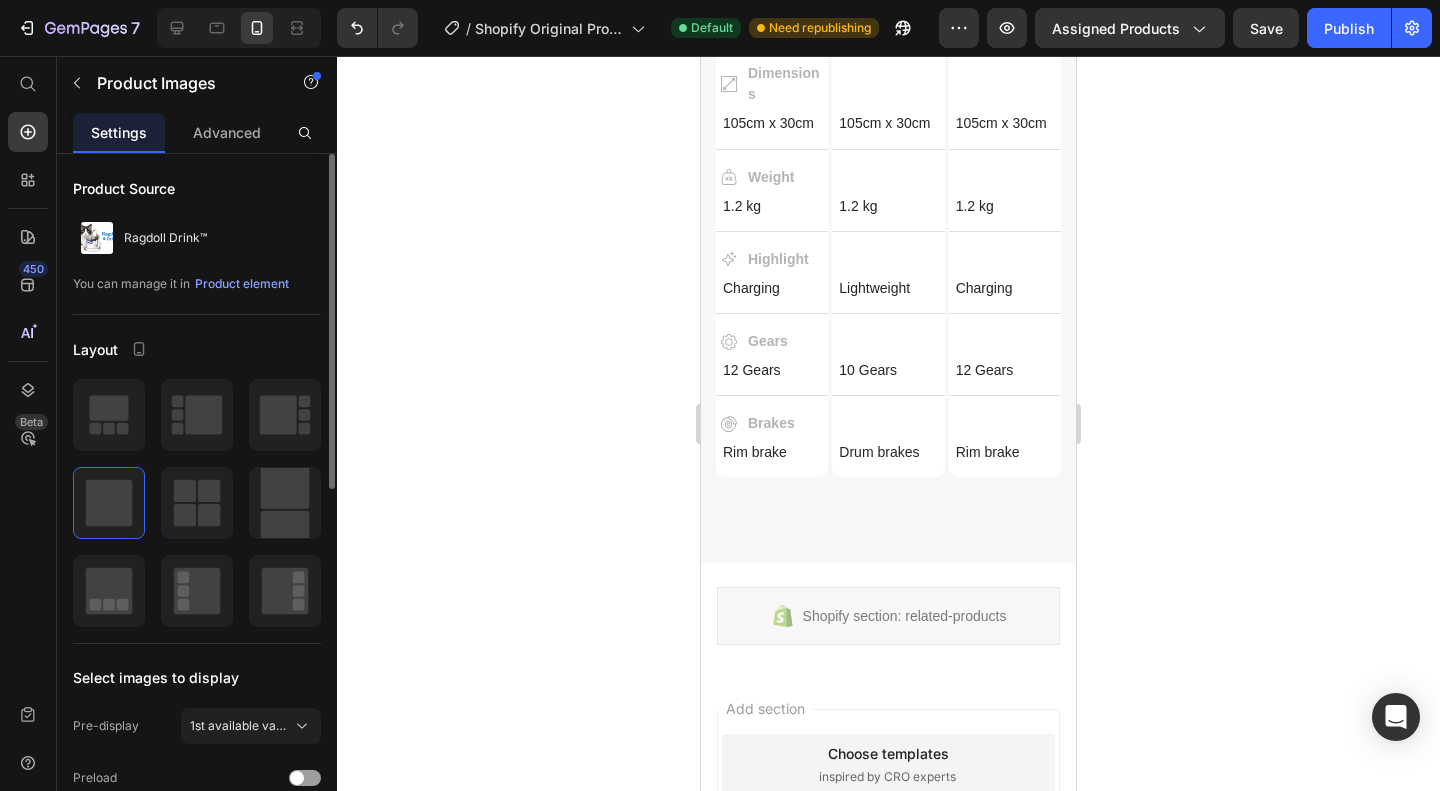 click on "Rim brake Text Block" at bounding box center [1005, 452] 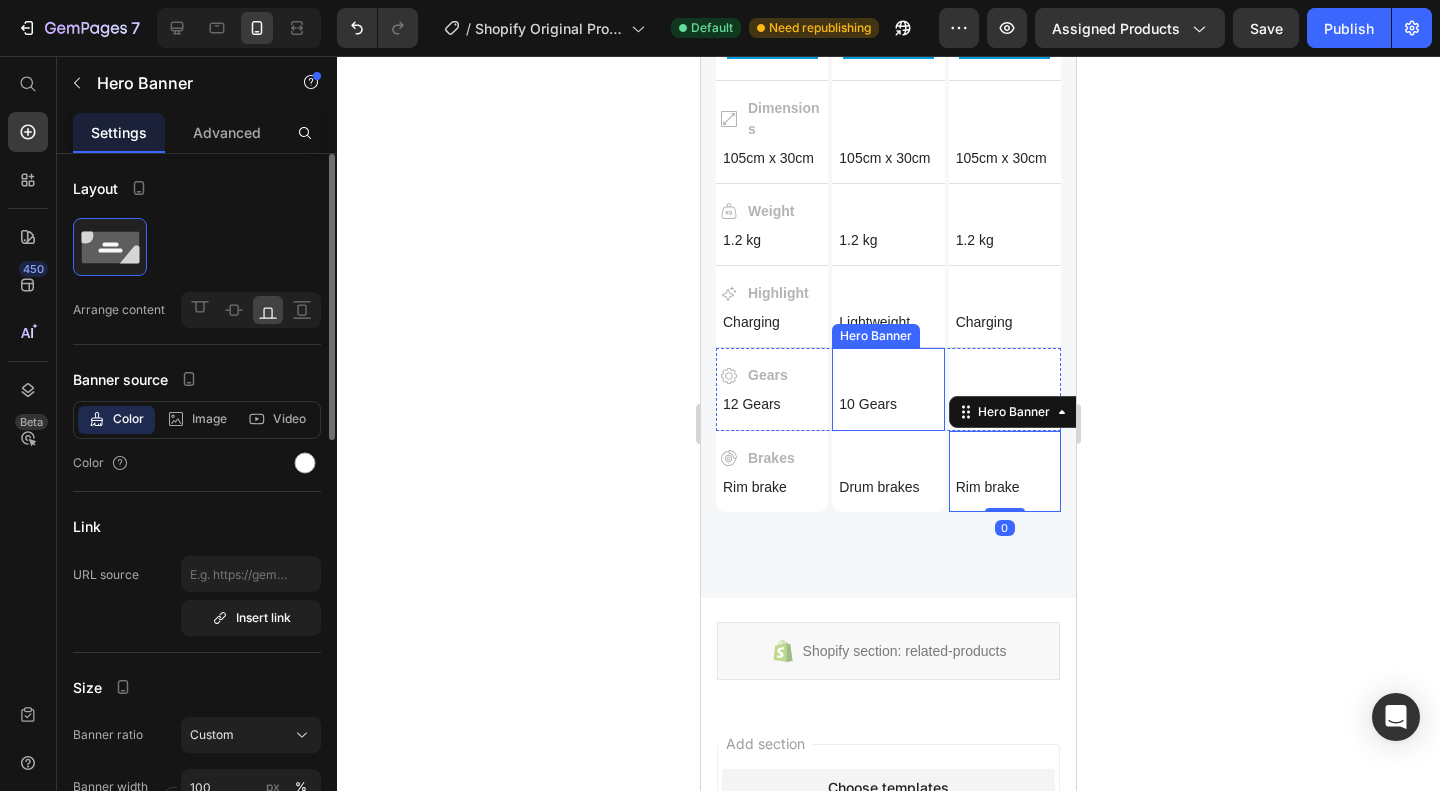 scroll, scrollTop: 1697, scrollLeft: 0, axis: vertical 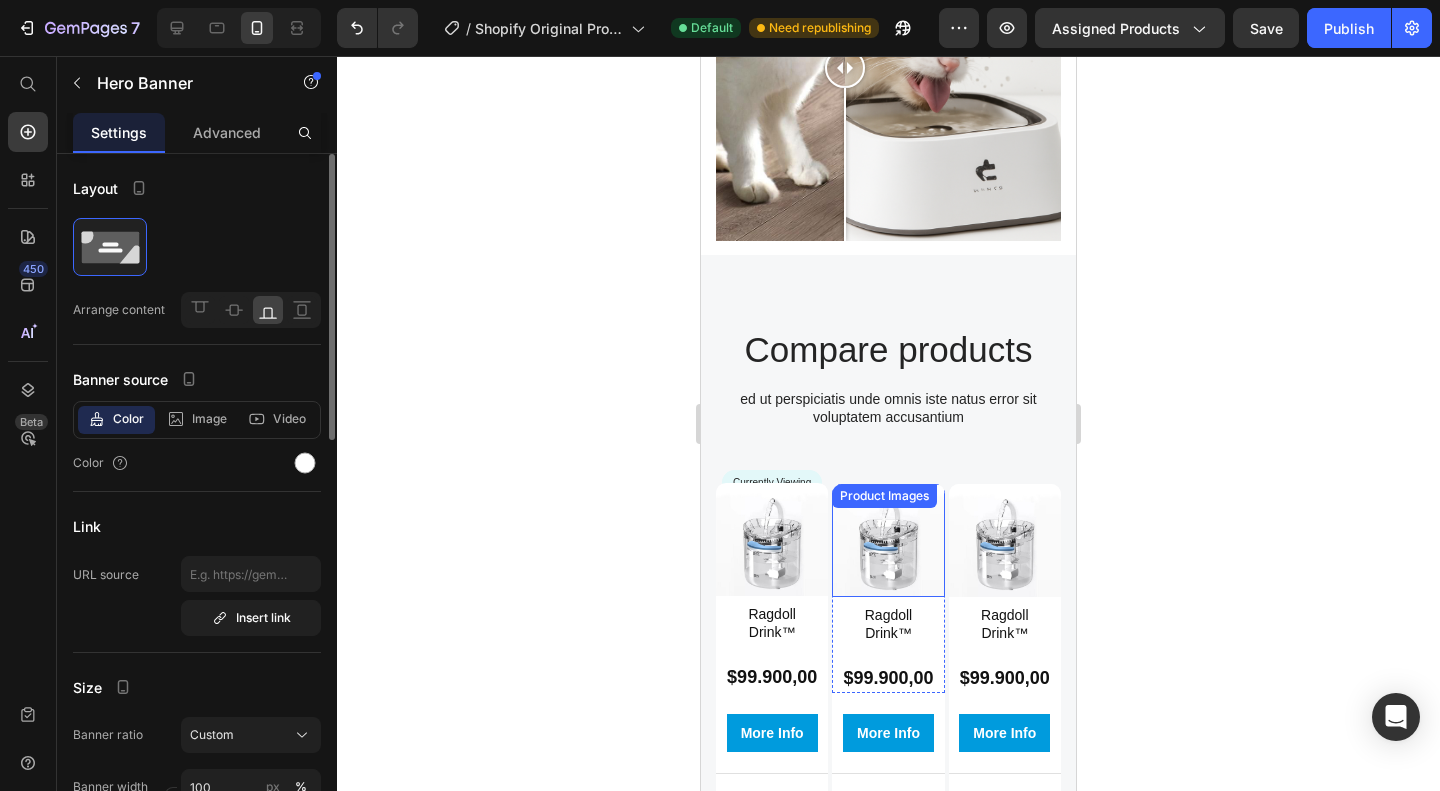 click at bounding box center [888, 540] 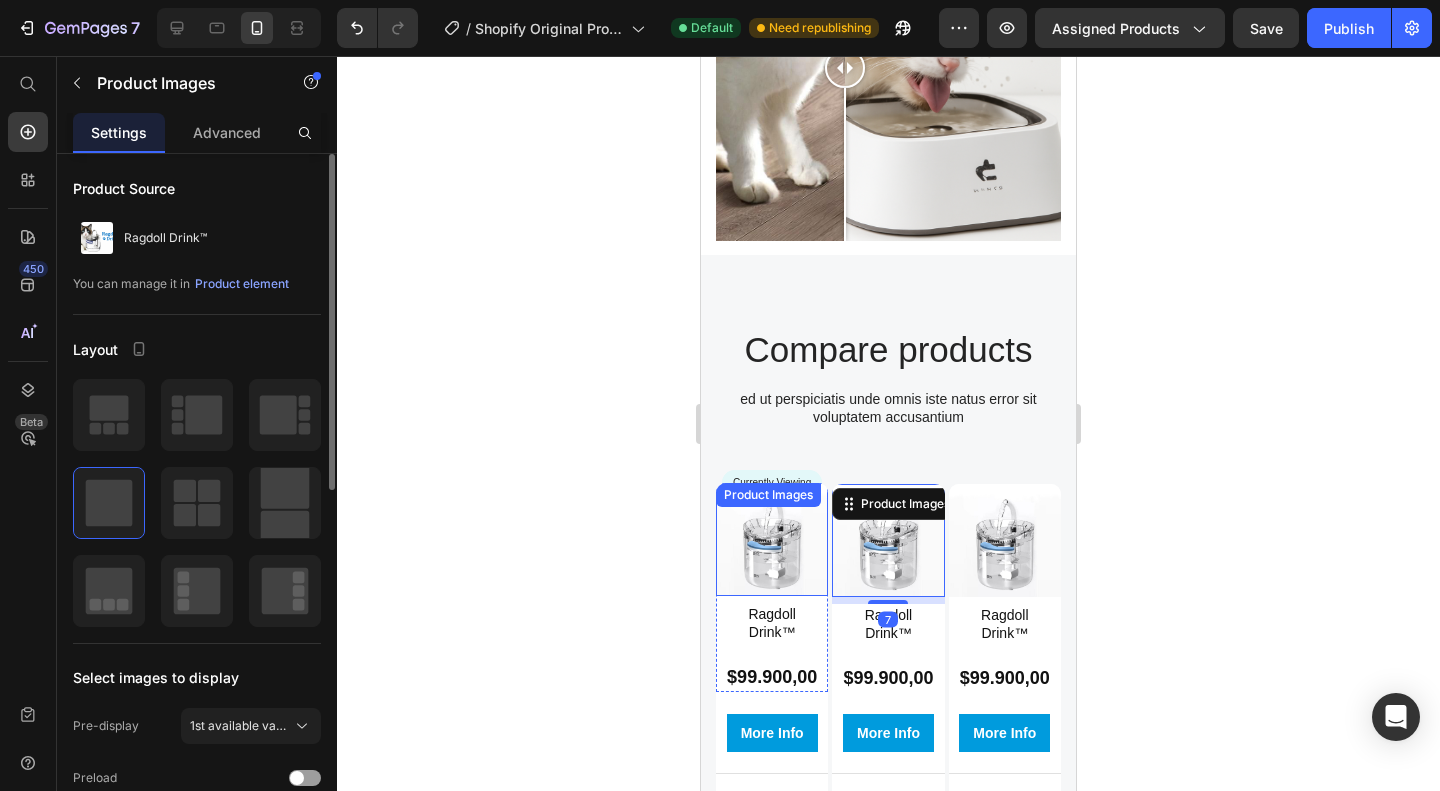click at bounding box center (772, 539) 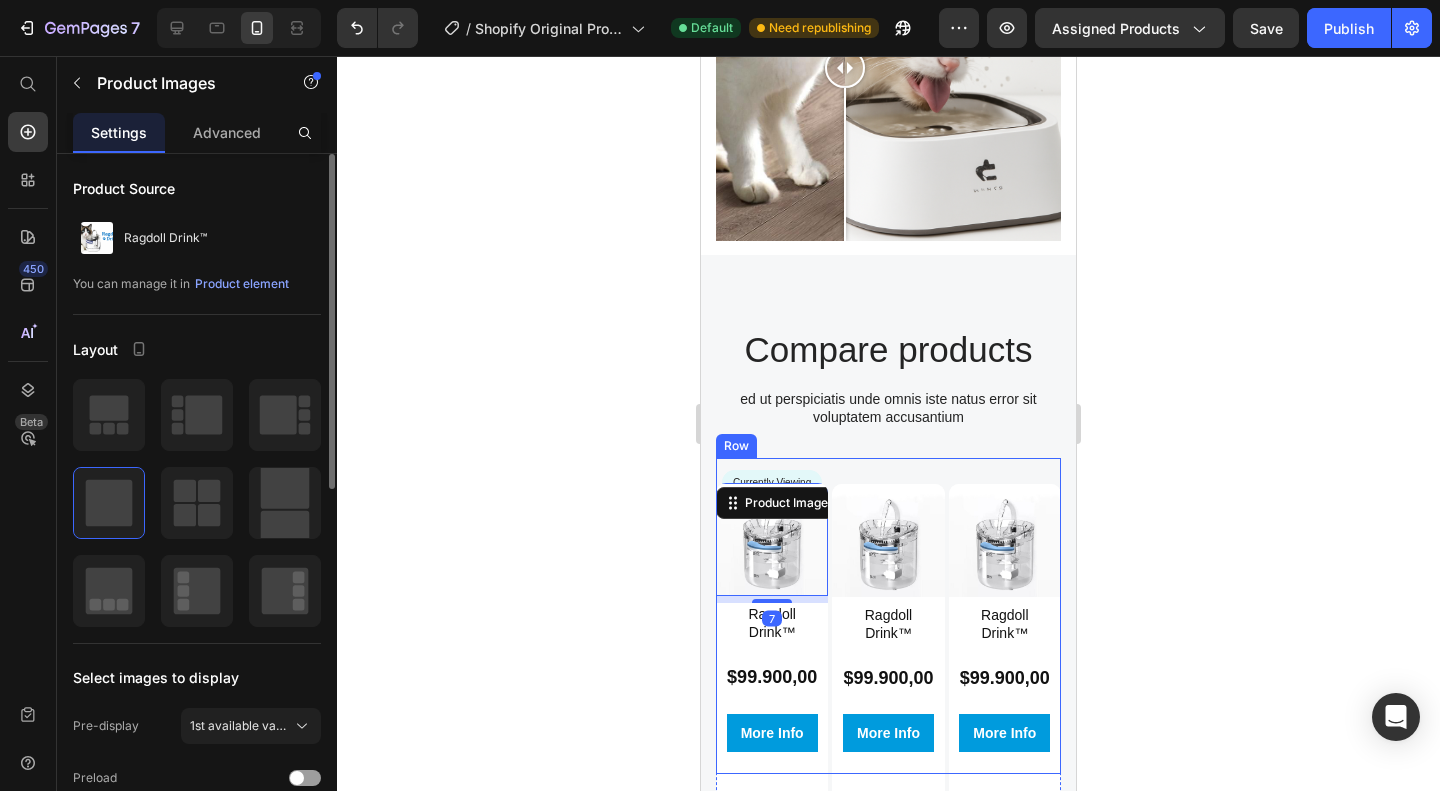 click on "Product Images Ragdoll Drink™ Product Title $99.900,00 Product Price Row Product More Info Button Hero Banner" at bounding box center [888, 615] 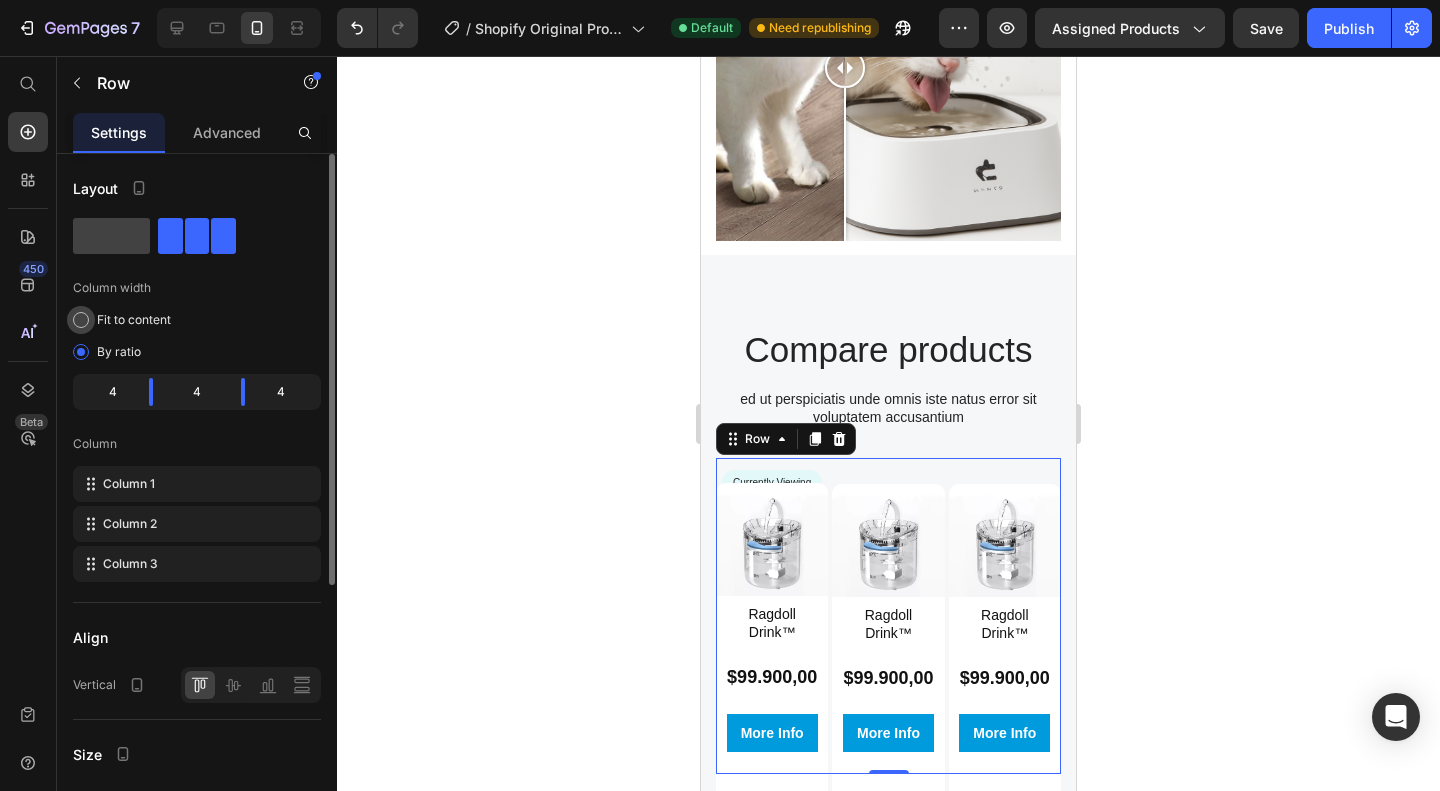 click on "Fit to content" at bounding box center [134, 320] 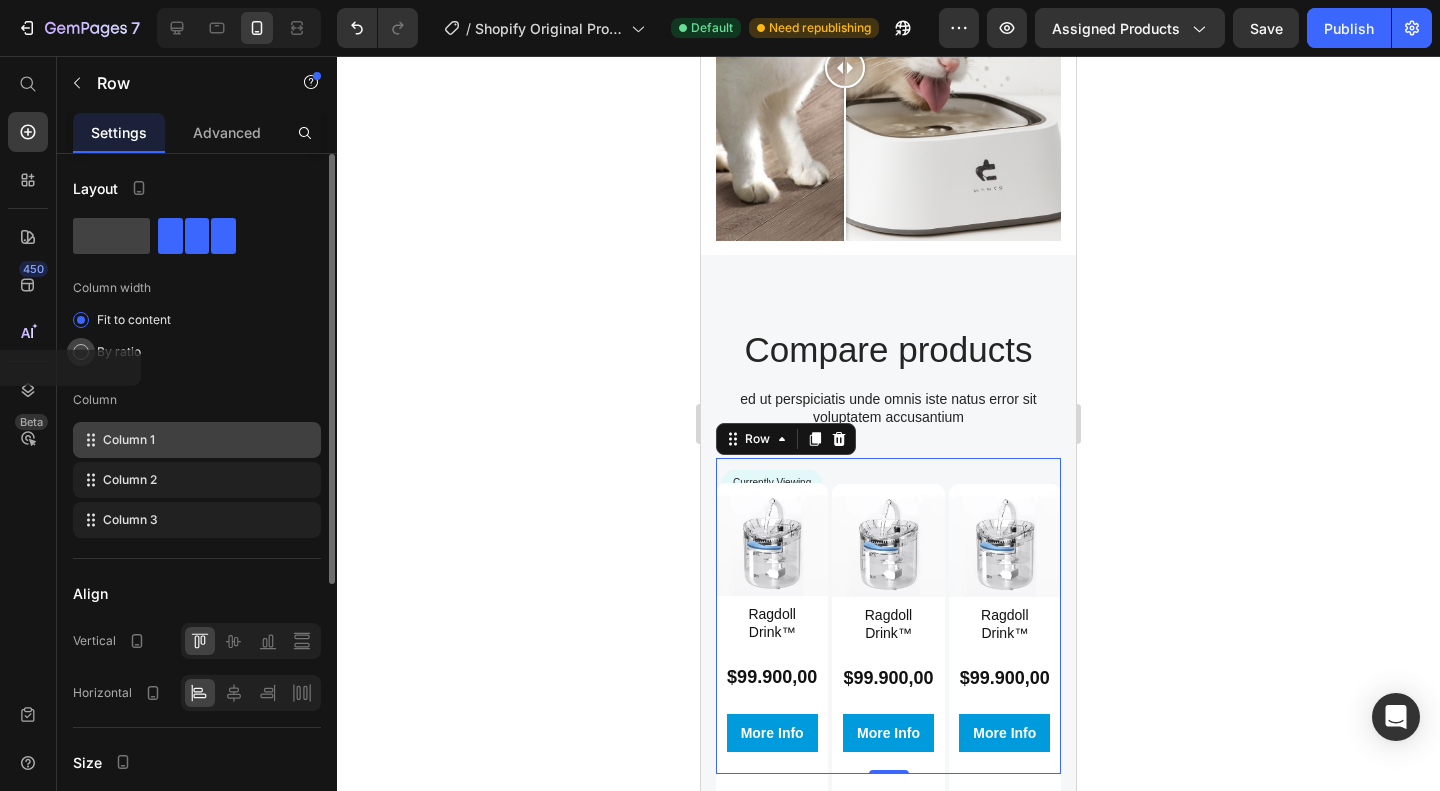click on "By ratio" at bounding box center (119, 352) 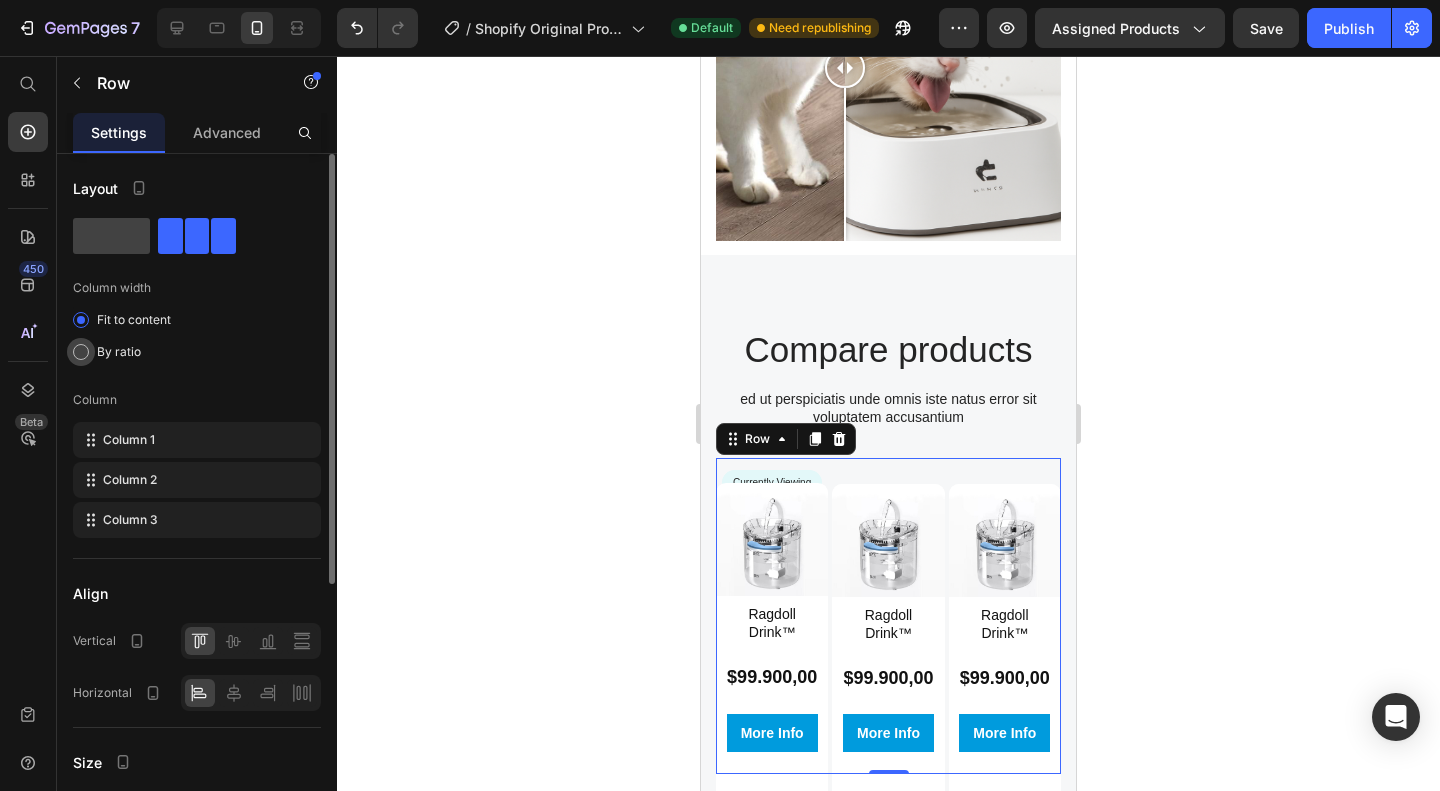 click on "By ratio" at bounding box center (119, 352) 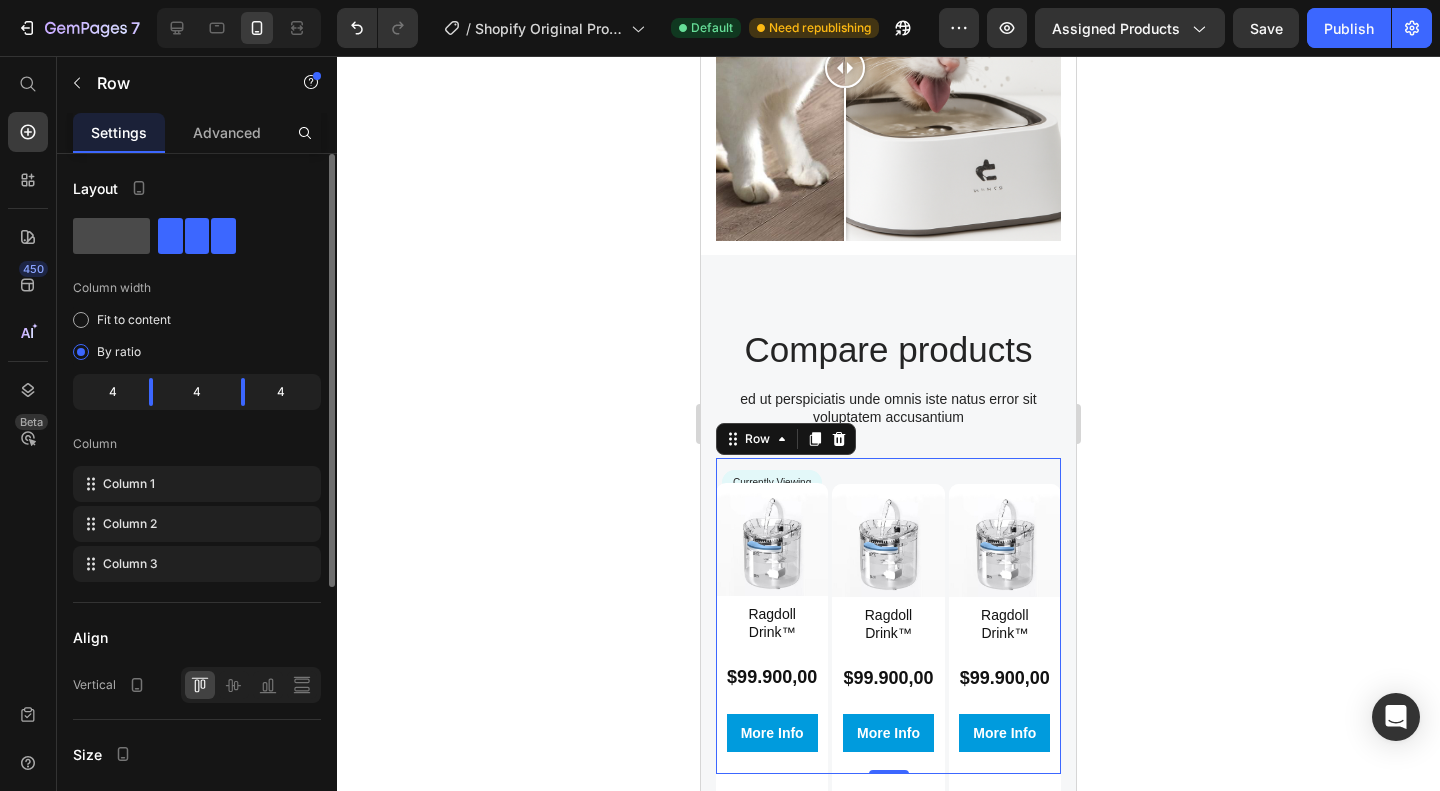 click 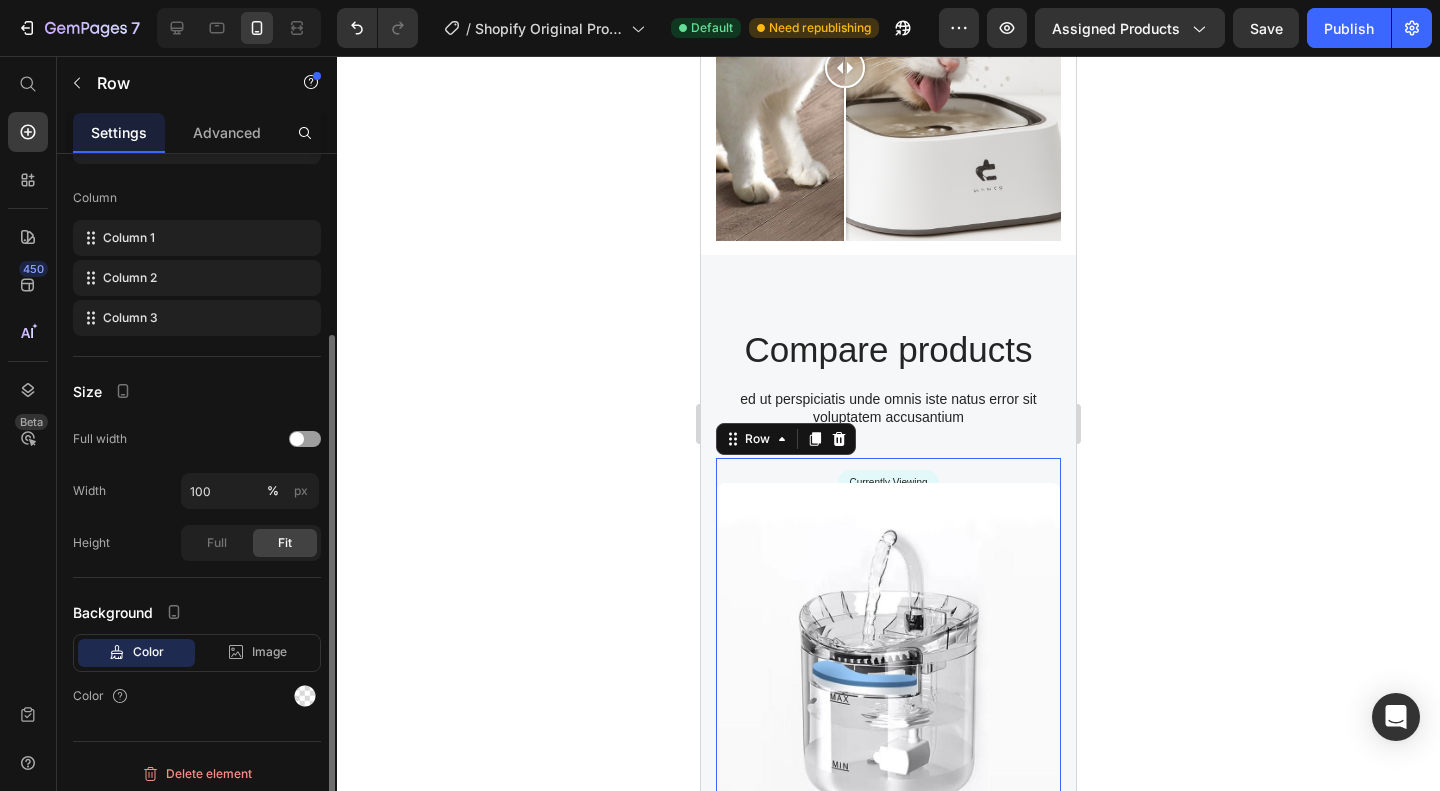 scroll, scrollTop: 252, scrollLeft: 0, axis: vertical 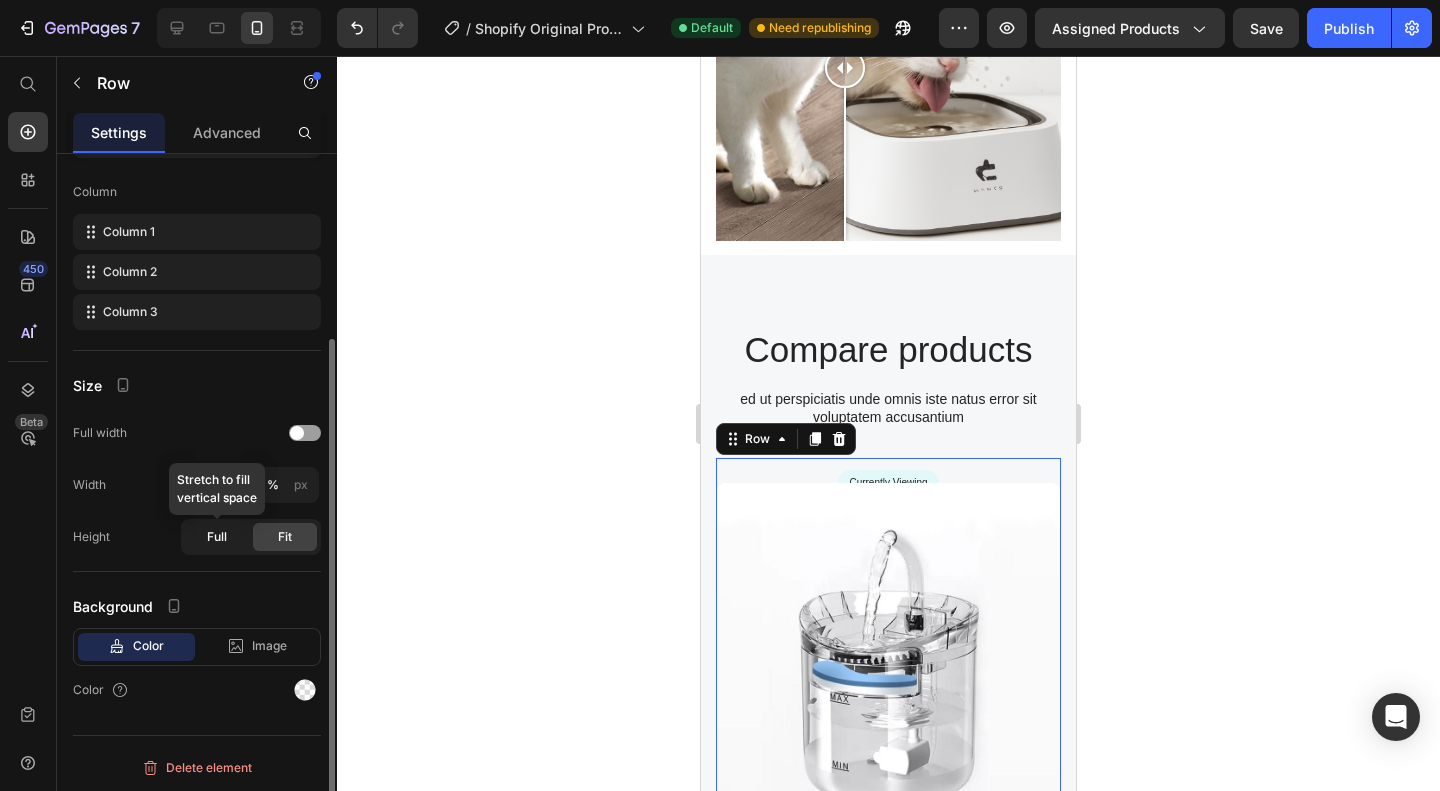 click on "Full" 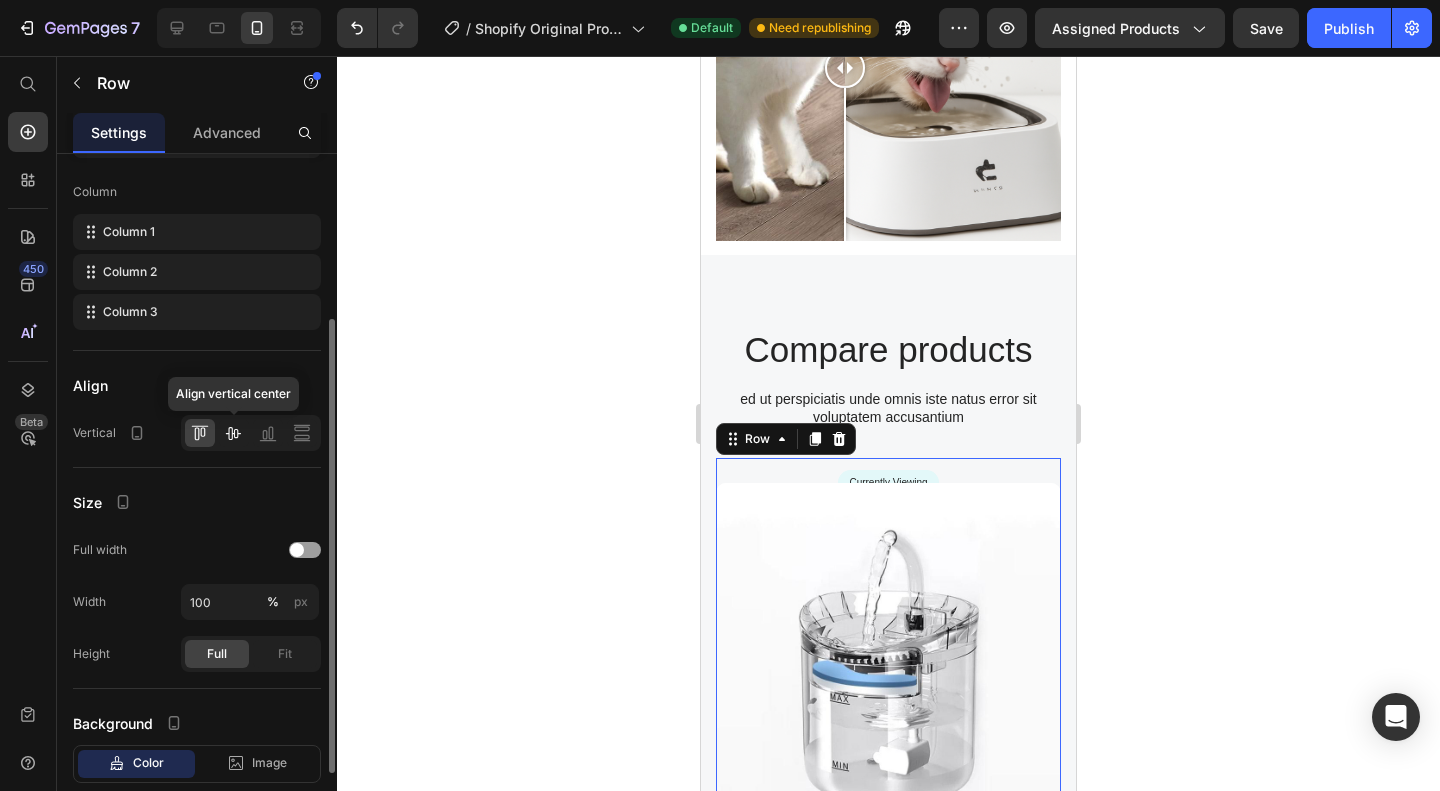 click 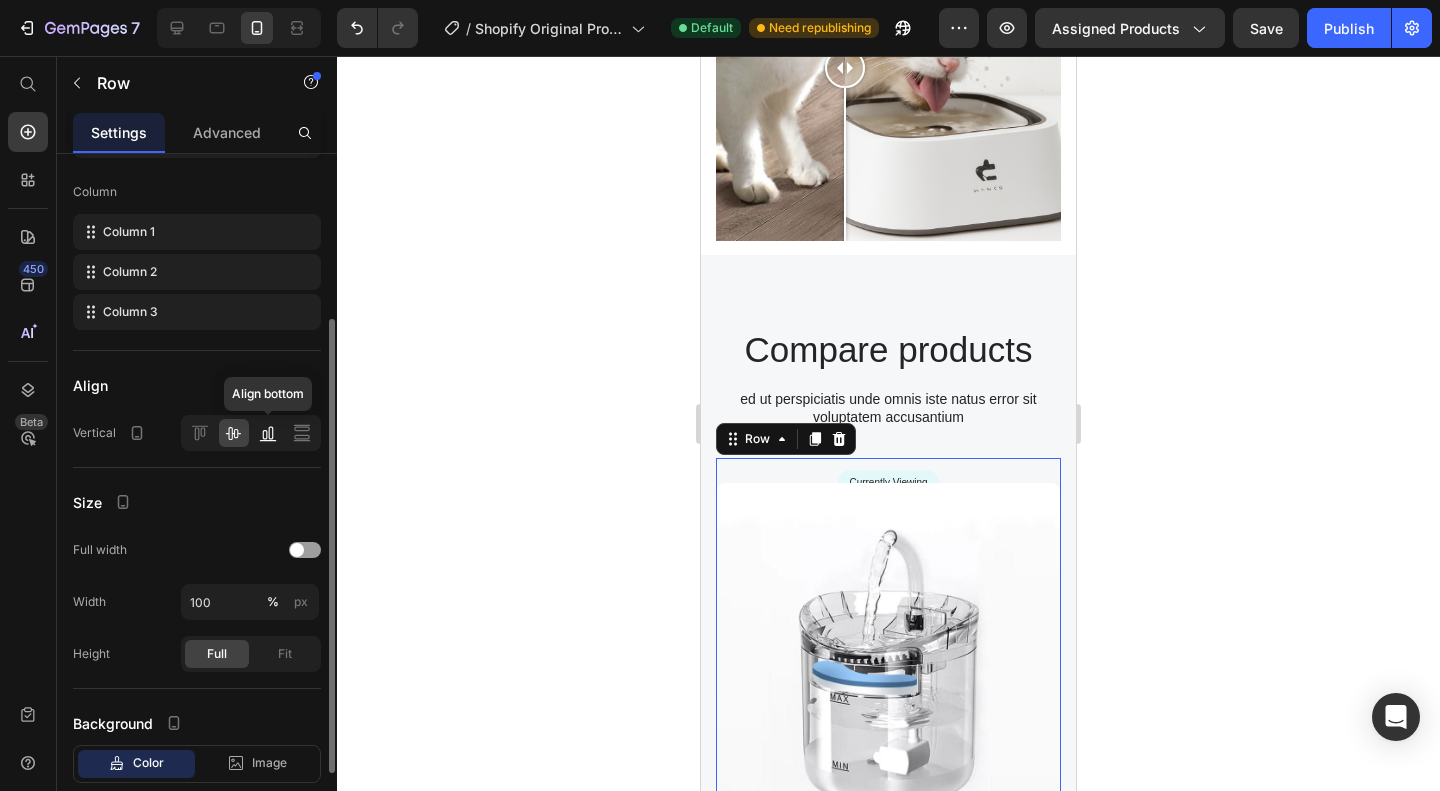 click 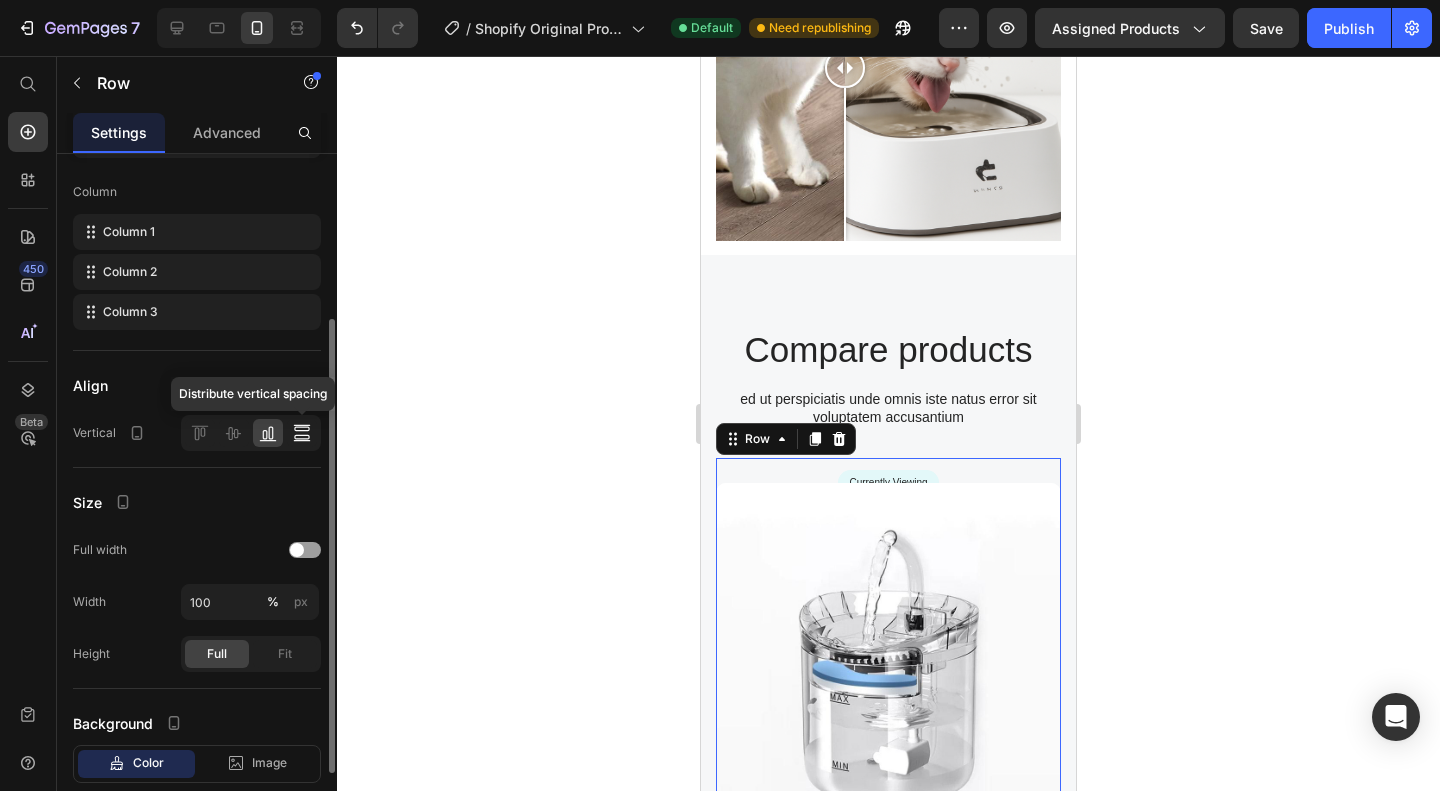 click 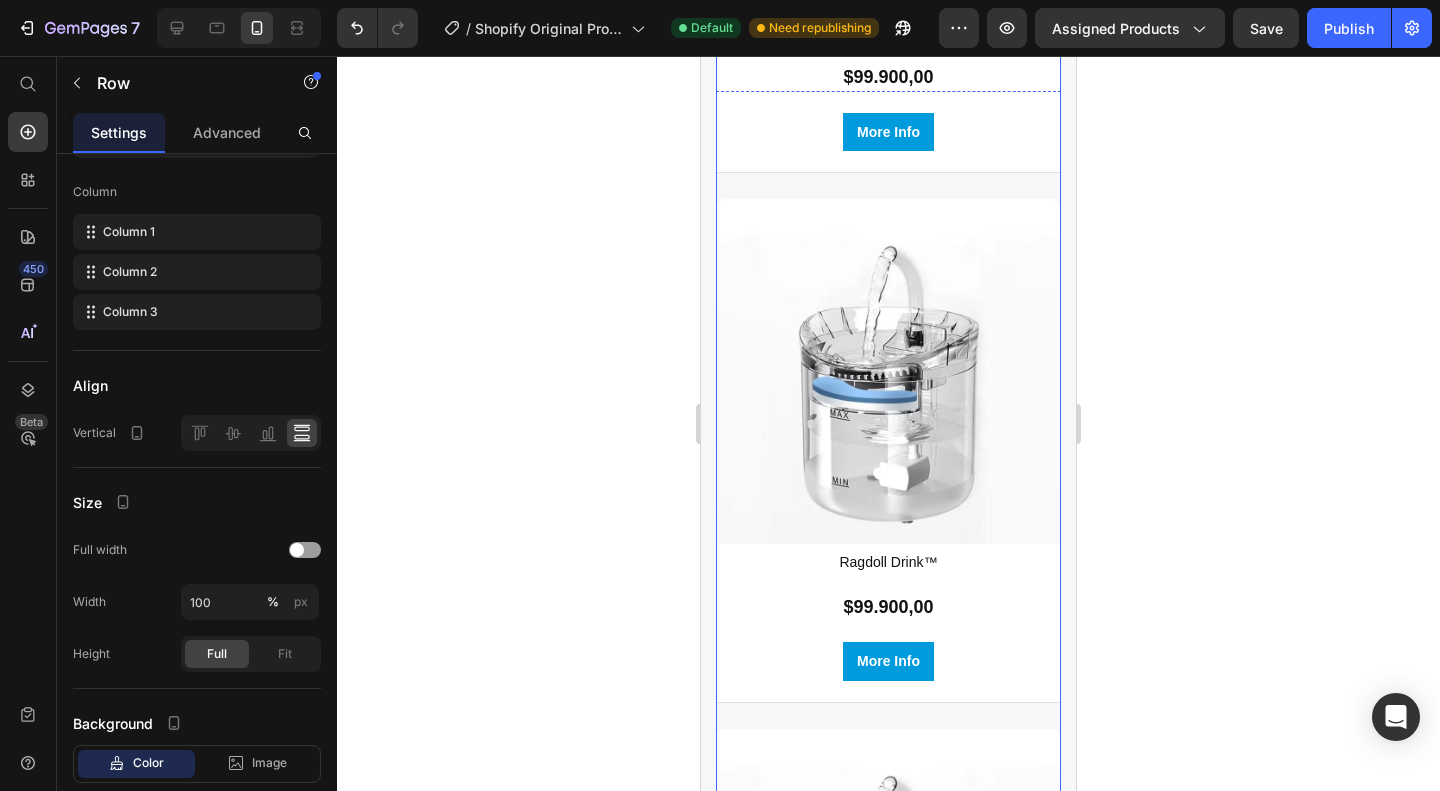 scroll, scrollTop: 2451, scrollLeft: 0, axis: vertical 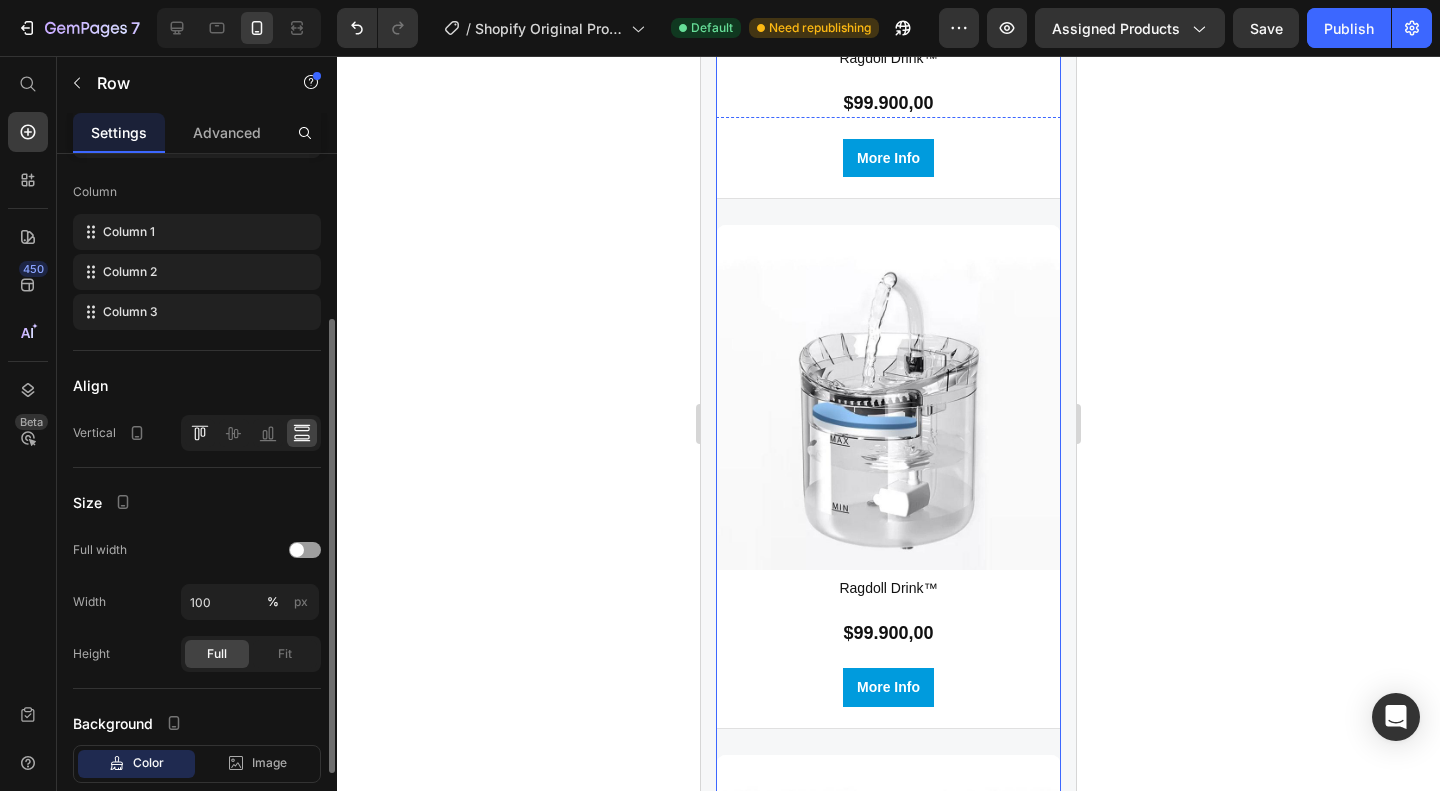 click 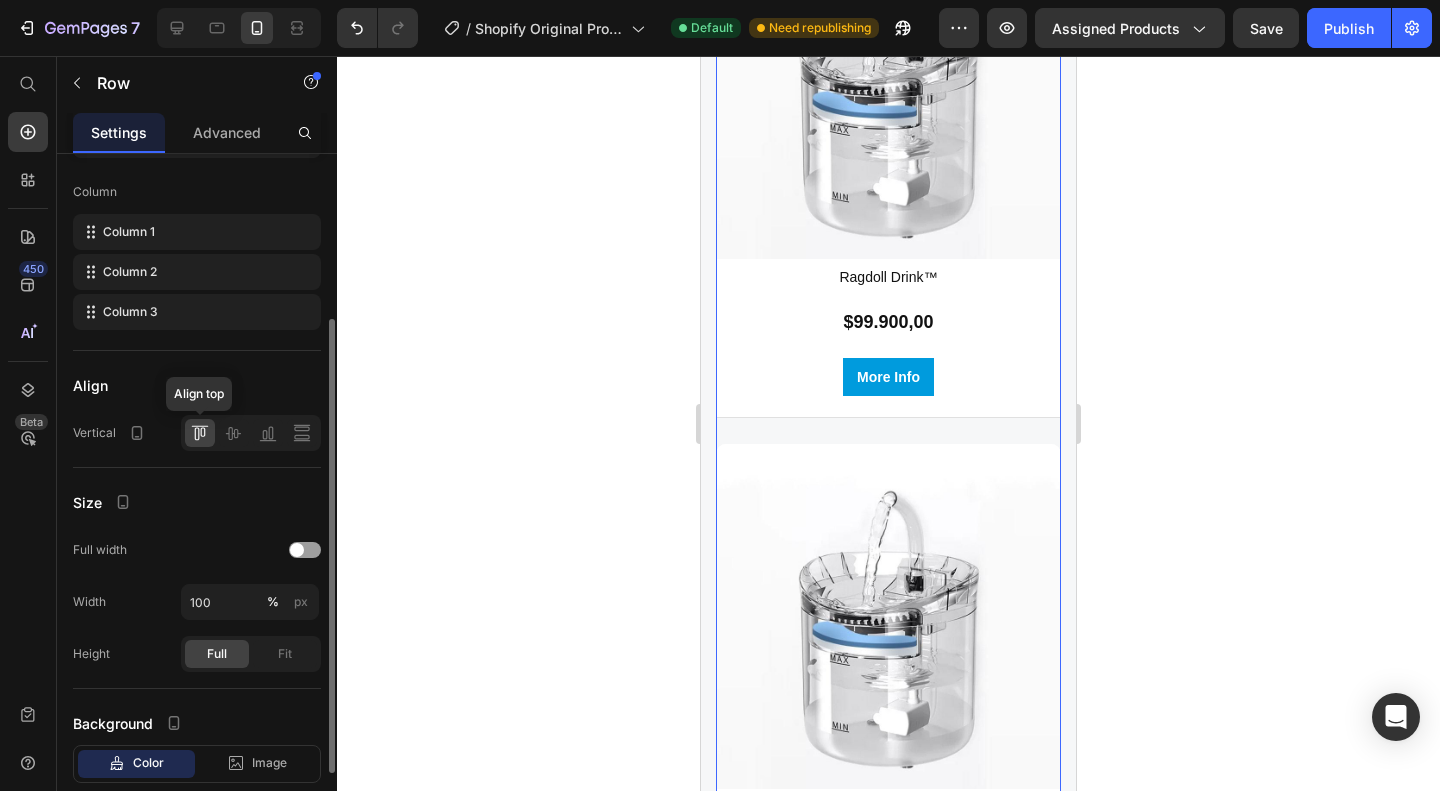click 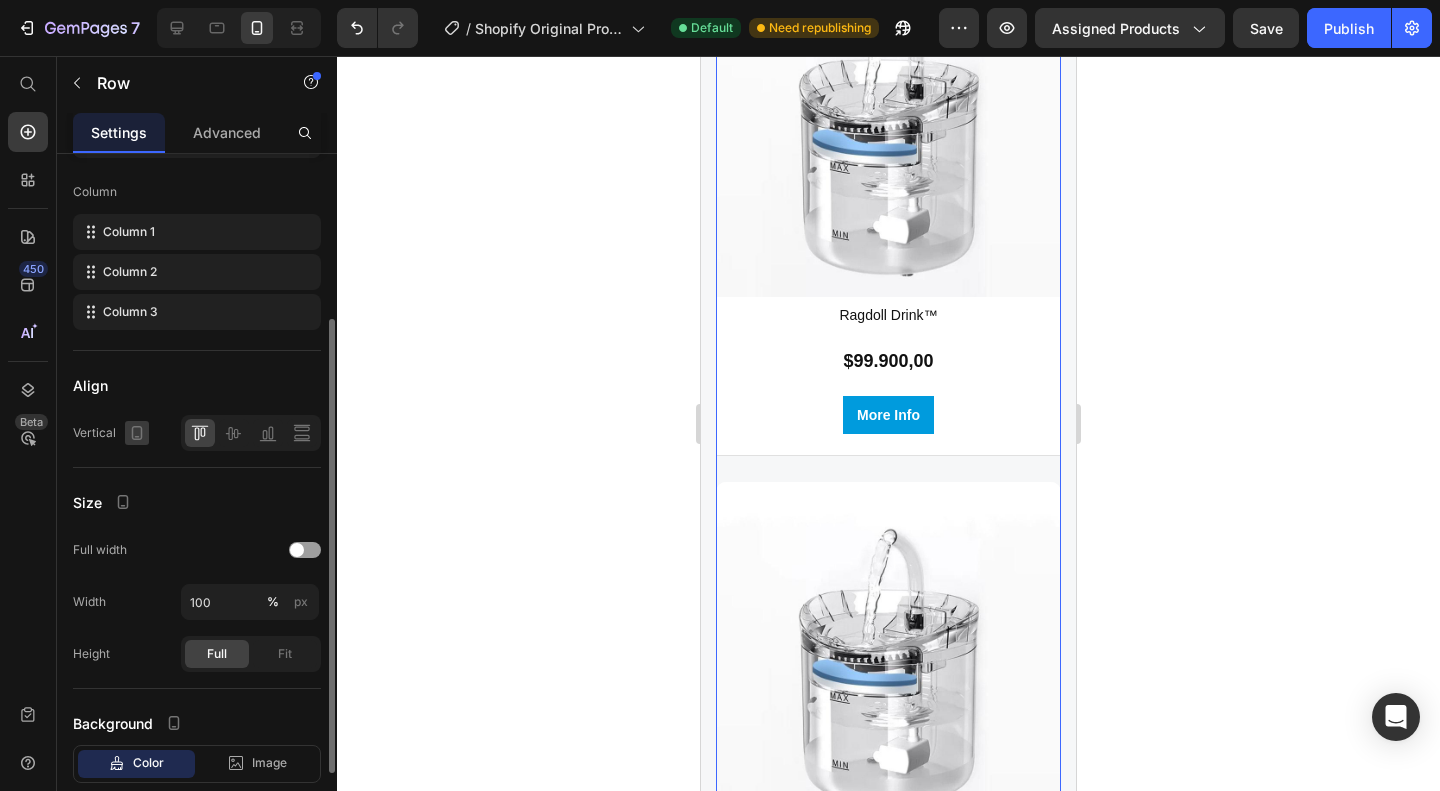 click 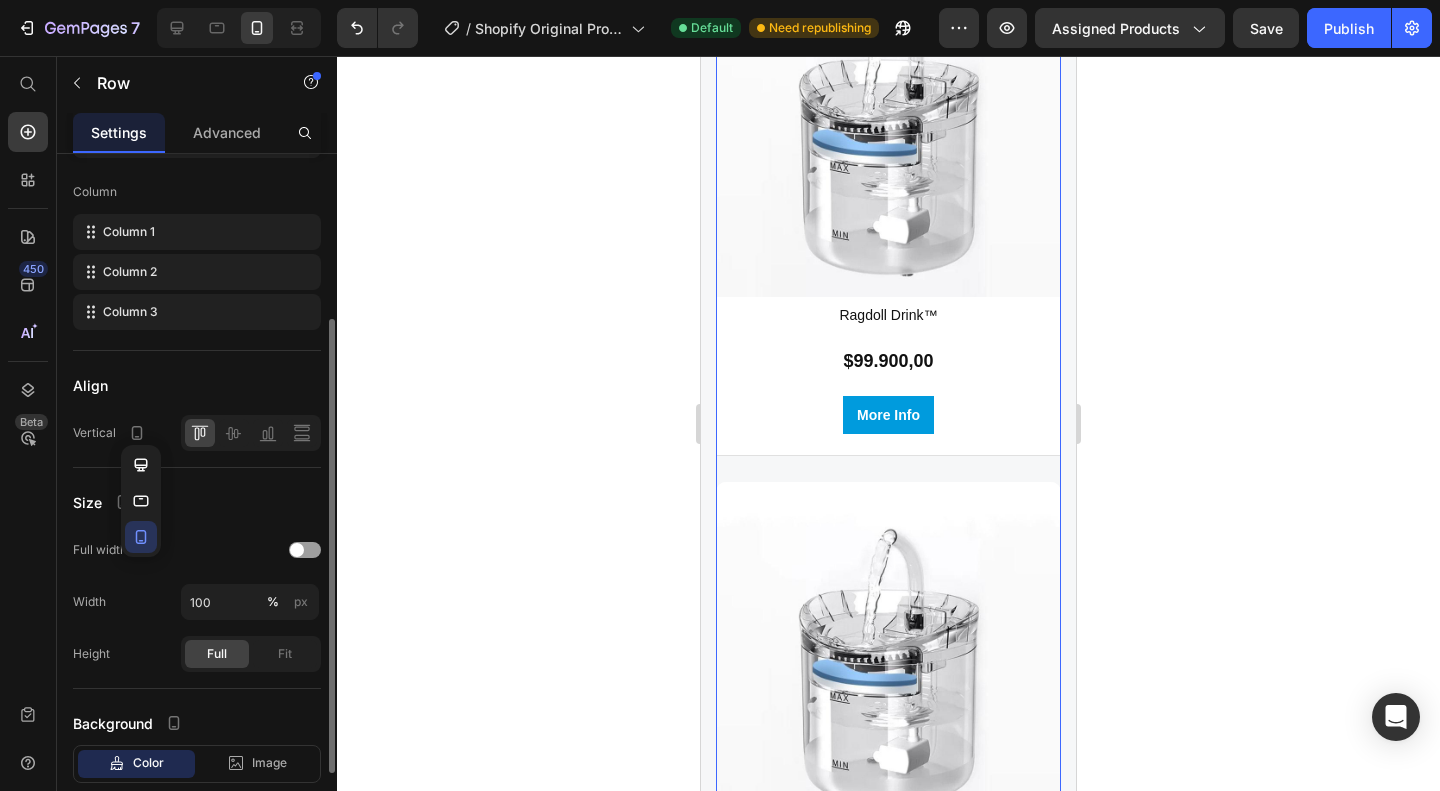 click on "Size" at bounding box center [197, 502] 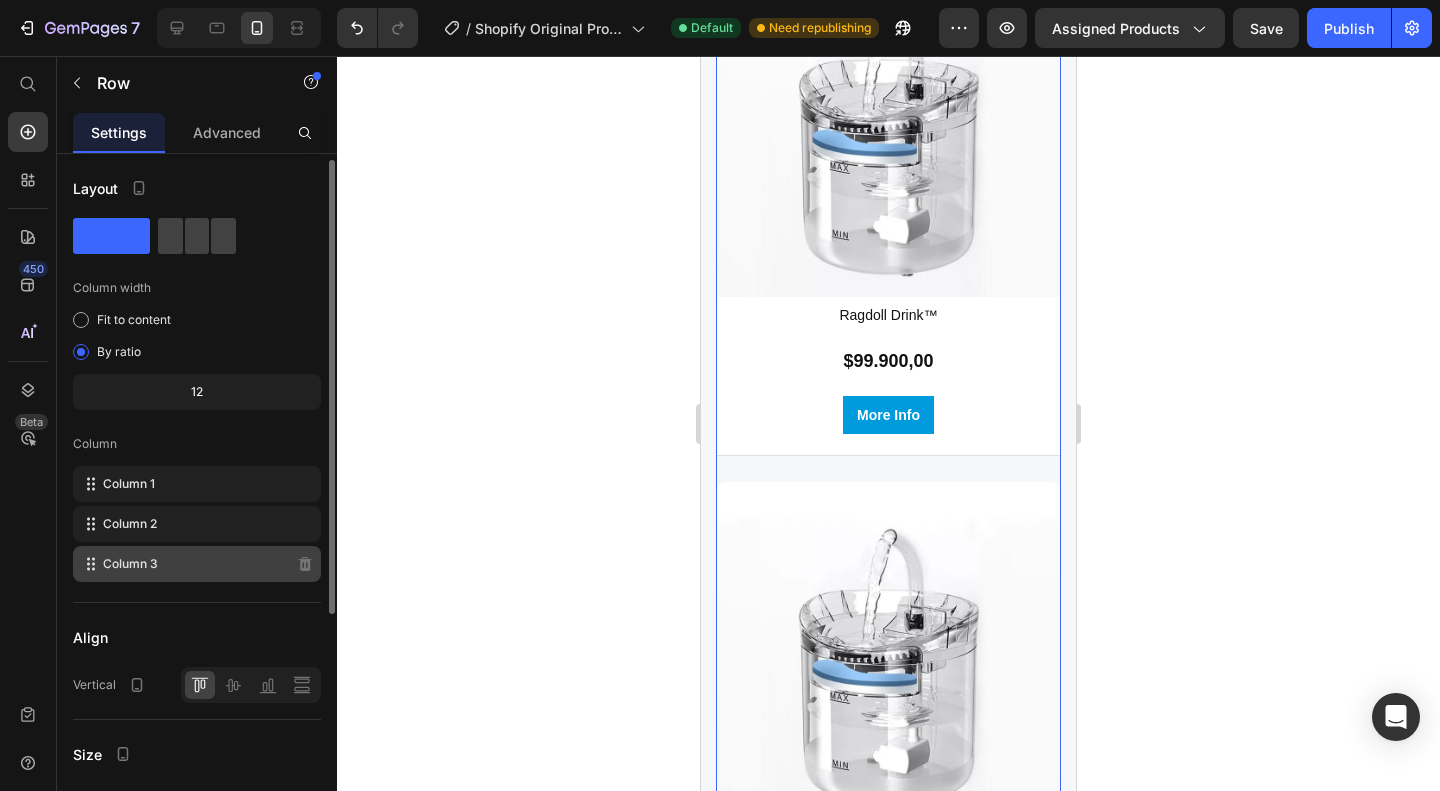 scroll, scrollTop: 4, scrollLeft: 0, axis: vertical 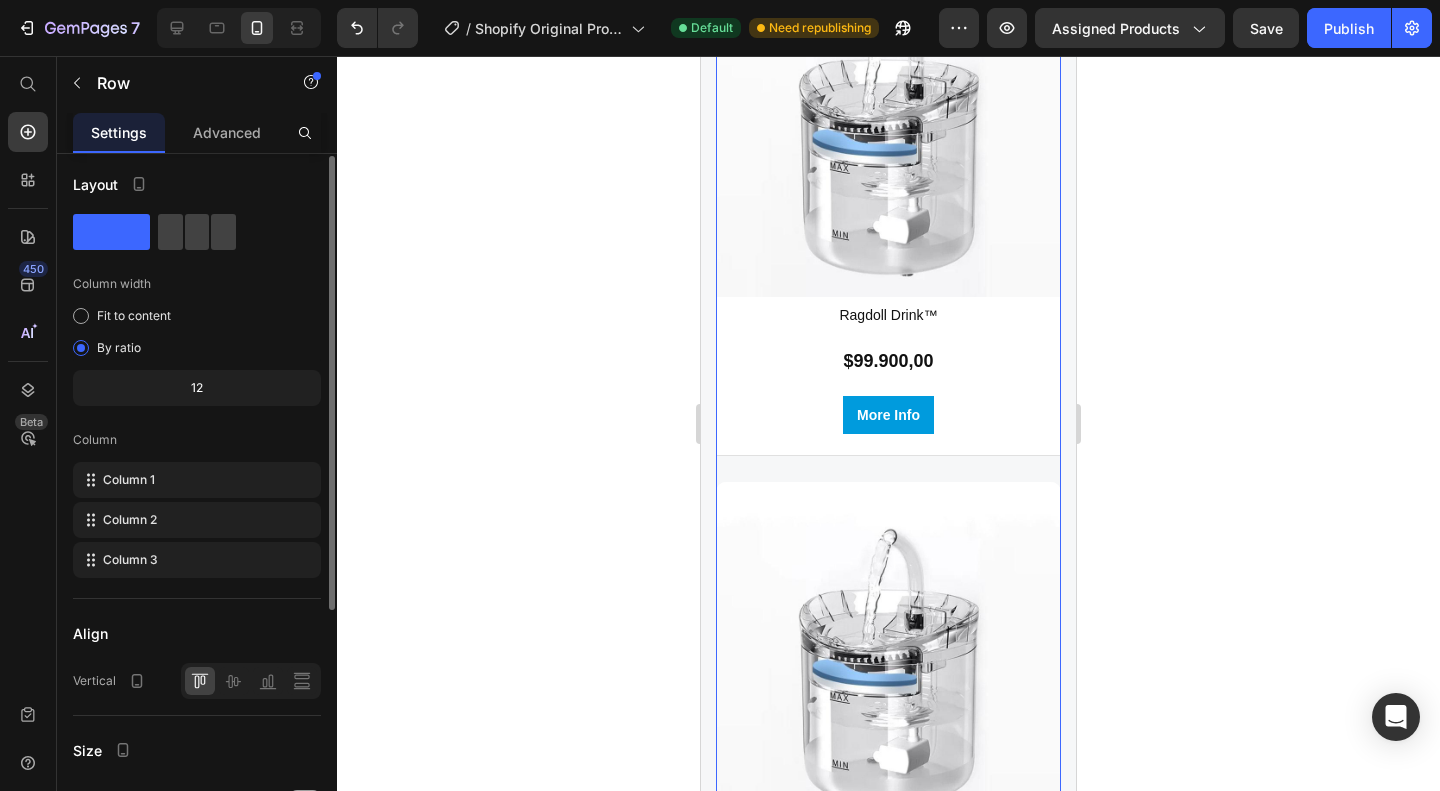 click on "Layout Column width Fit to content By ratio 12 Column Column 1 Column 2 Column 3" 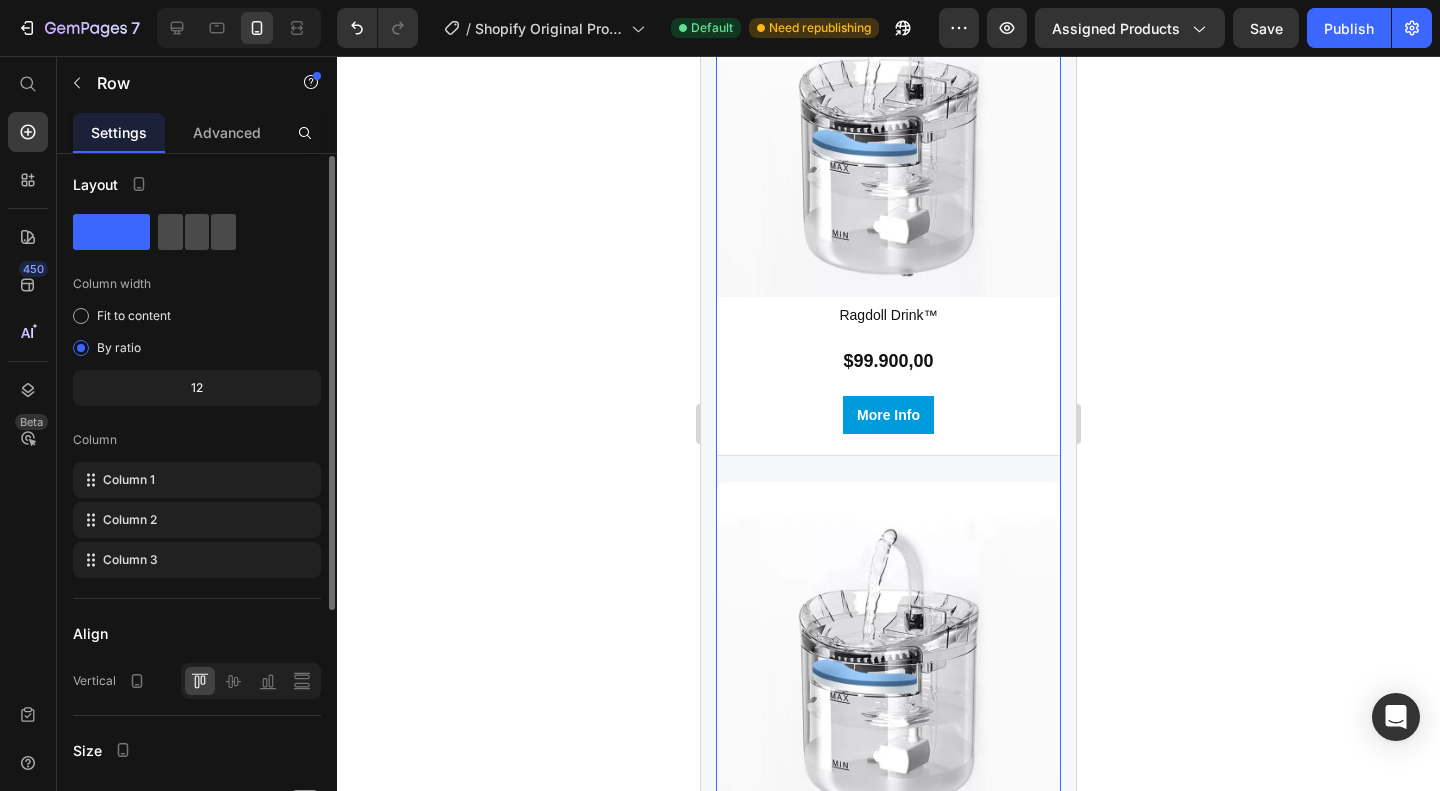 click 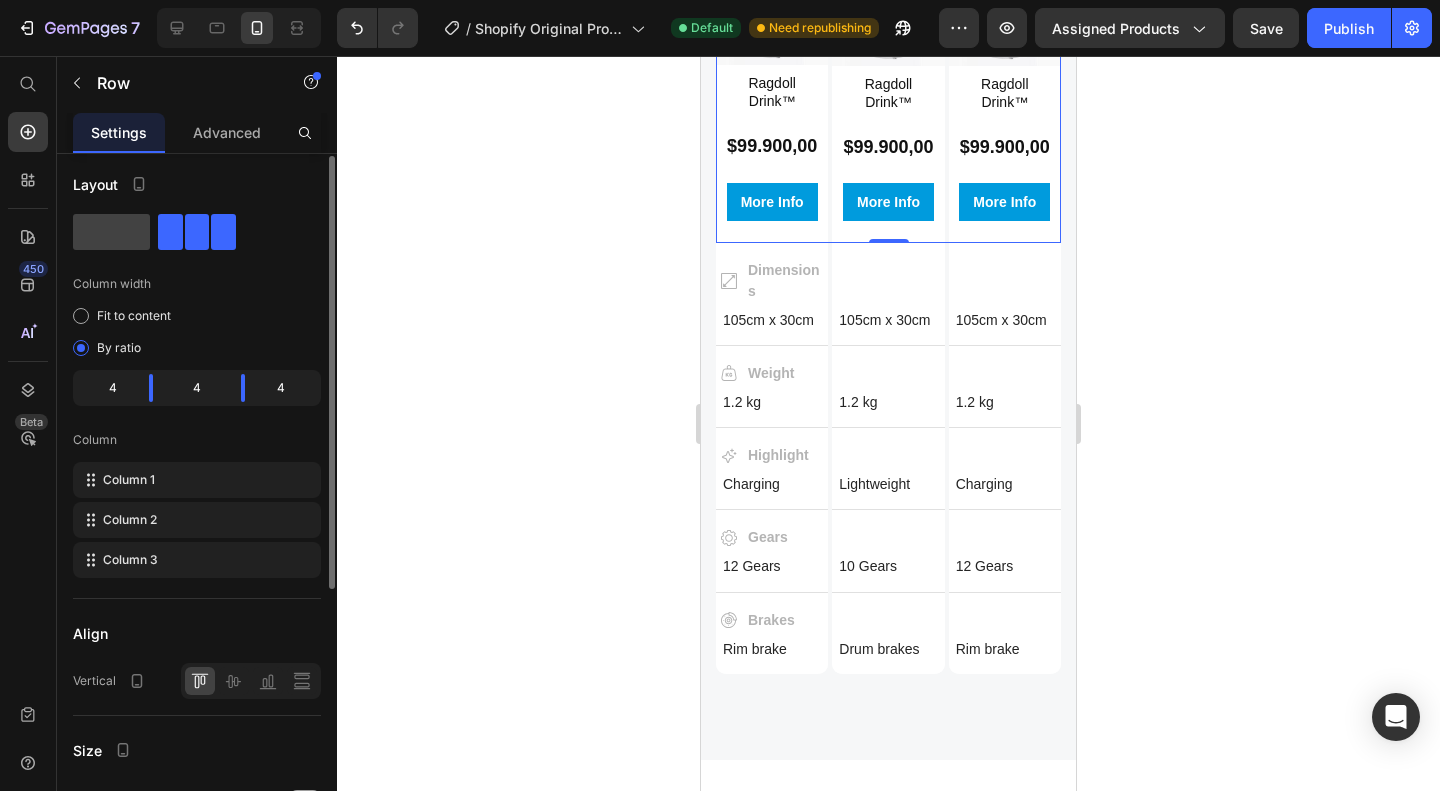 drag, startPoint x: 172, startPoint y: 231, endPoint x: 200, endPoint y: 231, distance: 28 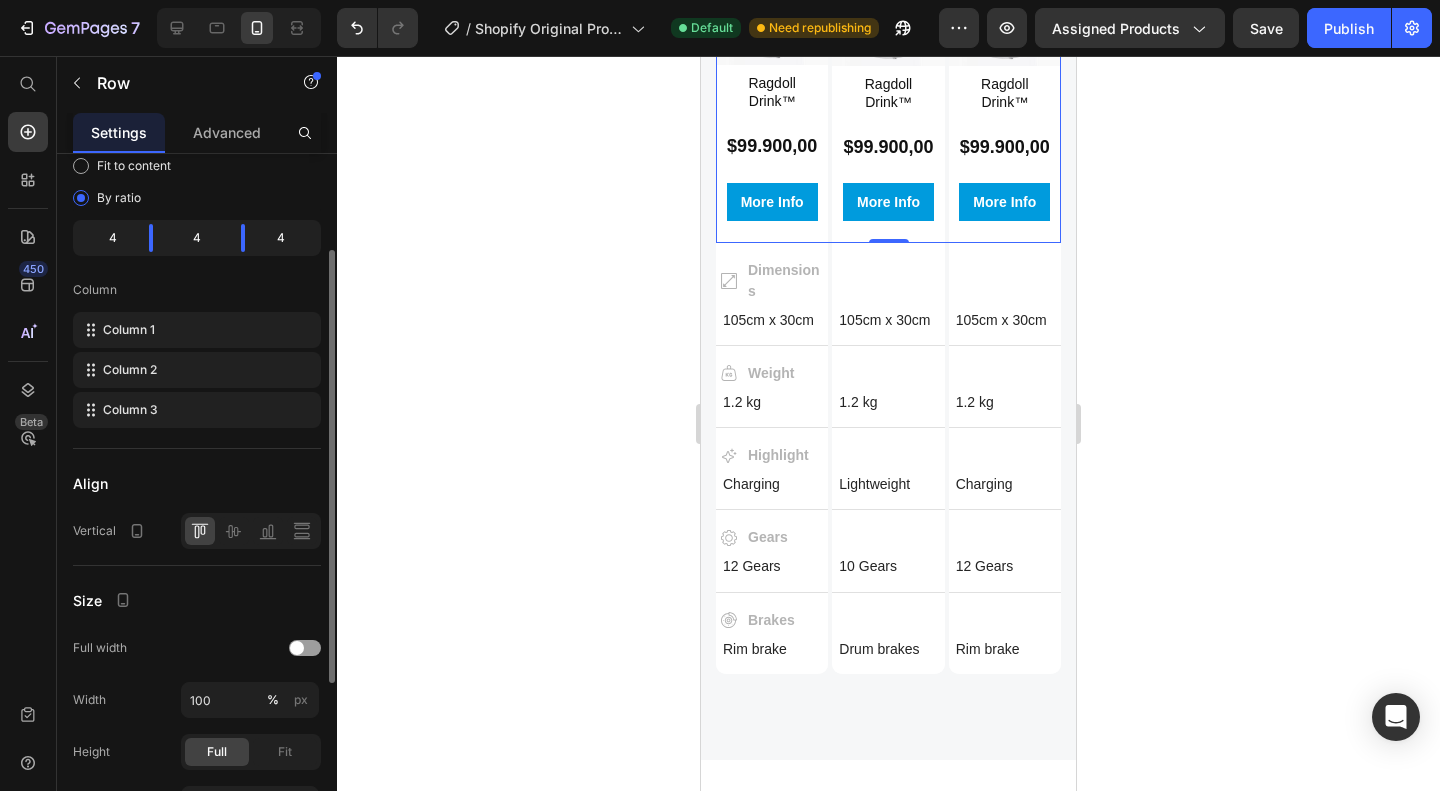 scroll, scrollTop: 420, scrollLeft: 0, axis: vertical 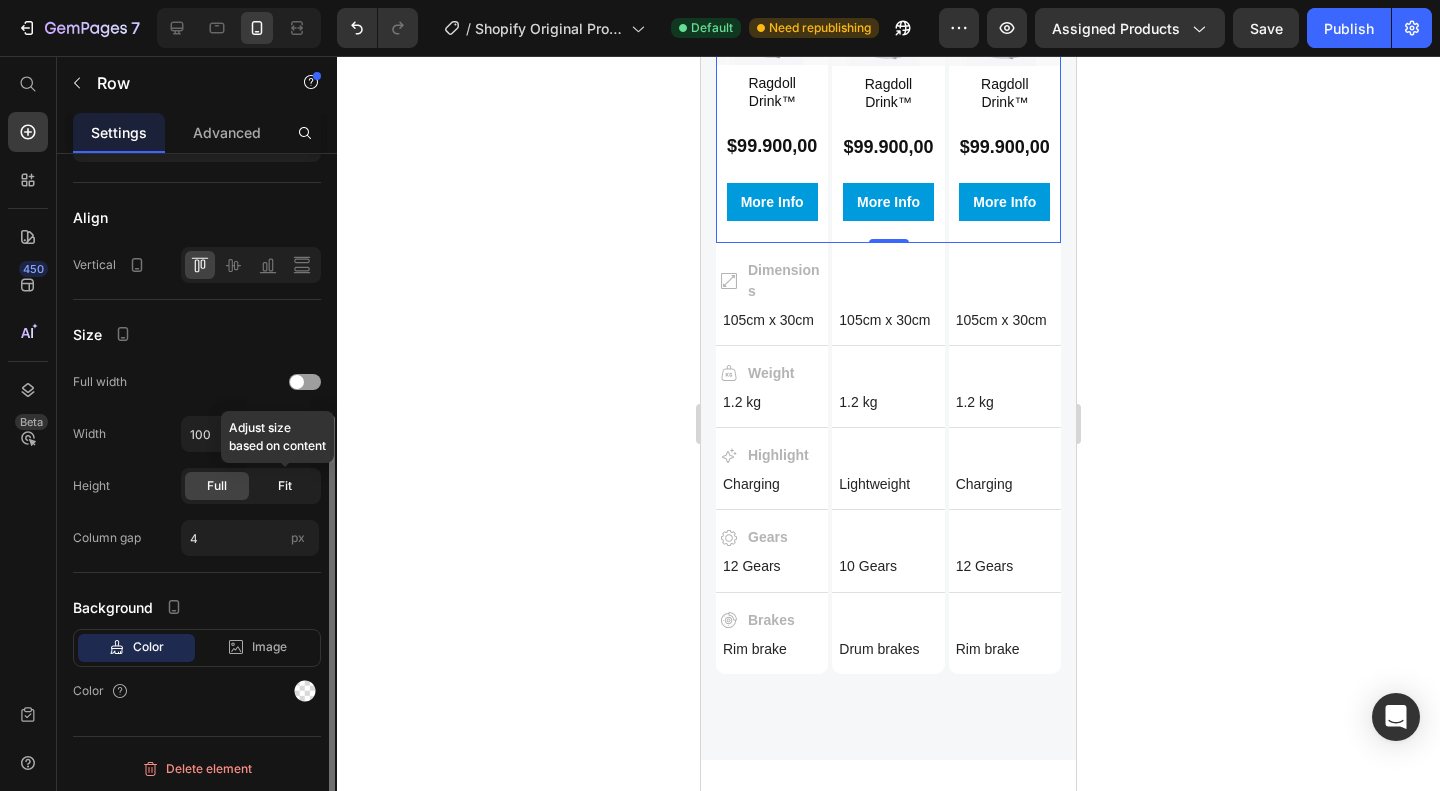click on "Fit" 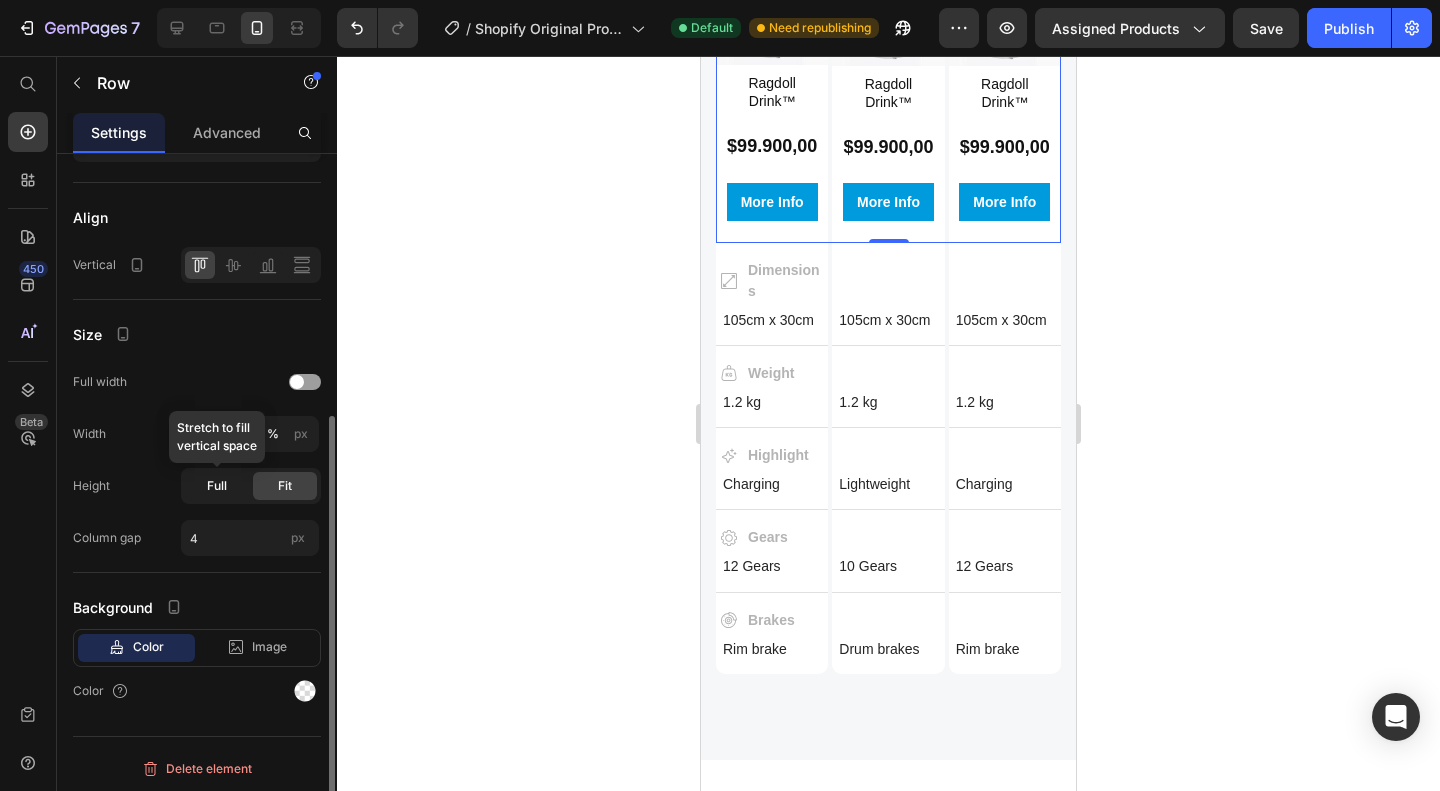 click on "Full" 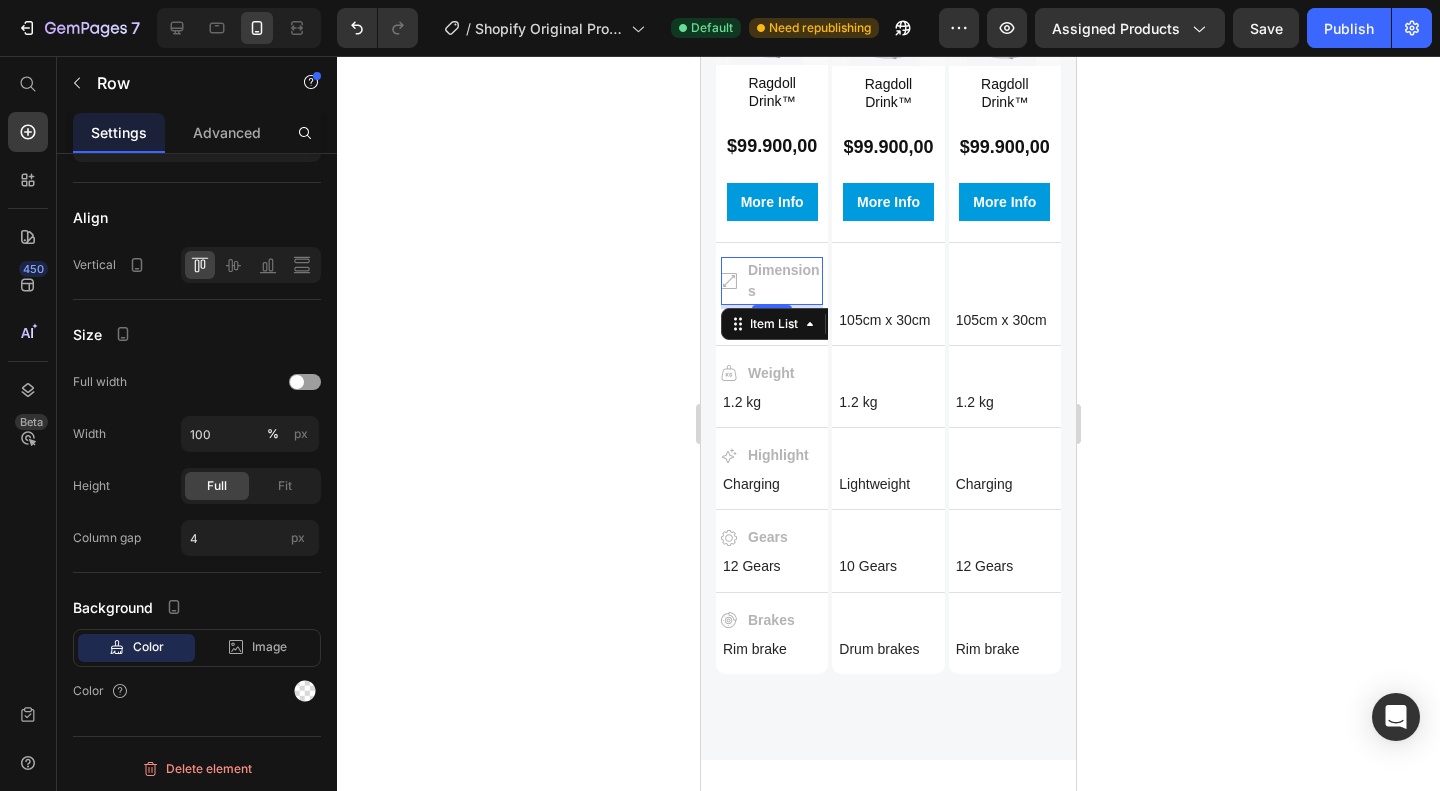 click on "Dimensions" at bounding box center [784, 281] 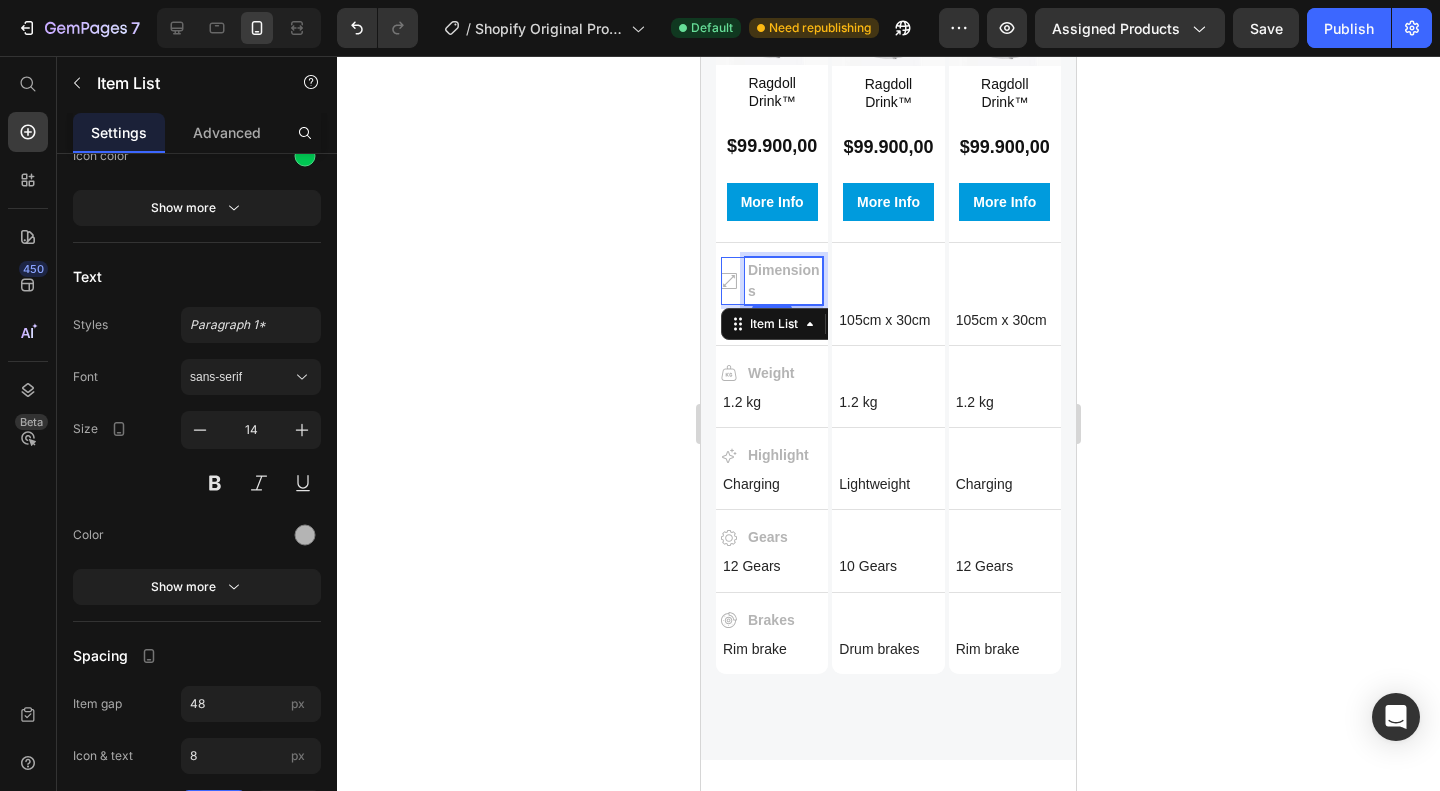 scroll, scrollTop: 0, scrollLeft: 0, axis: both 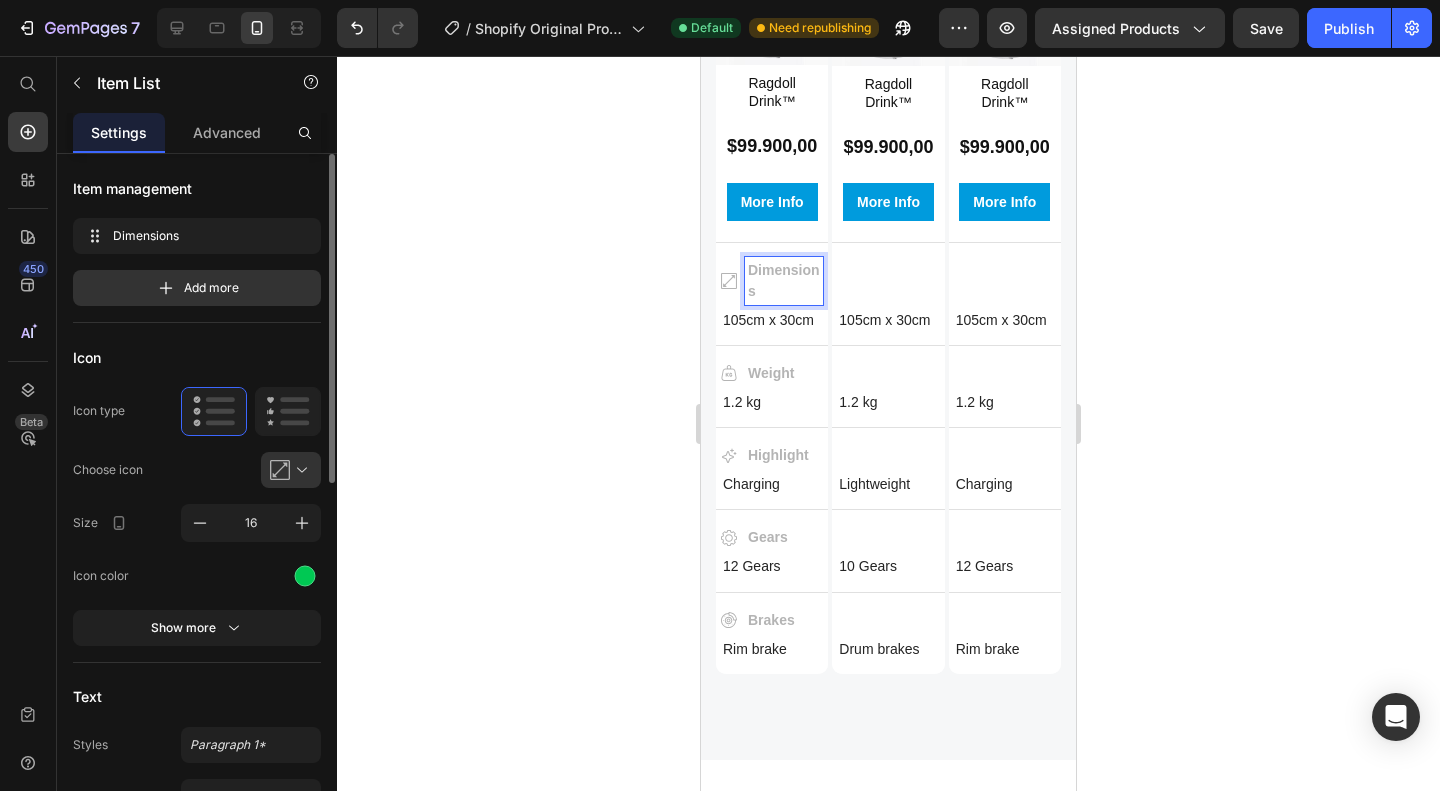 click on "Dimensions" at bounding box center [784, 281] 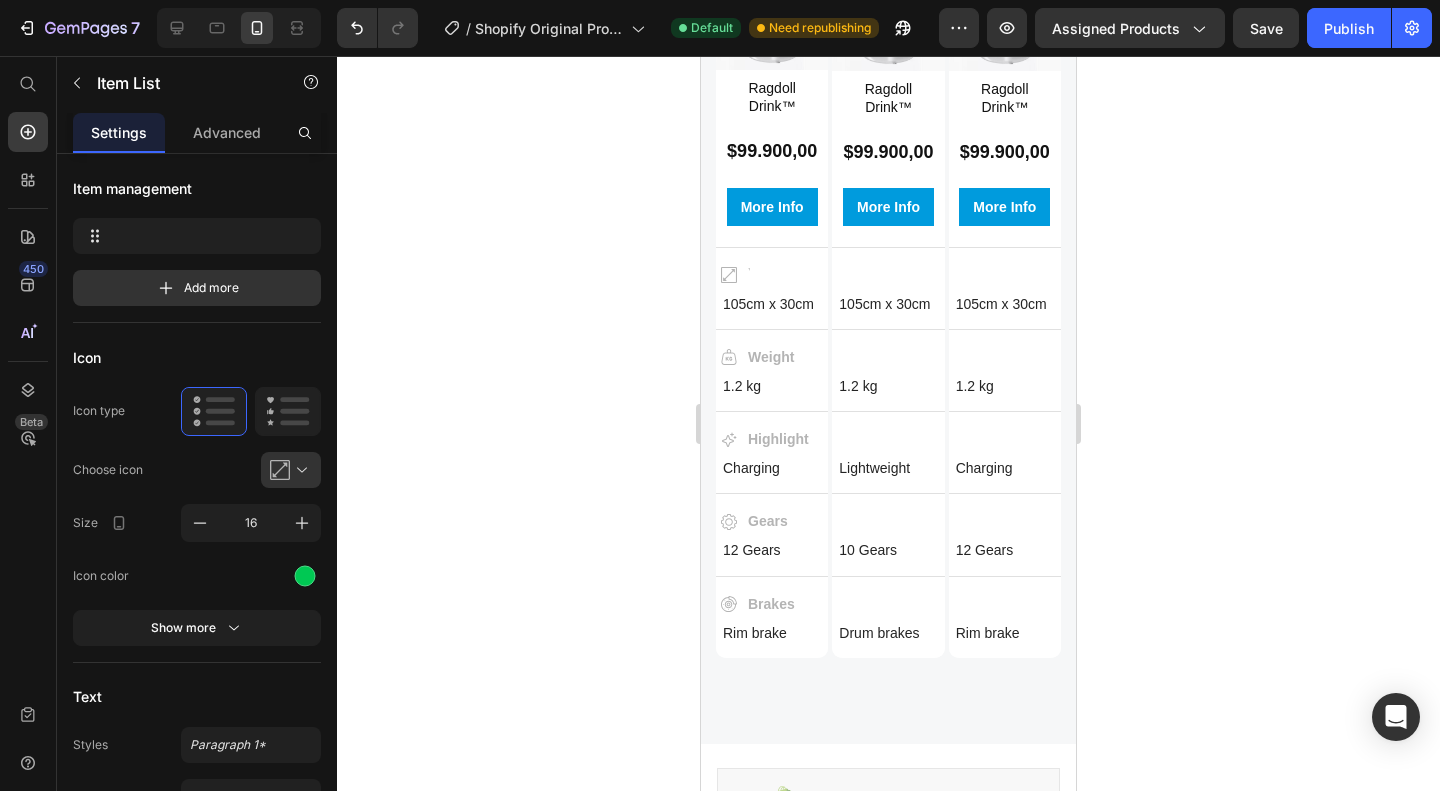 scroll, scrollTop: 2218, scrollLeft: 0, axis: vertical 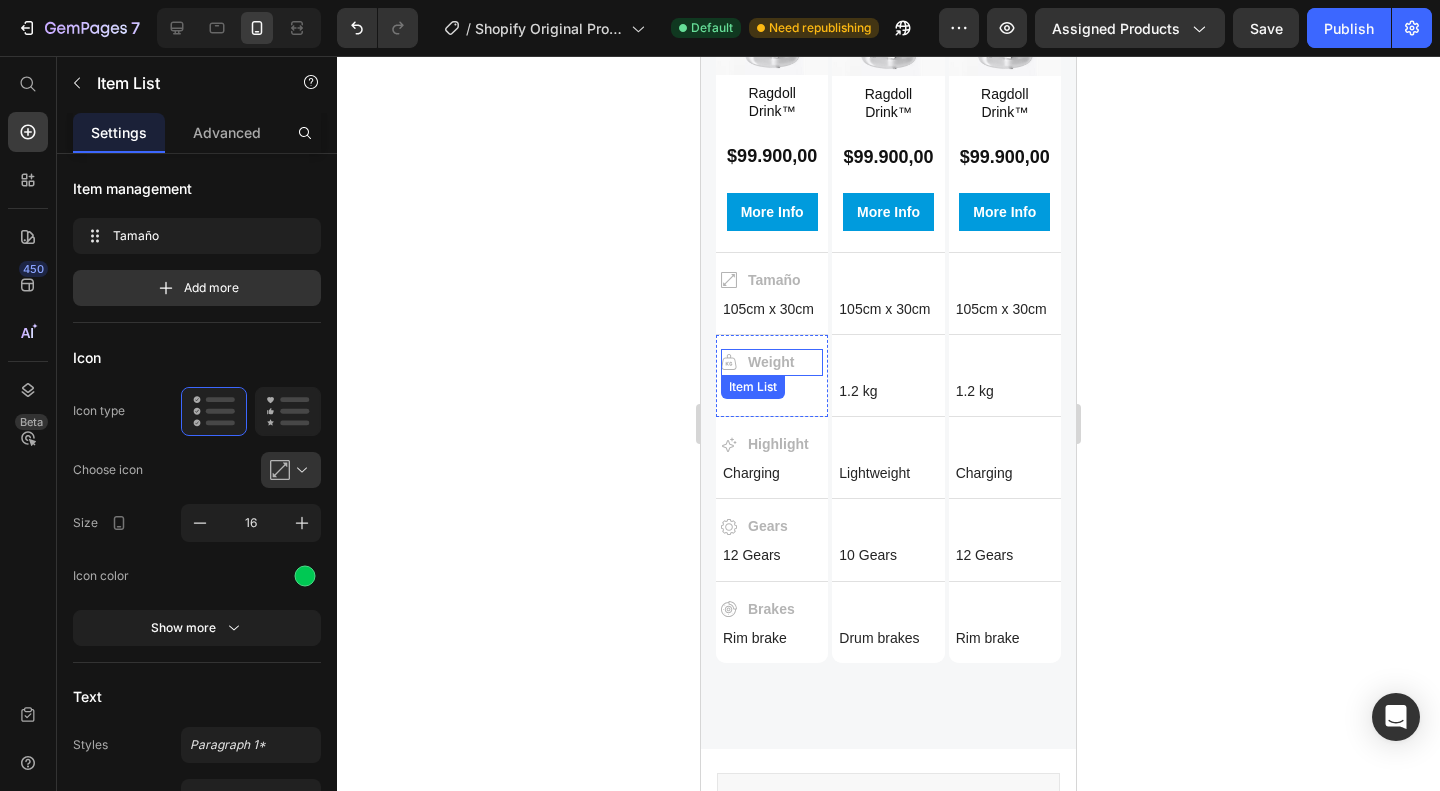 click on "Weight" at bounding box center (771, 362) 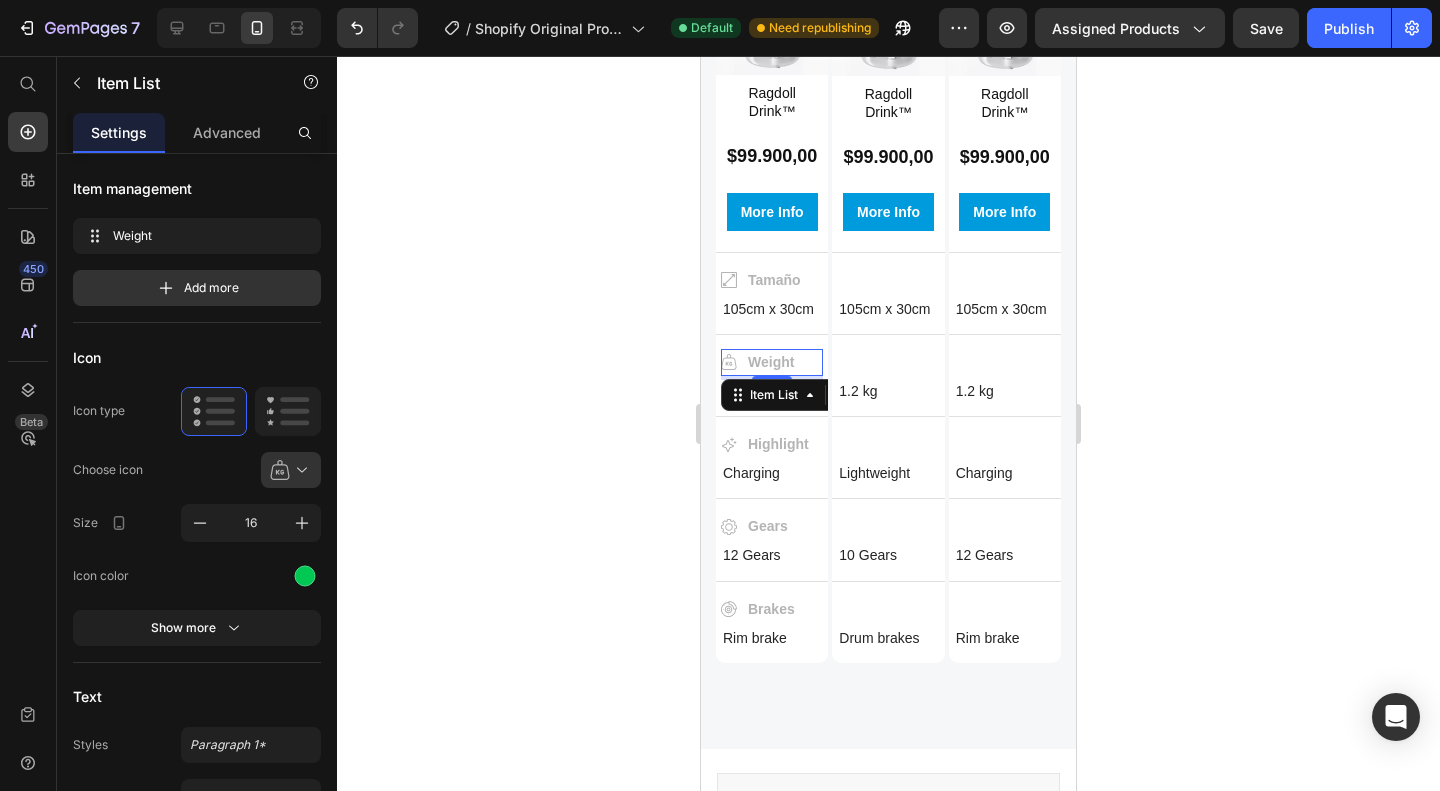 click on "4" at bounding box center [772, 378] 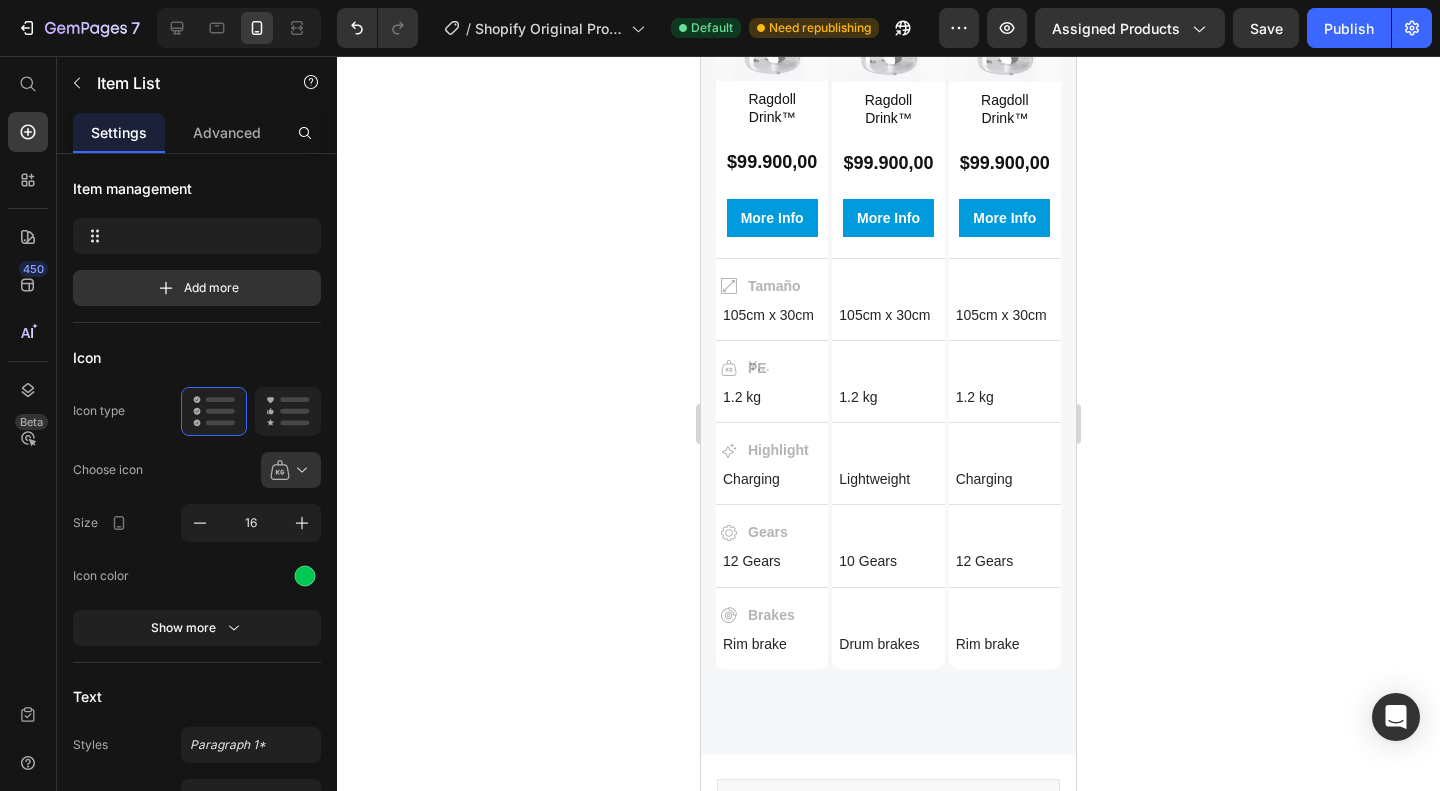 scroll, scrollTop: 2207, scrollLeft: 0, axis: vertical 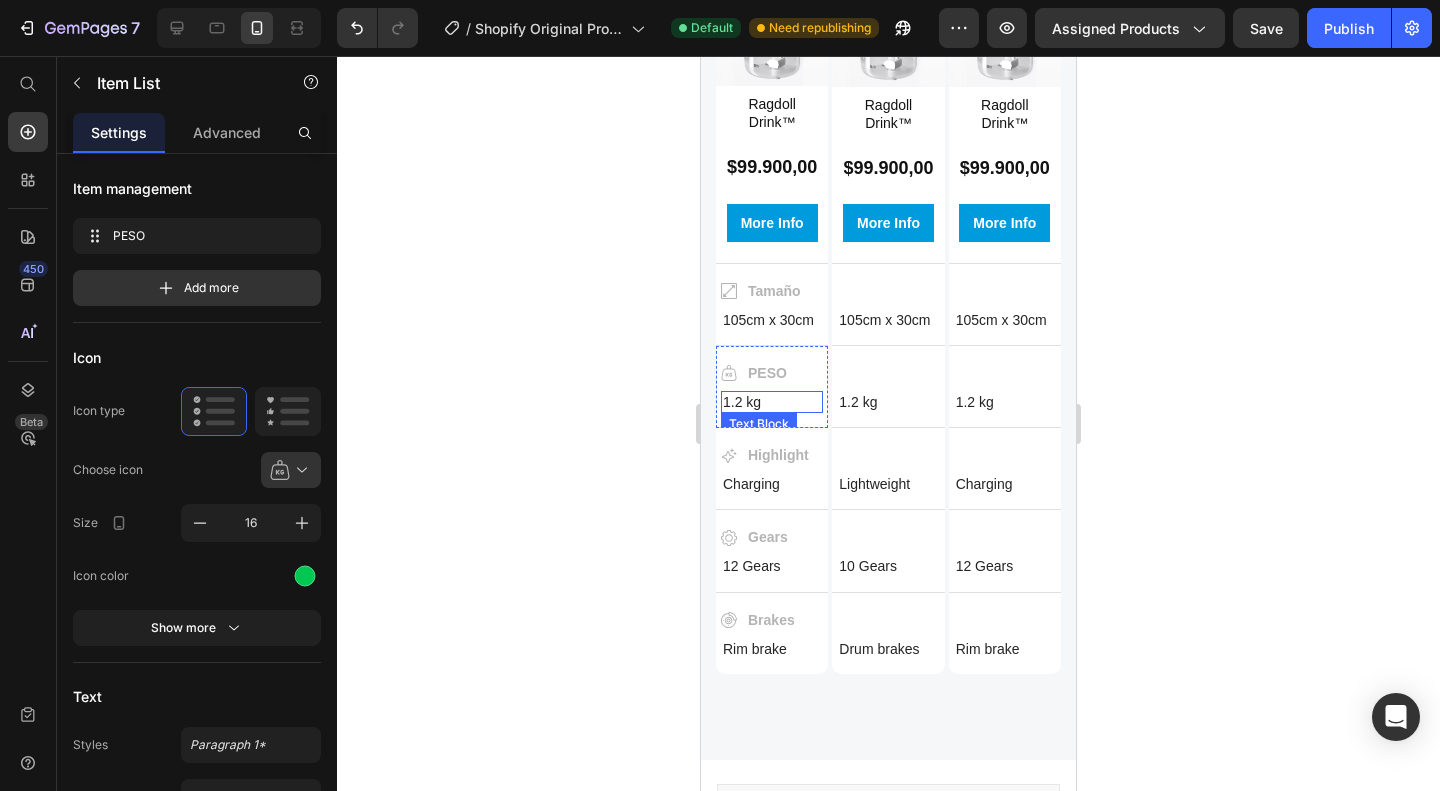 click on "Highlight Item List" at bounding box center (772, 455) 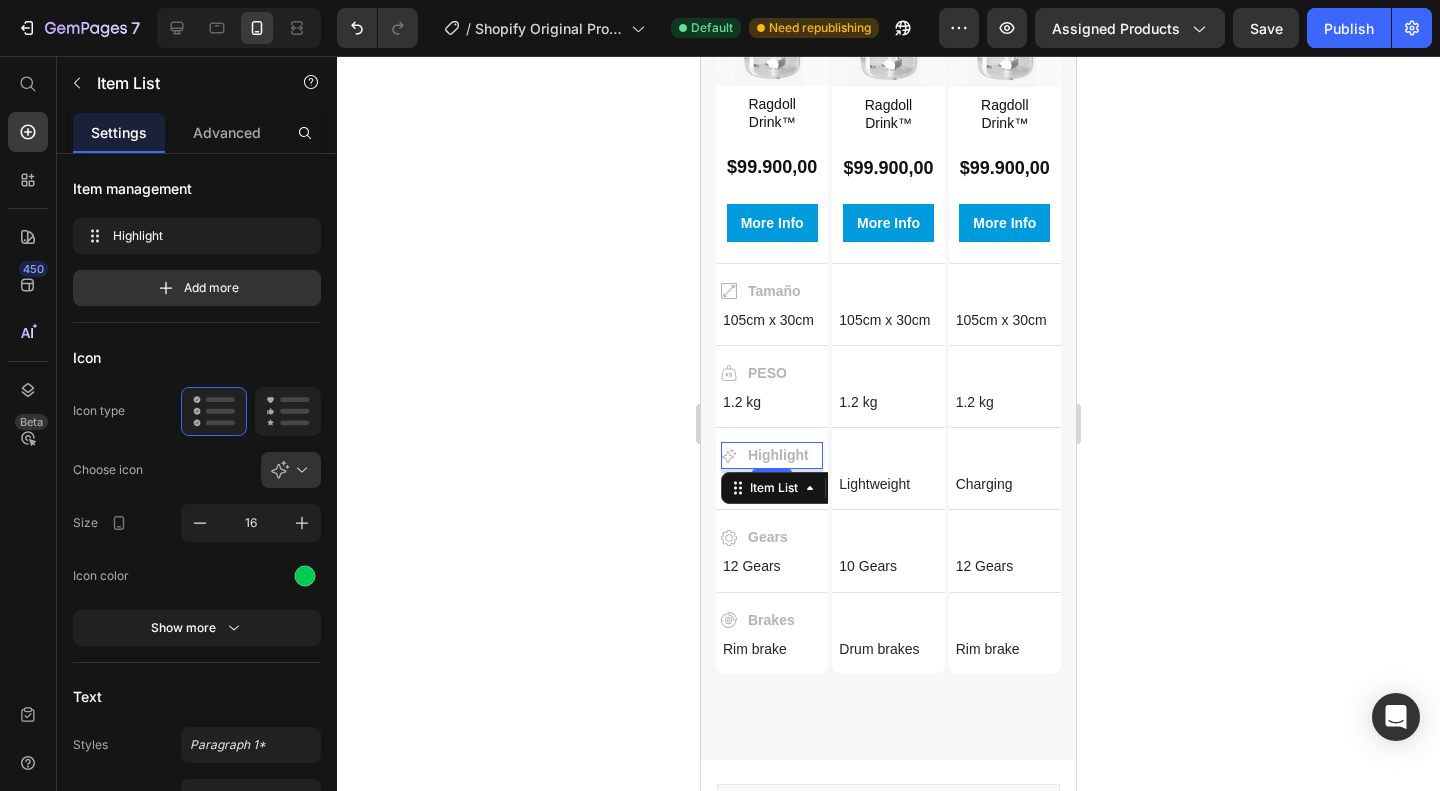 click on "Highlight" at bounding box center [778, 455] 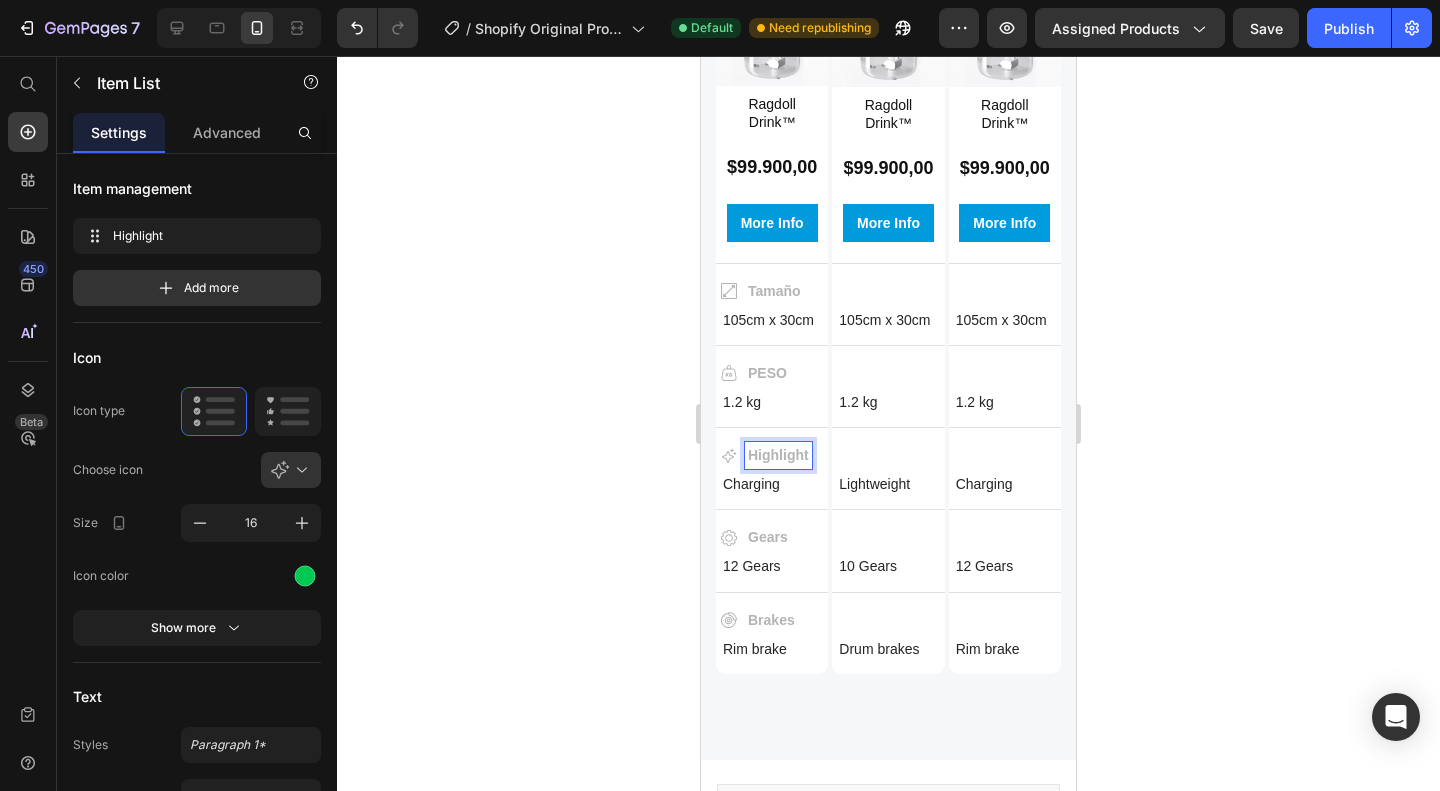 click on "Highlight" at bounding box center (772, 455) 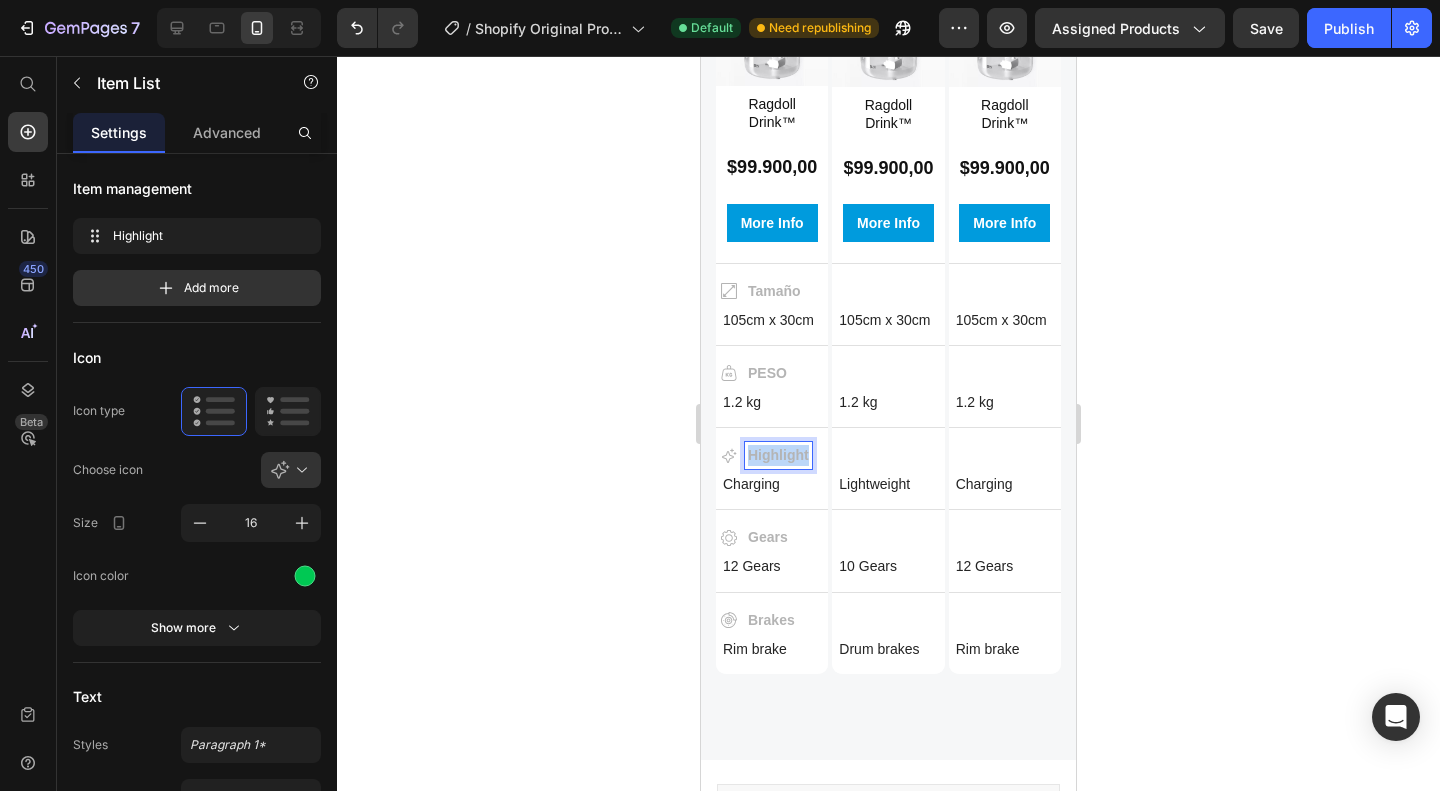 drag, startPoint x: 806, startPoint y: 439, endPoint x: 749, endPoint y: 442, distance: 57.07889 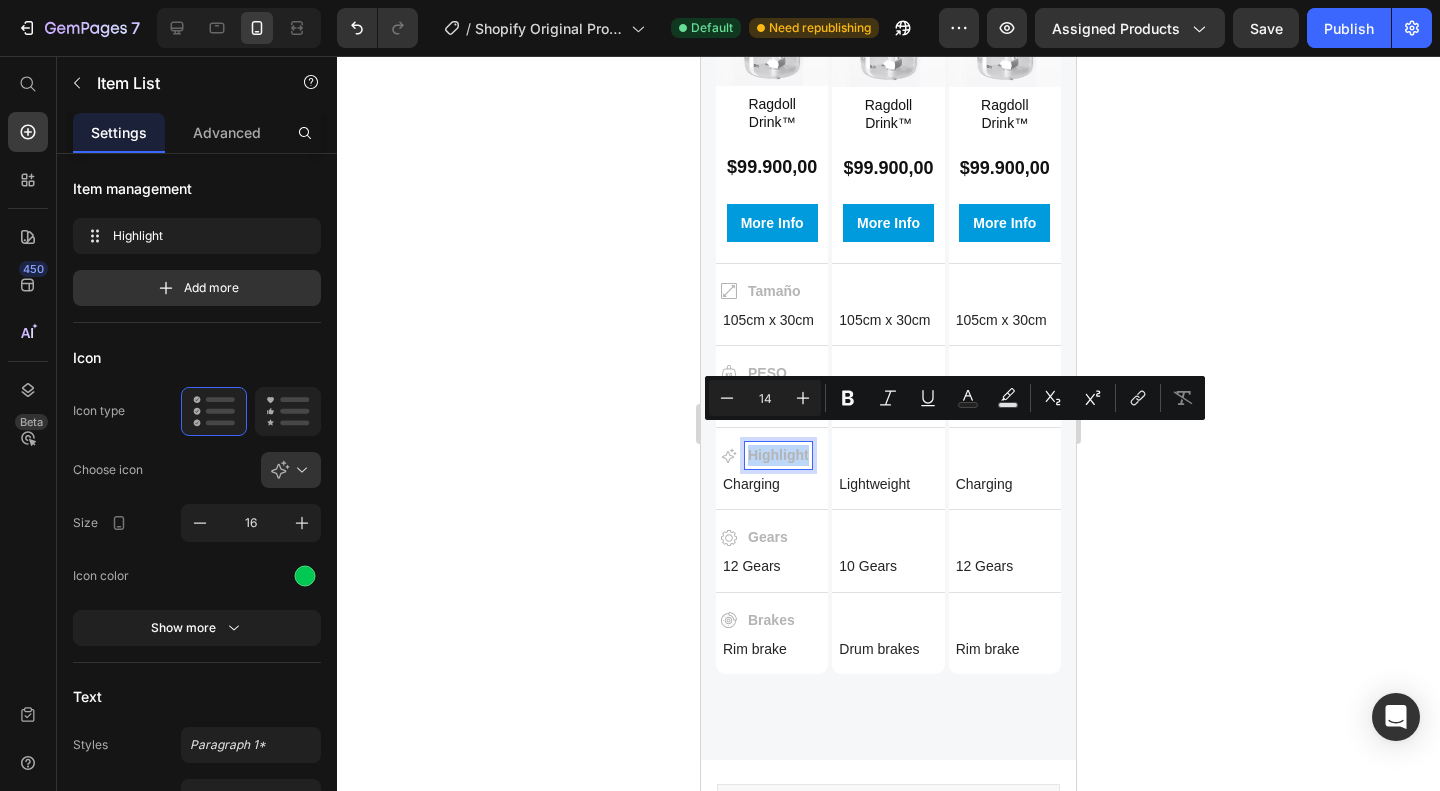 copy on "Highlight" 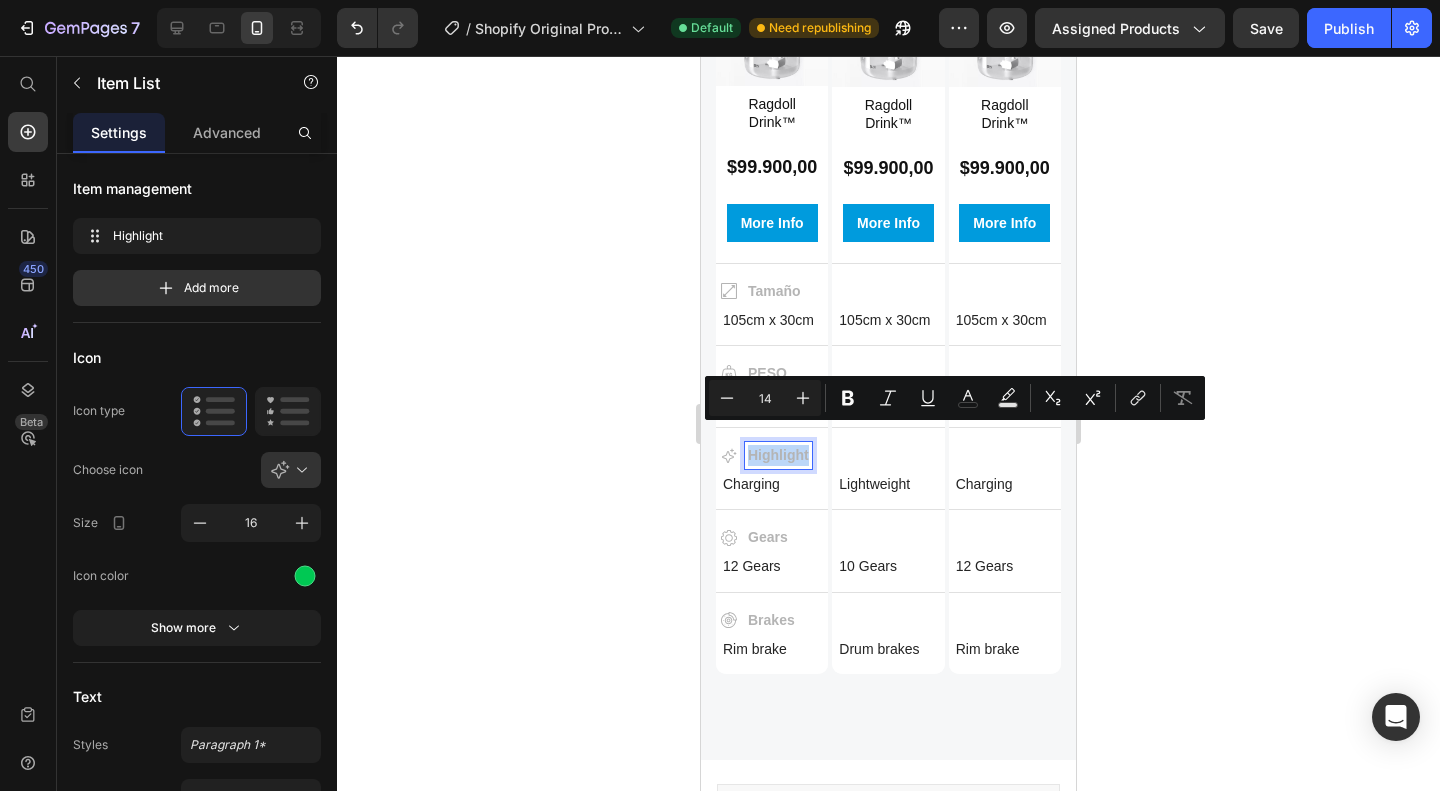 click on "Highlight" at bounding box center [778, 455] 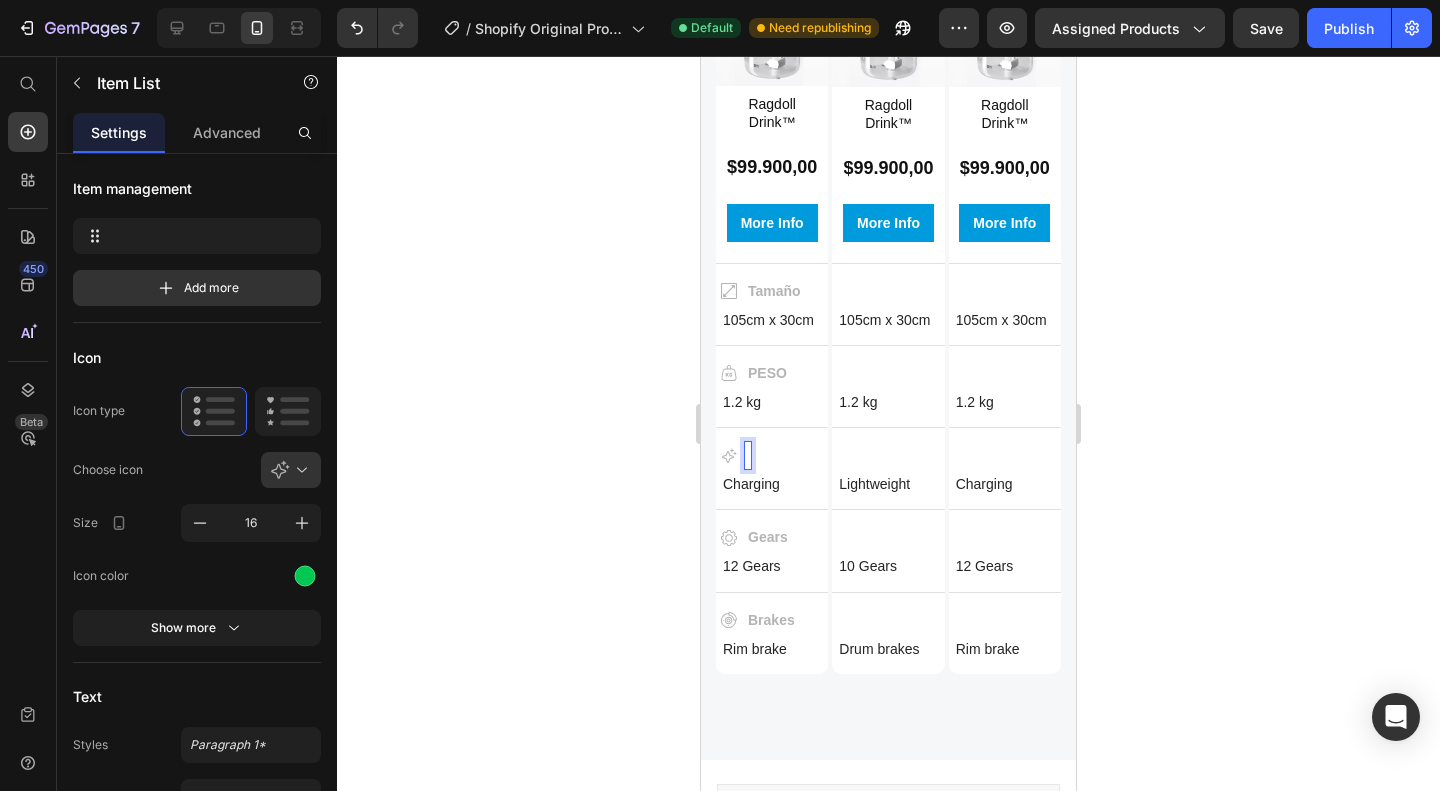scroll, scrollTop: 2202, scrollLeft: 0, axis: vertical 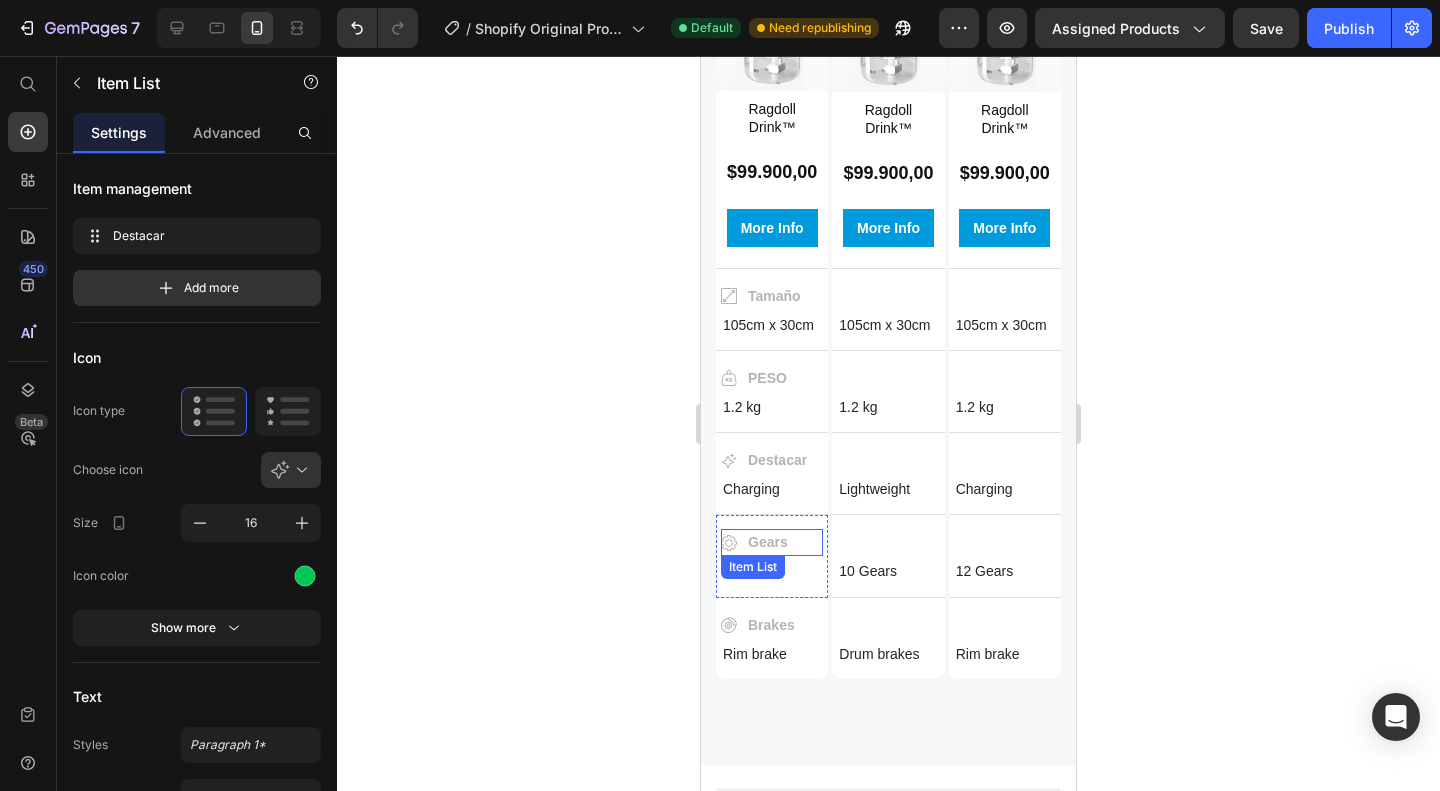 click on "Gears" at bounding box center (768, 542) 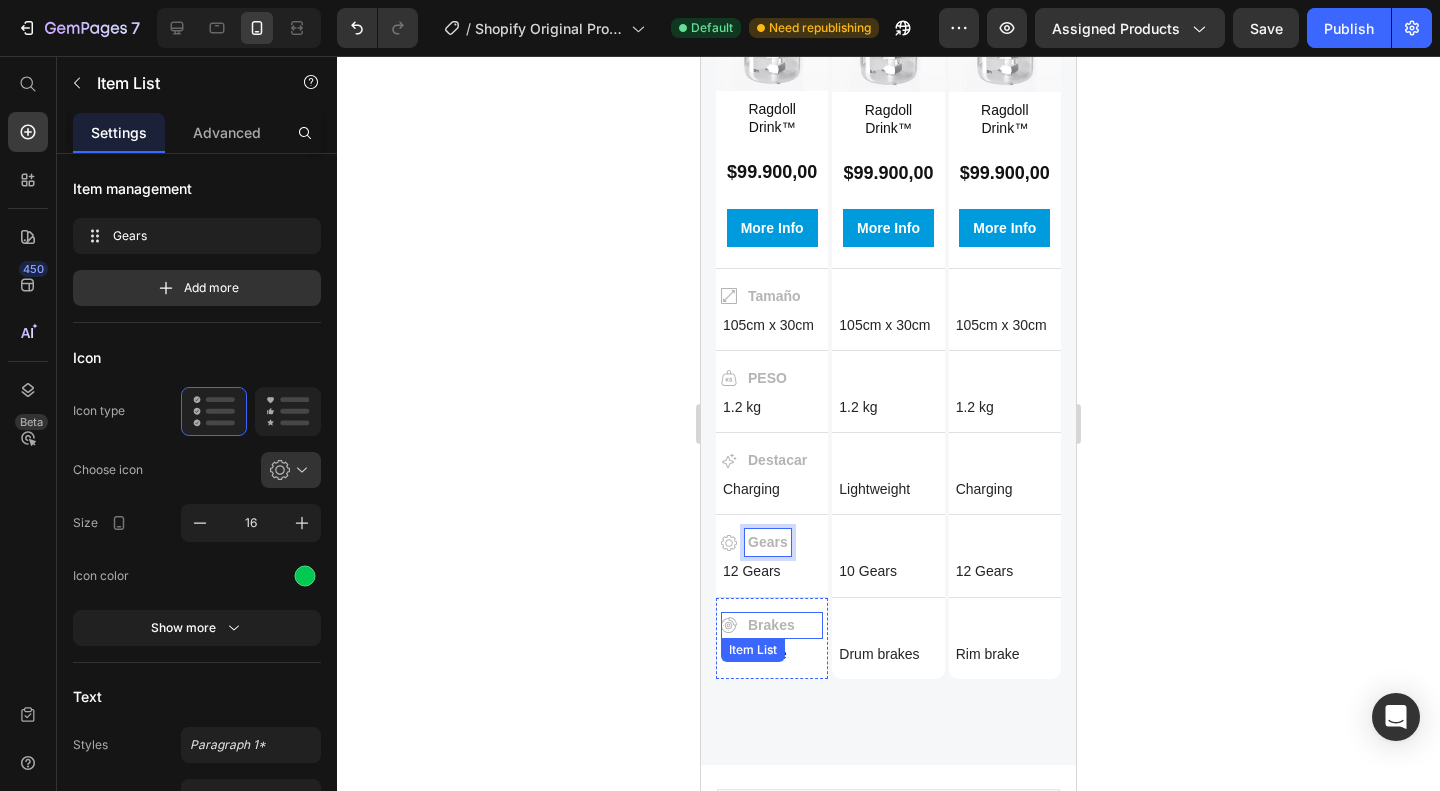 click on "Brakes" at bounding box center [771, 625] 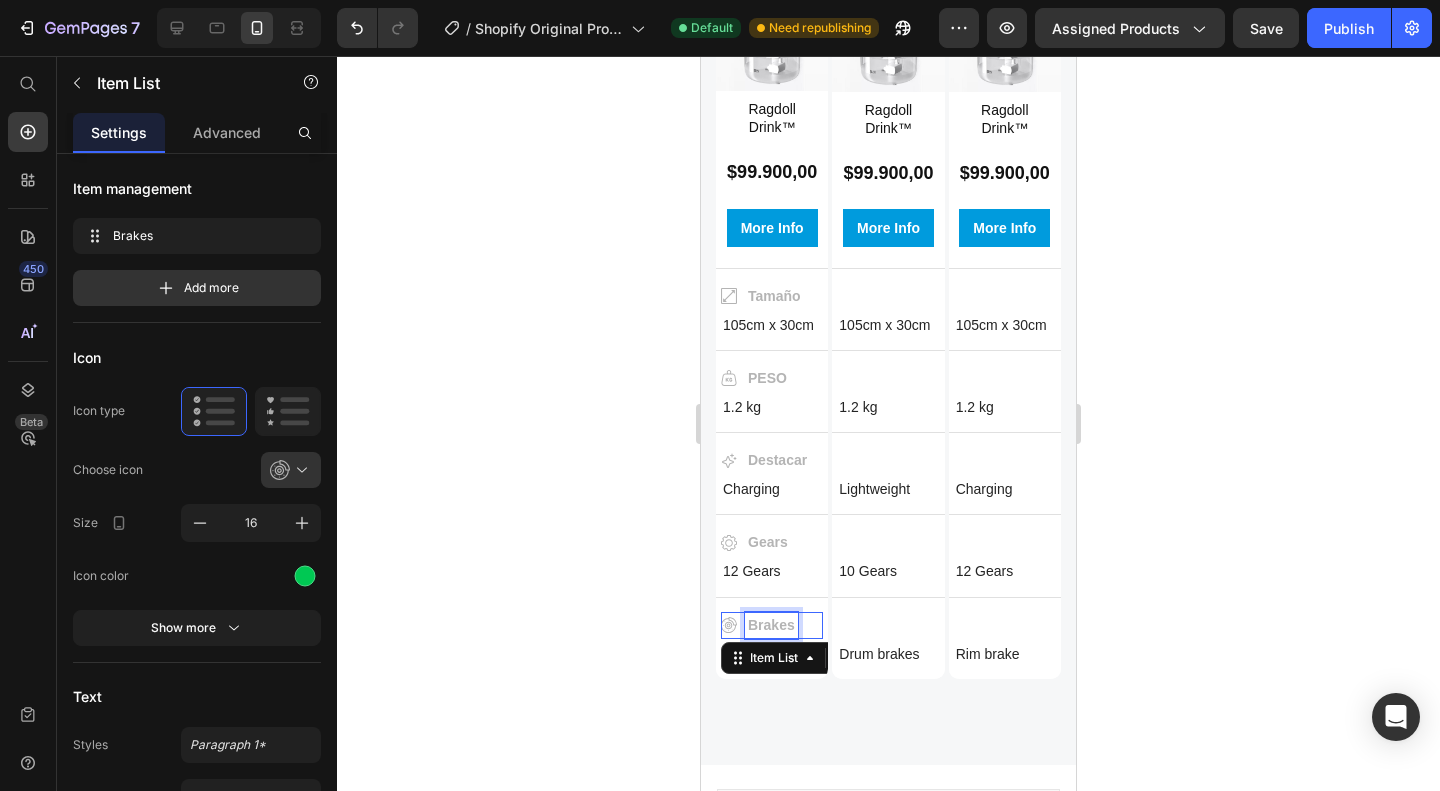 click on "Brakes" at bounding box center [771, 625] 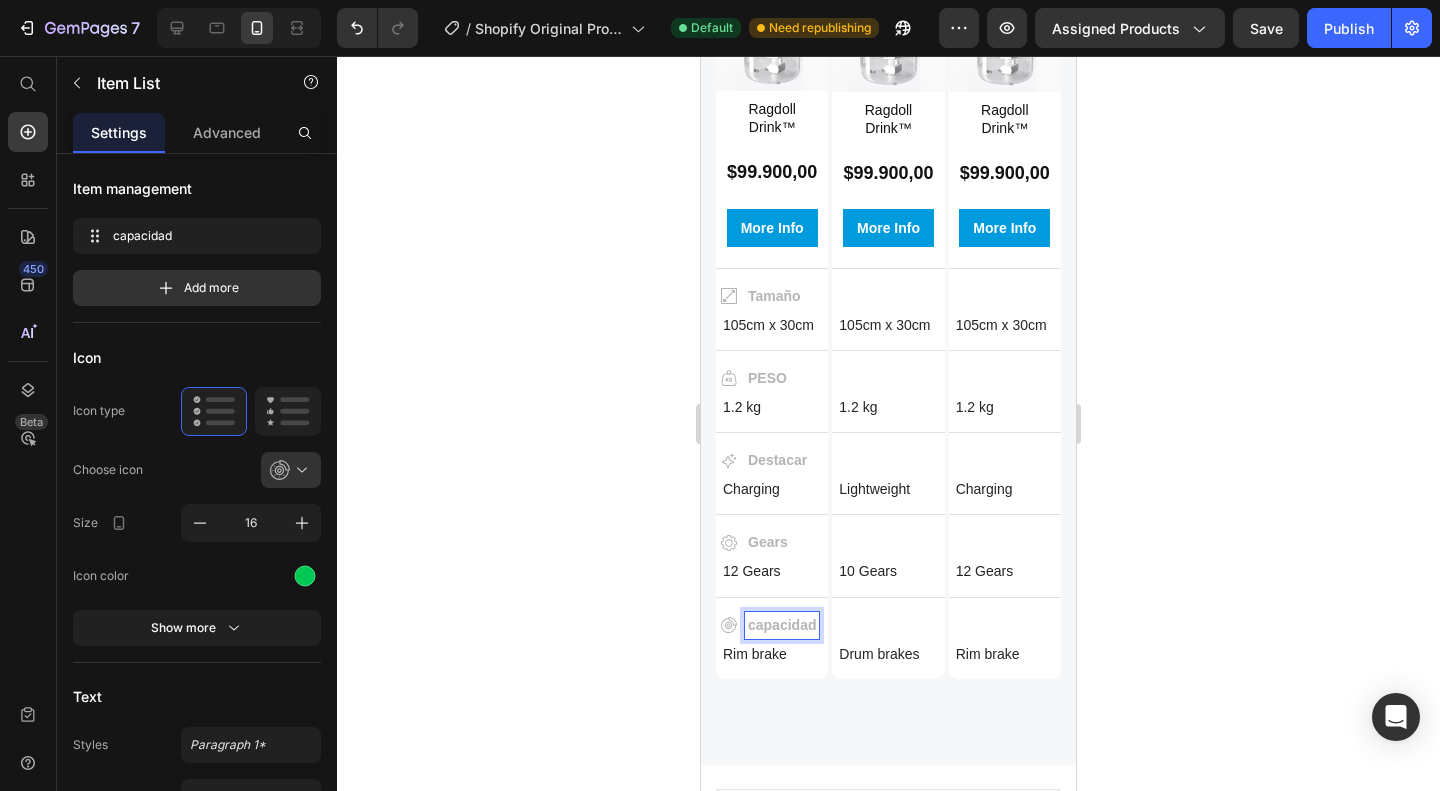 click on "capacidad" at bounding box center [782, 625] 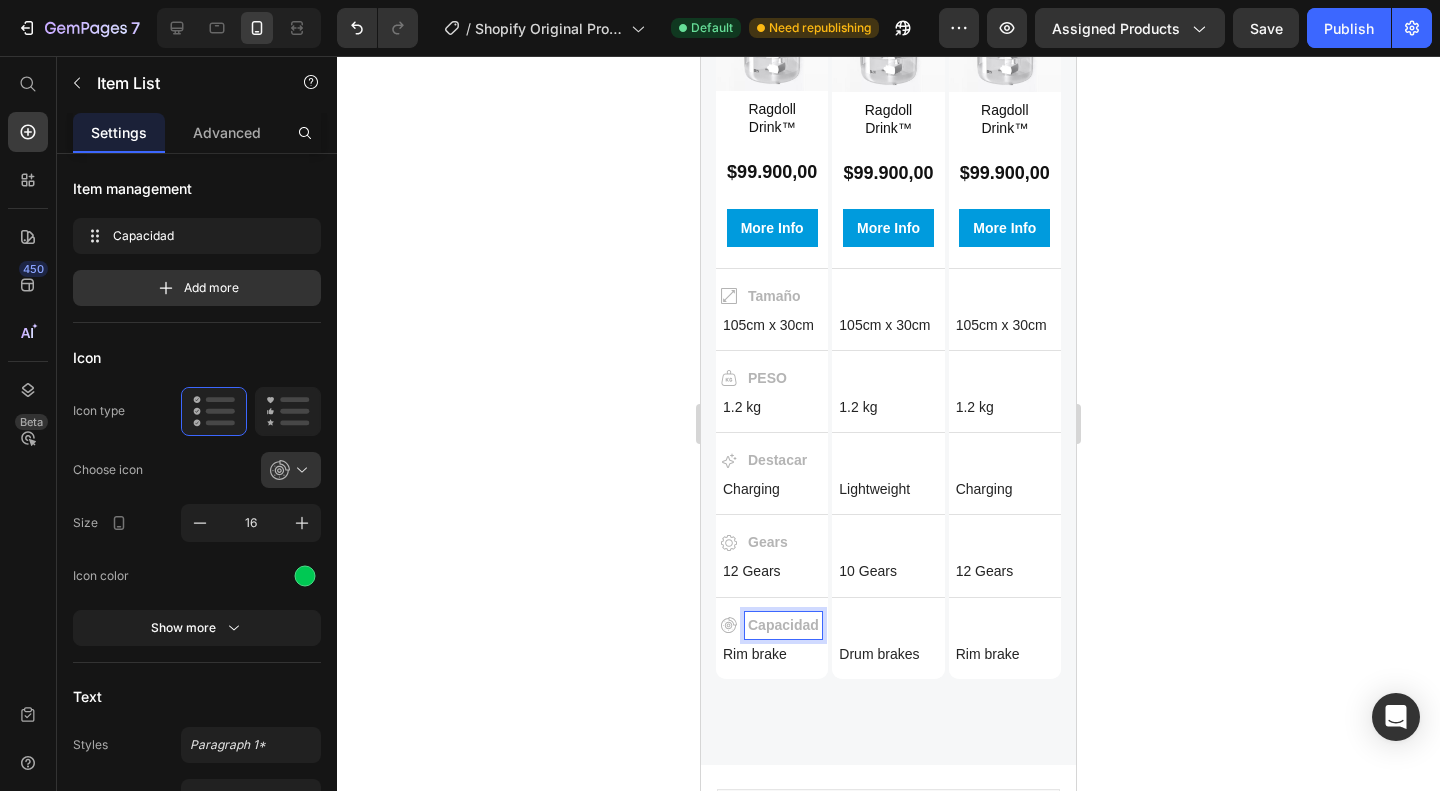 click on "Capacidad" at bounding box center (783, 625) 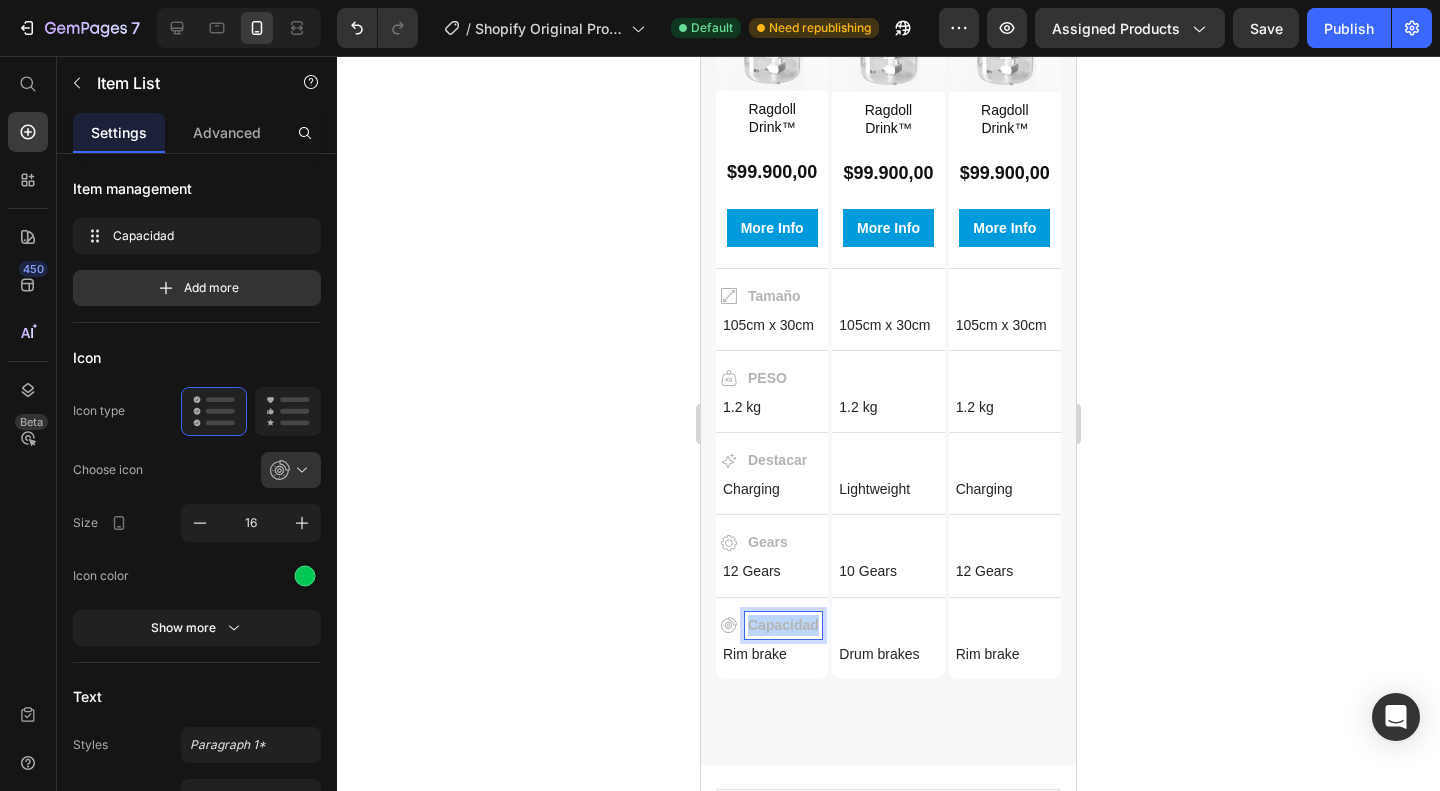 drag, startPoint x: 769, startPoint y: 632, endPoint x: 742, endPoint y: 593, distance: 47.434166 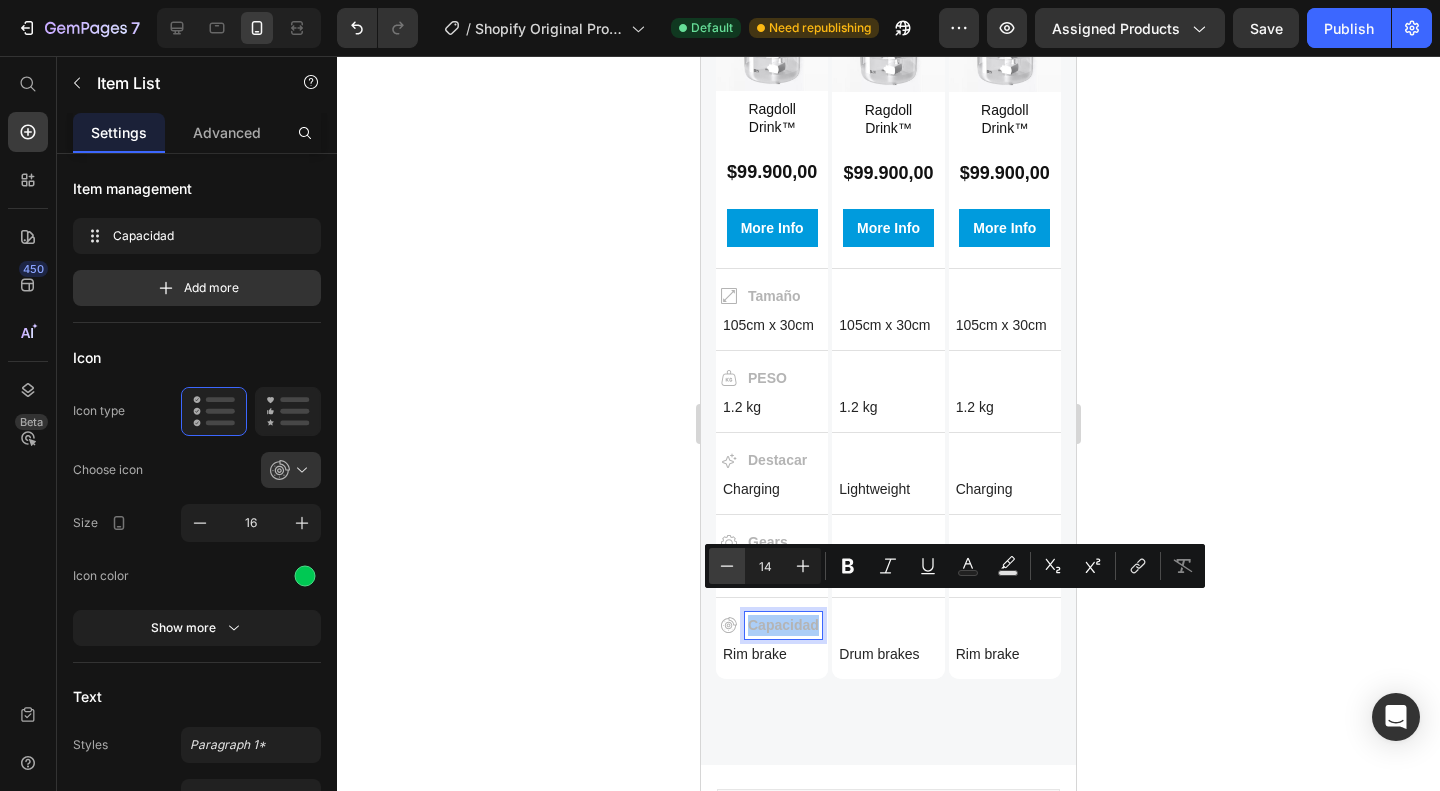 click 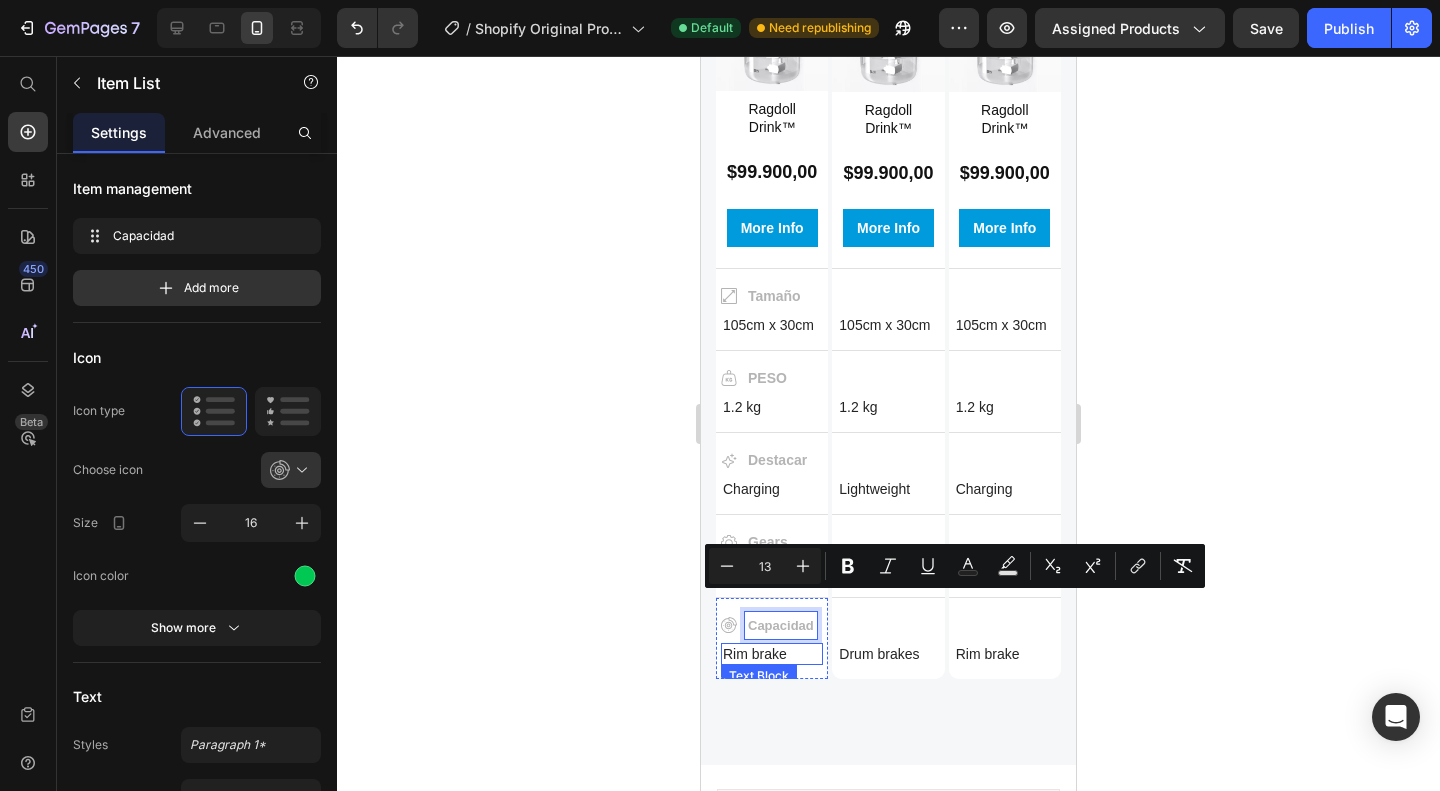 click on "Rim brake" at bounding box center [772, 654] 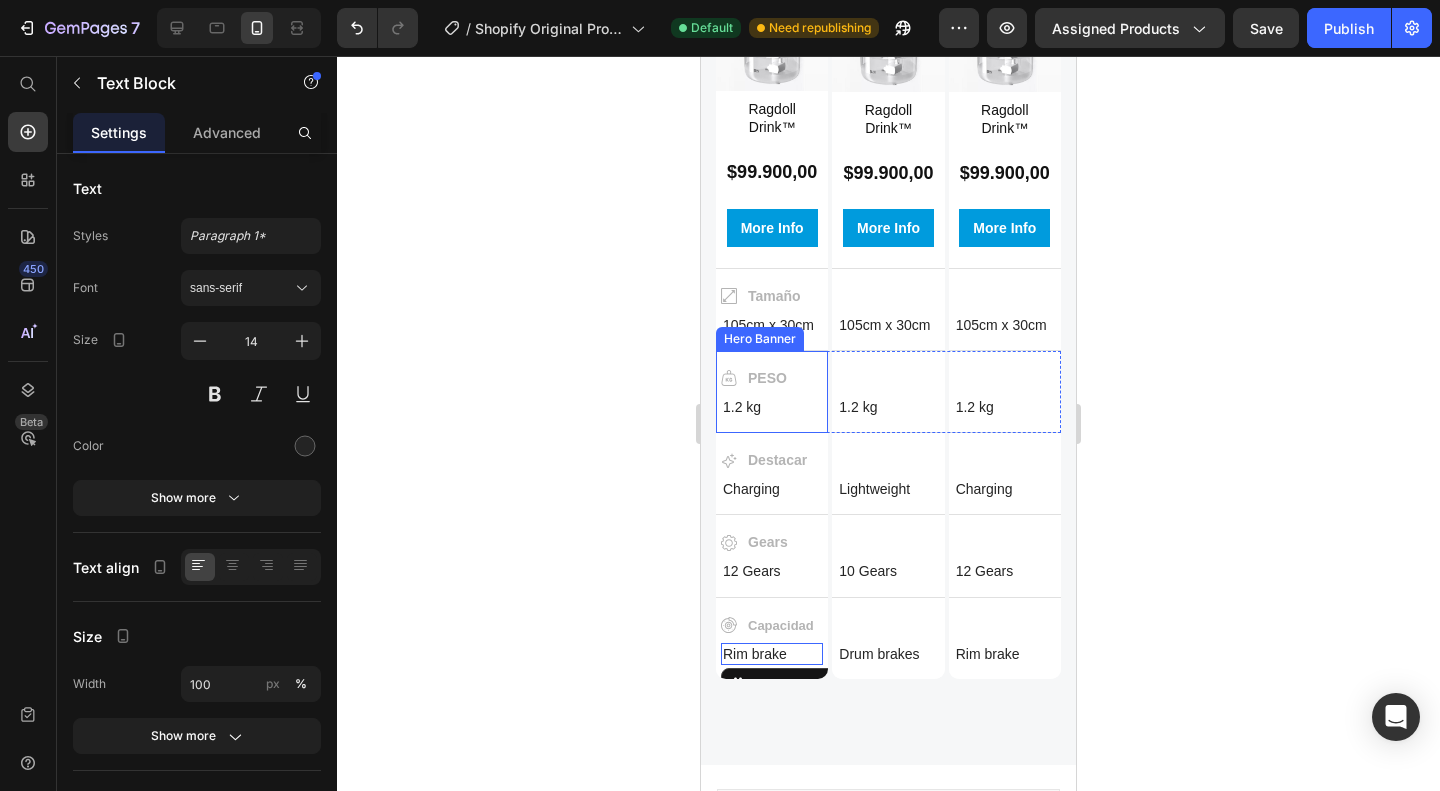 click on "PESO" at bounding box center (767, 378) 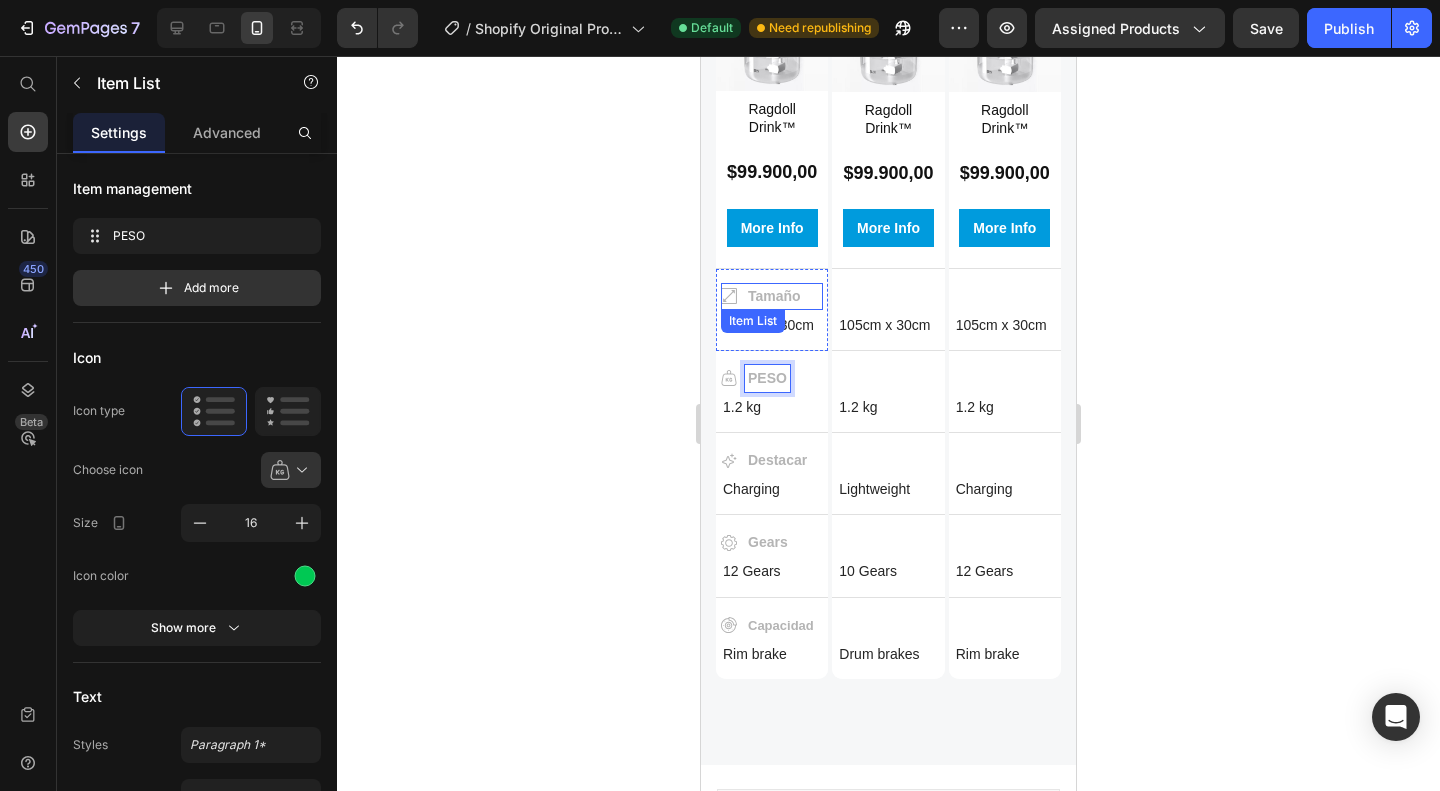 click on "Tamaño" at bounding box center (774, 296) 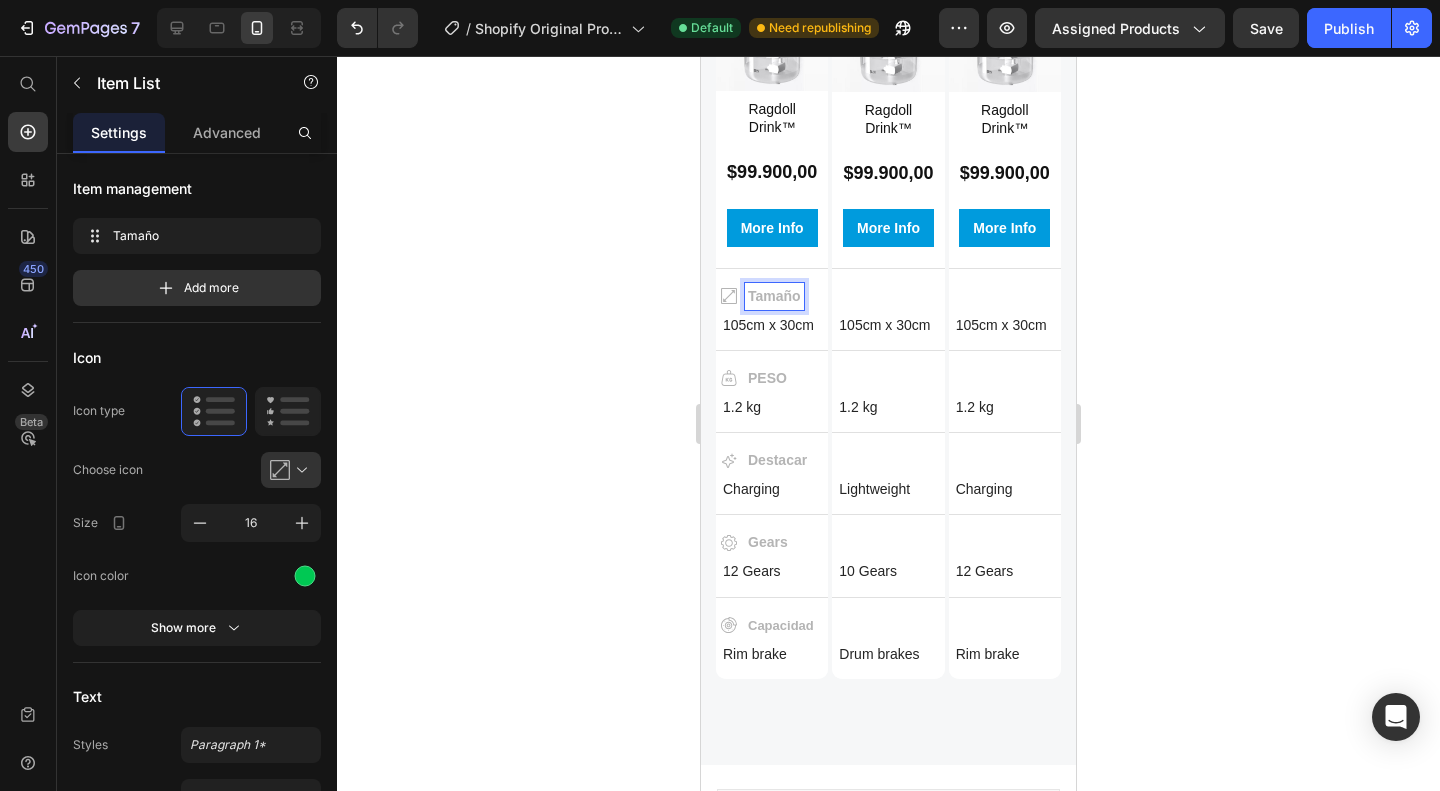click on "Tamaño" at bounding box center [774, 296] 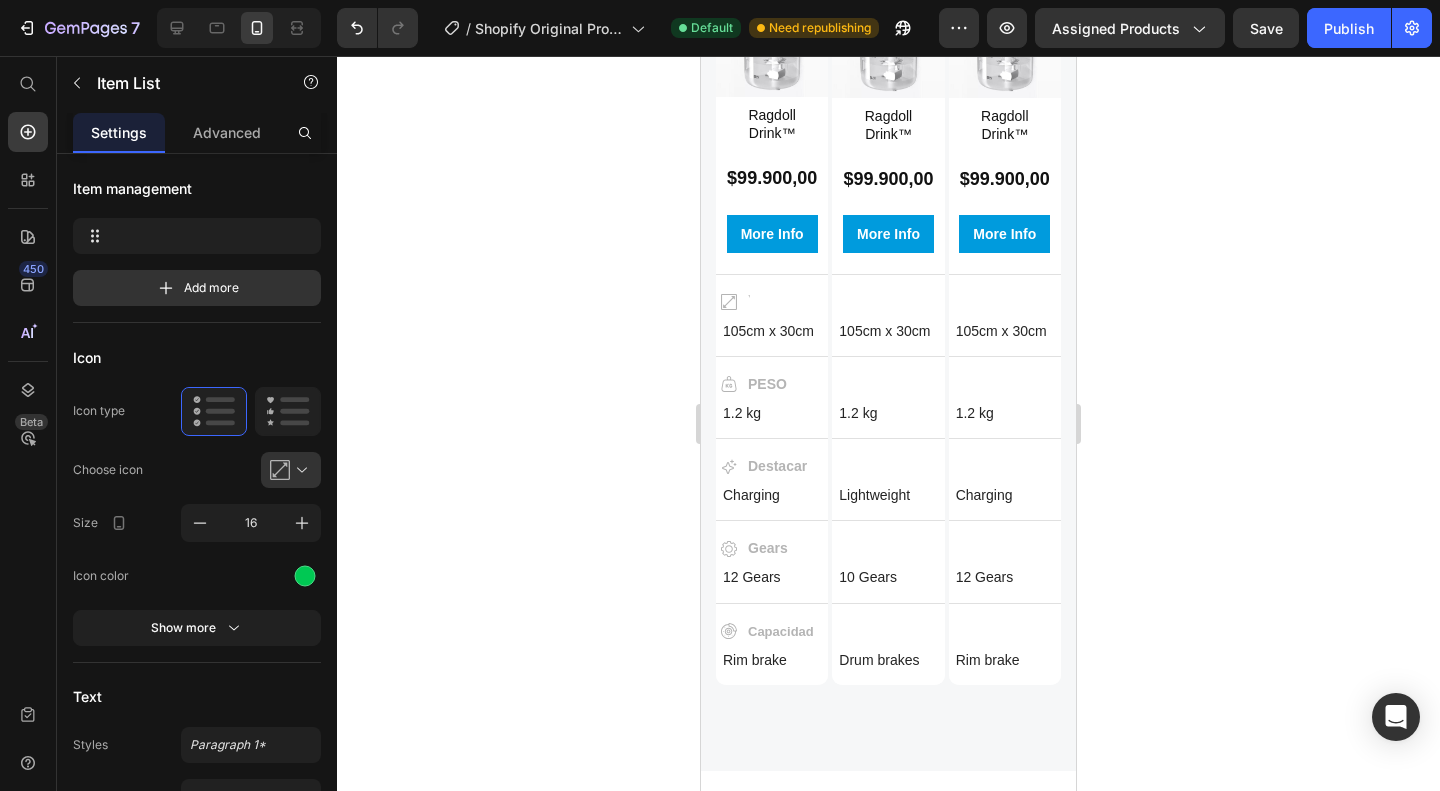 scroll, scrollTop: 2191, scrollLeft: 0, axis: vertical 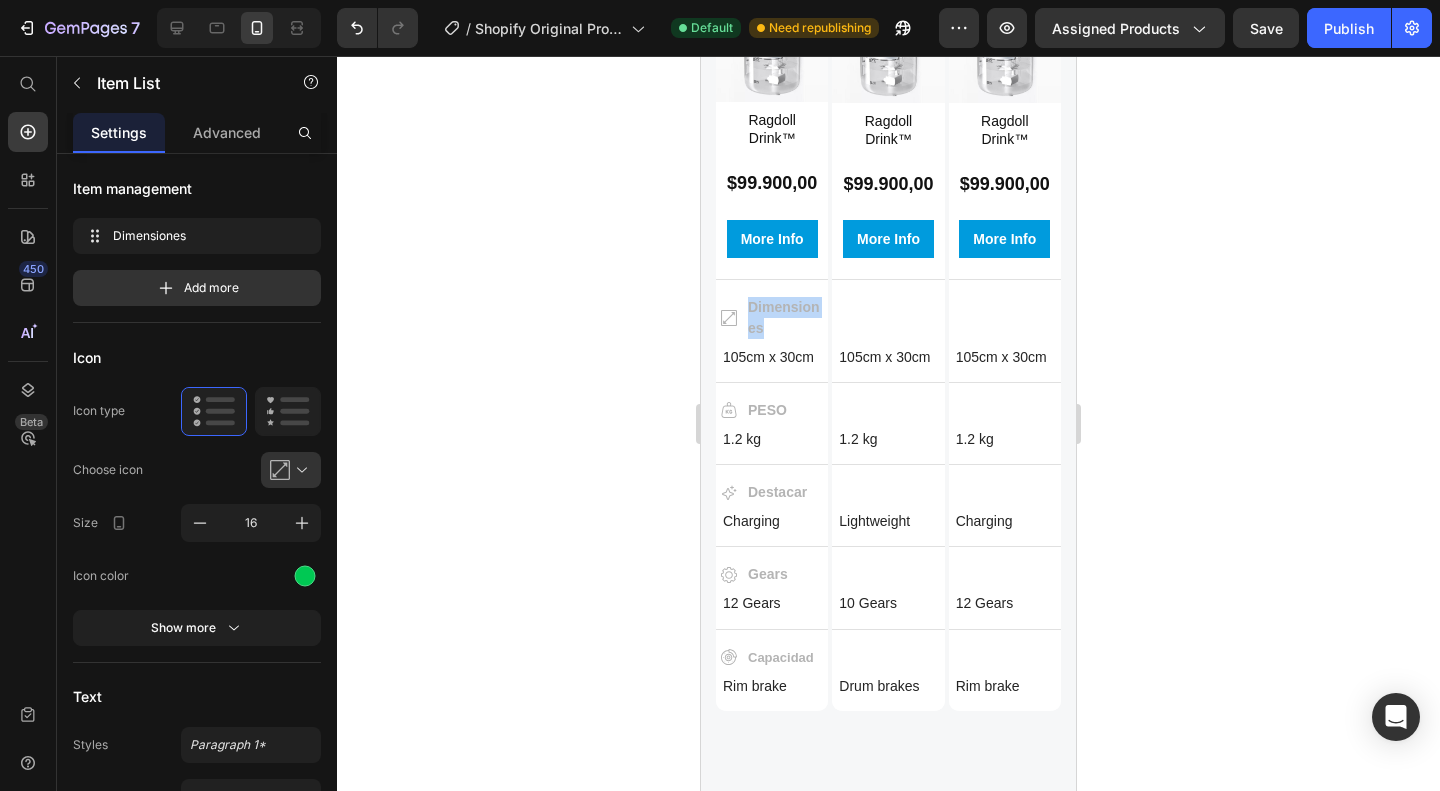 drag, startPoint x: 779, startPoint y: 307, endPoint x: 745, endPoint y: 285, distance: 40.496914 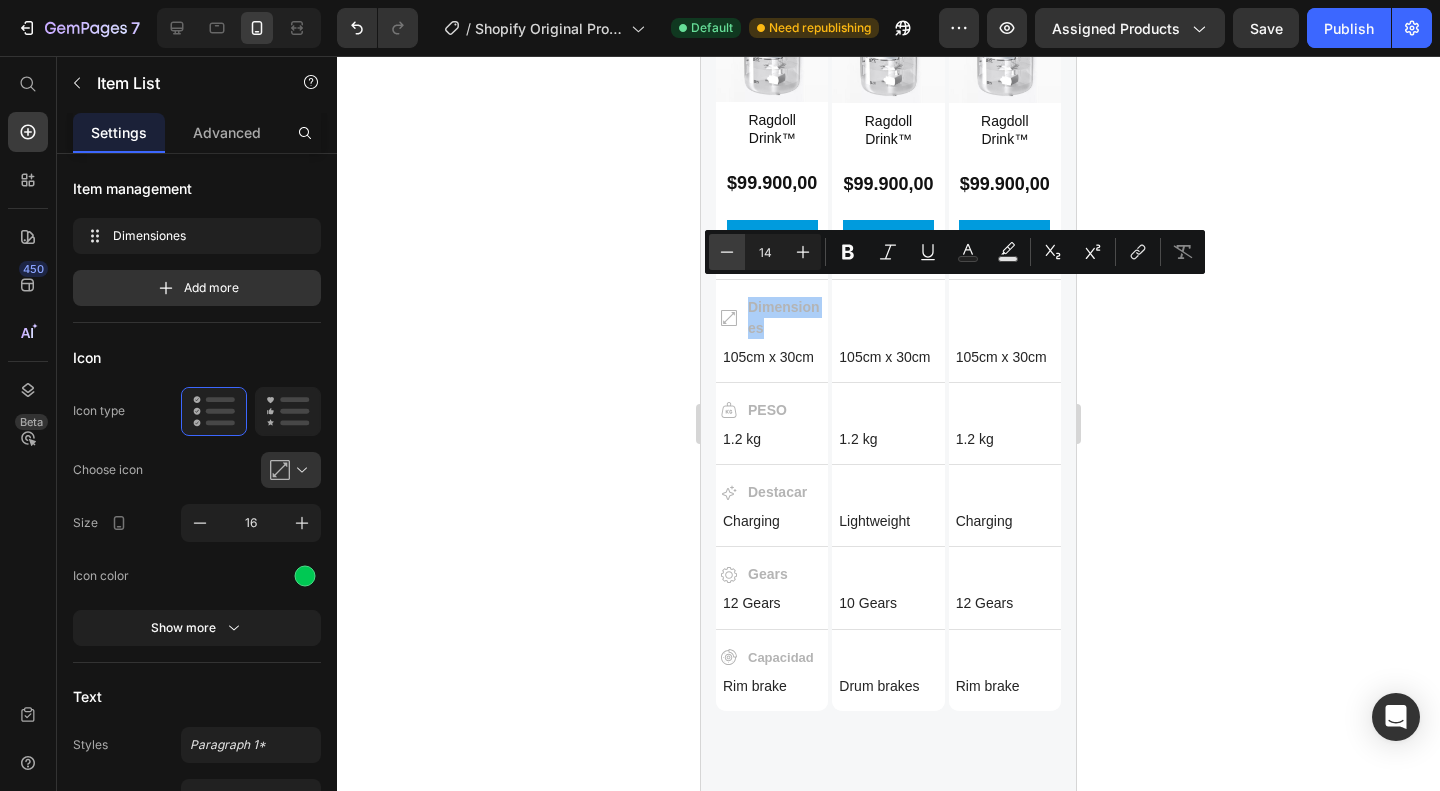 click on "Minus" at bounding box center [727, 252] 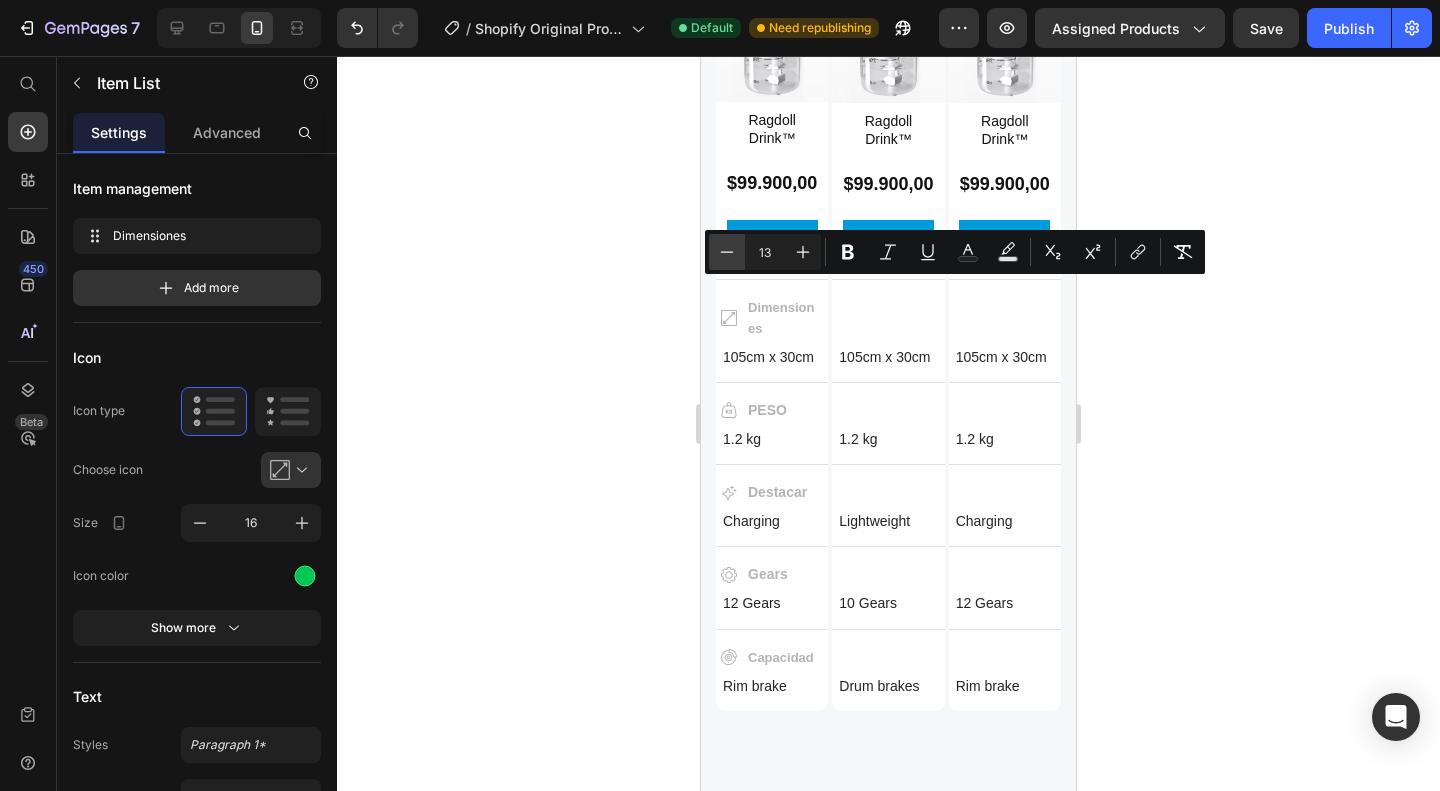 click 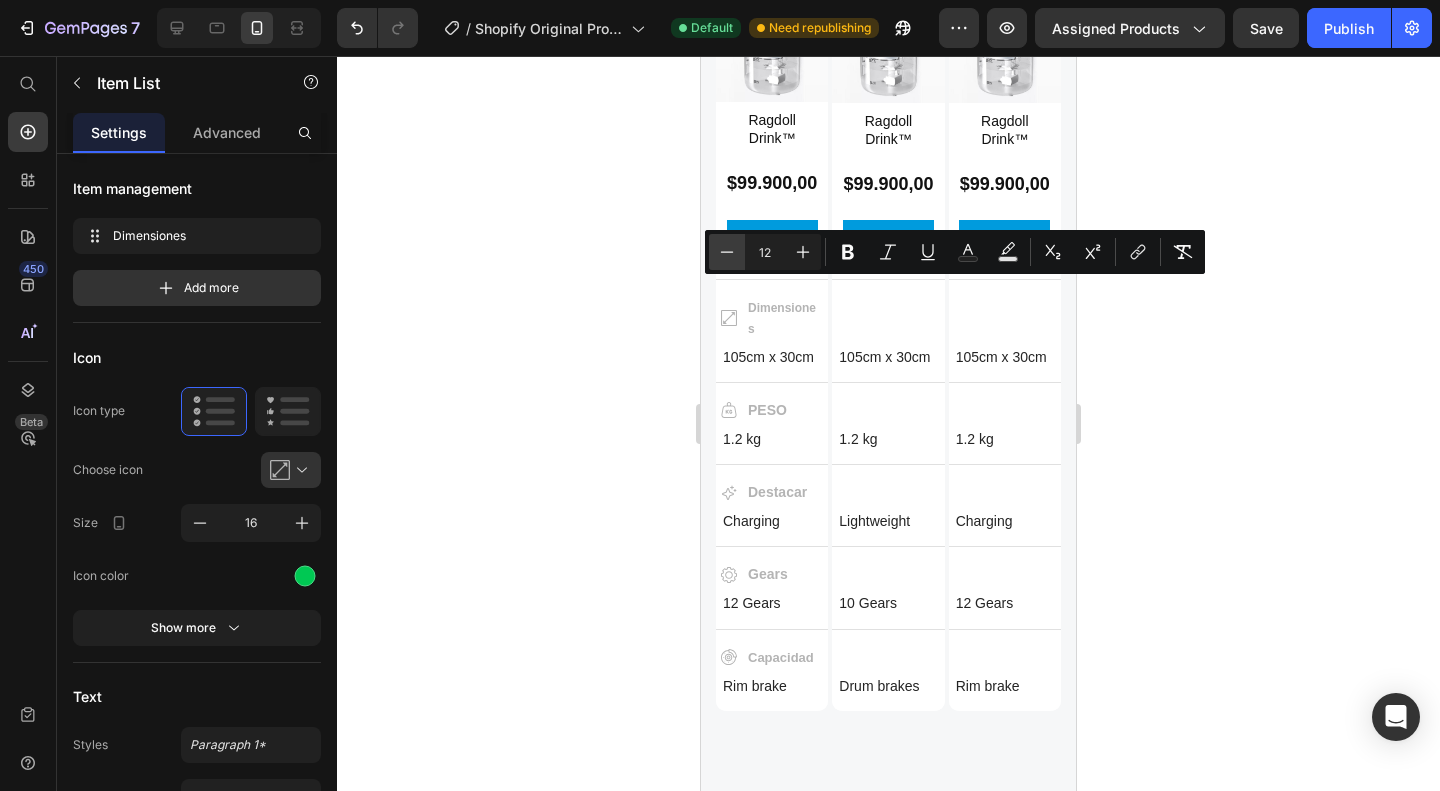 click 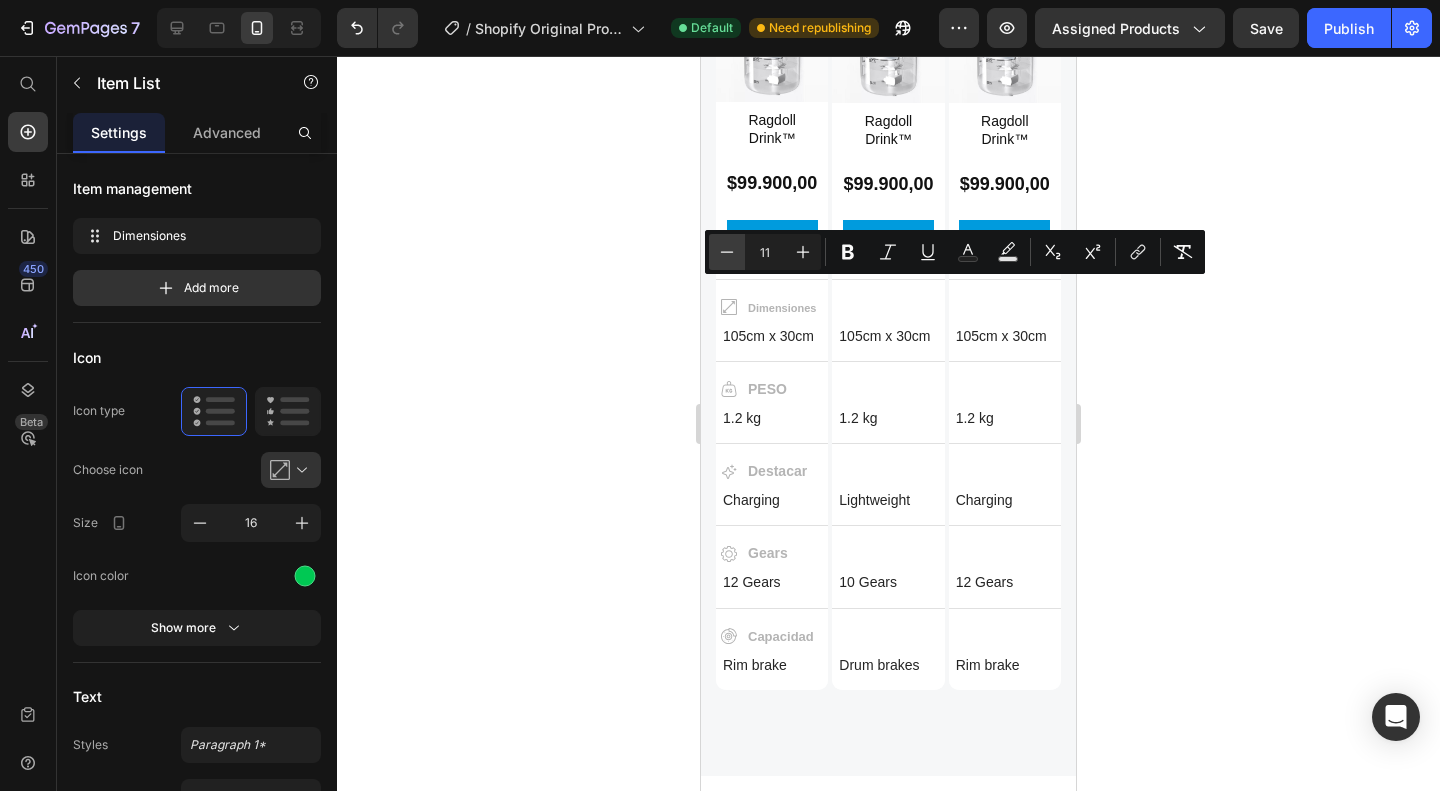 click 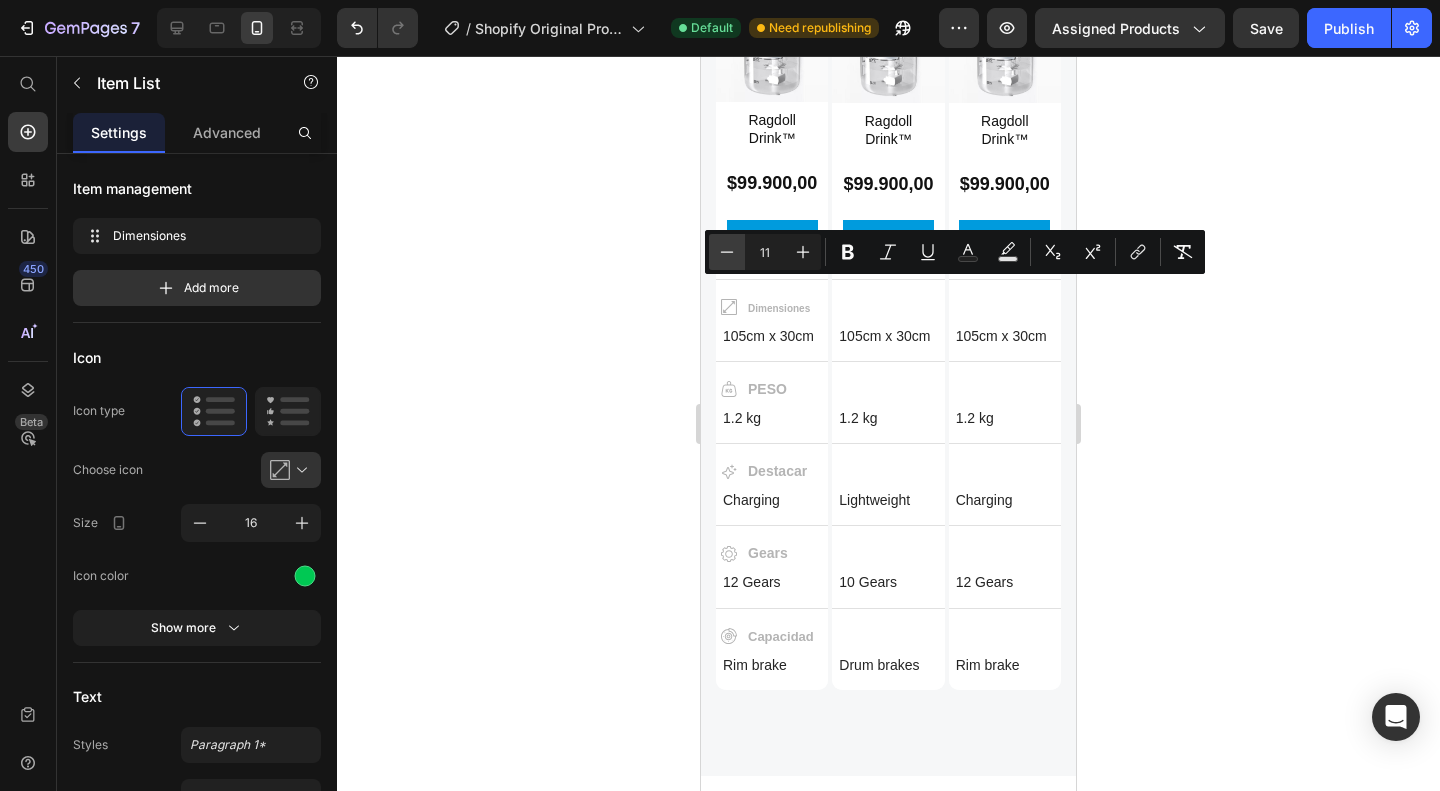 type on "10" 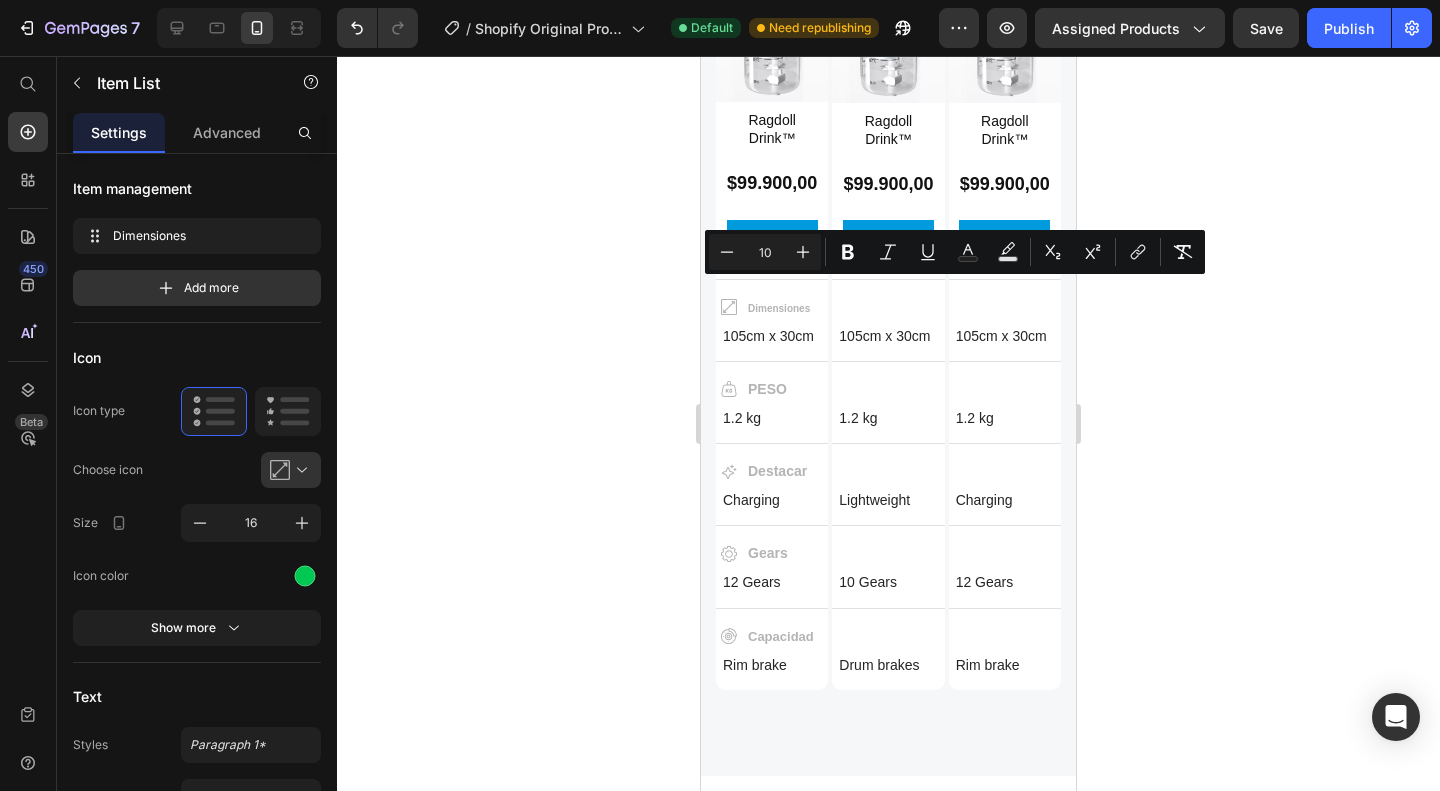 click 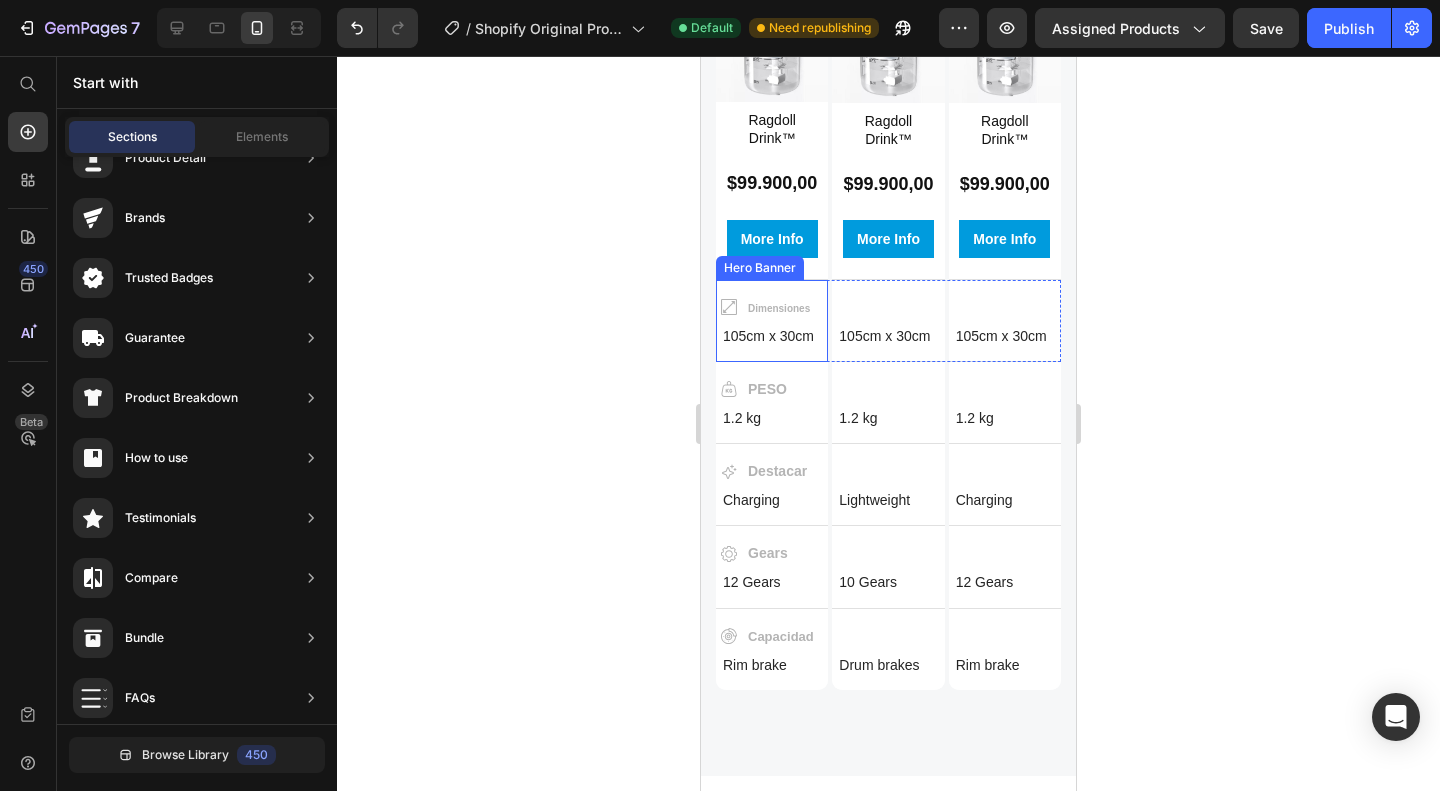 click on "PESO" at bounding box center [767, 389] 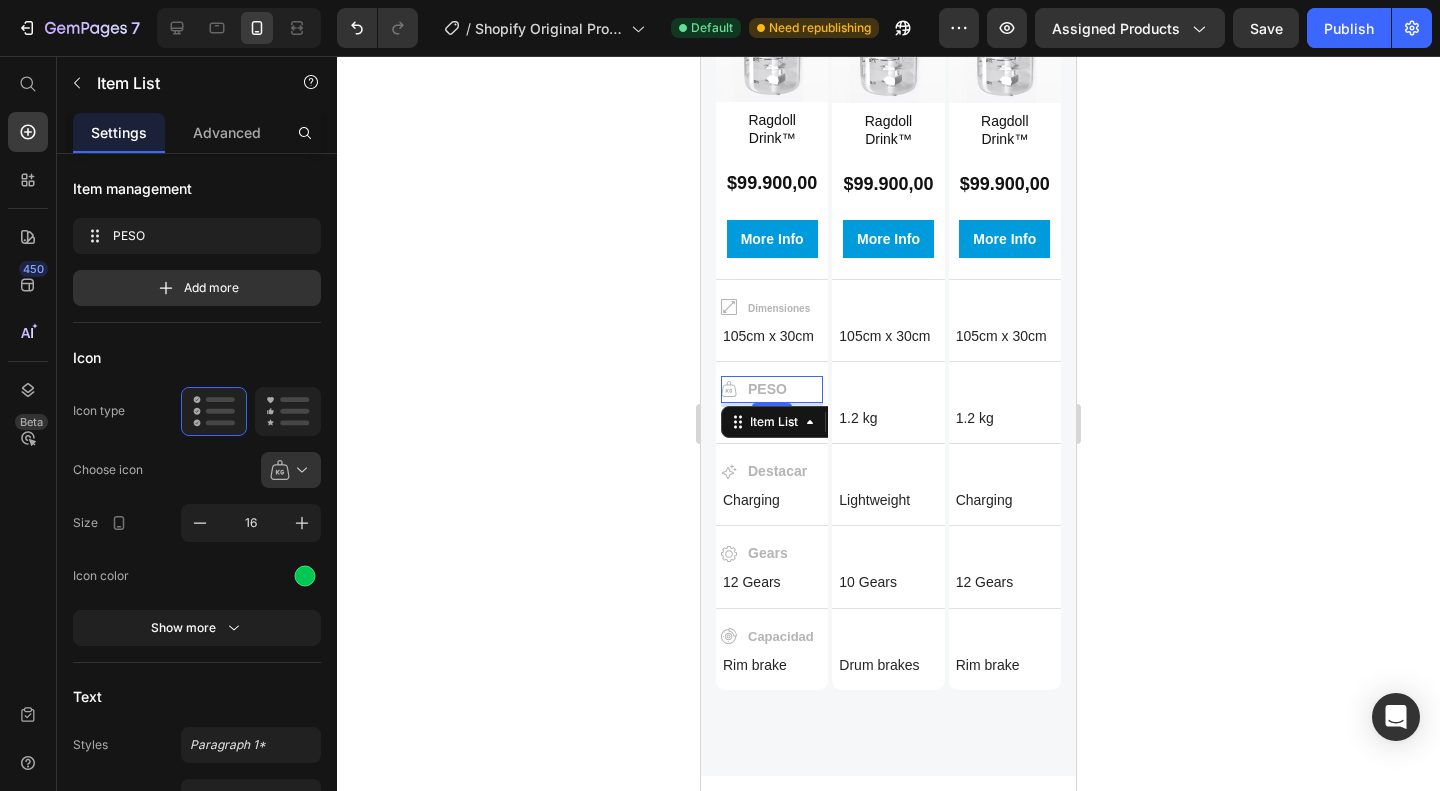 click on "PESO" at bounding box center (767, 389) 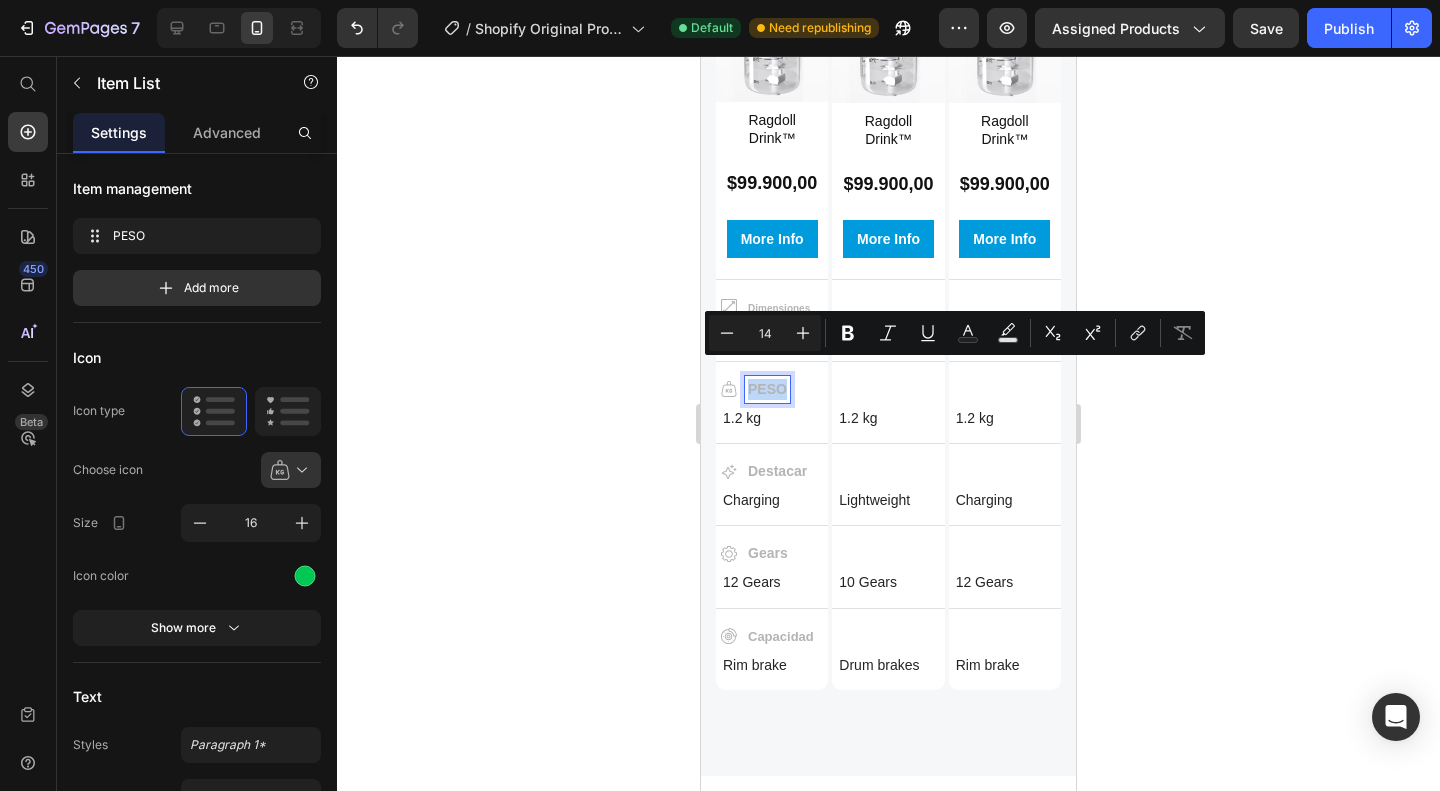 drag, startPoint x: 784, startPoint y: 372, endPoint x: 747, endPoint y: 372, distance: 37 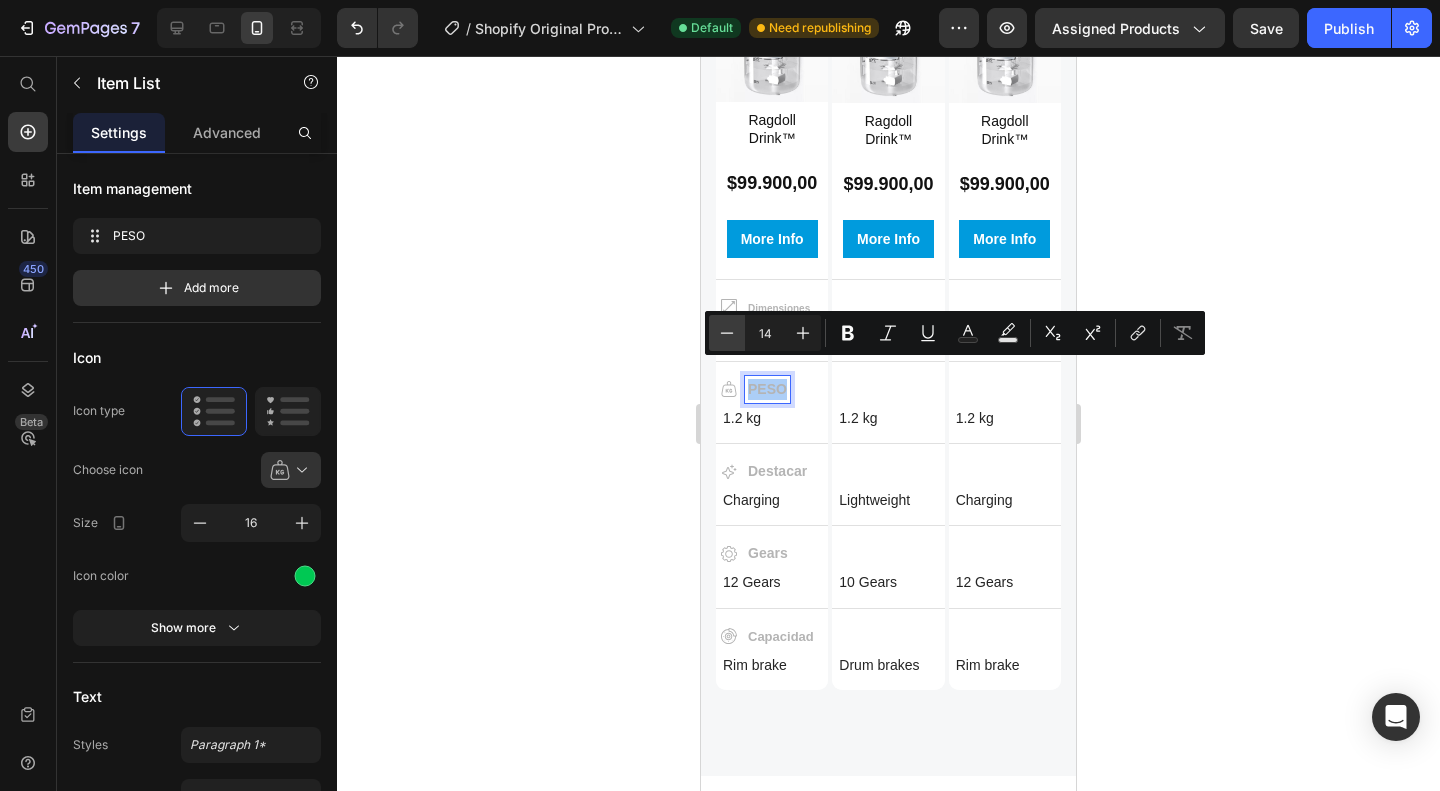 click 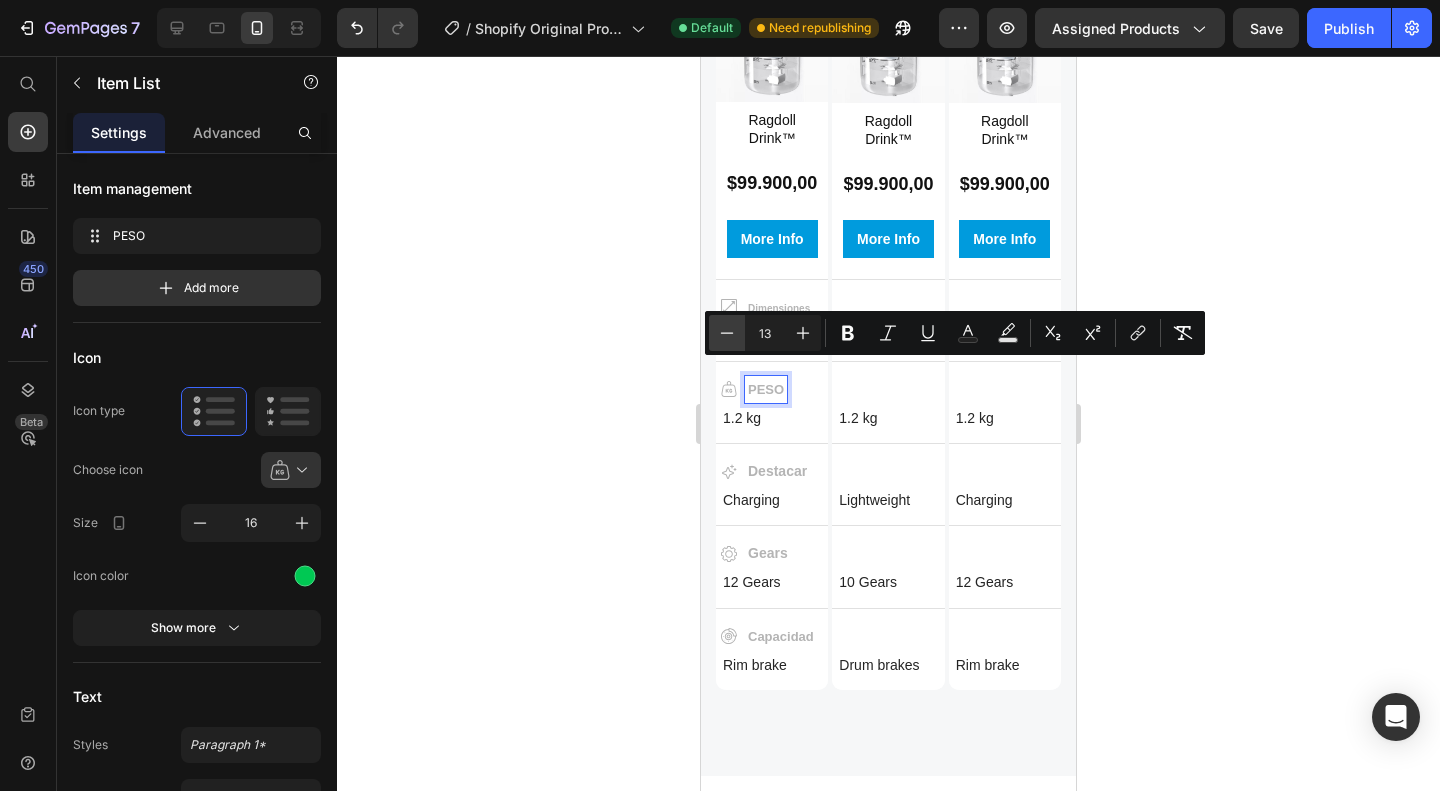 click 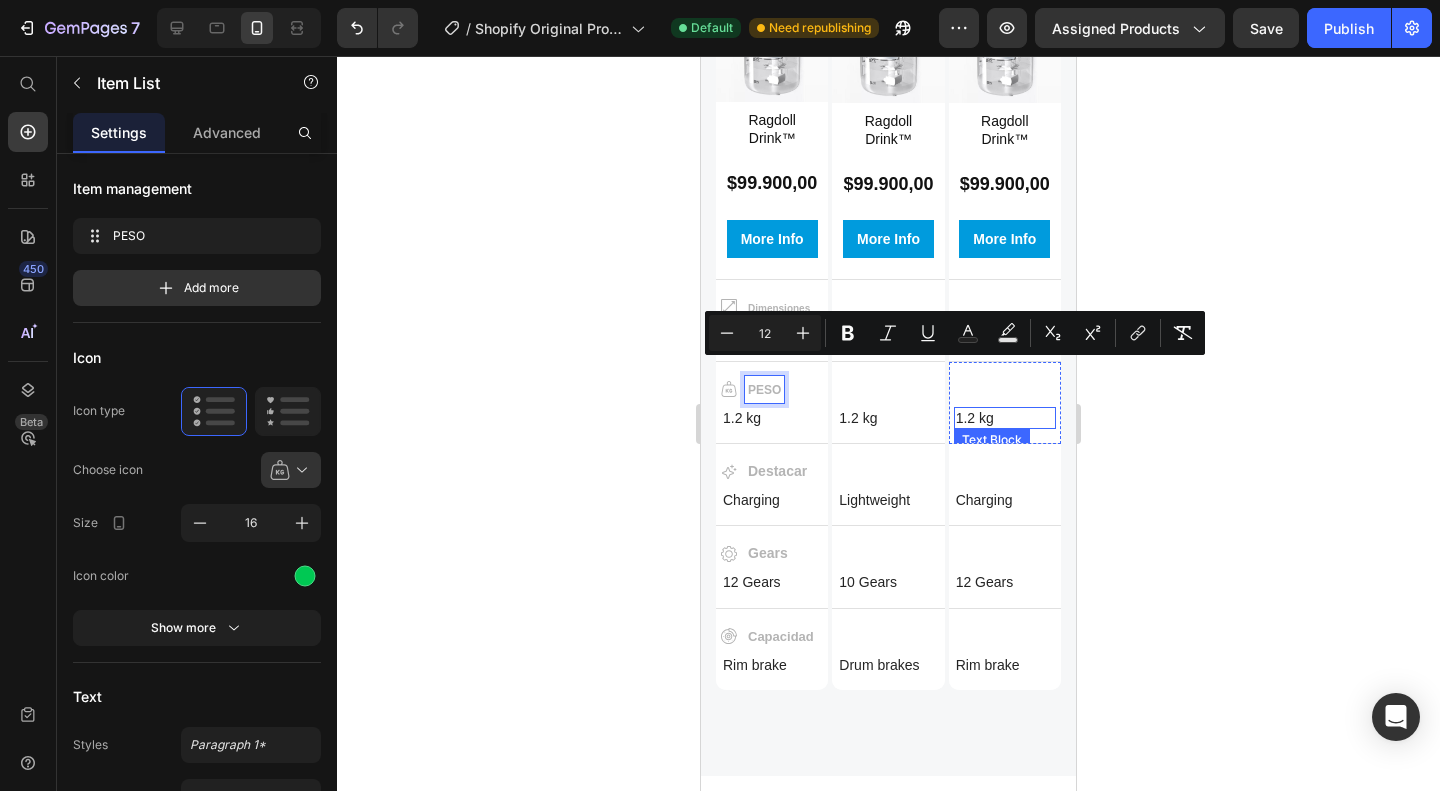 click 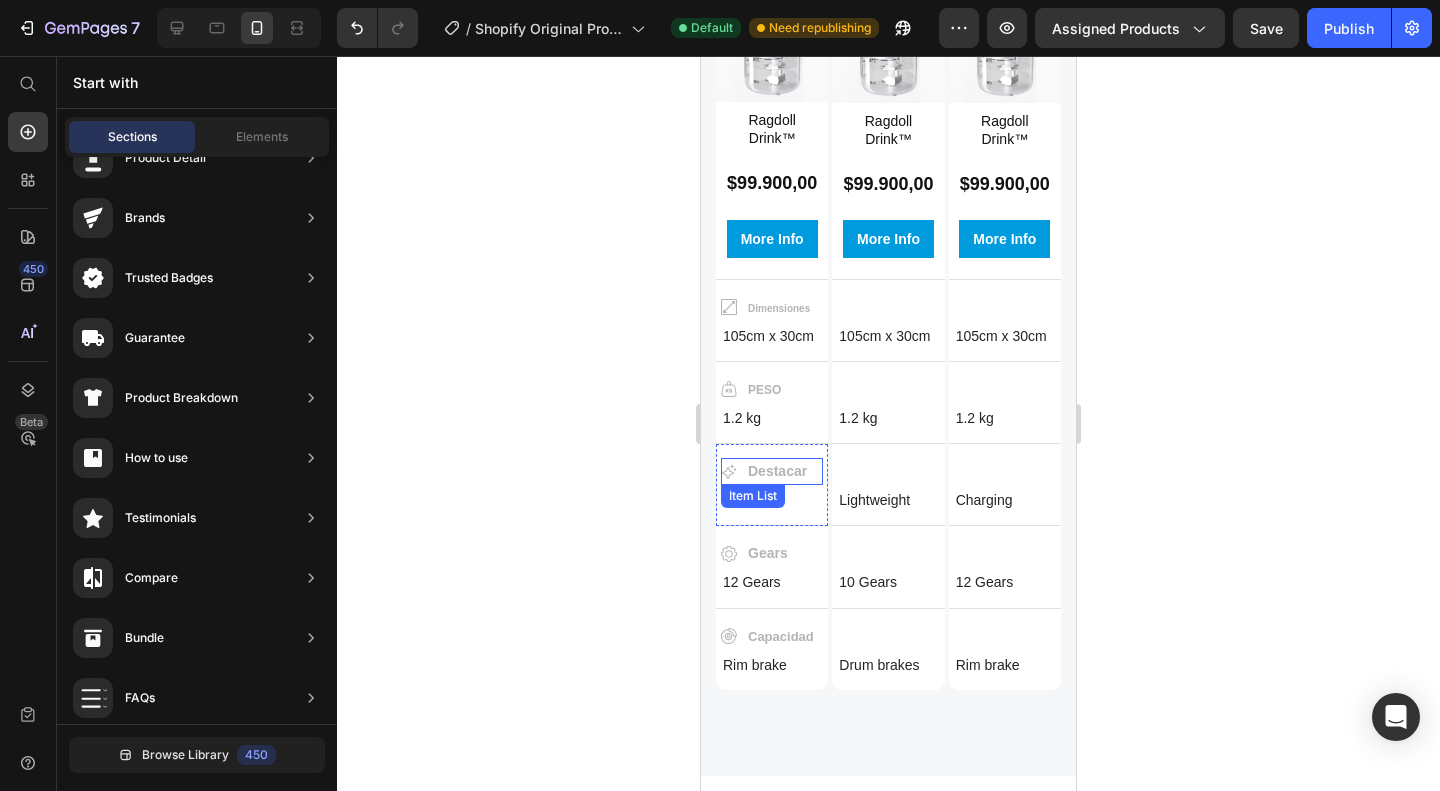 click on "Destacar" at bounding box center [777, 471] 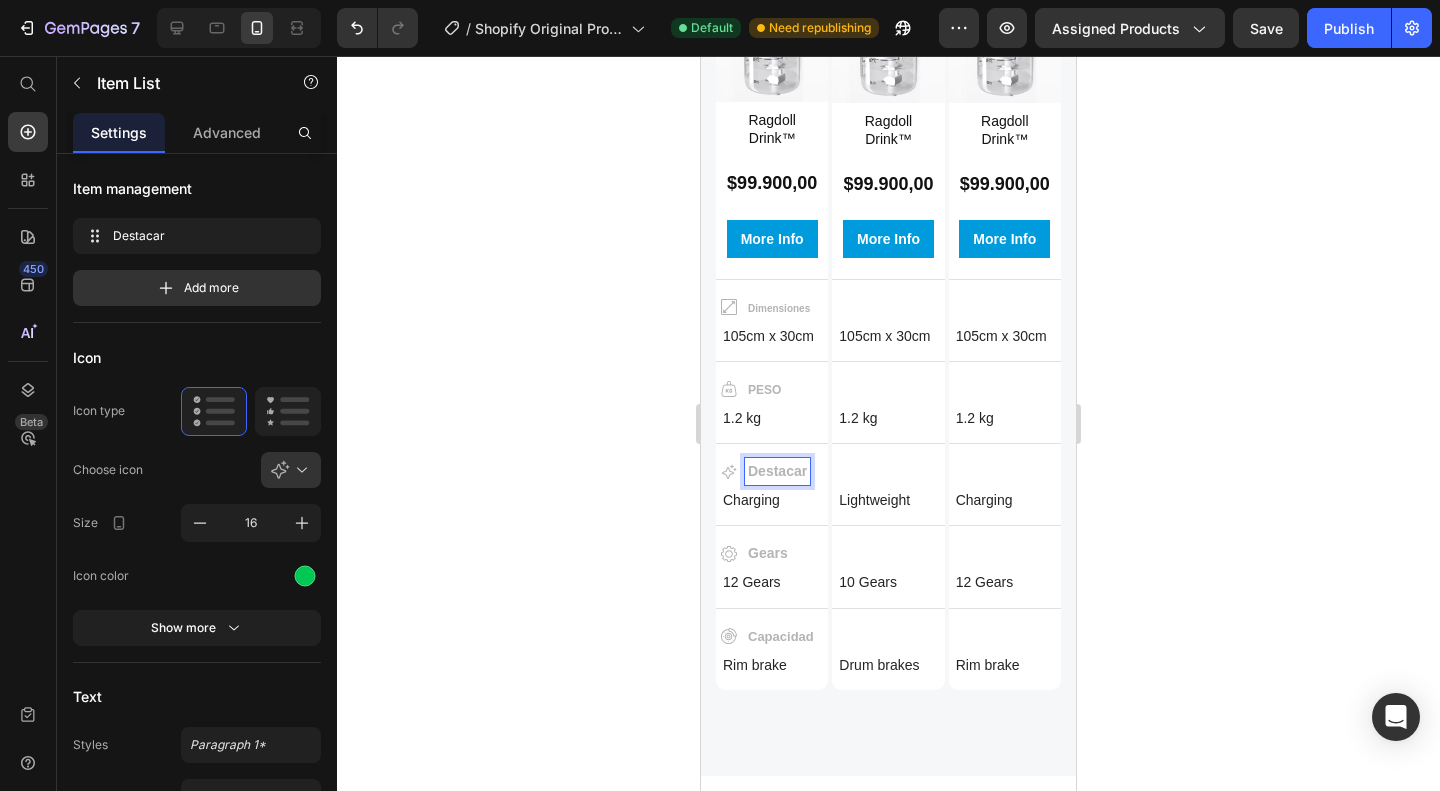 click on "Destacar" at bounding box center (777, 471) 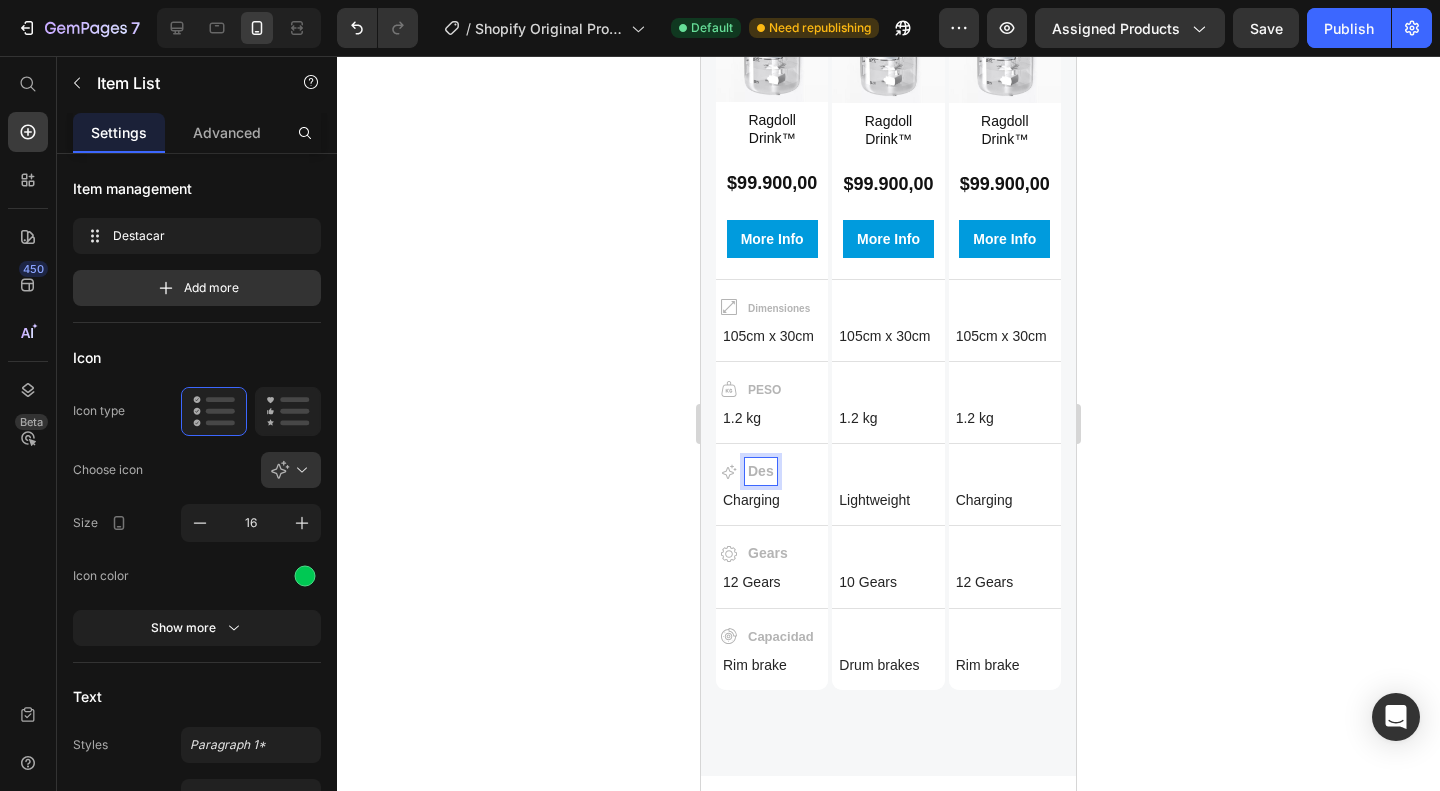 drag, startPoint x: 1363, startPoint y: 431, endPoint x: 792, endPoint y: 449, distance: 571.2836 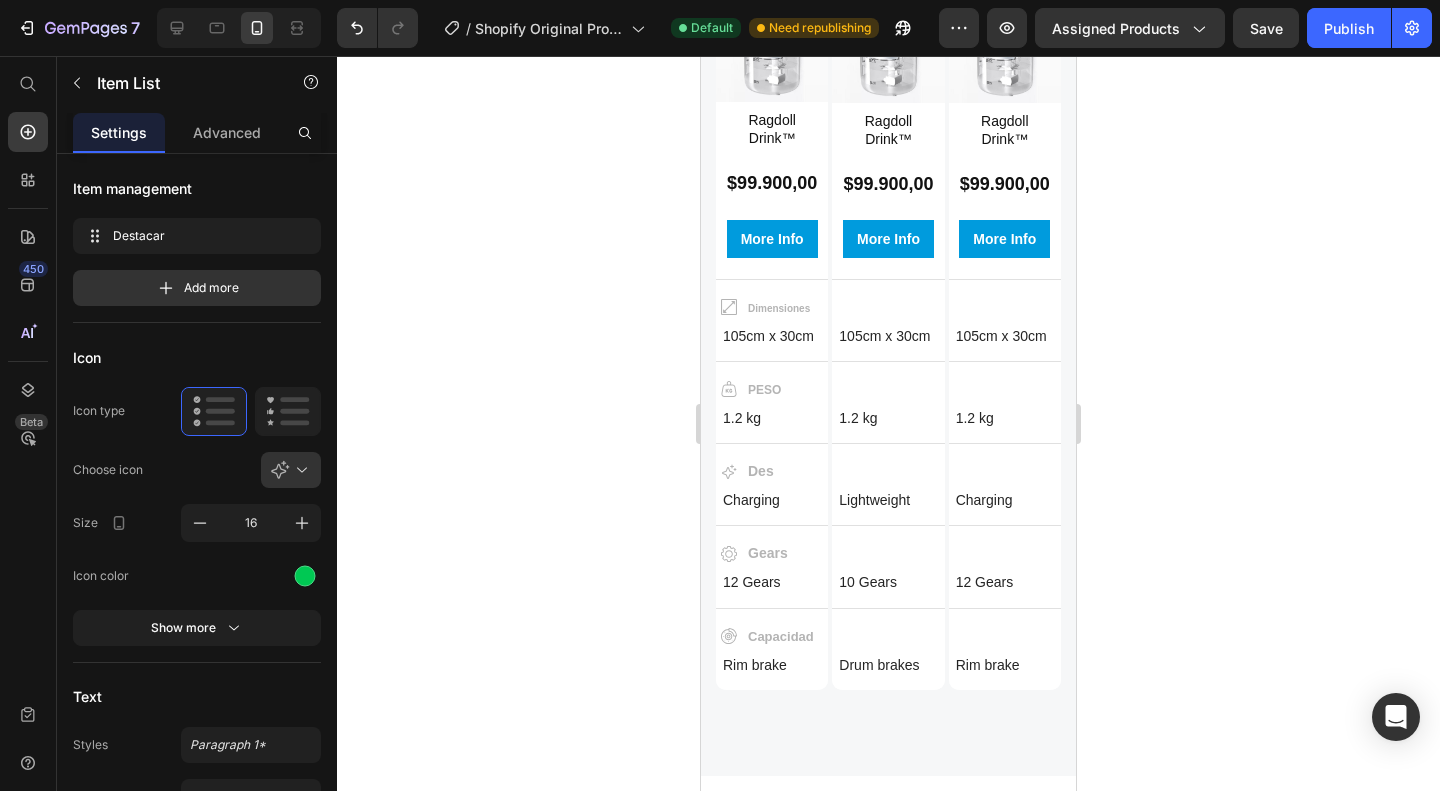 click on "Des" at bounding box center [761, 471] 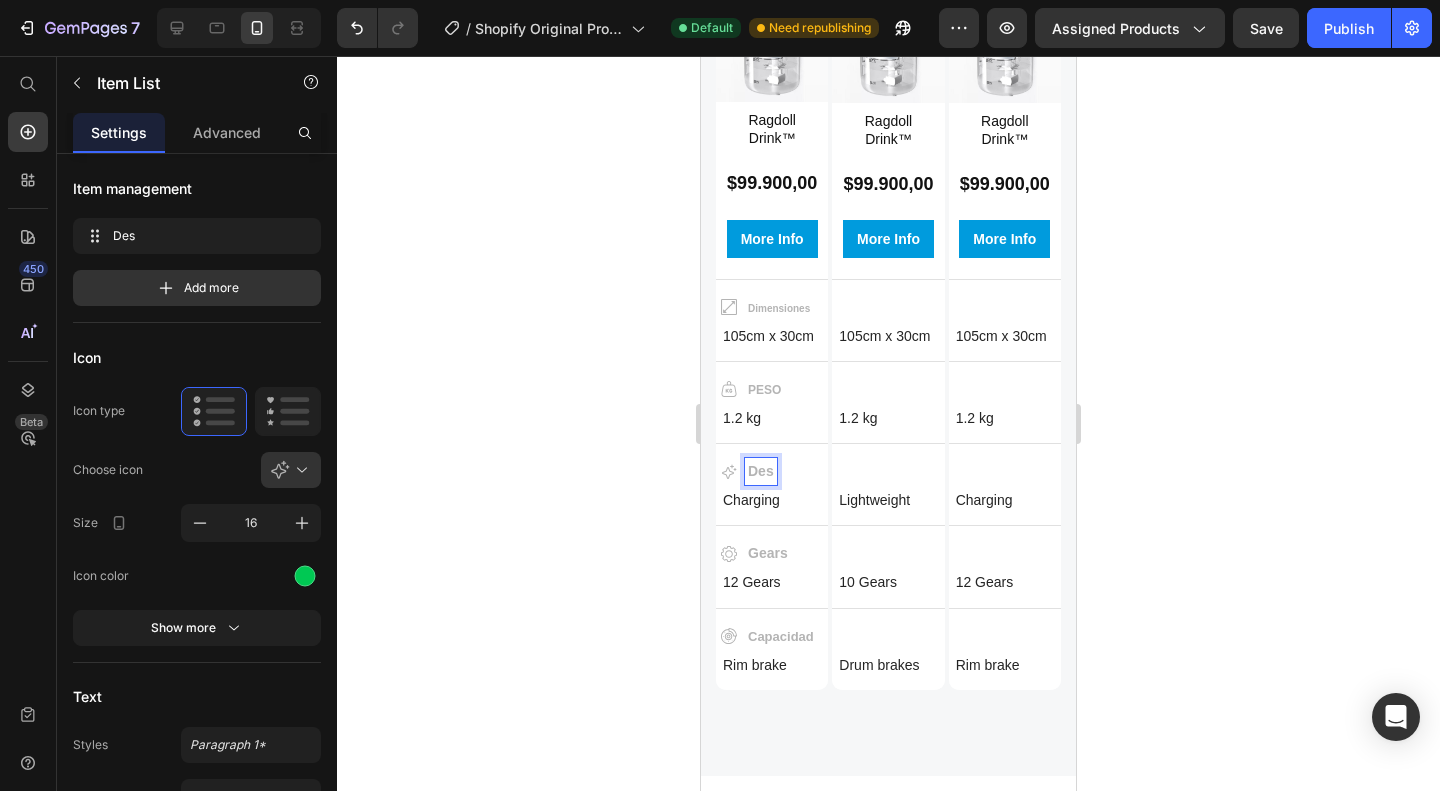 click on "Des" at bounding box center [761, 471] 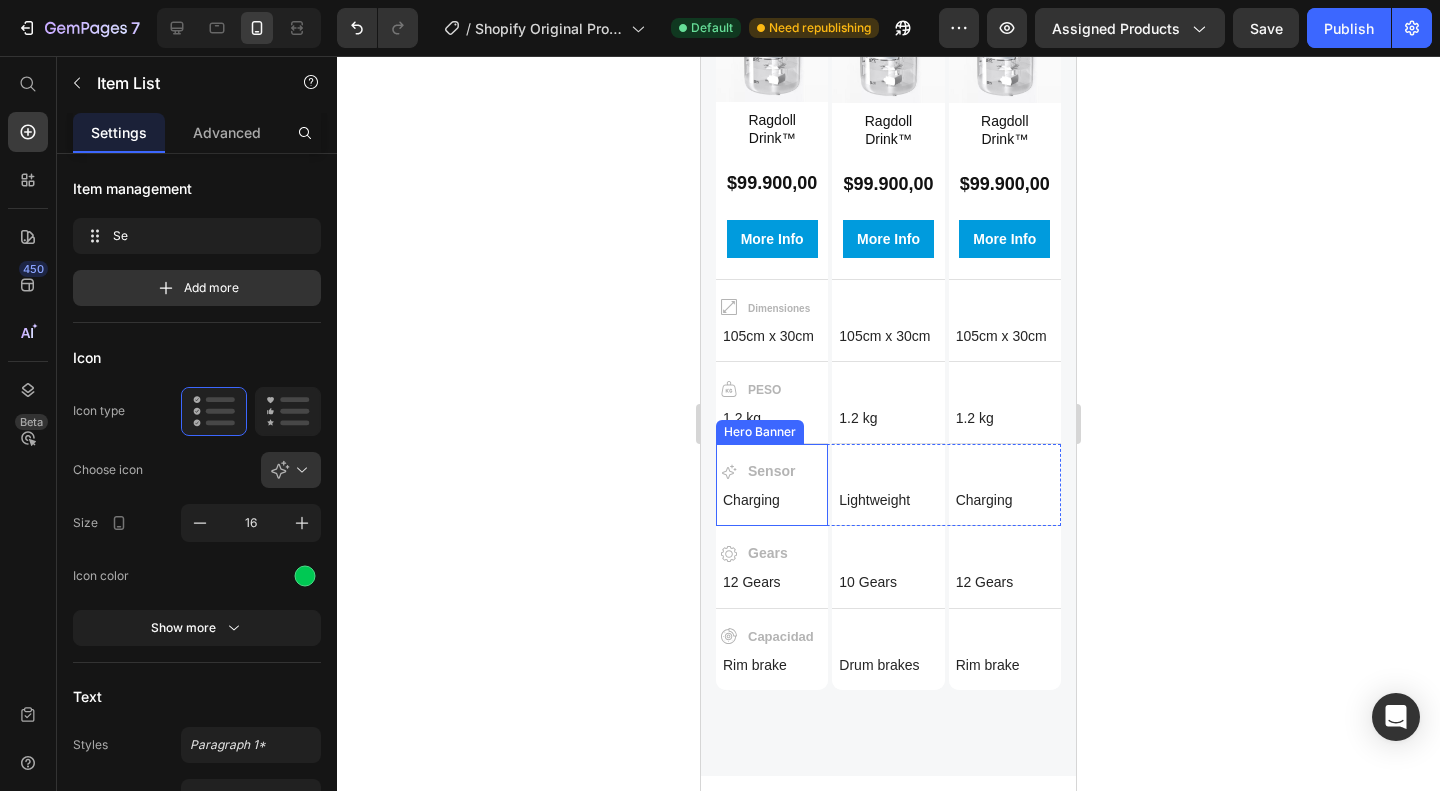 scroll, scrollTop: 2186, scrollLeft: 0, axis: vertical 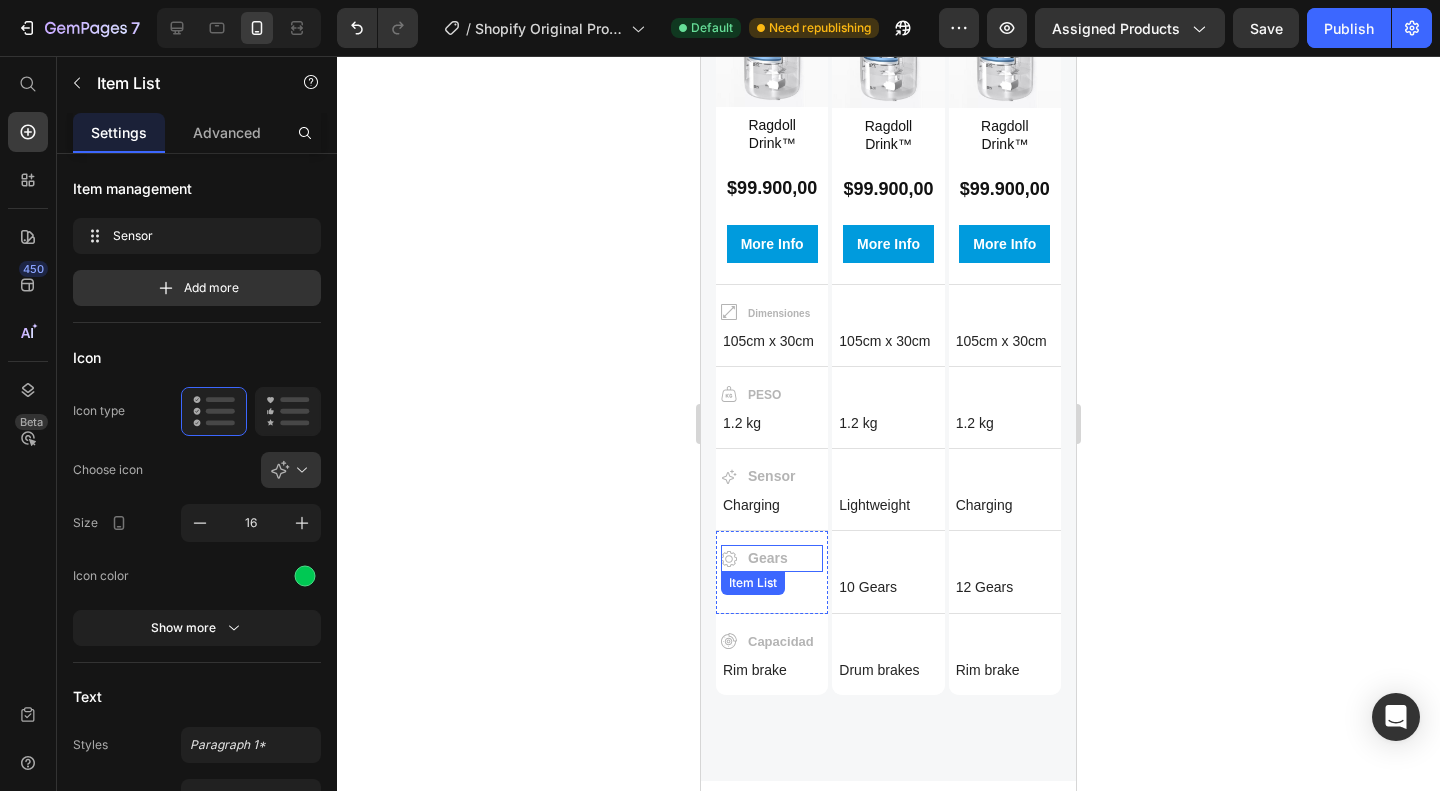 click on "Gears" at bounding box center [768, 558] 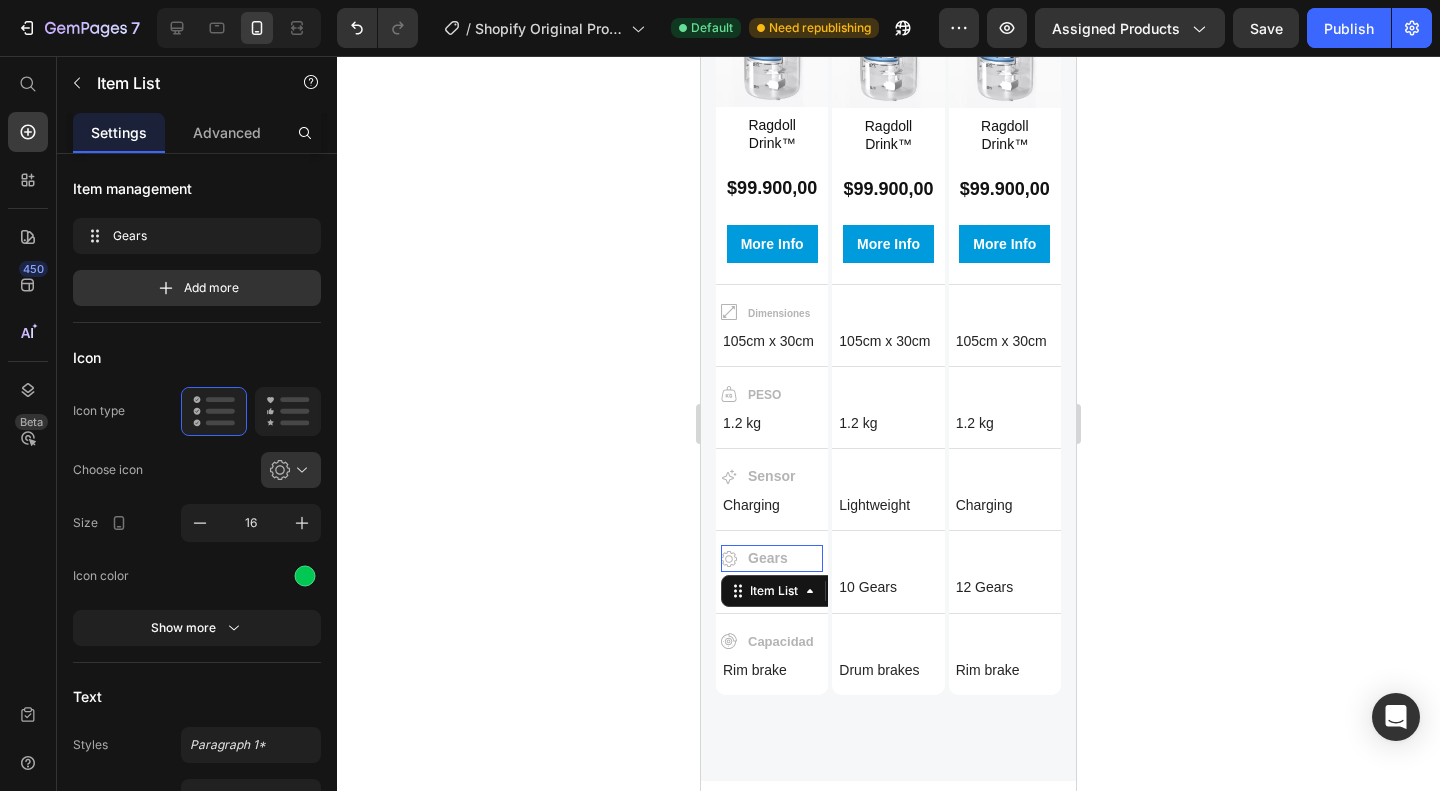 click on "Gears" at bounding box center (768, 558) 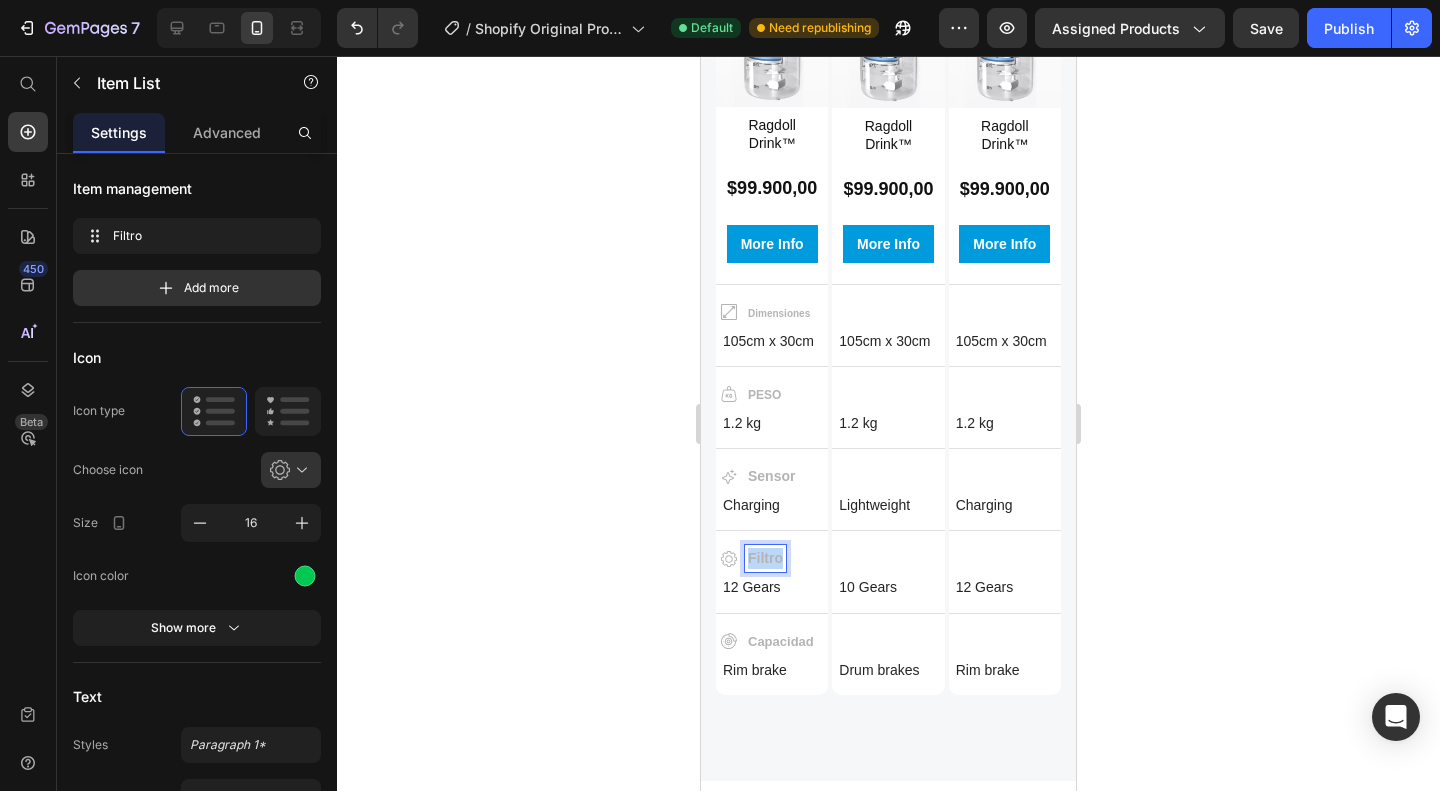 drag, startPoint x: 749, startPoint y: 538, endPoint x: 790, endPoint y: 533, distance: 41.303753 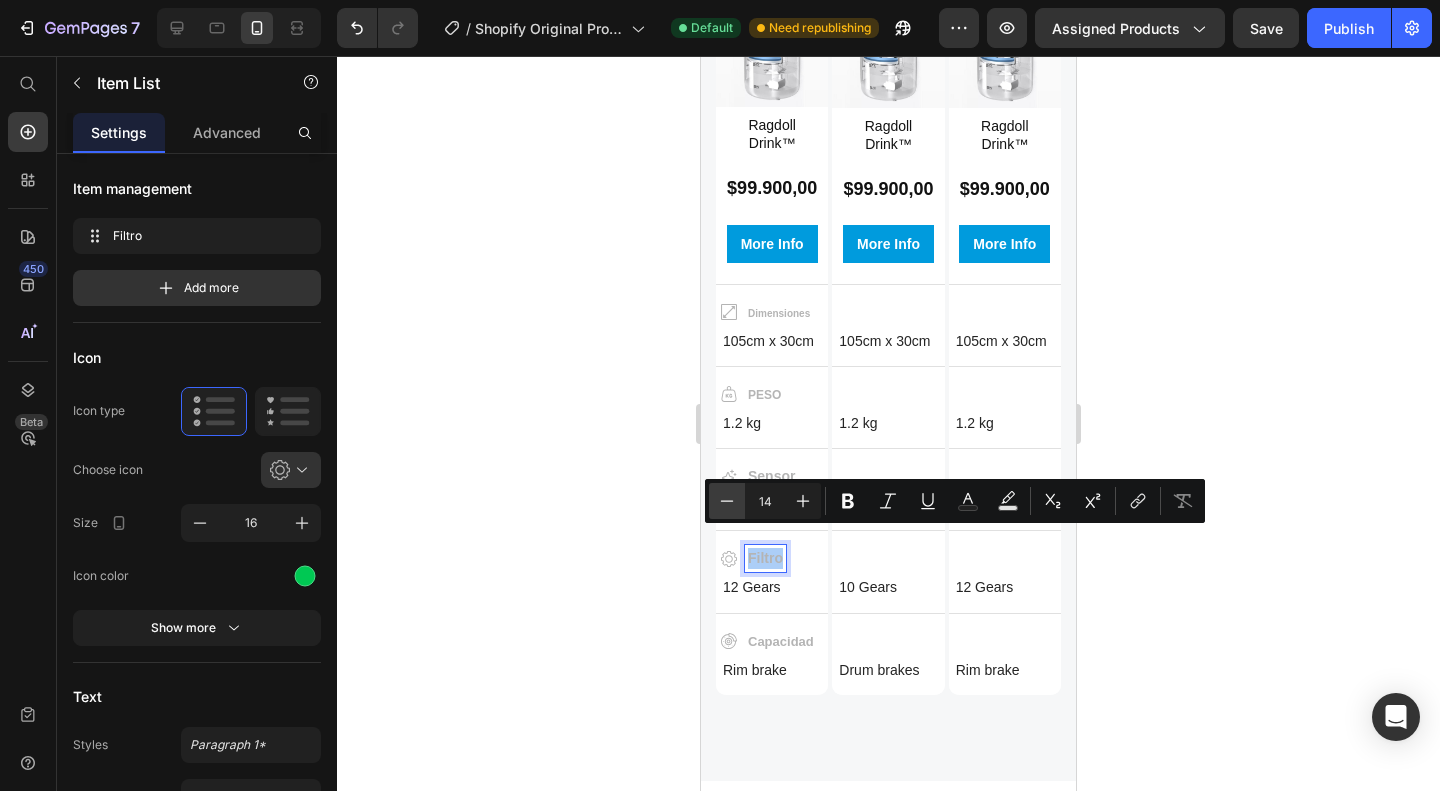 click 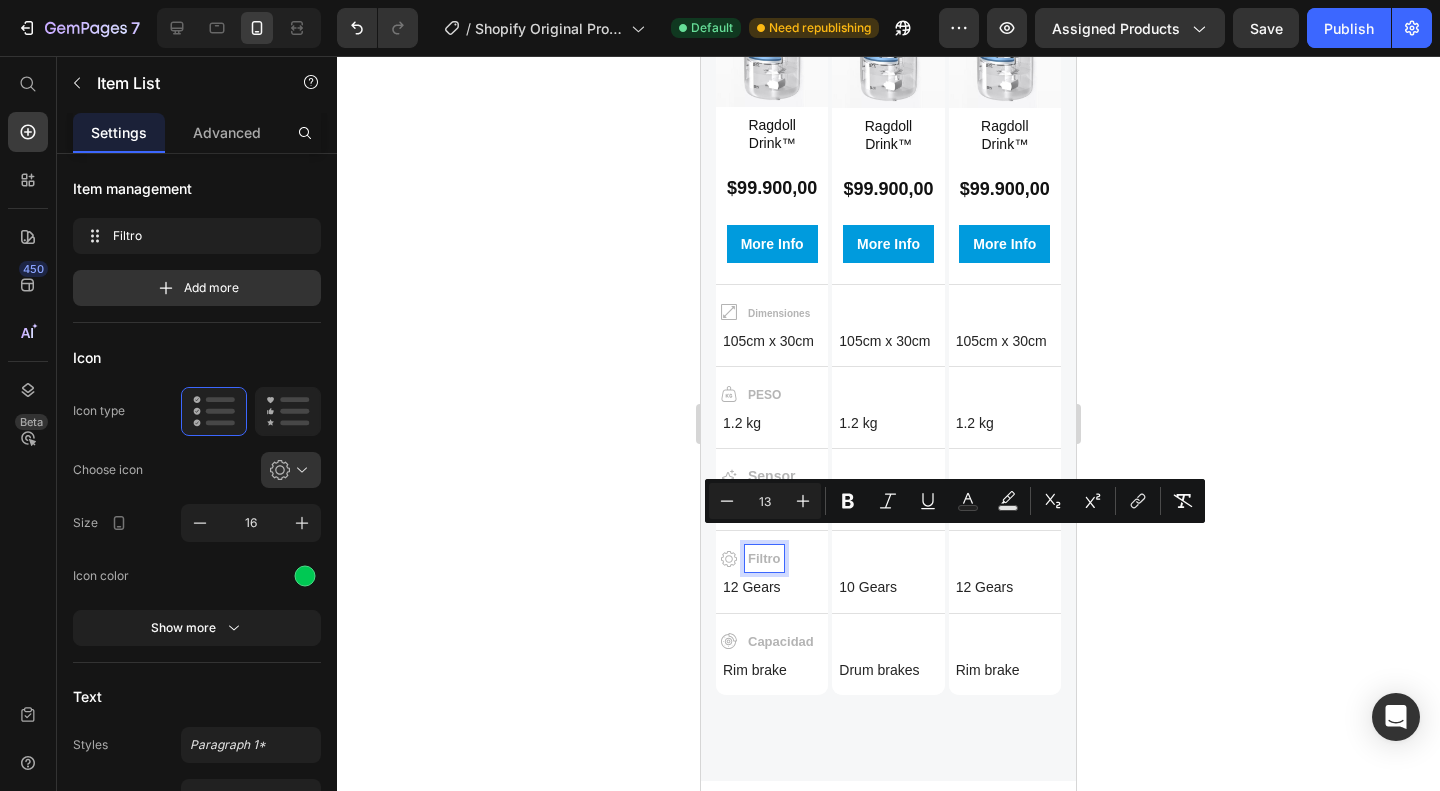 click 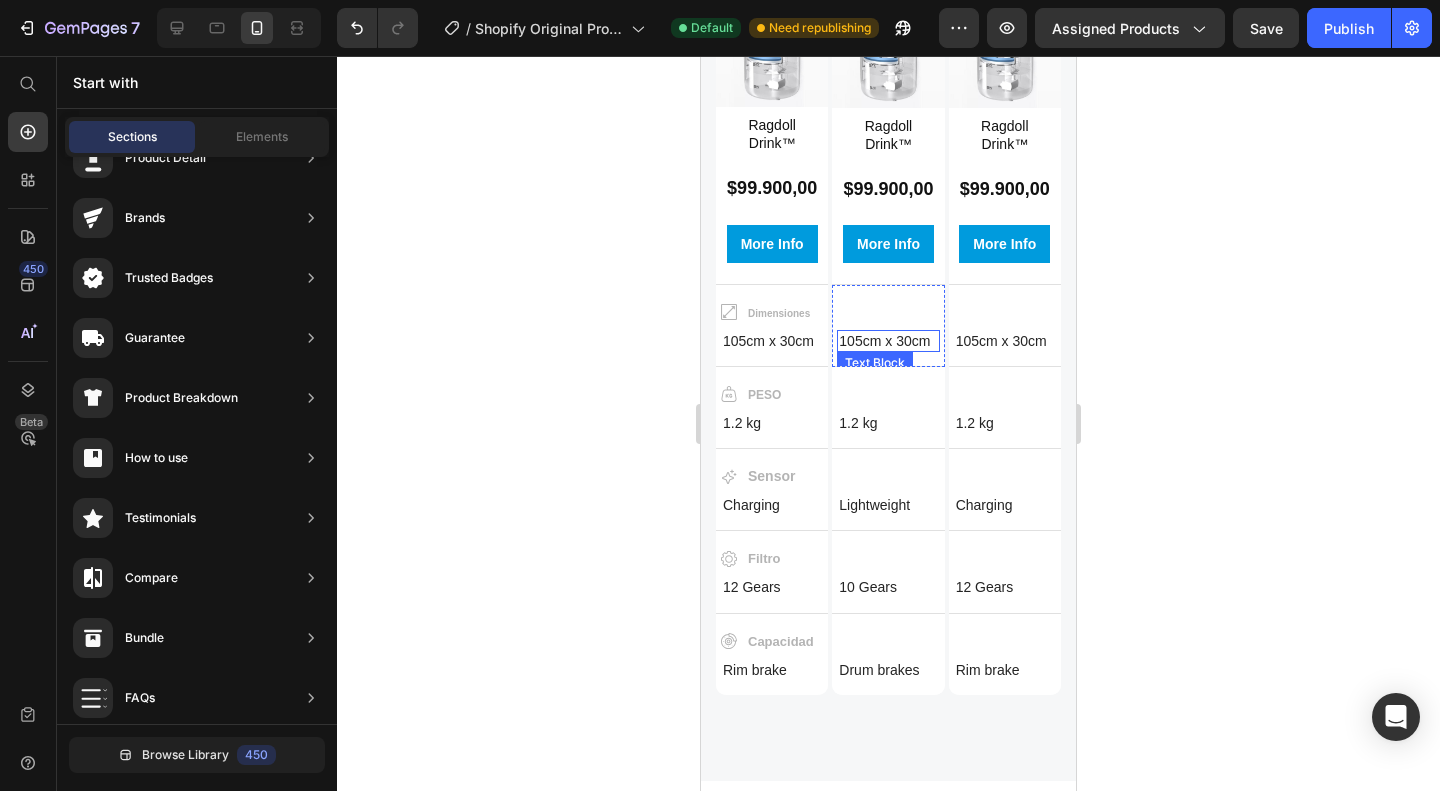 click on "105cm x 30cm" at bounding box center [772, 341] 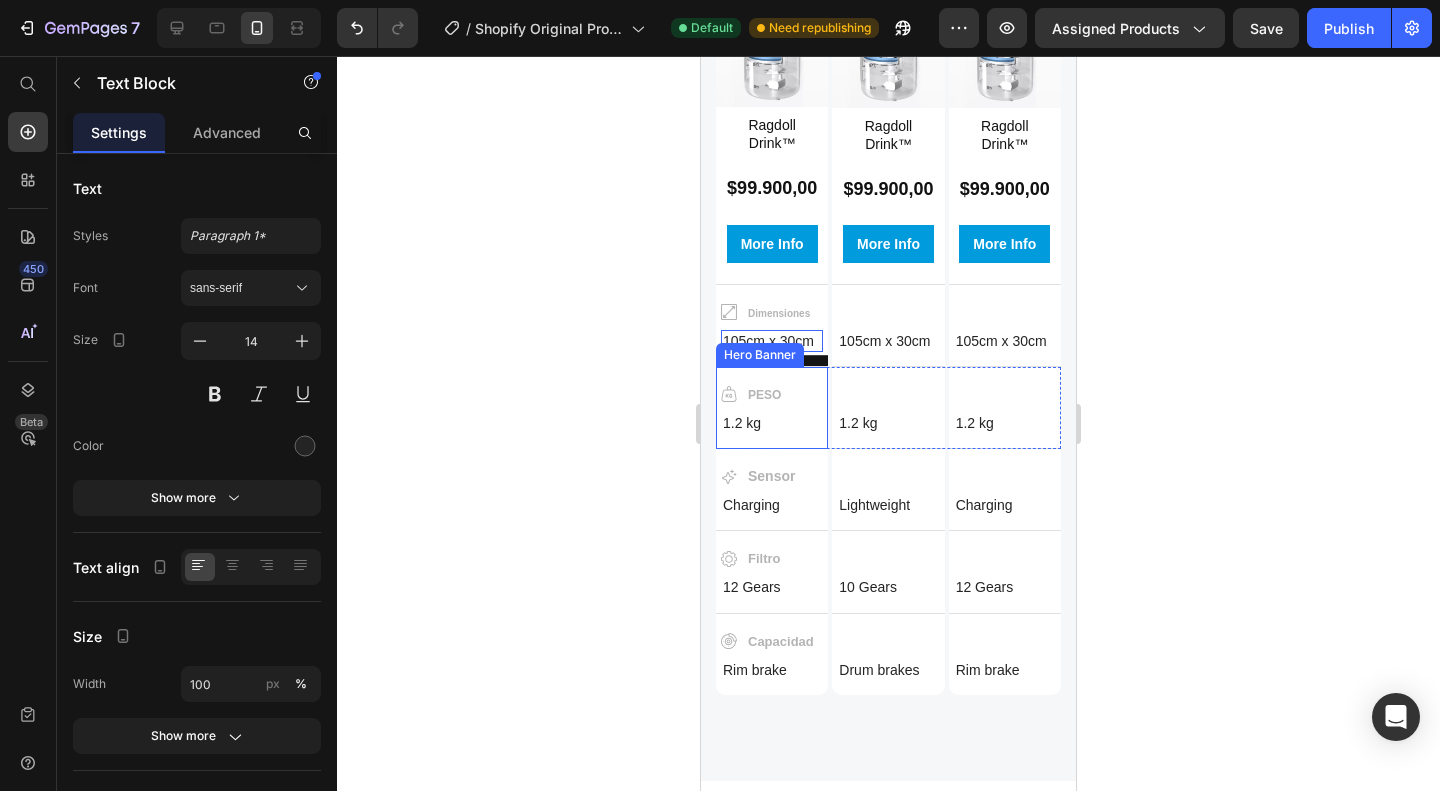 click on "105cm x 30cm" at bounding box center [772, 341] 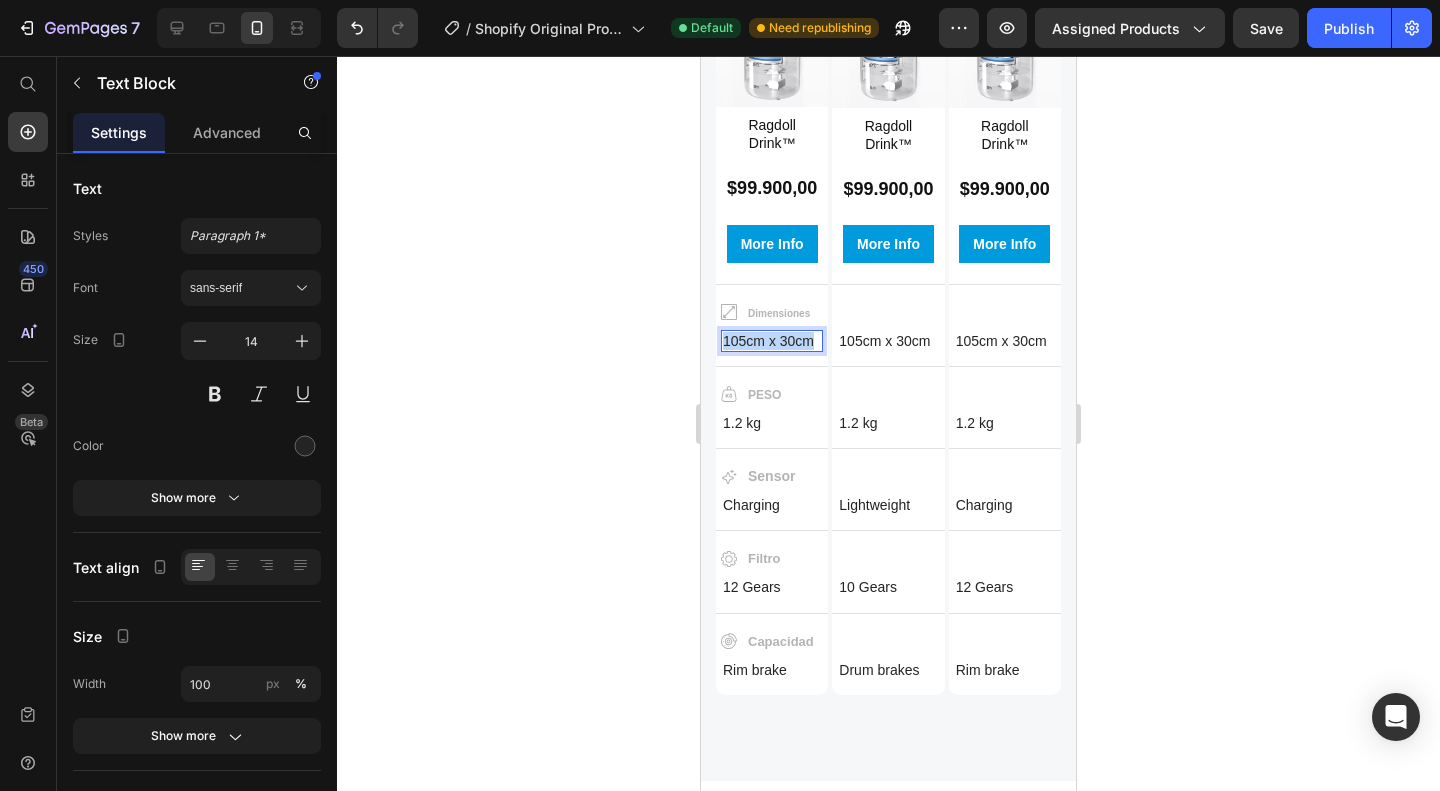 drag, startPoint x: 814, startPoint y: 325, endPoint x: 724, endPoint y: 333, distance: 90.35486 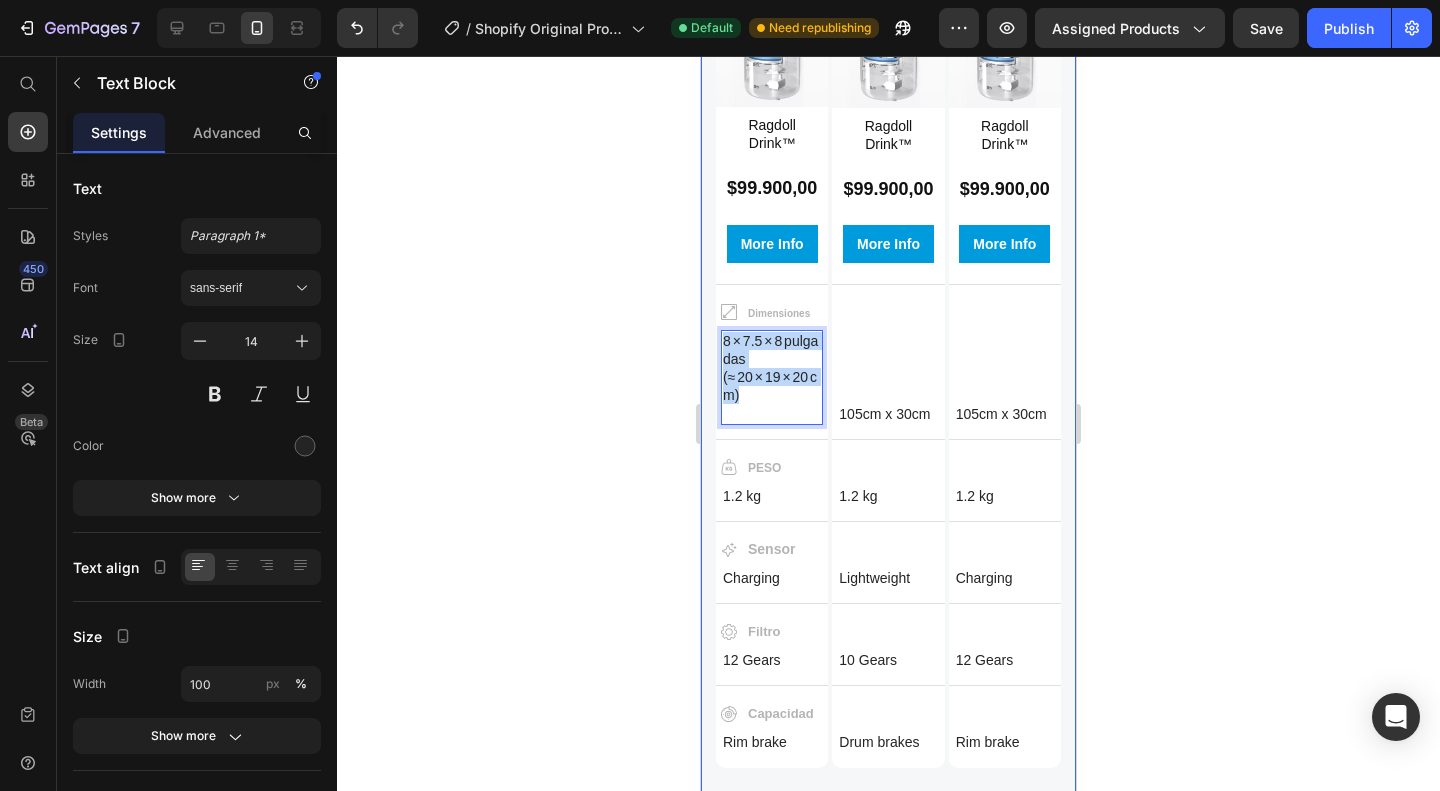 drag, startPoint x: 763, startPoint y: 381, endPoint x: 706, endPoint y: 310, distance: 91.04944 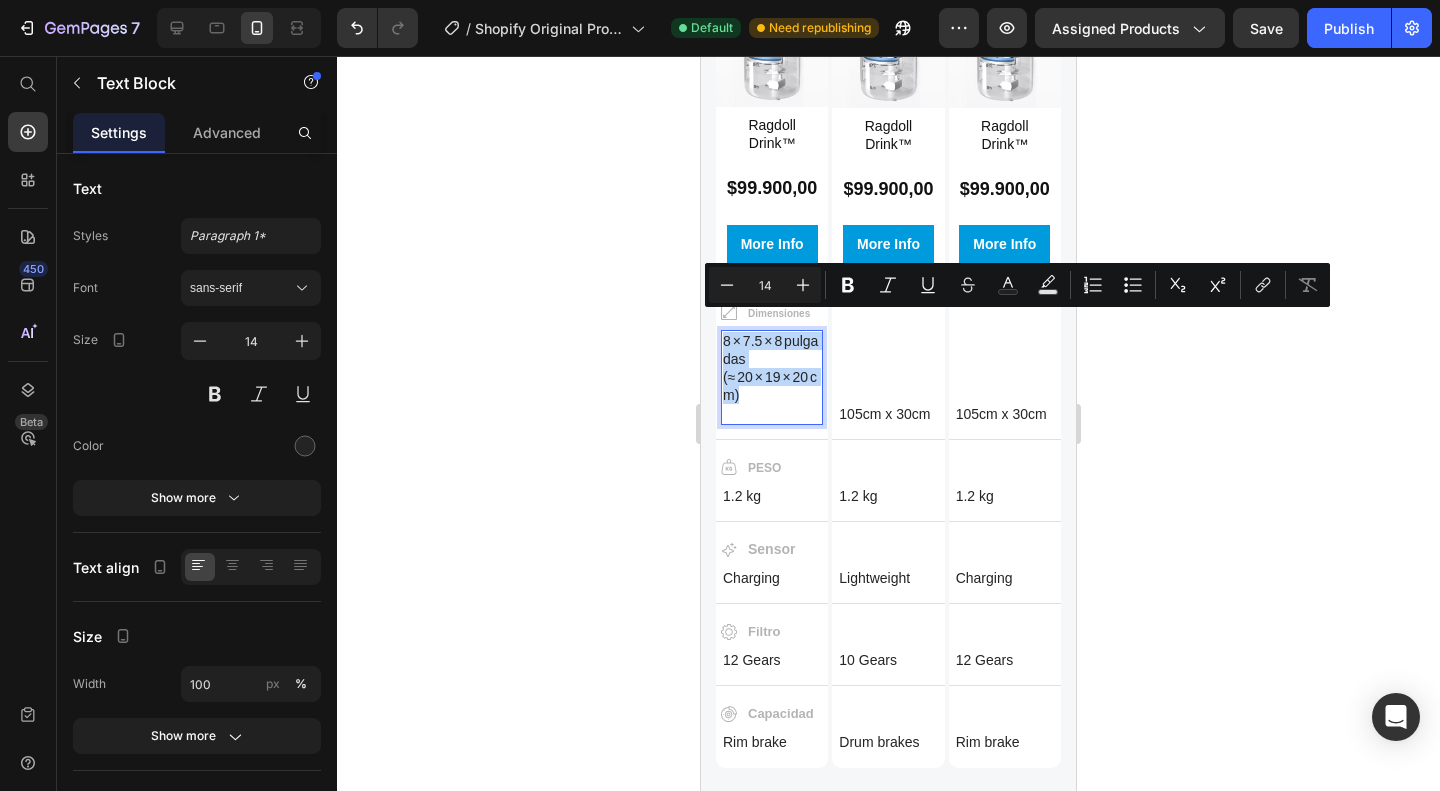 click on "8 × 7.5 × 8 pulgadas (≈ 20 × 19 × 20 cm)" at bounding box center [772, 368] 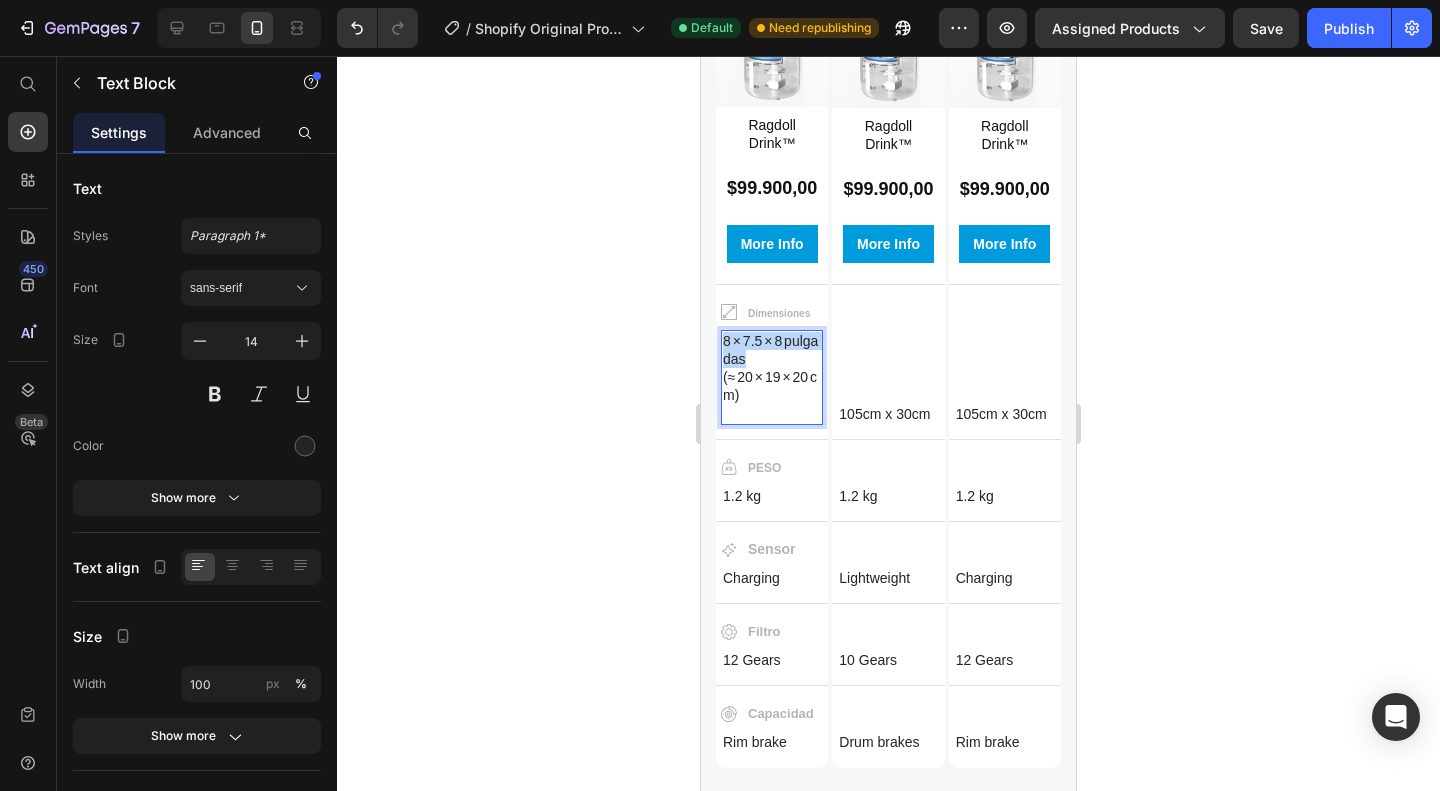 drag, startPoint x: 762, startPoint y: 339, endPoint x: 714, endPoint y: 313, distance: 54.589375 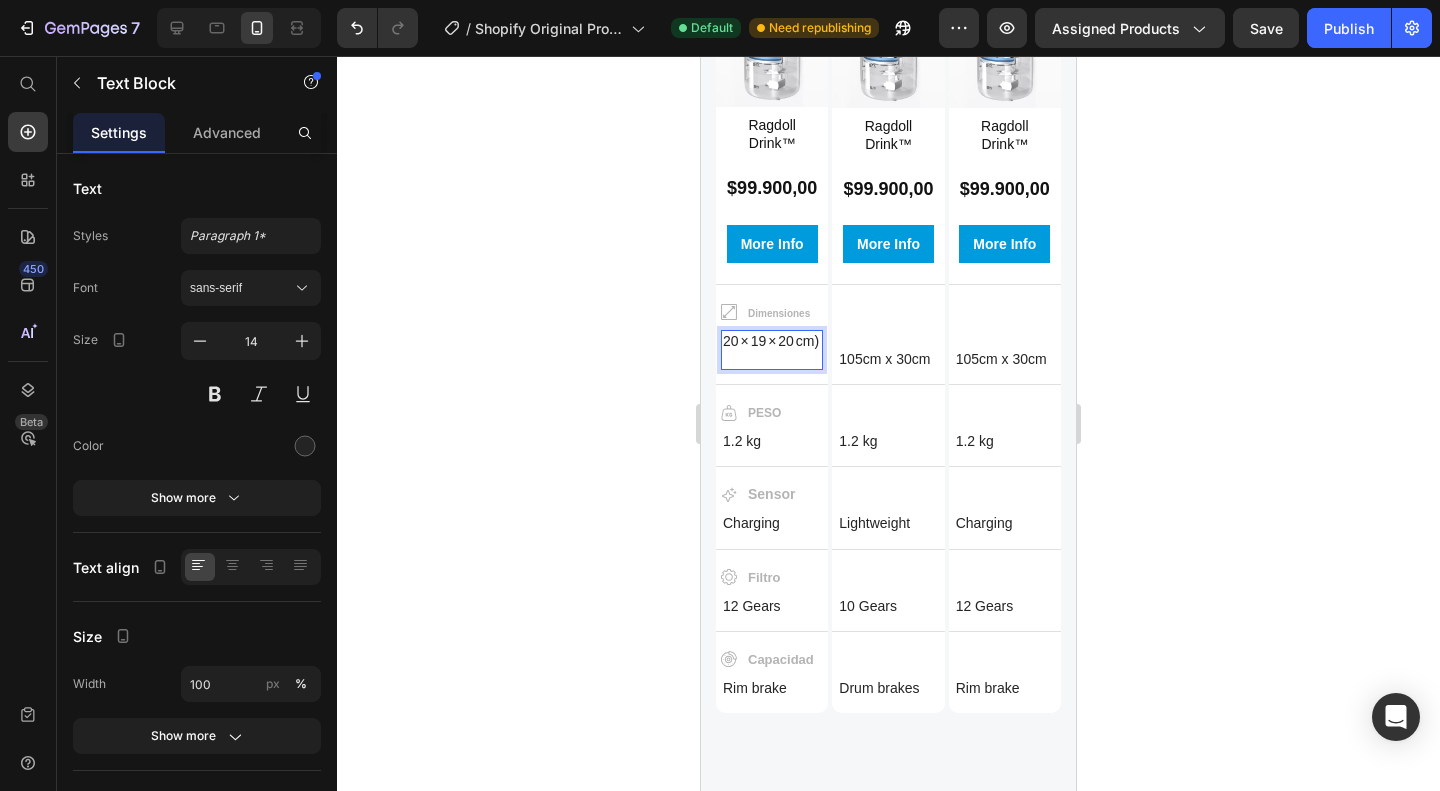 click on "20 × 19 × 20 cm)" at bounding box center [772, 341] 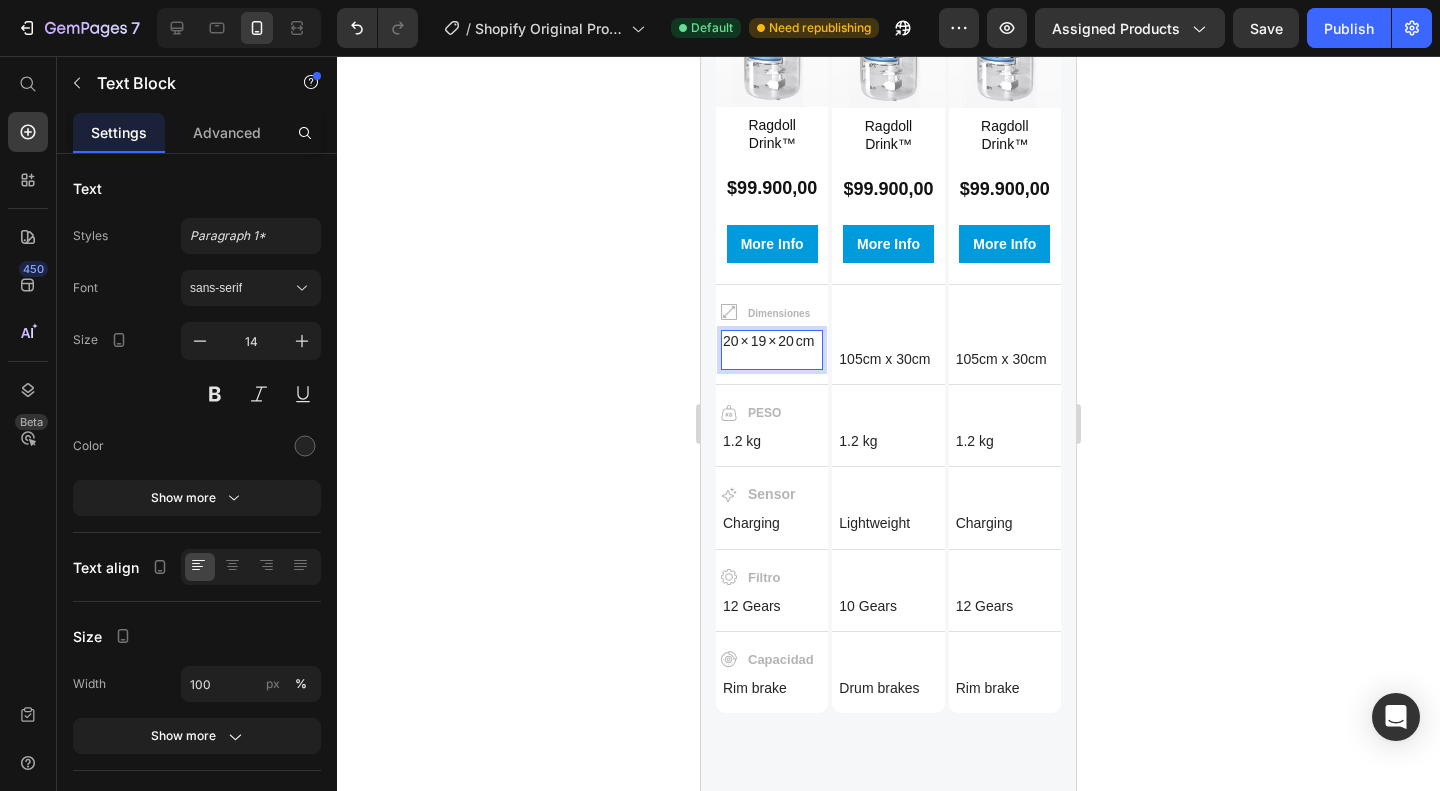click on "20 × 19 × 20 cm" at bounding box center (772, 341) 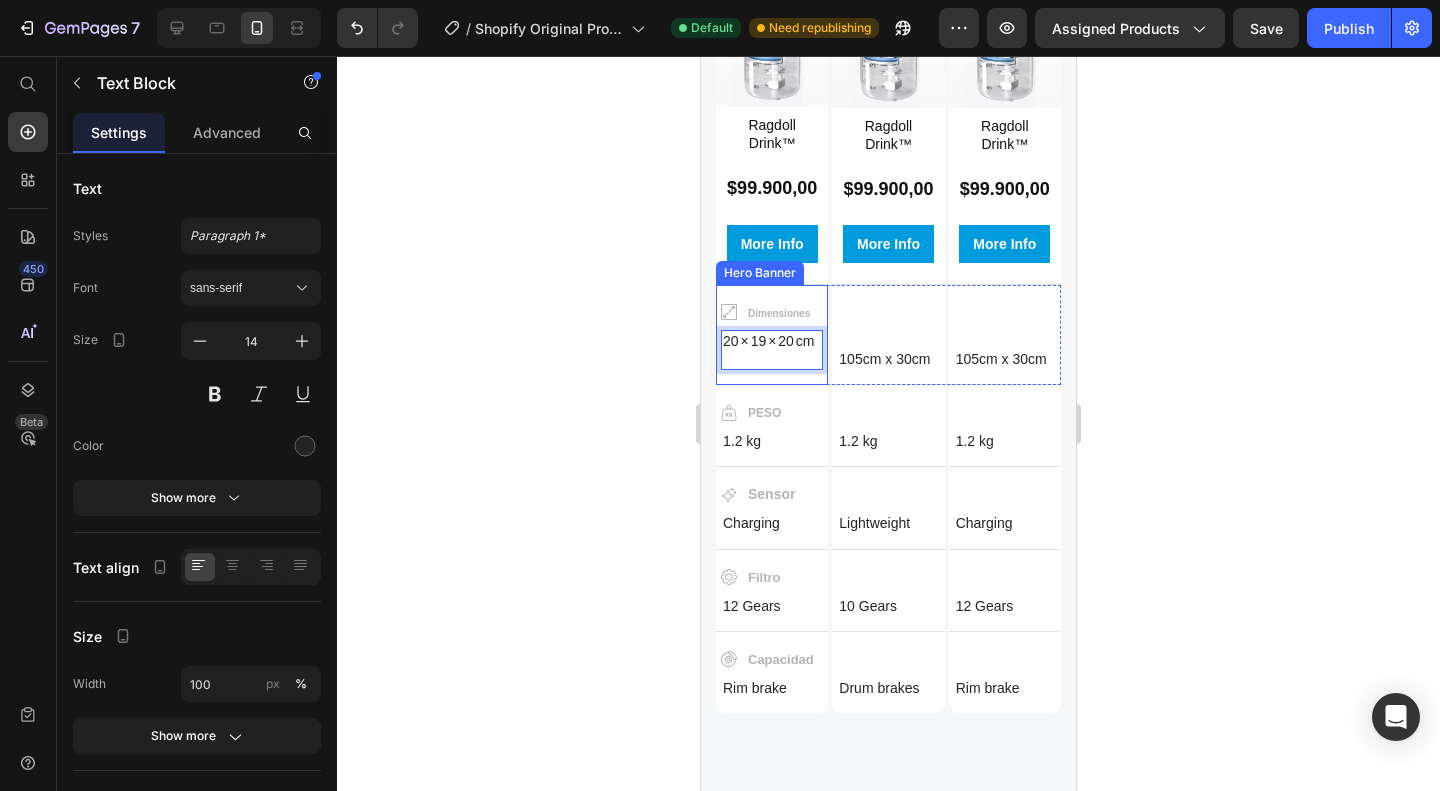 drag, startPoint x: 743, startPoint y: 339, endPoint x: 716, endPoint y: 315, distance: 36.124783 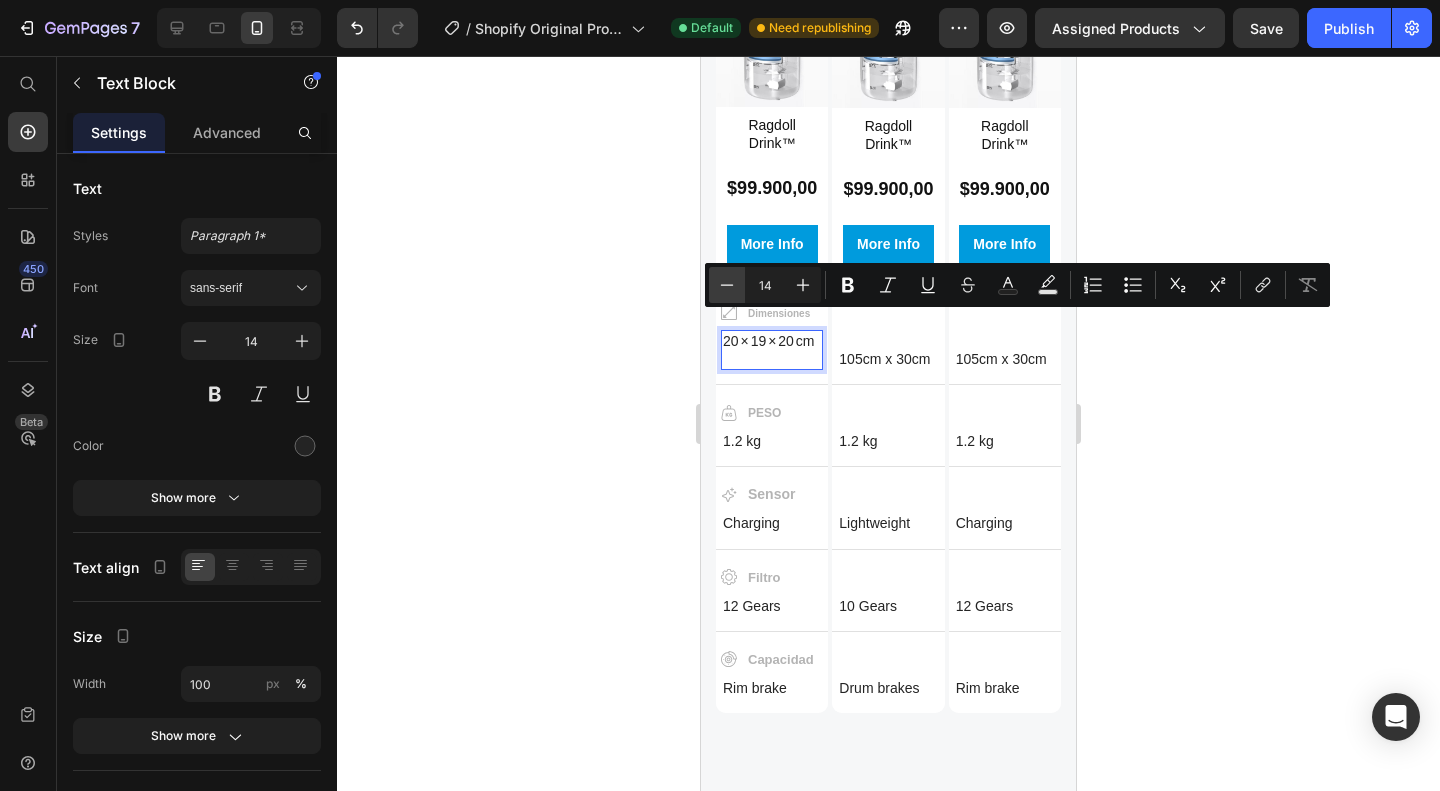 drag, startPoint x: 731, startPoint y: 287, endPoint x: 37, endPoint y: 252, distance: 694.882 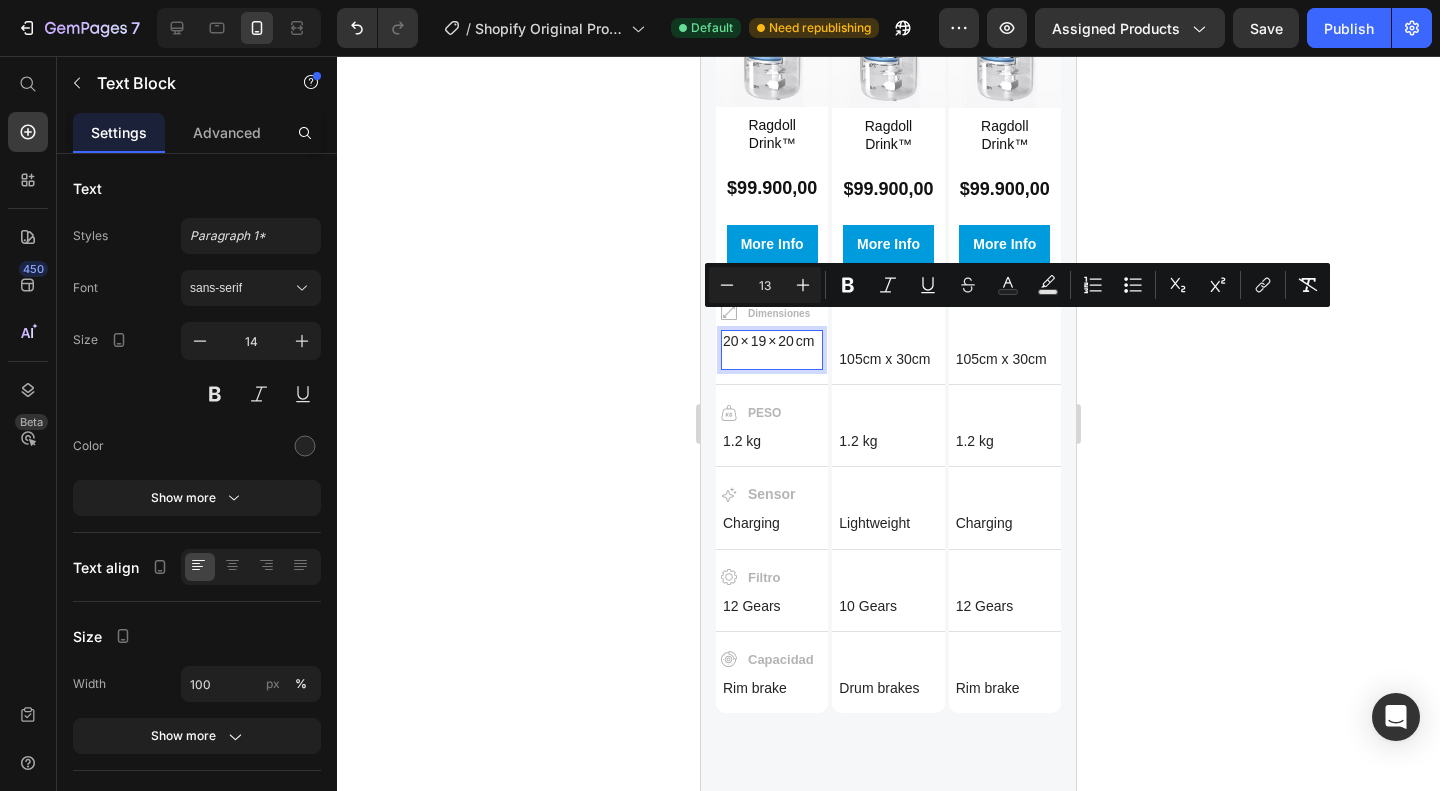 click 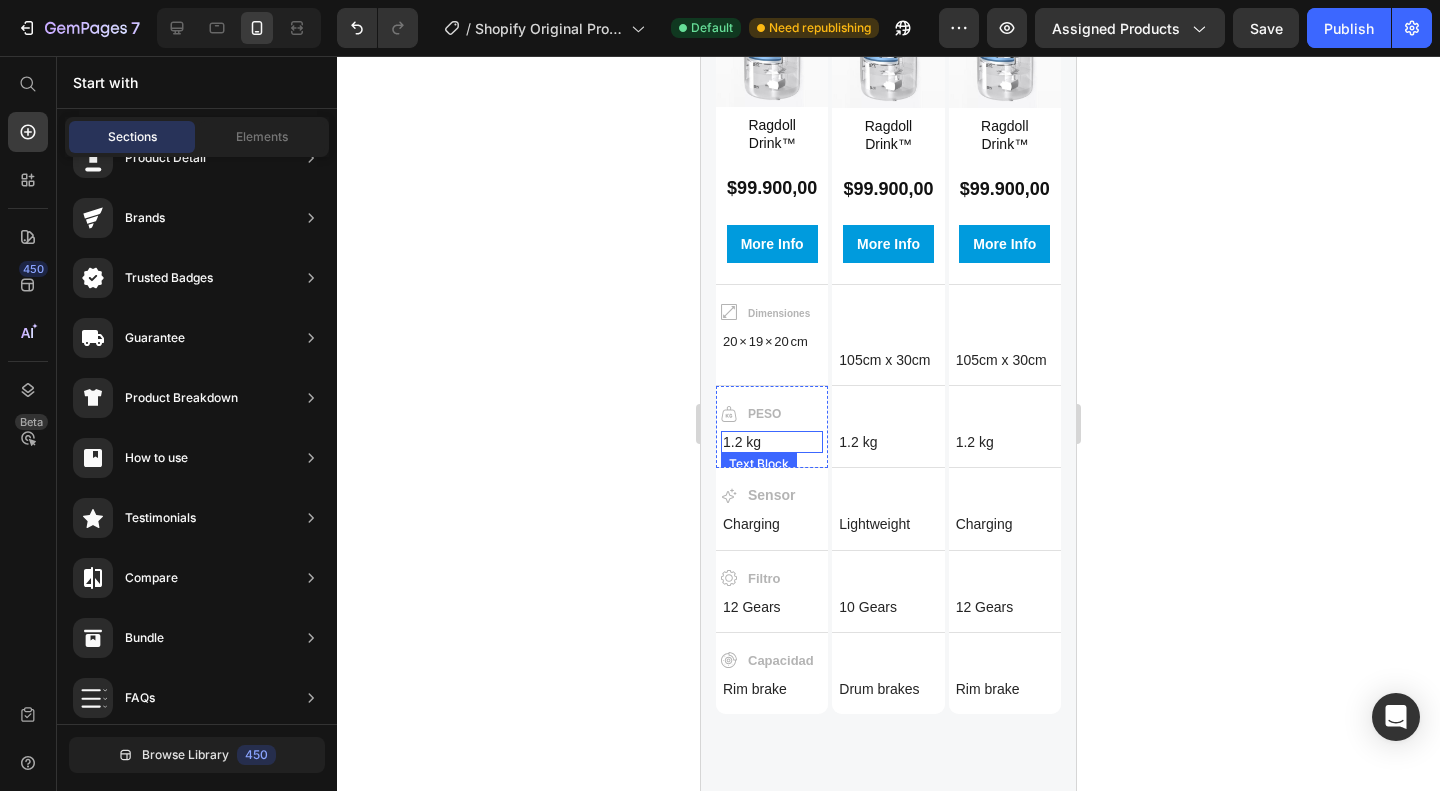 click on "1.2 kg" at bounding box center [772, 442] 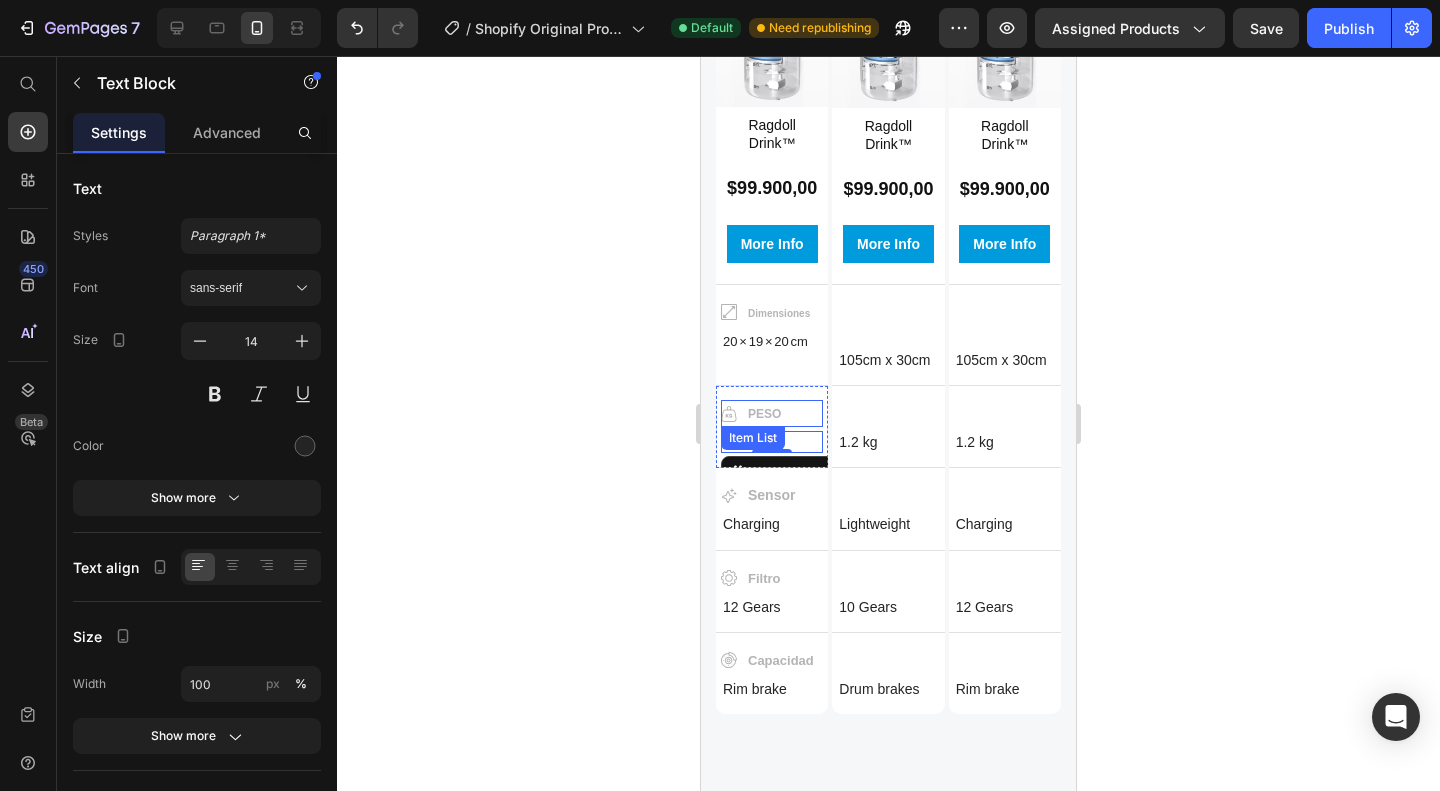 click on "Item List" at bounding box center (753, 438) 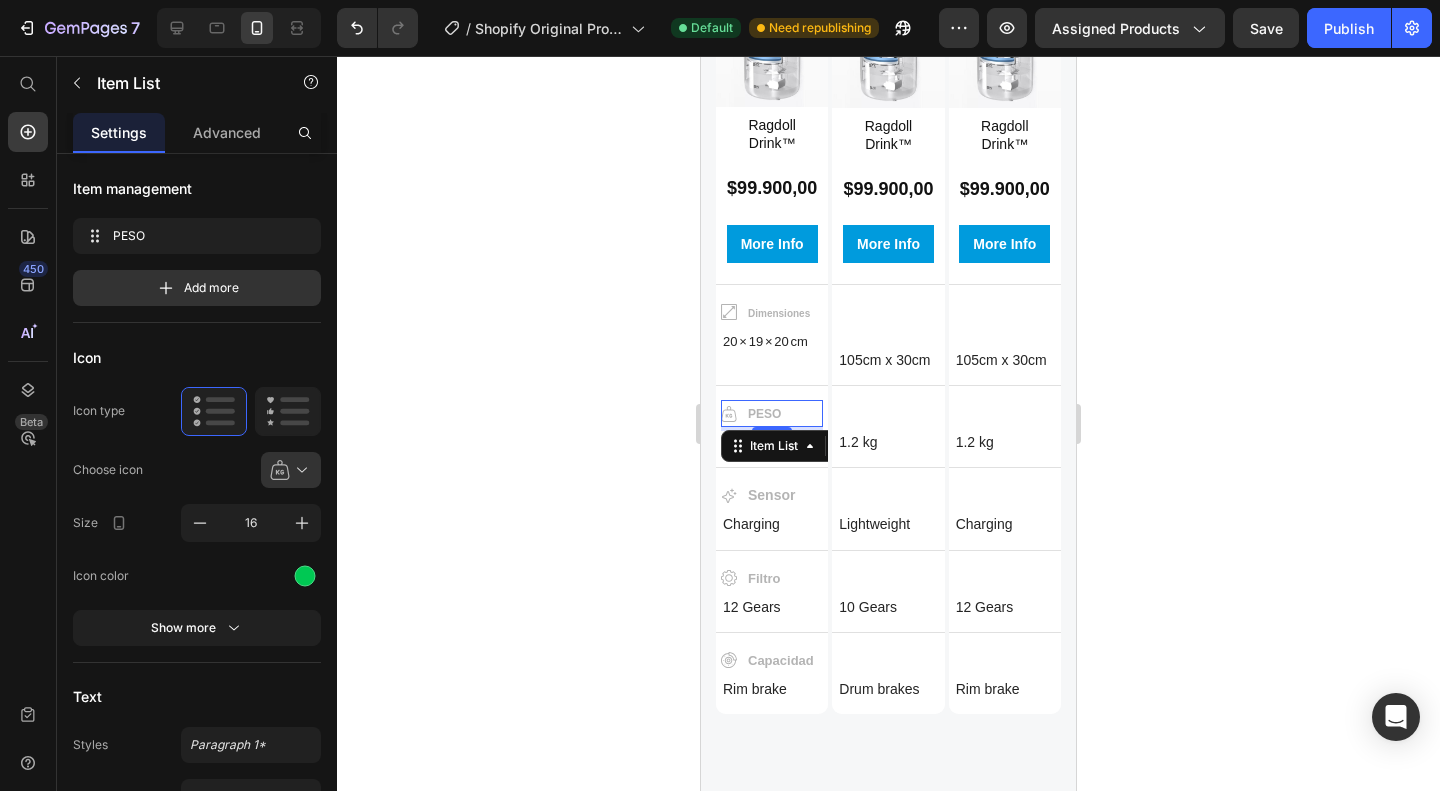 click 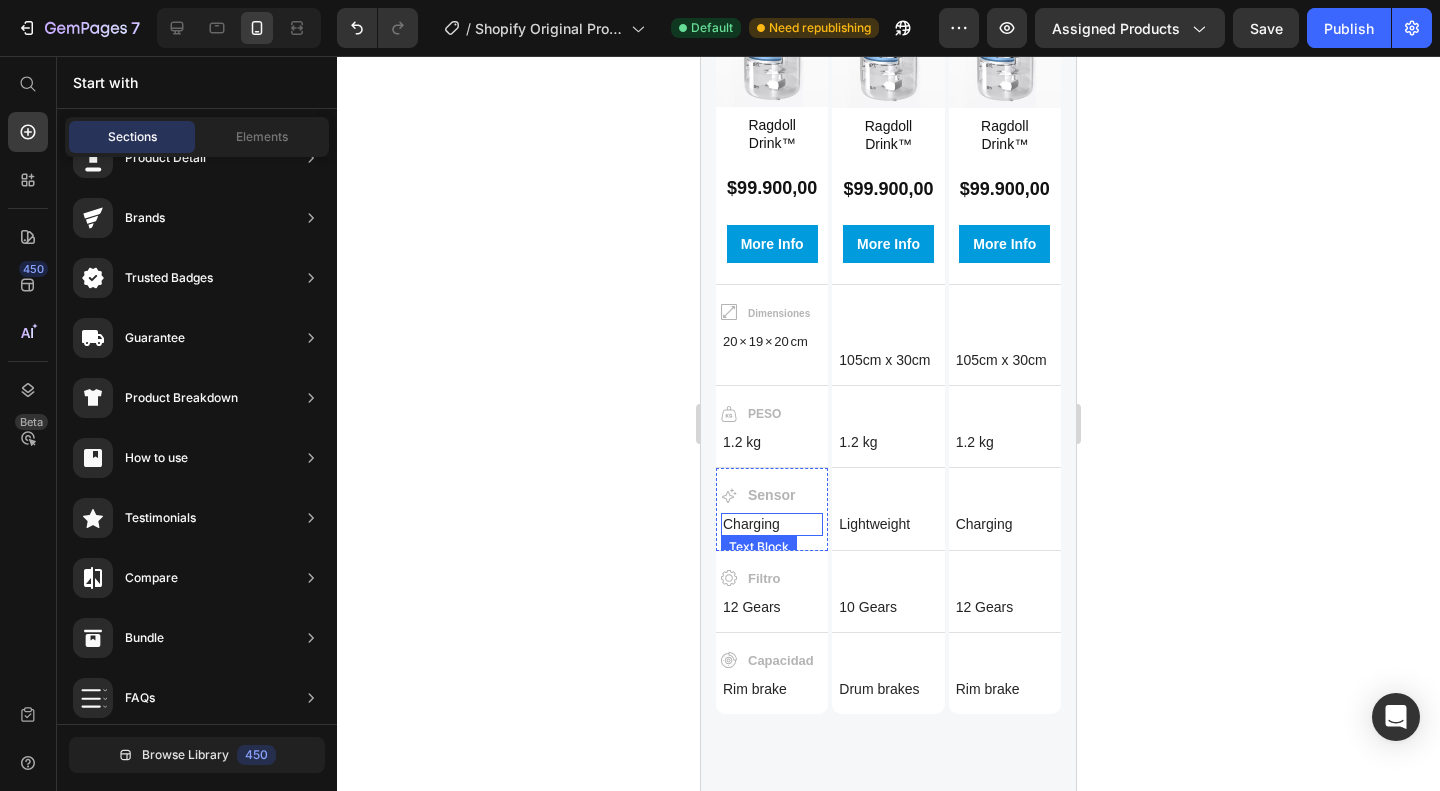 click on "Charging" at bounding box center (772, 524) 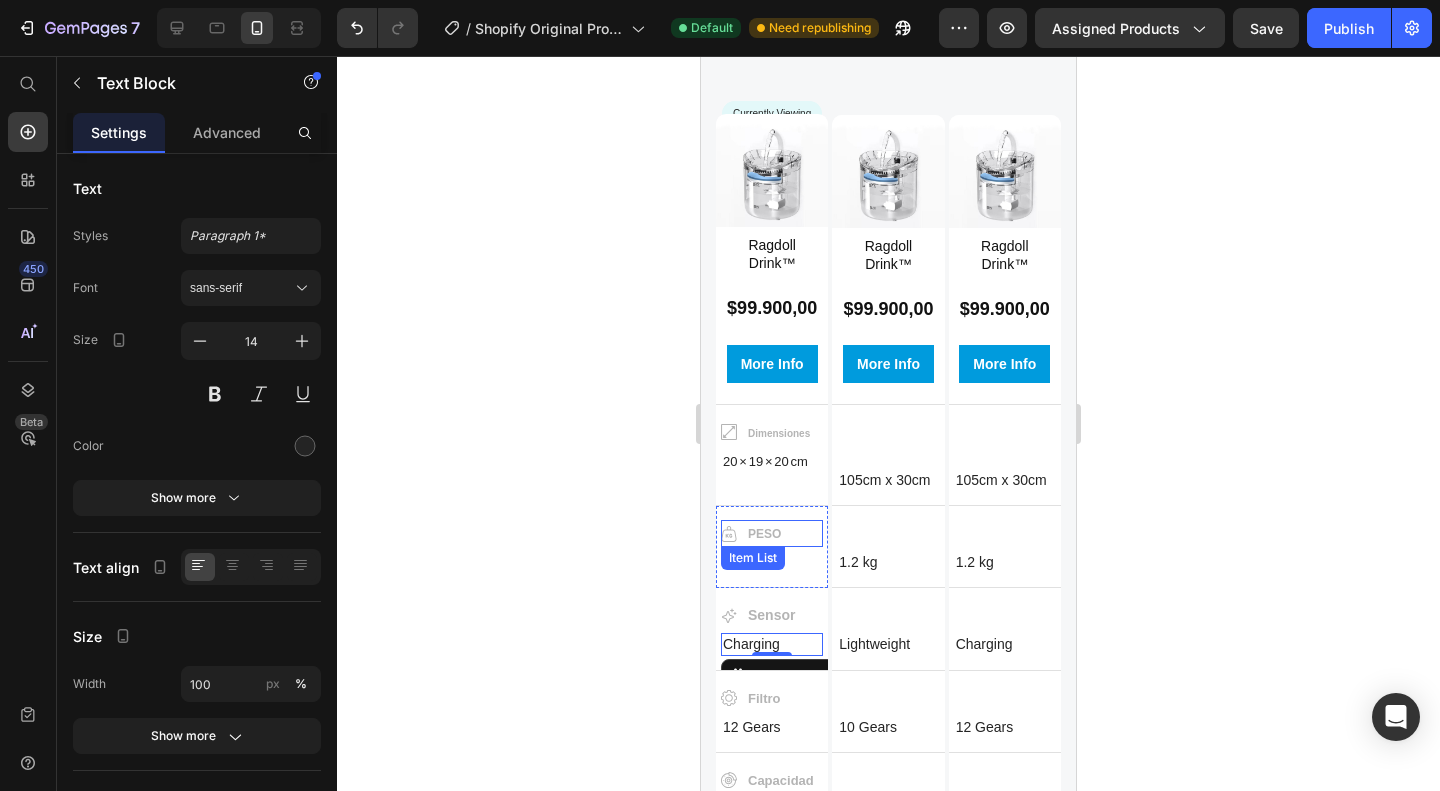 scroll, scrollTop: 2054, scrollLeft: 0, axis: vertical 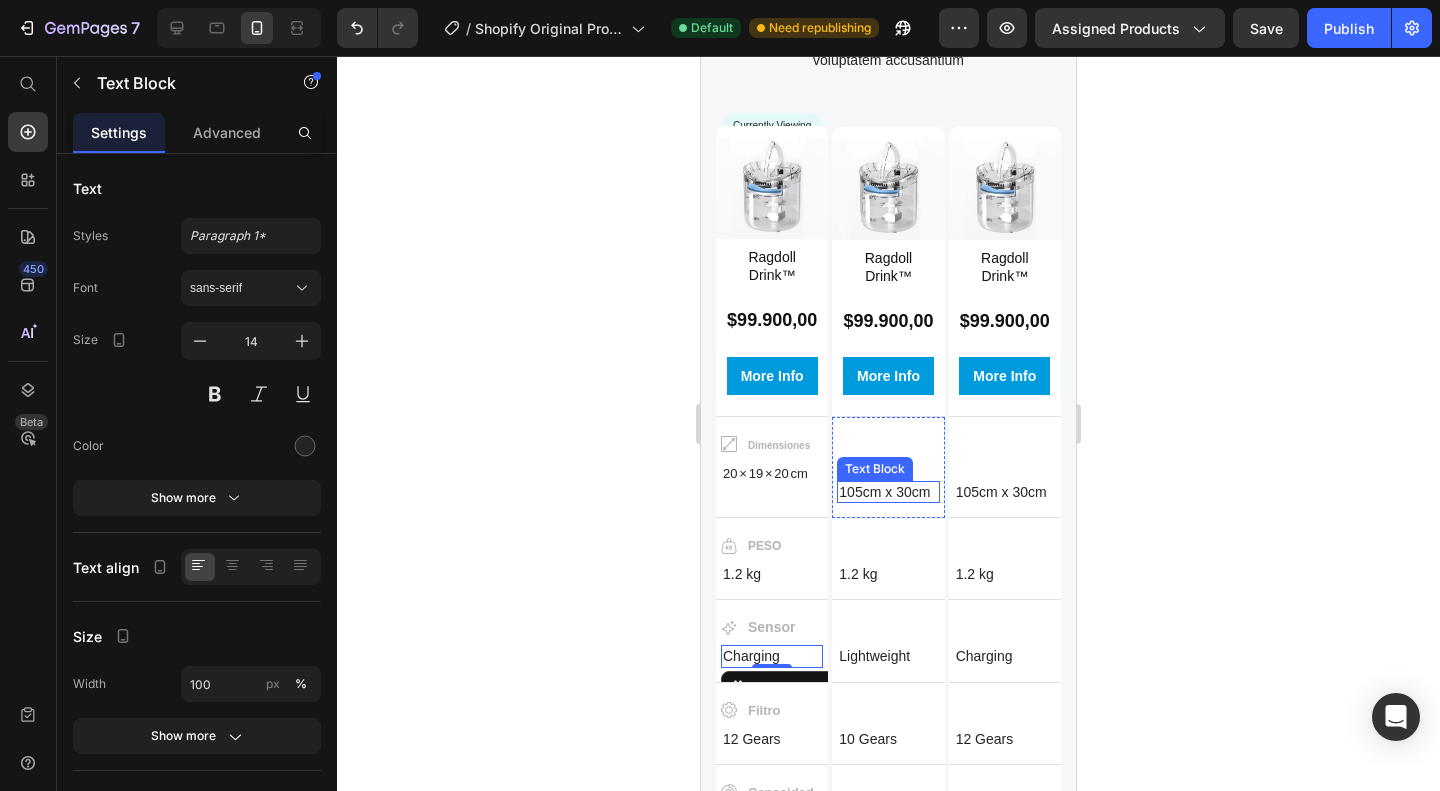 click on "105cm x 30cm" at bounding box center (888, 492) 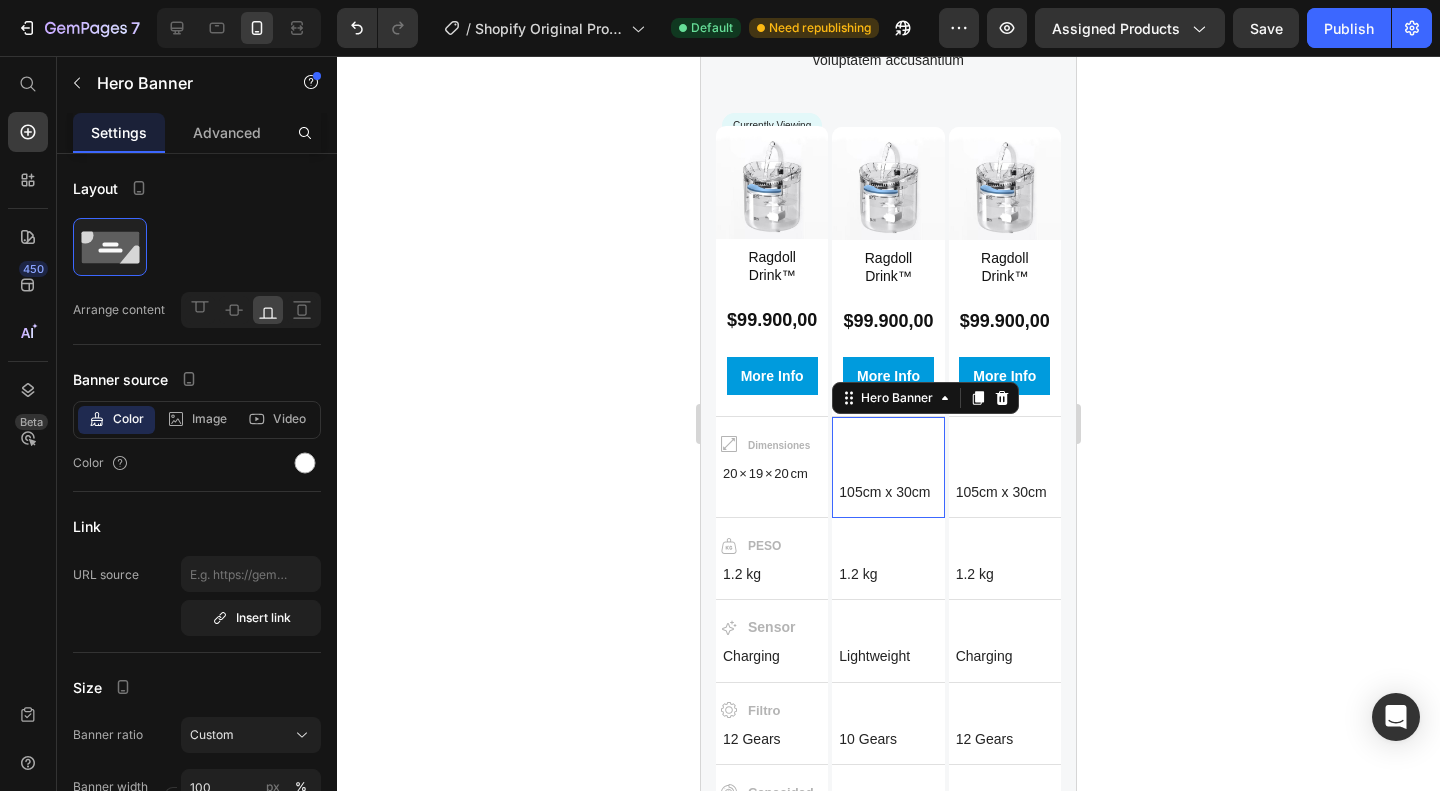 click on "105cm x 30cm Text Block" at bounding box center [888, 467] 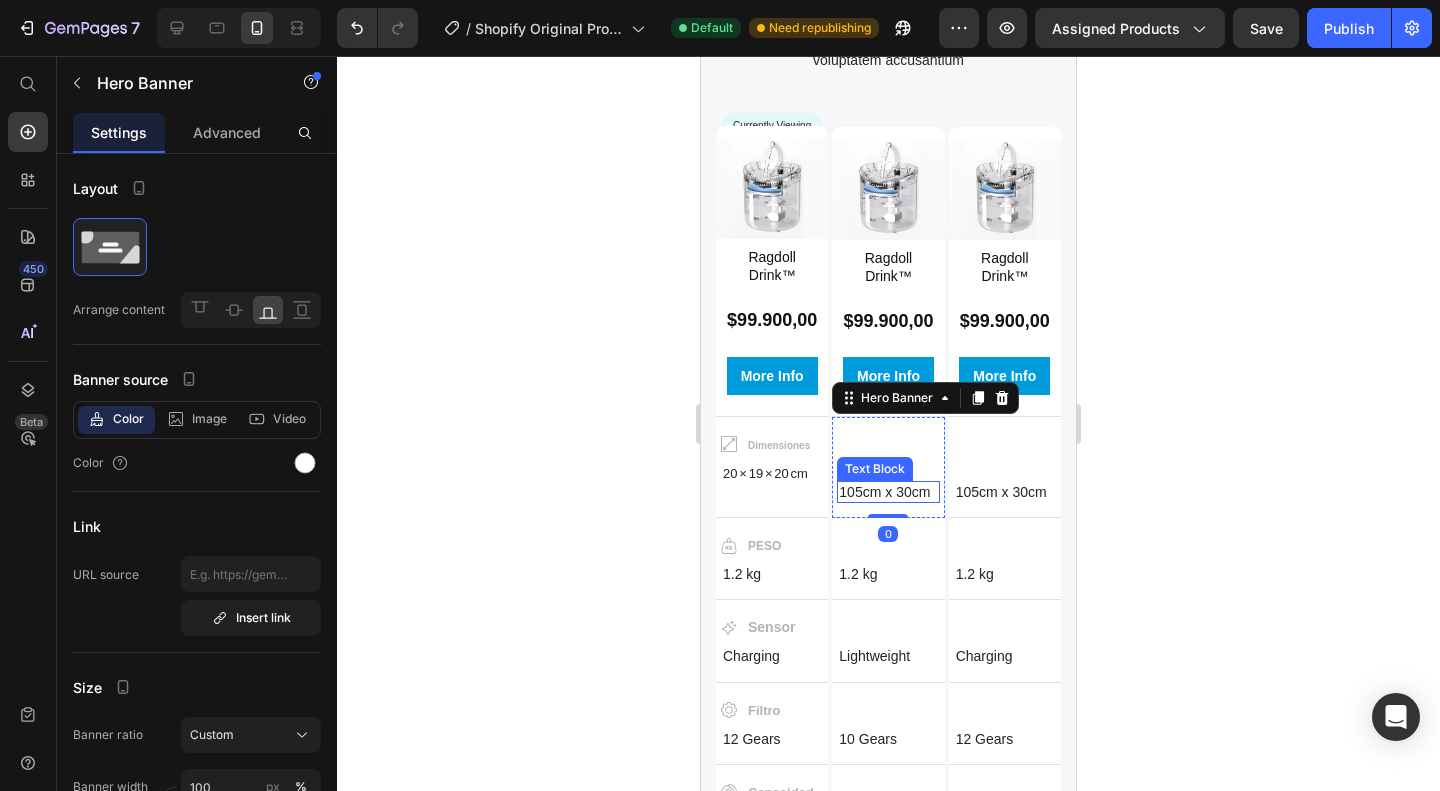 click on "105cm x 30cm" at bounding box center [888, 492] 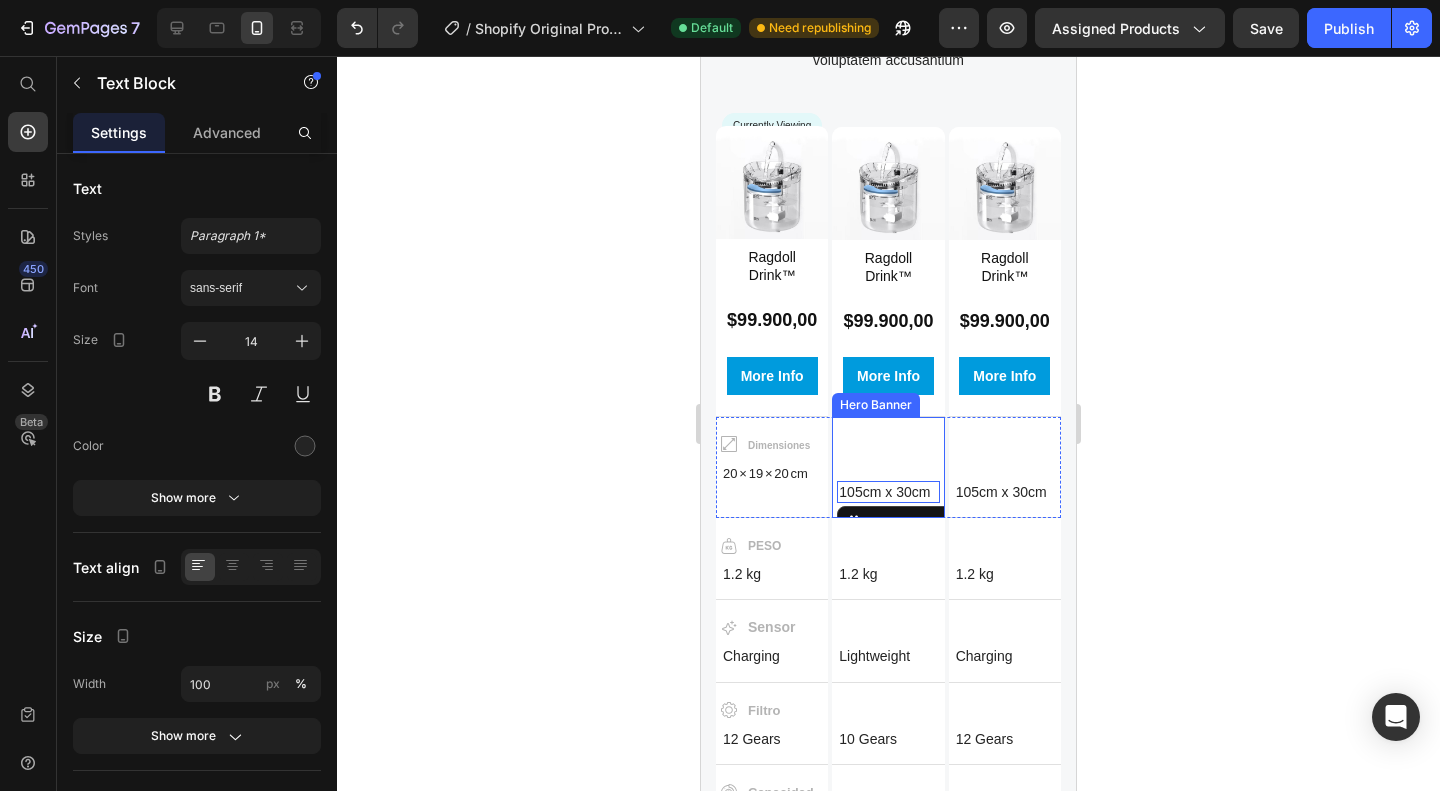 click on "105cm x 30cm" at bounding box center (888, 492) 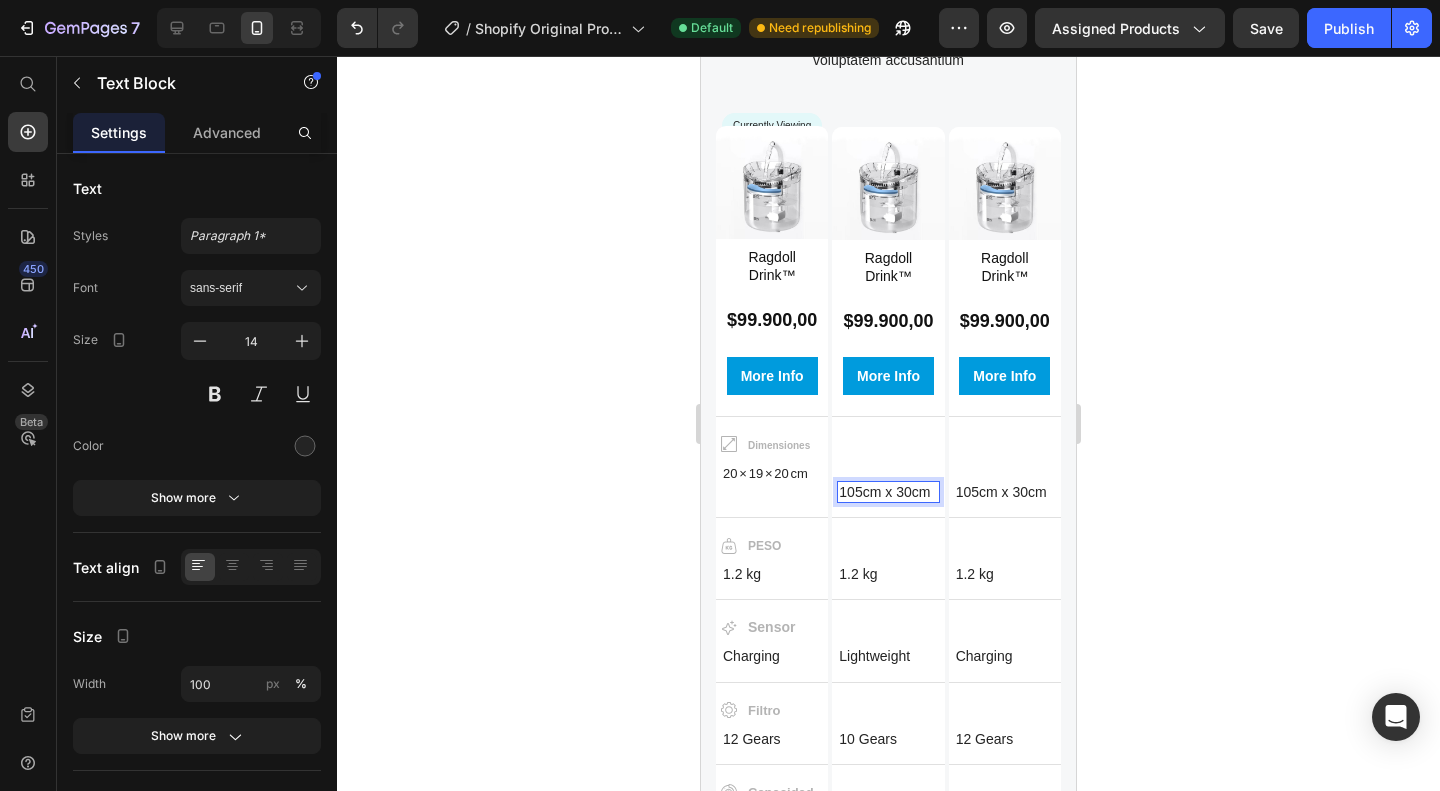 scroll, scrollTop: 2086, scrollLeft: 0, axis: vertical 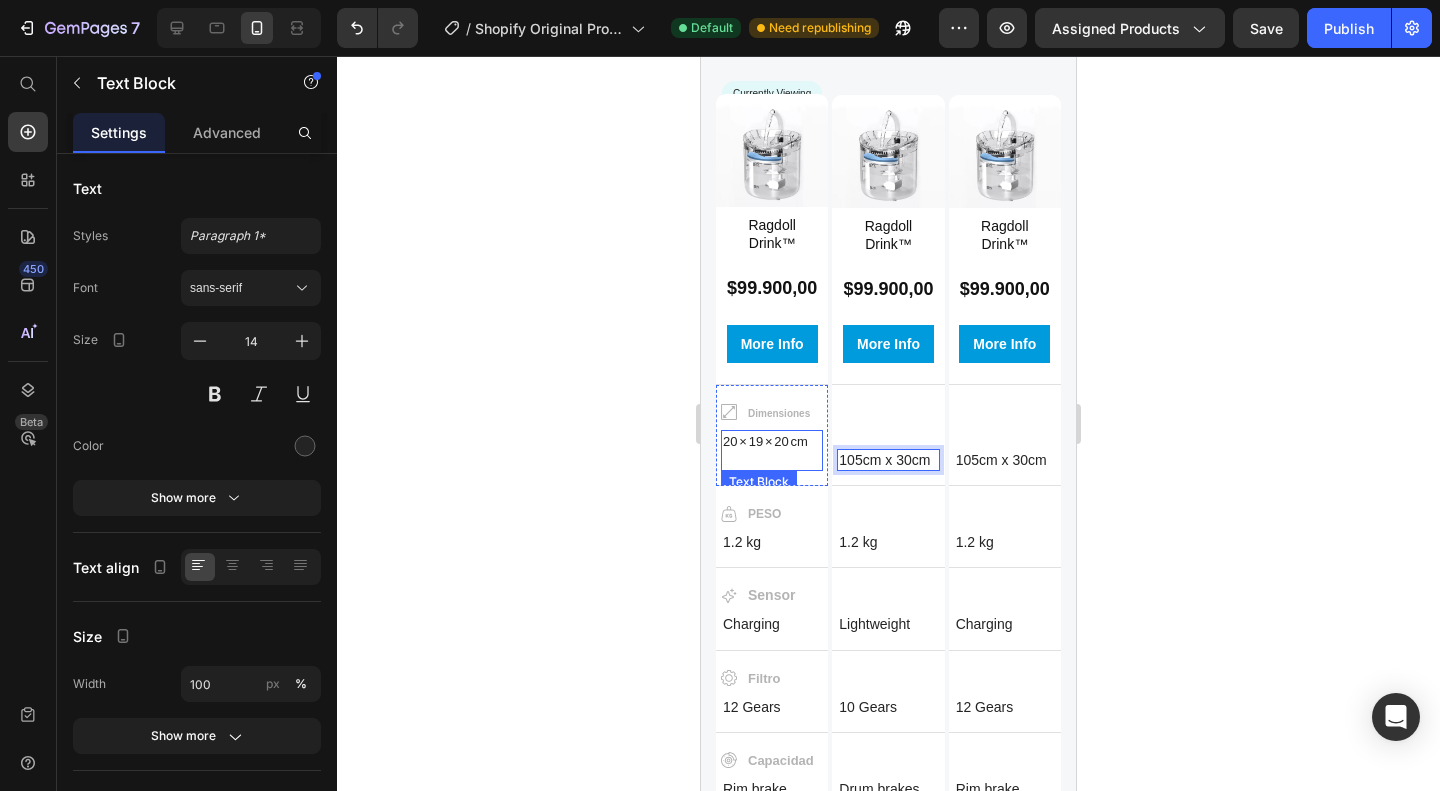 click on "20 × 19 × 20 cm" at bounding box center (765, 441) 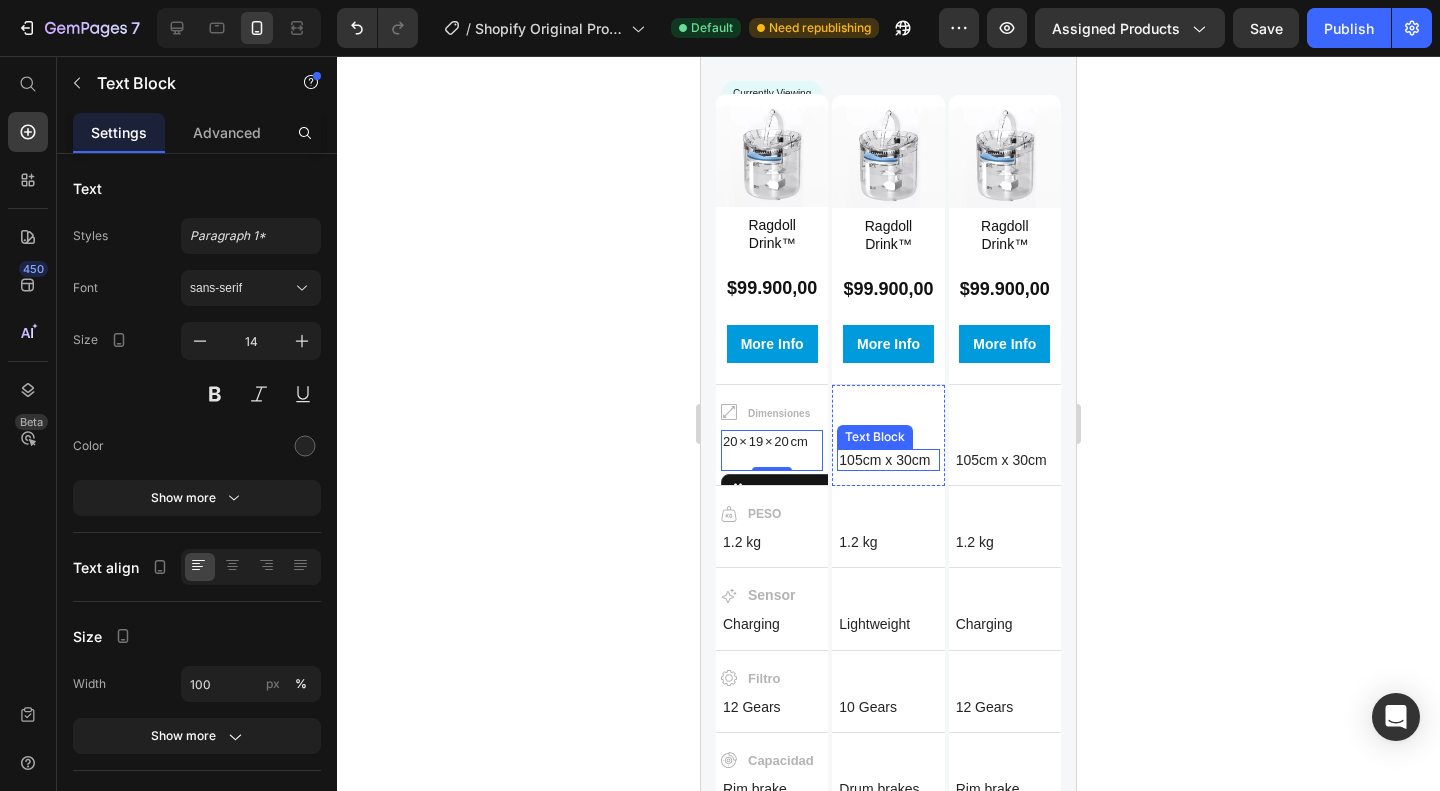 drag, startPoint x: 844, startPoint y: 450, endPoint x: 803, endPoint y: 437, distance: 43.011627 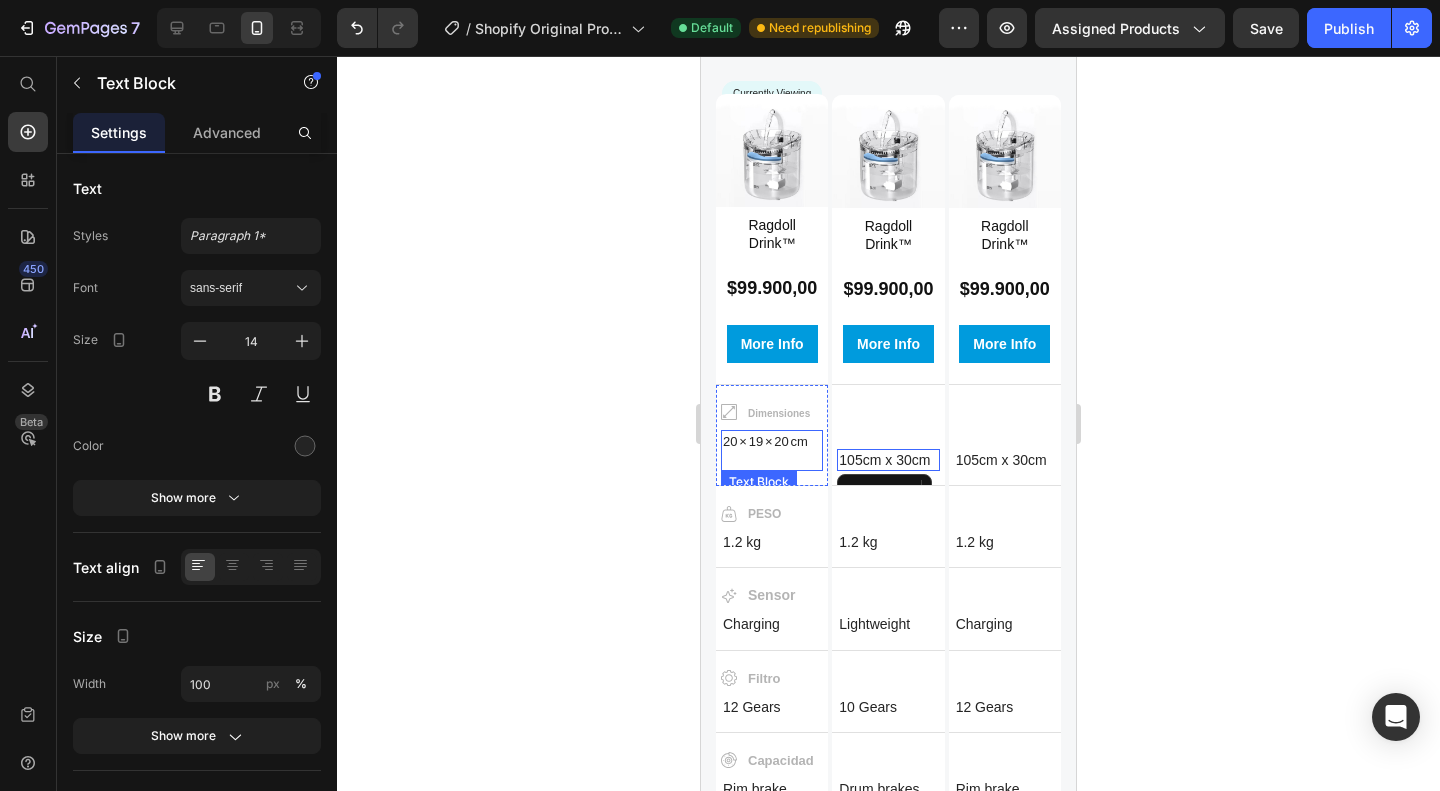 click on "Dimensiones Item List  20 × 19 × 20 cm Text Block   0 Hero Banner 105cm x 30cm Text Block Hero Banner 105cm x 30cm Text Block Hero Banner Row" at bounding box center [888, 435] 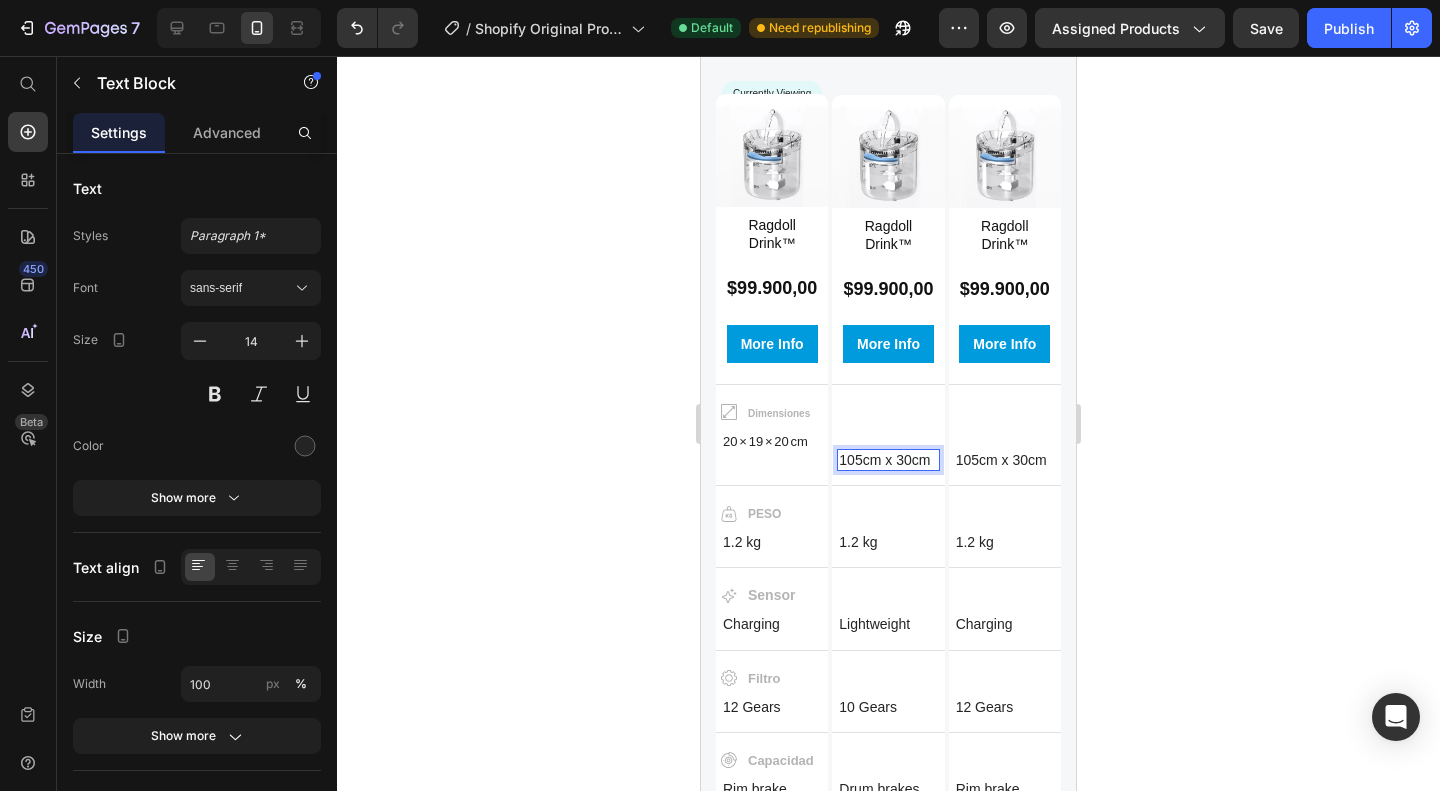 click on "105cm x 30cm" at bounding box center (888, 460) 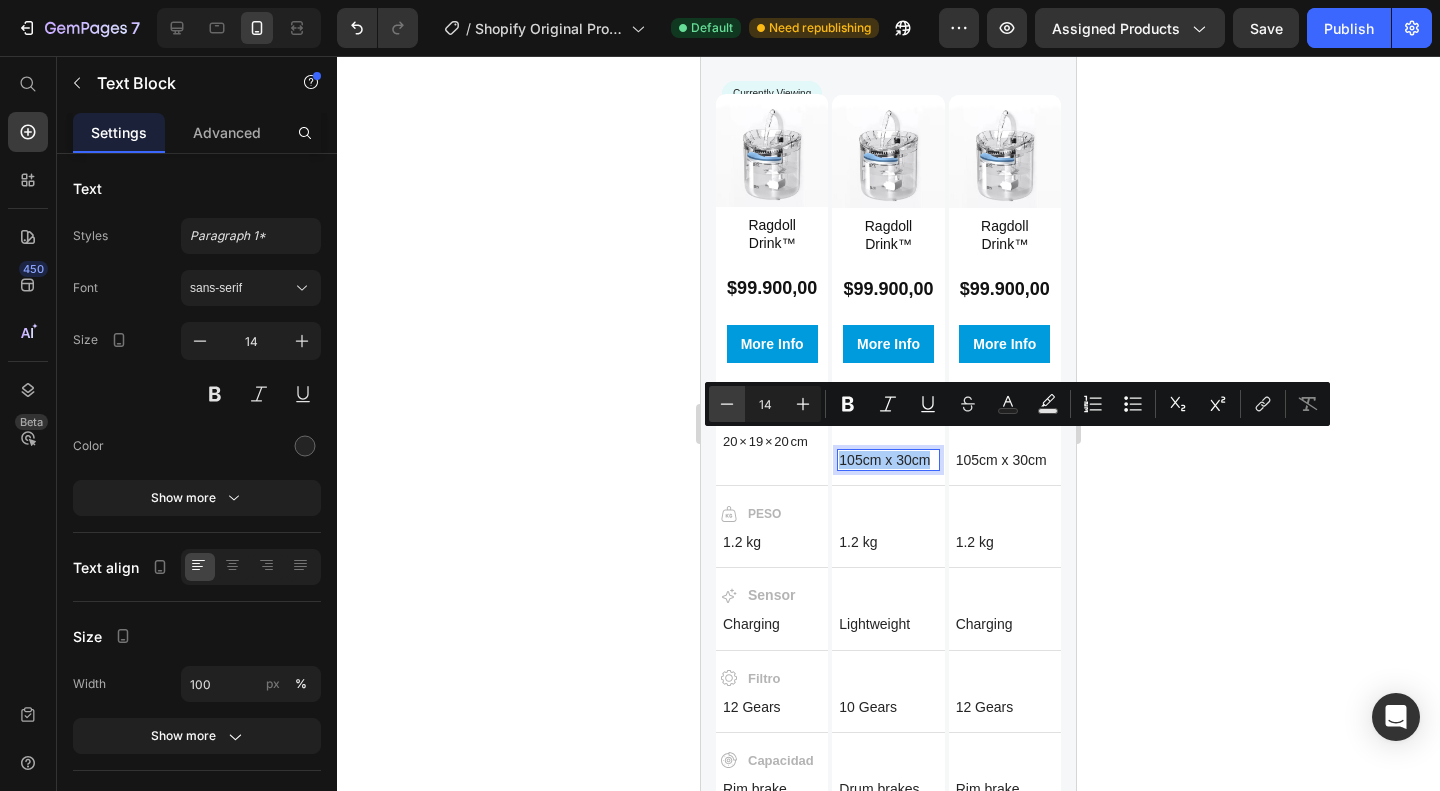 click 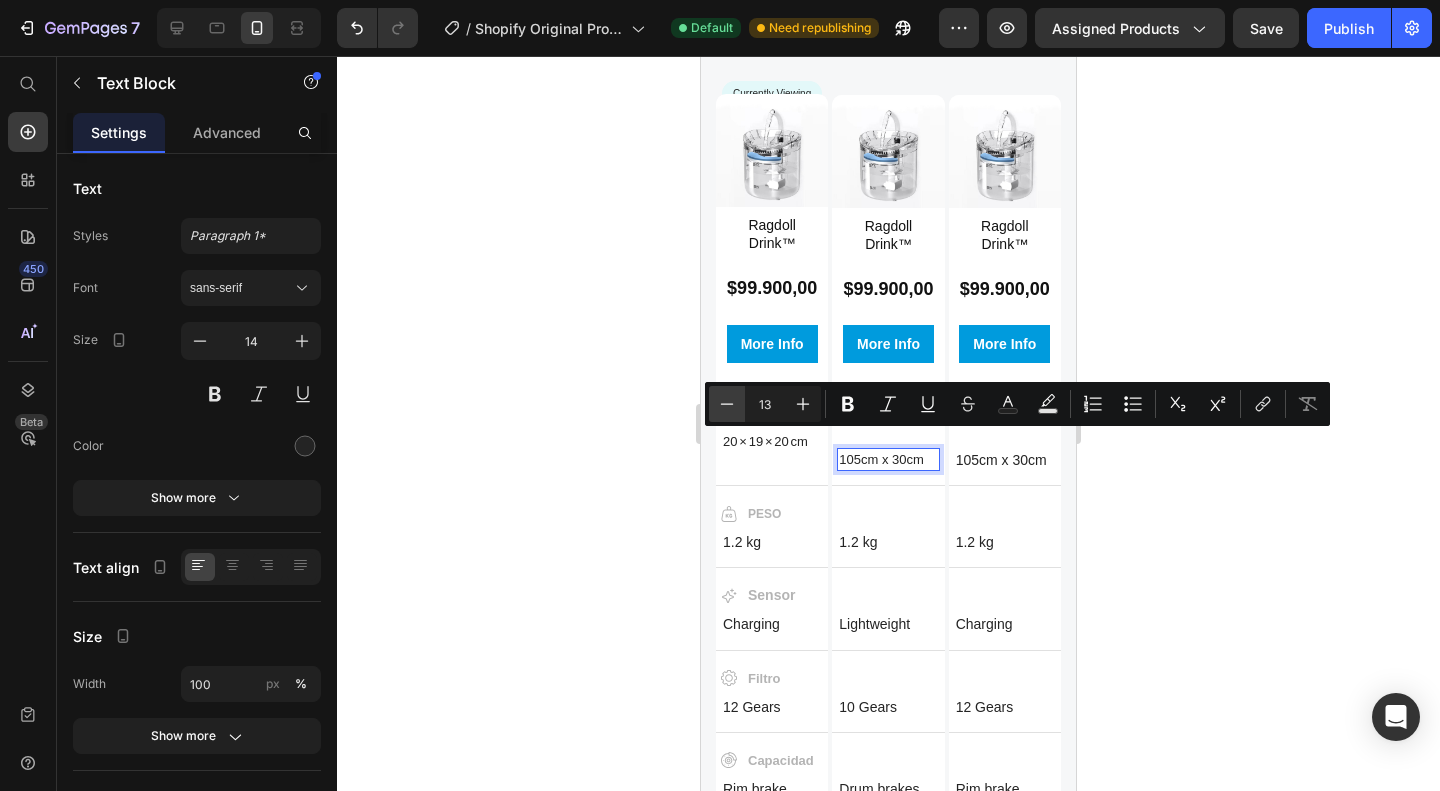 click 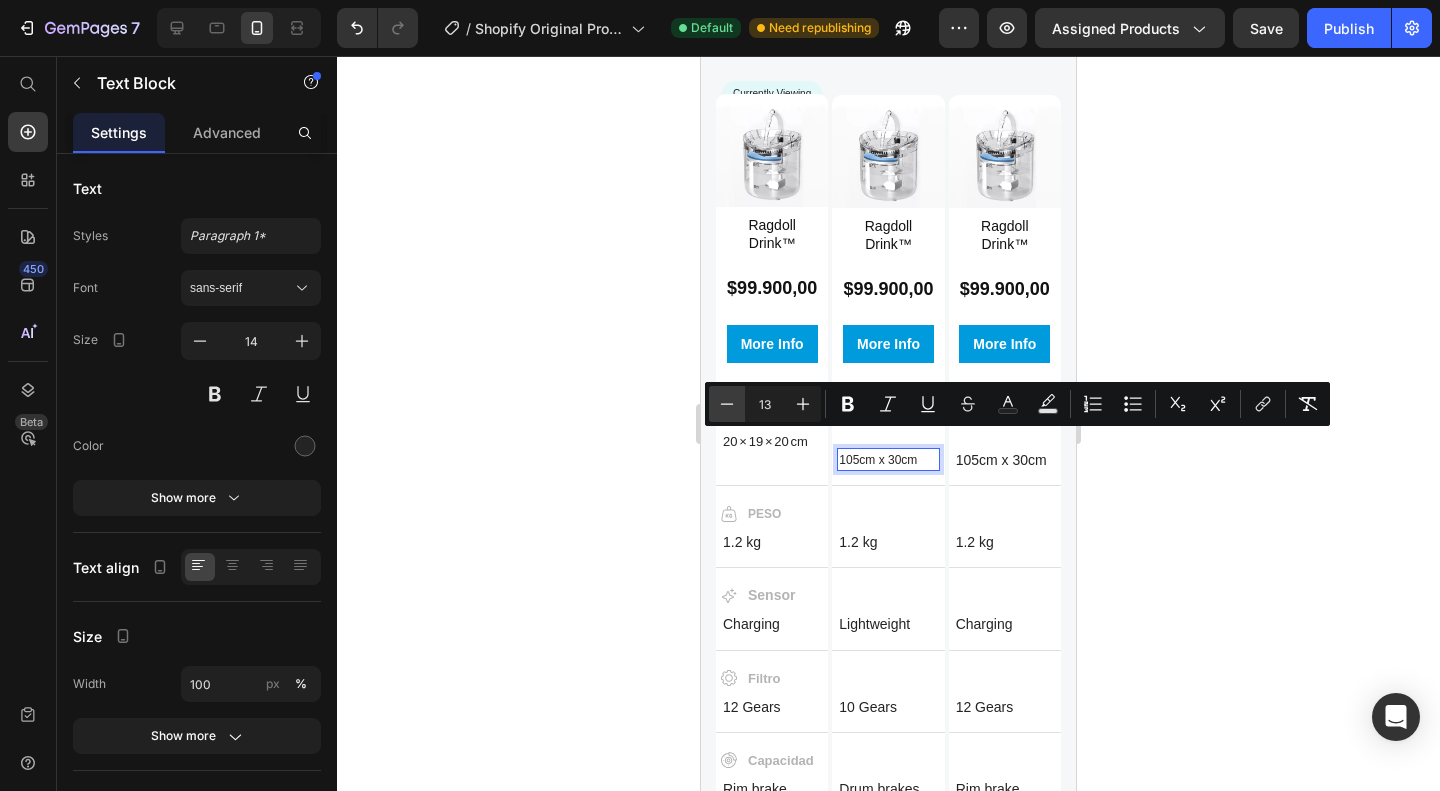 click 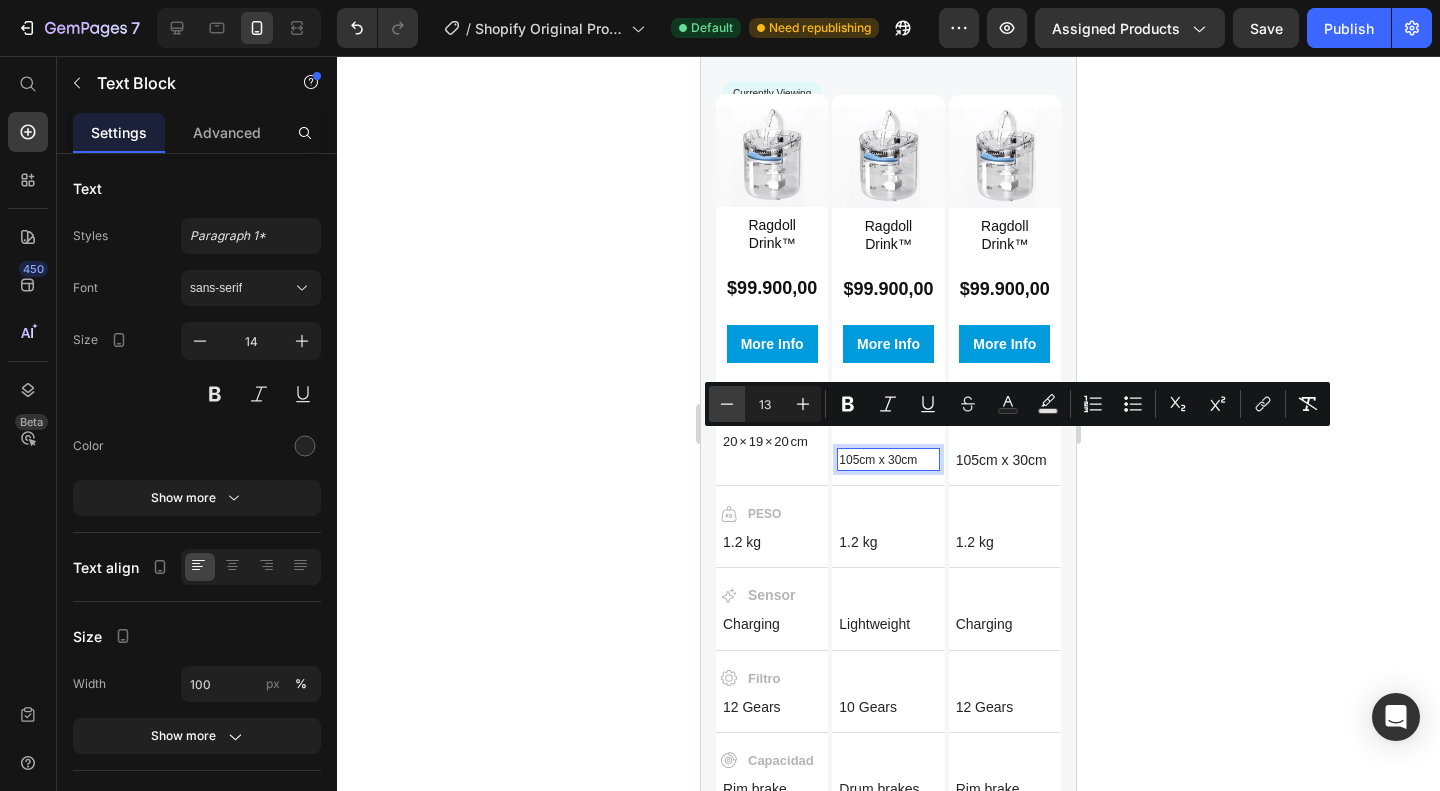 click 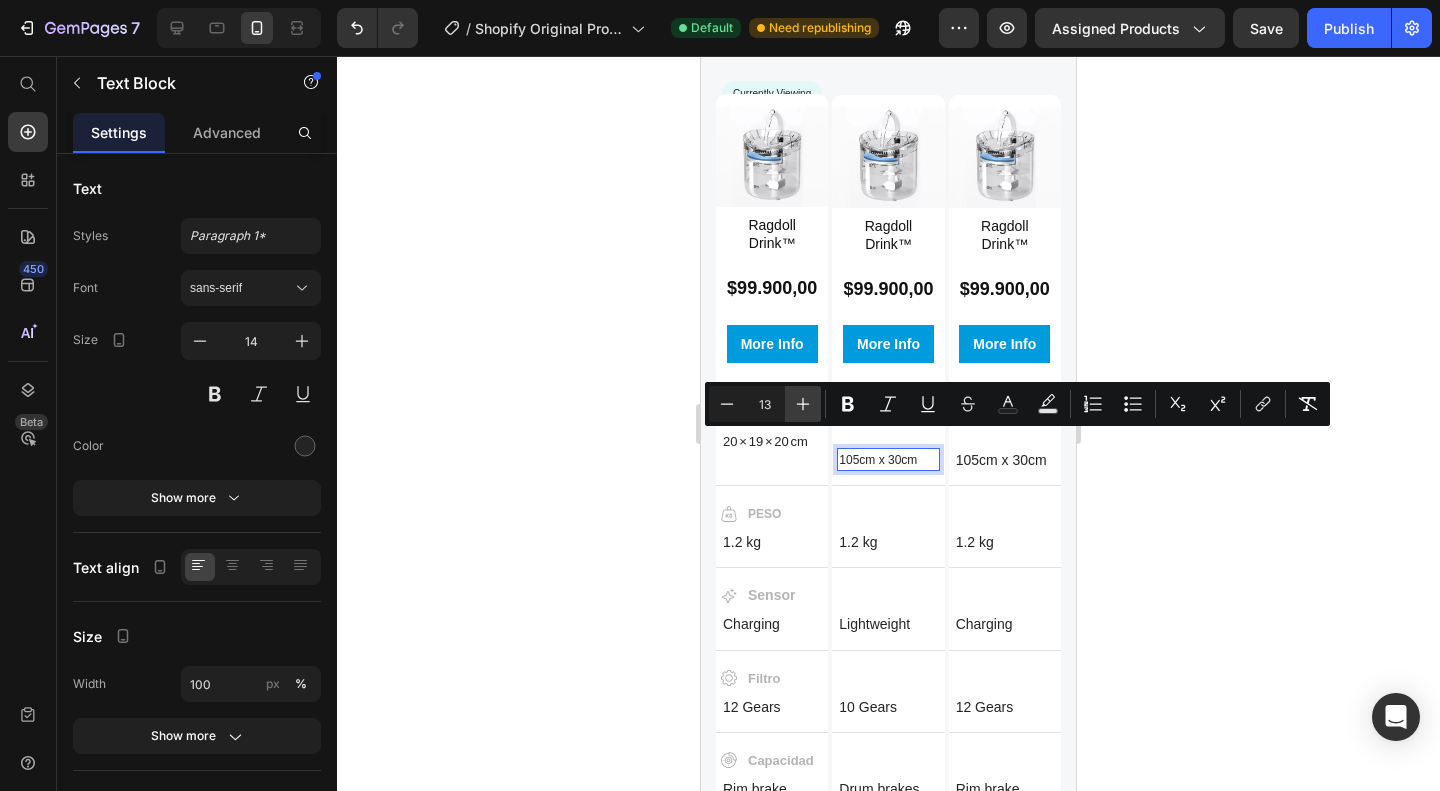 click 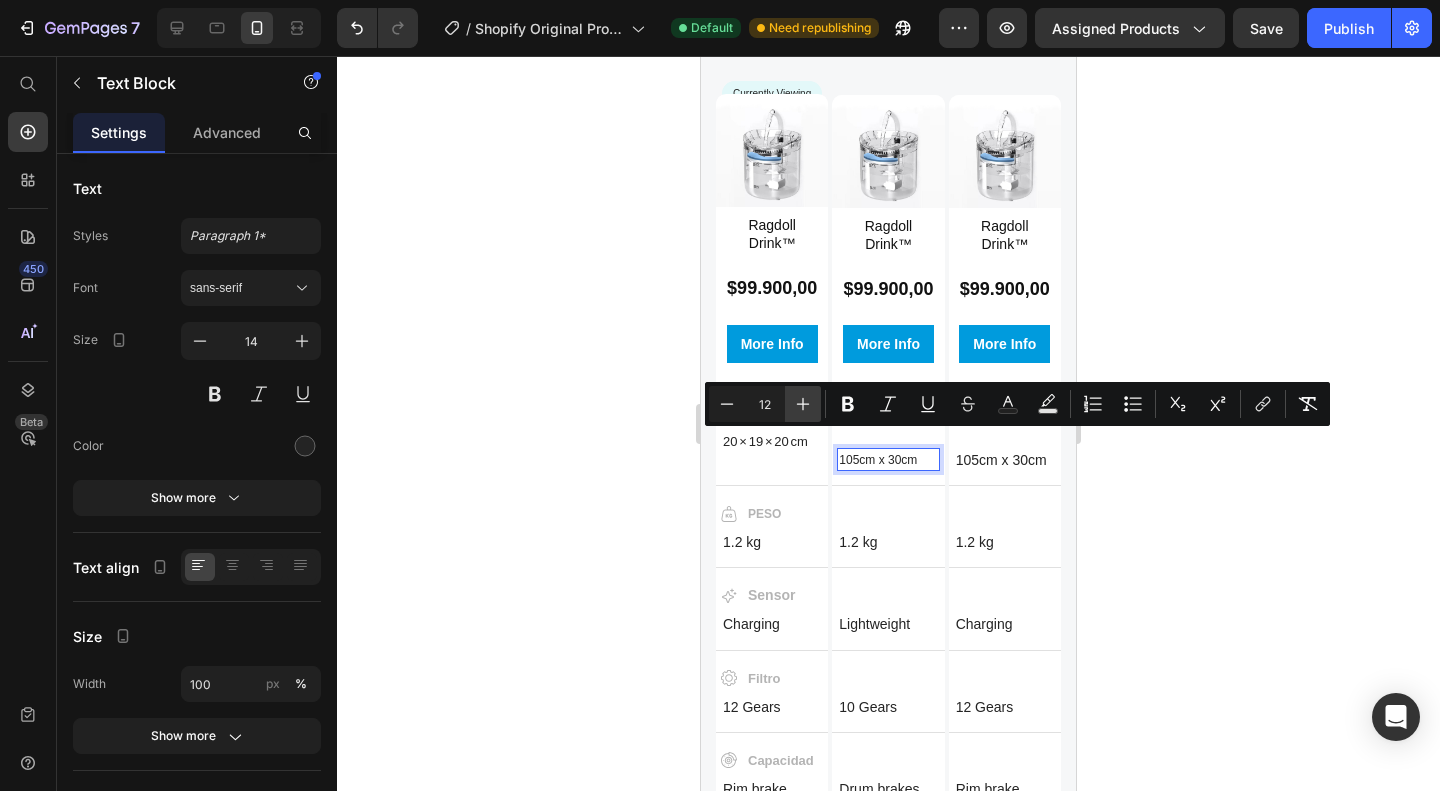 click 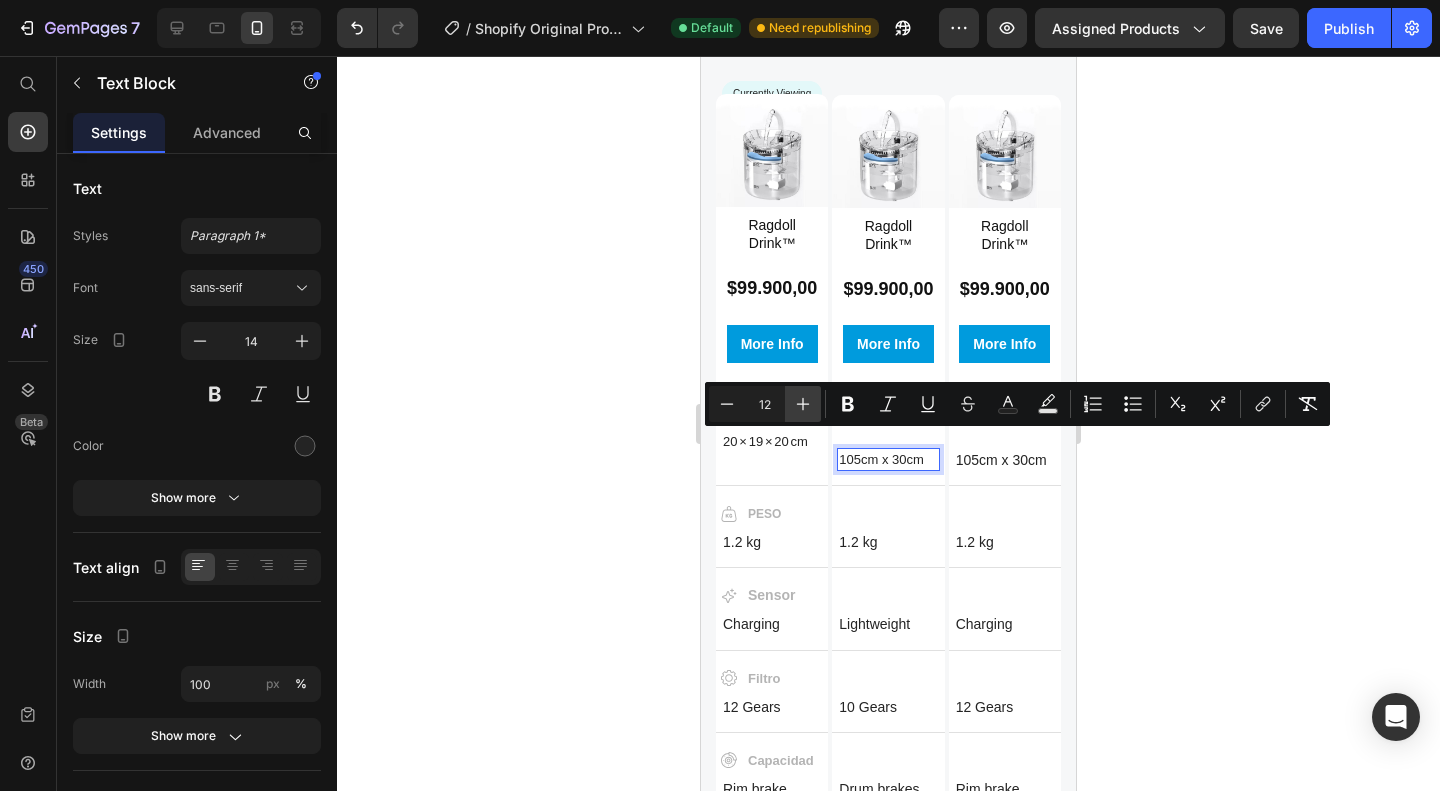 type on "13" 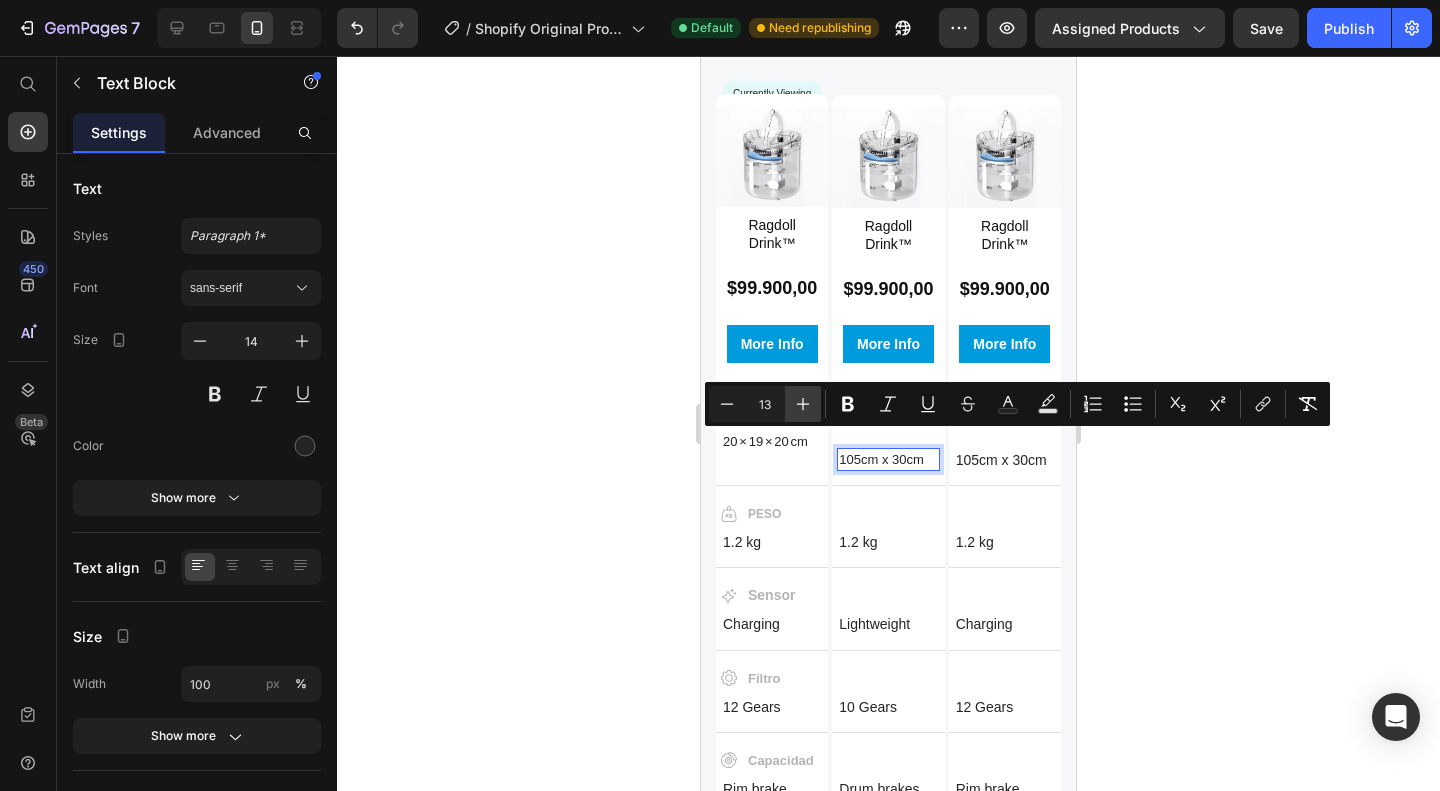 click 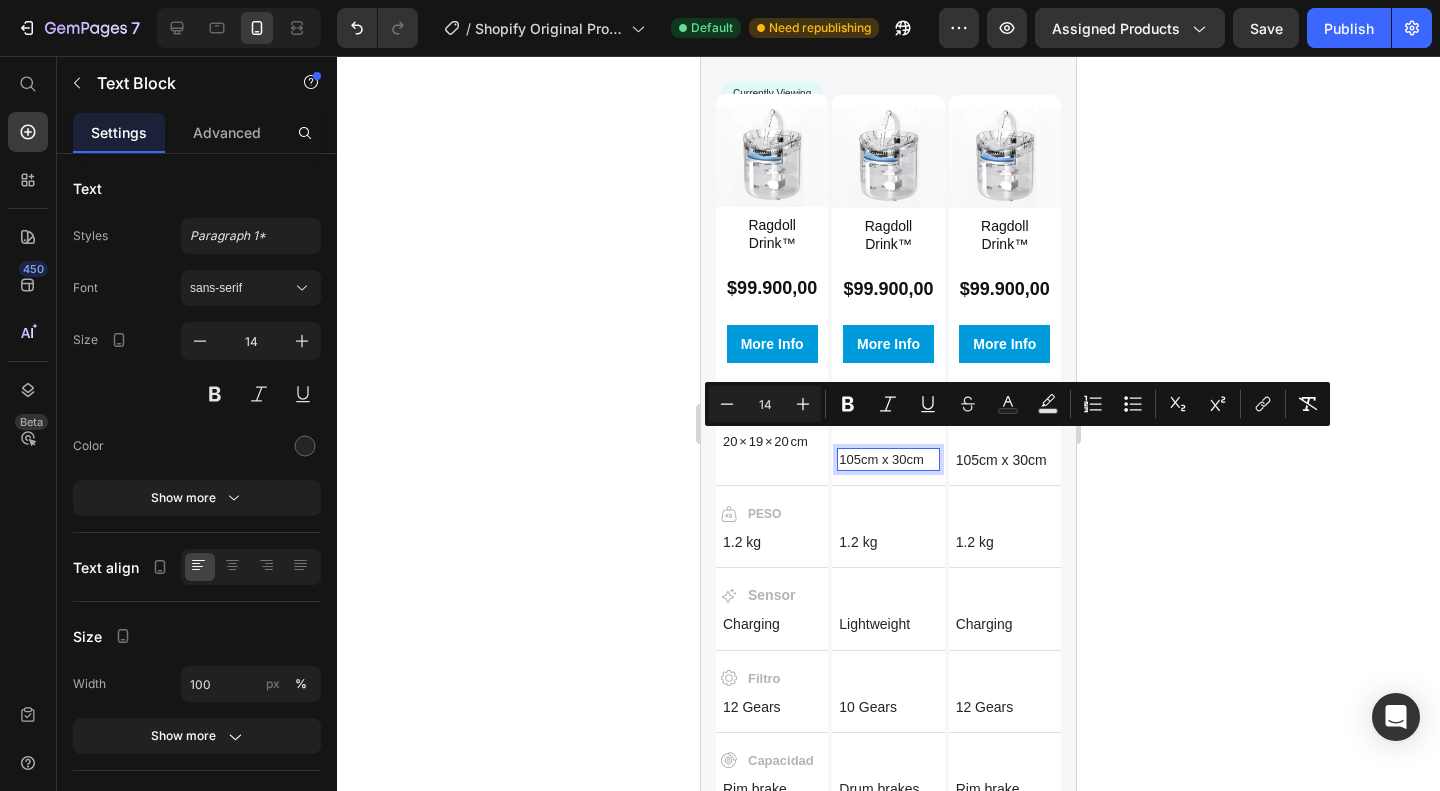 click 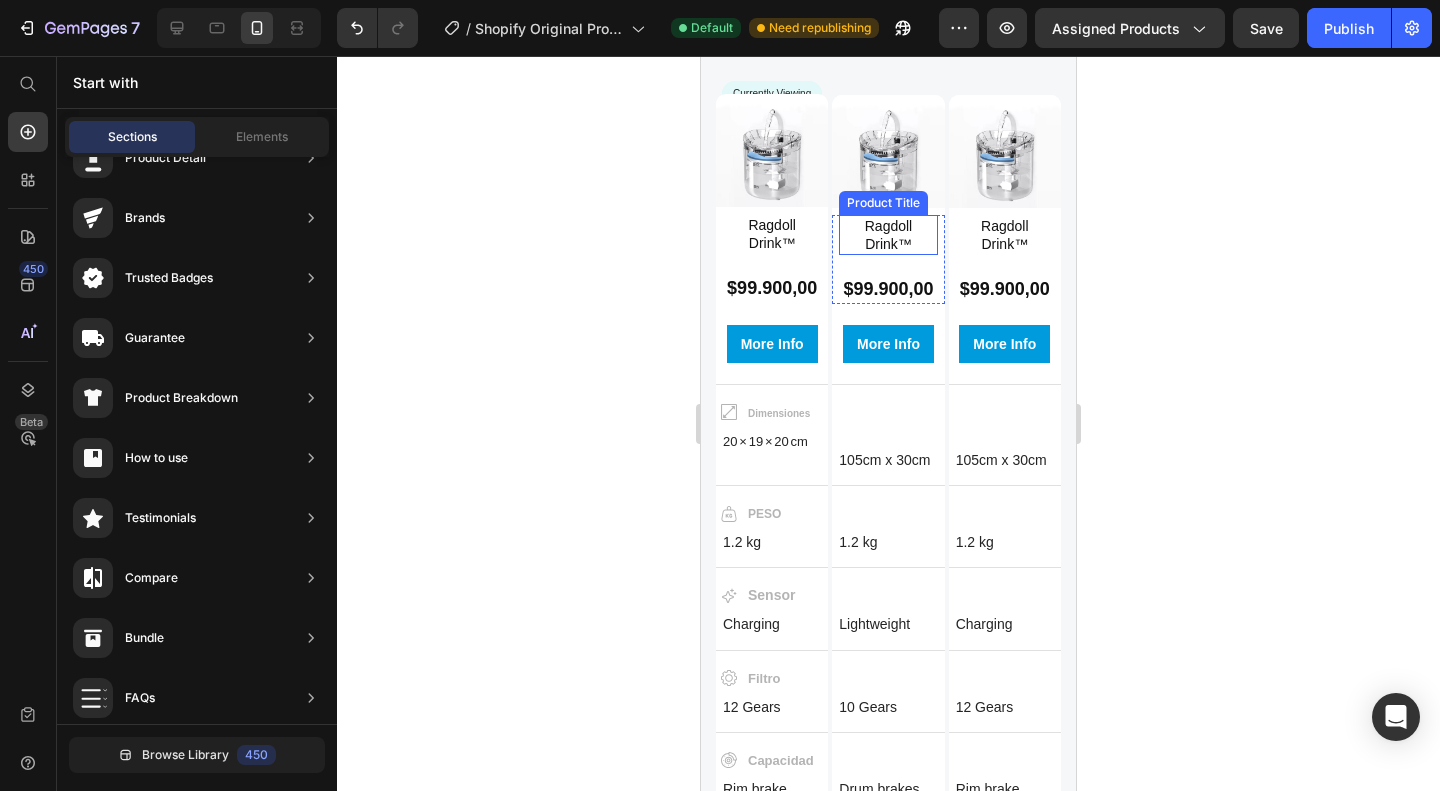 click on "Product Title" at bounding box center [883, 203] 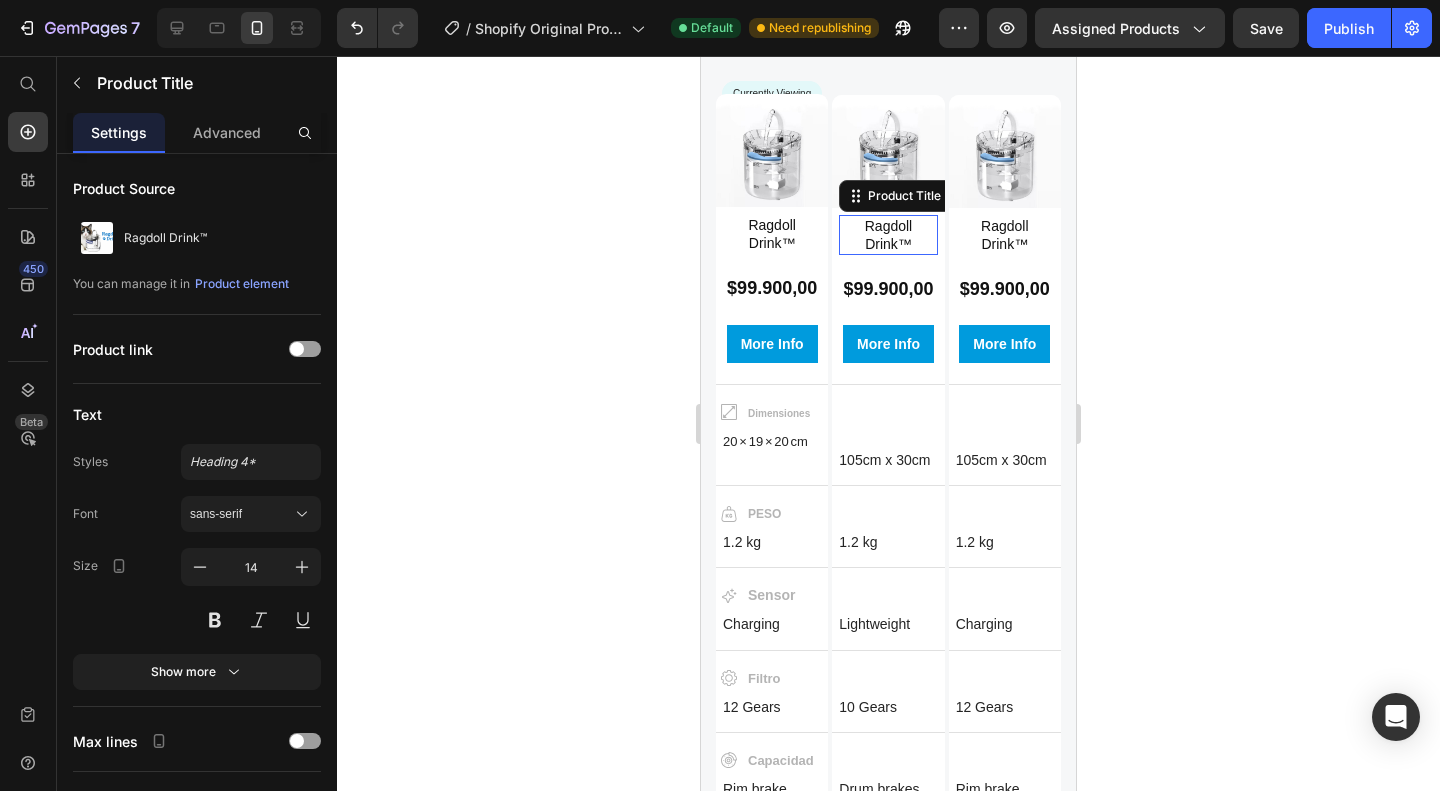 click at bounding box center (888, 151) 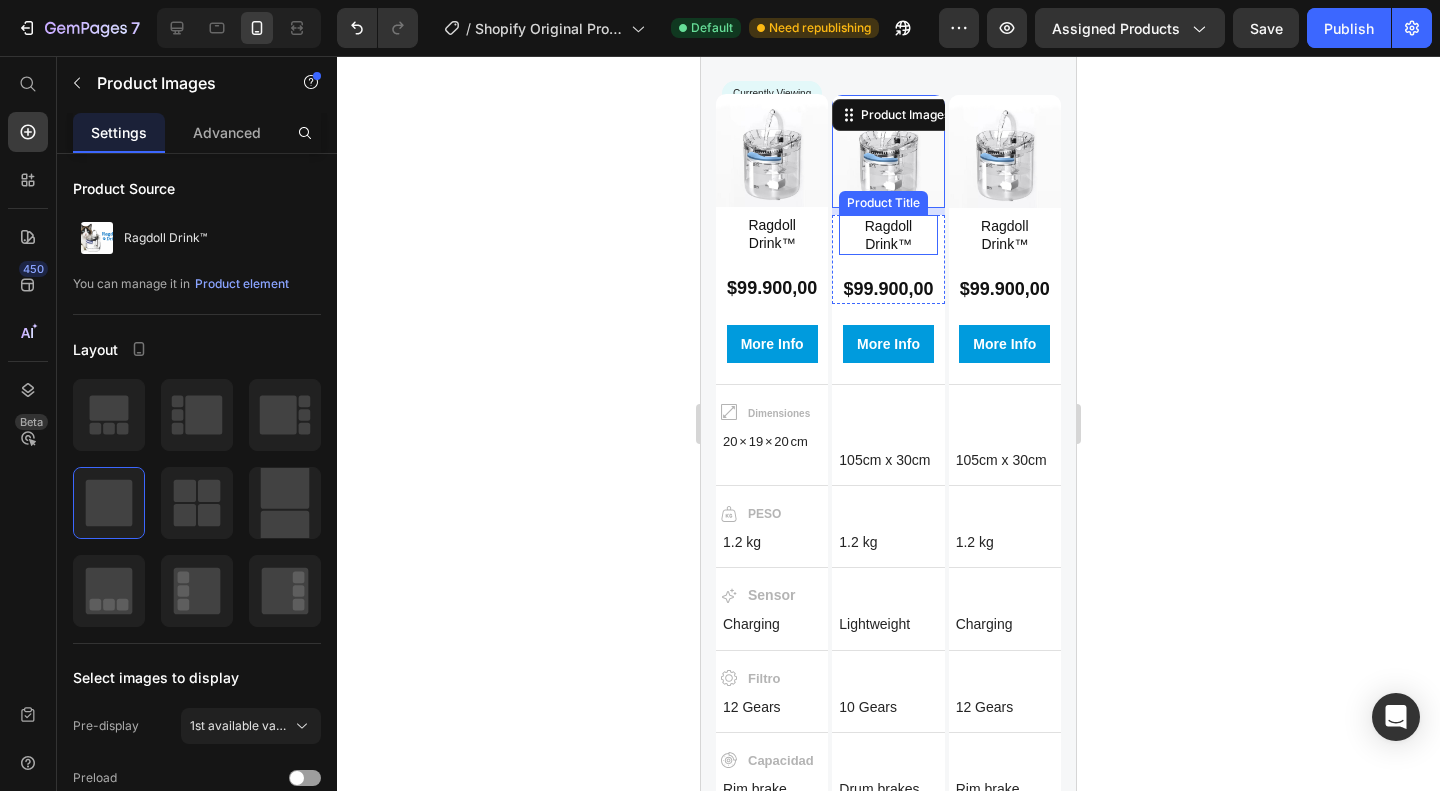 click on "Ragdoll Drink™" at bounding box center (888, 235) 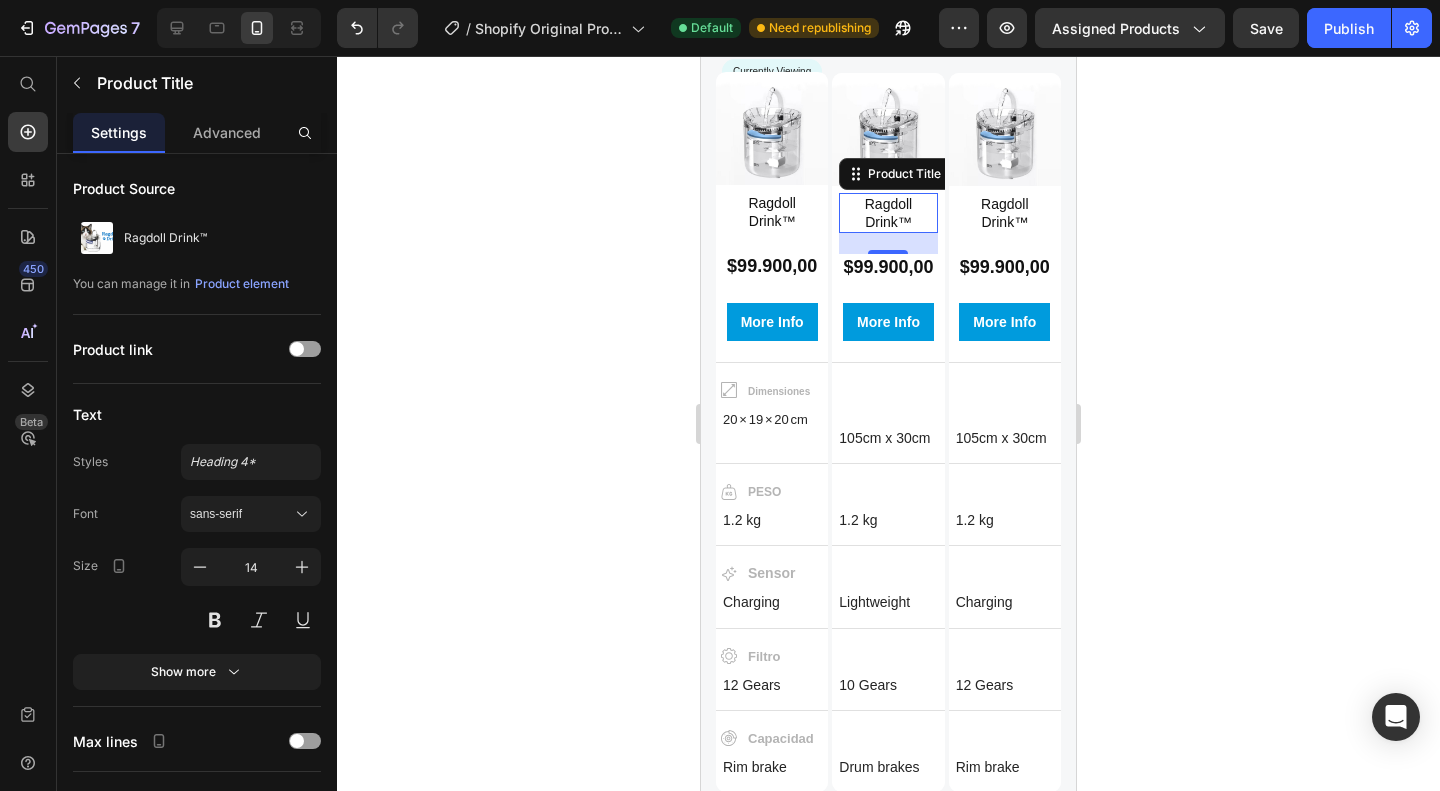 scroll, scrollTop: 2110, scrollLeft: 0, axis: vertical 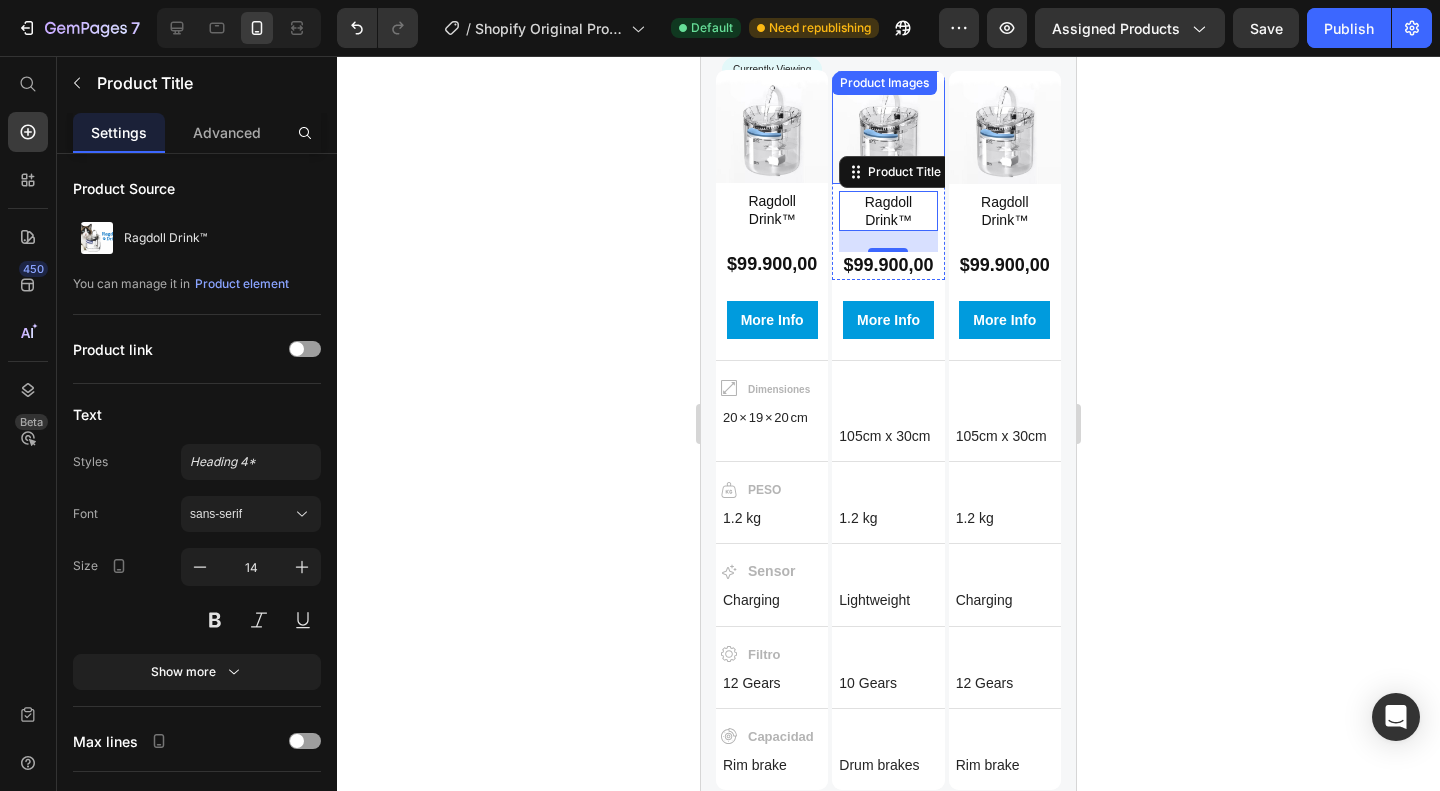 click at bounding box center [888, 127] 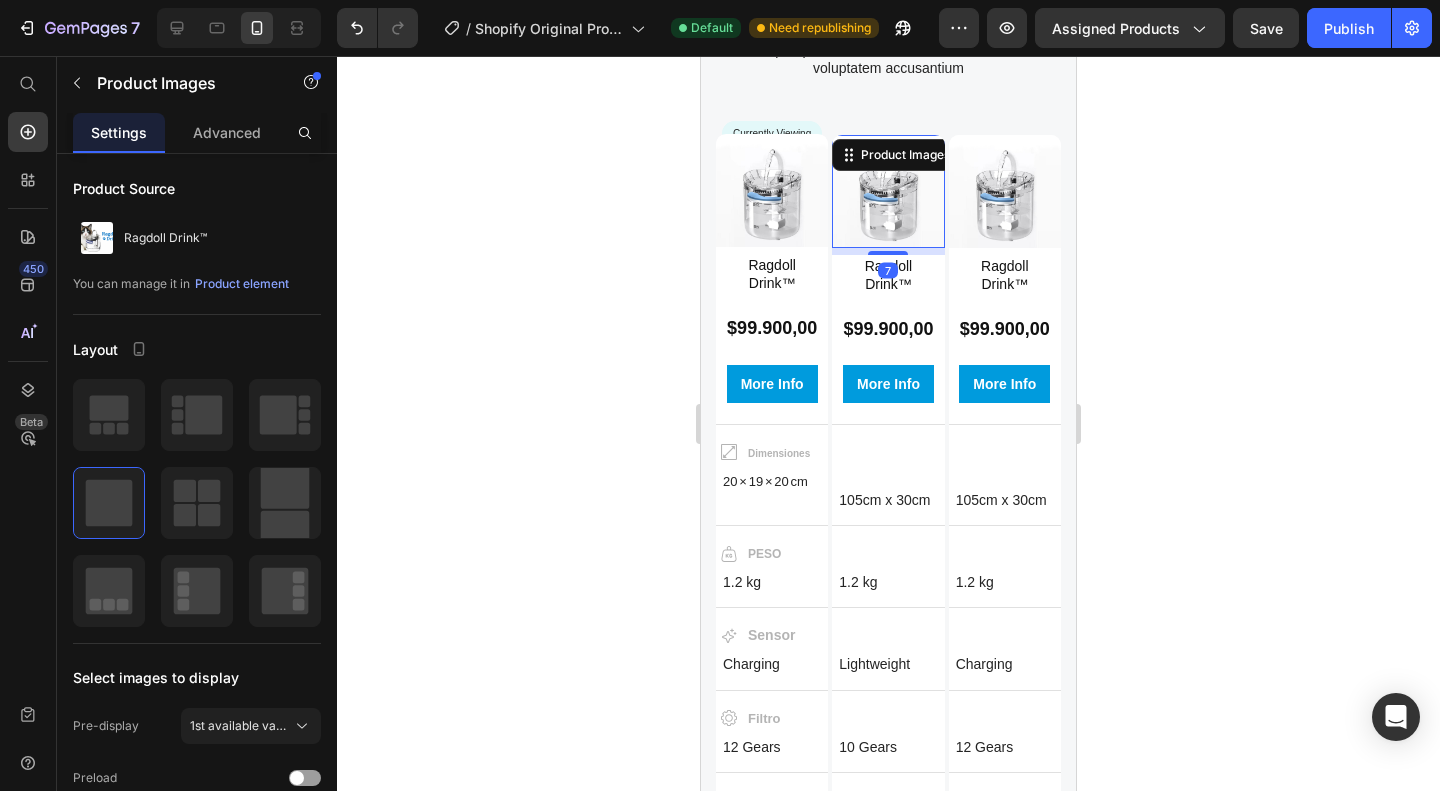 scroll, scrollTop: 2042, scrollLeft: 0, axis: vertical 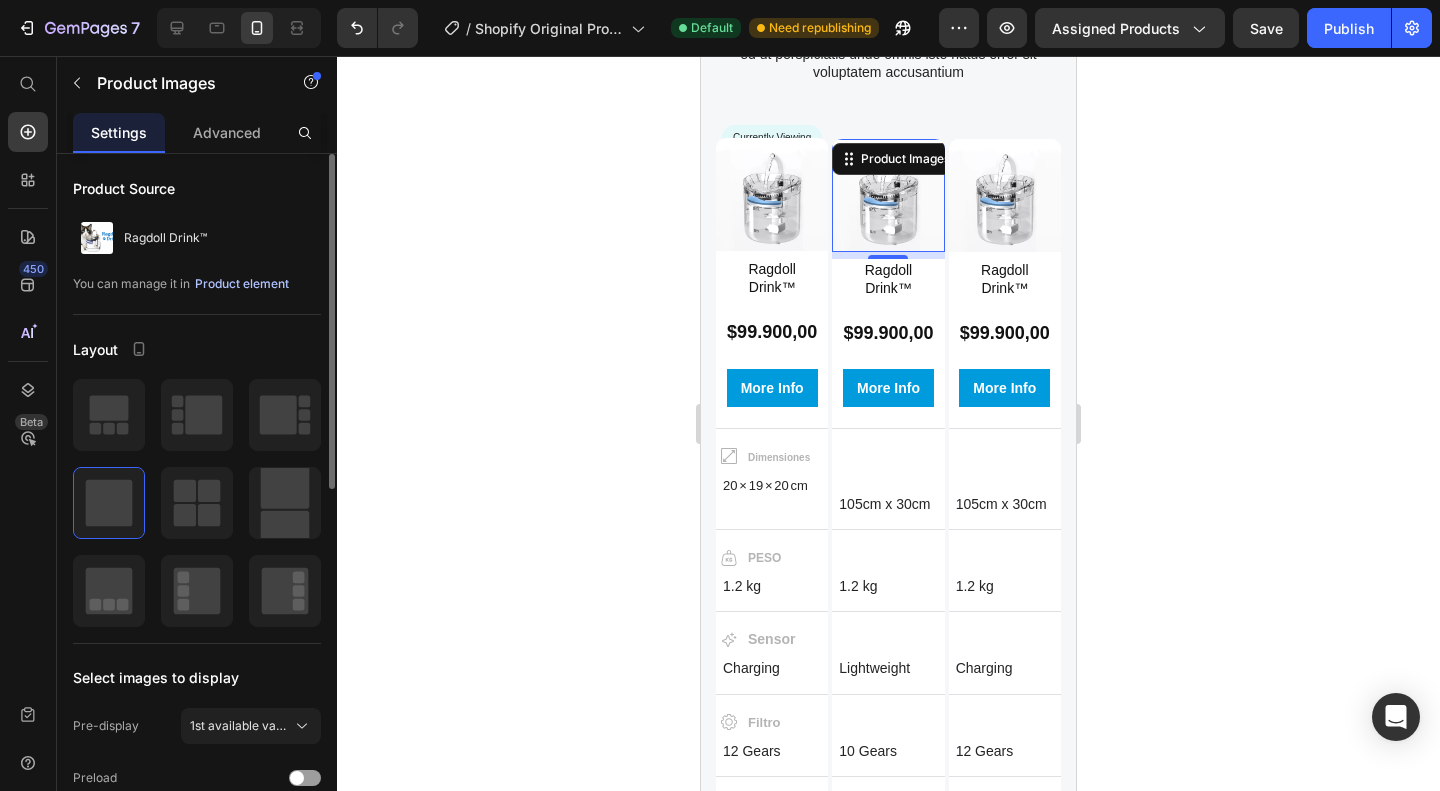 click on "Product element" at bounding box center (242, 284) 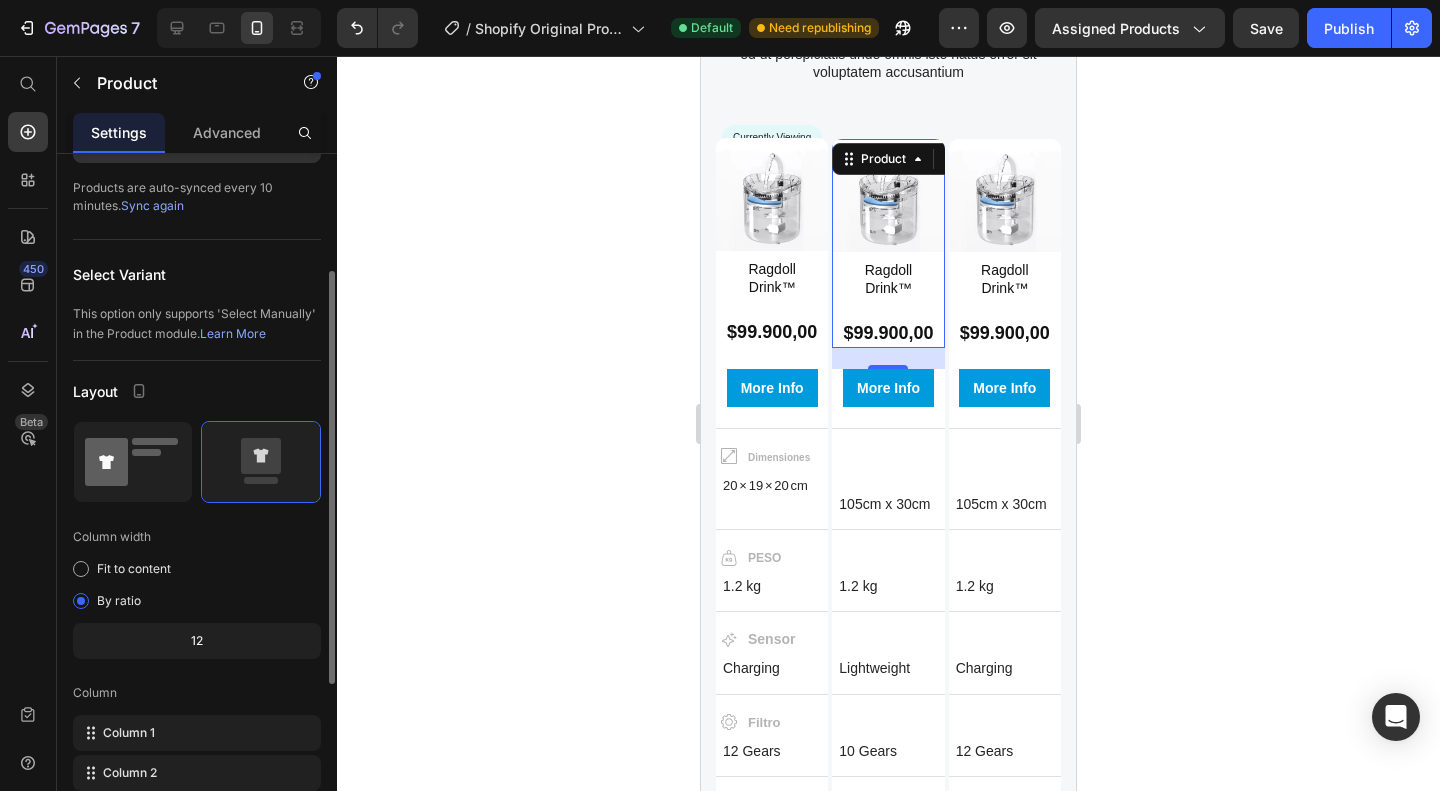 scroll, scrollTop: 196, scrollLeft: 0, axis: vertical 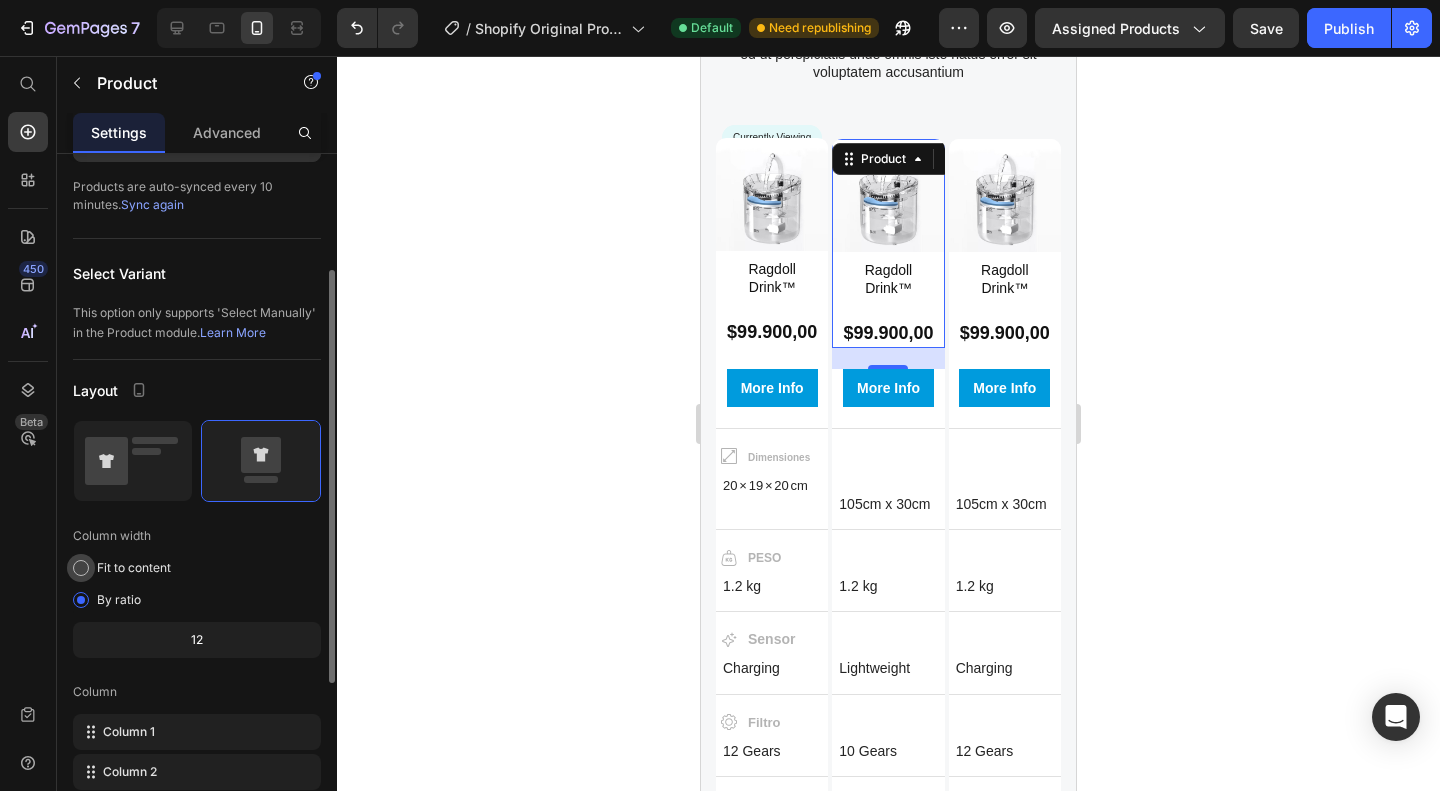 click on "Fit to content" at bounding box center [134, 568] 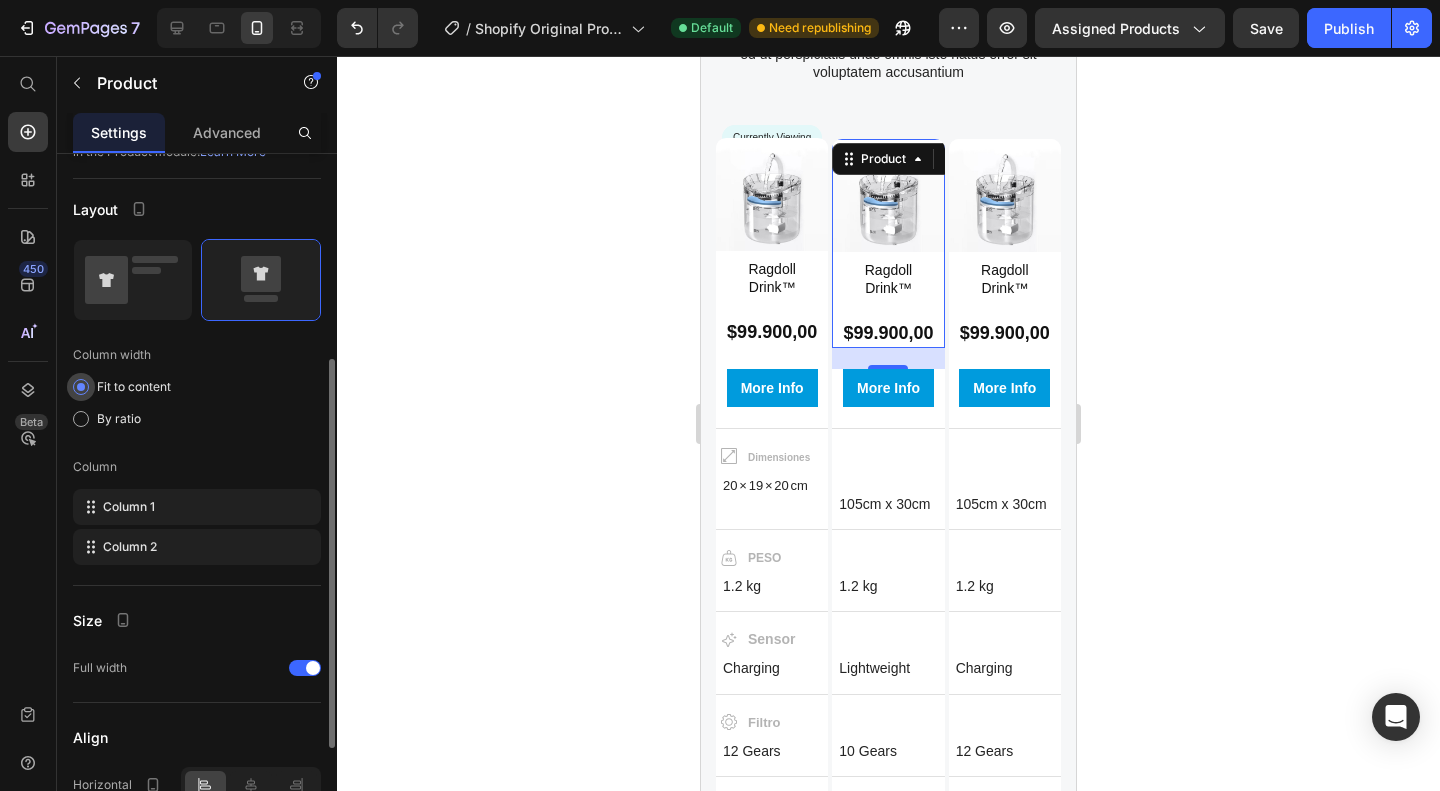 scroll, scrollTop: 381, scrollLeft: 0, axis: vertical 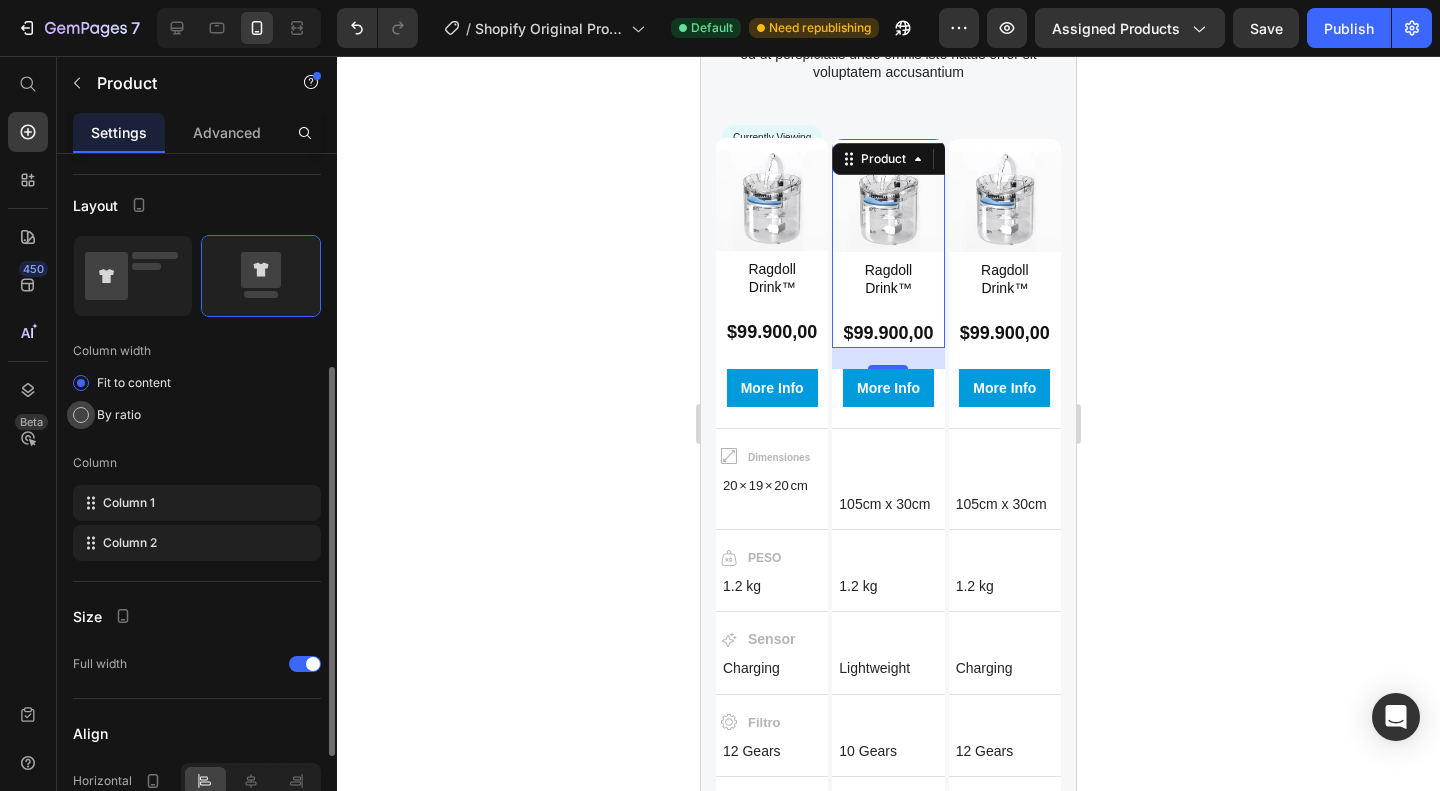 click on "By ratio" at bounding box center [119, 415] 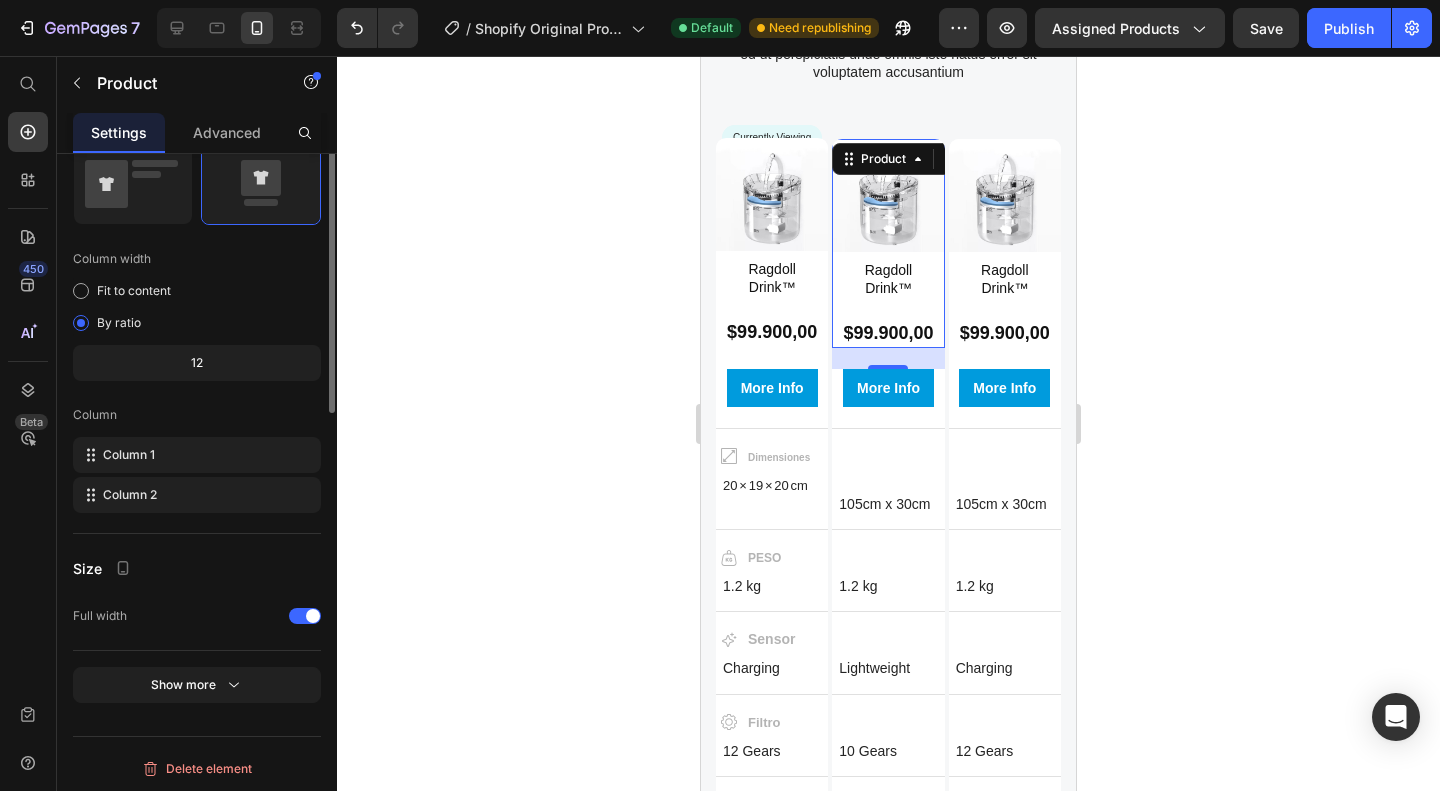 scroll, scrollTop: 0, scrollLeft: 0, axis: both 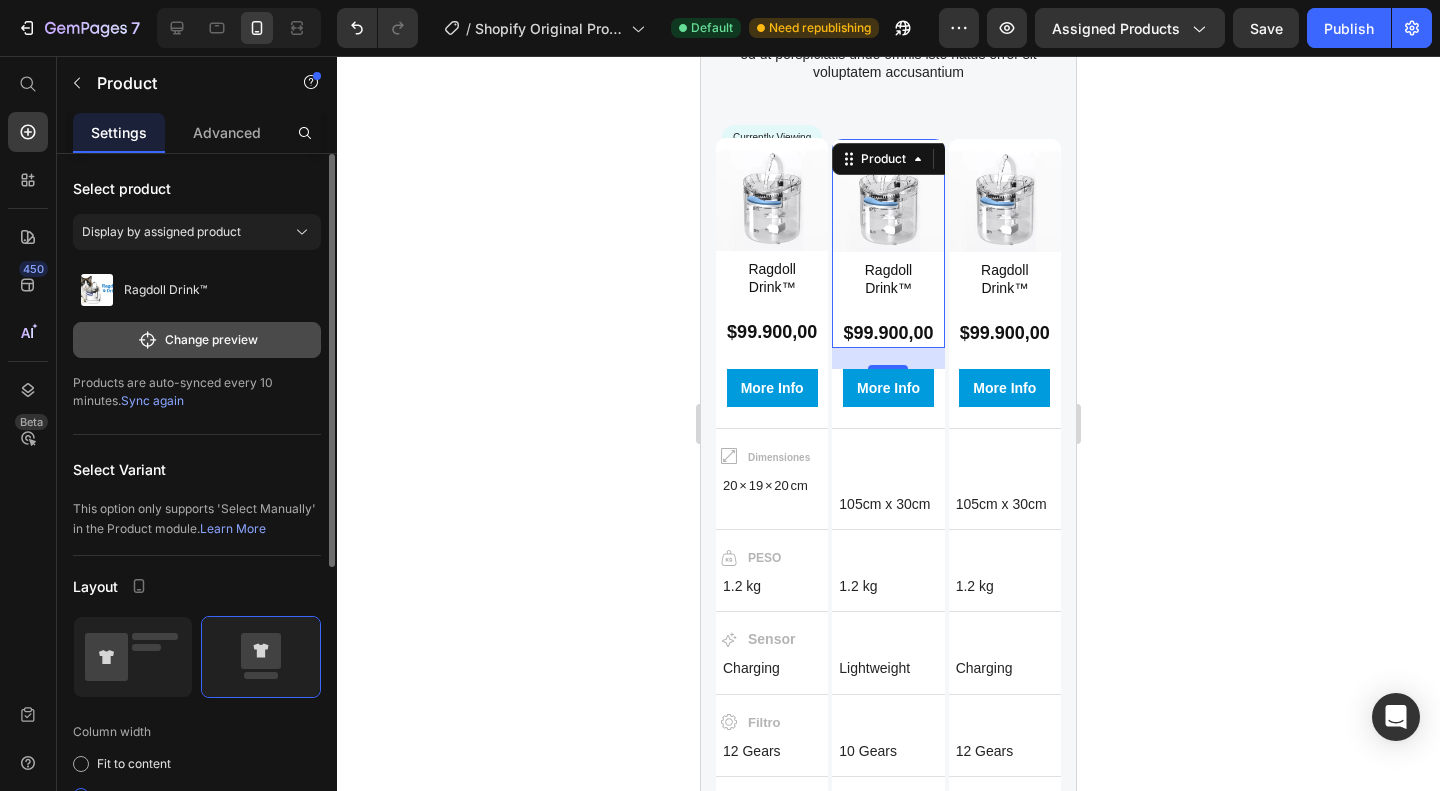 click on "Change preview" at bounding box center [197, 340] 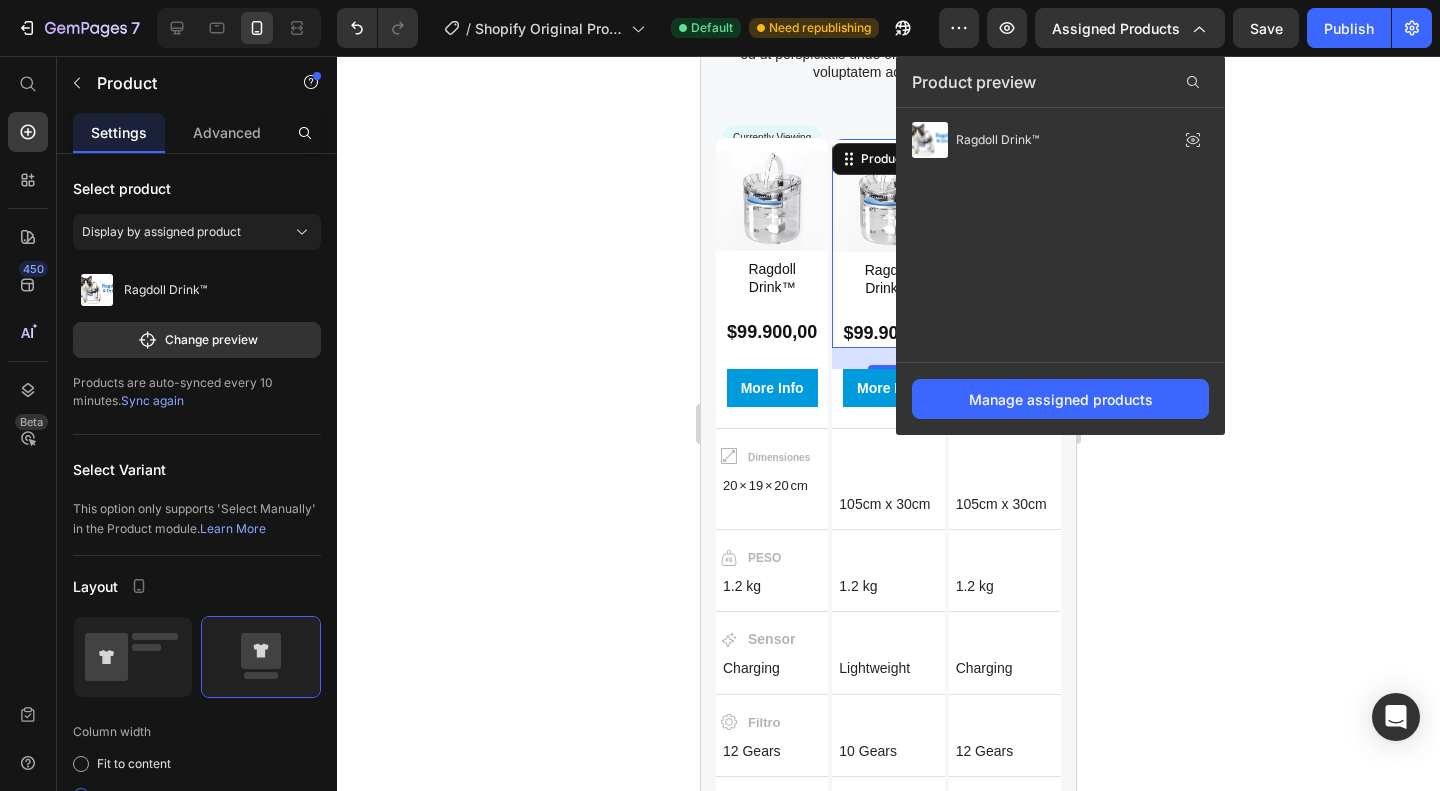 click 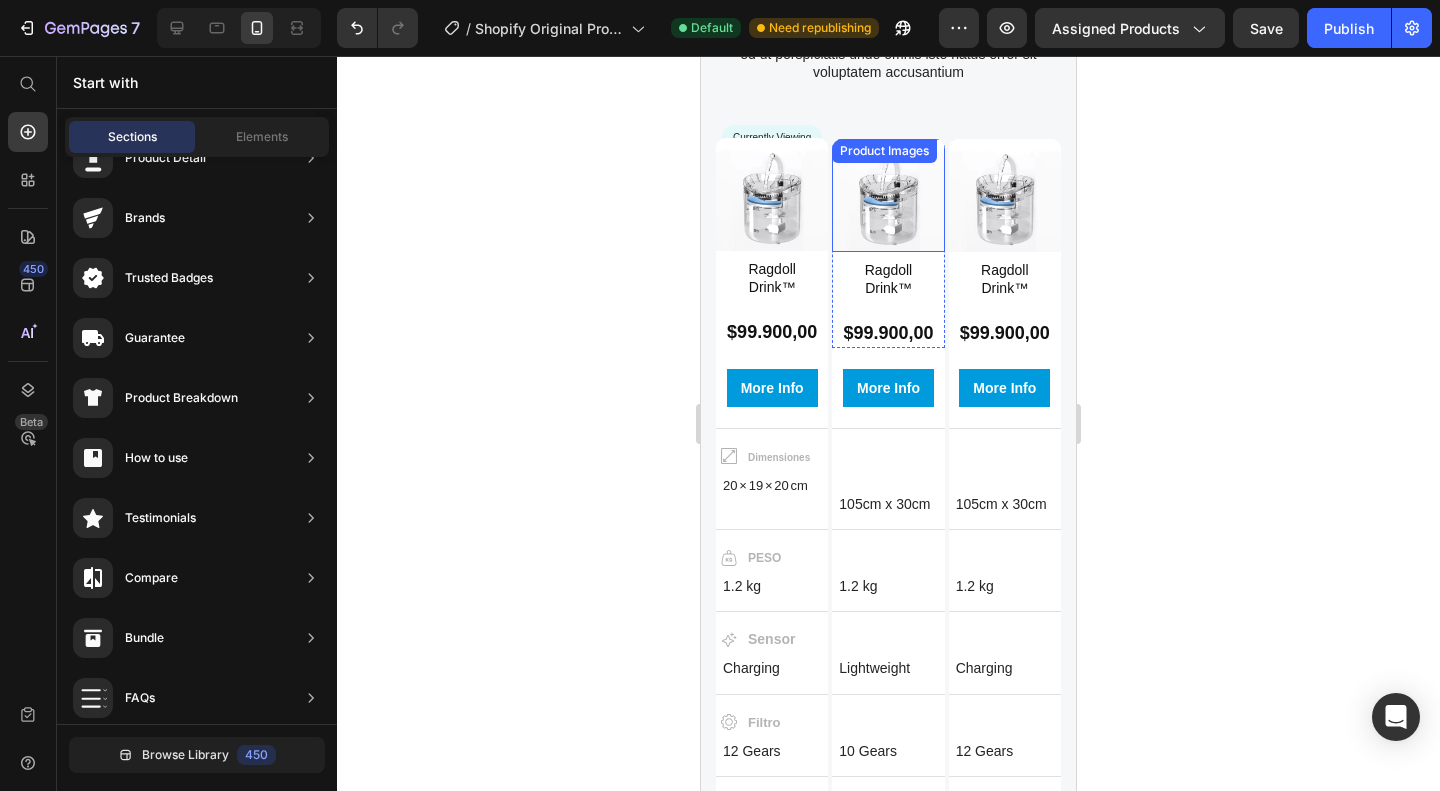 click at bounding box center (888, 195) 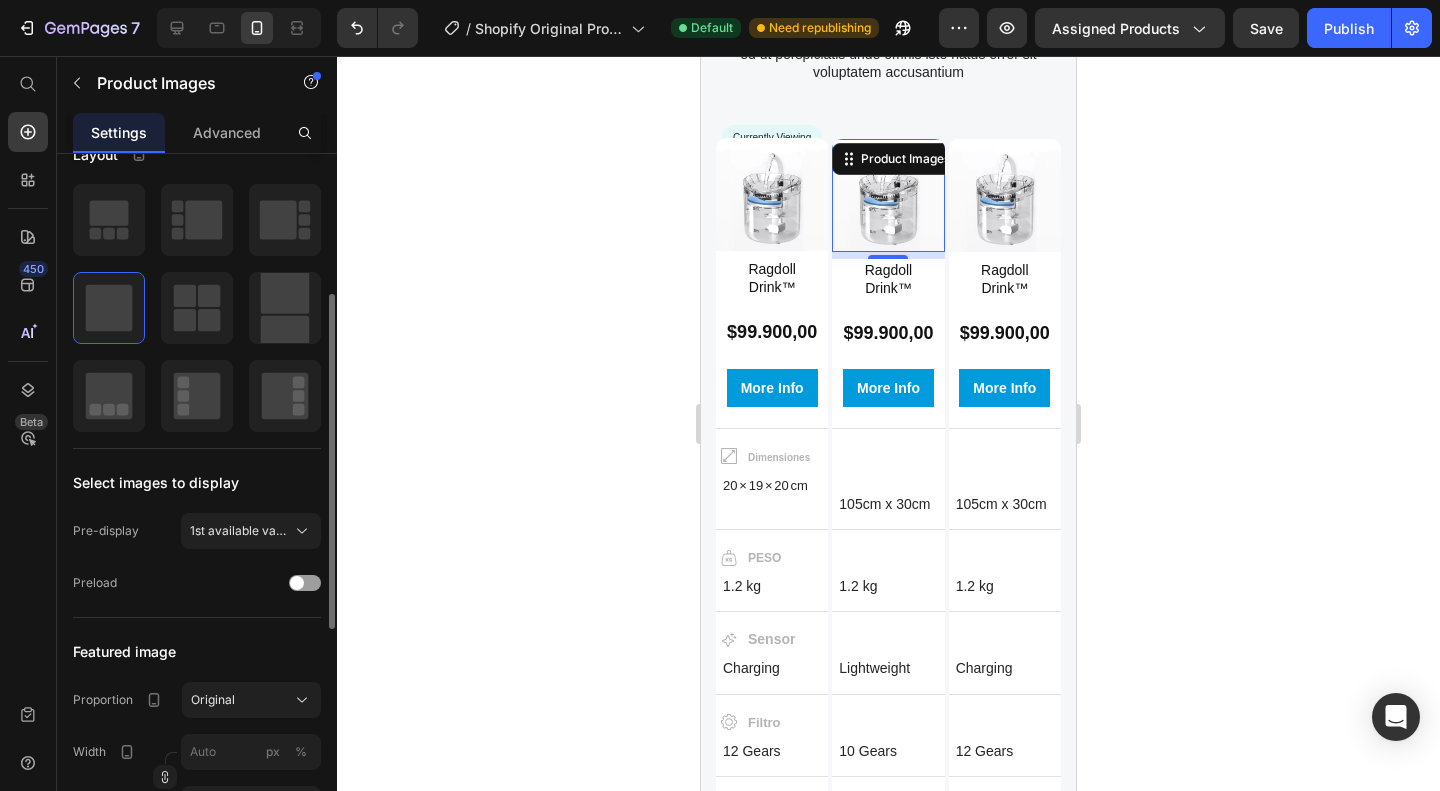 scroll, scrollTop: 230, scrollLeft: 0, axis: vertical 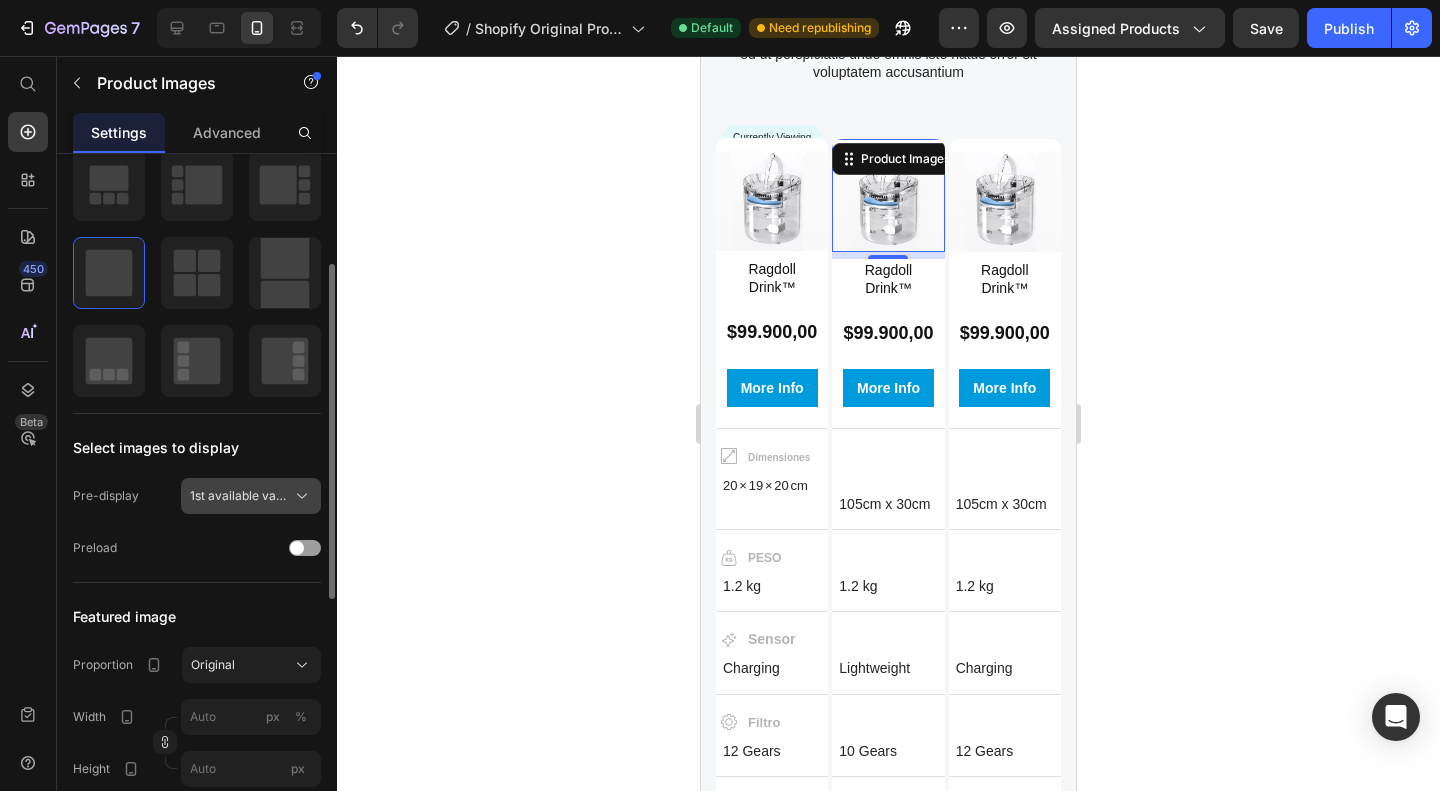 click on "1st available variant" at bounding box center (239, 496) 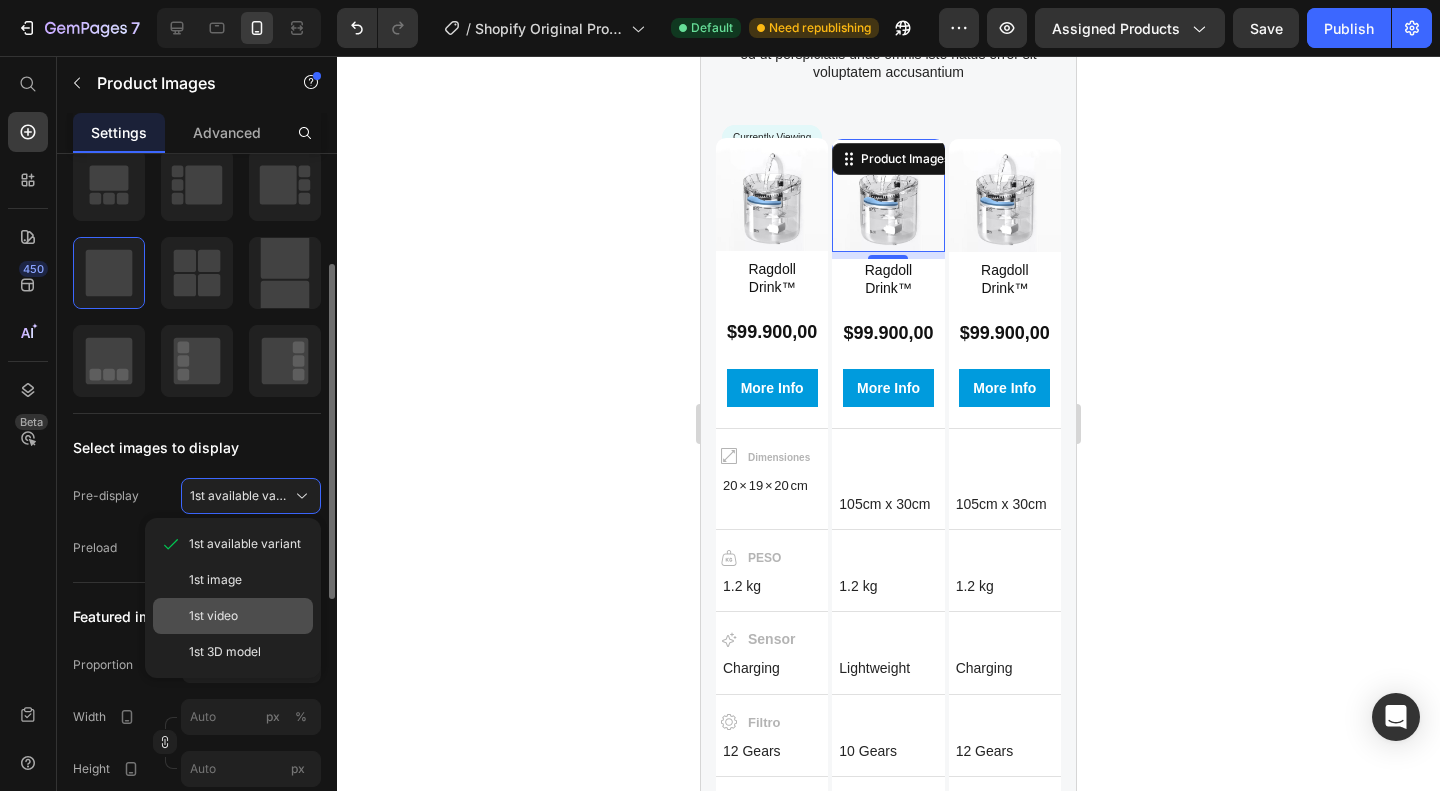 click on "1st video" at bounding box center (213, 616) 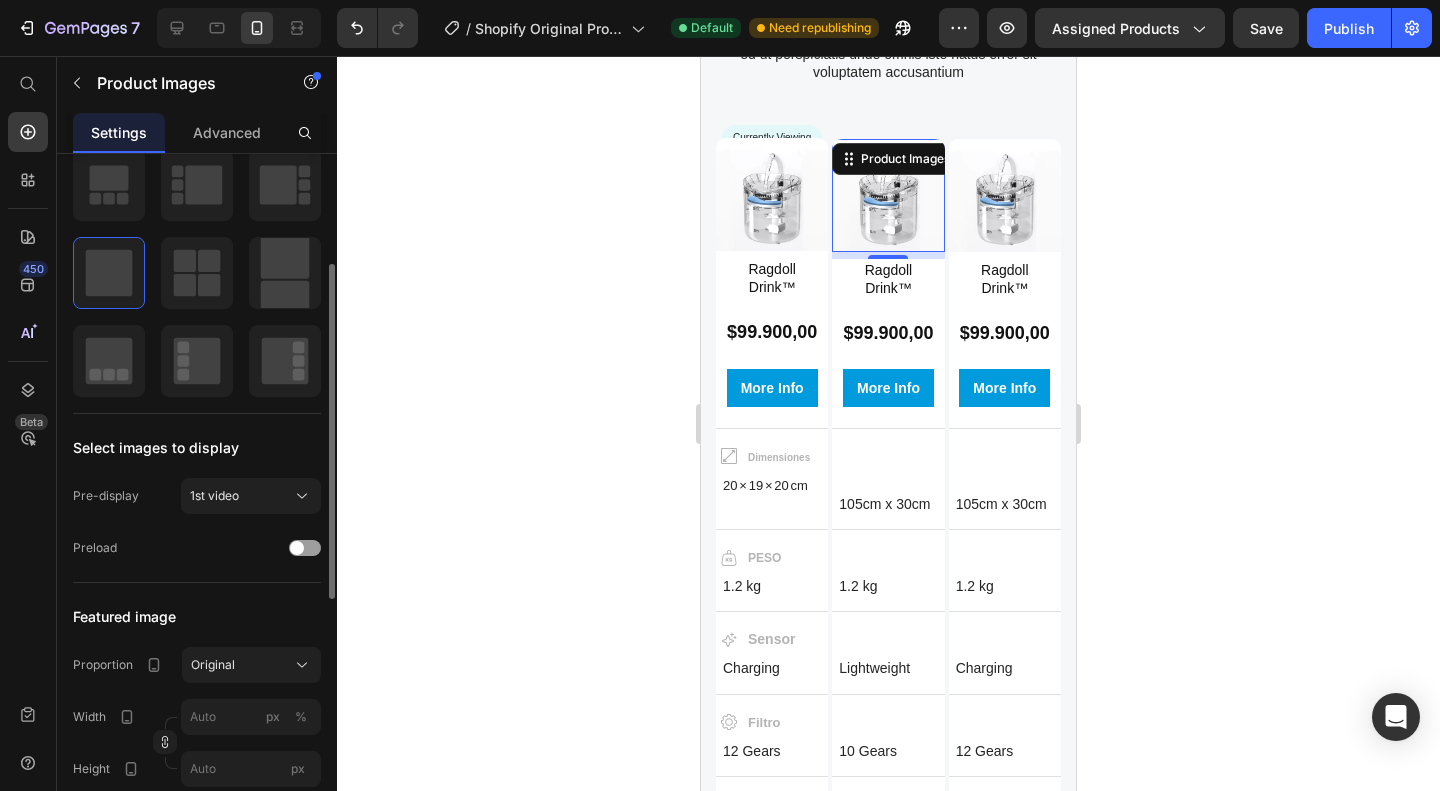 click on "Select images to display Pre-display 1st video Preload" 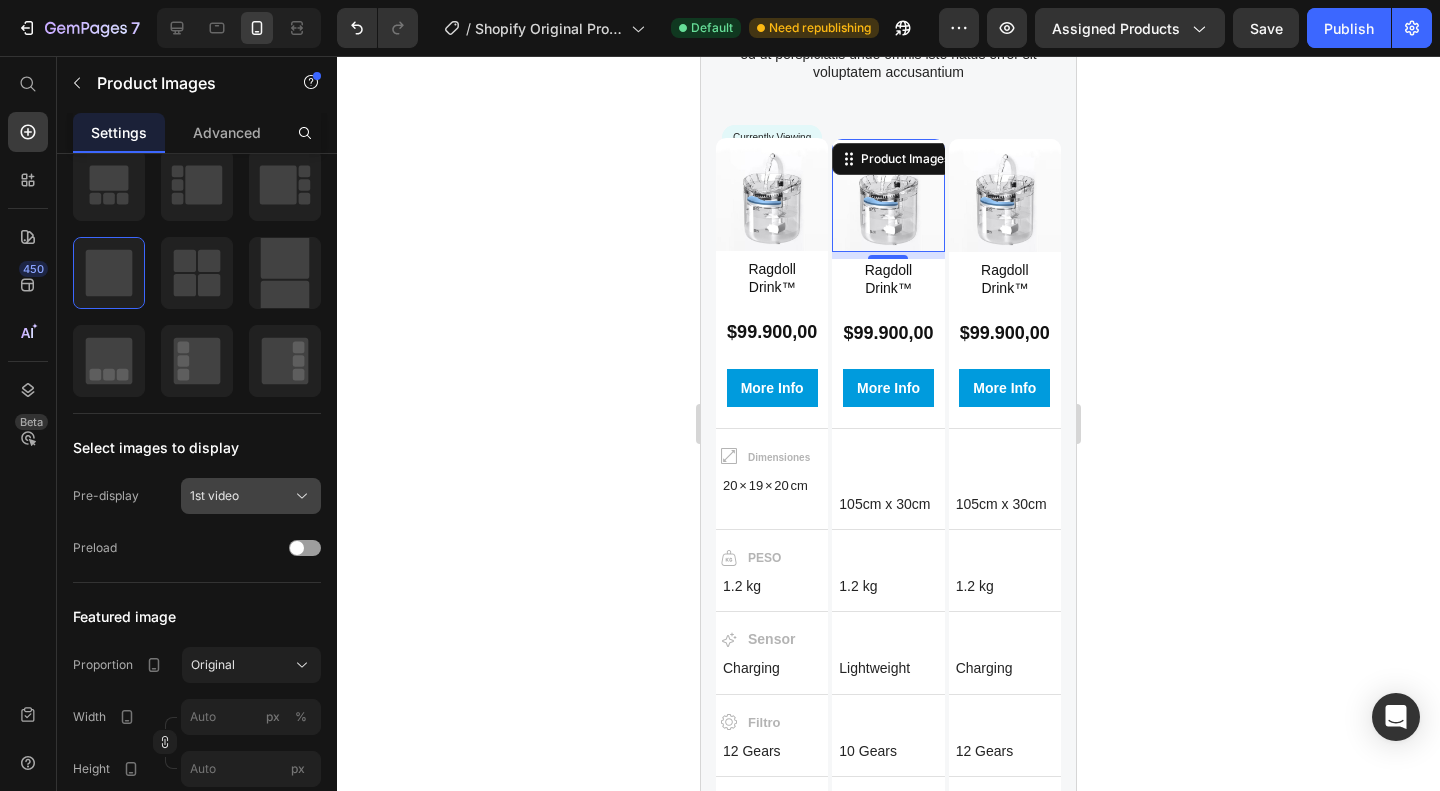 click on "1st video" at bounding box center [214, 496] 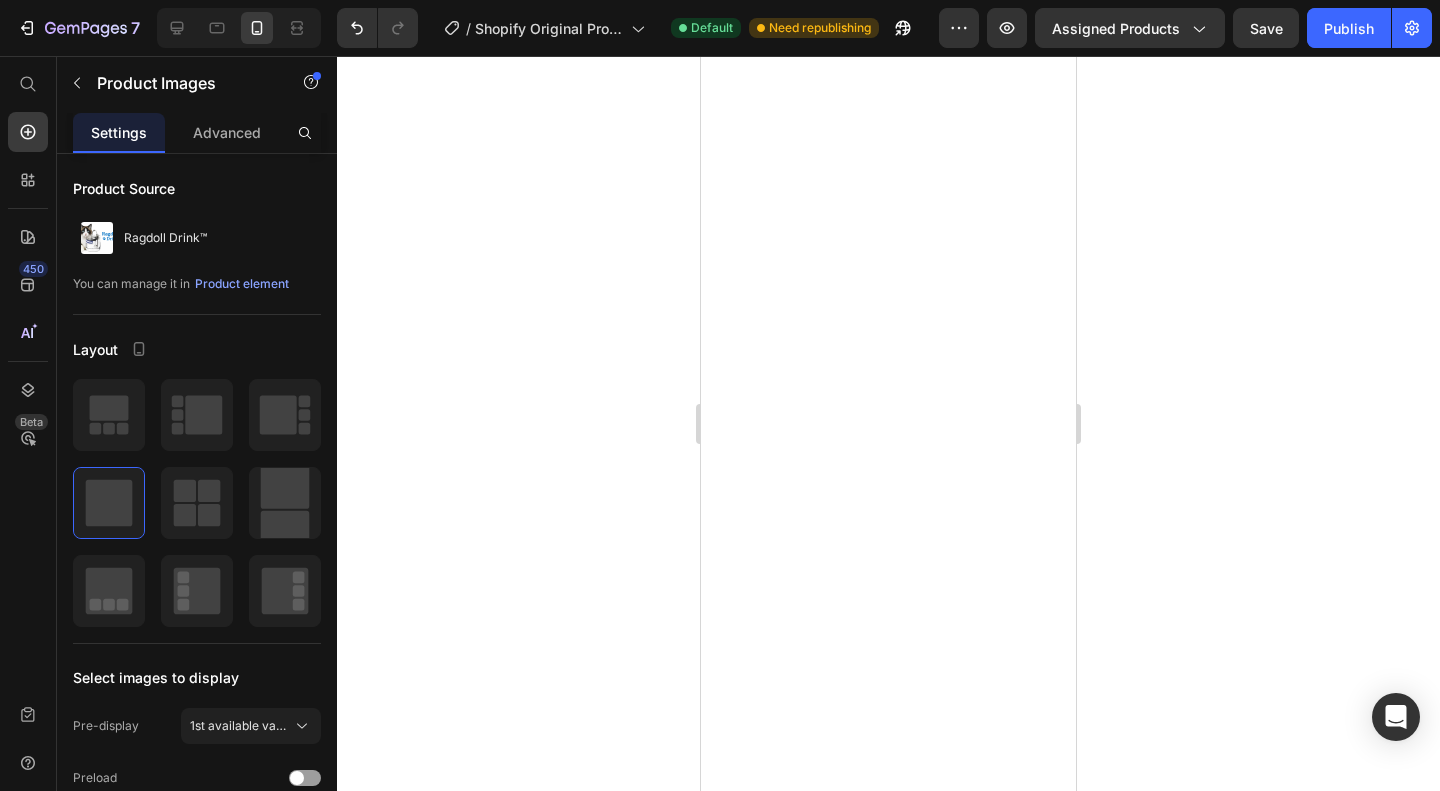 scroll, scrollTop: 0, scrollLeft: 0, axis: both 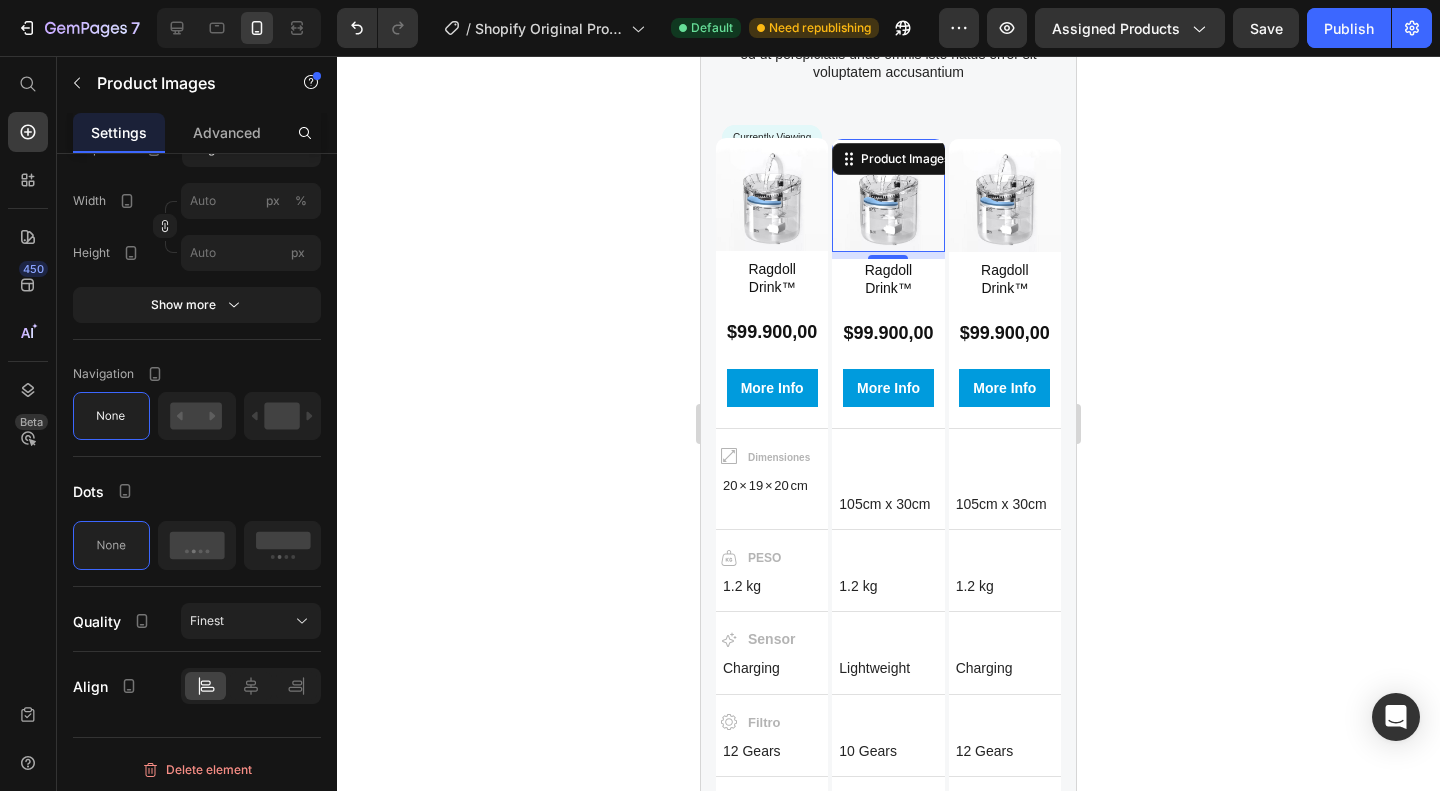 click at bounding box center [888, 195] 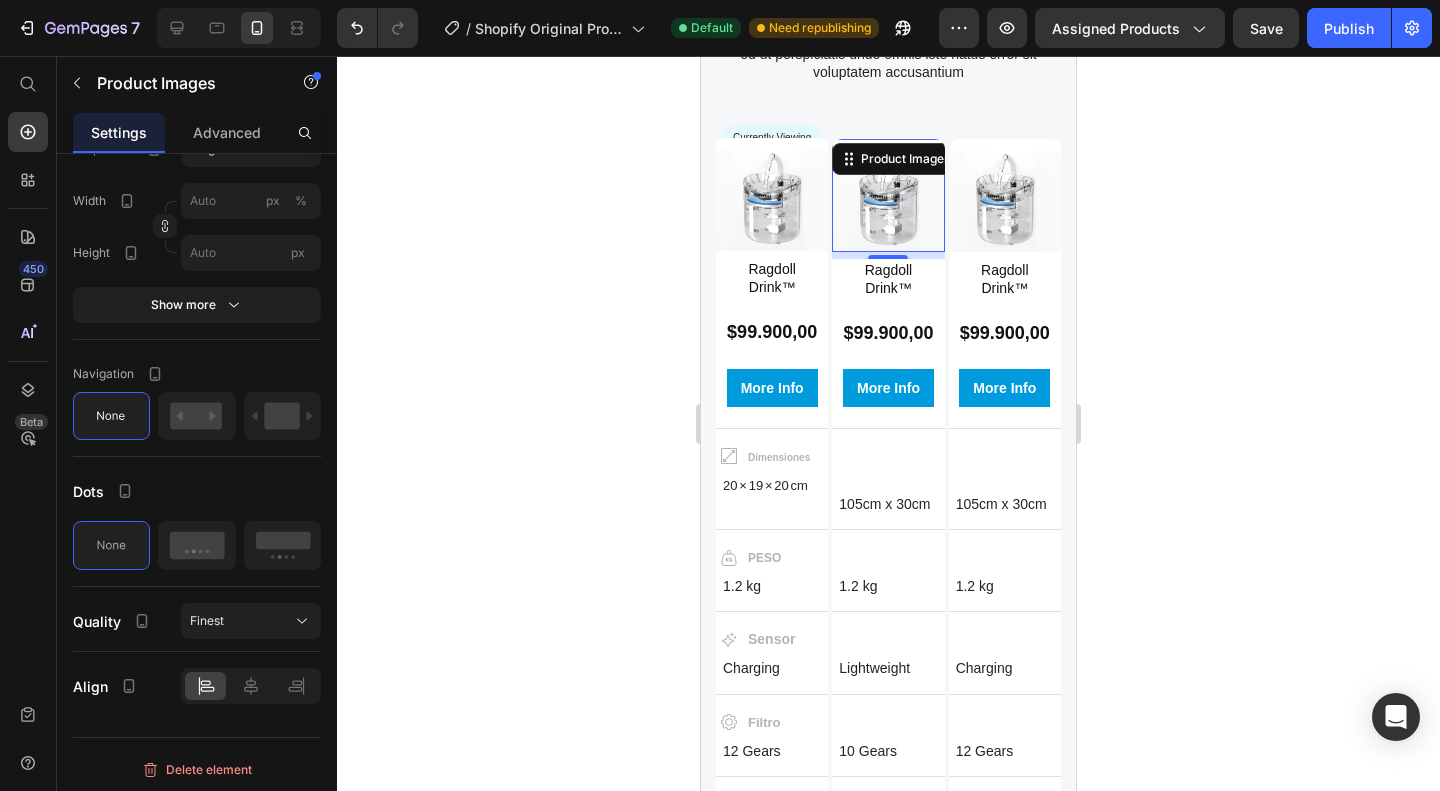 click on "Ragdoll Drink™" at bounding box center [888, 279] 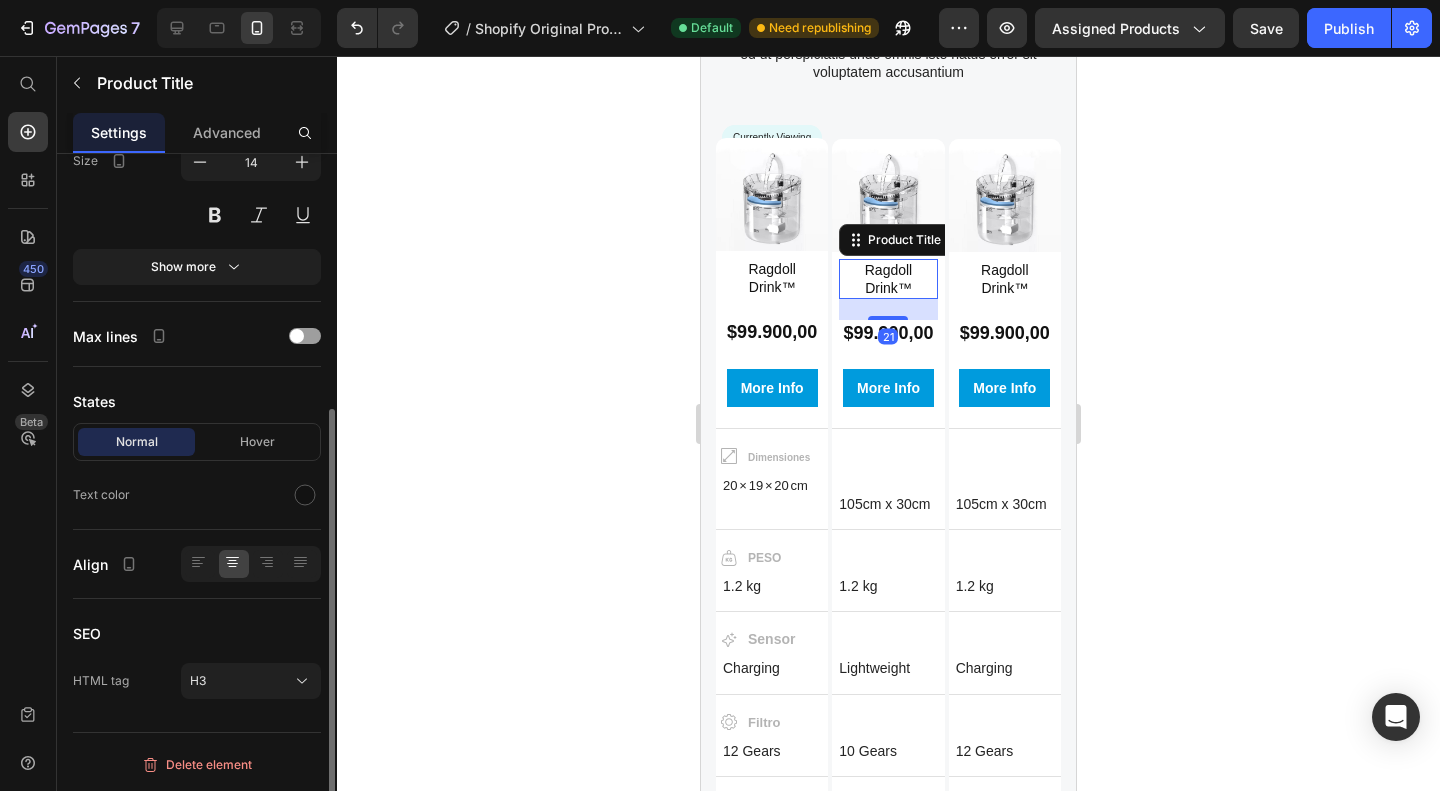 scroll, scrollTop: 0, scrollLeft: 0, axis: both 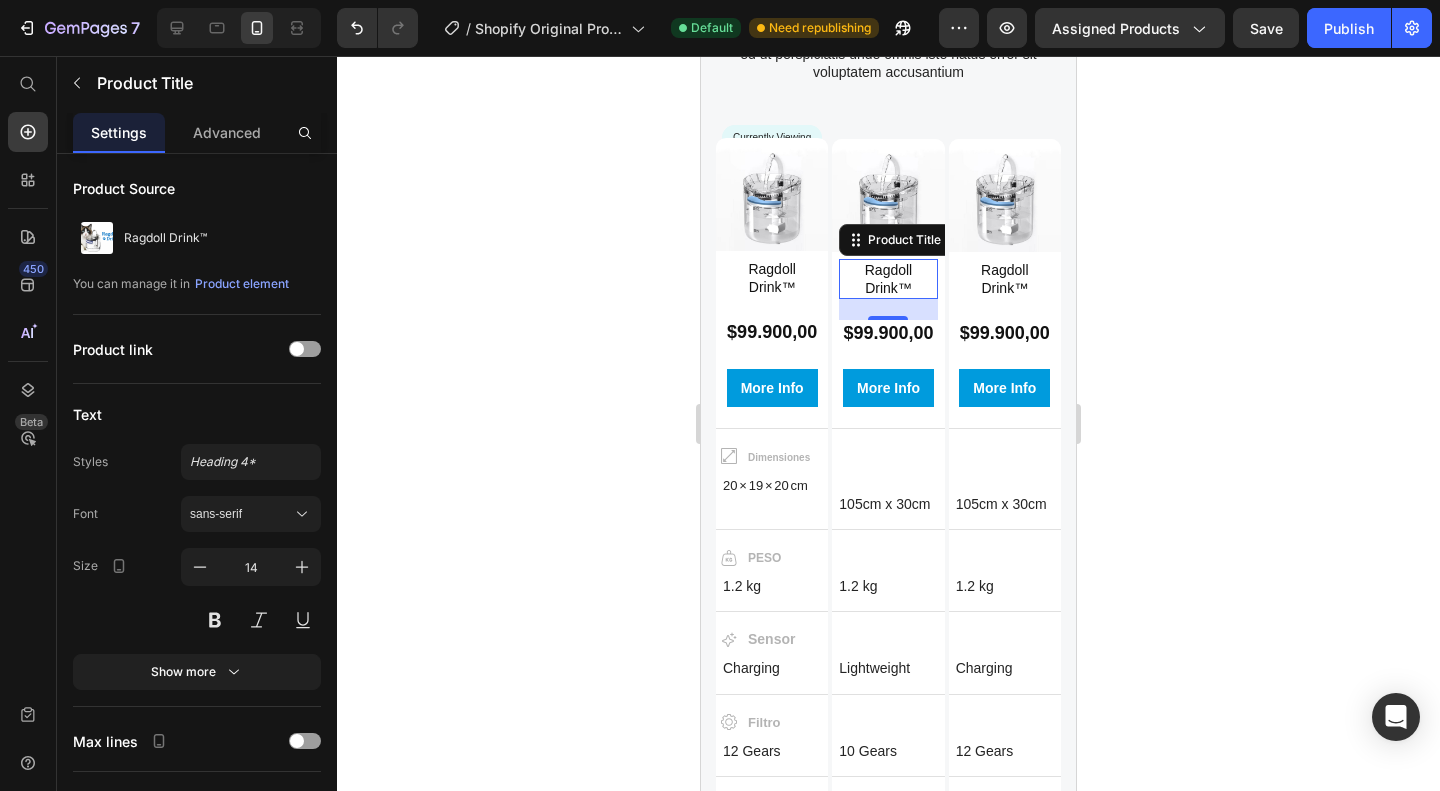 click at bounding box center (888, 195) 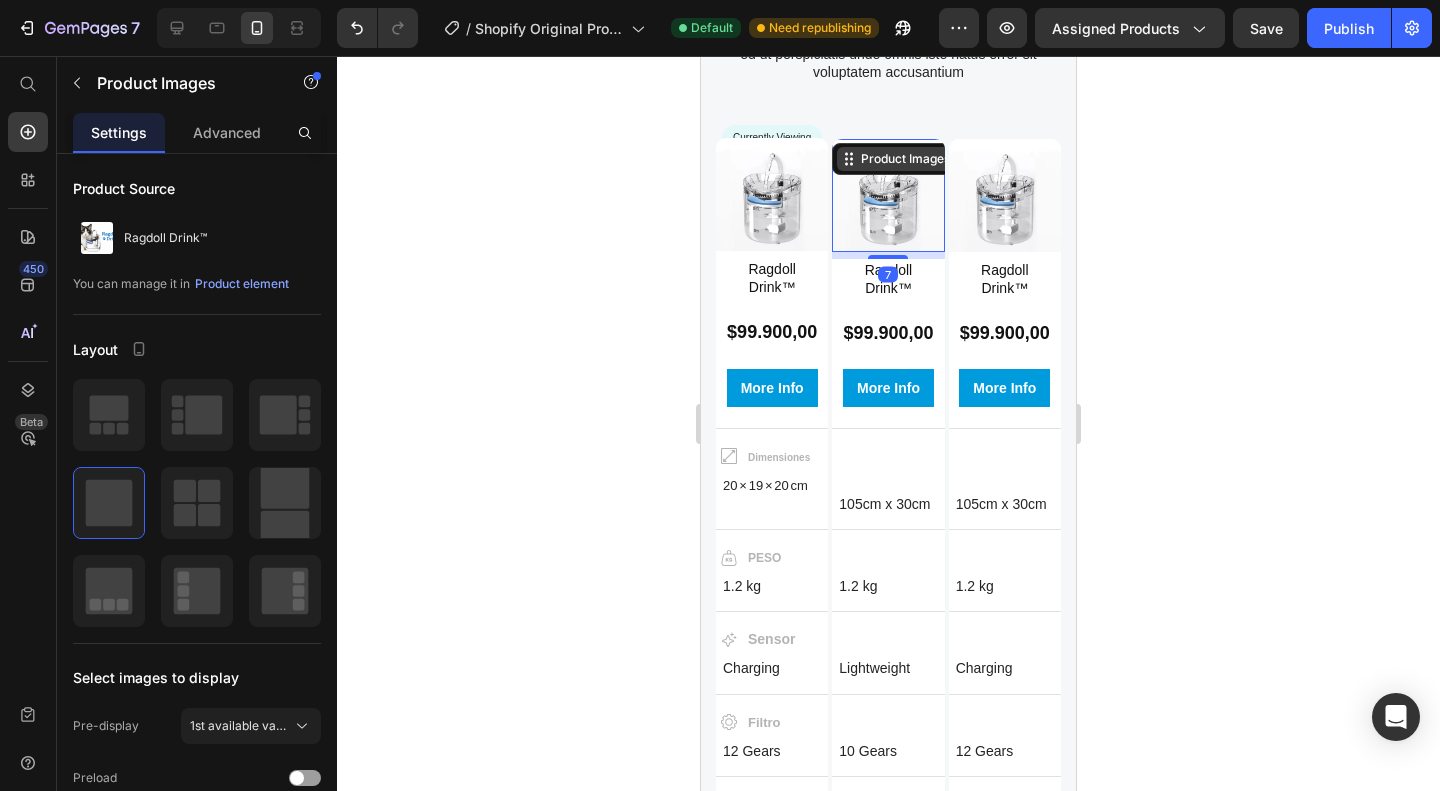click on "Product Images" at bounding box center (905, 159) 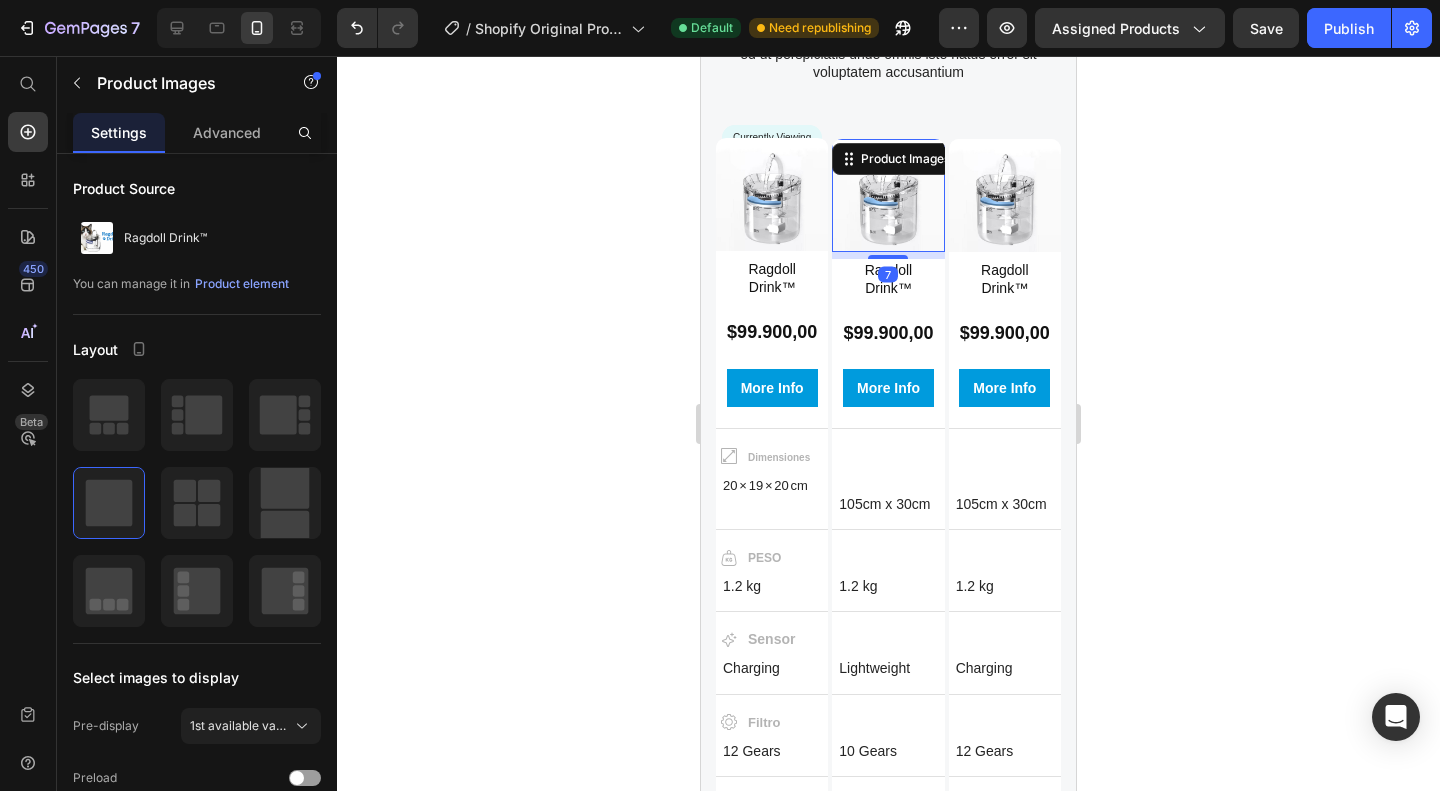 drag, startPoint x: 880, startPoint y: 120, endPoint x: 715, endPoint y: 199, distance: 182.93715 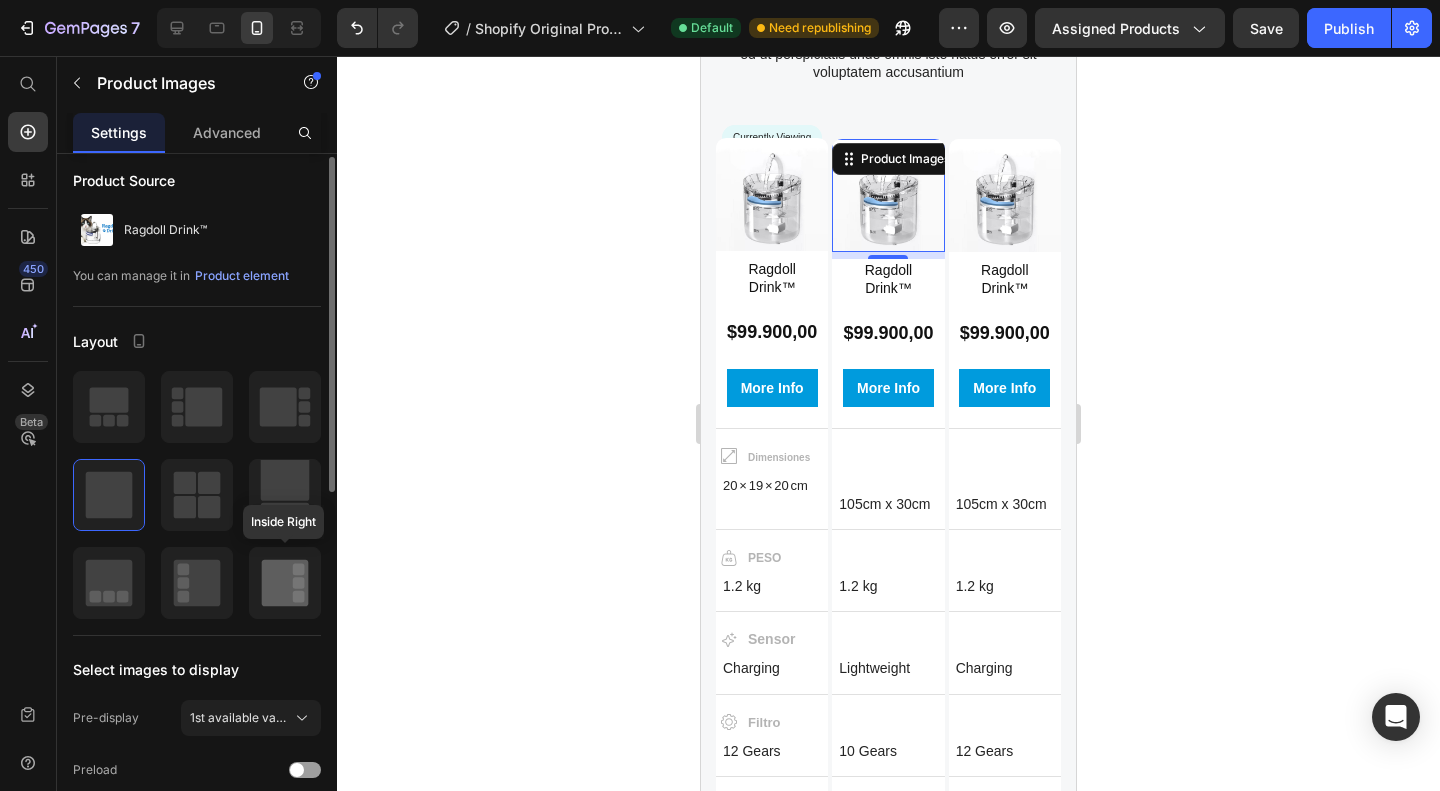 scroll, scrollTop: 0, scrollLeft: 0, axis: both 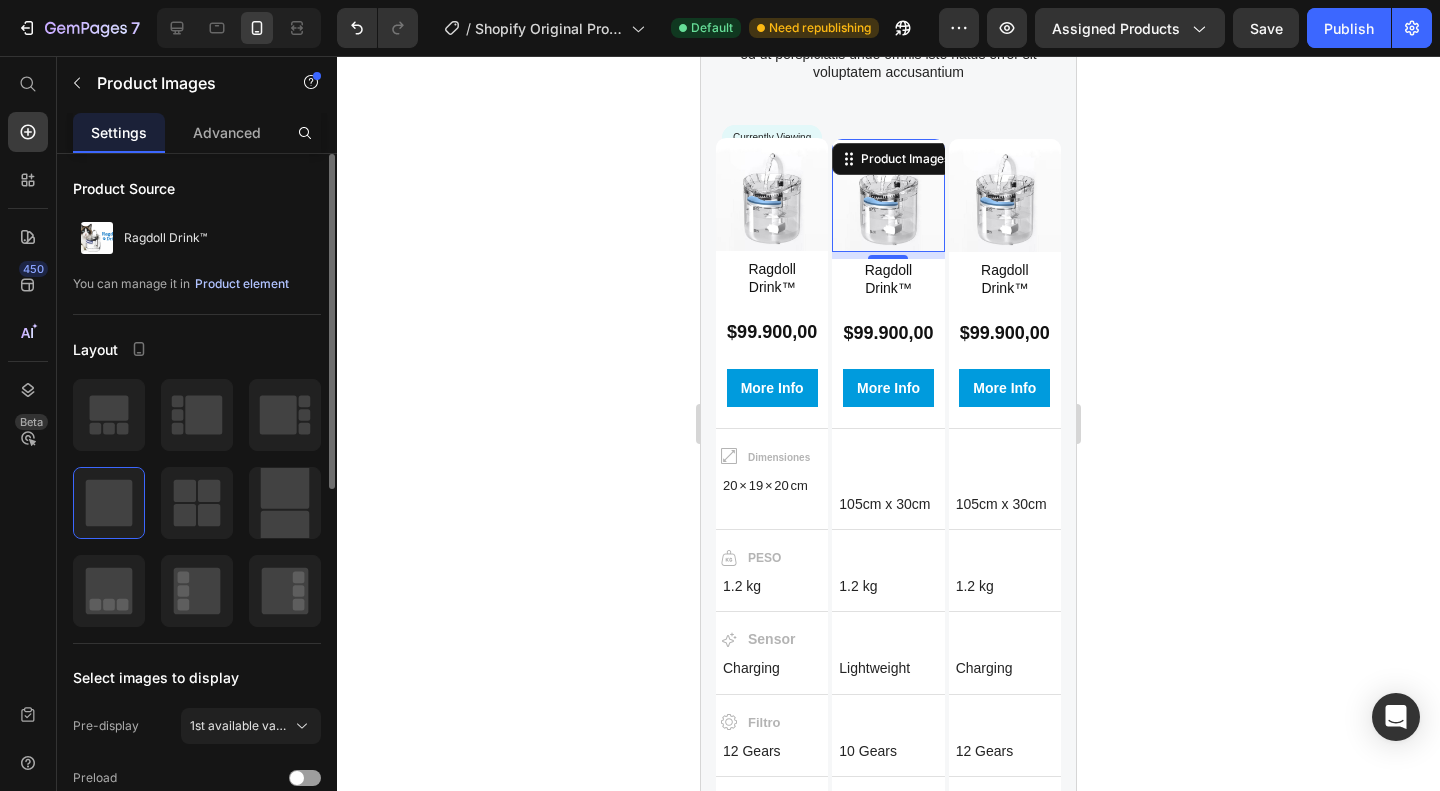 click on "Product element" at bounding box center (242, 284) 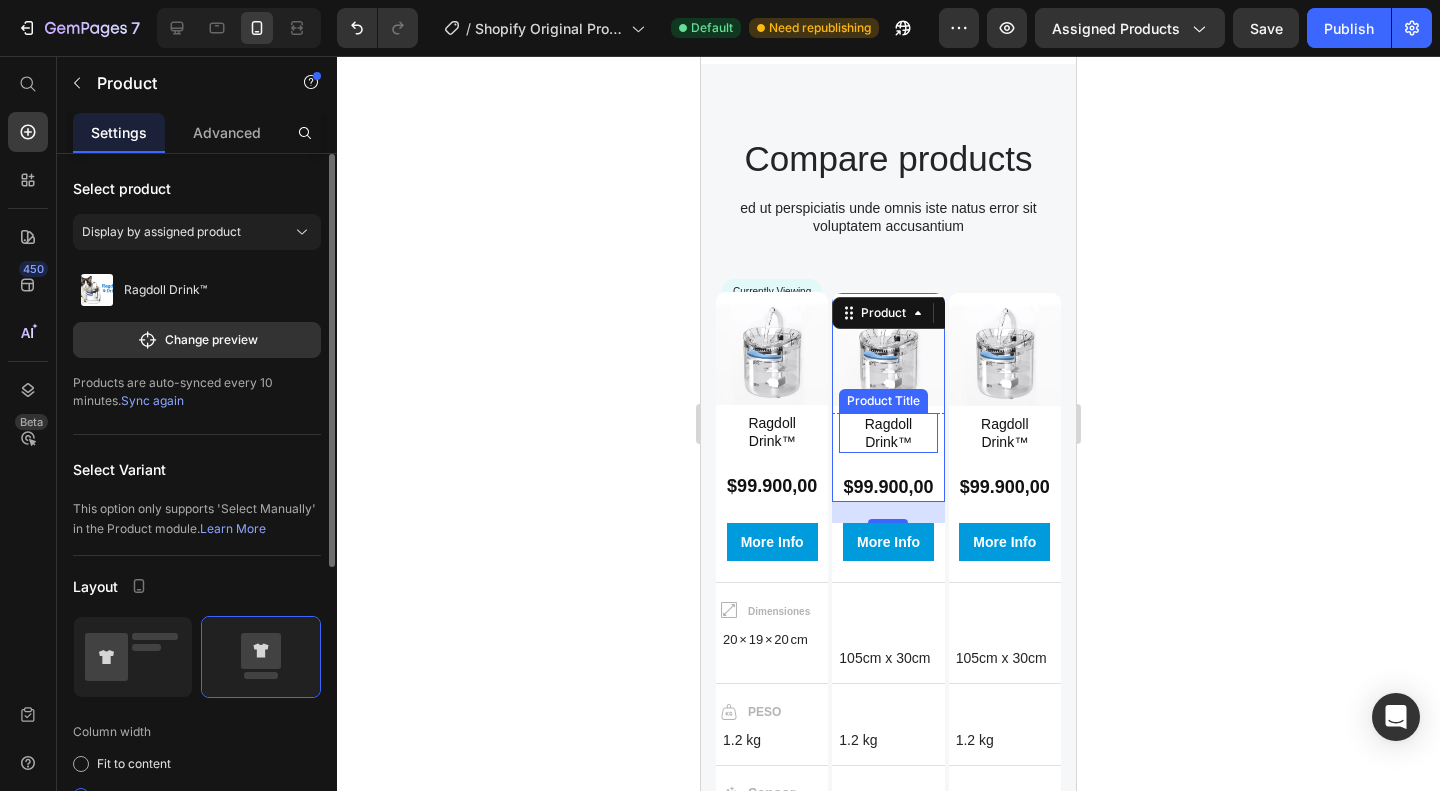 scroll, scrollTop: 1878, scrollLeft: 0, axis: vertical 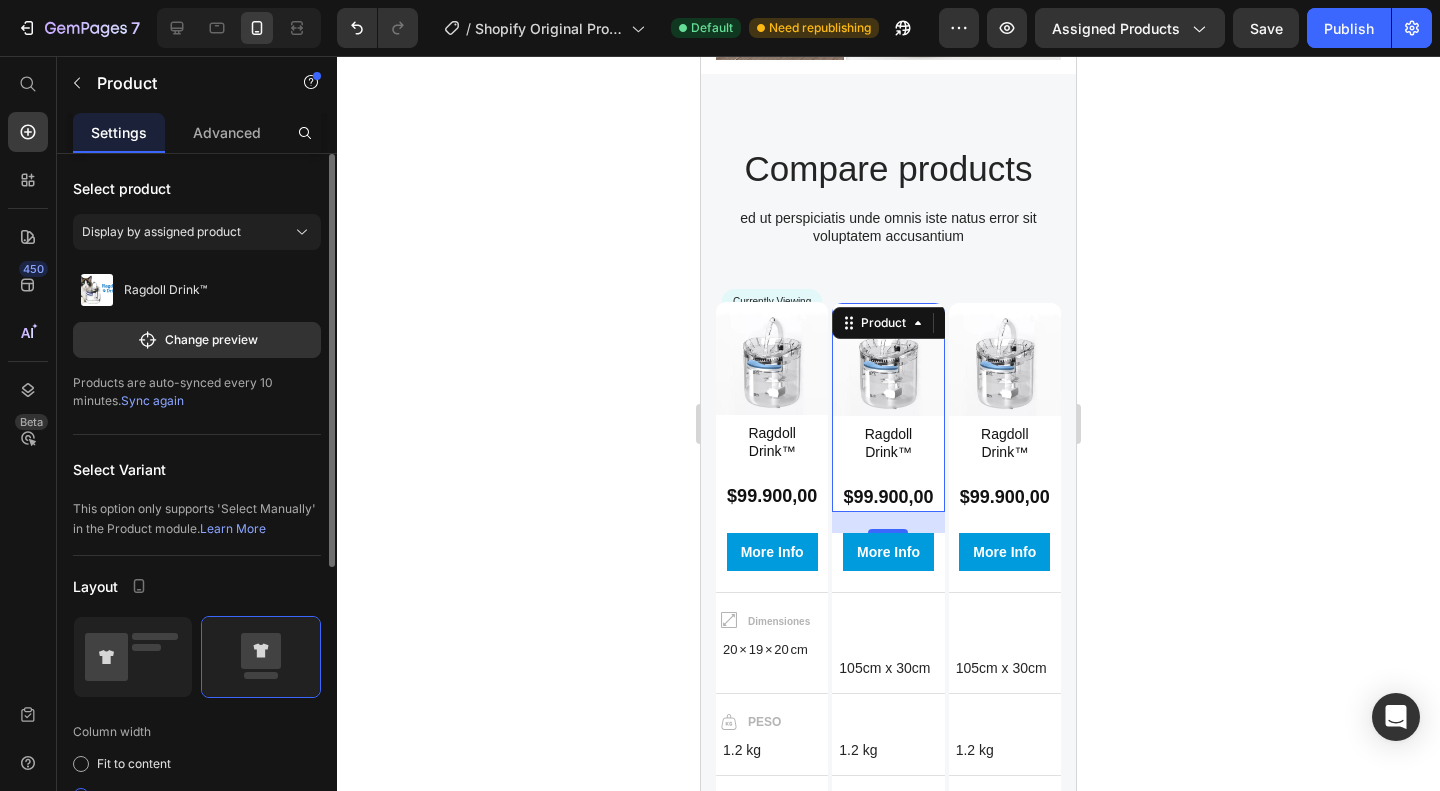 click on "Product" at bounding box center [883, 323] 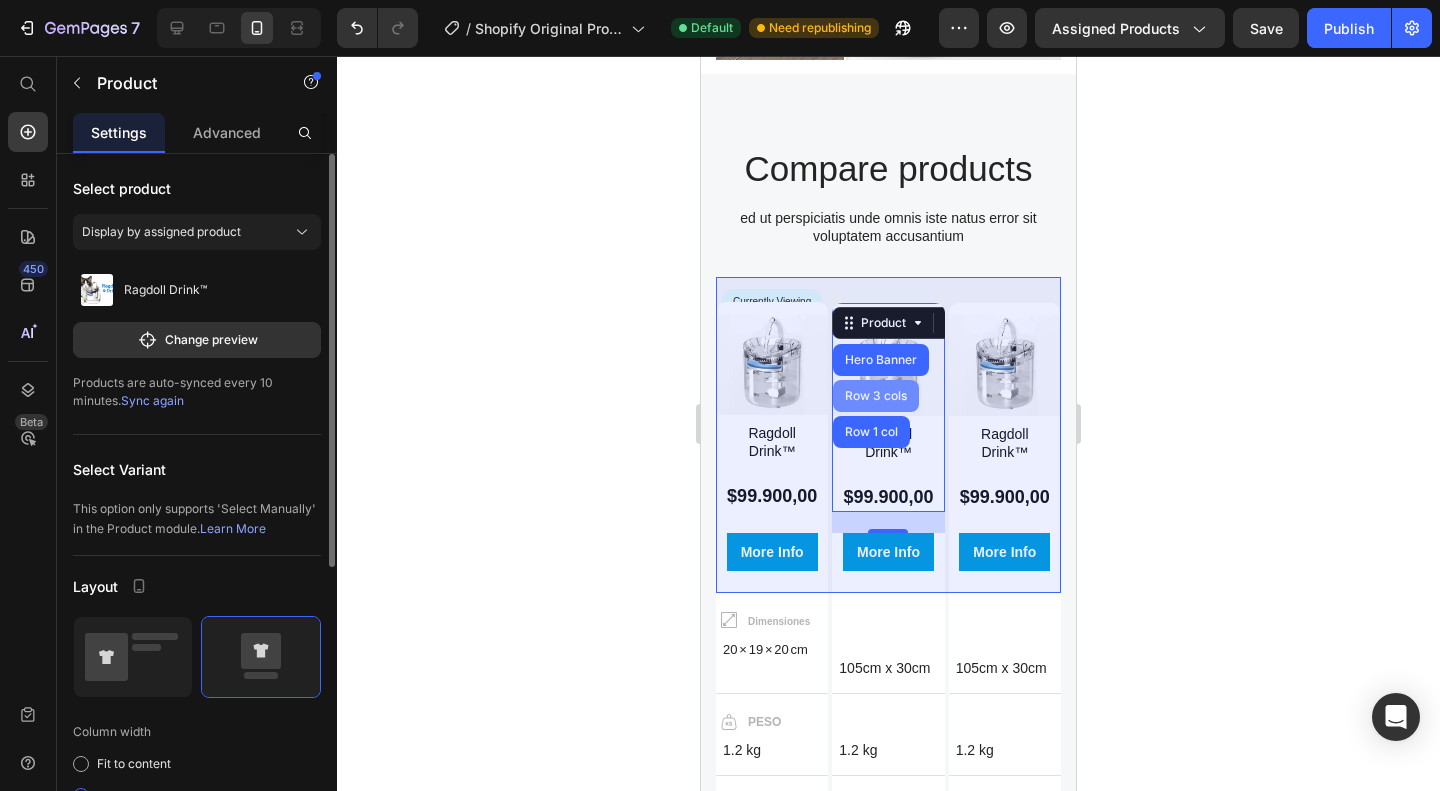 click on "Row 3 cols" at bounding box center [876, 396] 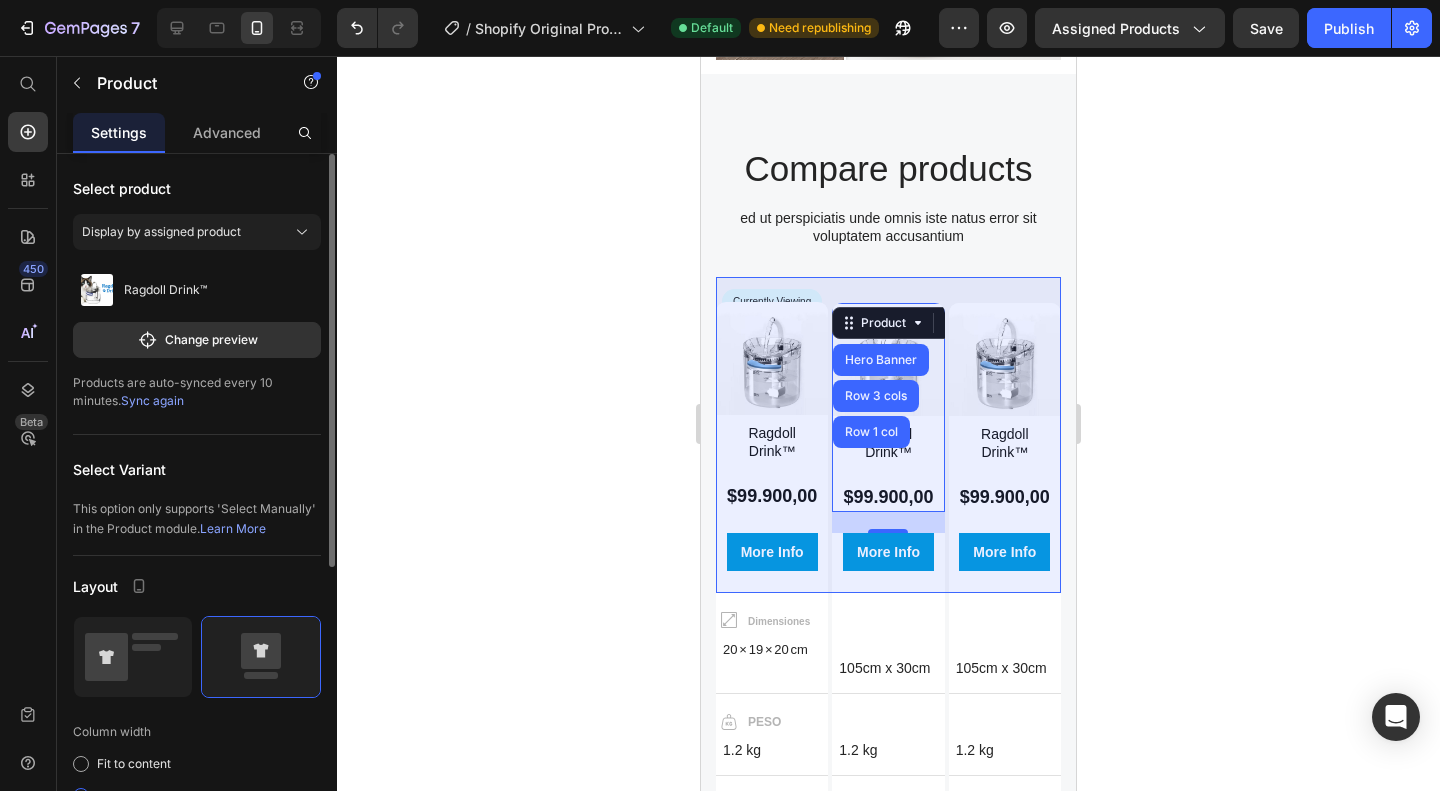 click at bounding box center (888, 359) 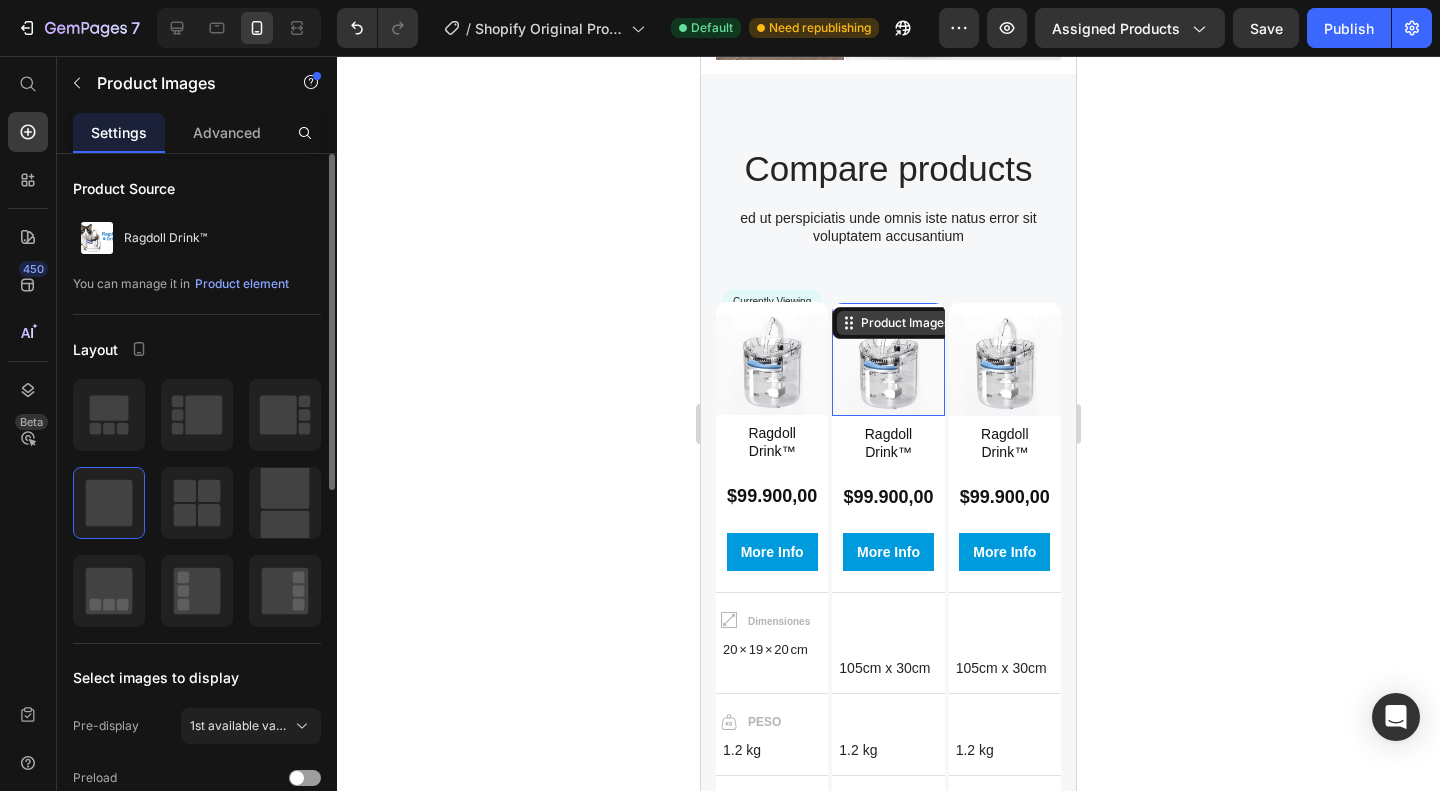 click on "Product Images" at bounding box center (905, 323) 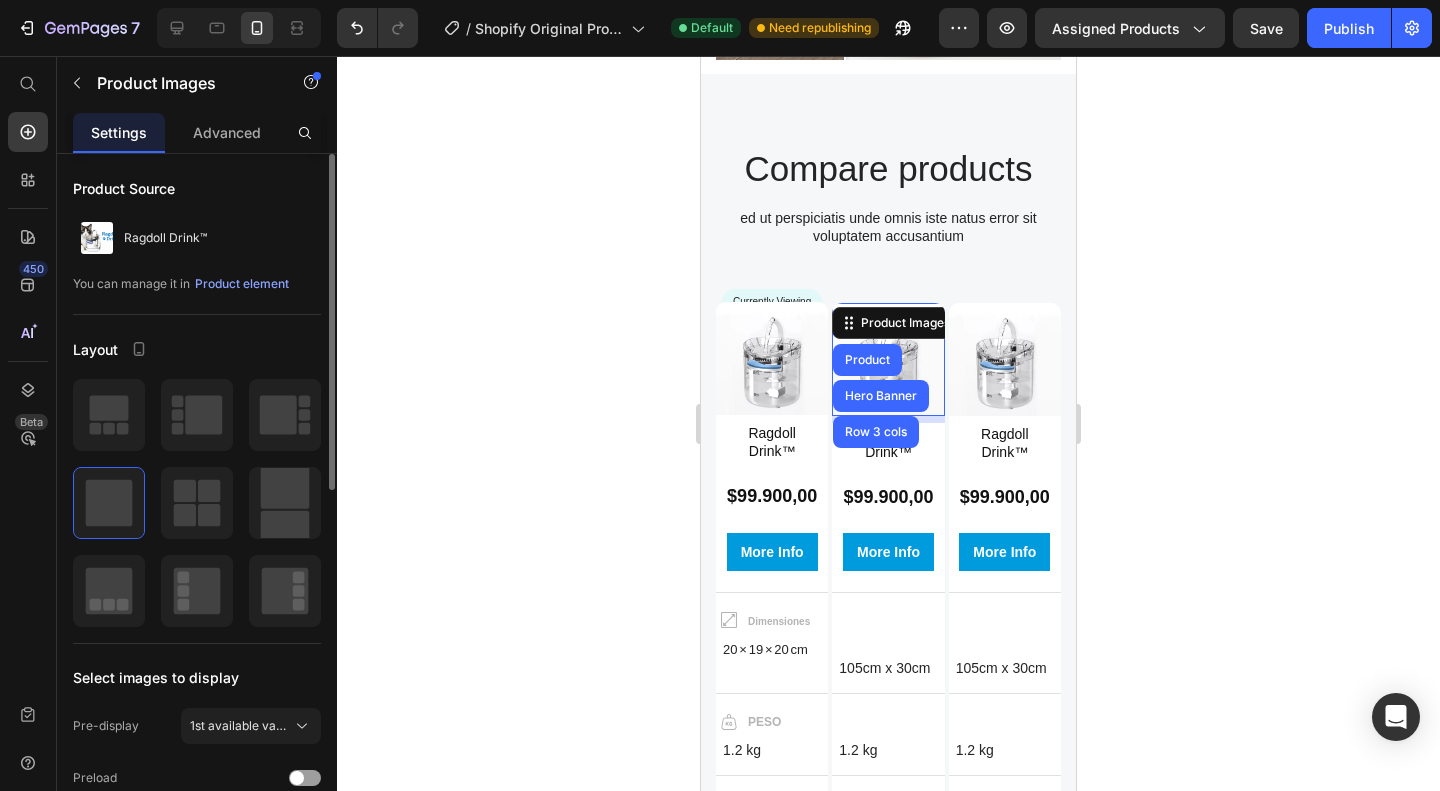 click on "Row 3 cols" at bounding box center (876, 432) 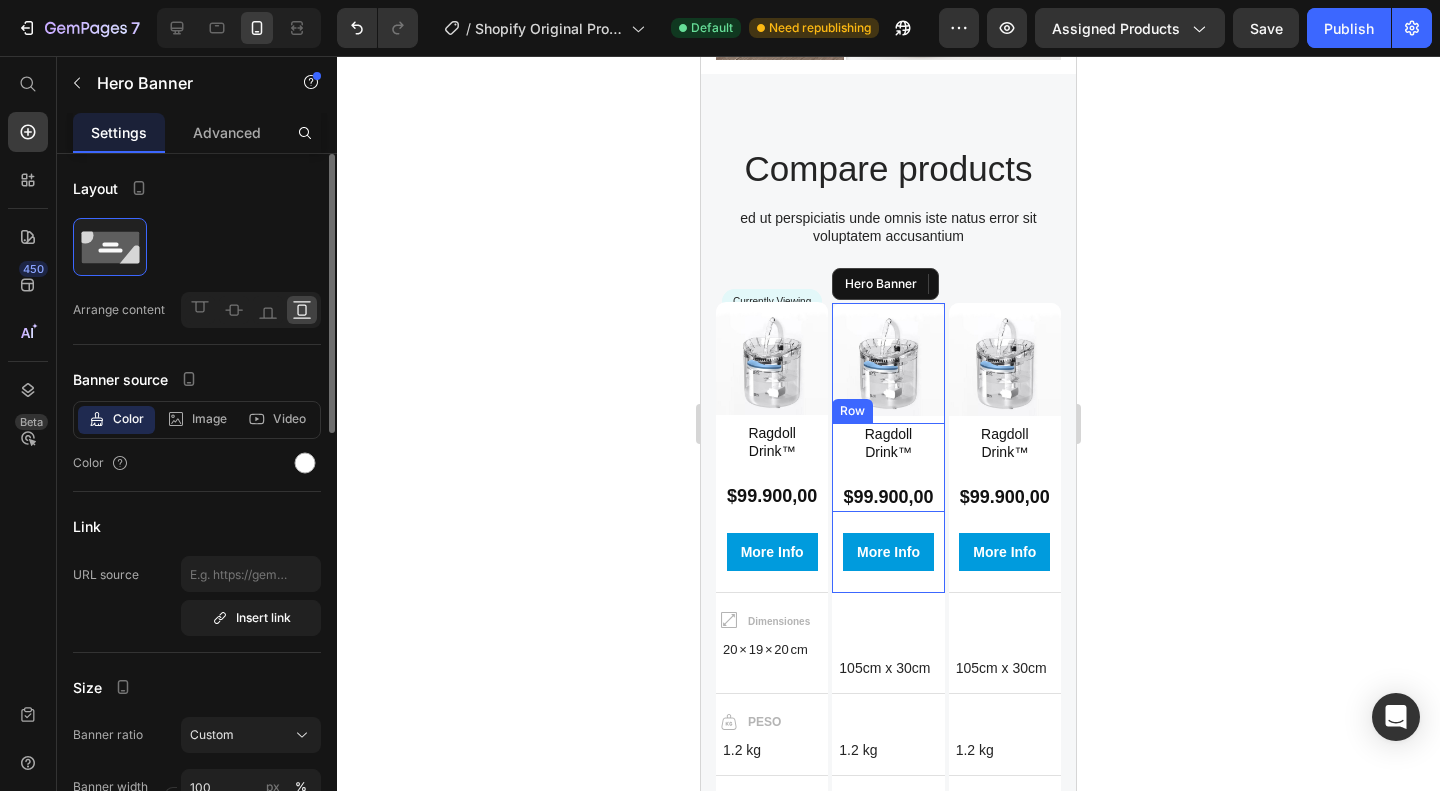 click on "Ragdoll Drink™ Product Title $99.900,00 Product Price Row" at bounding box center (888, 467) 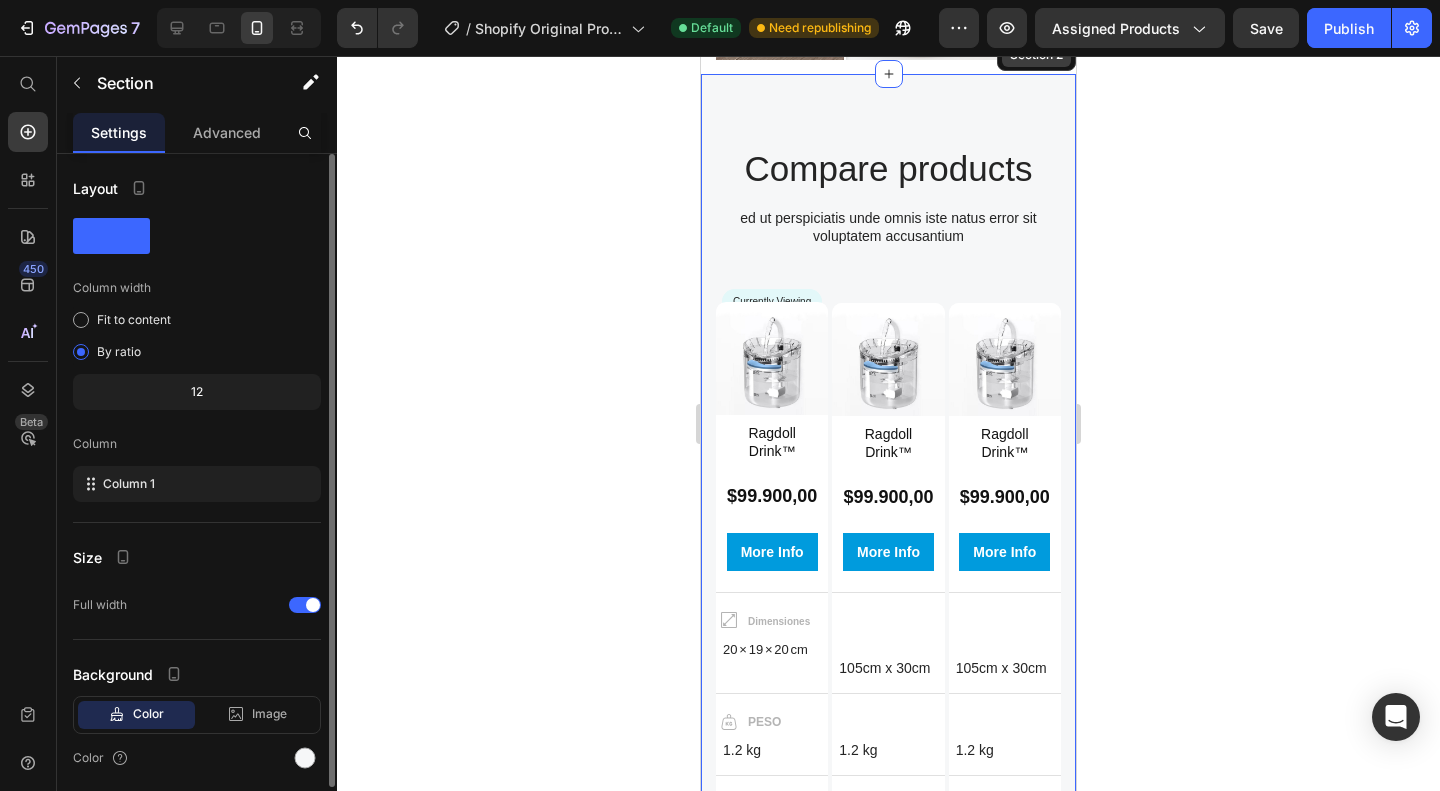 scroll, scrollTop: 1612, scrollLeft: 0, axis: vertical 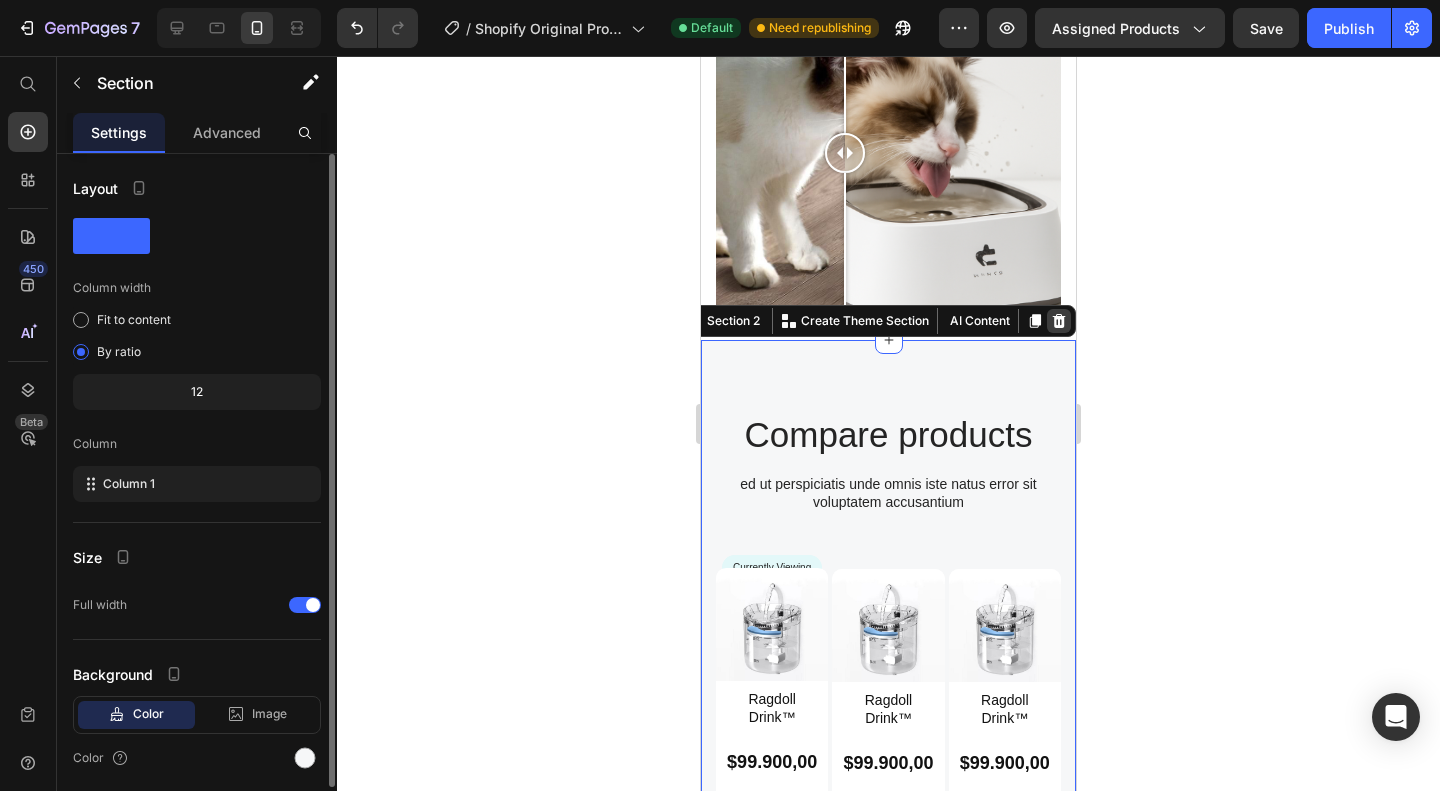 click 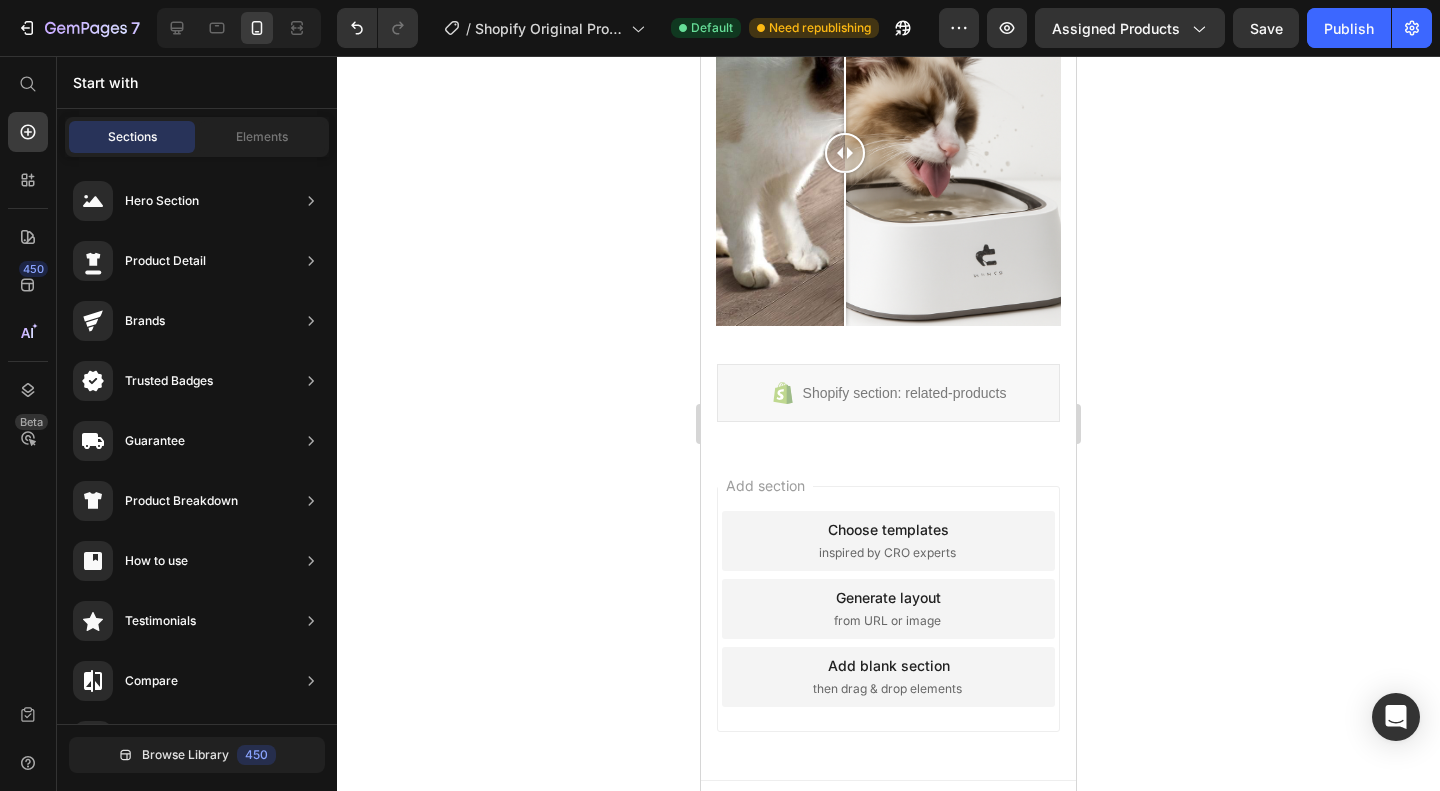 scroll, scrollTop: 1469, scrollLeft: 0, axis: vertical 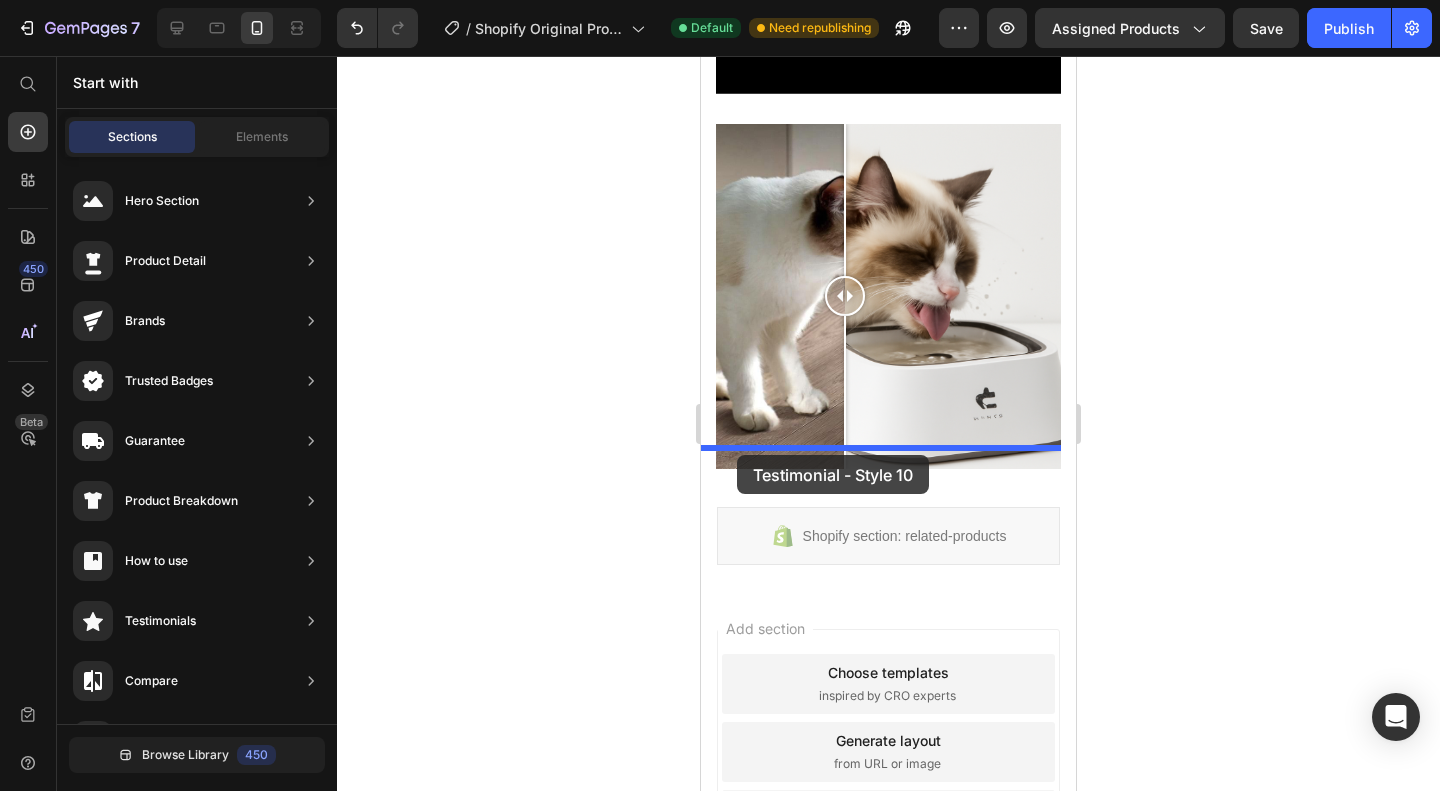 drag, startPoint x: 1105, startPoint y: 454, endPoint x: 745, endPoint y: 455, distance: 360.0014 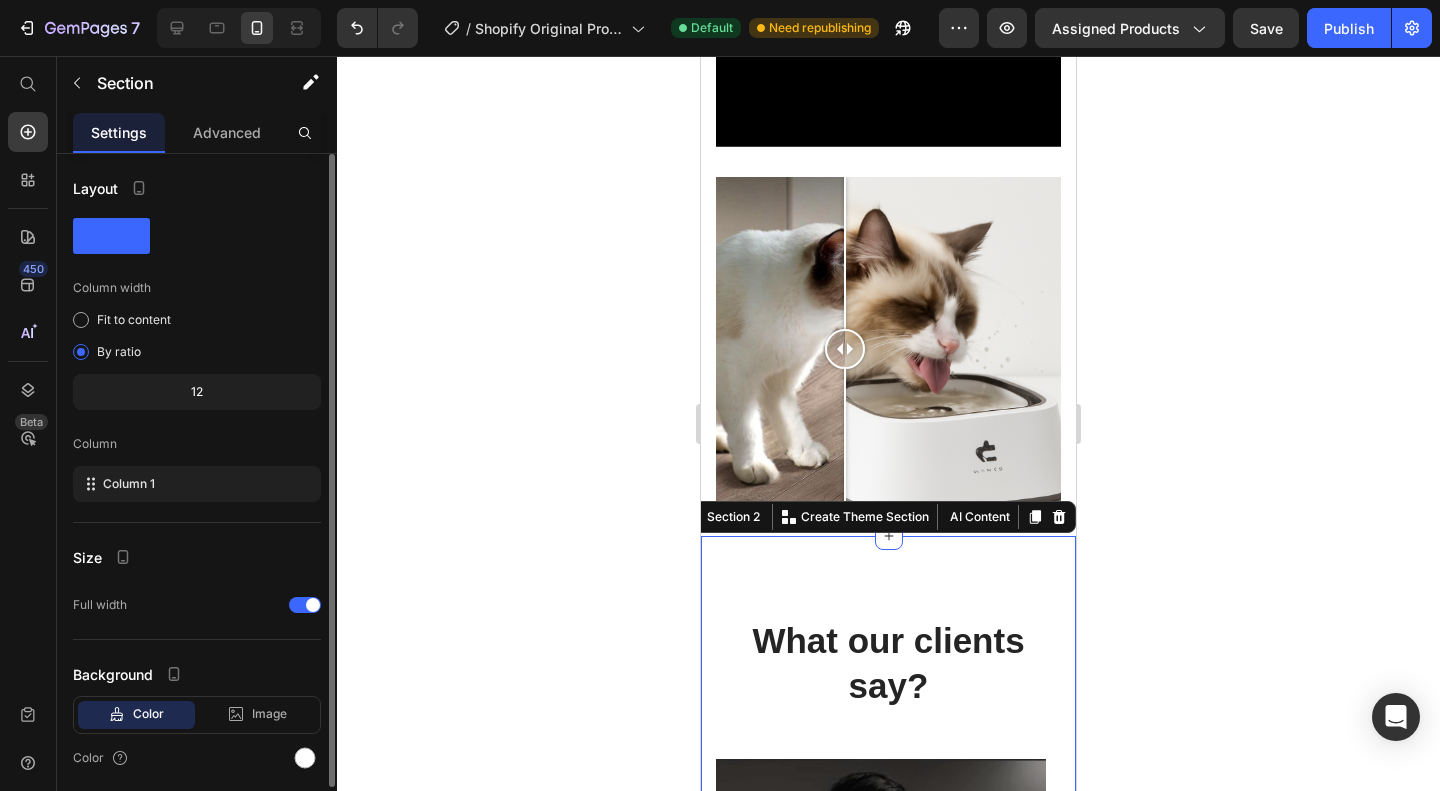 scroll, scrollTop: 1406, scrollLeft: 0, axis: vertical 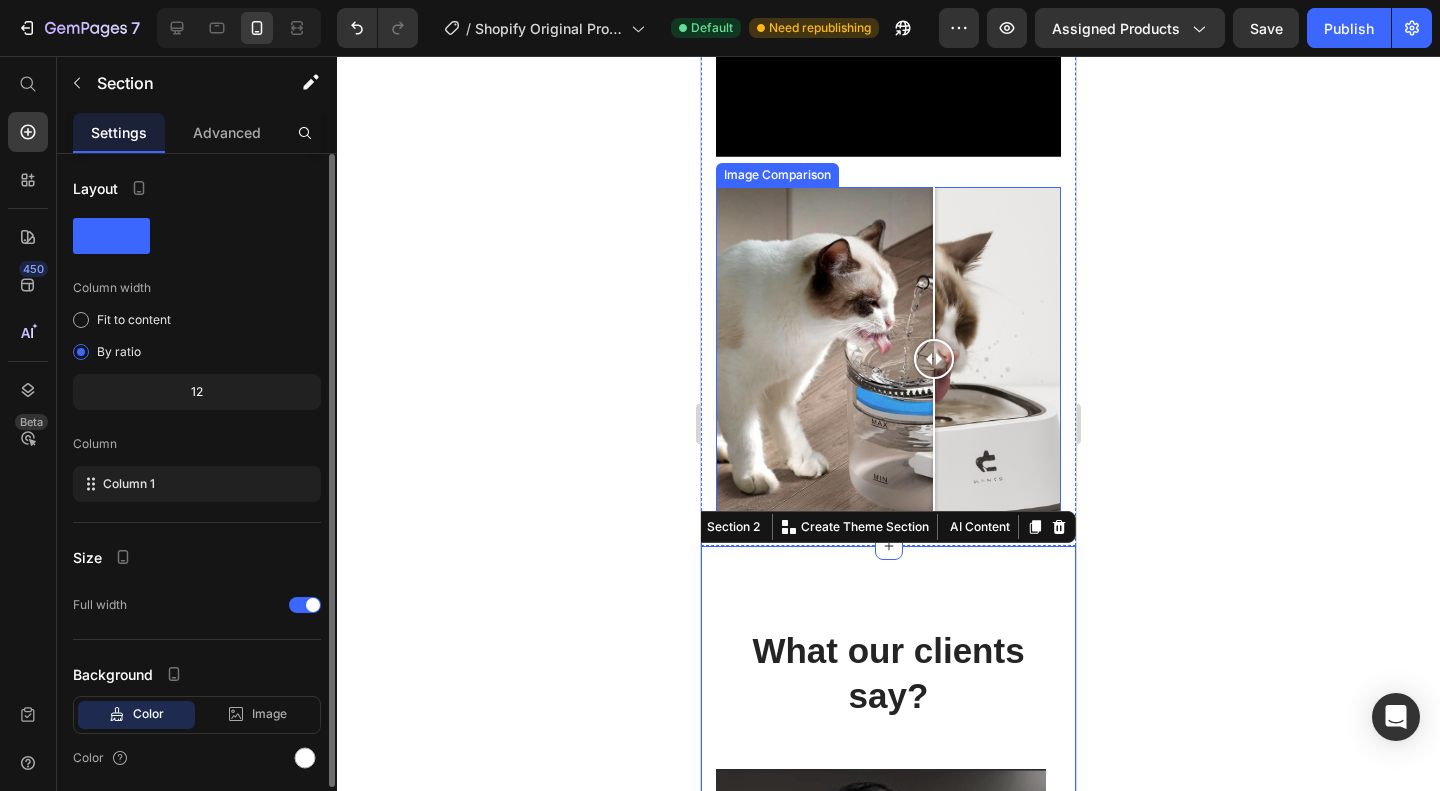 drag, startPoint x: 833, startPoint y: 325, endPoint x: 822, endPoint y: 345, distance: 22.825424 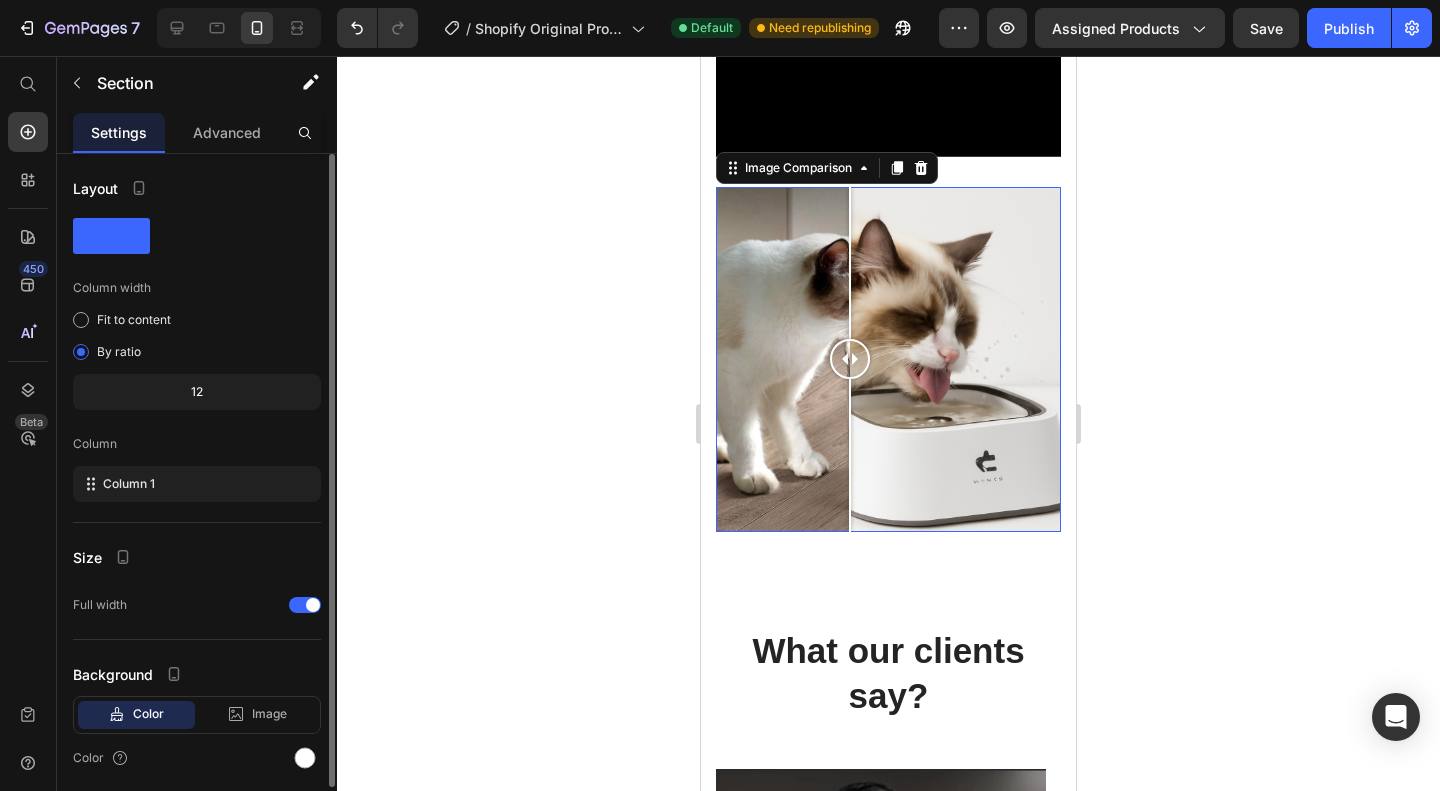 click at bounding box center (850, 359) 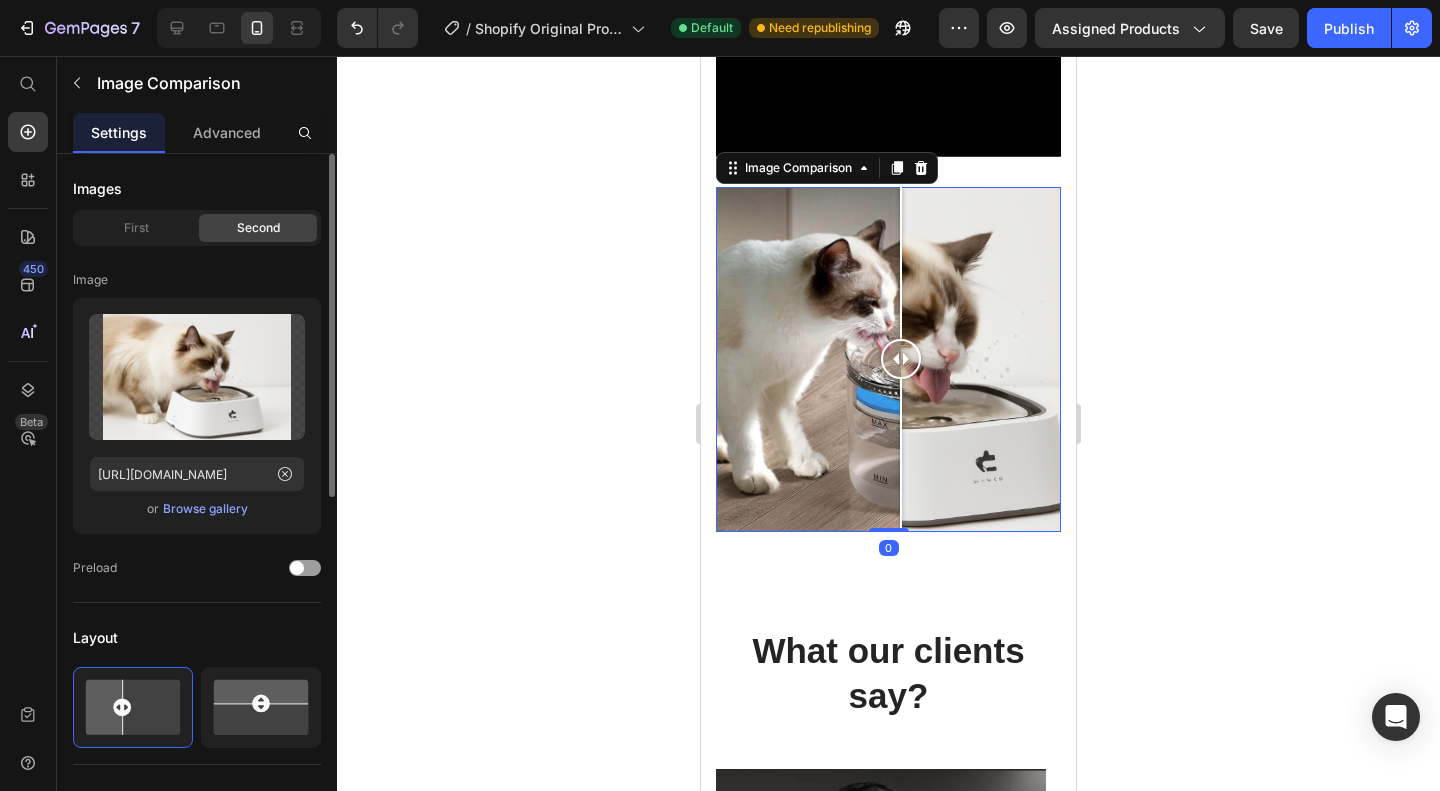 drag, startPoint x: 820, startPoint y: 334, endPoint x: 903, endPoint y: 326, distance: 83.38465 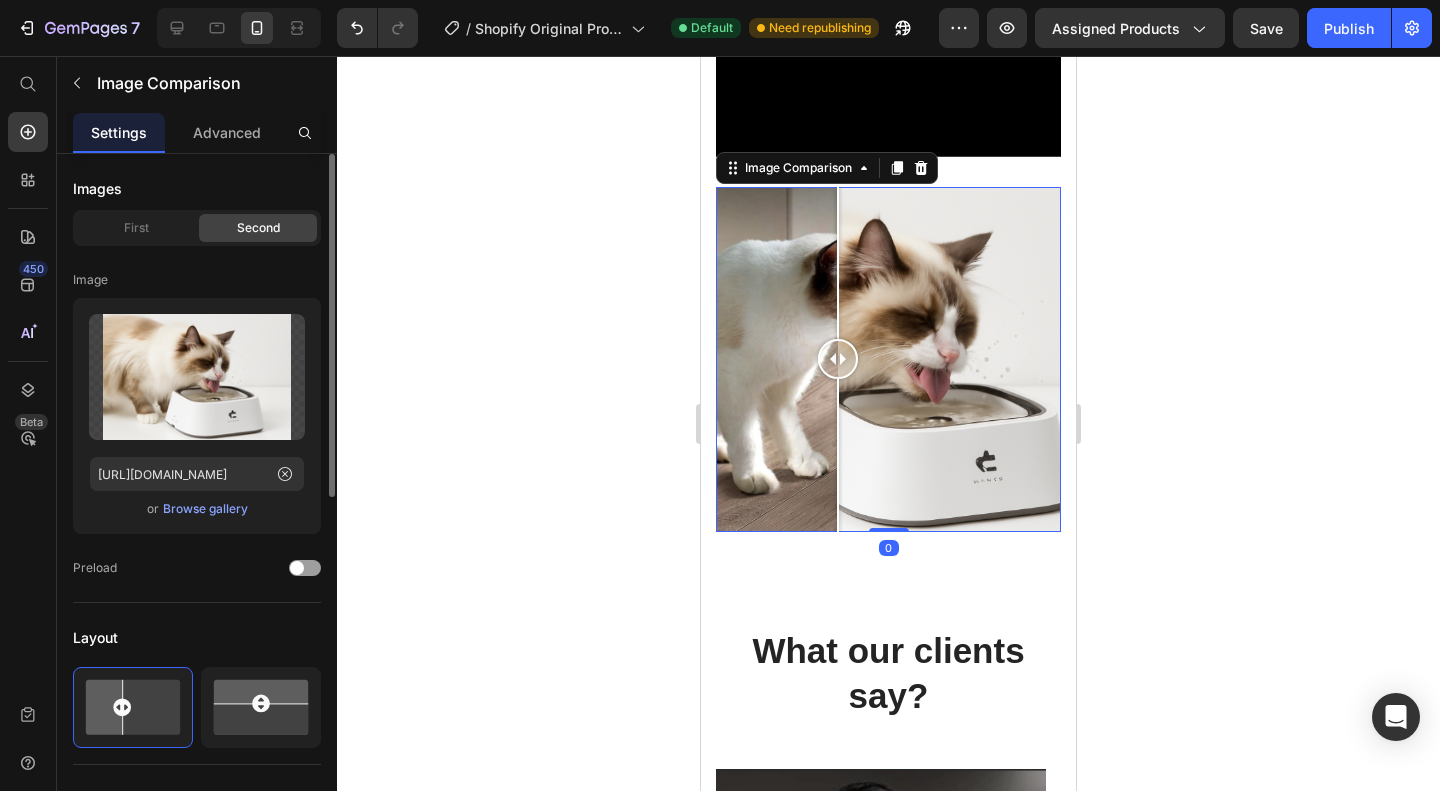 drag, startPoint x: 903, startPoint y: 326, endPoint x: 838, endPoint y: 334, distance: 65.490456 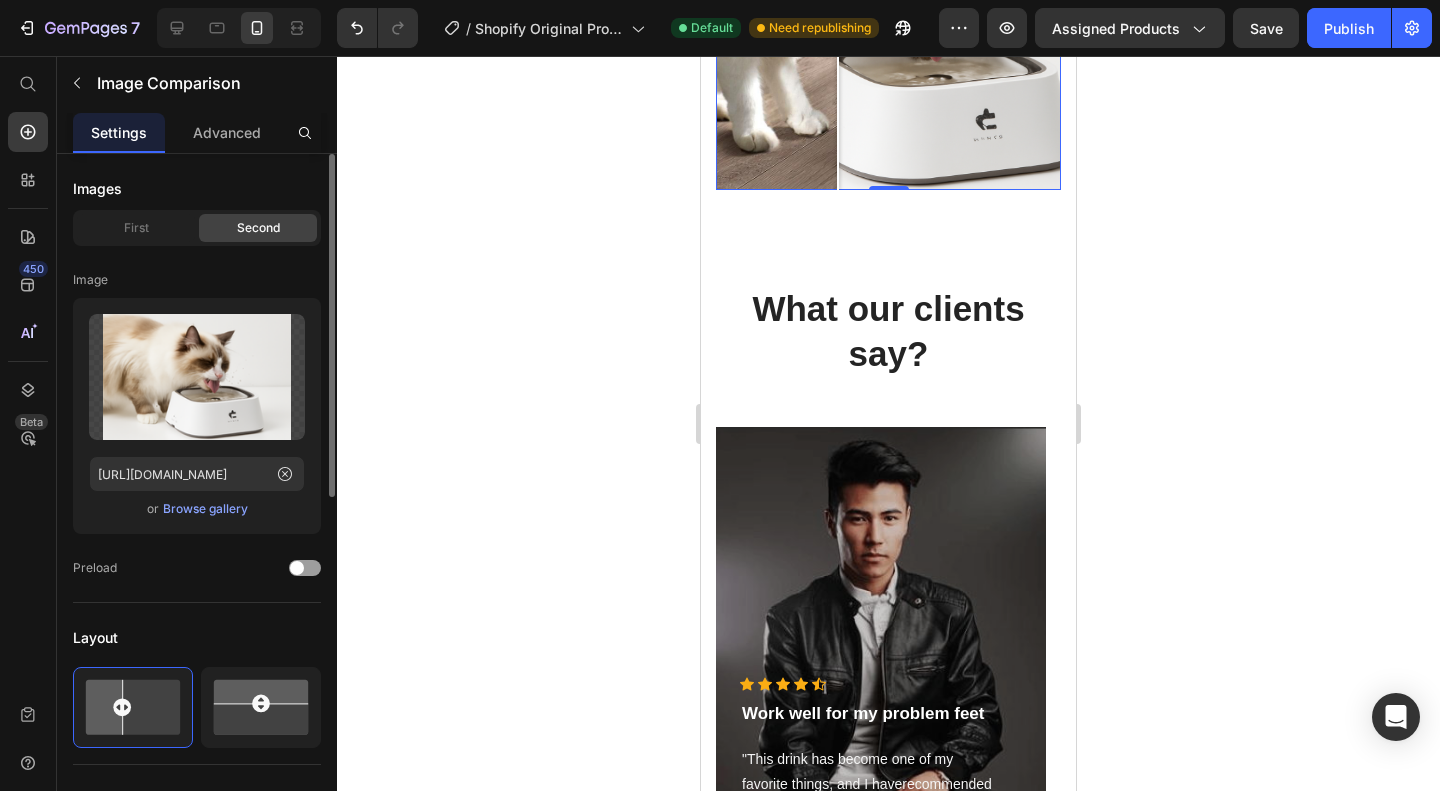 scroll, scrollTop: 1750, scrollLeft: 0, axis: vertical 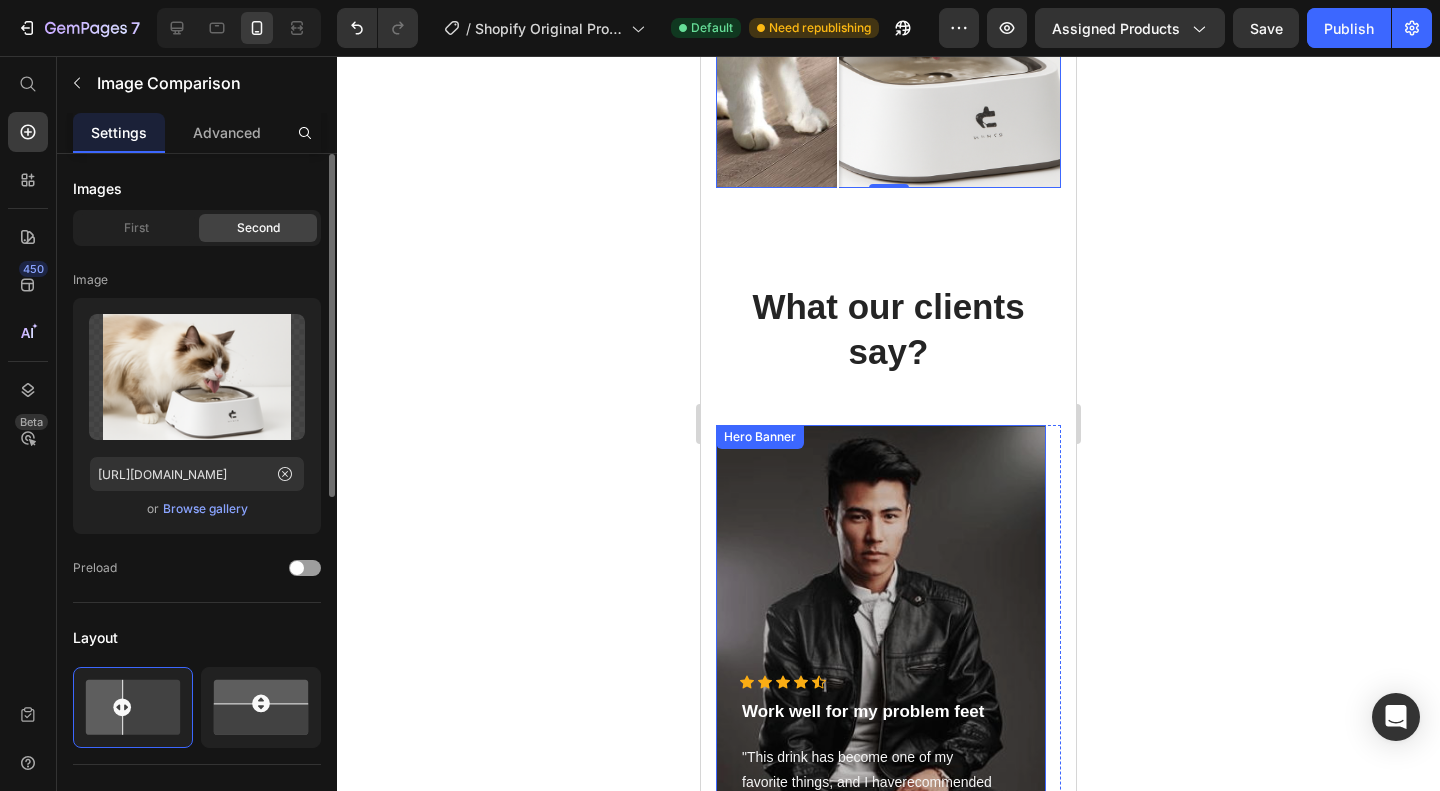 click at bounding box center [881, 655] 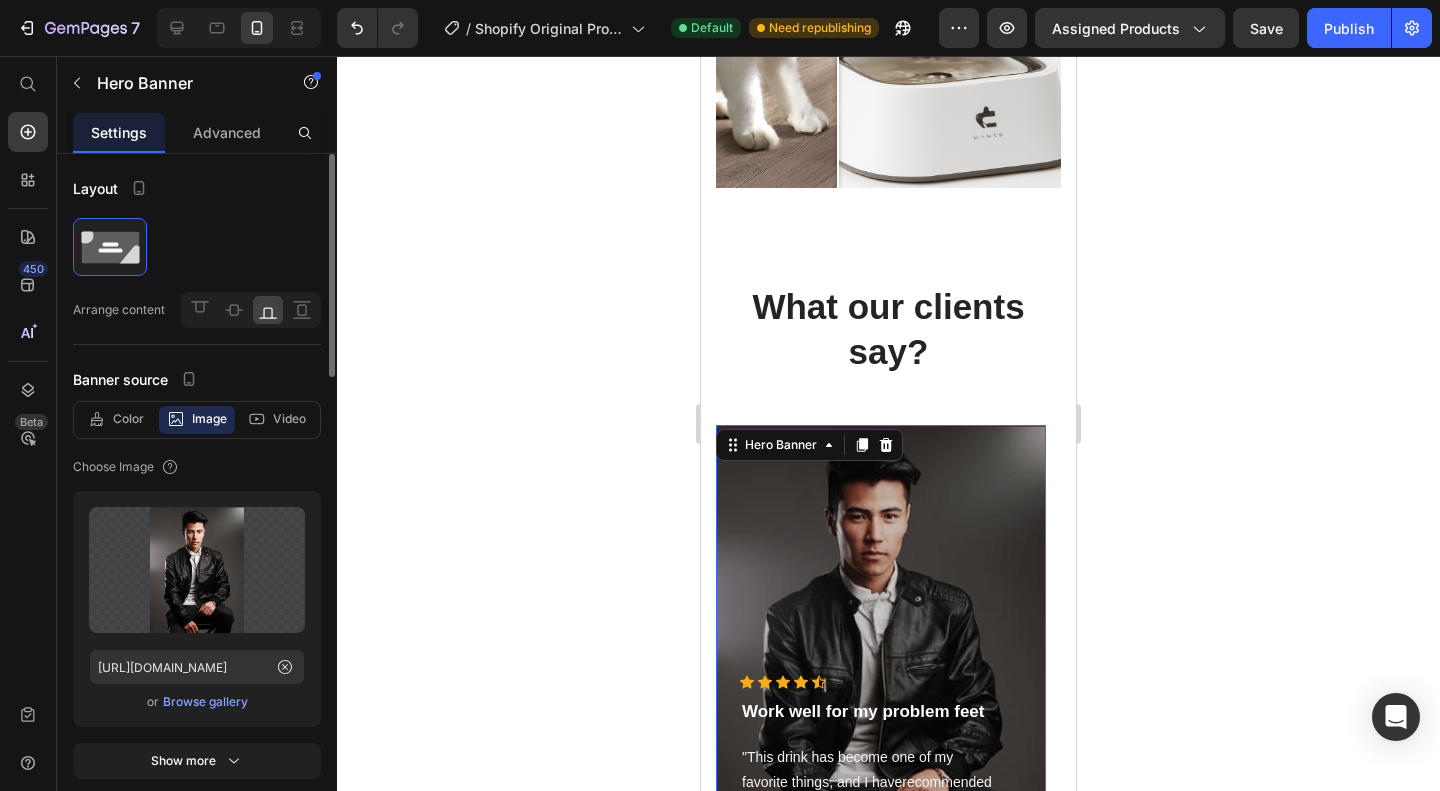 scroll, scrollTop: 17, scrollLeft: 0, axis: vertical 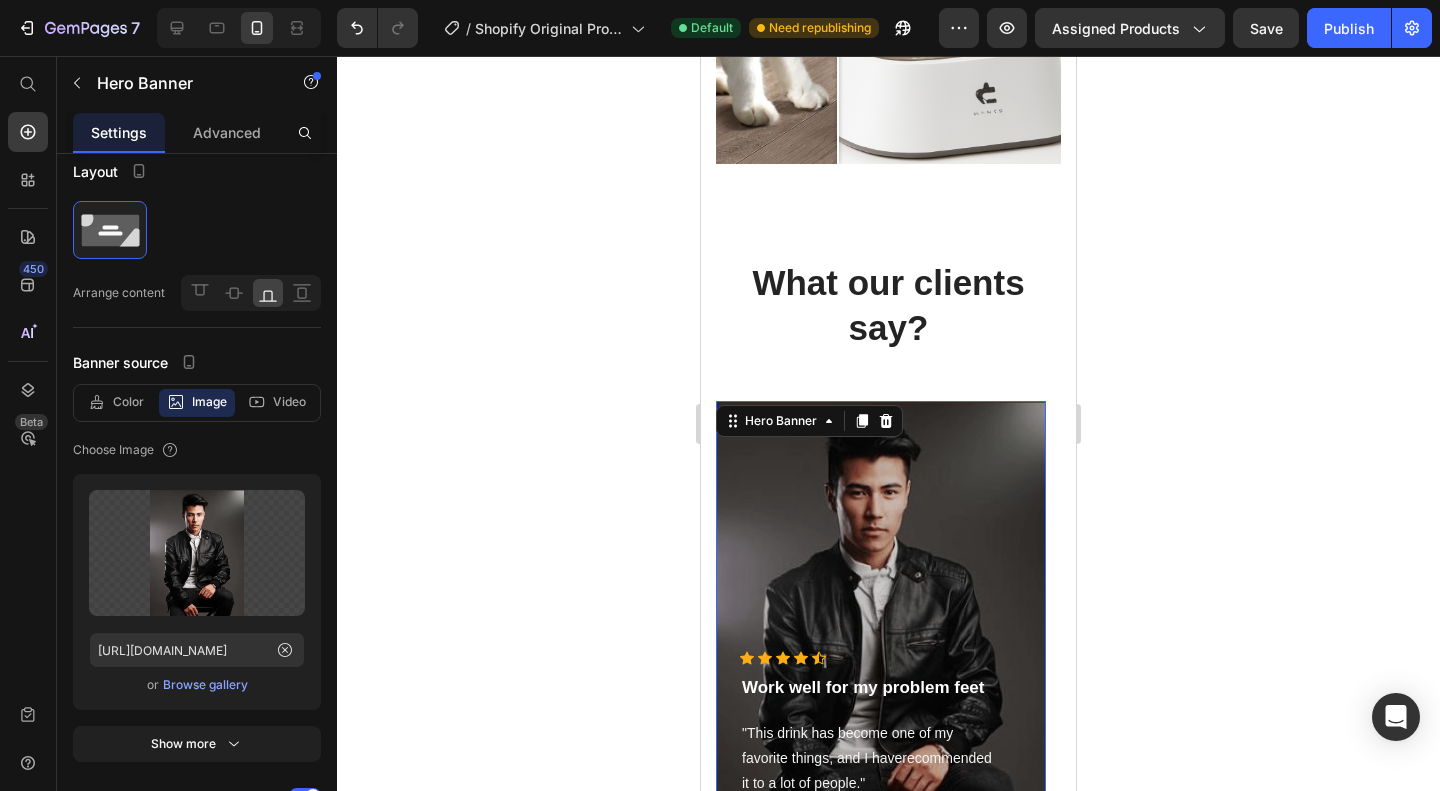 click on "Advanced" 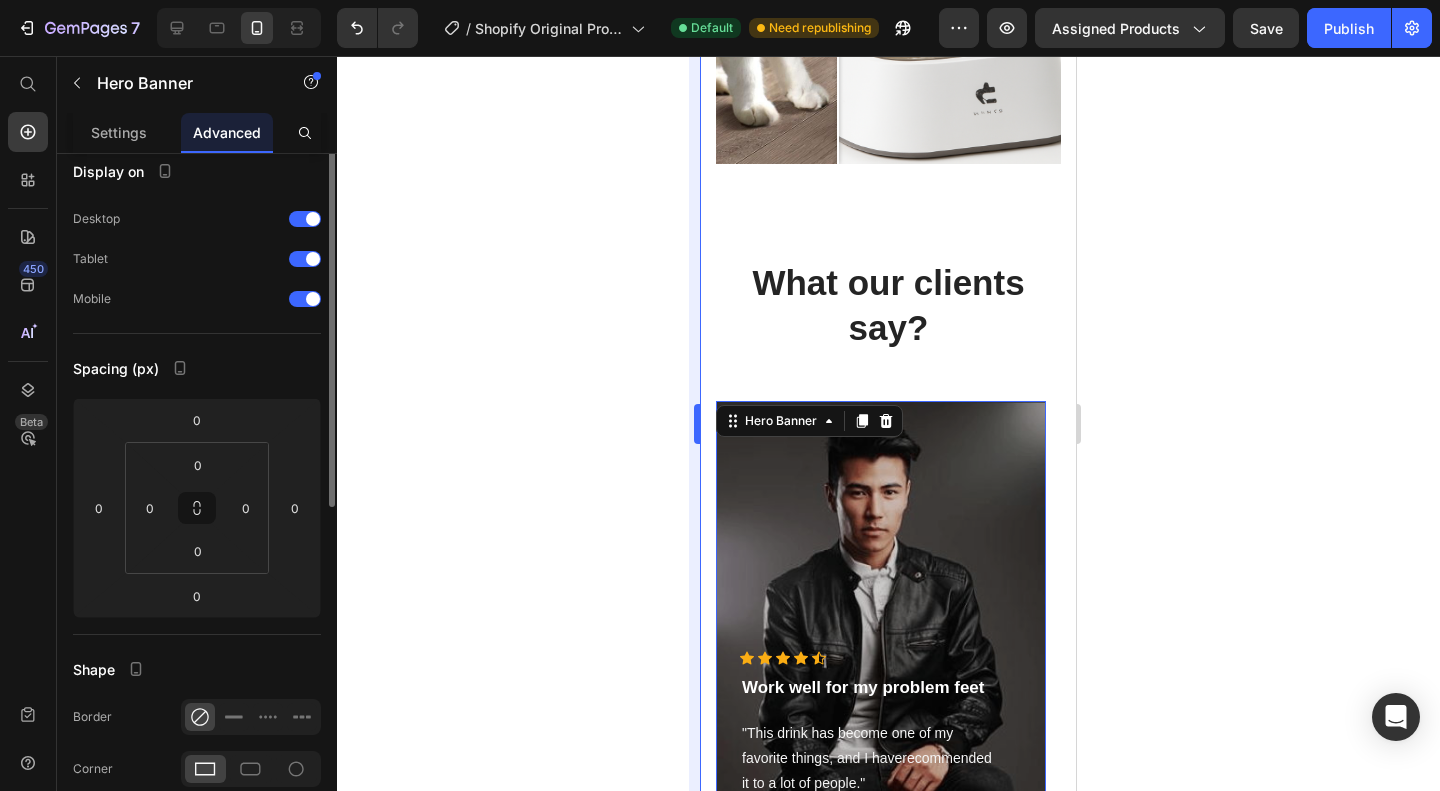 scroll, scrollTop: 0, scrollLeft: 0, axis: both 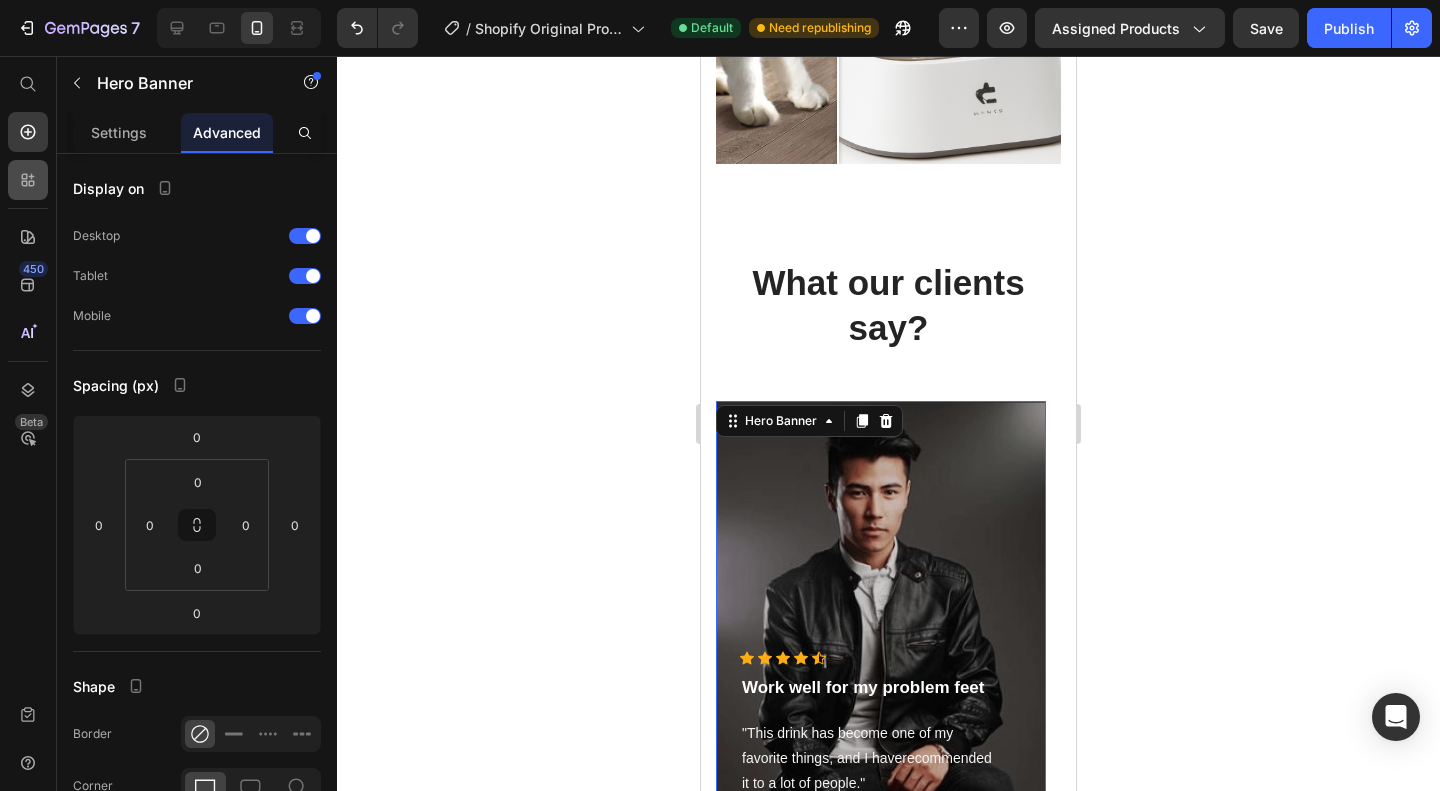 click 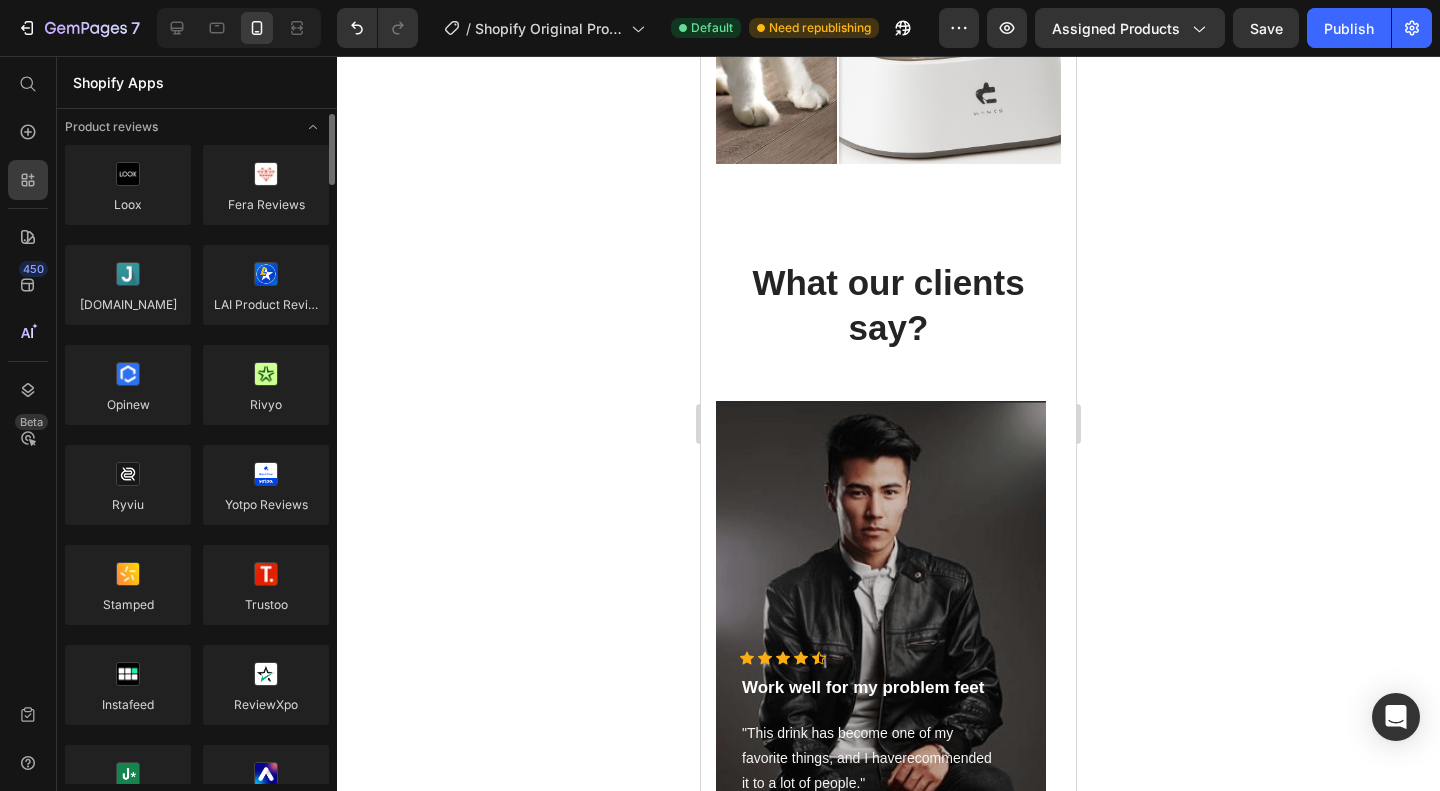 scroll, scrollTop: 0, scrollLeft: 0, axis: both 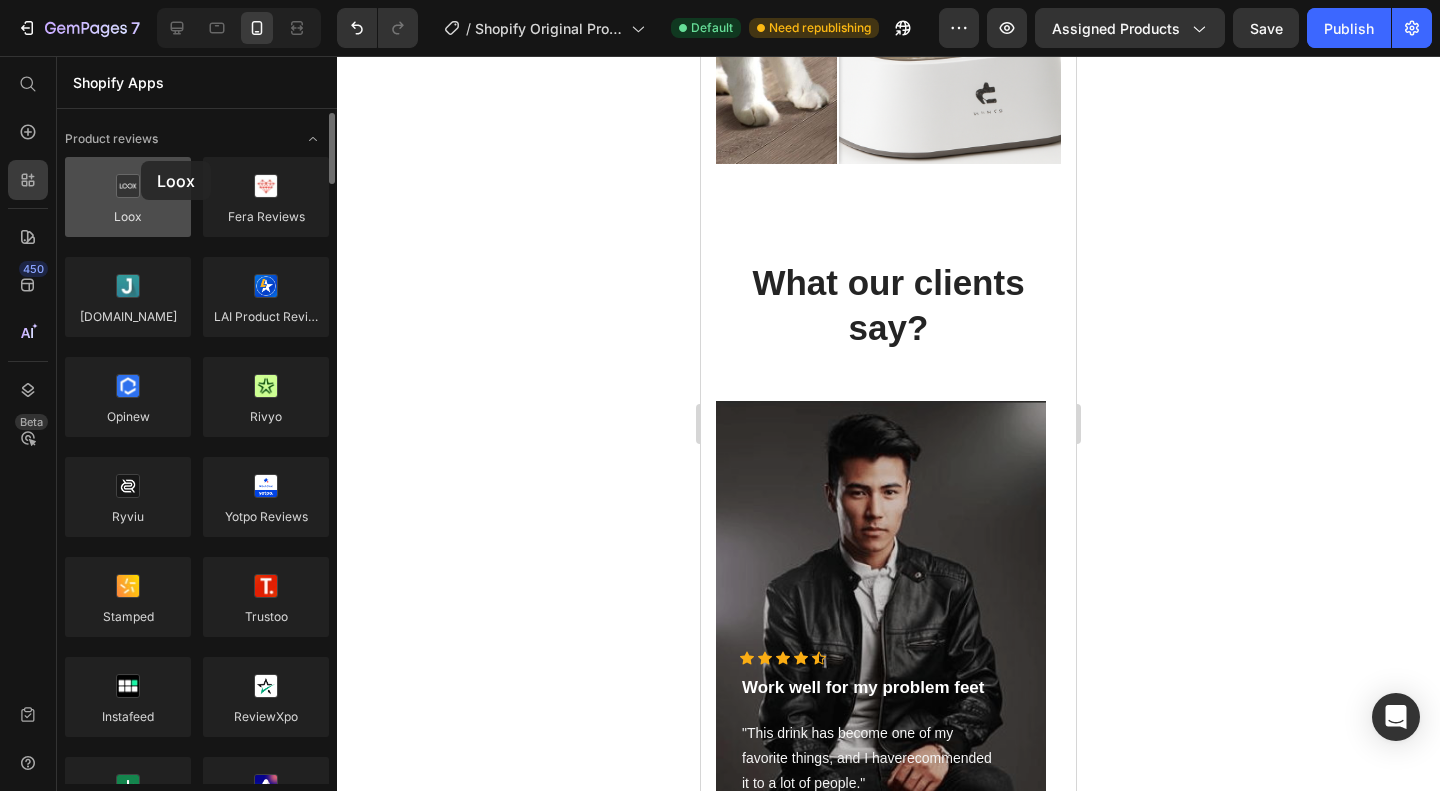 click at bounding box center [128, 197] 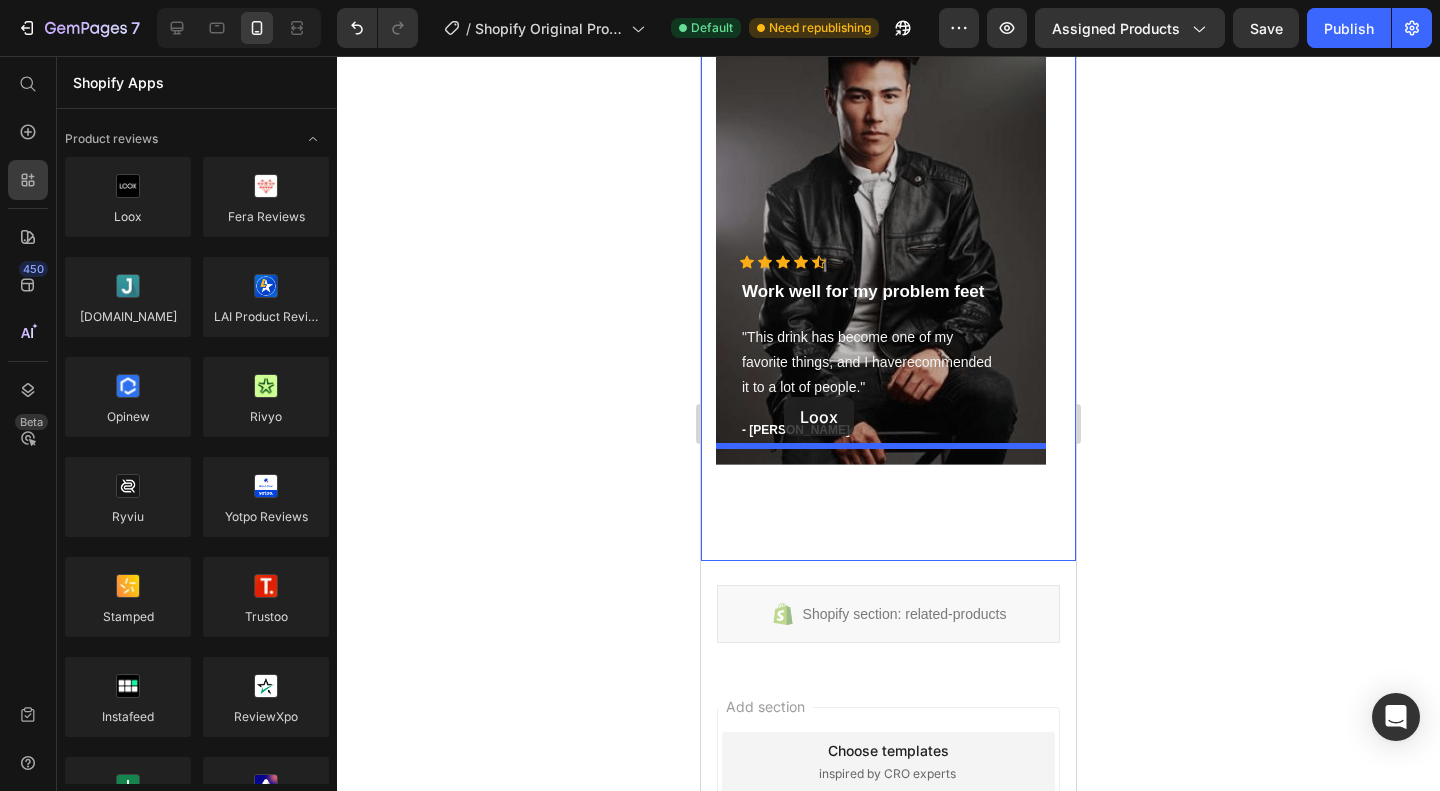 scroll, scrollTop: 2218, scrollLeft: 0, axis: vertical 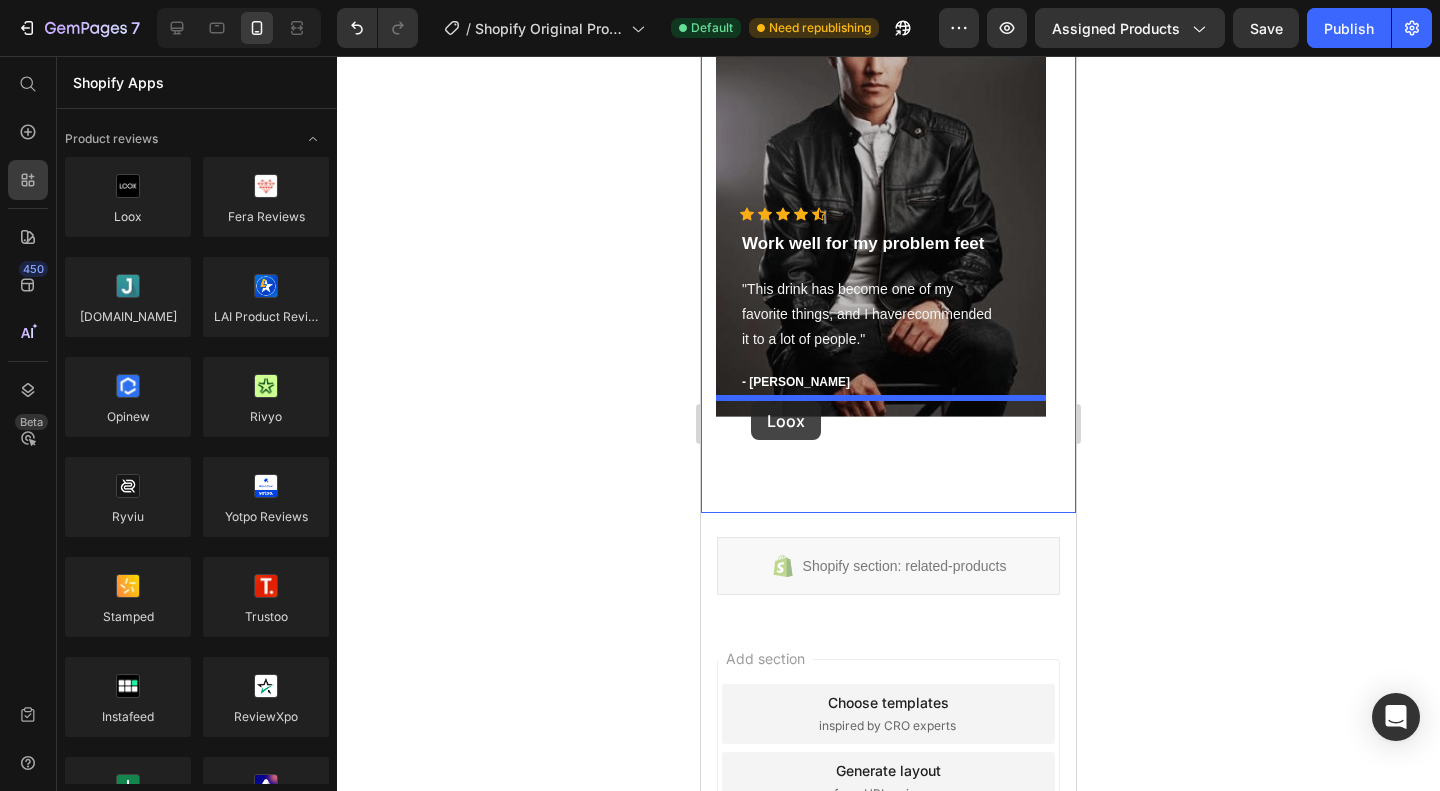drag, startPoint x: 850, startPoint y: 241, endPoint x: 751, endPoint y: 403, distance: 189.85521 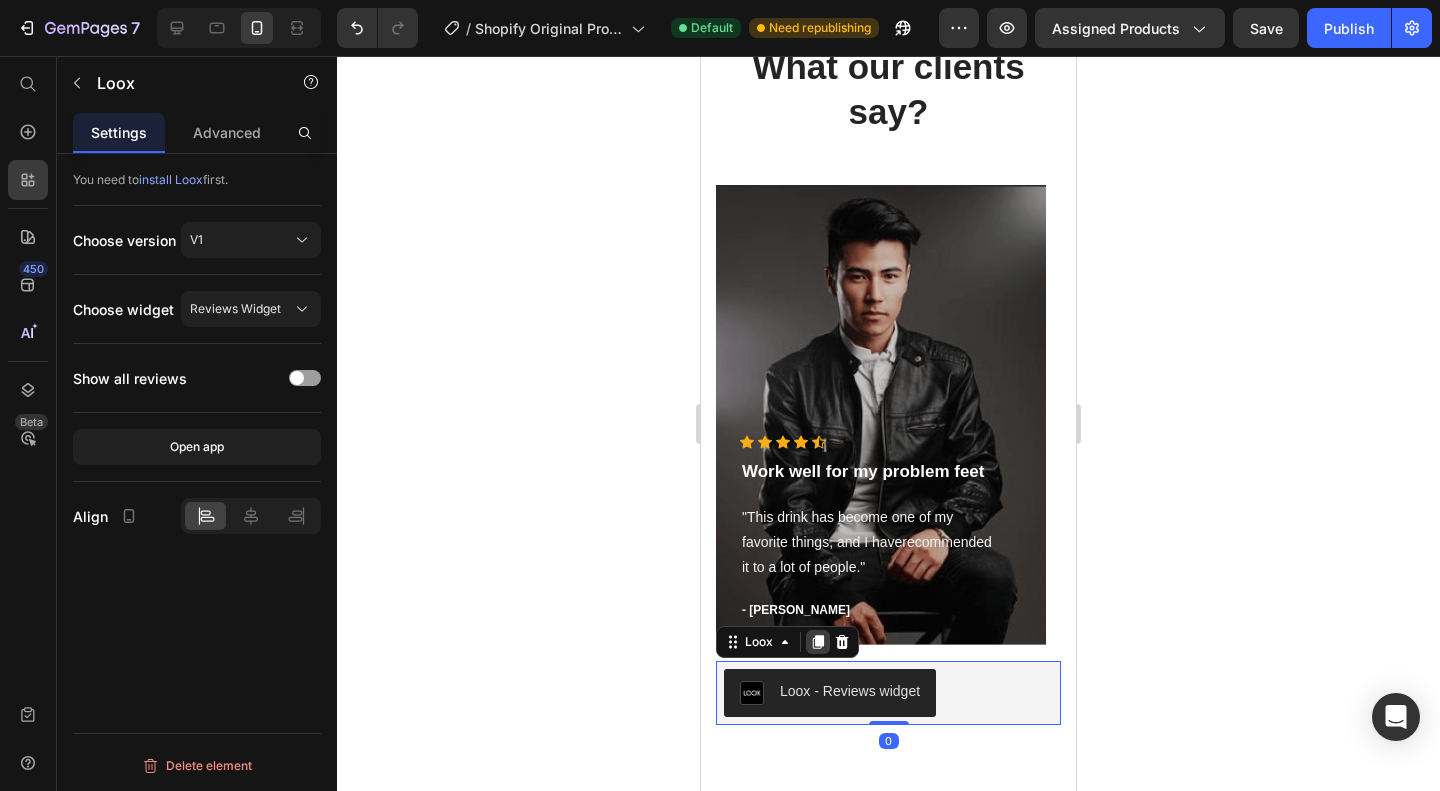 scroll, scrollTop: 1958, scrollLeft: 0, axis: vertical 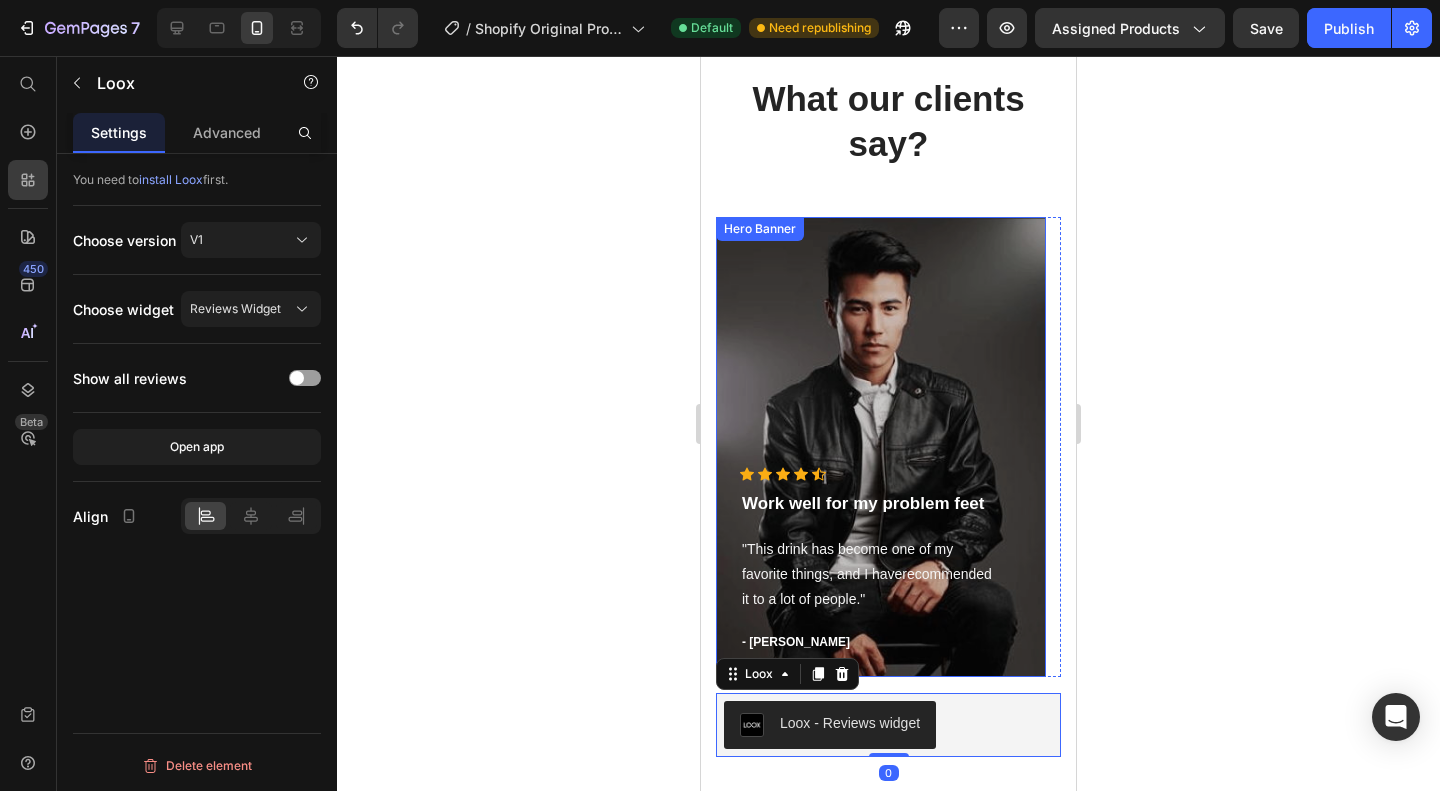 click on "Loox - Reviews widget" at bounding box center (850, 723) 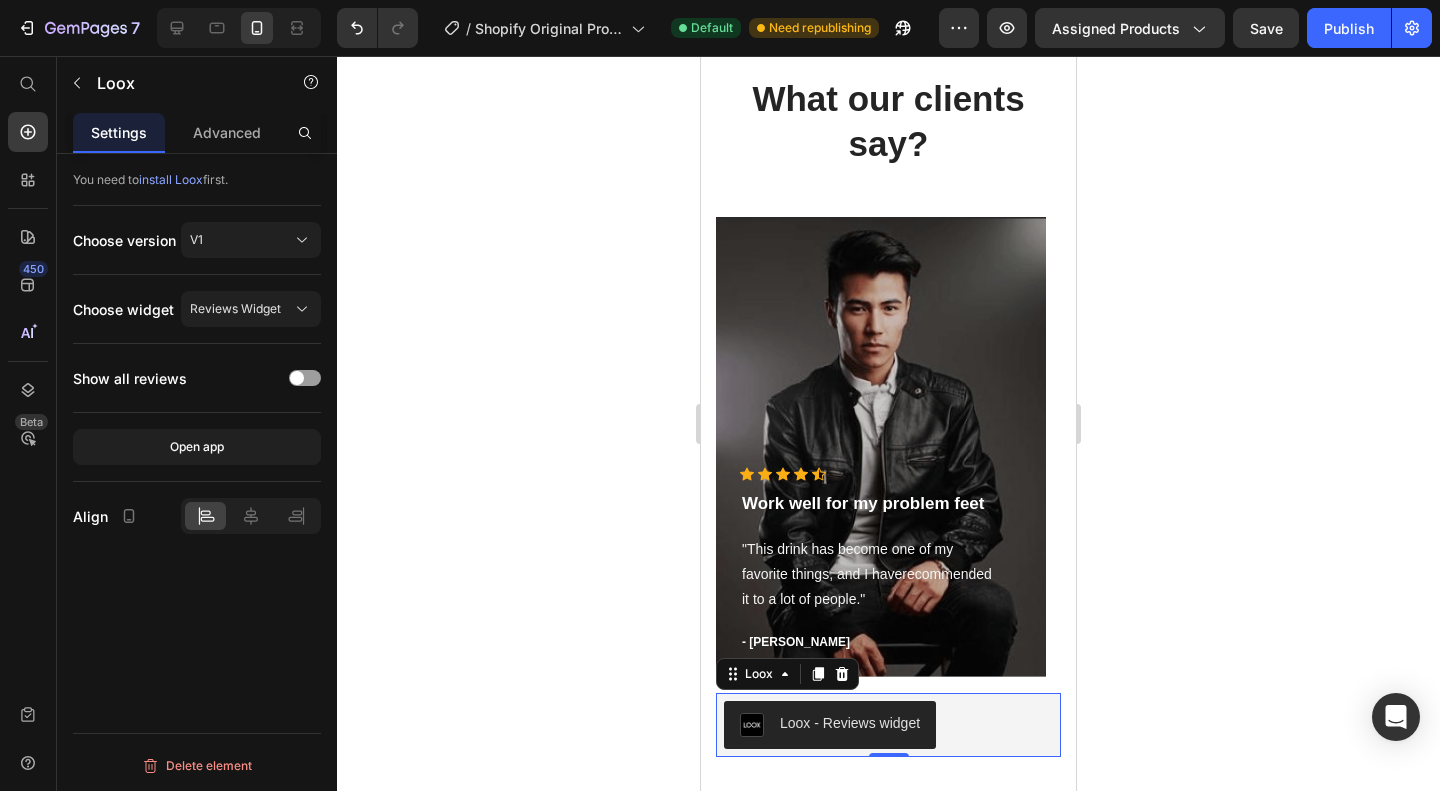 click on "Loox - Reviews widget" at bounding box center [850, 723] 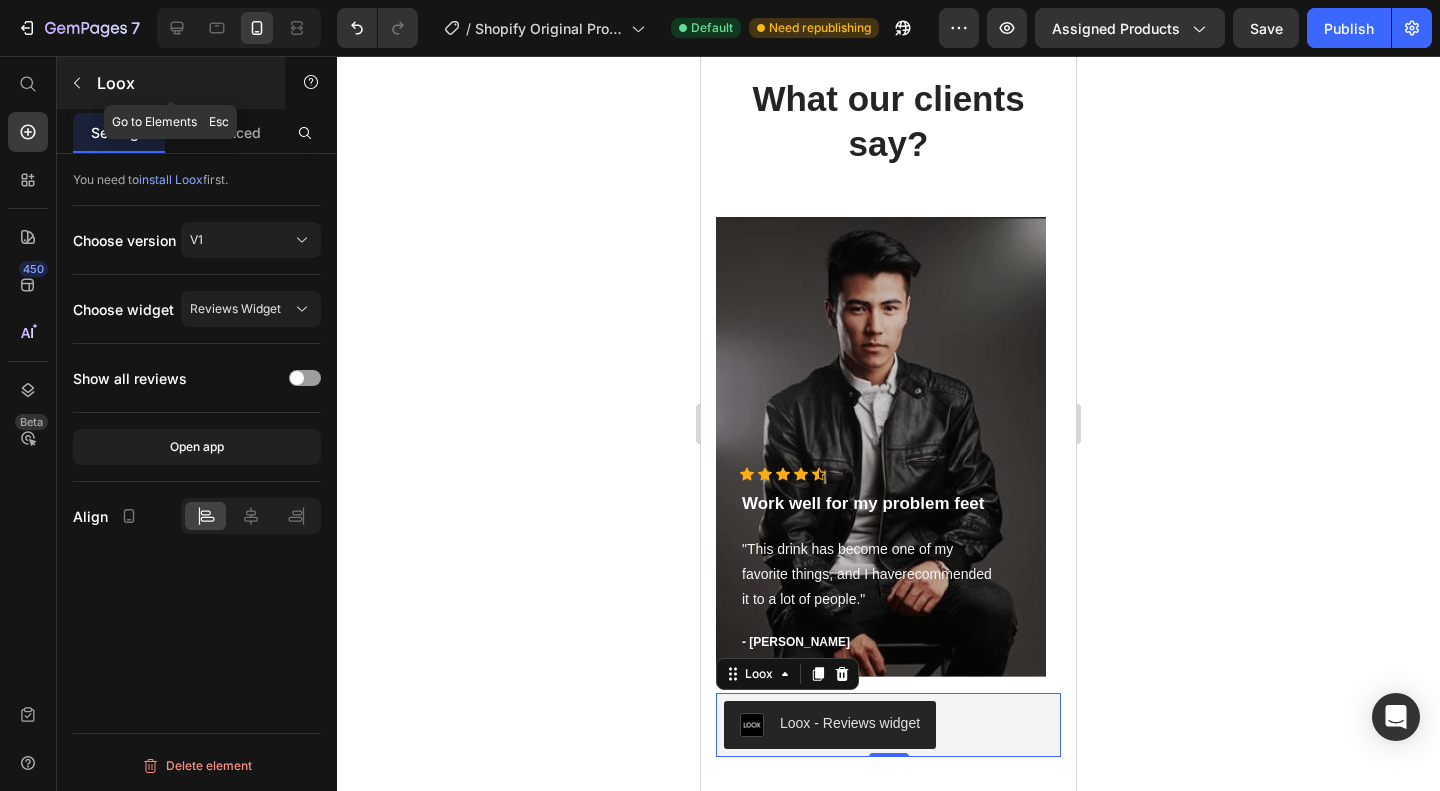 click 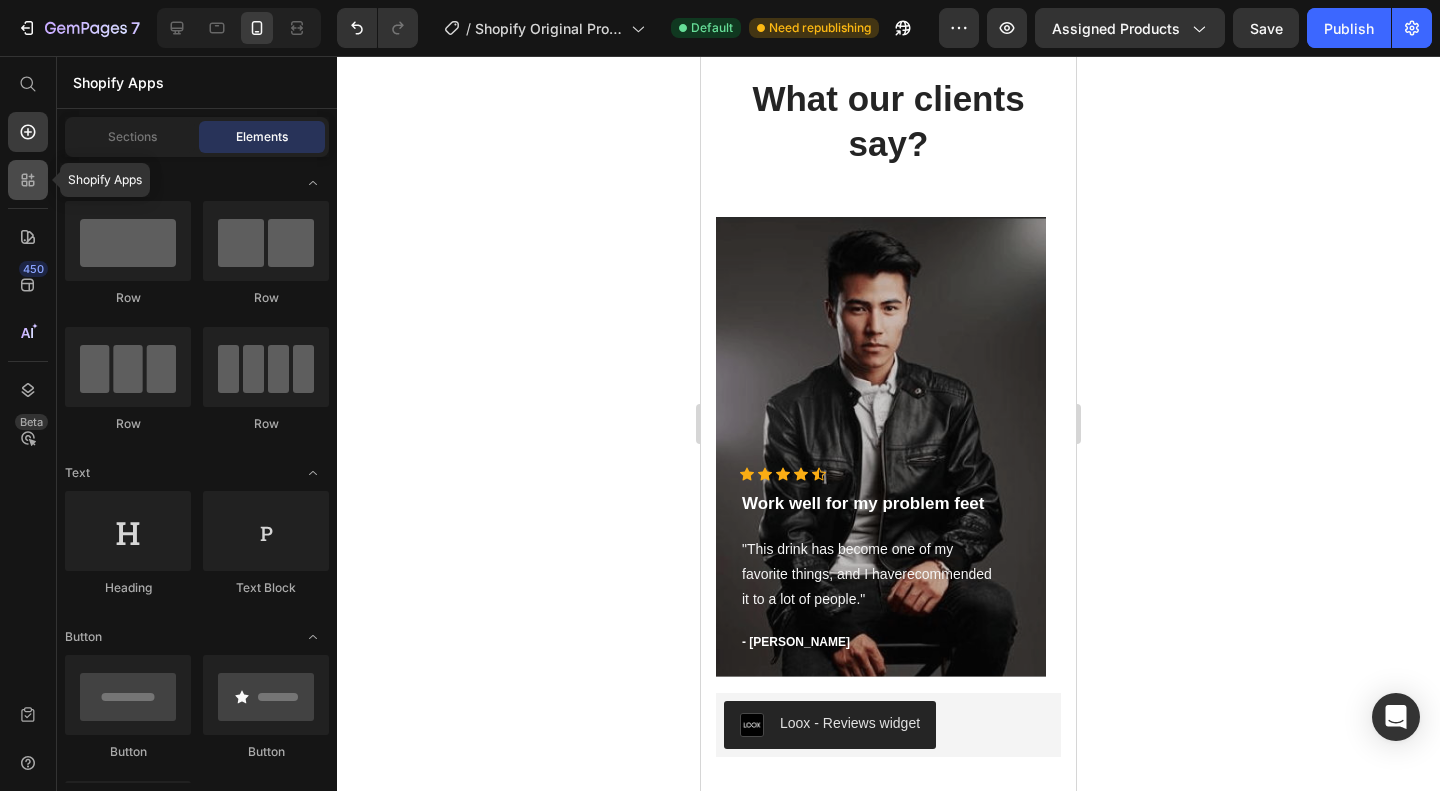 click 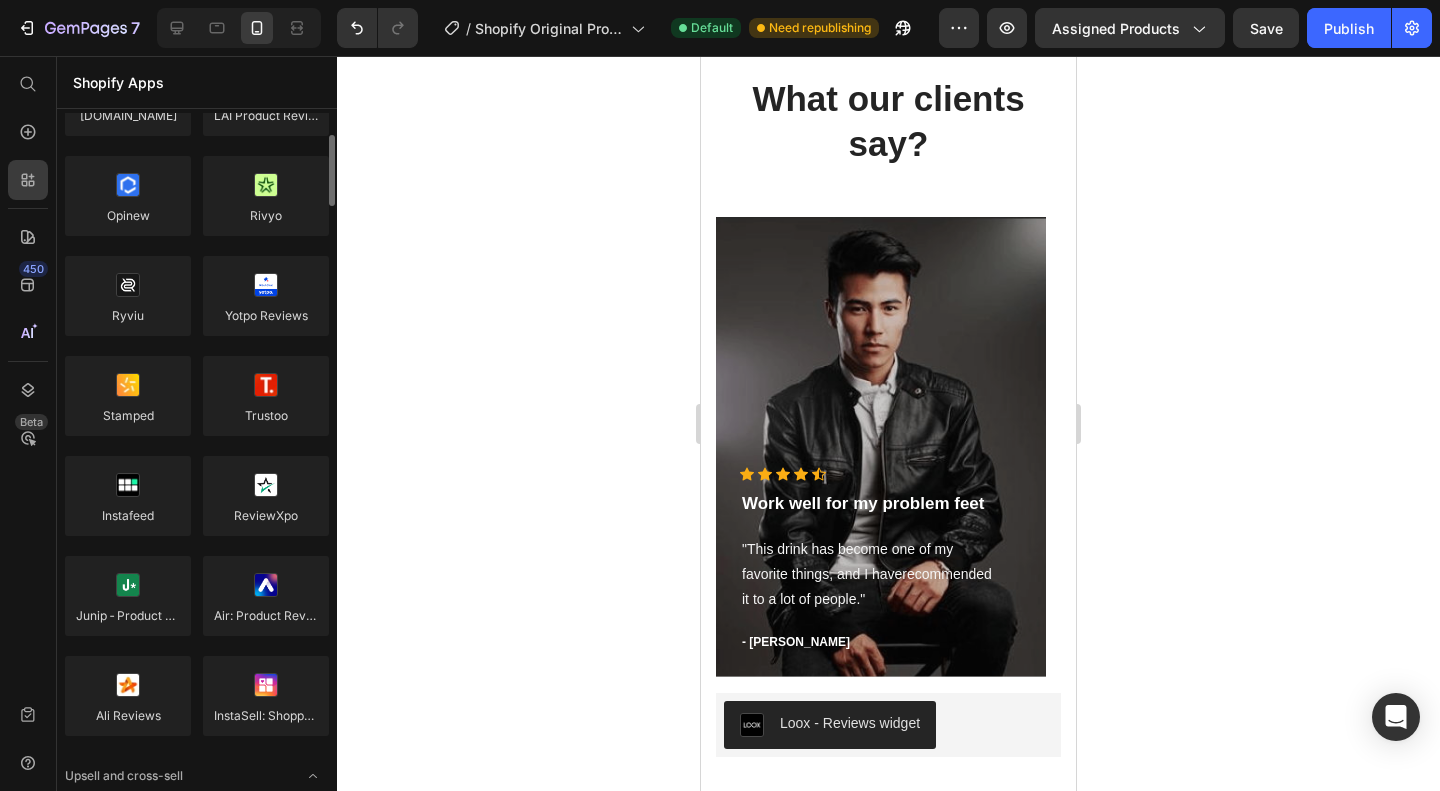 scroll, scrollTop: 202, scrollLeft: 0, axis: vertical 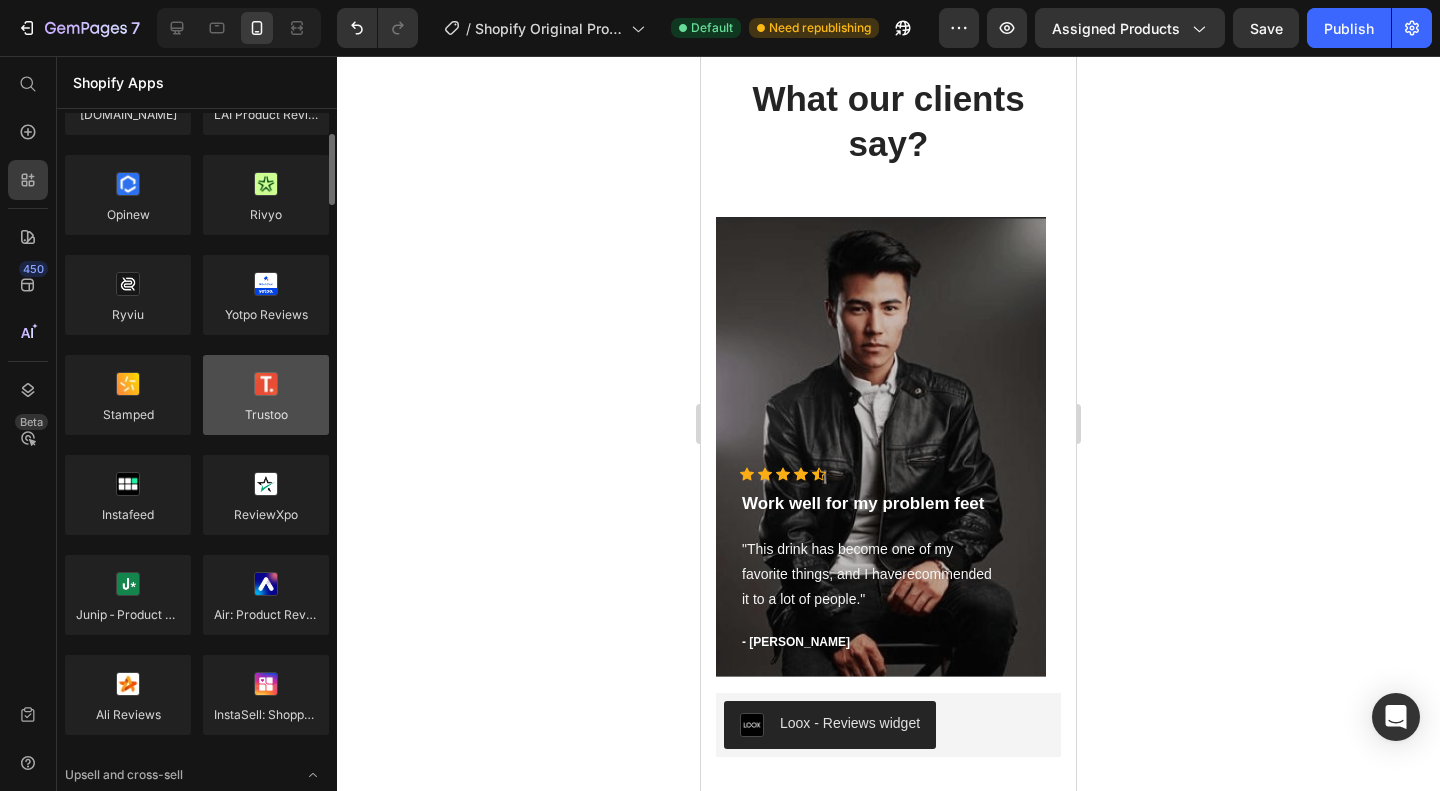 click at bounding box center (266, 395) 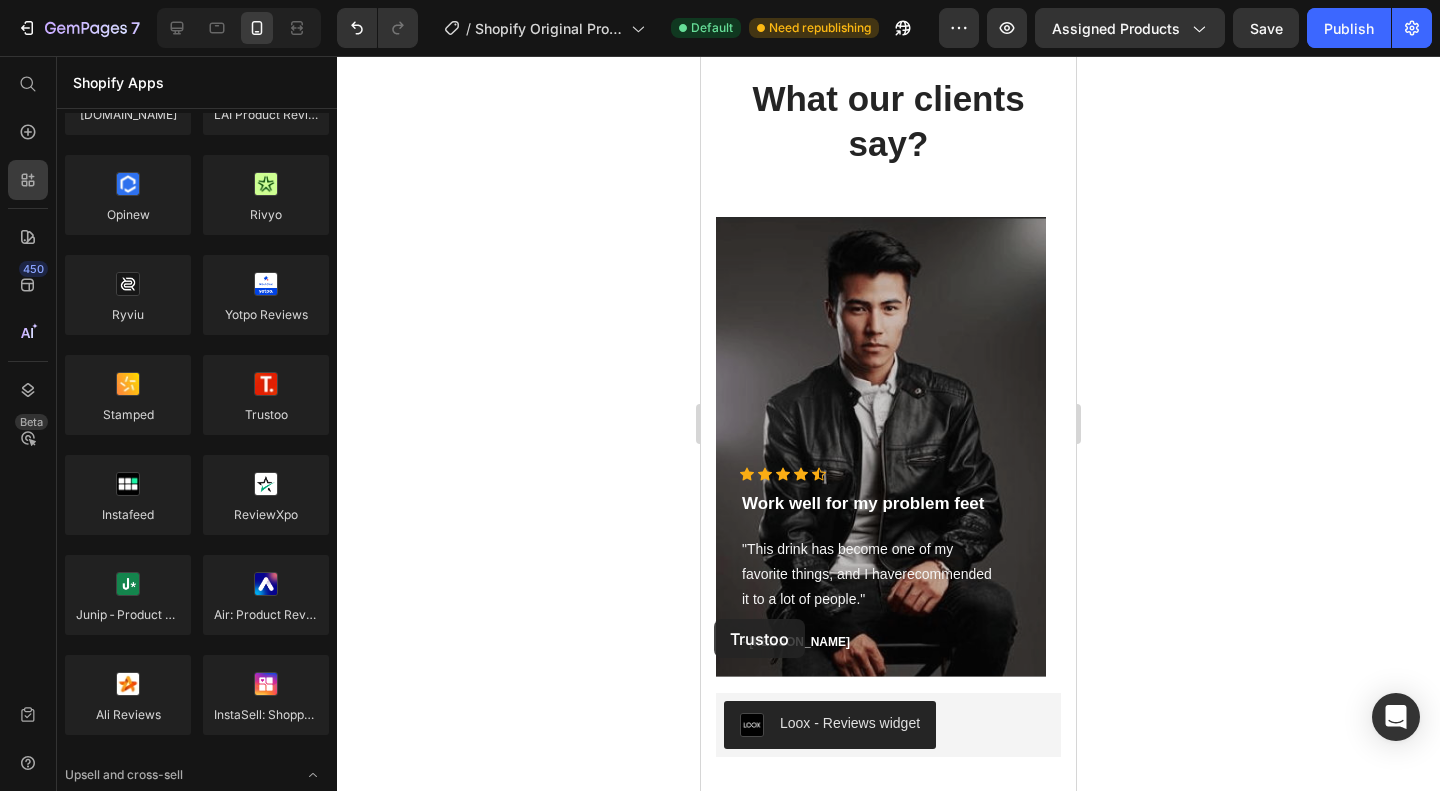 drag, startPoint x: 968, startPoint y: 451, endPoint x: 777, endPoint y: 689, distance: 305.16388 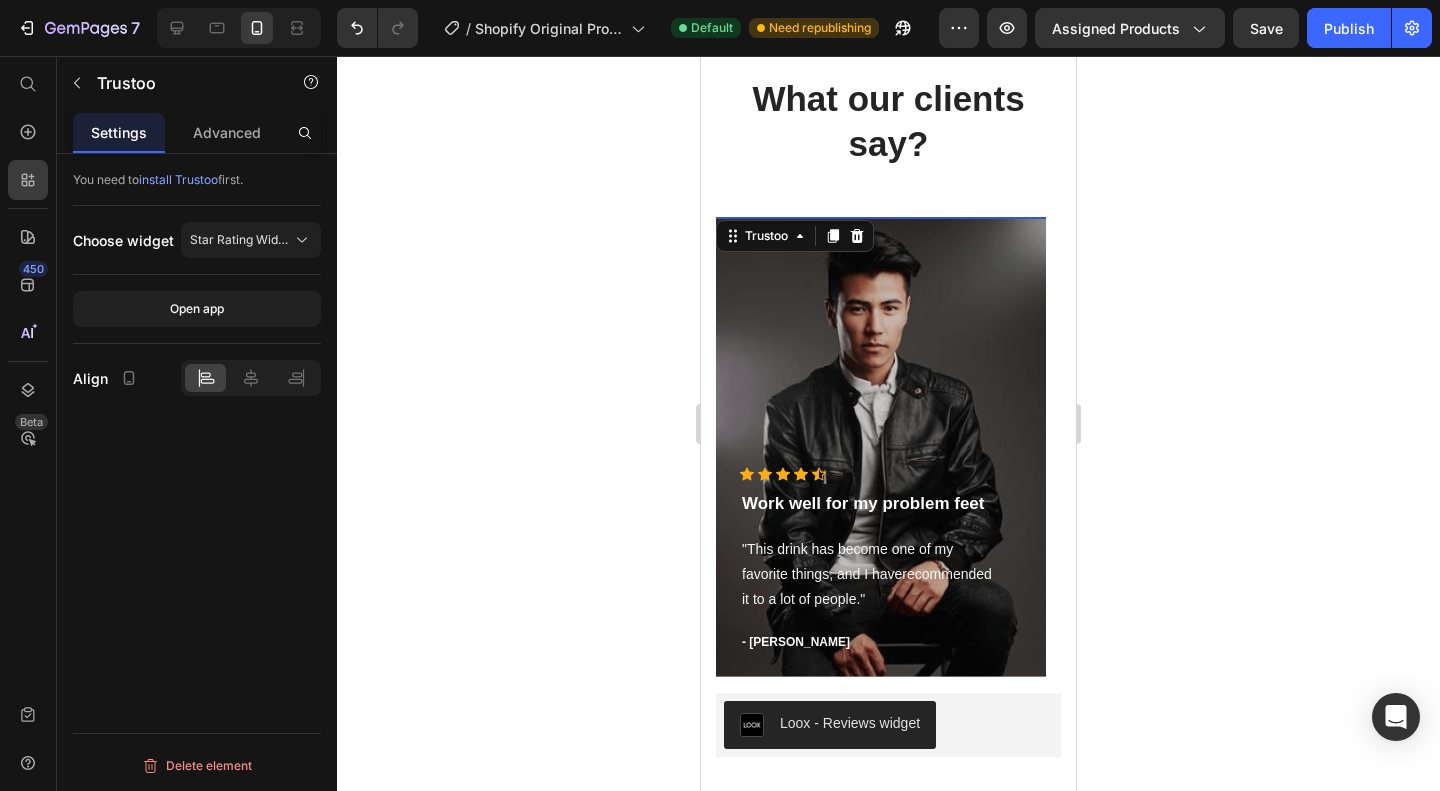 drag, startPoint x: 777, startPoint y: 689, endPoint x: 740, endPoint y: 567, distance: 127.48725 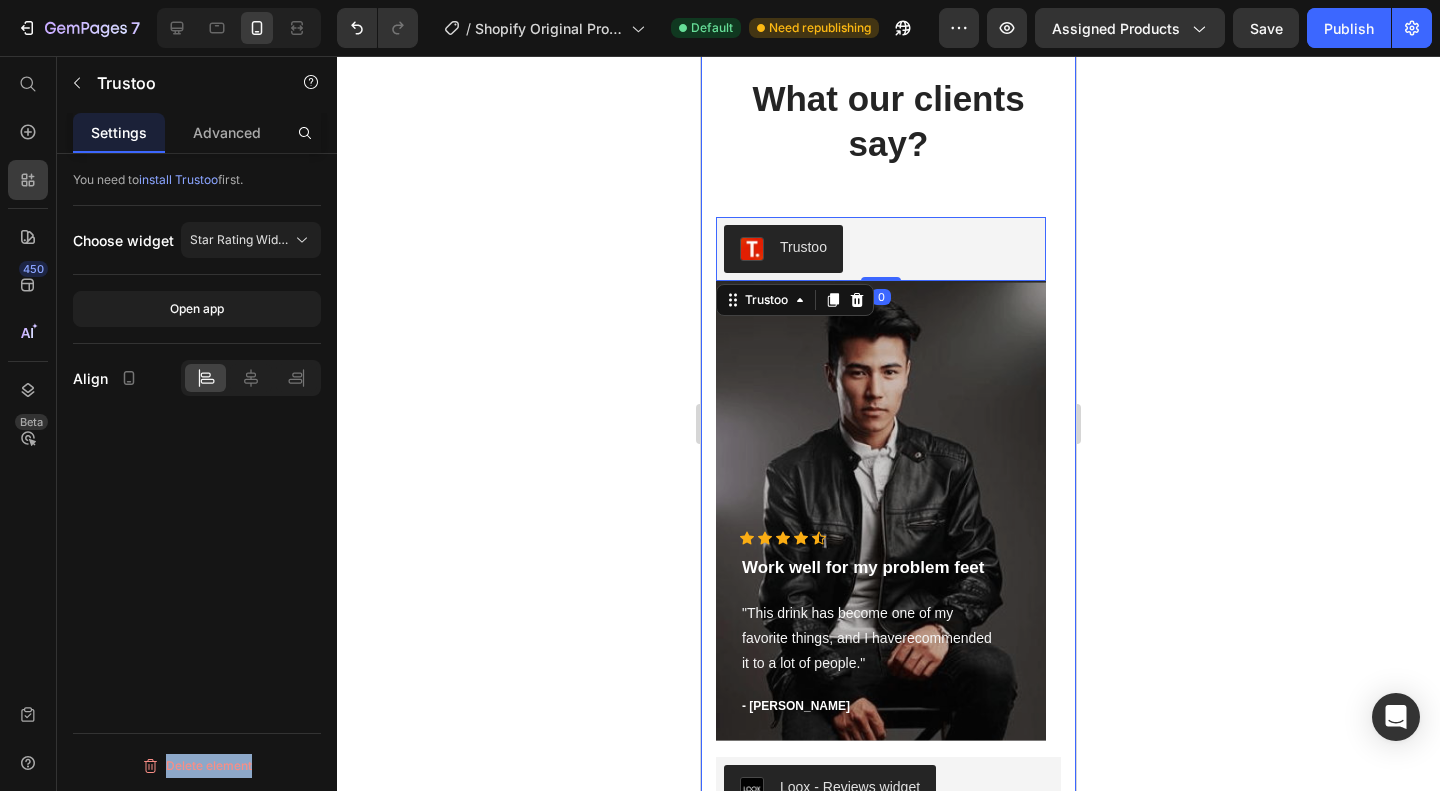 scroll, scrollTop: 2198, scrollLeft: 0, axis: vertical 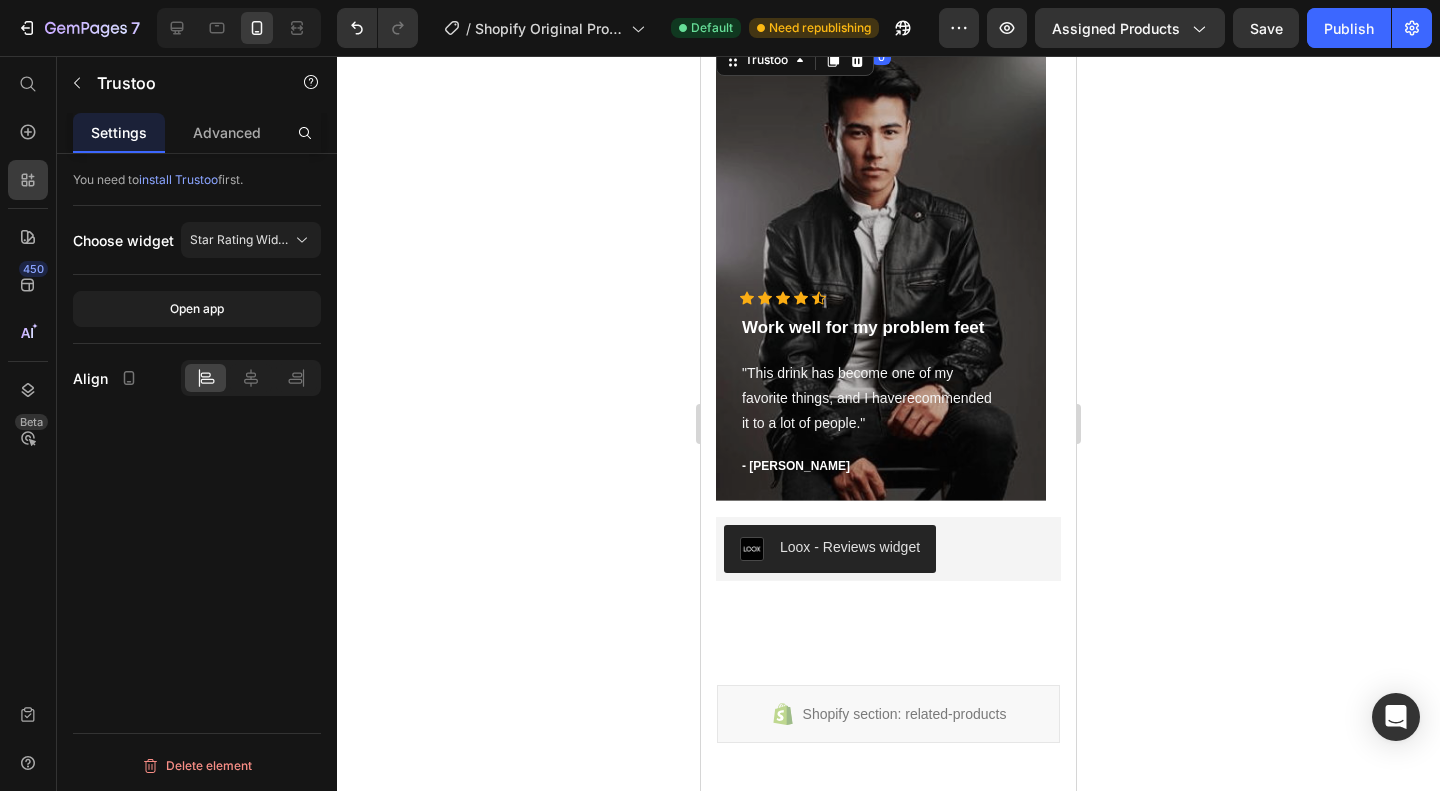 click on "install Trustoo" at bounding box center (178, 179) 